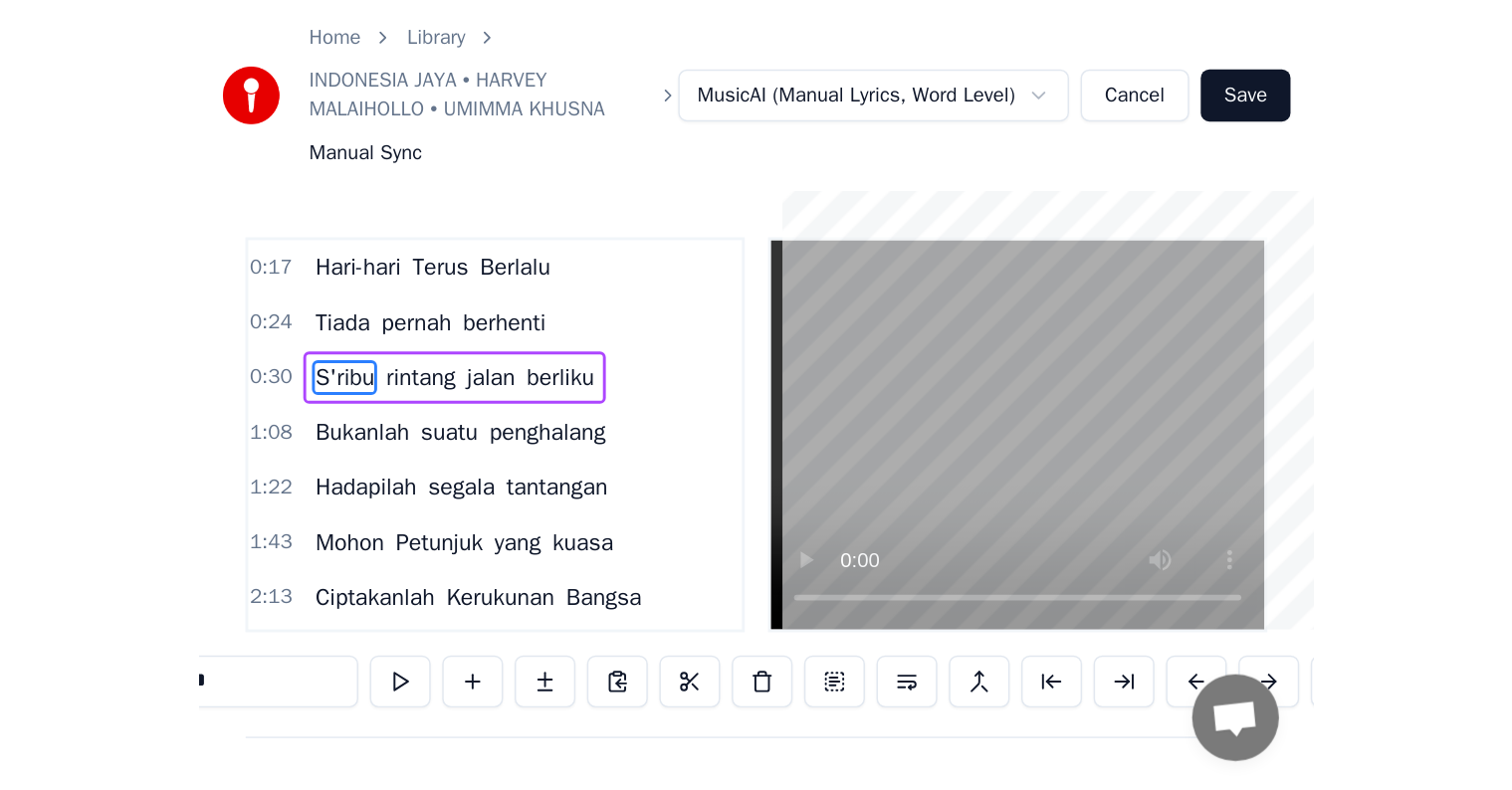 scroll, scrollTop: 0, scrollLeft: 0, axis: both 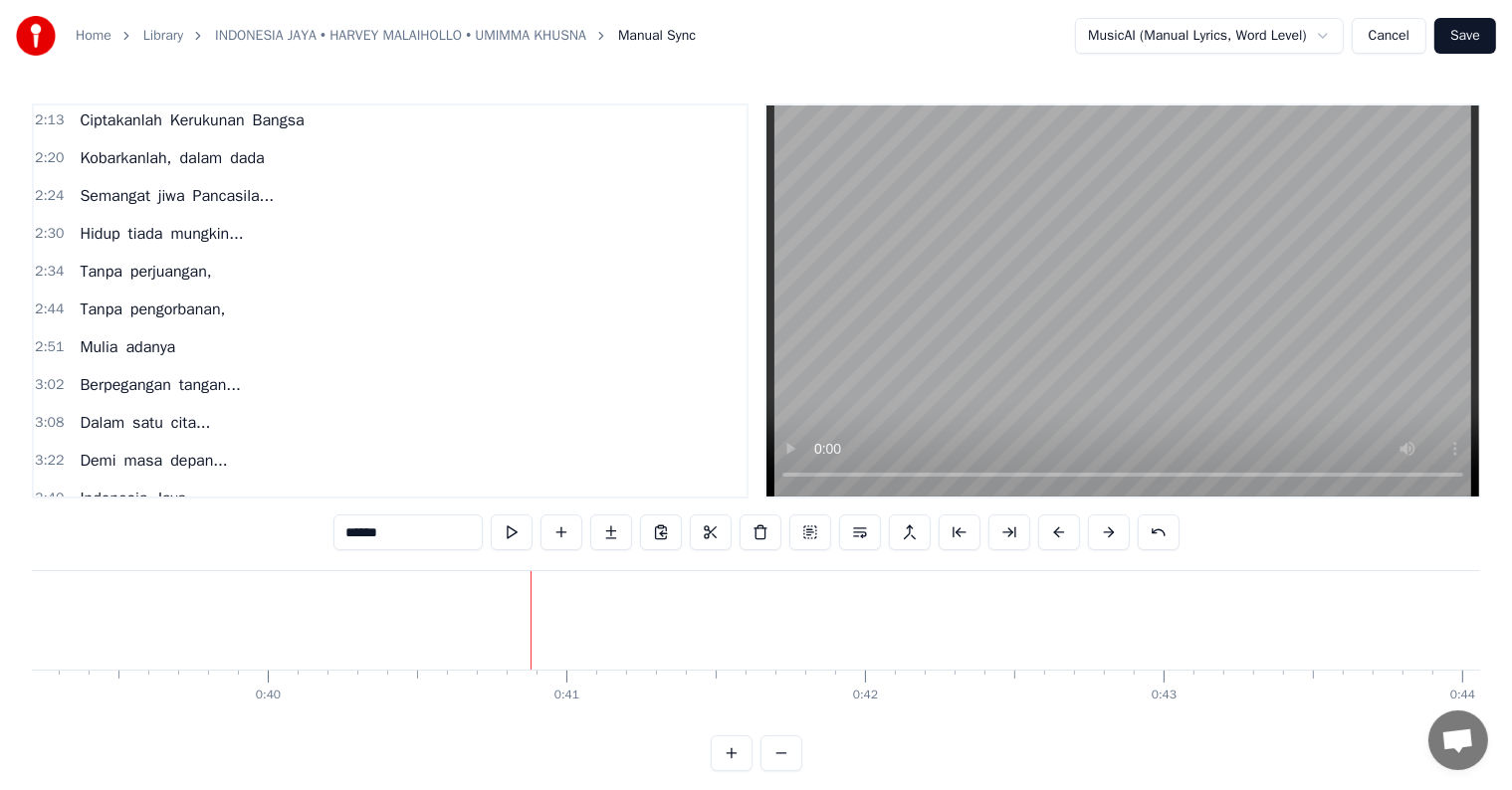 type 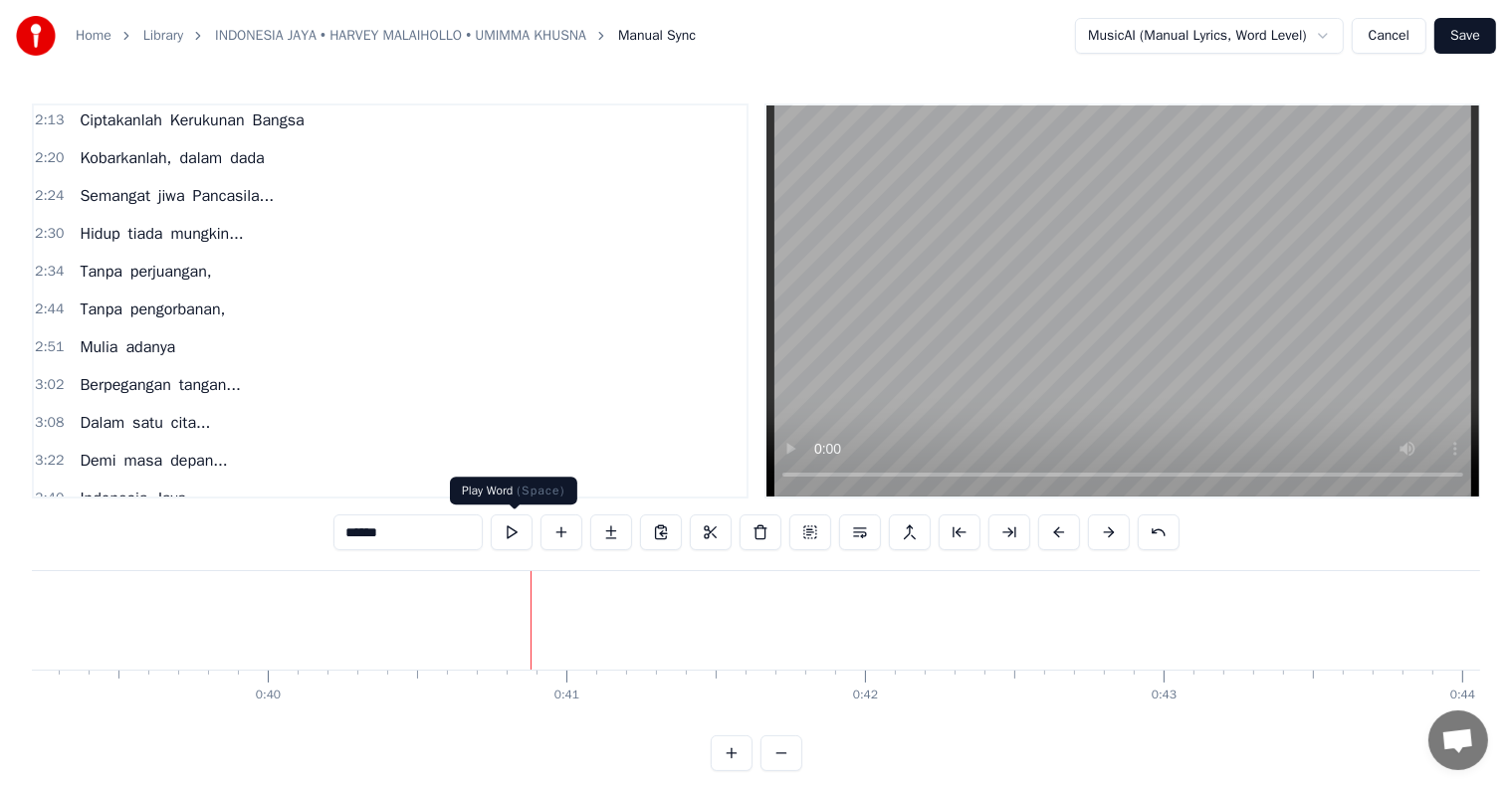 click at bounding box center [512, 532] 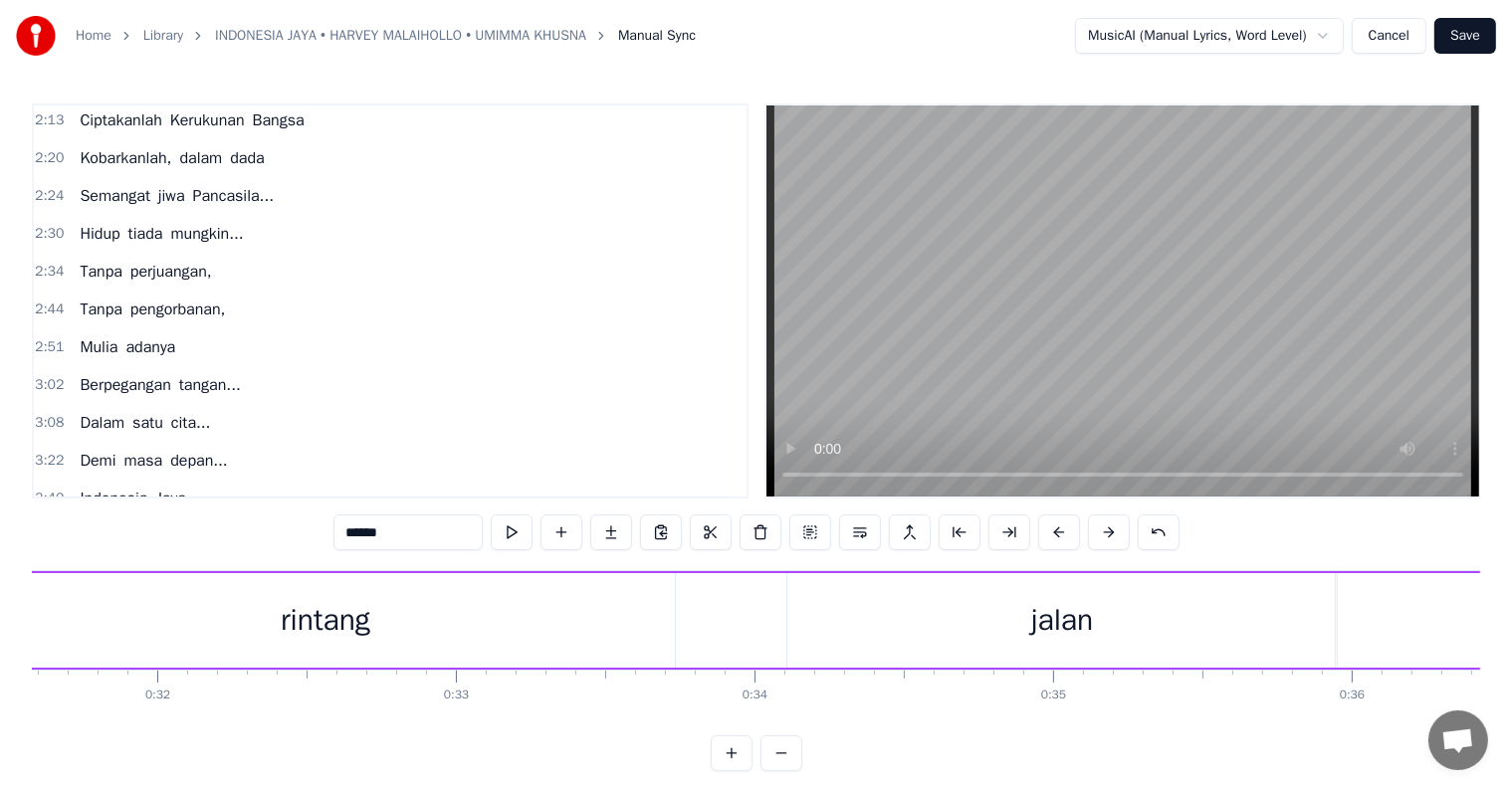 scroll, scrollTop: 0, scrollLeft: 9276, axis: horizontal 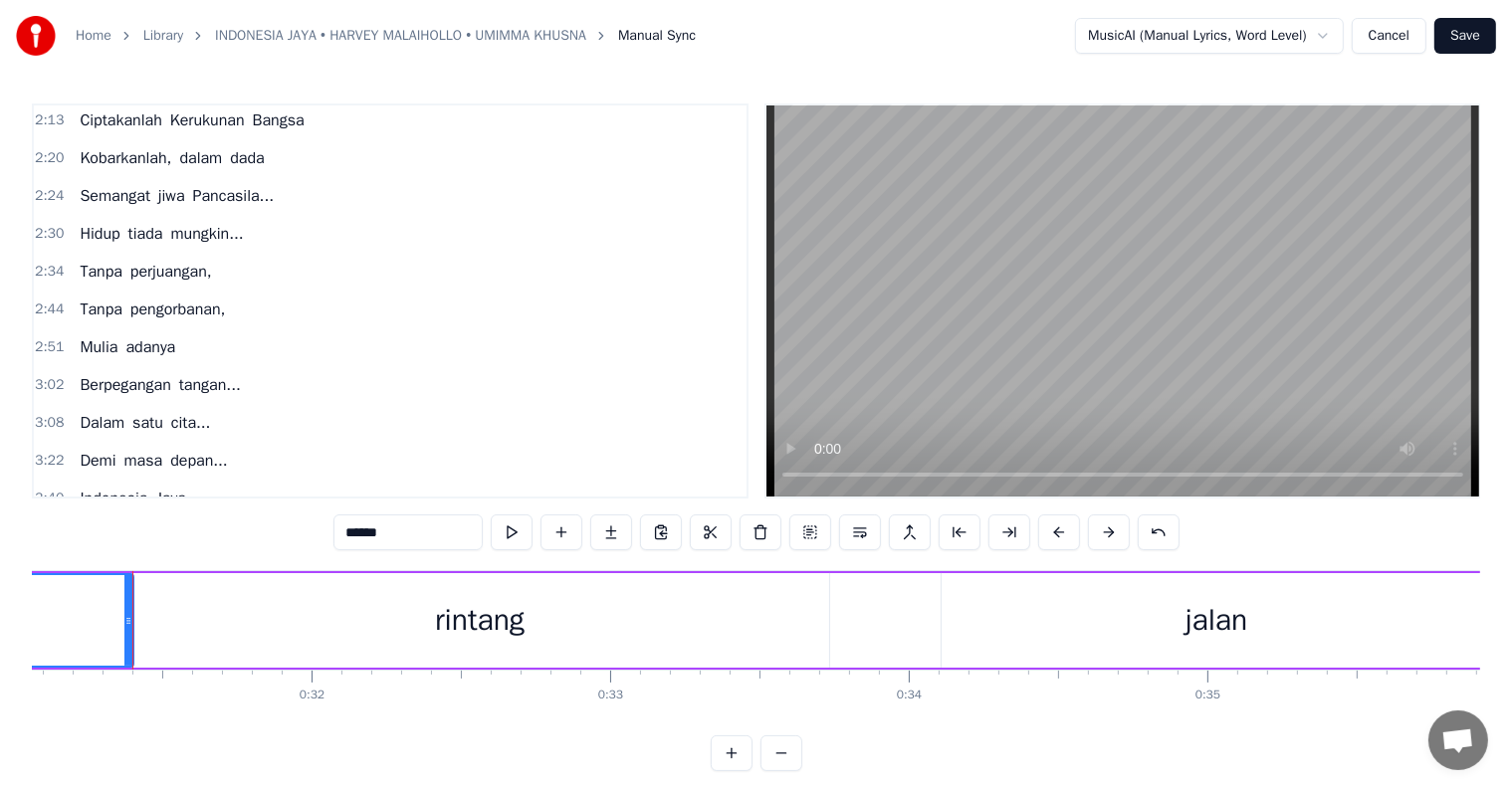 click at bounding box center [512, 532] 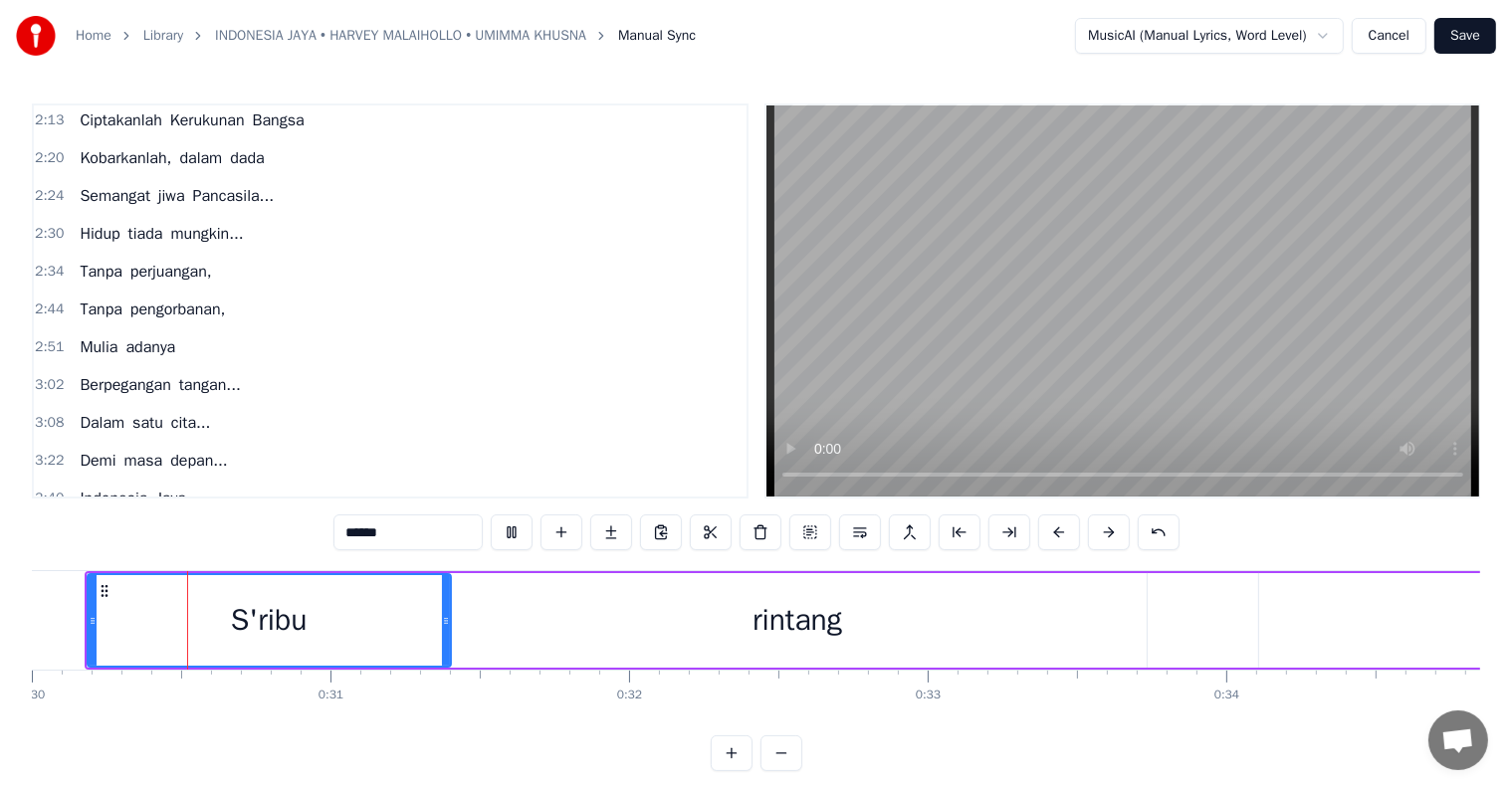 scroll, scrollTop: 0, scrollLeft: 8911, axis: horizontal 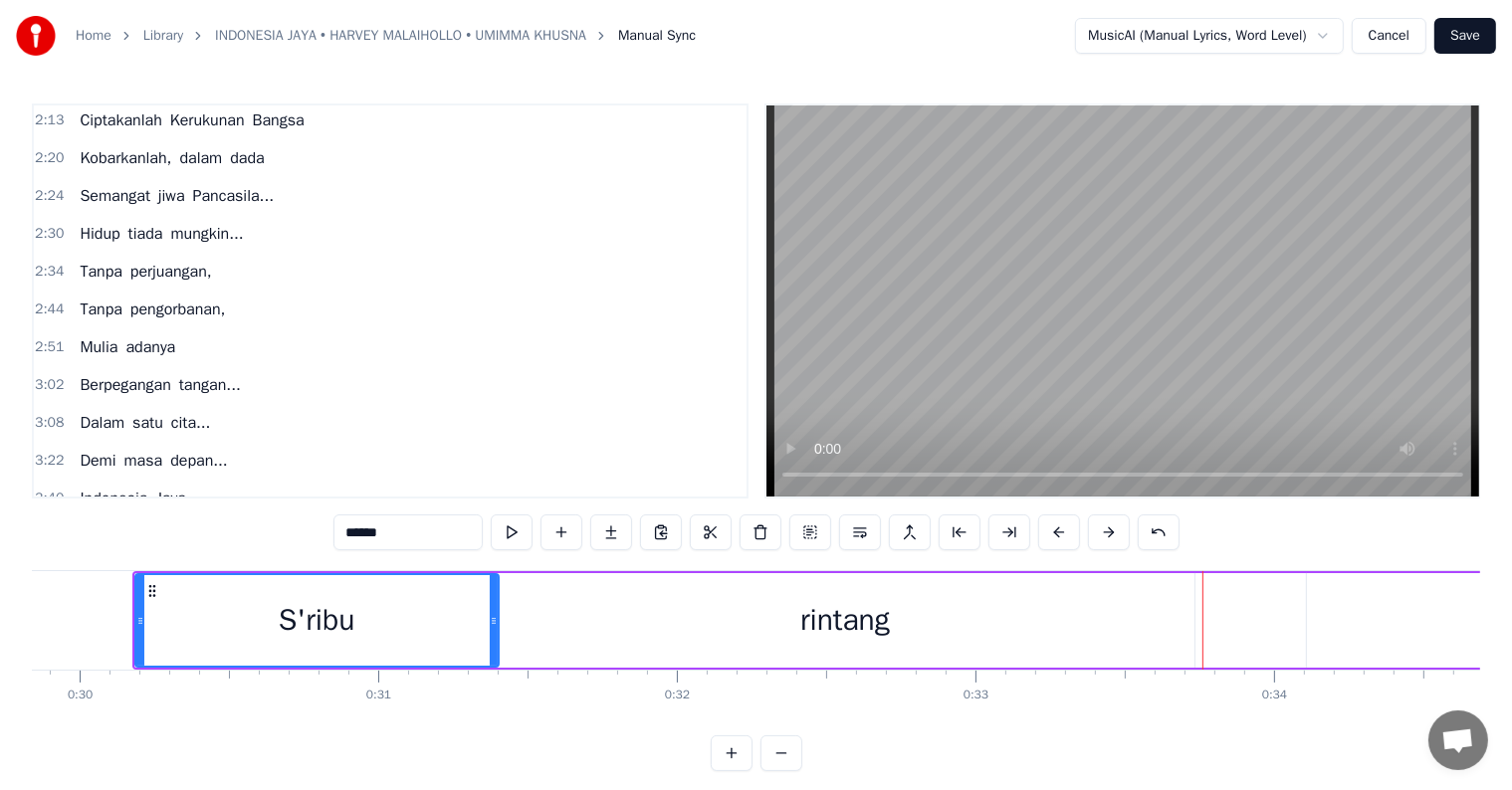 type 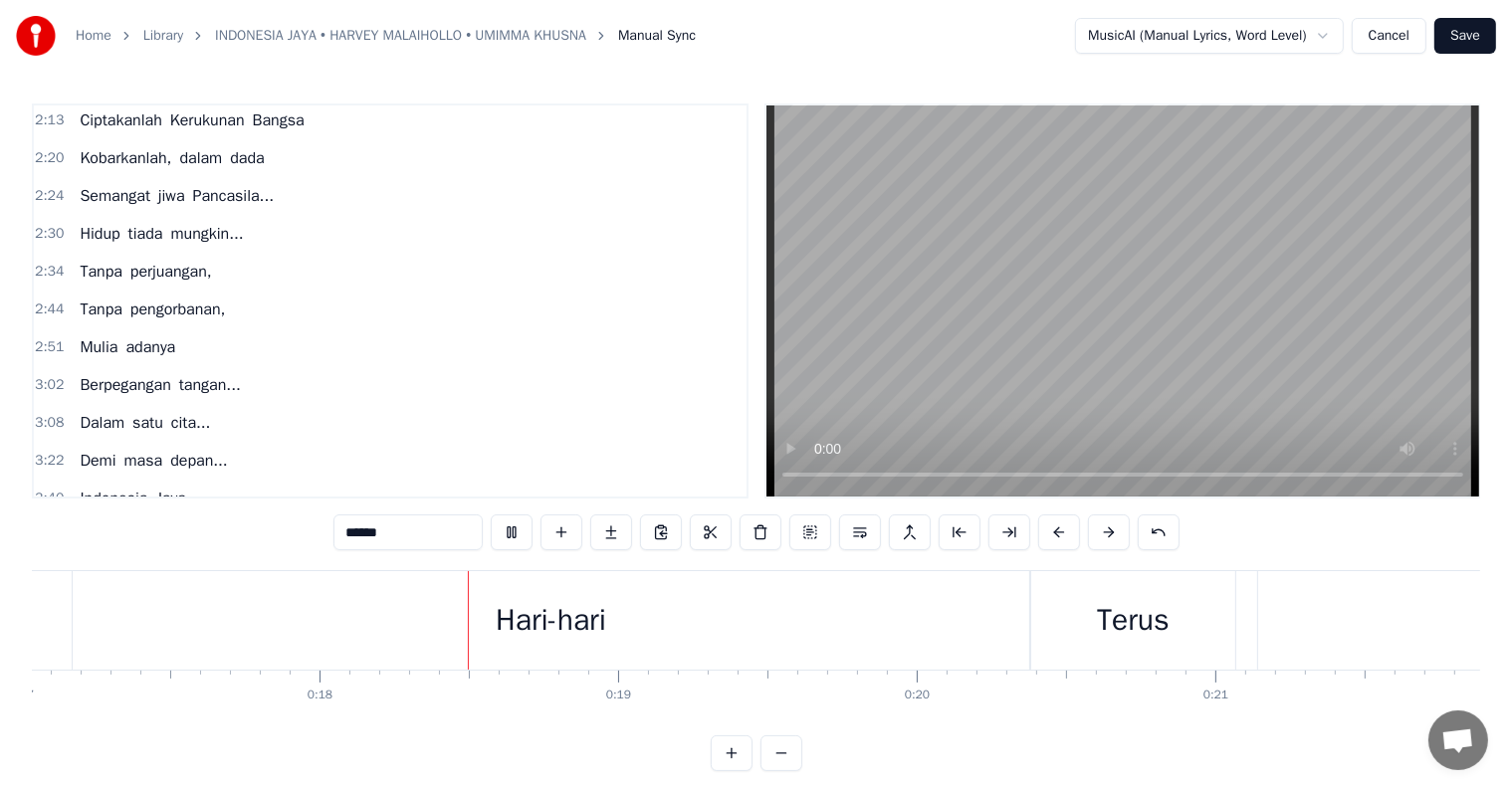 scroll, scrollTop: 0, scrollLeft: 5221, axis: horizontal 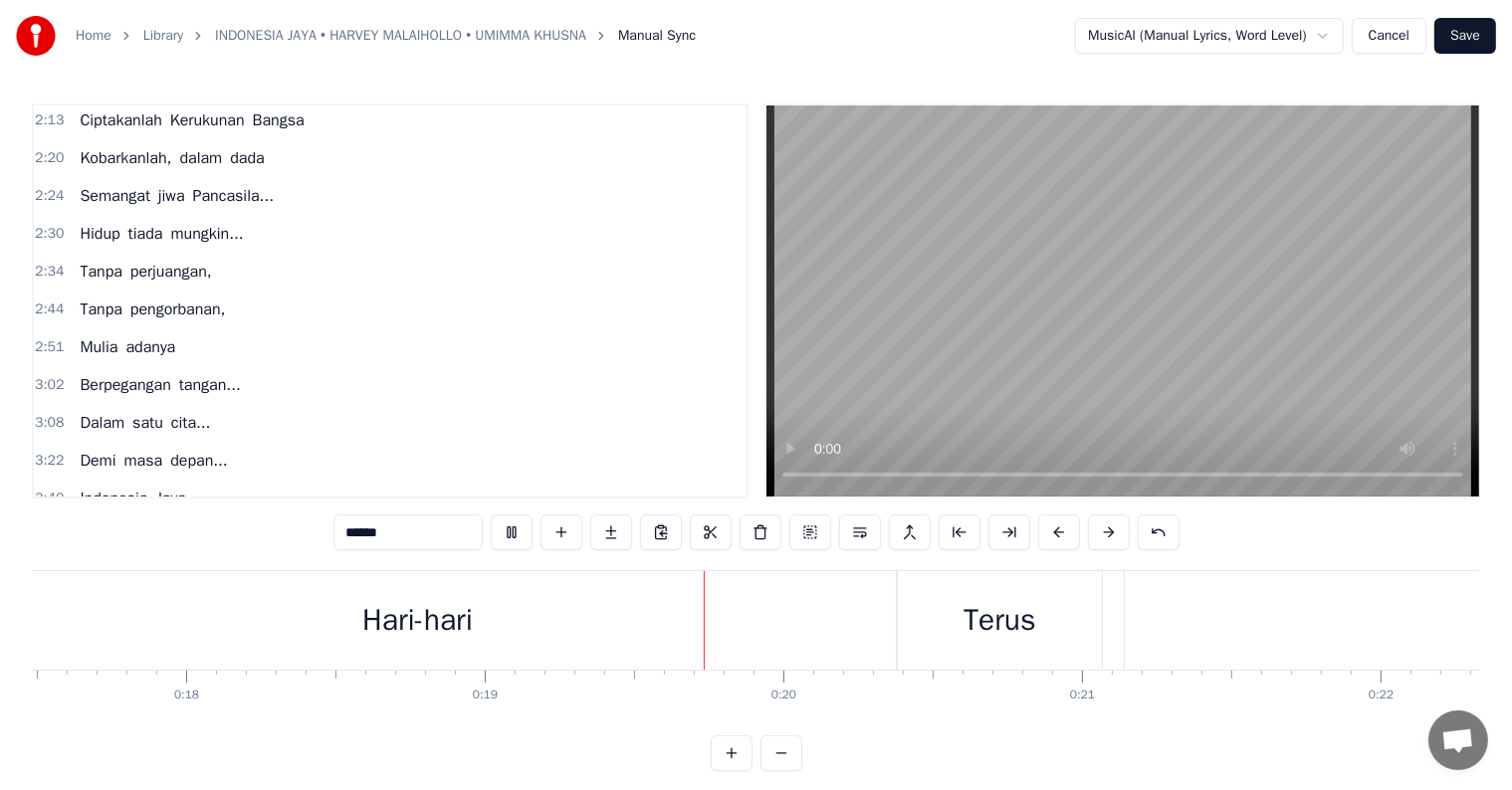 click at bounding box center (1123, 300) 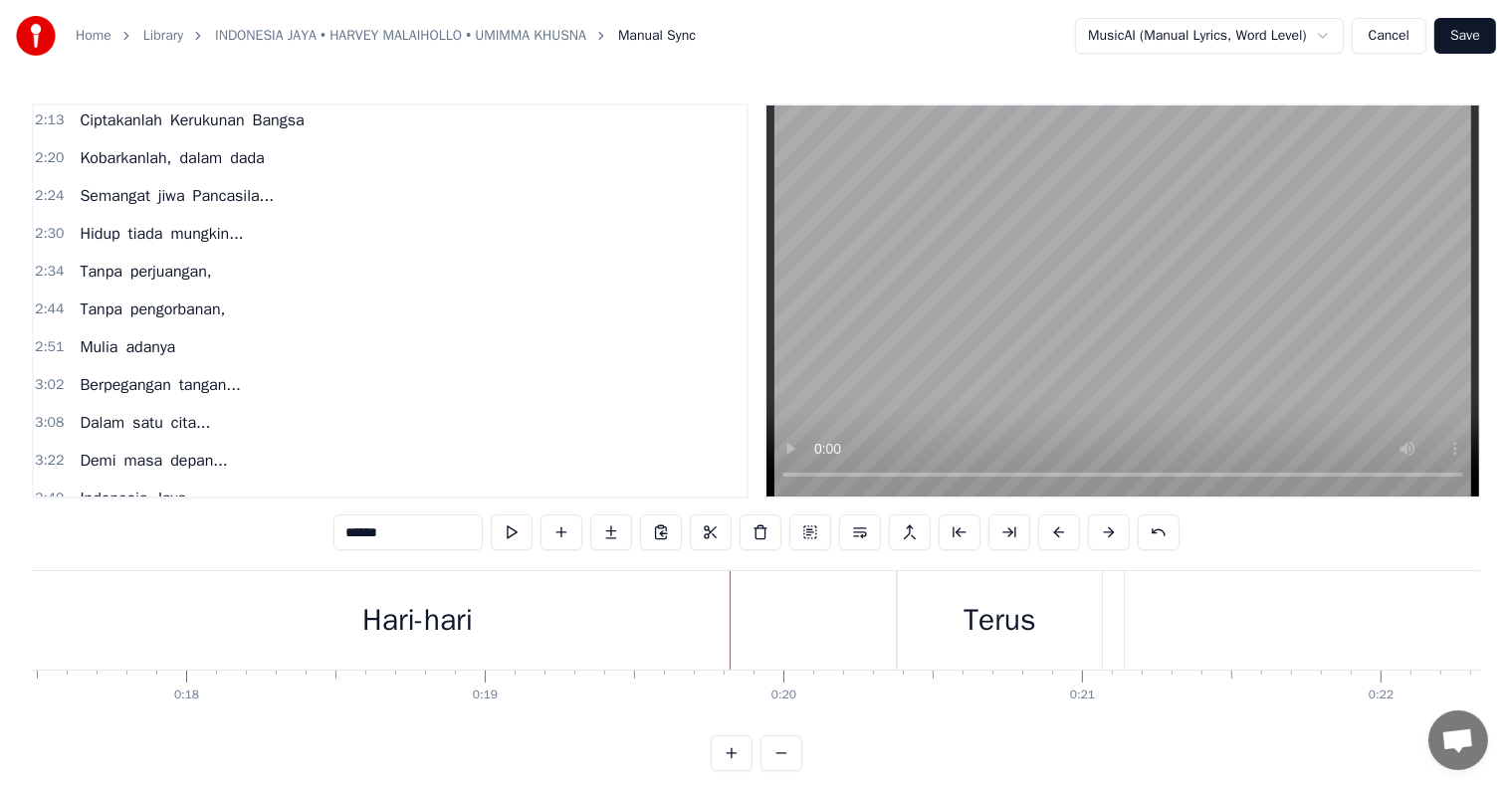click on "Hari-hari" at bounding box center [417, 620] 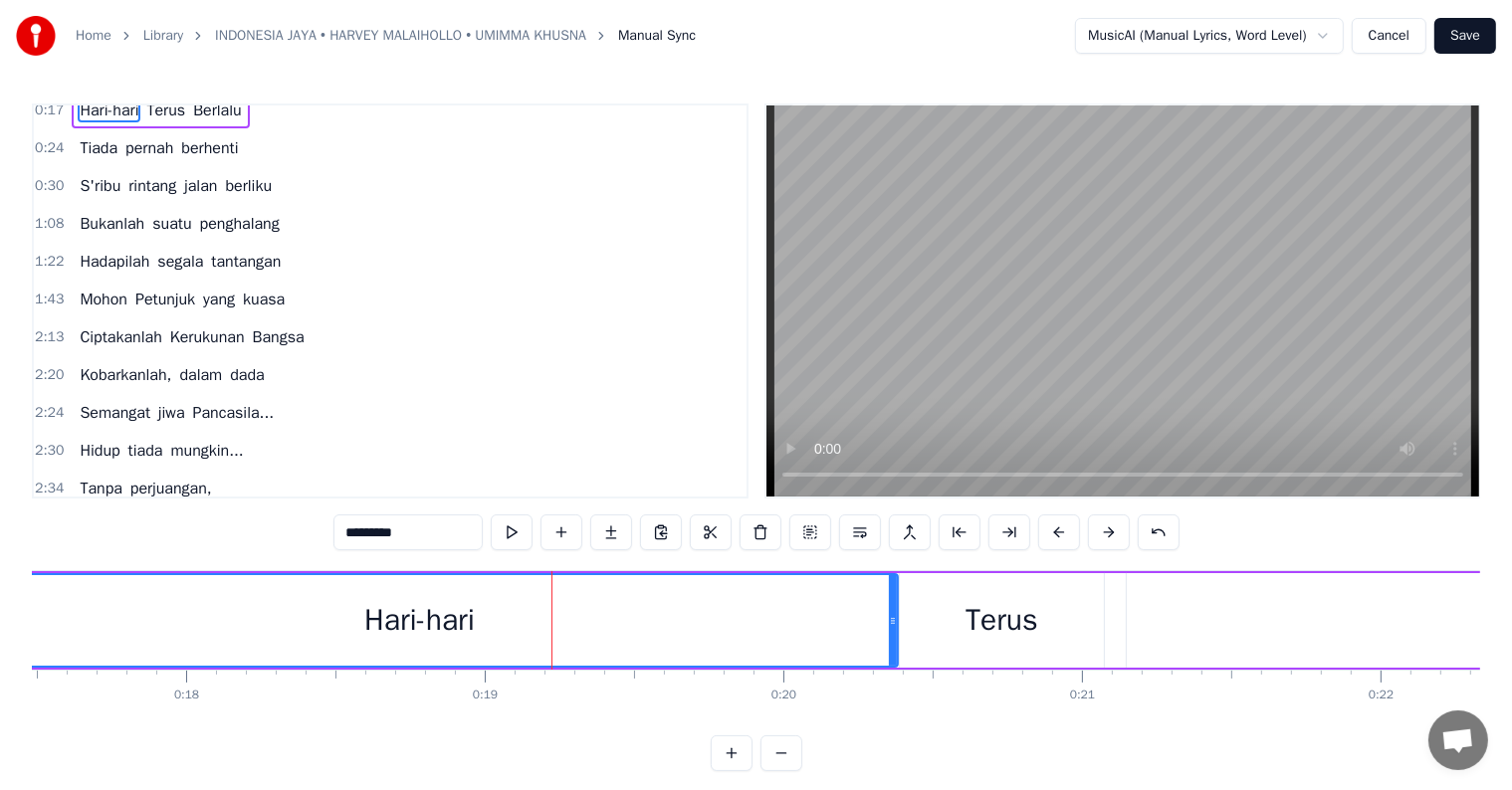 scroll, scrollTop: 0, scrollLeft: 0, axis: both 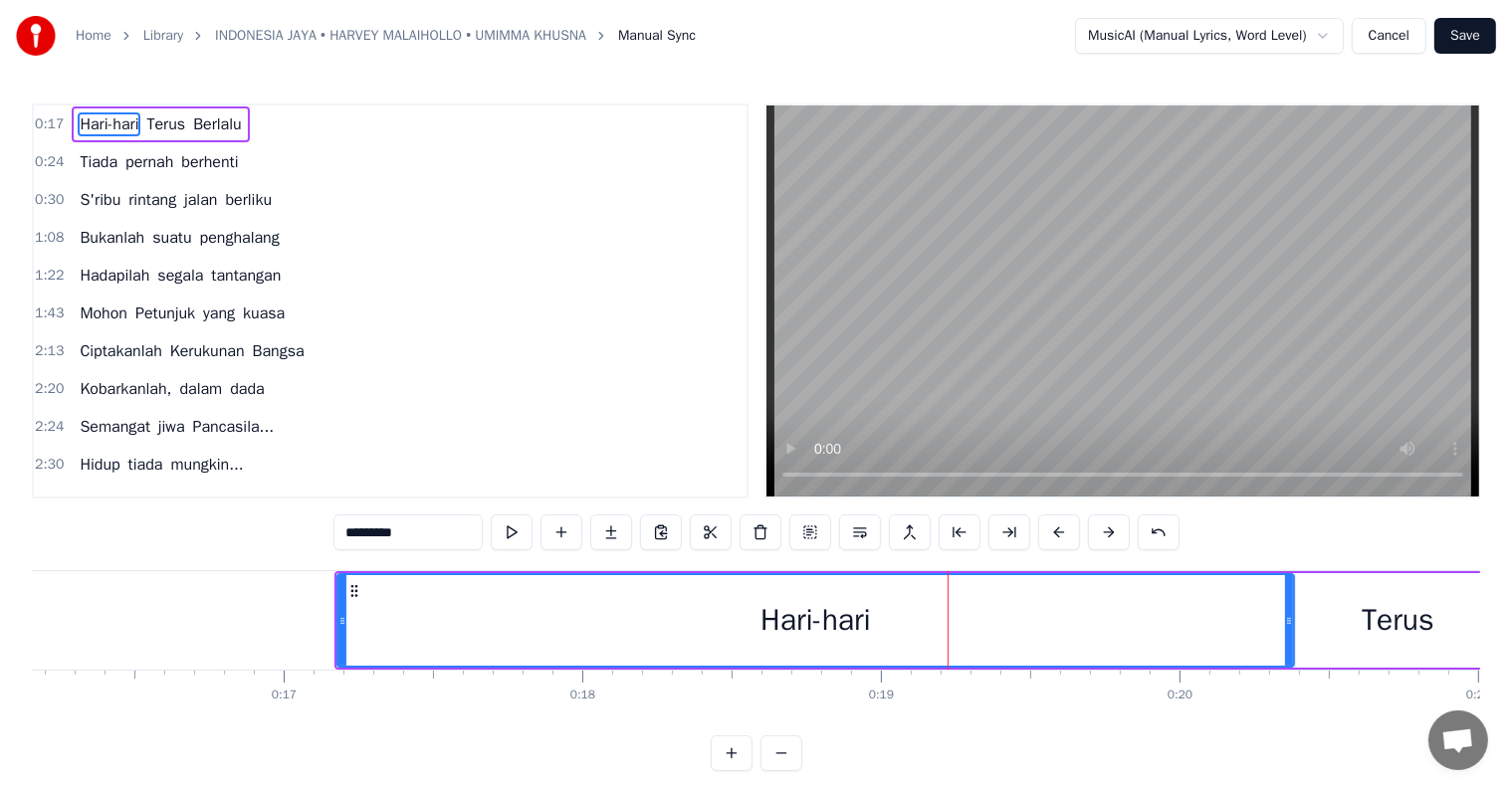 drag, startPoint x: 565, startPoint y: 589, endPoint x: 514, endPoint y: 586, distance: 51.088159 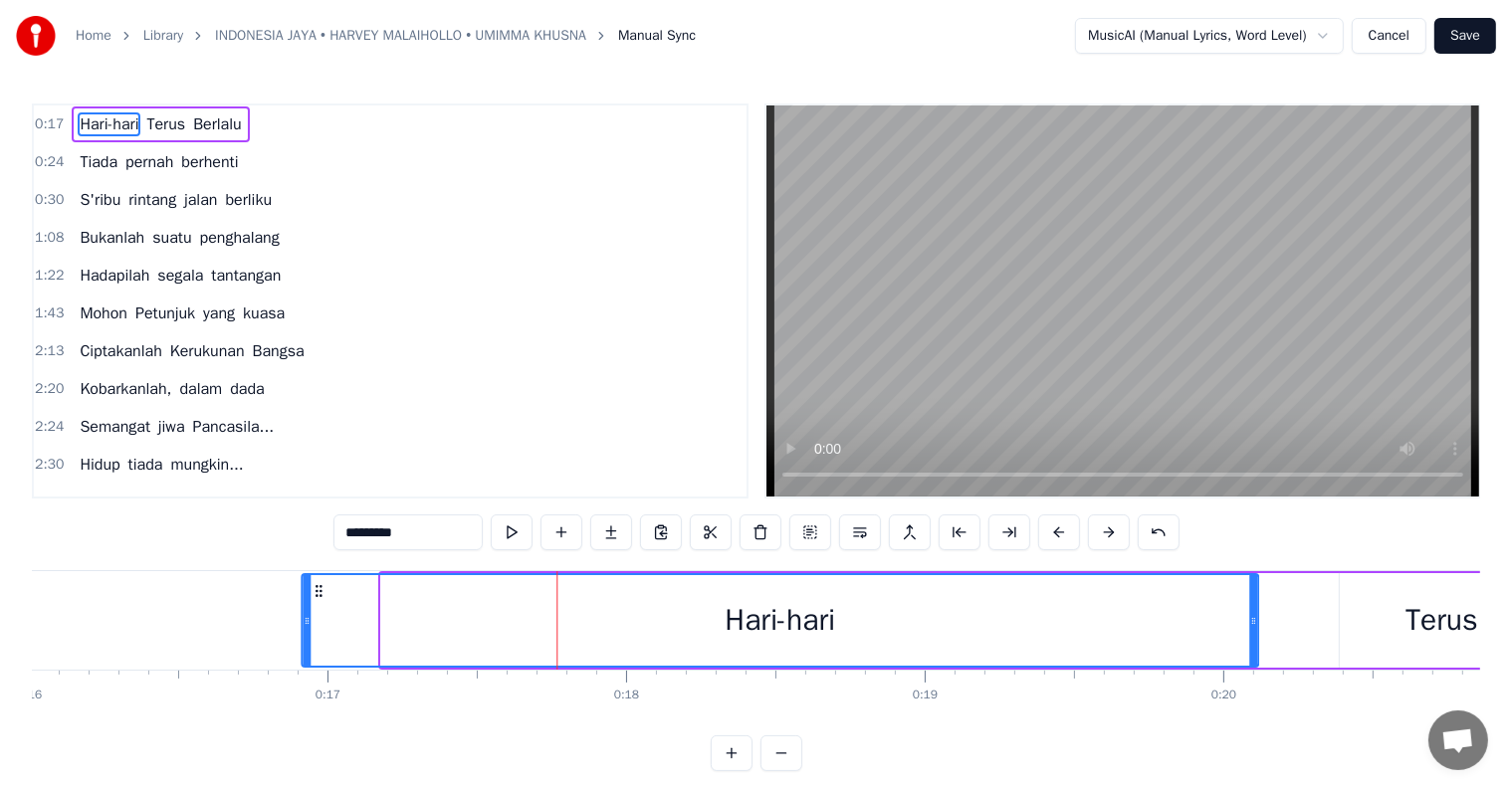 scroll, scrollTop: 0, scrollLeft: 4778, axis: horizontal 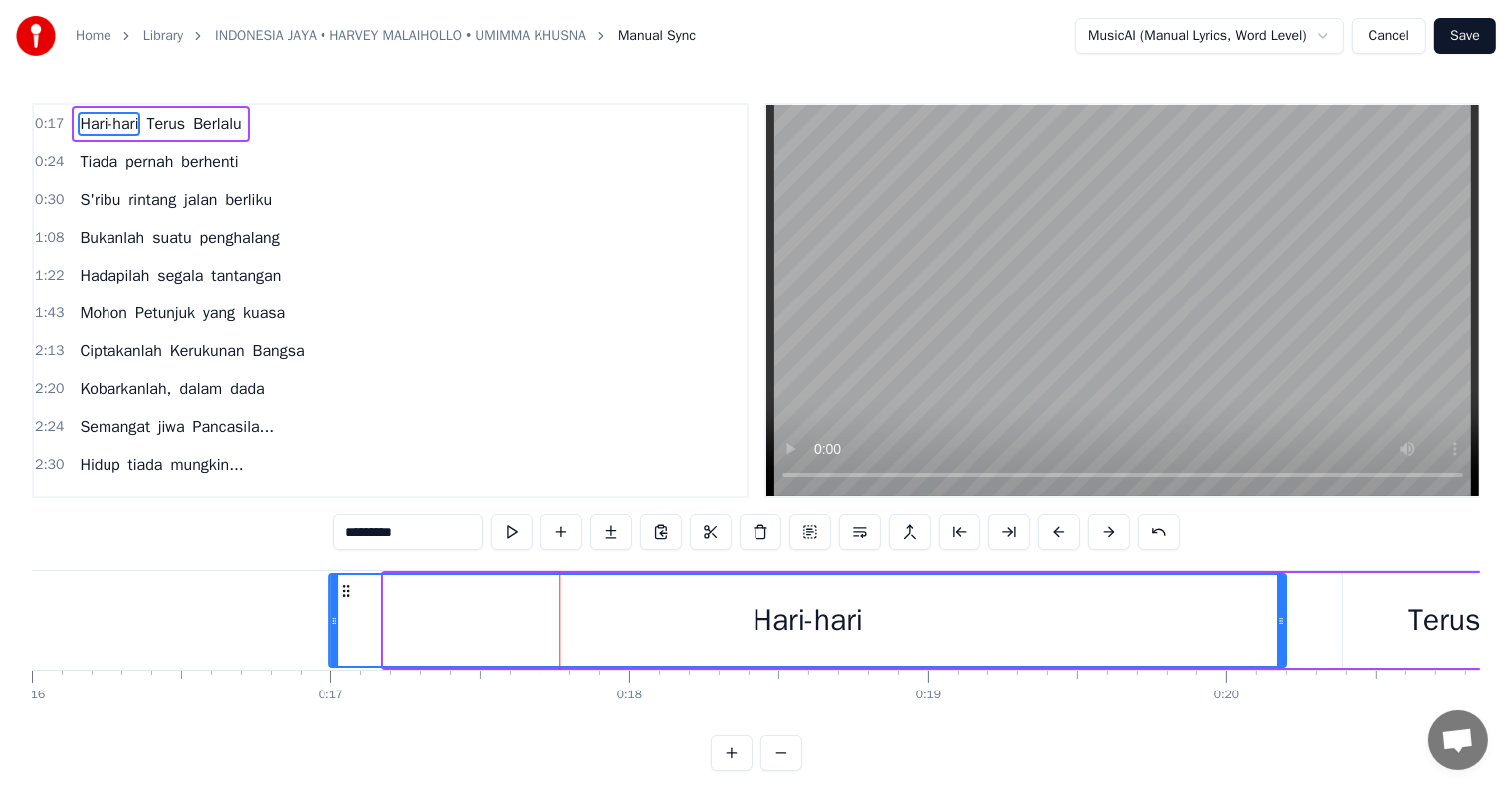 click 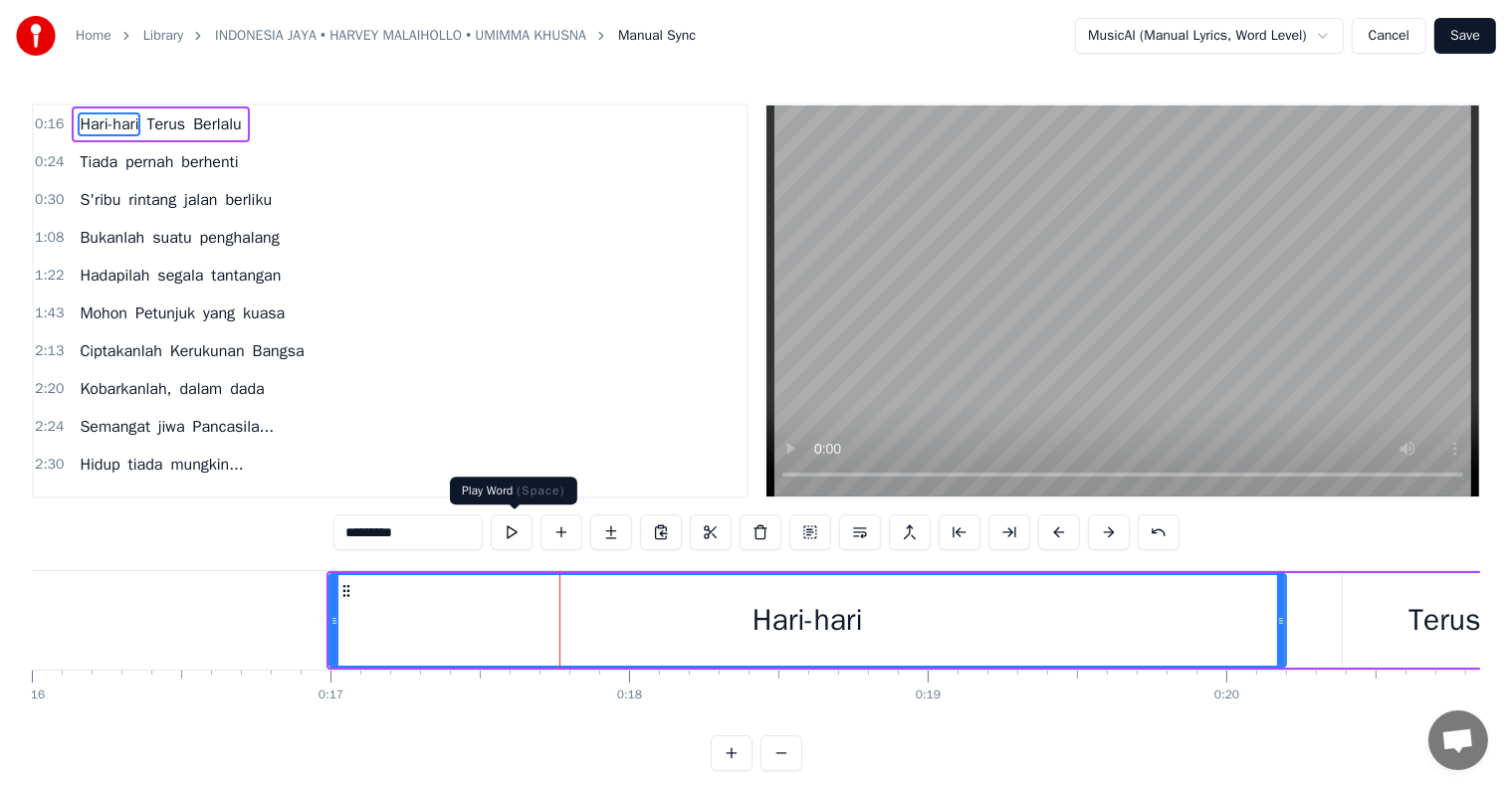 click at bounding box center [512, 532] 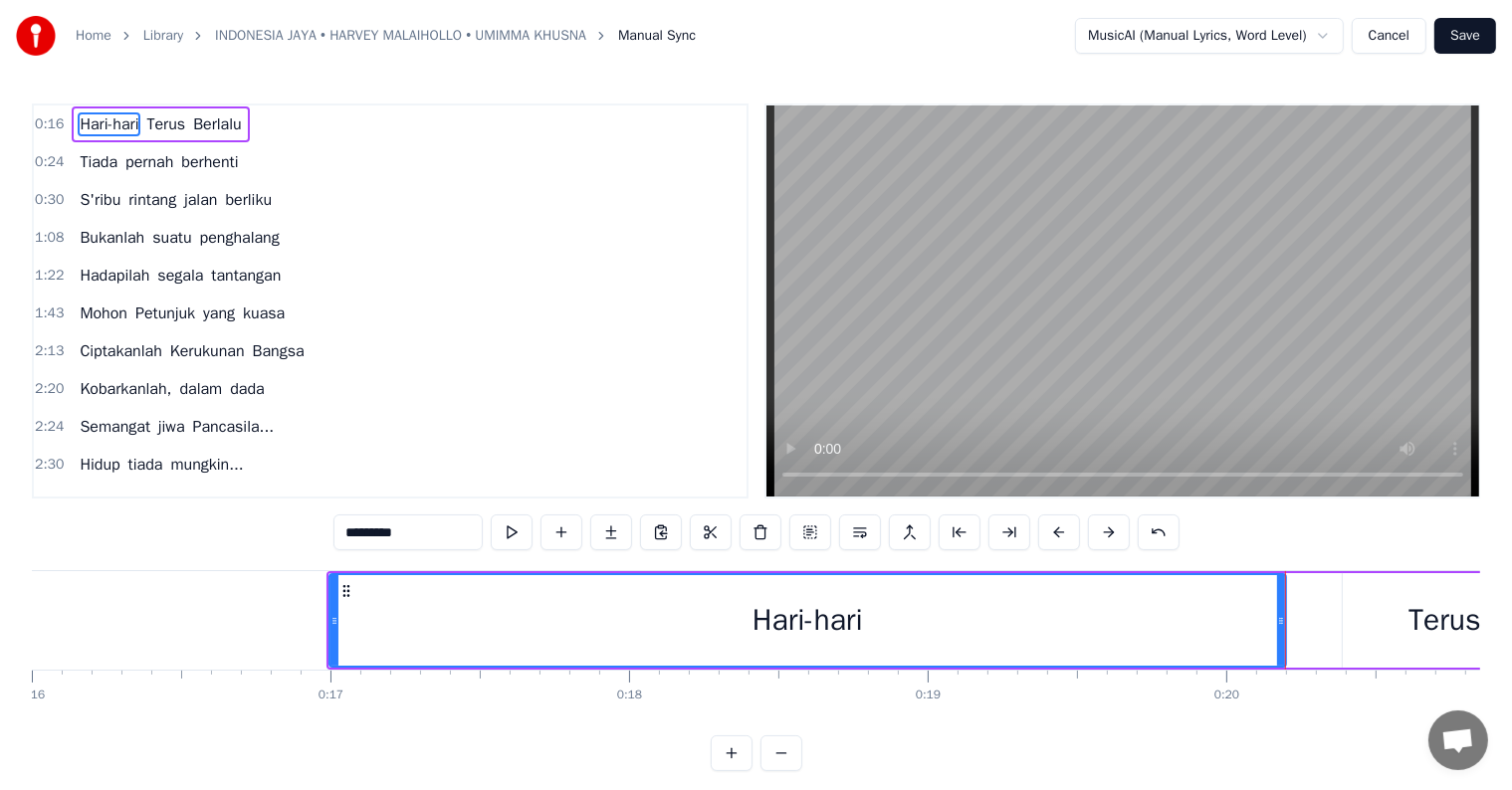 click at bounding box center (512, 532) 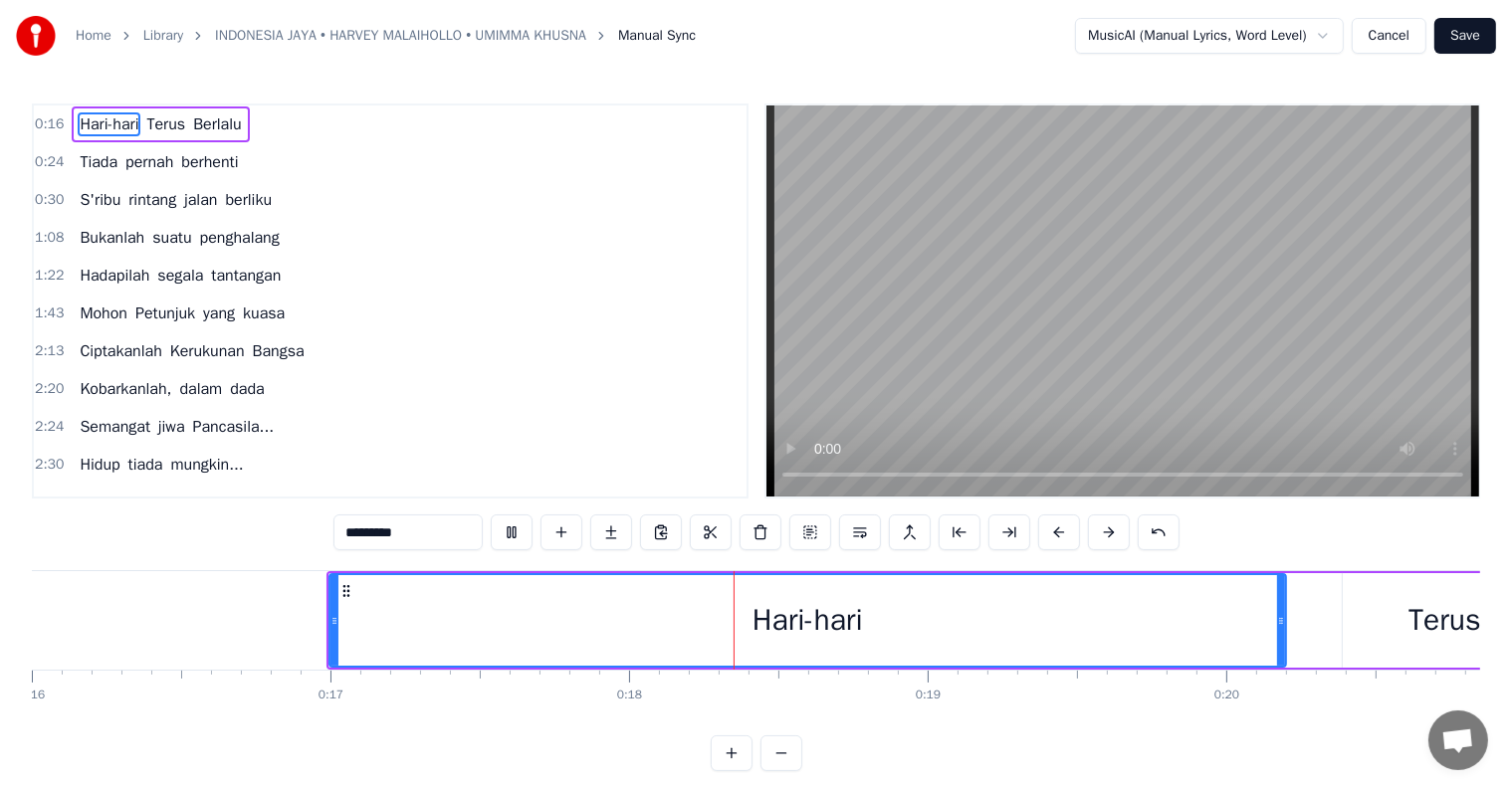 click at bounding box center (512, 532) 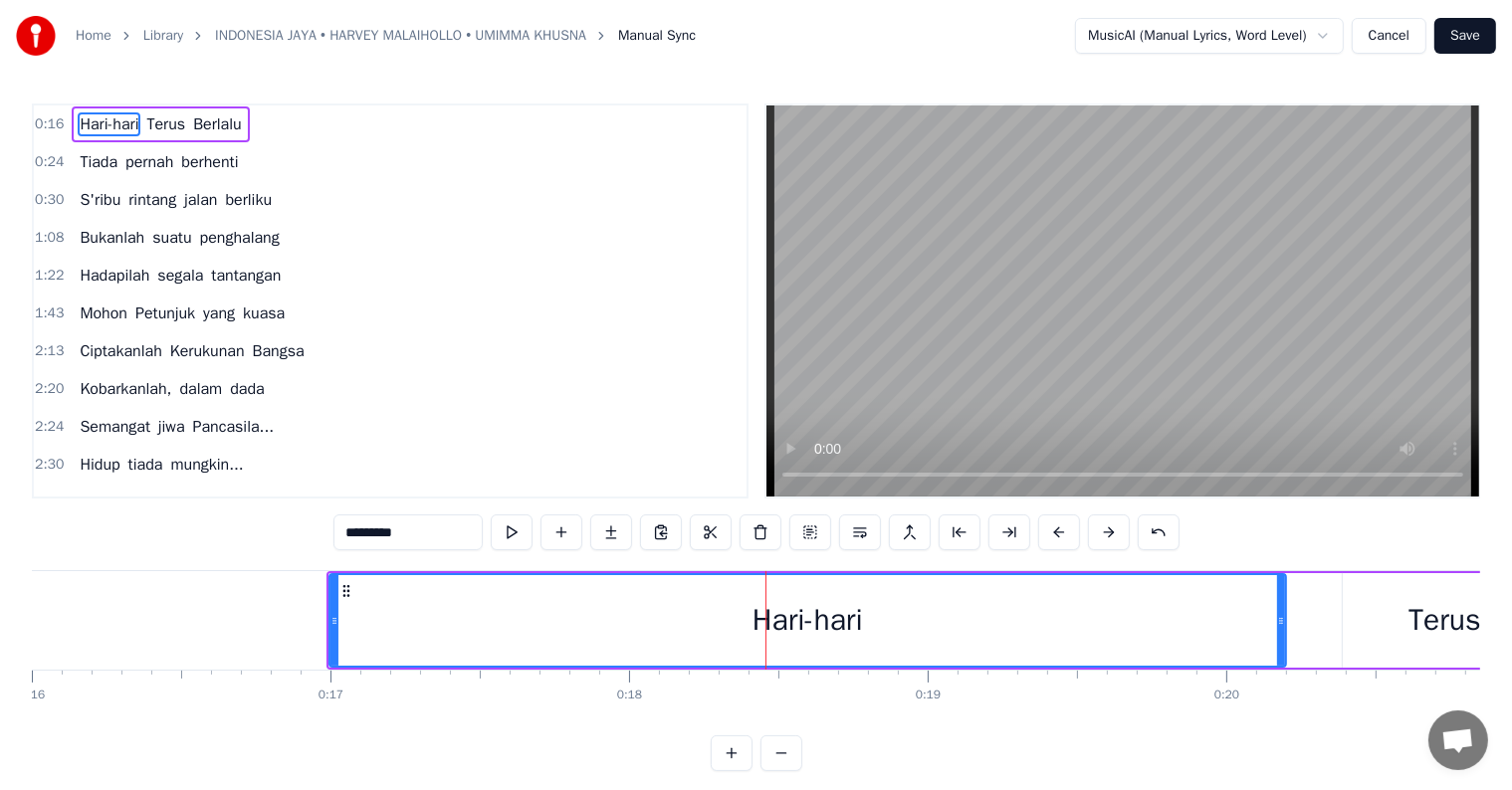 click at bounding box center [512, 532] 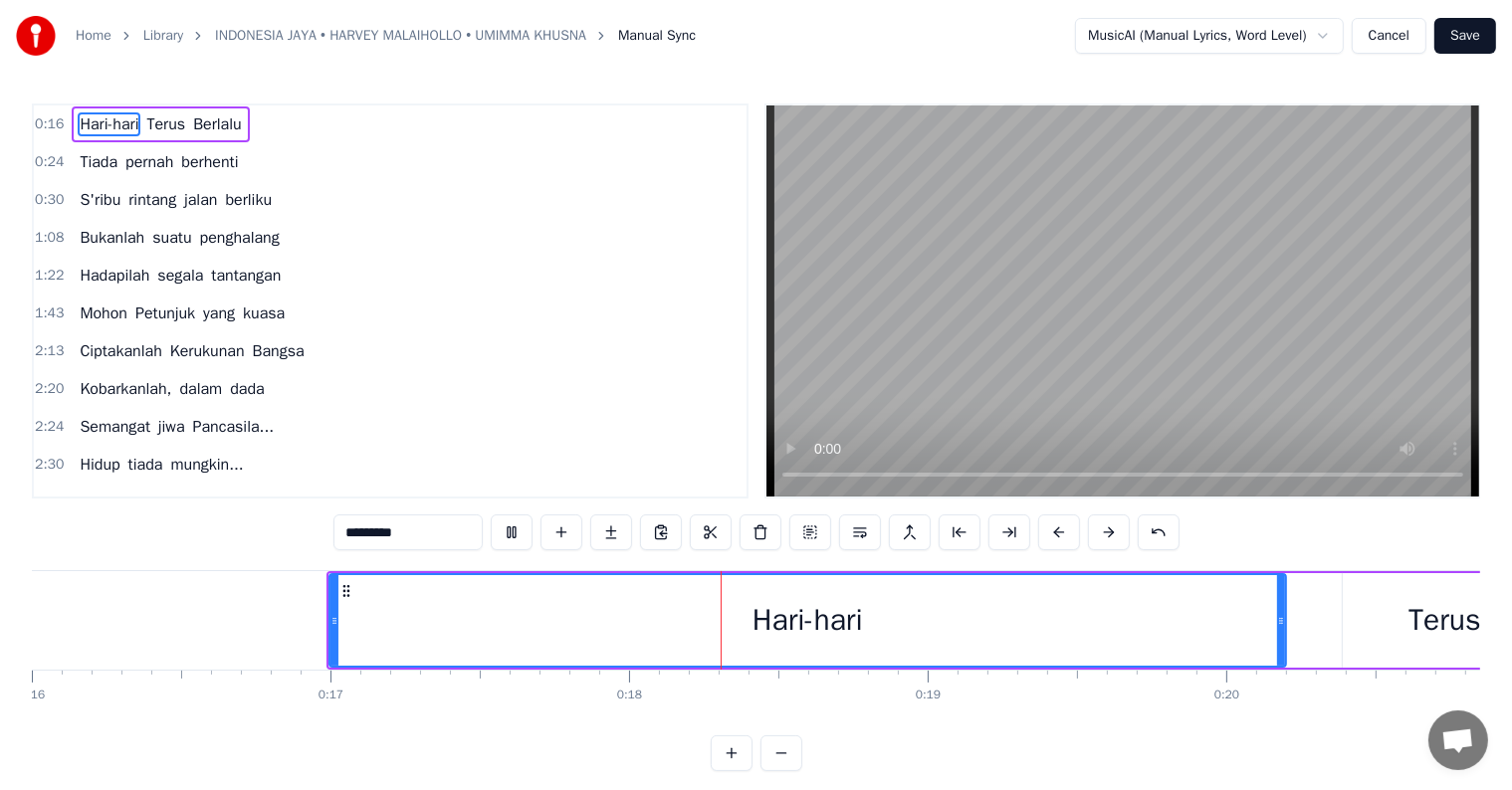 click at bounding box center [512, 532] 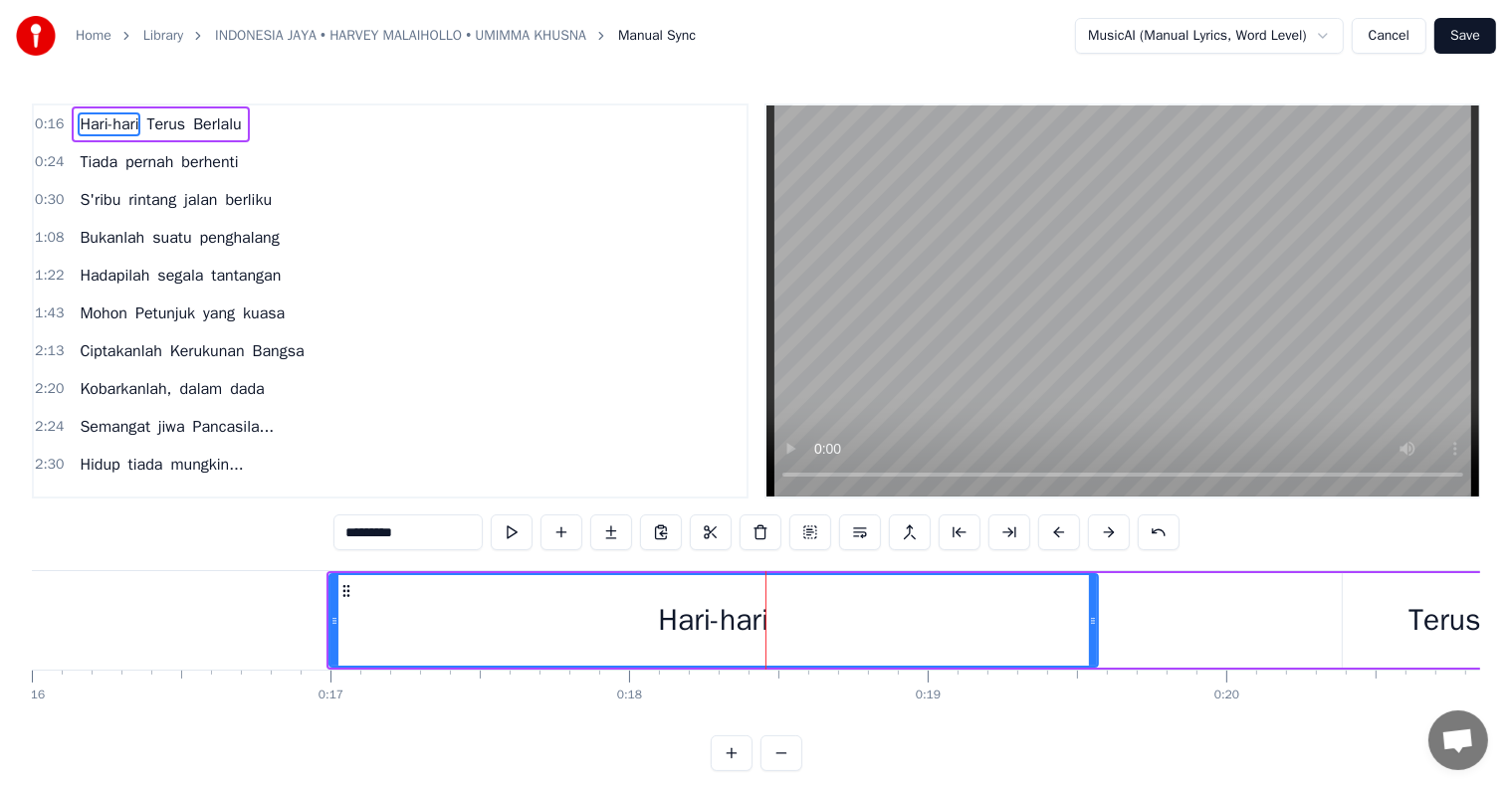 drag, startPoint x: 1278, startPoint y: 617, endPoint x: 1090, endPoint y: 622, distance: 188.06648 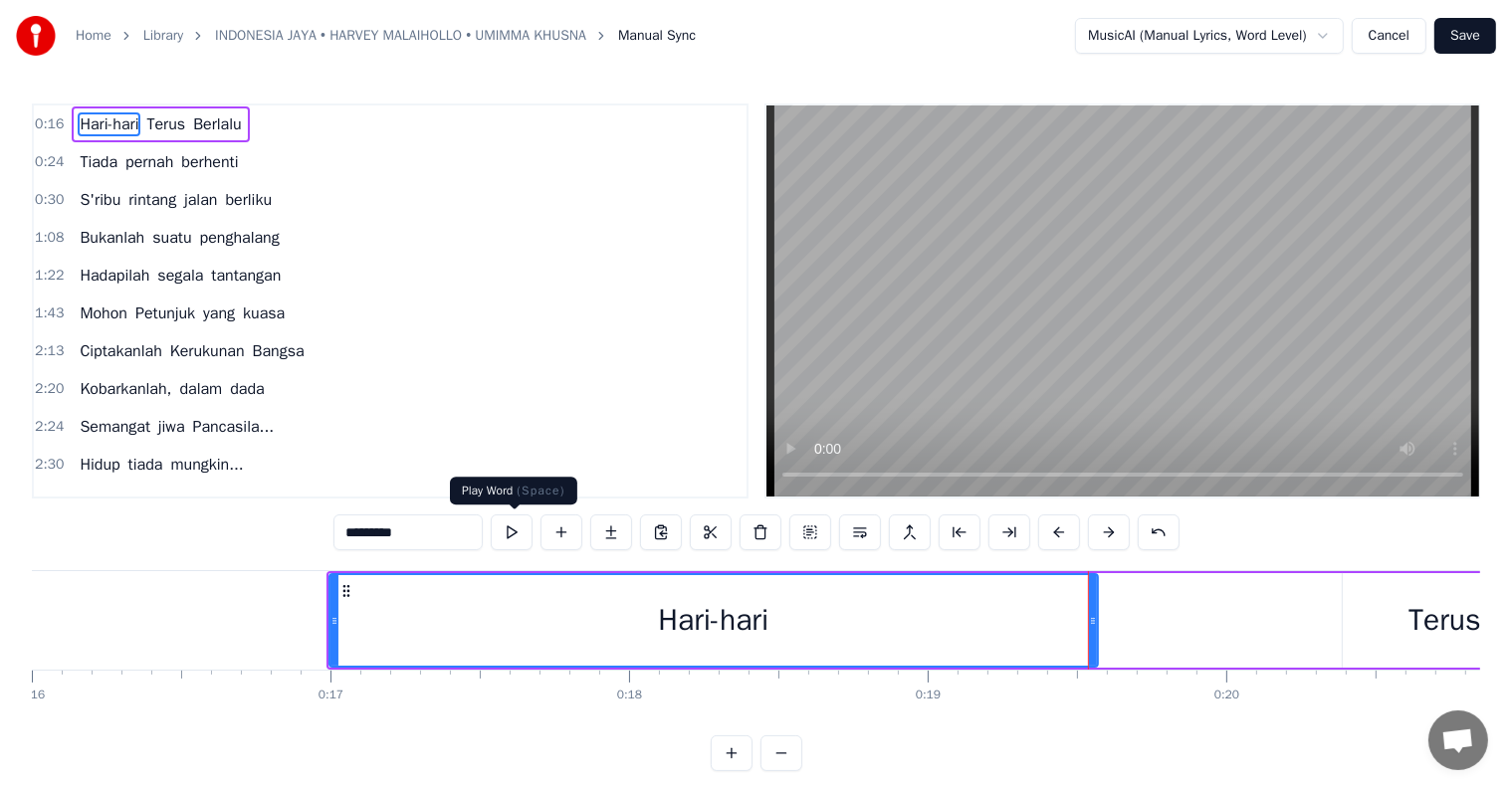 click at bounding box center [512, 532] 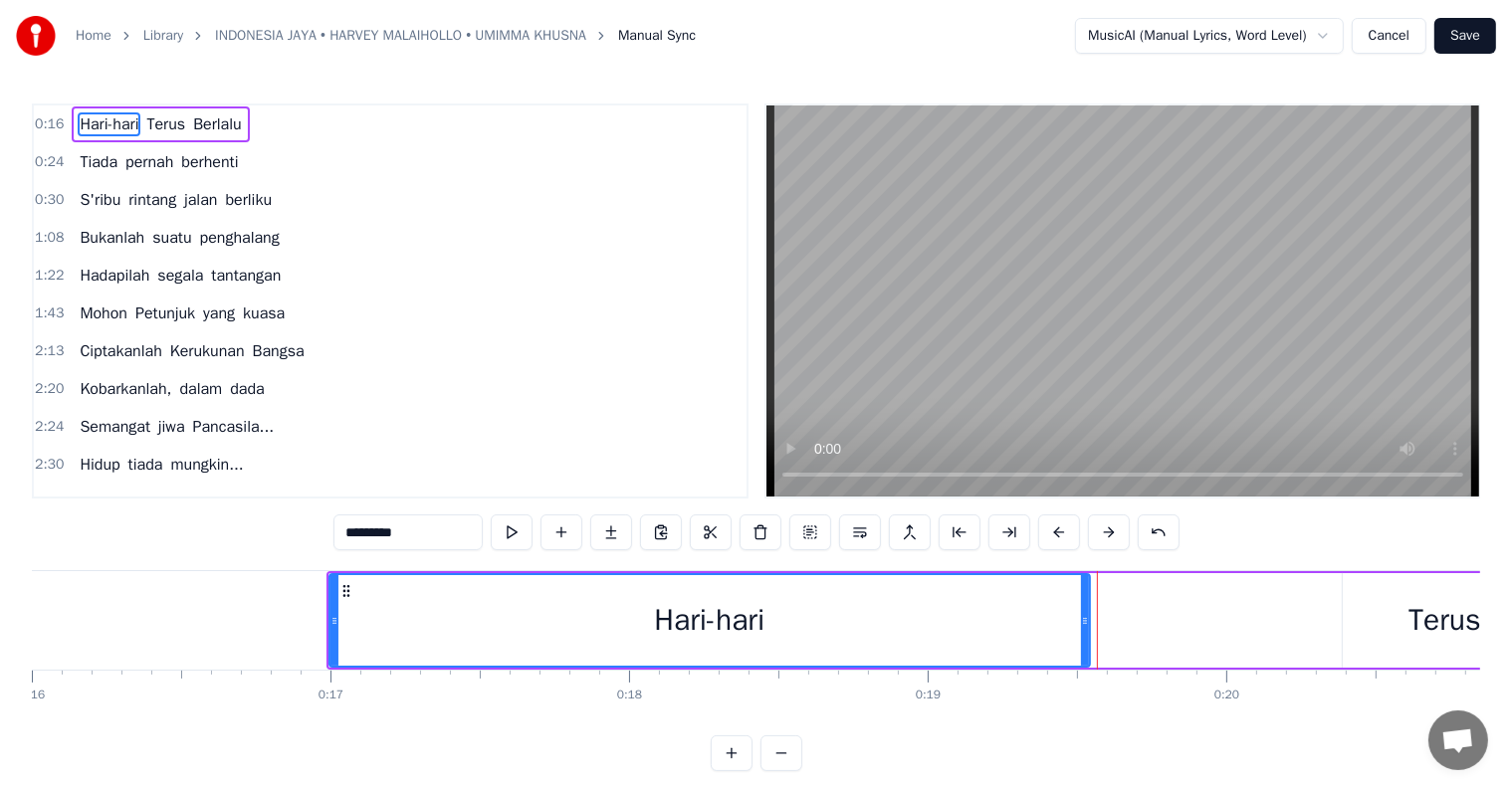 click 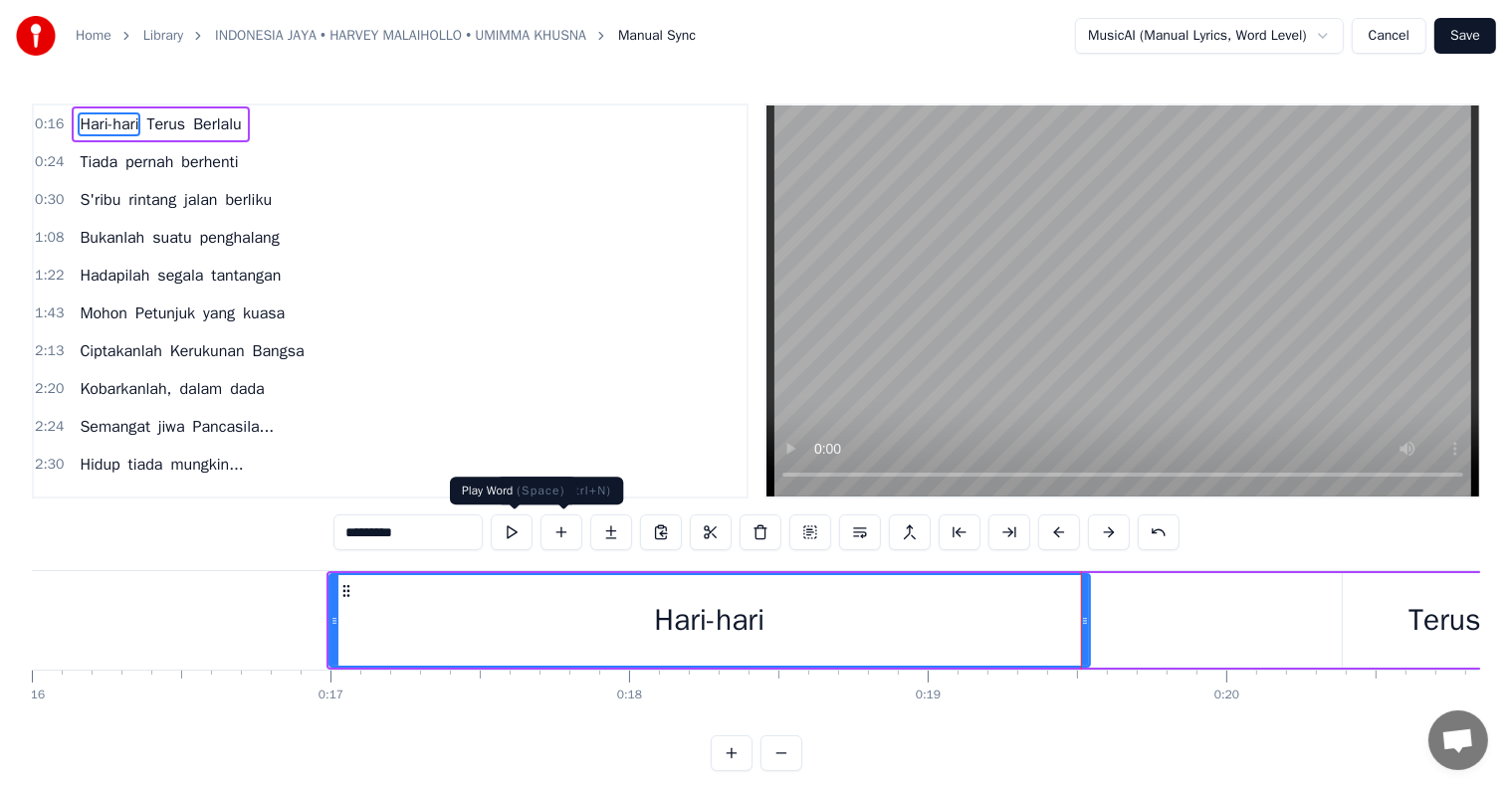 click at bounding box center (512, 532) 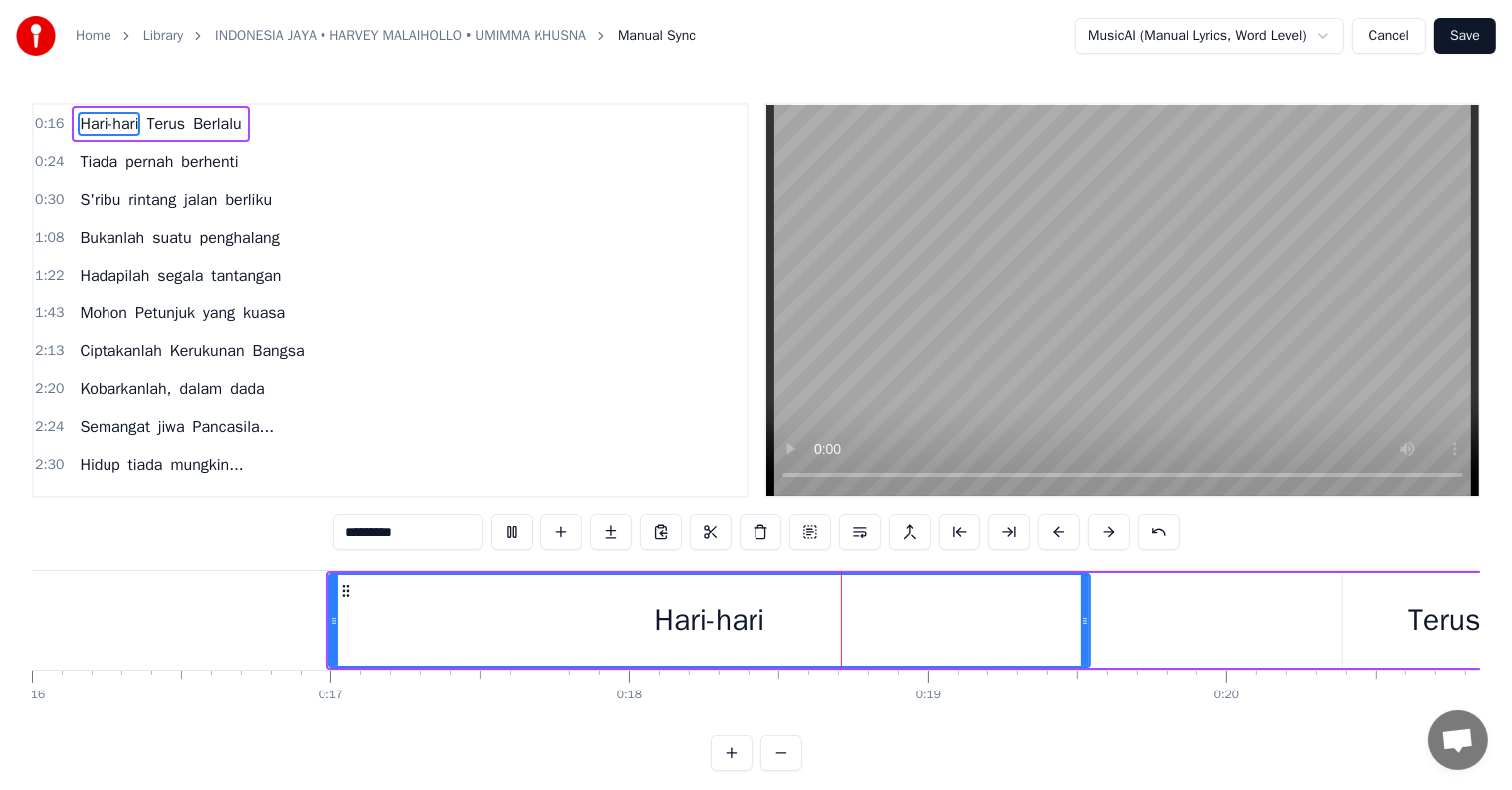 click at bounding box center [512, 532] 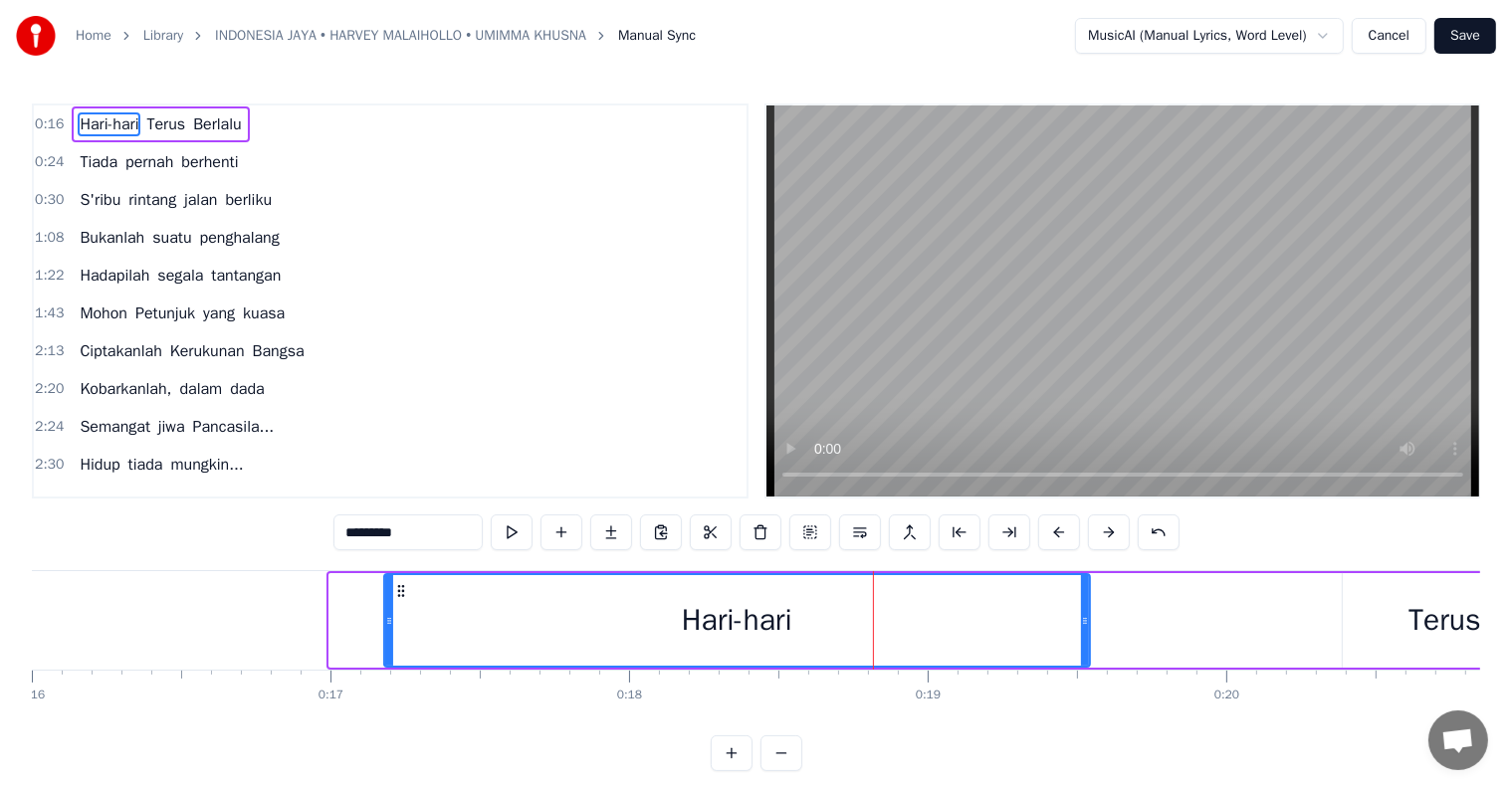 drag, startPoint x: 335, startPoint y: 621, endPoint x: 390, endPoint y: 621, distance: 55 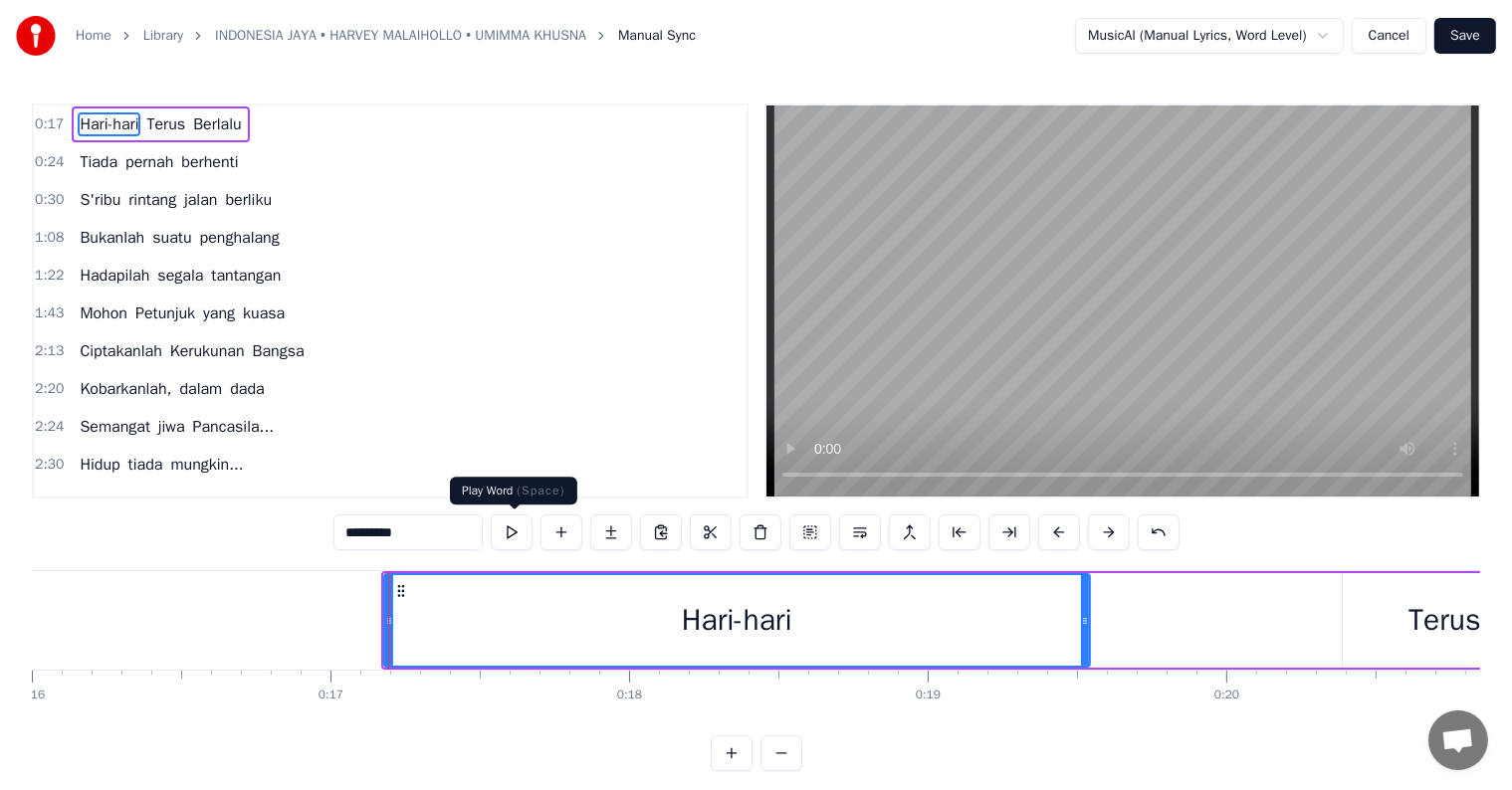click at bounding box center (512, 532) 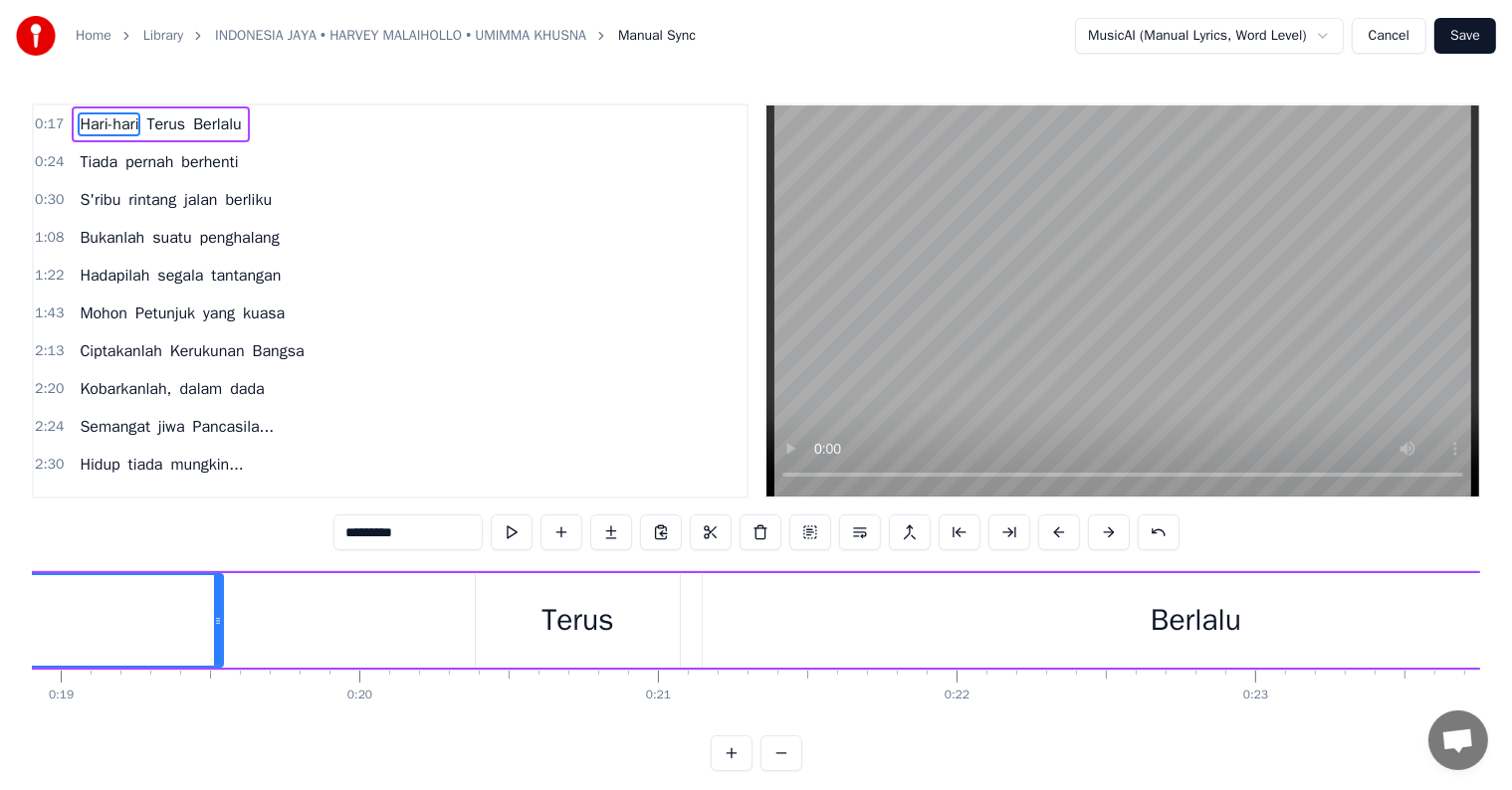 scroll, scrollTop: 0, scrollLeft: 5639, axis: horizontal 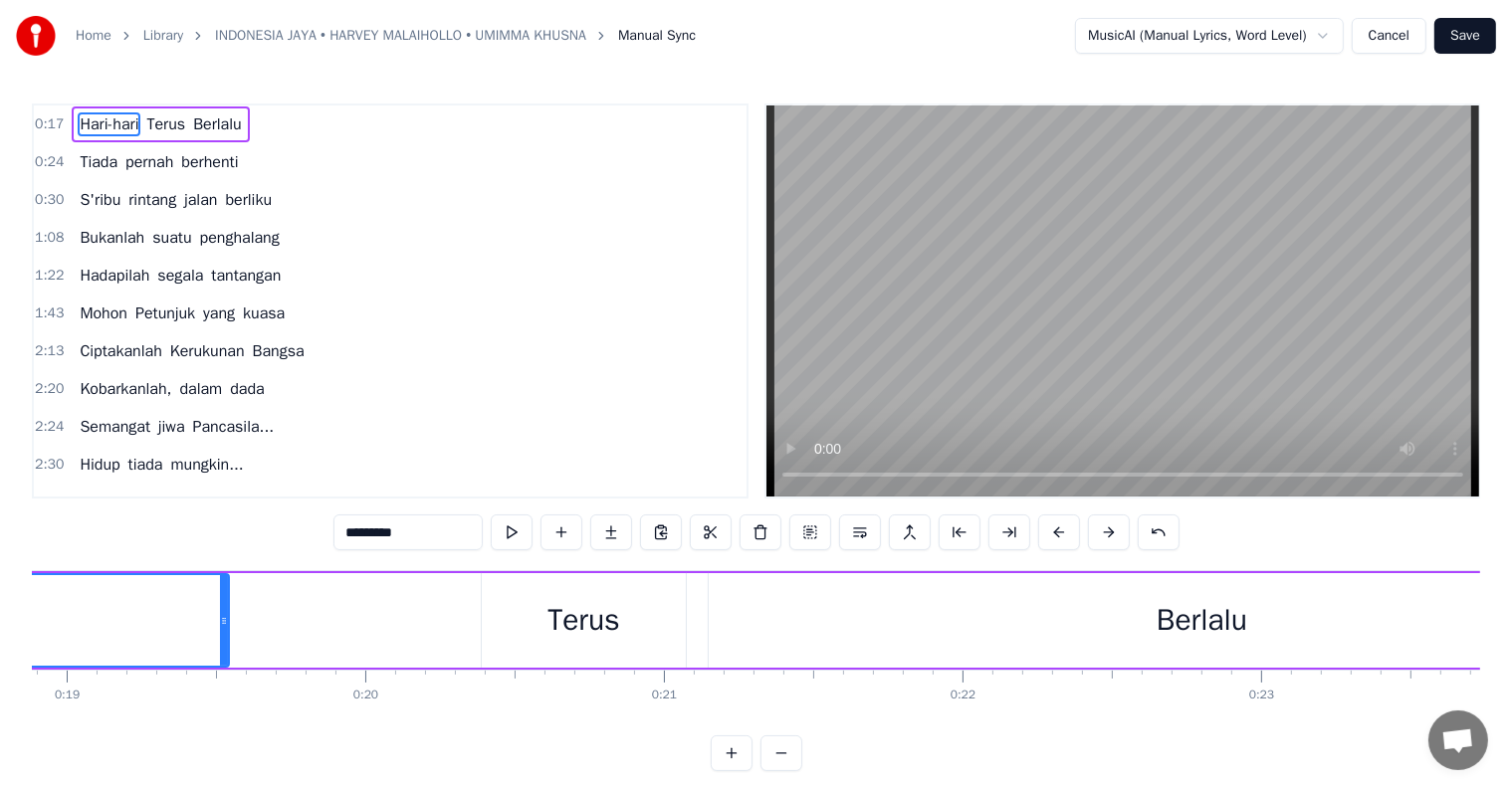 click on "Terus" at bounding box center [583, 620] 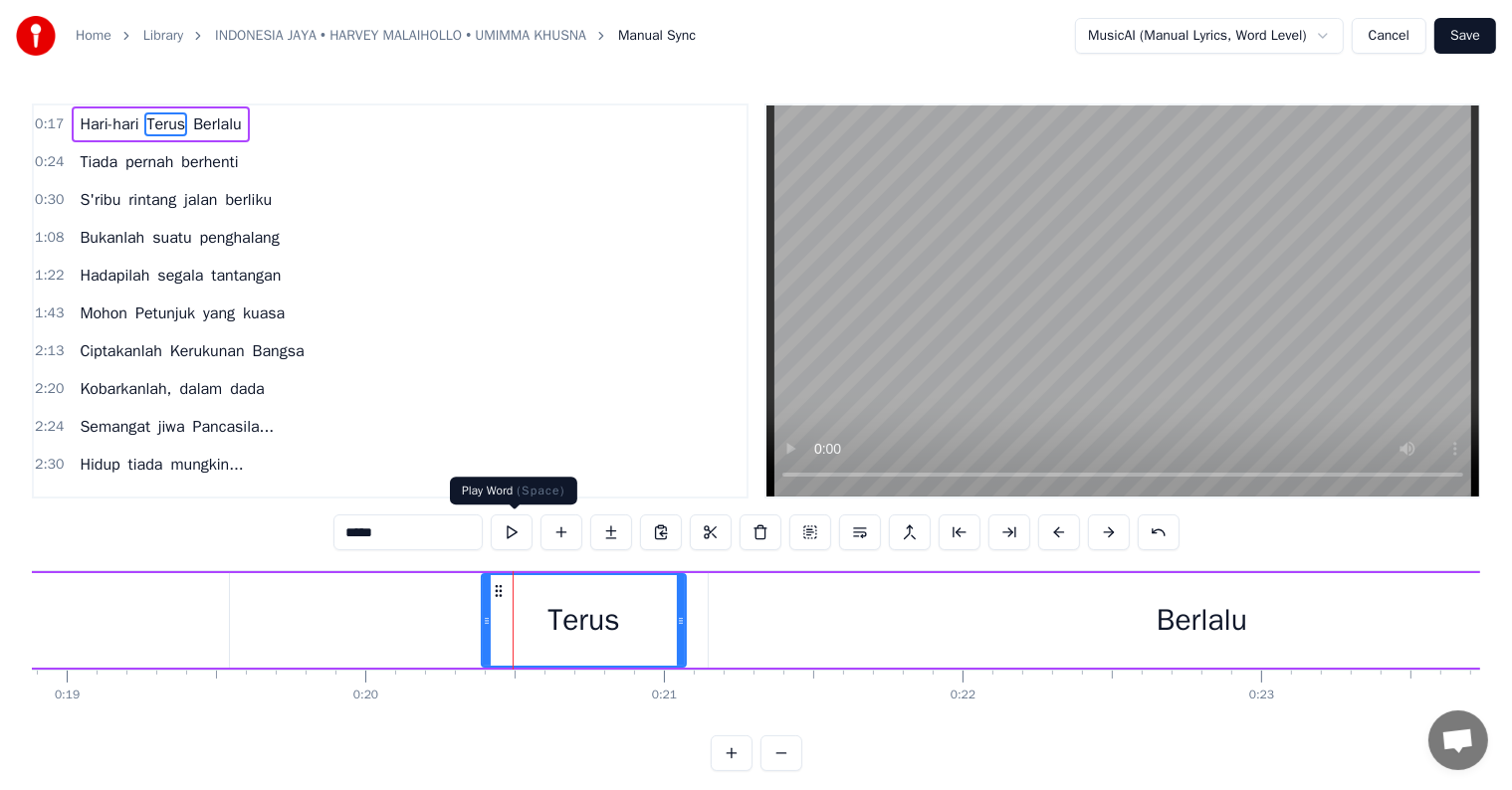 click at bounding box center (512, 532) 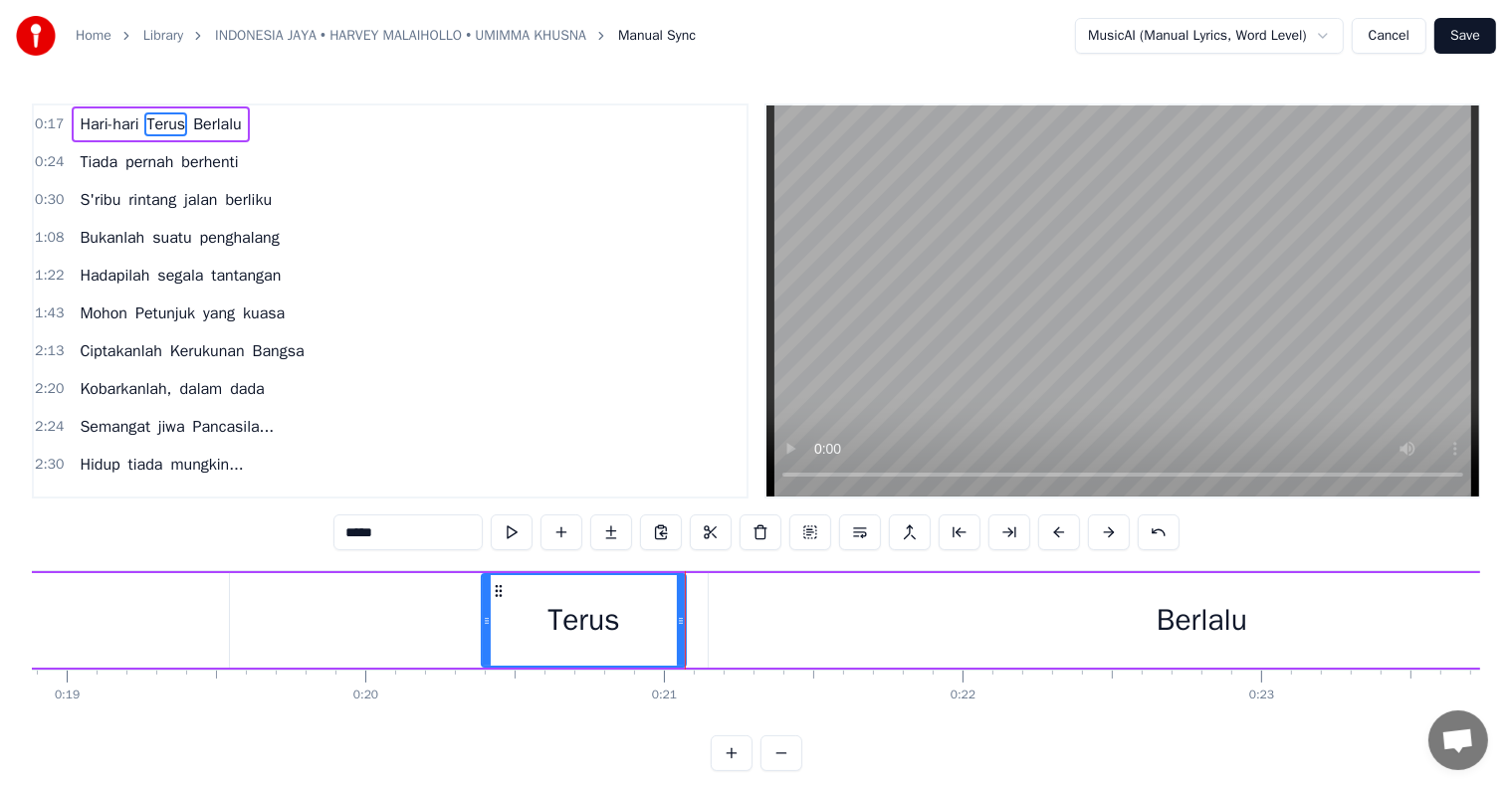 click on "Berlalu" at bounding box center [1201, 620] 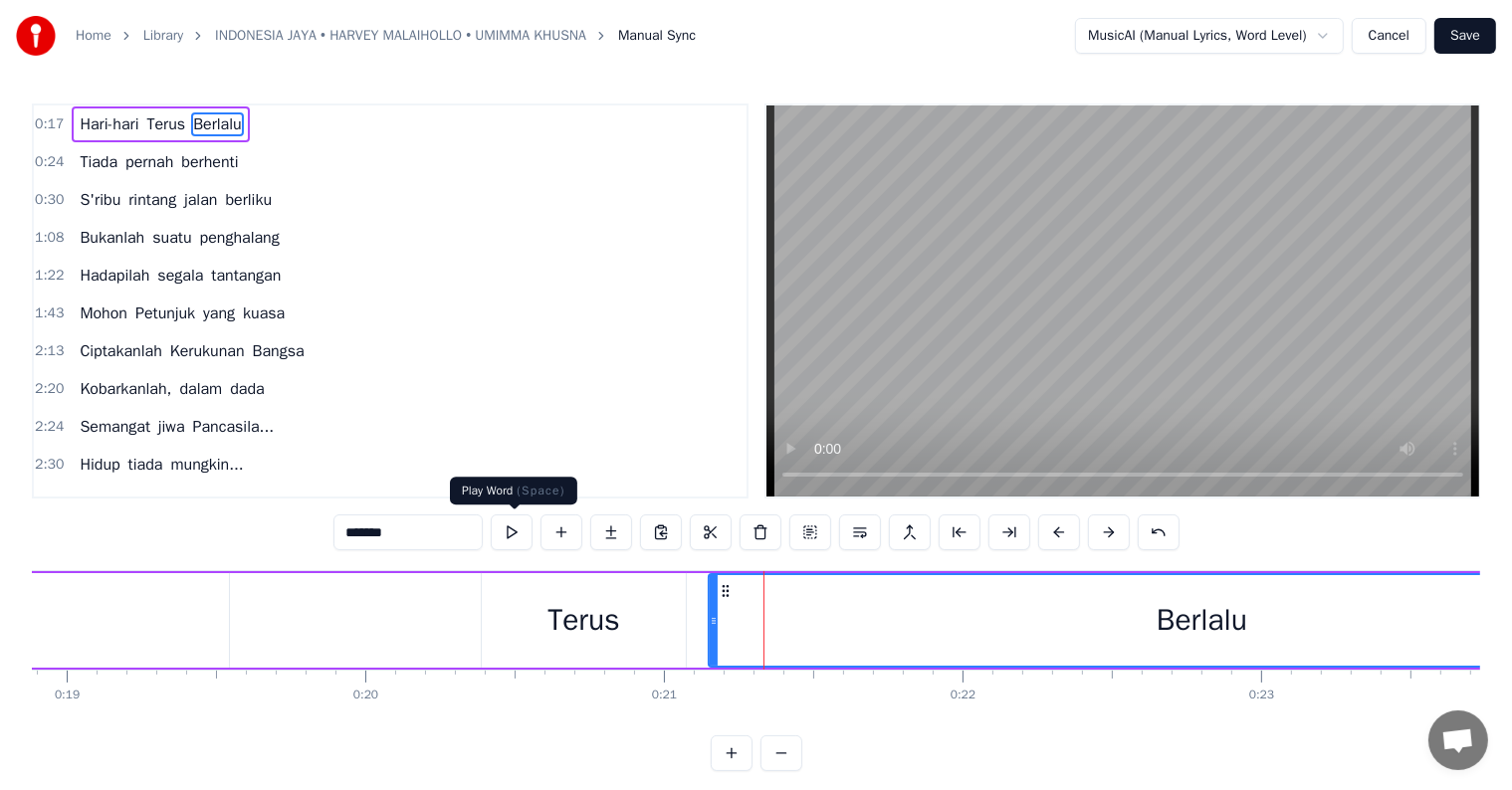 click at bounding box center (512, 532) 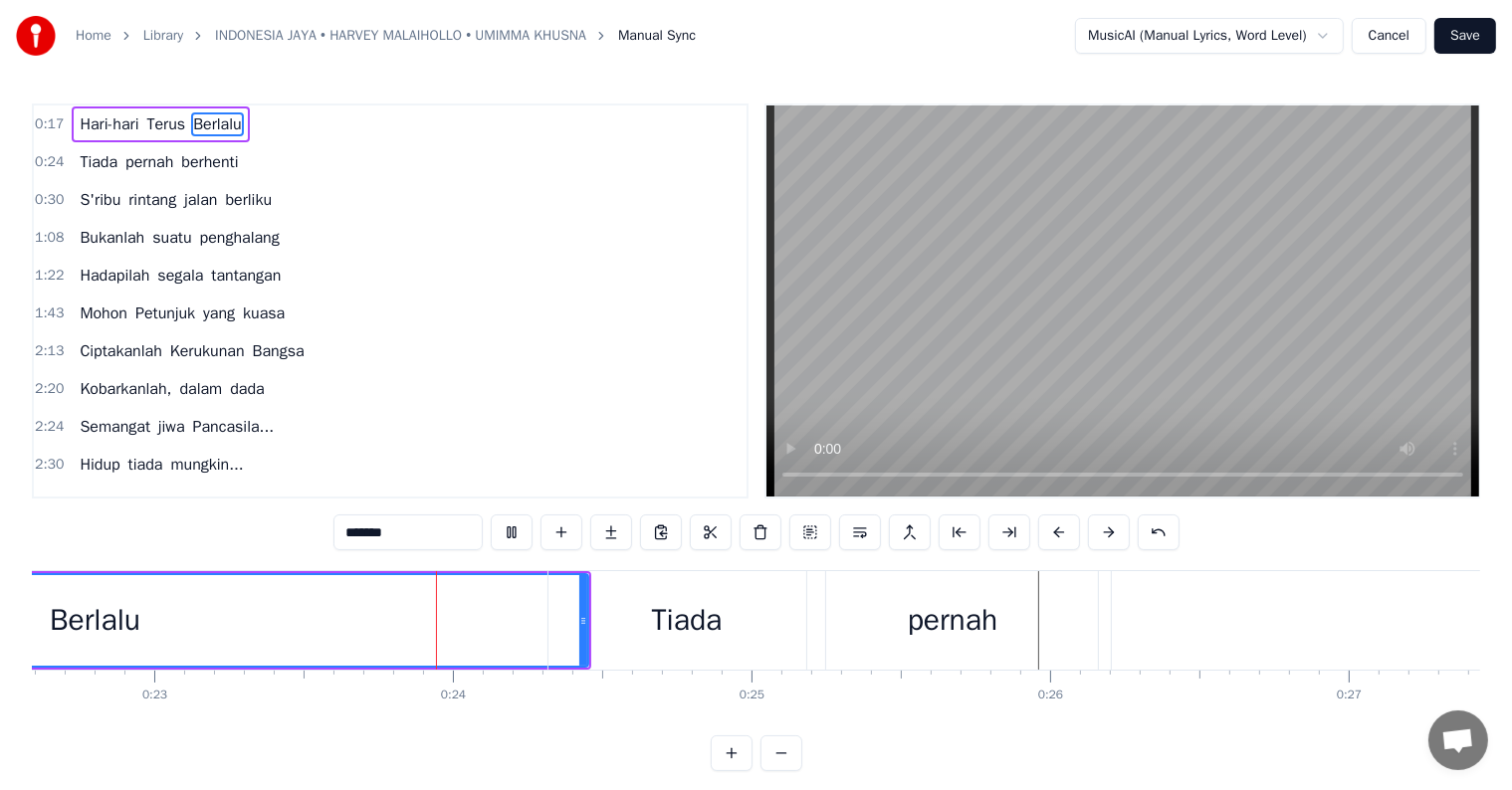 click at bounding box center [512, 532] 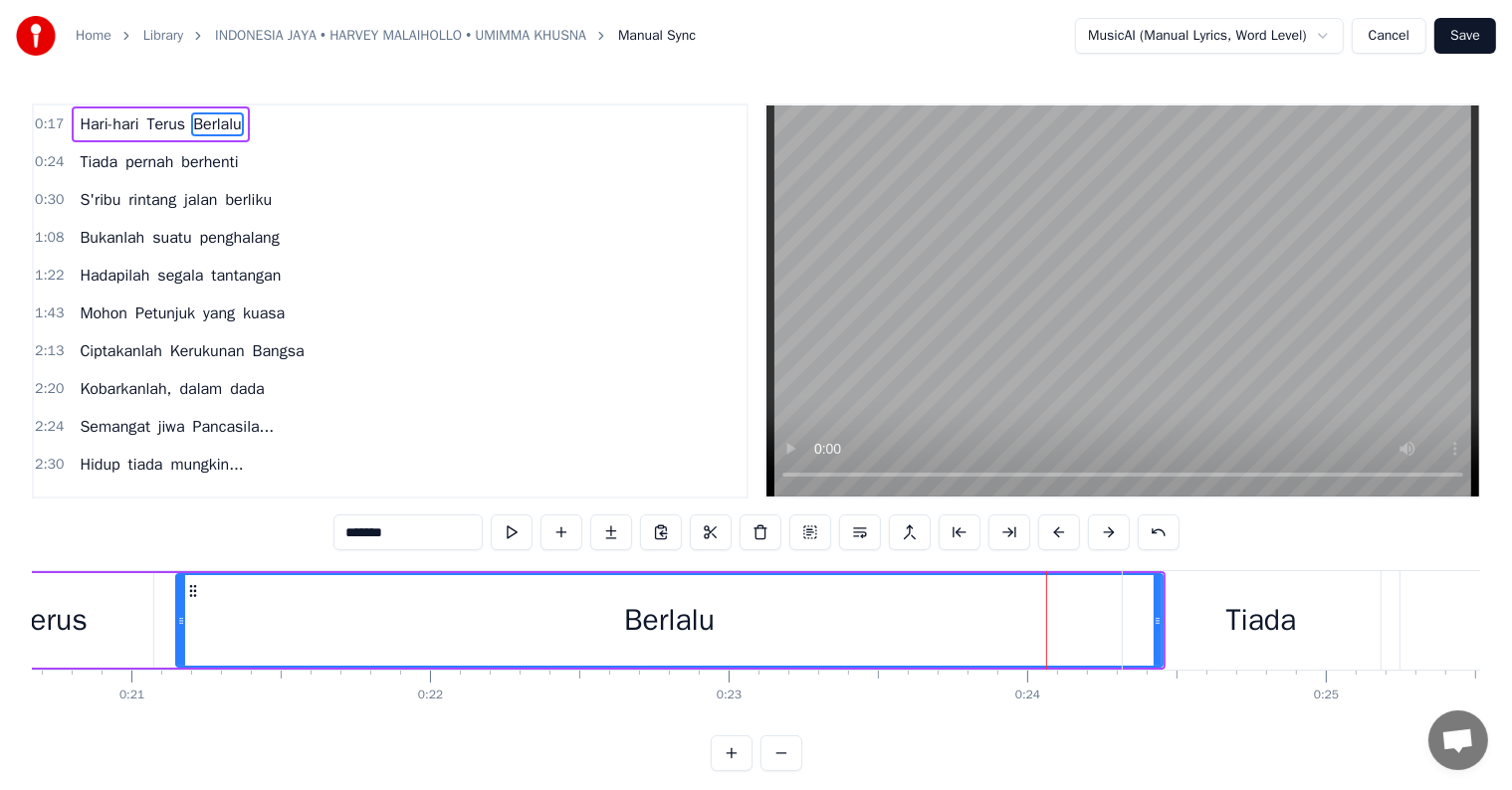 scroll, scrollTop: 0, scrollLeft: 6076, axis: horizontal 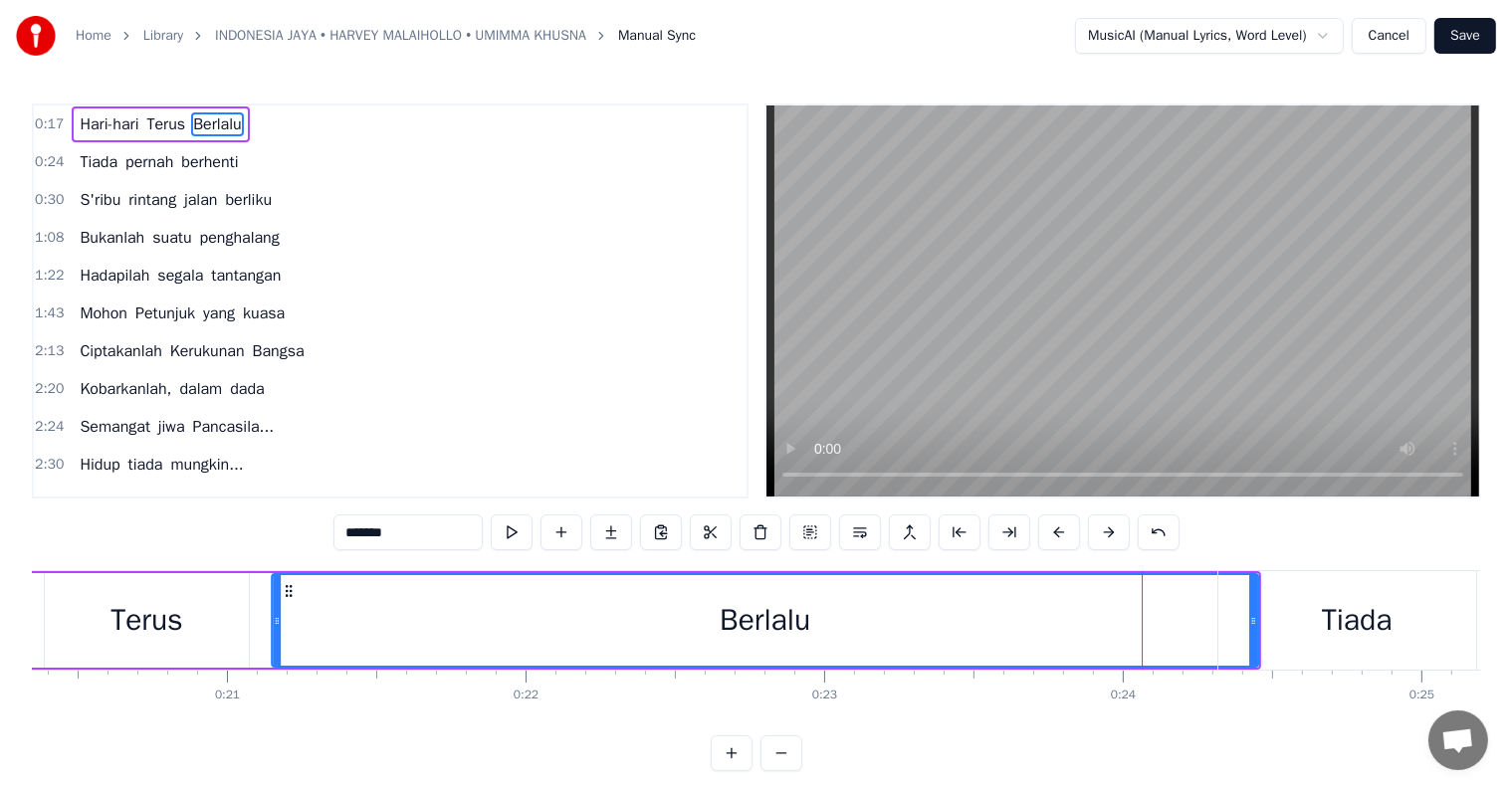 click 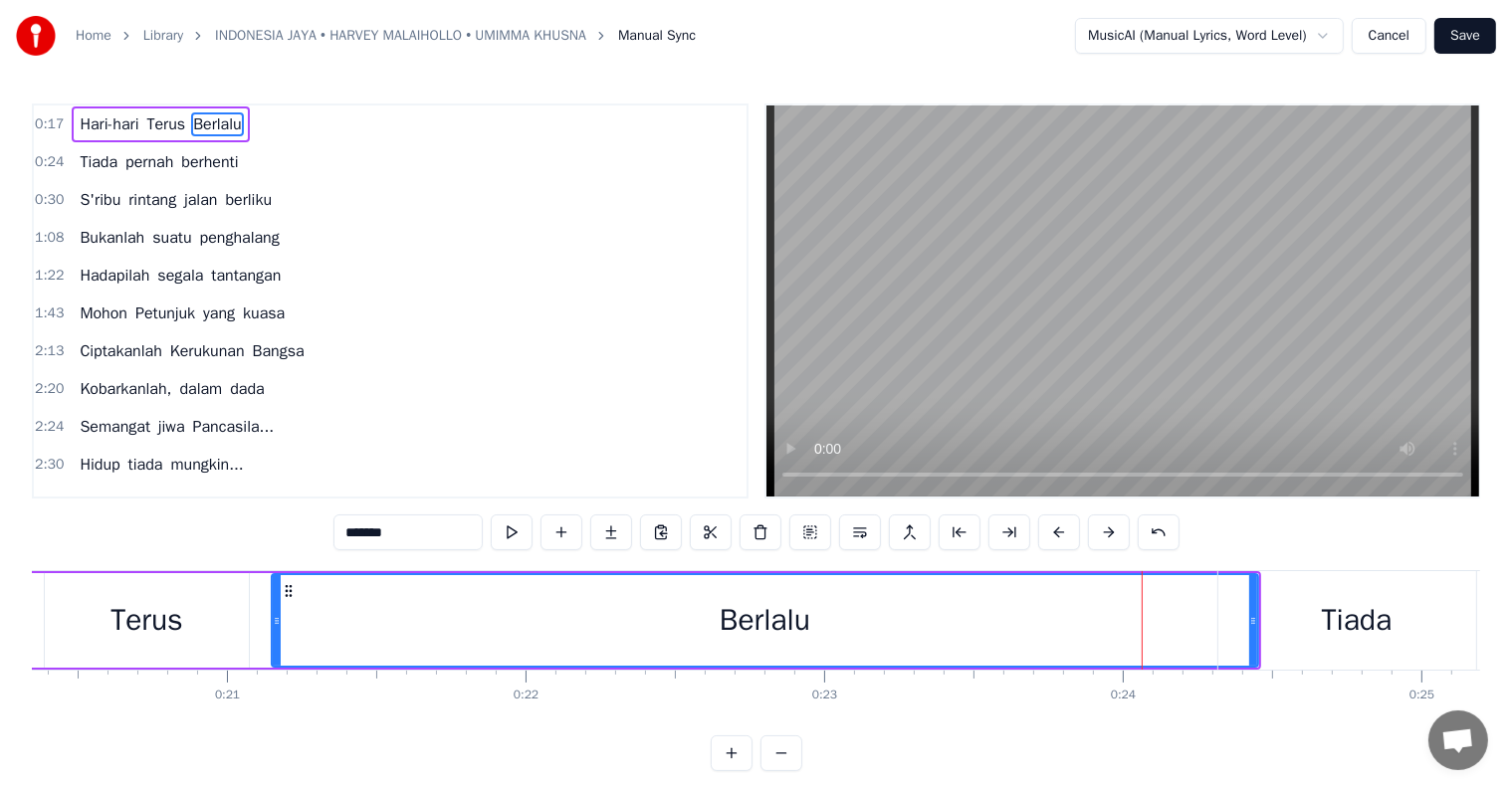 click on "Tiada" at bounding box center [1357, 620] 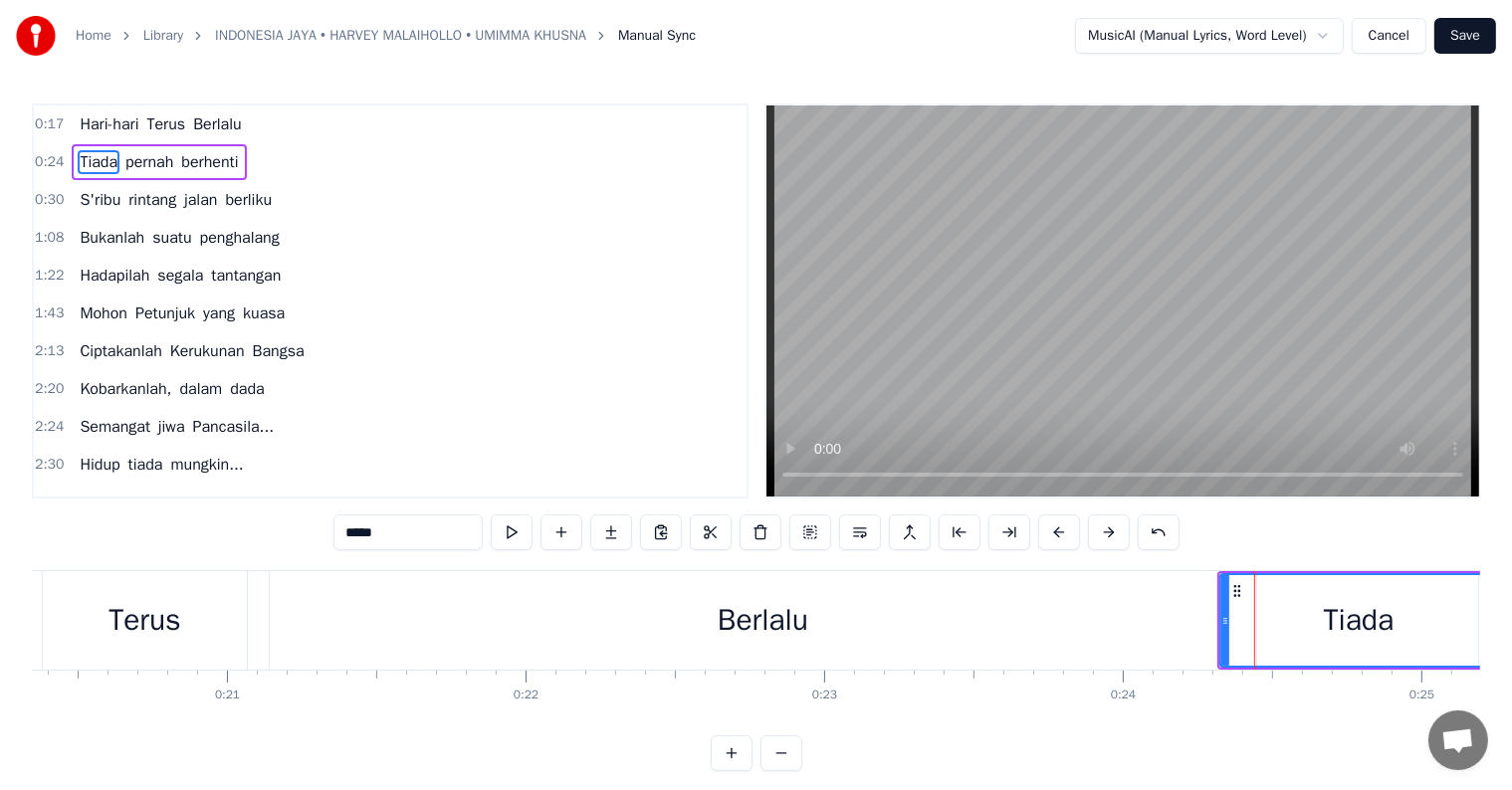 click on "Berlalu" at bounding box center [762, 620] 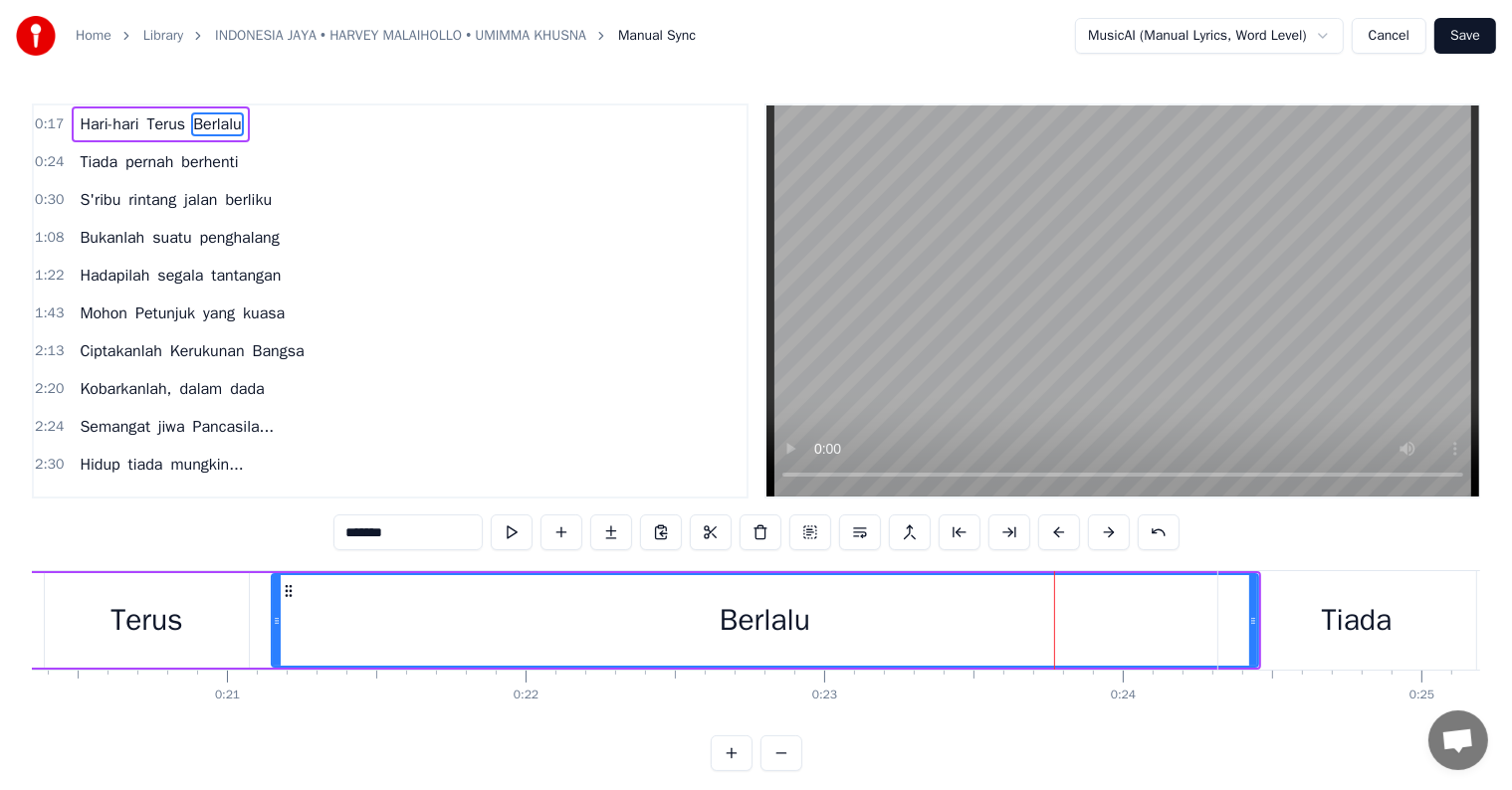 drag, startPoint x: 1252, startPoint y: 619, endPoint x: 1190, endPoint y: 613, distance: 62.289646 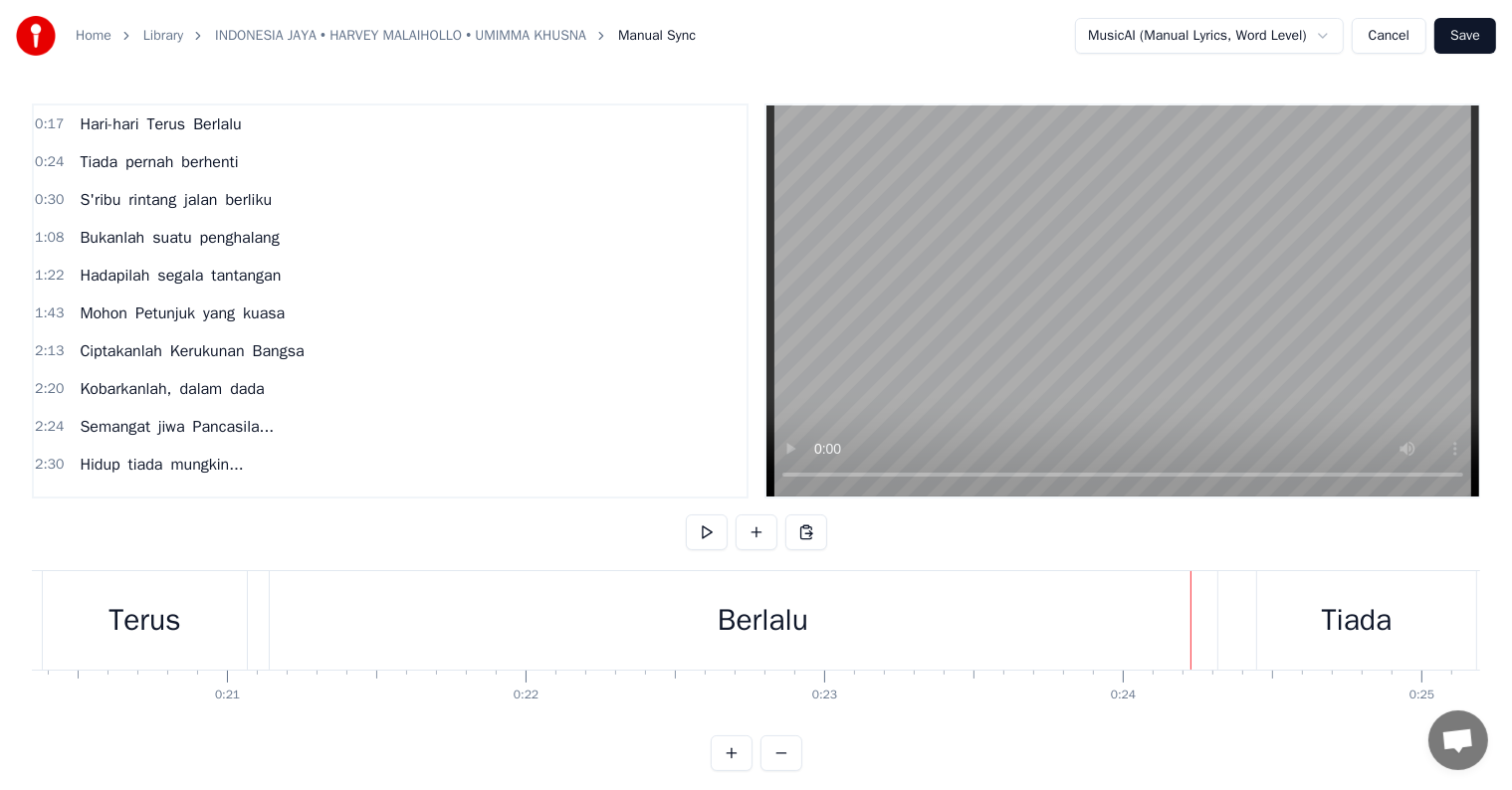 click on "Berlalu" at bounding box center (762, 620) 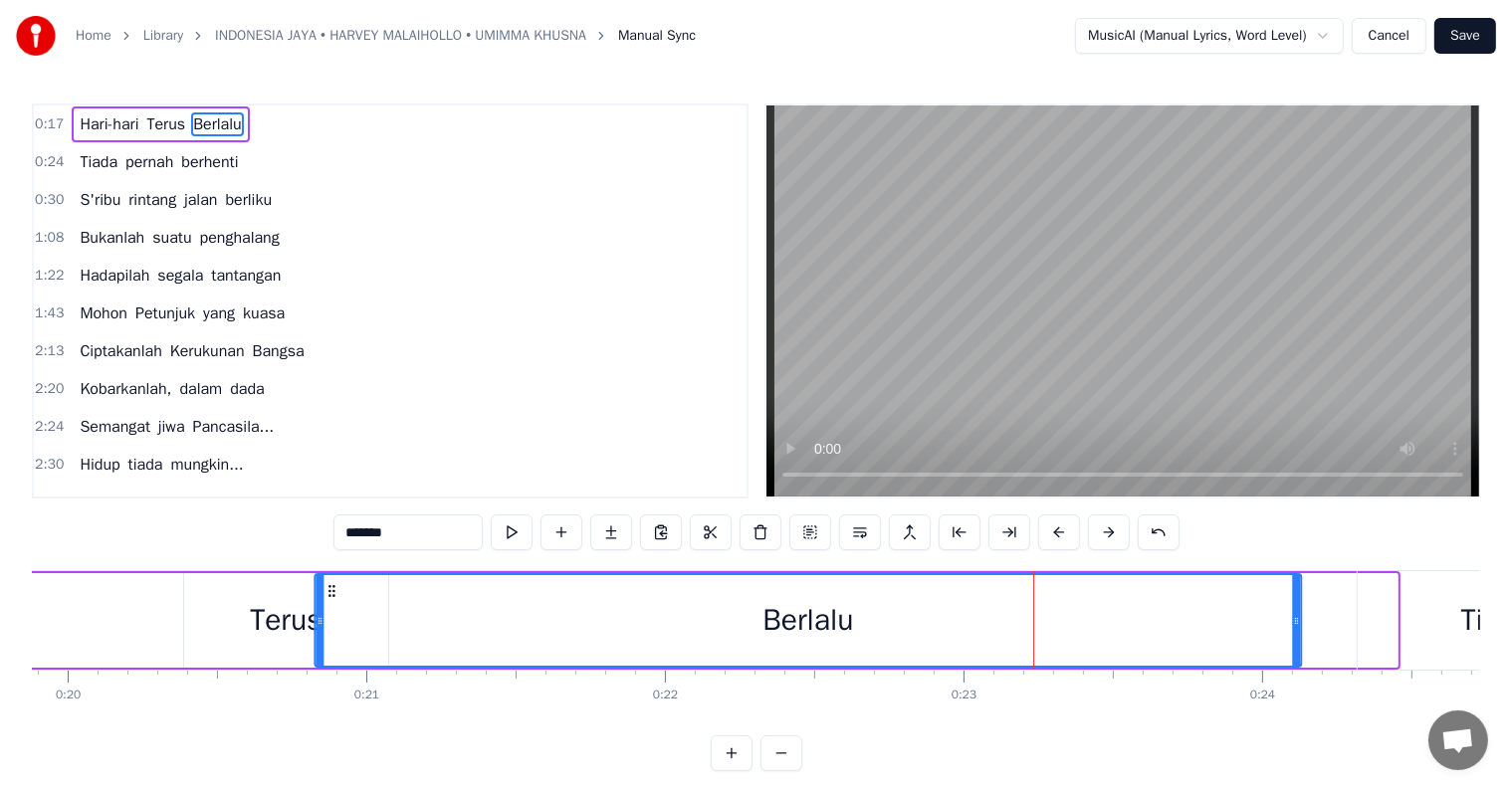 scroll, scrollTop: 0, scrollLeft: 5936, axis: horizontal 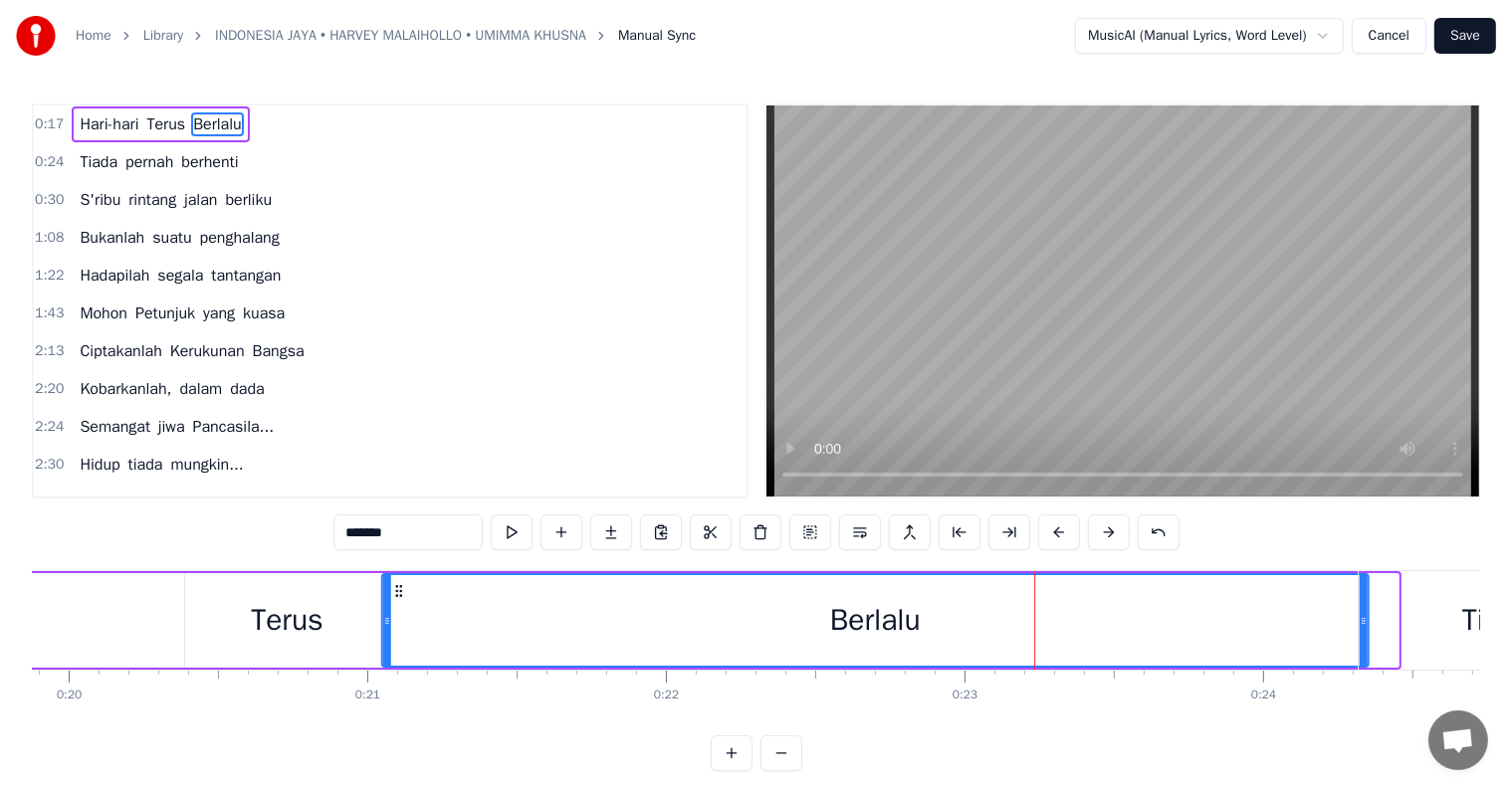 drag, startPoint x: 285, startPoint y: 589, endPoint x: 394, endPoint y: 583, distance: 109.16501 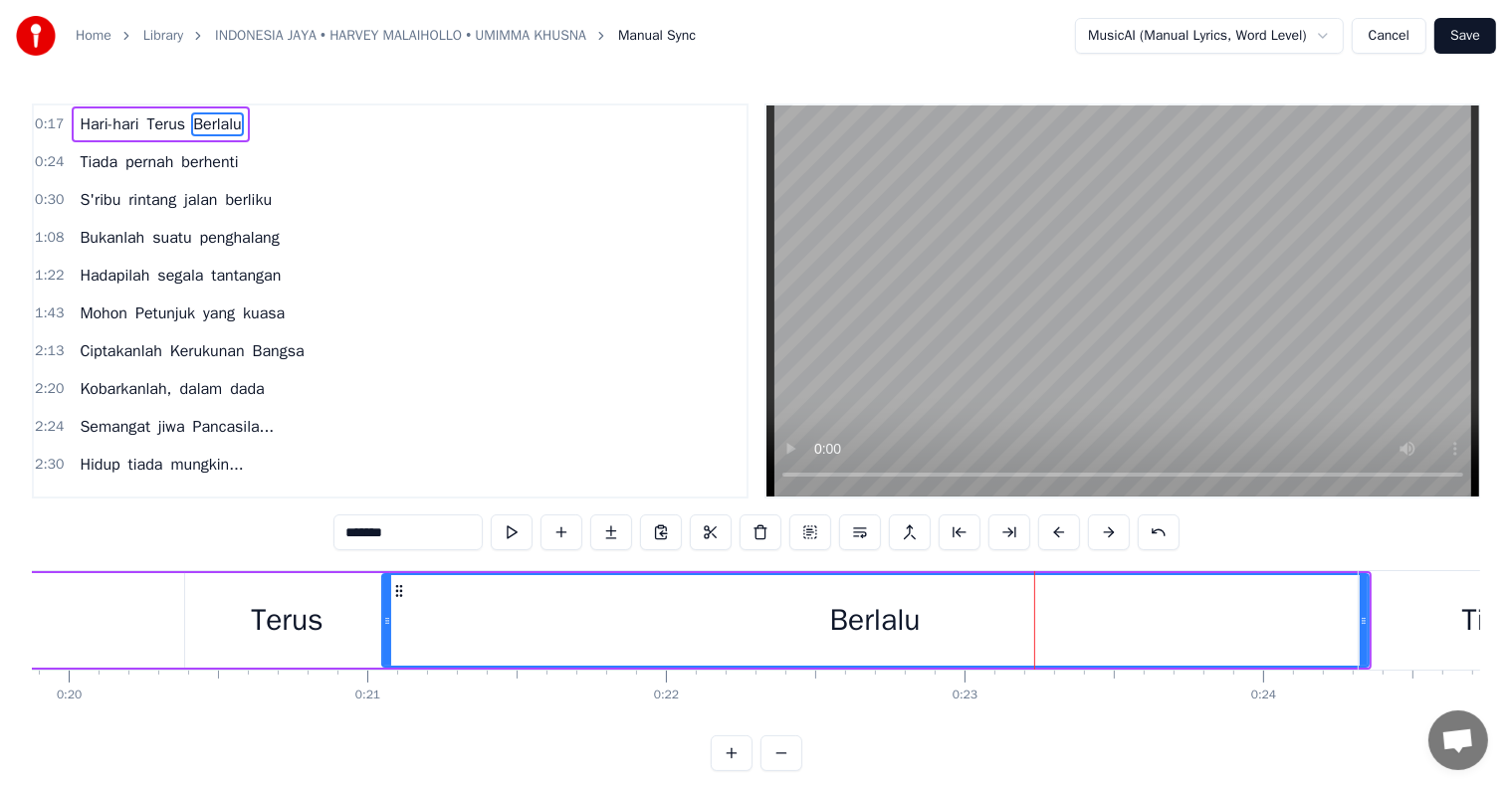 click on "*******" at bounding box center [756, 532] 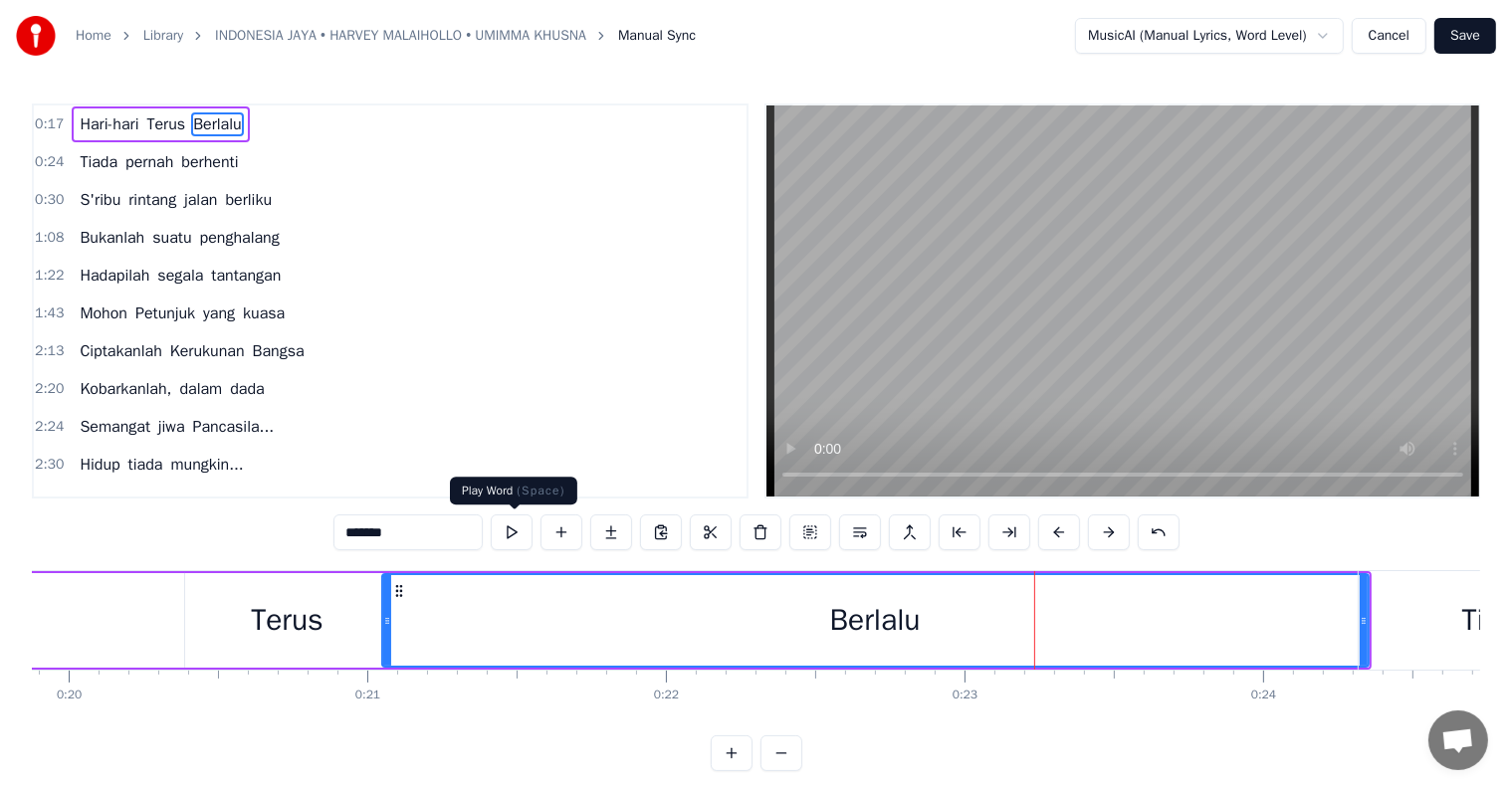 click at bounding box center [512, 532] 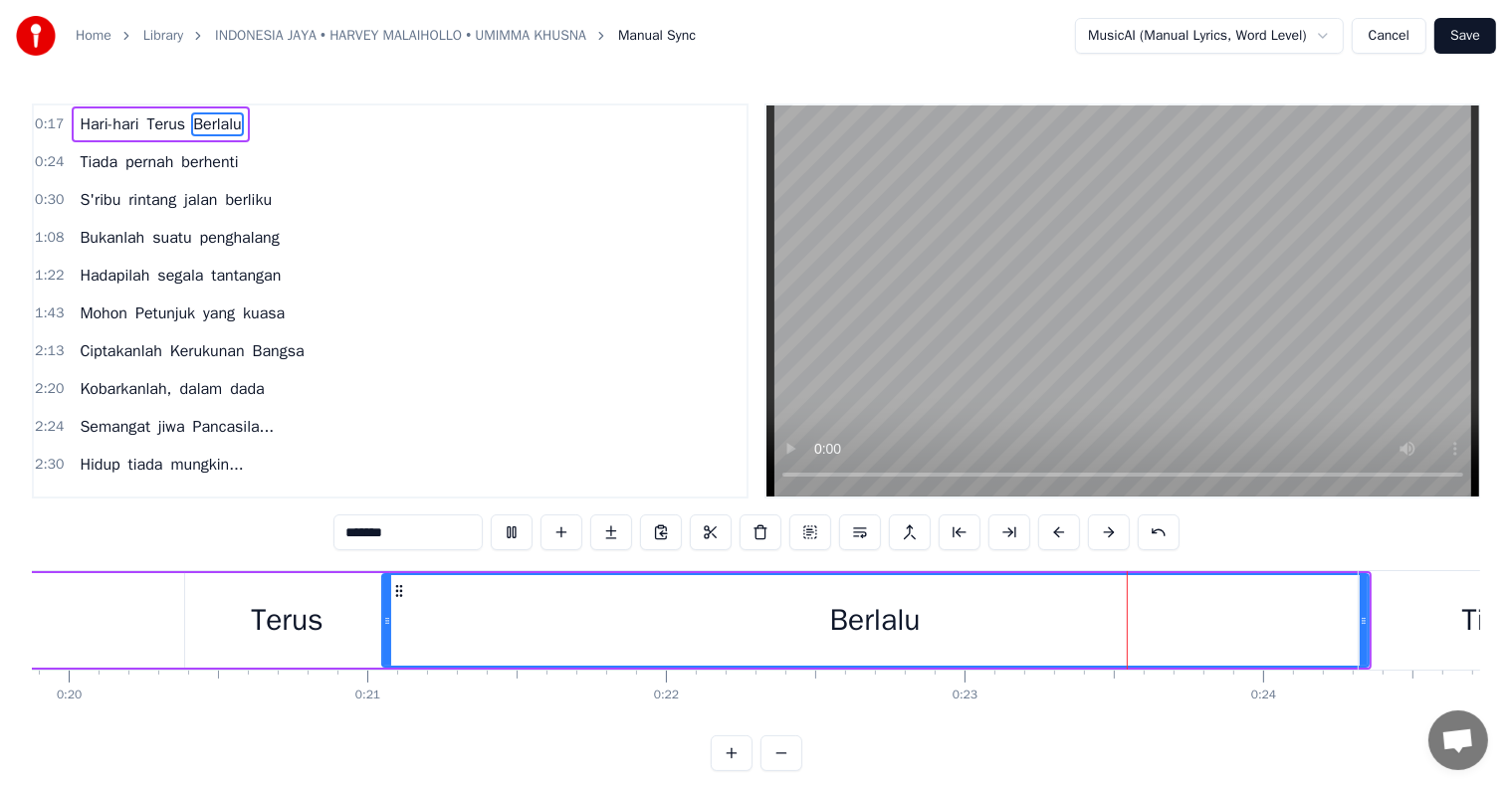 click at bounding box center (512, 532) 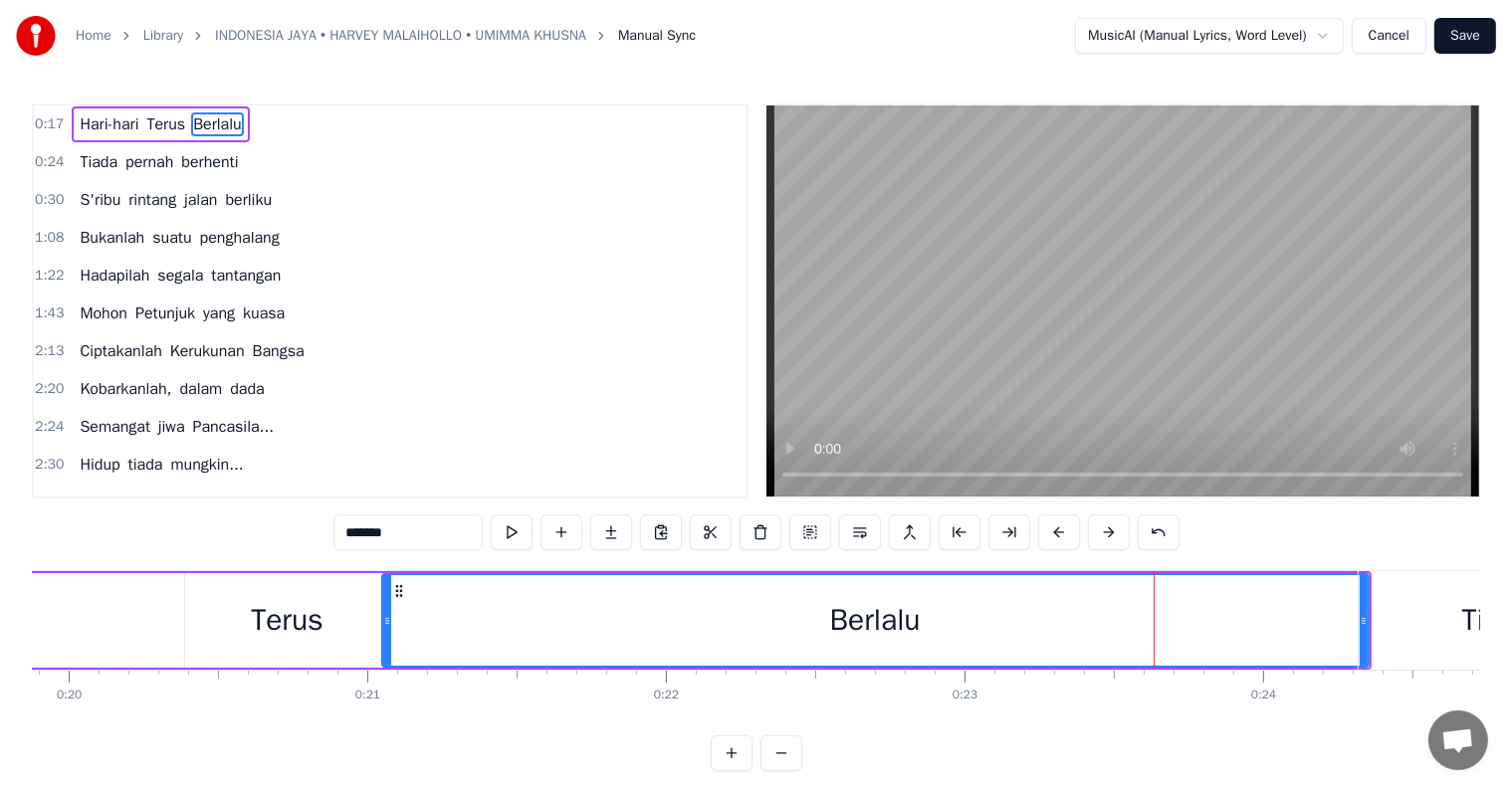 click at bounding box center [512, 532] 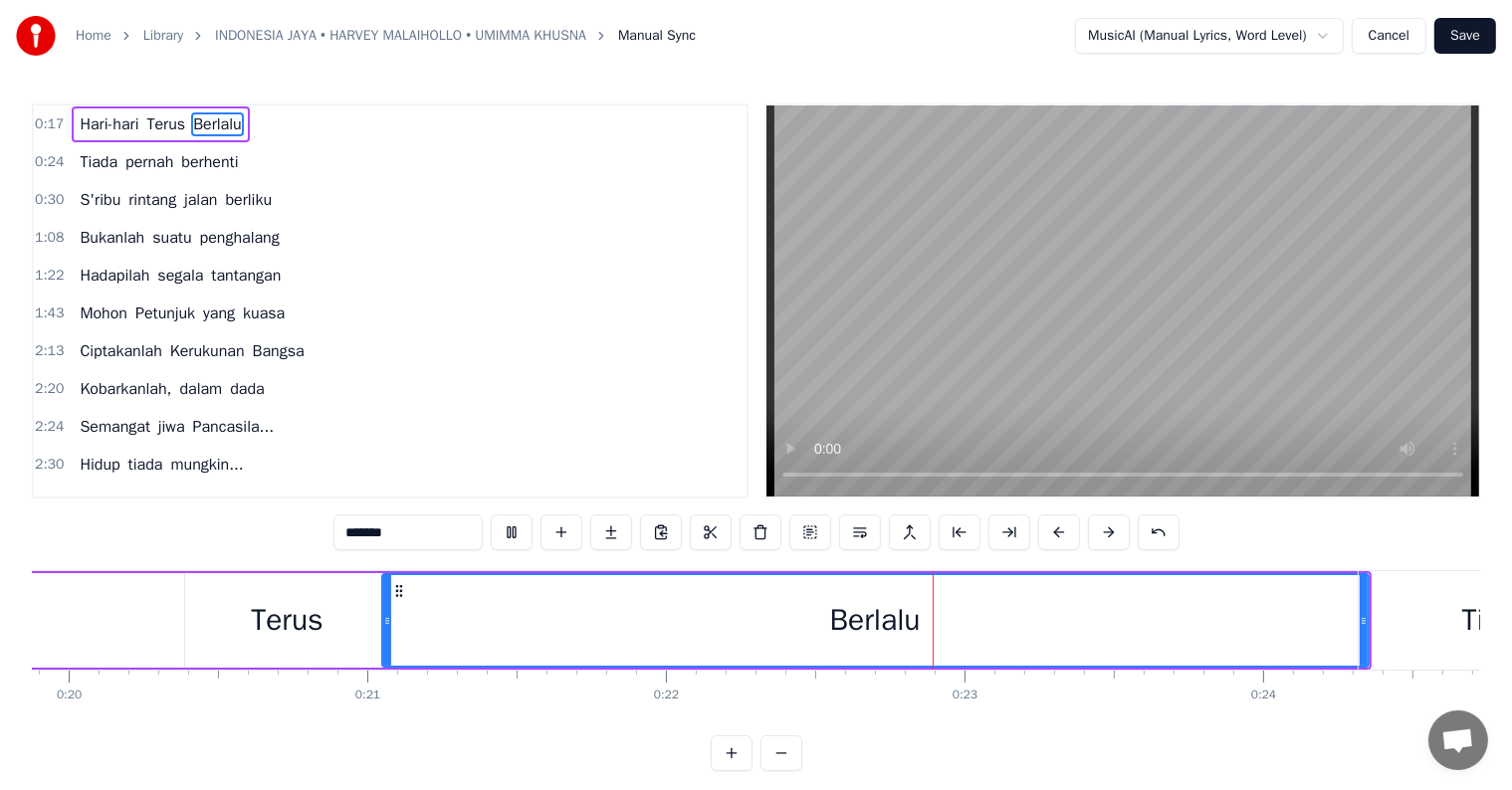 click on "Terus" at bounding box center (287, 620) 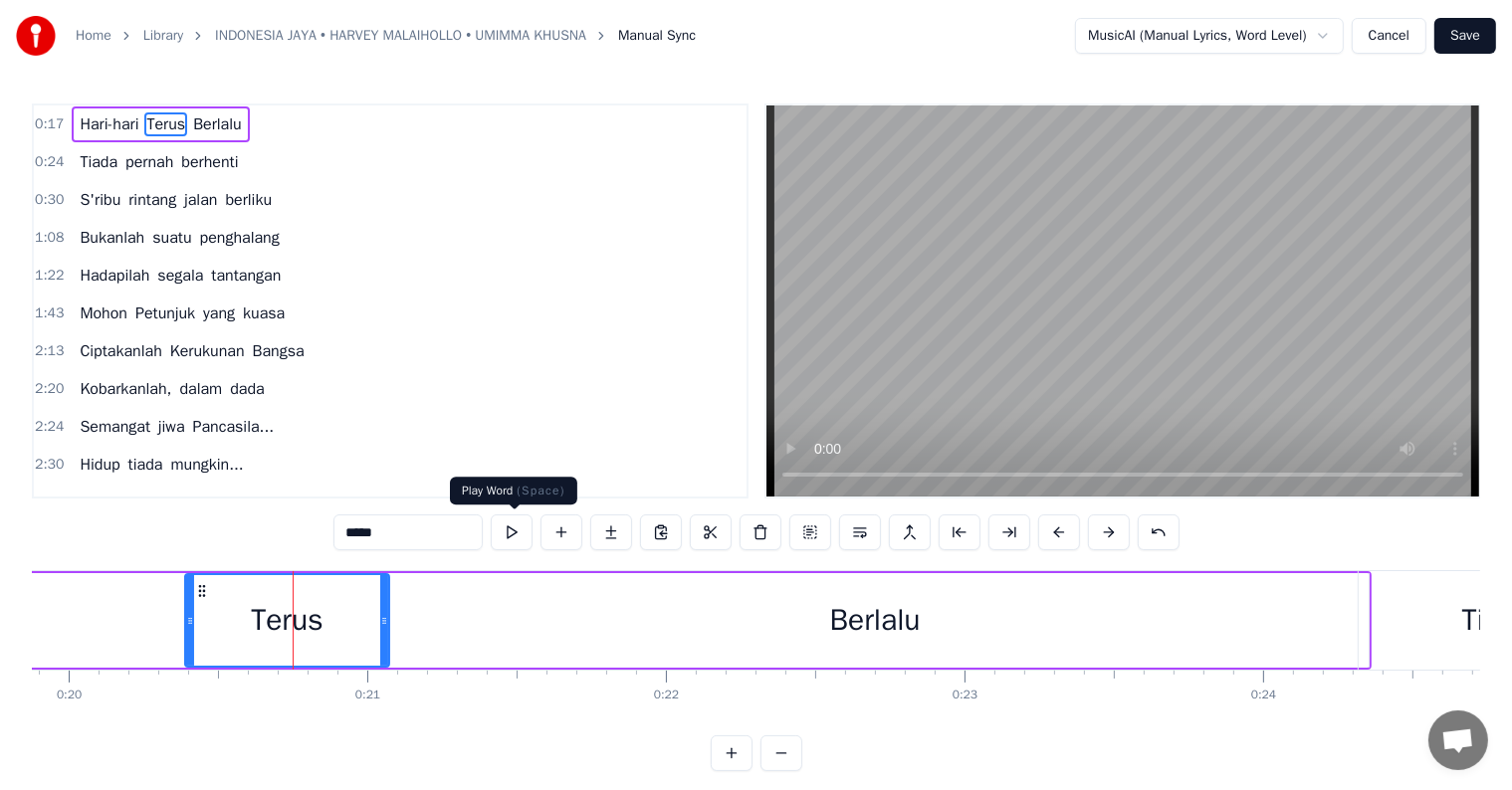 click at bounding box center (512, 532) 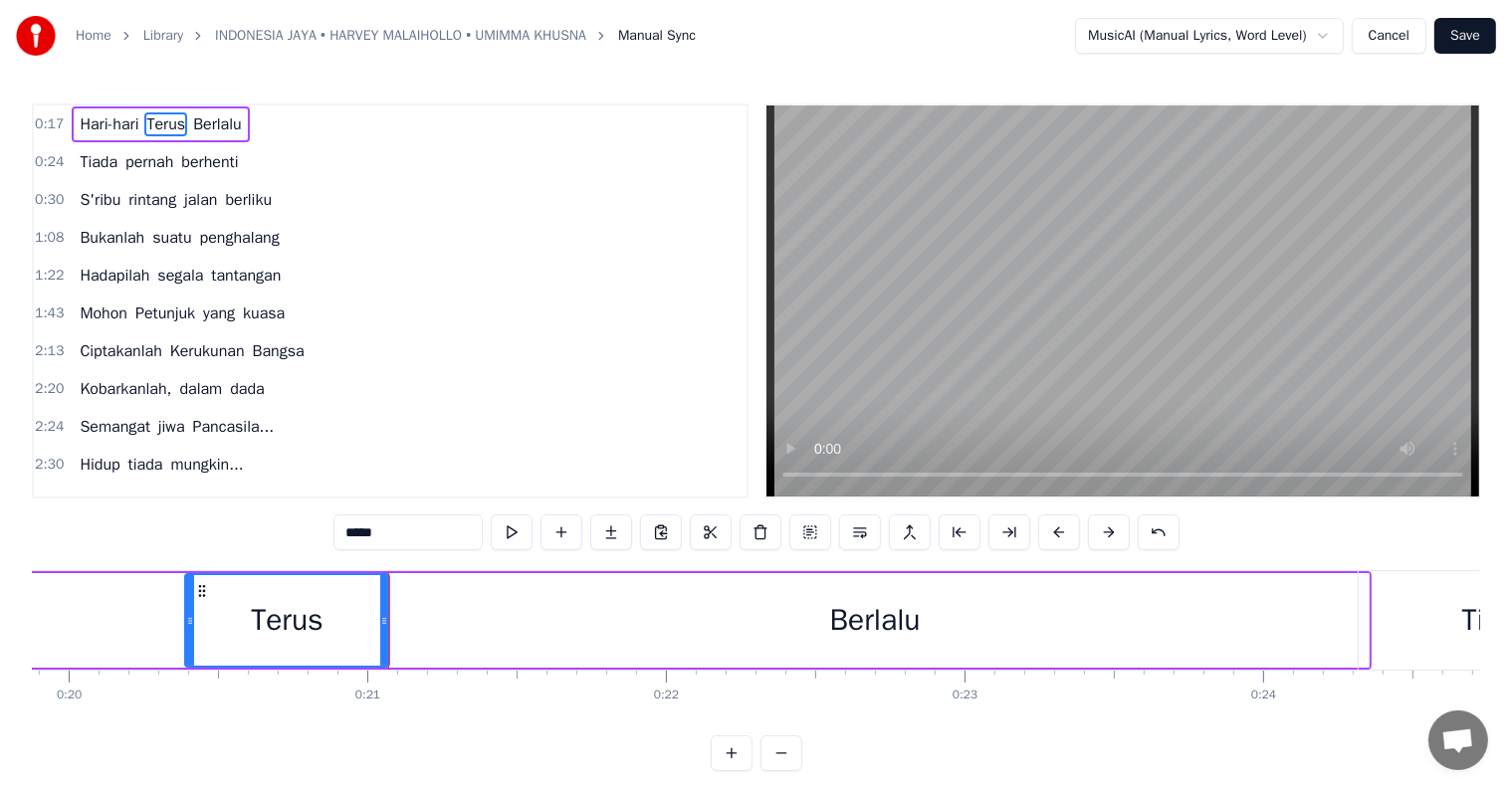 click on "Berlalu" at bounding box center (875, 620) 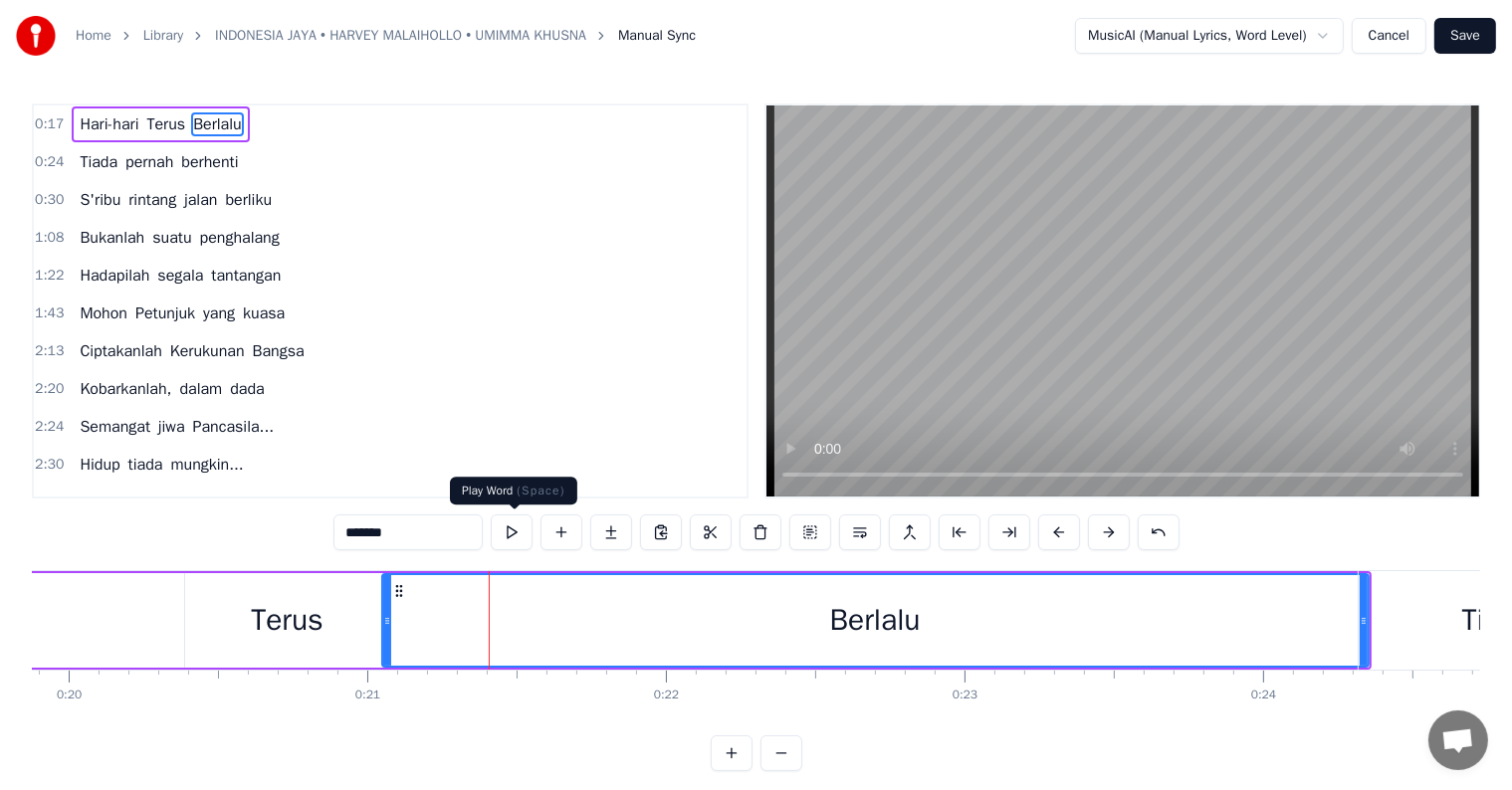 click at bounding box center [512, 532] 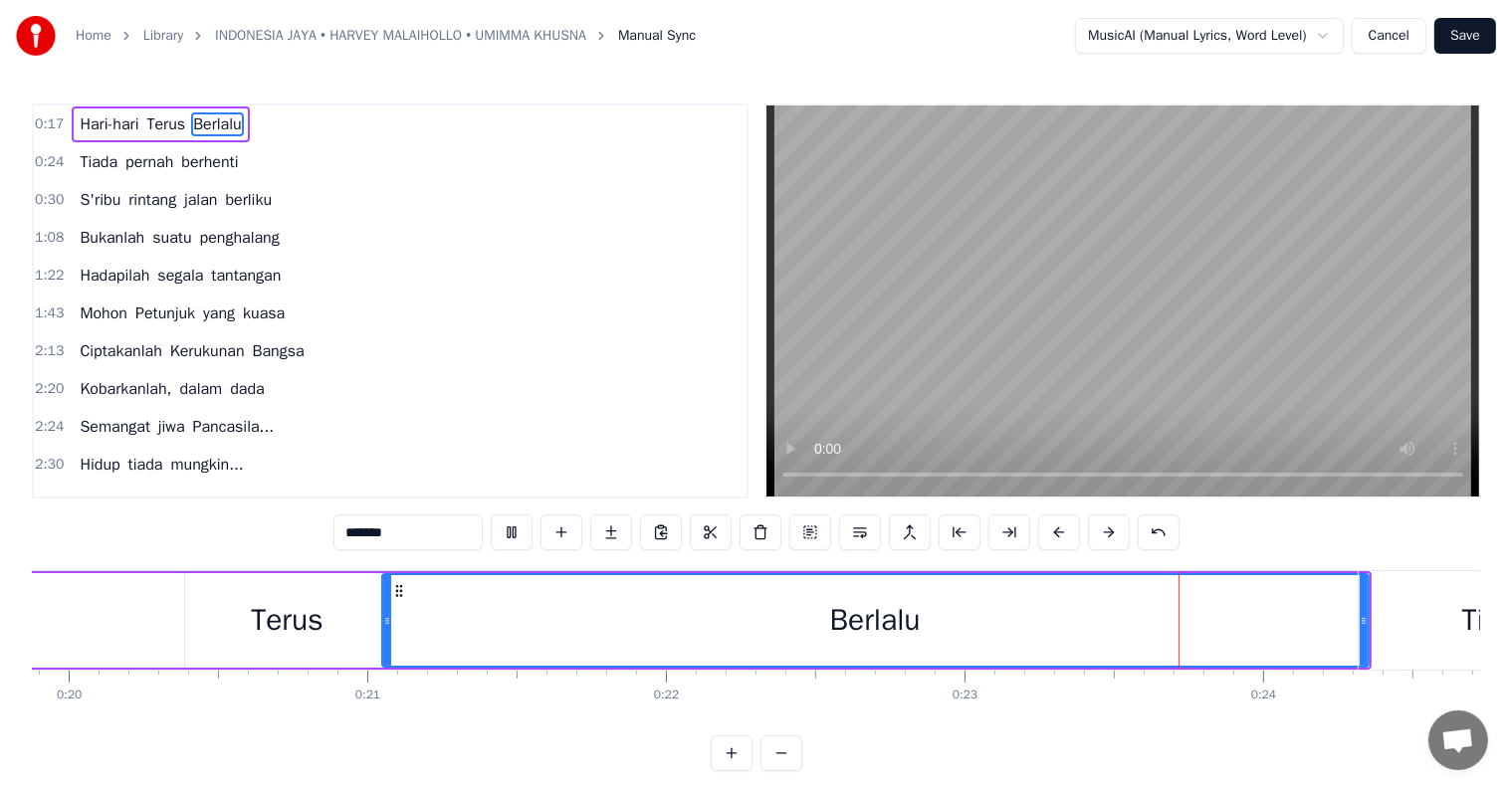 click at bounding box center [512, 532] 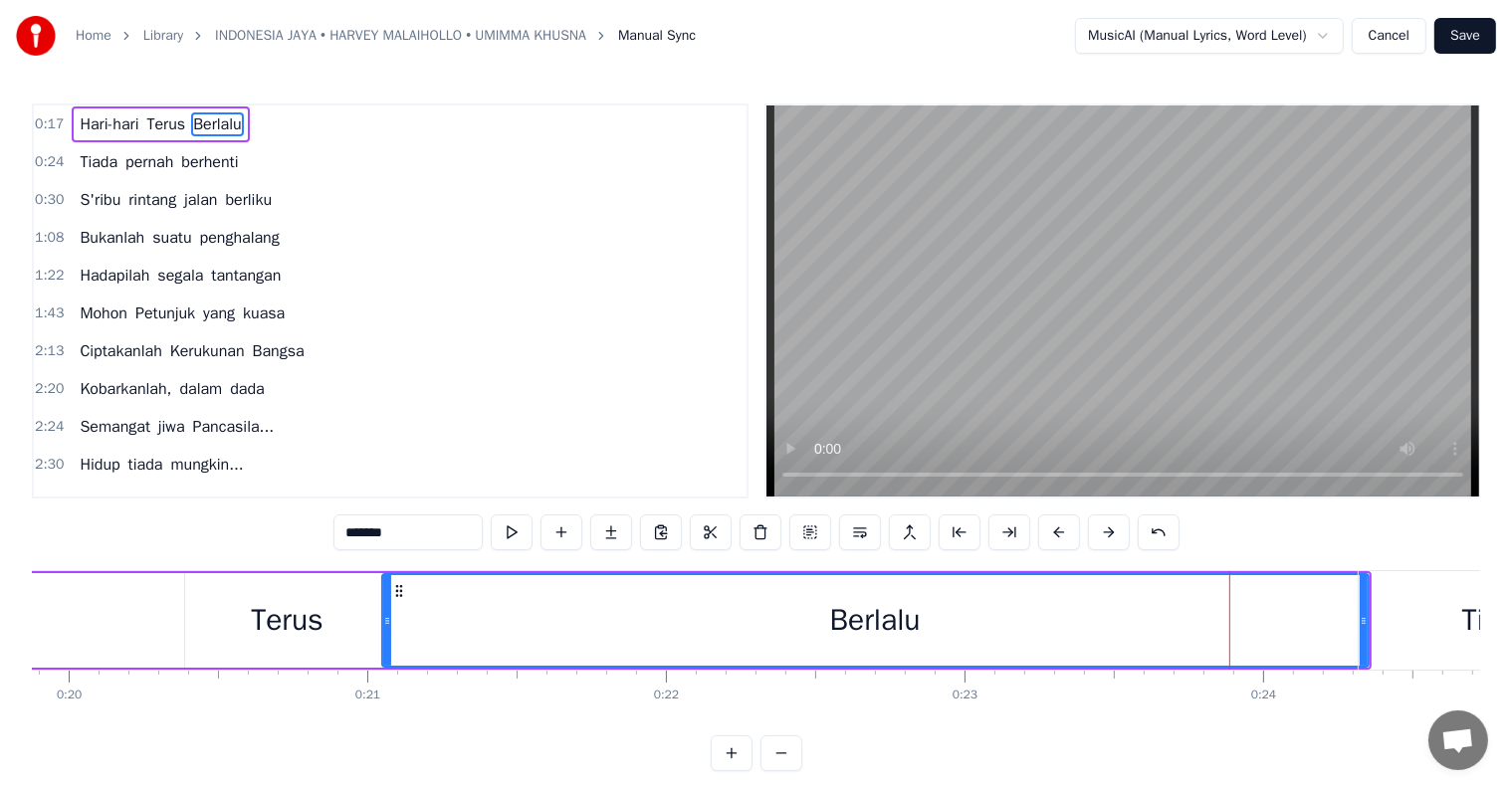 click on "Tiada" at bounding box center [1497, 620] 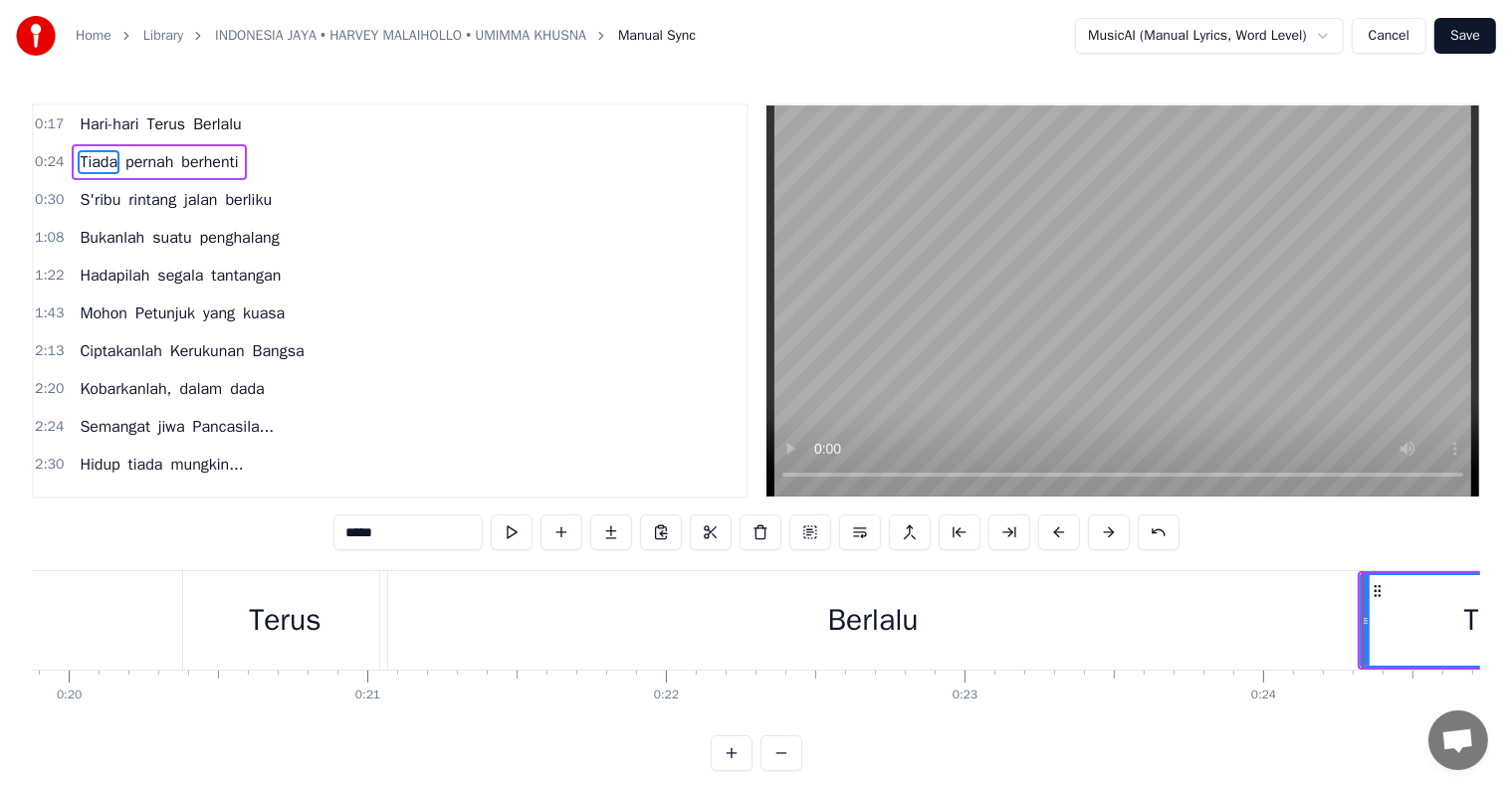 click on "Berlalu" at bounding box center (873, 620) 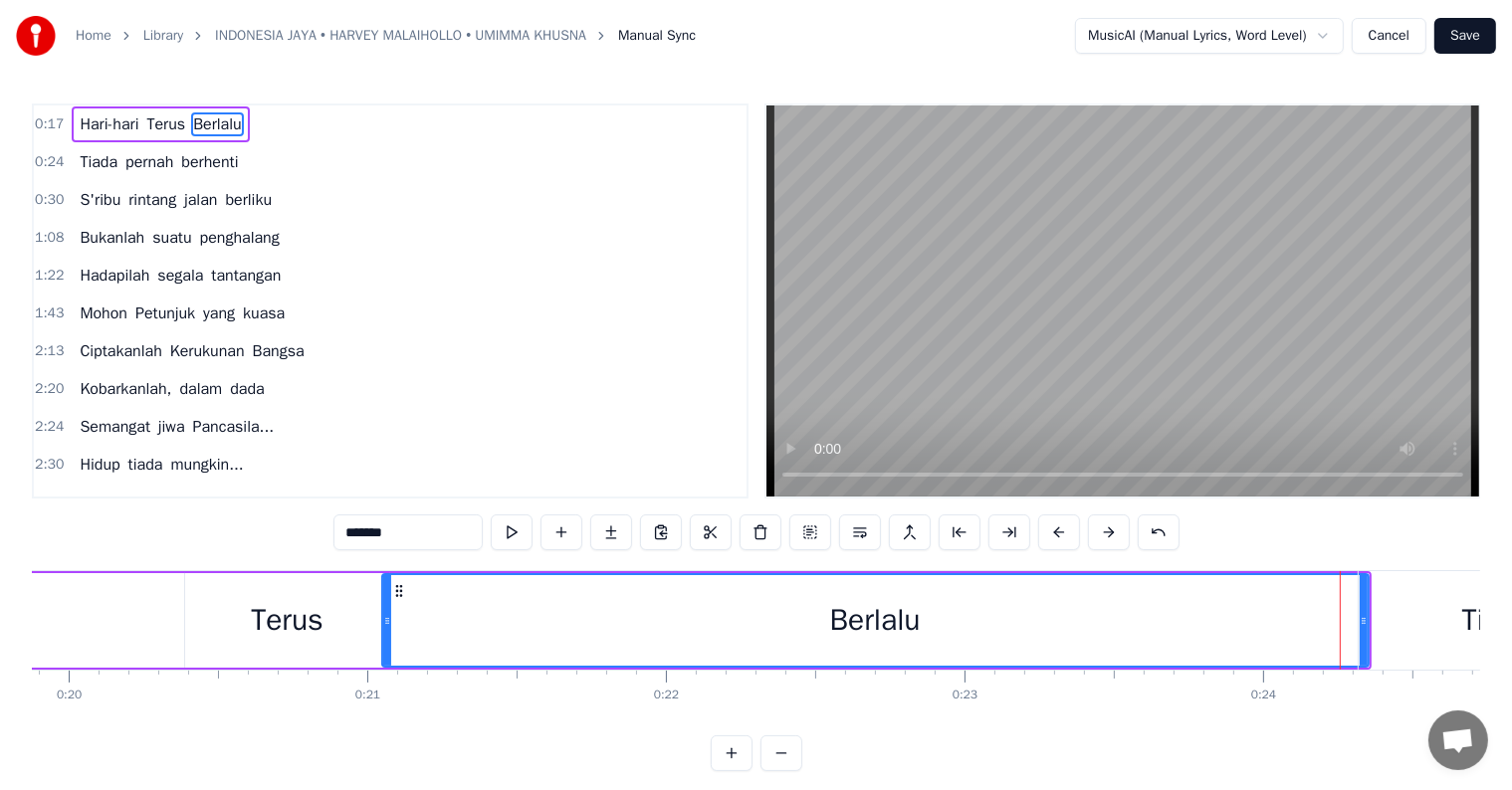 click at bounding box center (1340, 620) 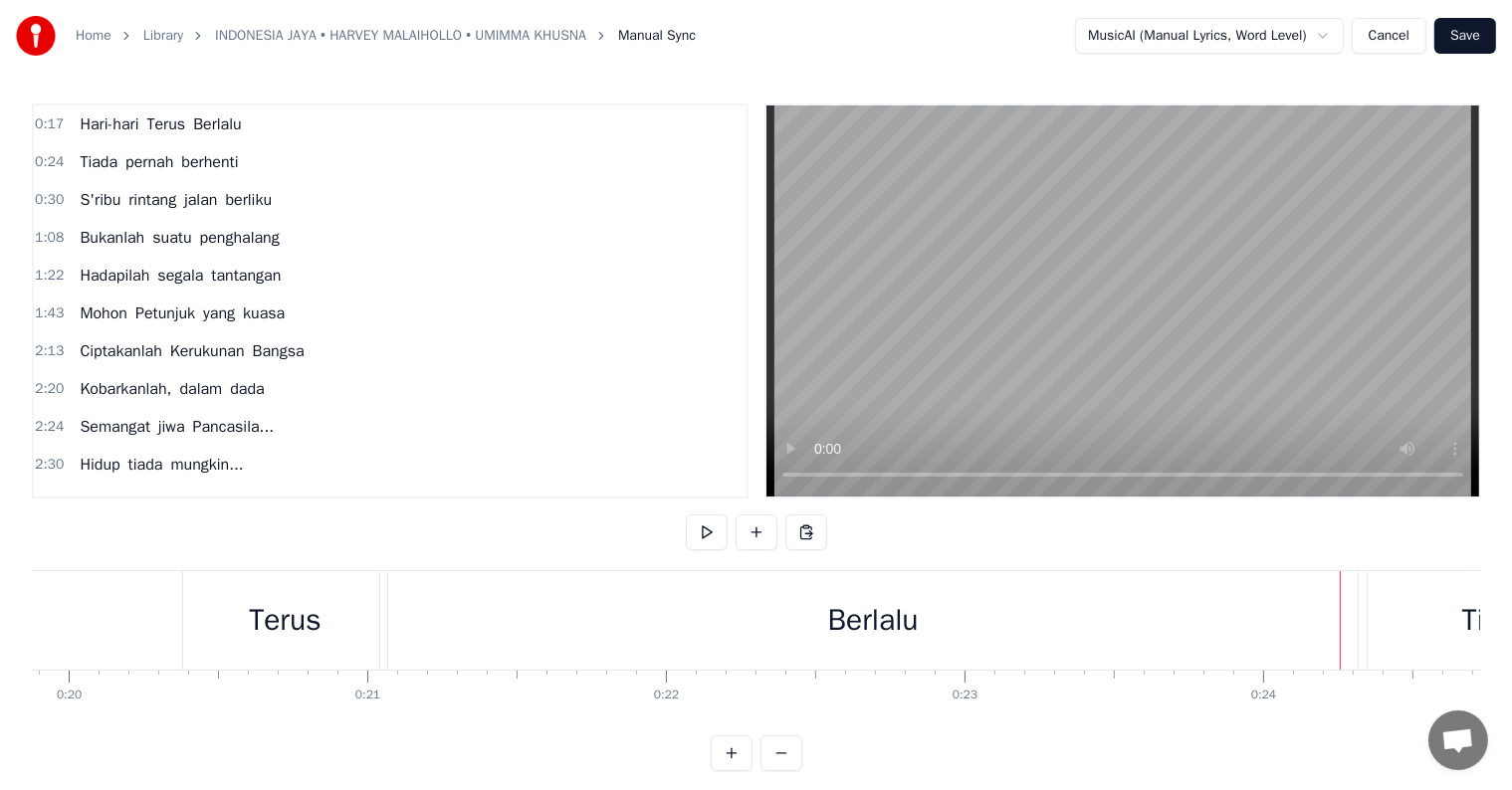 click on "Berlalu" at bounding box center (873, 620) 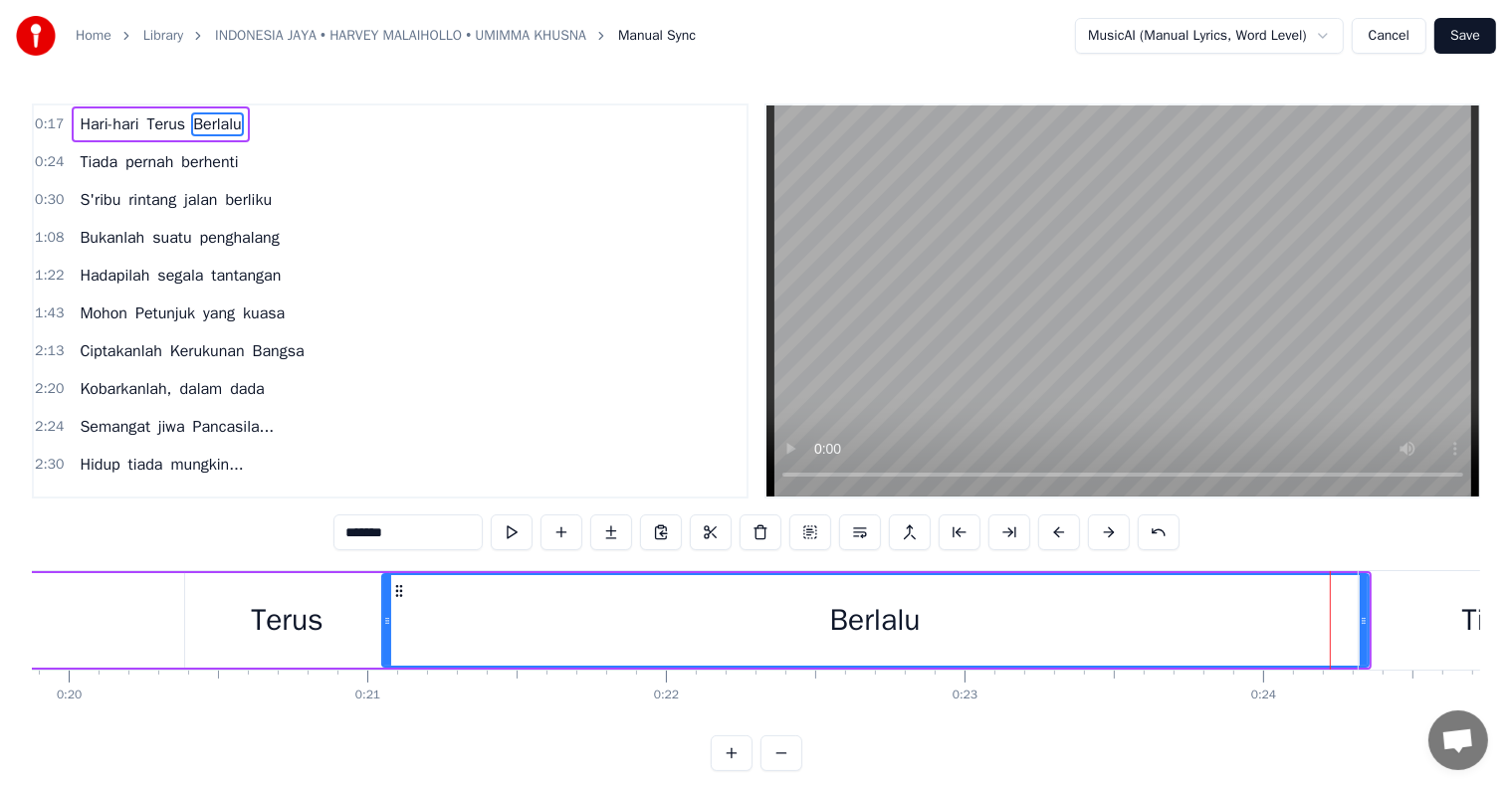 click on "Tiada" at bounding box center (1497, 620) 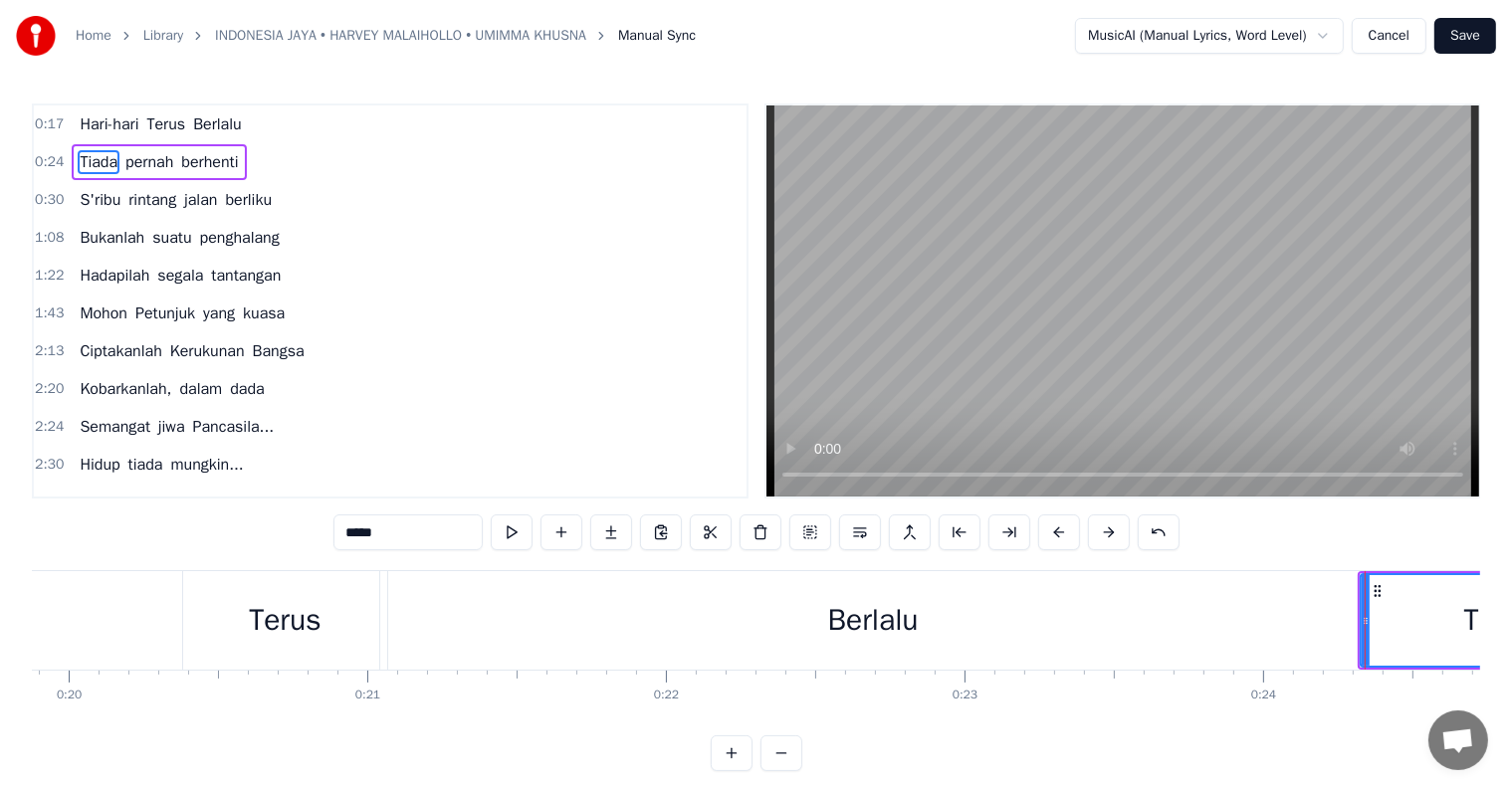 click on "Tiada pernah berhenti" at bounding box center (2135, 620) 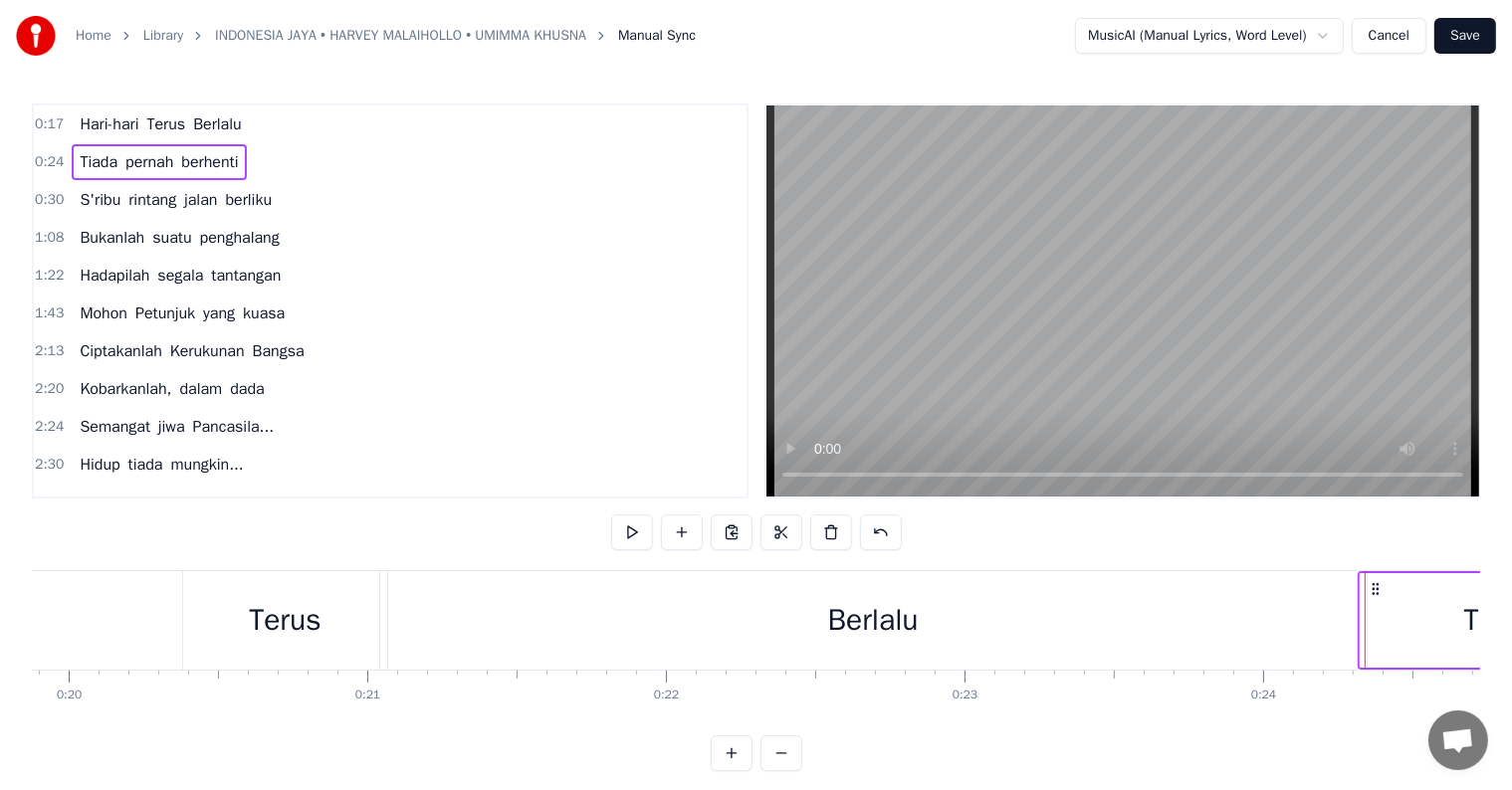 click on "Berlalu" at bounding box center [873, 620] 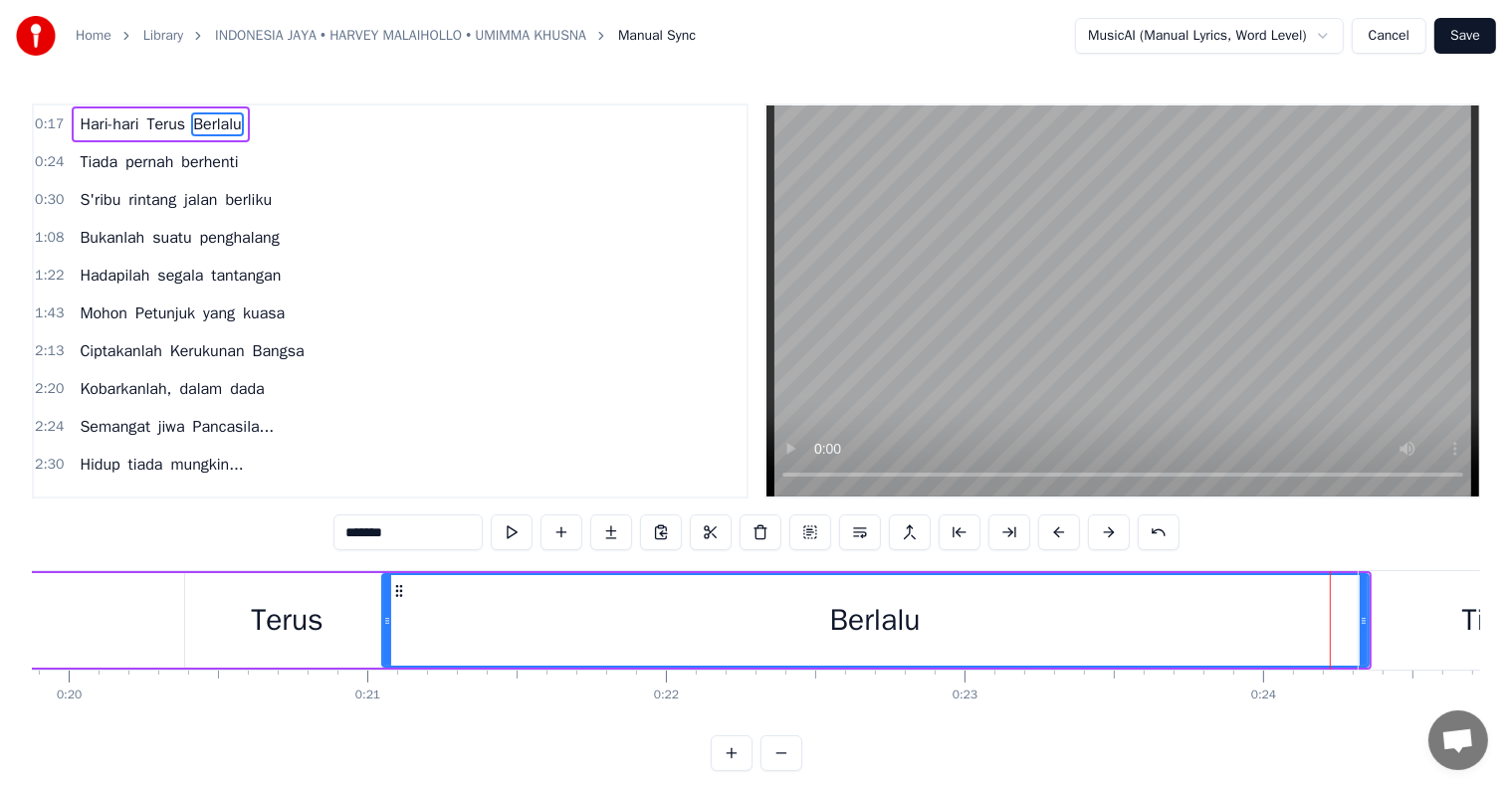 drag, startPoint x: 1360, startPoint y: 620, endPoint x: 1300, endPoint y: 621, distance: 60.00833 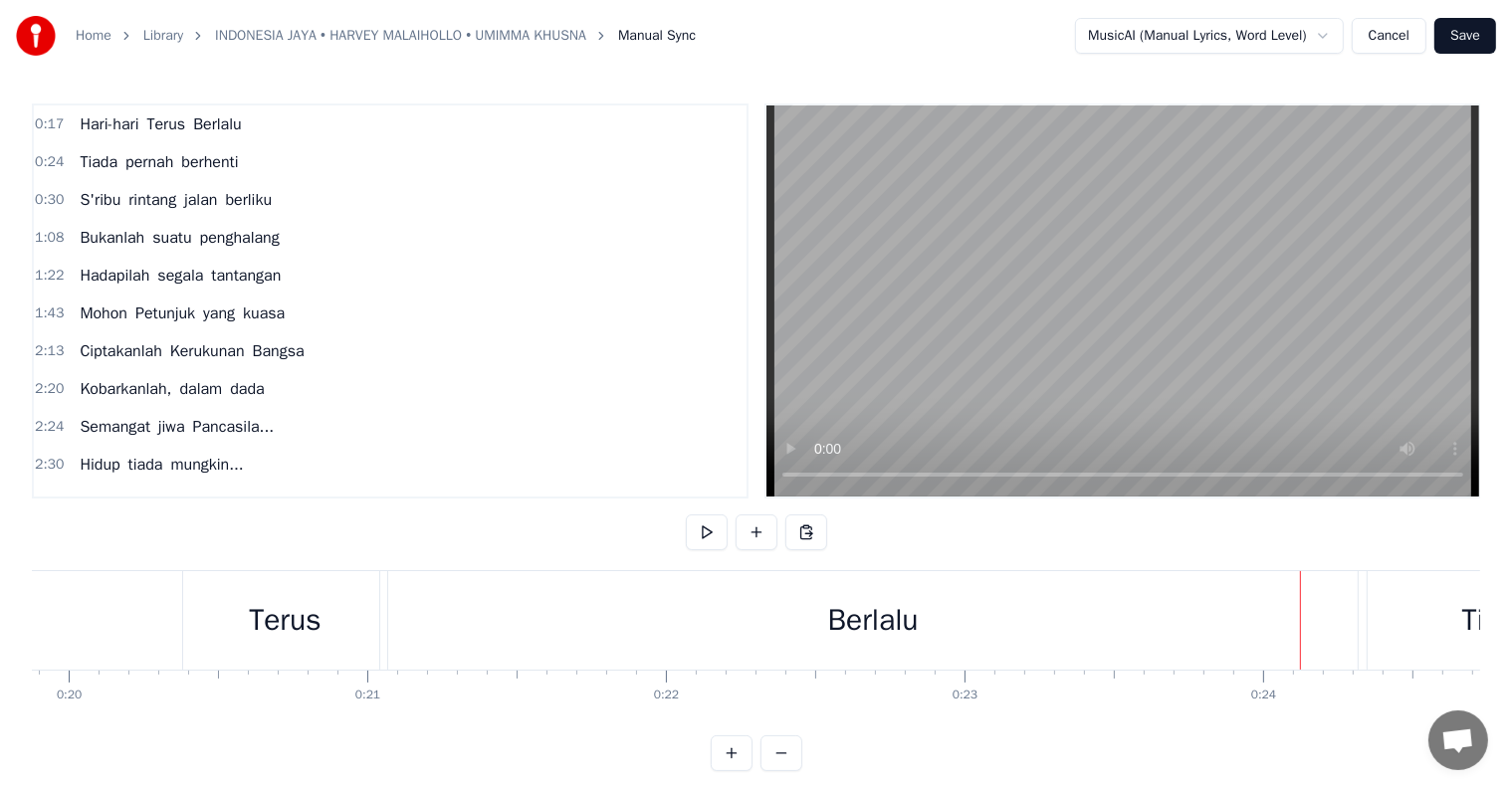 click on "Berlalu" at bounding box center [873, 620] 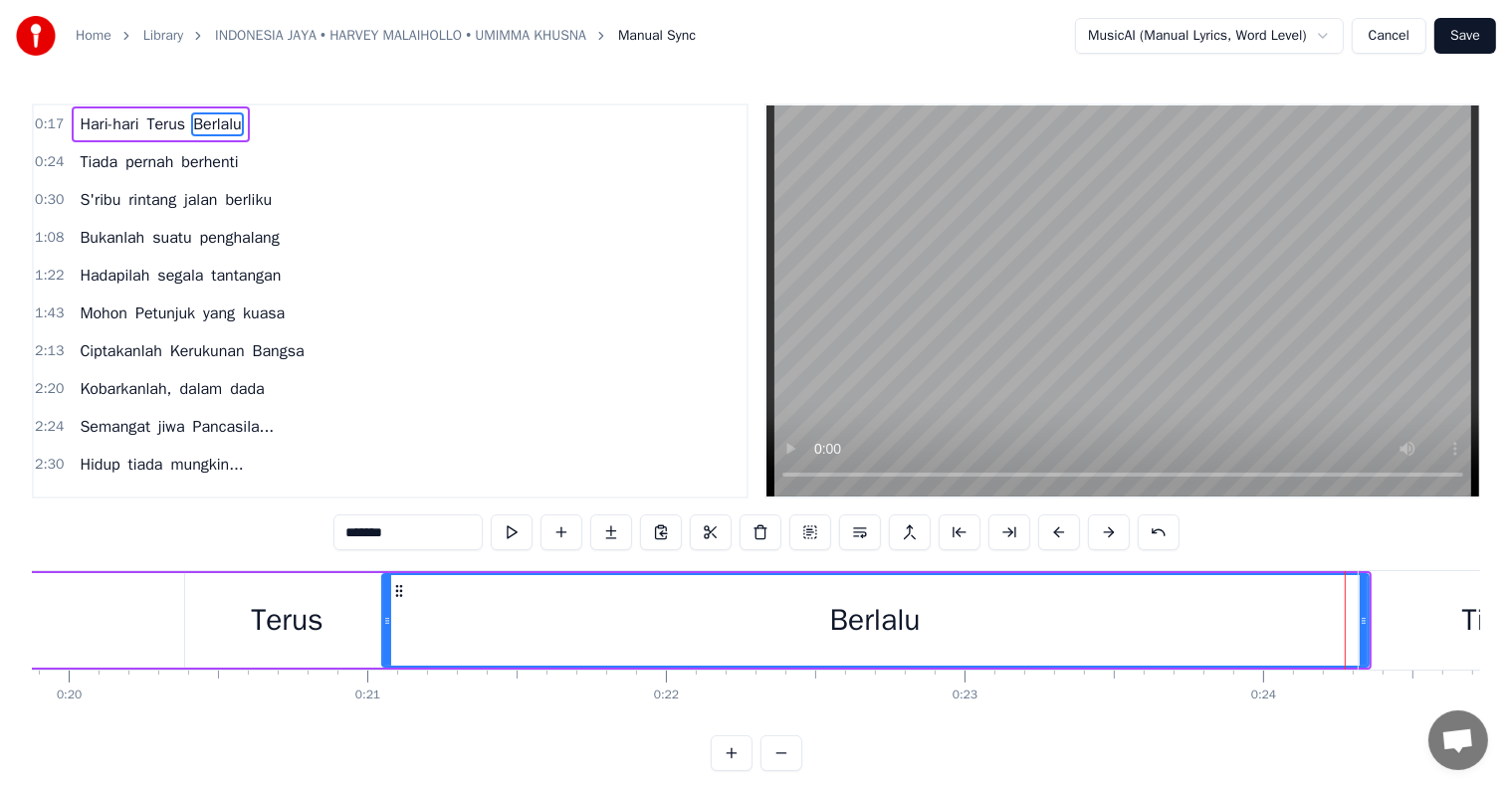 drag, startPoint x: 1358, startPoint y: 620, endPoint x: 1290, endPoint y: 617, distance: 68.06614 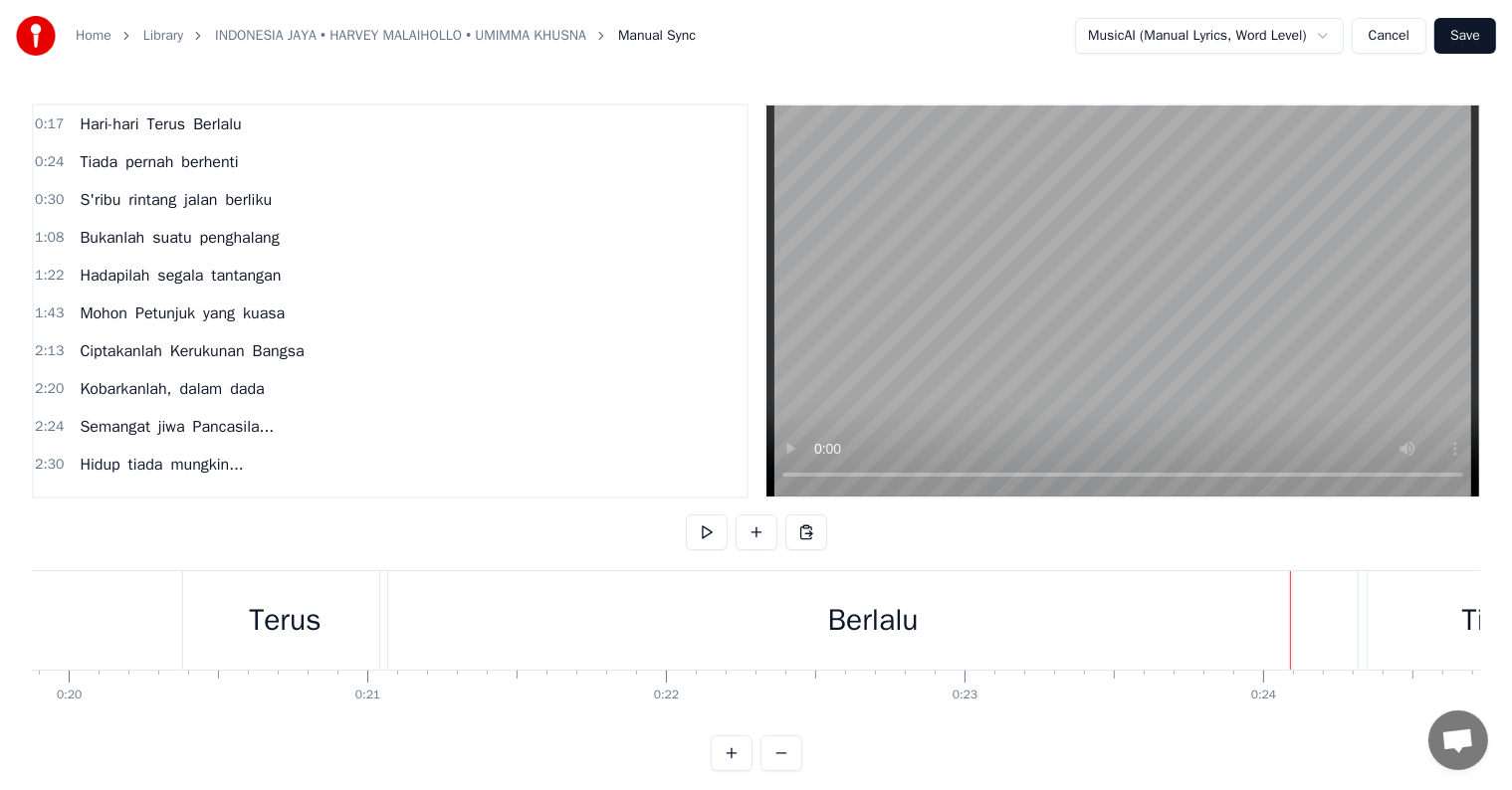 click on "Berlalu" at bounding box center (873, 620) 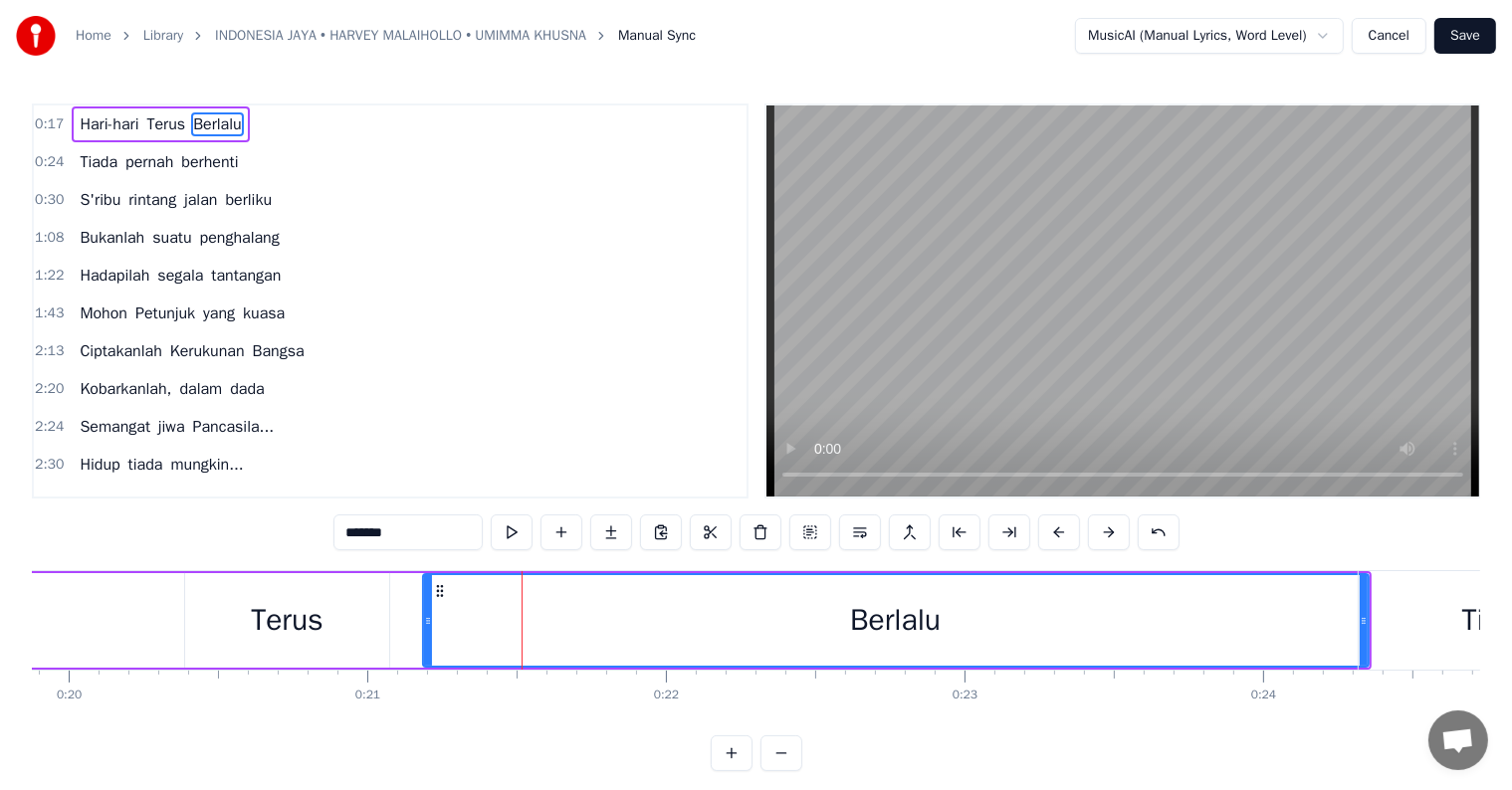 drag, startPoint x: 384, startPoint y: 601, endPoint x: 425, endPoint y: 601, distance: 41 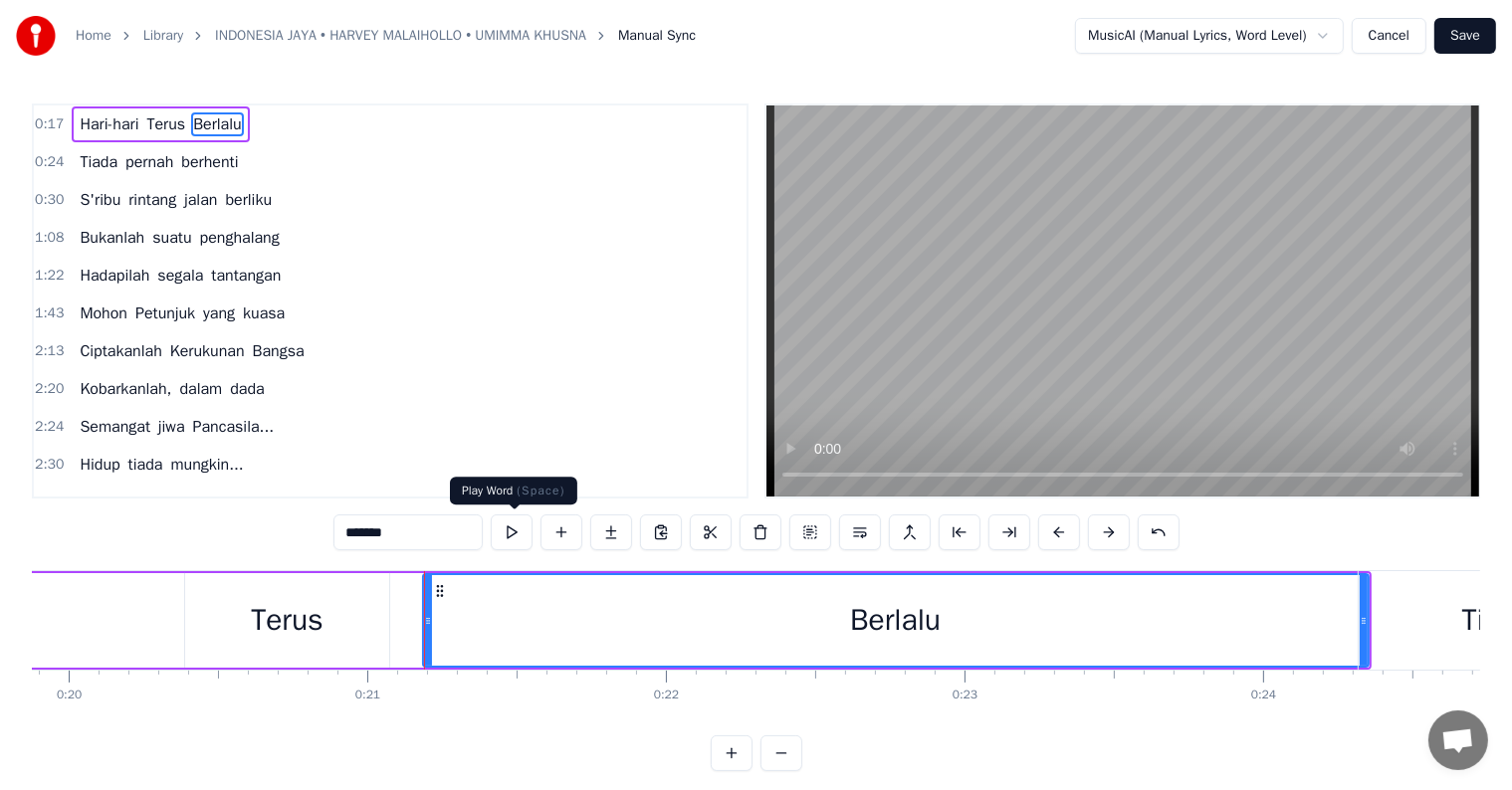 click at bounding box center (512, 532) 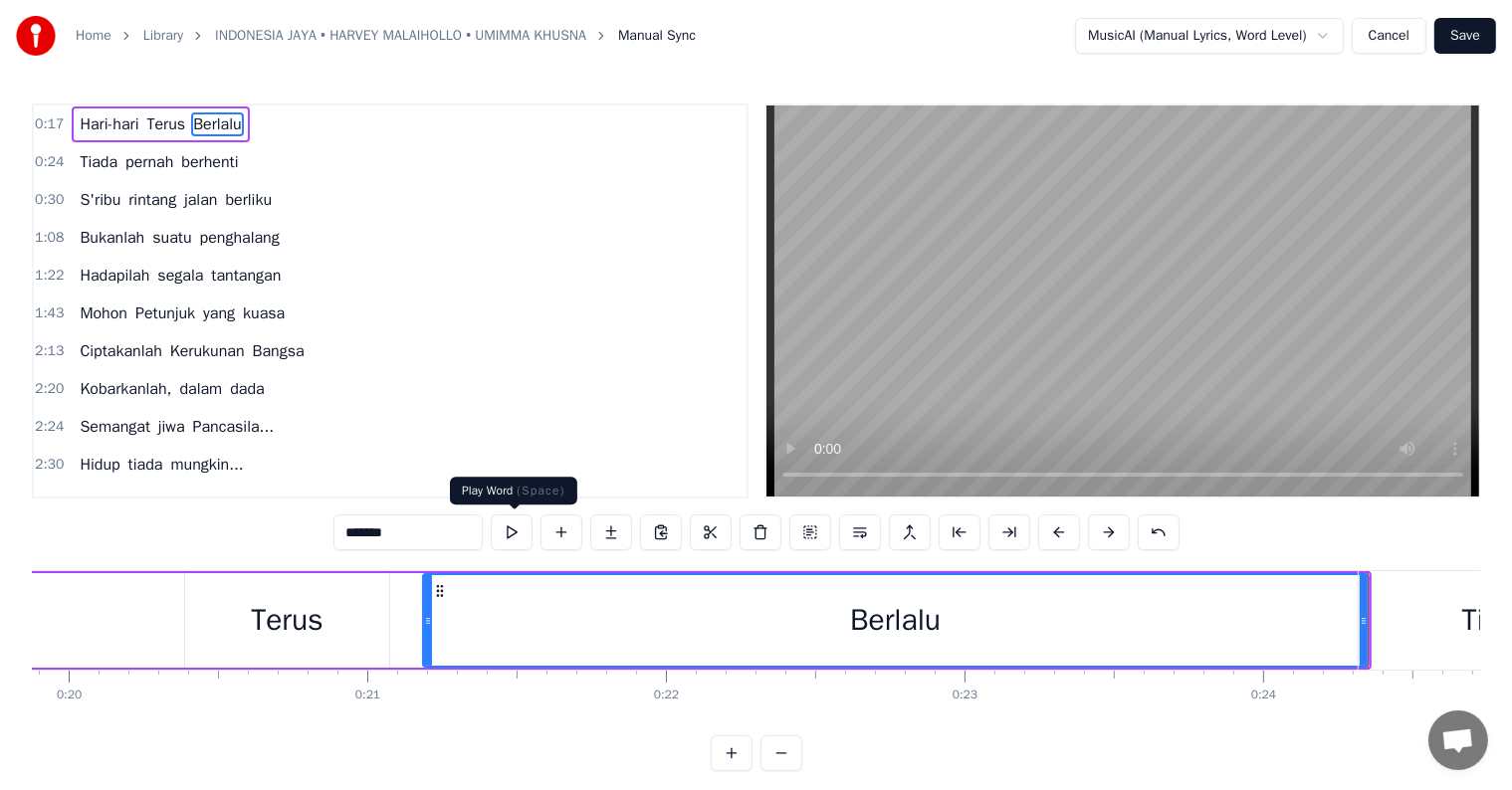 click on "Berlalu" at bounding box center [896, 620] 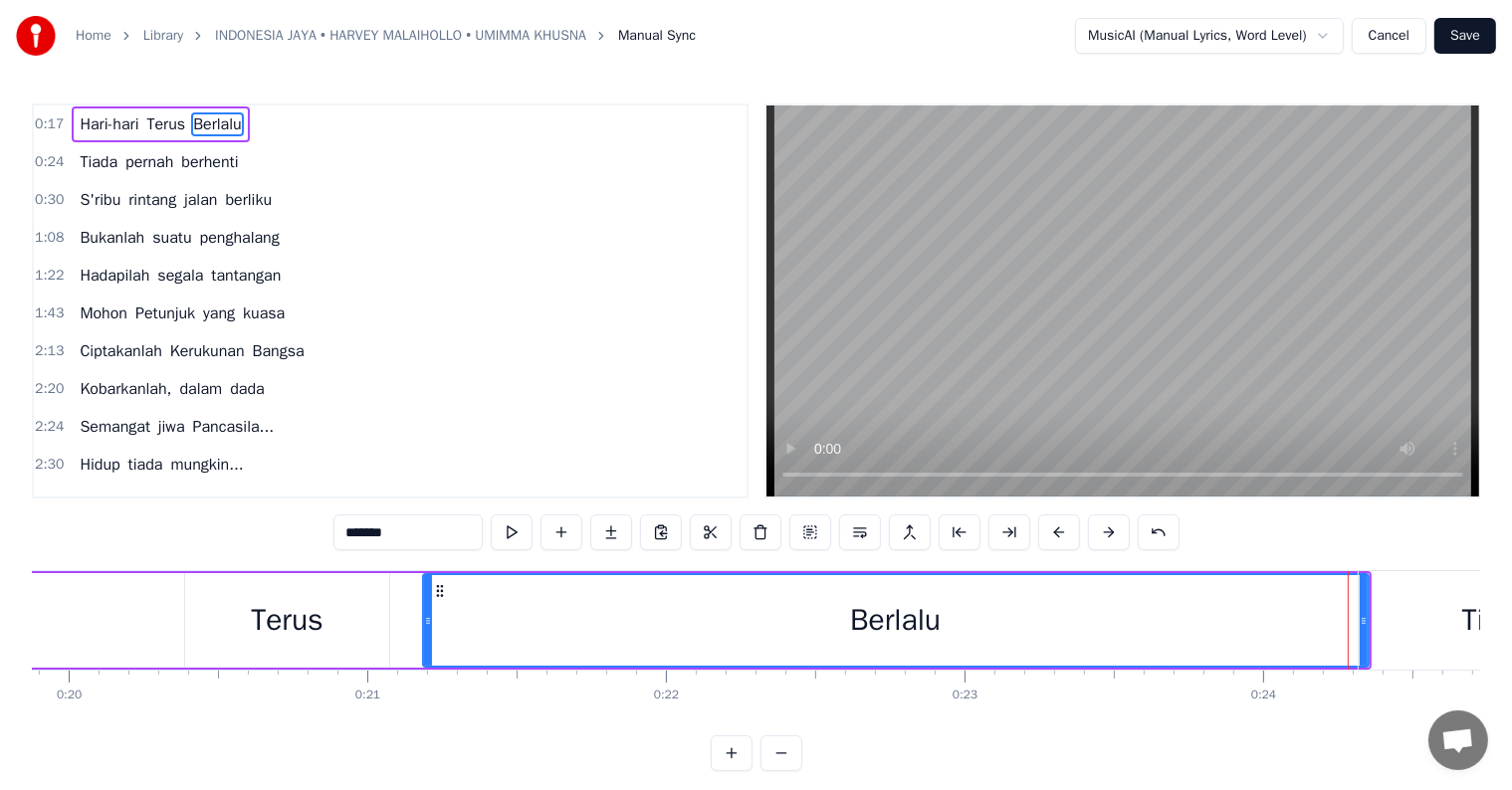 click on "Berlalu" at bounding box center (896, 620) 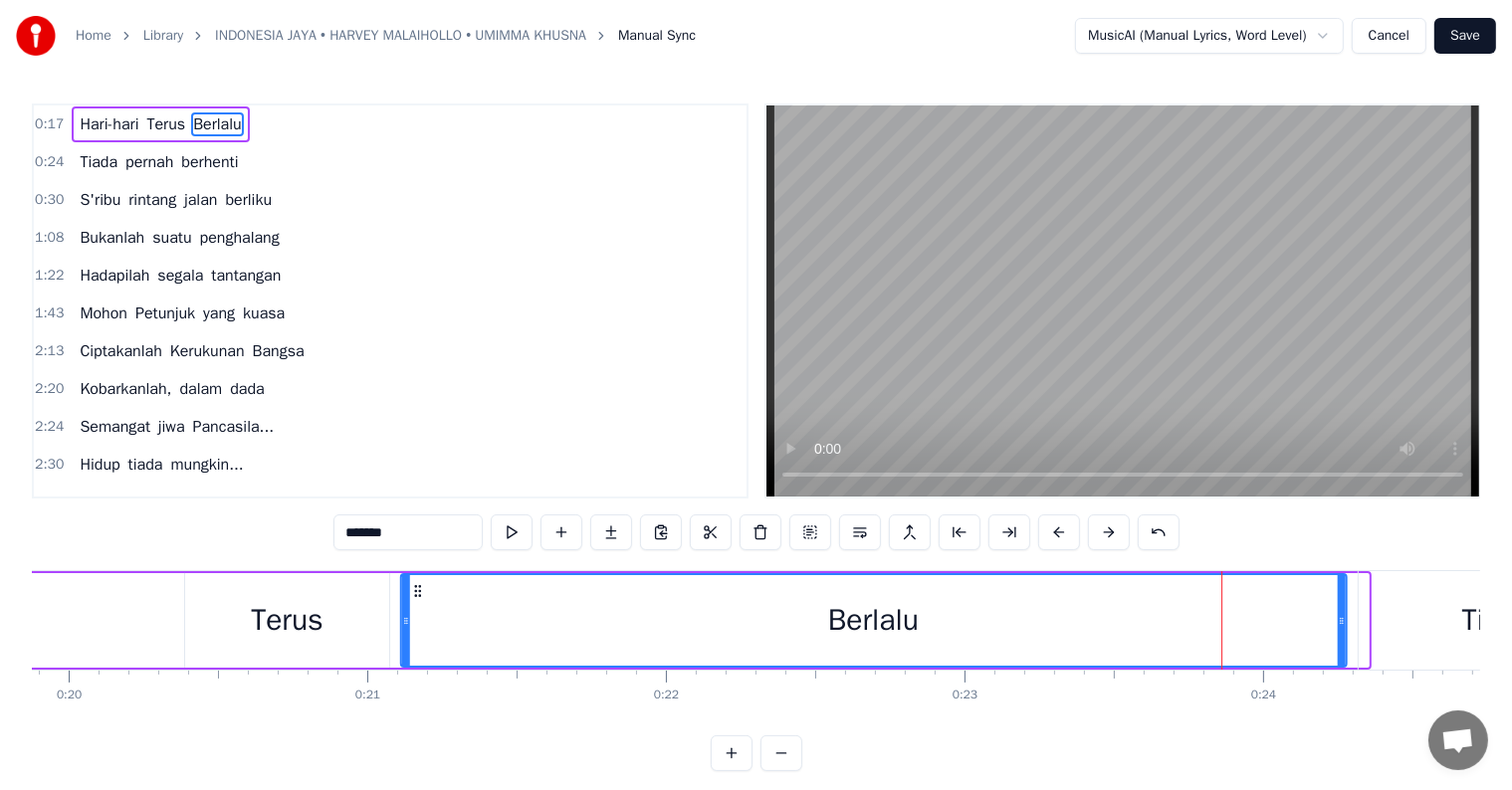 drag, startPoint x: 437, startPoint y: 590, endPoint x: 414, endPoint y: 590, distance: 23 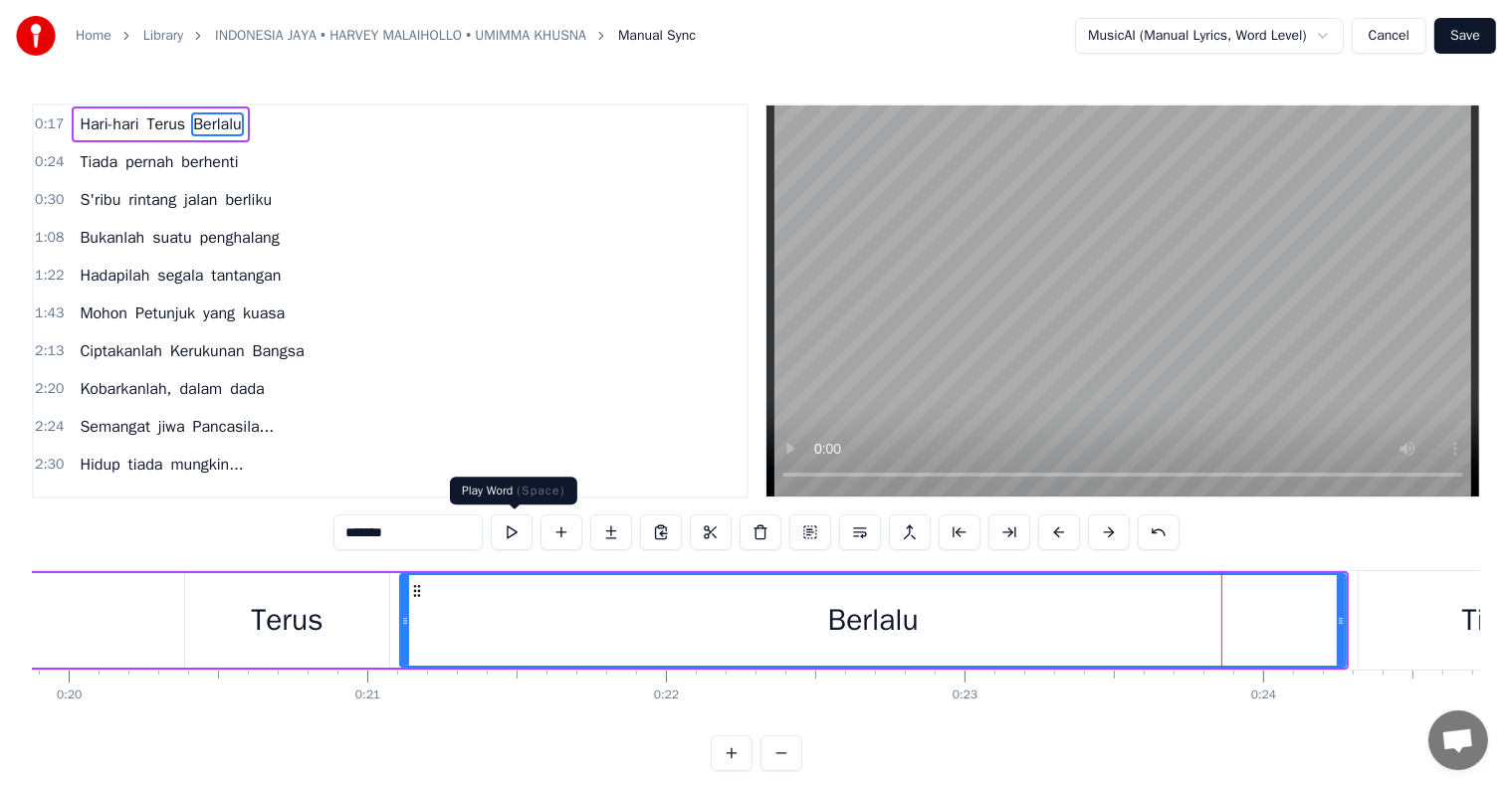 click at bounding box center [512, 532] 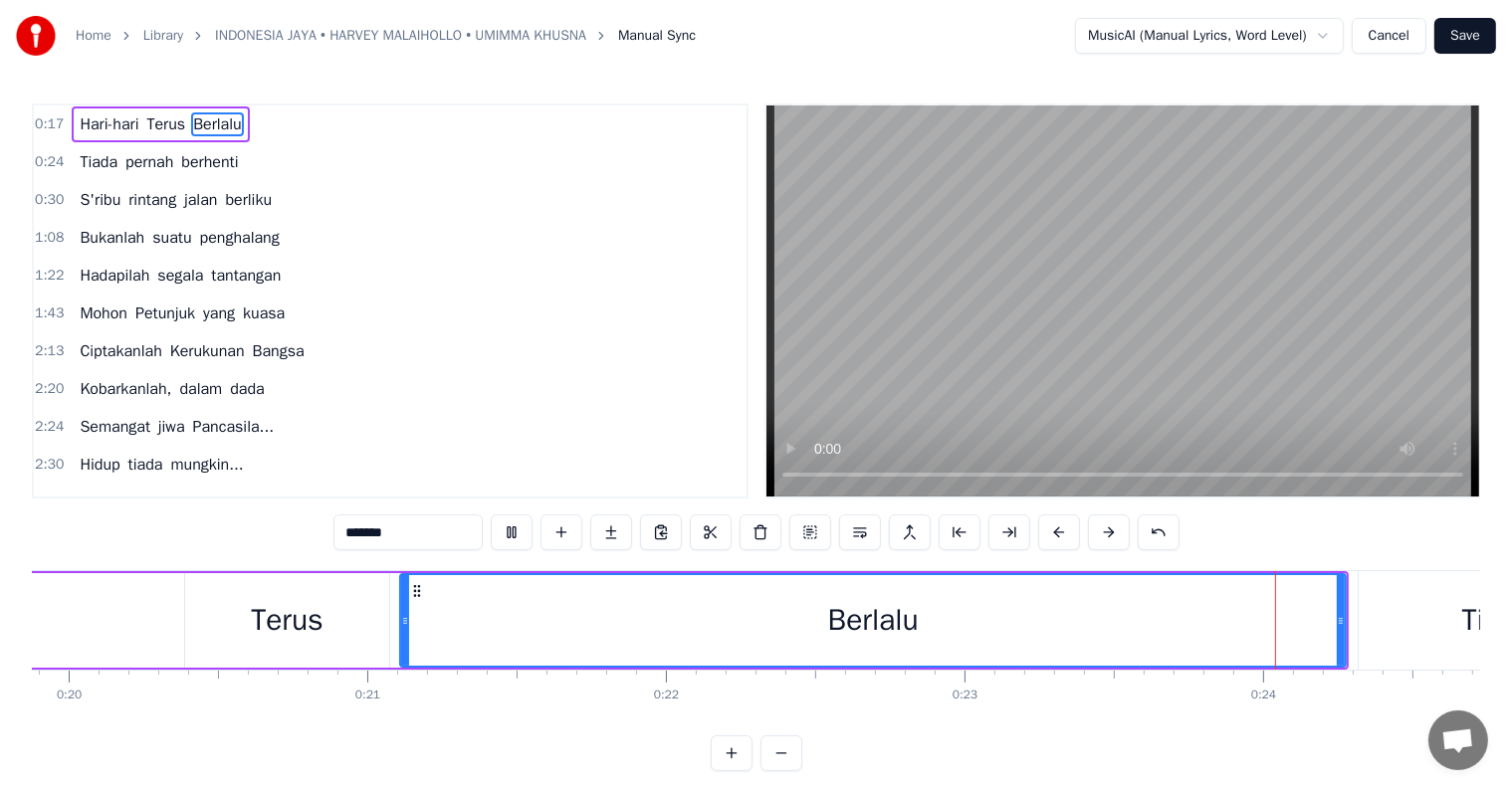 click at bounding box center (512, 532) 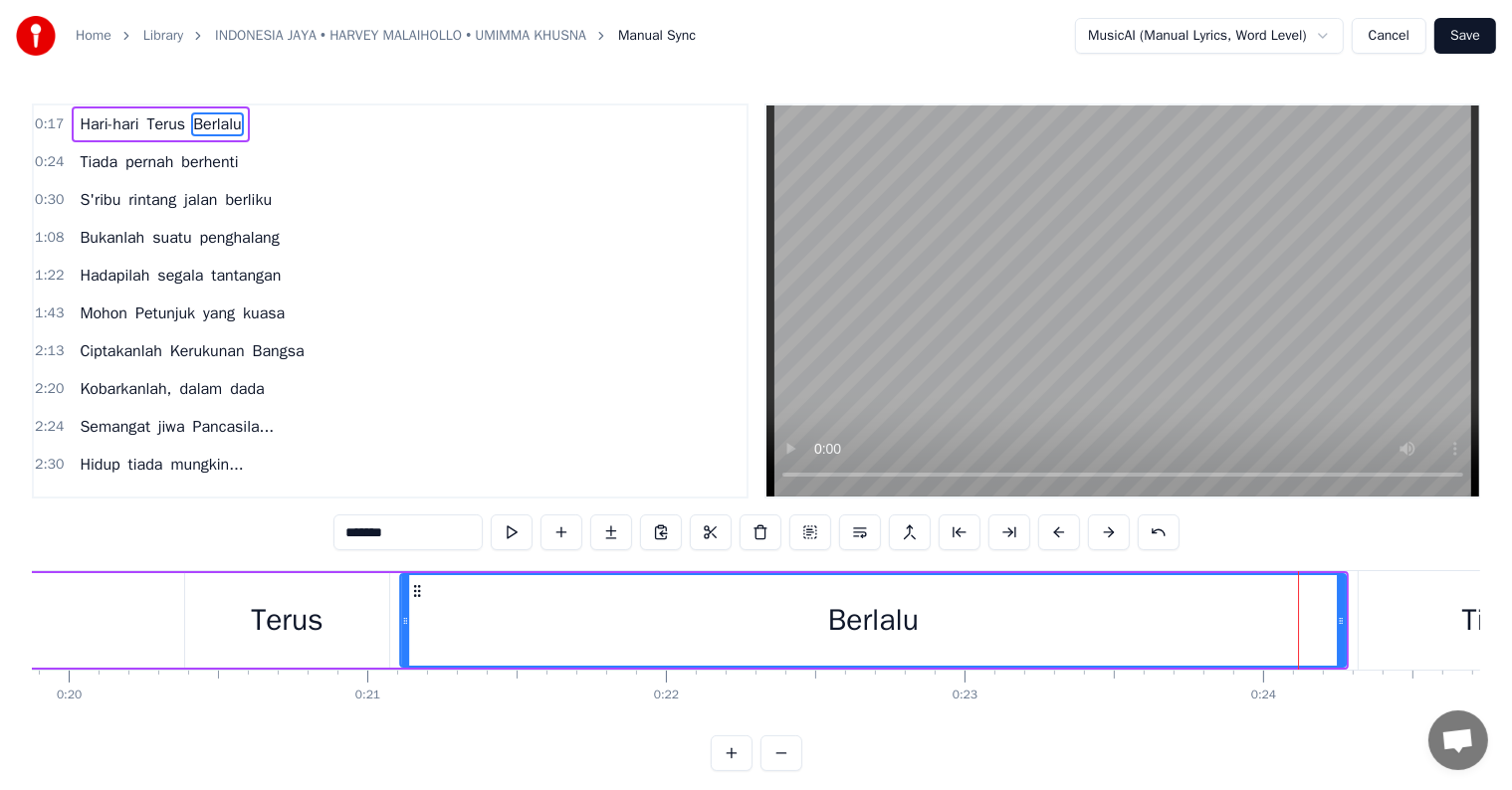 click 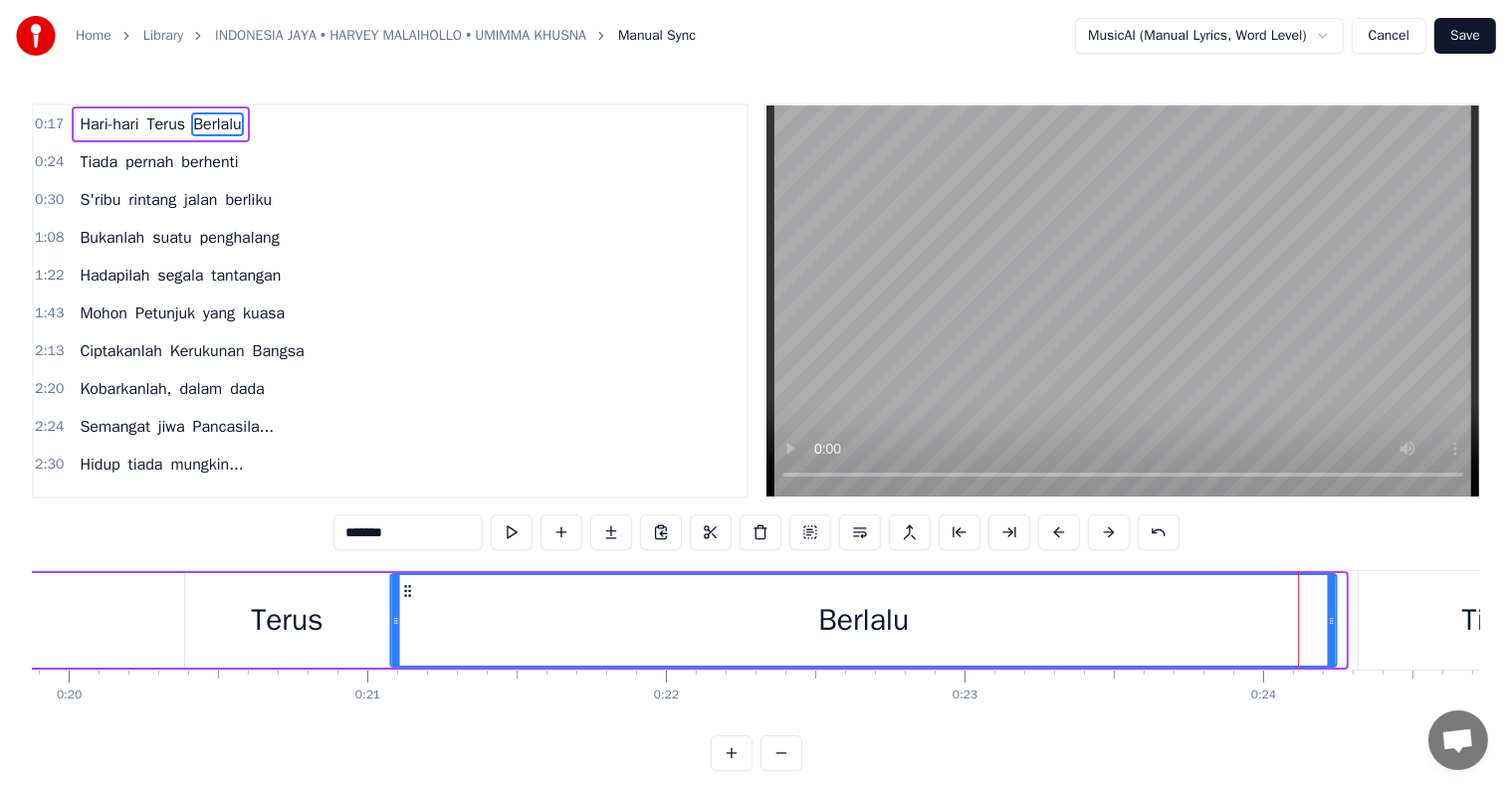 click 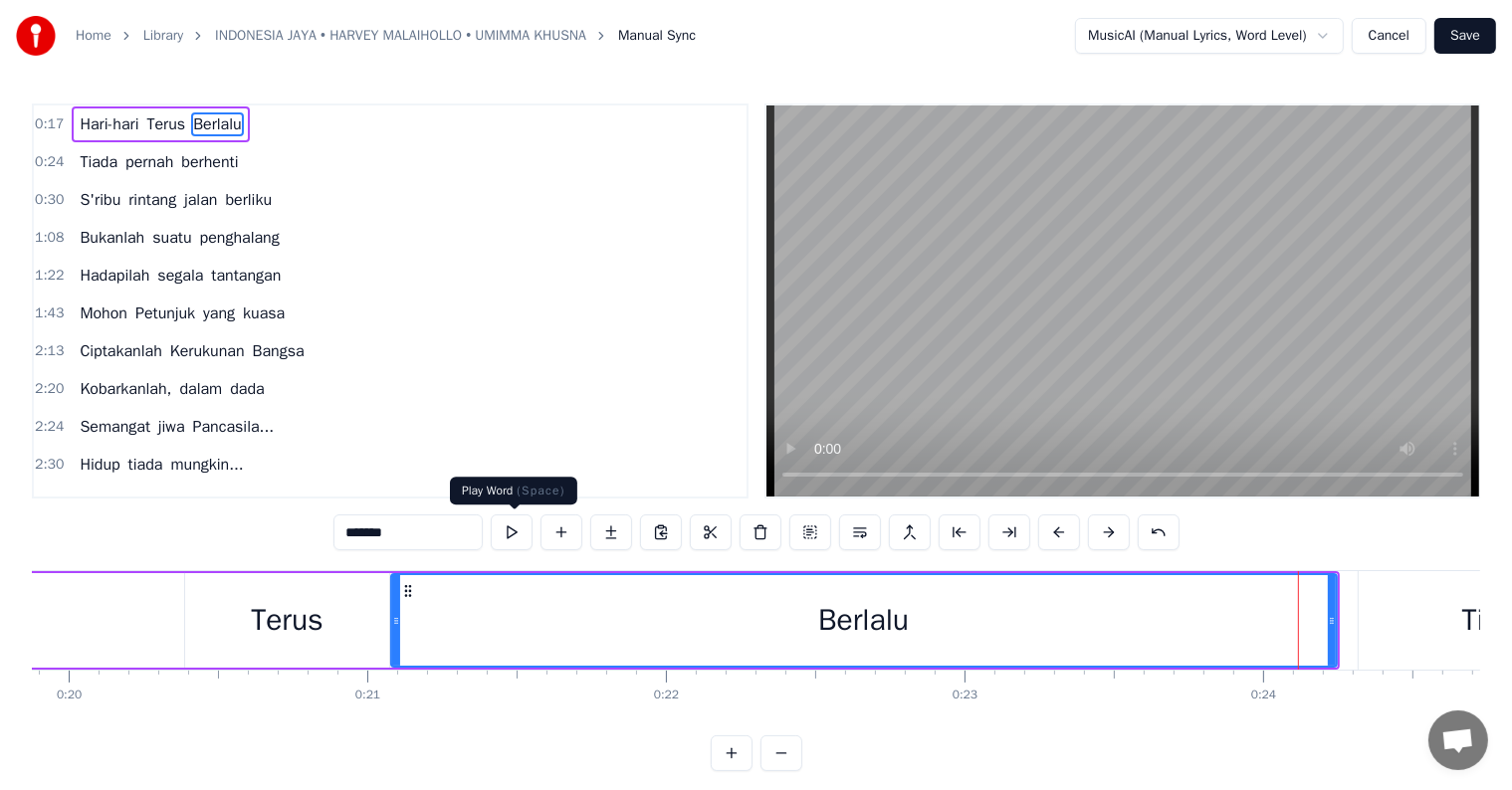 click at bounding box center (512, 532) 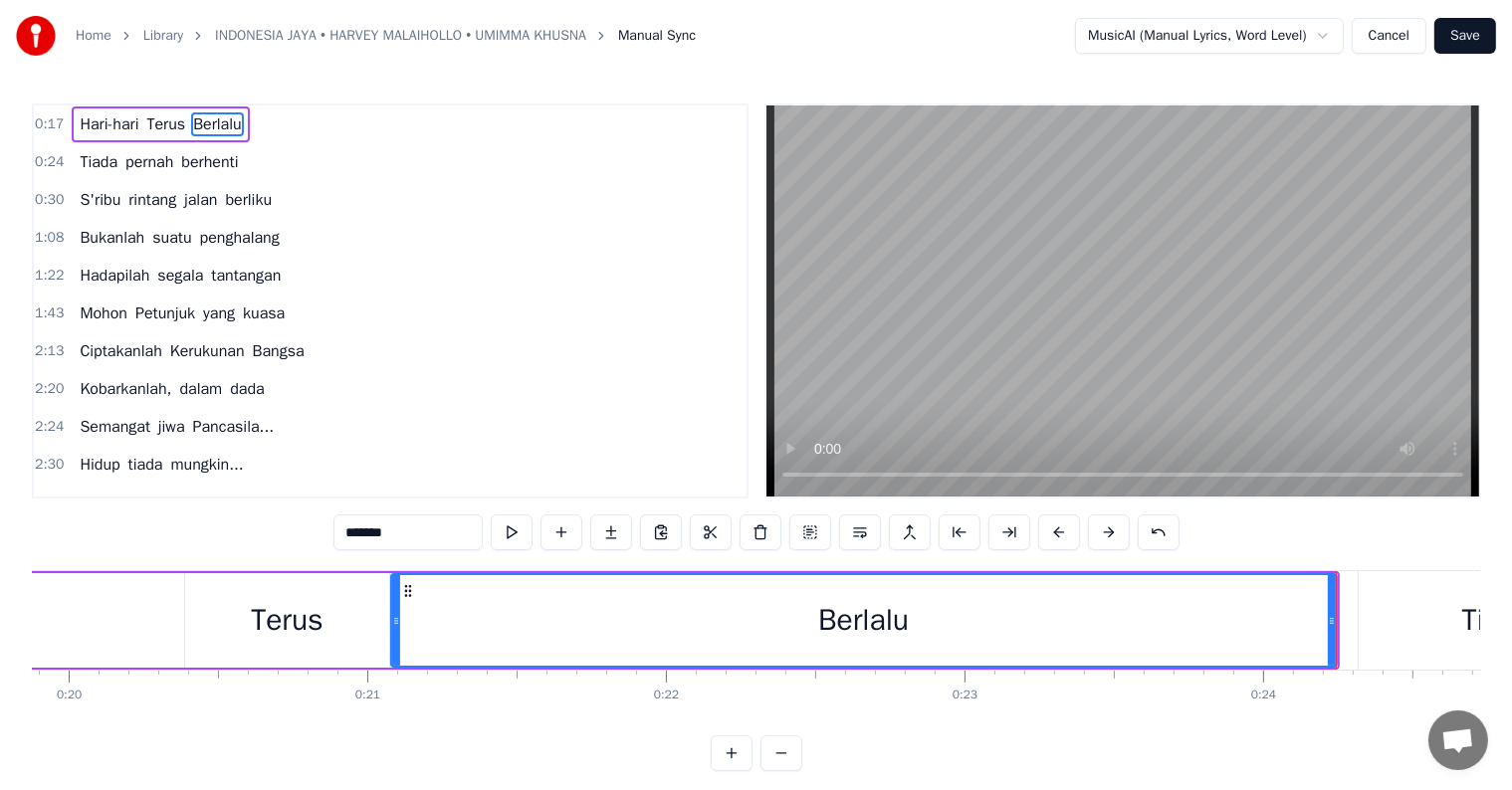 drag, startPoint x: 1334, startPoint y: 625, endPoint x: 1253, endPoint y: 617, distance: 81.394103 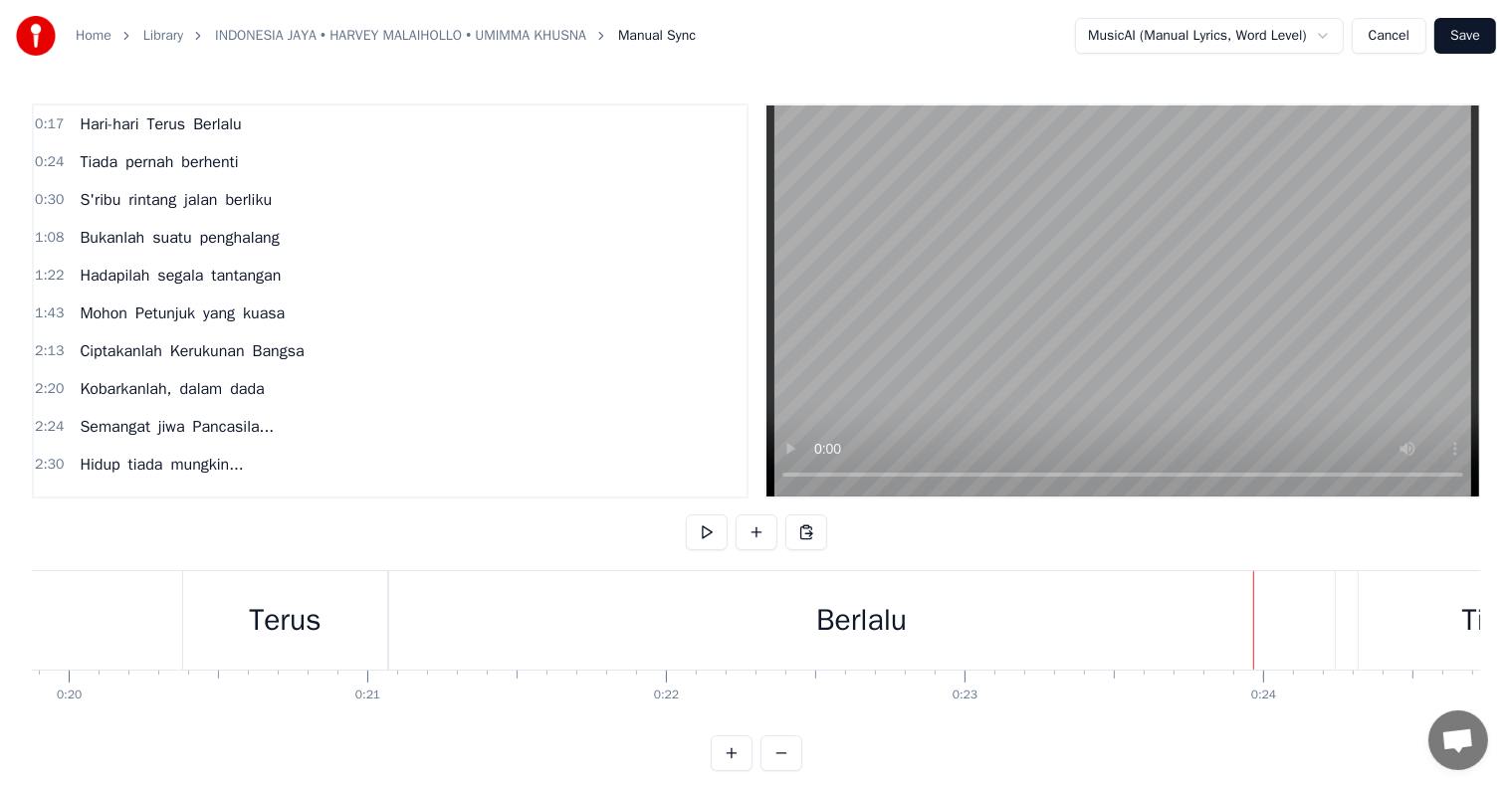 click on "Berlalu" at bounding box center (862, 620) 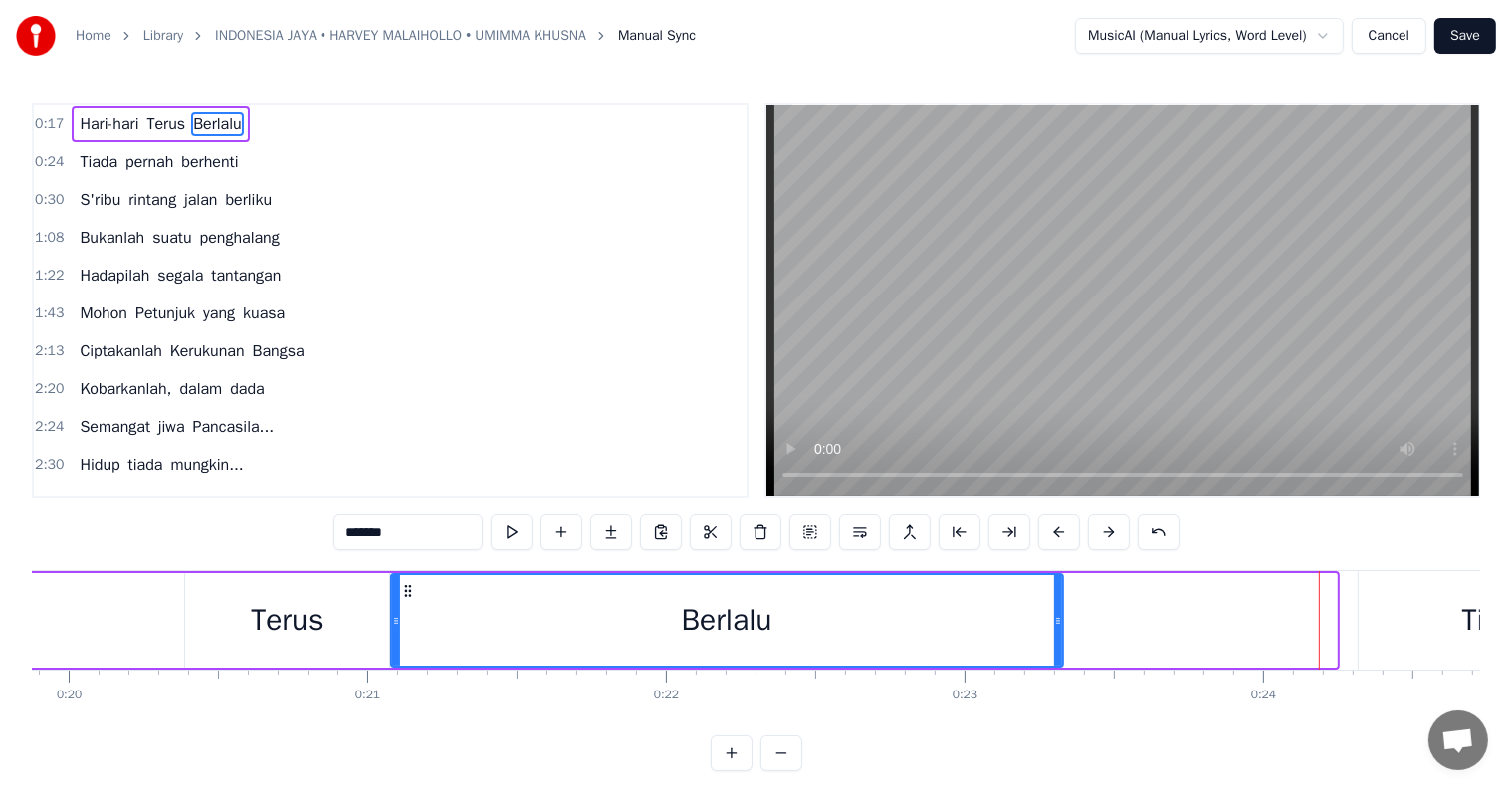 drag, startPoint x: 1333, startPoint y: 627, endPoint x: 1059, endPoint y: 612, distance: 274.41028 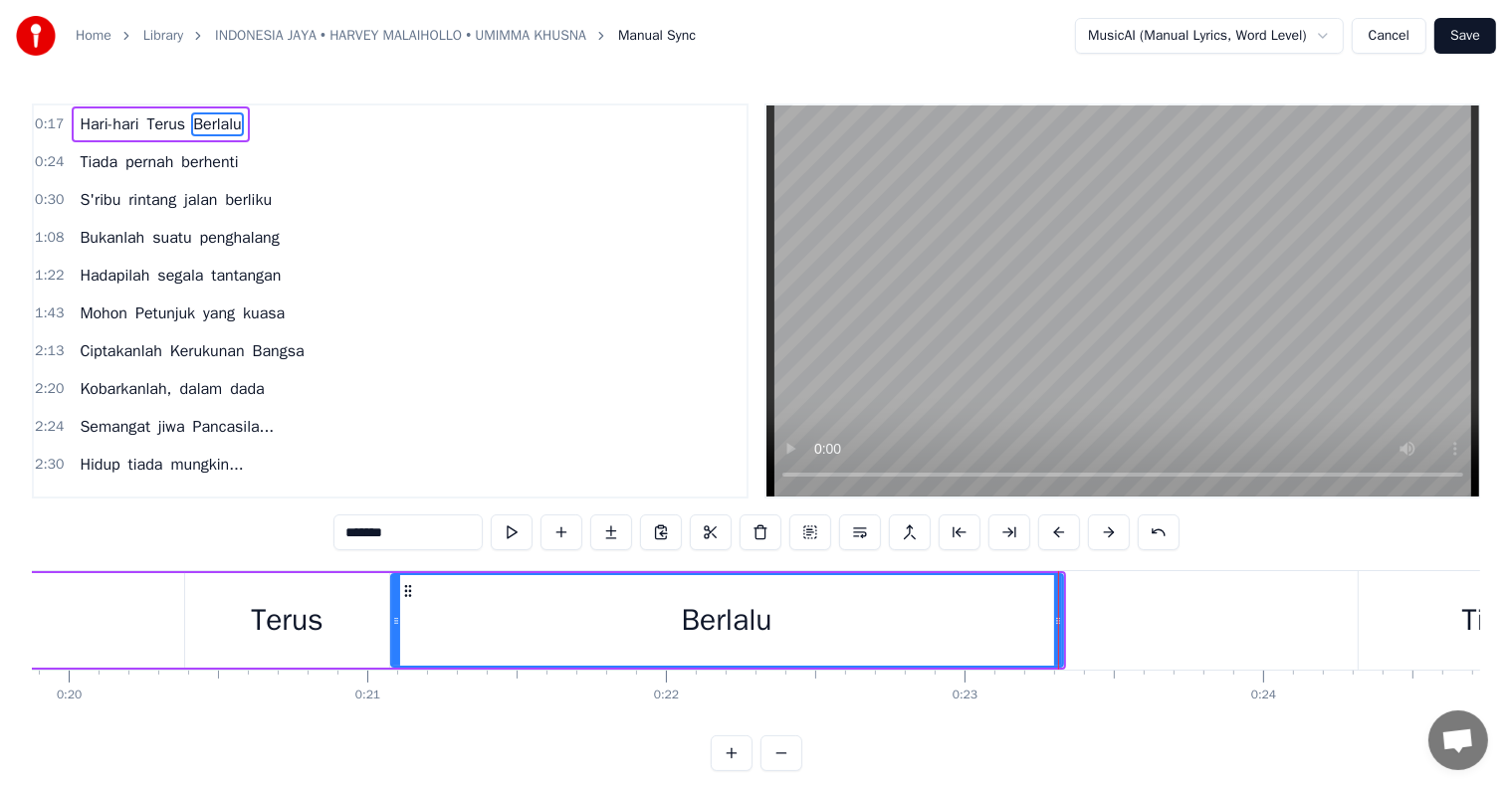 click on "Berlalu" at bounding box center (727, 620) 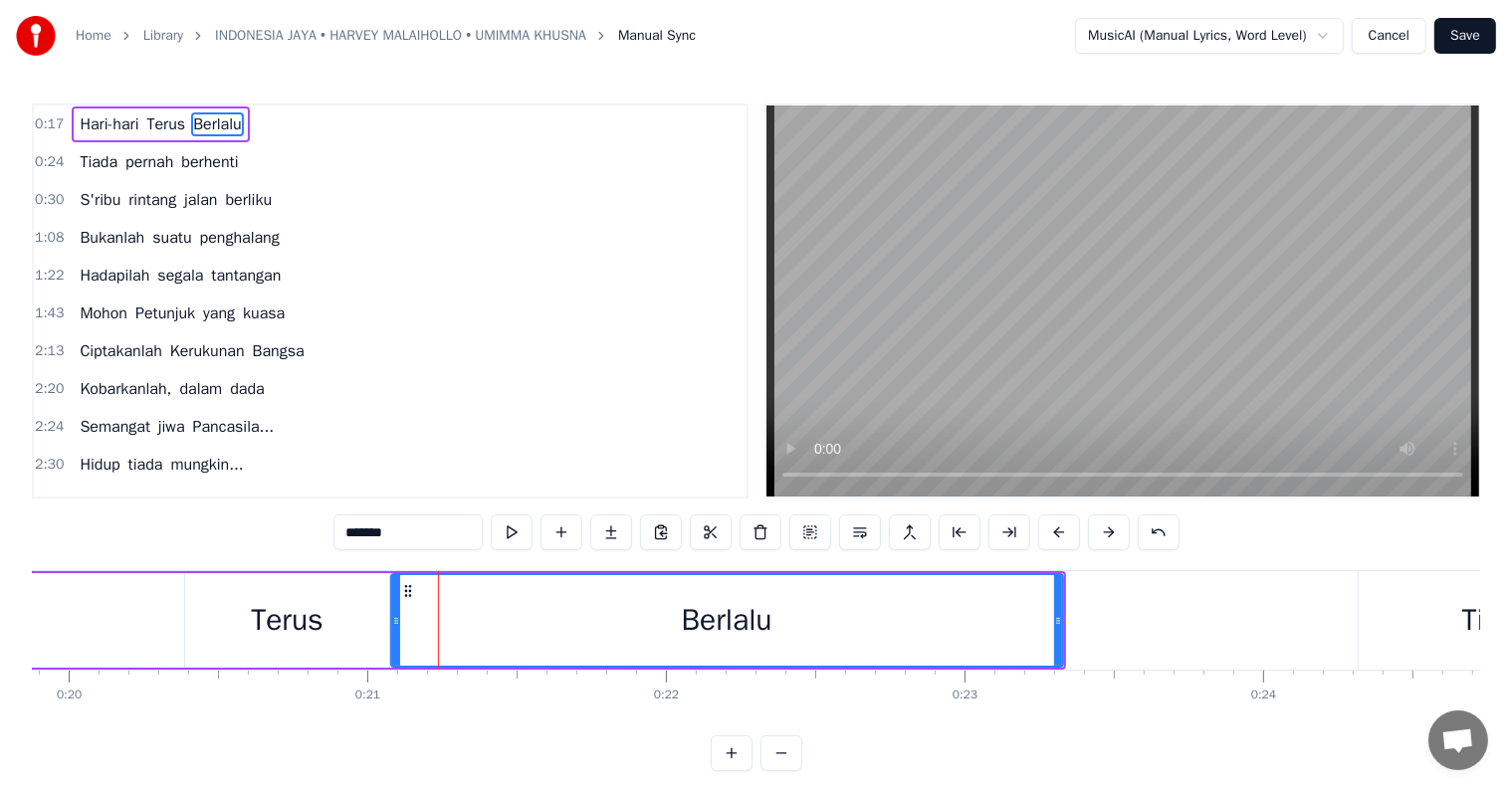 click 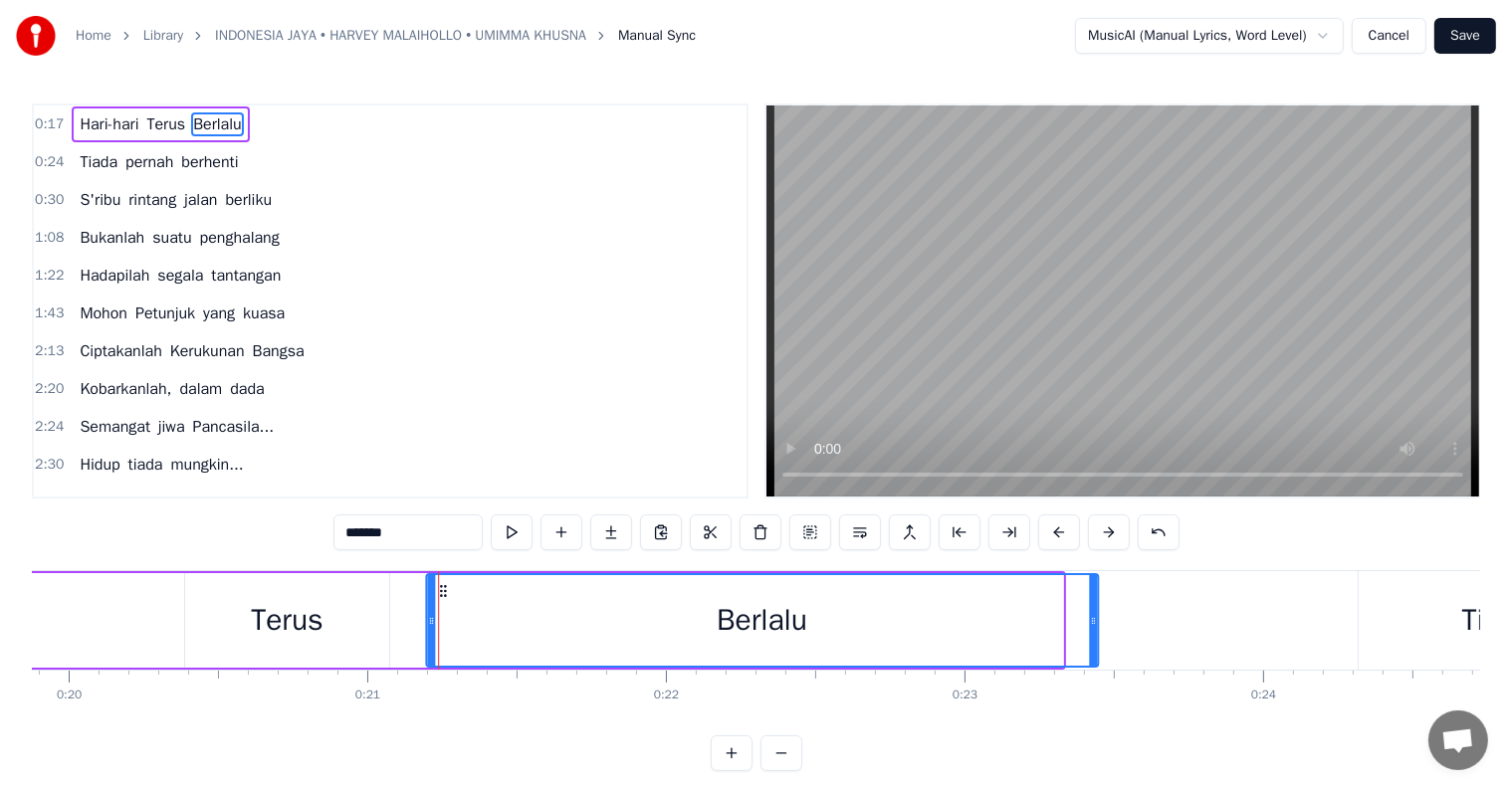 drag, startPoint x: 406, startPoint y: 589, endPoint x: 442, endPoint y: 589, distance: 36 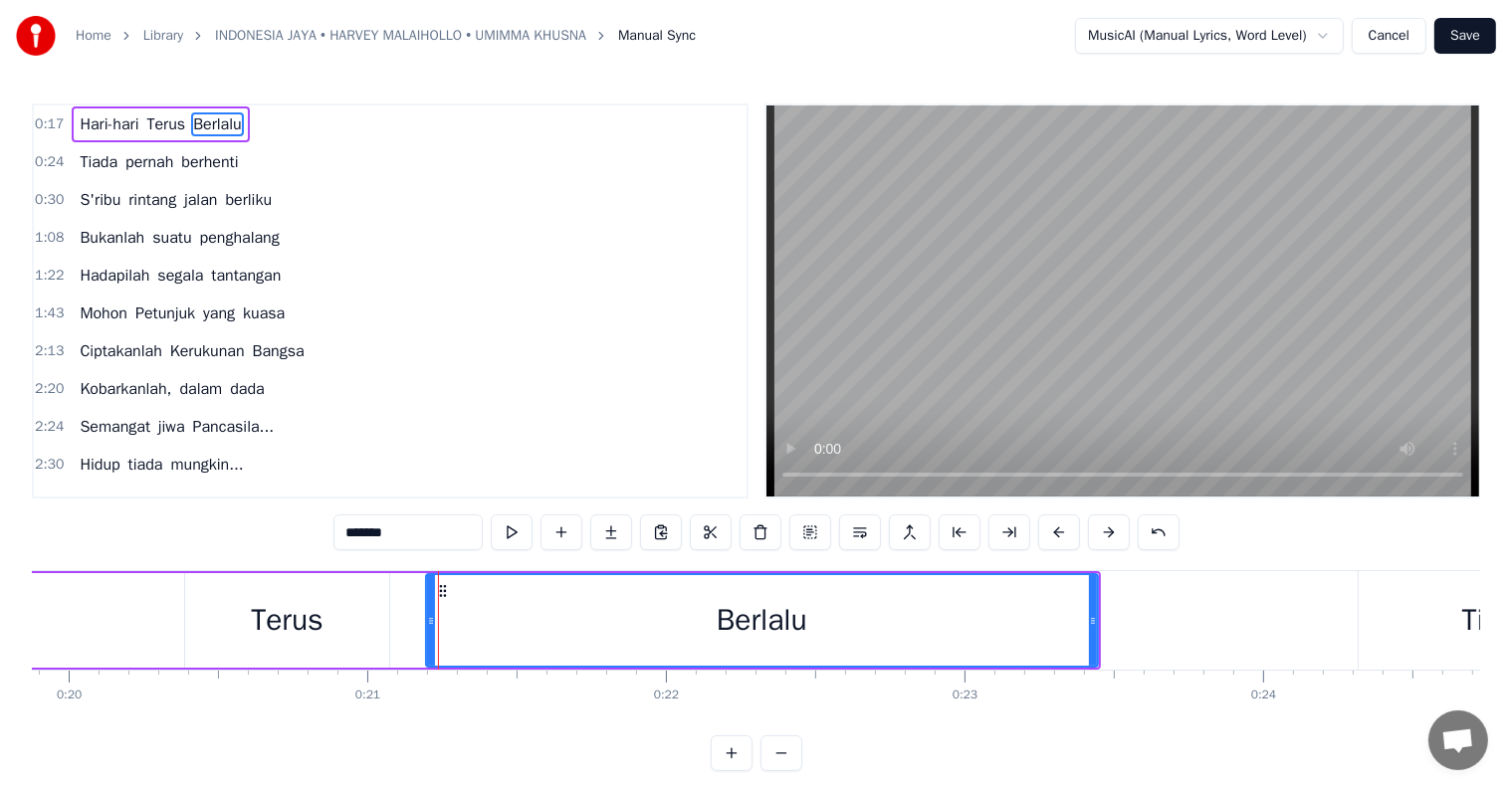 click on "Terus" at bounding box center (287, 620) 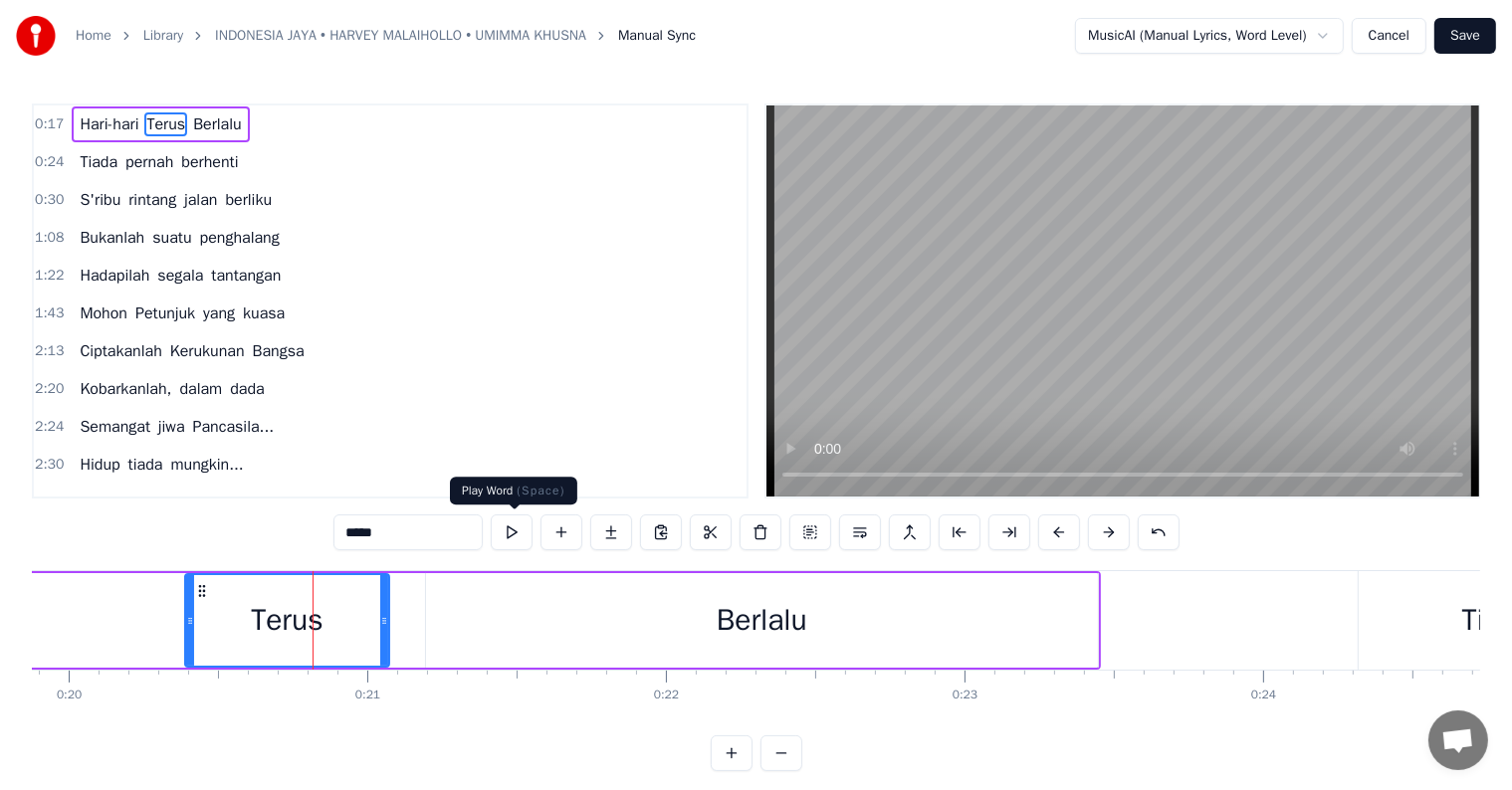 click at bounding box center [512, 532] 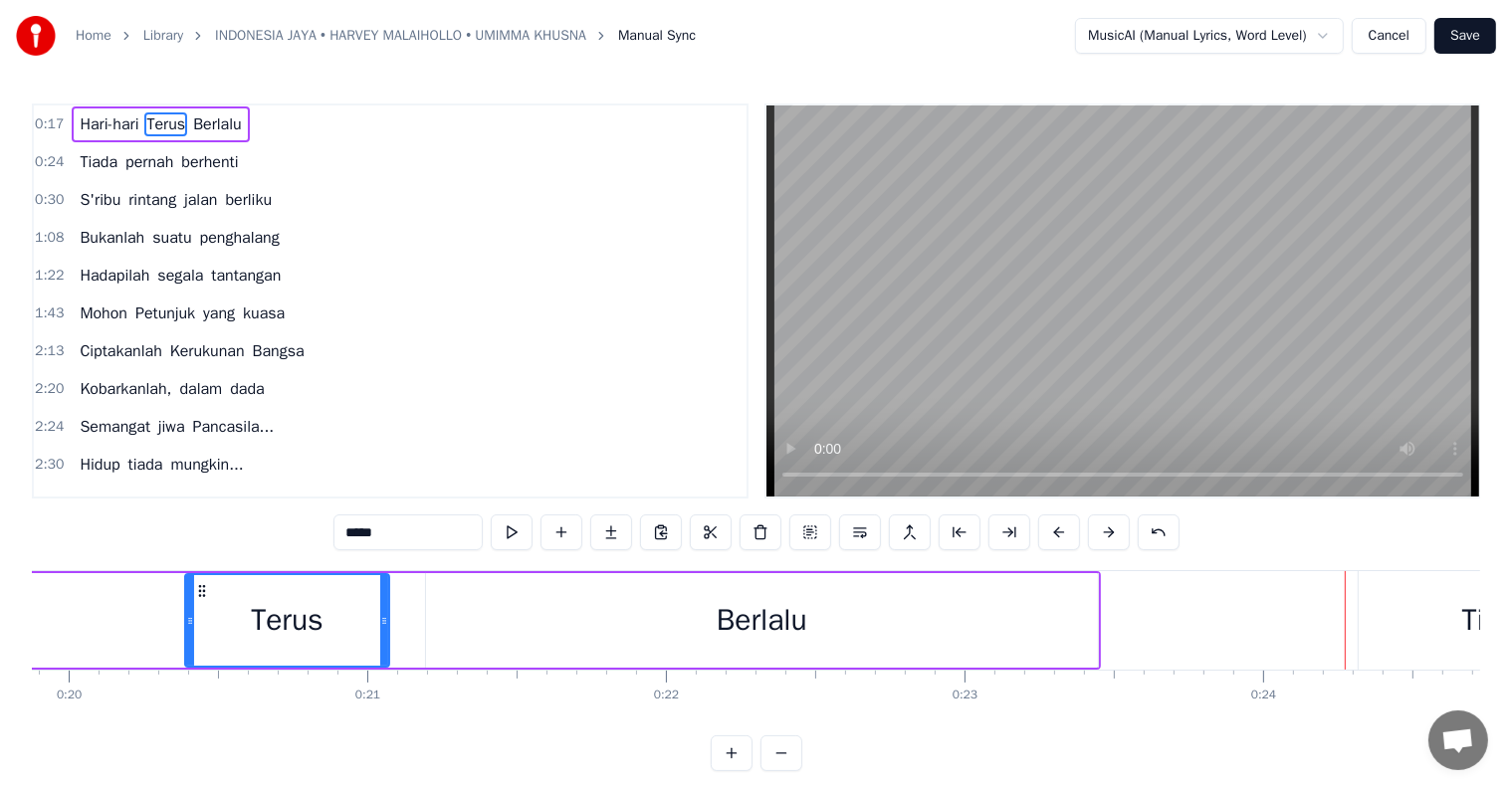 click on "Terus" at bounding box center [287, 620] 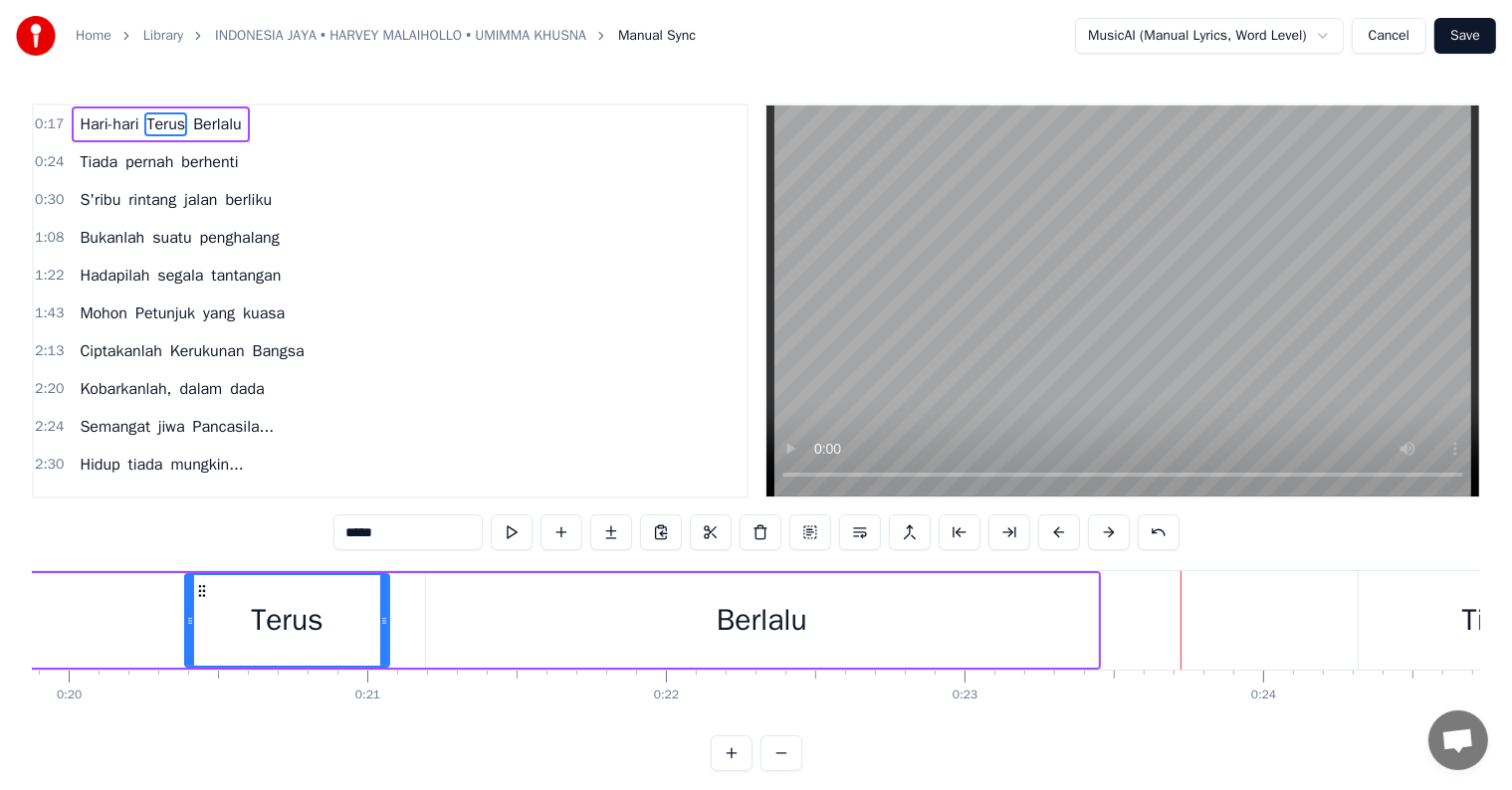 click on "Berlalu" at bounding box center (761, 620) 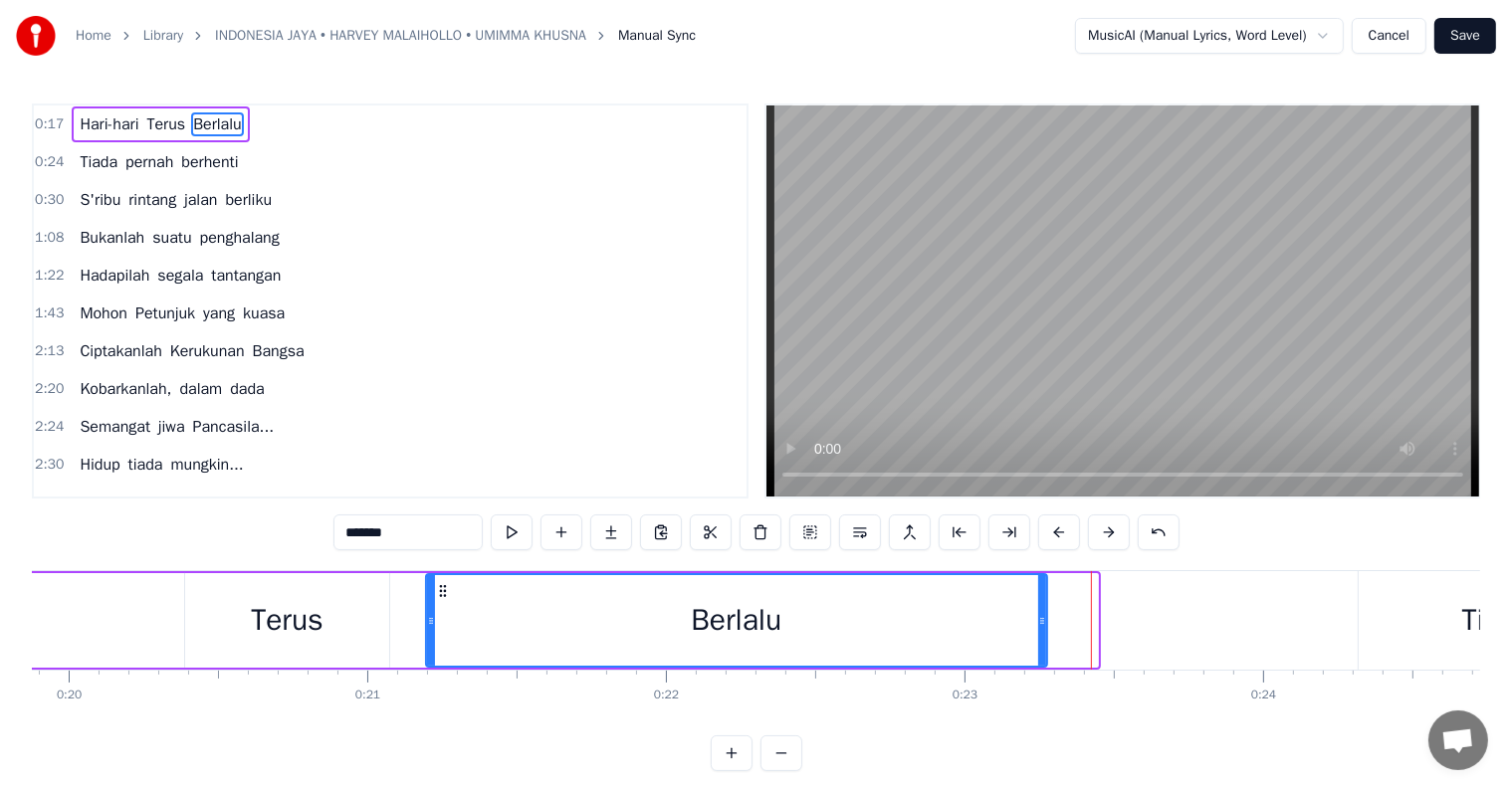 drag, startPoint x: 1092, startPoint y: 619, endPoint x: 1041, endPoint y: 618, distance: 51.009803 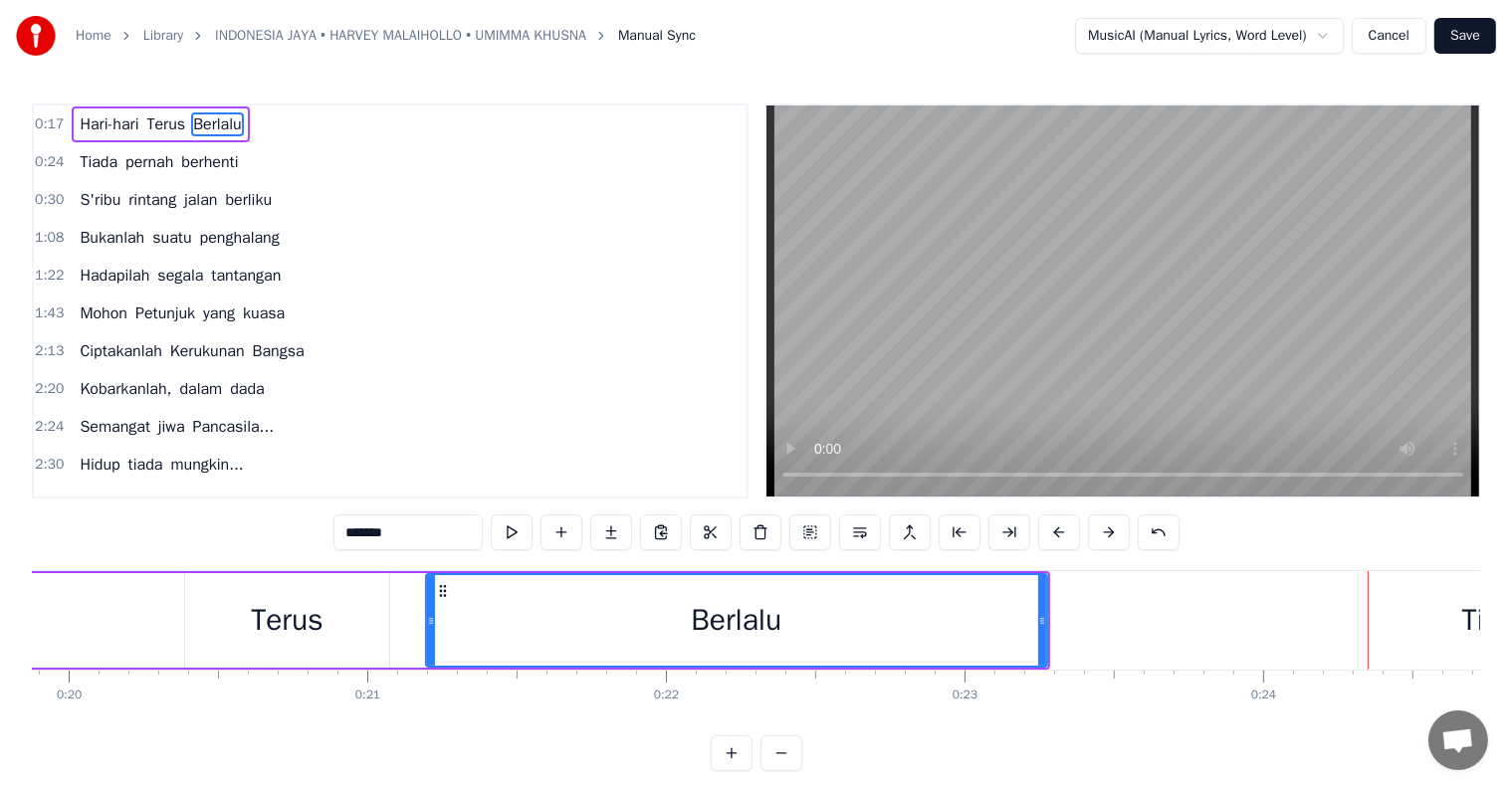 click on "Terus" at bounding box center (287, 620) 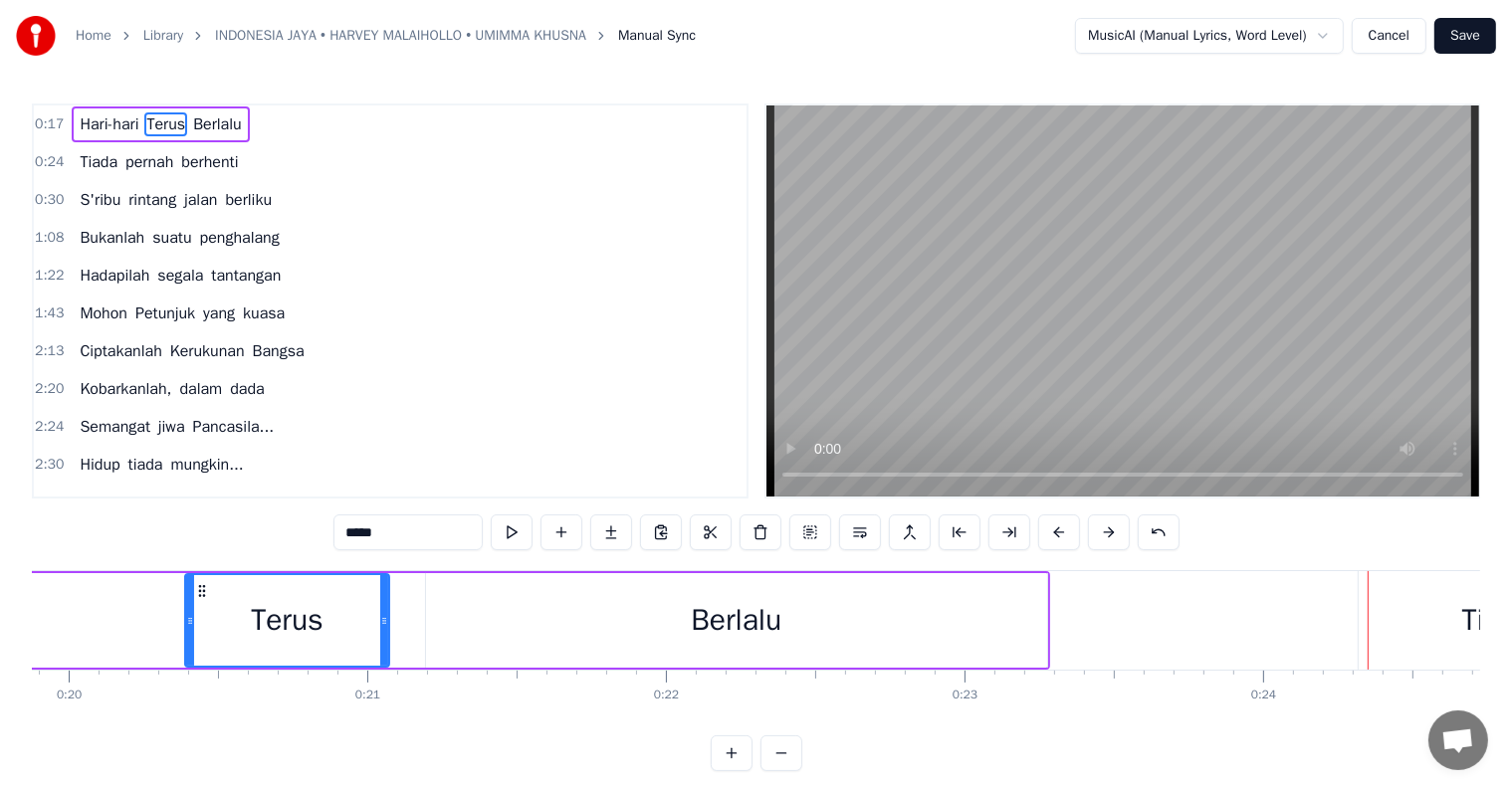 click on "Tiada" at bounding box center (1497, 620) 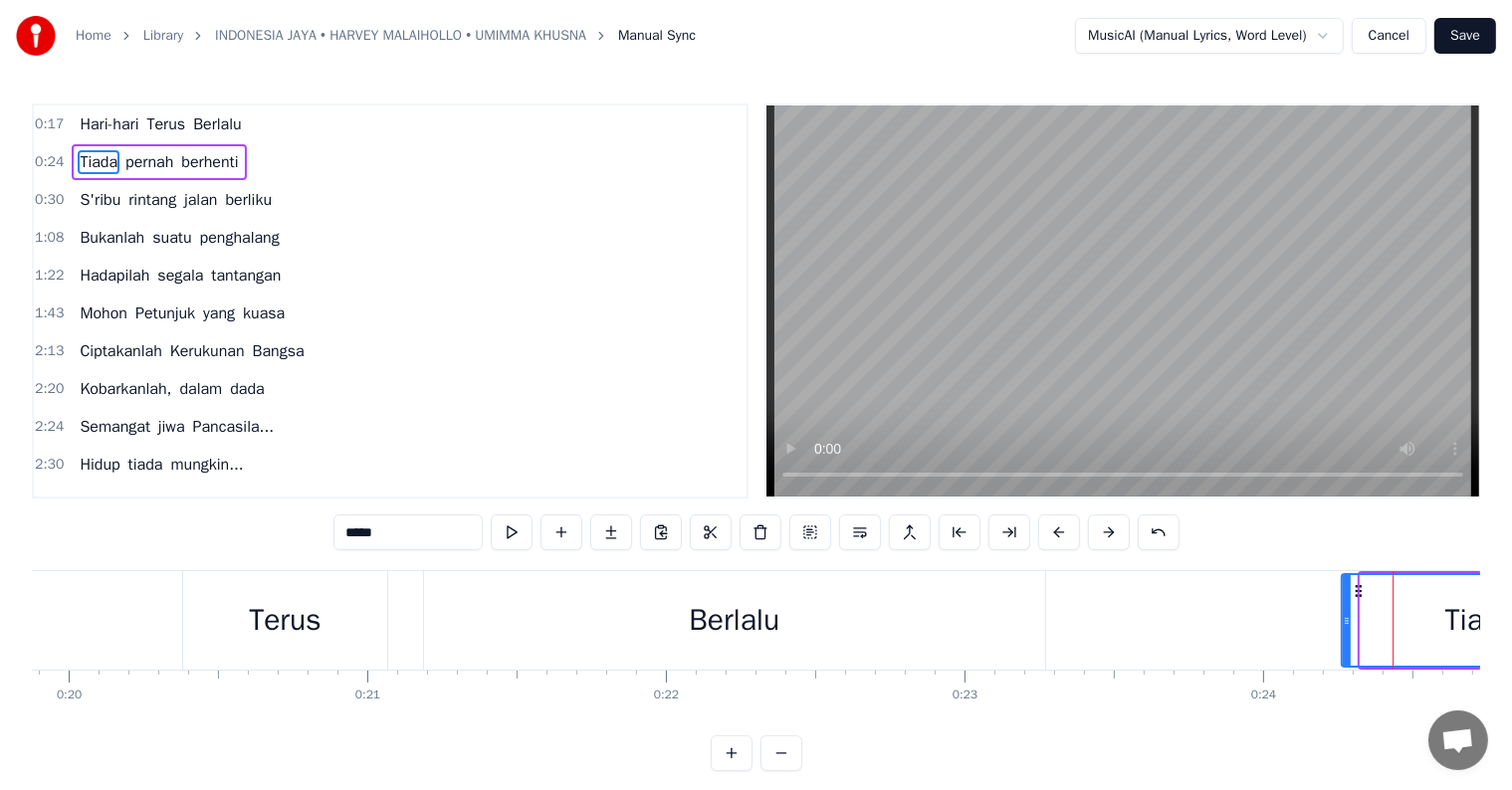 drag, startPoint x: 1379, startPoint y: 589, endPoint x: 1360, endPoint y: 590, distance: 19.026298 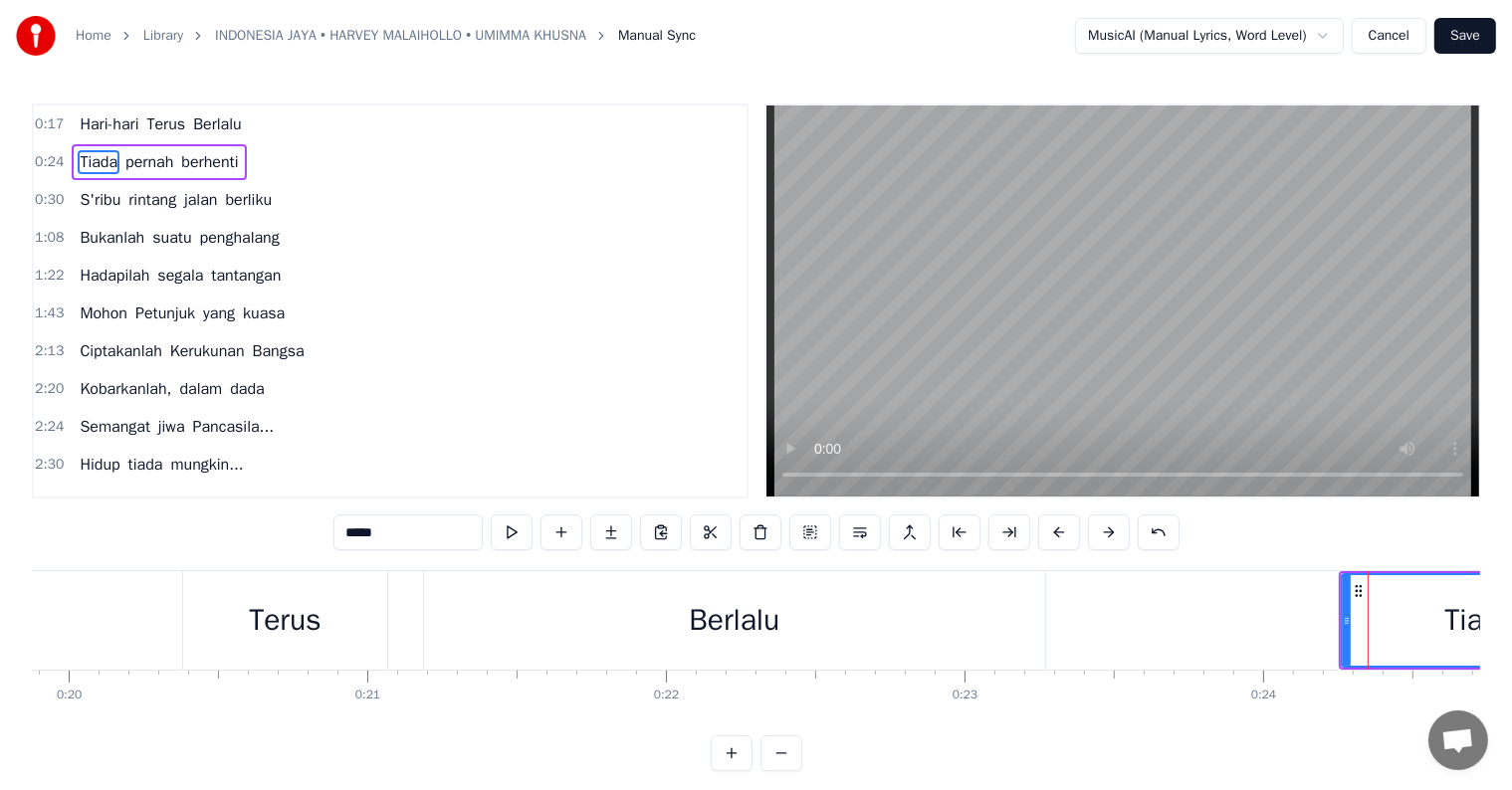 click 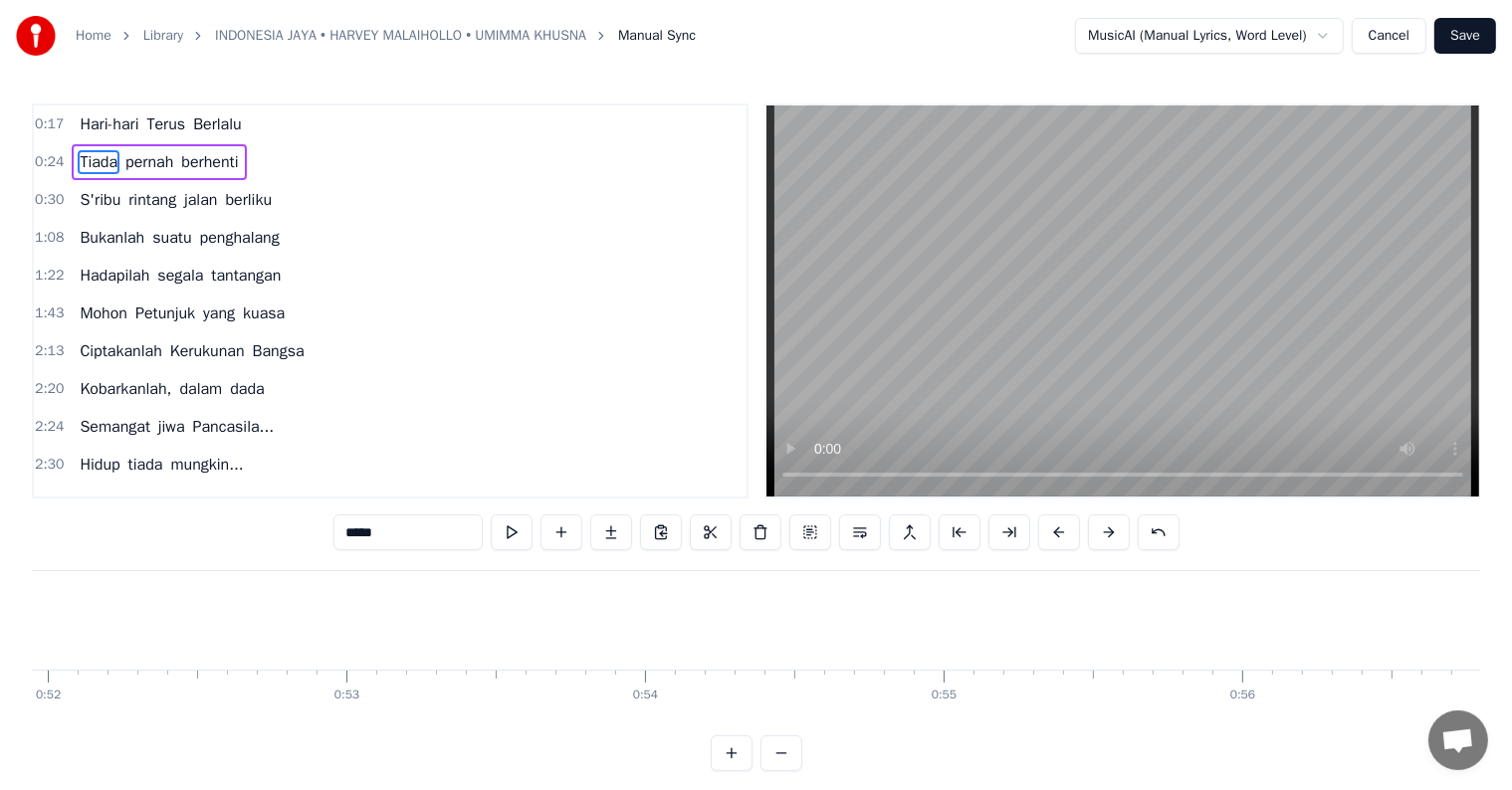 scroll, scrollTop: 0, scrollLeft: 15523, axis: horizontal 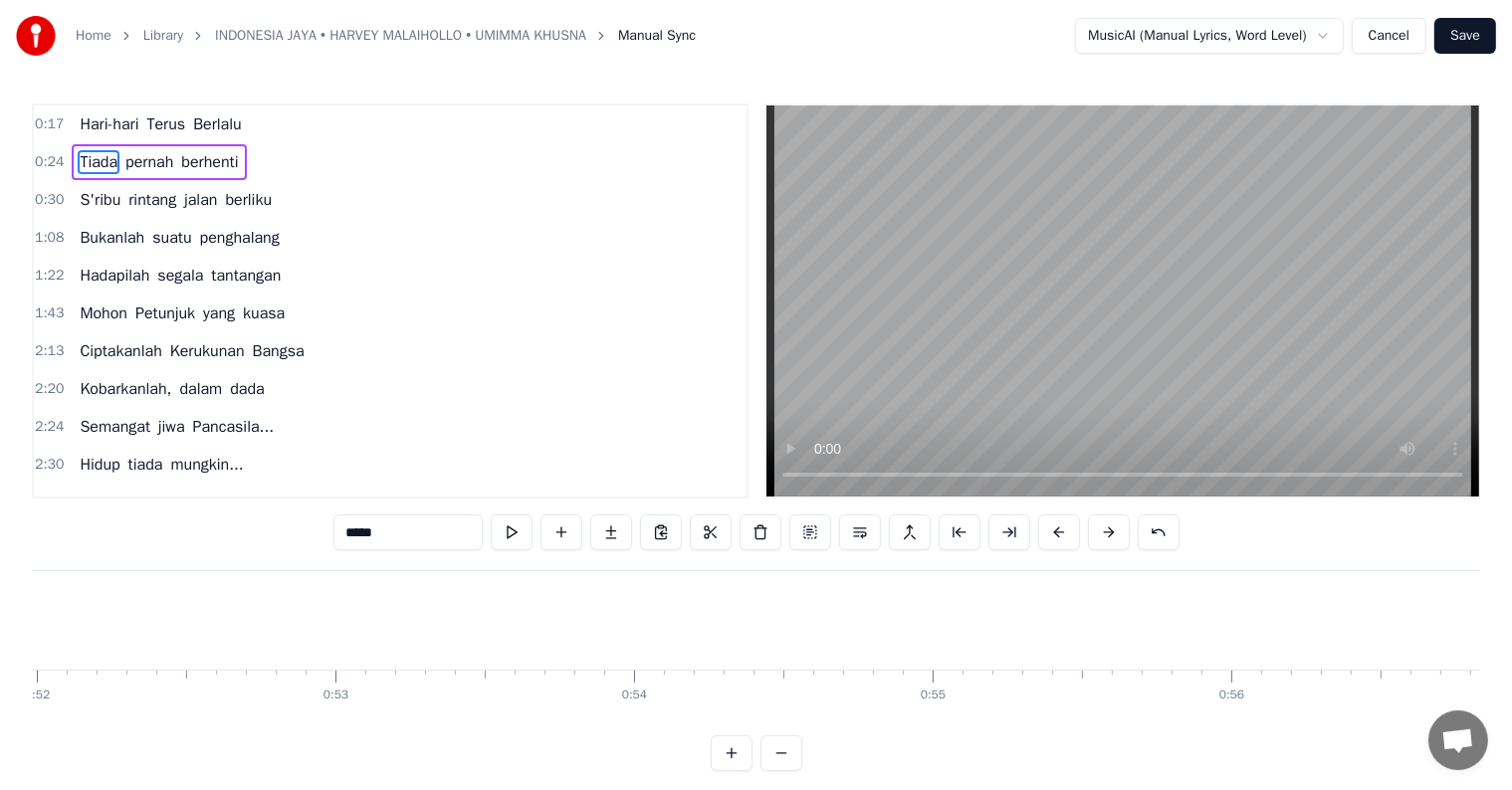 click on "Bukanlah" at bounding box center (111, 238) 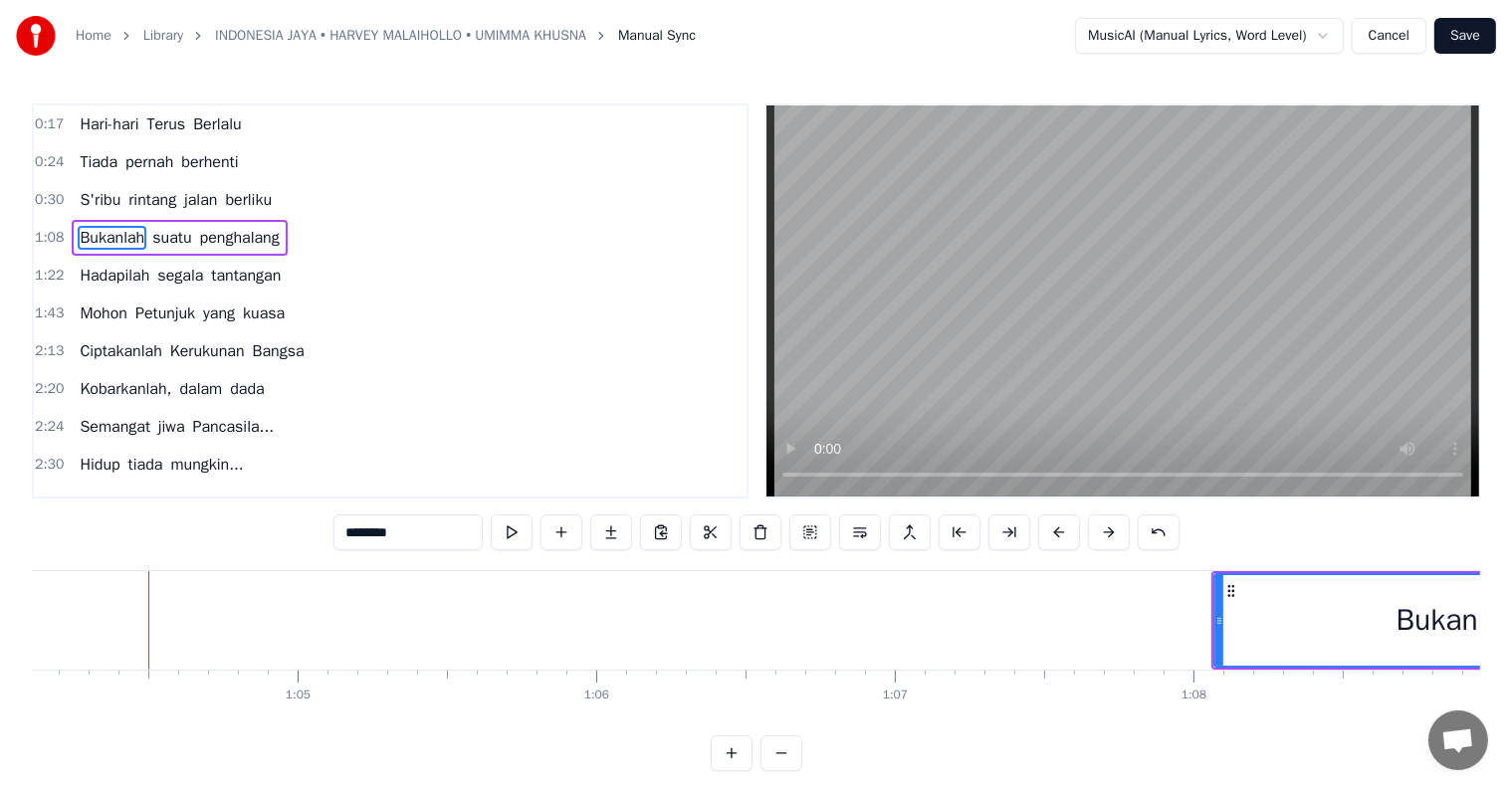 scroll, scrollTop: 0, scrollLeft: 19160, axis: horizontal 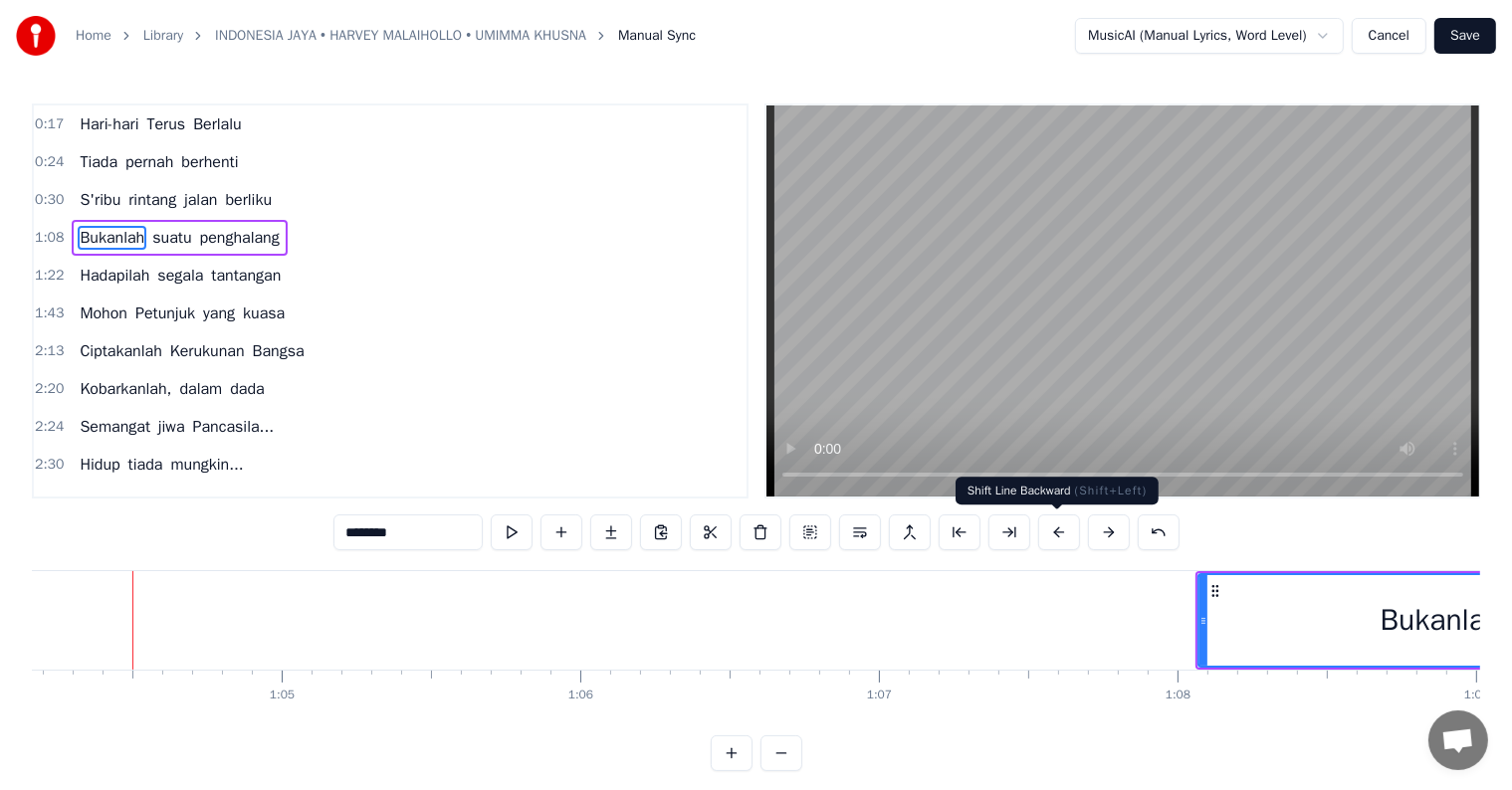 click at bounding box center [1059, 532] 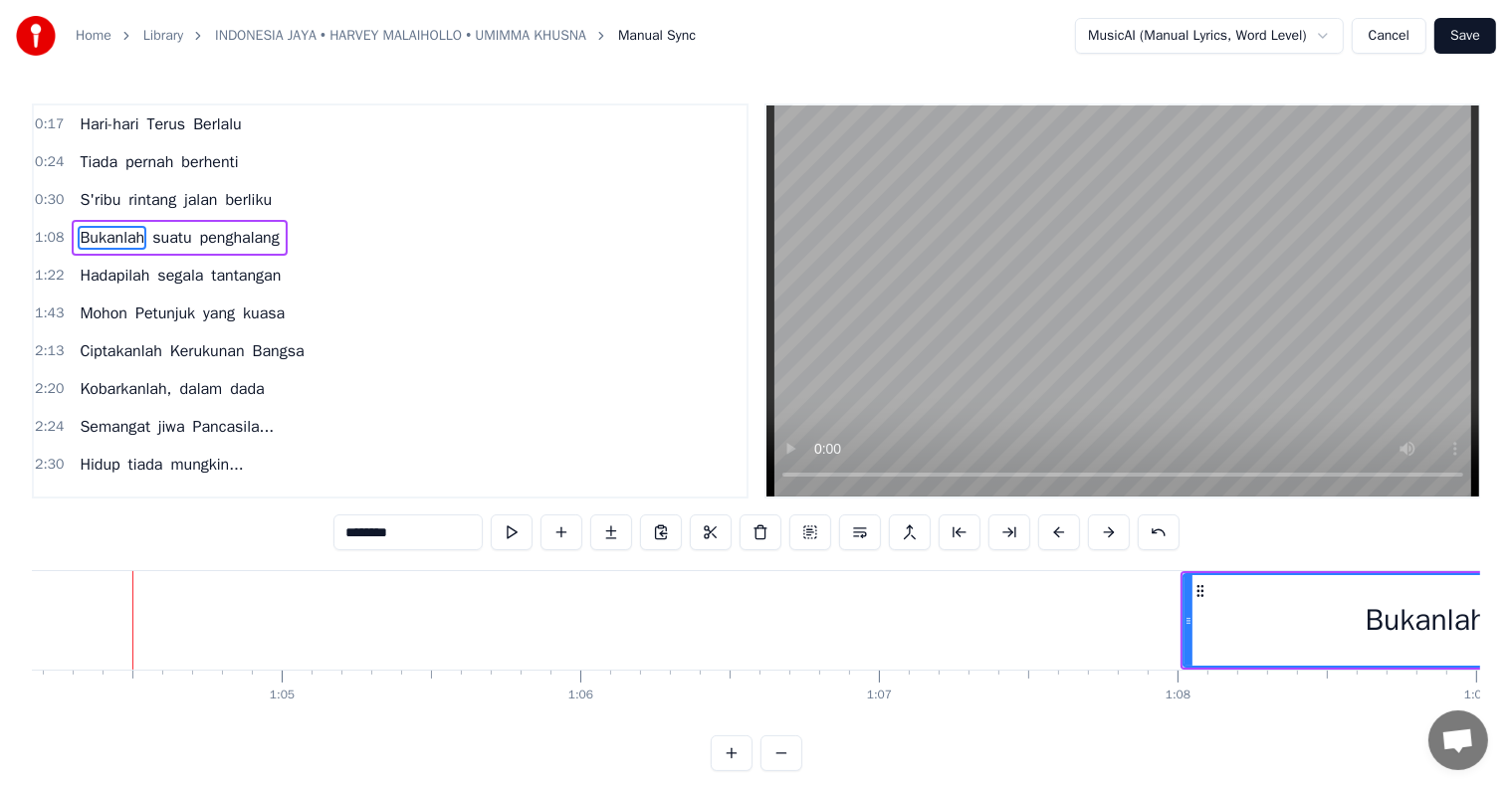 click at bounding box center (1059, 532) 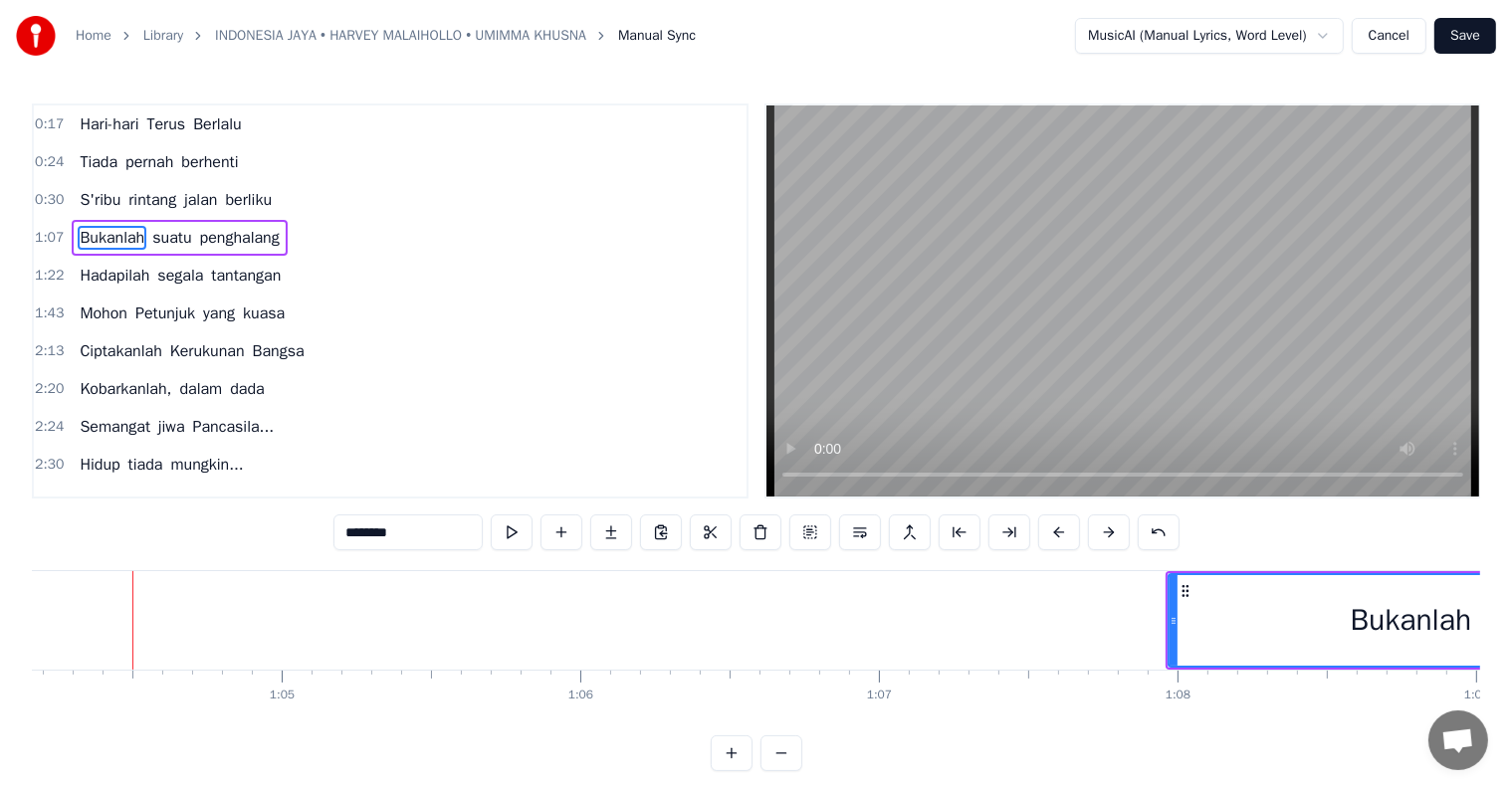 click at bounding box center (1059, 532) 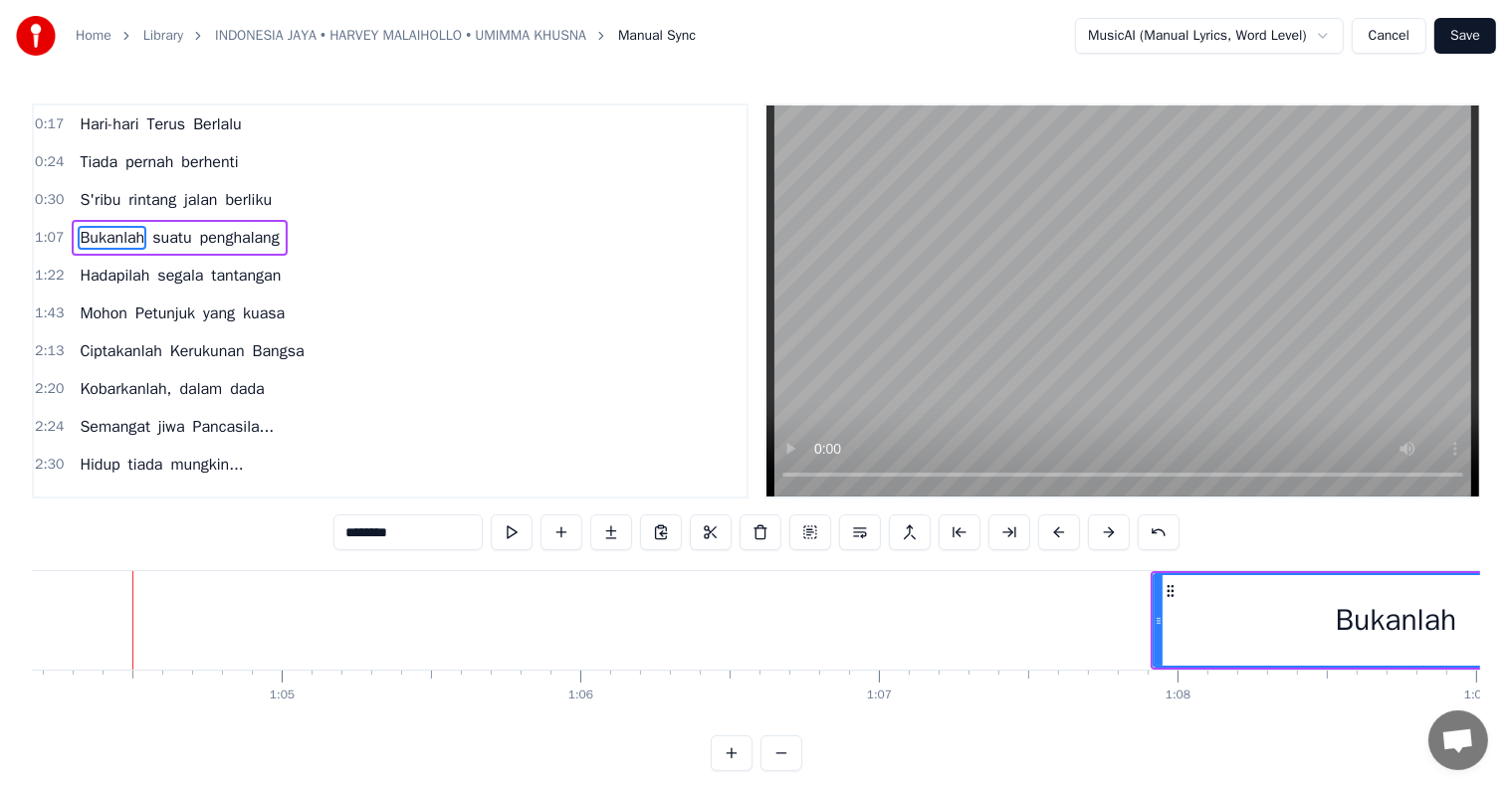 click at bounding box center (1059, 532) 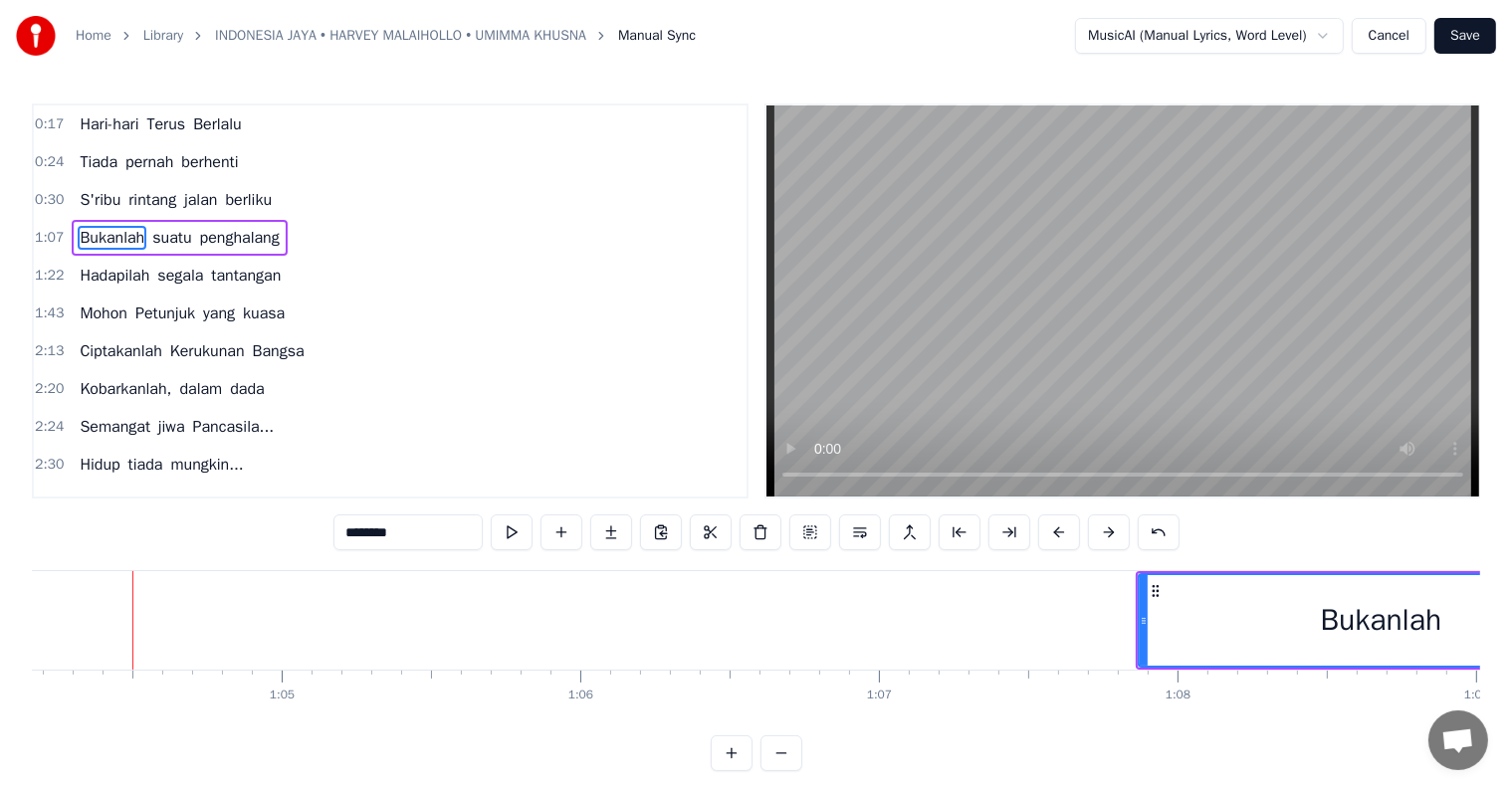 click at bounding box center [1059, 532] 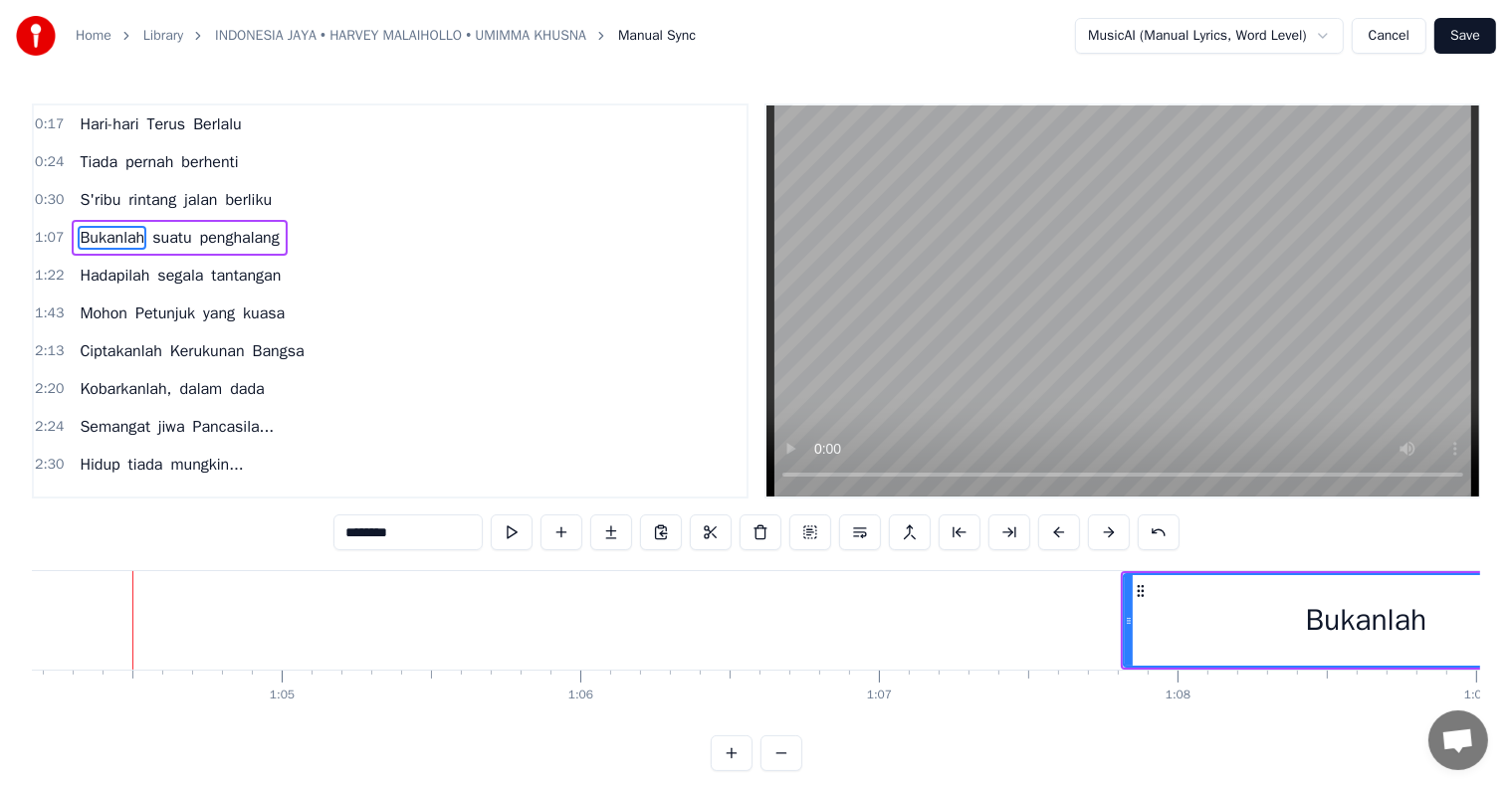 click at bounding box center (1059, 532) 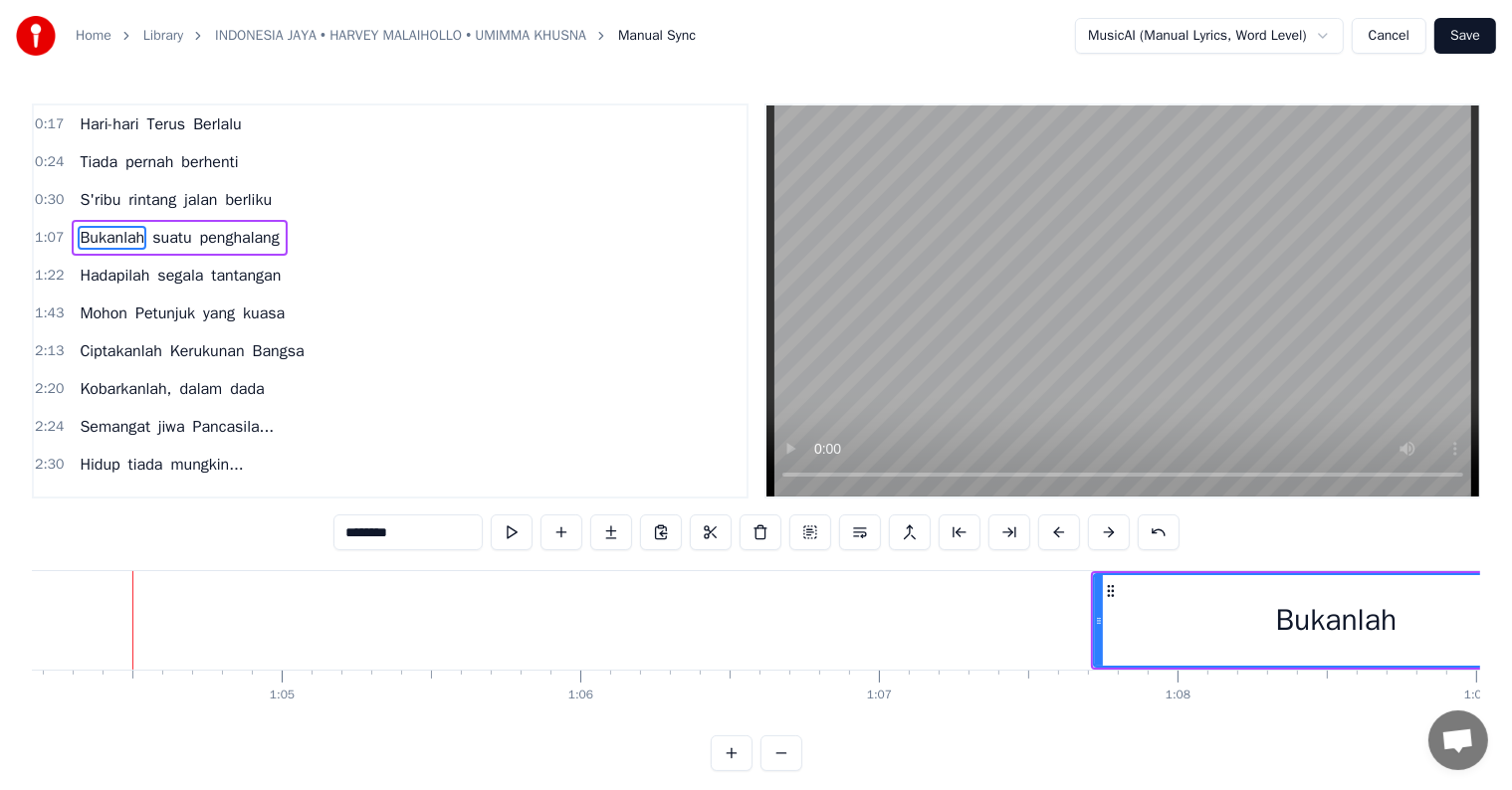 click at bounding box center [1059, 532] 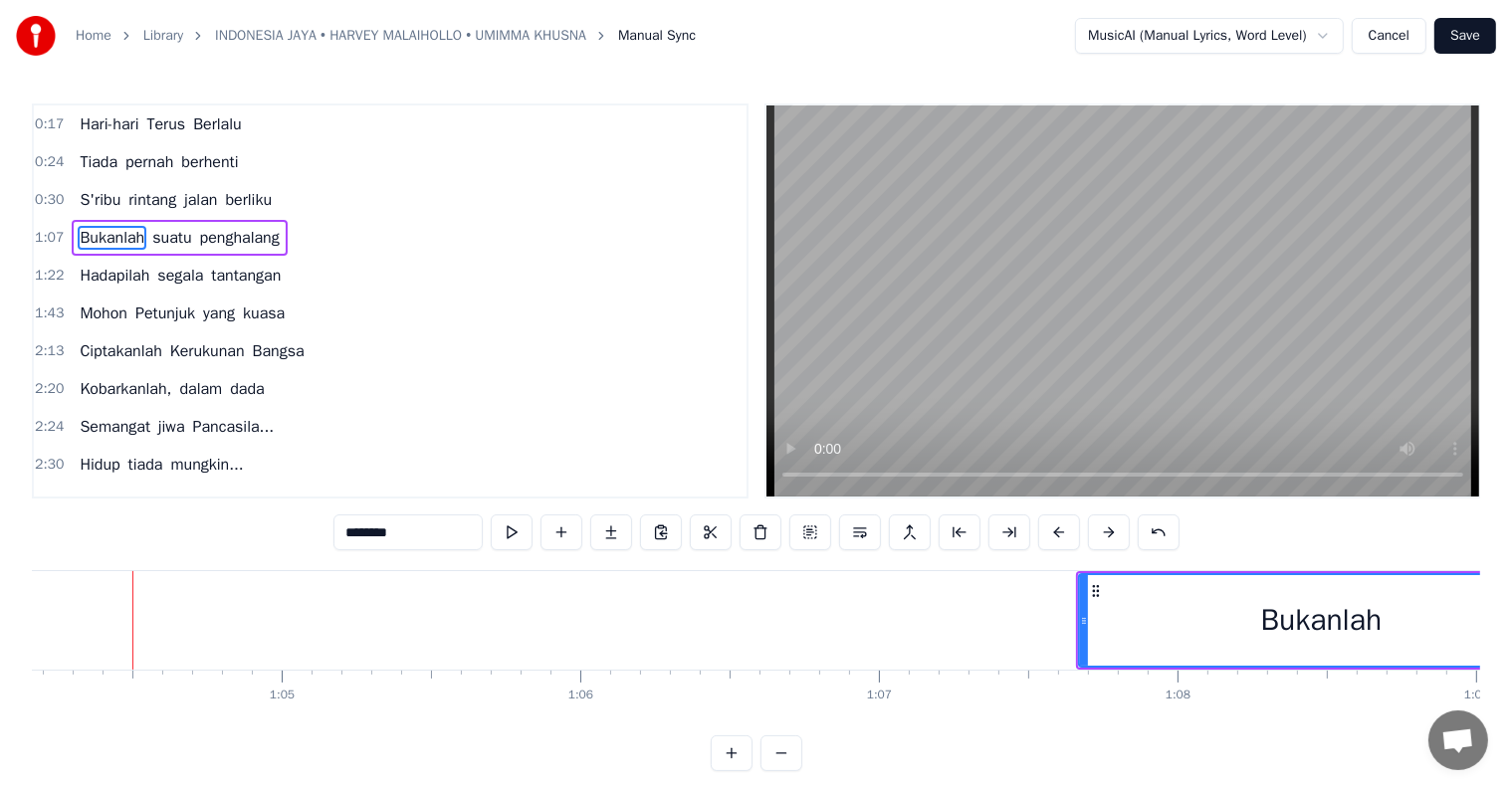 click at bounding box center (1059, 532) 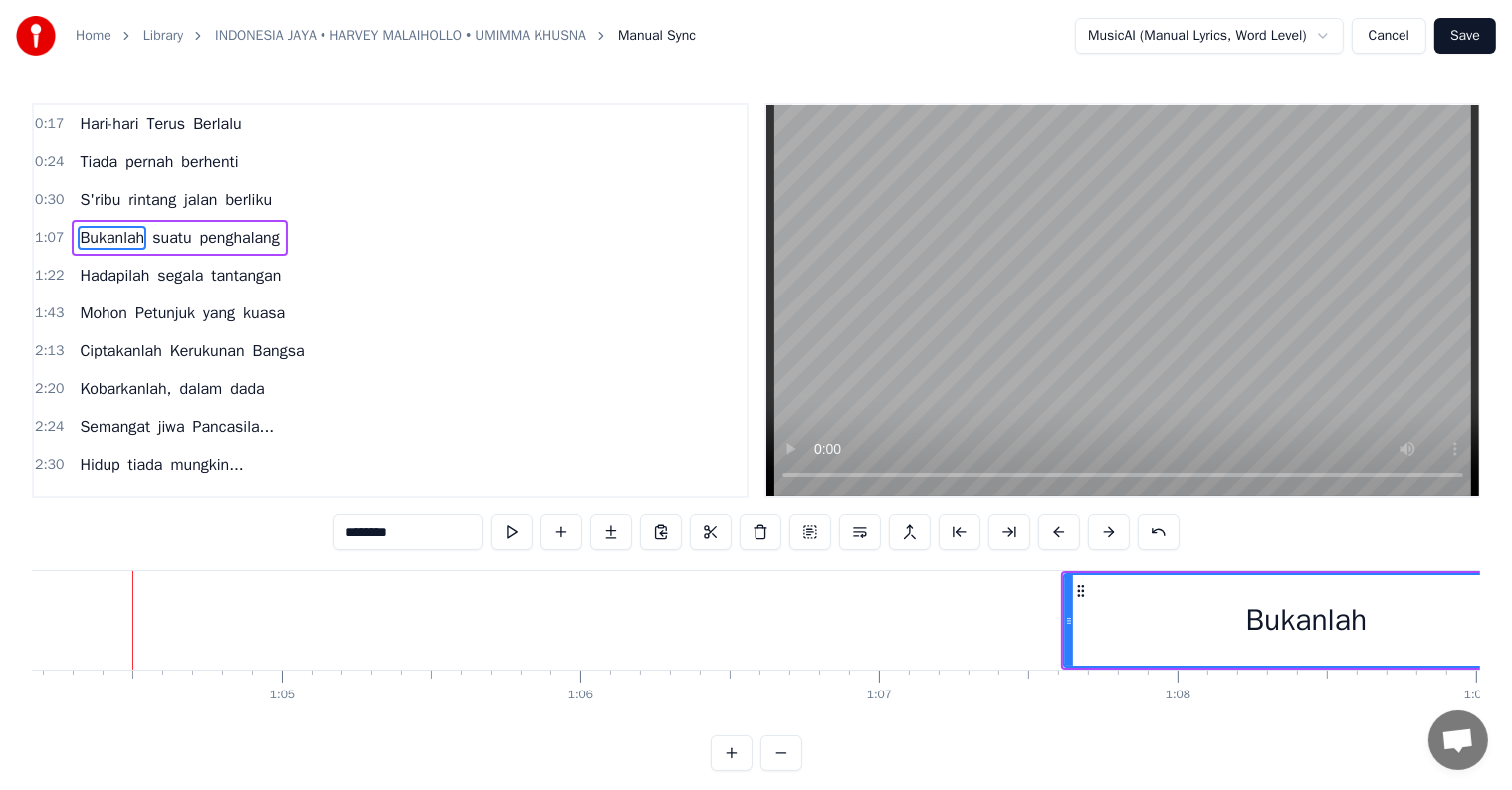 click at bounding box center (1059, 532) 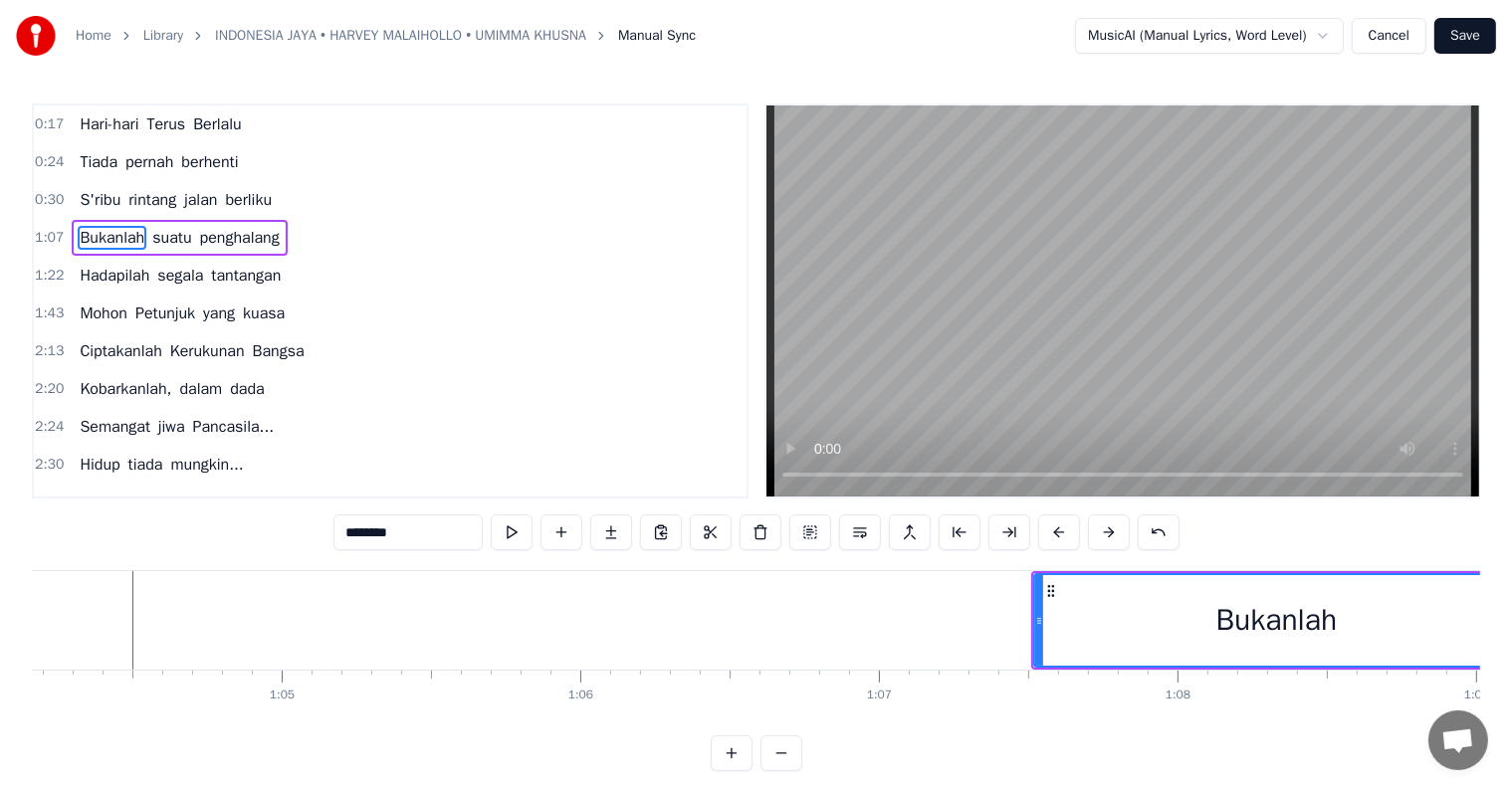 click at bounding box center [1059, 532] 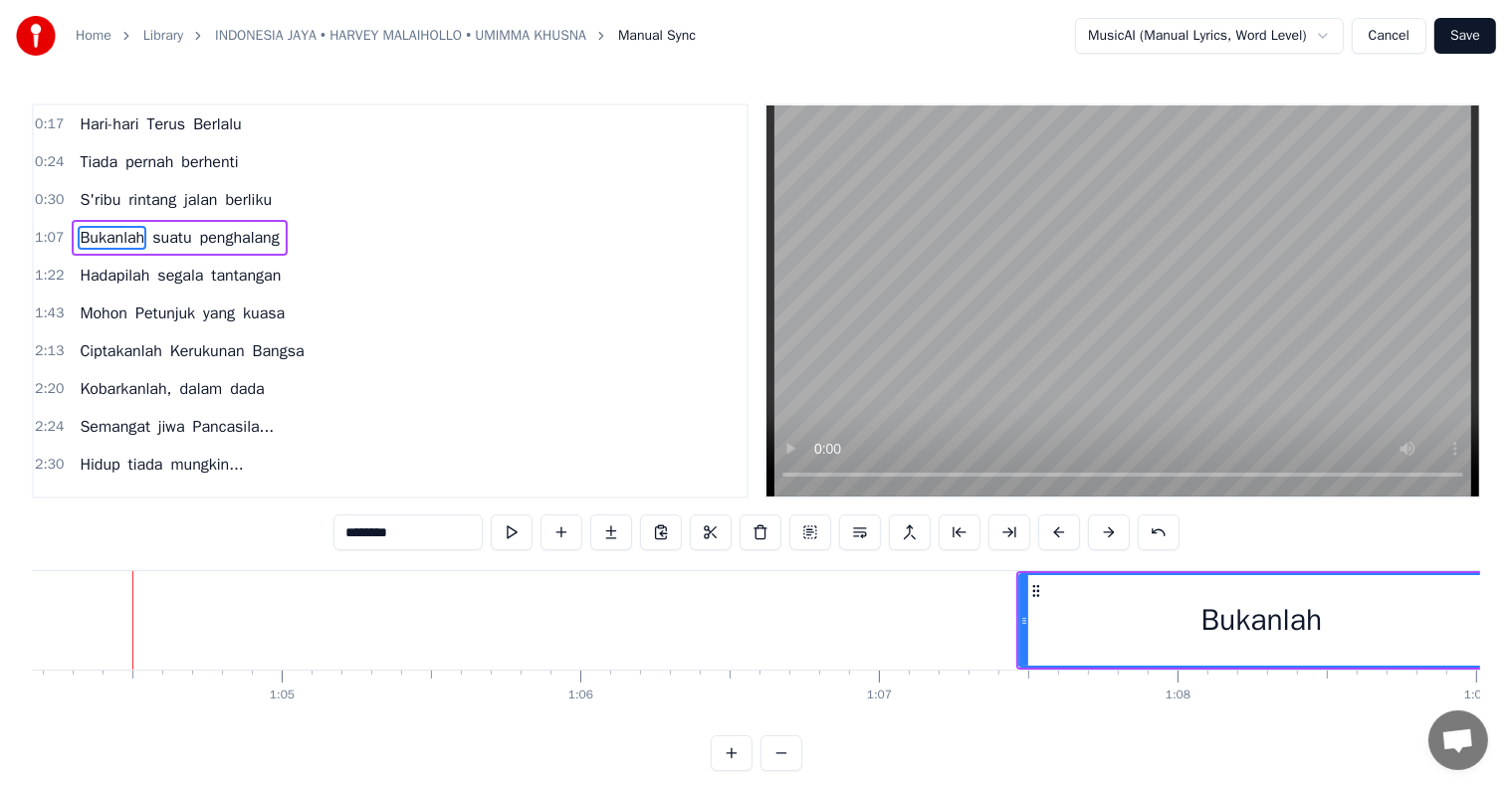 click at bounding box center (1059, 532) 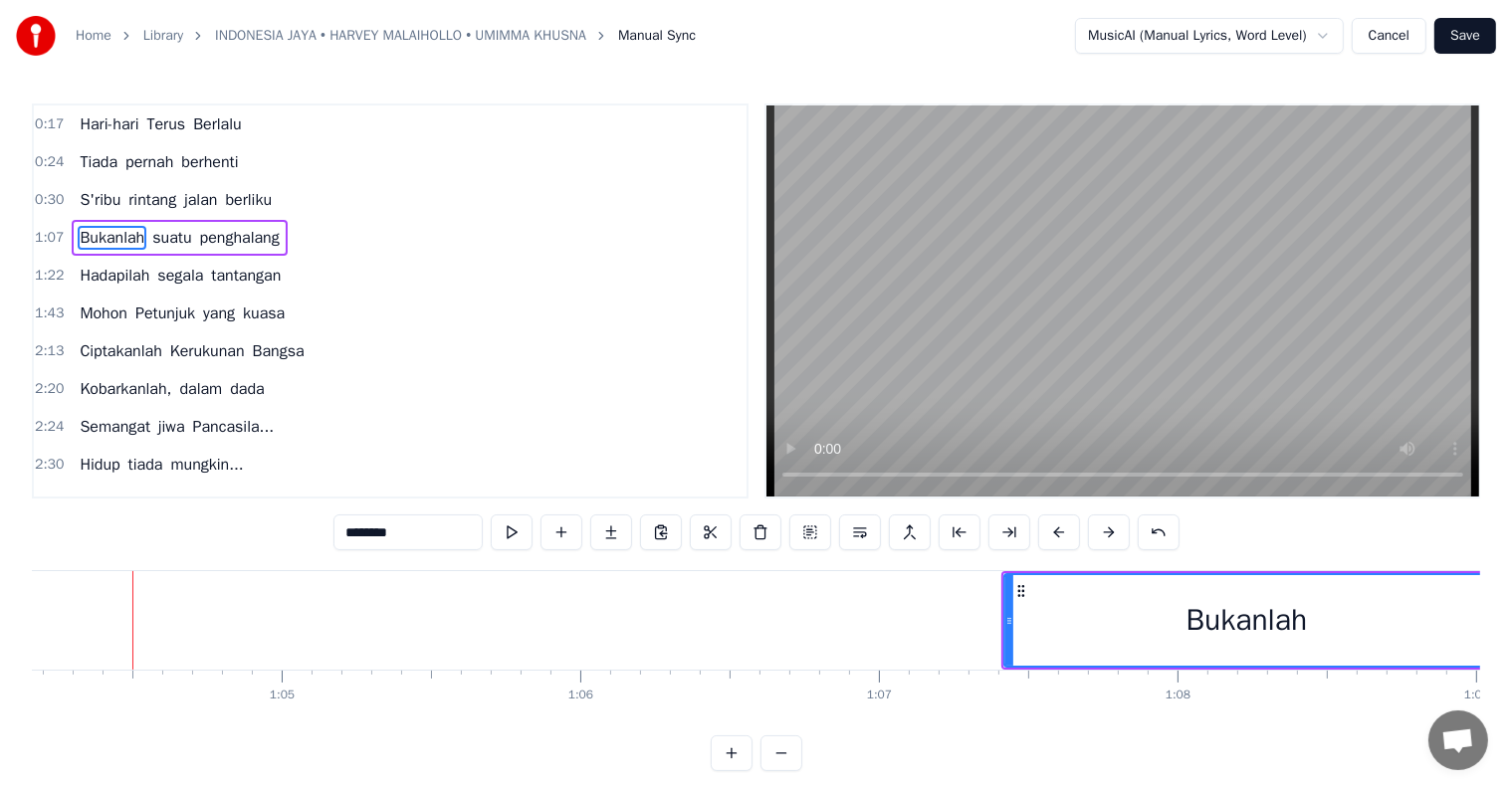 click at bounding box center (1059, 532) 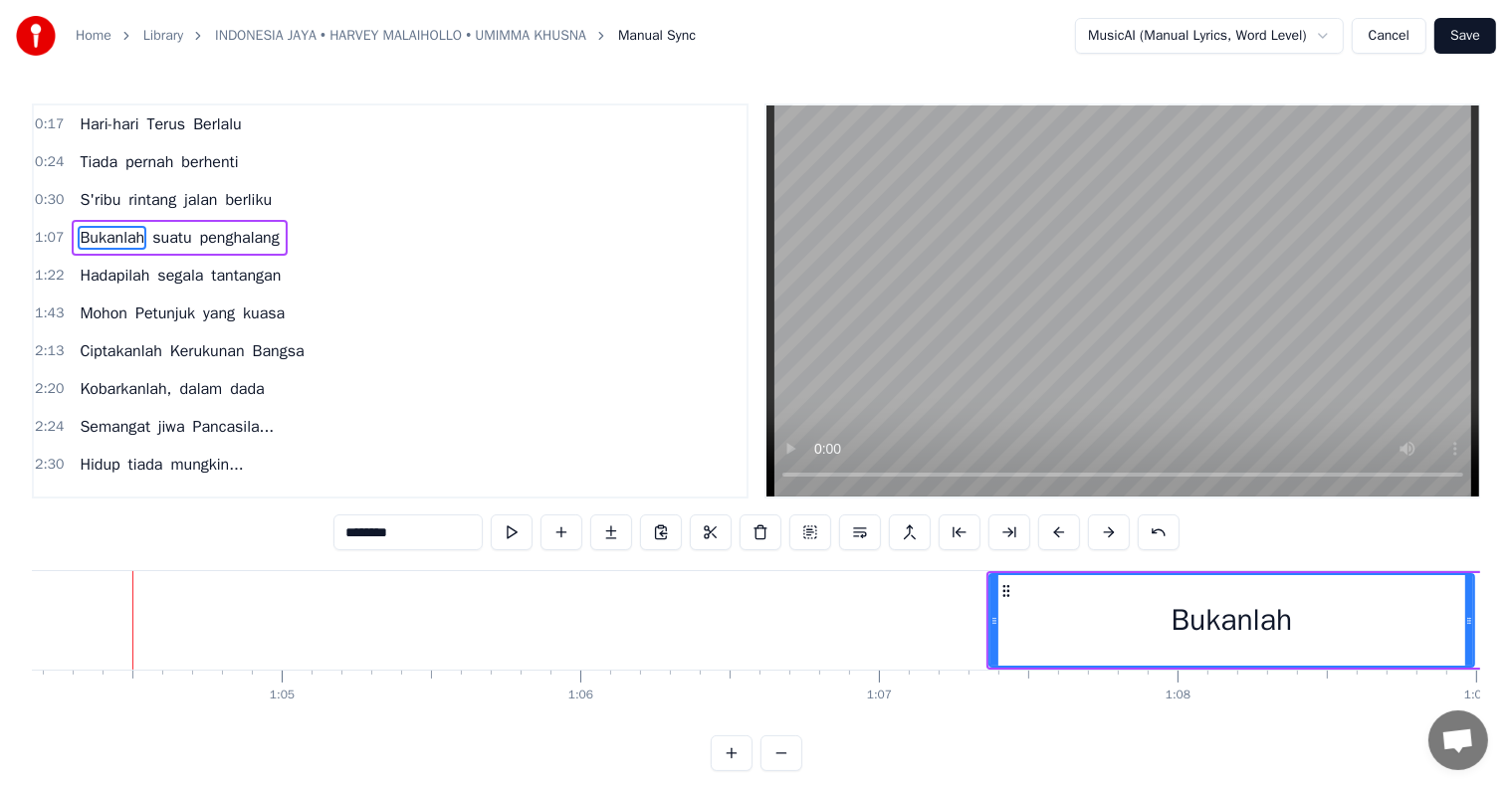 click at bounding box center (1059, 532) 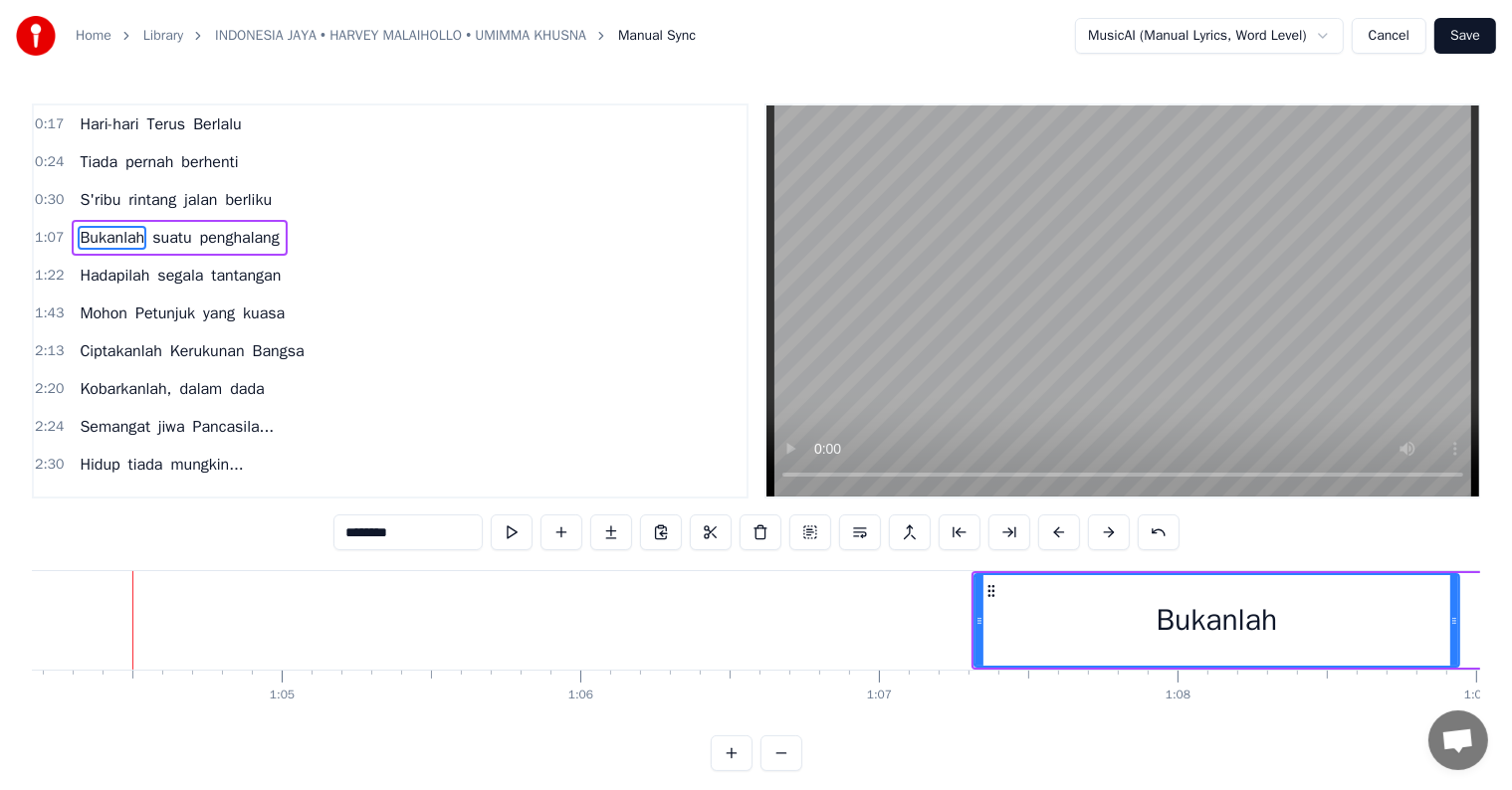 click at bounding box center [1059, 532] 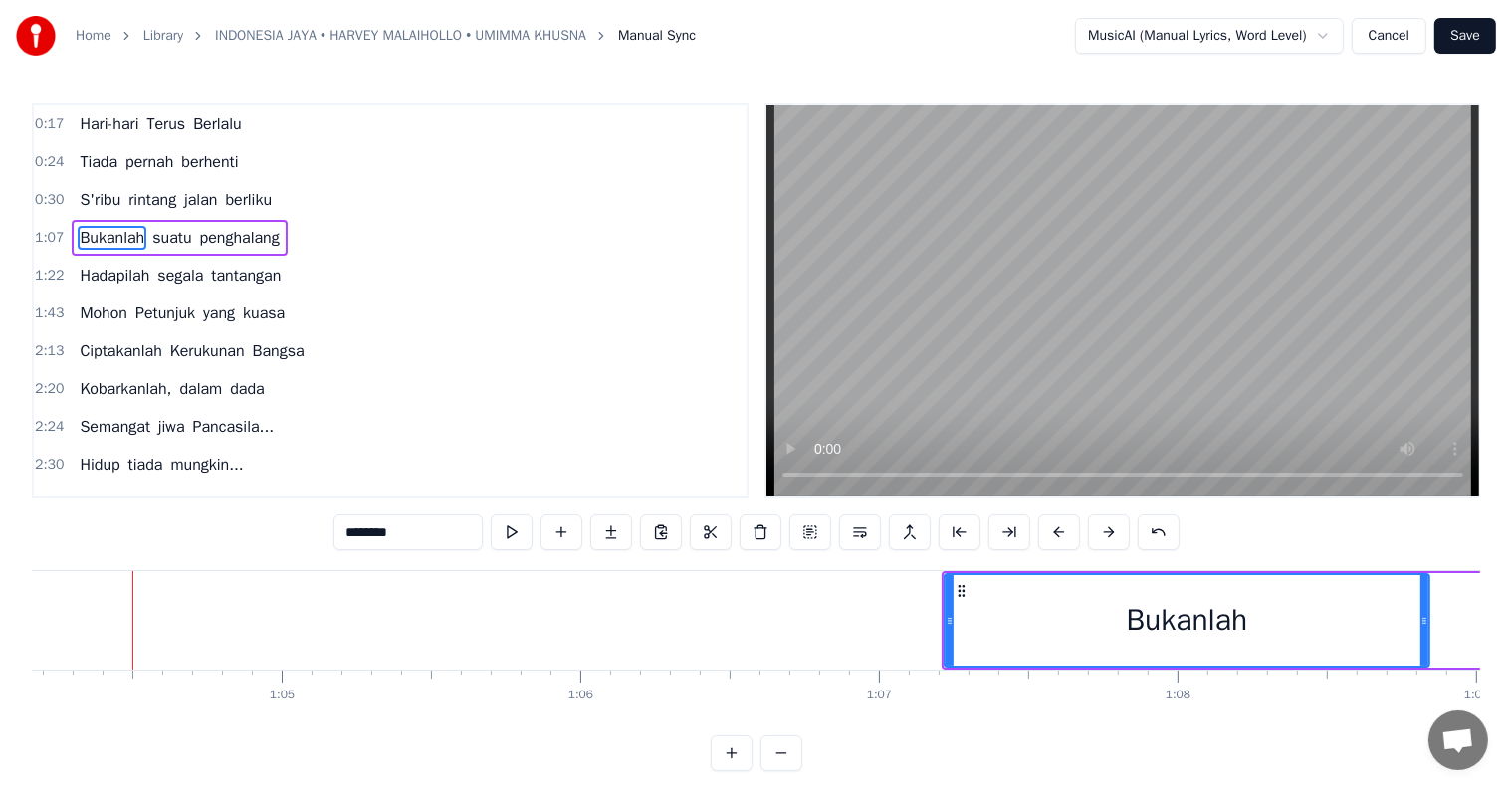 click at bounding box center (1059, 532) 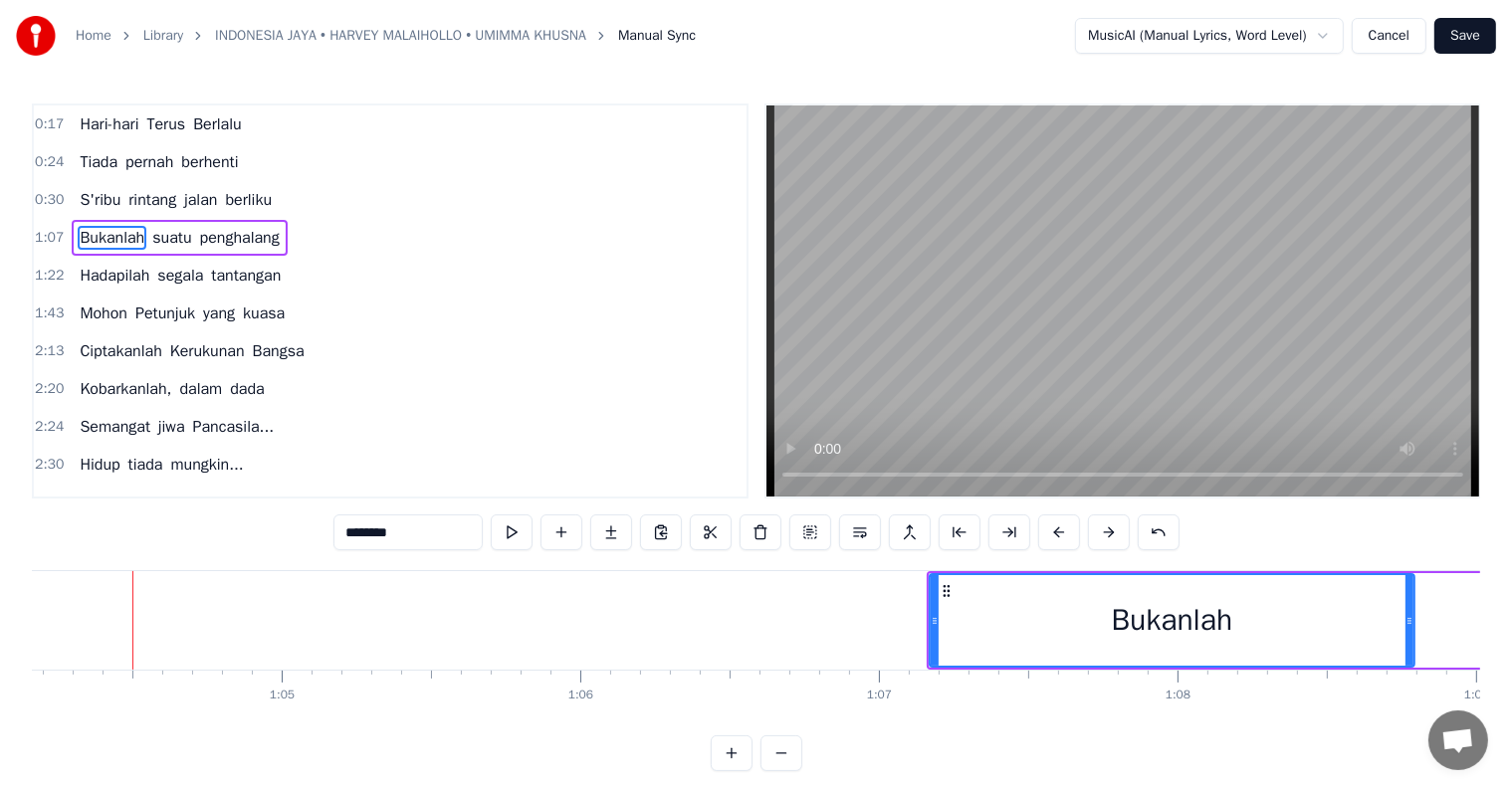 click at bounding box center (1059, 532) 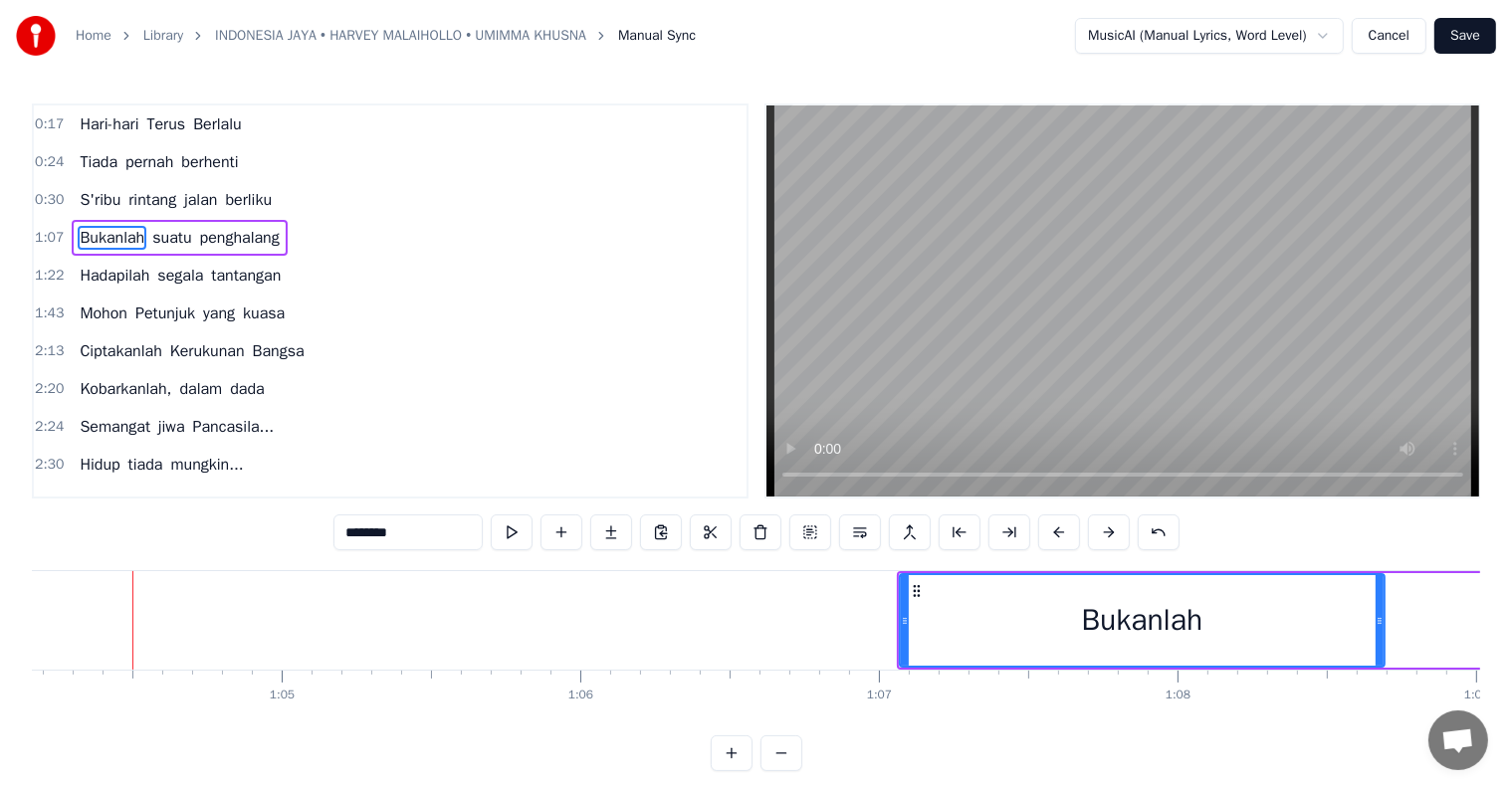 click at bounding box center (1059, 532) 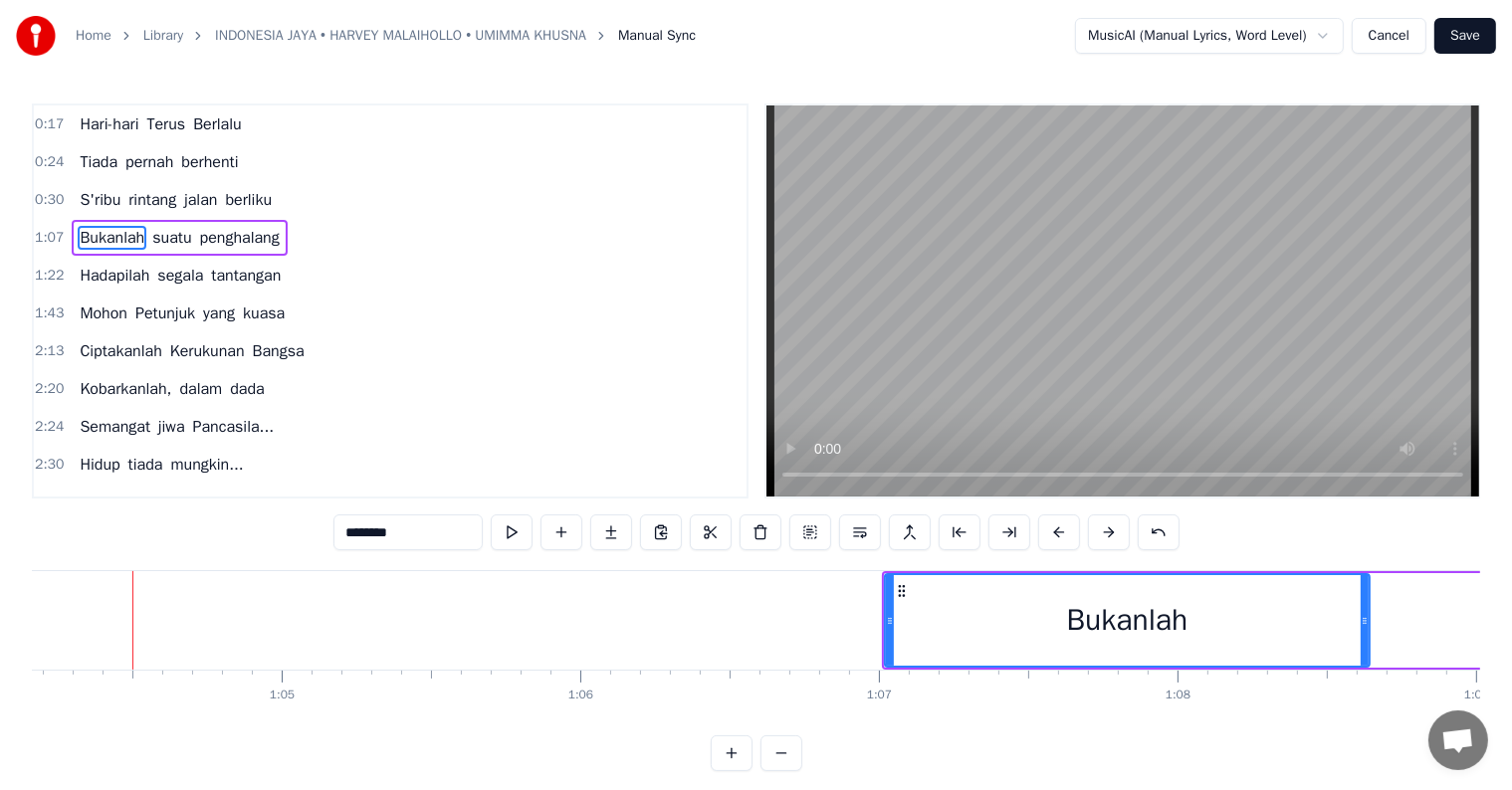 click at bounding box center (1059, 532) 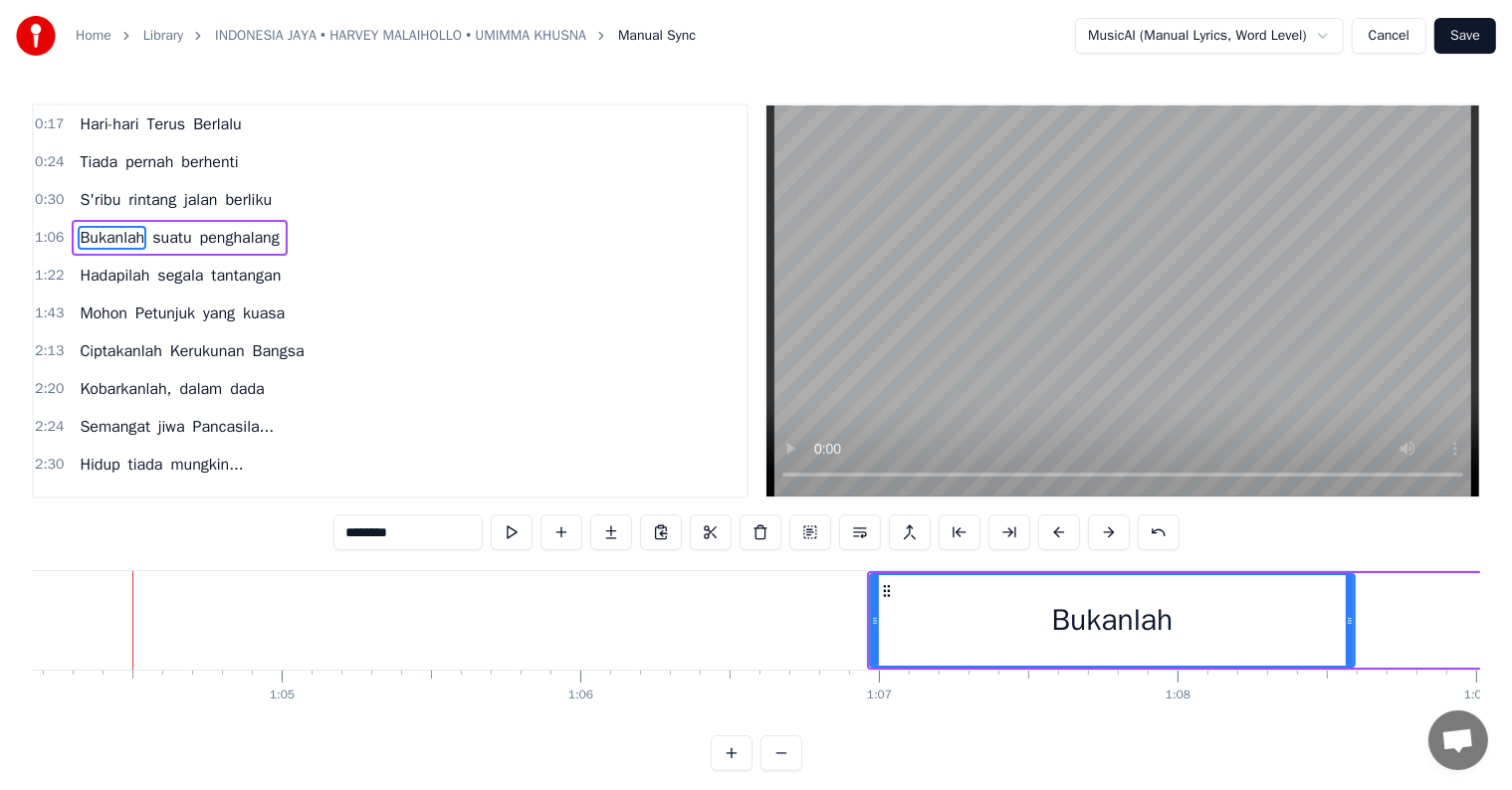 click at bounding box center [1059, 532] 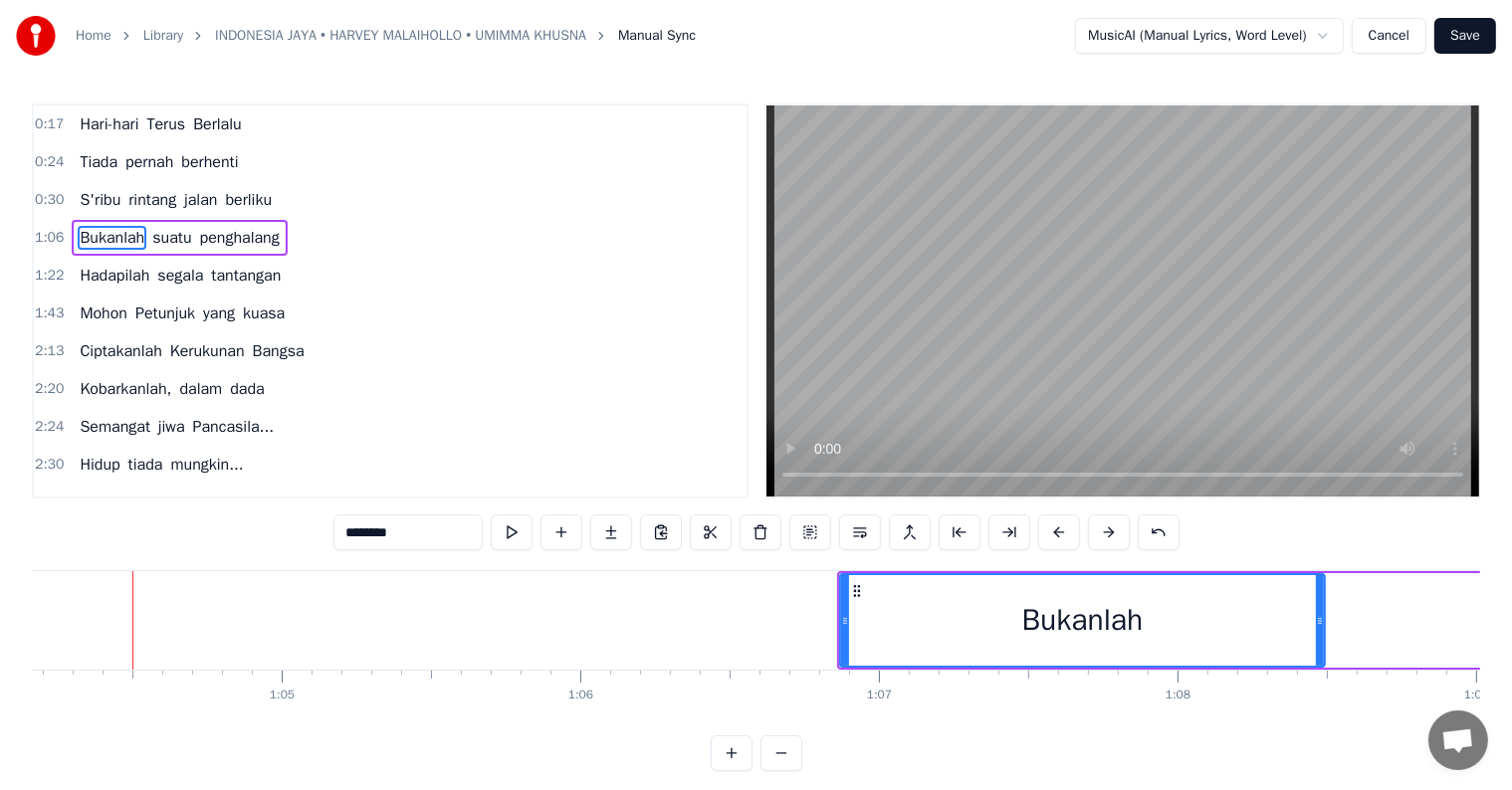 click at bounding box center (1059, 532) 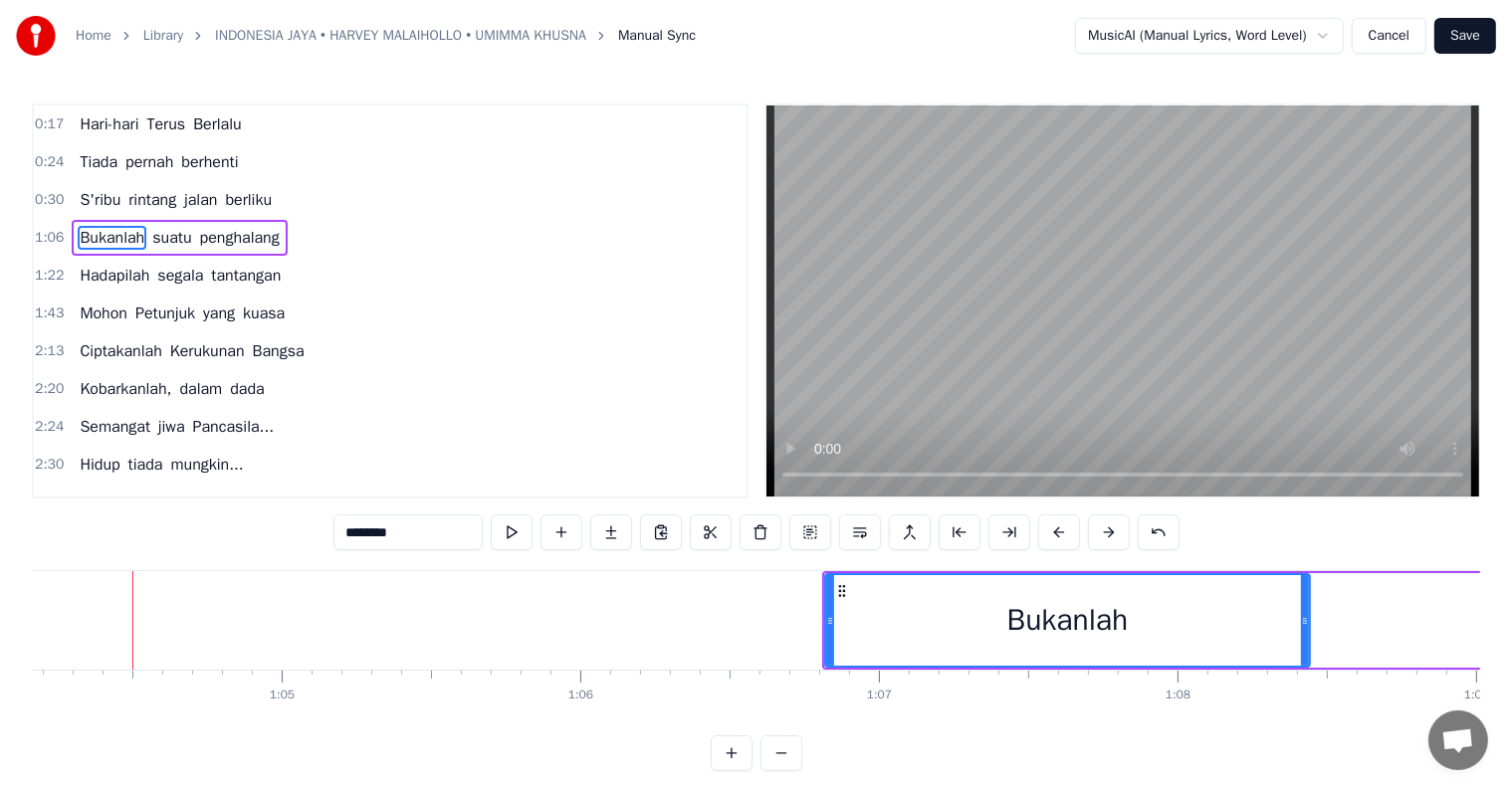 click at bounding box center (1059, 532) 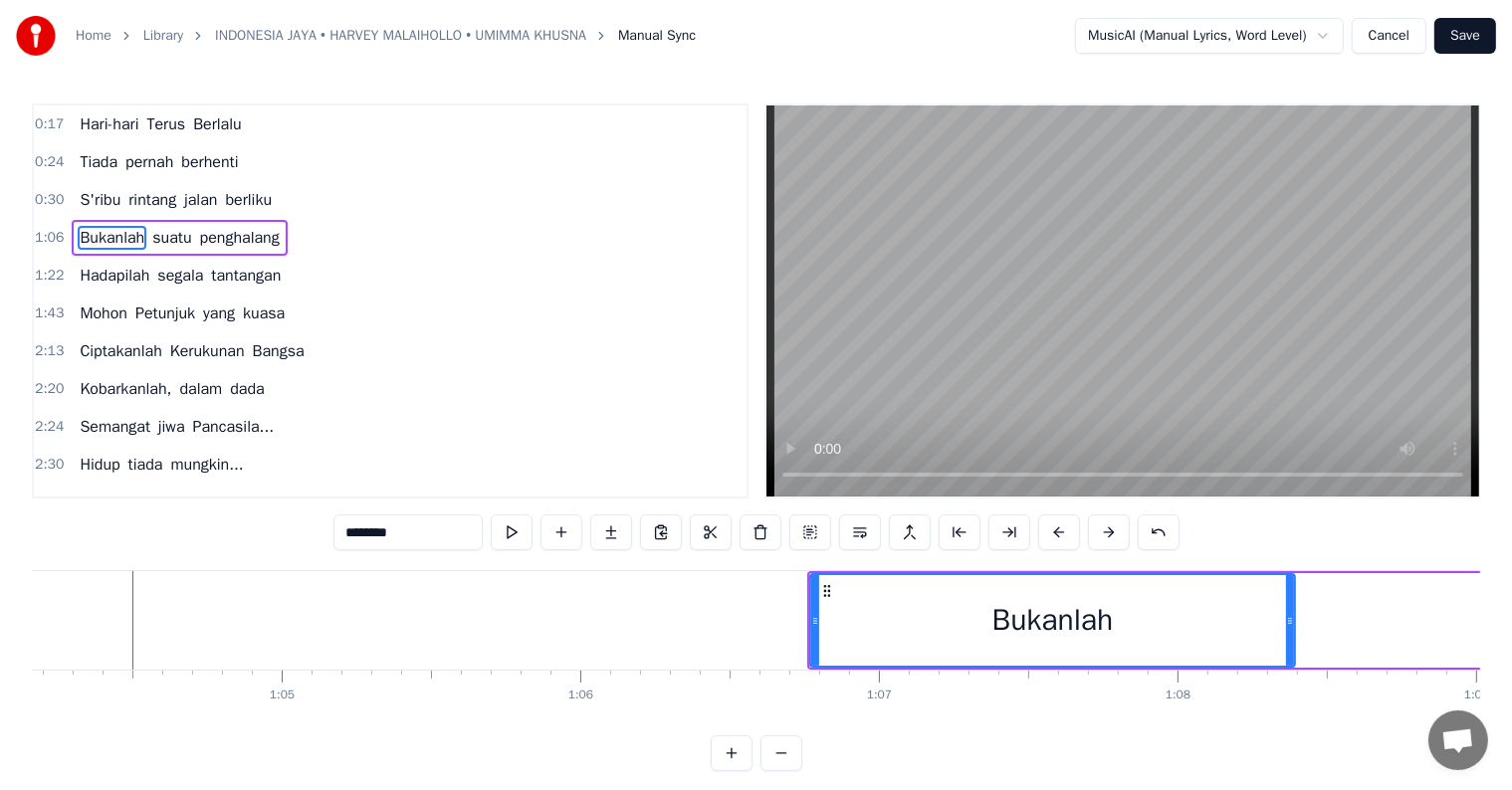 click at bounding box center (1059, 532) 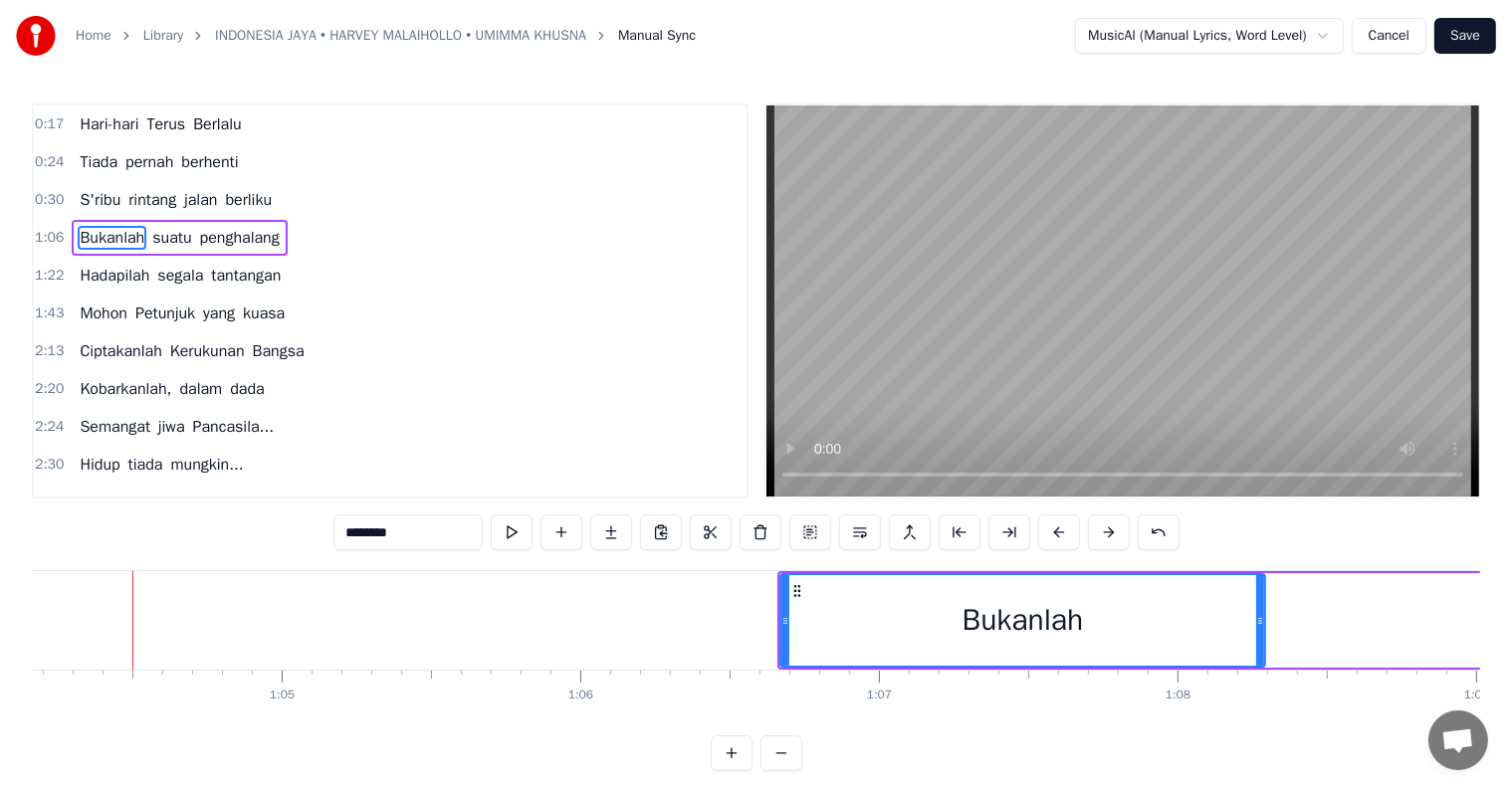 click at bounding box center (1059, 532) 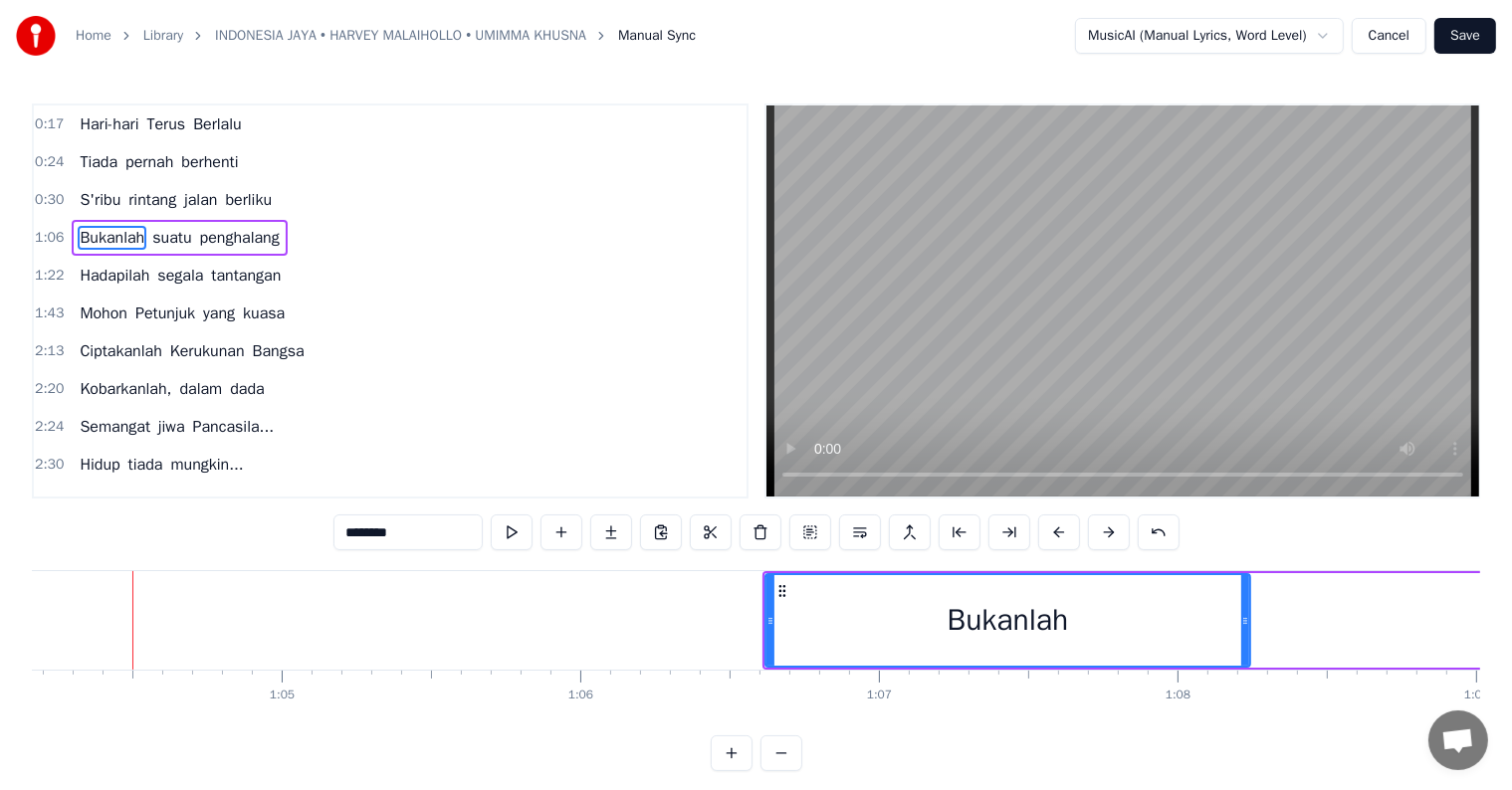 click at bounding box center (1059, 532) 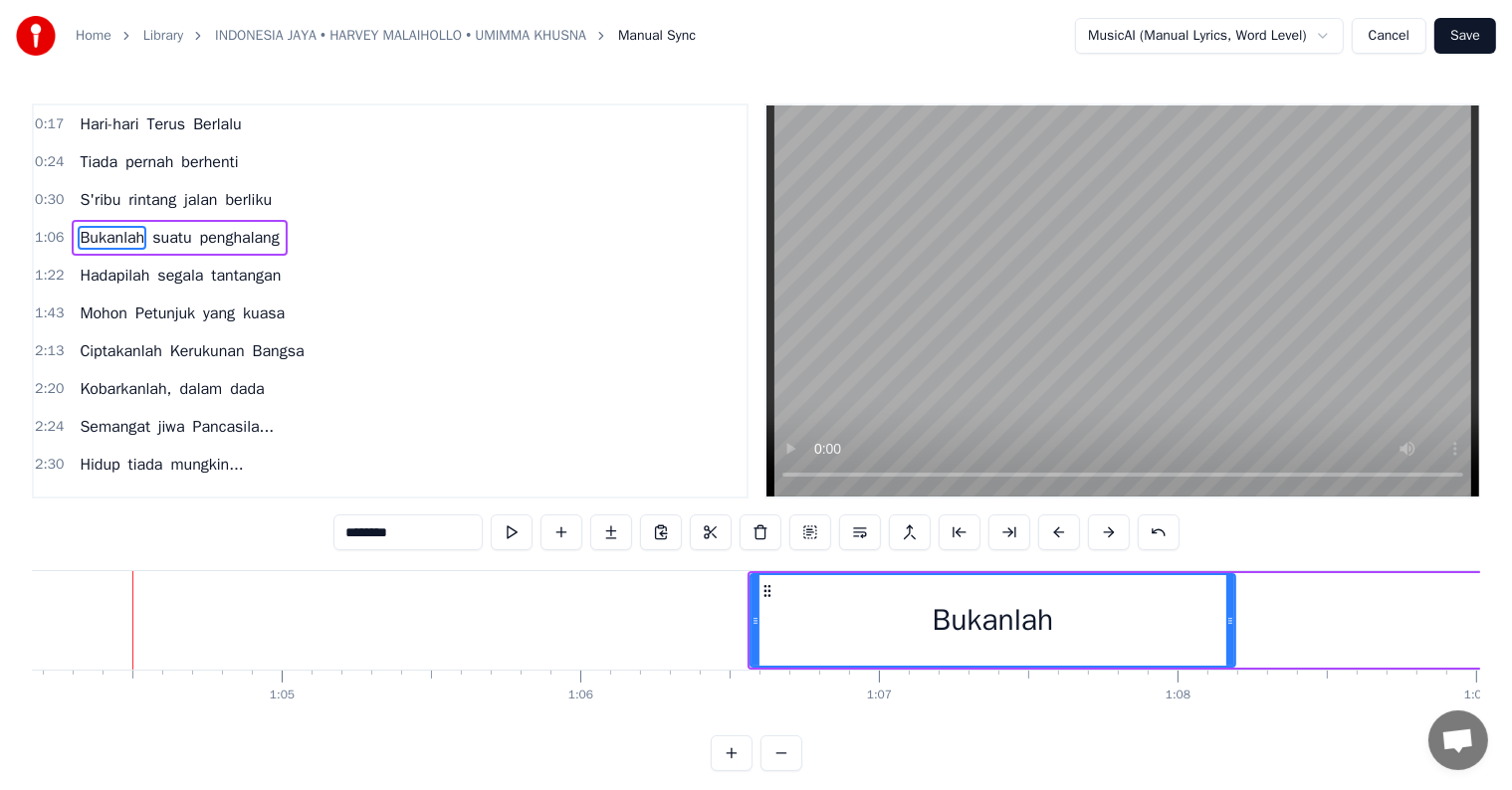 click at bounding box center (1059, 532) 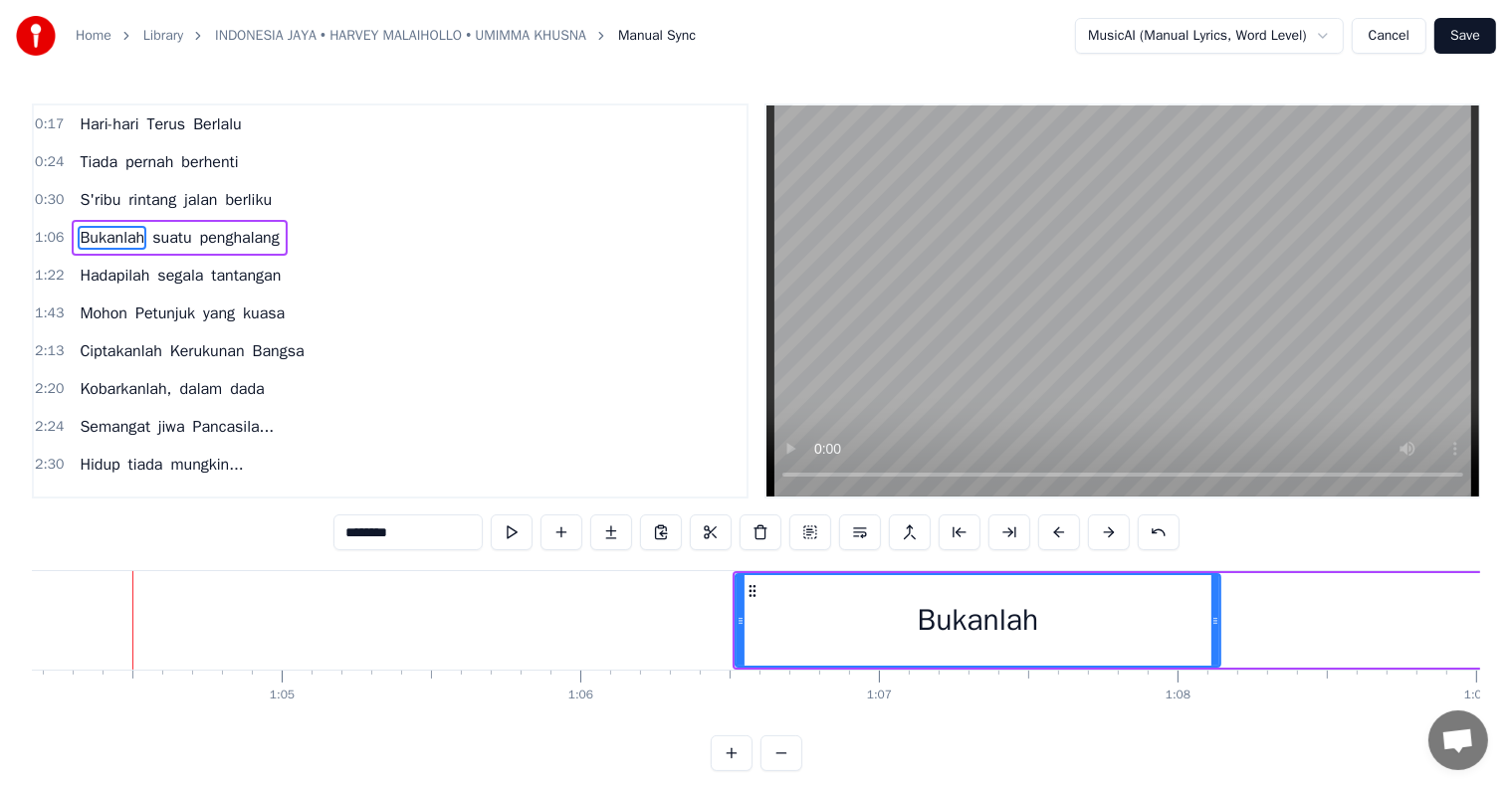 click at bounding box center [1059, 532] 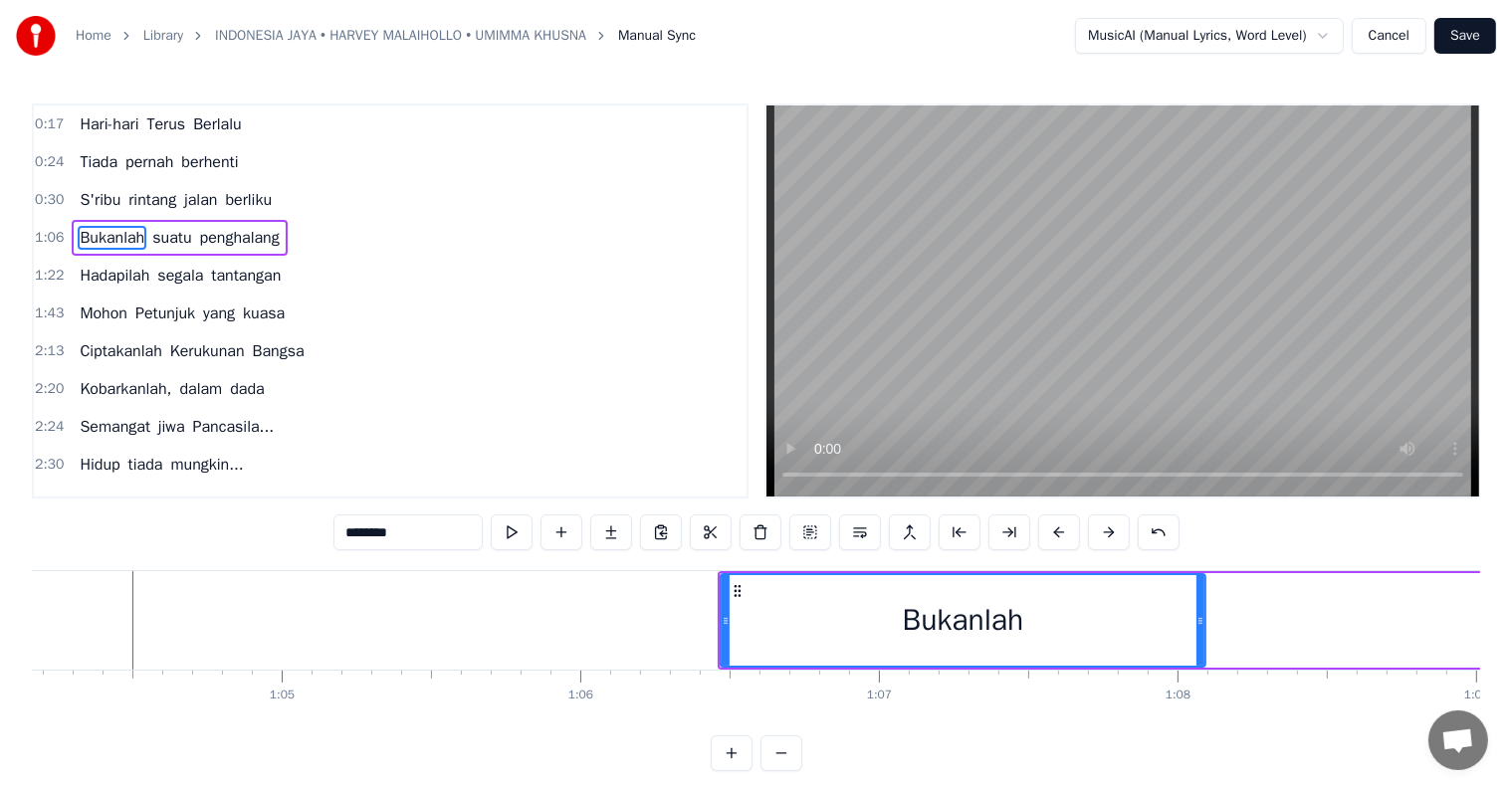 click on "Hari-hari Terus Berlalu Tiada pernah berhenti S'ribu rintang jalan berliku Bukanlah suatu penghalang Hadapilah segala tantangan Mohon Petunjuk yang kuasa Ciptakanlah Kerukunan Bangsa Kobarkanlah, dalam dada Semangat jiwa Pancasila... Hidup tiada mungkin... Tanpa perjuangan, Tanpa pengorbanan, Mulia adanya Berpegangan tangan... Dalam satu cita... Demi masa depan... Indonesia Jaya" at bounding box center (17143, 620) 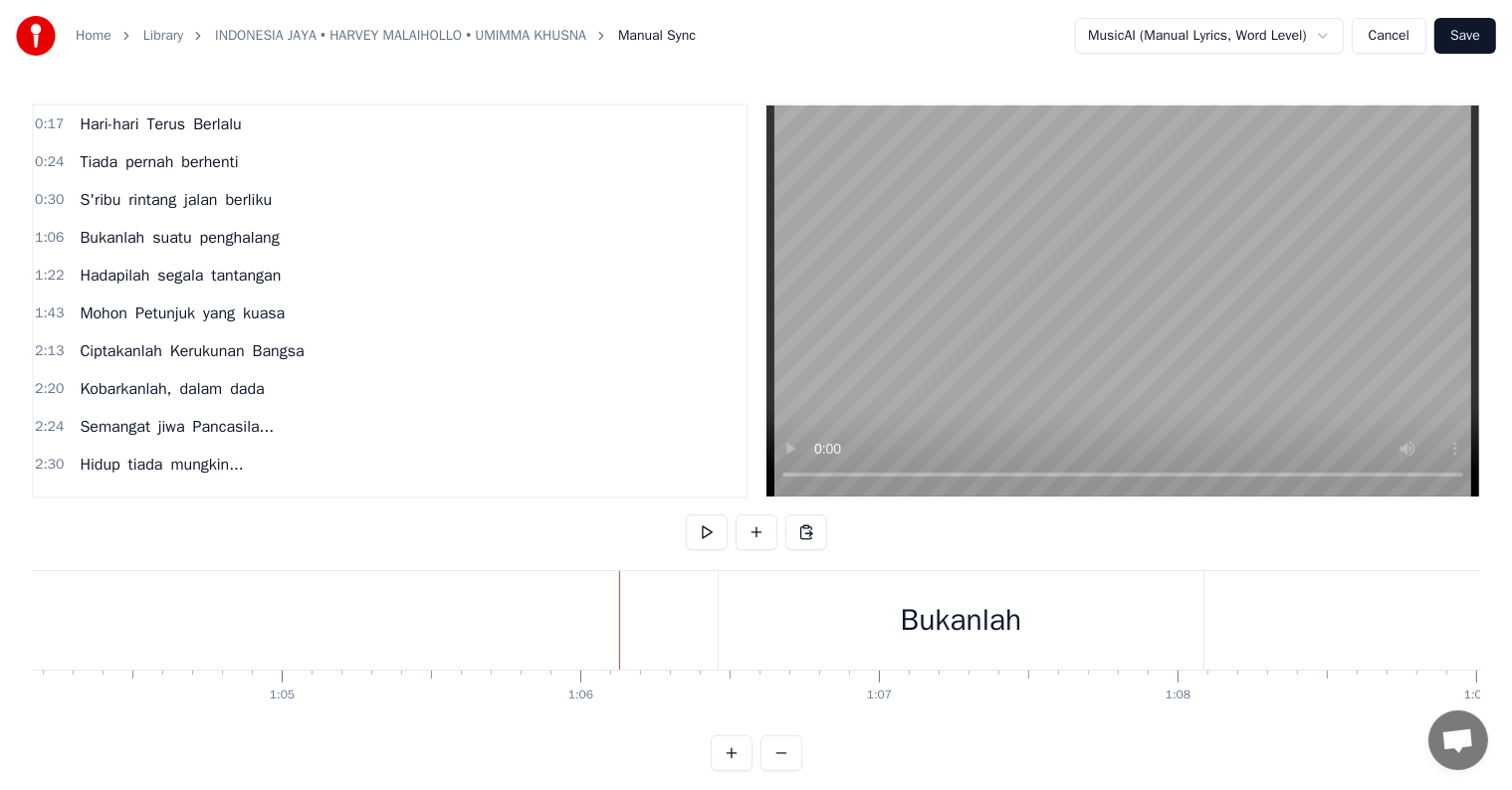 click on "Bukanlah" at bounding box center [961, 620] 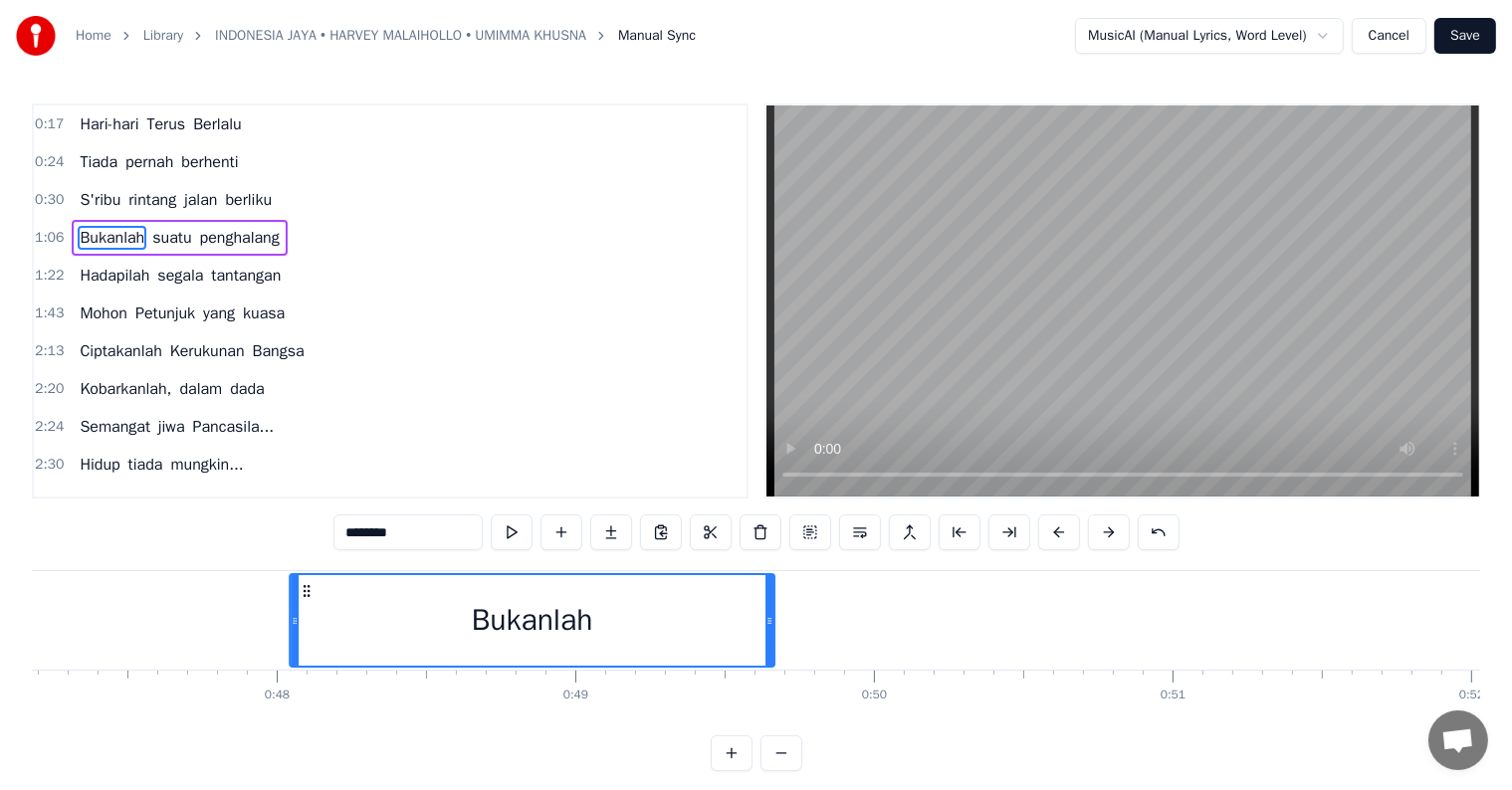 drag, startPoint x: 742, startPoint y: 588, endPoint x: 310, endPoint y: 555, distance: 433.2586 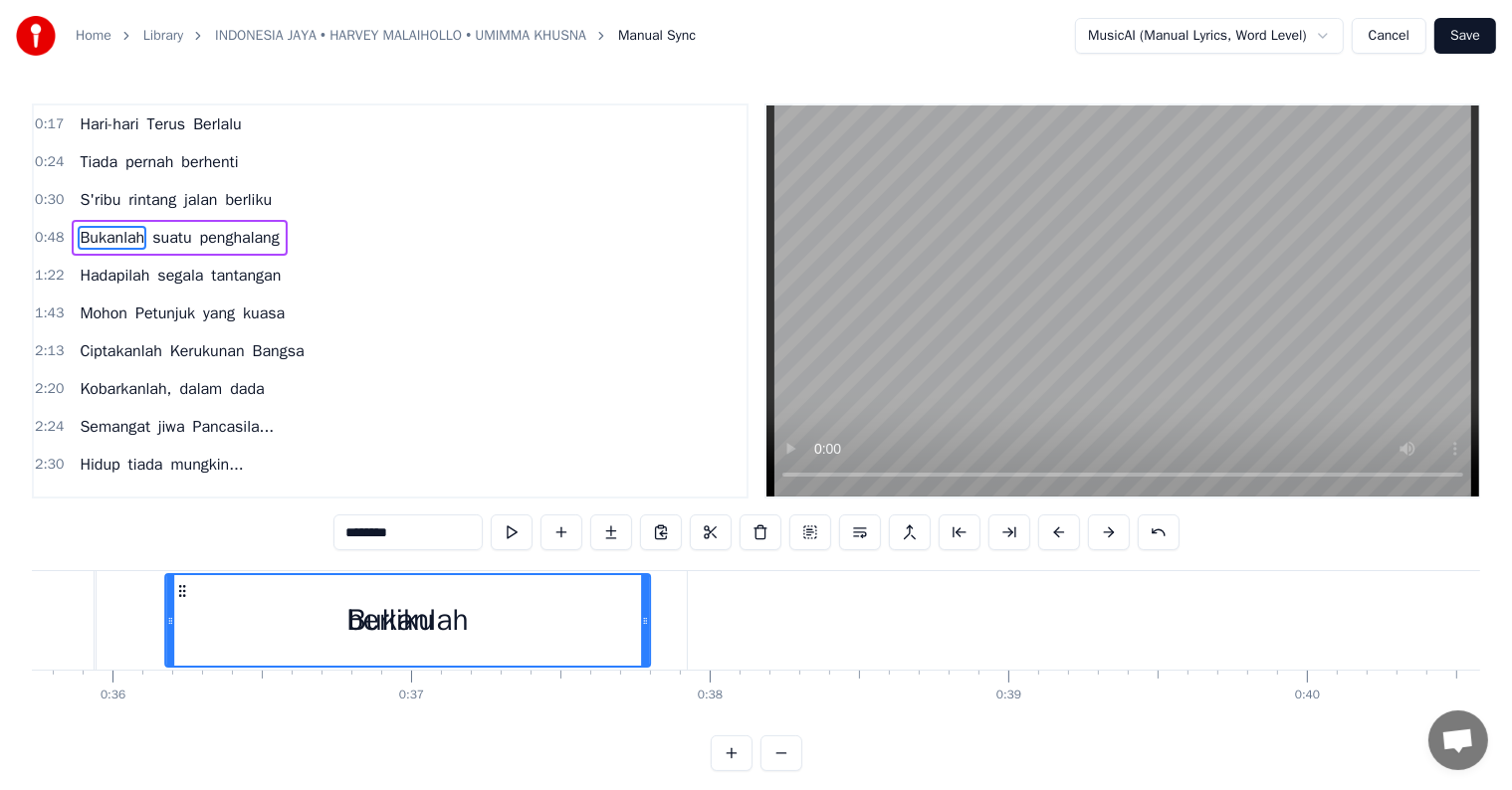 scroll, scrollTop: 0, scrollLeft: 10648, axis: horizontal 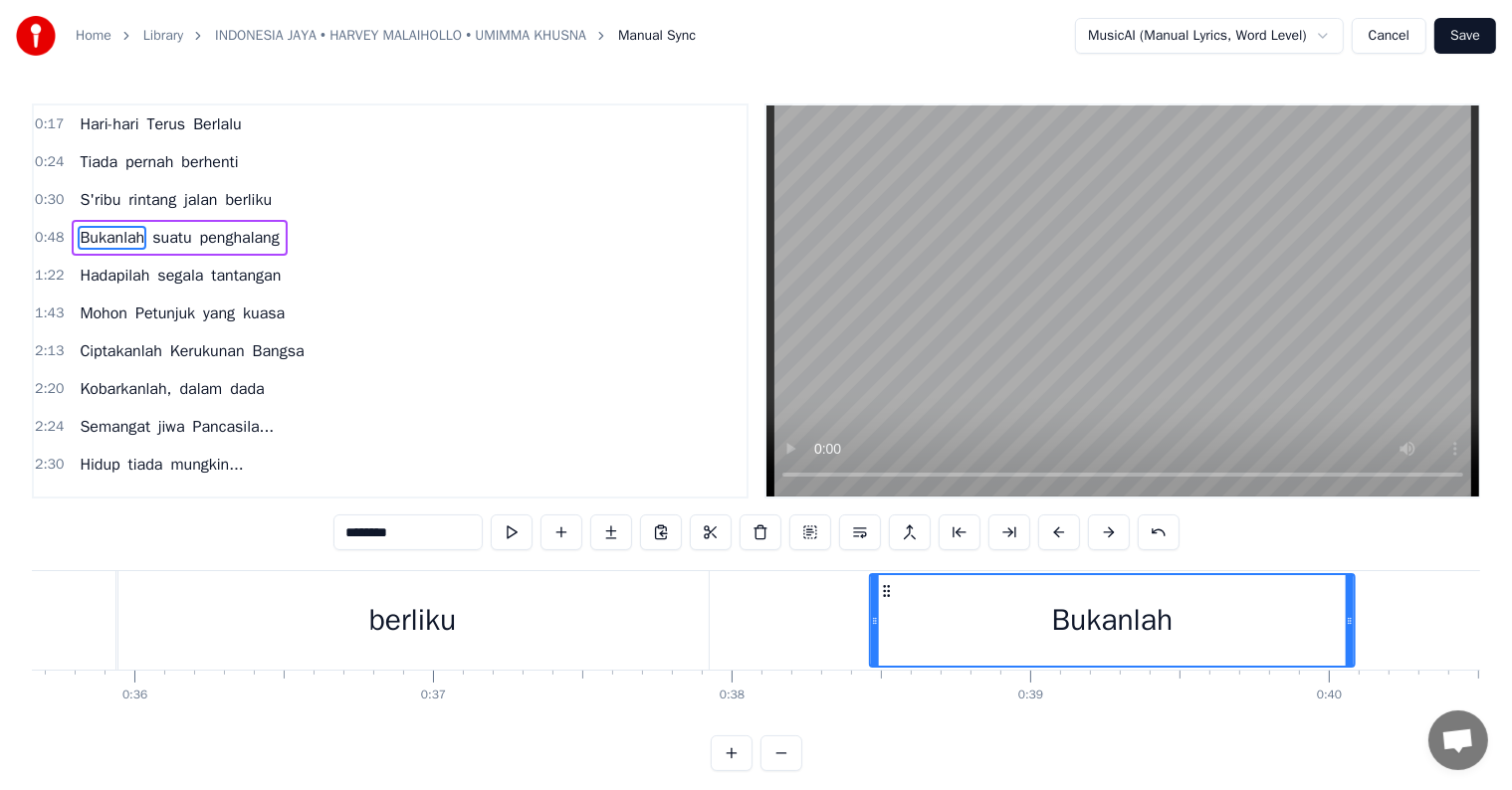 drag, startPoint x: 303, startPoint y: 585, endPoint x: 884, endPoint y: 613, distance: 581.67431 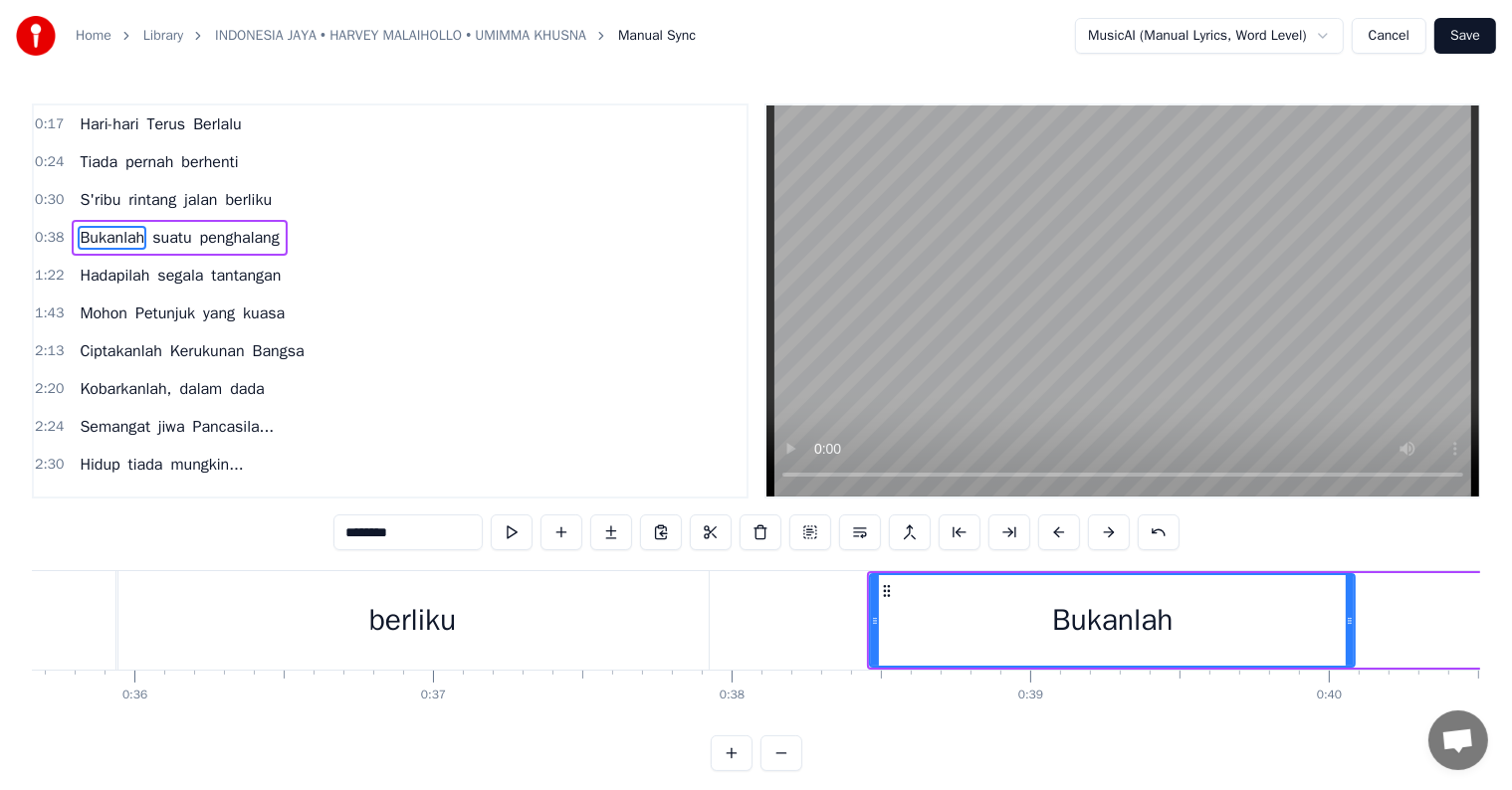 click on "berliku" at bounding box center (412, 620) 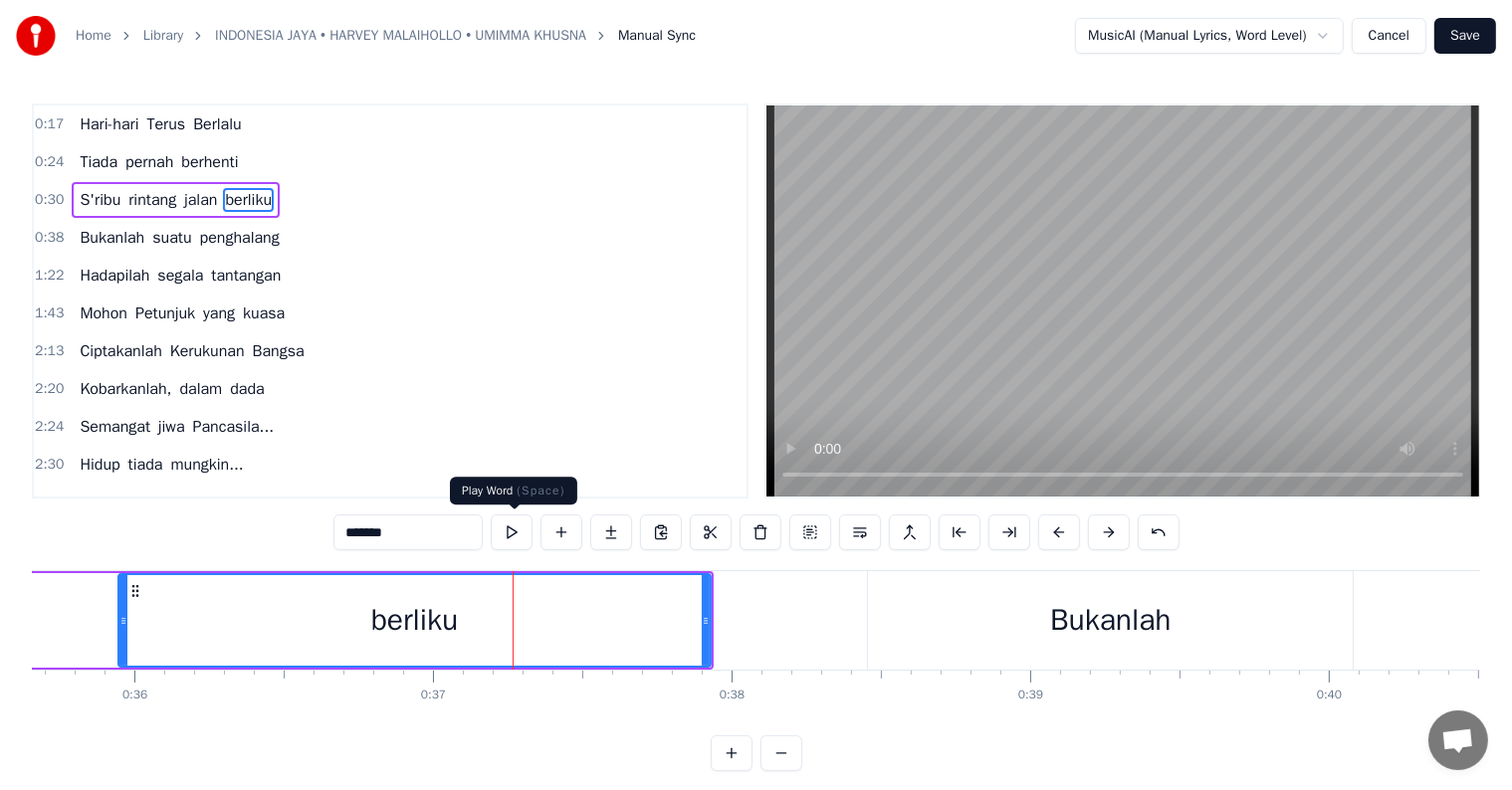 click at bounding box center (512, 532) 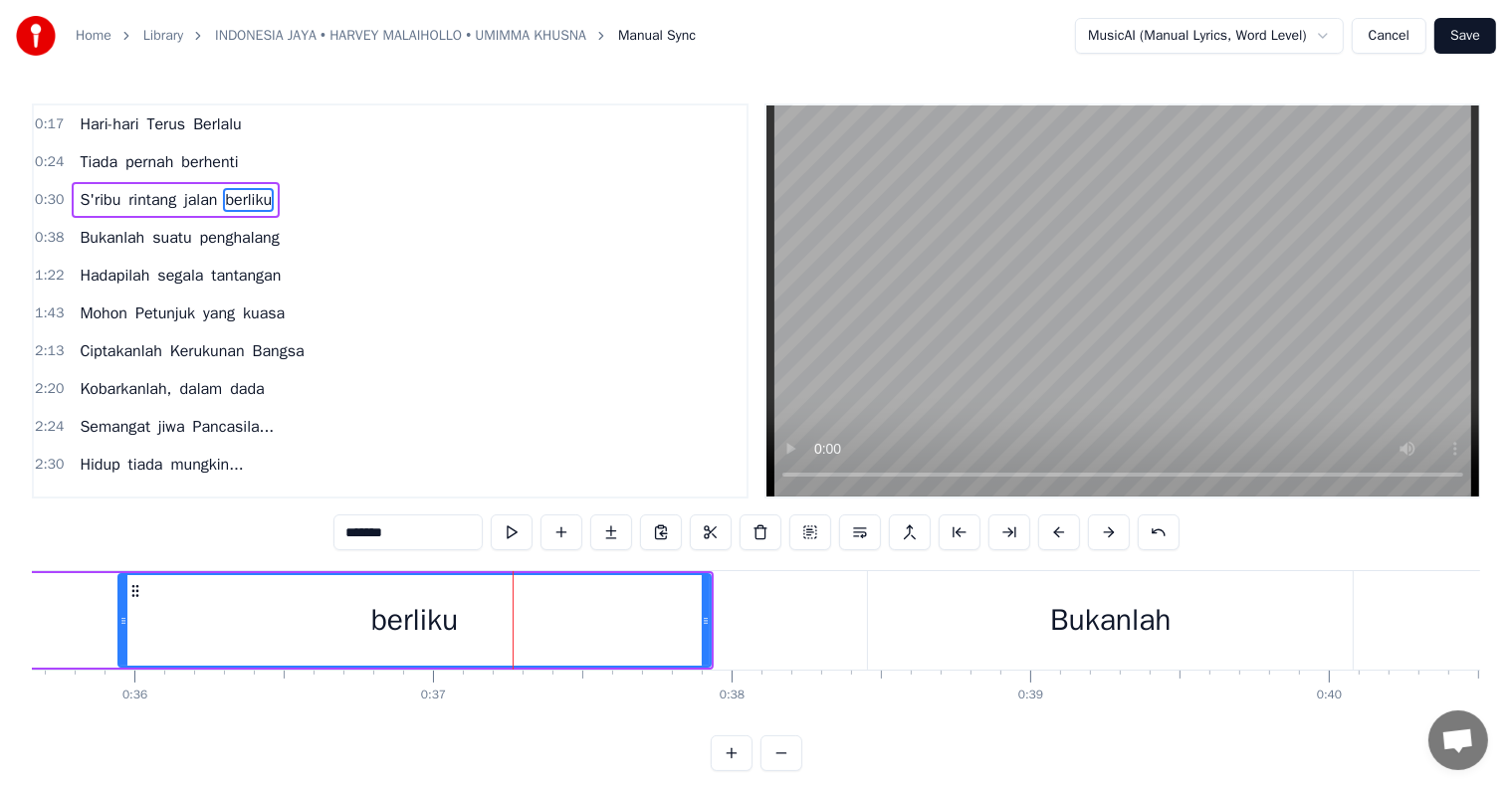 scroll, scrollTop: 0, scrollLeft: 10631, axis: horizontal 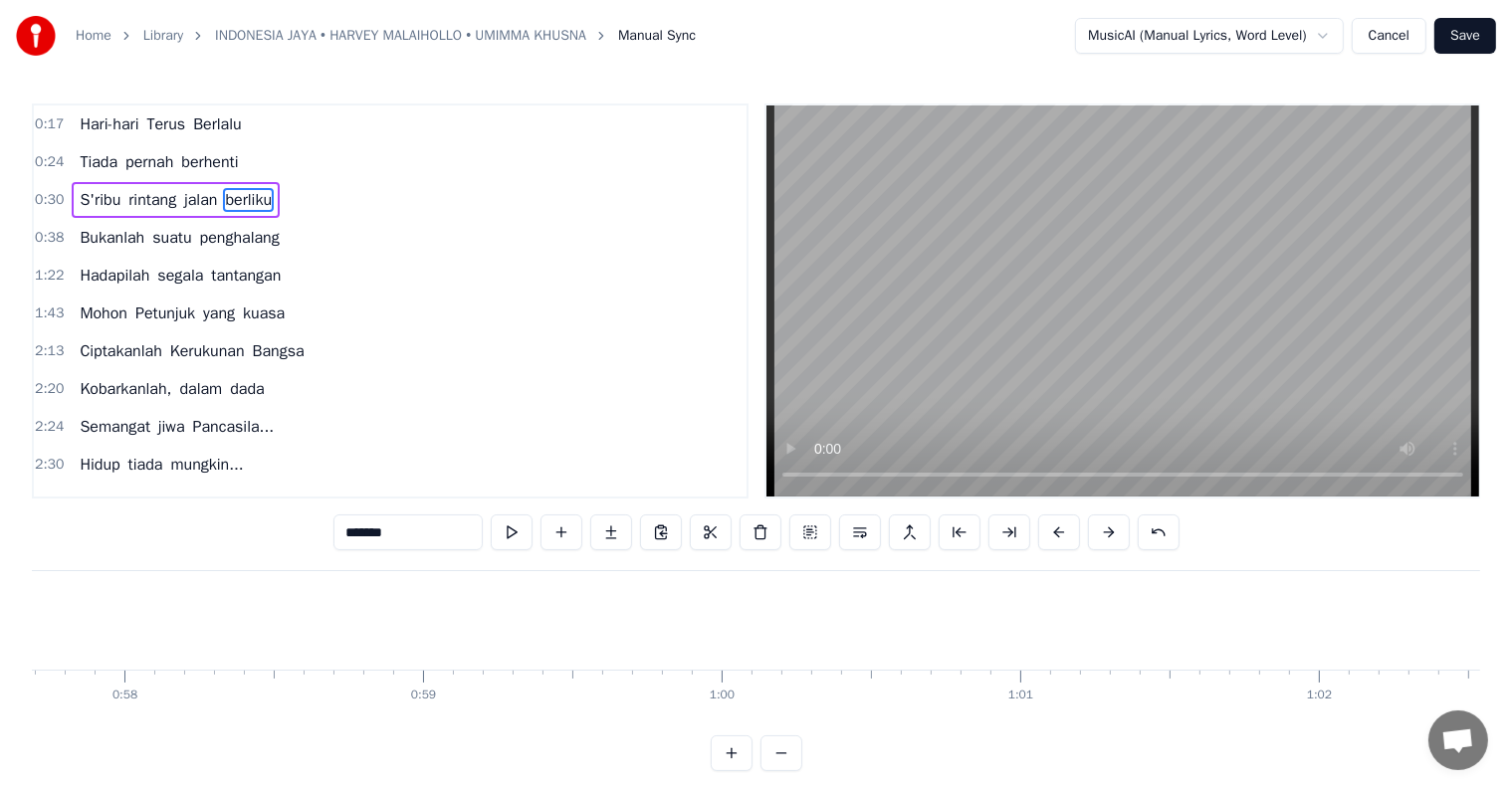 click on "suatu" at bounding box center (171, 238) 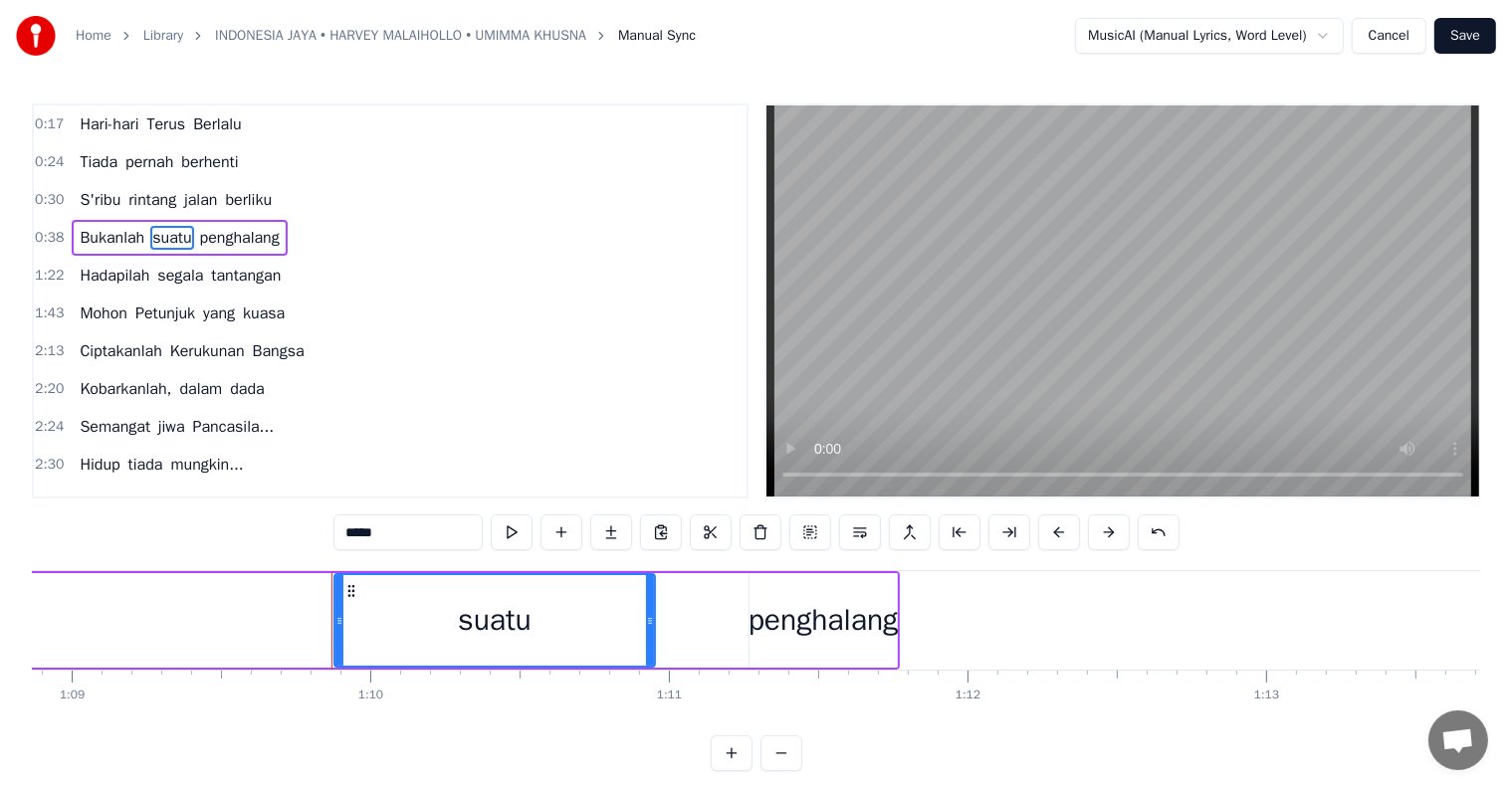 scroll, scrollTop: 0, scrollLeft: 20764, axis: horizontal 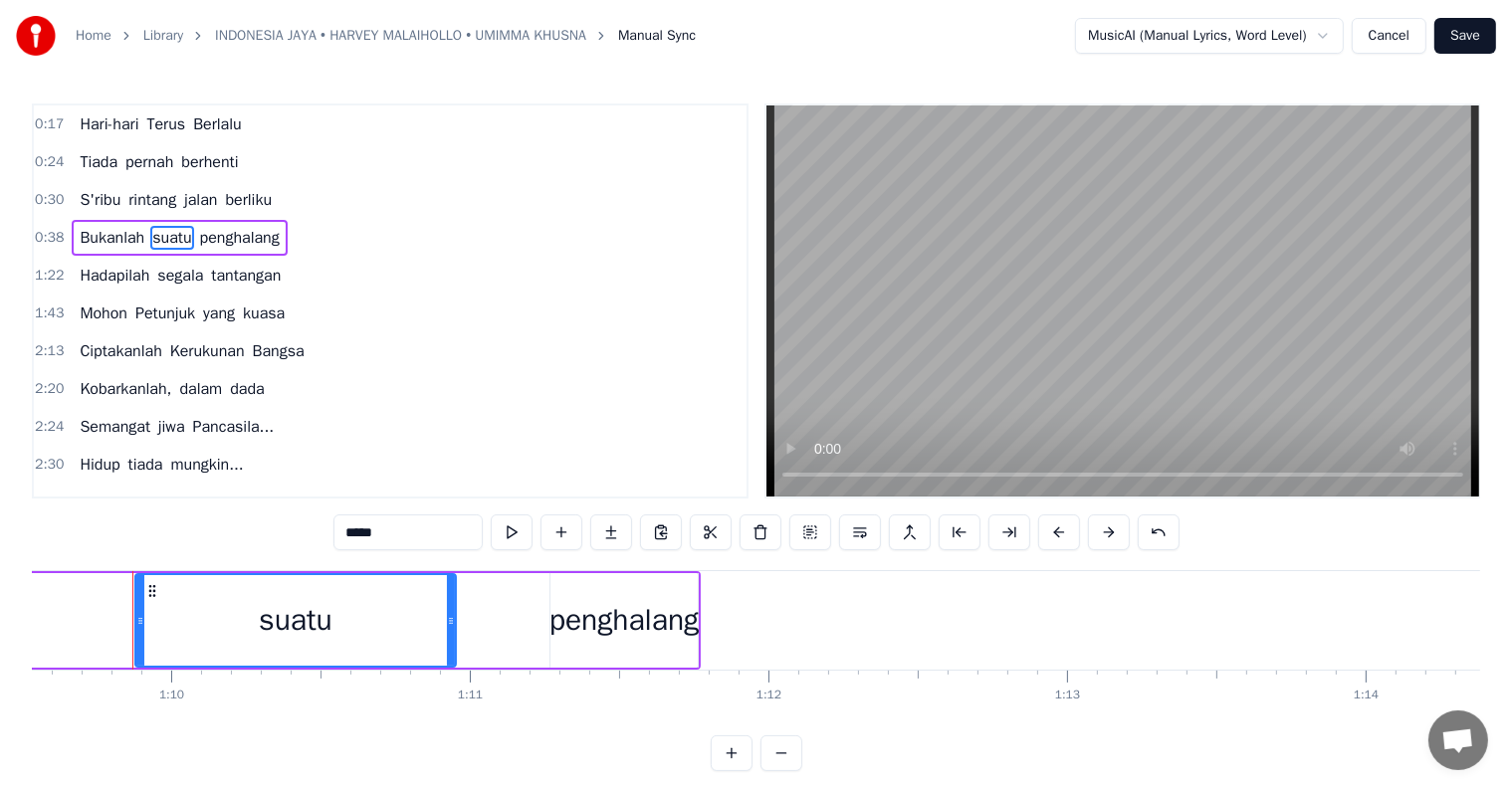 click on "penghalang" at bounding box center [624, 620] 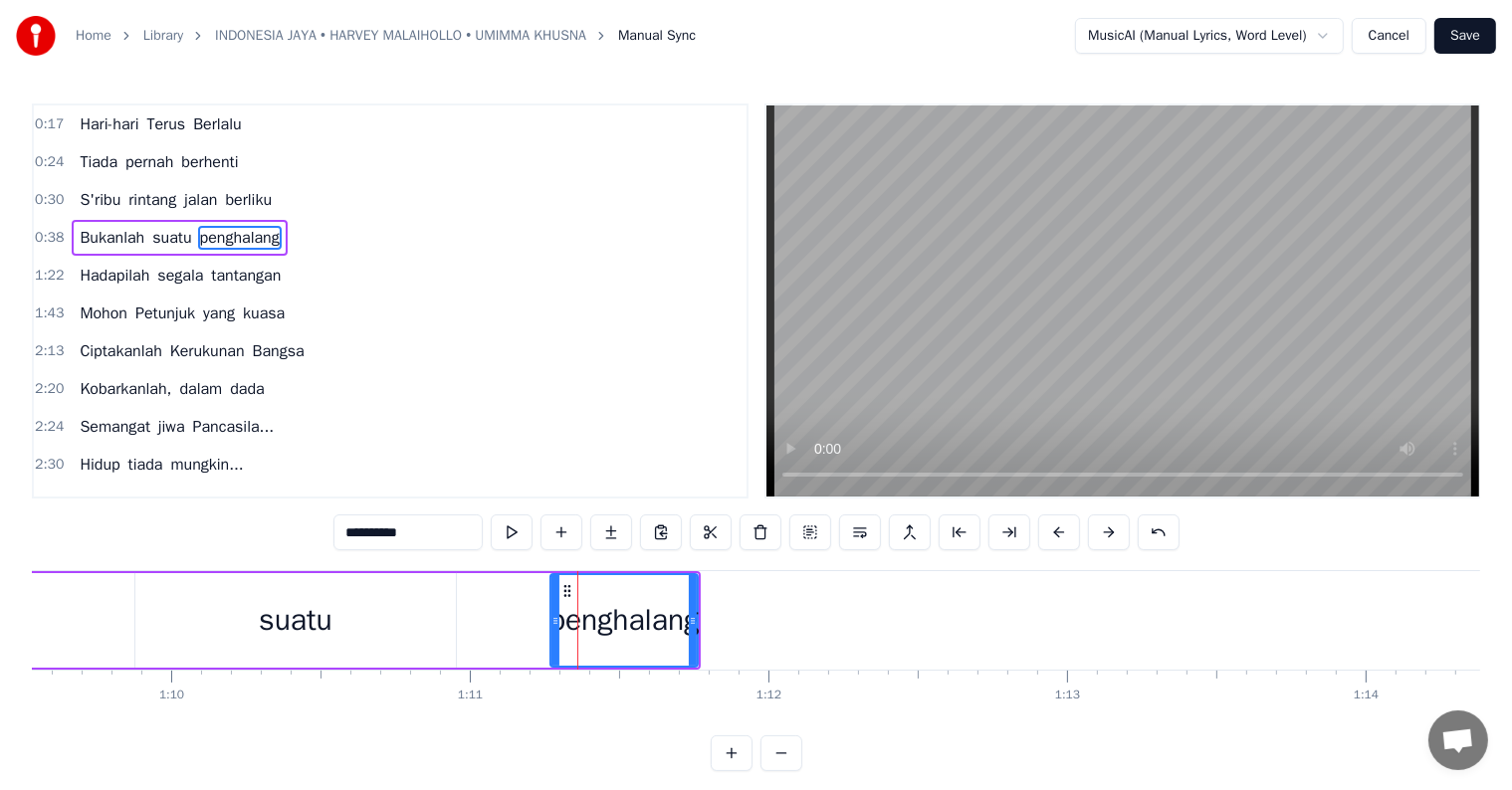 click on "Bukanlah suatu penghalang" at bounding box center (-4274, 620) 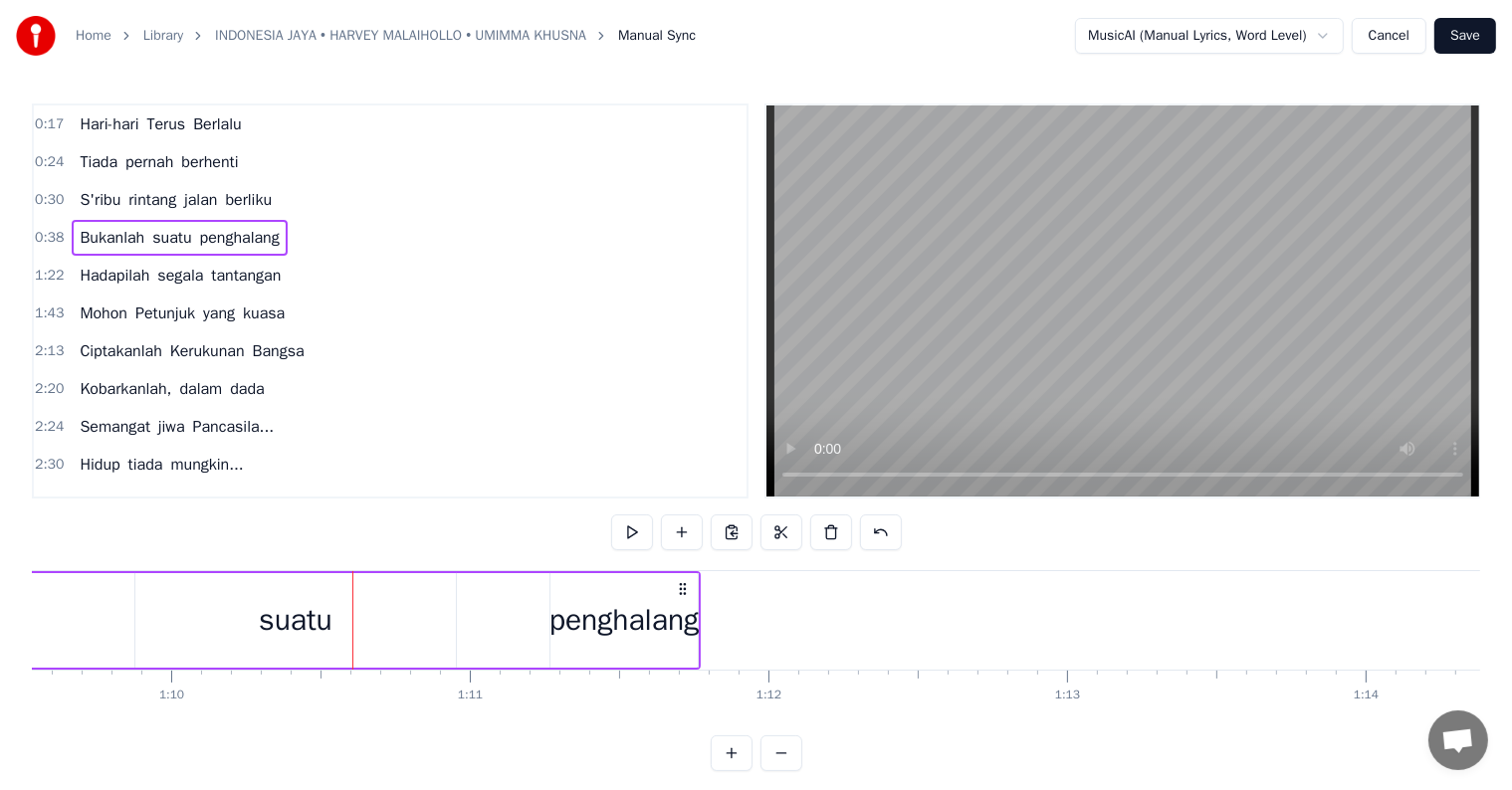 click on "suatu" at bounding box center (296, 620) 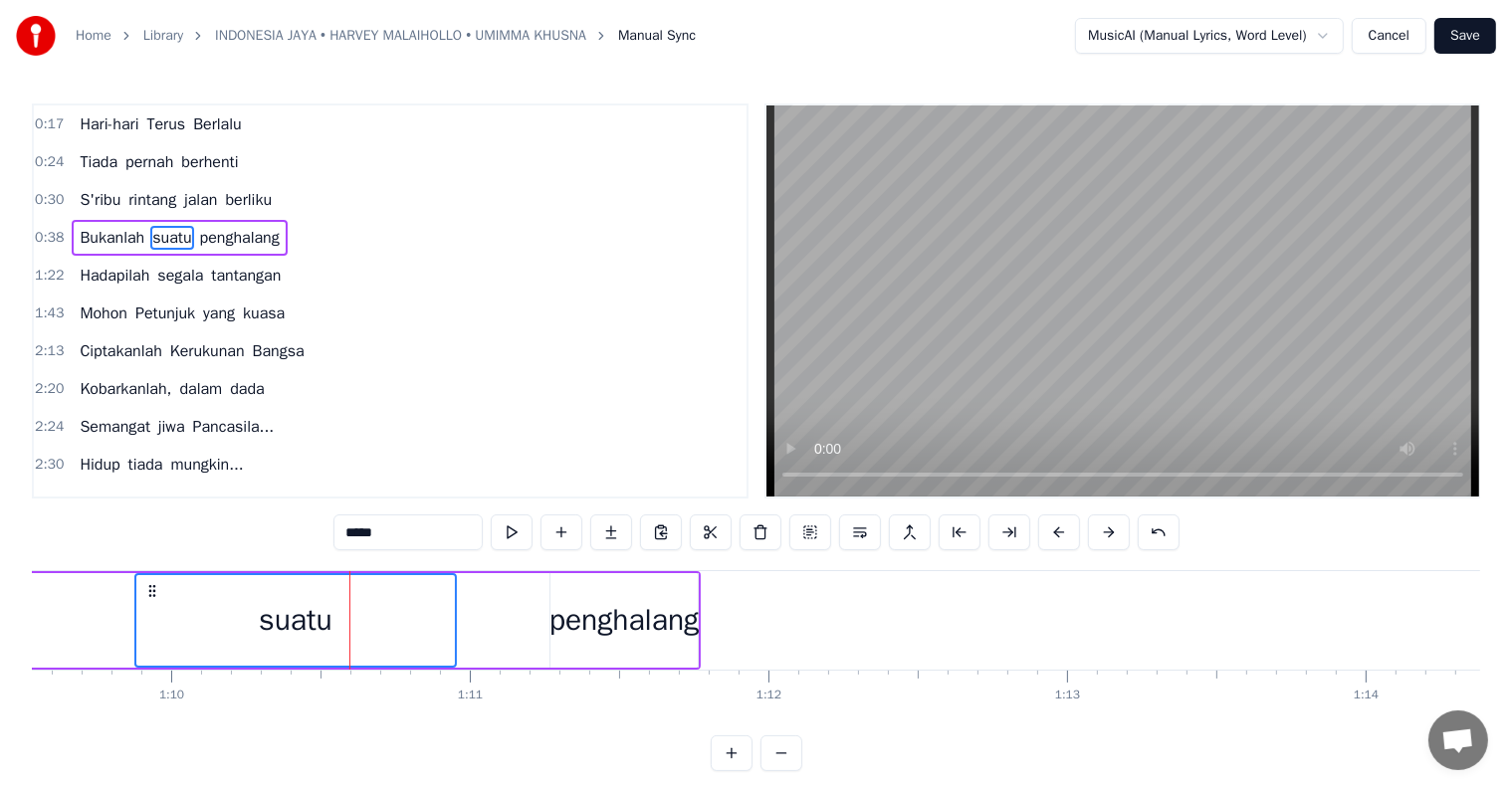 click on "penghalang" at bounding box center [624, 620] 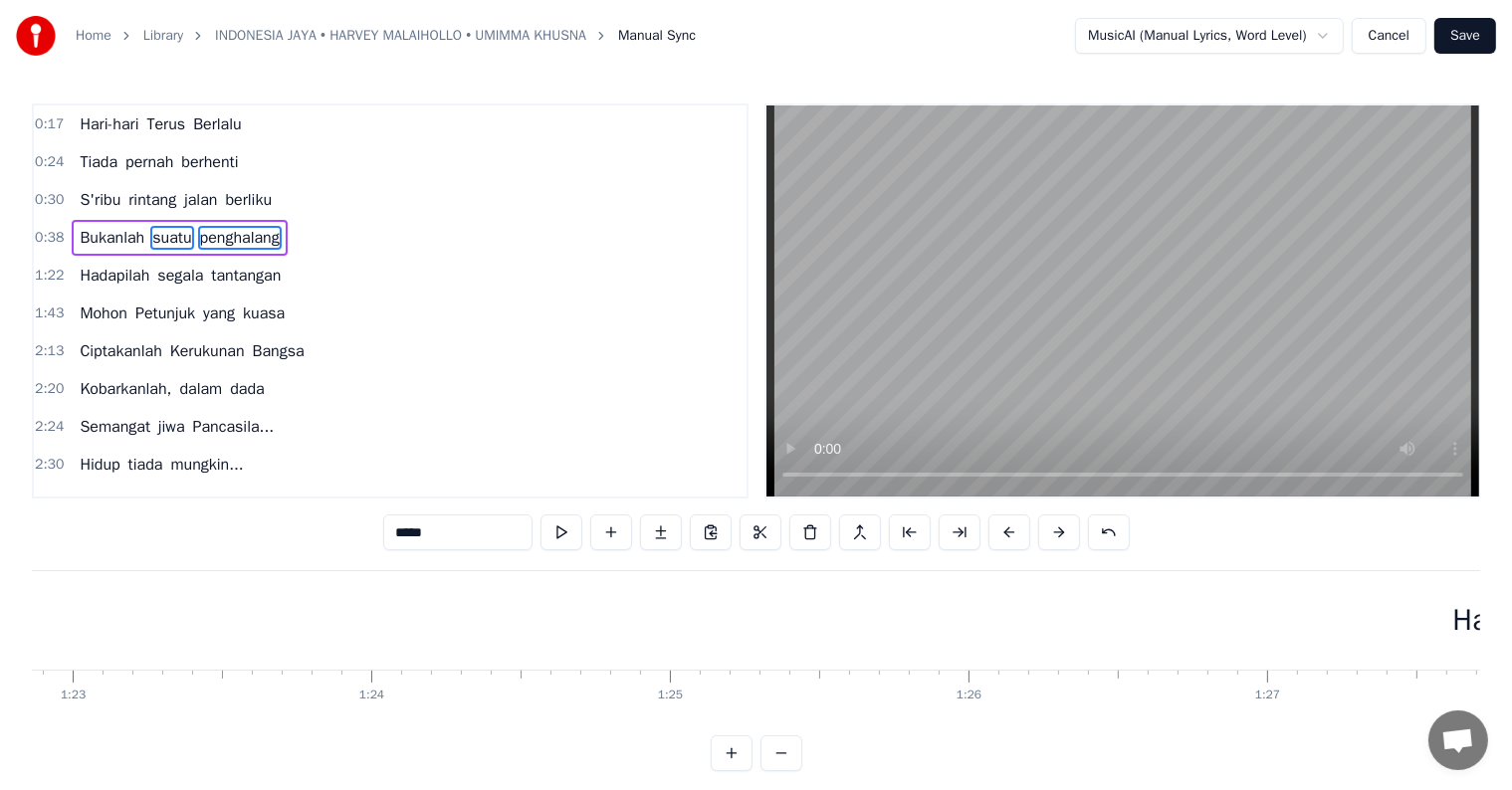 scroll, scrollTop: 0, scrollLeft: 24742, axis: horizontal 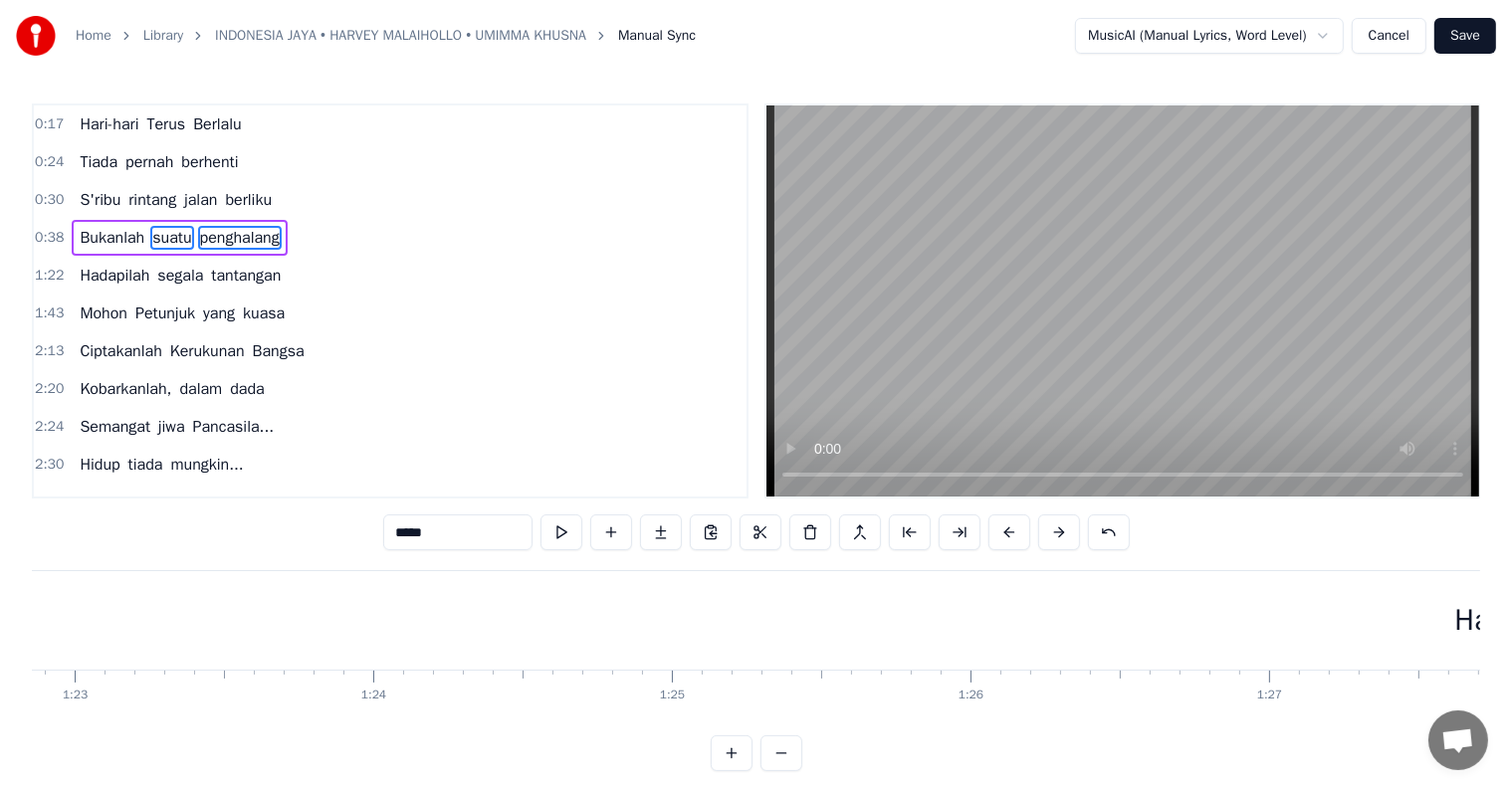 click on "Hadapilah" at bounding box center (1520, 620) 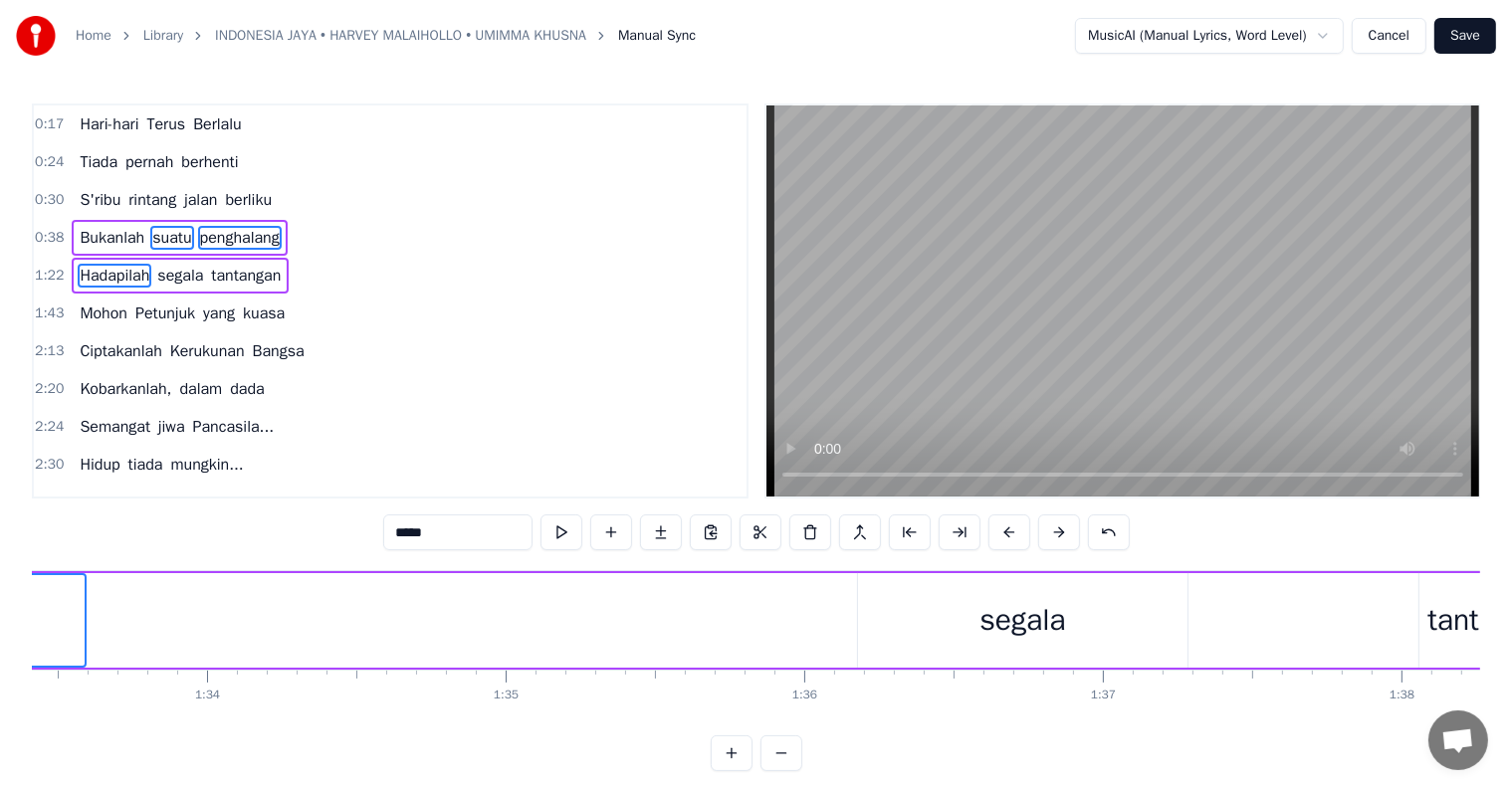 scroll, scrollTop: 0, scrollLeft: 27895, axis: horizontal 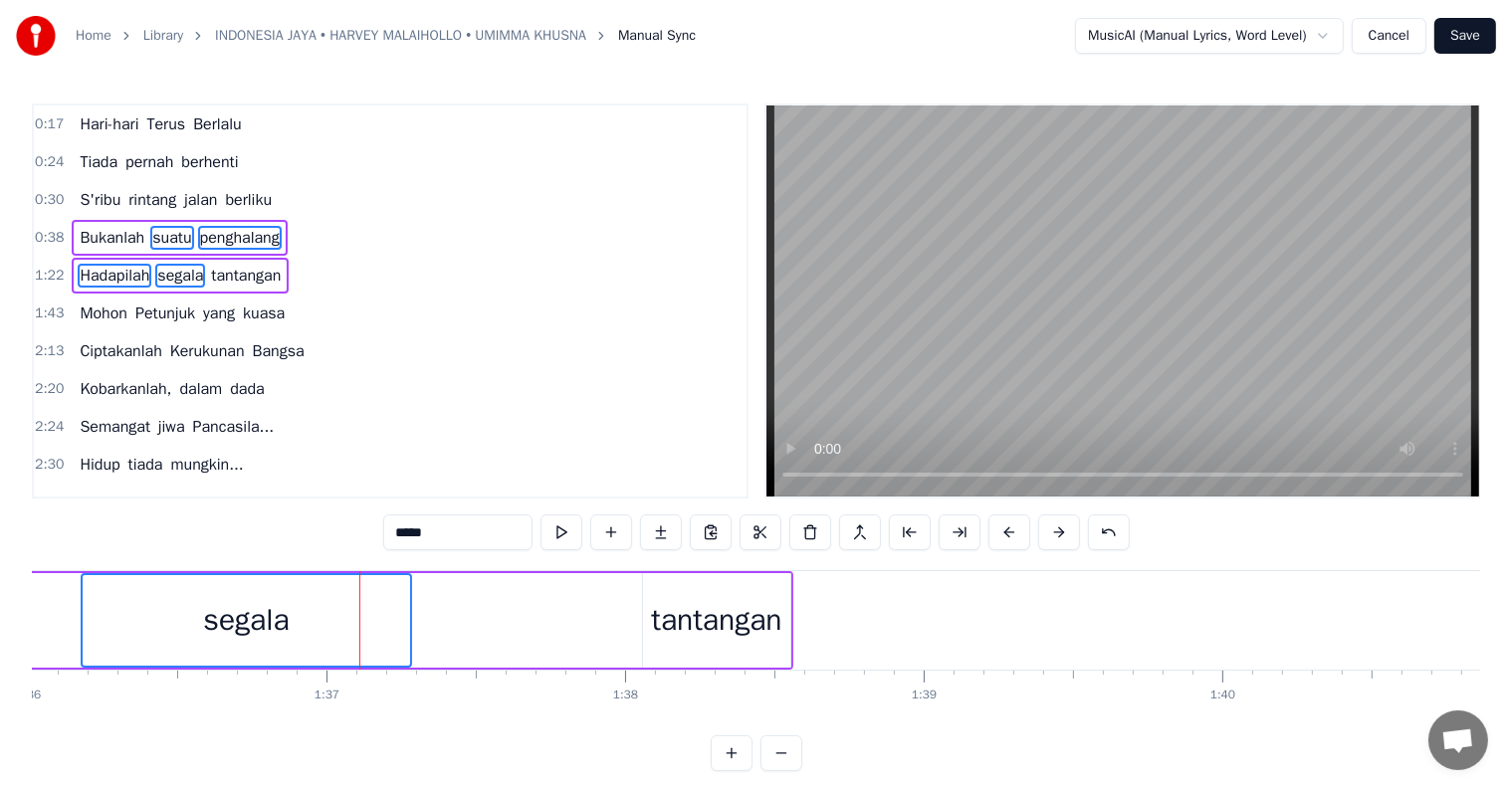 click on "tantangan" at bounding box center [716, 620] 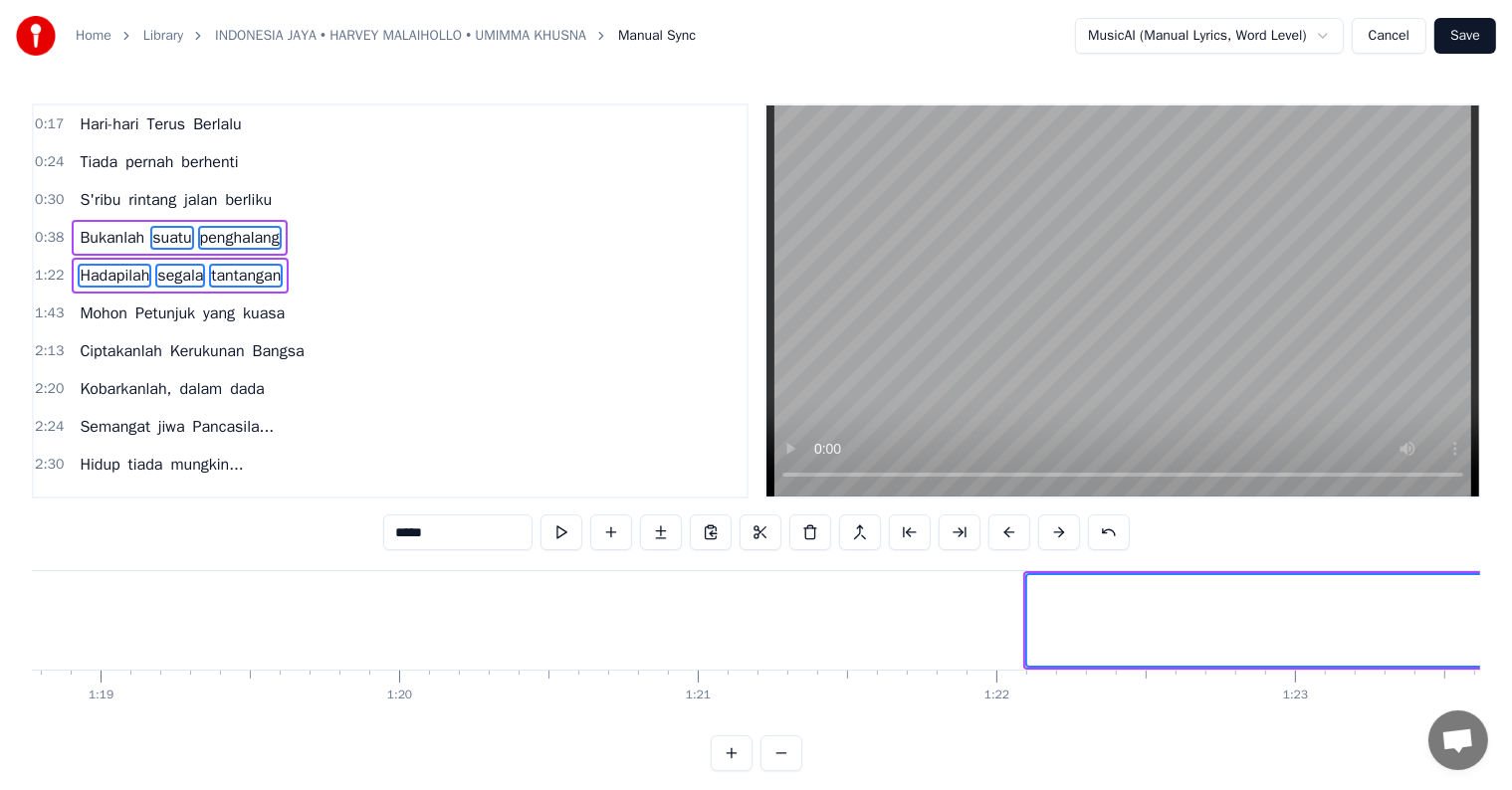scroll, scrollTop: 0, scrollLeft: 23523, axis: horizontal 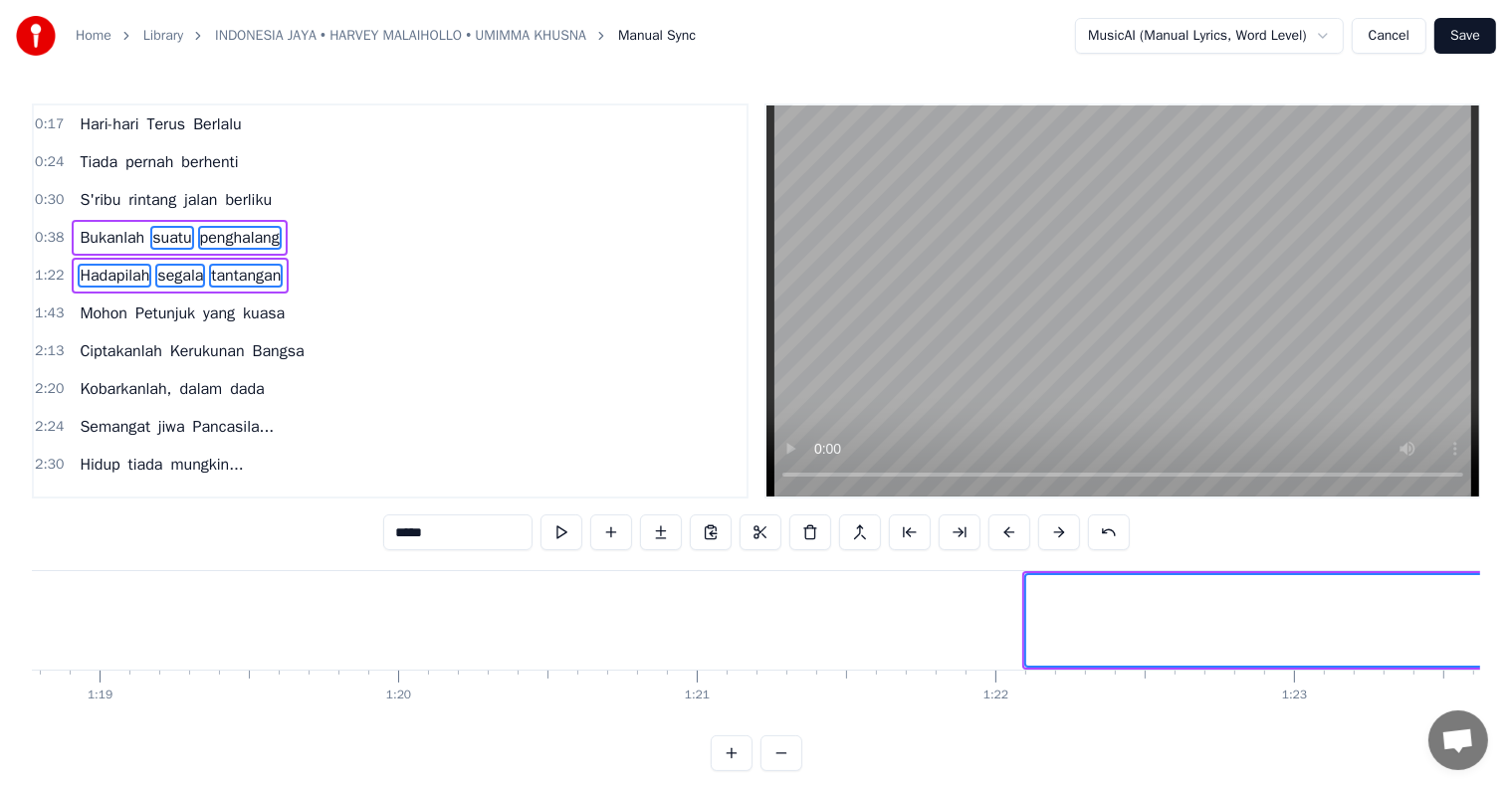 click on "Hadapilah" at bounding box center [2741, 620] 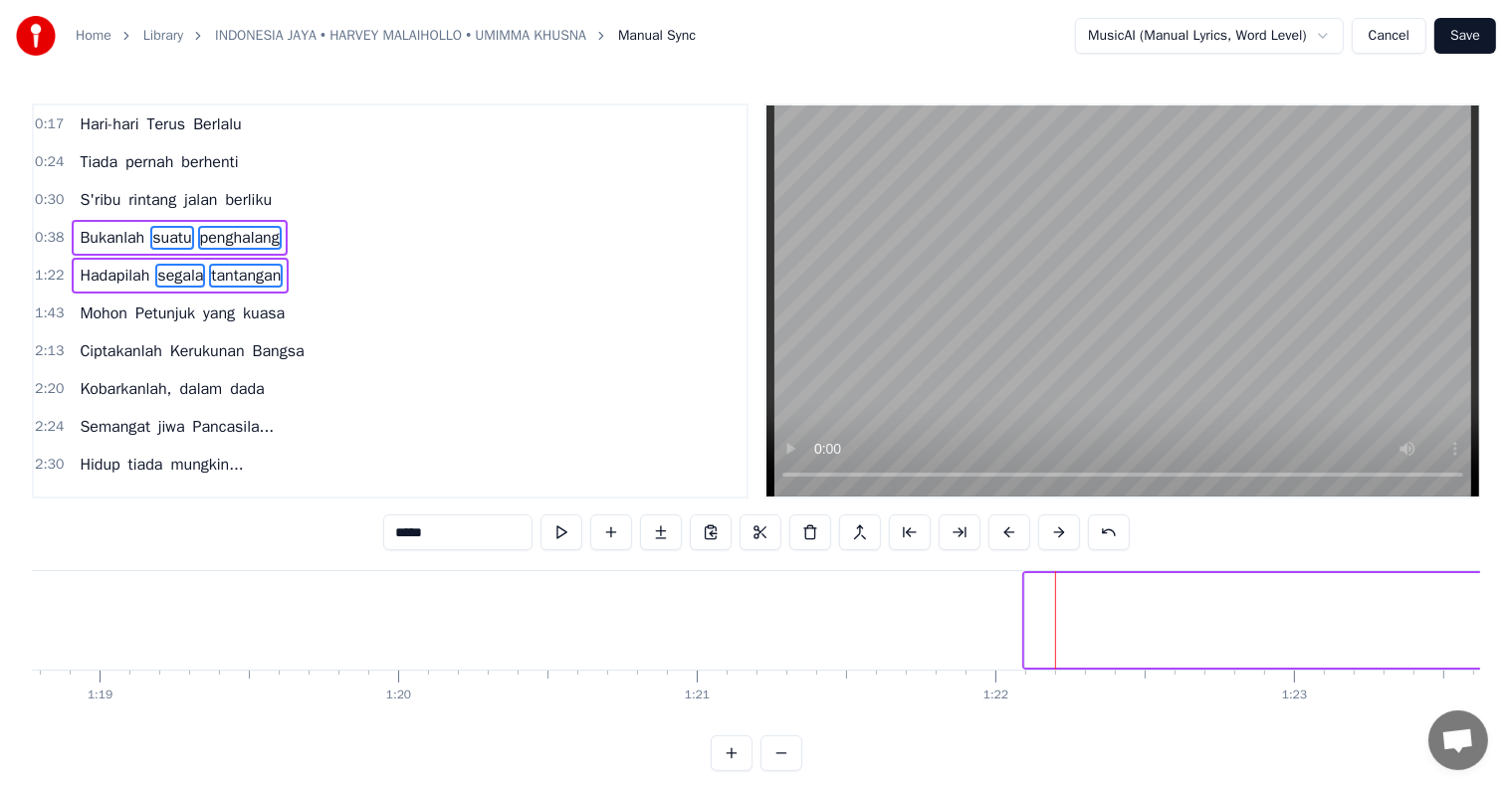 click on "Hadapilah" at bounding box center [2741, 620] 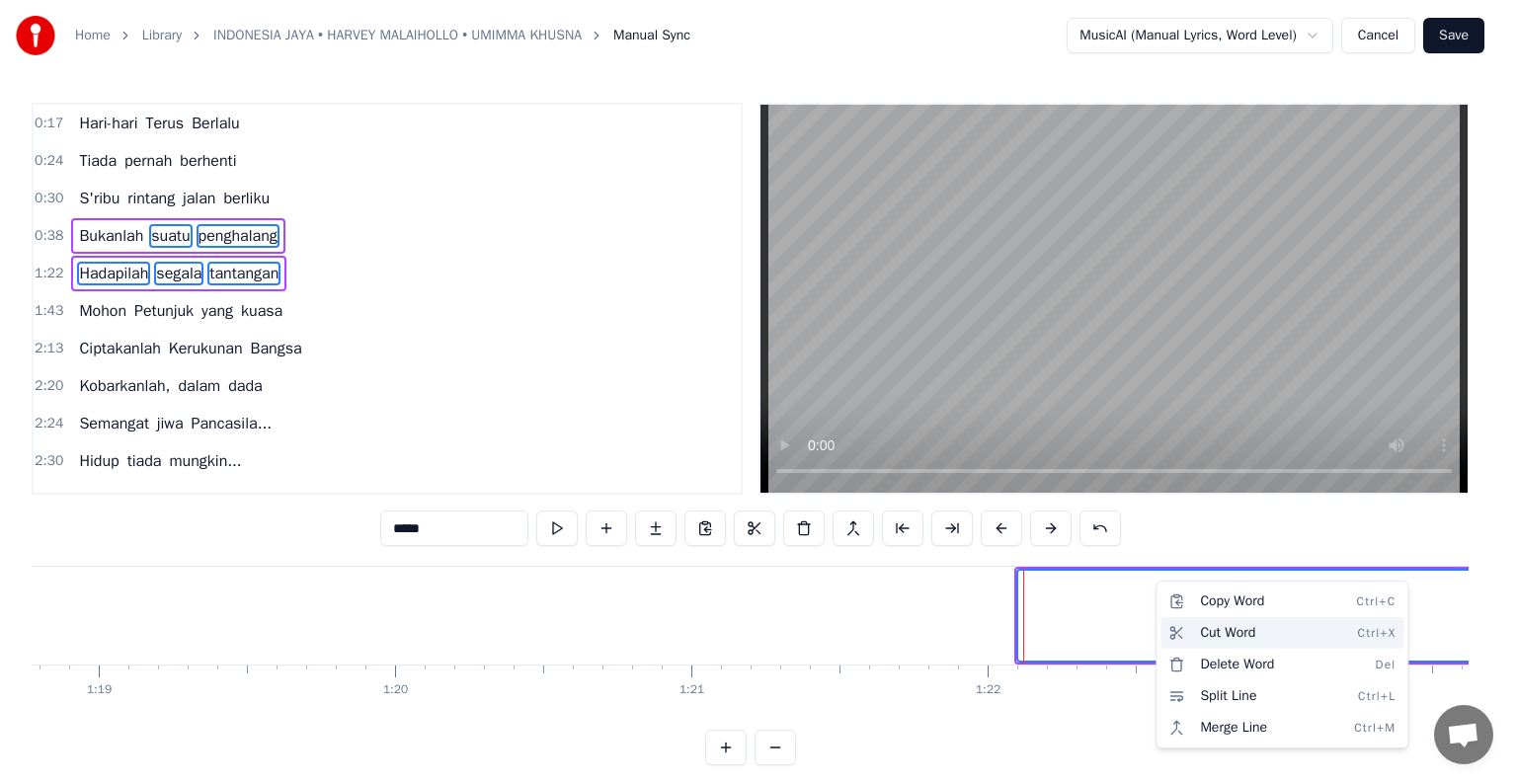 click on "Cut Word Ctrl+X" at bounding box center [1282, 633] 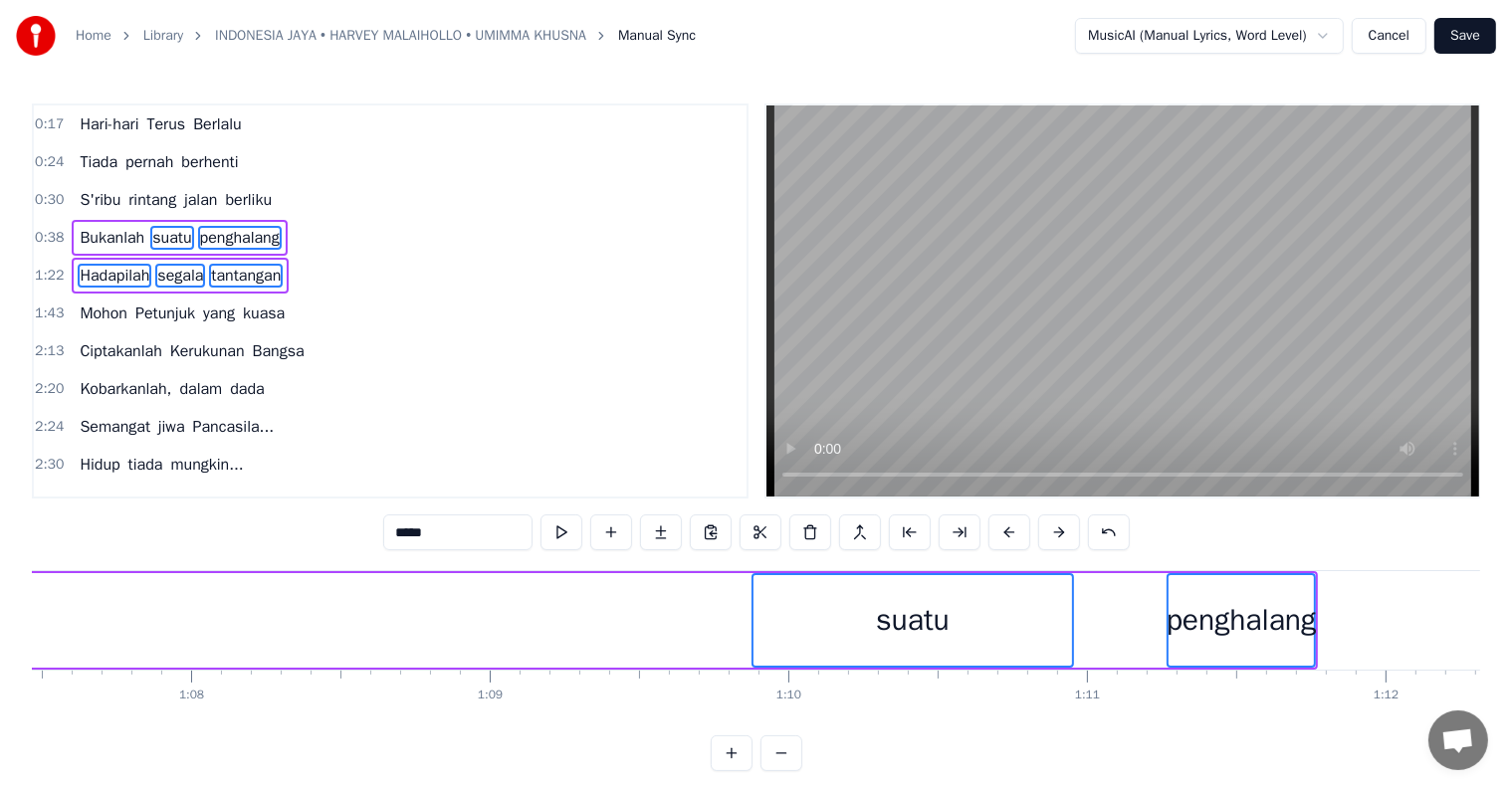 scroll, scrollTop: 0, scrollLeft: 19633, axis: horizontal 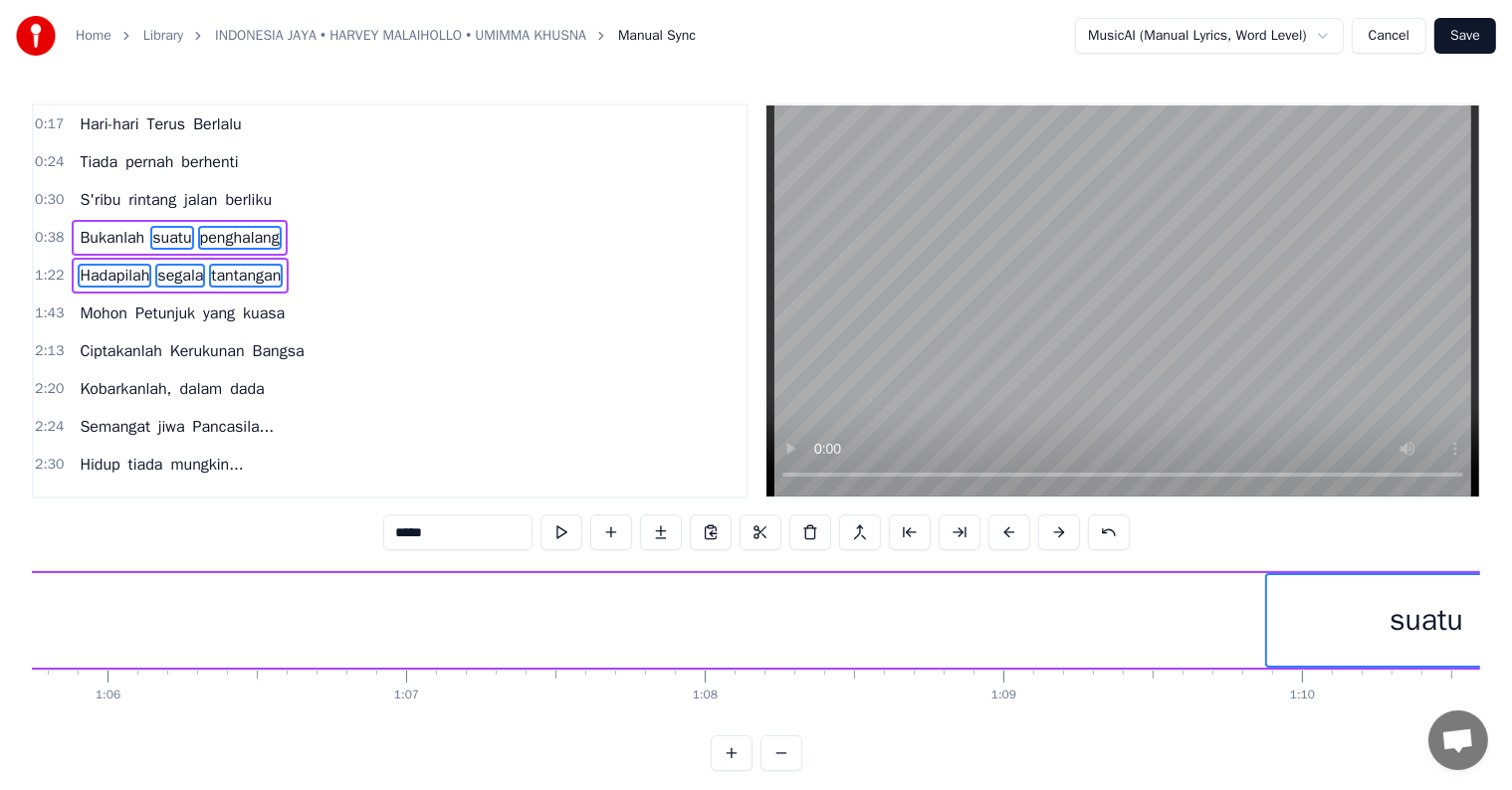 click on "Bukanlah suatu penghalang" at bounding box center [-3143, 620] 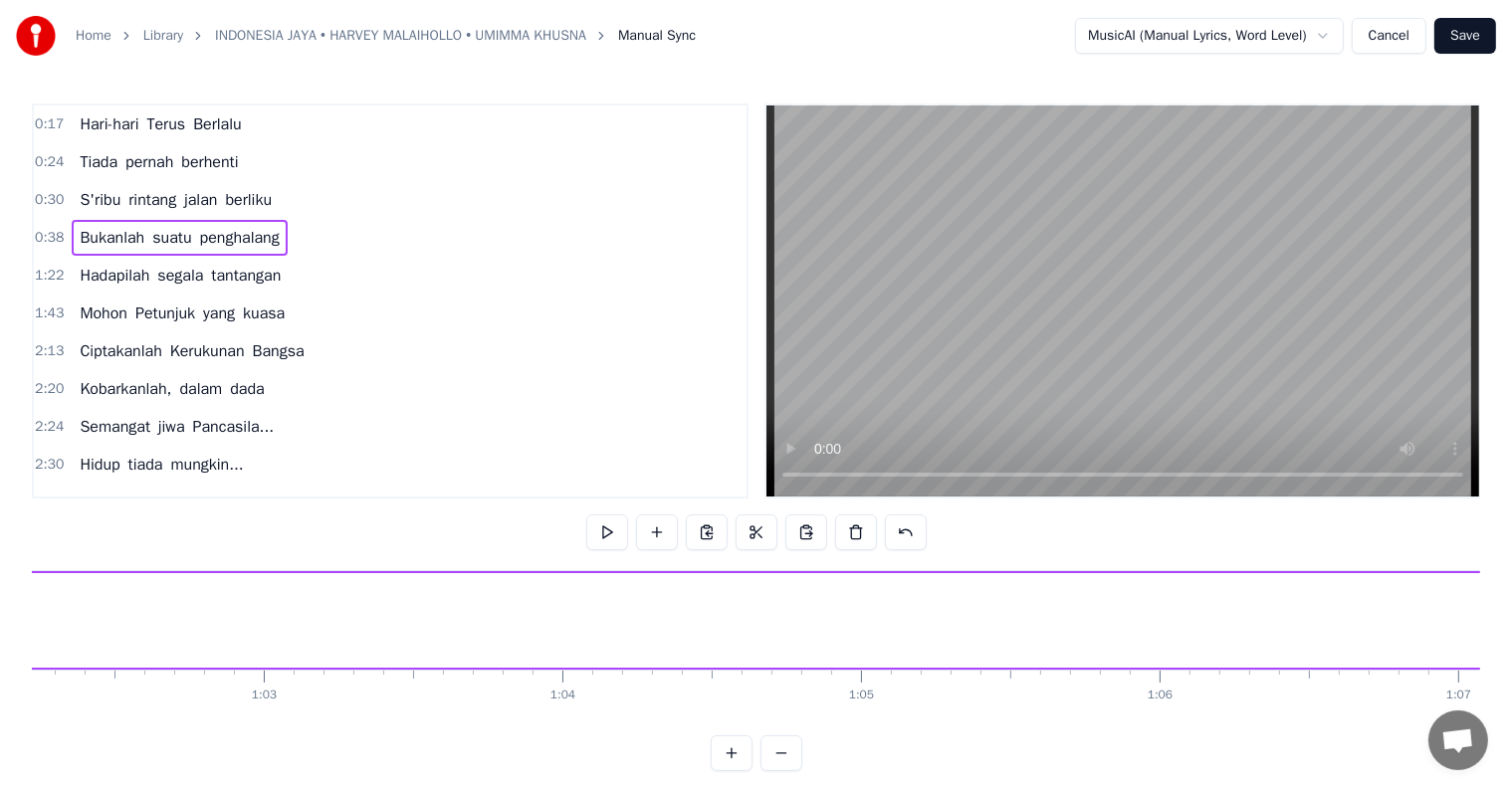 scroll, scrollTop: 0, scrollLeft: 18578, axis: horizontal 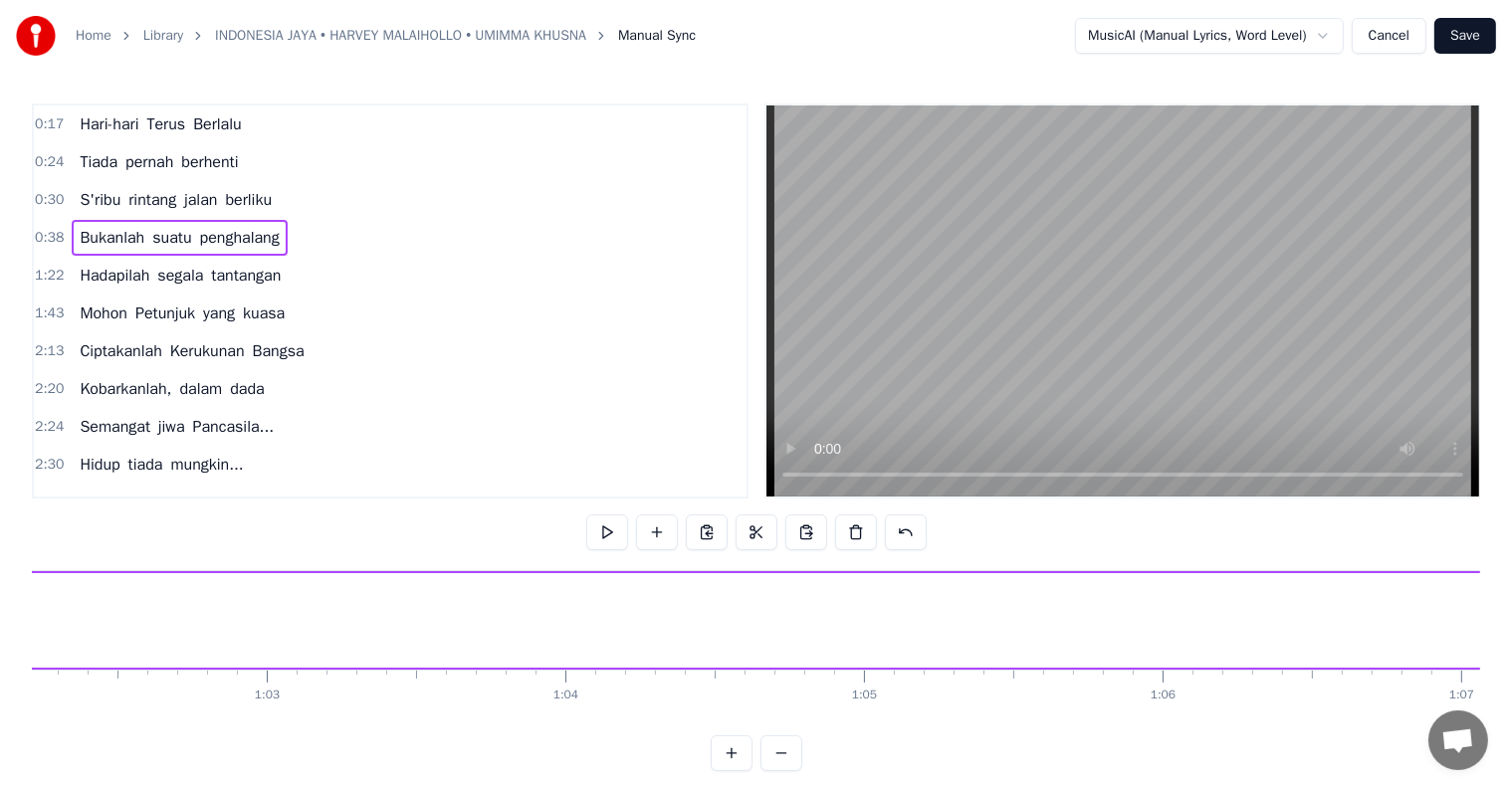 click on "Bukanlah suatu penghalang" at bounding box center [-2088, 620] 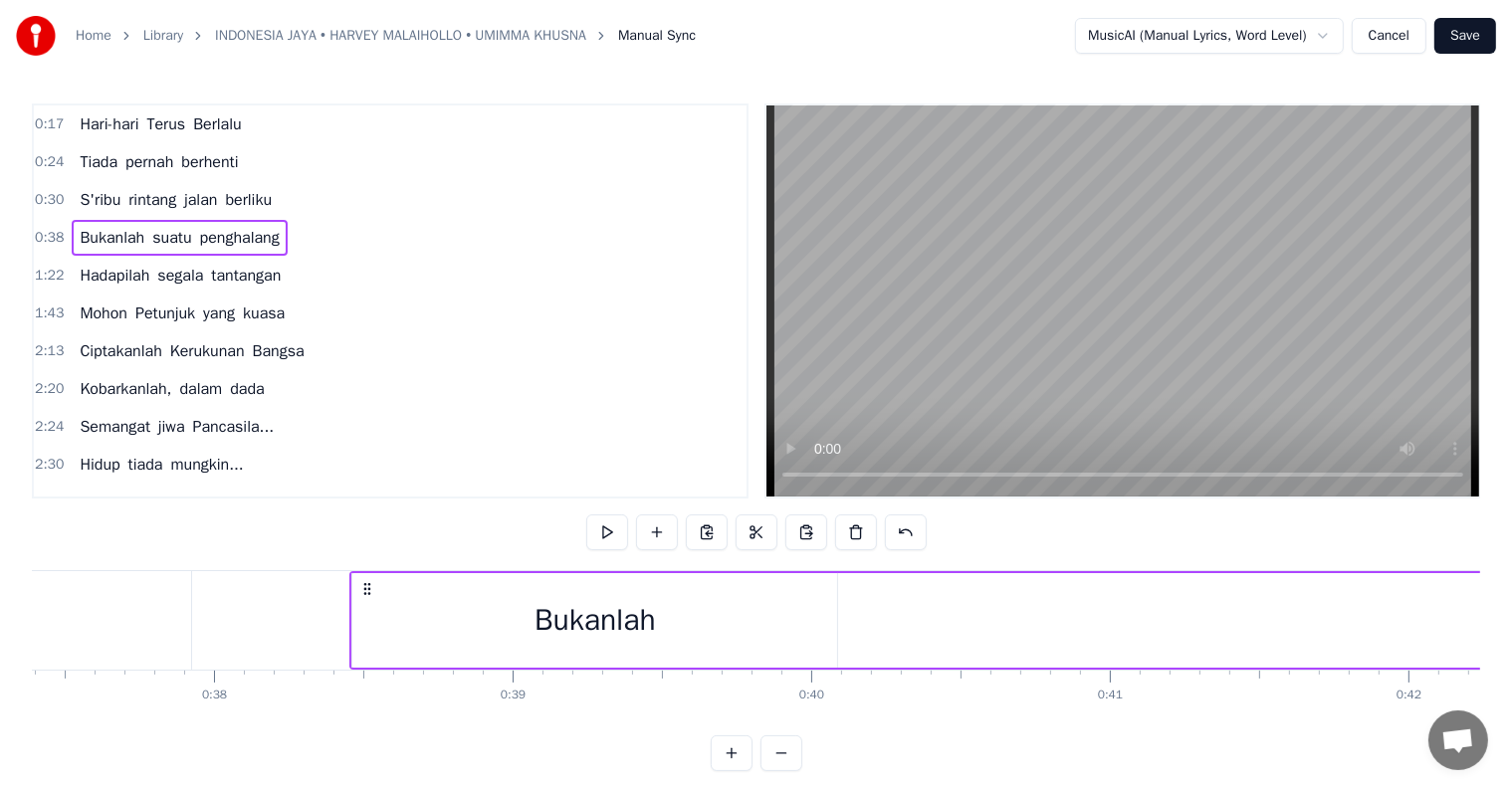 scroll, scrollTop: 0, scrollLeft: 11156, axis: horizontal 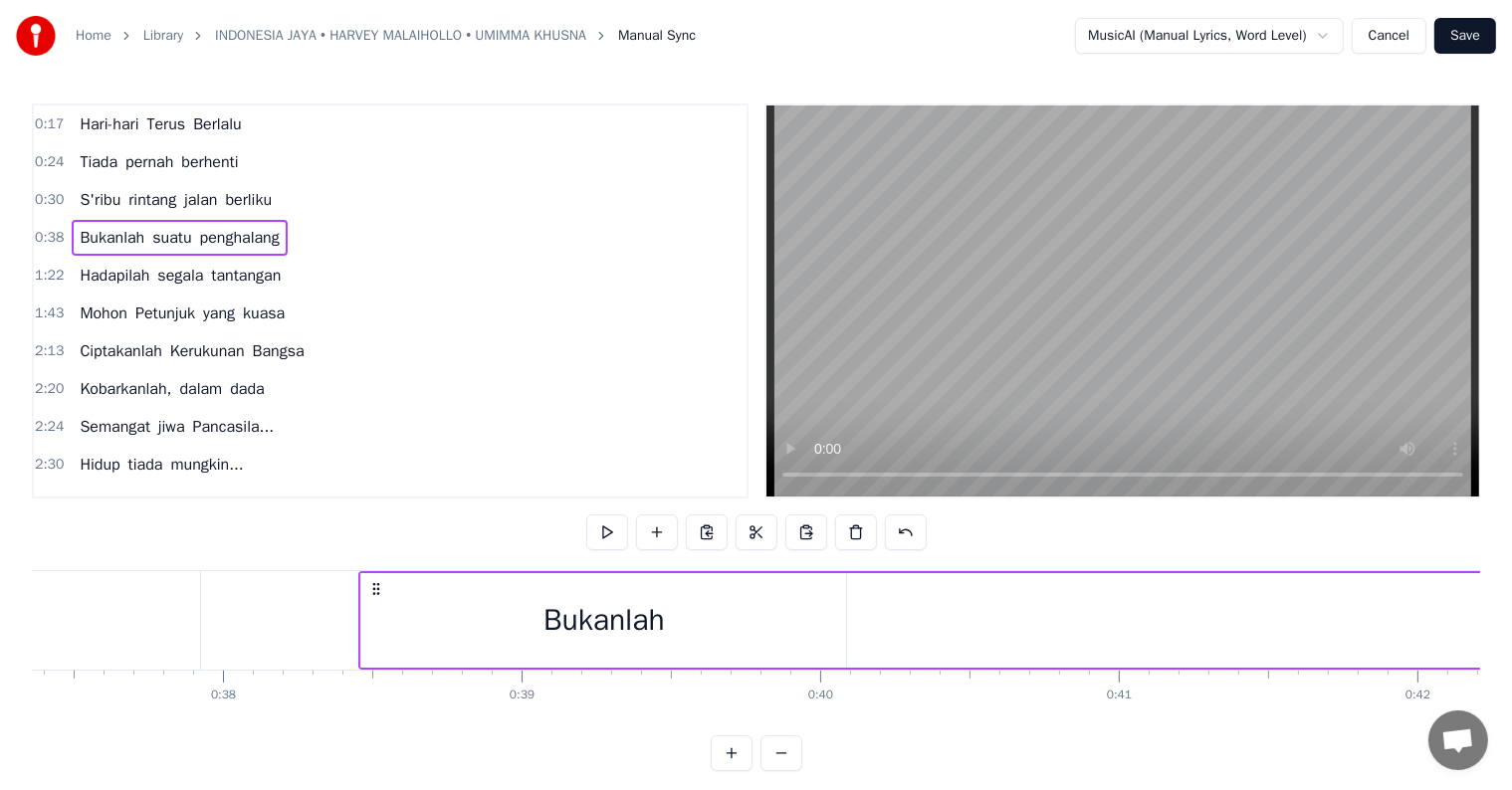 click on "Bukanlah" at bounding box center [603, 620] 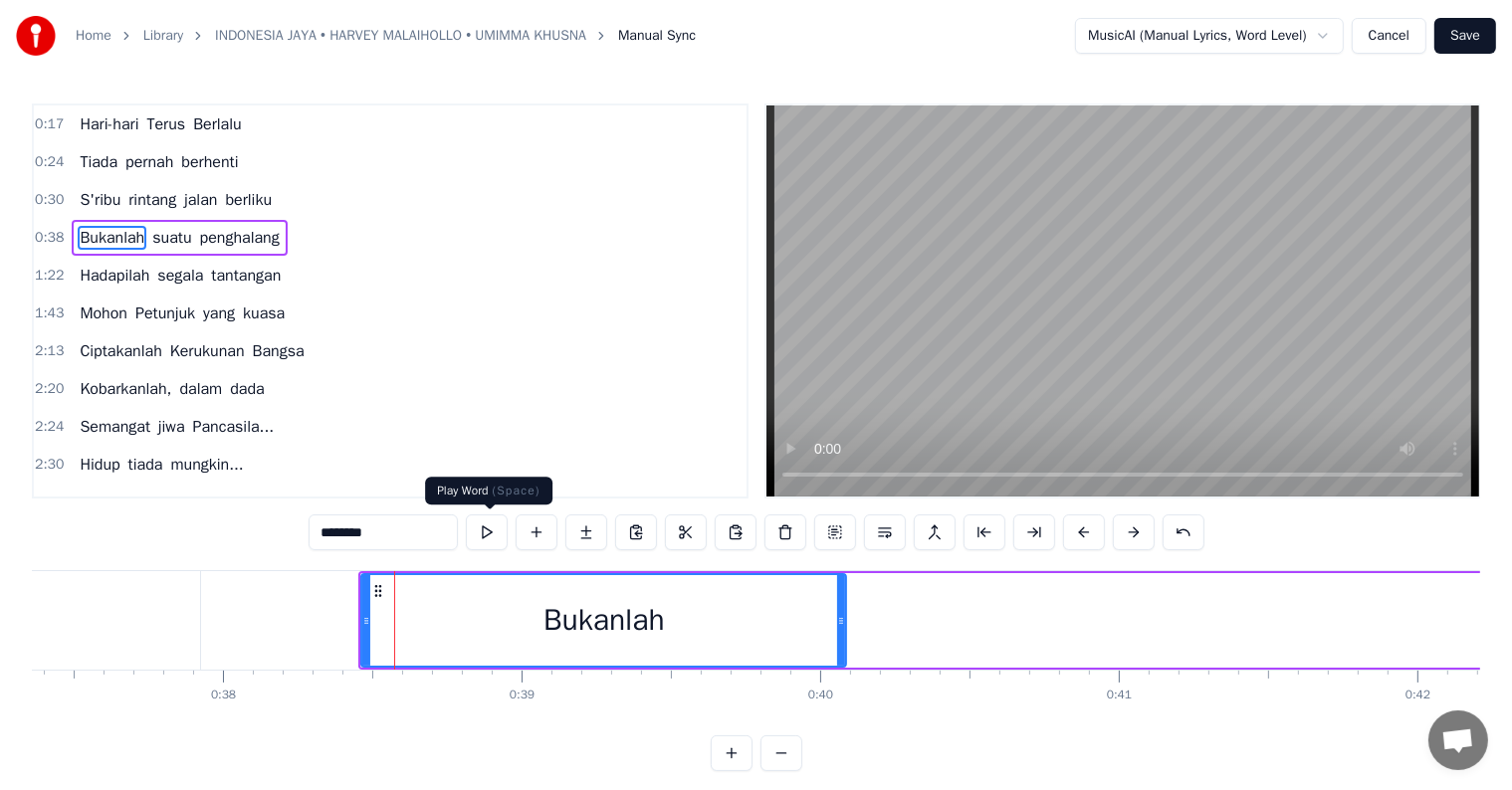 click at bounding box center (487, 532) 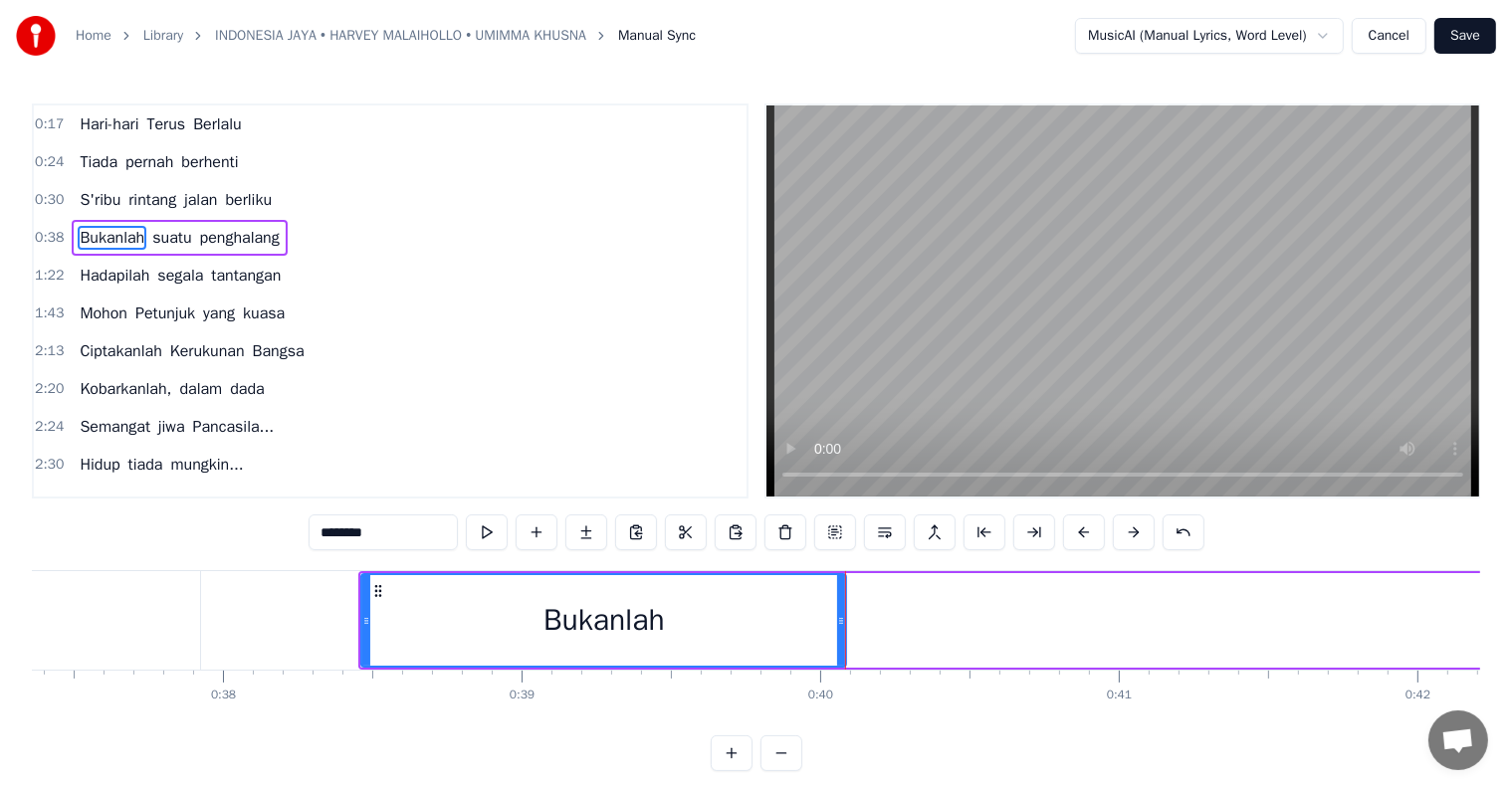 click at bounding box center (487, 532) 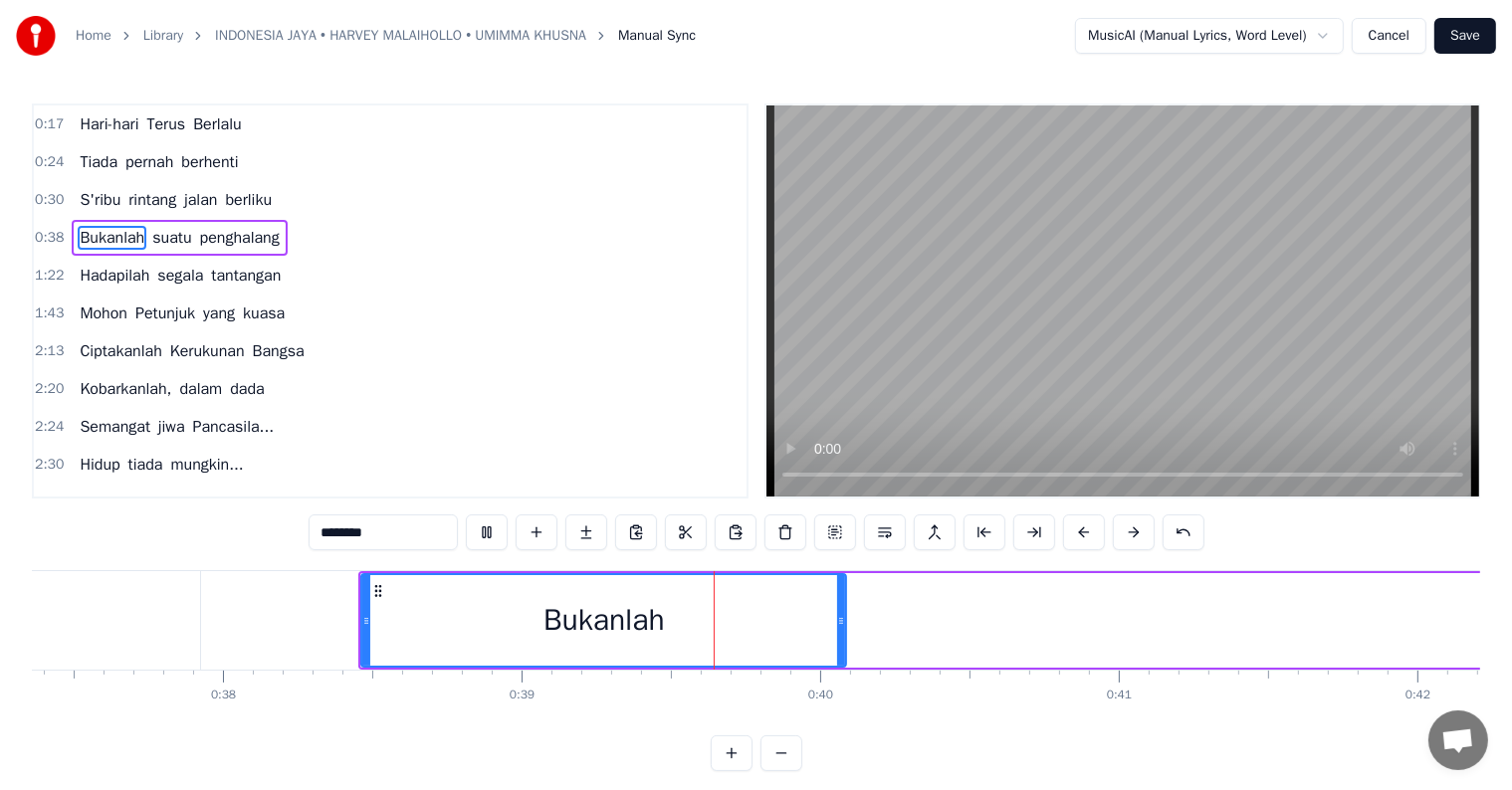 click at bounding box center (487, 532) 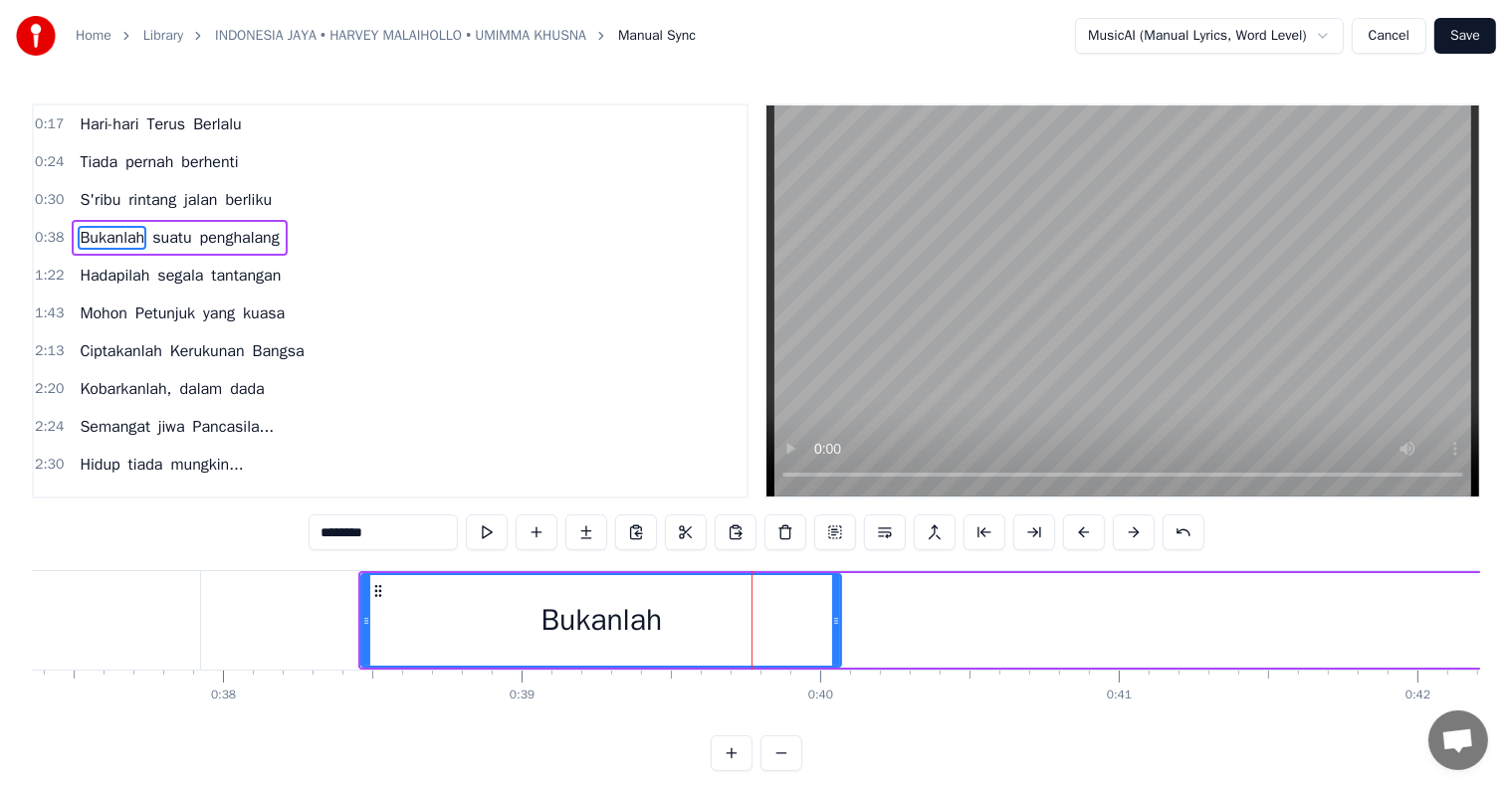 click 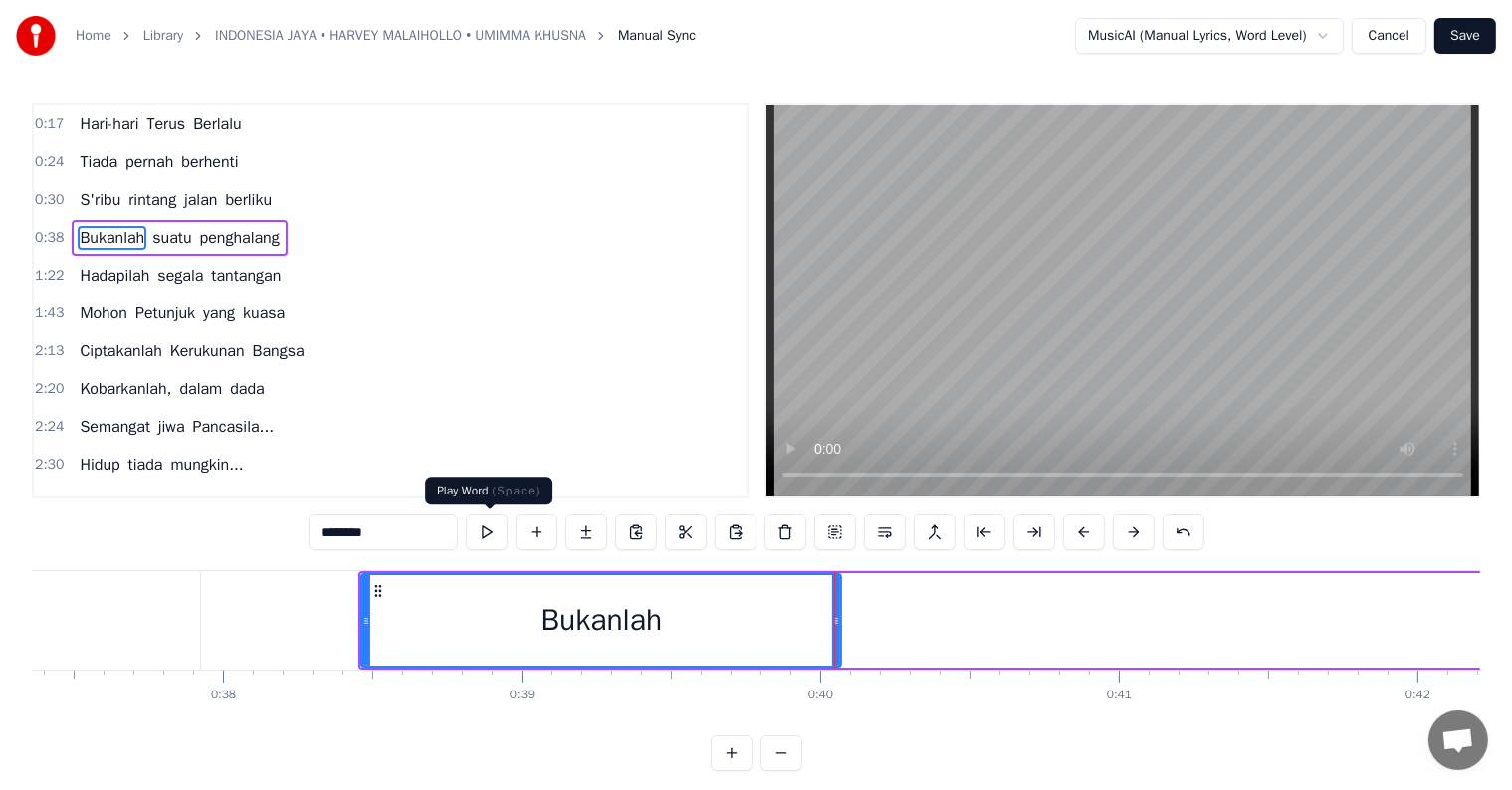 click at bounding box center (487, 532) 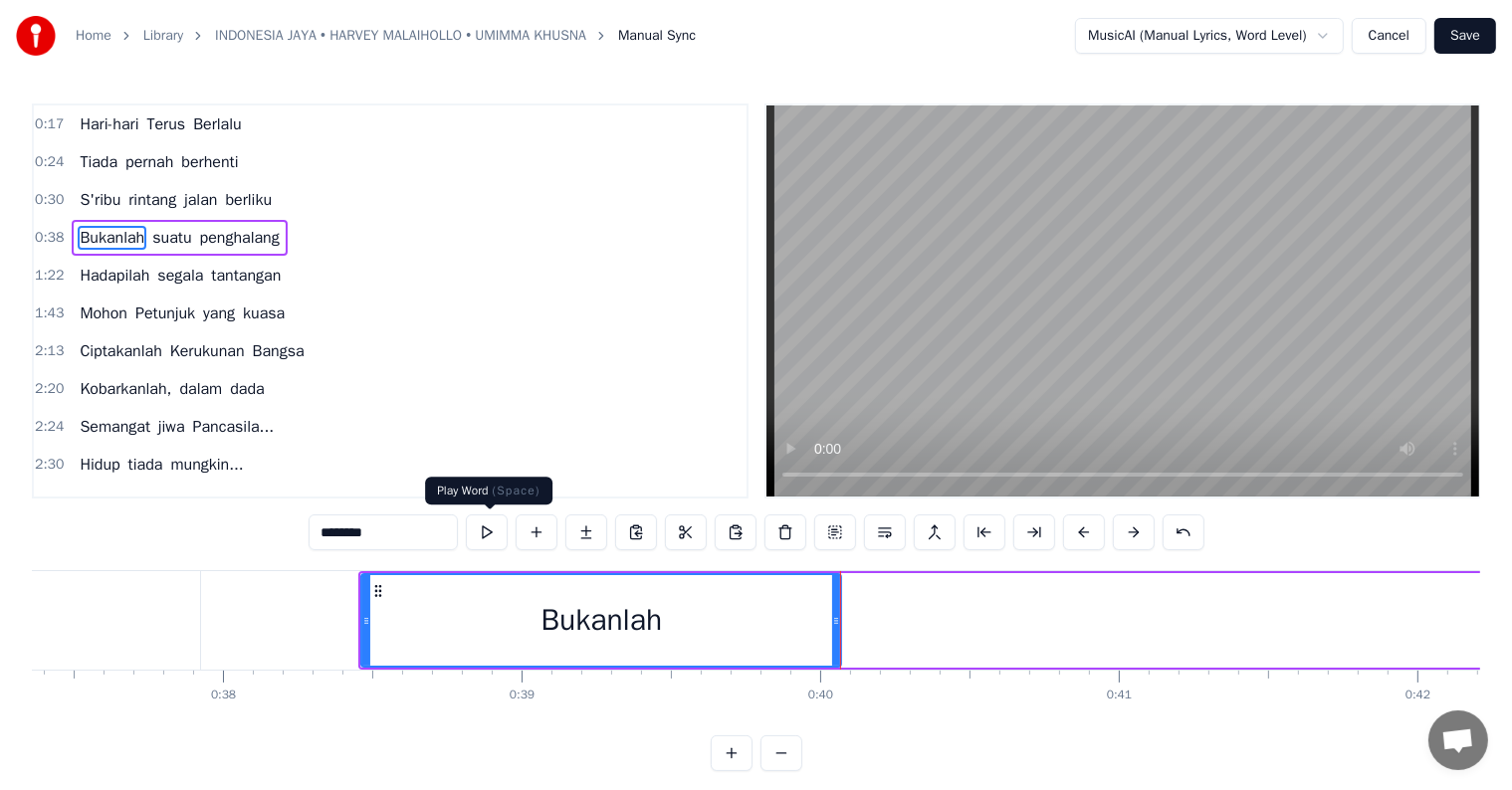 click at bounding box center [487, 532] 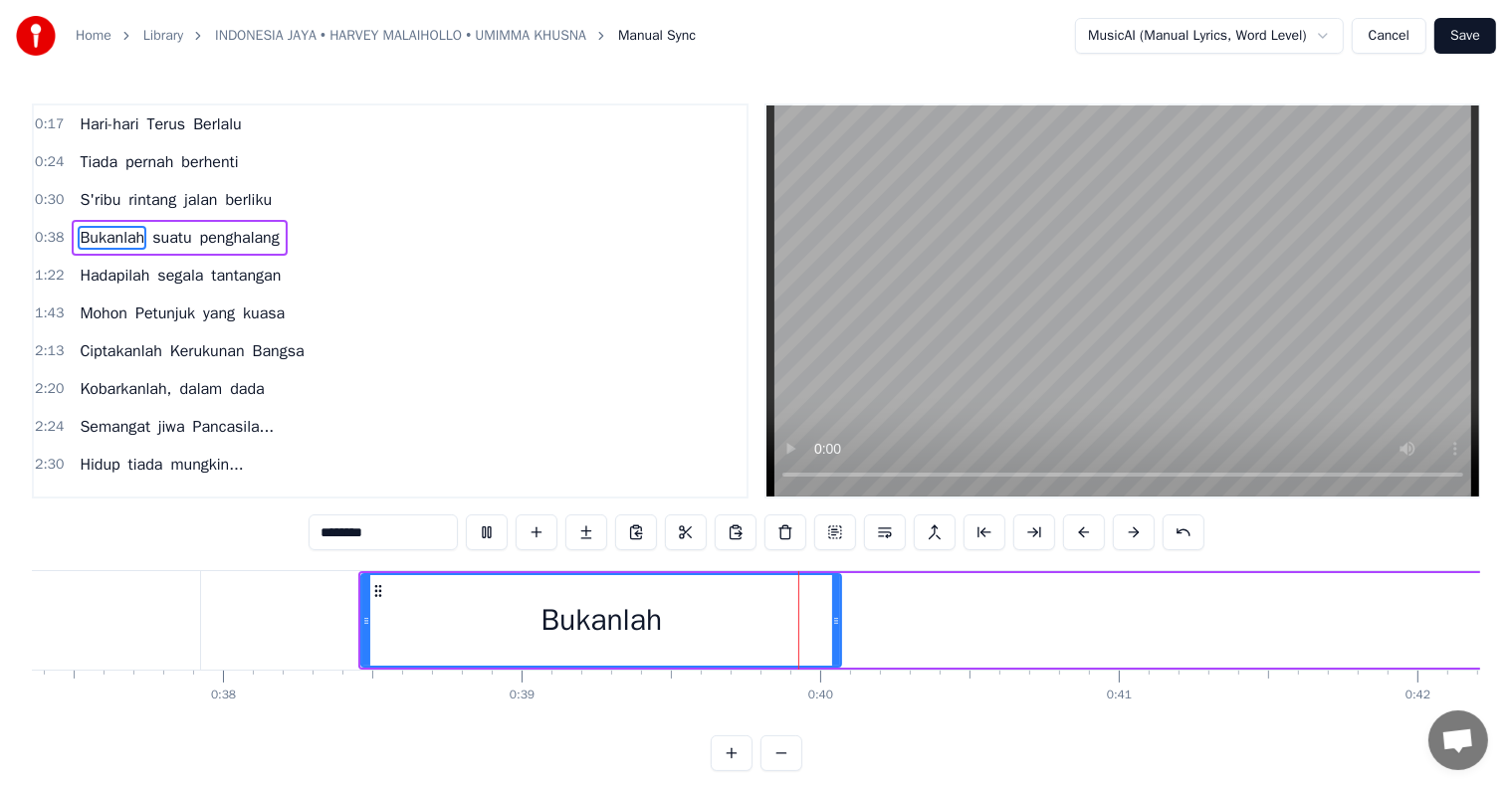click at bounding box center [487, 532] 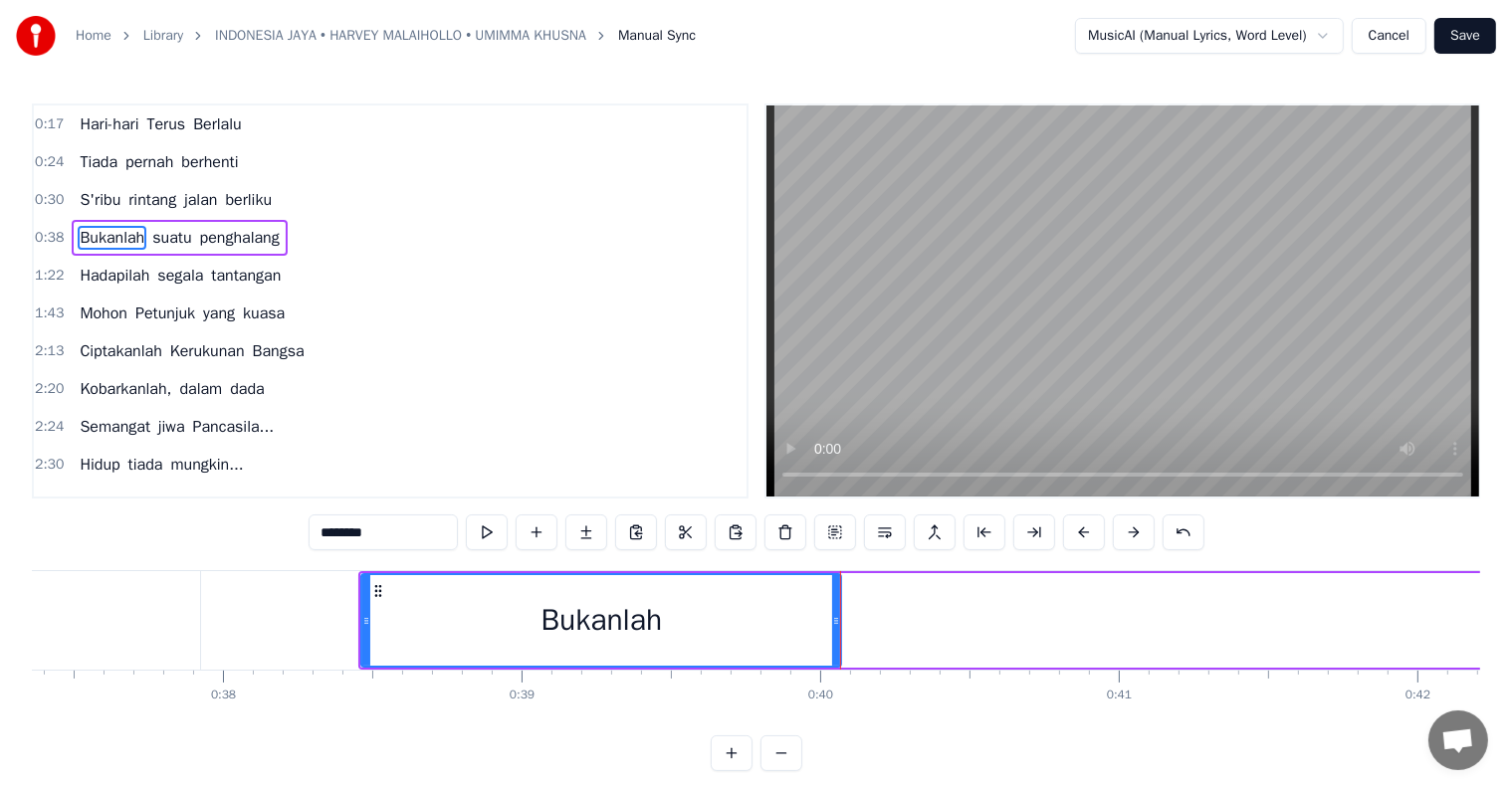 click at bounding box center [487, 532] 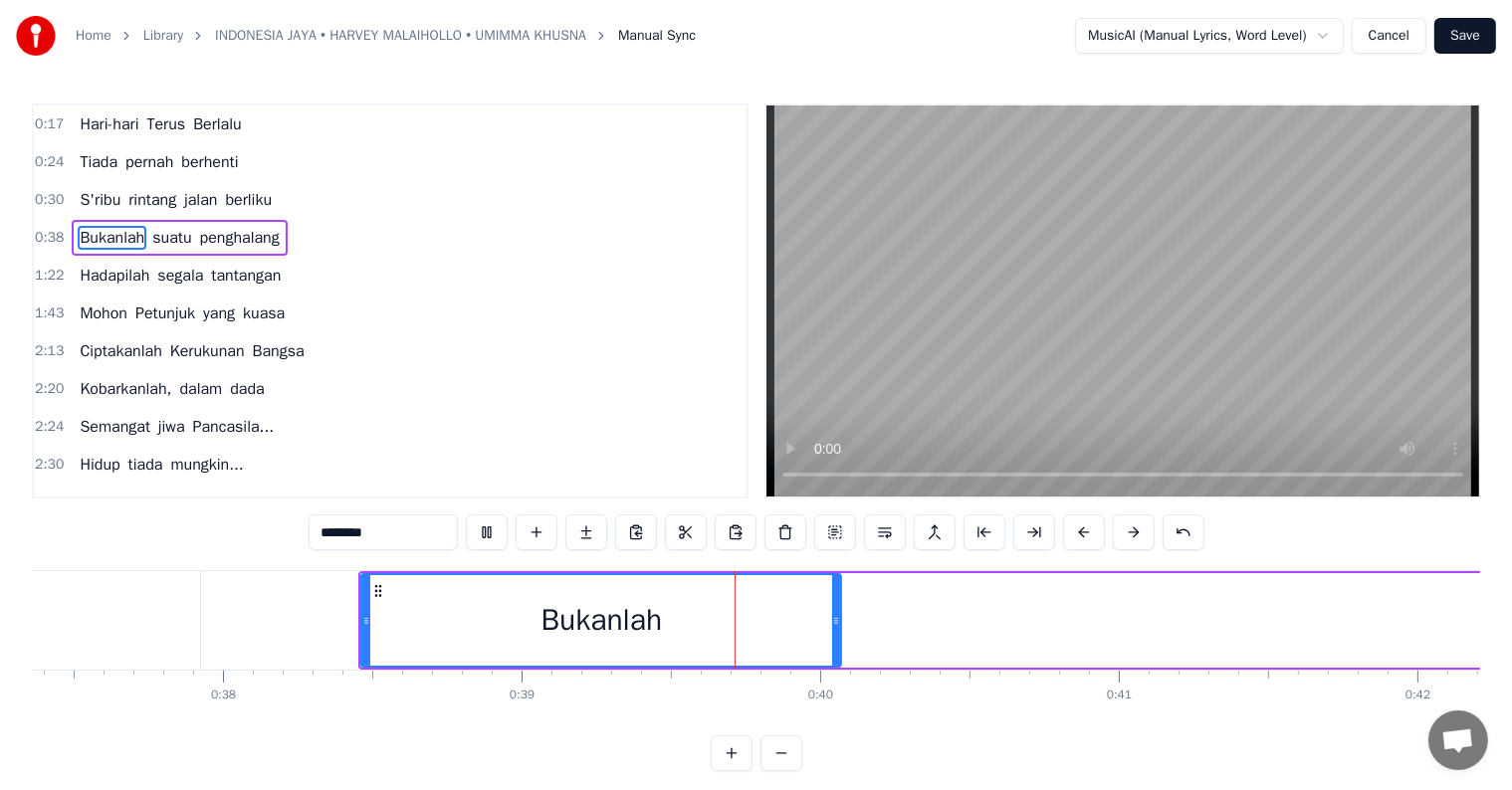 click at bounding box center [487, 532] 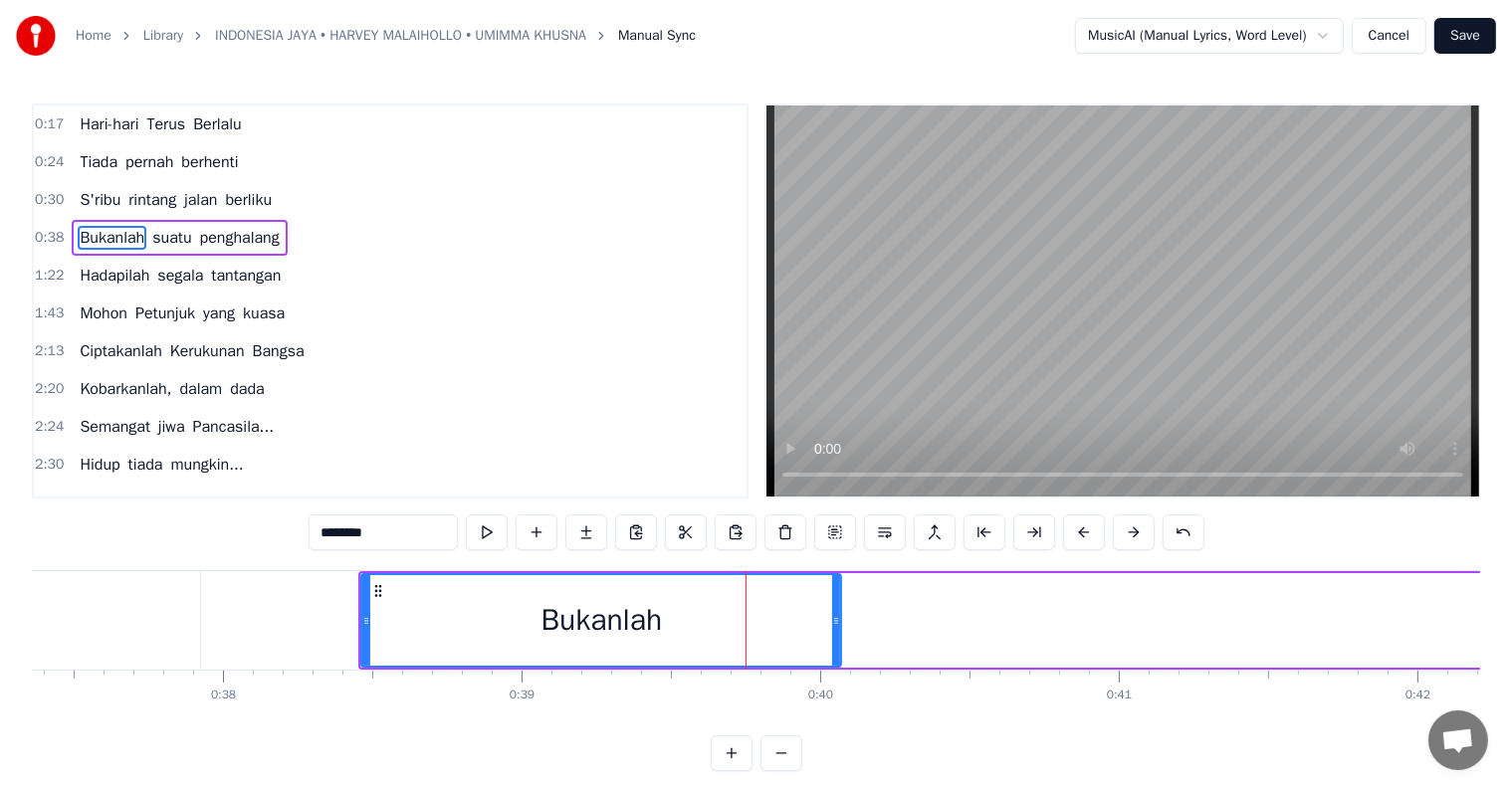 click on "Bukanlah" at bounding box center [601, 620] 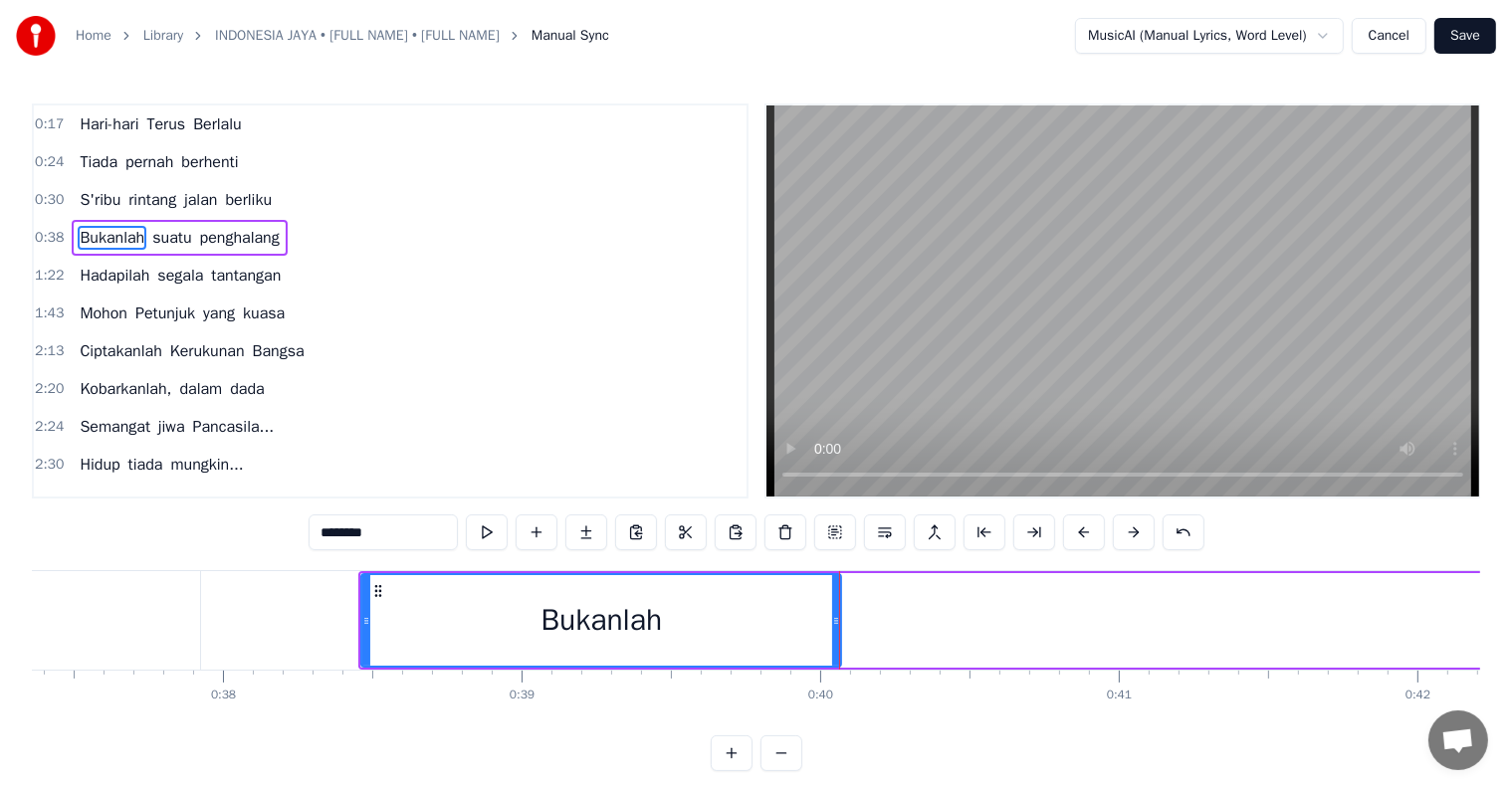 click on "Bukanlah" at bounding box center (601, 620) 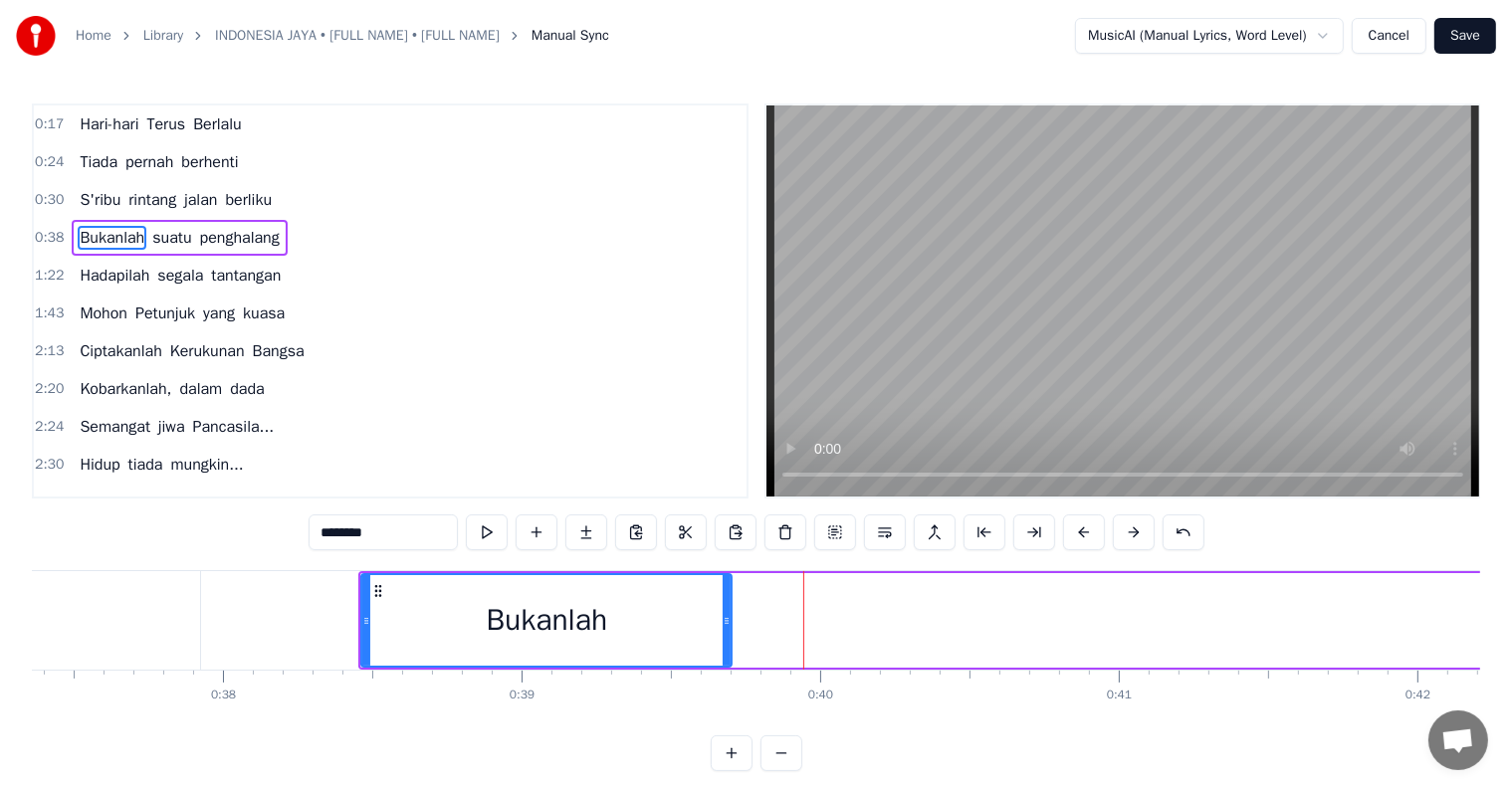 drag, startPoint x: 836, startPoint y: 619, endPoint x: 727, endPoint y: 611, distance: 109.29318 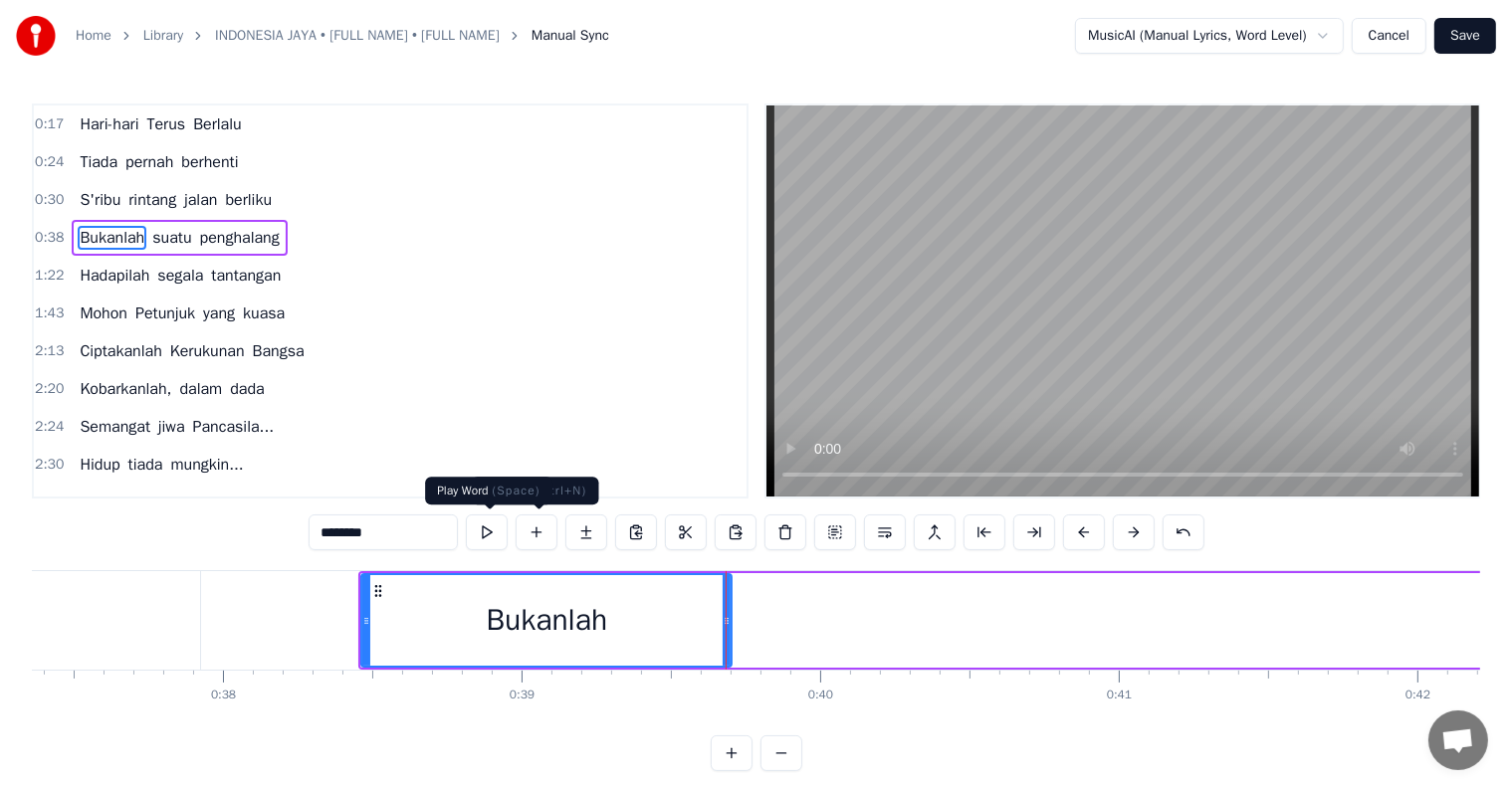 click at bounding box center [487, 532] 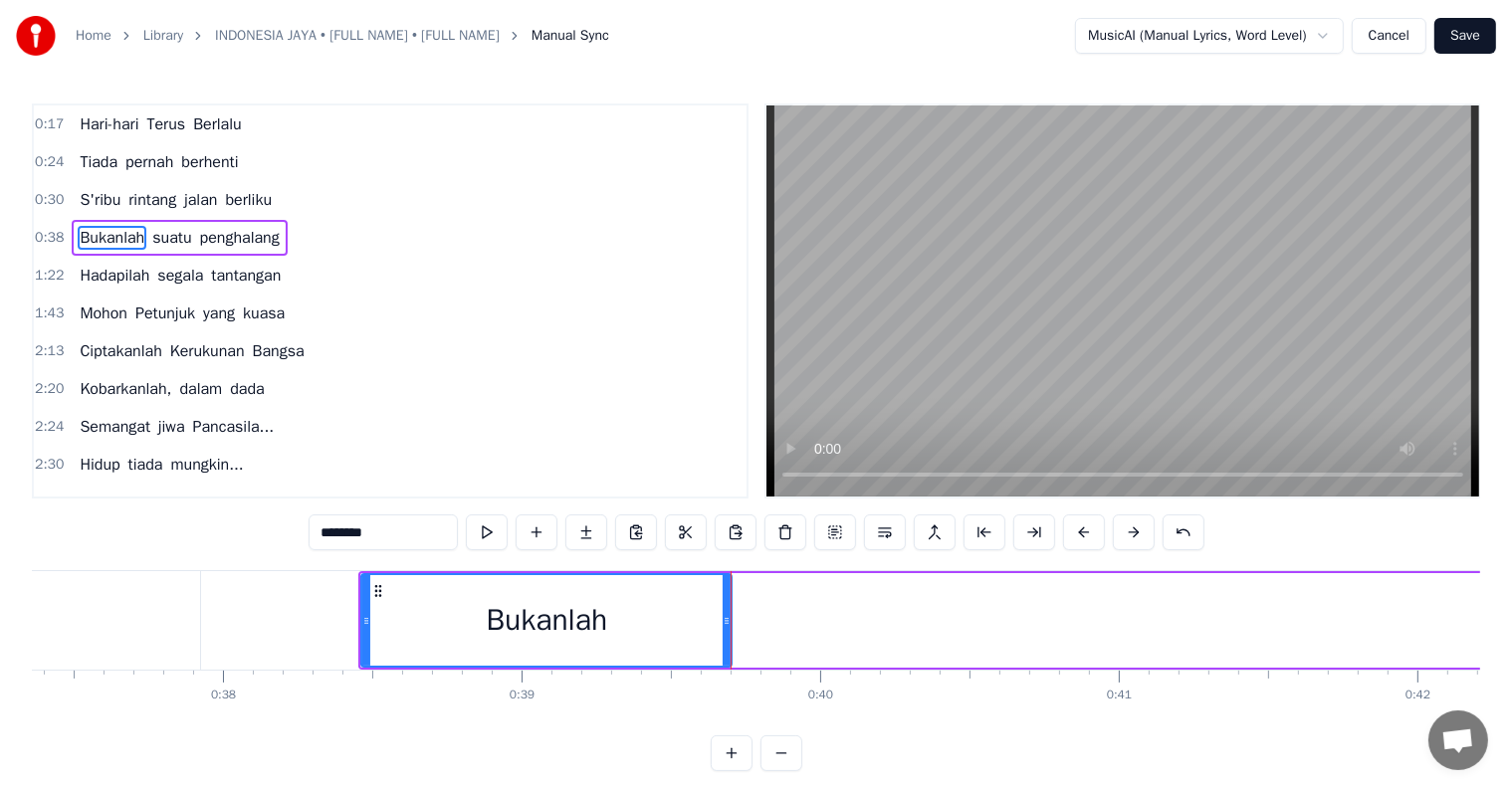 click on "suatu" at bounding box center (171, 238) 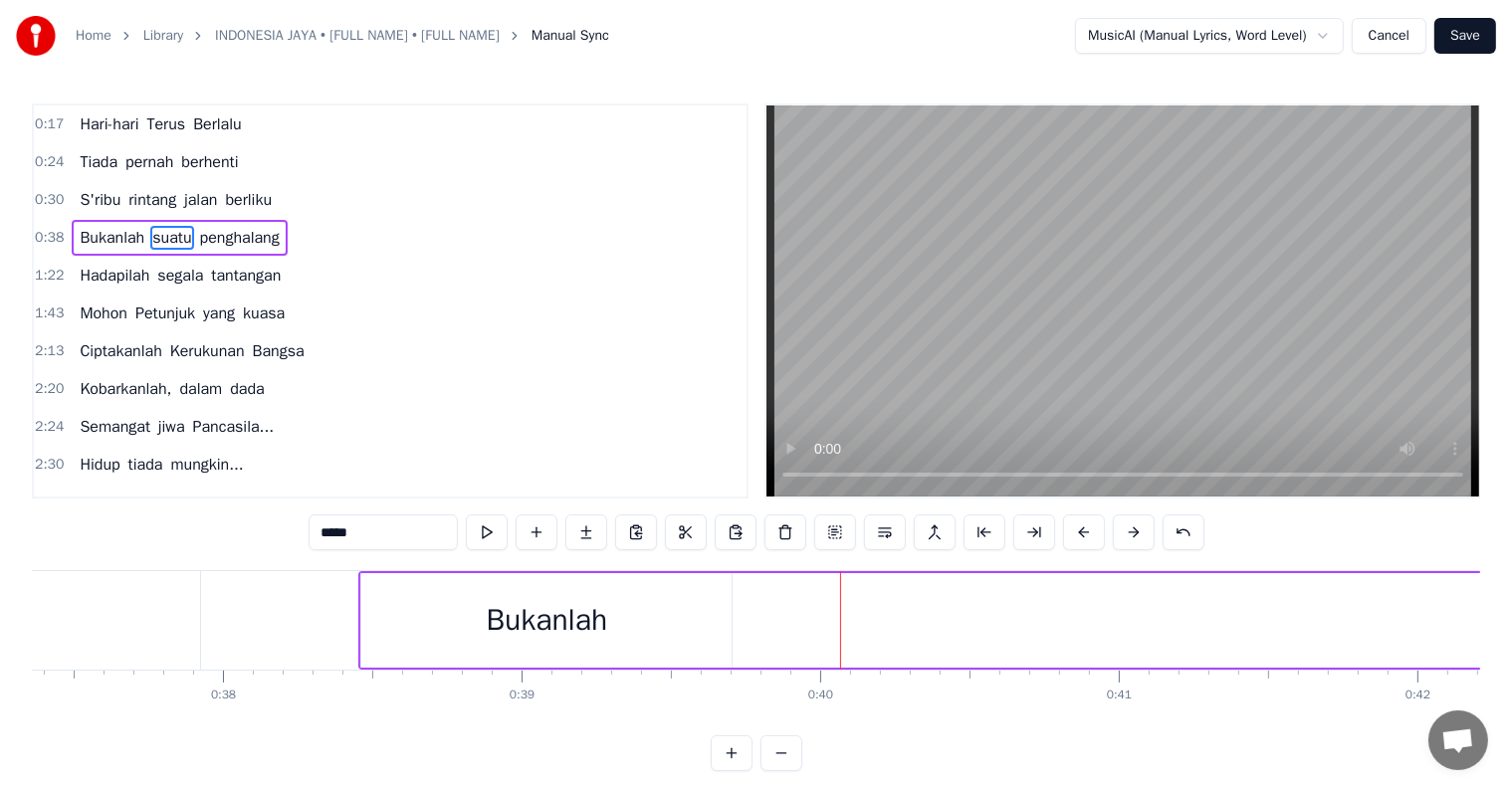 click on "penghalang" at bounding box center [240, 238] 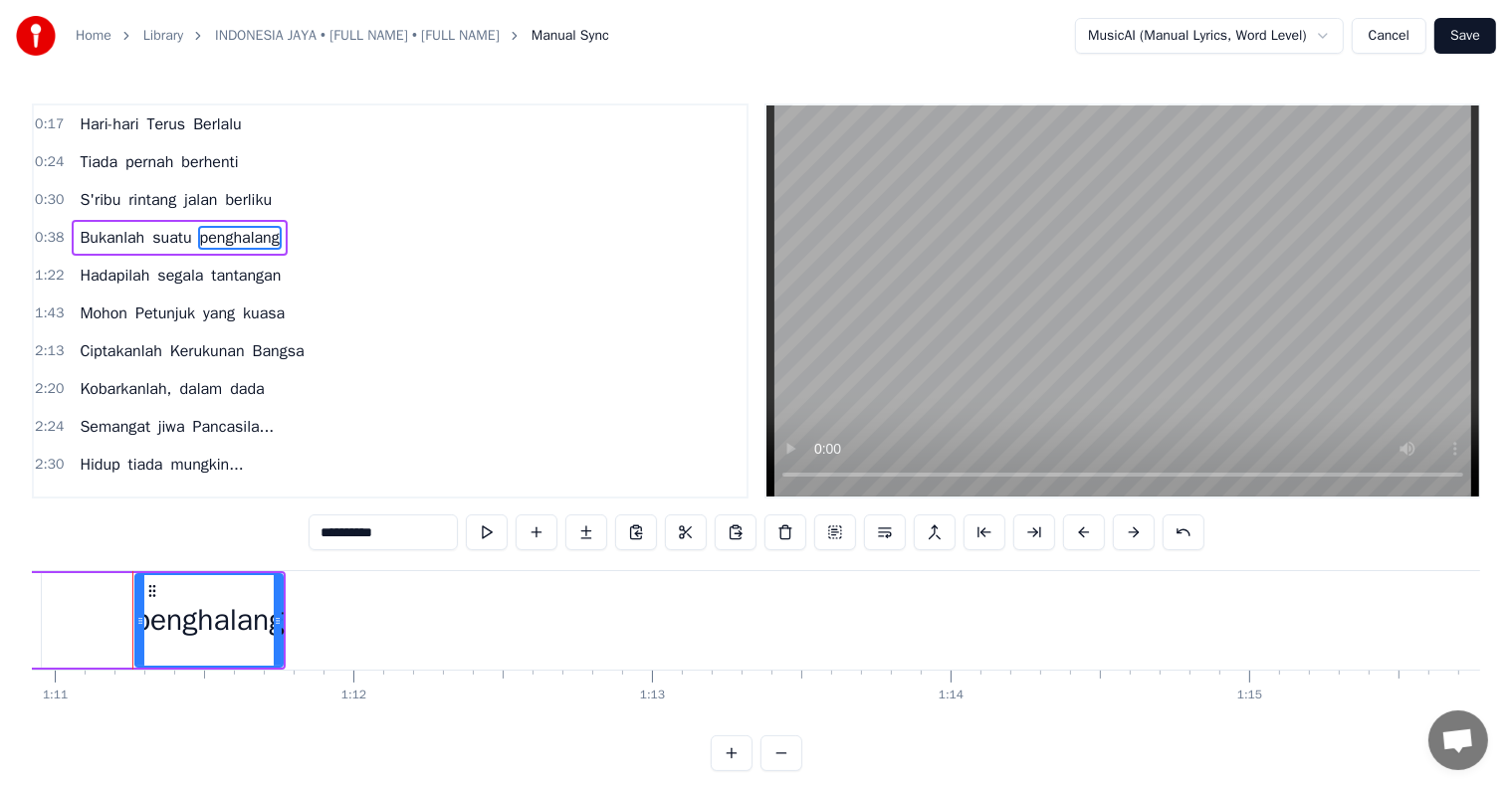 click on "suatu" at bounding box center (171, 238) 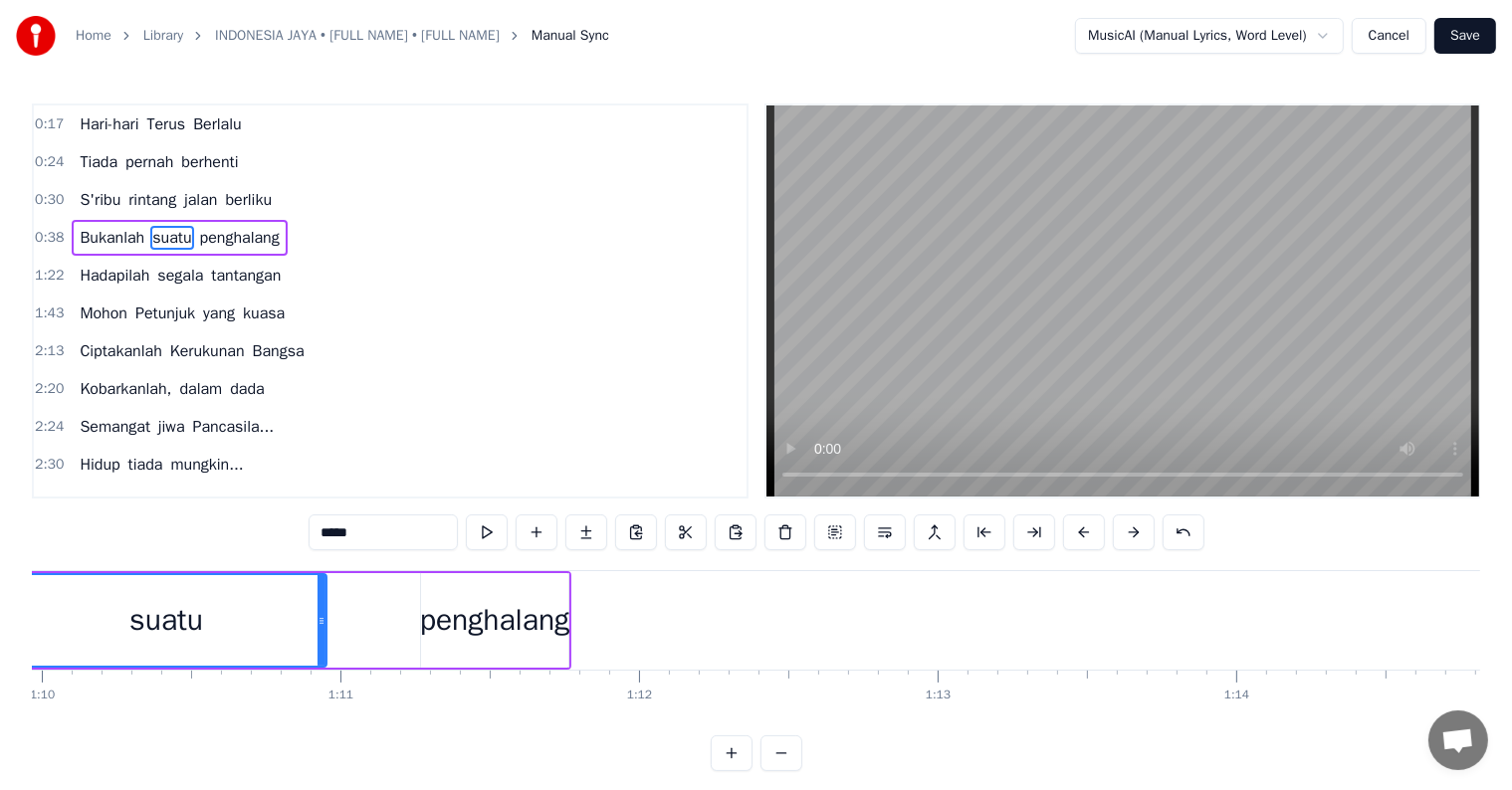 scroll, scrollTop: 0, scrollLeft: 20764, axis: horizontal 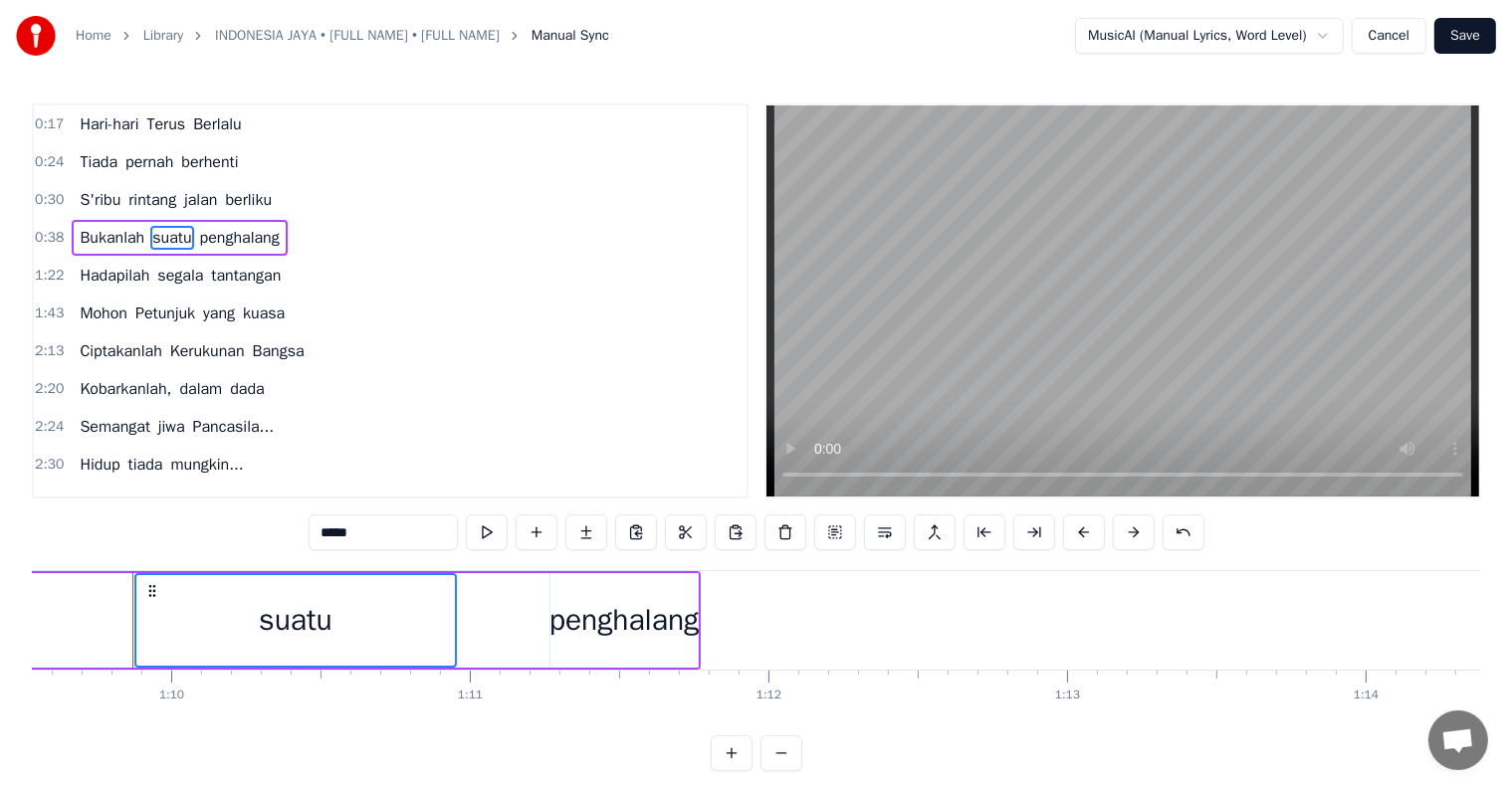 click on "penghalang" at bounding box center [240, 238] 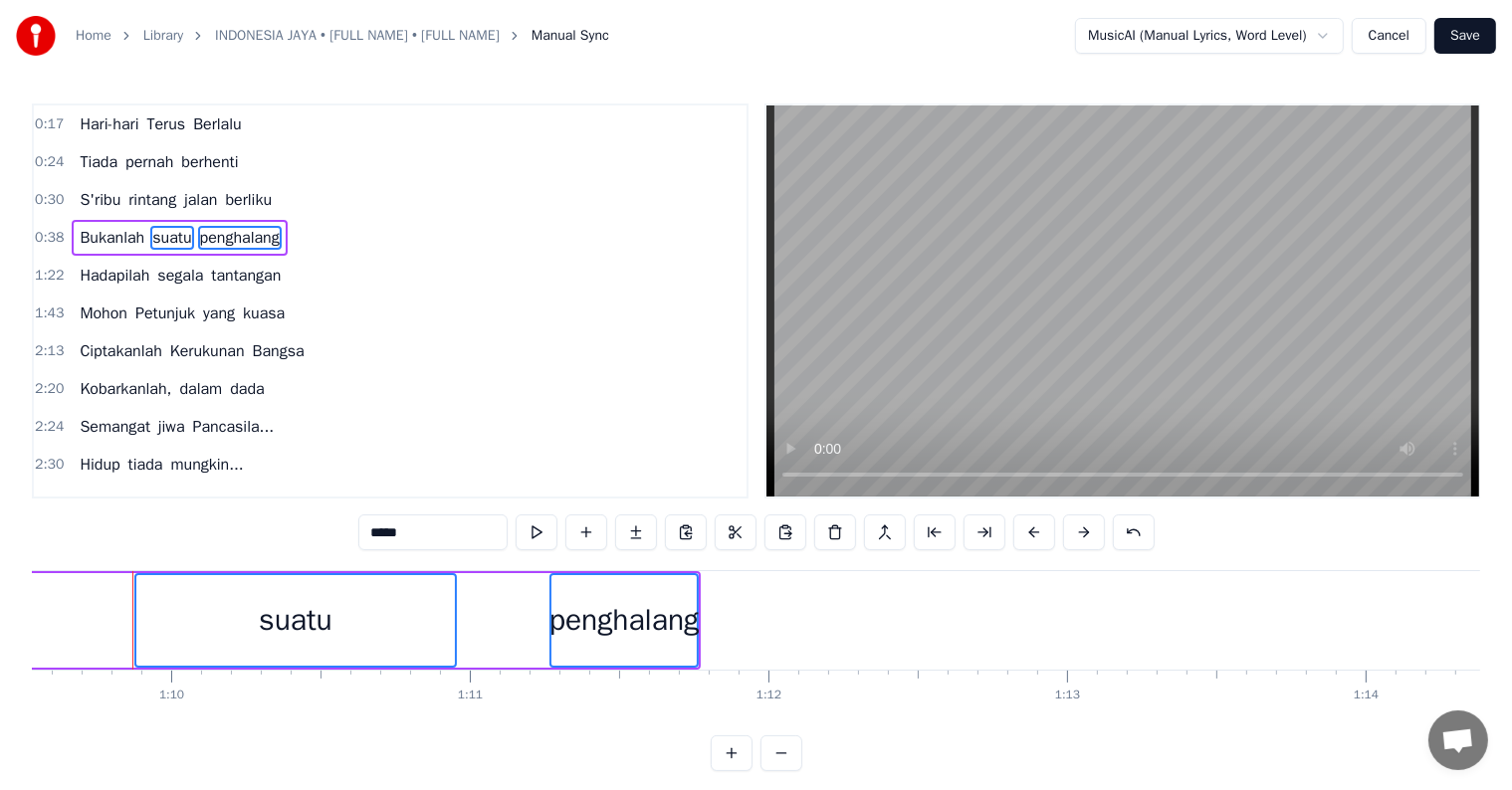 click on "Hadapilah" at bounding box center (114, 276) 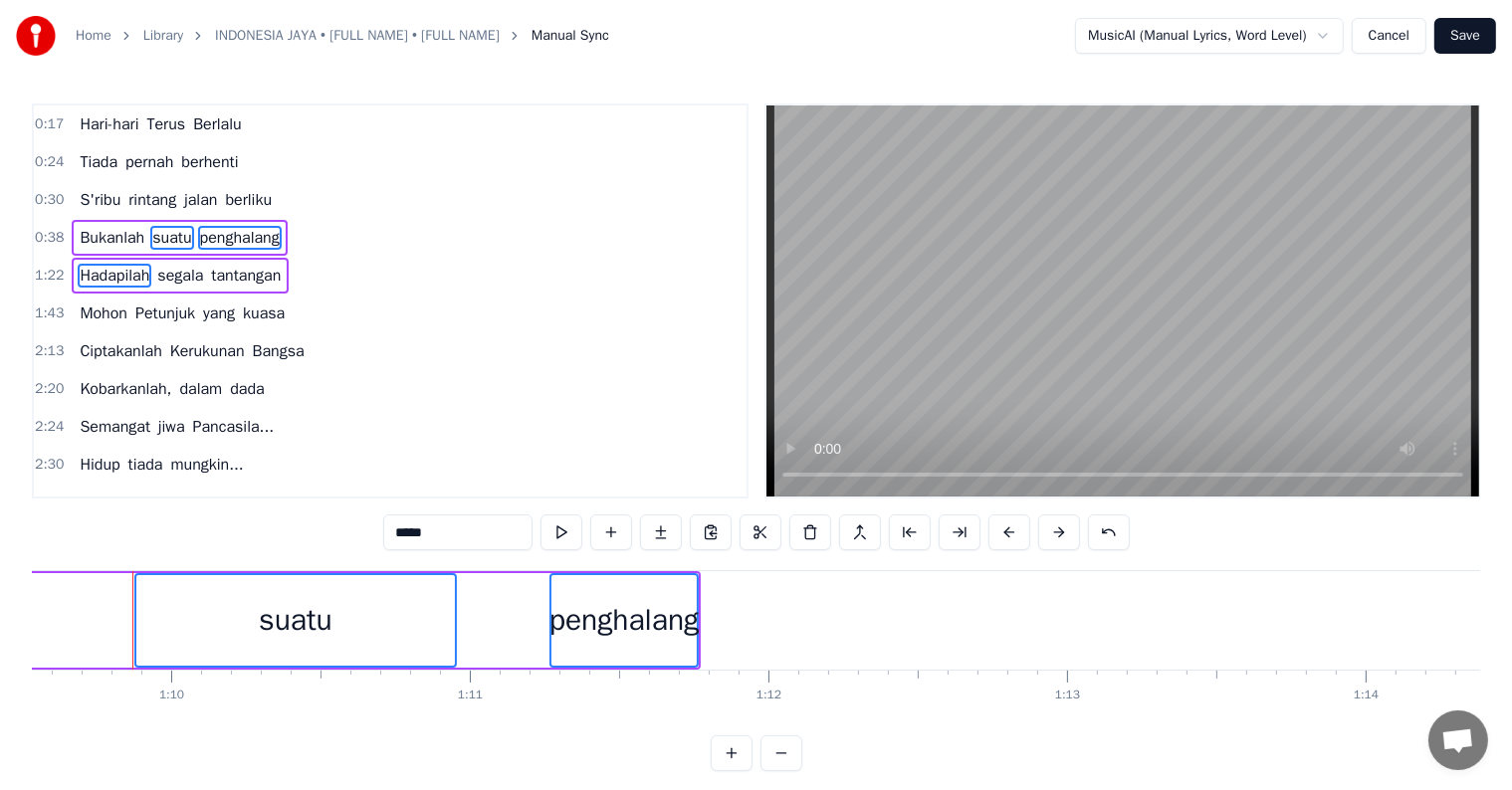 click on "segala" at bounding box center (180, 276) 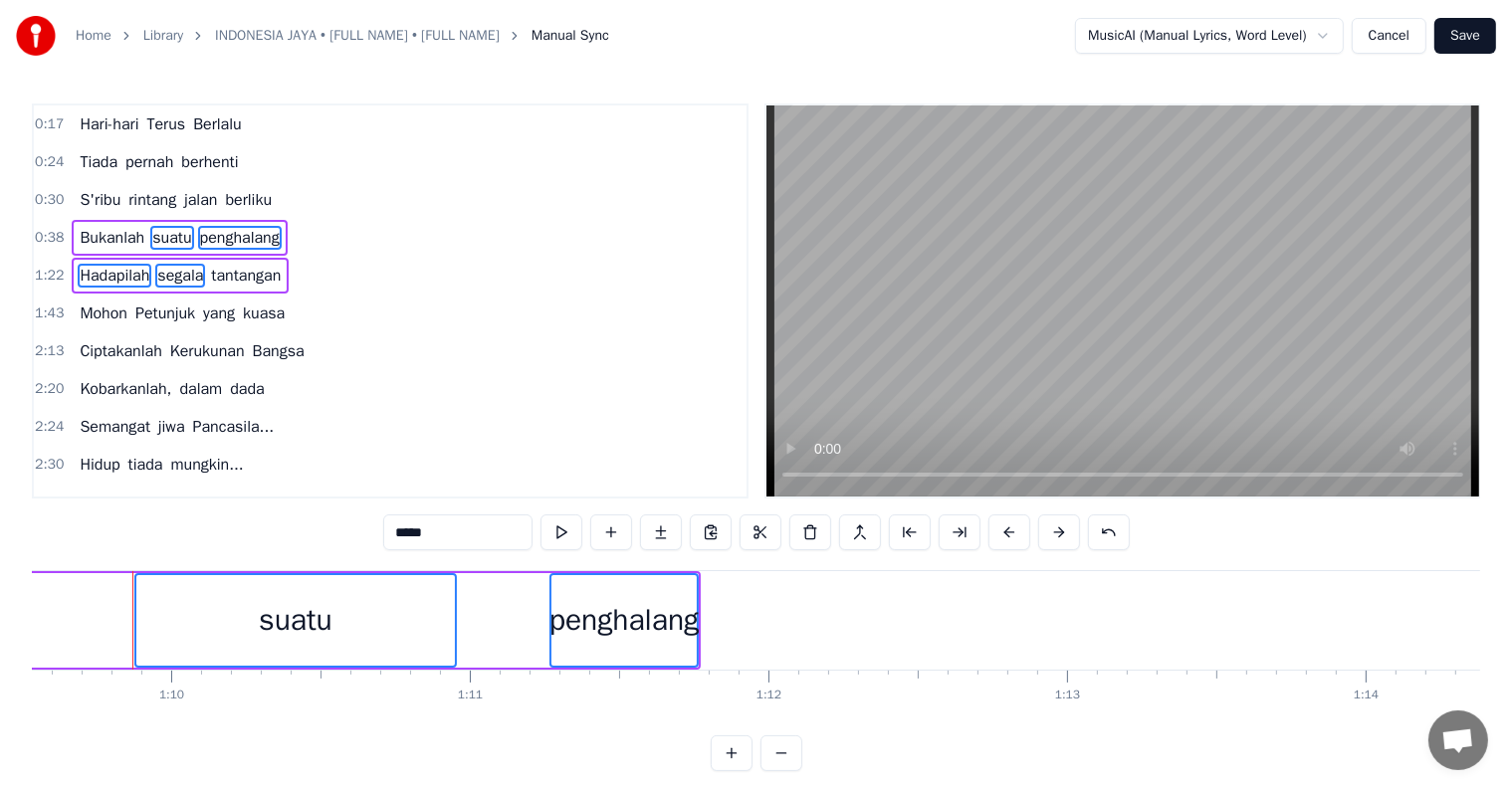 click on "tantangan" at bounding box center [246, 276] 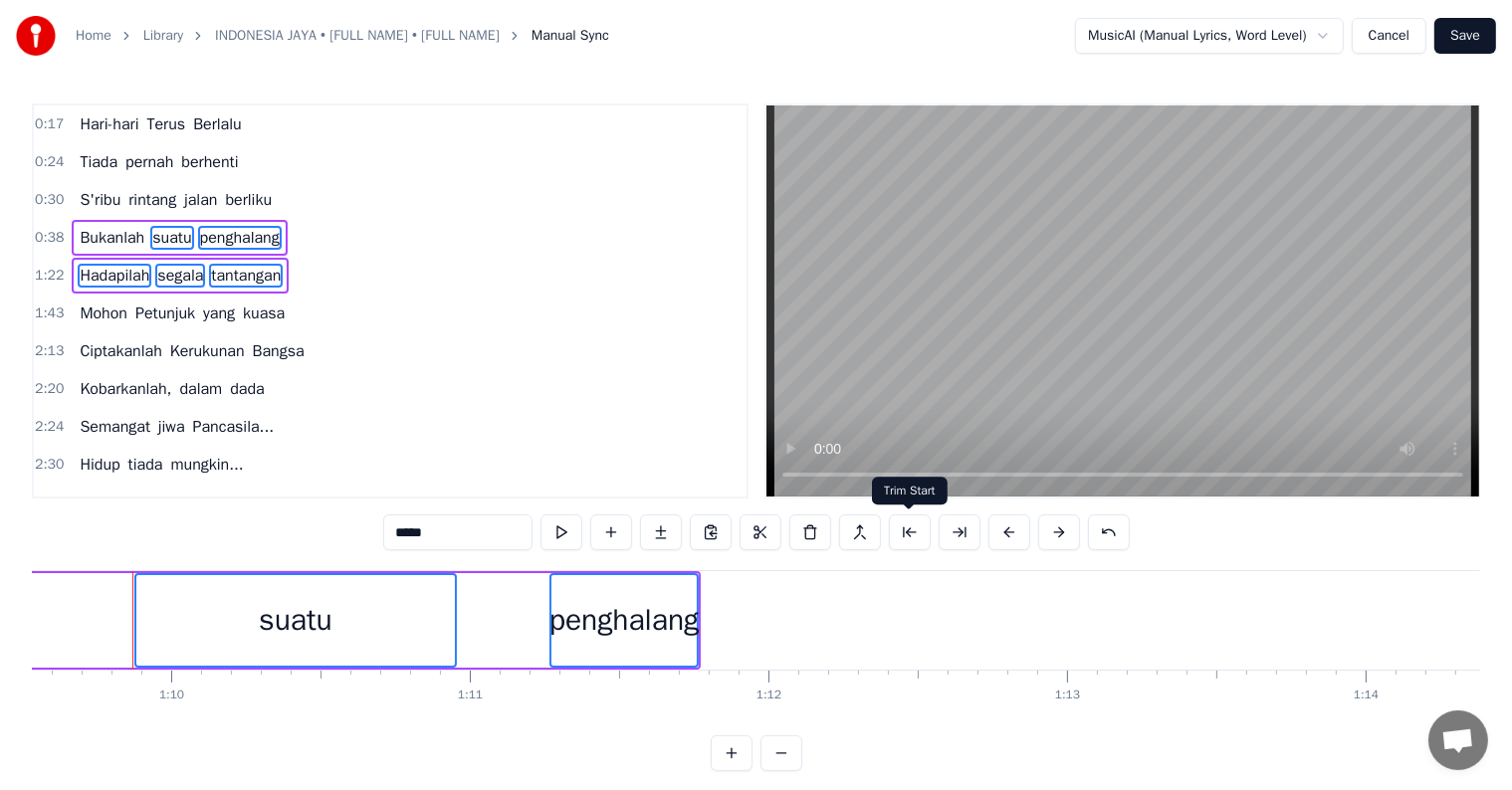 click at bounding box center [910, 532] 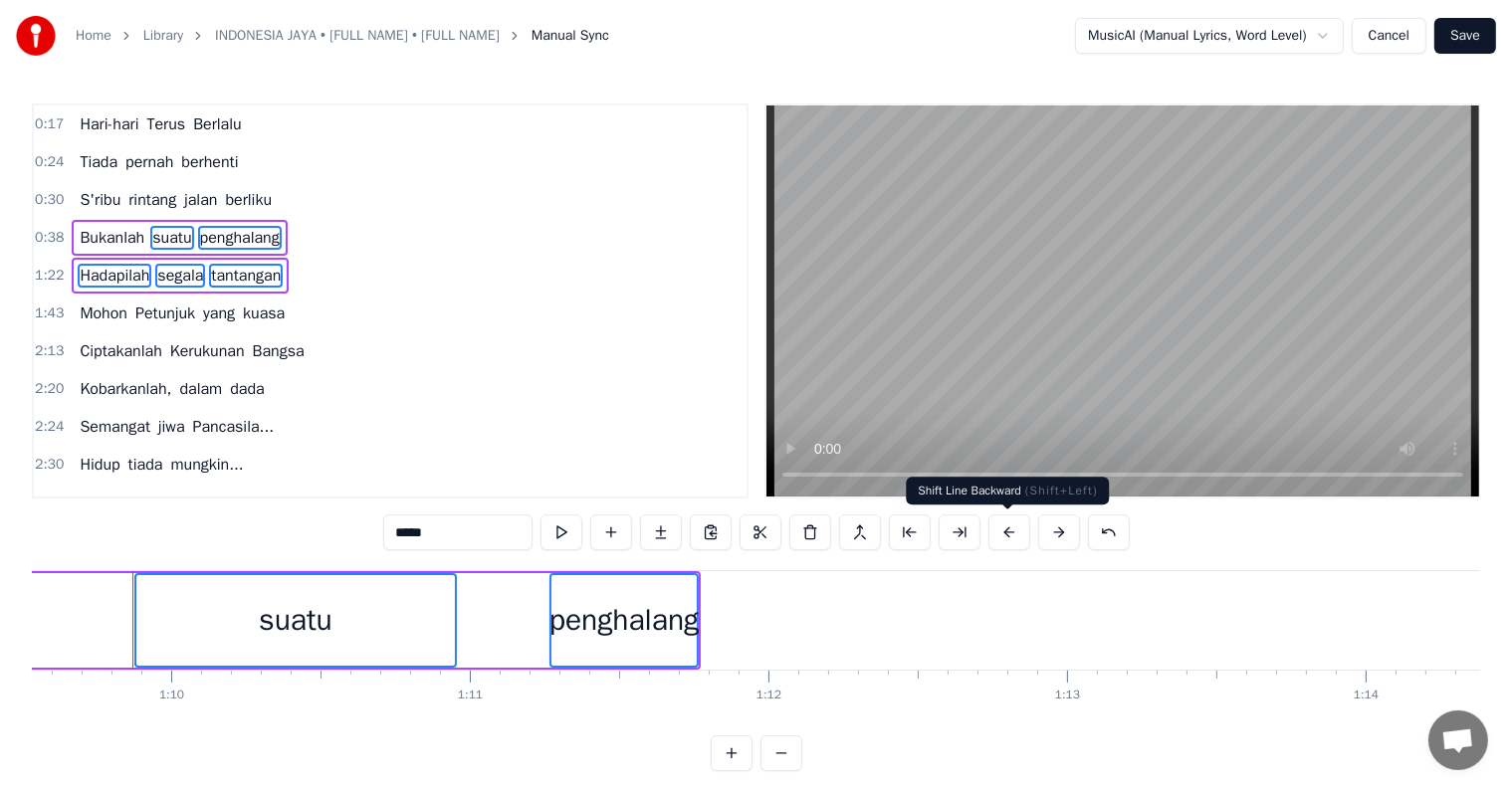click at bounding box center (1009, 532) 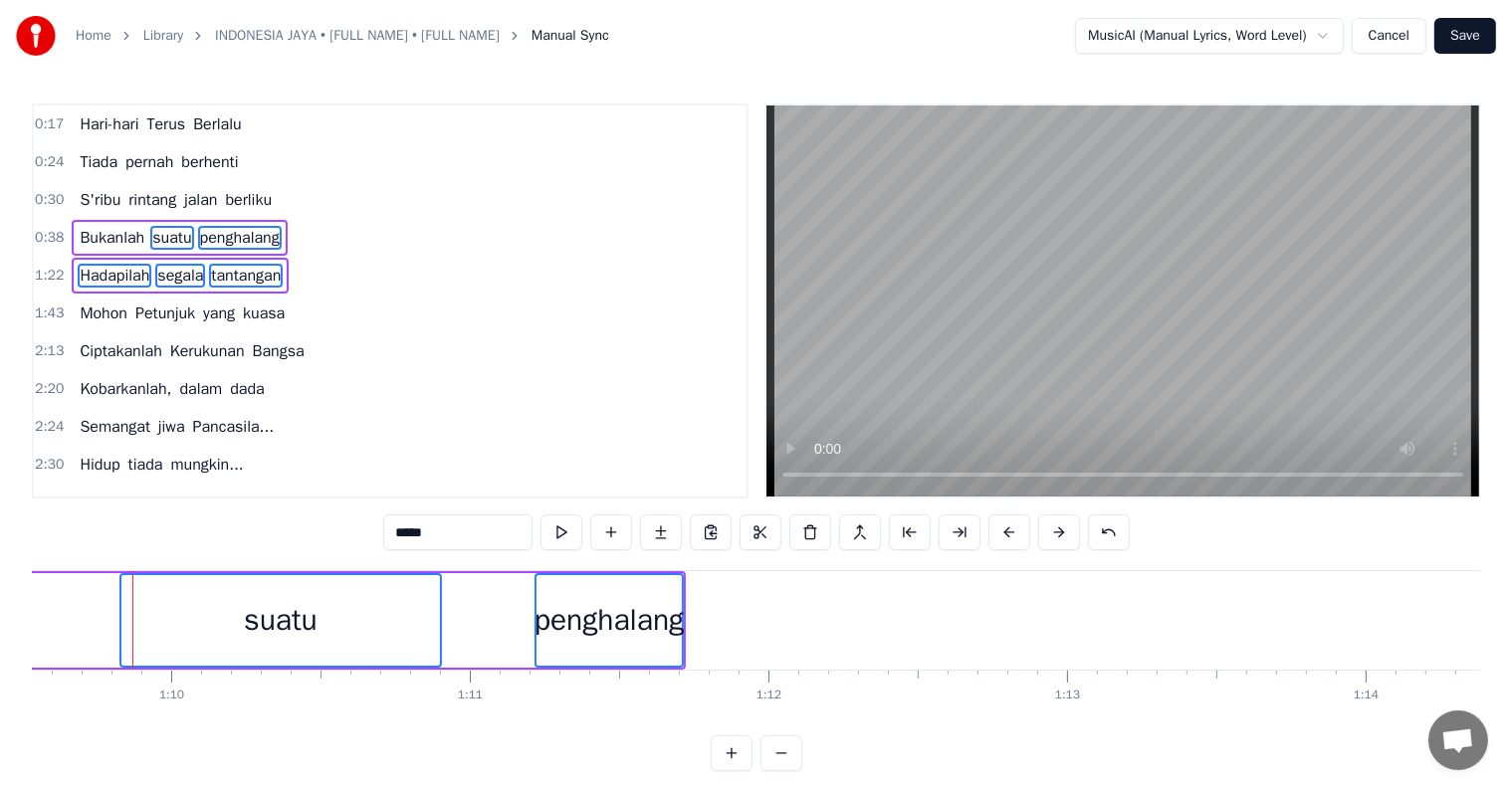 click at bounding box center (1009, 532) 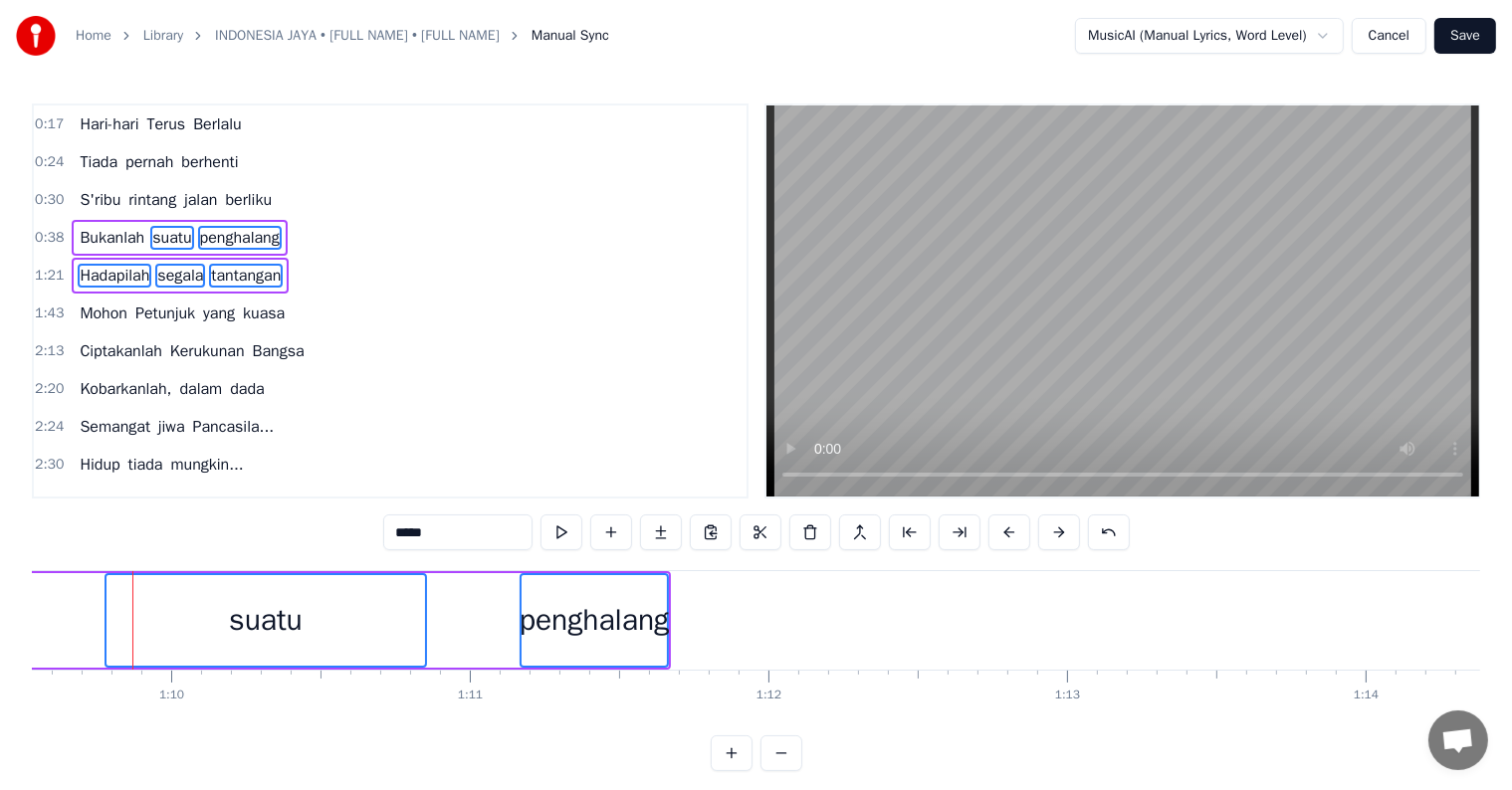 click at bounding box center (1009, 532) 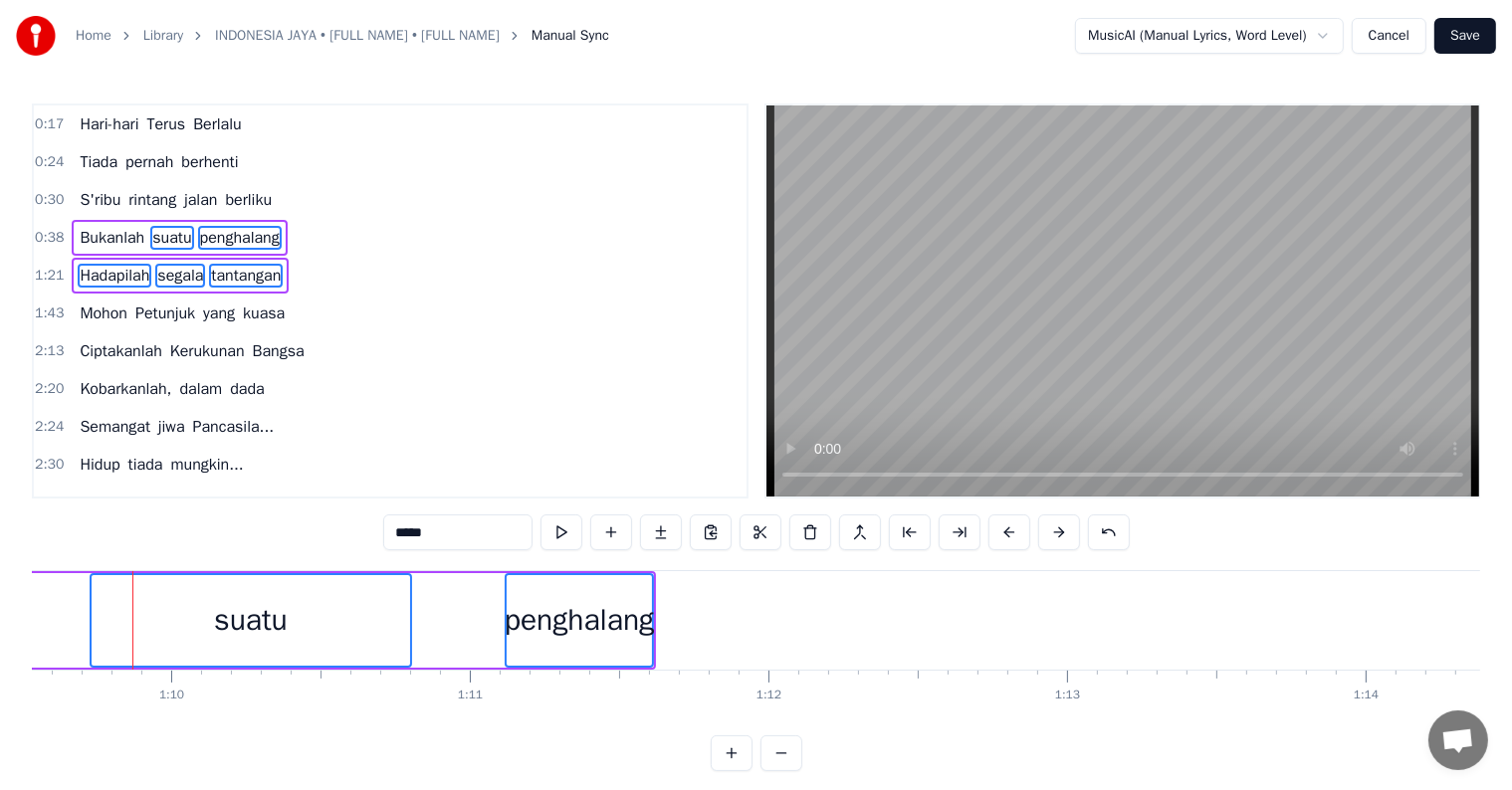 click at bounding box center (1009, 532) 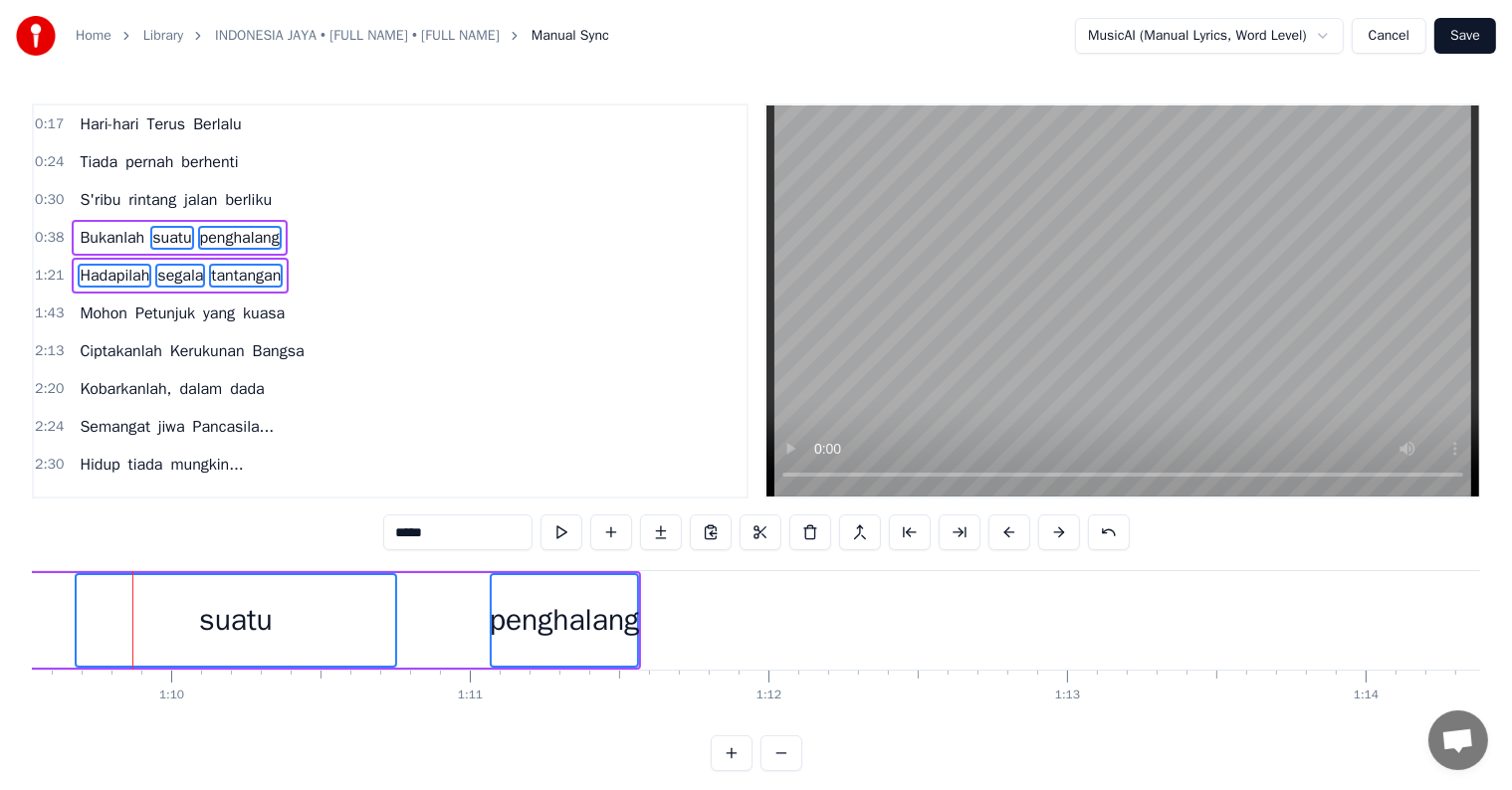 click at bounding box center (1009, 532) 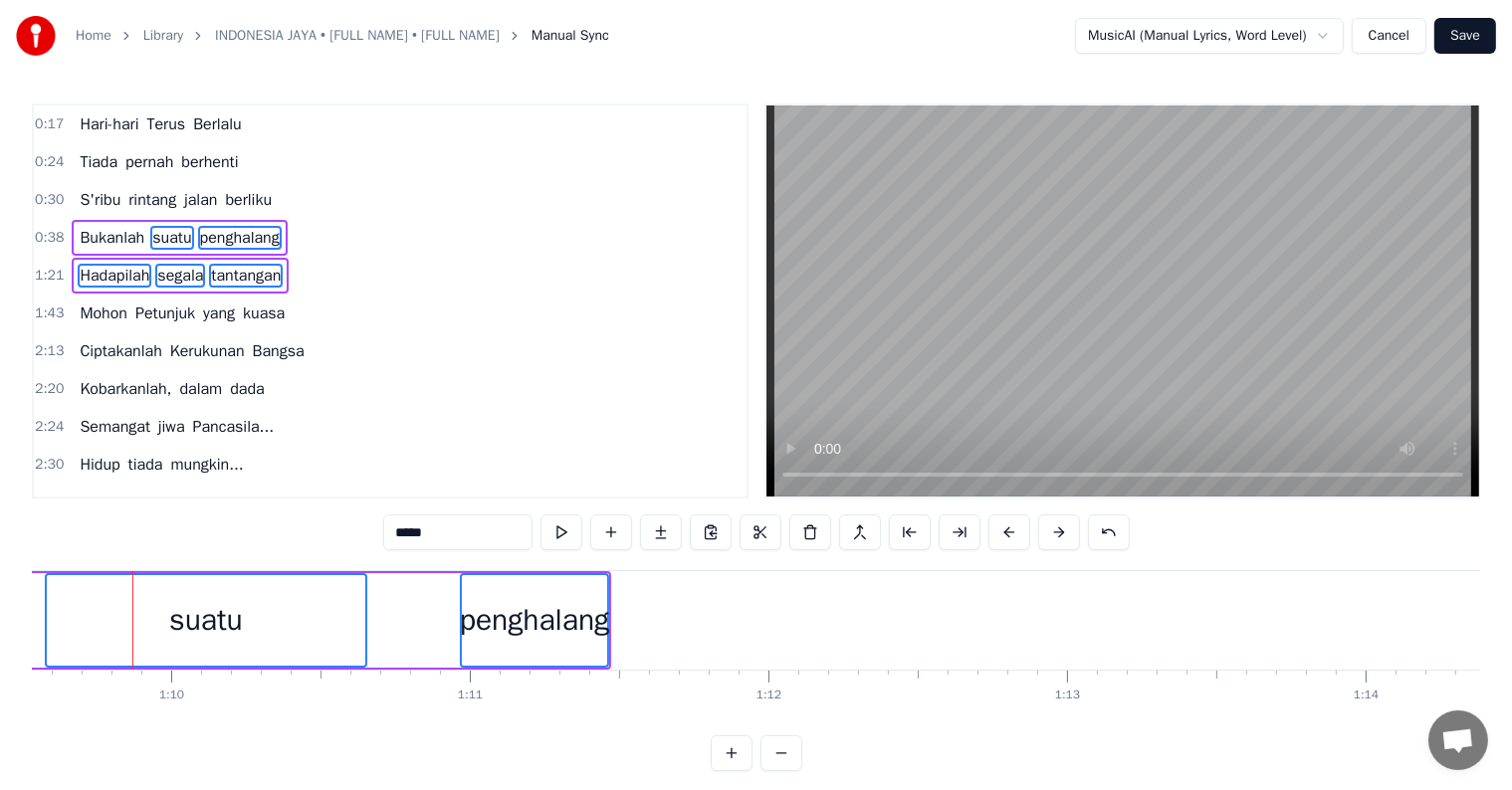 click at bounding box center (1009, 532) 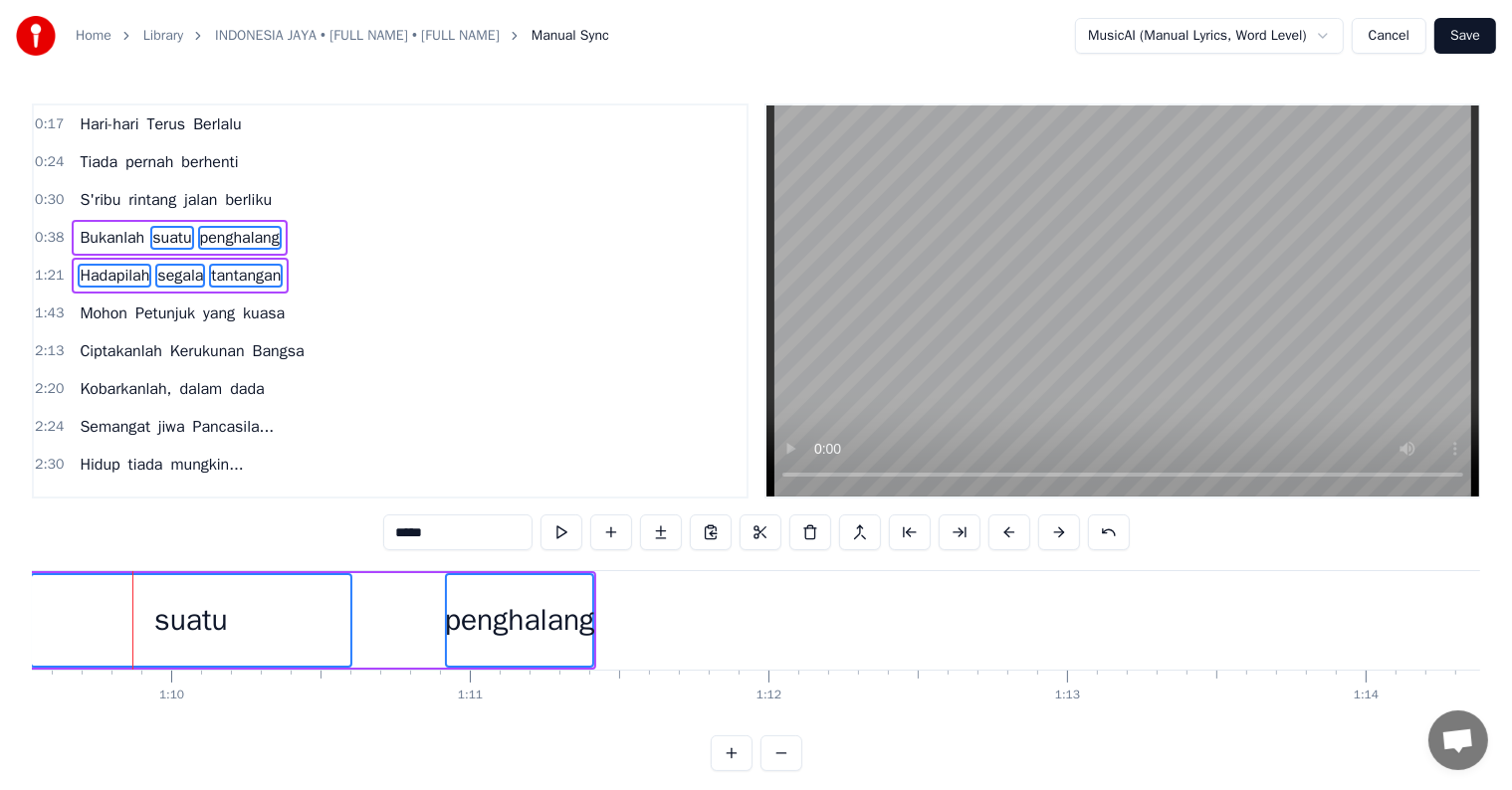 click at bounding box center [1009, 532] 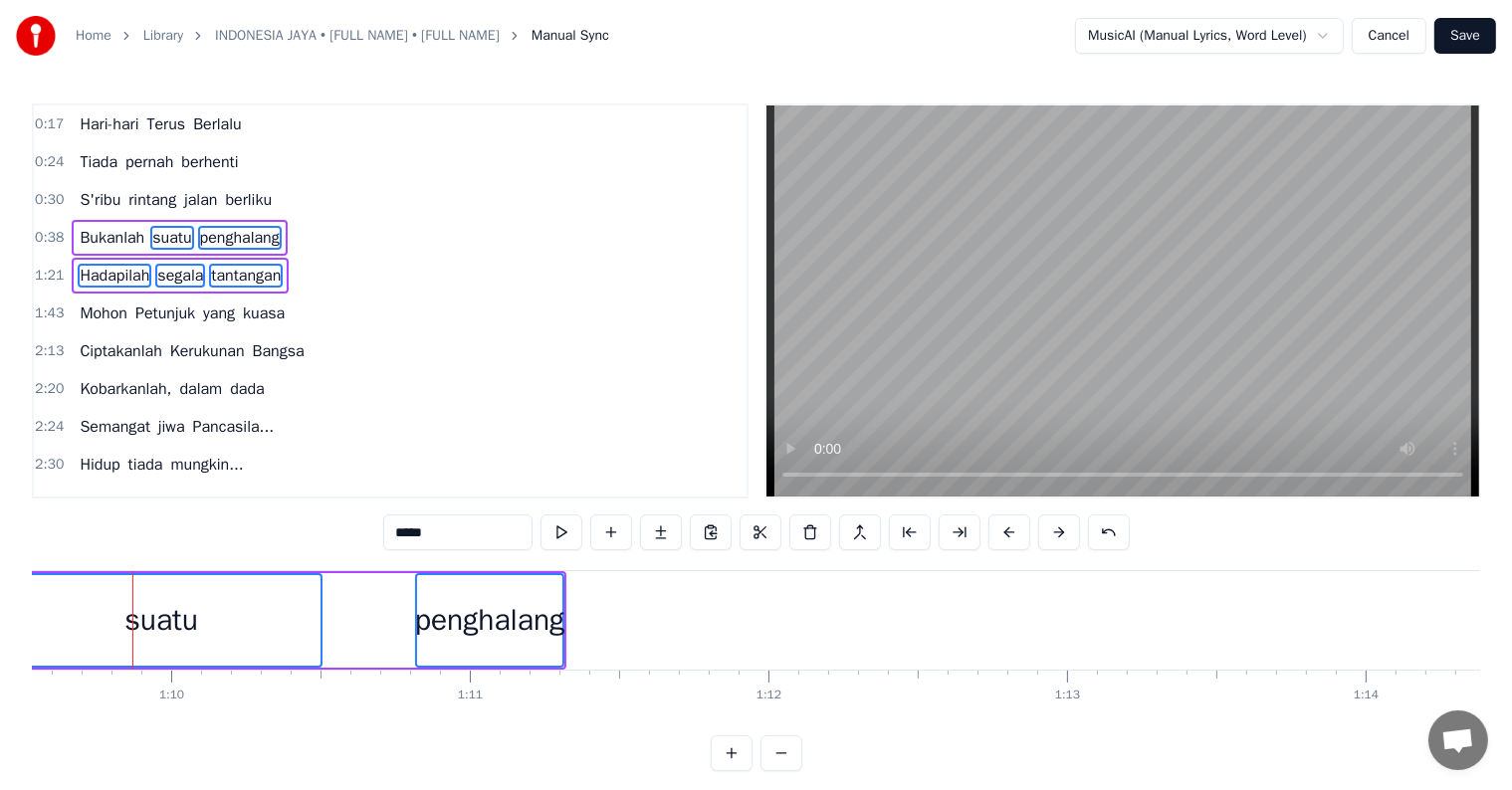 click at bounding box center [1009, 532] 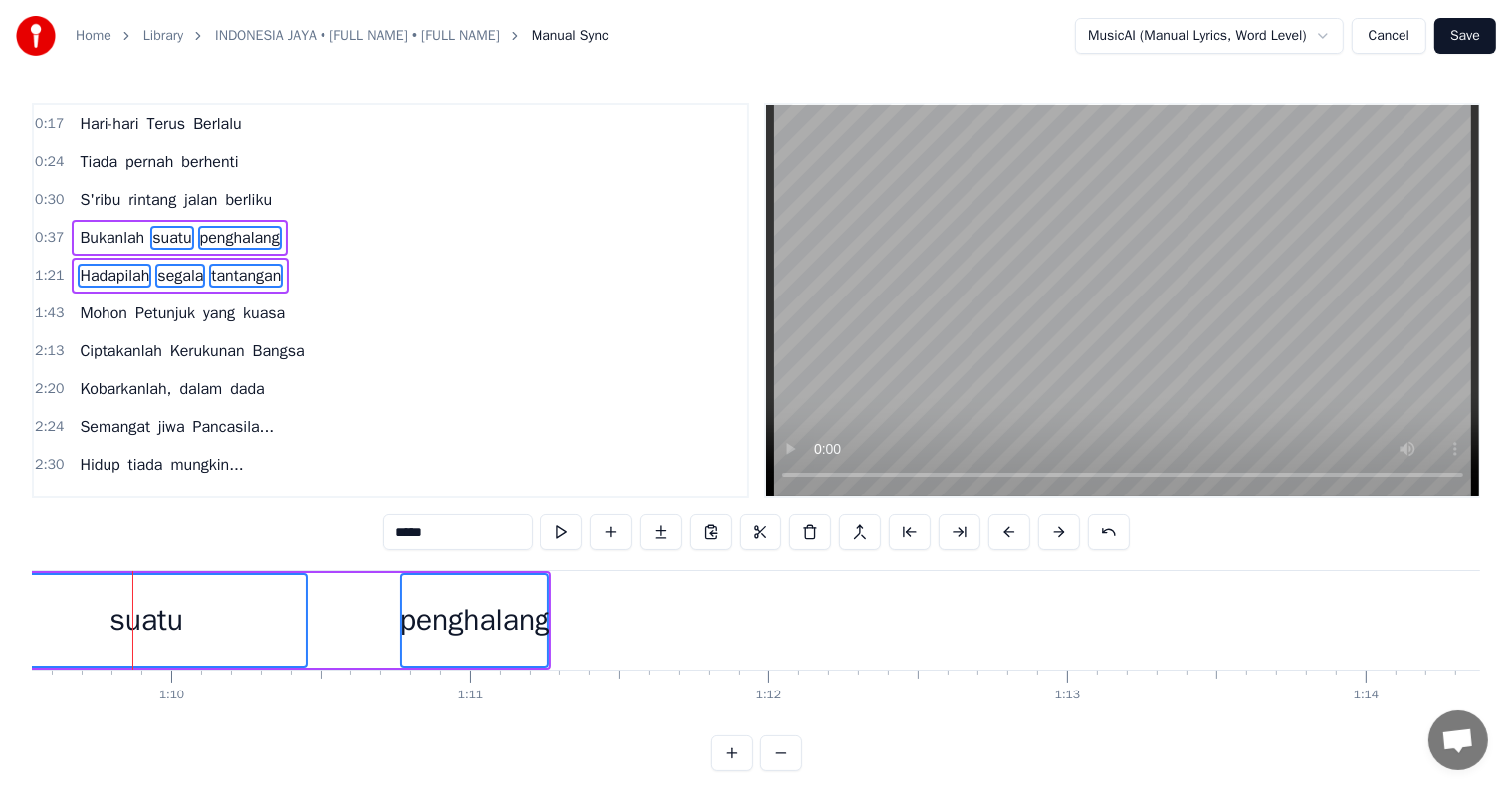 click at bounding box center (1009, 532) 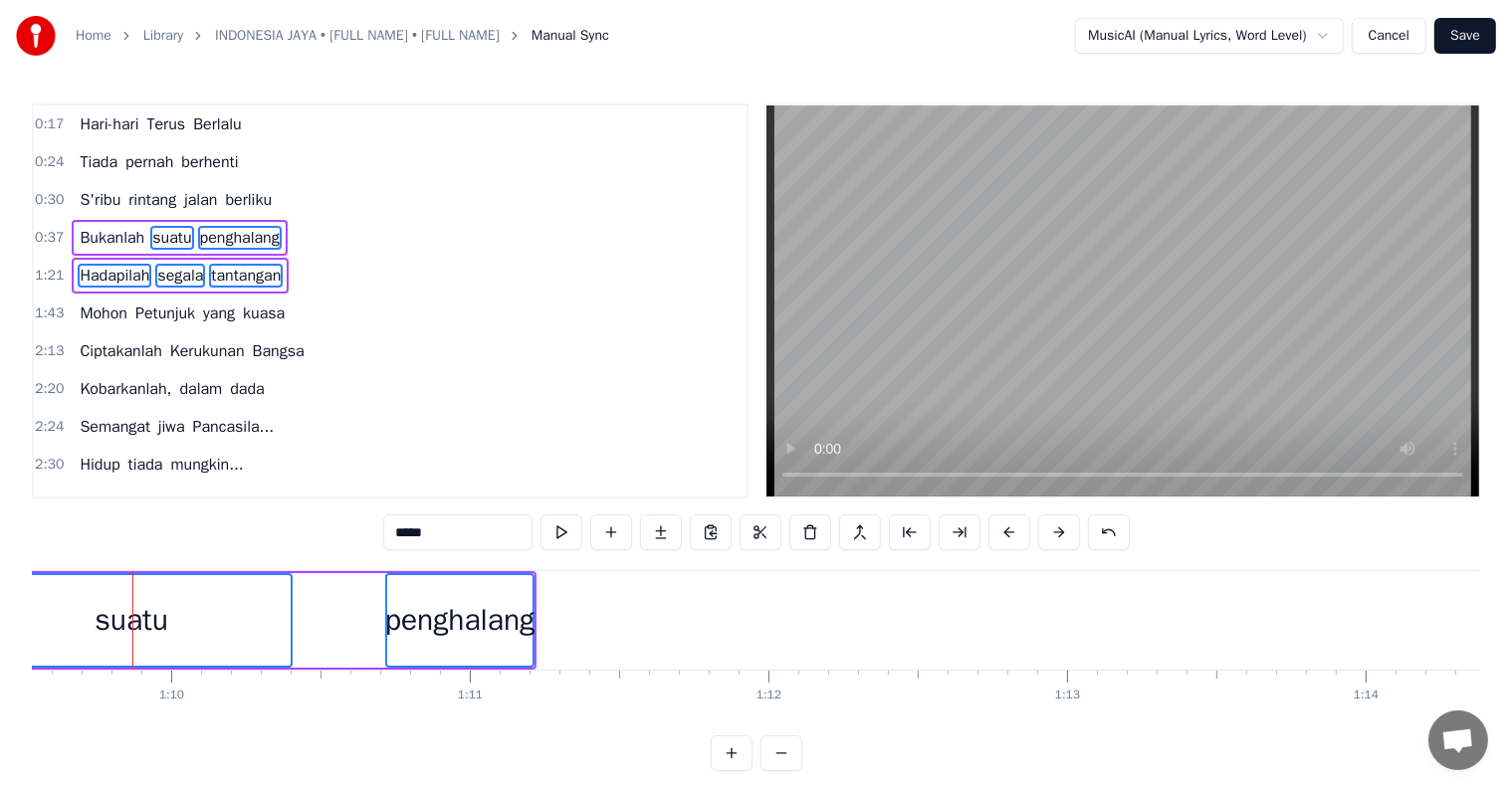 click at bounding box center (1009, 532) 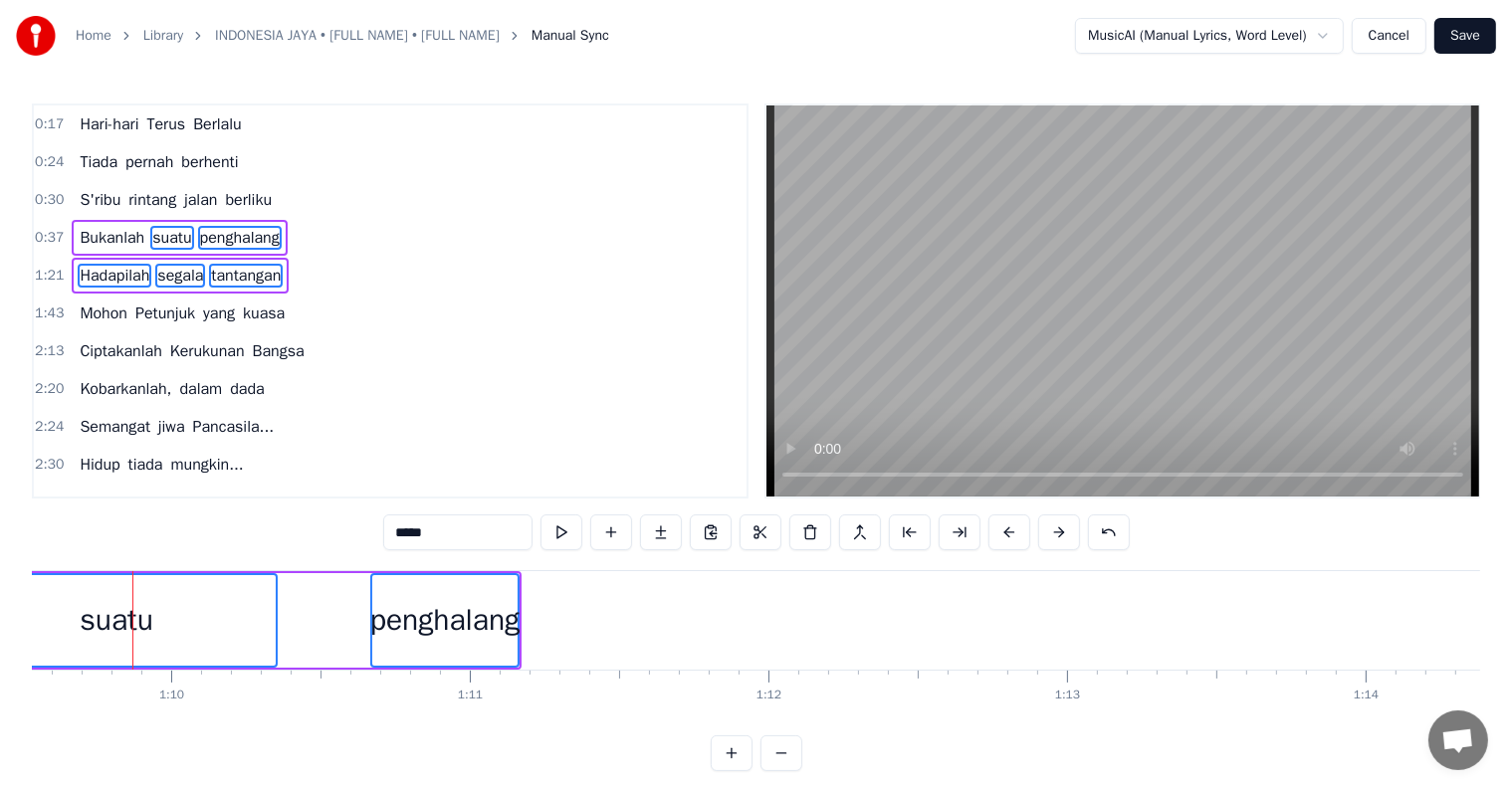 click at bounding box center [1009, 532] 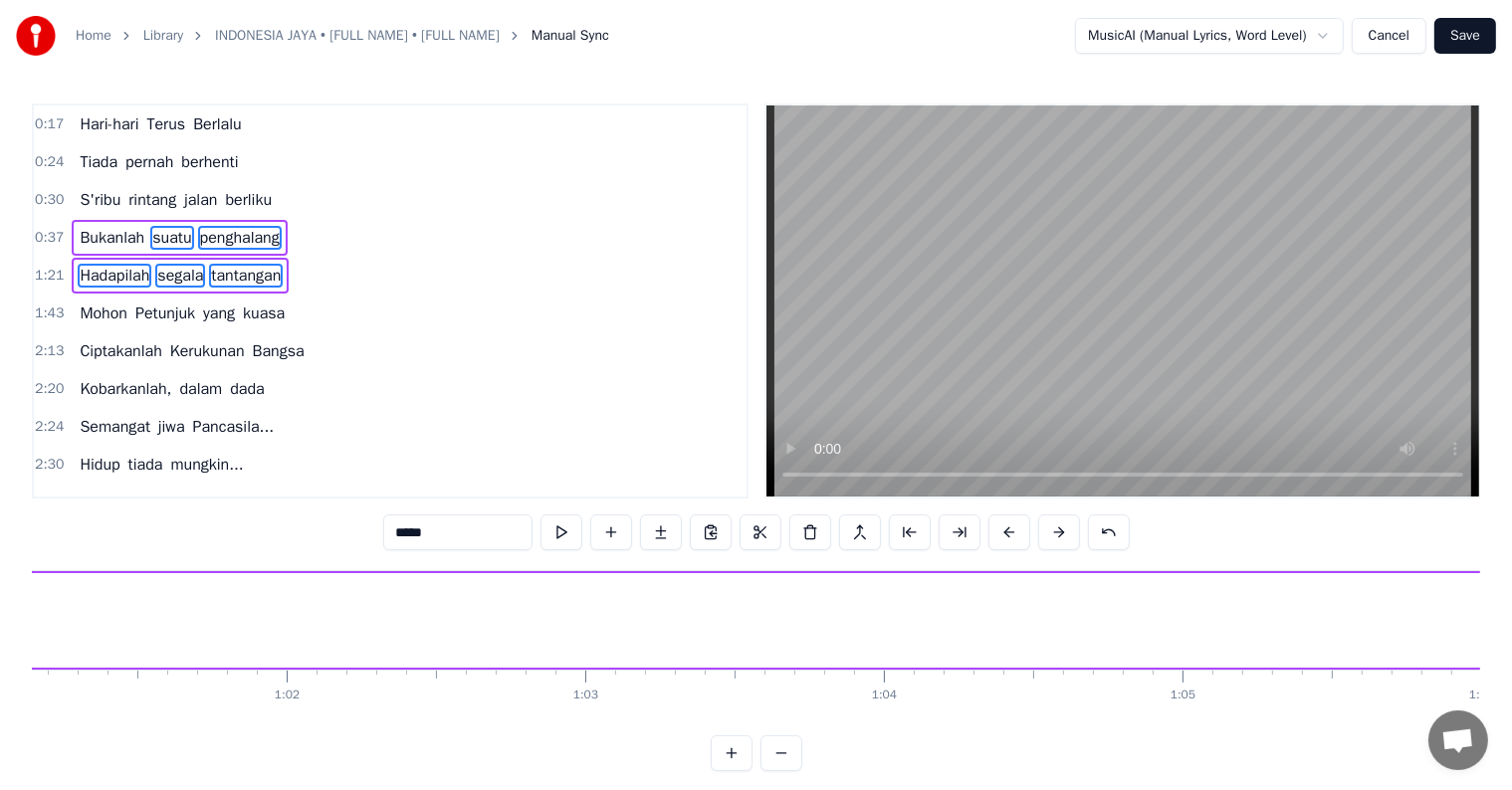 scroll, scrollTop: 0, scrollLeft: 18255, axis: horizontal 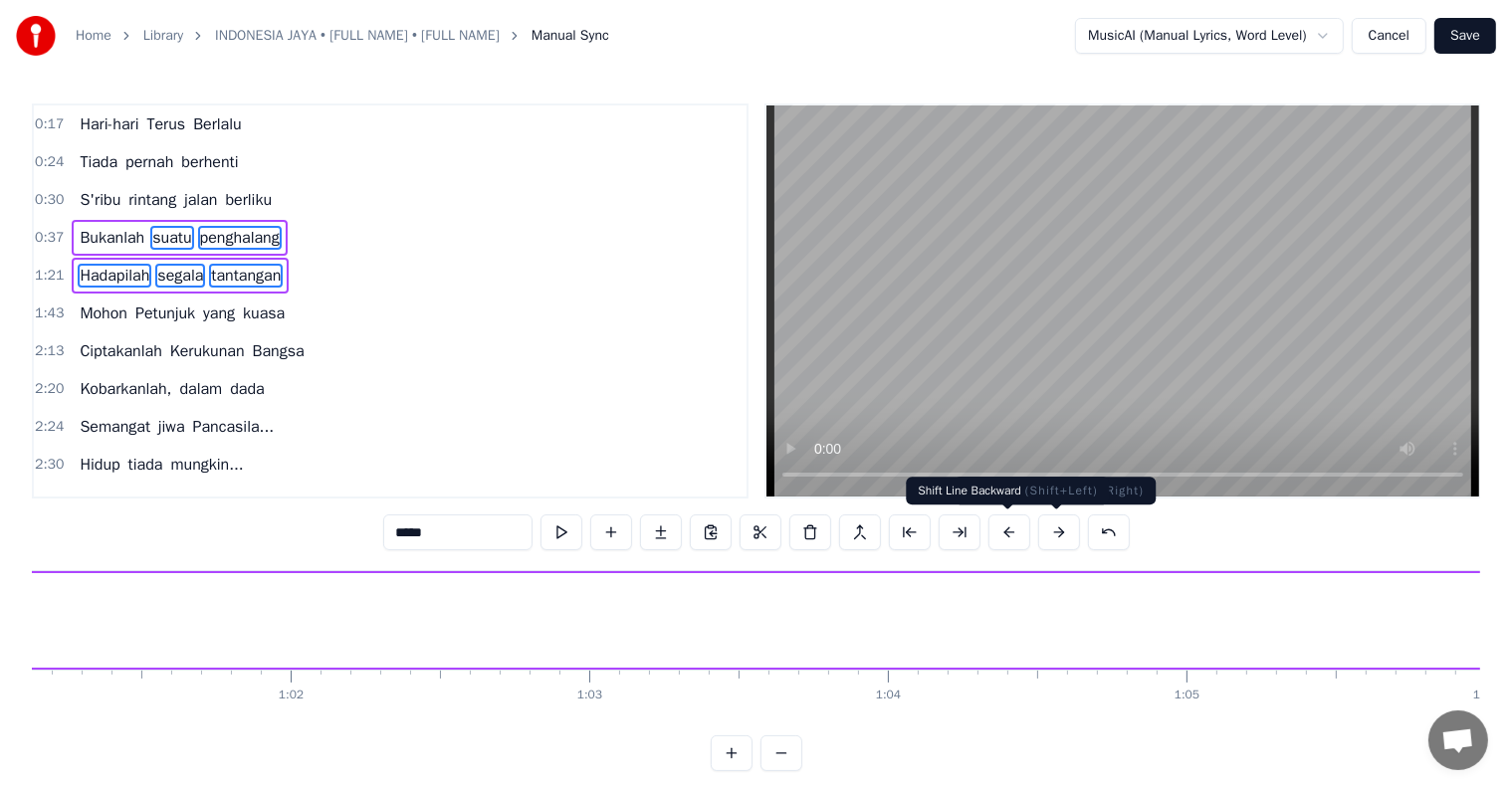 click at bounding box center (1009, 532) 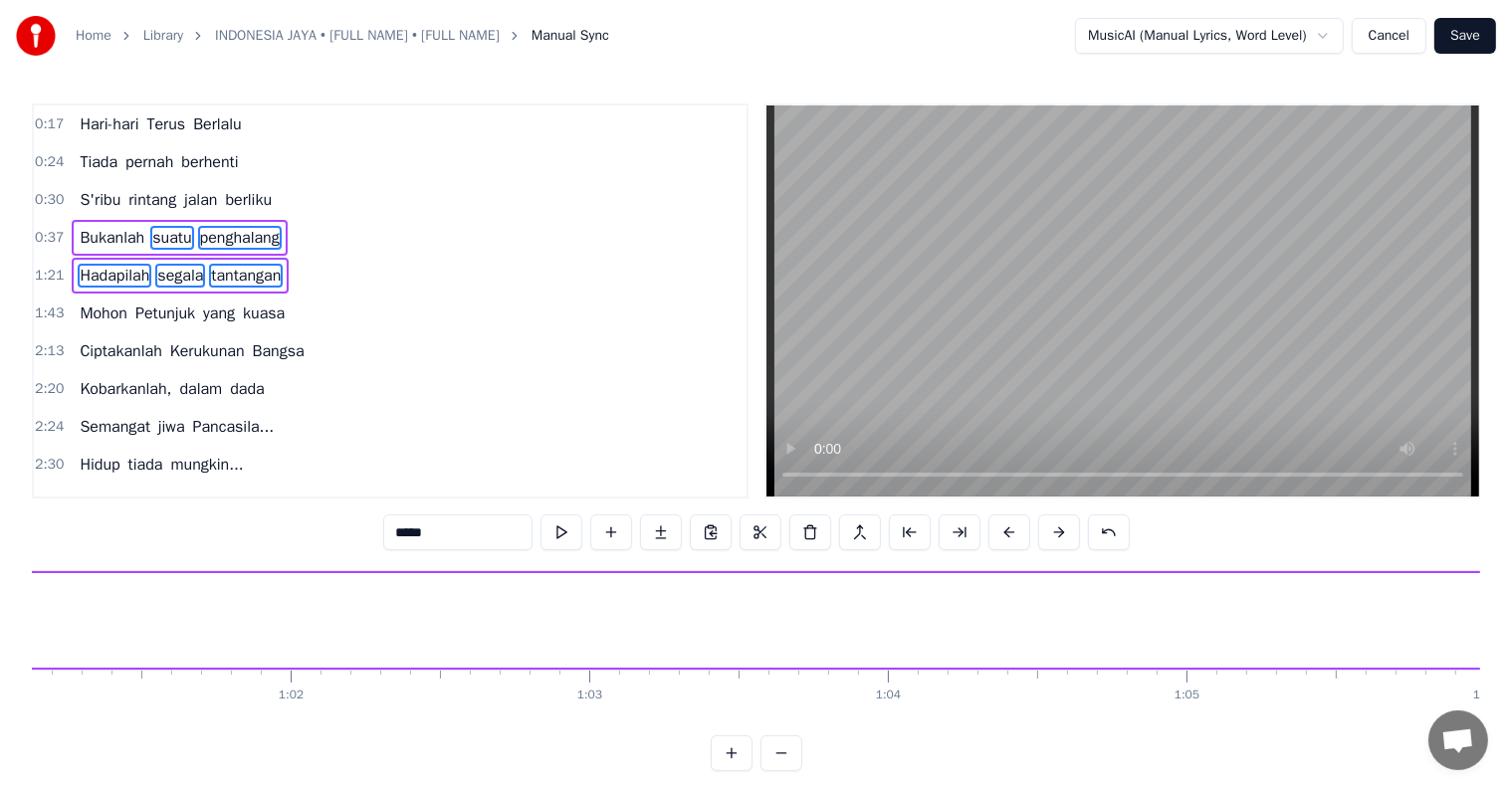 click at bounding box center [1009, 532] 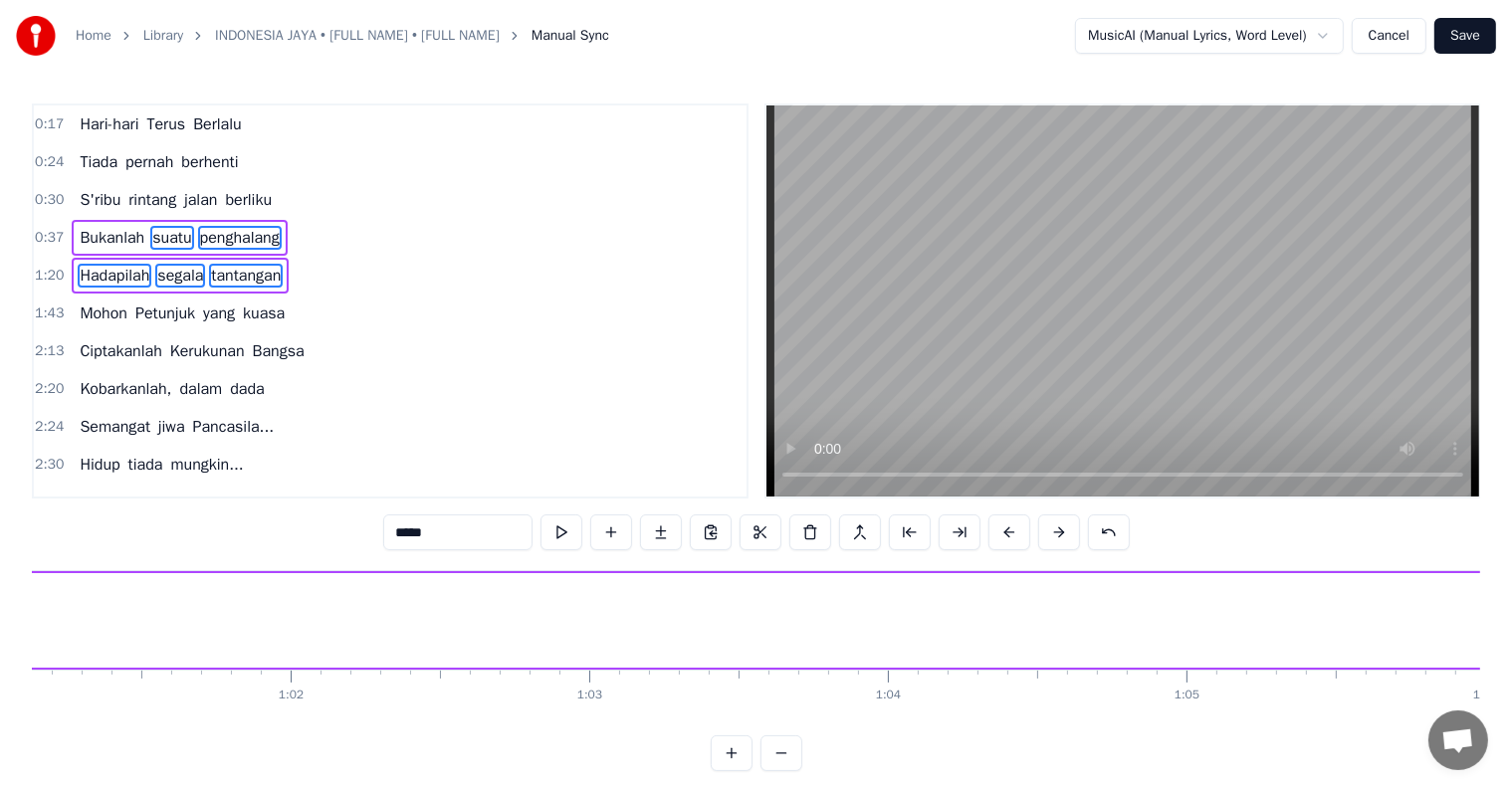 click at bounding box center (1009, 532) 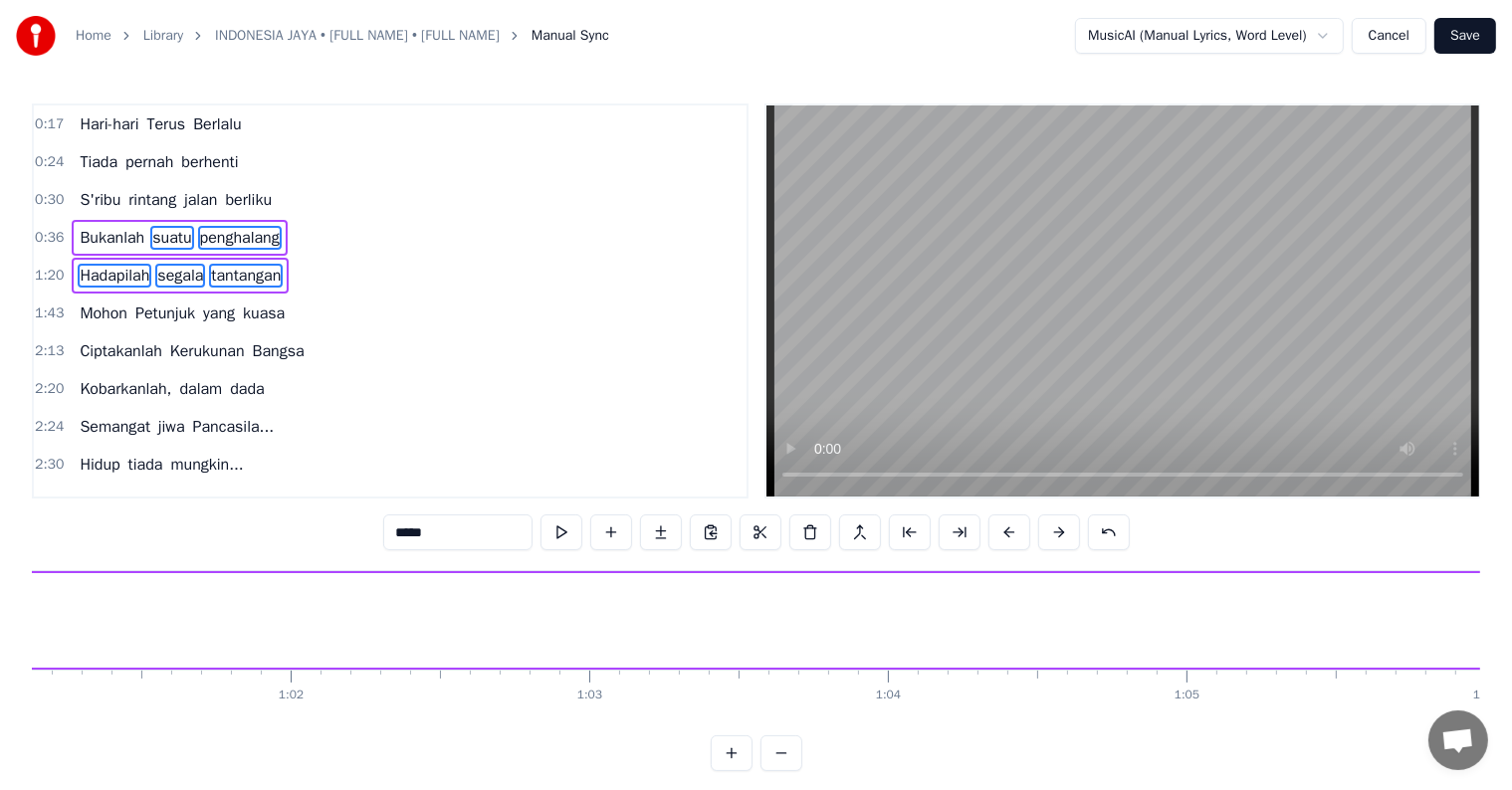 click at bounding box center (1009, 532) 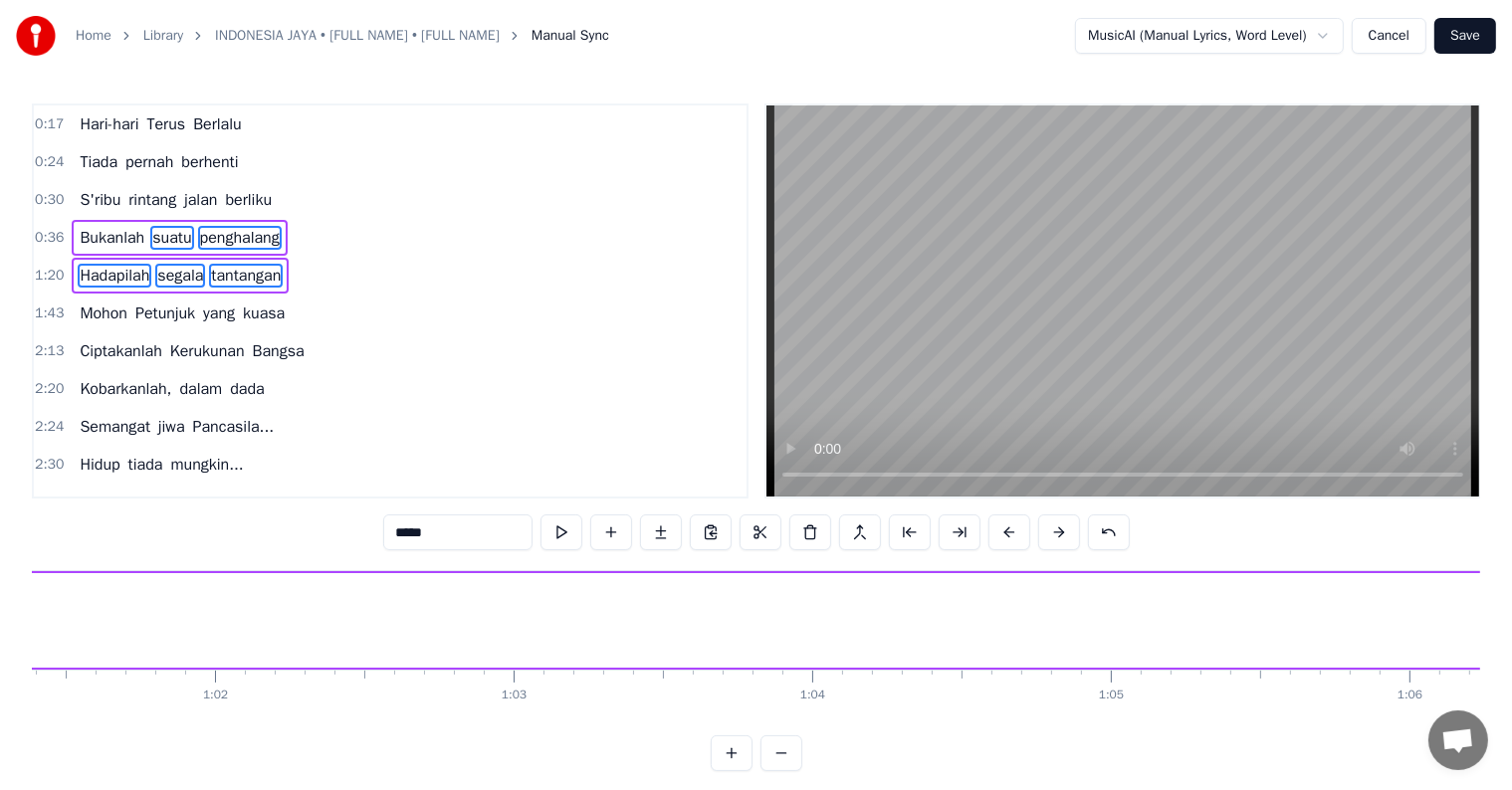 scroll, scrollTop: 0, scrollLeft: 18335, axis: horizontal 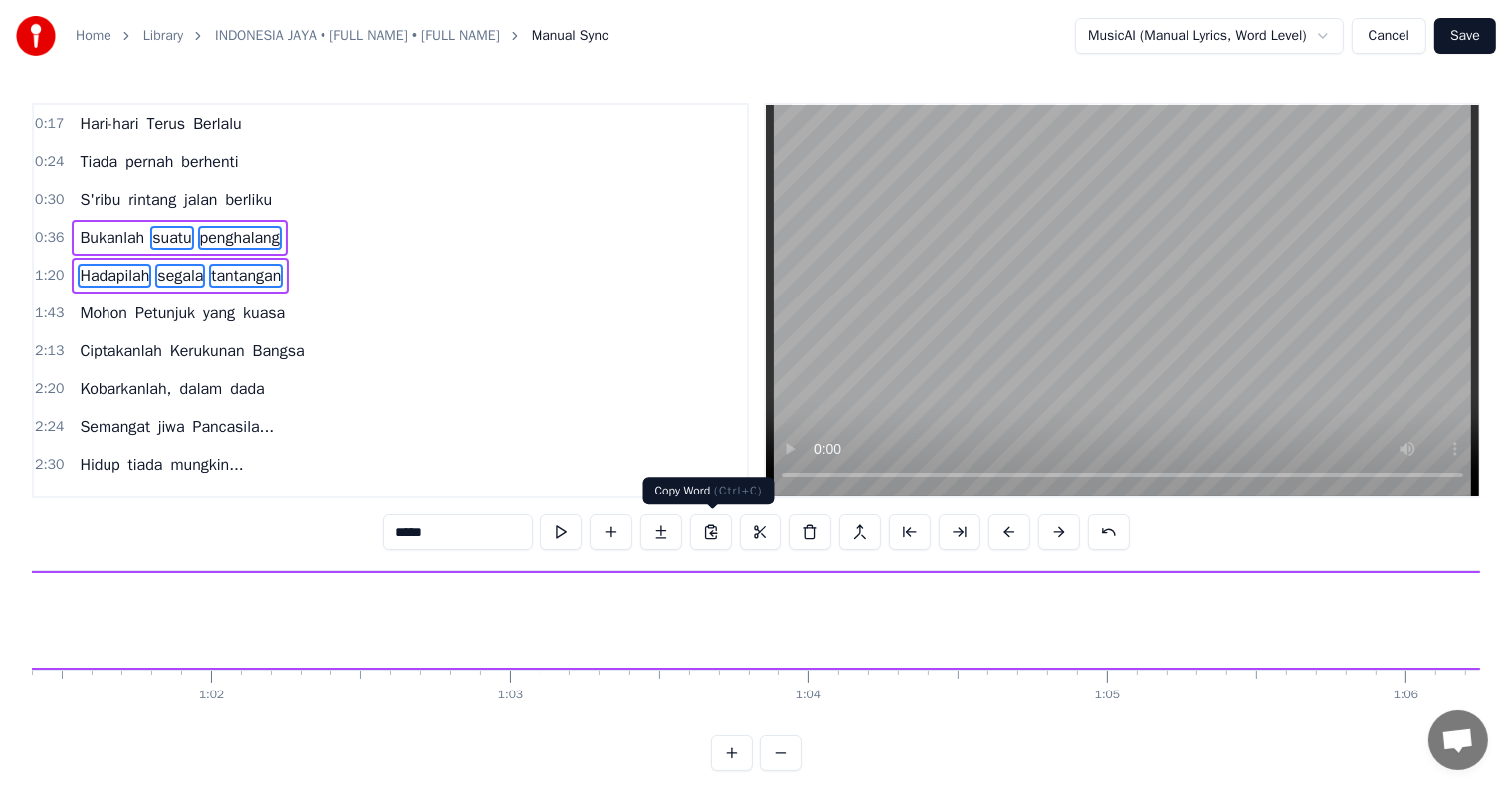 click at bounding box center (711, 532) 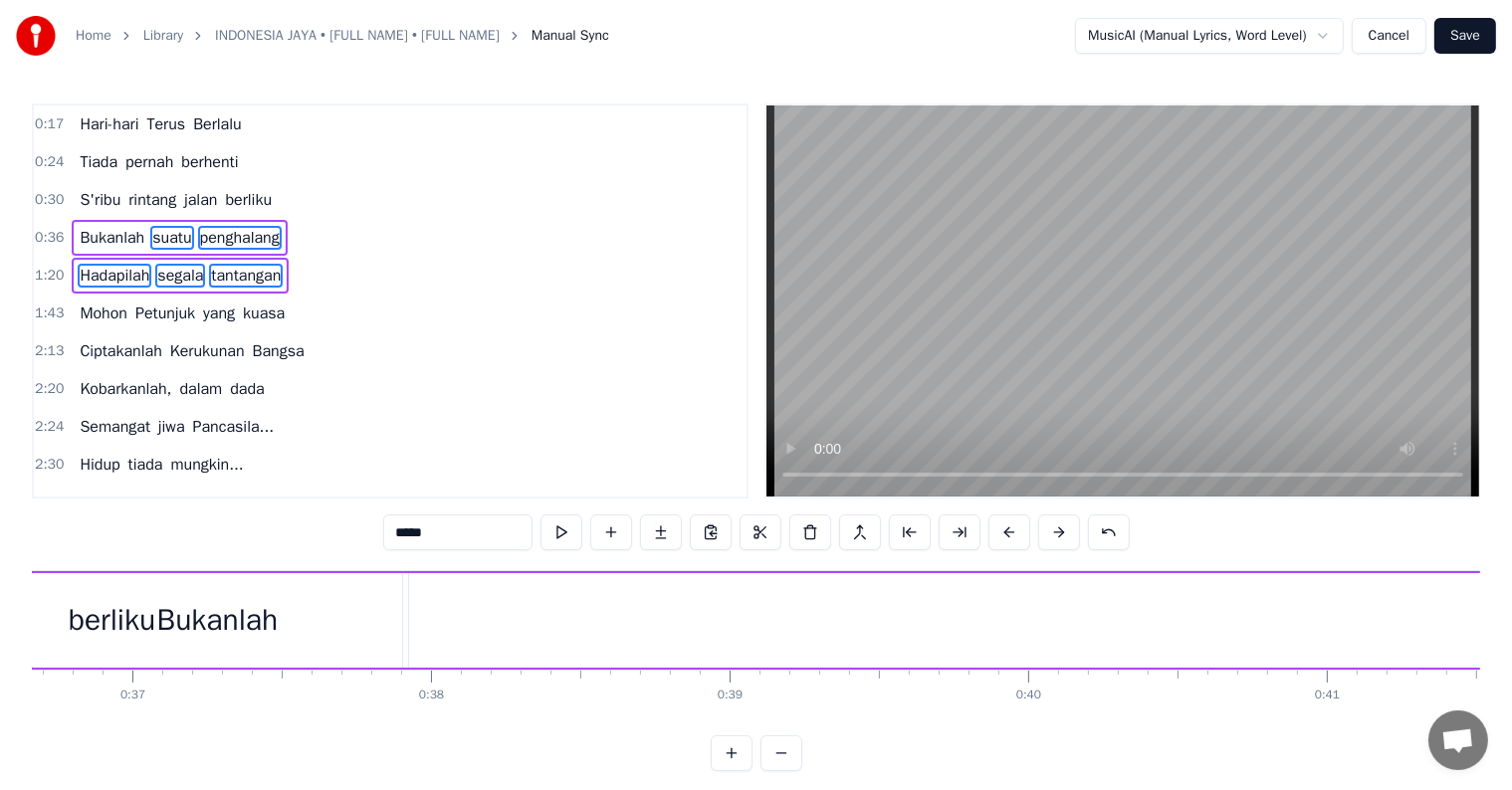 scroll, scrollTop: 0, scrollLeft: 10949, axis: horizontal 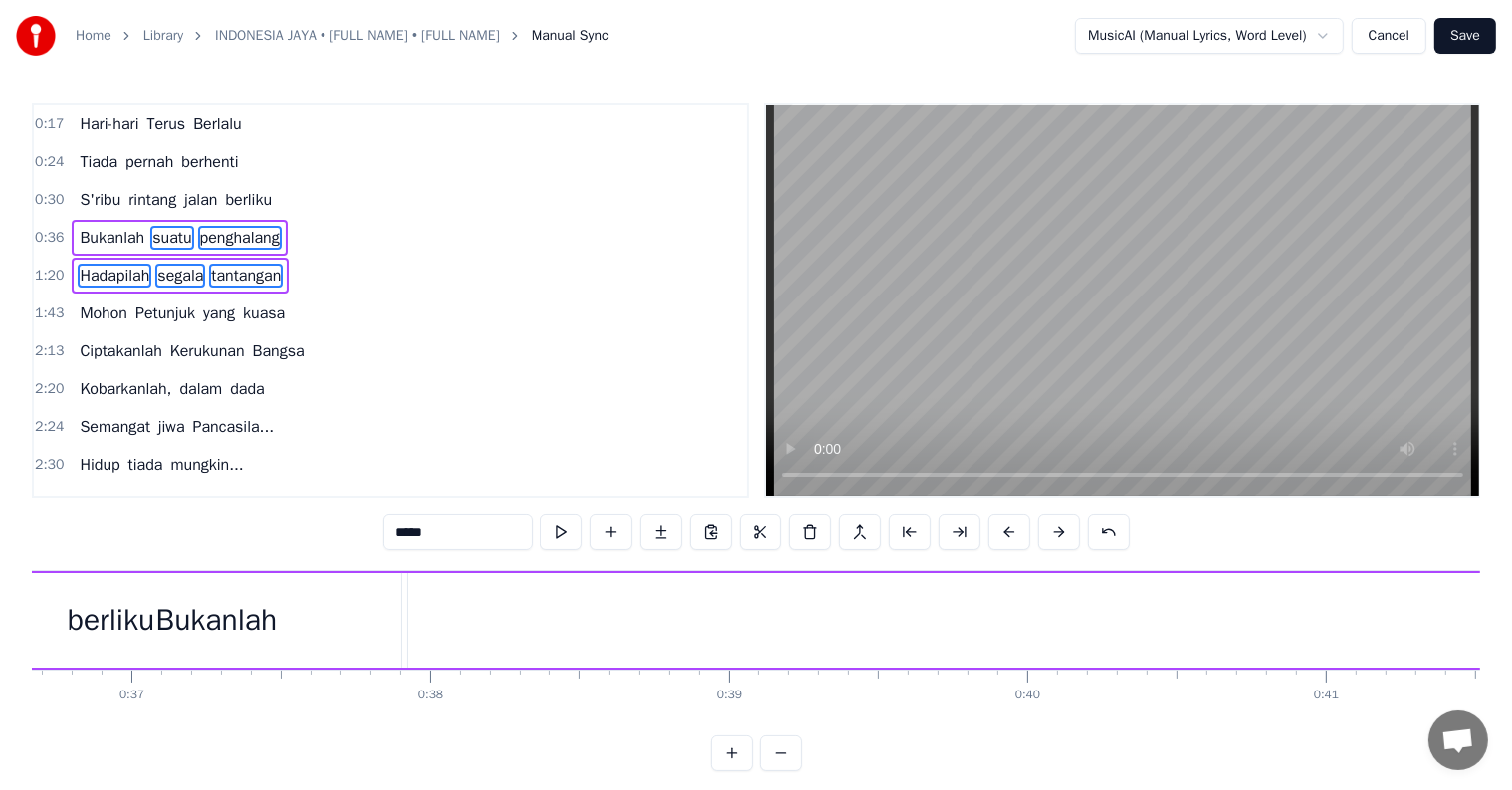 click on "Bukanlah suatu penghalang" at bounding box center [5003, 620] 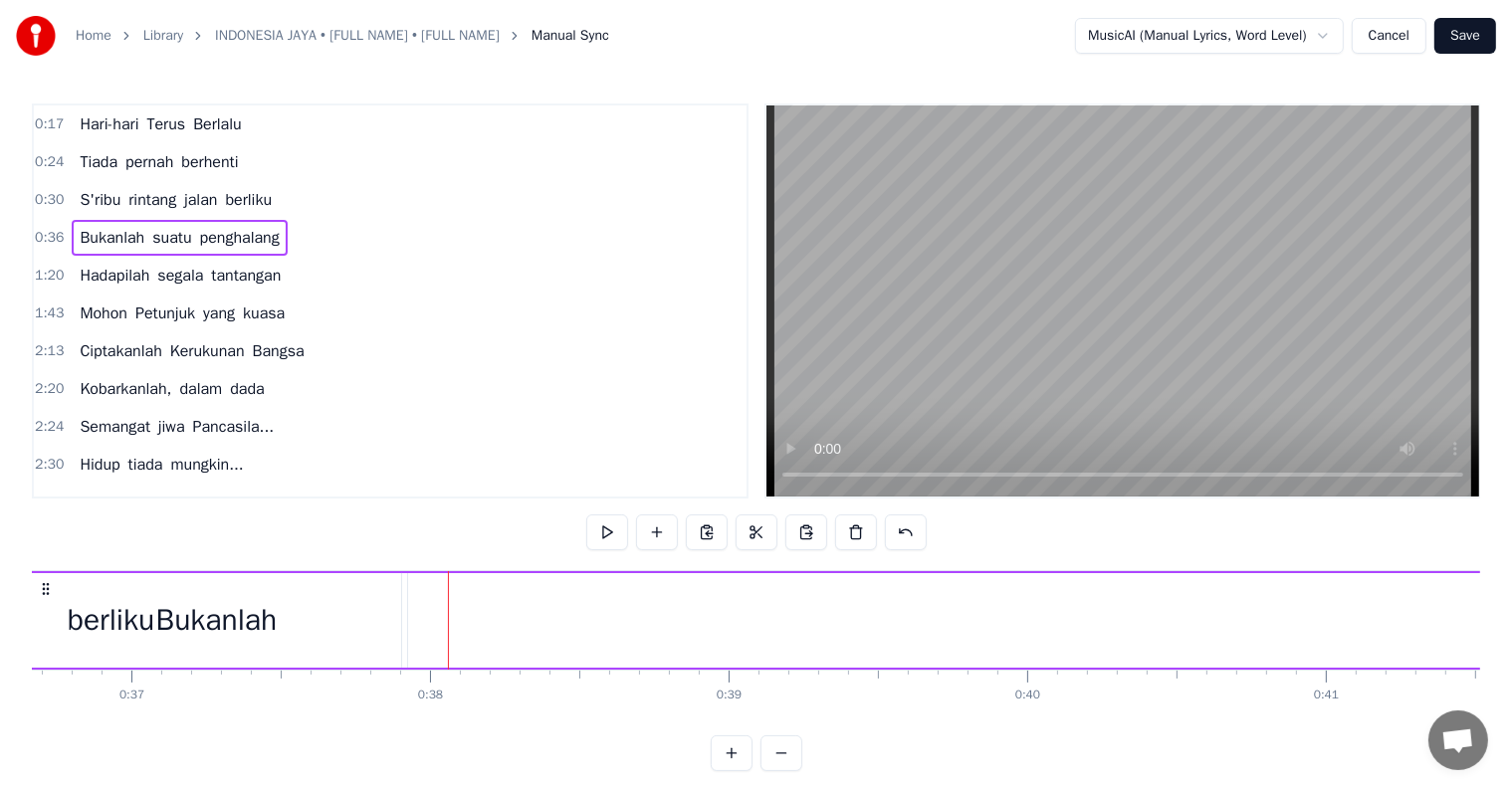 click on "Bukanlah suatu penghalang" at bounding box center [5003, 620] 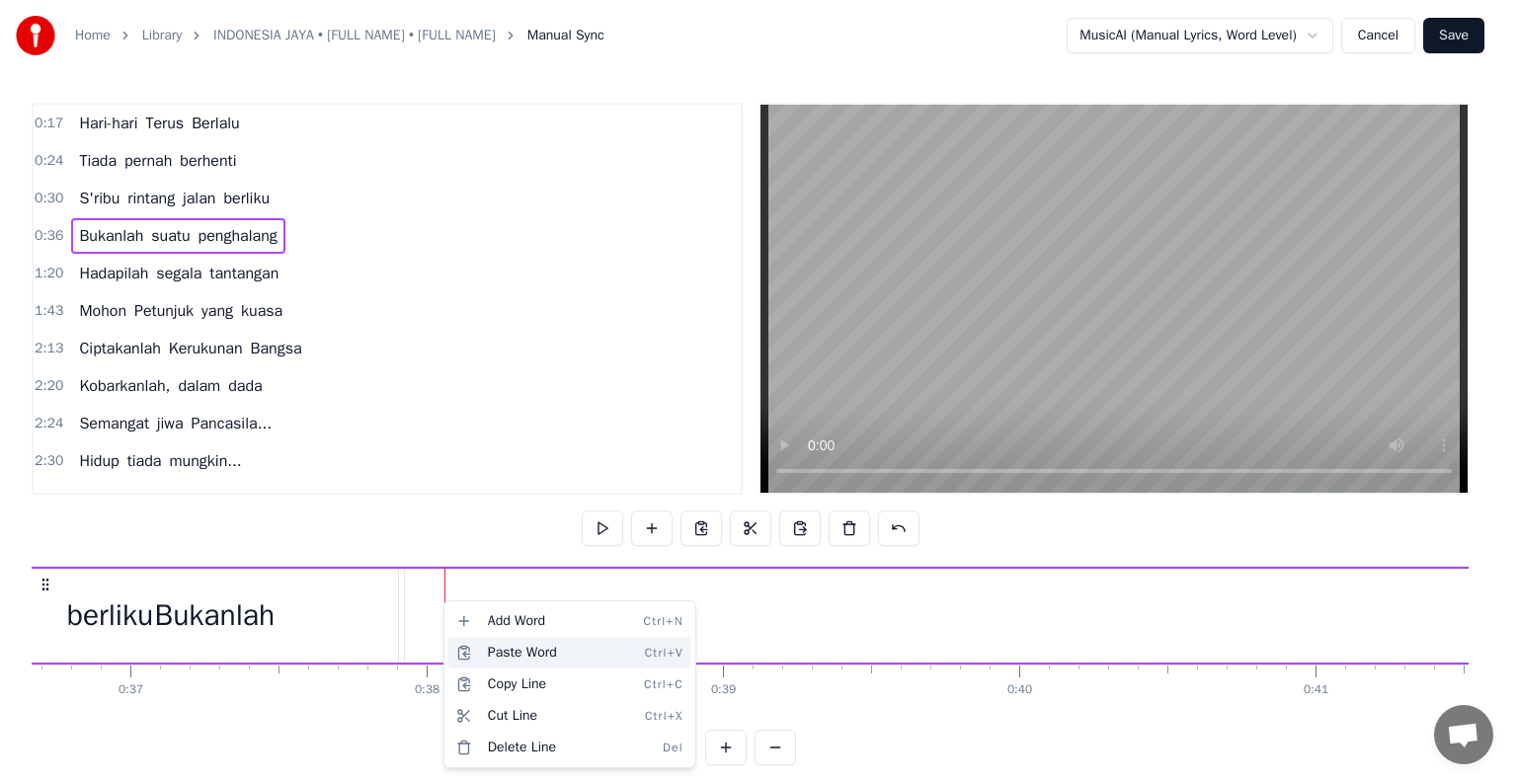 click on "Paste Word Ctrl+V" at bounding box center (570, 653) 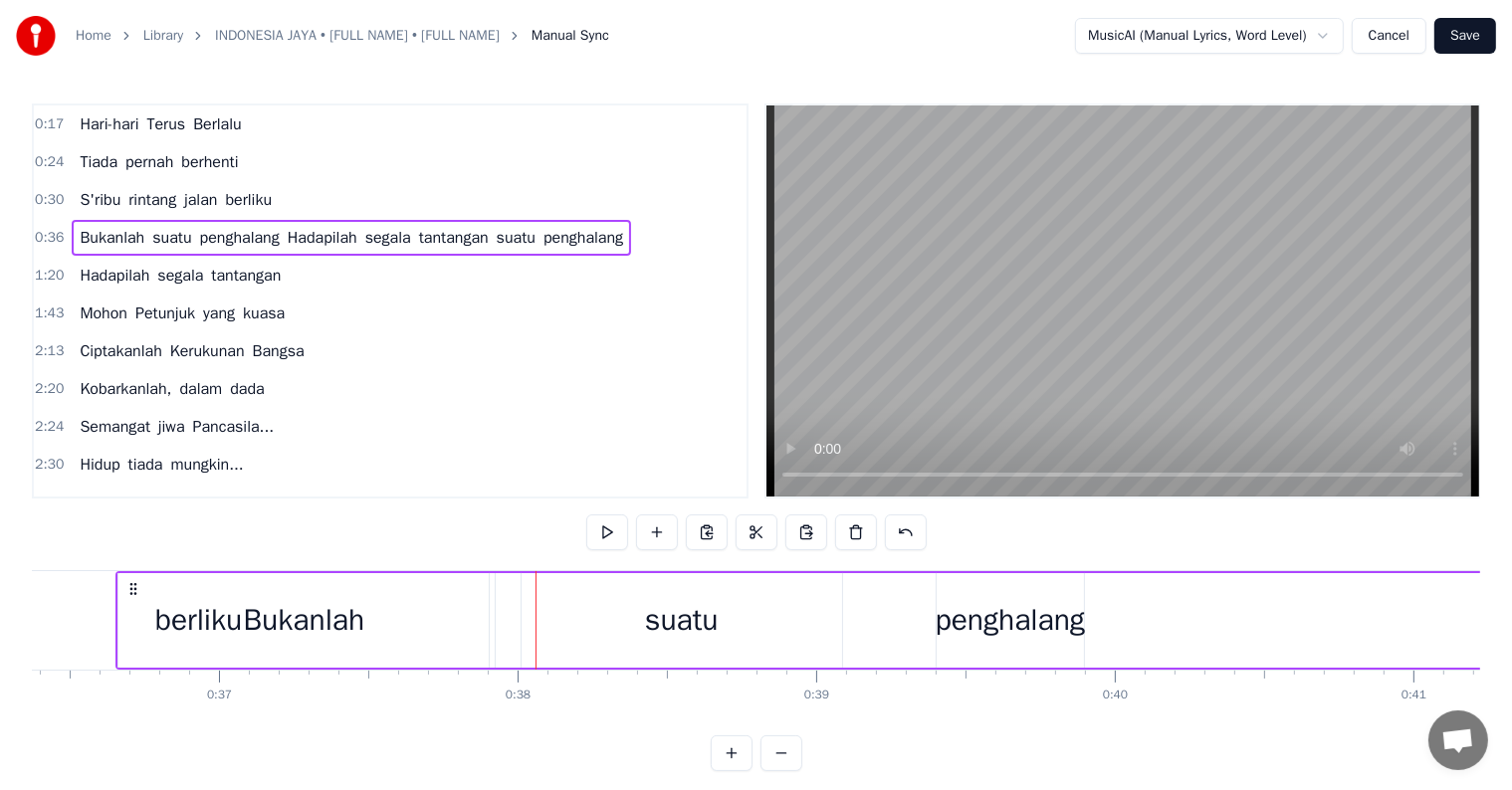 scroll, scrollTop: 0, scrollLeft: 10858, axis: horizontal 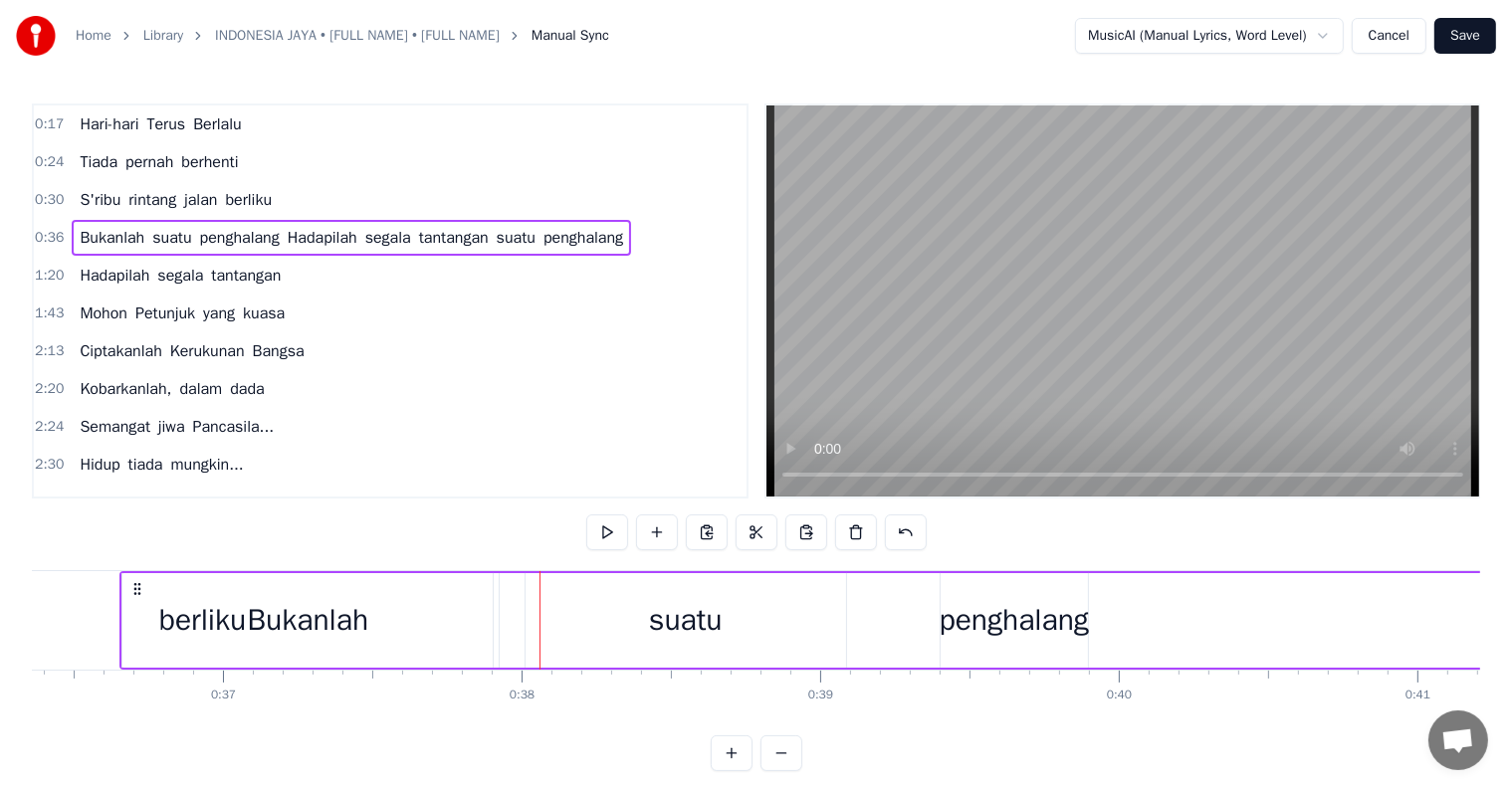 click on "Bukanlah" at bounding box center [308, 620] 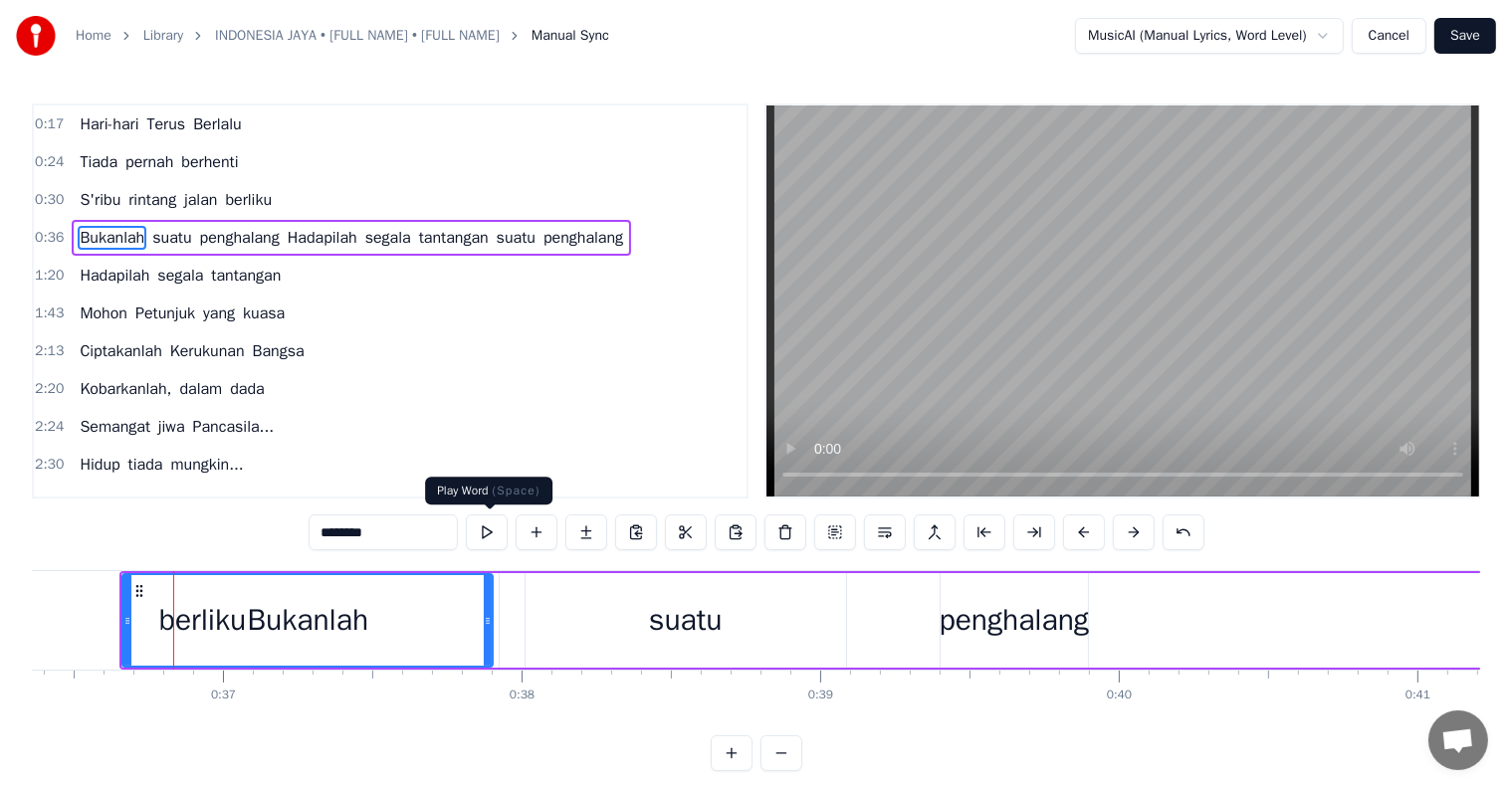 click at bounding box center [487, 532] 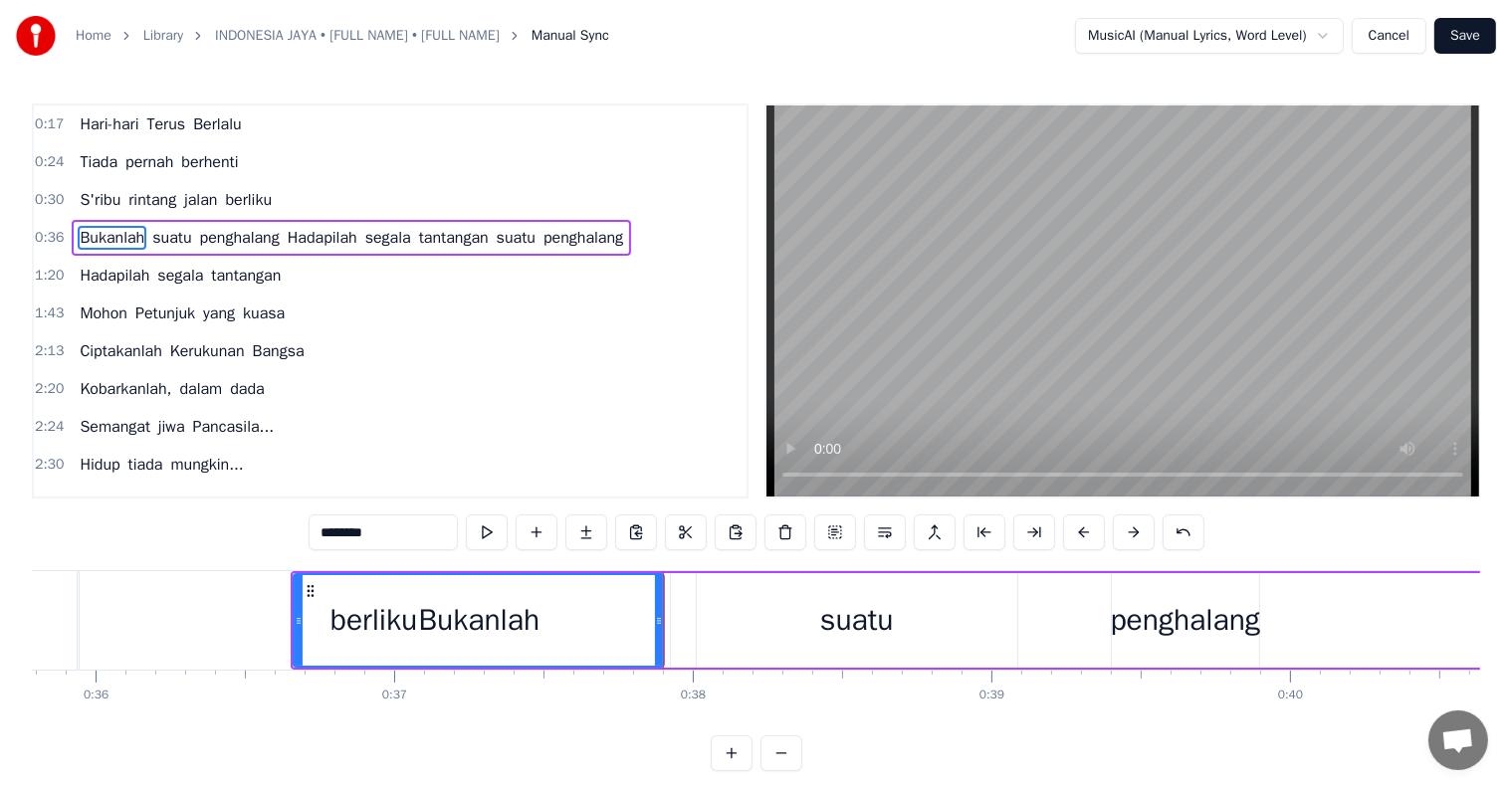 scroll, scrollTop: 0, scrollLeft: 10685, axis: horizontal 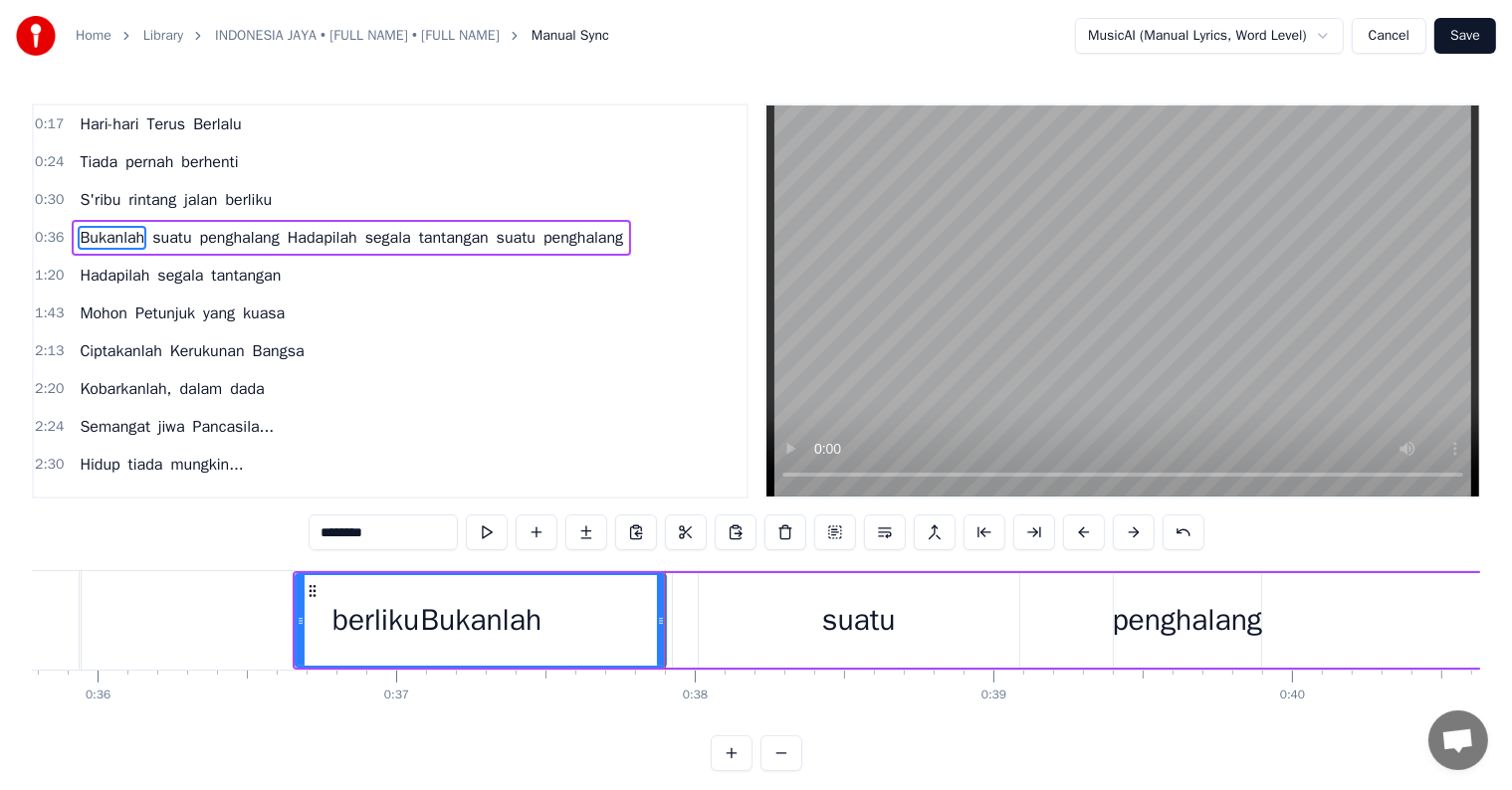 click on "Bukanlah" at bounding box center [481, 620] 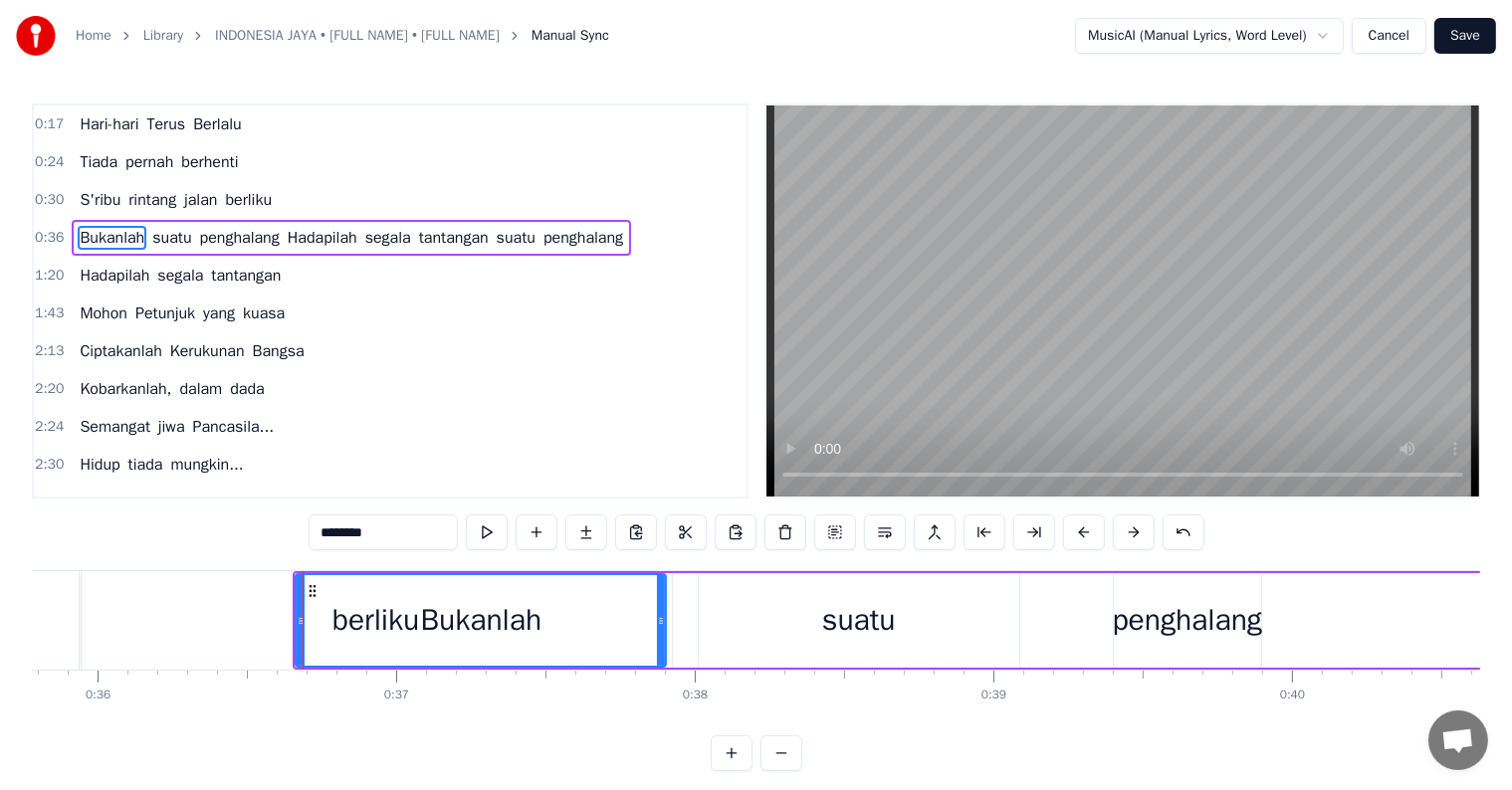 click 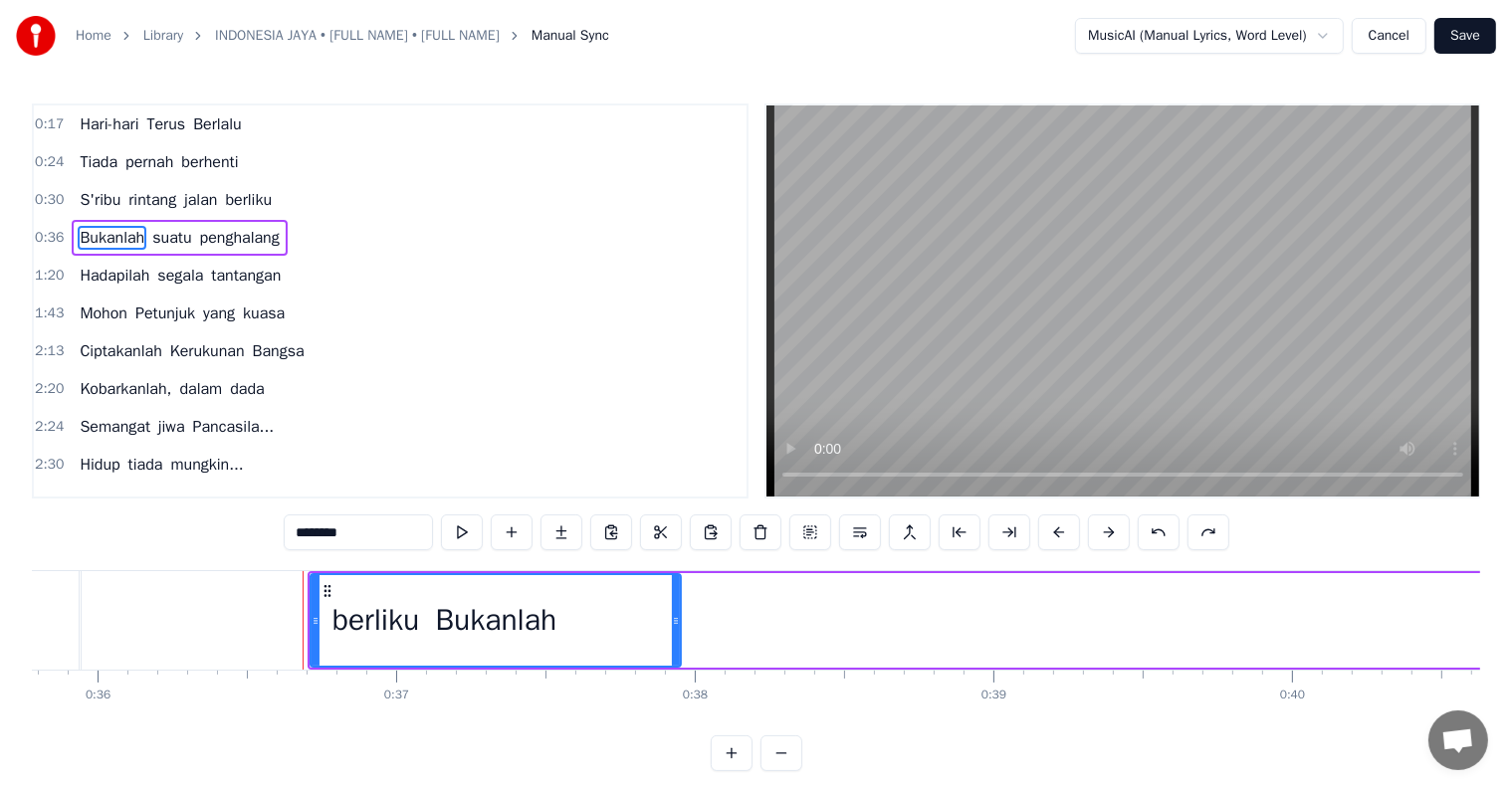 click on "Bukanlah suatu penghalang" at bounding box center (5283, 620) 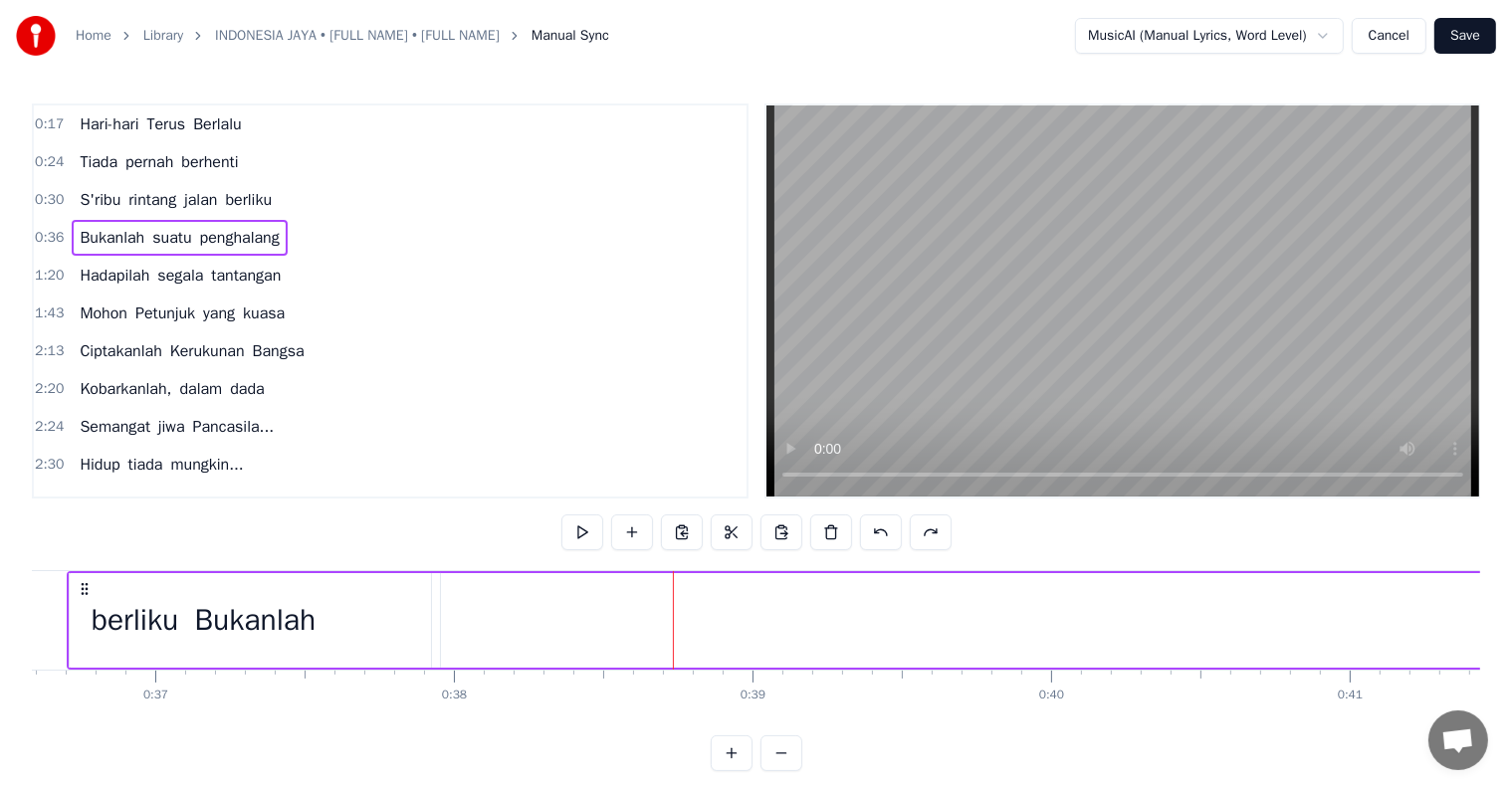 scroll, scrollTop: 0, scrollLeft: 10941, axis: horizontal 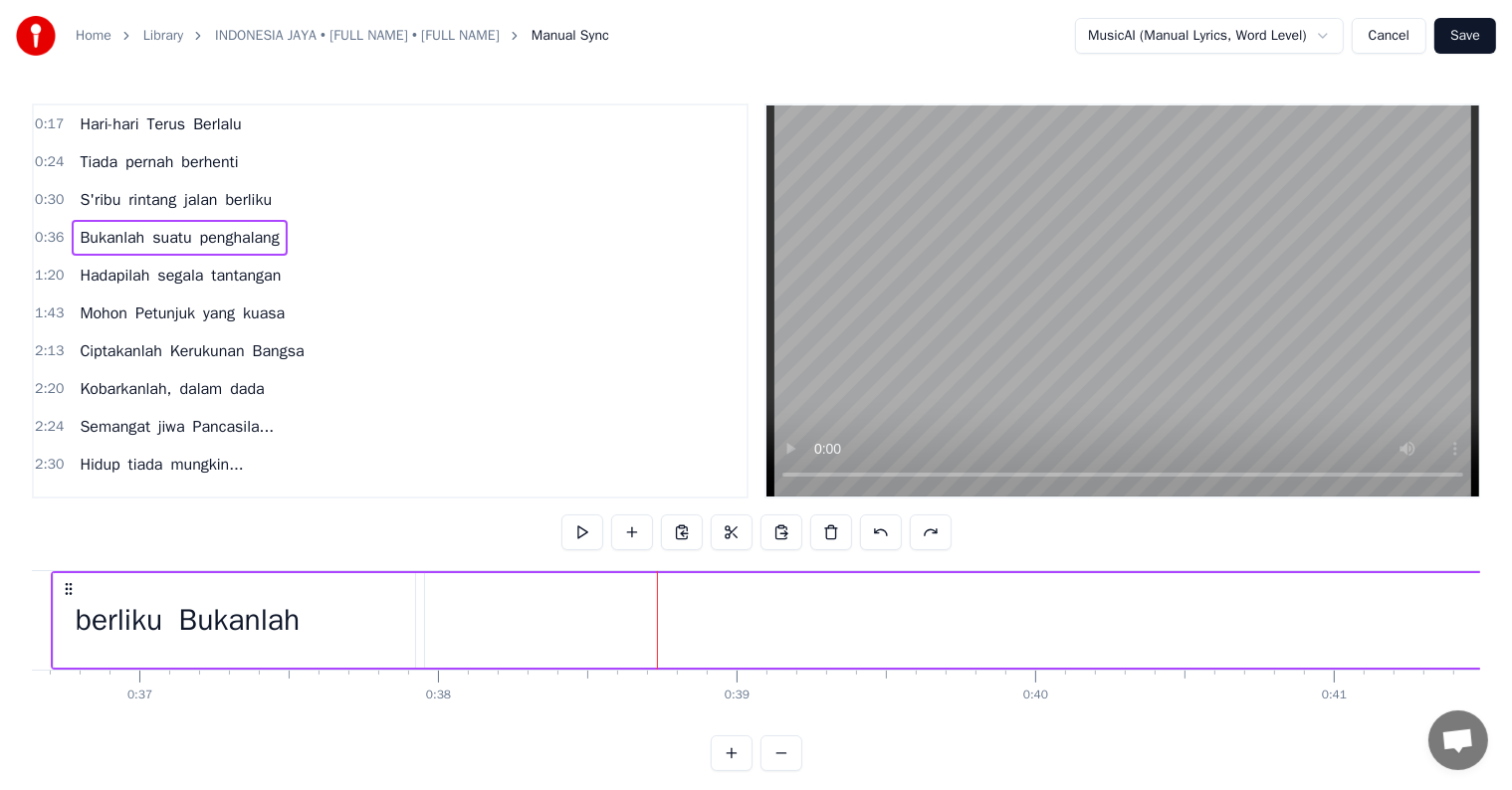 click on "Bukanlah suatu penghalang" at bounding box center (5026, 620) 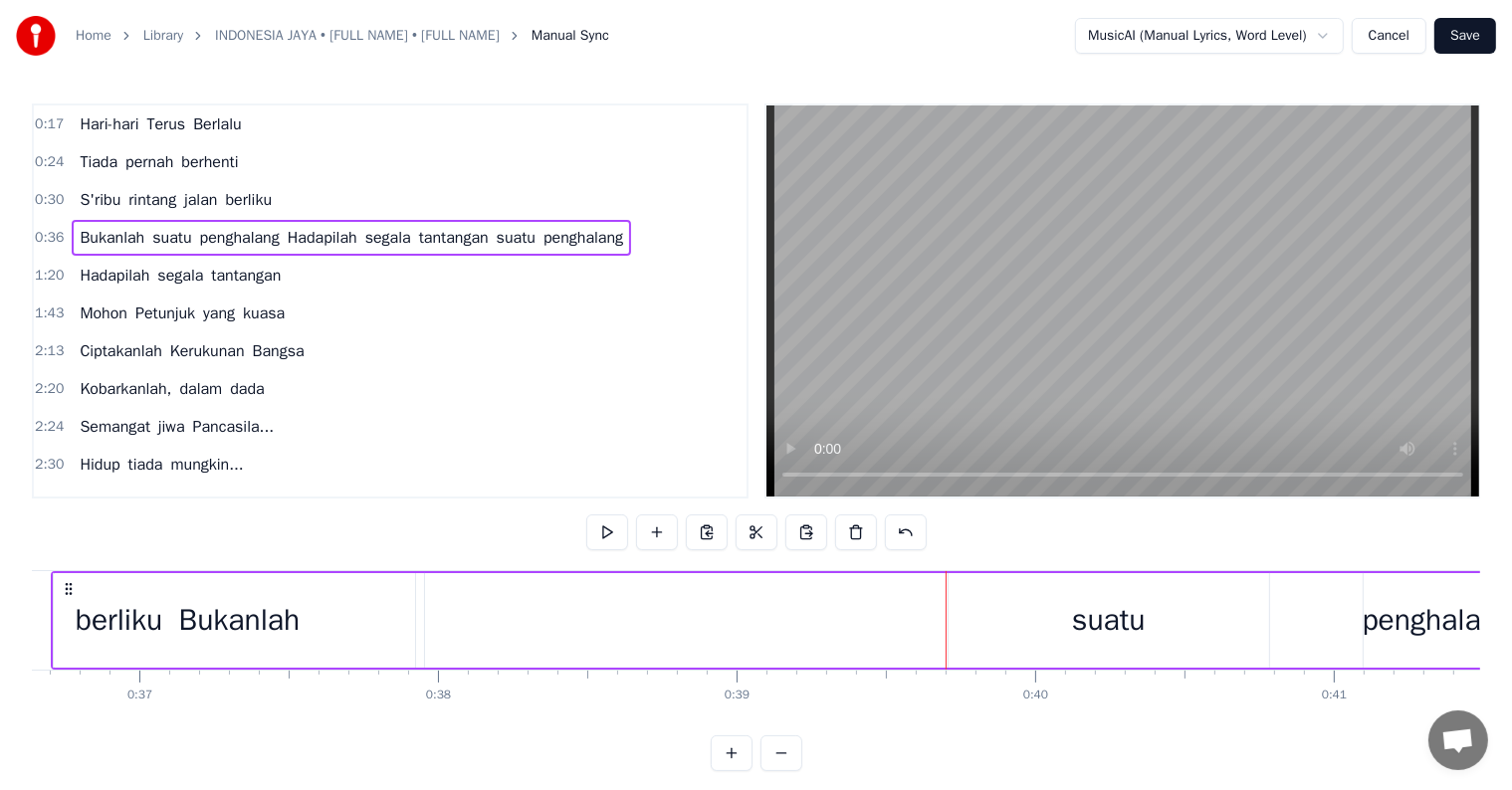 scroll, scrollTop: 0, scrollLeft: 10683, axis: horizontal 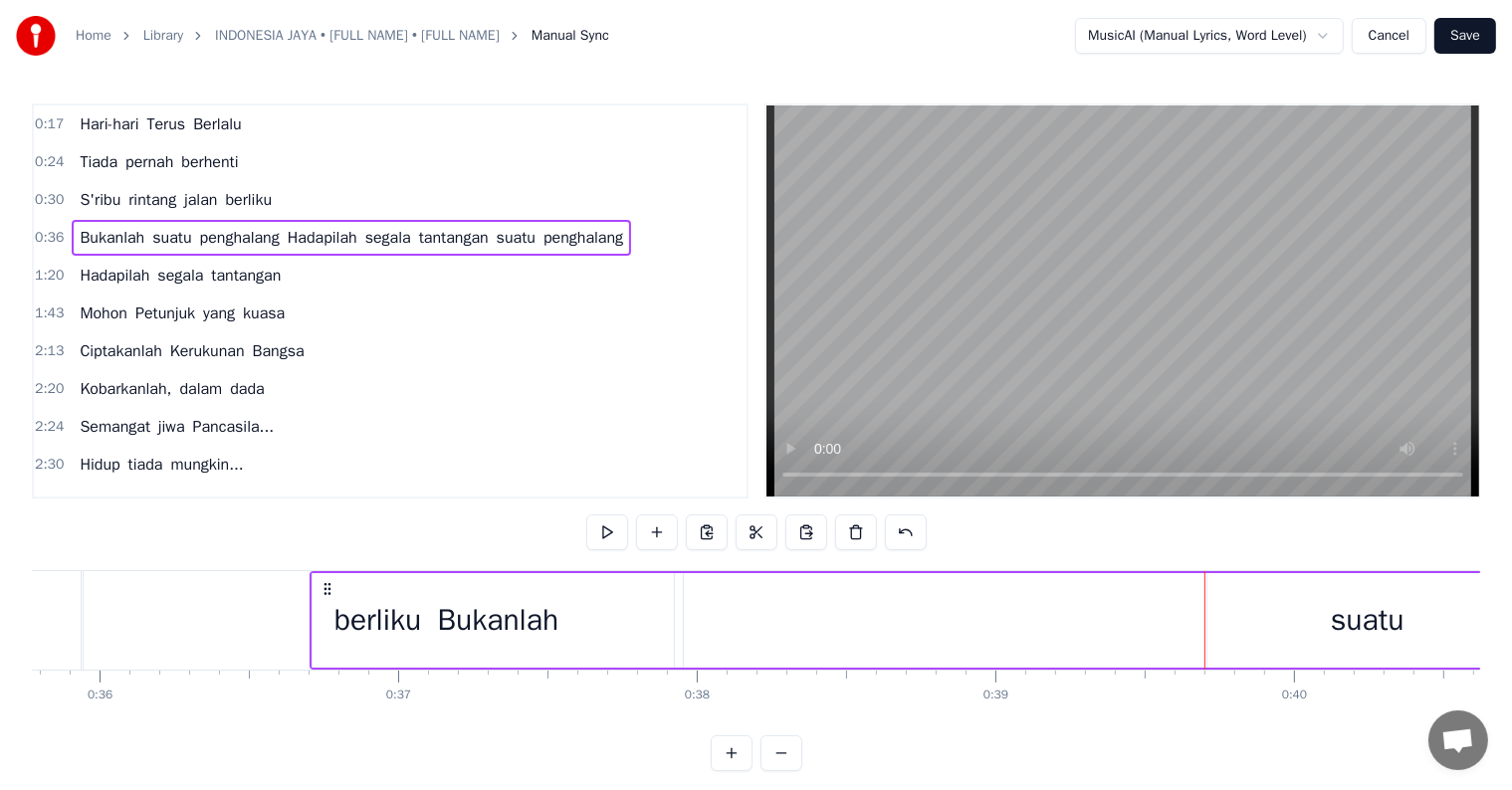 click on "berliku" at bounding box center [377, 620] 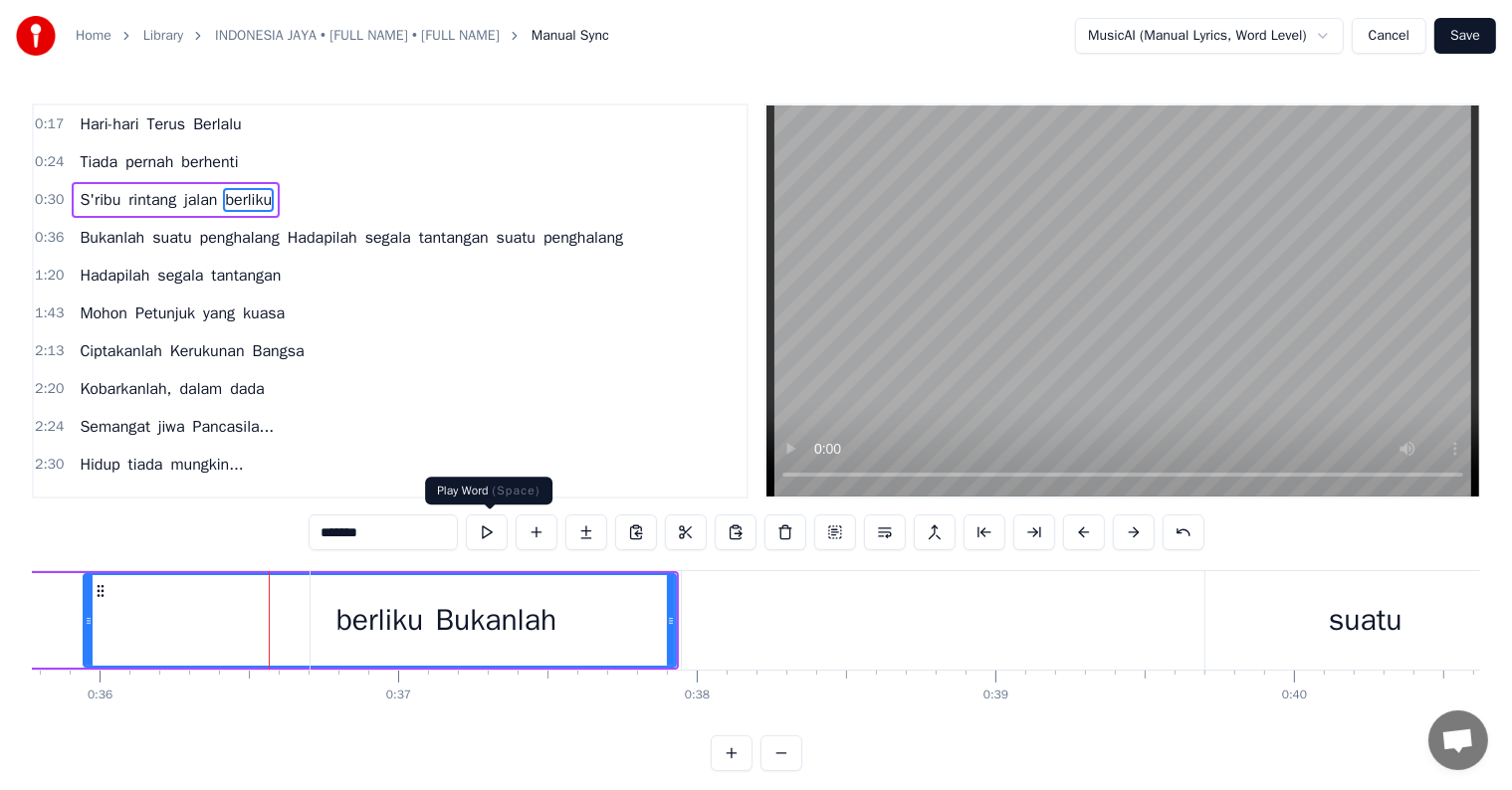 click at bounding box center [487, 532] 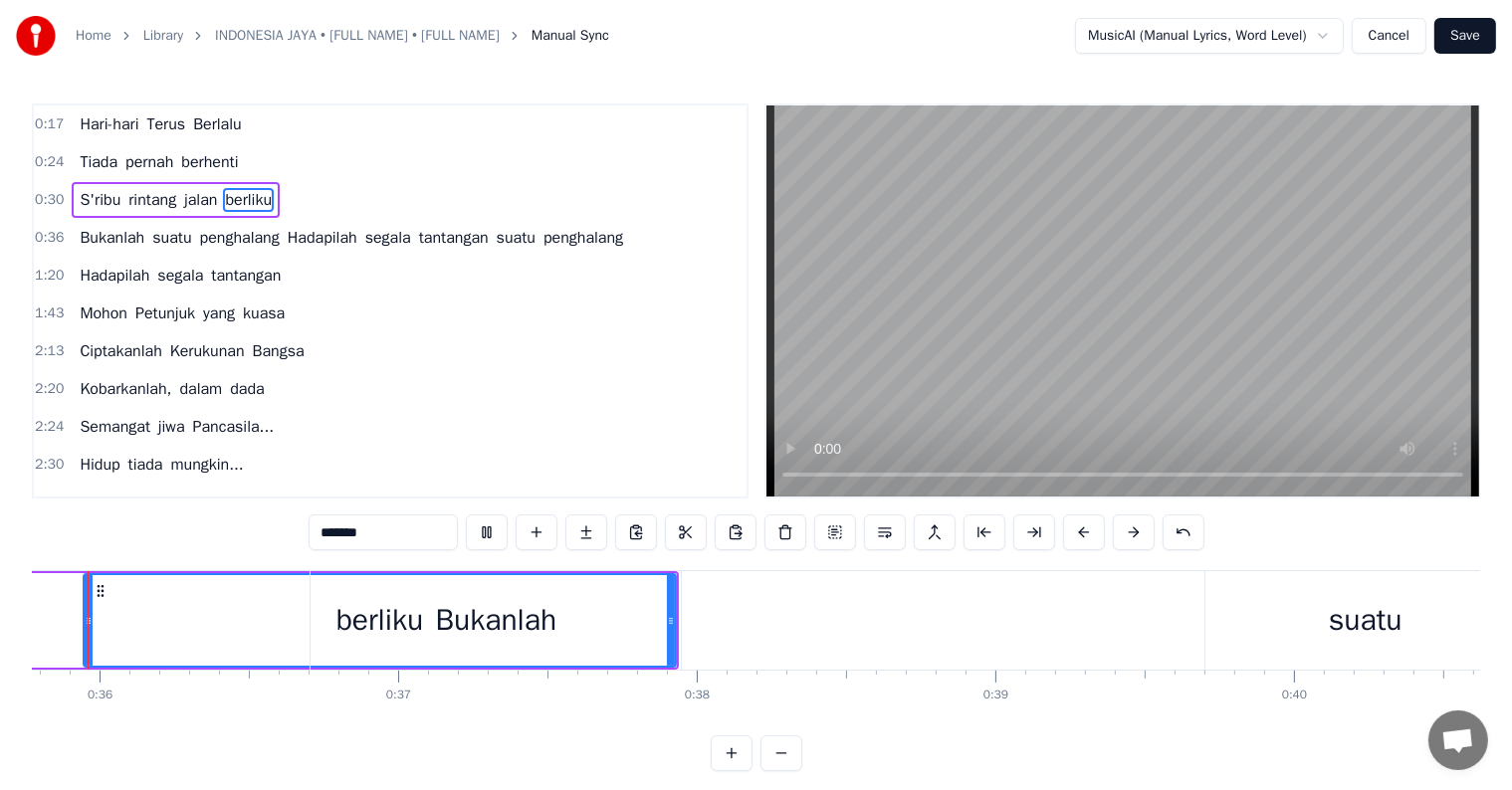 scroll, scrollTop: 0, scrollLeft: 10631, axis: horizontal 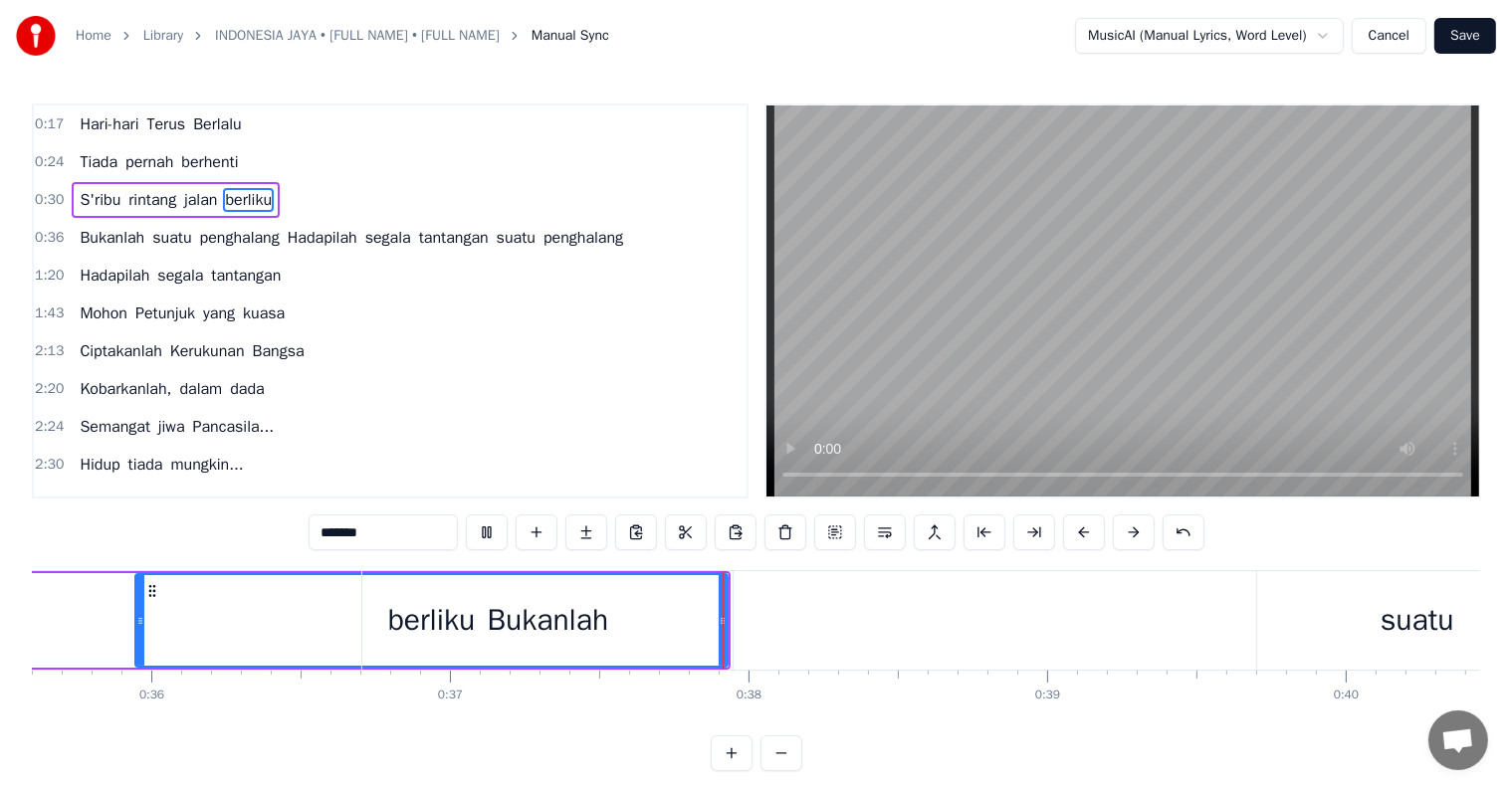 click at bounding box center (487, 532) 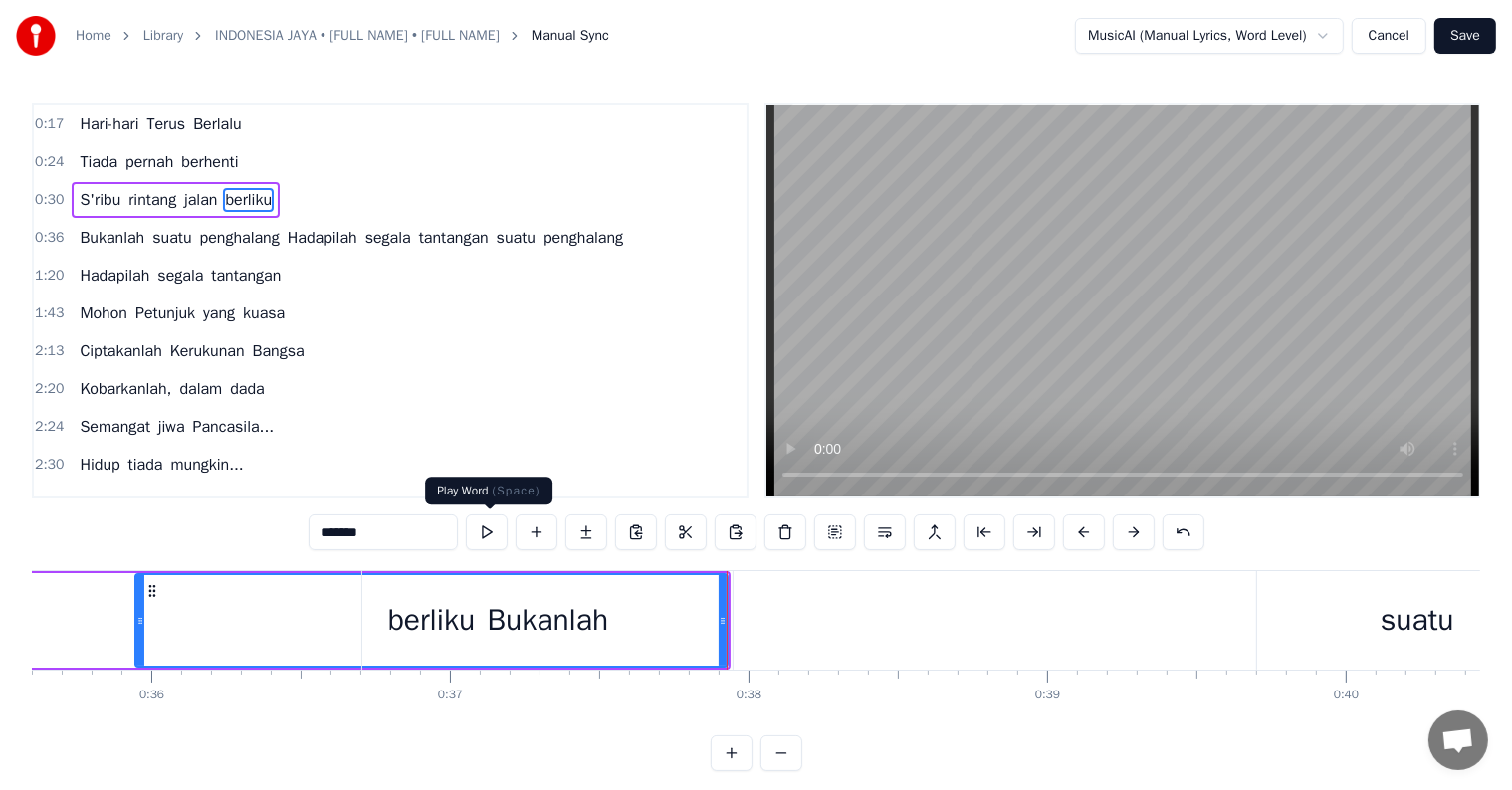 click at bounding box center (487, 532) 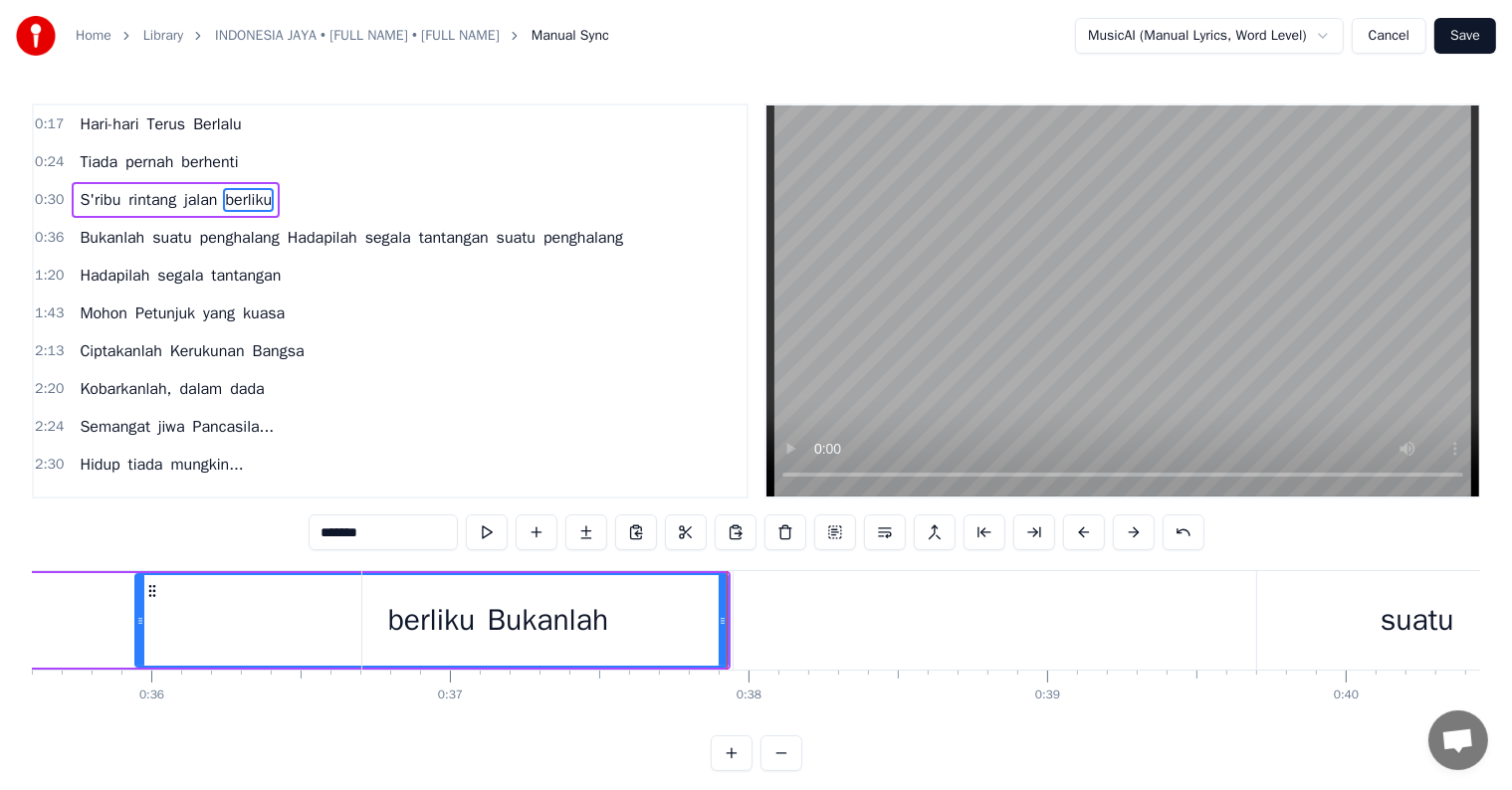click on "Bukanlah" at bounding box center [547, 620] 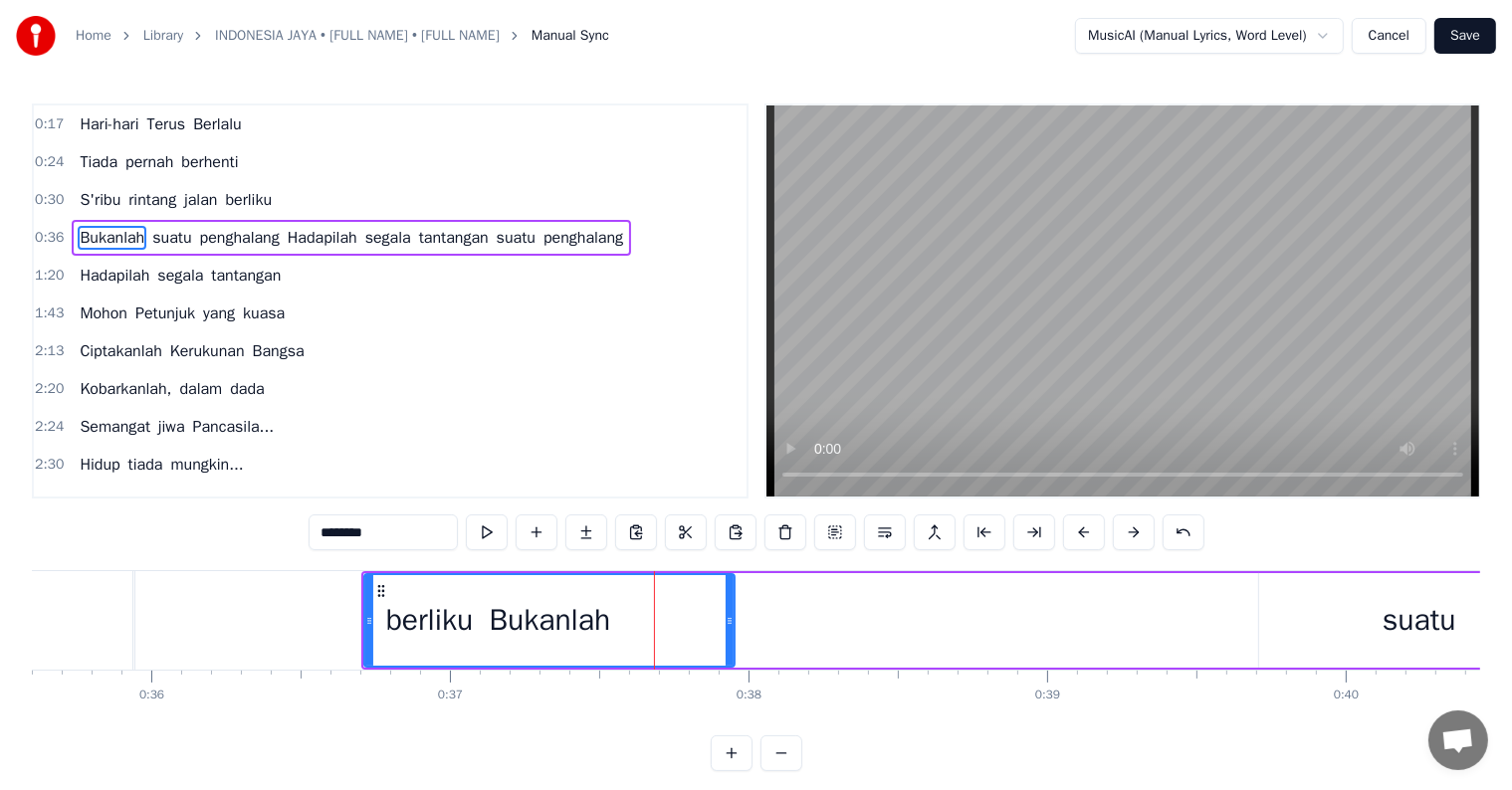 click 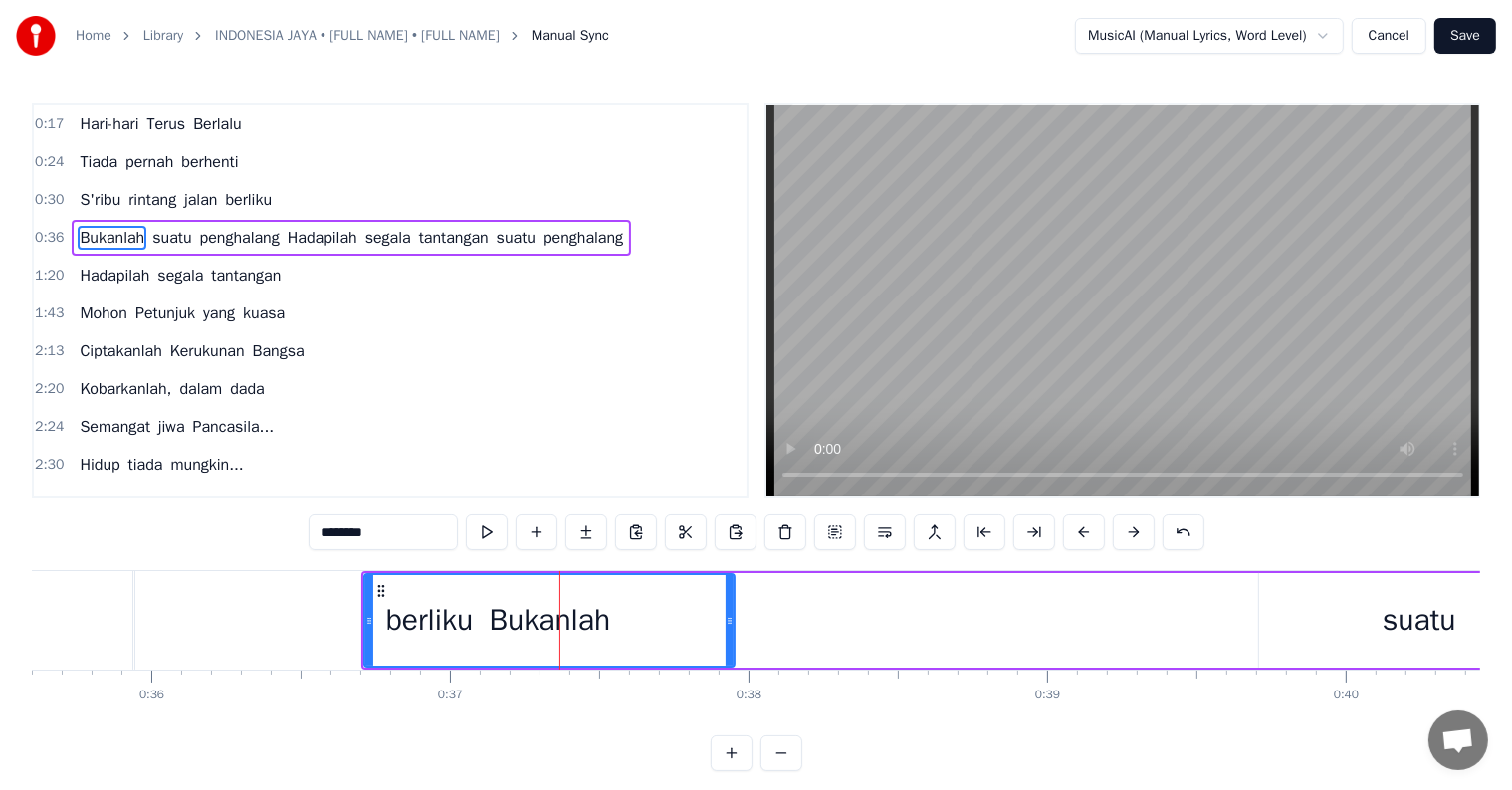 click on "Bukanlah" at bounding box center [550, 620] 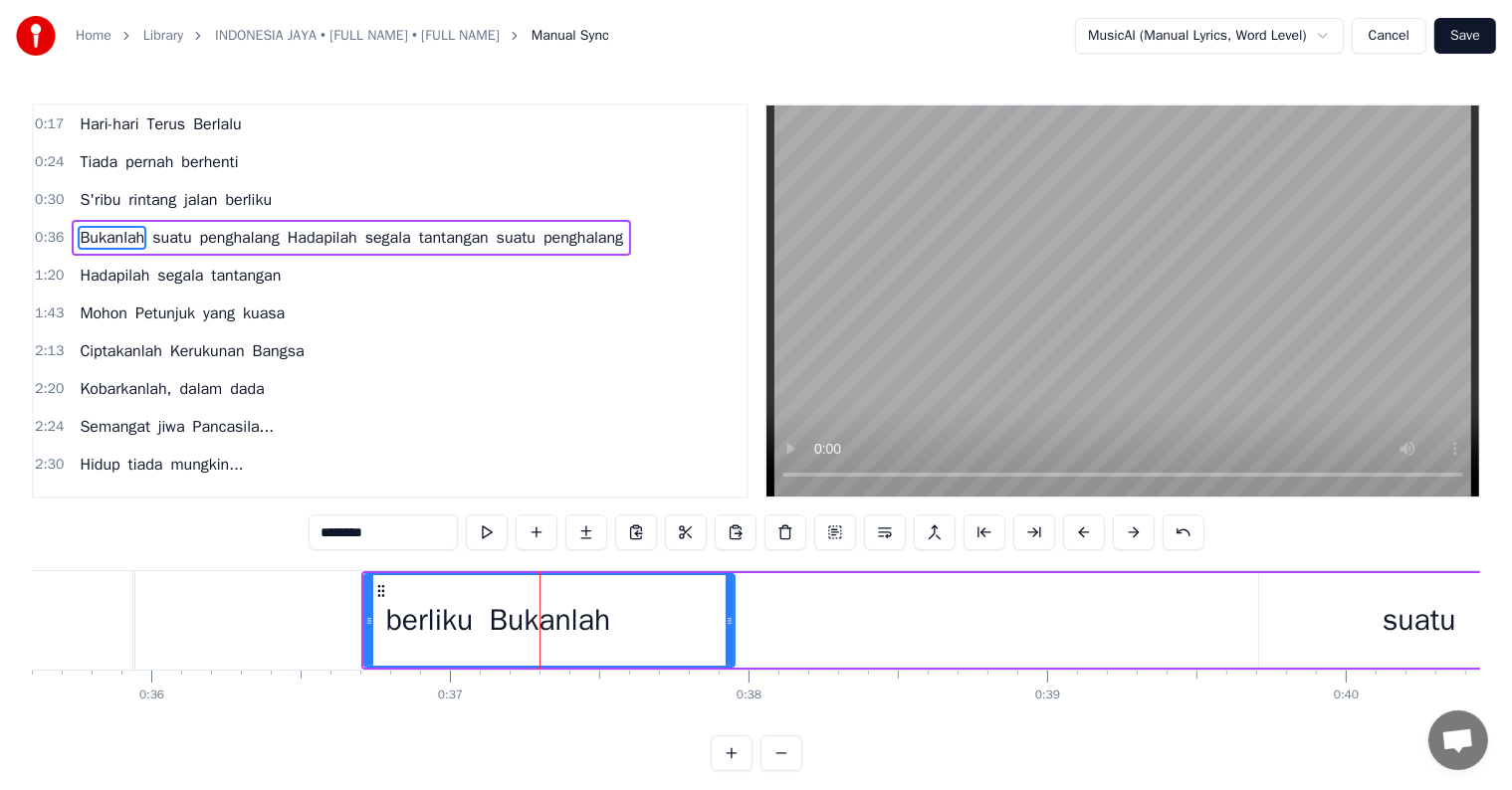 click on "Bukanlah" at bounding box center (550, 620) 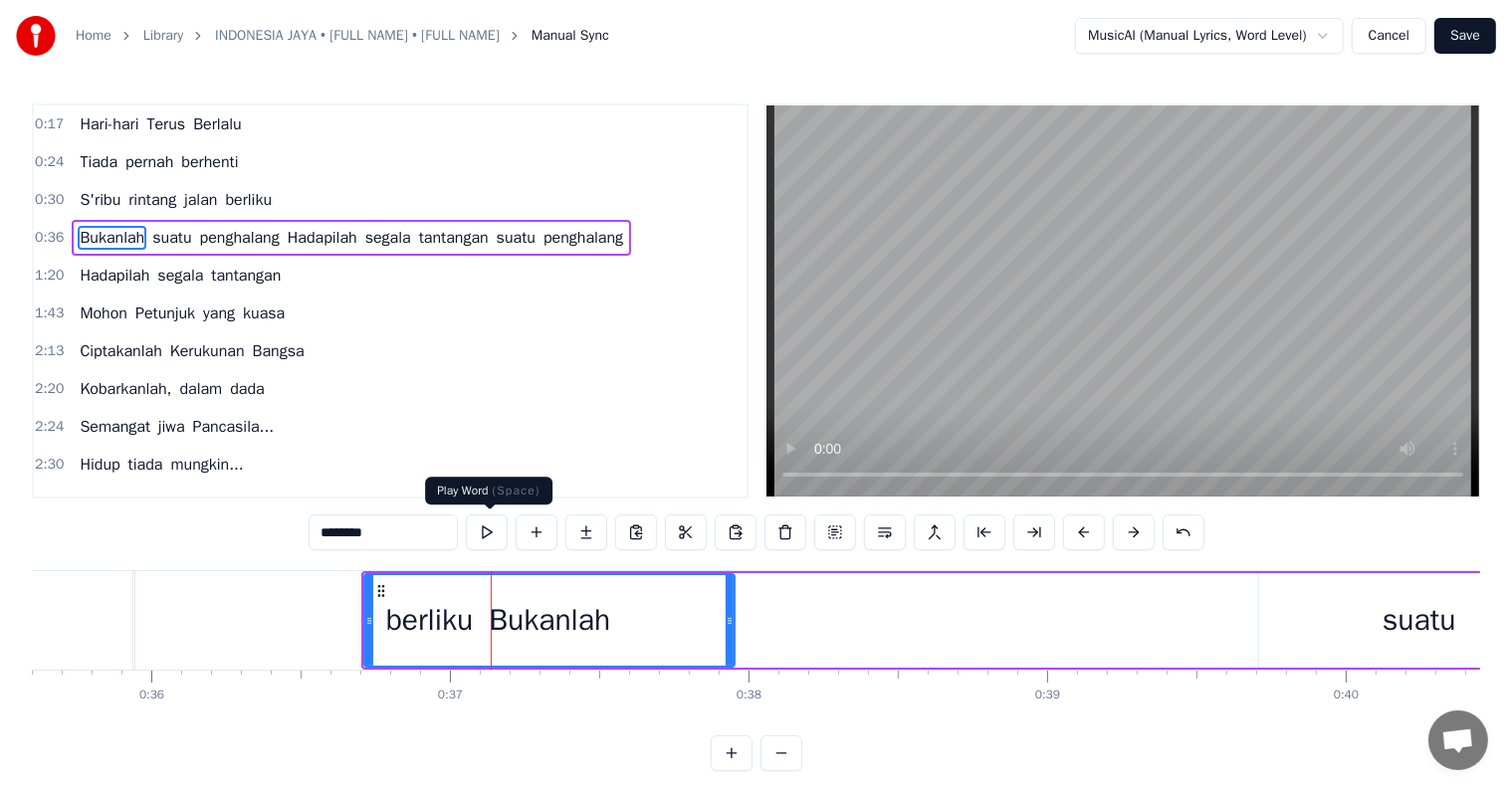 click at bounding box center (487, 532) 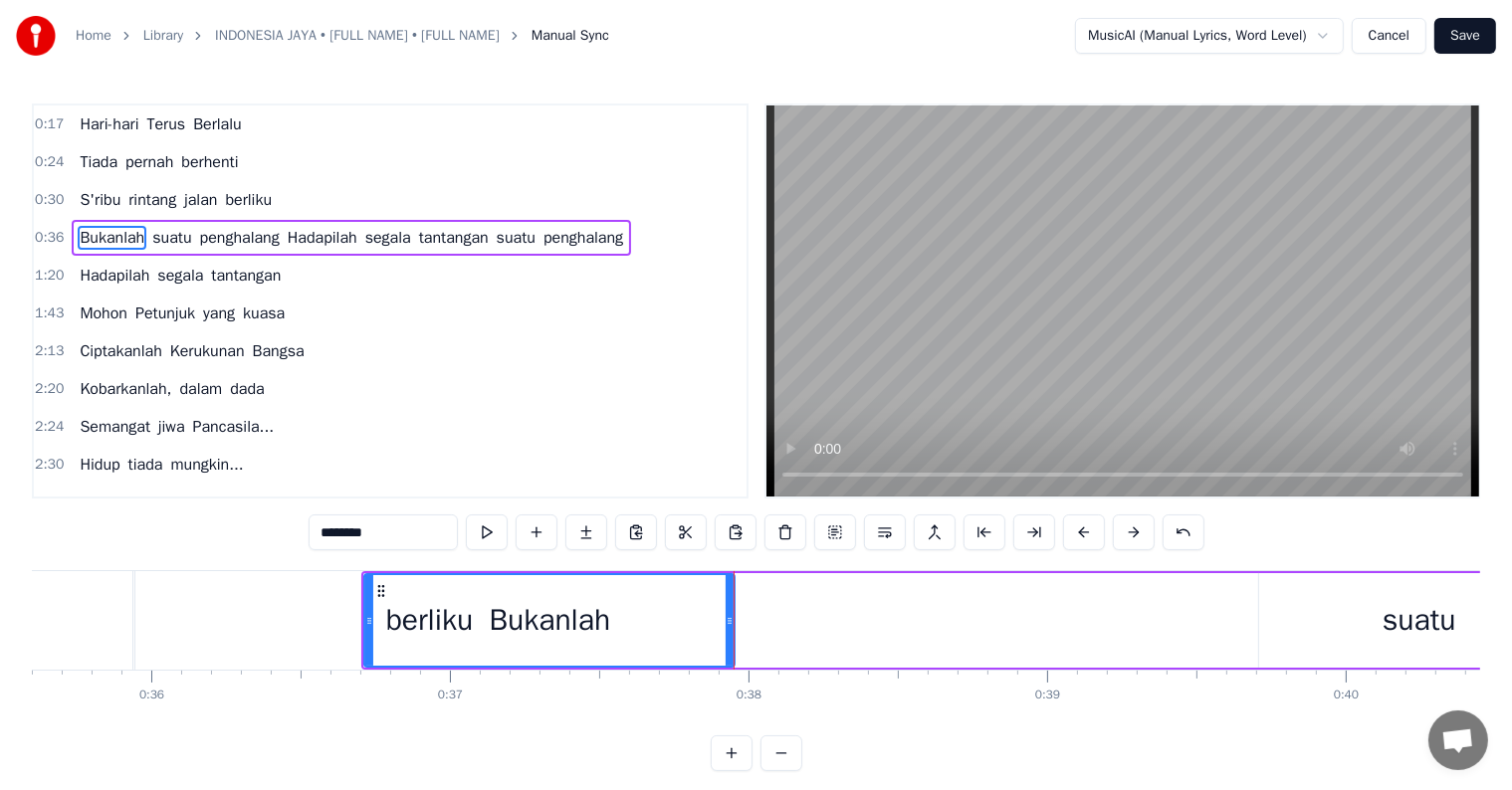 click at bounding box center [487, 532] 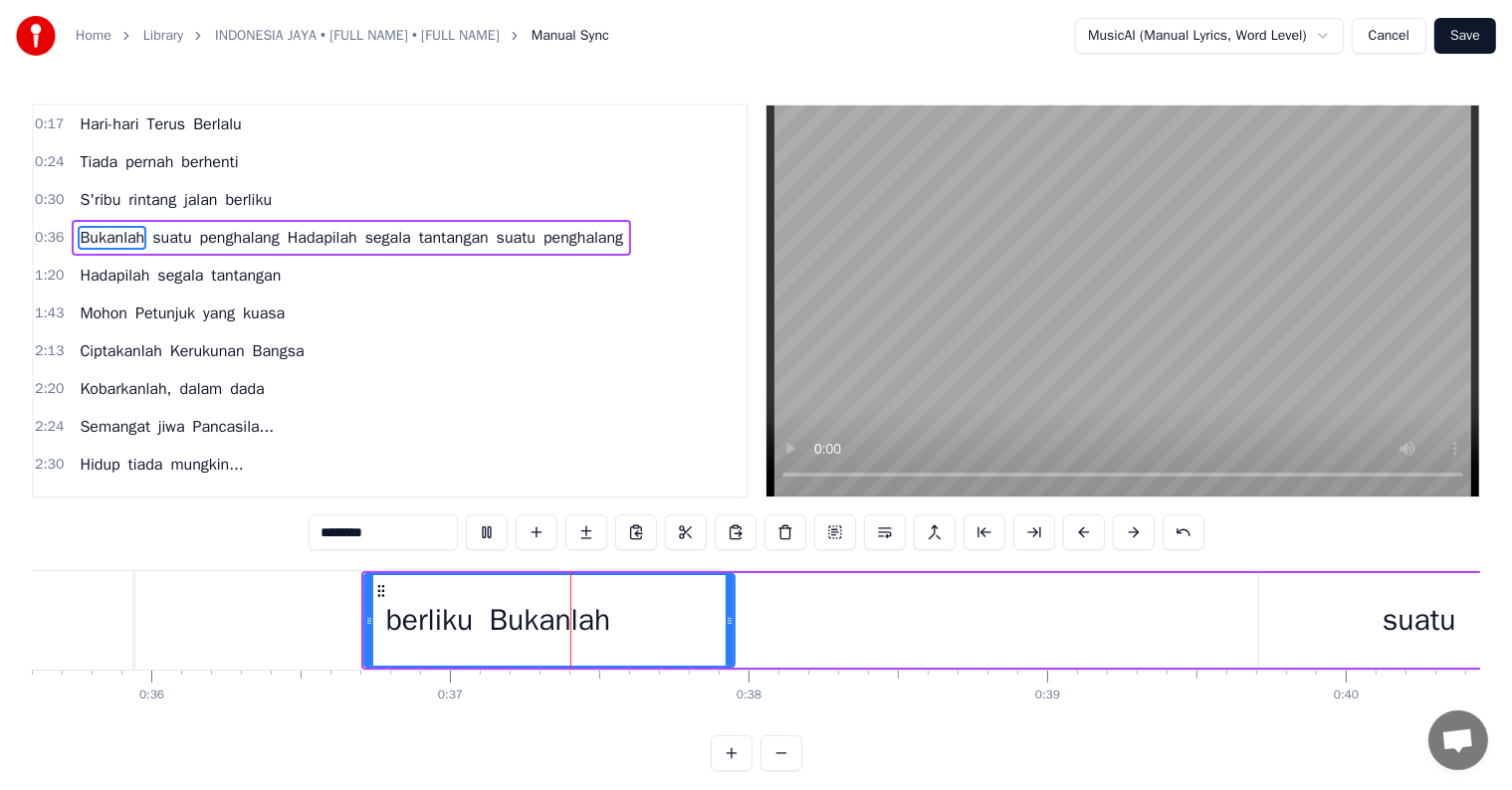 click on "Bukanlah" at bounding box center [111, 238] 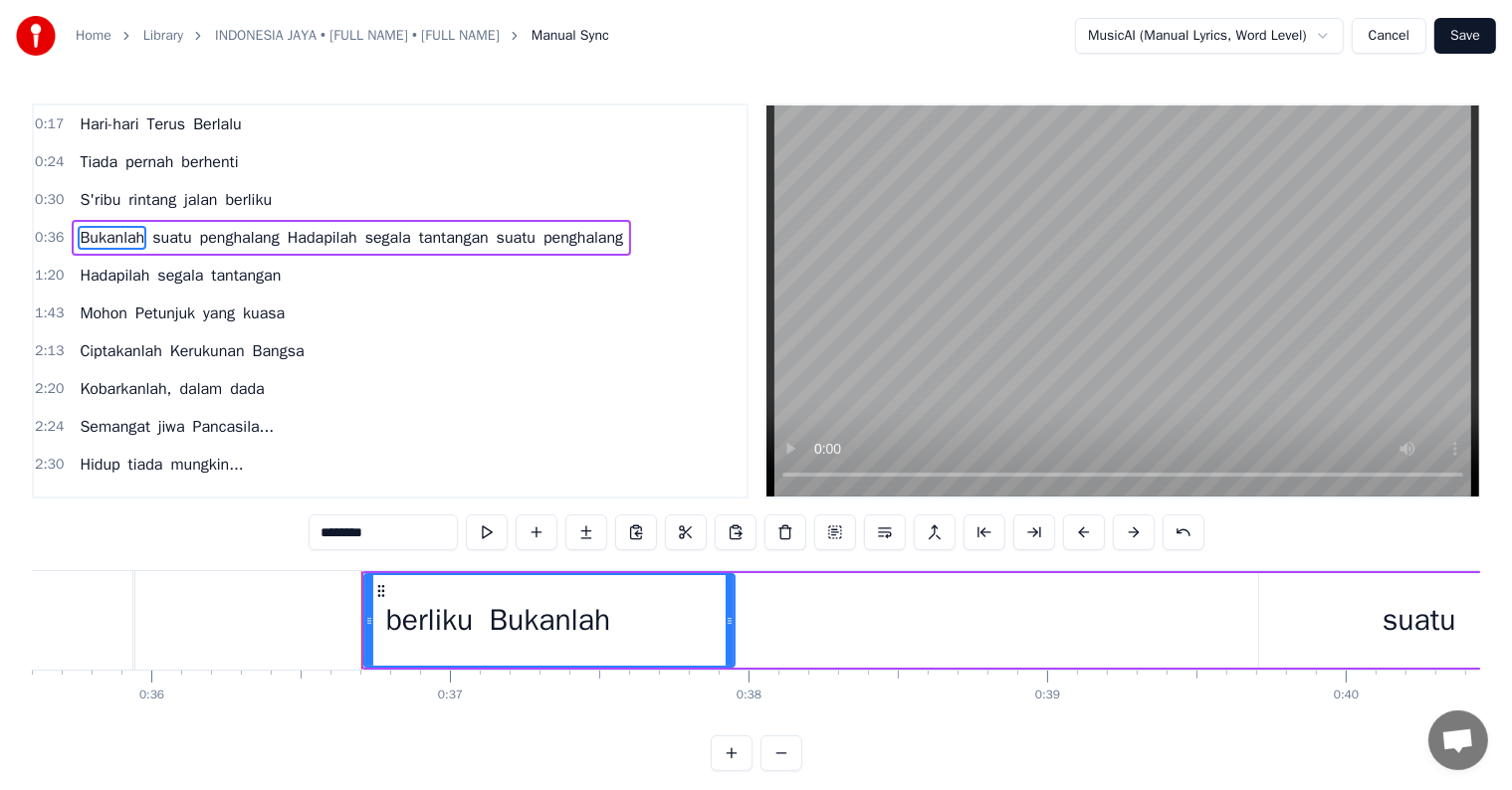 click on "Bukanlah" at bounding box center [111, 238] 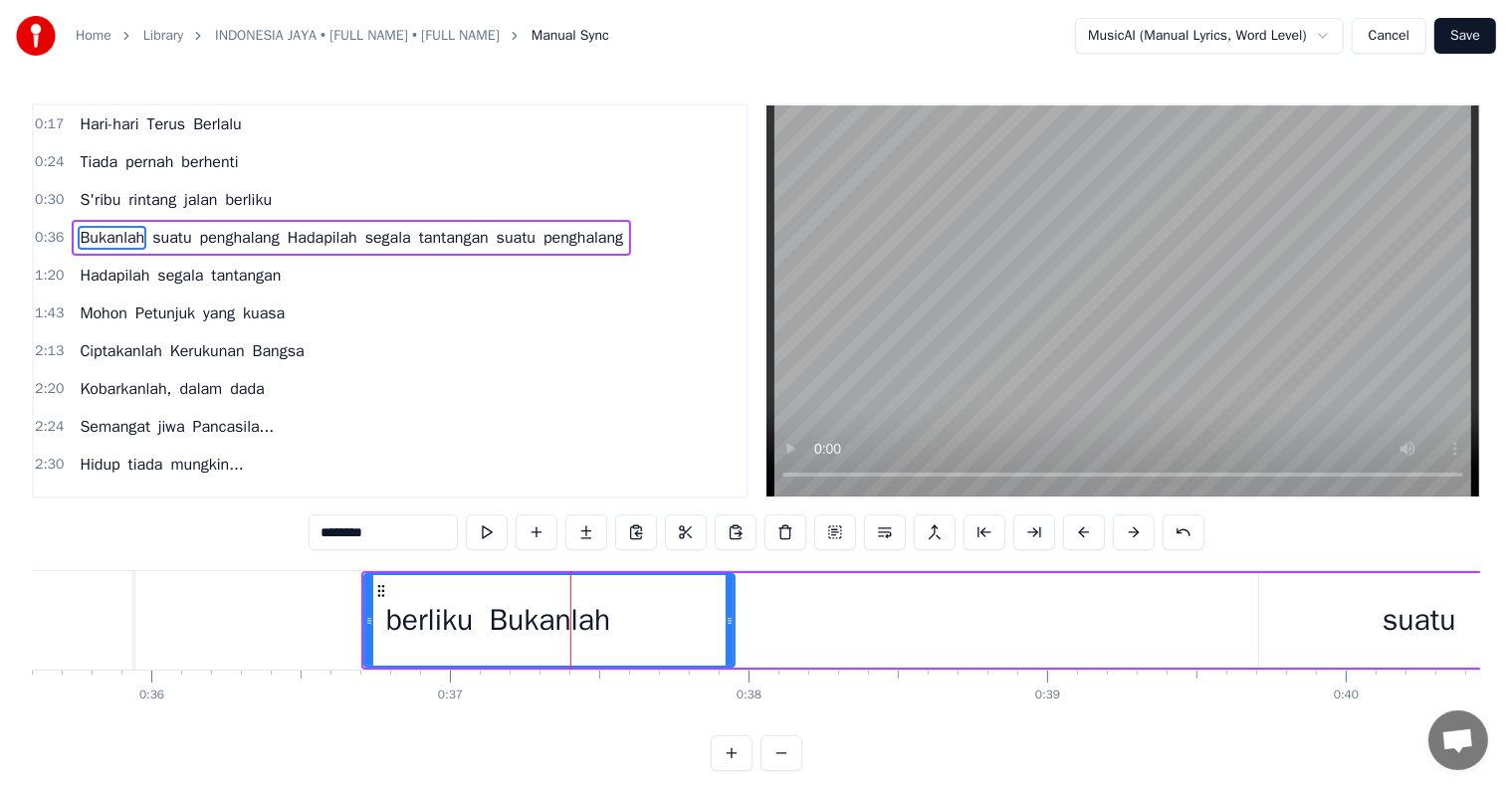 click 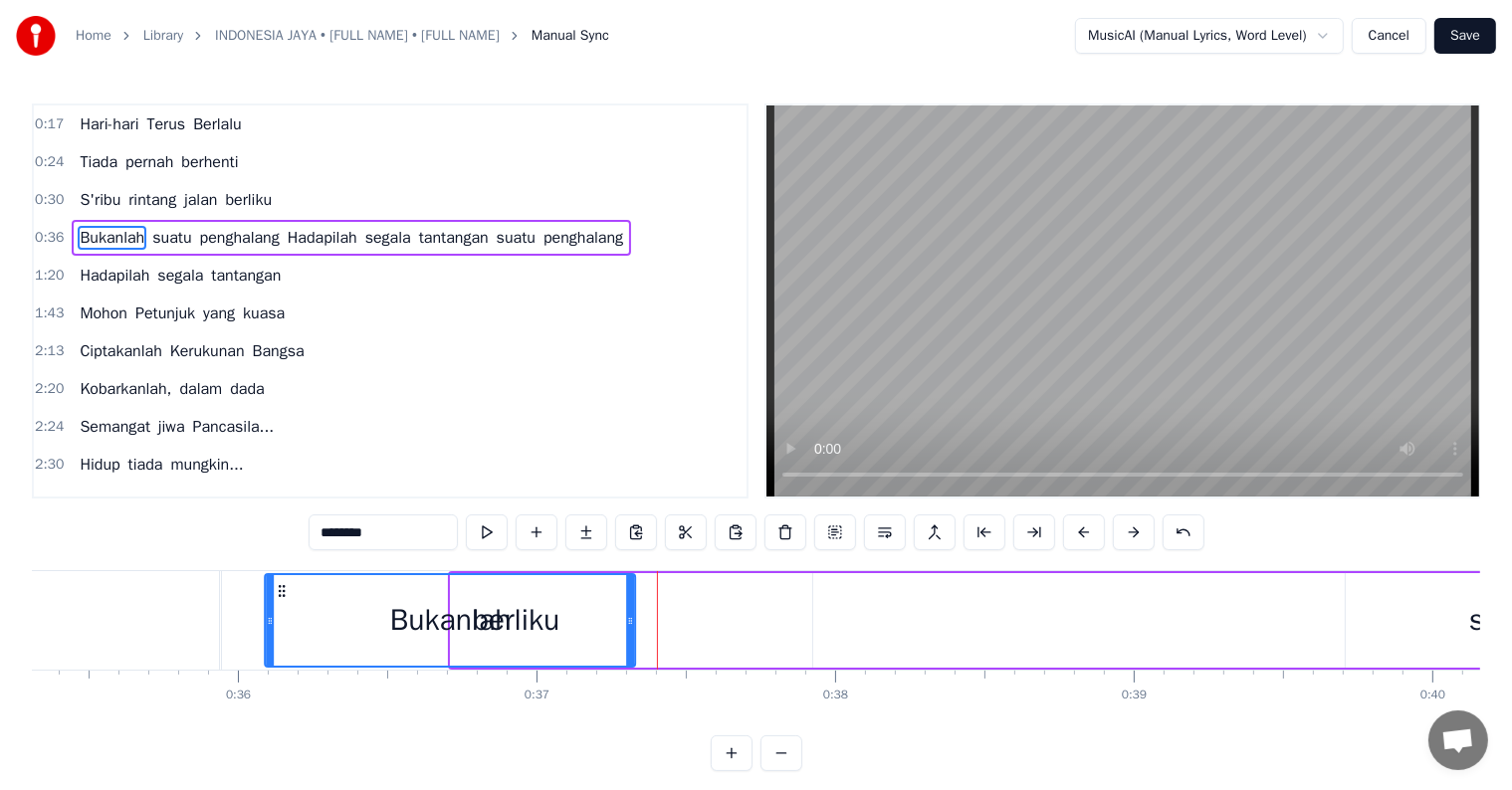 drag, startPoint x: 381, startPoint y: 587, endPoint x: 247, endPoint y: 581, distance: 134.13426 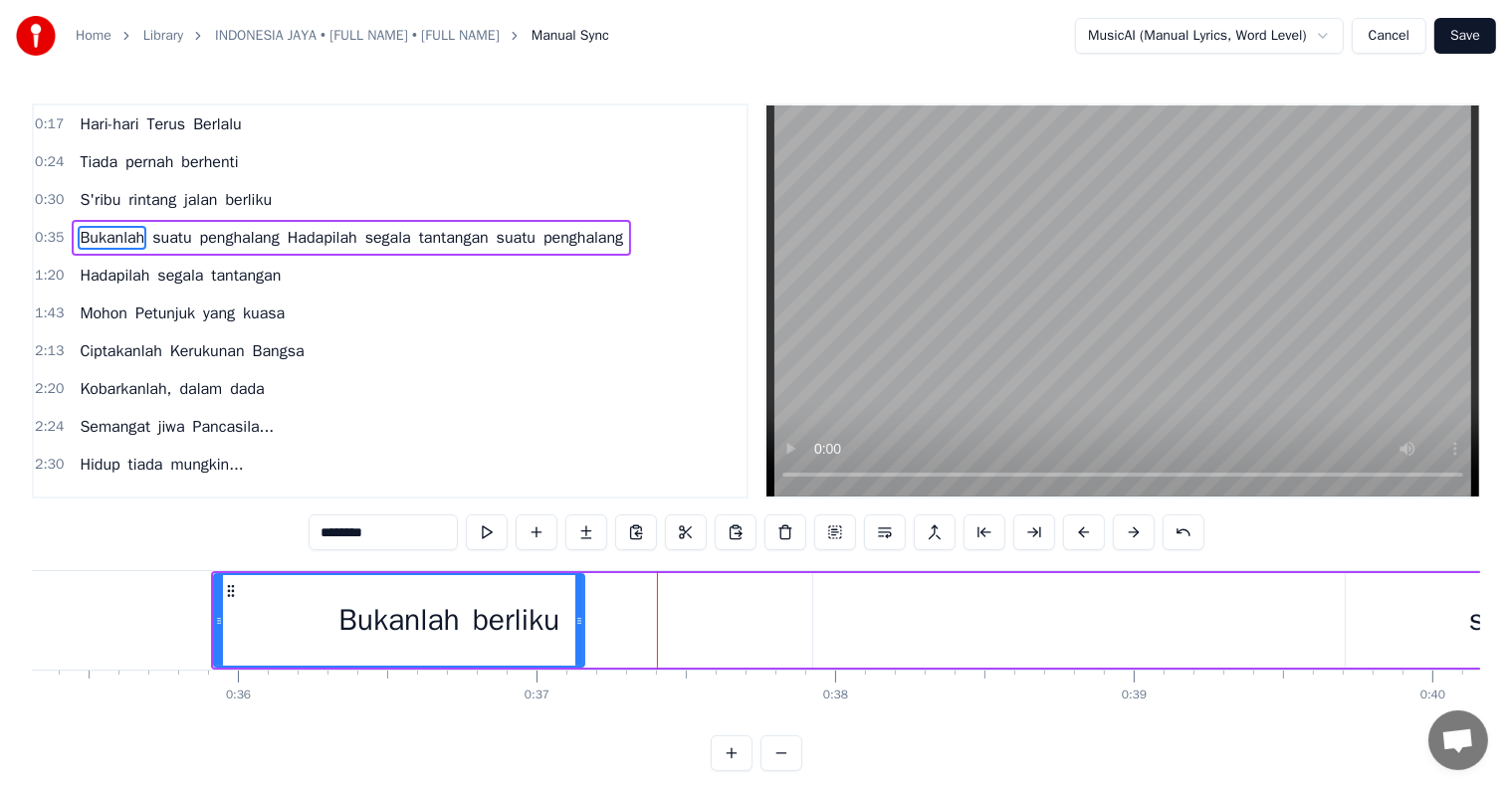scroll, scrollTop: 0, scrollLeft: 10528, axis: horizontal 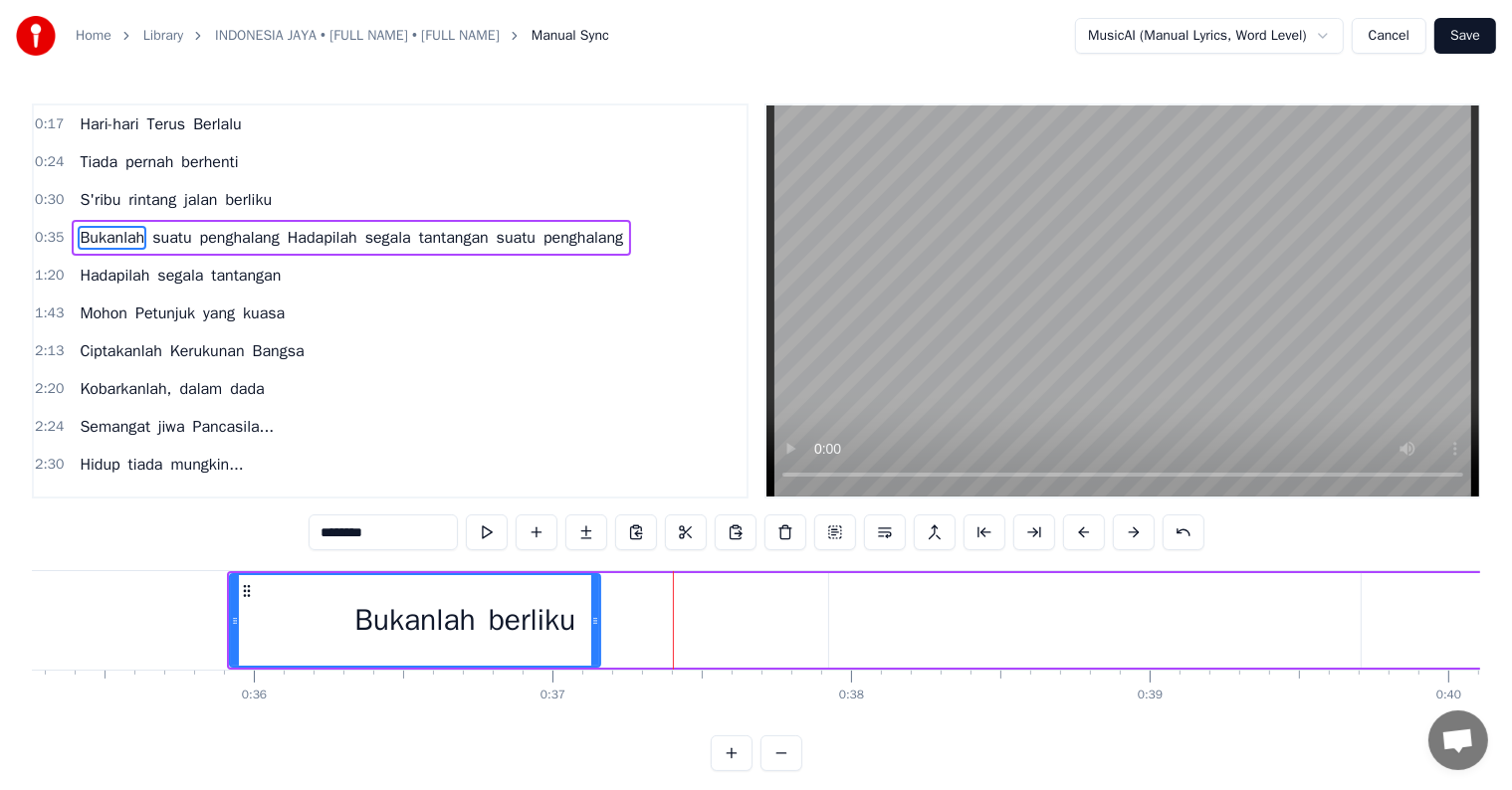 click on "Bukanlah suatu penghalang Hadapilah segala tantangan suatu penghalang" at bounding box center (5320, 620) 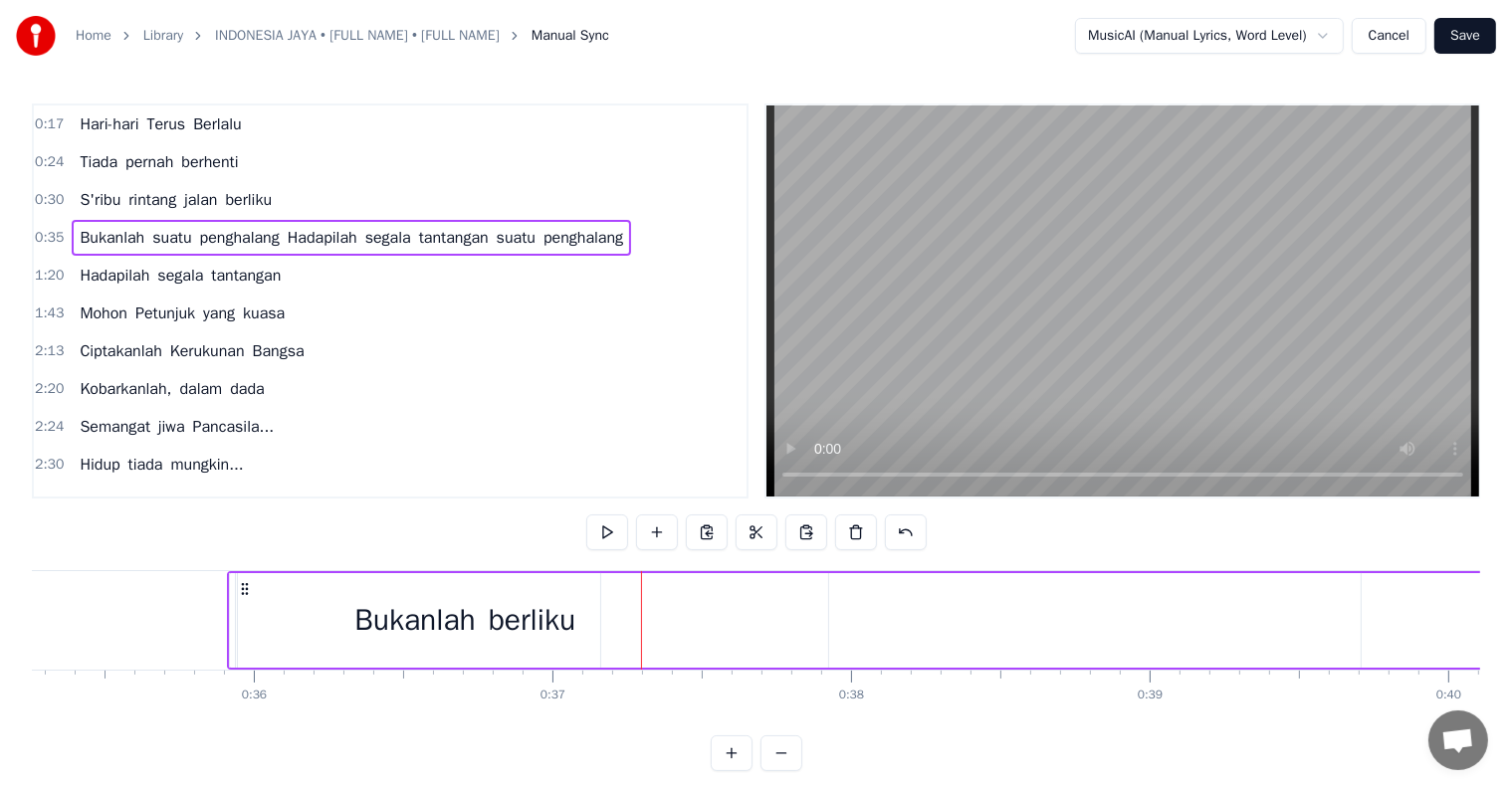 click on "Bukanlah" at bounding box center [415, 620] 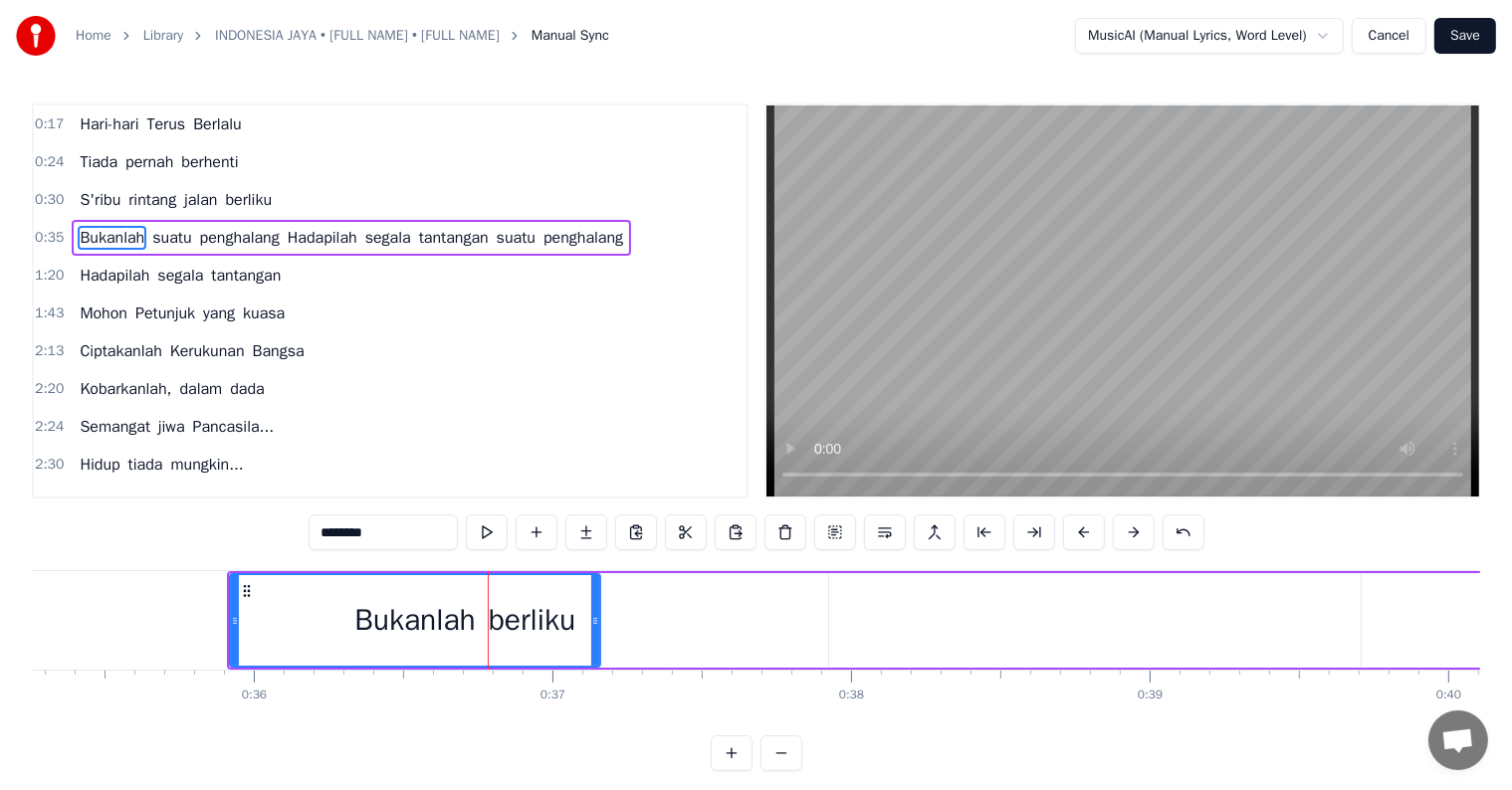 click on "Bukanlah suatu penghalang Hadapilah segala tantangan suatu penghalang" at bounding box center [5320, 620] 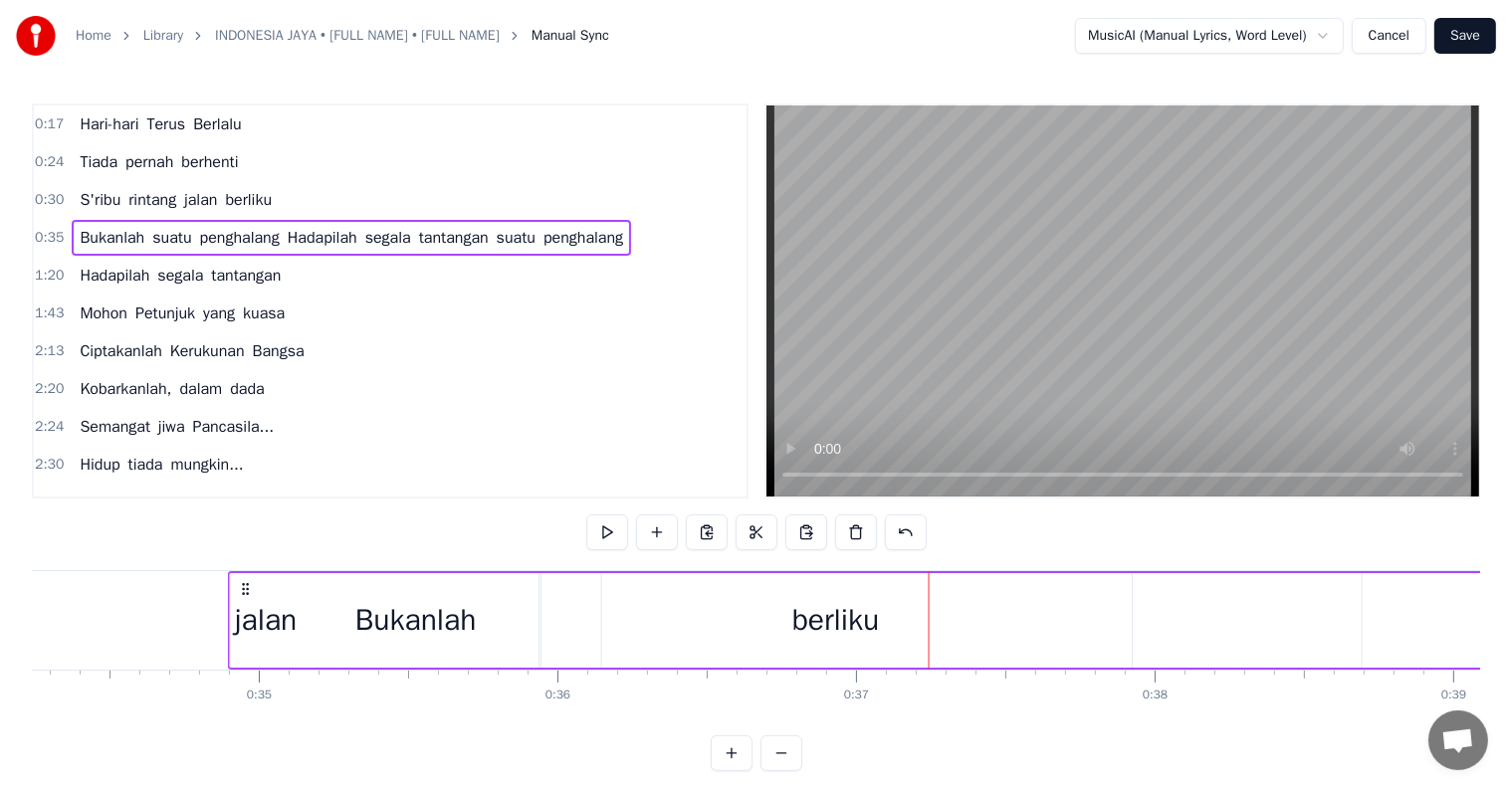 click 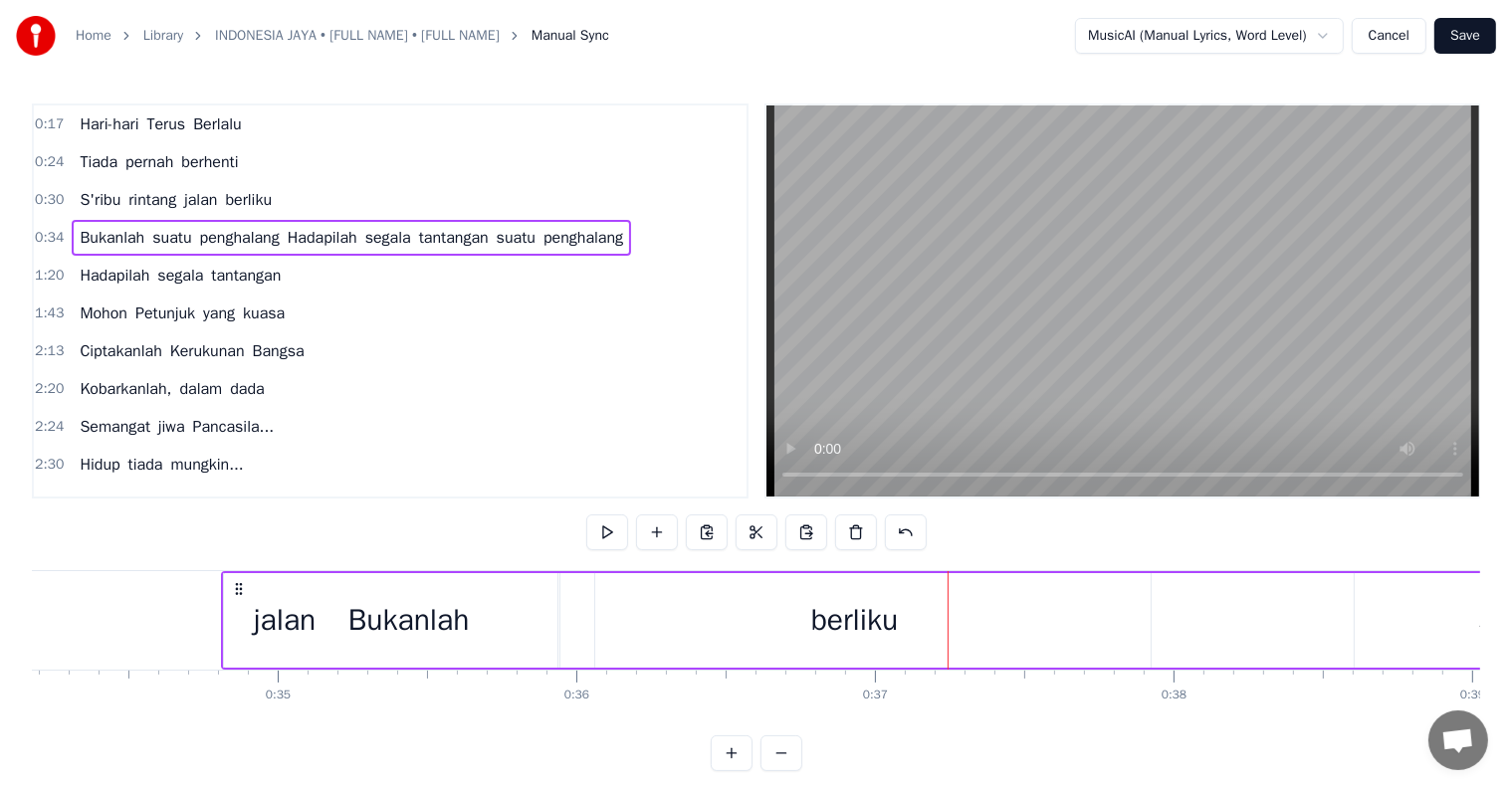 click on "Bukanlah suatu penghalang Hadapilah segala tantangan suatu penghalang" at bounding box center [5314, 620] 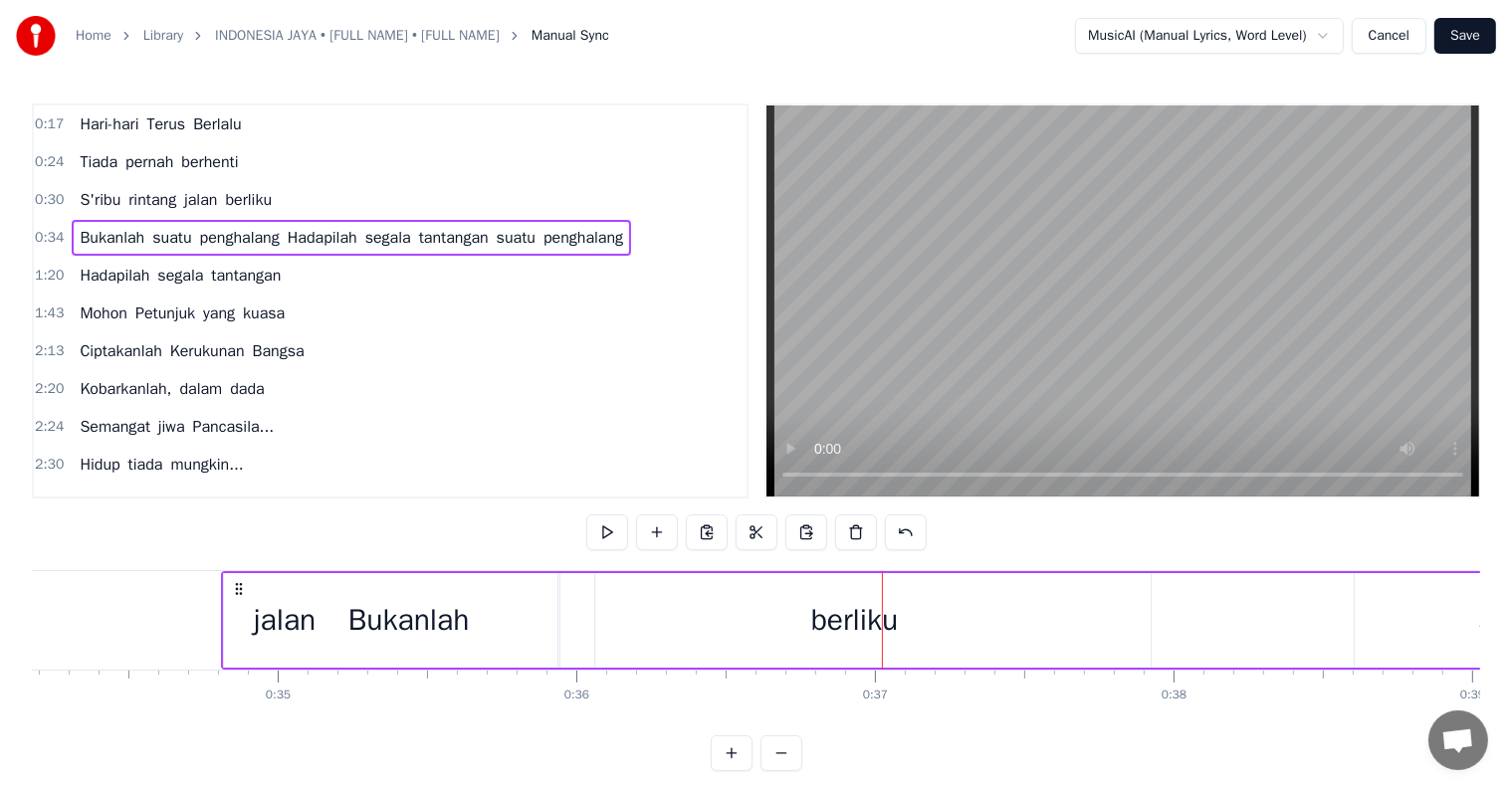 click on "Bukanlah suatu penghalang Hadapilah segala tantangan suatu penghalang" at bounding box center (5314, 620) 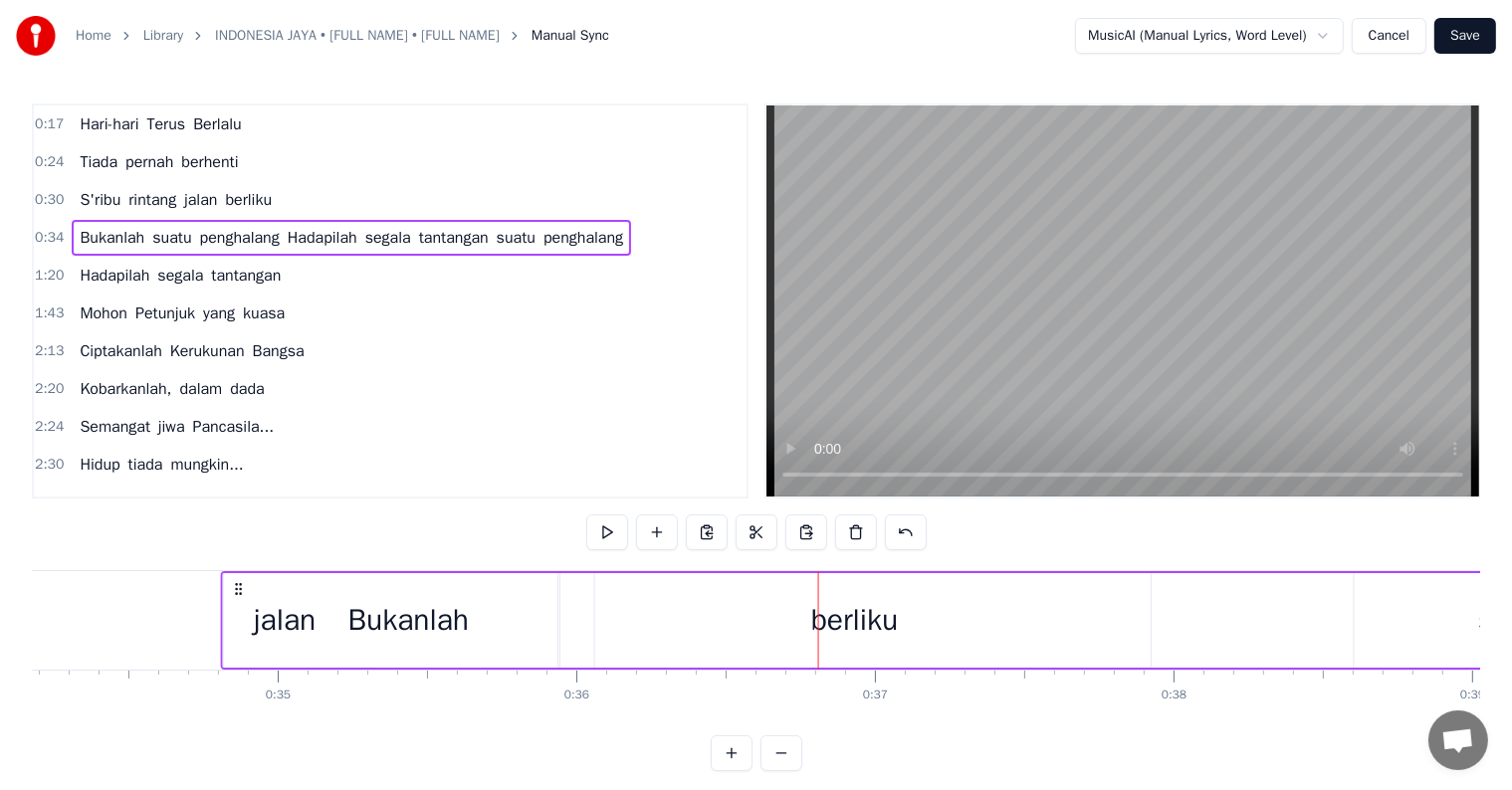 click 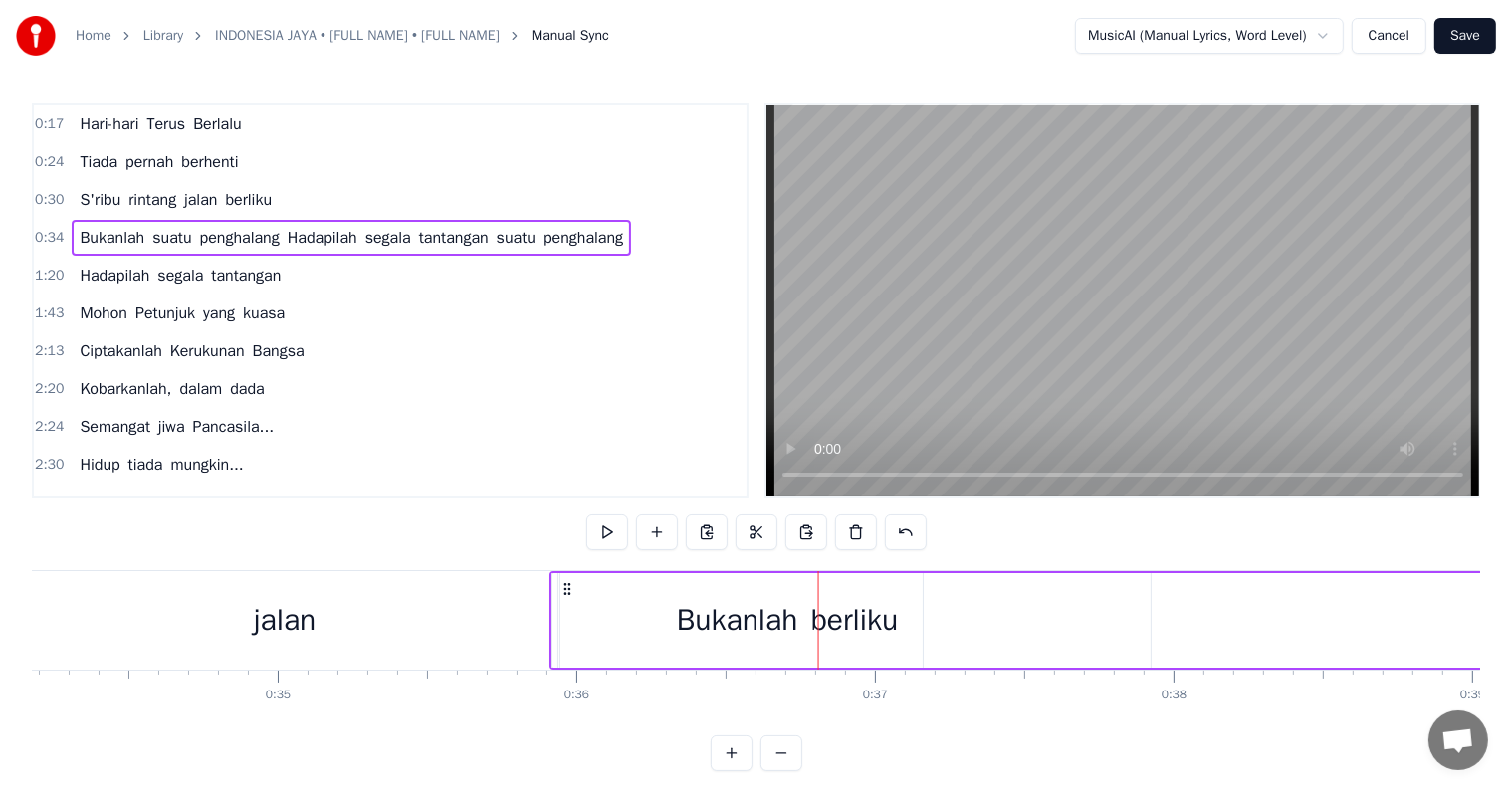 drag, startPoint x: 242, startPoint y: 589, endPoint x: 570, endPoint y: 589, distance: 328 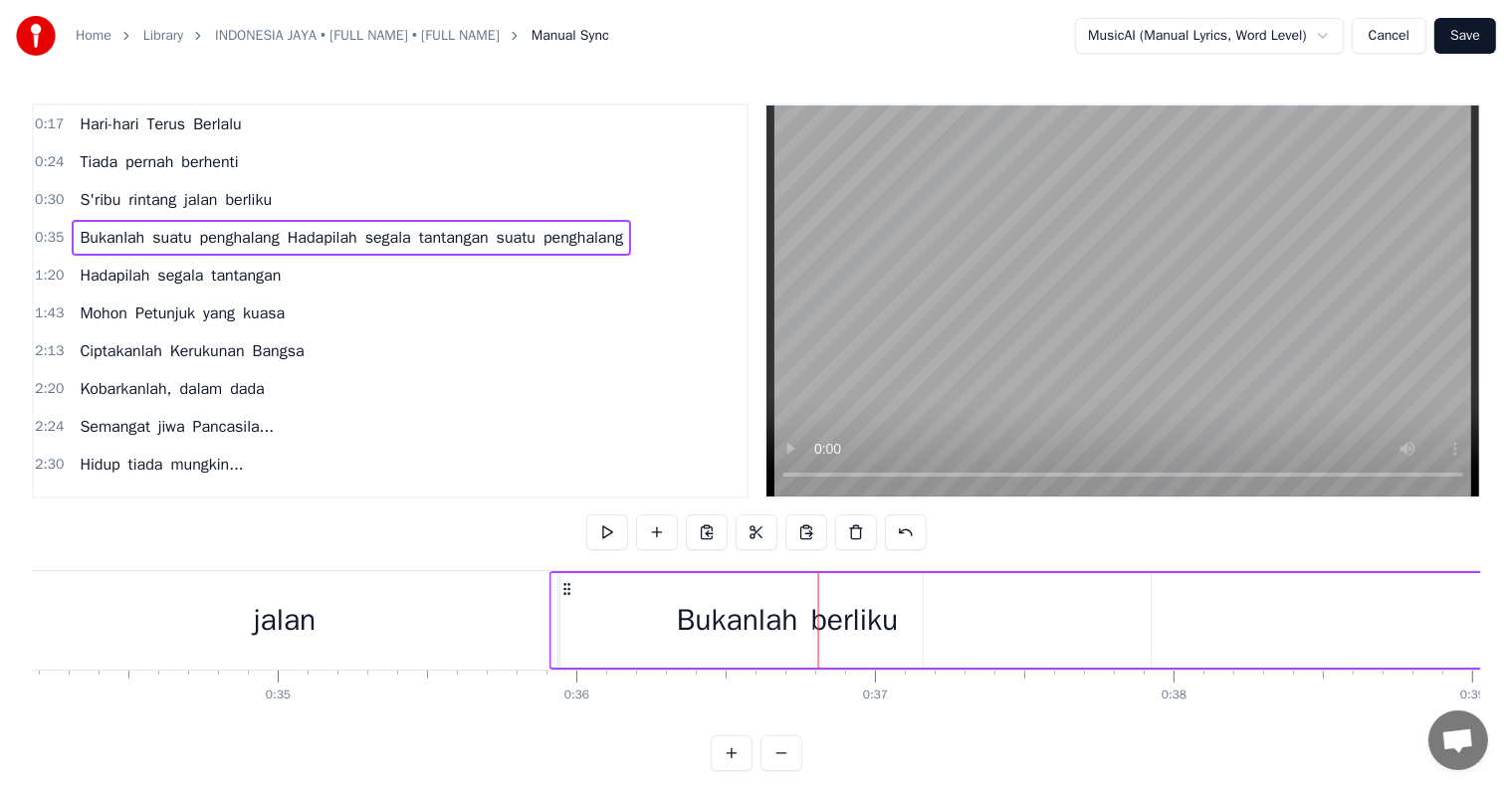 click 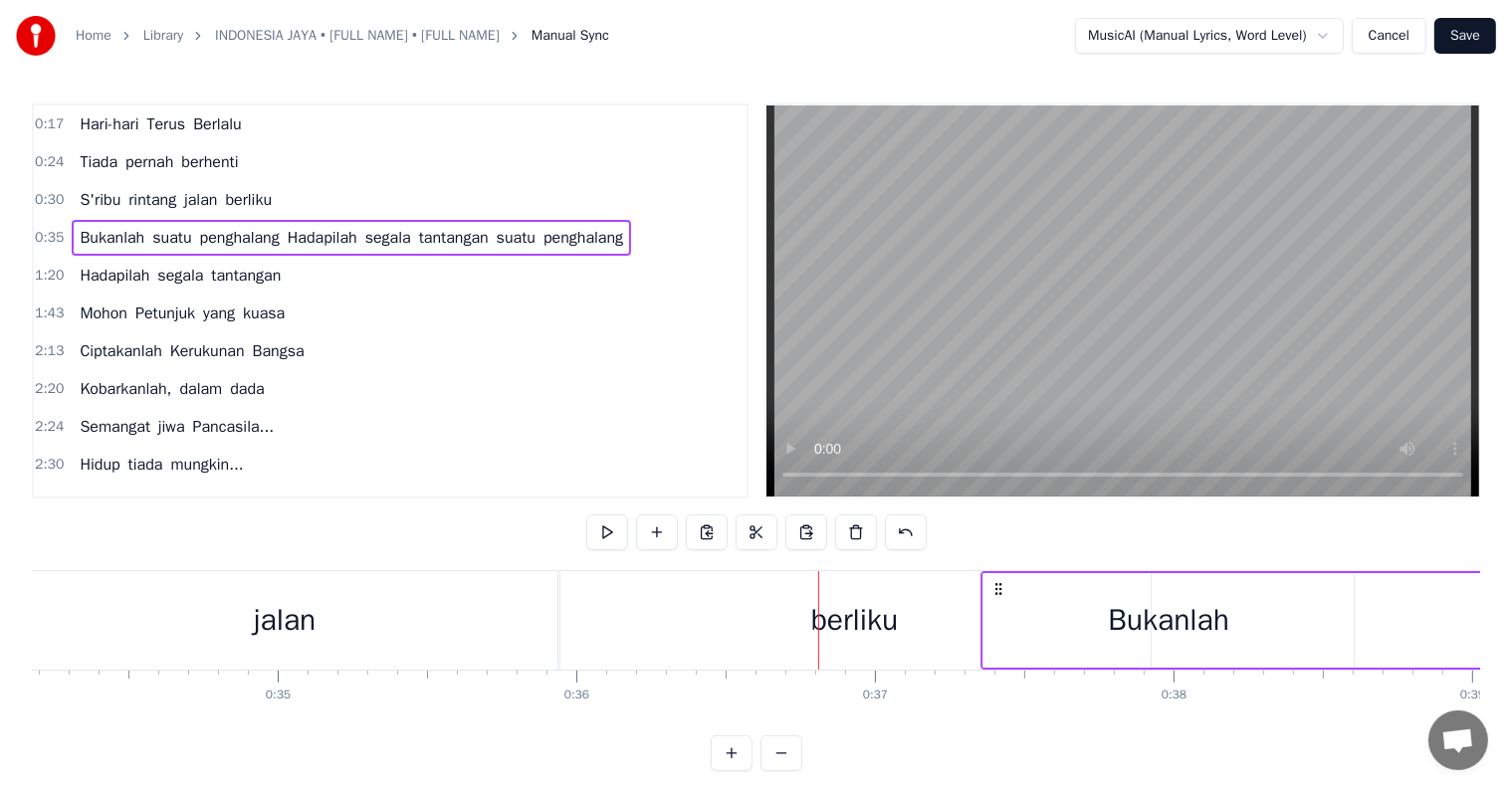 drag, startPoint x: 564, startPoint y: 585, endPoint x: 996, endPoint y: 589, distance: 432.01852 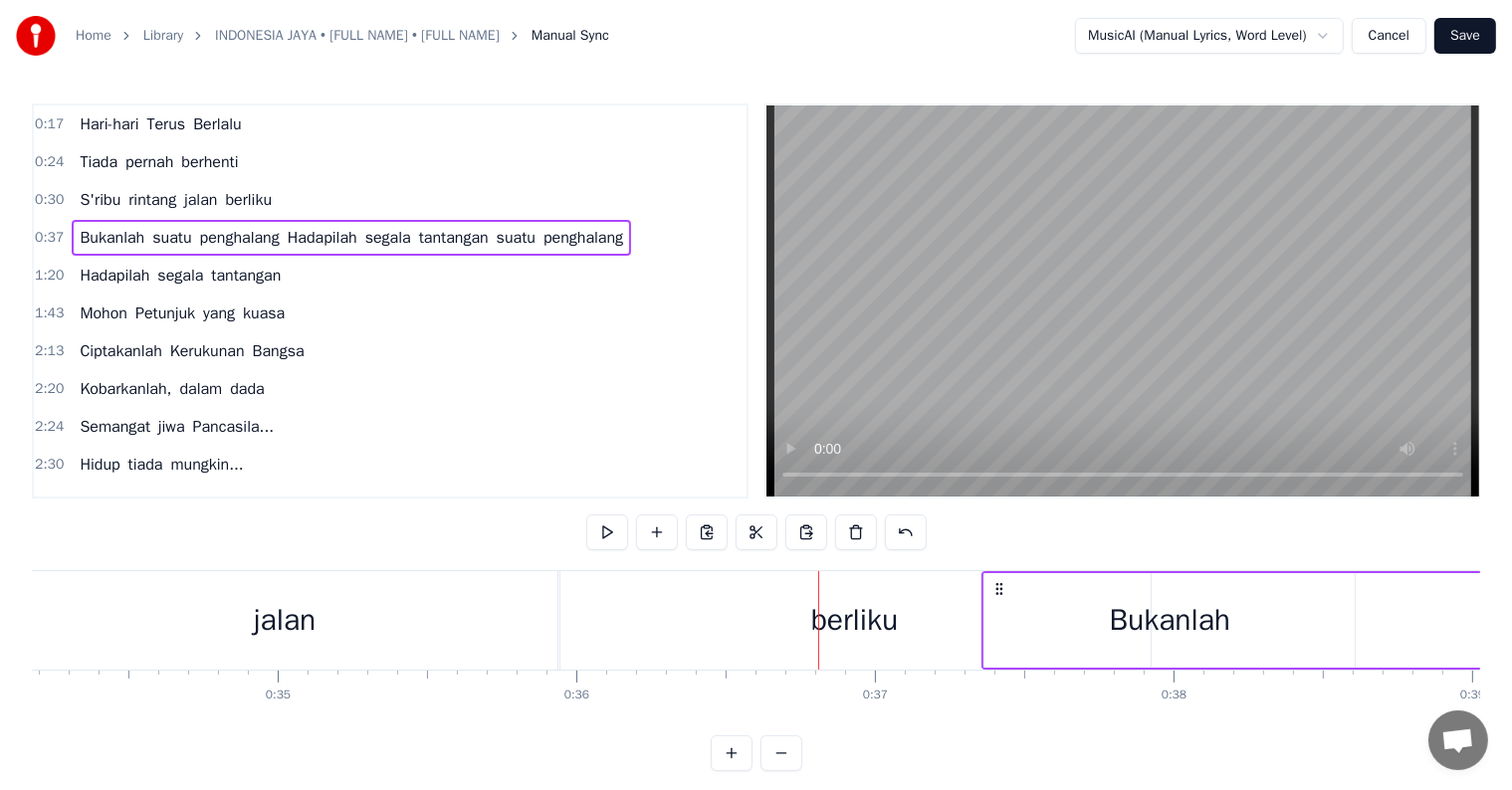 click on "berliku" at bounding box center (854, 620) 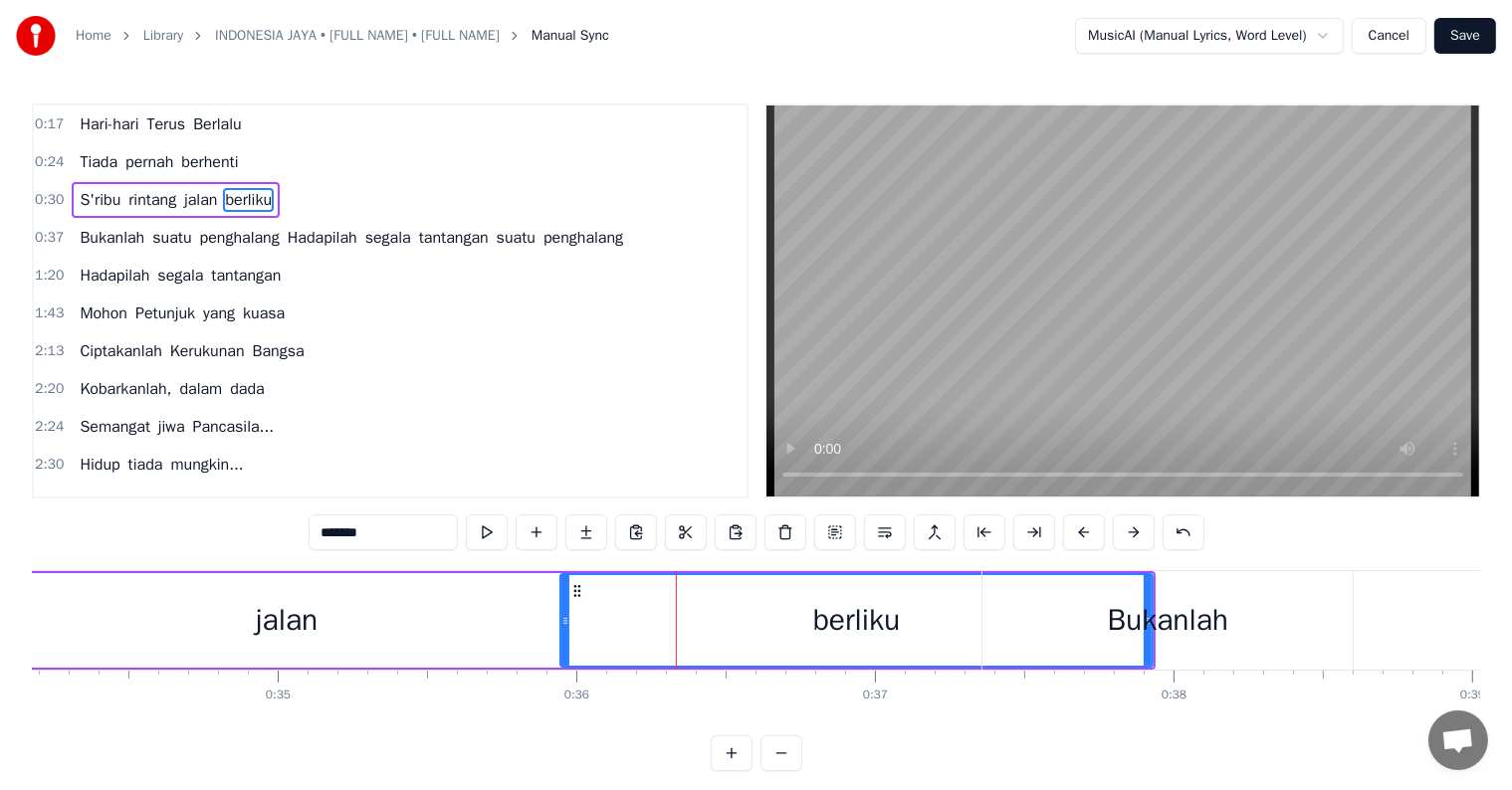 click on "jalan" at bounding box center [287, 620] 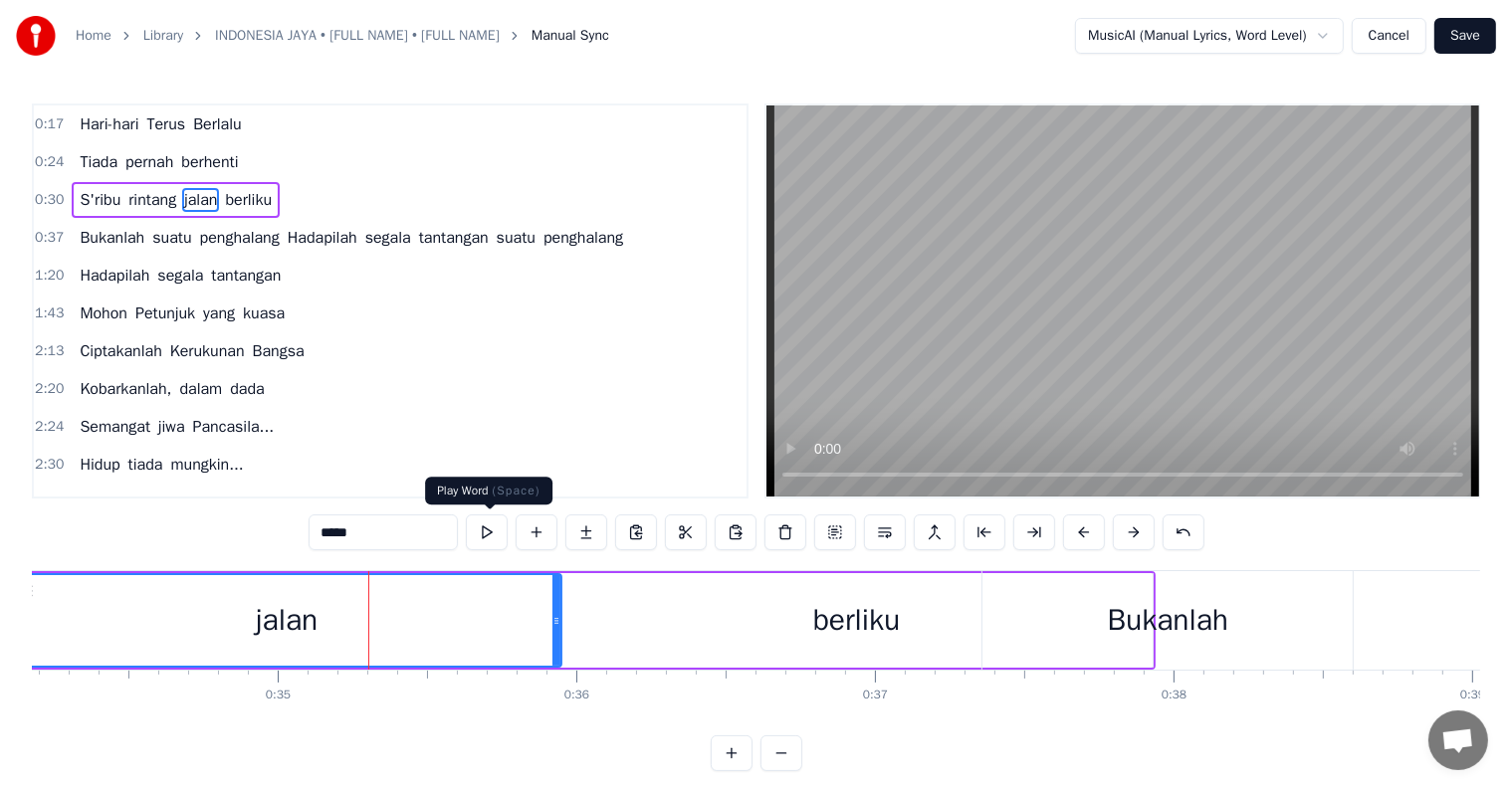 click at bounding box center [487, 532] 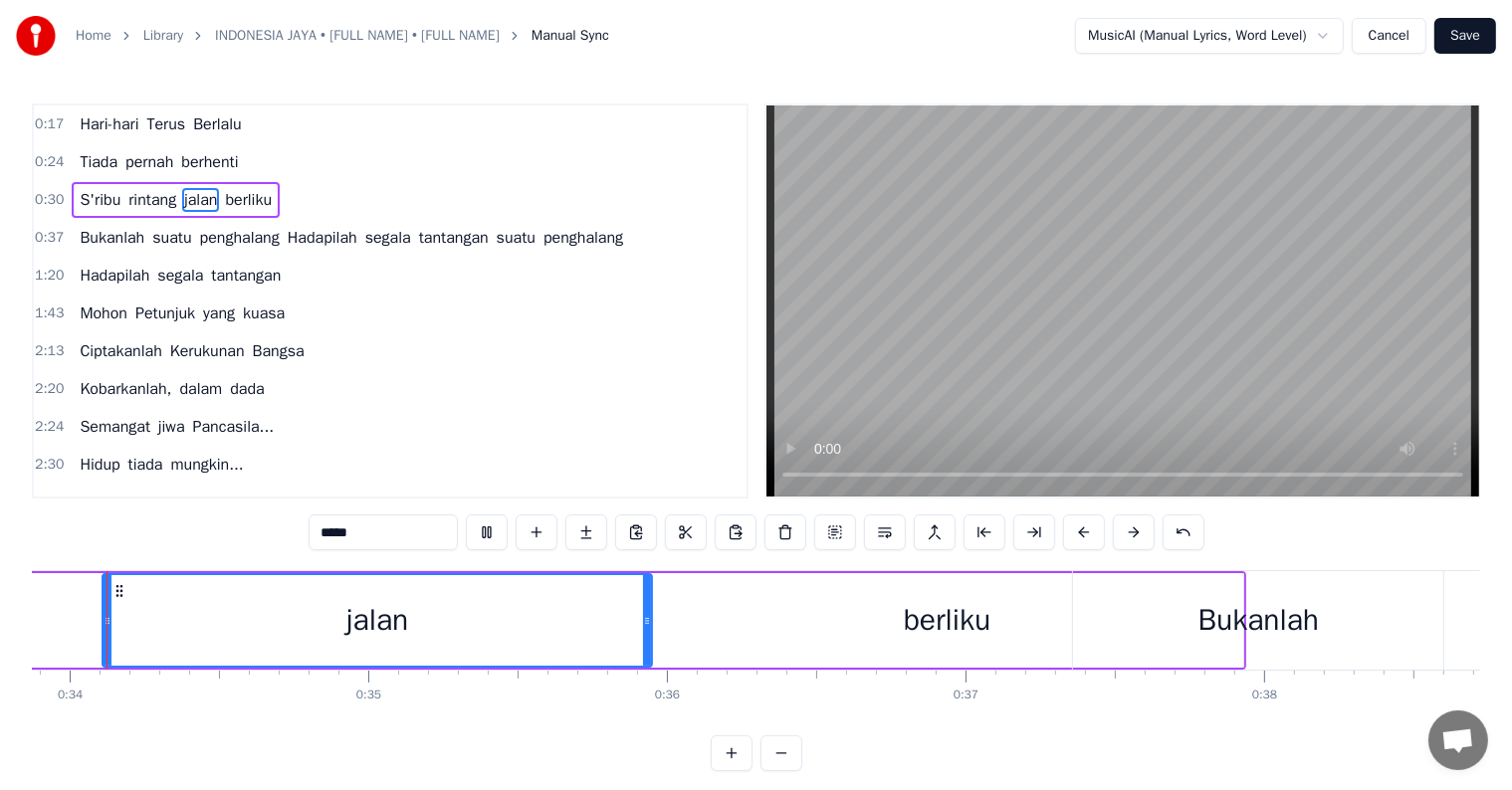 scroll, scrollTop: 0, scrollLeft: 10083, axis: horizontal 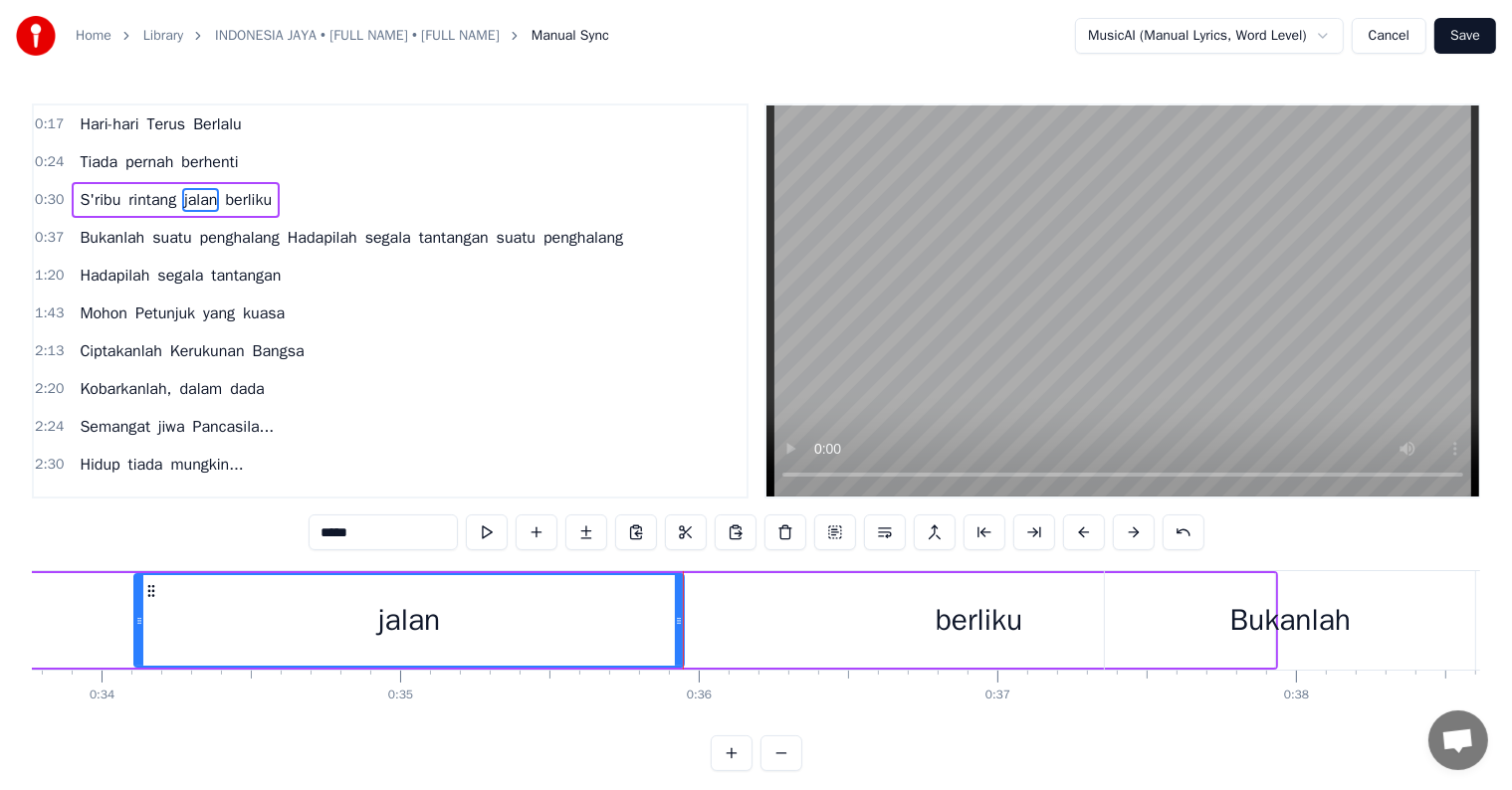 click at bounding box center (487, 532) 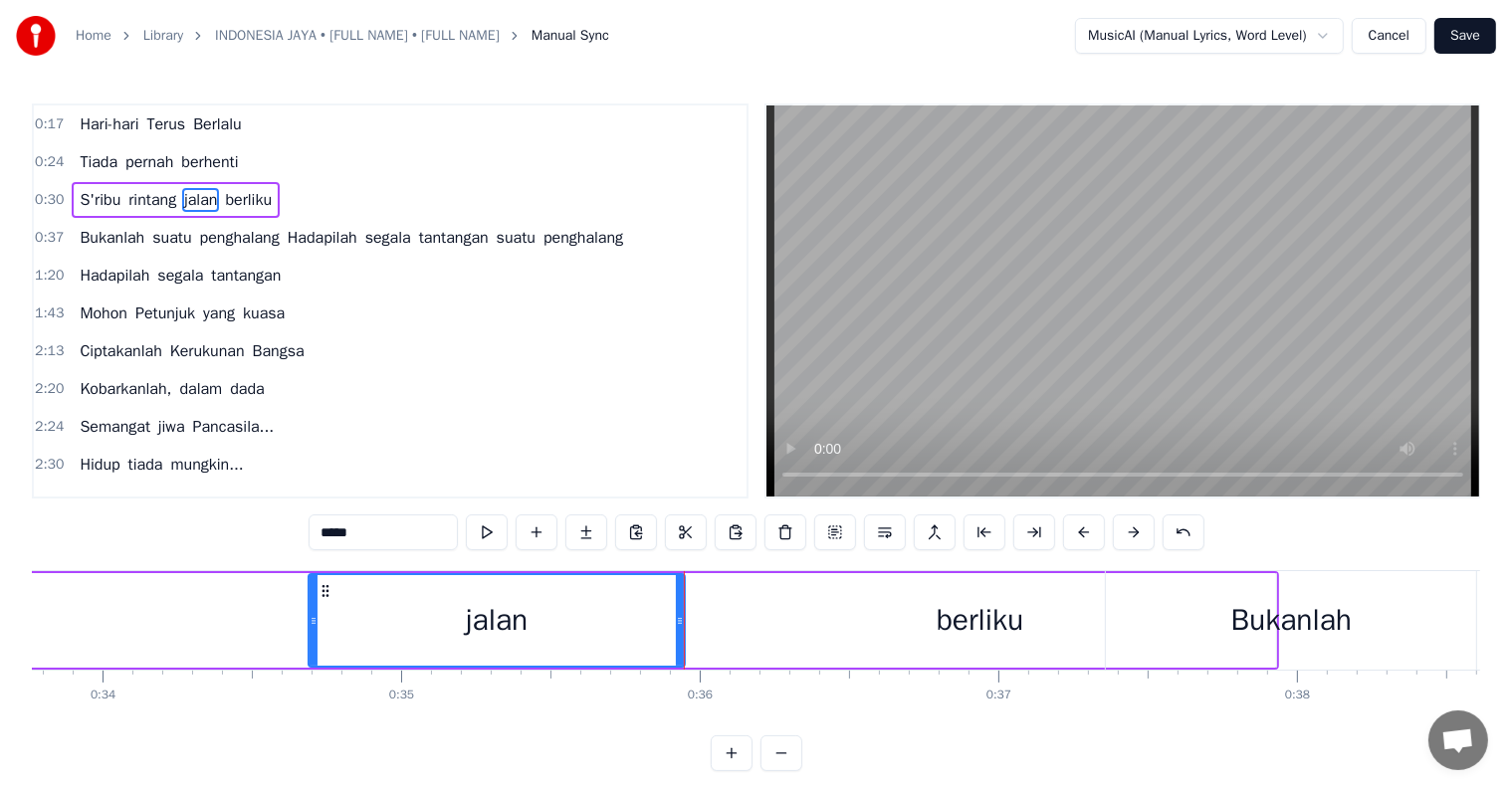 drag, startPoint x: 139, startPoint y: 619, endPoint x: 313, endPoint y: 616, distance: 174.02586 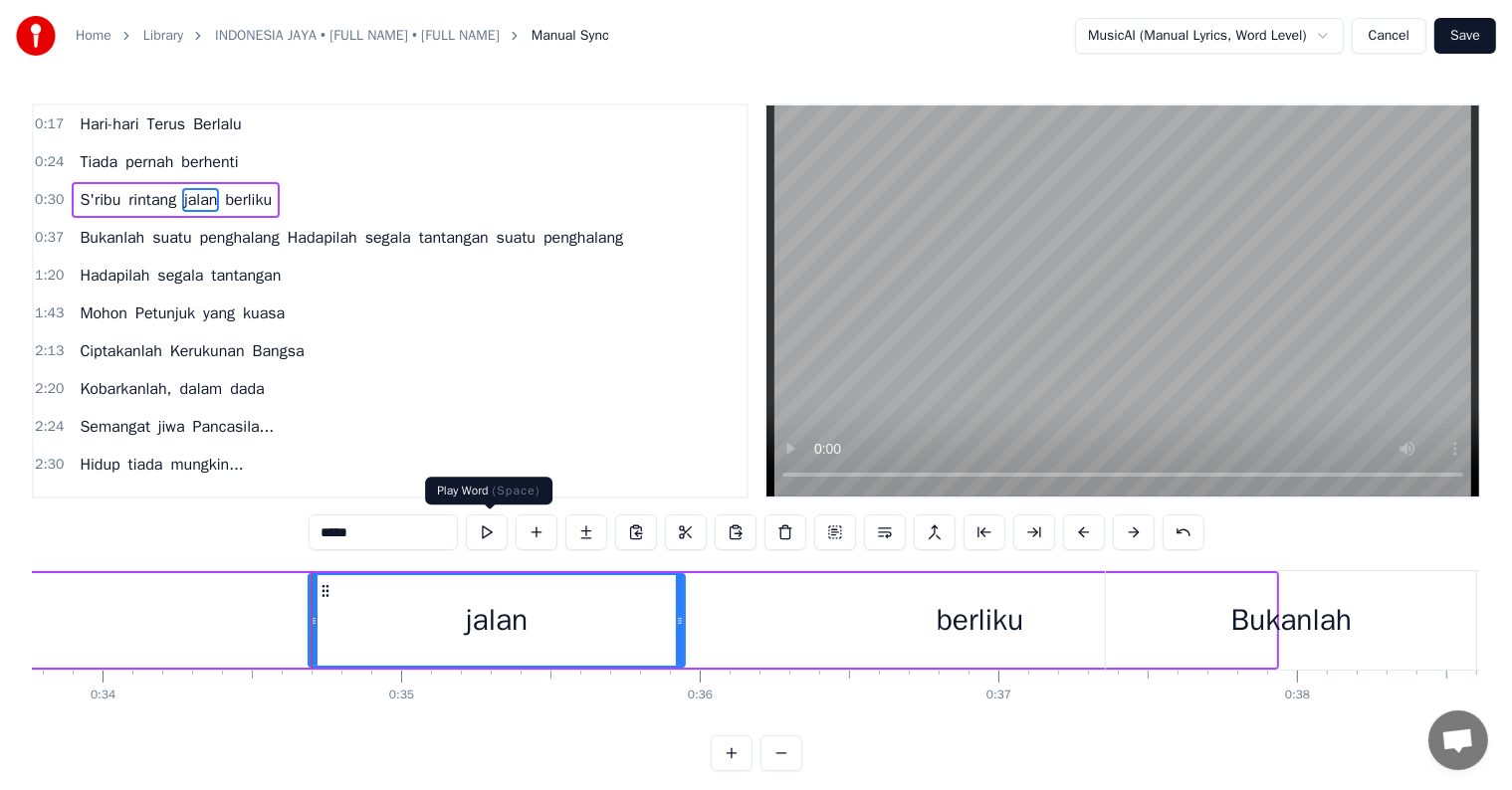 click at bounding box center [487, 532] 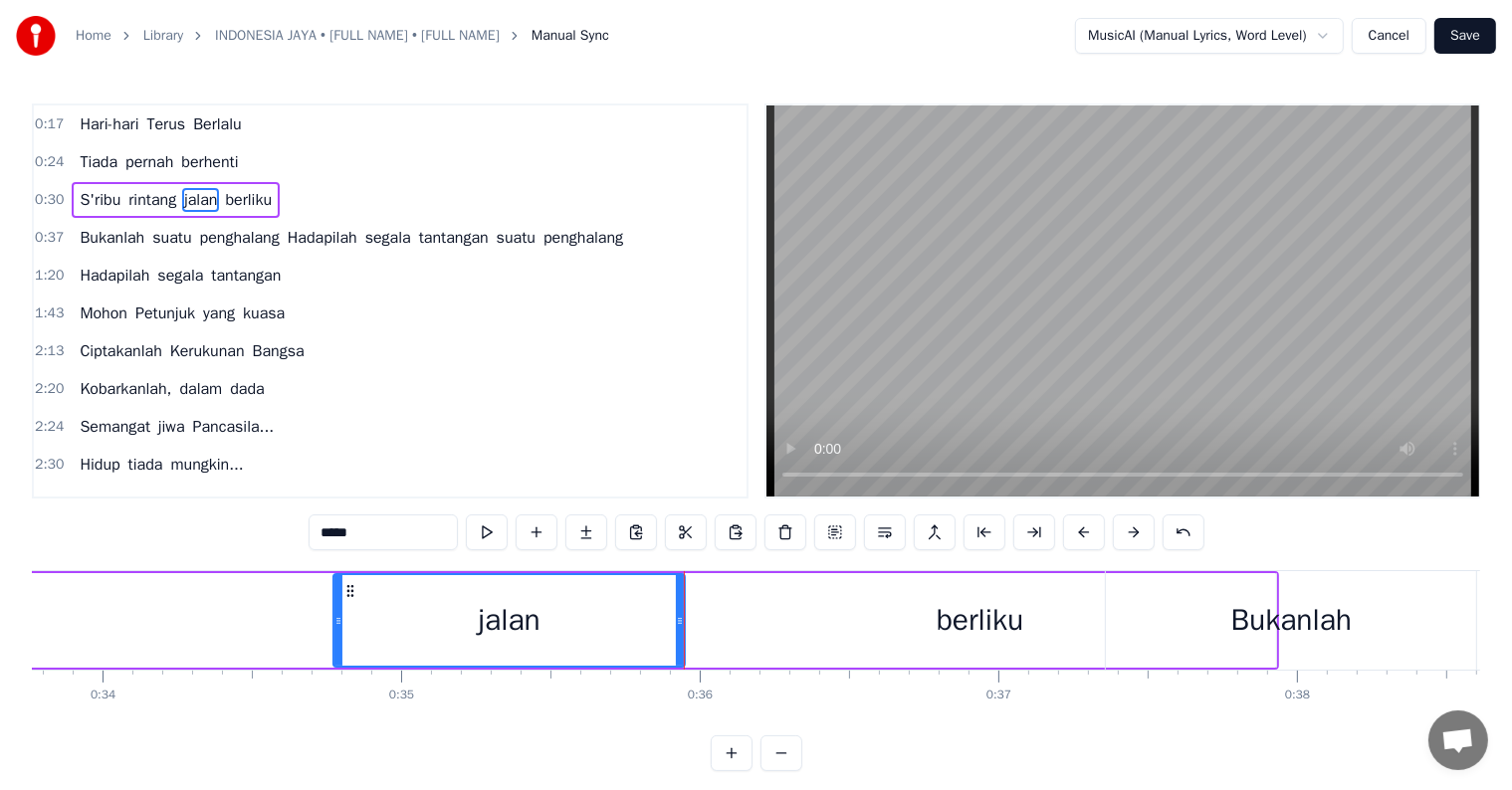 drag, startPoint x: 314, startPoint y: 618, endPoint x: 338, endPoint y: 618, distance: 24 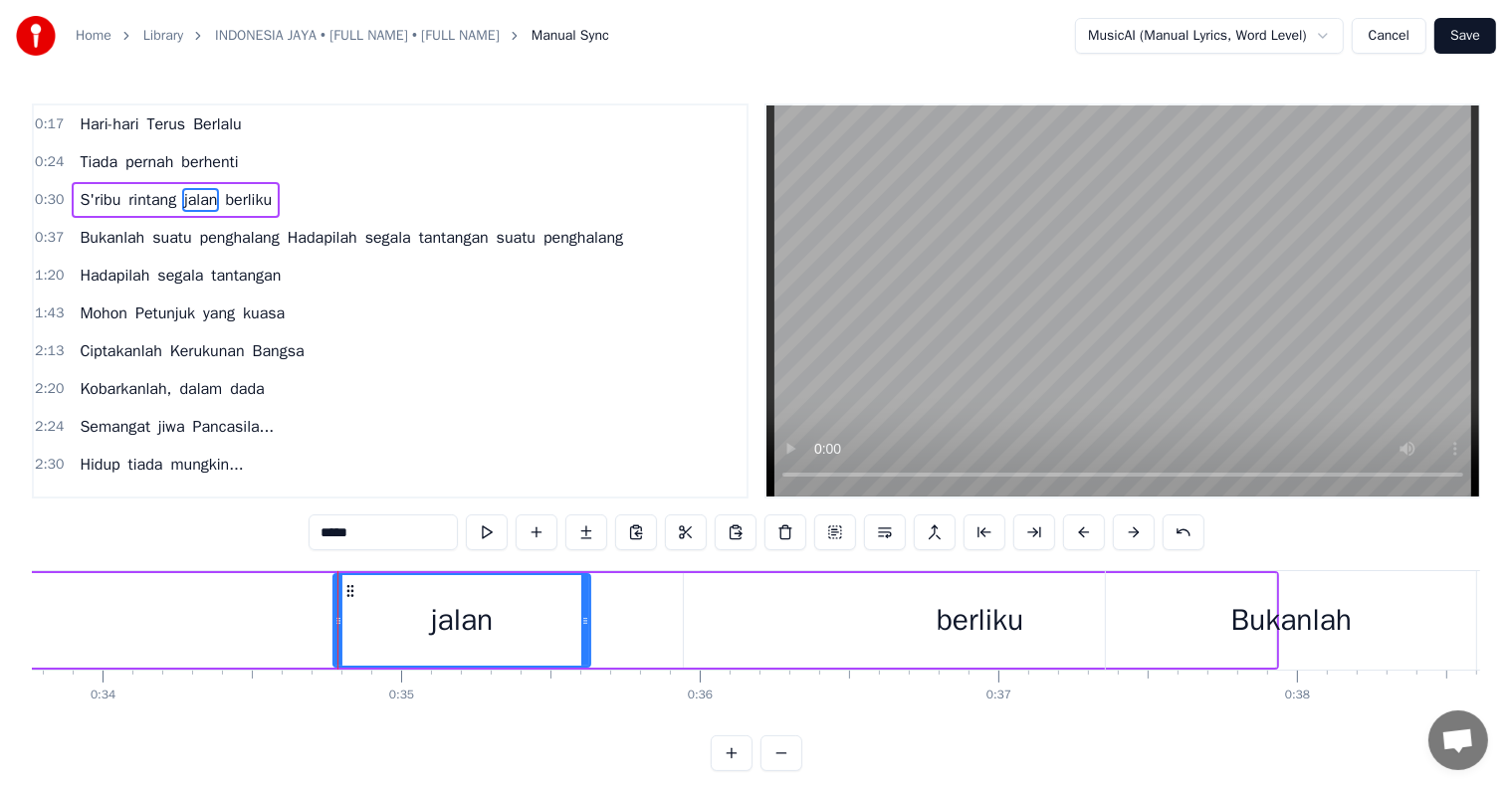 drag, startPoint x: 681, startPoint y: 627, endPoint x: 586, endPoint y: 621, distance: 95.189285 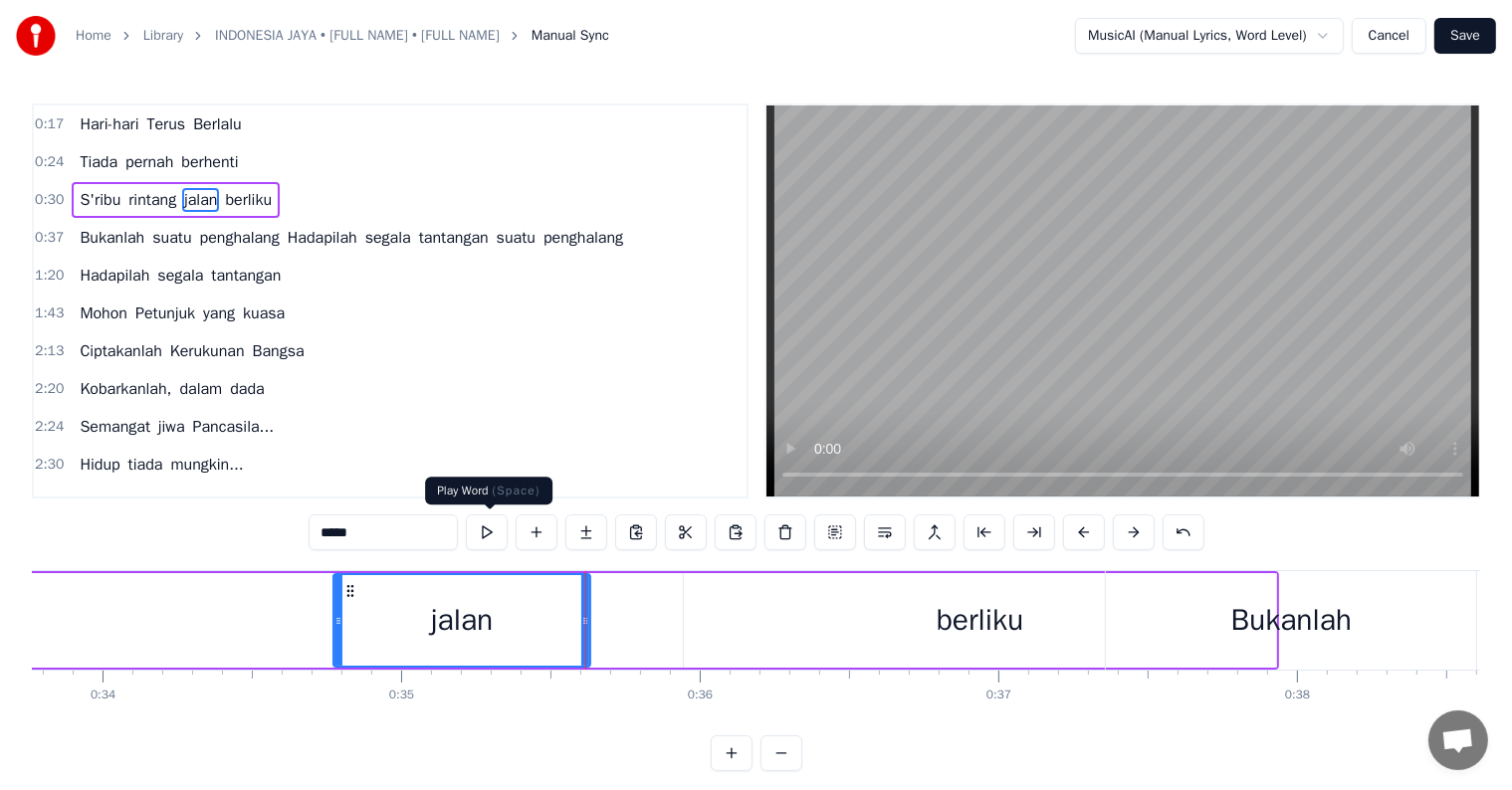 click at bounding box center (487, 532) 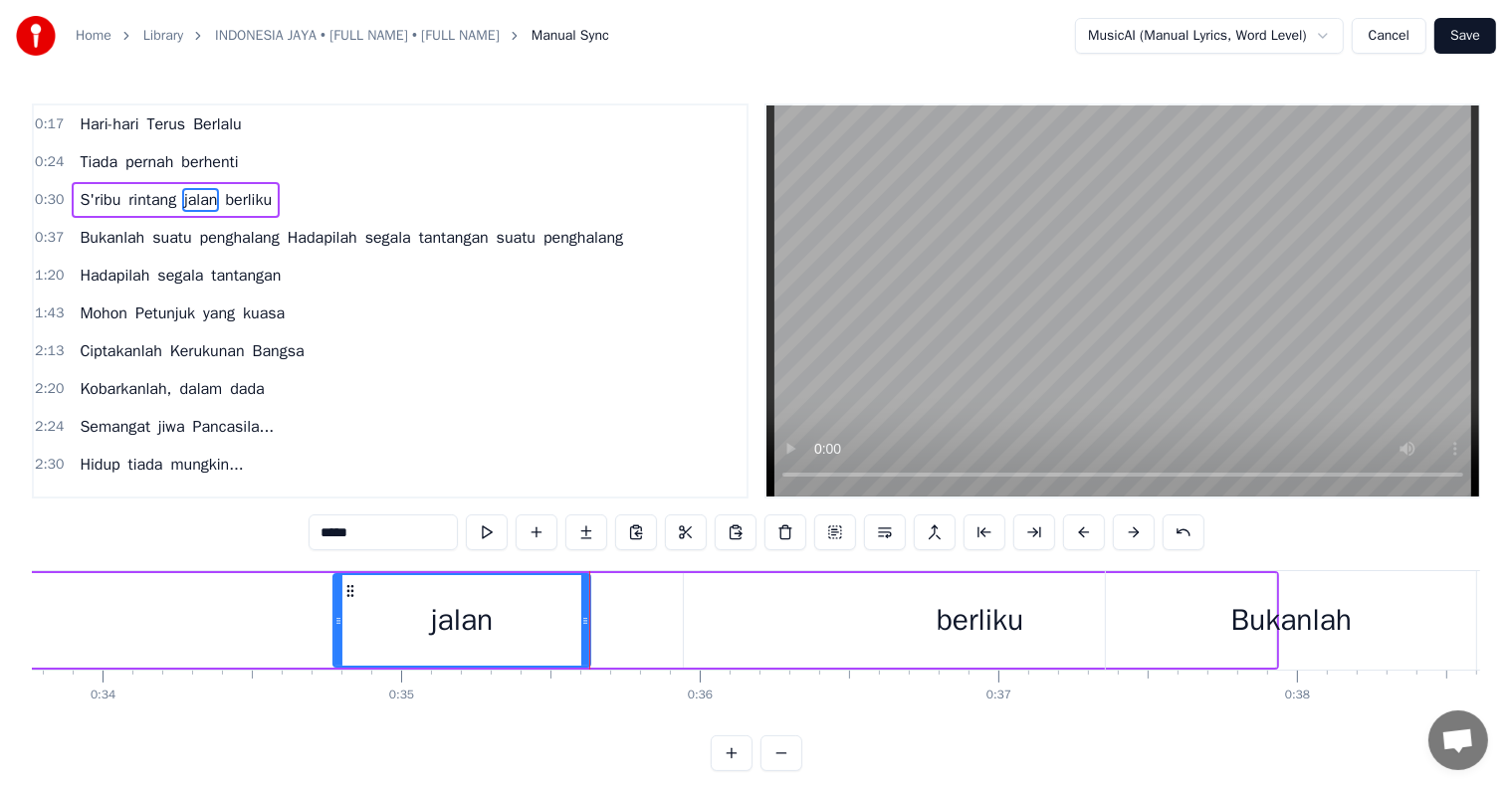 click at bounding box center (487, 532) 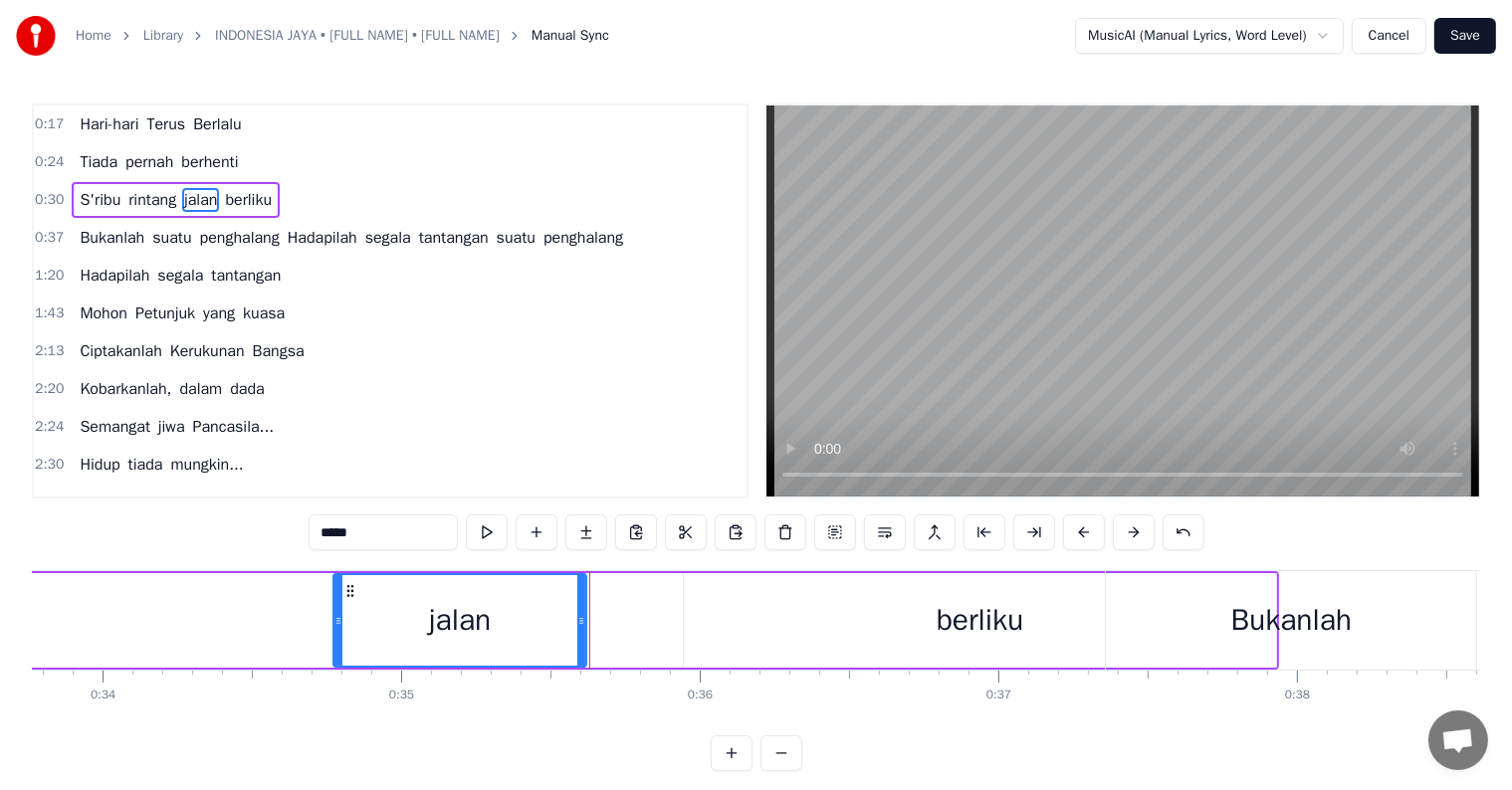 click at bounding box center (581, 620) 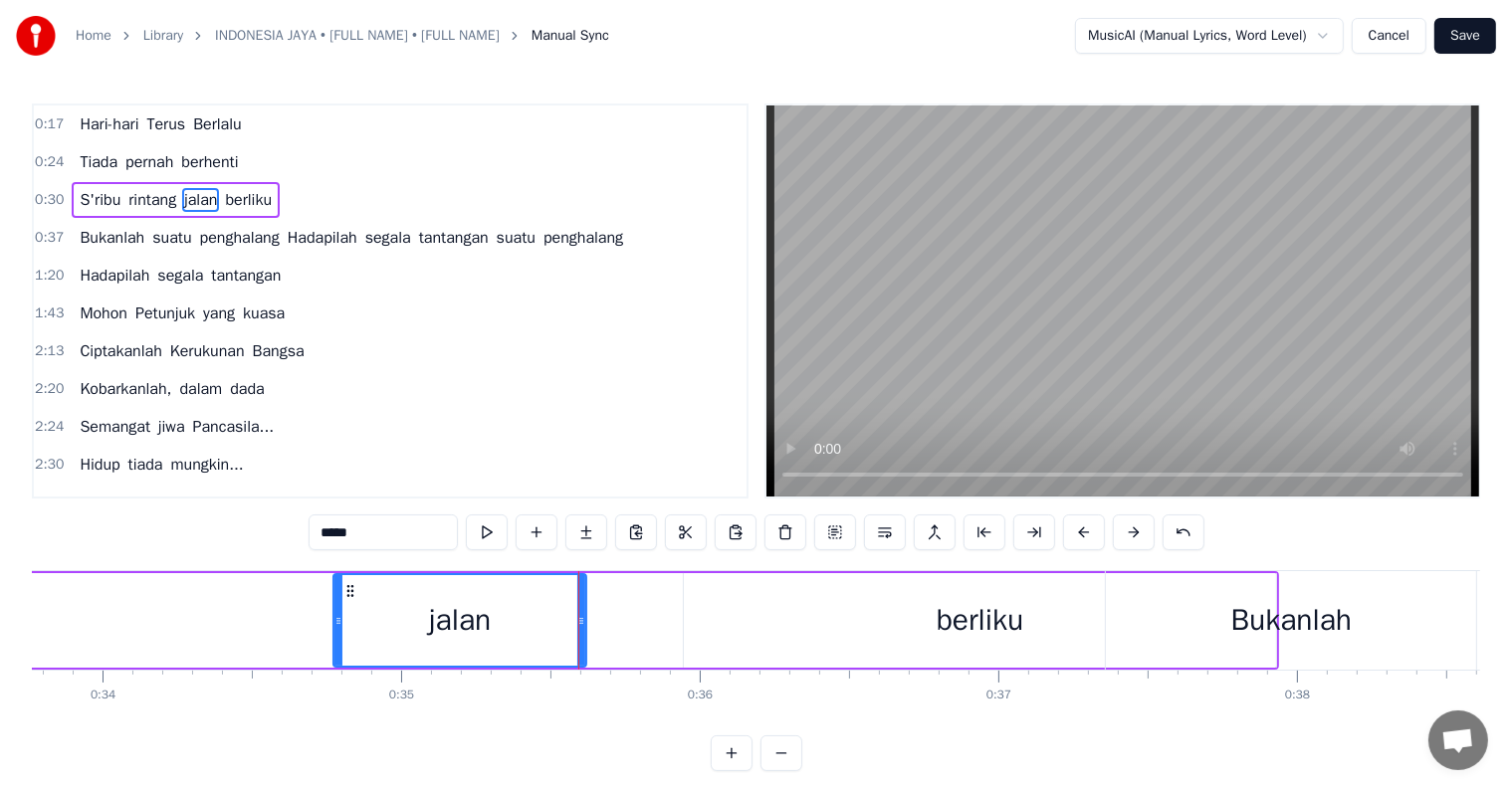 click on "S'ribu rintang jalan berliku" at bounding box center [119, 620] 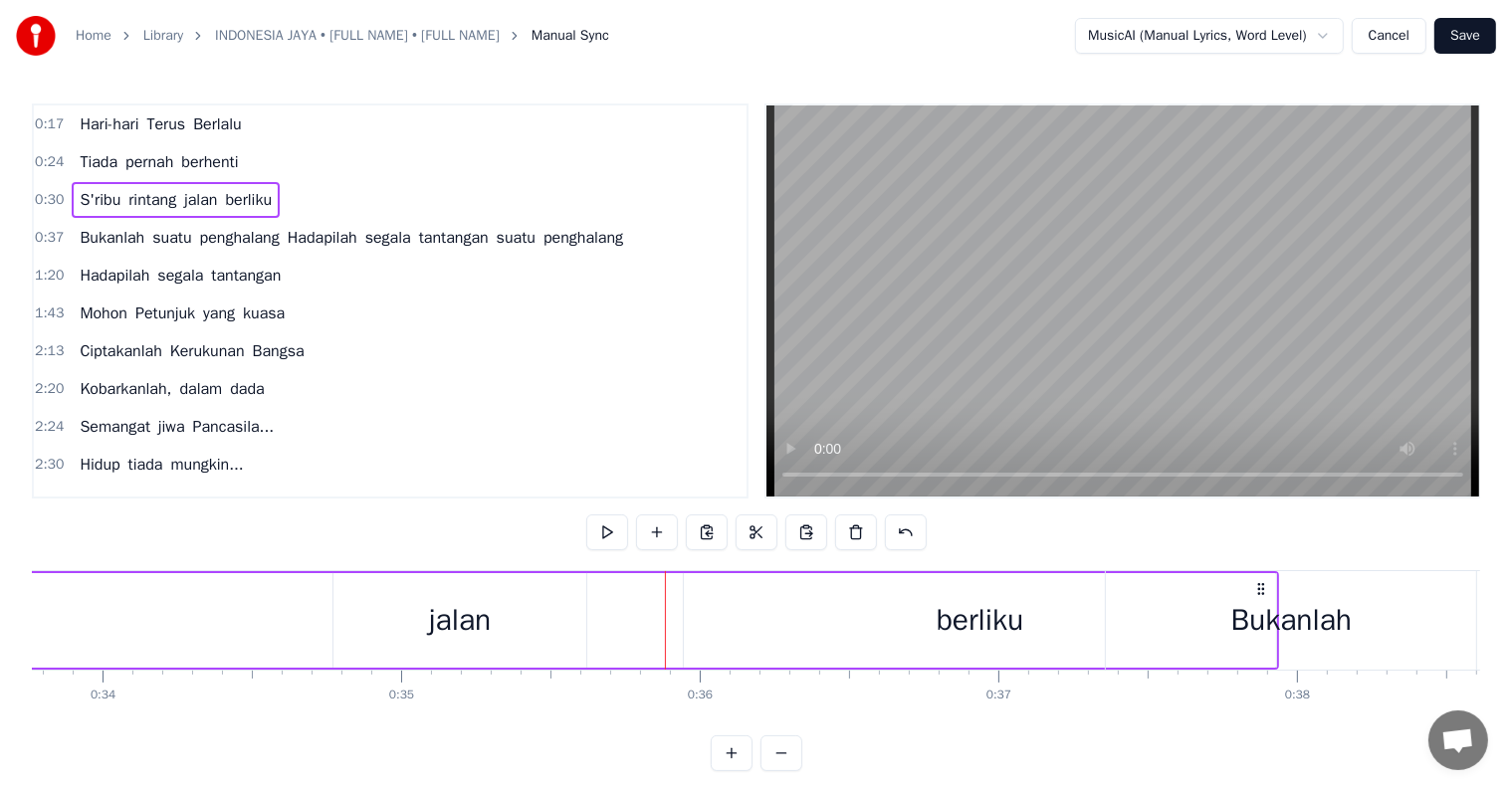 click on "berliku" at bounding box center [979, 620] 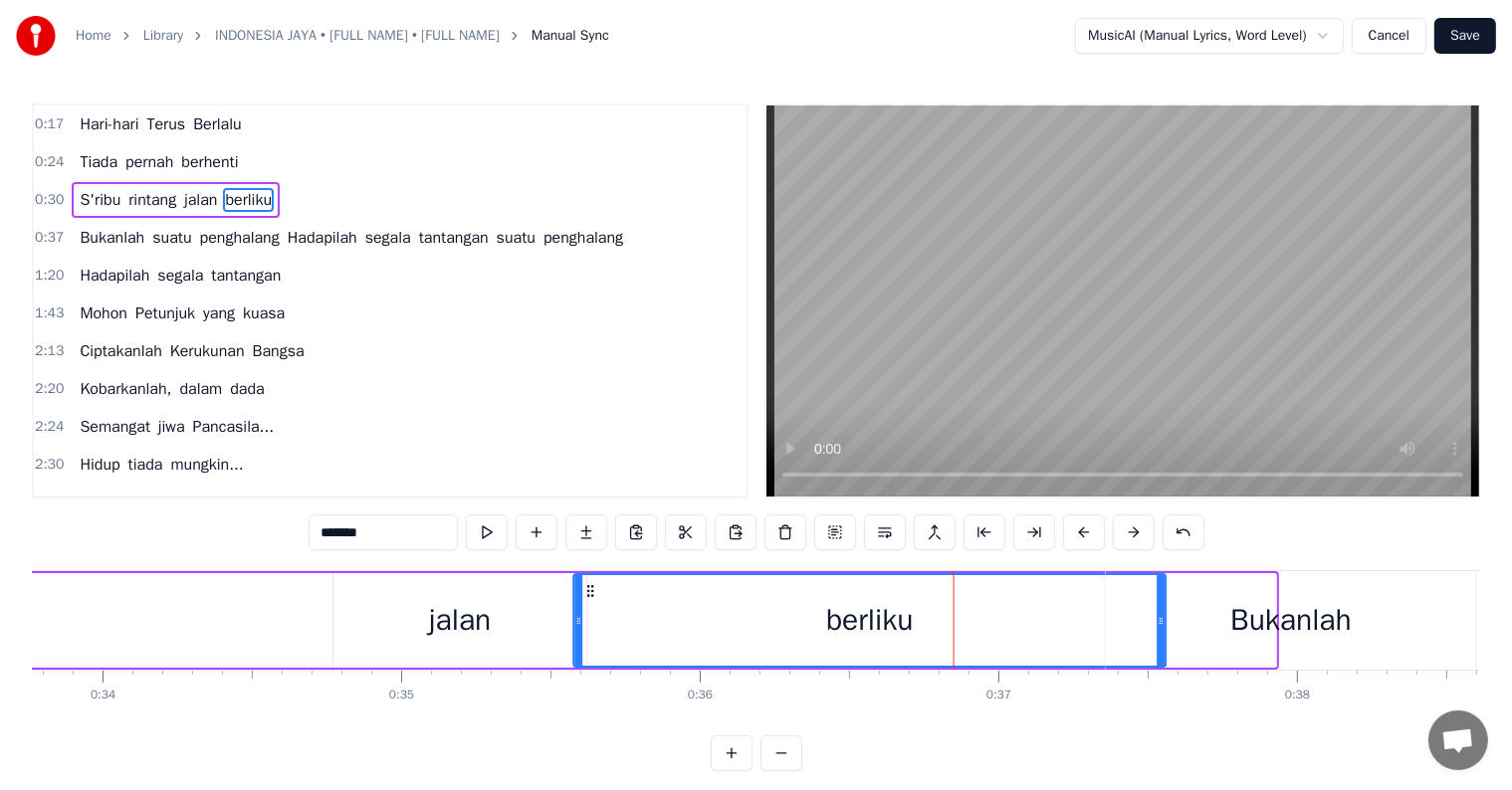 drag, startPoint x: 697, startPoint y: 587, endPoint x: 586, endPoint y: 586, distance: 111.0045 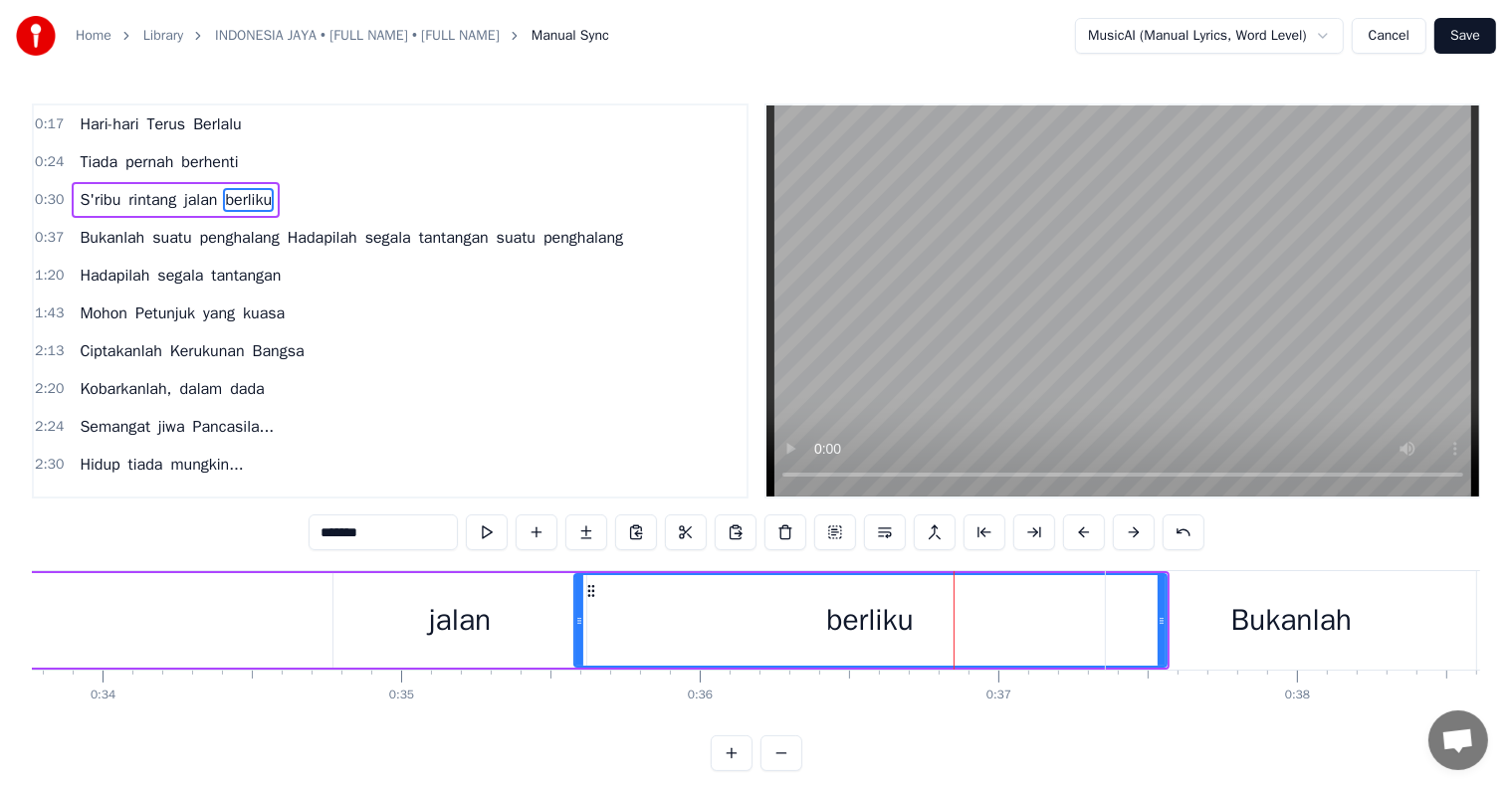 click on "jalan" at bounding box center [460, 620] 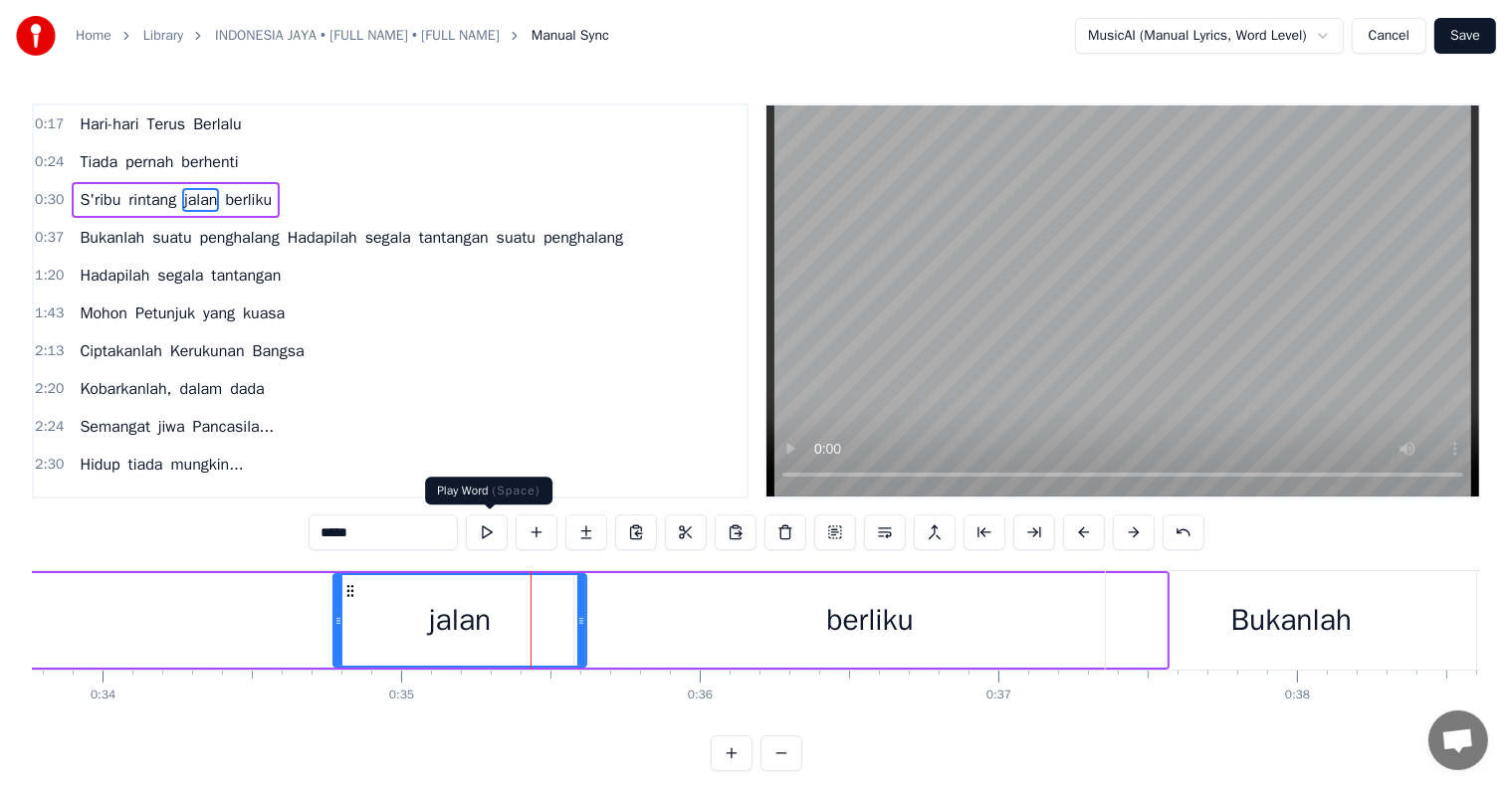 click at bounding box center (487, 532) 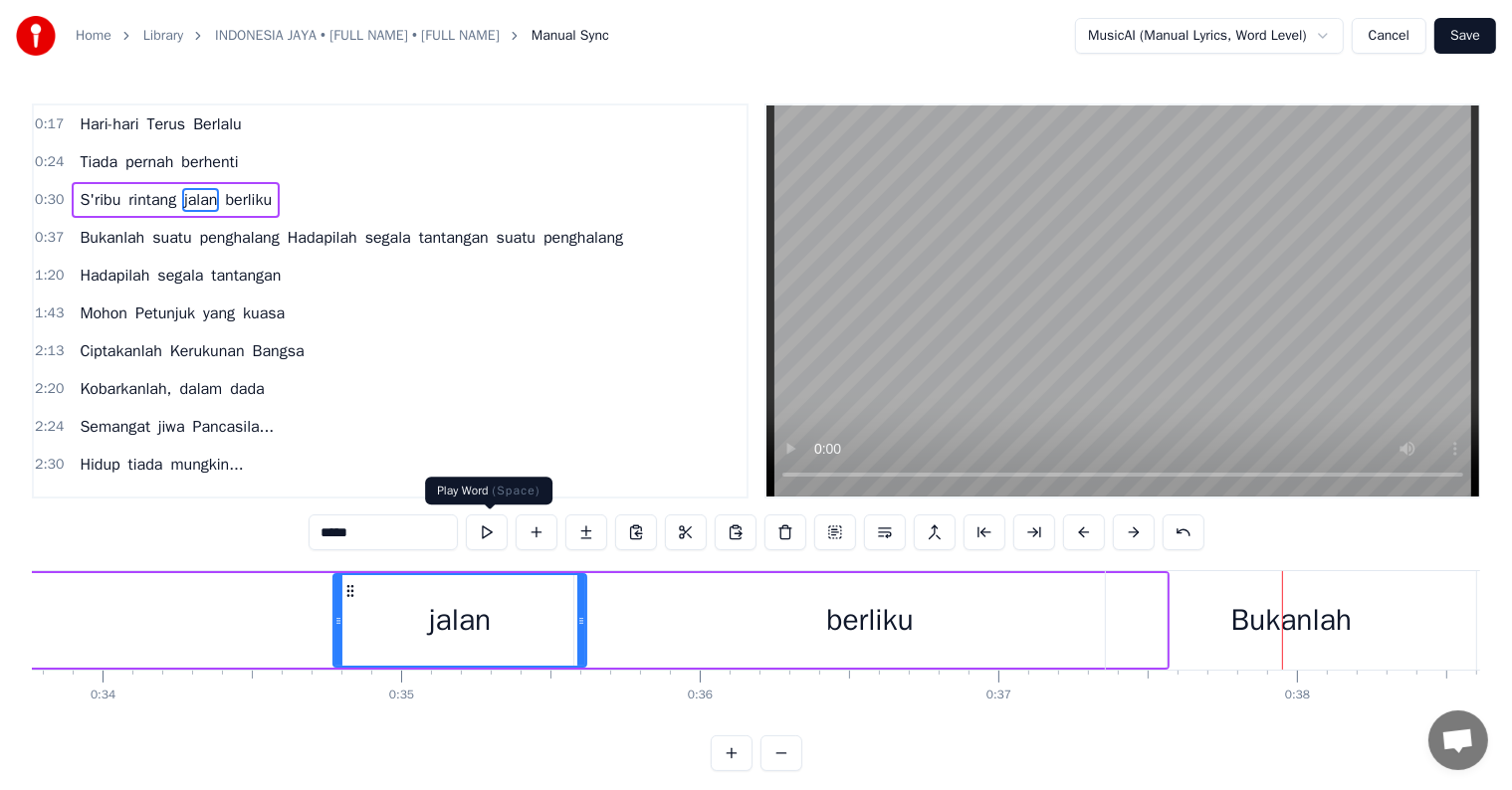 click at bounding box center [487, 532] 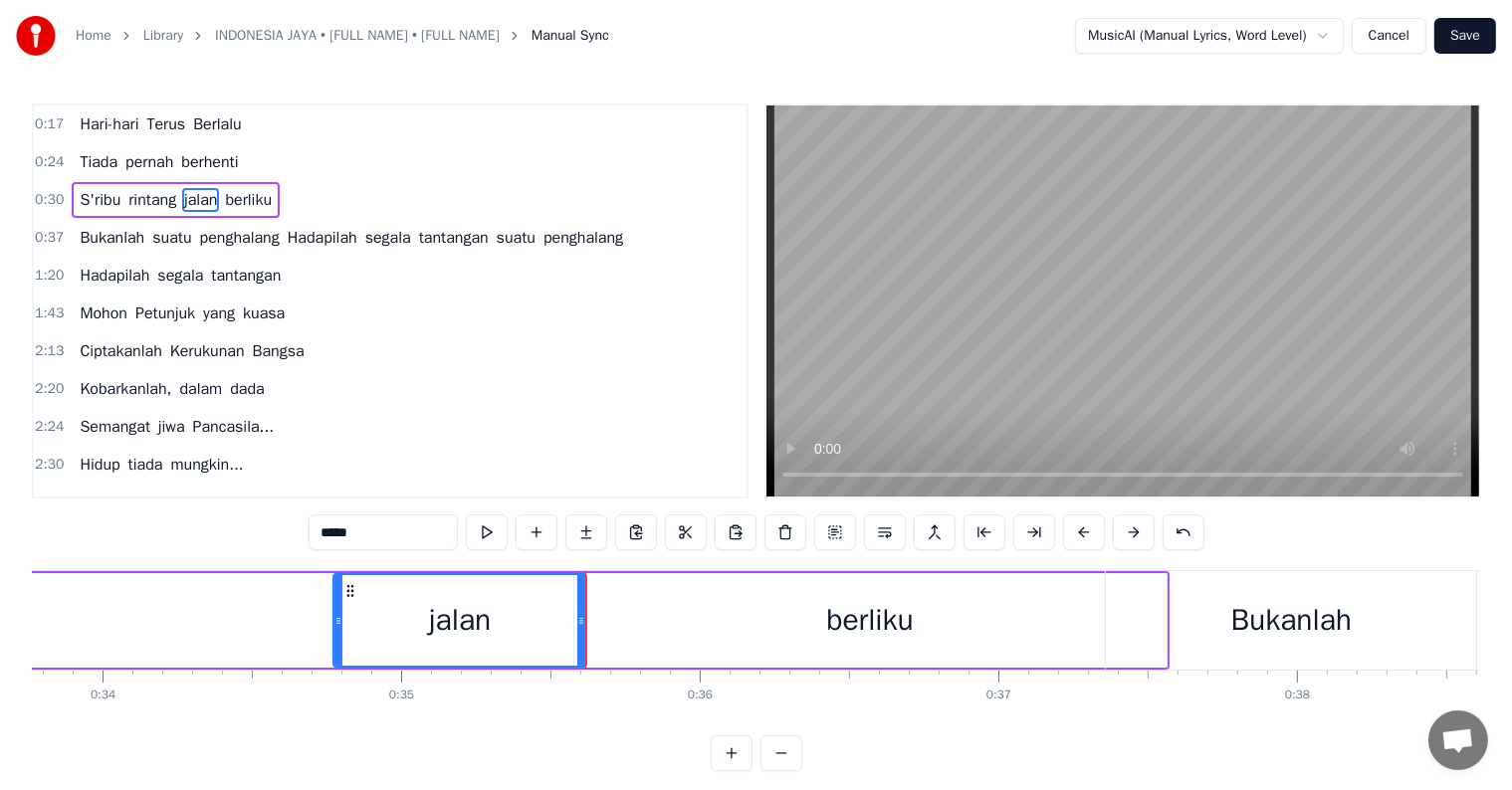 click at bounding box center (487, 532) 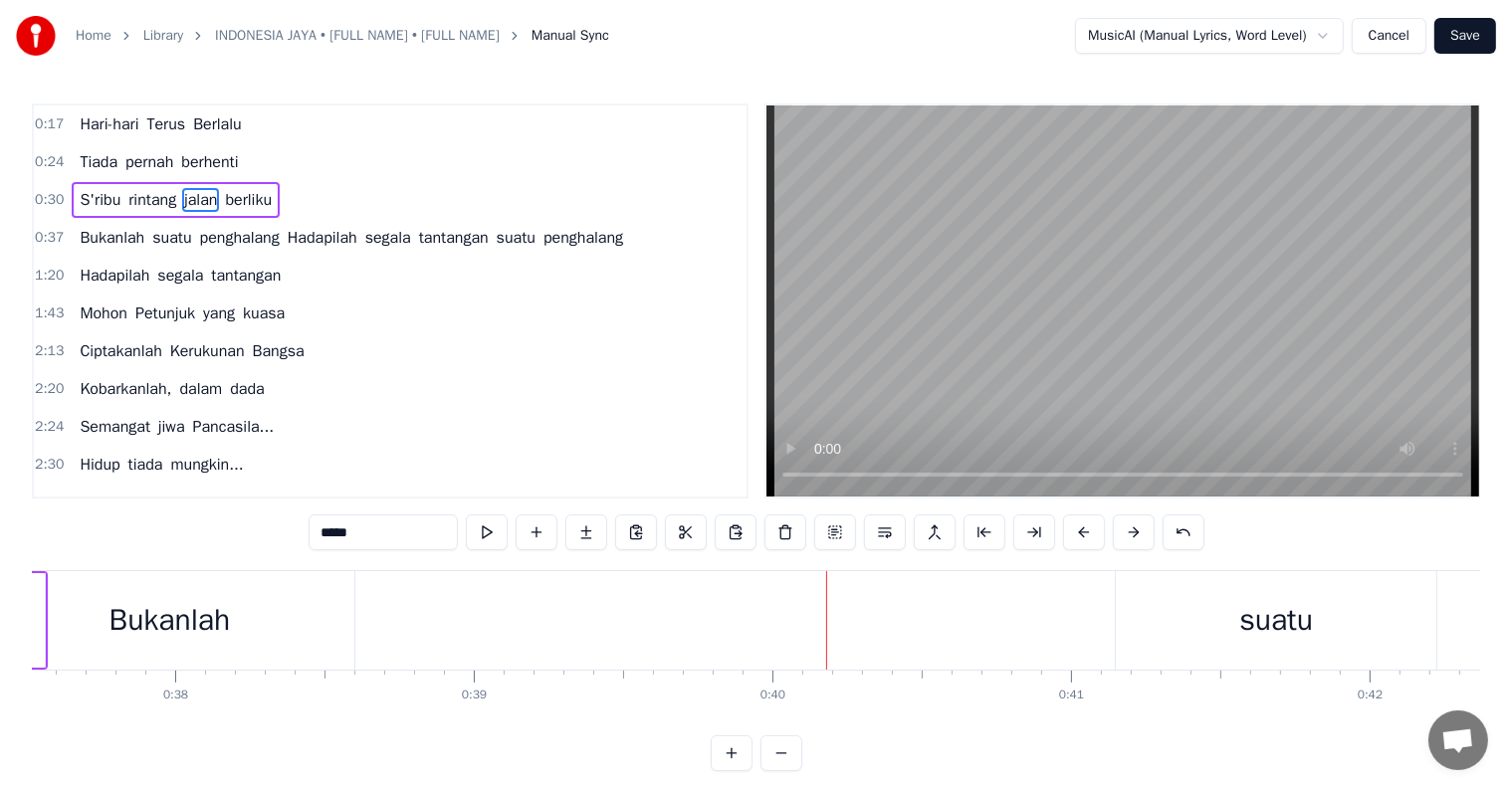 scroll, scrollTop: 0, scrollLeft: 11190, axis: horizontal 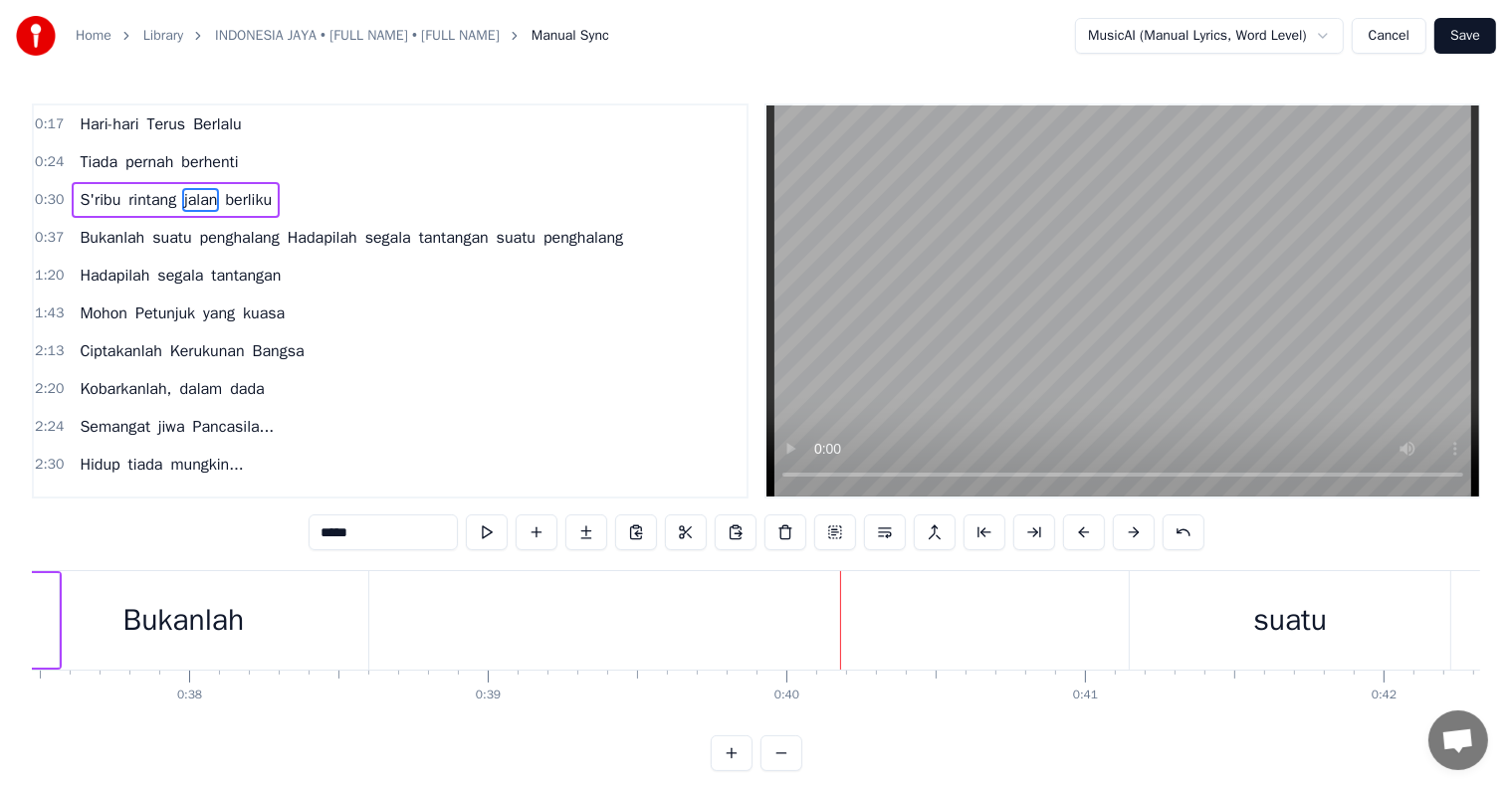 click on "Bukanlah" at bounding box center [183, 620] 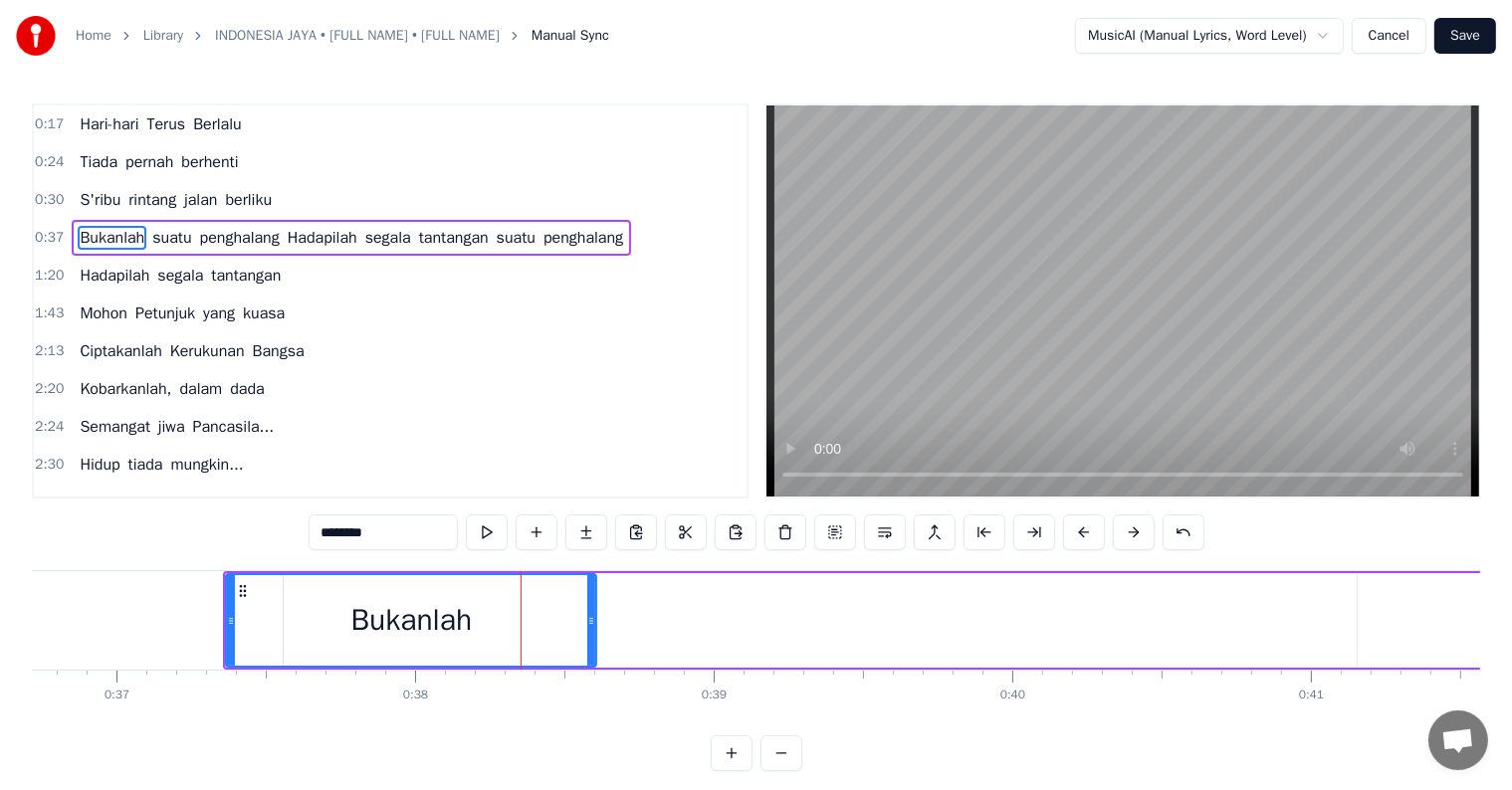 scroll, scrollTop: 0, scrollLeft: 10963, axis: horizontal 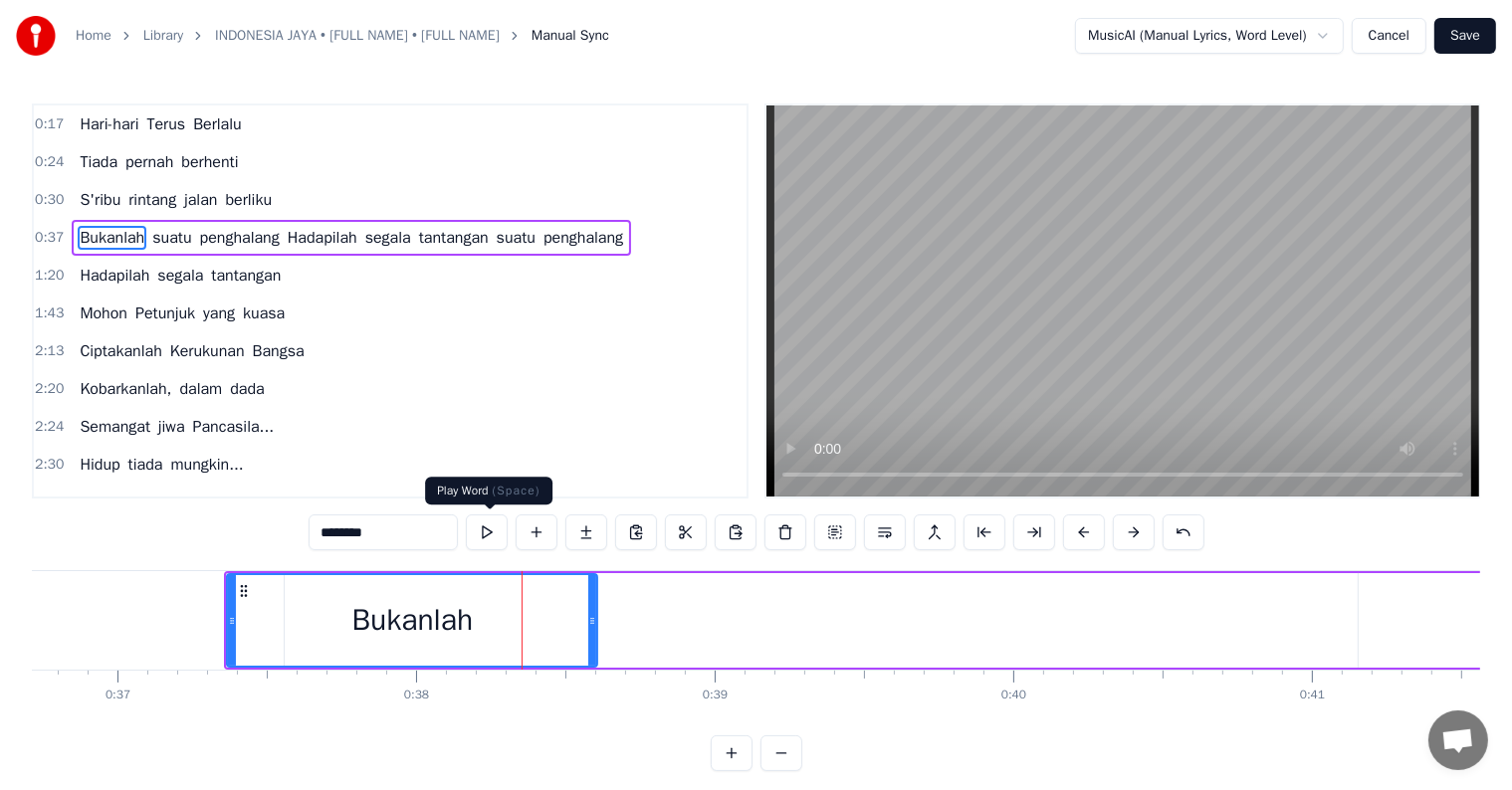 click at bounding box center (487, 532) 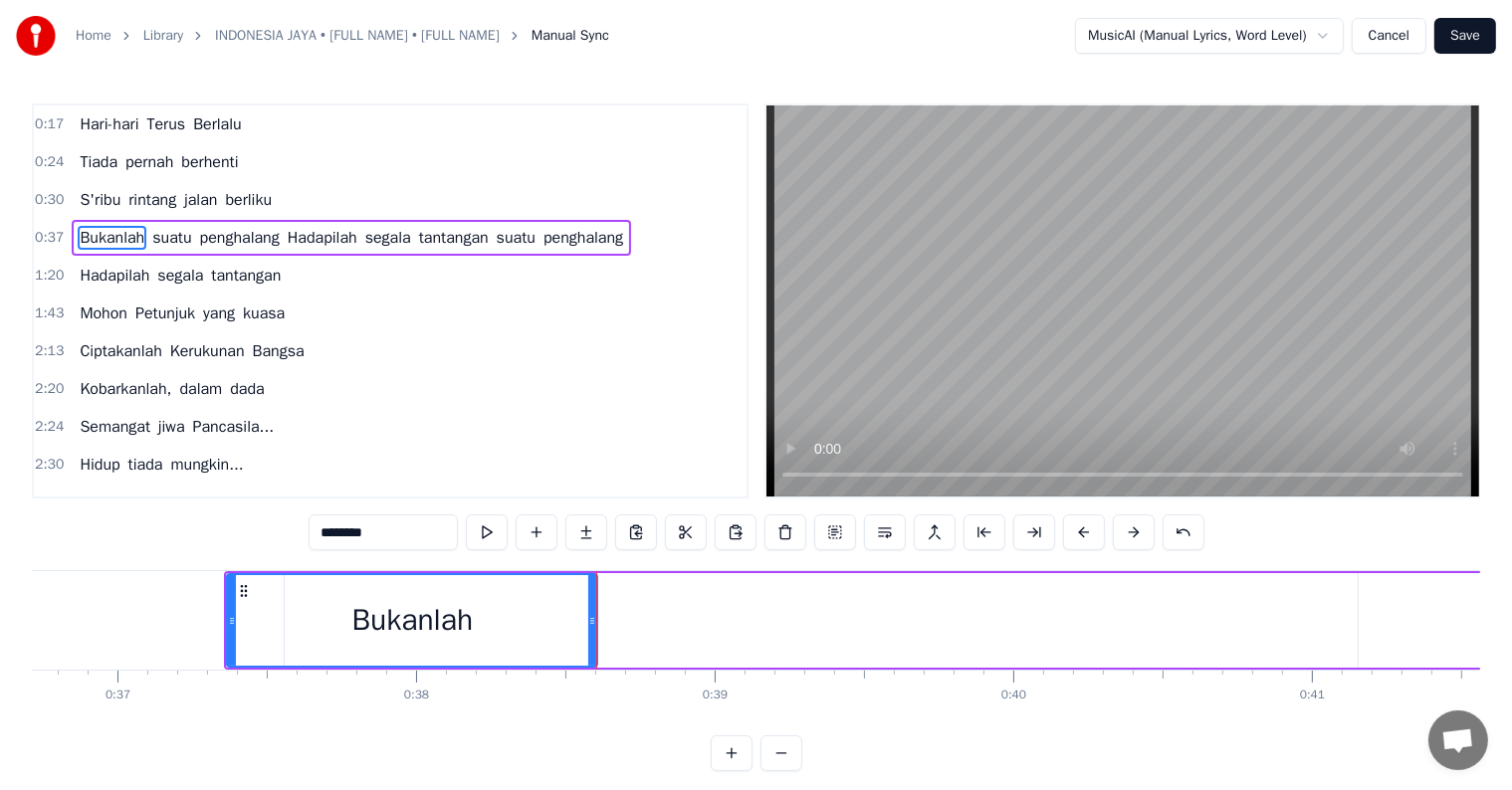 click on "Bukanlah" at bounding box center (412, 620) 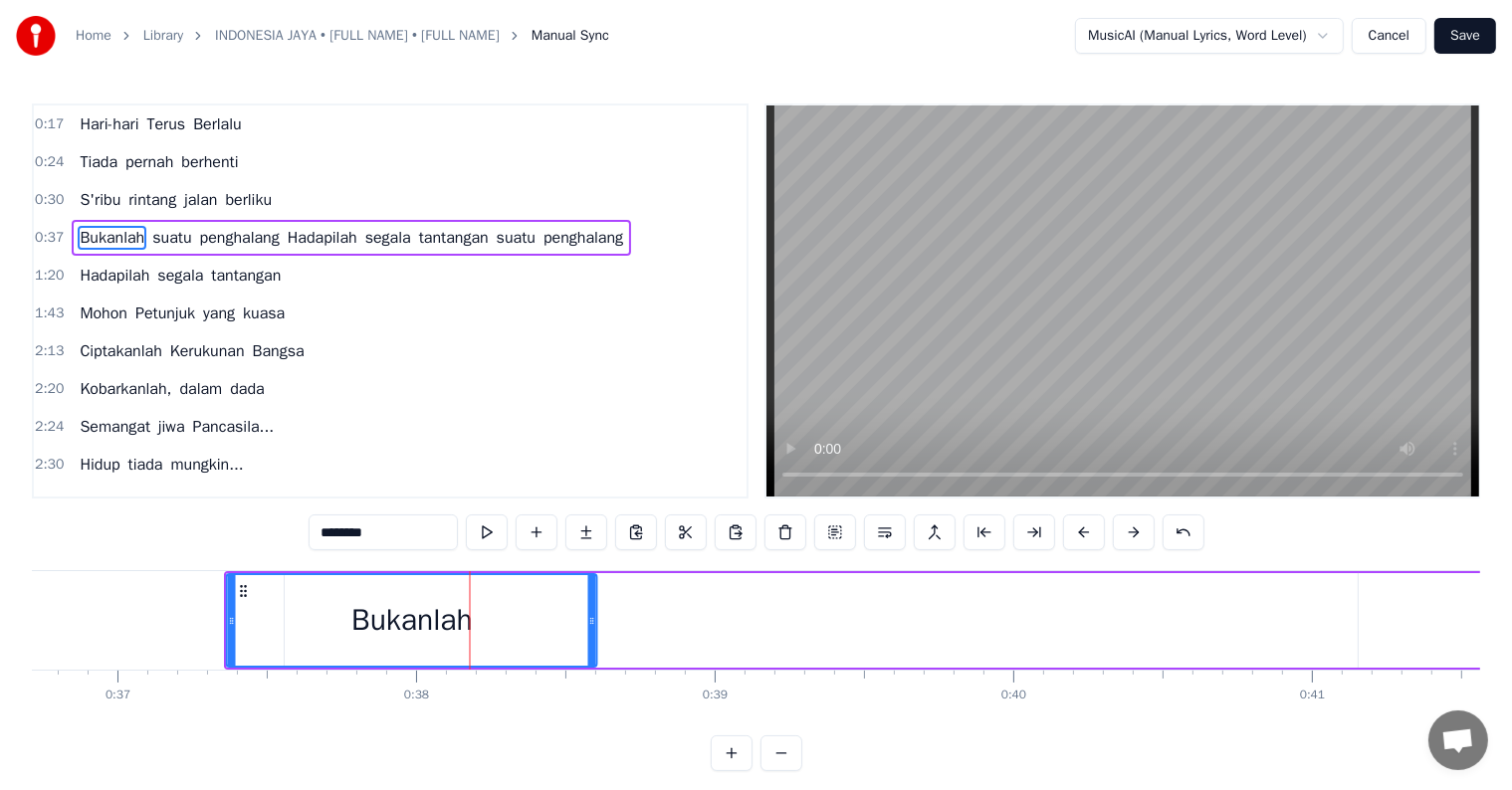 click 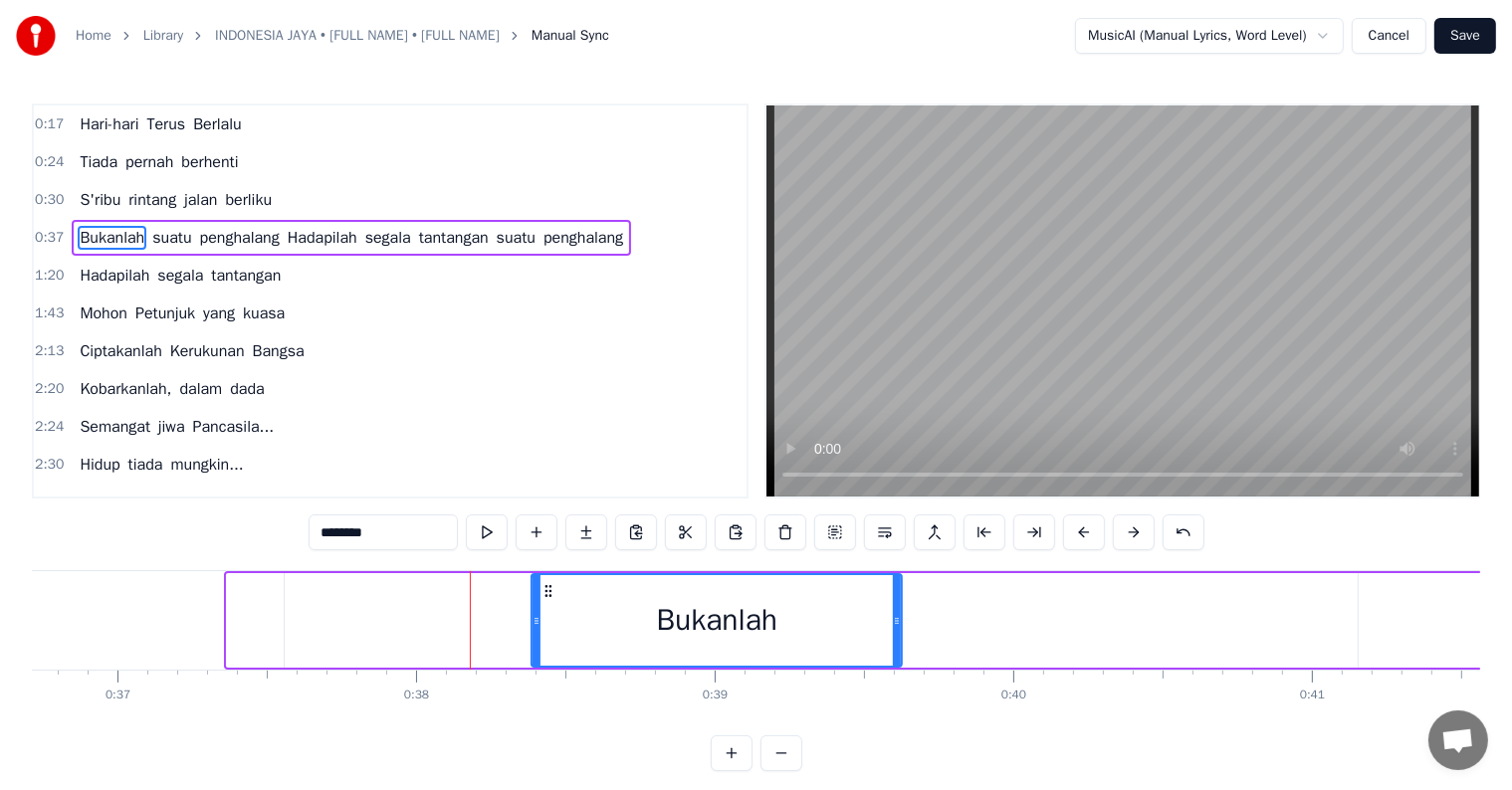 drag, startPoint x: 243, startPoint y: 587, endPoint x: 548, endPoint y: 605, distance: 305.53069 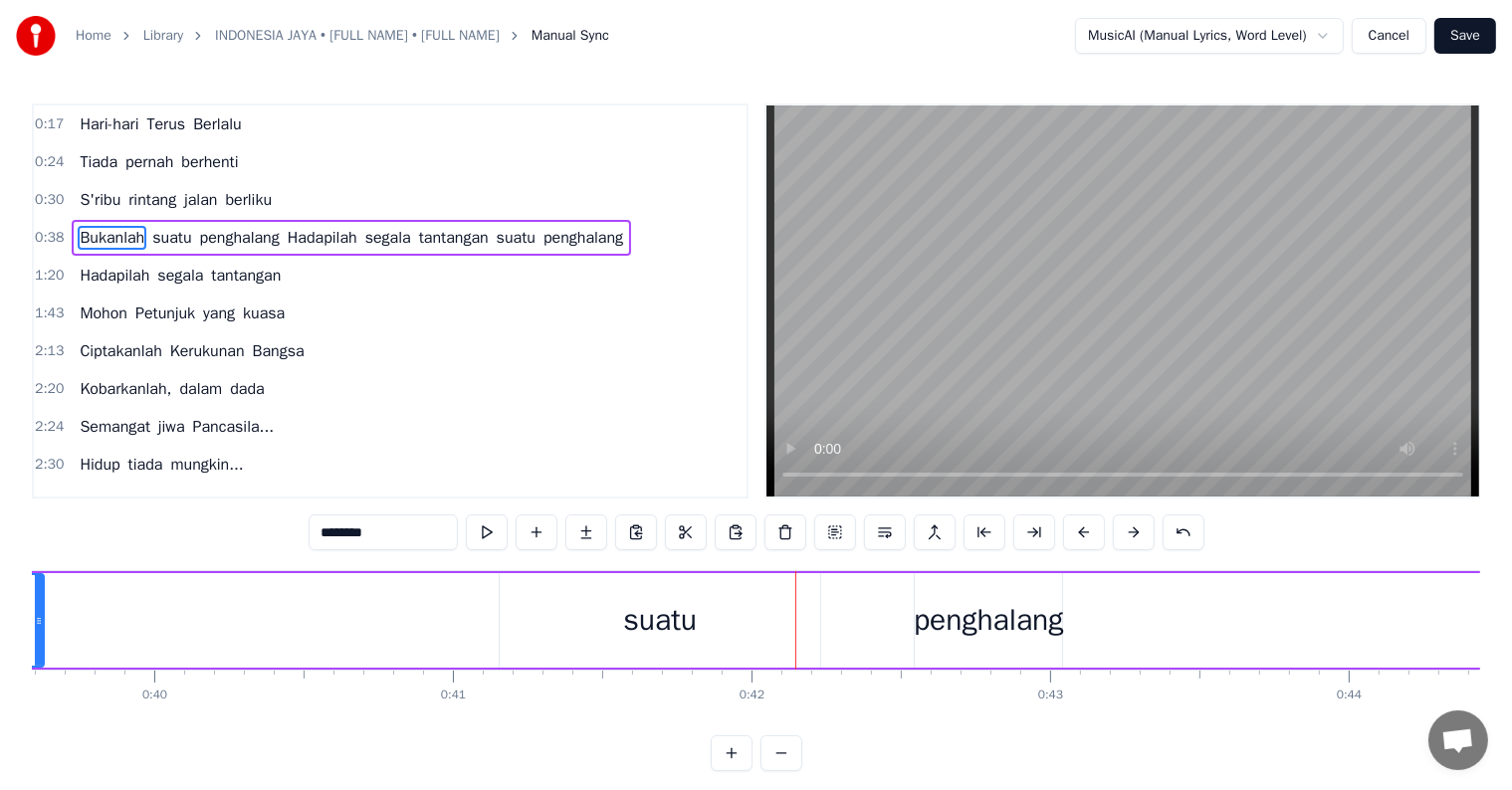 scroll, scrollTop: 0, scrollLeft: 11805, axis: horizontal 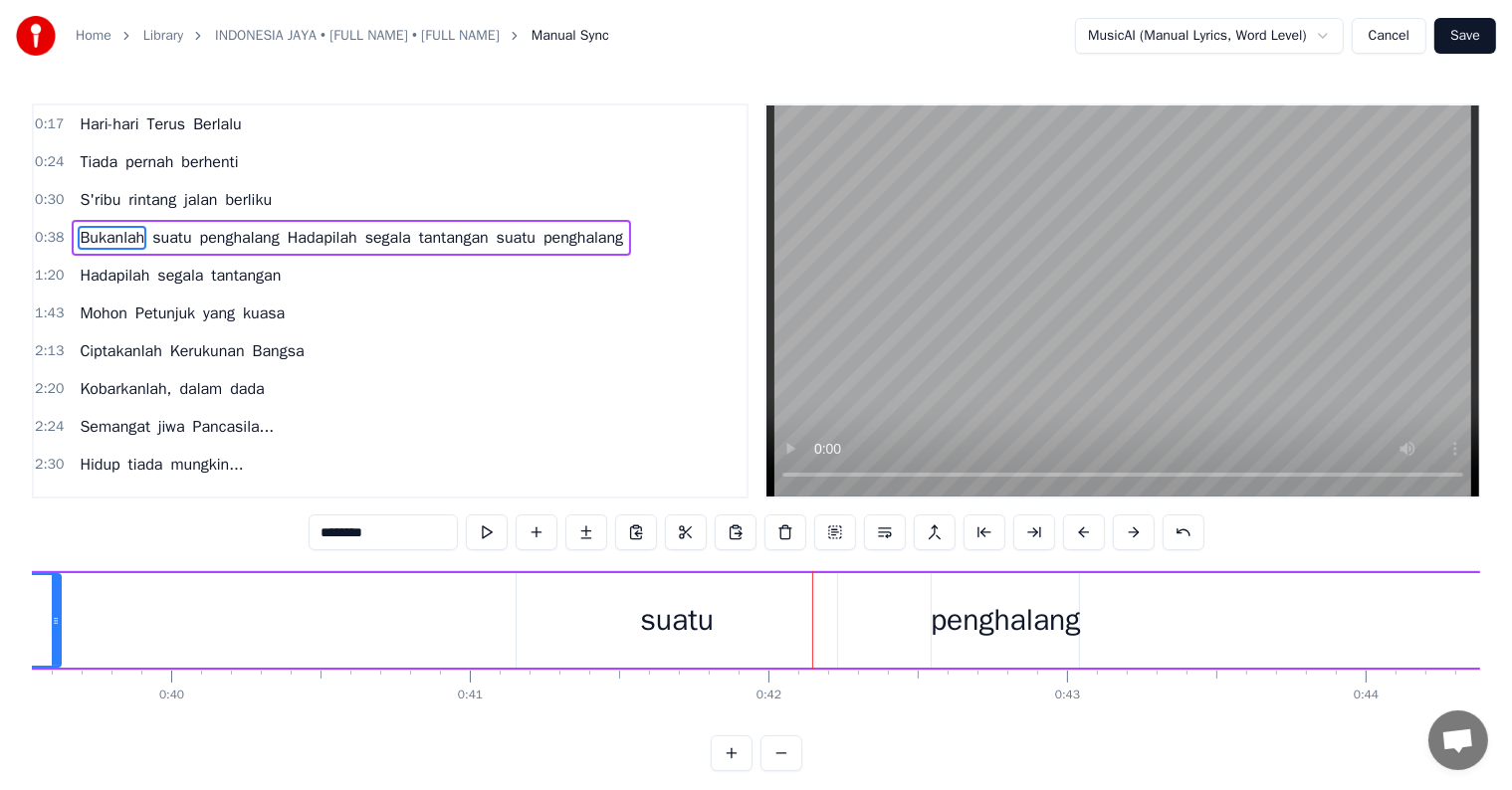 click on "suatu" at bounding box center (677, 620) 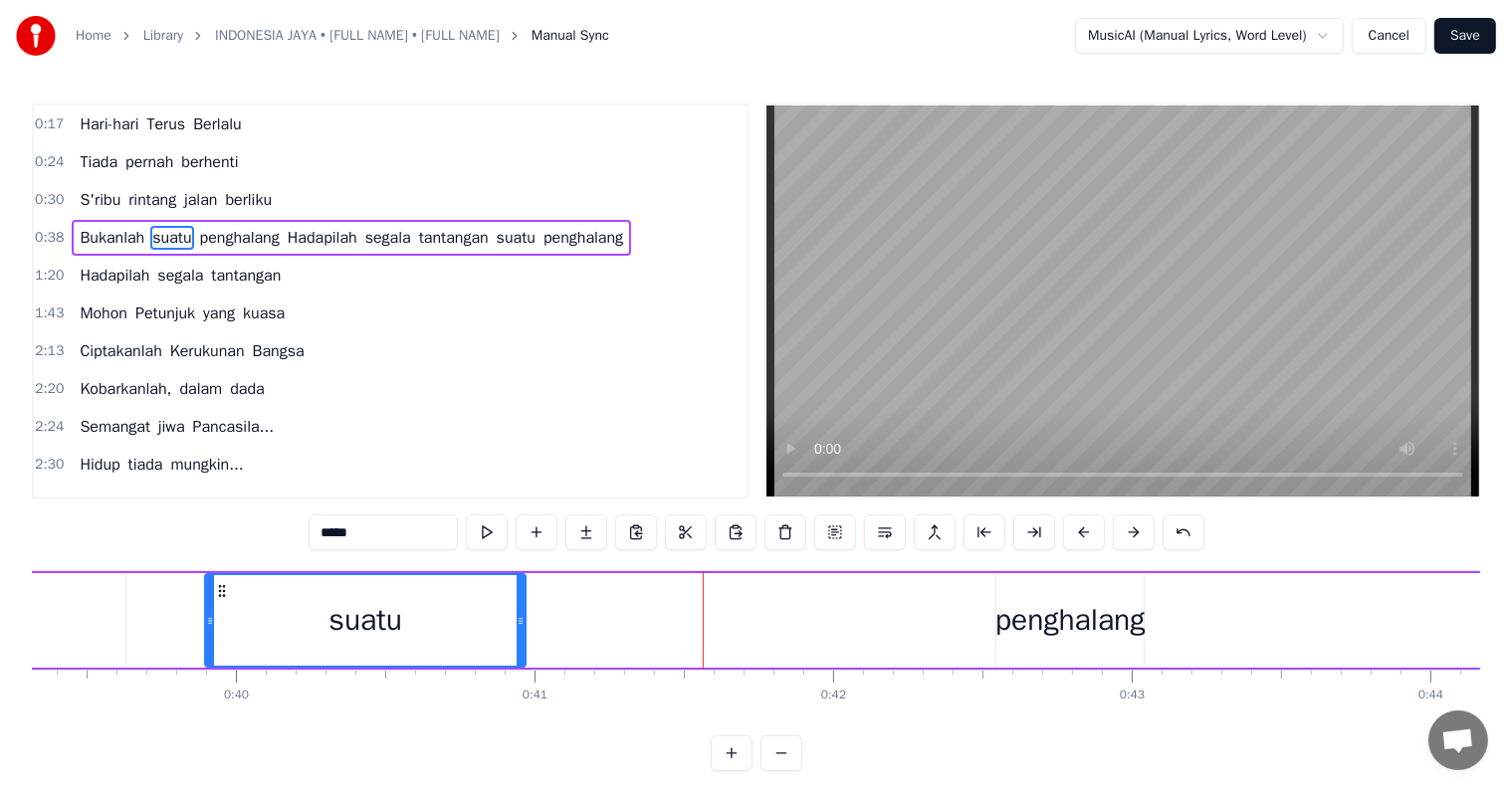 drag, startPoint x: 534, startPoint y: 592, endPoint x: 205, endPoint y: 602, distance: 329.1519 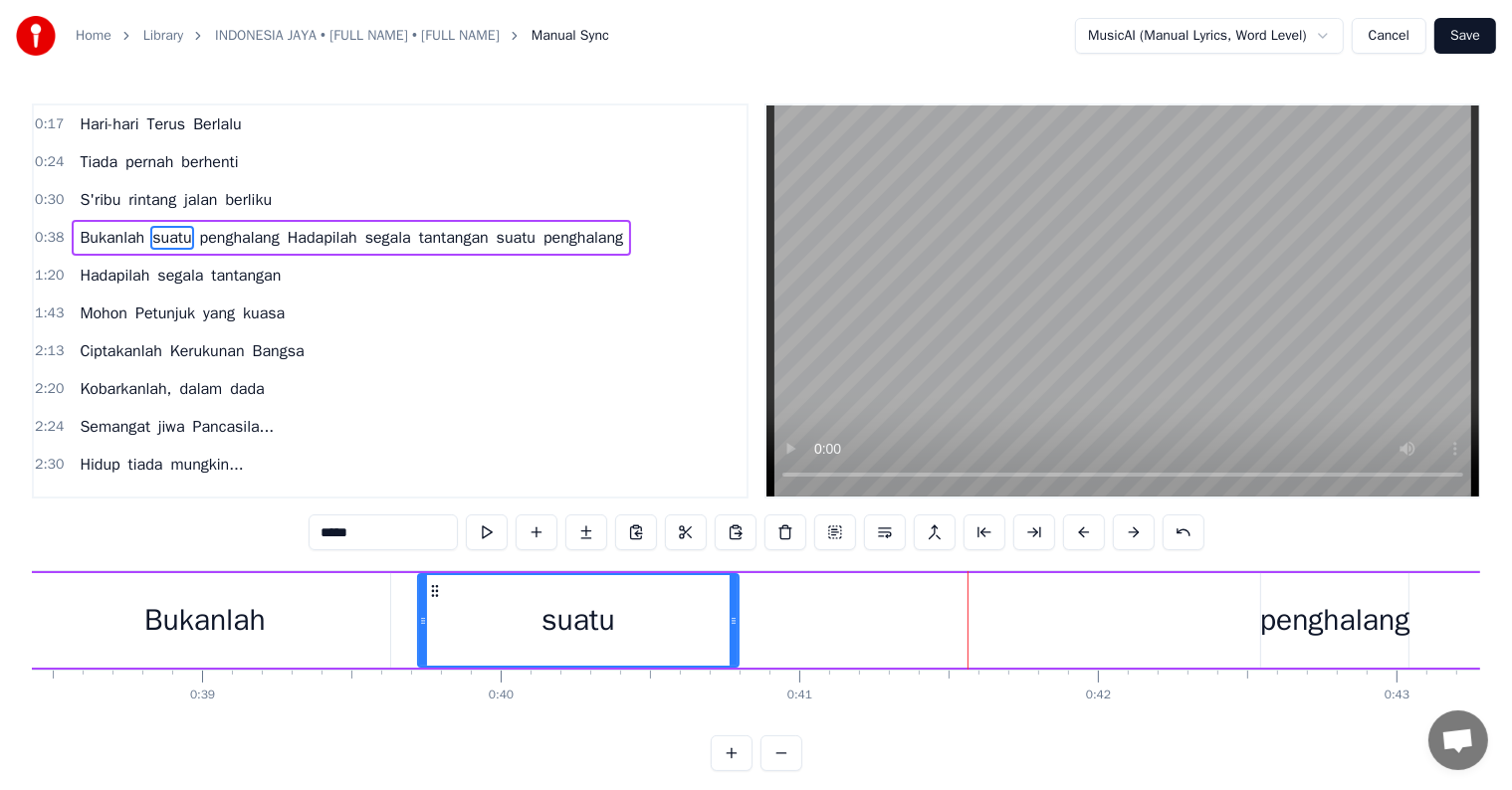 scroll, scrollTop: 0, scrollLeft: 11443, axis: horizontal 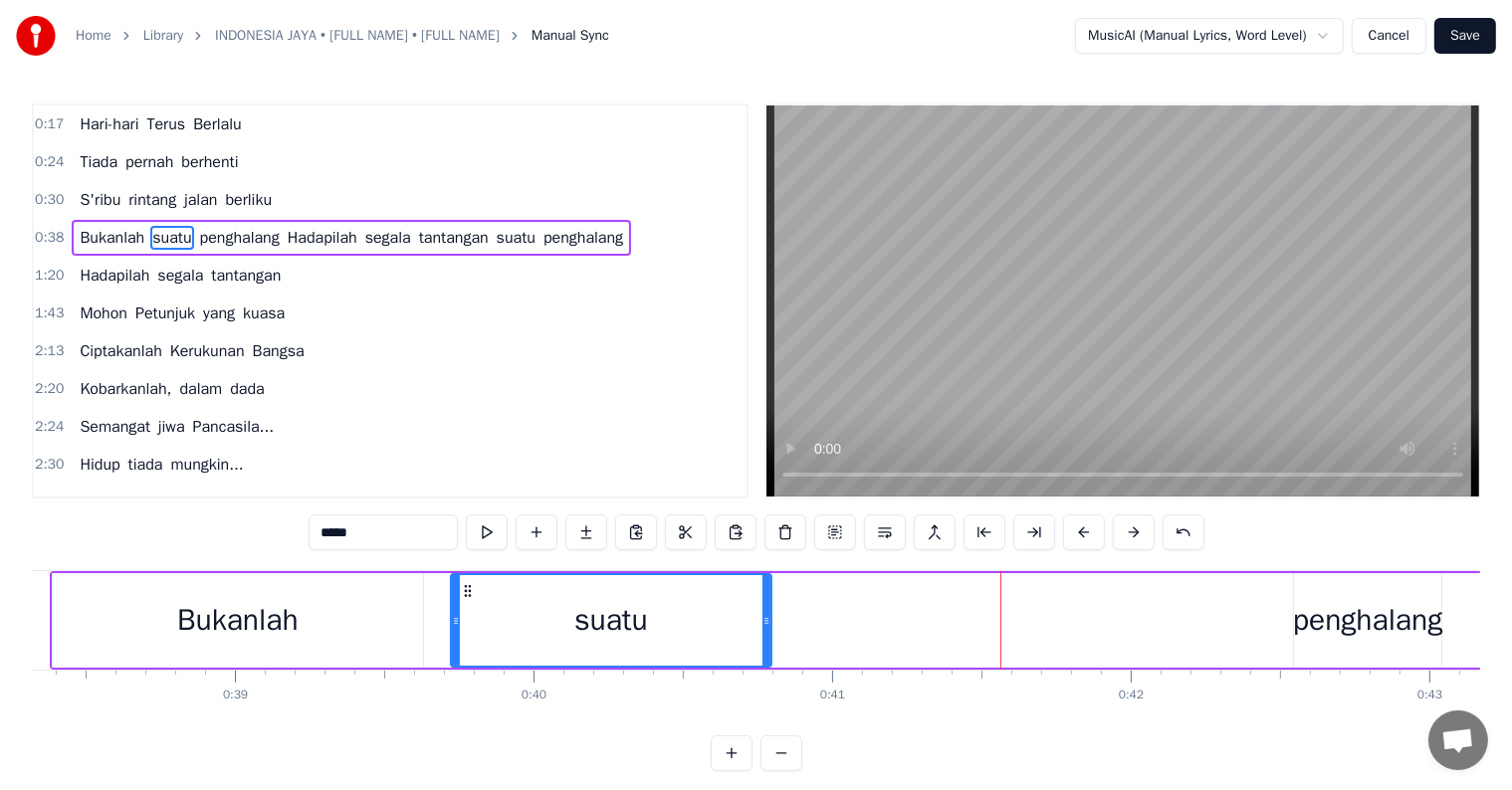 click on "Bukanlah" at bounding box center (238, 620) 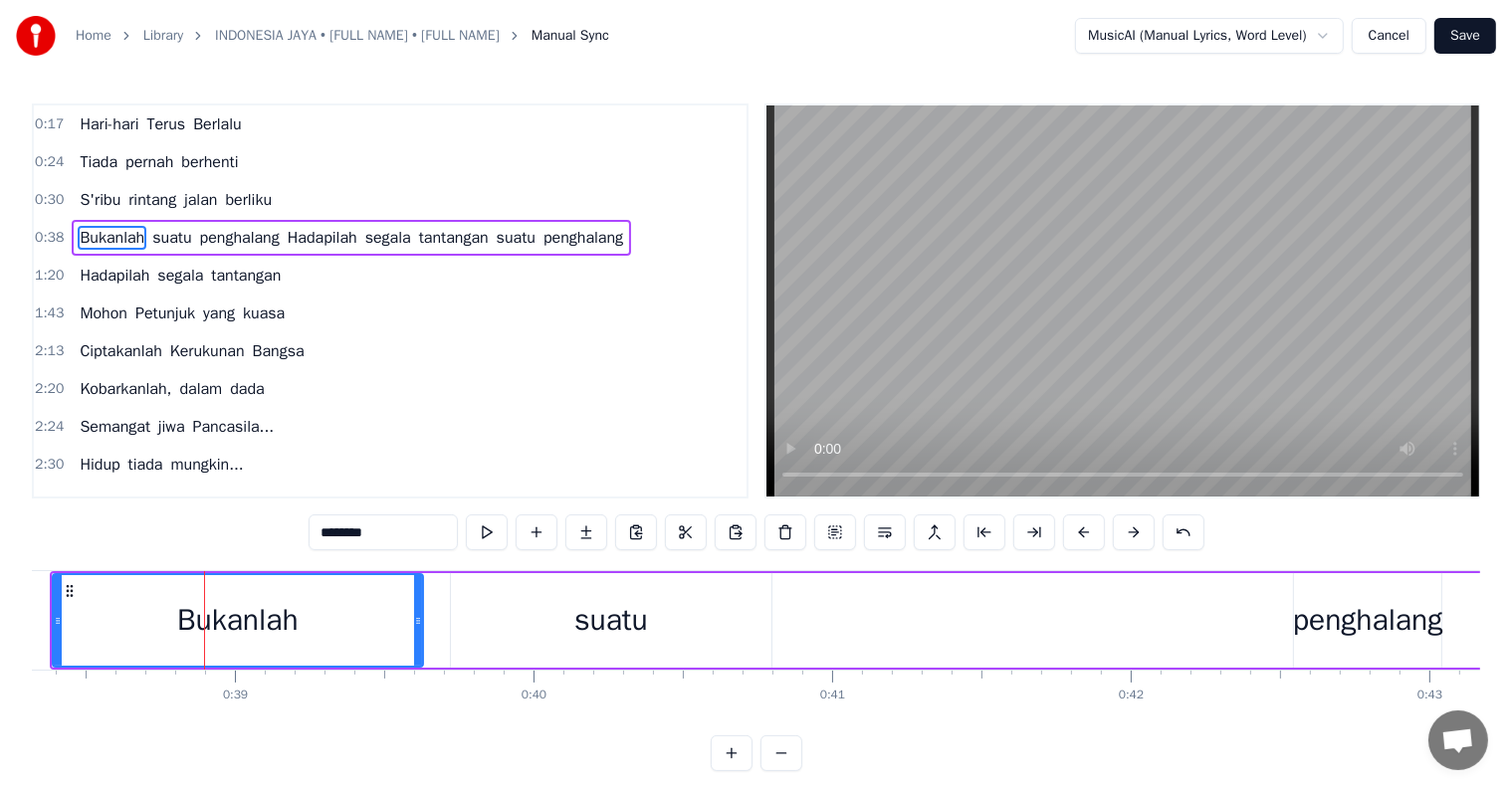 click on "suatu" at bounding box center (611, 620) 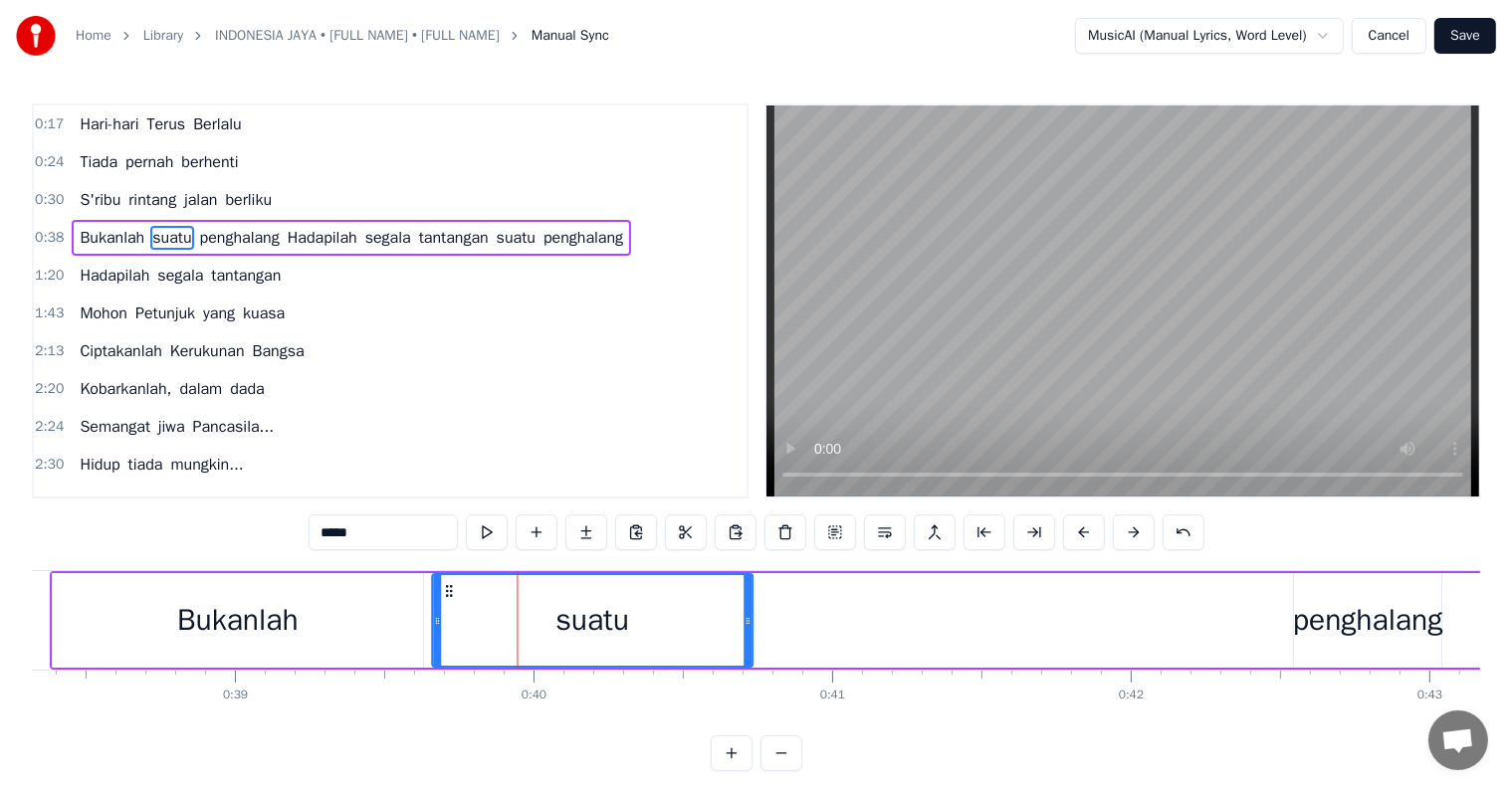 drag, startPoint x: 462, startPoint y: 587, endPoint x: 443, endPoint y: 587, distance: 19 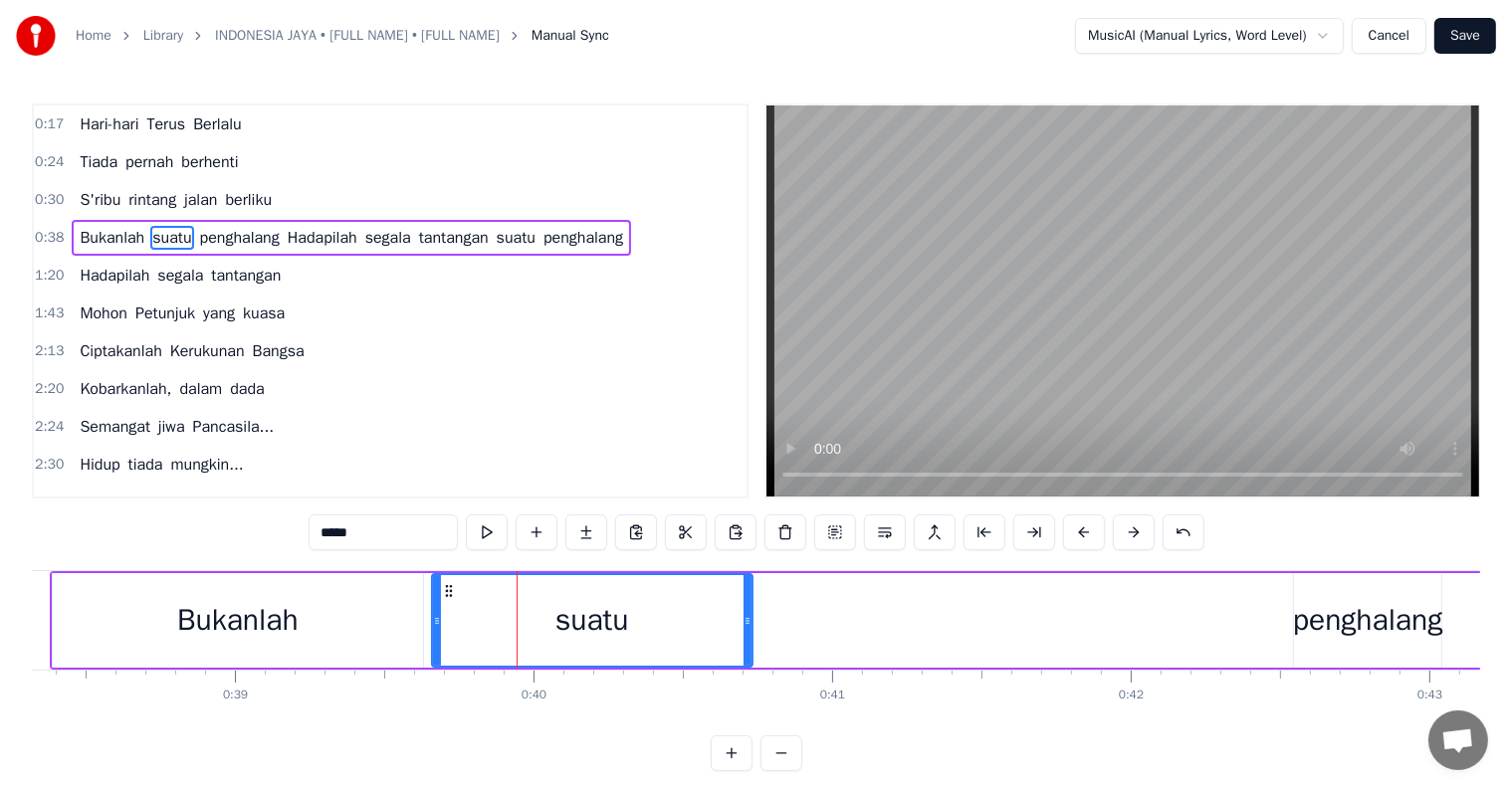 click on "Bukanlah" at bounding box center [238, 620] 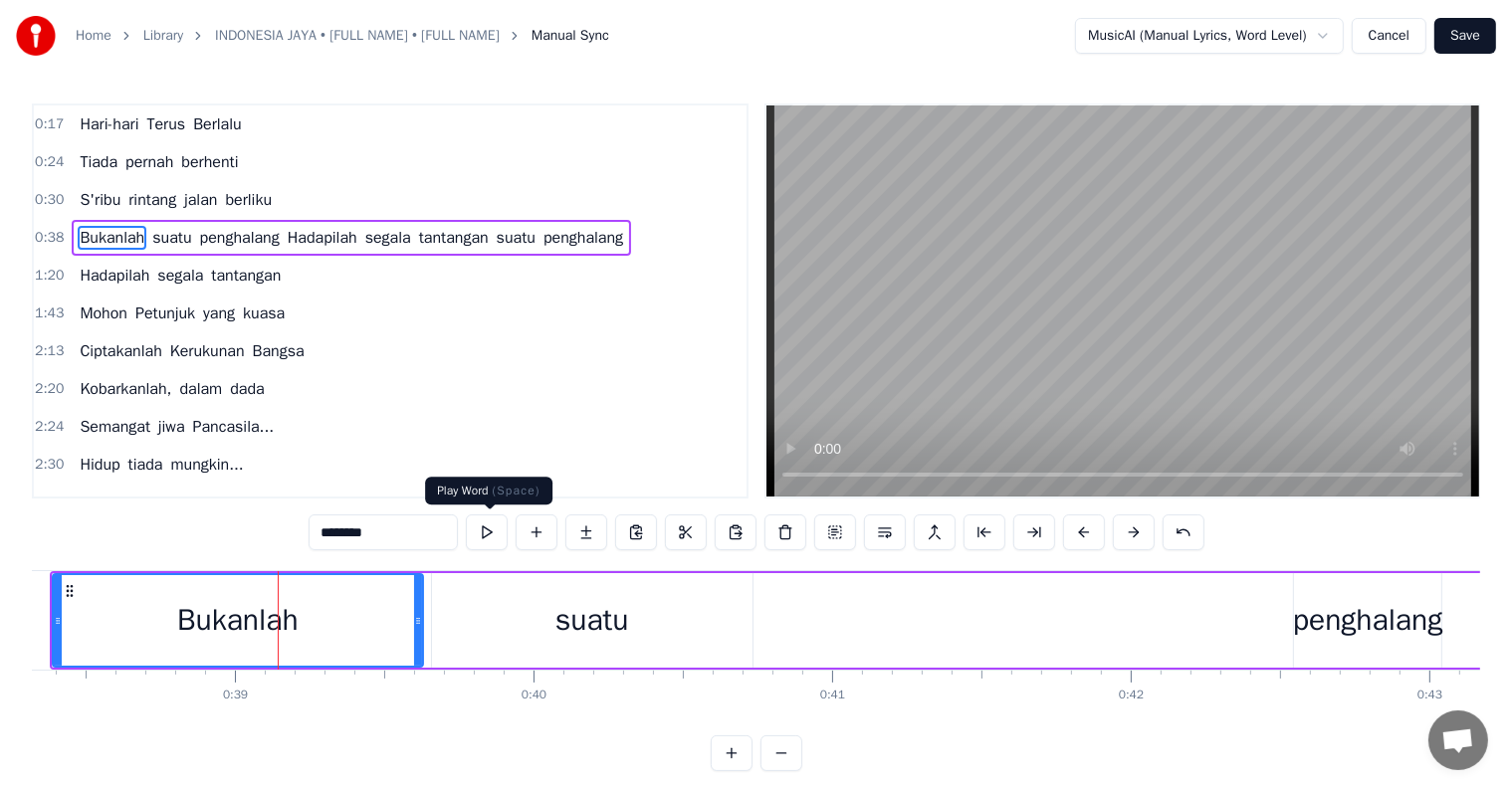 click at bounding box center (487, 532) 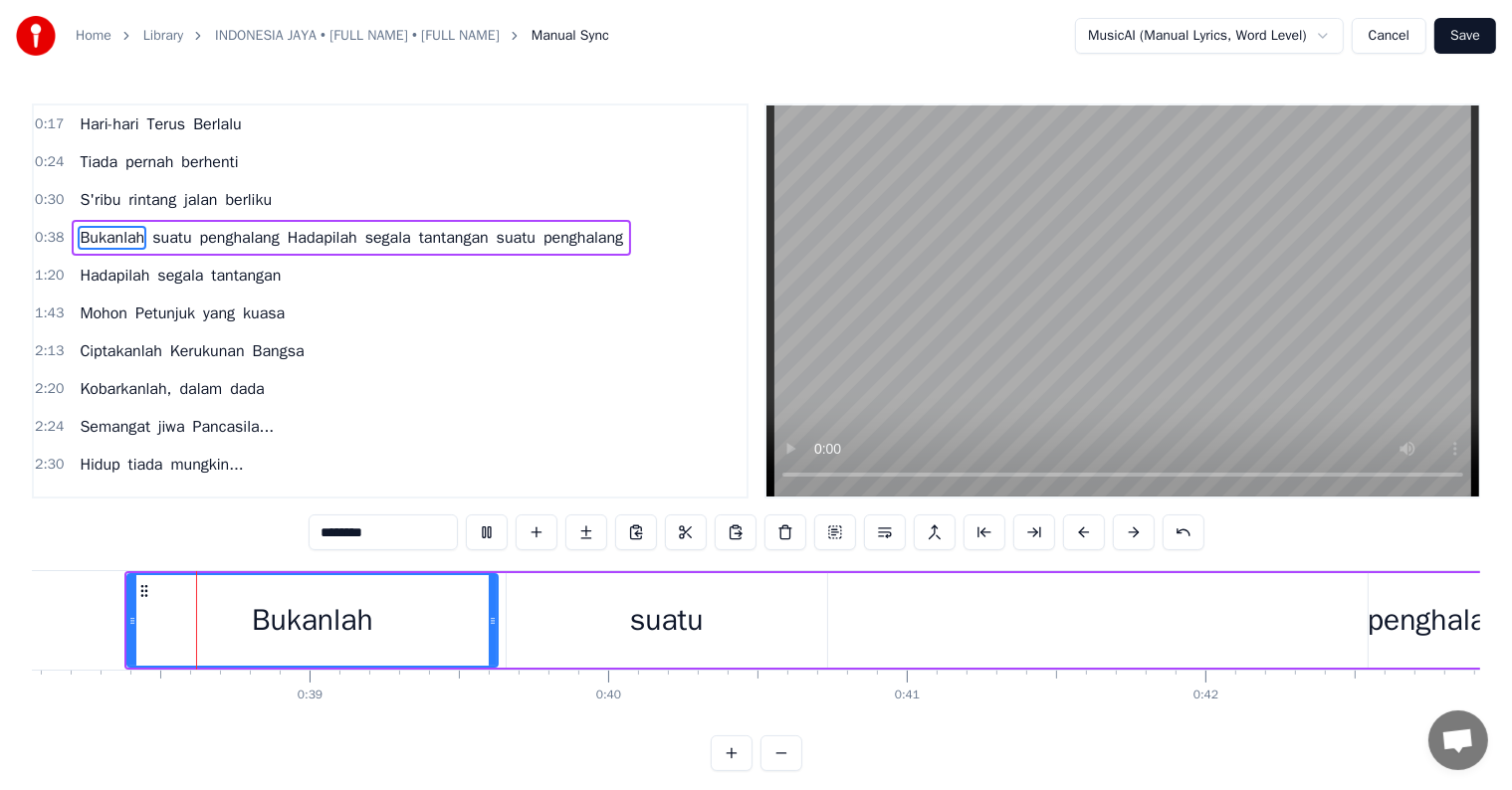 scroll, scrollTop: 0, scrollLeft: 11360, axis: horizontal 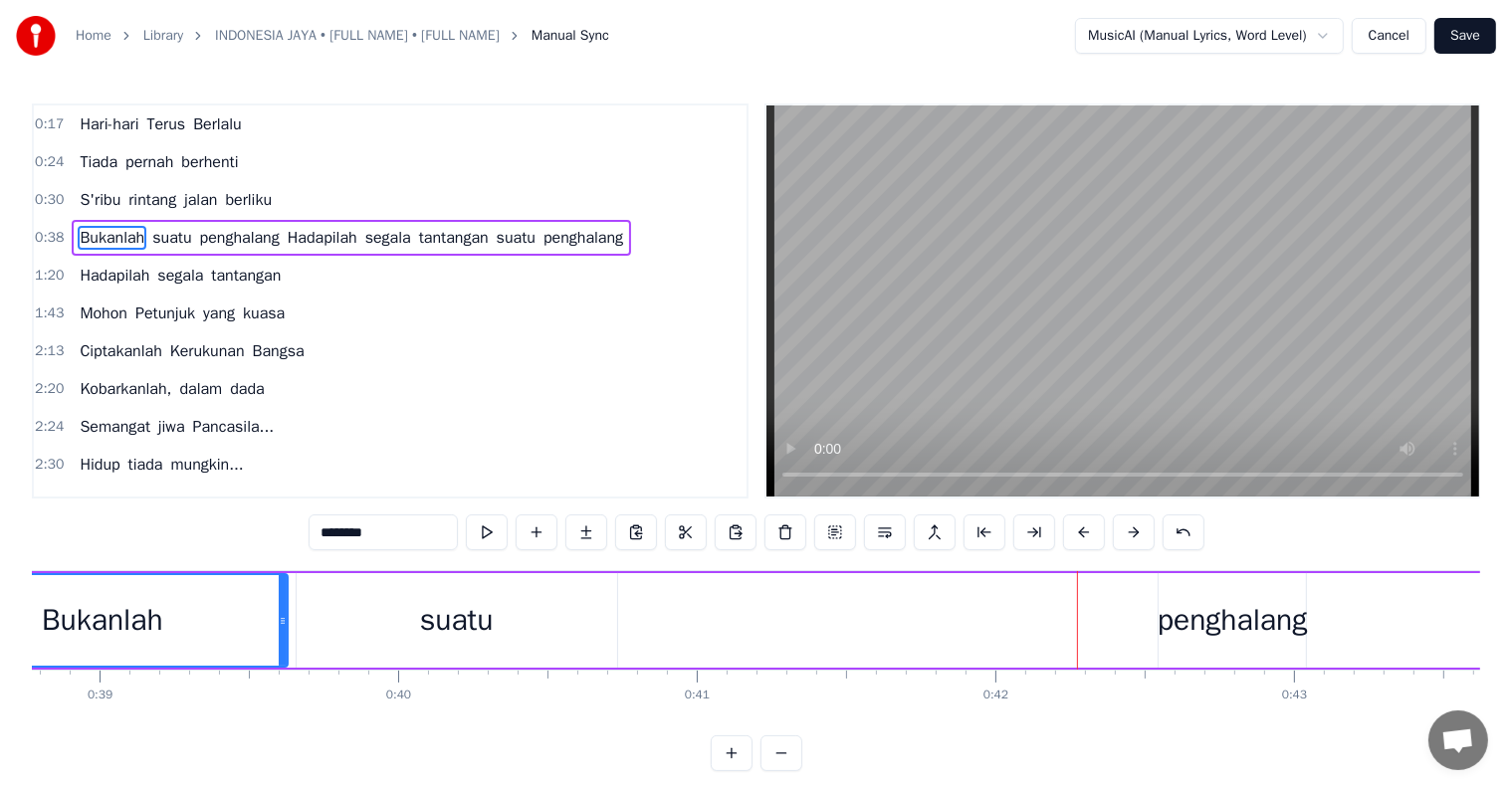 click on "penghalang" at bounding box center [1232, 620] 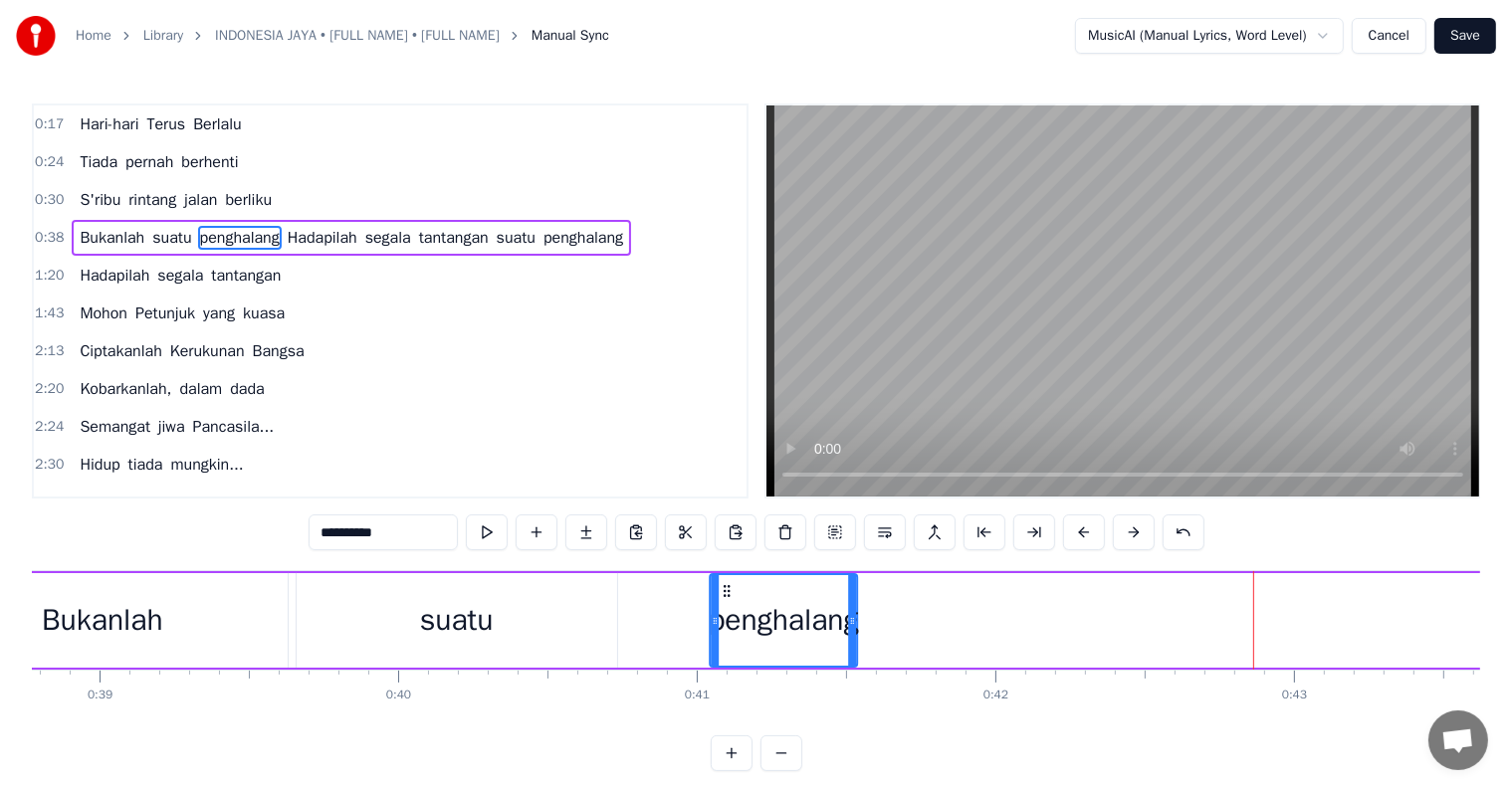 drag, startPoint x: 1174, startPoint y: 591, endPoint x: 725, endPoint y: 613, distance: 449.53865 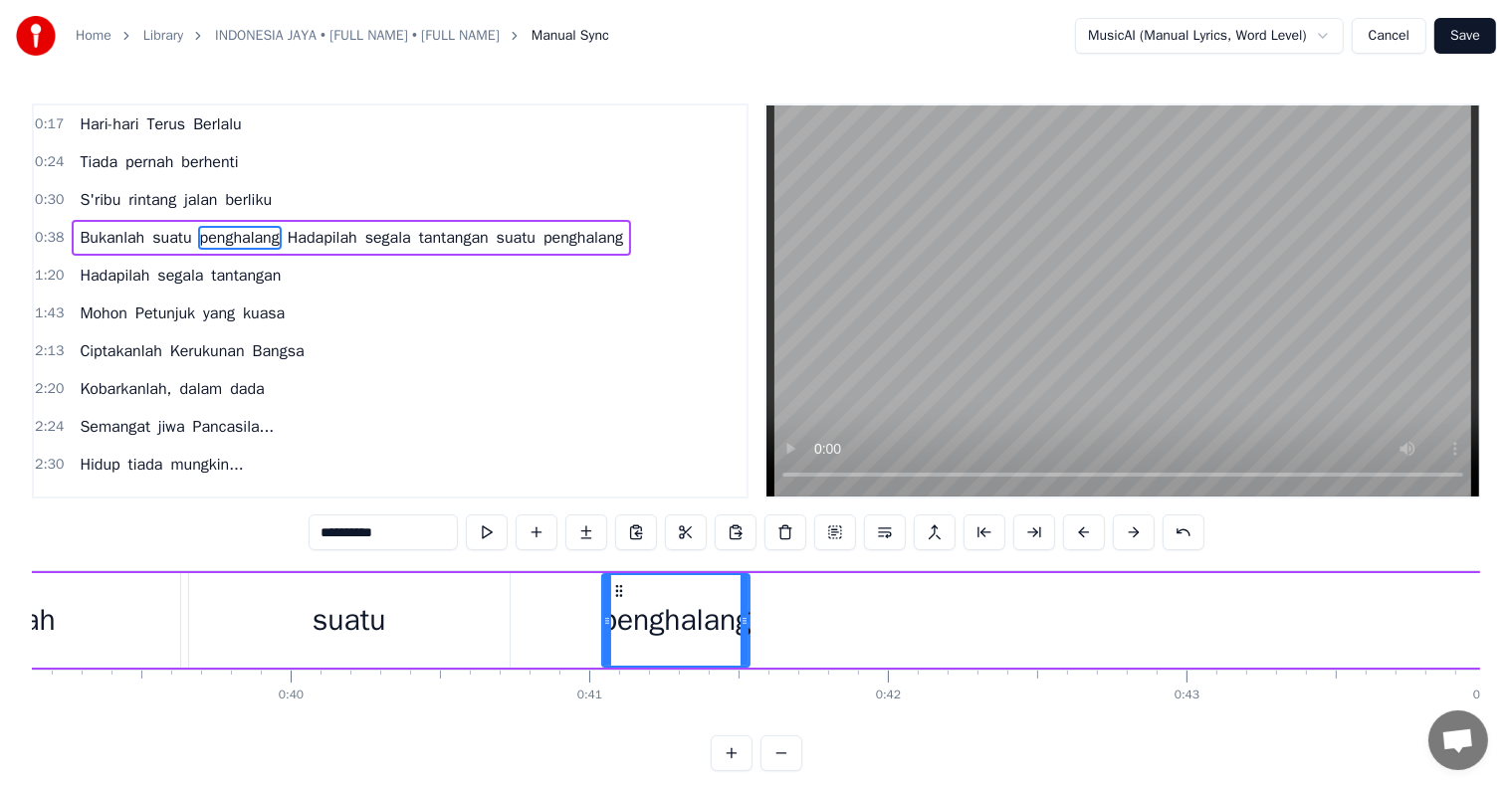 scroll, scrollTop: 0, scrollLeft: 11605, axis: horizontal 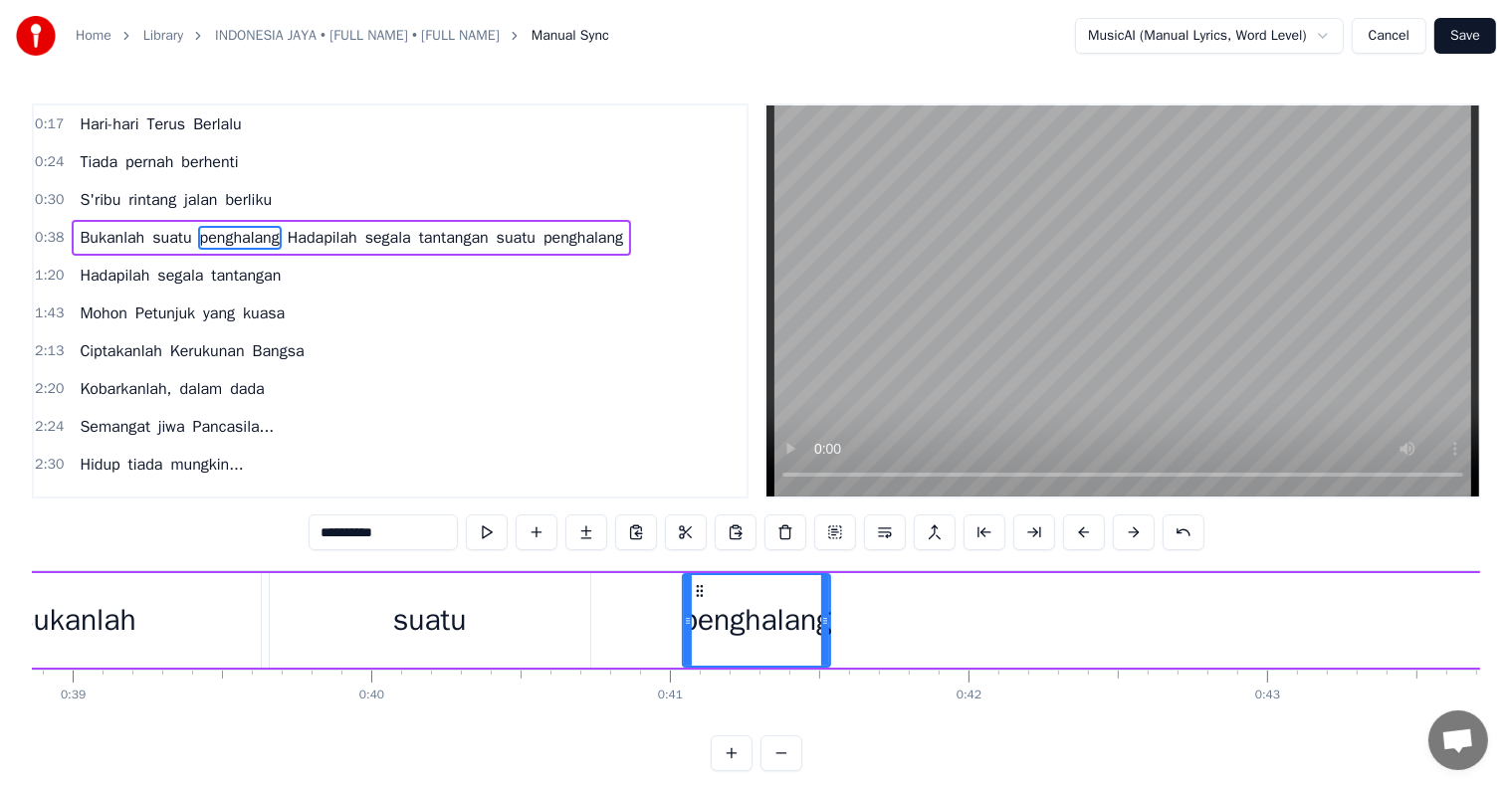 click on "suatu" at bounding box center [430, 620] 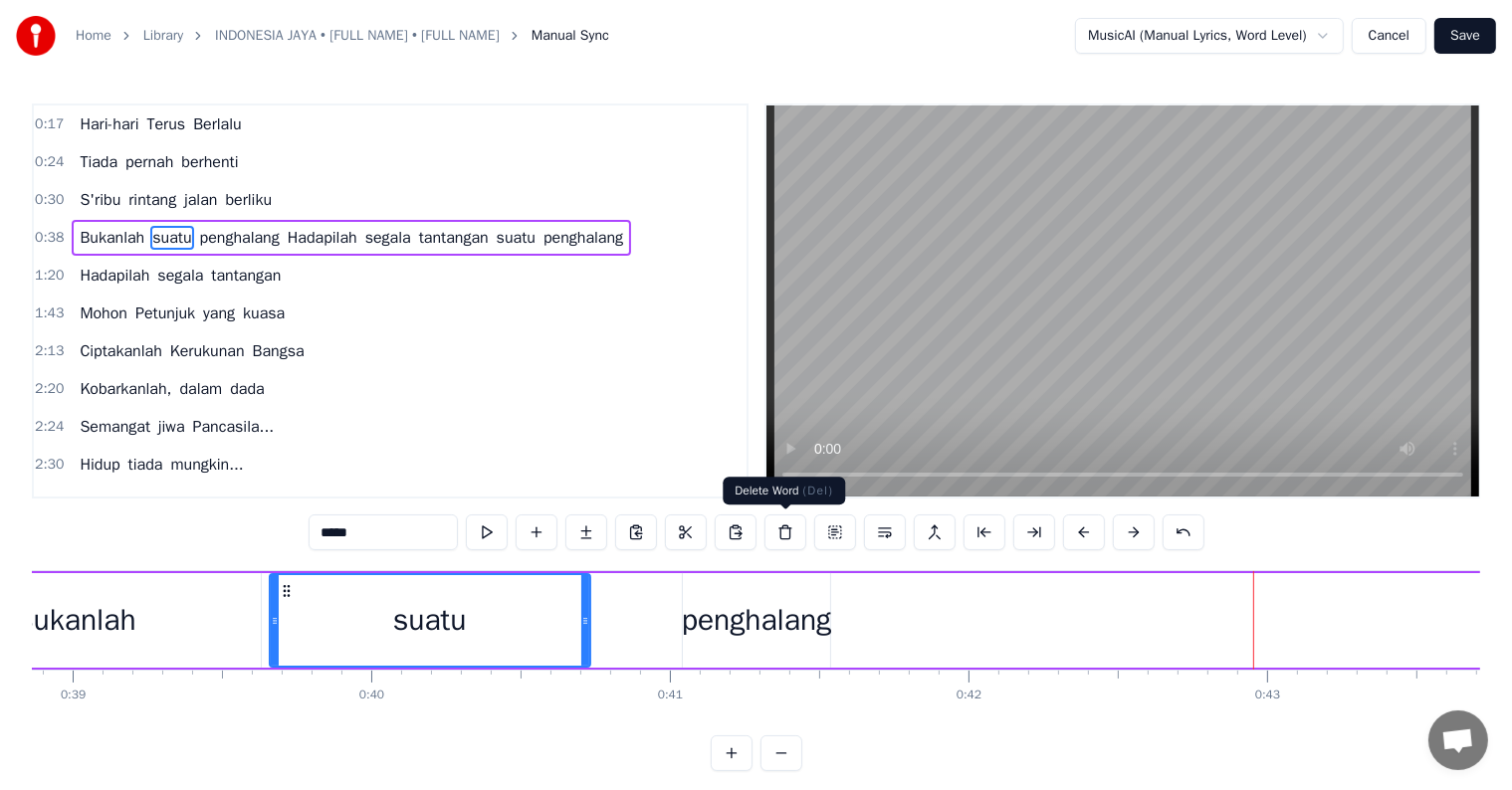 click on "penghalang" at bounding box center (756, 620) 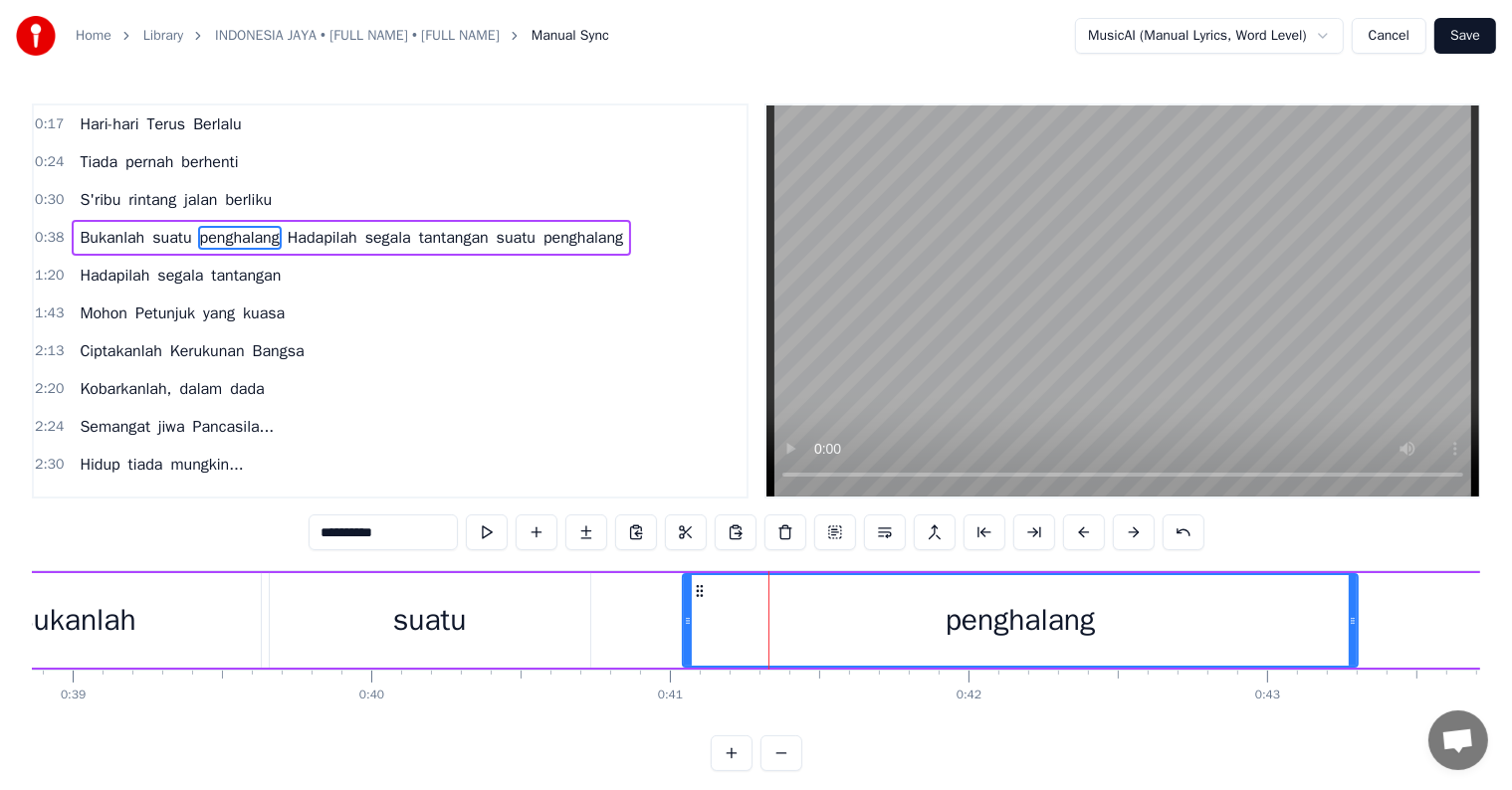 drag, startPoint x: 823, startPoint y: 625, endPoint x: 1351, endPoint y: 630, distance: 528.02367 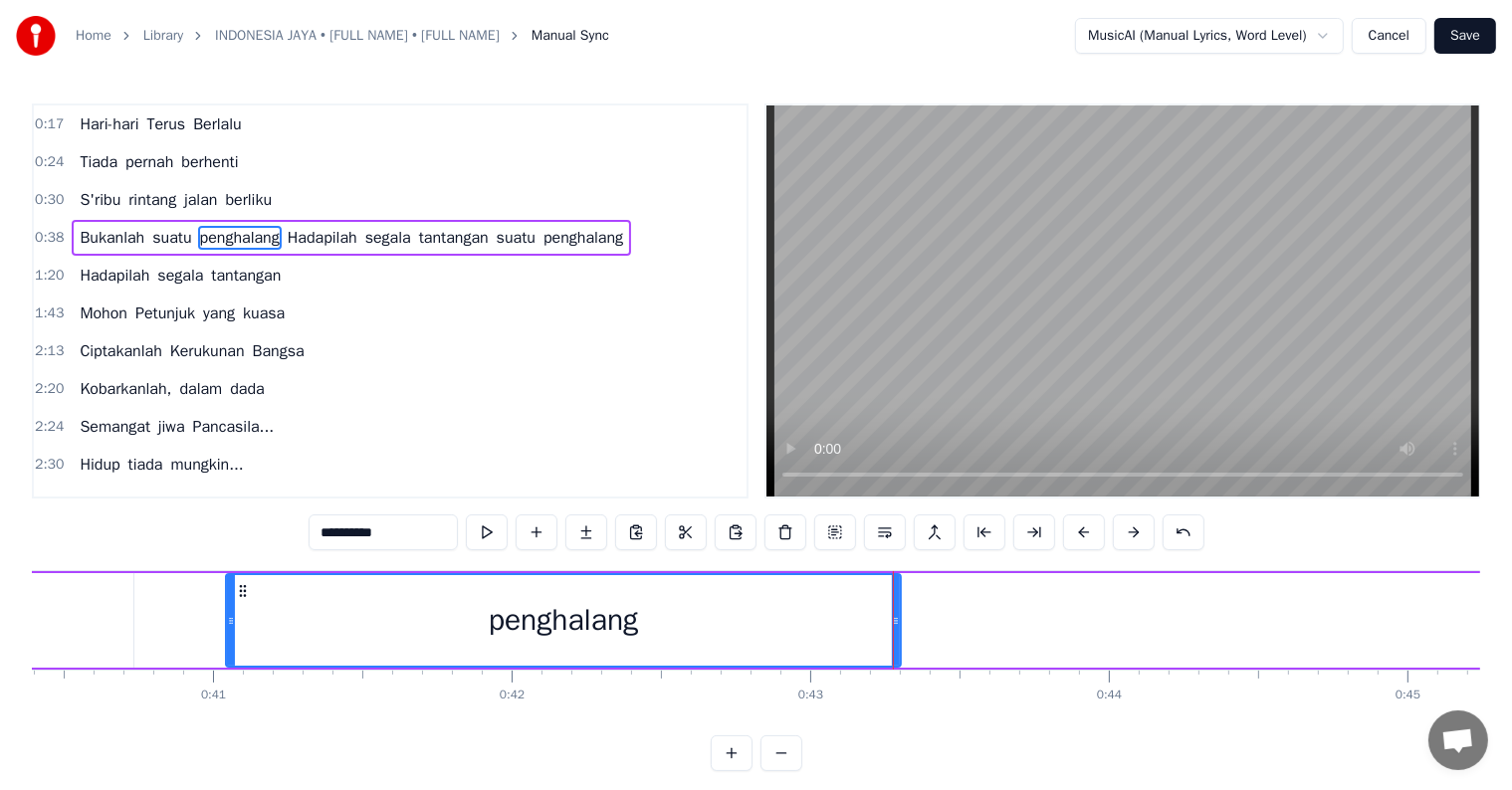 scroll, scrollTop: 0, scrollLeft: 12063, axis: horizontal 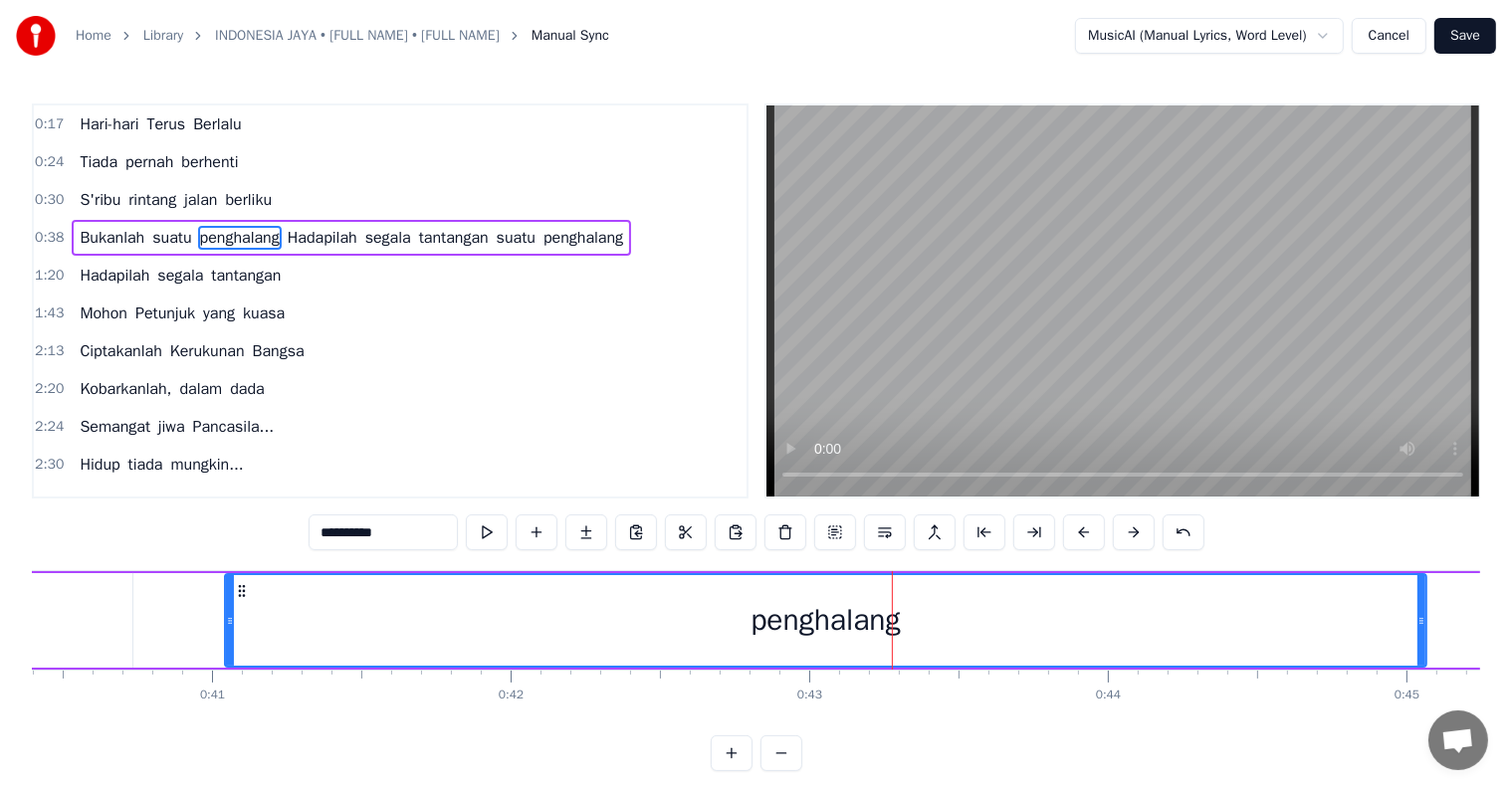drag, startPoint x: 897, startPoint y: 611, endPoint x: 1423, endPoint y: 596, distance: 526.21383 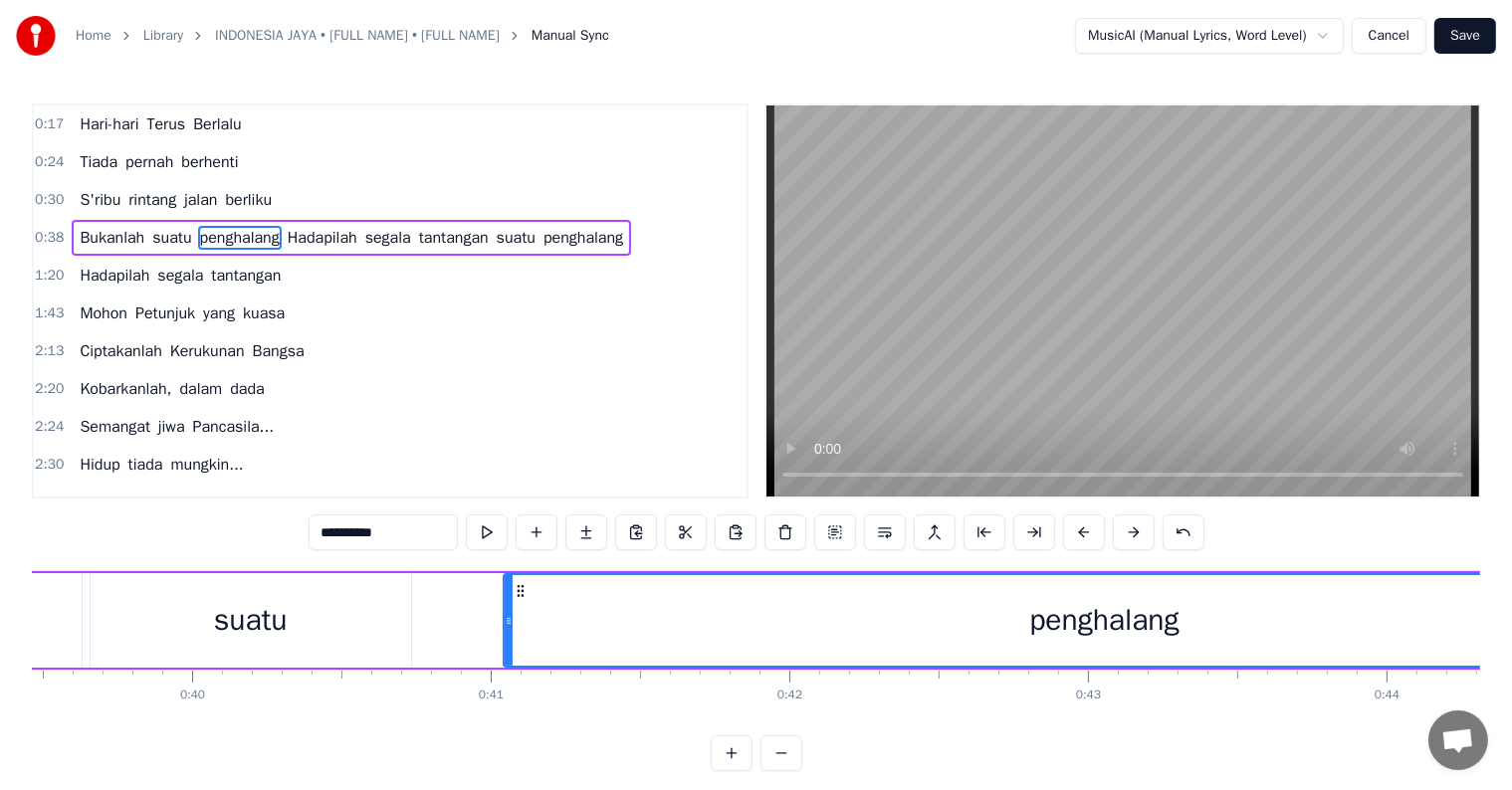 scroll, scrollTop: 0, scrollLeft: 11785, axis: horizontal 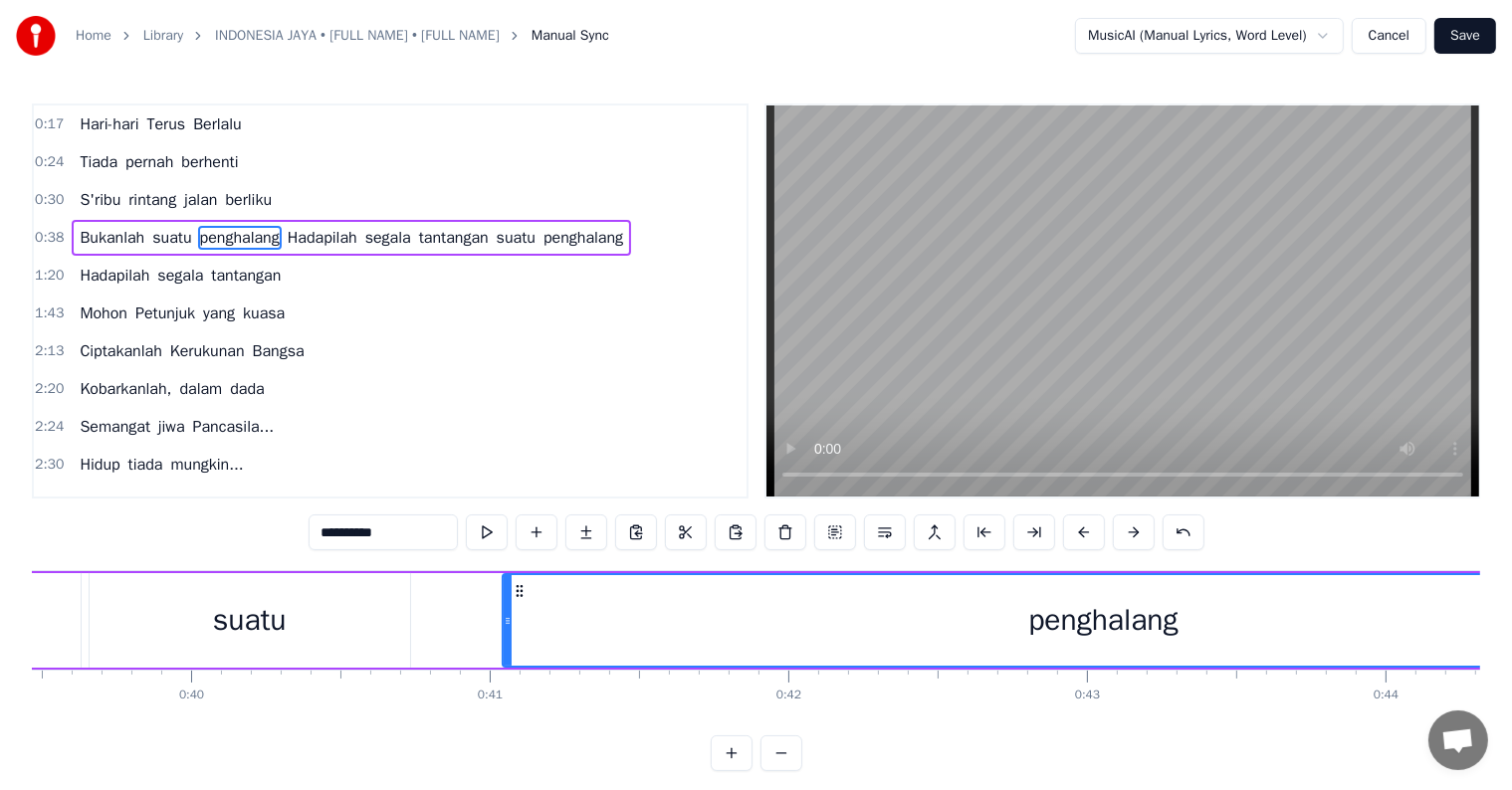 click on "suatu" at bounding box center [250, 620] 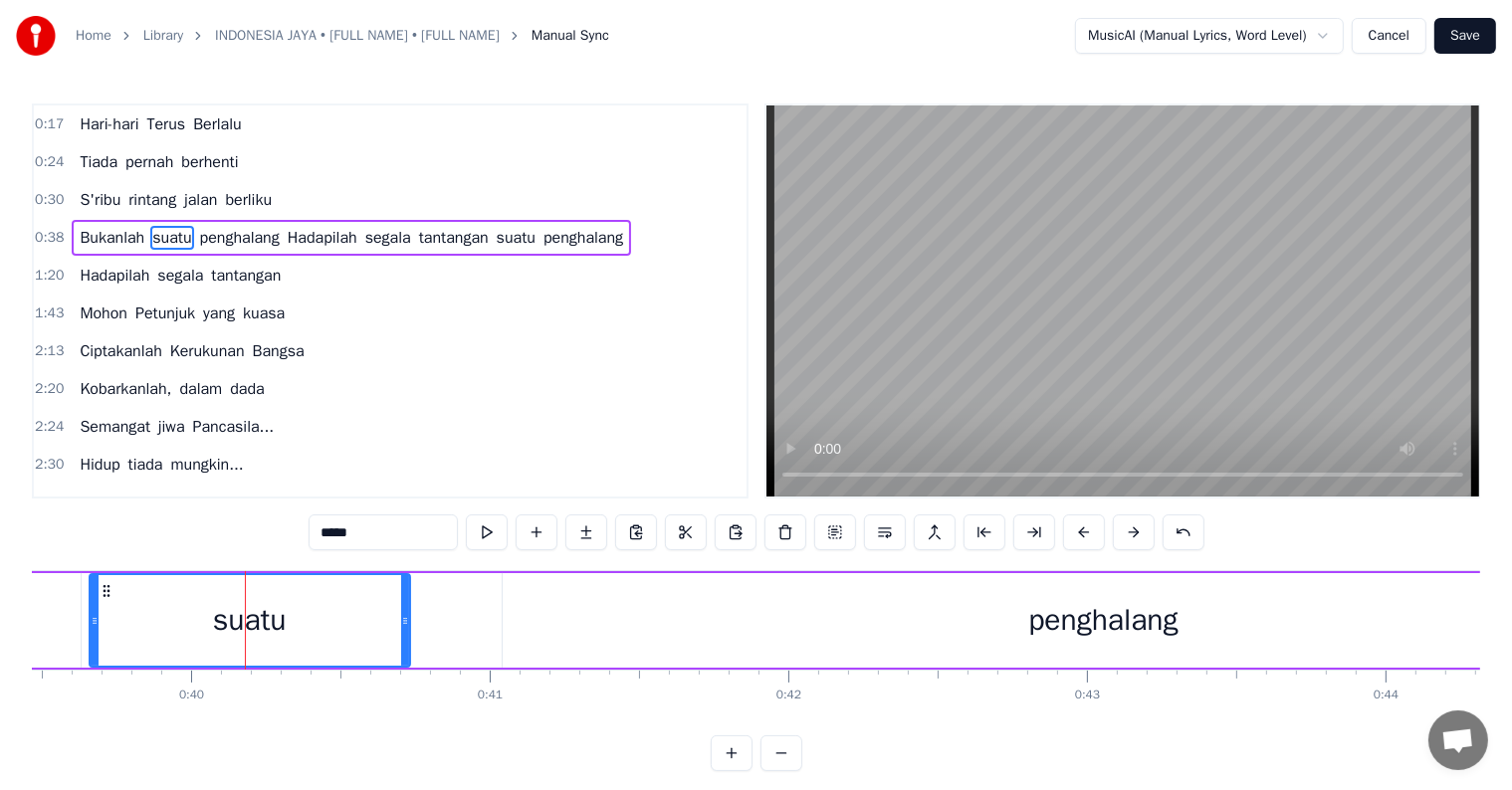 click at bounding box center (487, 532) 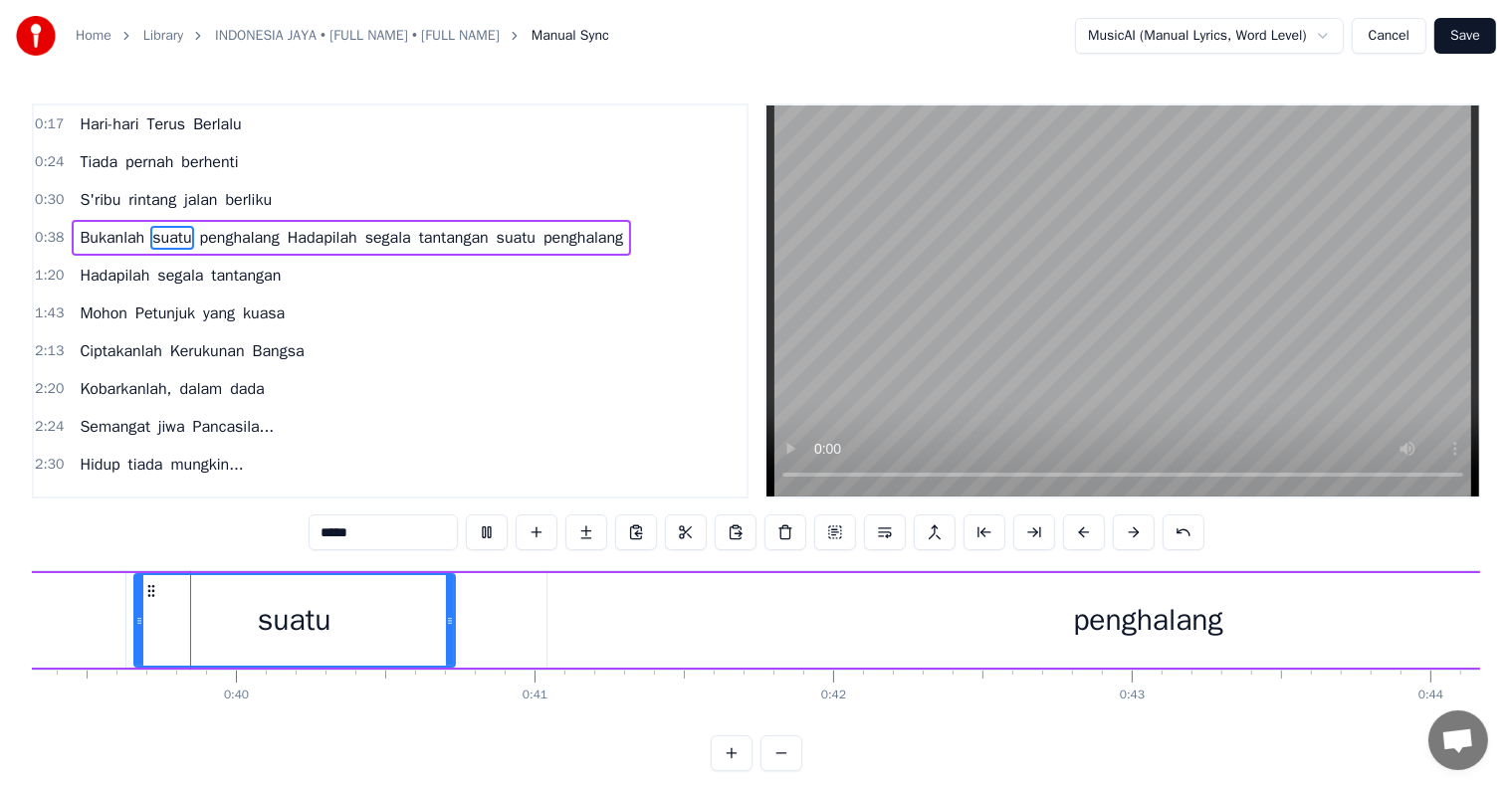 scroll, scrollTop: 0, scrollLeft: 11740, axis: horizontal 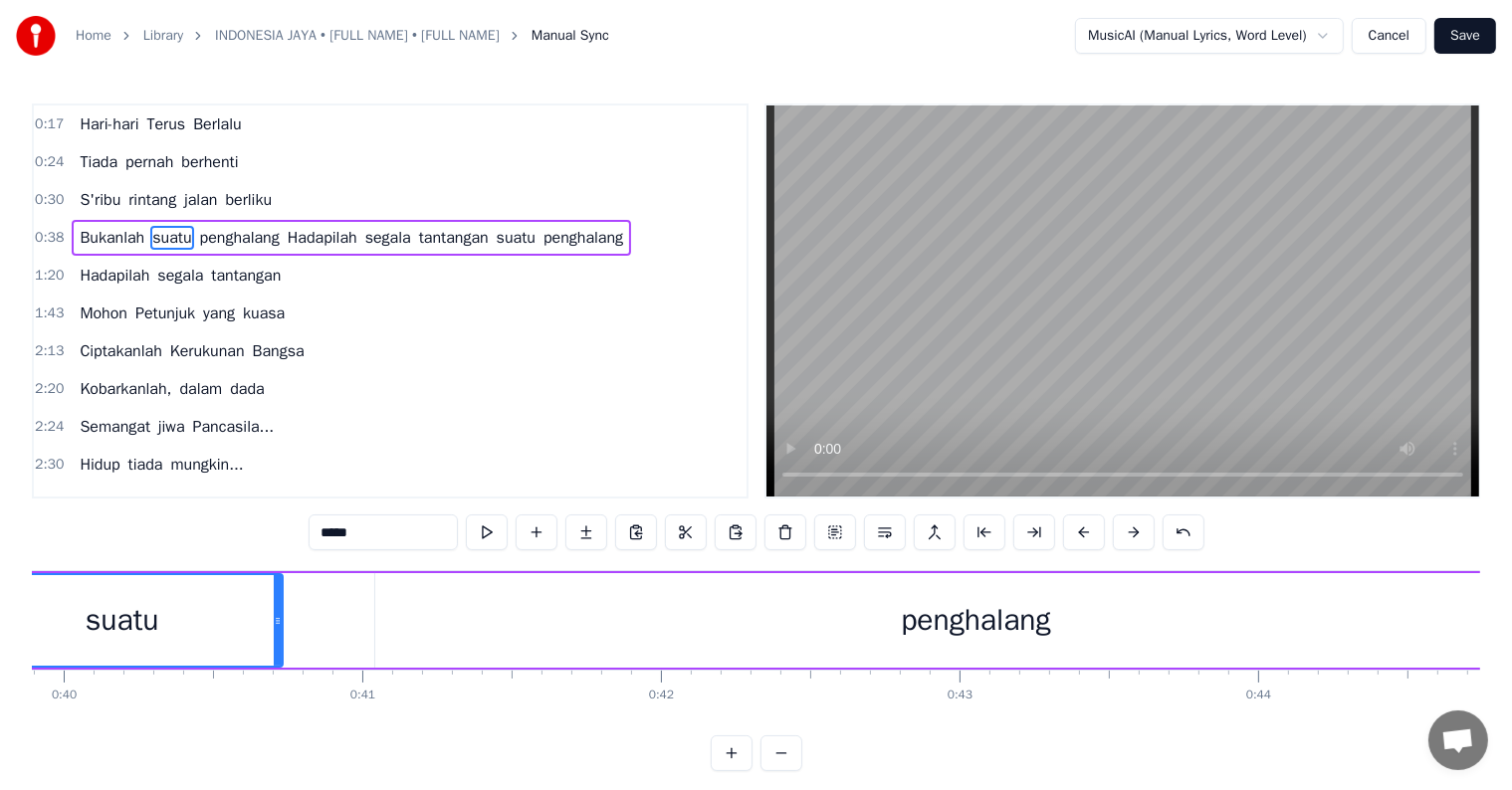 click on "penghalang" at bounding box center [975, 620] 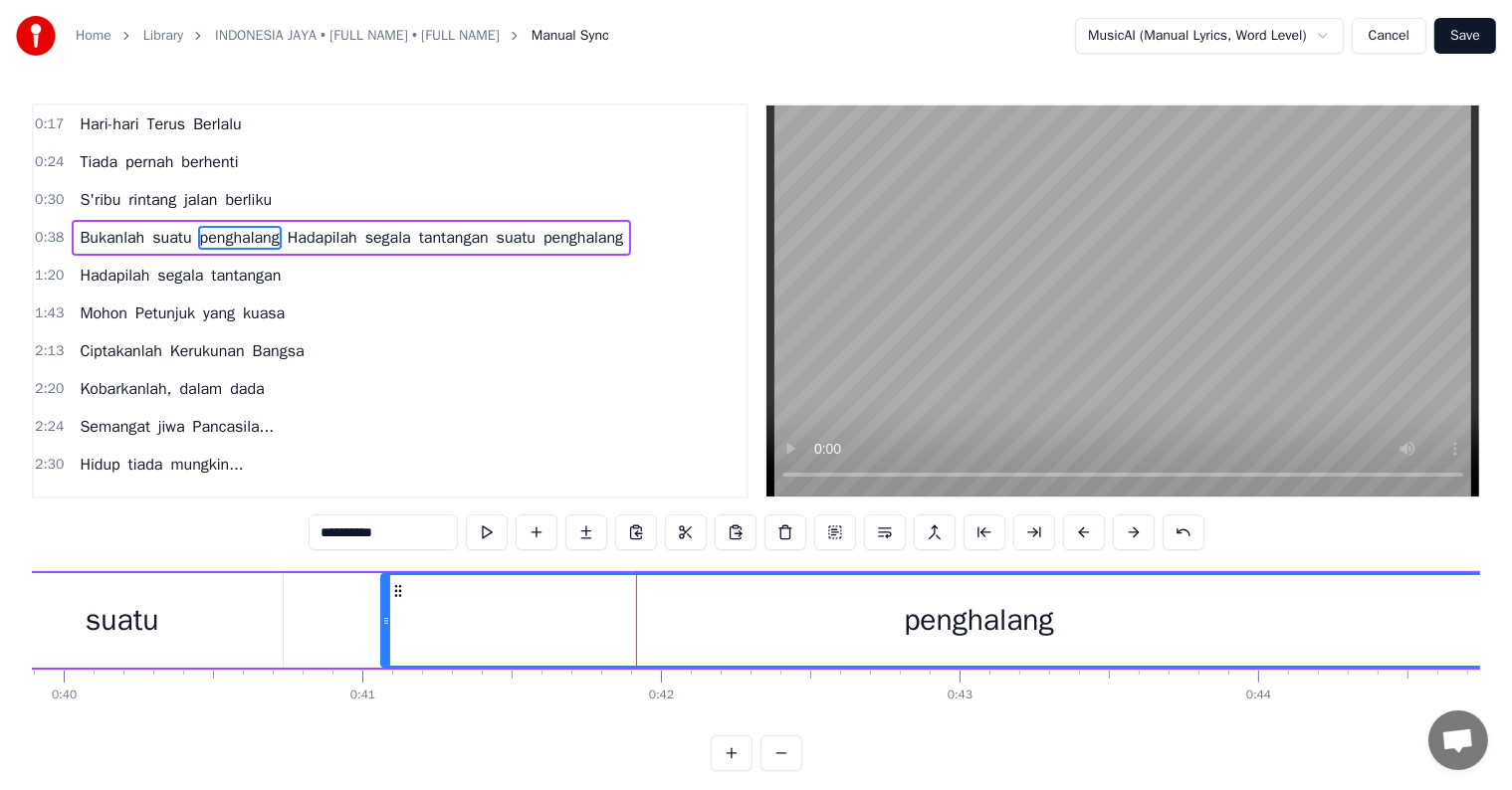 click 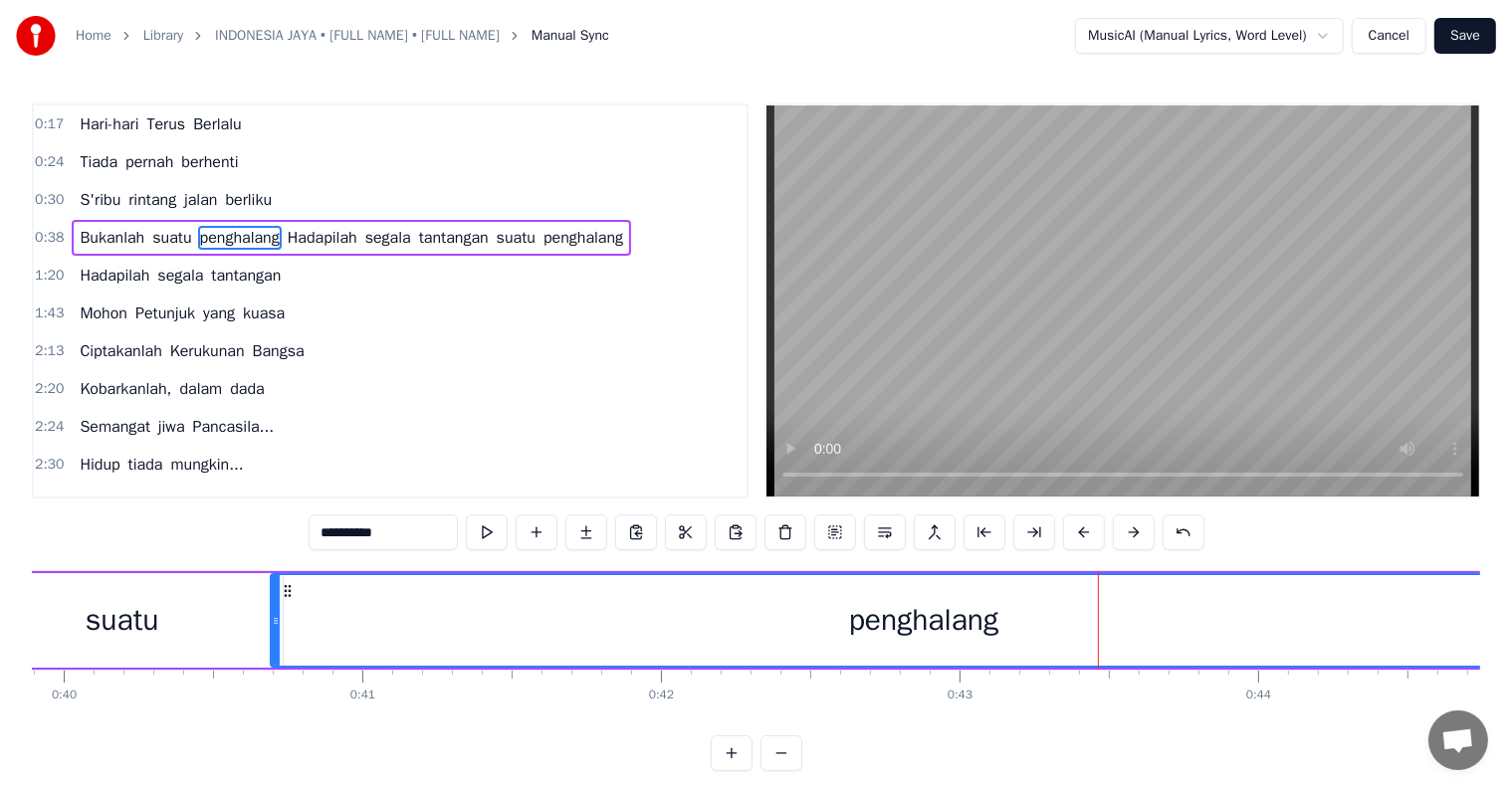 drag, startPoint x: 380, startPoint y: 617, endPoint x: 273, endPoint y: 617, distance: 107 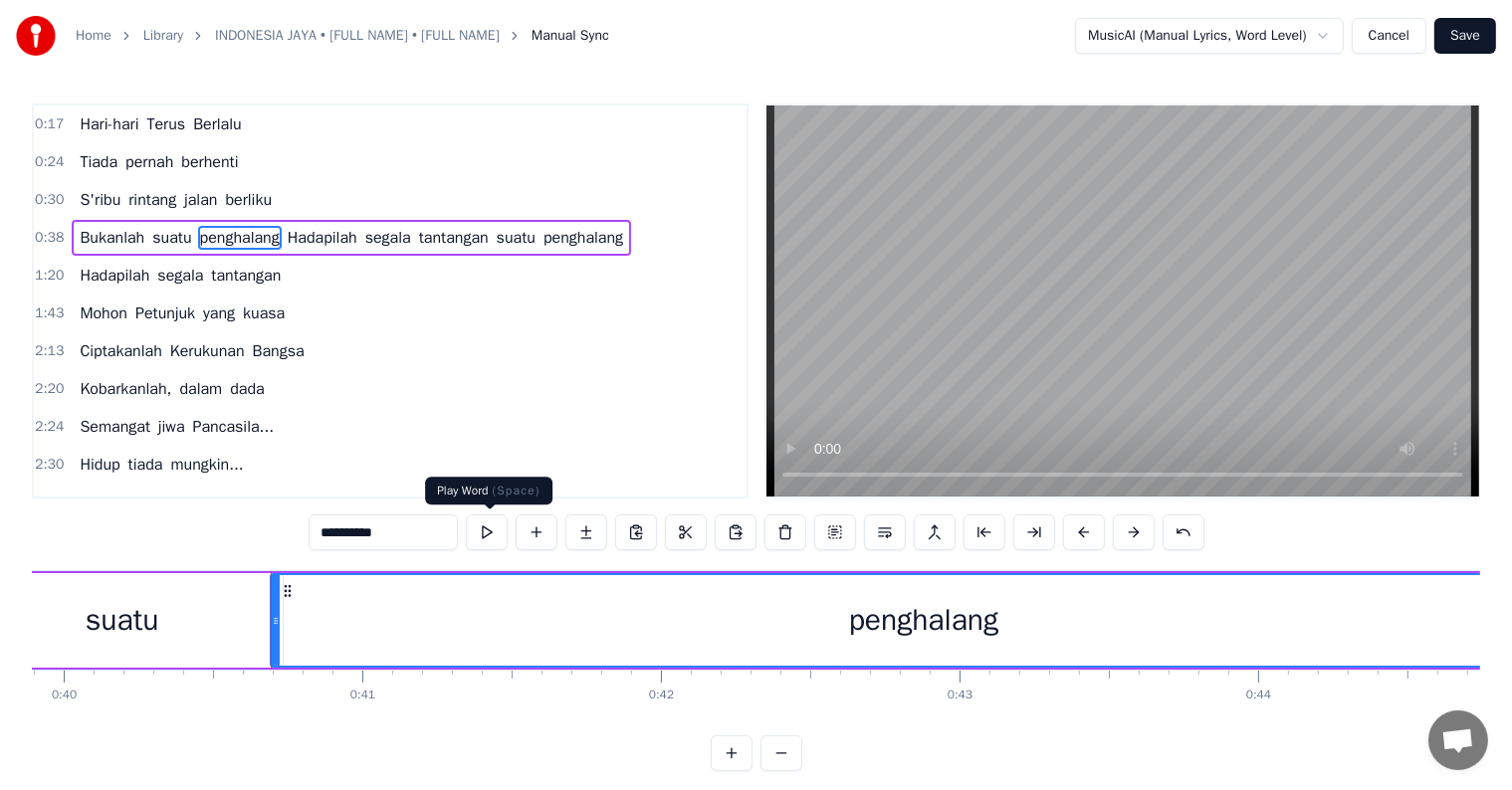 click at bounding box center (487, 532) 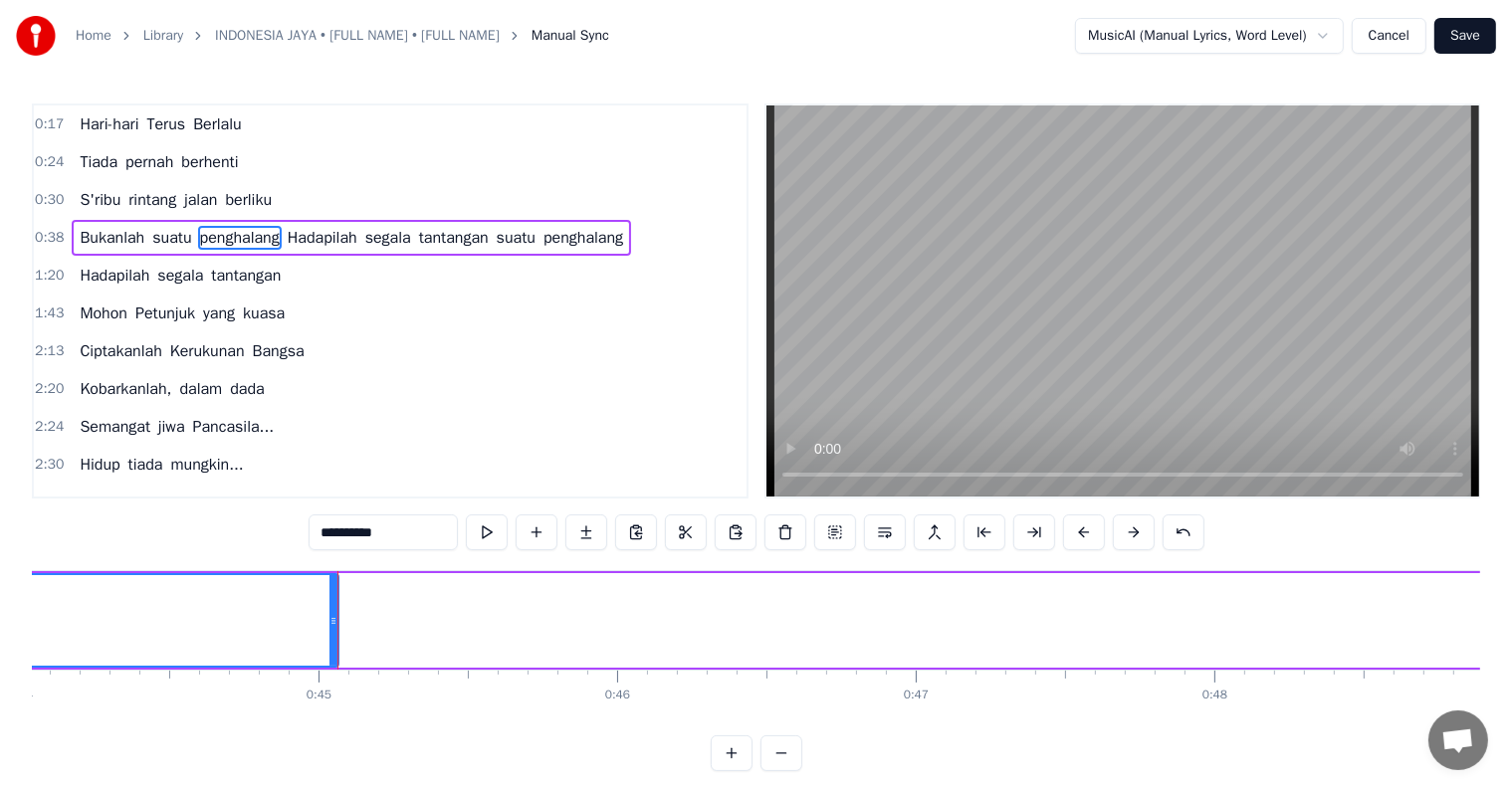 scroll, scrollTop: 0, scrollLeft: 13219, axis: horizontal 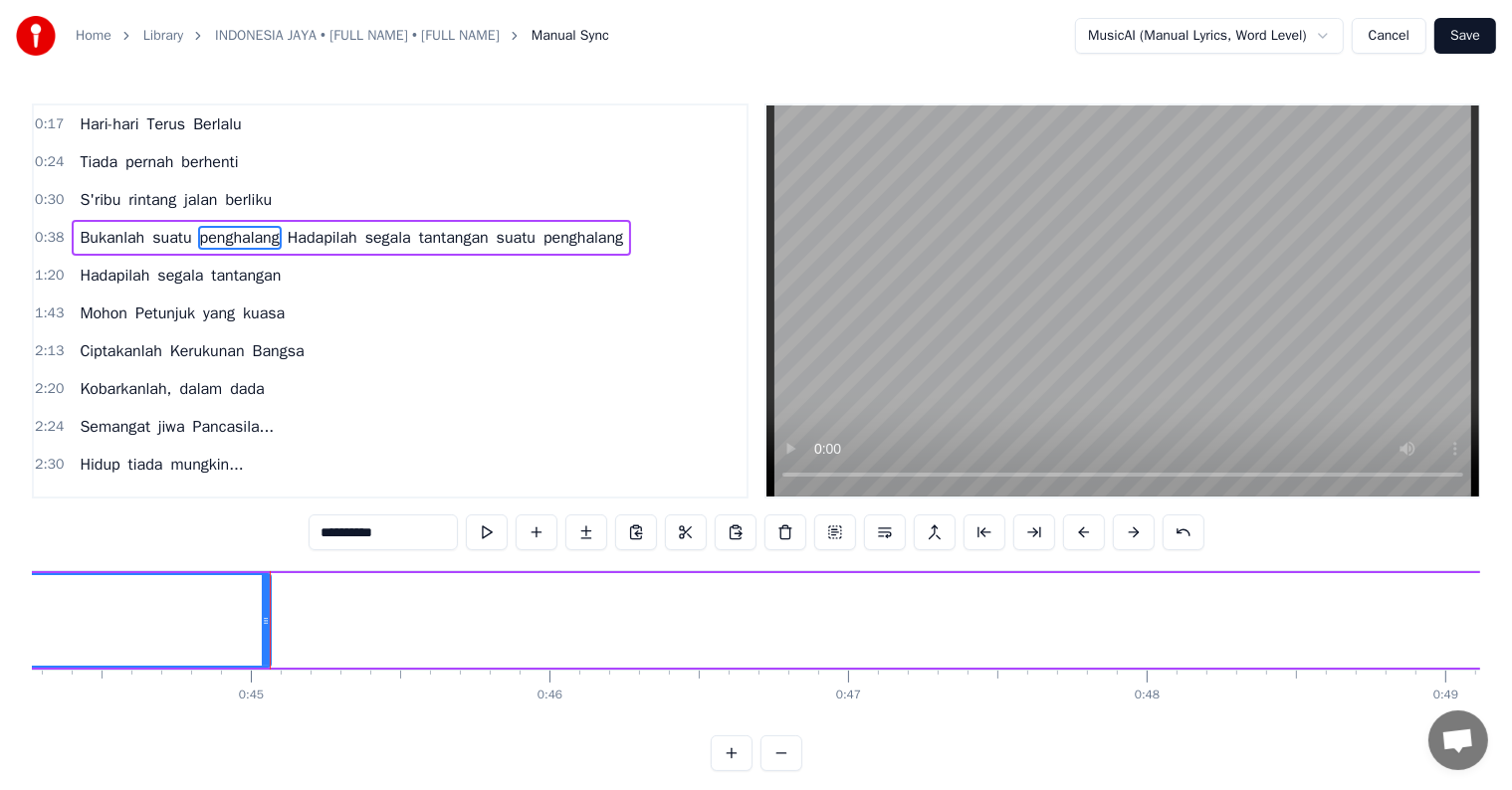 click on "Hadapilah" at bounding box center [323, 238] 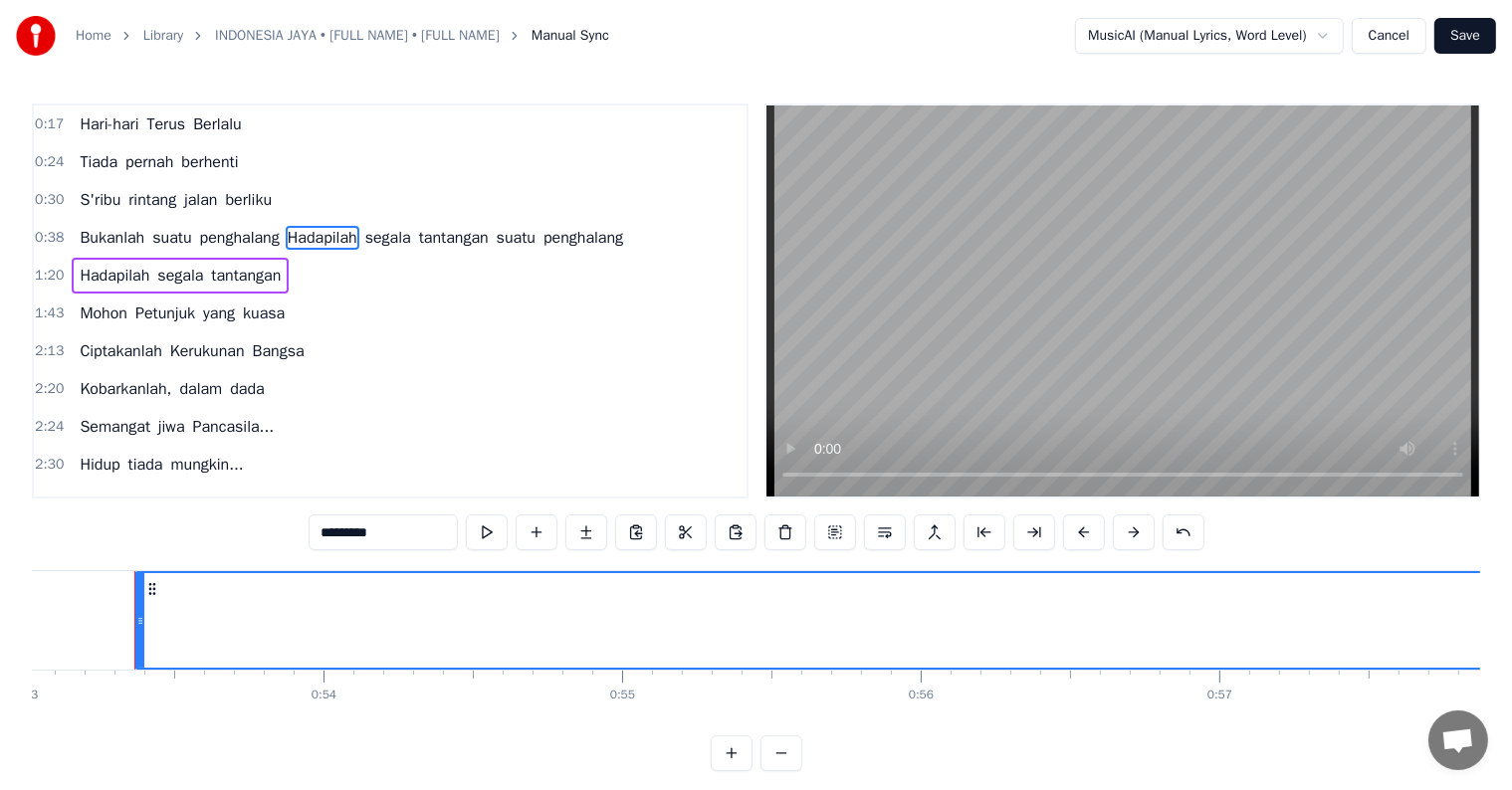 scroll, scrollTop: 0, scrollLeft: 15836, axis: horizontal 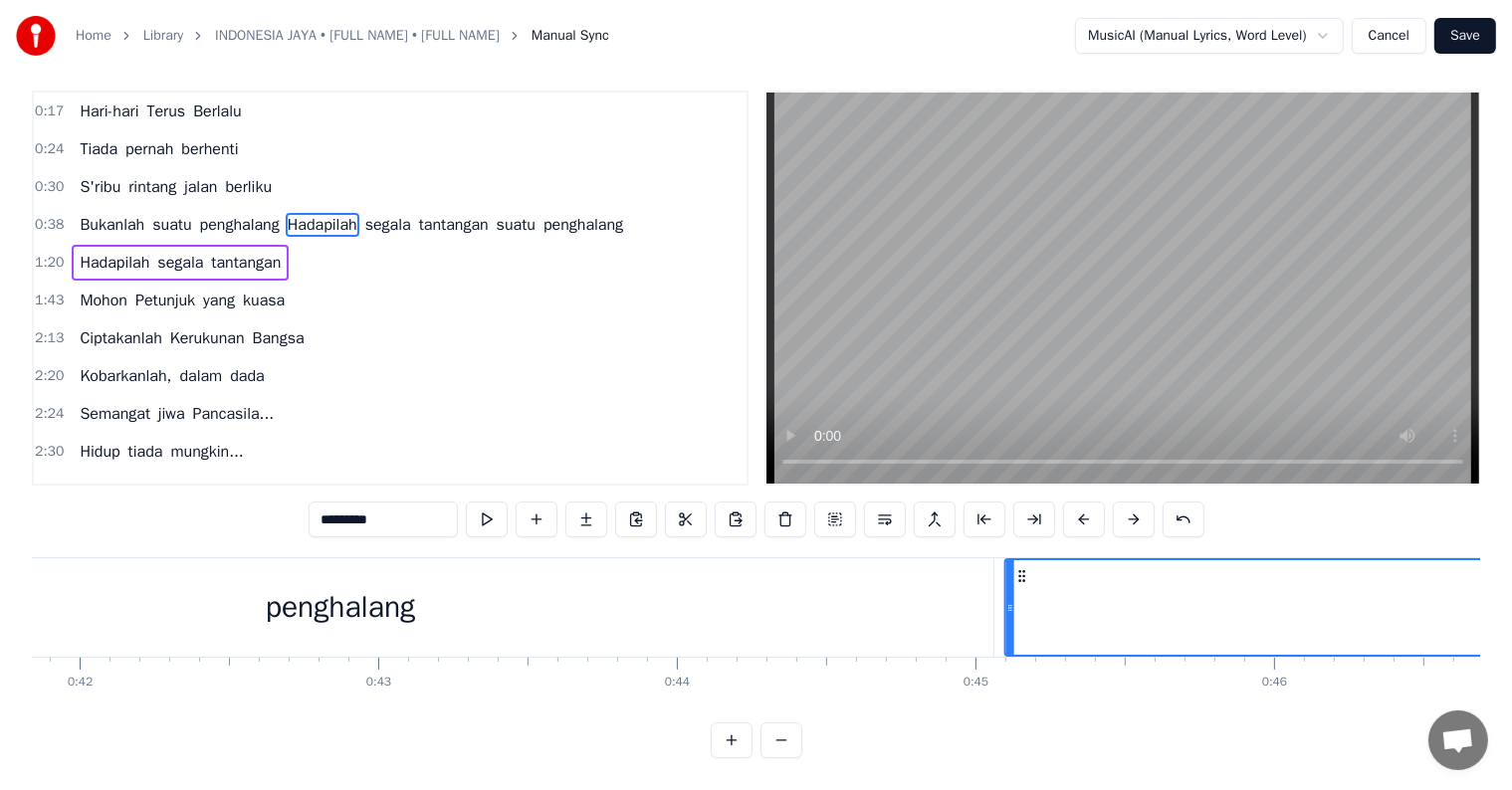drag, startPoint x: 150, startPoint y: 592, endPoint x: 1225, endPoint y: 561, distance: 1075.4469 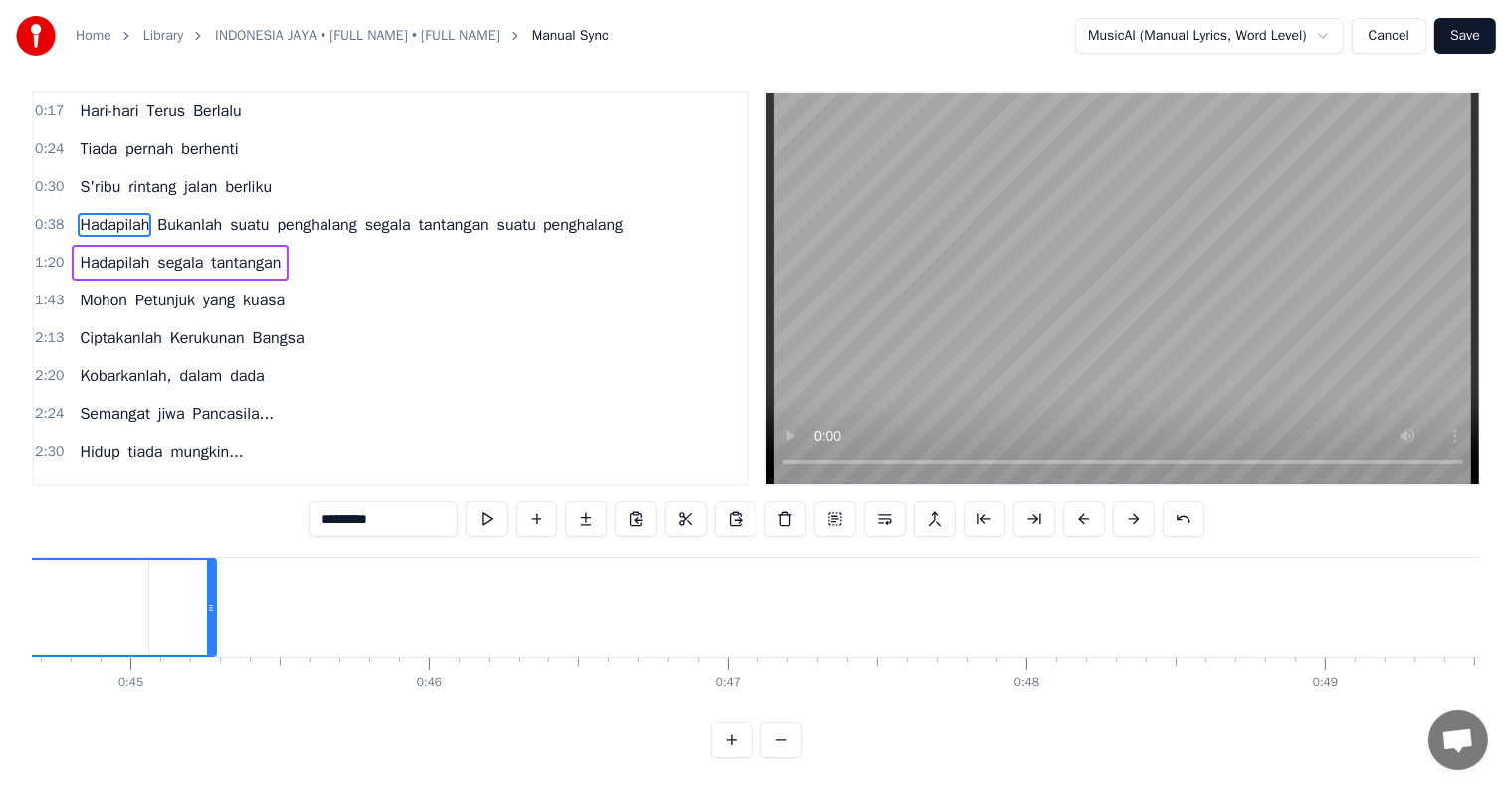 scroll, scrollTop: 0, scrollLeft: 13235, axis: horizontal 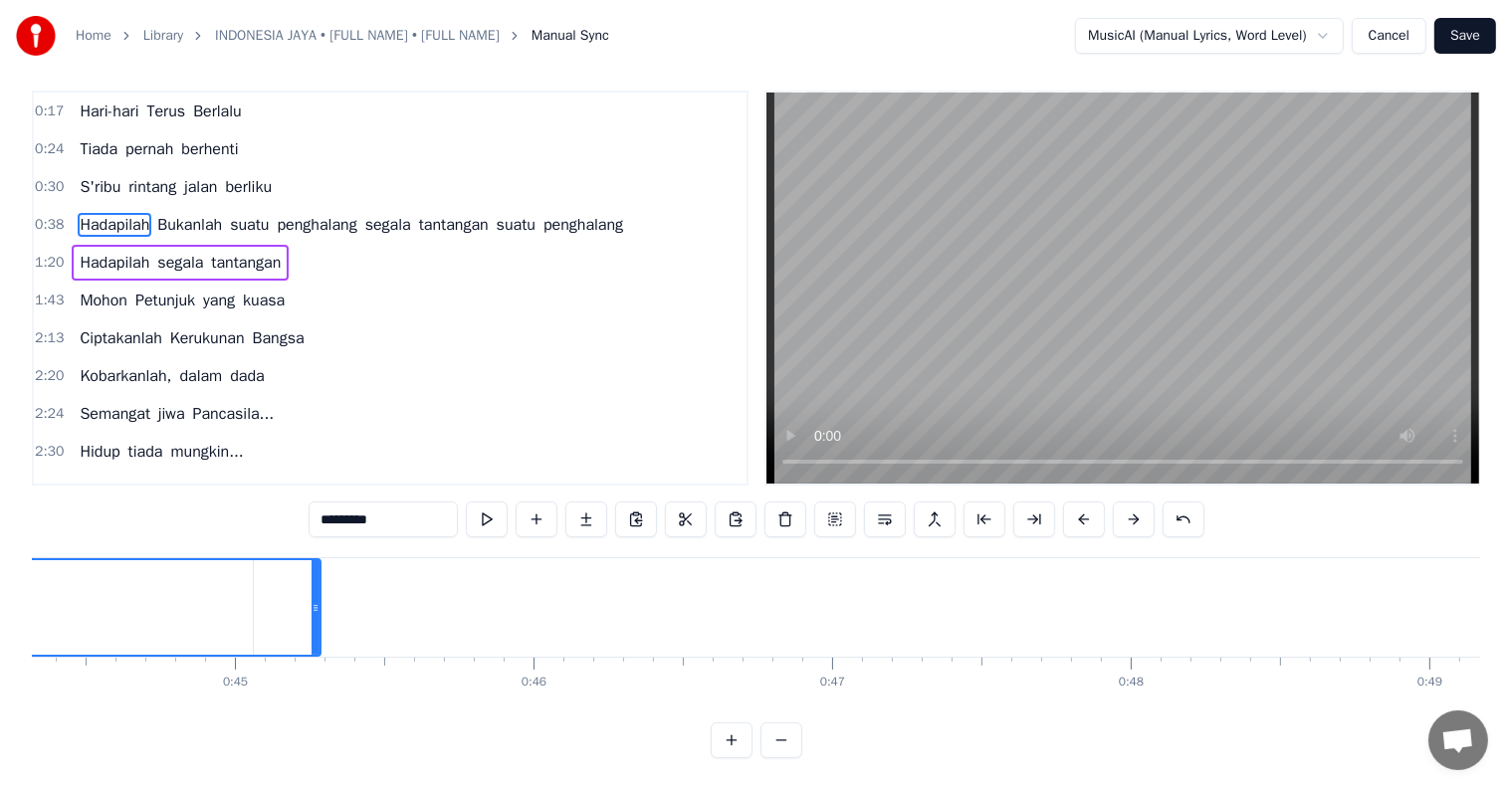 drag, startPoint x: 93, startPoint y: 210, endPoint x: 195, endPoint y: 201, distance: 102.396289 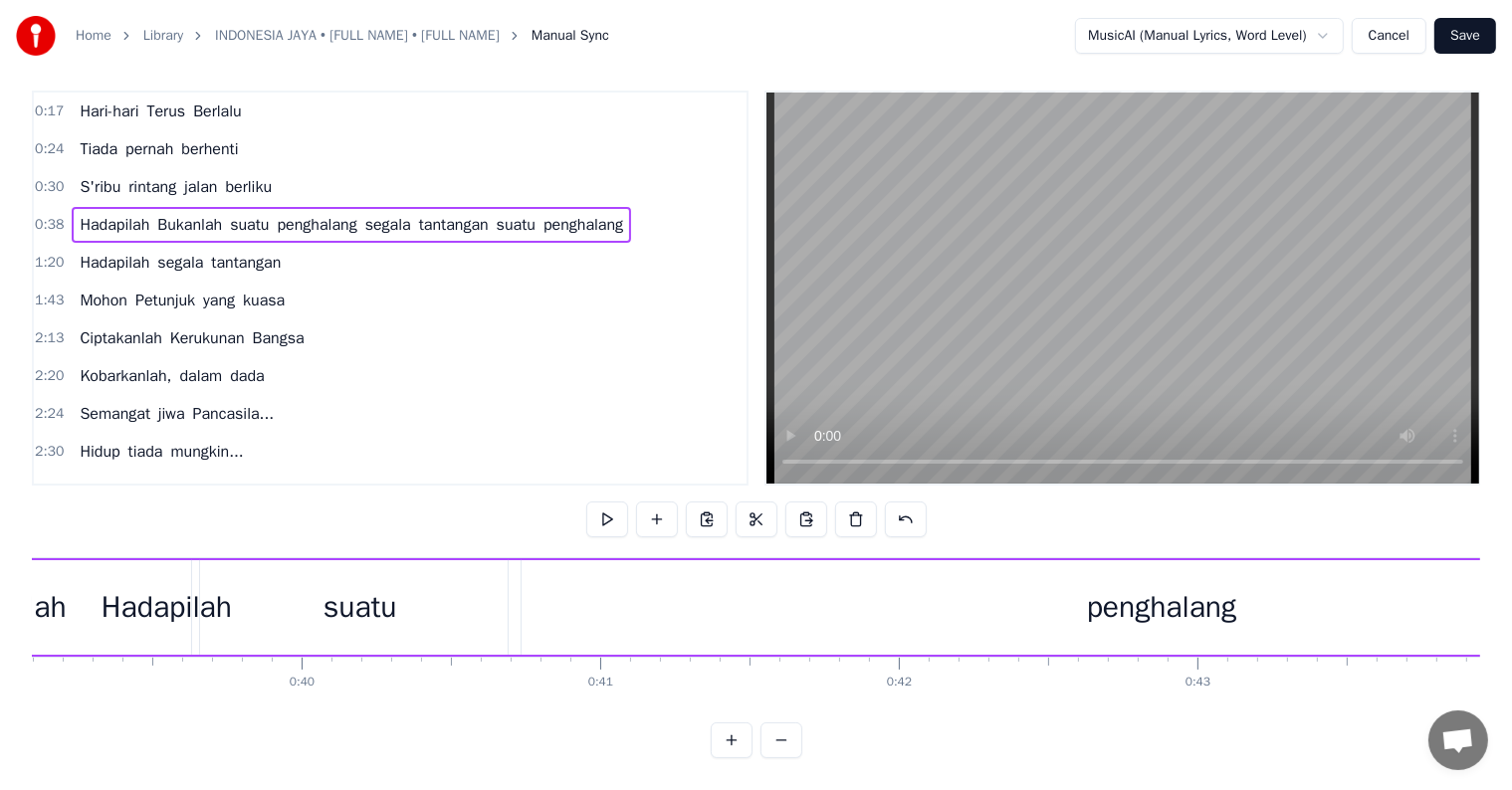 scroll, scrollTop: 0, scrollLeft: 11360, axis: horizontal 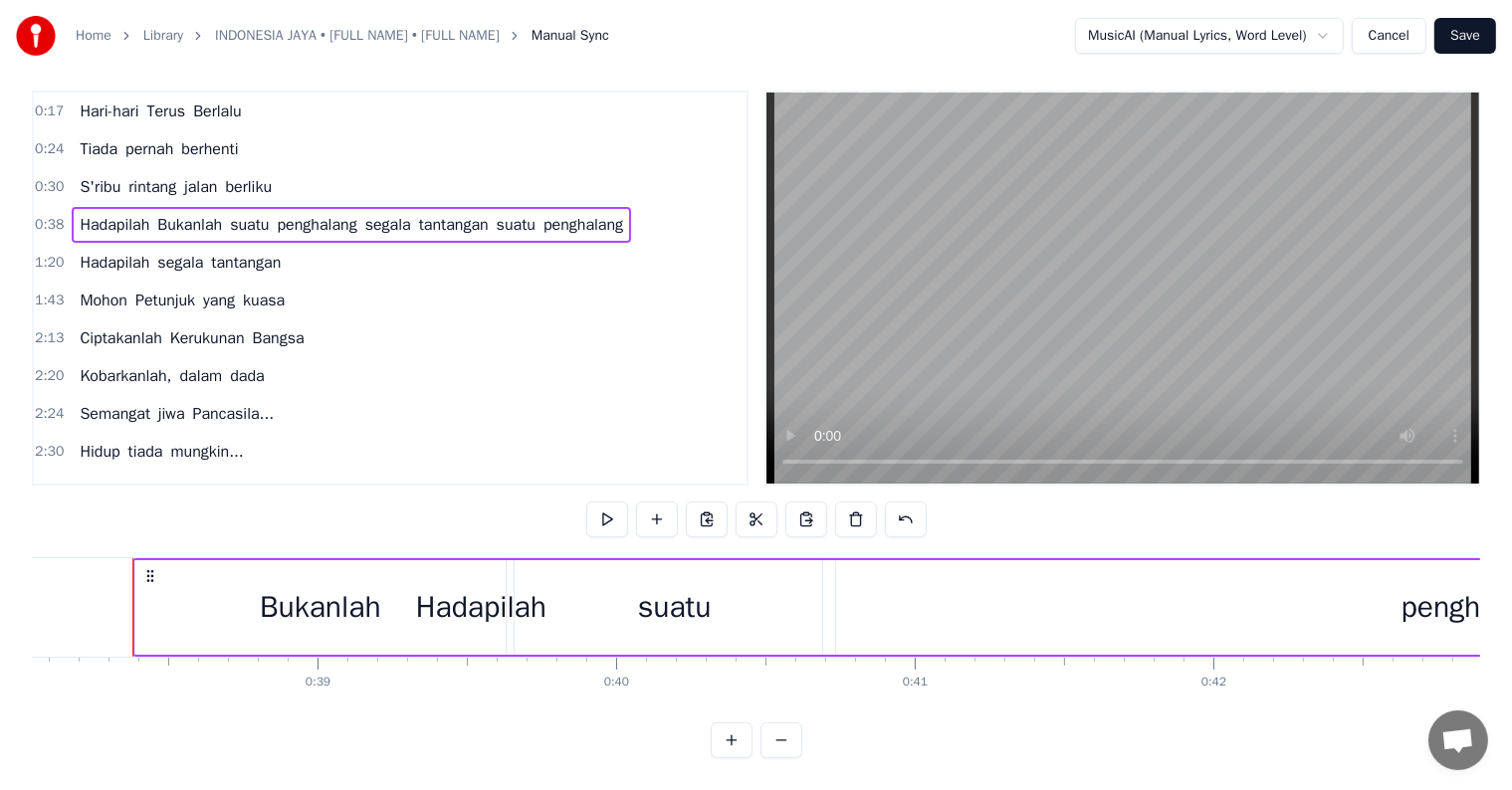 click on "Hadapilah" at bounding box center [114, 225] 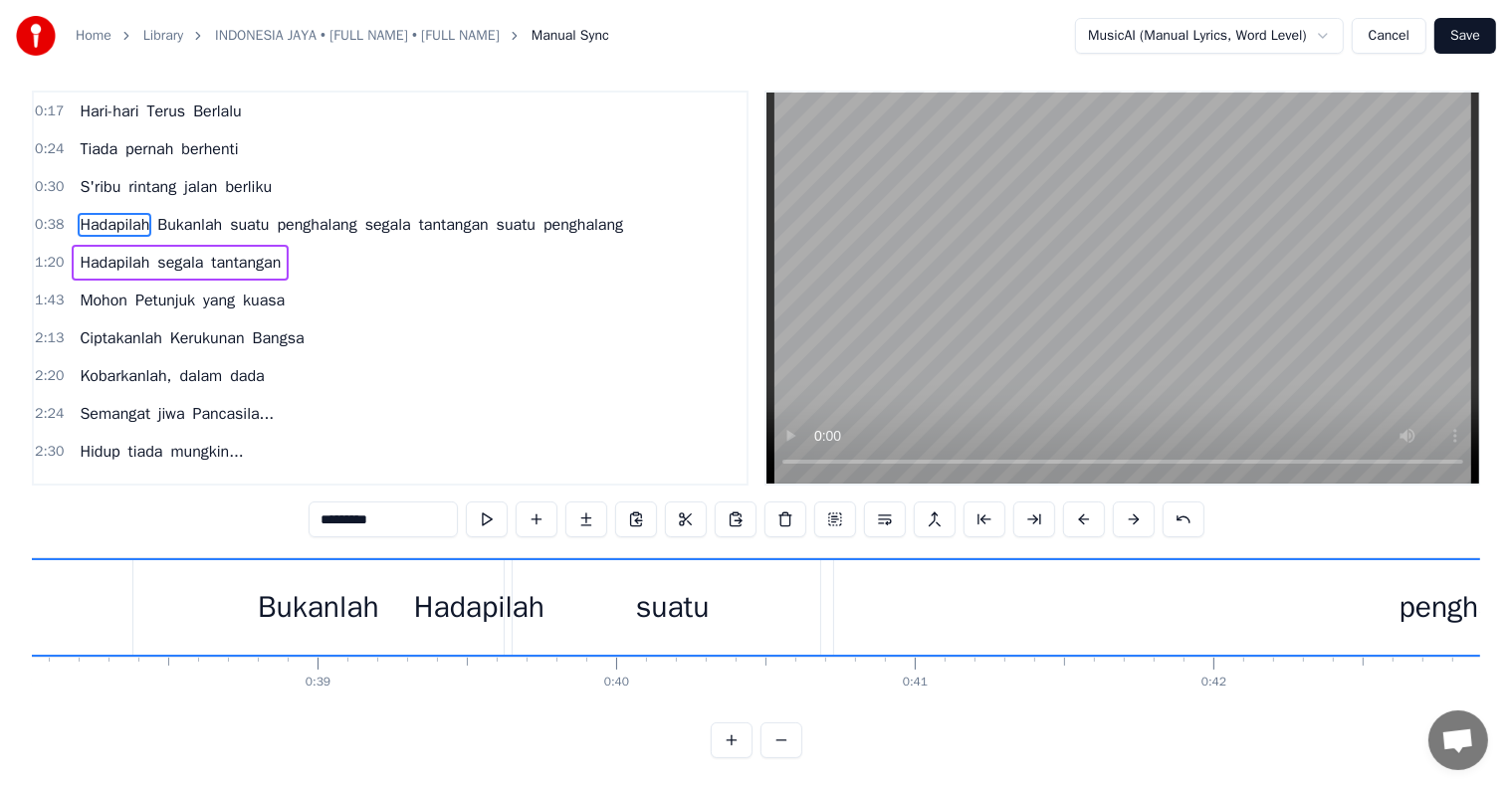 scroll, scrollTop: 7, scrollLeft: 0, axis: vertical 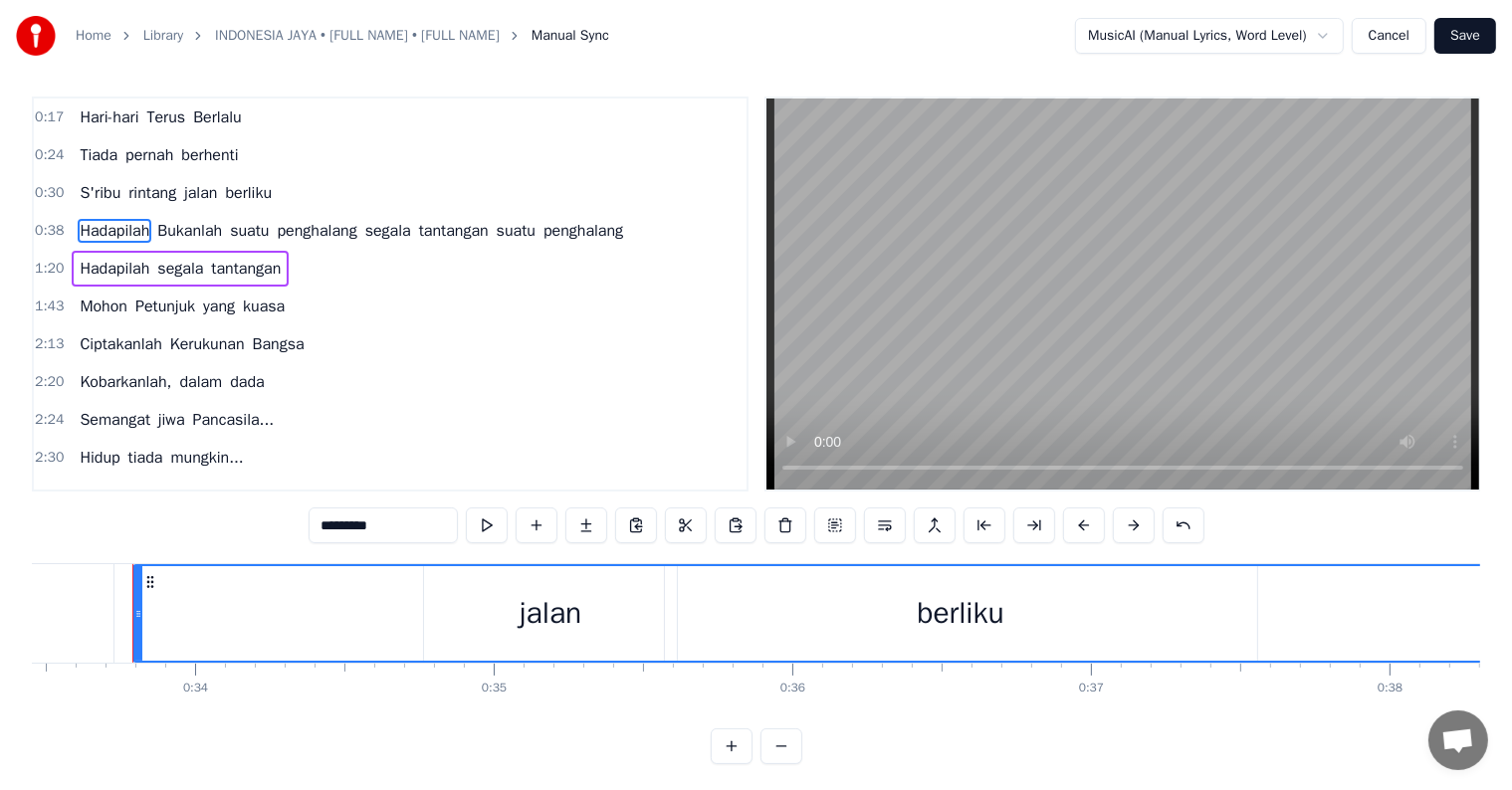 click on "Hadapilah" at bounding box center [114, 231] 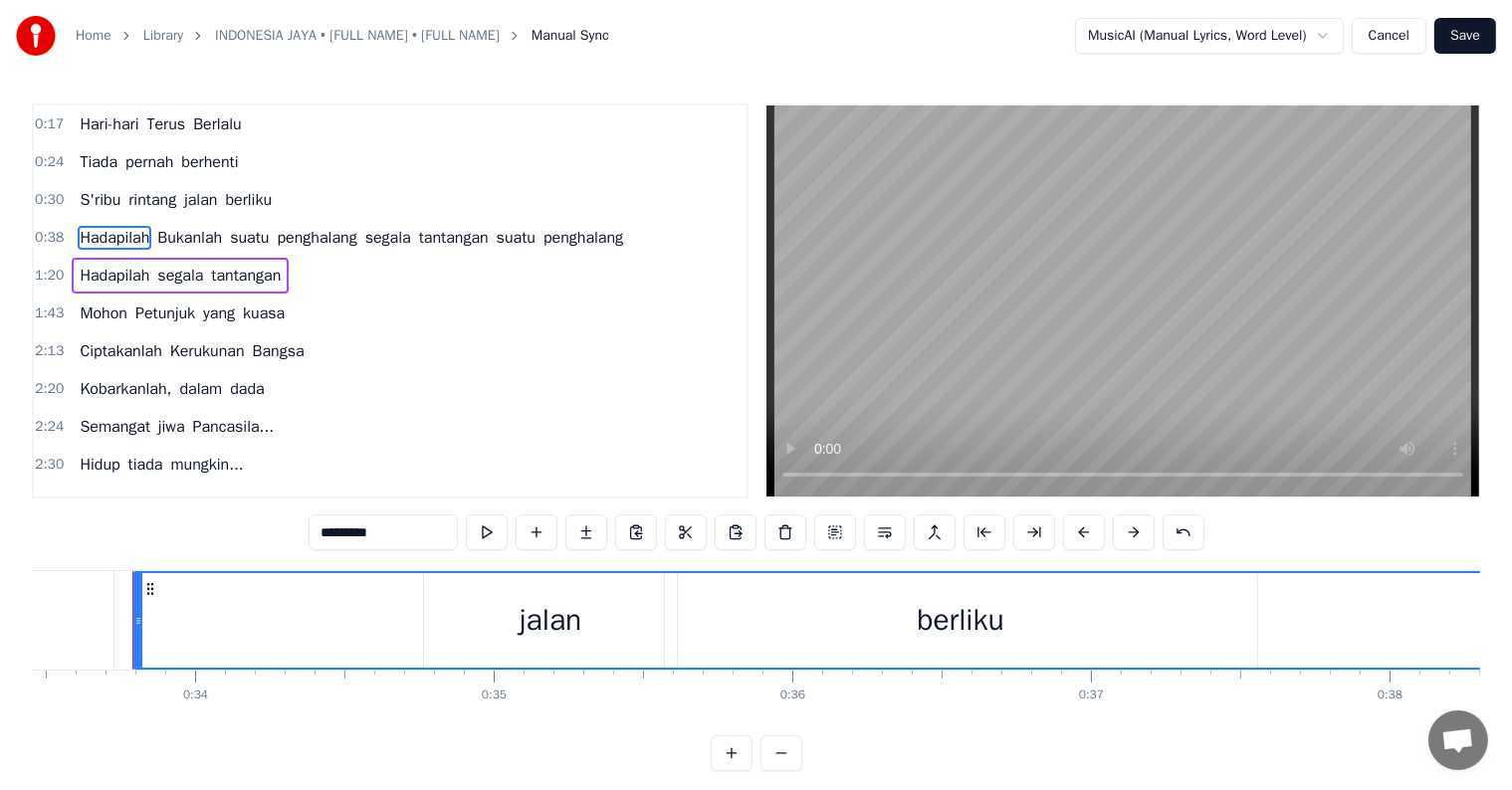 drag, startPoint x: 111, startPoint y: 225, endPoint x: 144, endPoint y: 231, distance: 33.54102 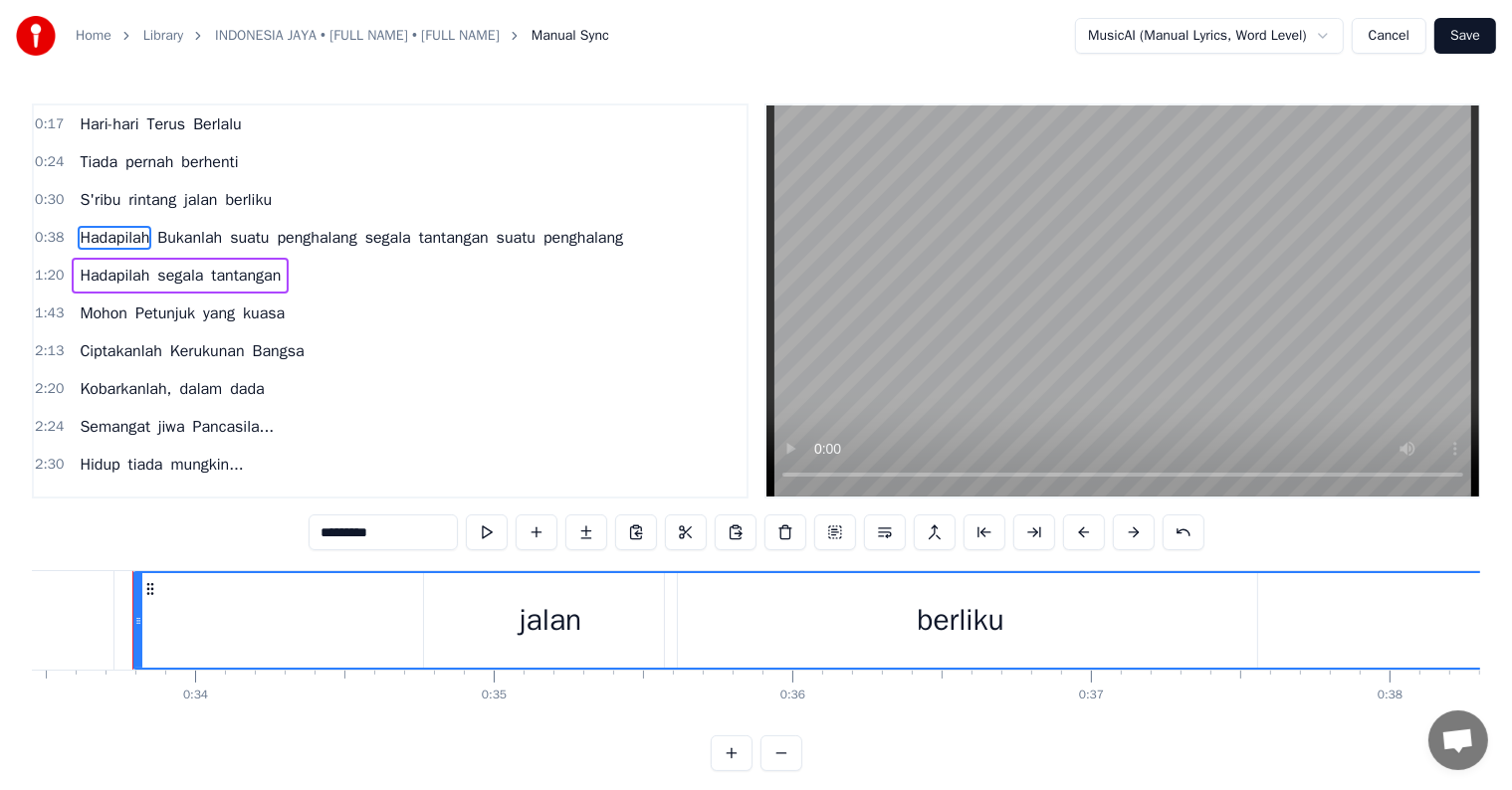 click on "Hadapilah" at bounding box center (114, 238) 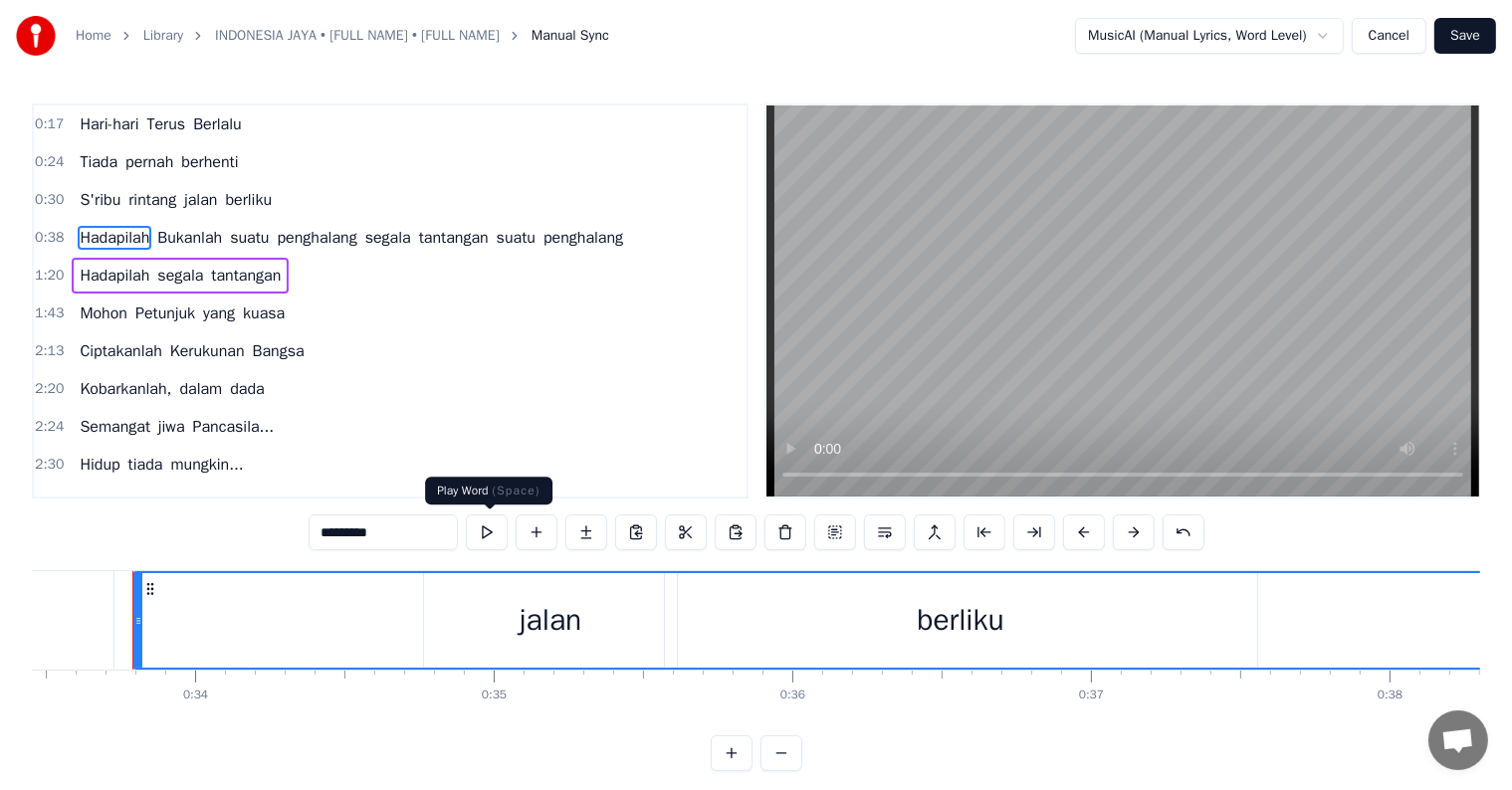 click at bounding box center (487, 532) 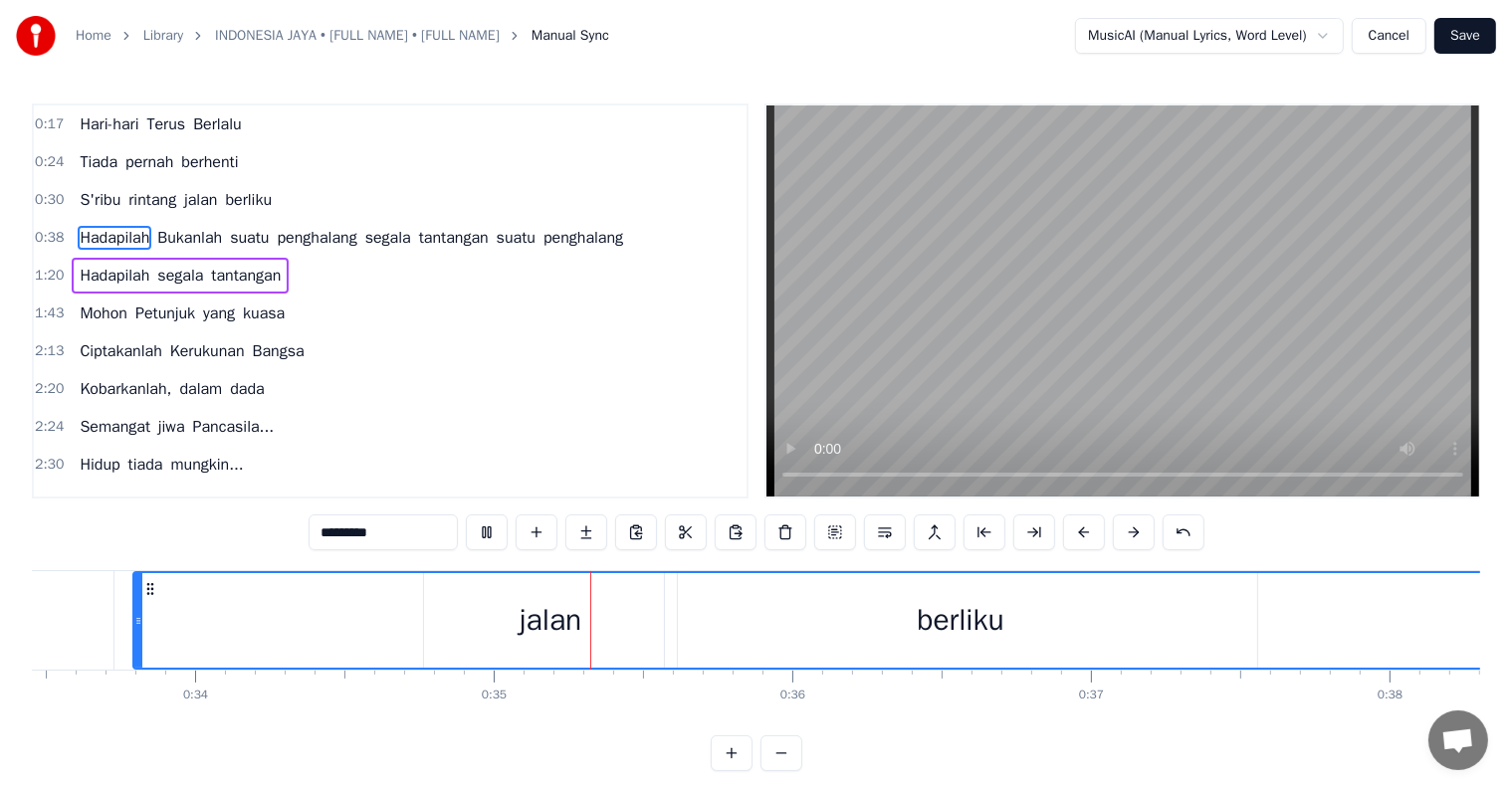 click at bounding box center (487, 532) 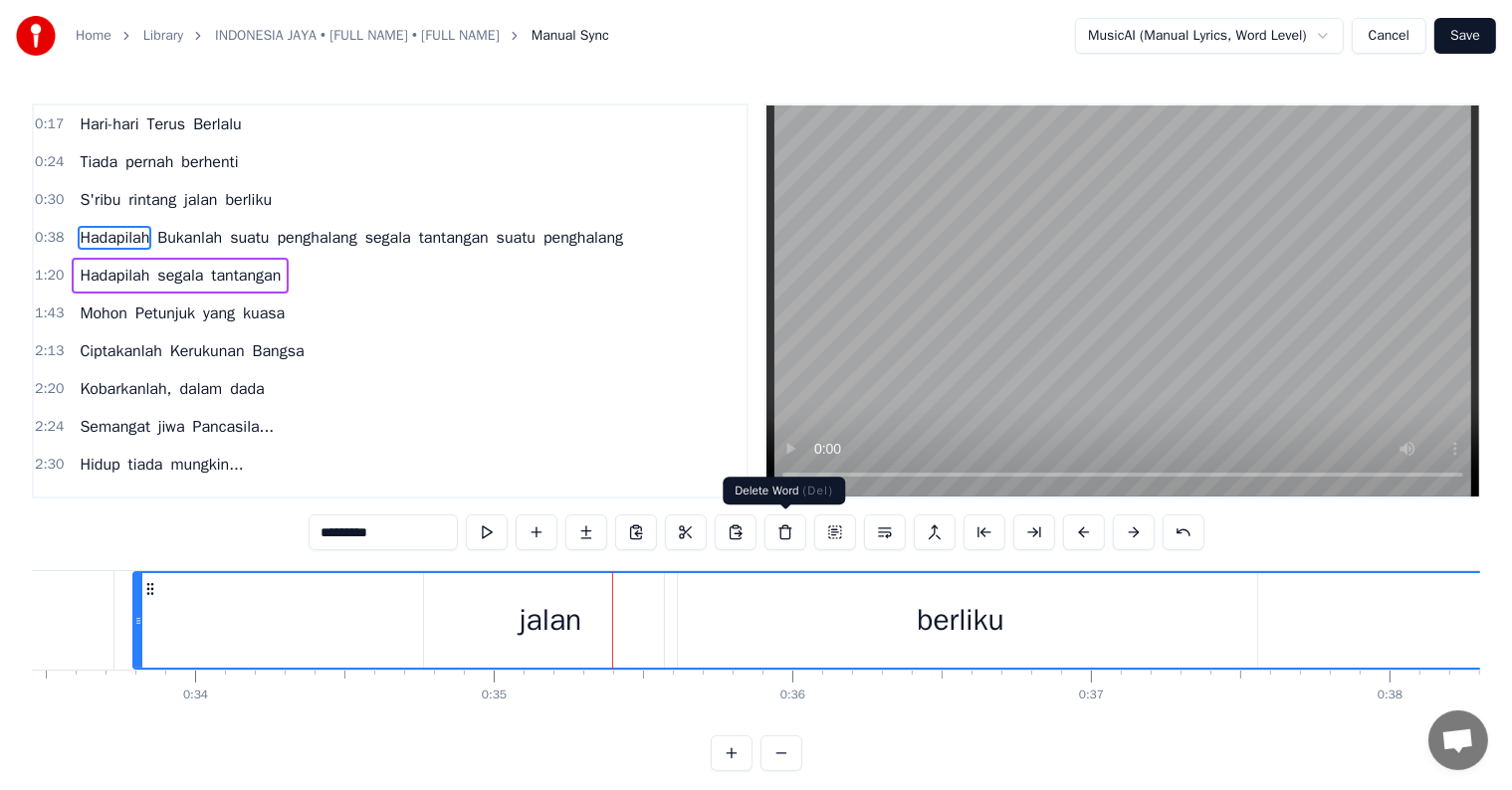 click at bounding box center (785, 532) 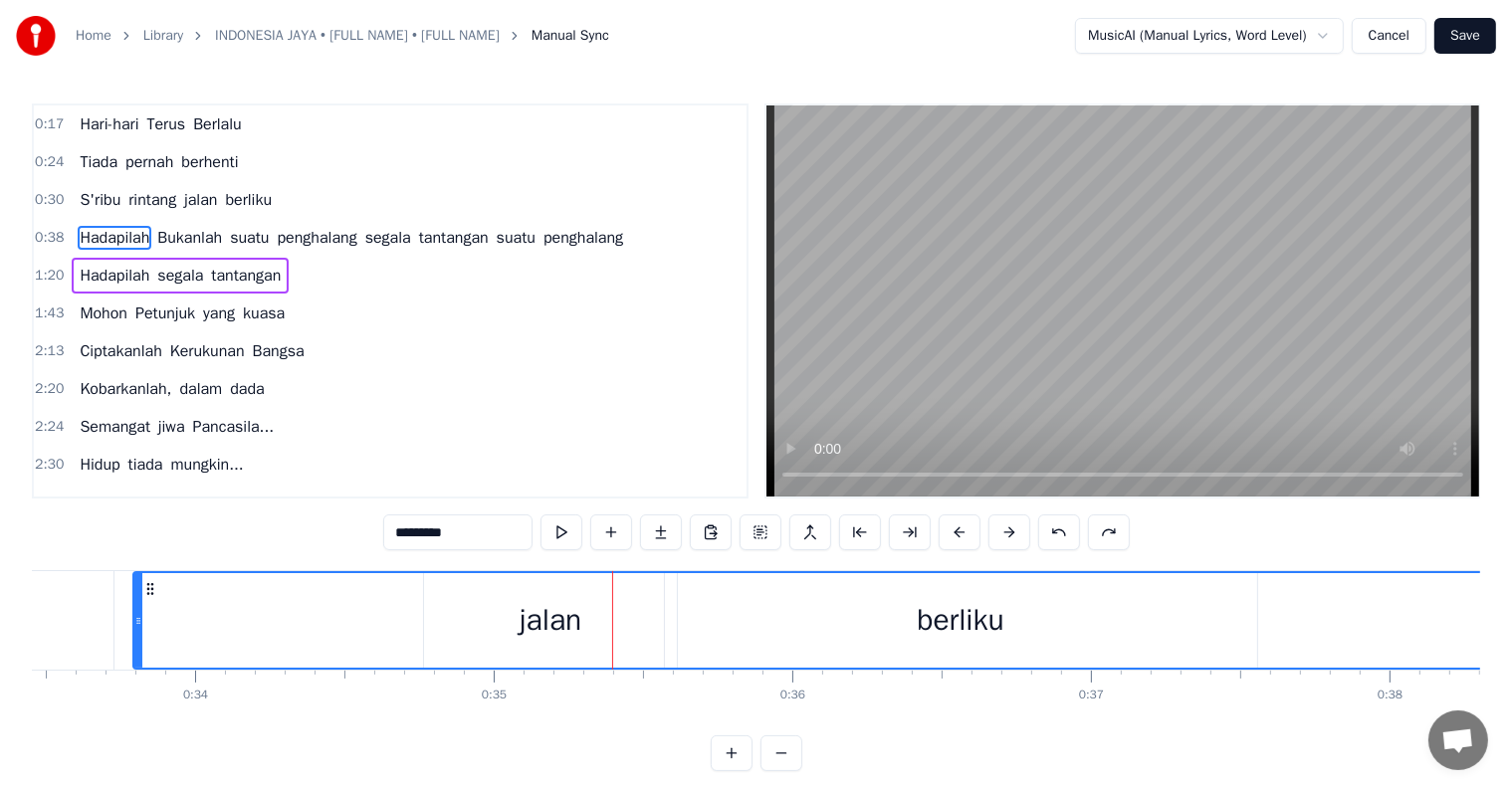 click on "Hadapilah" at bounding box center [114, 238] 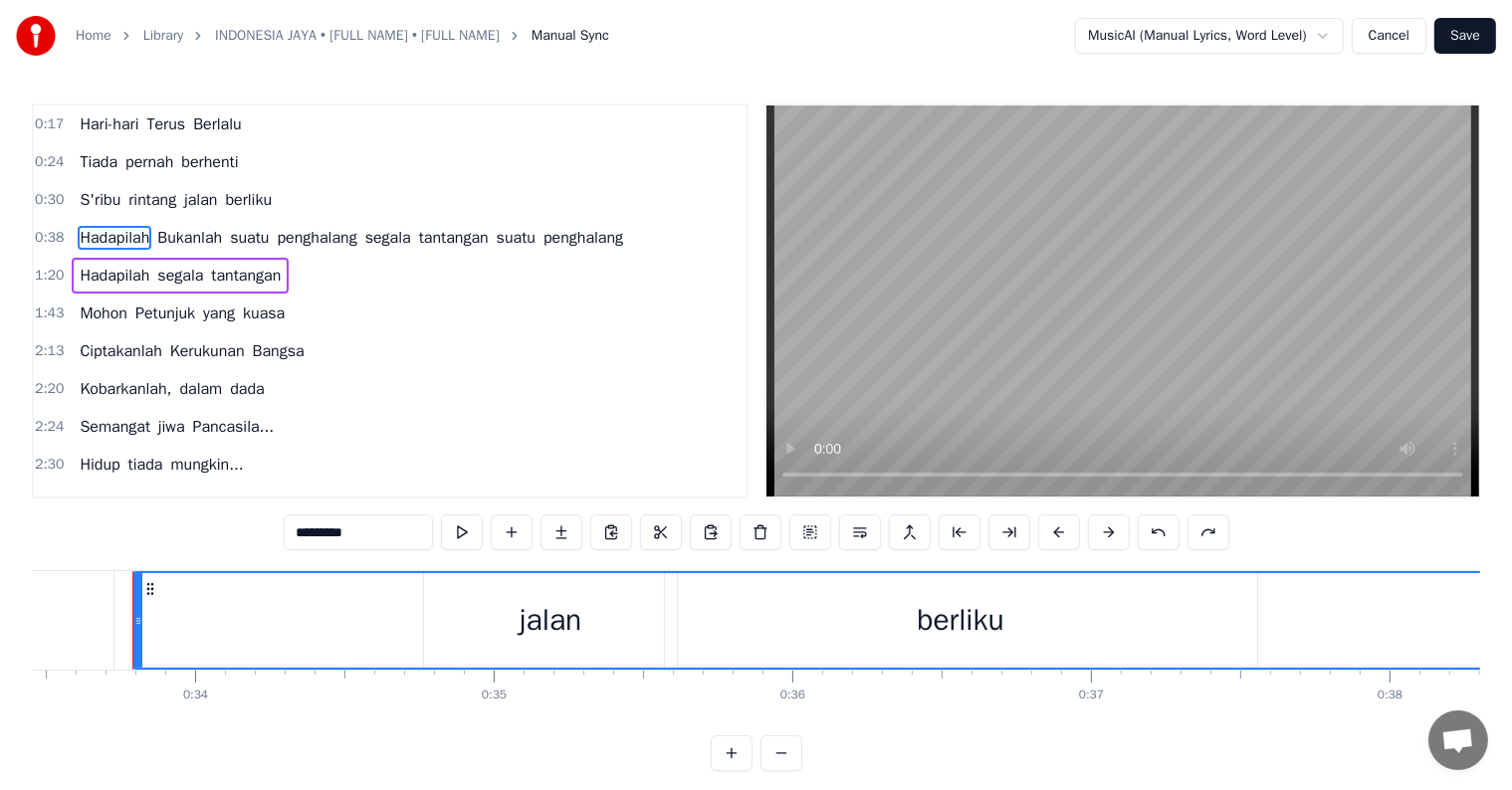 click on "Hadapilah" at bounding box center (114, 238) 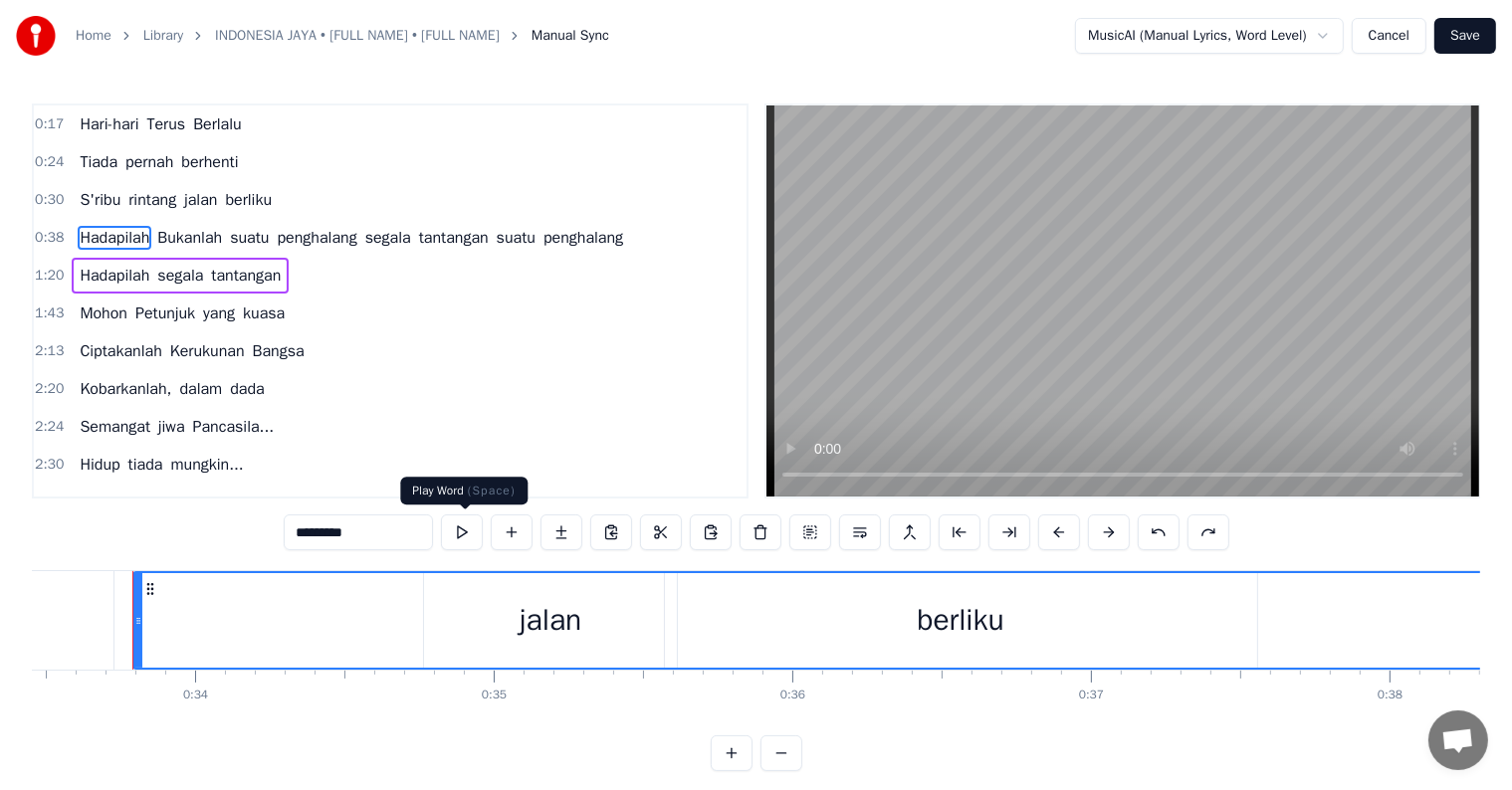 click at bounding box center [462, 532] 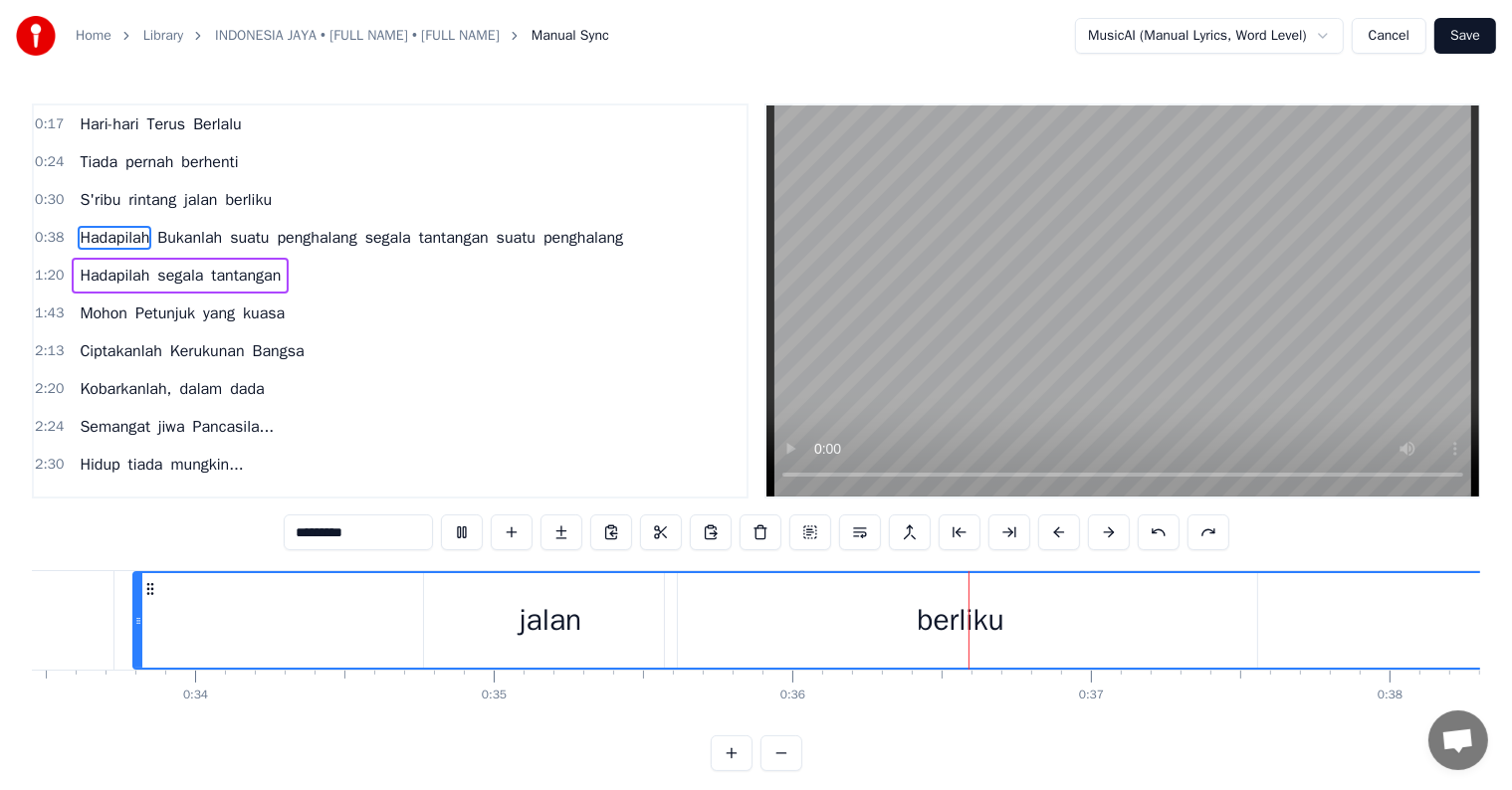 click at bounding box center (462, 532) 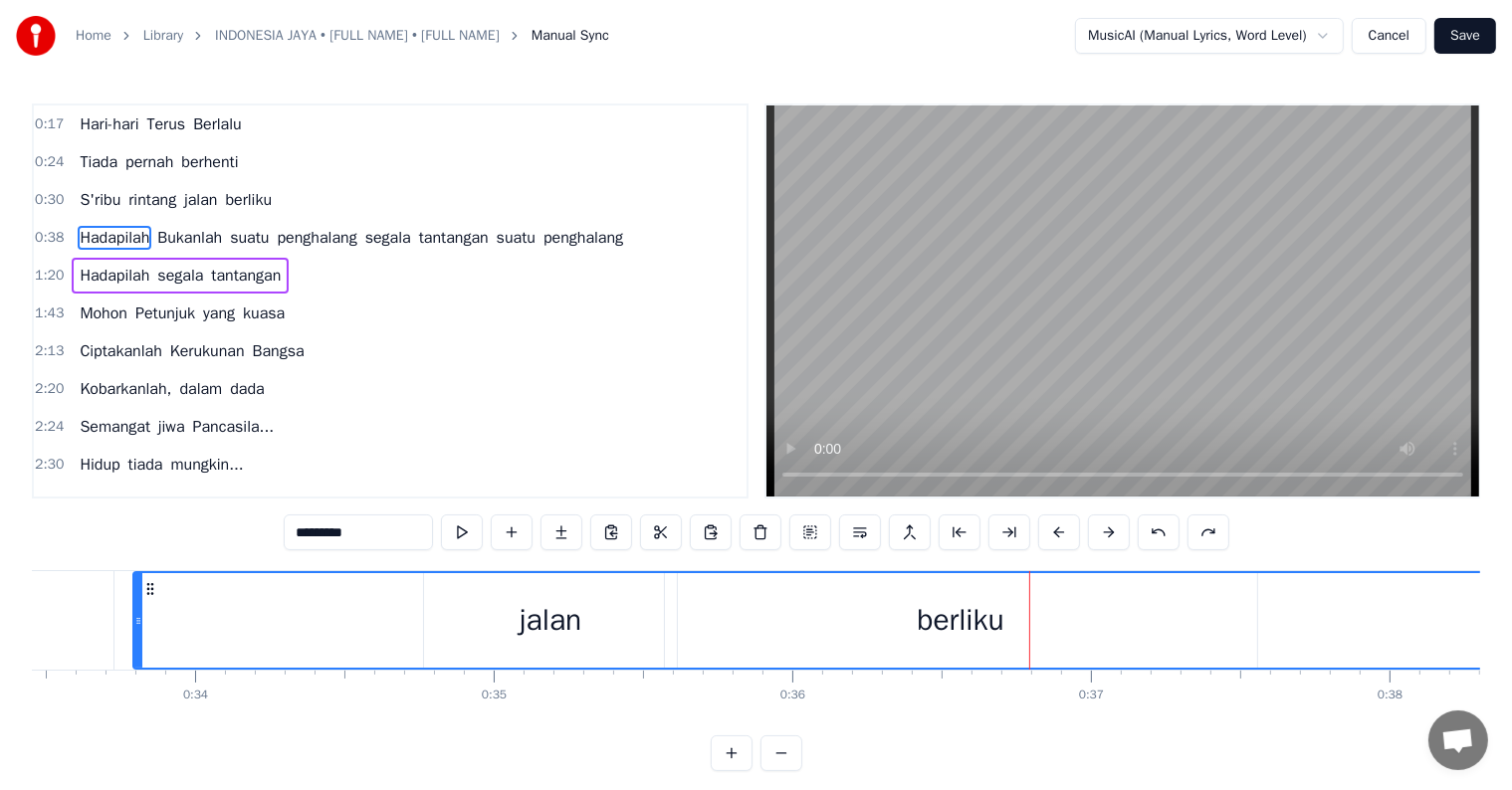 scroll, scrollTop: 30, scrollLeft: 0, axis: vertical 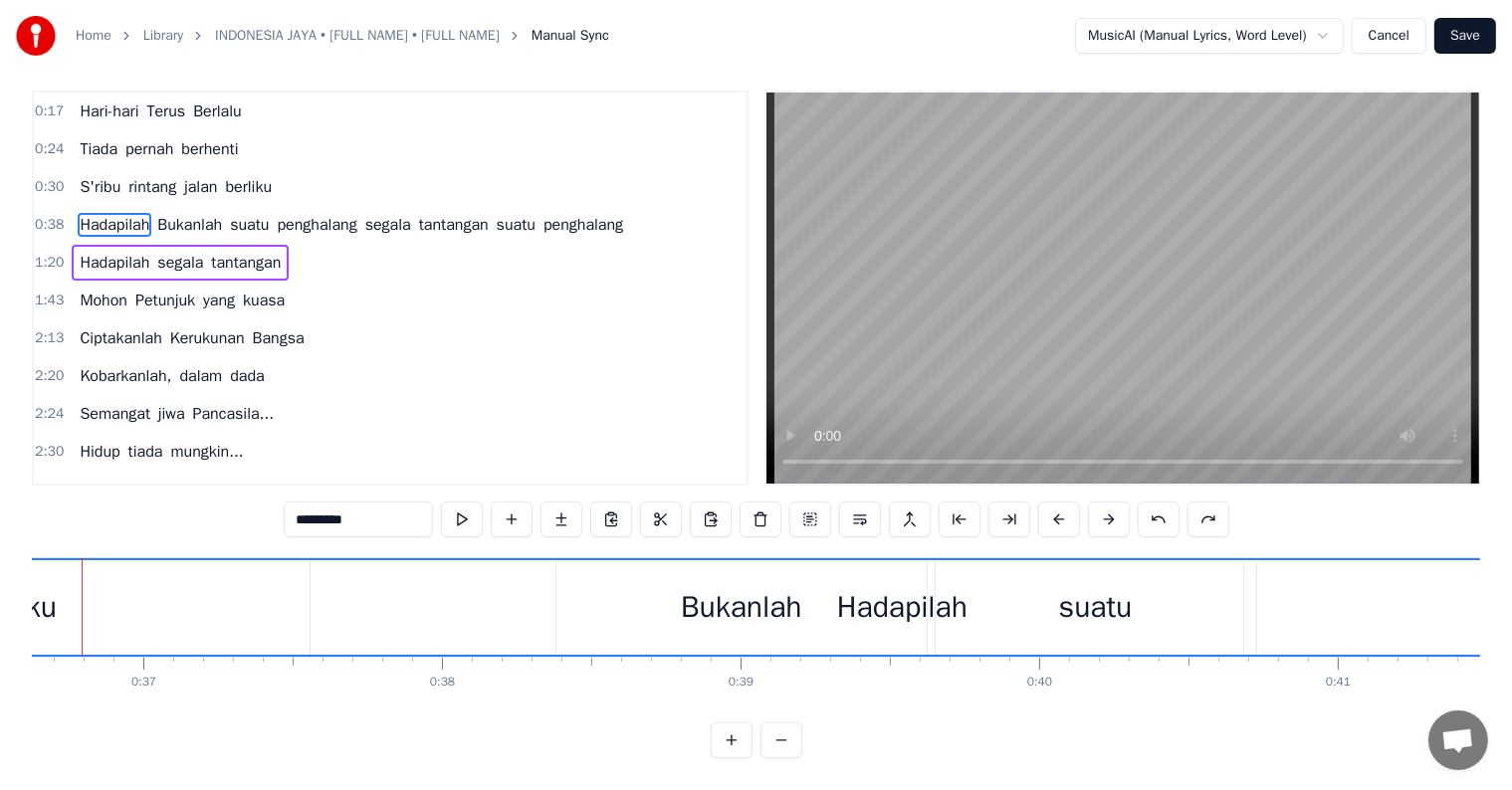click on "Hadapilah" at bounding box center [902, 607] 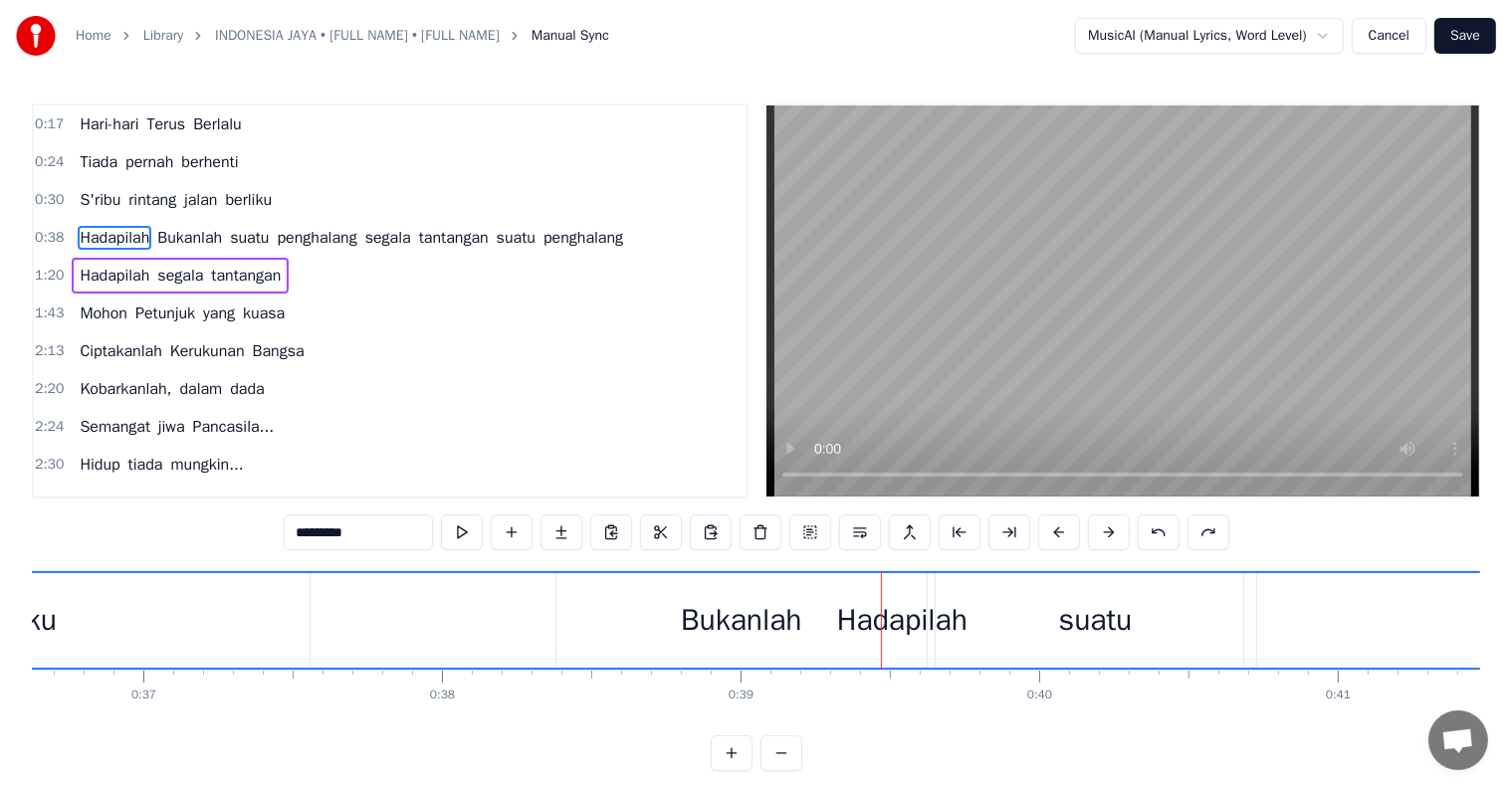 click on "Hadapilah" at bounding box center (902, 620) 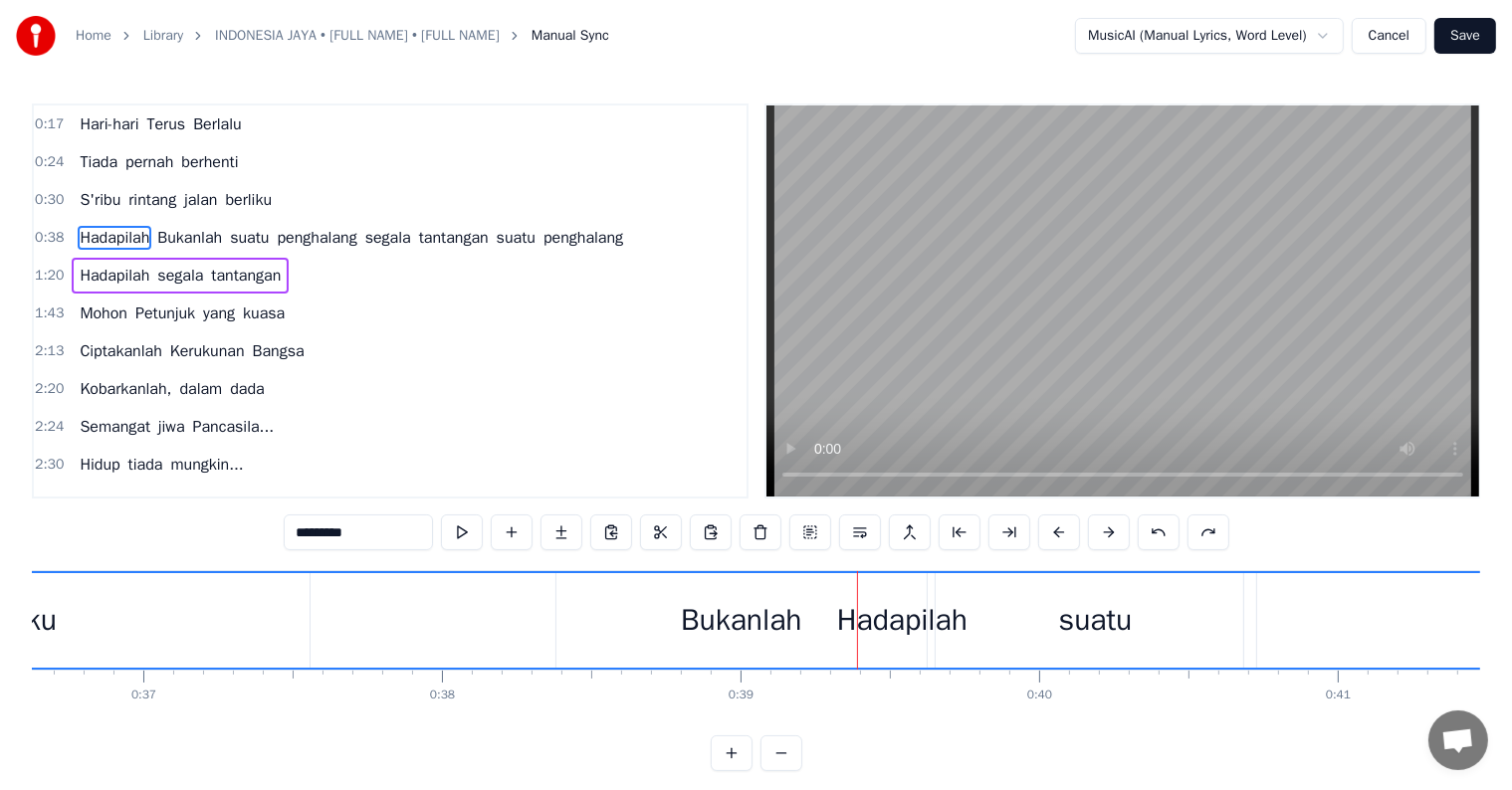 click on "Hadapilah" at bounding box center [902, 620] 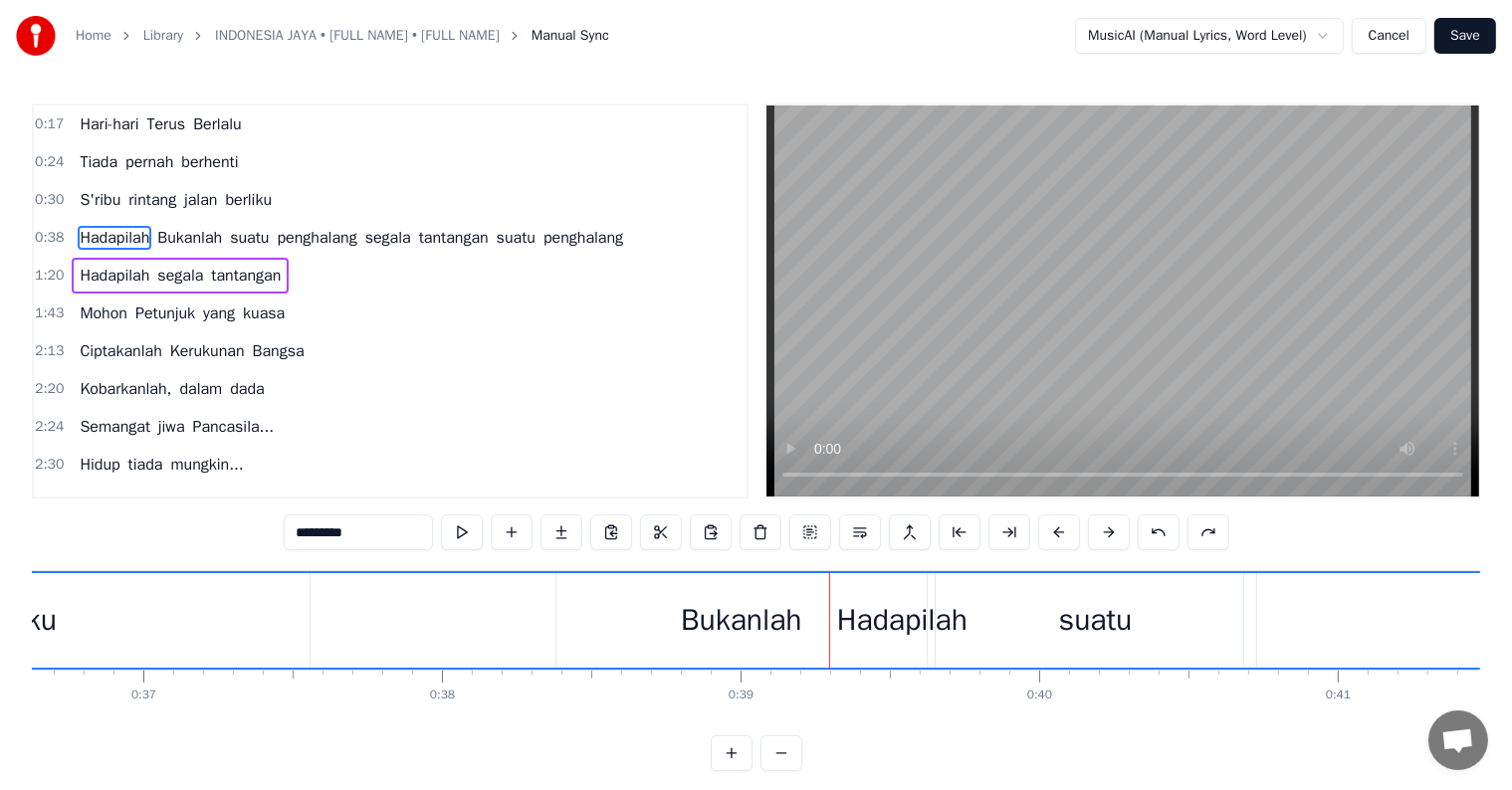 click on "Hadapilah" at bounding box center (902, 620) 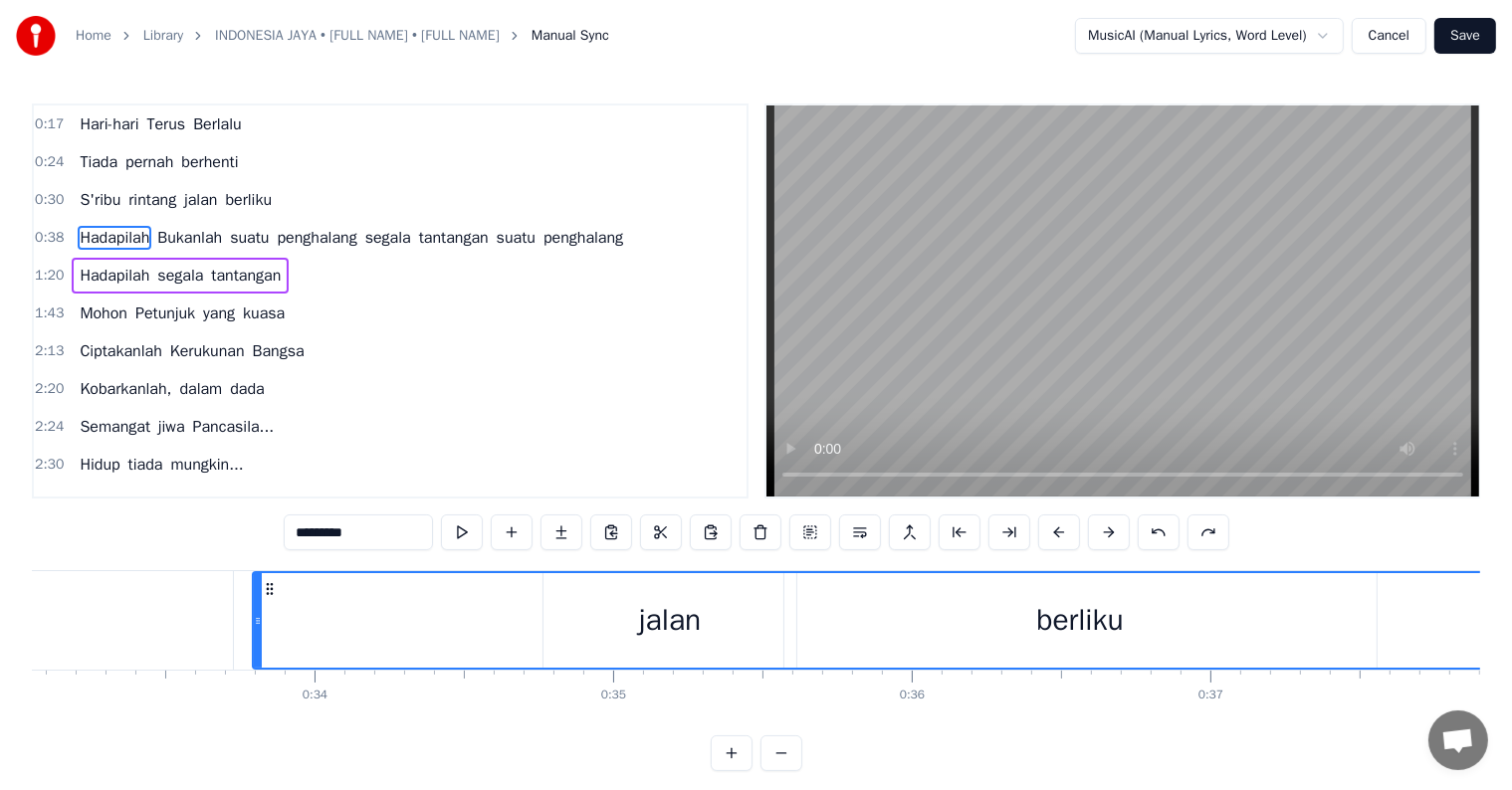 scroll, scrollTop: 0, scrollLeft: 9838, axis: horizontal 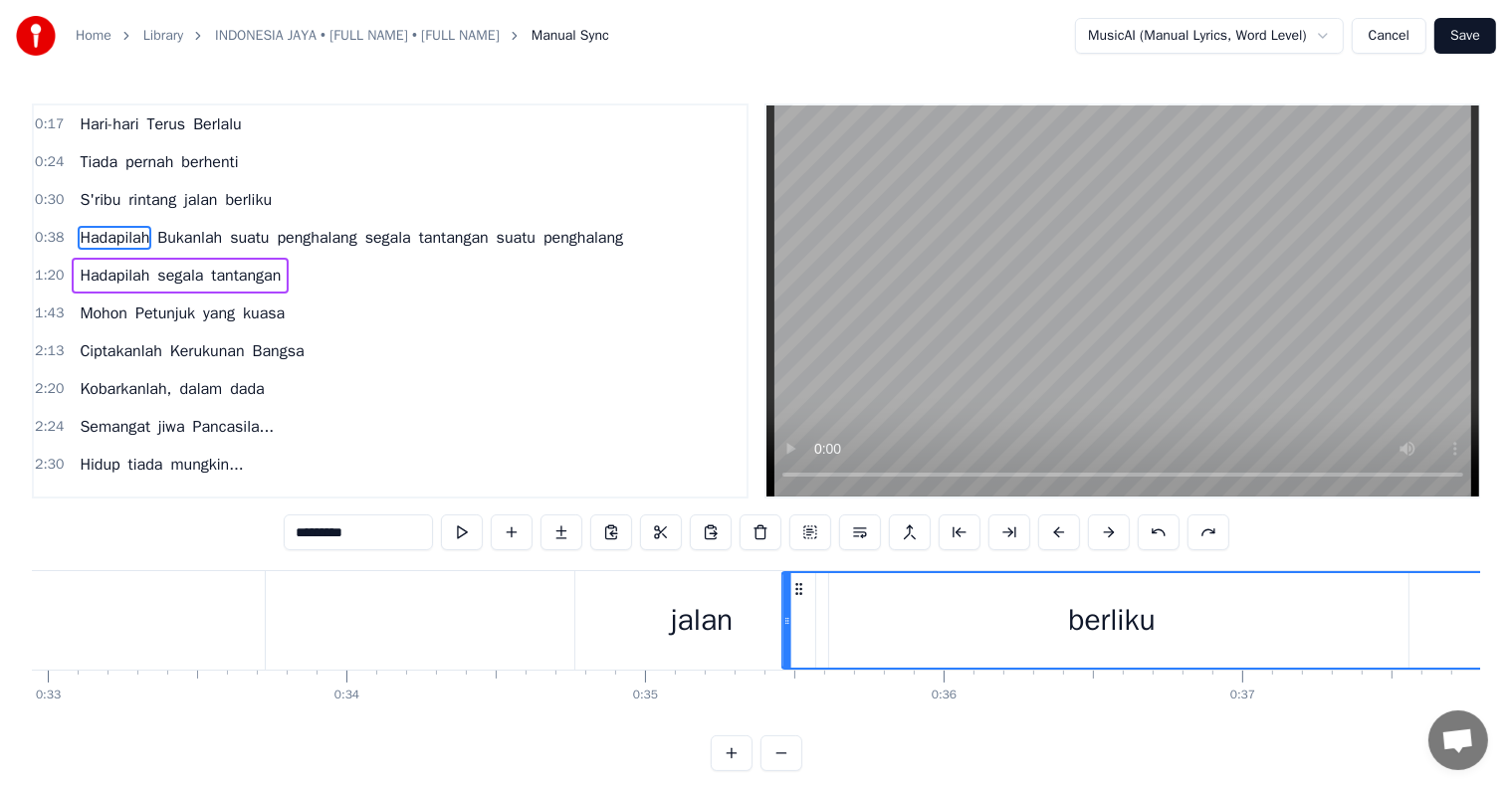 drag, startPoint x: 297, startPoint y: 589, endPoint x: 794, endPoint y: 636, distance: 499.21739 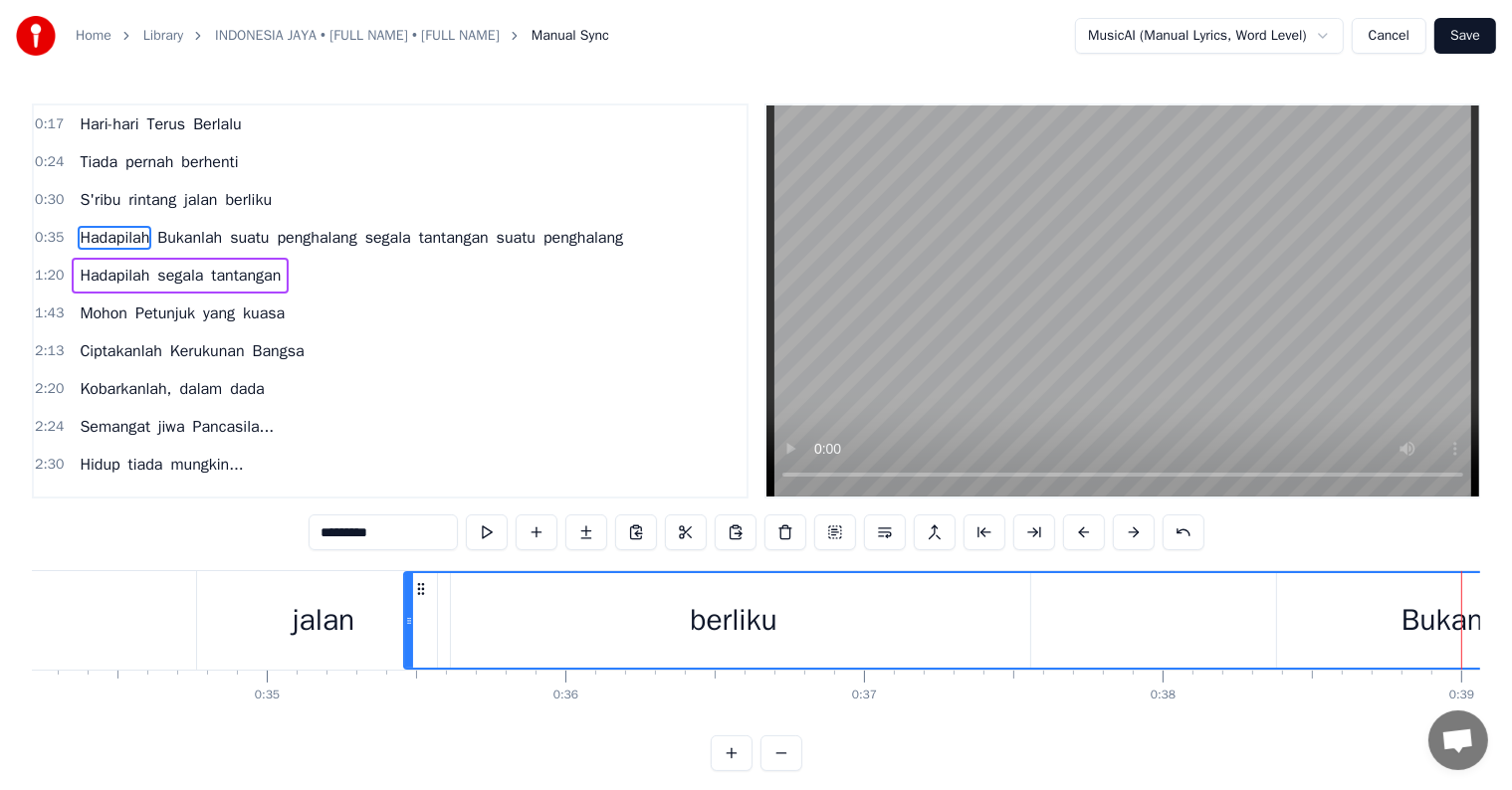 scroll, scrollTop: 0, scrollLeft: 10249, axis: horizontal 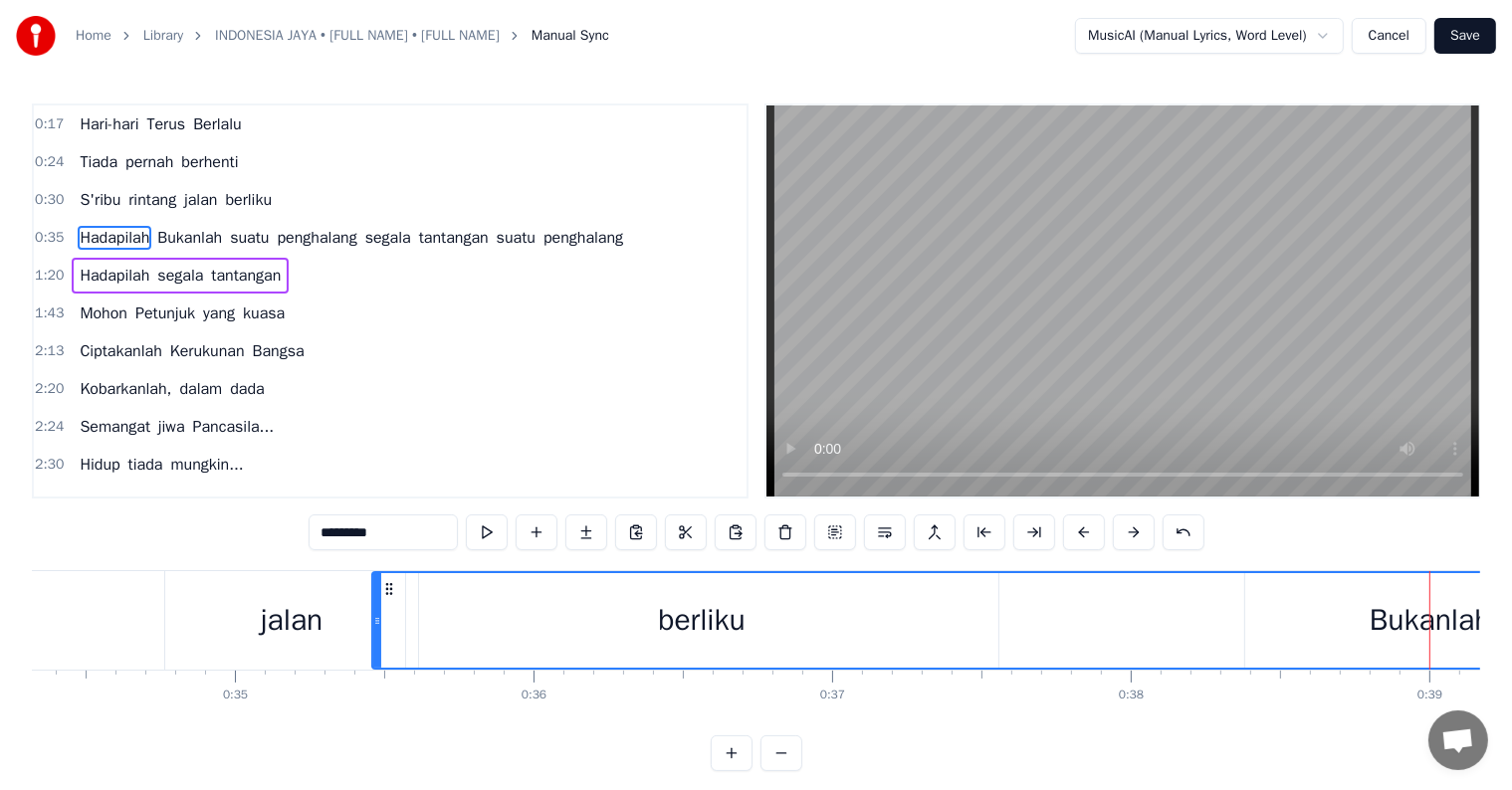 click 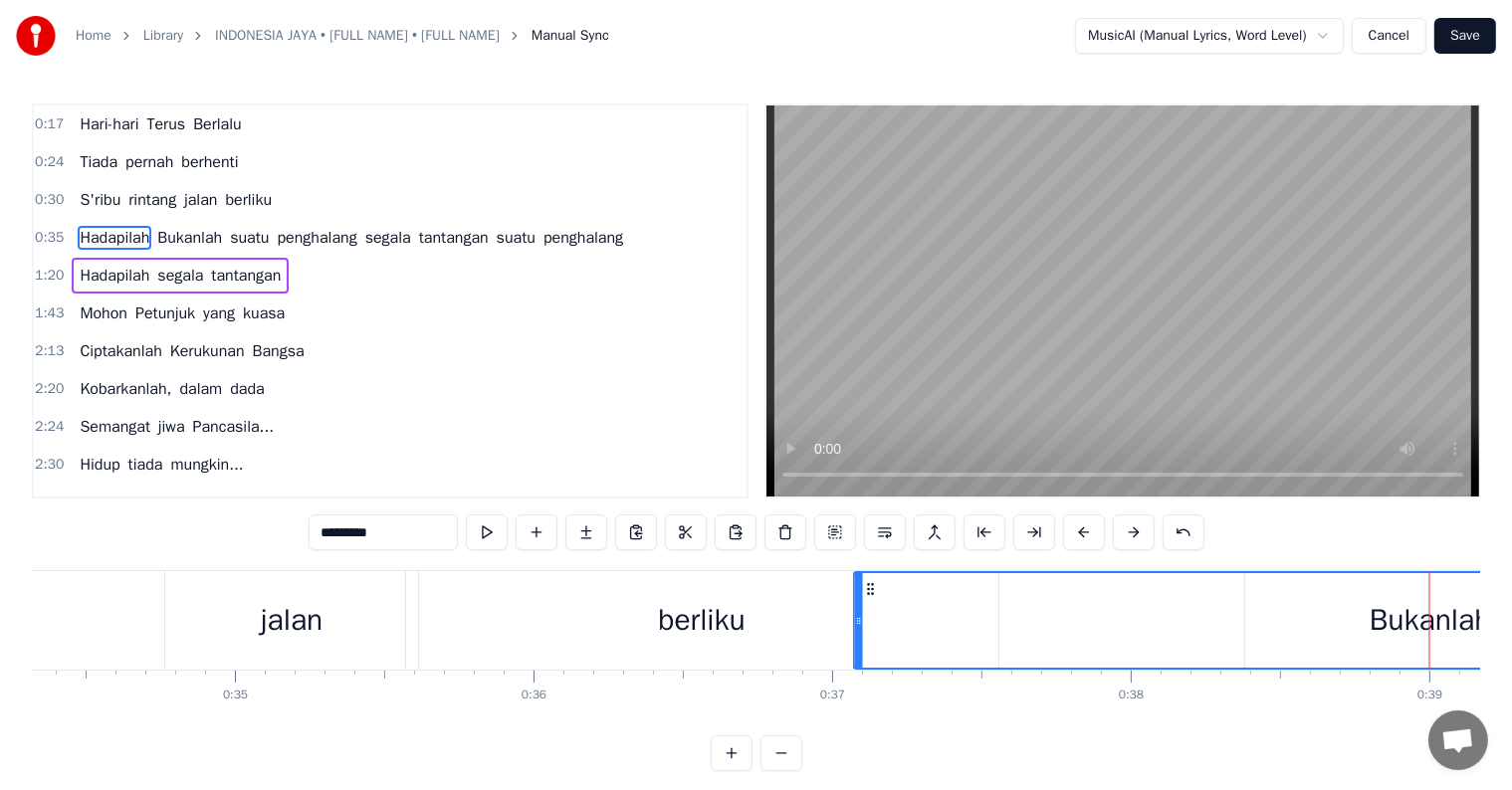 drag, startPoint x: 386, startPoint y: 585, endPoint x: 882, endPoint y: 594, distance: 496.08165 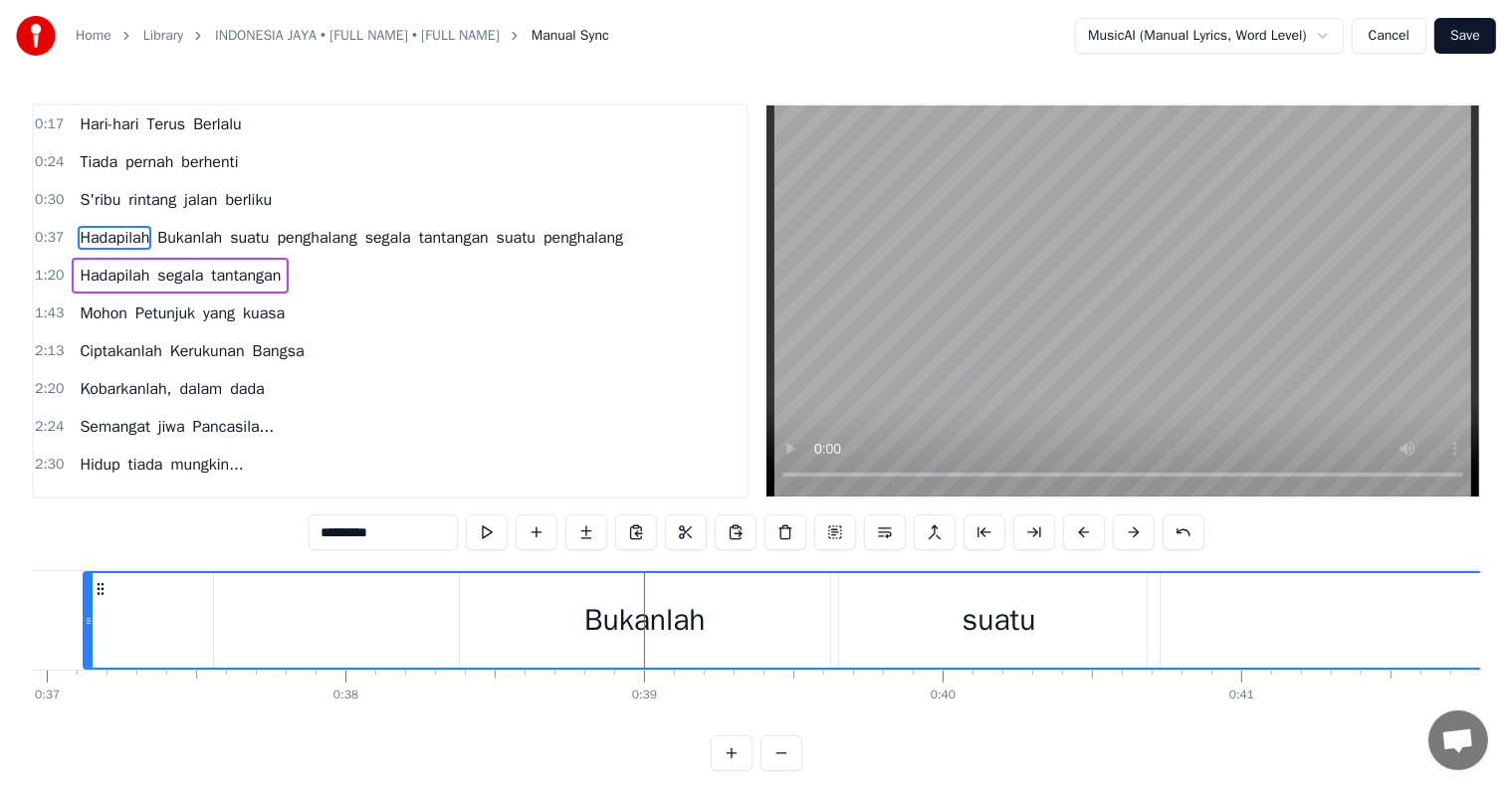 scroll, scrollTop: 0, scrollLeft: 11036, axis: horizontal 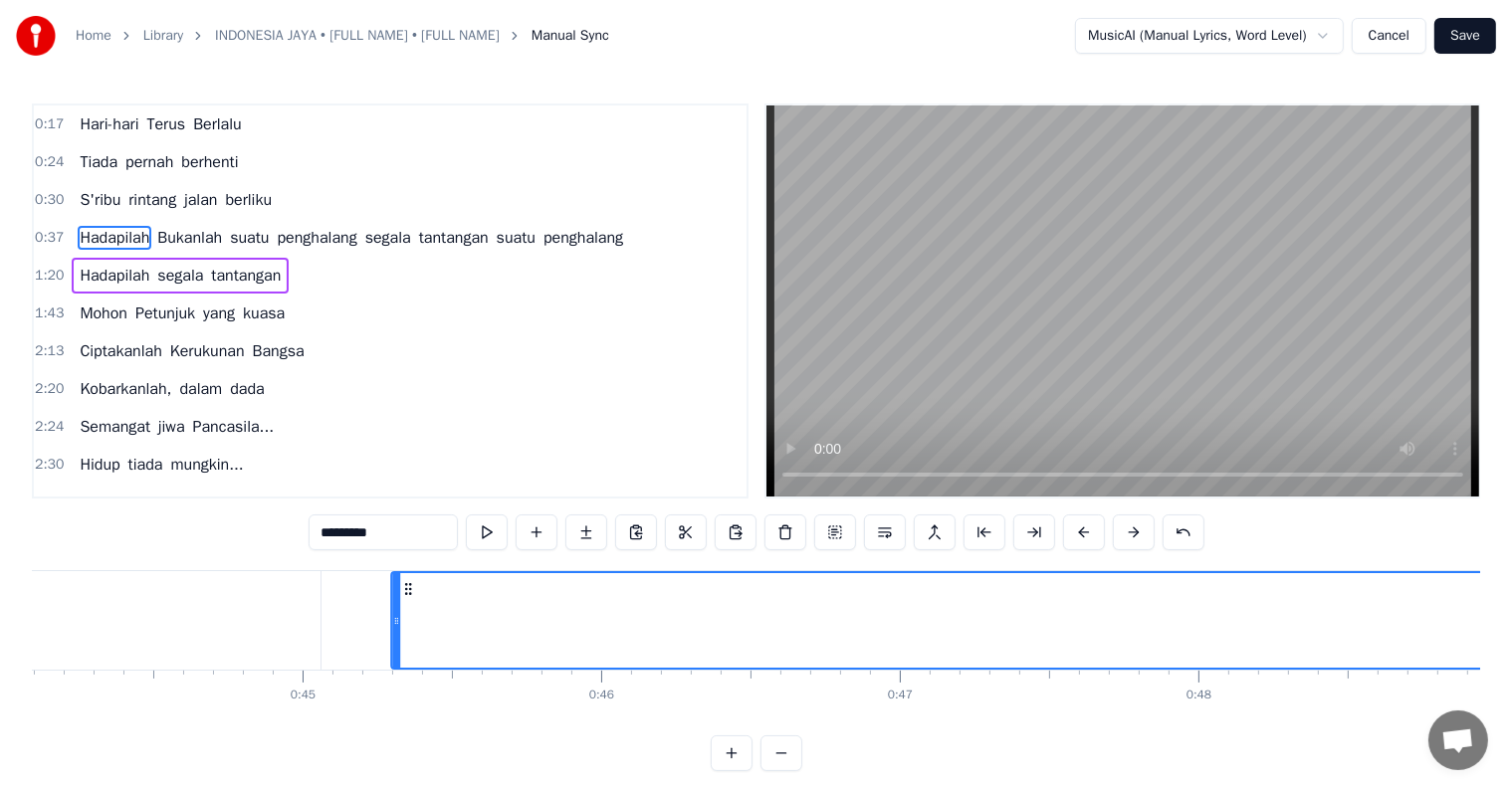 drag, startPoint x: 94, startPoint y: 590, endPoint x: 1202, endPoint y: 625, distance: 1108.5527 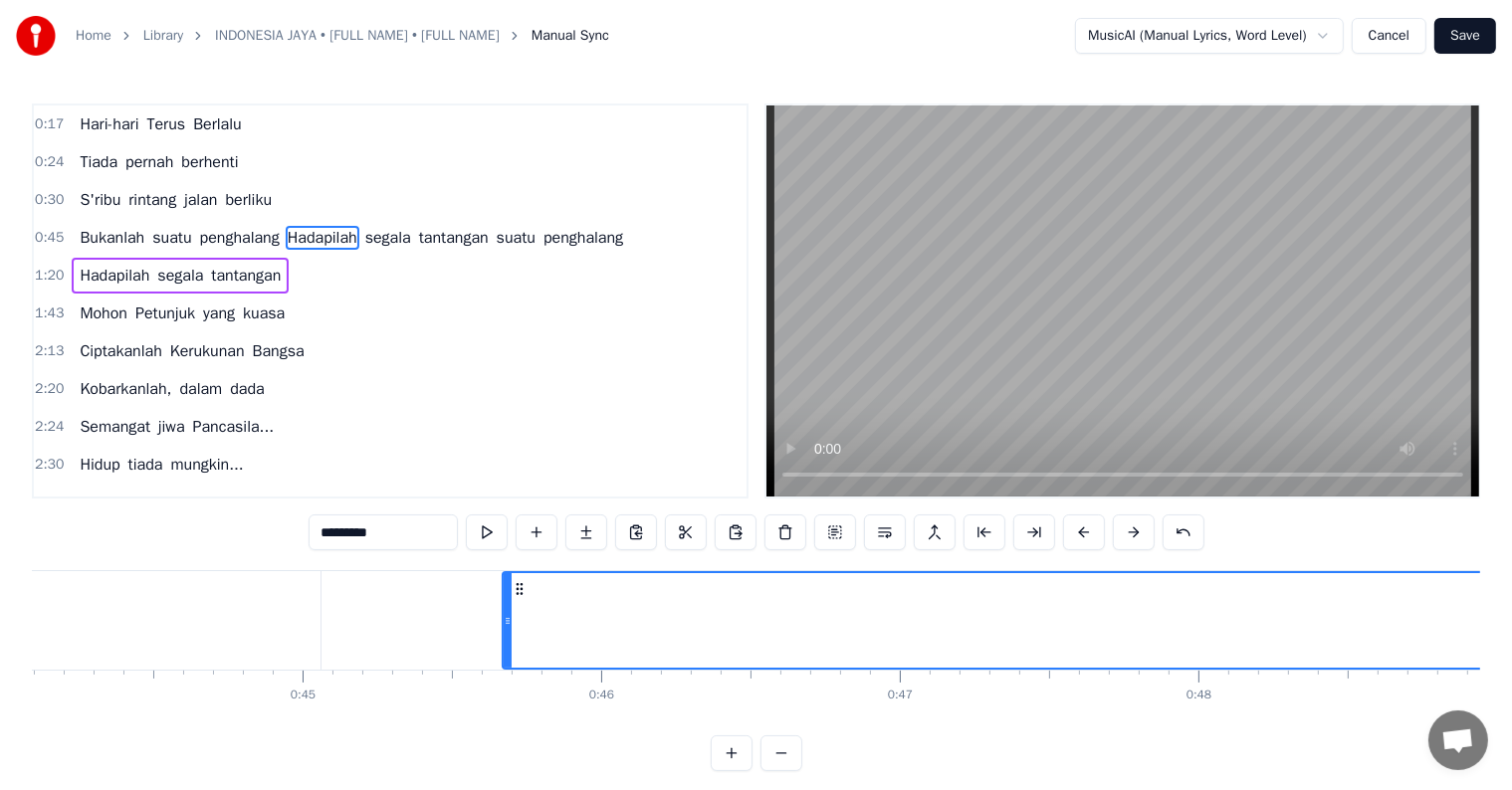 scroll, scrollTop: 0, scrollLeft: 13167, axis: horizontal 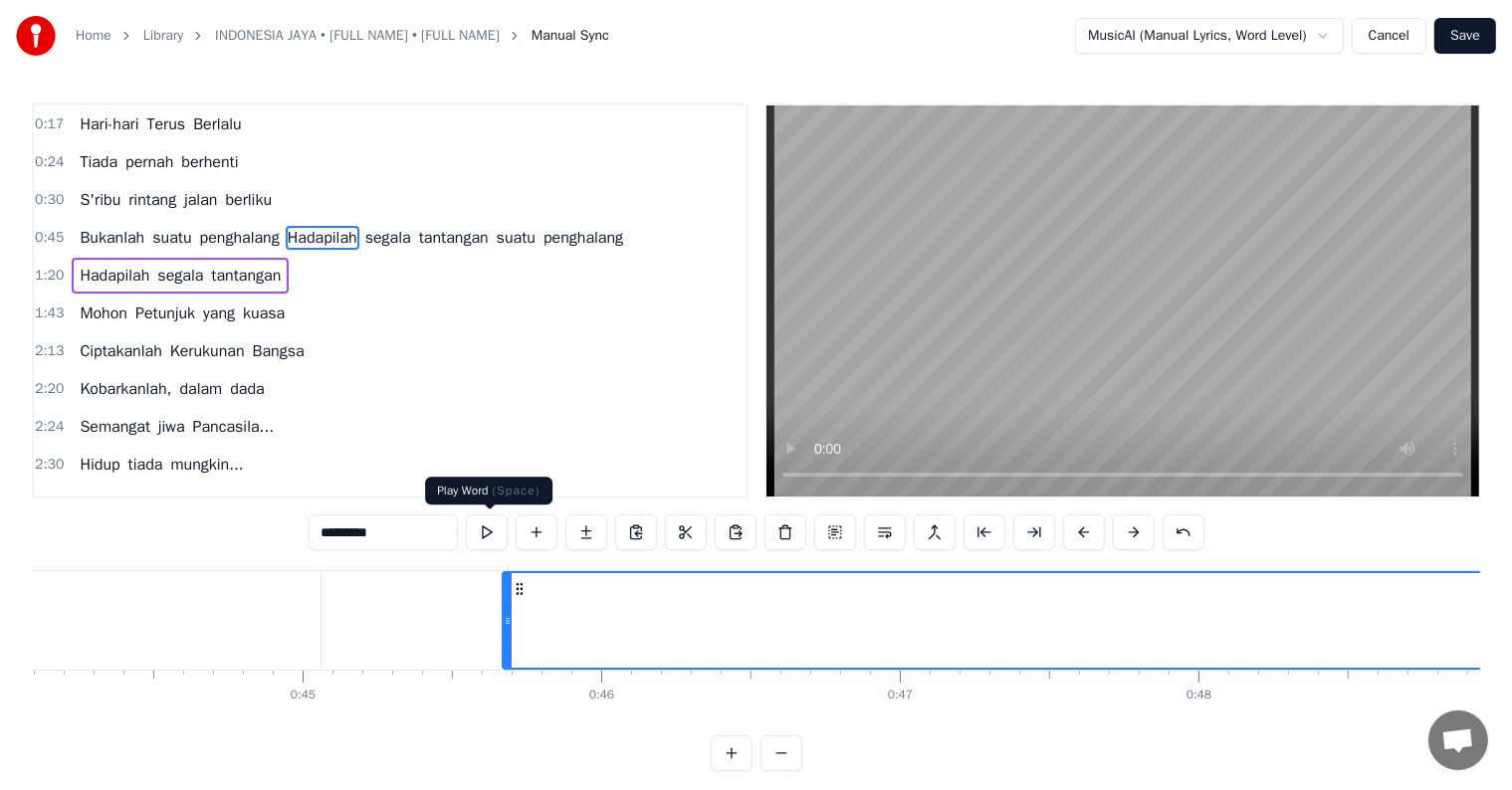 click at bounding box center [487, 532] 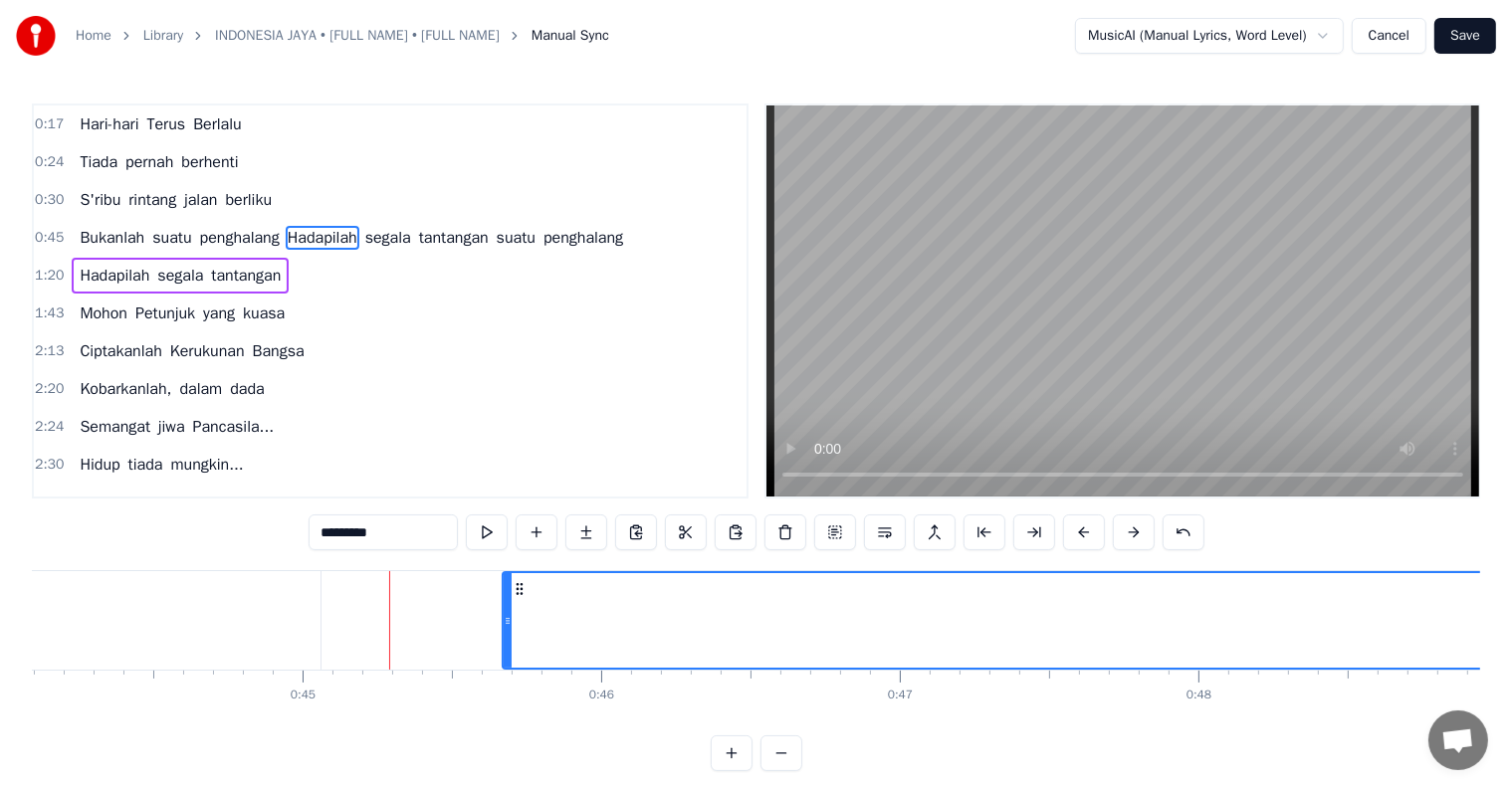click at bounding box center [487, 532] 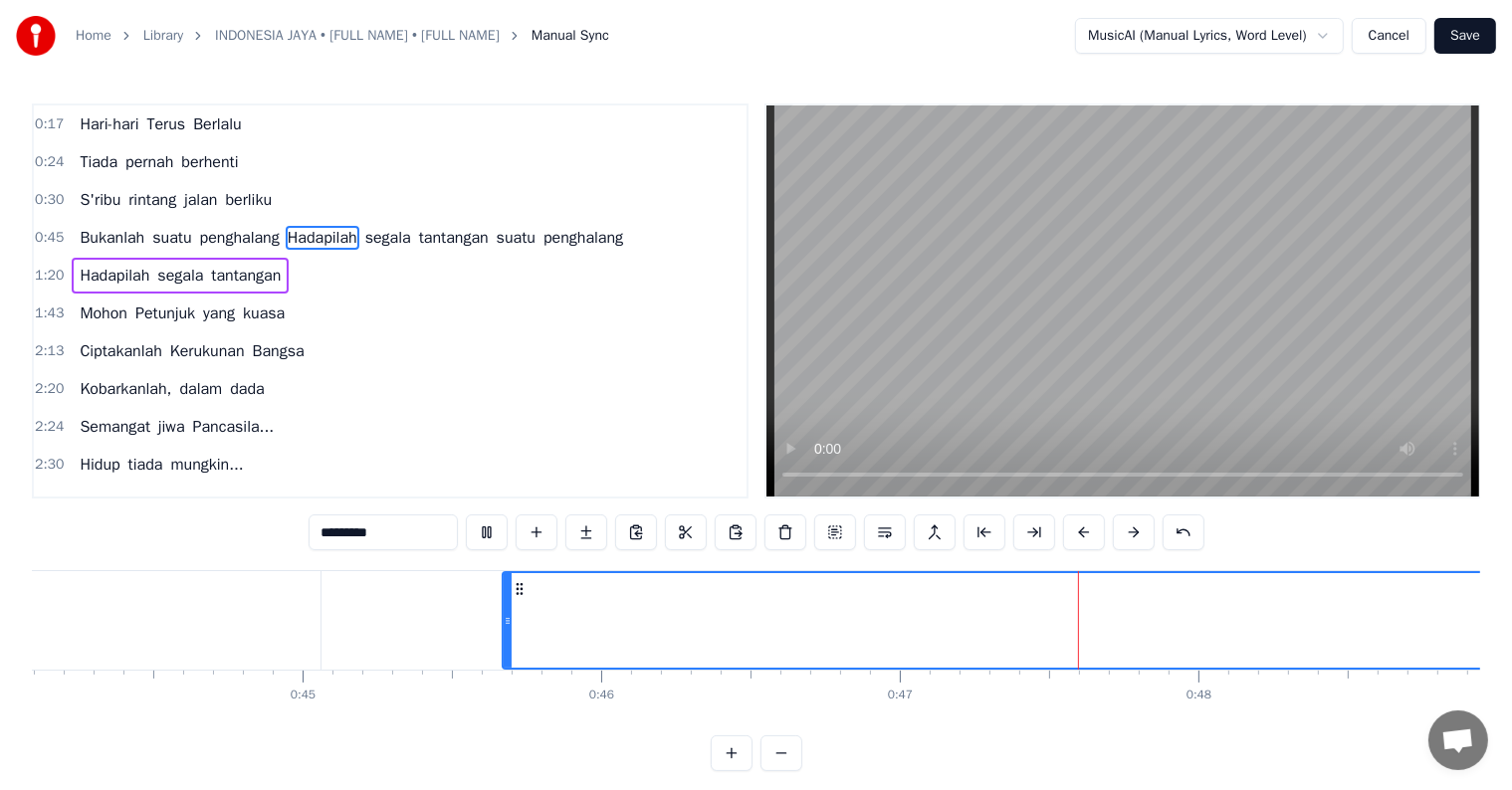 click at bounding box center (487, 532) 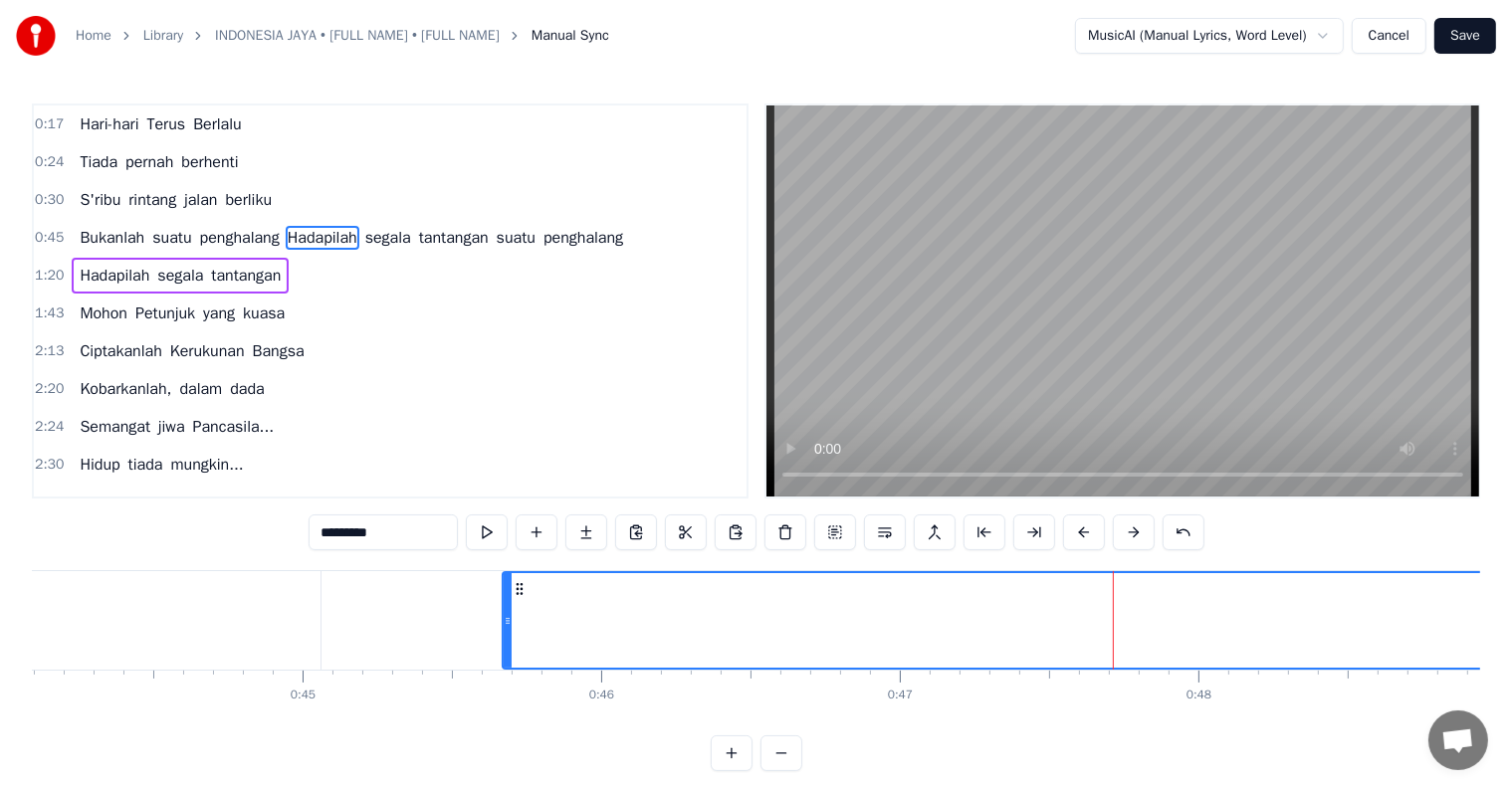 click at bounding box center [487, 532] 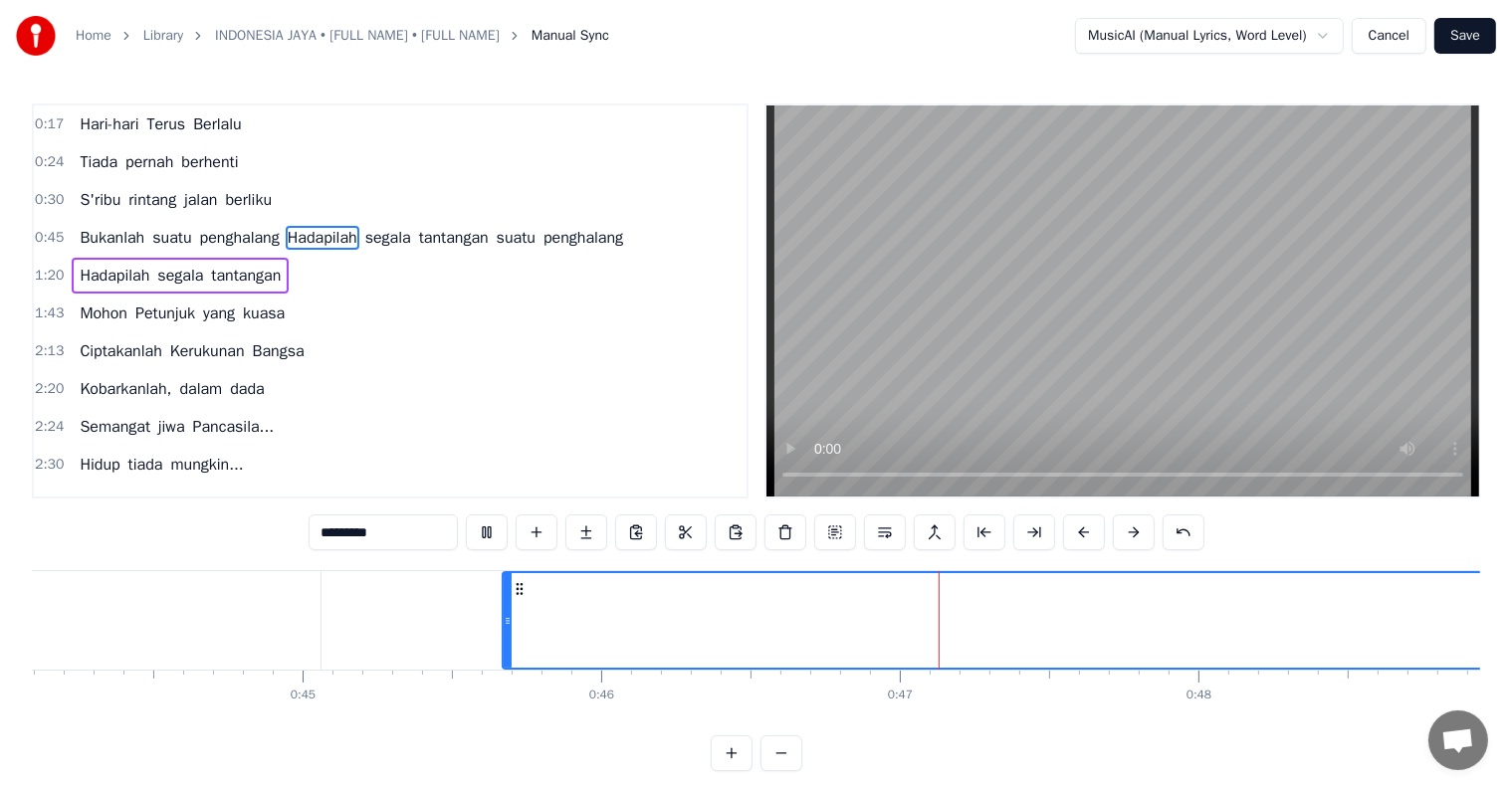 click at bounding box center [487, 532] 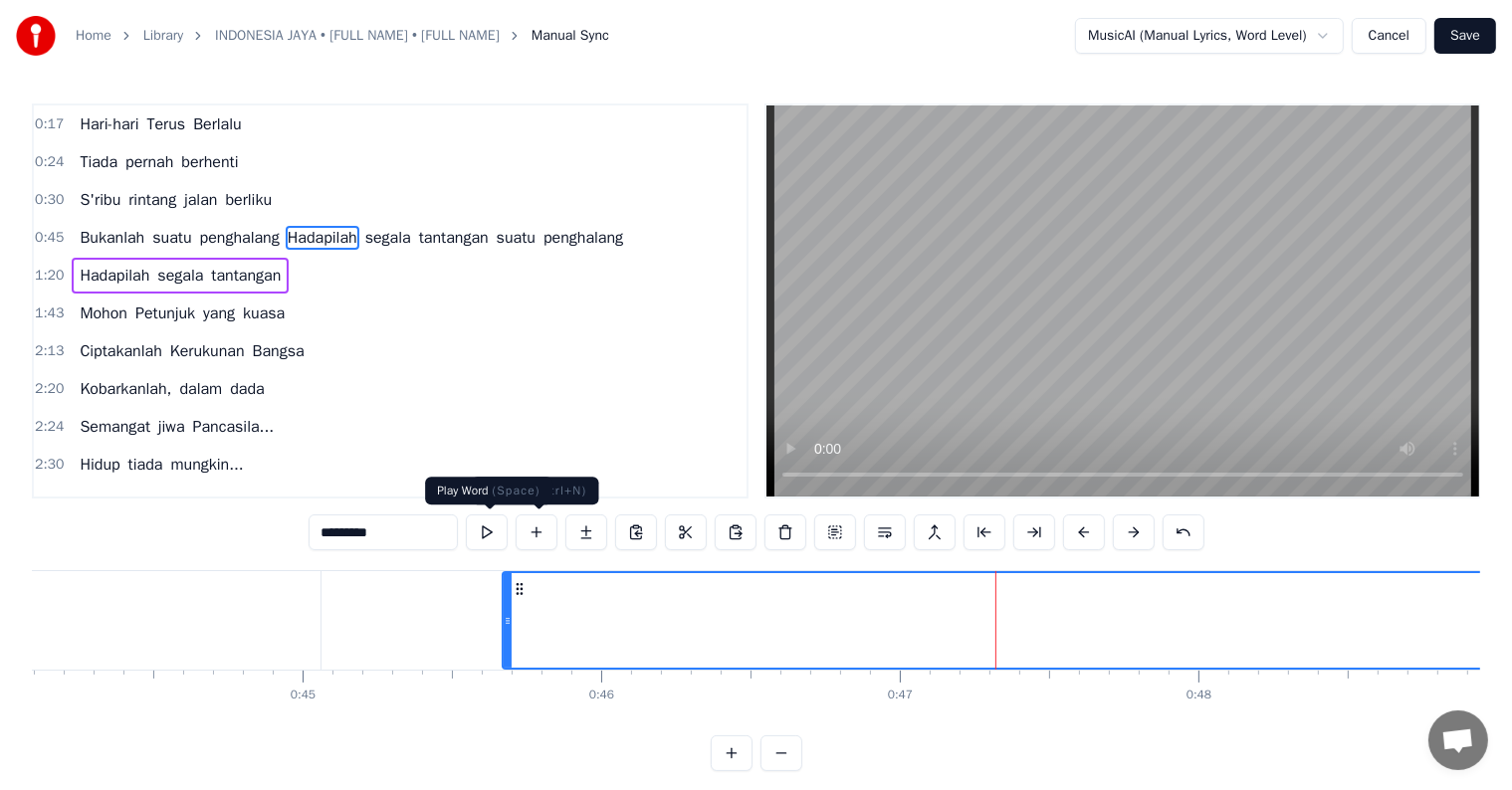 click at bounding box center (487, 532) 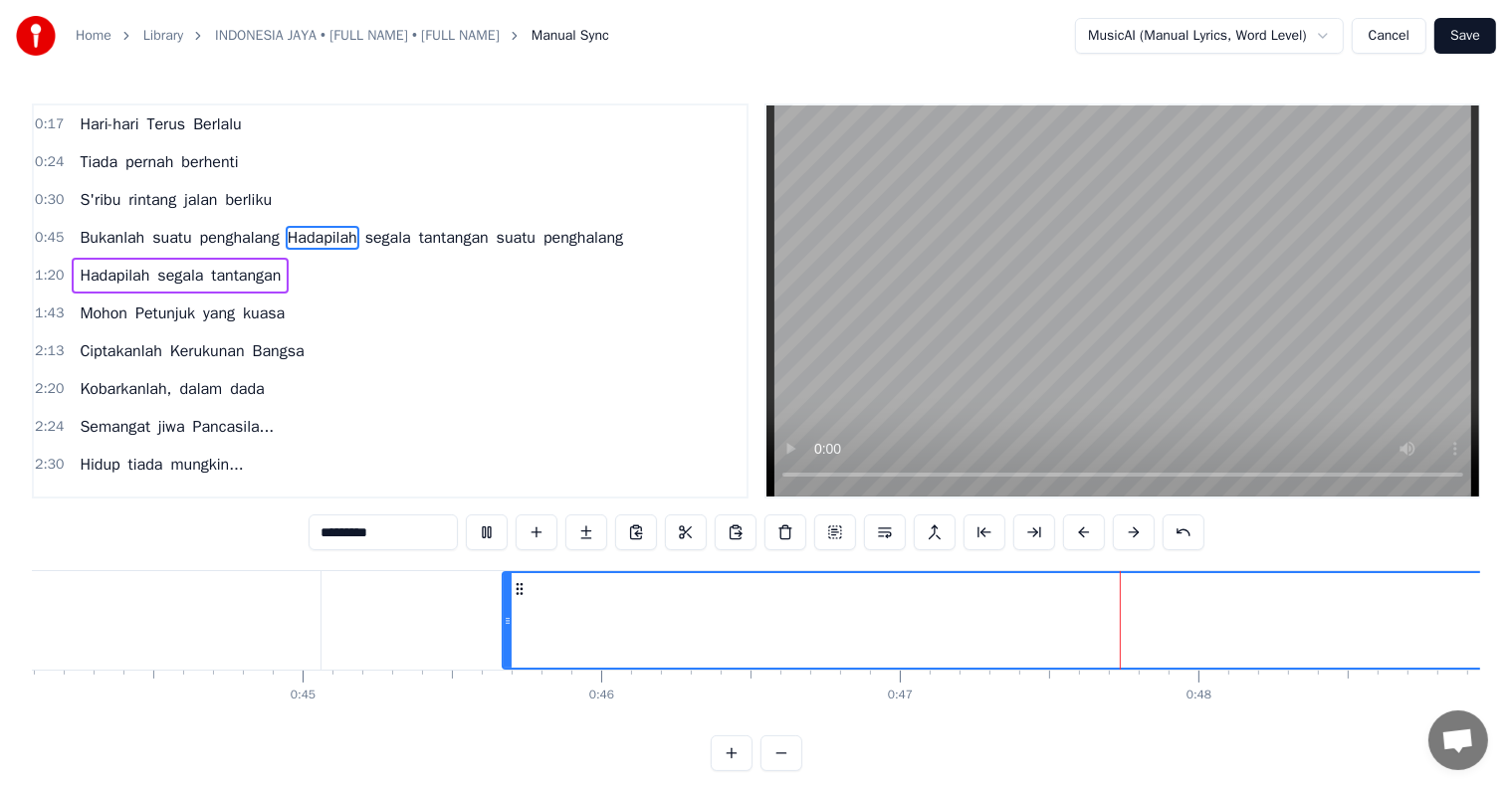 click at bounding box center [487, 532] 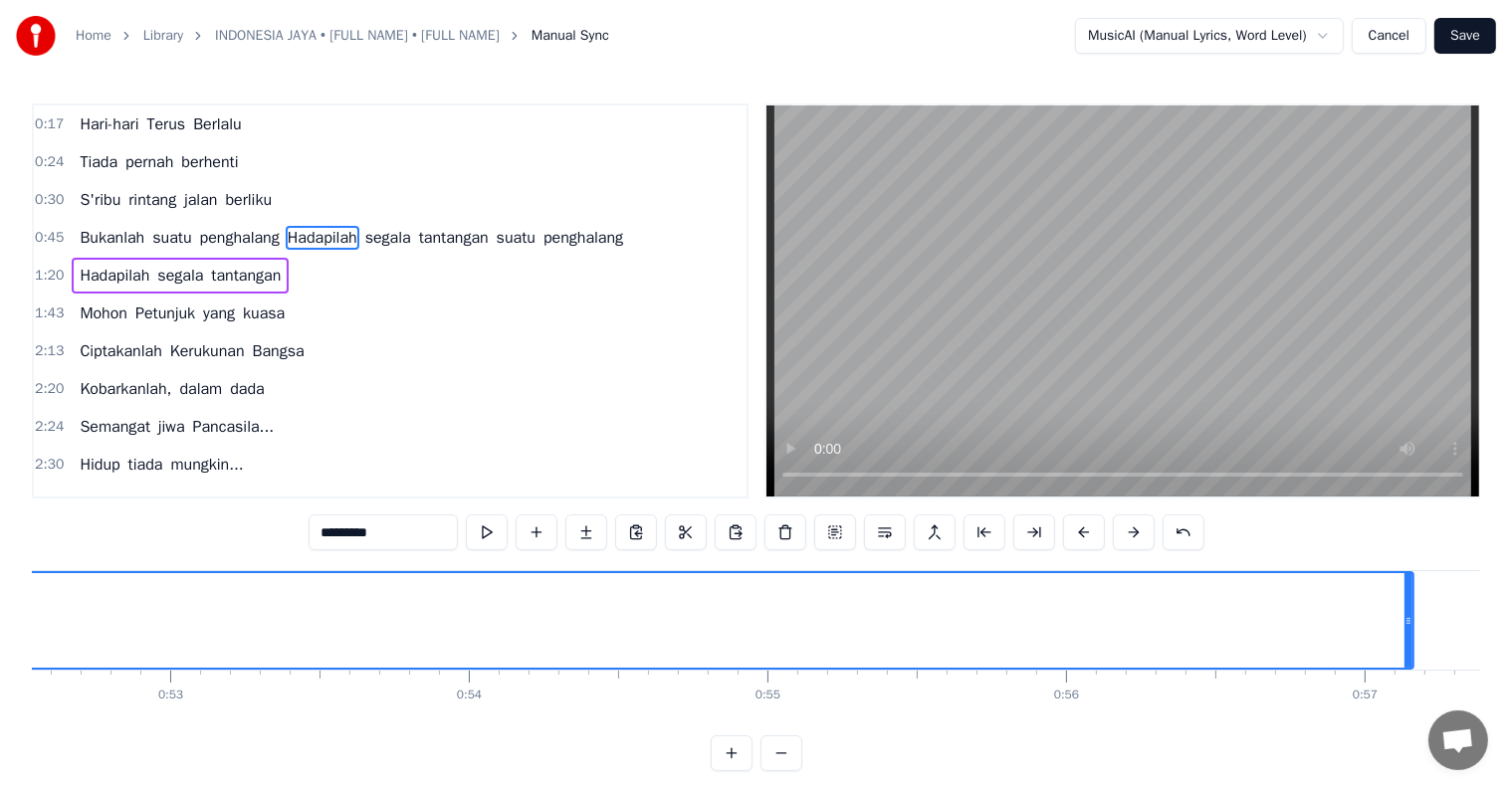 scroll, scrollTop: 0, scrollLeft: 15690, axis: horizontal 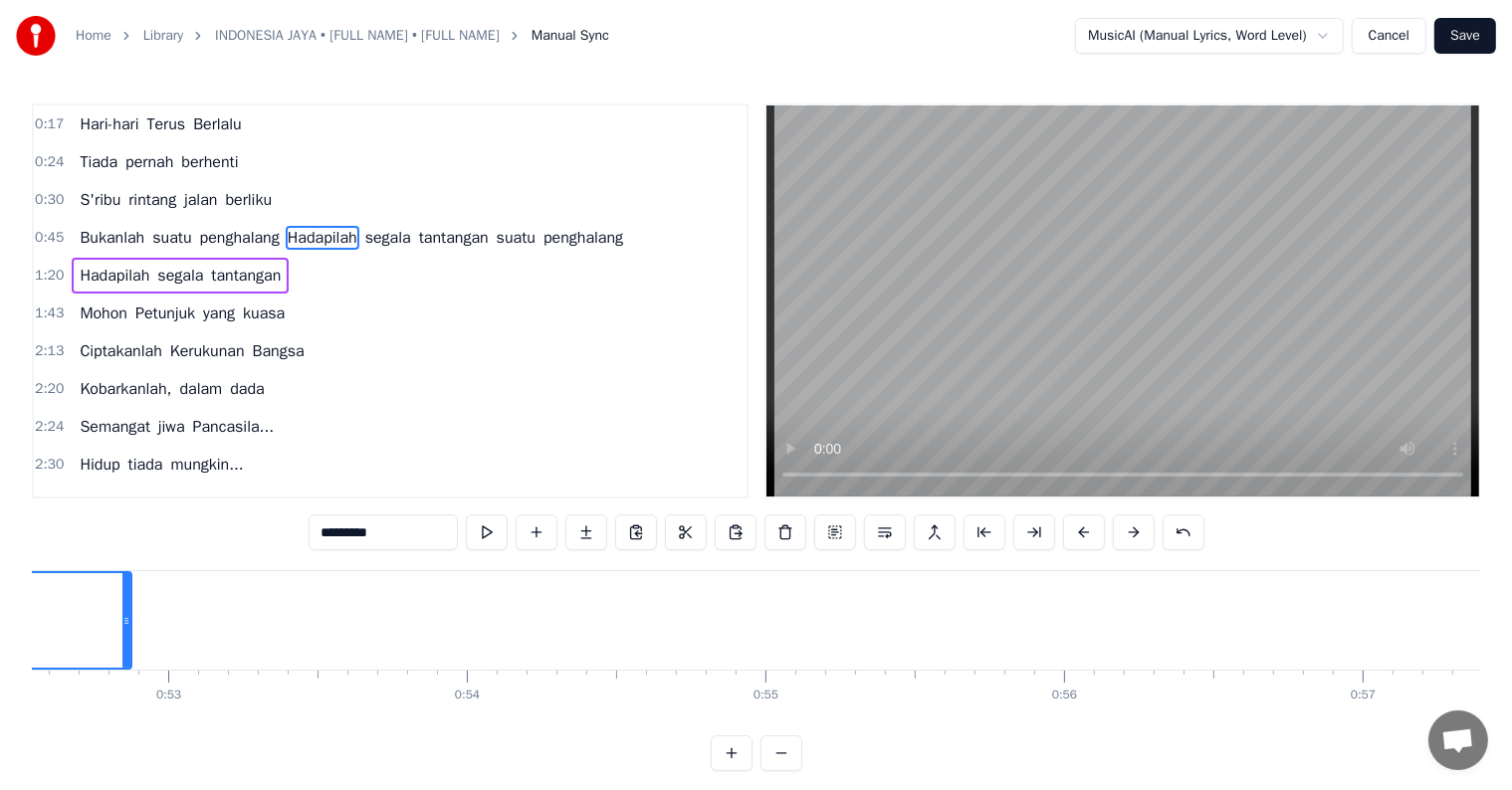 drag, startPoint x: 1404, startPoint y: 611, endPoint x: 120, endPoint y: 741, distance: 1290.5642 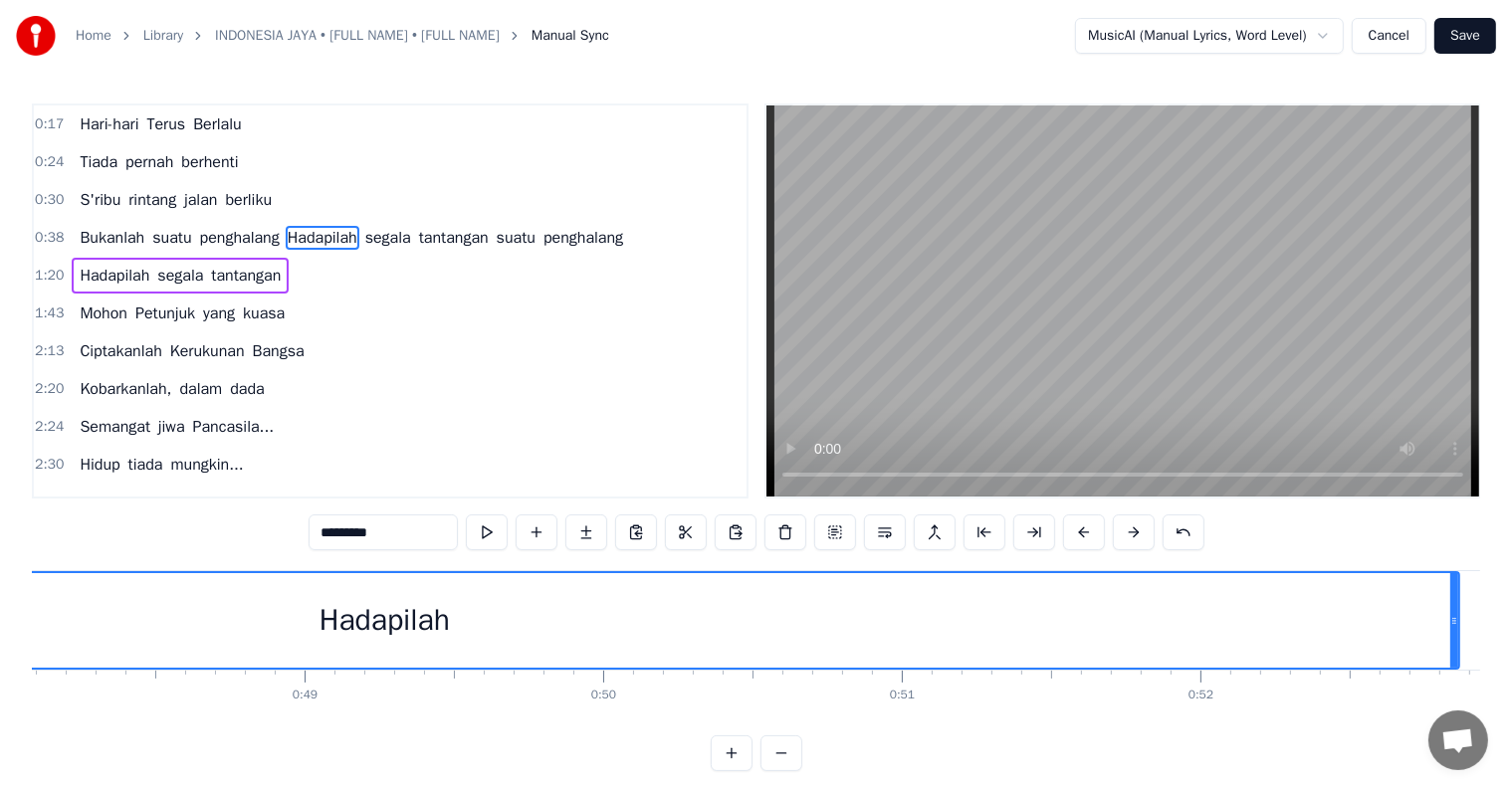 scroll, scrollTop: 0, scrollLeft: 14363, axis: horizontal 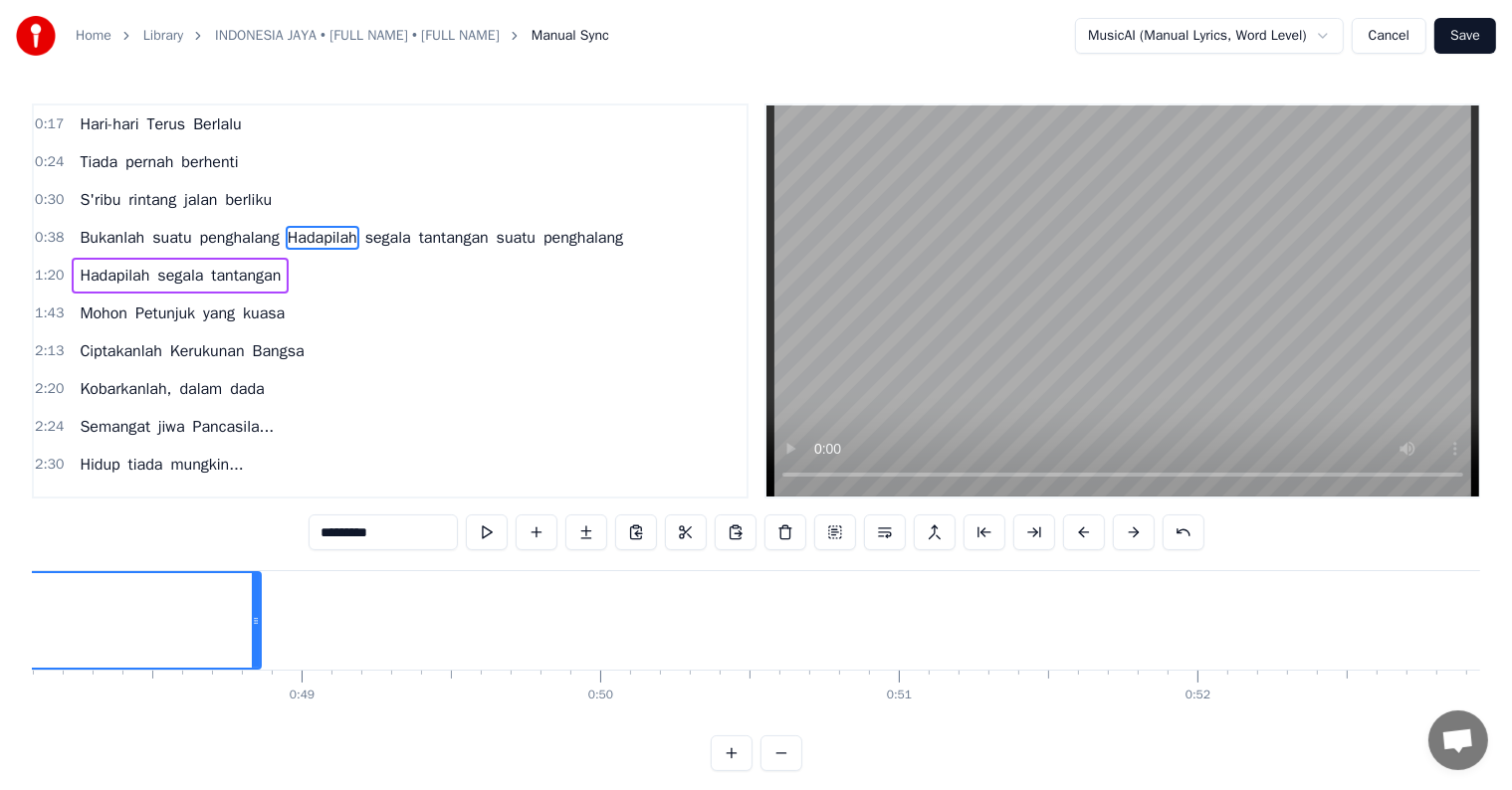 drag, startPoint x: 1453, startPoint y: 635, endPoint x: 259, endPoint y: 596, distance: 1194.6368 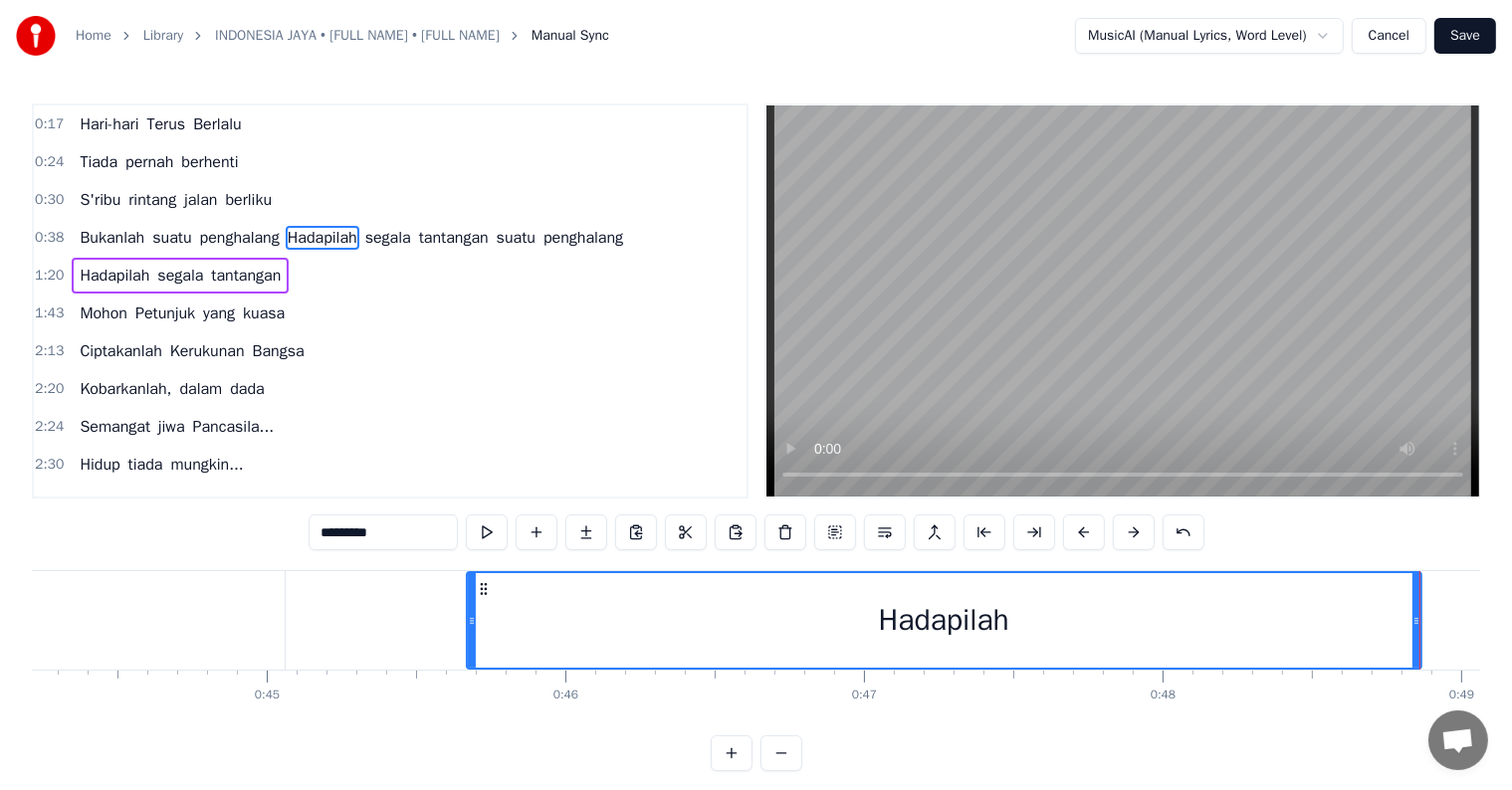 scroll, scrollTop: 0, scrollLeft: 13204, axis: horizontal 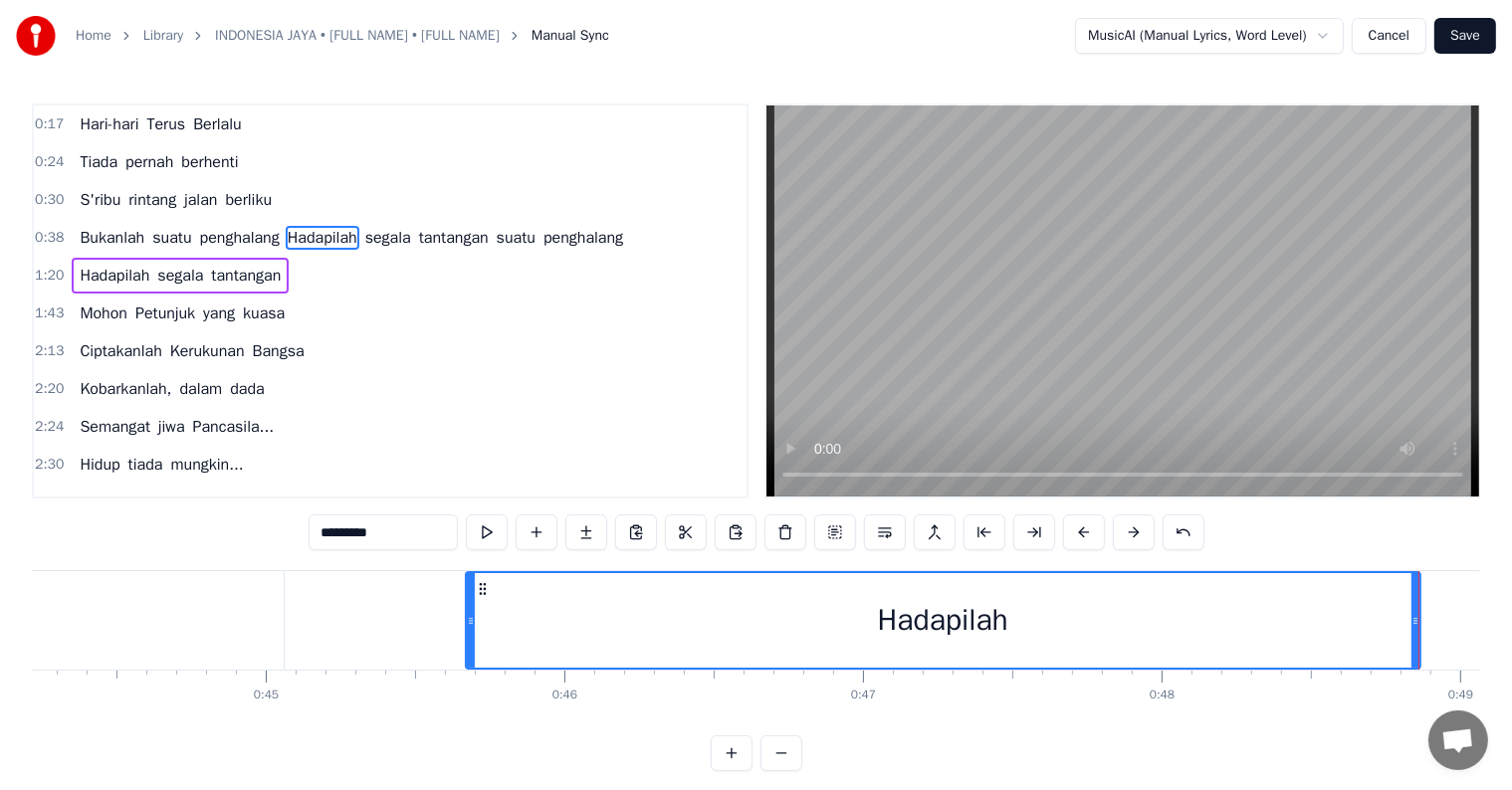 click on "Hadapilah" at bounding box center [943, 620] 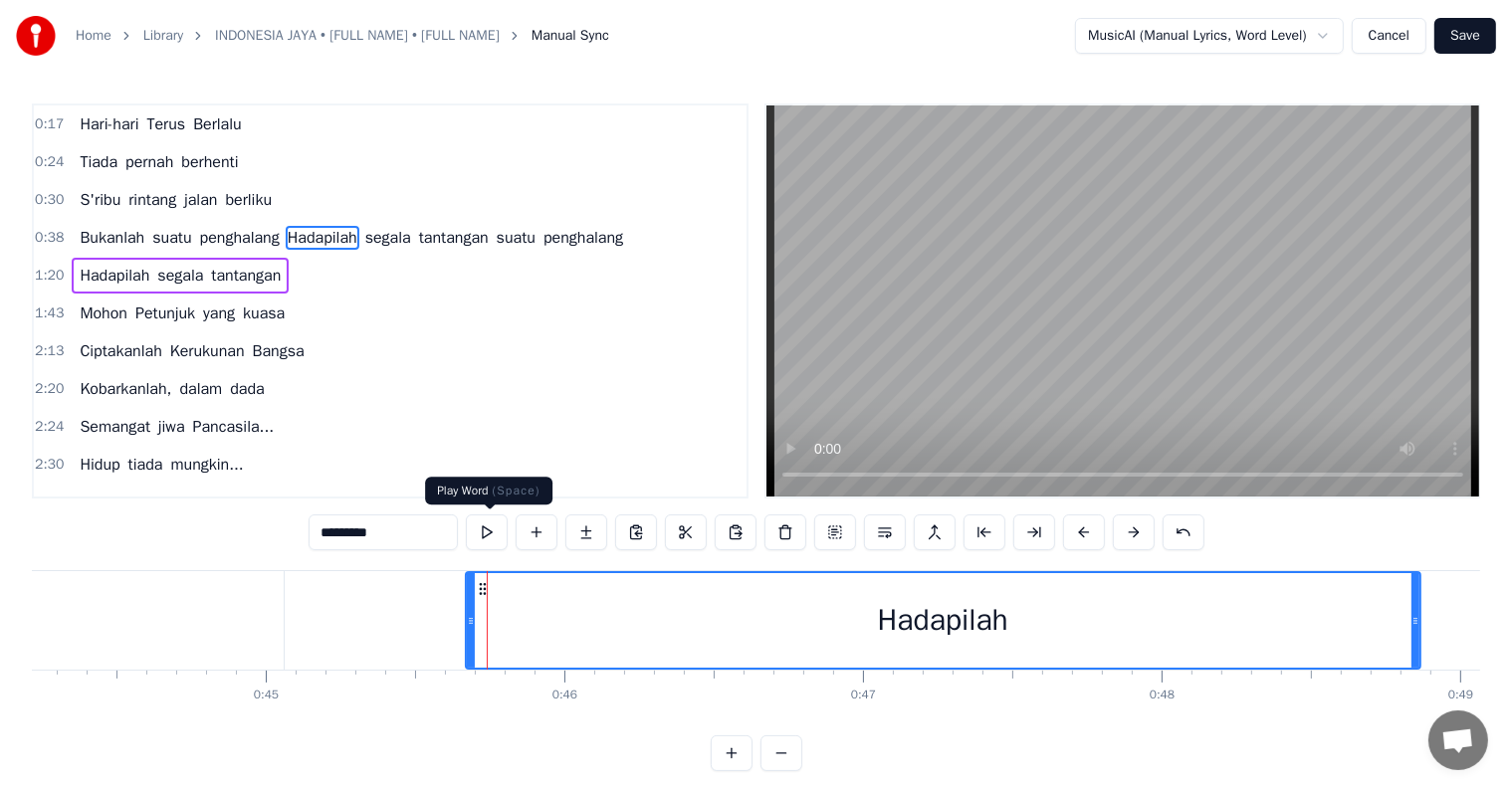 click at bounding box center (487, 532) 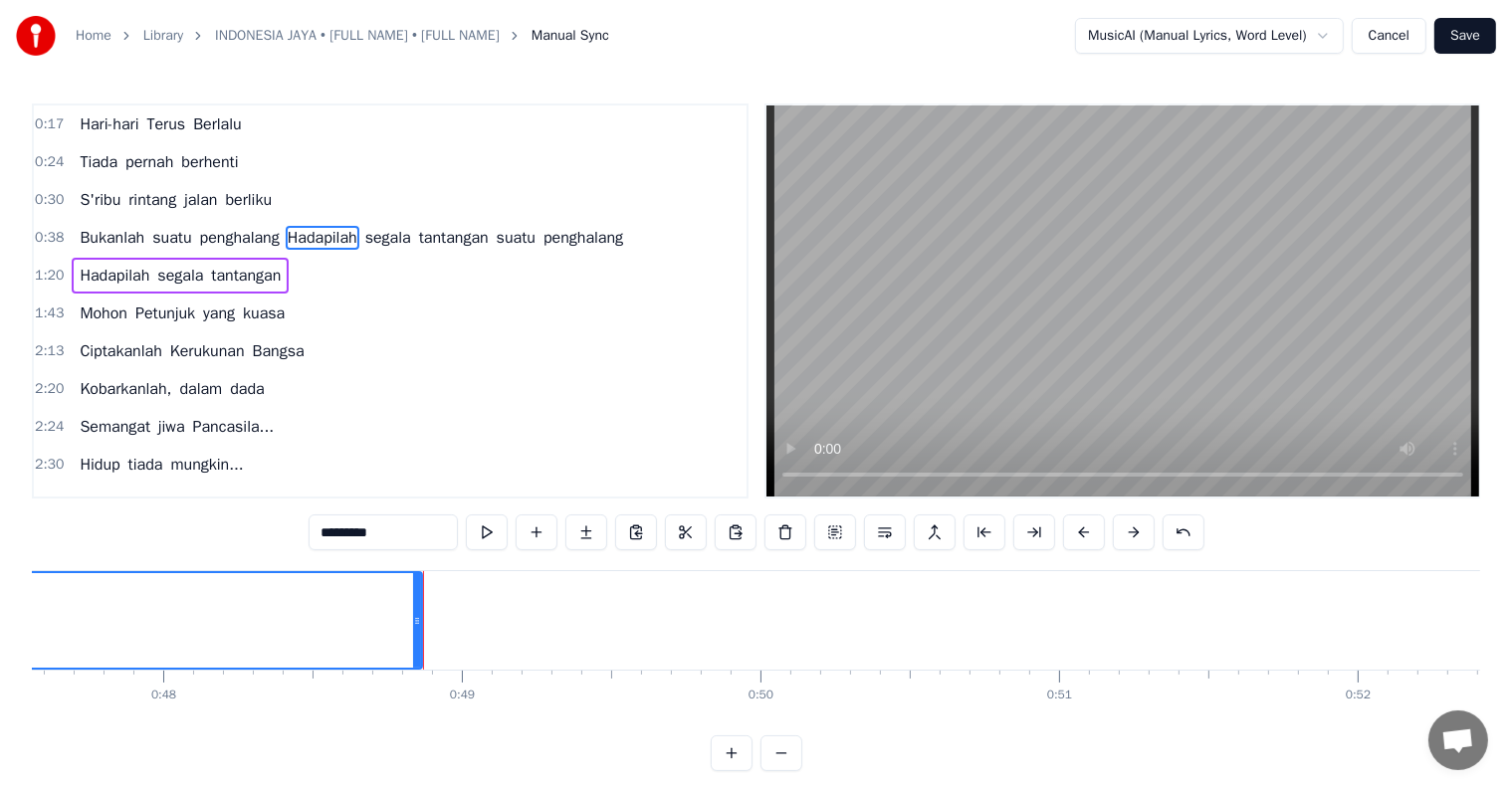 scroll, scrollTop: 0, scrollLeft: 14493, axis: horizontal 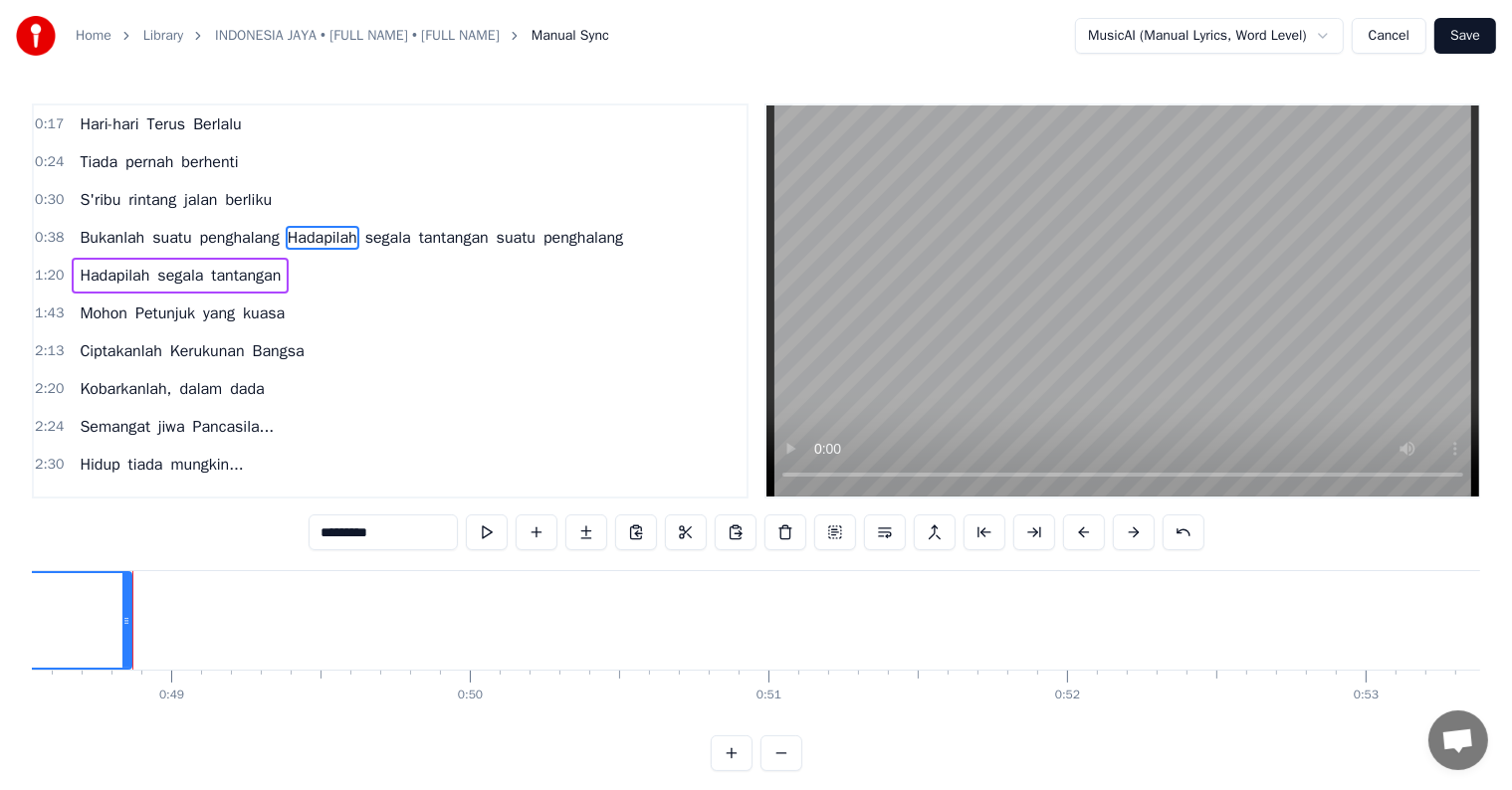 click on "segala" at bounding box center (388, 238) 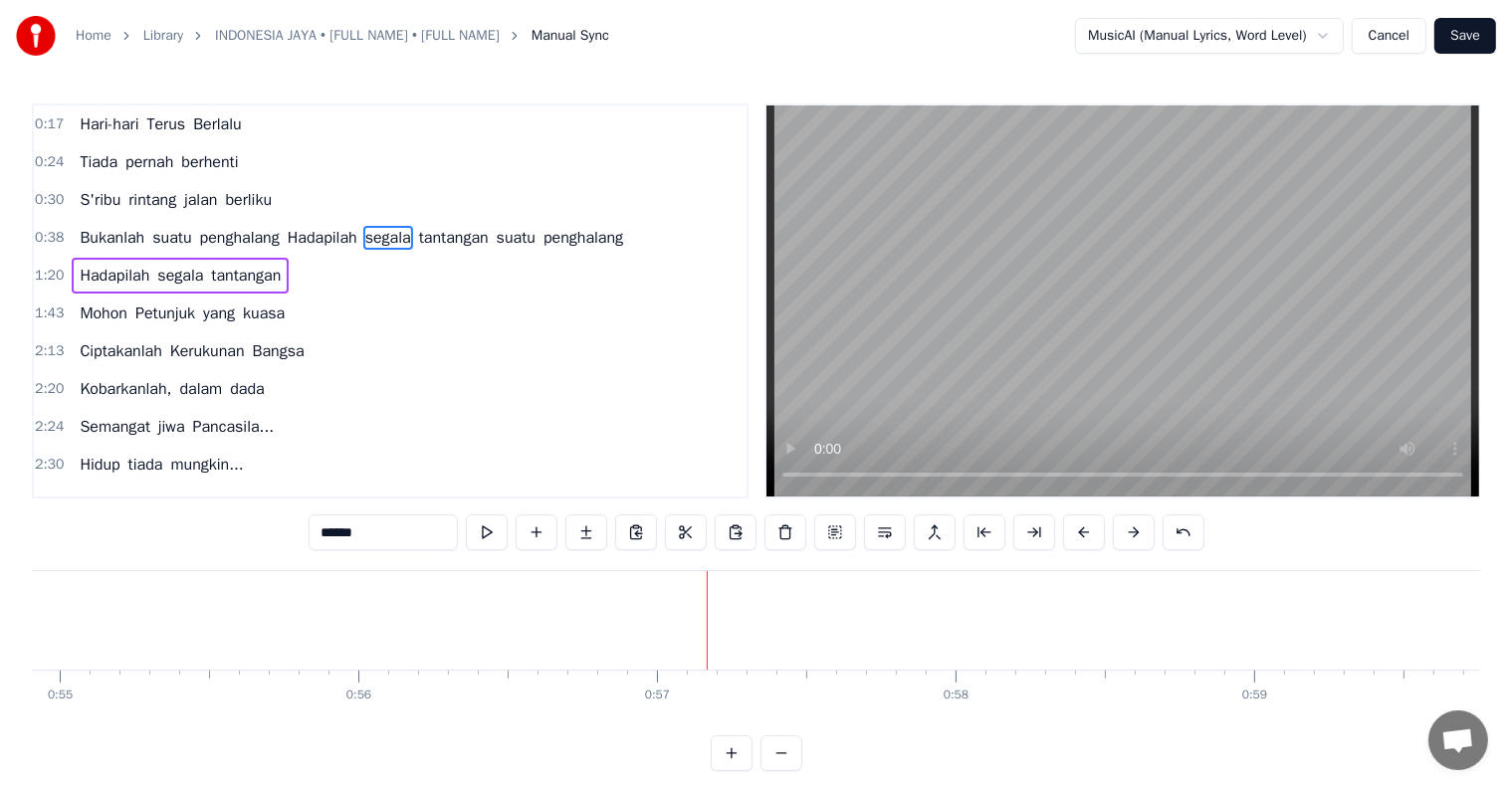 scroll, scrollTop: 0, scrollLeft: 16970, axis: horizontal 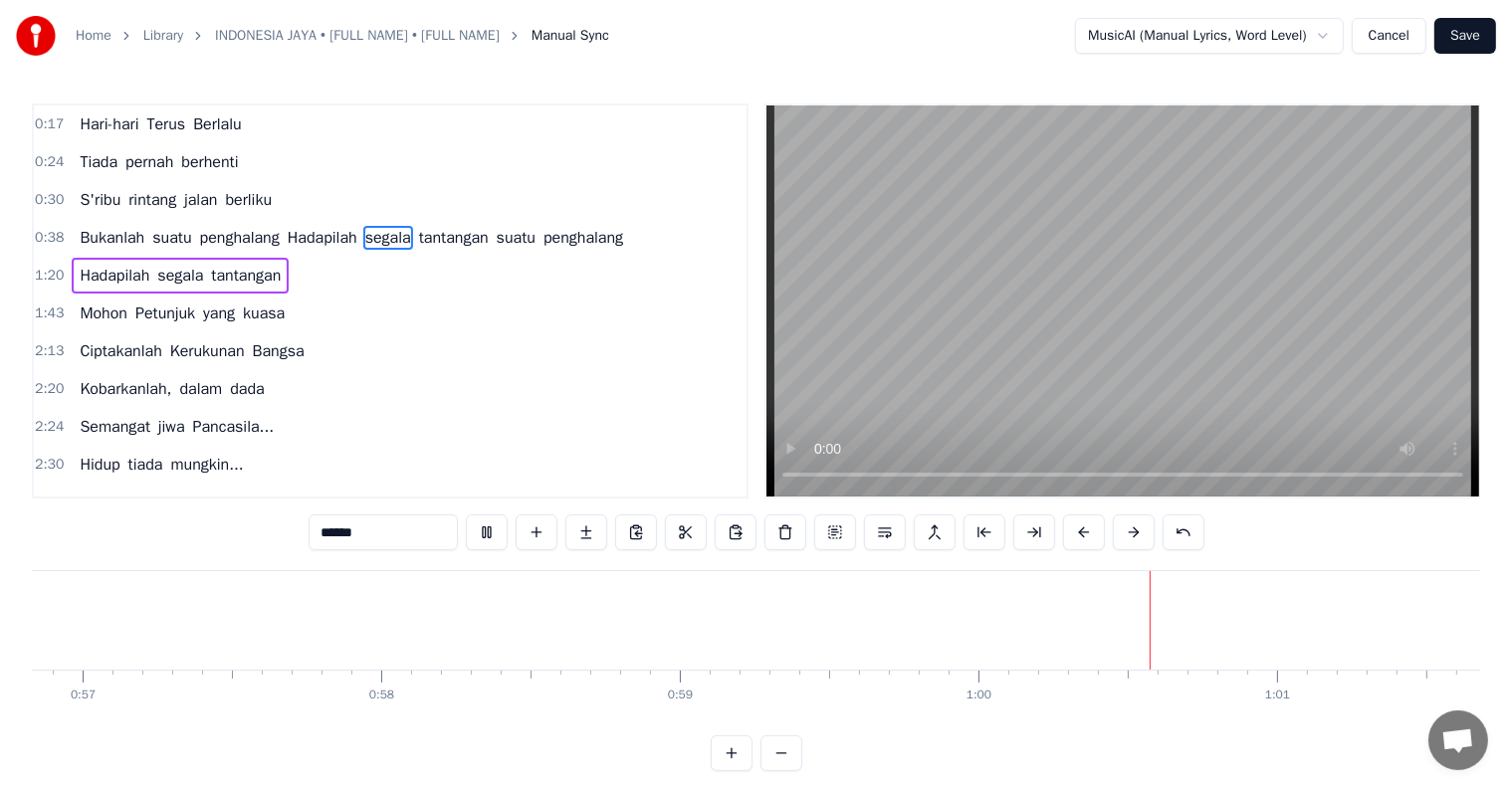 click on "segala" at bounding box center (388, 238) 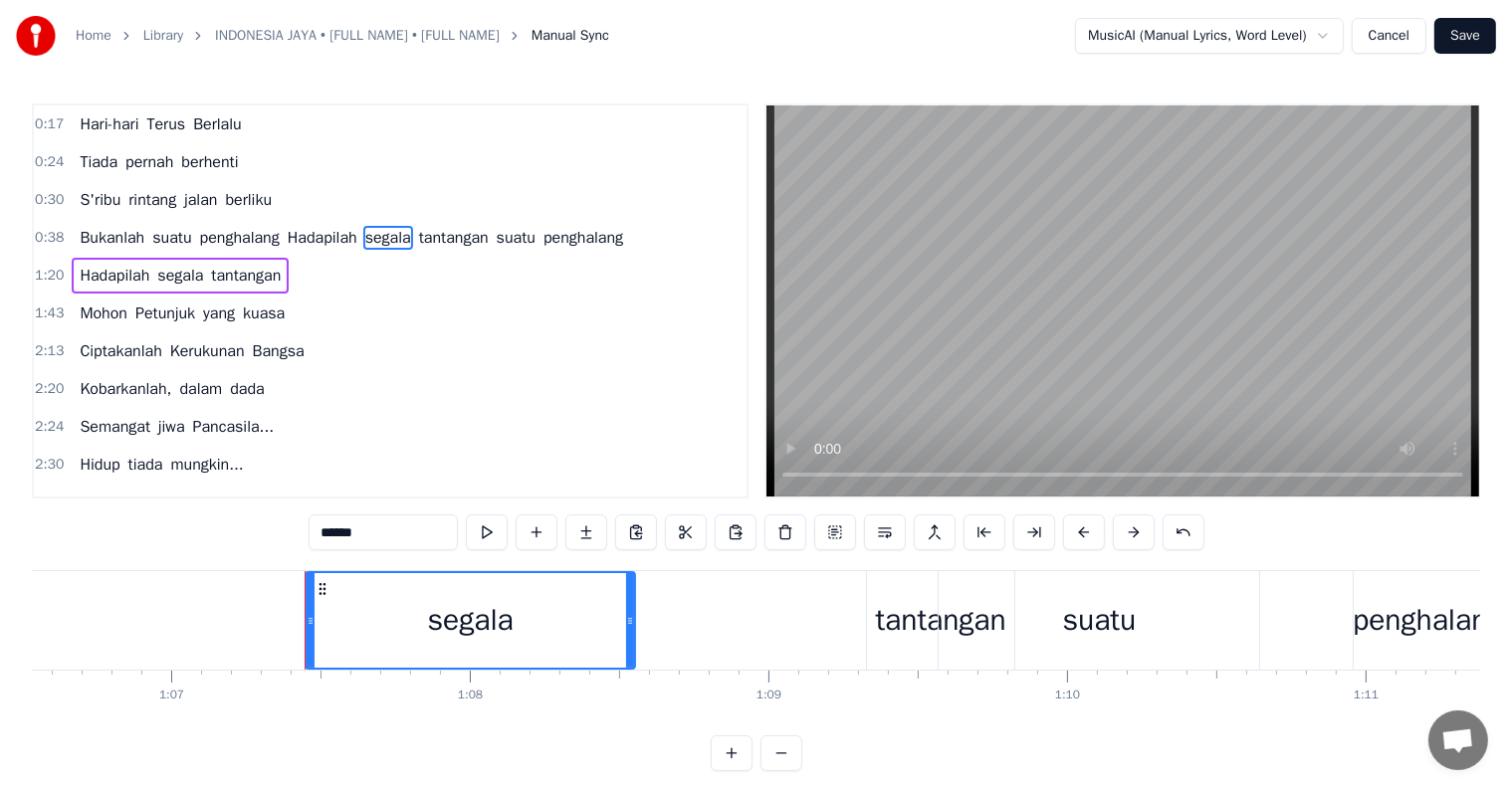 scroll, scrollTop: 0, scrollLeft: 20040, axis: horizontal 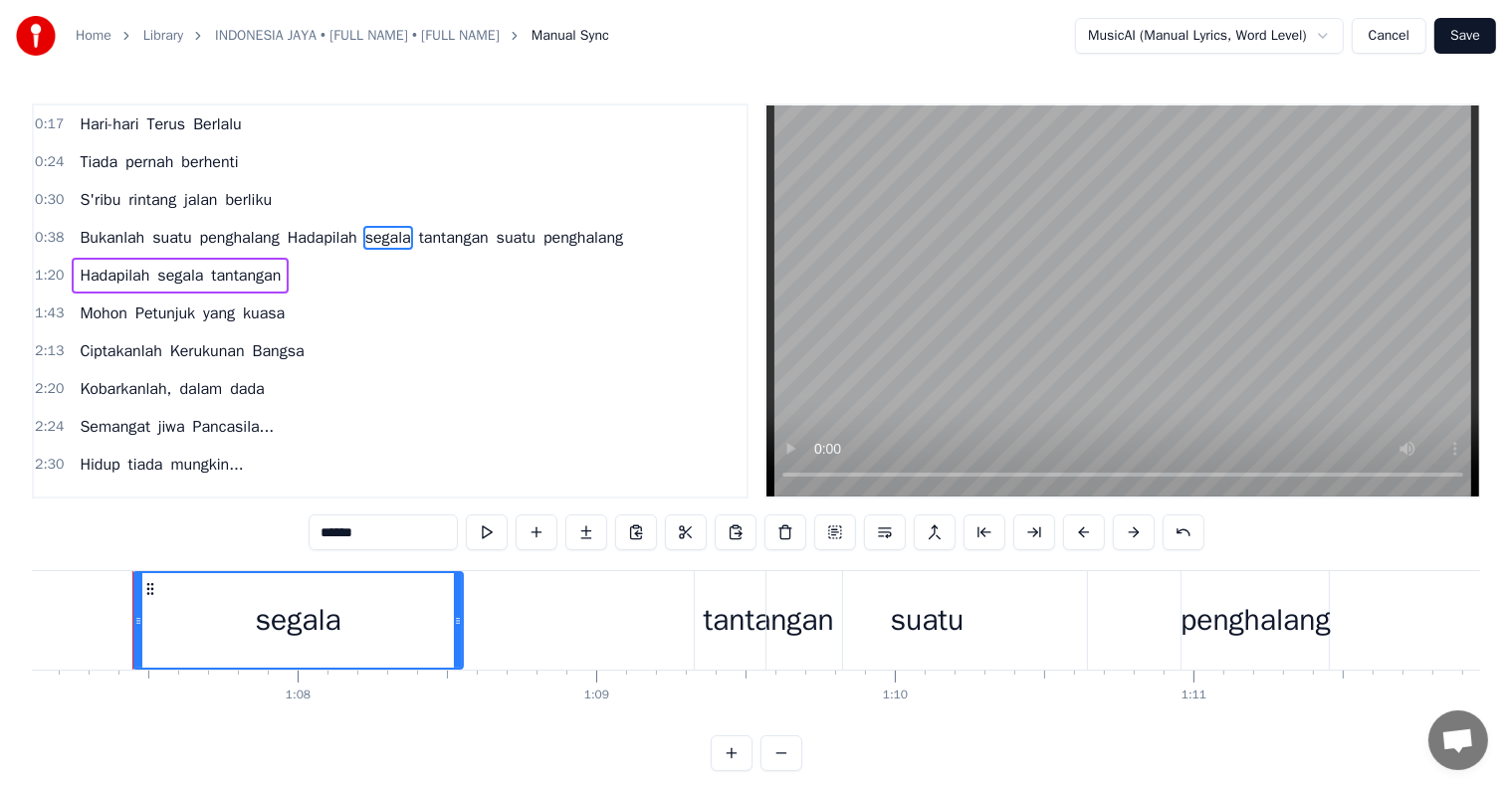 click on "tantangan" at bounding box center (768, 620) 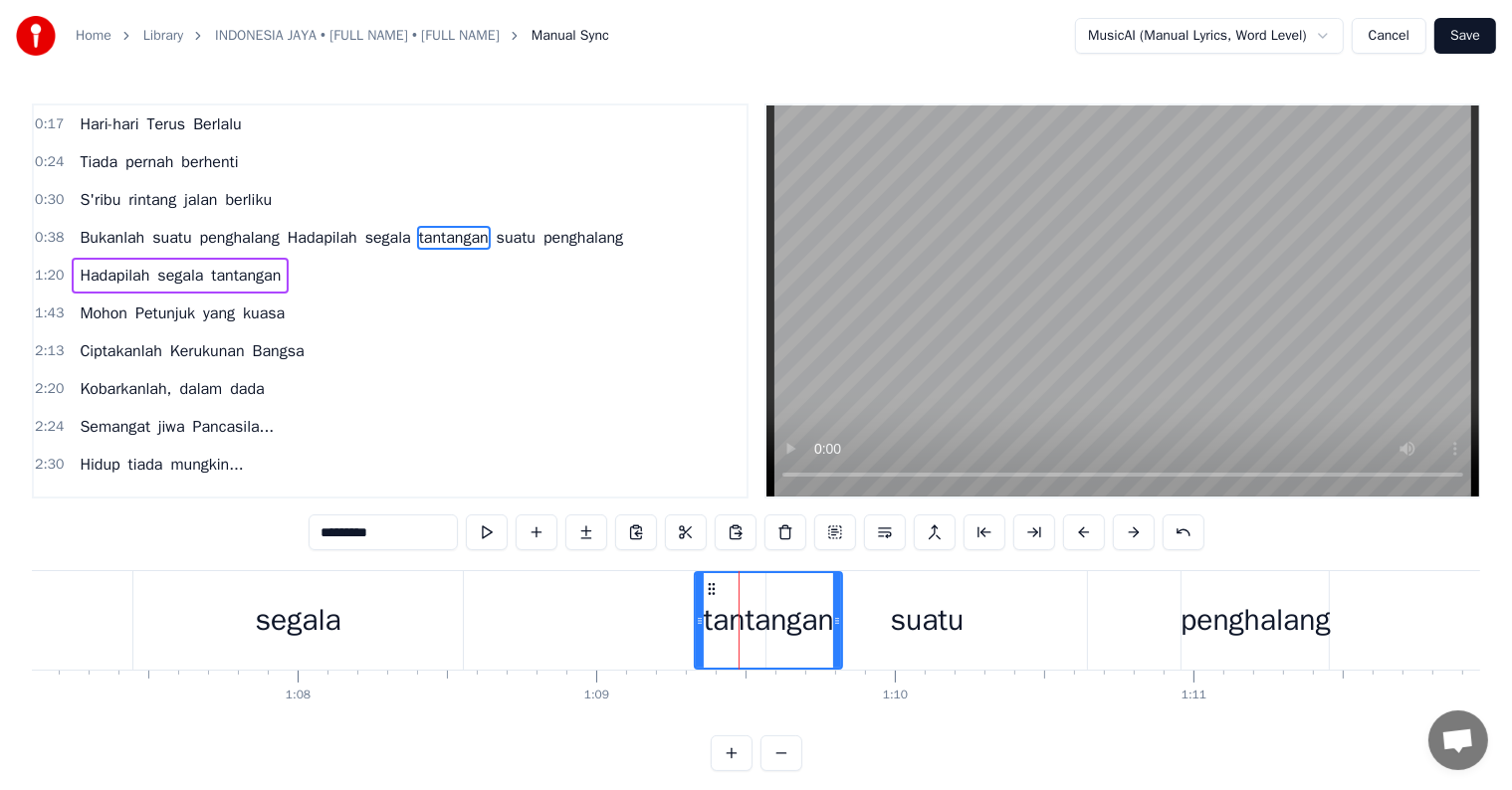 click on "segala" at bounding box center [298, 620] 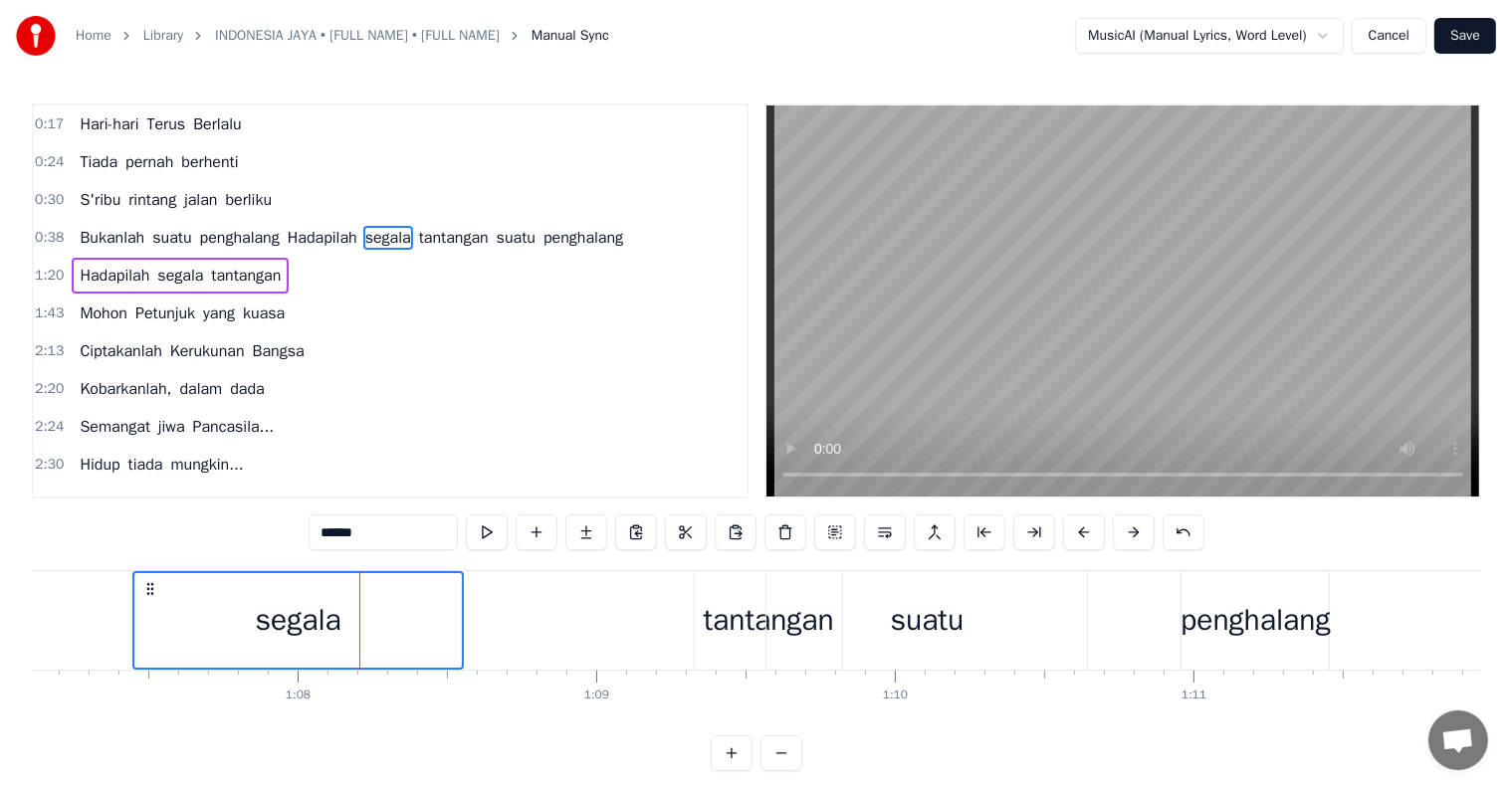 click on "tantangan" at bounding box center [768, 620] 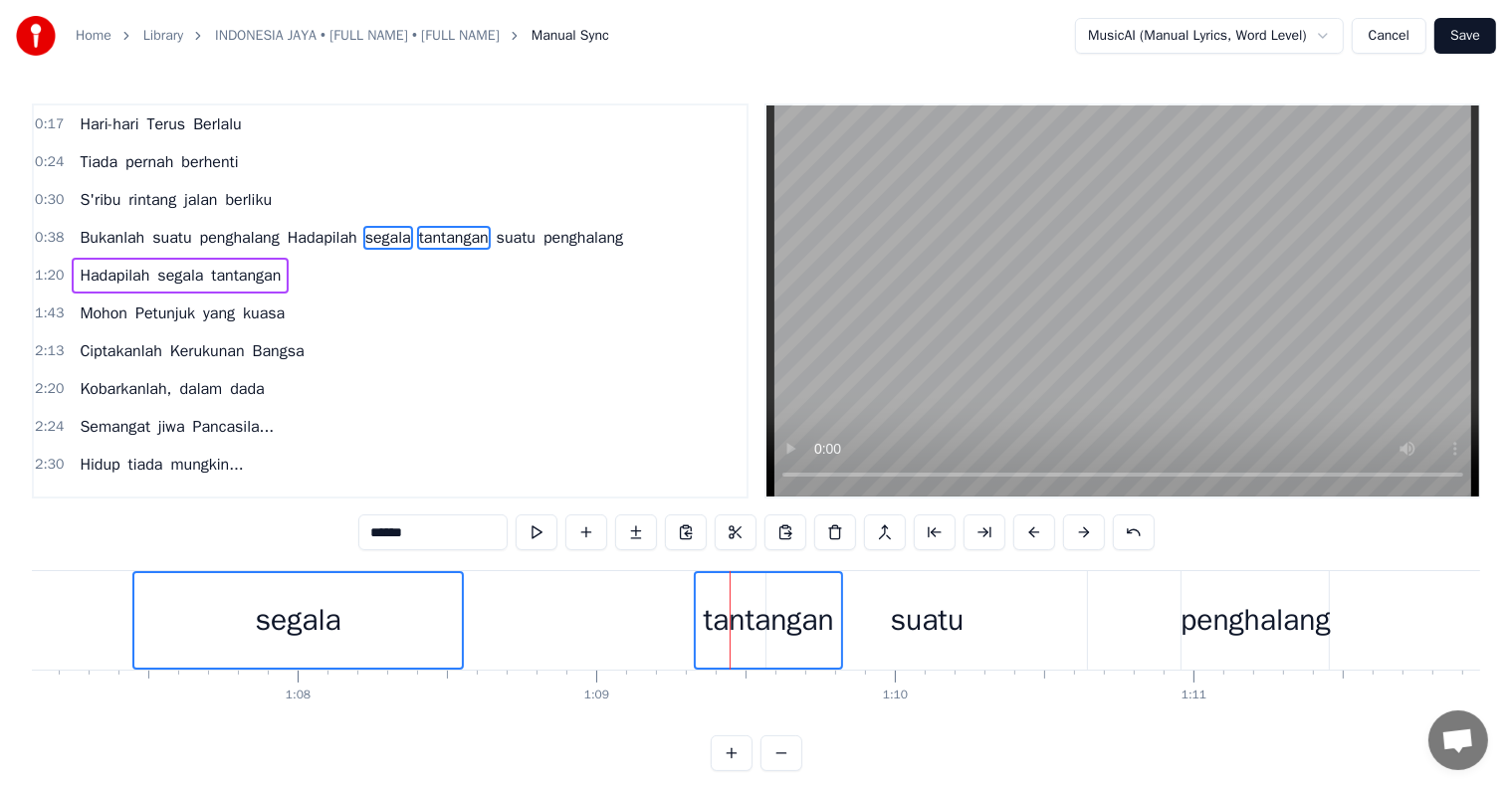 click on "suatu" at bounding box center (927, 620) 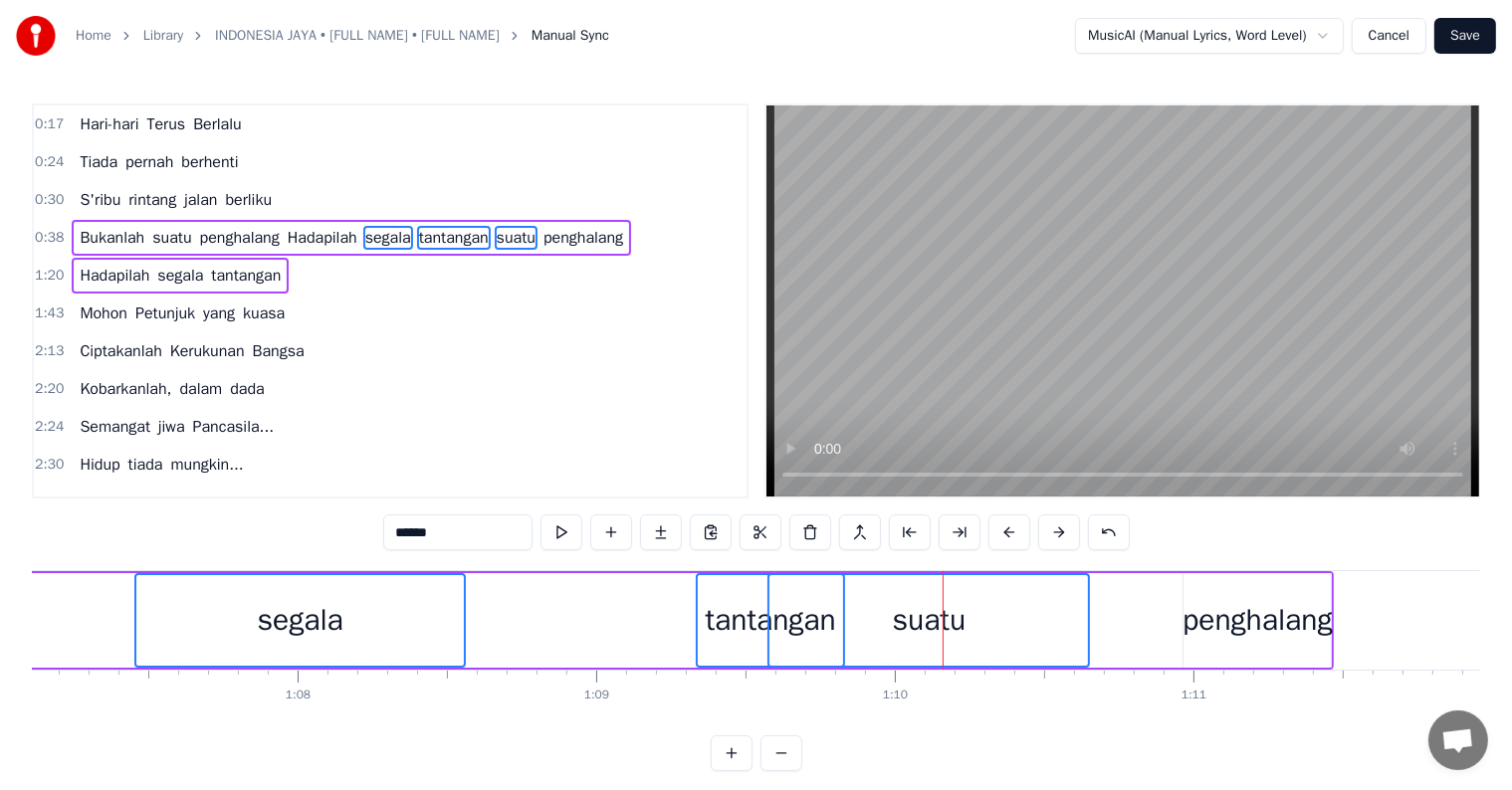 click on "penghalang" at bounding box center [1257, 620] 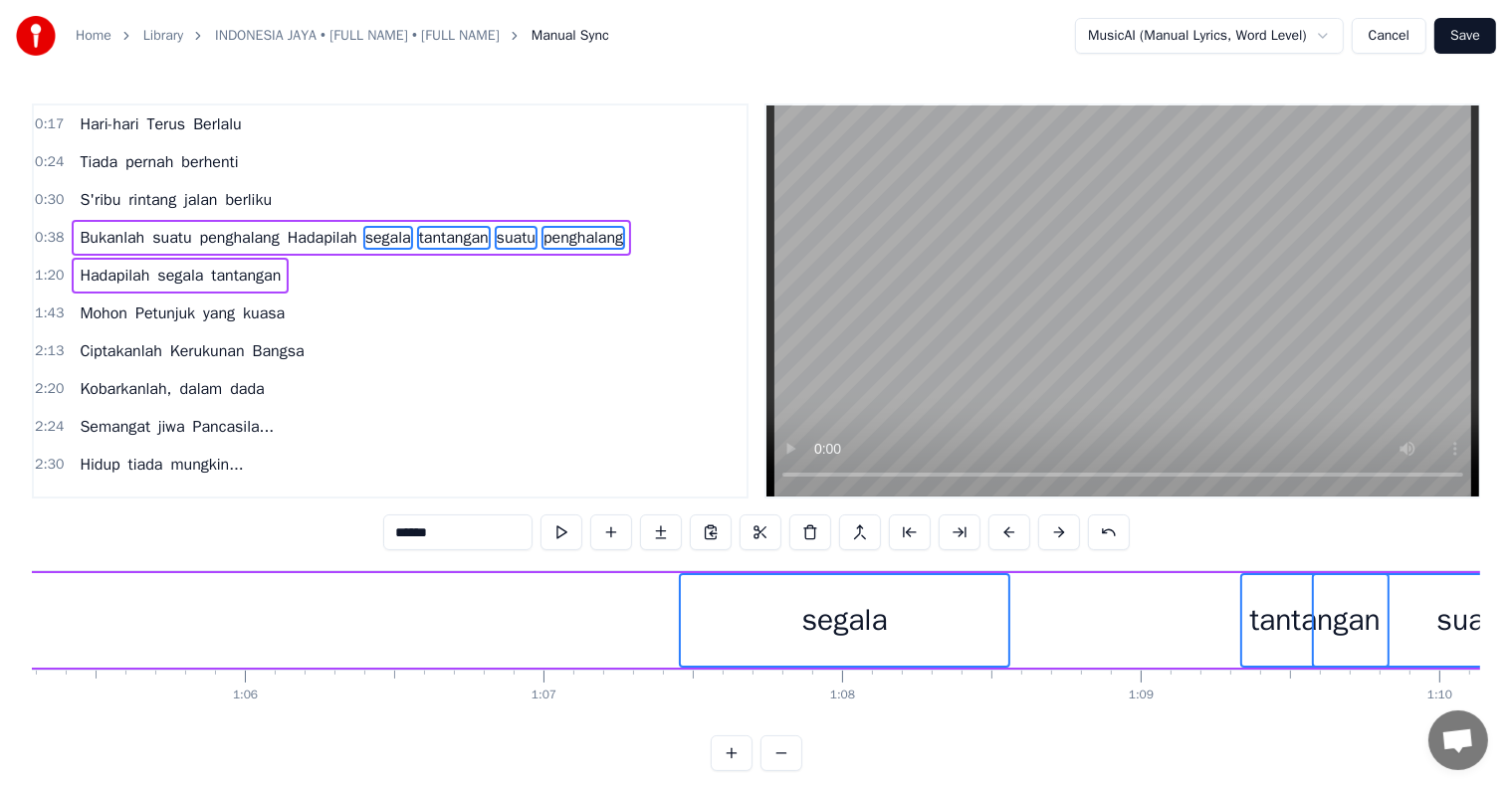 scroll, scrollTop: 0, scrollLeft: 19495, axis: horizontal 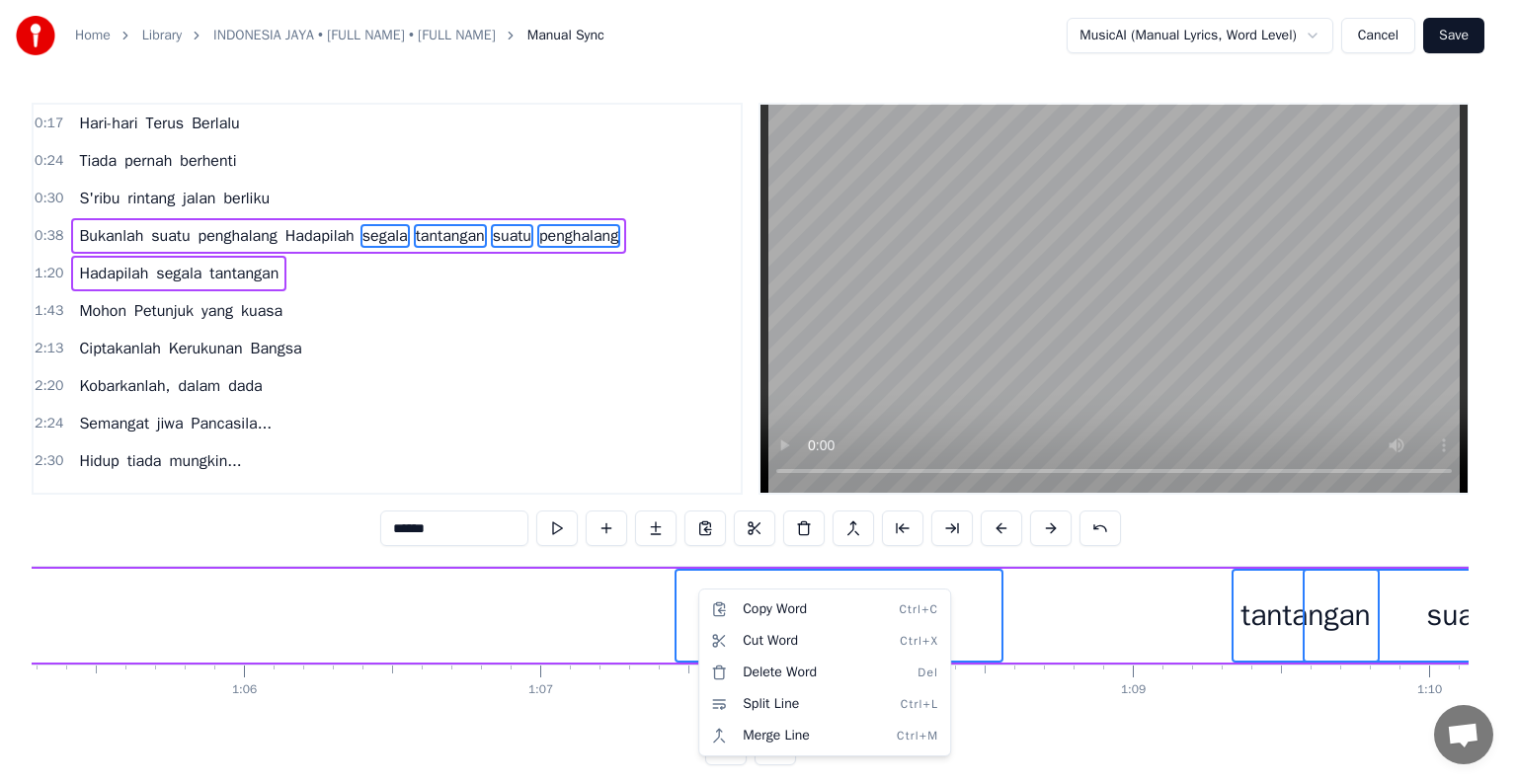 drag, startPoint x: 696, startPoint y: 588, endPoint x: 422, endPoint y: 597, distance: 274.14777 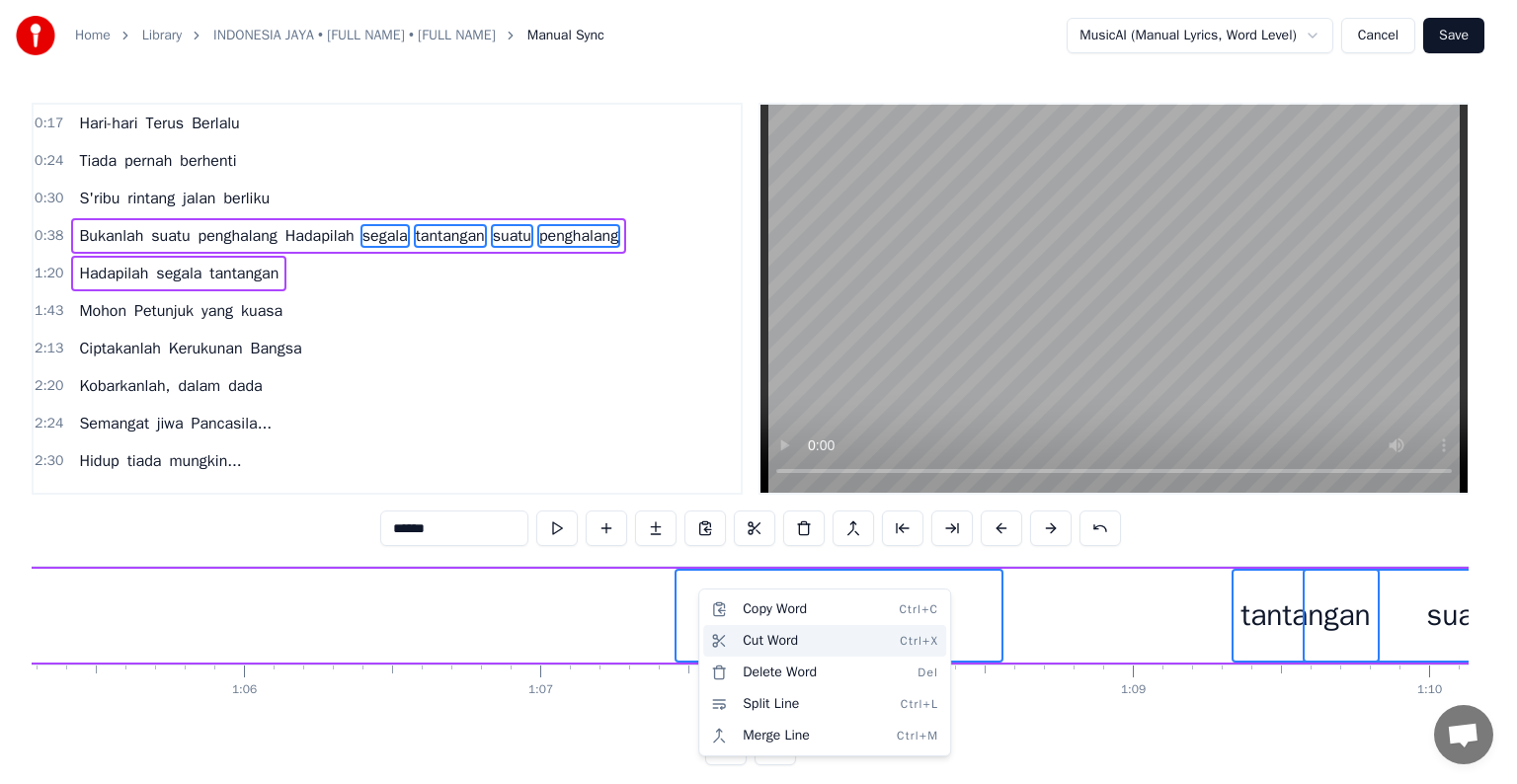 click on "Cut Word Ctrl+X" at bounding box center [825, 641] 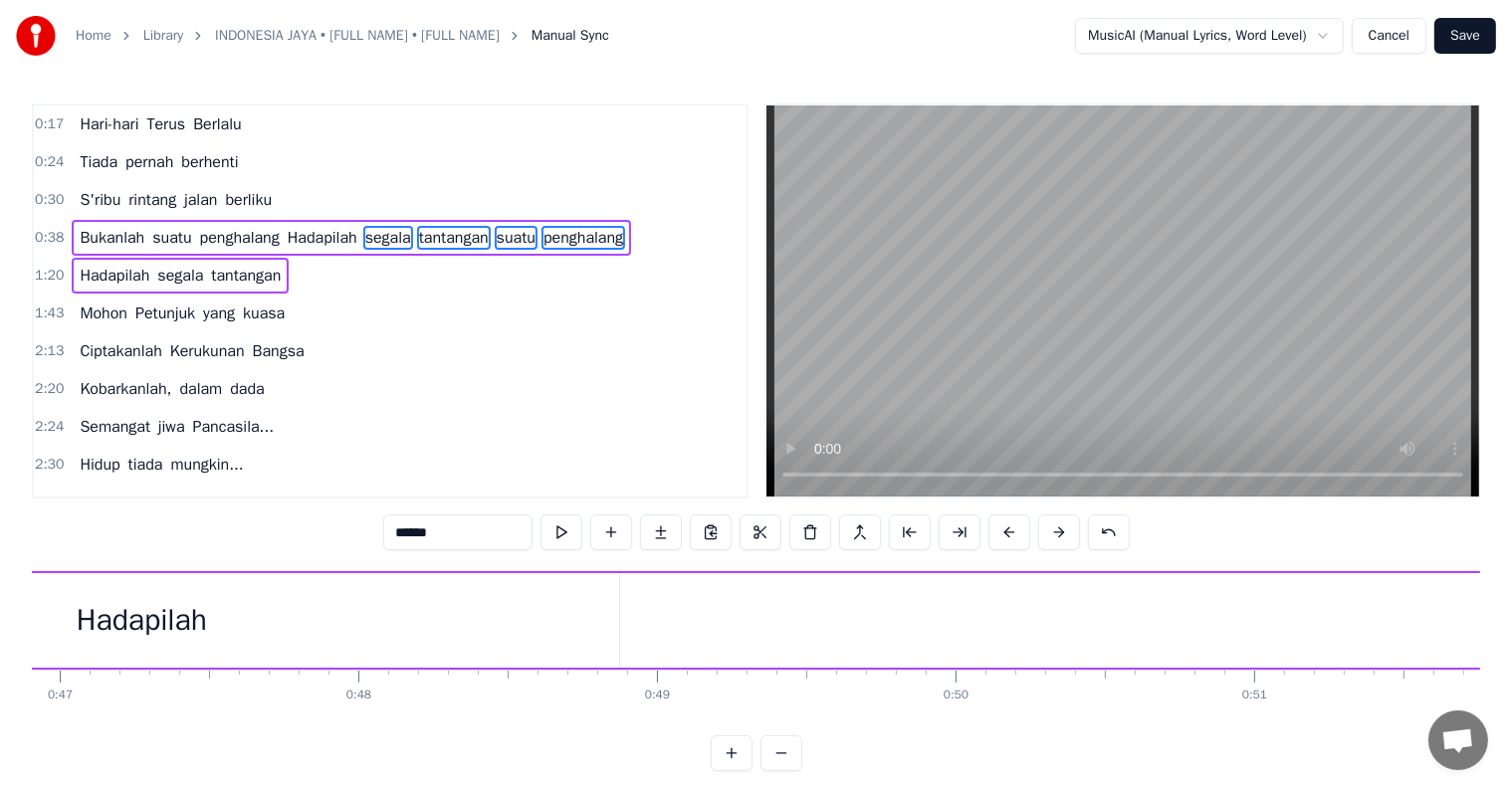 scroll, scrollTop: 0, scrollLeft: 14008, axis: horizontal 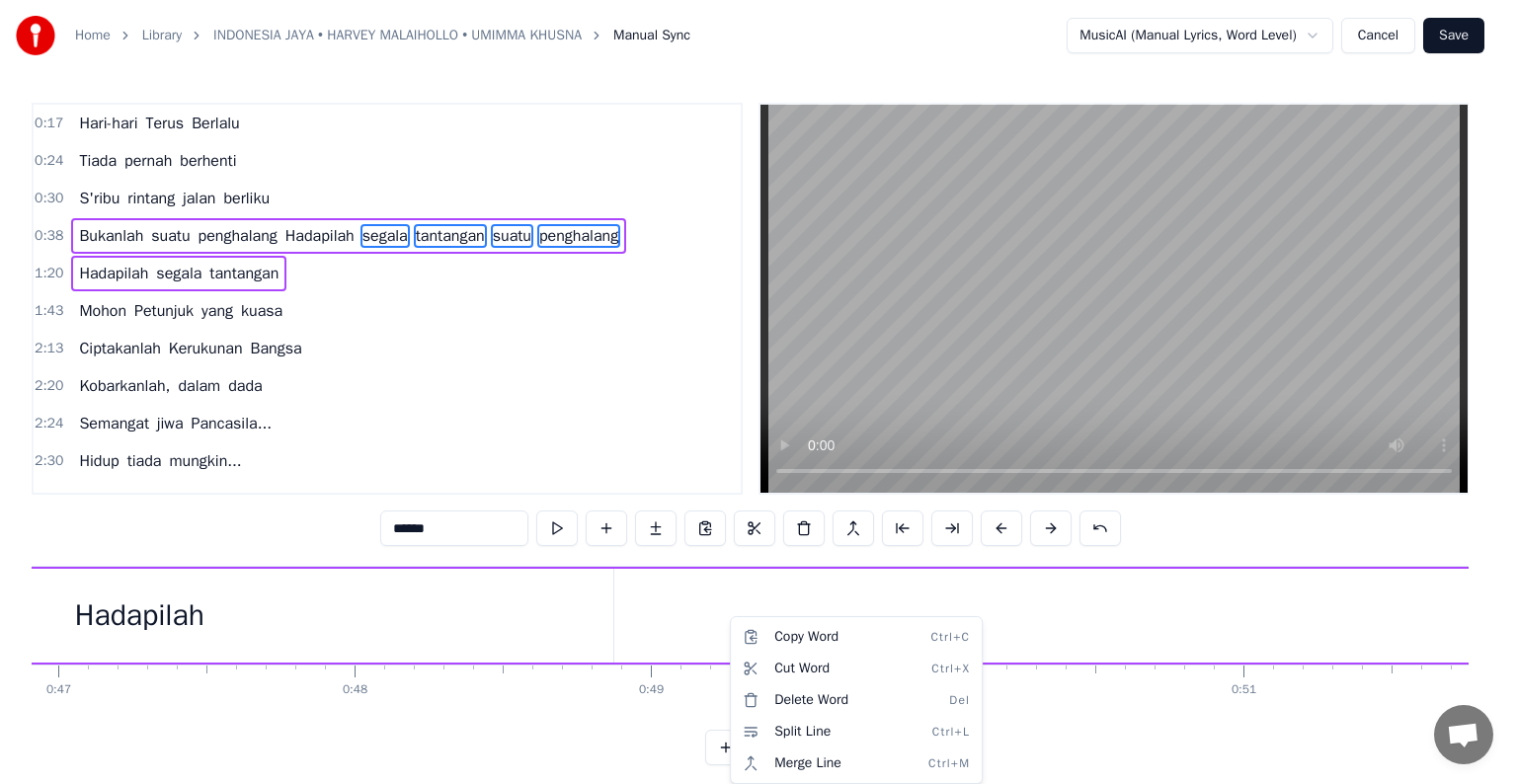 click on "Home Library INDONESIA JAYA • [FIRST] [LAST] • [FIRST] [LAST] Manual Sync MusicAI (Manual Lyrics, Word Level) Cancel Save 0:17 Hari-hari Terus Berlalu 0:24 Tiada pernah berhenti 0:30 S'ribu rintang jalan berliku 0:38 Bukanlah suatu penghalang Hadapilah segala tantangan suatu penghalang 1:20 Hadapilah segala tantangan 1:43 Mohon Petunjuk yang kuasa 2:13 Ciptakanlah Kerukunan Bangsa 2:20 Kobarkanlah, dalam dada 2:24 Semangat jiwa Pancasila... 2:30 Hidup tiada mungkin... 2:34 Tanpa perjuangan, 2:44 Tanpa pengorbanan, 2:51 Mulia adanya 3:02 Berpegangan tangan... 3:08 Dalam satu cita... 3:22 Demi masa depan... 3:40 Indonesia Jaya ****** Hari-hari Terus Berlalu Tiada pernah berhenti S'ribu rintang jalan berliku Bukanlah suatu penghalang Hadapilah segala tantangan suatu penghalang Hadapilah segala tantangan Mohon Petunjuk yang kuasa Ciptakanlah Kerukunan Bangsa Kobarkanlah, dalam dada Semangat jiwa Pancasila... Hidup tiada mungkin... Tanpa perjuangan, Tanpa pengorbanan, Mulia adanya Berpegangan tangan... Dalam" at bounding box center (758, 398) 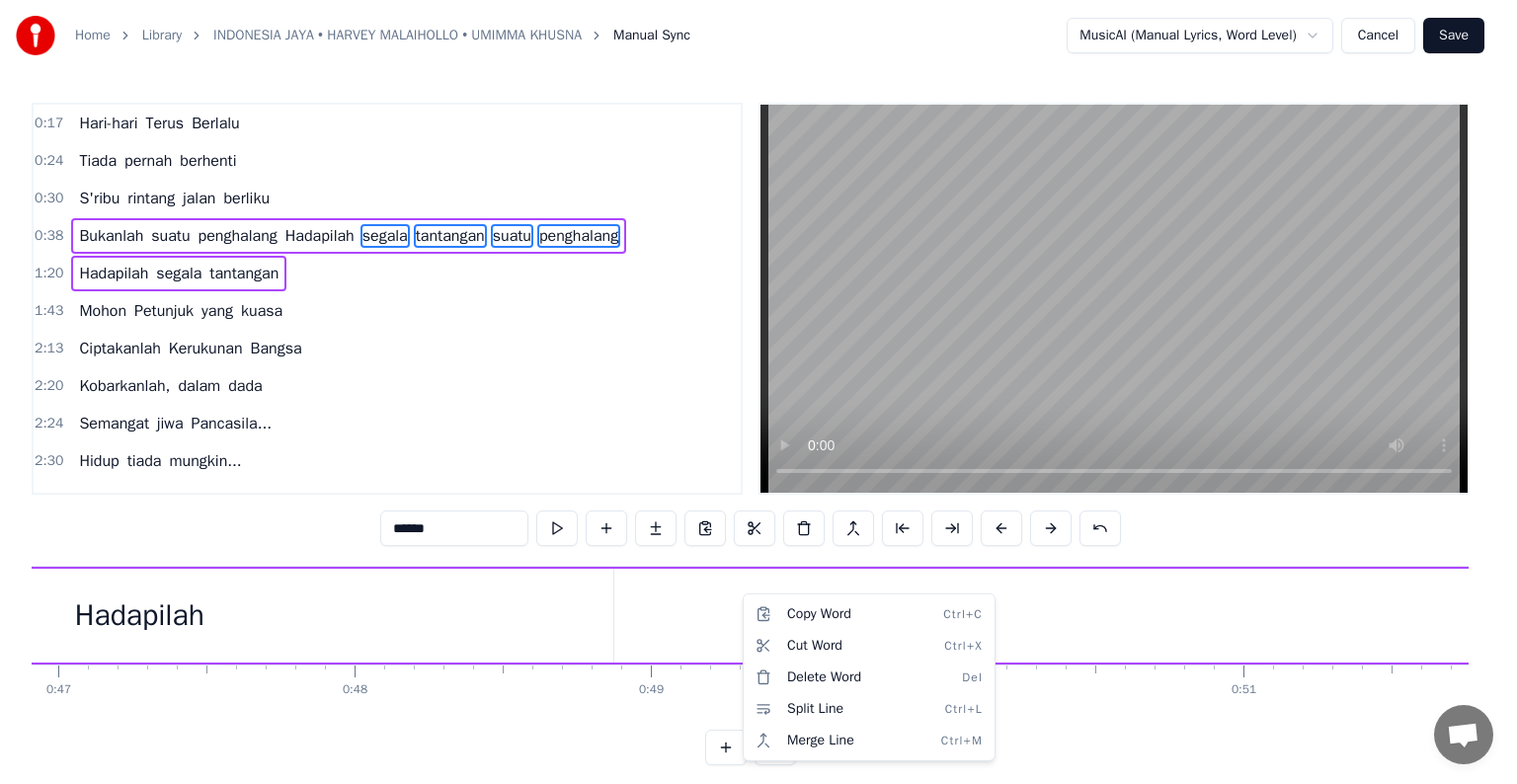 click on "Home Library INDONESIA JAYA • [FIRST] [LAST] • [FIRST] [LAST] Manual Sync MusicAI (Manual Lyrics, Word Level) Cancel Save 0:17 Hari-hari Terus Berlalu 0:24 Tiada pernah berhenti 0:30 S'ribu rintang jalan berliku 0:38 Bukanlah suatu penghalang Hadapilah segala tantangan suatu penghalang 1:20 Hadapilah segala tantangan 1:43 Mohon Petunjuk yang kuasa 2:13 Ciptakanlah Kerukunan Bangsa 2:20 Kobarkanlah, dalam dada 2:24 Semangat jiwa Pancasila... 2:30 Hidup tiada mungkin... 2:34 Tanpa perjuangan, 2:44 Tanpa pengorbanan, 2:51 Mulia adanya 3:02 Berpegangan tangan... 3:08 Dalam satu cita... 3:22 Demi masa depan... 3:40 Indonesia Jaya ****** Hari-hari Terus Berlalu Tiada pernah berhenti S'ribu rintang jalan berliku Bukanlah suatu penghalang Hadapilah segala tantangan suatu penghalang Hadapilah segala tantangan Mohon Petunjuk yang kuasa Ciptakanlah Kerukunan Bangsa Kobarkanlah, dalam dada Semangat jiwa Pancasila... Hidup tiada mungkin... Tanpa perjuangan, Tanpa pengorbanan, Mulia adanya Berpegangan tangan... Dalam" at bounding box center (758, 398) 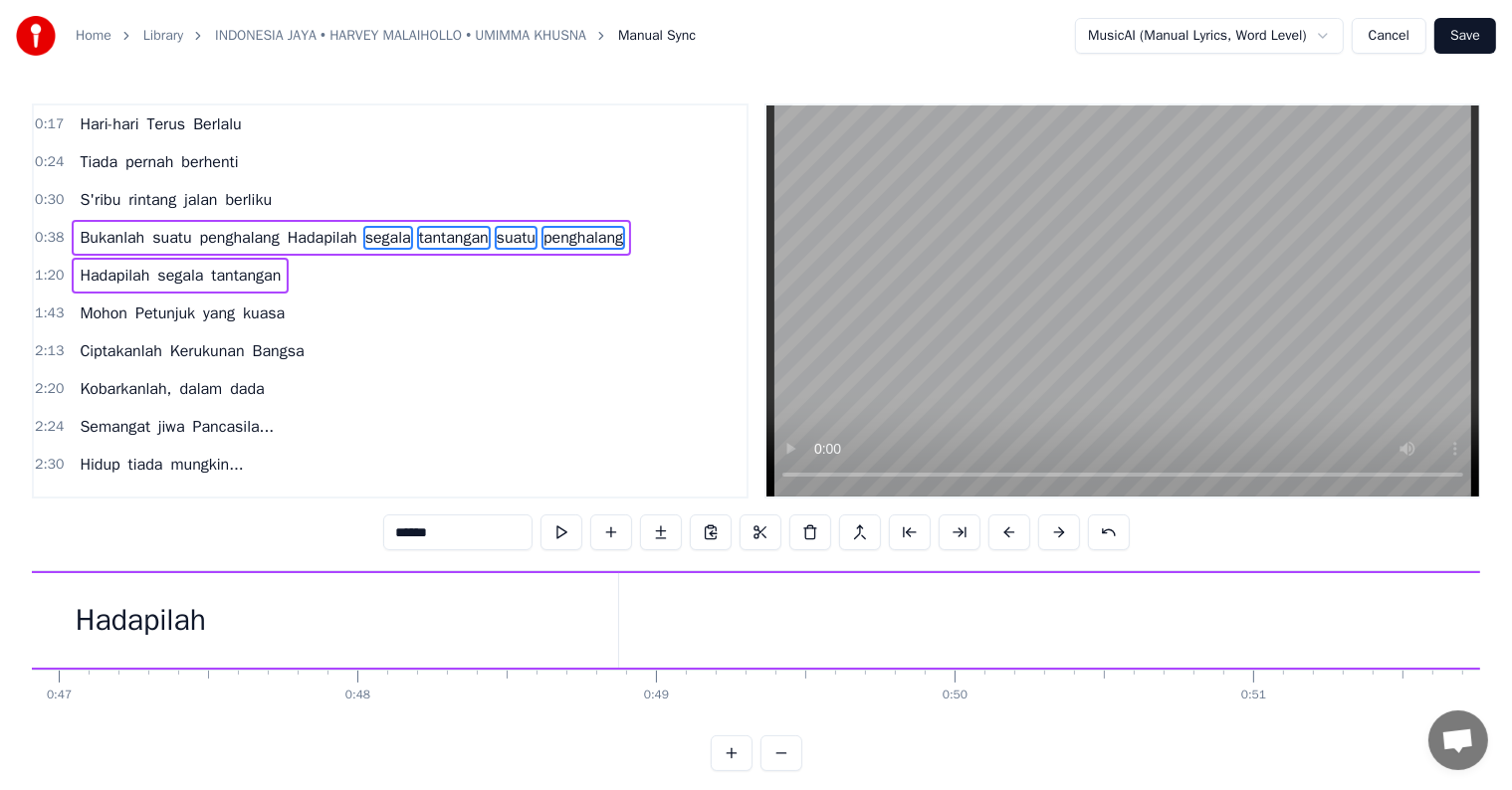 click on "Bukanlah suatu penghalang Hadapilah segala tantangan suatu penghalang" at bounding box center (2426, 620) 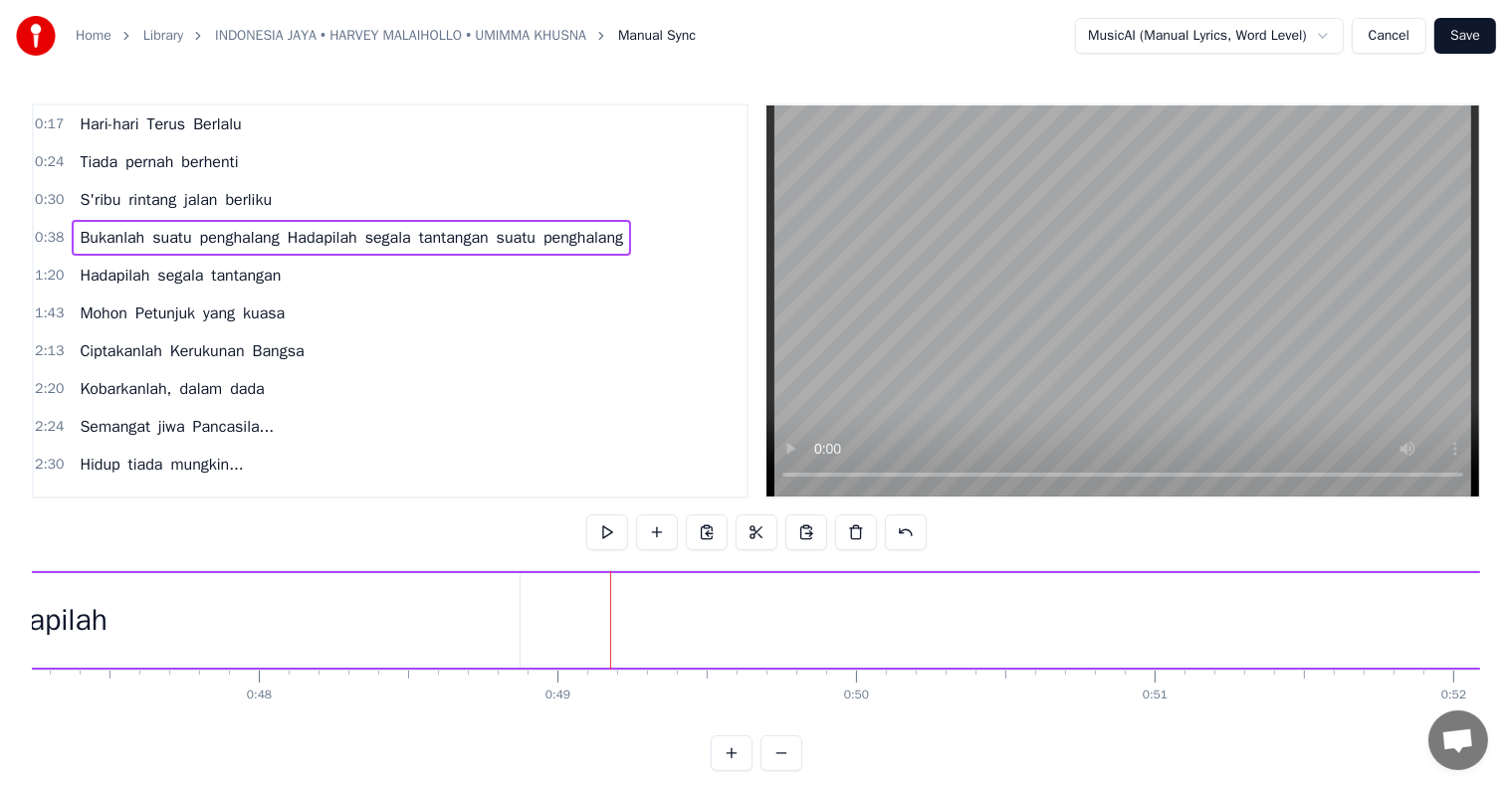 scroll, scrollTop: 0, scrollLeft: 14125, axis: horizontal 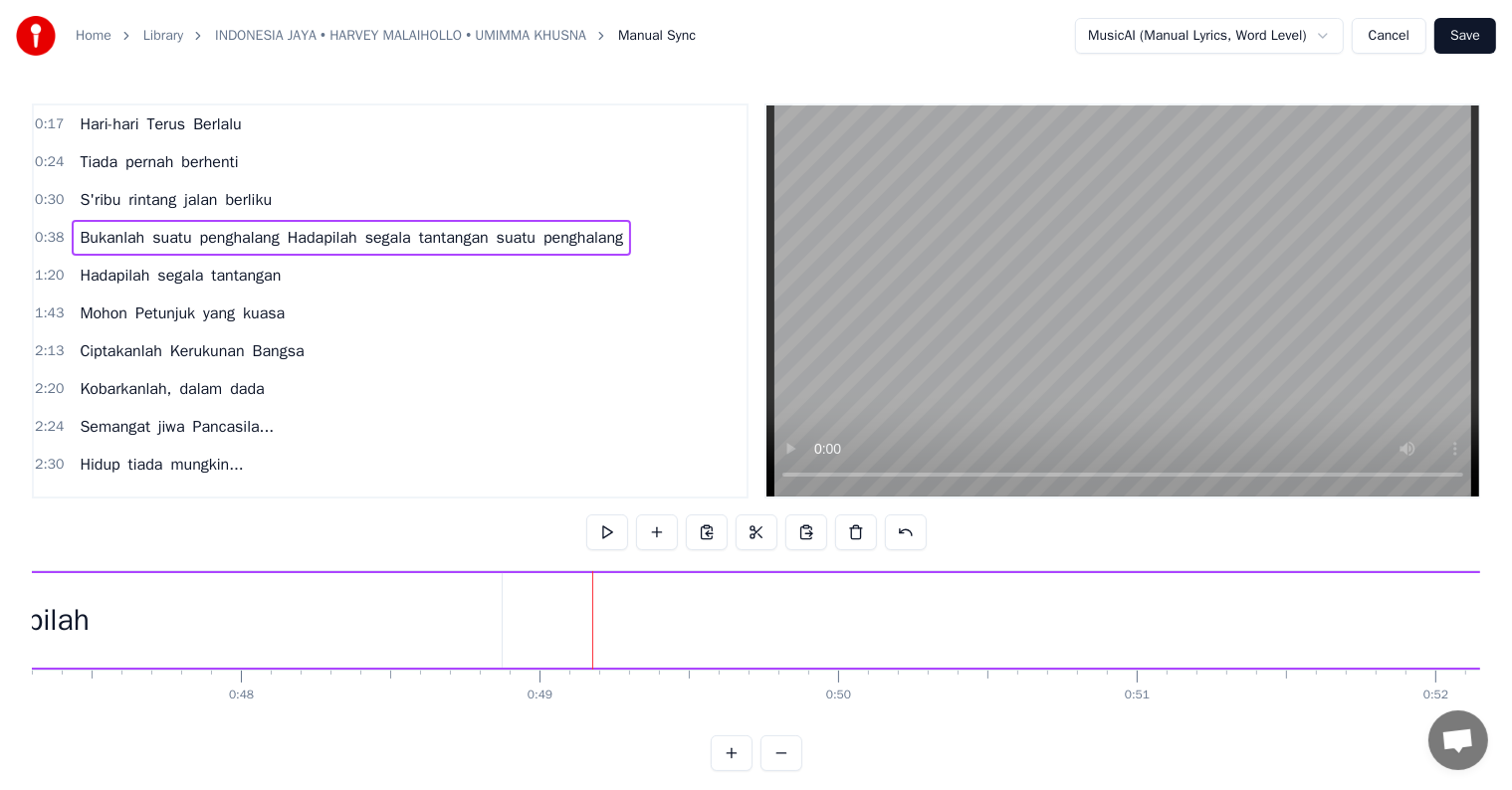click on "Bukanlah suatu penghalang Hadapilah segala tantangan suatu penghalang" at bounding box center (2309, 620) 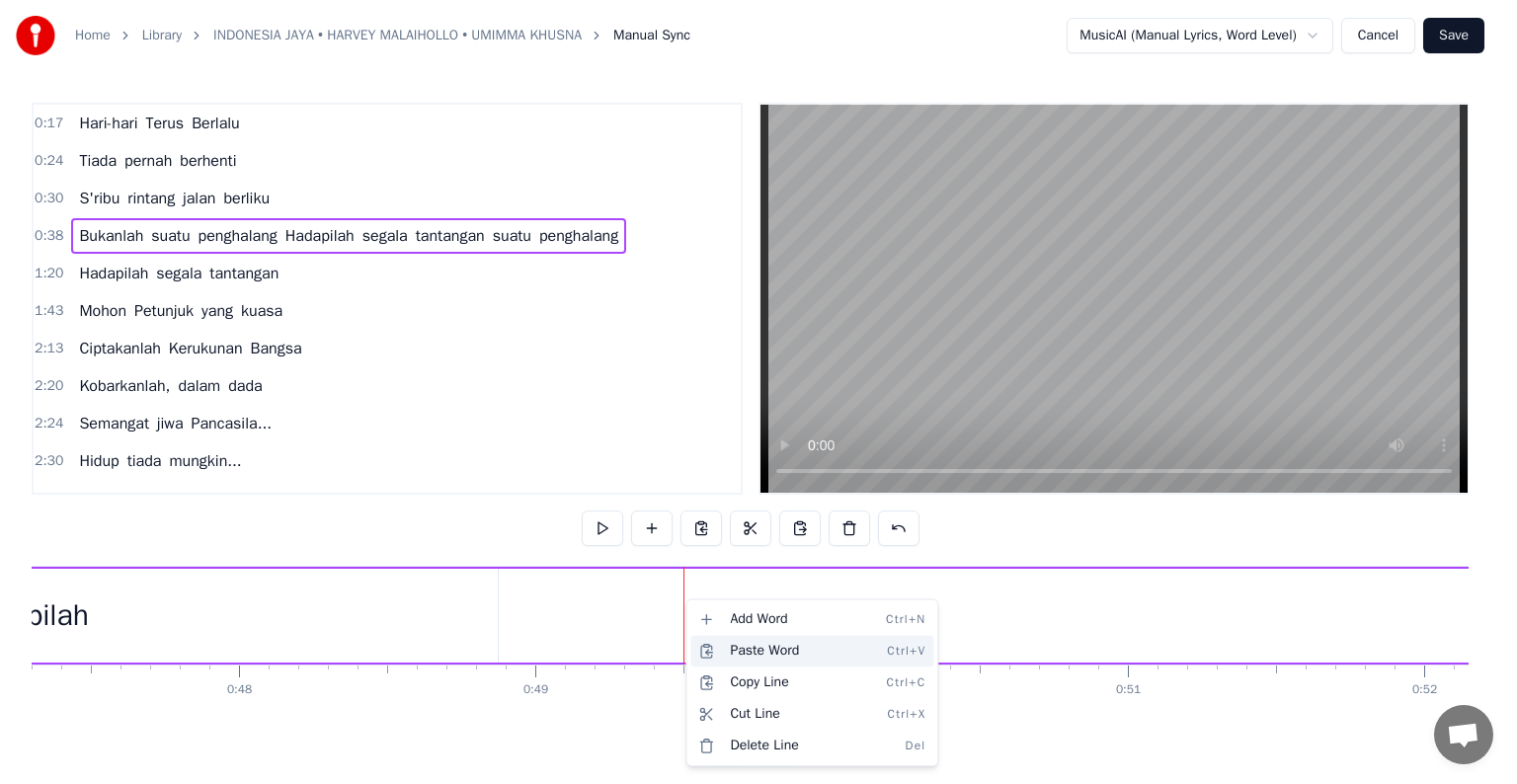 click on "Paste Word Ctrl+V" at bounding box center (812, 651) 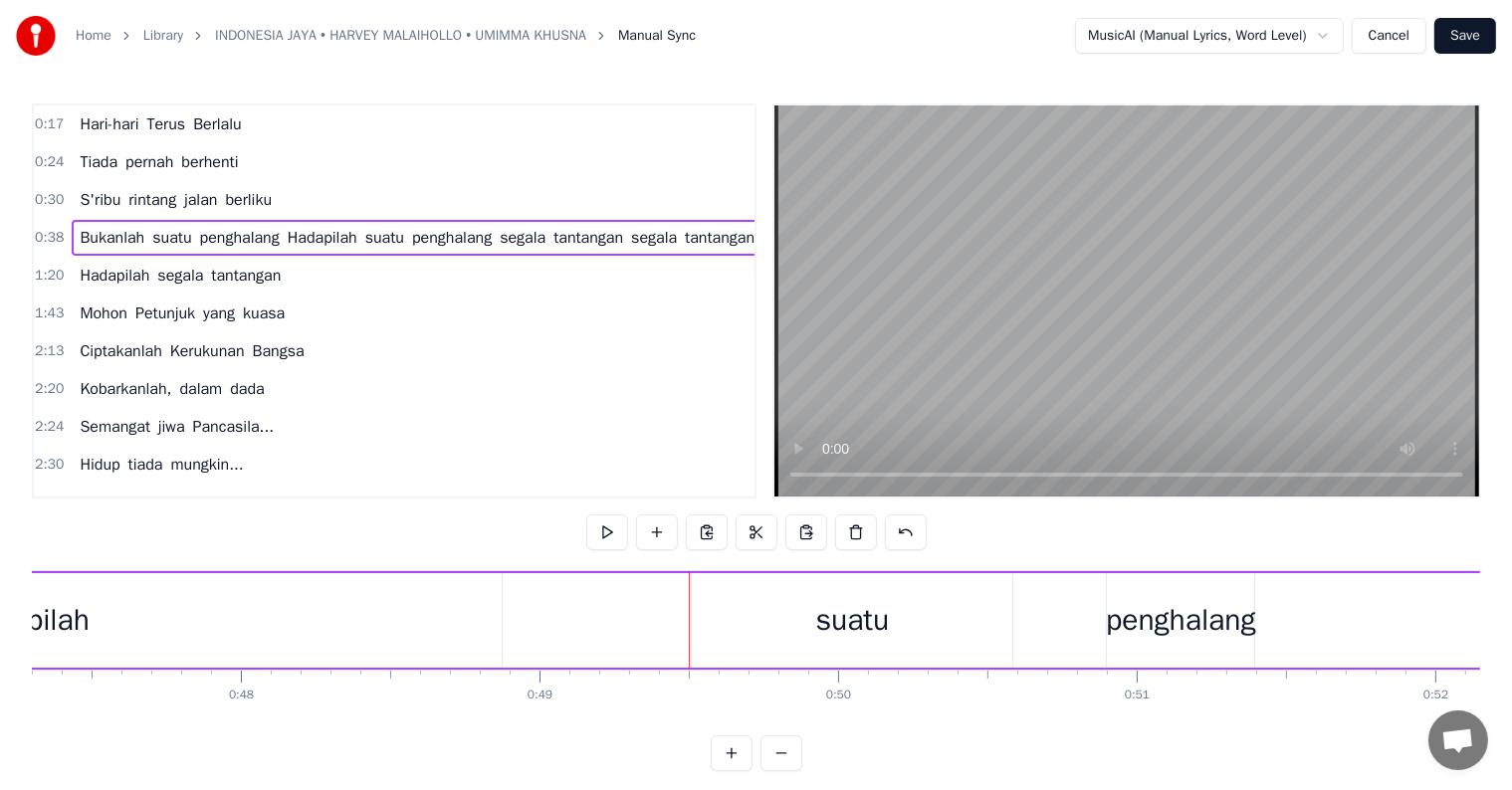 click on "suatu" at bounding box center [852, 620] 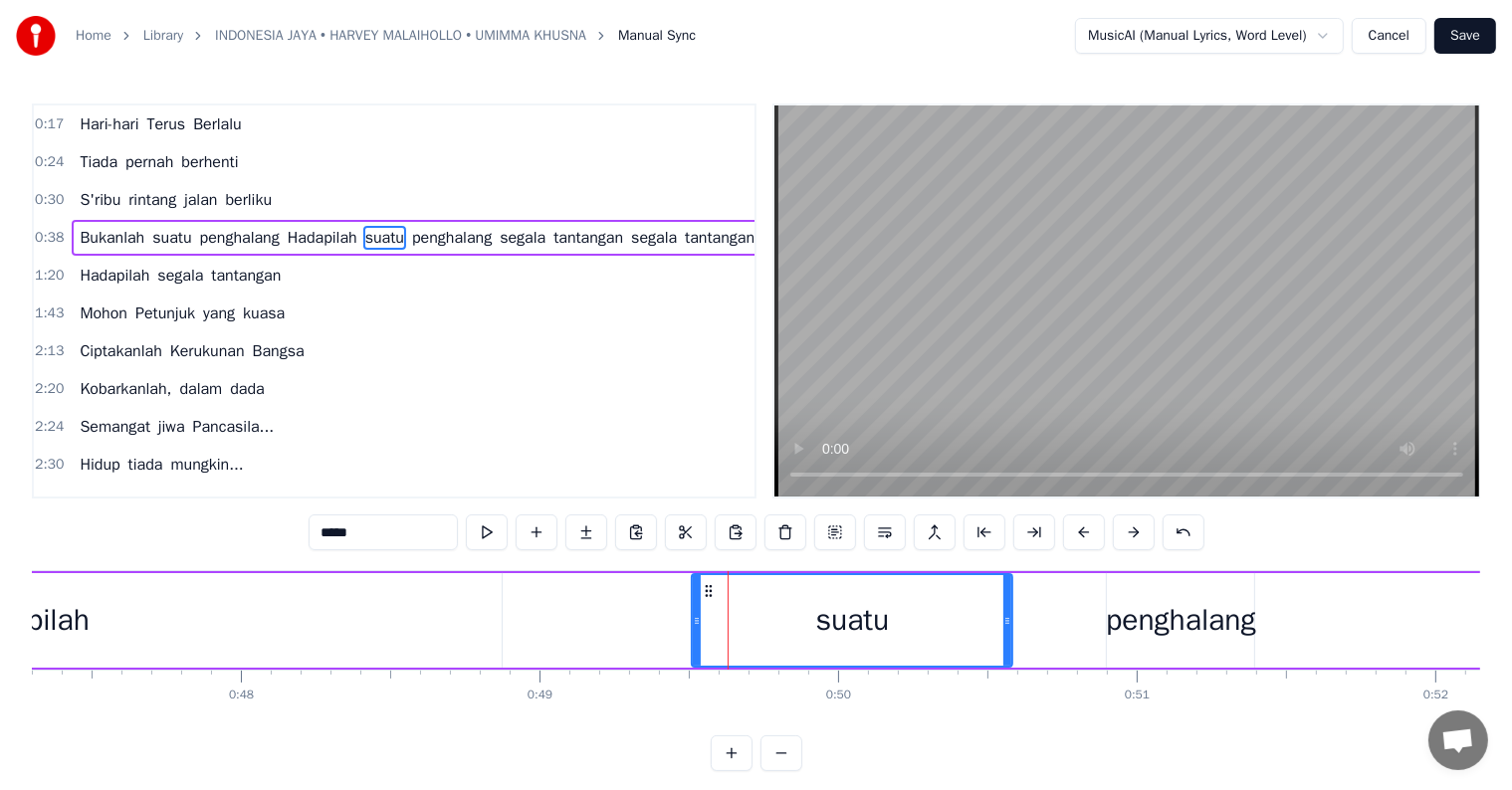 scroll, scrollTop: 0, scrollLeft: 14133, axis: horizontal 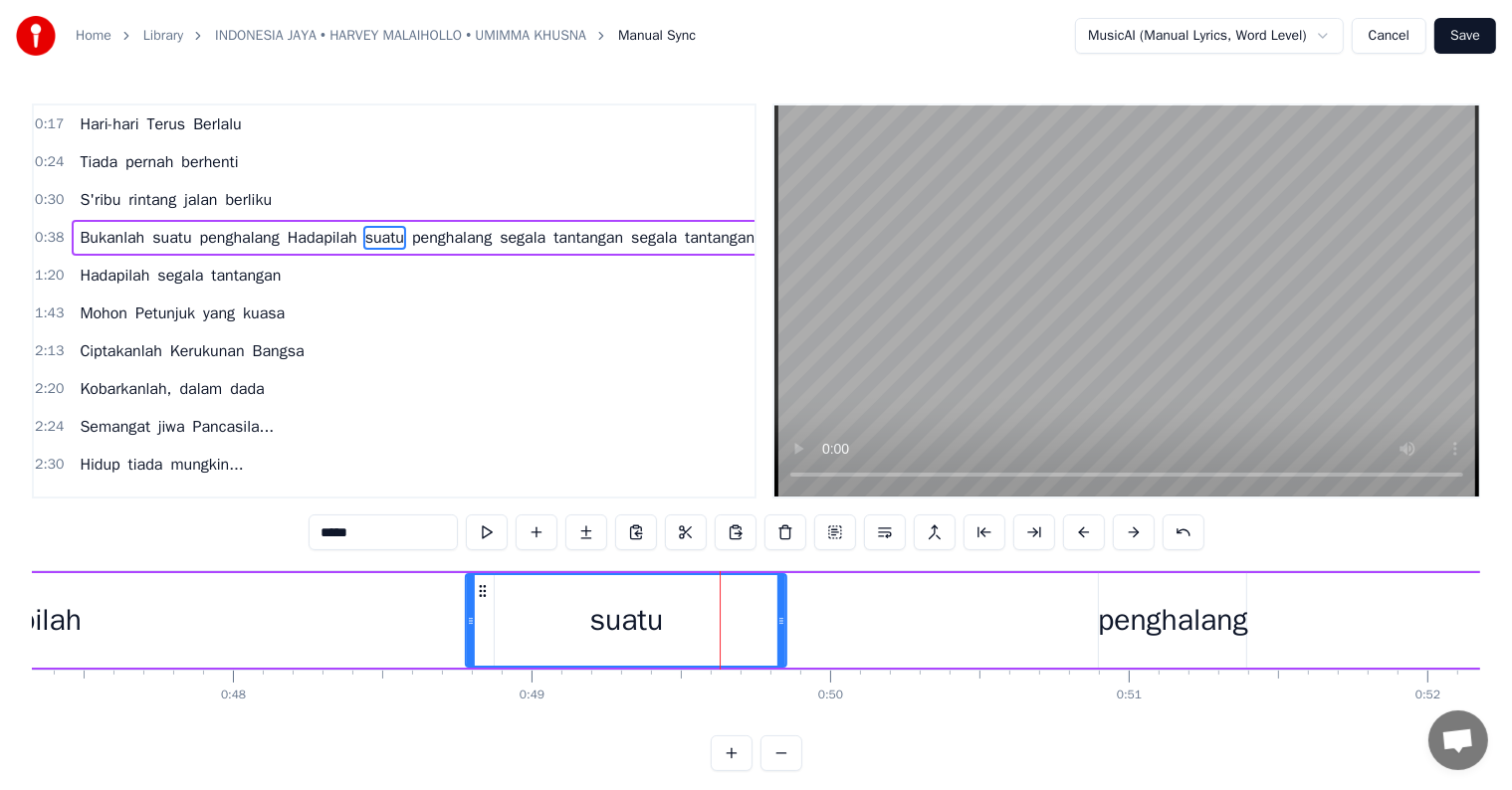 drag, startPoint x: 699, startPoint y: 592, endPoint x: 482, endPoint y: 601, distance: 217.1866 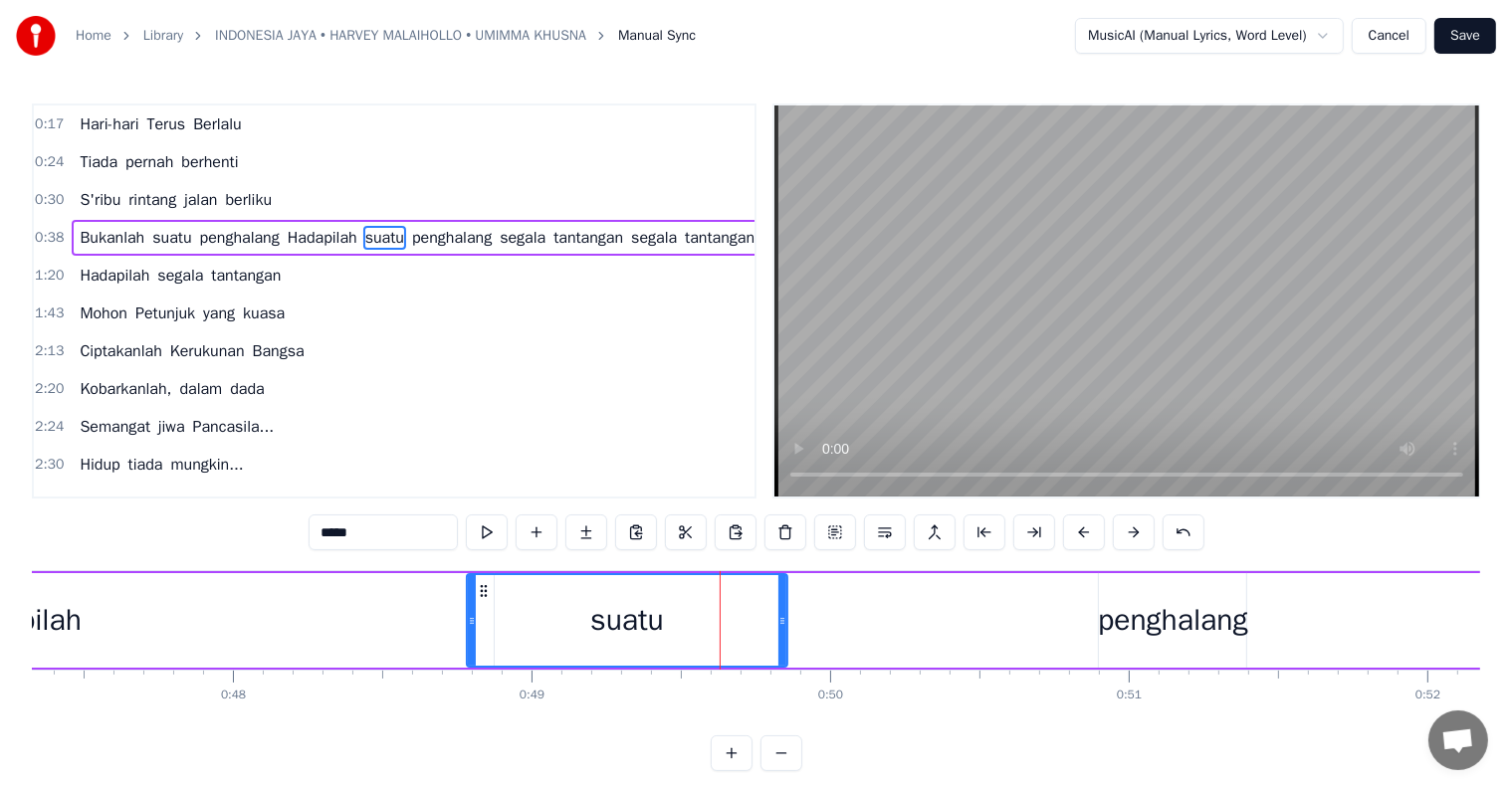 click on "Hadapilah" at bounding box center [16, 620] 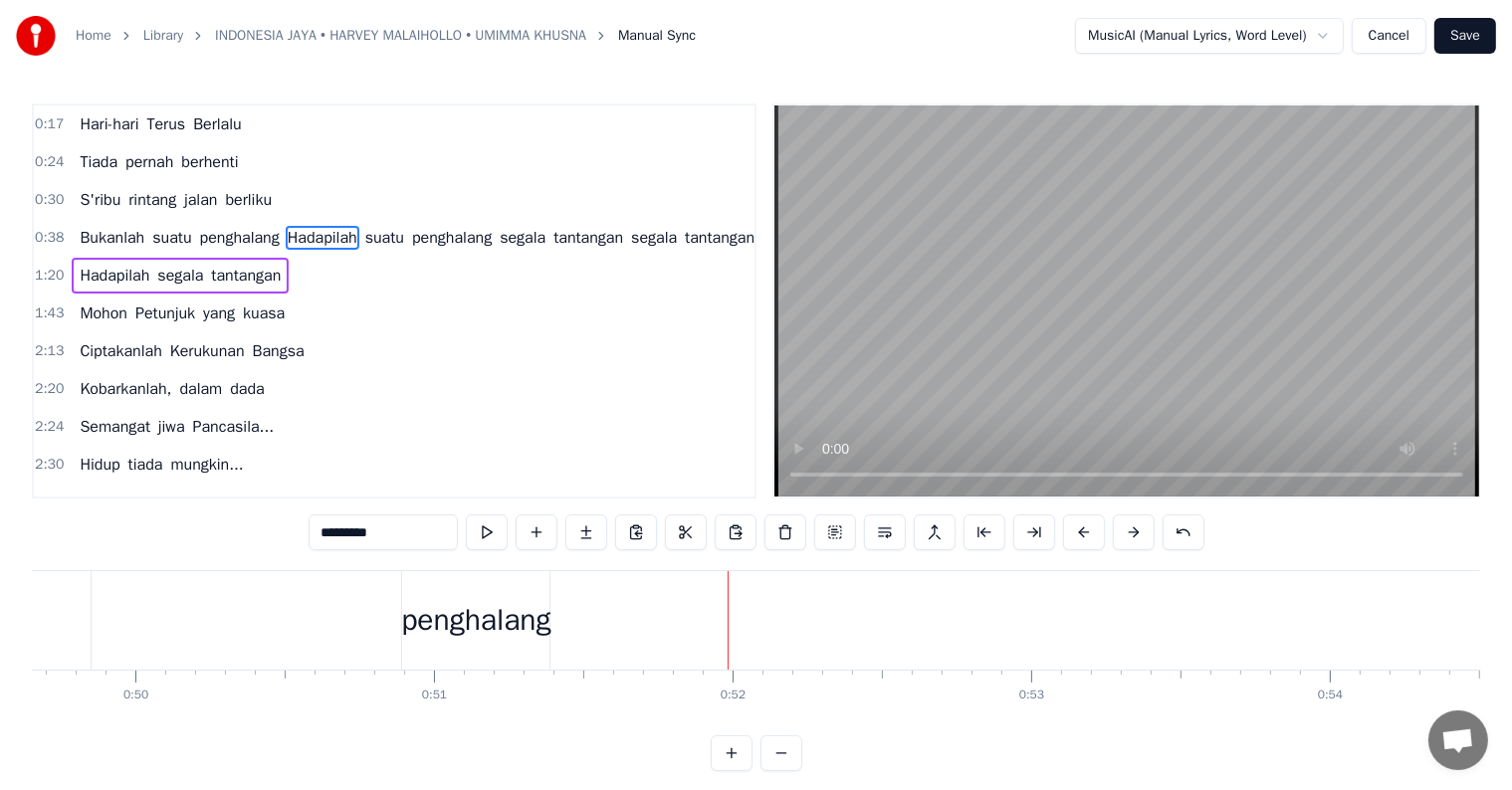 scroll, scrollTop: 0, scrollLeft: 14824, axis: horizontal 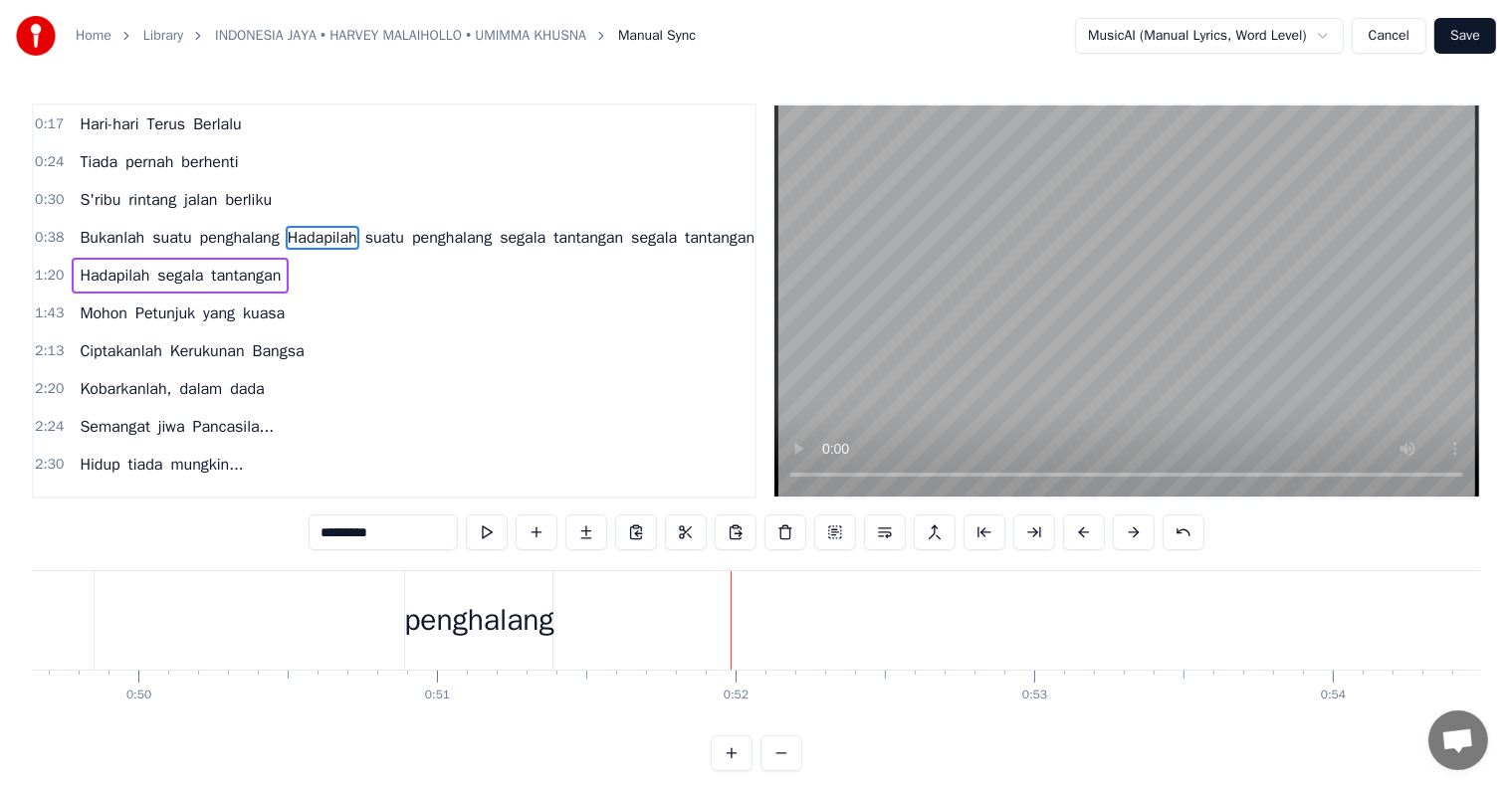 click on "penghalang" at bounding box center (479, 620) 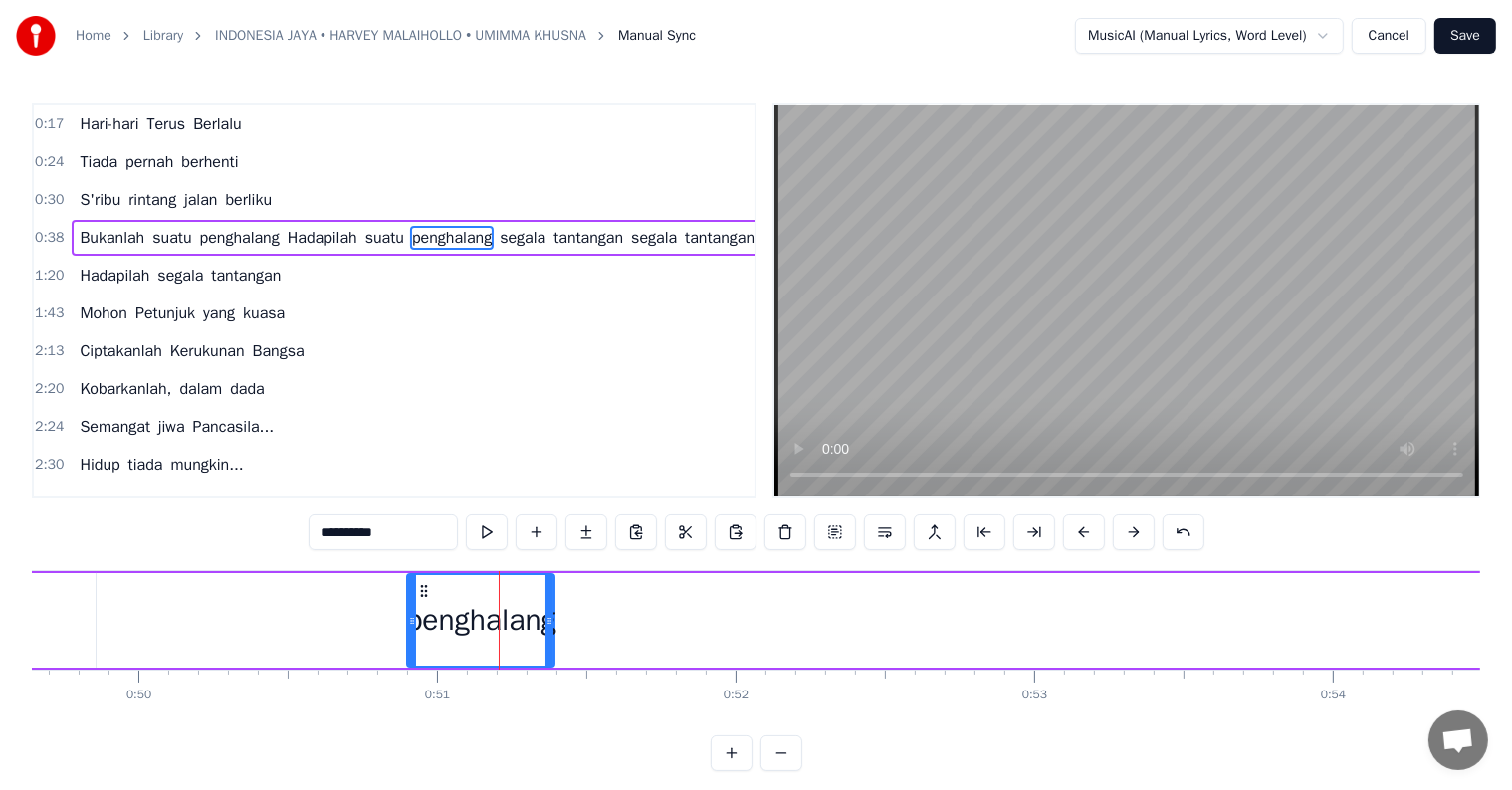 click 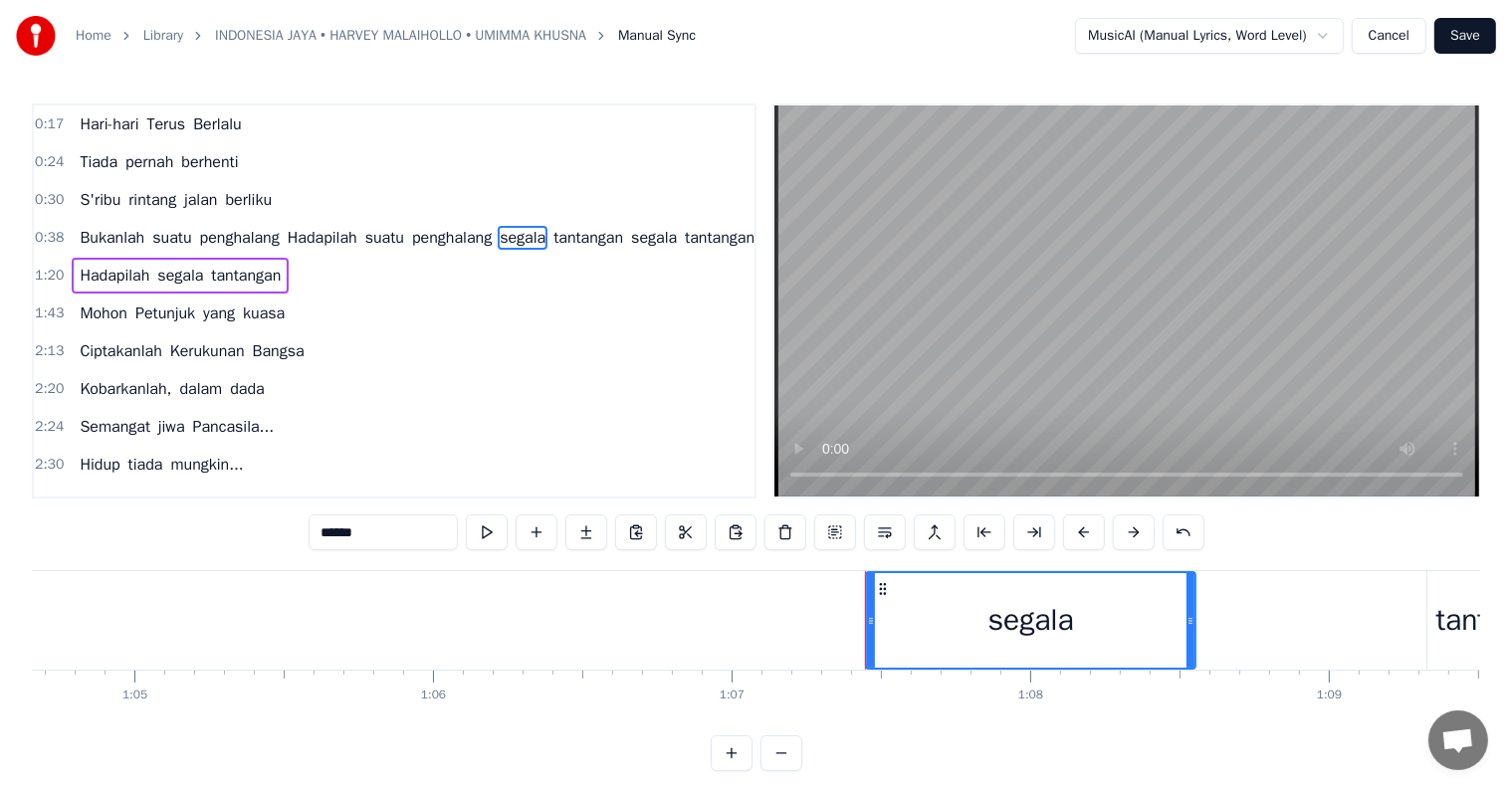 scroll, scrollTop: 0, scrollLeft: 19309, axis: horizontal 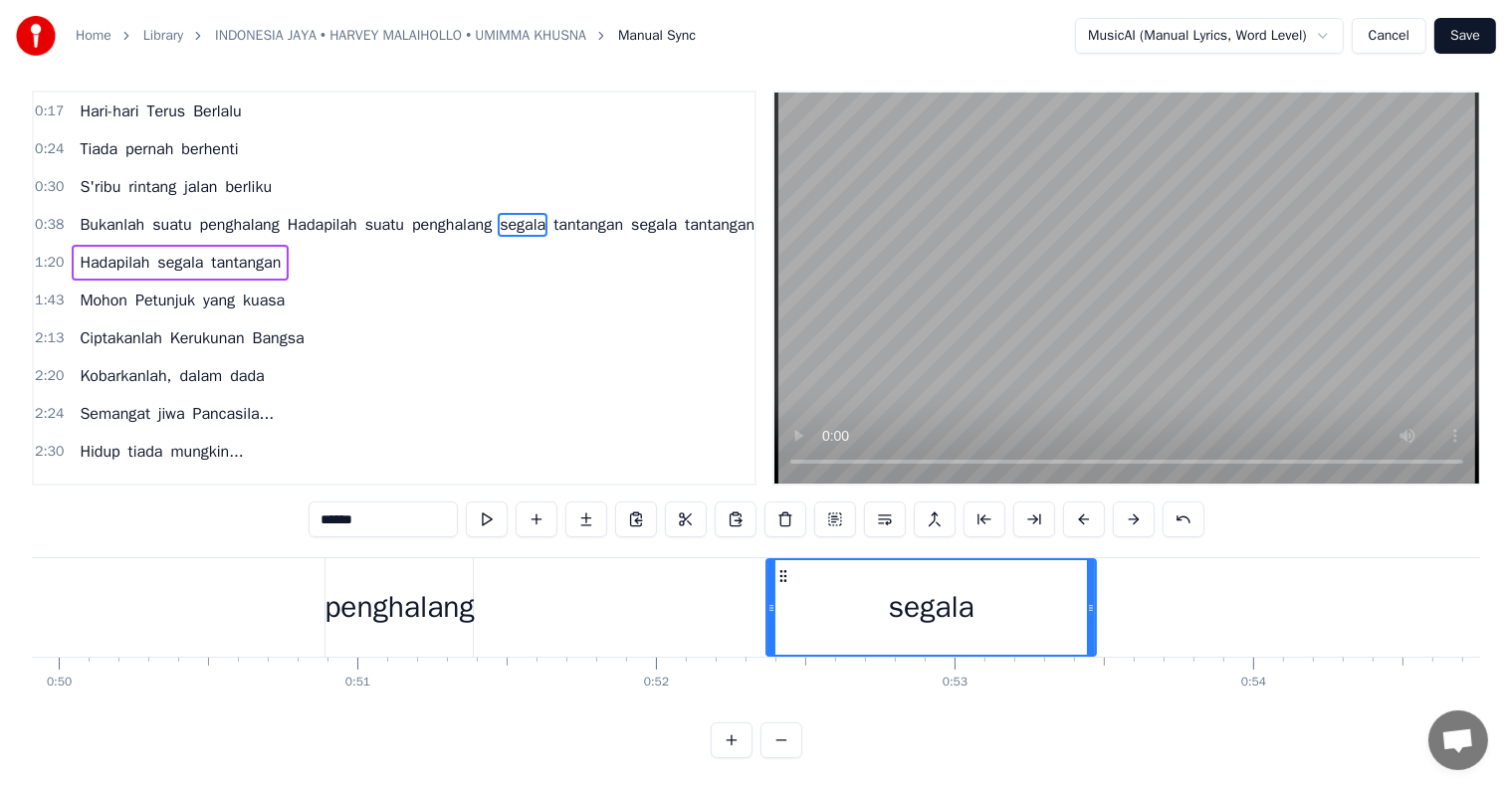 drag, startPoint x: 878, startPoint y: 588, endPoint x: 840, endPoint y: 580, distance: 38.832976 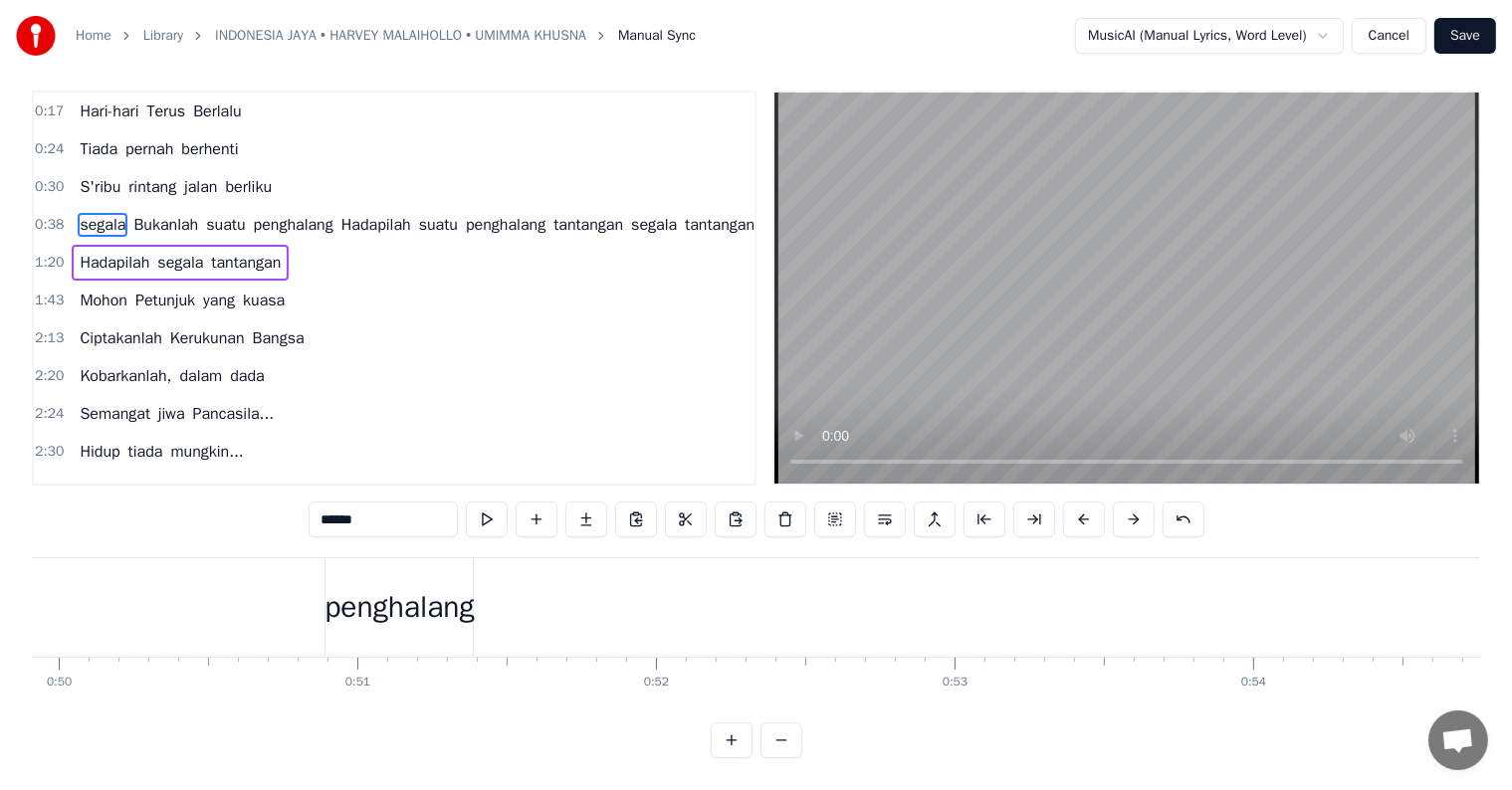 click on "segala" at bounding box center [103, 225] 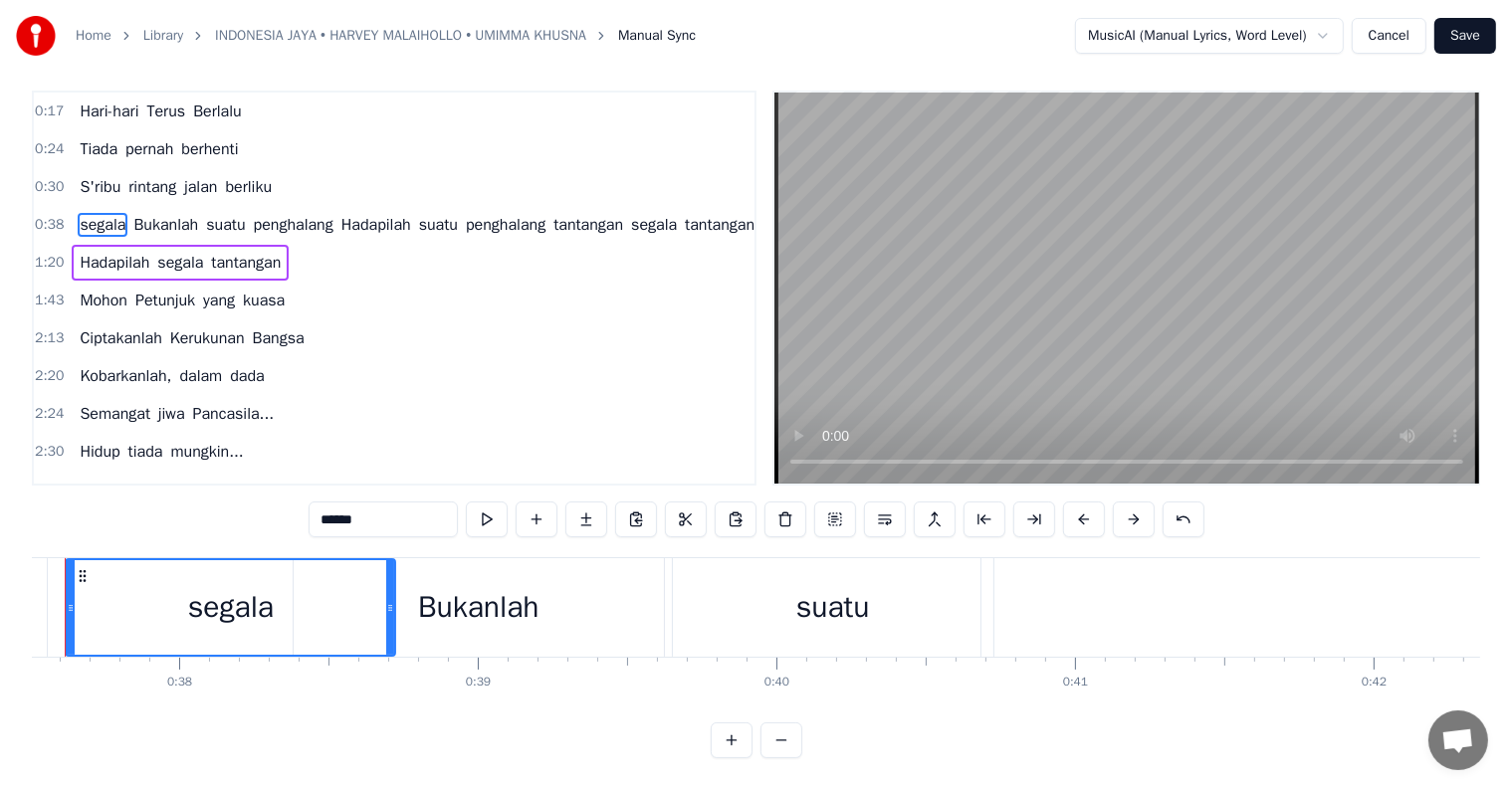 scroll, scrollTop: 0, scrollLeft: 11132, axis: horizontal 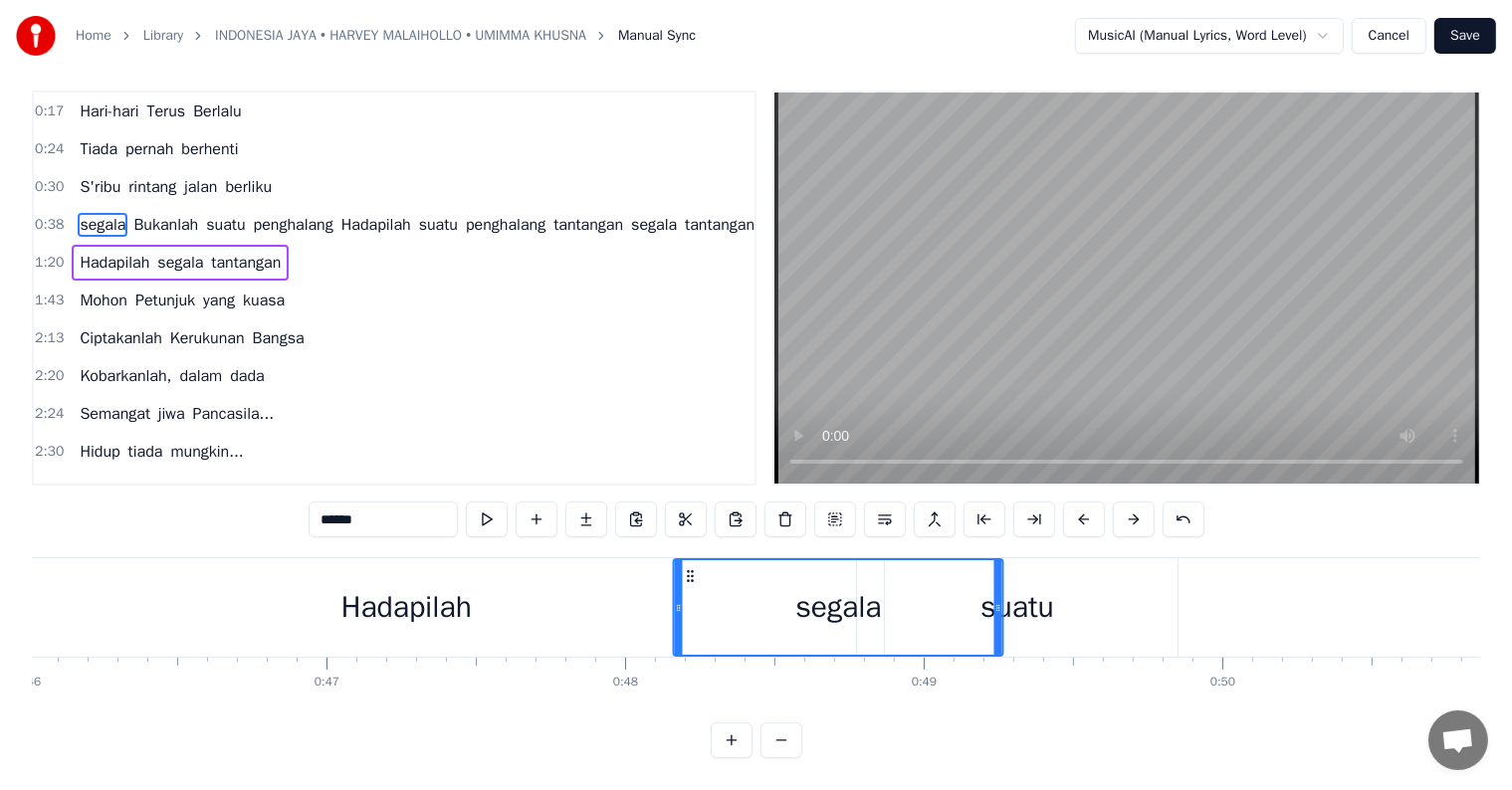 drag, startPoint x: 148, startPoint y: 556, endPoint x: 772, endPoint y: 636, distance: 629.1073 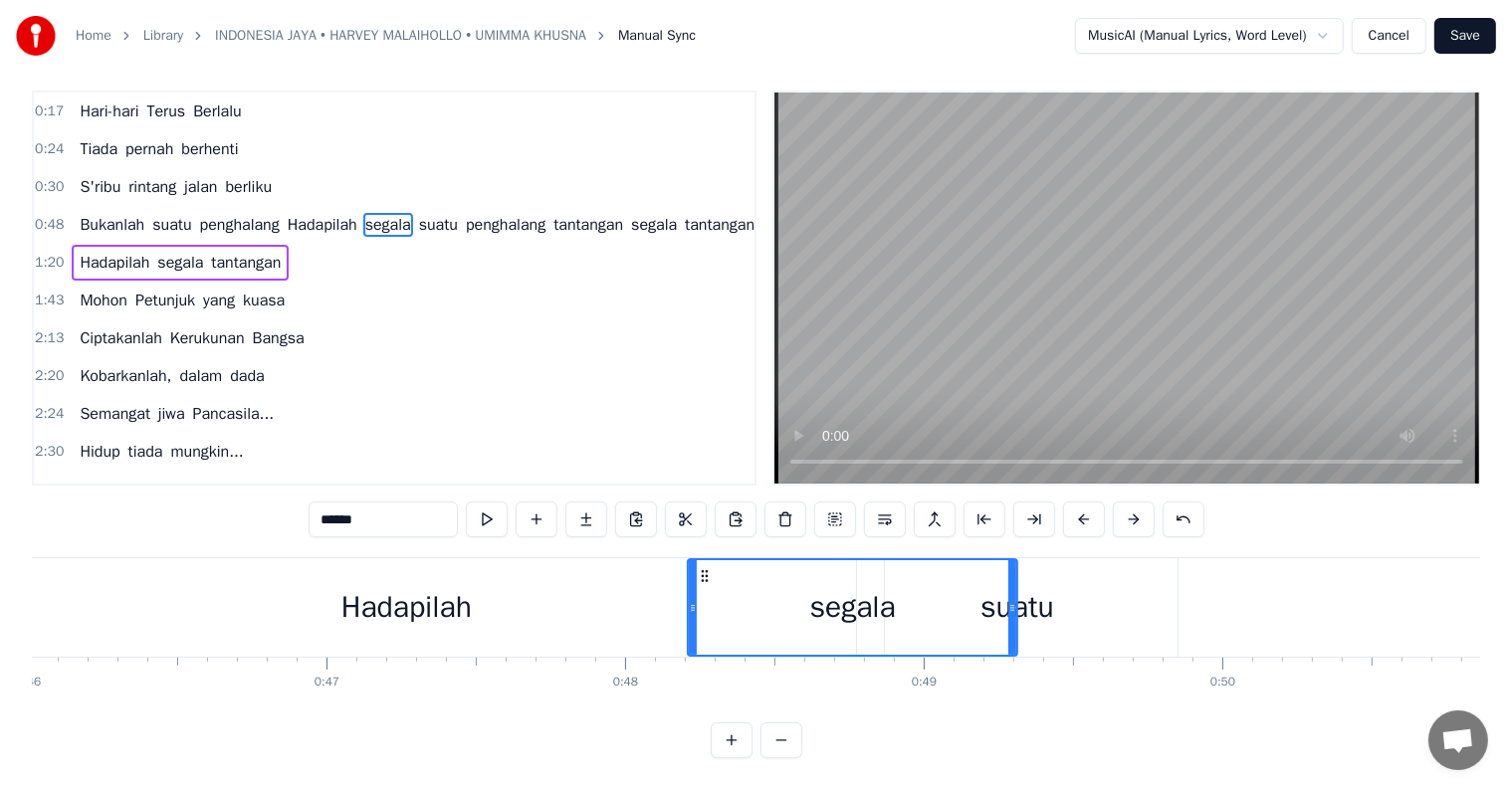 scroll, scrollTop: 0, scrollLeft: 13740, axis: horizontal 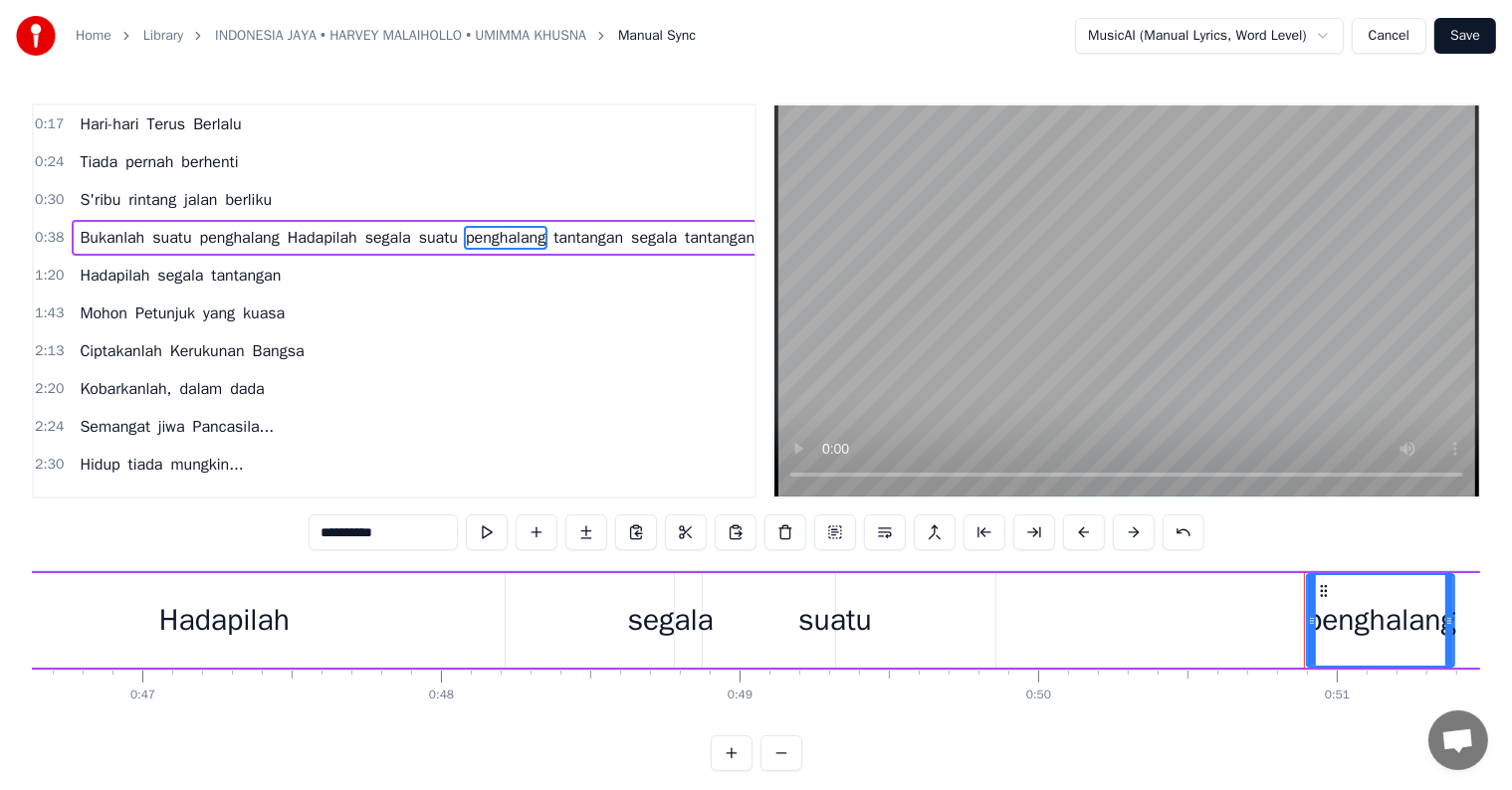 click on "suatu" at bounding box center (835, 620) 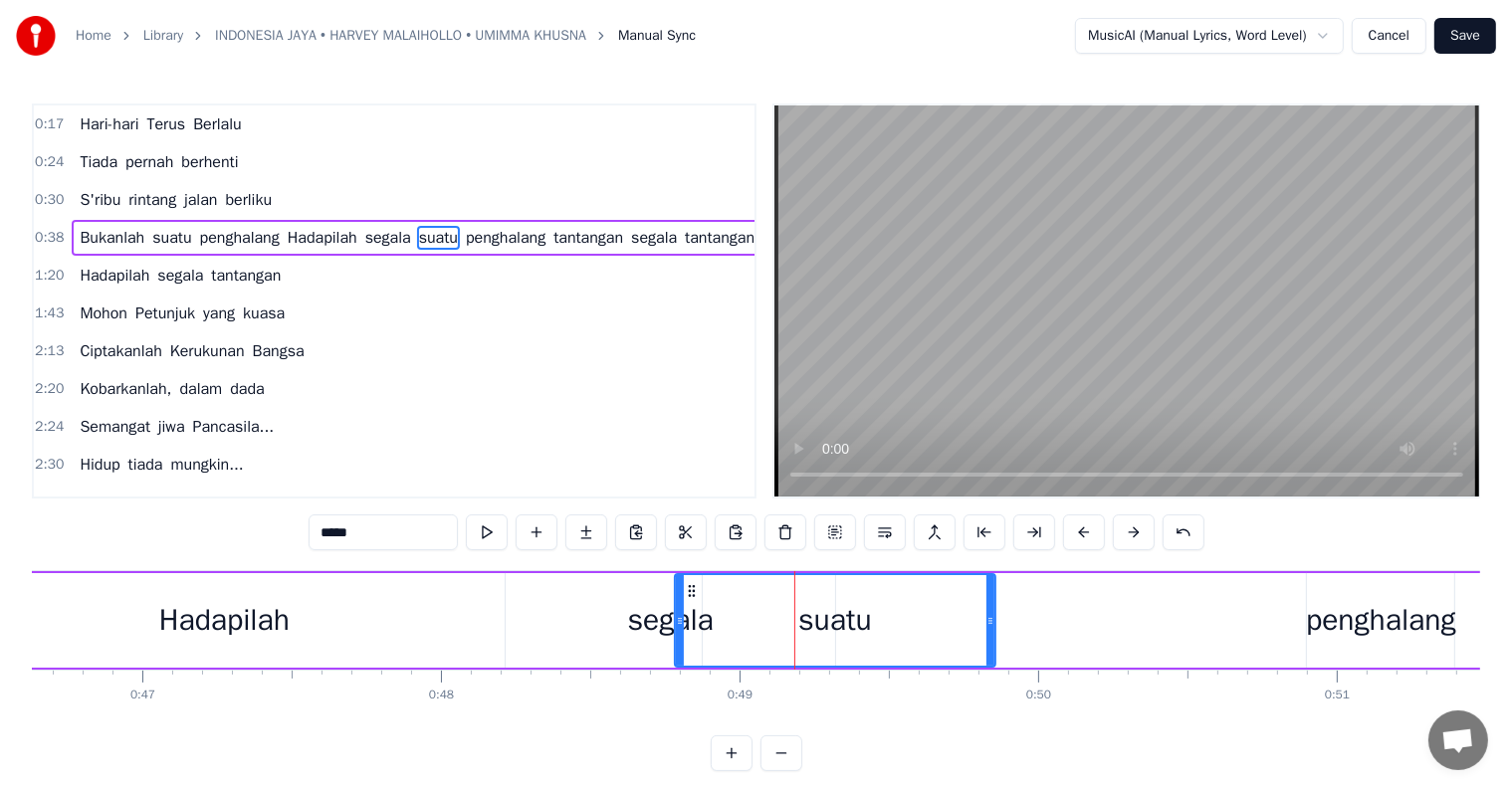 click 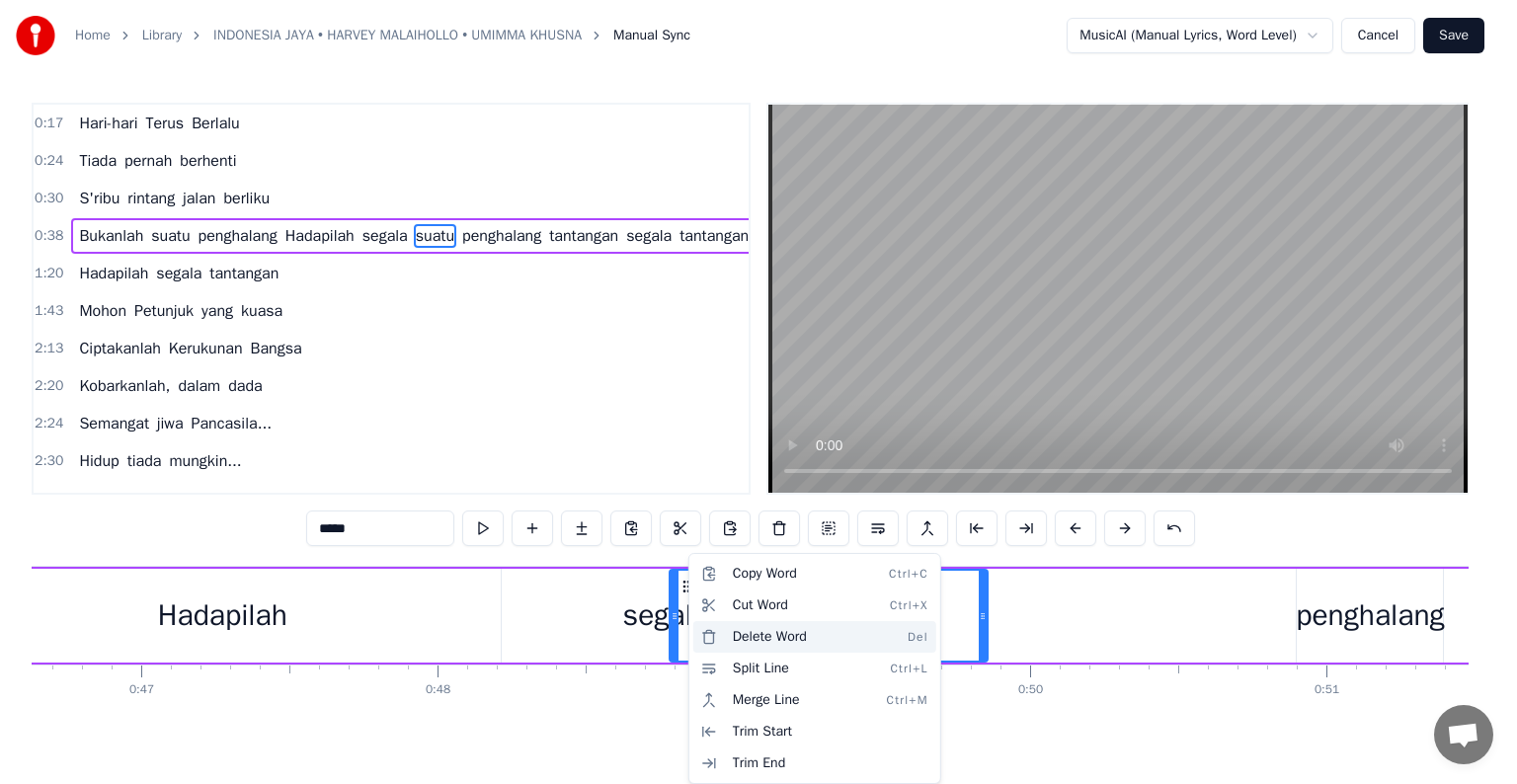 click on "Delete Word Del" at bounding box center [815, 637] 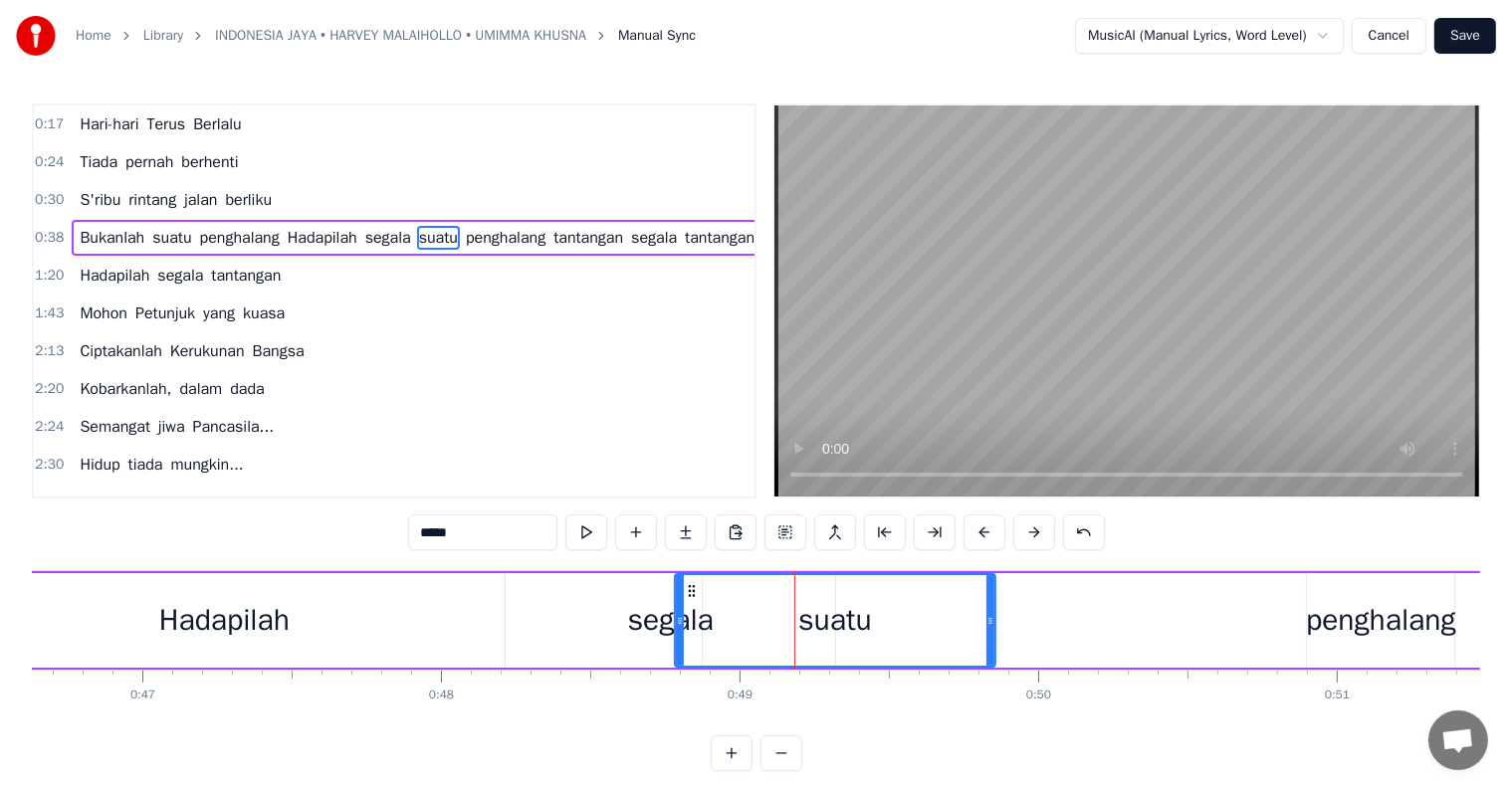 click on "Hadapilah" at bounding box center [224, 620] 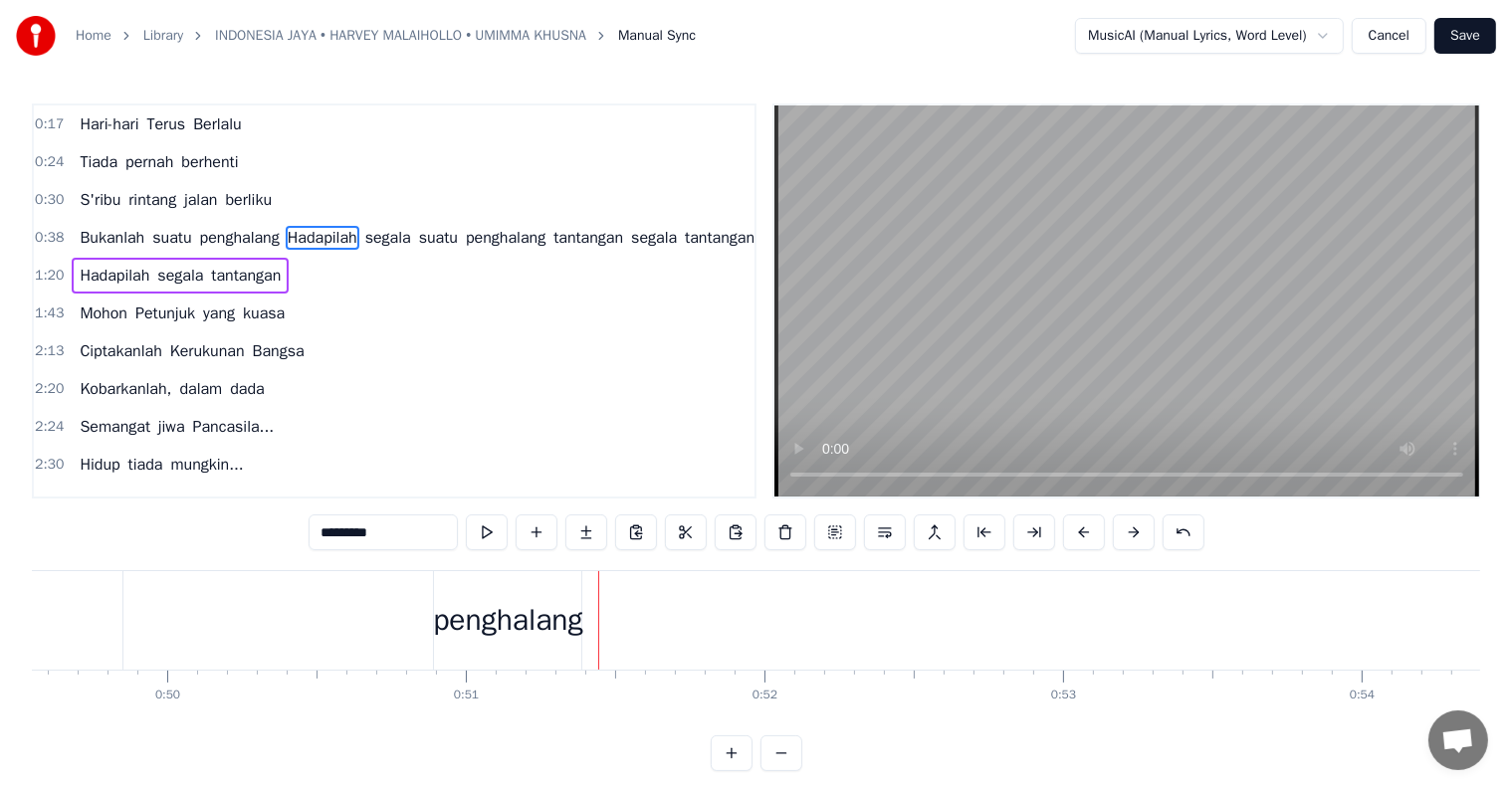 scroll, scrollTop: 0, scrollLeft: 14795, axis: horizontal 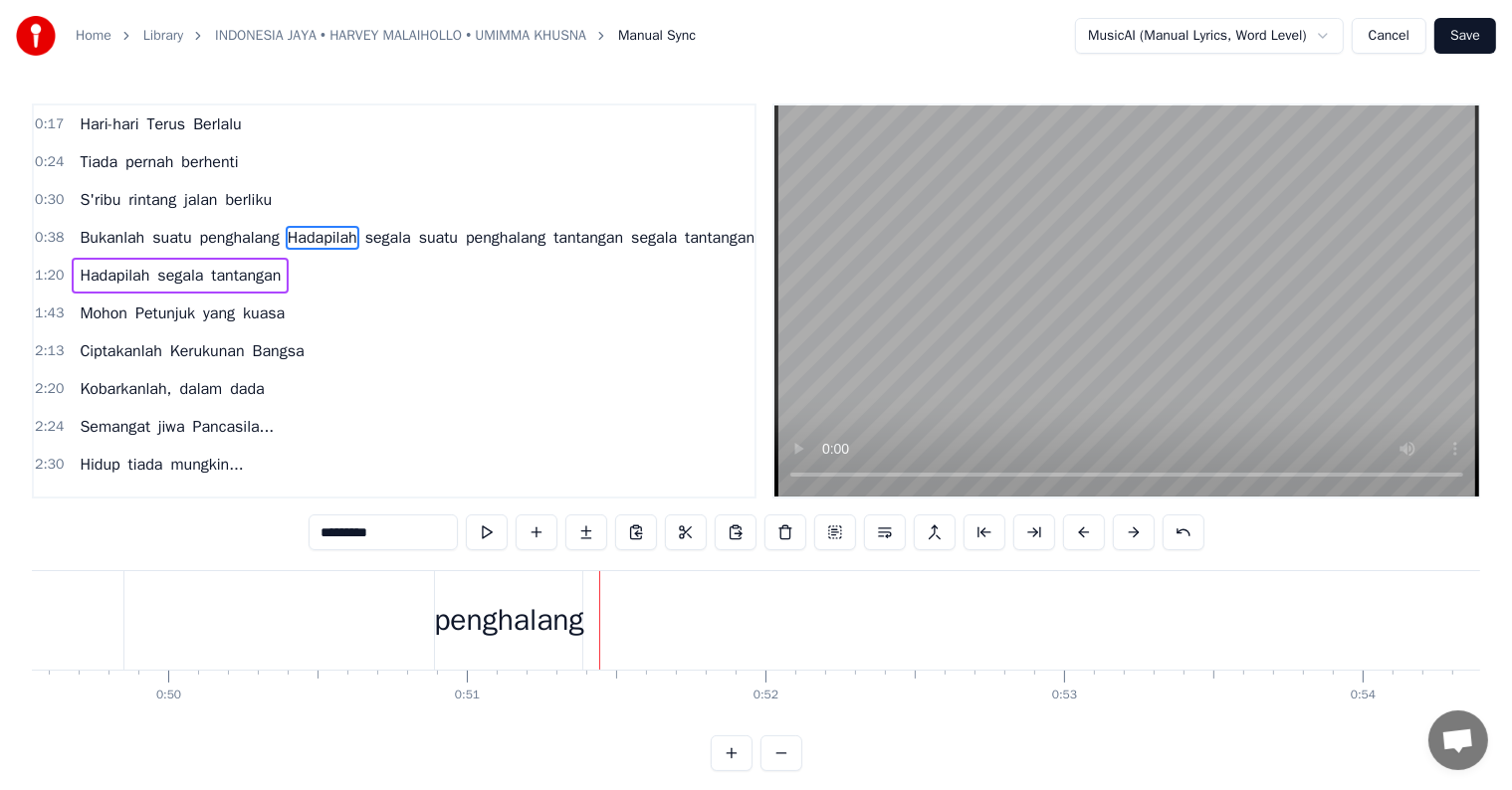 click on "penghalang" at bounding box center (509, 620) 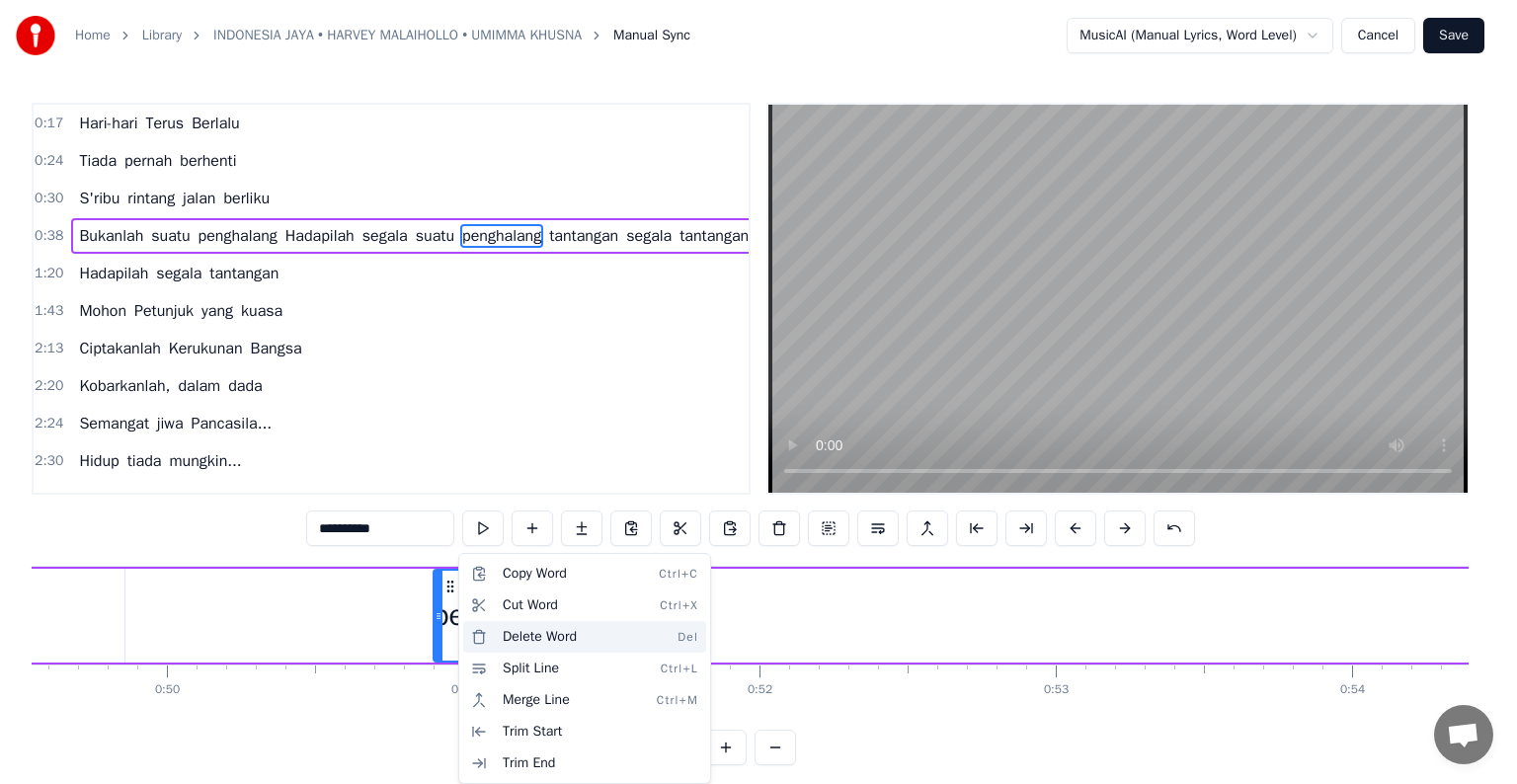 click on "Delete Word Del" at bounding box center (585, 637) 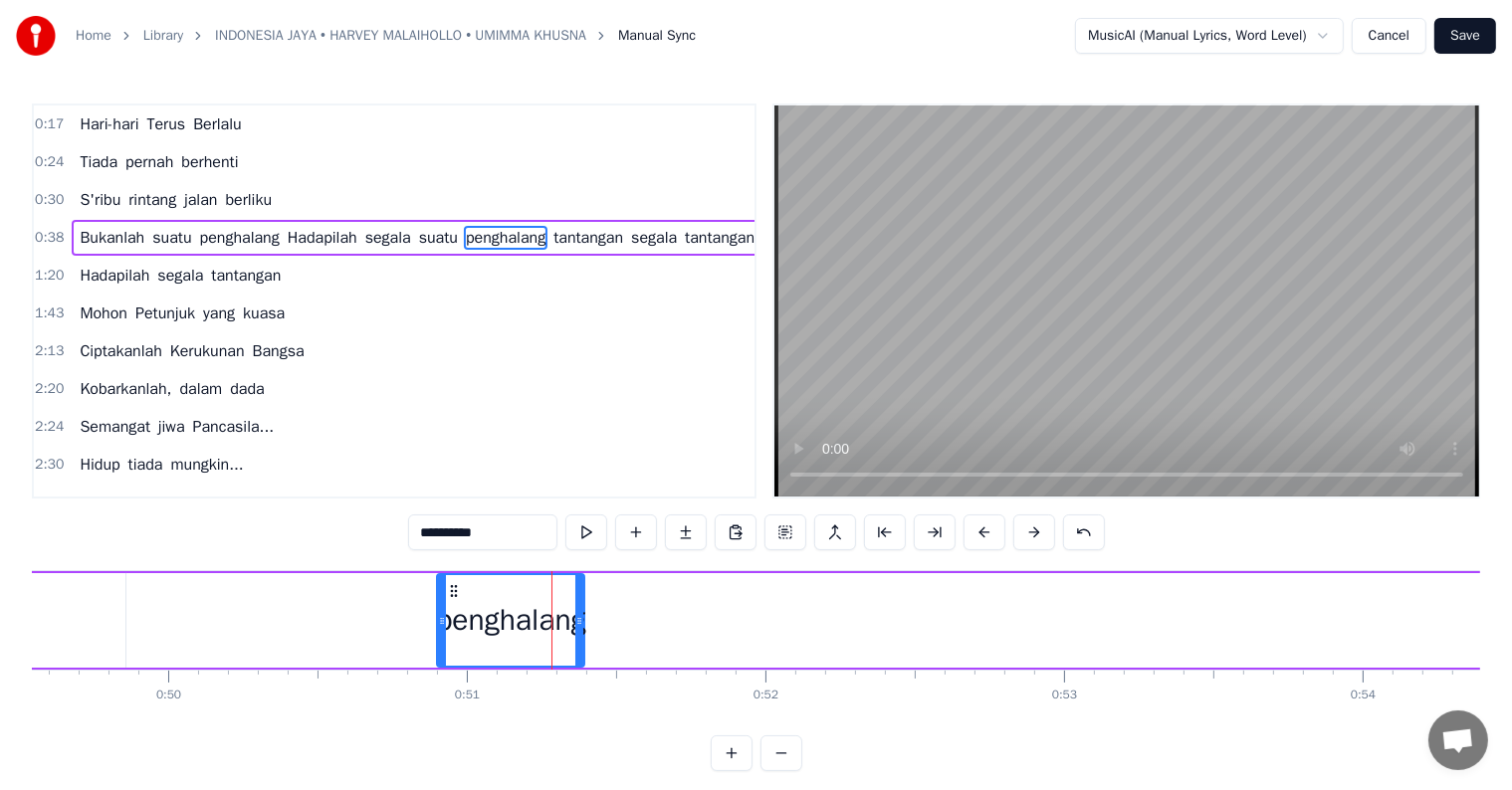click 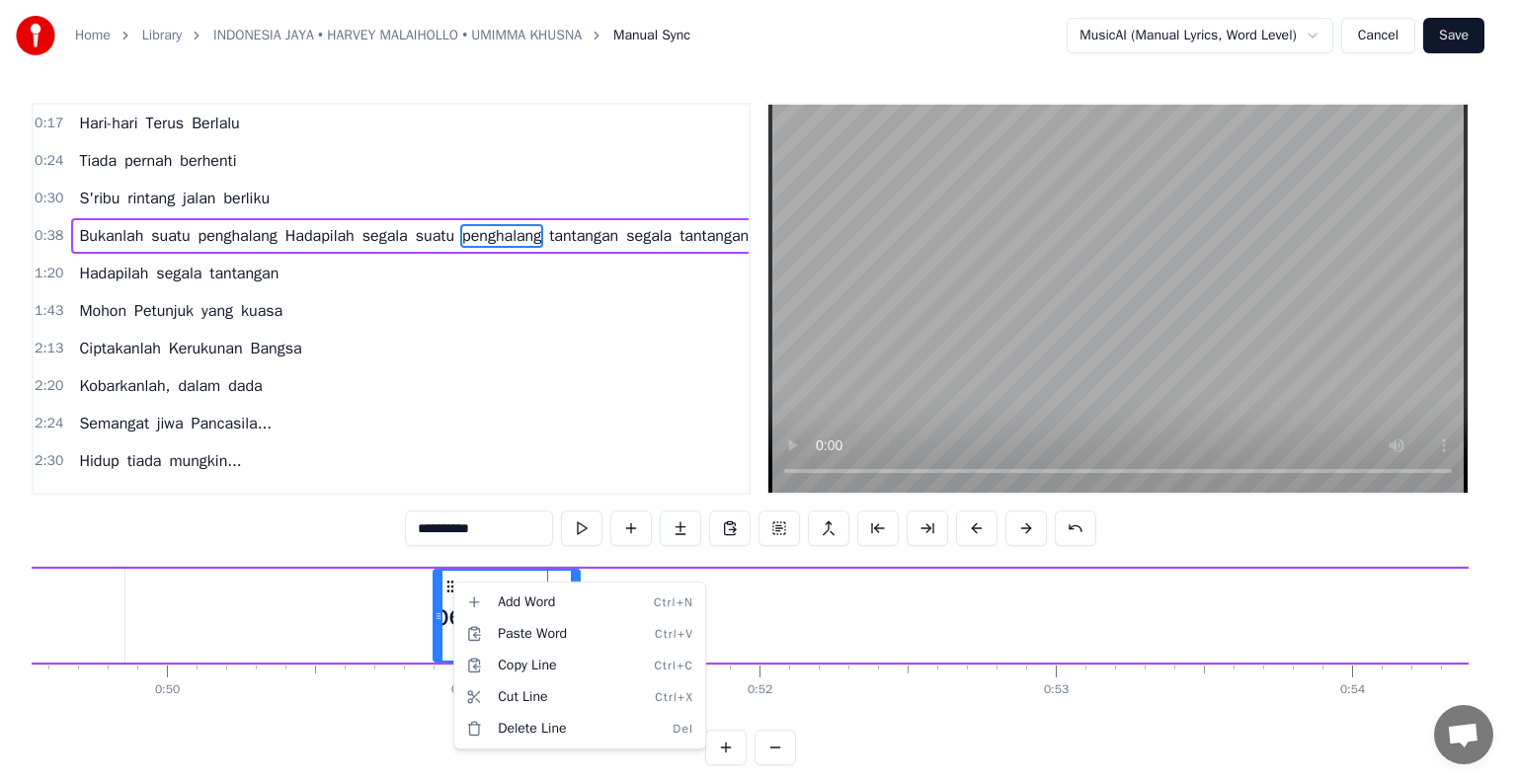 click on "**********" at bounding box center [758, 398] 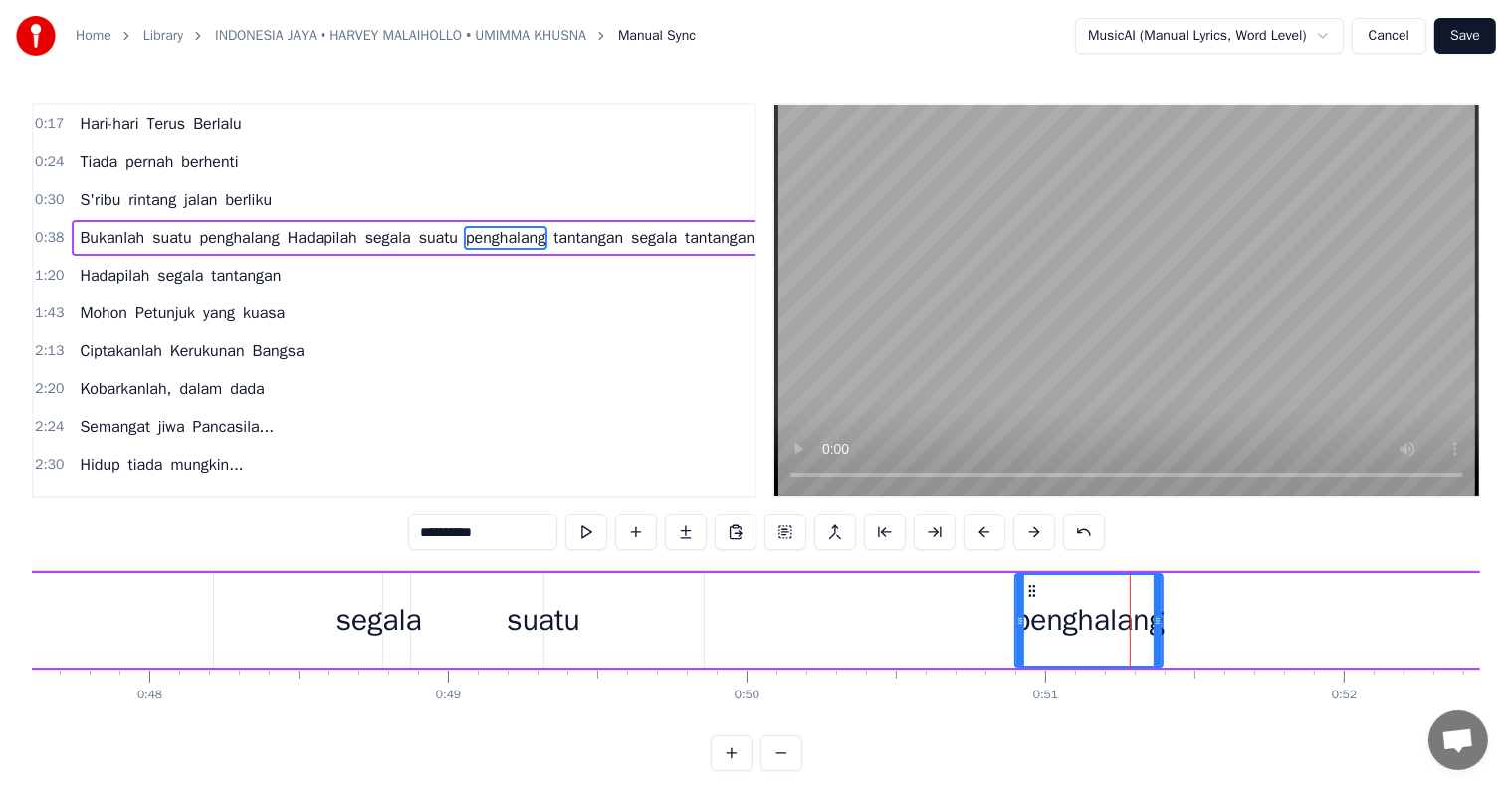 scroll, scrollTop: 0, scrollLeft: 14209, axis: horizontal 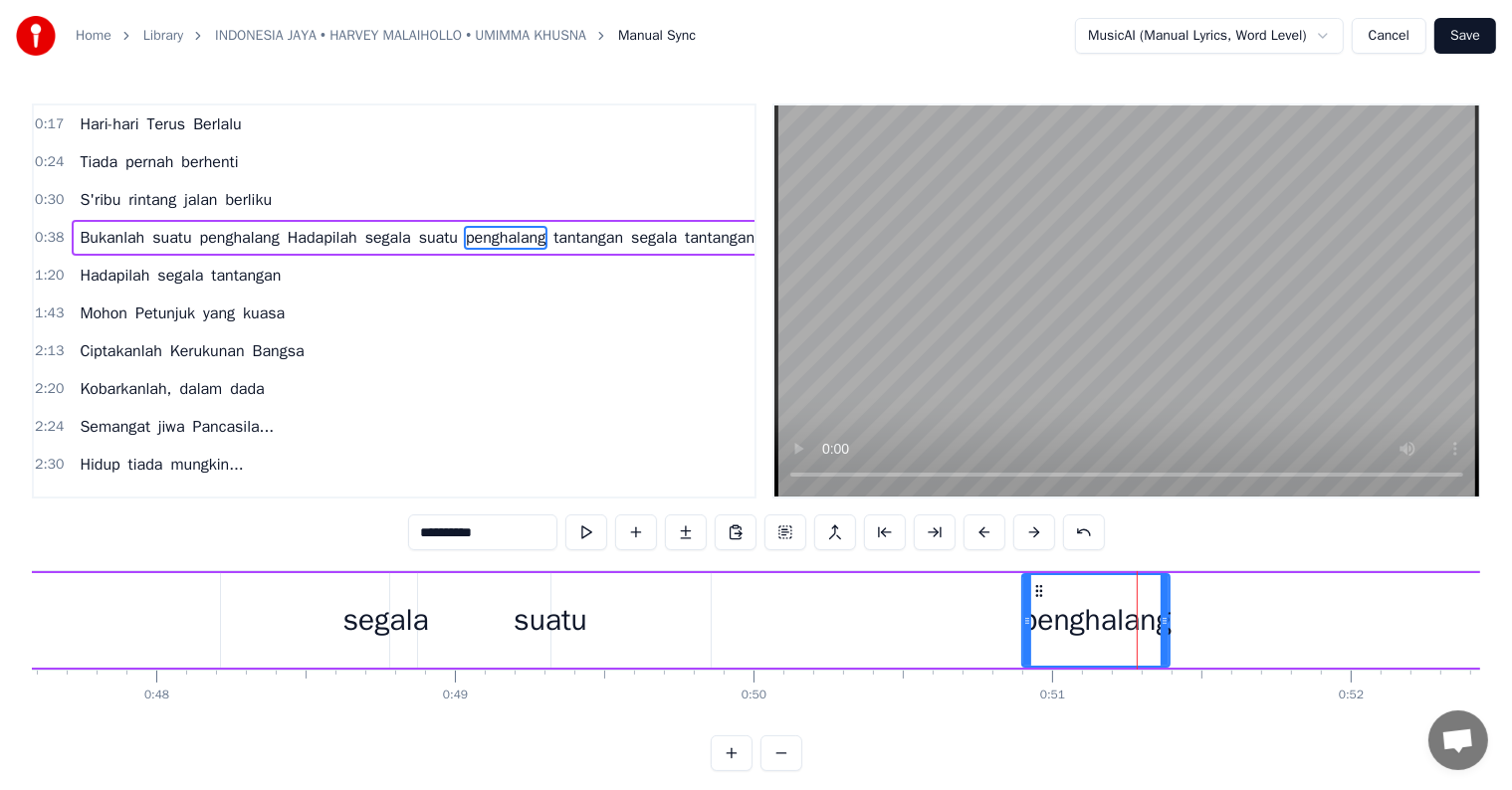 click on "segala" at bounding box center [386, 620] 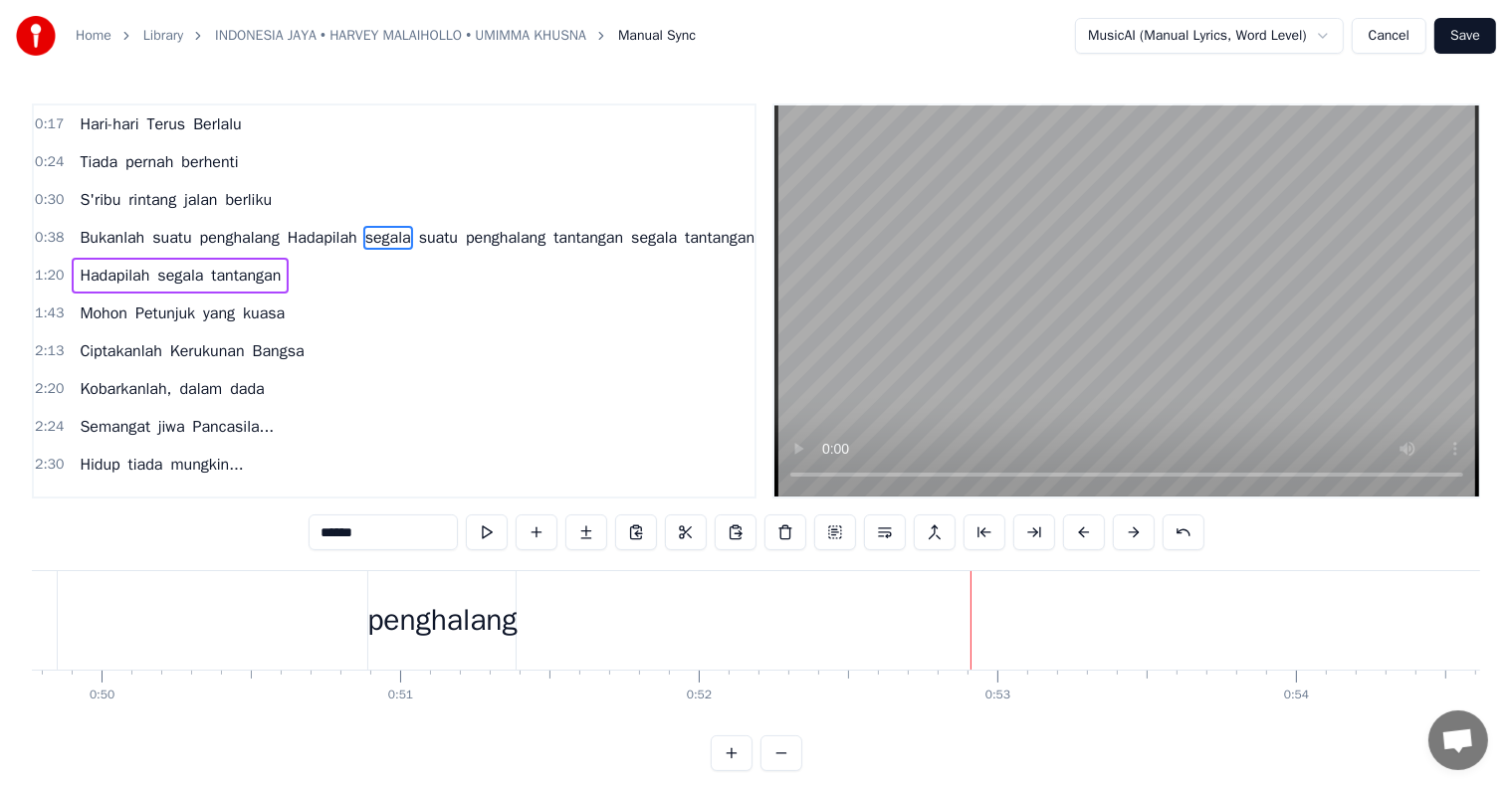 scroll, scrollTop: 0, scrollLeft: 14844, axis: horizontal 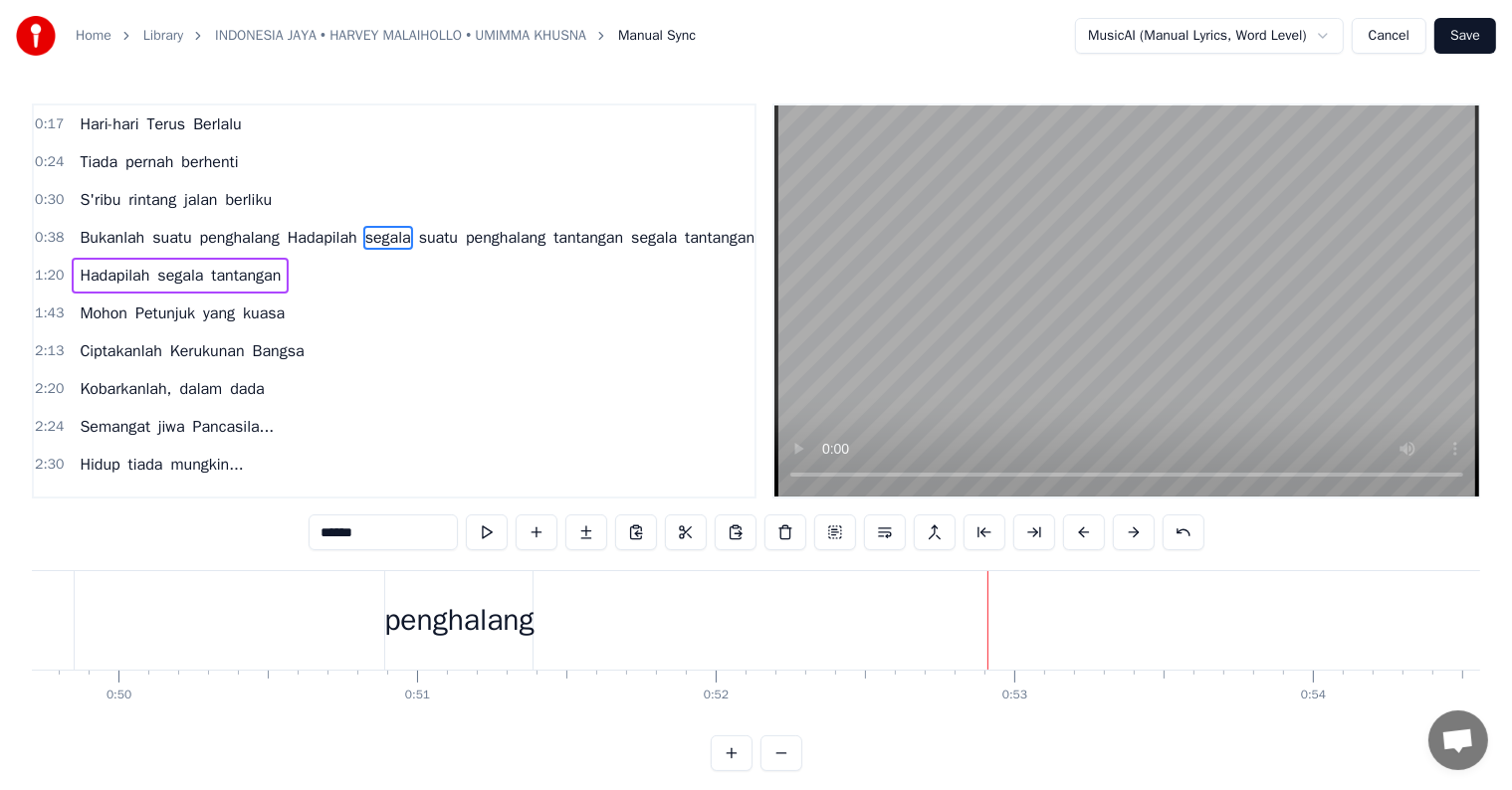 click on "penghalang" at bounding box center (459, 620) 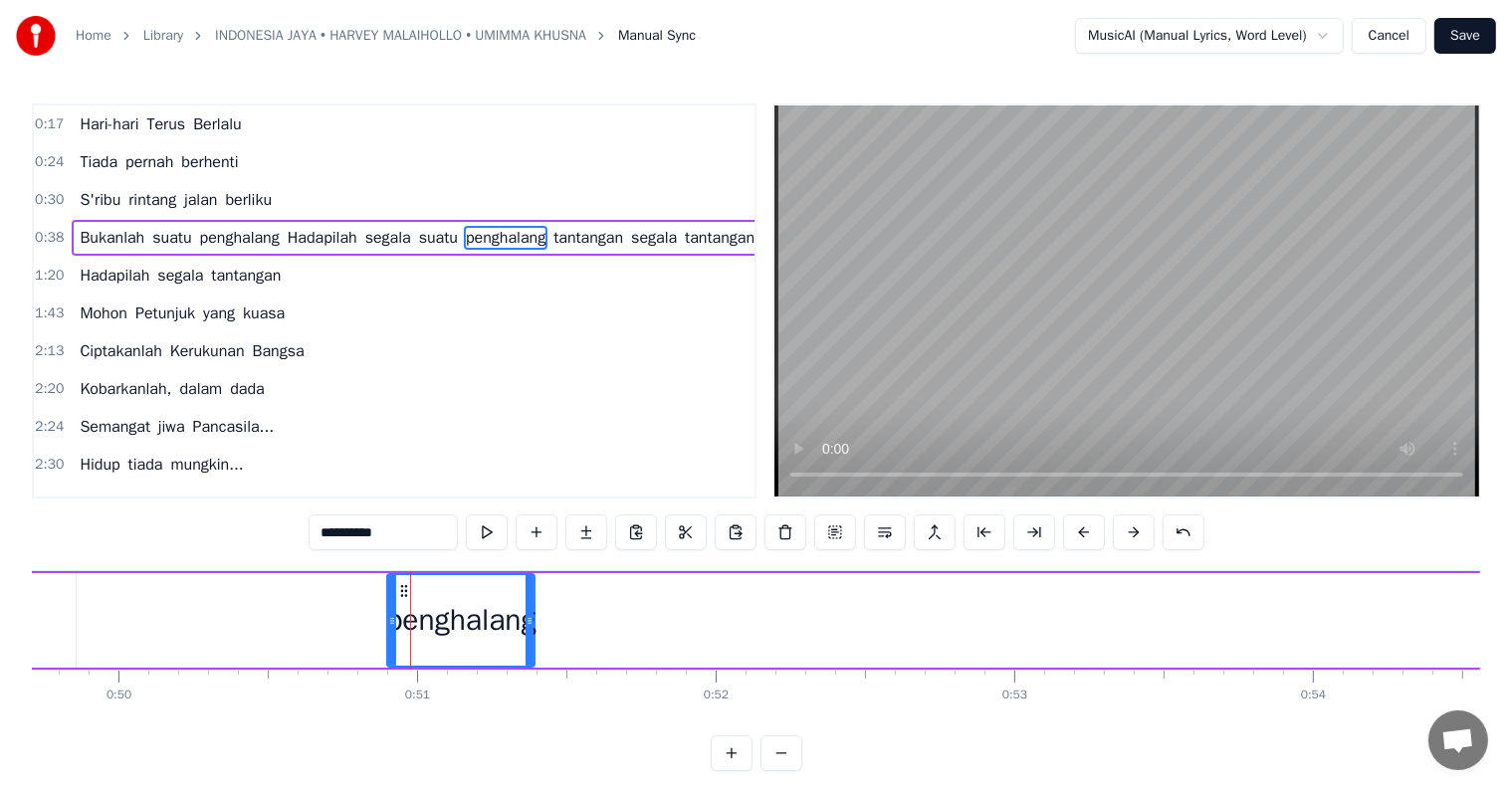 click 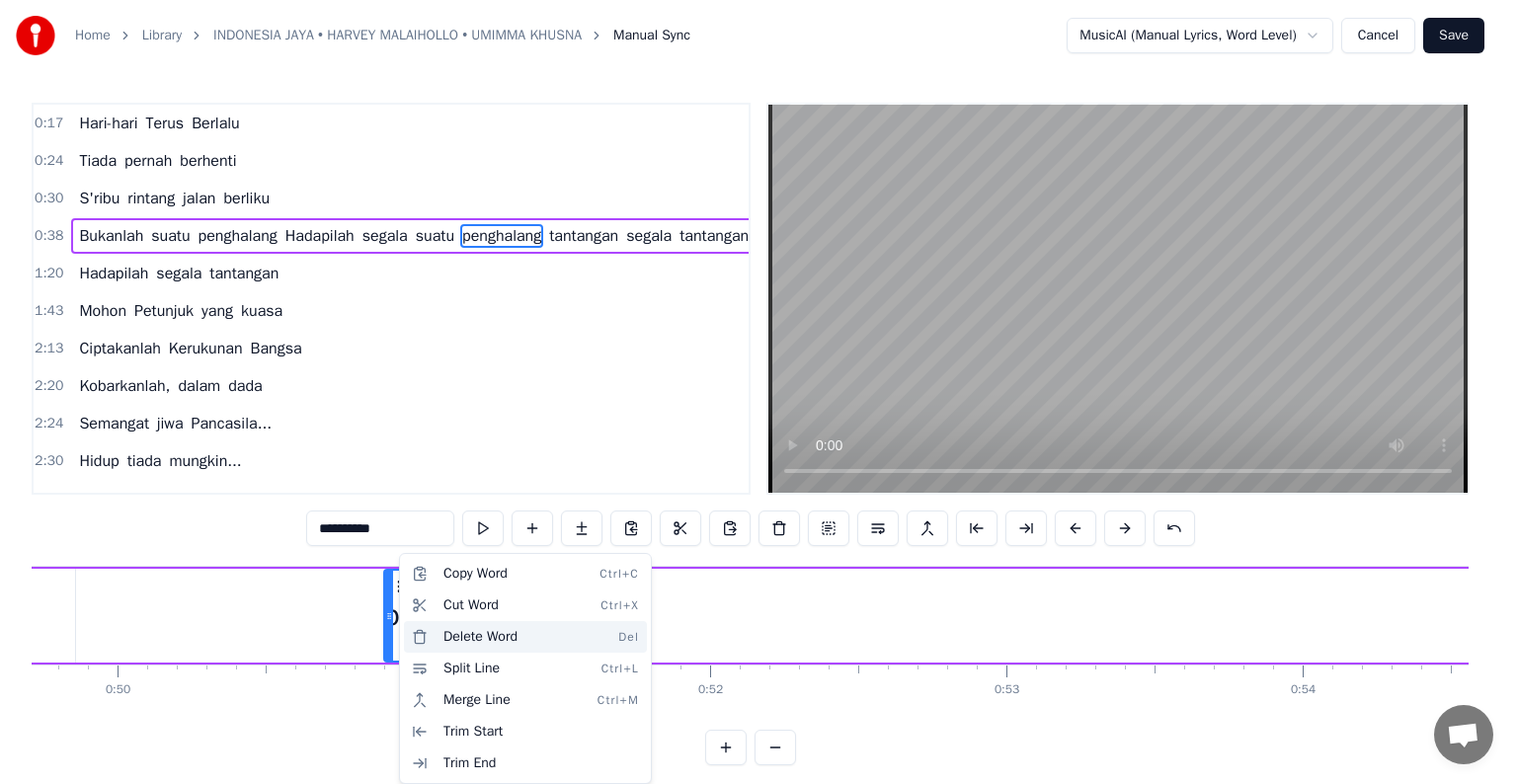 click on "Delete Word Del" at bounding box center (525, 637) 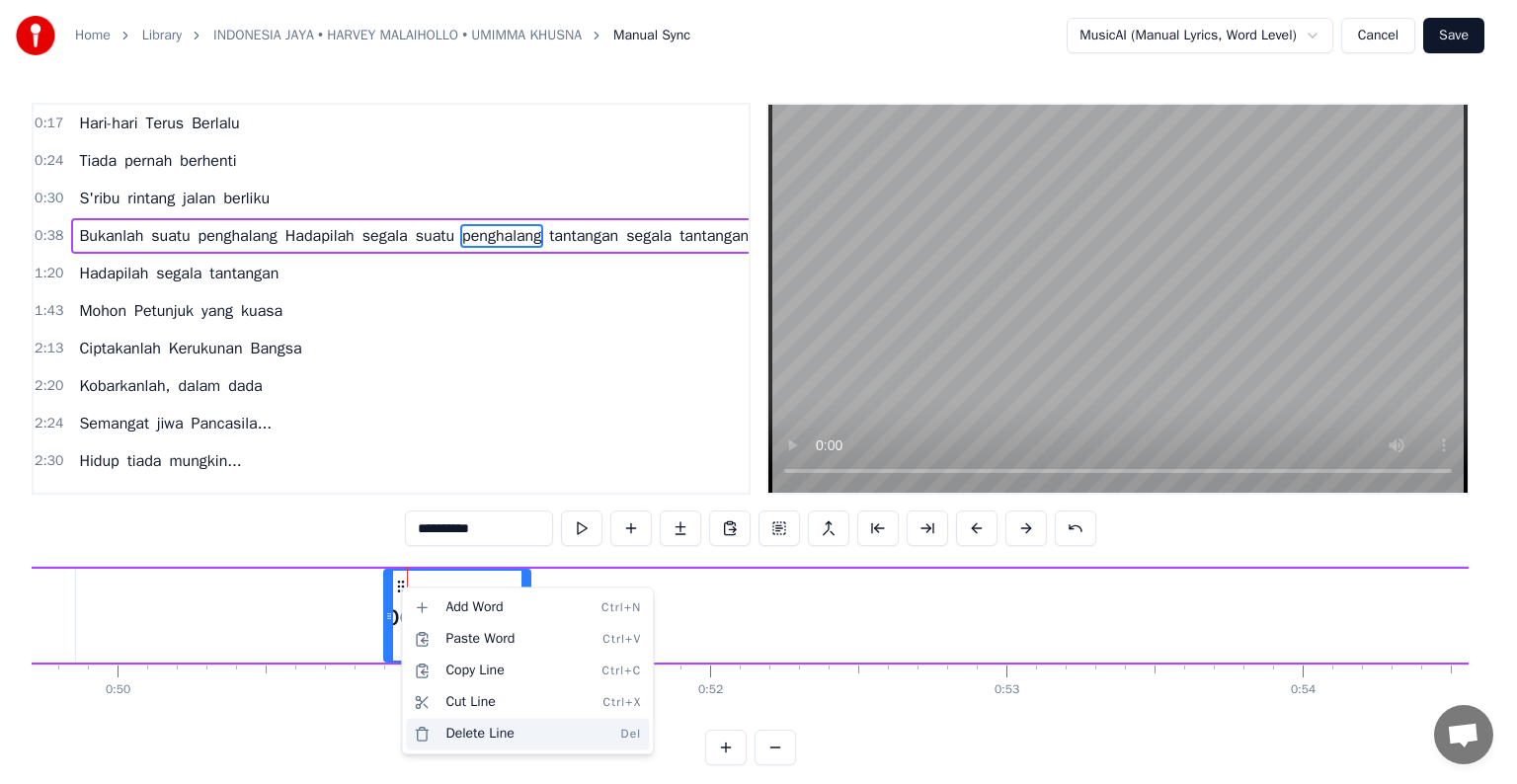 click on "Delete Line Del" at bounding box center [527, 734] 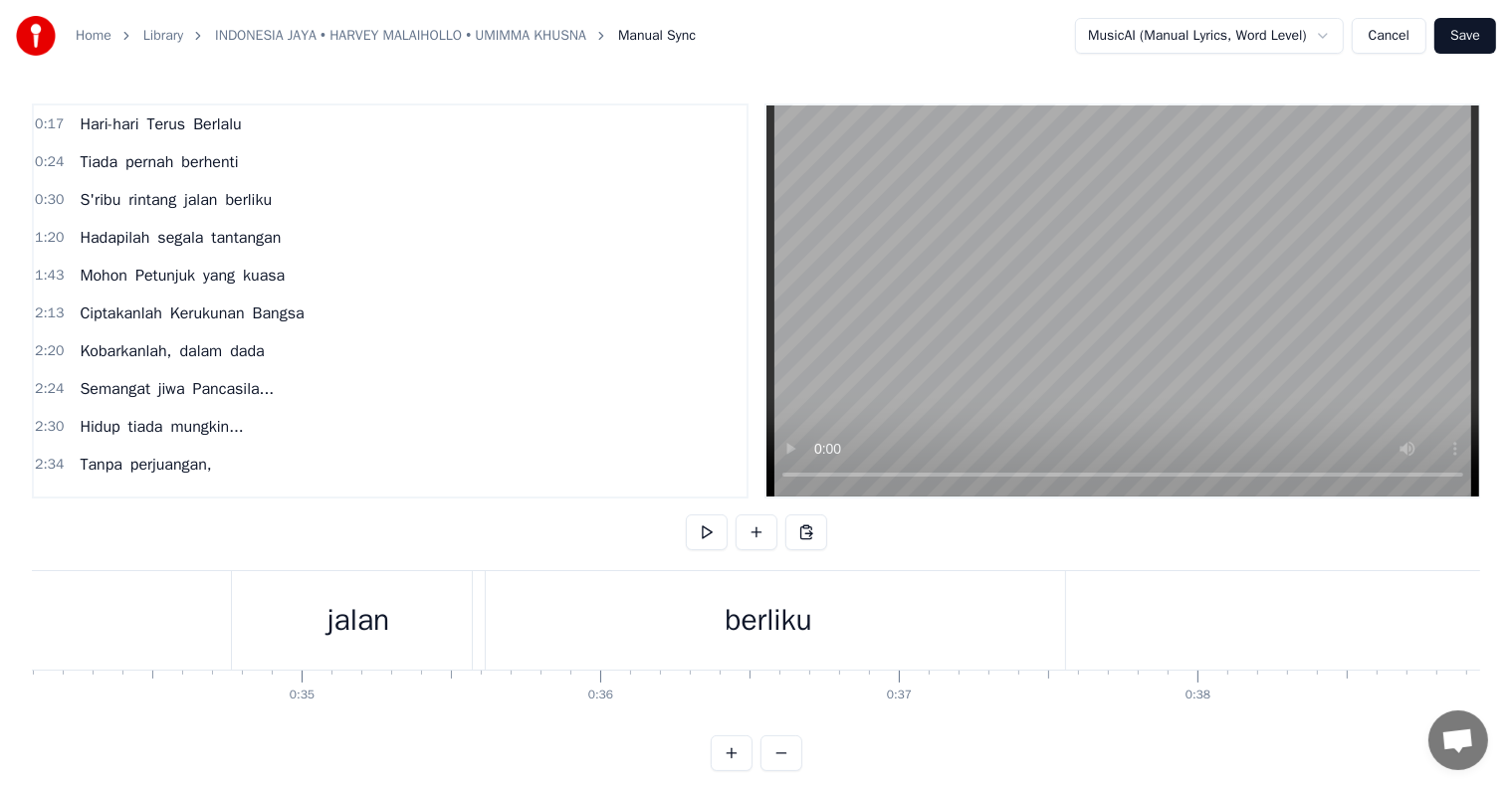 scroll, scrollTop: 0, scrollLeft: 10182, axis: horizontal 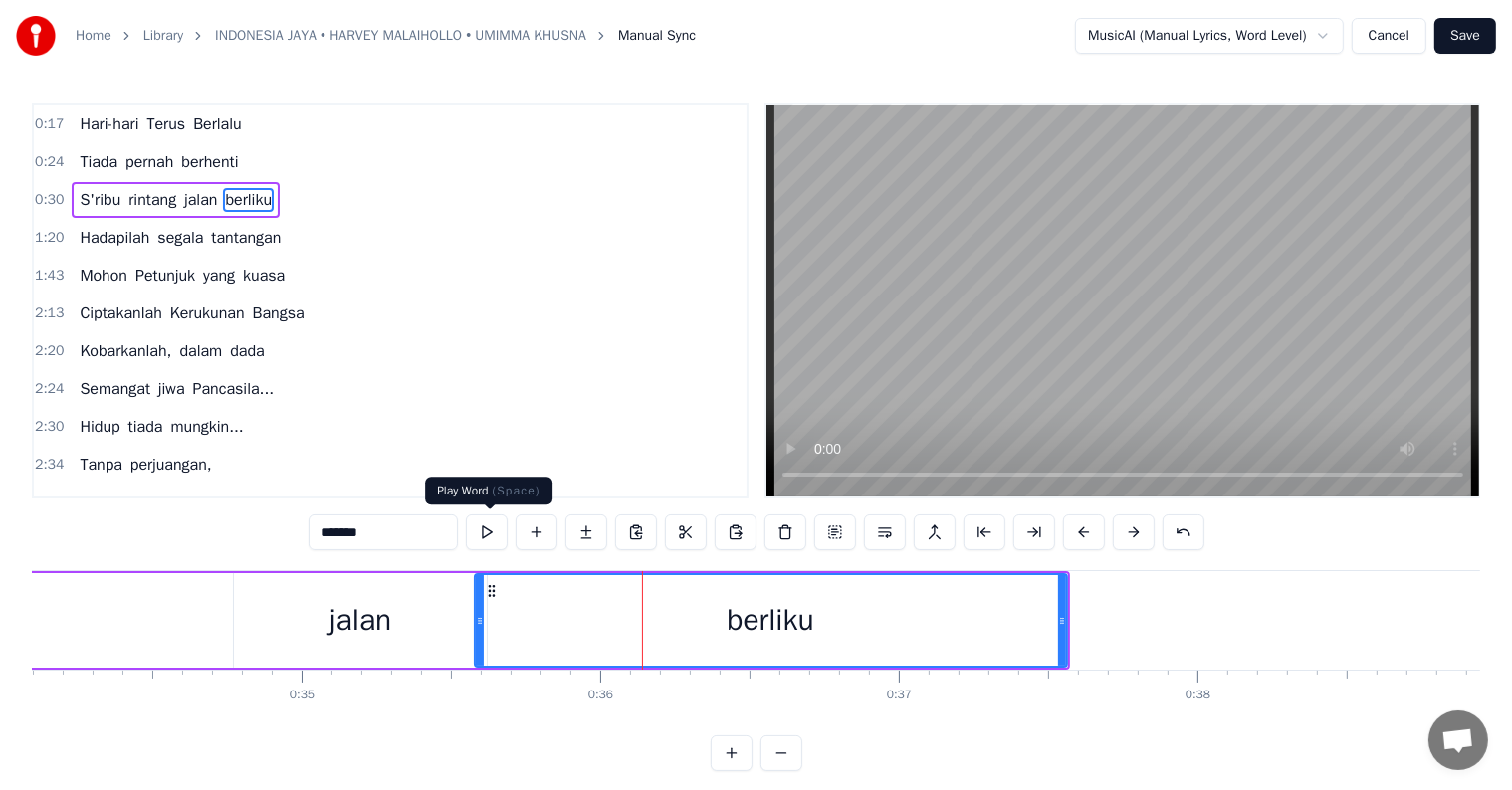 click at bounding box center (487, 532) 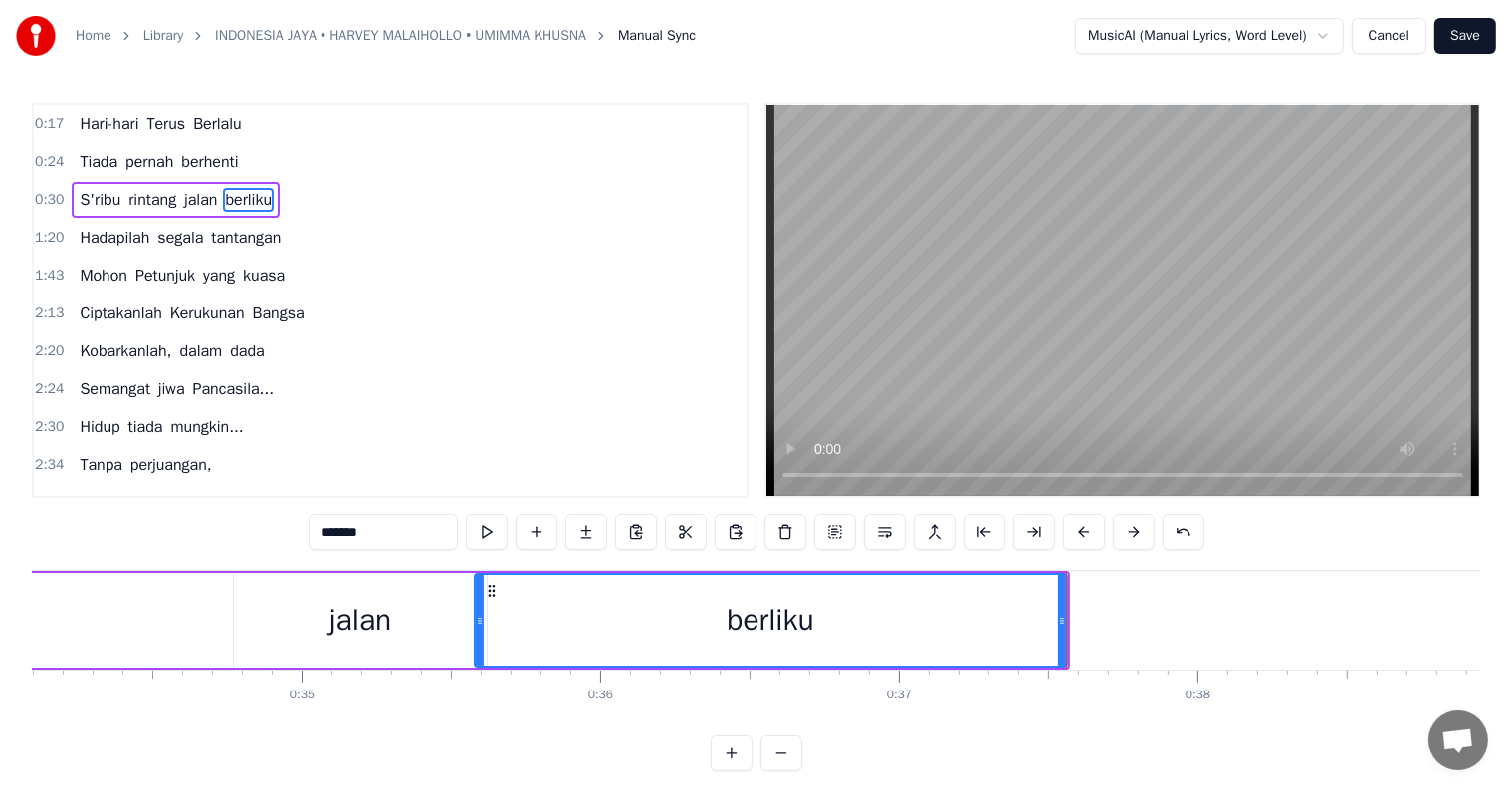 type 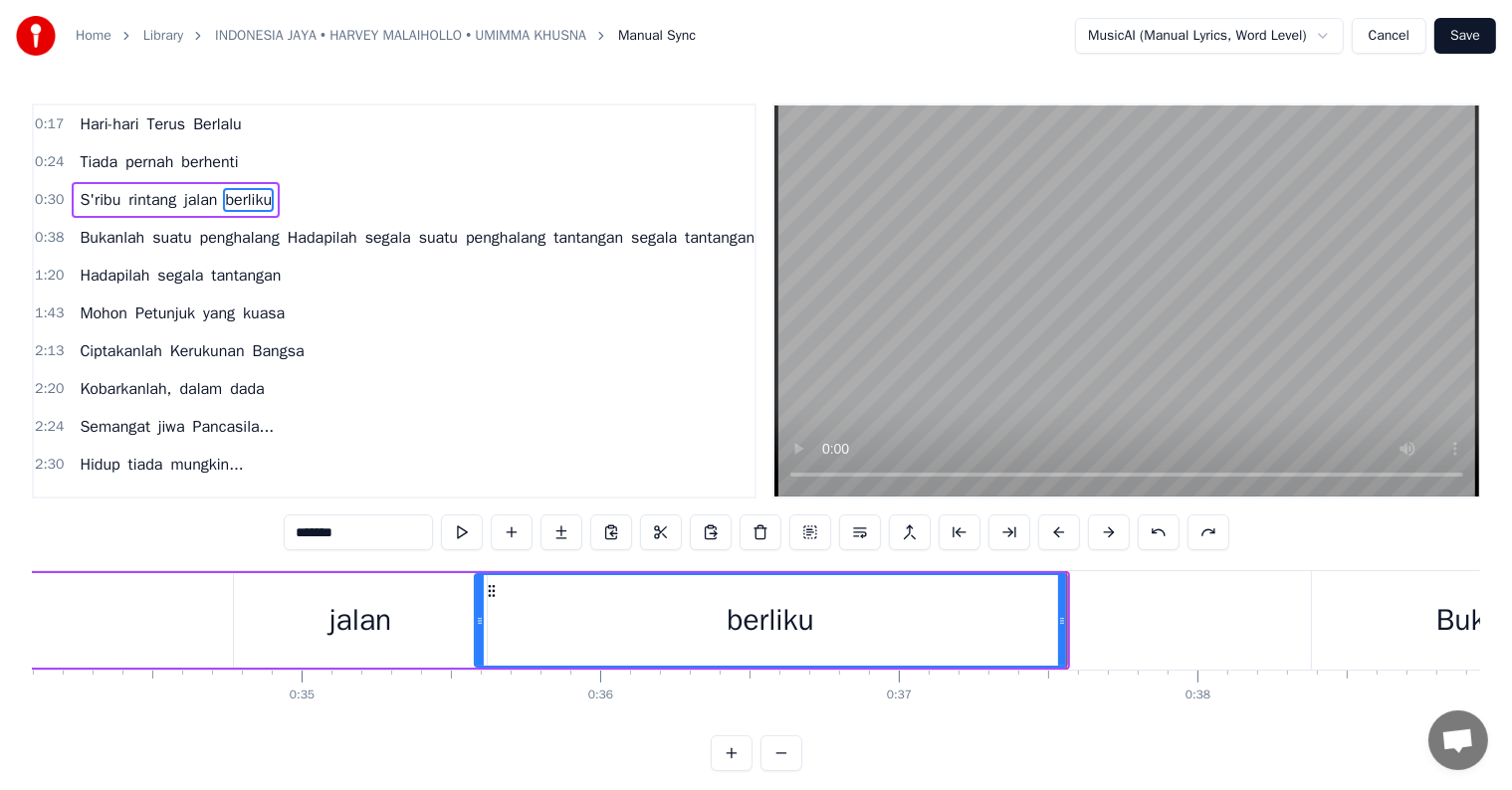 click on "Hadapilah" at bounding box center (323, 238) 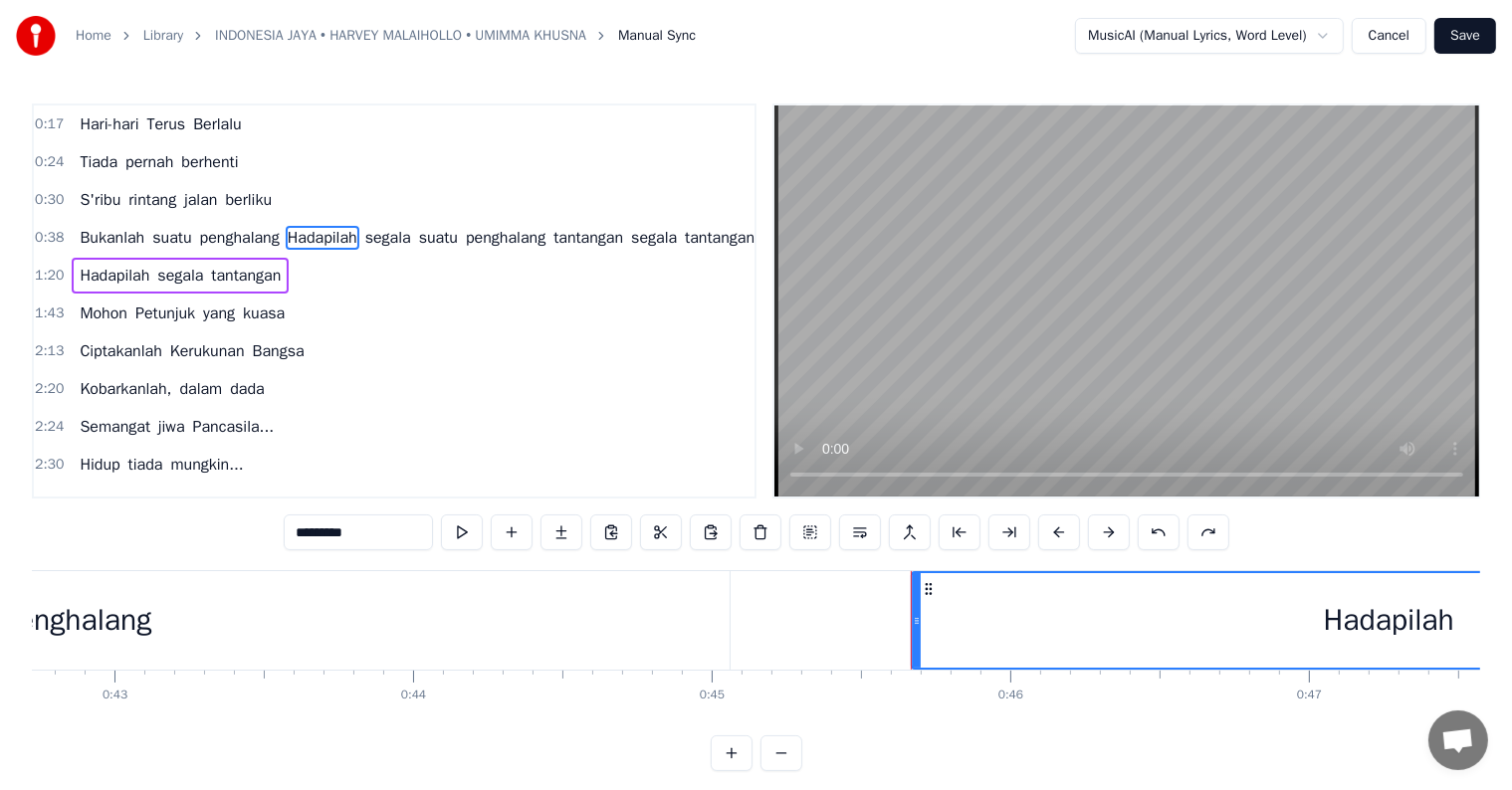 scroll, scrollTop: 0, scrollLeft: 13536, axis: horizontal 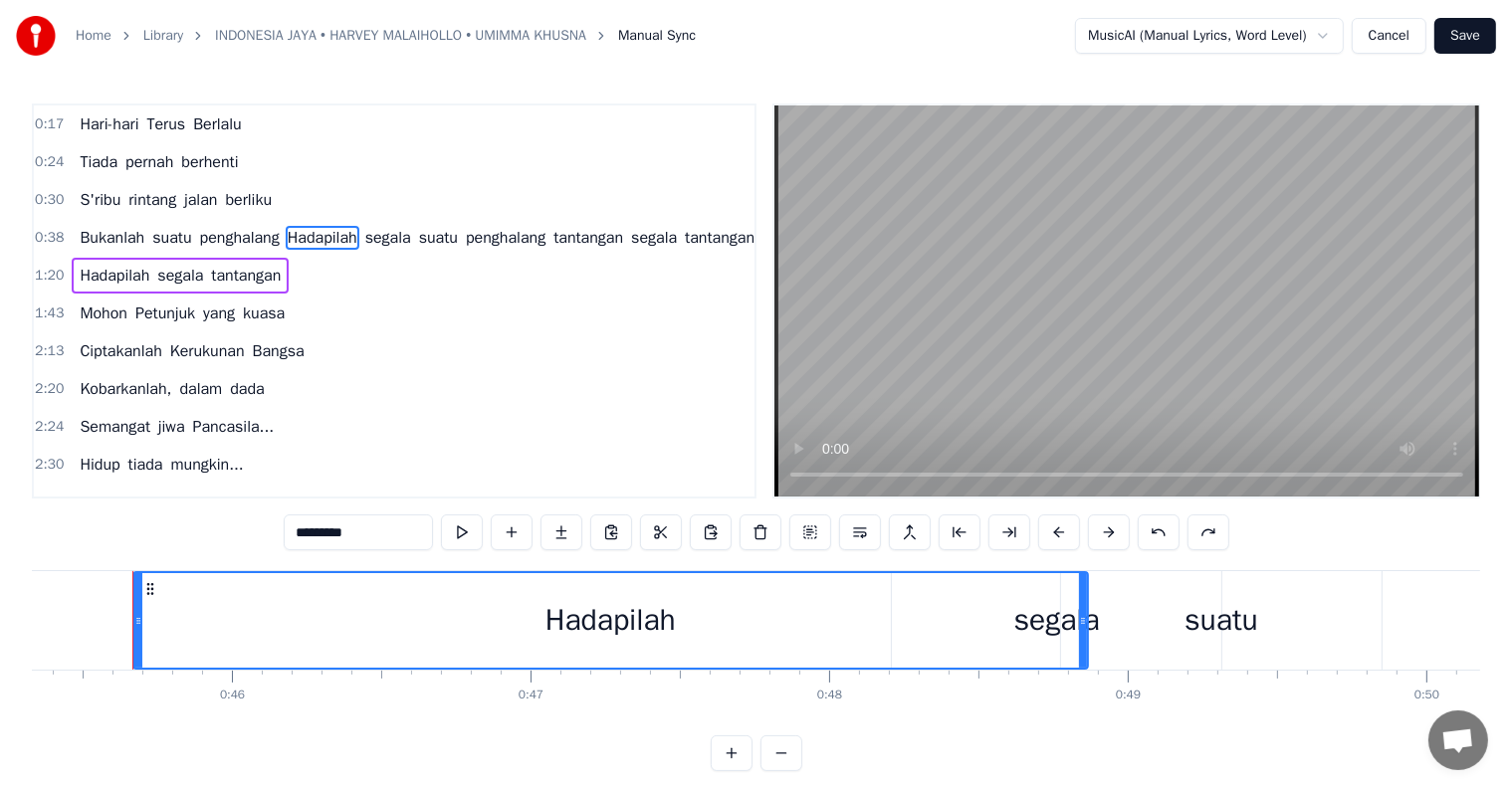 click on "Hadapilah" at bounding box center (323, 238) 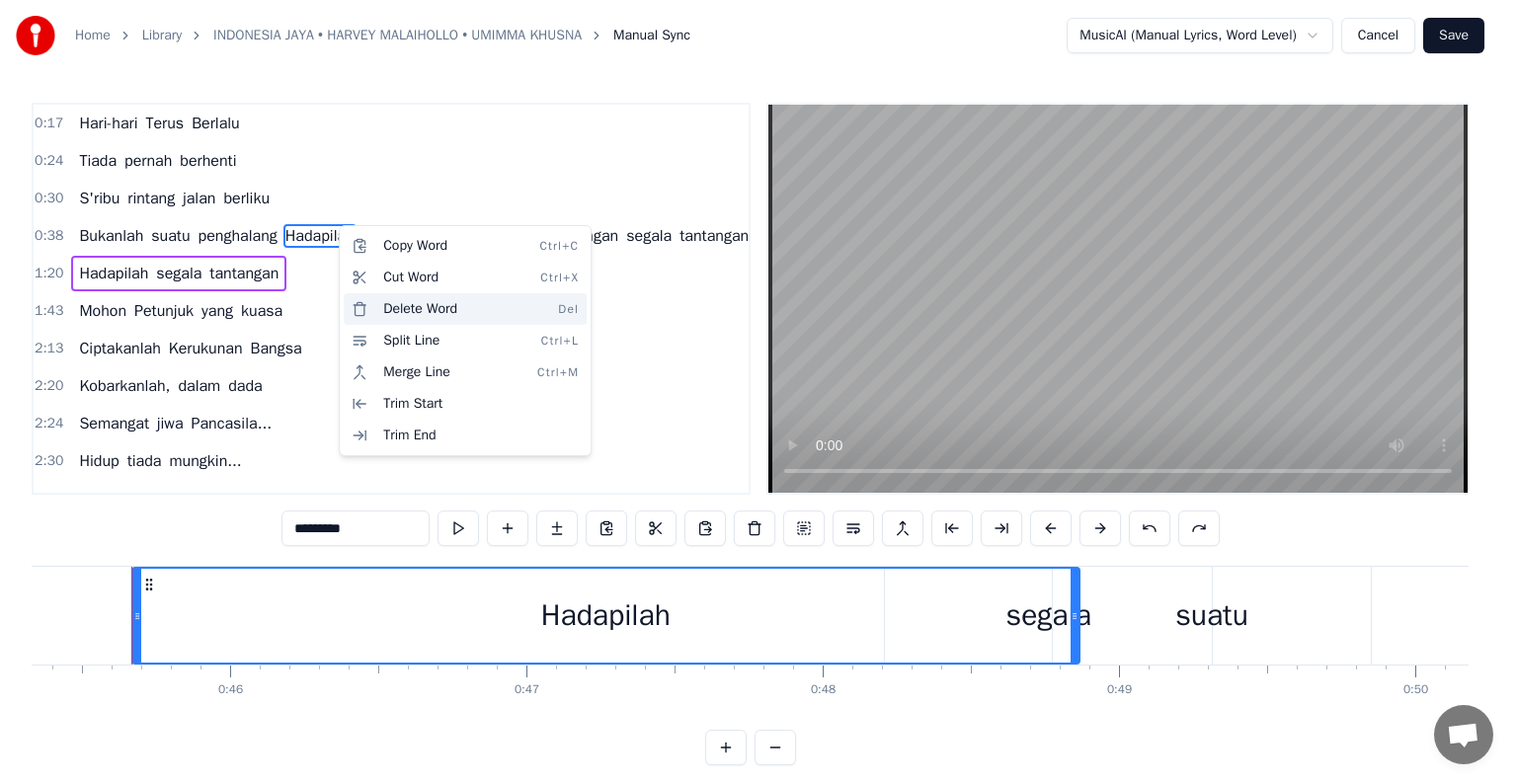 click on "Delete Word Del" at bounding box center [465, 309] 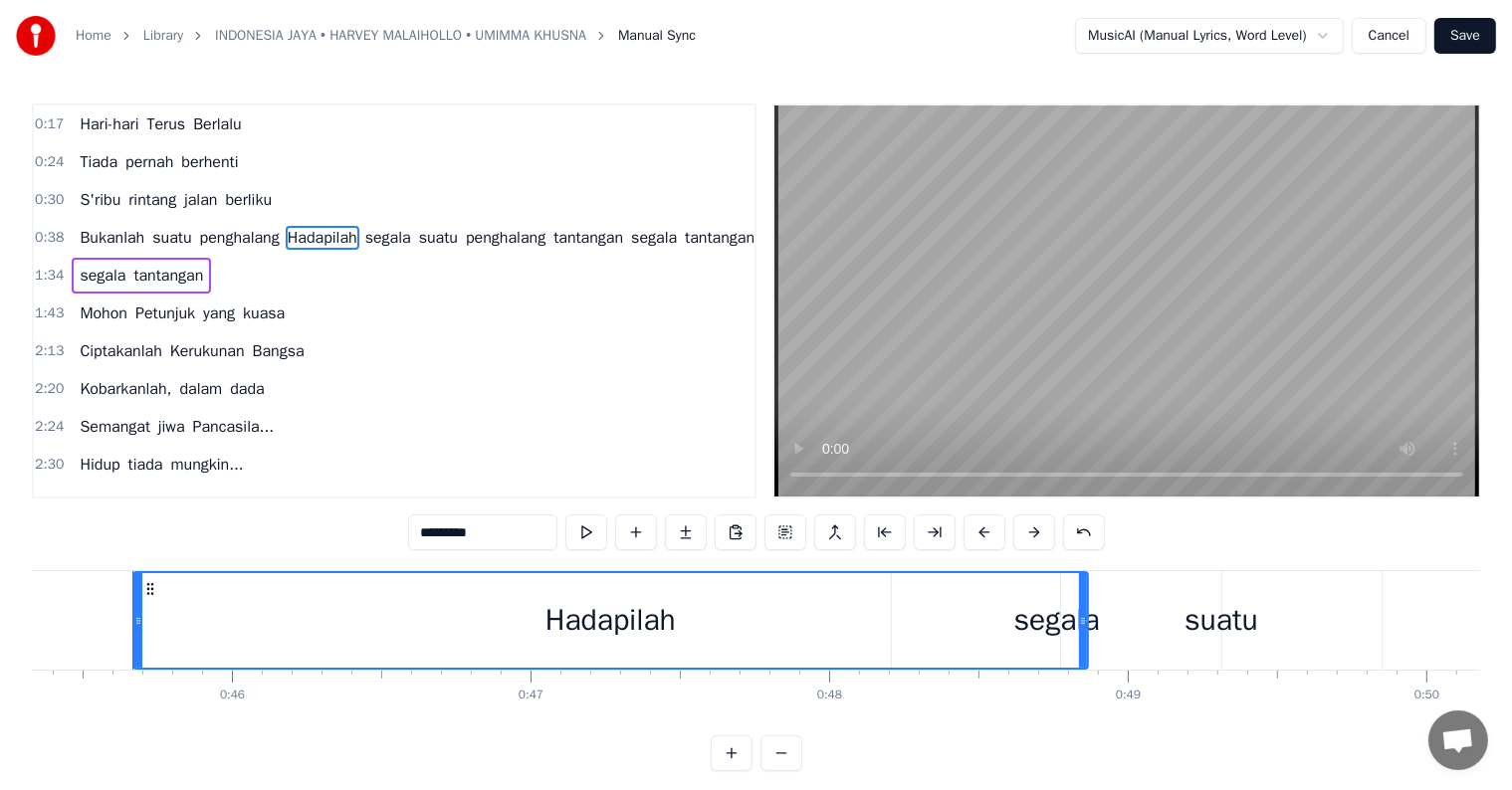 drag, startPoint x: 328, startPoint y: 232, endPoint x: 74, endPoint y: 274, distance: 257.44902 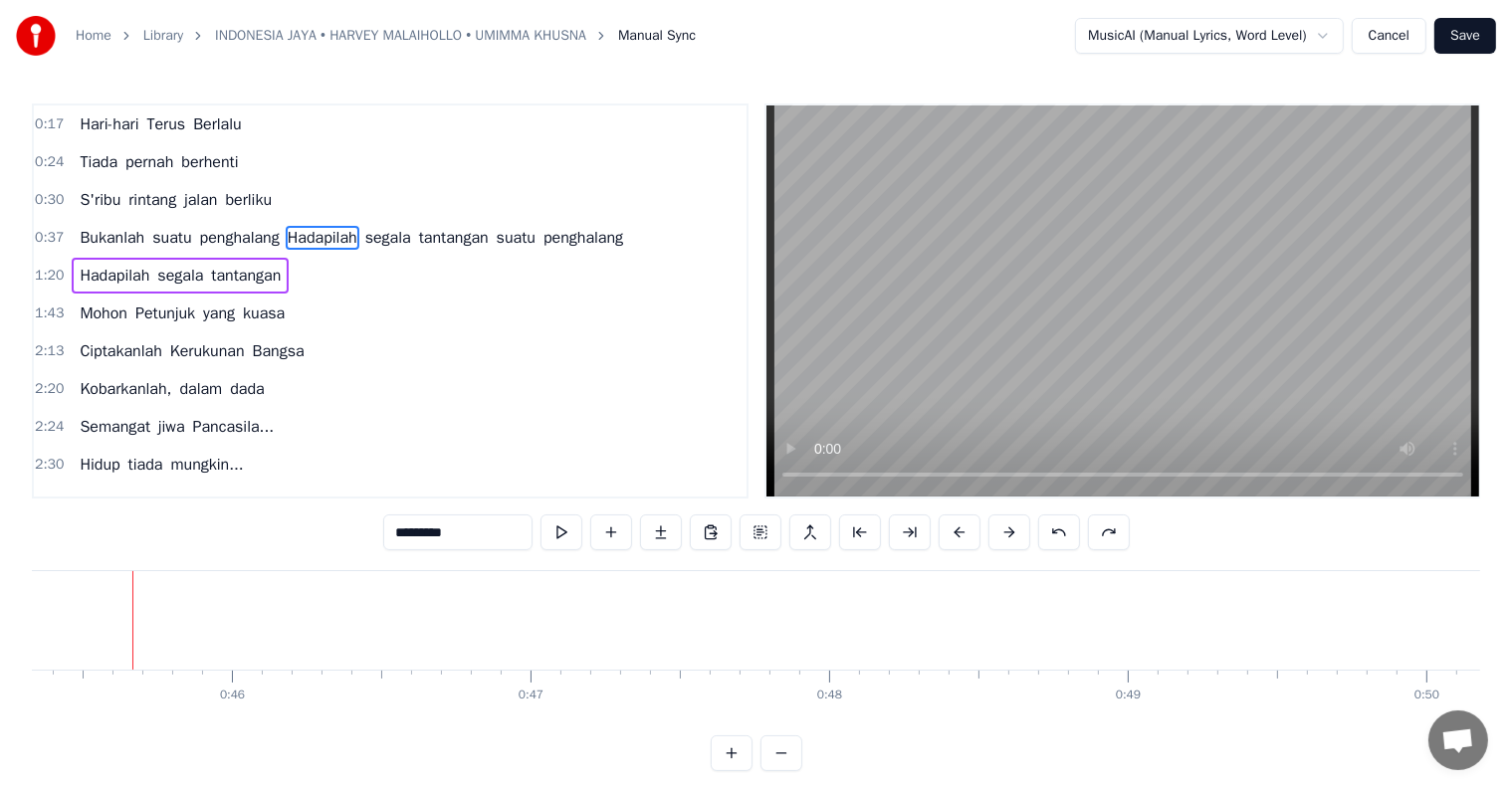 click on "1:43 Mohon Petunjuk yang kuasa" at bounding box center [390, 313] 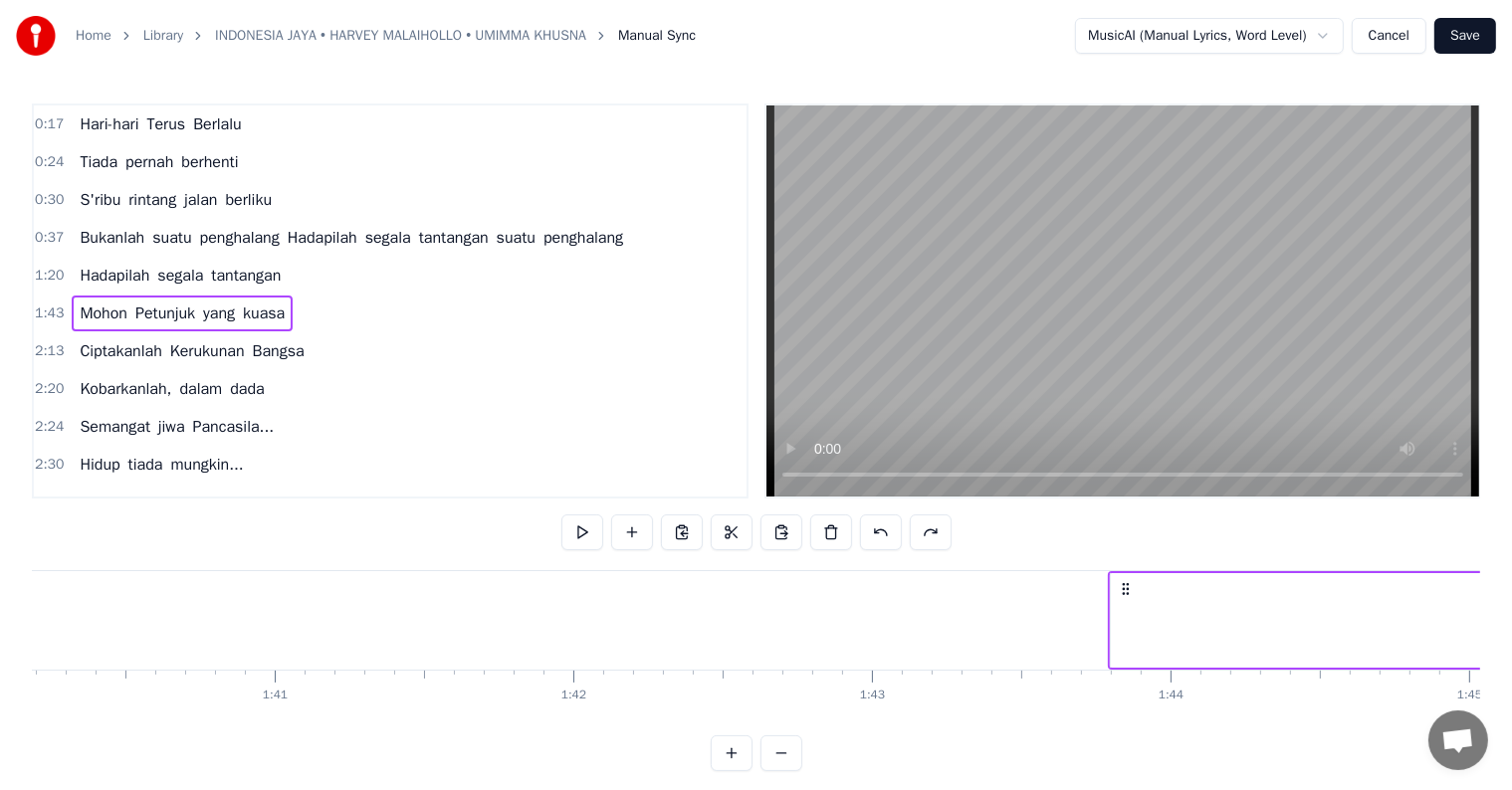 scroll, scrollTop: 0, scrollLeft: 30893, axis: horizontal 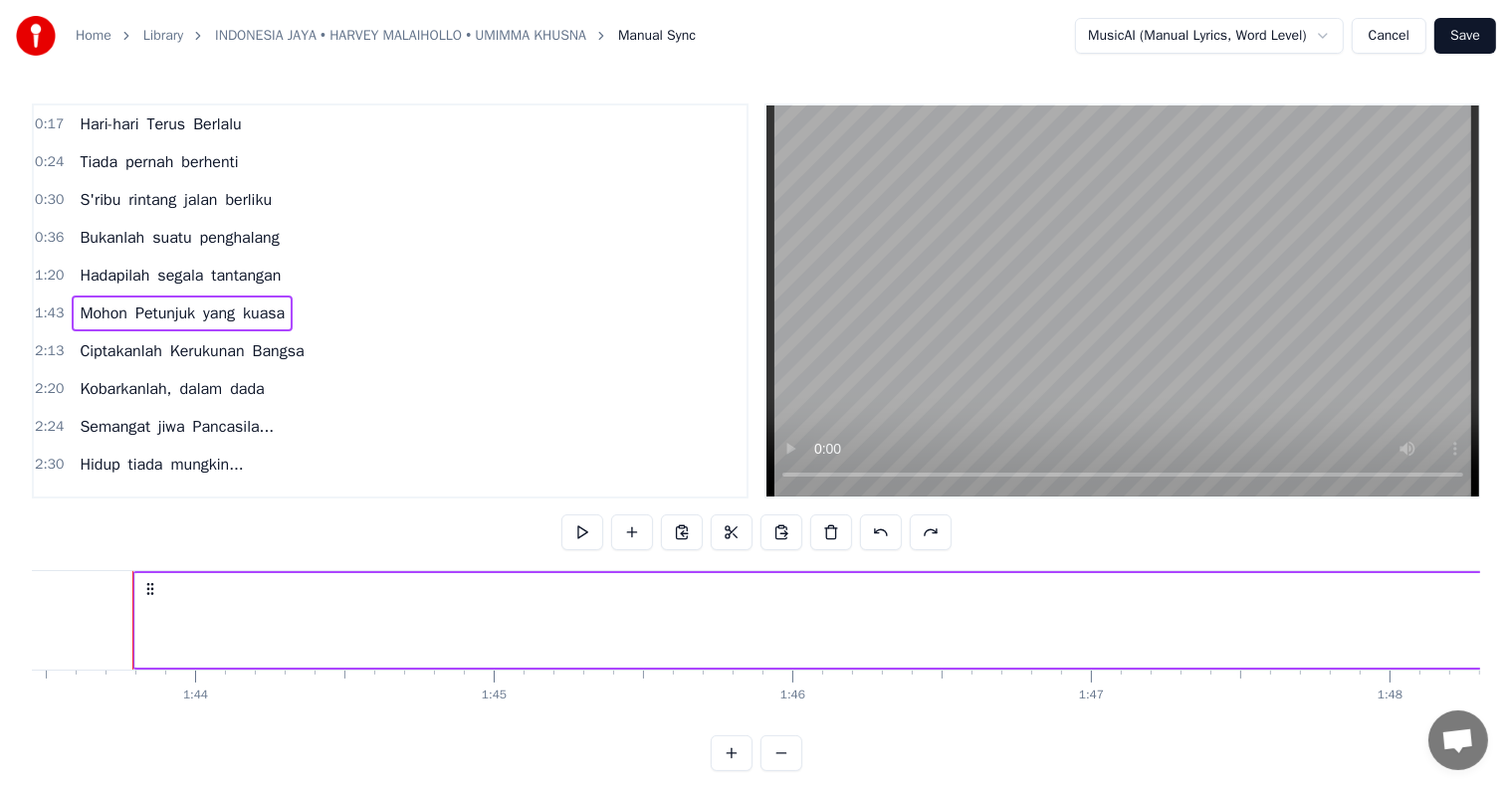 click at bounding box center (582, 532) 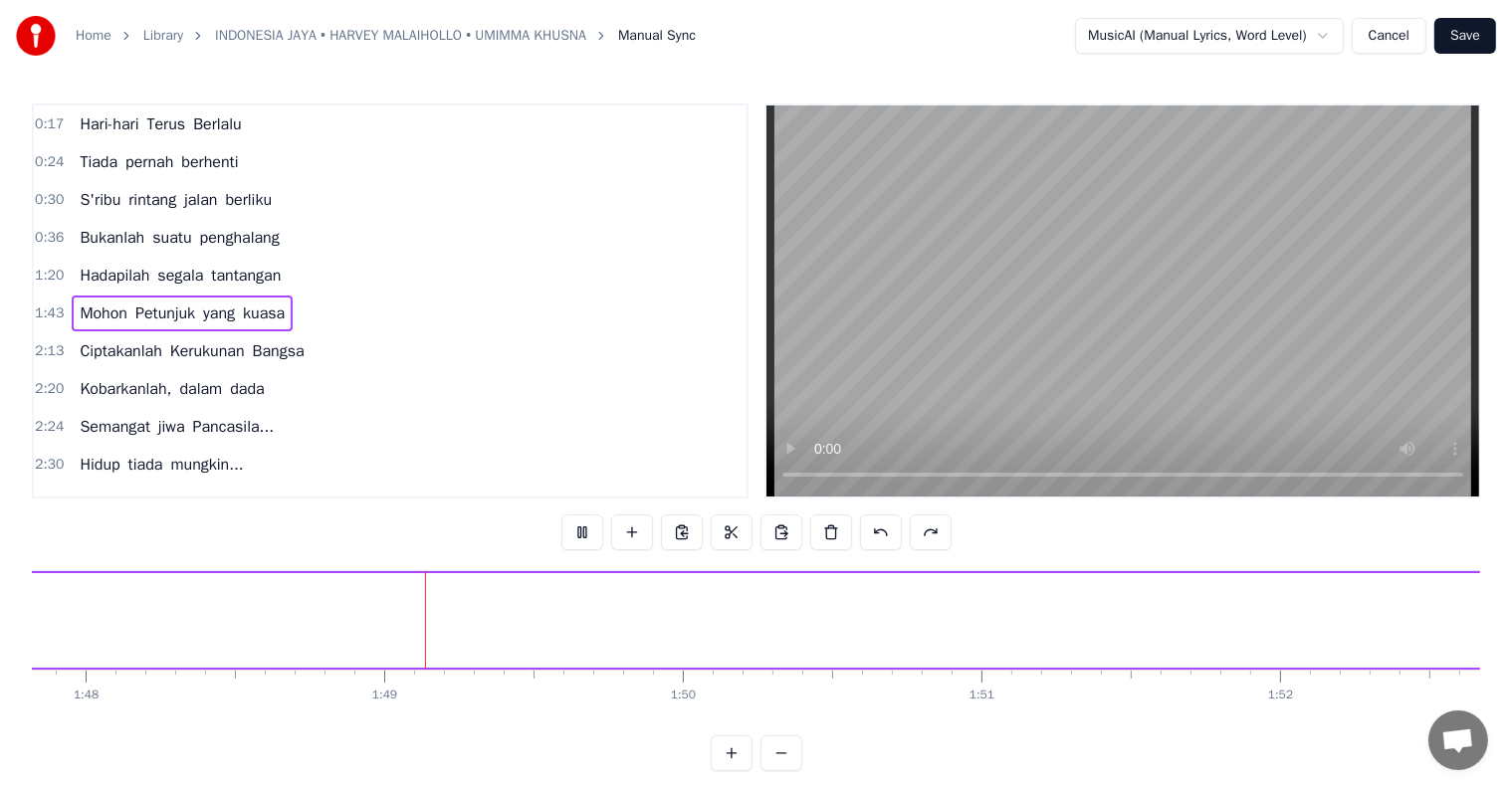 scroll, scrollTop: 0, scrollLeft: 32287, axis: horizontal 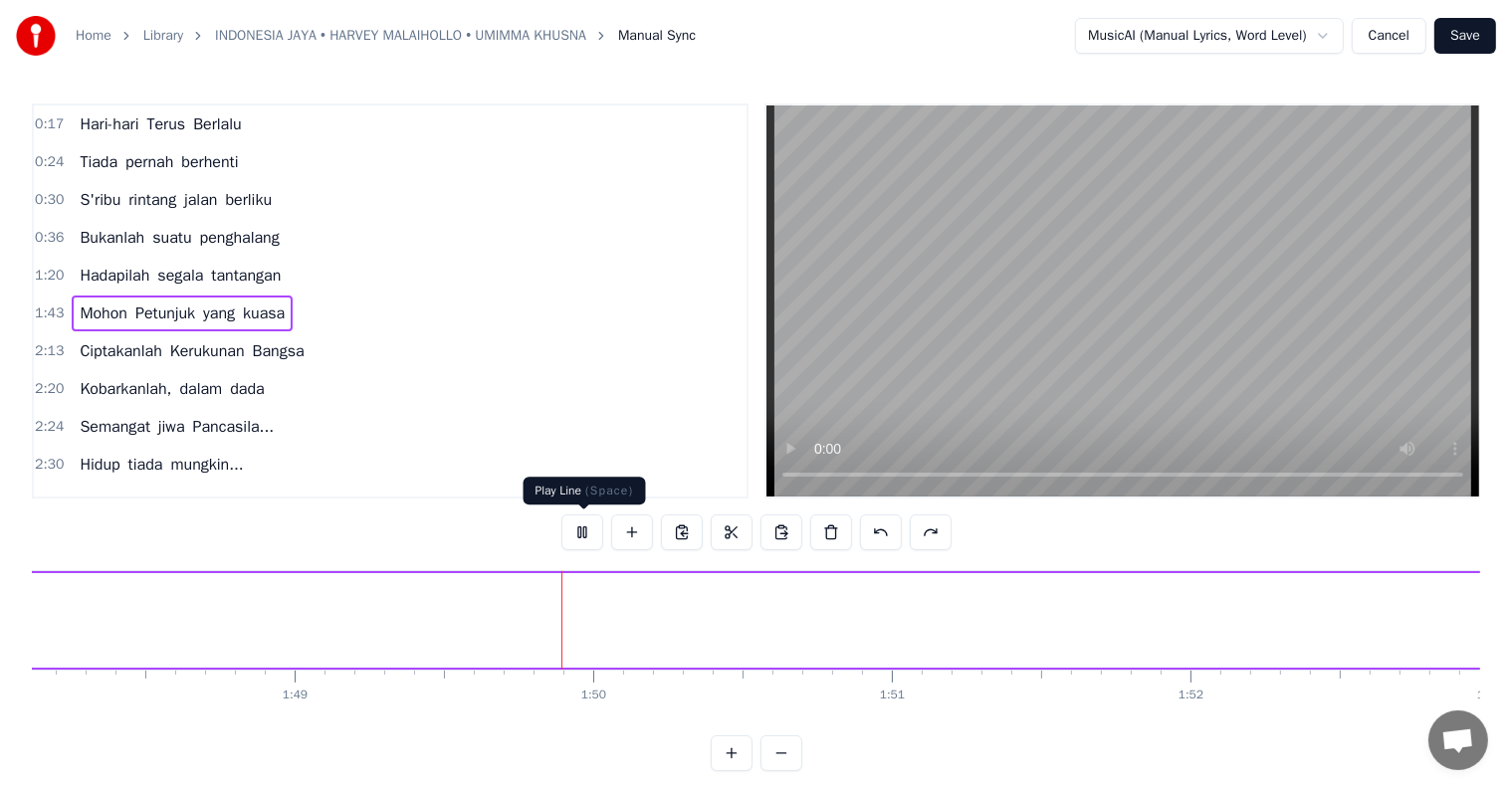 click at bounding box center [582, 532] 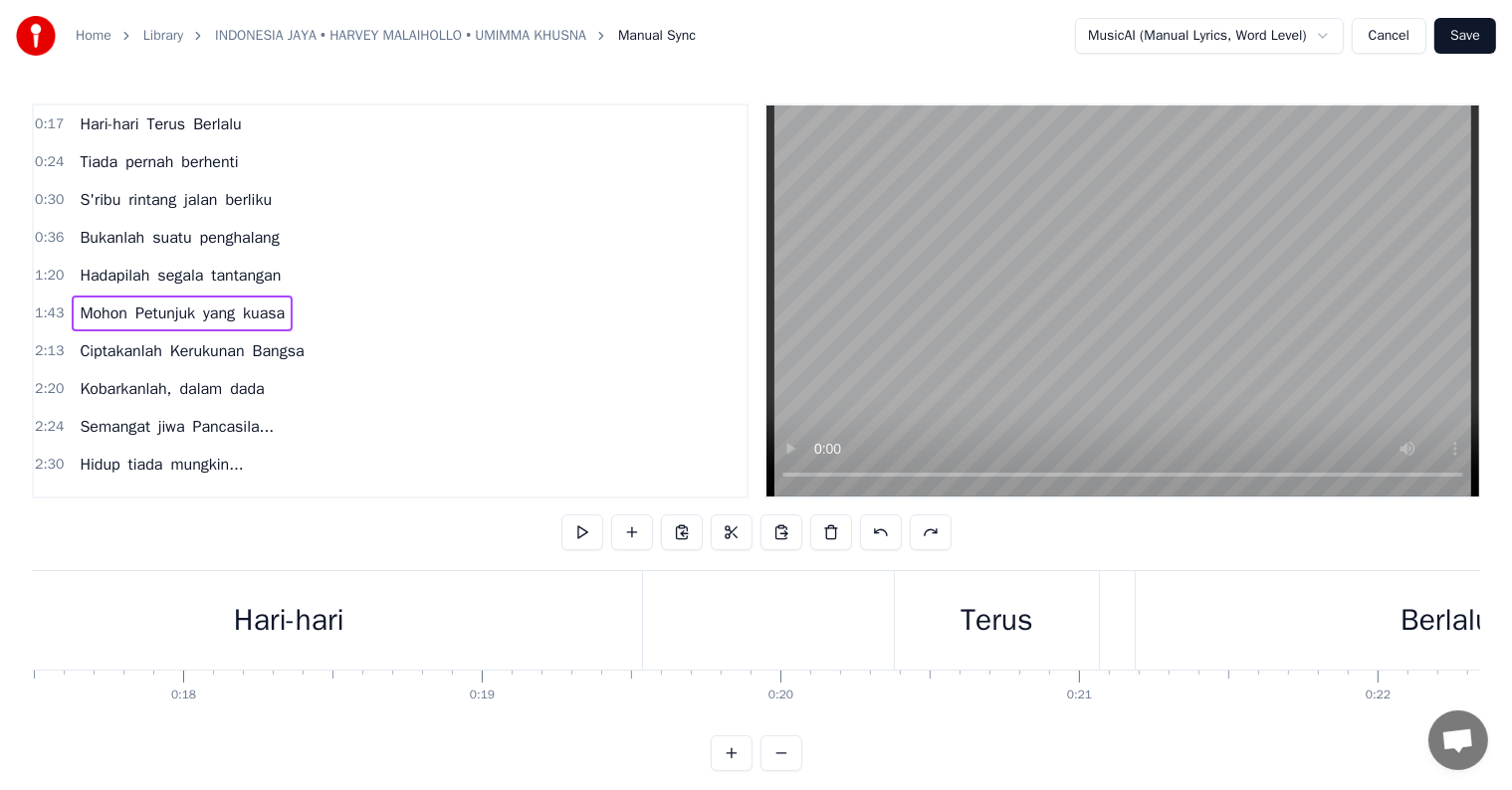 scroll, scrollTop: 0, scrollLeft: 0, axis: both 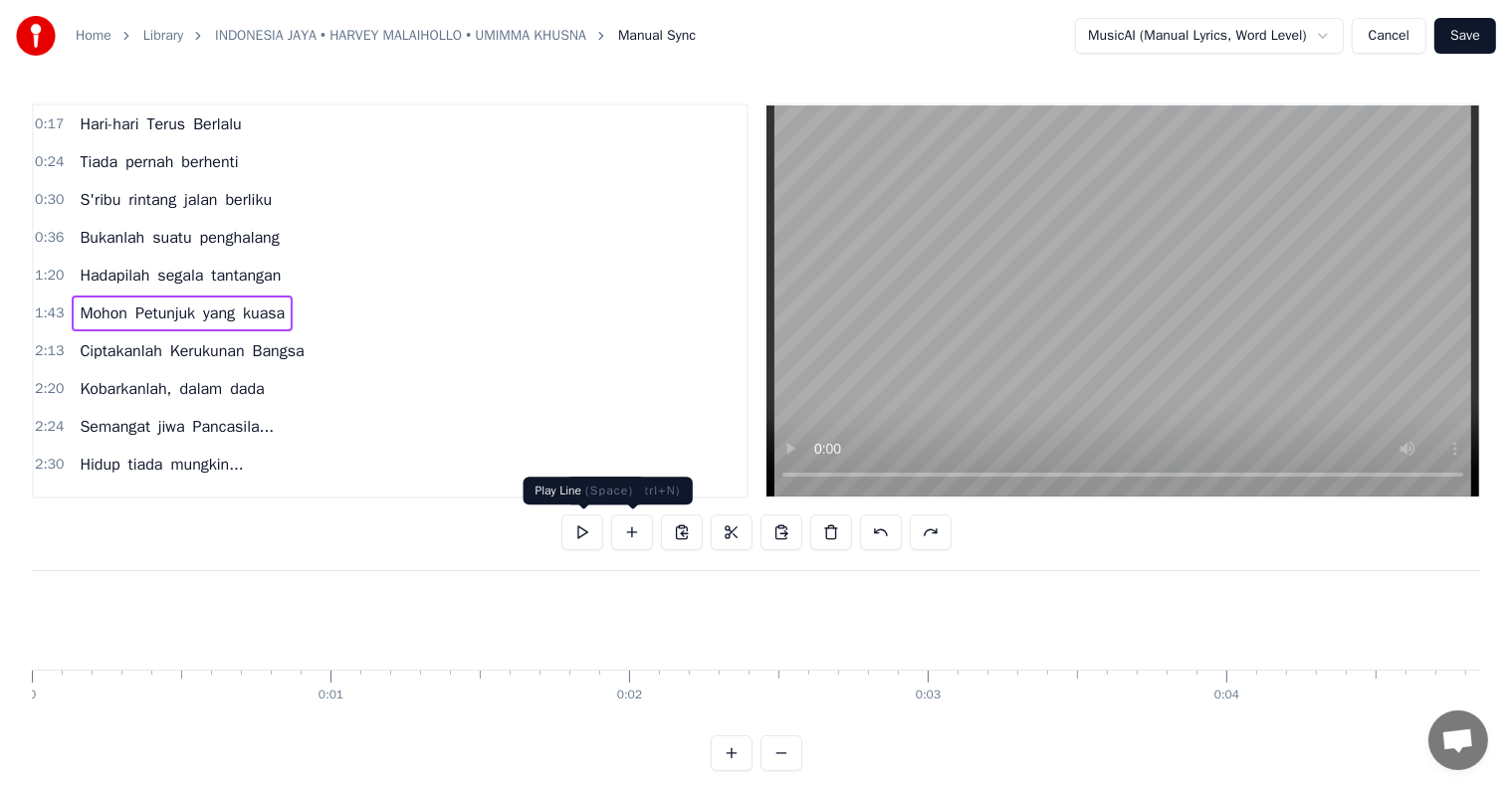 click at bounding box center [582, 532] 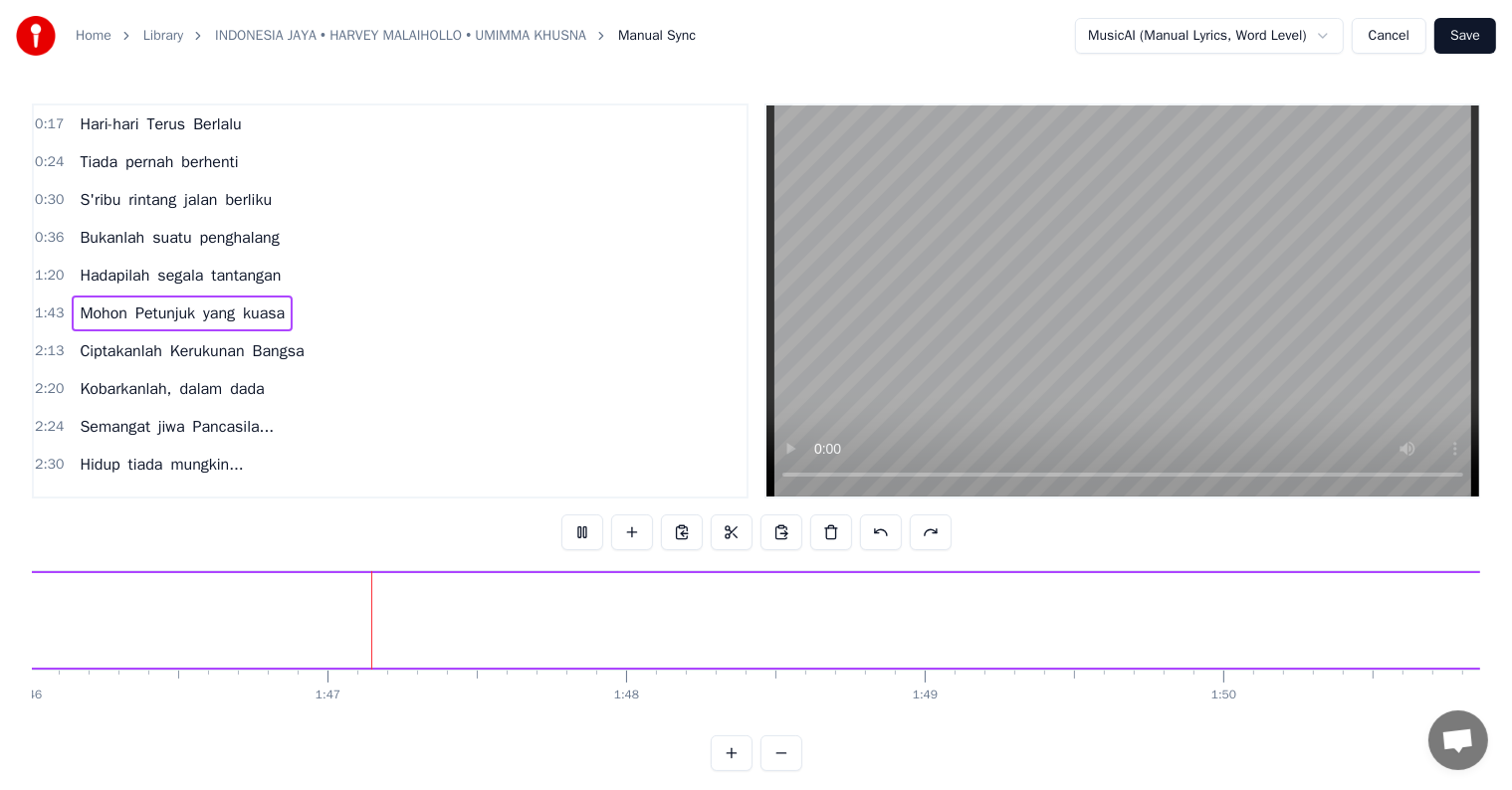 scroll, scrollTop: 0, scrollLeft: 31697, axis: horizontal 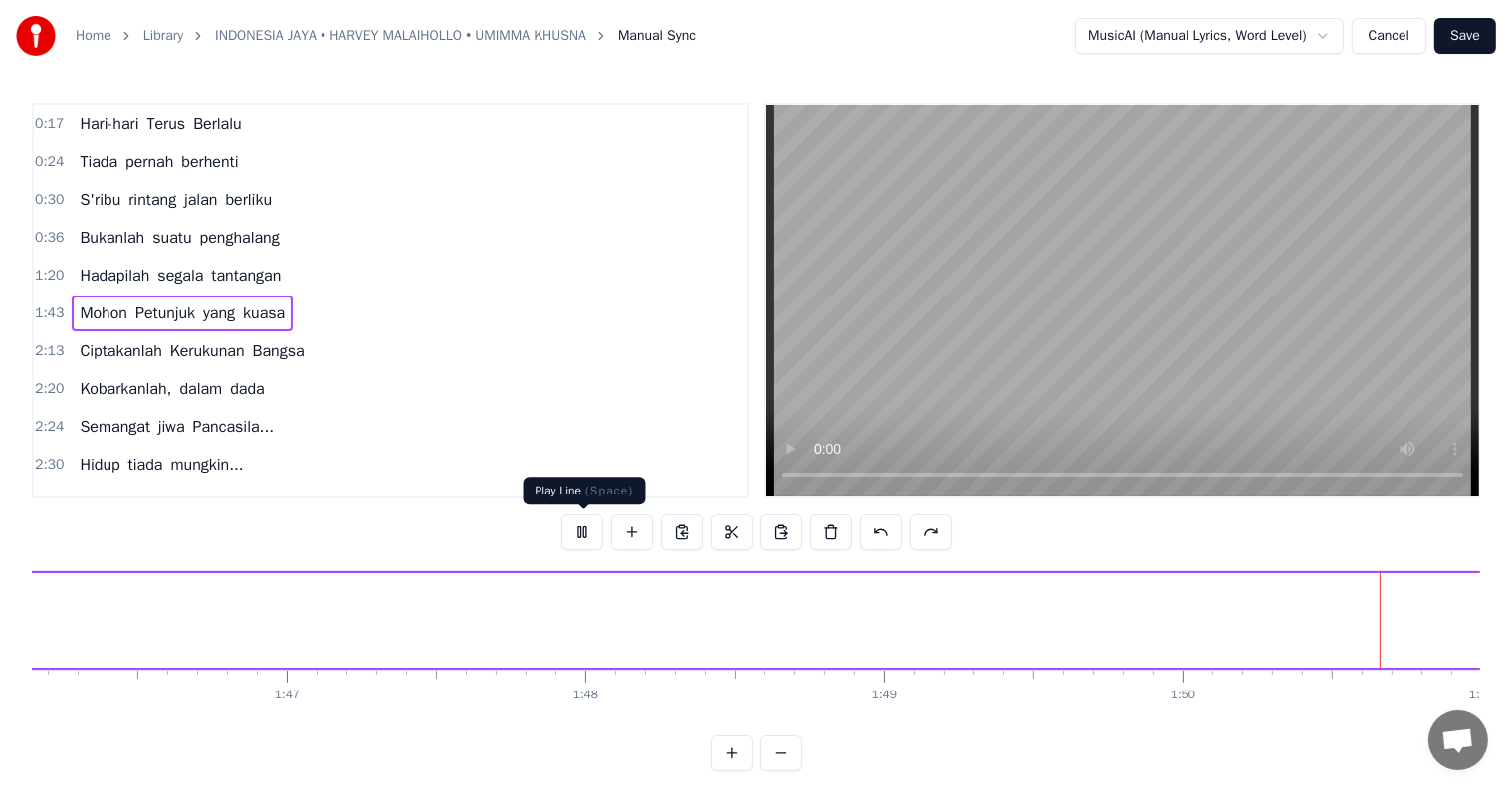 click at bounding box center [582, 532] 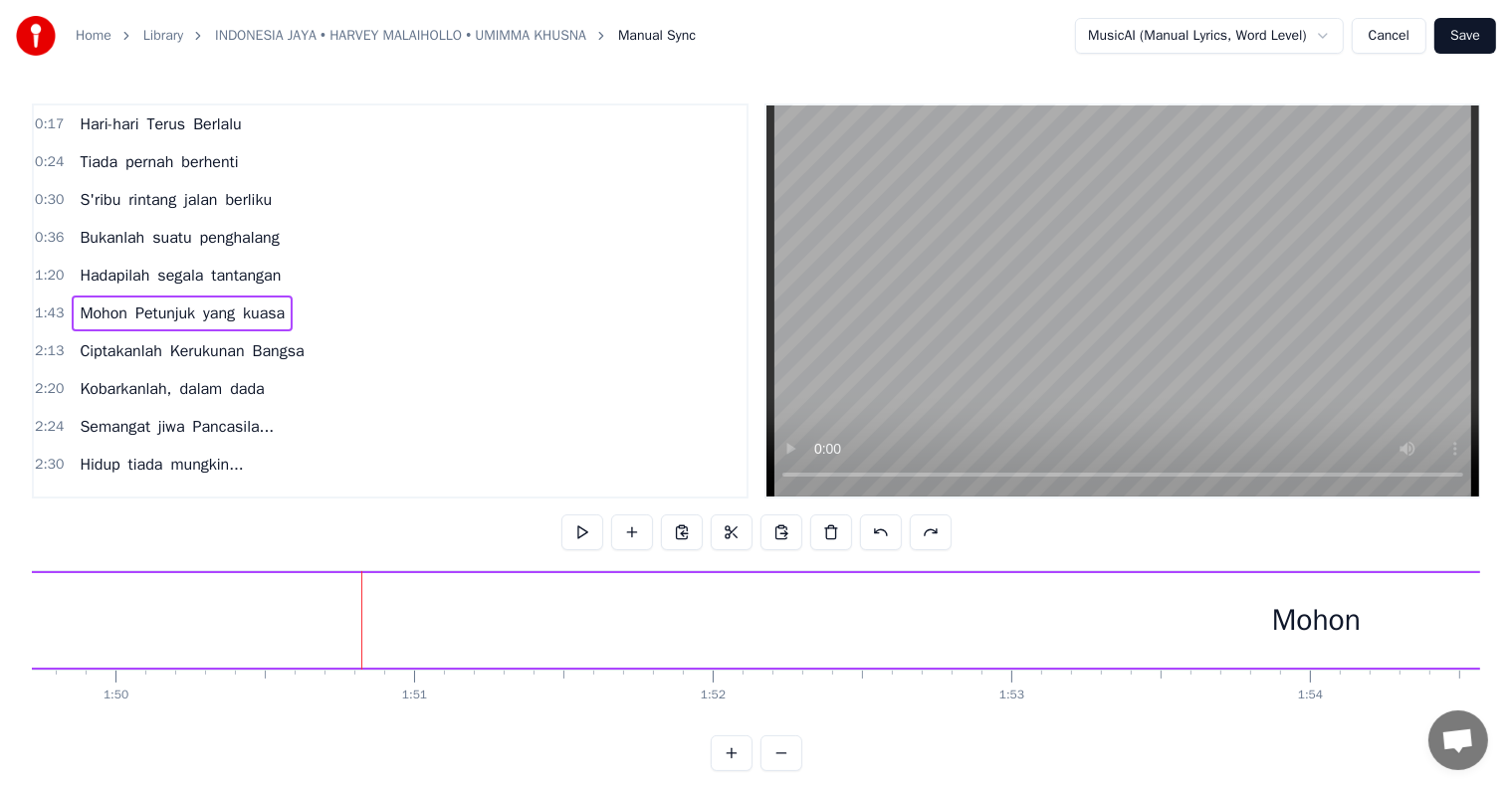 scroll, scrollTop: 0, scrollLeft: 32993, axis: horizontal 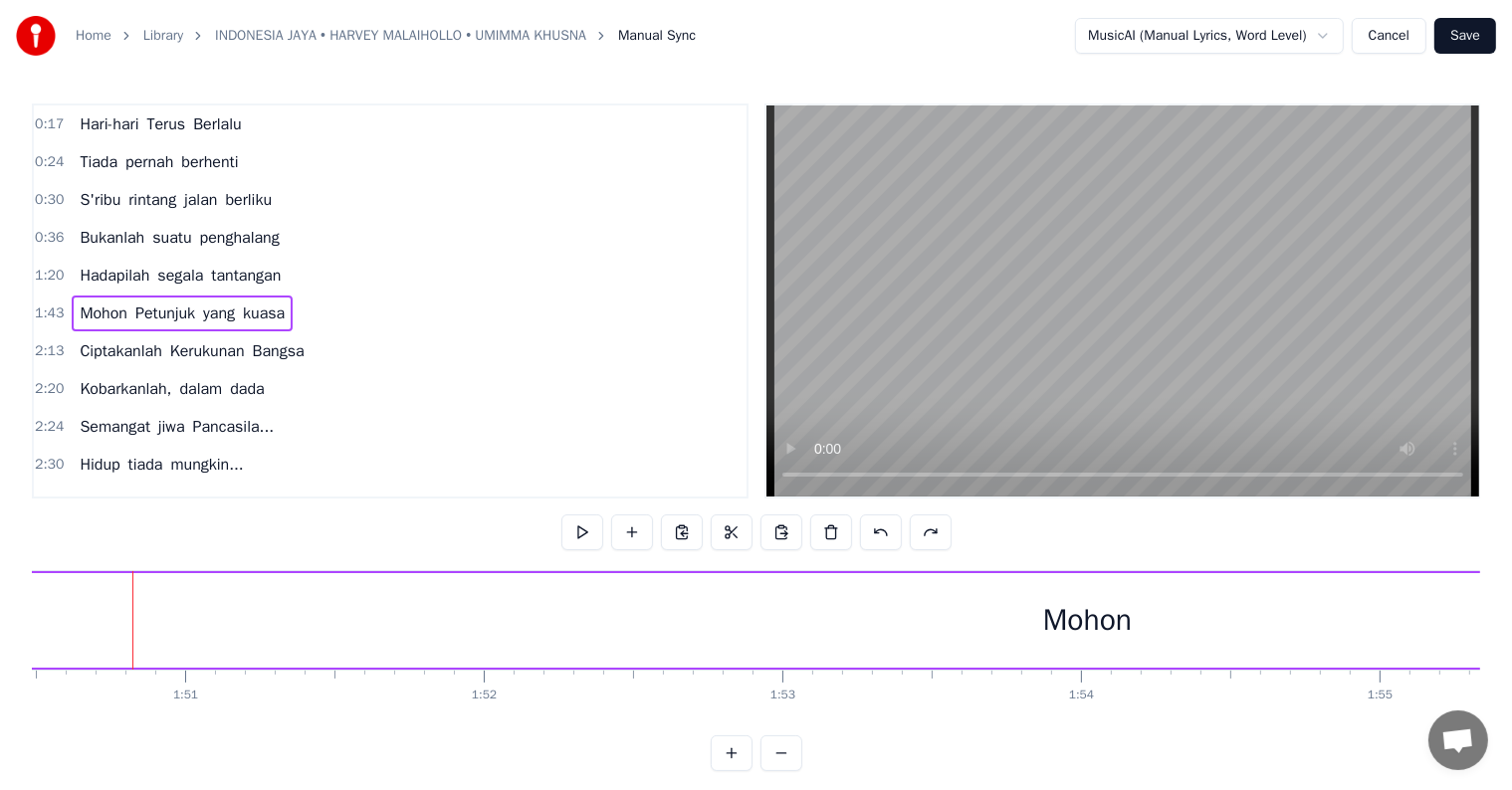 click on "Home Library INDONESIA JAYA • [PERSON] • [PERSON] Manual Sync MusicAI (Manual Lyrics, Word Level) Cancel Save 0:17 Hari-hari Terus Berlalu 0:24 Tiada pernah berhenti 0:30 S'ribu rintang jalan berliku 0:36 Bukanlah suatu penghalang 1:20 Hadapilah segala tantangan 1:43 Mohon Petunjuk yang kuasa 2:13 Ciptakanlah Kerukunan Bangsa 2:20 Kobarkanlah, dalam dada 2:24 Semangat jiwa Pancasila... 2:30 Hidup tiada mungkin... 2:34 Tanpa perjuangan, 2:44 Tanpa pengorbanan, 2:51 Mulia adanya 3:02 Berpegangan tangan... 3:08 Dalam satu cita... 3:22 Demi masa depan... 3:40 Indonesia Jaya Hari-hari Terus Berlalu Tiada pernah berhenti S'ribu rintang jalan berliku Bukanlah suatu penghalang Hadapilah segala tantangan Mohon Petunjuk yang kuasa Ciptakanlah Kerukunan Bangsa Kobarkanlah, dalam dada Semangat jiwa Pancasila... Hidup tiada mungkin... Tanpa perjuangan, Tanpa pengorbanan, Mulia adanya Berpegangan tangan... Dalam satu cita... Demi masa depan... Indonesia Jaya 0 0:01 0:02 0:03 0:04 0:05 0:06 0:07 0:08 0:09" at bounding box center (756, 401) 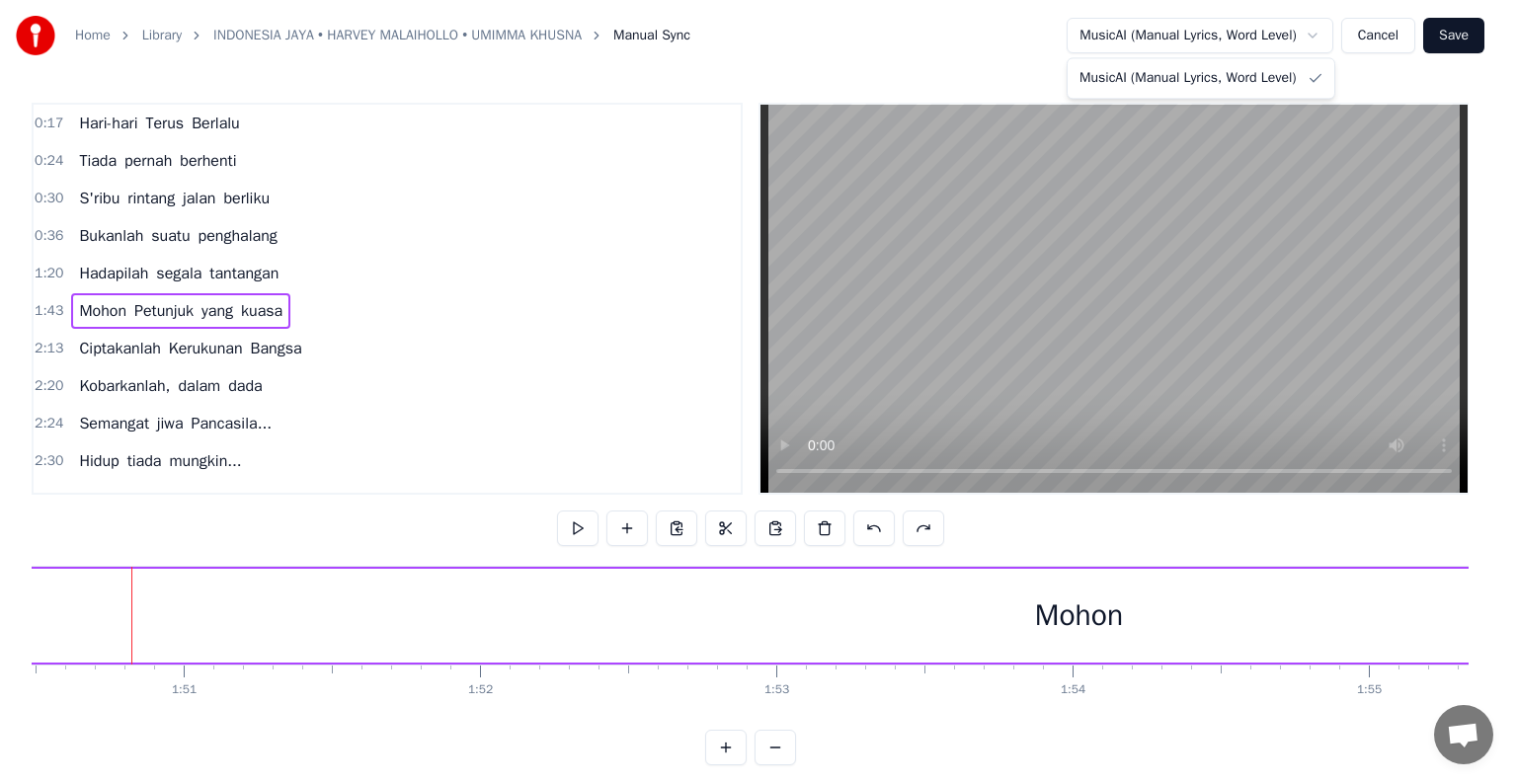 click on "Home Library INDONESIA JAYA • [PERSON] • [PERSON] Manual Sync MusicAI (Manual Lyrics, Word Level) Cancel Save 0:17 Hari-hari Terus Berlalu 0:24 Tiada pernah berhenti 0:30 S'ribu rintang jalan berliku 0:36 Bukanlah suatu penghalang 1:20 Hadapilah segala tantangan 1:43 Mohon Petunjuk yang kuasa 2:13 Ciptakanlah Kerukunan Bangsa 2:20 Kobarkanlah, dalam dada 2:24 Semangat jiwa Pancasila... 2:30 Hidup tiada mungkin... 2:34 Tanpa perjuangan, 2:44 Tanpa pengorbanan, 2:51 Mulia adanya 3:02 Berpegangan tangan... 3:08 Dalam satu cita... 3:22 Demi masa depan... 3:40 Indonesia Jaya Hari-hari Terus Berlalu Tiada pernah berhenti S'ribu rintang jalan berliku Bukanlah suatu penghalang Hadapilah segala tantangan Mohon Petunjuk yang kuasa Ciptakanlah Kerukunan Bangsa Kobarkanlah, dalam dada Semangat jiwa Pancasila... Hidup tiada mungkin... Tanpa perjuangan, Tanpa pengorbanan, Mulia adanya Berpegangan tangan... Dalam satu cita... Demi masa depan... Indonesia Jaya 0 0:01 0:02 0:03 0:04 0:05 0:06 0:07 0:08 0:09" at bounding box center [758, 398] 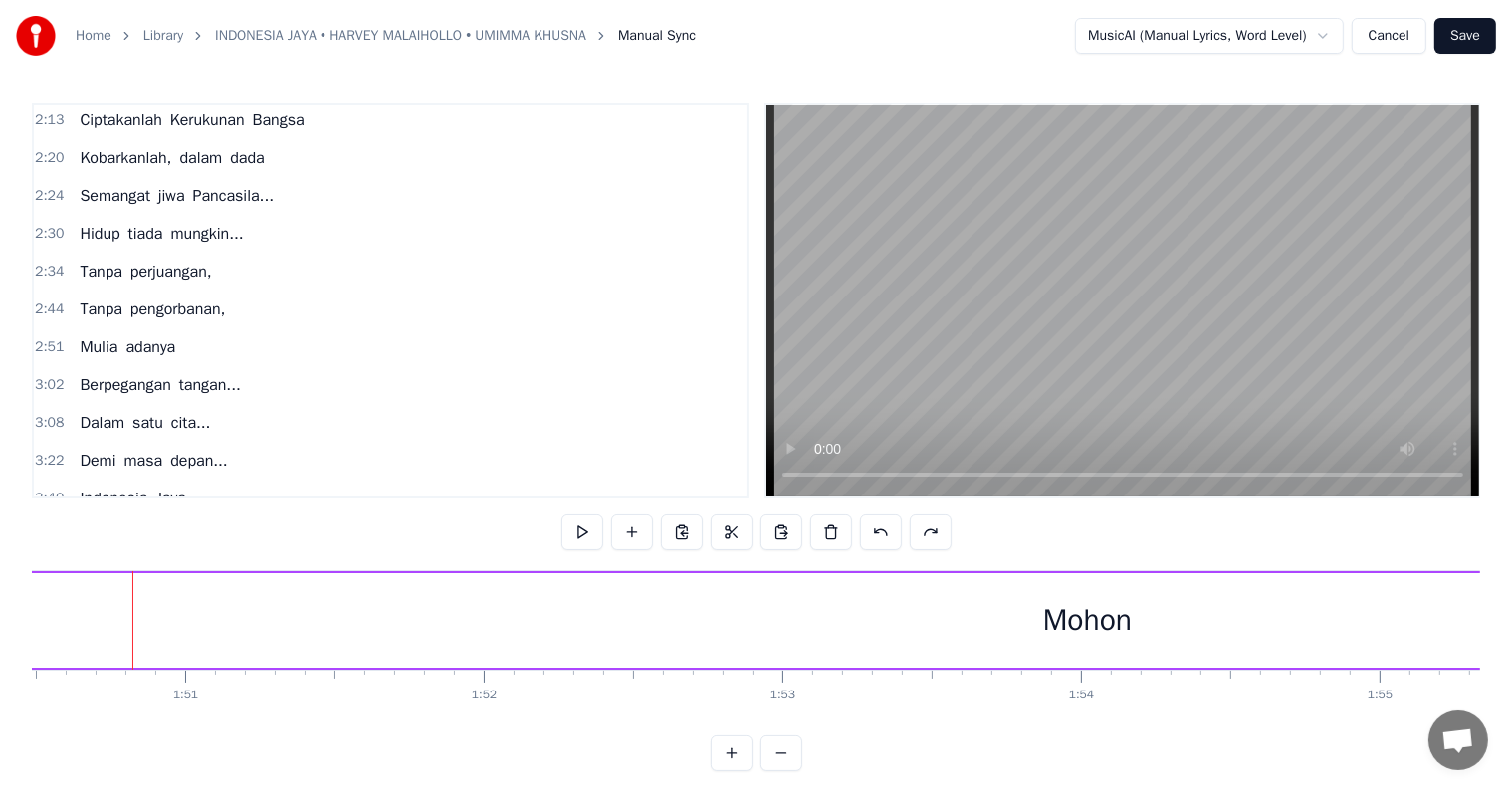 scroll, scrollTop: 0, scrollLeft: 0, axis: both 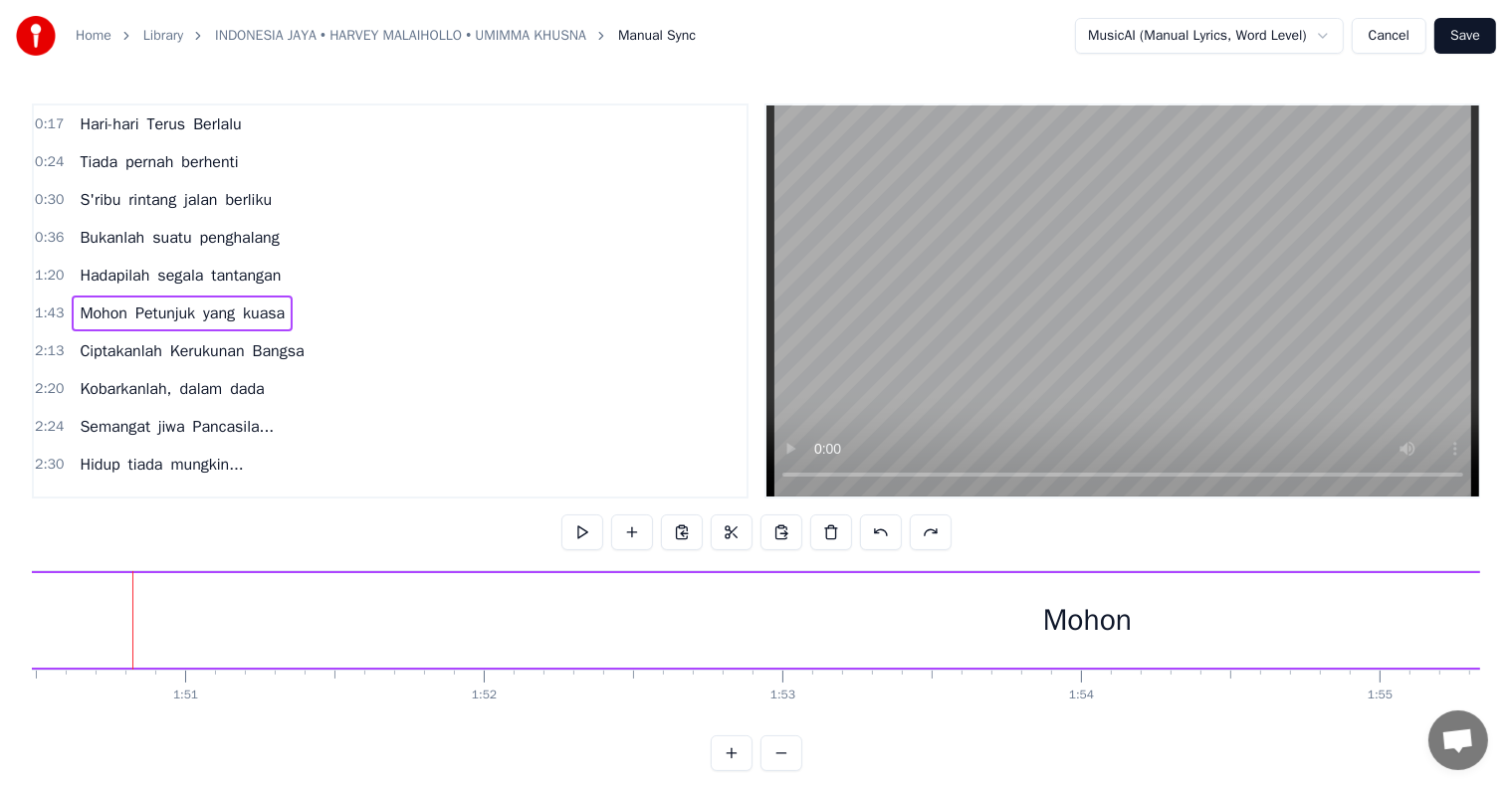 click on "pernah" at bounding box center (149, 162) 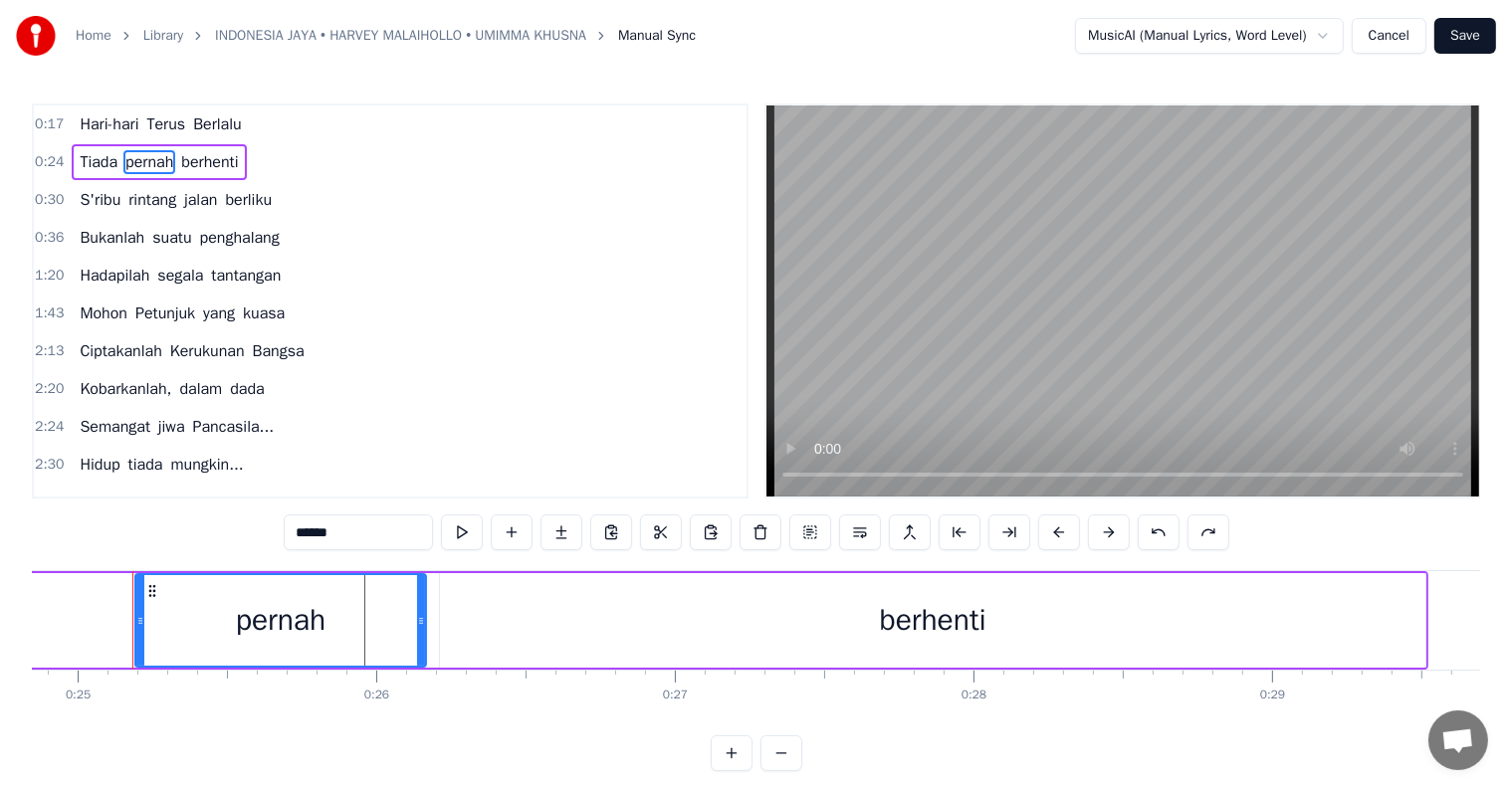 click on "Hari-hari" at bounding box center [108, 124] 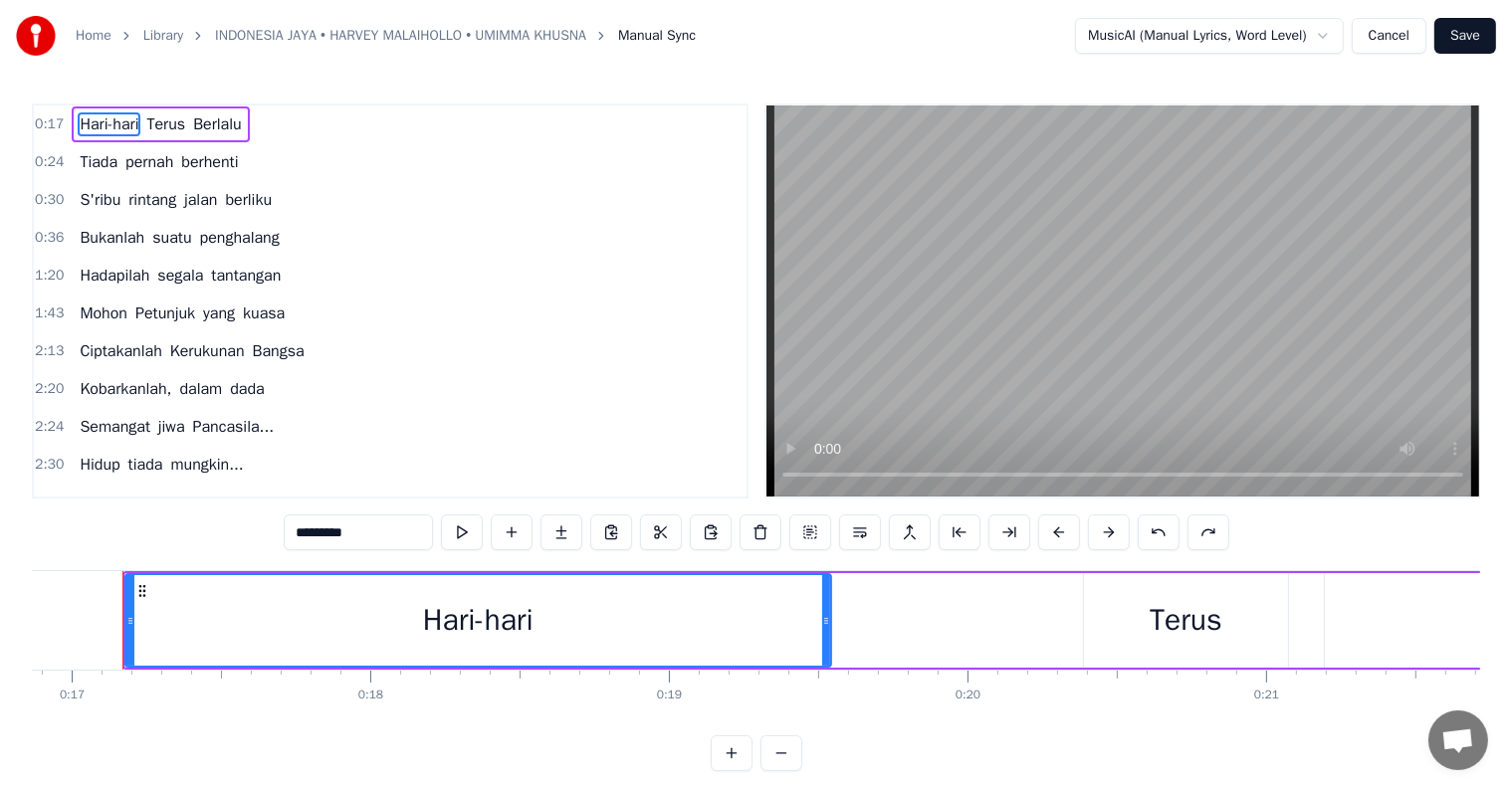 scroll, scrollTop: 0, scrollLeft: 5027, axis: horizontal 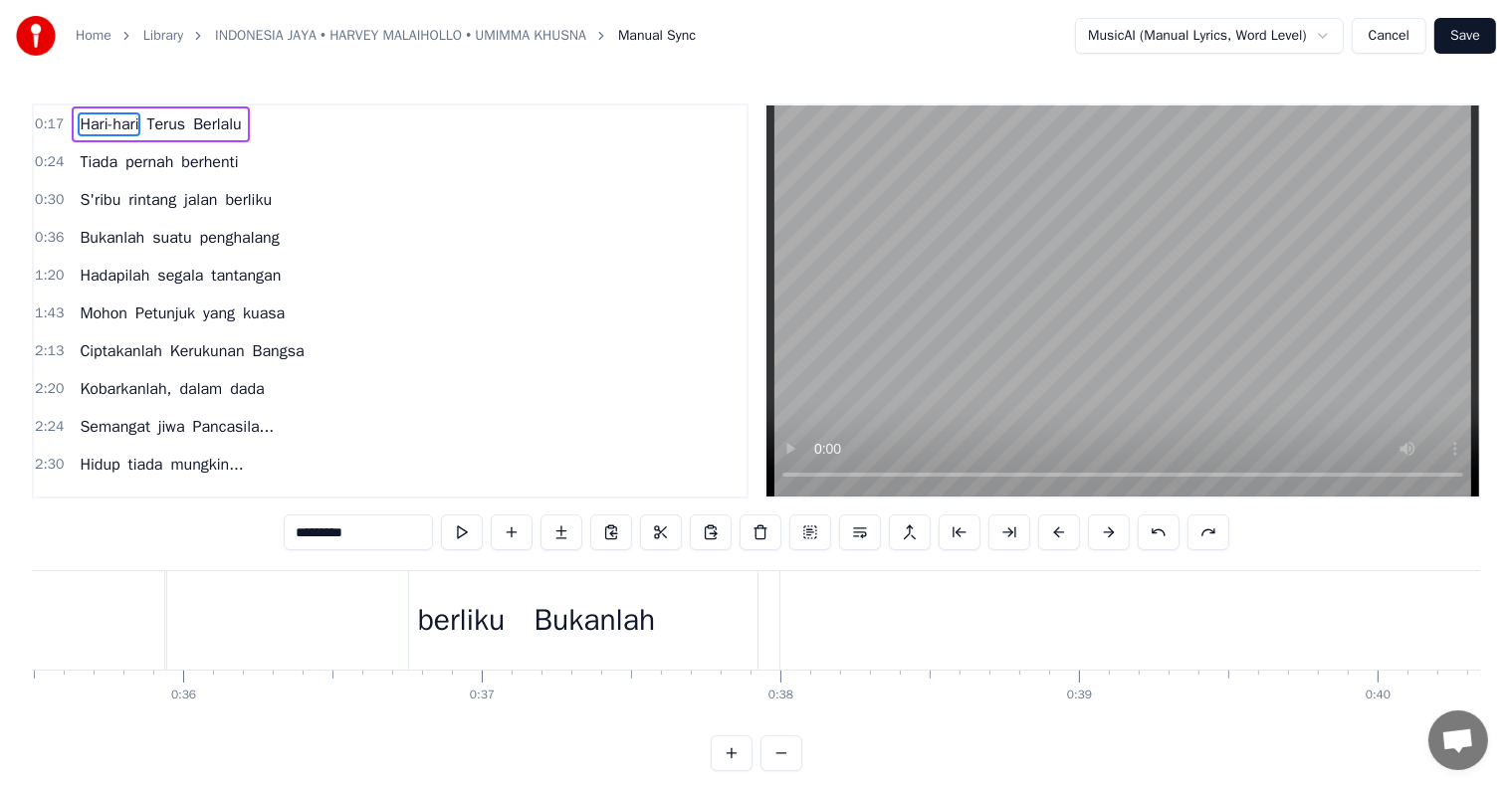 click on "Bukanlah" at bounding box center [594, 620] 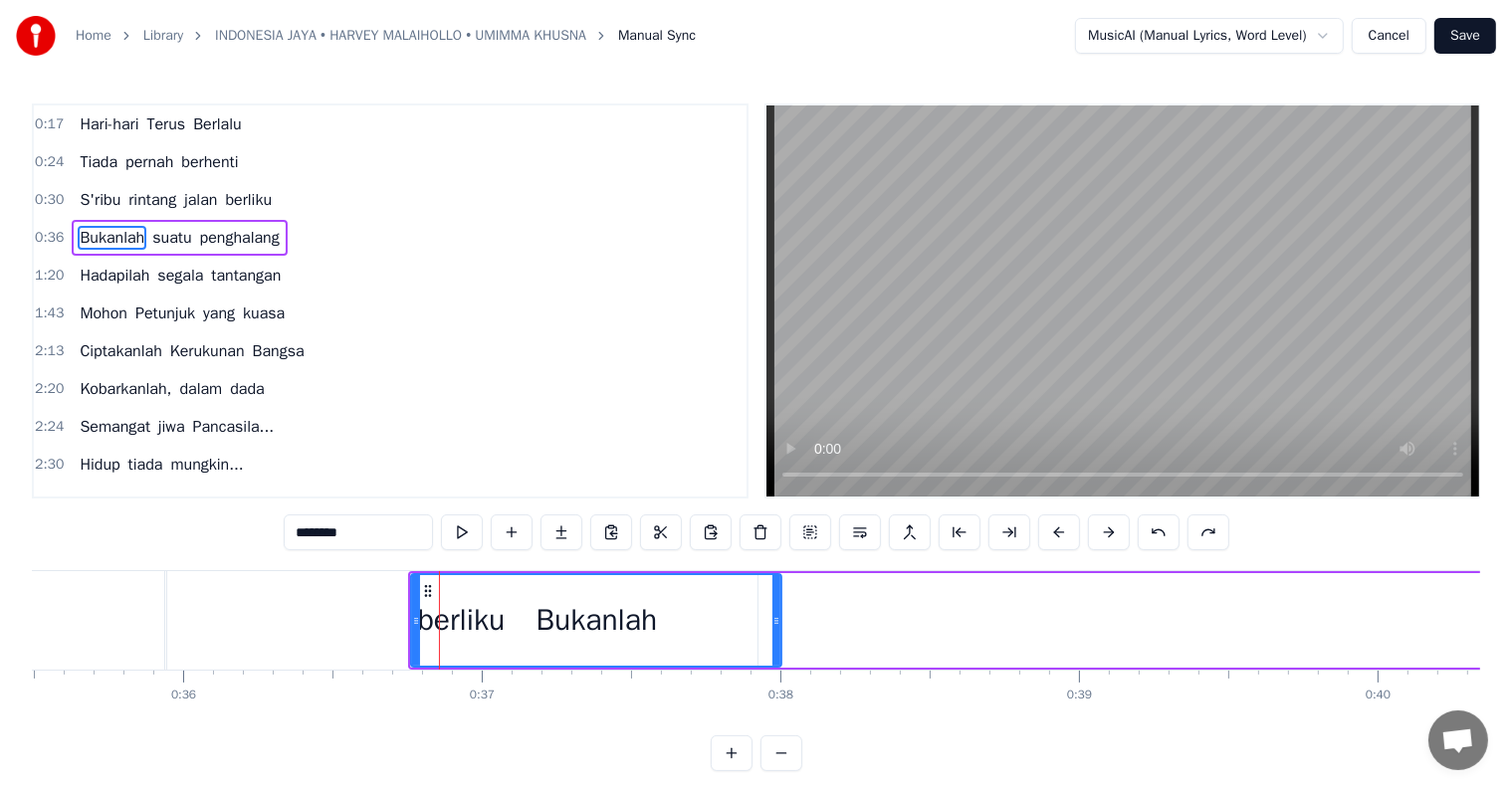 click on "Bukanlah" at bounding box center (597, 620) 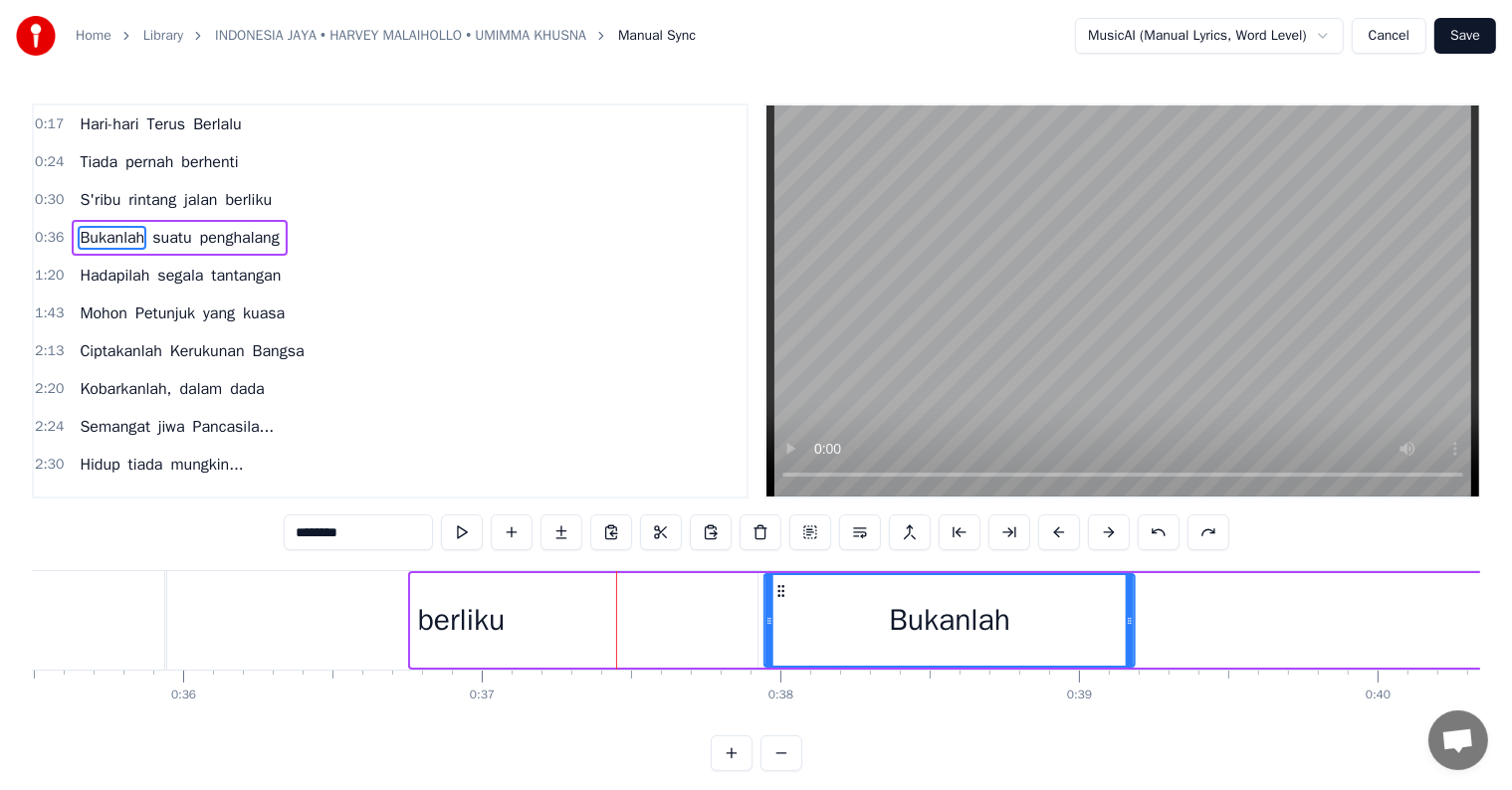 drag, startPoint x: 426, startPoint y: 589, endPoint x: 779, endPoint y: 602, distance: 353.2393 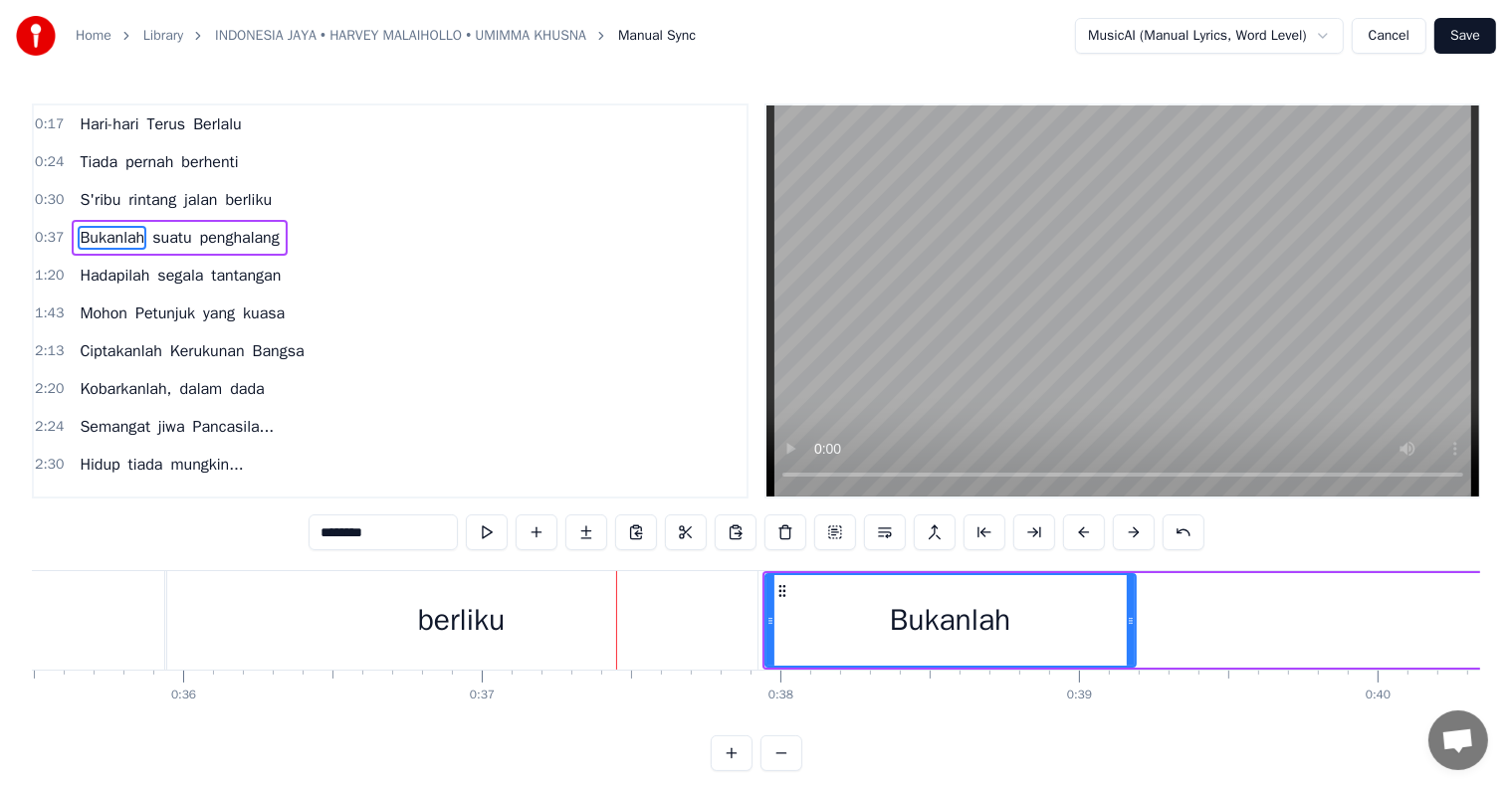 click on "berliku" at bounding box center [461, 620] 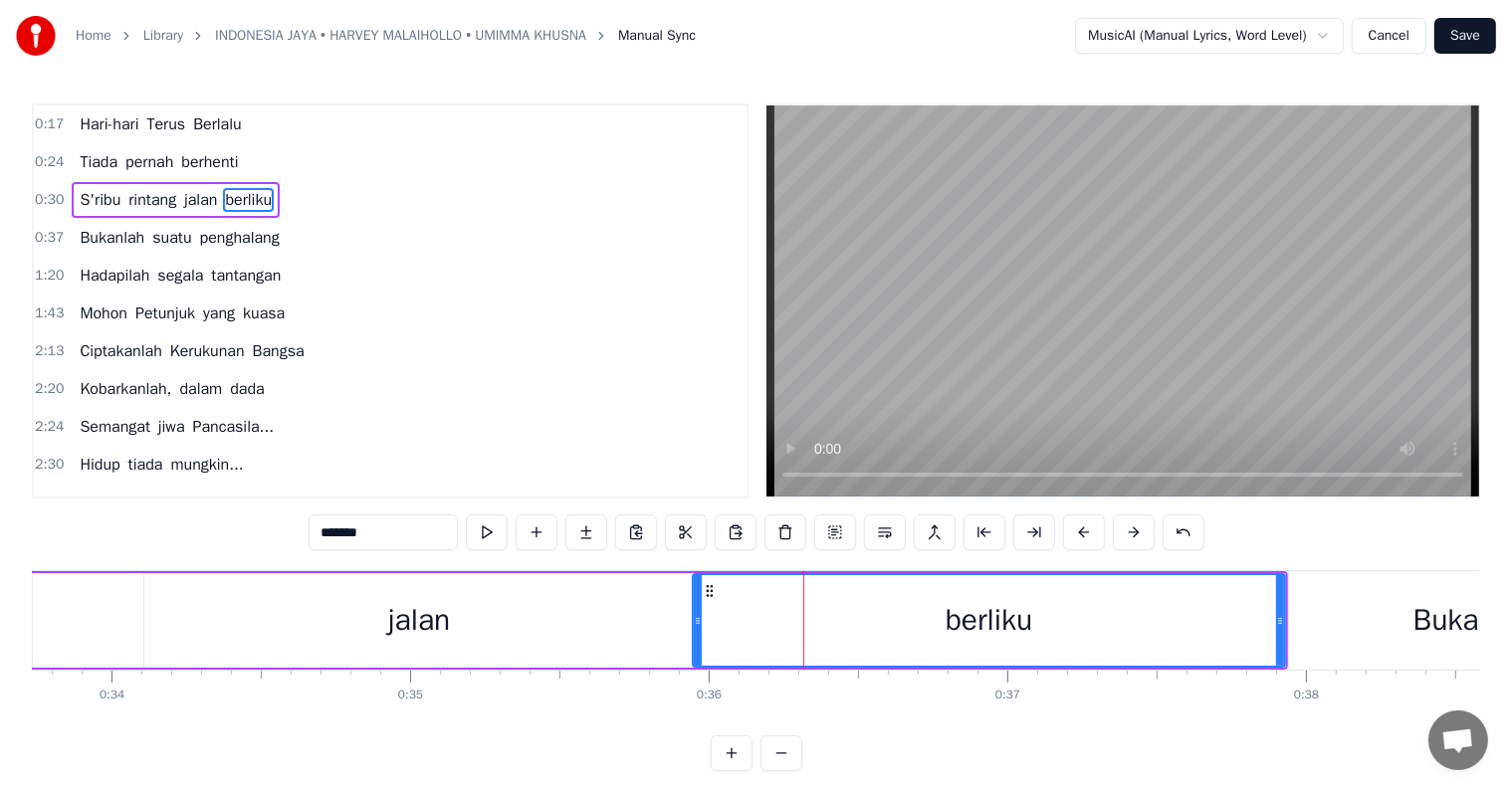 scroll, scrollTop: 0, scrollLeft: 10022, axis: horizontal 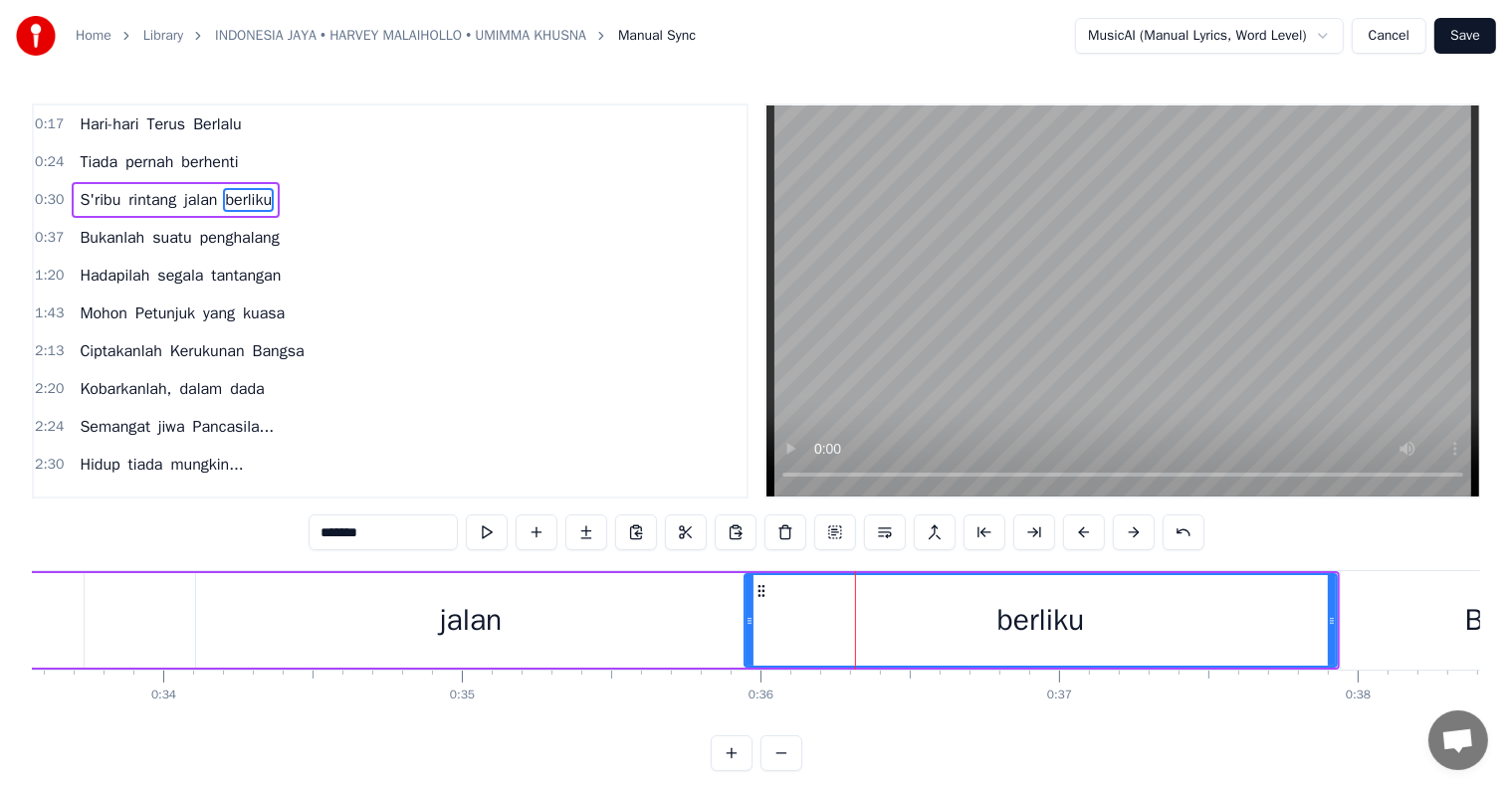 click on "jalan" at bounding box center [471, 620] 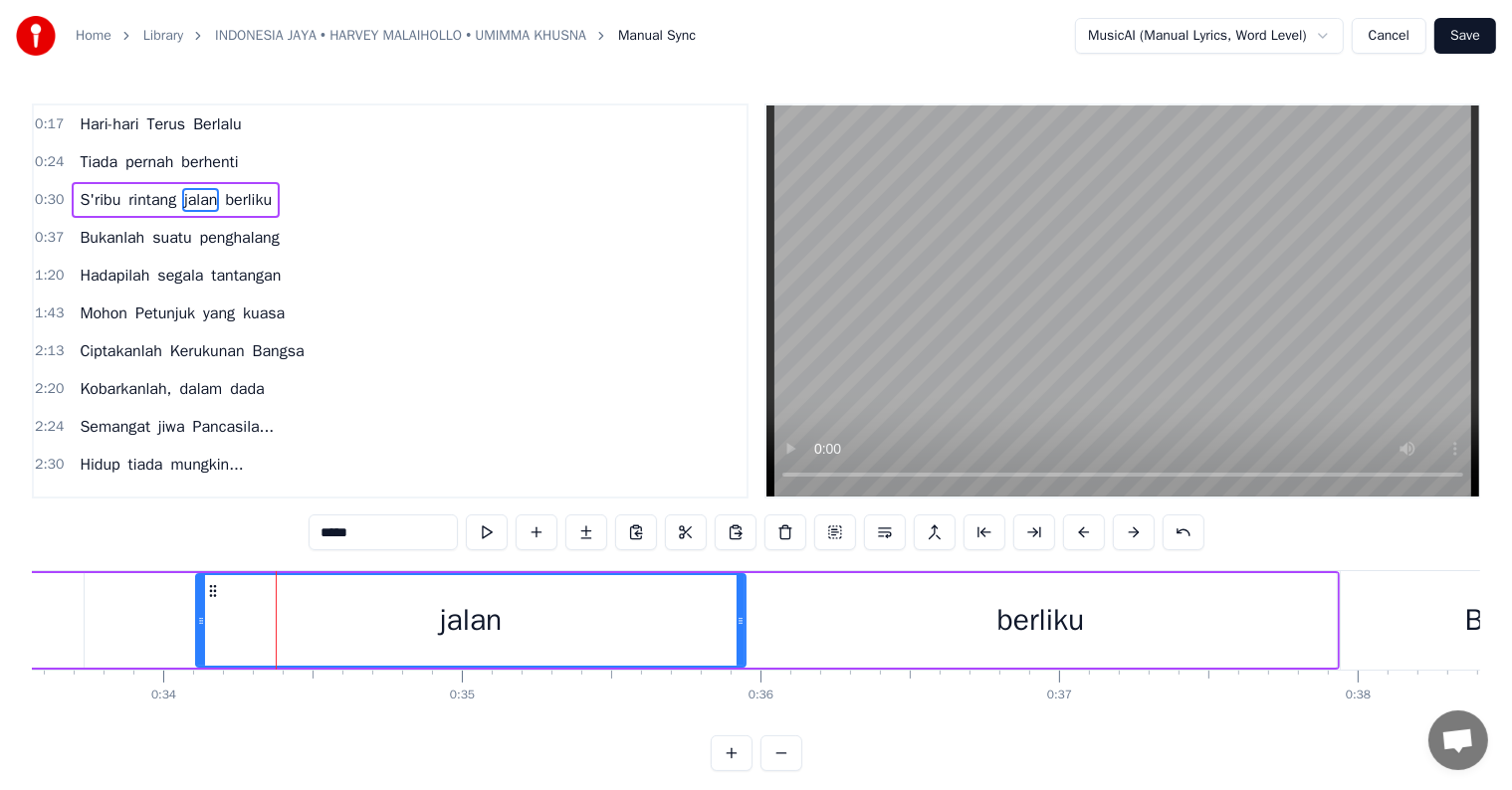 click on "jalan" at bounding box center [471, 620] 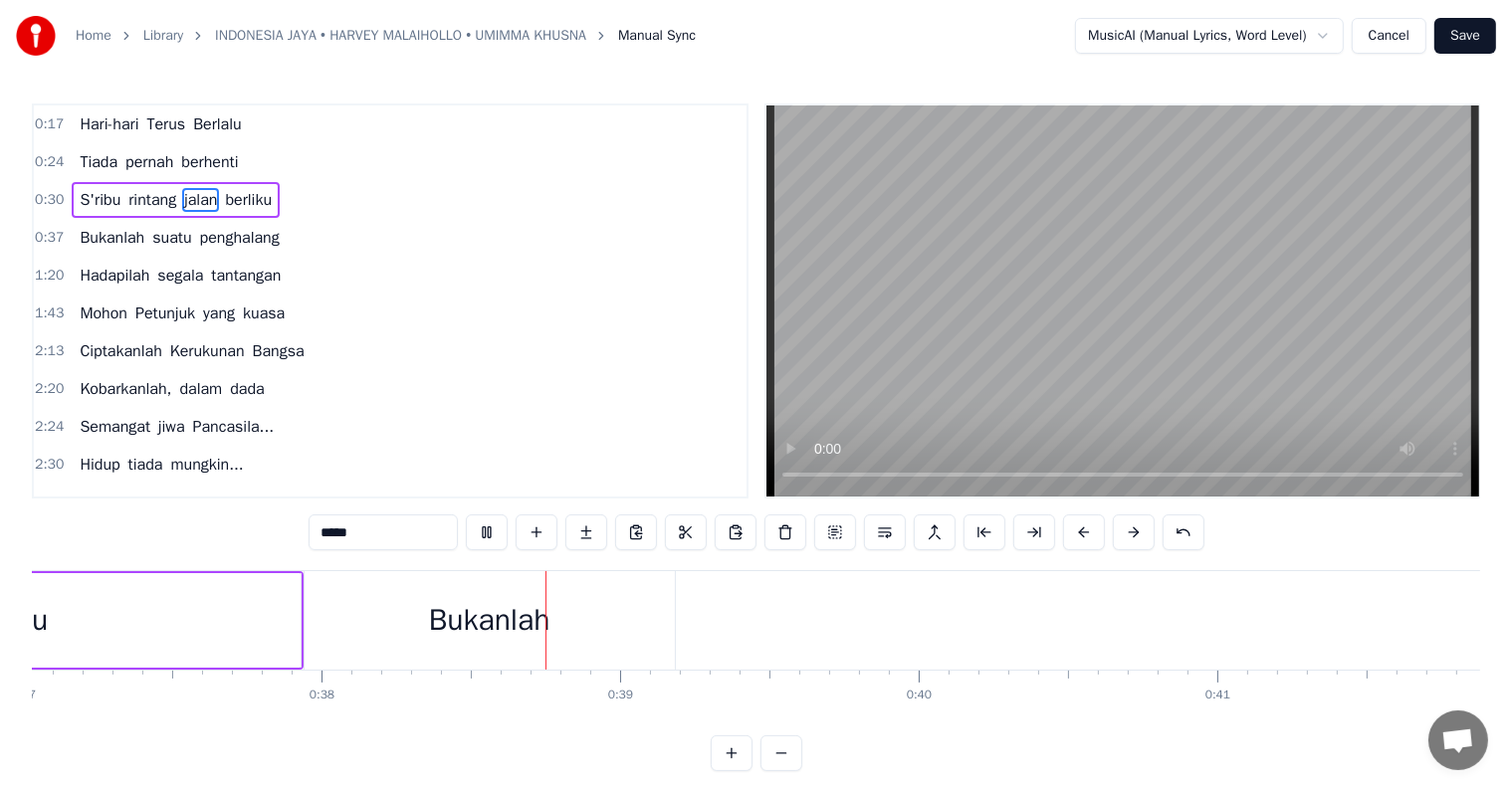 scroll, scrollTop: 0, scrollLeft: 11299, axis: horizontal 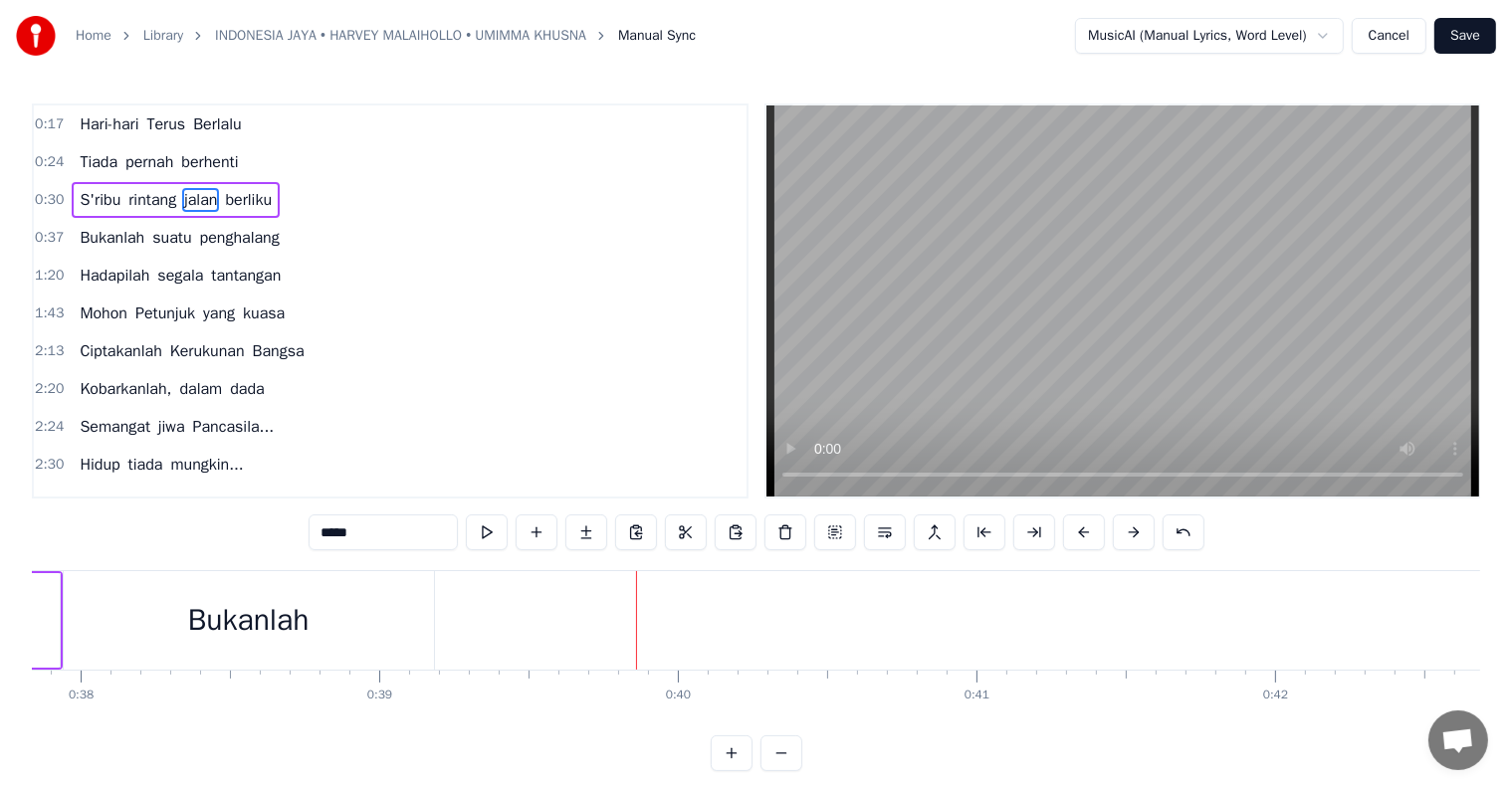 click on "Bukanlah" at bounding box center [249, 620] 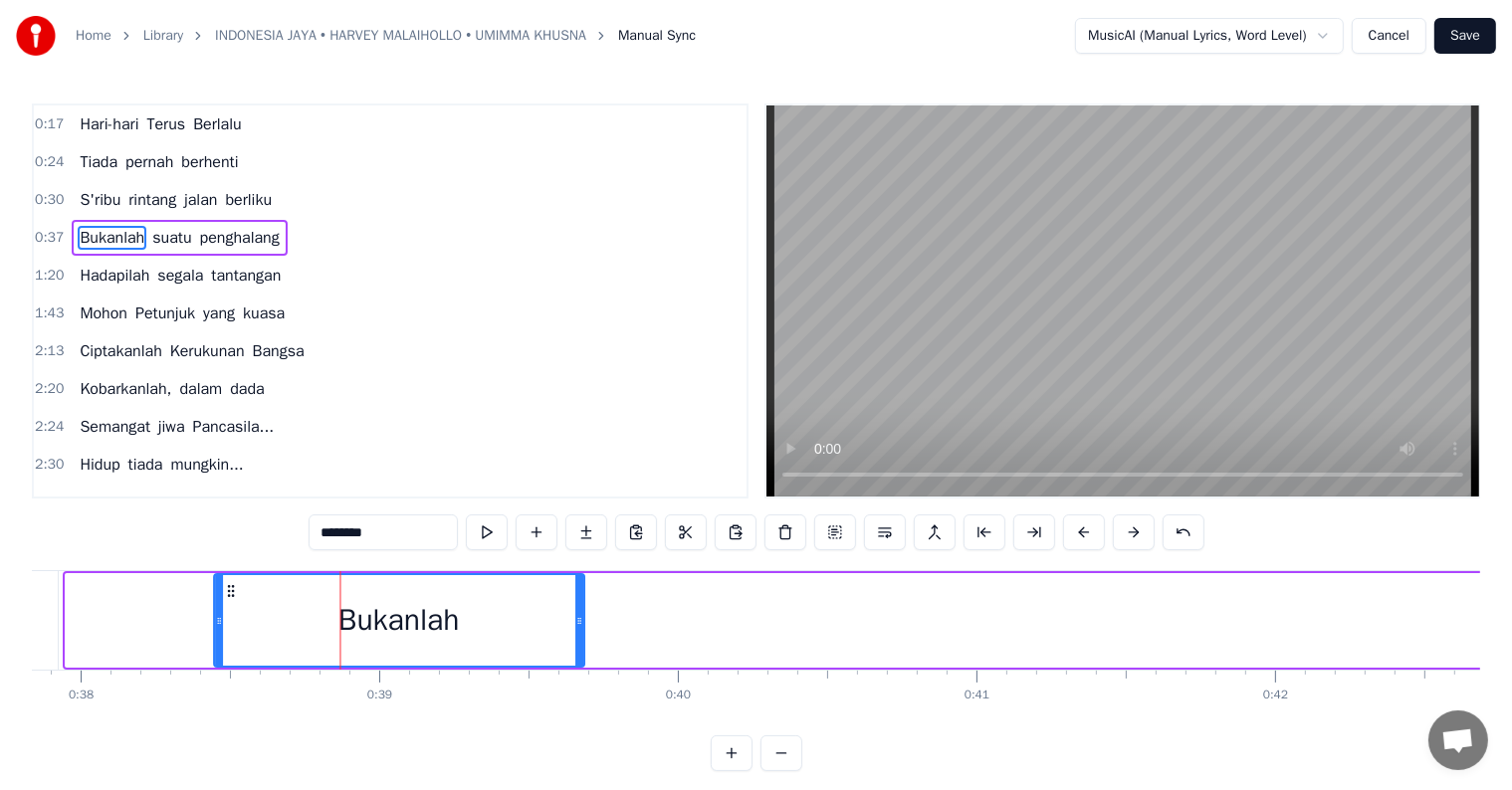 drag, startPoint x: 77, startPoint y: 585, endPoint x: 226, endPoint y: 578, distance: 149.16434 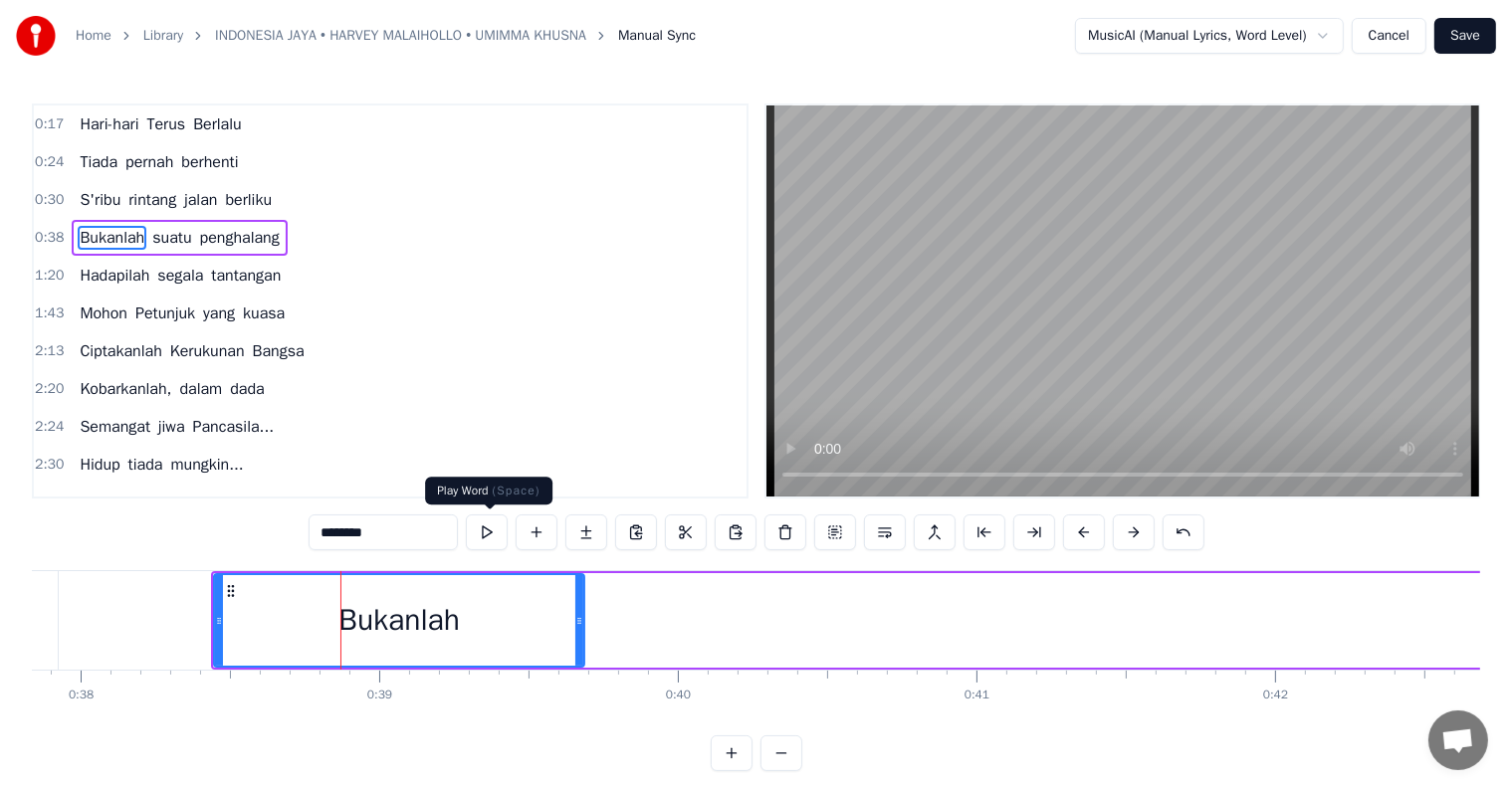 click at bounding box center [487, 532] 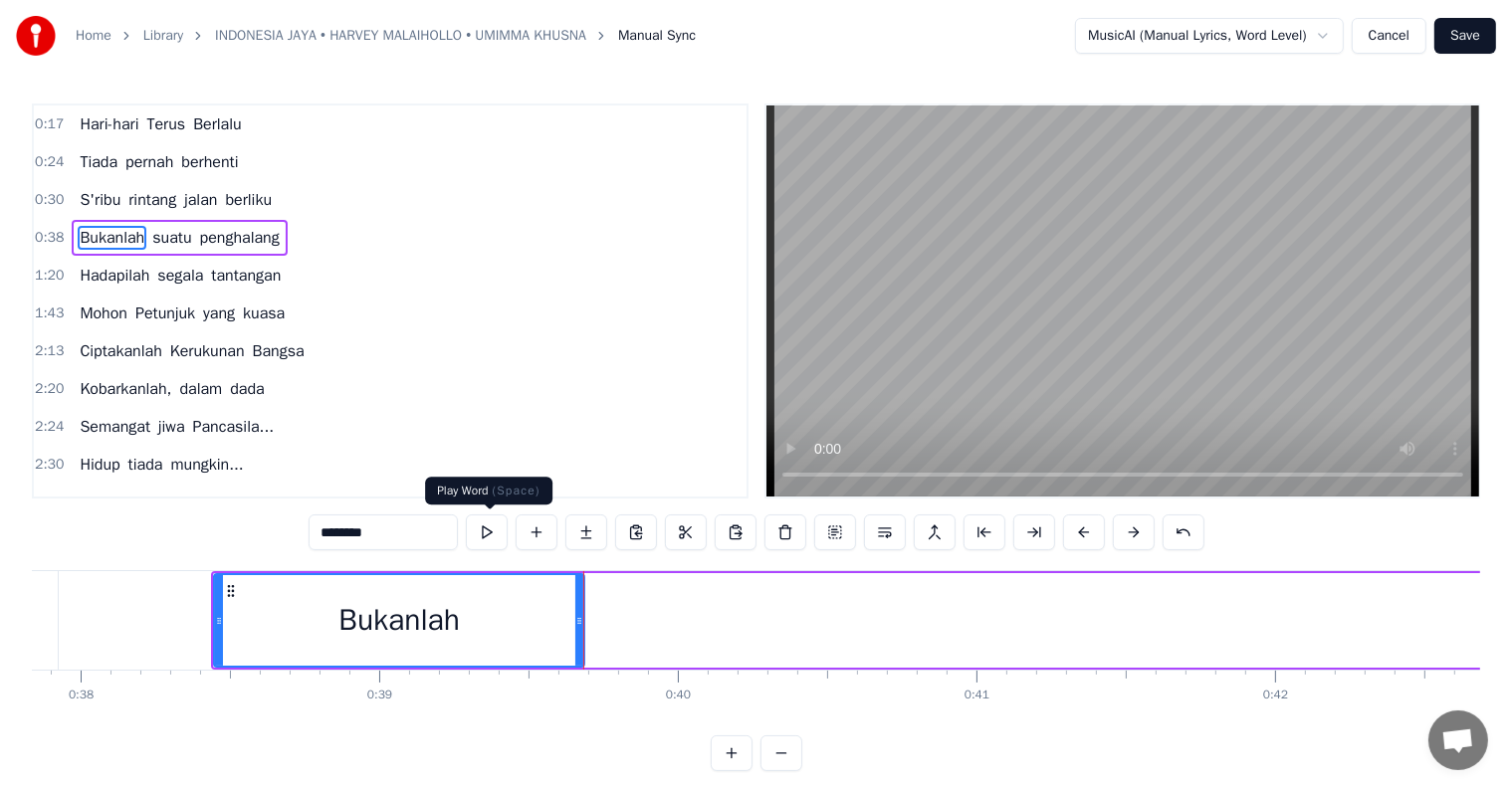click at bounding box center [487, 532] 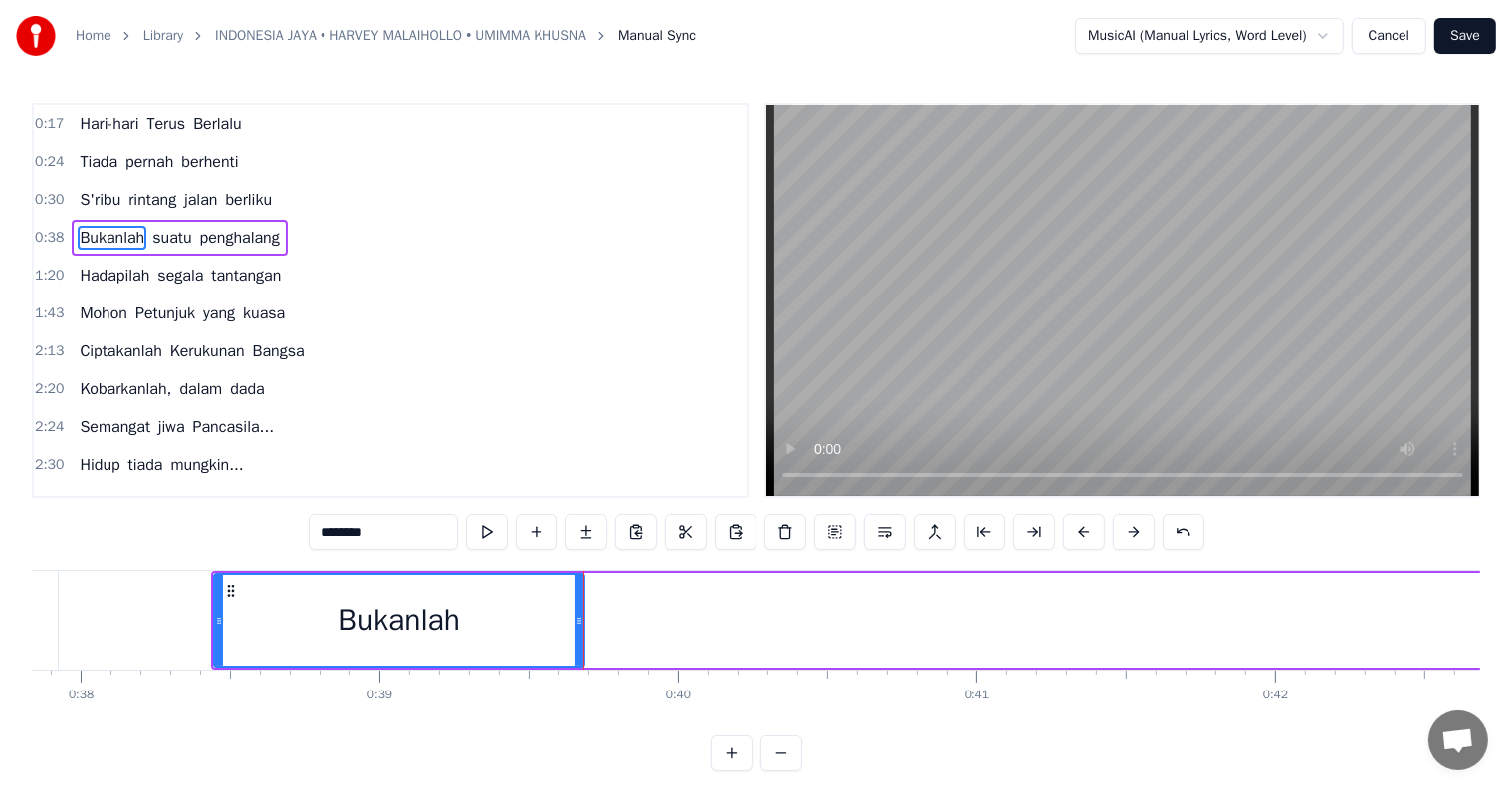 click at bounding box center (487, 532) 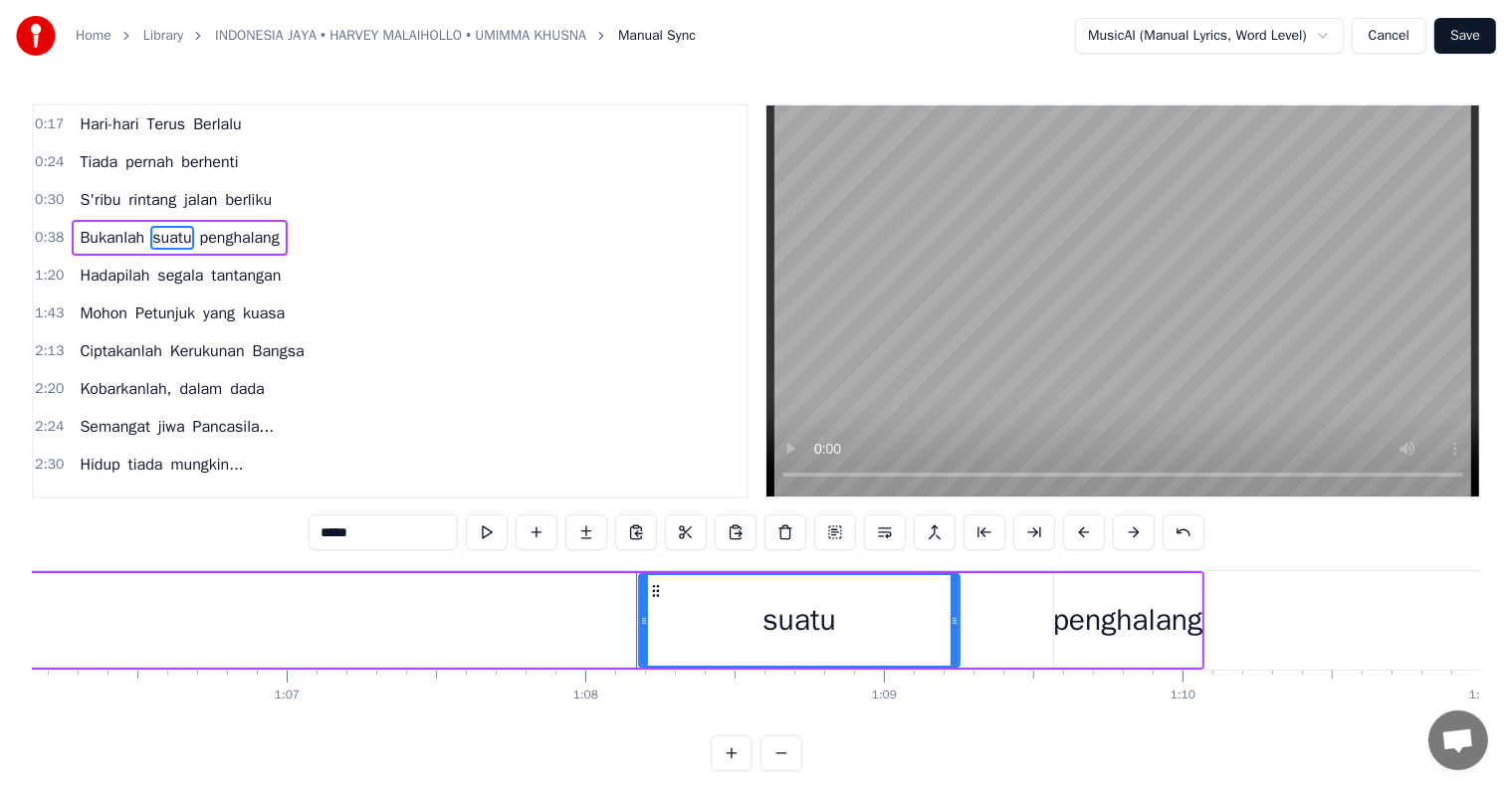 scroll, scrollTop: 0, scrollLeft: 20256, axis: horizontal 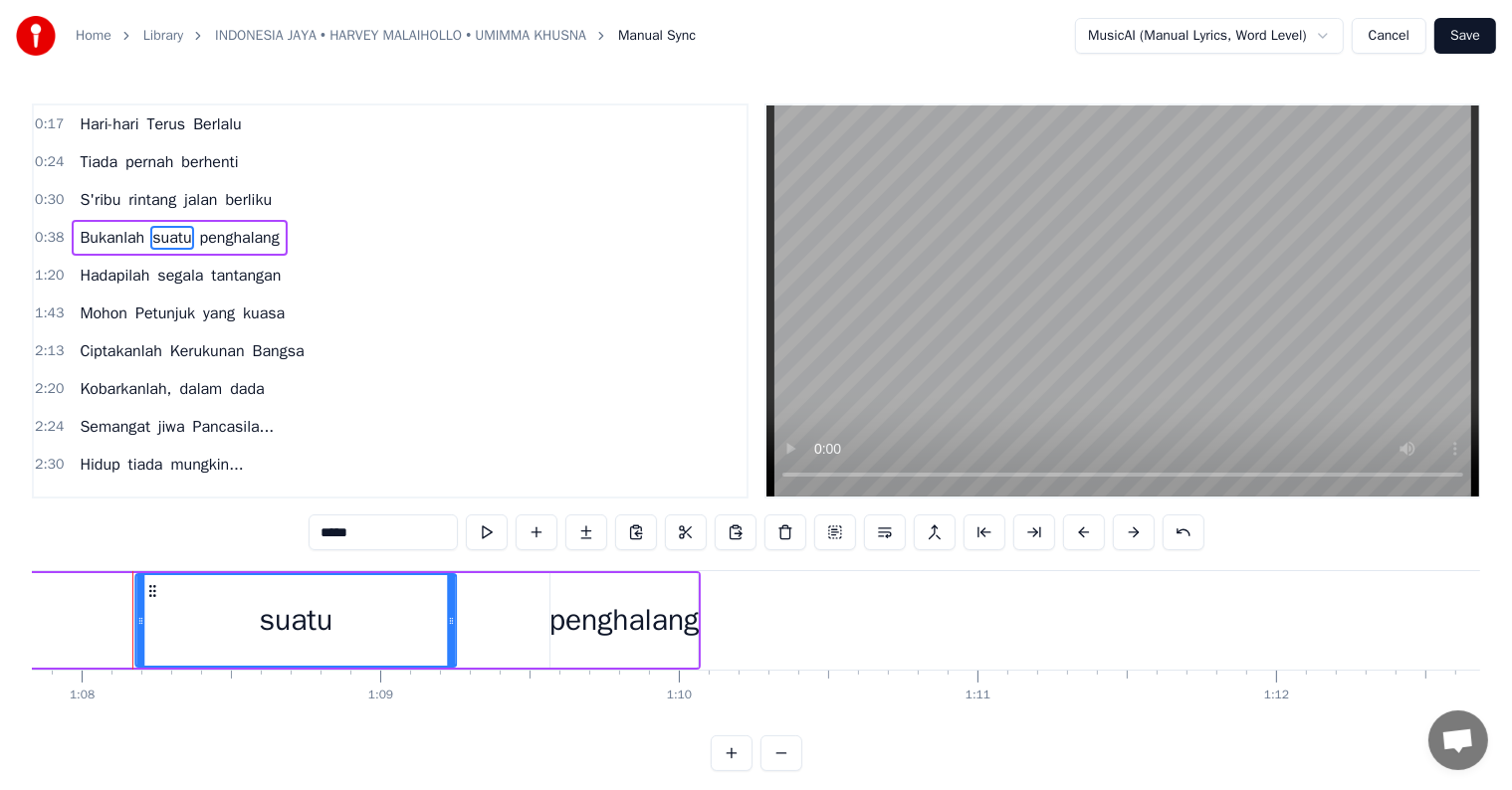click 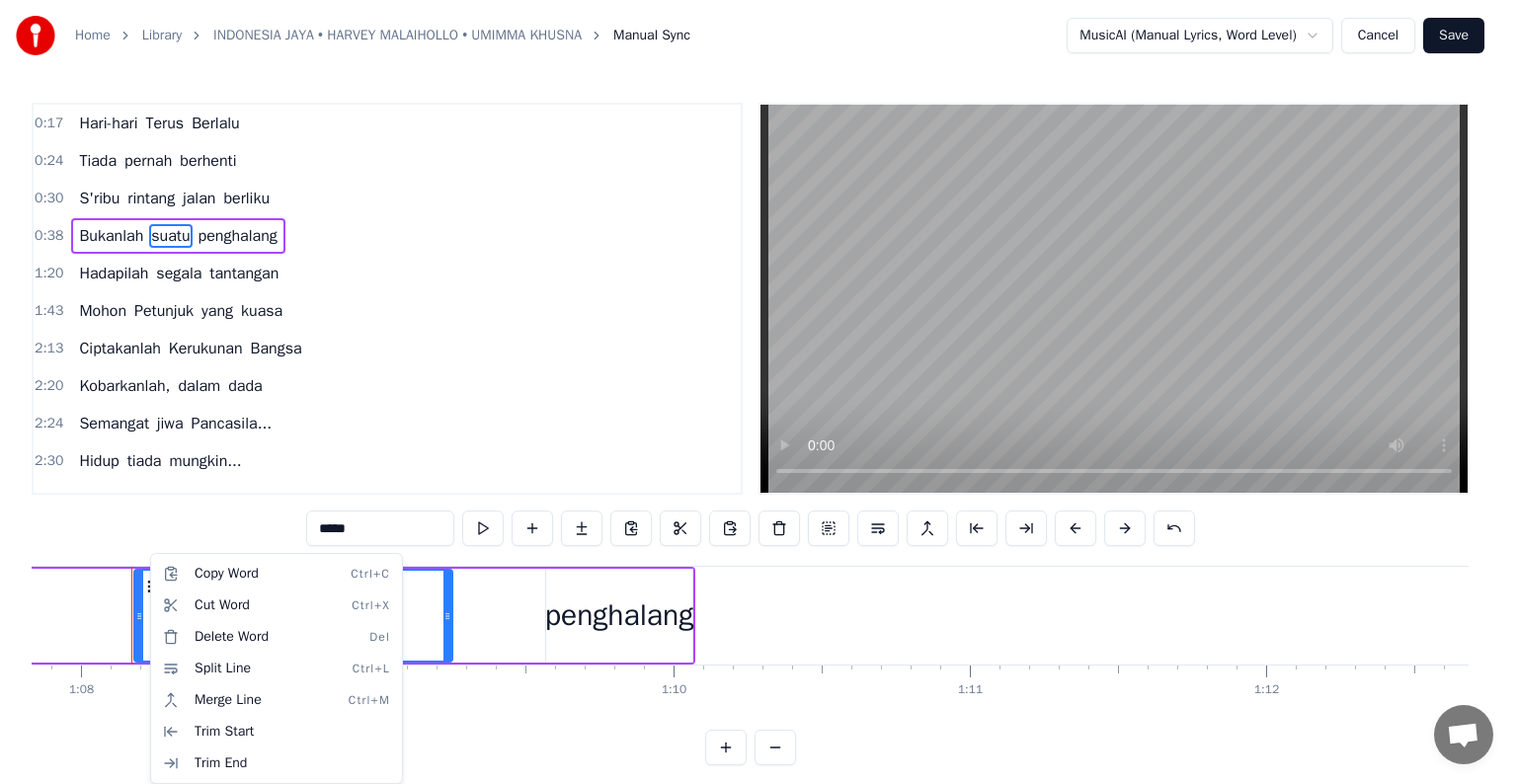 click on "Home Library INDONESIA JAYA • HARVEY MALAIHOLLO • UMIMMA KHUSNA Manual Sync MusicAI (Manual Lyrics, Word Level) Cancel Save 0:17 Hari-hari Terus Berlalu 0:24 Tiada pernah berhenti 0:30 S'ribu rintang jalan berliku 0:38 Bukanlah suatu penghalang 1:20 Hadapilah segala tantangan 1:43 Mohon Petunjuk yang kuasa 2:13 Ciptakanlah Kerukunan Bangsa 2:20 Kobarkanlah, dalam dada 2:24 Semangat jiwa Pancasila... 2:30 Hidup tiada mungkin... 2:34 Tanpa perjuangan, 2:44 Tanpa pengorbanan, 2:51 Mulia adanya 3:02 Berpegangan tangan... 3:08 Dalam satu cita... 3:22 Demi masa depan... 3:40 Indonesia Jaya ***** Hari-hari Terus Berlalu Tiada pernah berhenti S'ribu rintang jalan berliku Bukanlah suatu penghalang Hadapilah segala tantangan Mohon Petunjuk yang kuasa Ciptakanlah Kerukunan Bangsa Kobarkanlah, dalam dada Semangat jiwa Pancasila... Hidup tiada mungkin... Tanpa perjuangan, Tanpa pengorbanan, Mulia adanya Berpegangan tangan... Dalam satu cita... Demi masa depan... Indonesia Jaya 0 0:01 0:02 0:03 0:04 0:05 0:06 0:07 0:08" at bounding box center (758, 398) 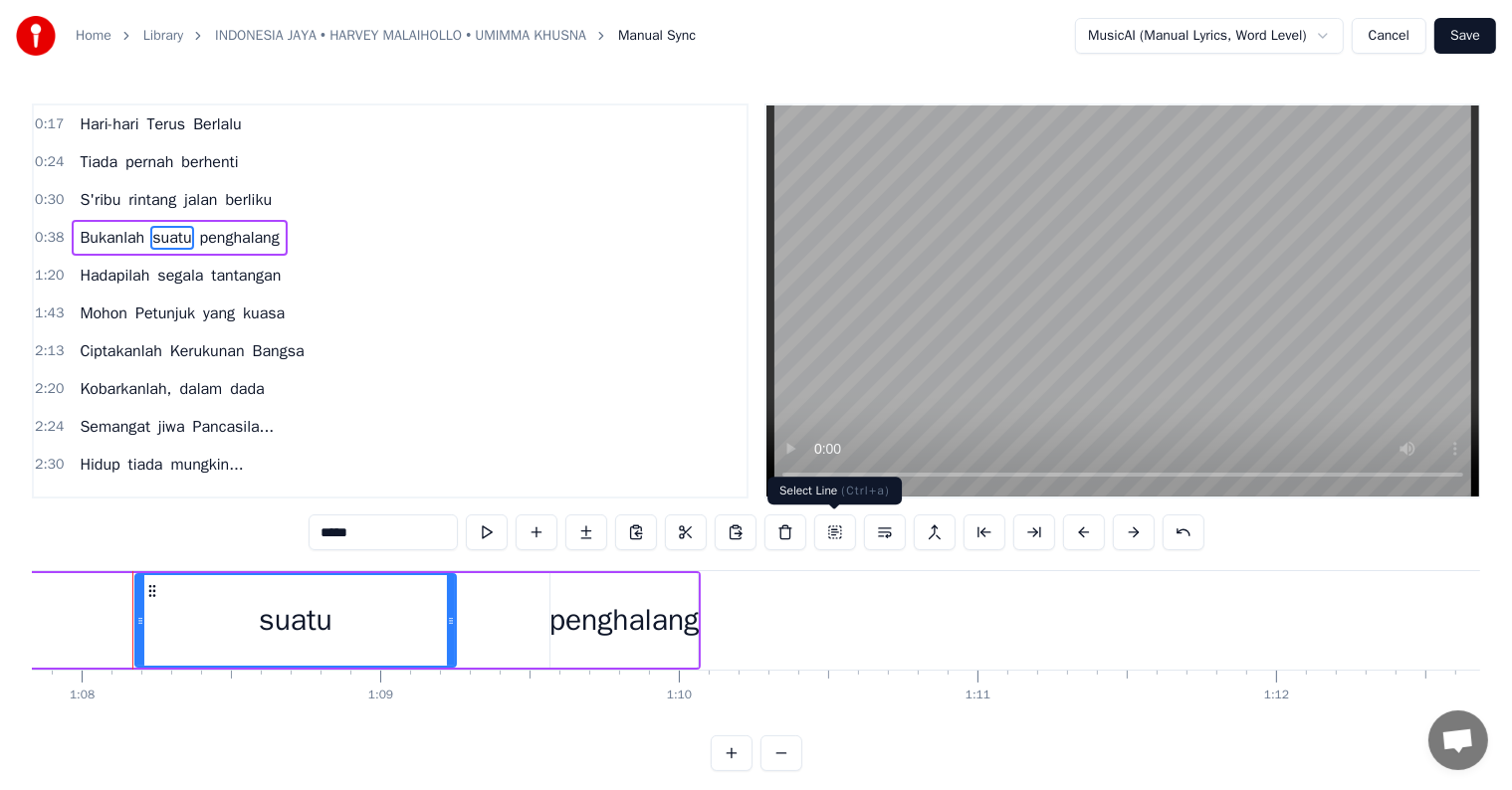 click at bounding box center (835, 532) 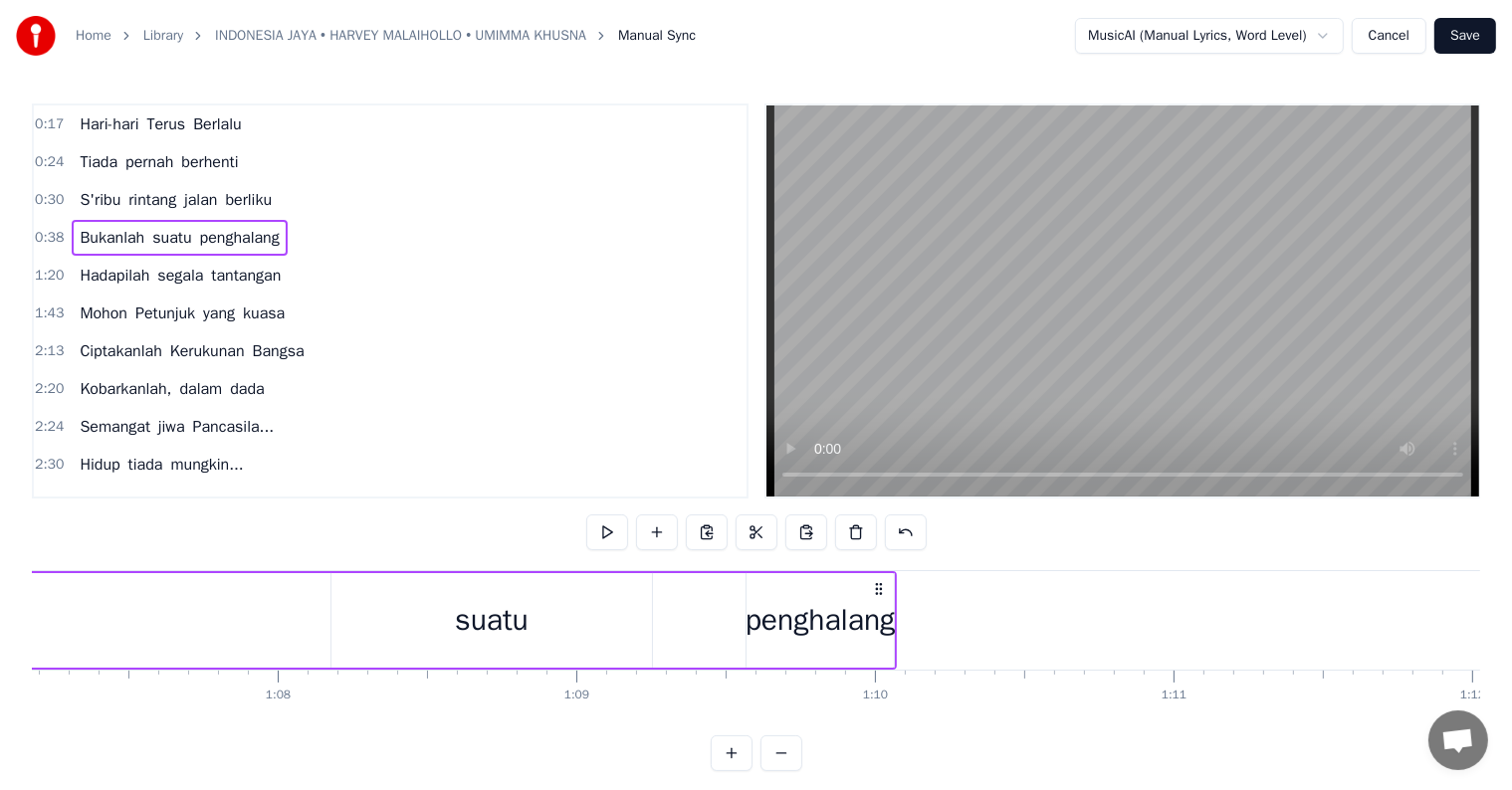 scroll, scrollTop: 0, scrollLeft: 20062, axis: horizontal 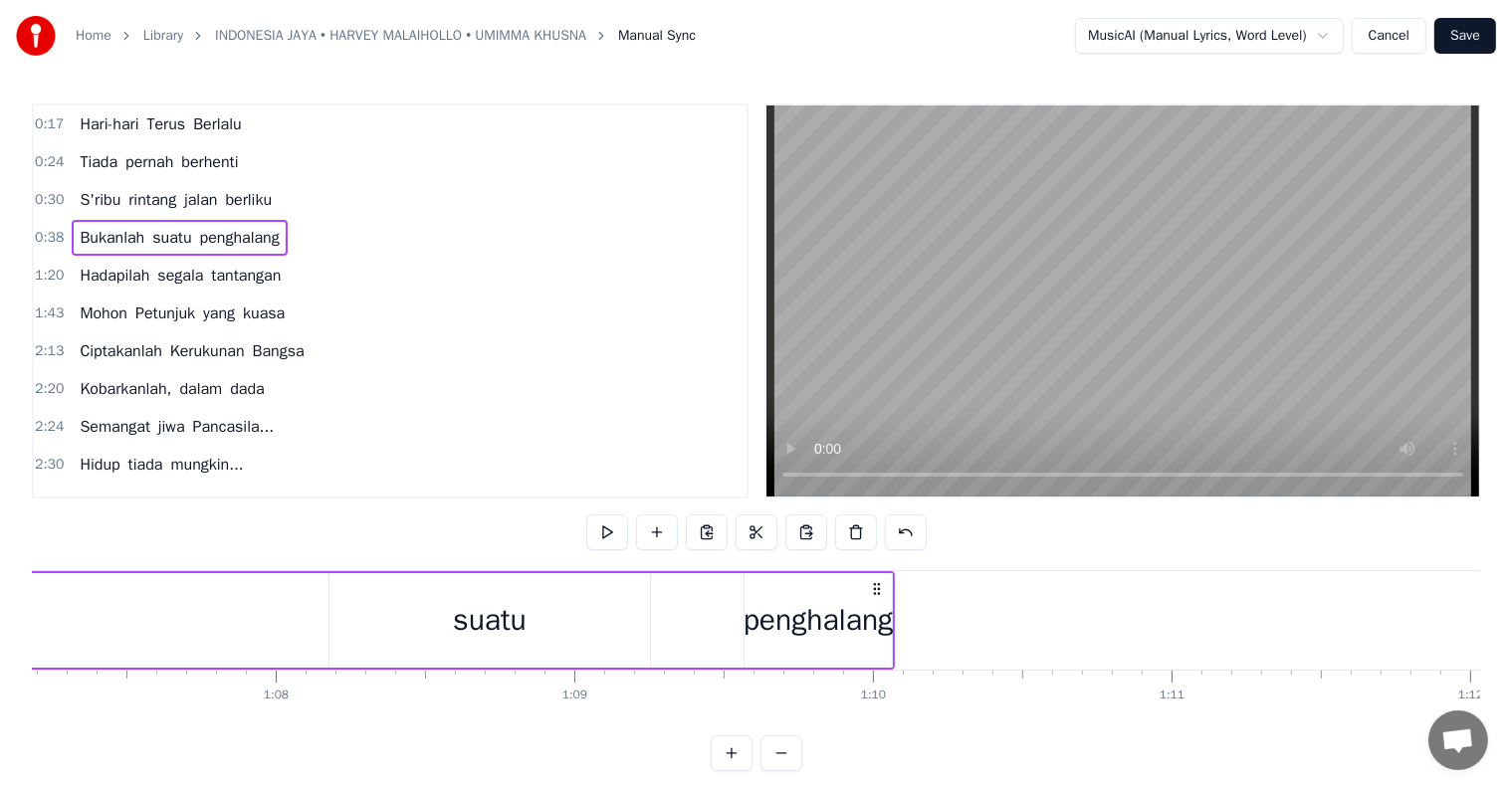 click on "suatu" at bounding box center (490, 620) 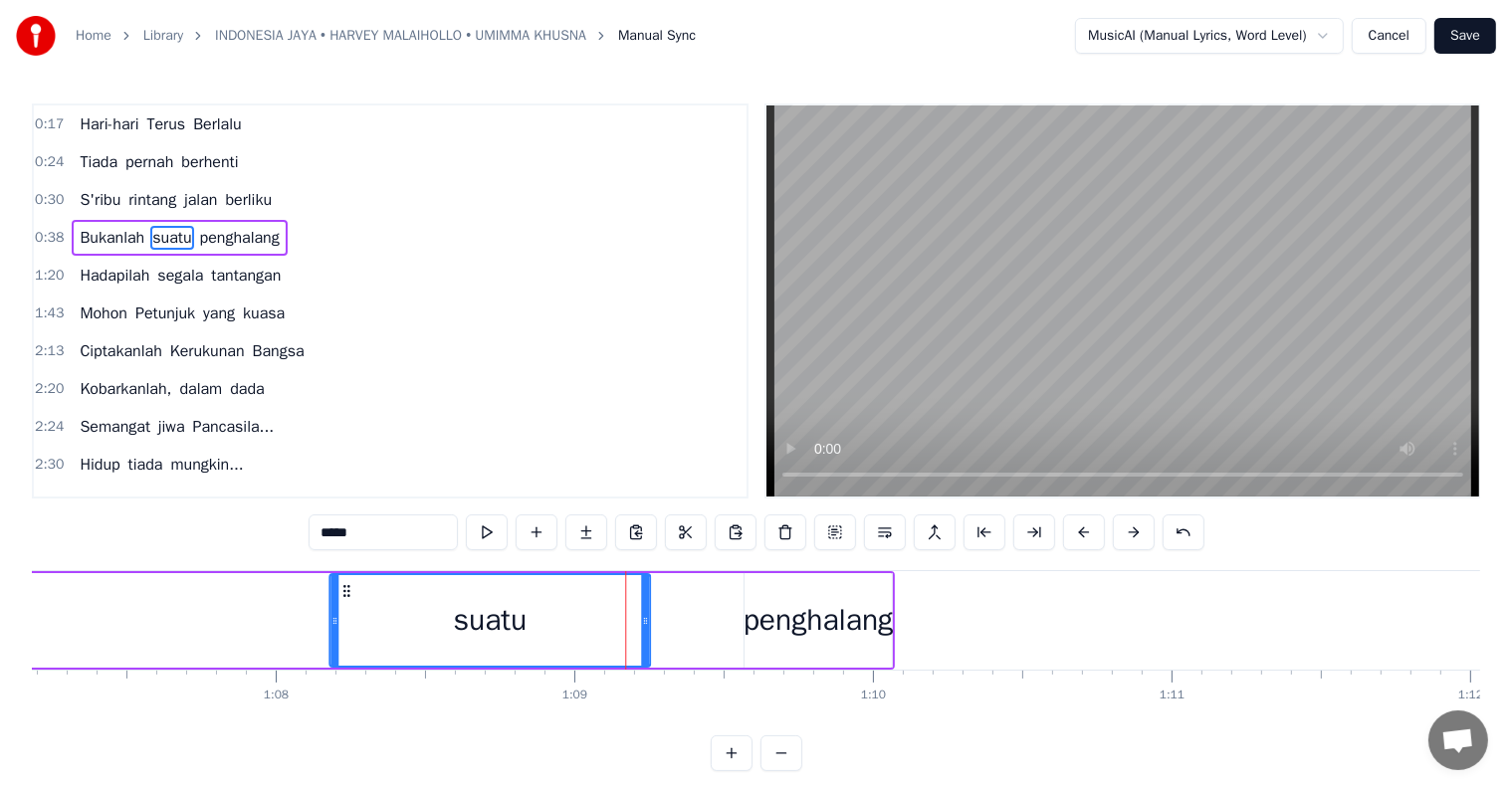 click 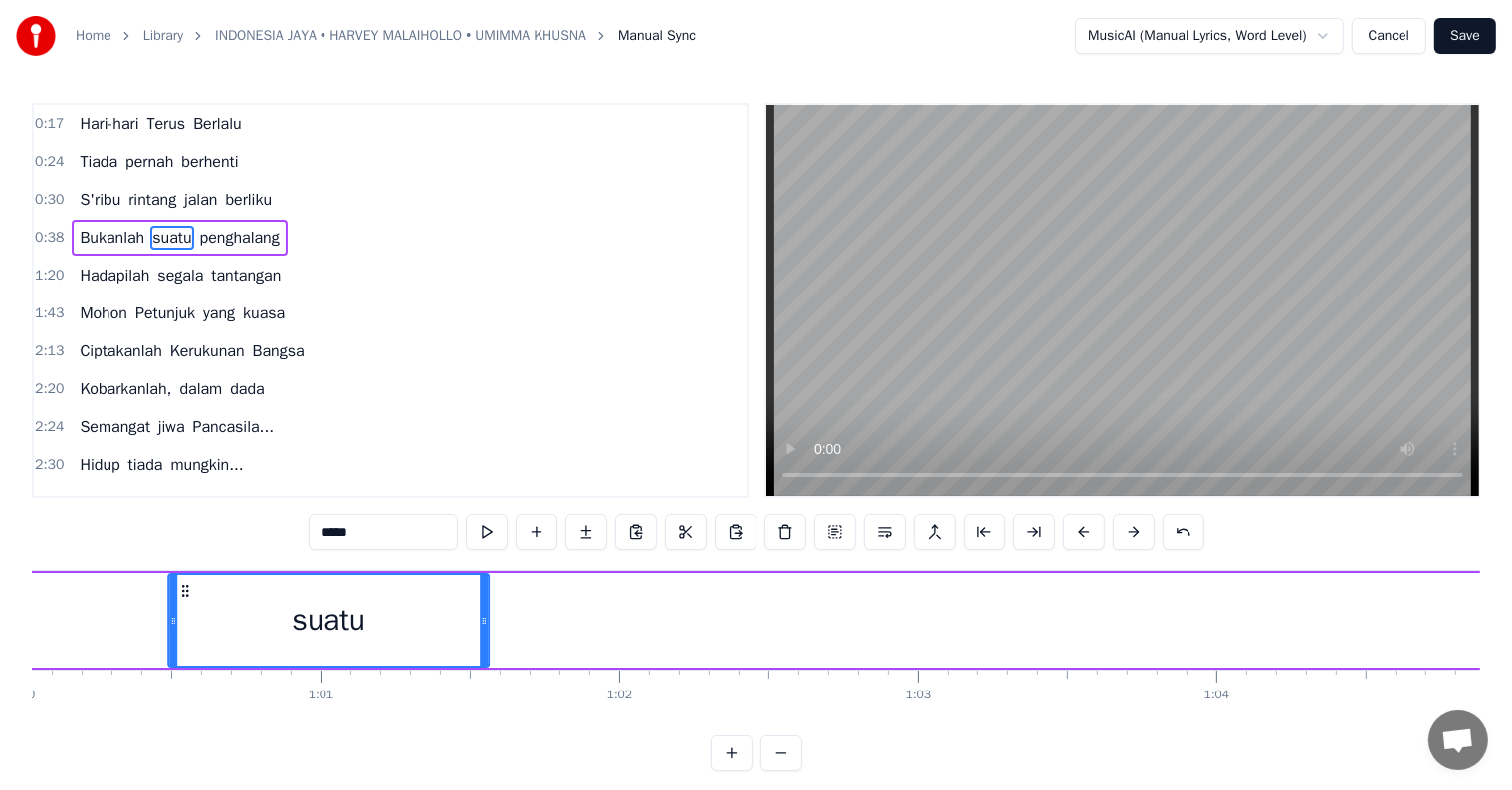 scroll, scrollTop: 0, scrollLeft: 17914, axis: horizontal 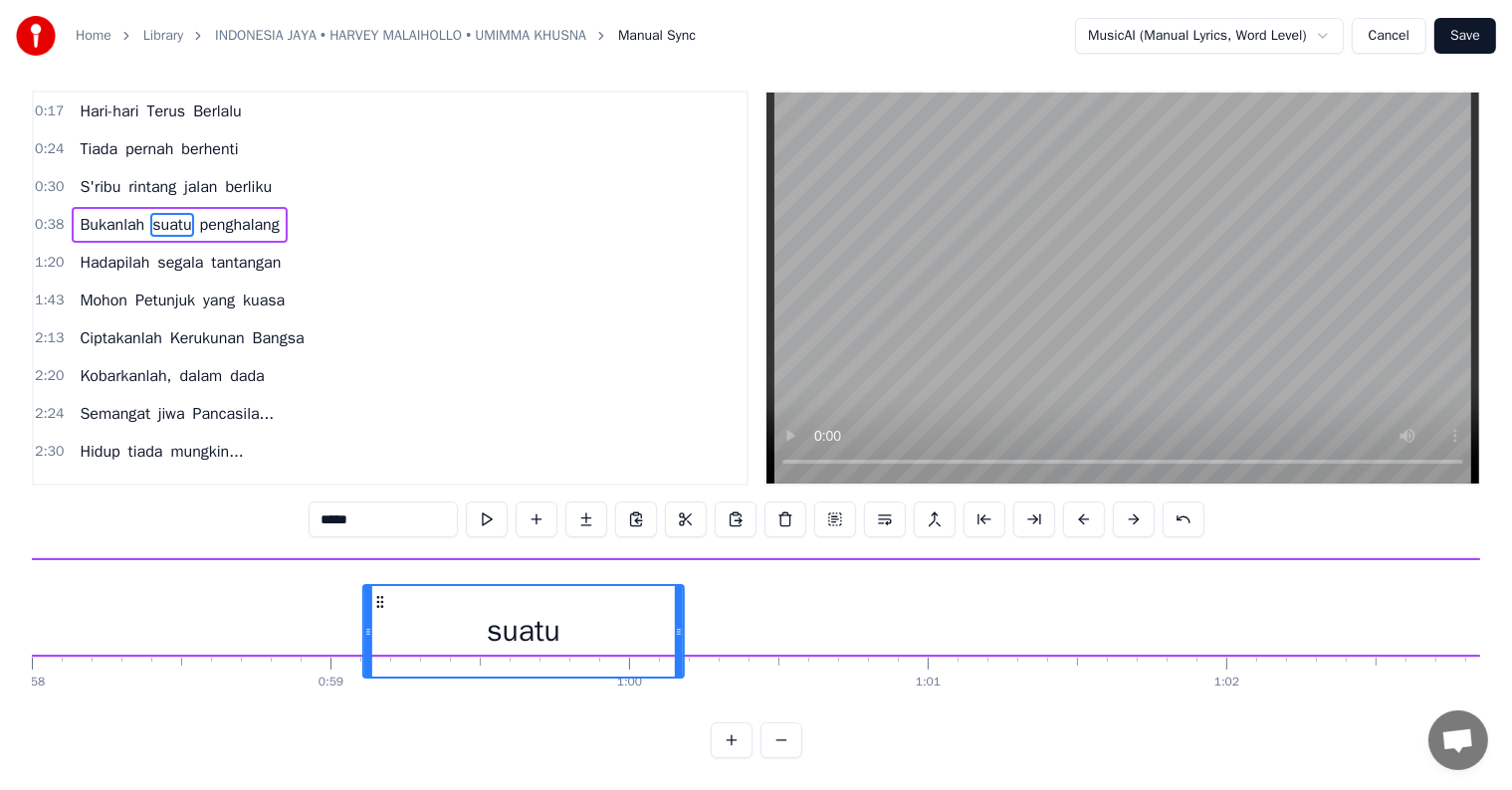 drag, startPoint x: 346, startPoint y: 585, endPoint x: 381, endPoint y: 525, distance: 69.46222 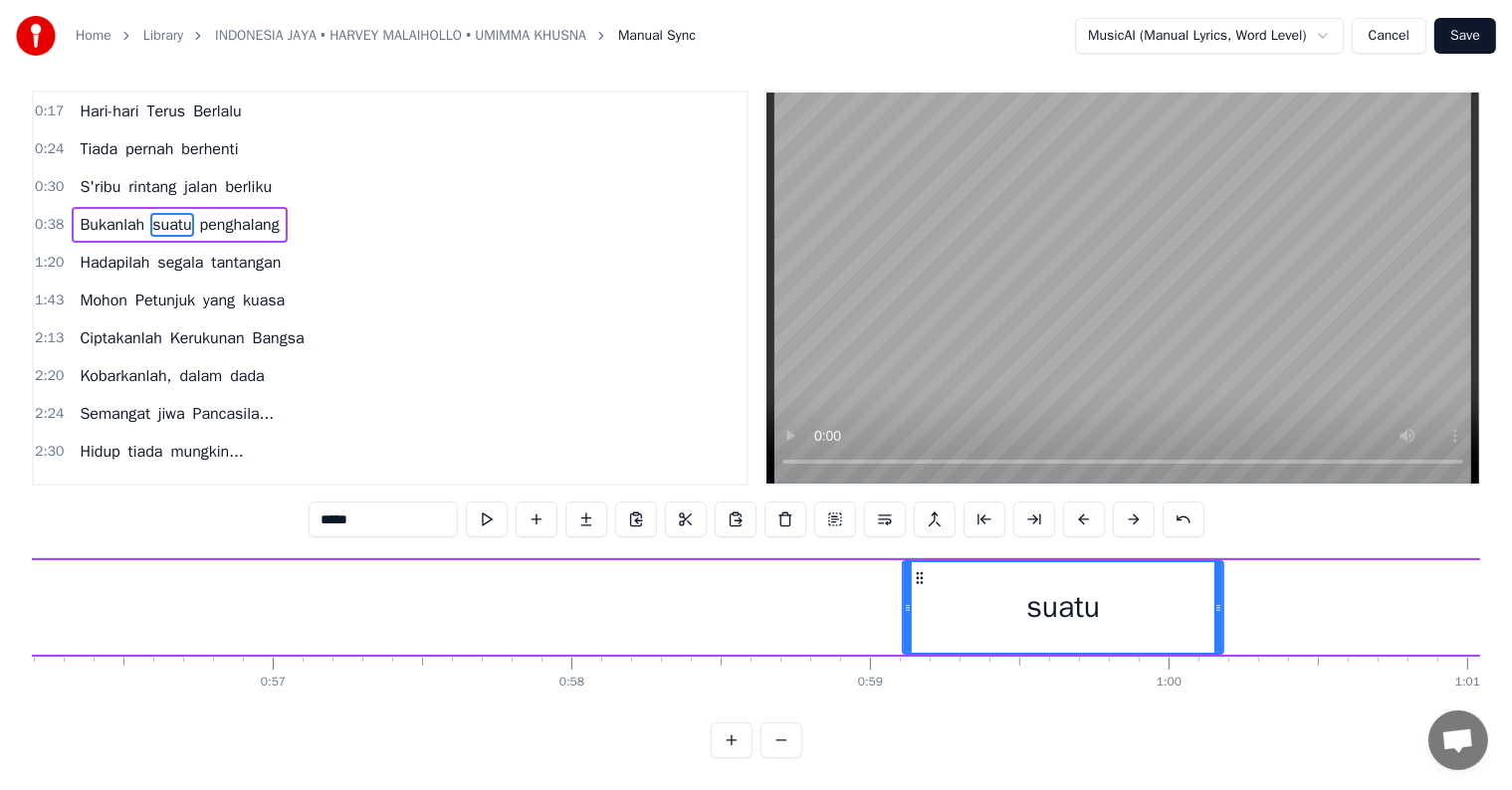 scroll, scrollTop: 0, scrollLeft: 16781, axis: horizontal 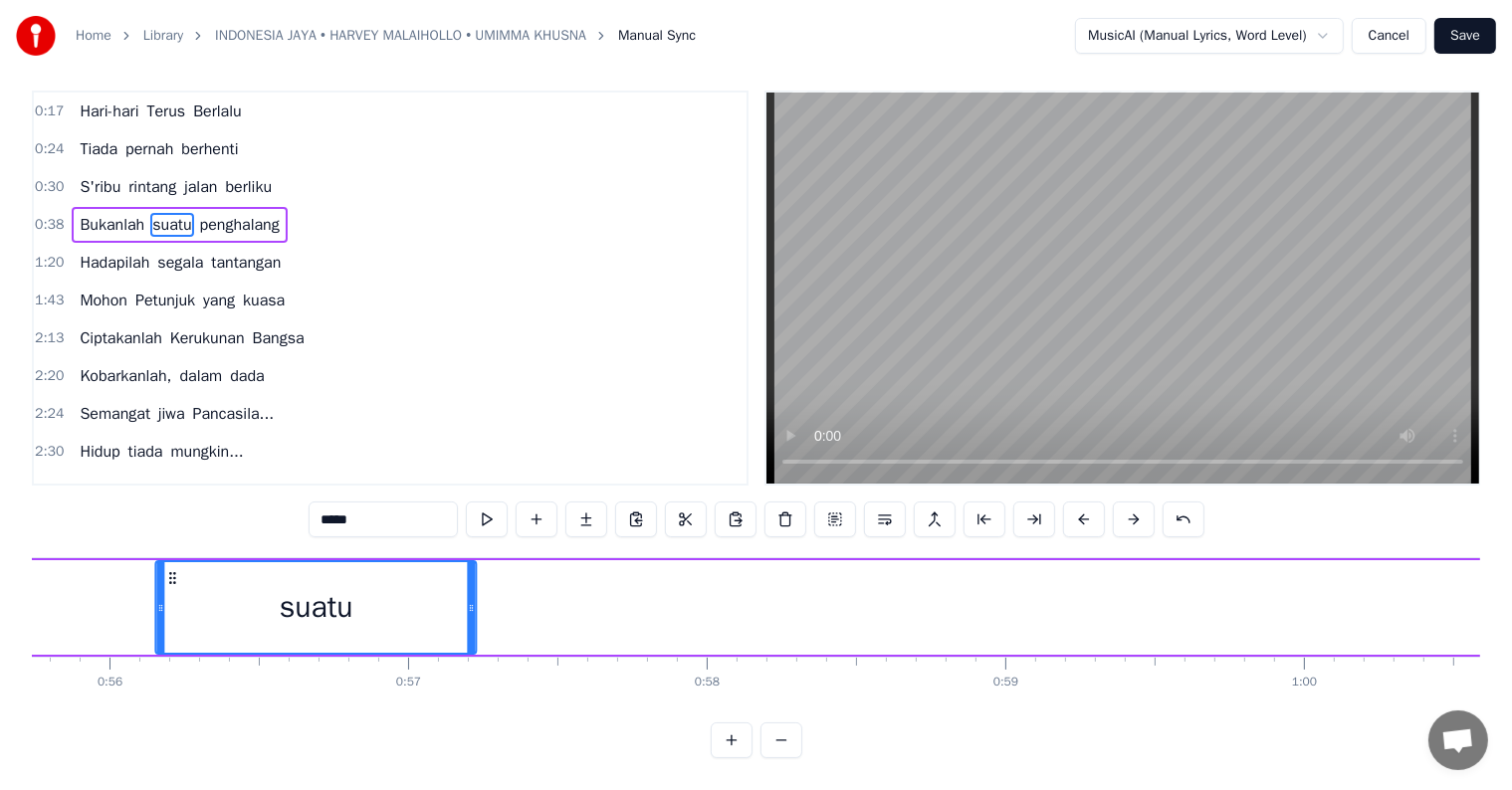 drag, startPoint x: 914, startPoint y: 567, endPoint x: 162, endPoint y: 573, distance: 752.02394 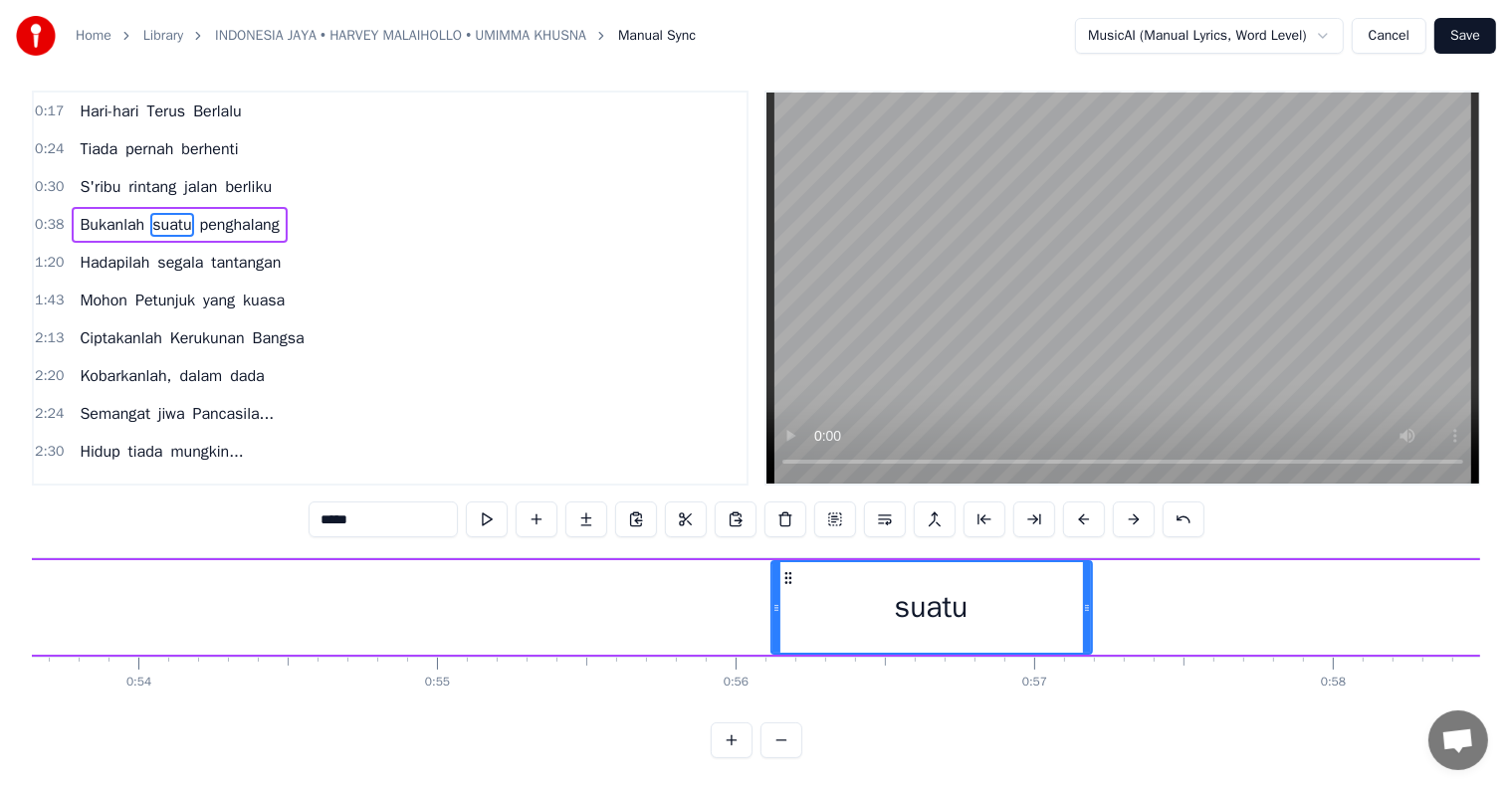 scroll, scrollTop: 0, scrollLeft: 16018, axis: horizontal 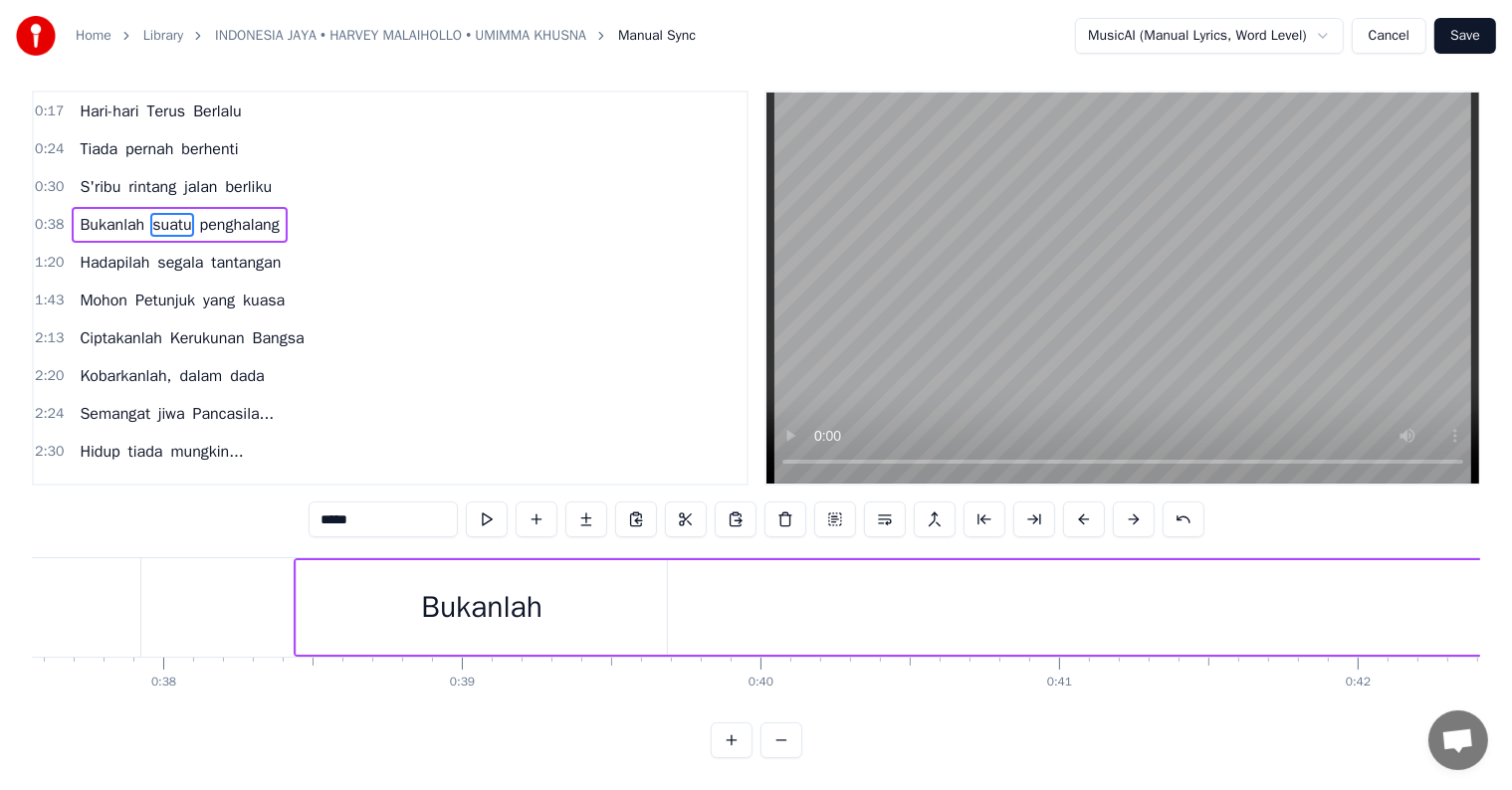 drag, startPoint x: 788, startPoint y: 568, endPoint x: 833, endPoint y: 585, distance: 48.104054 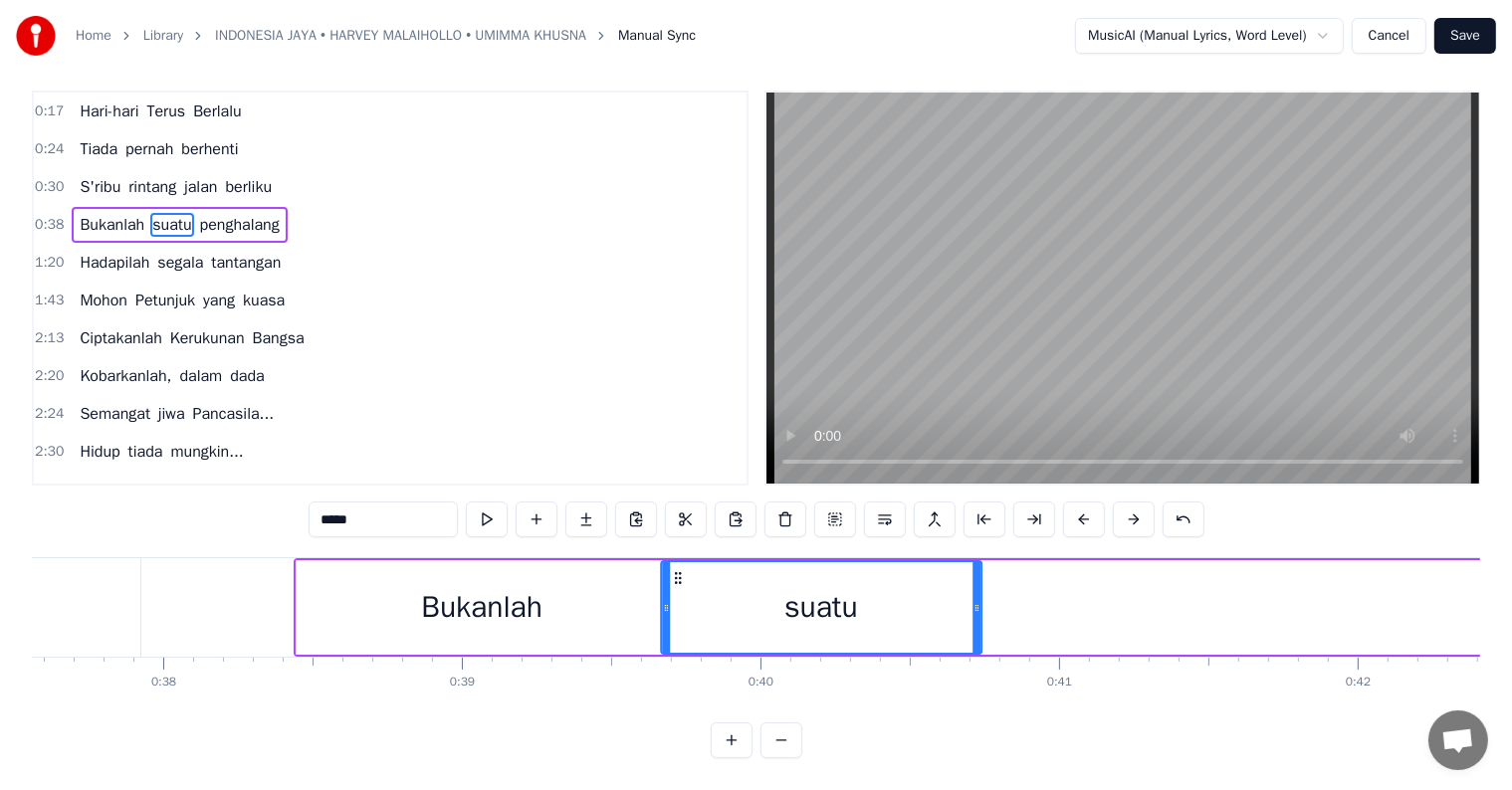 drag, startPoint x: 314, startPoint y: 565, endPoint x: 673, endPoint y: 572, distance: 359.06824 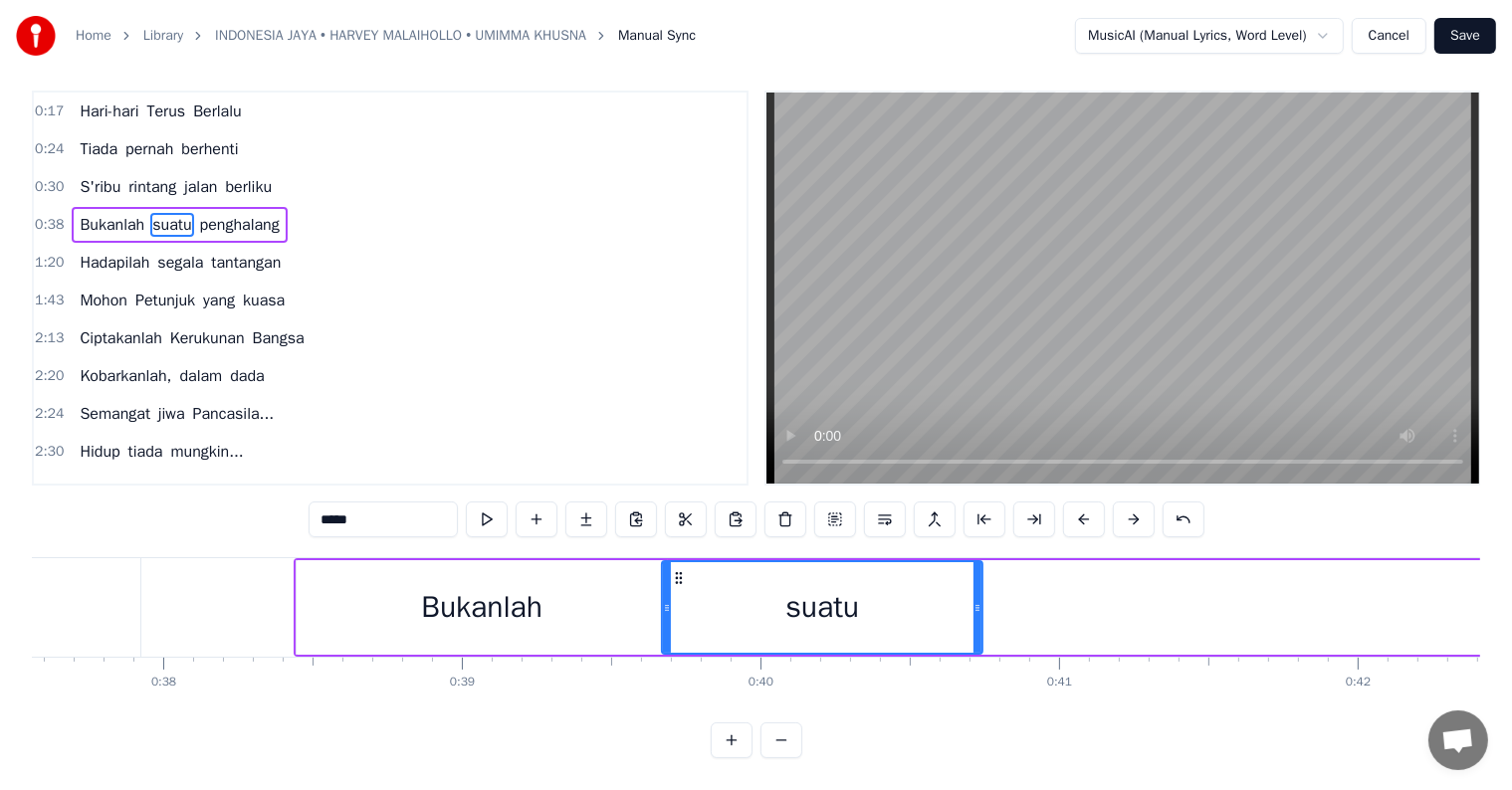 click on "Bukanlah" at bounding box center (482, 607) 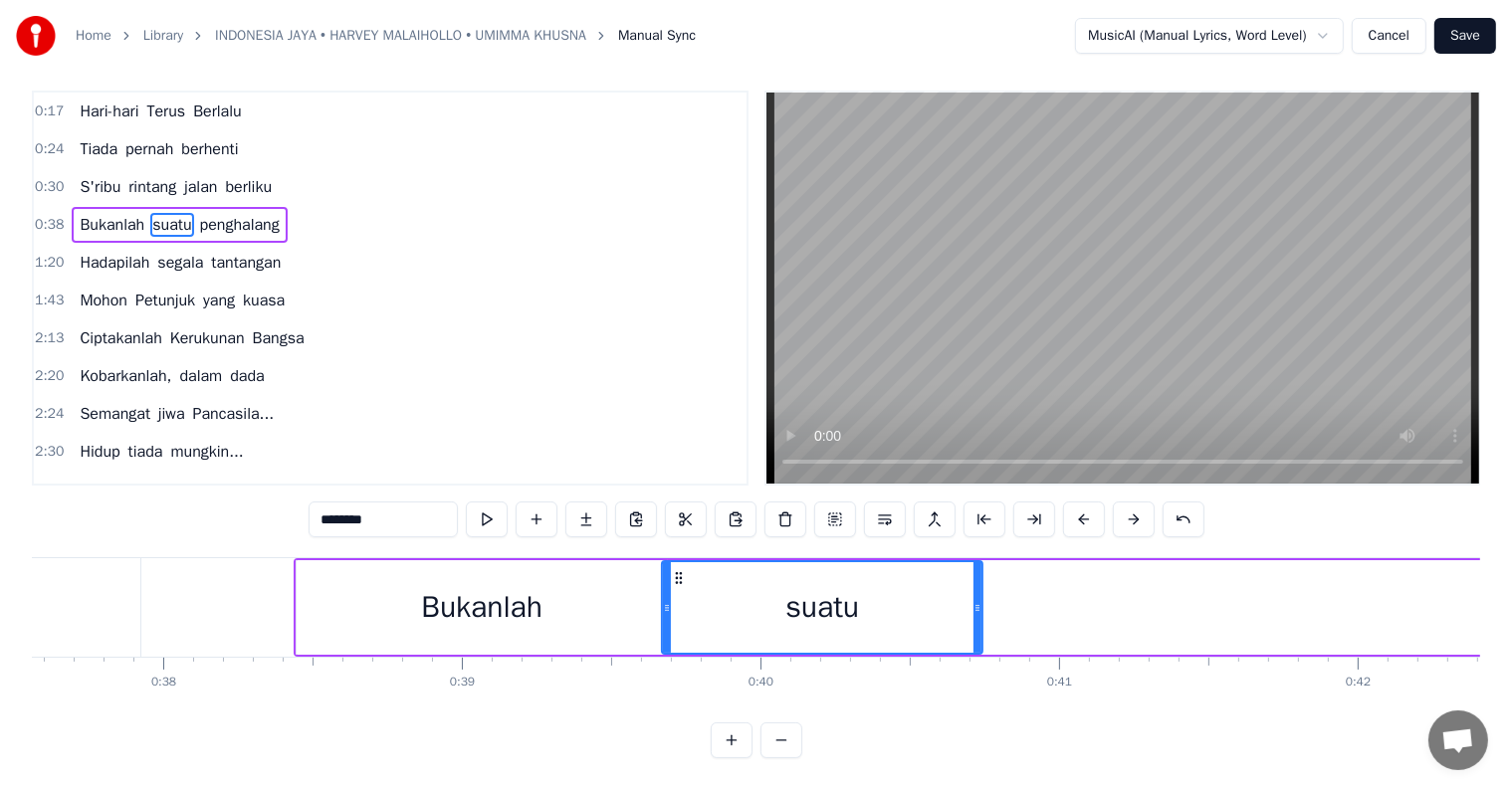 scroll, scrollTop: 0, scrollLeft: 0, axis: both 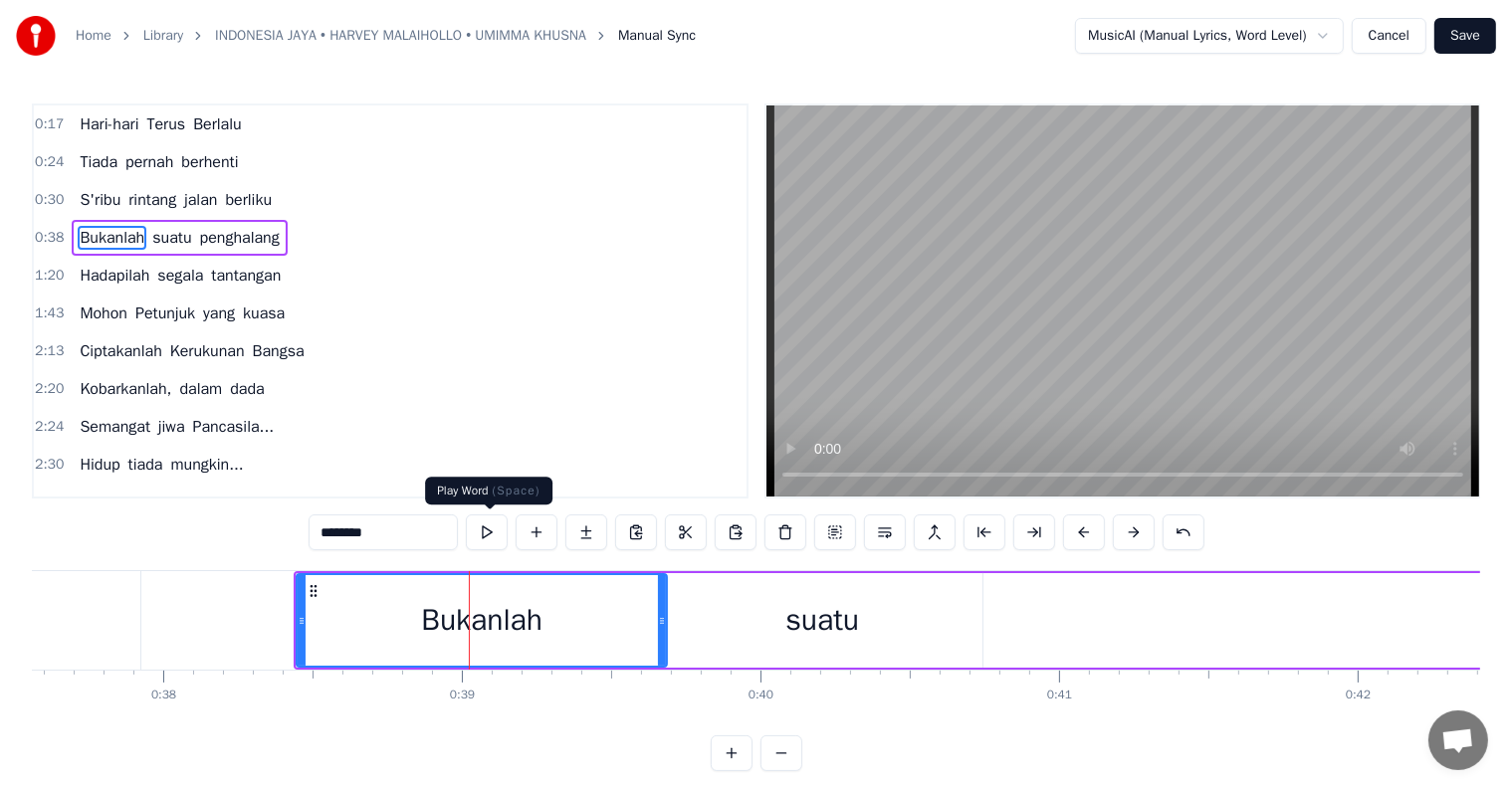 click at bounding box center (487, 532) 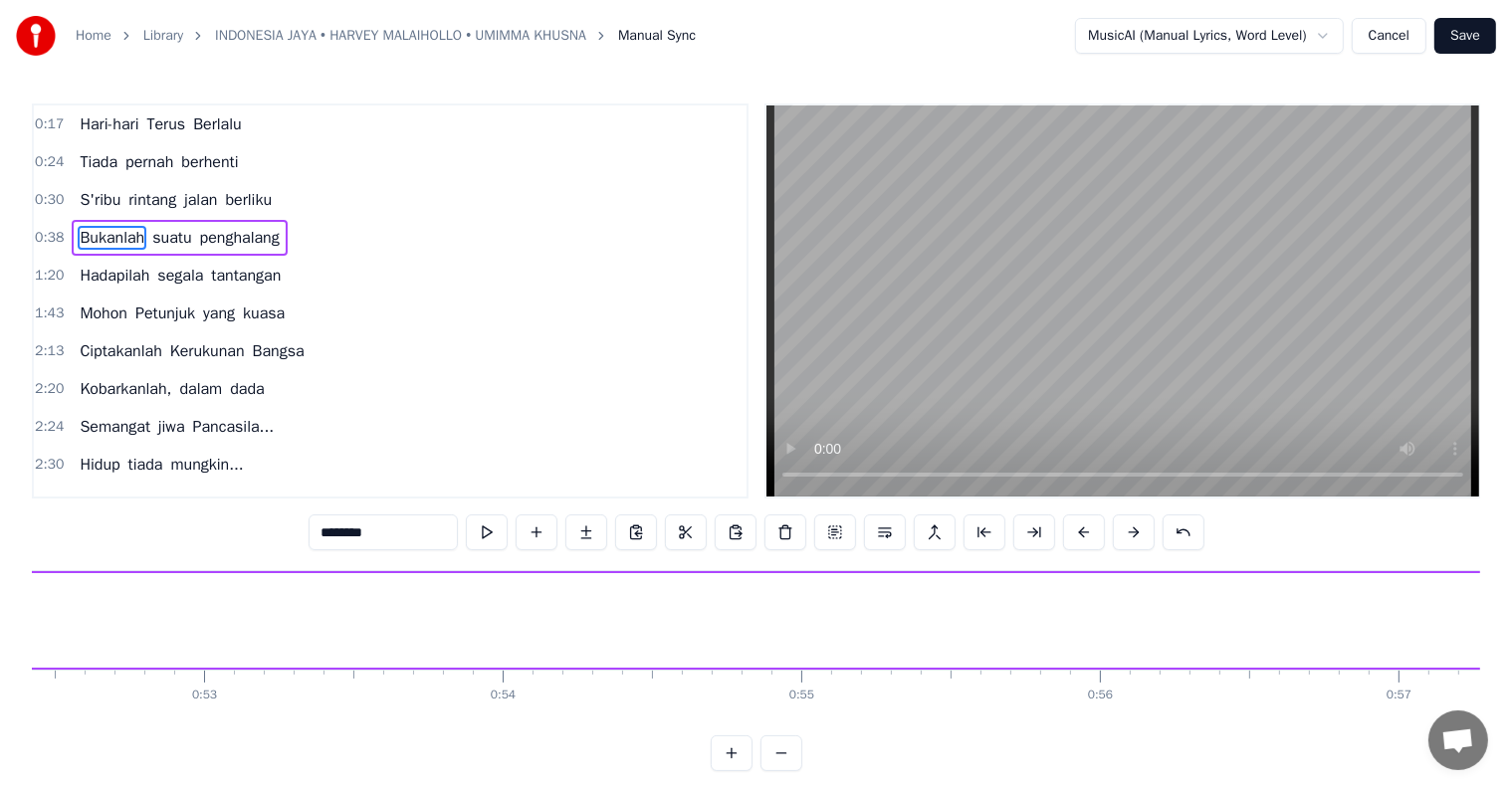scroll, scrollTop: 0, scrollLeft: 15656, axis: horizontal 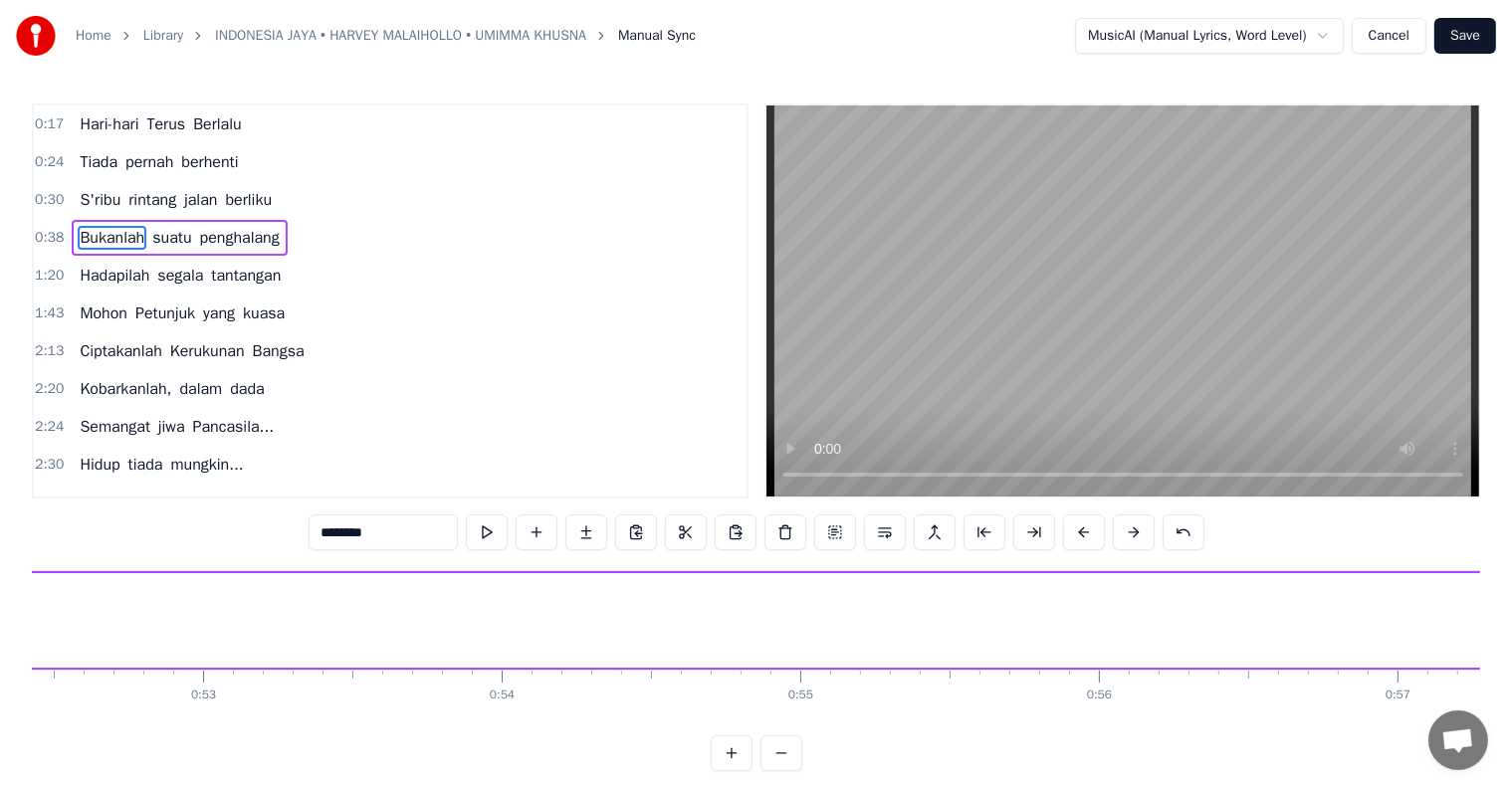click on "Bukanlah suatu penghalang" at bounding box center (179, 238) 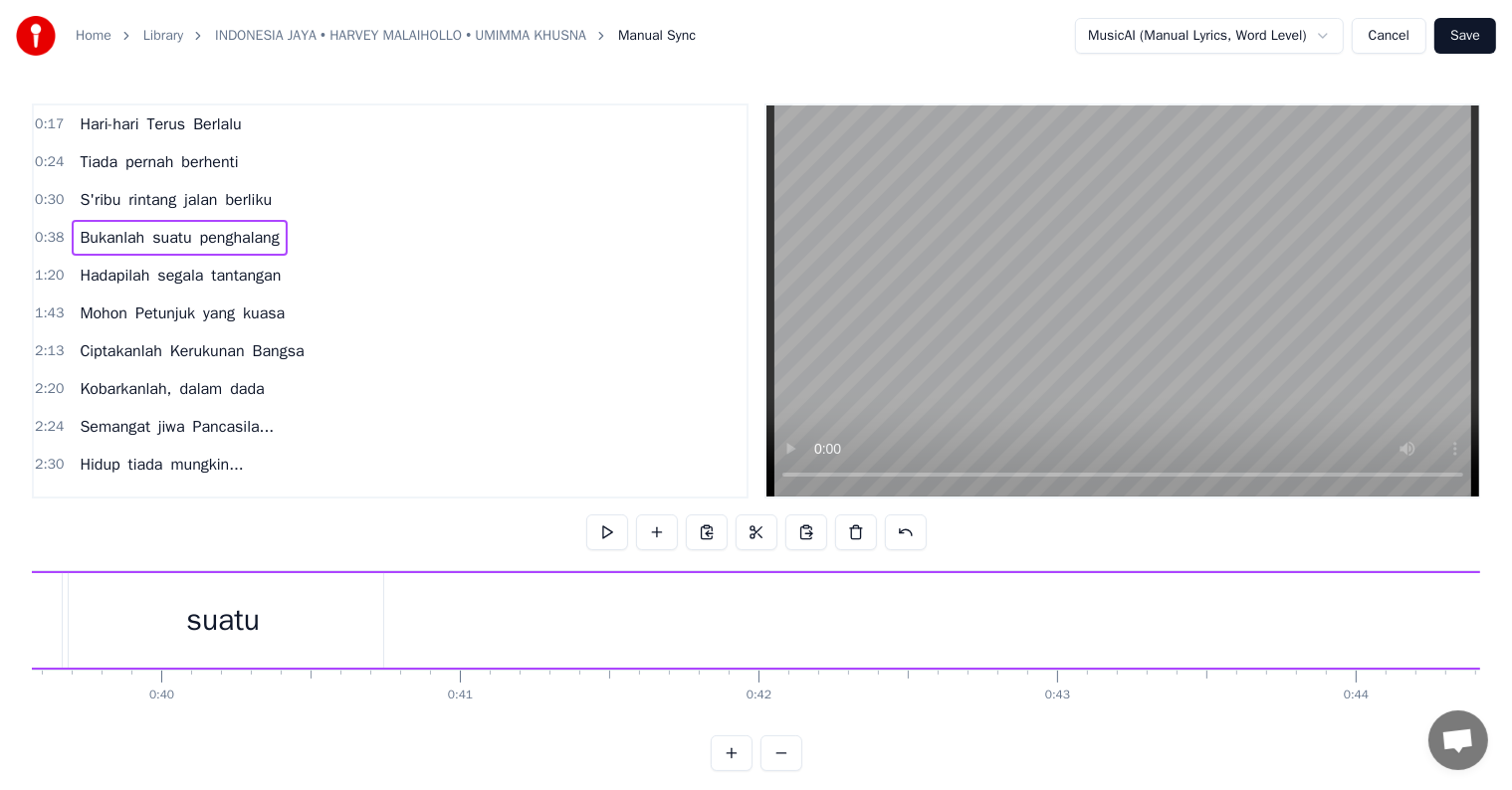 click on "penghalang" at bounding box center (240, 238) 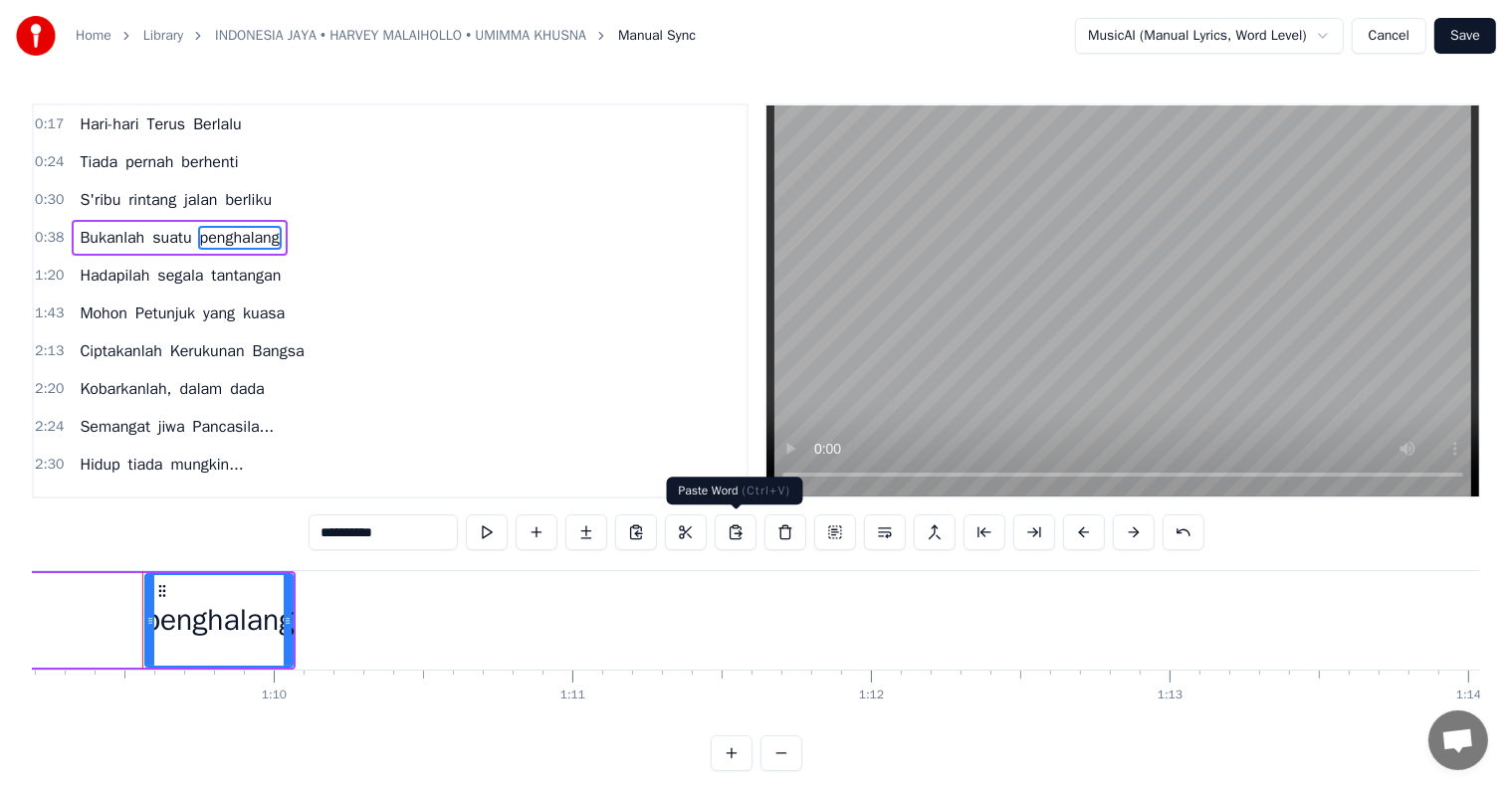 scroll, scrollTop: 0, scrollLeft: 20672, axis: horizontal 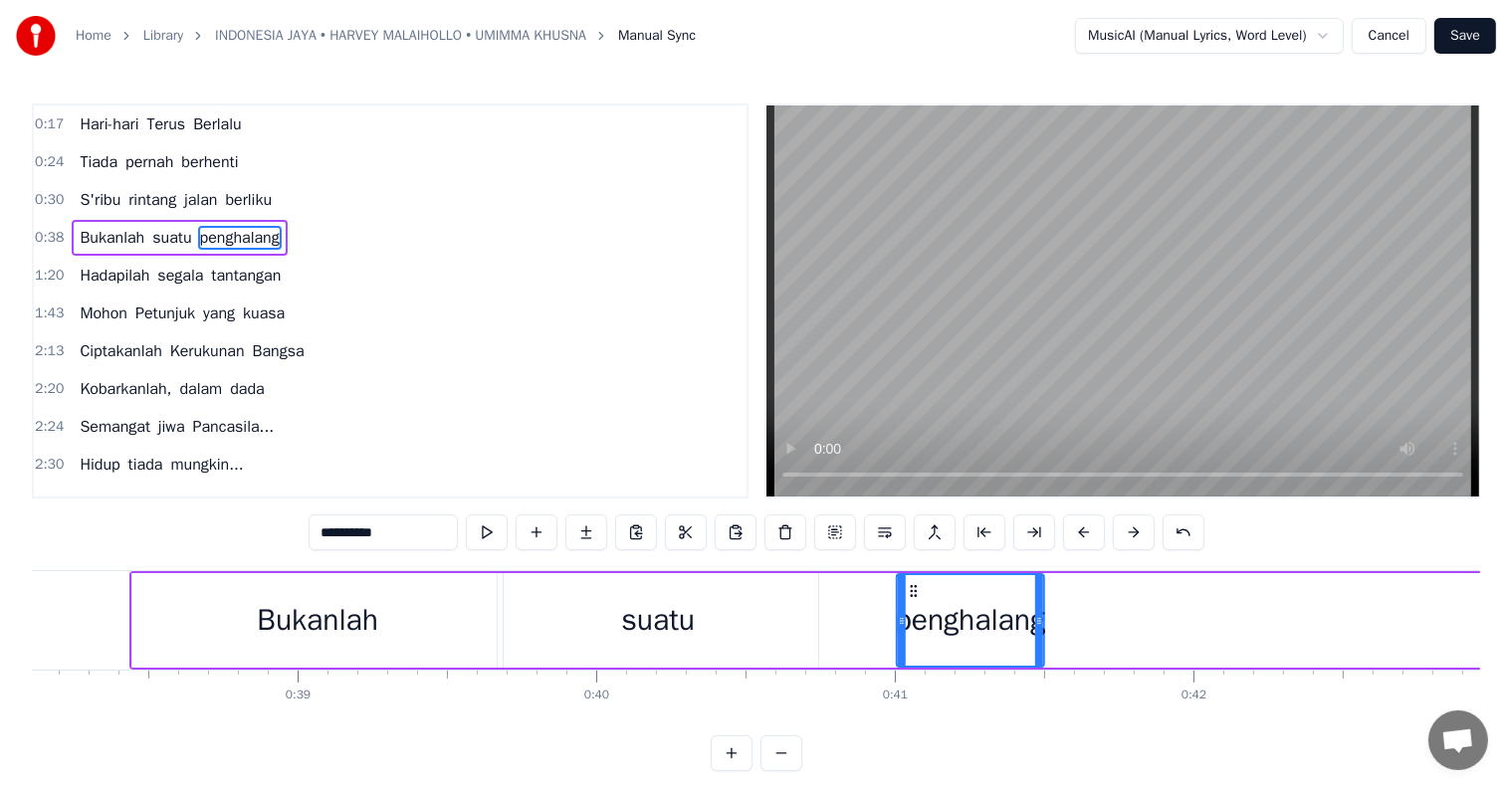 drag, startPoint x: 151, startPoint y: 591, endPoint x: 346, endPoint y: 599, distance: 195.164 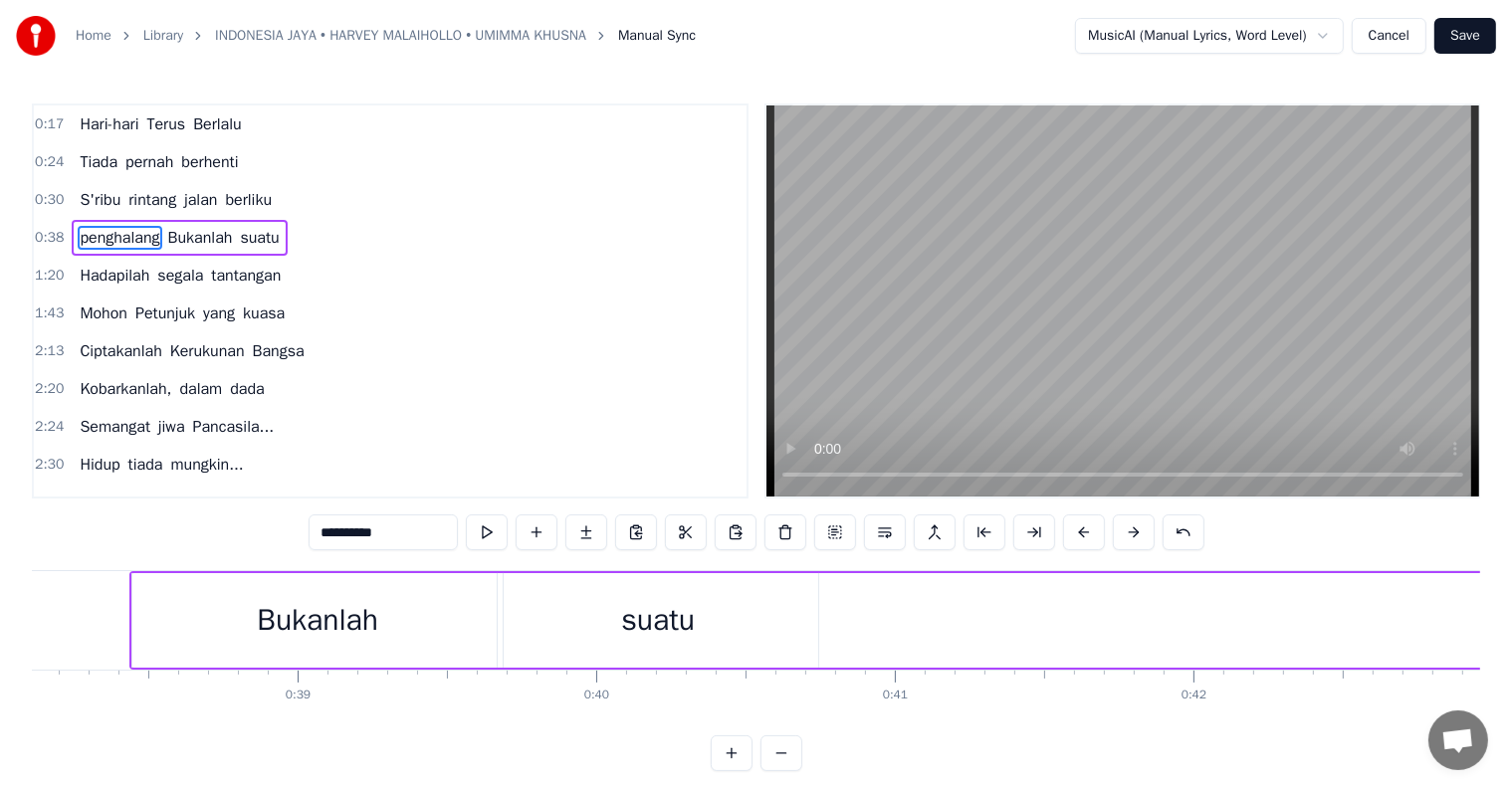 click on "penghalang" at bounding box center [119, 238] 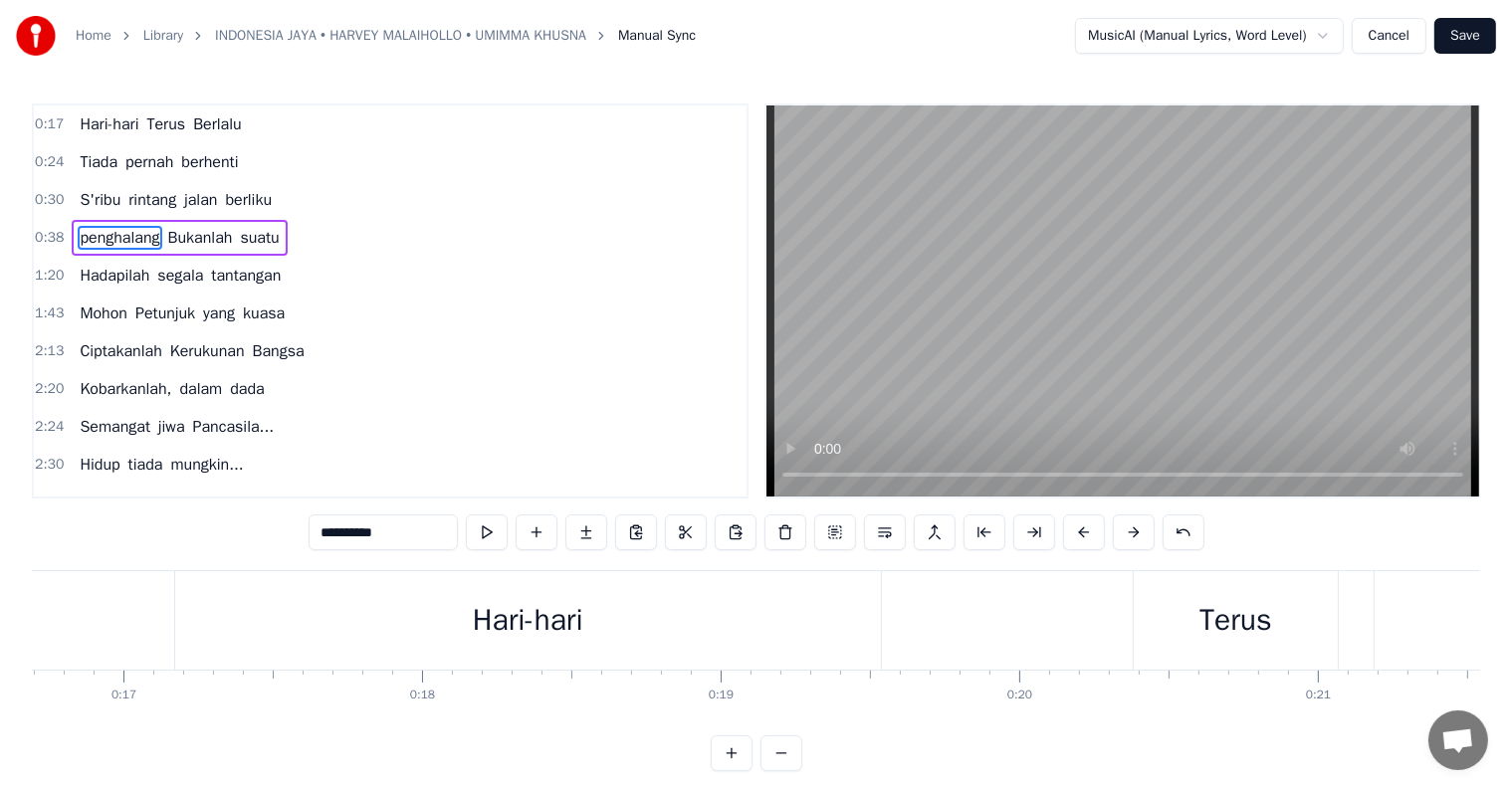 scroll, scrollTop: 0, scrollLeft: 4319, axis: horizontal 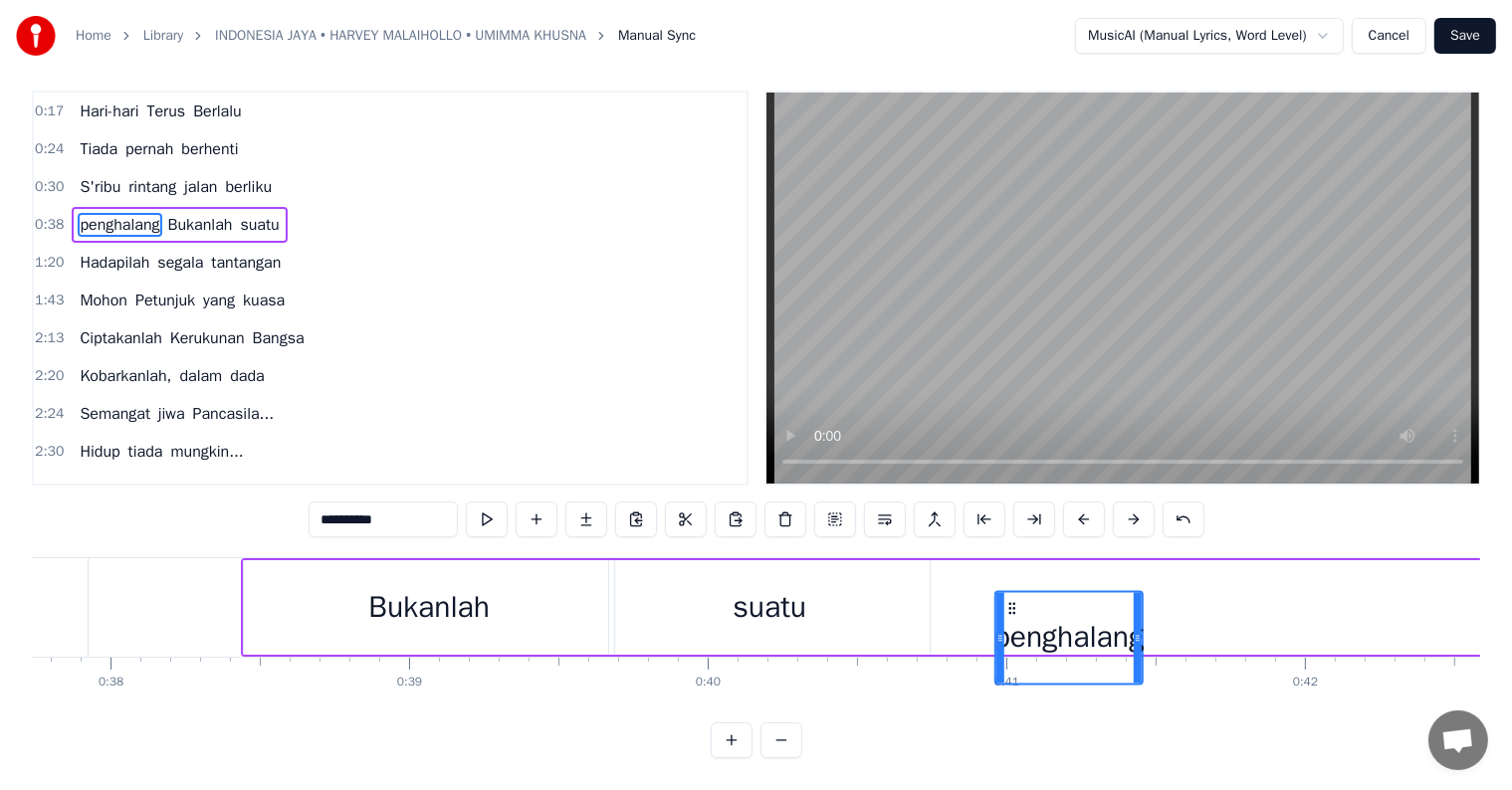 drag, startPoint x: 150, startPoint y: 587, endPoint x: 1010, endPoint y: 559, distance: 860.4557 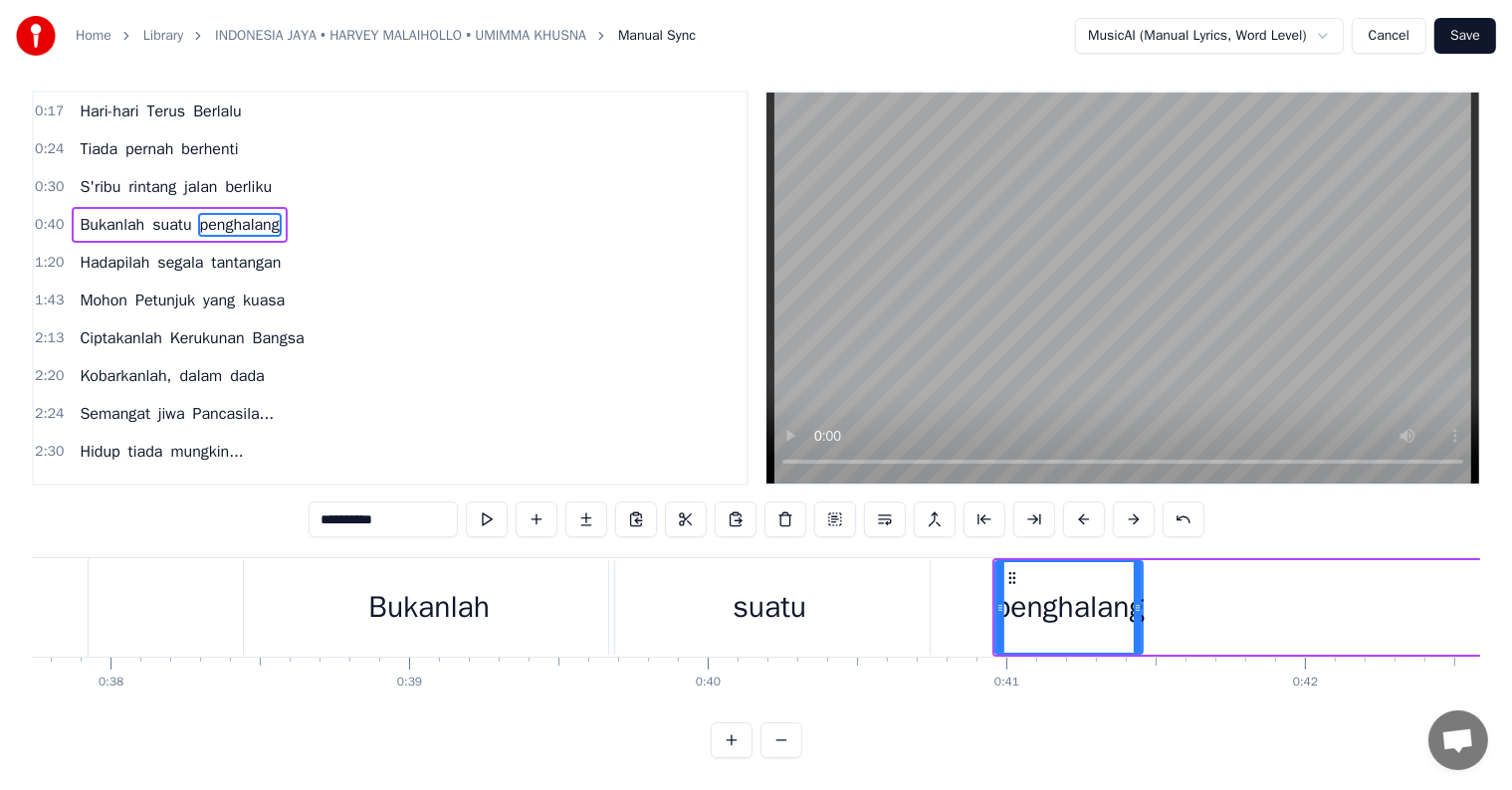 scroll, scrollTop: 0, scrollLeft: 11269, axis: horizontal 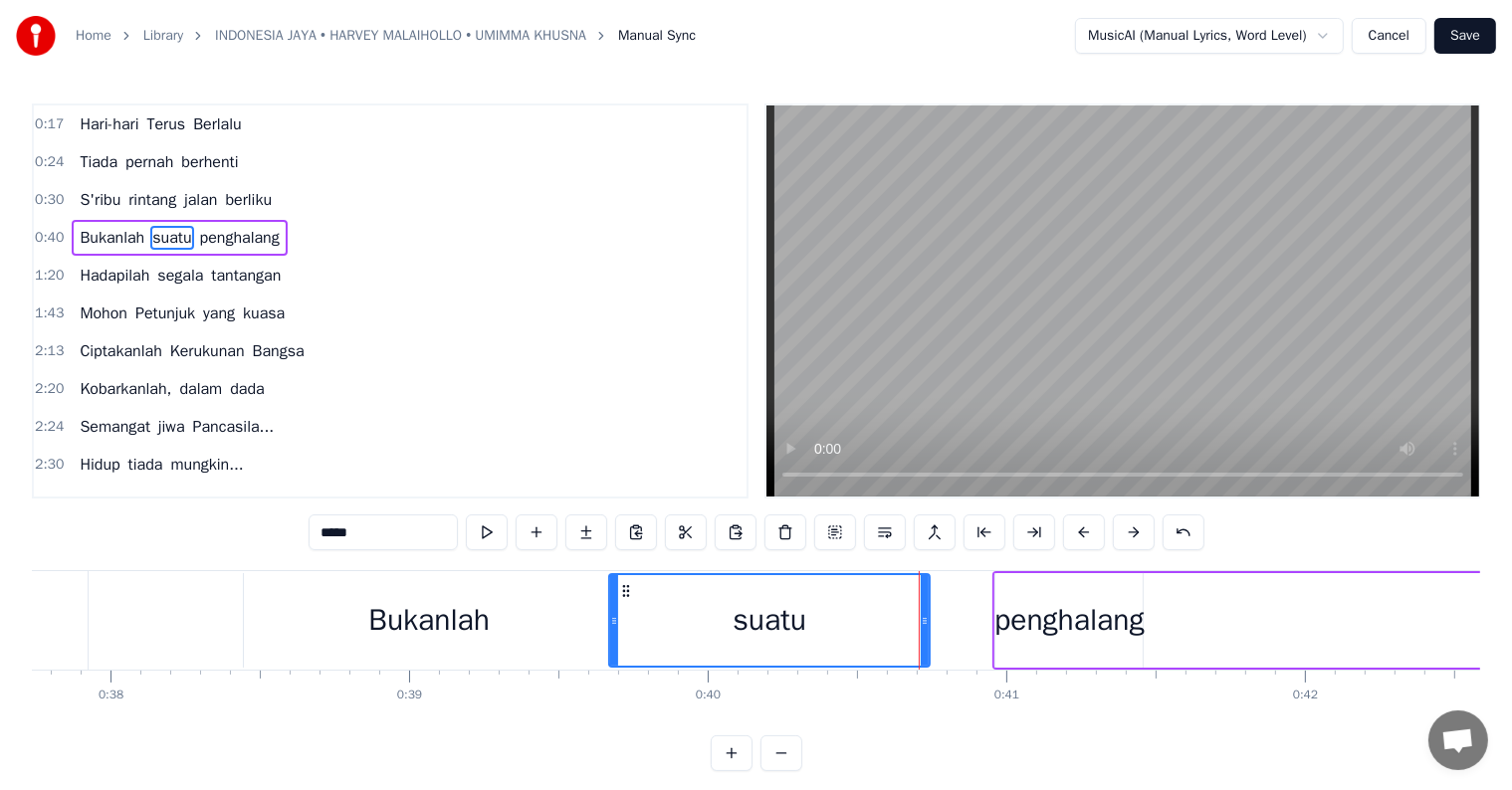 click on "penghalang" at bounding box center (1069, 620) 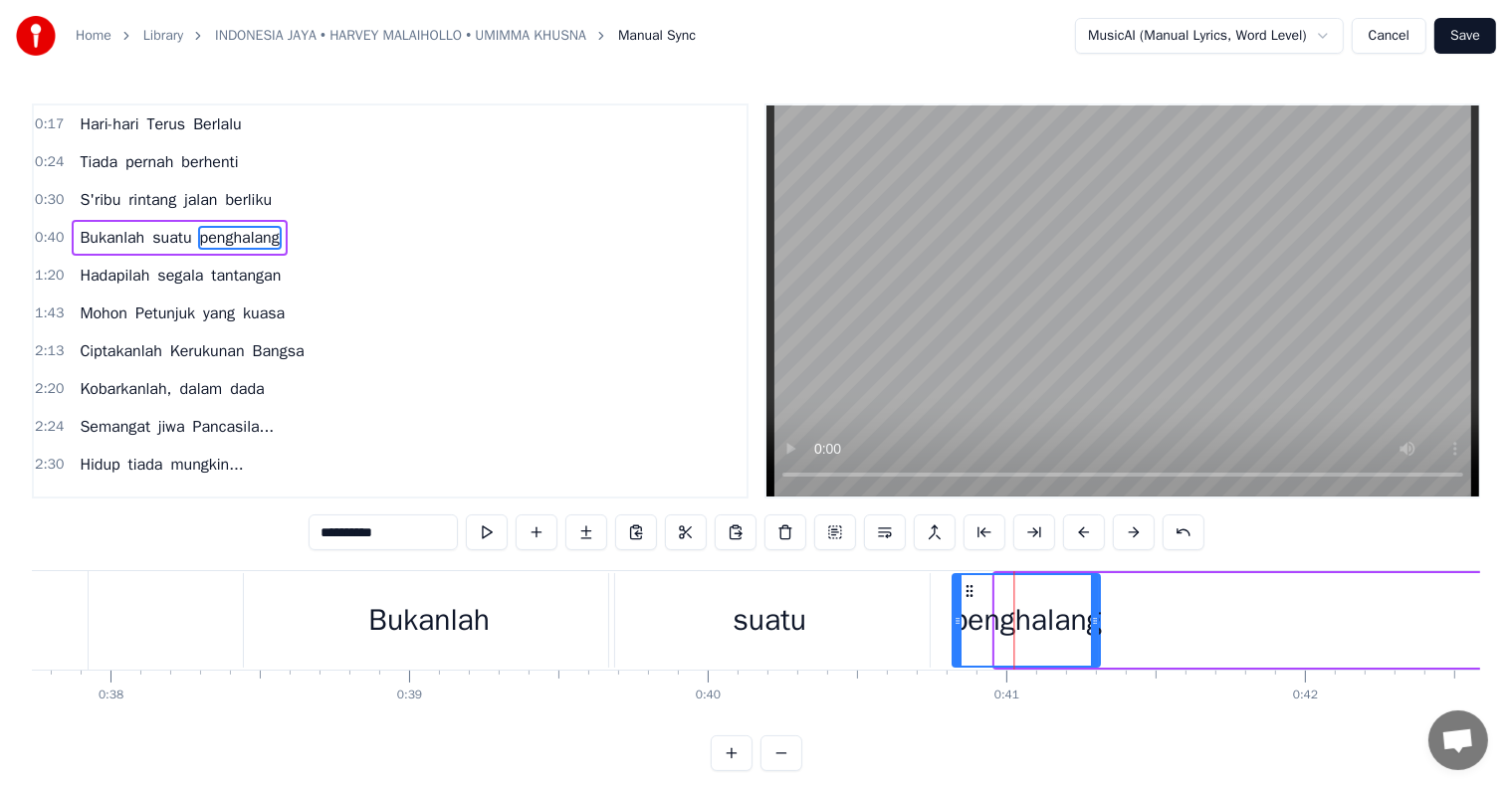 drag, startPoint x: 1010, startPoint y: 589, endPoint x: 968, endPoint y: 586, distance: 42.107007 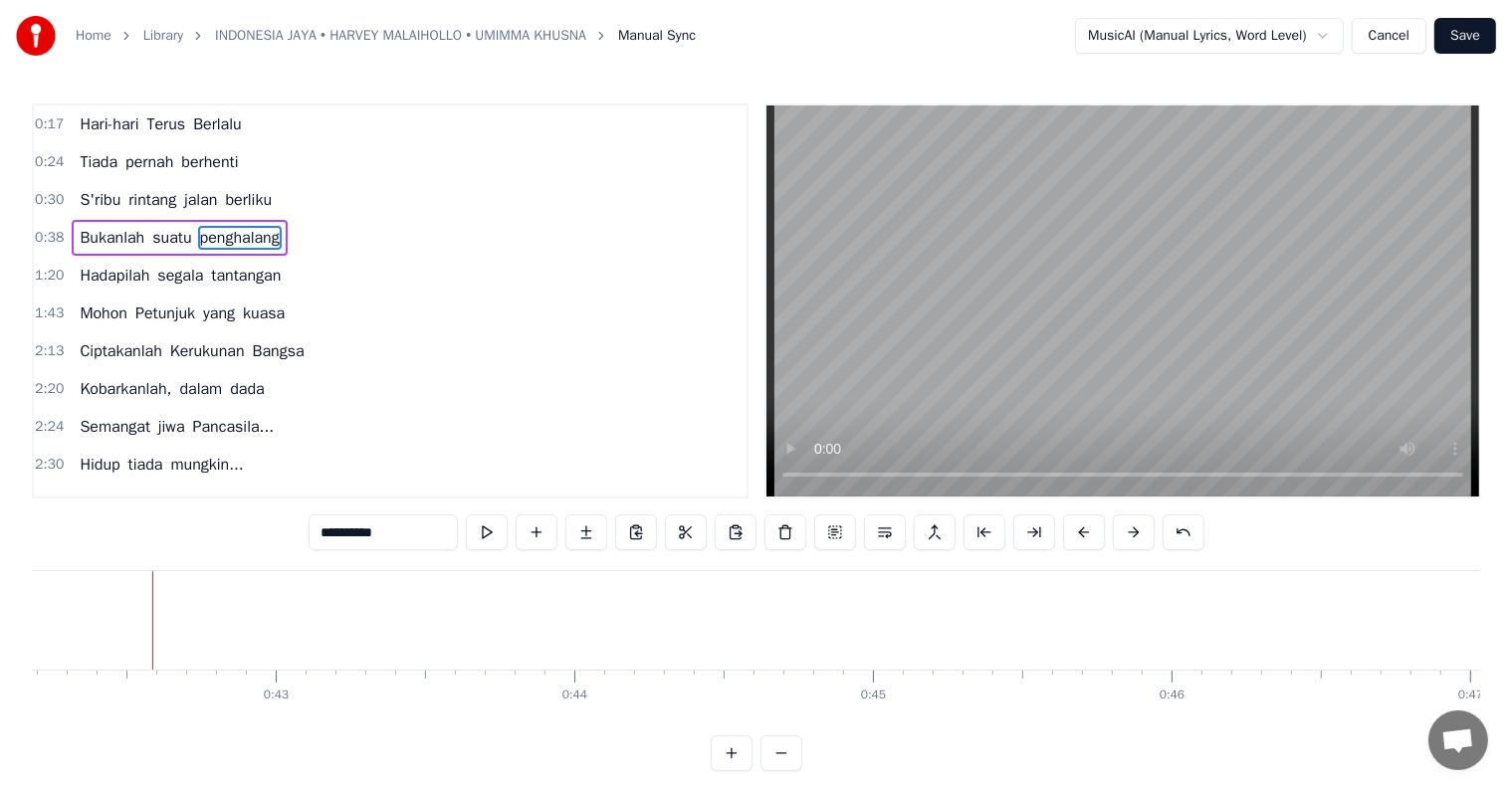scroll, scrollTop: 0, scrollLeft: 12617, axis: horizontal 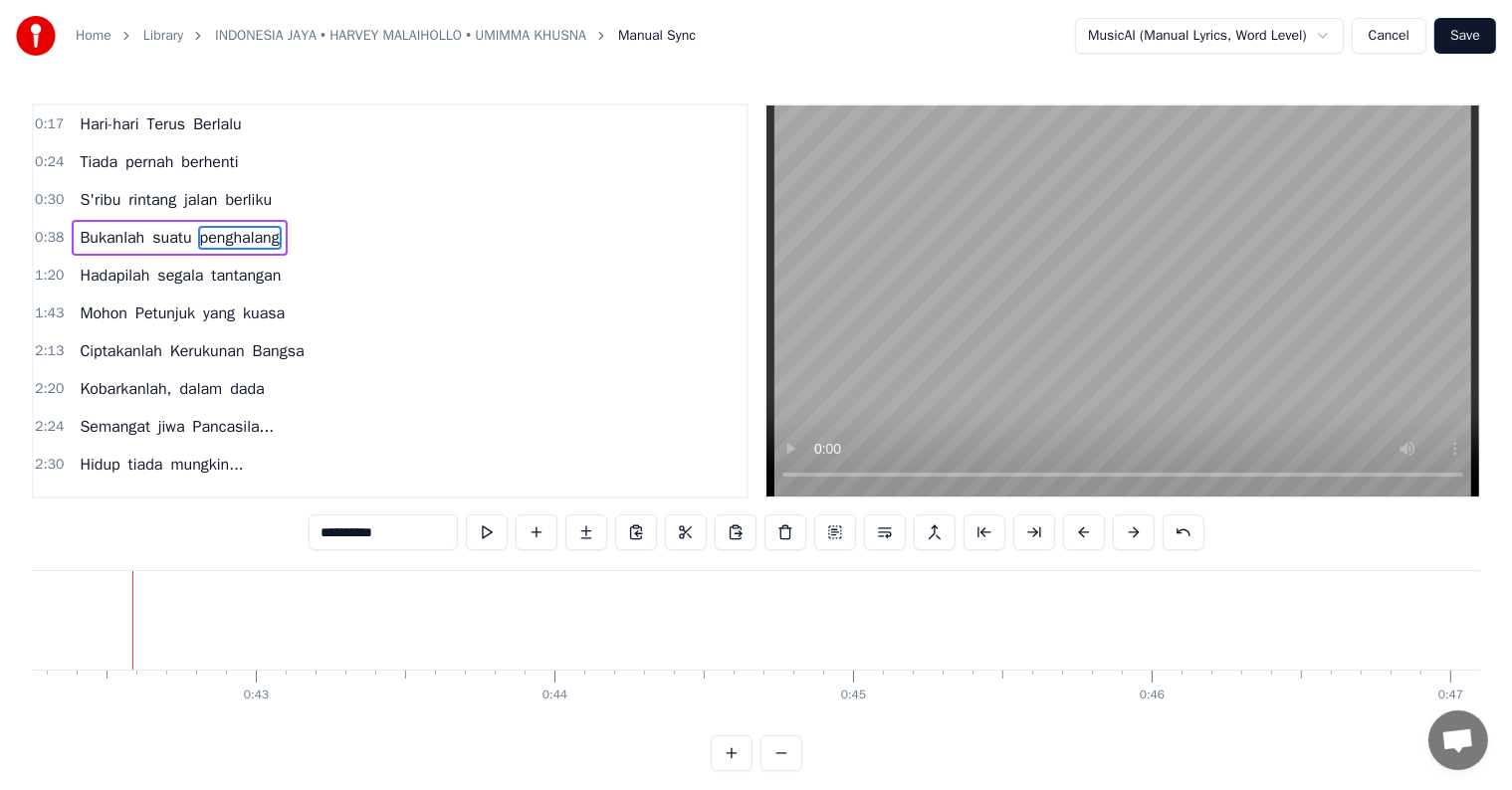 click on "penghalang" at bounding box center [240, 238] 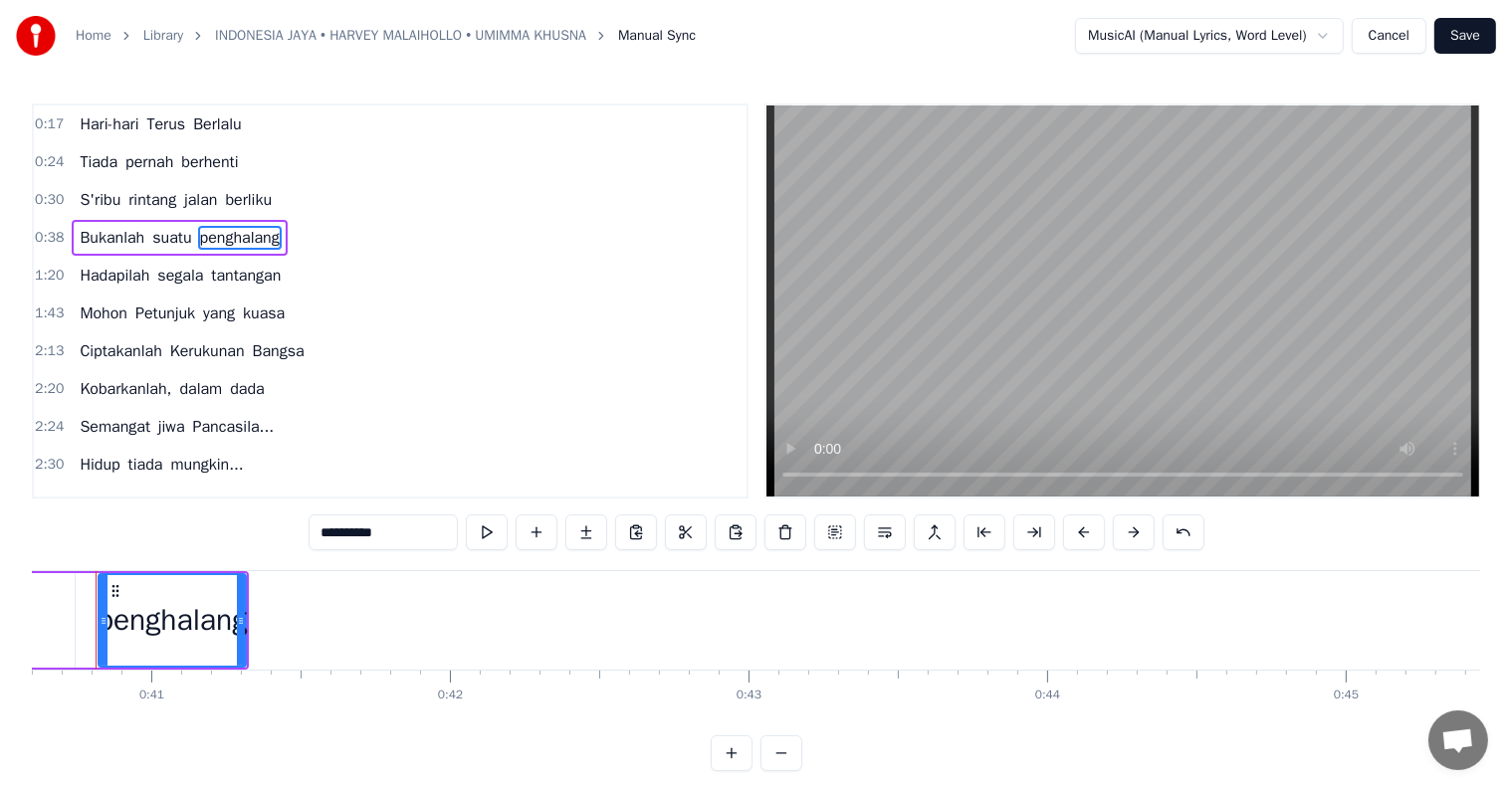 scroll, scrollTop: 0, scrollLeft: 12087, axis: horizontal 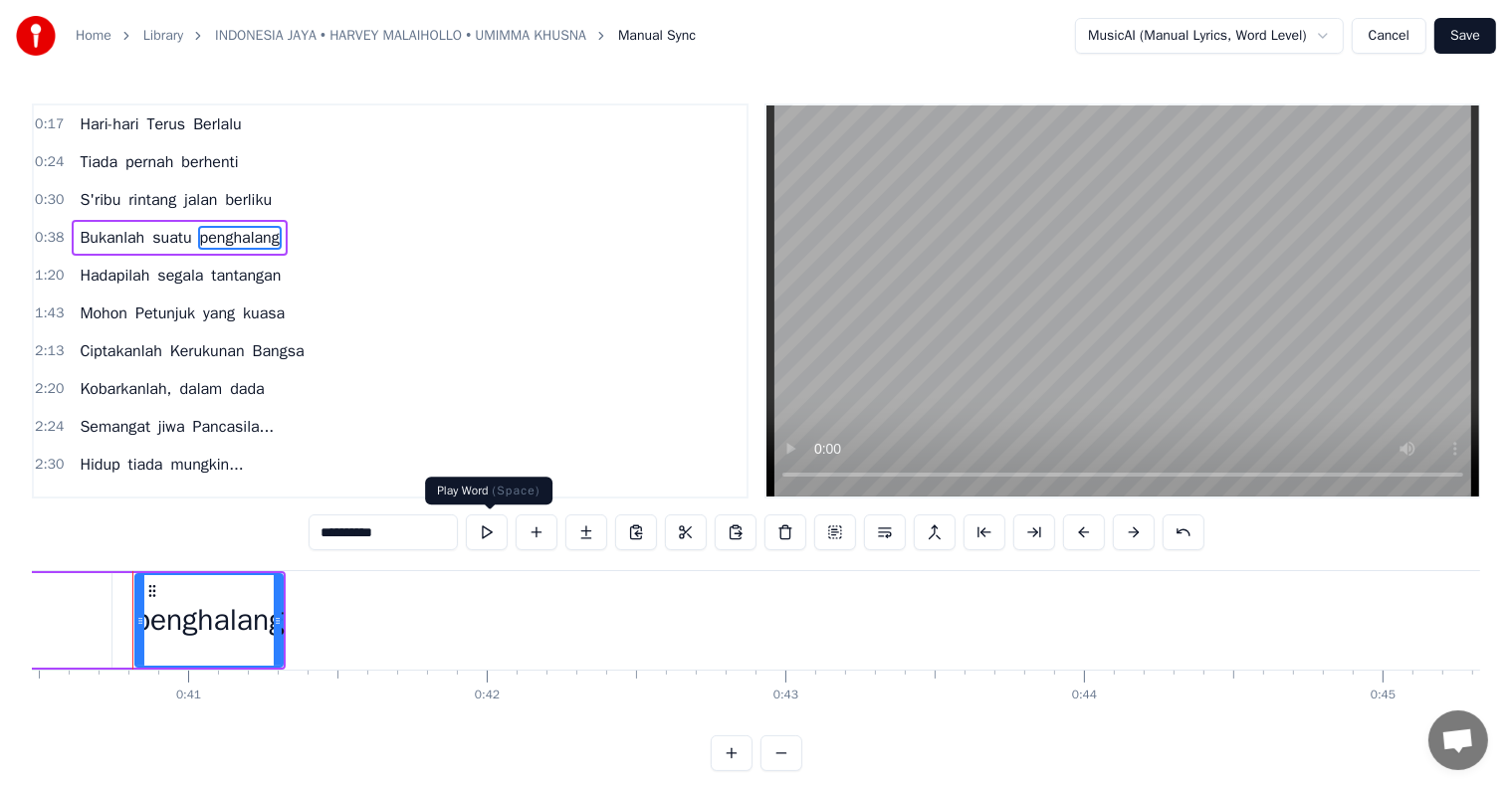 click at bounding box center (487, 532) 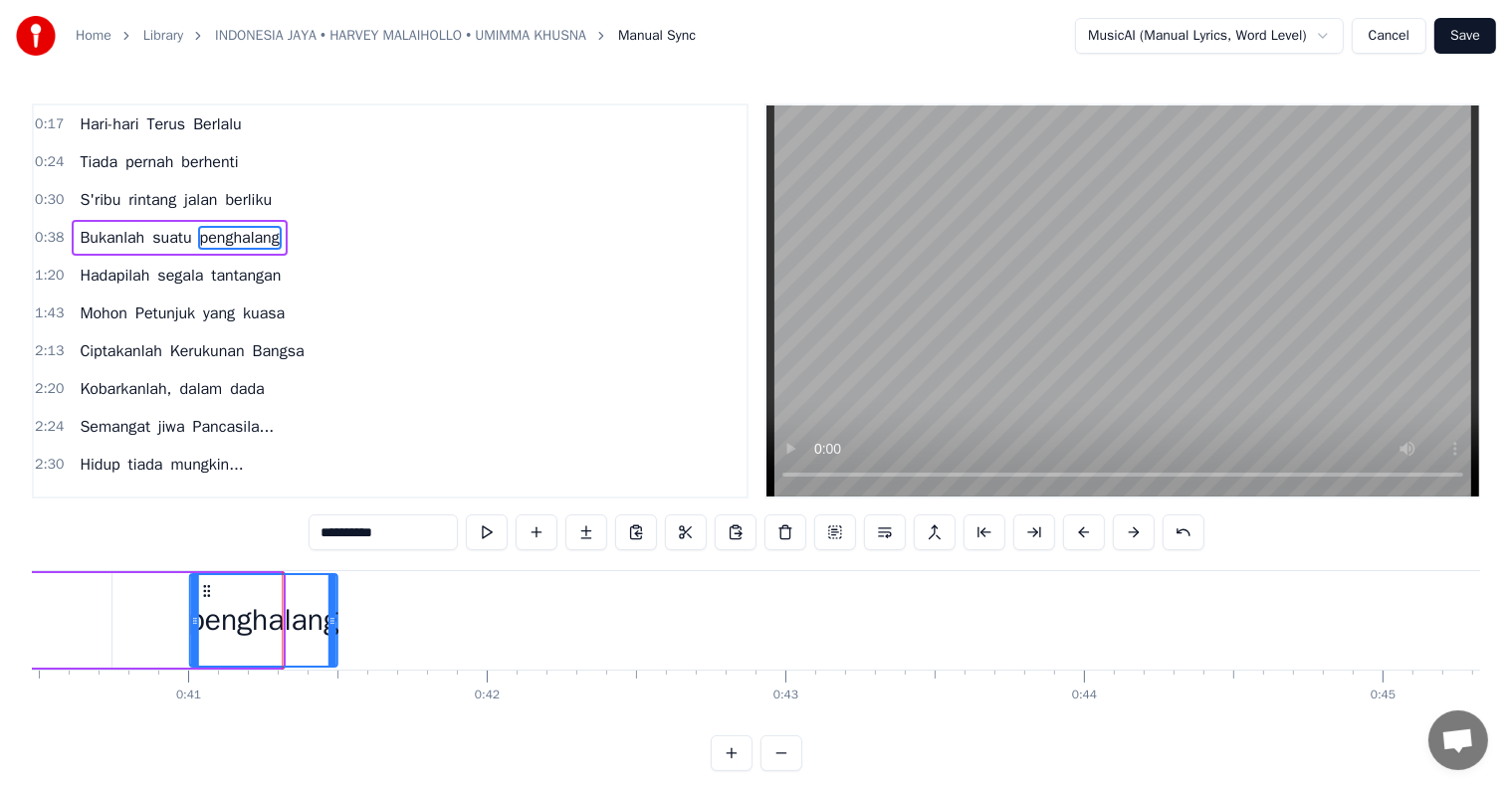drag, startPoint x: 154, startPoint y: 585, endPoint x: 208, endPoint y: 588, distance: 54.08327 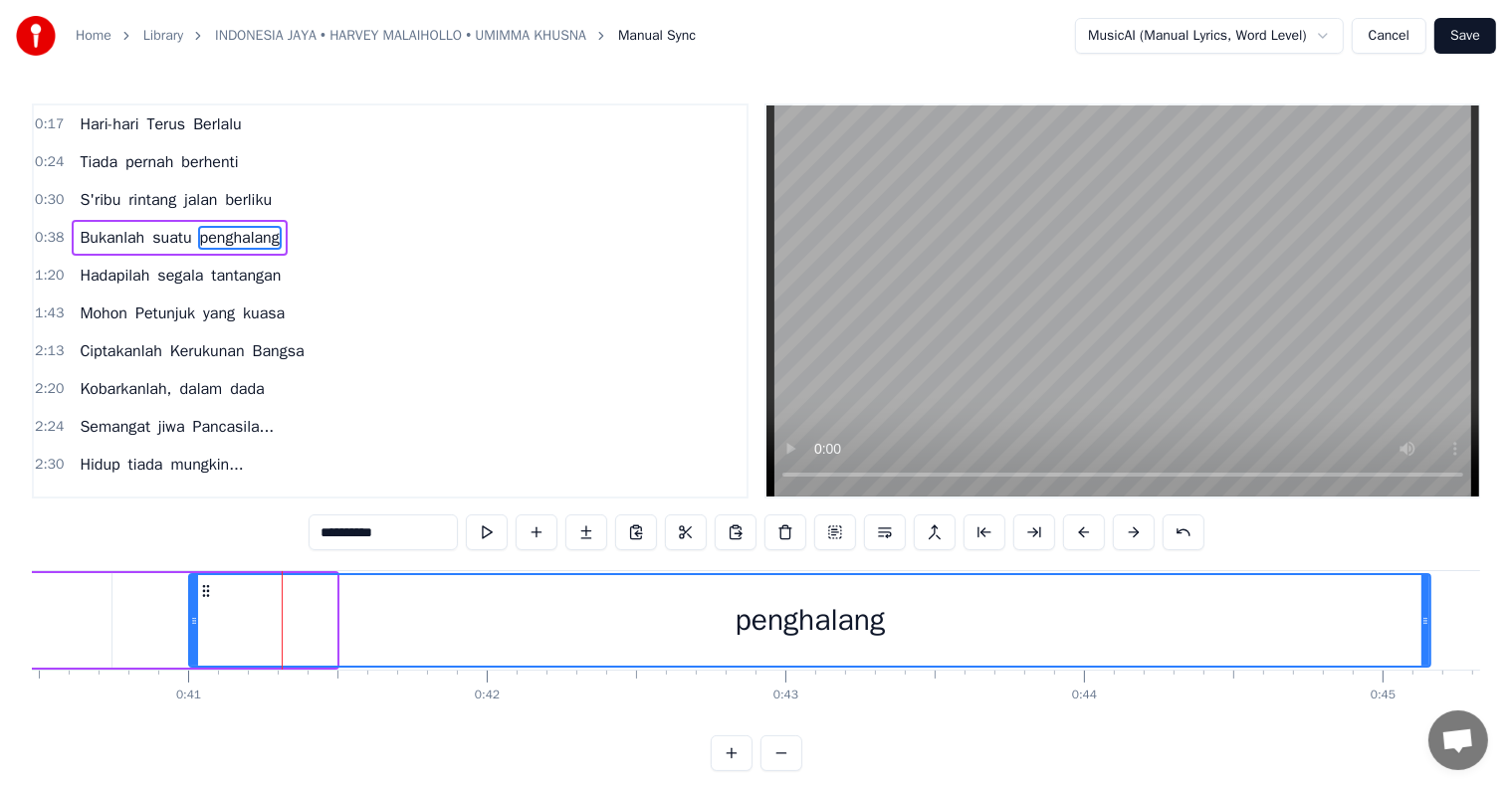drag, startPoint x: 327, startPoint y: 616, endPoint x: 1421, endPoint y: 704, distance: 1097.5336 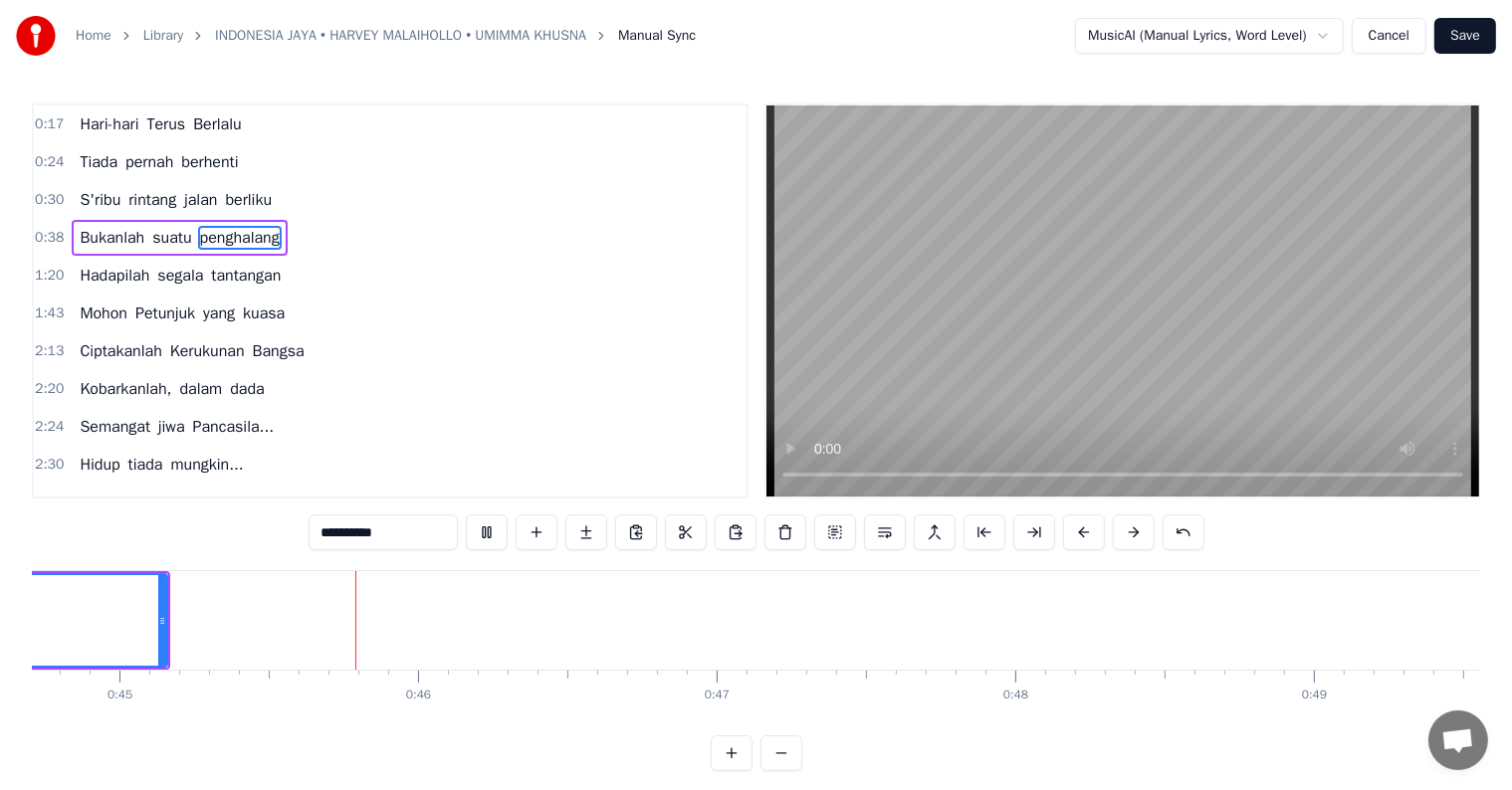 scroll, scrollTop: 0, scrollLeft: 13364, axis: horizontal 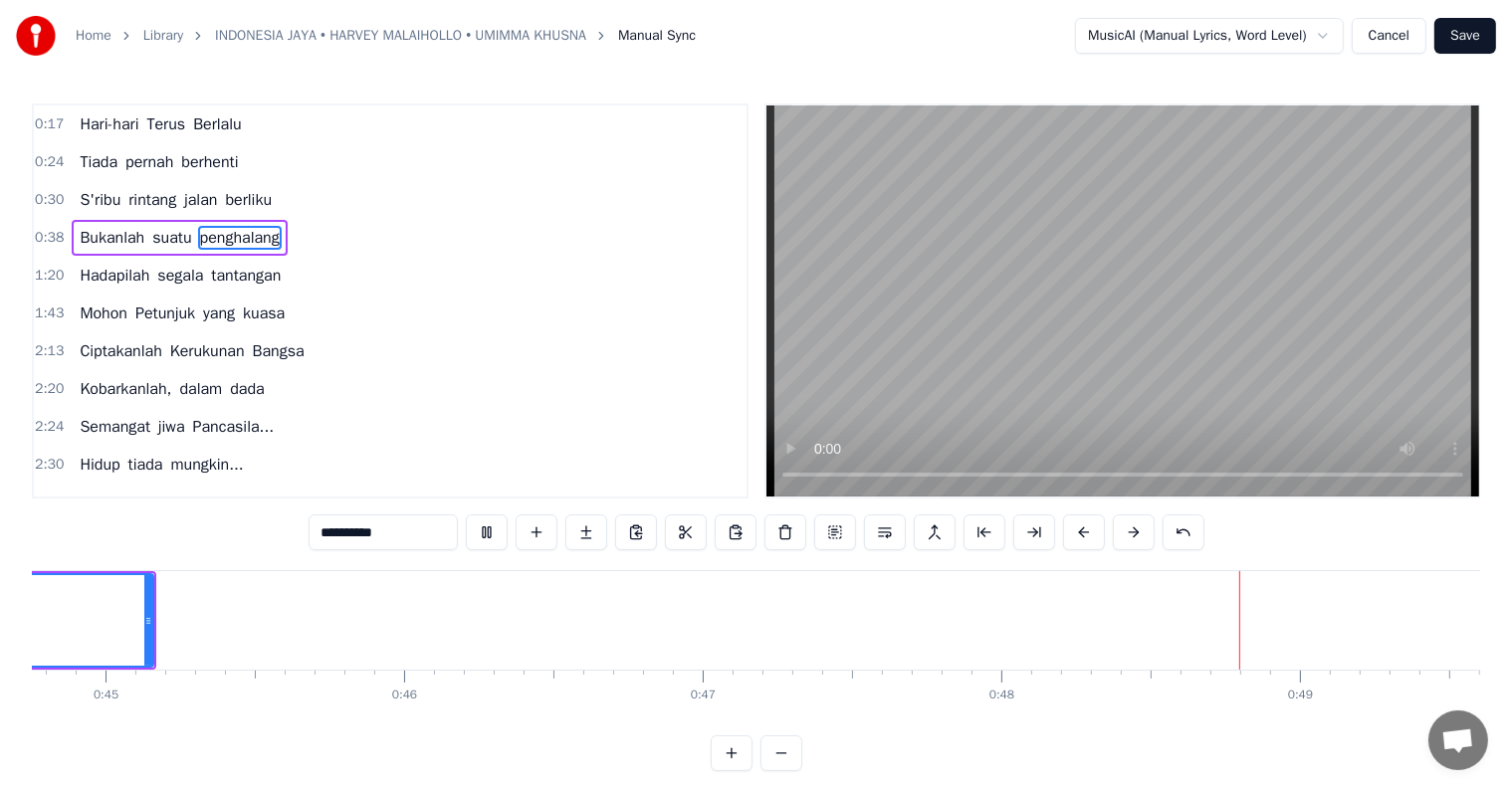 click on "Mohon" at bounding box center (104, 313) 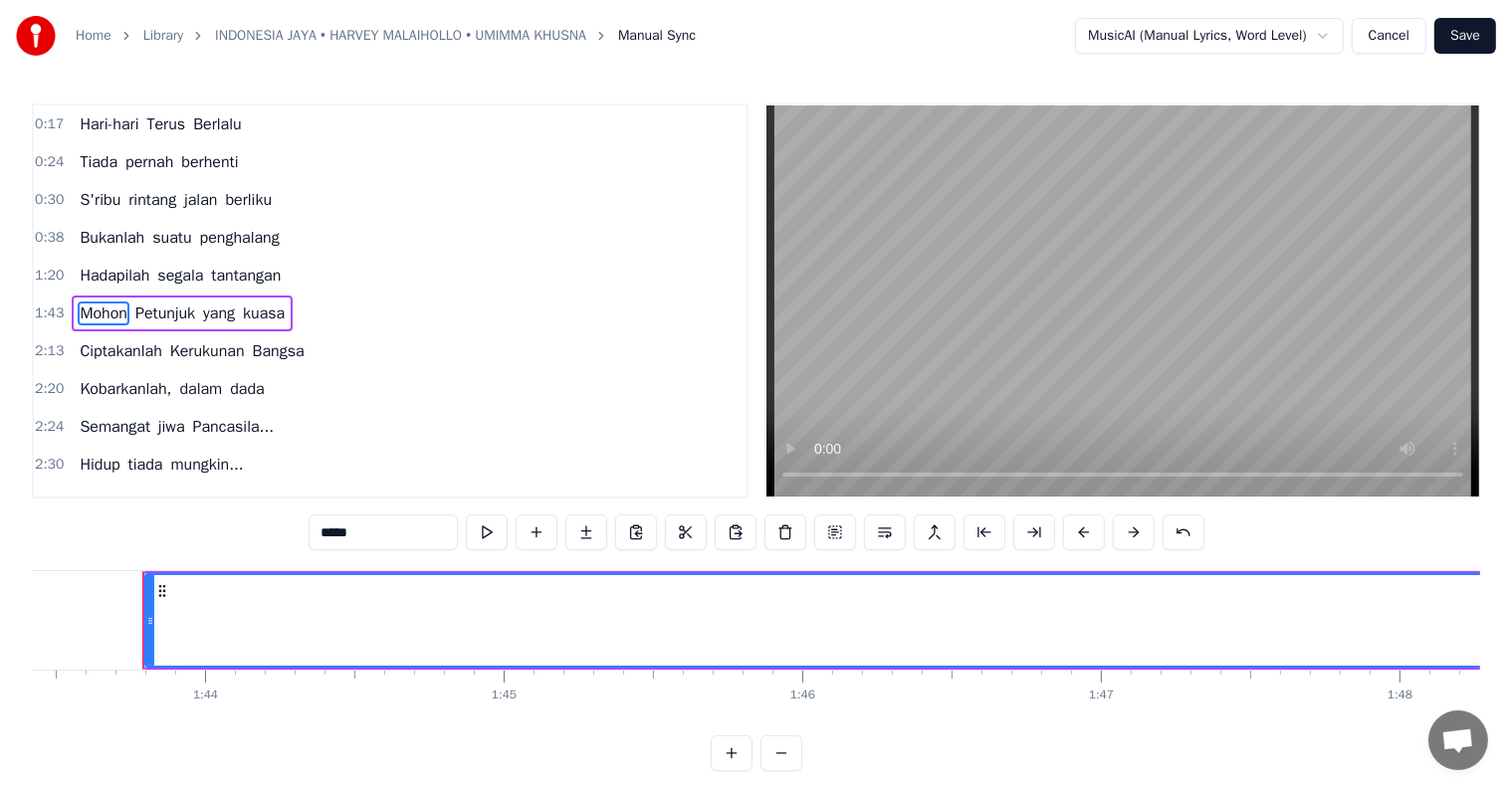 click on "Hadapilah" at bounding box center [114, 276] 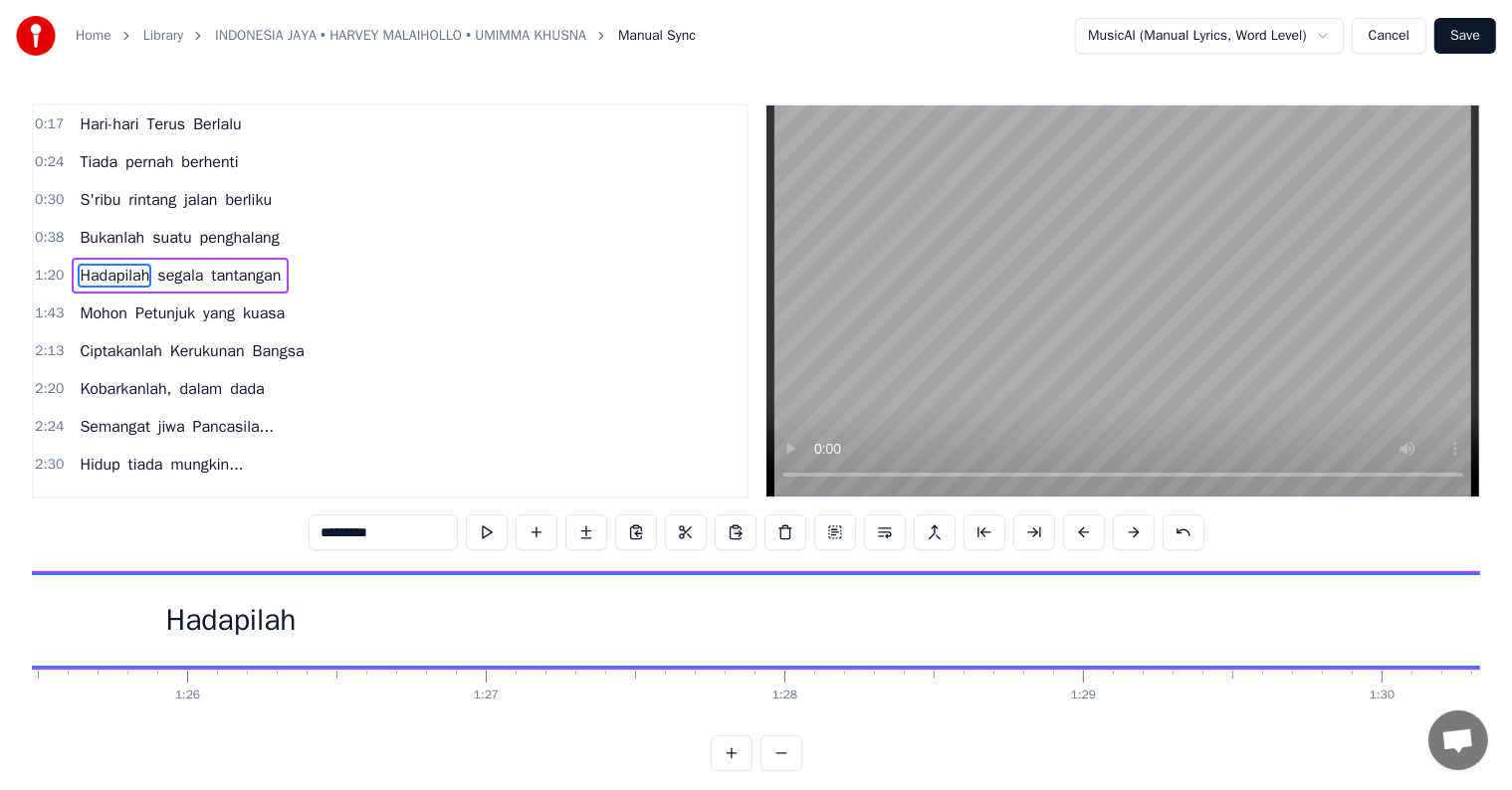 scroll, scrollTop: 0, scrollLeft: 23905, axis: horizontal 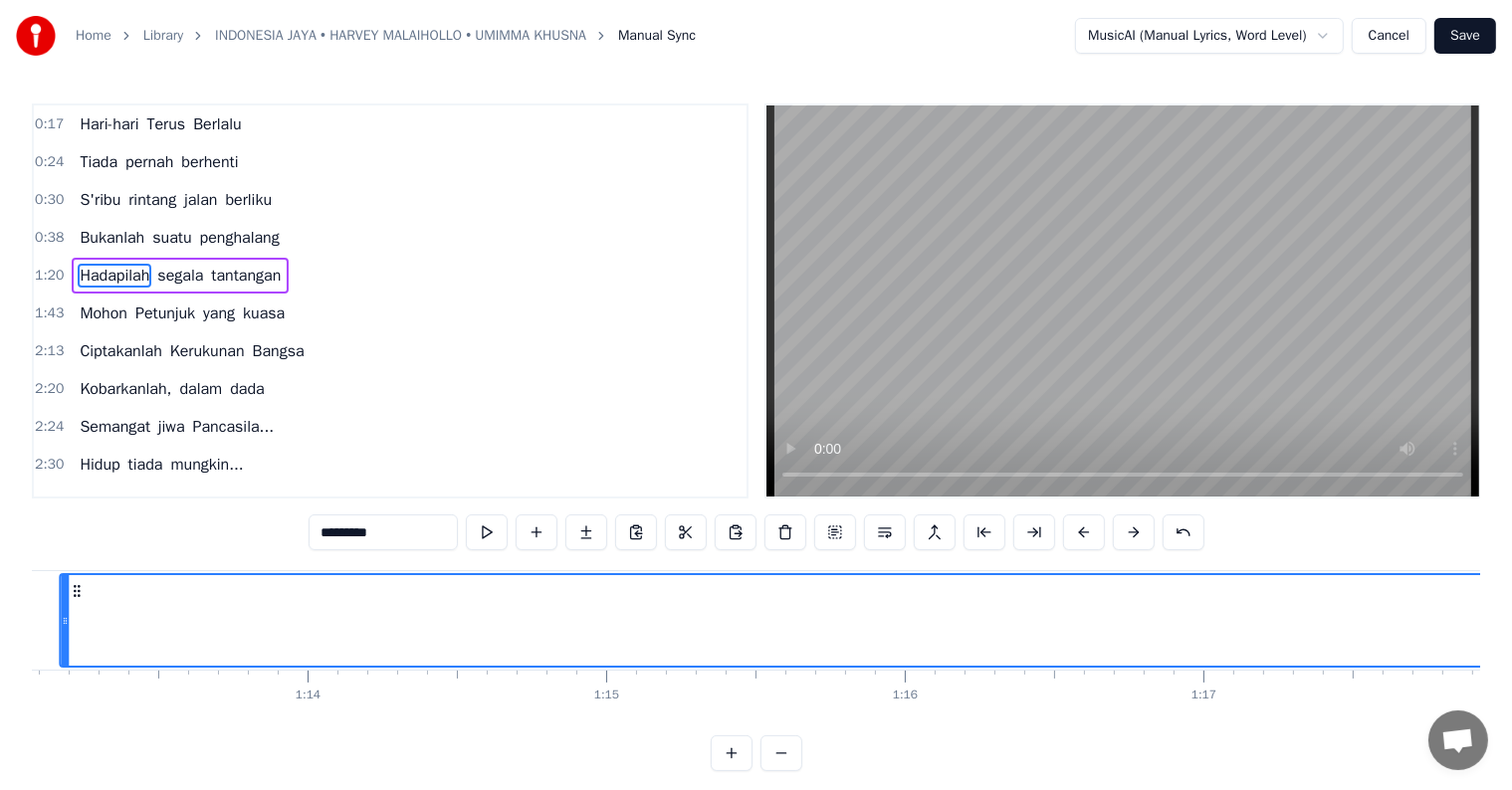 drag, startPoint x: 150, startPoint y: 585, endPoint x: 158, endPoint y: 597, distance: 14.422205 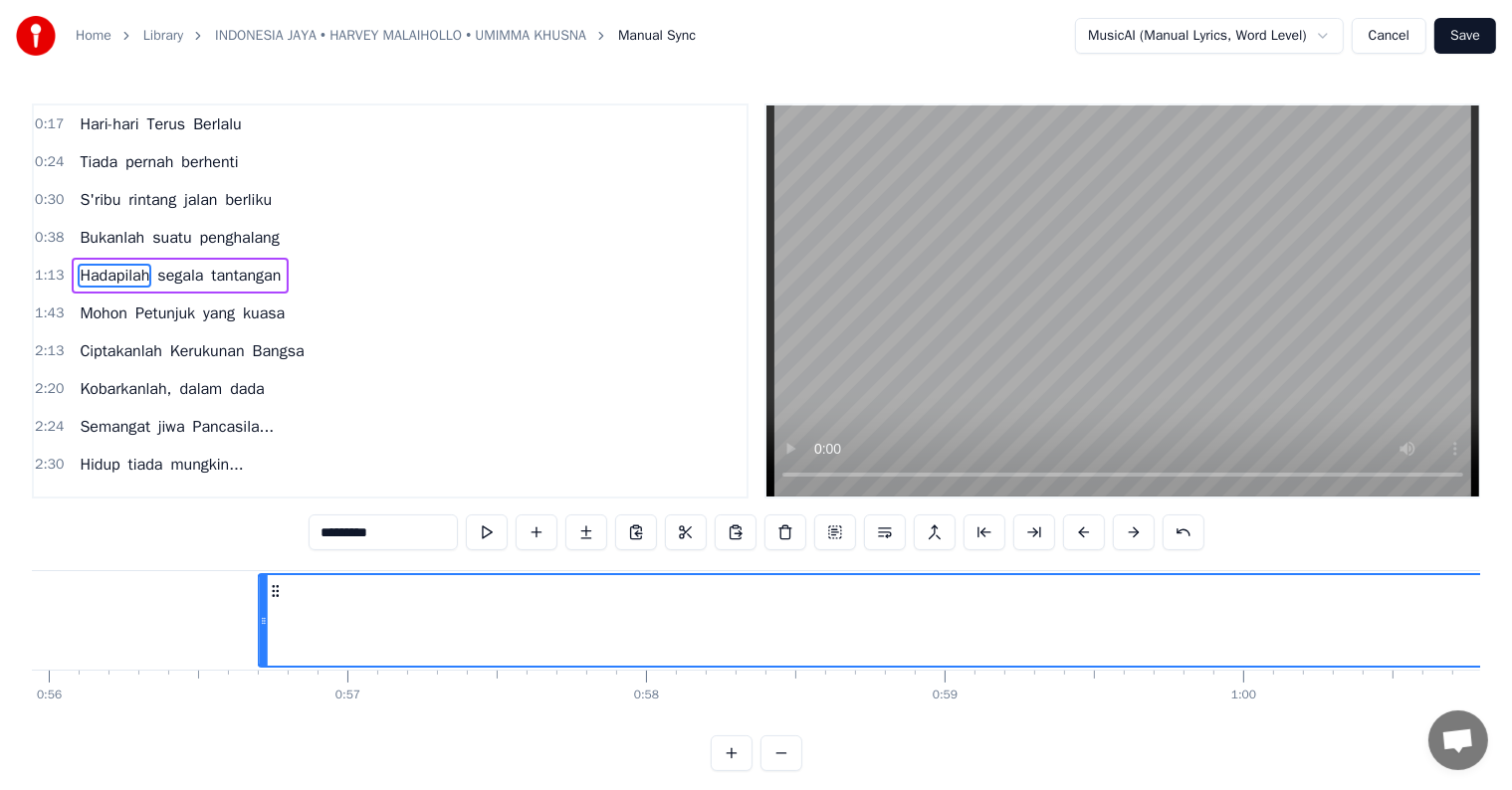 scroll, scrollTop: 0, scrollLeft: 16706, axis: horizontal 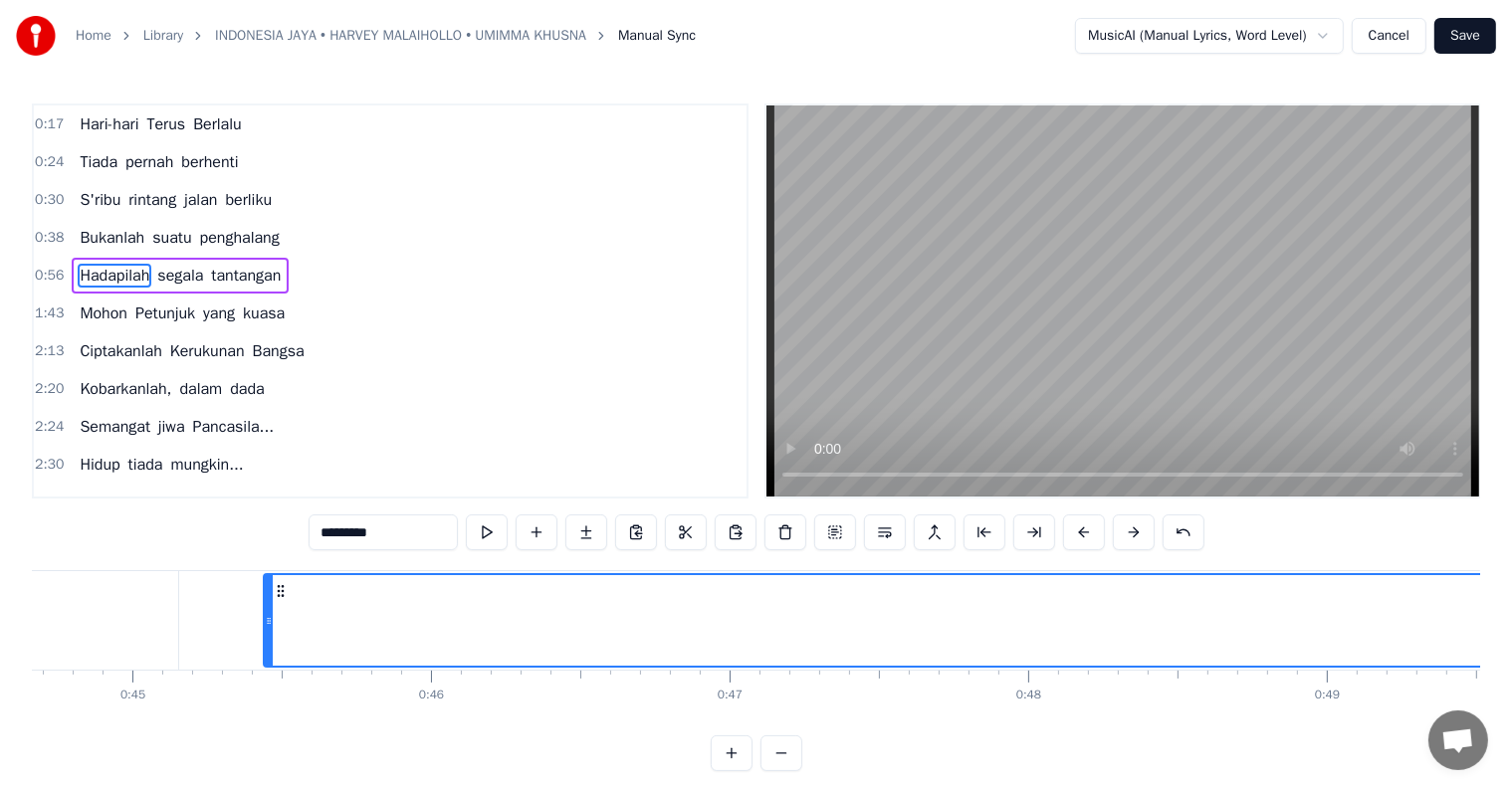 drag, startPoint x: 271, startPoint y: 594, endPoint x: 276, endPoint y: 632, distance: 38.327536 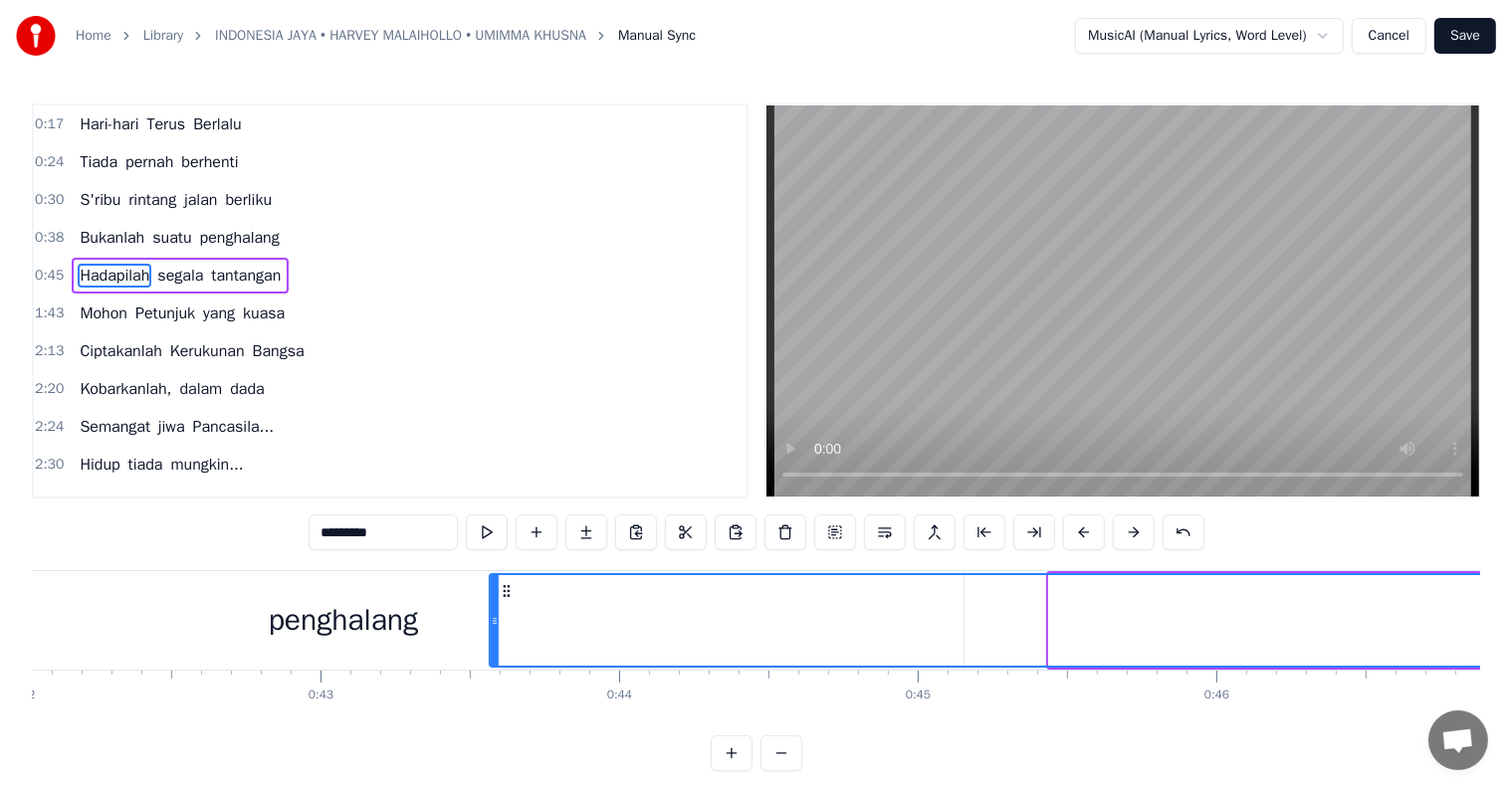 scroll, scrollTop: 0, scrollLeft: 12534, axis: horizontal 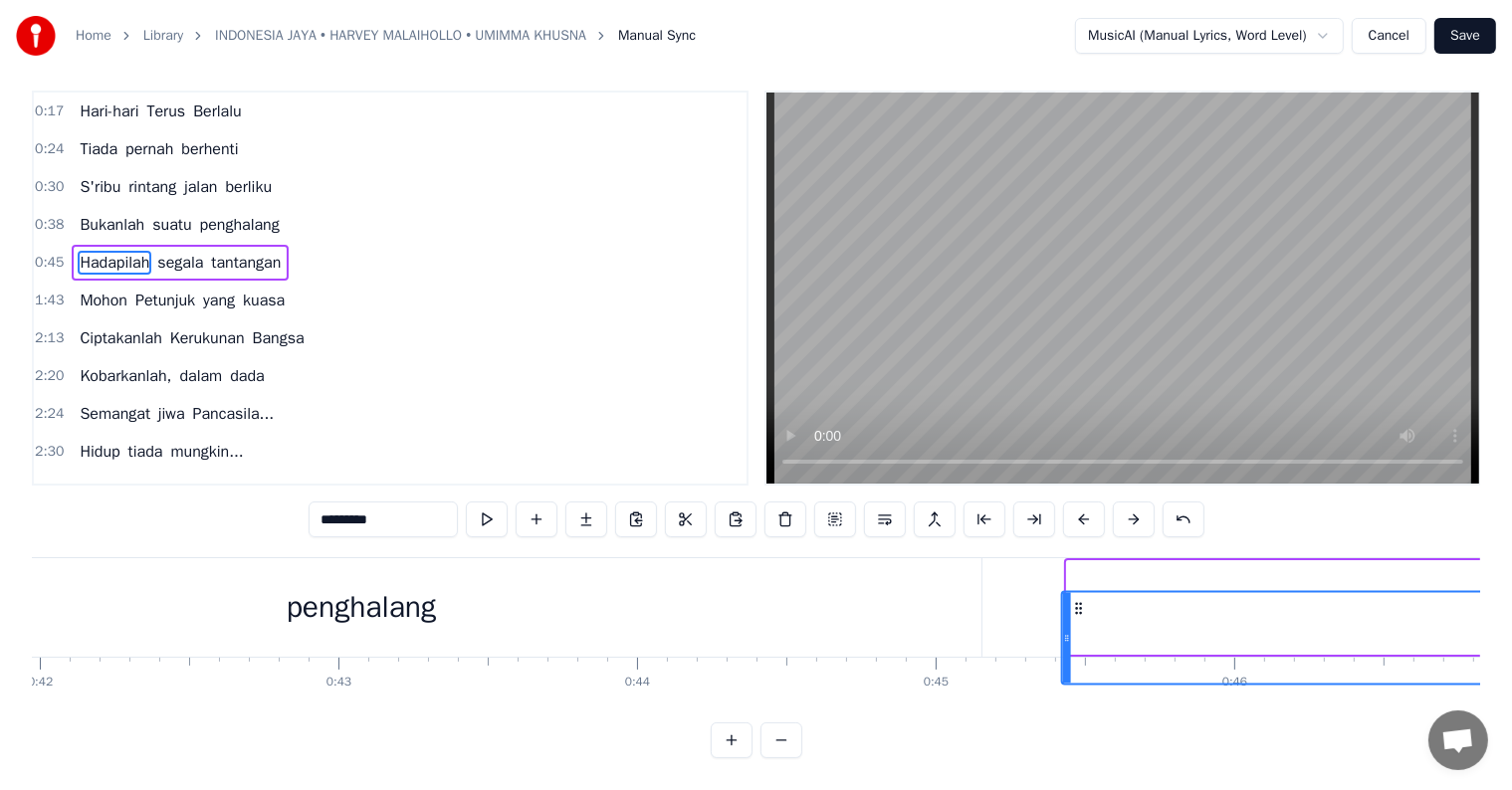drag, startPoint x: 279, startPoint y: 583, endPoint x: 1076, endPoint y: 545, distance: 797.9054 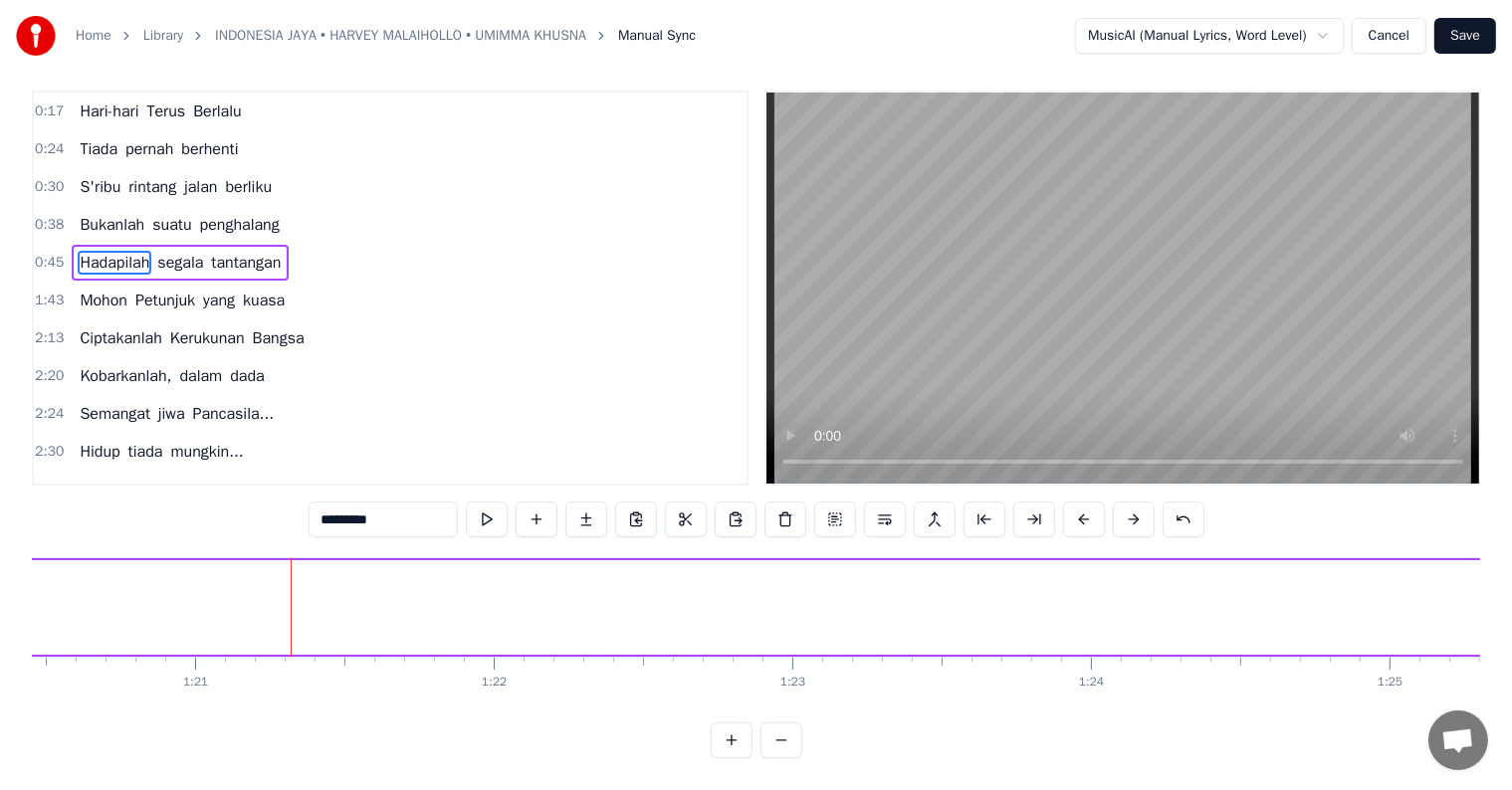 scroll, scrollTop: 0, scrollLeft: 24025, axis: horizontal 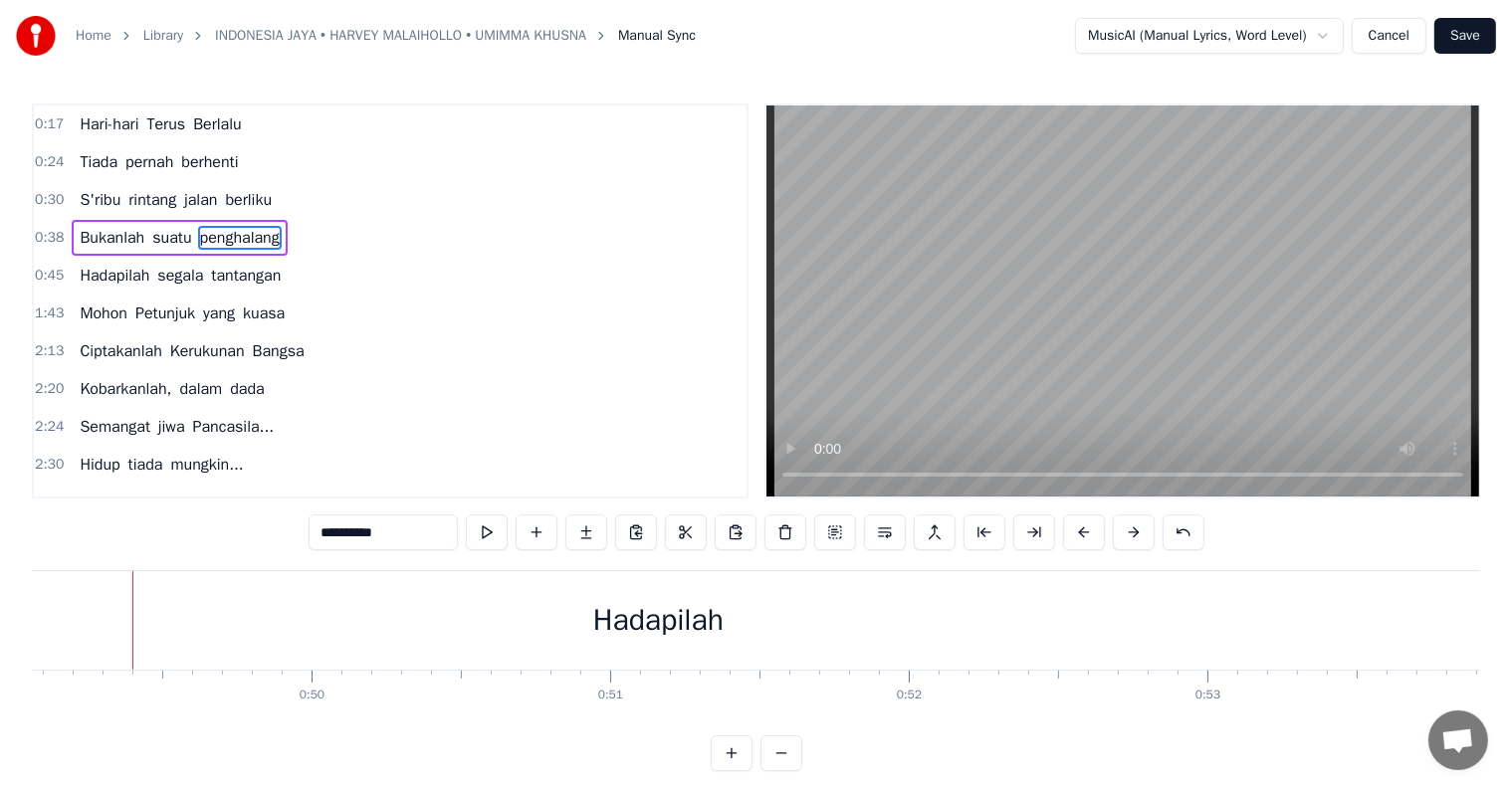 click on "Hadapilah" at bounding box center [658, 620] 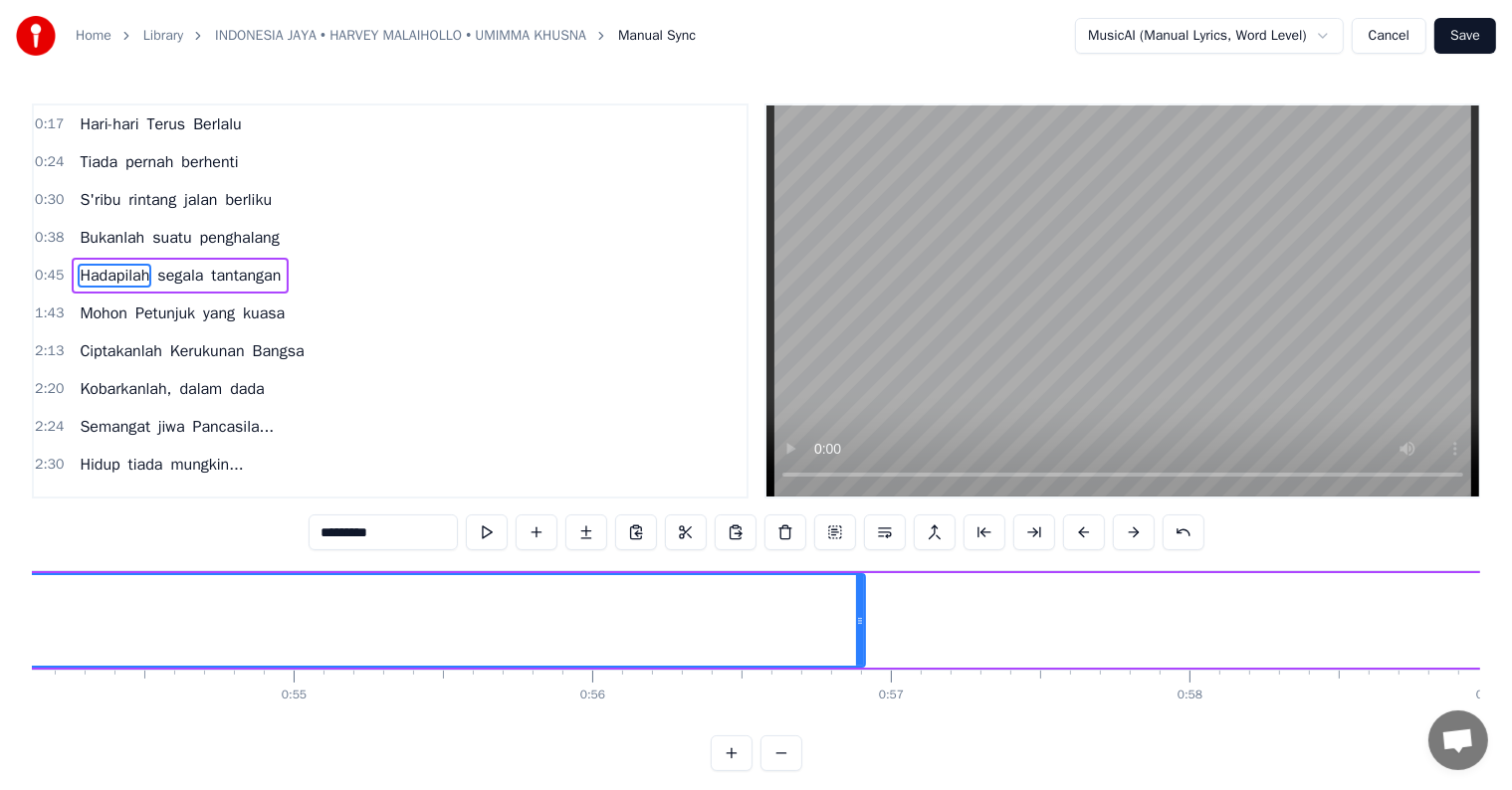 scroll, scrollTop: 0, scrollLeft: 16176, axis: horizontal 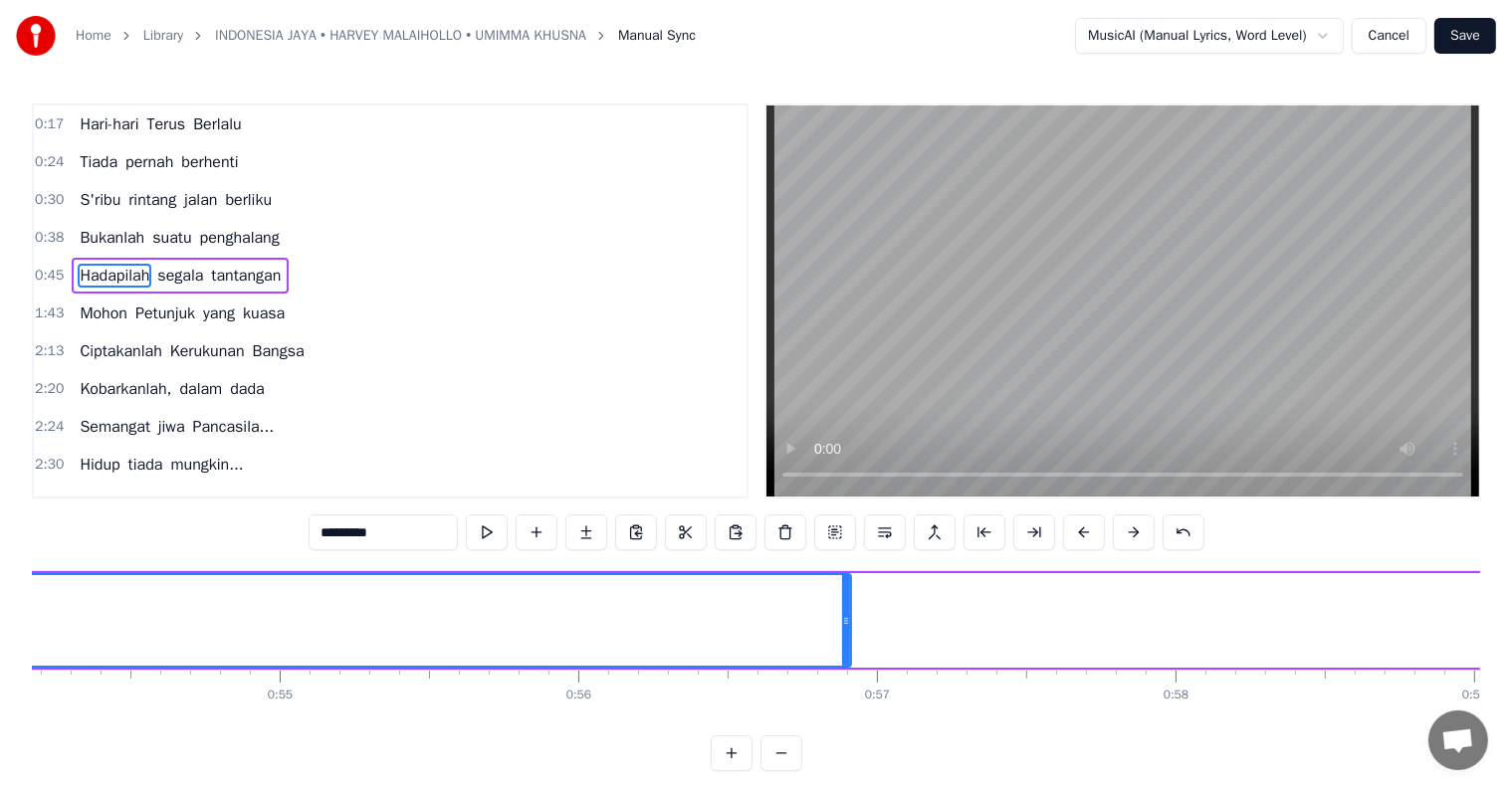 click on "Hadapilah segala tantangan" at bounding box center (5098, 620) 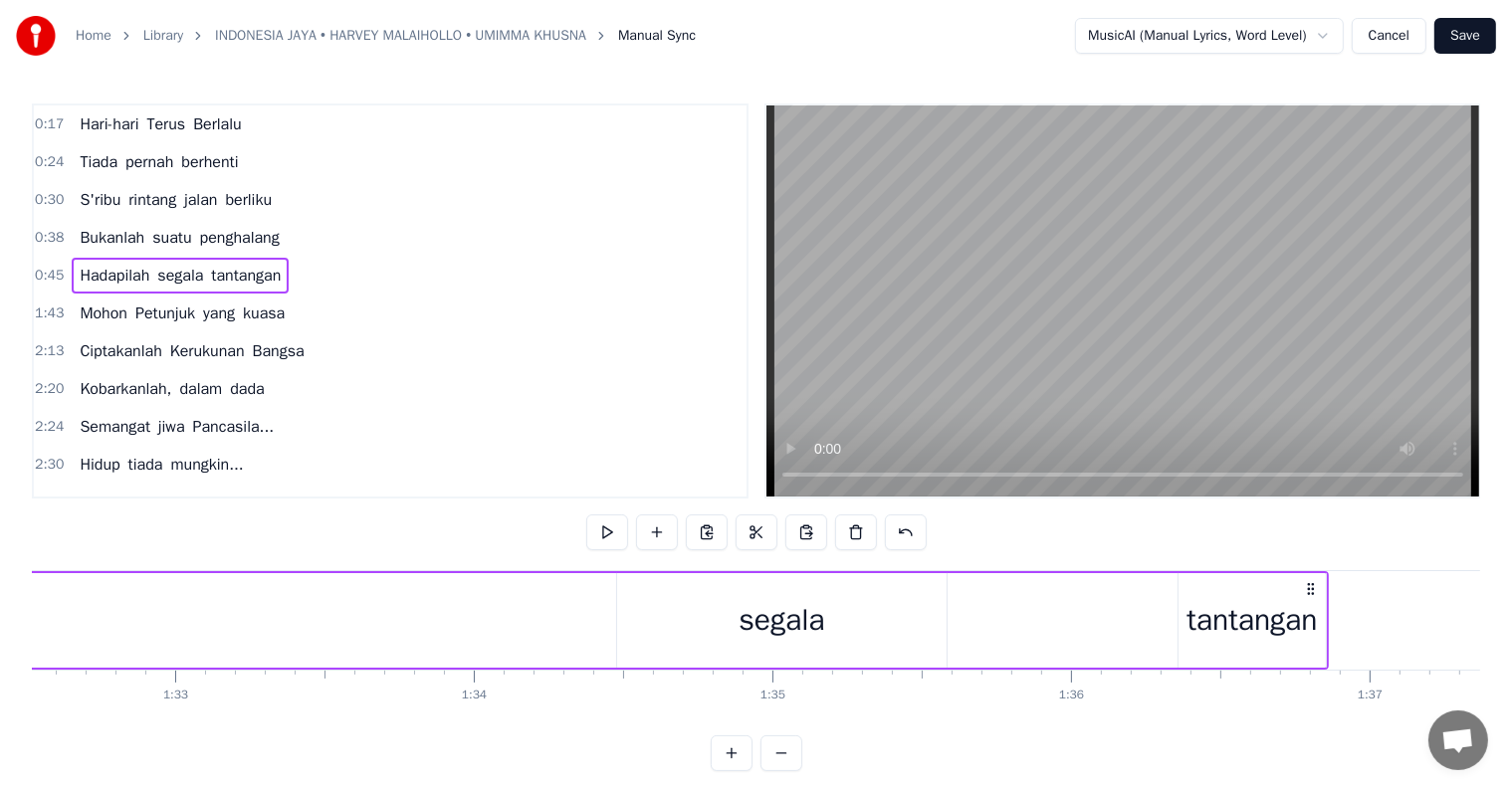 scroll, scrollTop: 0, scrollLeft: 27627, axis: horizontal 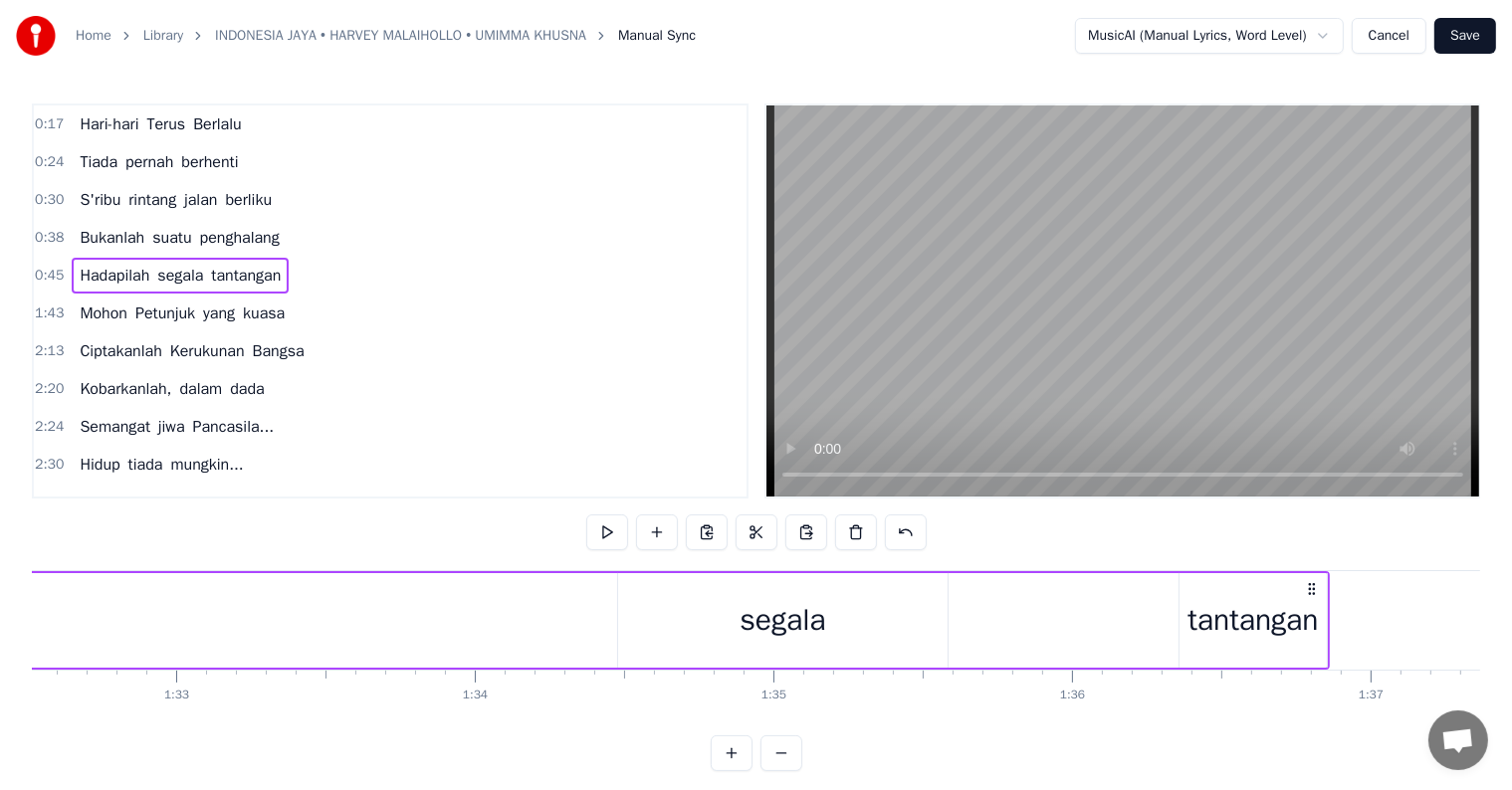 click on "segala" at bounding box center [782, 620] 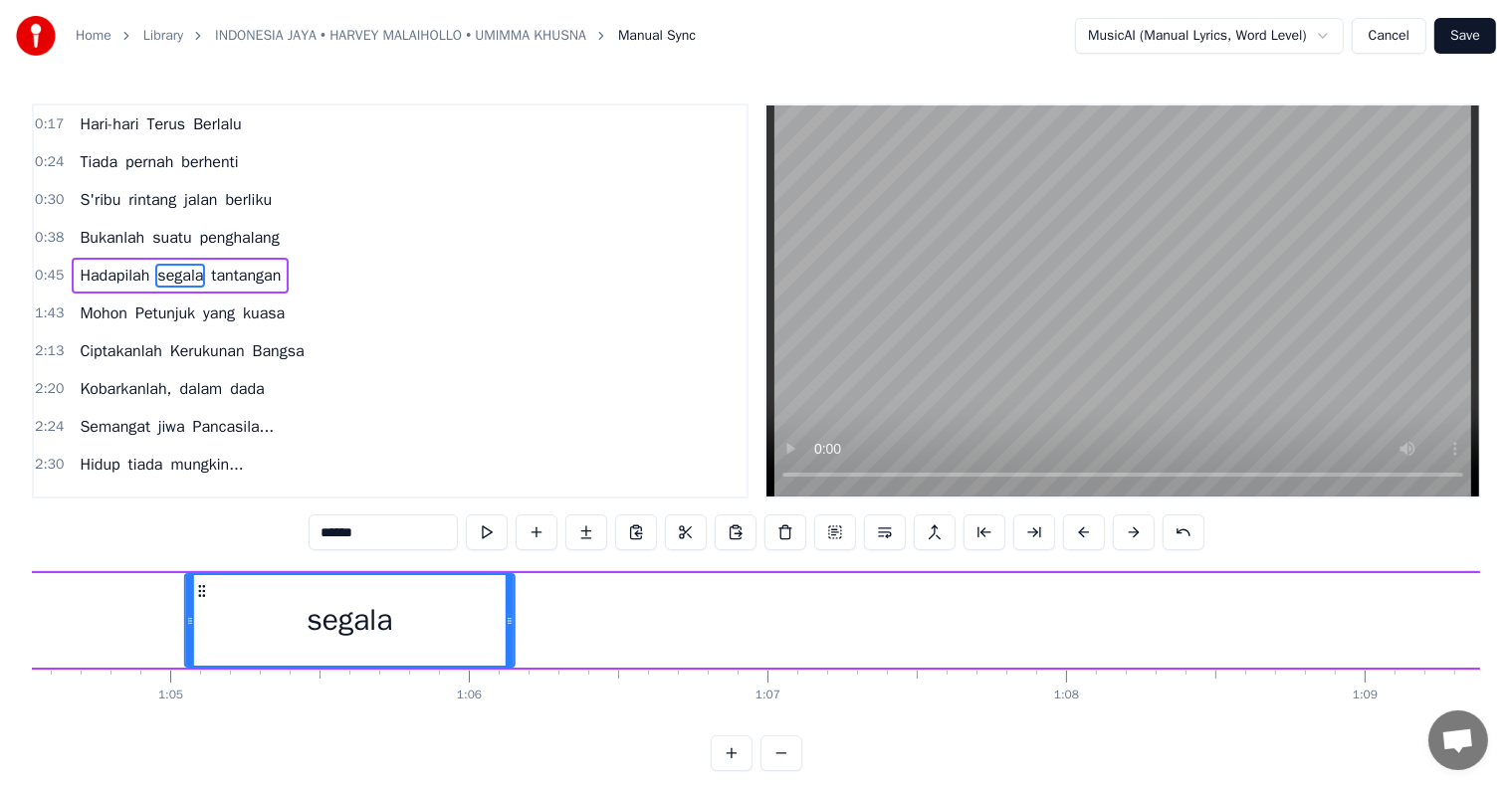scroll, scrollTop: 0, scrollLeft: 19223, axis: horizontal 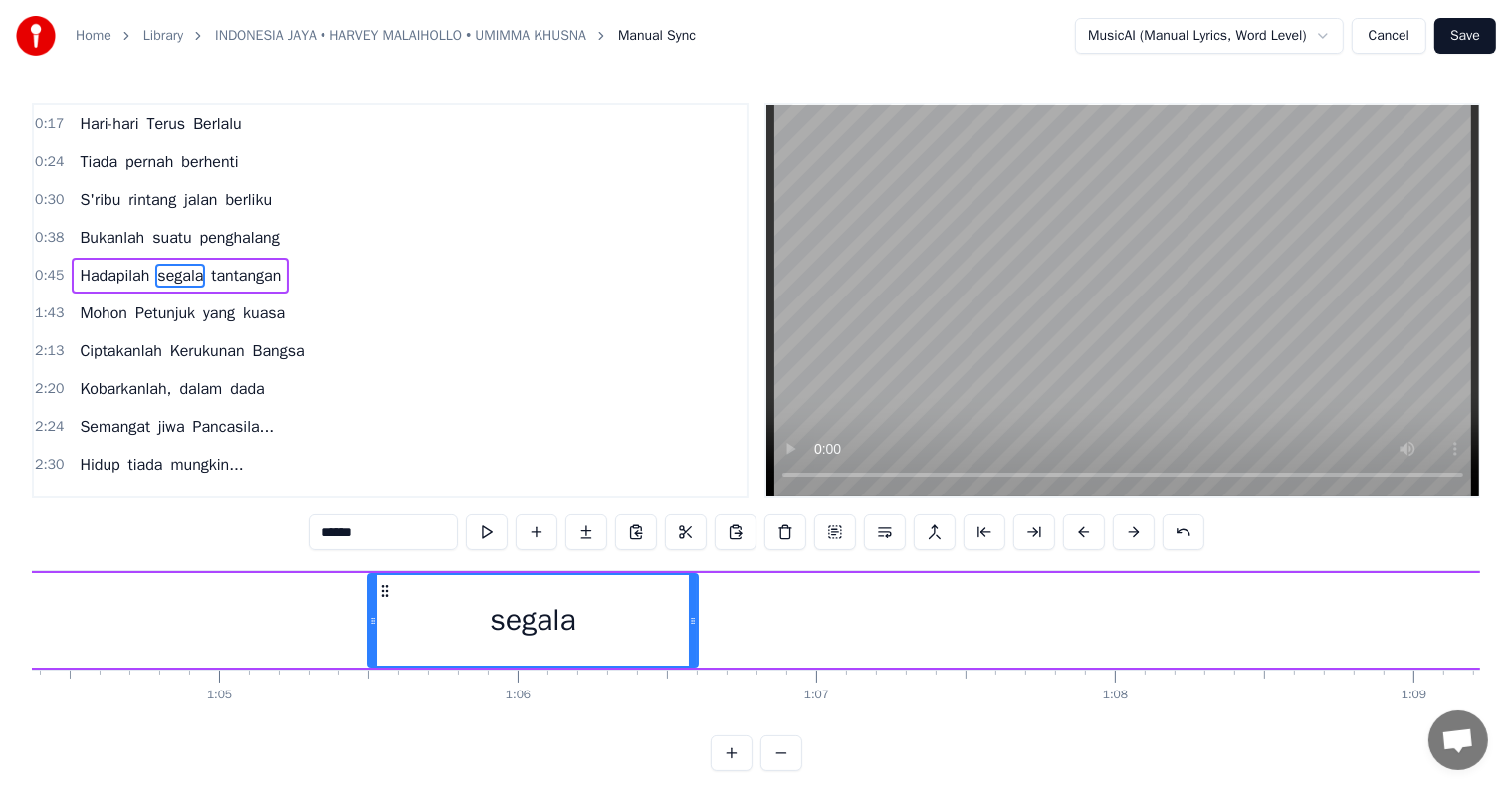 drag, startPoint x: 636, startPoint y: 586, endPoint x: 386, endPoint y: 623, distance: 252.72317 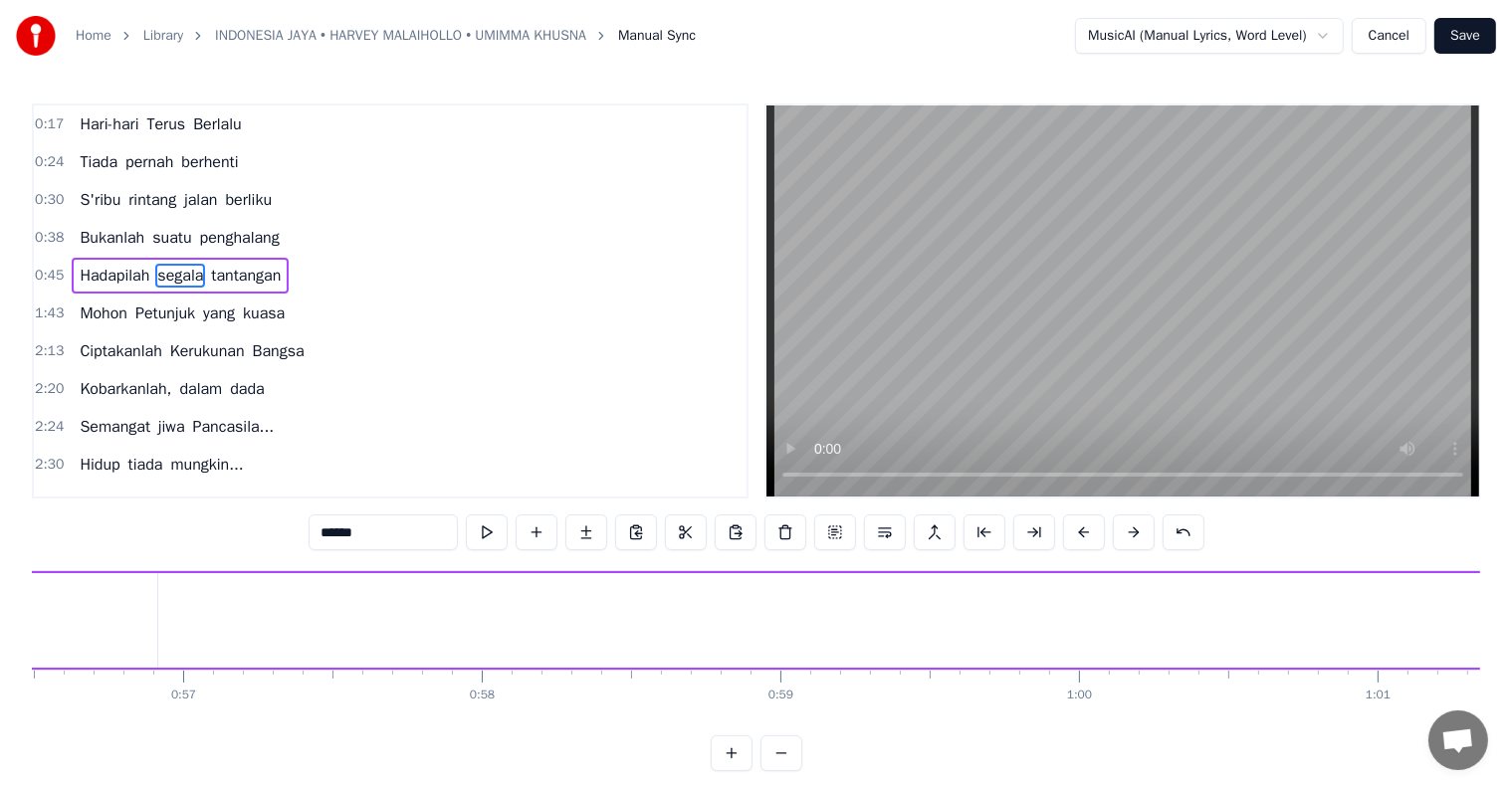 scroll, scrollTop: 0, scrollLeft: 16866, axis: horizontal 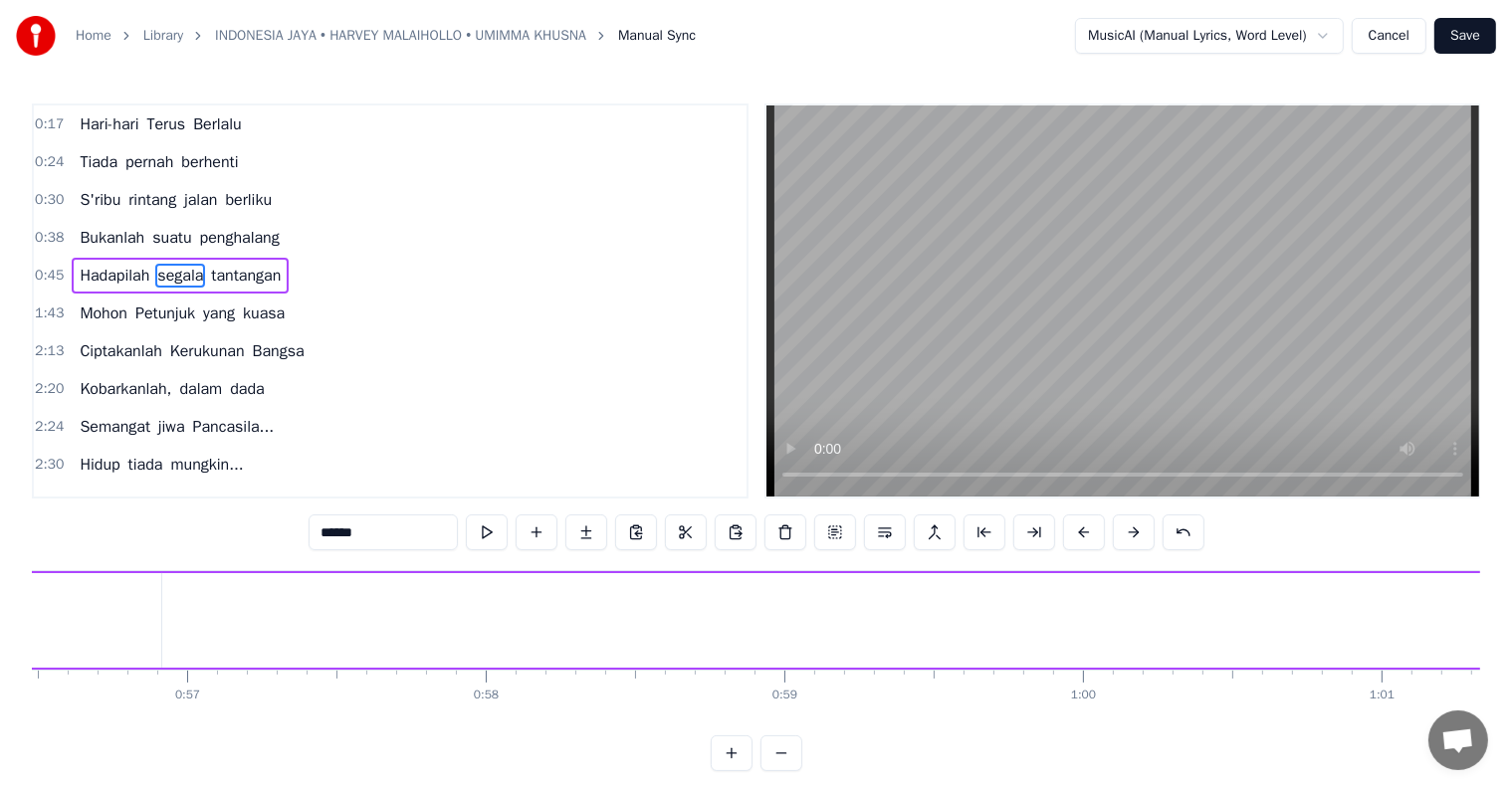 click on "Hadapilah" at bounding box center (114, 276) 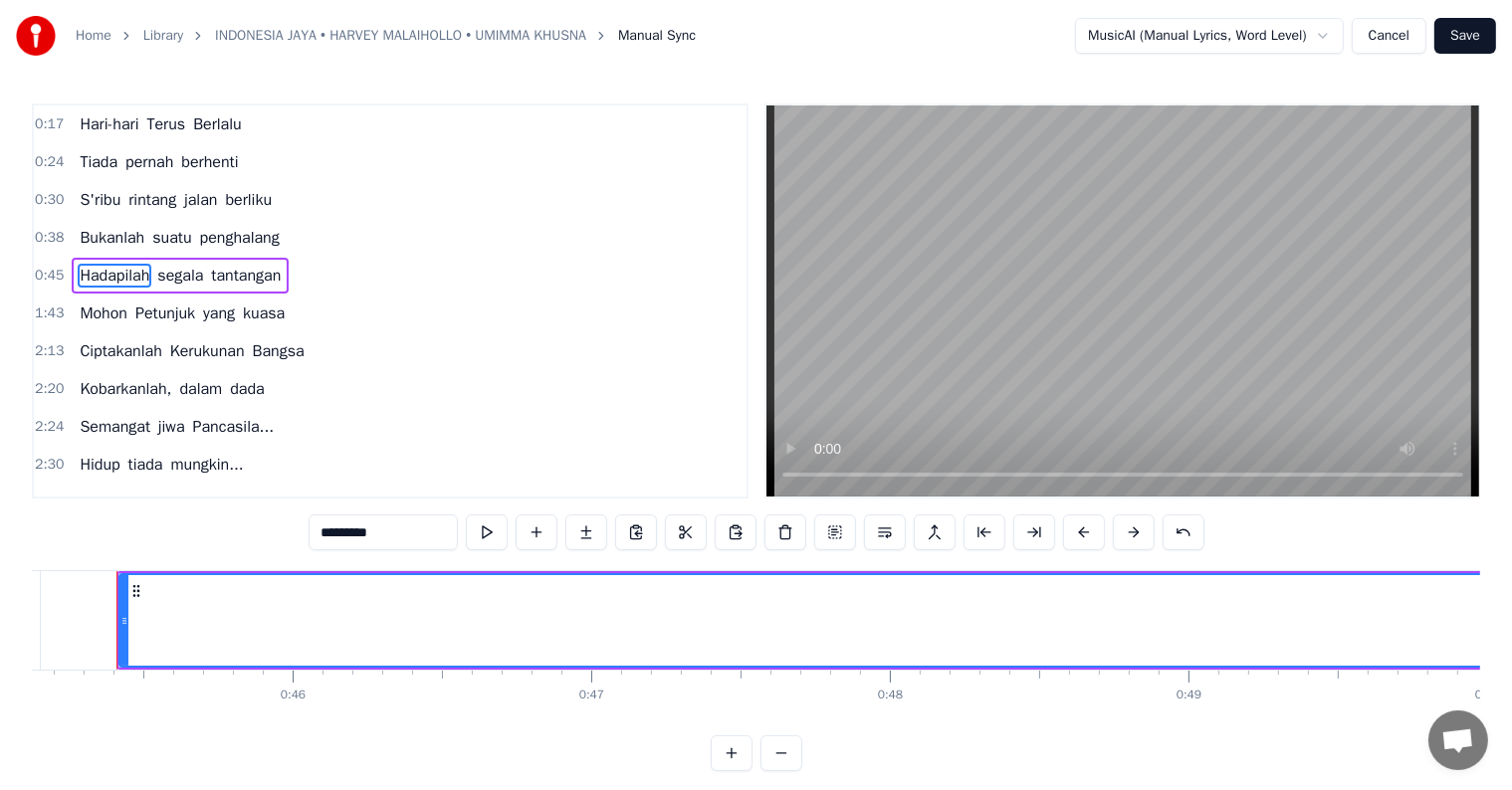 scroll, scrollTop: 0, scrollLeft: 13461, axis: horizontal 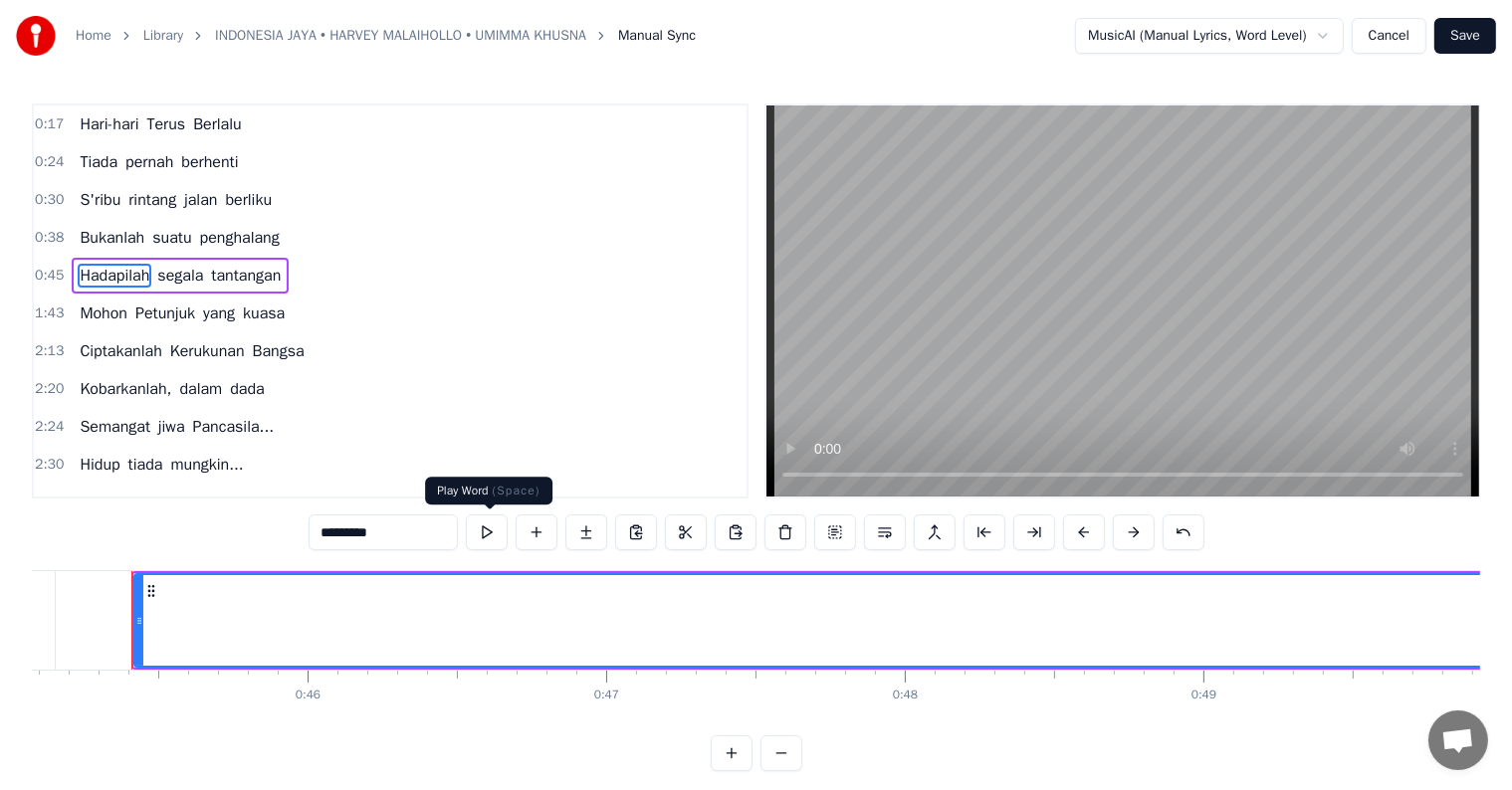 click at bounding box center (487, 532) 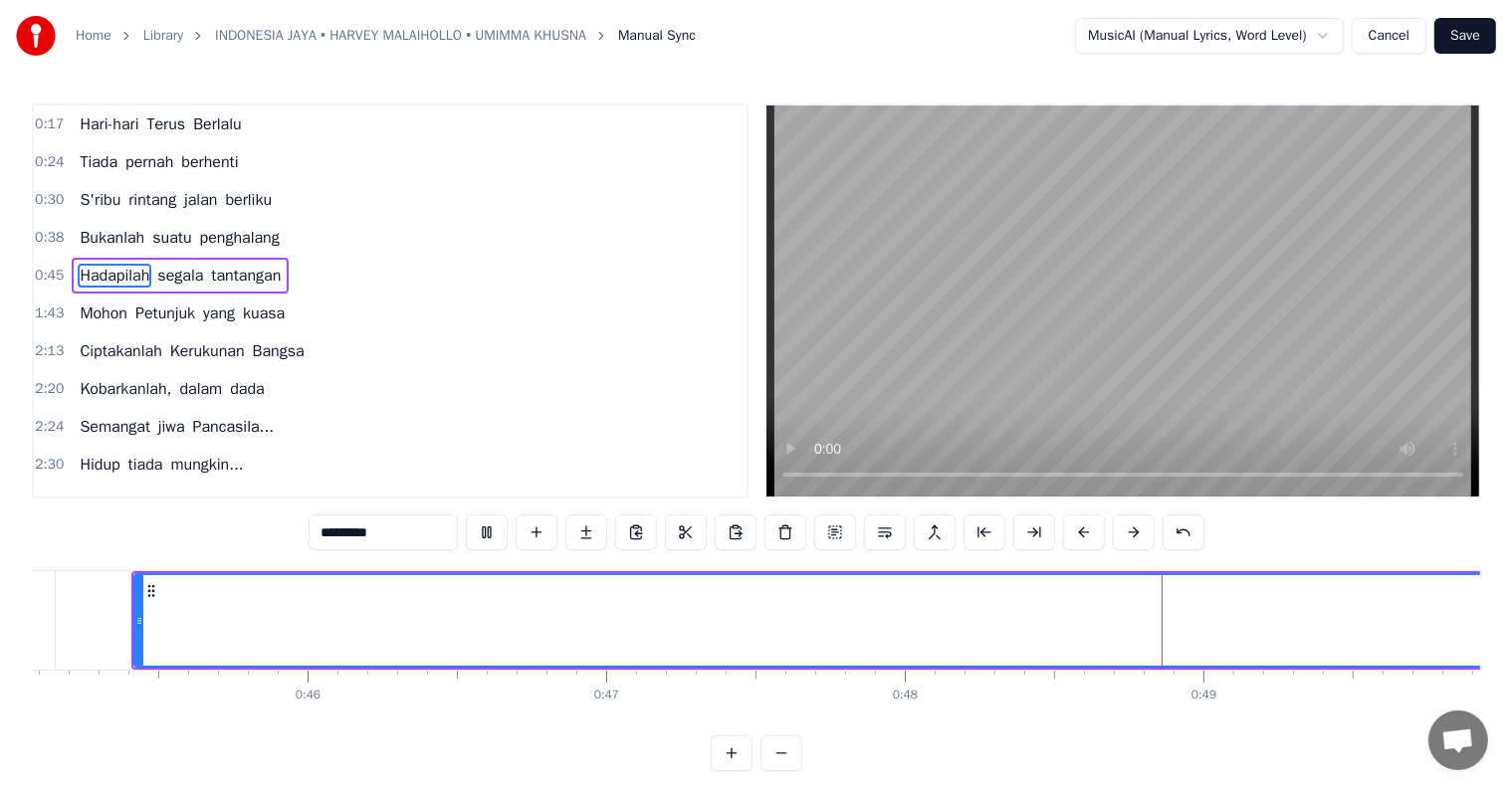 click at bounding box center (487, 532) 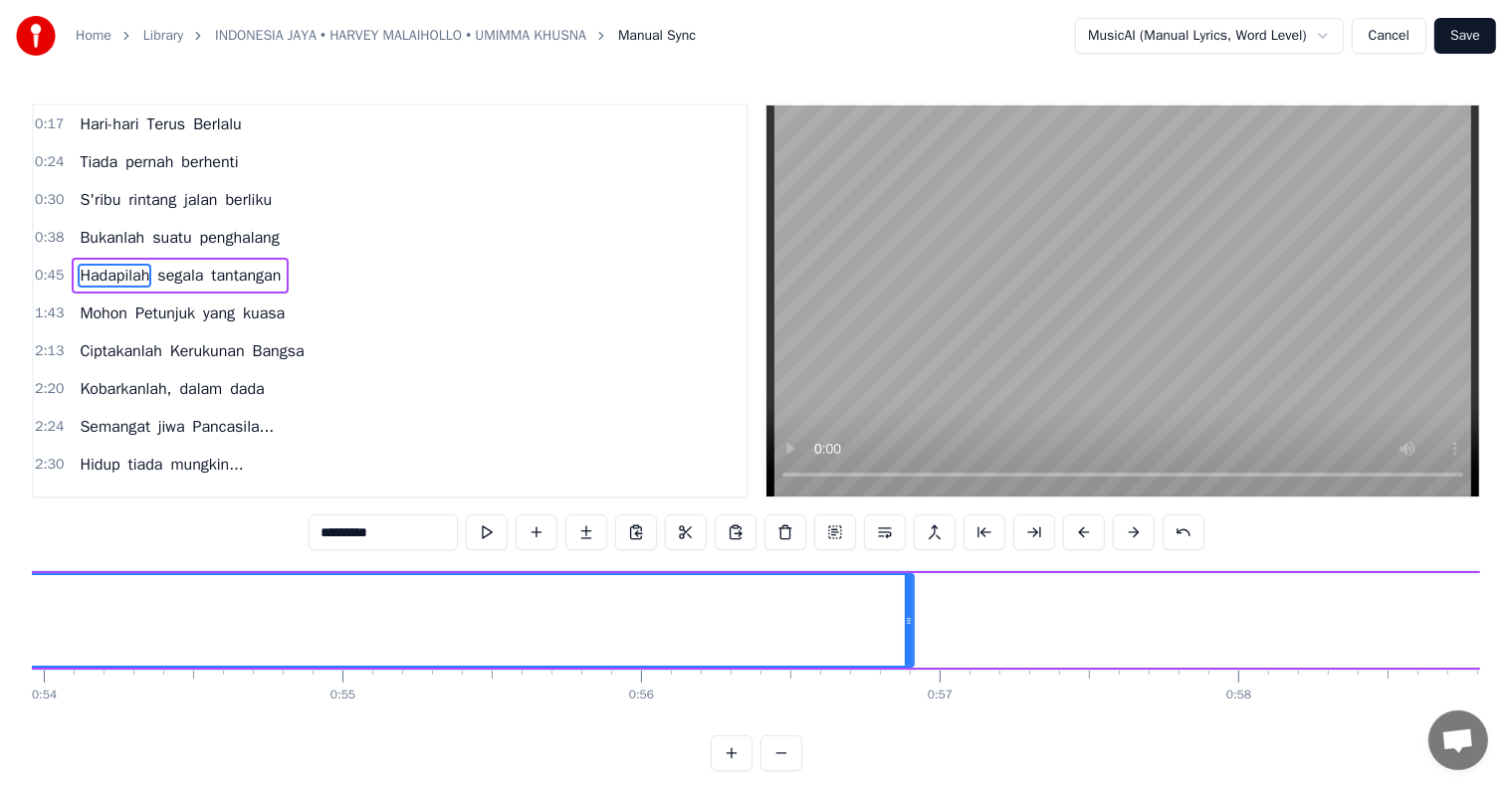 scroll, scrollTop: 0, scrollLeft: 16114, axis: horizontal 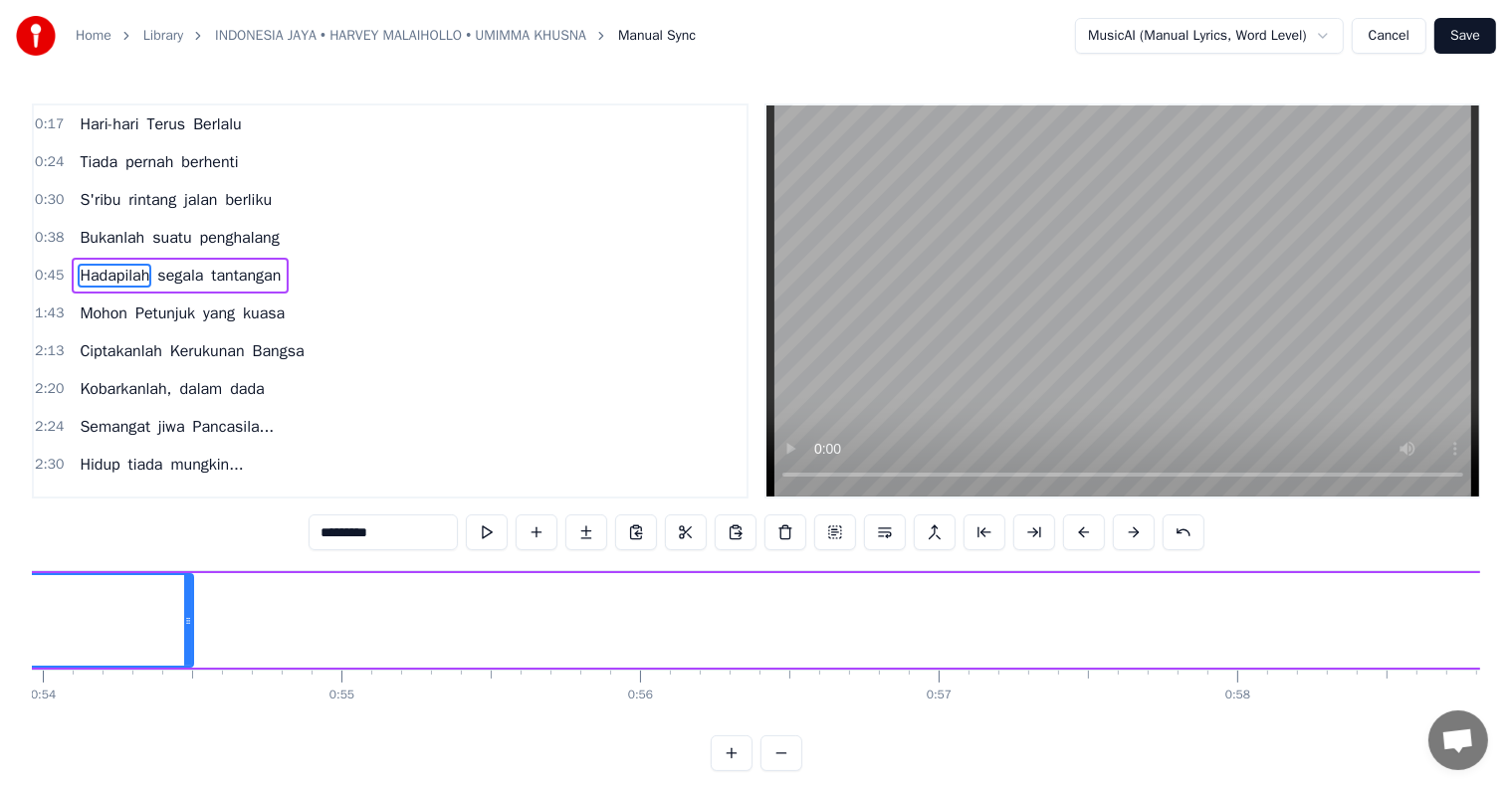 drag, startPoint x: 903, startPoint y: 617, endPoint x: 186, endPoint y: 672, distance: 719.10639 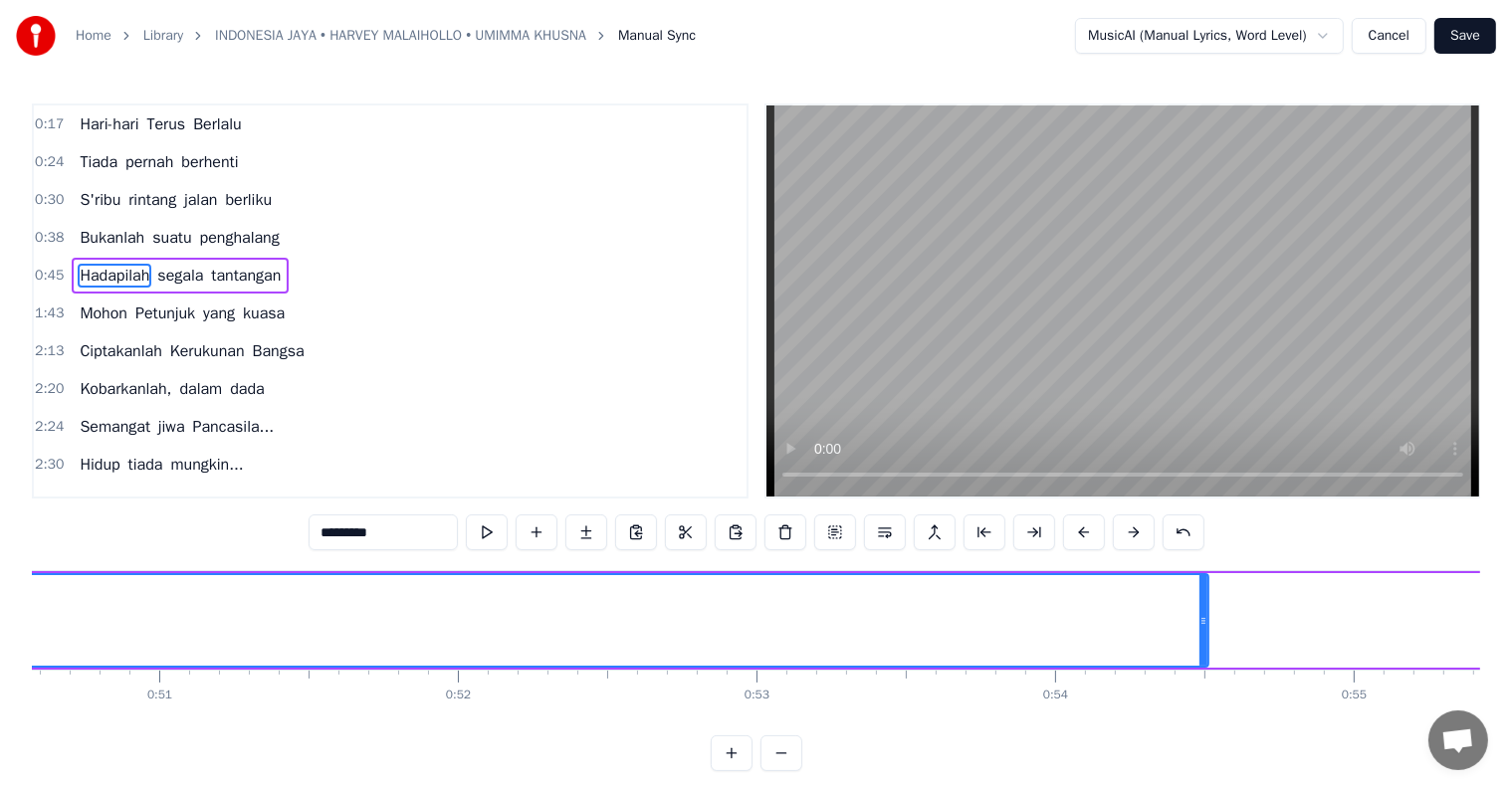 scroll, scrollTop: 0, scrollLeft: 15099, axis: horizontal 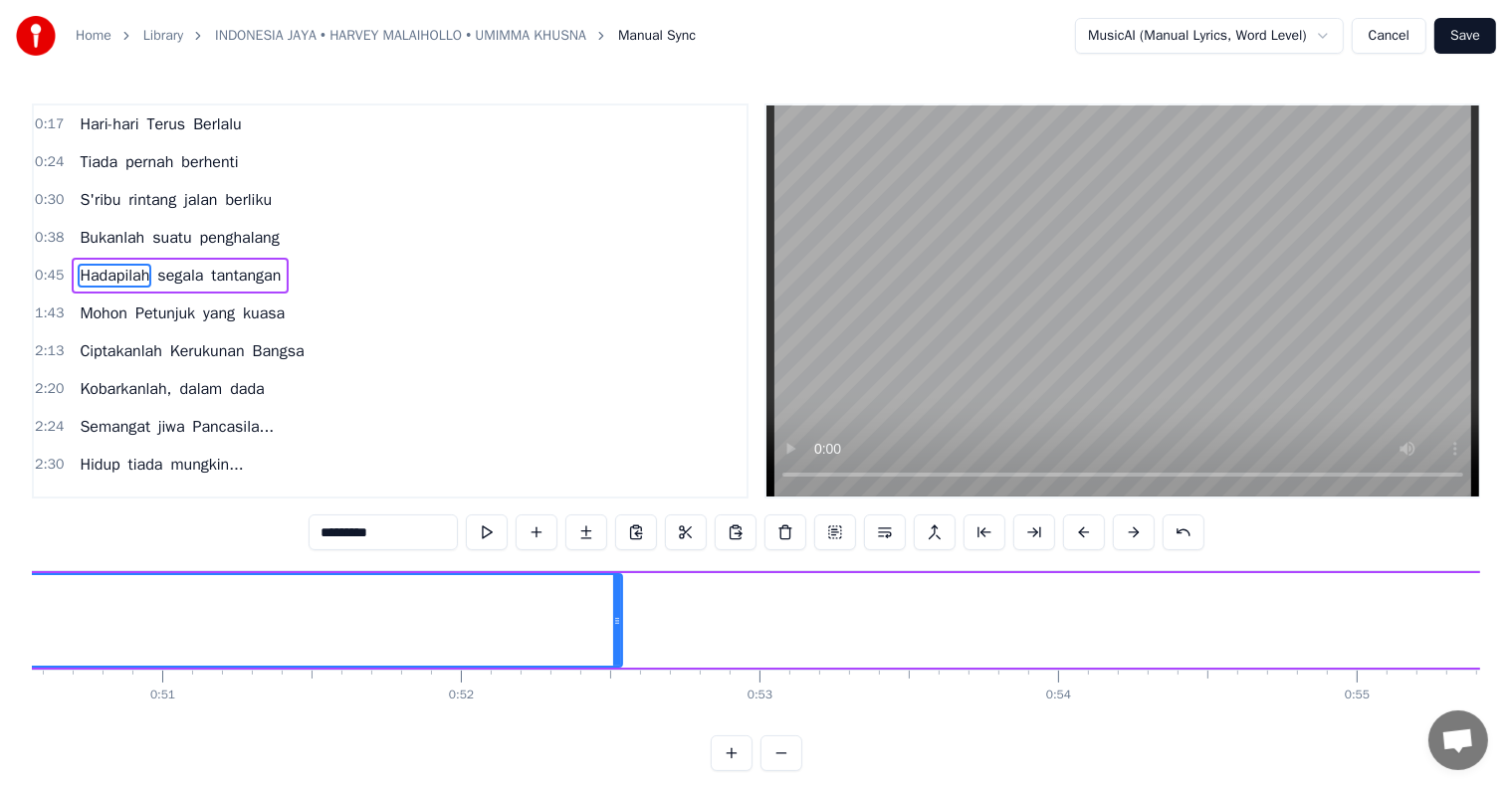 drag, startPoint x: 1206, startPoint y: 620, endPoint x: 600, endPoint y: 659, distance: 607.2537 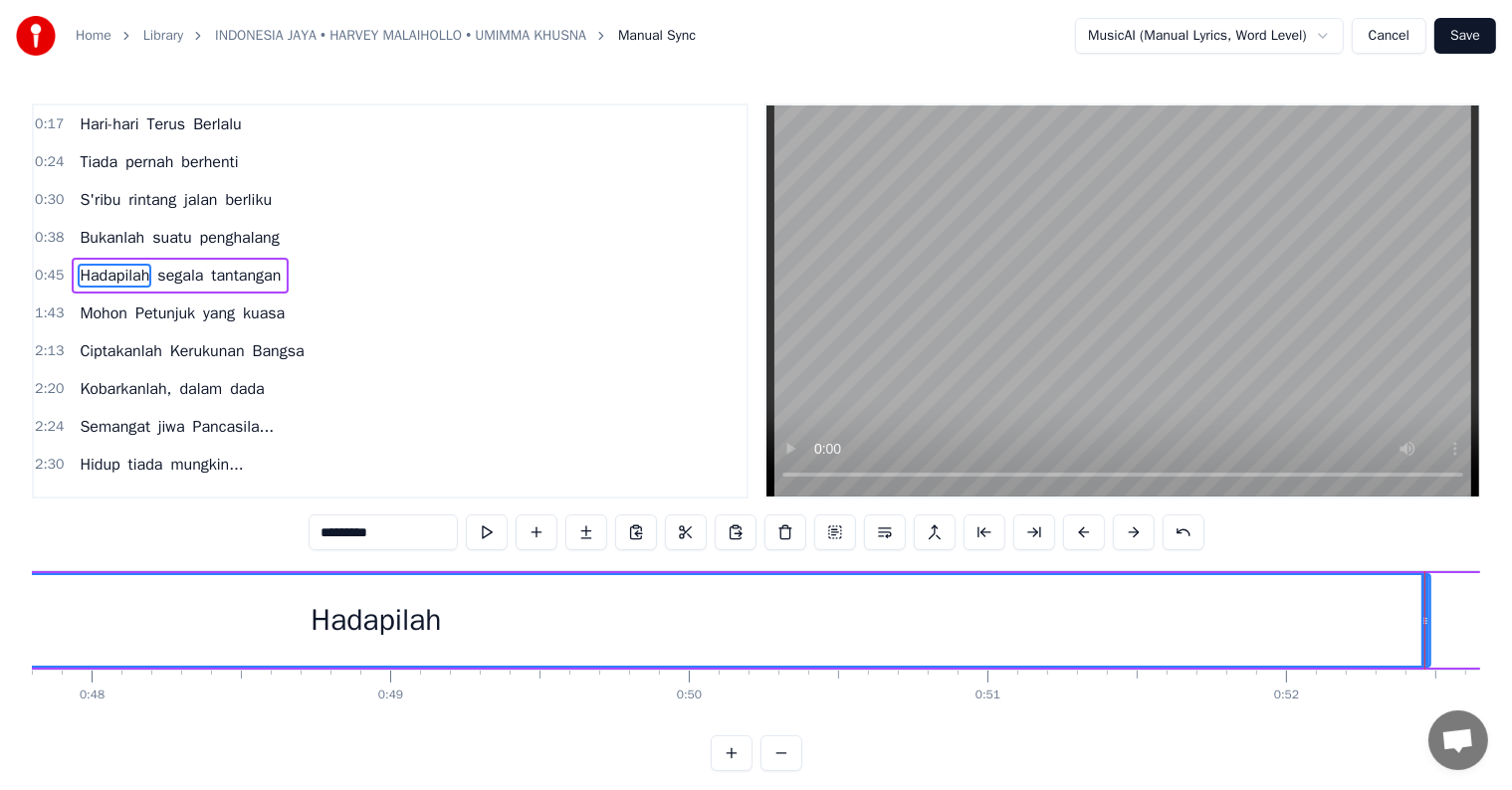 scroll, scrollTop: 0, scrollLeft: 14274, axis: horizontal 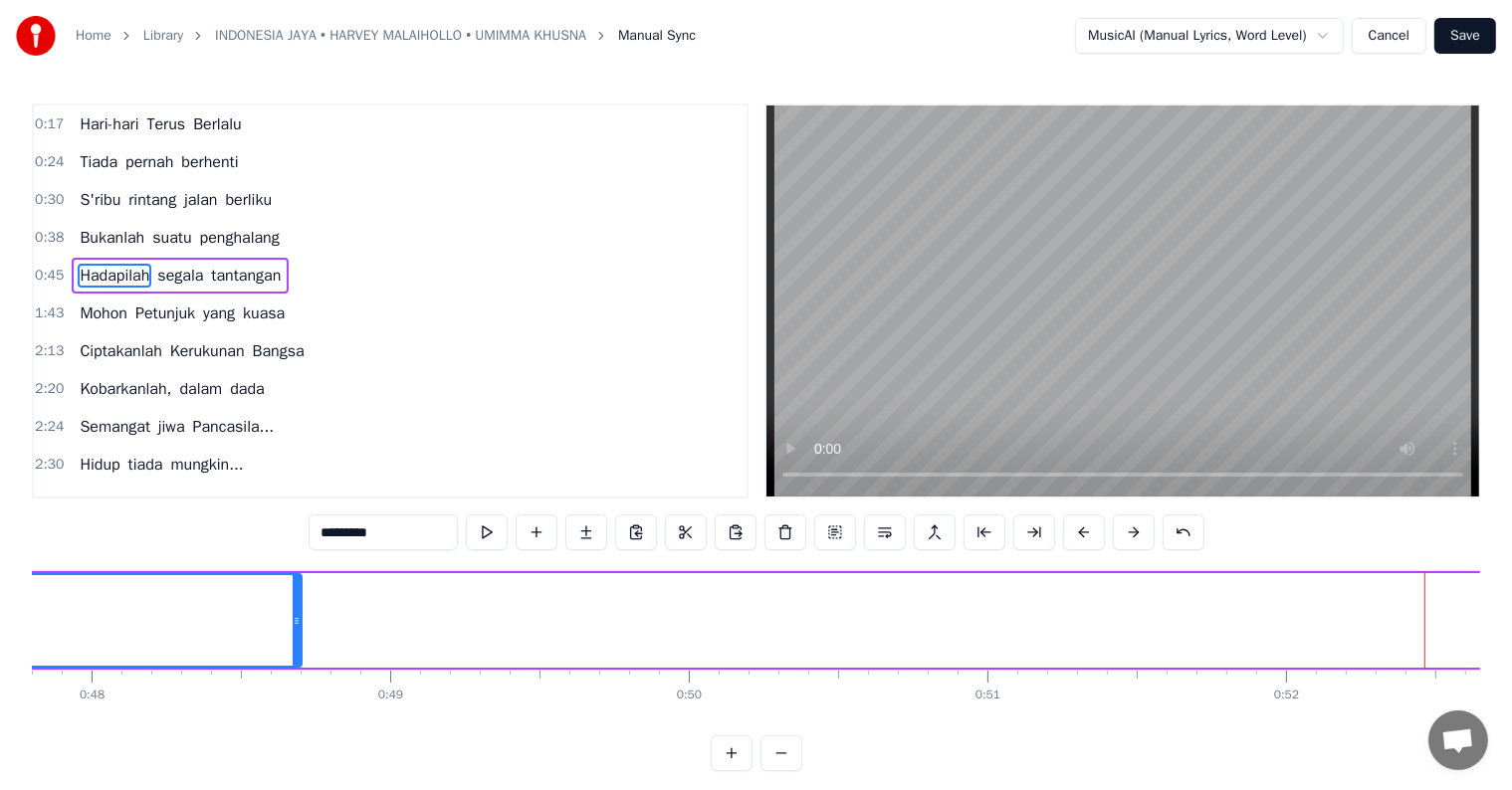 drag, startPoint x: 1427, startPoint y: 619, endPoint x: 300, endPoint y: 600, distance: 1127.1601 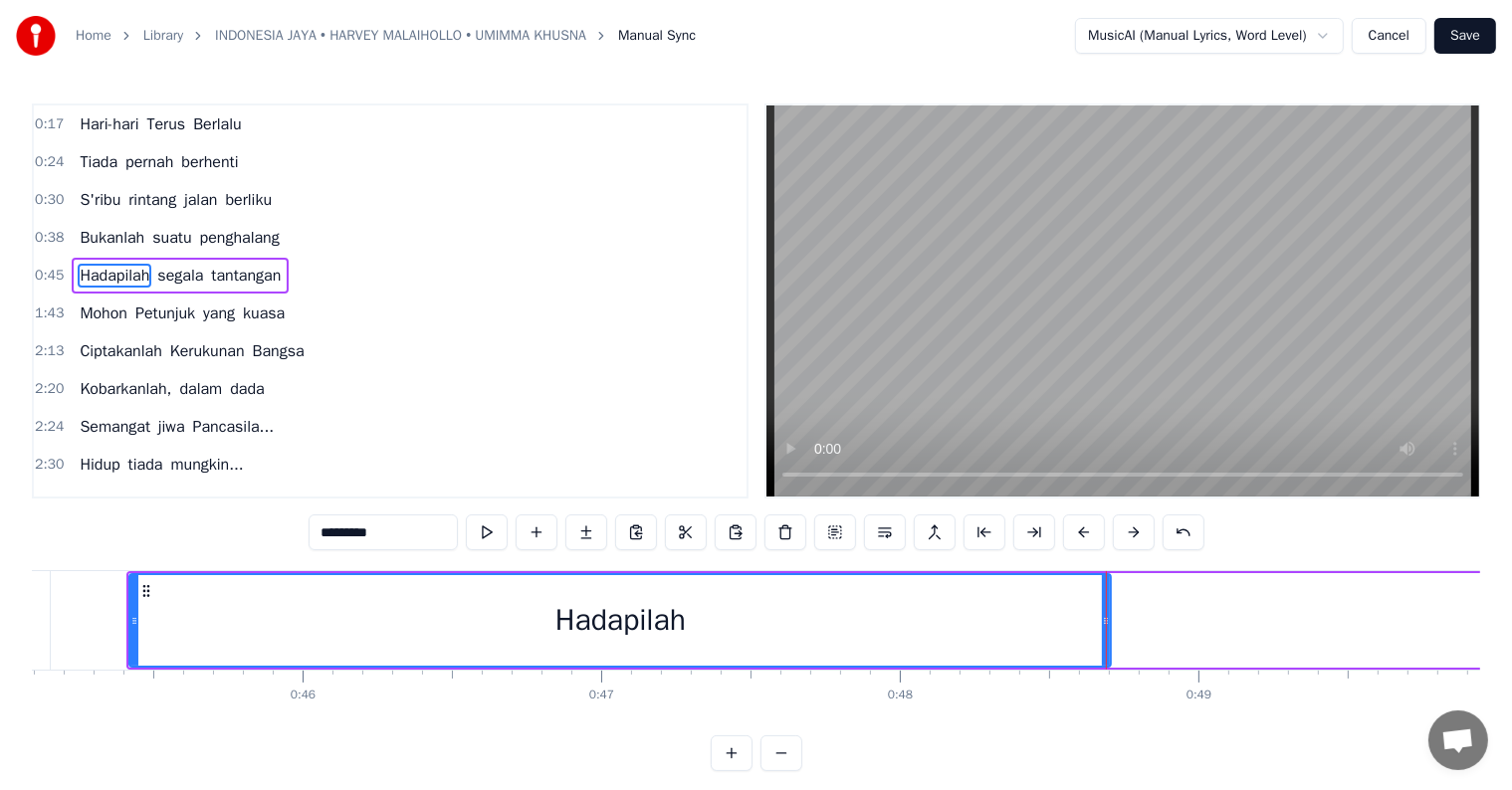 scroll, scrollTop: 0, scrollLeft: 13489, axis: horizontal 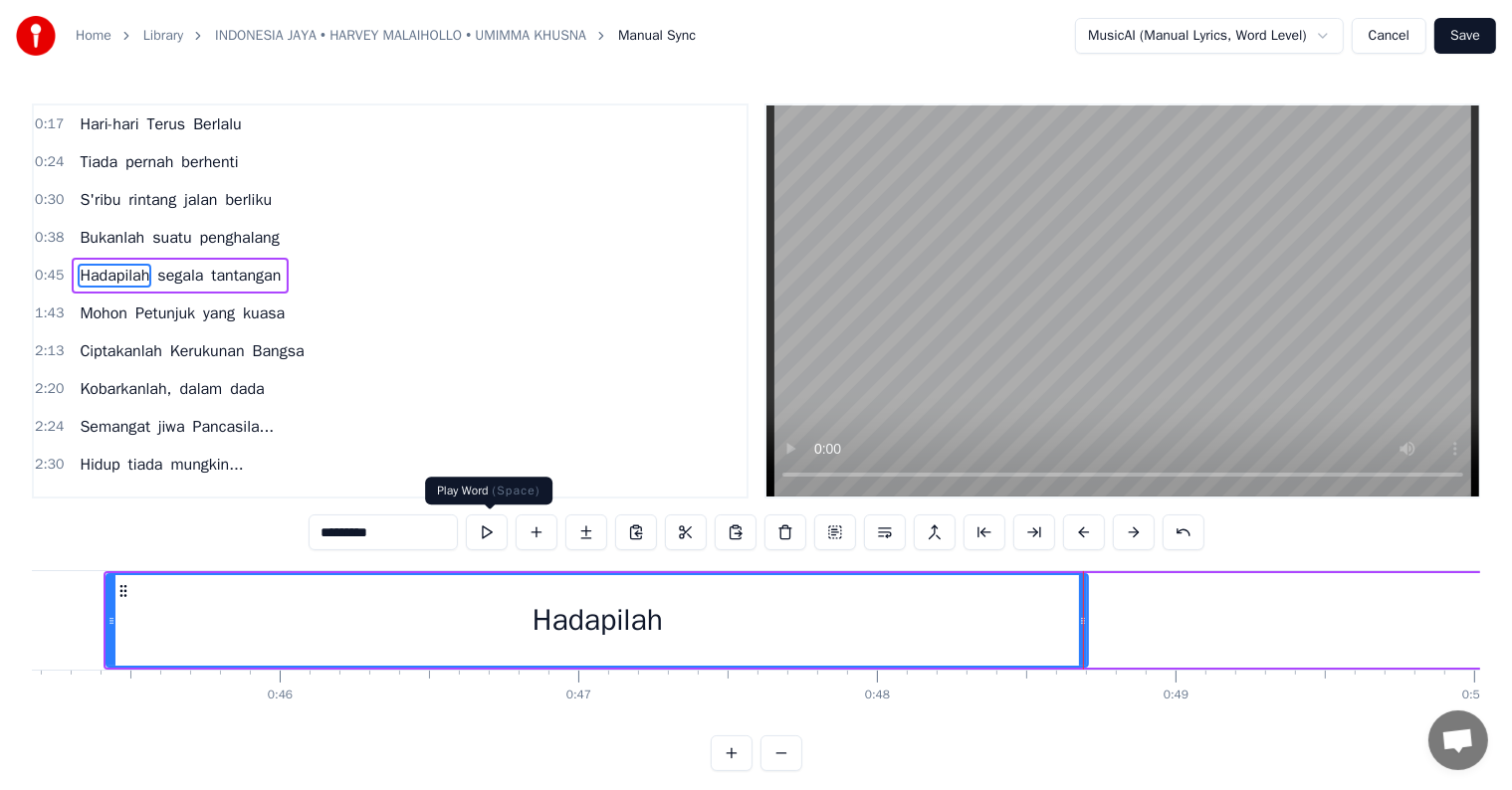 click at bounding box center [487, 532] 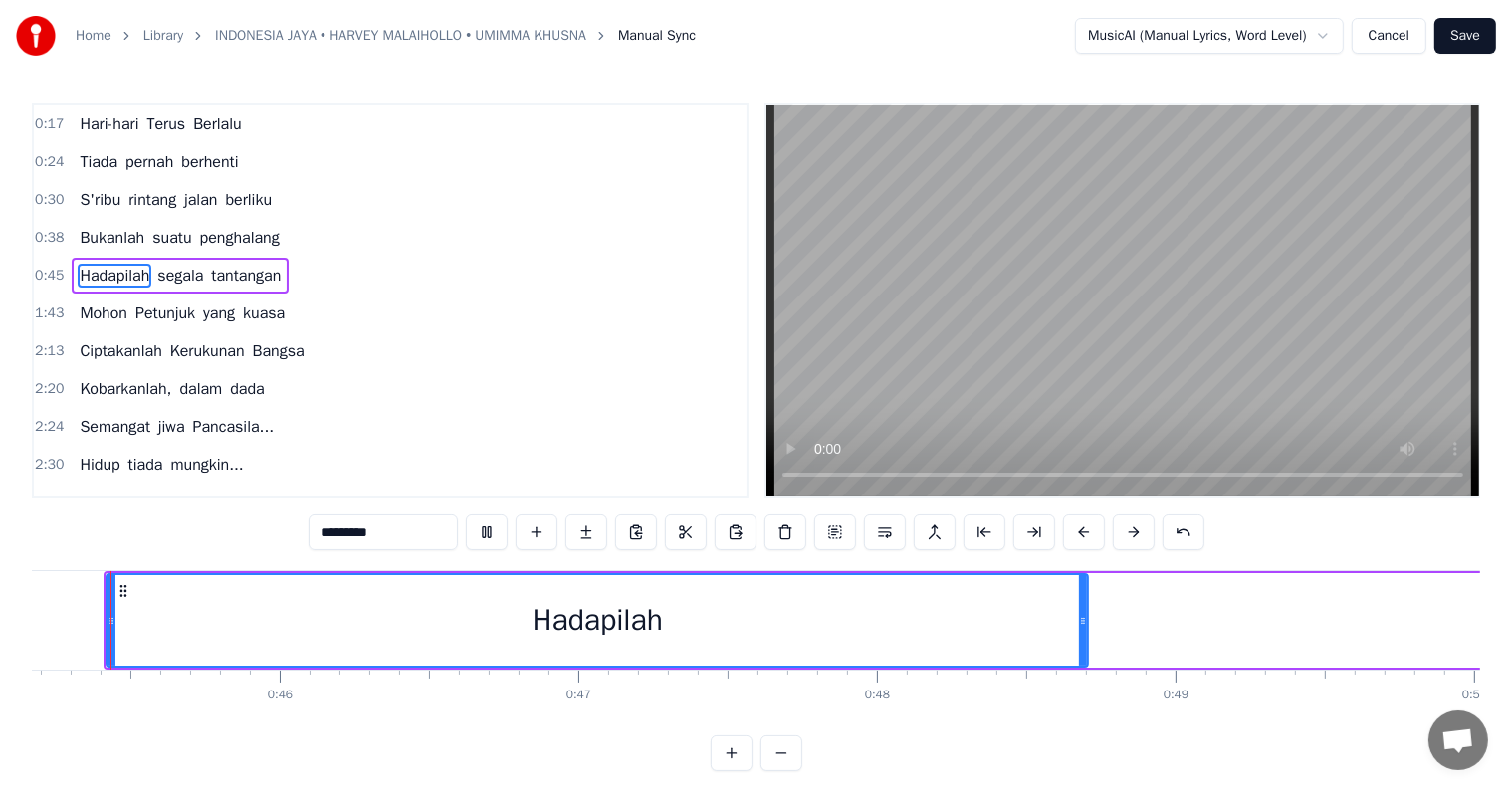 scroll, scrollTop: 0, scrollLeft: 13461, axis: horizontal 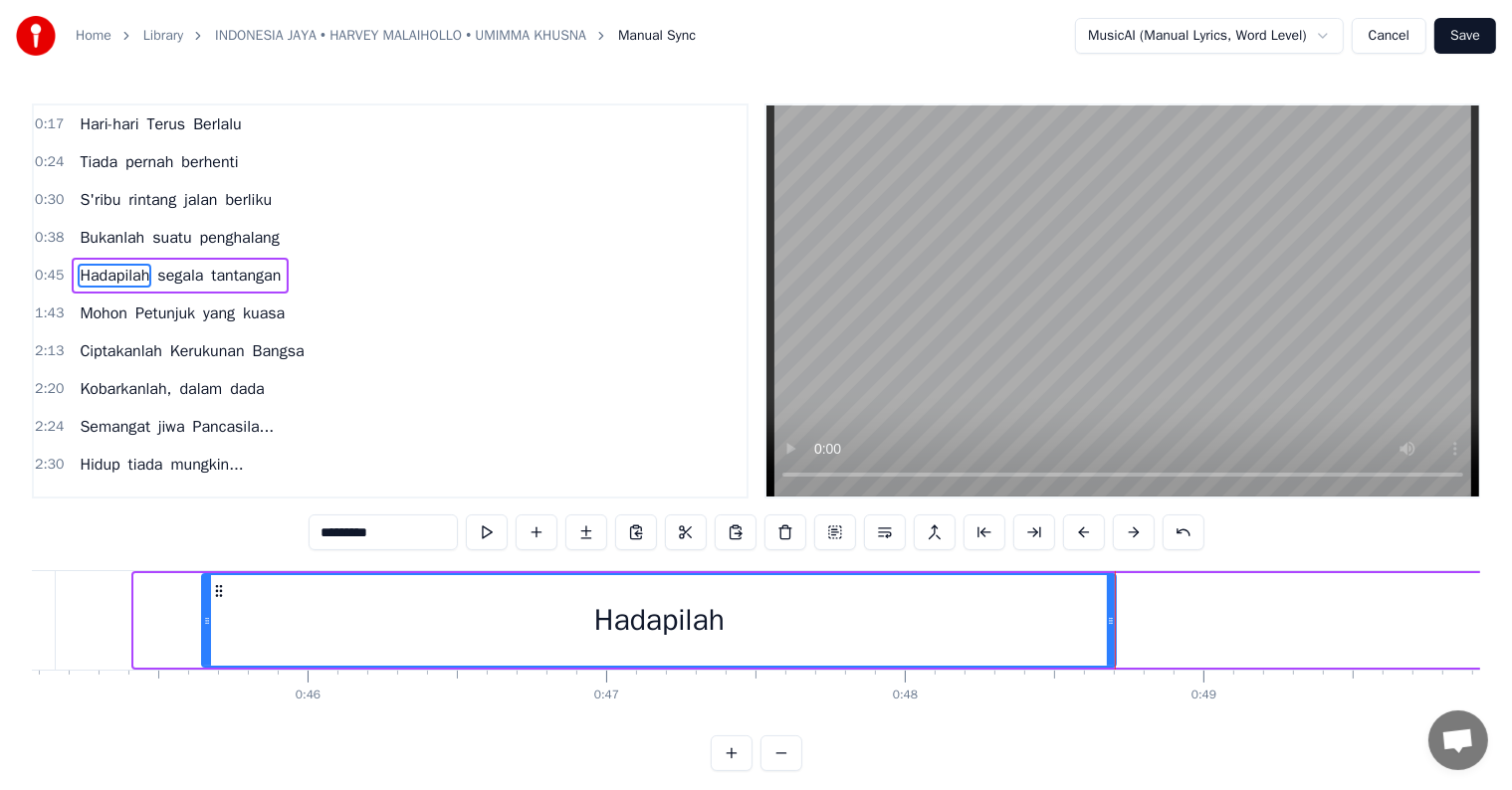 drag, startPoint x: 137, startPoint y: 613, endPoint x: 209, endPoint y: 617, distance: 72.11103 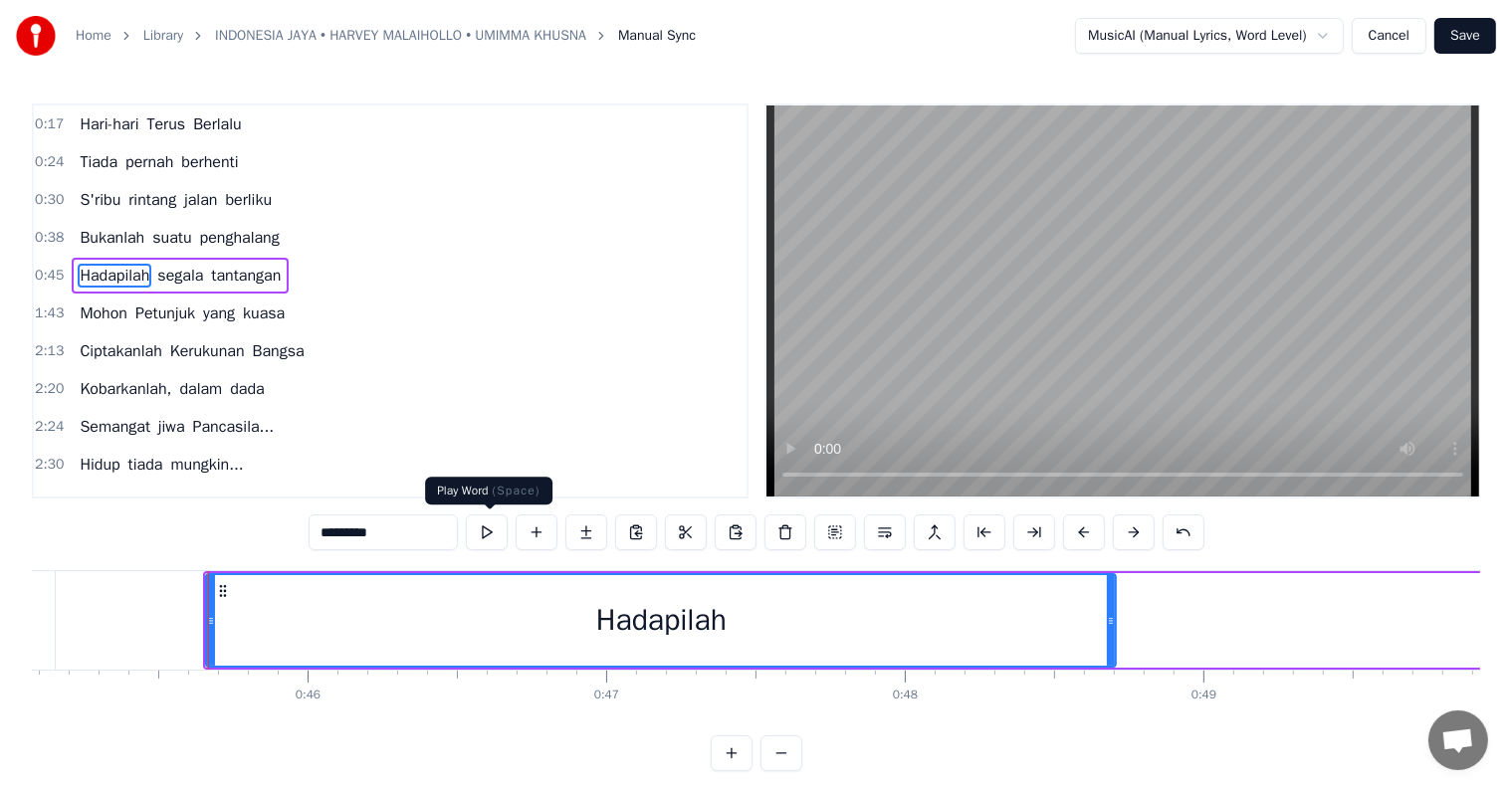 click at bounding box center [487, 532] 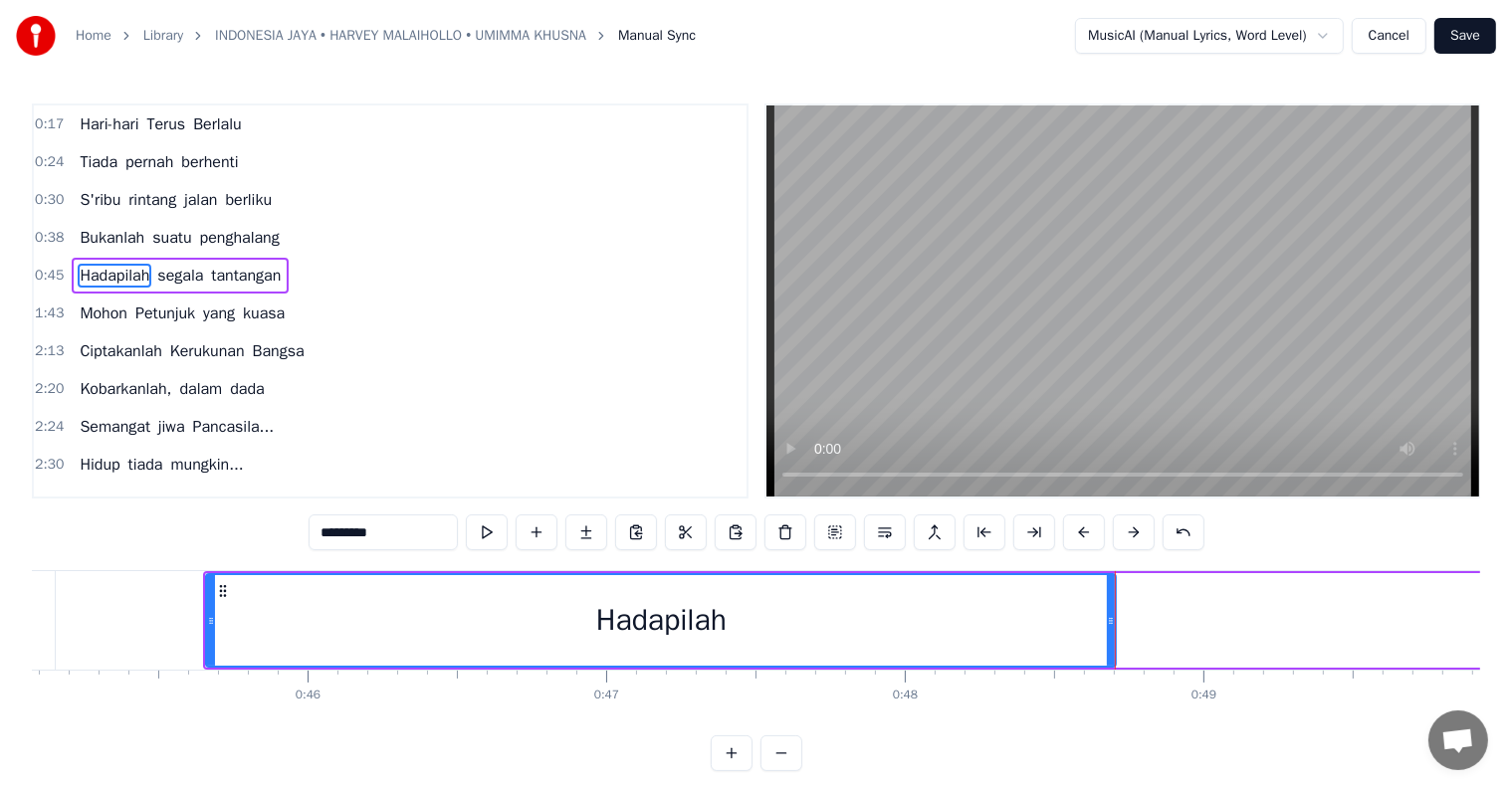 click at bounding box center [487, 532] 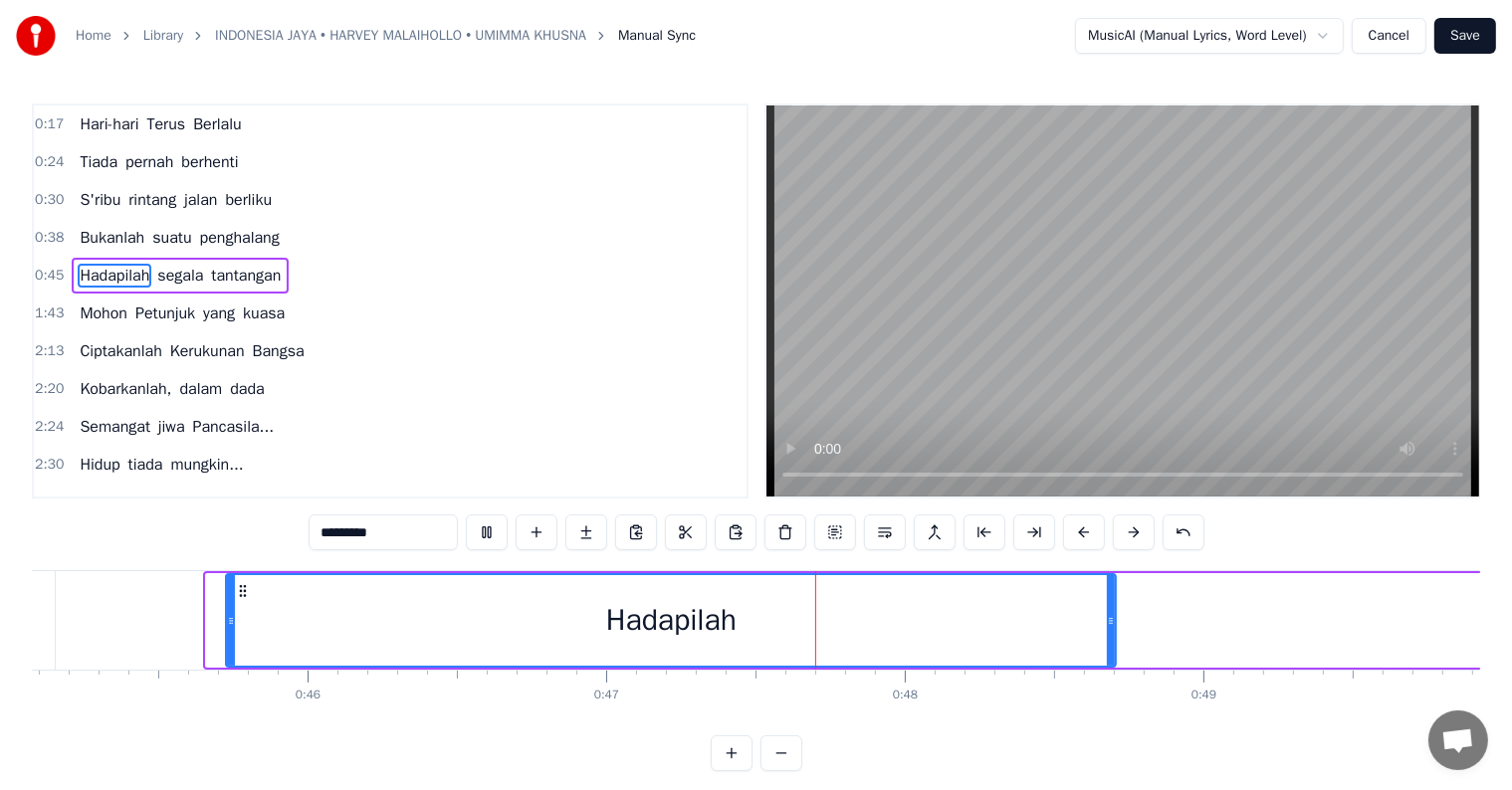 drag, startPoint x: 213, startPoint y: 613, endPoint x: 233, endPoint y: 613, distance: 20 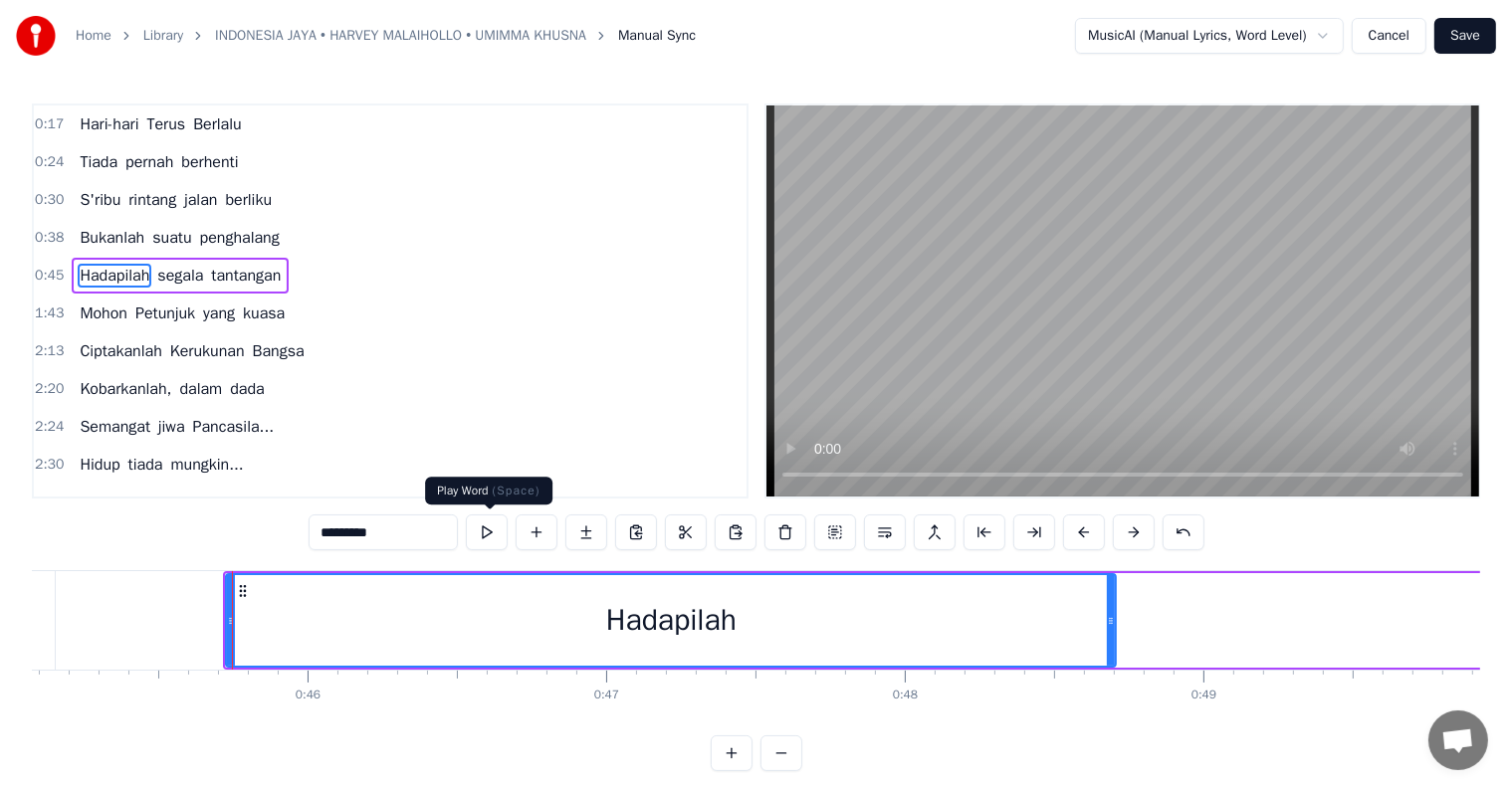 click at bounding box center (487, 532) 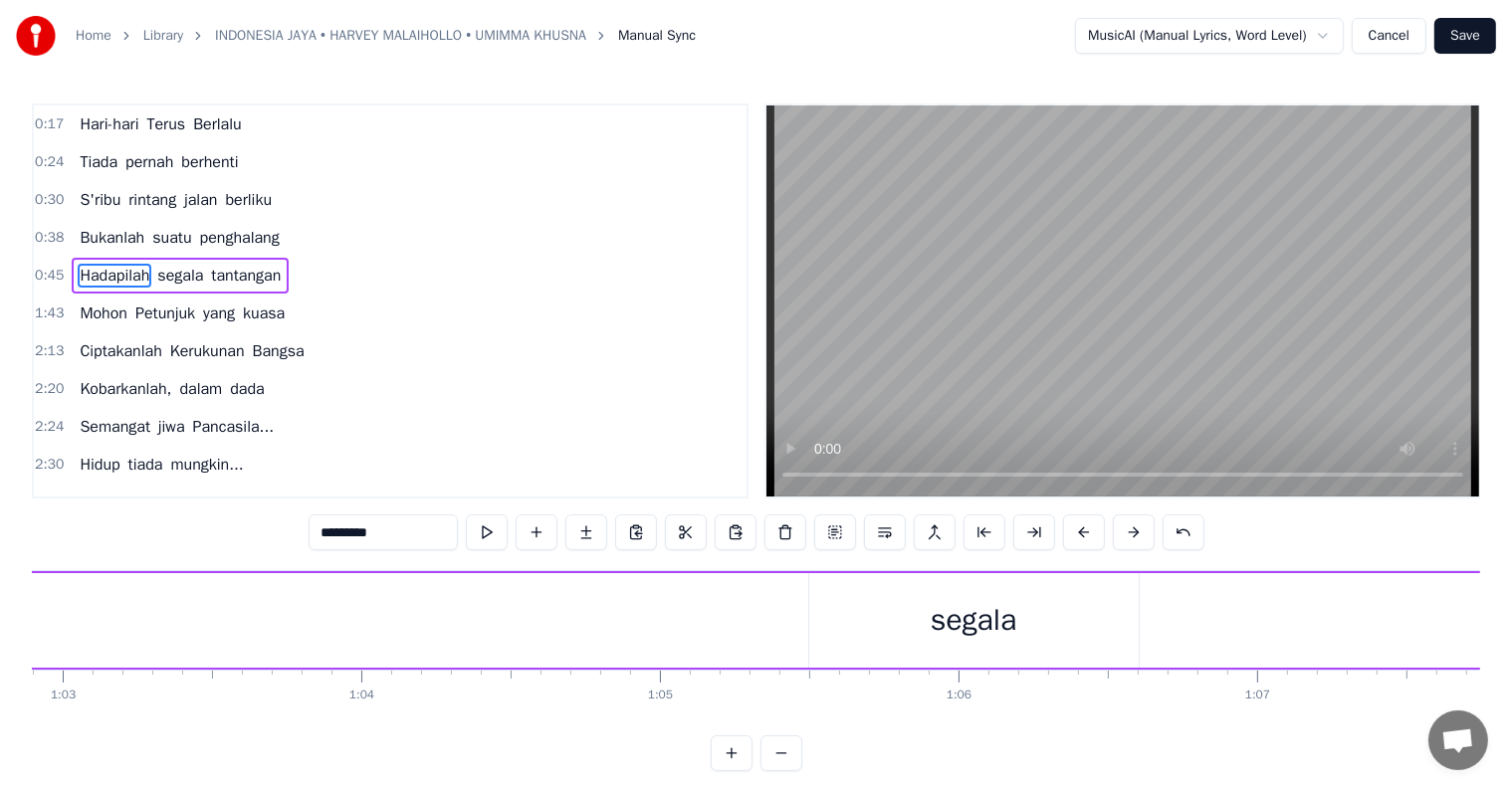 scroll, scrollTop: 0, scrollLeft: 18796, axis: horizontal 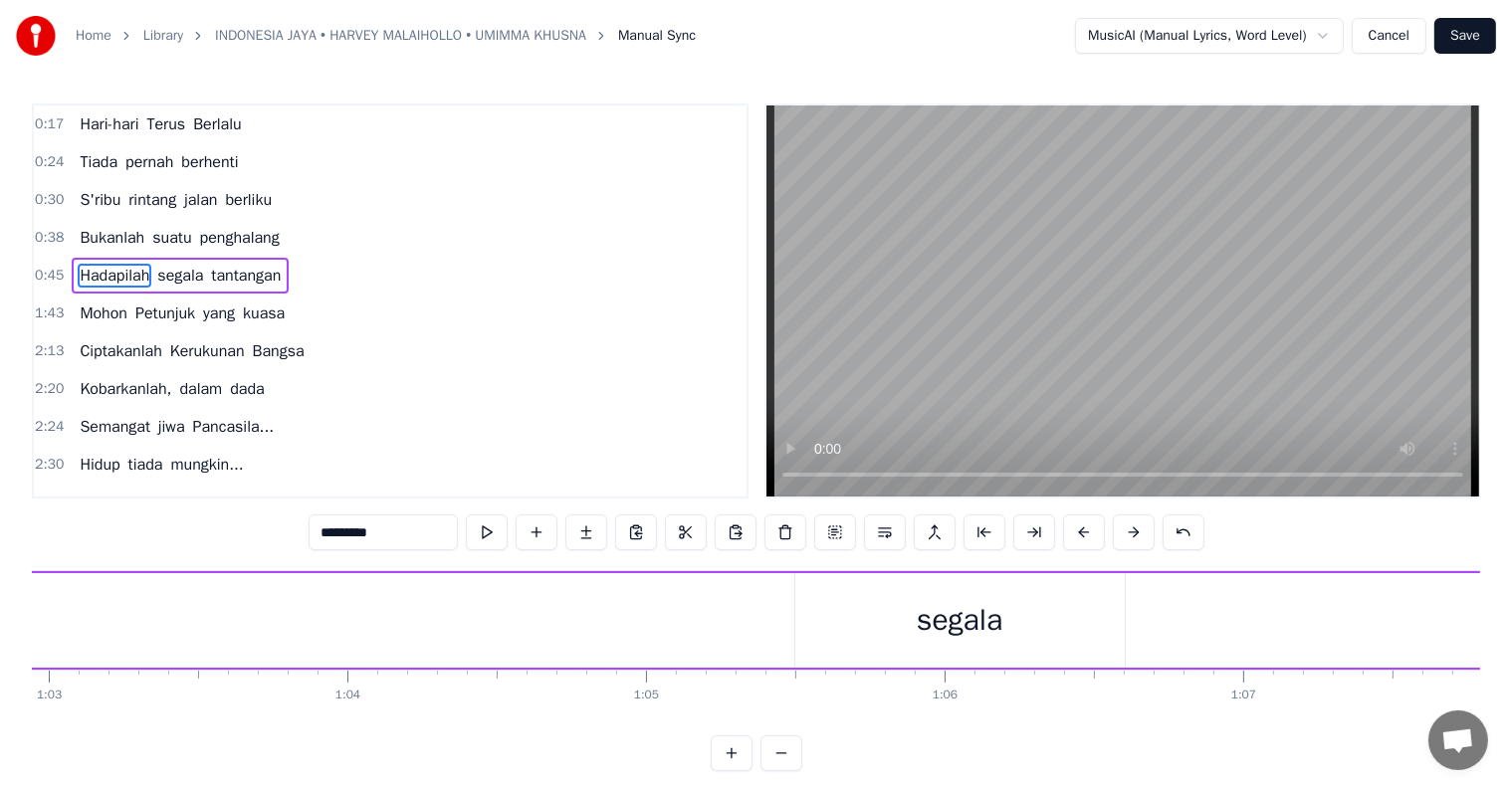 click on "segala" at bounding box center (960, 620) 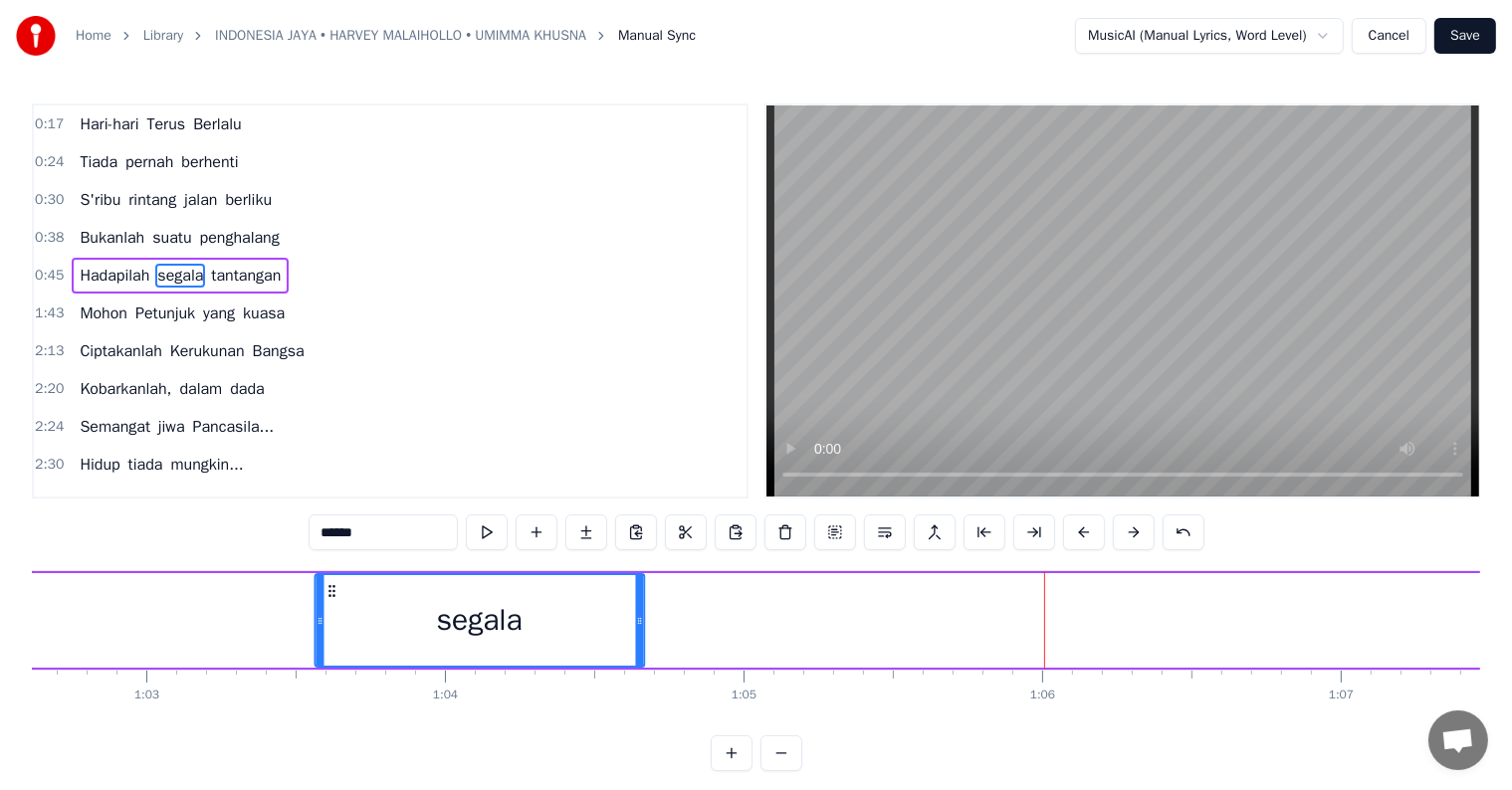 scroll, scrollTop: 0, scrollLeft: 18675, axis: horizontal 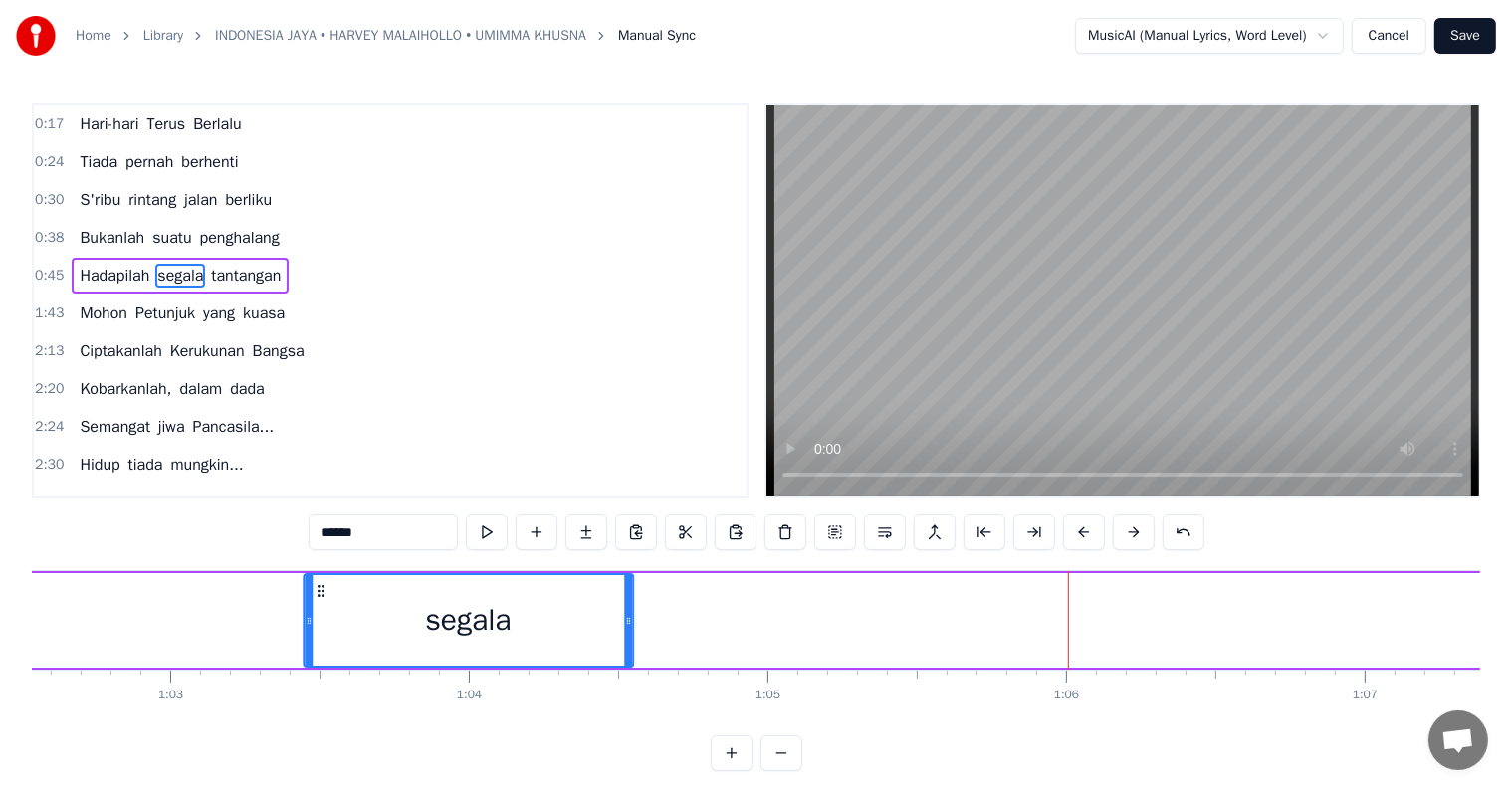 drag, startPoint x: 808, startPoint y: 593, endPoint x: 142, endPoint y: 638, distance: 667.5185 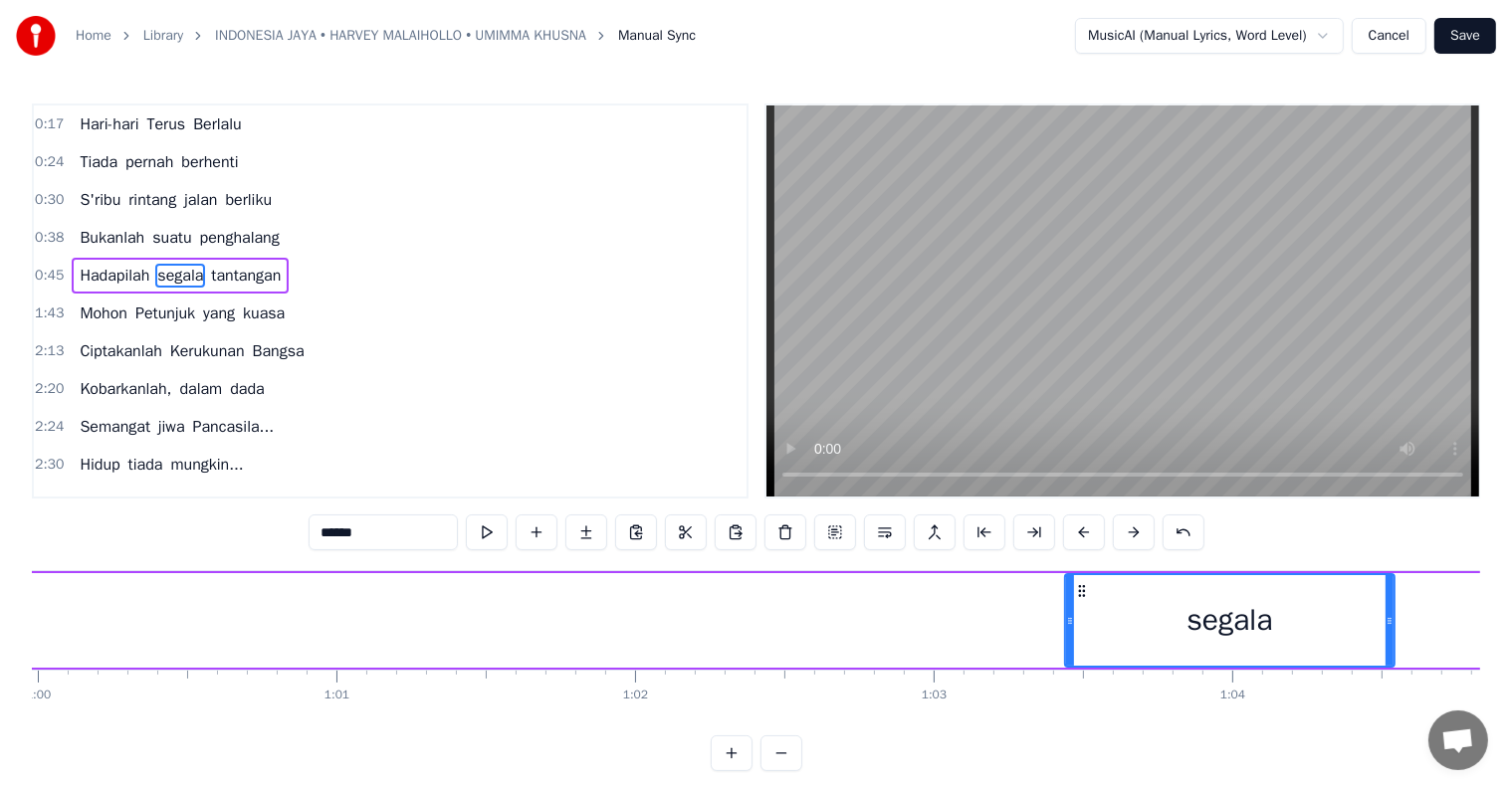 scroll, scrollTop: 0, scrollLeft: 17855, axis: horizontal 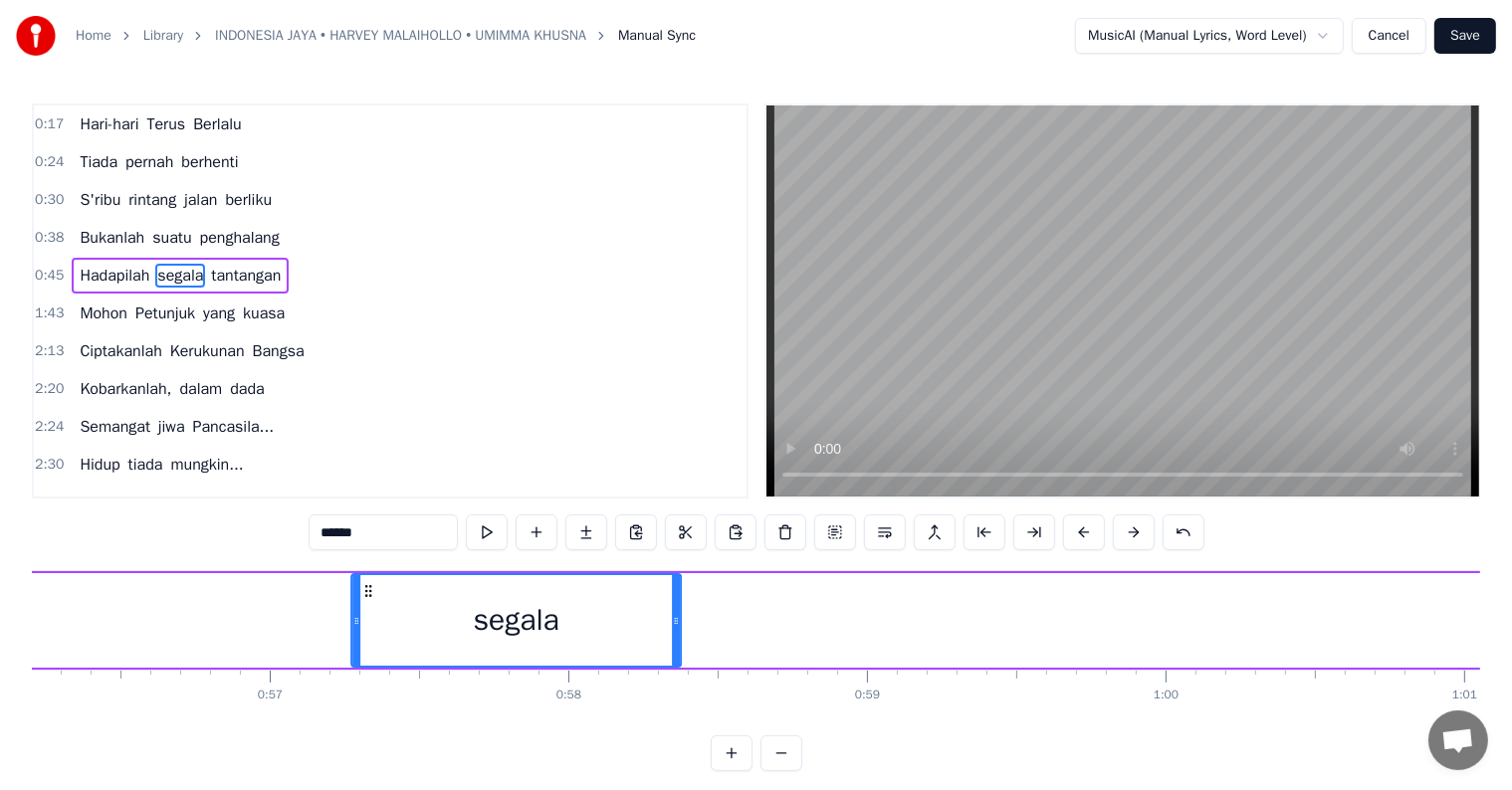 drag, startPoint x: 1133, startPoint y: 590, endPoint x: 163, endPoint y: 627, distance: 970.7054 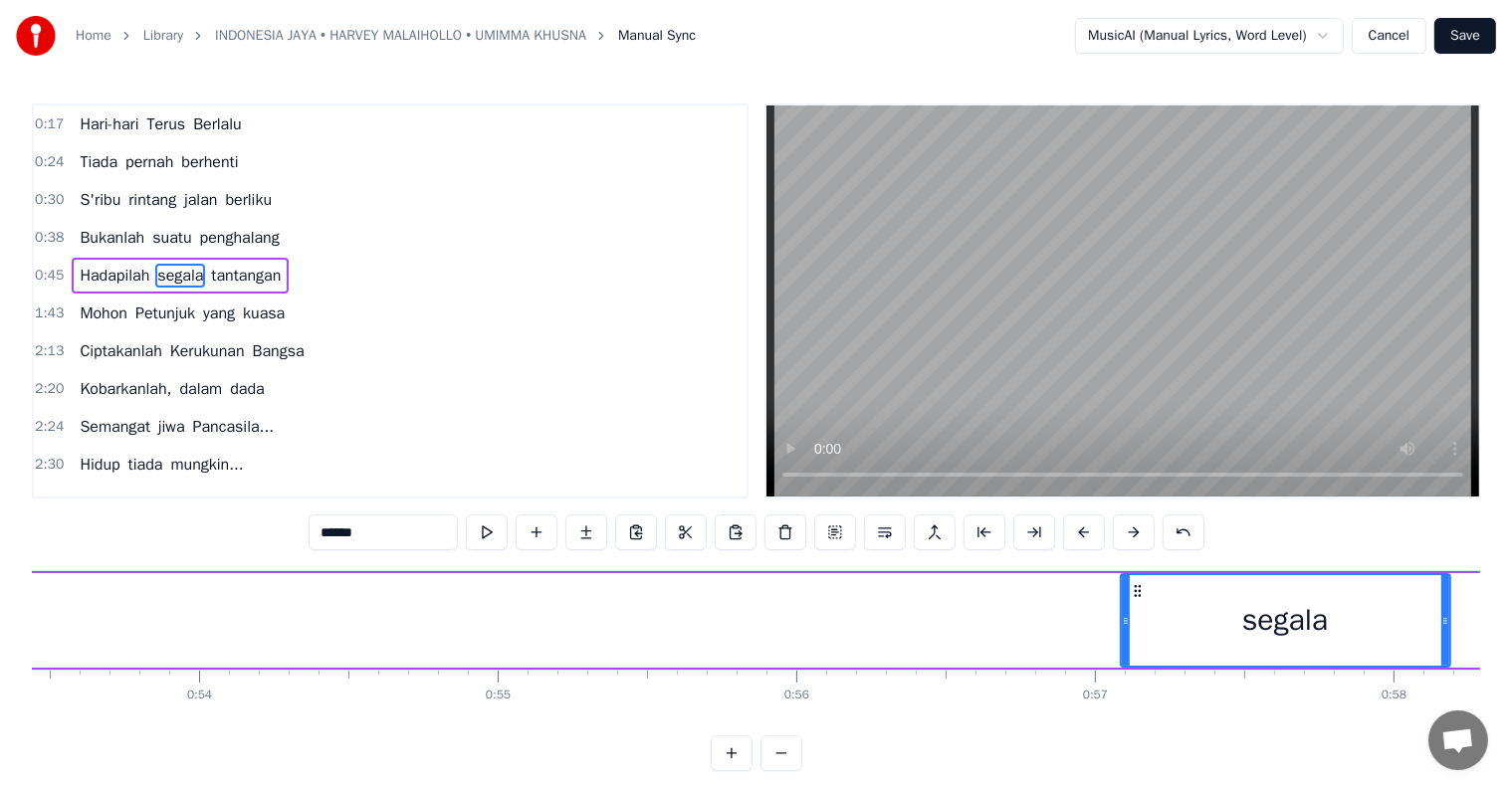 scroll, scrollTop: 0, scrollLeft: 15947, axis: horizontal 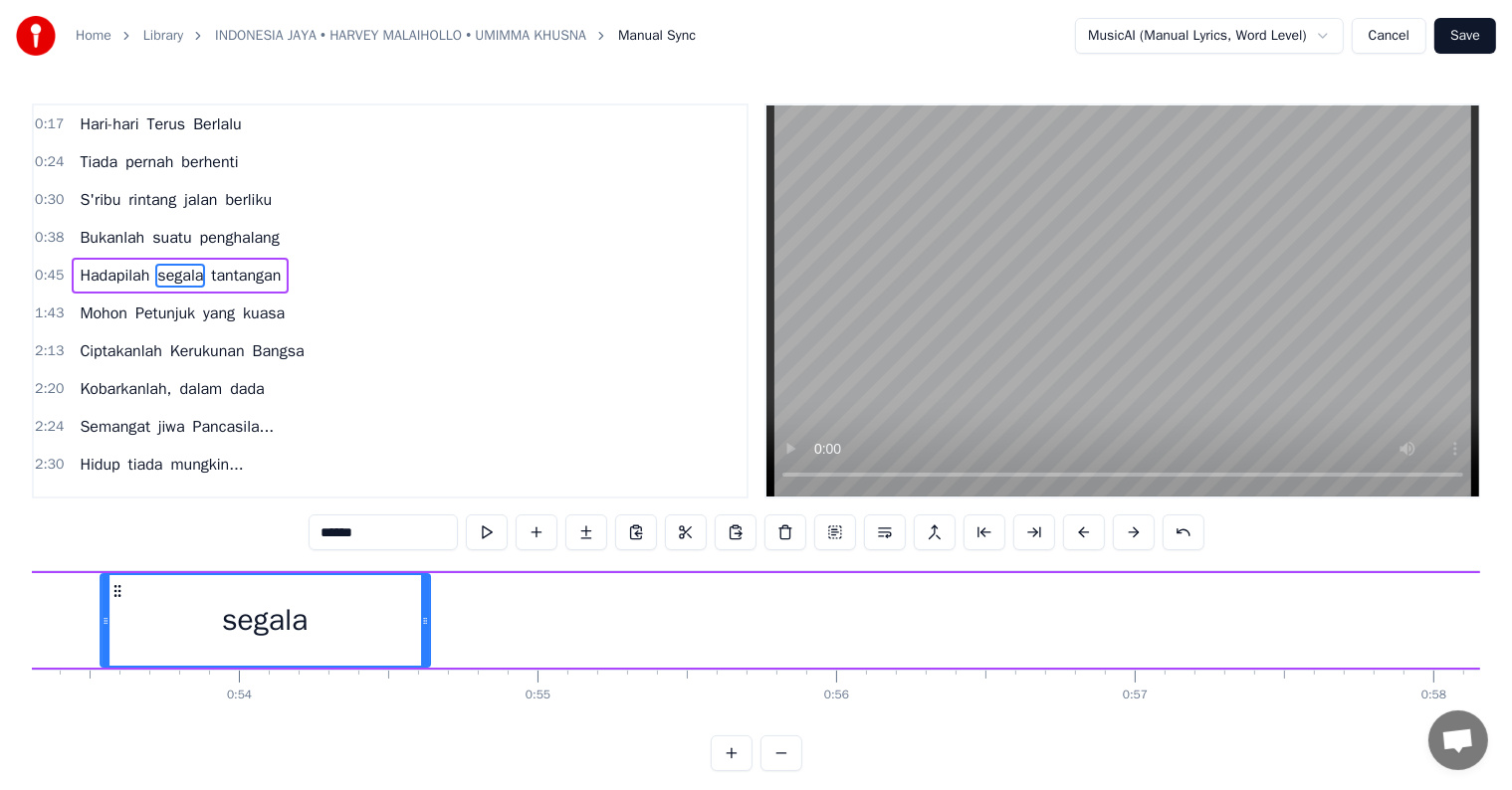 drag, startPoint x: 1147, startPoint y: 597, endPoint x: 115, endPoint y: 633, distance: 1032.6277 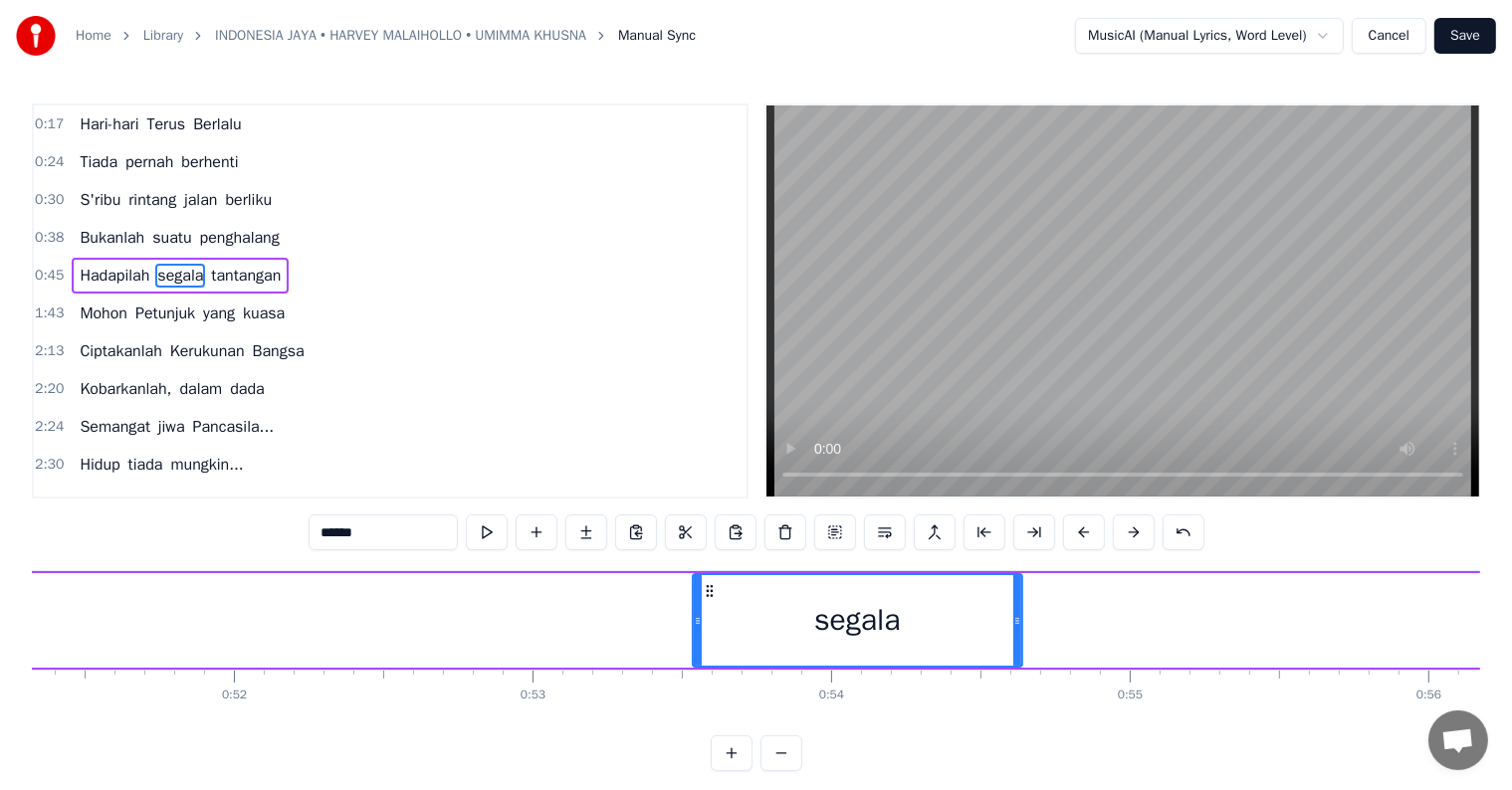 scroll, scrollTop: 0, scrollLeft: 15322, axis: horizontal 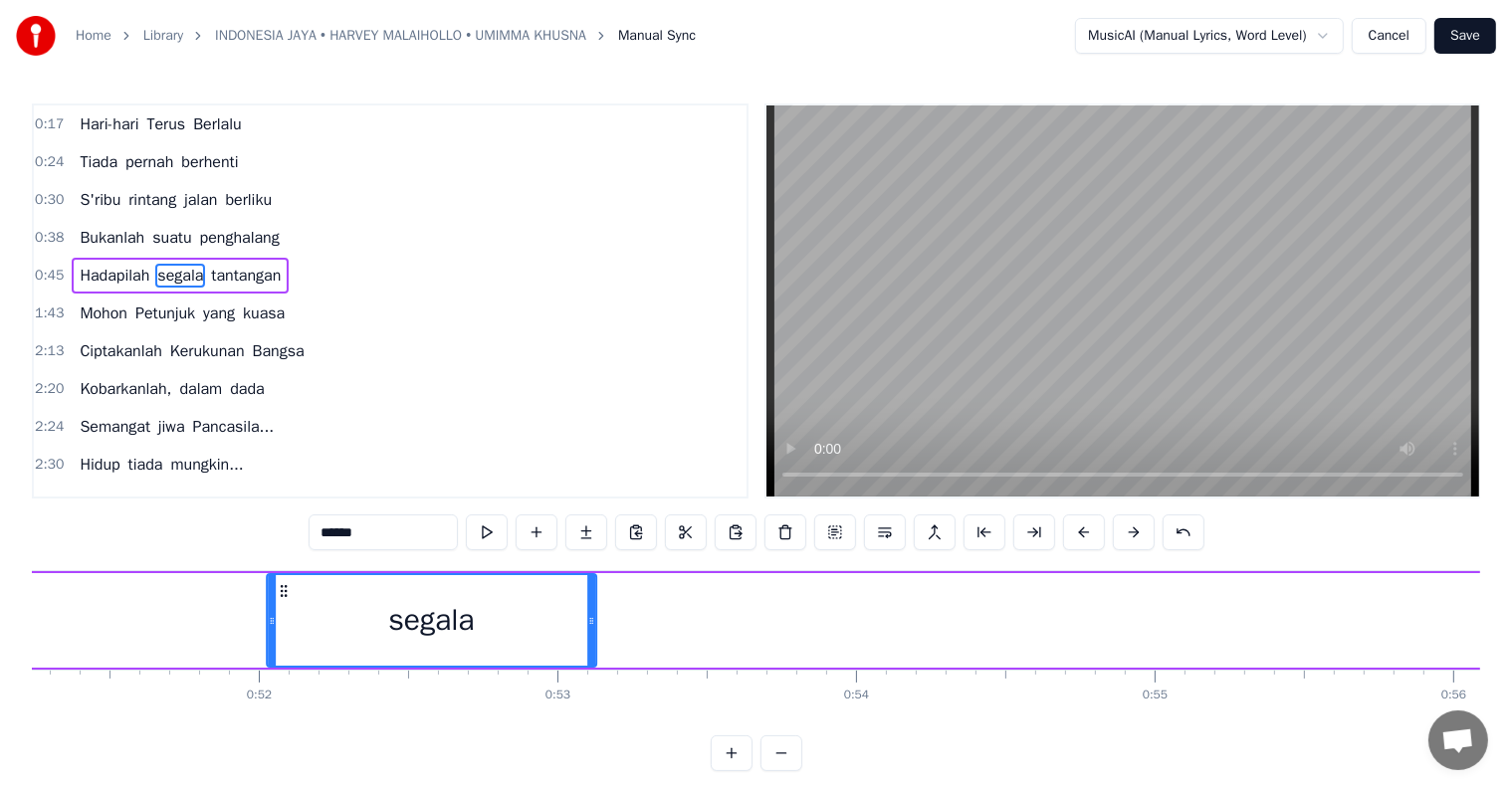 drag, startPoint x: 715, startPoint y: 591, endPoint x: 280, endPoint y: 590, distance: 435.00115 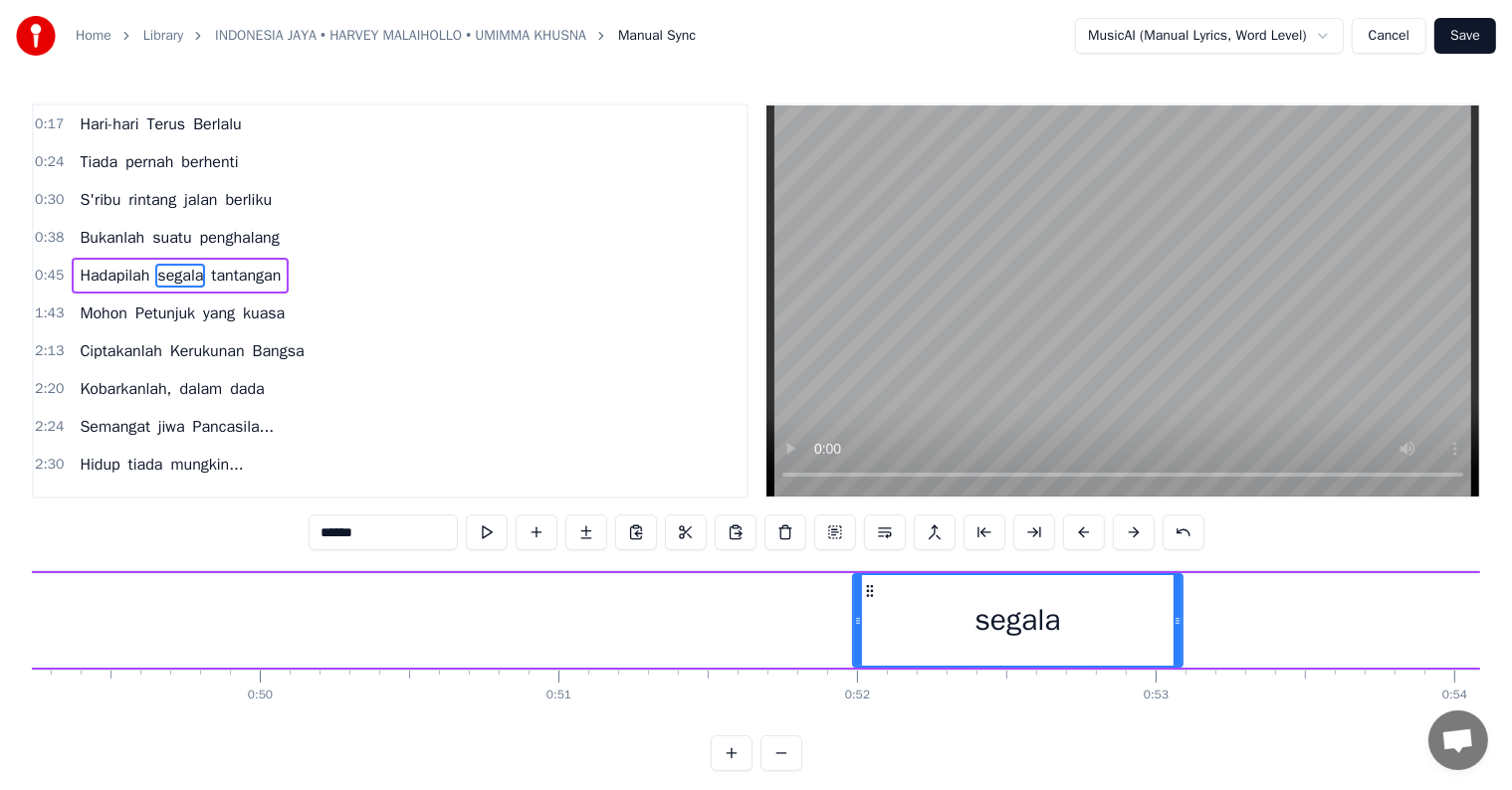 scroll, scrollTop: 0, scrollLeft: 14701, axis: horizontal 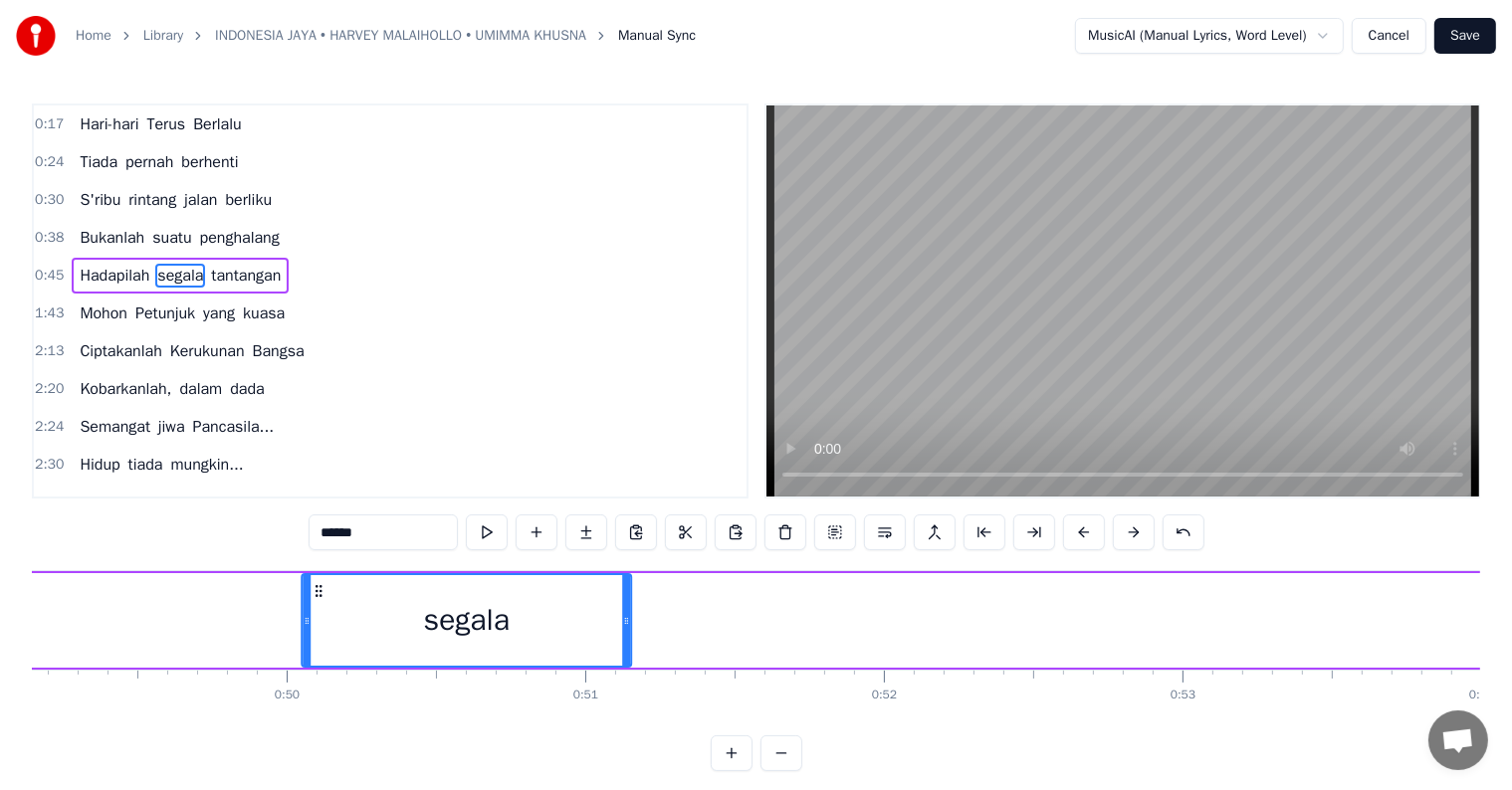 drag, startPoint x: 872, startPoint y: 592, endPoint x: 293, endPoint y: 591, distance: 579.00086 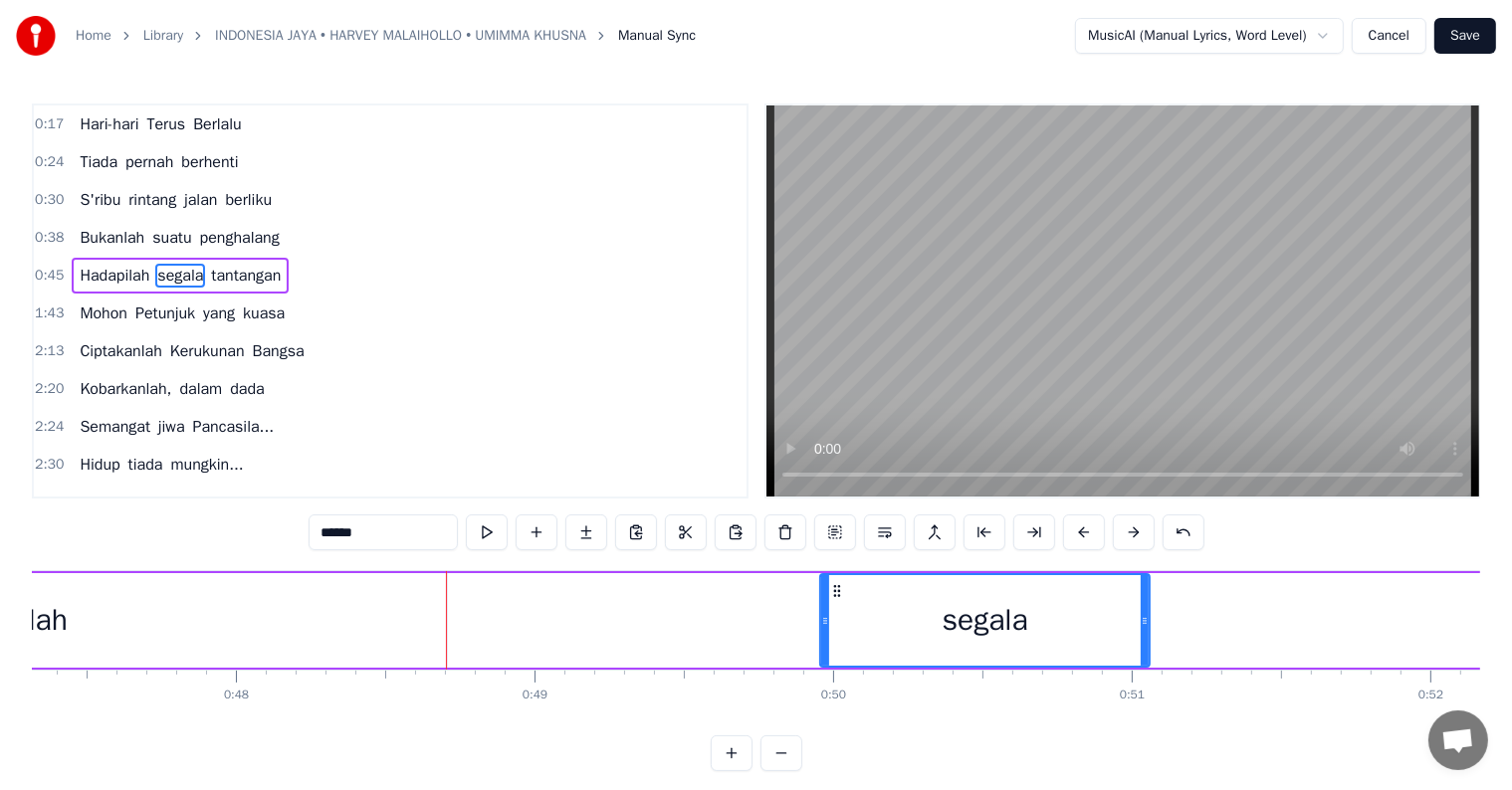scroll, scrollTop: 0, scrollLeft: 13996, axis: horizontal 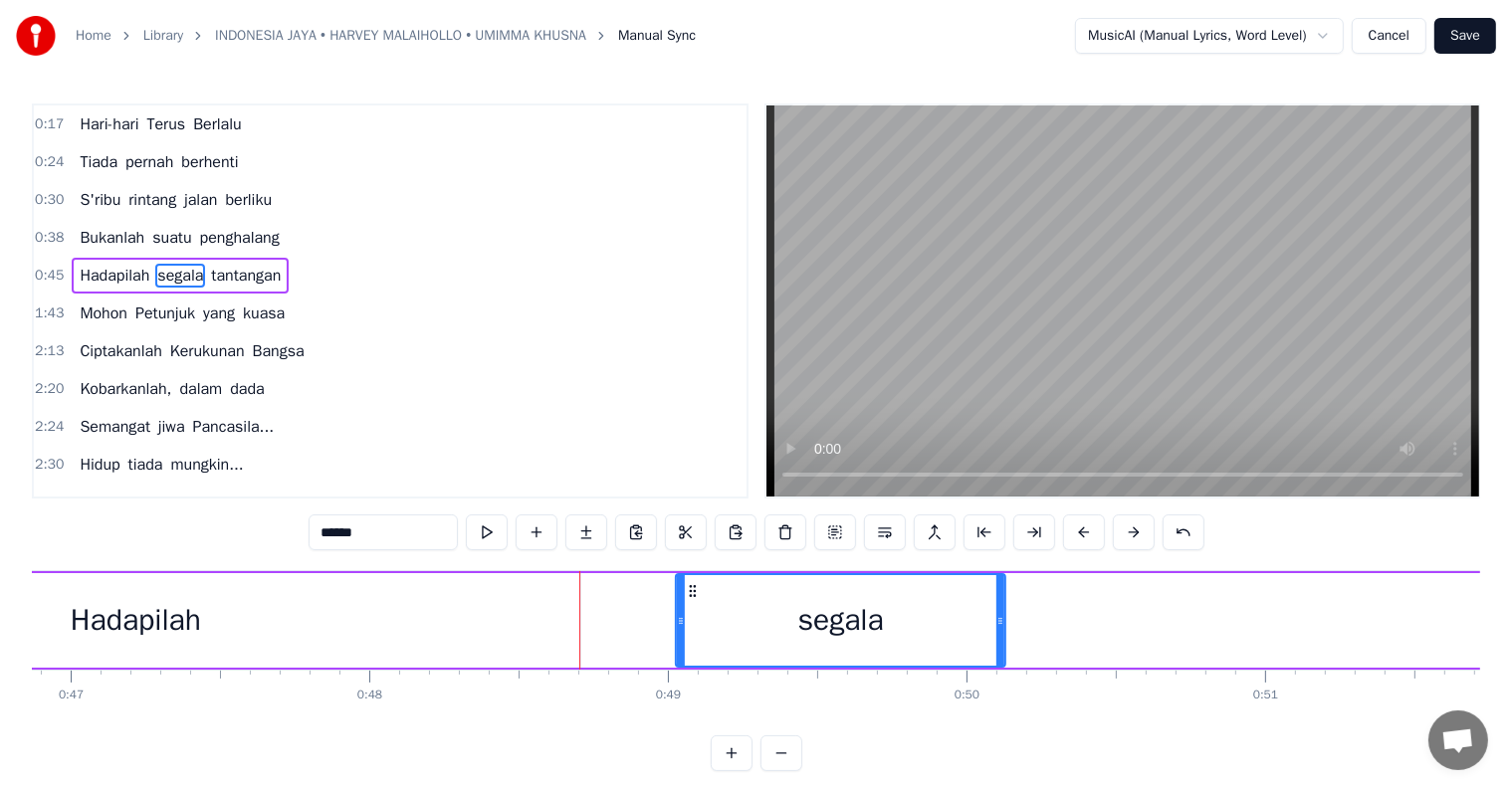 drag, startPoint x: 970, startPoint y: 587, endPoint x: 692, endPoint y: 585, distance: 278.00719 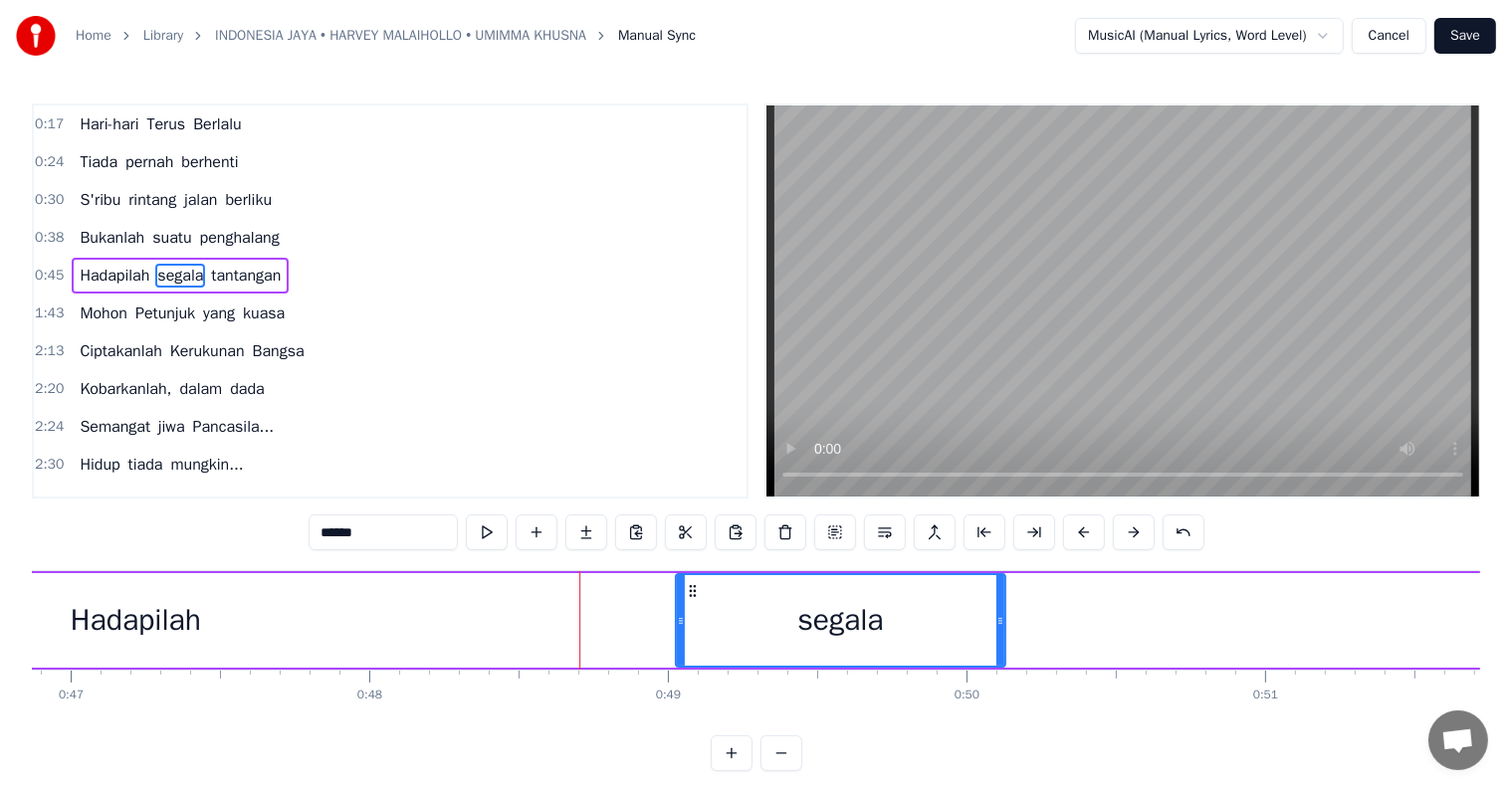 click on "Hadapilah" at bounding box center [135, 620] 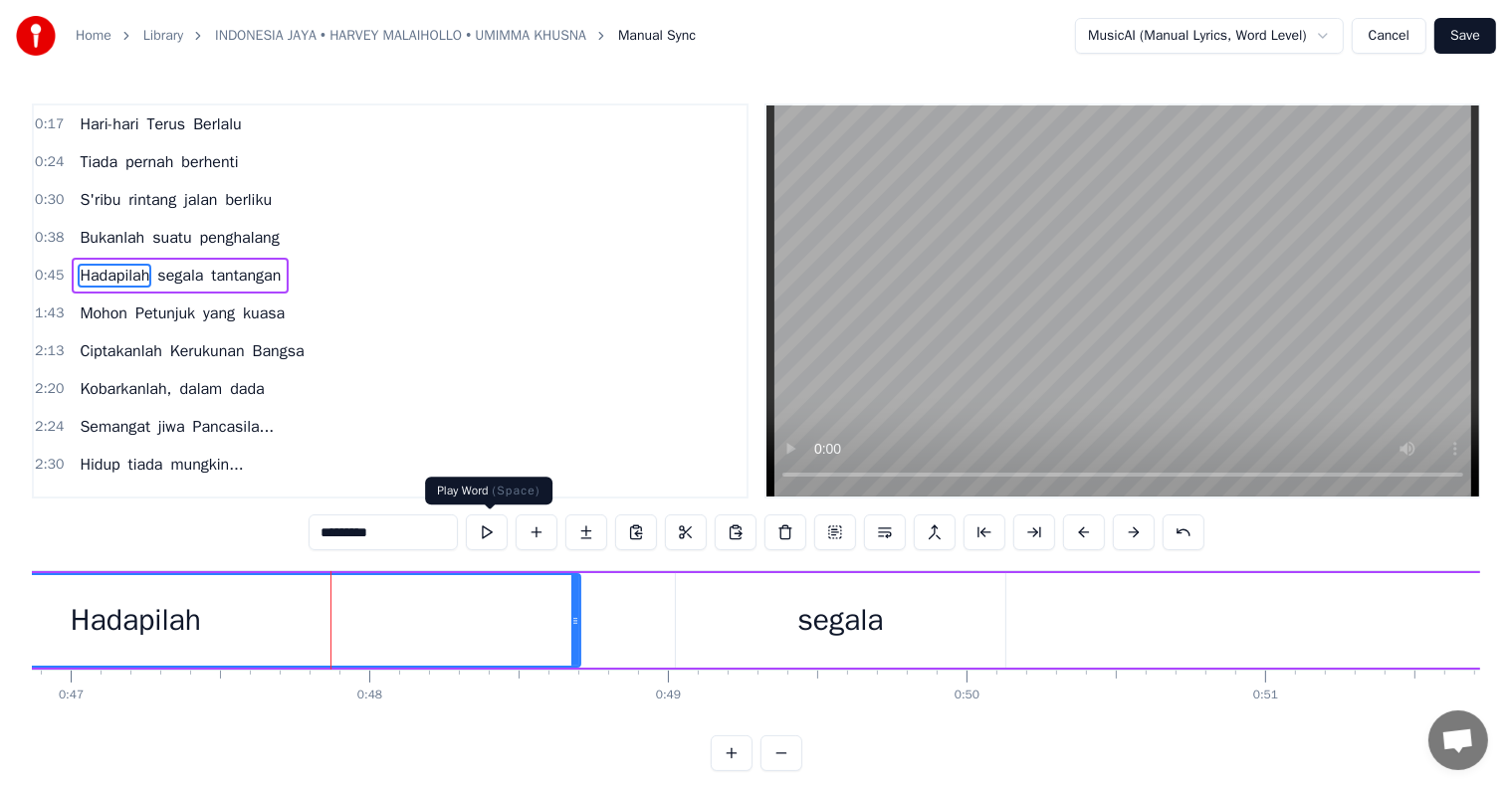 click at bounding box center [487, 532] 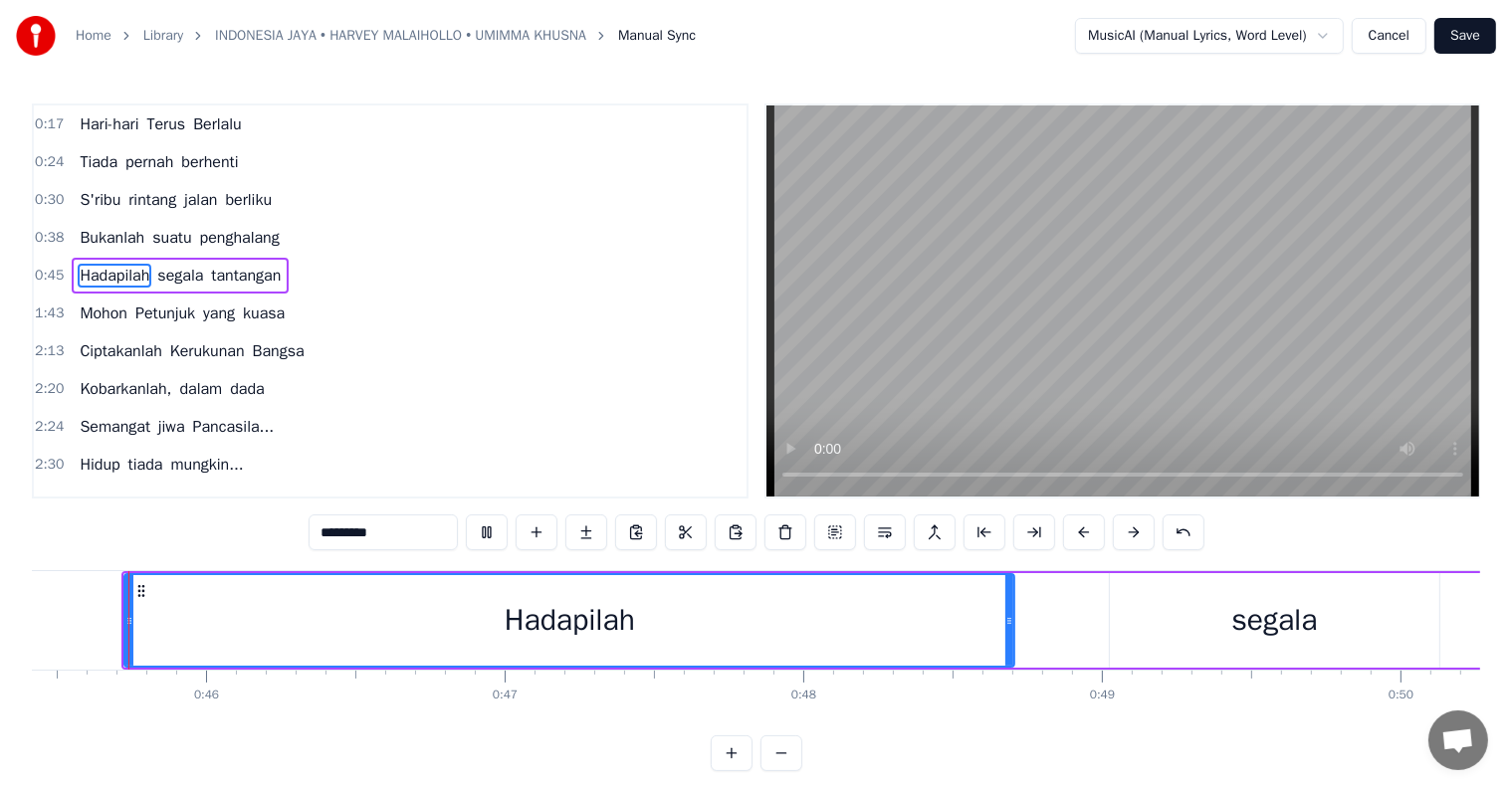 scroll, scrollTop: 0, scrollLeft: 13558, axis: horizontal 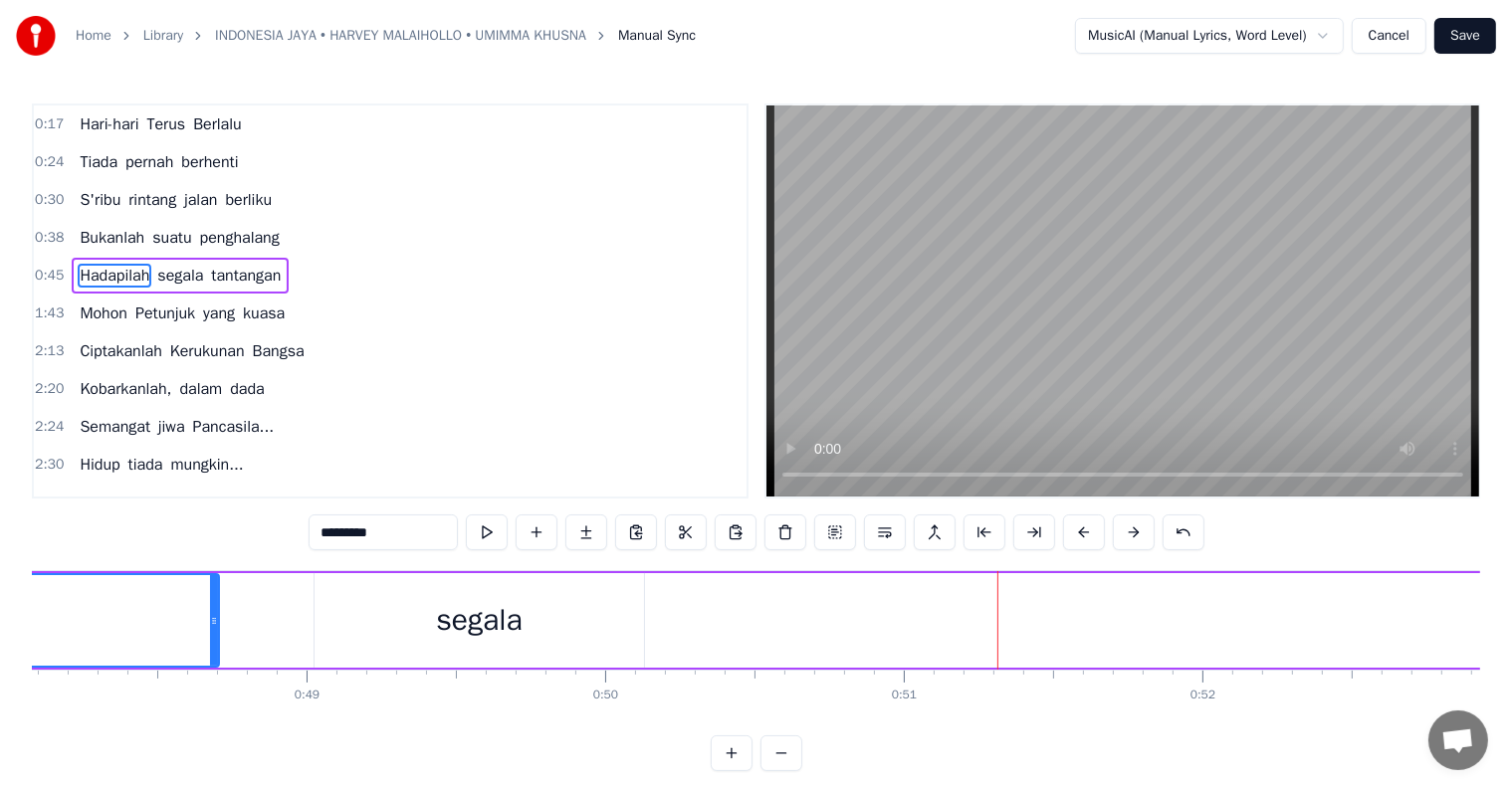 click on "segala" at bounding box center (479, 620) 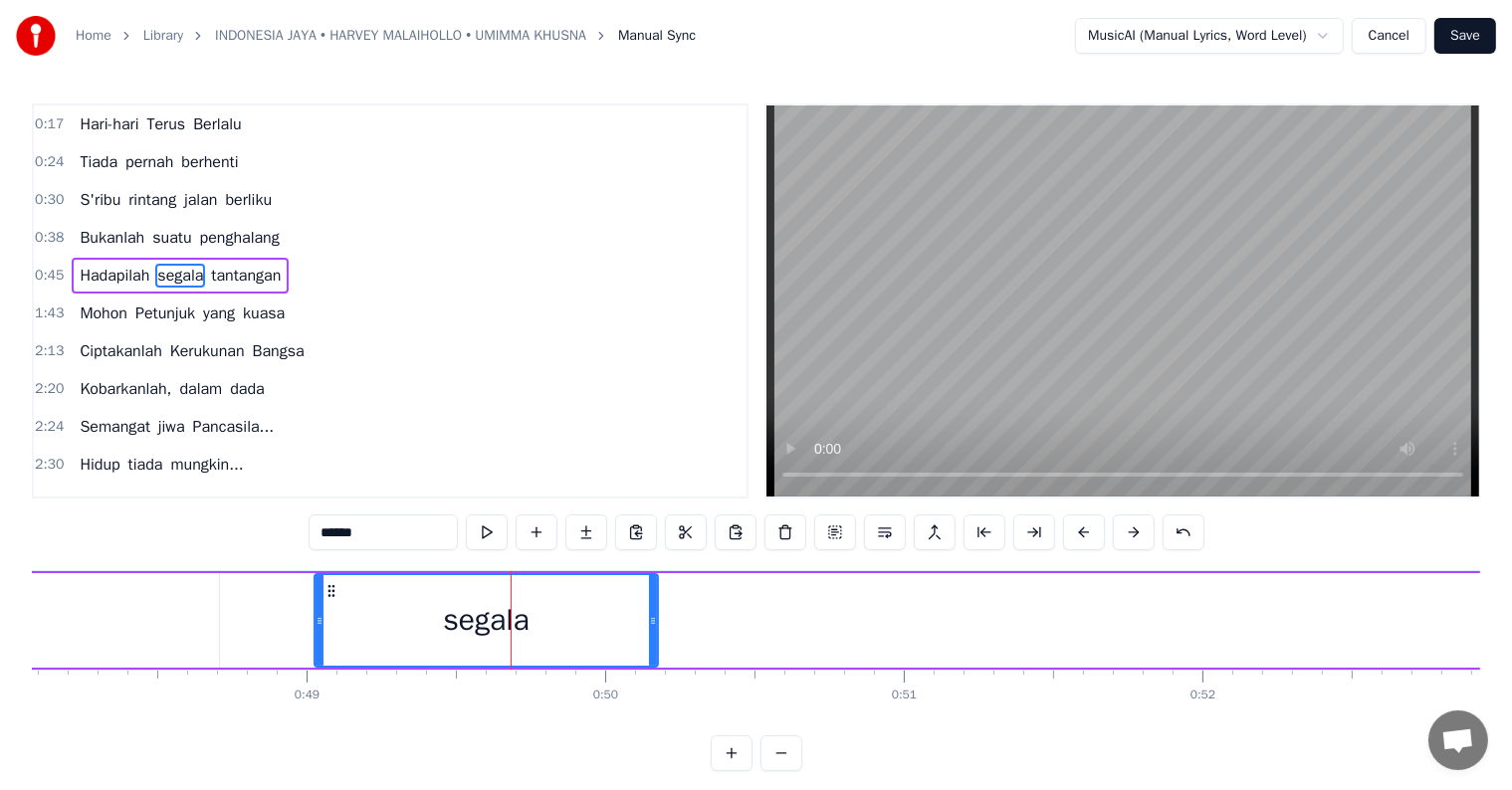 drag, startPoint x: 641, startPoint y: 614, endPoint x: 659, endPoint y: 618, distance: 18.439089 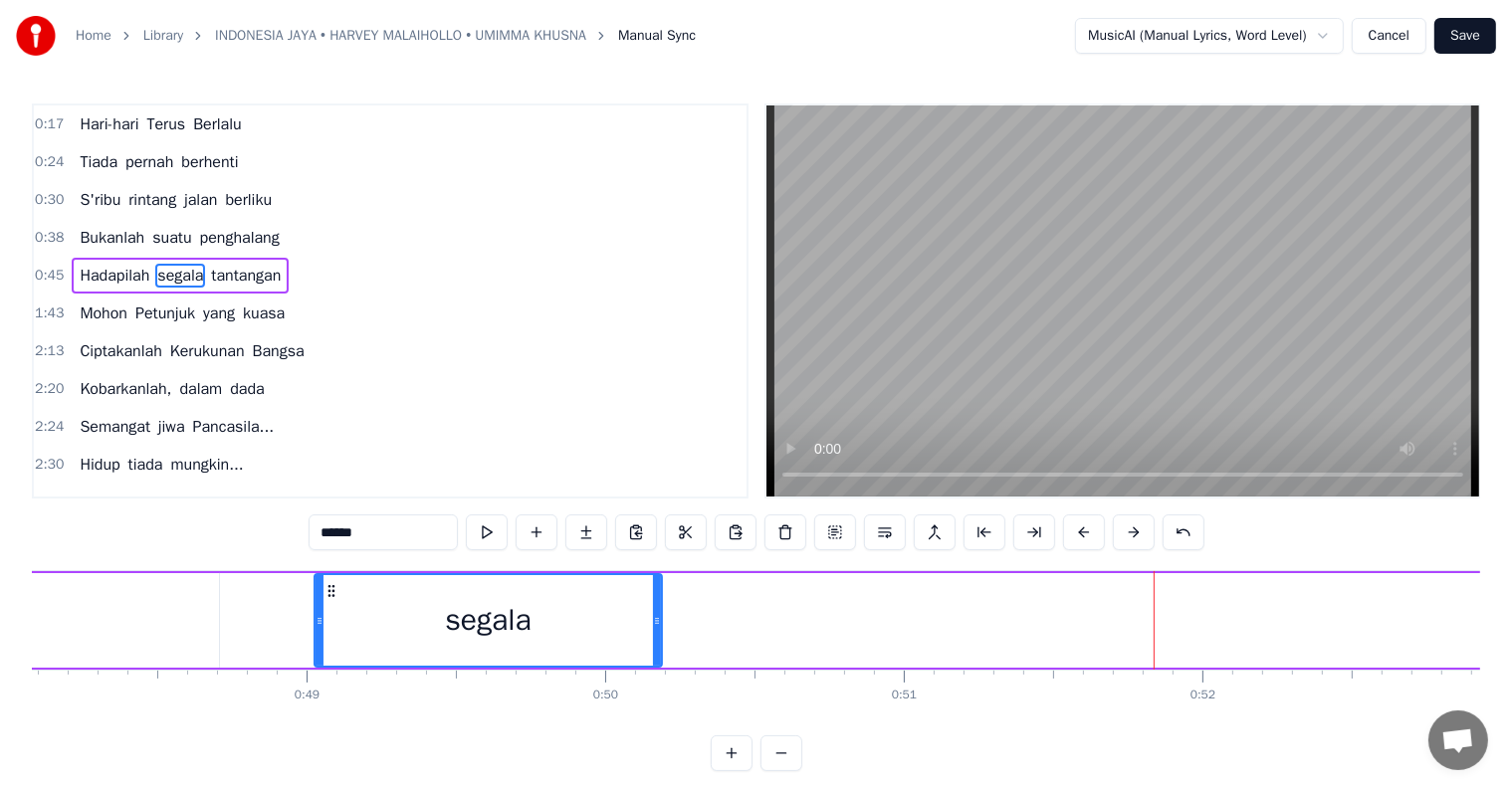 click on "segala" at bounding box center [488, 620] 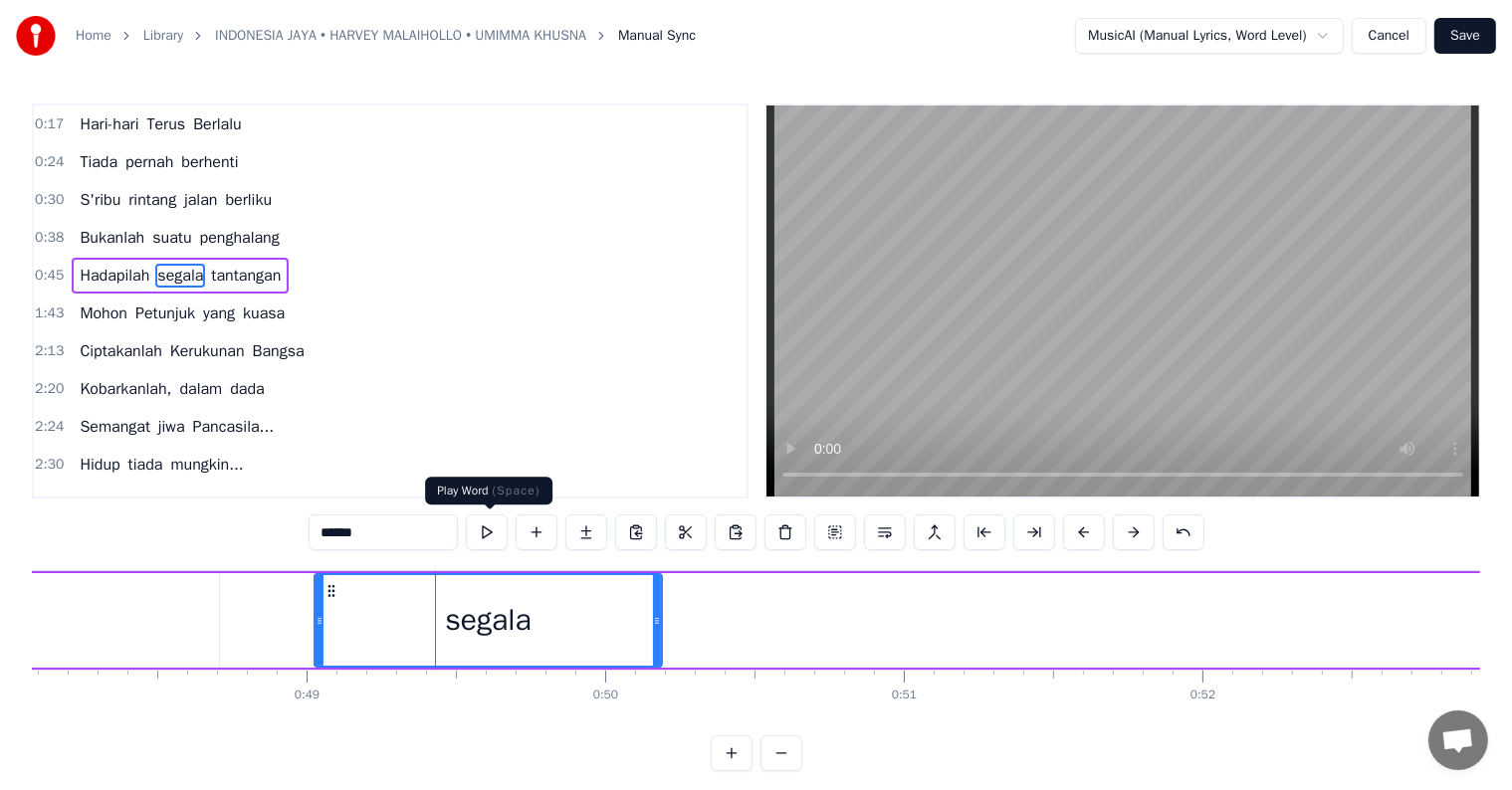 click at bounding box center [487, 532] 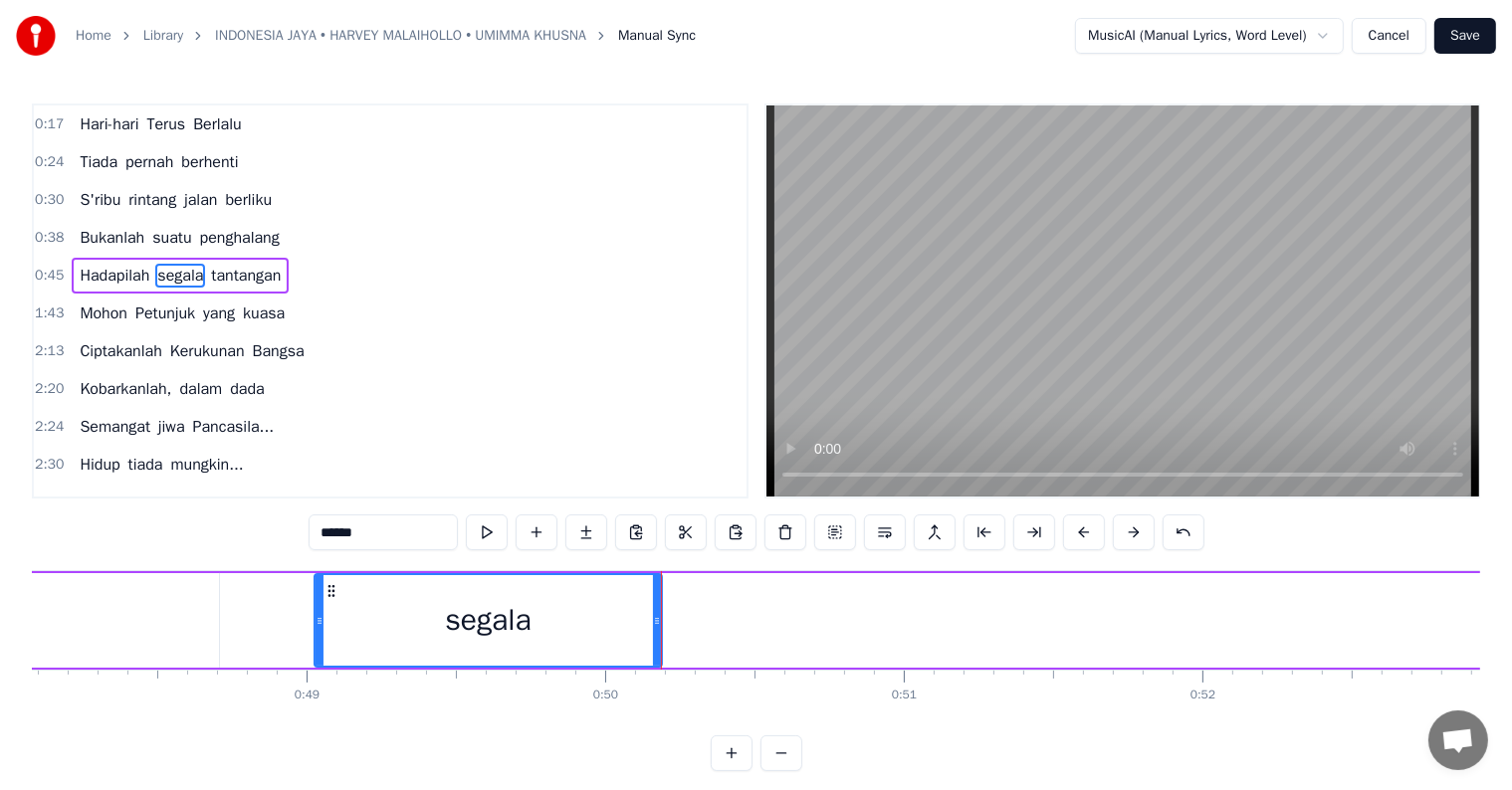 click at bounding box center [487, 532] 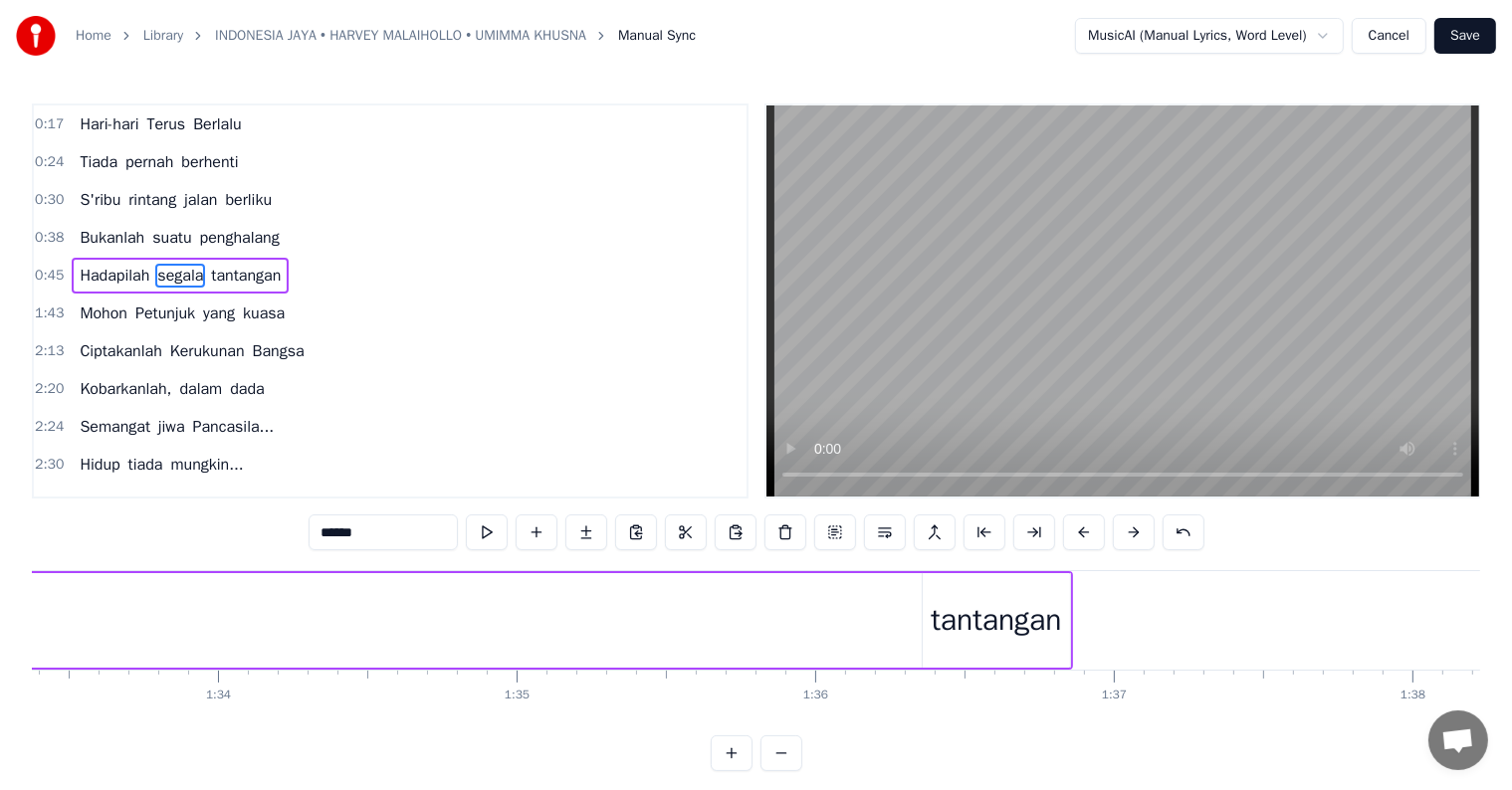 scroll, scrollTop: 0, scrollLeft: 27887, axis: horizontal 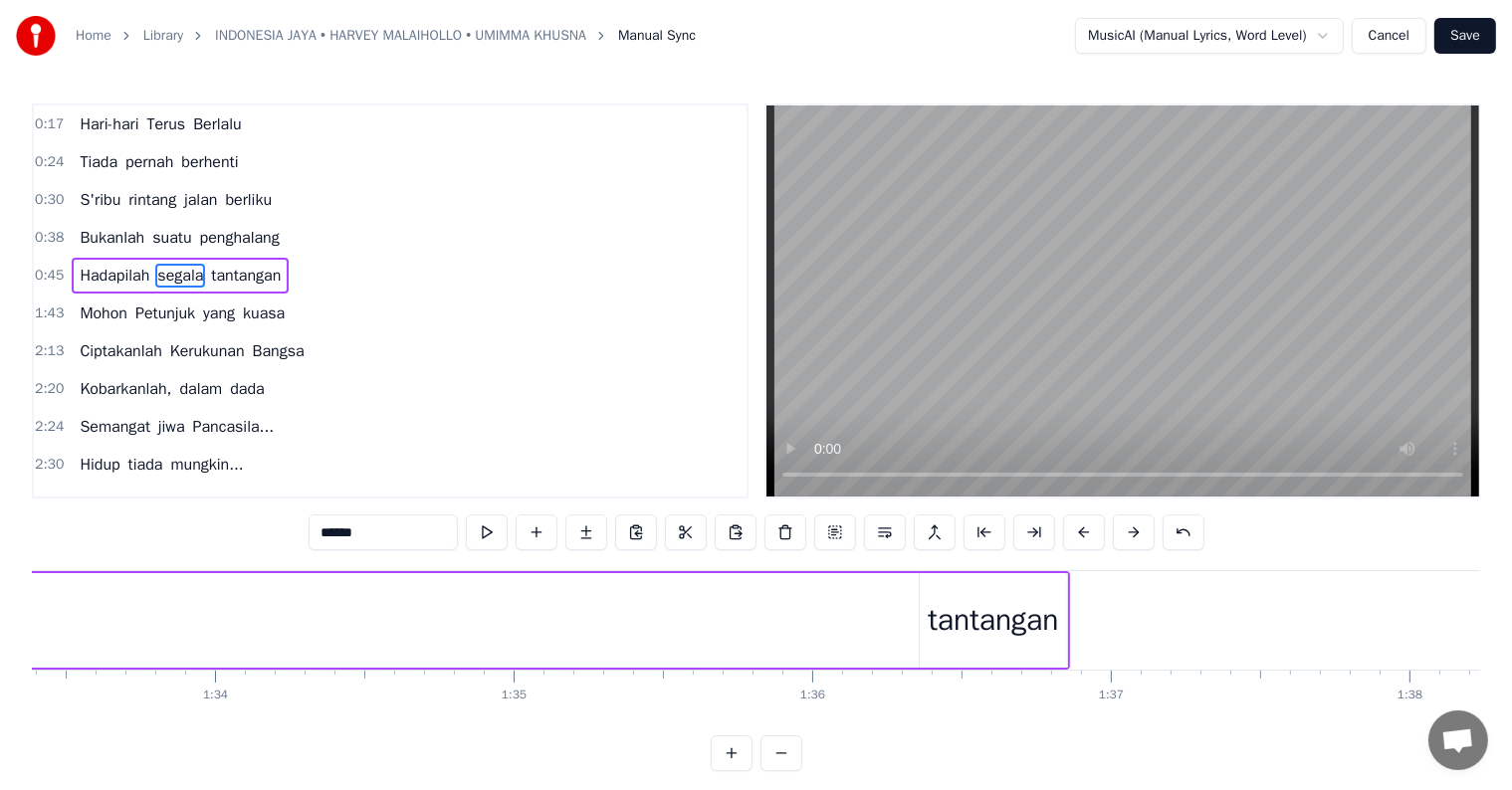 click on "tantangan" at bounding box center [992, 620] 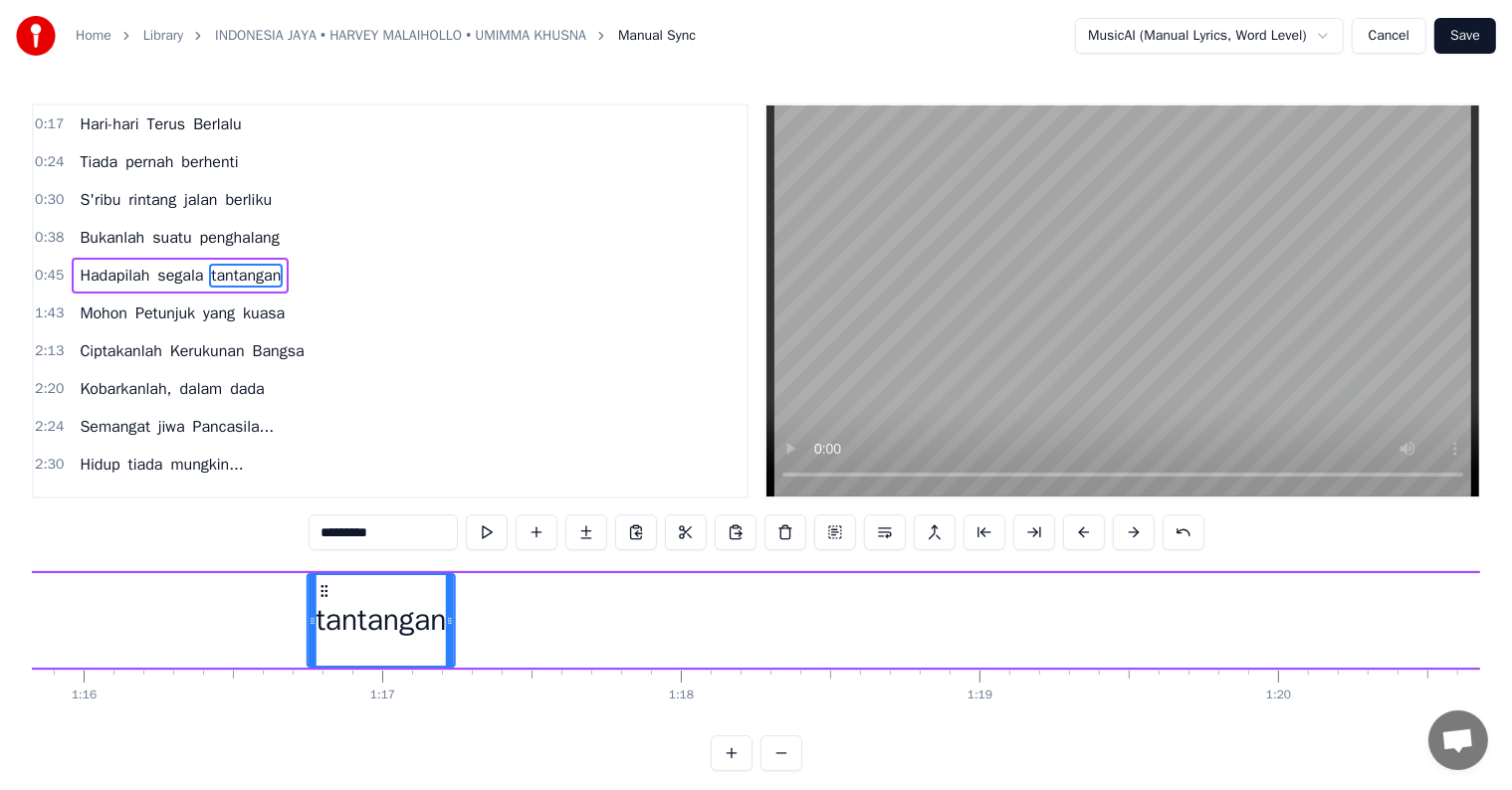 drag, startPoint x: 936, startPoint y: 591, endPoint x: 313, endPoint y: 585, distance: 623.02889 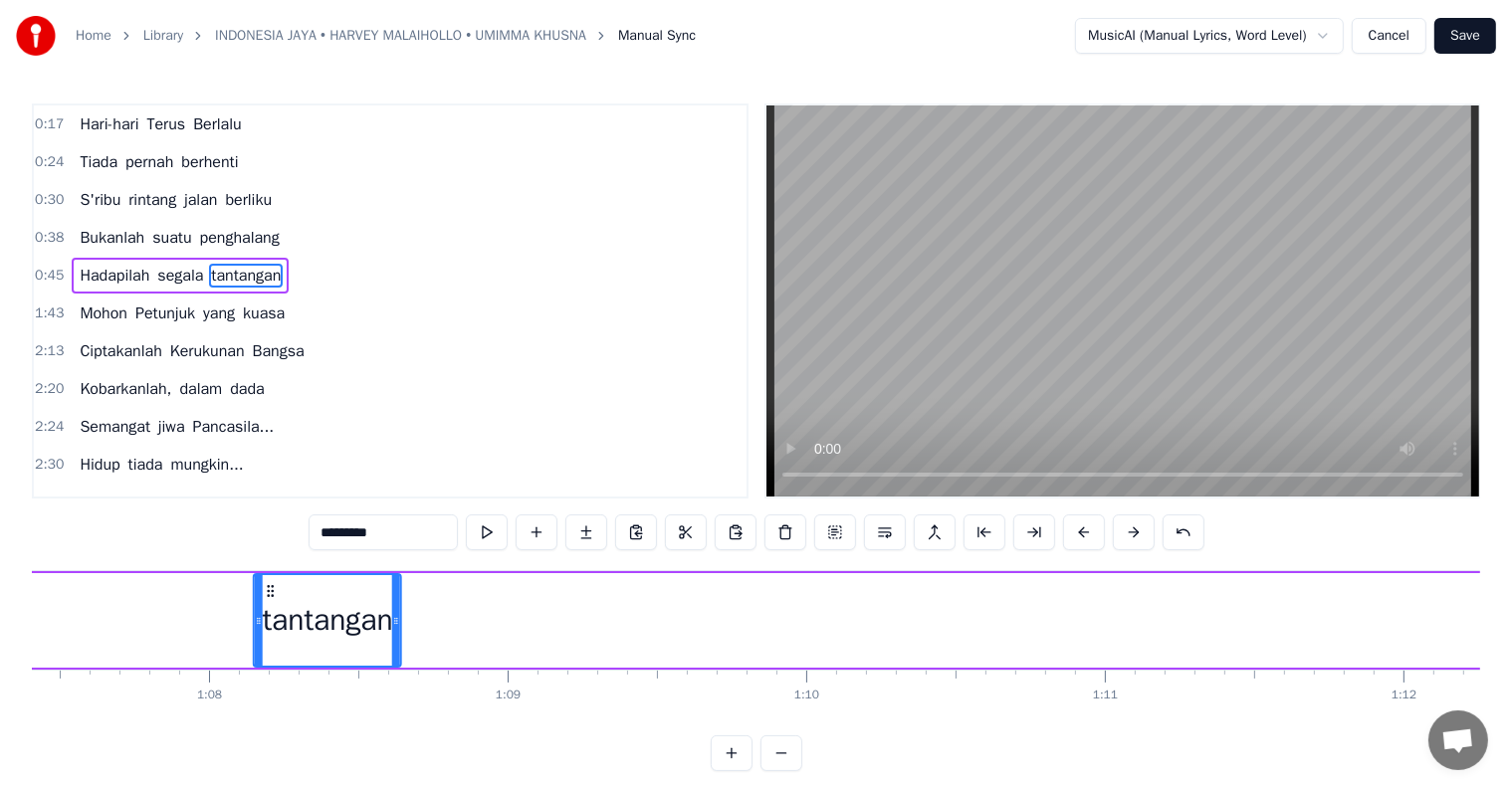 scroll, scrollTop: 0, scrollLeft: 20094, axis: horizontal 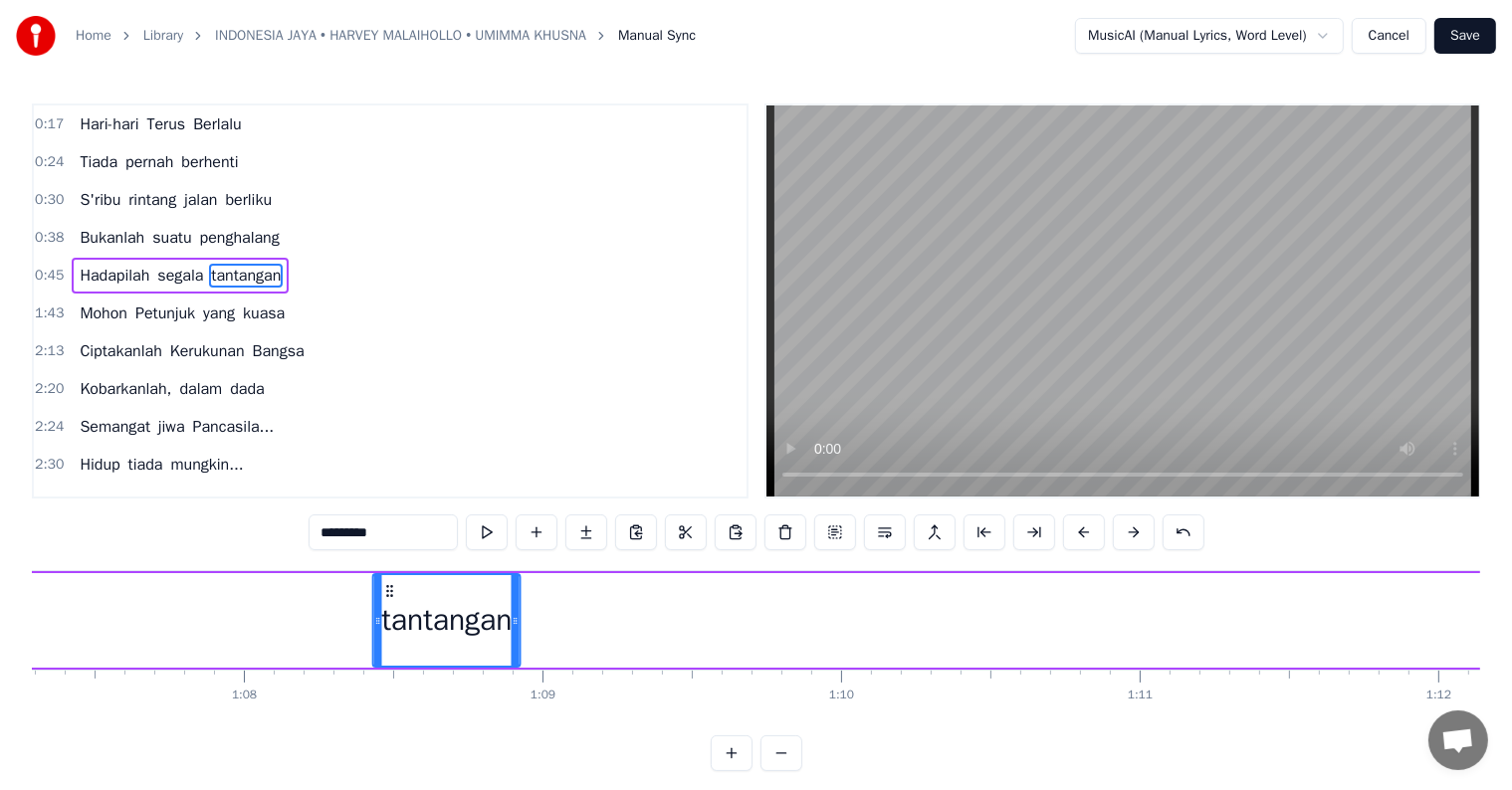 drag, startPoint x: 313, startPoint y: 585, endPoint x: 389, endPoint y: 577, distance: 76.41989 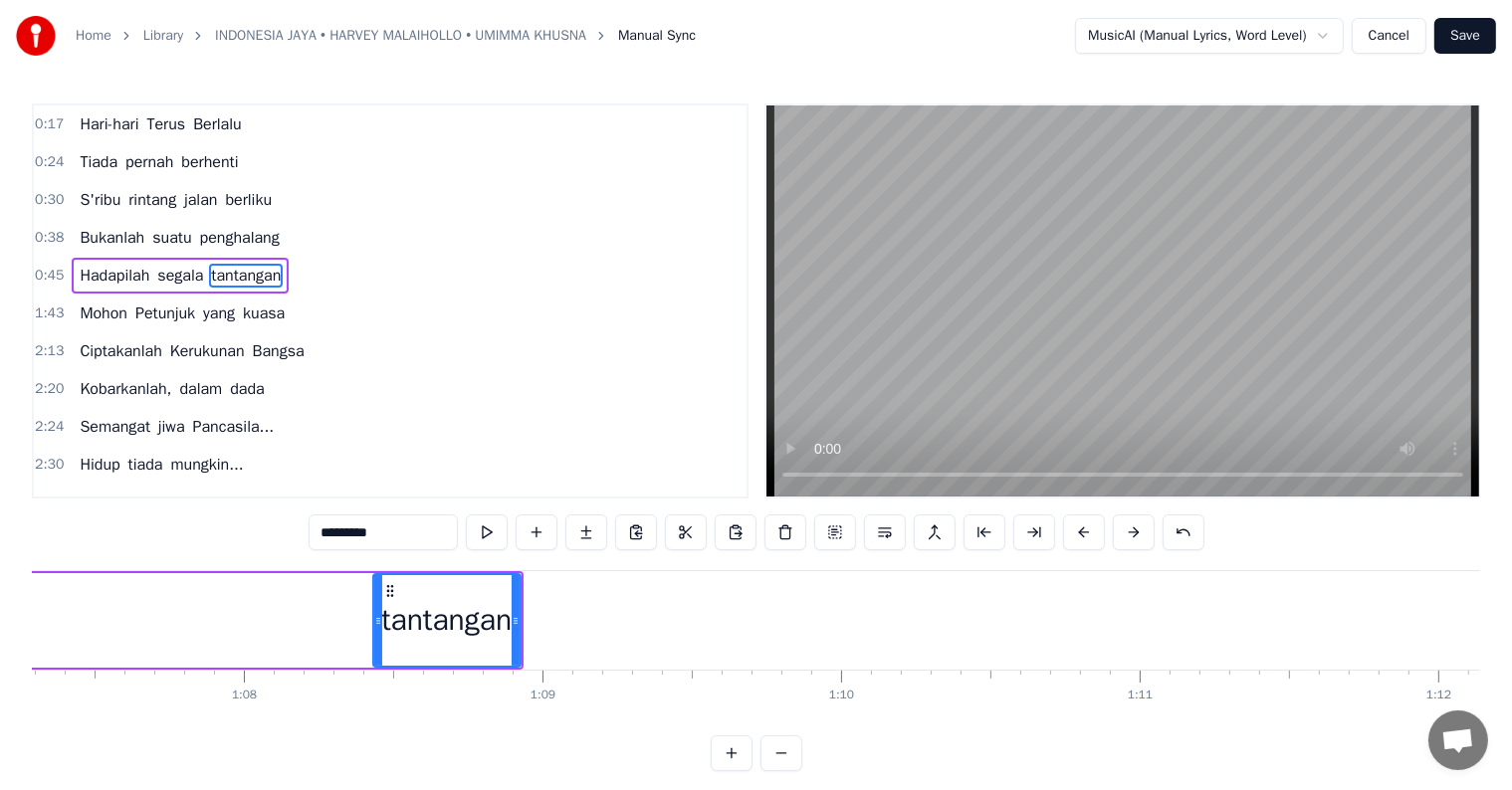 drag, startPoint x: 389, startPoint y: 577, endPoint x: 56, endPoint y: 582, distance: 333.03754 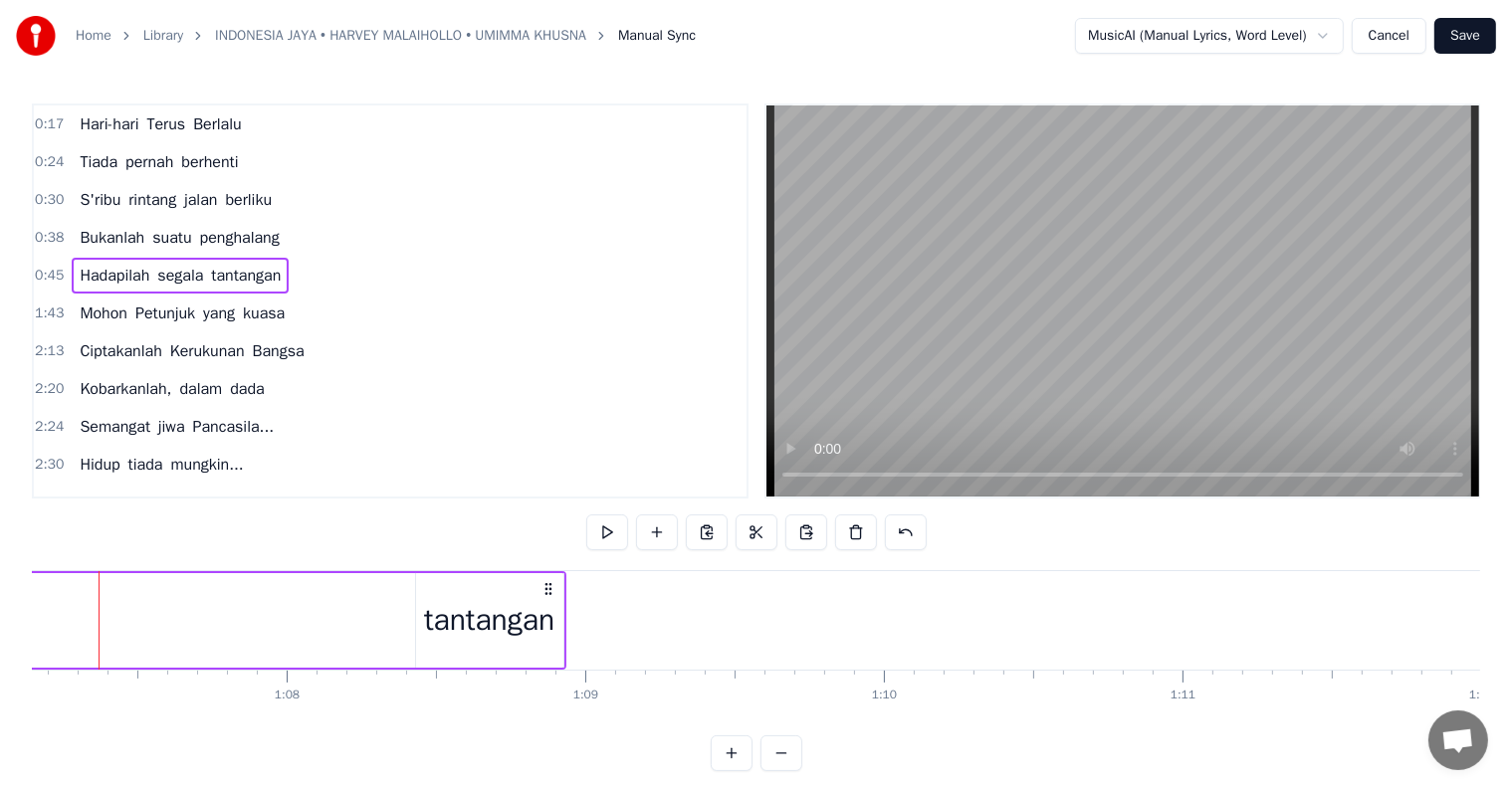 scroll, scrollTop: 0, scrollLeft: 20018, axis: horizontal 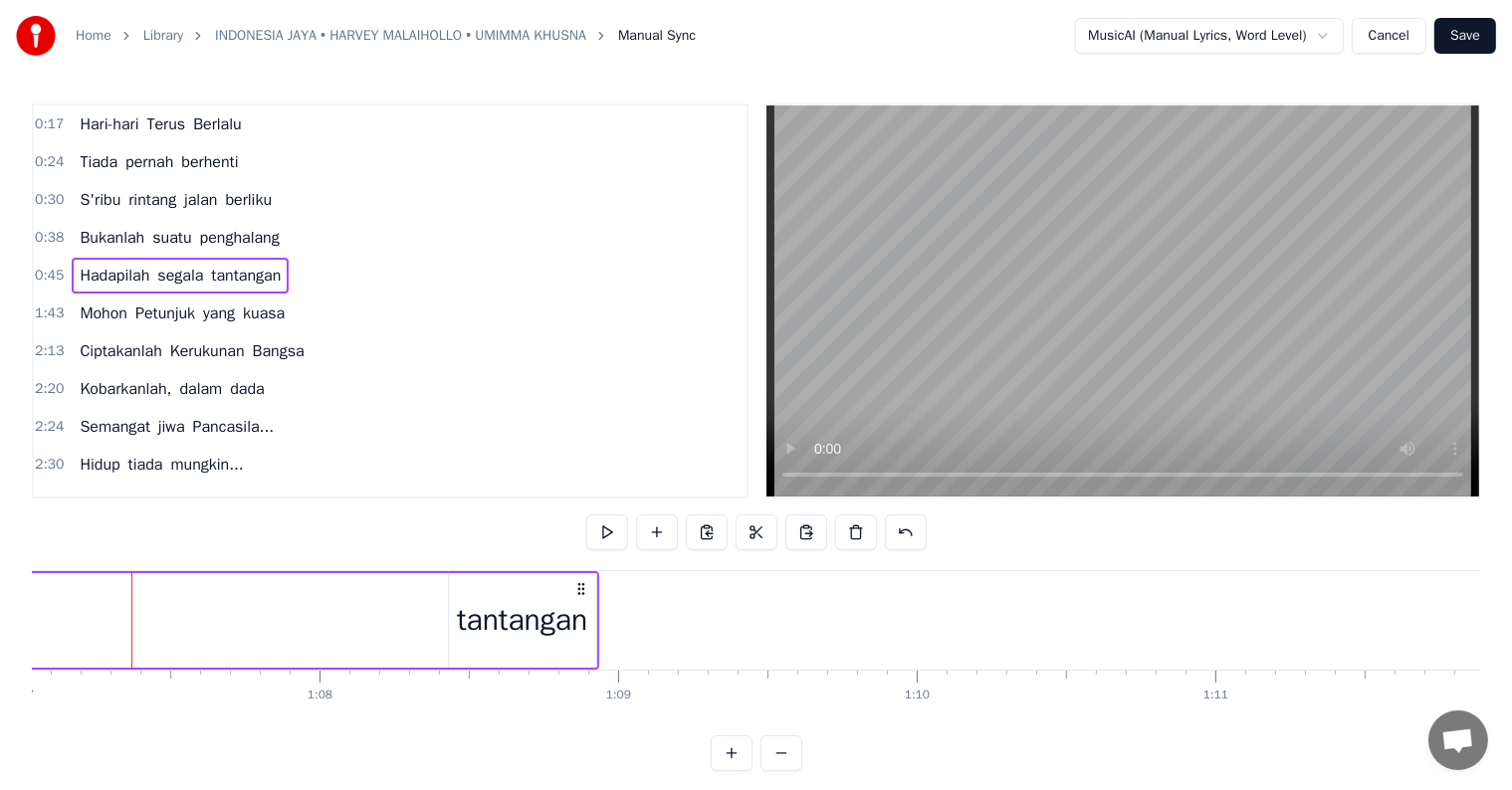 click on "tantangan" at bounding box center (246, 276) 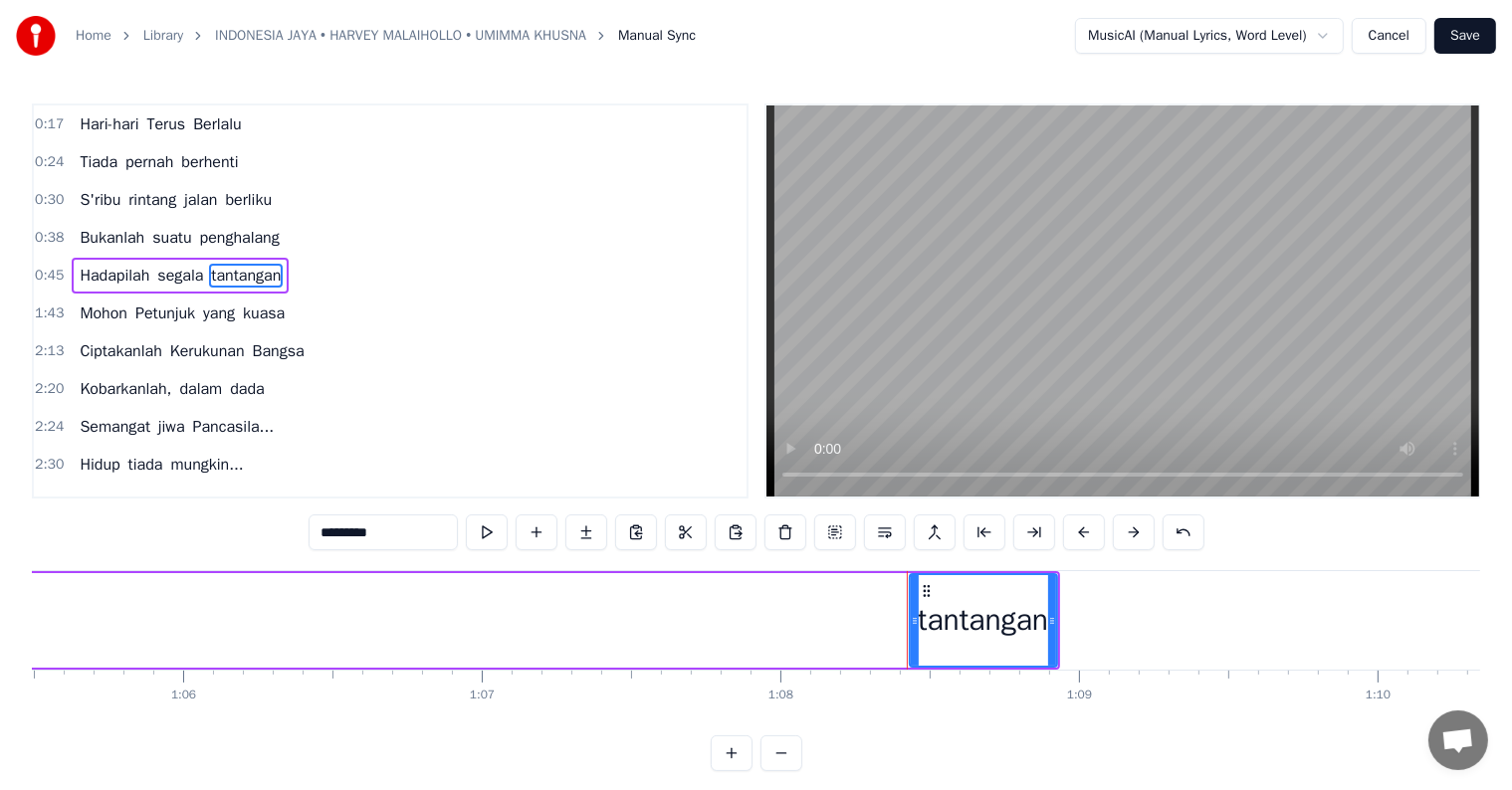 scroll, scrollTop: 0, scrollLeft: 19556, axis: horizontal 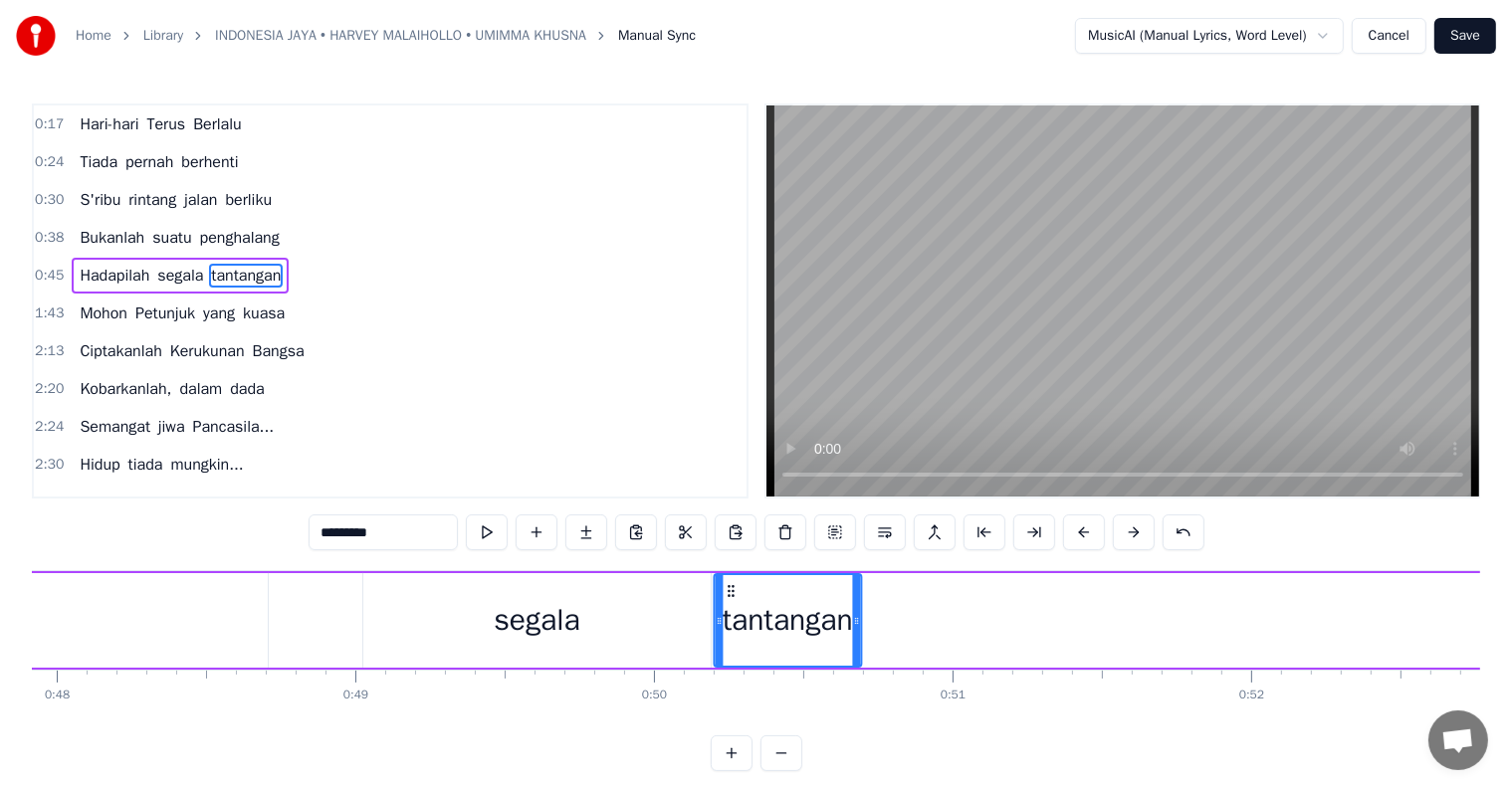drag, startPoint x: 928, startPoint y: 596, endPoint x: 731, endPoint y: 603, distance: 197.1243 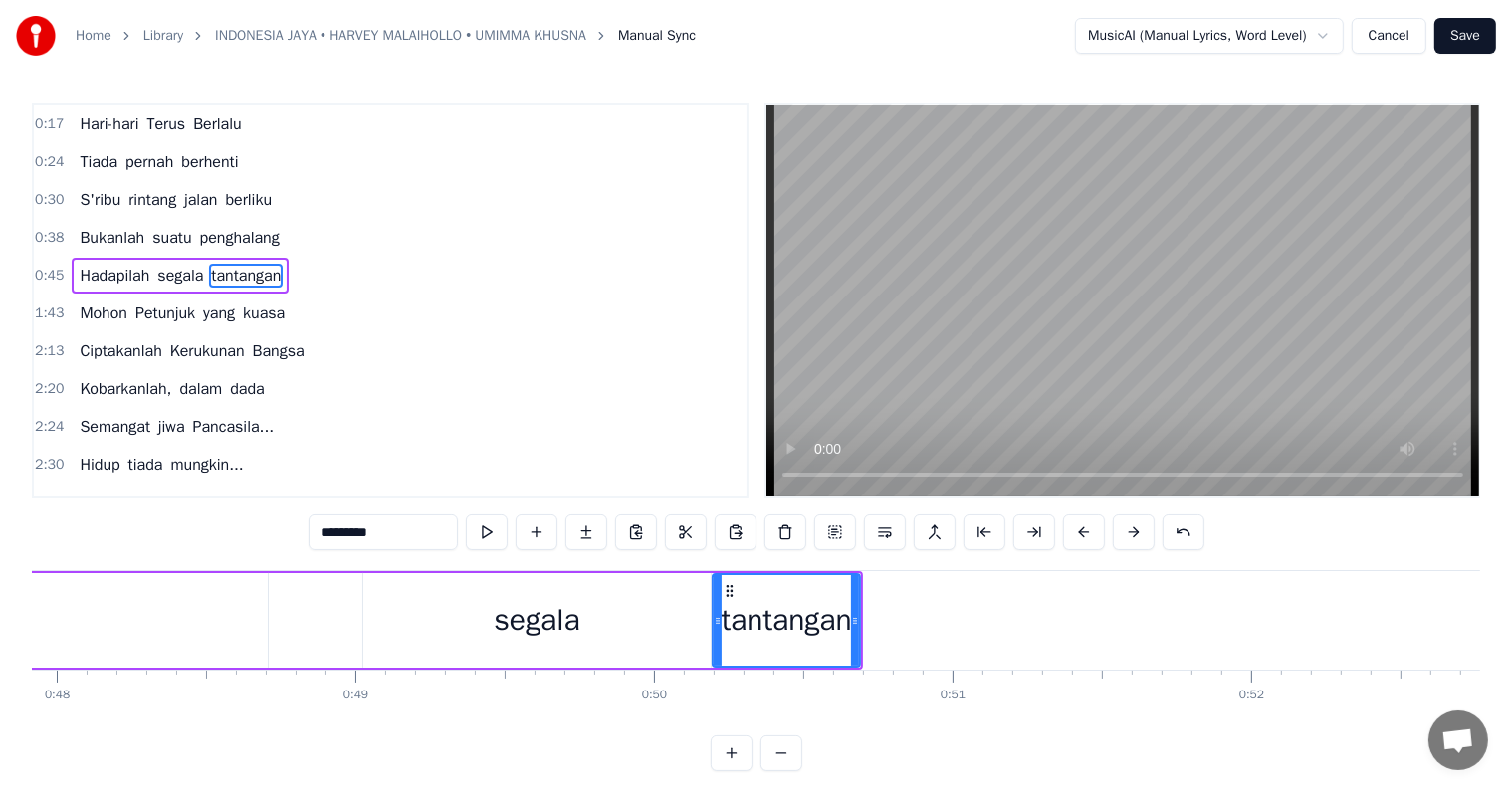 click on "segala" at bounding box center (537, 620) 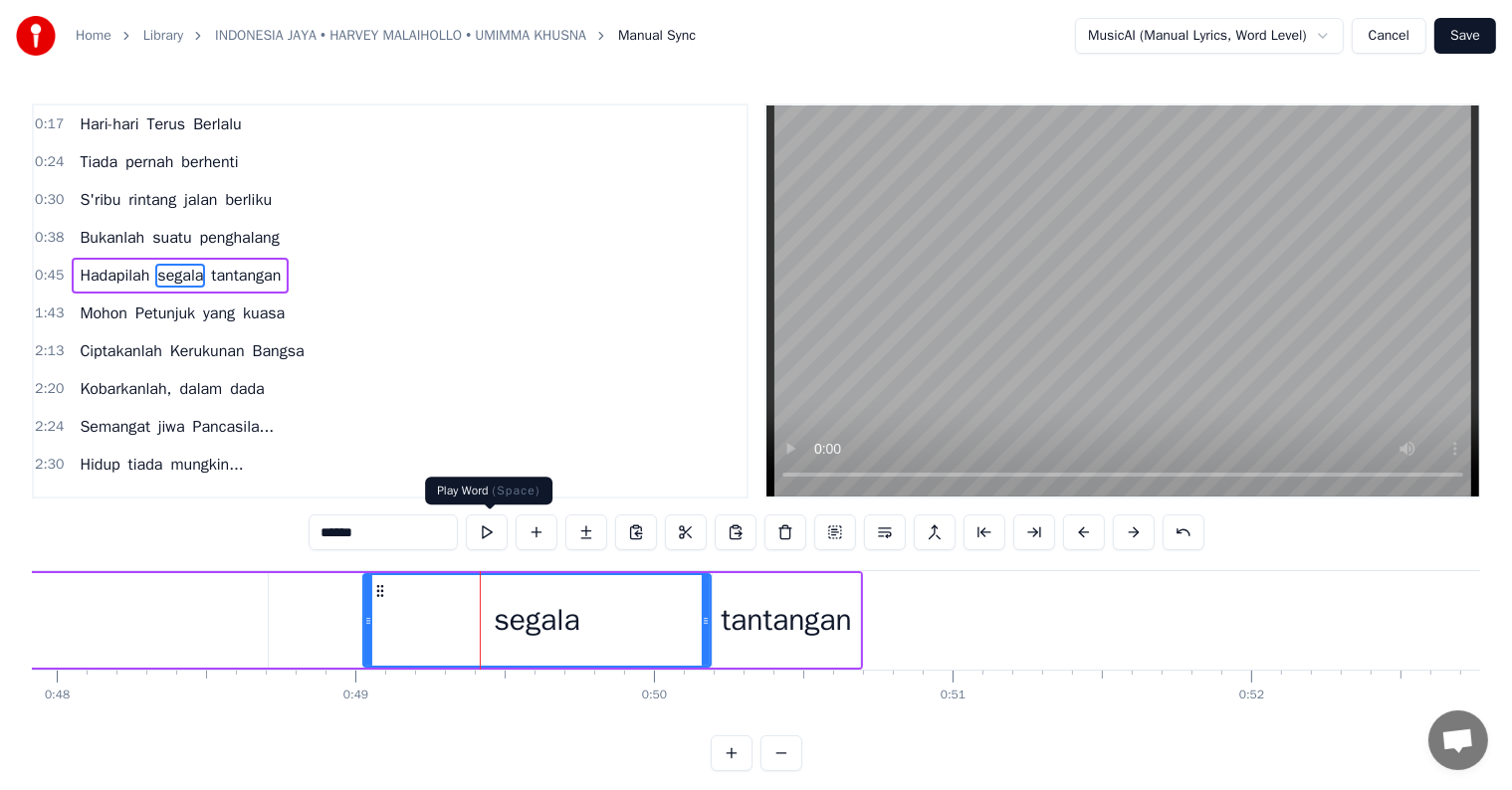 click at bounding box center [487, 532] 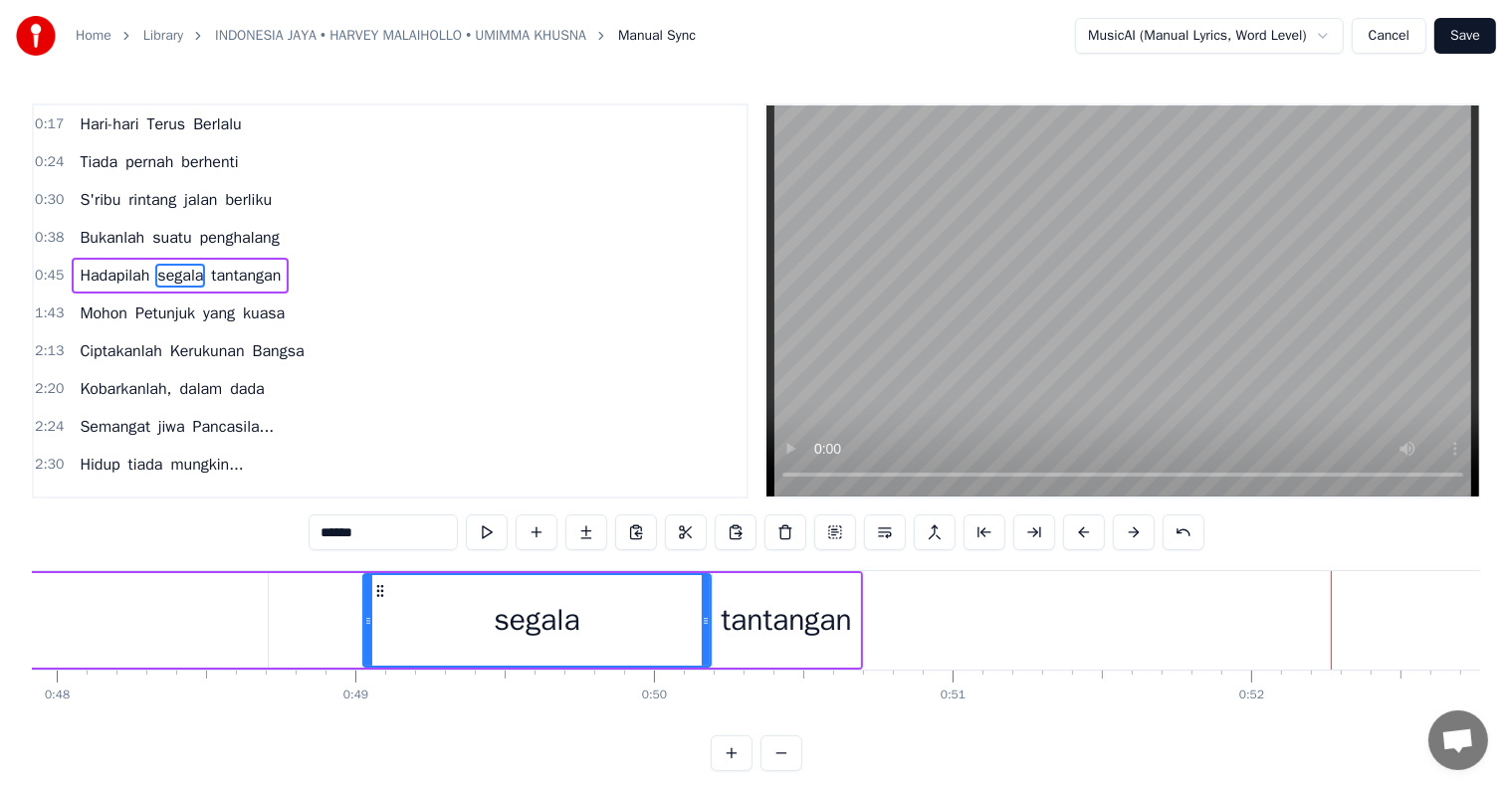 click on "segala" at bounding box center (537, 620) 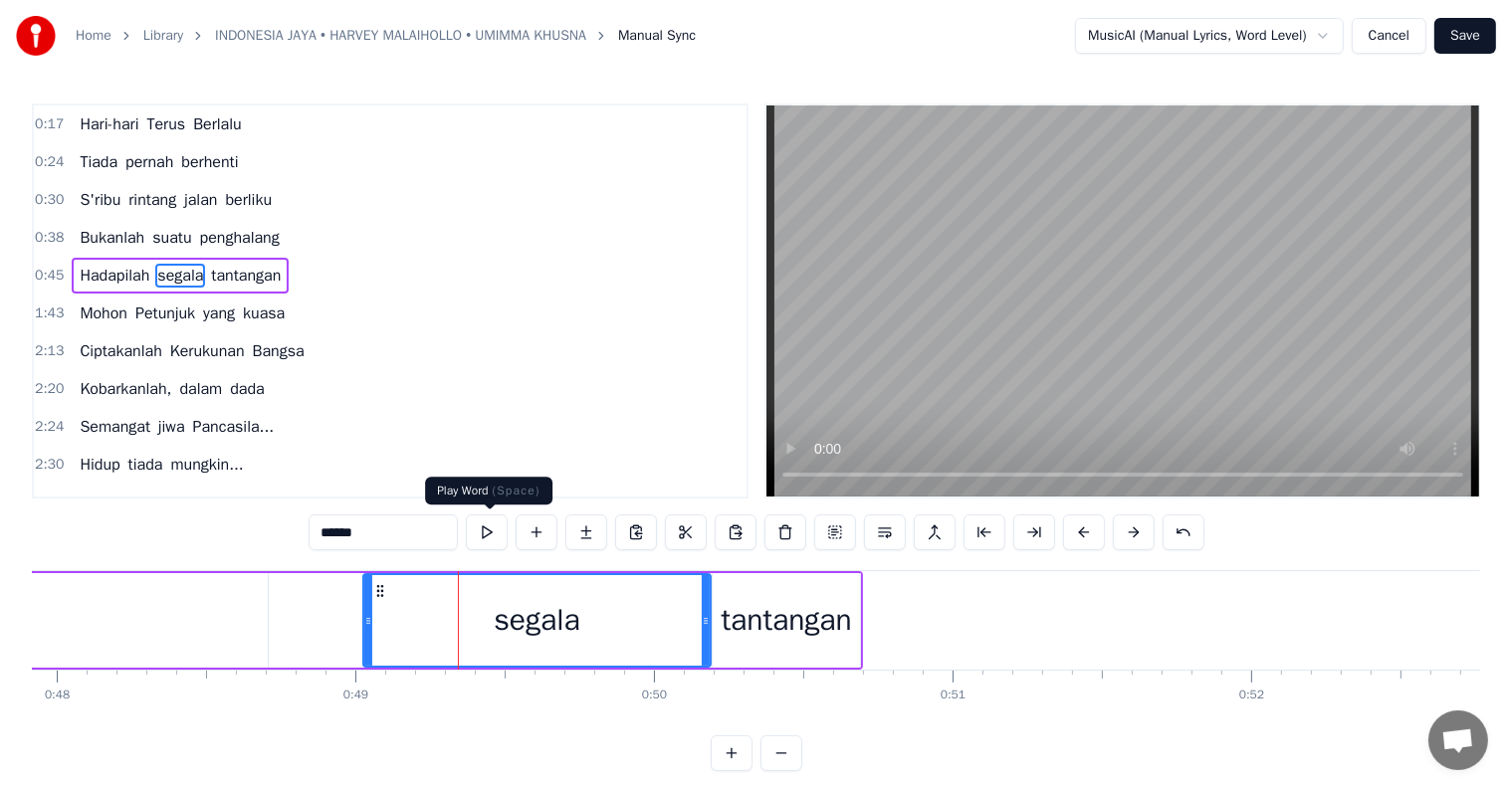 click at bounding box center [487, 532] 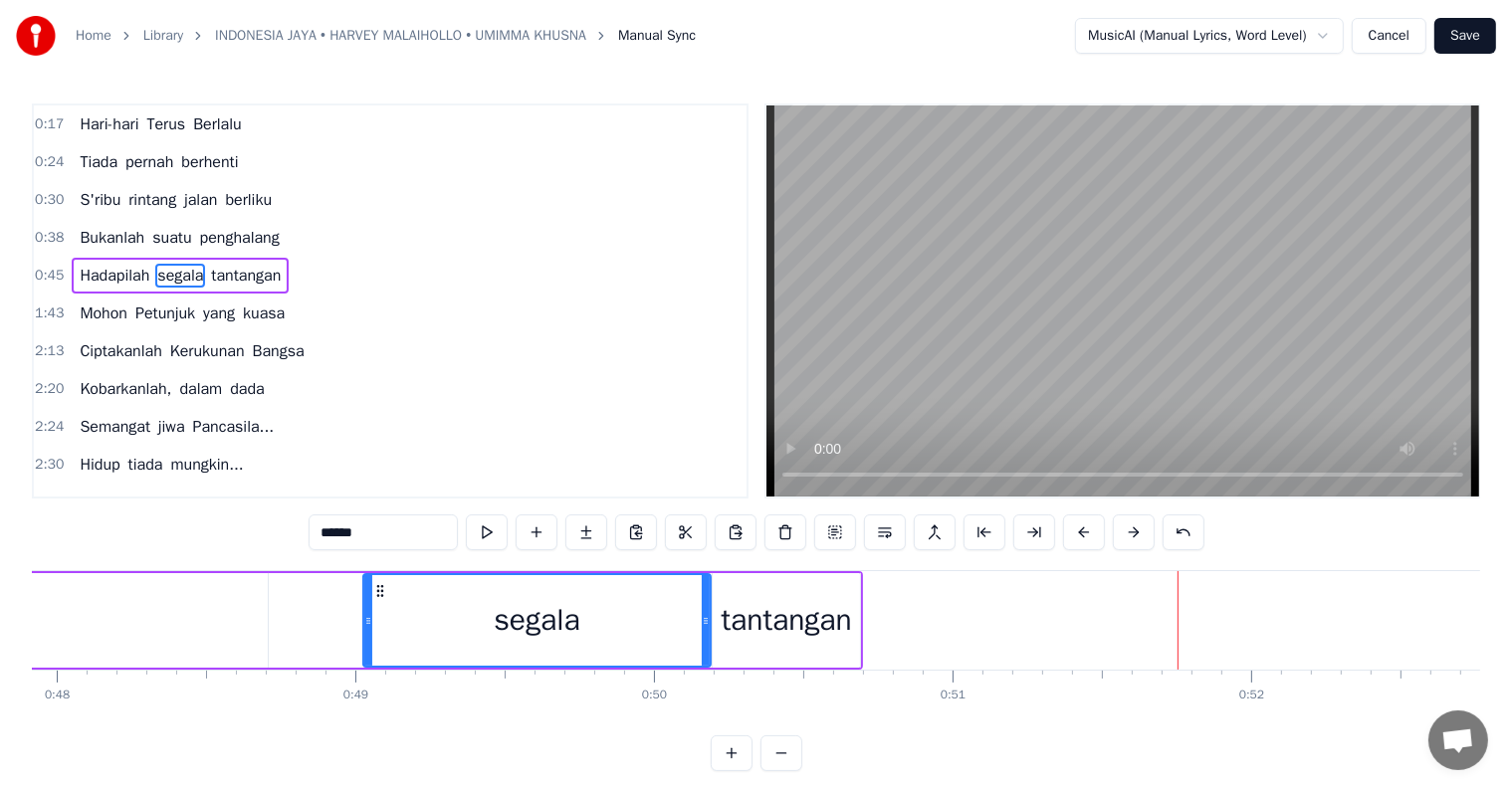 click on "tantangan" at bounding box center (786, 620) 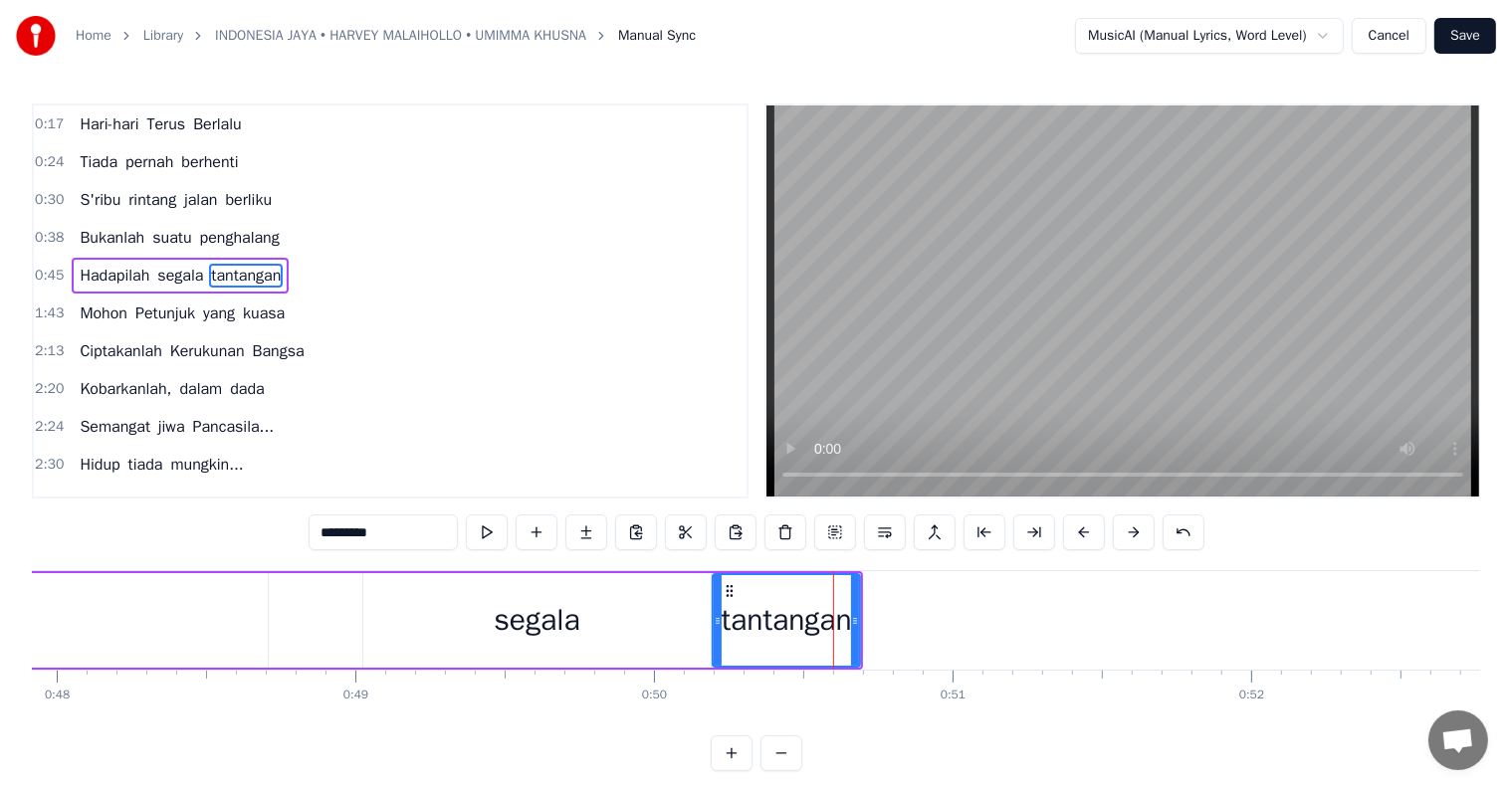 click on "tantangan" at bounding box center [786, 620] 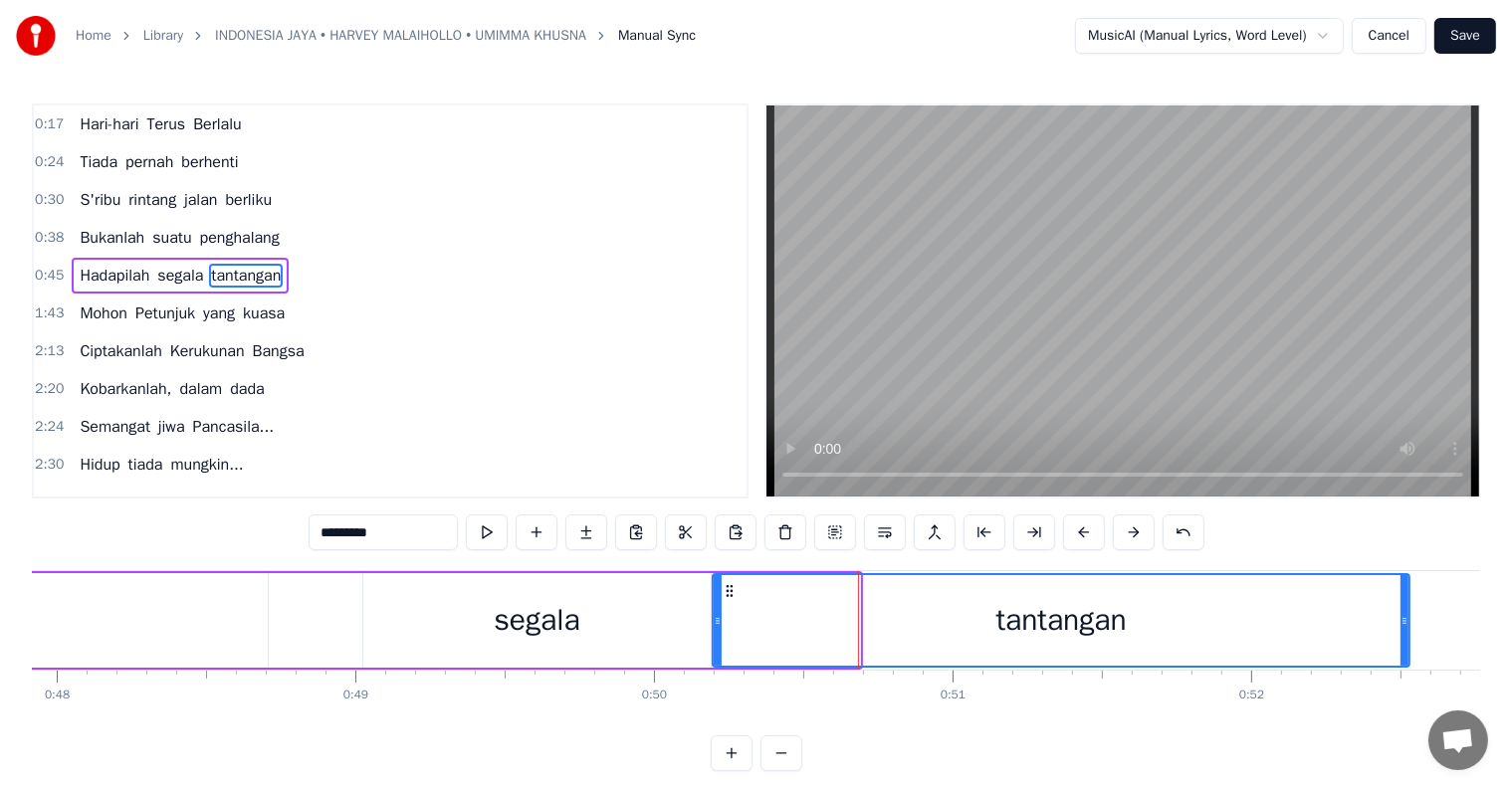 drag, startPoint x: 856, startPoint y: 609, endPoint x: 1405, endPoint y: 646, distance: 550.2454 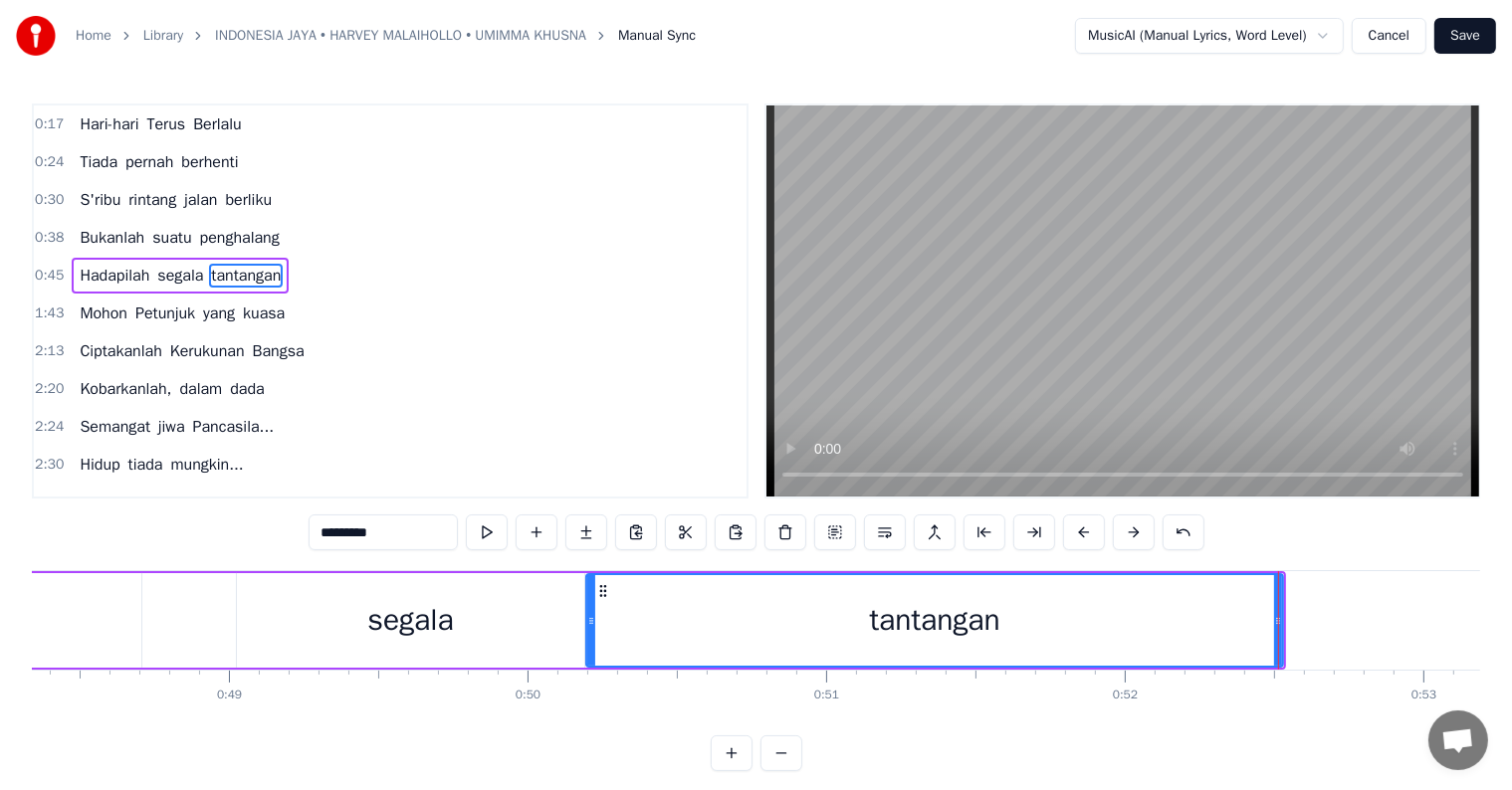 scroll, scrollTop: 0, scrollLeft: 14343, axis: horizontal 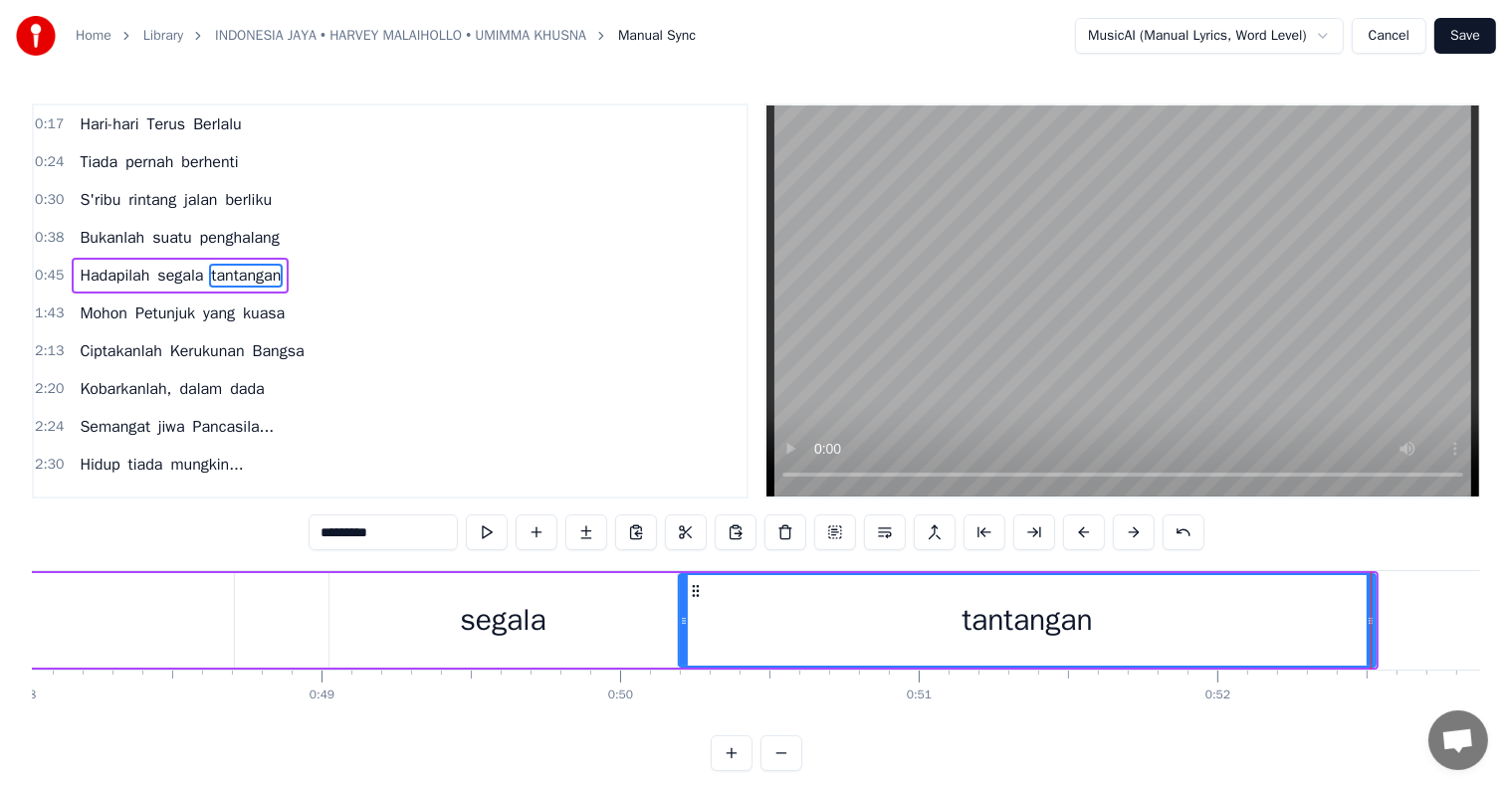 click on "segala" at bounding box center [503, 620] 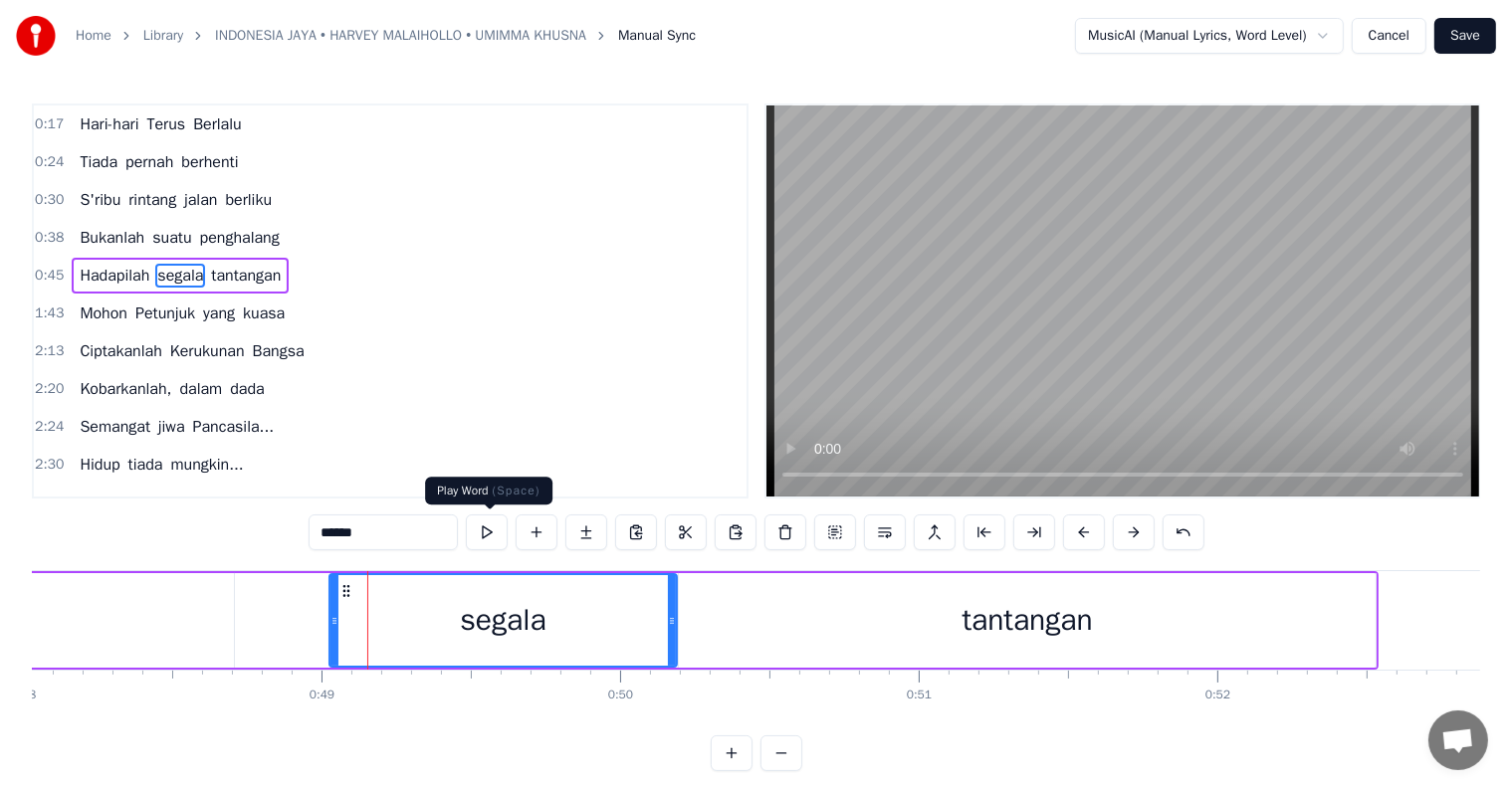 click at bounding box center (487, 532) 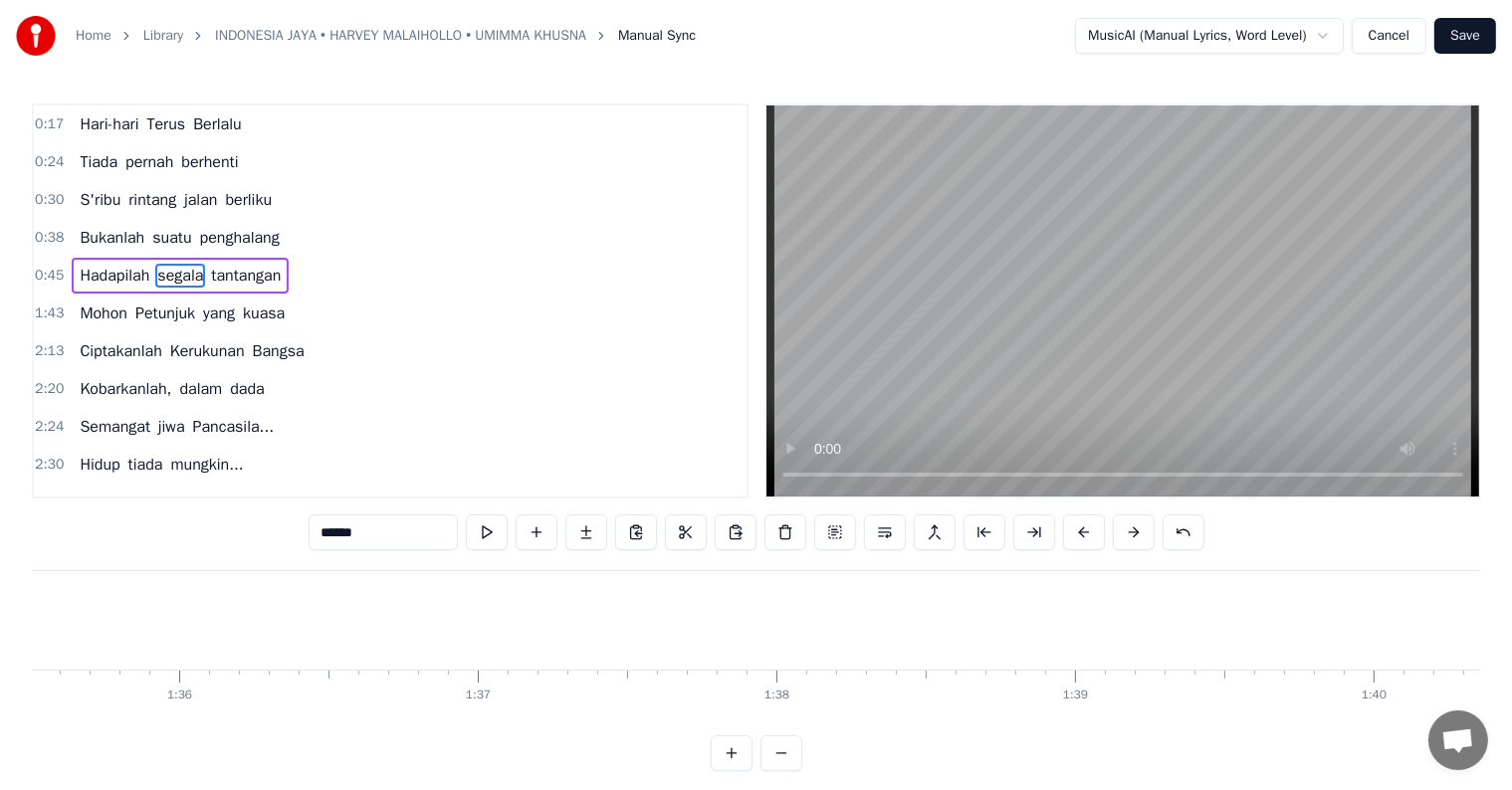 scroll, scrollTop: 0, scrollLeft: 28523, axis: horizontal 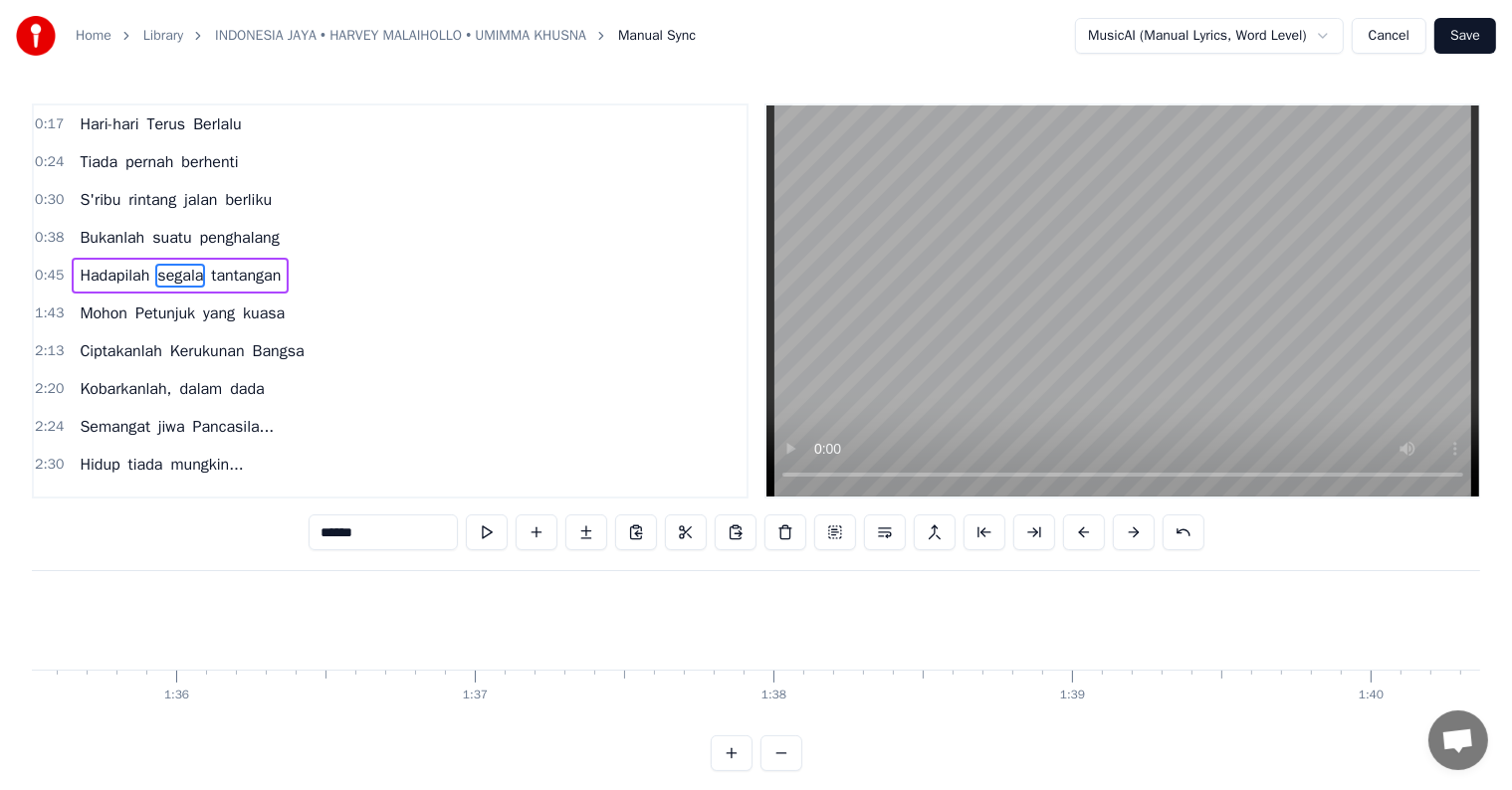 click on "Mohon" at bounding box center [104, 313] 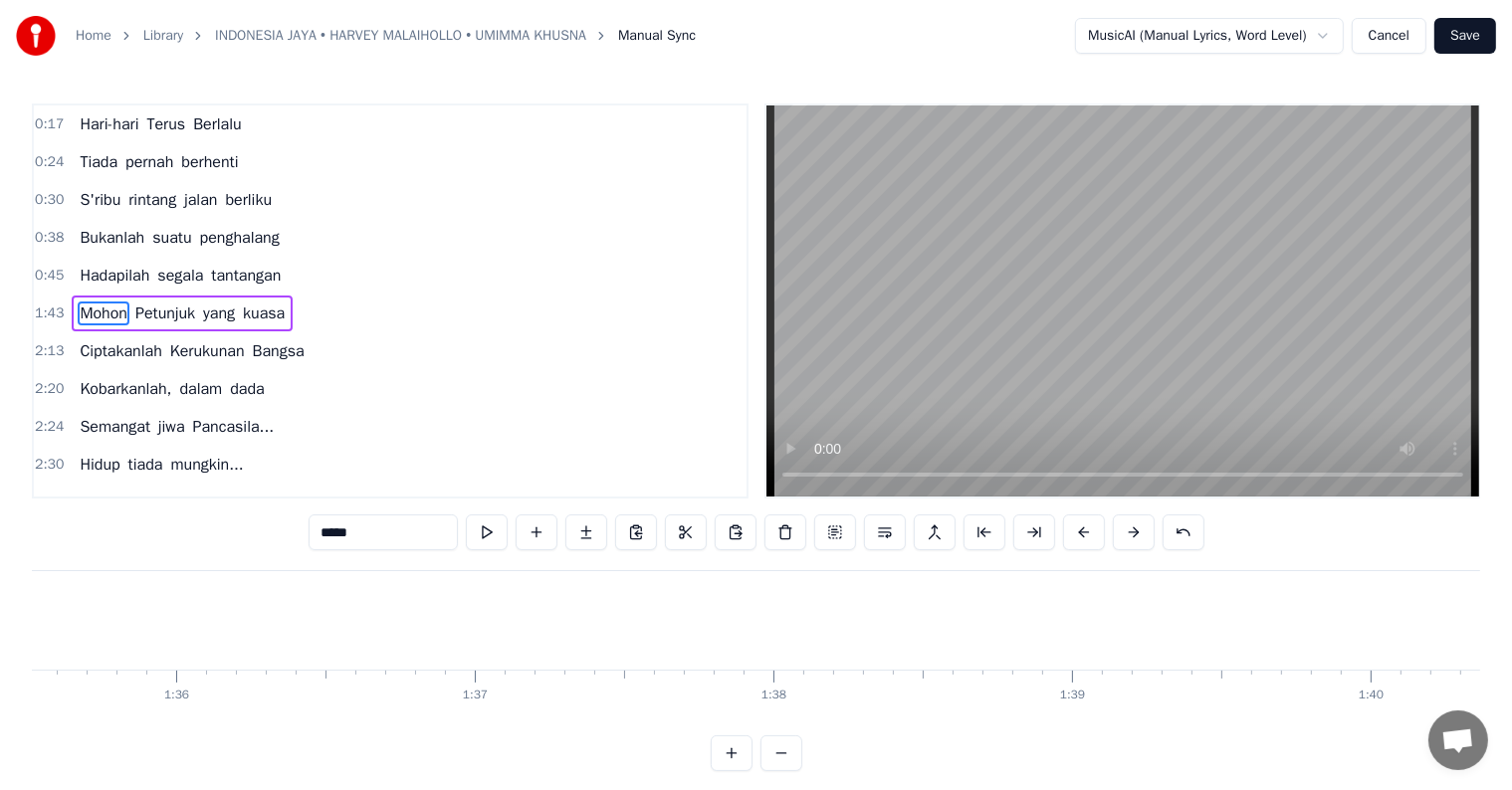 scroll, scrollTop: 5, scrollLeft: 0, axis: vertical 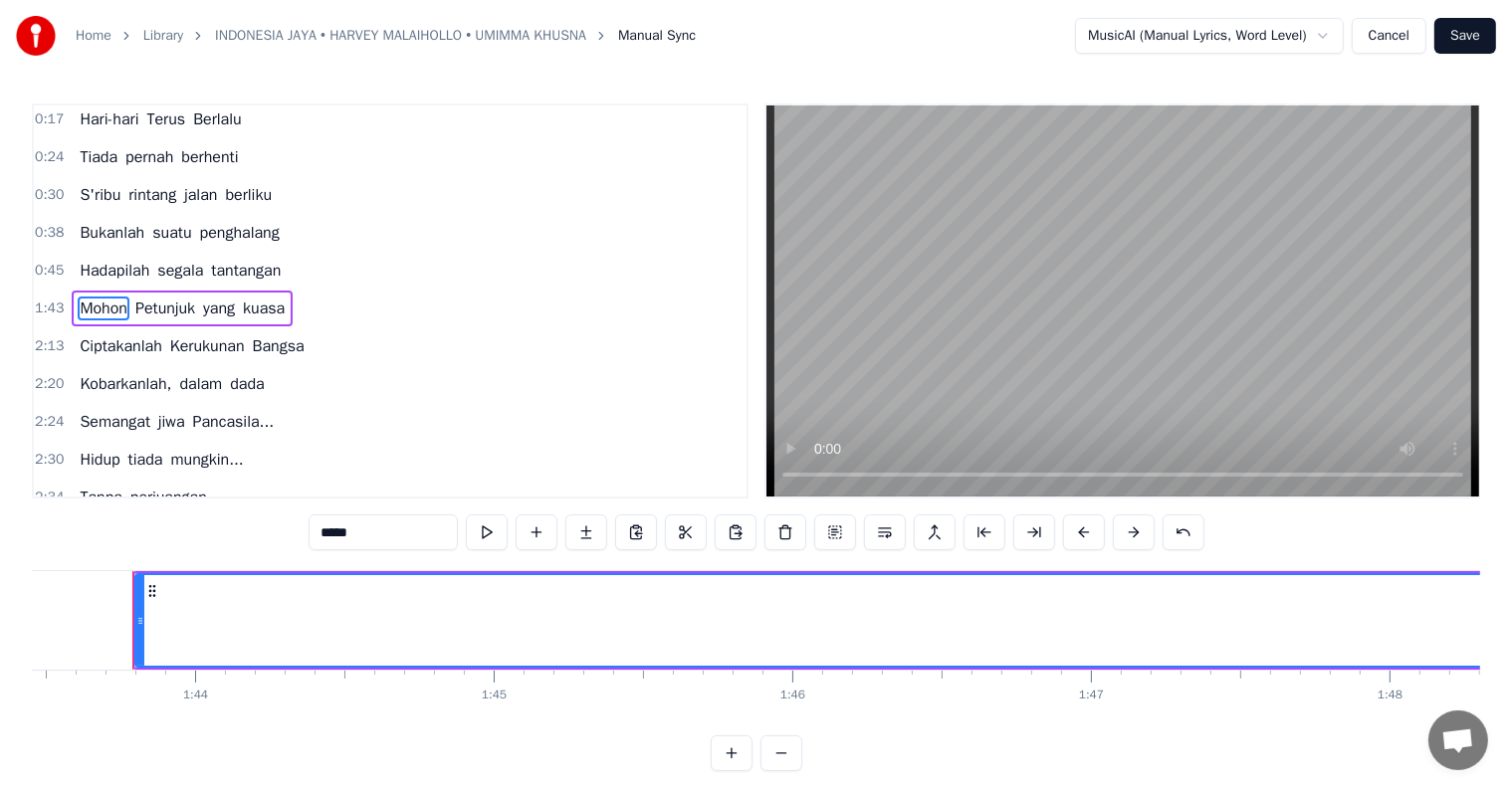 click on "Mohon" at bounding box center [104, 308] 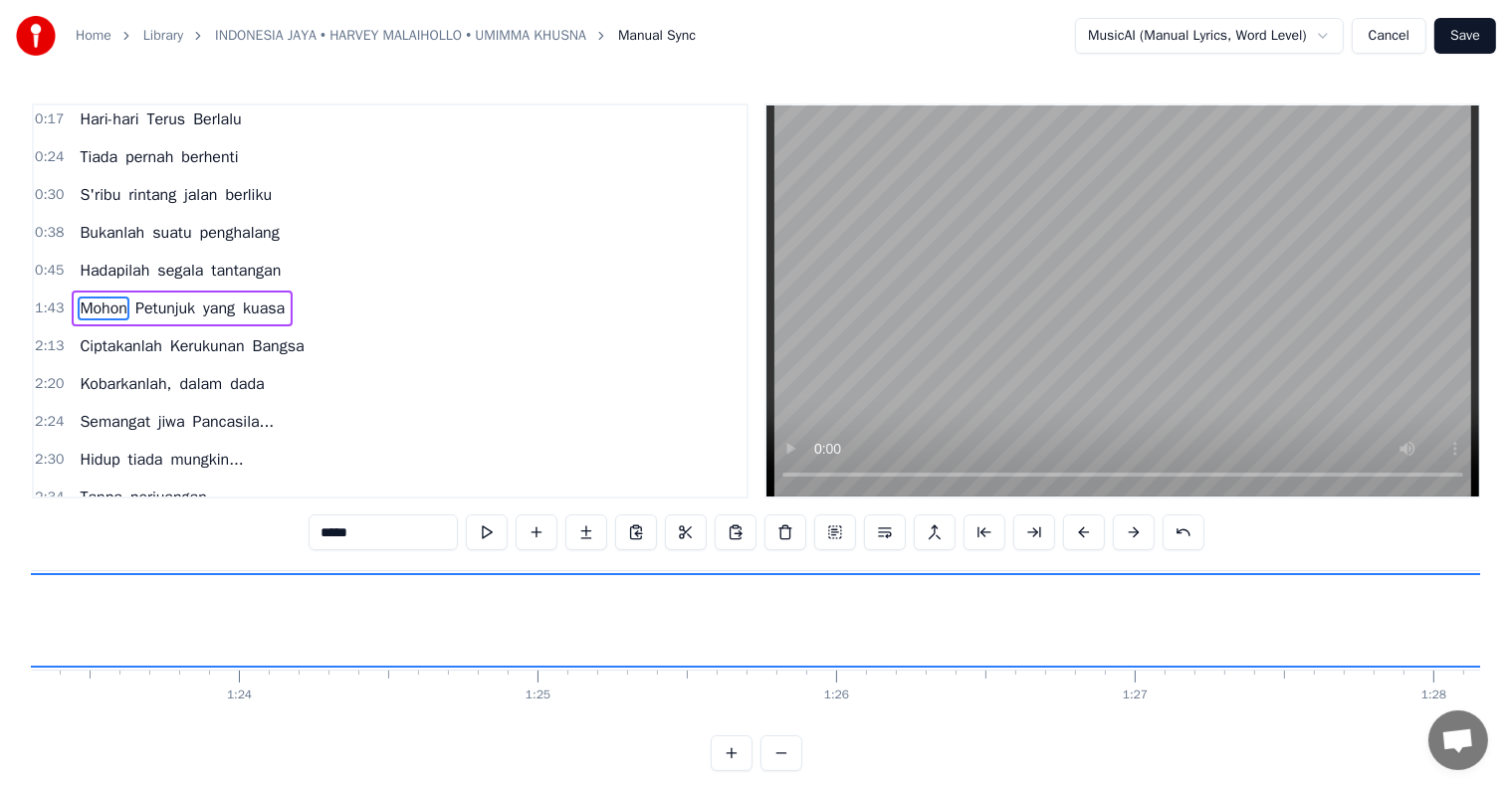 drag, startPoint x: 154, startPoint y: 585, endPoint x: 0, endPoint y: 577, distance: 154.20765 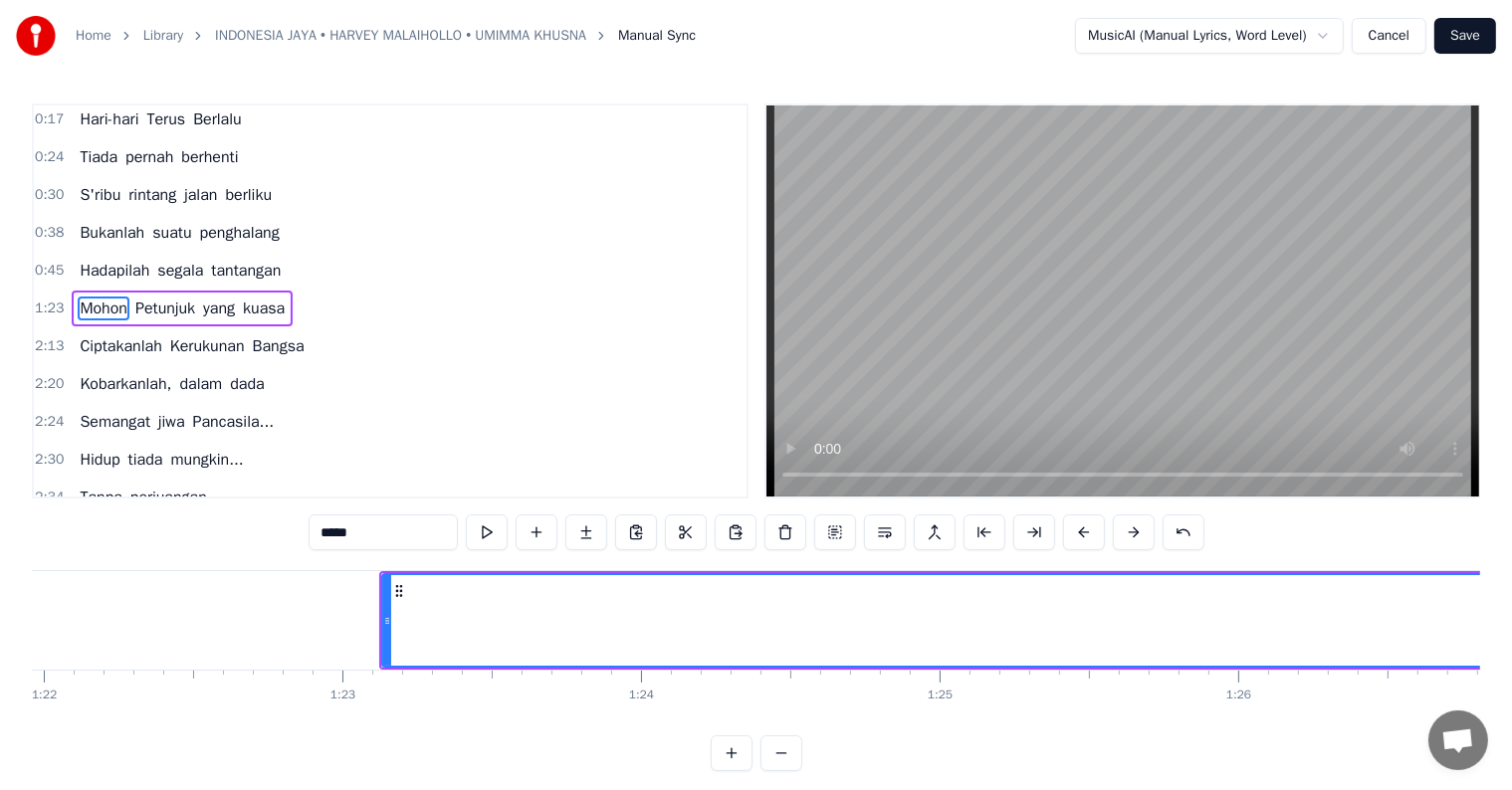 scroll, scrollTop: 0, scrollLeft: 24475, axis: horizontal 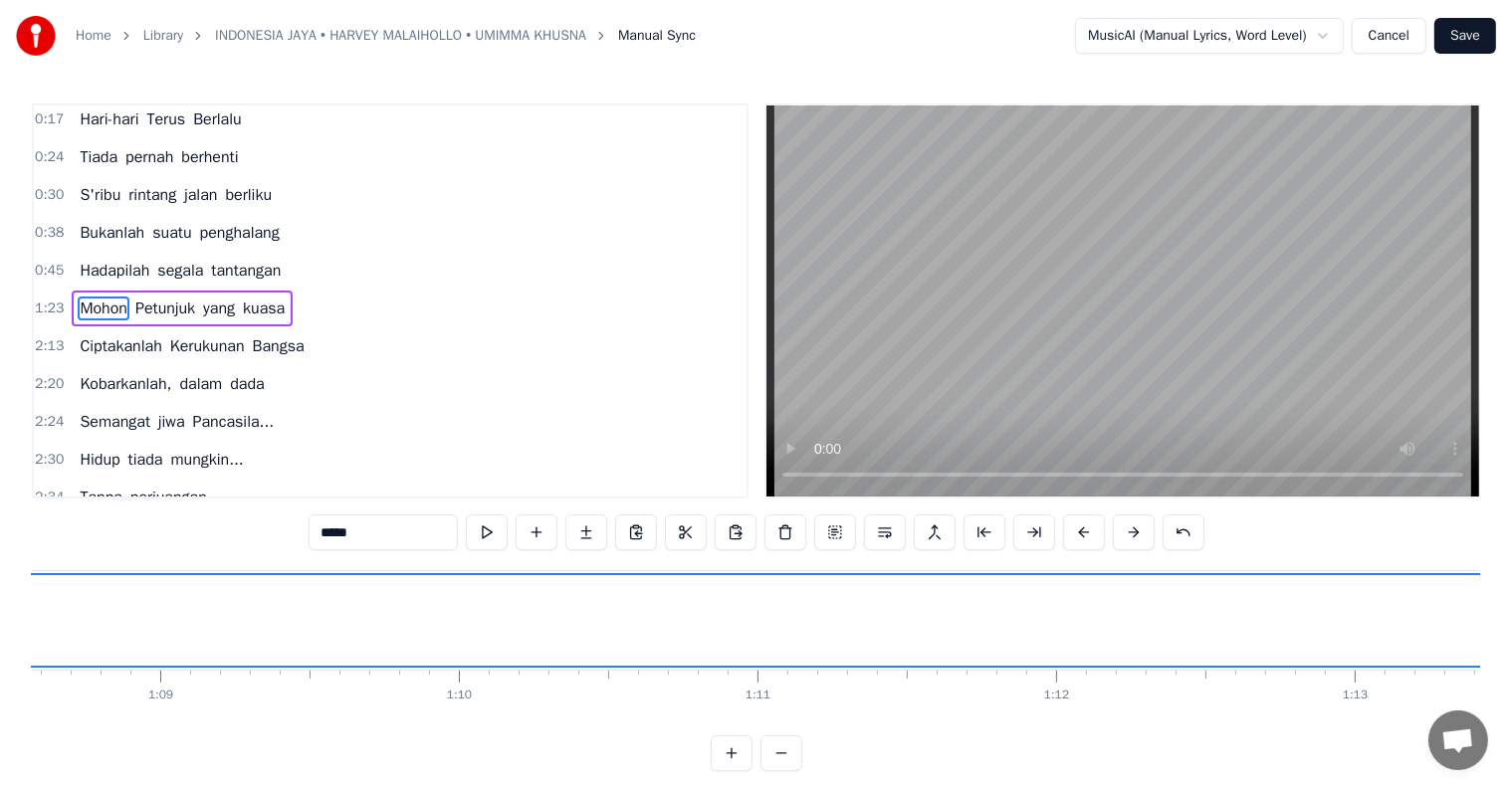drag, startPoint x: 396, startPoint y: 589, endPoint x: 0, endPoint y: 581, distance: 396.0808 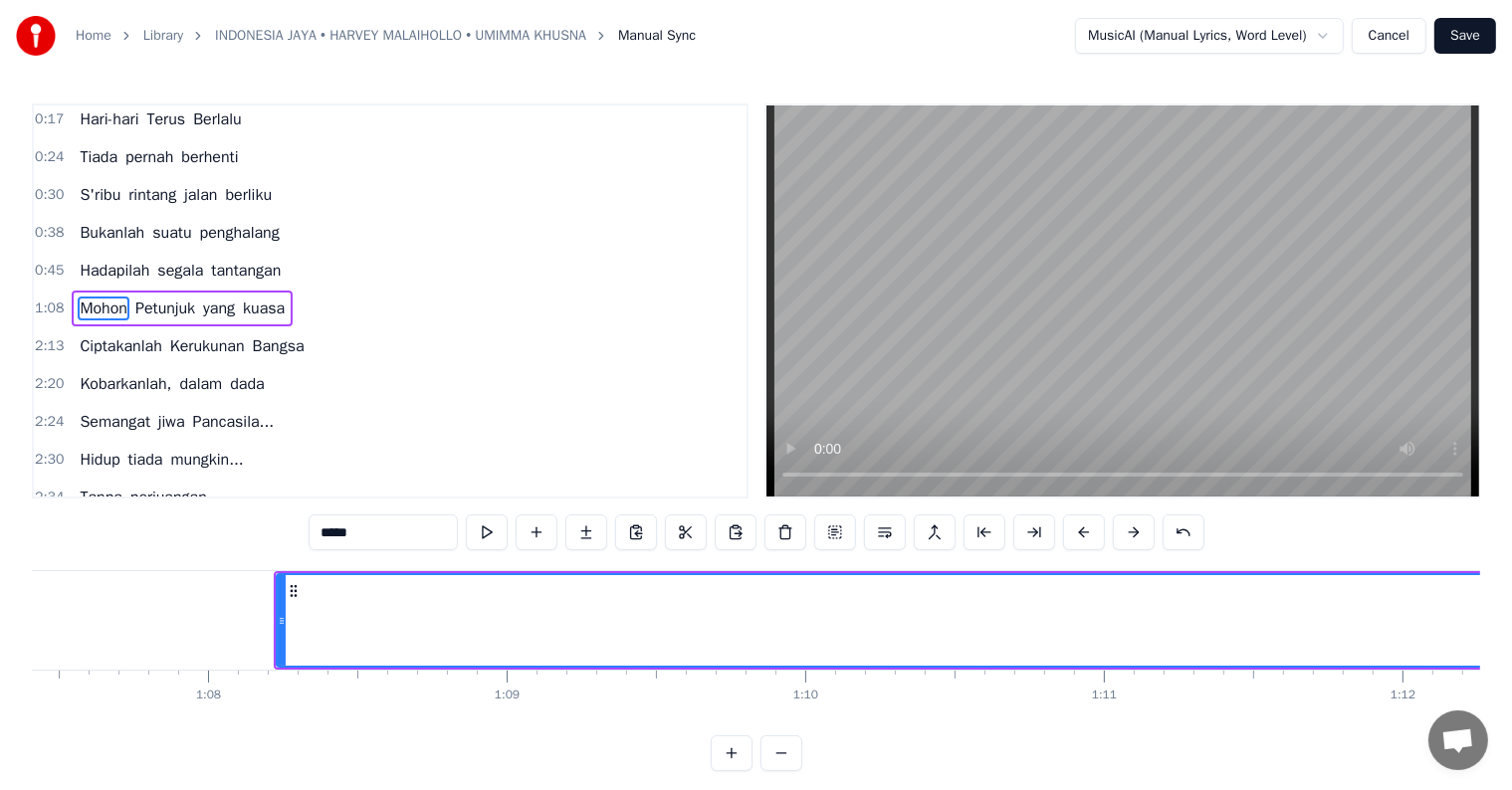 scroll, scrollTop: 0, scrollLeft: 20074, axis: horizontal 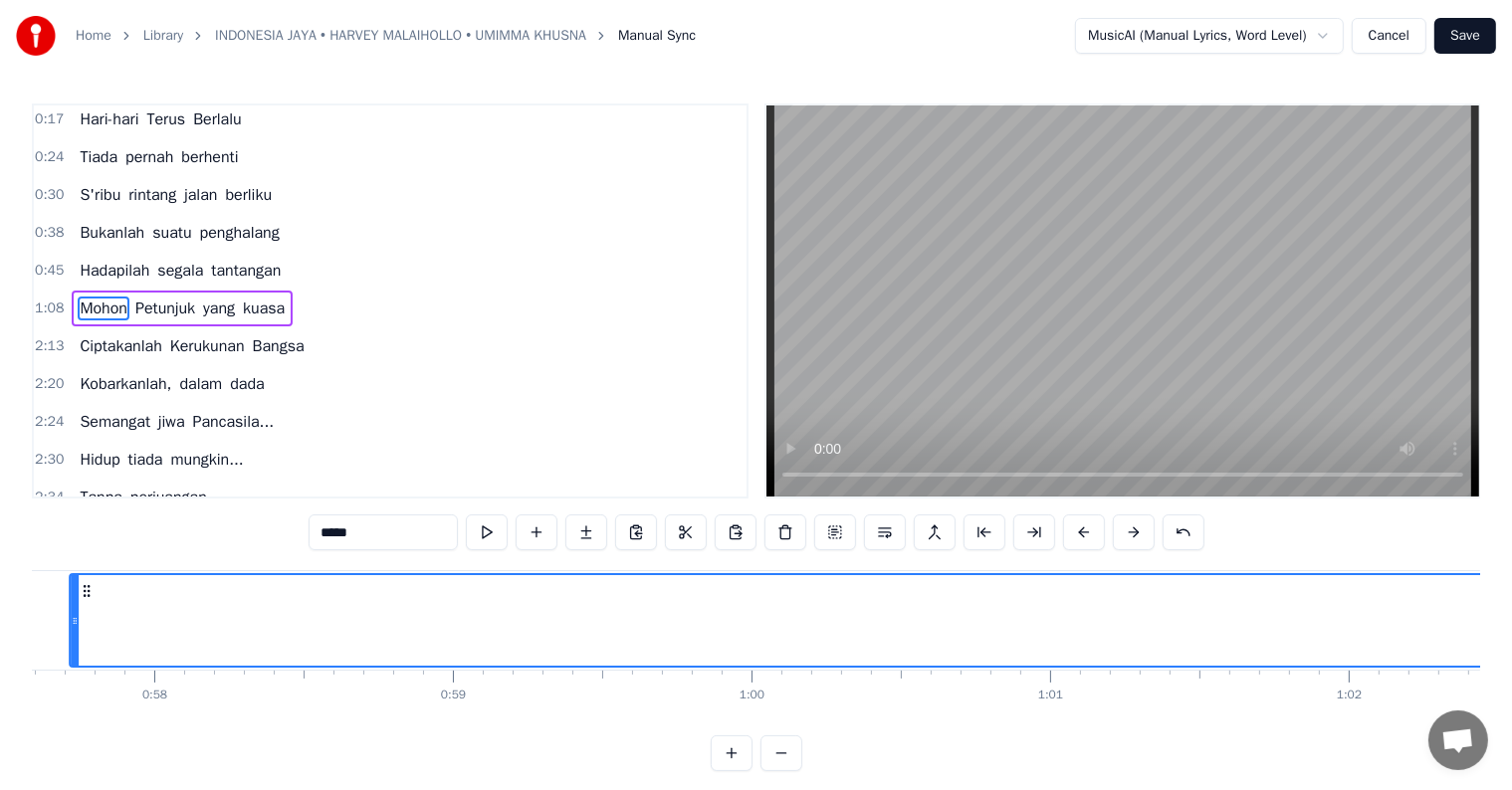 drag, startPoint x: 351, startPoint y: 585, endPoint x: 117, endPoint y: 596, distance: 234.2584 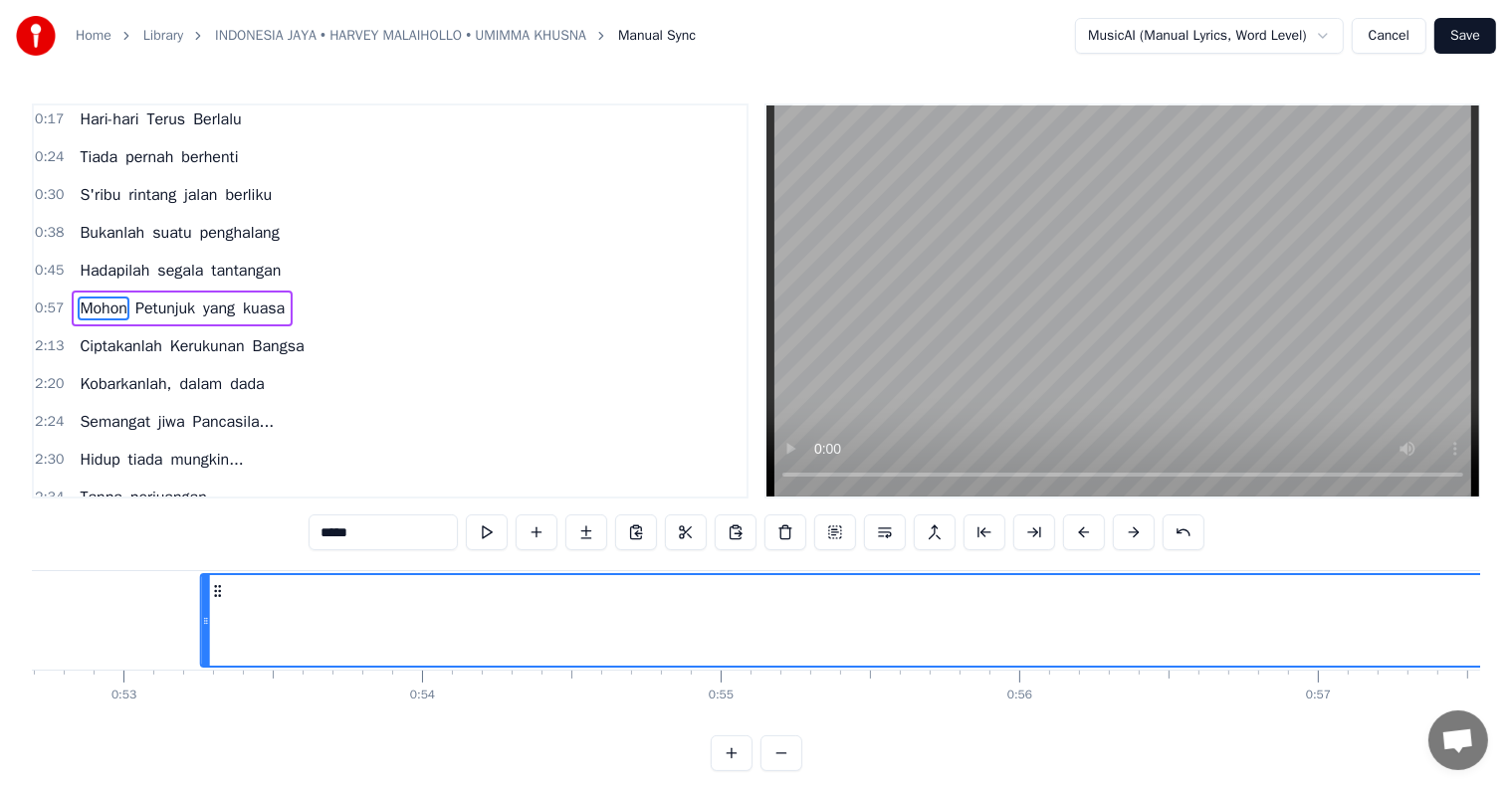 drag, startPoint x: 115, startPoint y: 591, endPoint x: 179, endPoint y: 587, distance: 64.12488 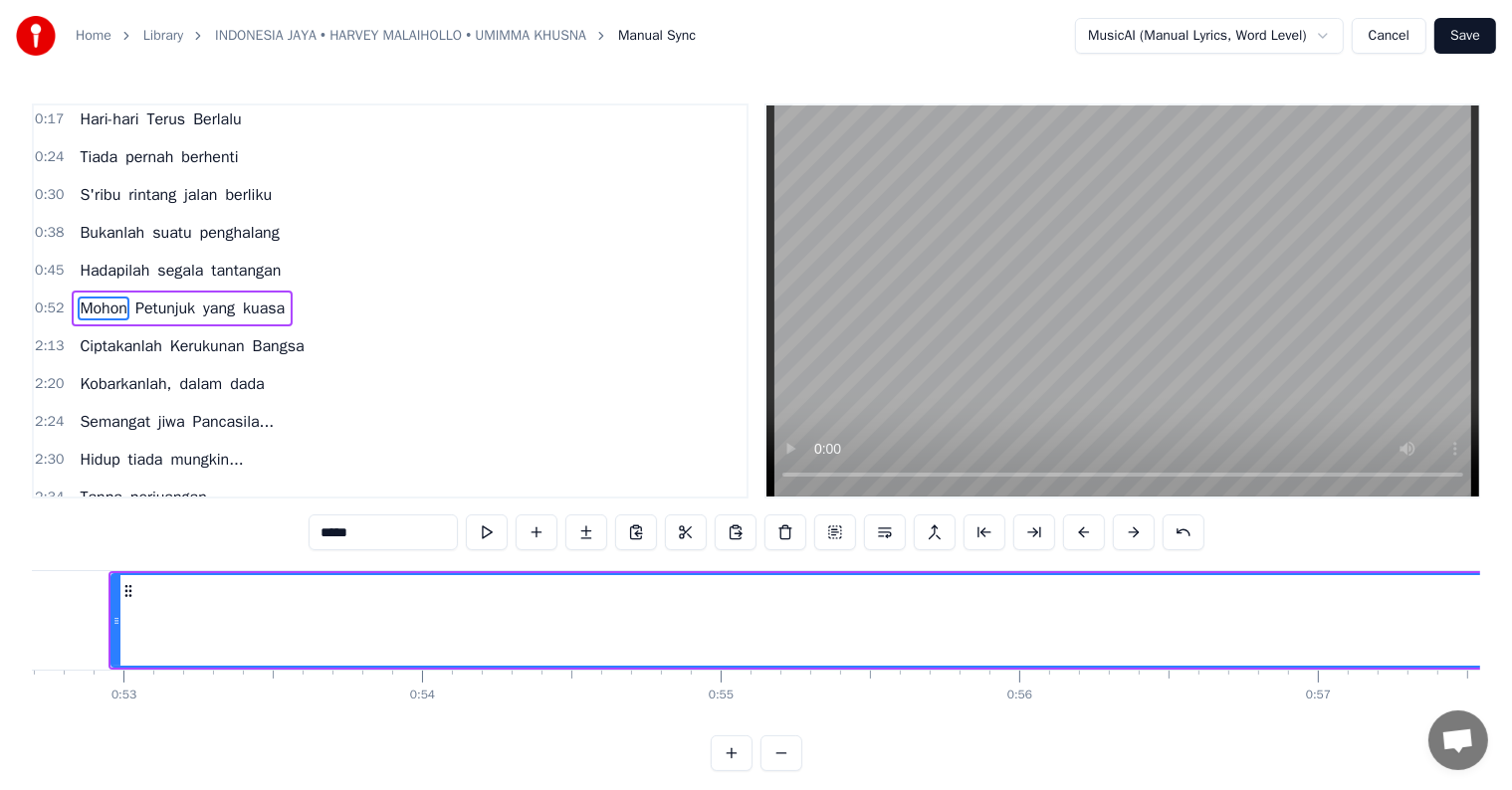scroll, scrollTop: 0, scrollLeft: 15679, axis: horizontal 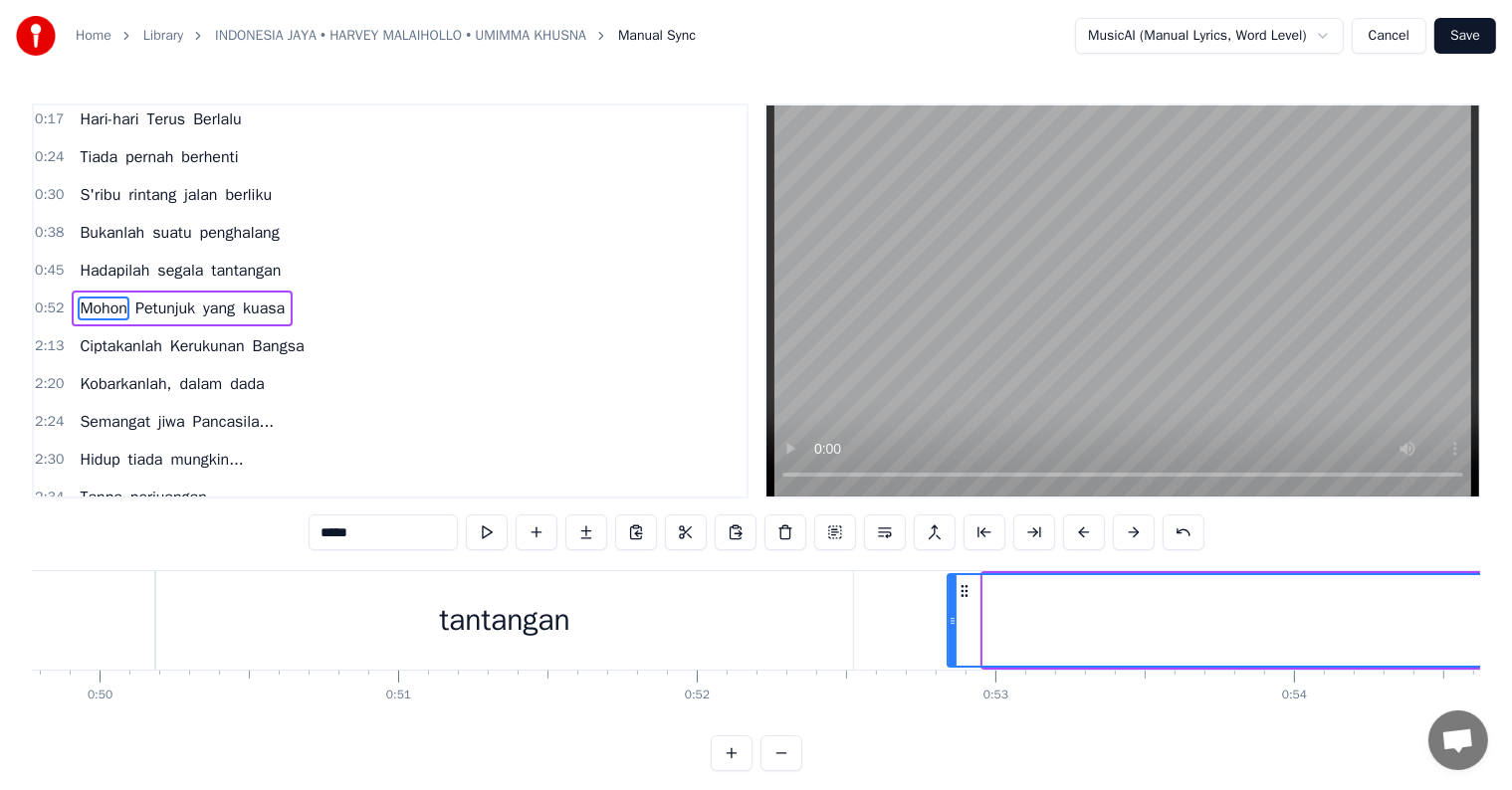 drag, startPoint x: 179, startPoint y: 587, endPoint x: 959, endPoint y: 612, distance: 780.401 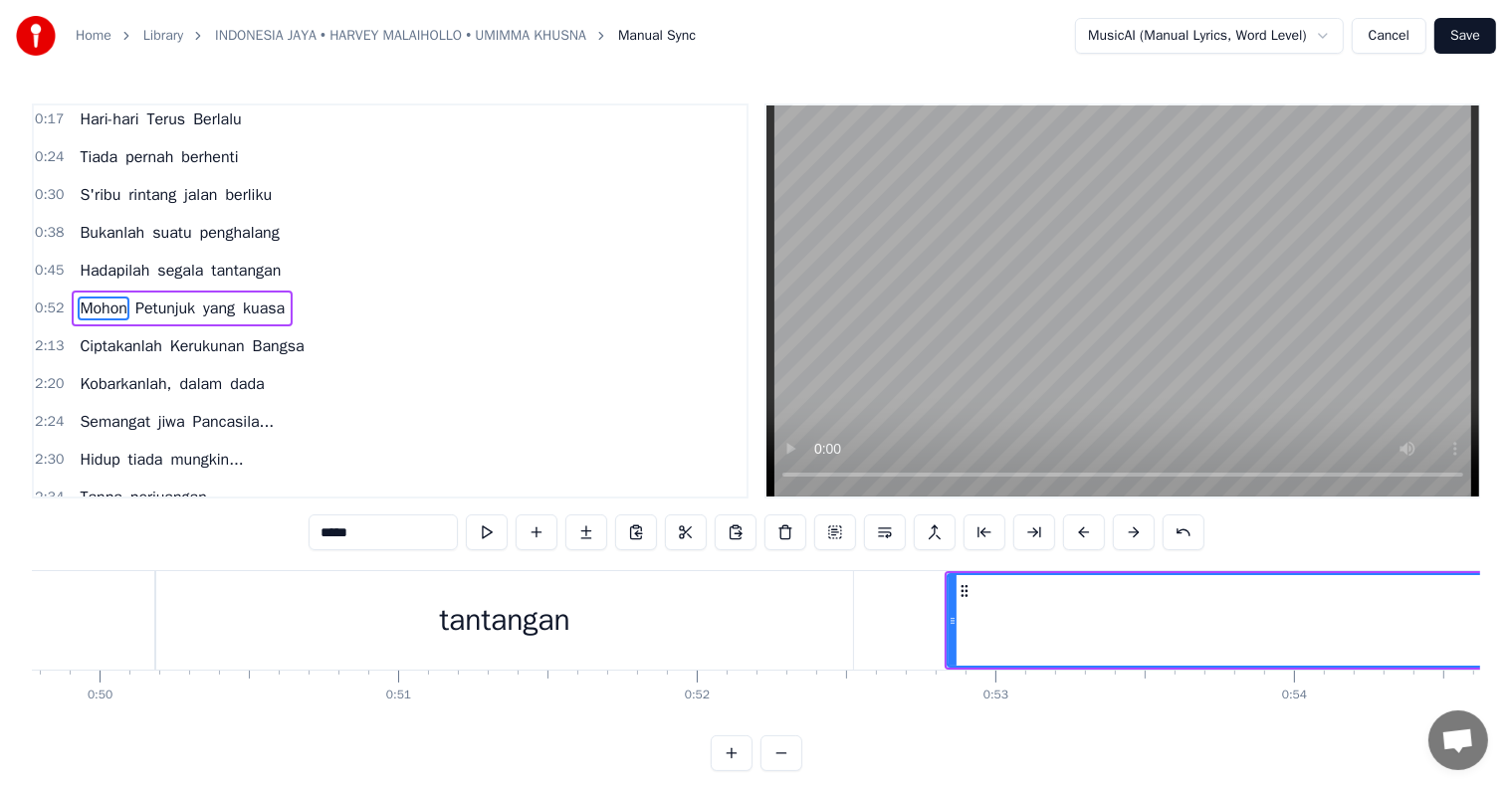 click on "Mohon" at bounding box center (3999, 620) 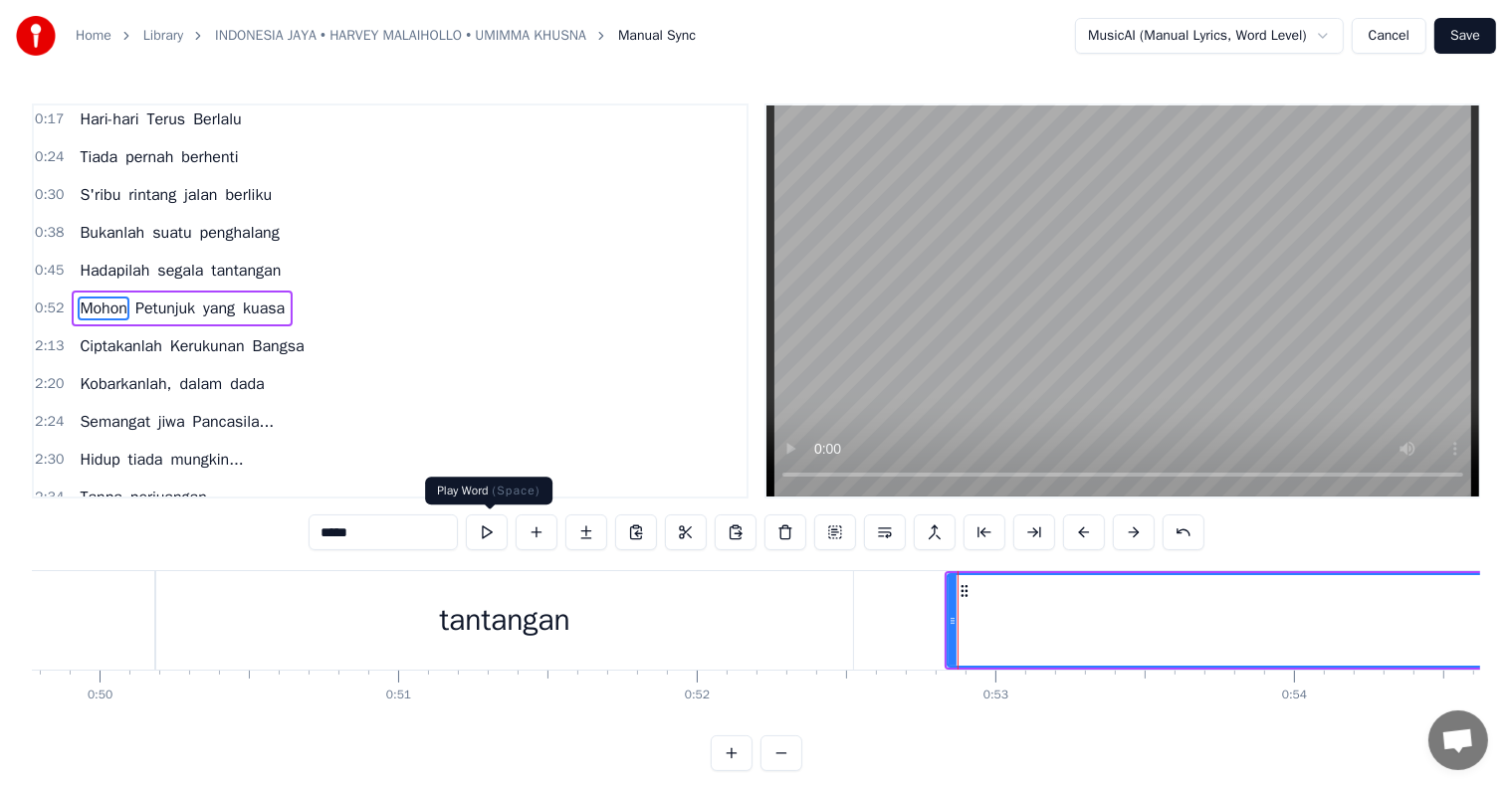 click at bounding box center [487, 532] 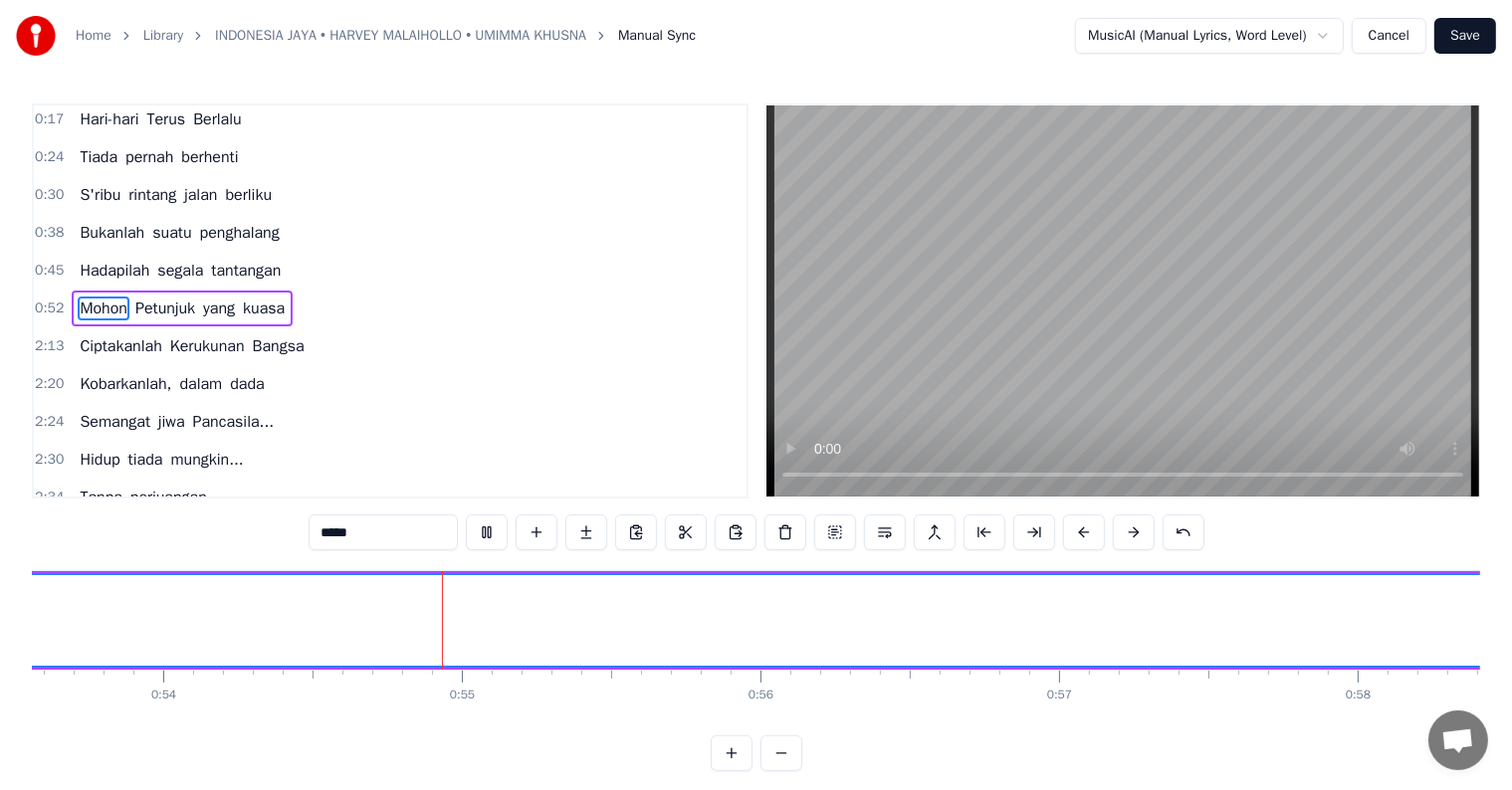 click at bounding box center [487, 532] 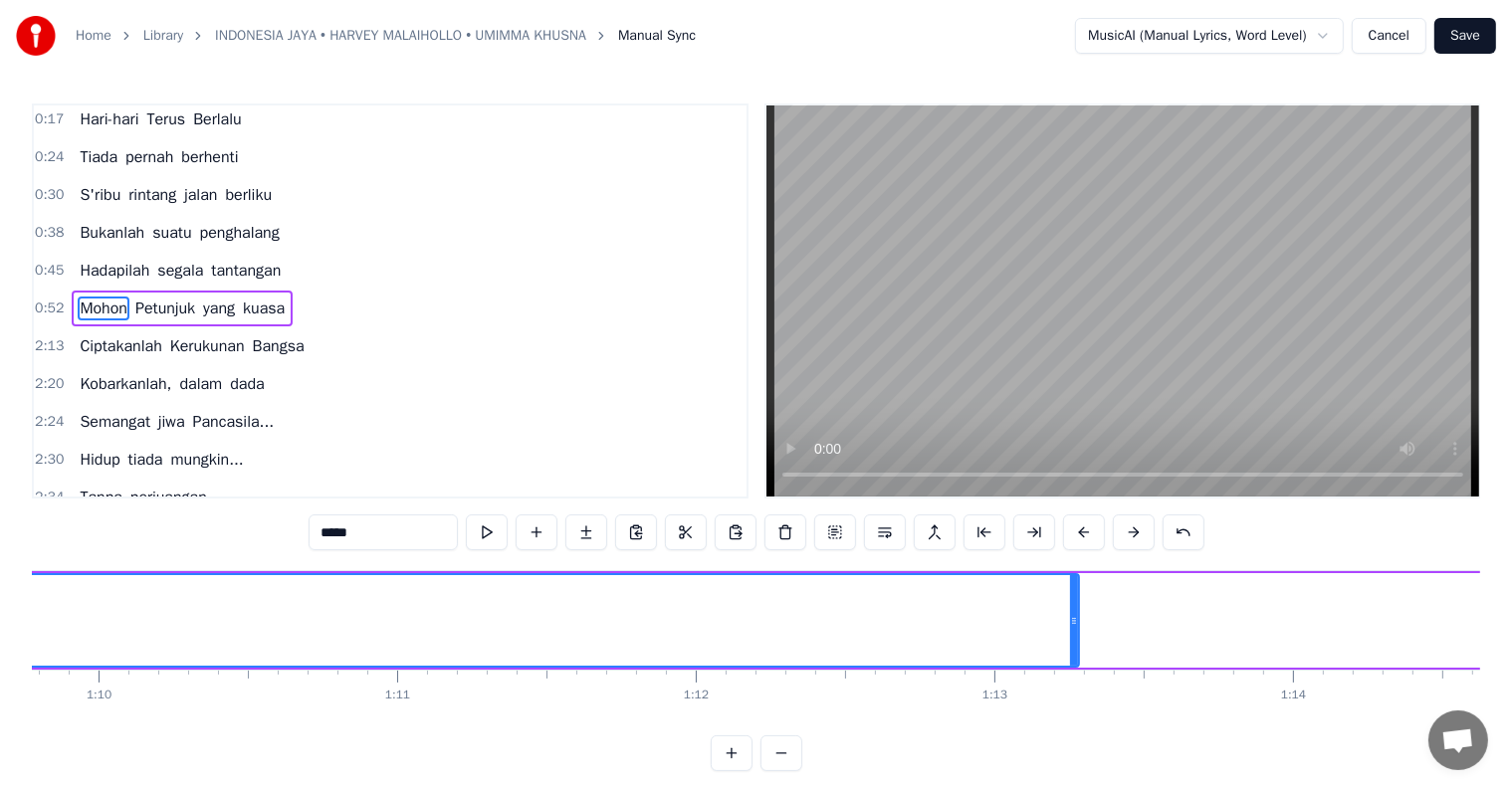 scroll, scrollTop: 0, scrollLeft: 20838, axis: horizontal 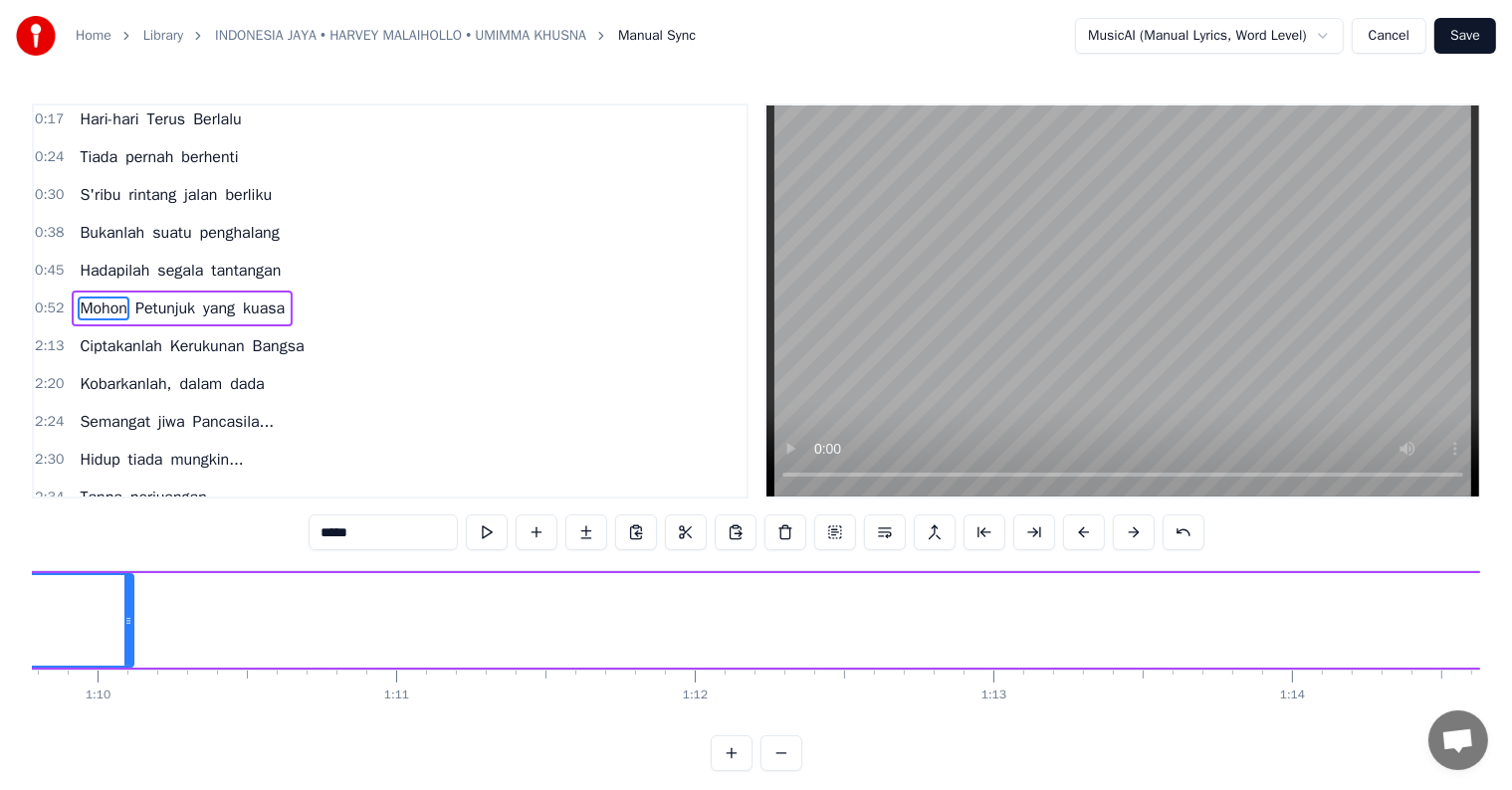 drag, startPoint x: 1070, startPoint y: 622, endPoint x: 125, endPoint y: 622, distance: 945 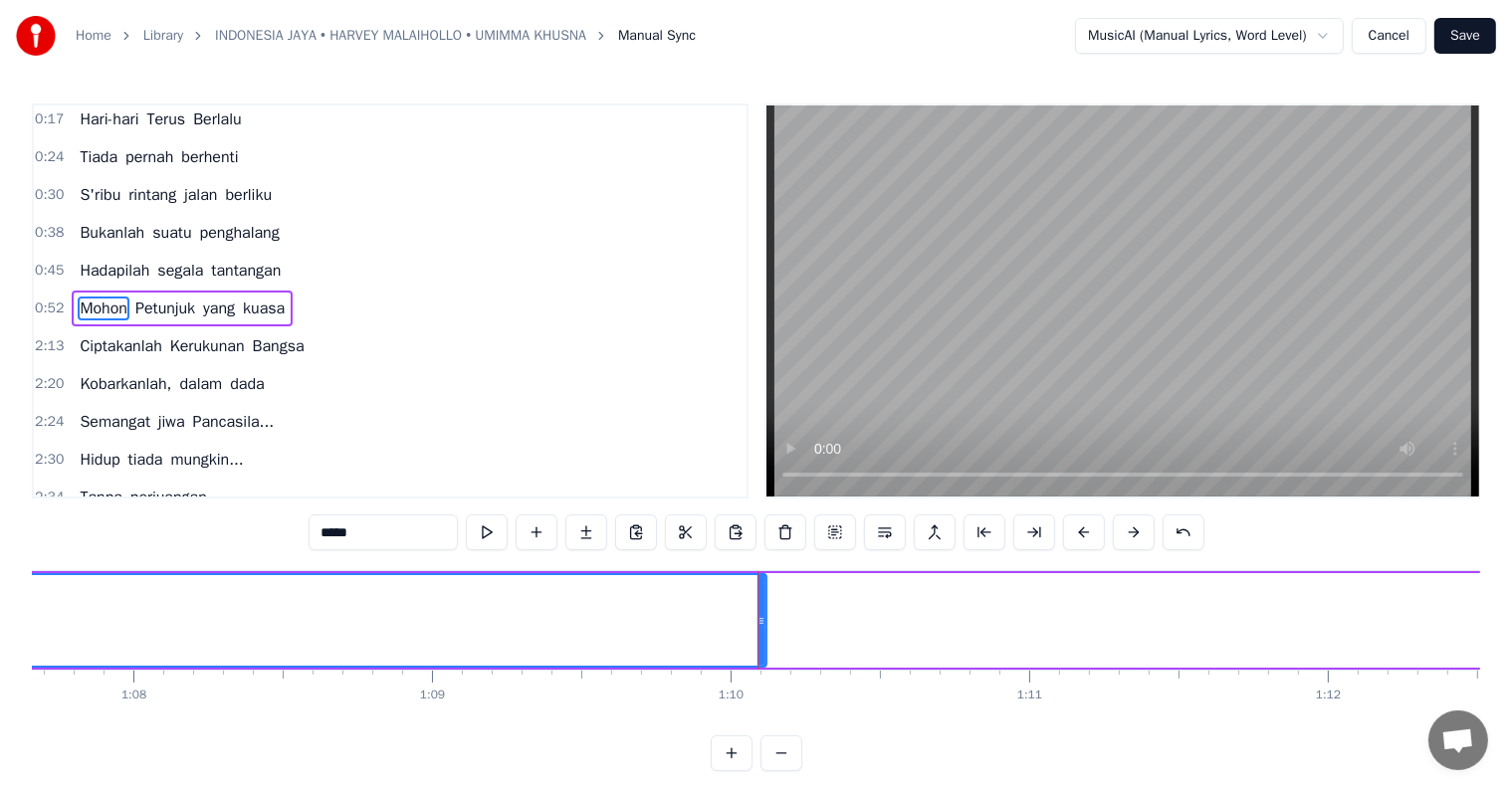 scroll, scrollTop: 0, scrollLeft: 20029, axis: horizontal 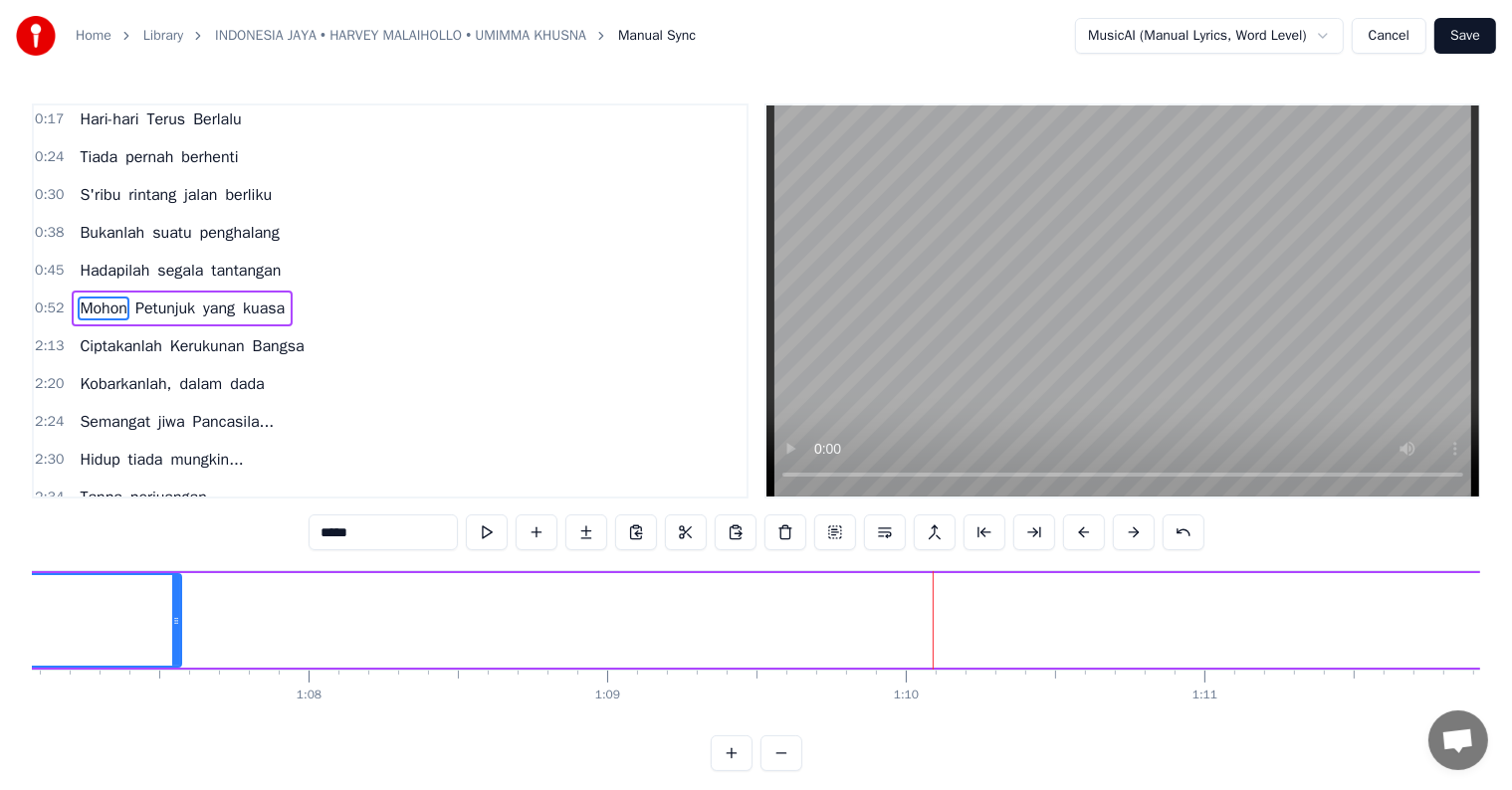 drag, startPoint x: 936, startPoint y: 628, endPoint x: 183, endPoint y: 629, distance: 753.0007 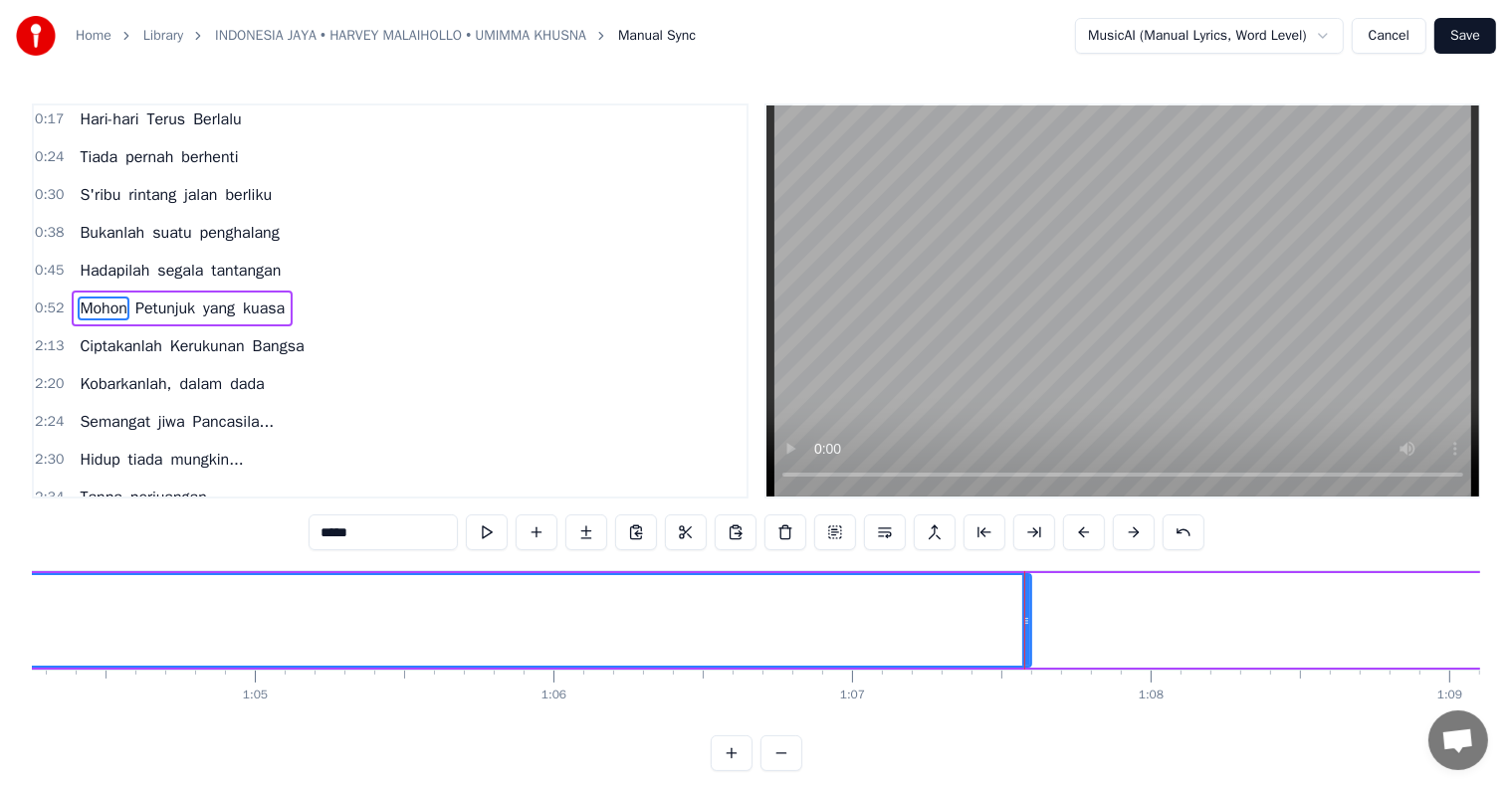scroll, scrollTop: 0, scrollLeft: 19187, axis: horizontal 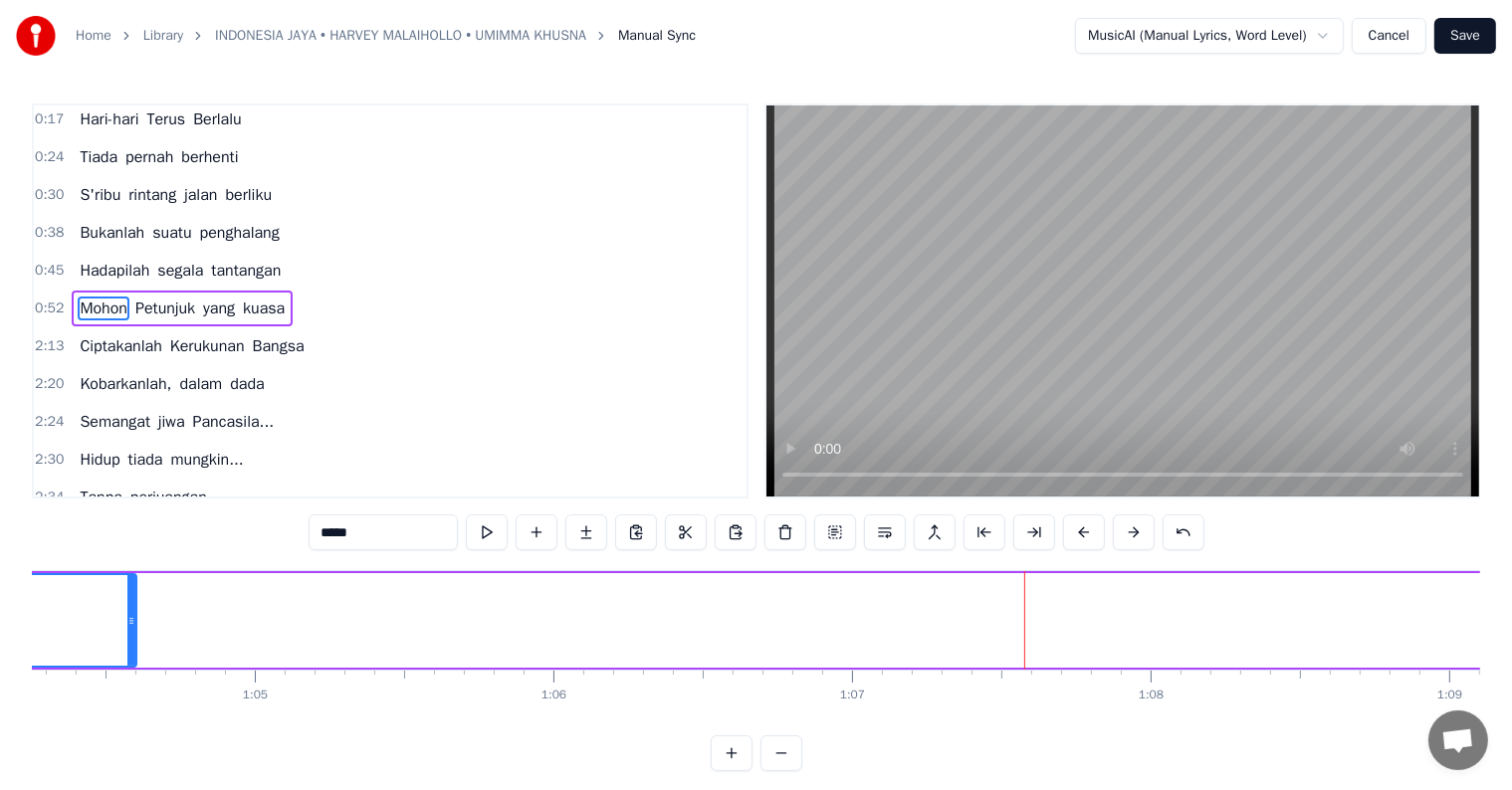 drag, startPoint x: 1026, startPoint y: 625, endPoint x: 132, endPoint y: 600, distance: 894.3495 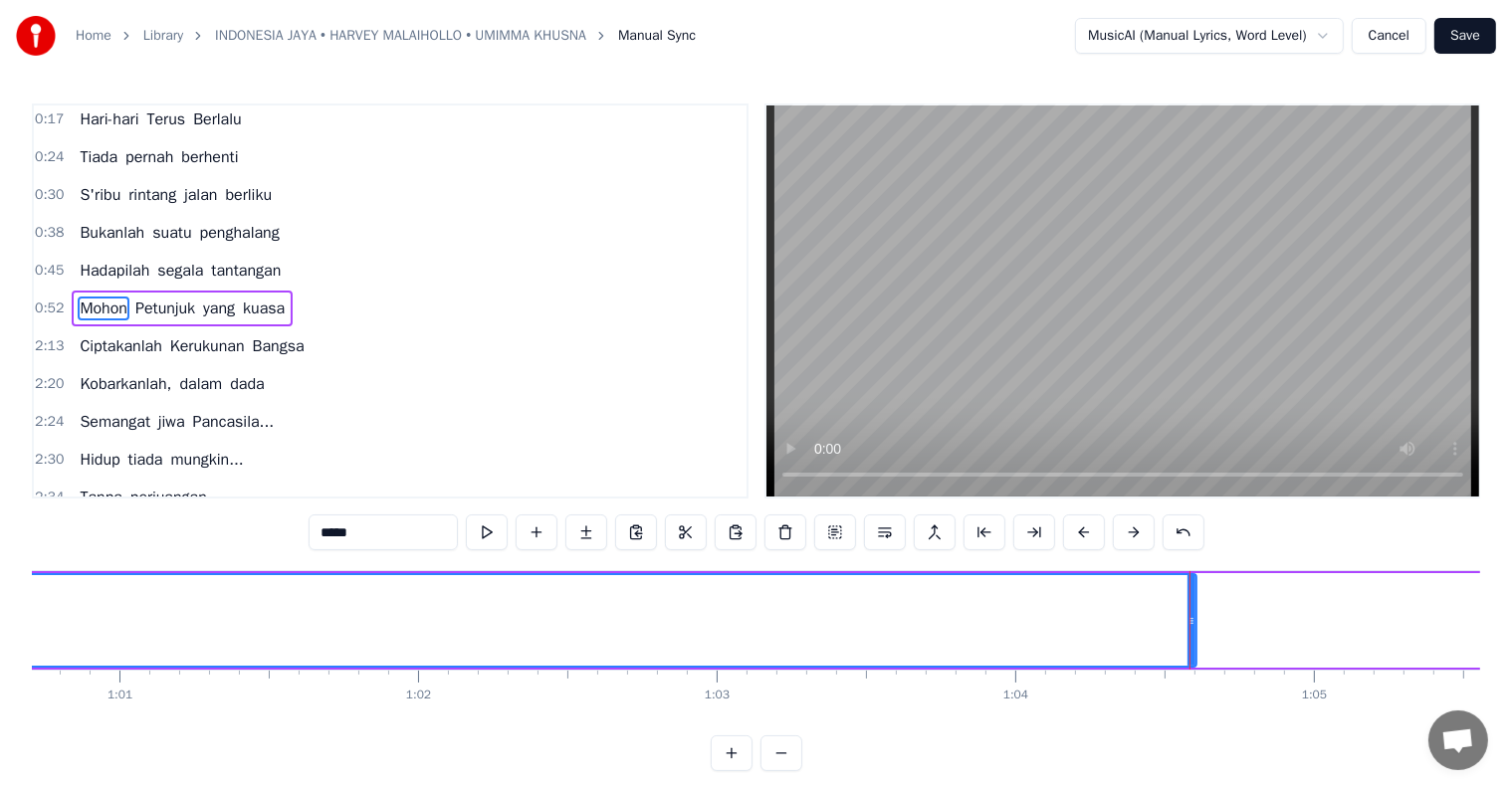 scroll, scrollTop: 0, scrollLeft: 18127, axis: horizontal 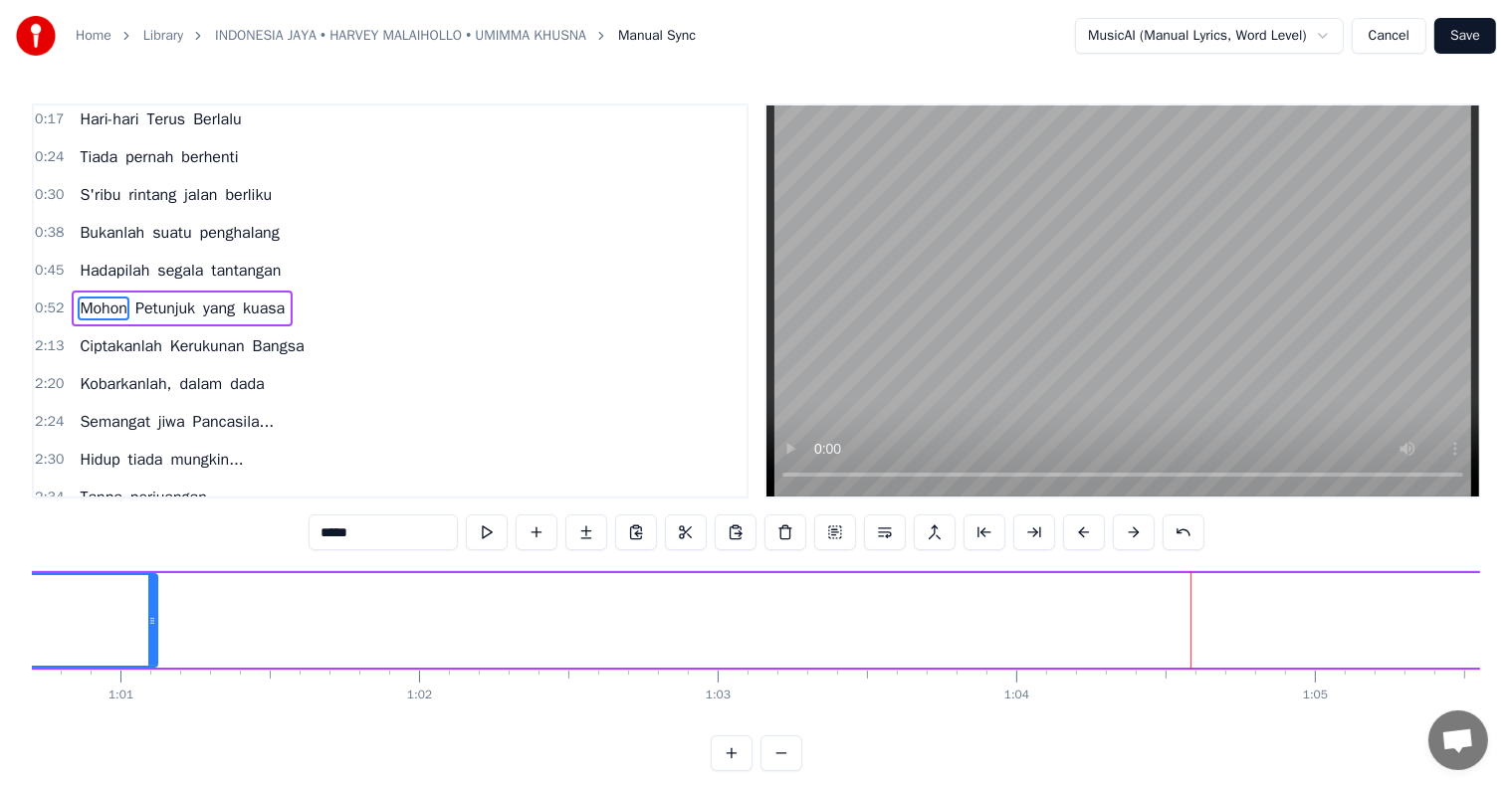 drag, startPoint x: 1194, startPoint y: 619, endPoint x: 154, endPoint y: 601, distance: 1040.156 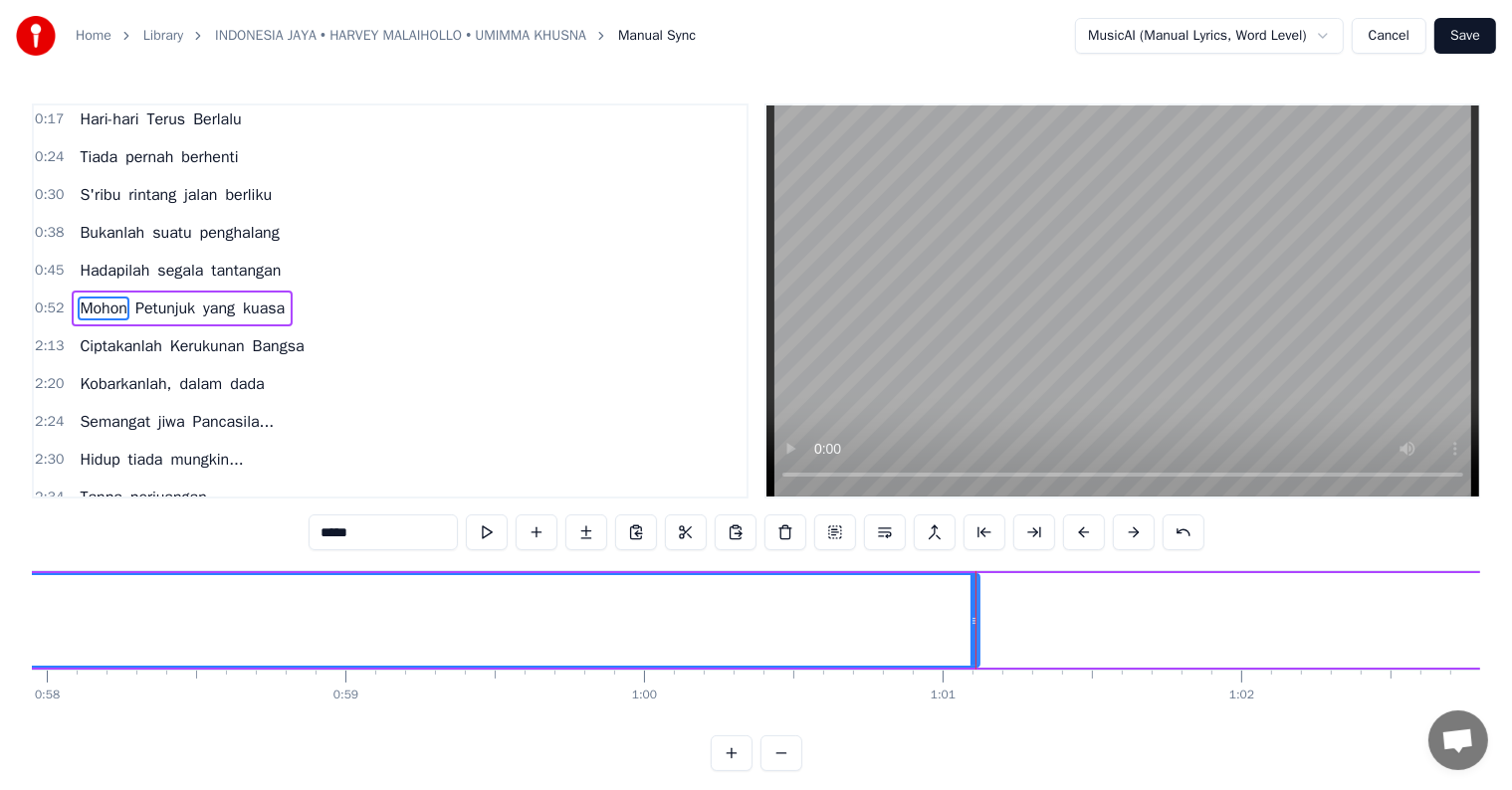 scroll, scrollTop: 0, scrollLeft: 17304, axis: horizontal 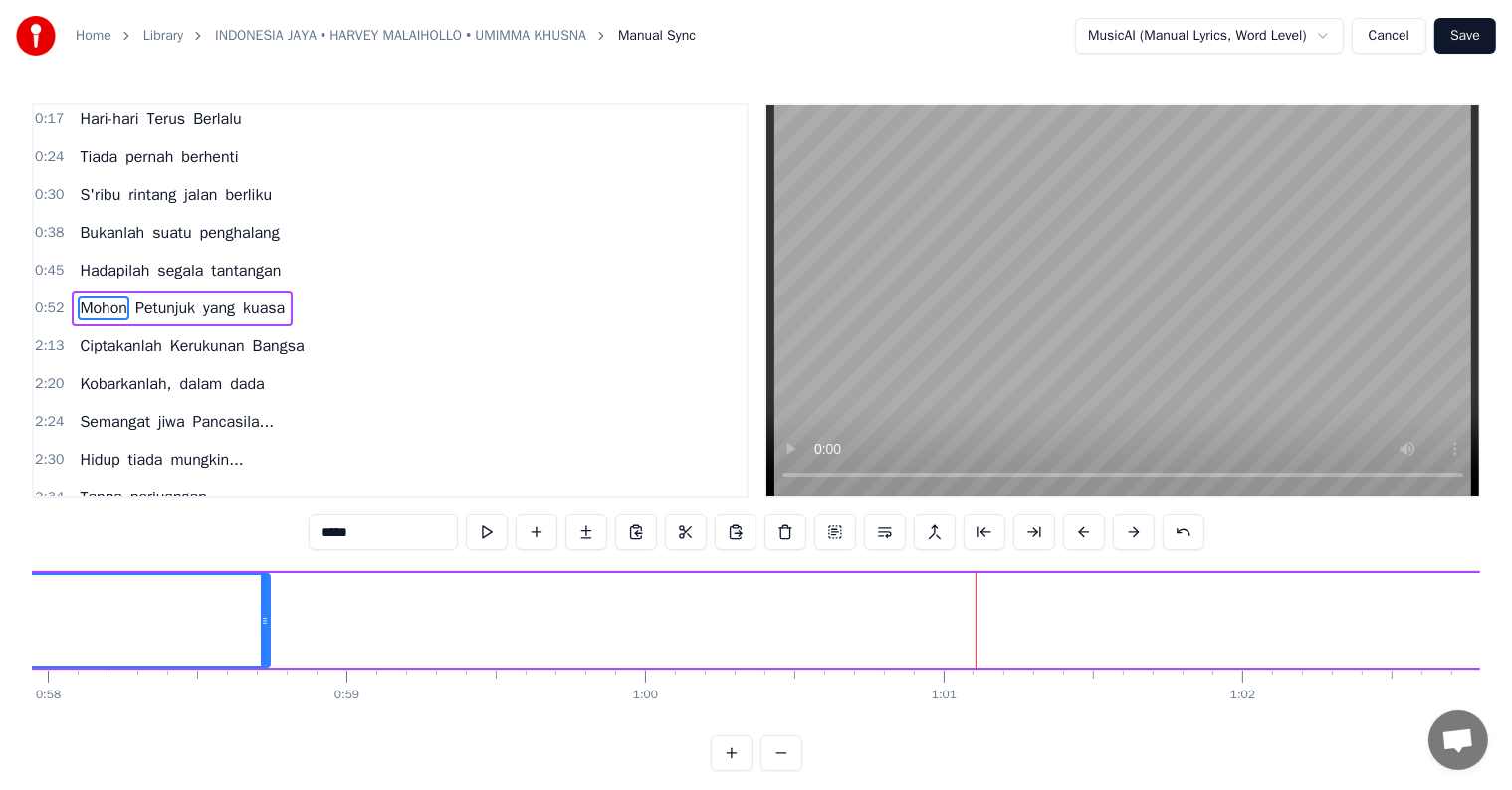 drag, startPoint x: 977, startPoint y: 623, endPoint x: 267, endPoint y: 621, distance: 710.0028 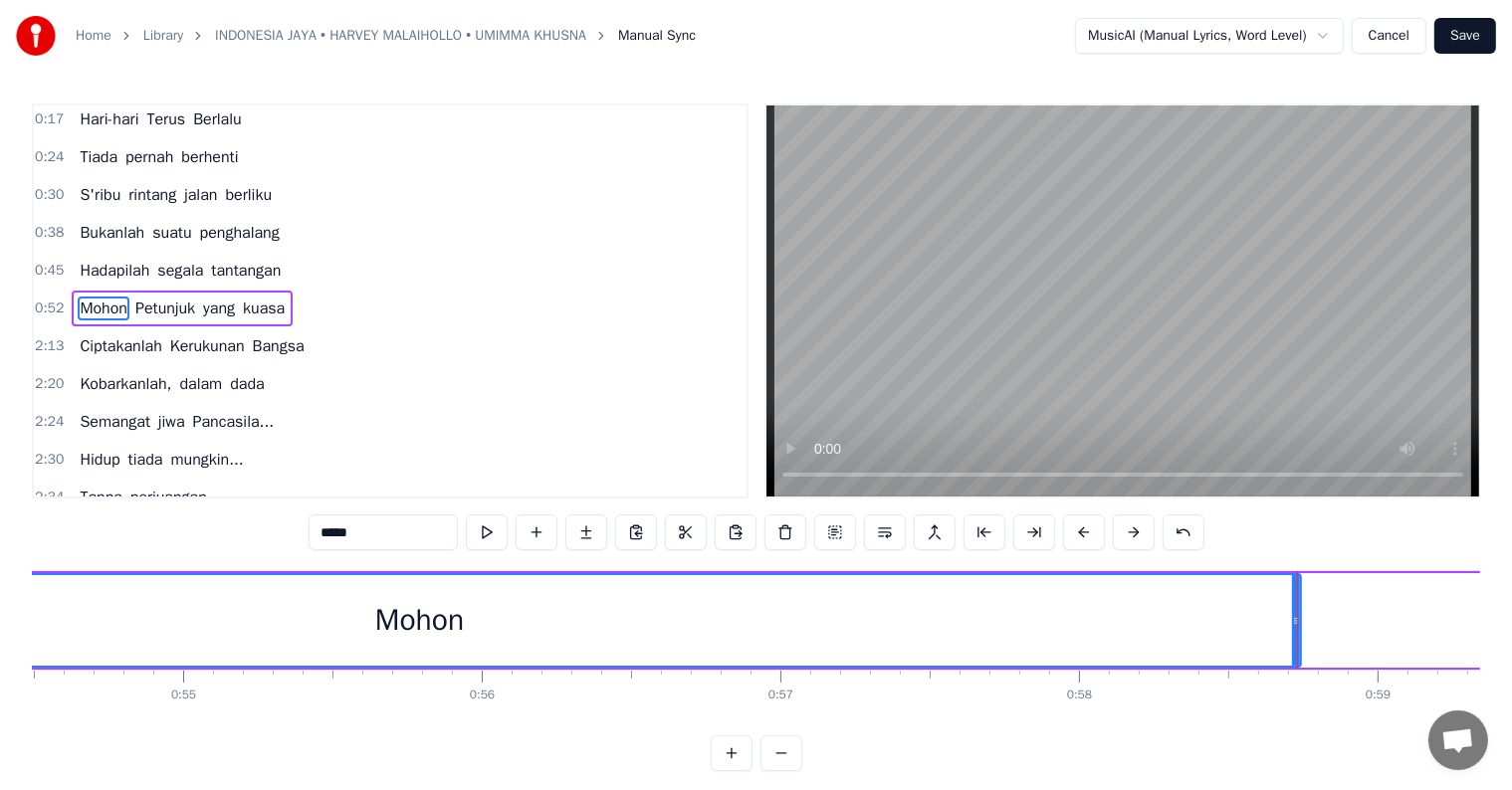 scroll, scrollTop: 0, scrollLeft: 16272, axis: horizontal 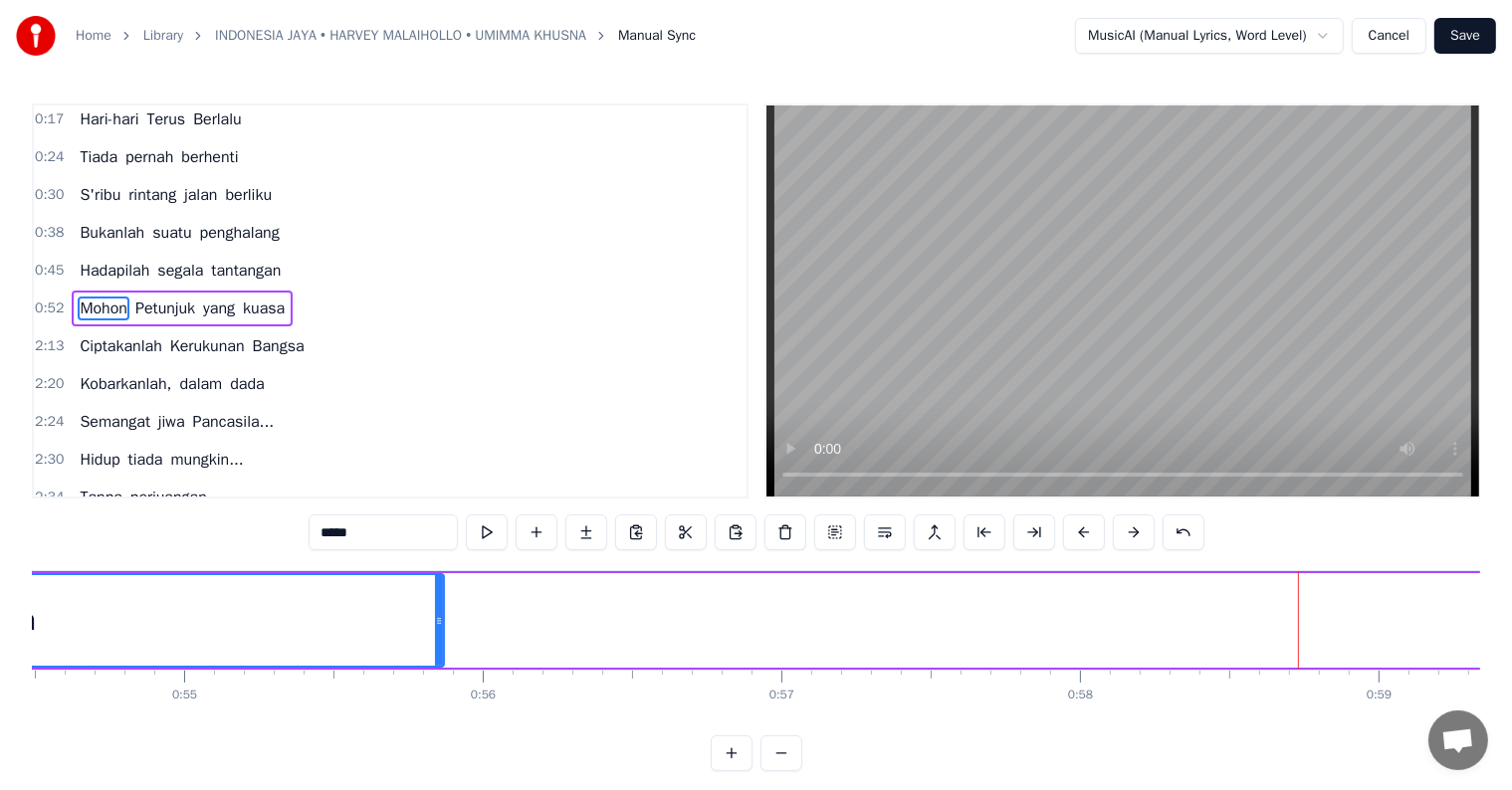 drag, startPoint x: 1297, startPoint y: 617, endPoint x: 453, endPoint y: 617, distance: 844 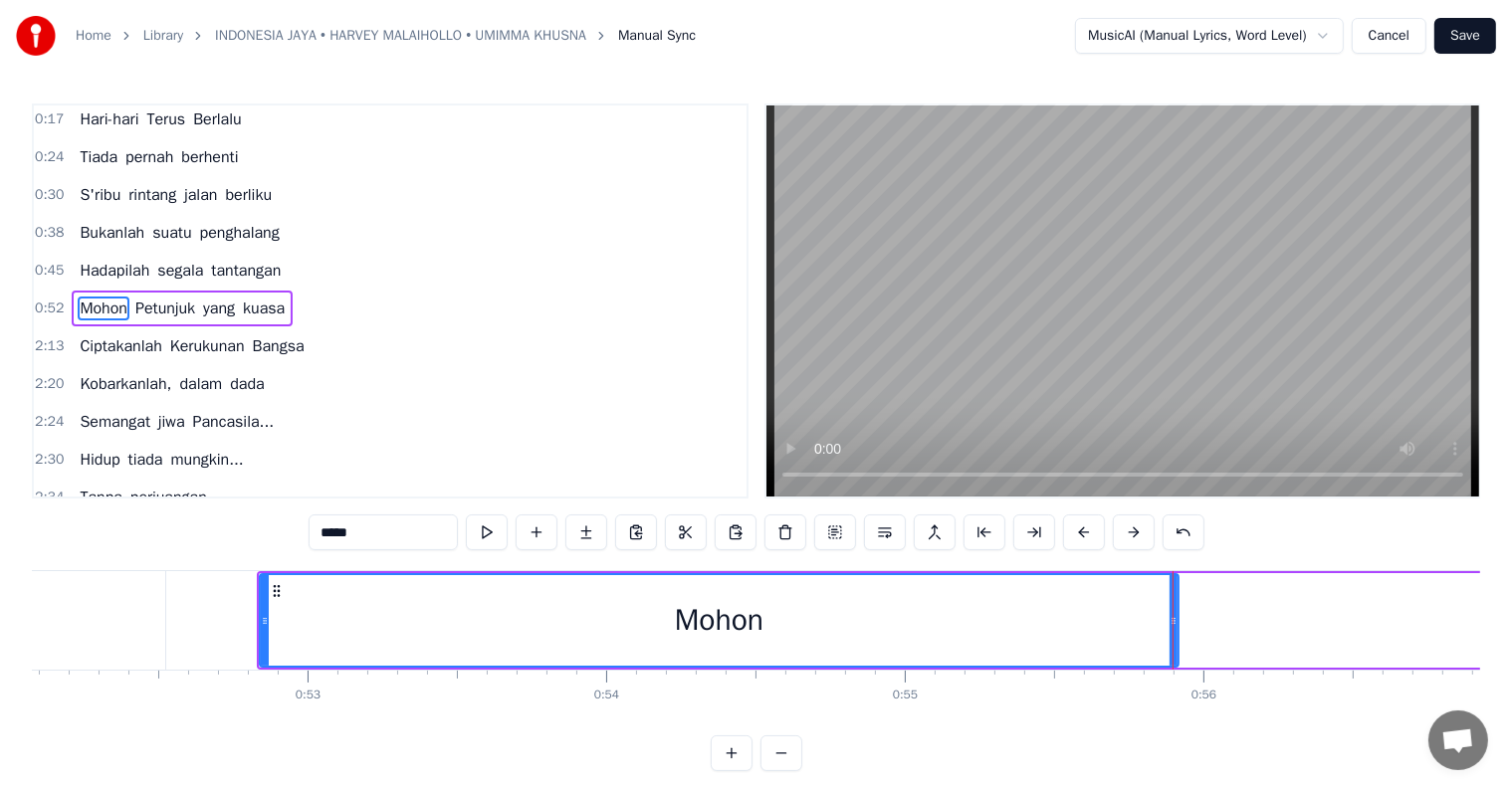 scroll, scrollTop: 0, scrollLeft: 15552, axis: horizontal 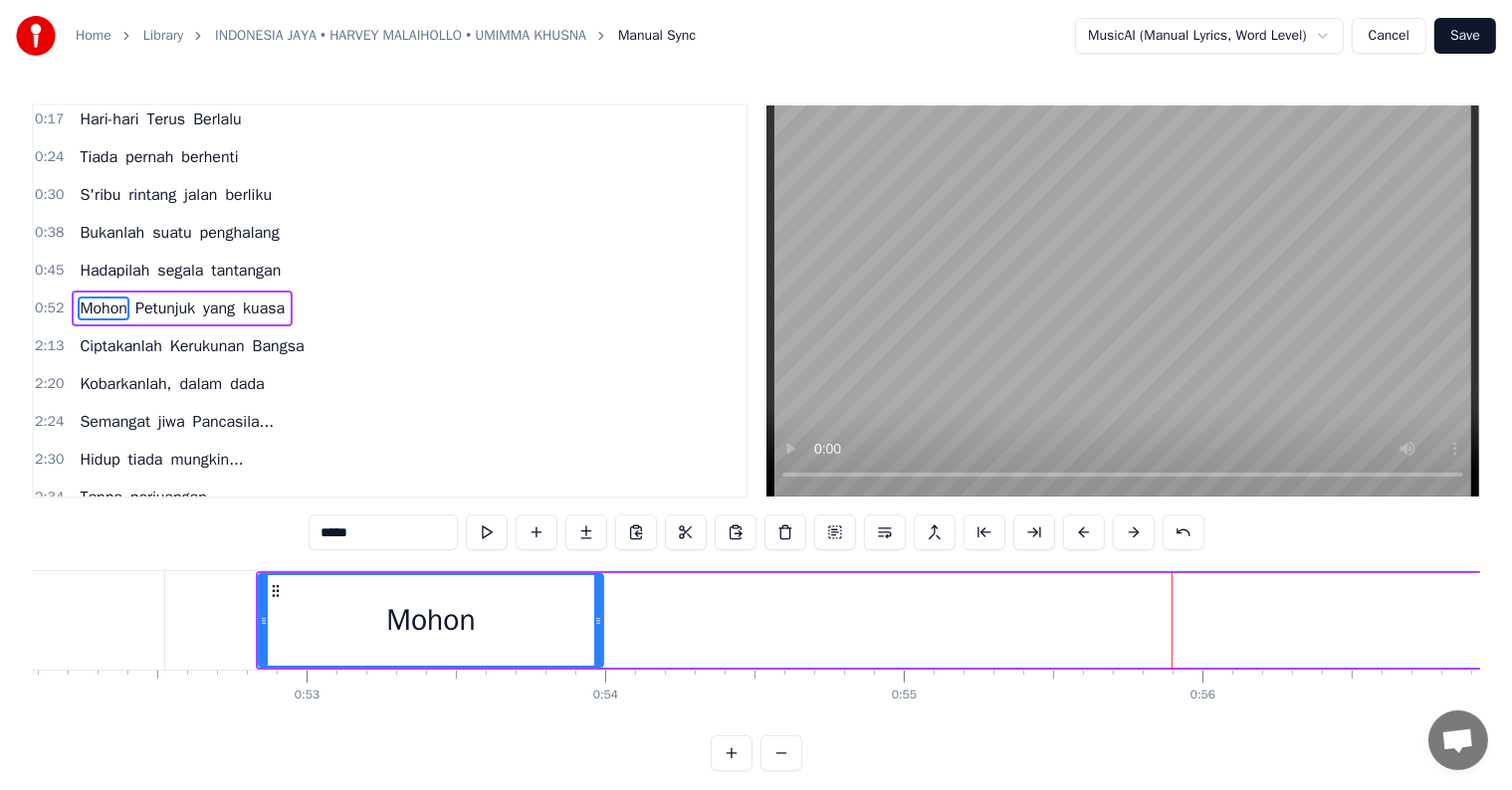 drag, startPoint x: 1172, startPoint y: 617, endPoint x: 597, endPoint y: 562, distance: 577.6244 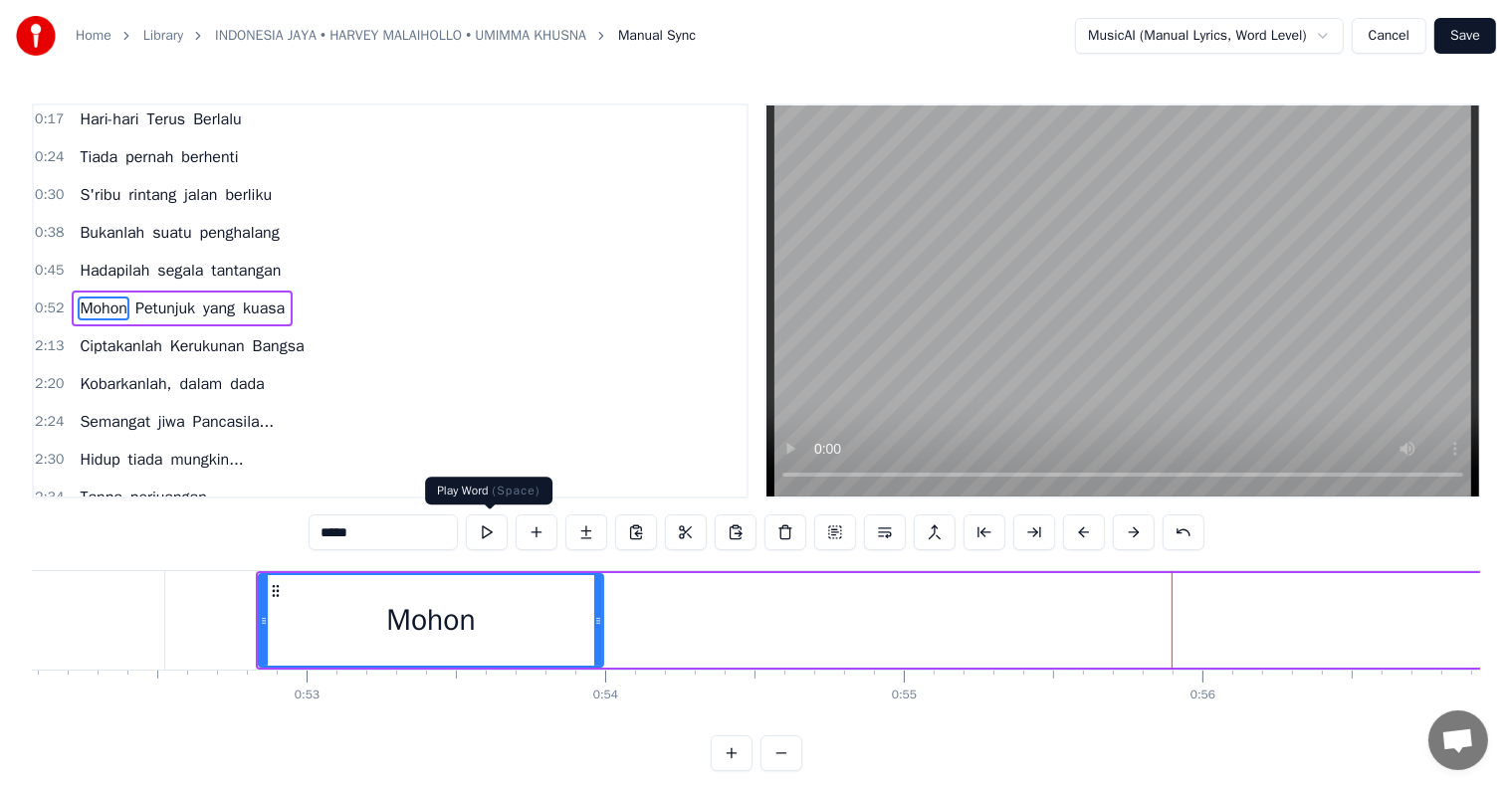 click at bounding box center [487, 532] 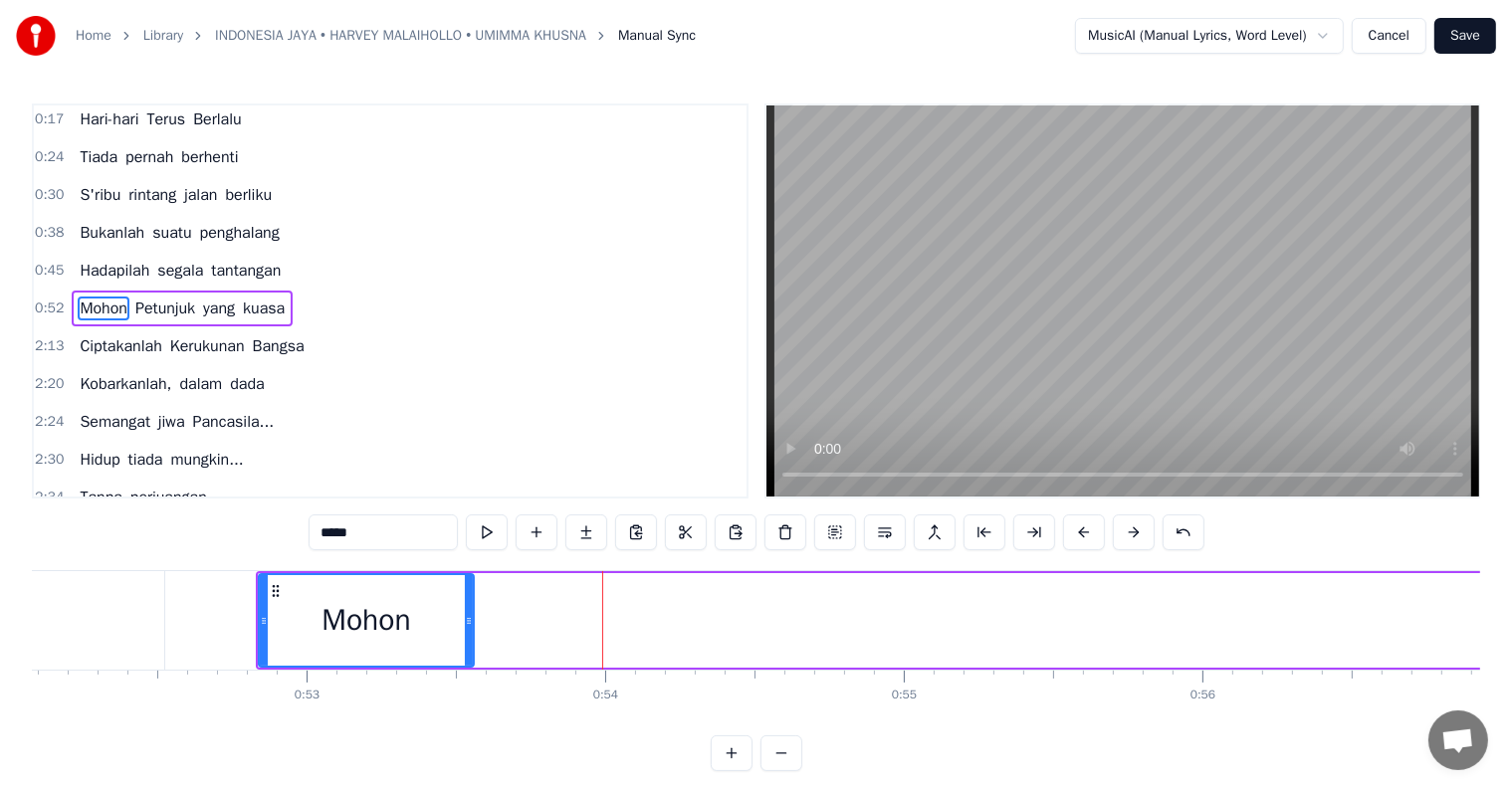 drag, startPoint x: 597, startPoint y: 620, endPoint x: 468, endPoint y: 602, distance: 130.24976 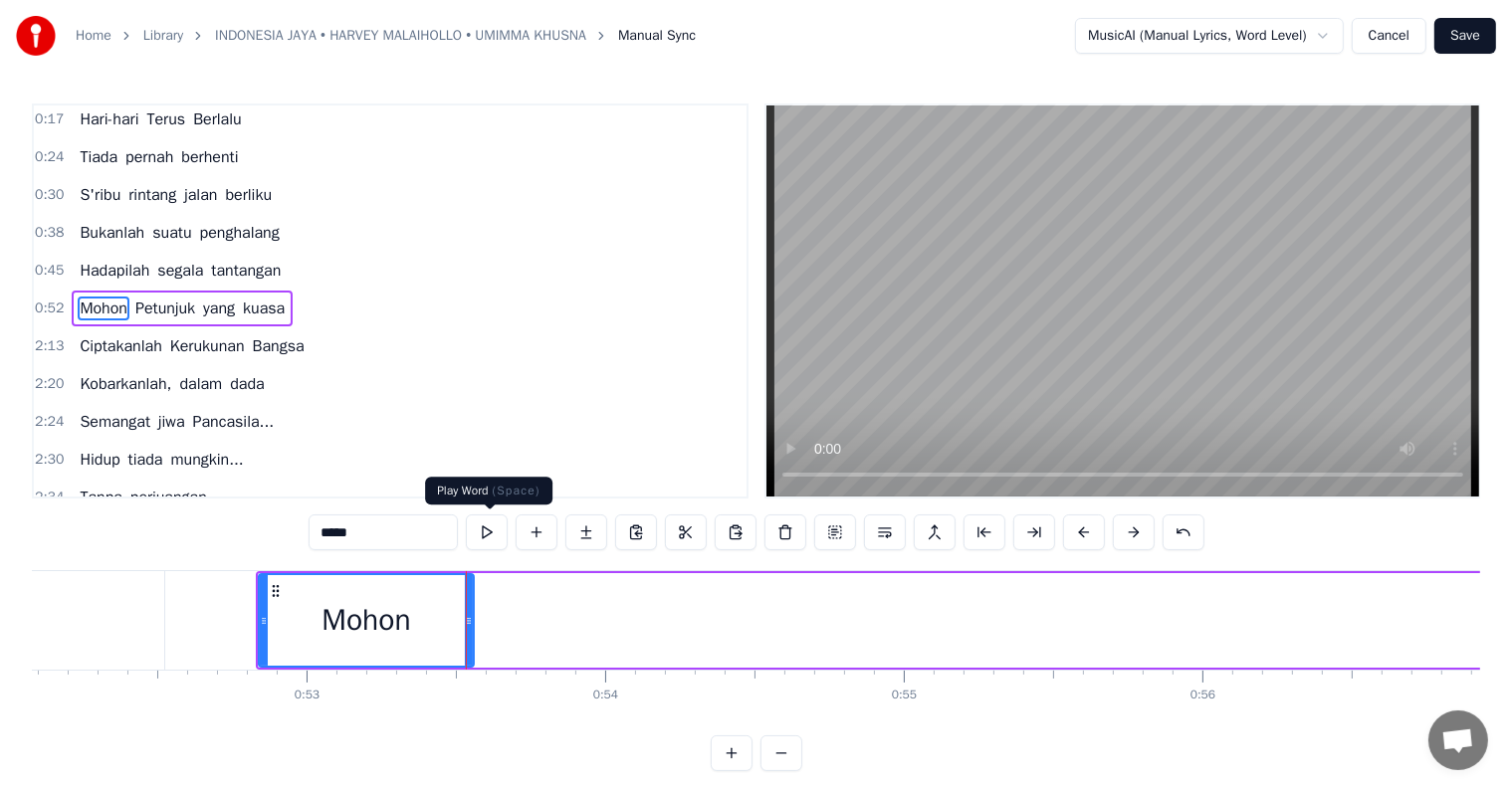 click at bounding box center [487, 532] 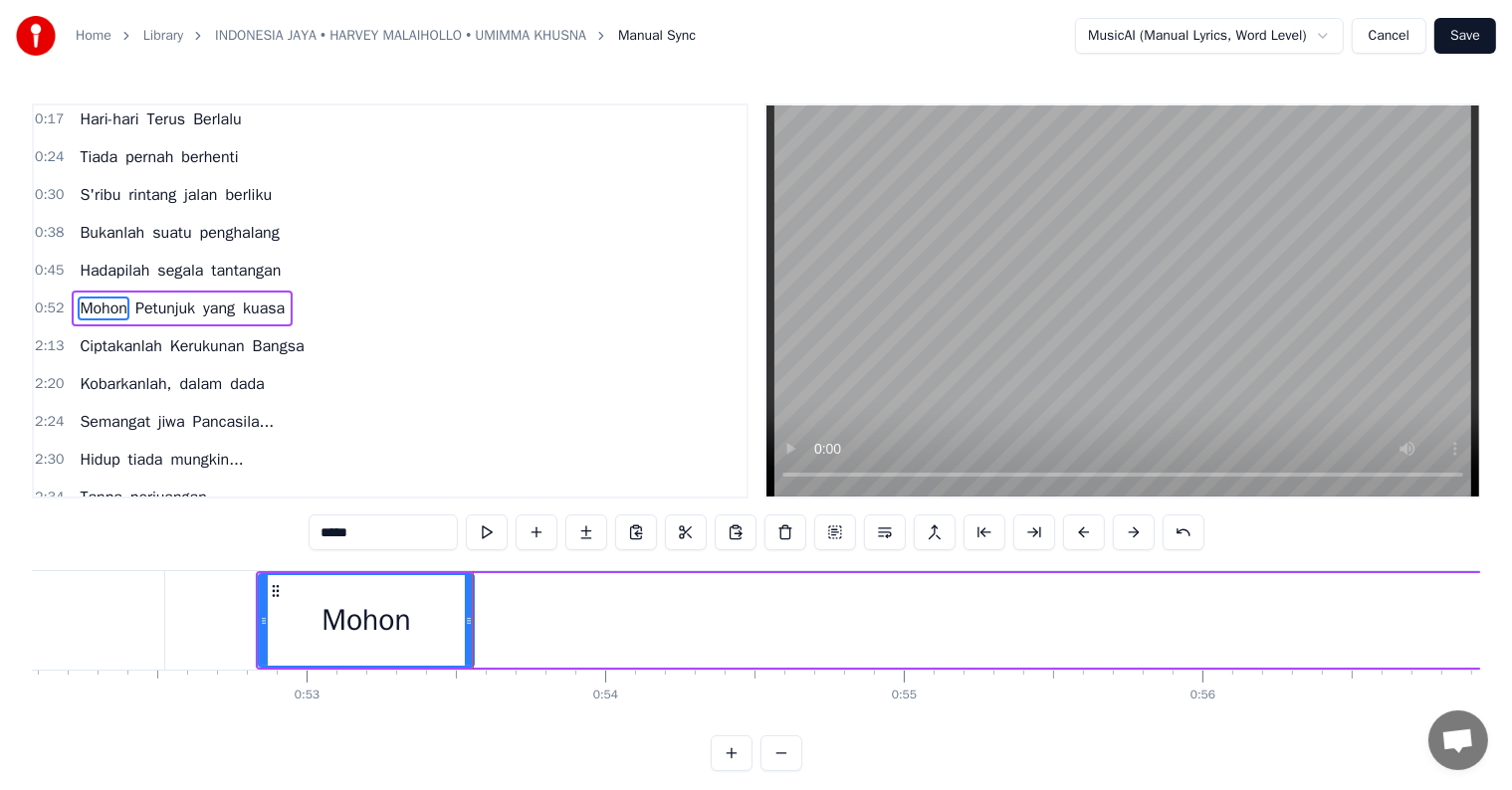 click at bounding box center [487, 532] 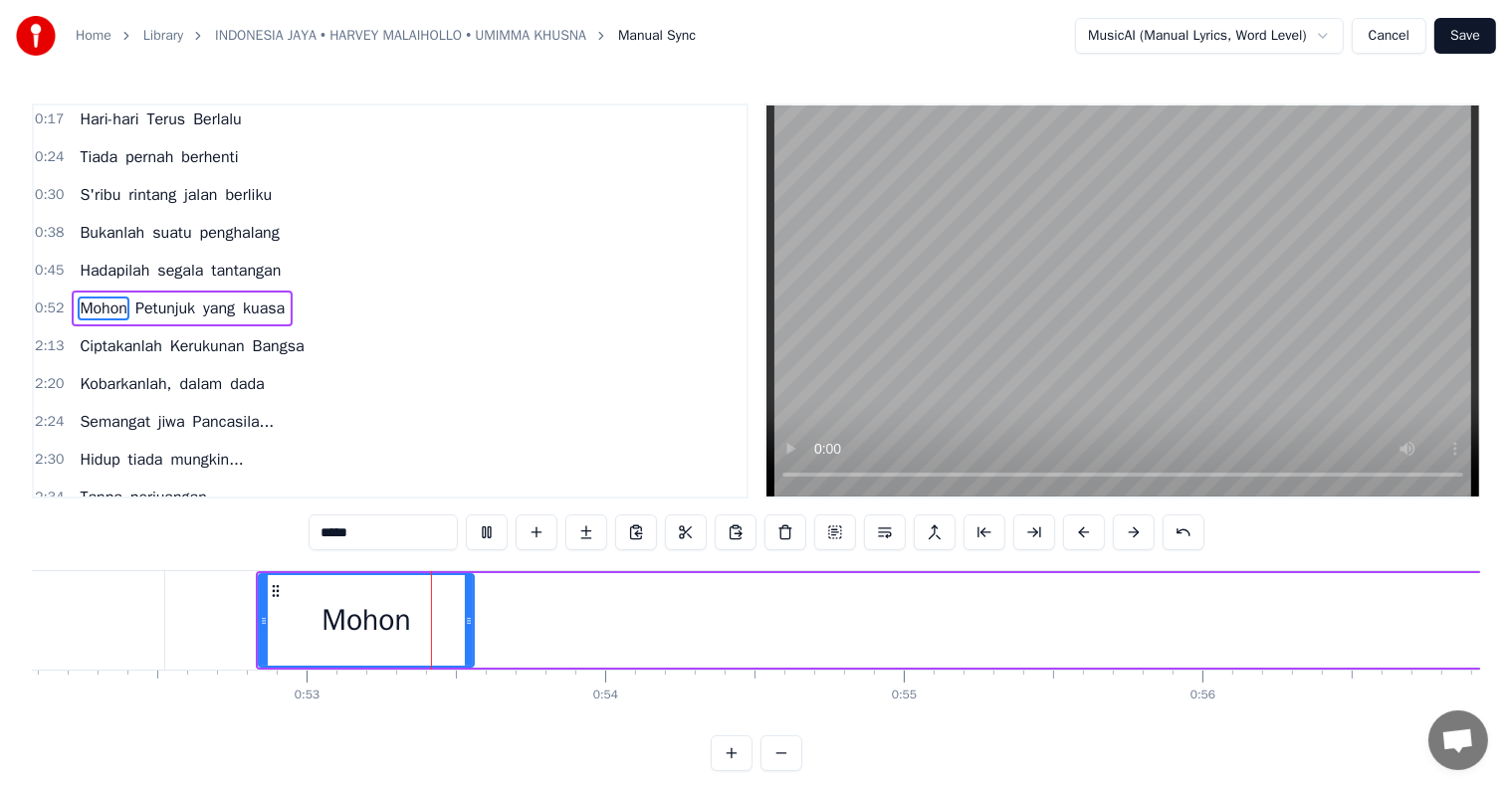 click at bounding box center (487, 532) 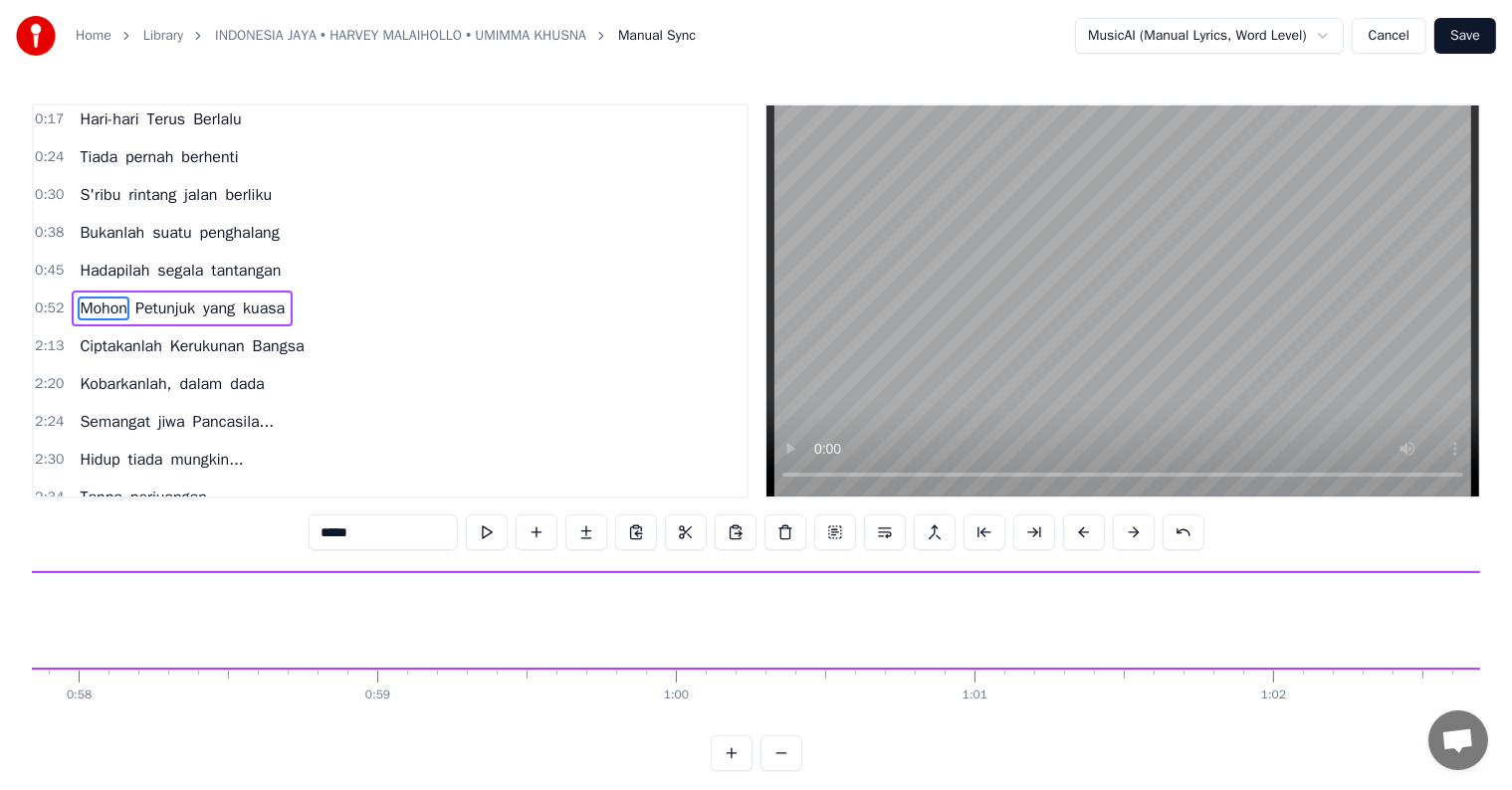 scroll, scrollTop: 0, scrollLeft: 17304, axis: horizontal 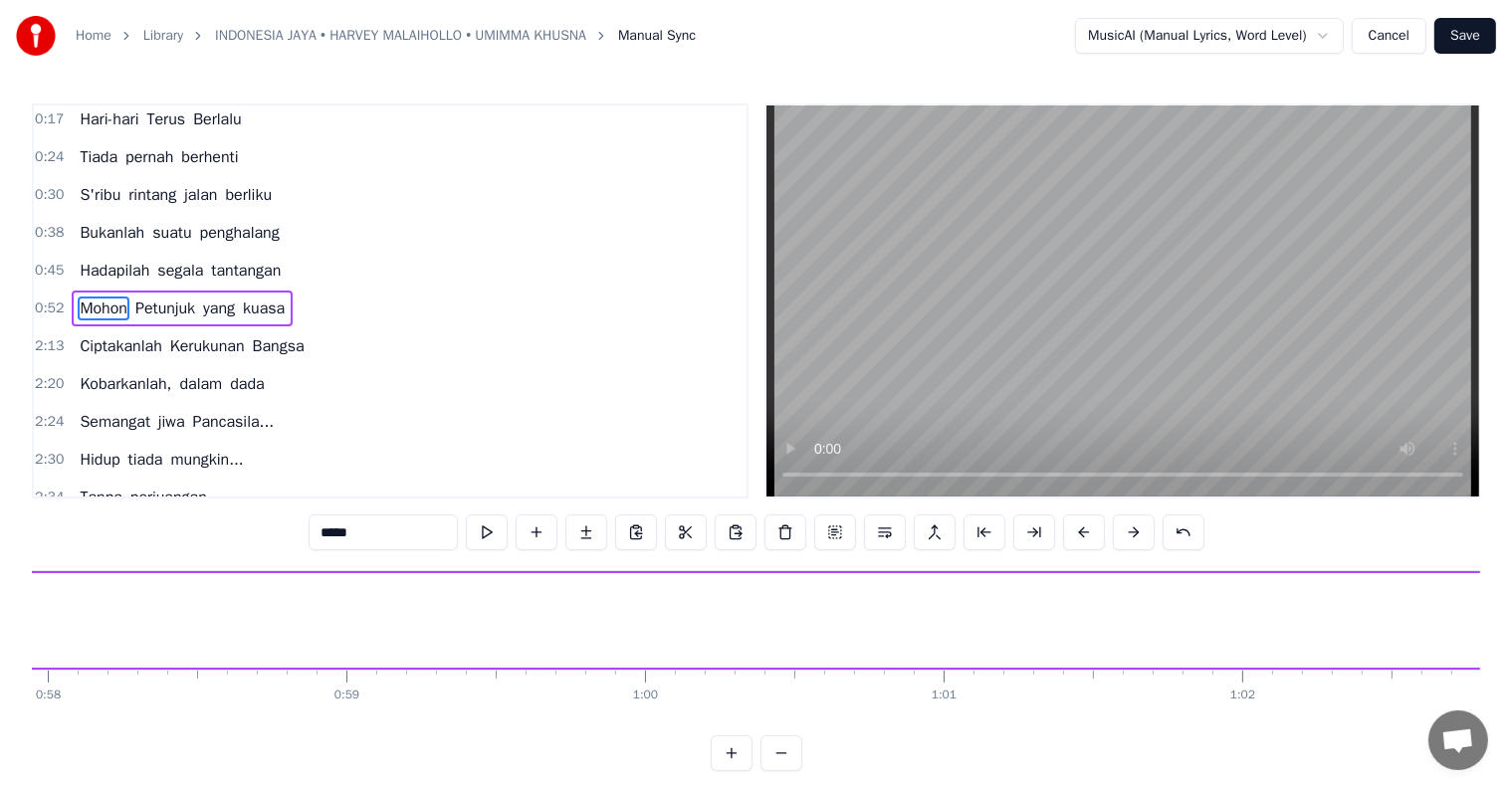 click on "Petunjuk" at bounding box center (165, 308) 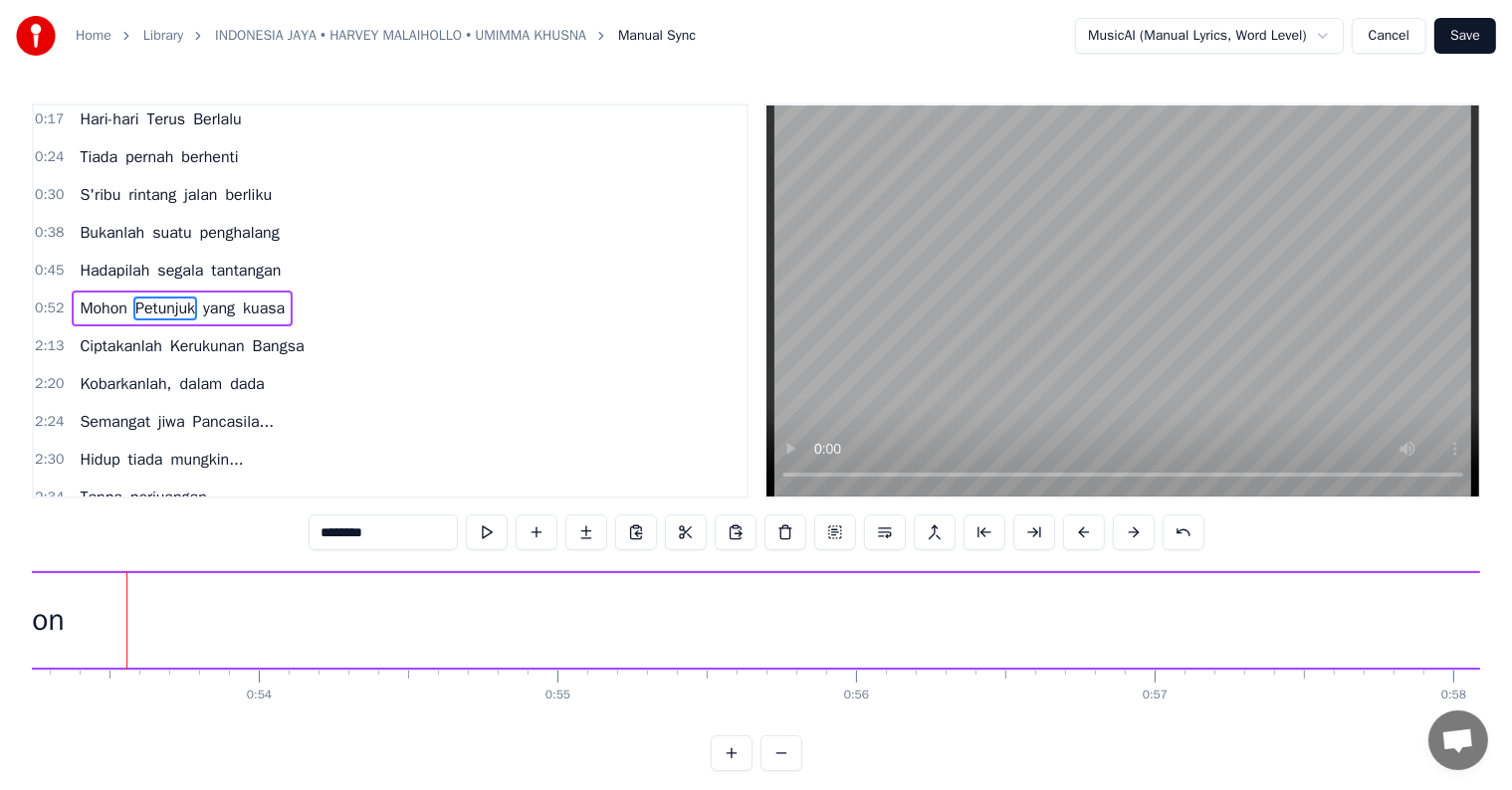 scroll, scrollTop: 0, scrollLeft: 15892, axis: horizontal 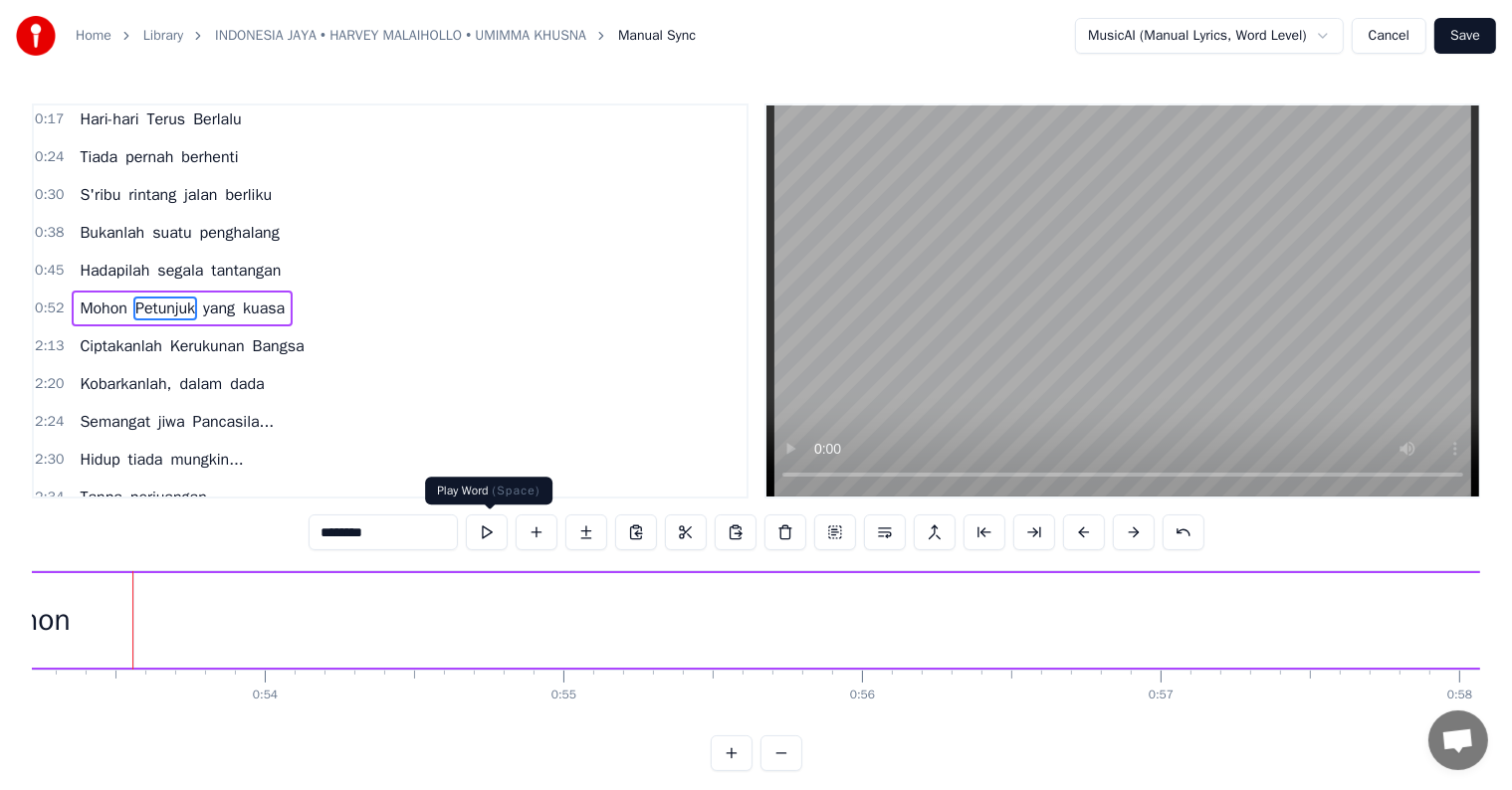 click at bounding box center (487, 532) 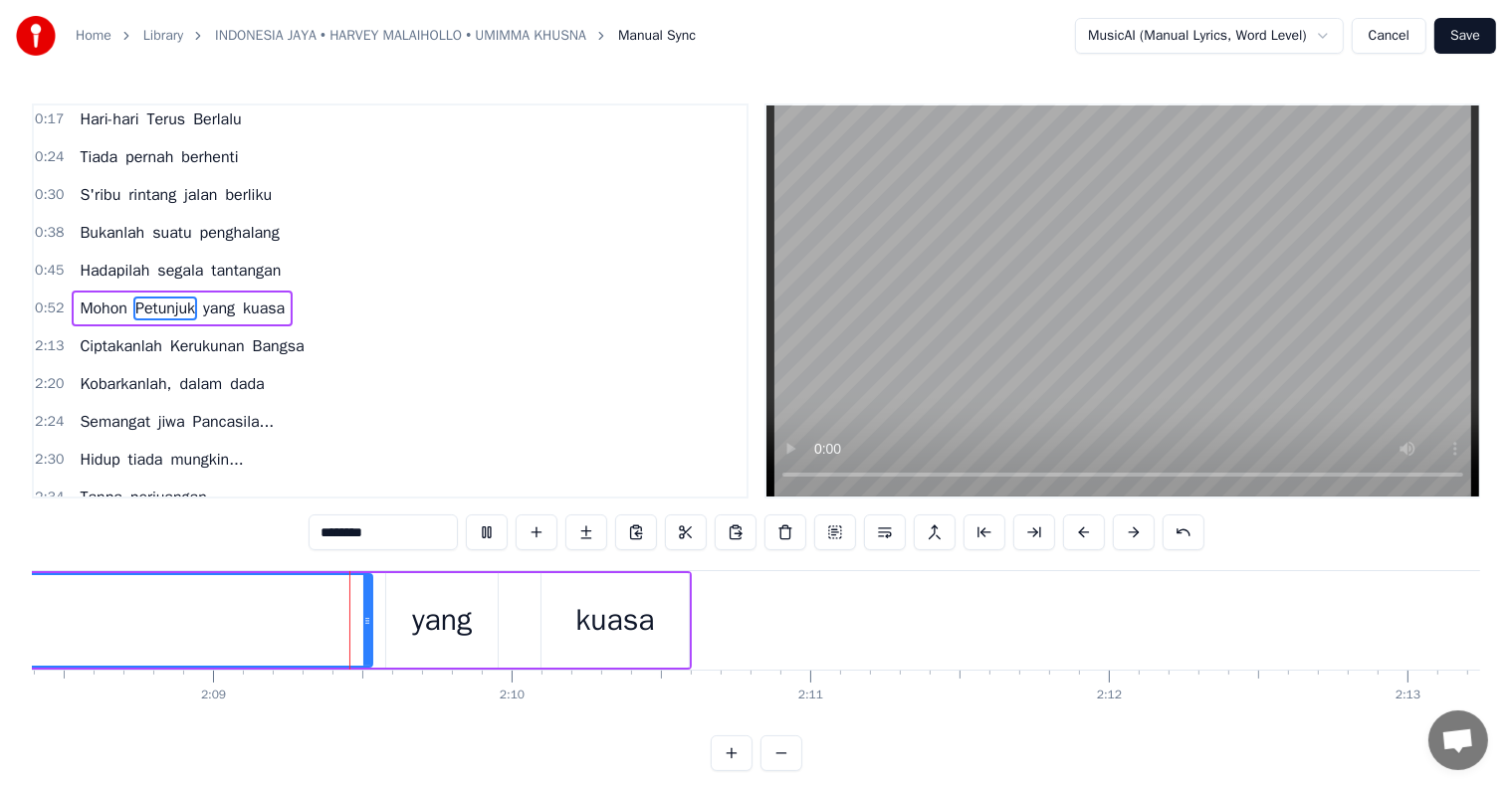 click at bounding box center [487, 532] 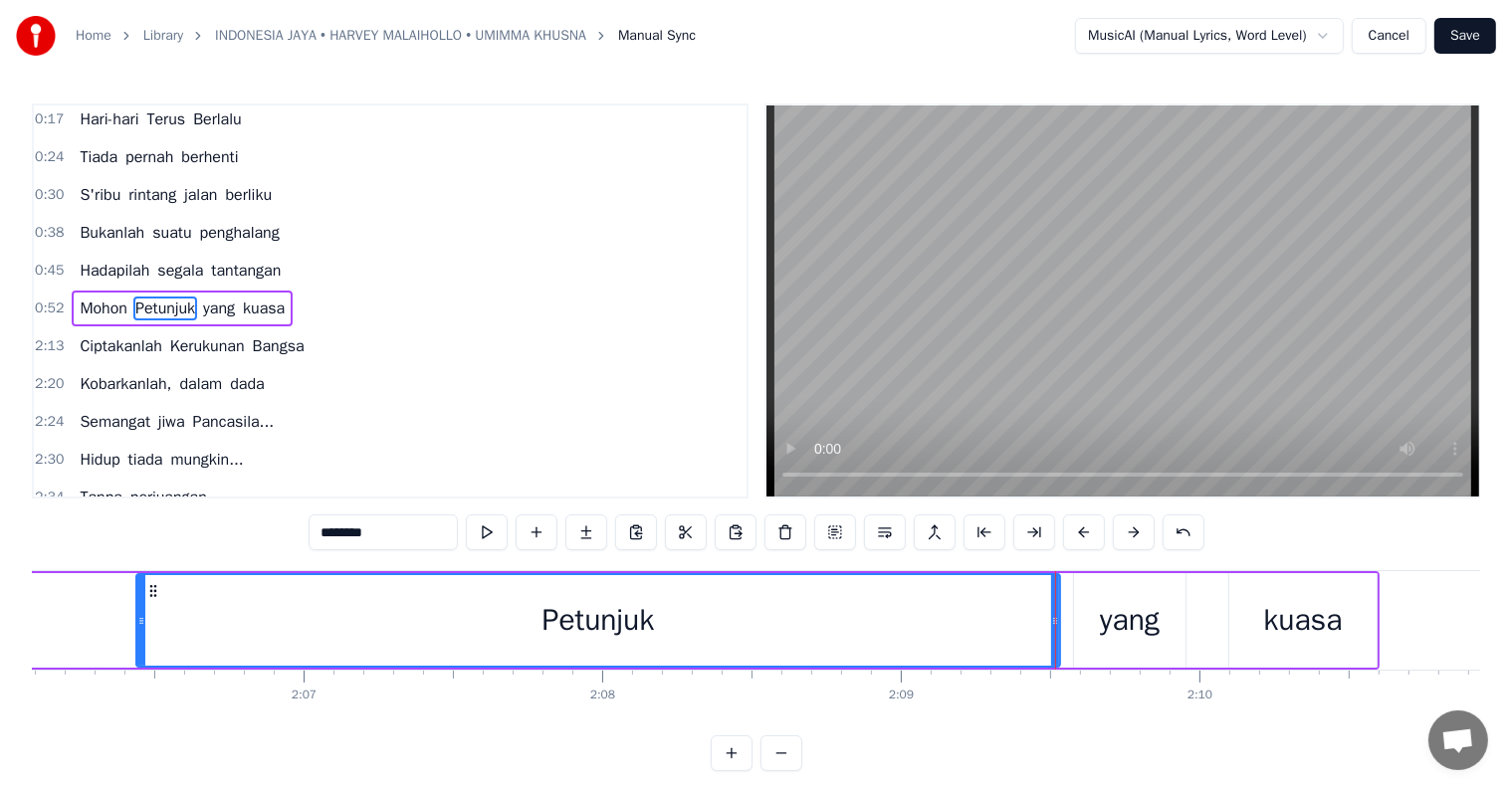 scroll, scrollTop: 0, scrollLeft: 37656, axis: horizontal 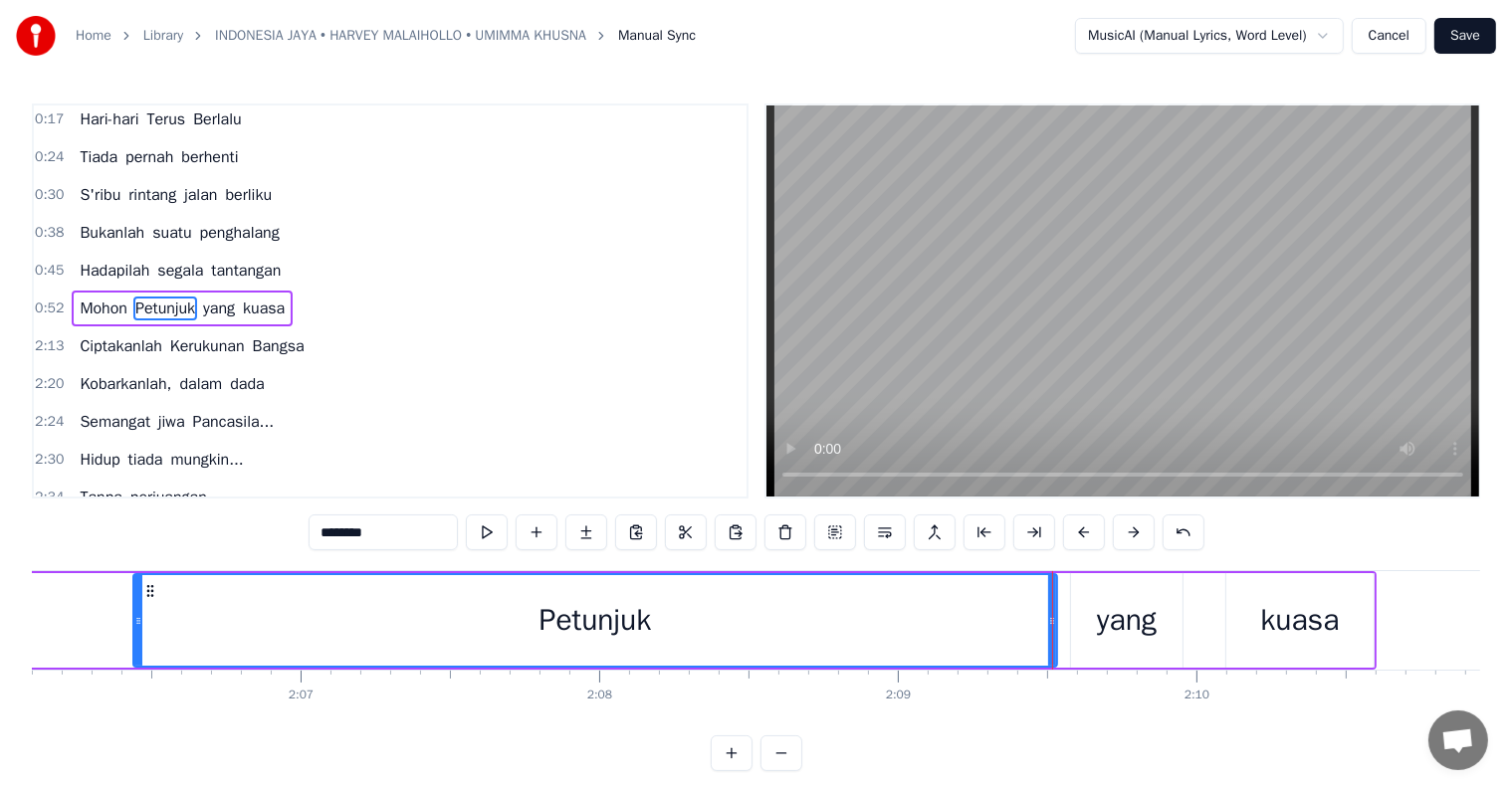 type 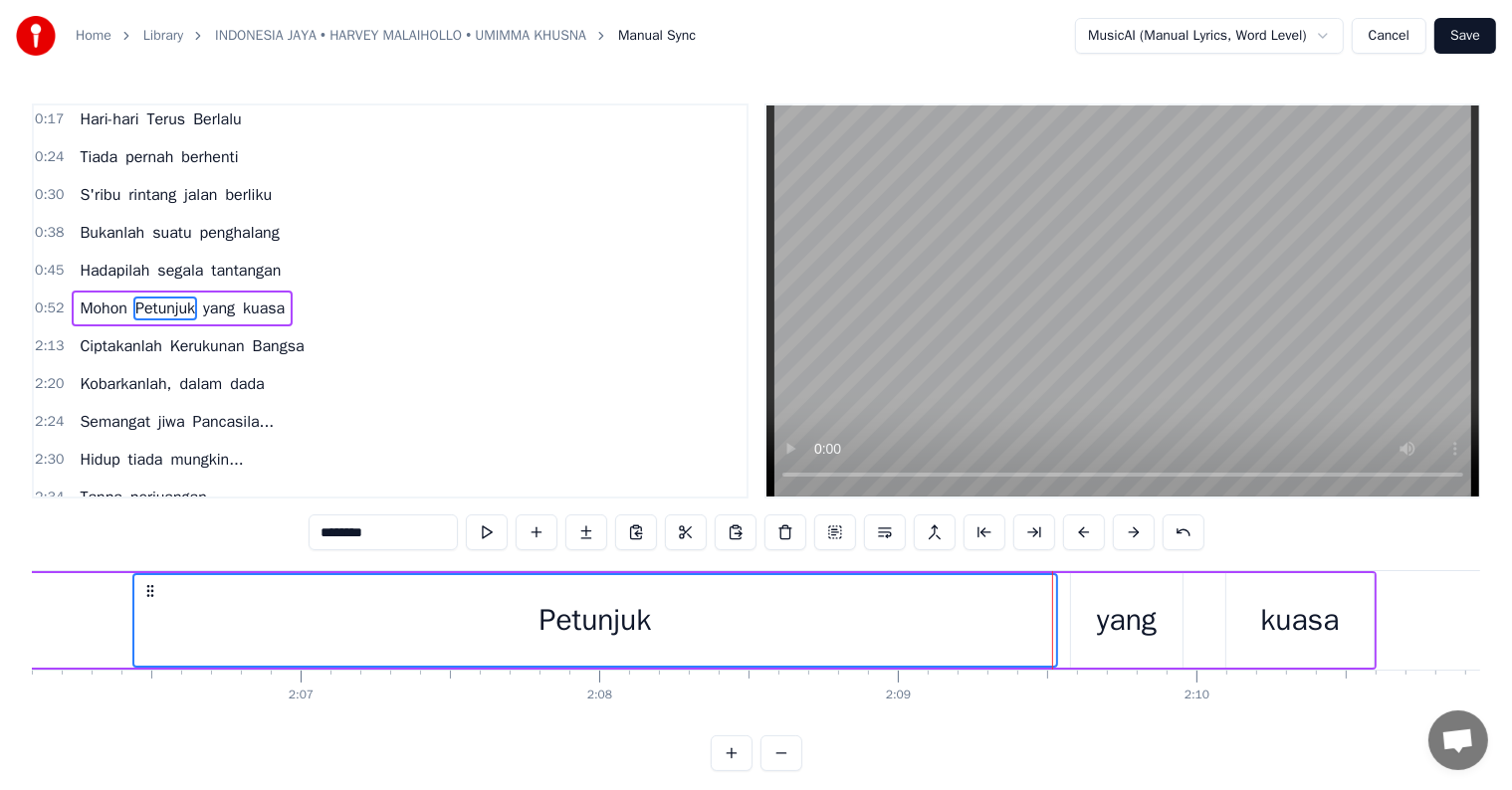 click on "yang" at bounding box center [1127, 620] 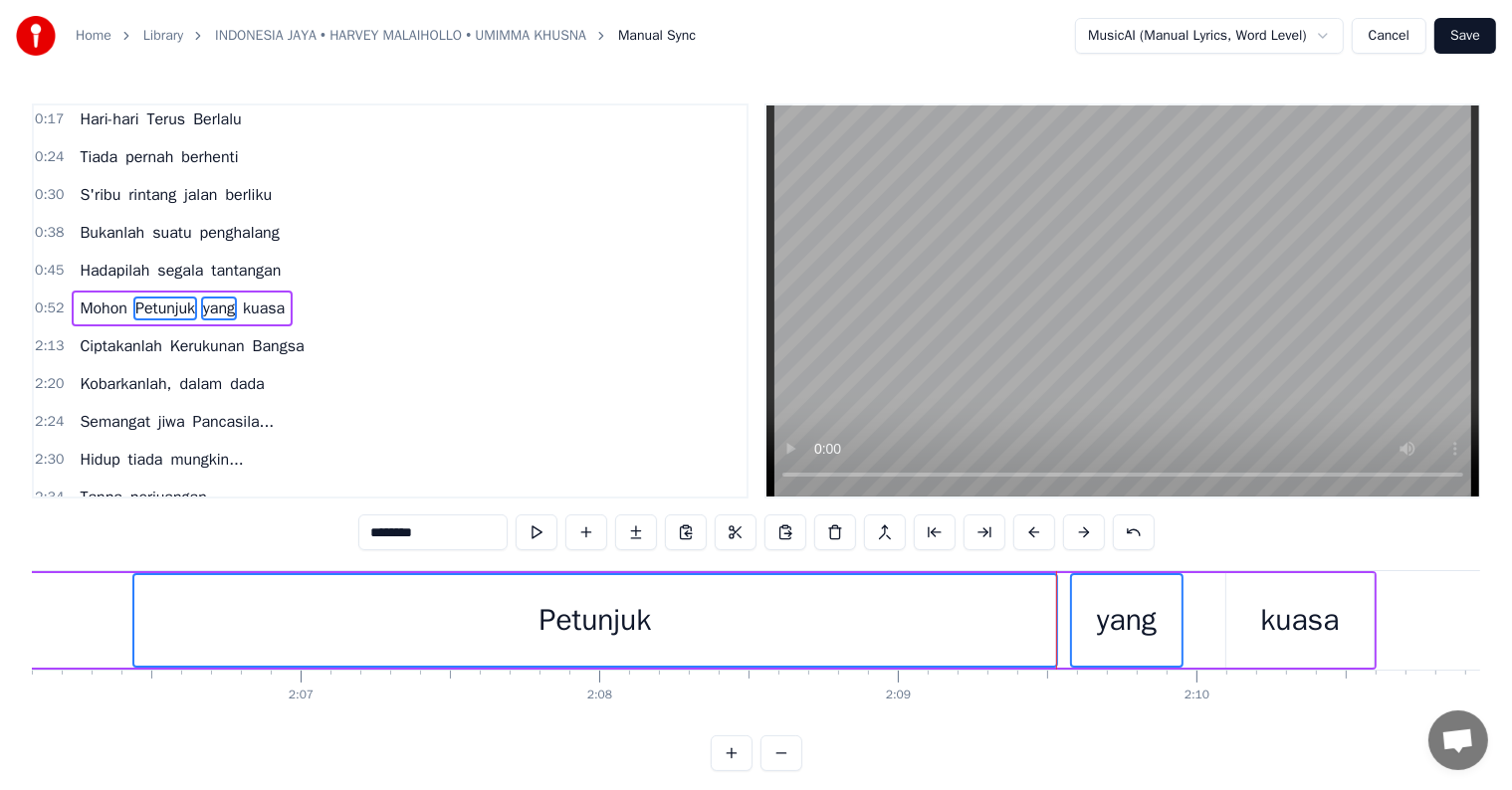click on "kuasa" at bounding box center (1300, 620) 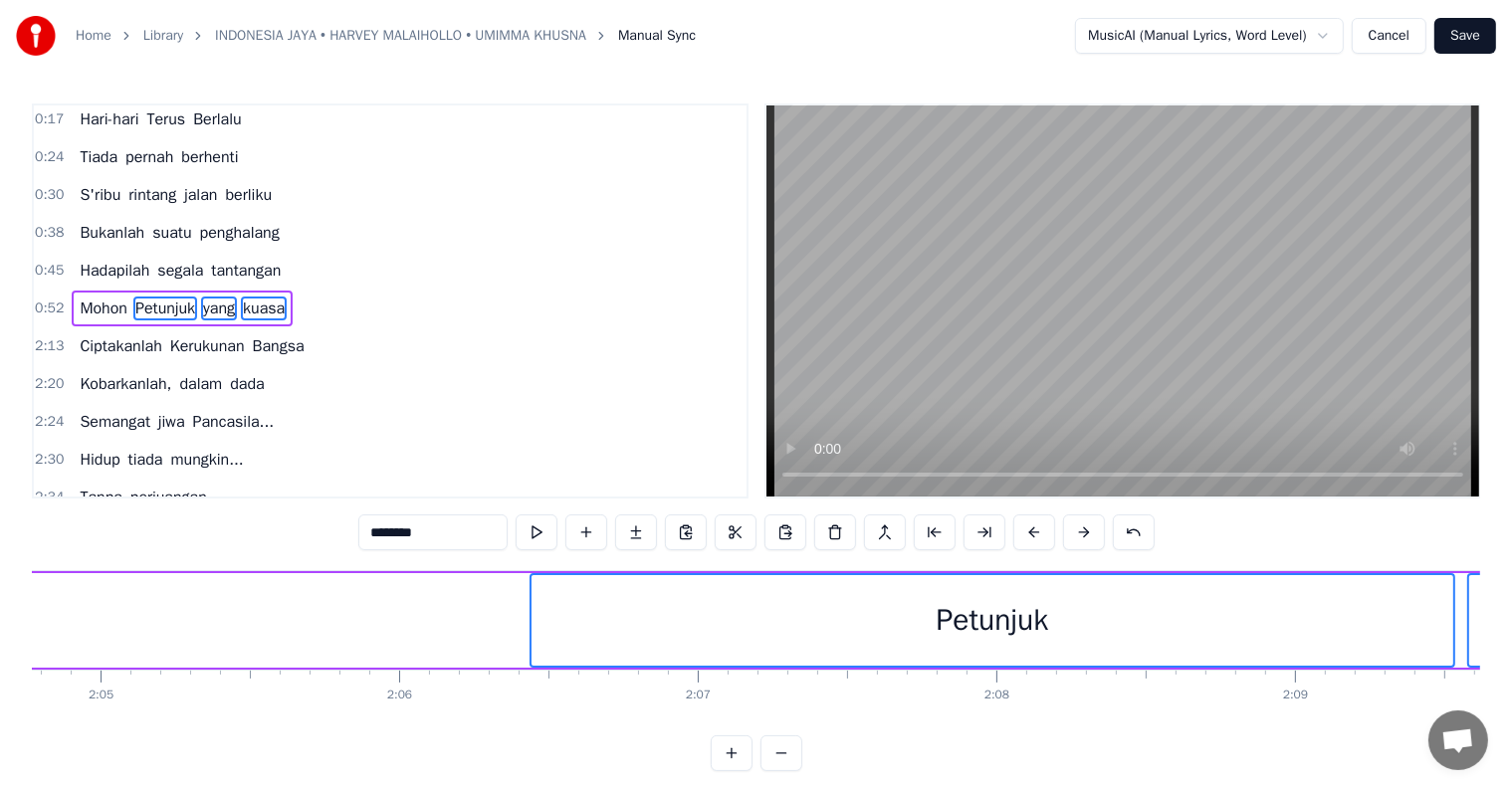 scroll, scrollTop: 0, scrollLeft: 37253, axis: horizontal 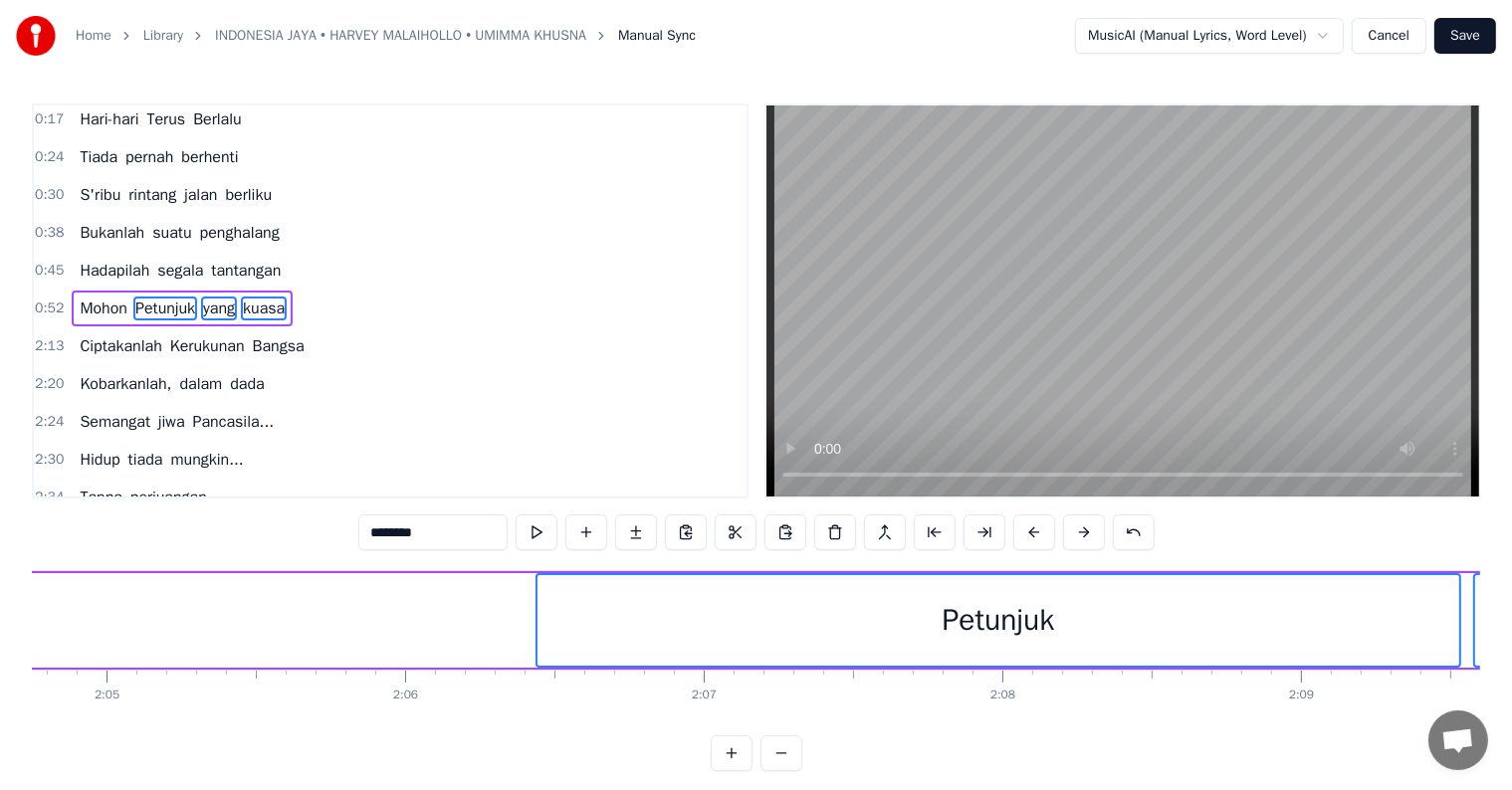 click on "Petunjuk" at bounding box center [998, 620] 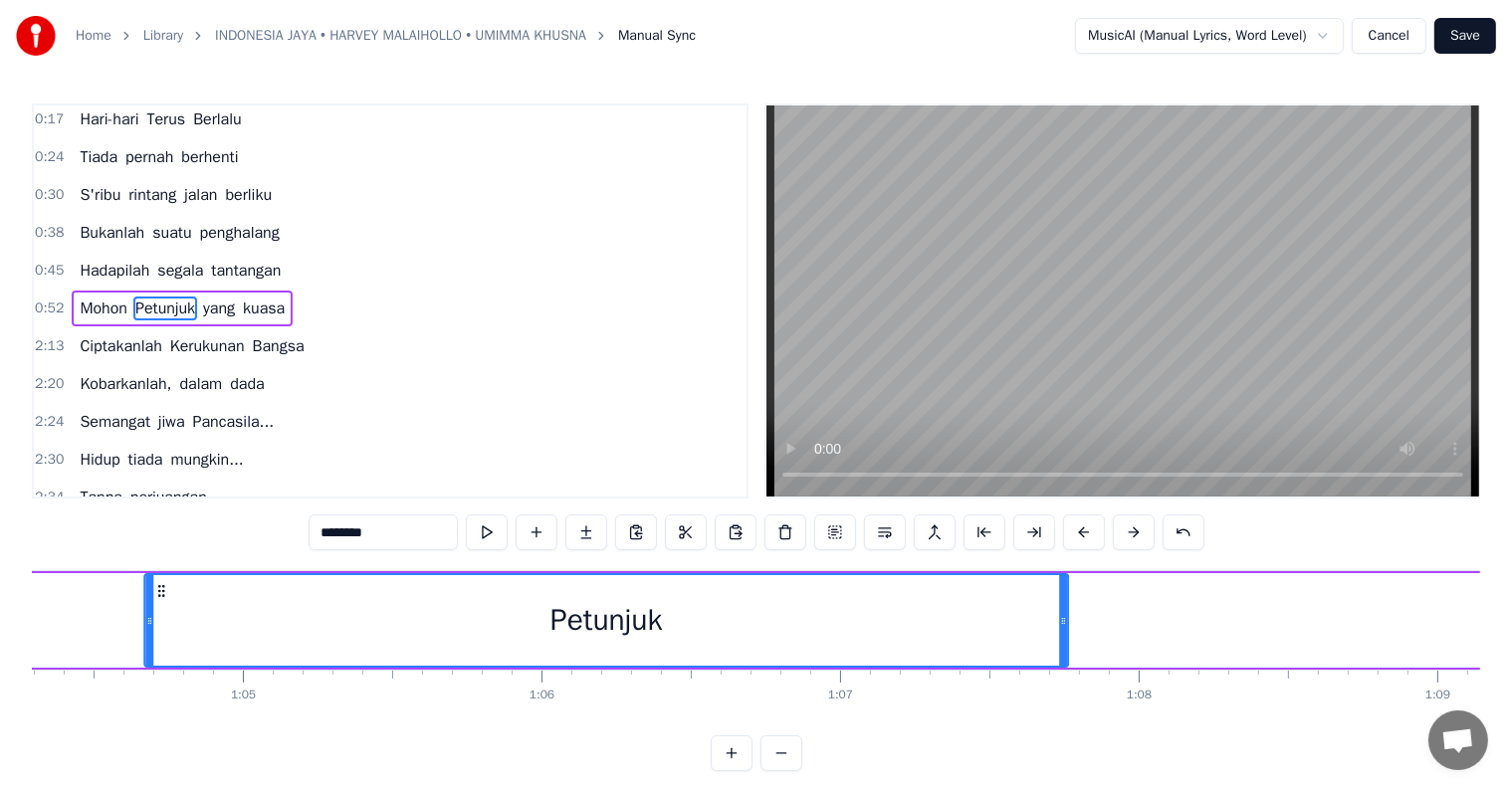 drag, startPoint x: 548, startPoint y: 595, endPoint x: 0, endPoint y: 586, distance: 548.0739 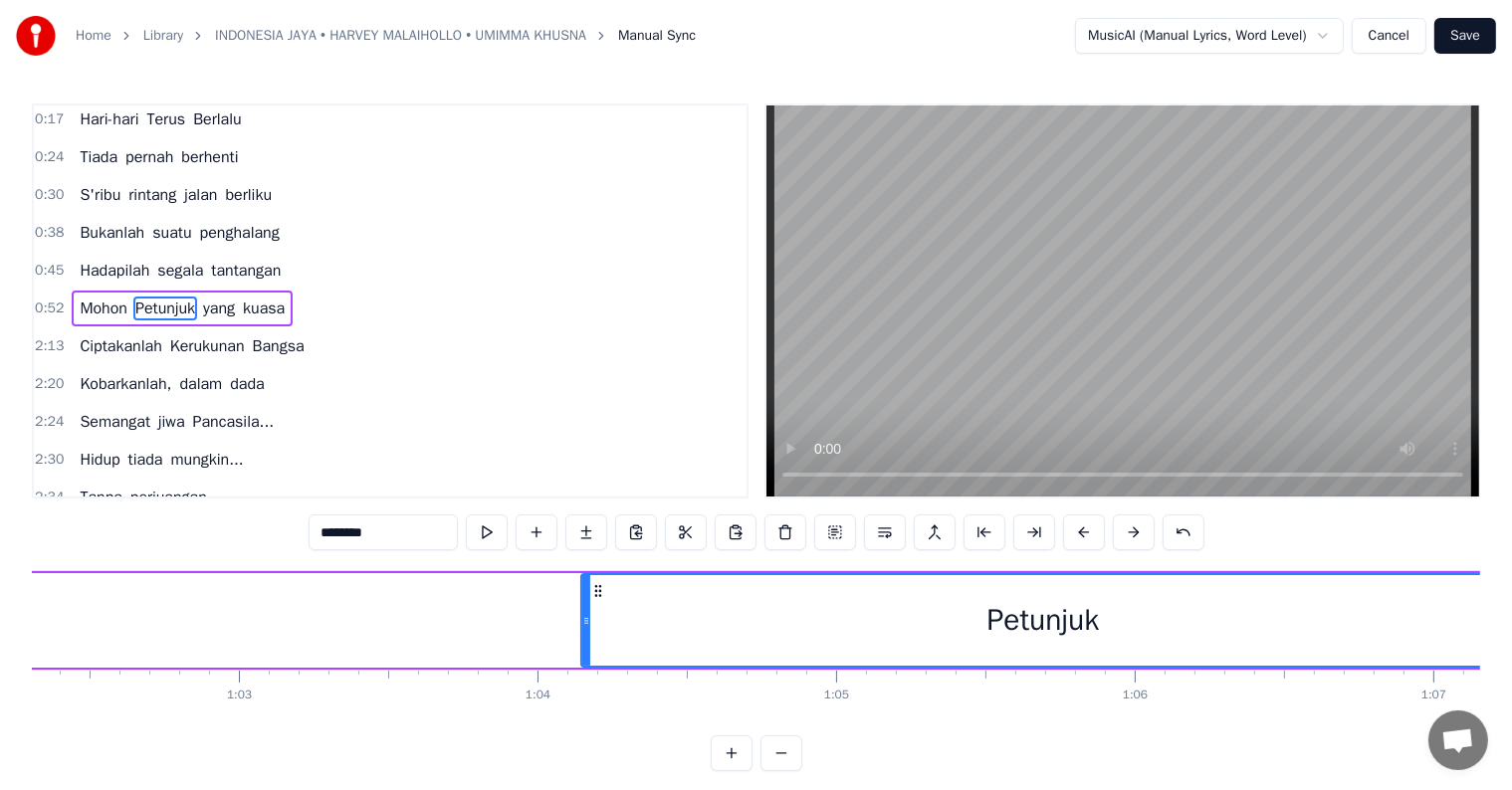 scroll, scrollTop: 0, scrollLeft: 18576, axis: horizontal 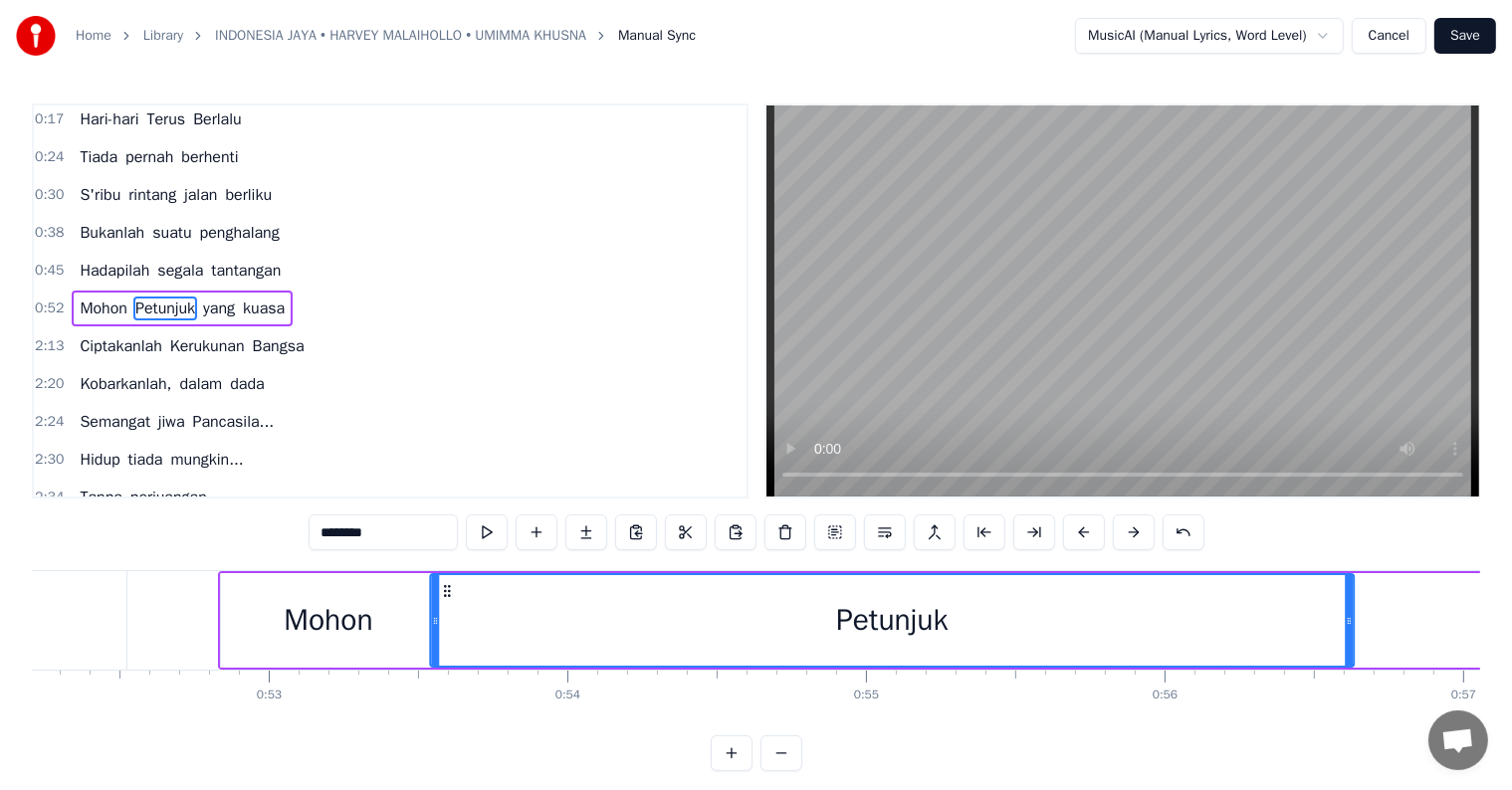 drag, startPoint x: 625, startPoint y: 592, endPoint x: 445, endPoint y: 612, distance: 181.1077 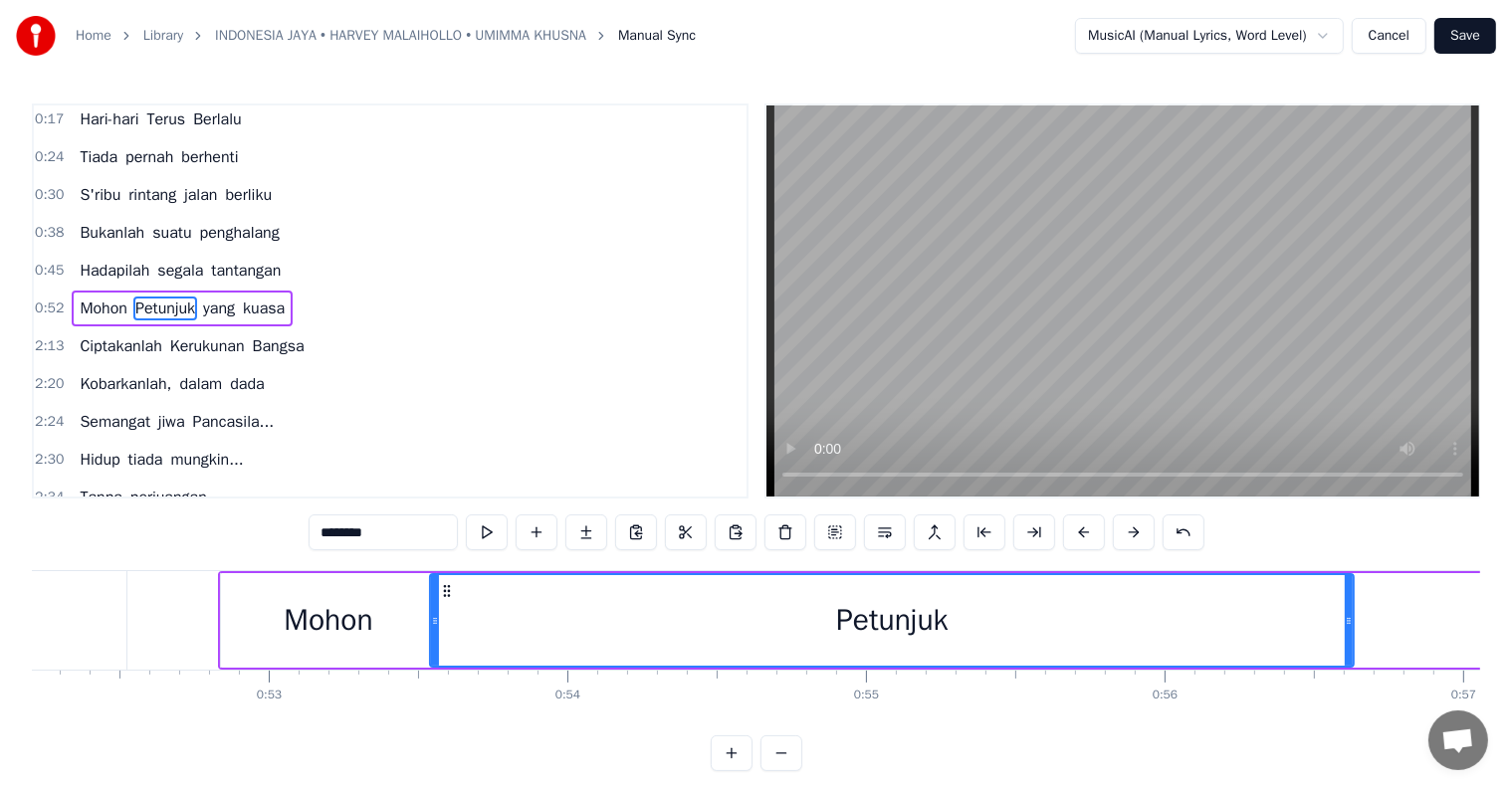 click on "Mohon" at bounding box center (327, 620) 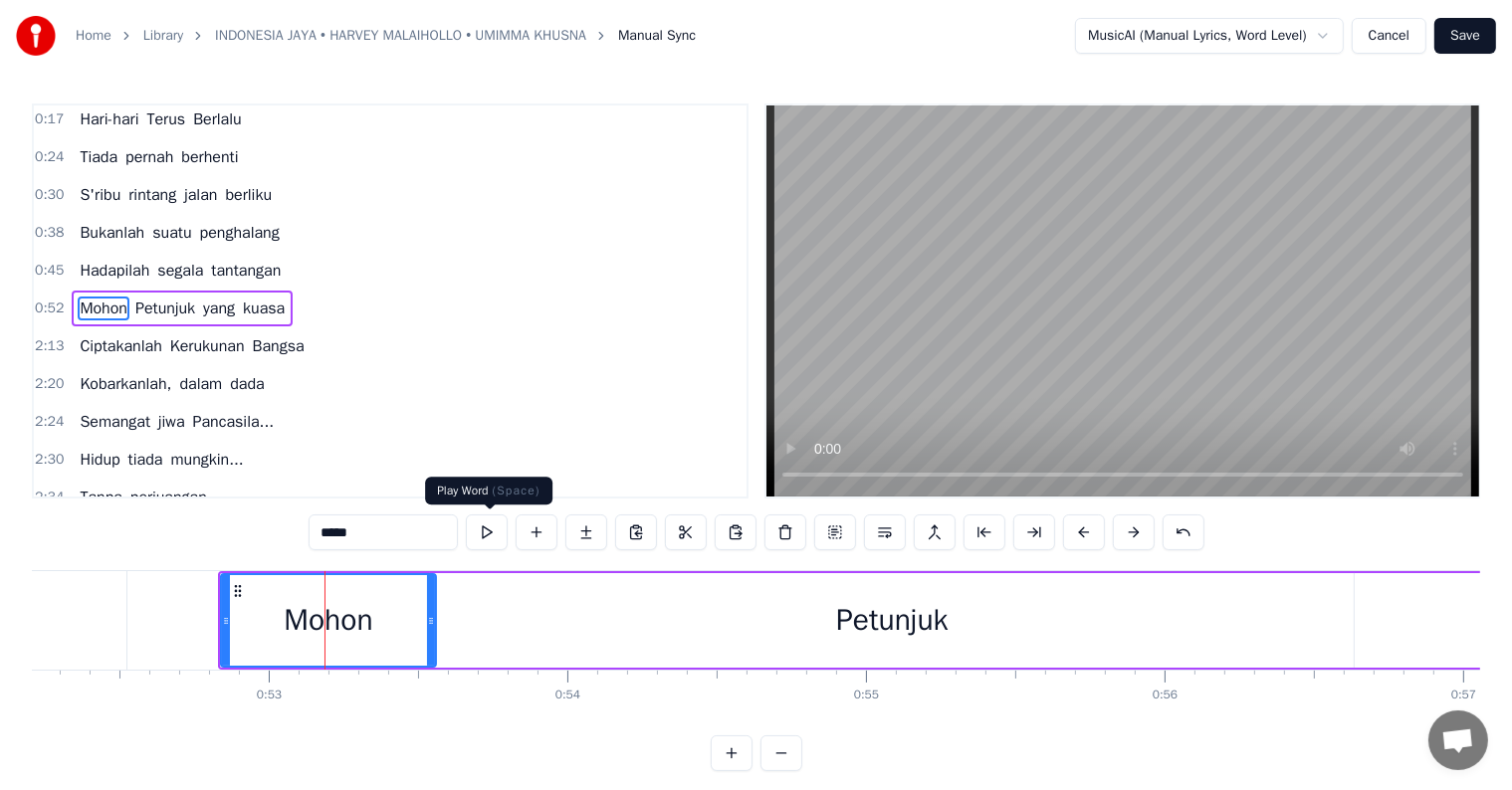 click at bounding box center [487, 532] 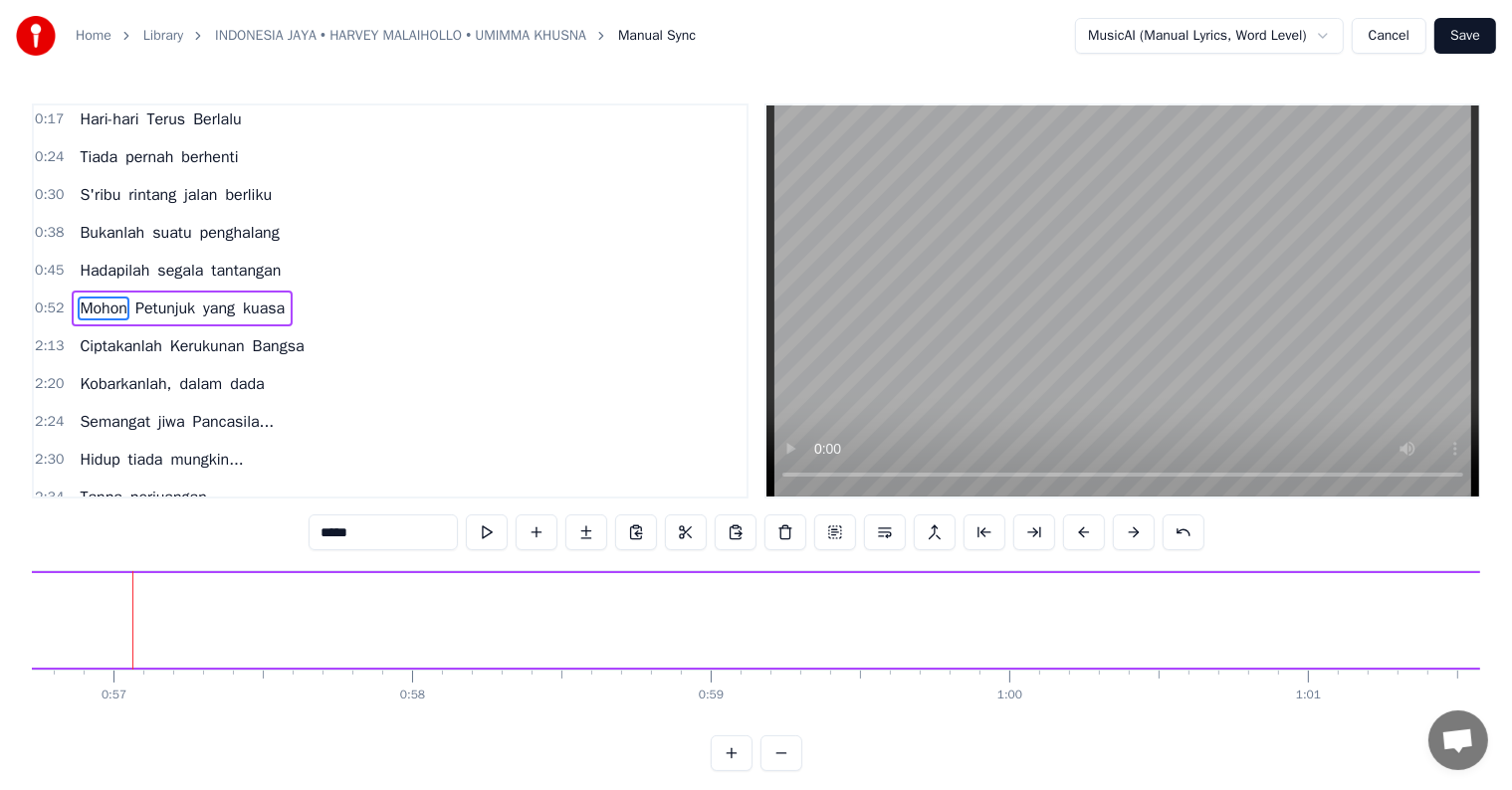 scroll, scrollTop: 0, scrollLeft: 16941, axis: horizontal 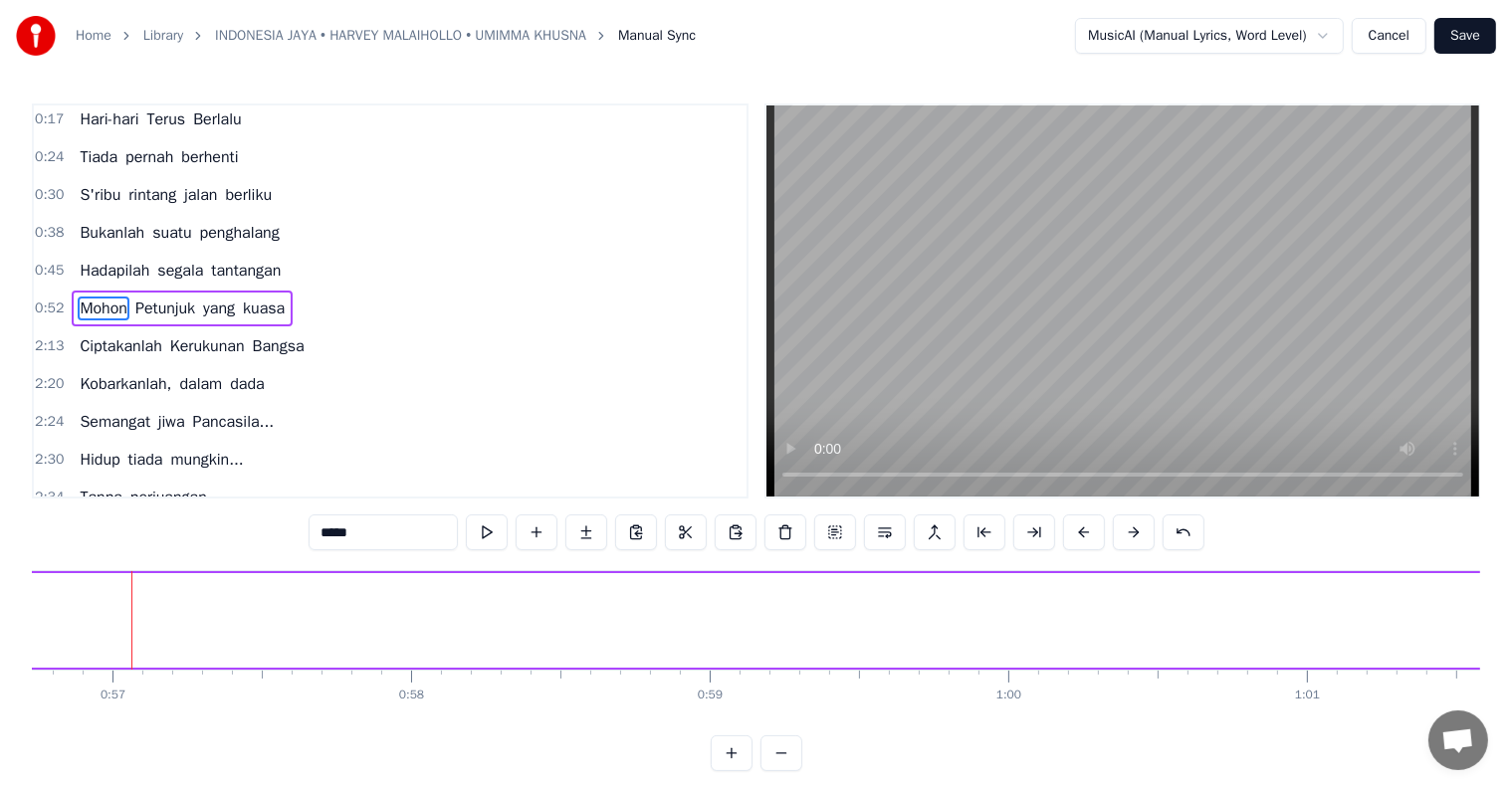 click on "Mohon Petunjuk yang kuasa" at bounding box center (10479, 620) 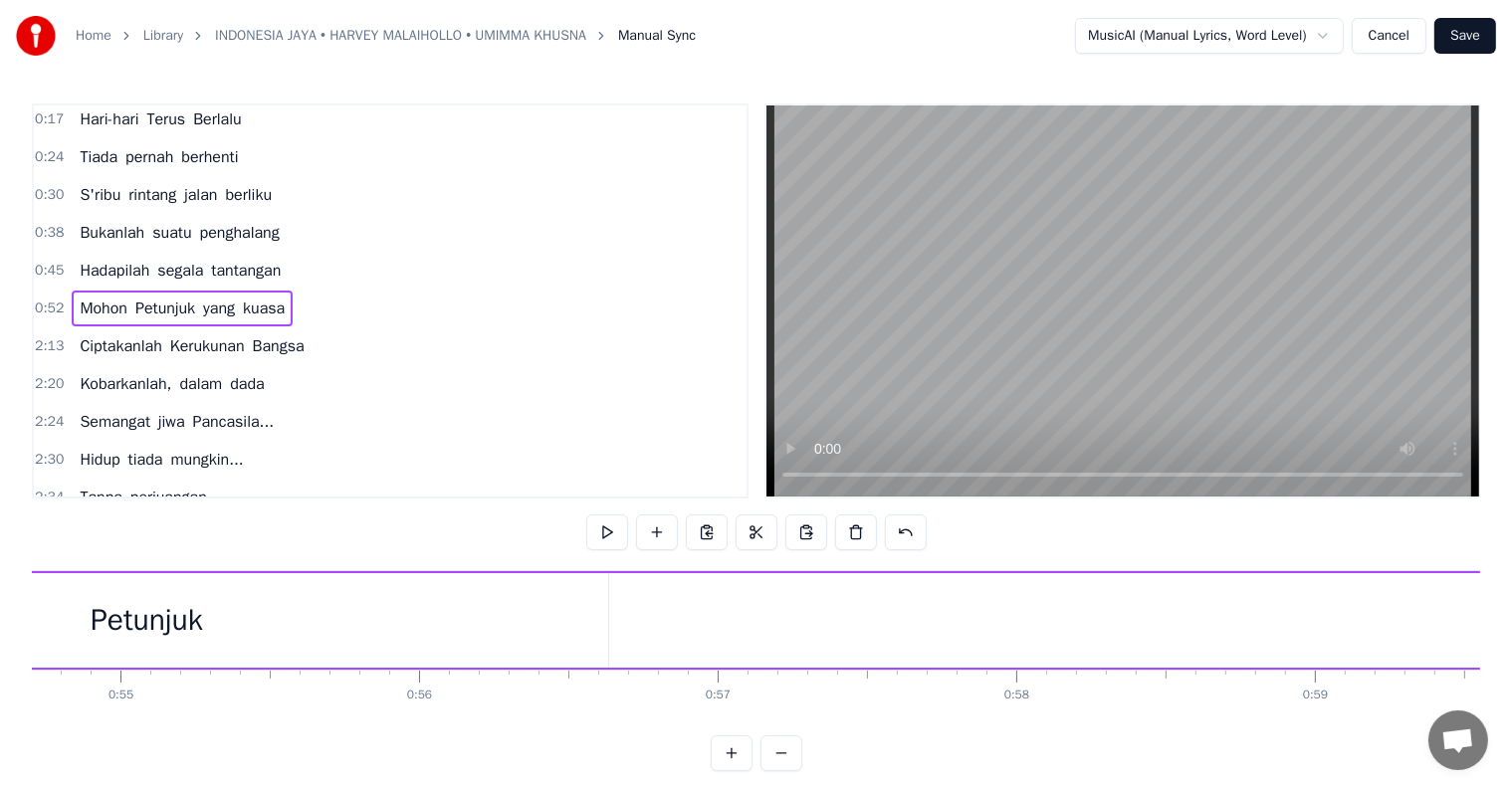 scroll, scrollTop: 0, scrollLeft: 16318, axis: horizontal 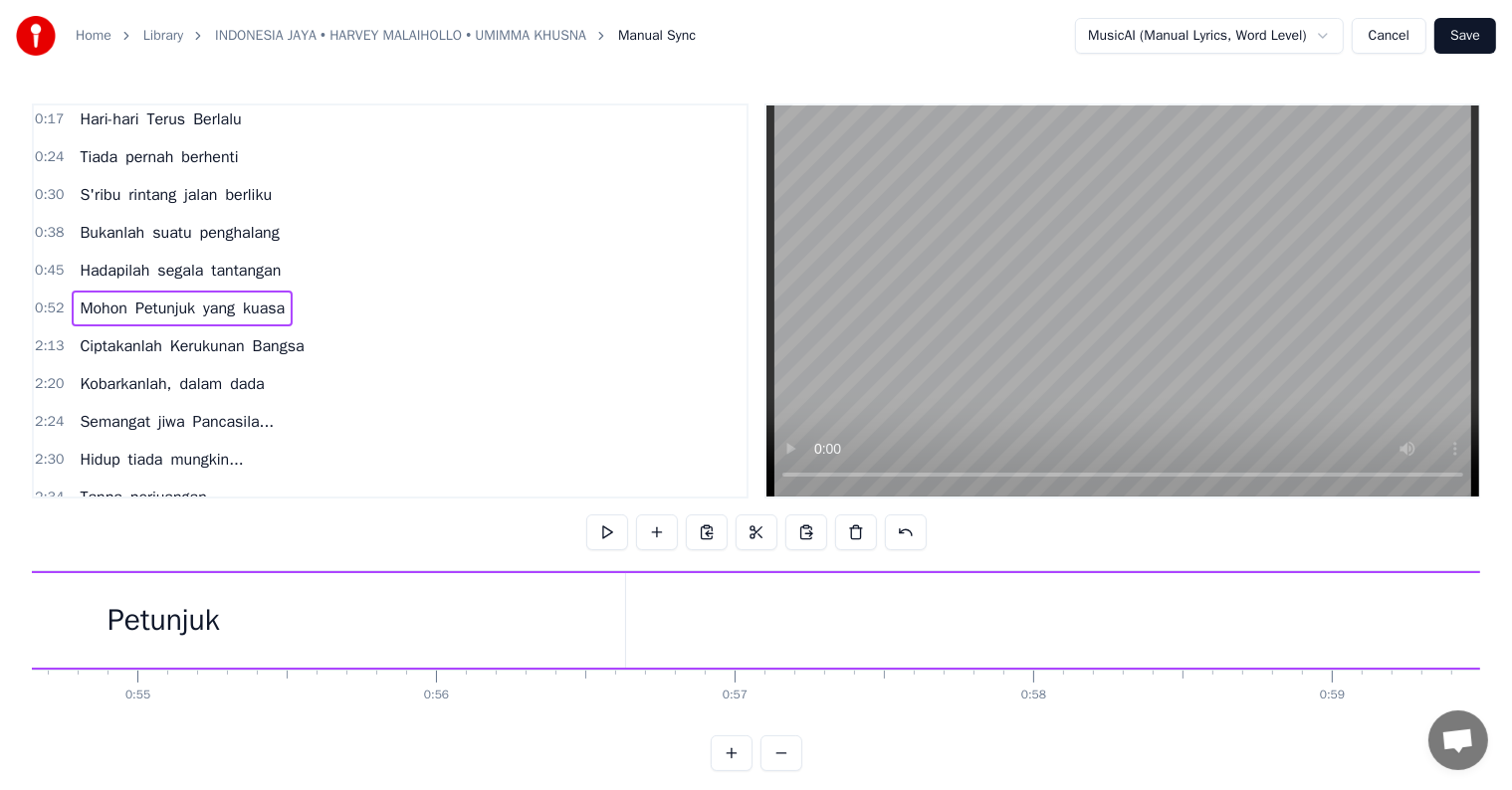 click on "Petunjuk" at bounding box center [163, 620] 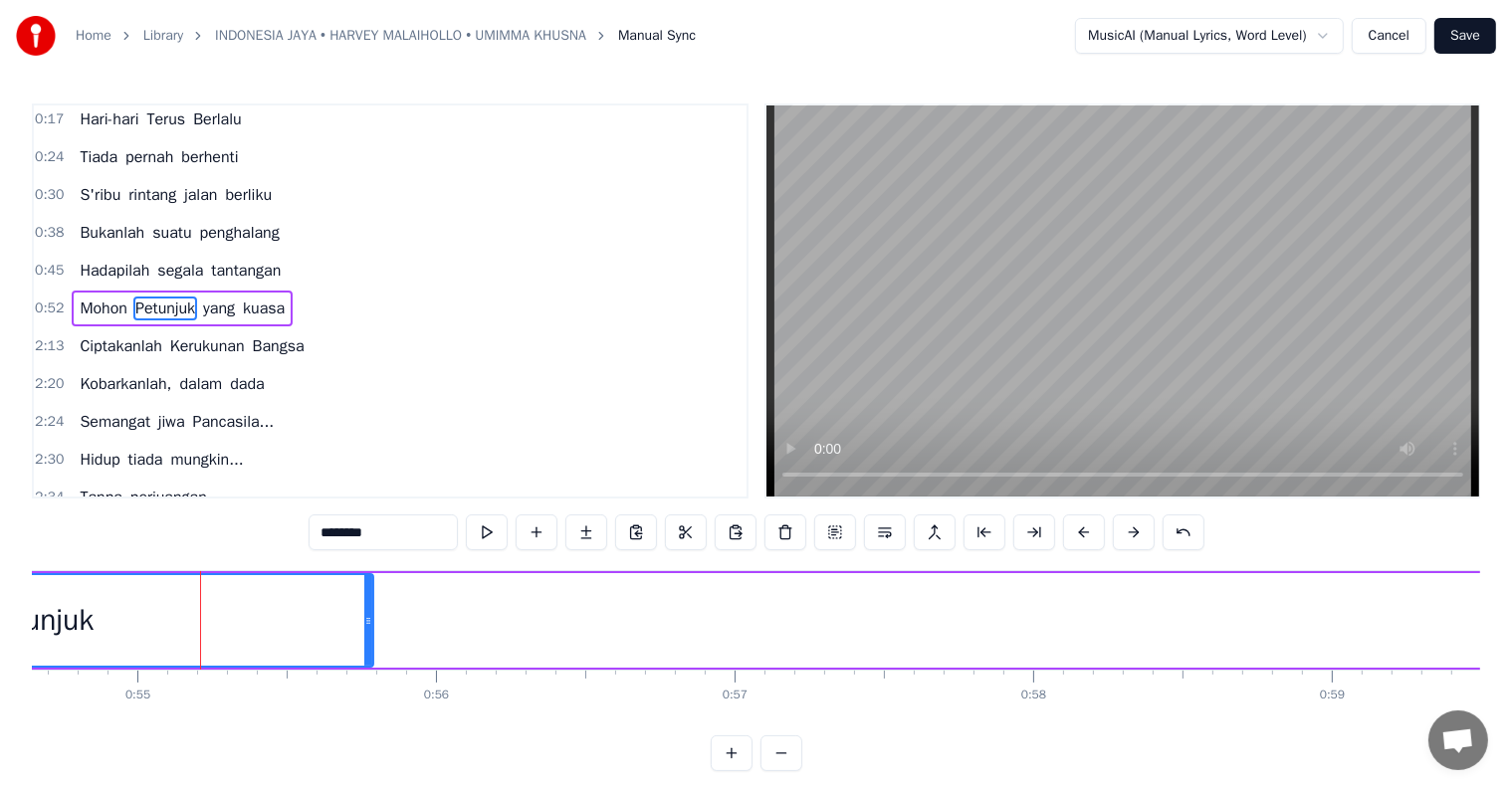 drag, startPoint x: 617, startPoint y: 617, endPoint x: 365, endPoint y: 601, distance: 252.50743 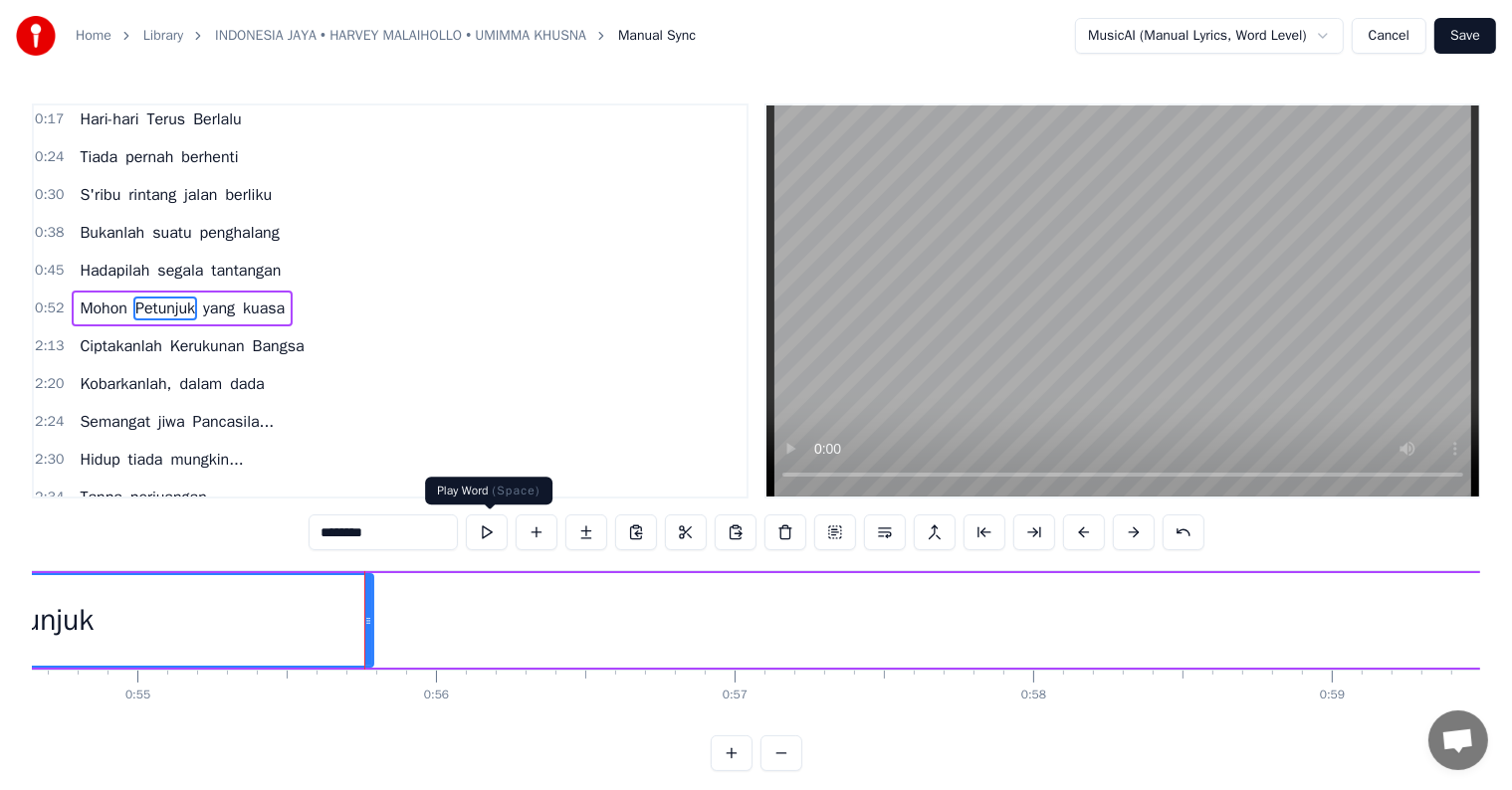 click at bounding box center [487, 532] 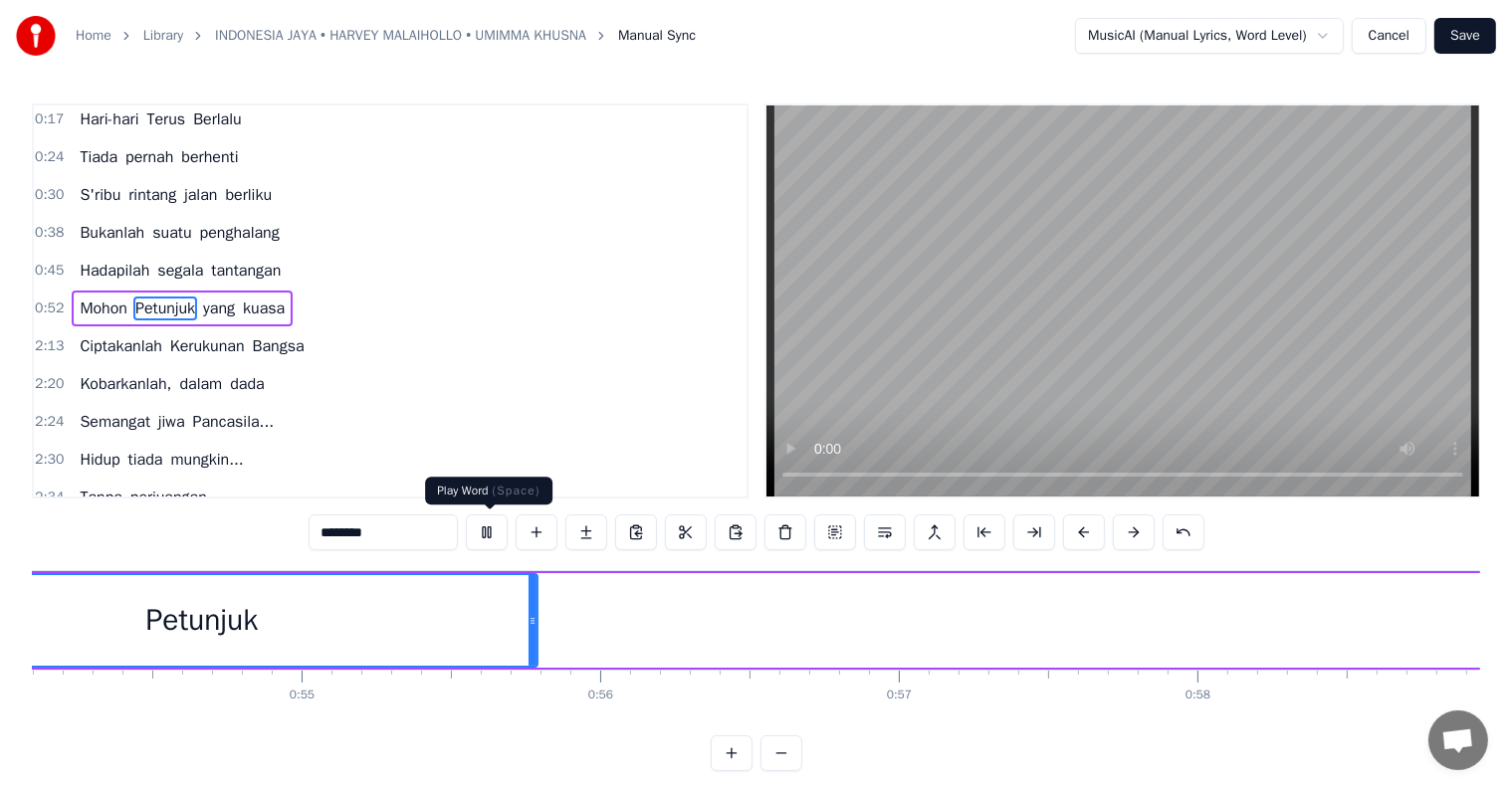 click at bounding box center (487, 532) 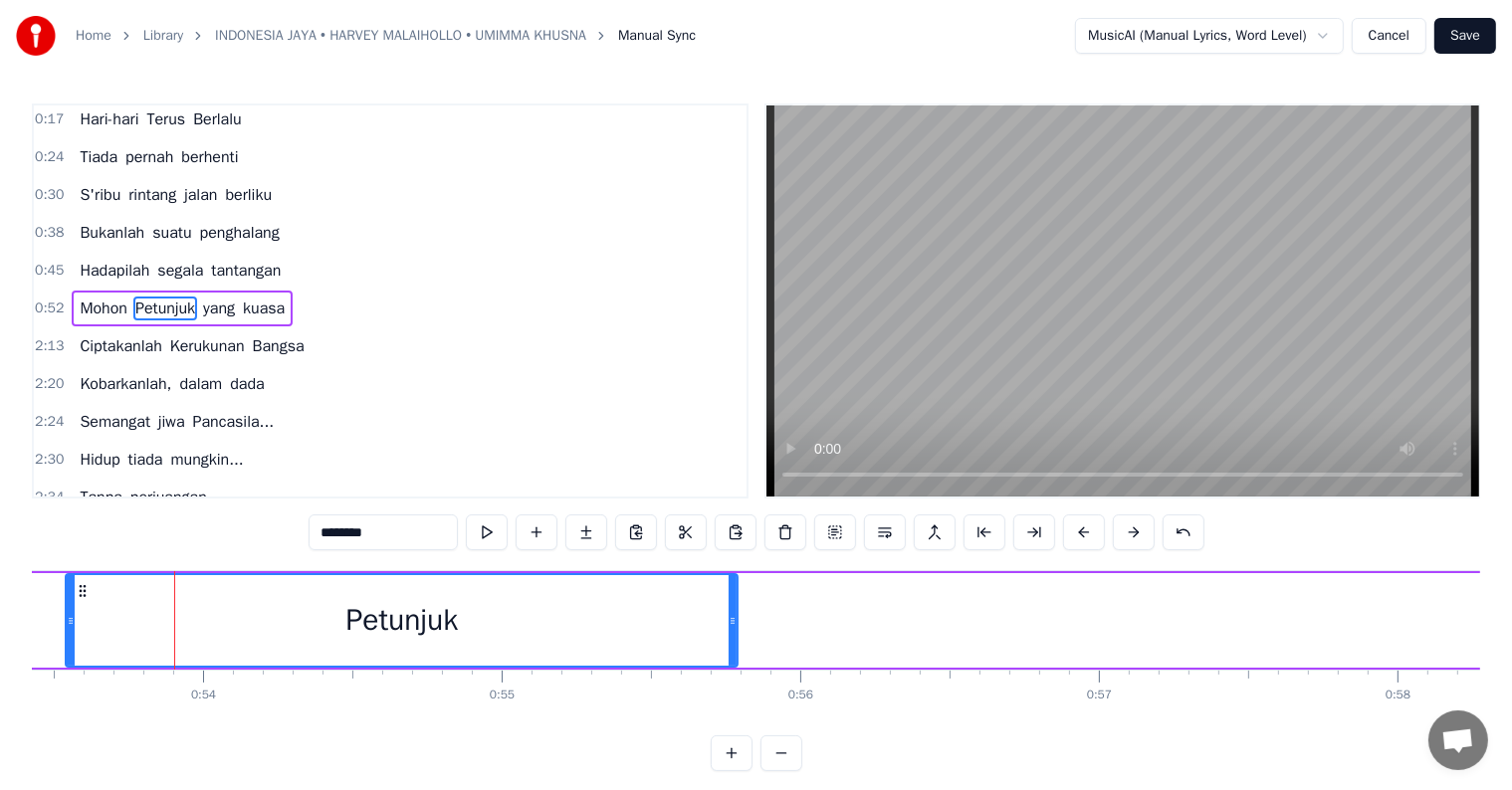 click at bounding box center [487, 532] 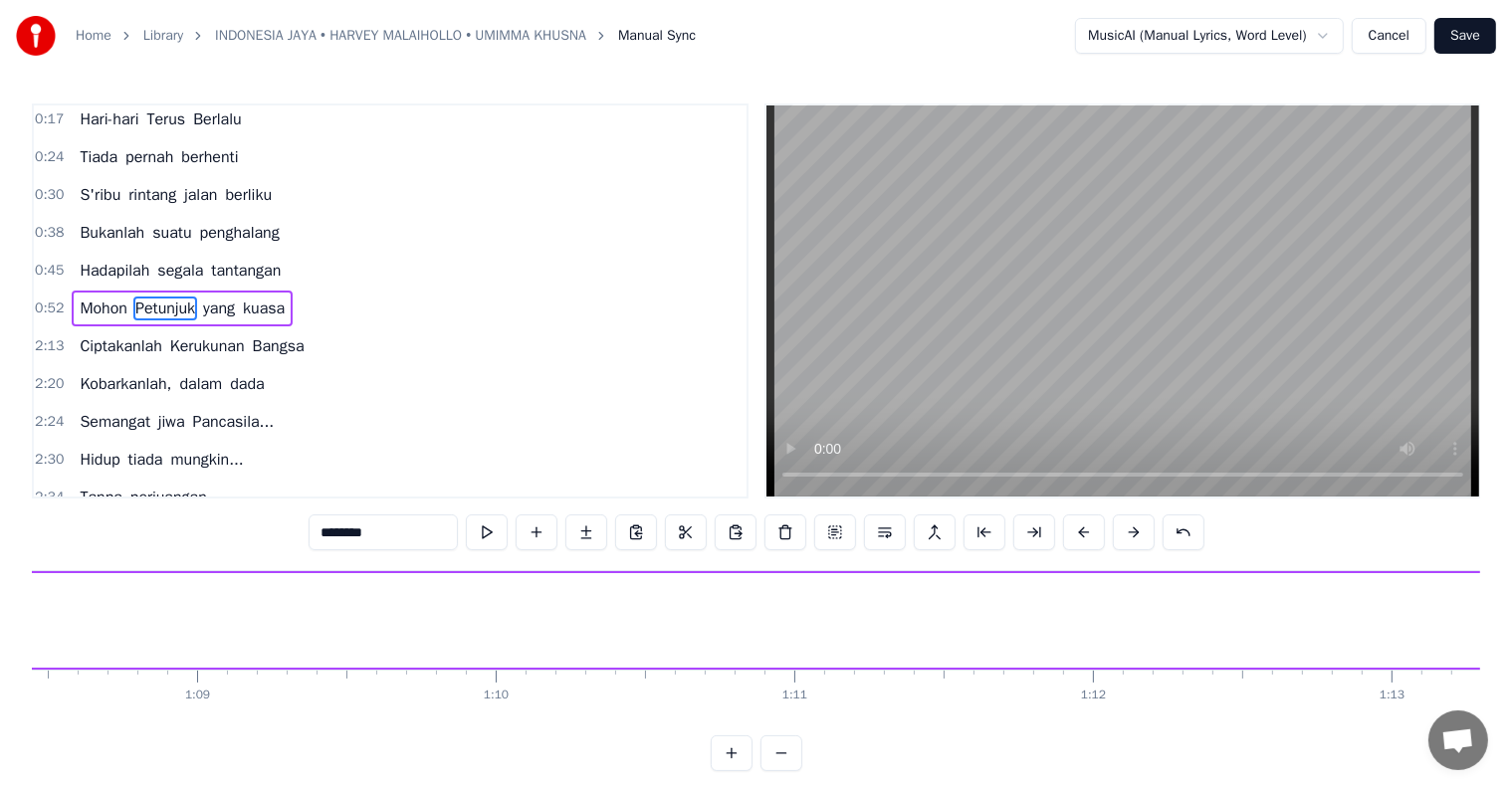 scroll, scrollTop: 0, scrollLeft: 20443, axis: horizontal 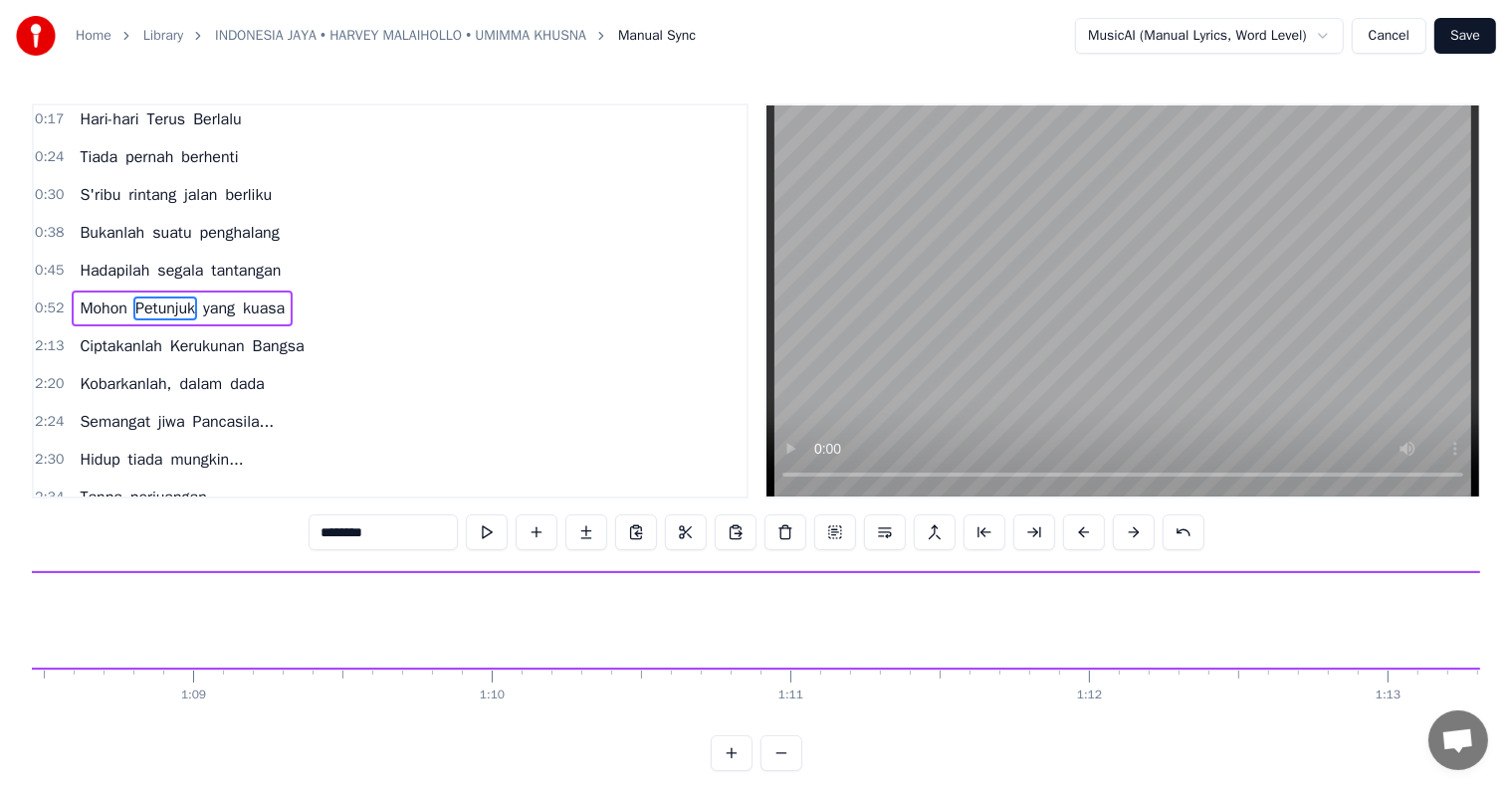 click on "Mohon Petunjuk yang kuasa" at bounding box center (182, 308) 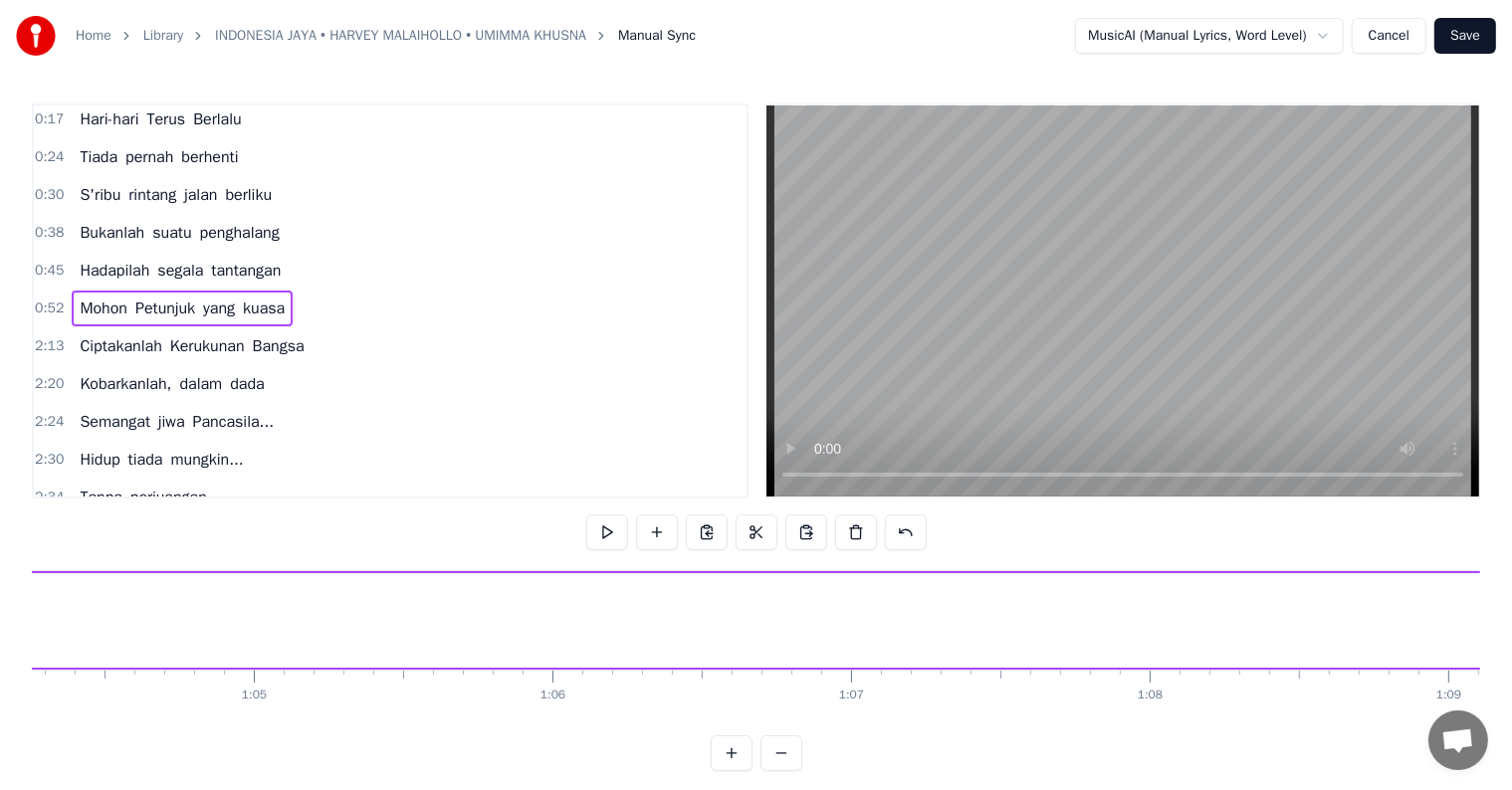 click on "yang" at bounding box center (219, 308) 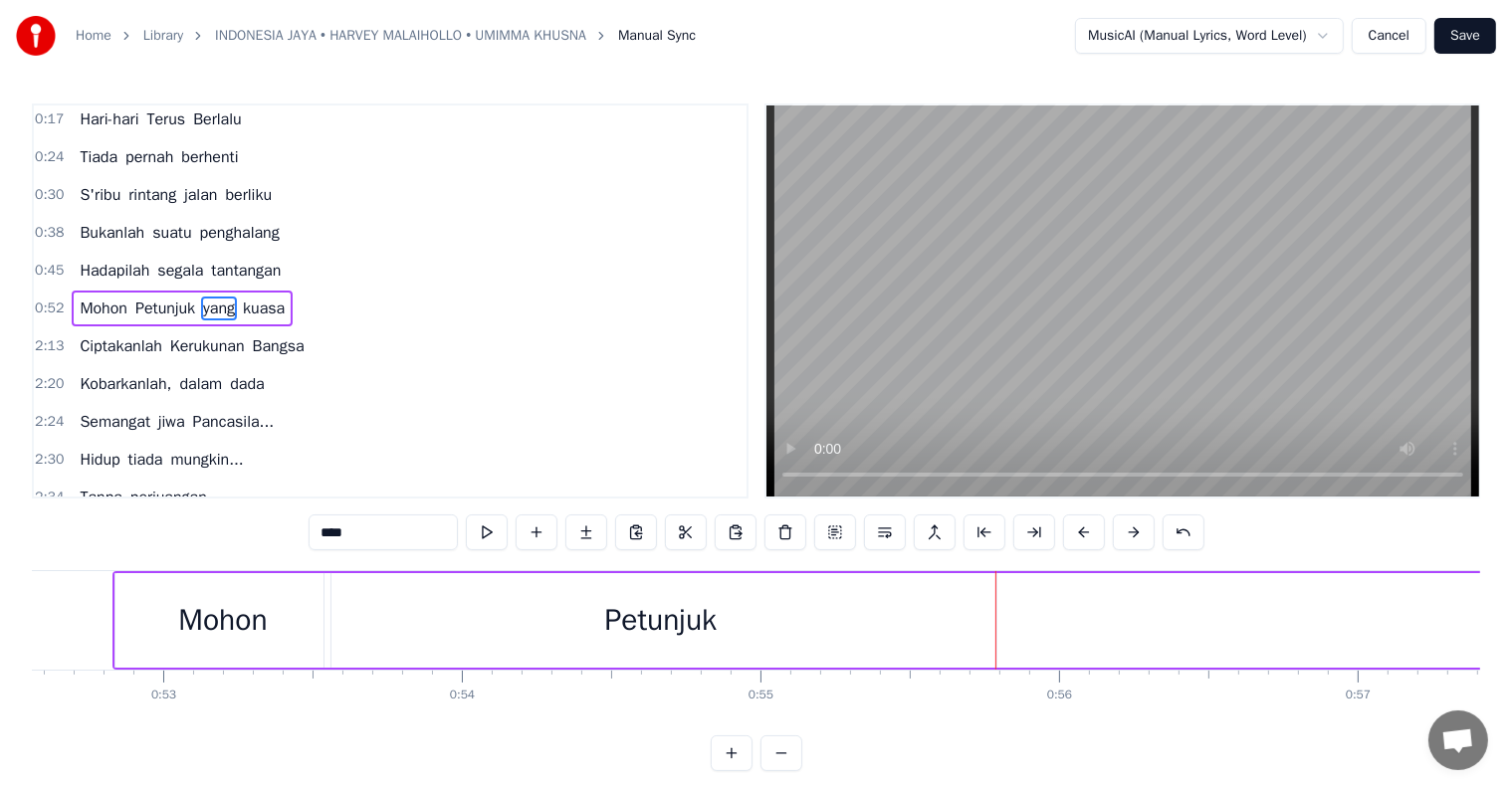scroll, scrollTop: 0, scrollLeft: 15675, axis: horizontal 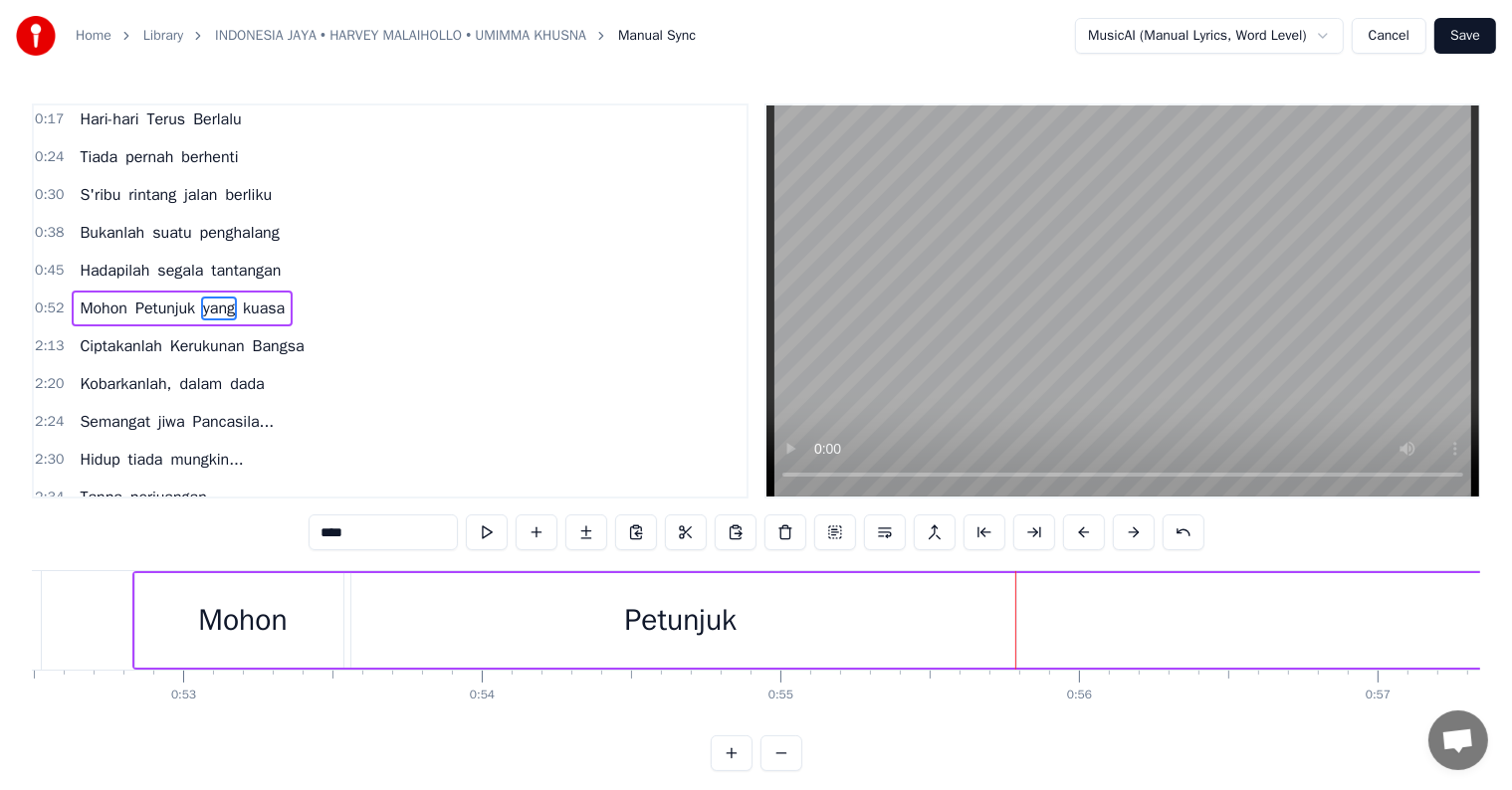 click on "yang" at bounding box center [219, 308] 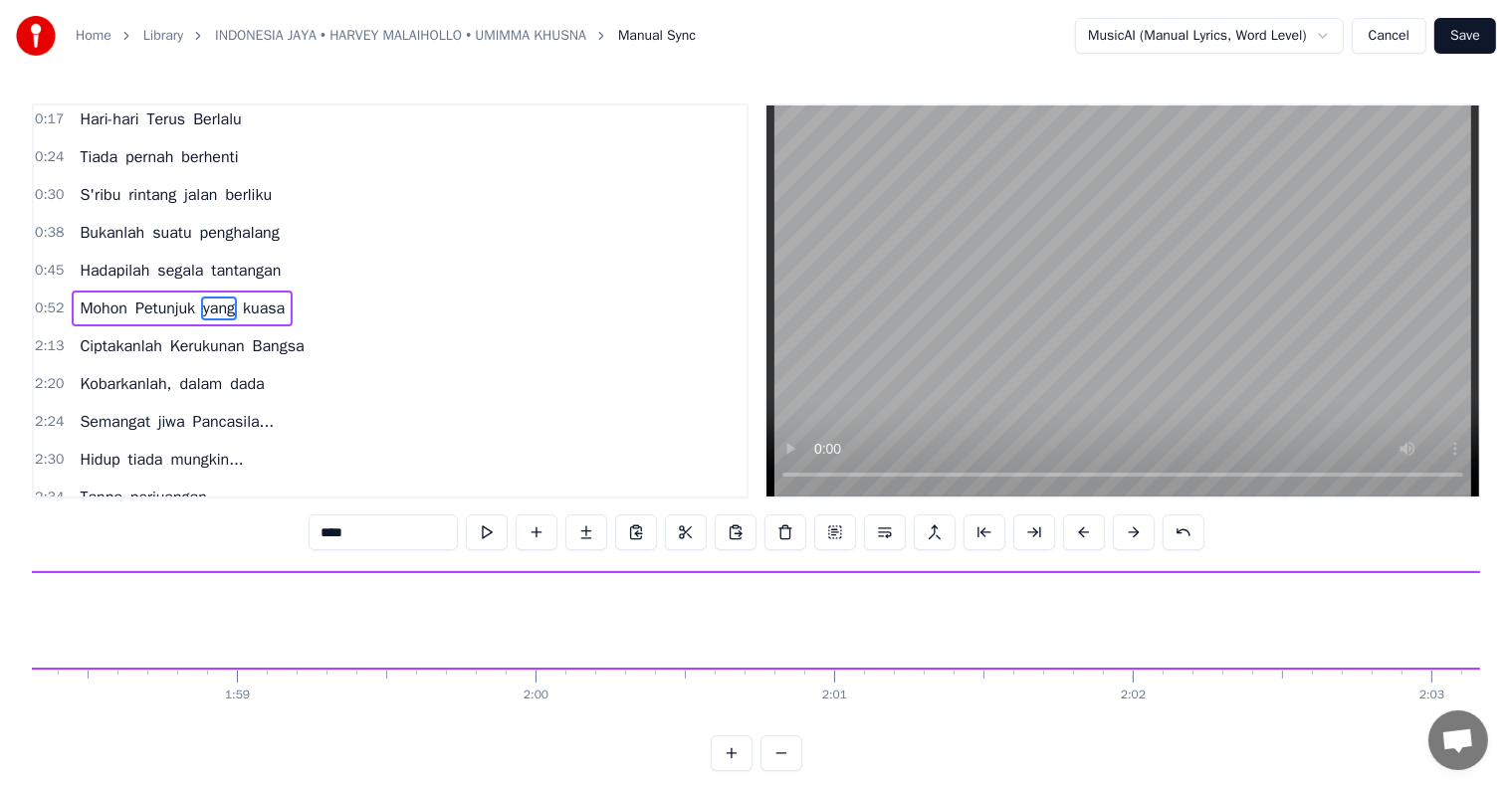 scroll, scrollTop: 0, scrollLeft: 38591, axis: horizontal 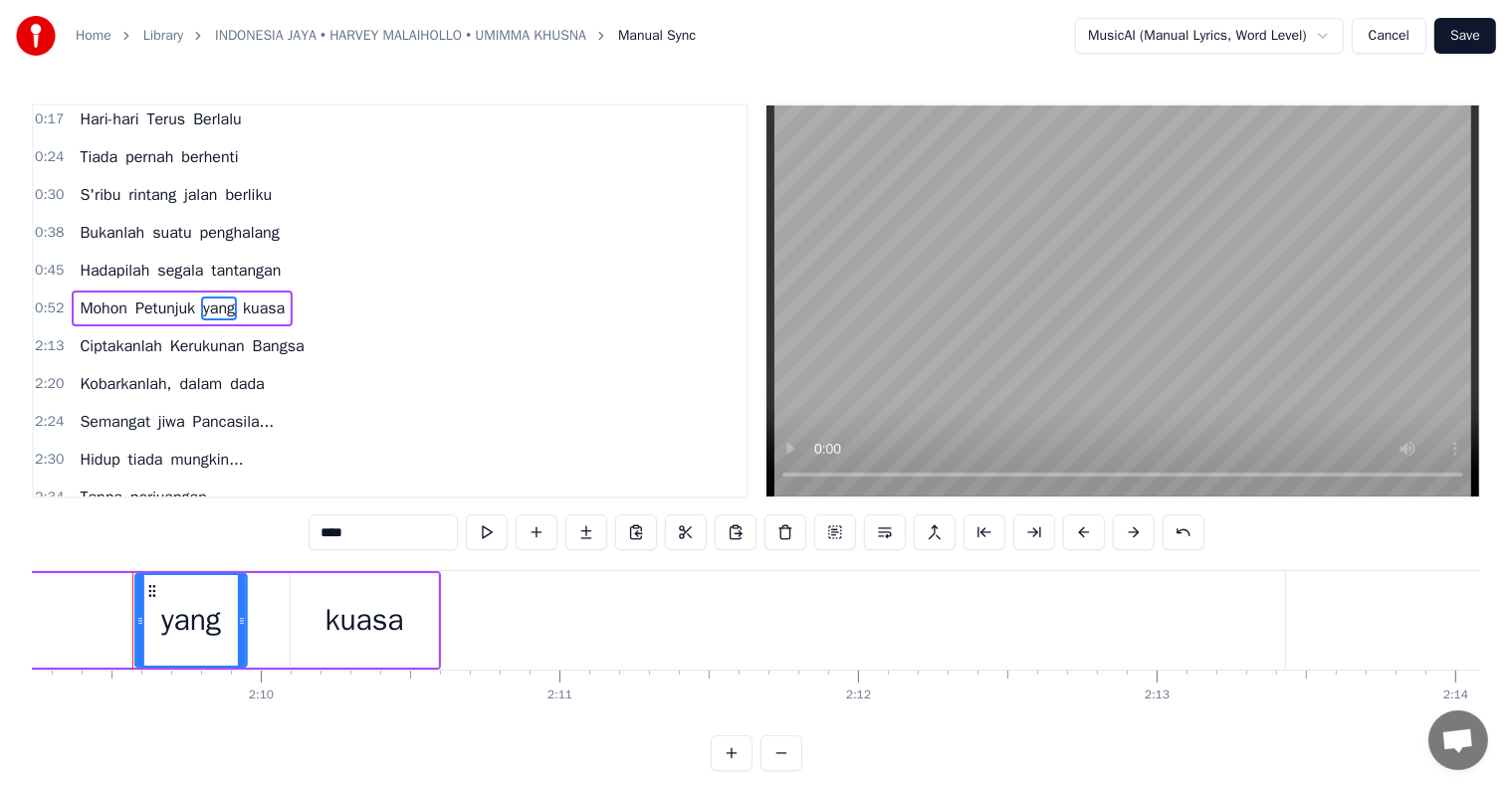 click 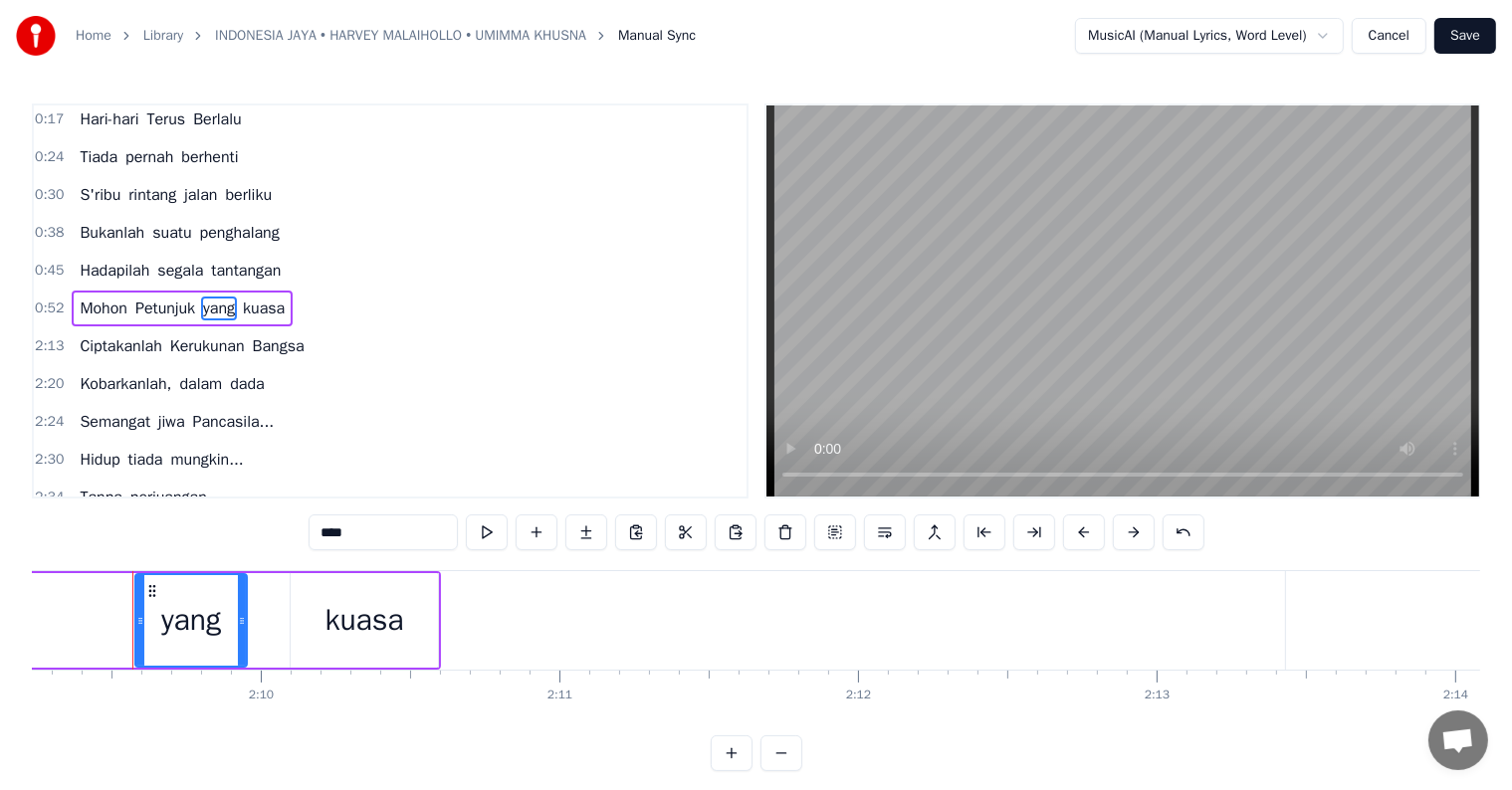 click on "kuasa" at bounding box center (364, 620) 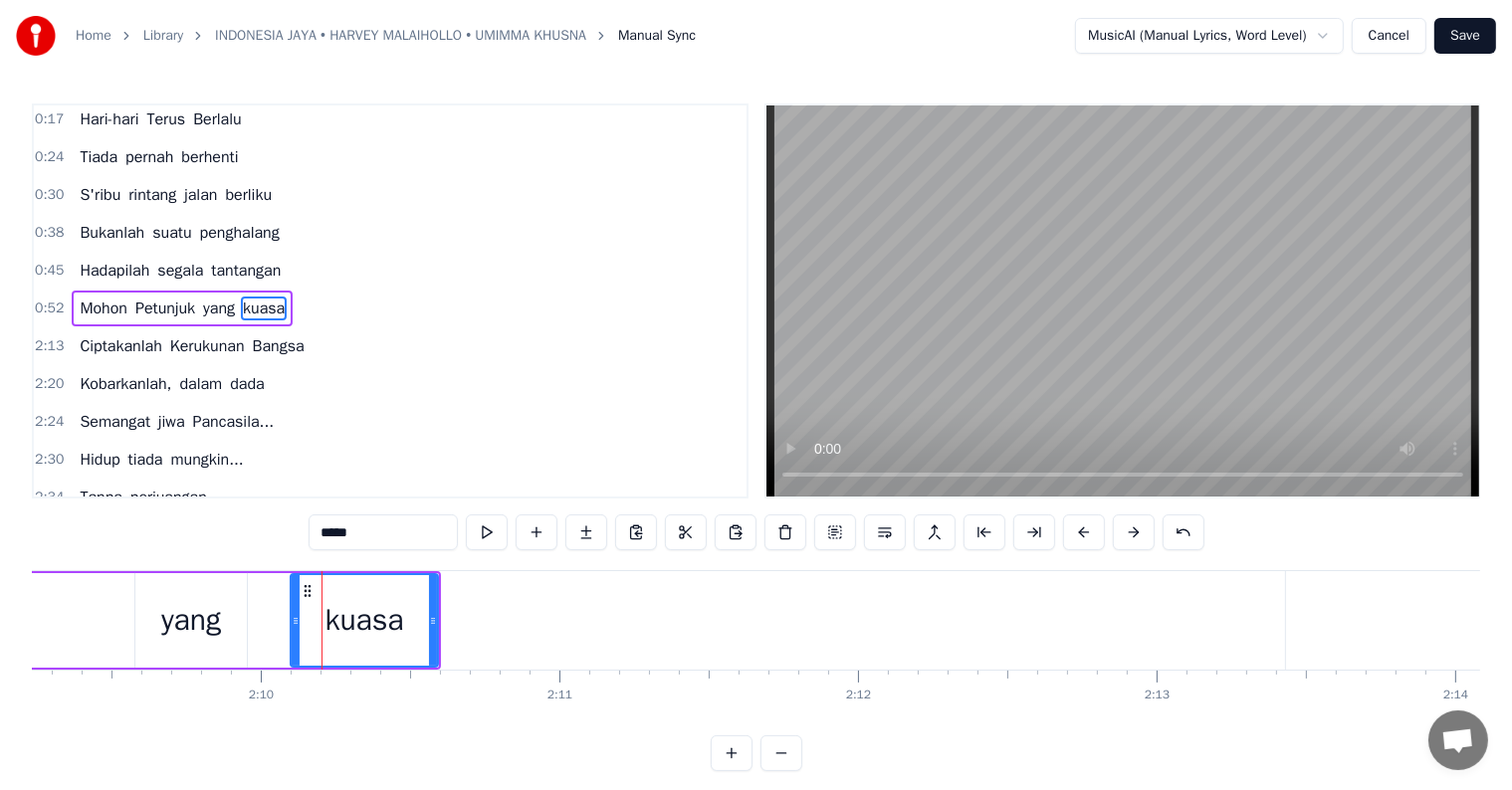 click on "yang" at bounding box center (191, 620) 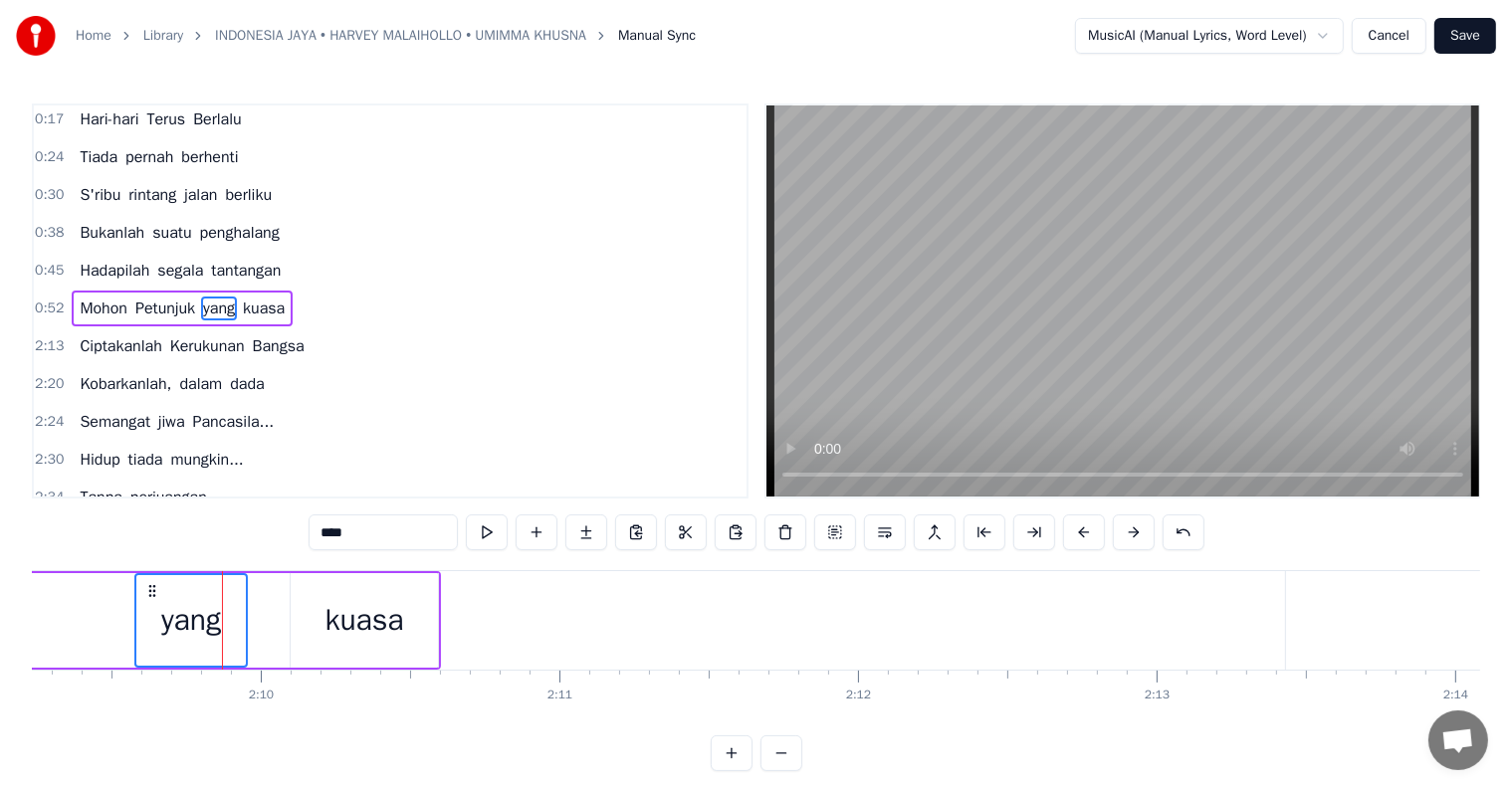 click on "Mohon Petunjuk yang kuasa" at bounding box center (-11171, 620) 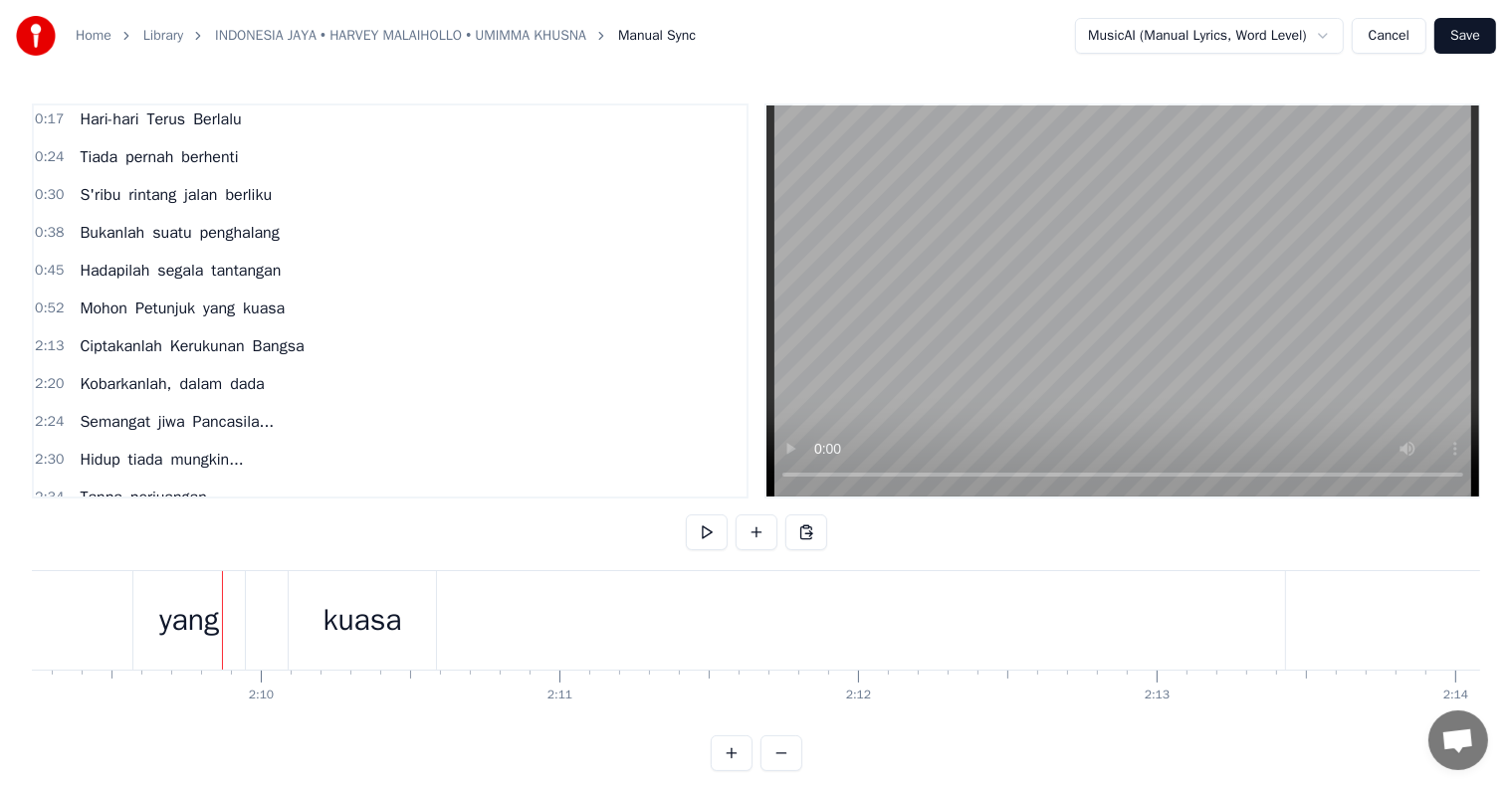 click on "yang" at bounding box center [189, 620] 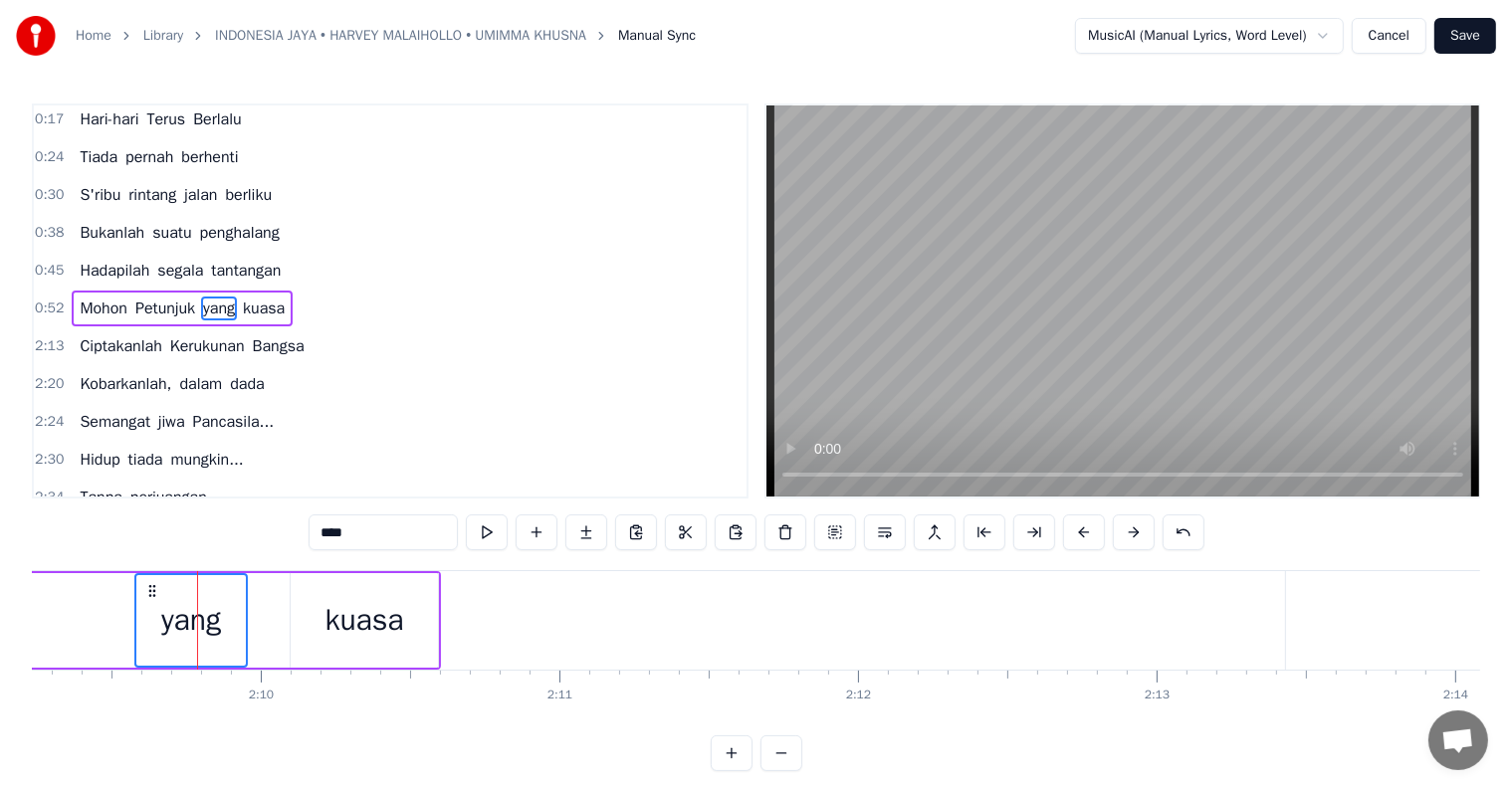 click on "kuasa" at bounding box center (364, 620) 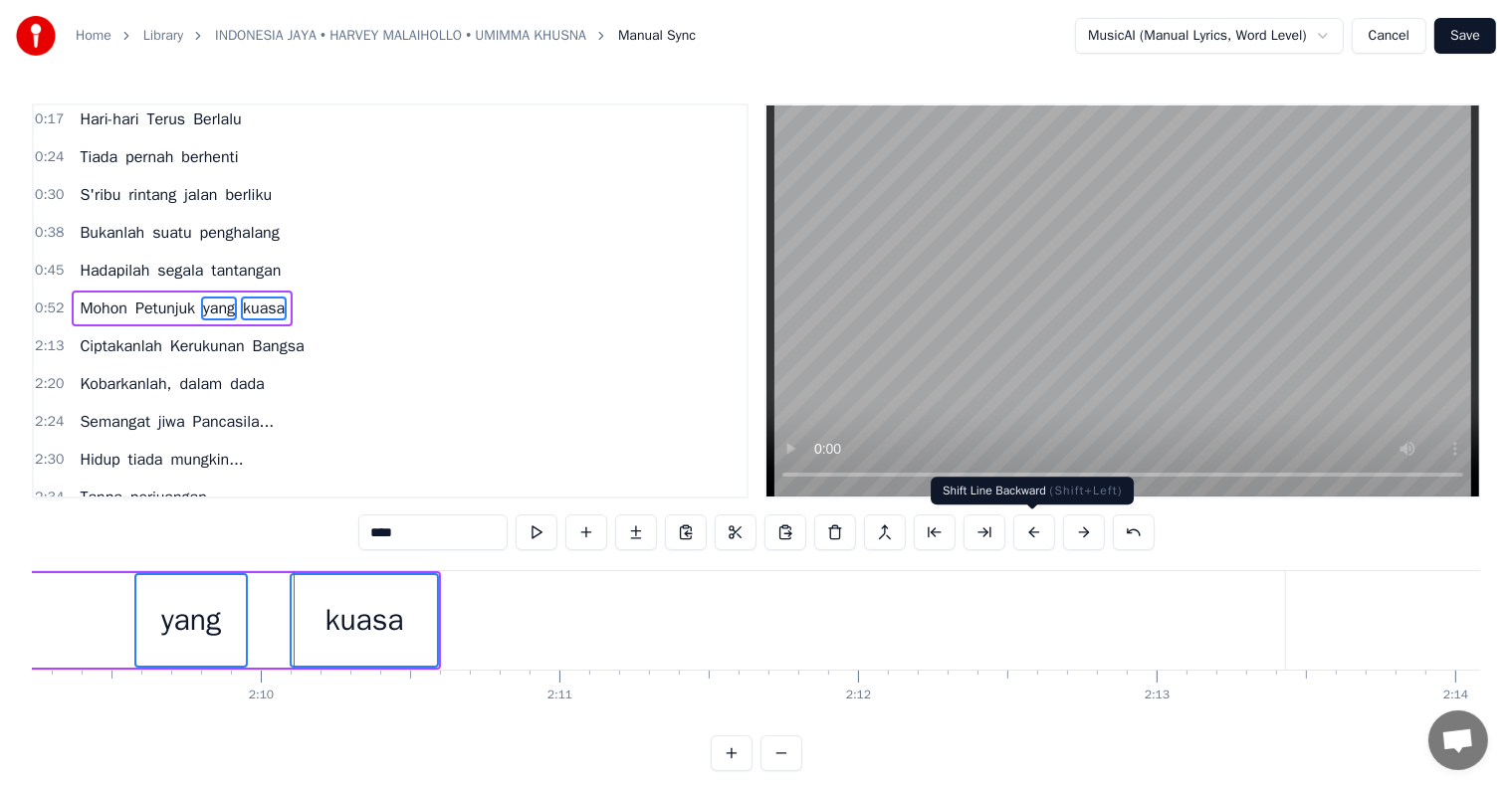 click at bounding box center [1034, 532] 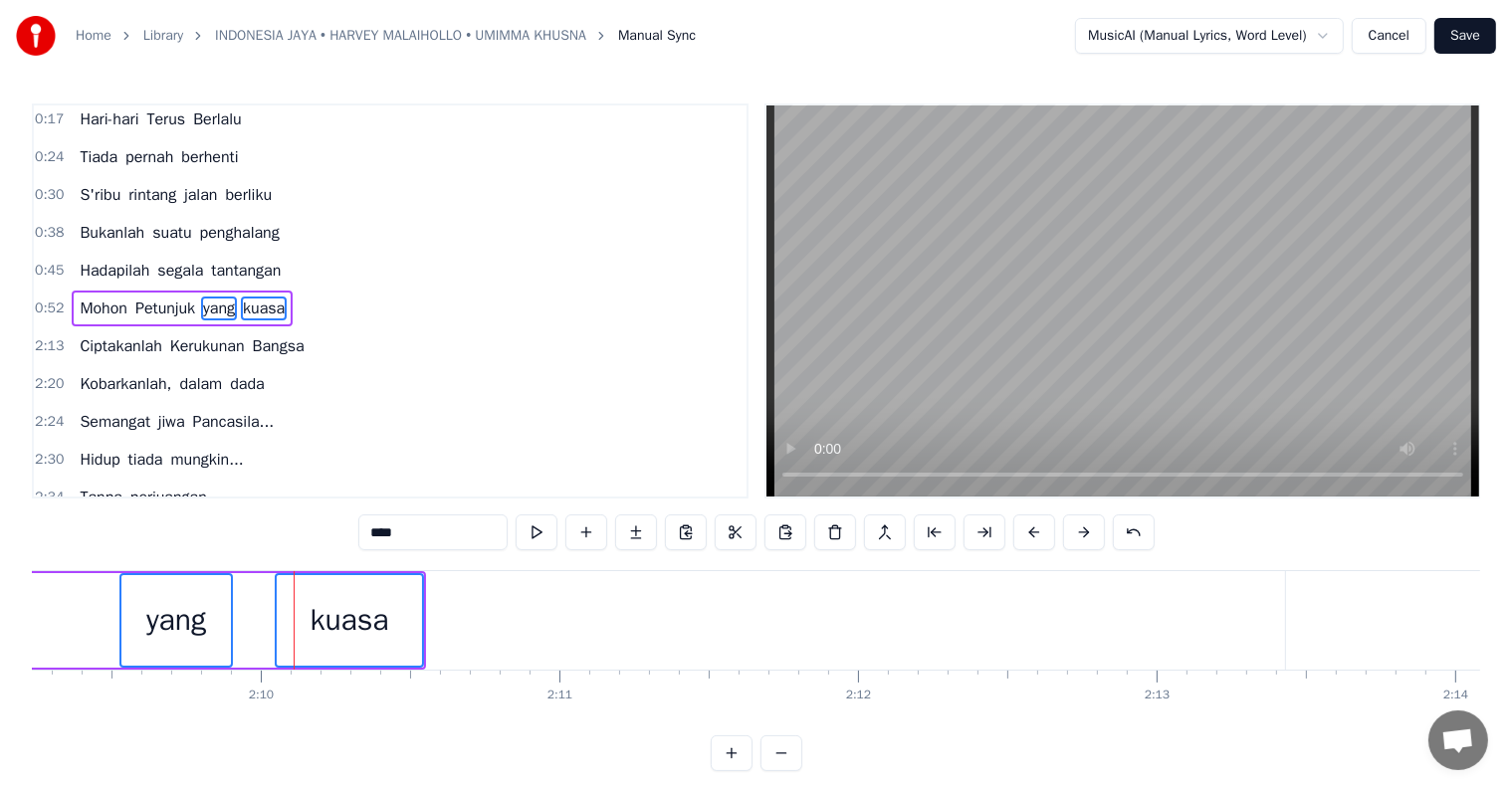 click at bounding box center [1034, 532] 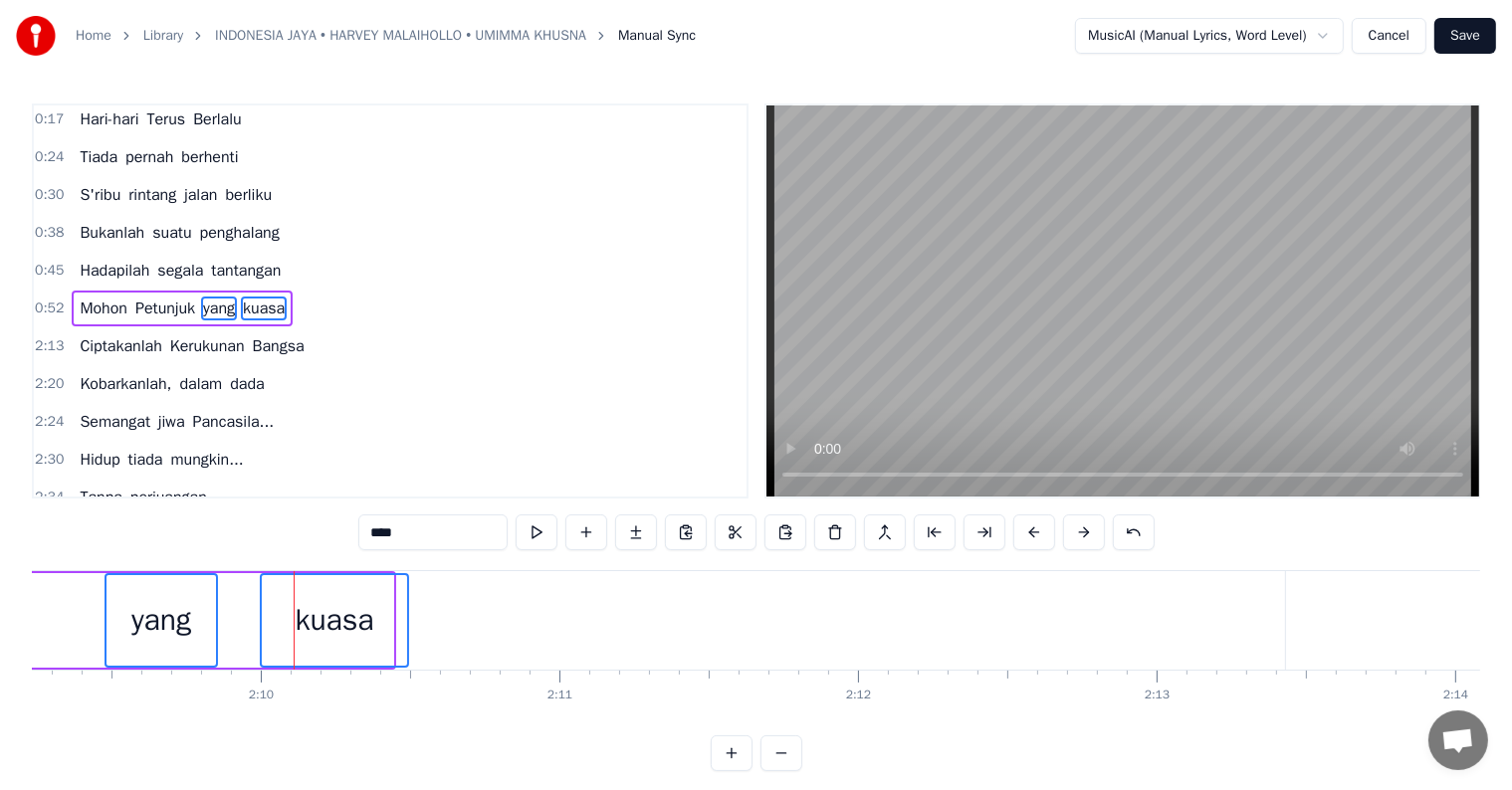 click at bounding box center [1034, 532] 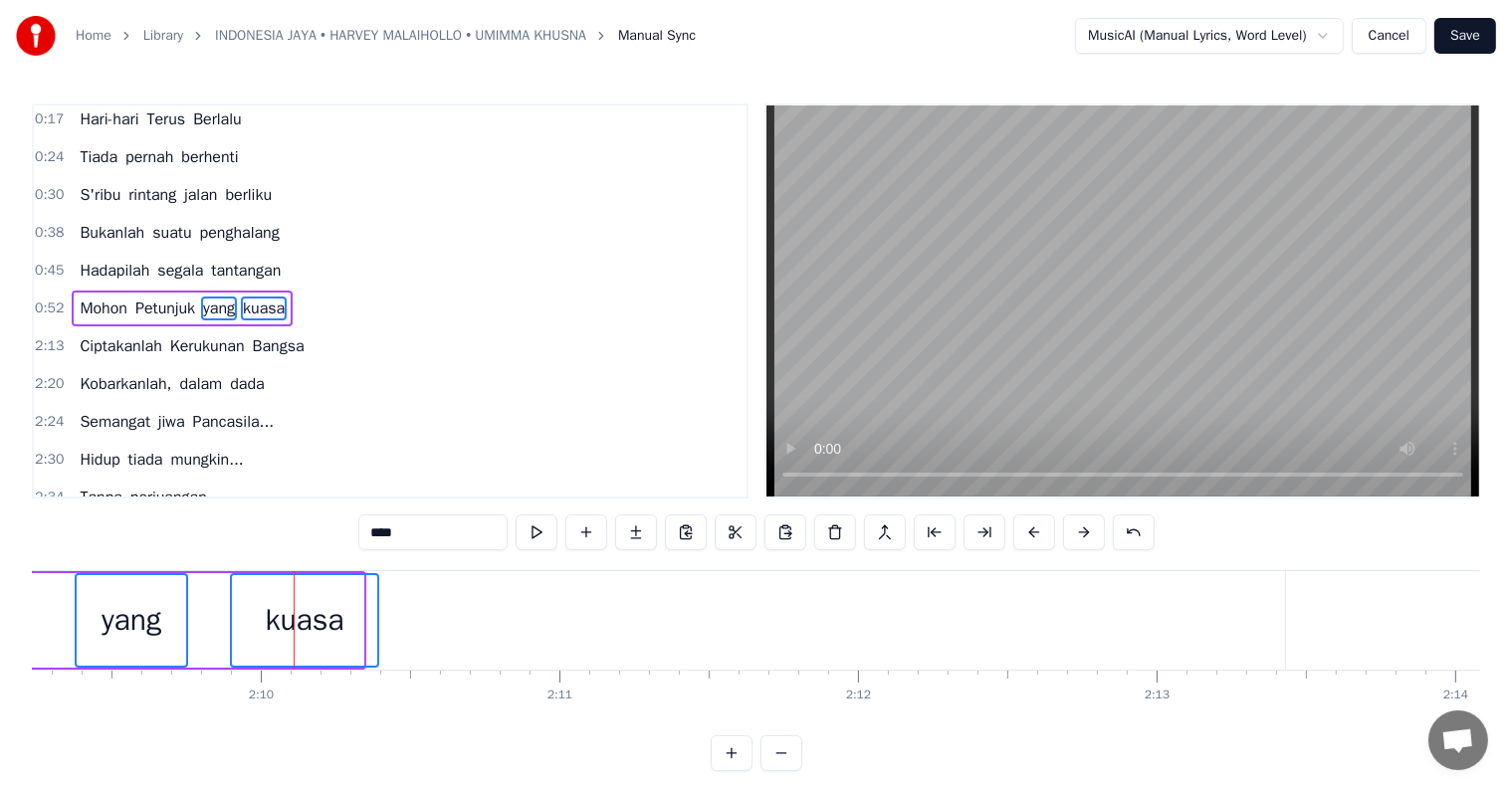 click at bounding box center (1034, 532) 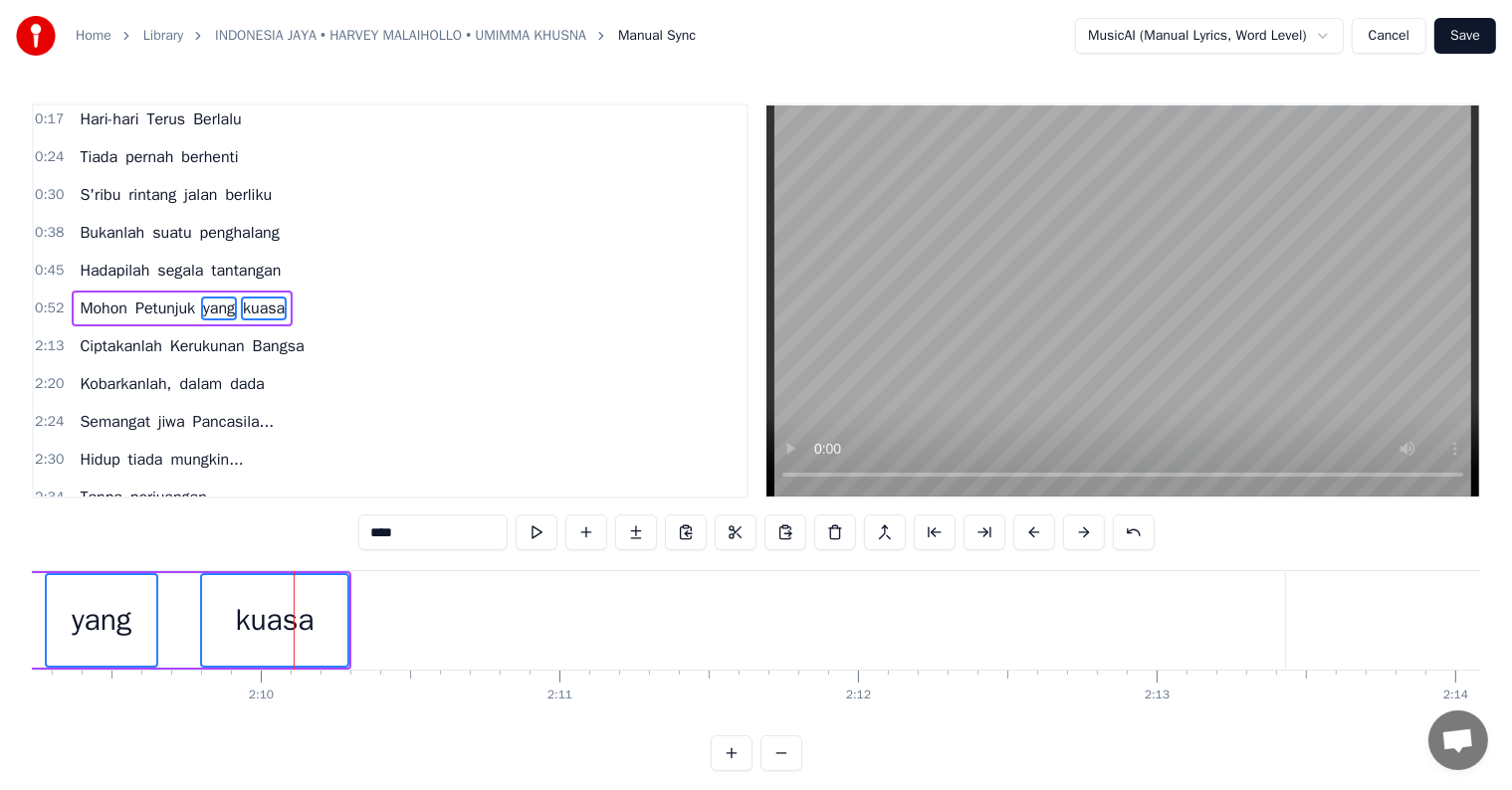 click at bounding box center [1034, 532] 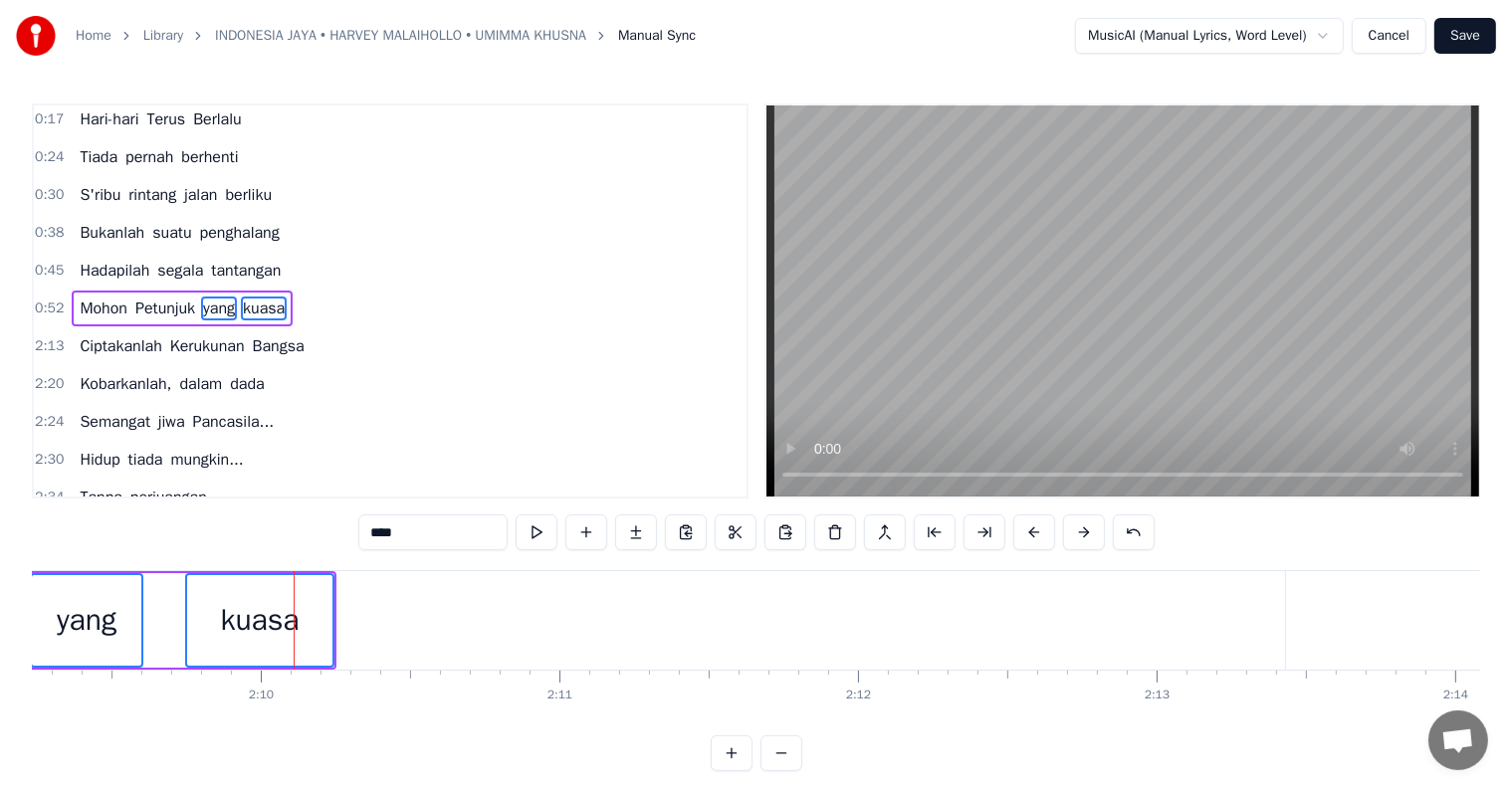 click at bounding box center [1034, 532] 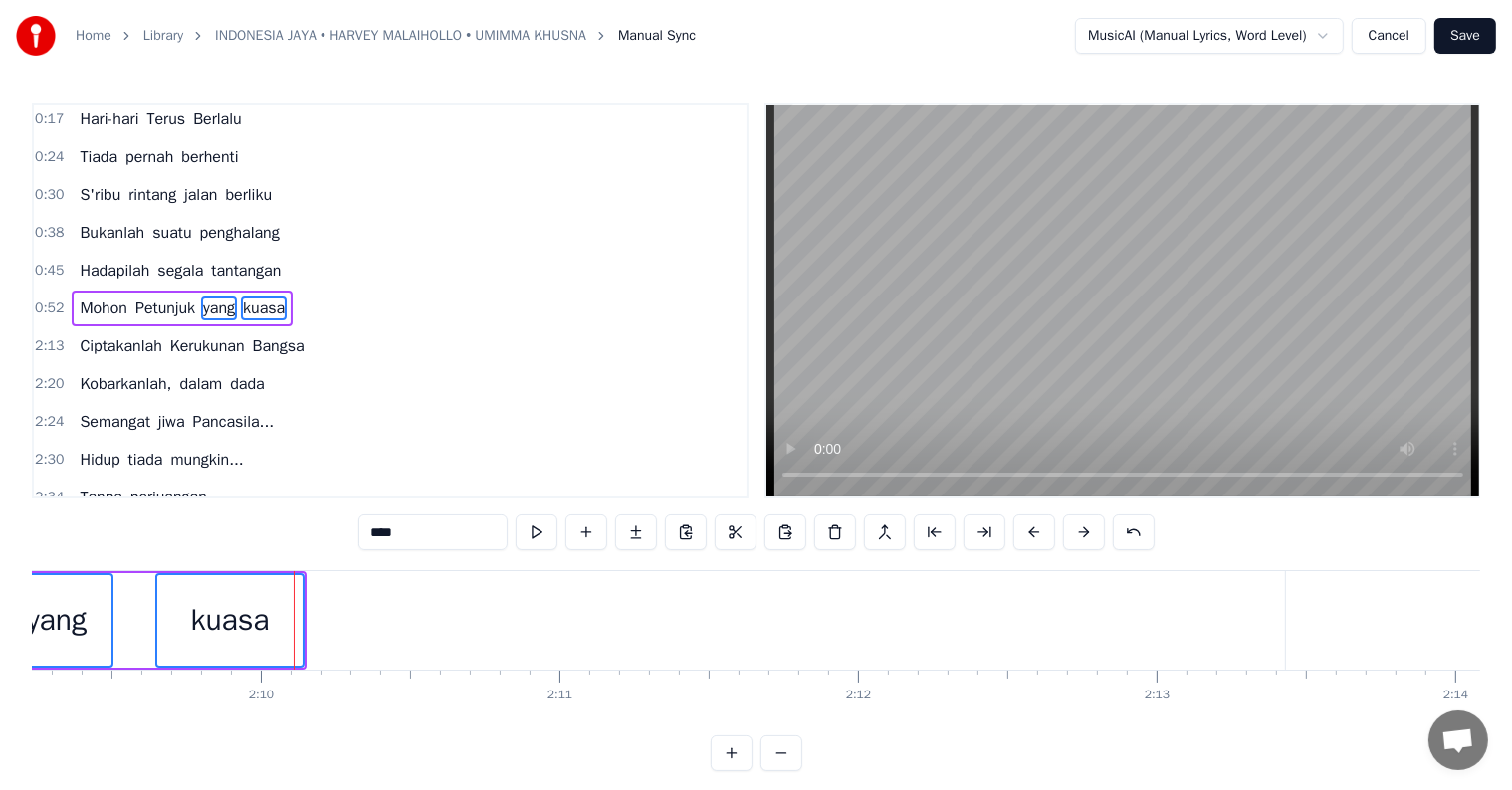 click at bounding box center (1034, 532) 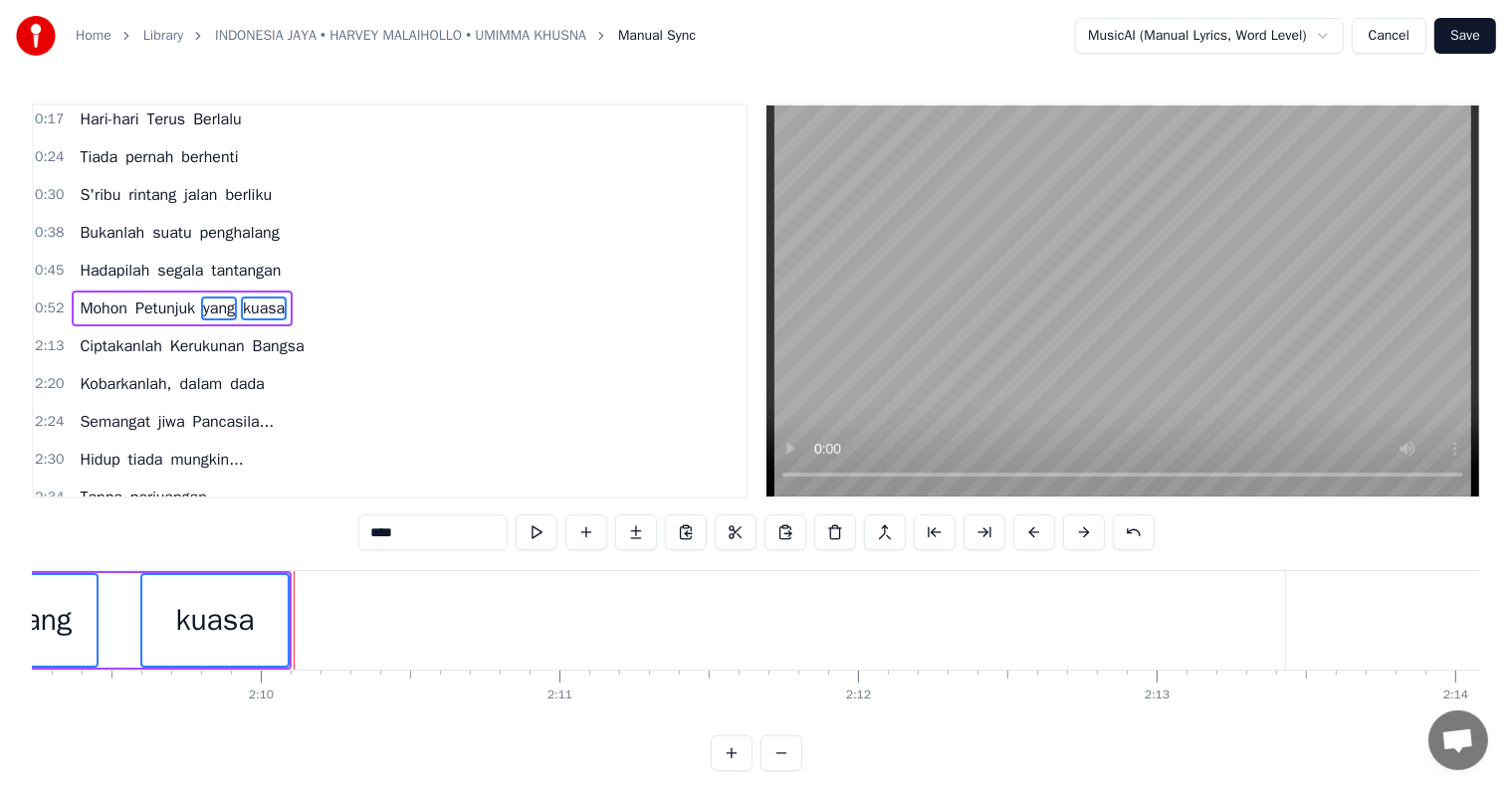 click at bounding box center (1034, 532) 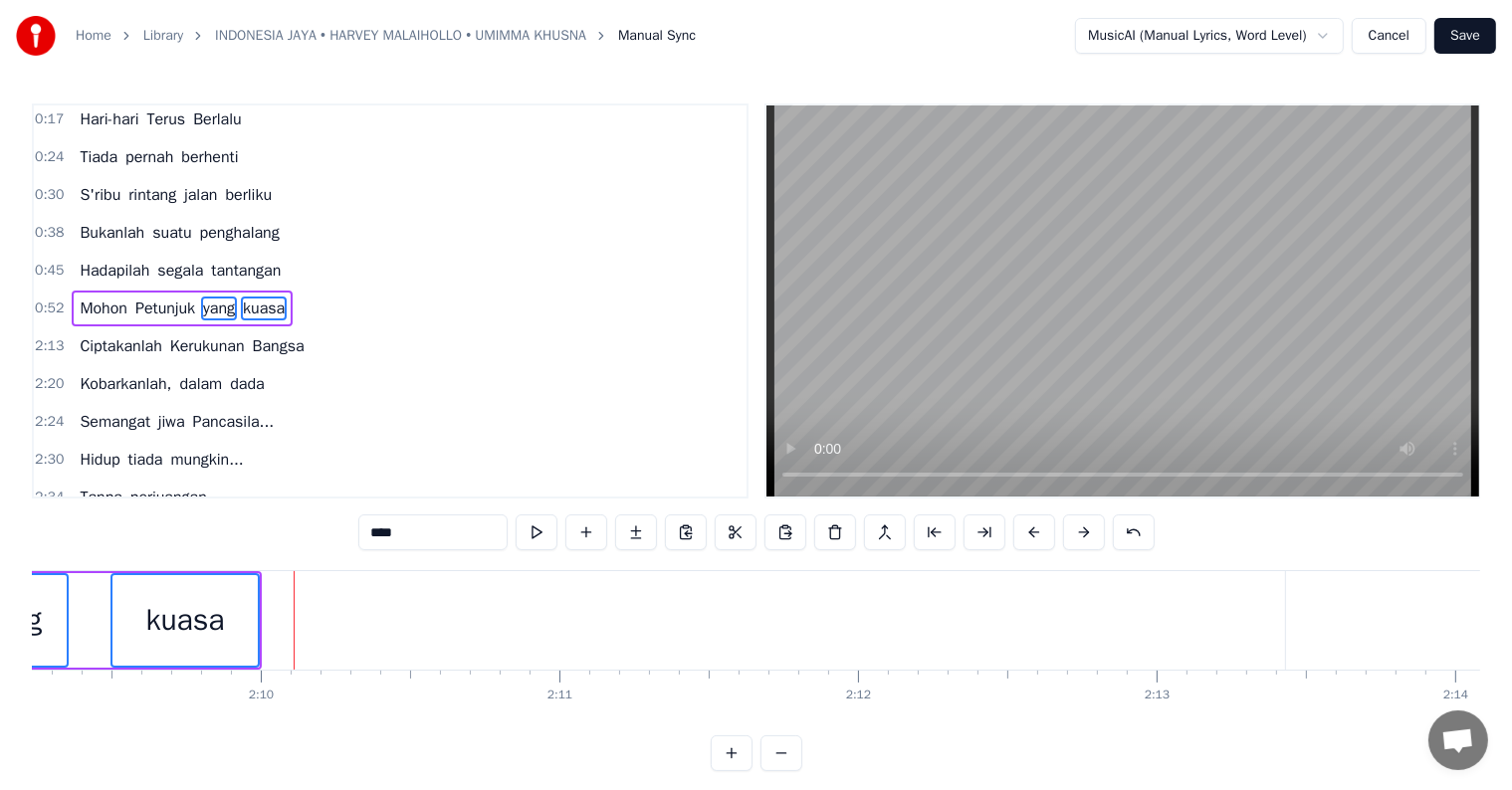 click at bounding box center (1034, 532) 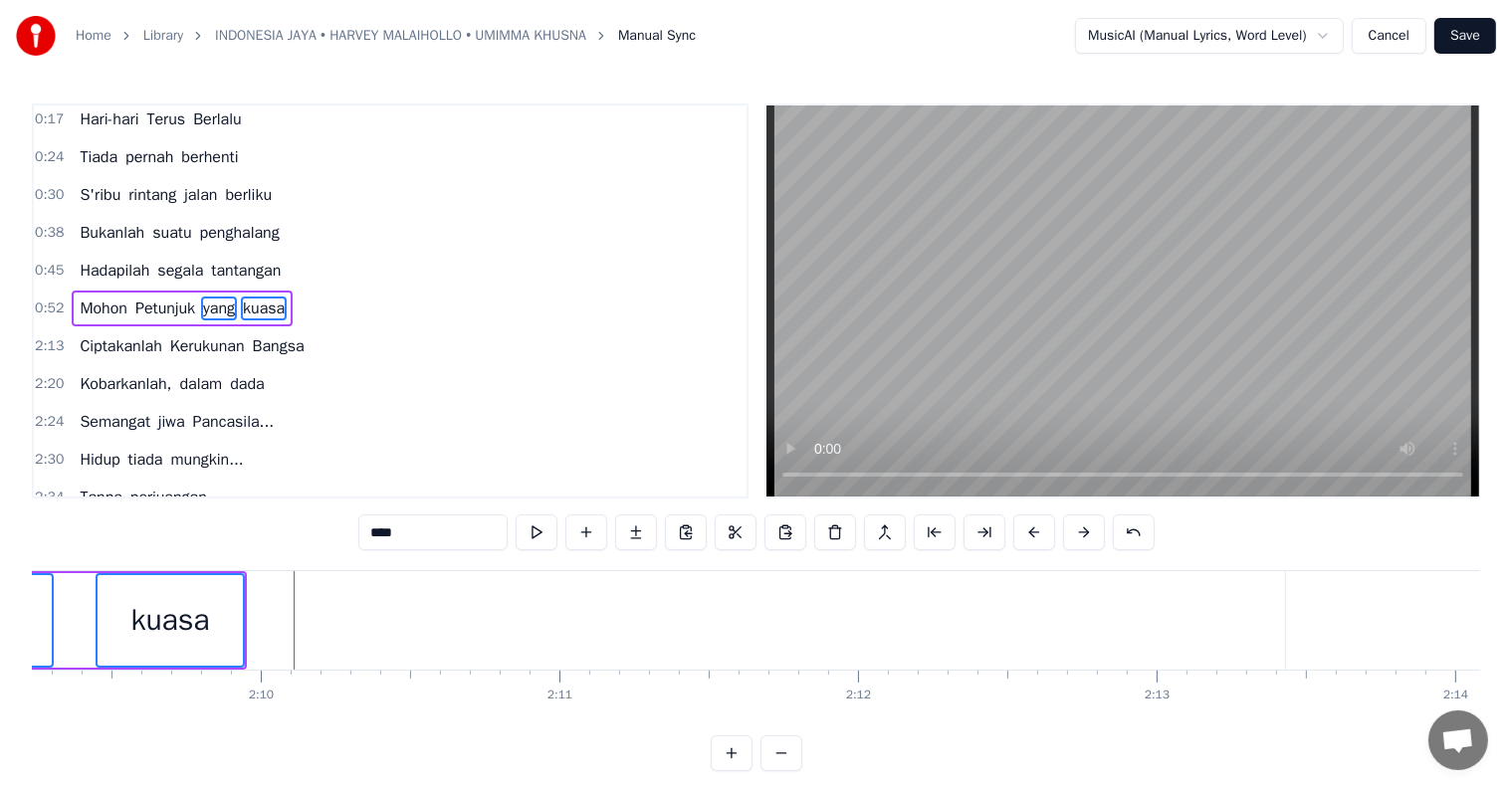 click at bounding box center [1034, 532] 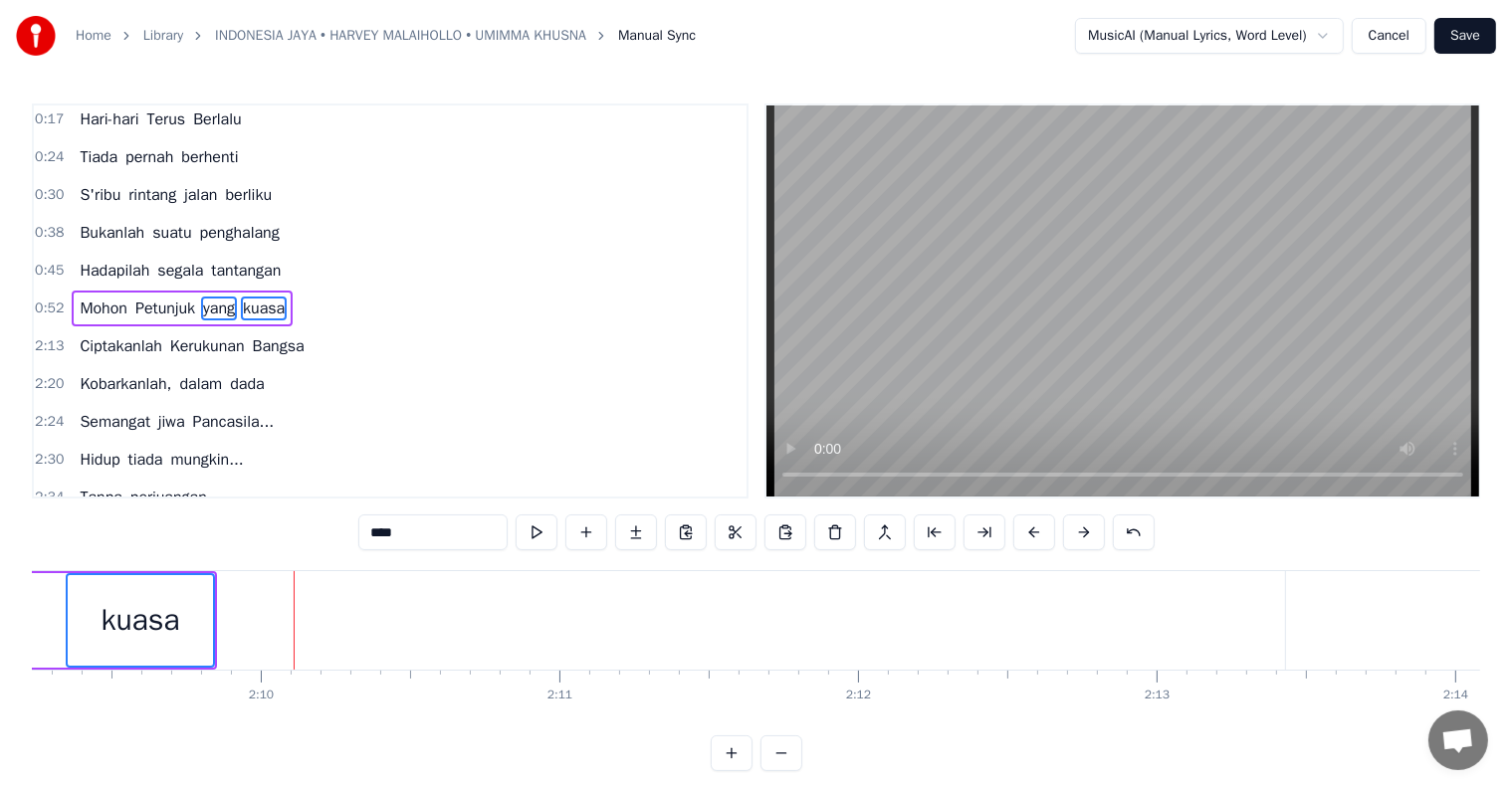 click at bounding box center [1034, 532] 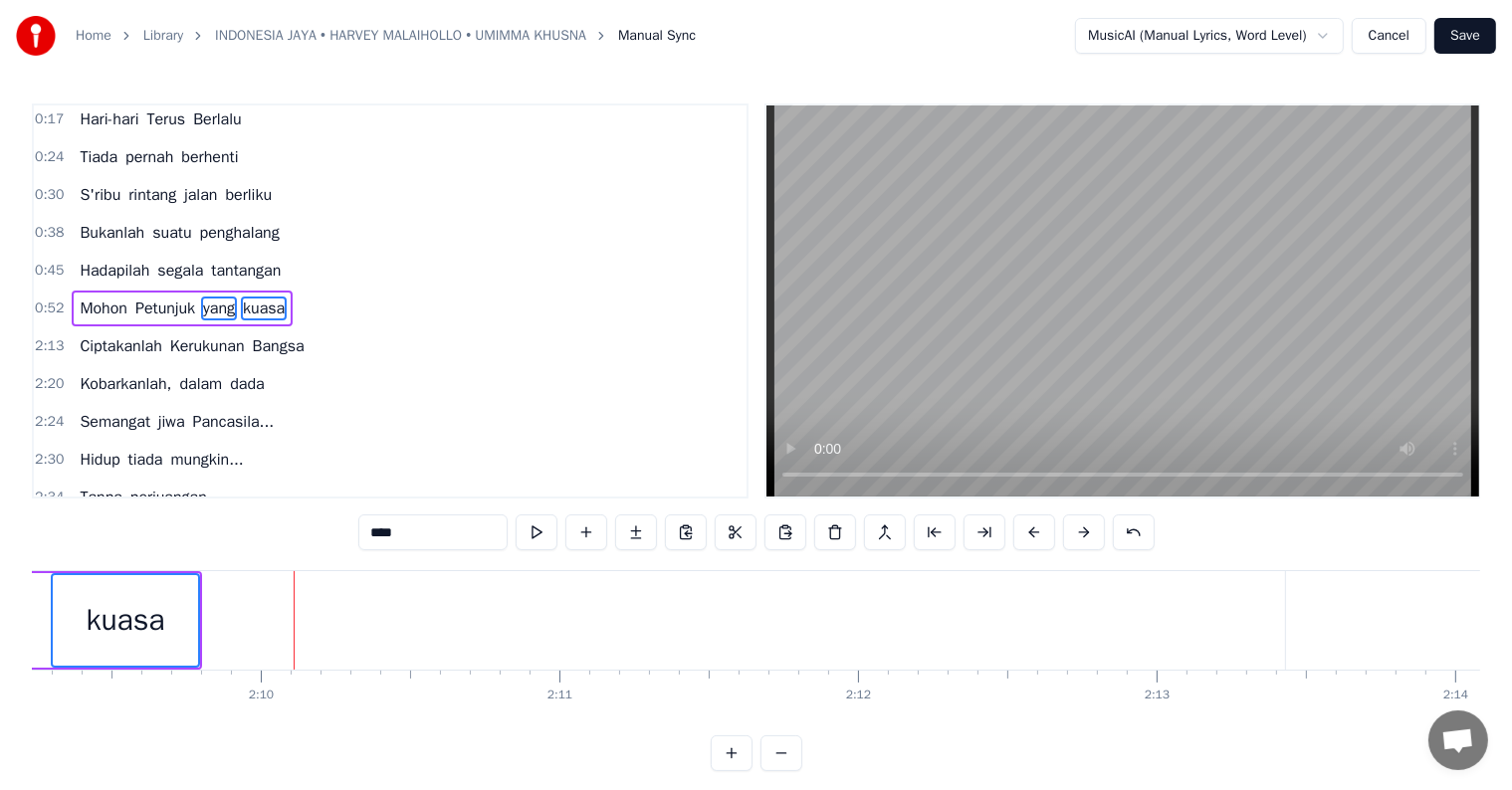 click at bounding box center (1034, 532) 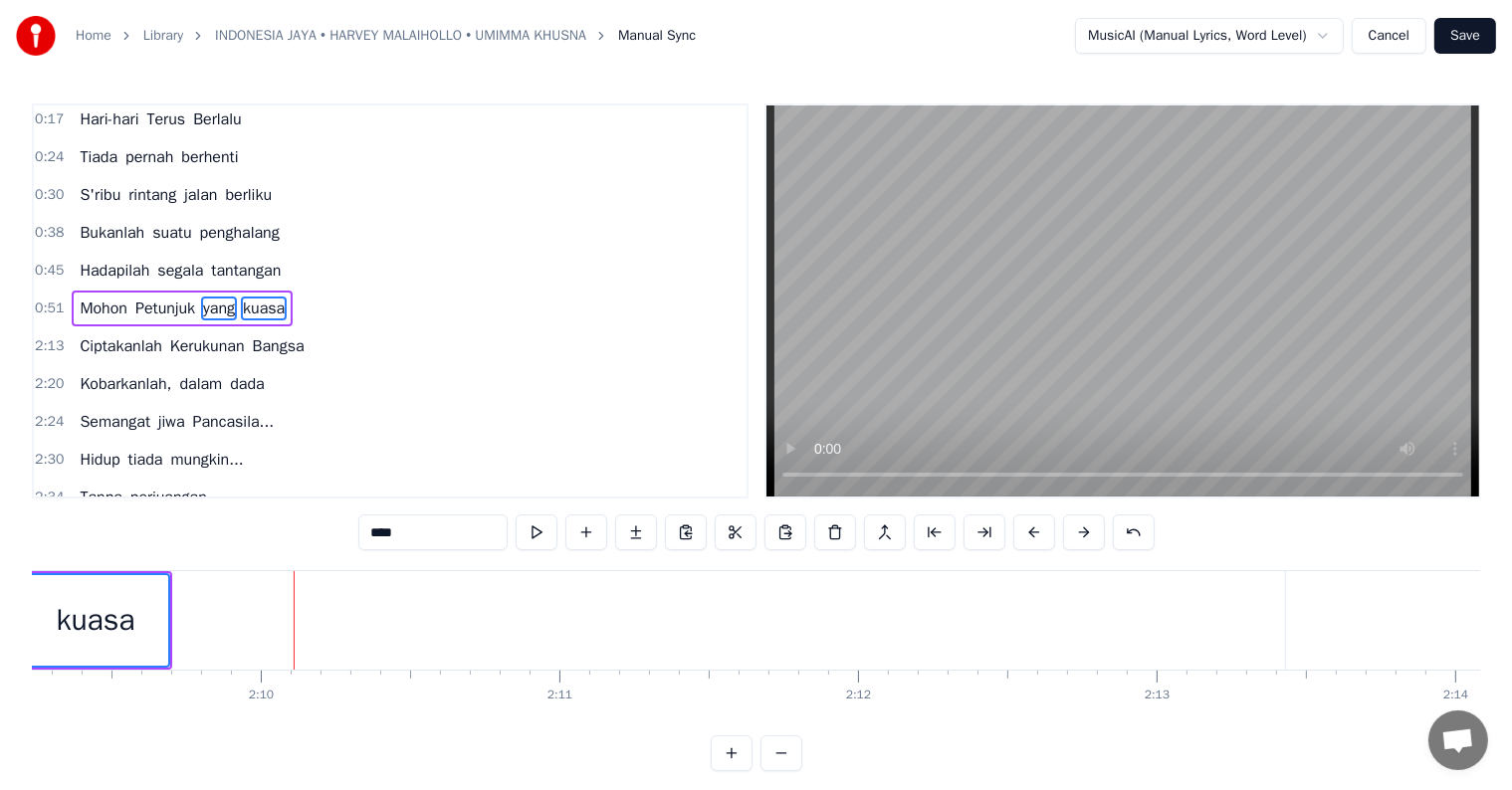 click at bounding box center [1034, 532] 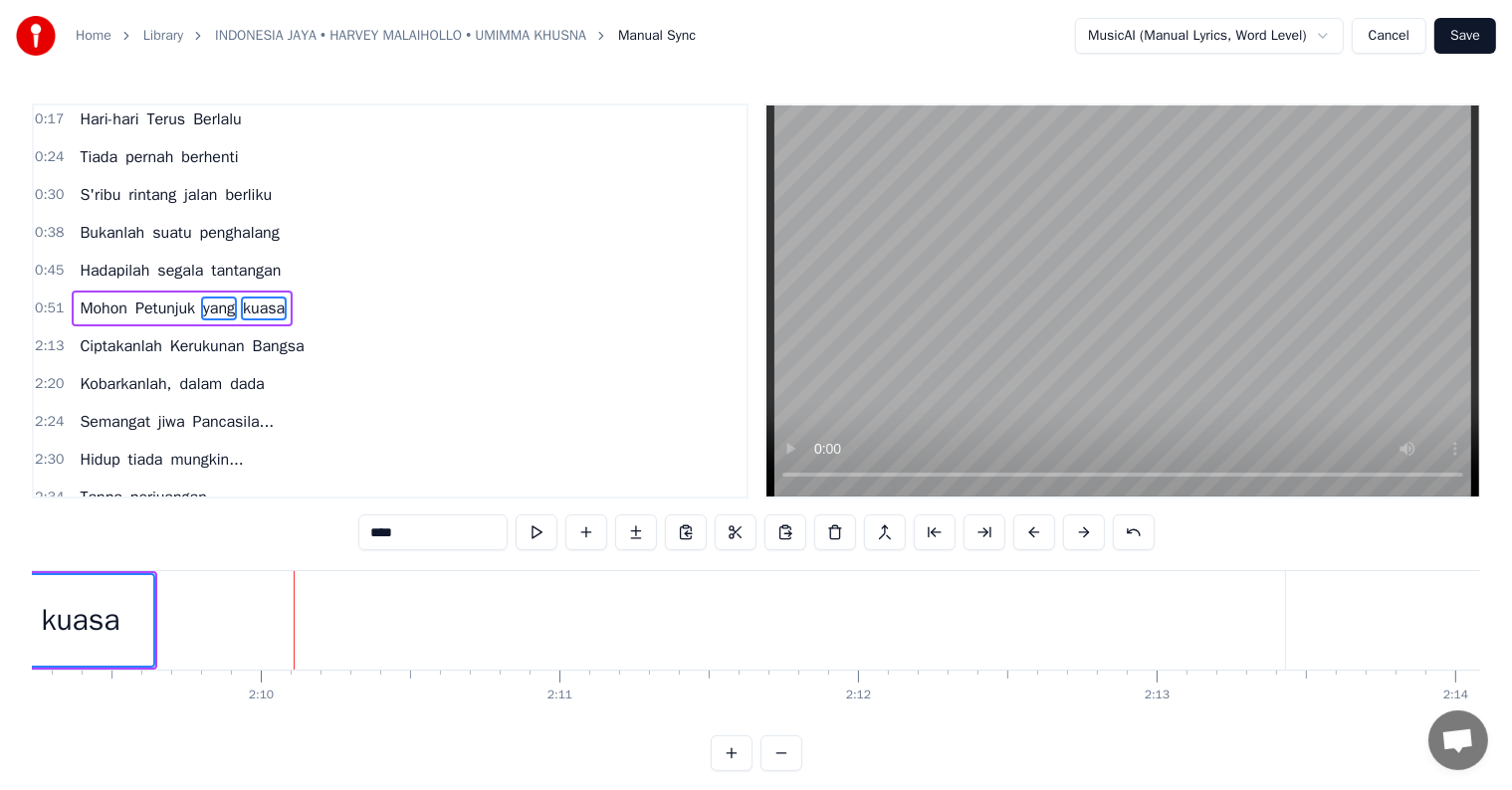 click at bounding box center (1034, 532) 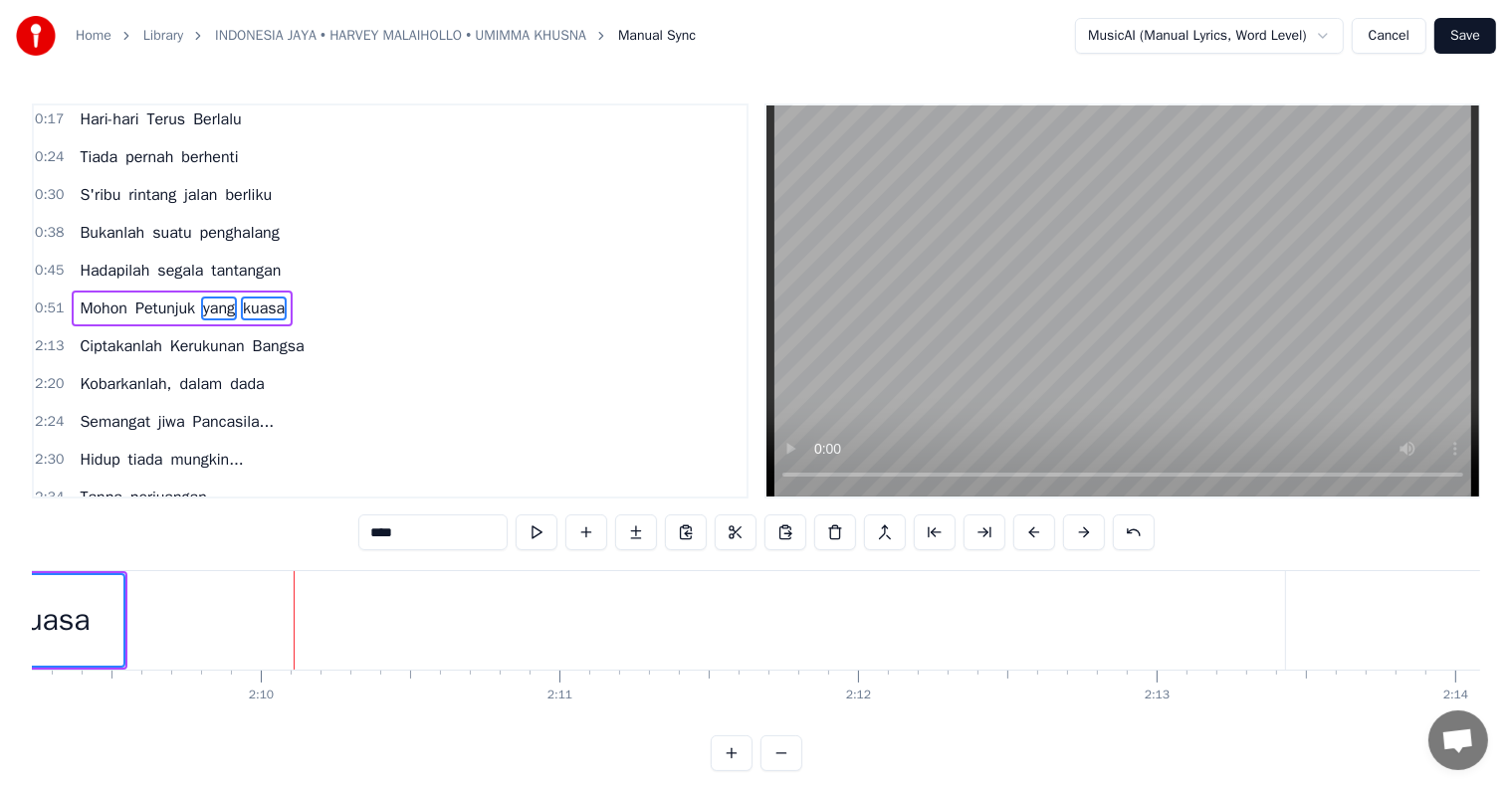 click at bounding box center [1034, 532] 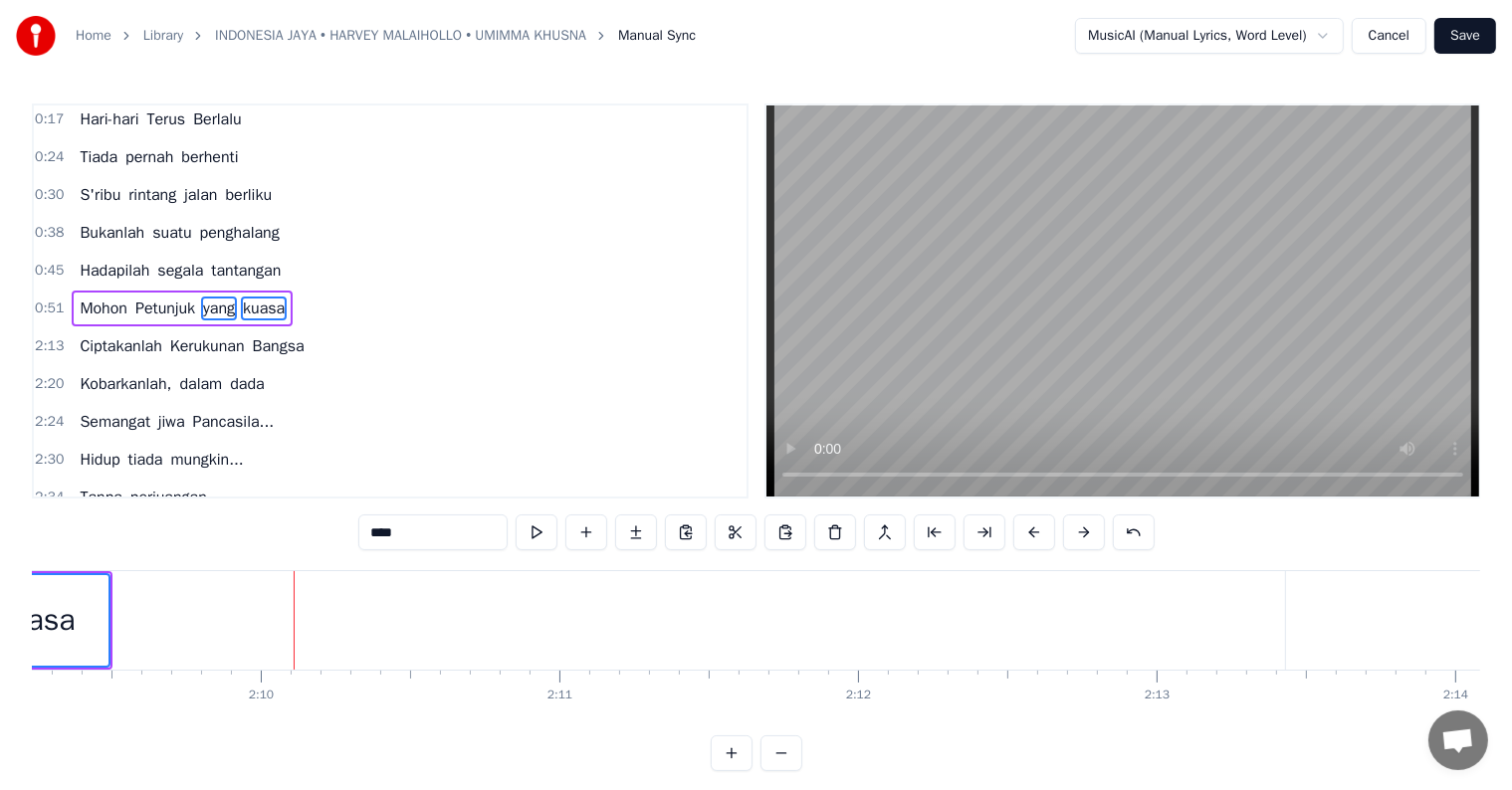 click at bounding box center [1034, 532] 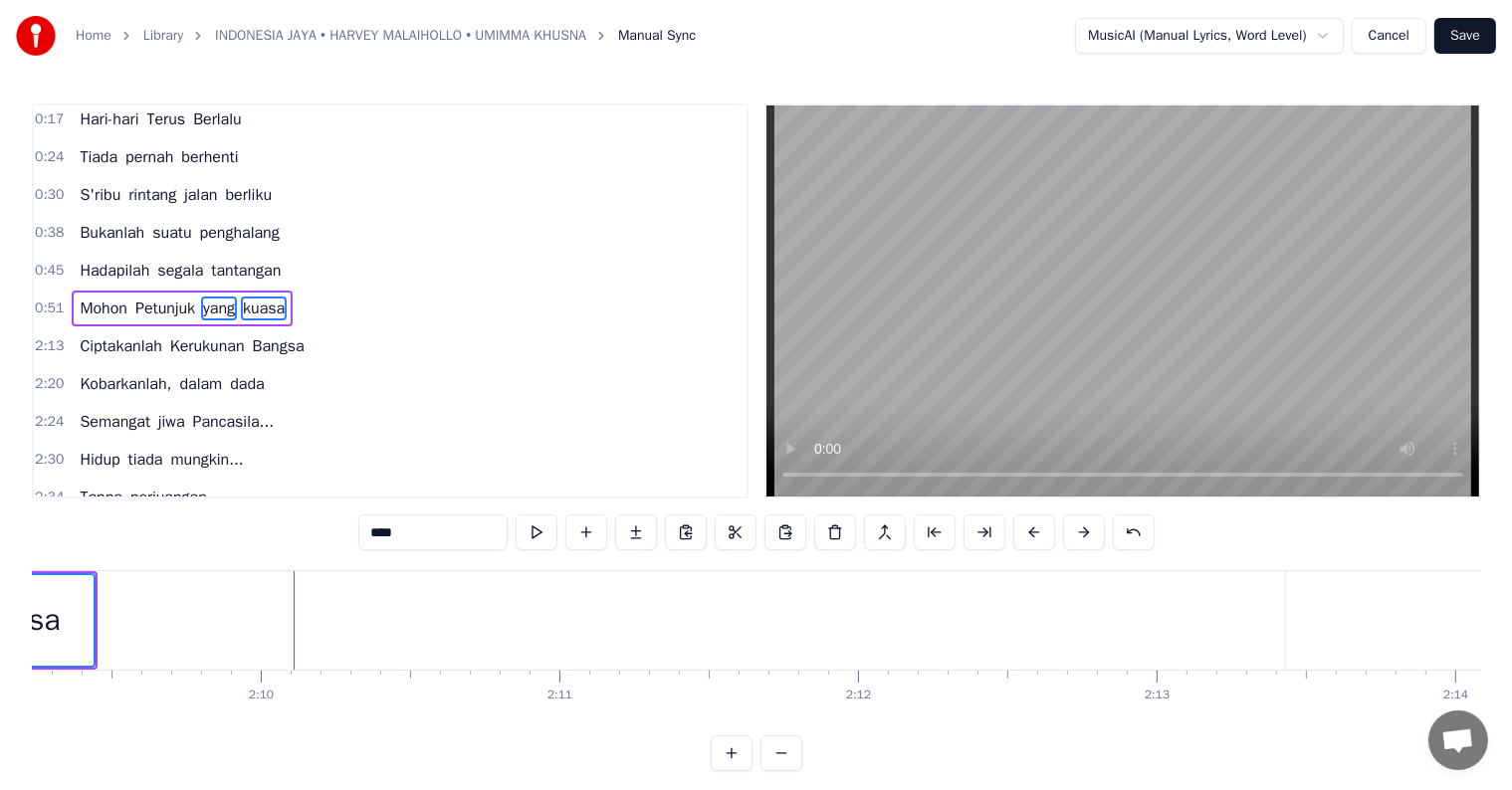 click at bounding box center [1034, 532] 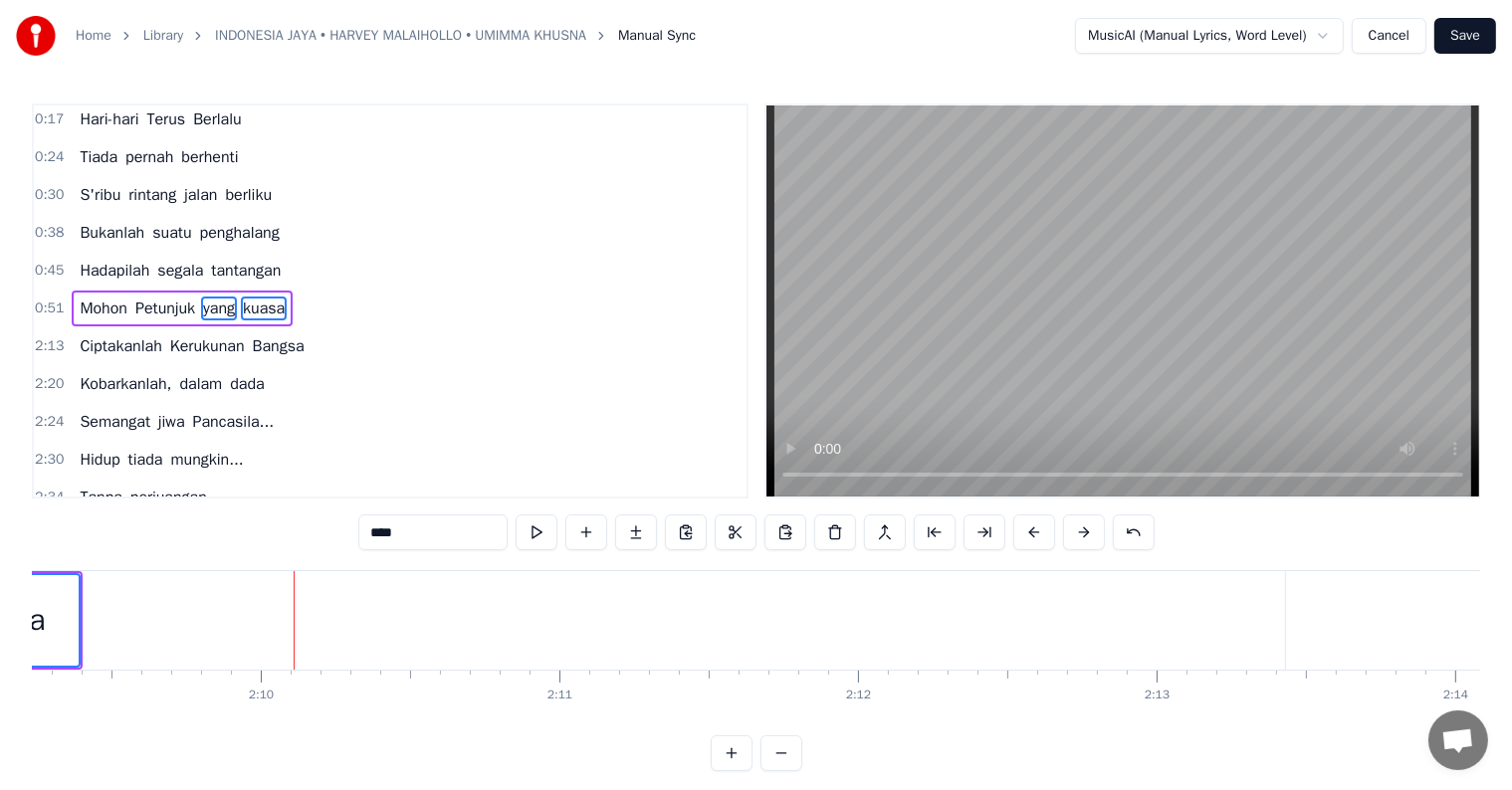 click at bounding box center [1034, 532] 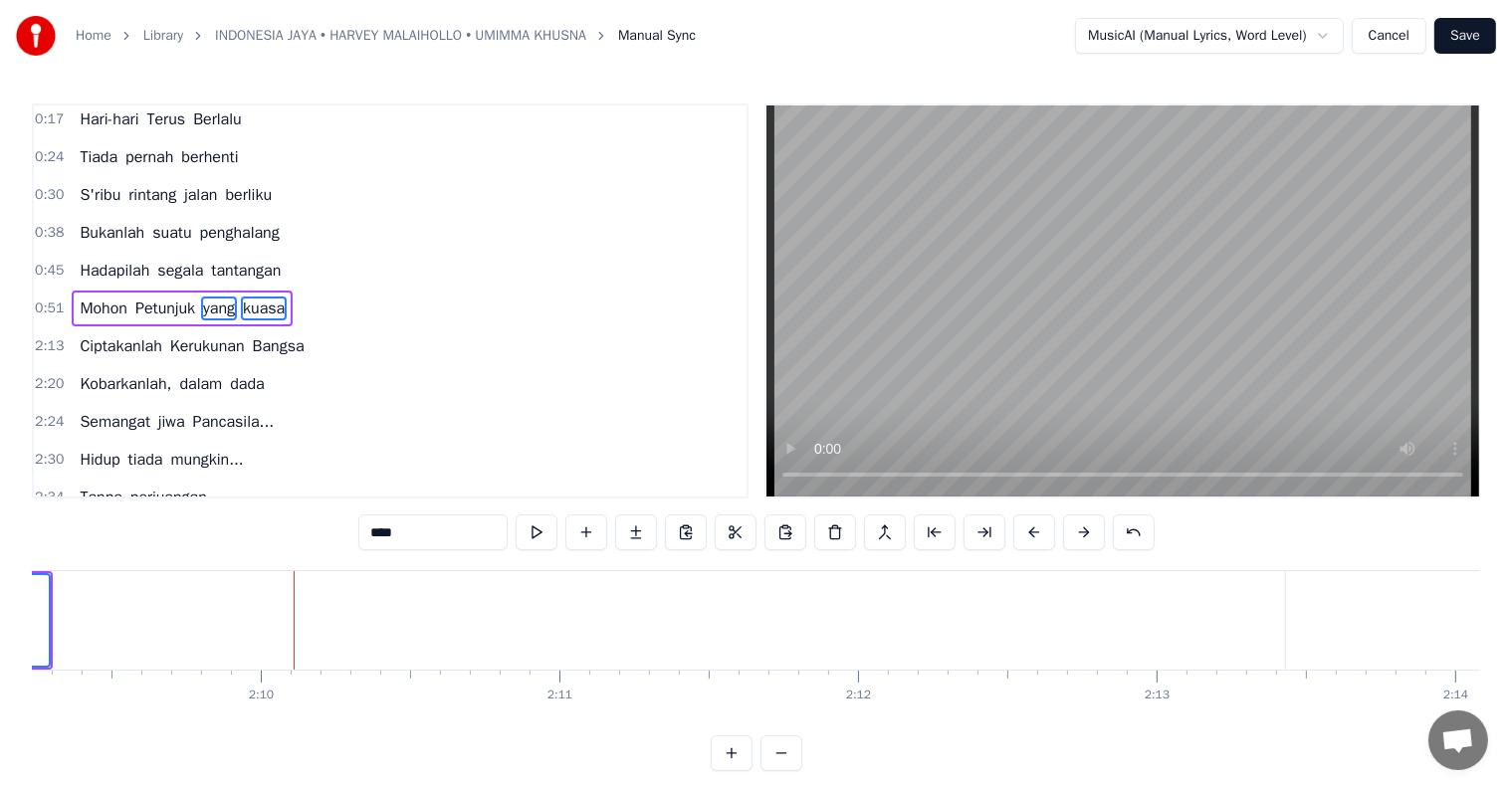 click at bounding box center (1034, 532) 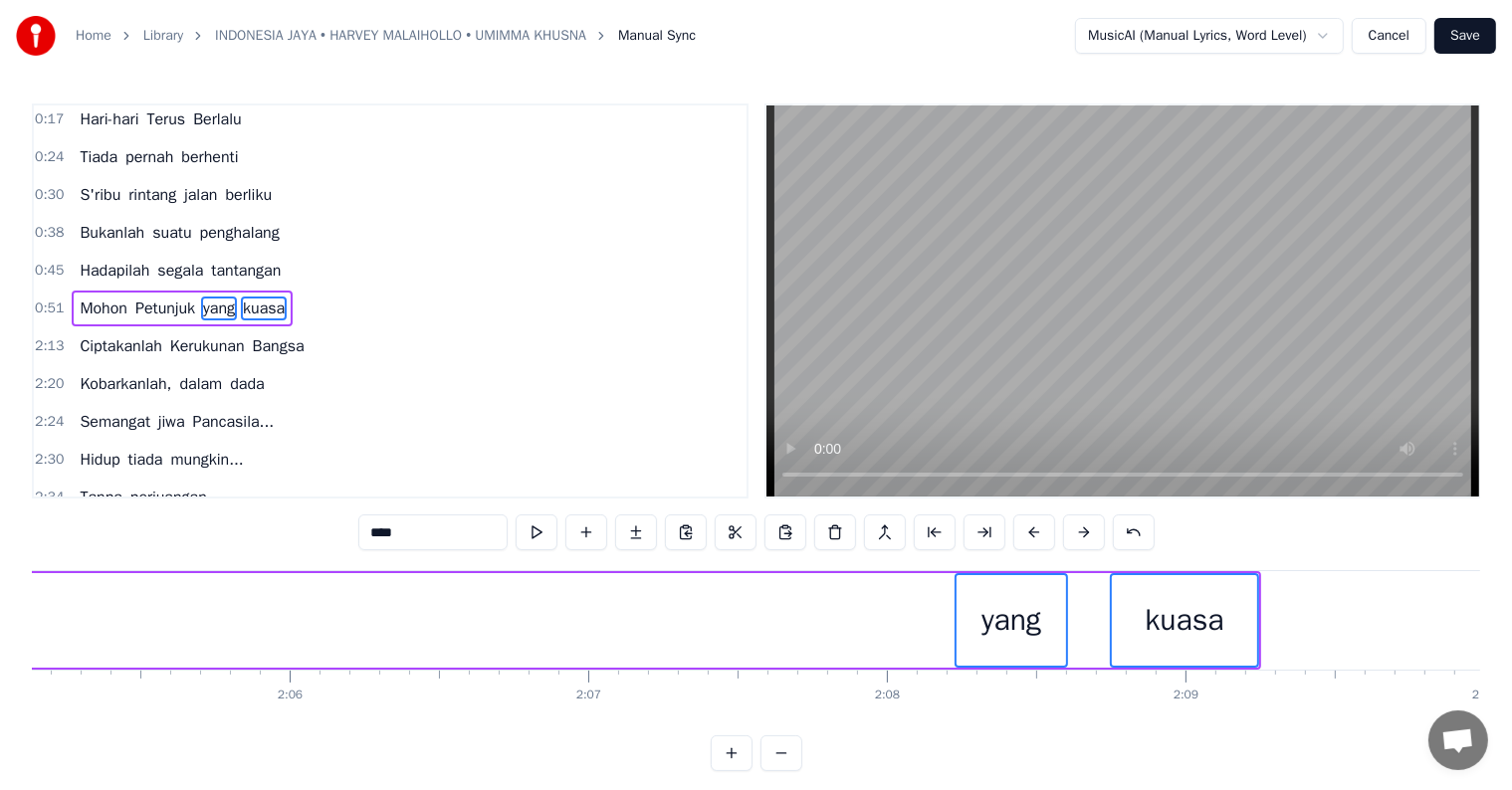 scroll, scrollTop: 0, scrollLeft: 37363, axis: horizontal 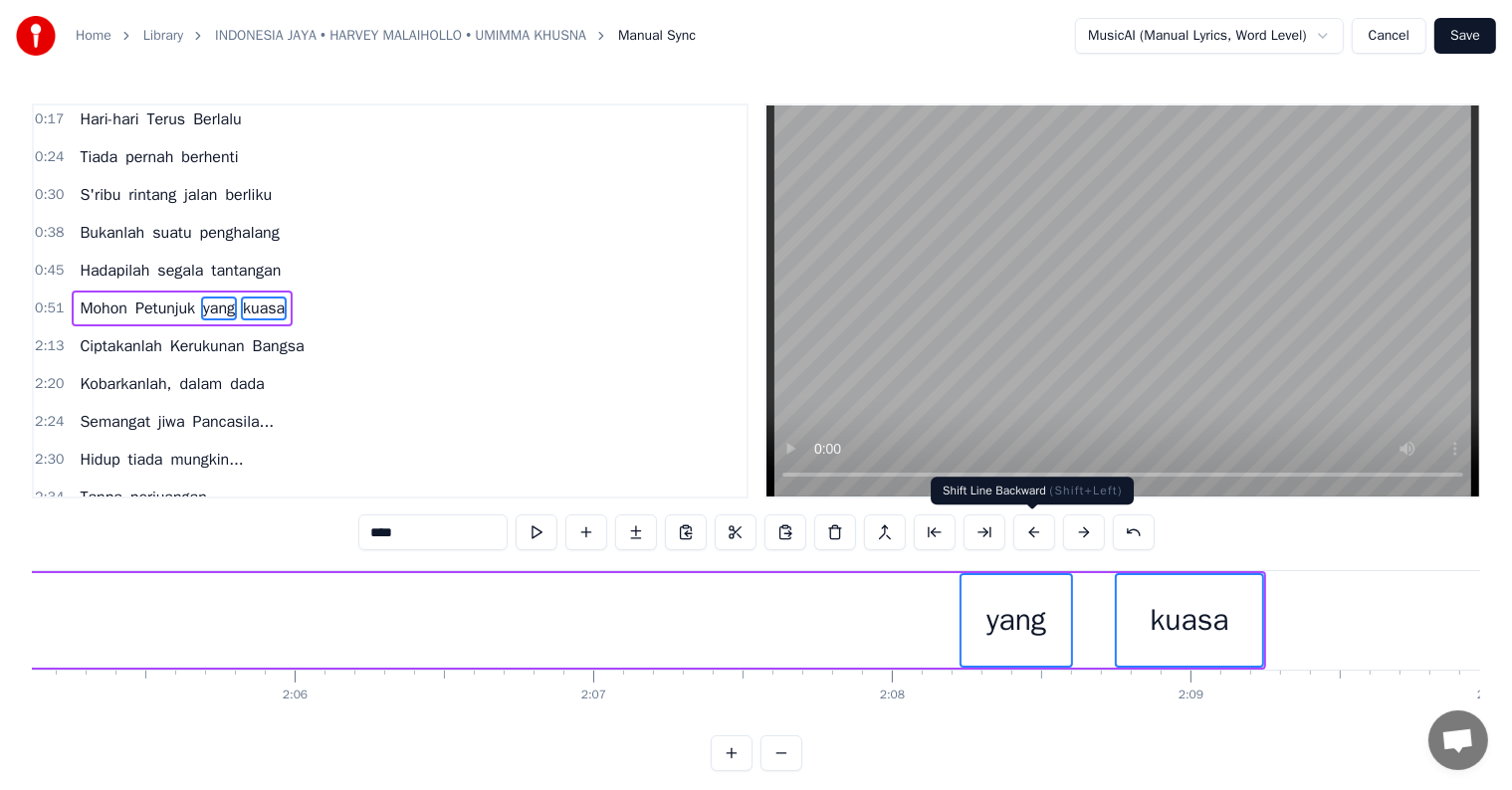 click at bounding box center (1034, 532) 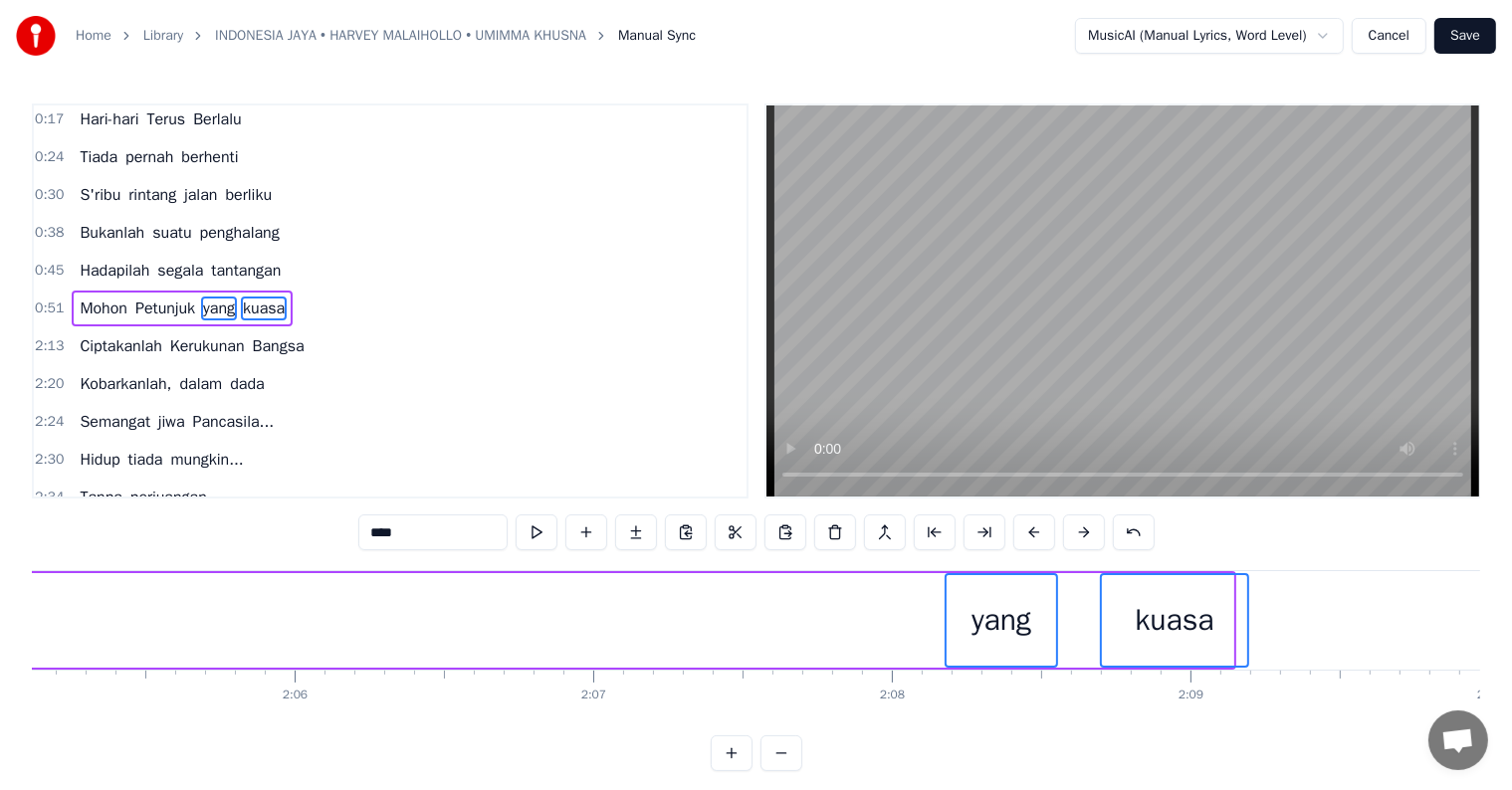 click at bounding box center (1034, 532) 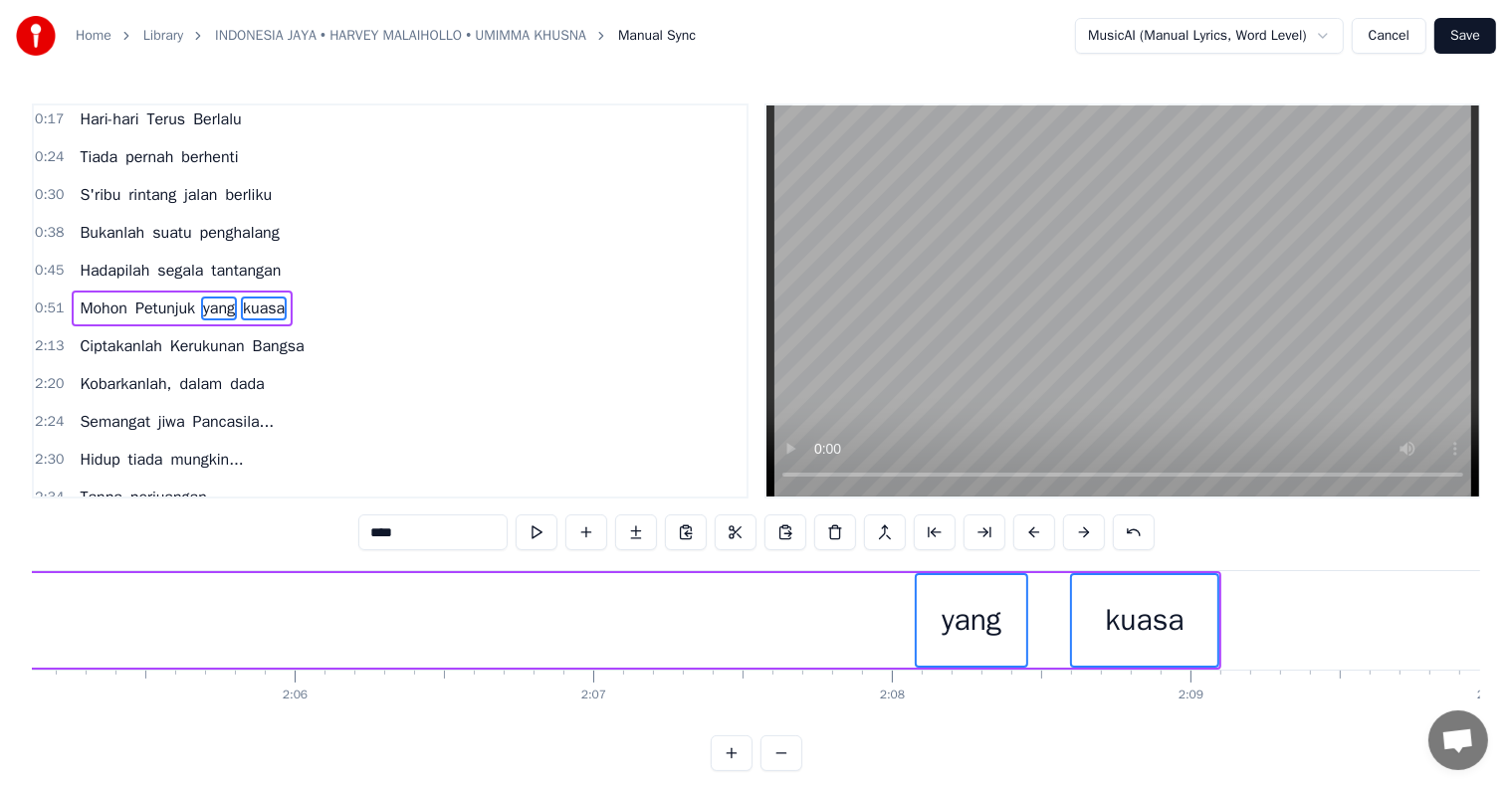 click at bounding box center (1034, 532) 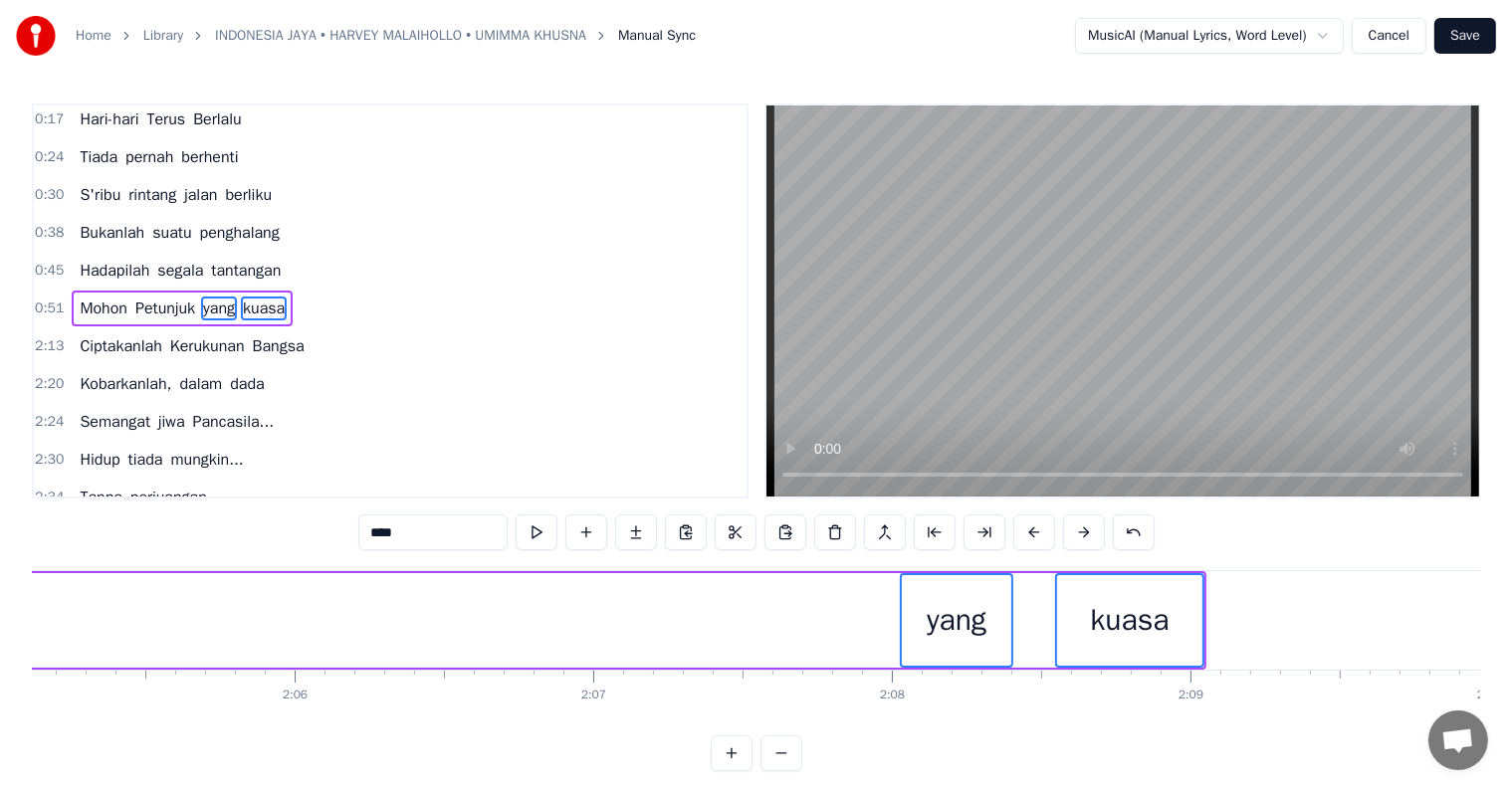 click at bounding box center [1034, 532] 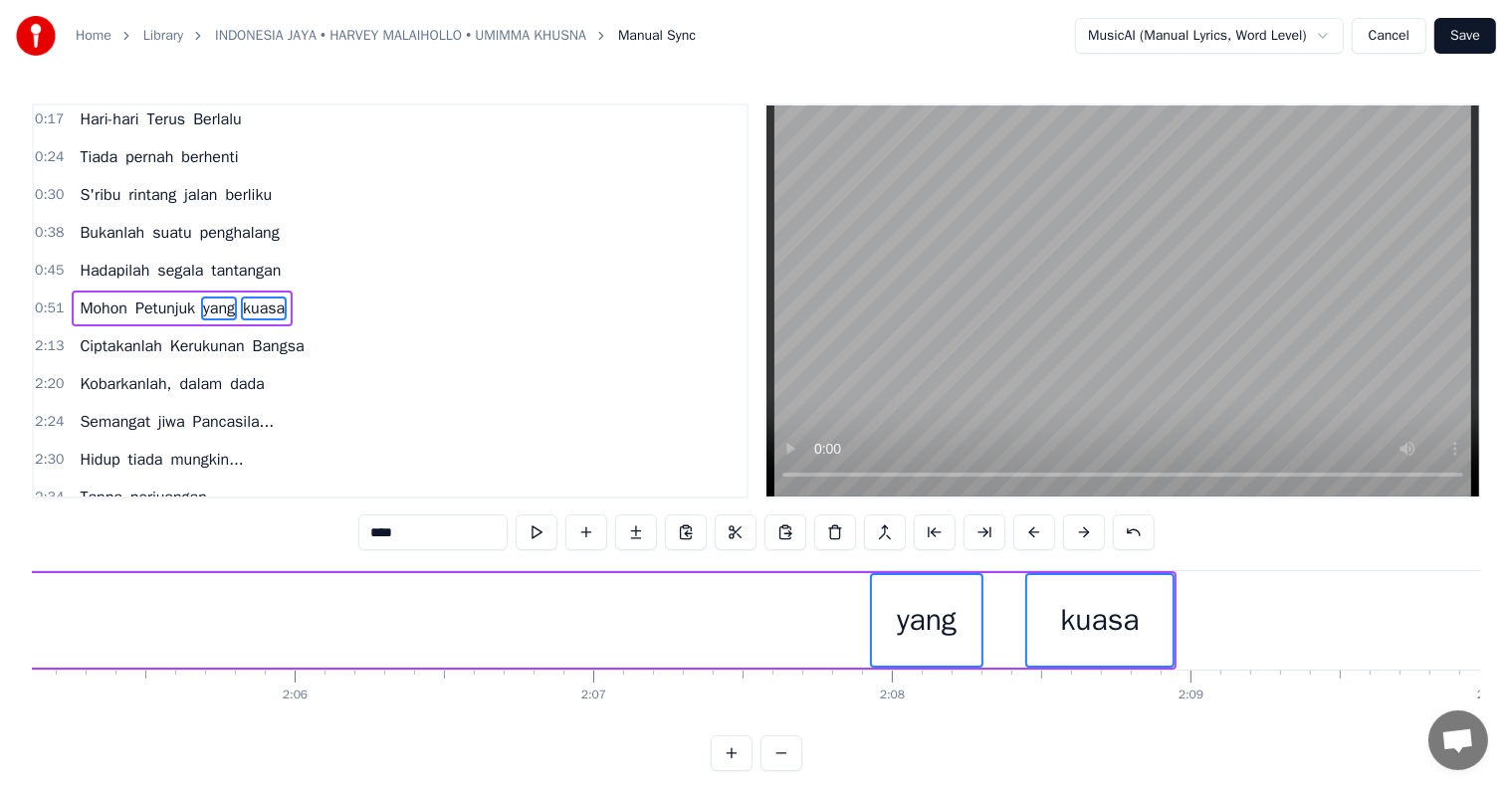 click at bounding box center (1034, 532) 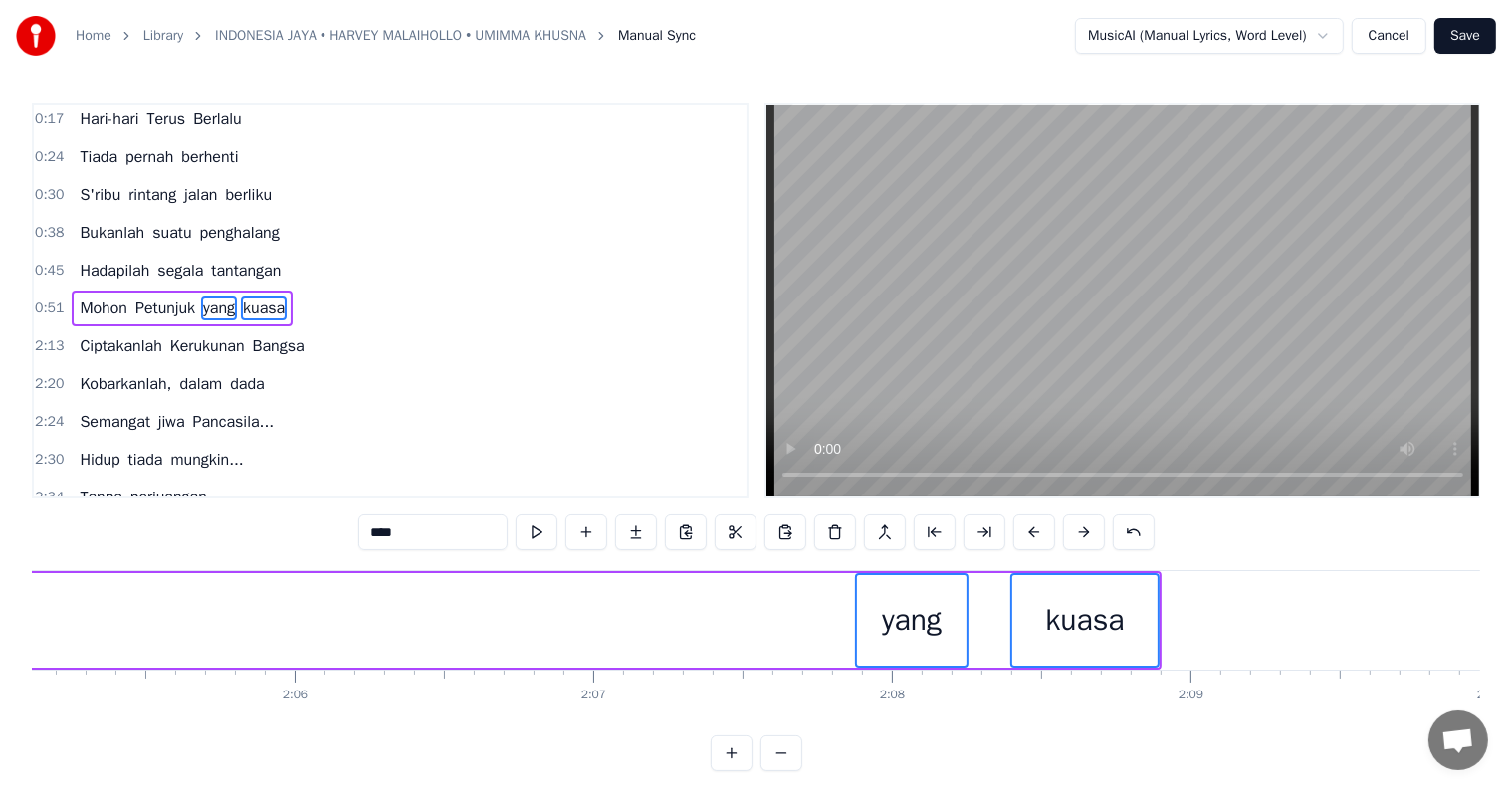 click at bounding box center [1034, 532] 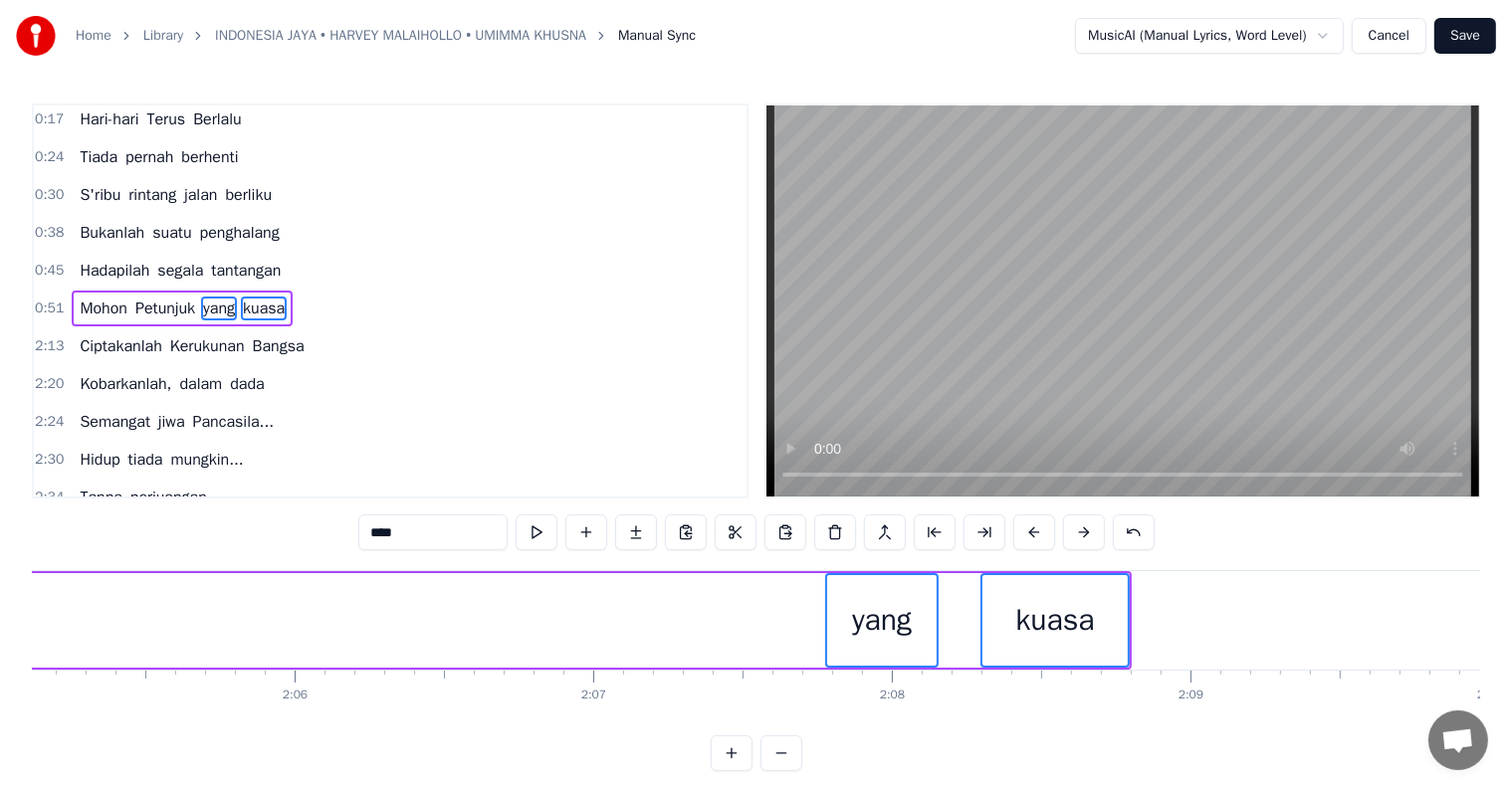 click at bounding box center (1034, 532) 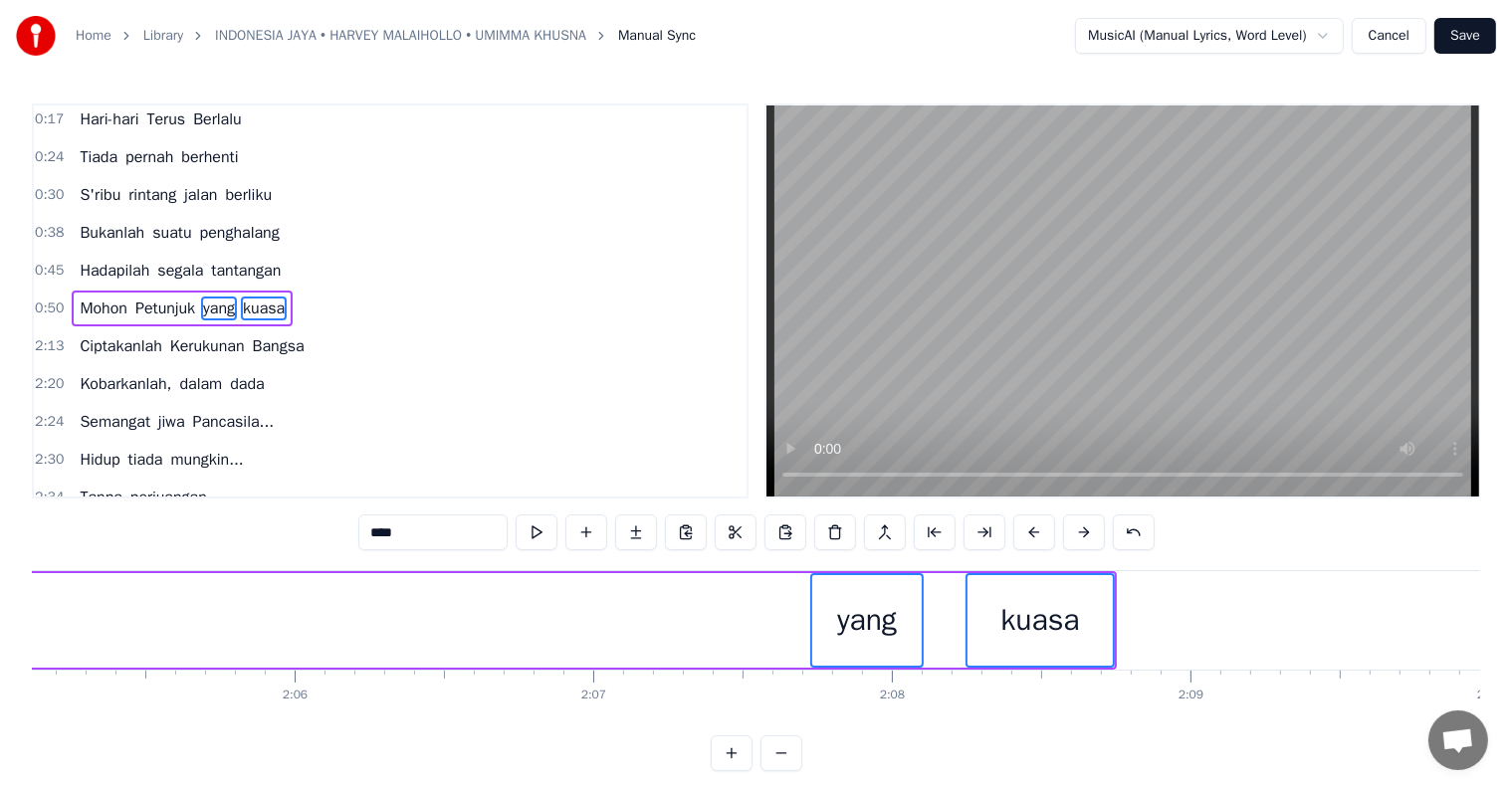 click at bounding box center [1034, 532] 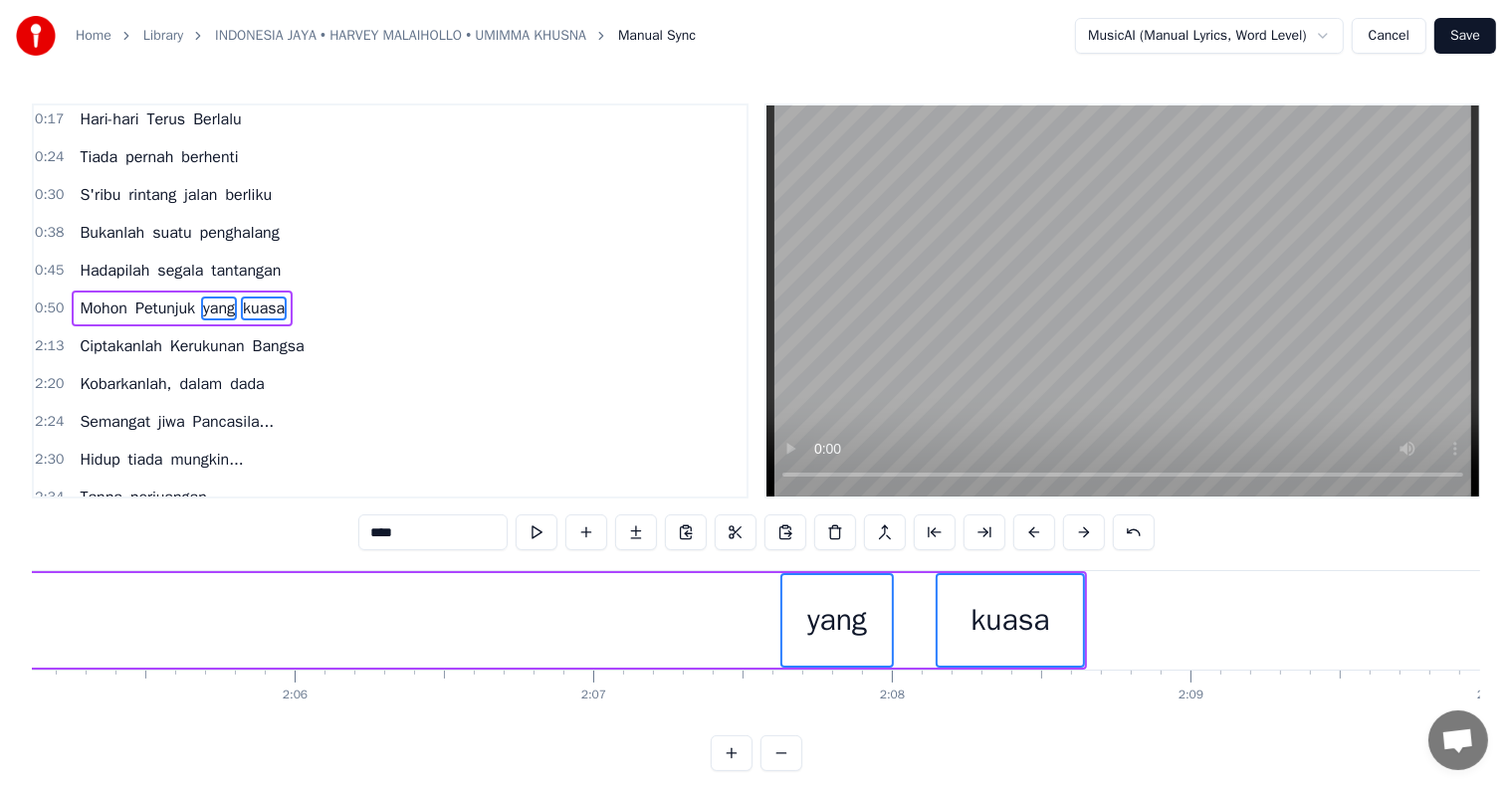 click at bounding box center (1034, 532) 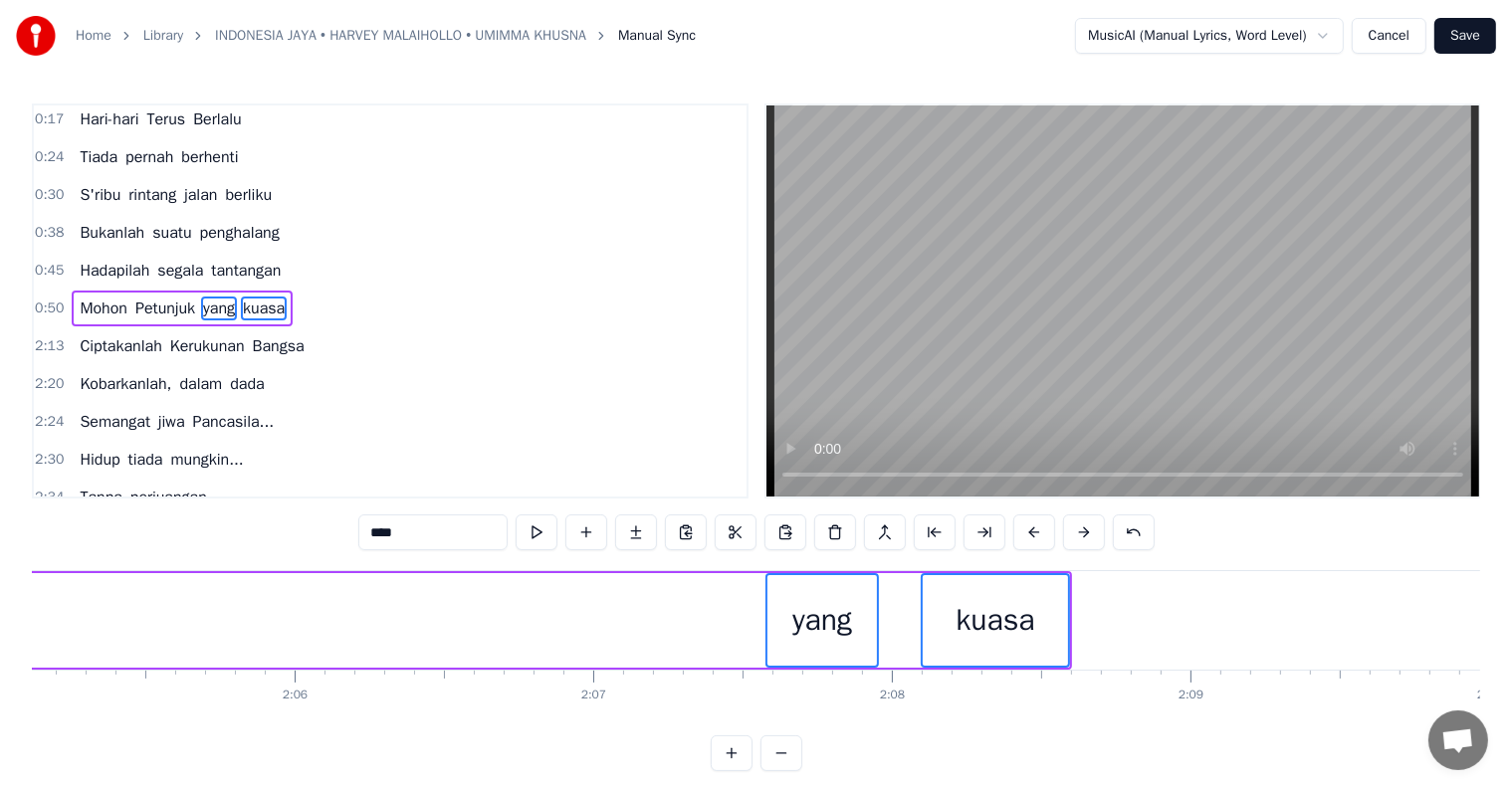 click at bounding box center (1034, 532) 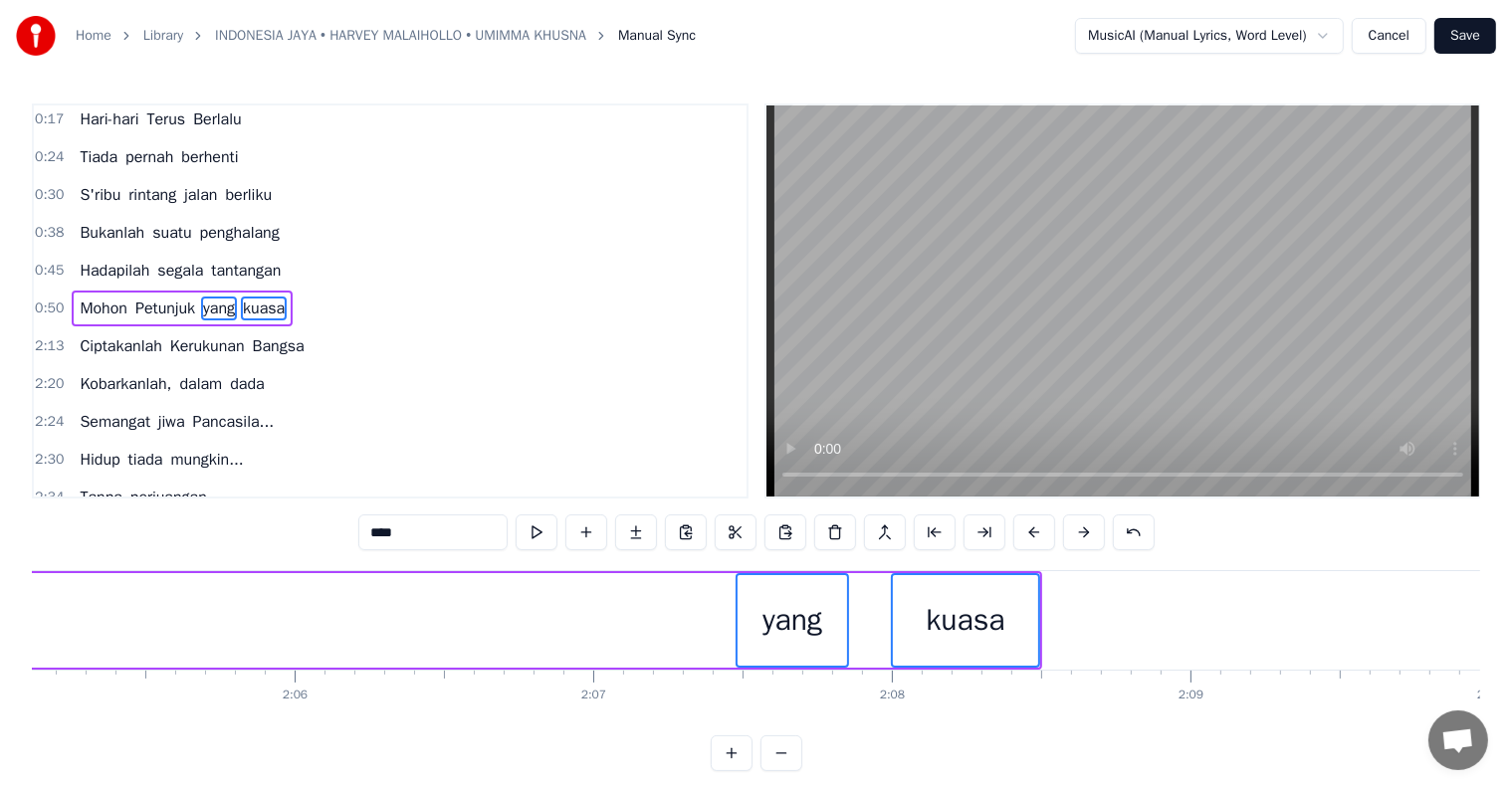 click at bounding box center [1034, 532] 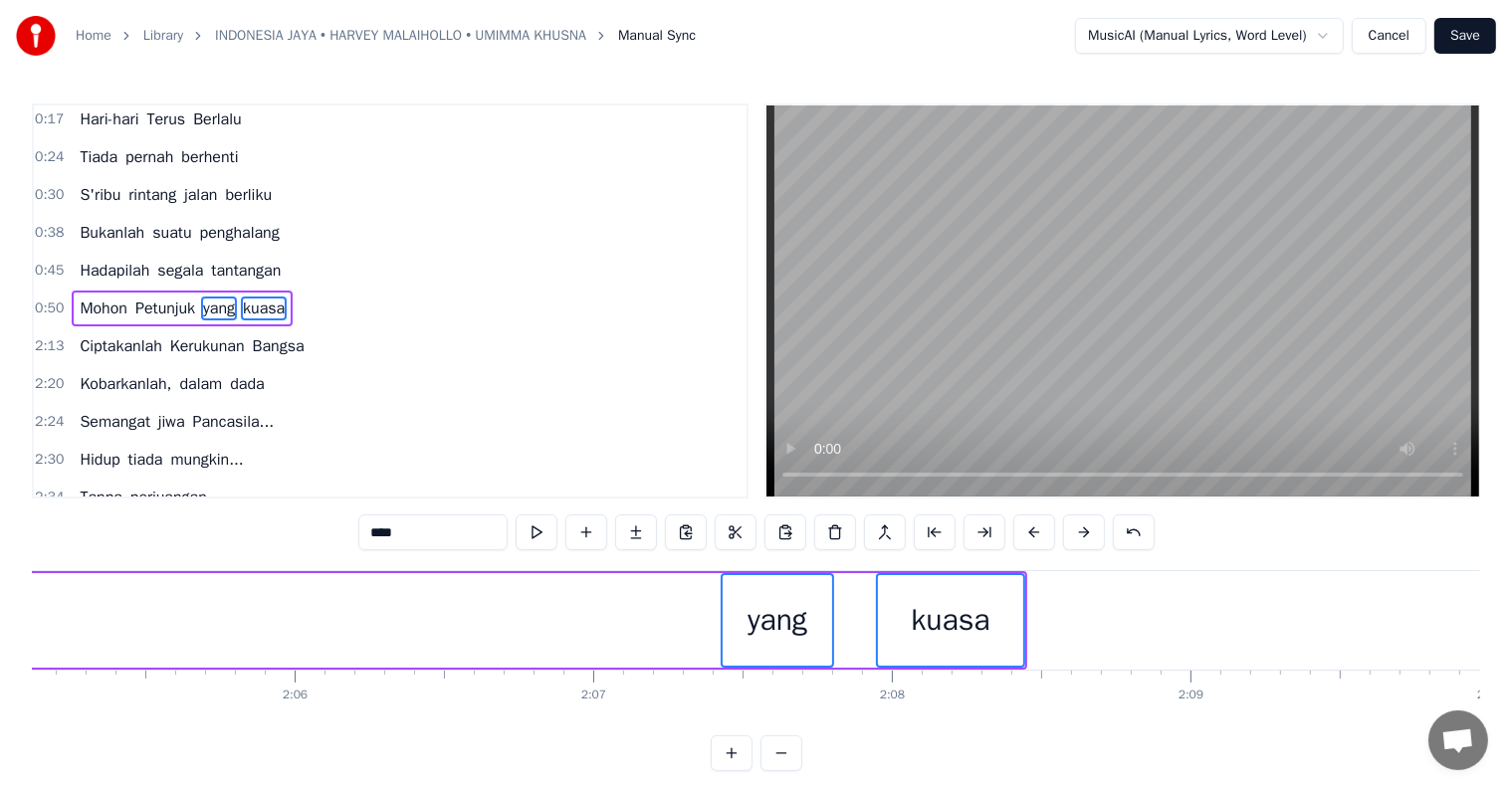 click at bounding box center [1034, 532] 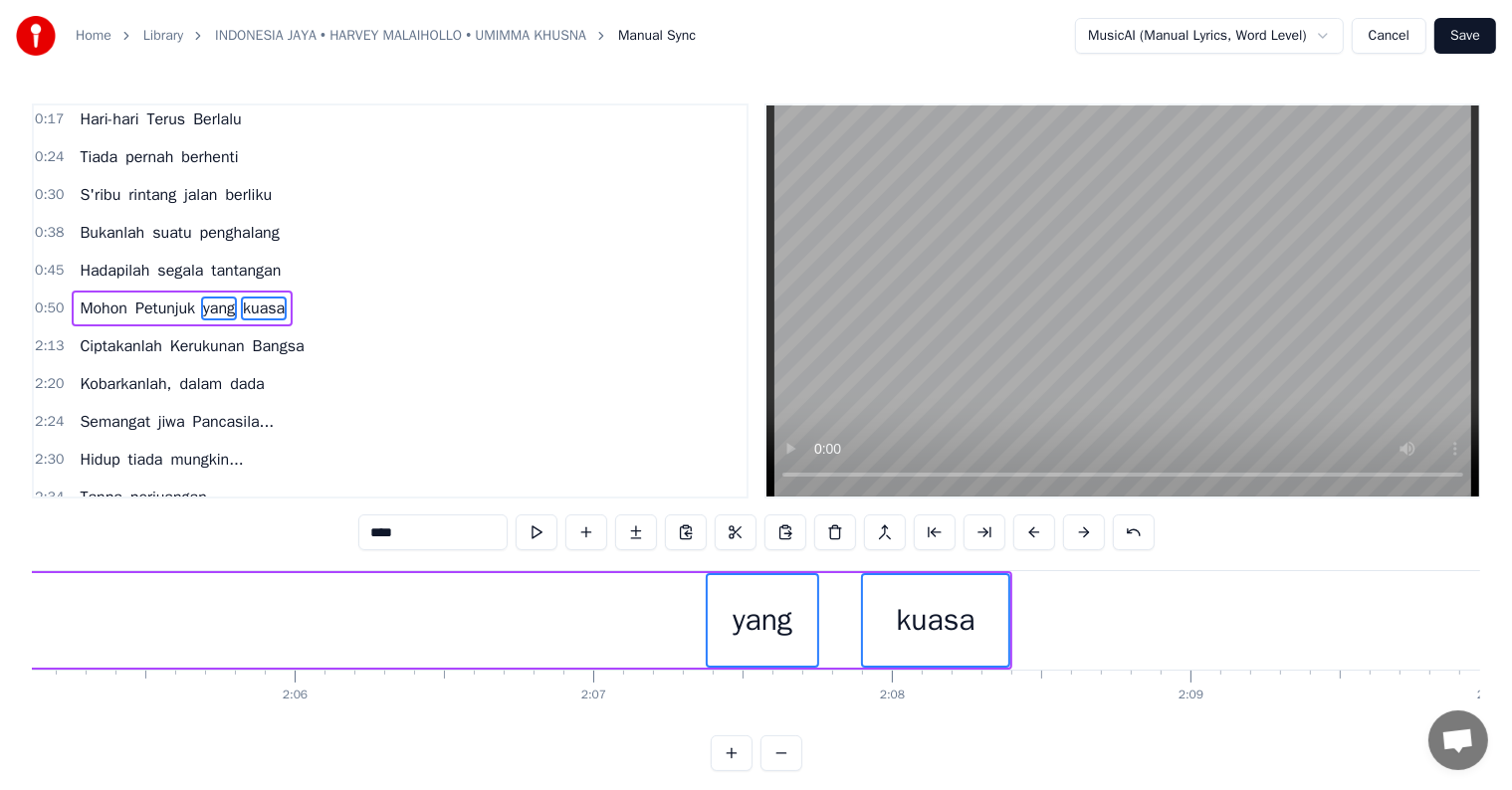 click at bounding box center [1034, 532] 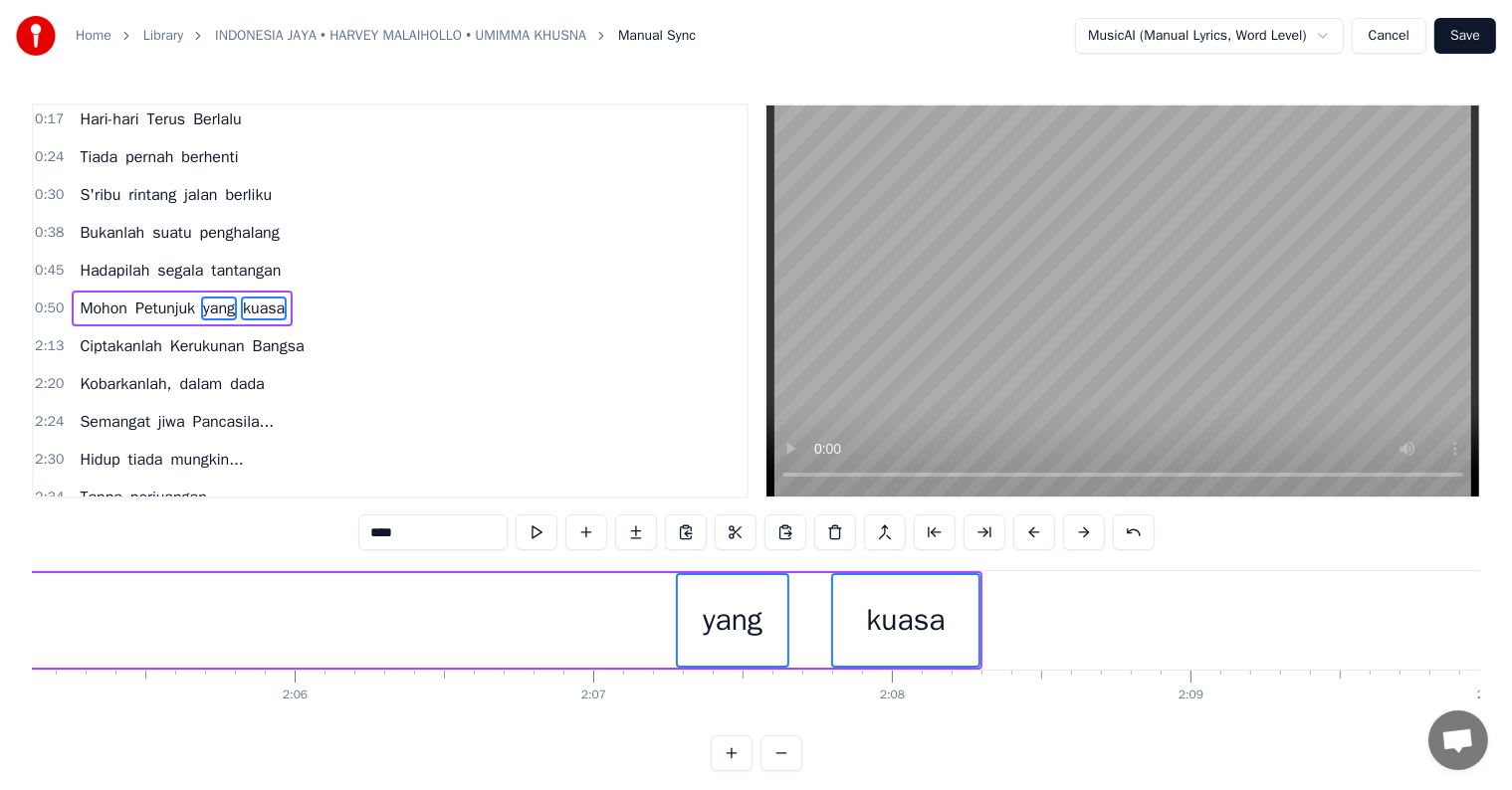 click at bounding box center [1034, 532] 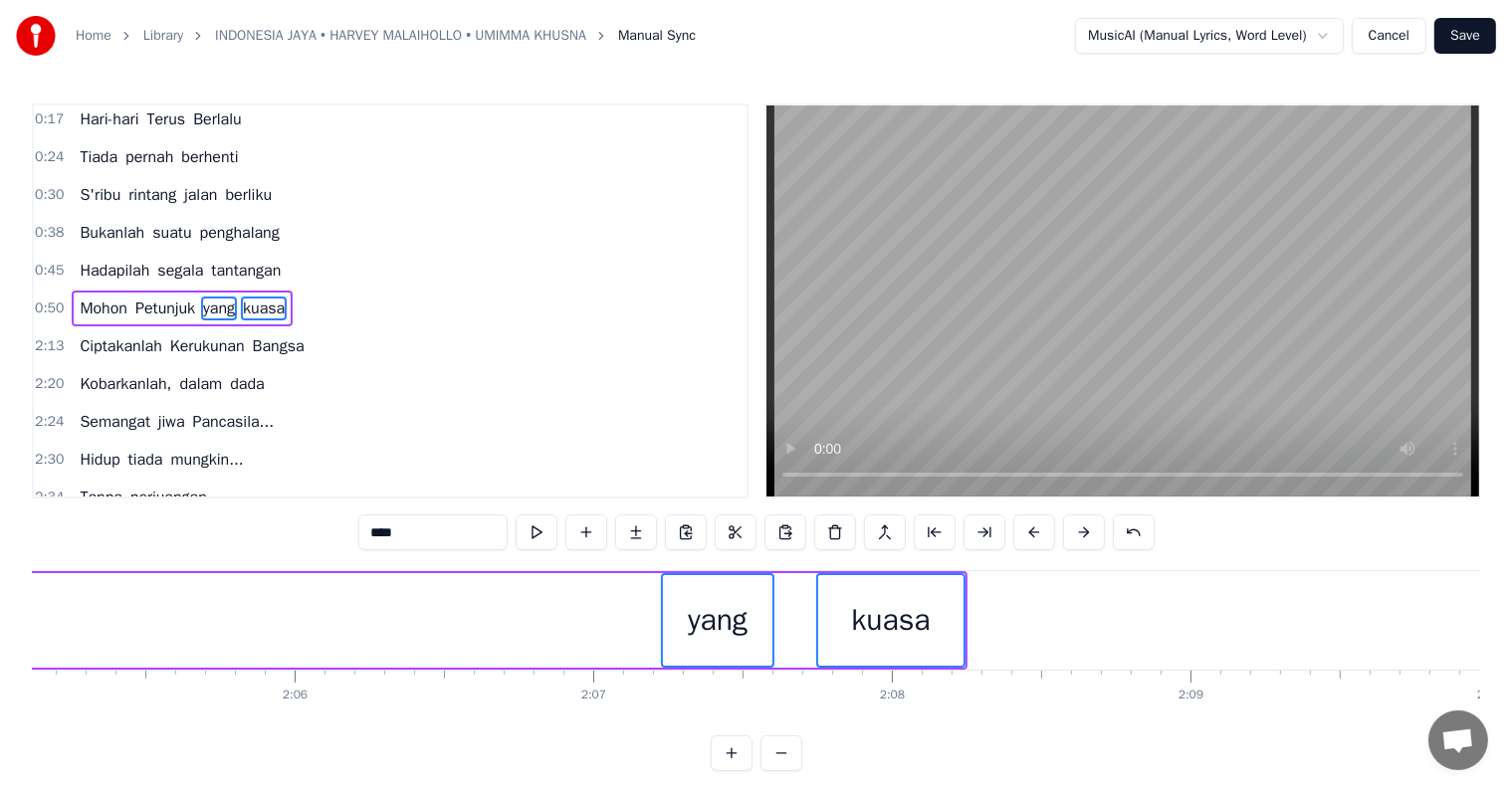 click at bounding box center [1034, 532] 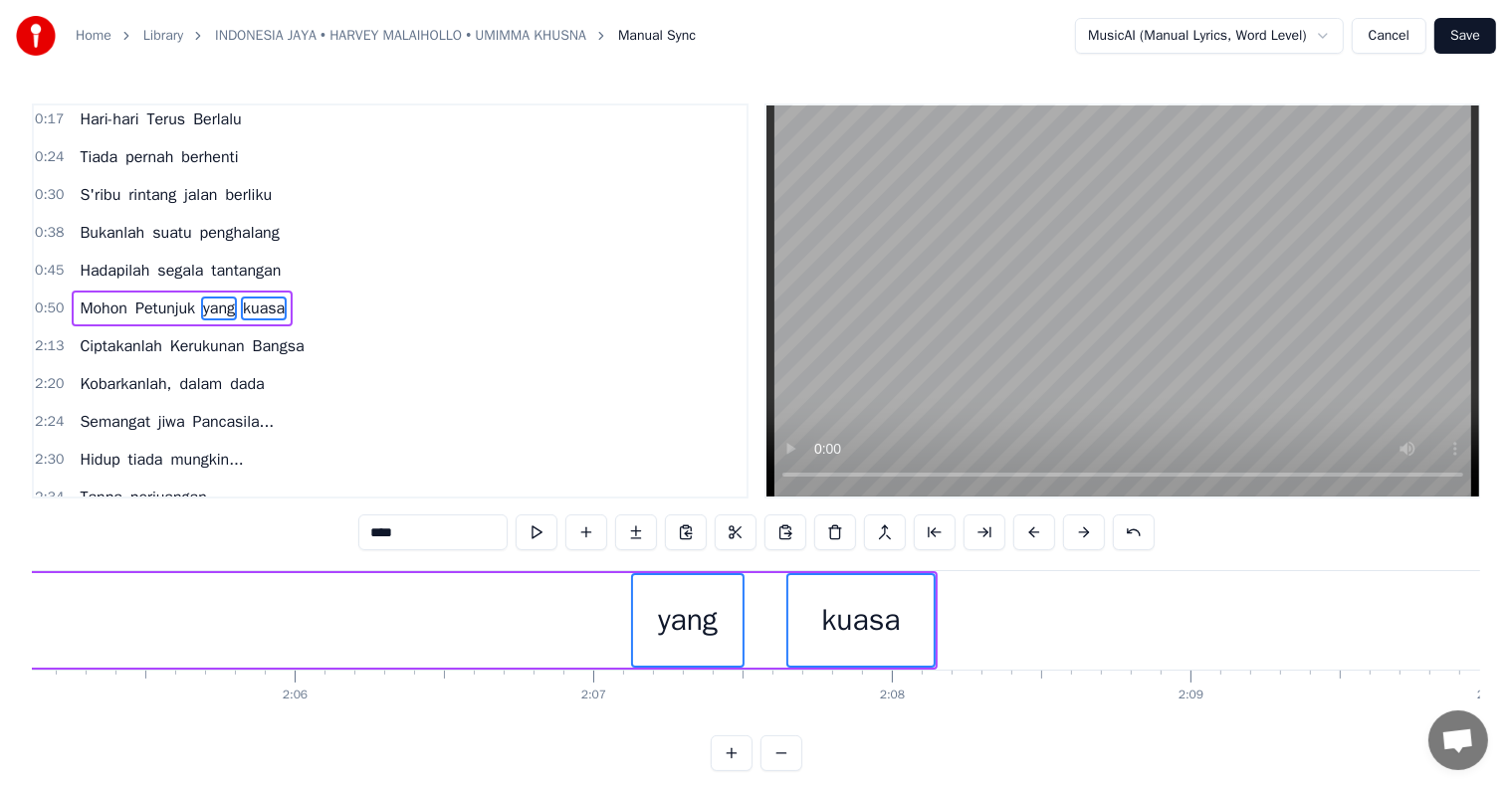 click at bounding box center (1034, 532) 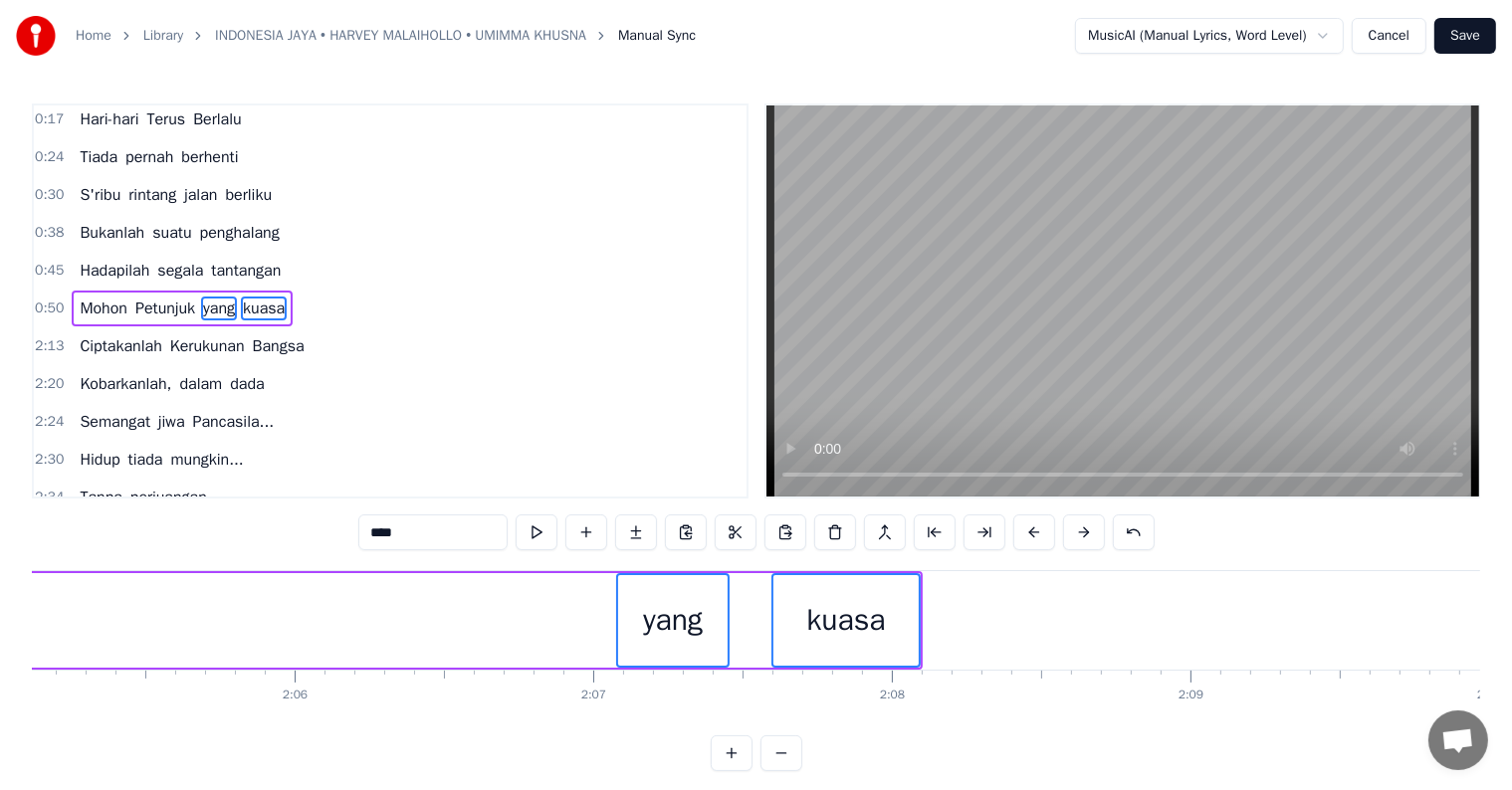 click at bounding box center (1034, 532) 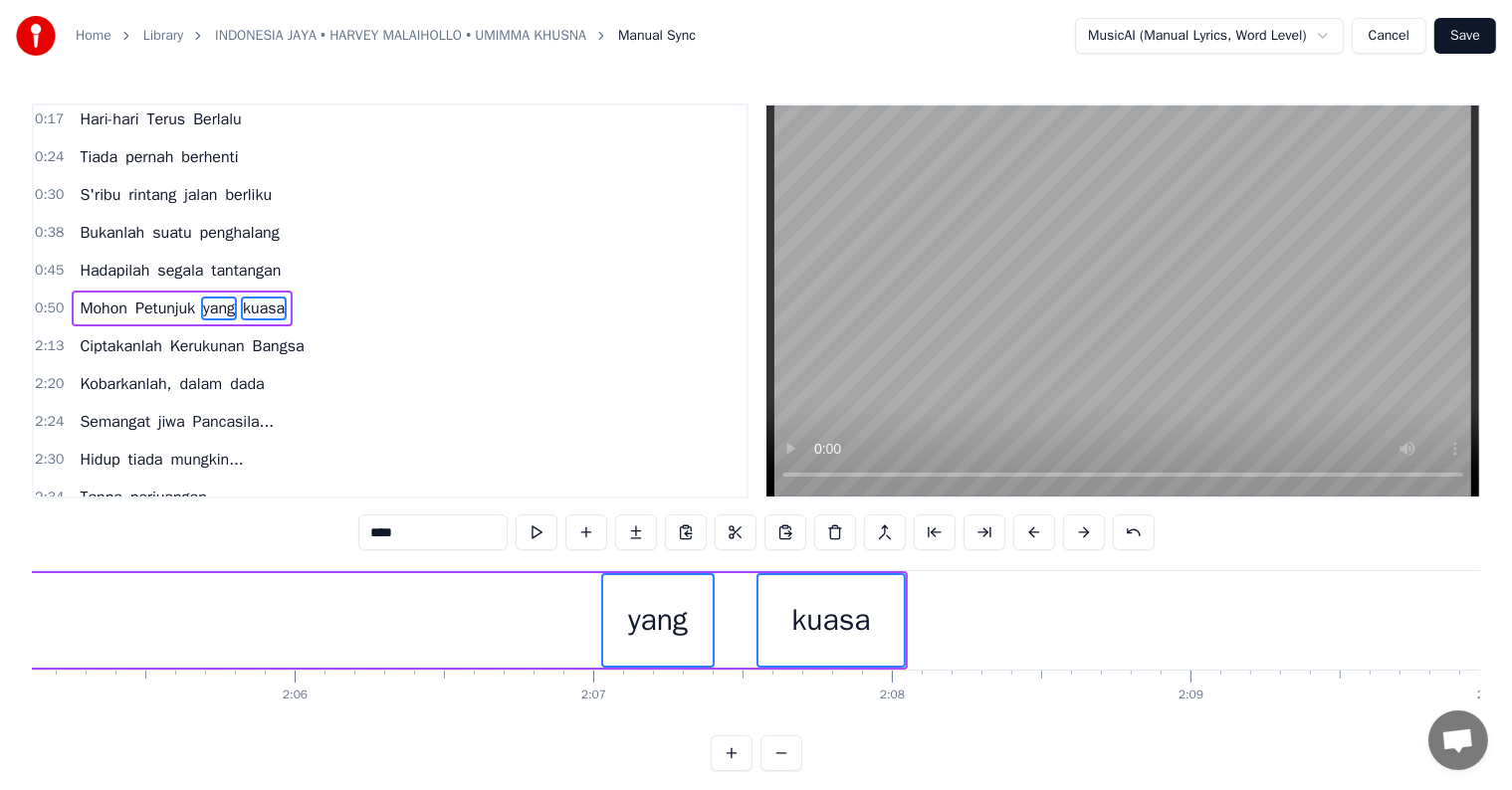 click at bounding box center (1034, 532) 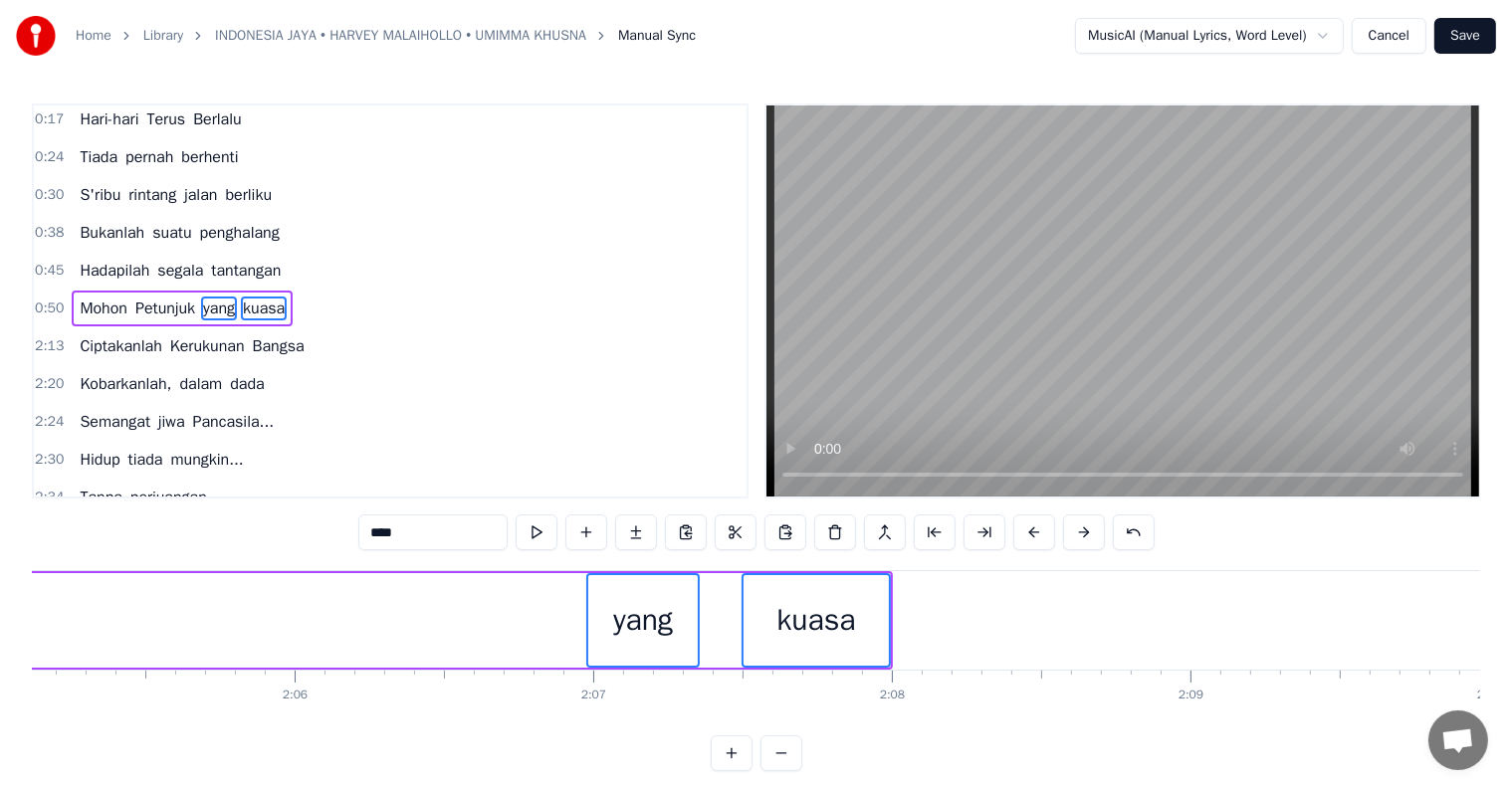 click at bounding box center (1034, 532) 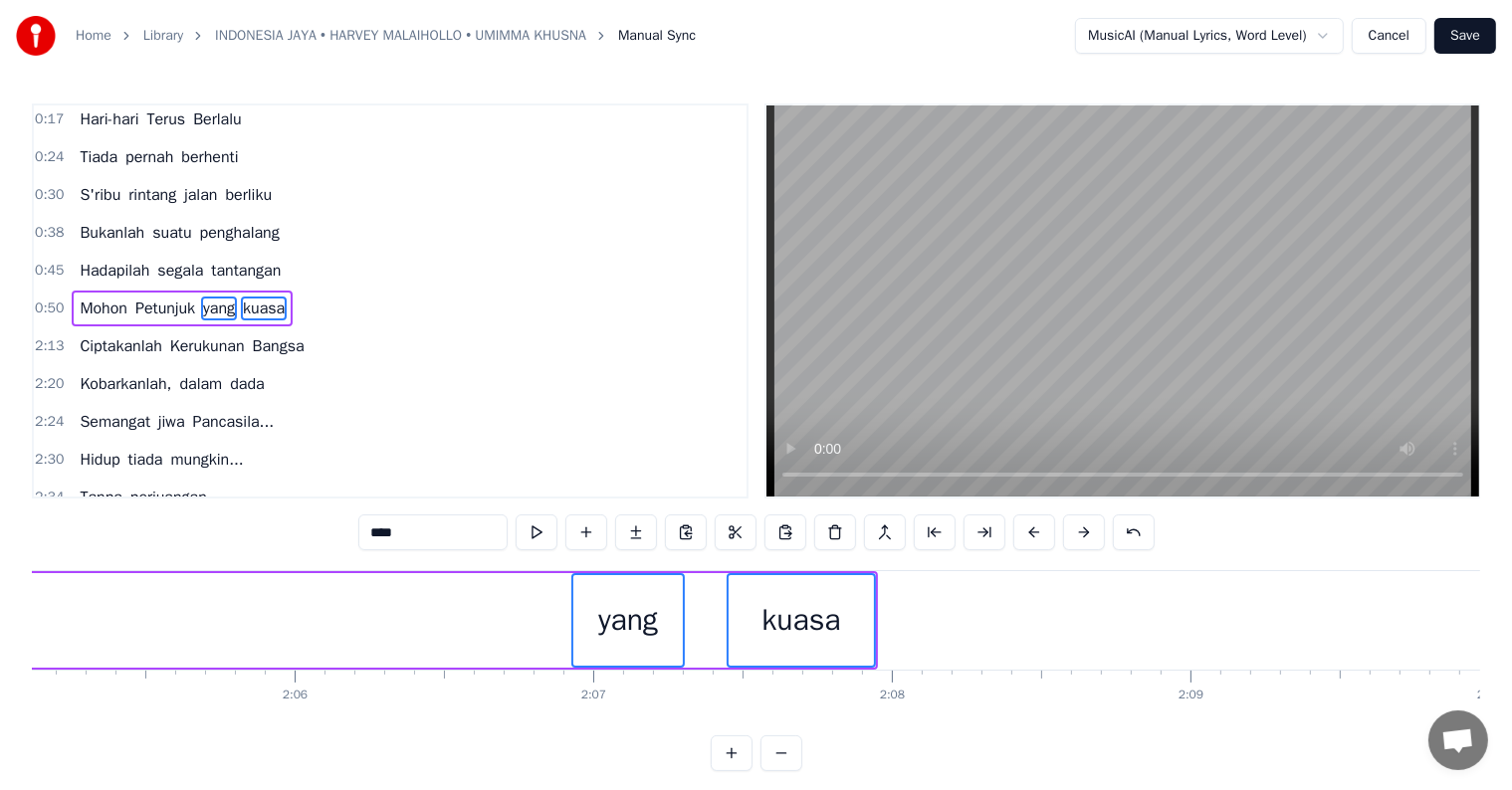 click at bounding box center [1034, 532] 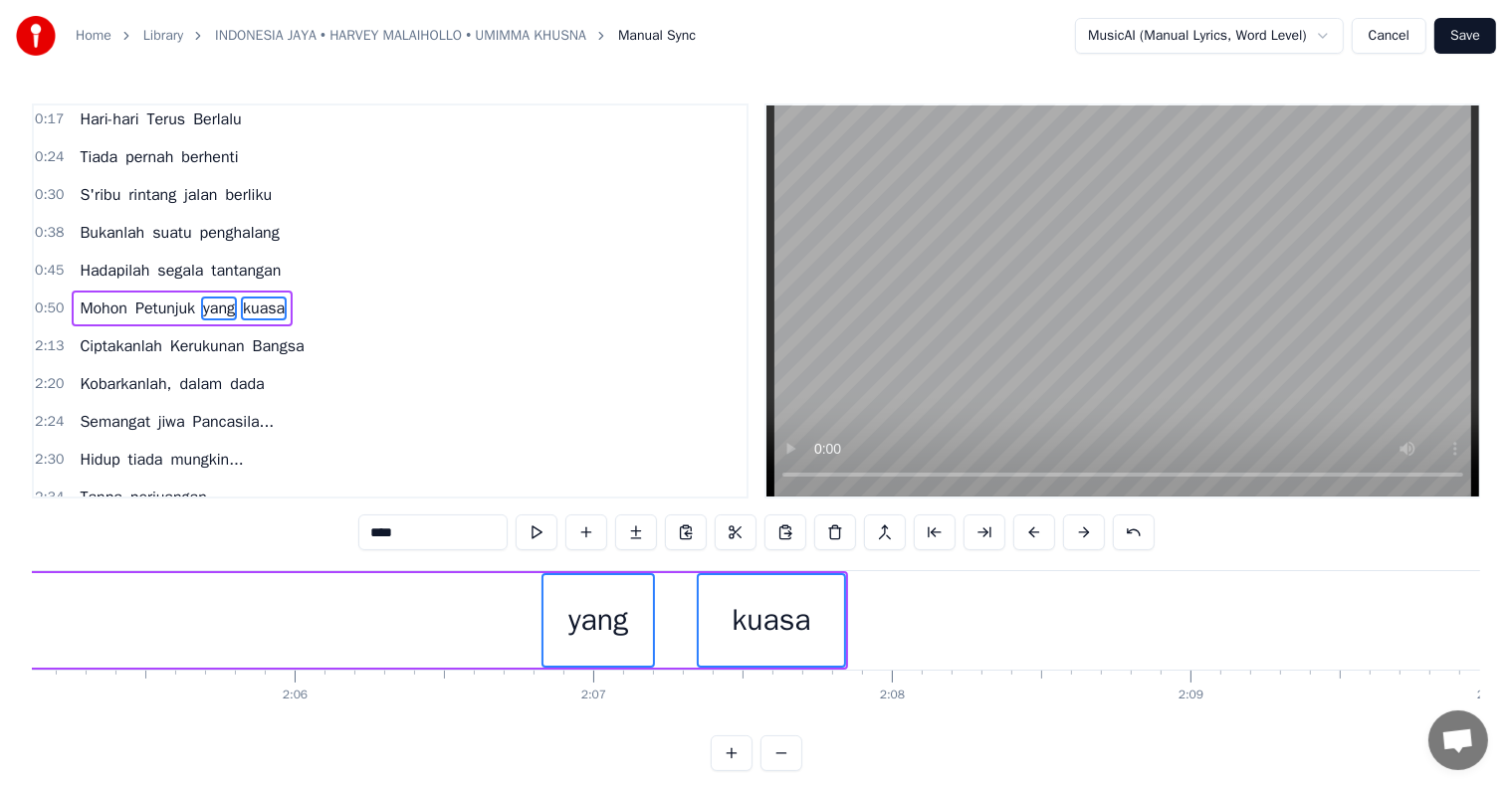 click at bounding box center [1034, 532] 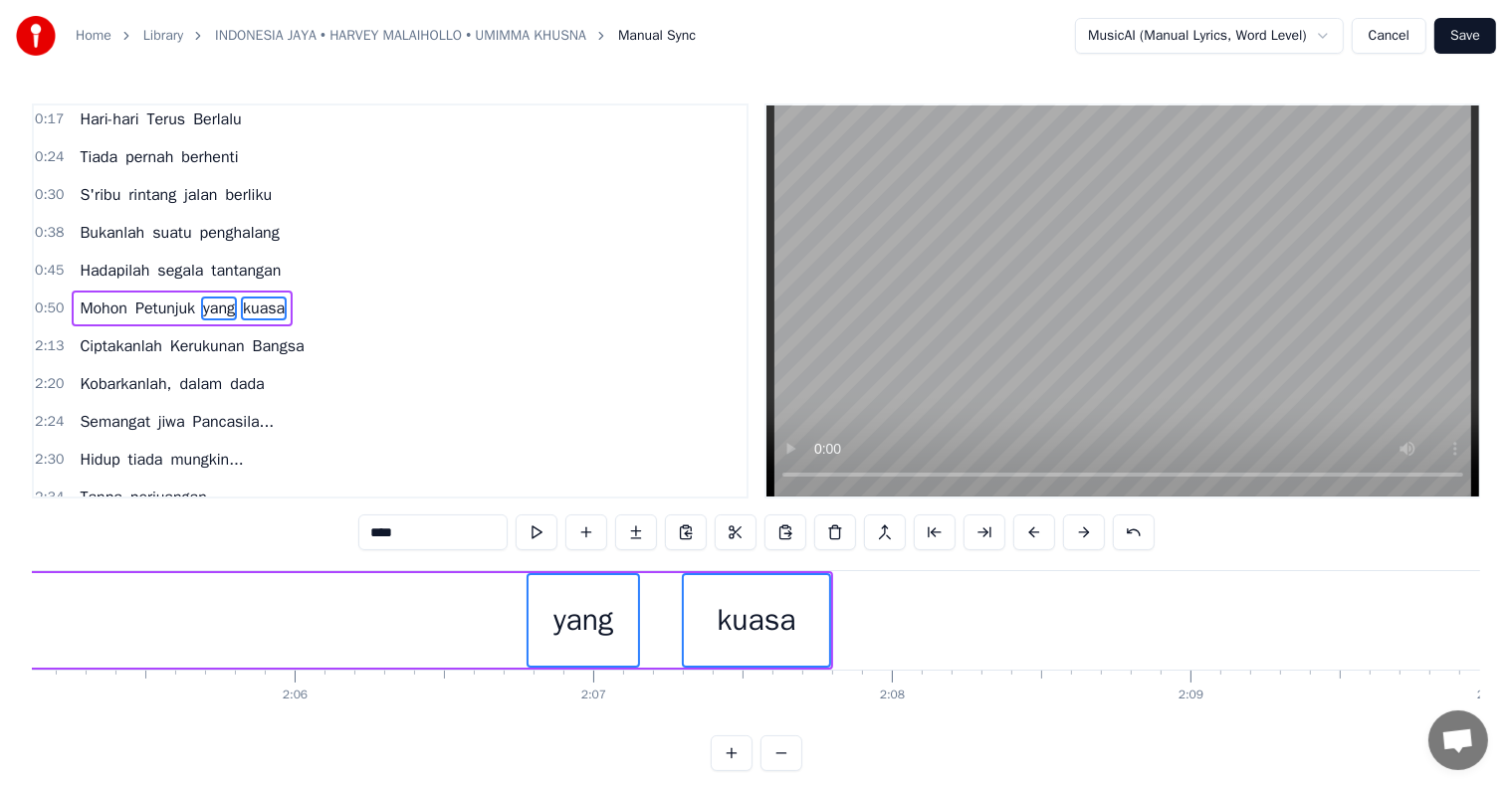 click at bounding box center (1034, 532) 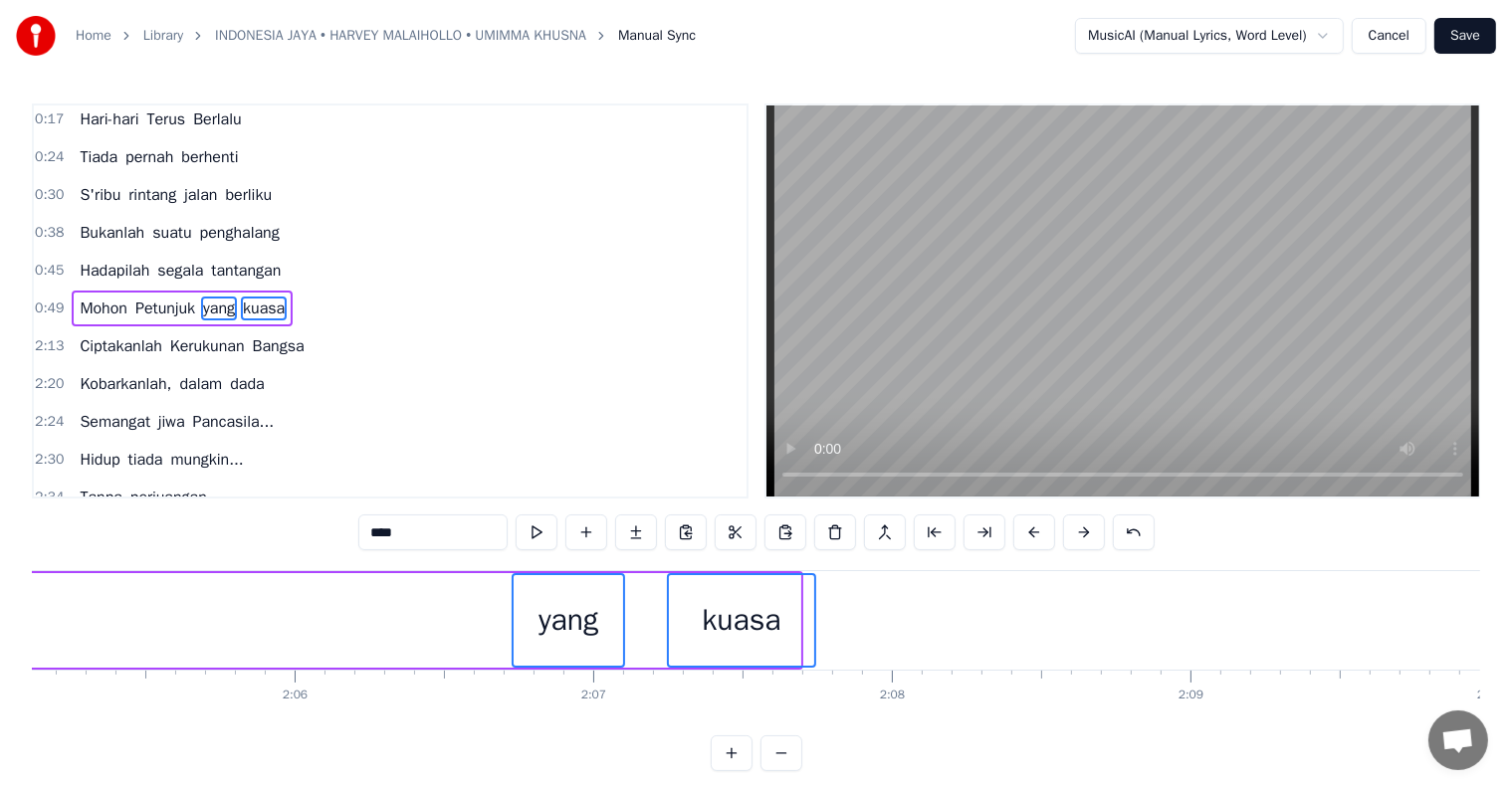 click at bounding box center (1034, 532) 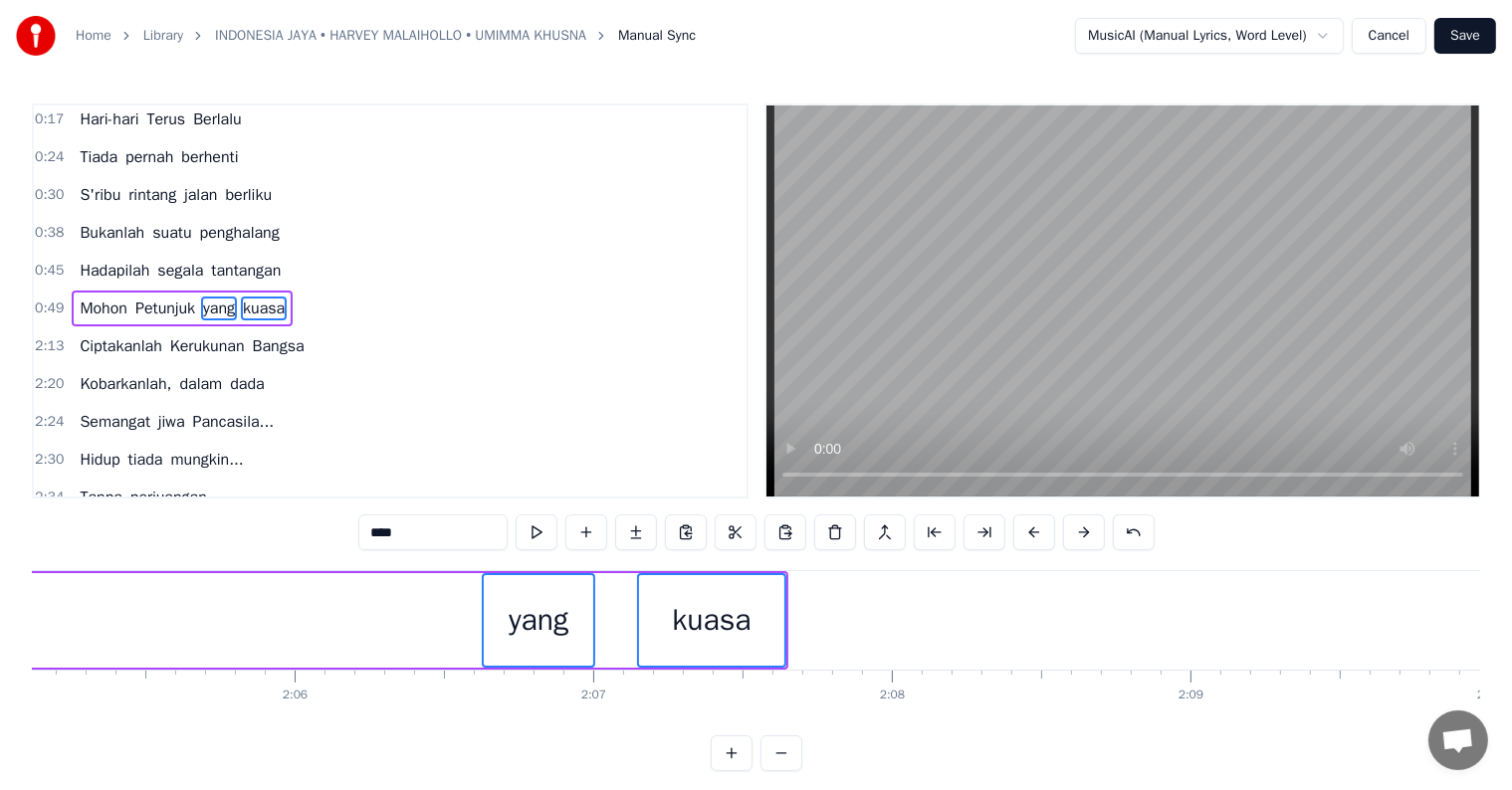 click at bounding box center [1034, 532] 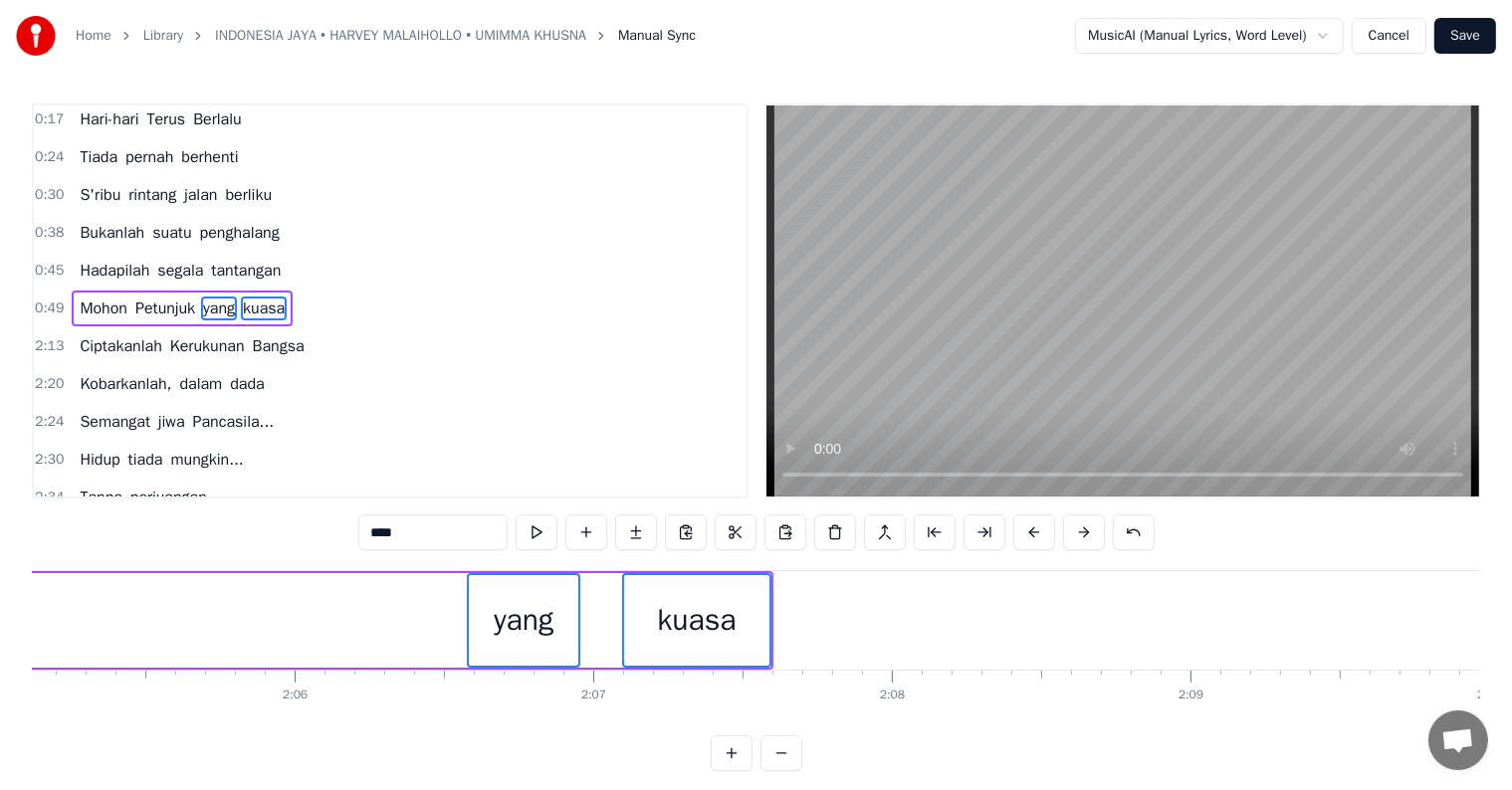 click at bounding box center [1034, 532] 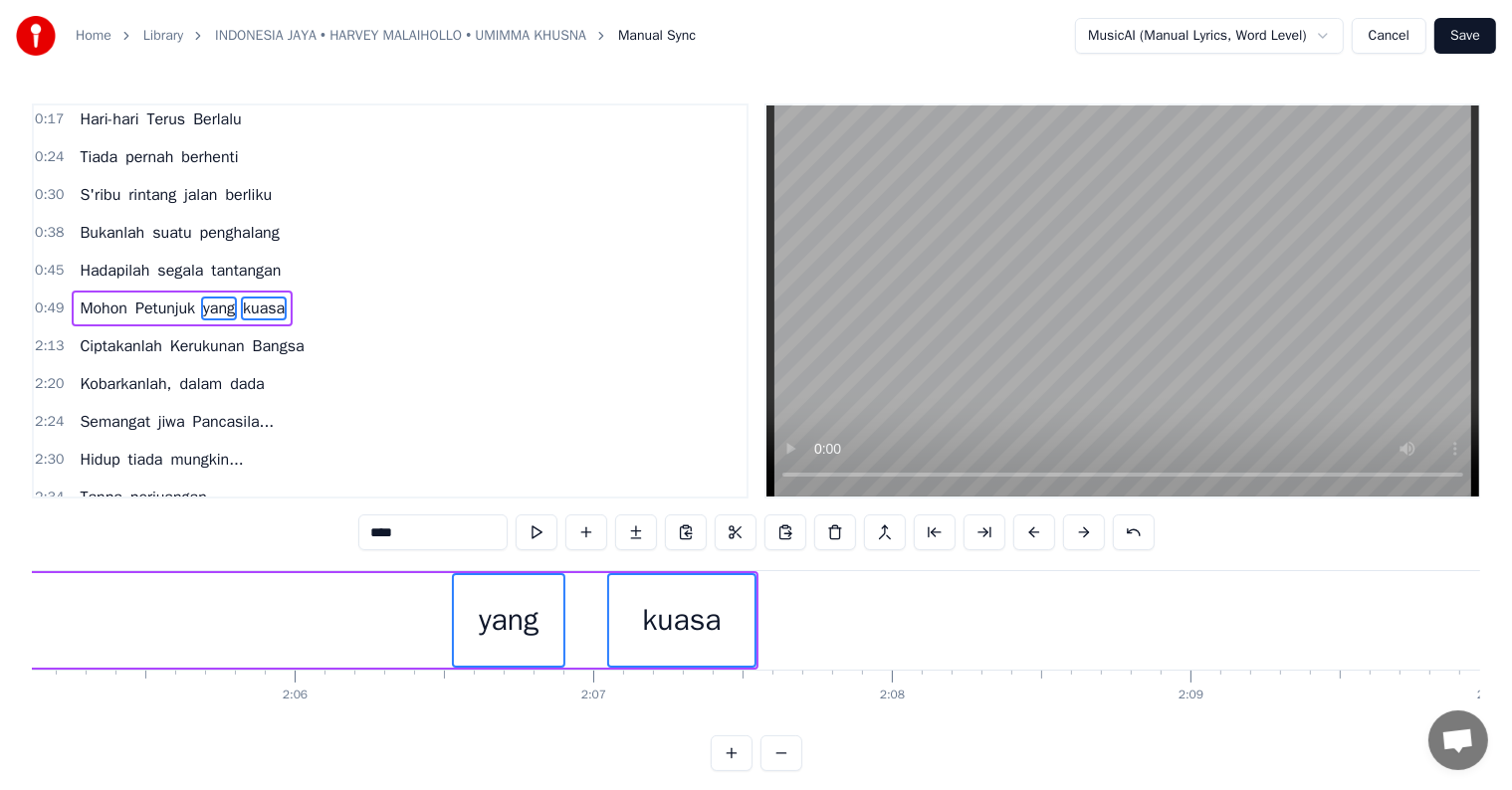 click at bounding box center [1034, 532] 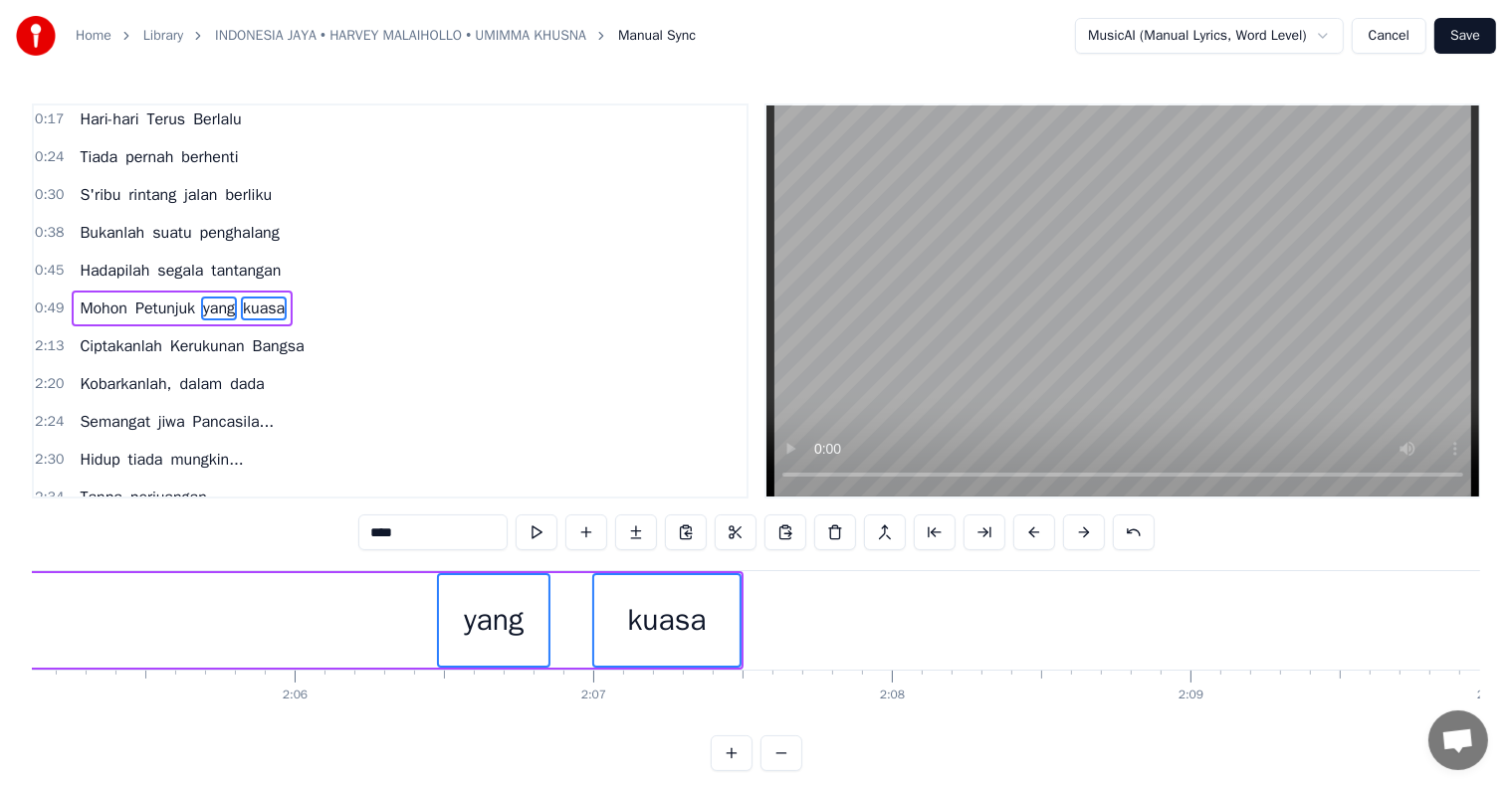 click at bounding box center (1034, 532) 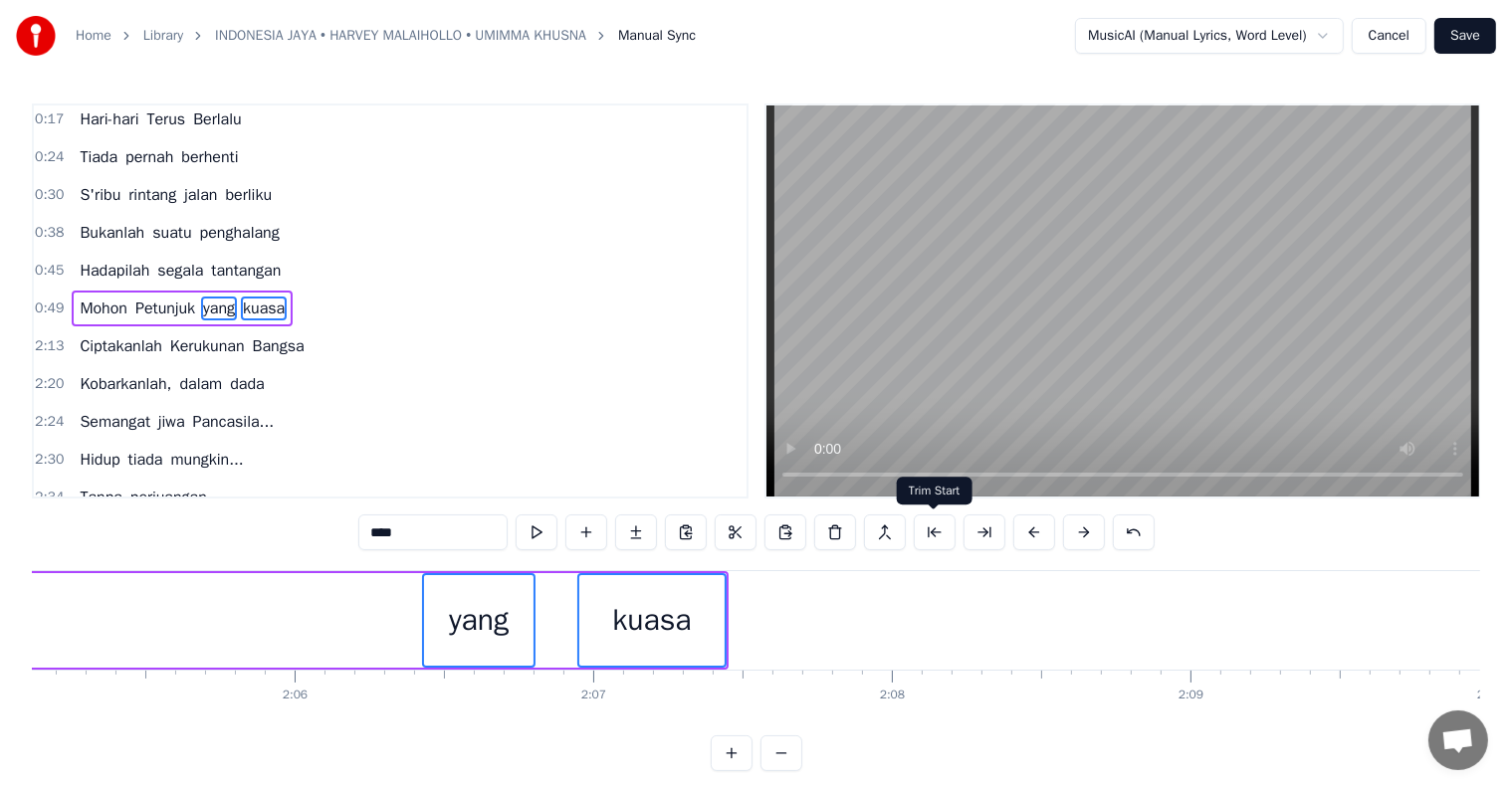 click at bounding box center [935, 532] 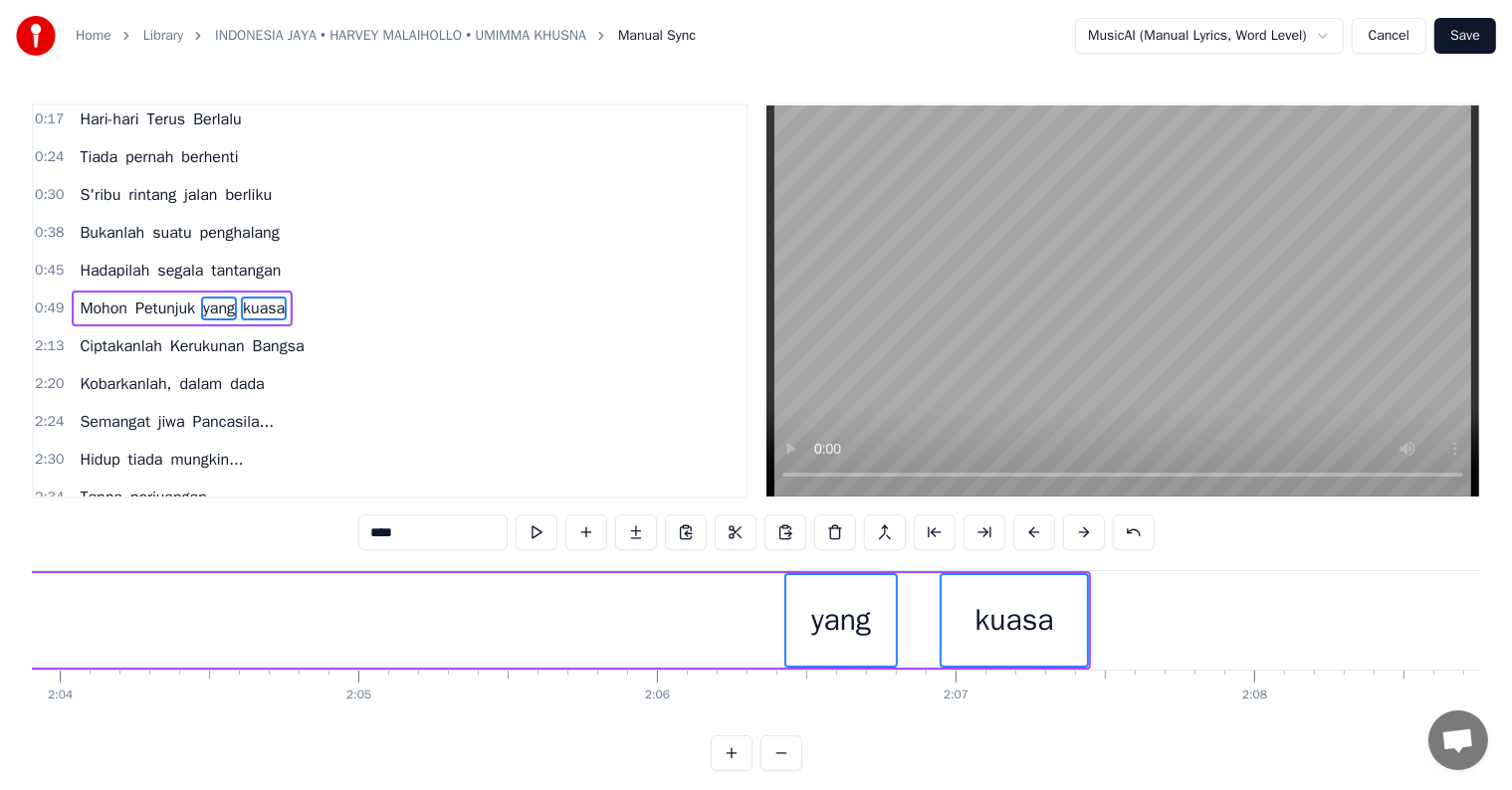 scroll, scrollTop: 0, scrollLeft: 37000, axis: horizontal 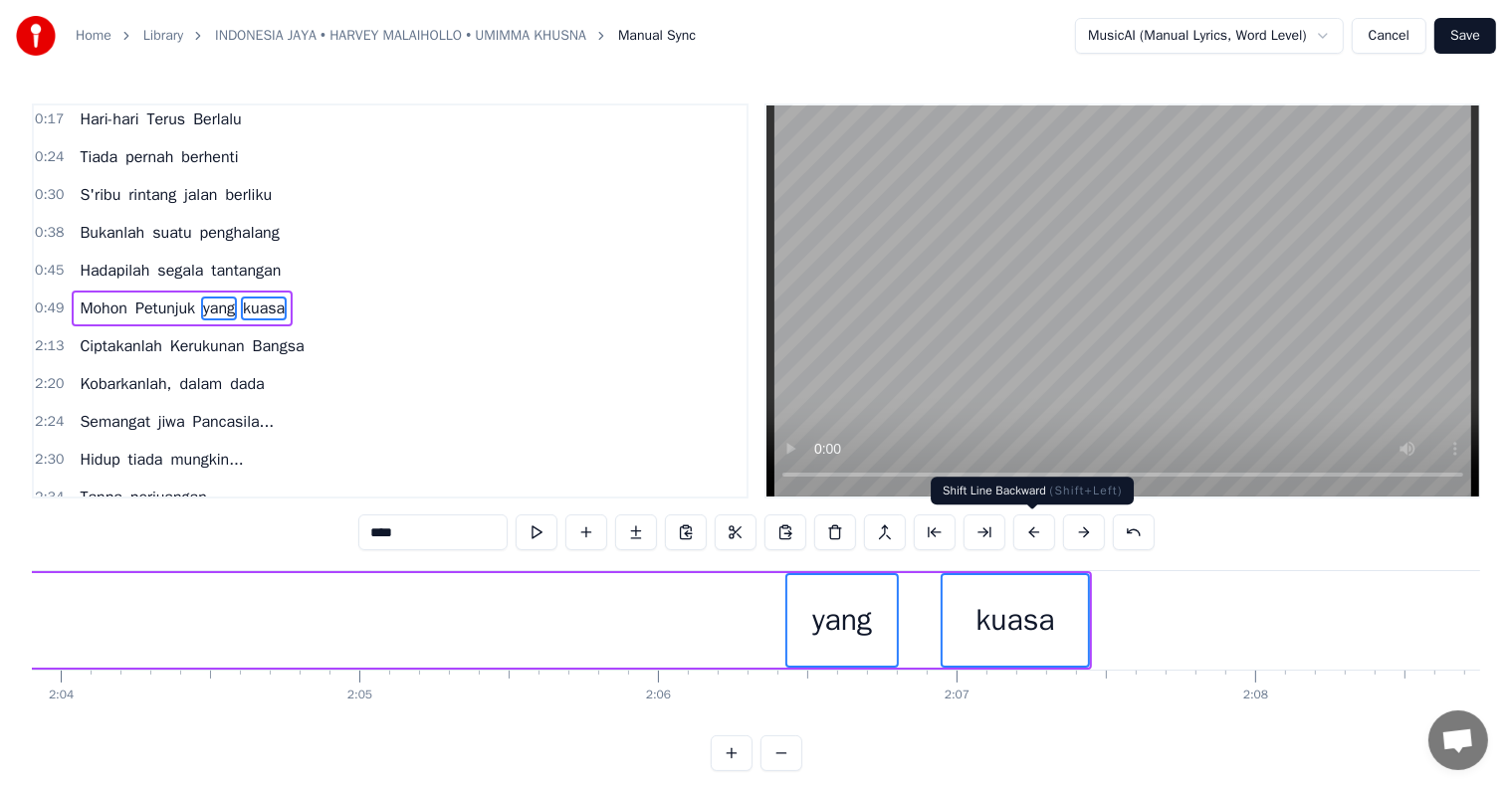 click at bounding box center (1034, 532) 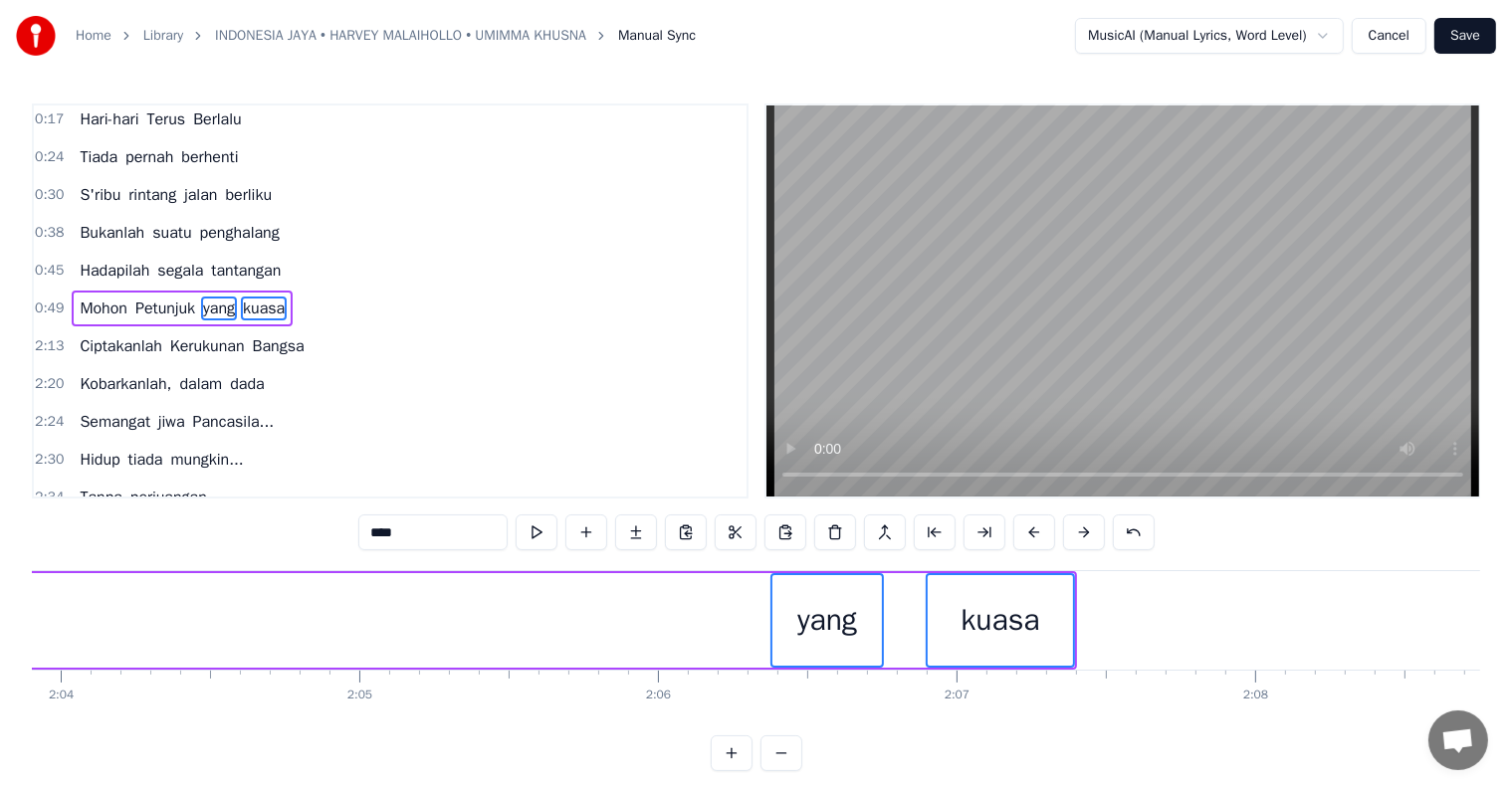 click at bounding box center (1034, 532) 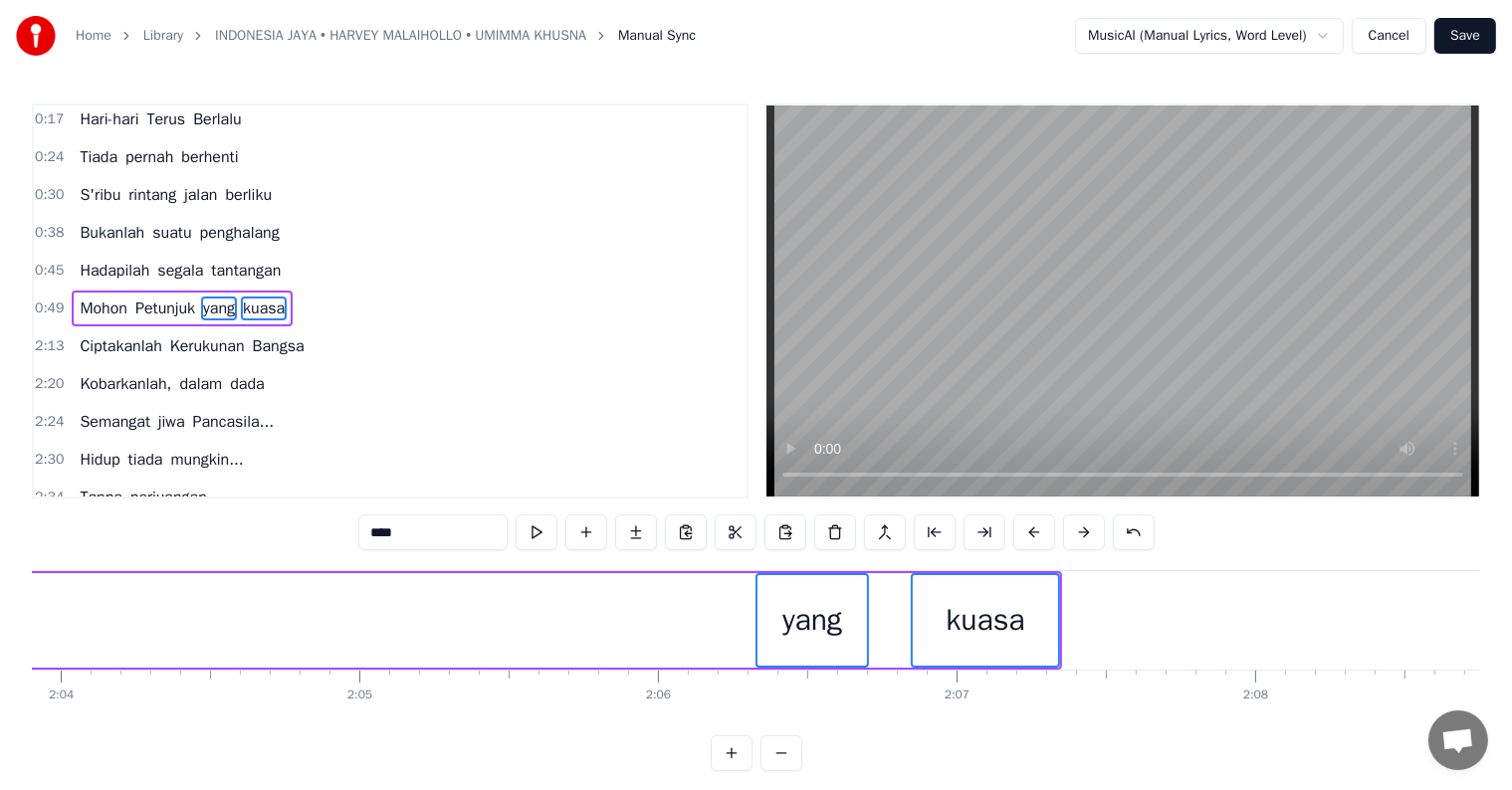 click at bounding box center [1034, 532] 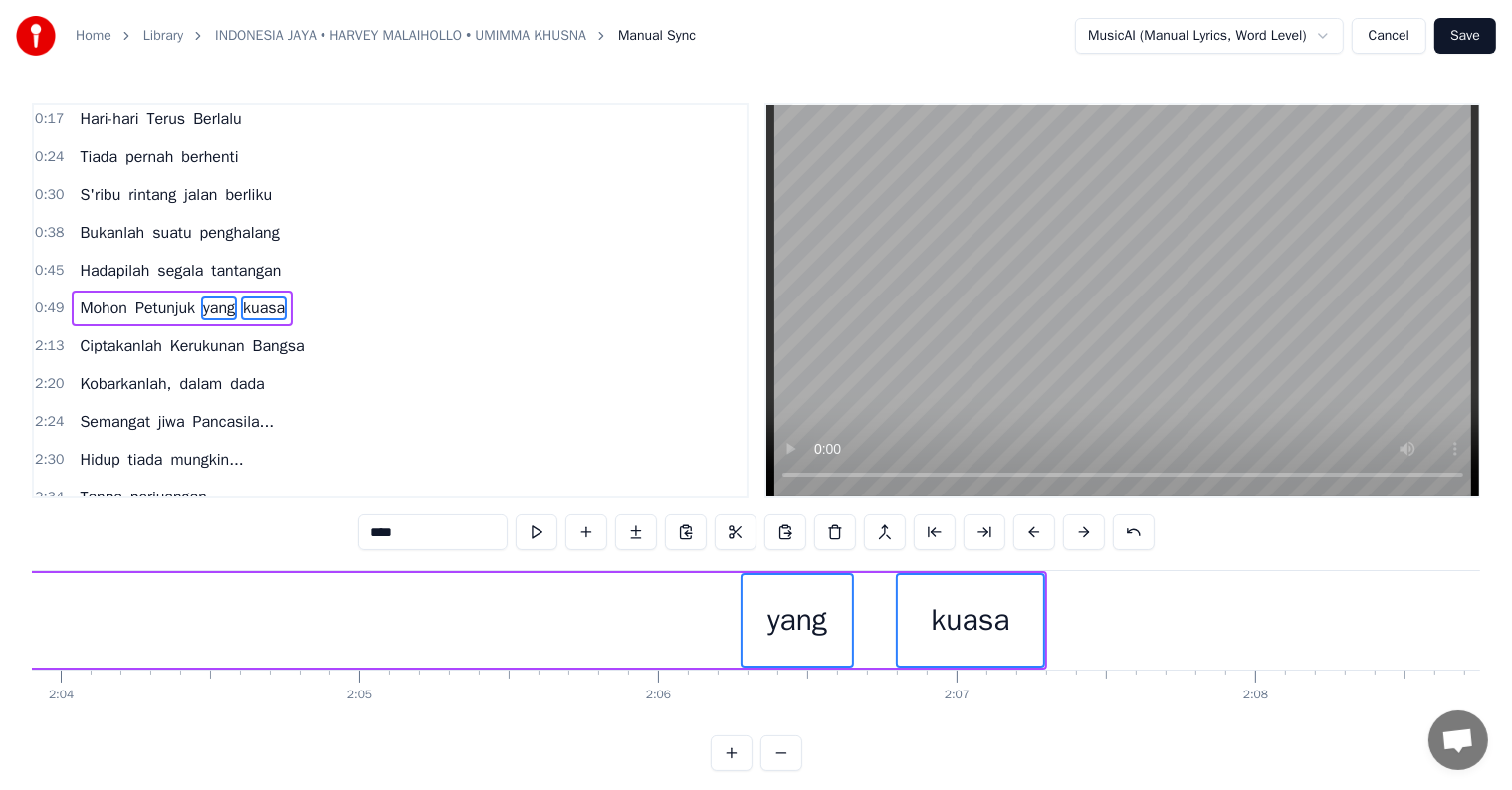 click at bounding box center [1034, 532] 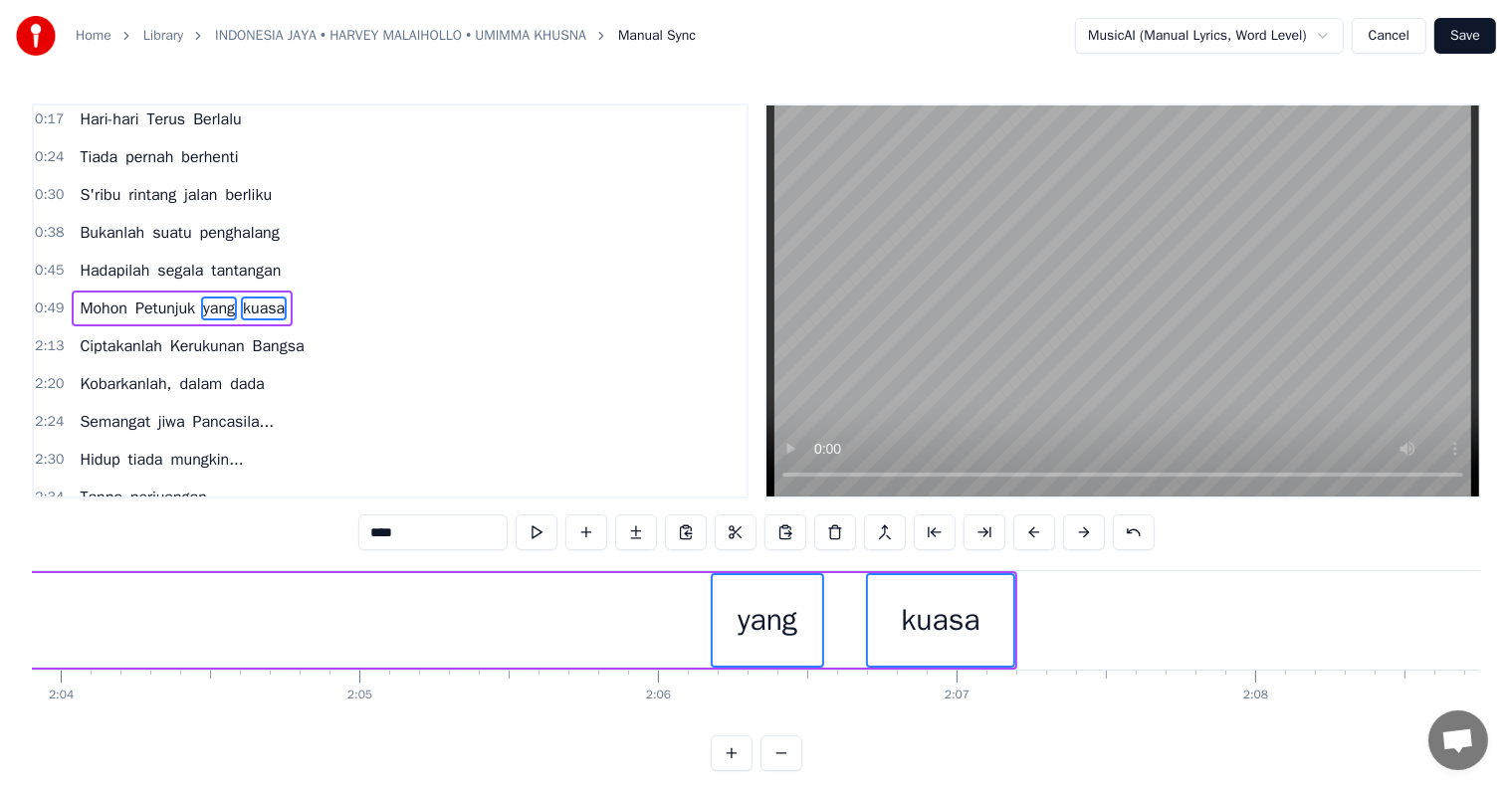 click at bounding box center (1034, 532) 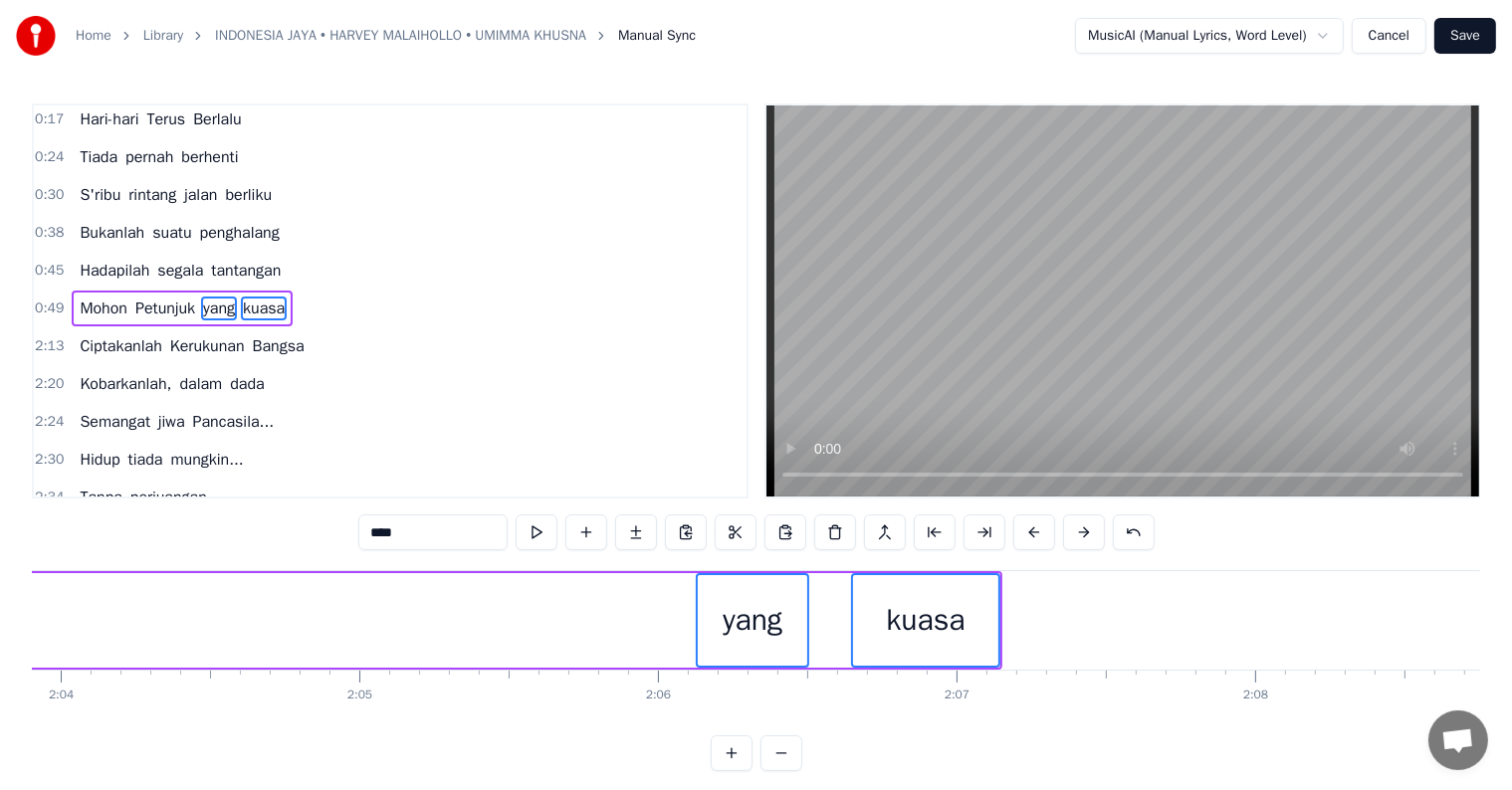 click at bounding box center [1034, 532] 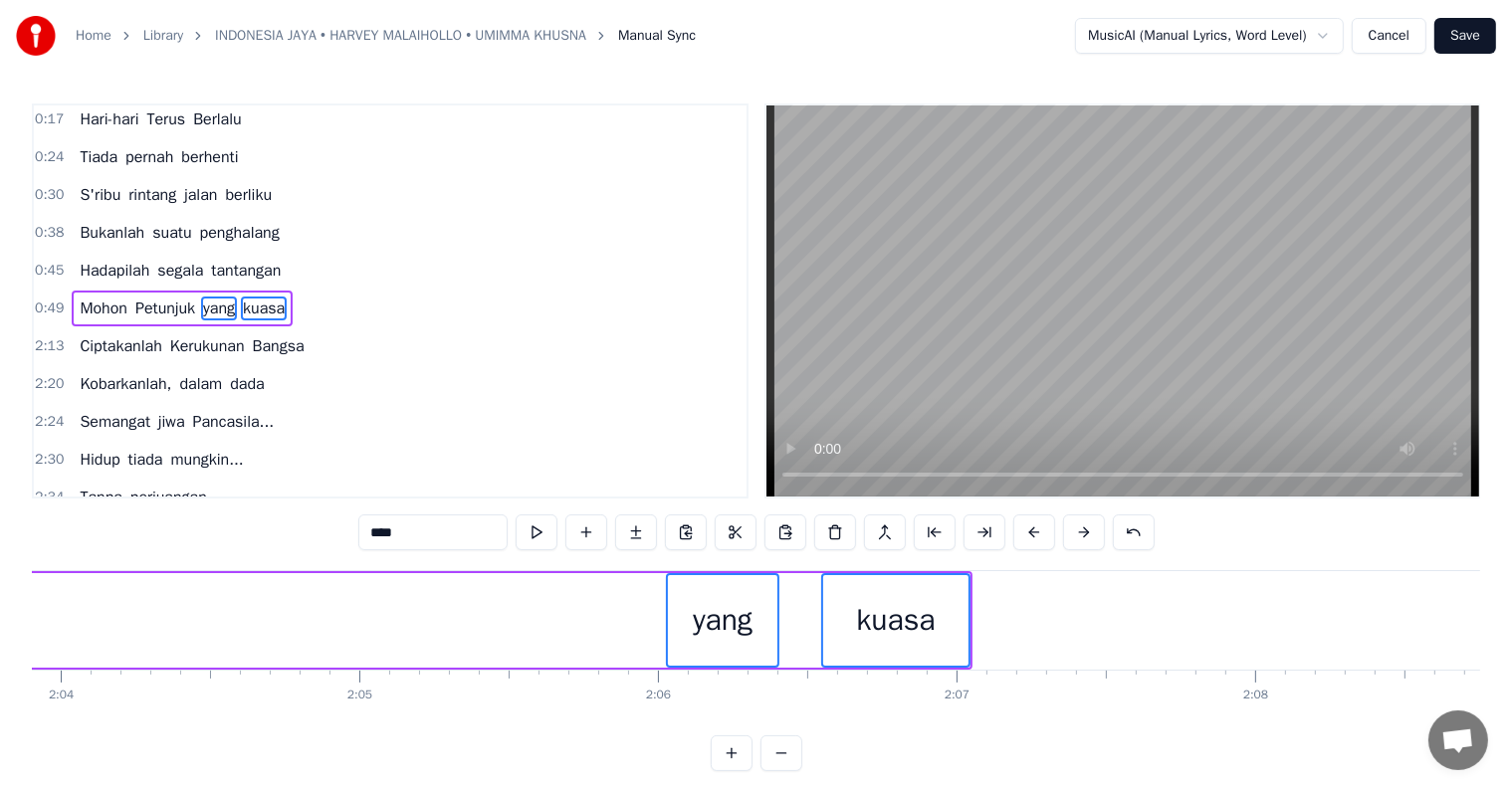 click at bounding box center [1034, 532] 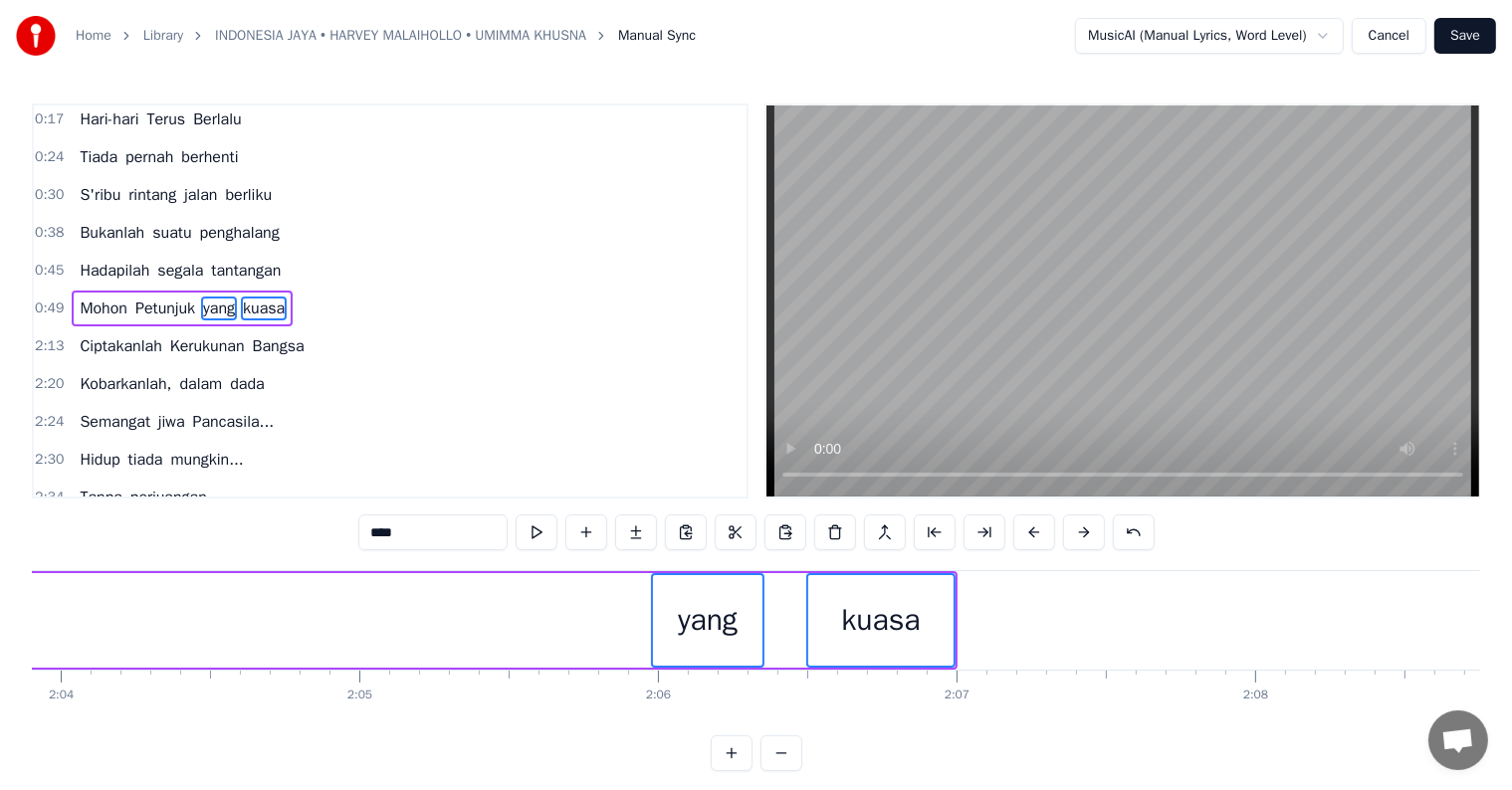 click at bounding box center [1034, 532] 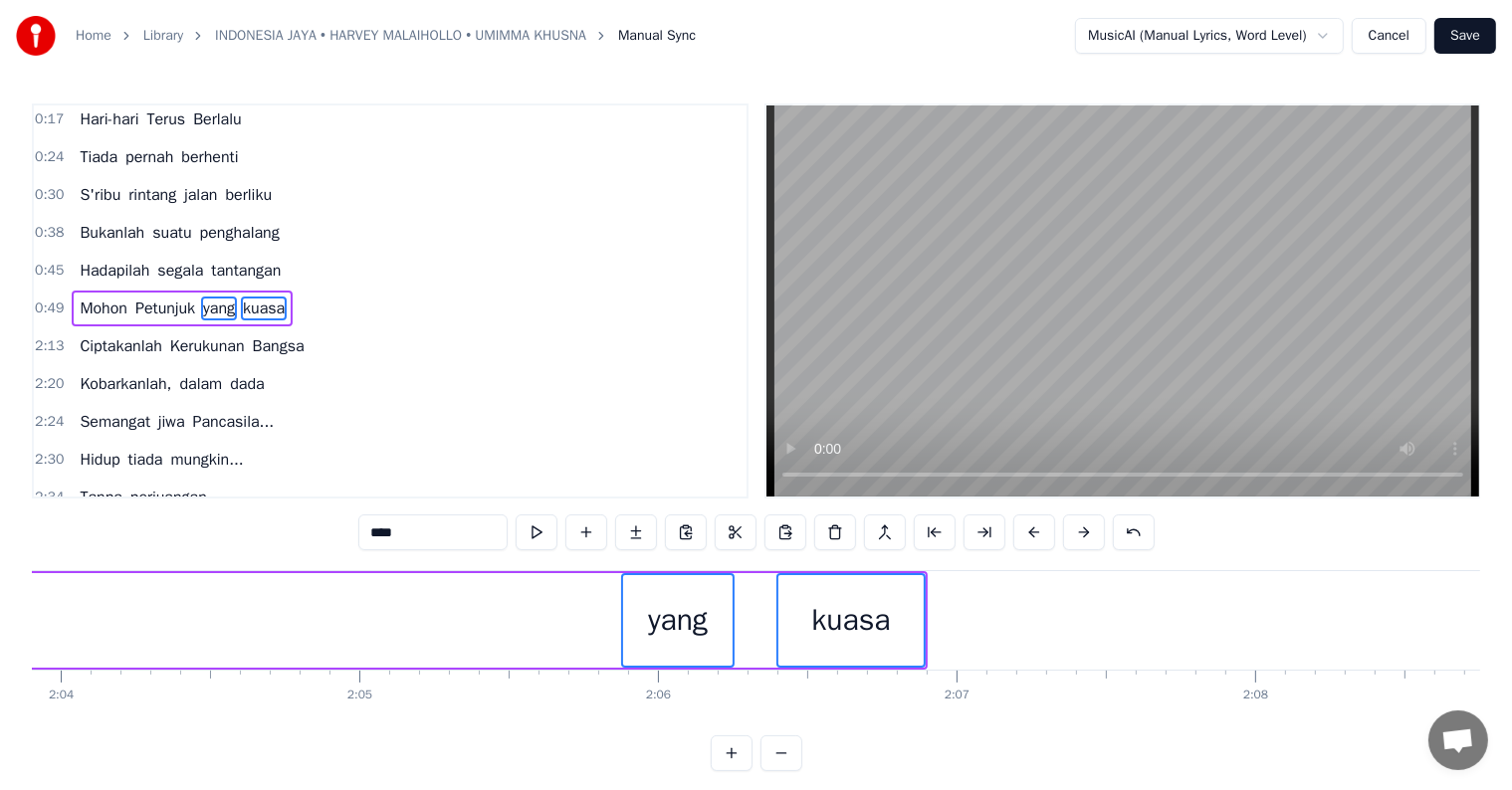 click at bounding box center [1034, 532] 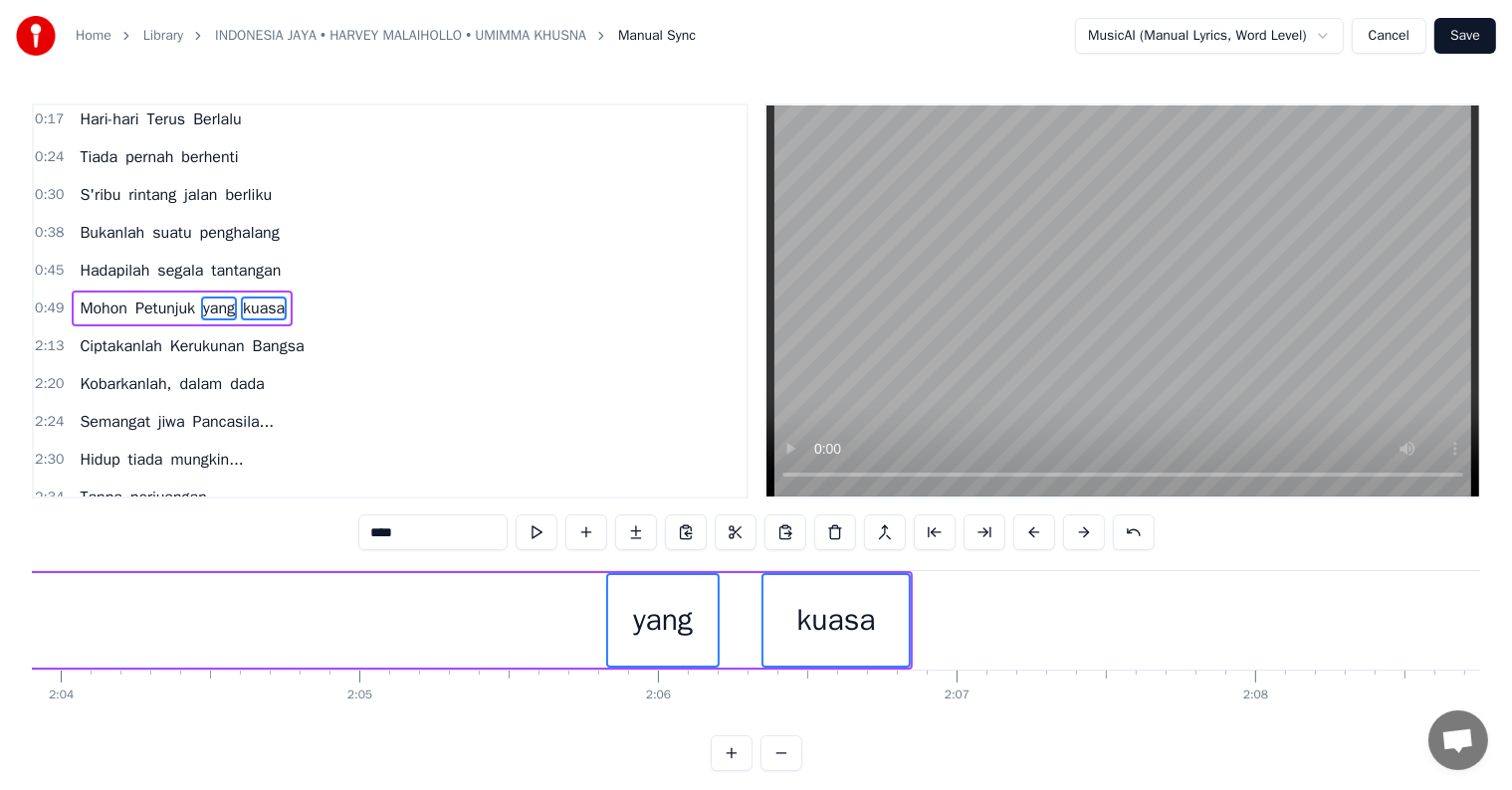 click at bounding box center [1034, 532] 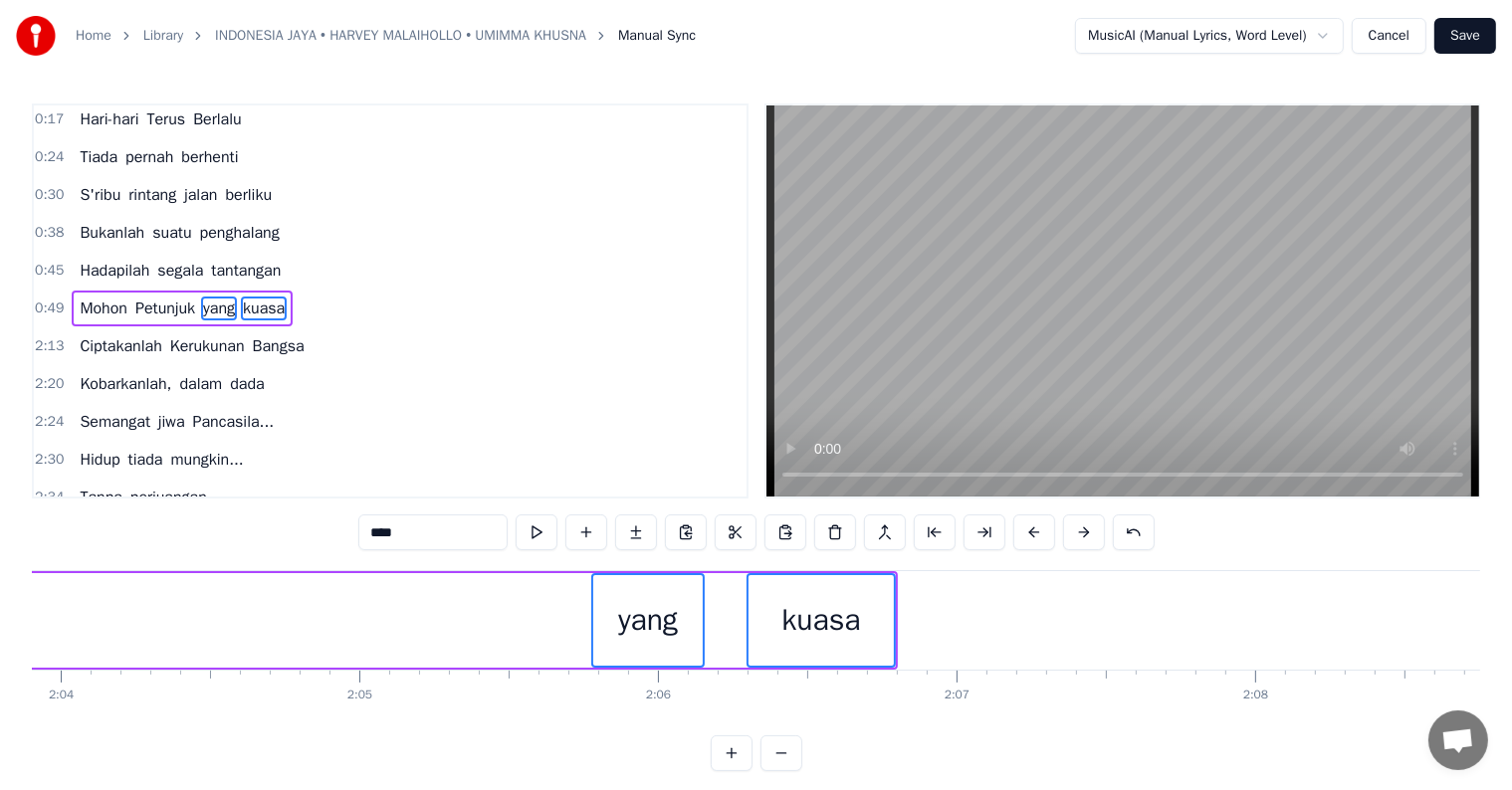 click at bounding box center [1034, 532] 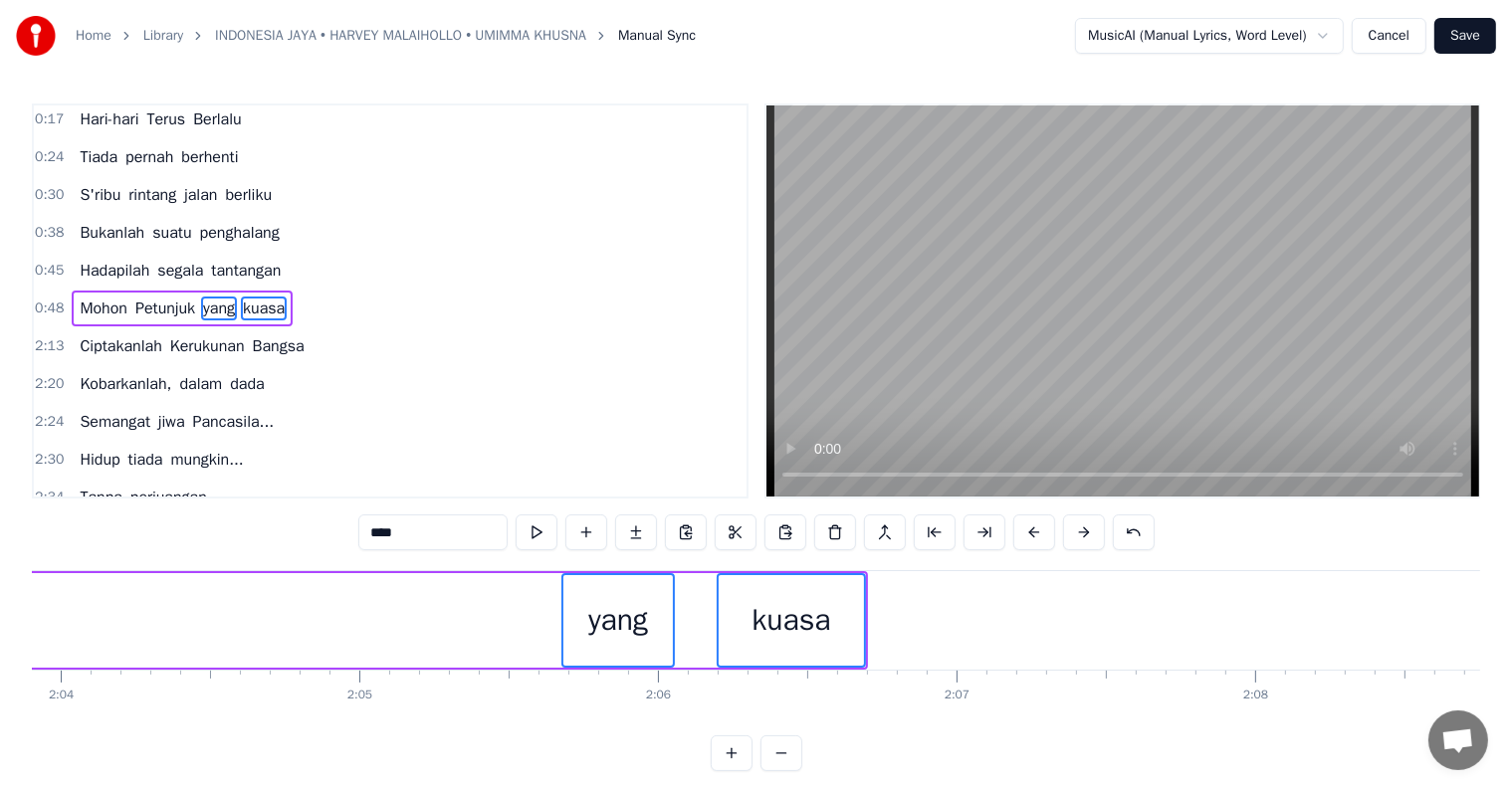 click at bounding box center [1034, 532] 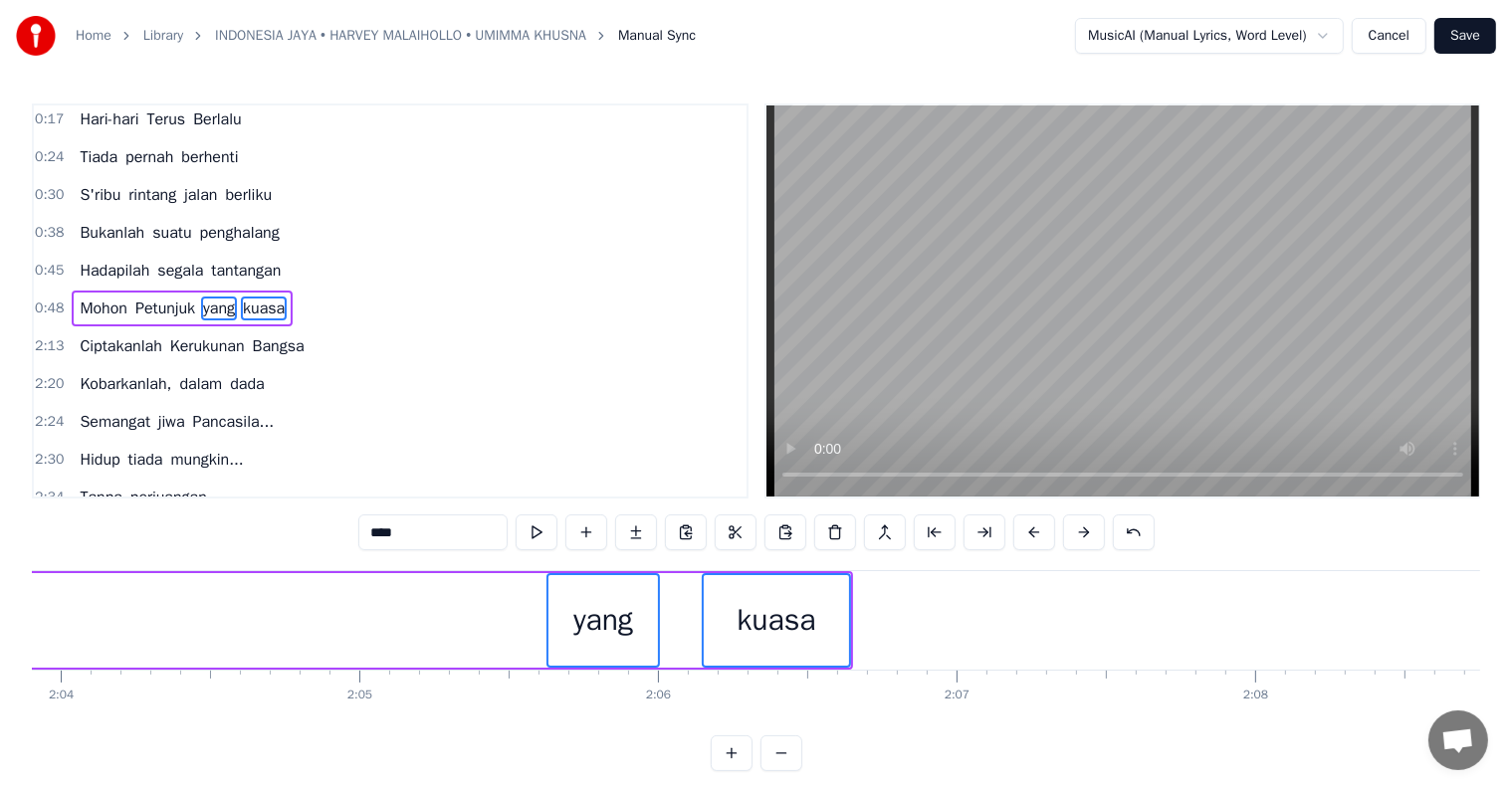 click at bounding box center (1034, 532) 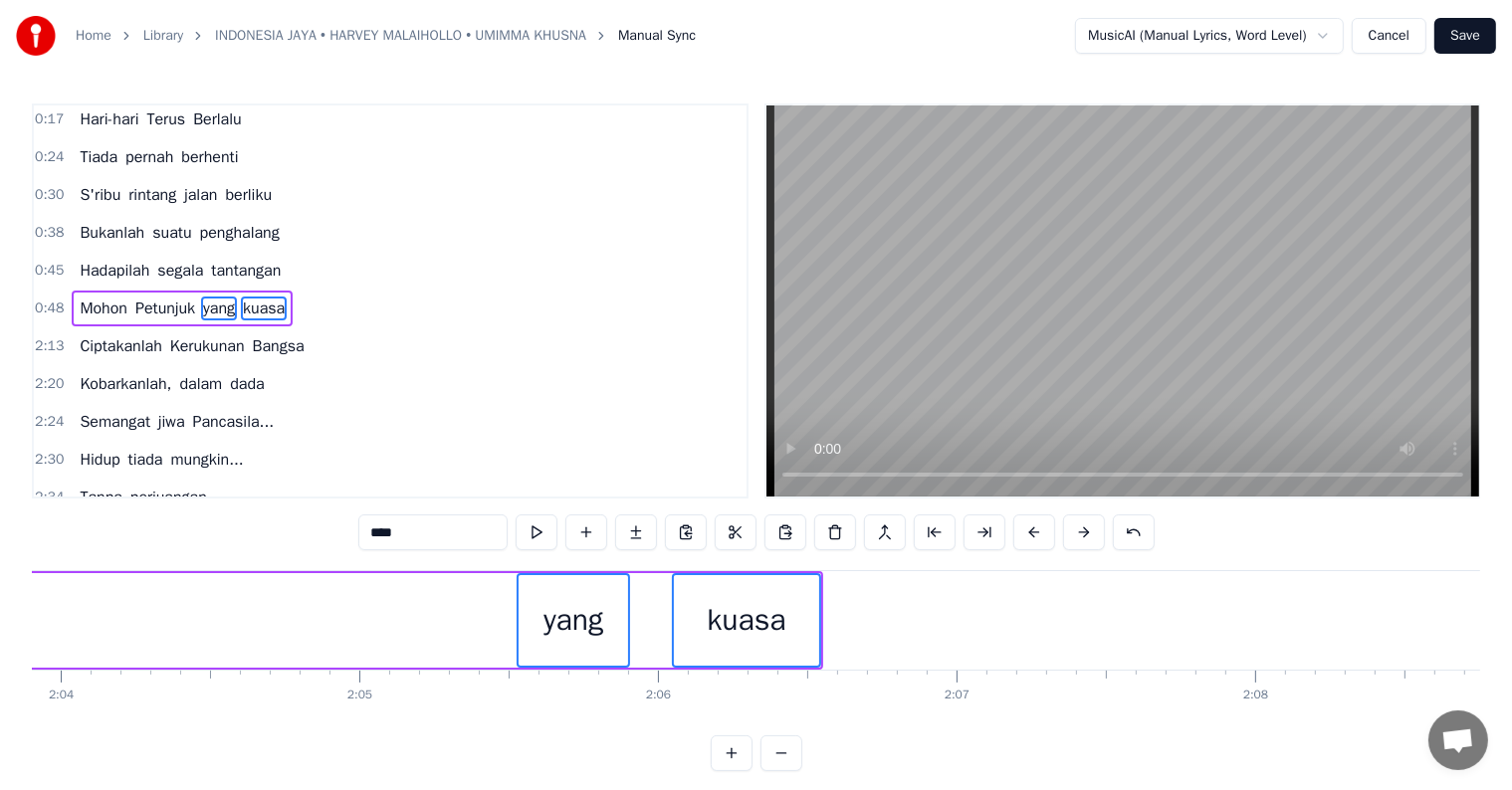 click at bounding box center [1034, 532] 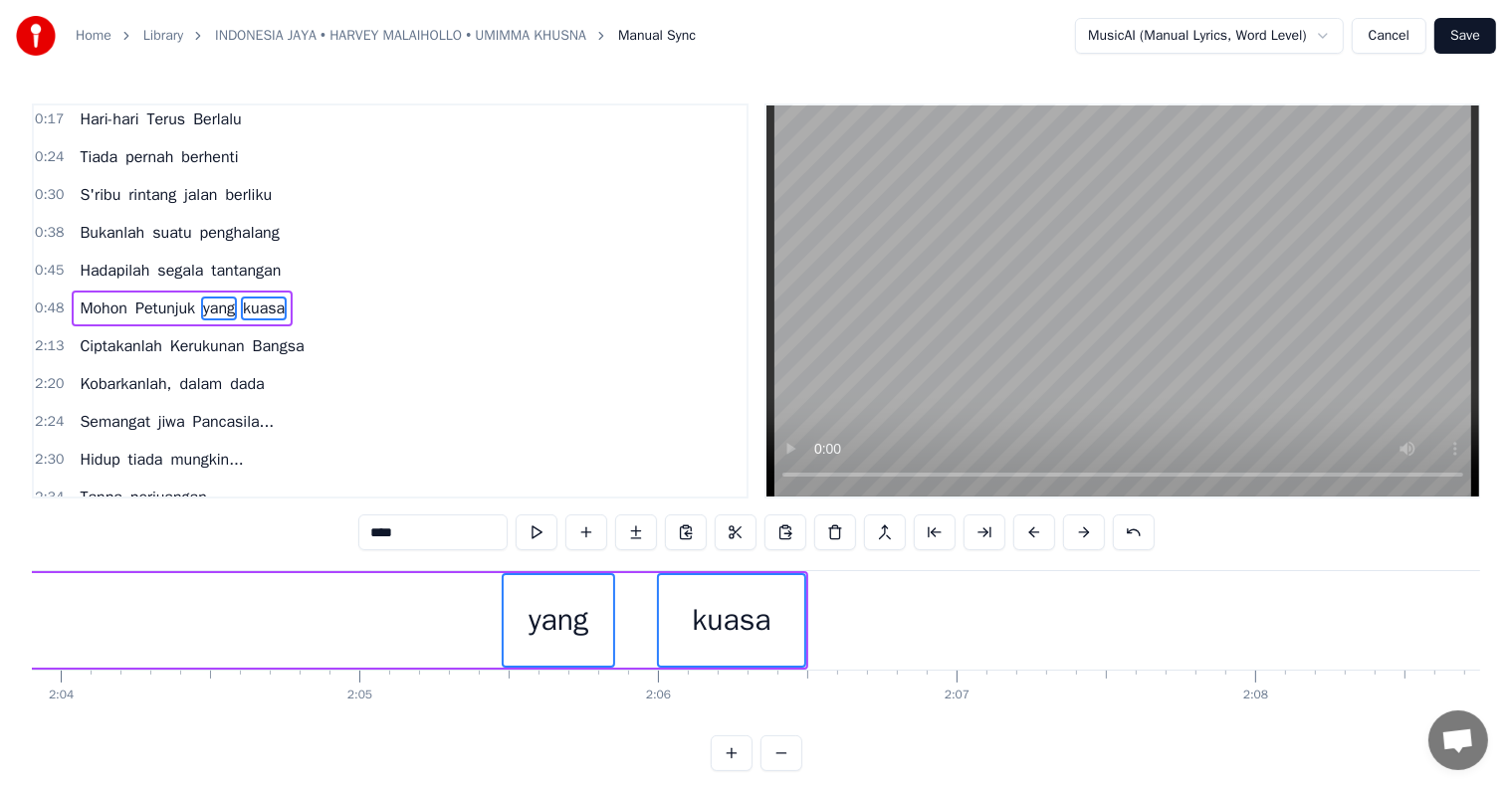 click at bounding box center [1034, 532] 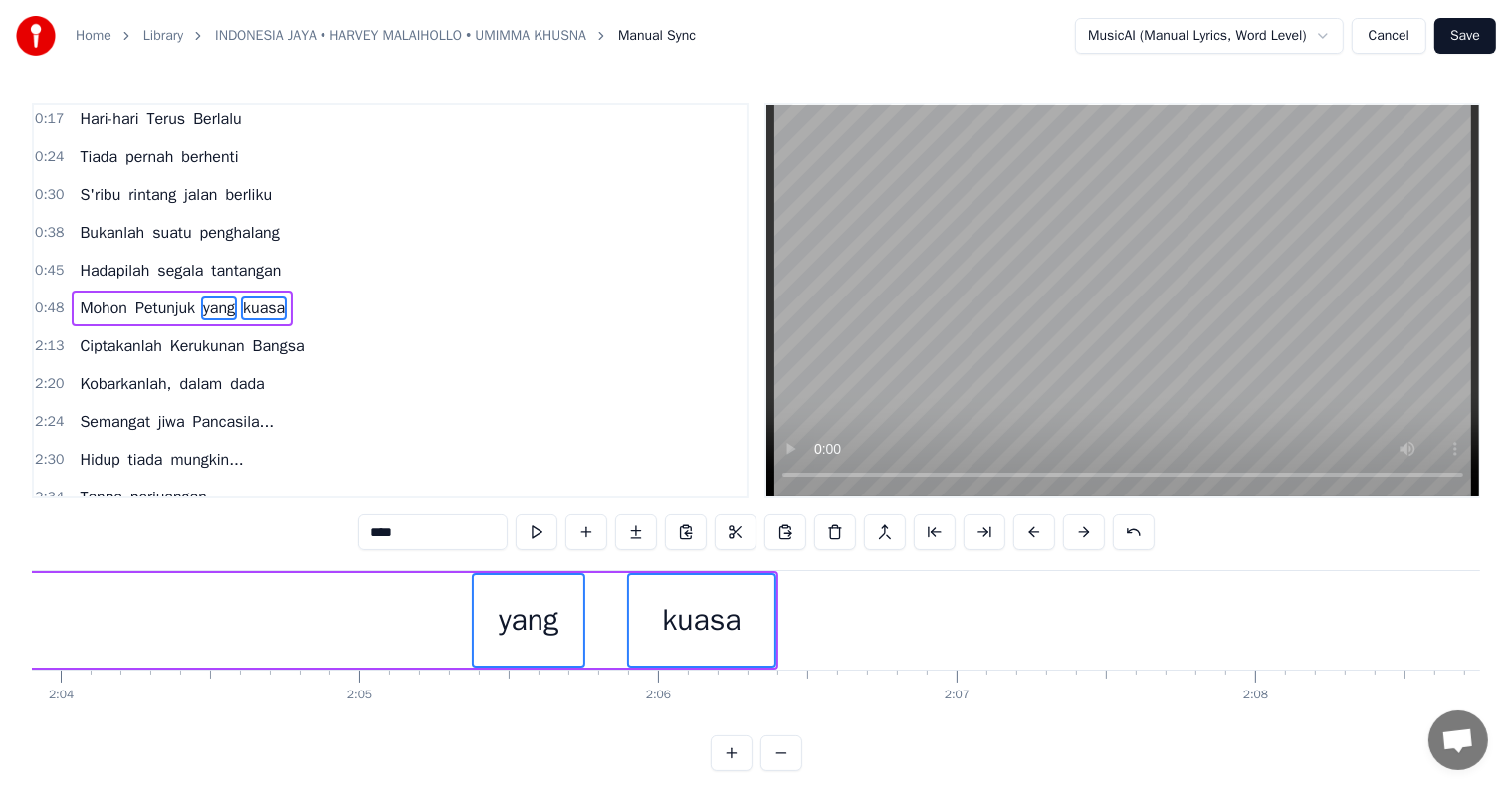 click at bounding box center [1034, 532] 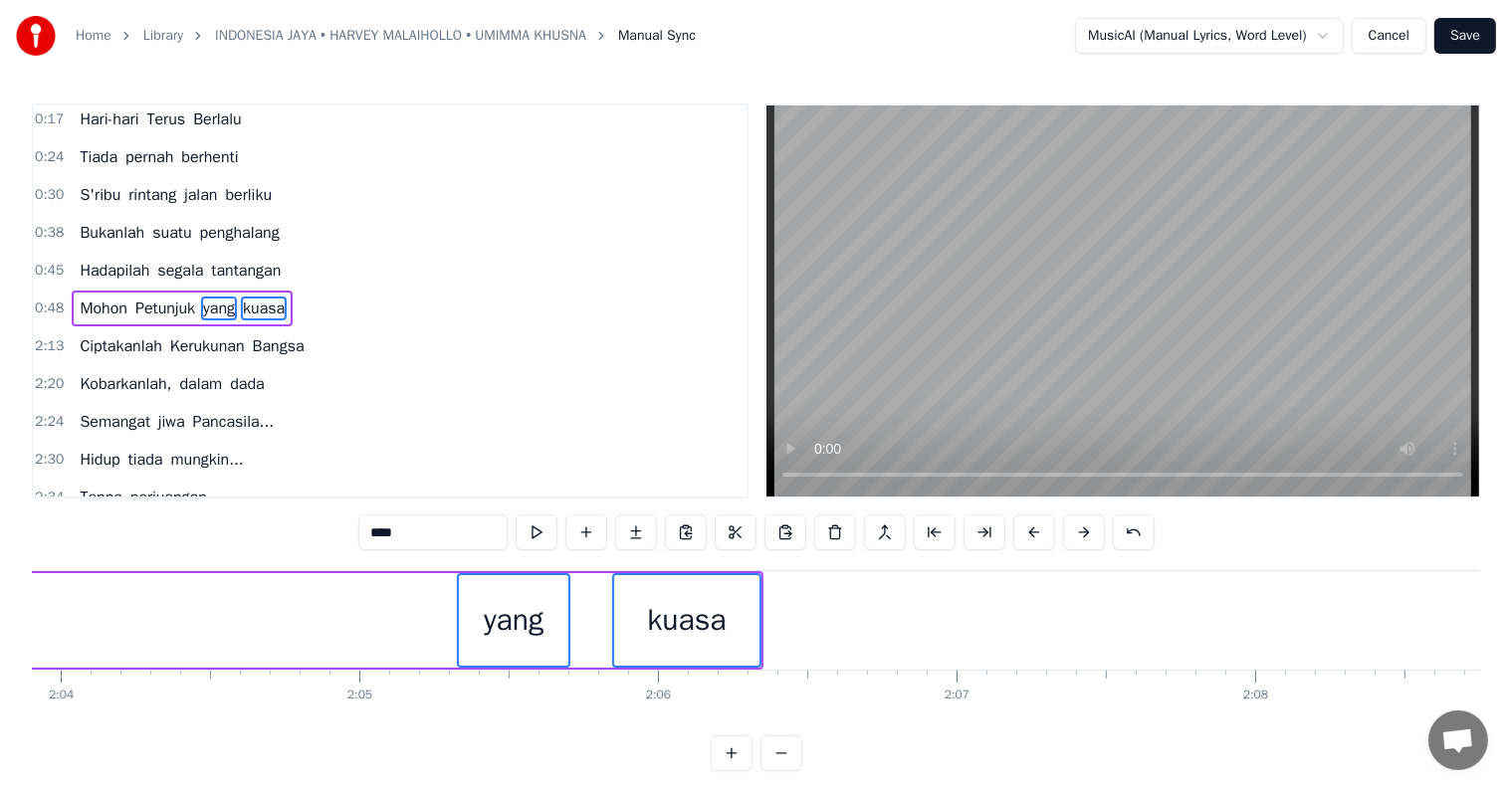 click at bounding box center [1034, 532] 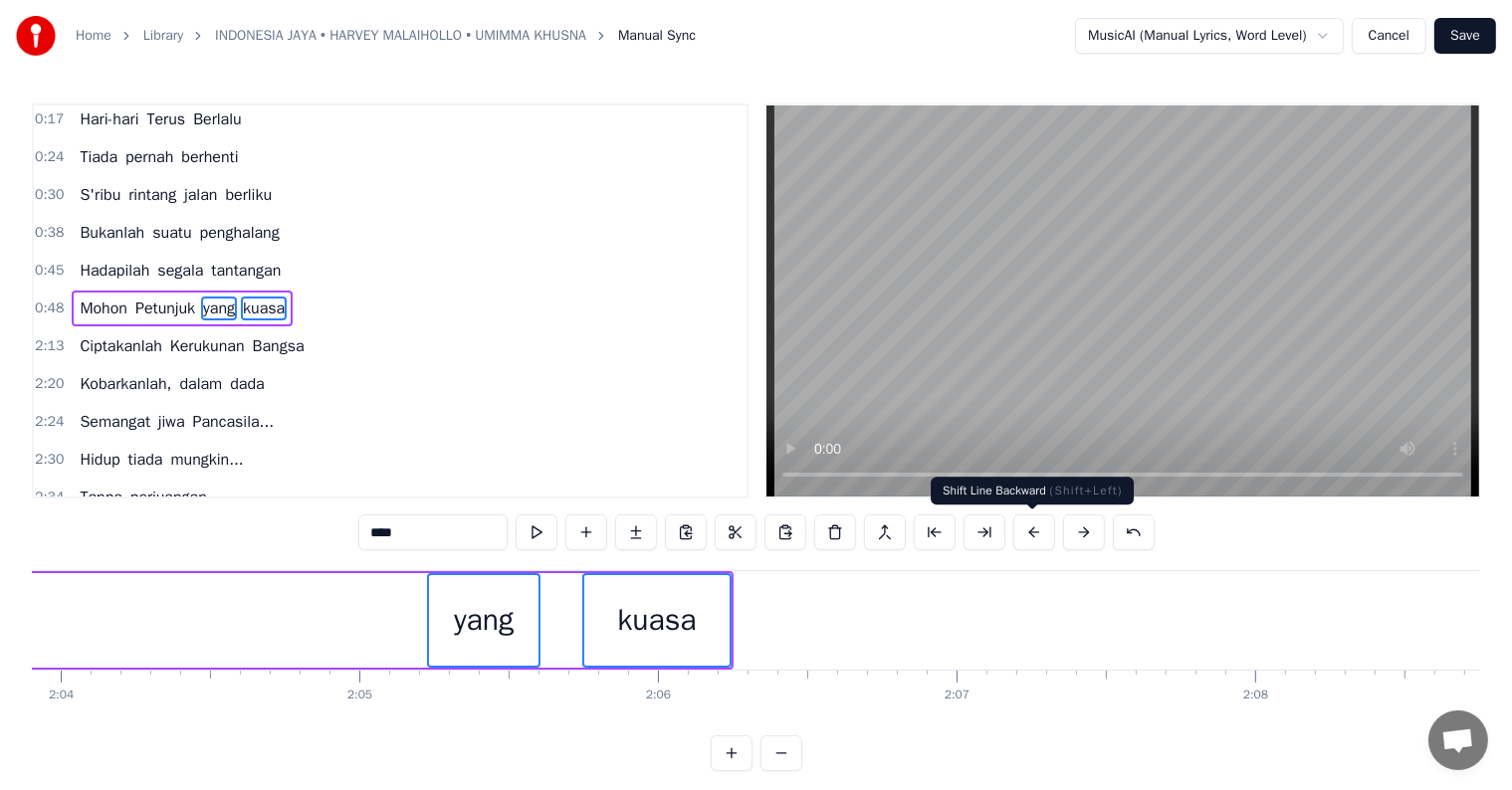 click at bounding box center (1034, 532) 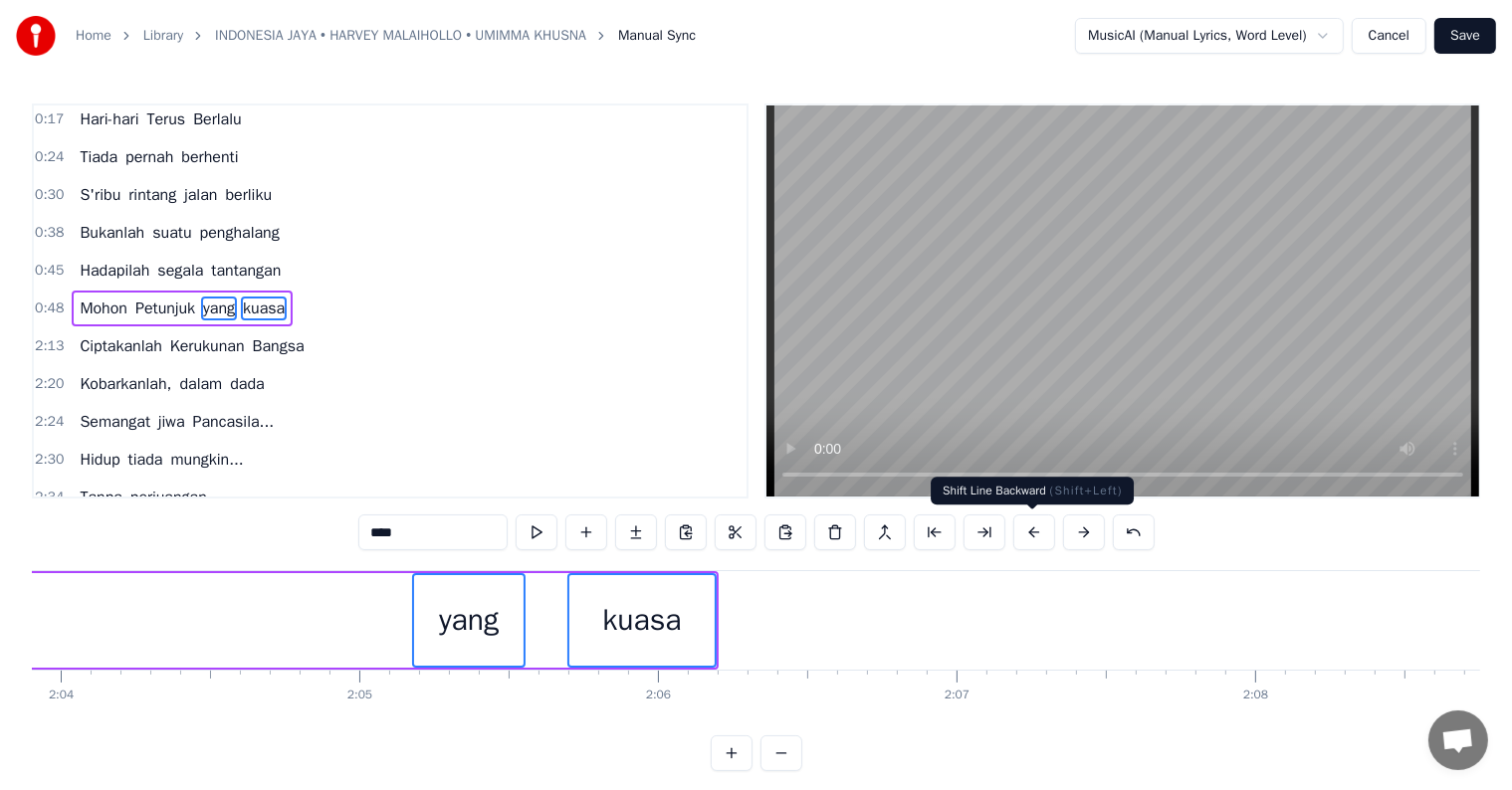 click at bounding box center (1034, 532) 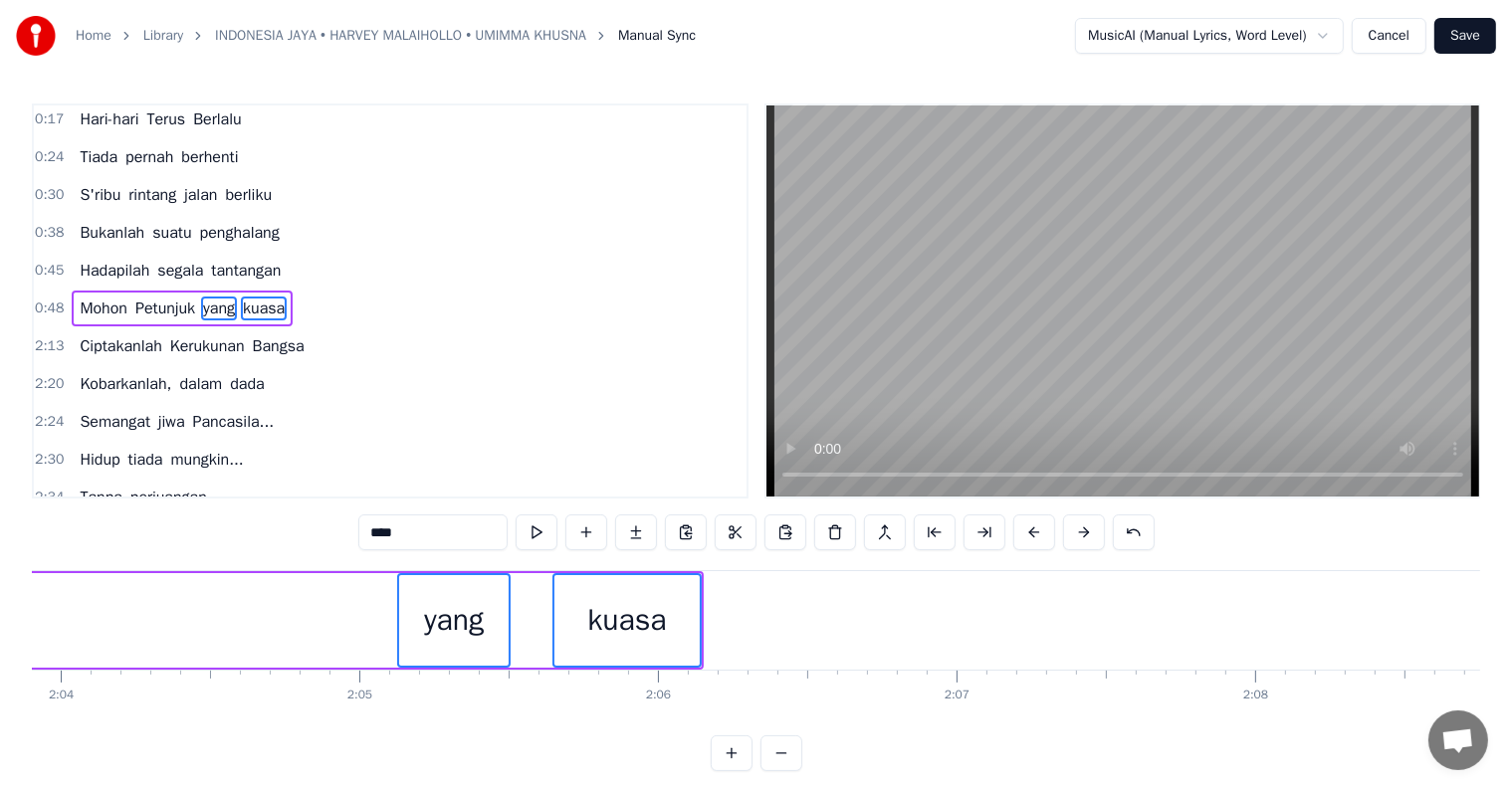 click at bounding box center [1034, 532] 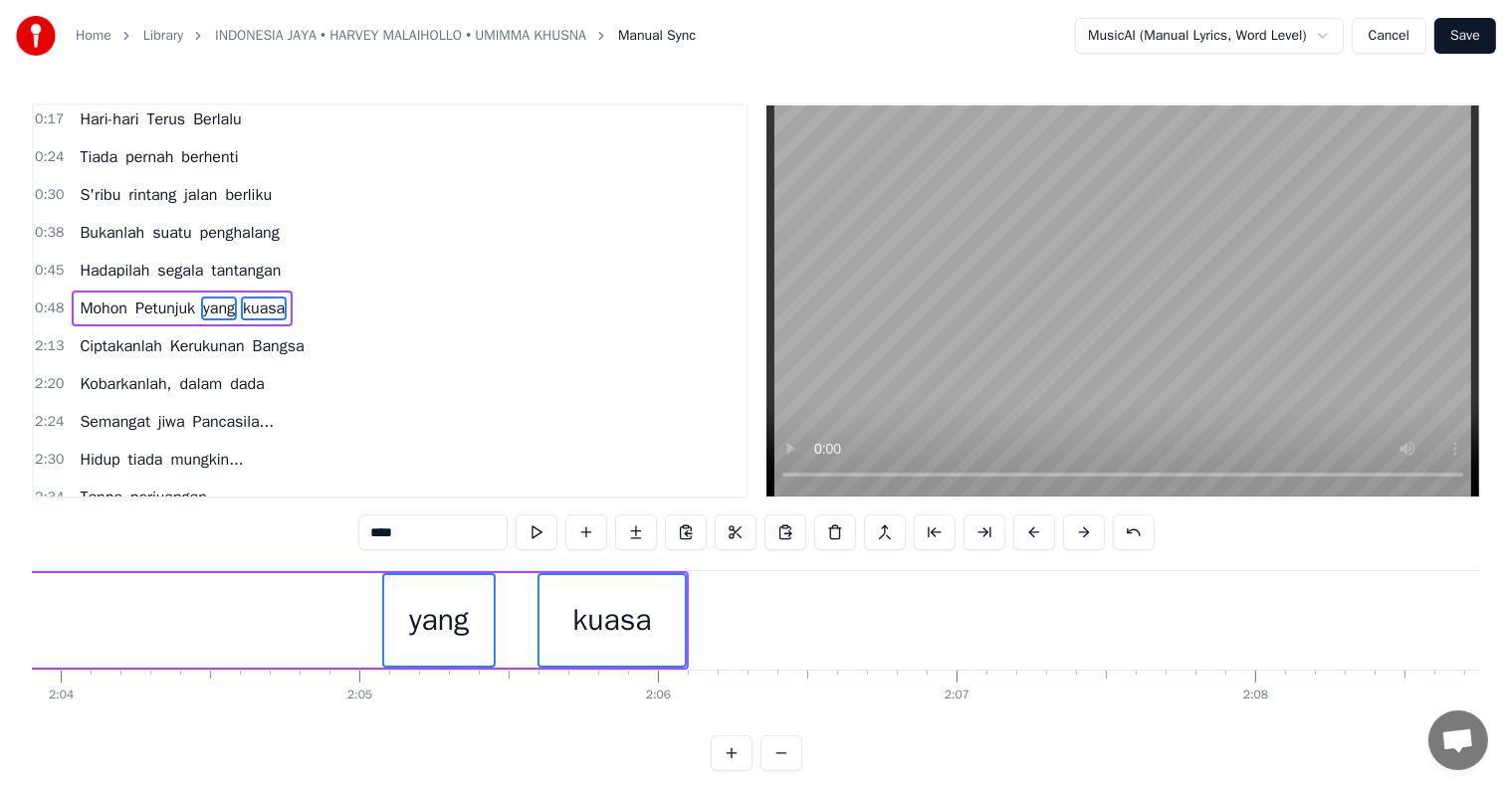 click at bounding box center (1034, 532) 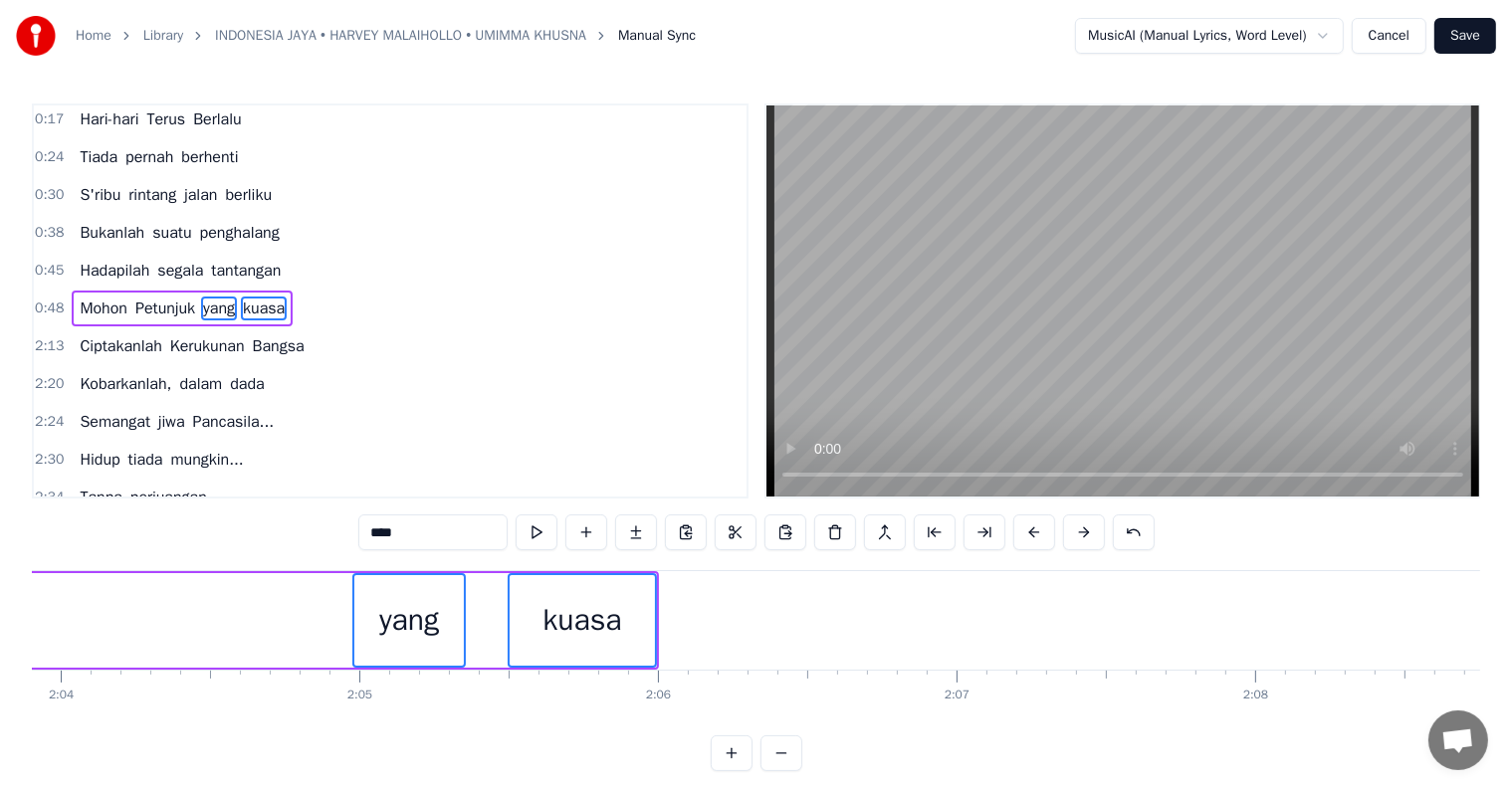 click at bounding box center (1034, 532) 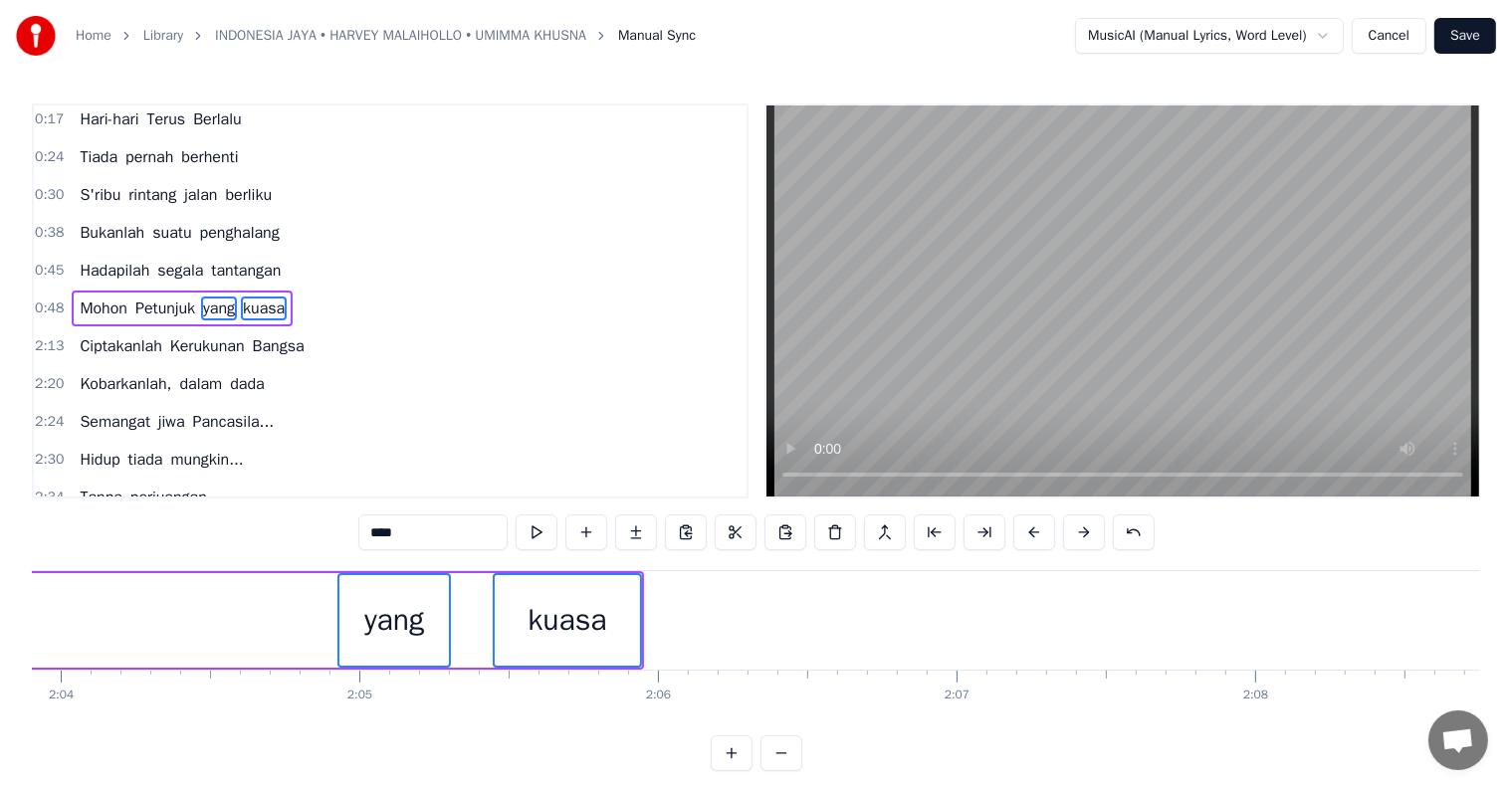 click at bounding box center (1034, 532) 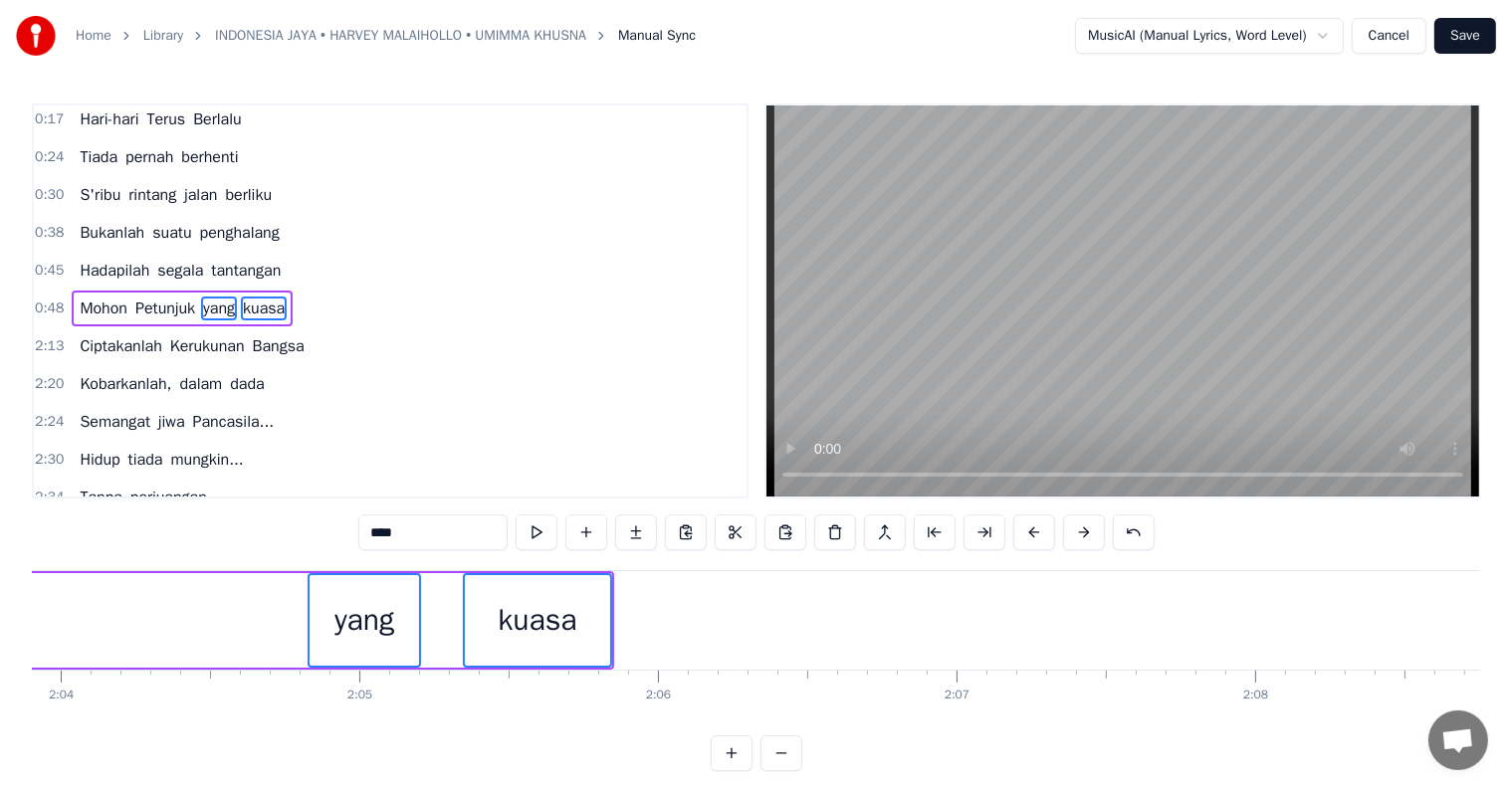click at bounding box center (1034, 532) 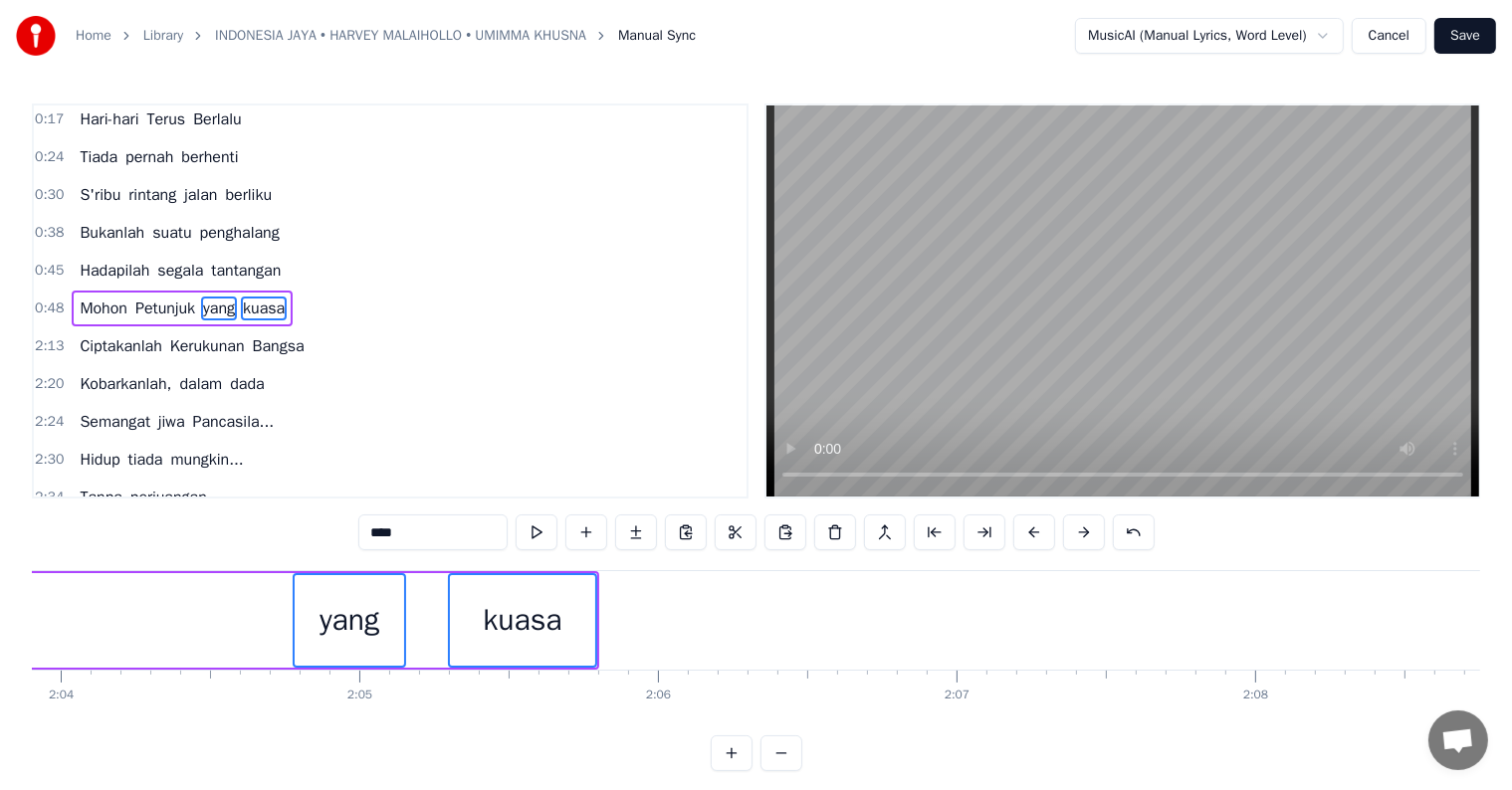 click at bounding box center (1034, 532) 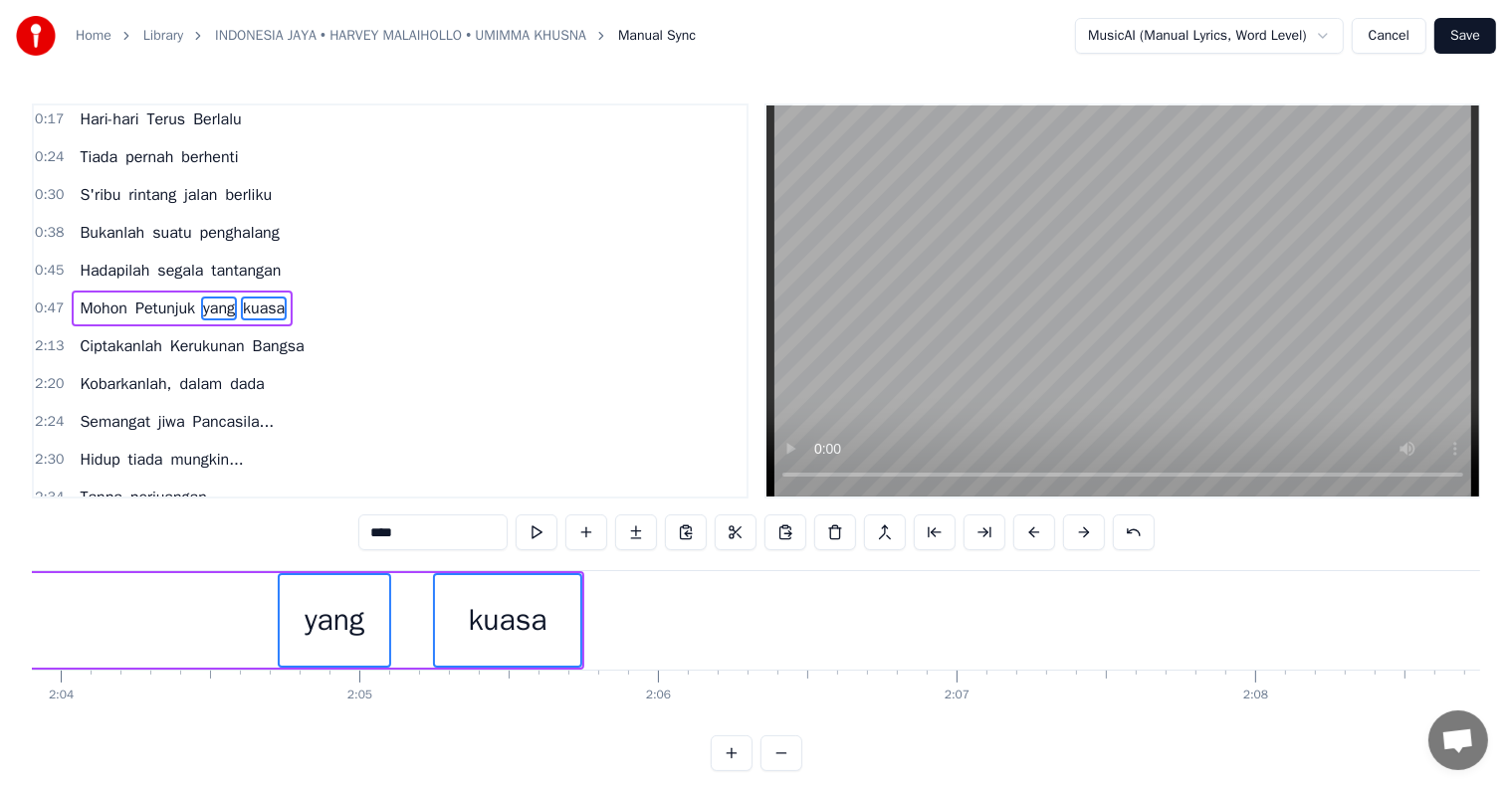 click at bounding box center [1034, 532] 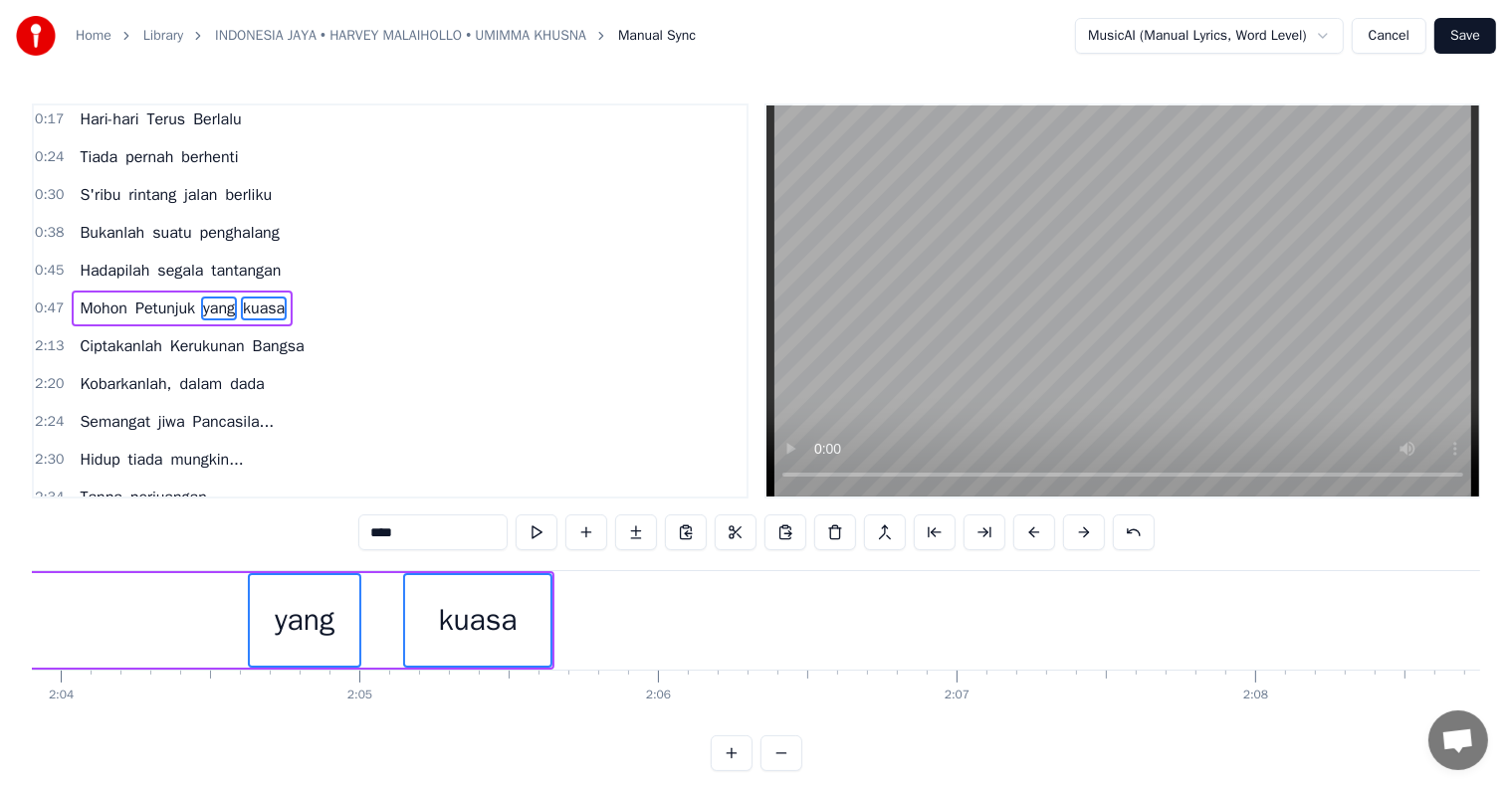 click at bounding box center [1034, 532] 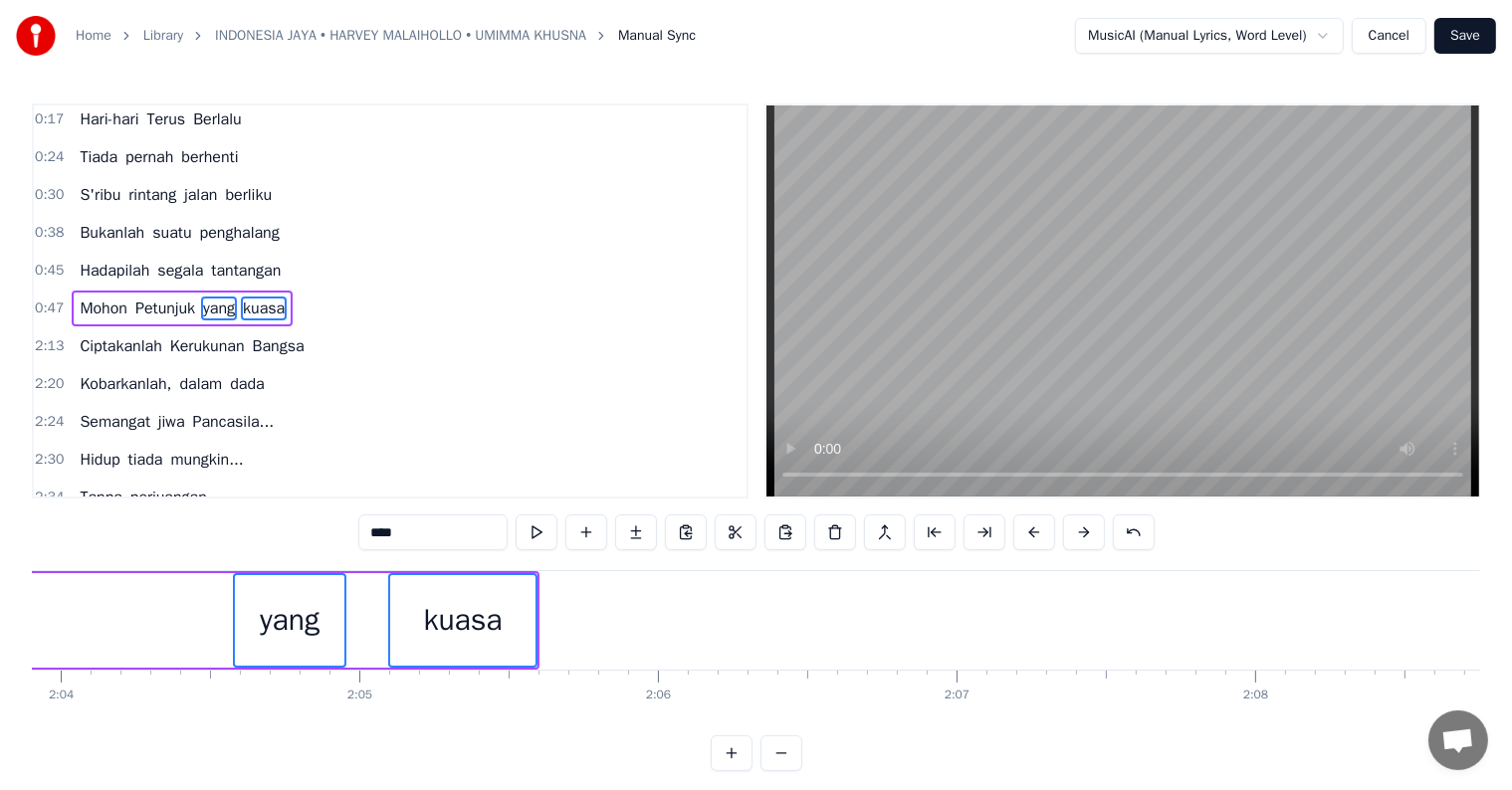 click at bounding box center [1034, 532] 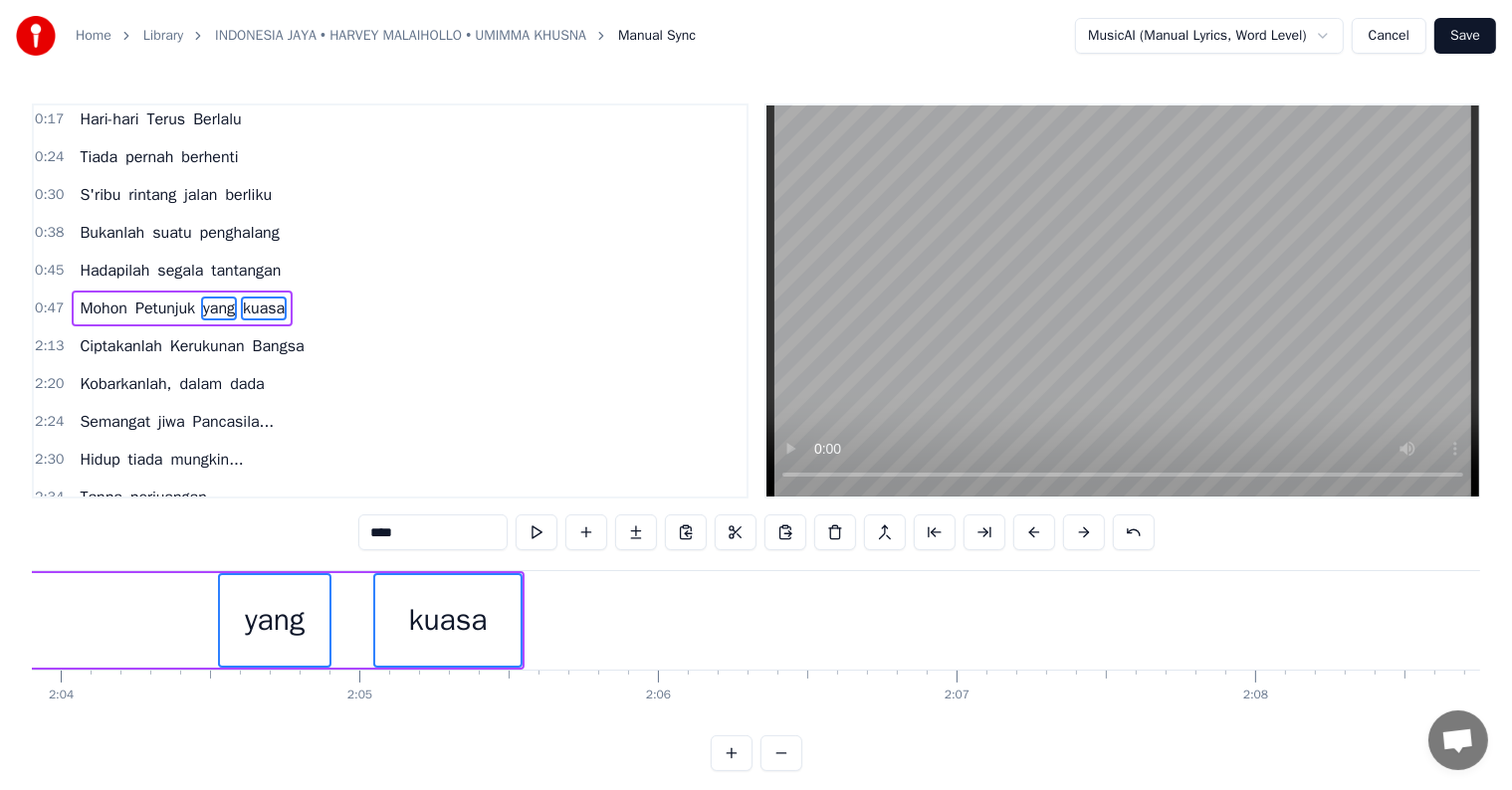 click at bounding box center [1034, 532] 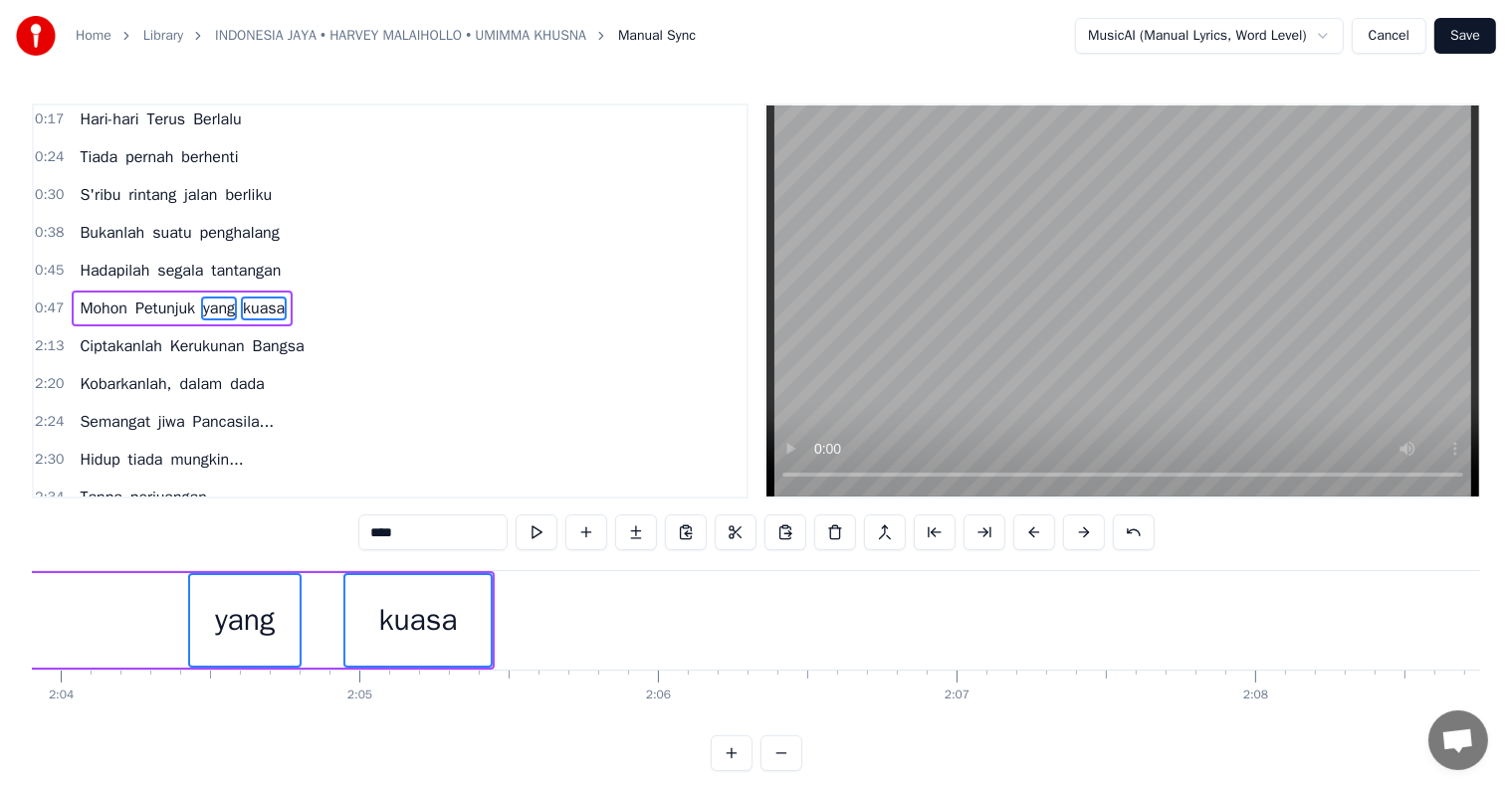 click at bounding box center [1034, 532] 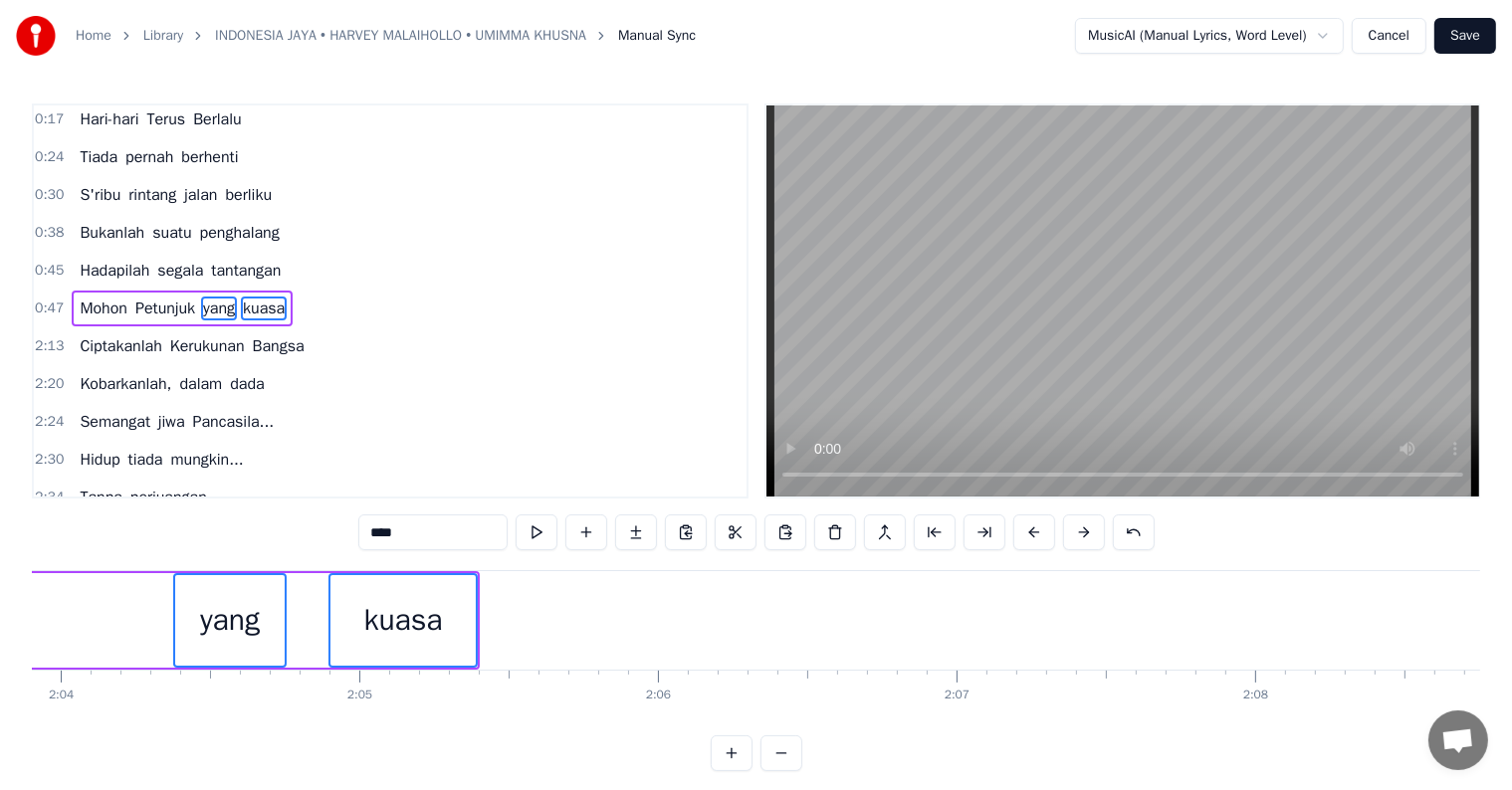 click at bounding box center (1034, 532) 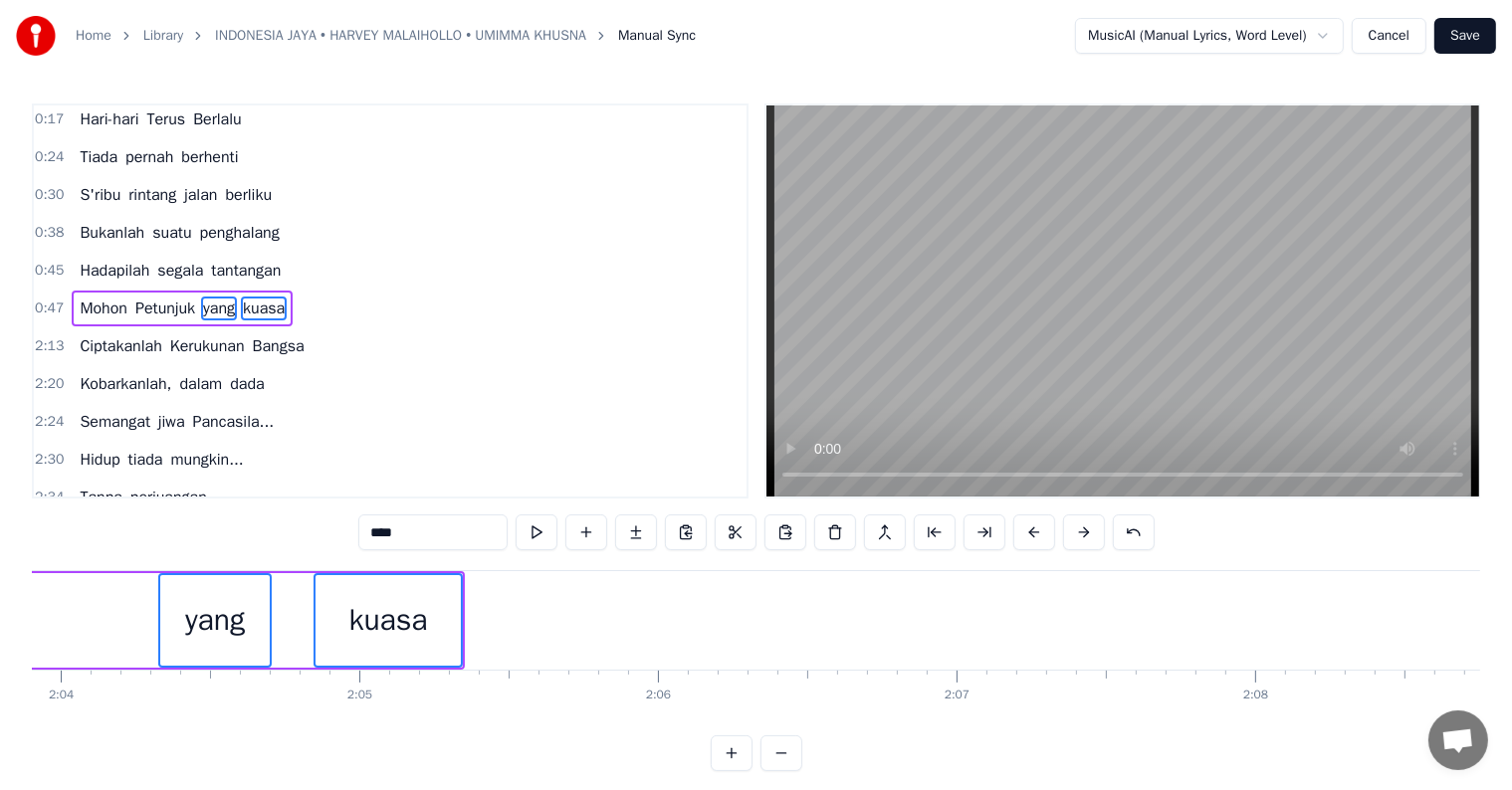 click at bounding box center [1034, 532] 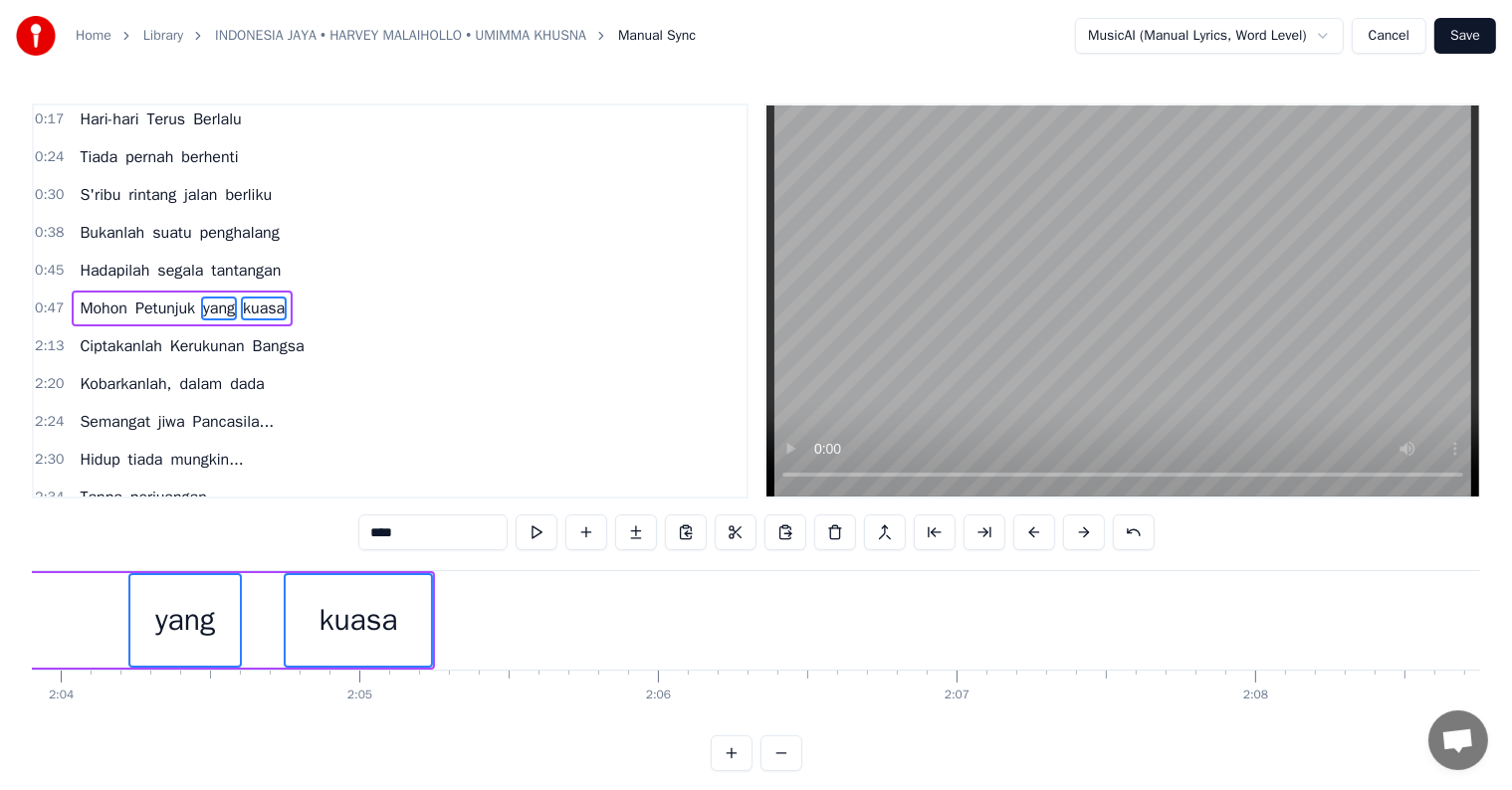 click at bounding box center (1034, 532) 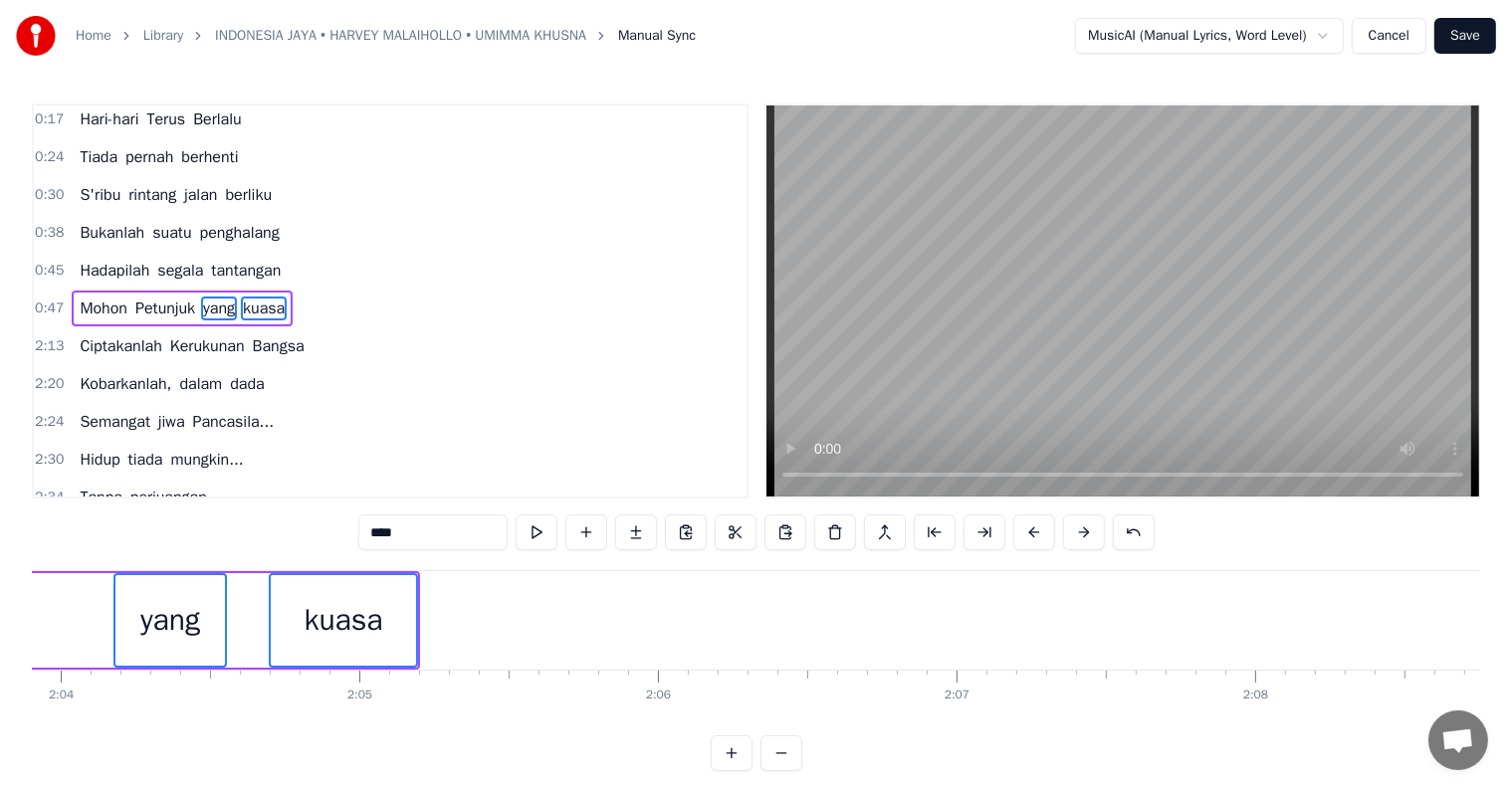 click at bounding box center [1034, 532] 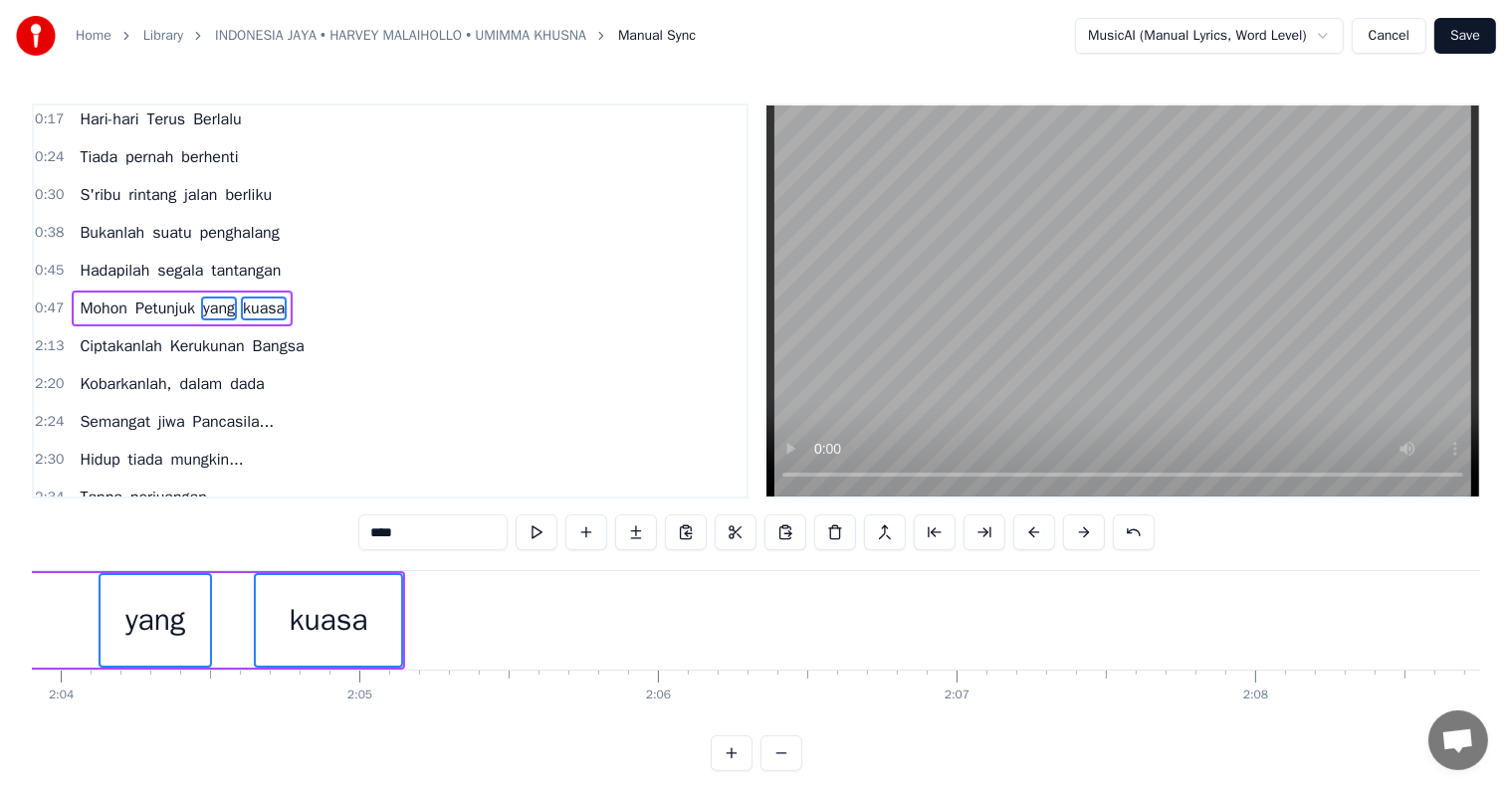 click at bounding box center [1034, 532] 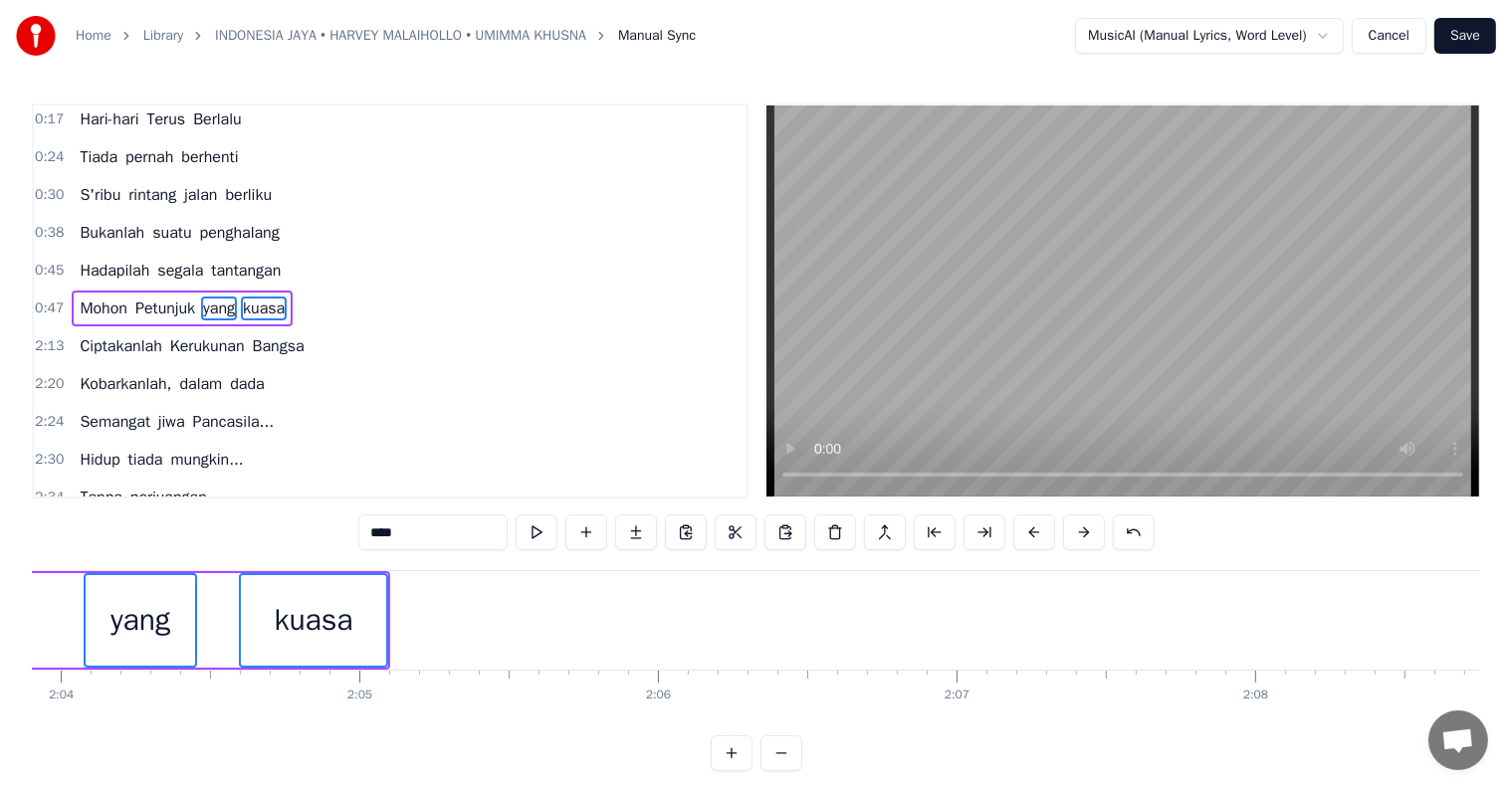 click at bounding box center [1034, 532] 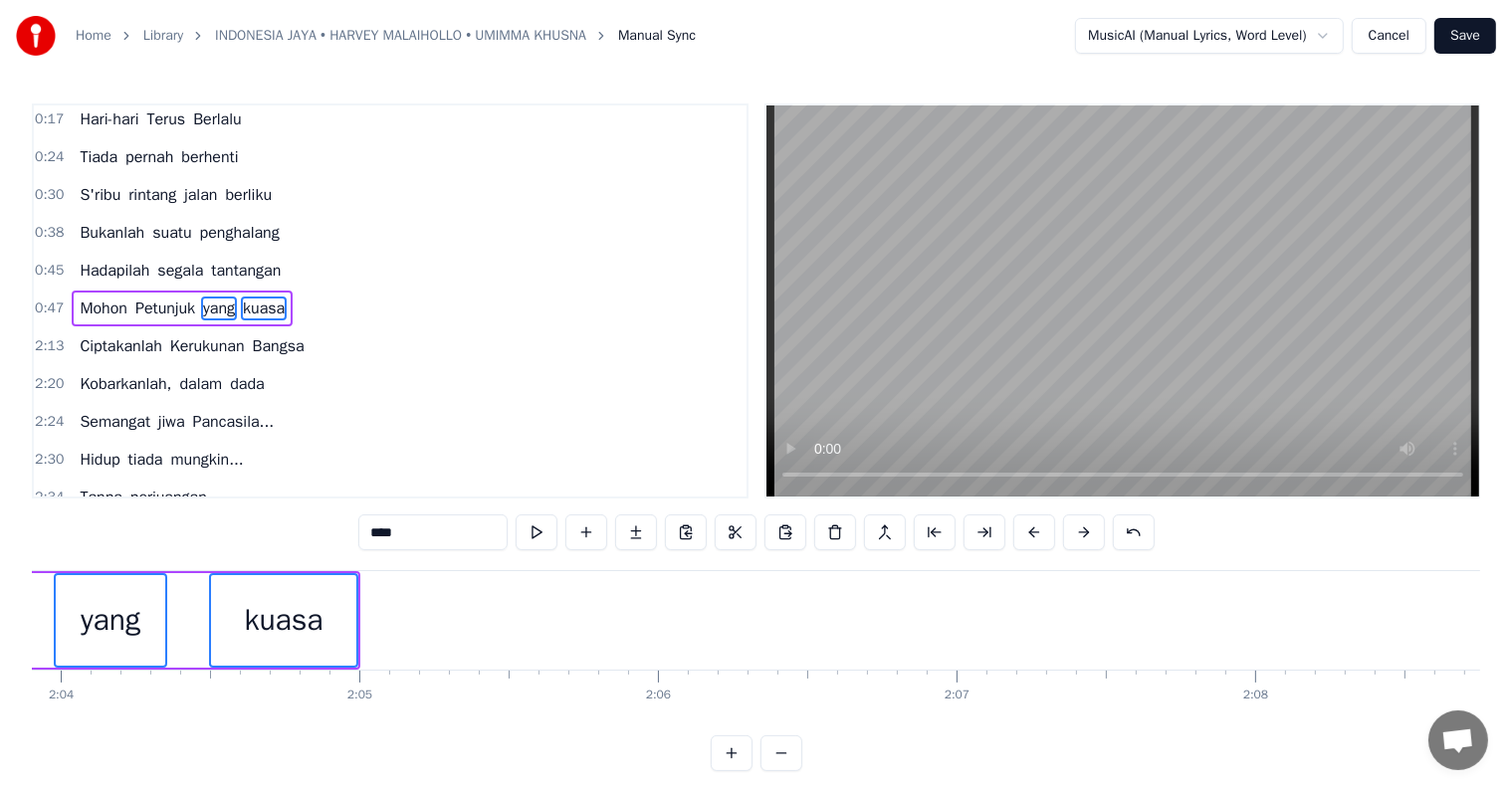 click at bounding box center (1034, 532) 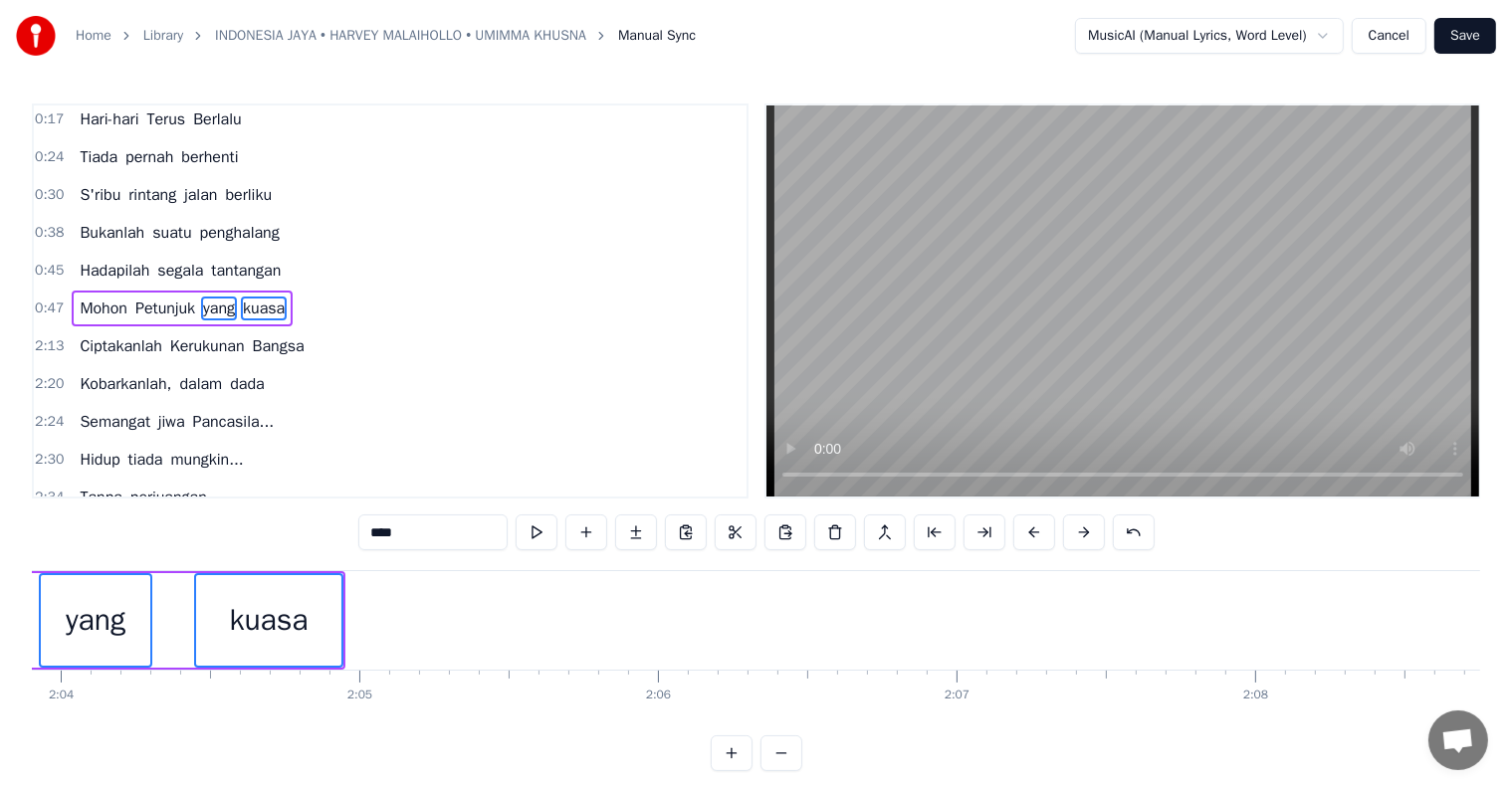 click at bounding box center (1034, 532) 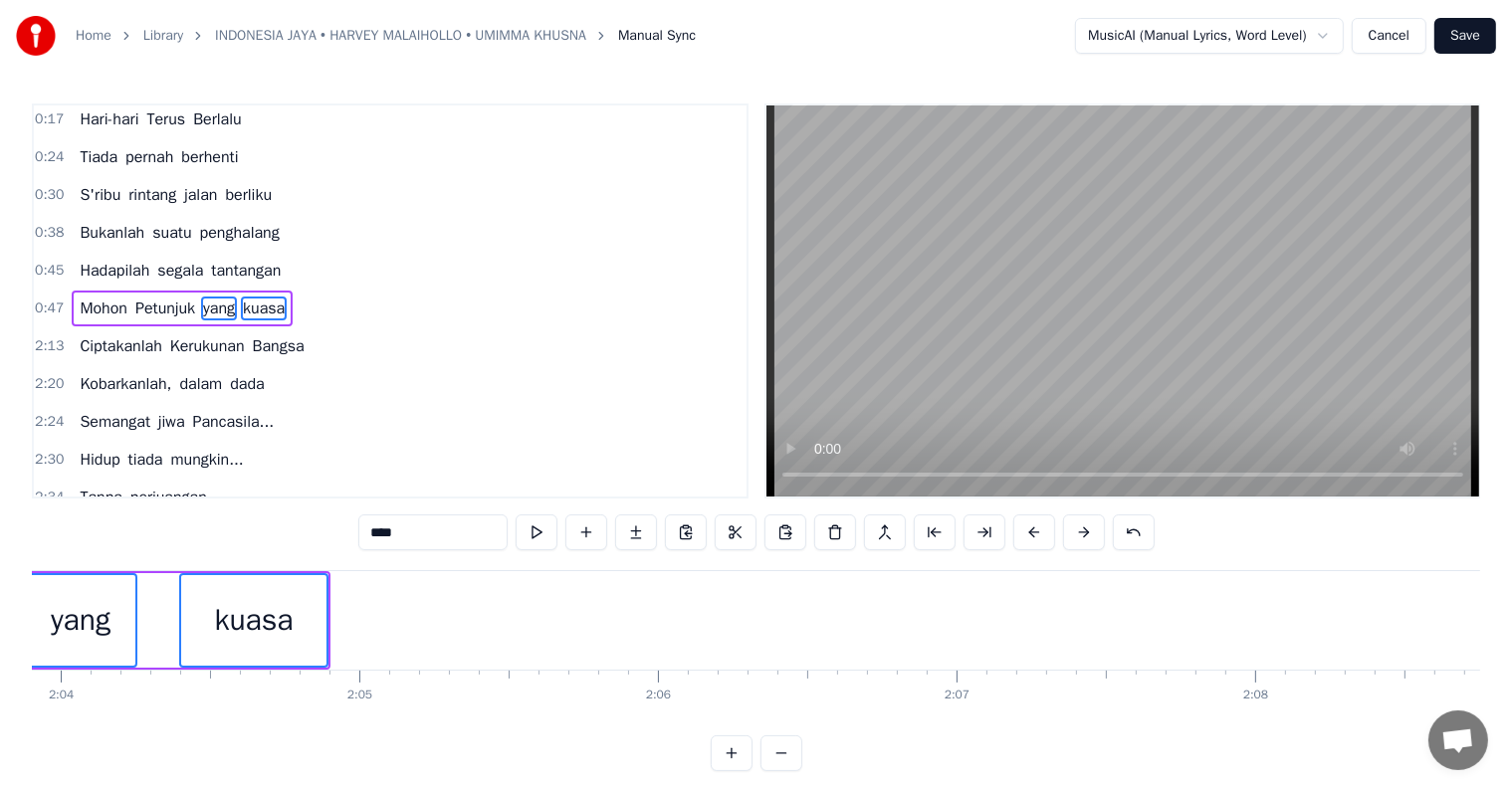 click at bounding box center (1034, 532) 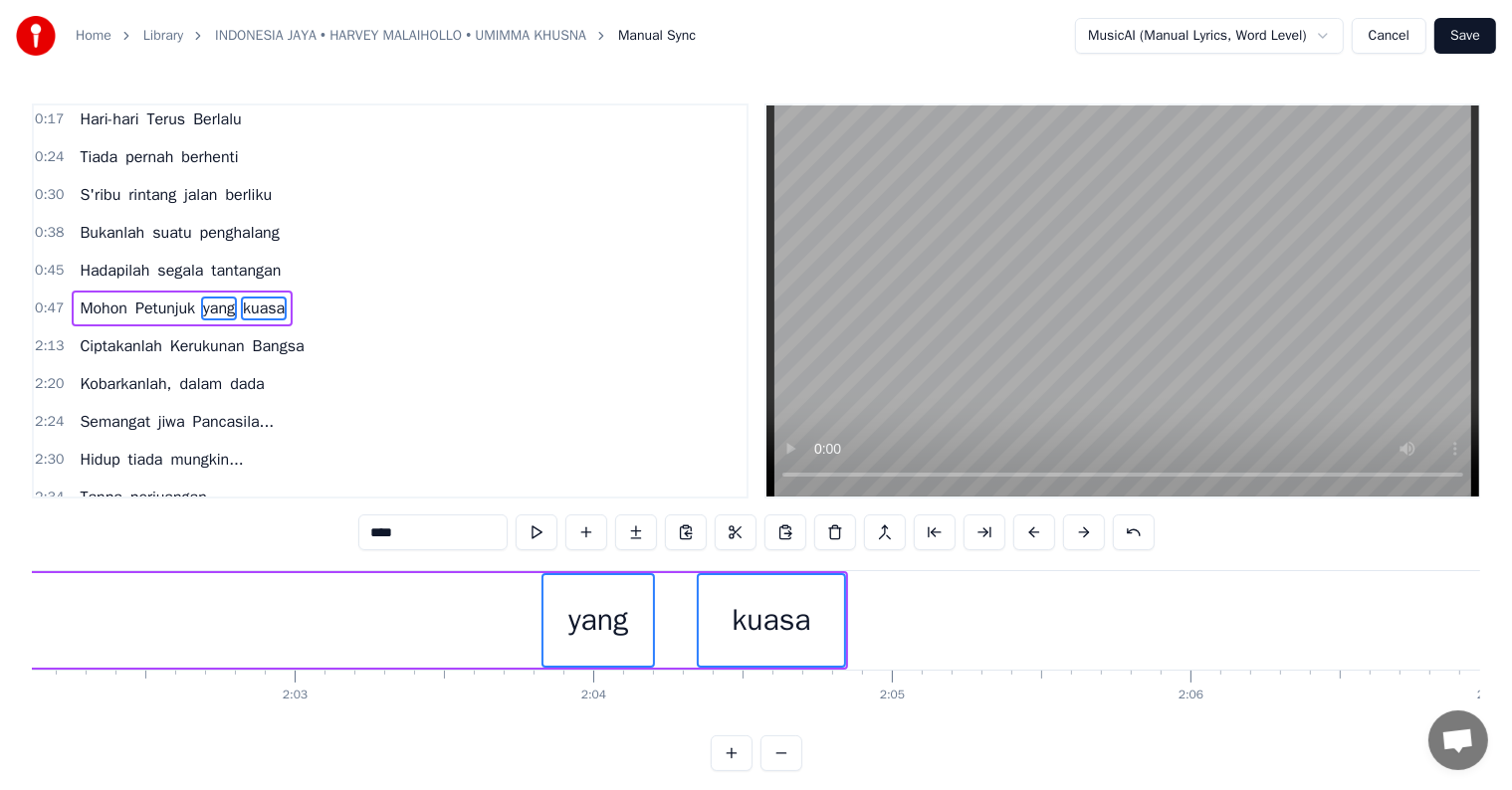 scroll, scrollTop: 0, scrollLeft: 36355, axis: horizontal 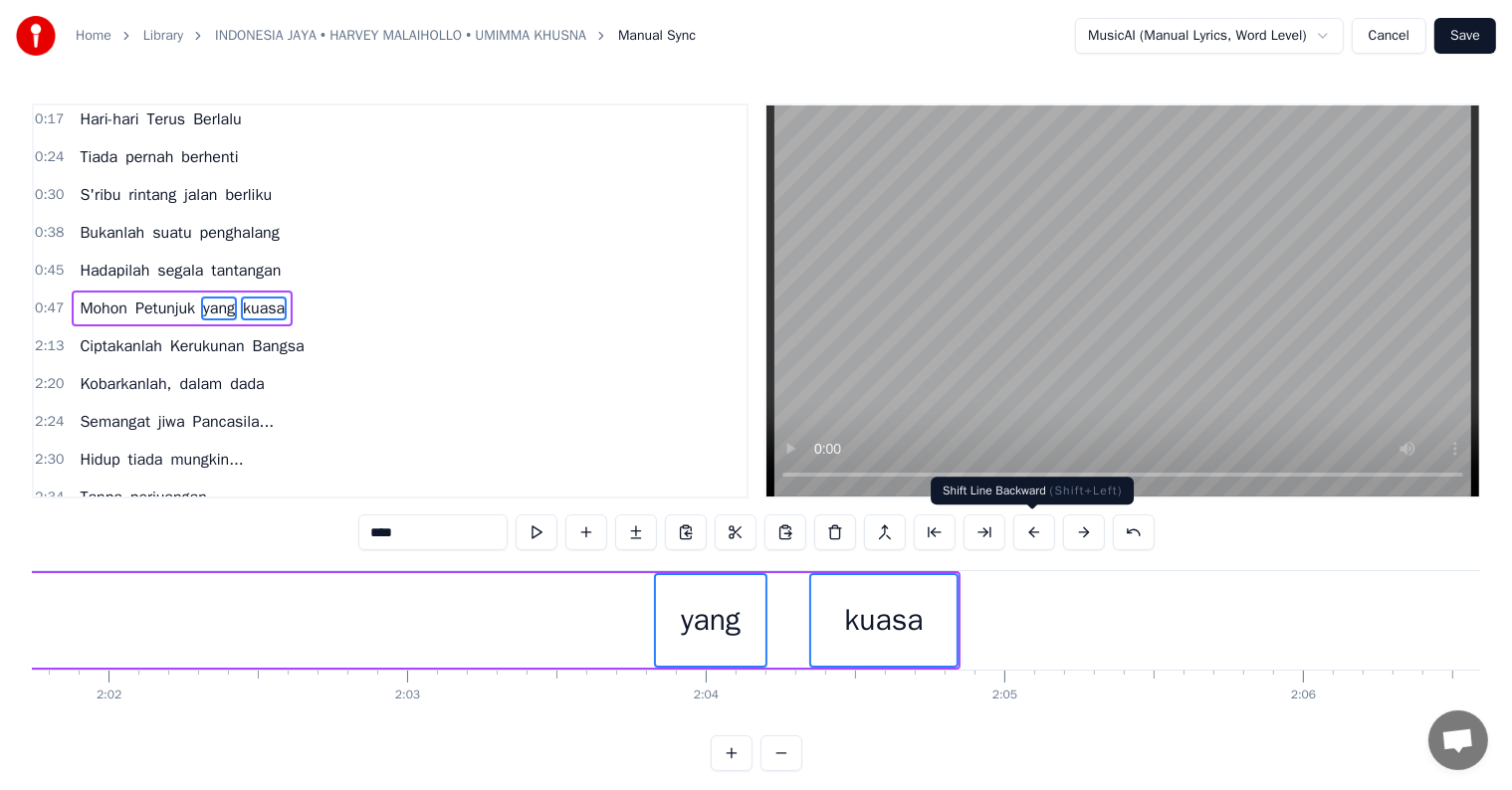 click at bounding box center (1034, 532) 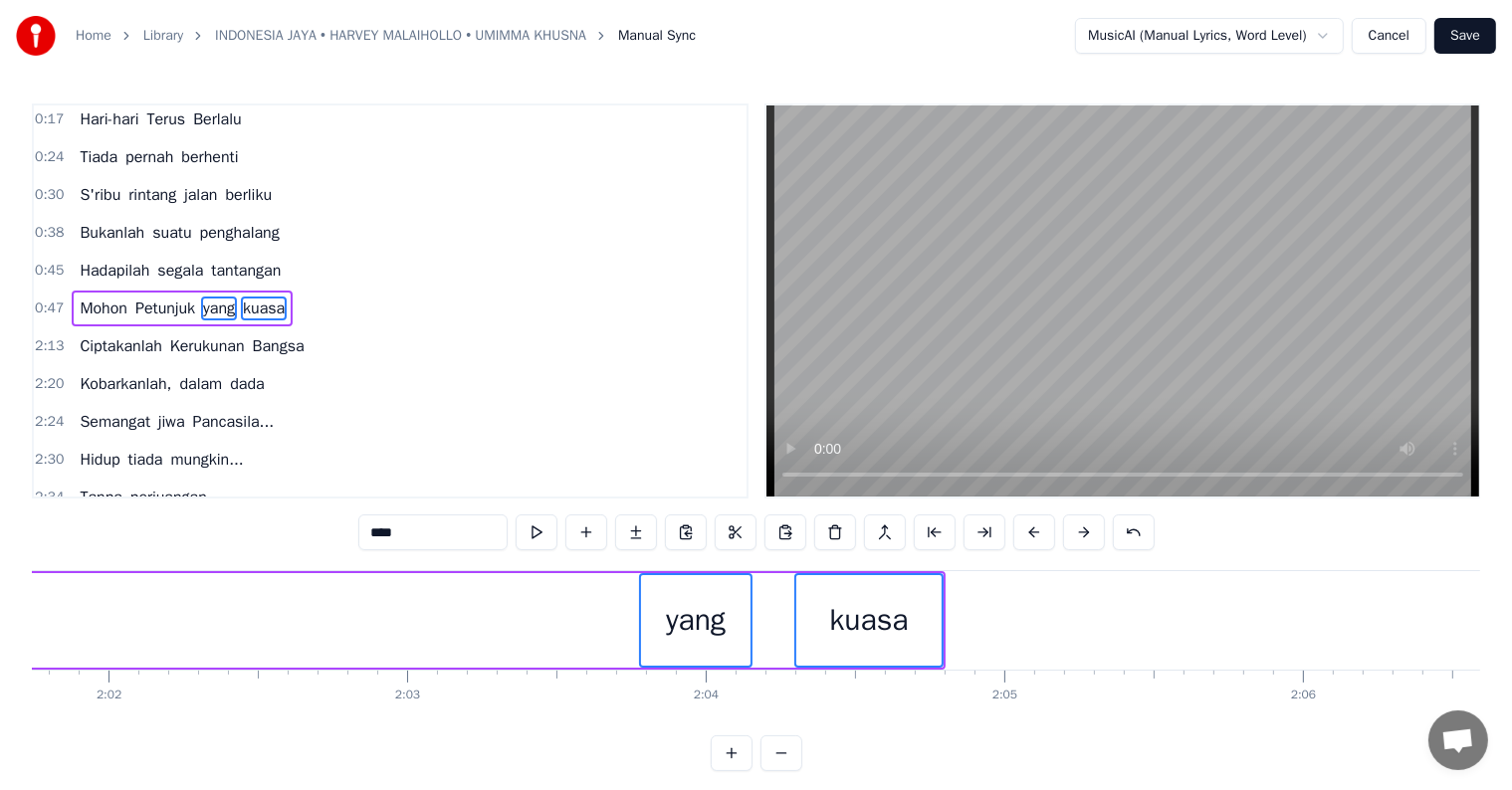 click at bounding box center (1034, 532) 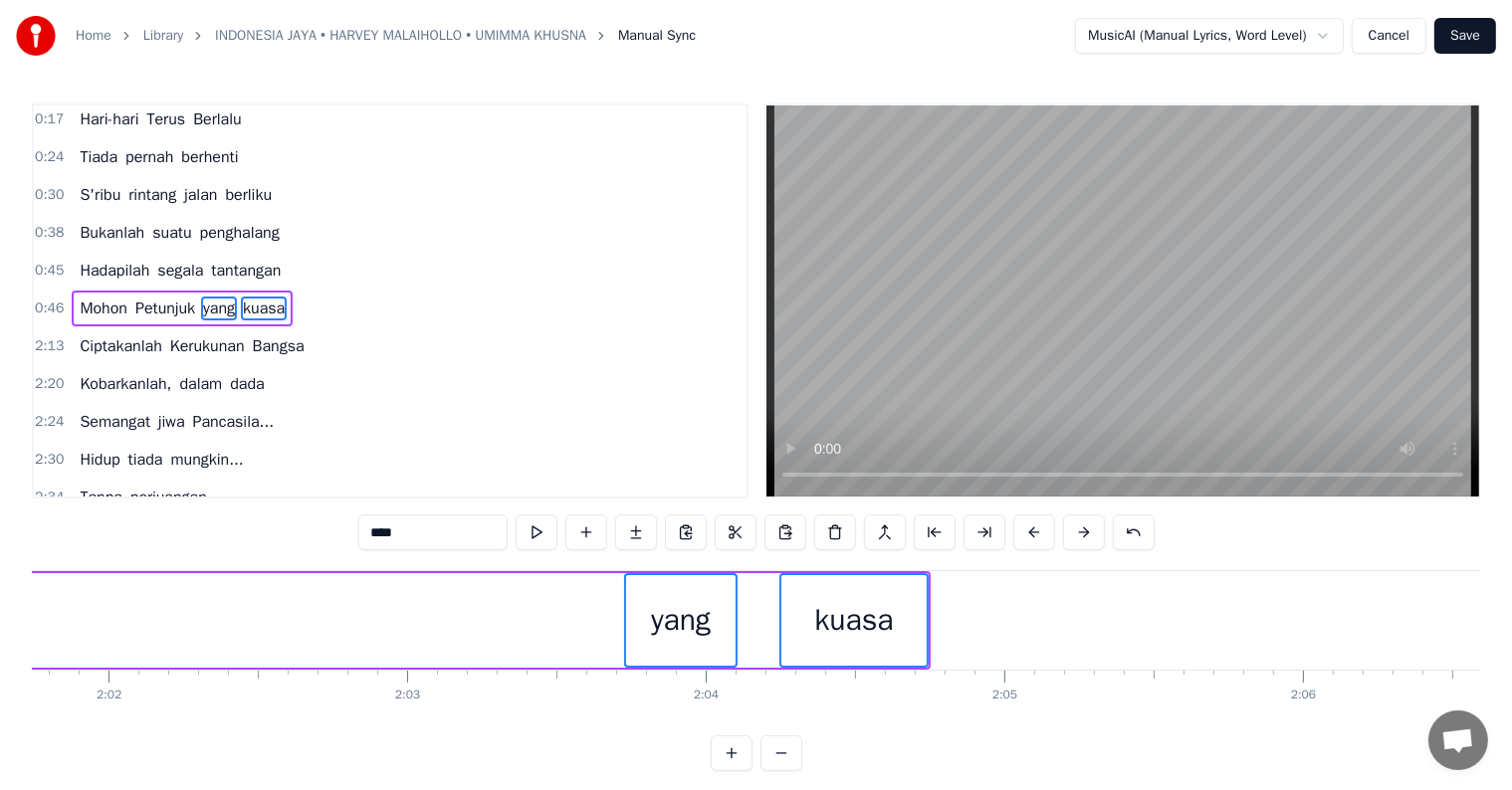 click at bounding box center (1034, 532) 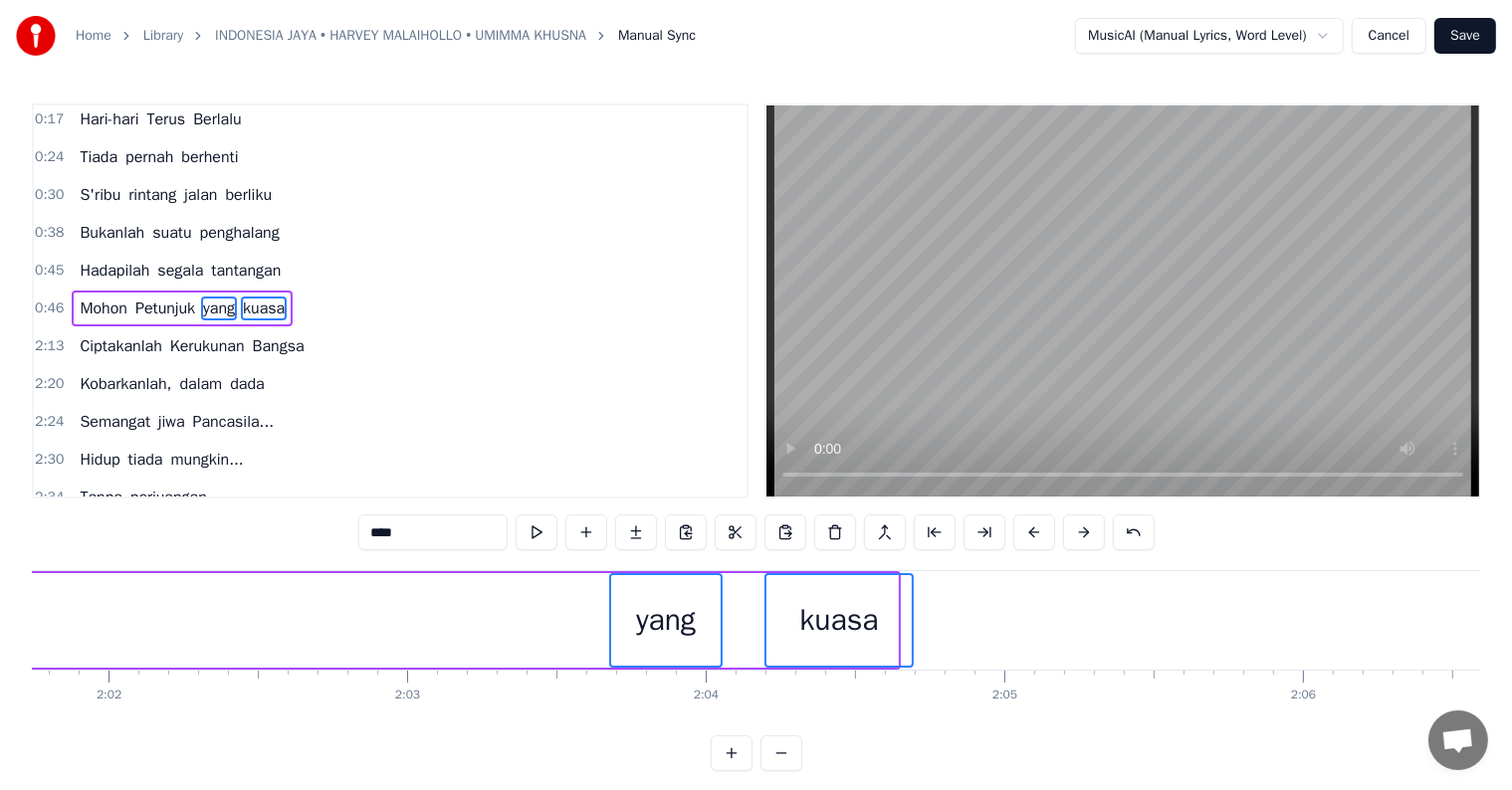 click at bounding box center (1034, 532) 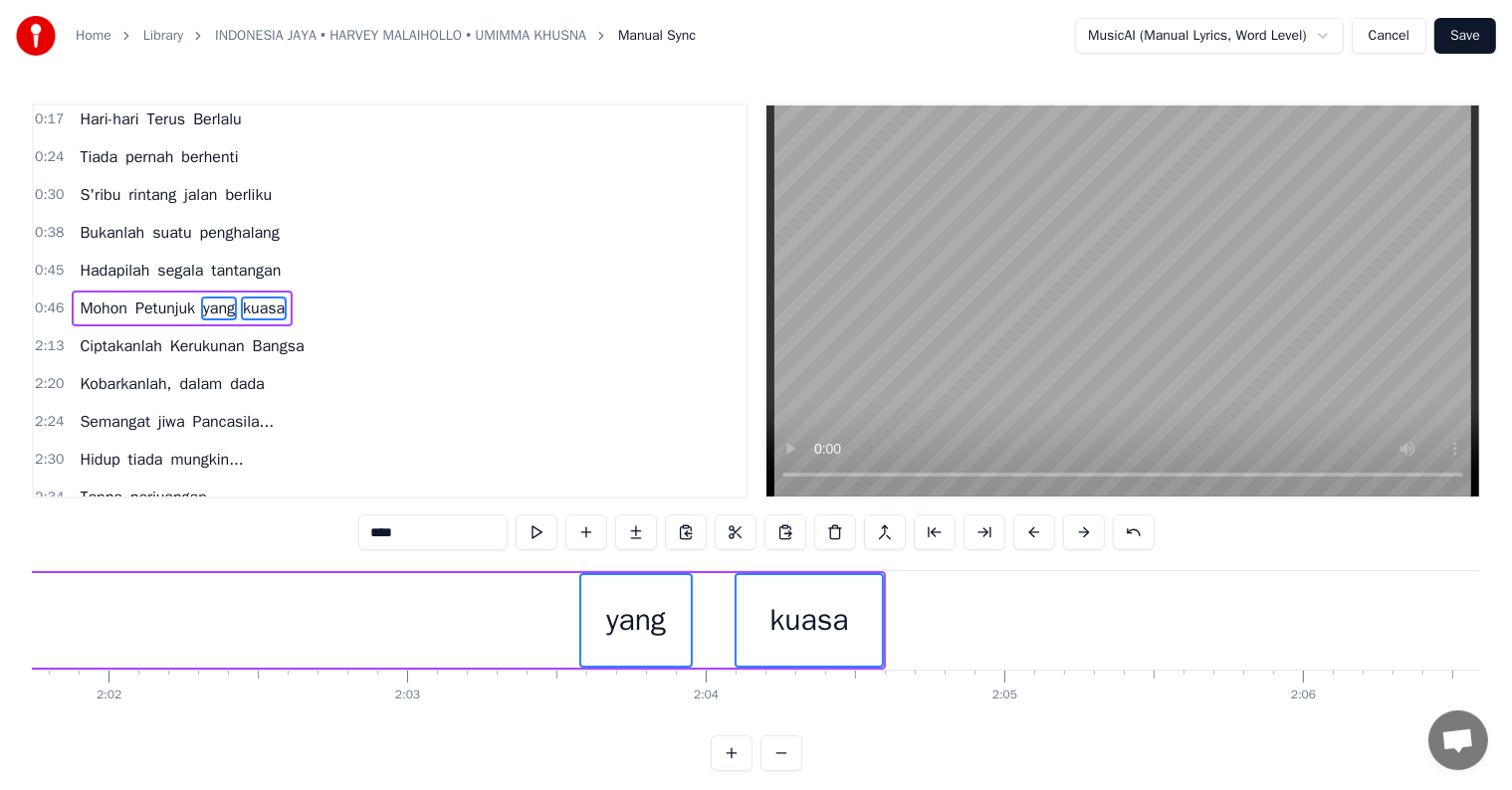 click at bounding box center (1034, 532) 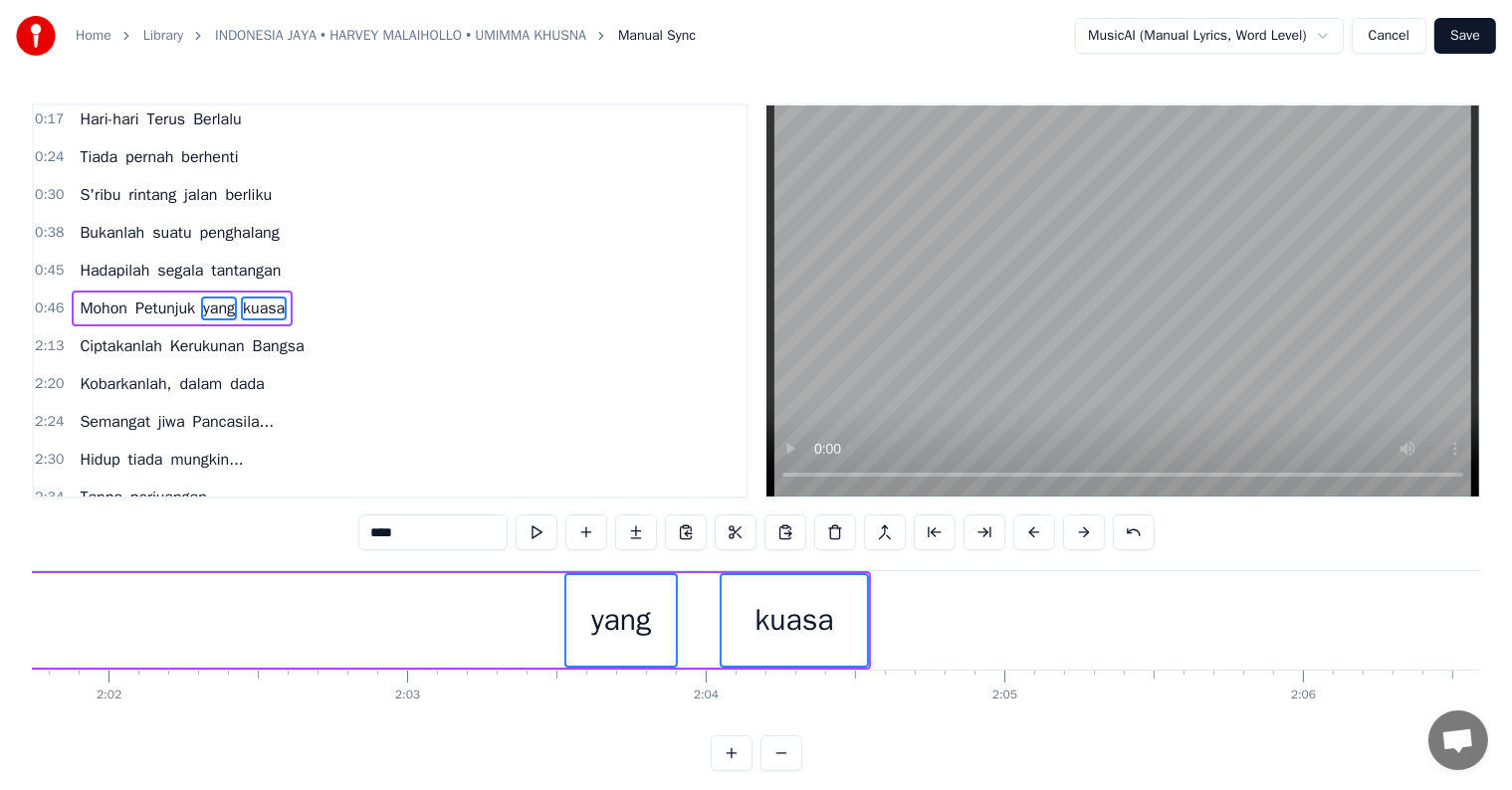 click at bounding box center (1034, 532) 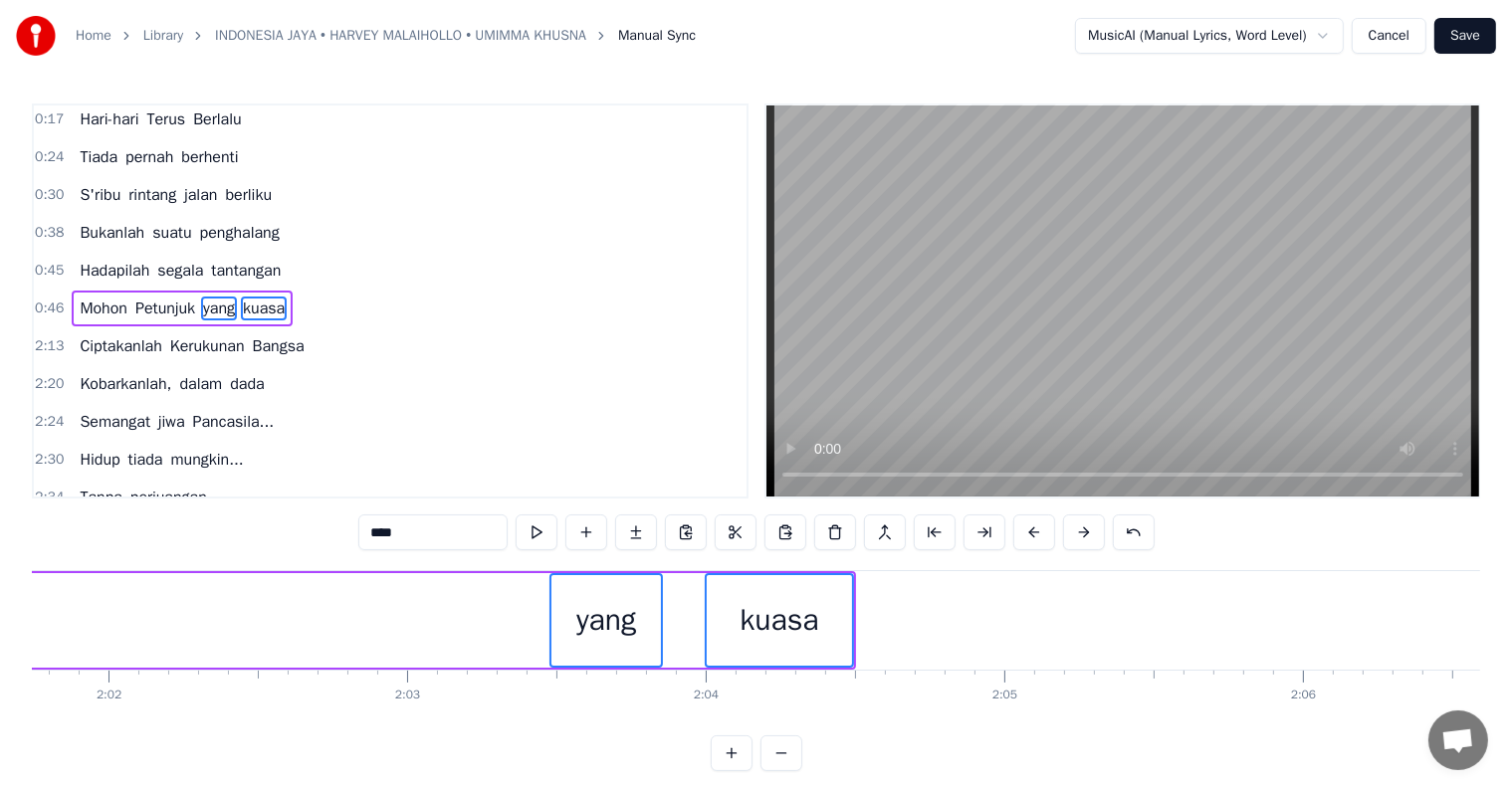 click at bounding box center [1034, 532] 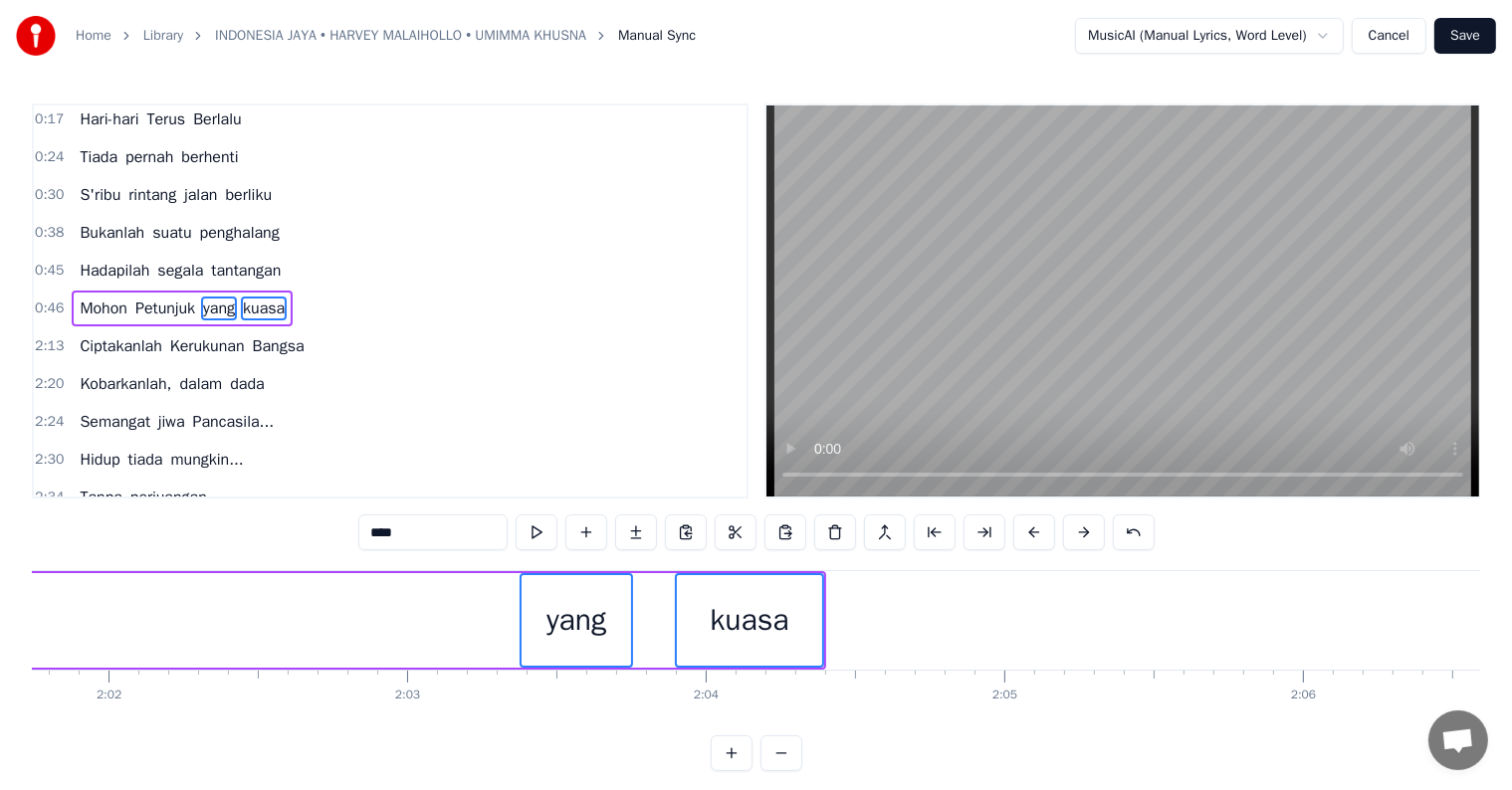 click at bounding box center (1034, 532) 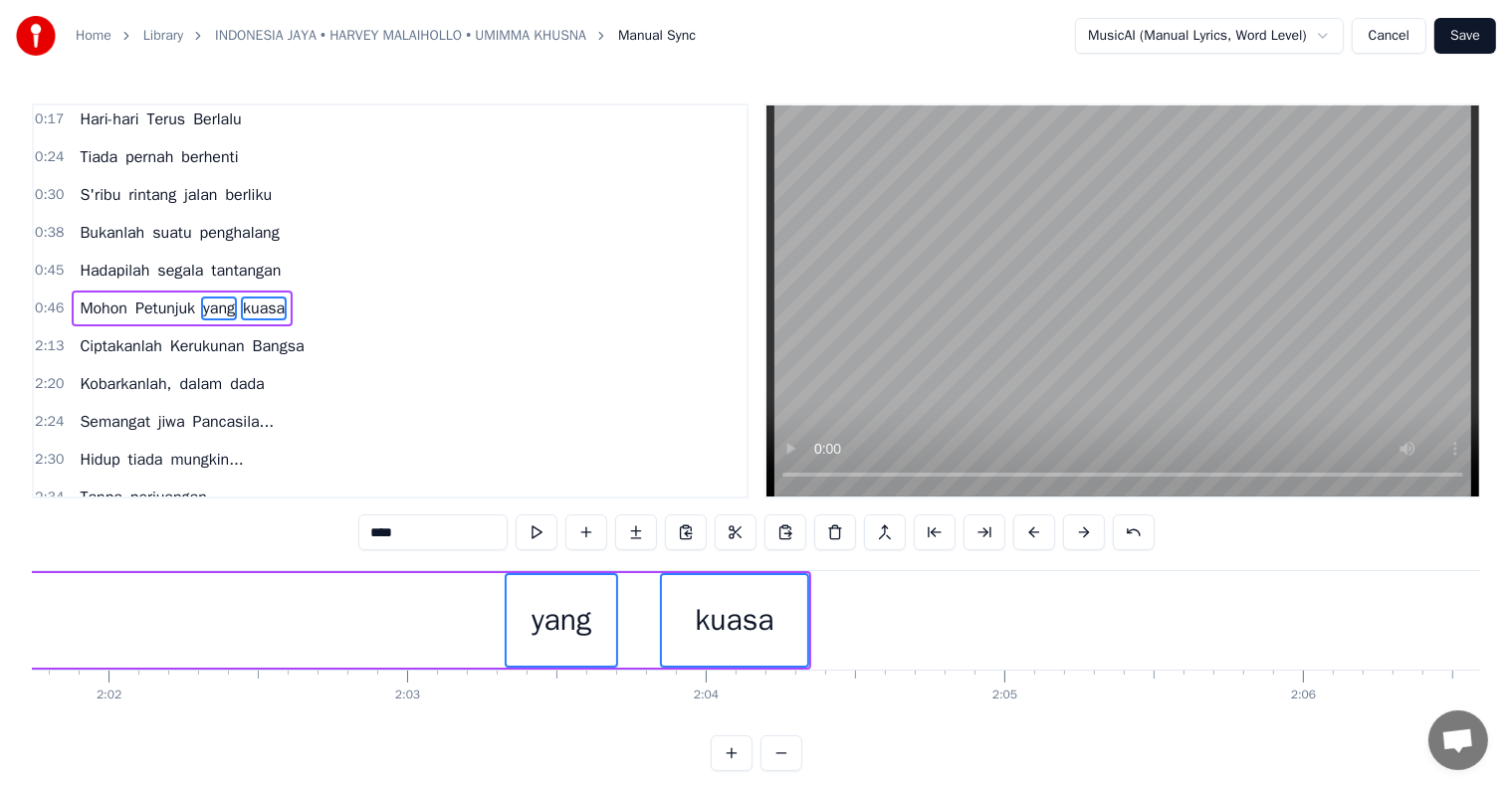 click at bounding box center (1034, 532) 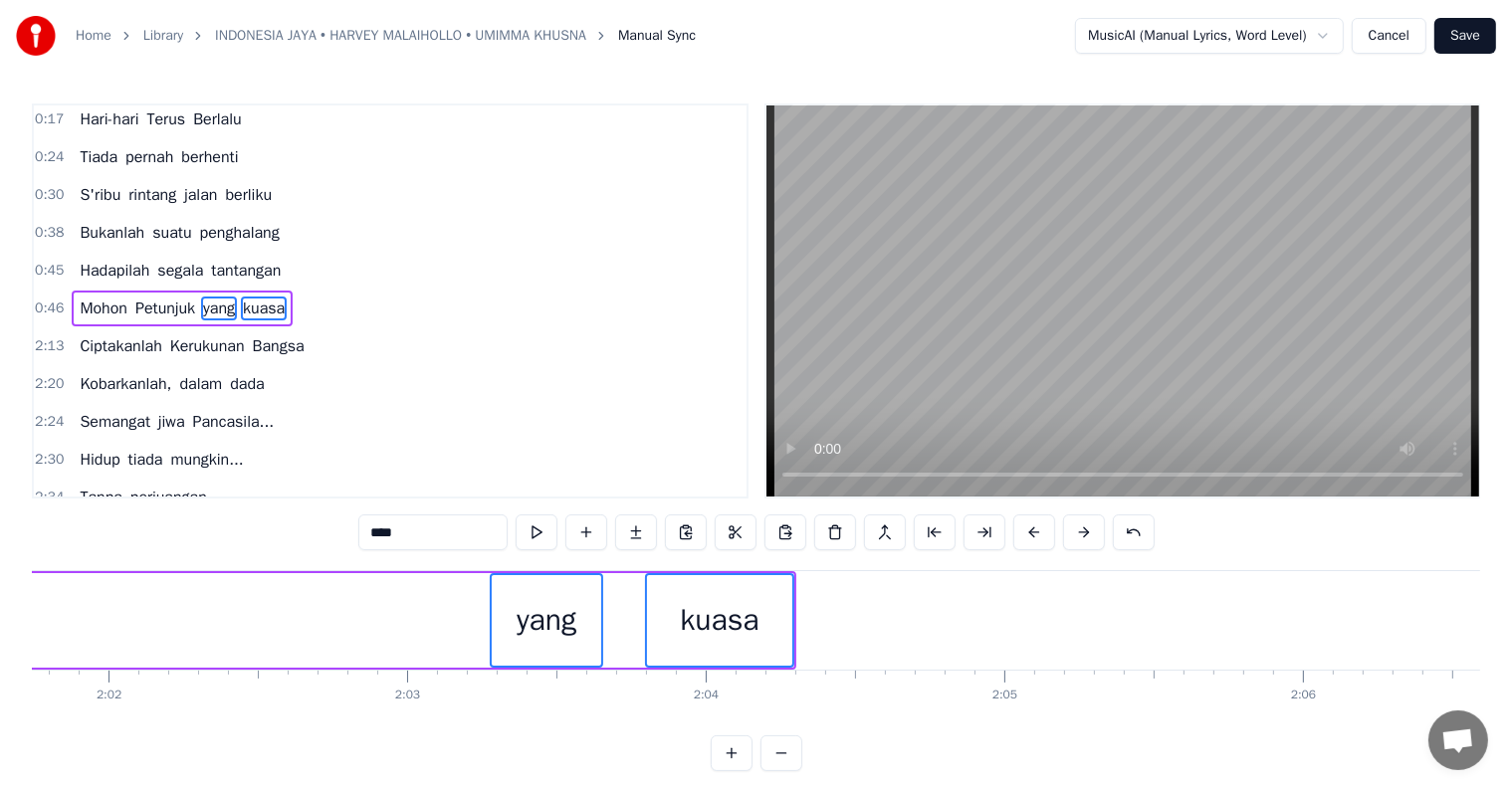 click at bounding box center (1034, 532) 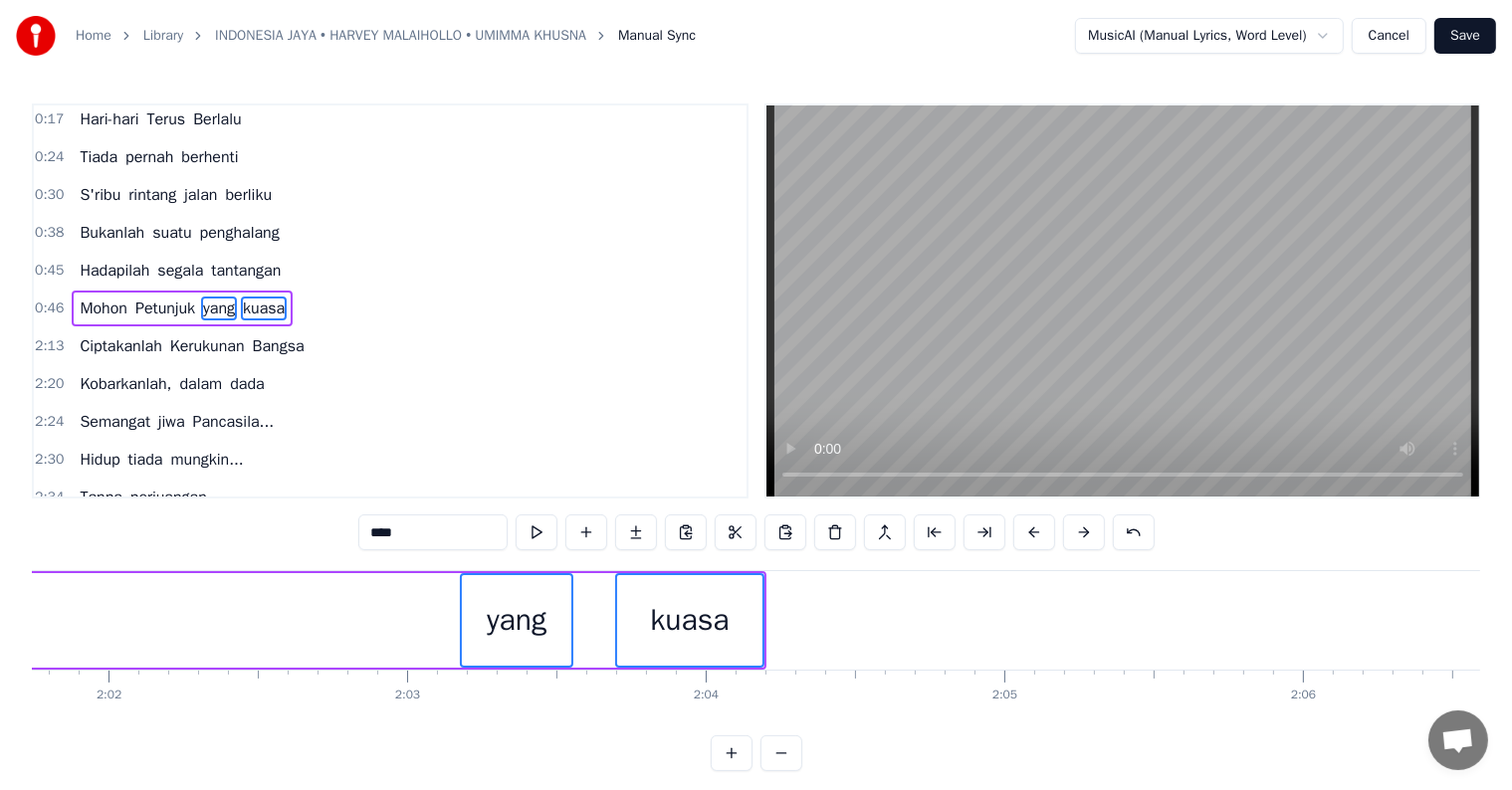 click at bounding box center [1034, 532] 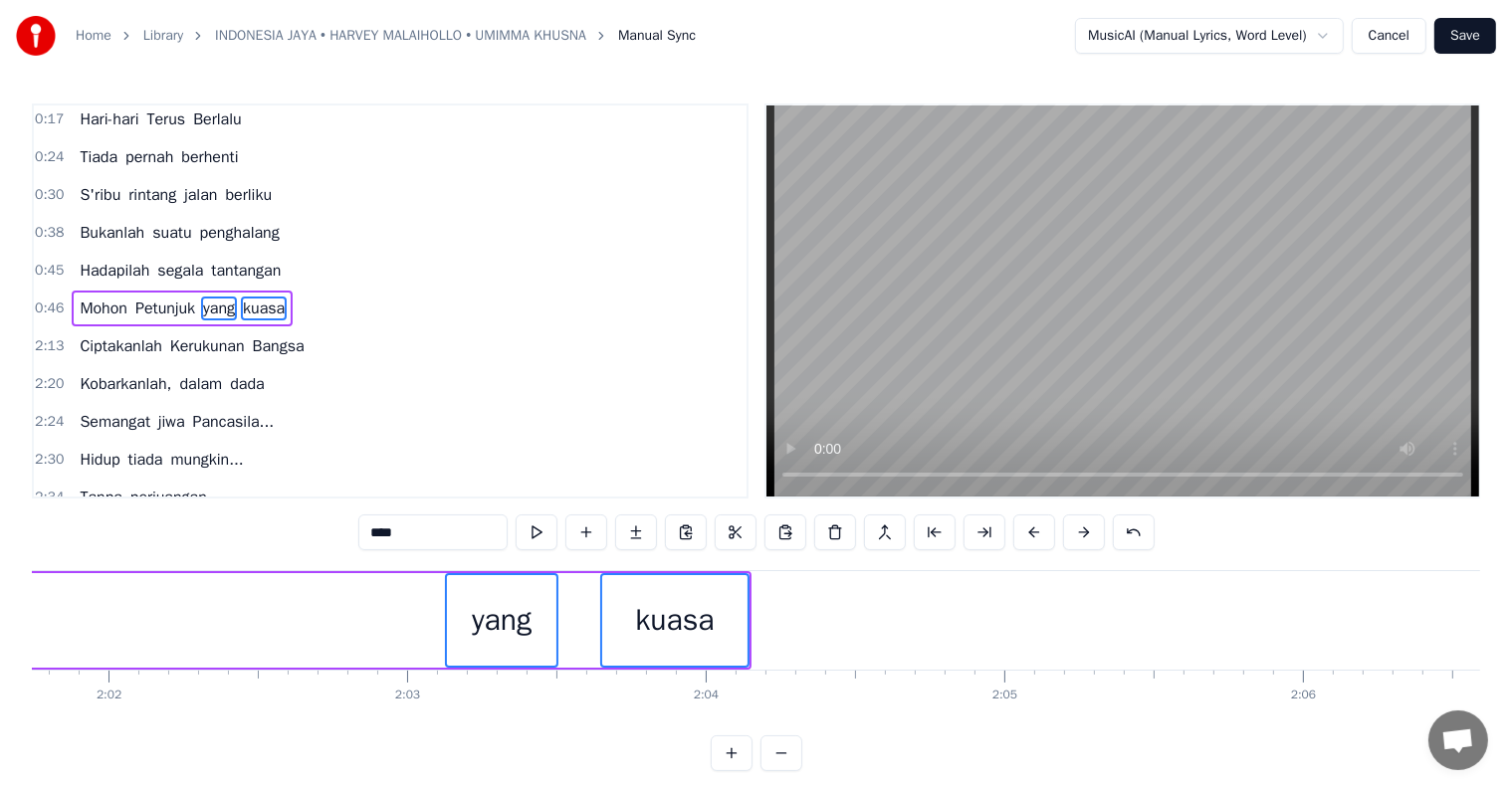 click at bounding box center [1034, 532] 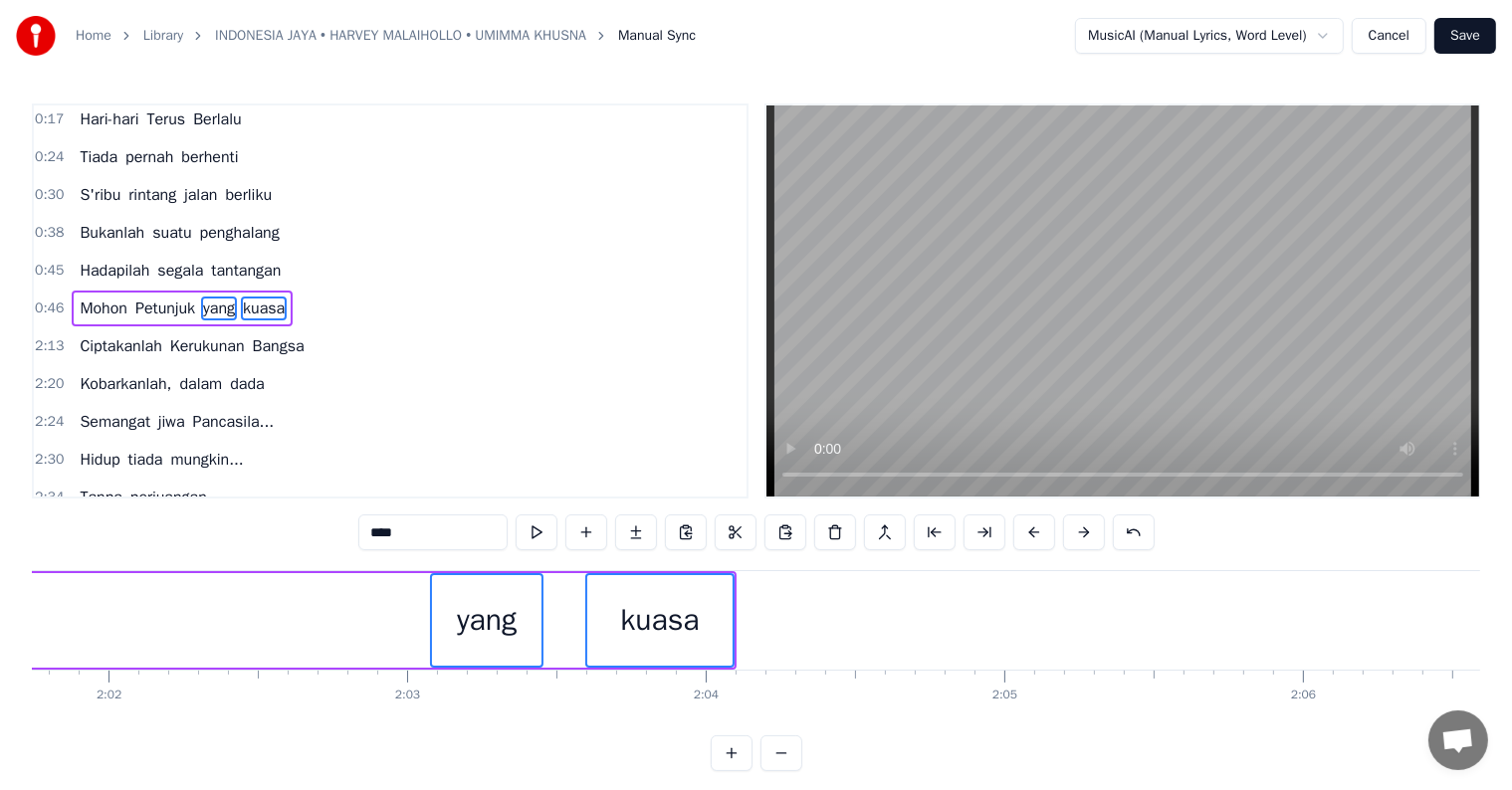 click at bounding box center (1034, 532) 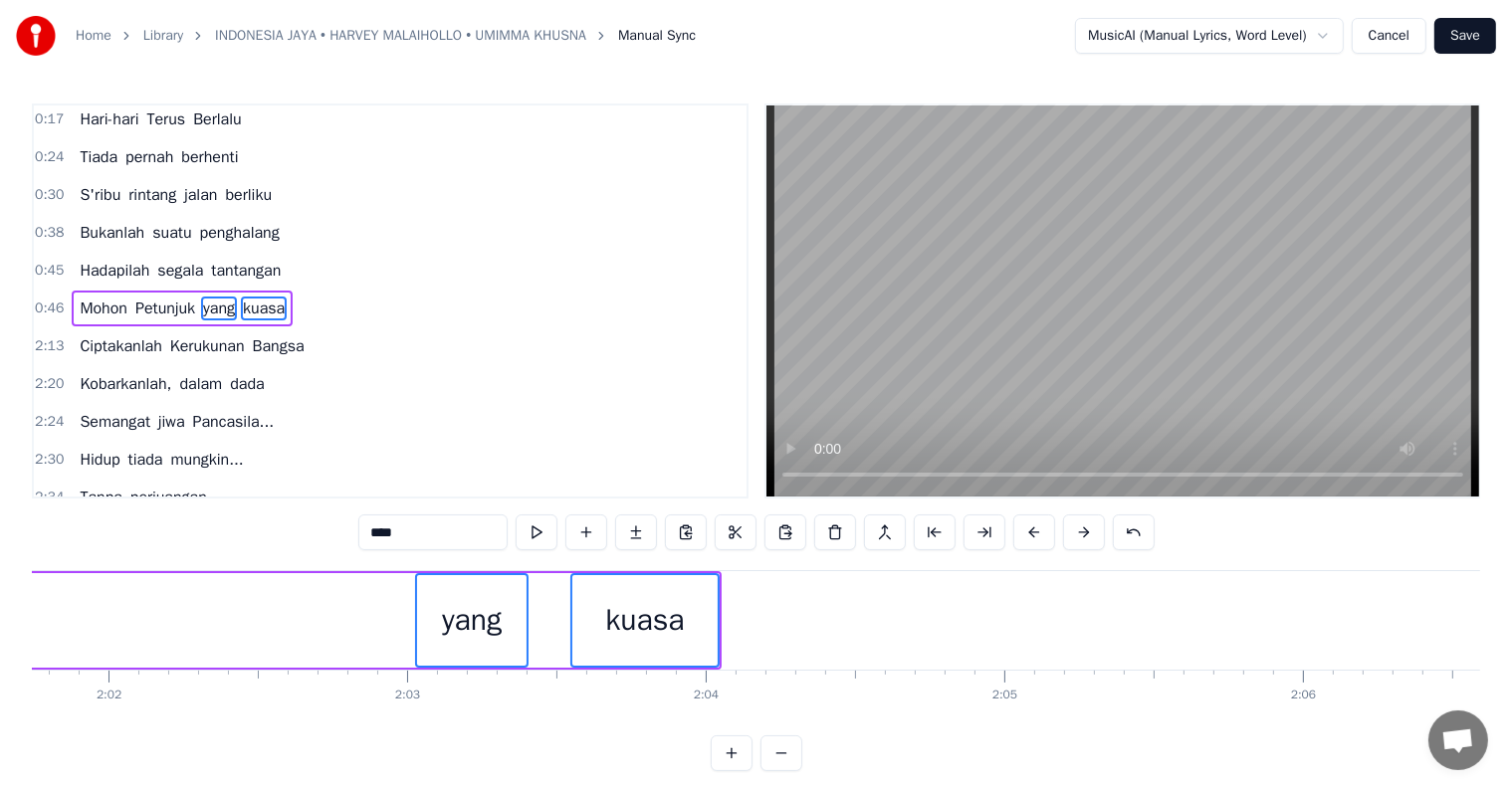 click at bounding box center (1034, 532) 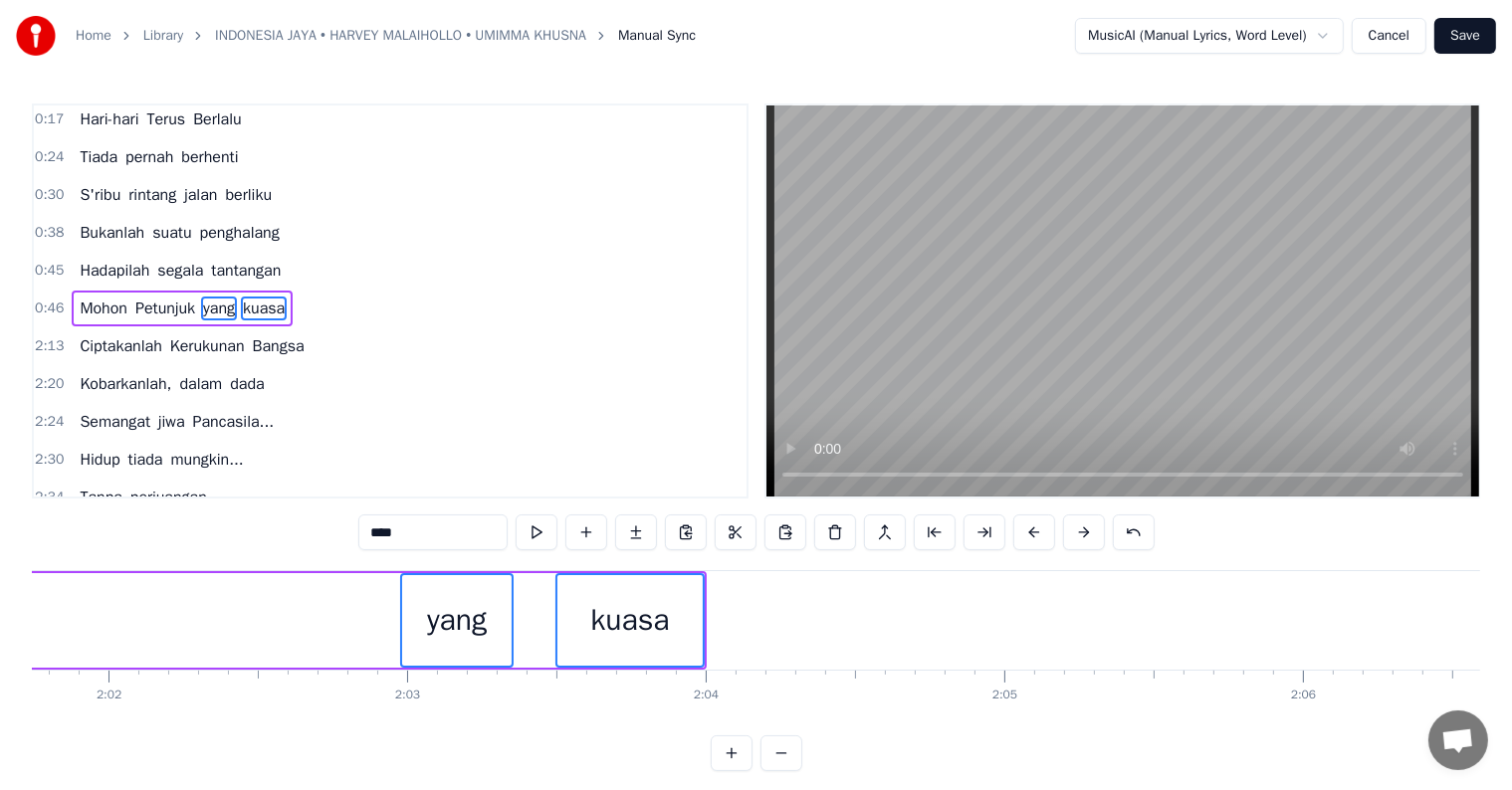 click at bounding box center [1034, 532] 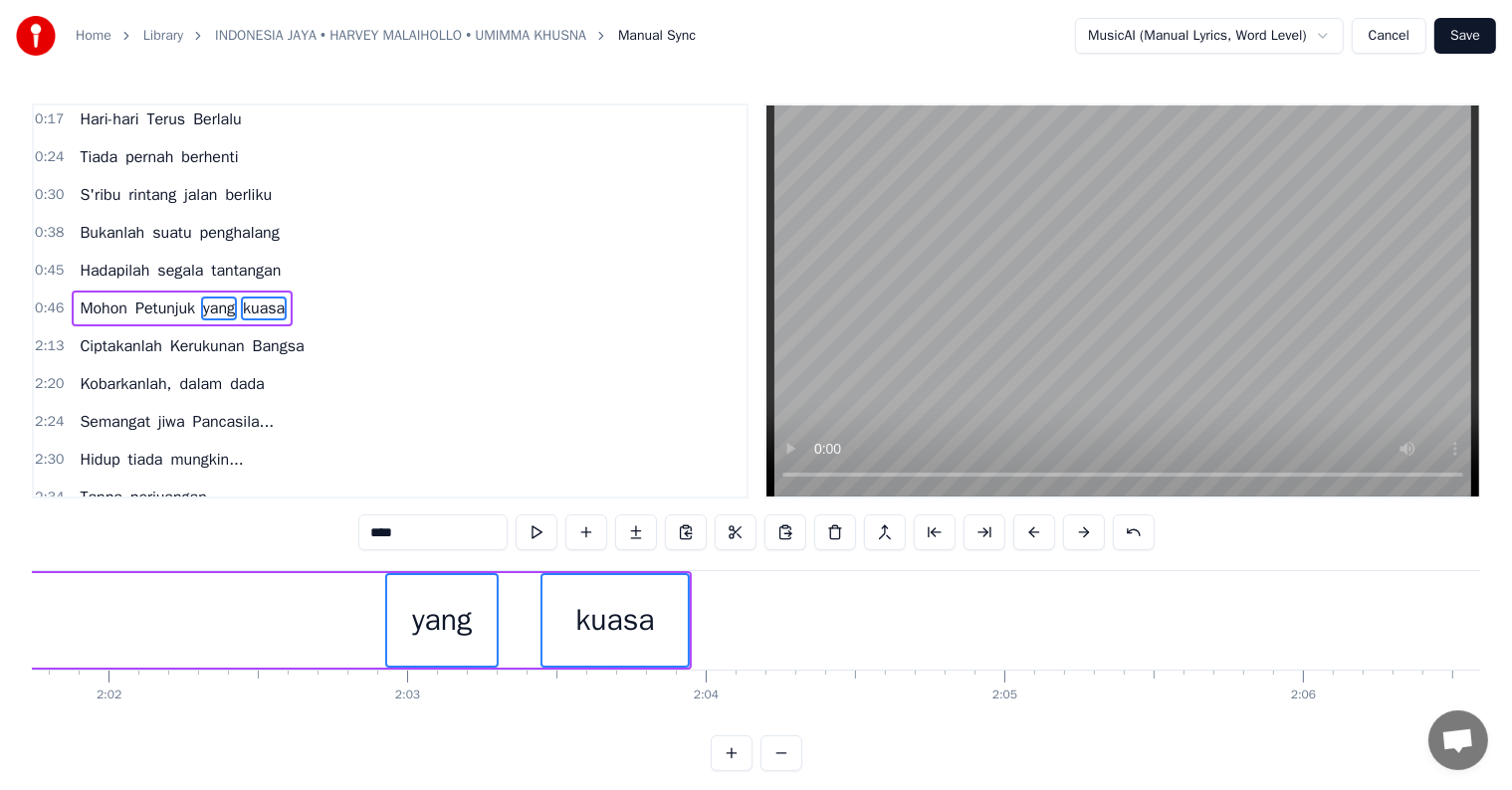 click at bounding box center (1034, 532) 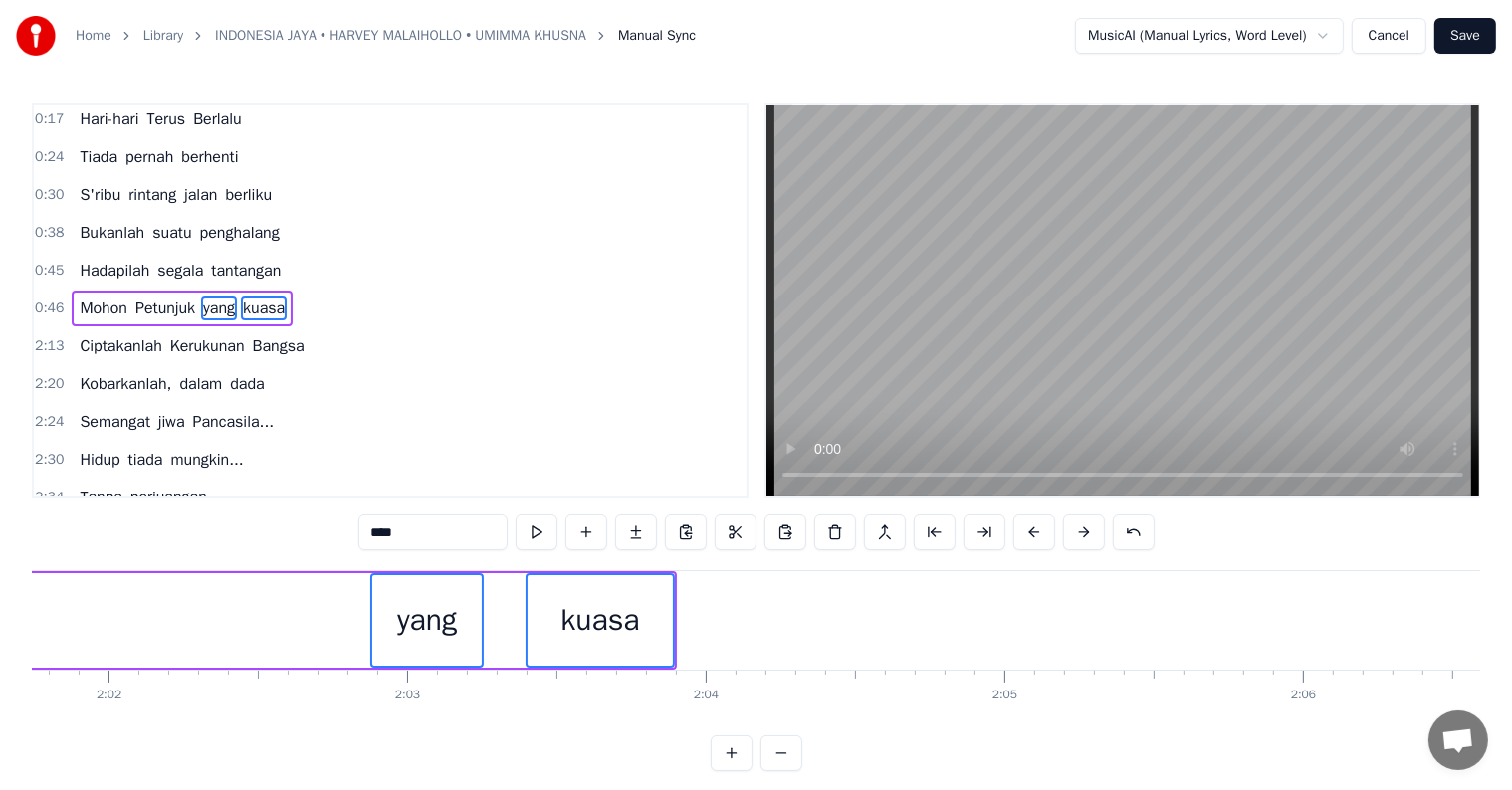 click at bounding box center [1034, 532] 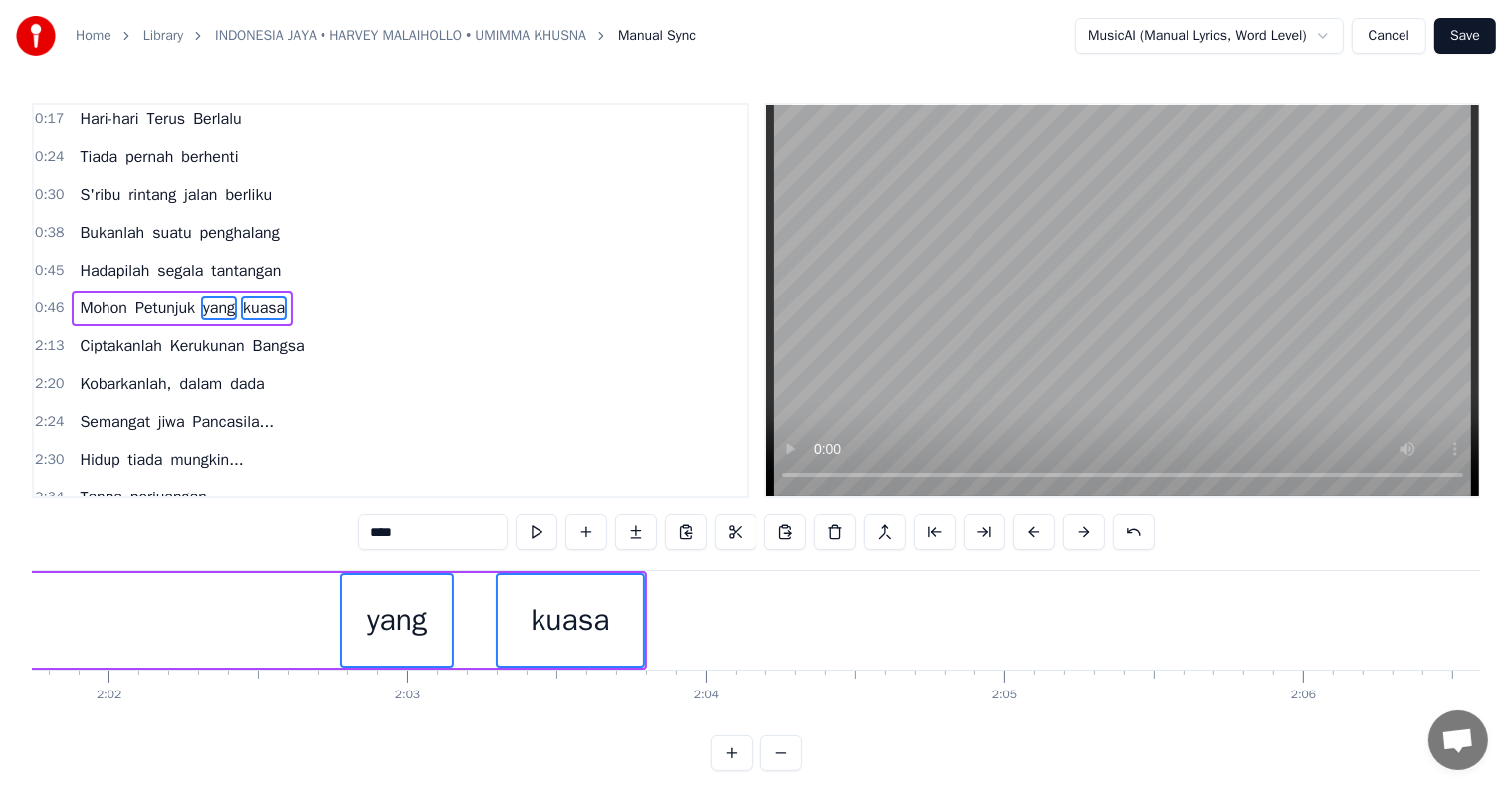click at bounding box center (1034, 532) 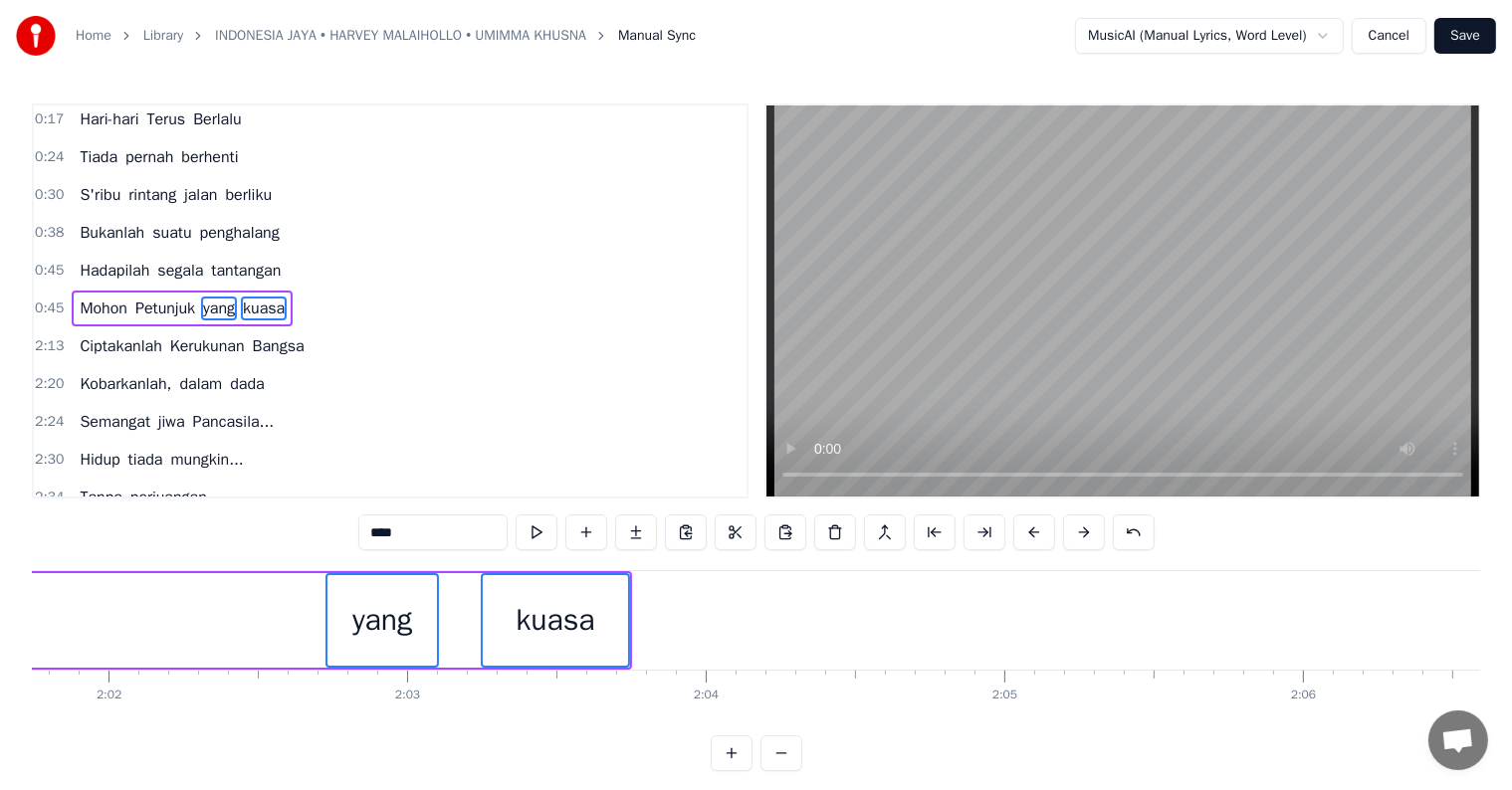 click at bounding box center [1034, 532] 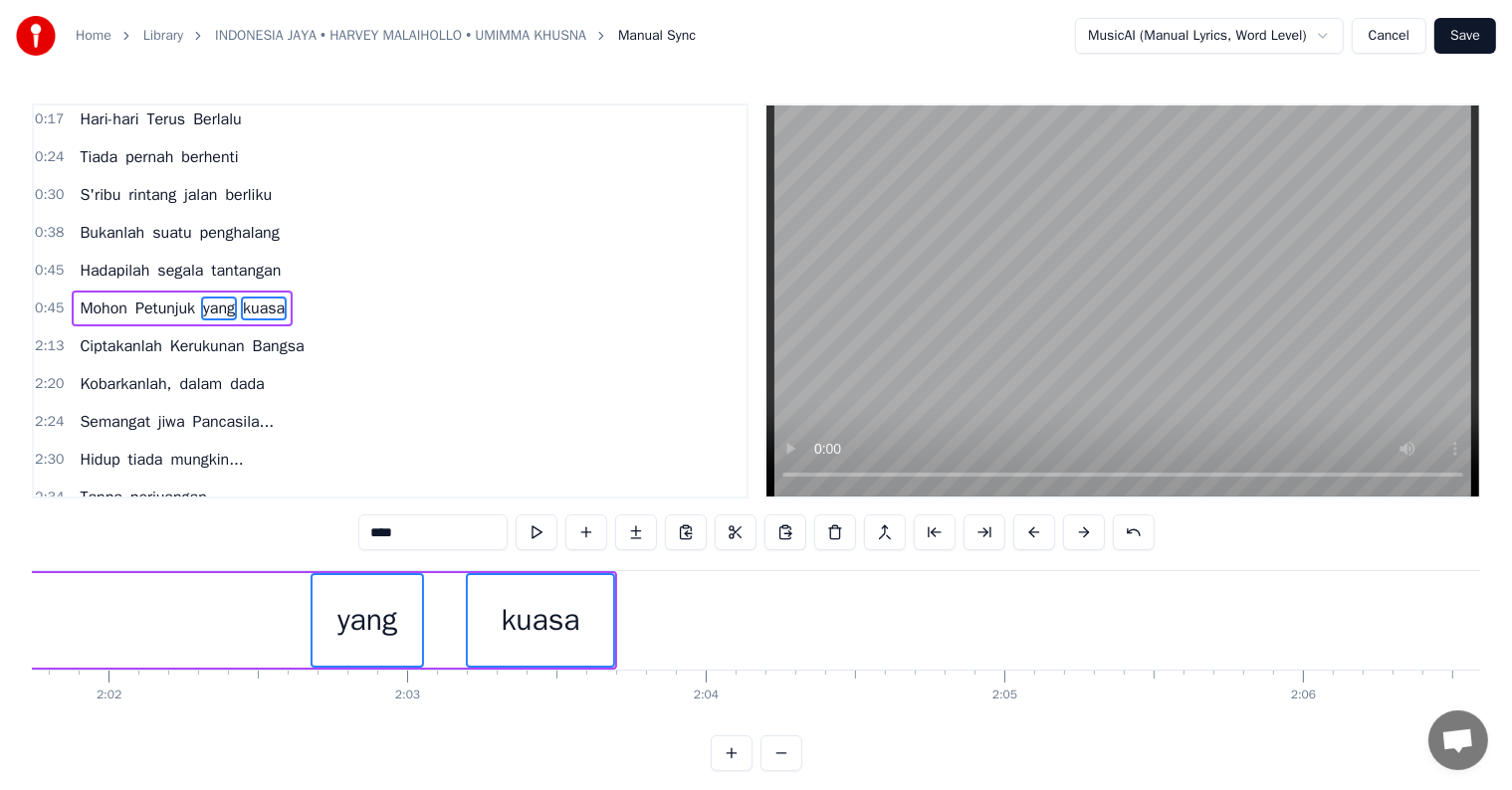 click at bounding box center [1034, 532] 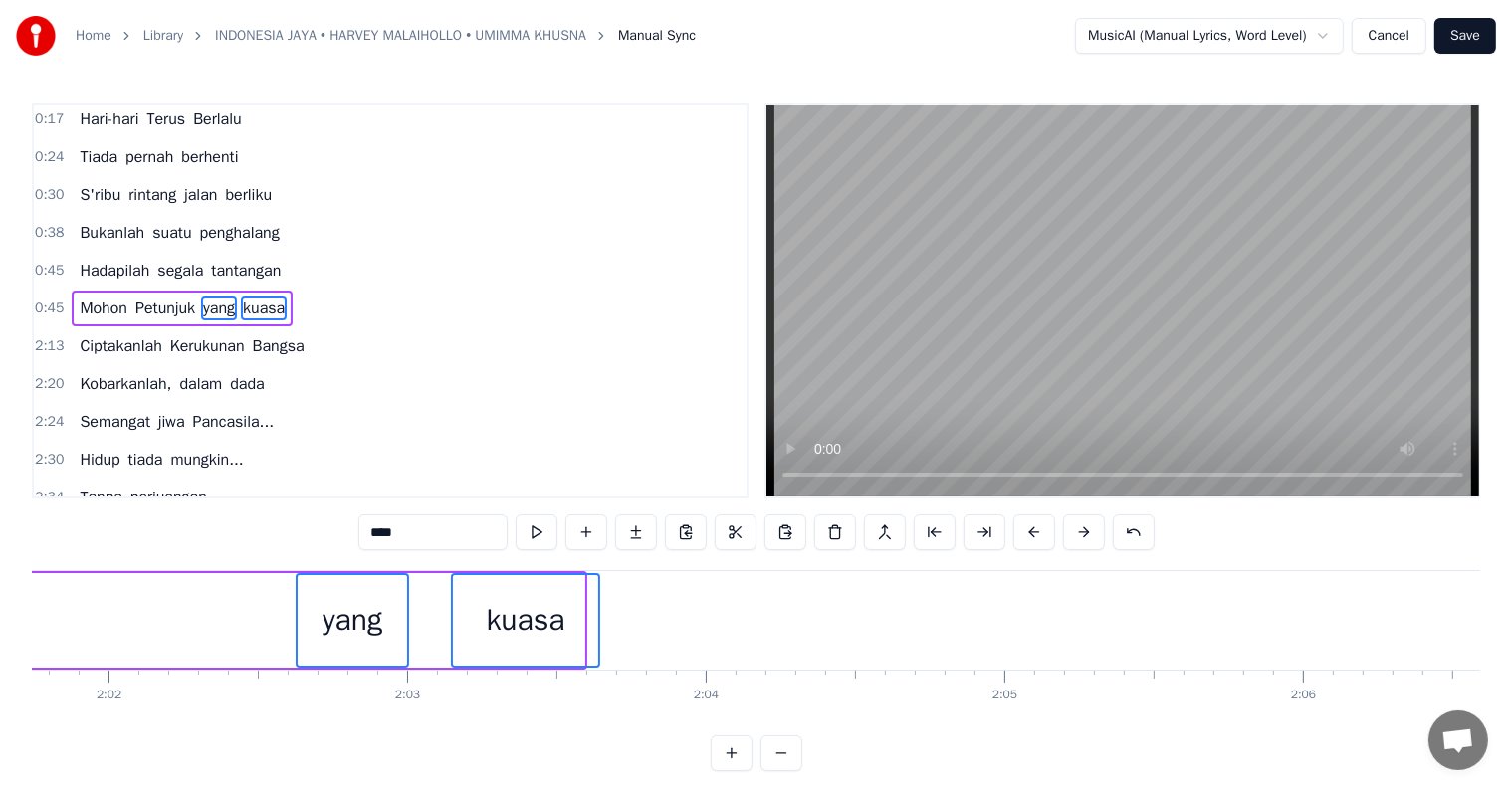 click at bounding box center [1034, 532] 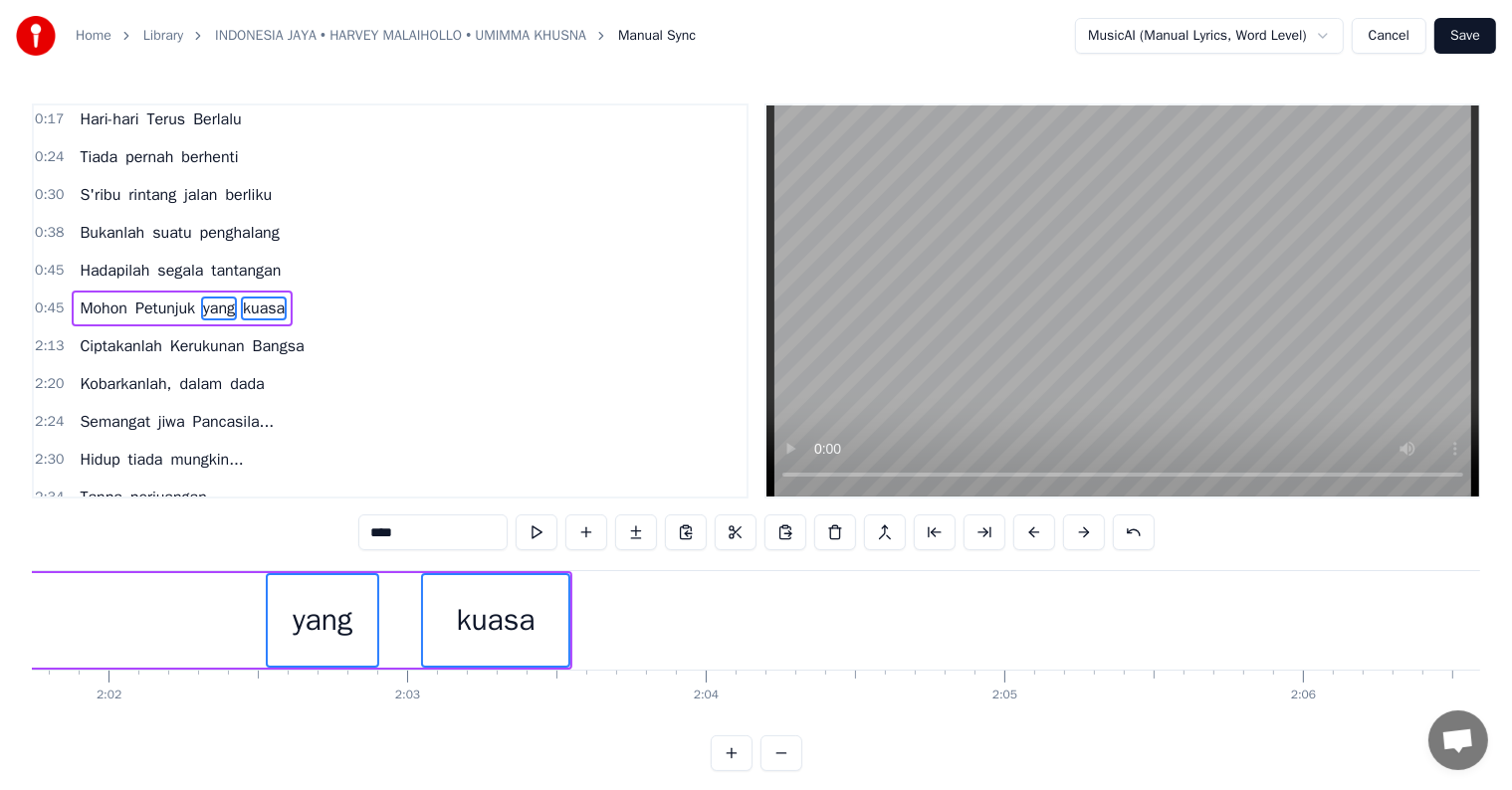 click at bounding box center [1034, 532] 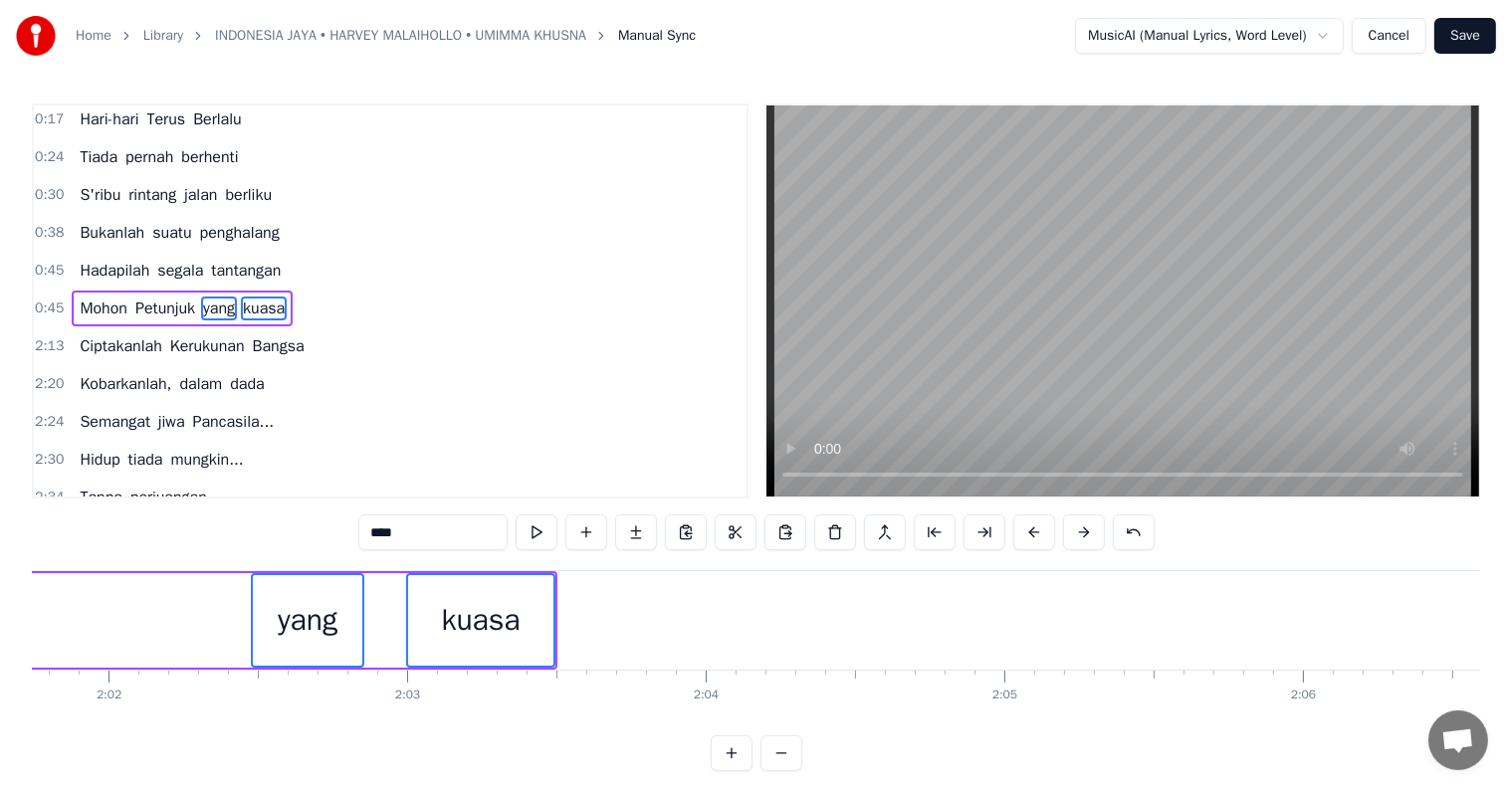 click at bounding box center [1034, 532] 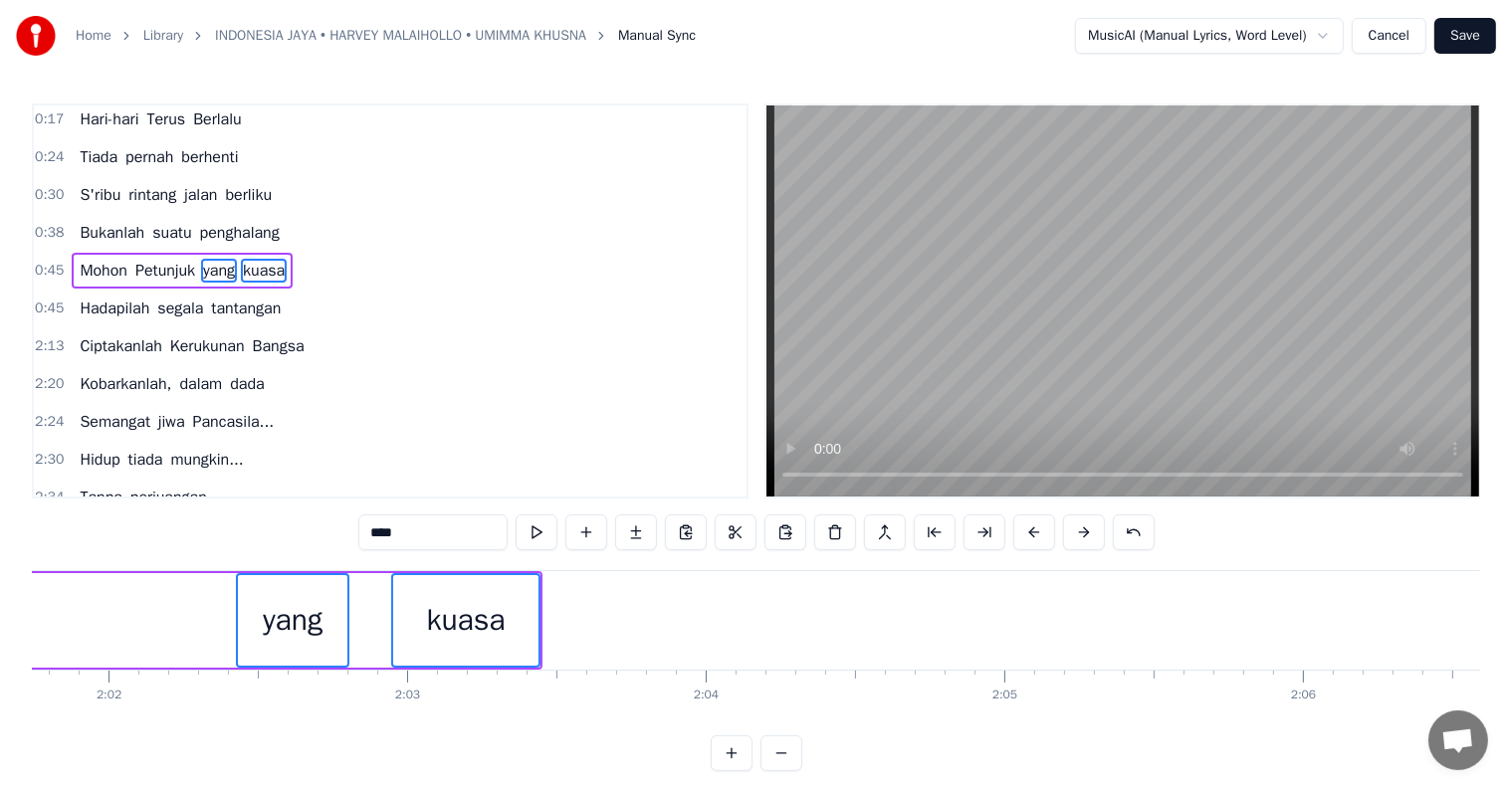 click at bounding box center (1034, 532) 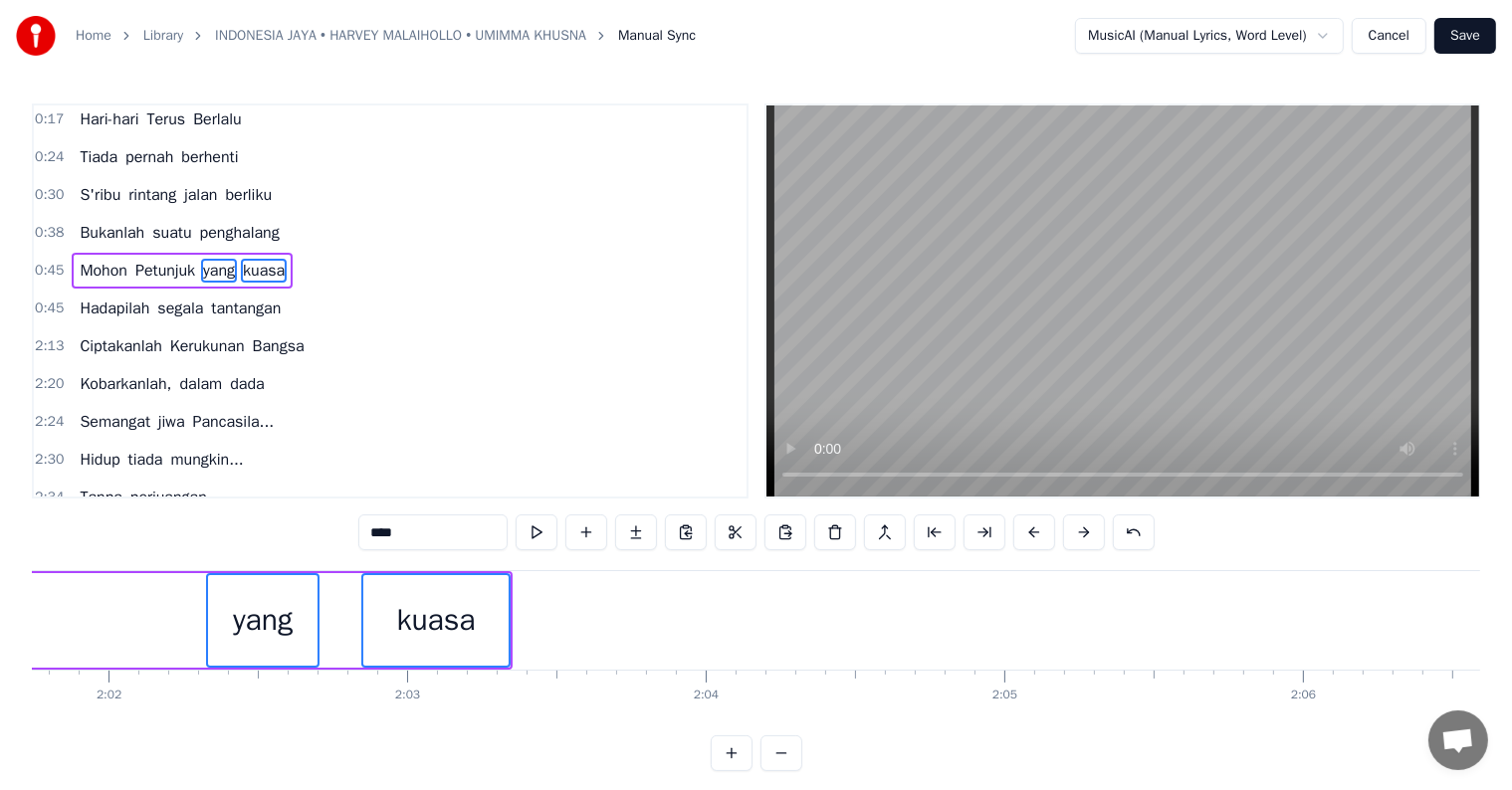 click at bounding box center (1034, 532) 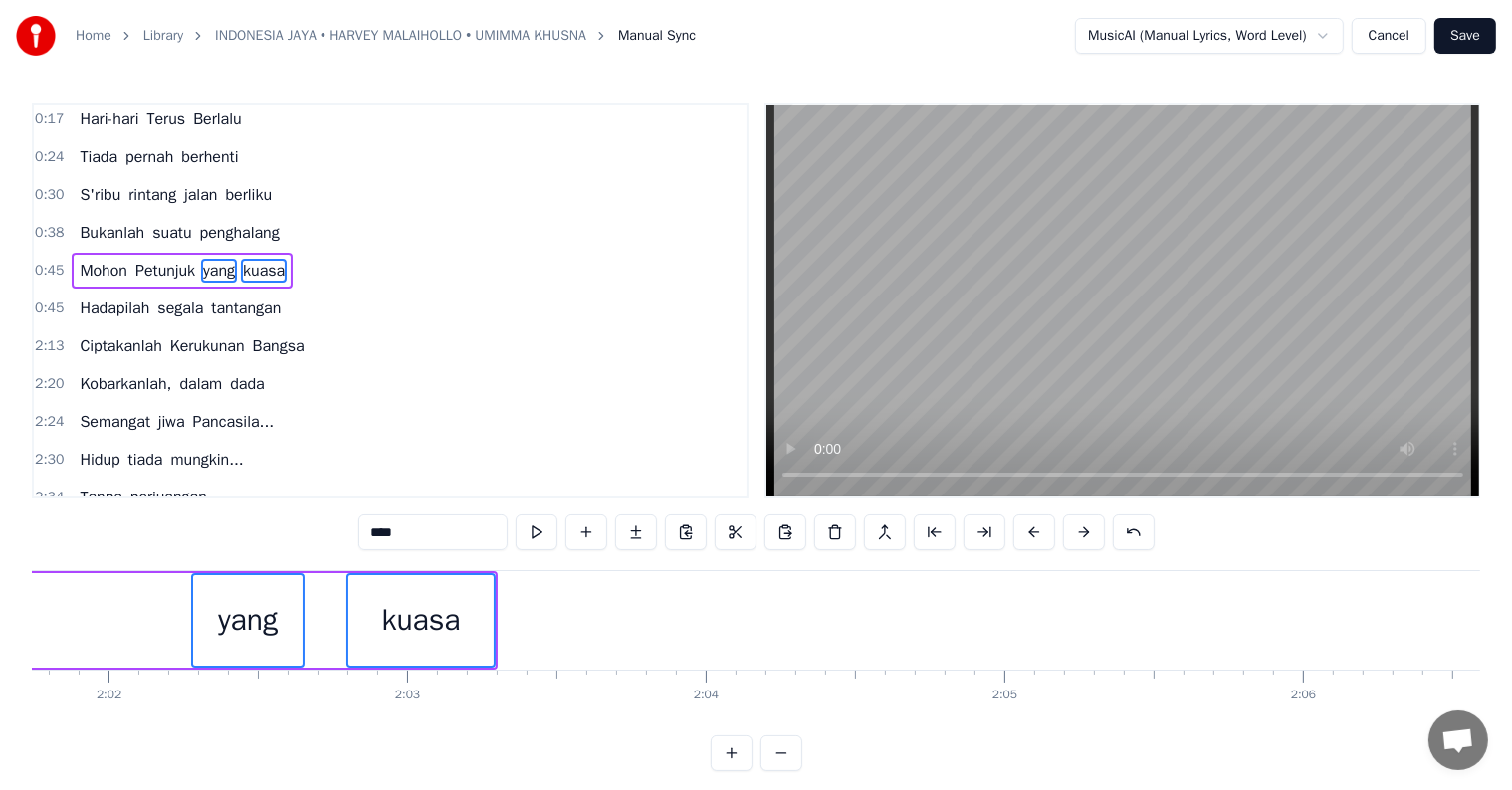 click at bounding box center (1034, 532) 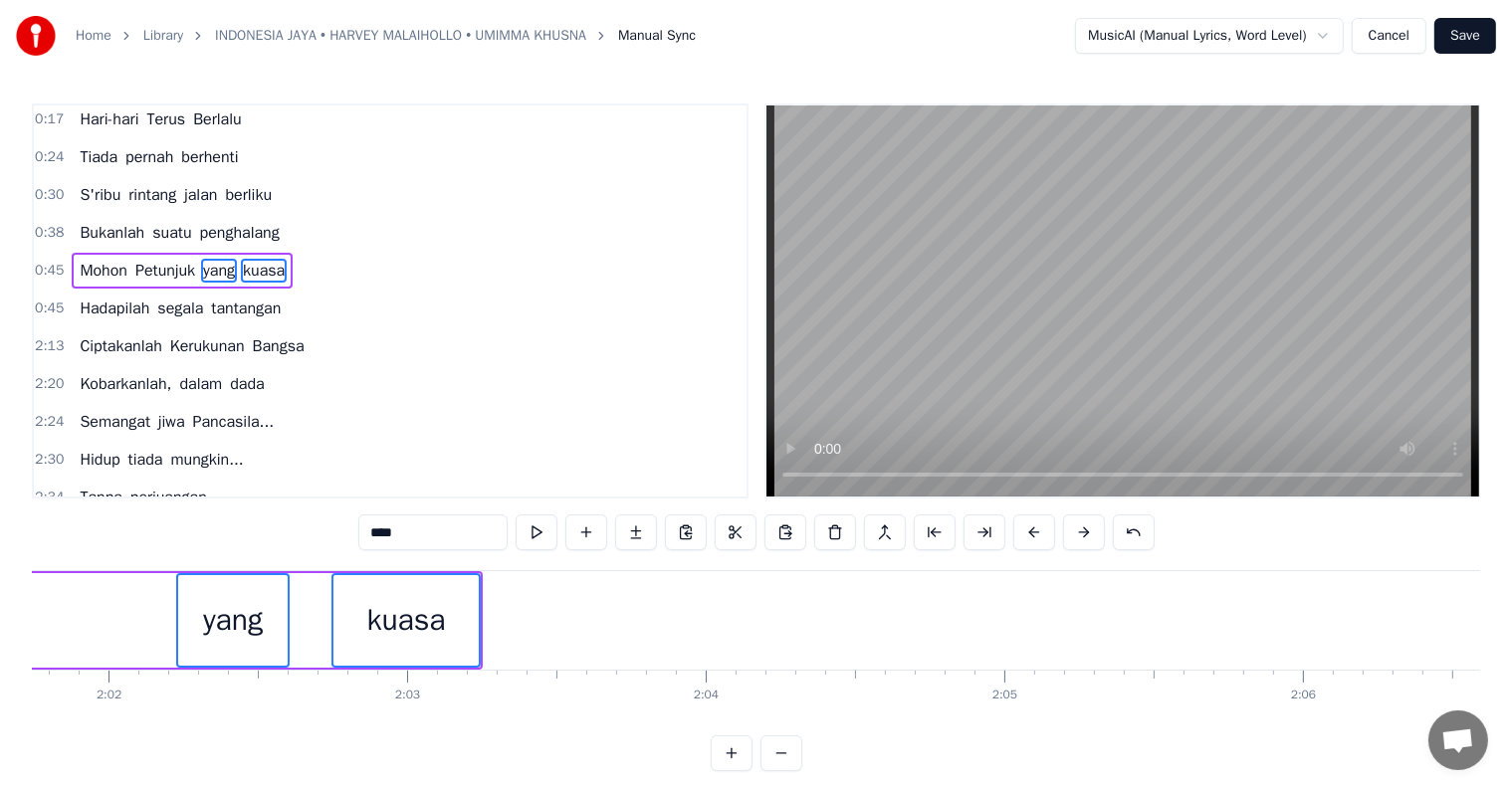 click at bounding box center [1034, 532] 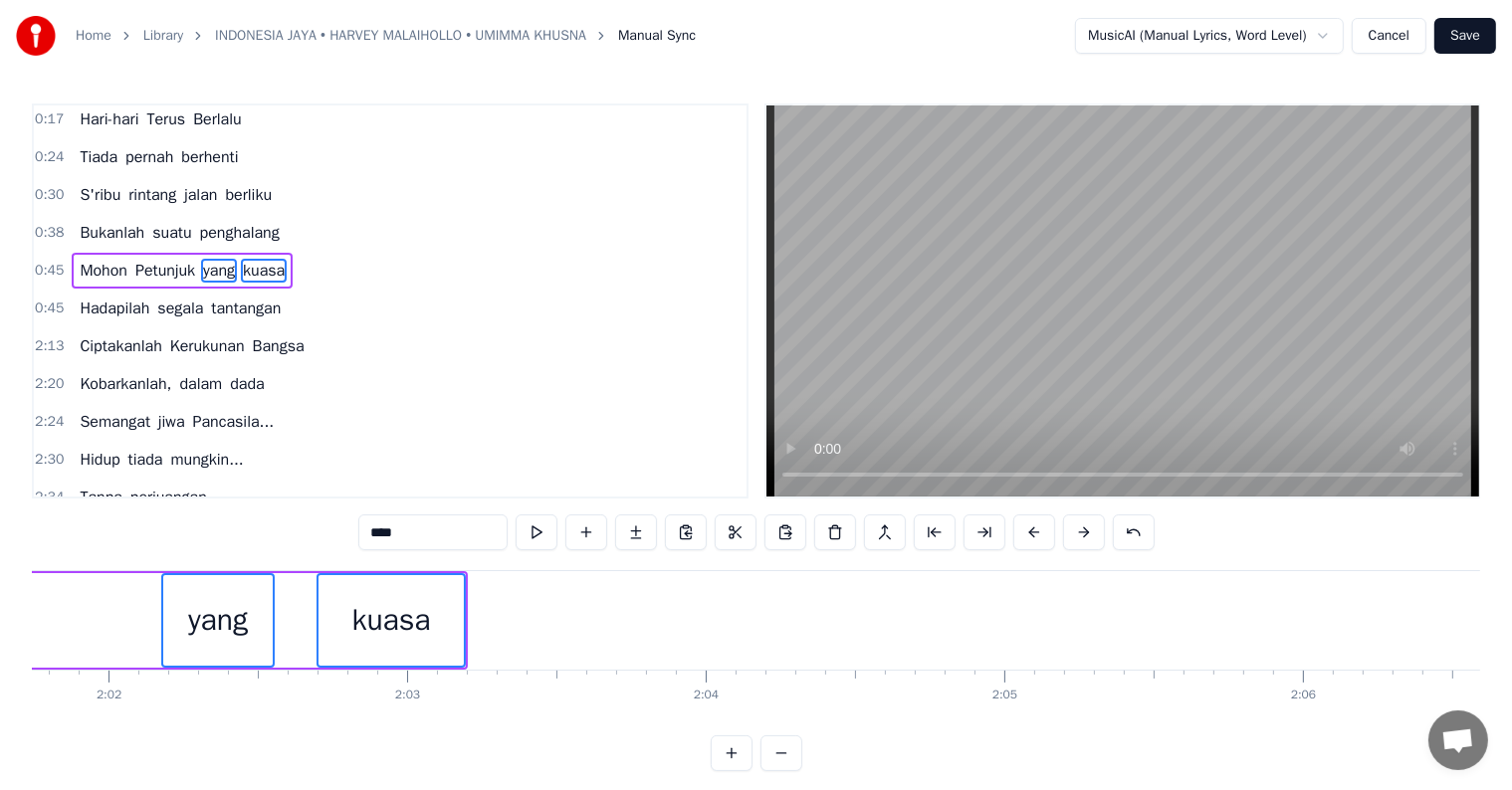click at bounding box center [1034, 532] 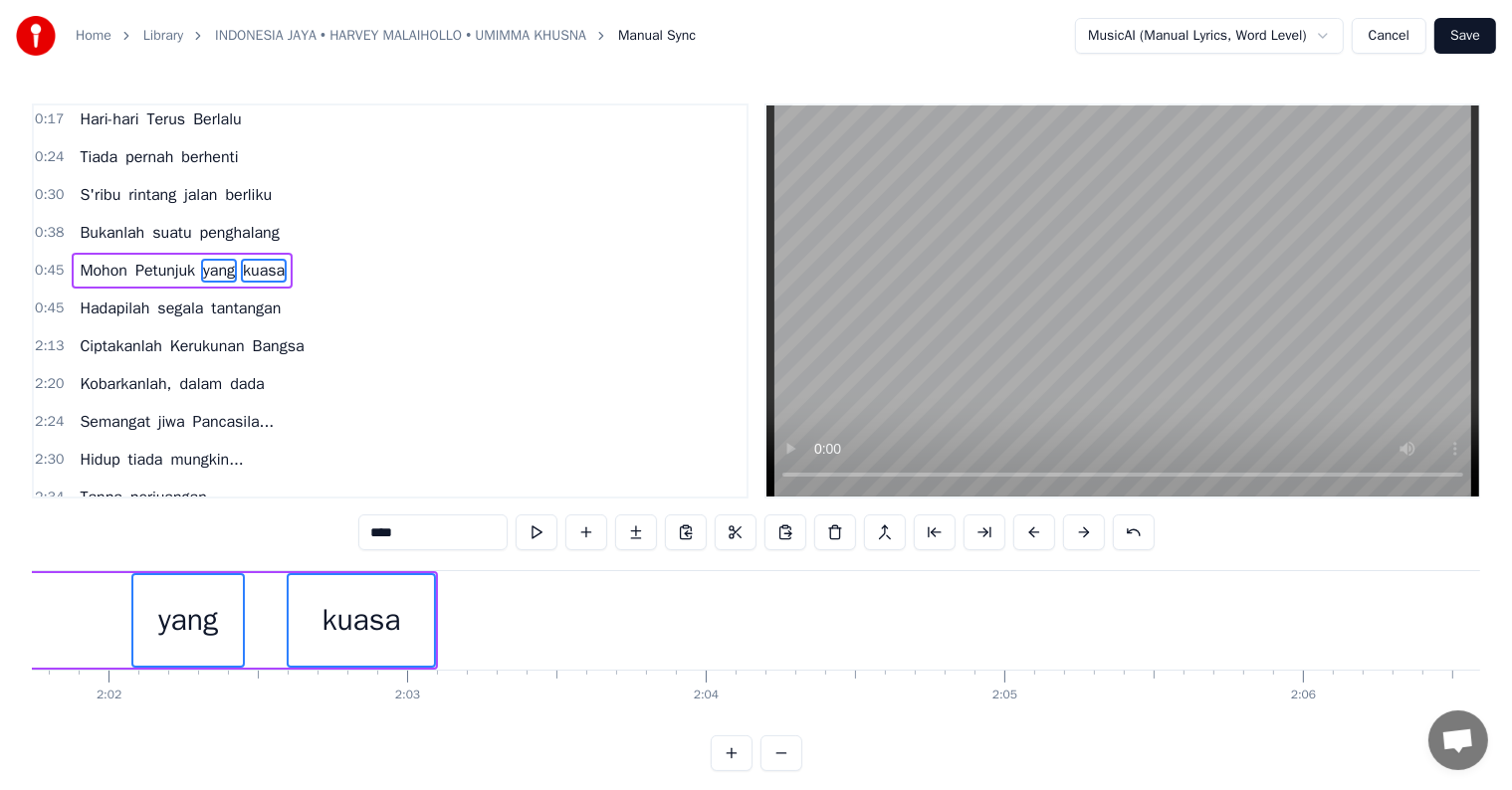click at bounding box center [1034, 532] 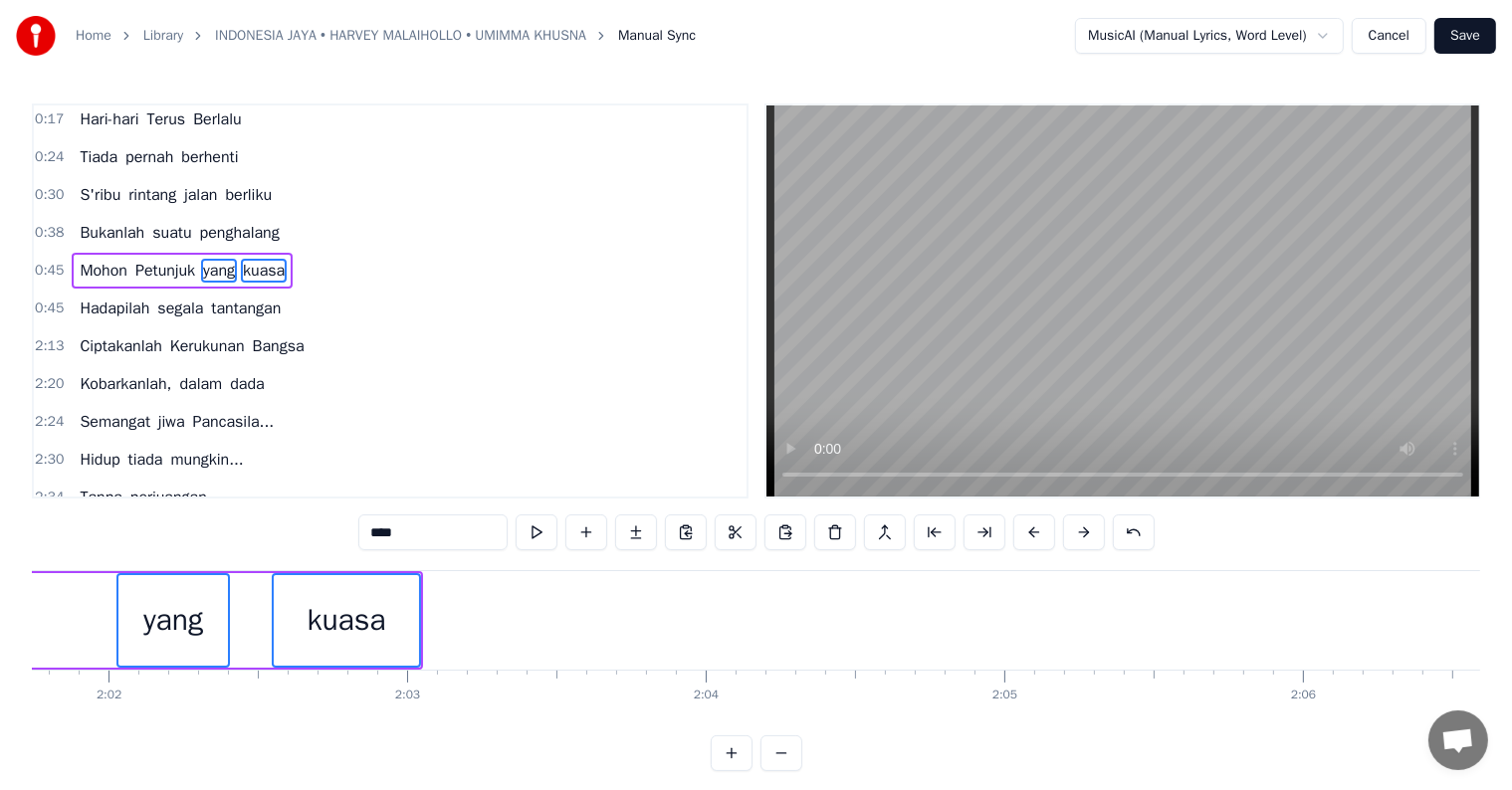 click at bounding box center [1034, 532] 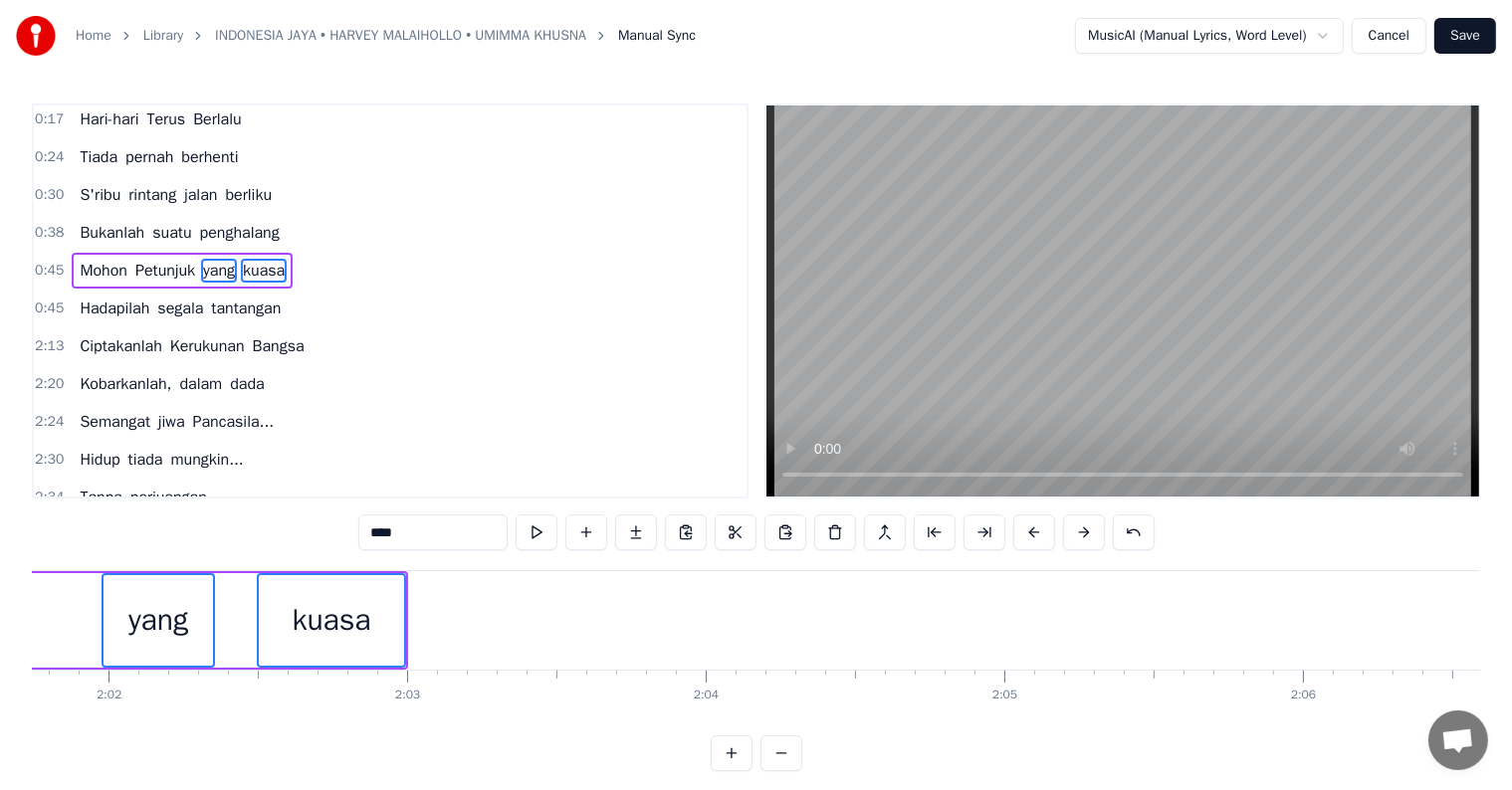 click at bounding box center (1034, 532) 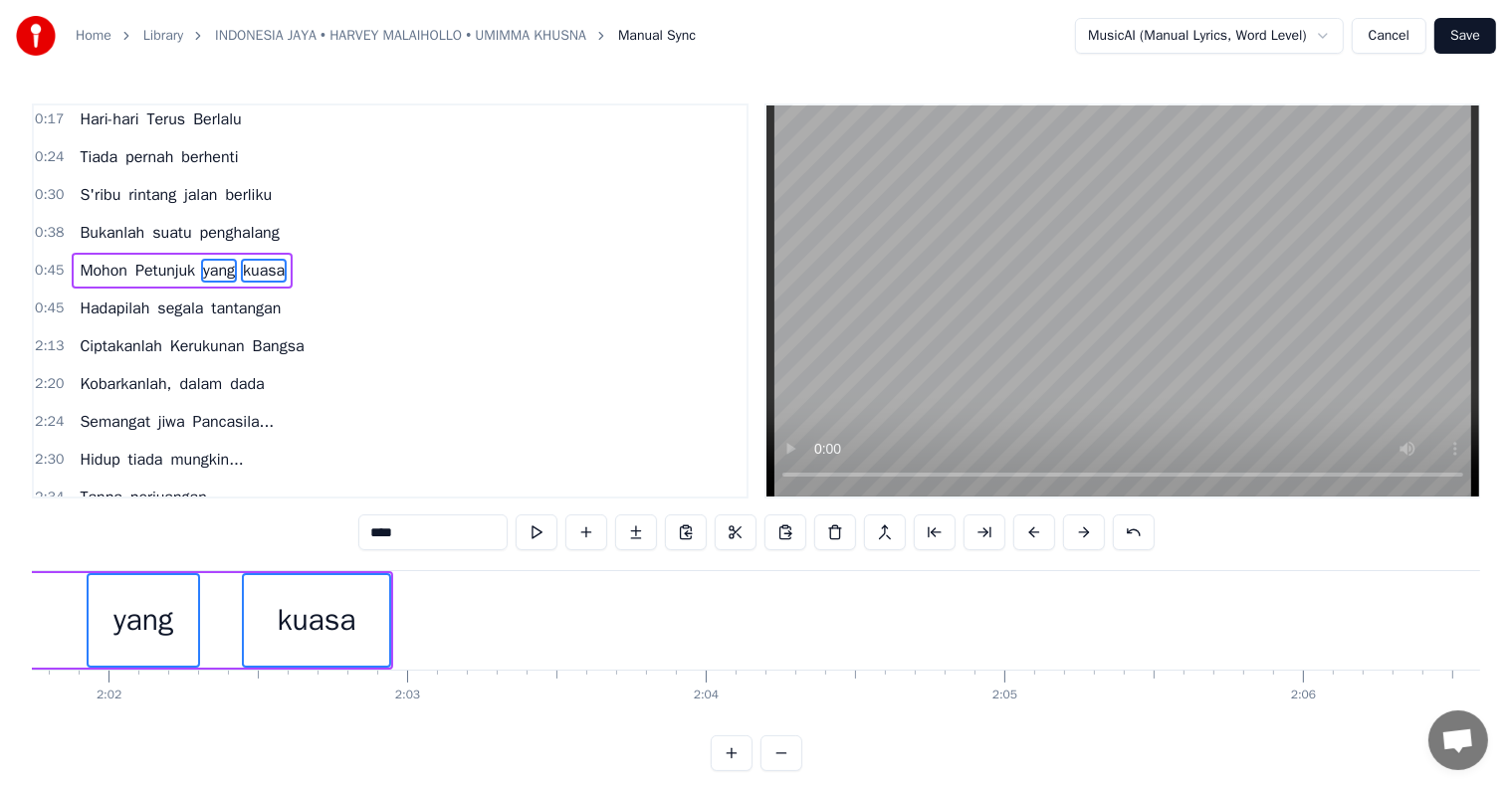 click at bounding box center (1034, 532) 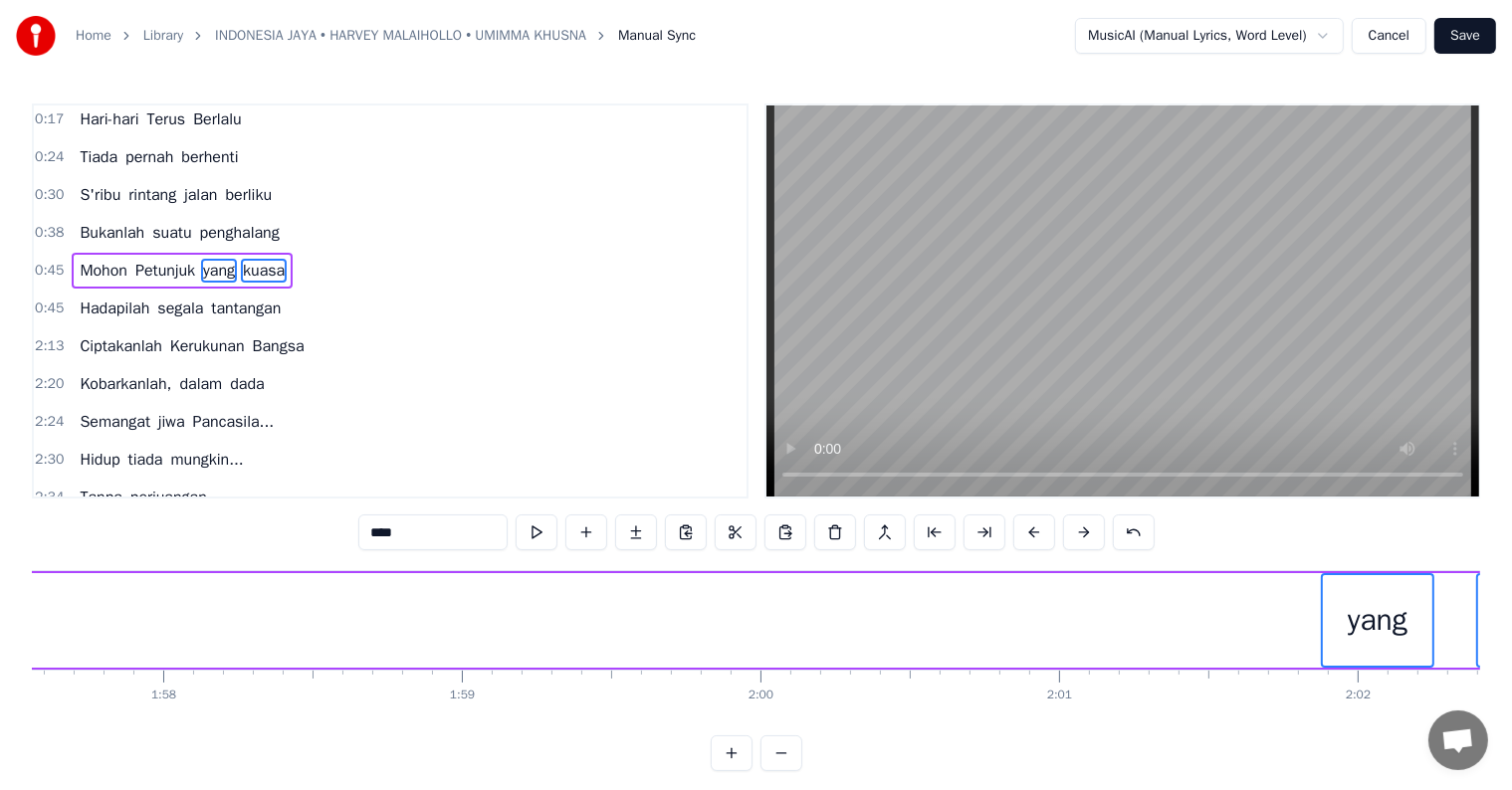 scroll, scrollTop: 0, scrollLeft: 35104, axis: horizontal 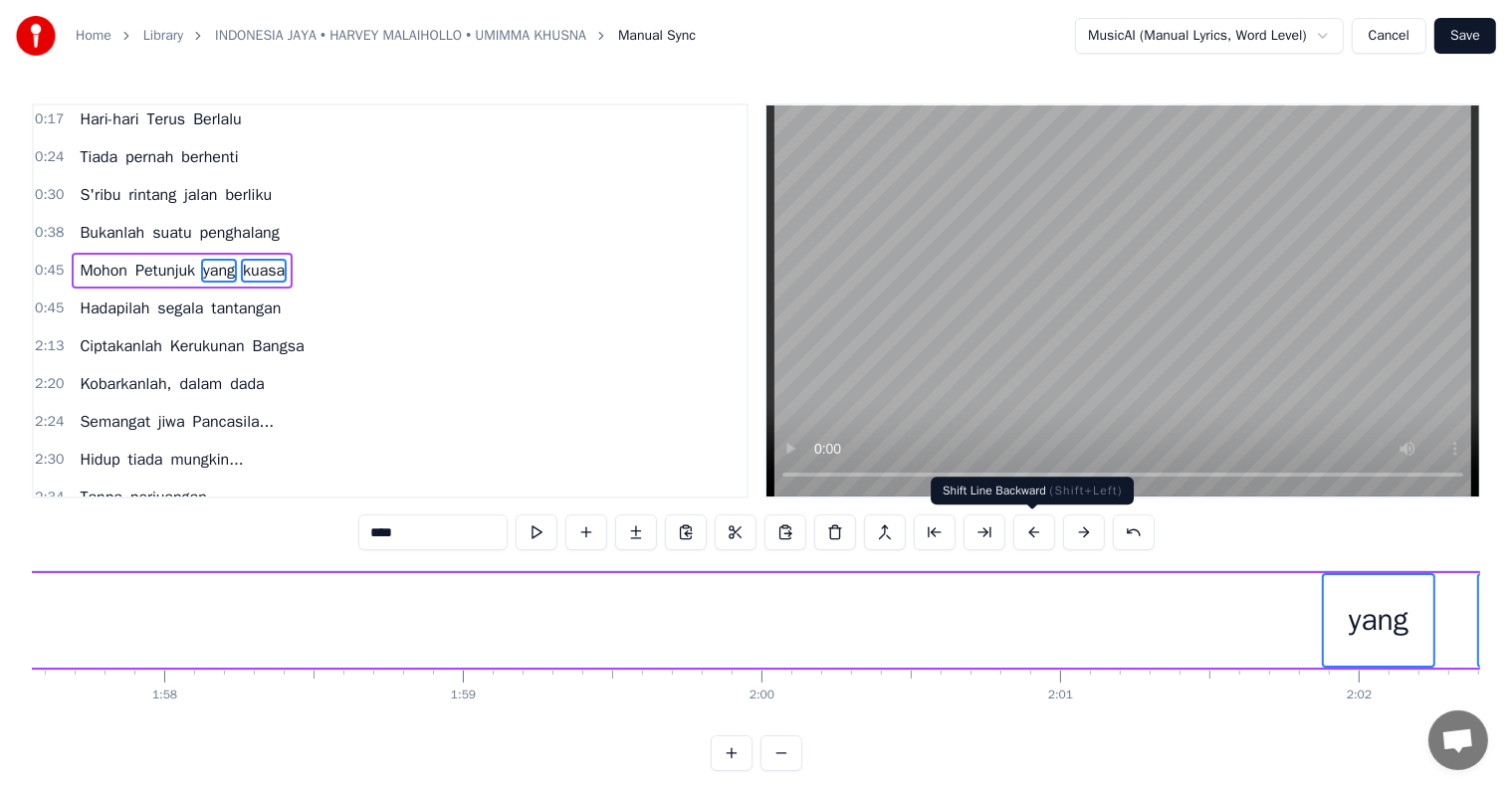 click at bounding box center [1034, 532] 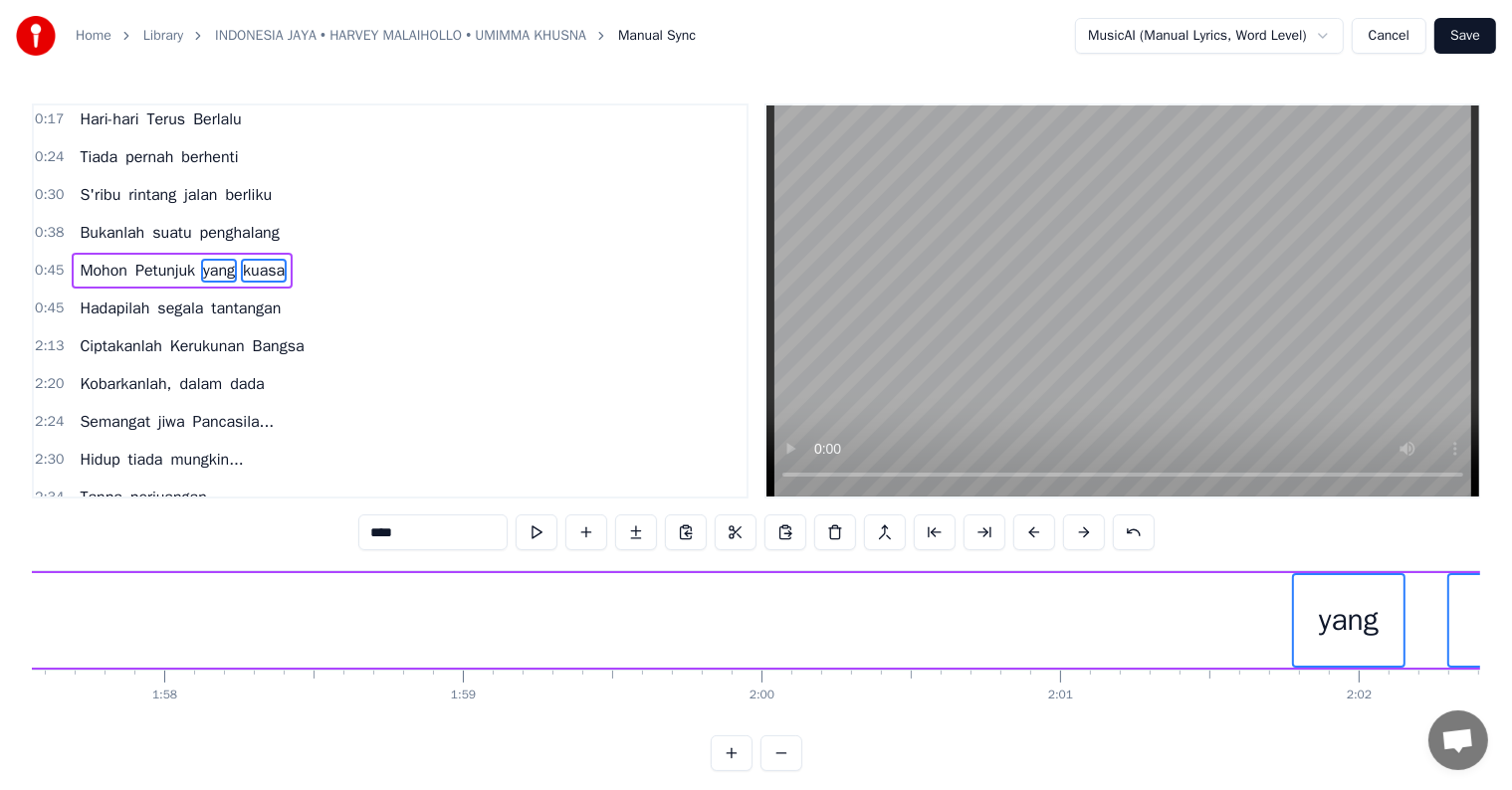 click at bounding box center [1034, 532] 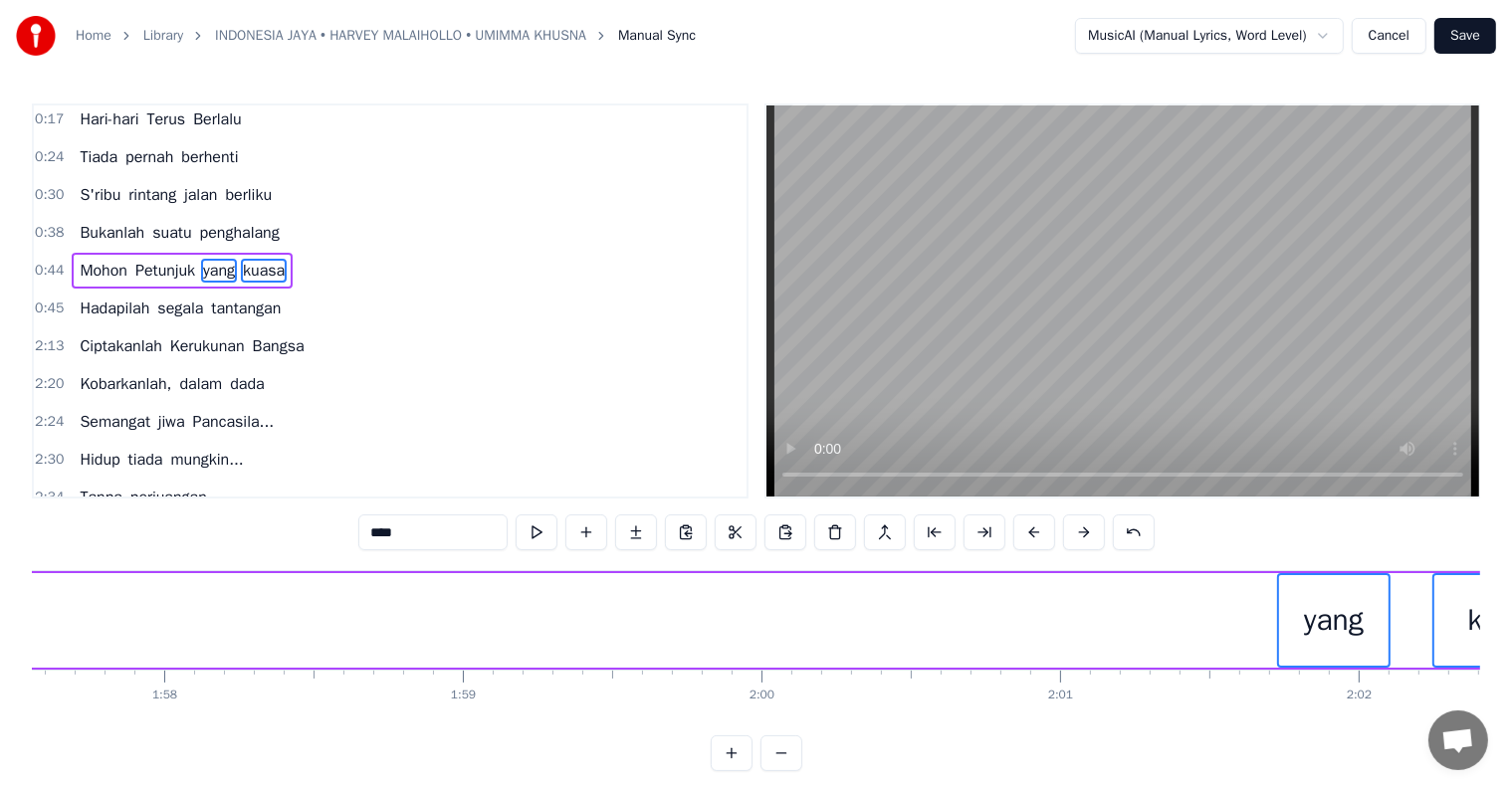 click at bounding box center (1034, 532) 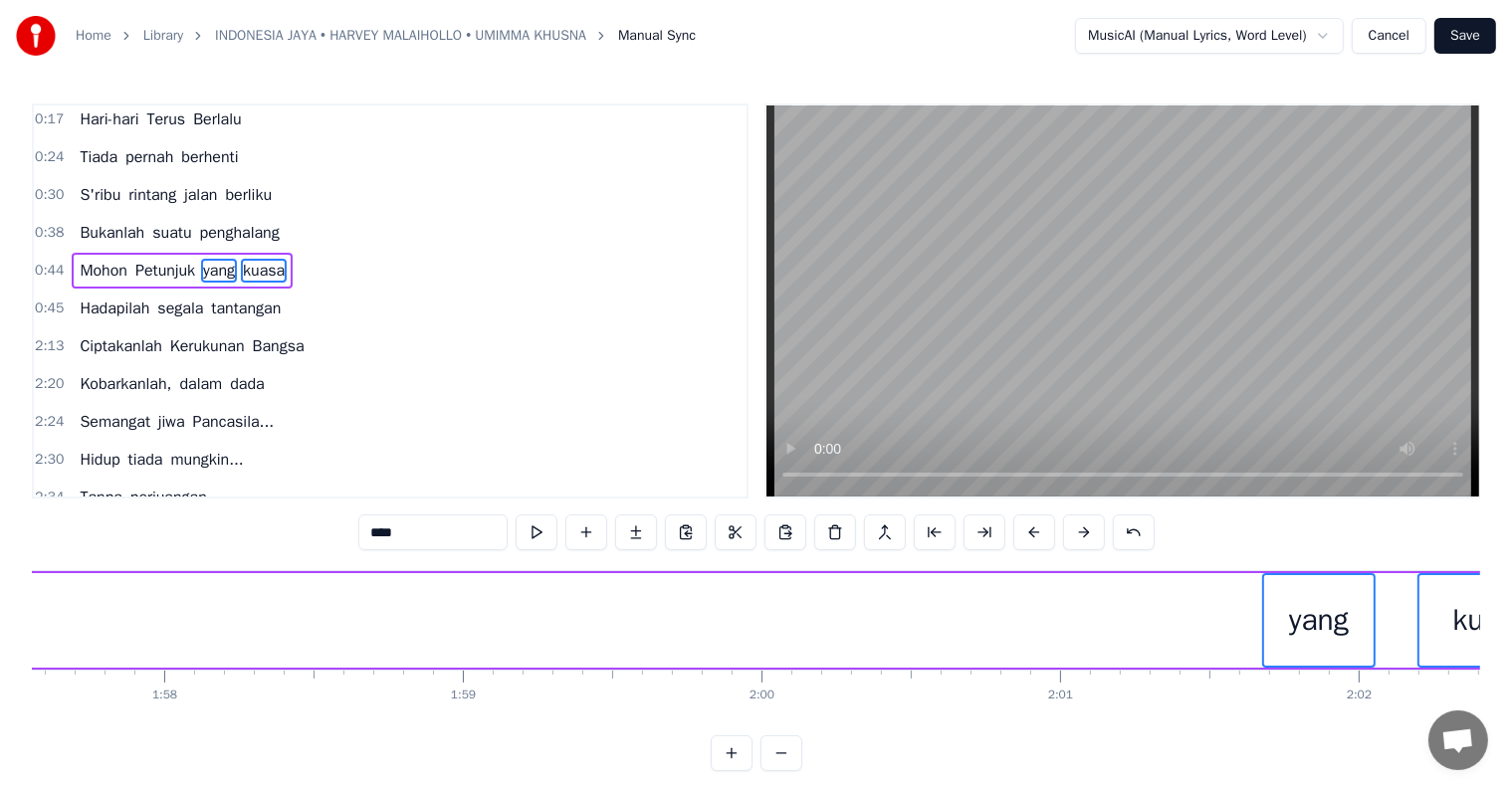 click at bounding box center [1034, 532] 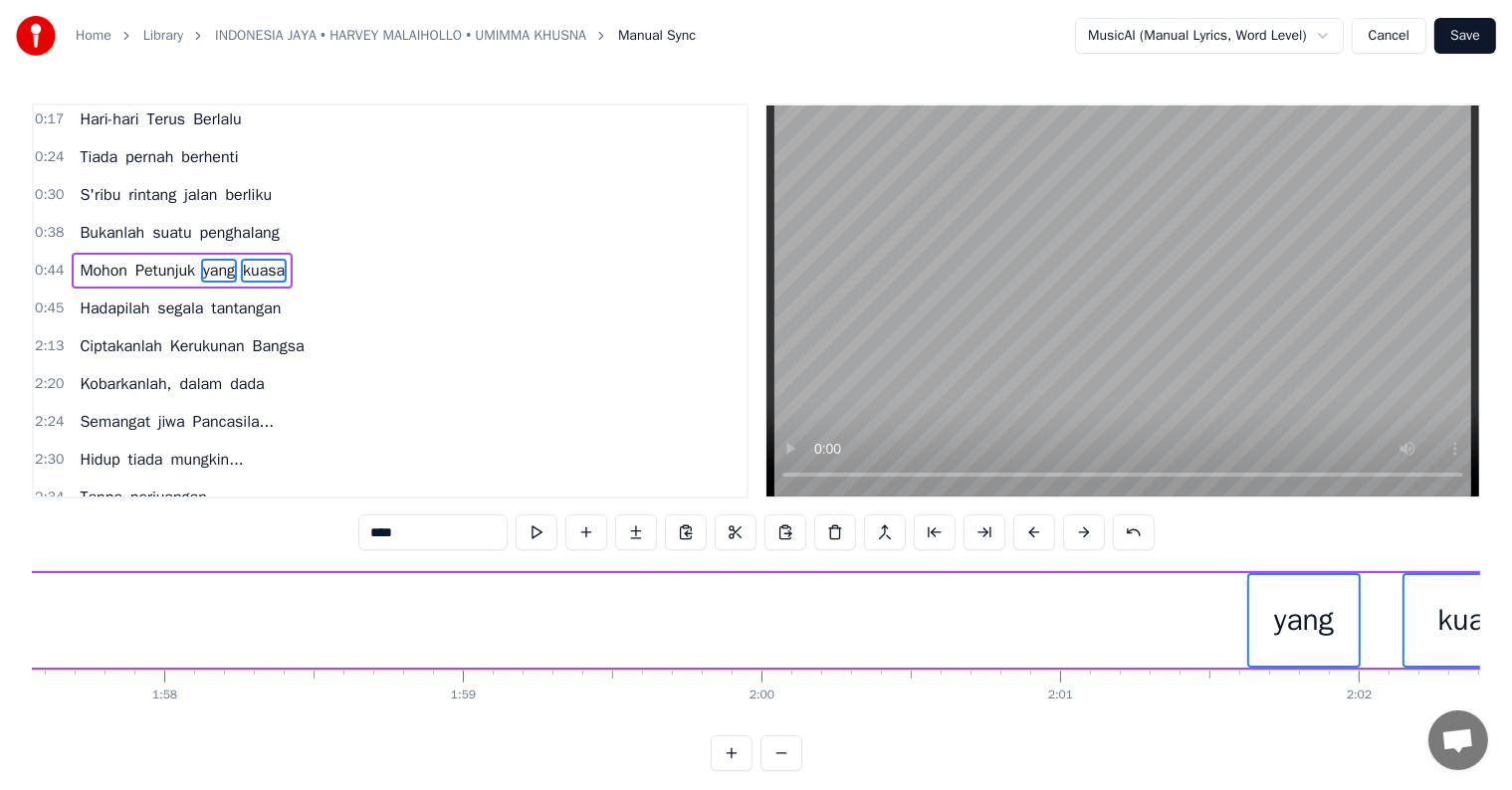 click at bounding box center [1034, 532] 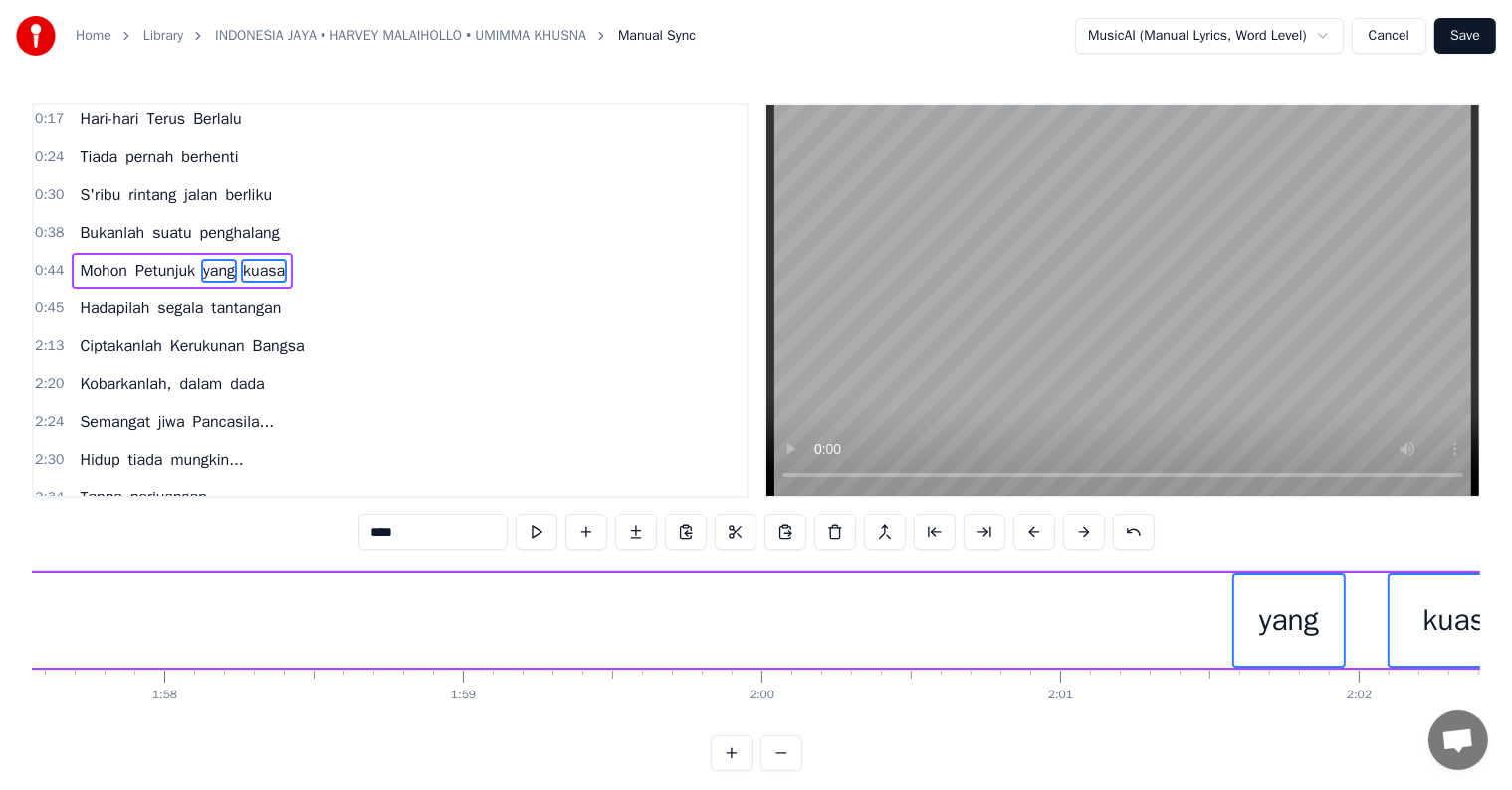 click at bounding box center [1034, 532] 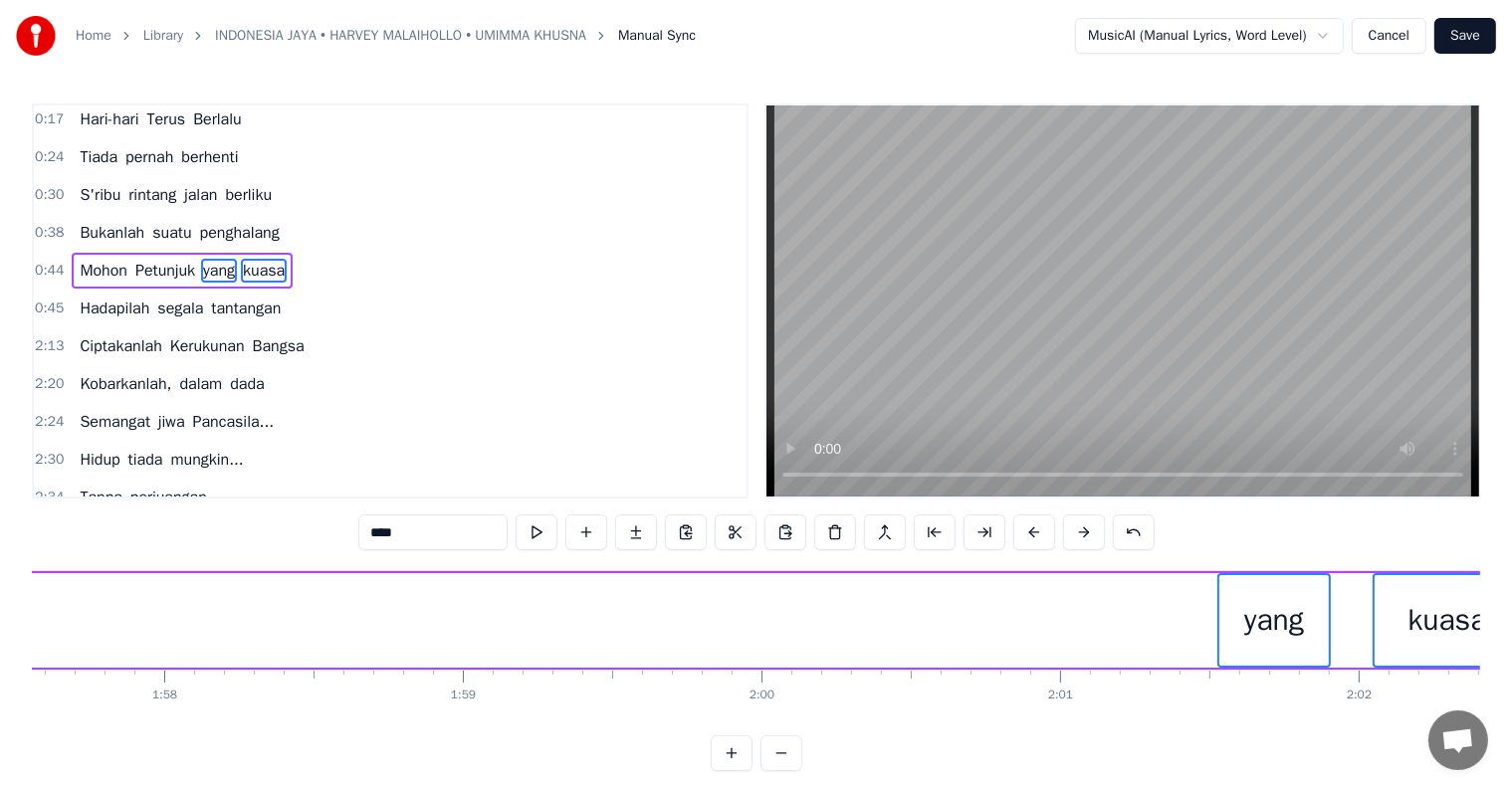click at bounding box center [1034, 532] 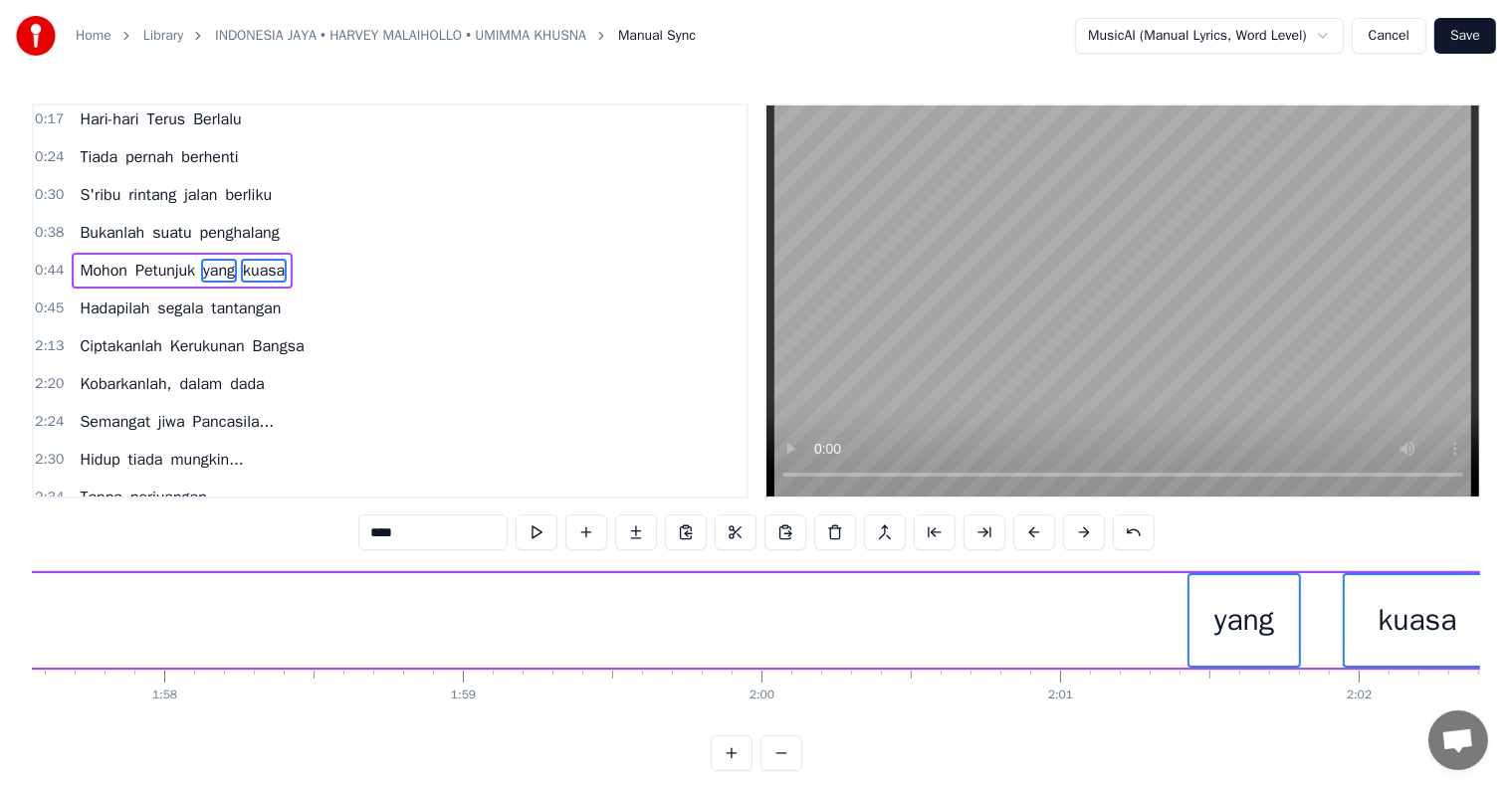 click at bounding box center [1034, 532] 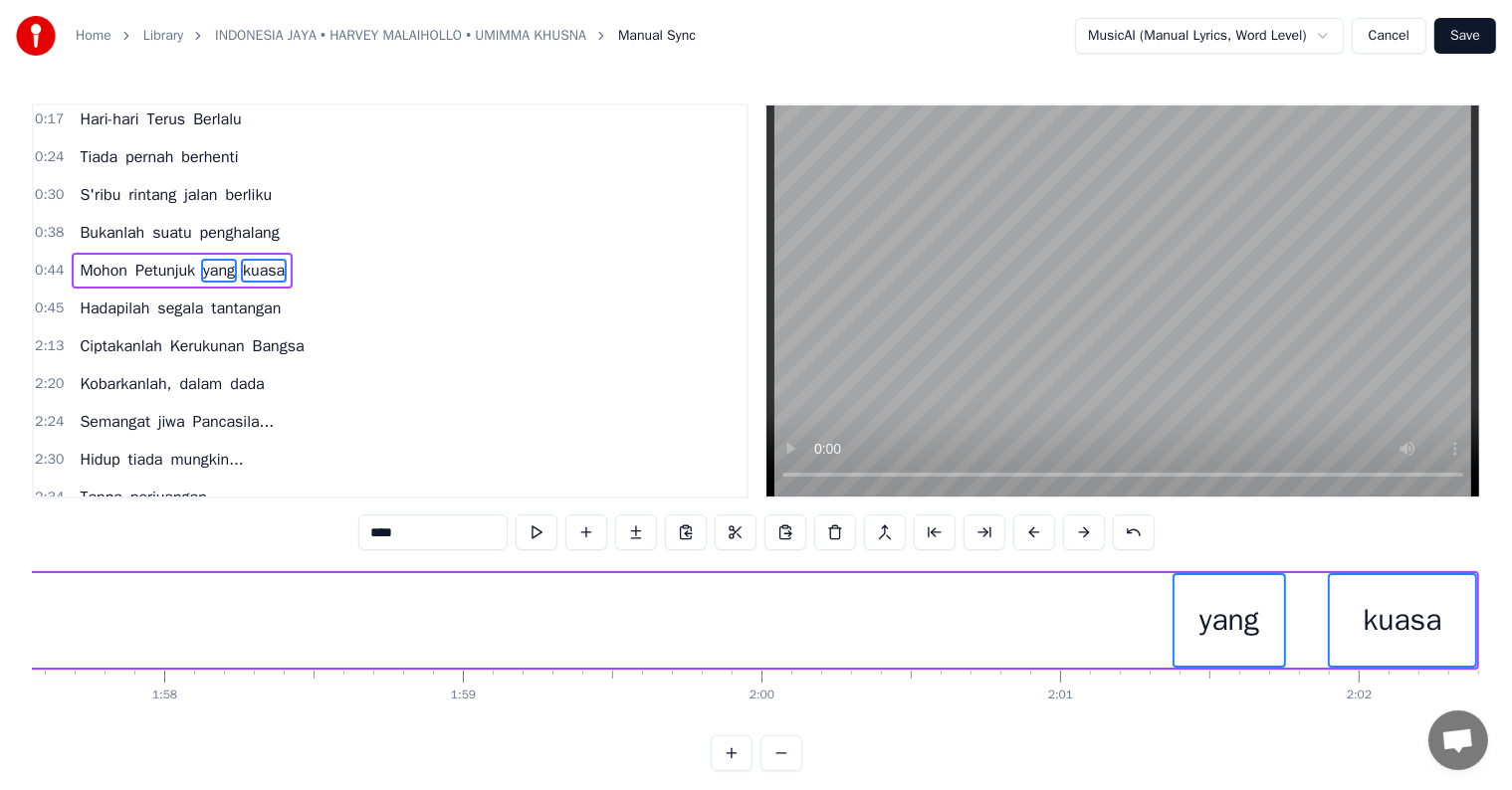 click at bounding box center (1034, 532) 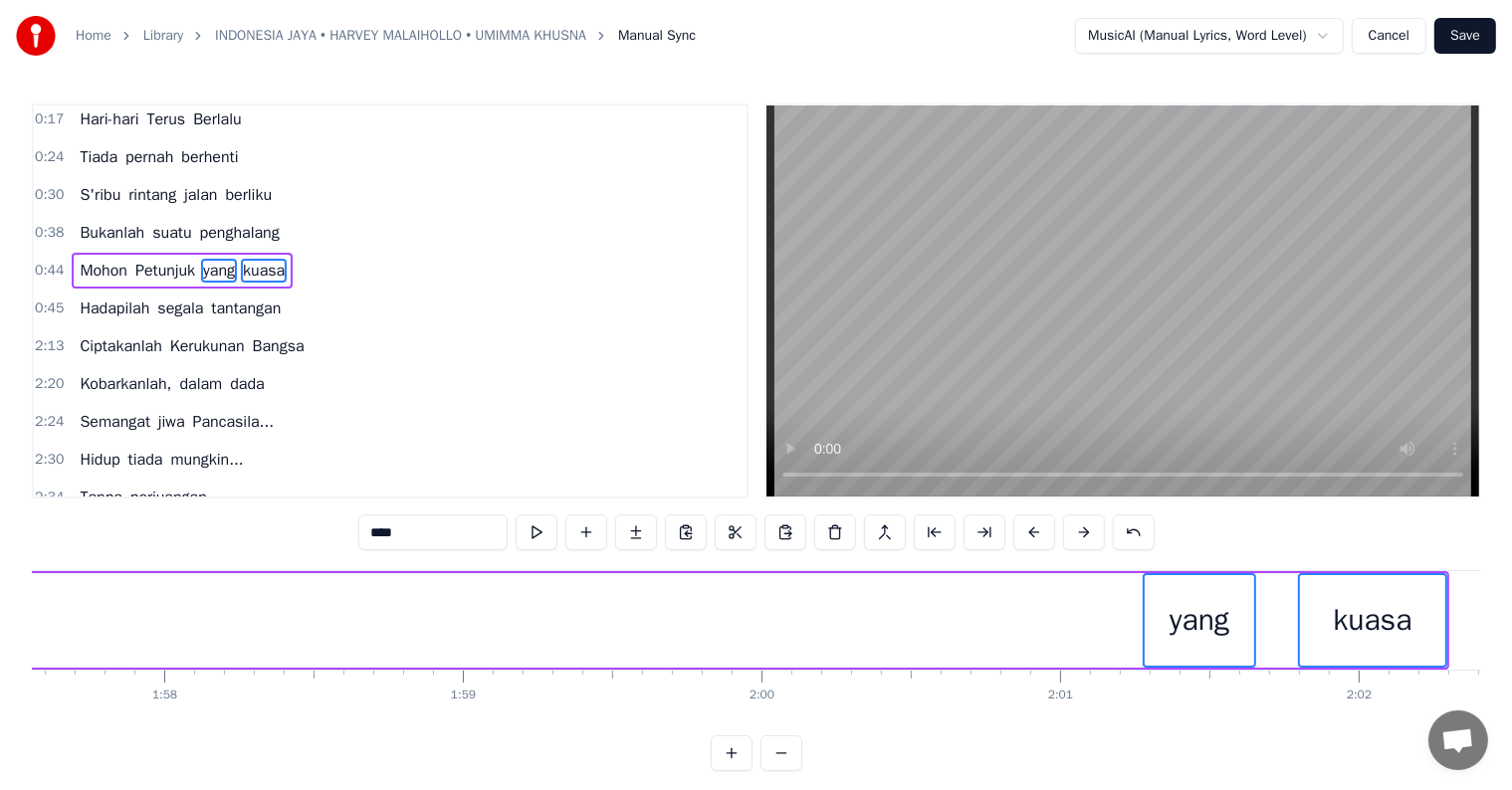 click at bounding box center (1034, 532) 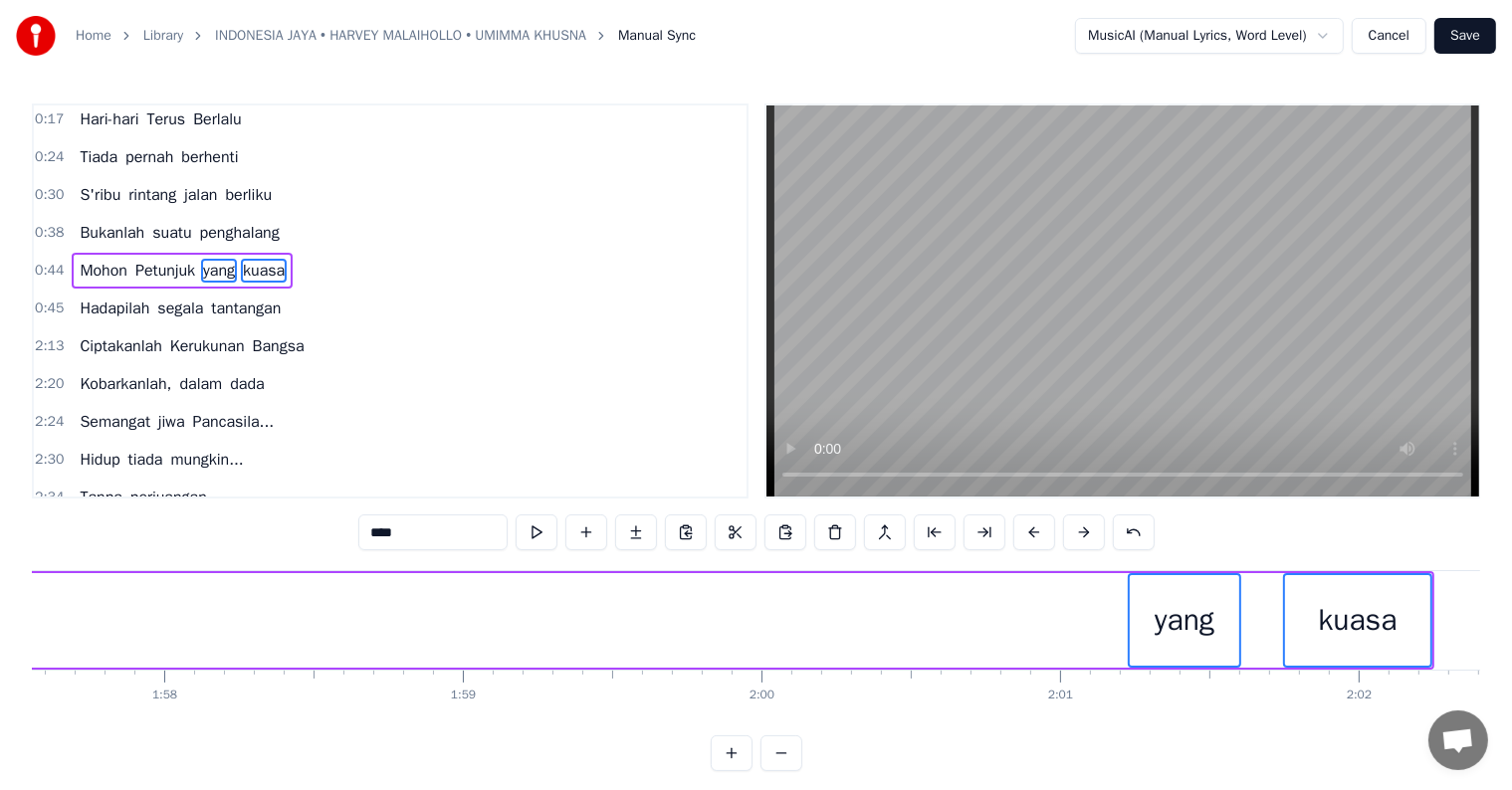 click at bounding box center [1034, 532] 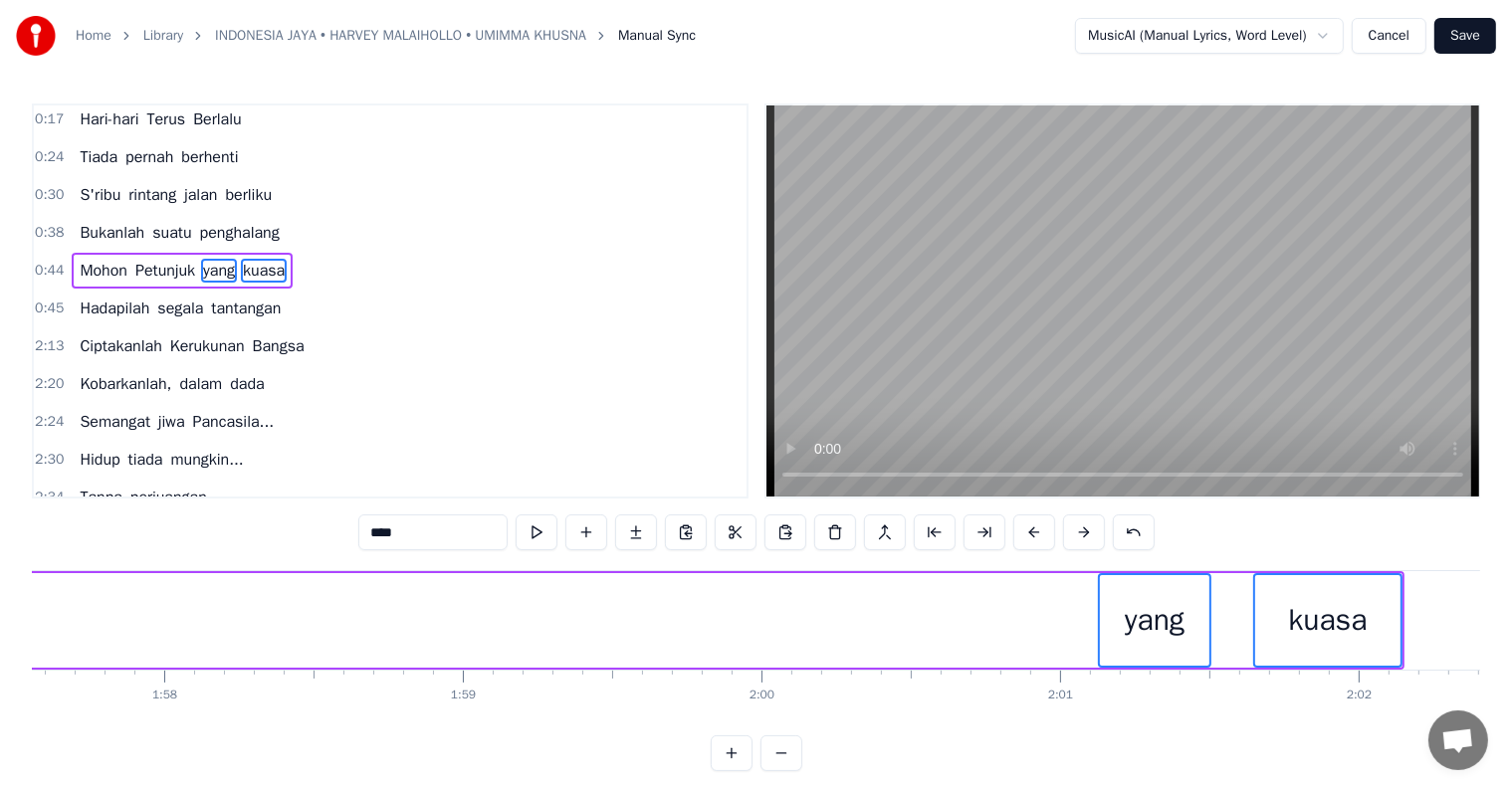 click at bounding box center [1034, 532] 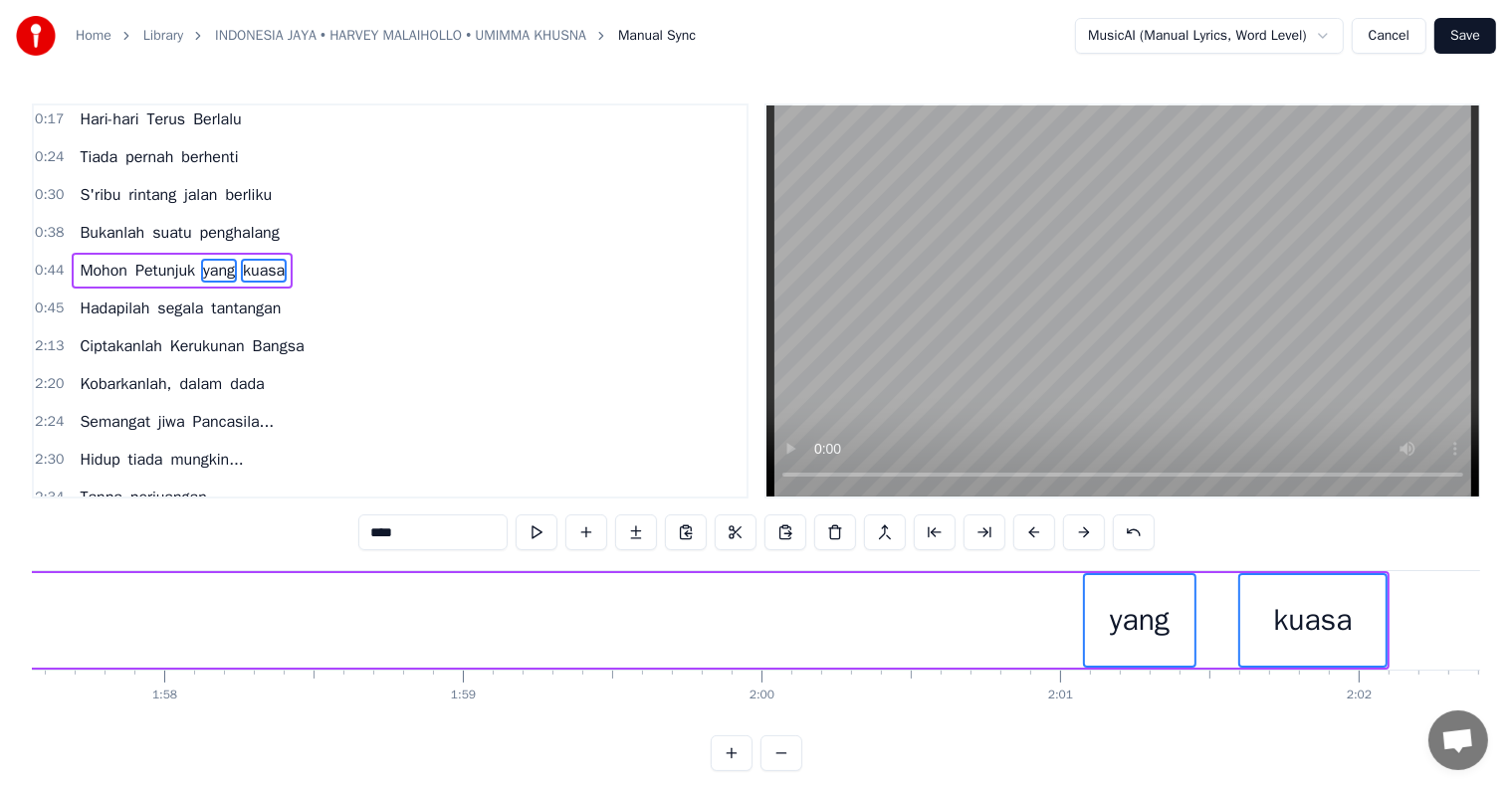 click at bounding box center [1034, 532] 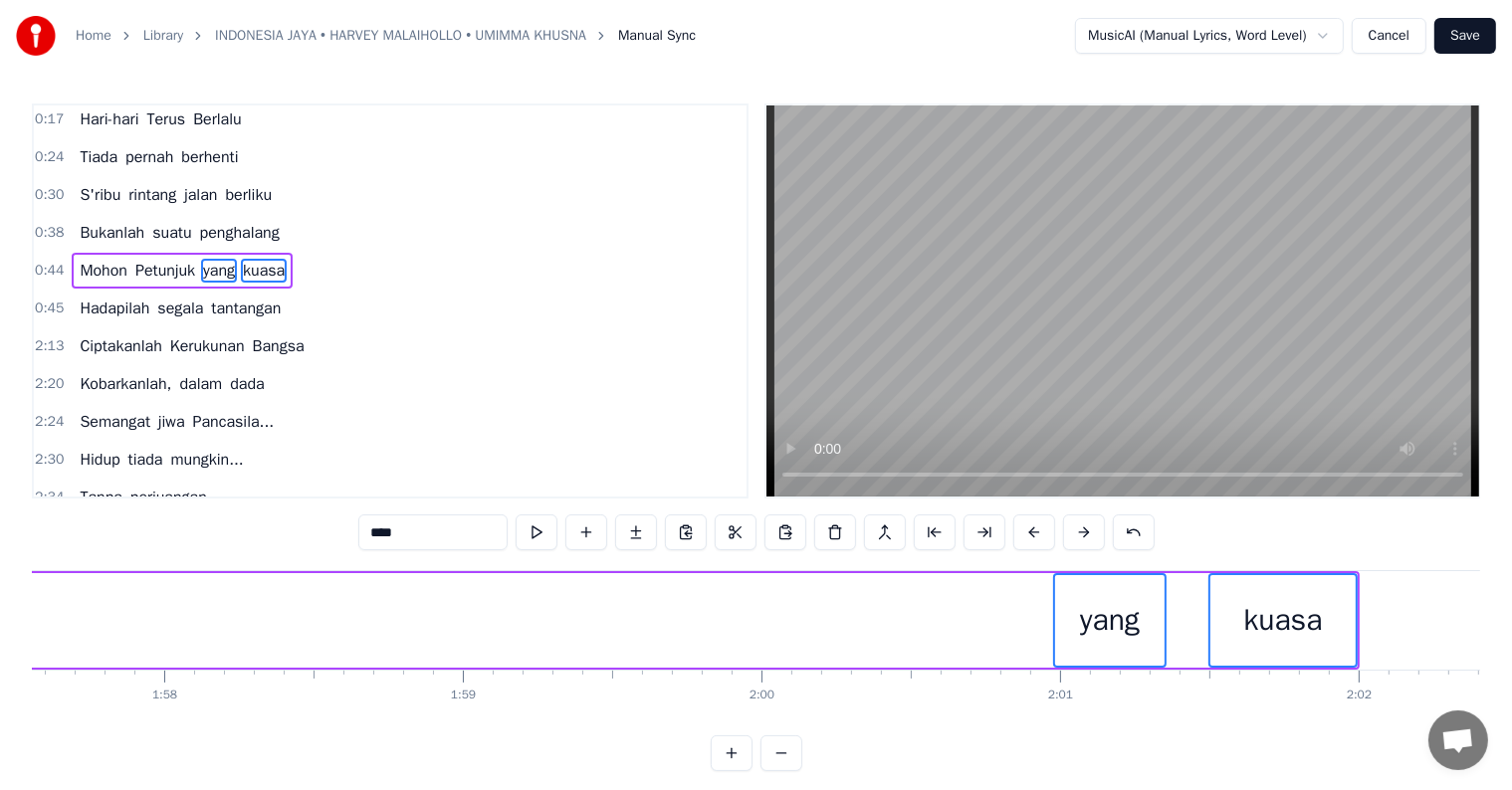 click at bounding box center (1034, 532) 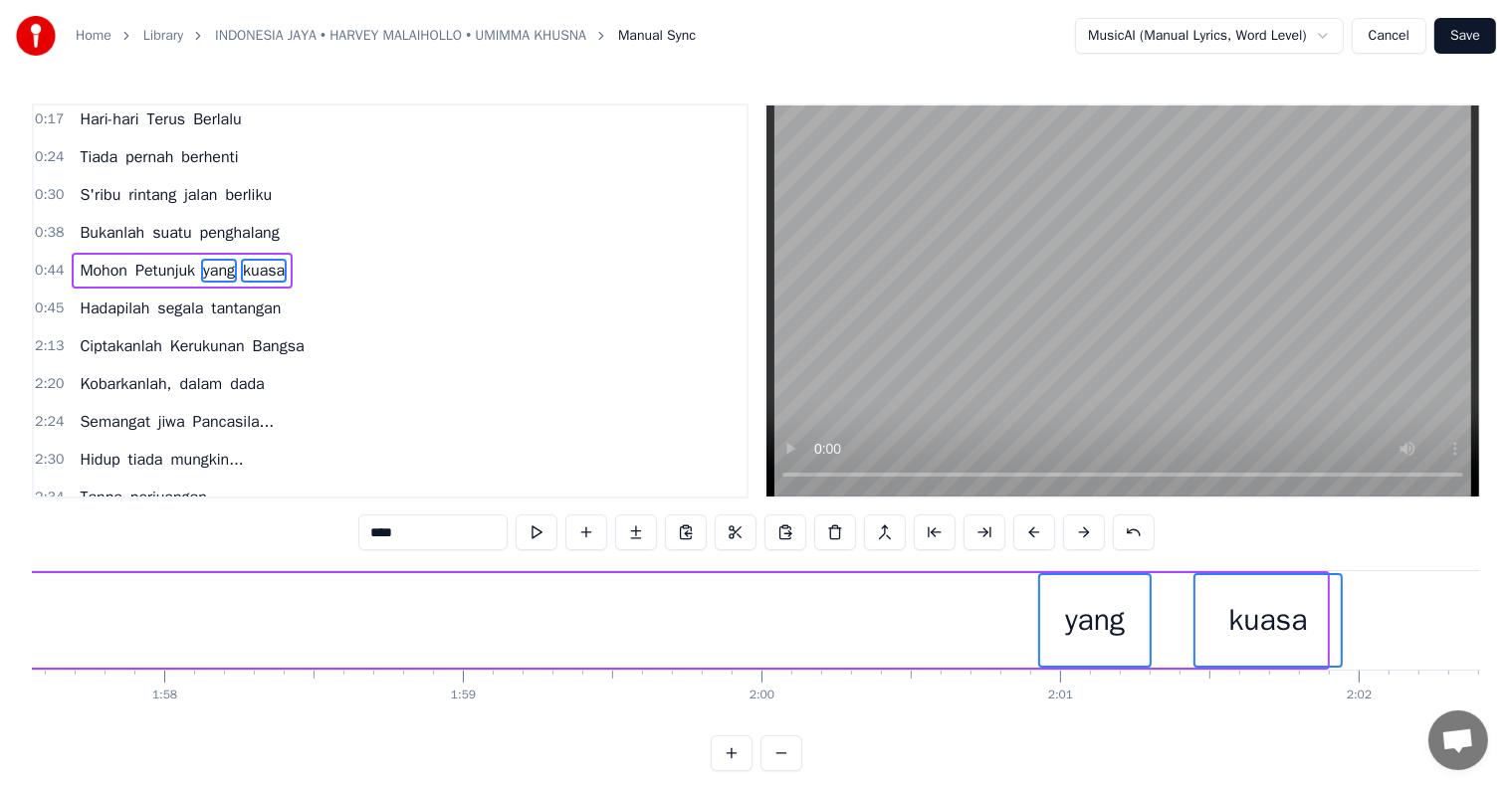 click at bounding box center [1034, 532] 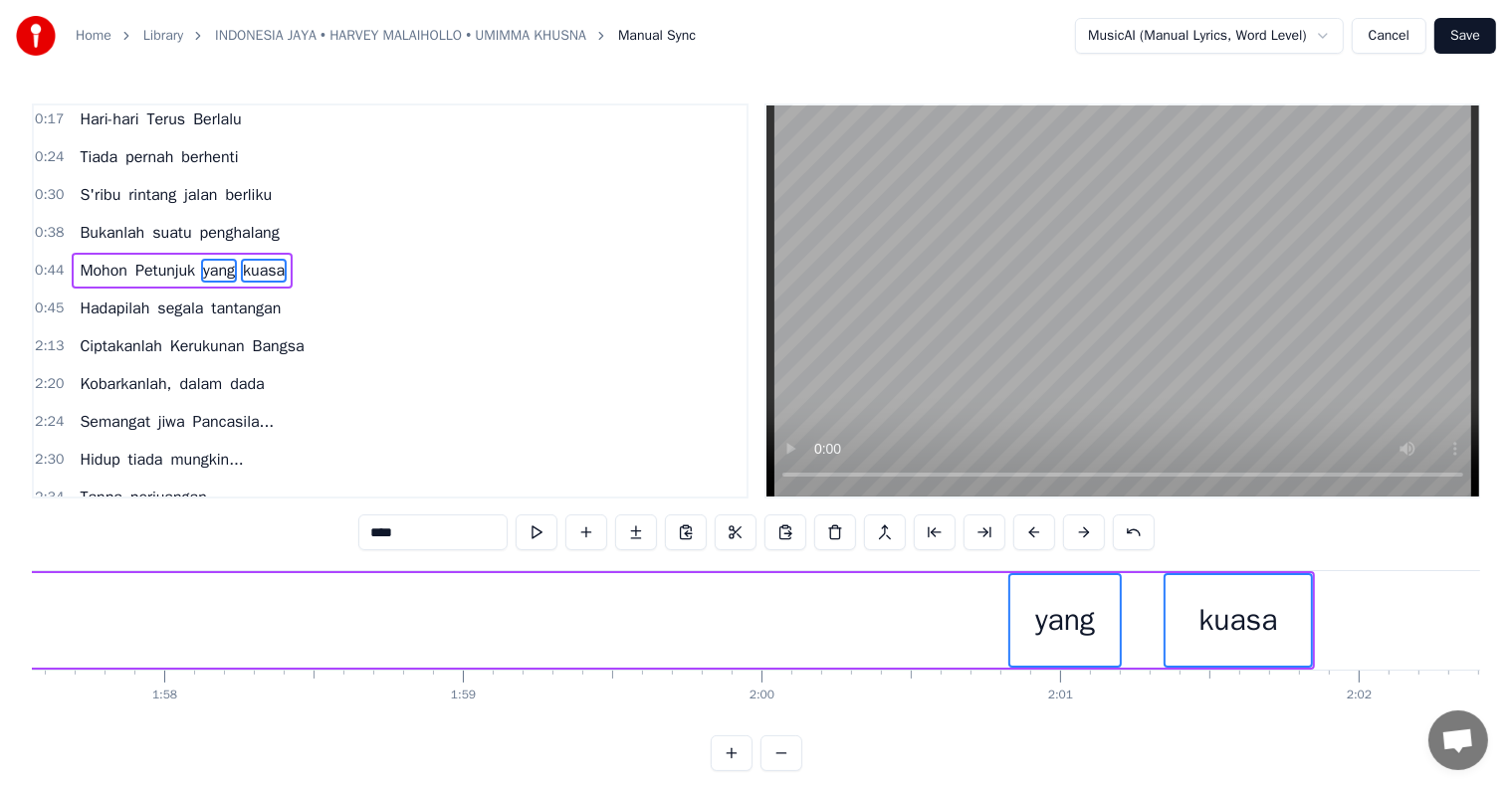 click at bounding box center (1034, 532) 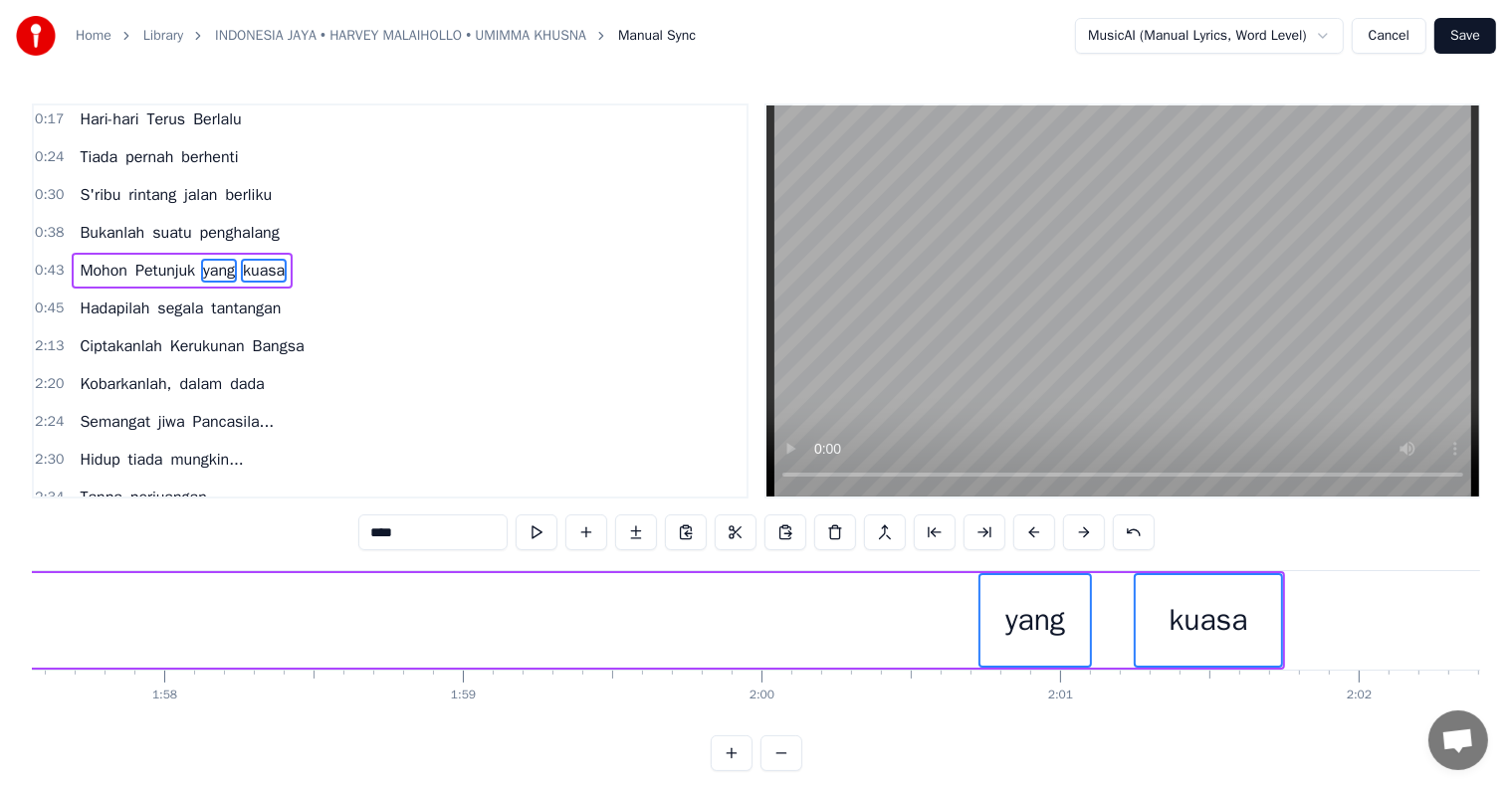 click at bounding box center (1034, 532) 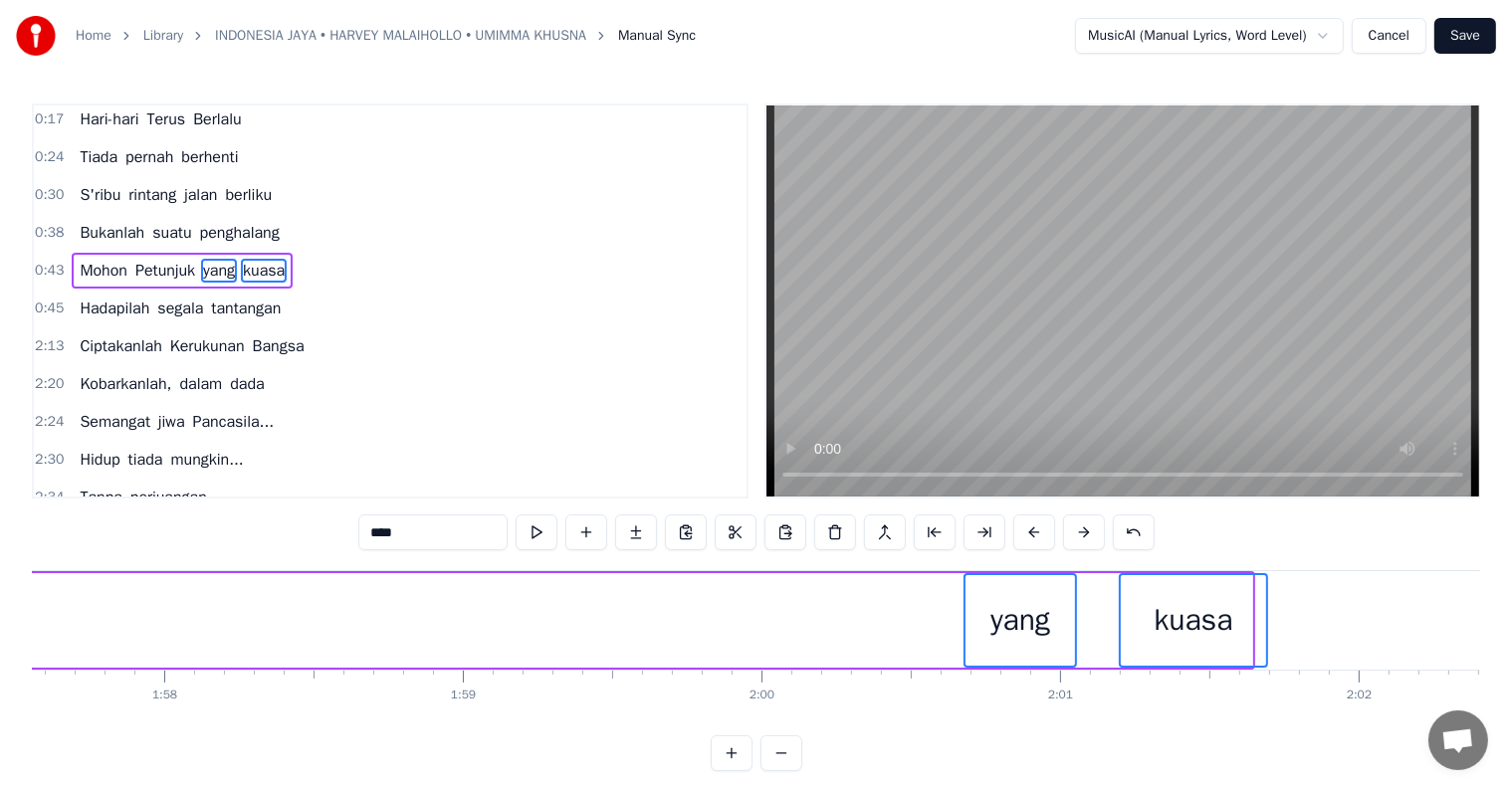 click at bounding box center [1034, 532] 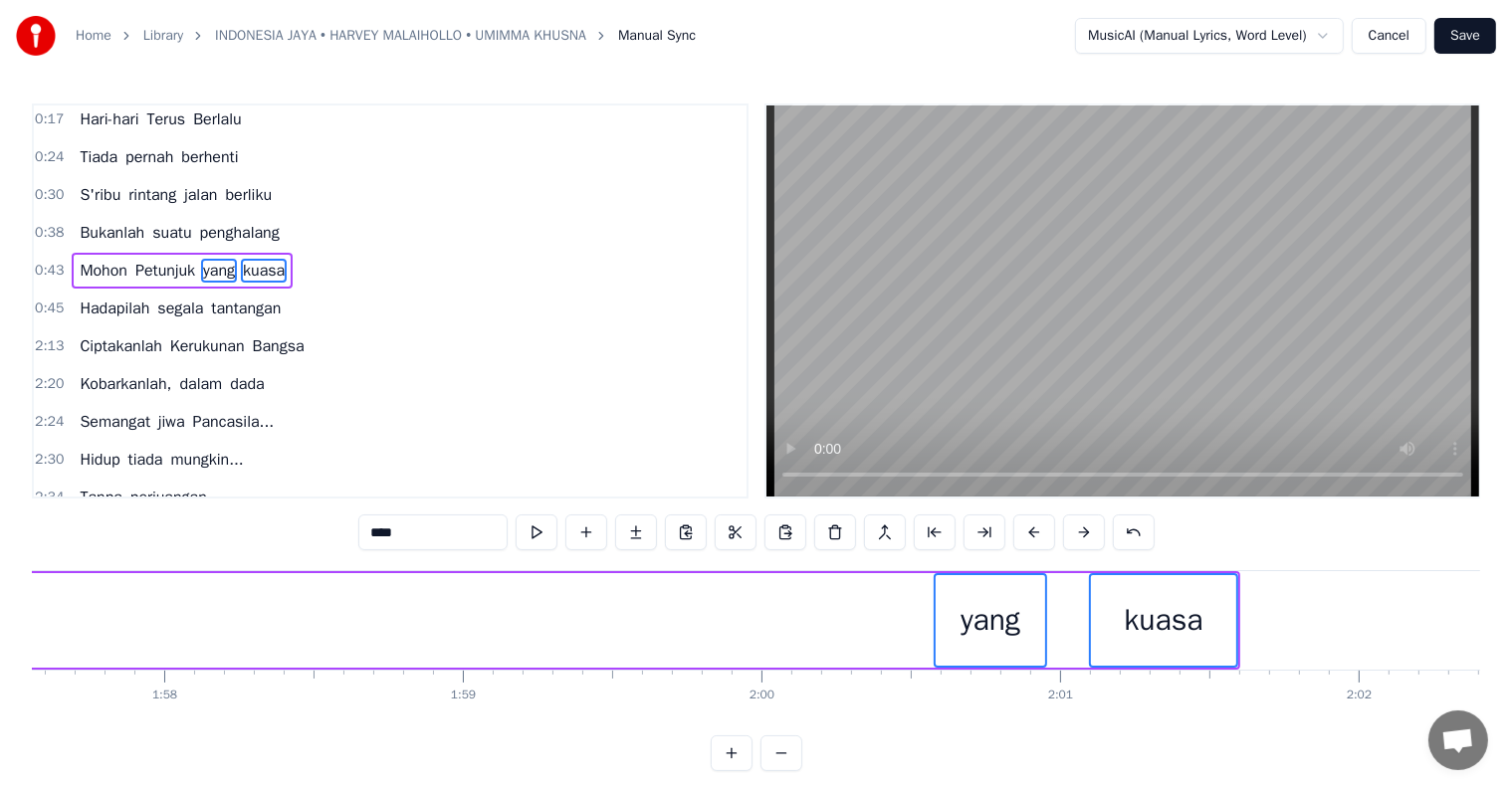 click at bounding box center [1034, 532] 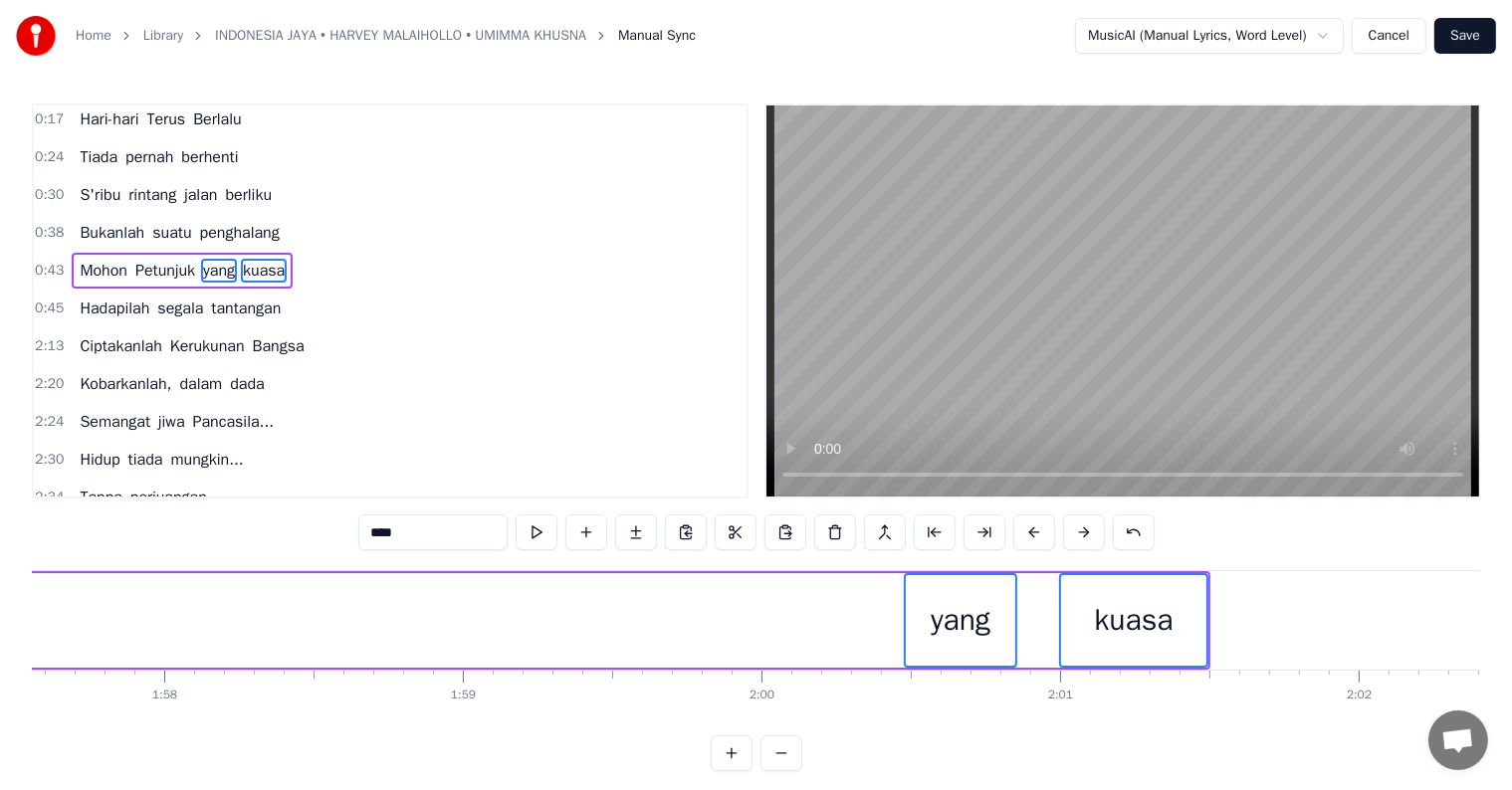 click at bounding box center [1034, 532] 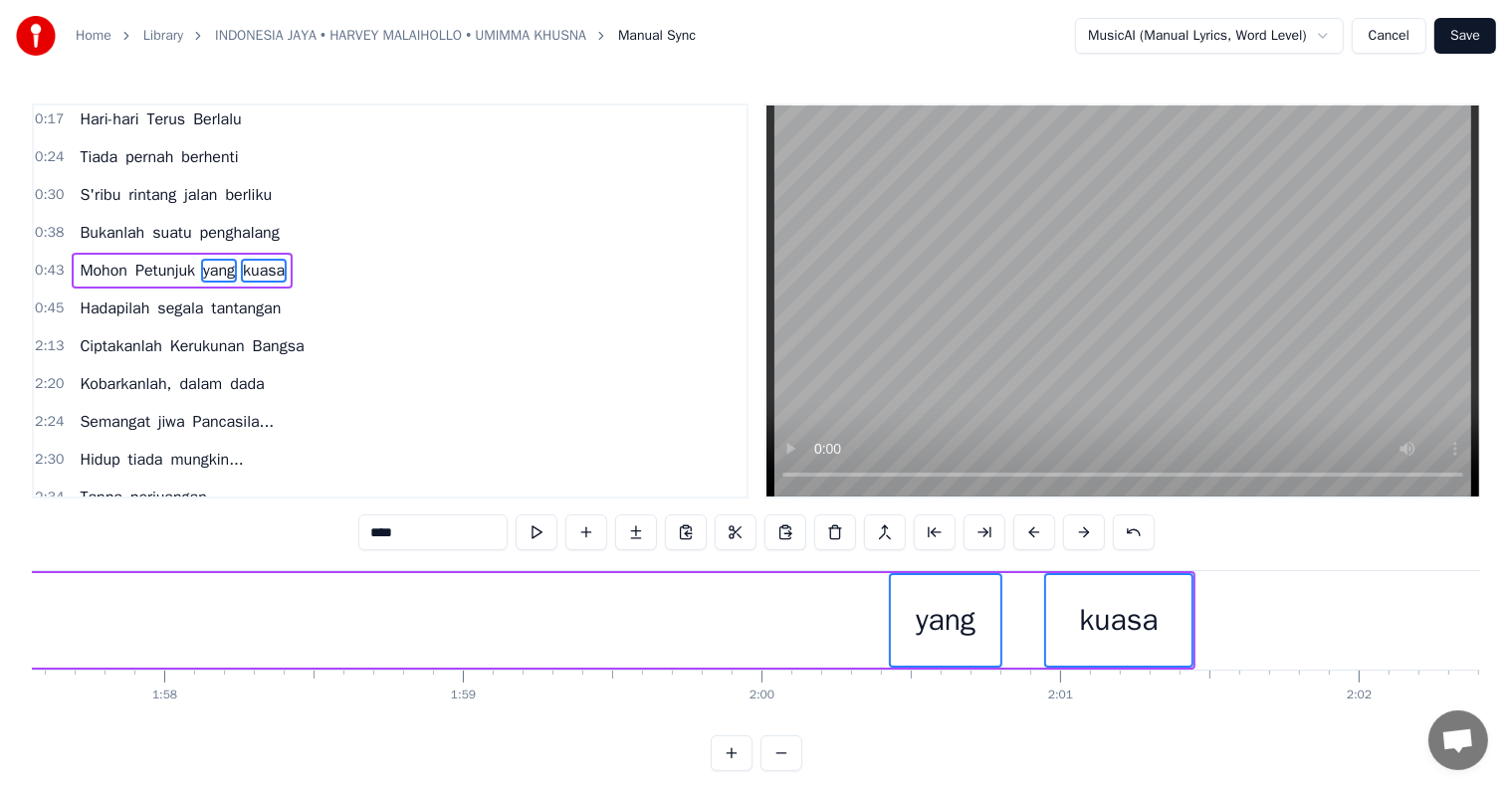 click at bounding box center (1034, 532) 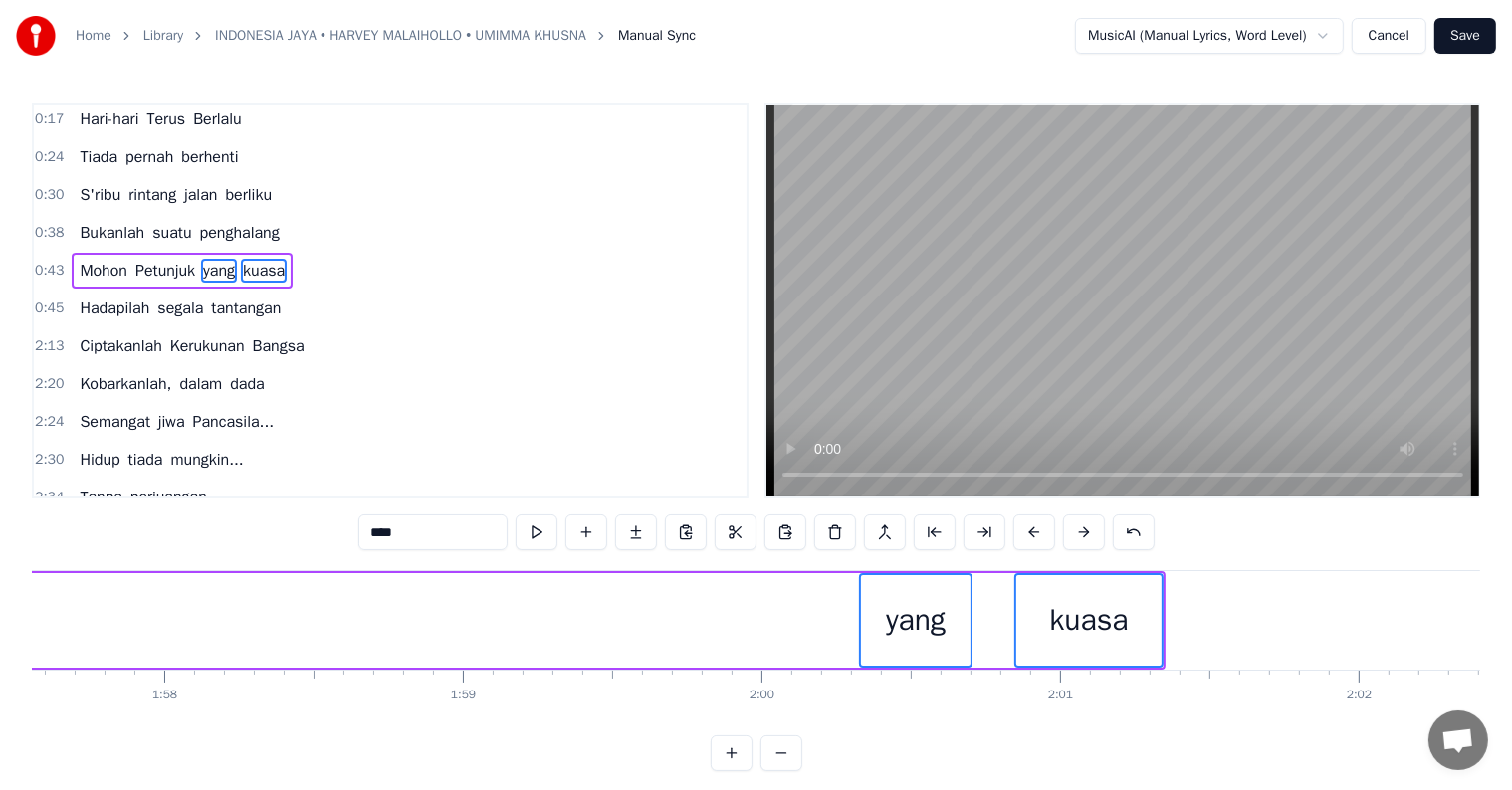click at bounding box center (1034, 532) 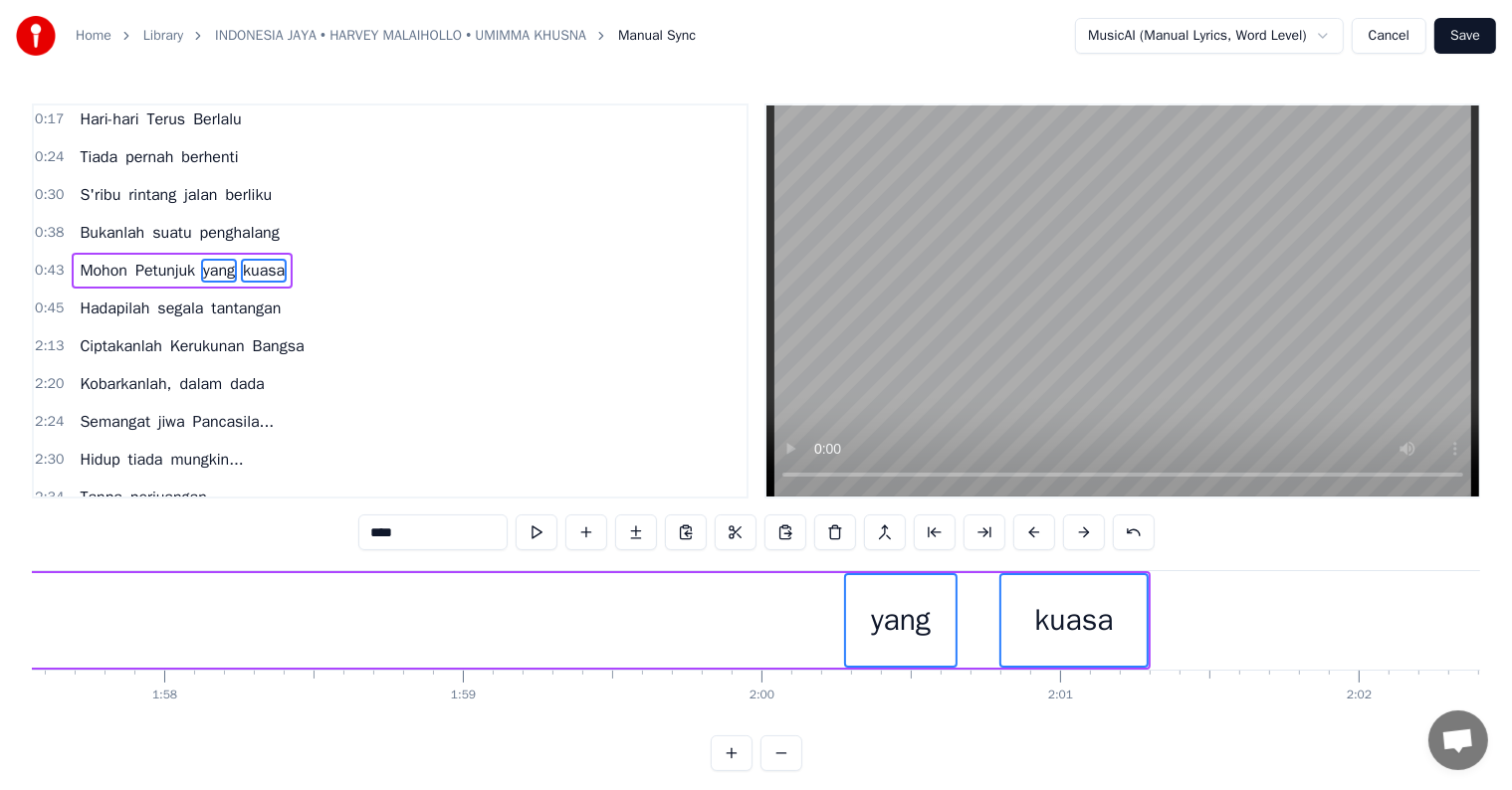 click at bounding box center (1034, 532) 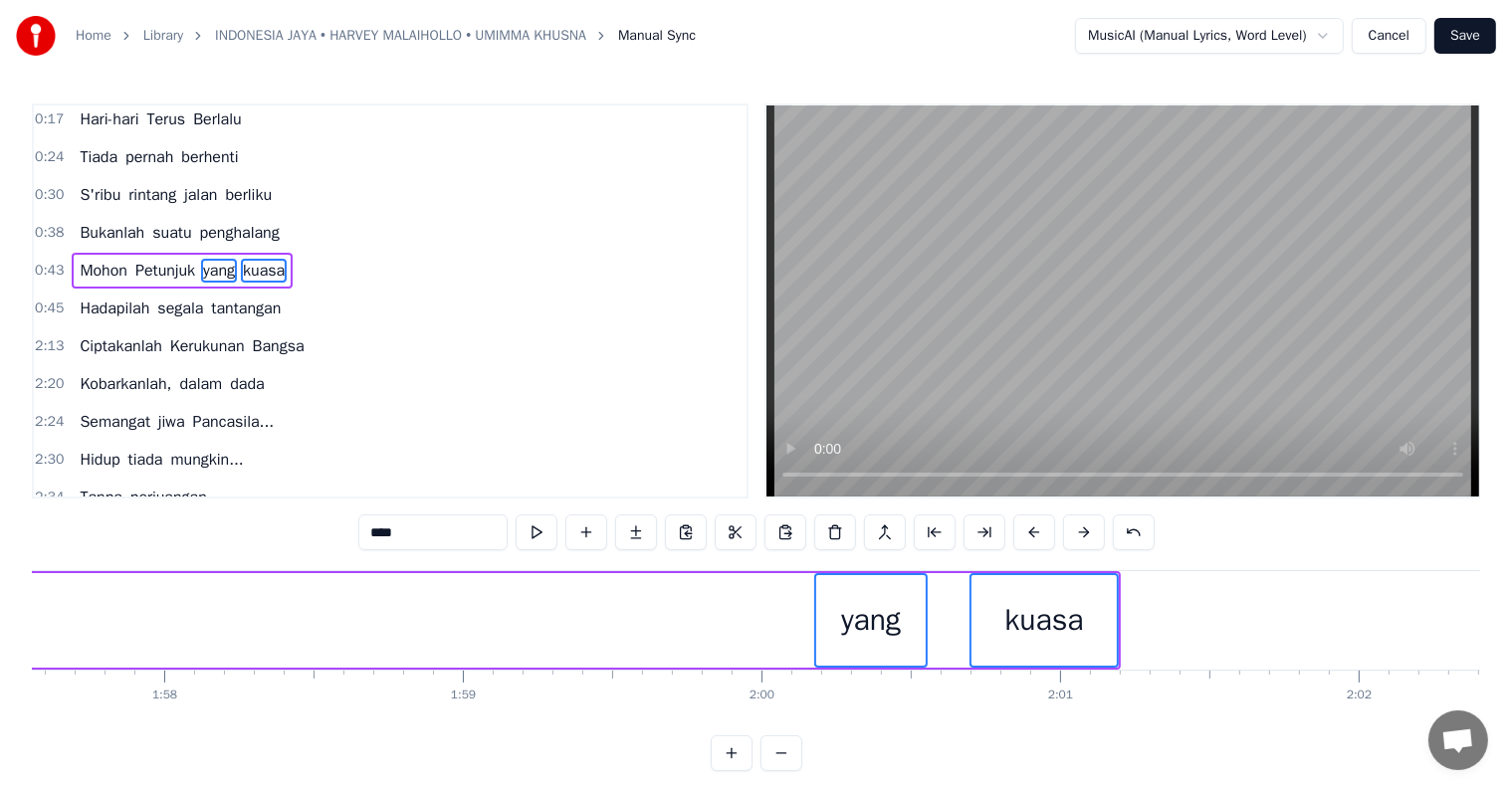 click at bounding box center (1034, 532) 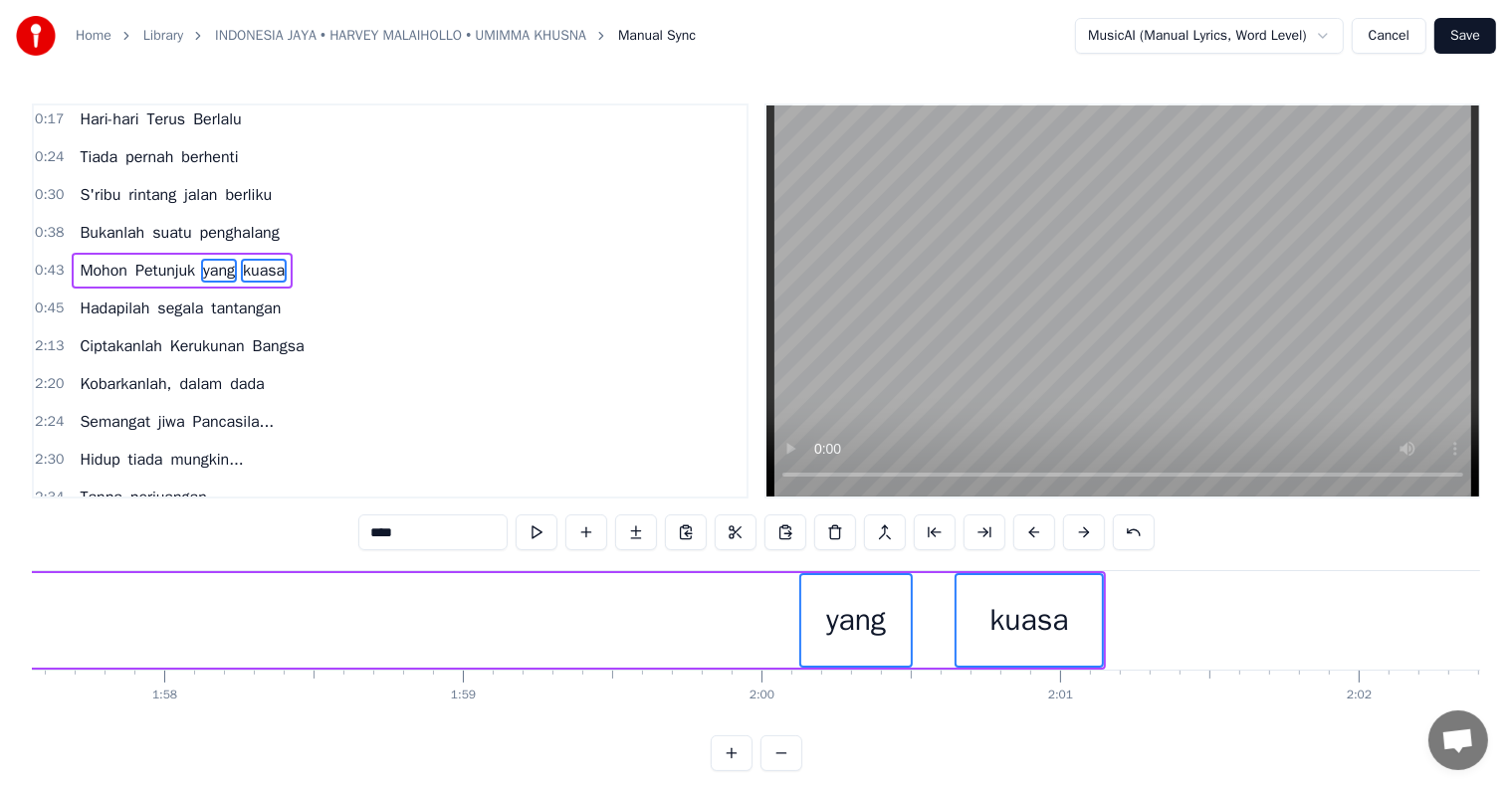 click at bounding box center (1034, 532) 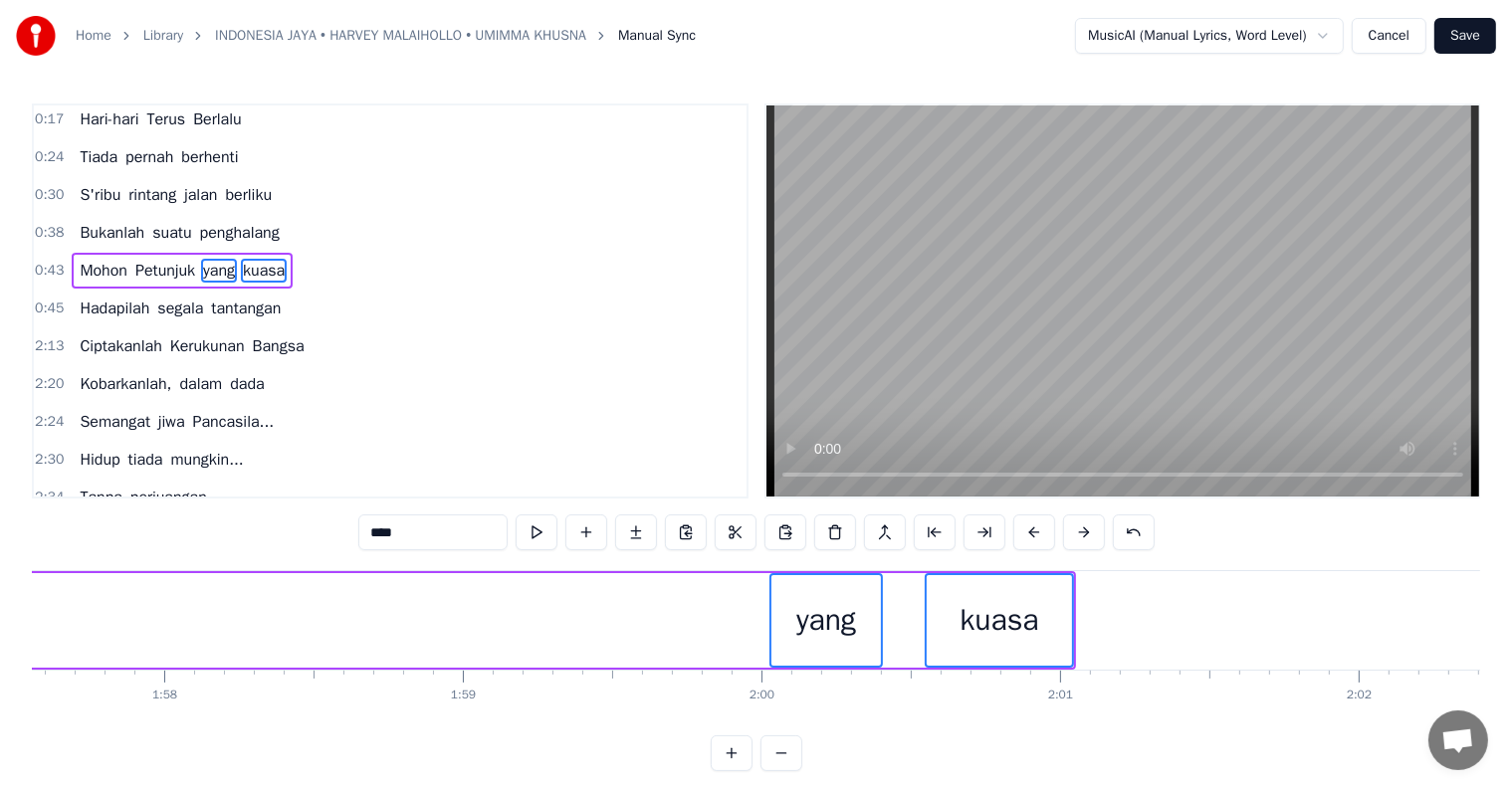 click at bounding box center [1034, 532] 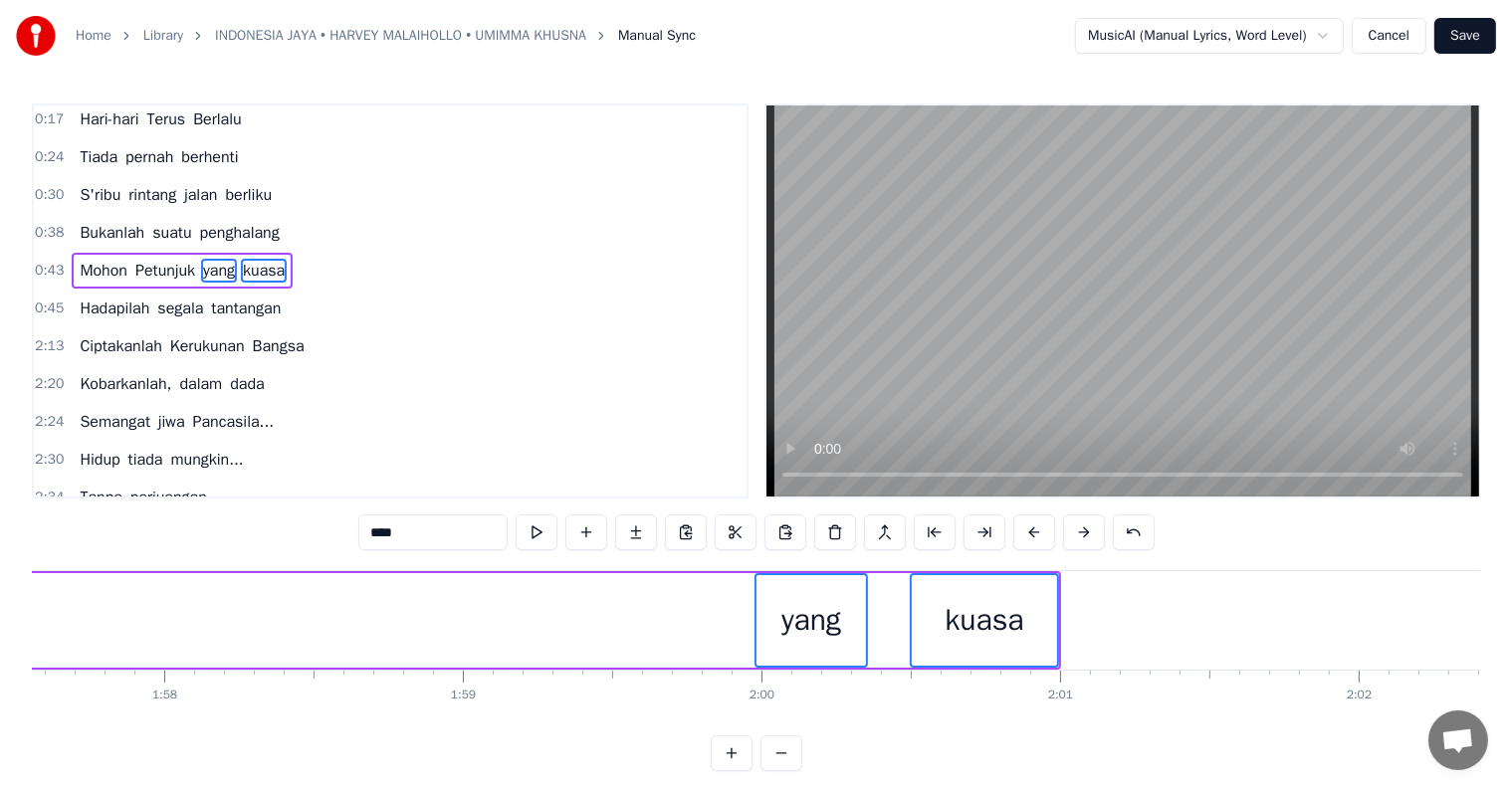 click at bounding box center [1034, 532] 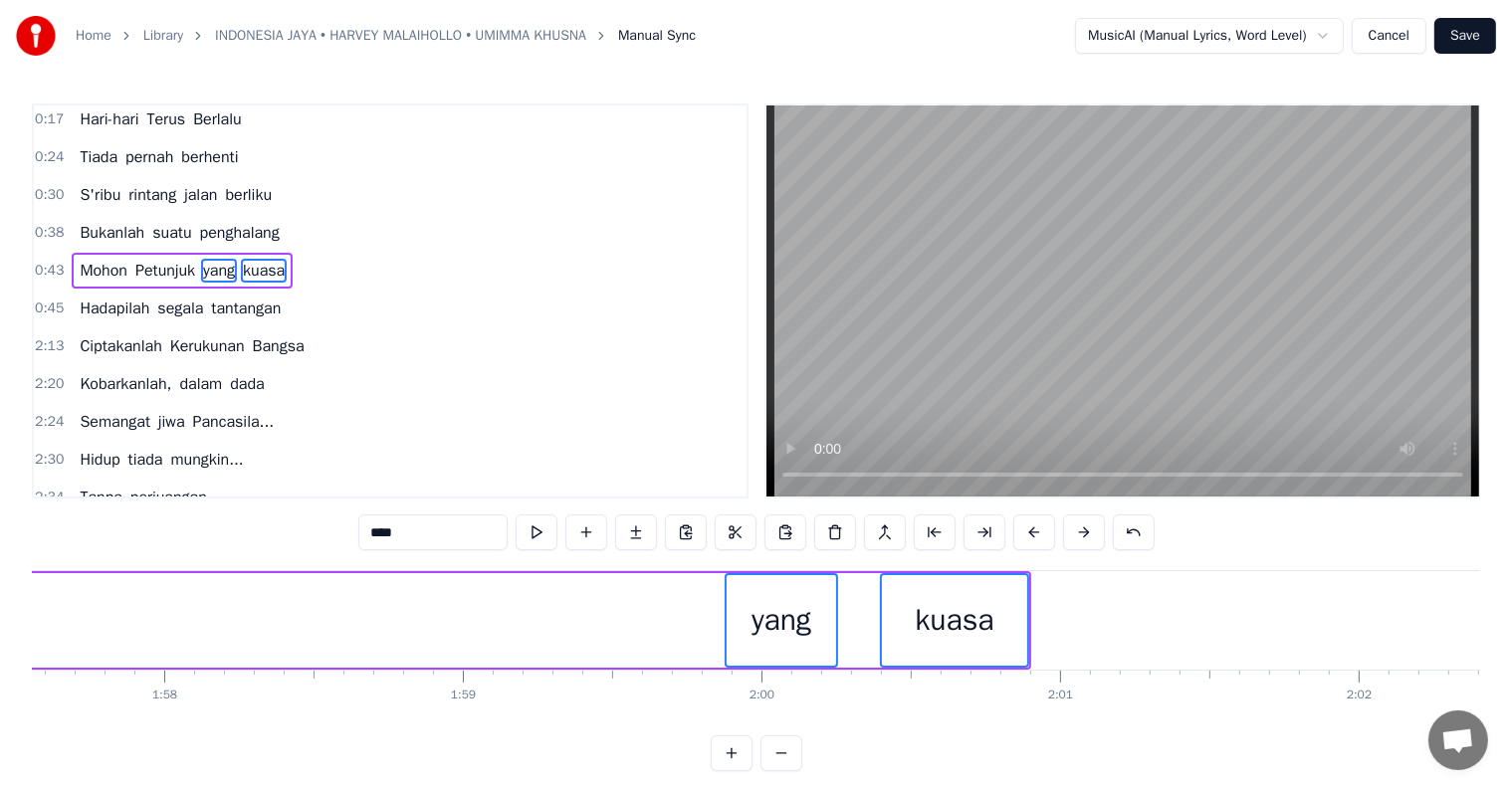 click at bounding box center (1034, 532) 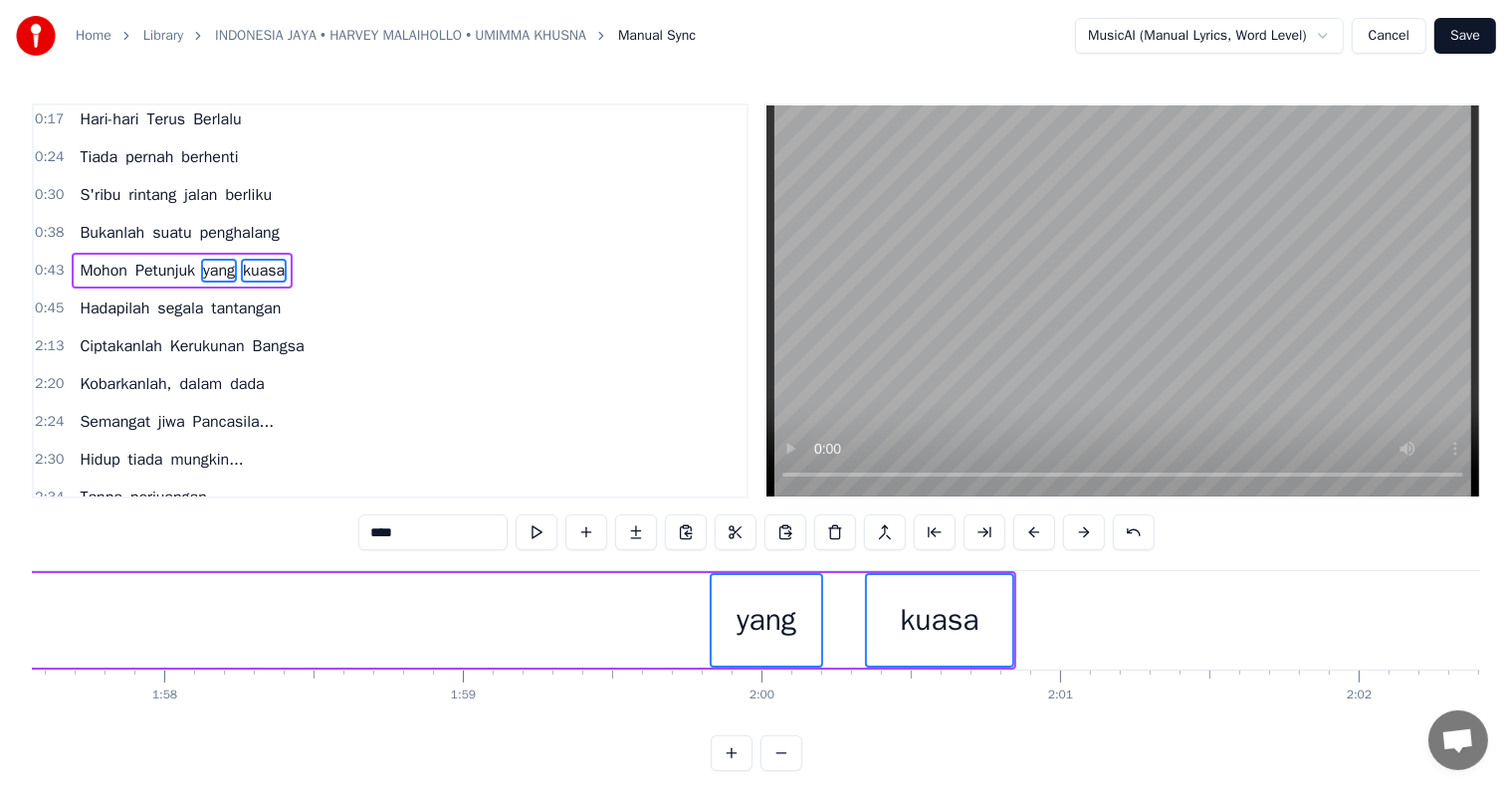 click at bounding box center (1034, 532) 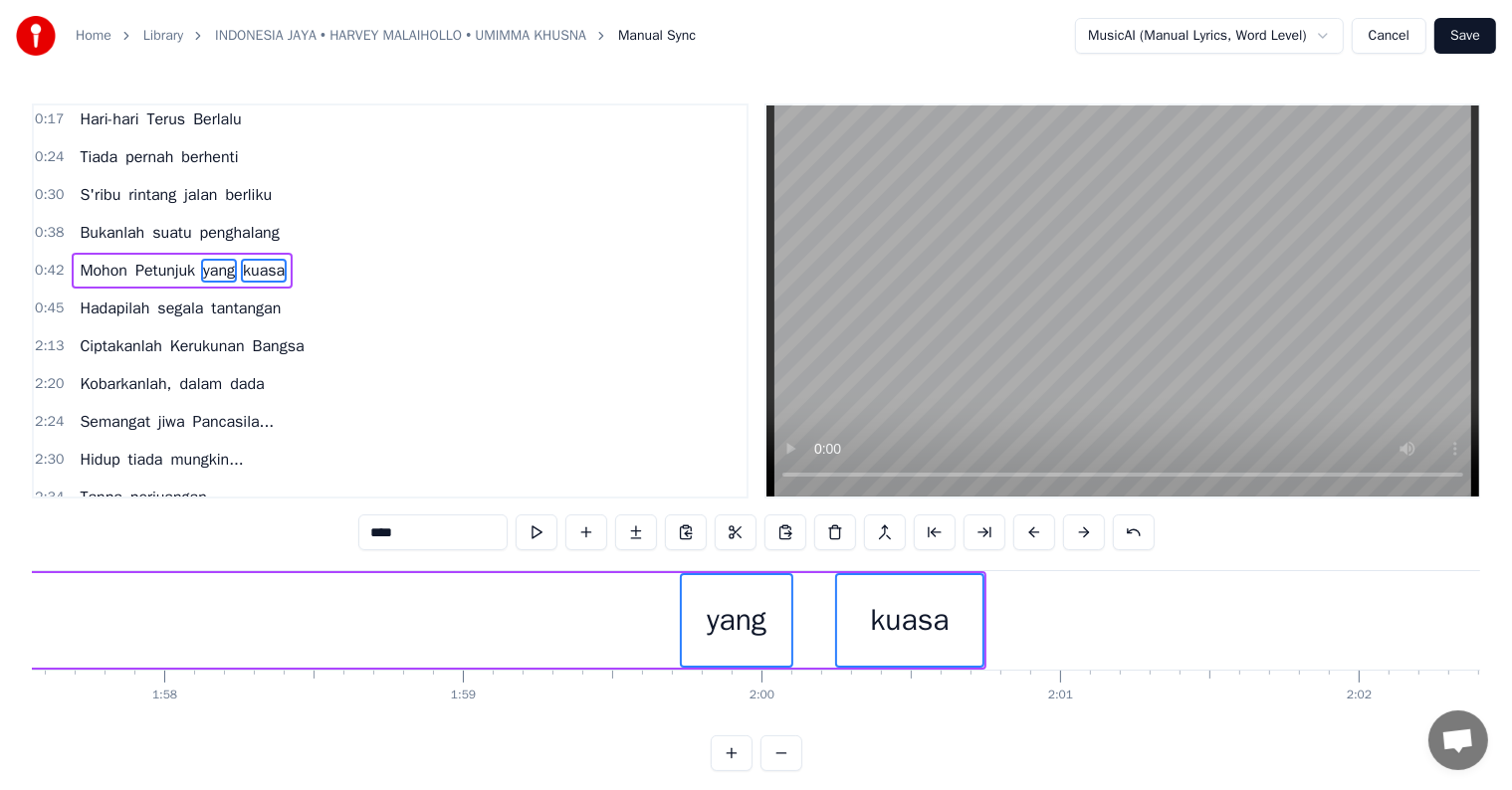 click at bounding box center [1034, 532] 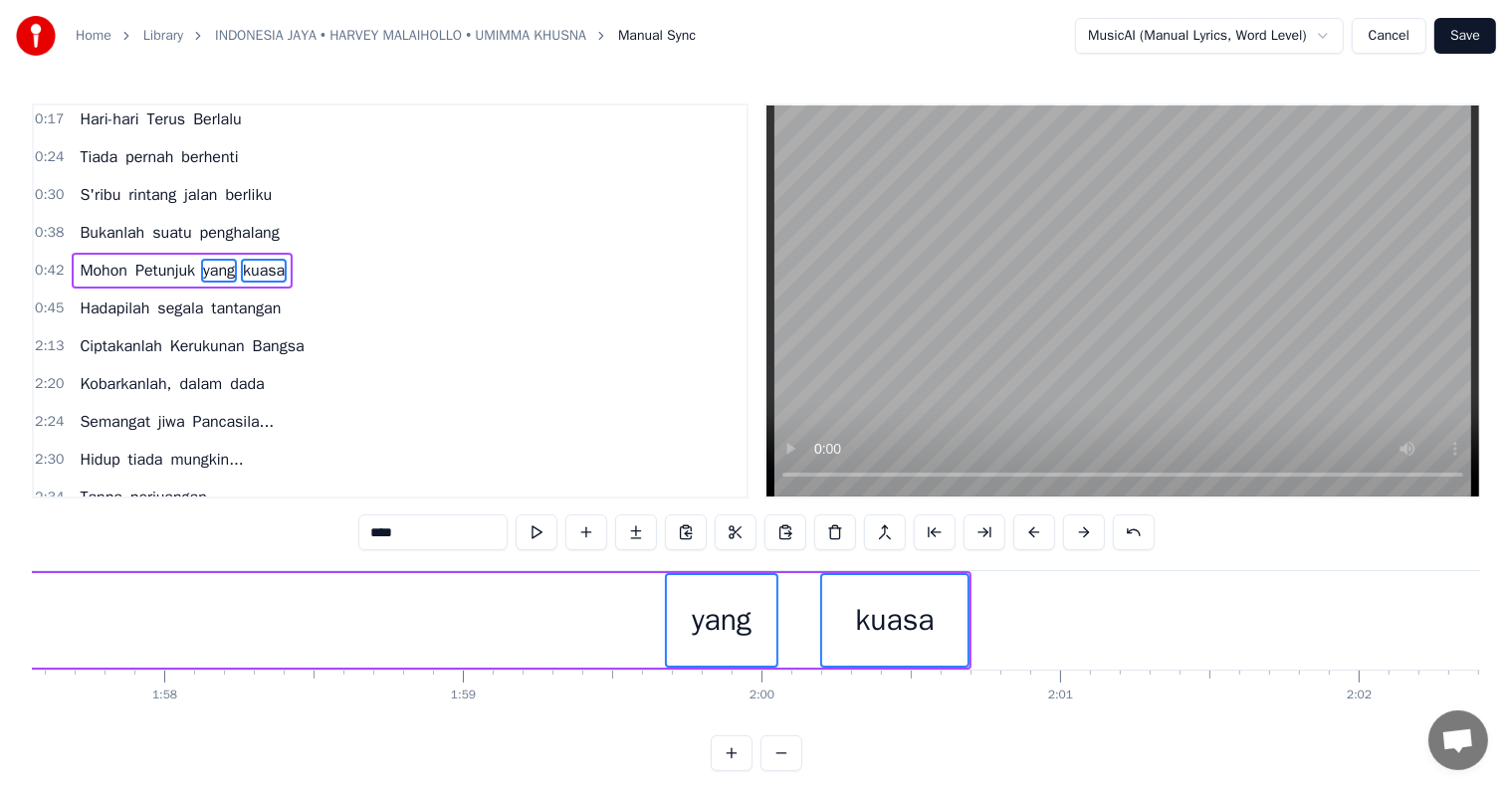 click at bounding box center (1034, 532) 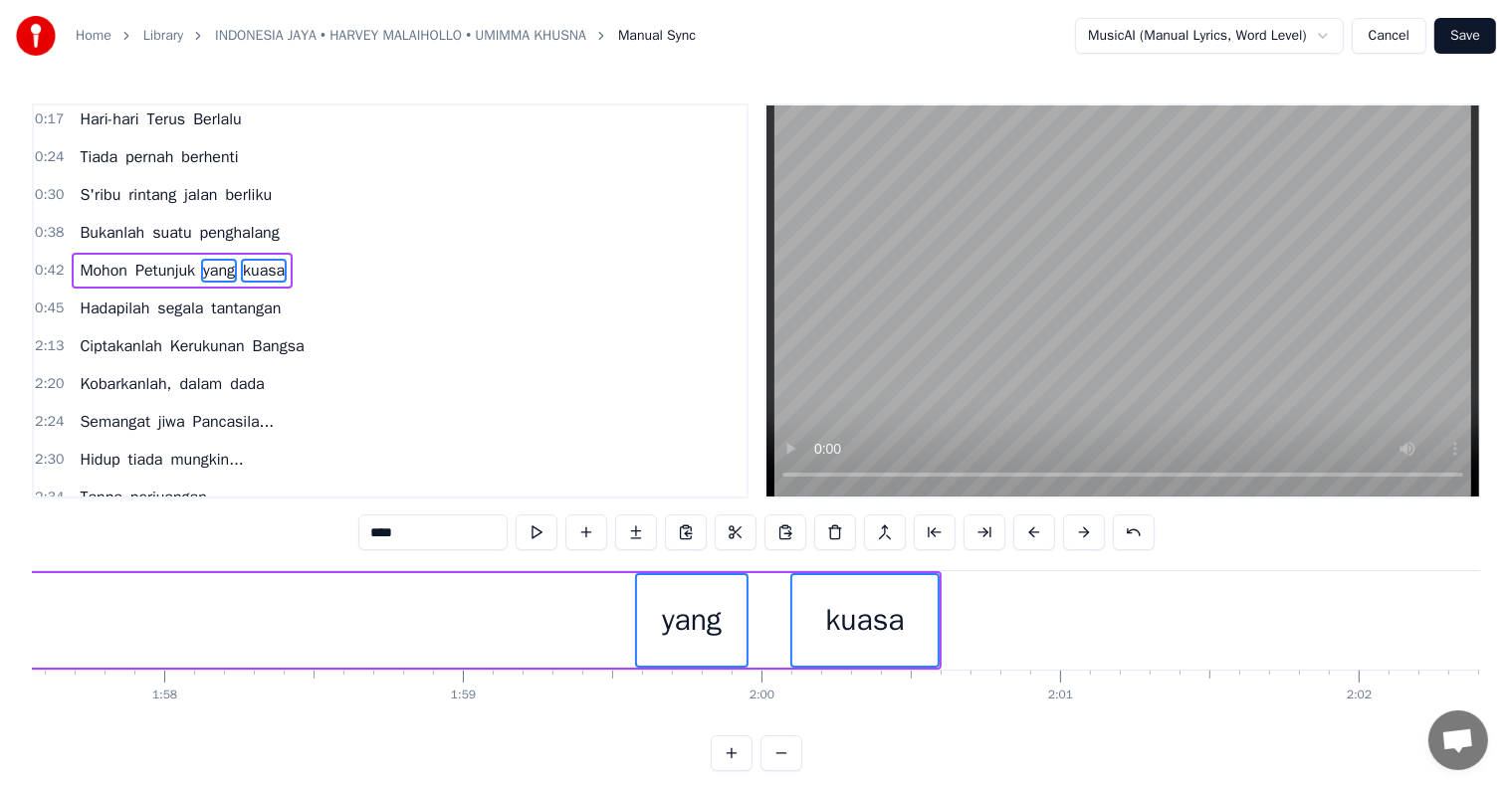 click at bounding box center (1034, 532) 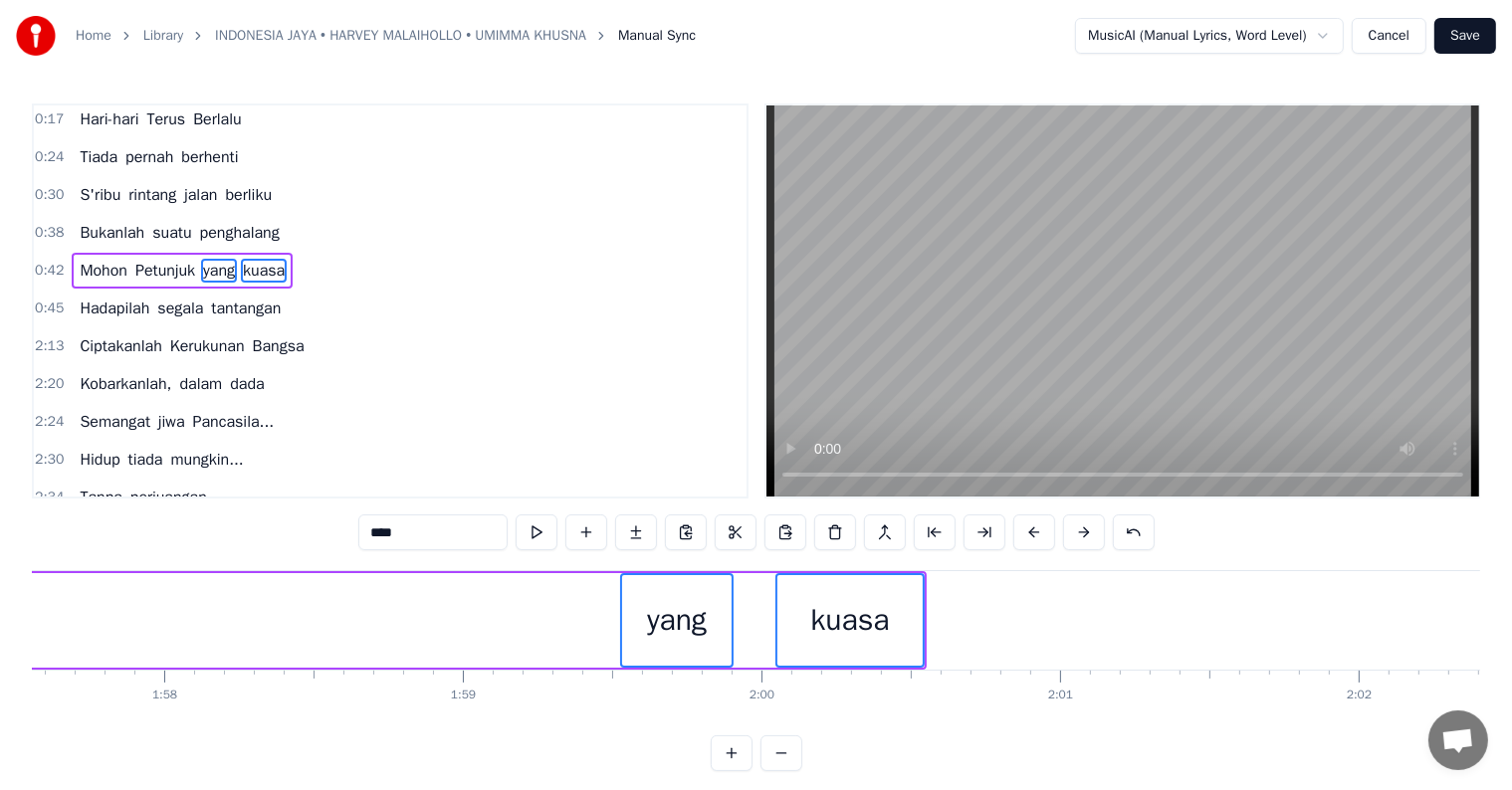 click at bounding box center [1034, 532] 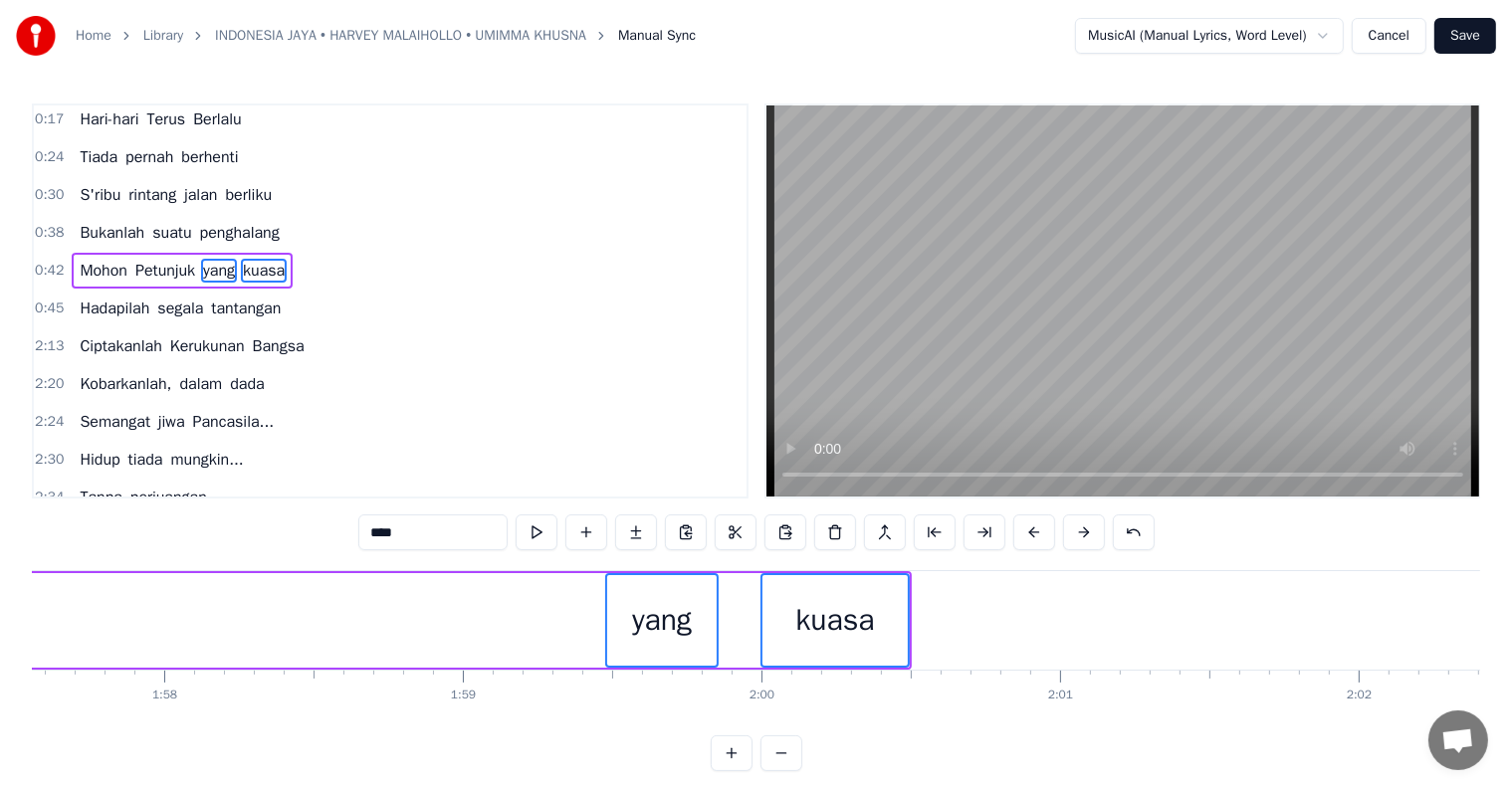 click at bounding box center (1034, 532) 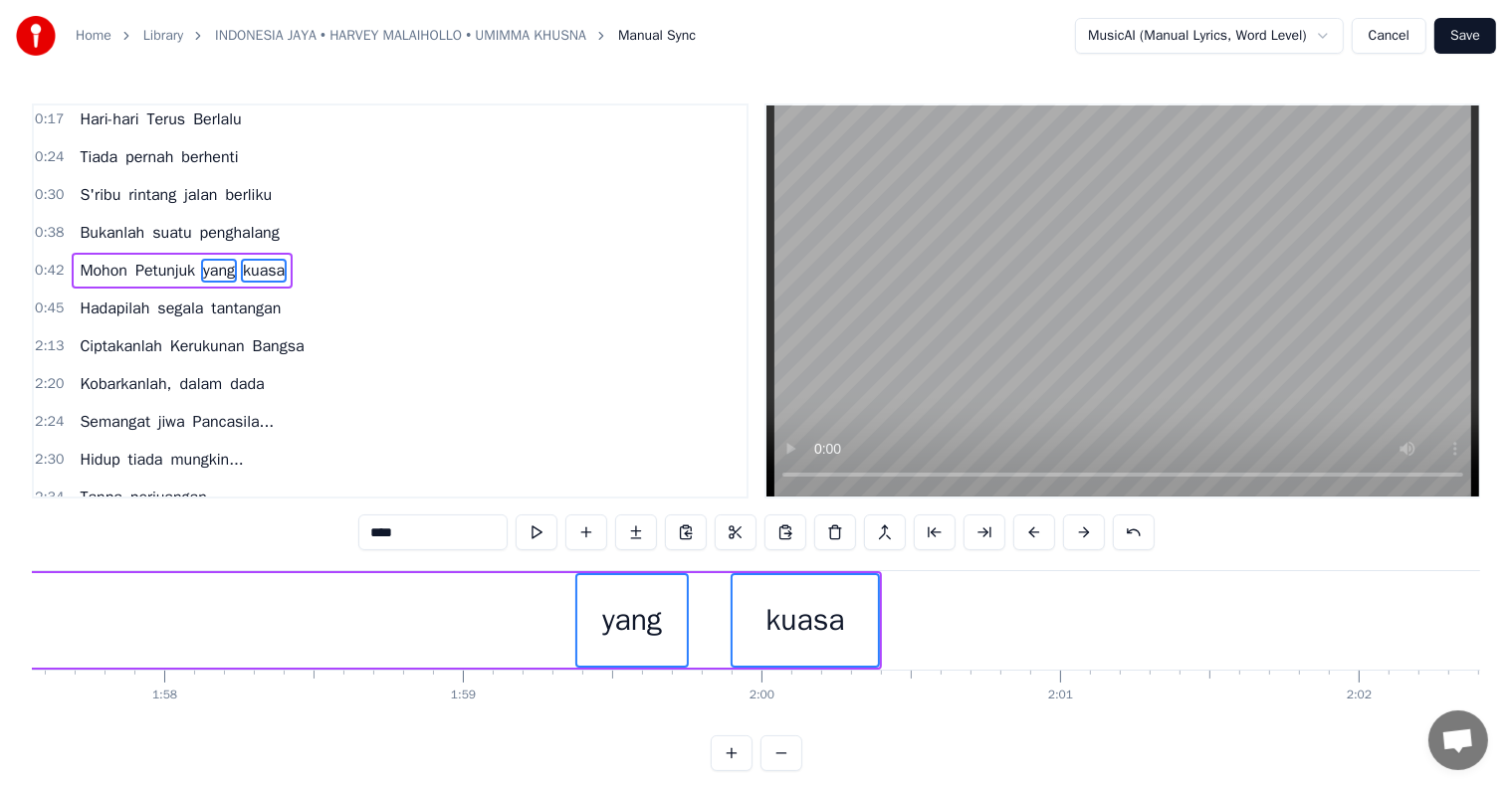 click at bounding box center (1034, 532) 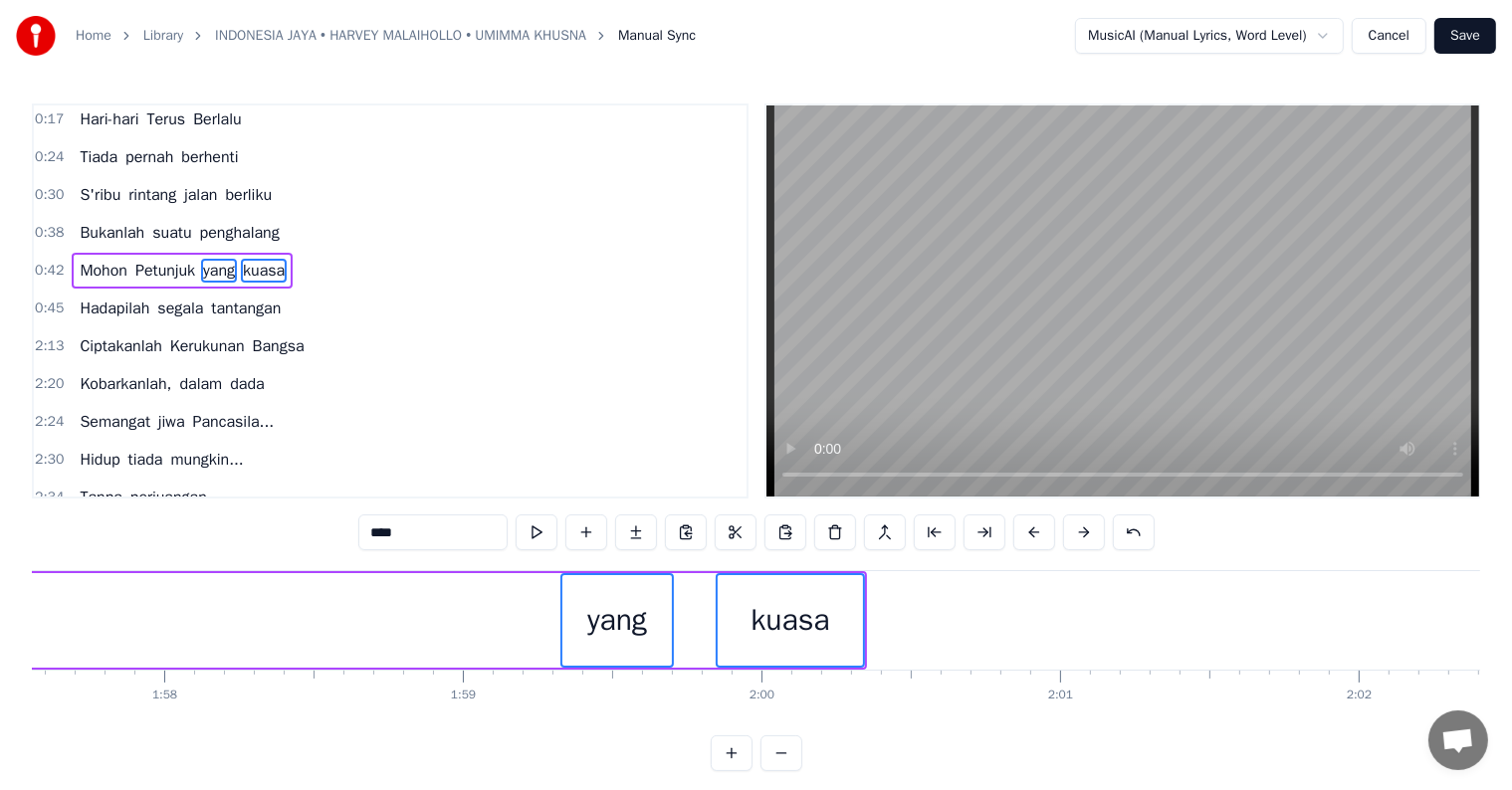 click at bounding box center [1034, 532] 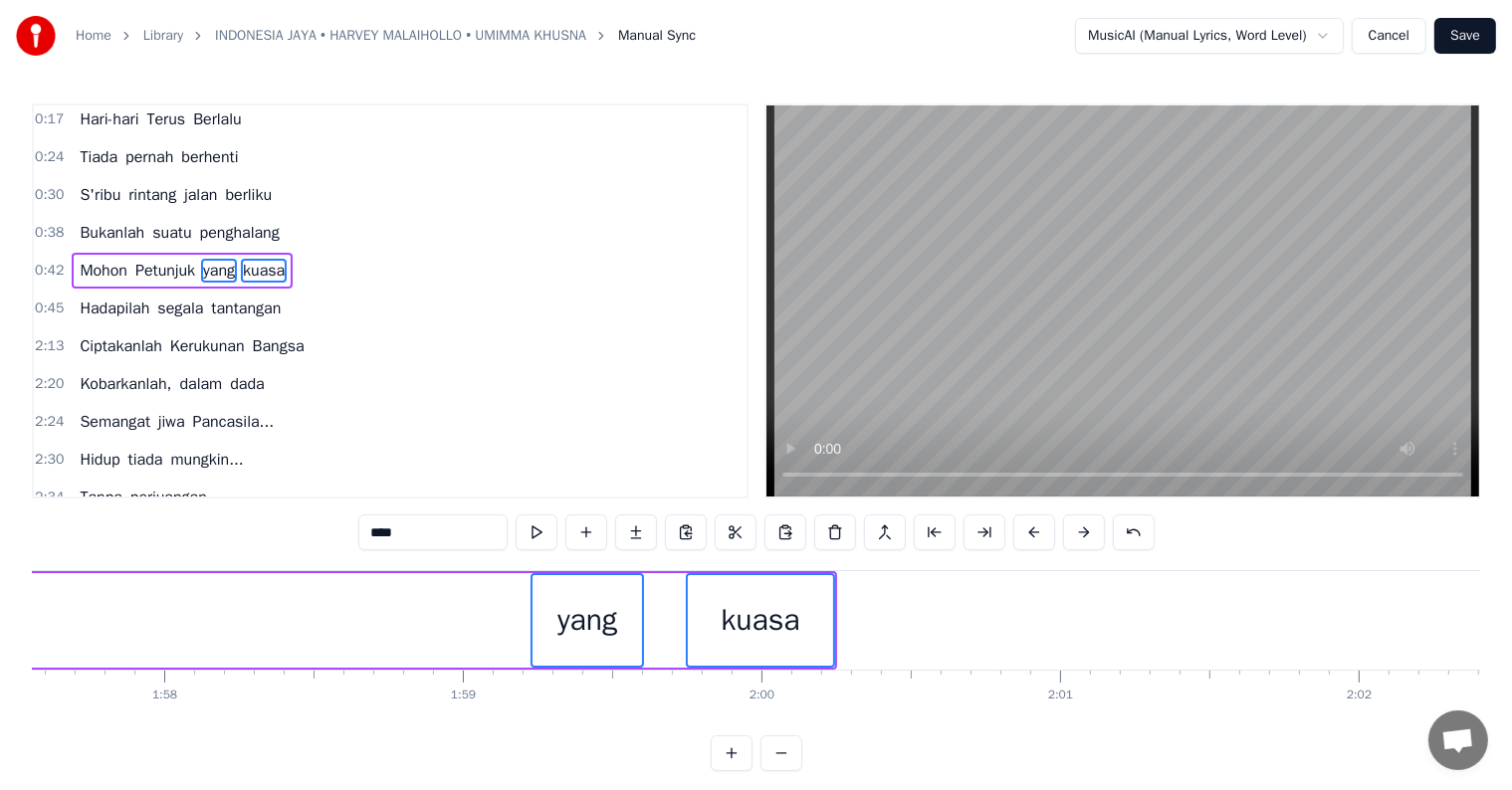 click at bounding box center (1034, 532) 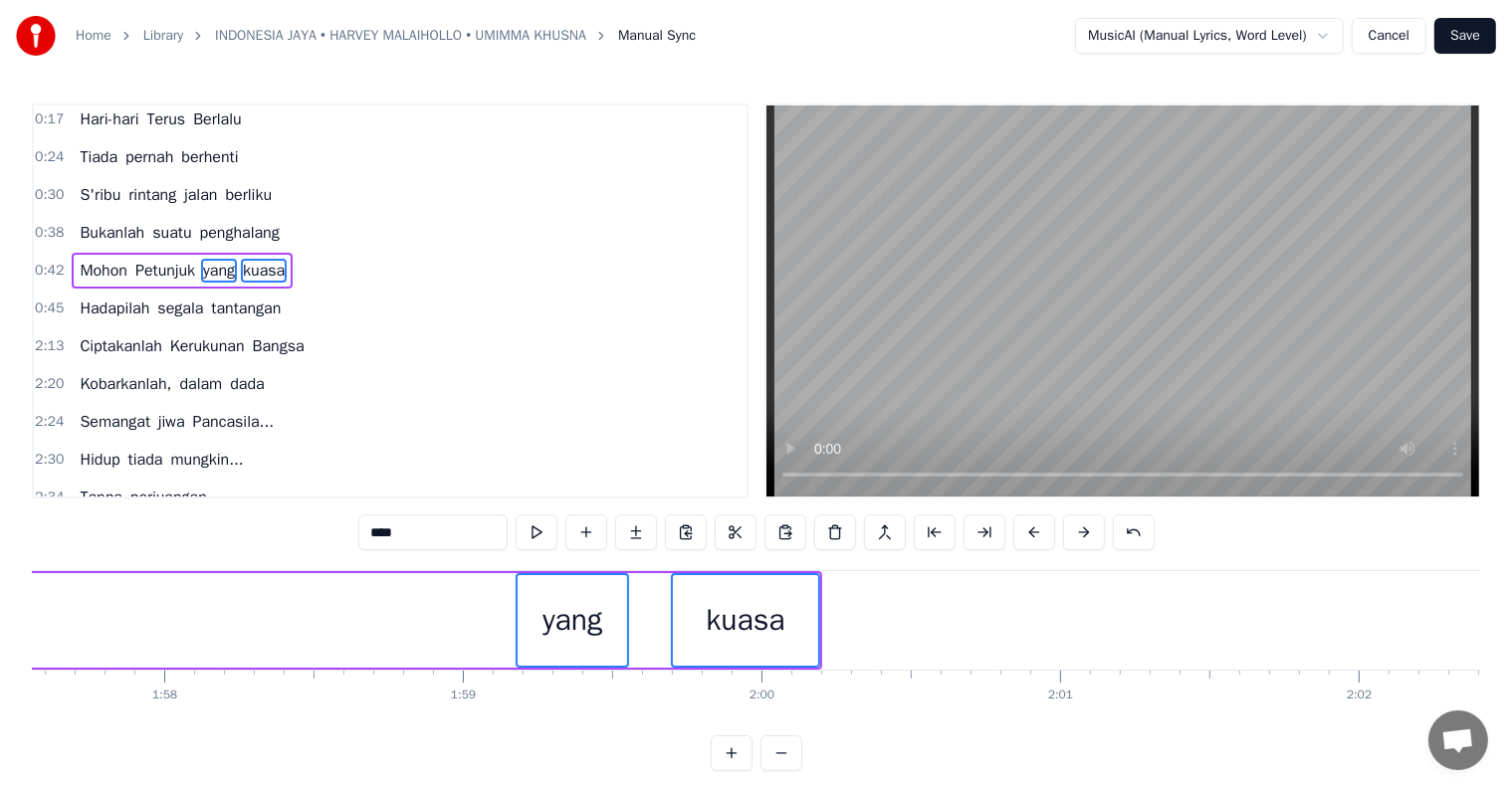 click at bounding box center [1034, 532] 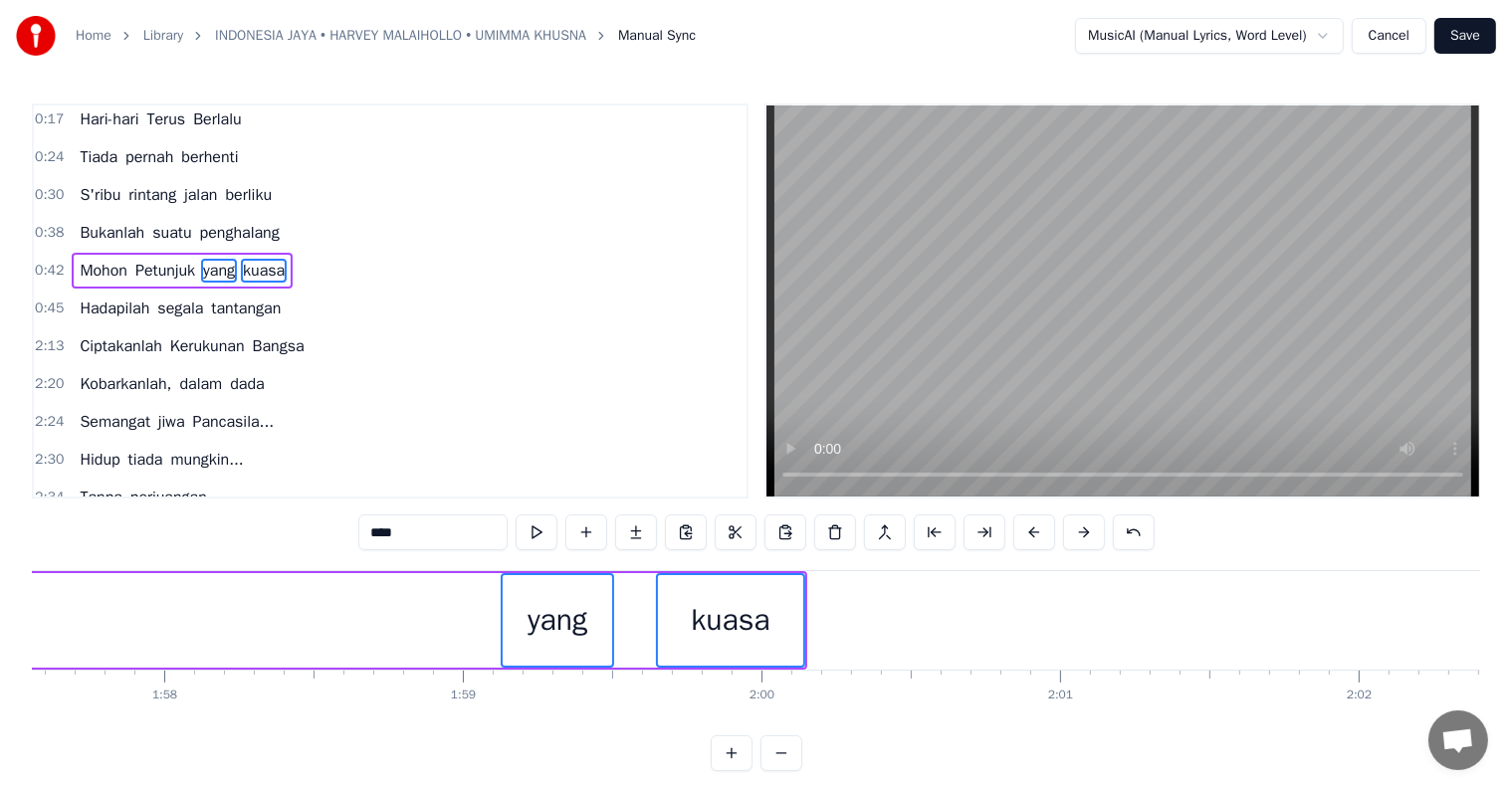 click at bounding box center [1034, 532] 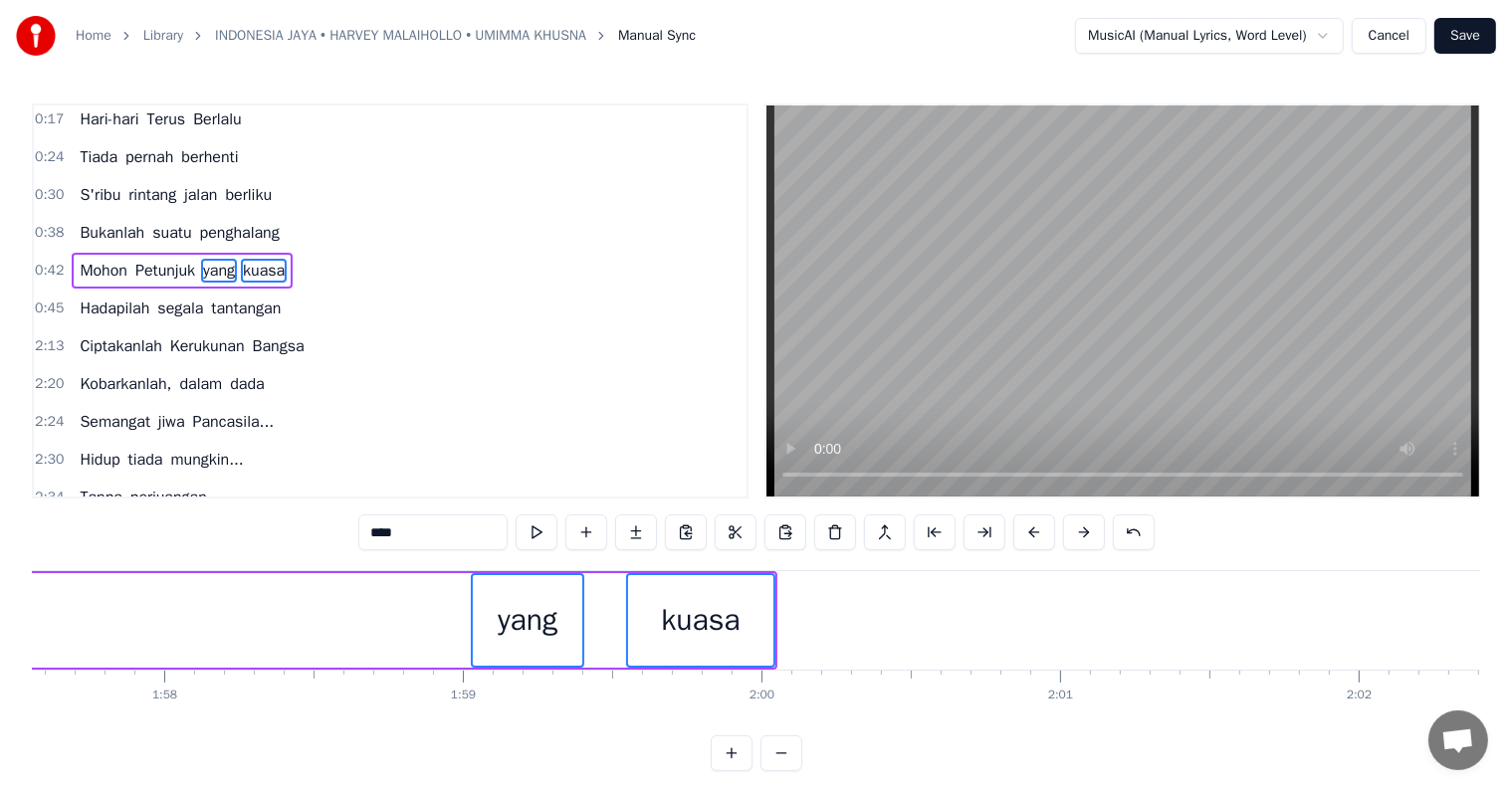 click at bounding box center (1034, 532) 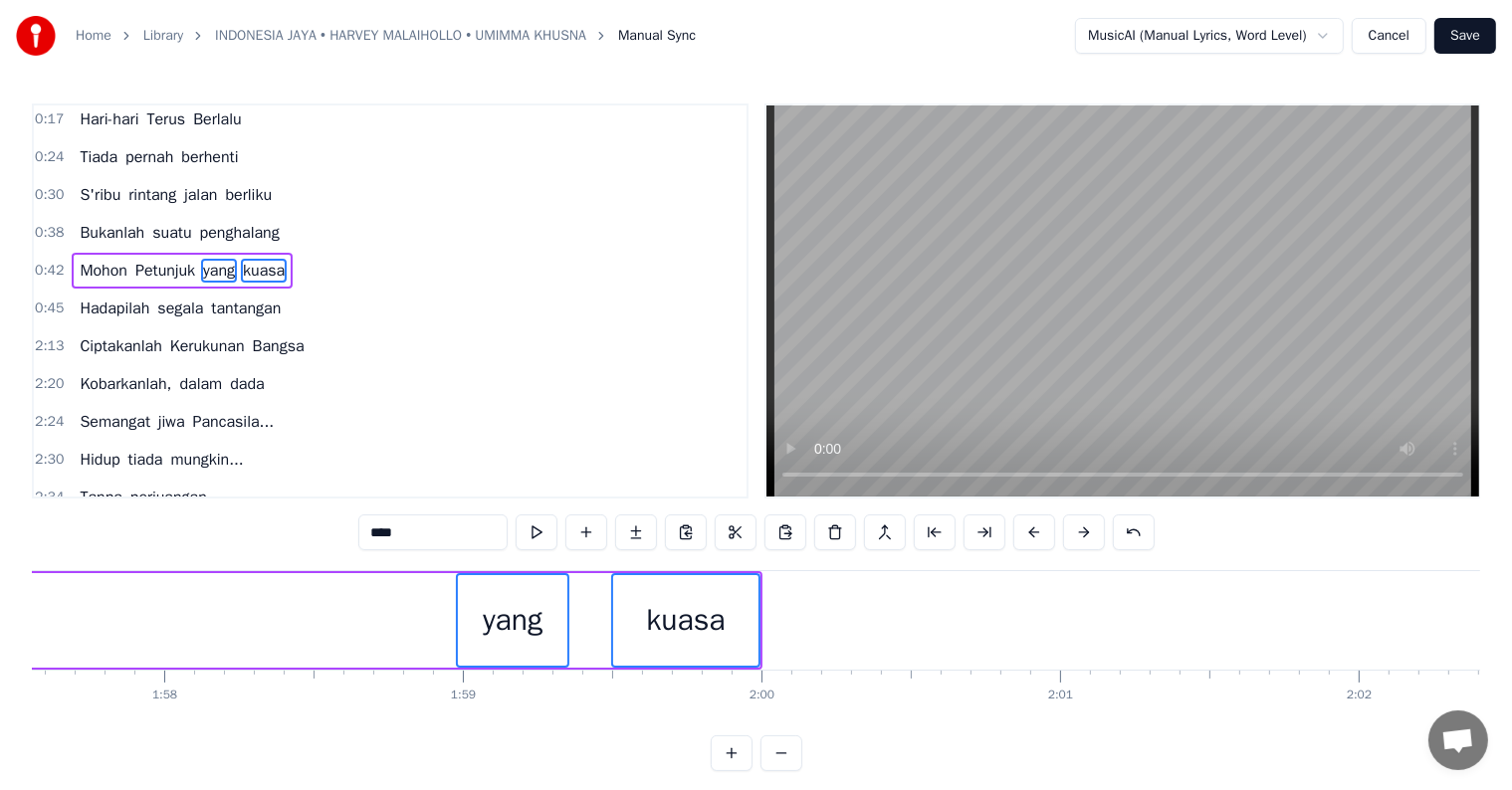 click at bounding box center (1034, 532) 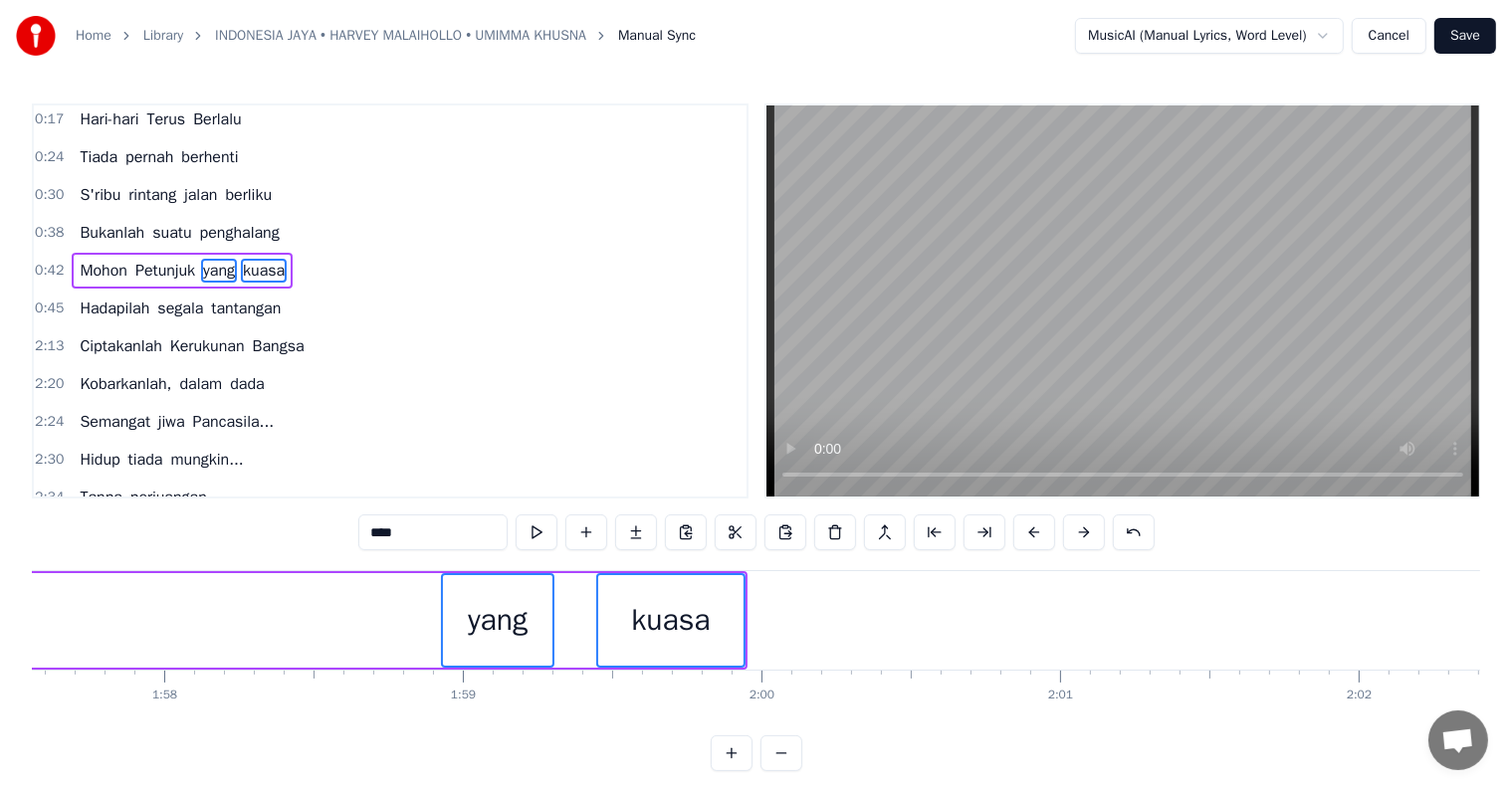 click at bounding box center [1034, 532] 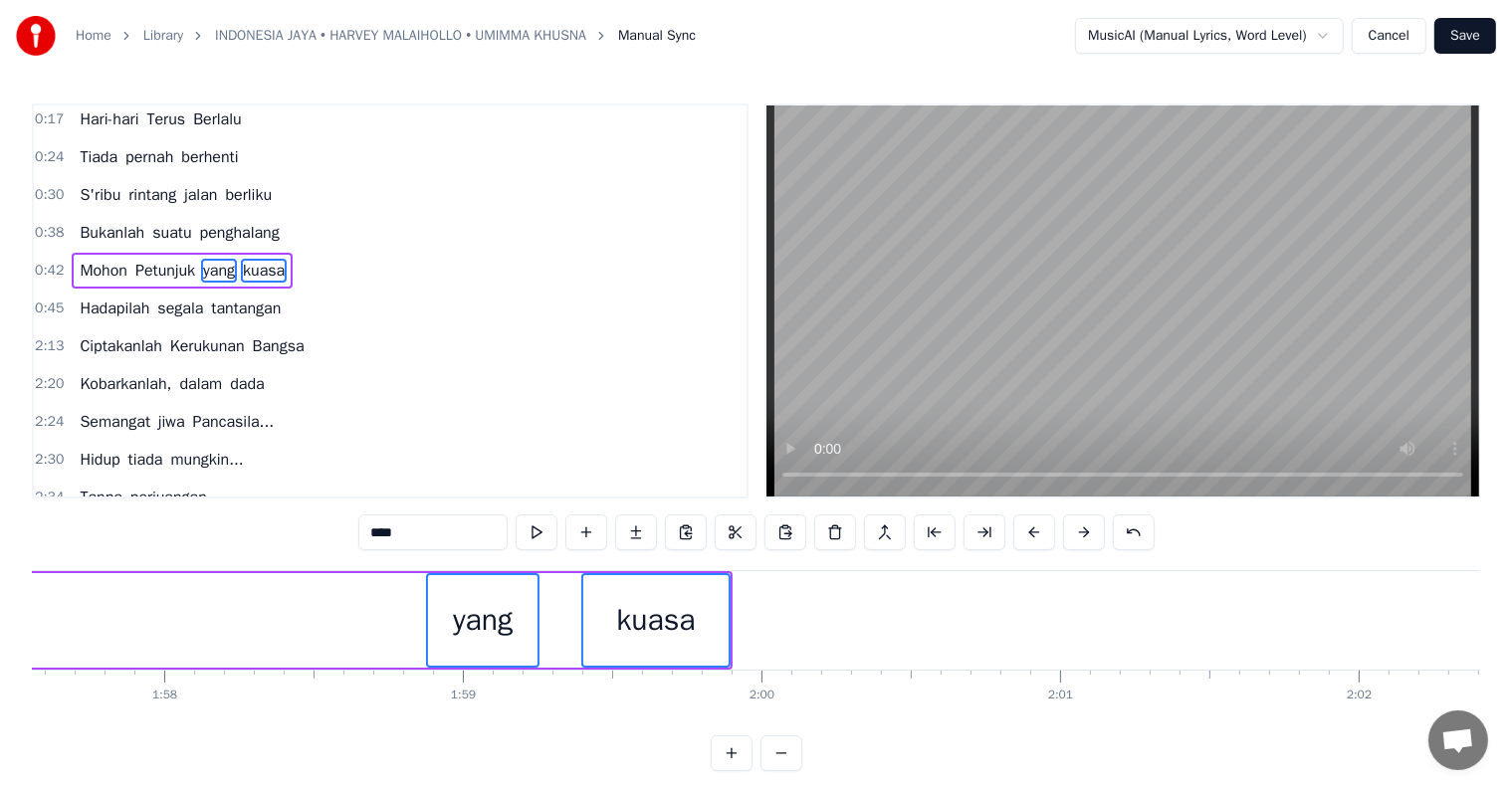 click at bounding box center [1034, 532] 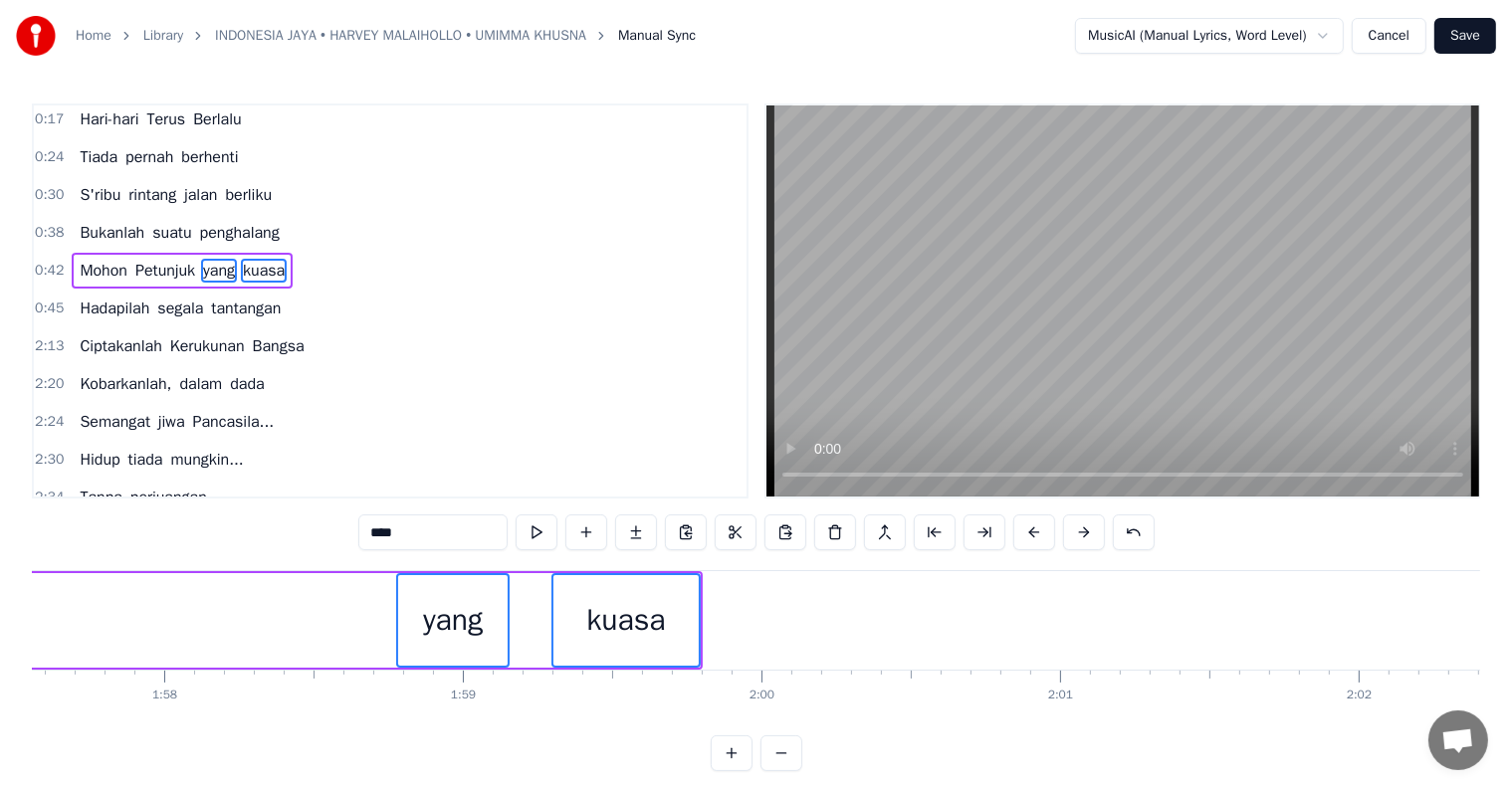 click at bounding box center (1034, 532) 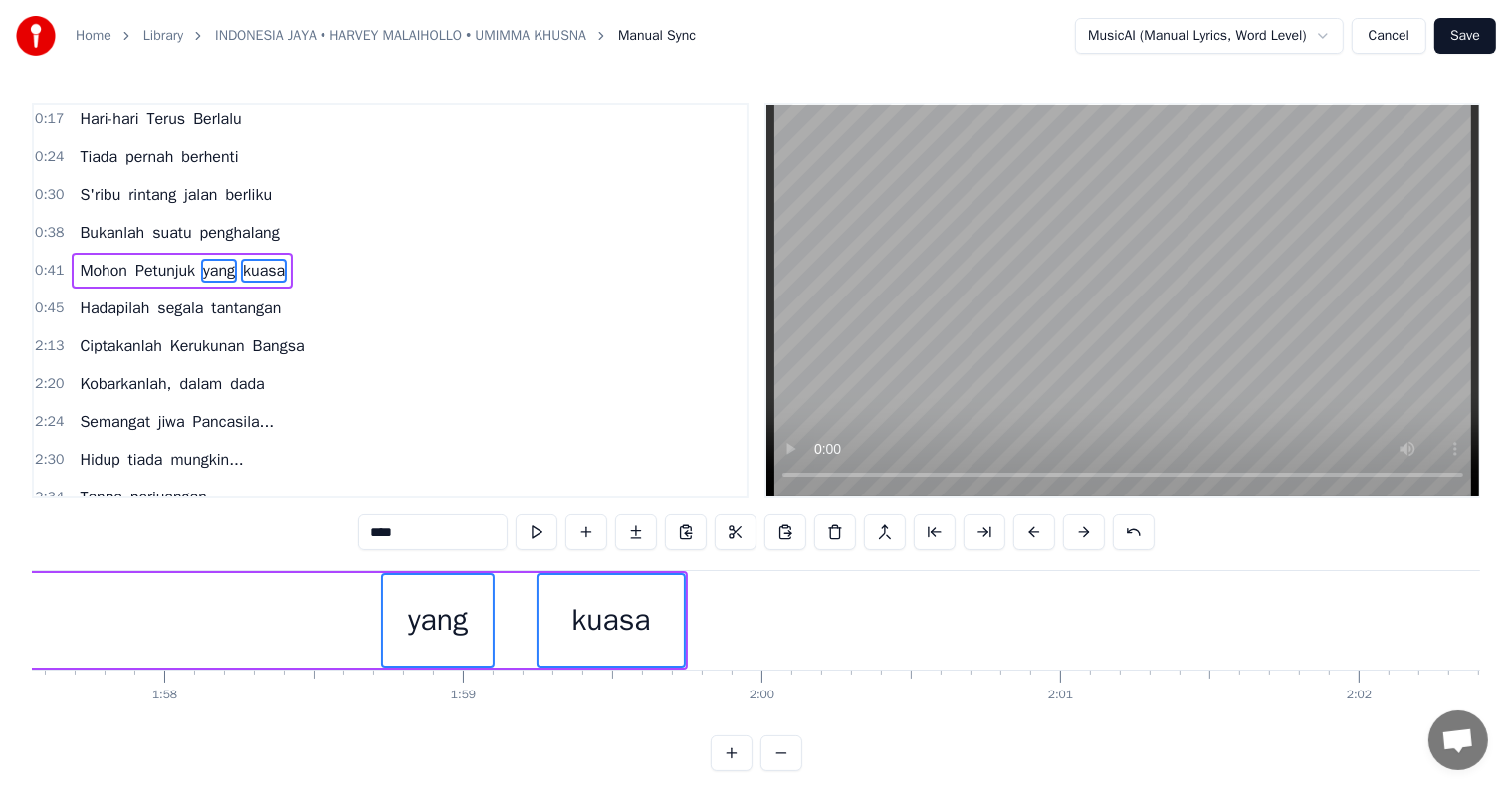 click at bounding box center [1034, 532] 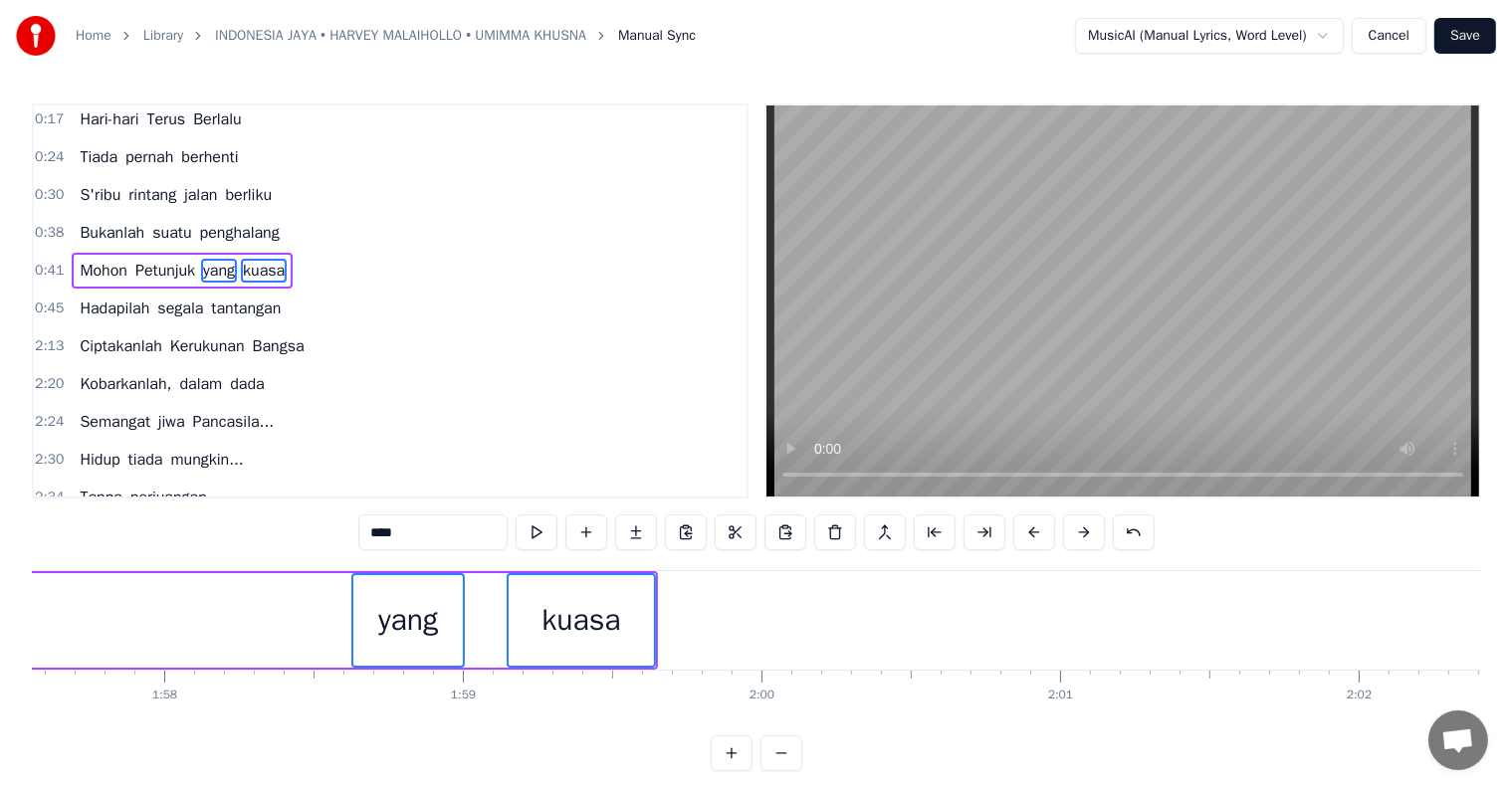 click at bounding box center [1034, 532] 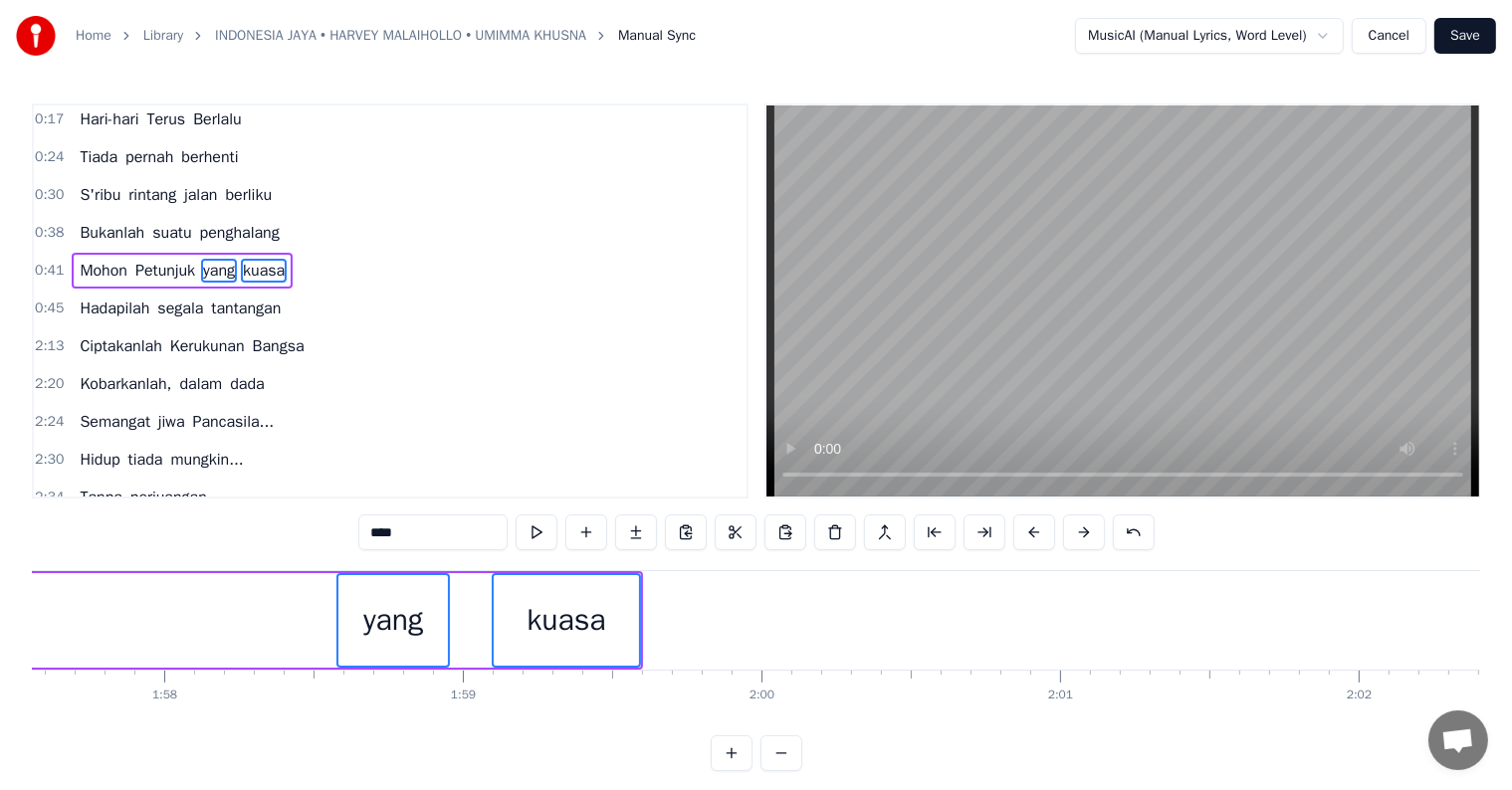 click at bounding box center [1034, 532] 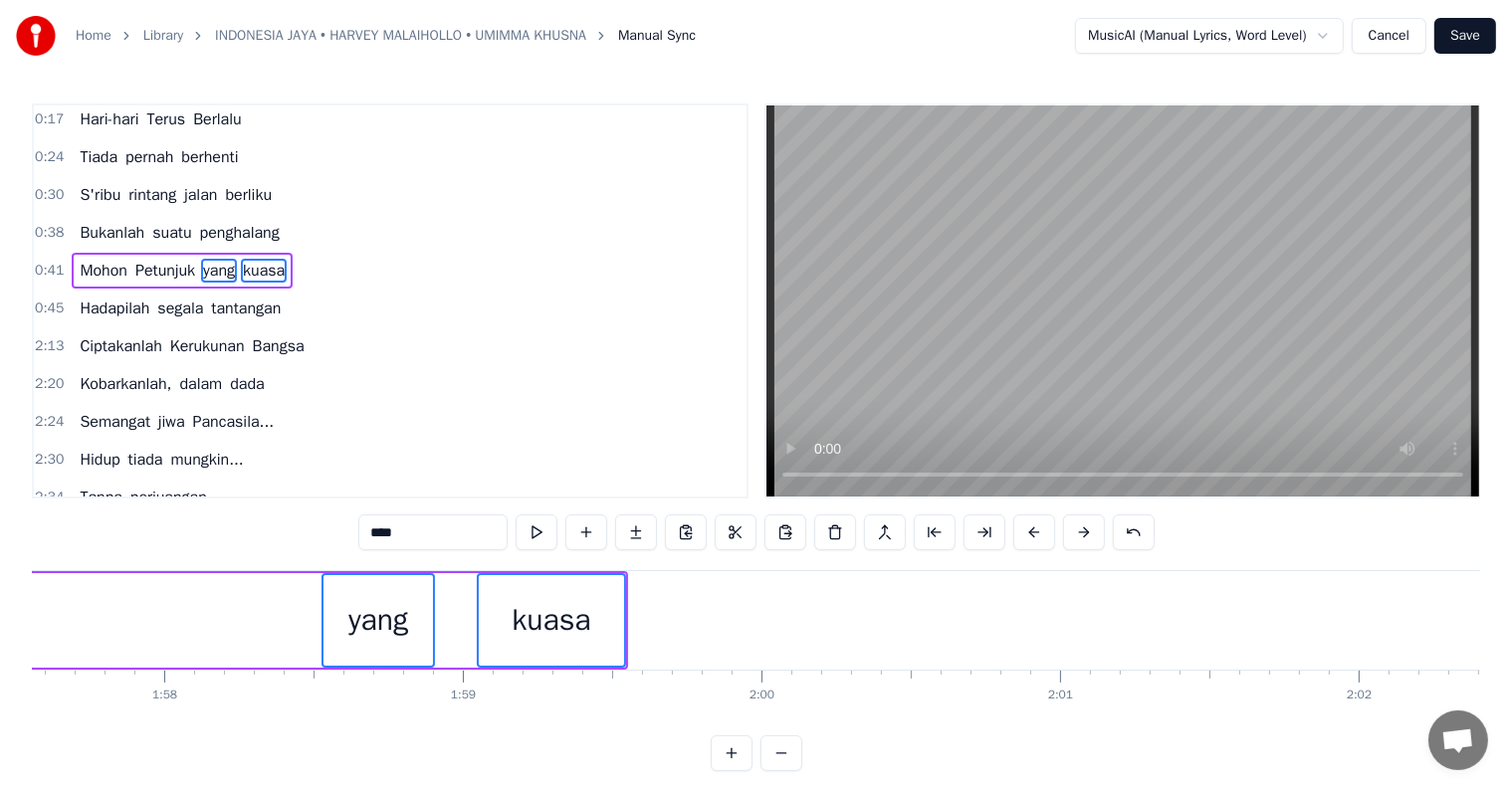 click at bounding box center (1034, 532) 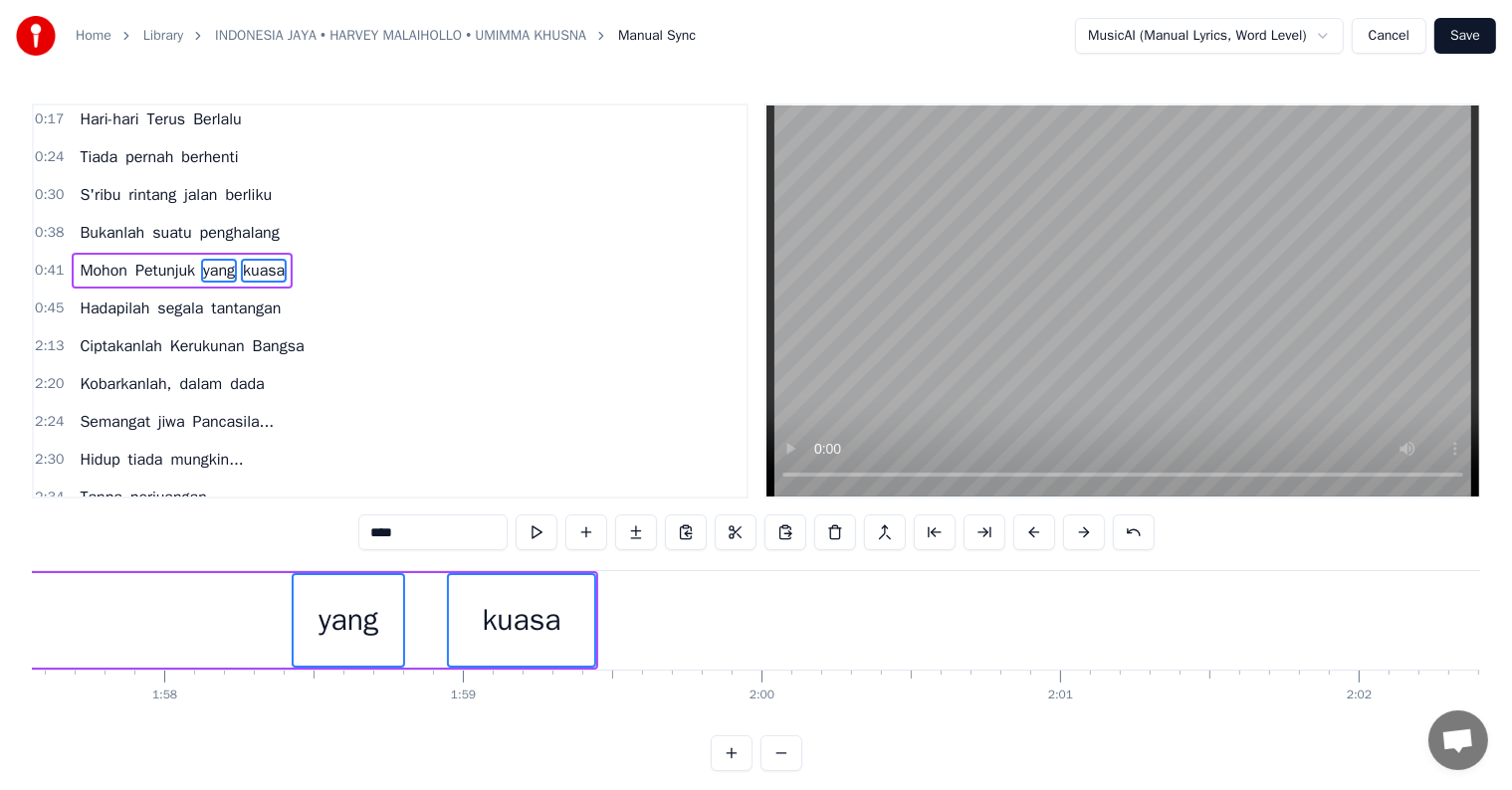 click at bounding box center [1034, 532] 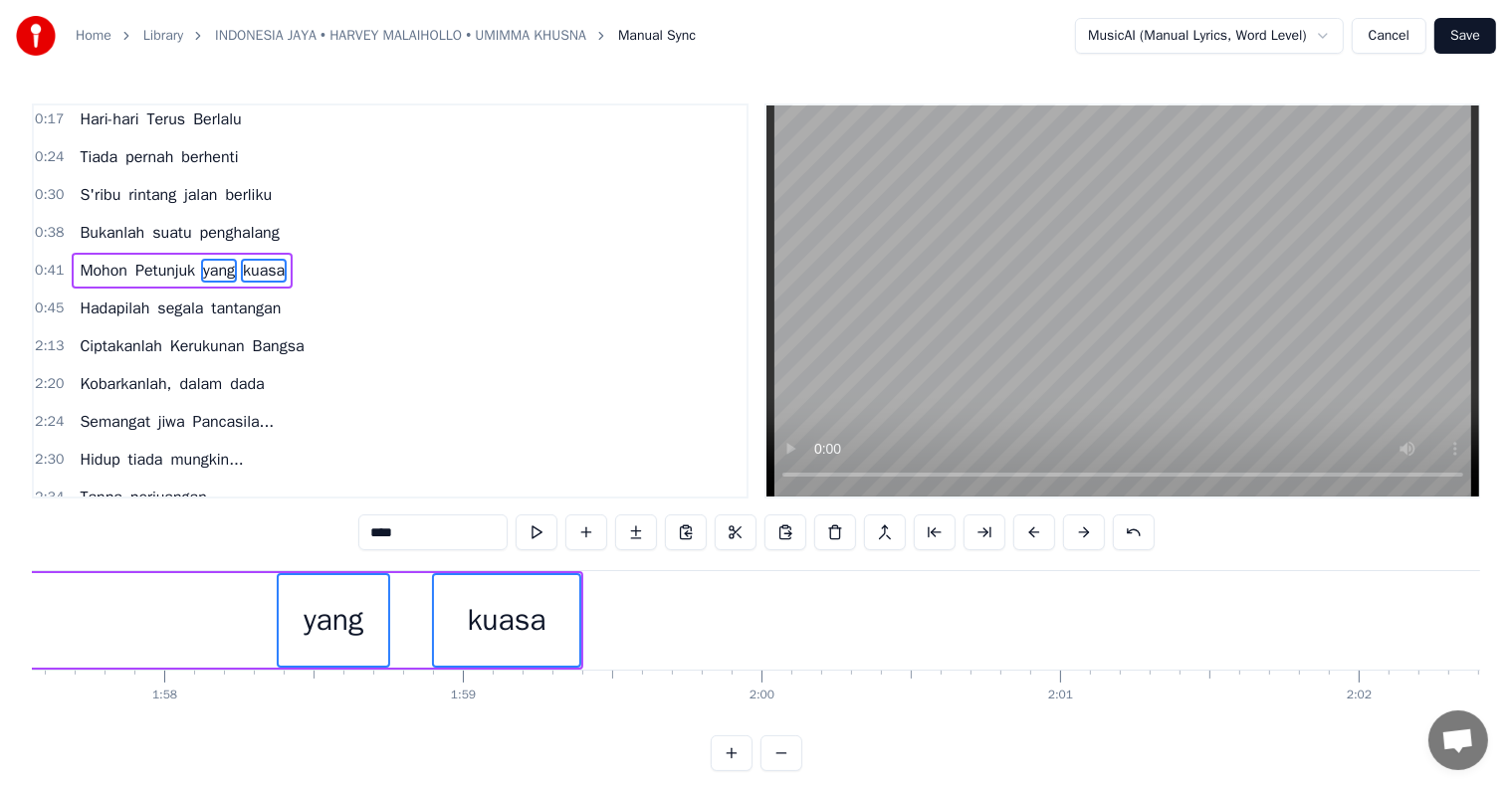 click at bounding box center [1034, 532] 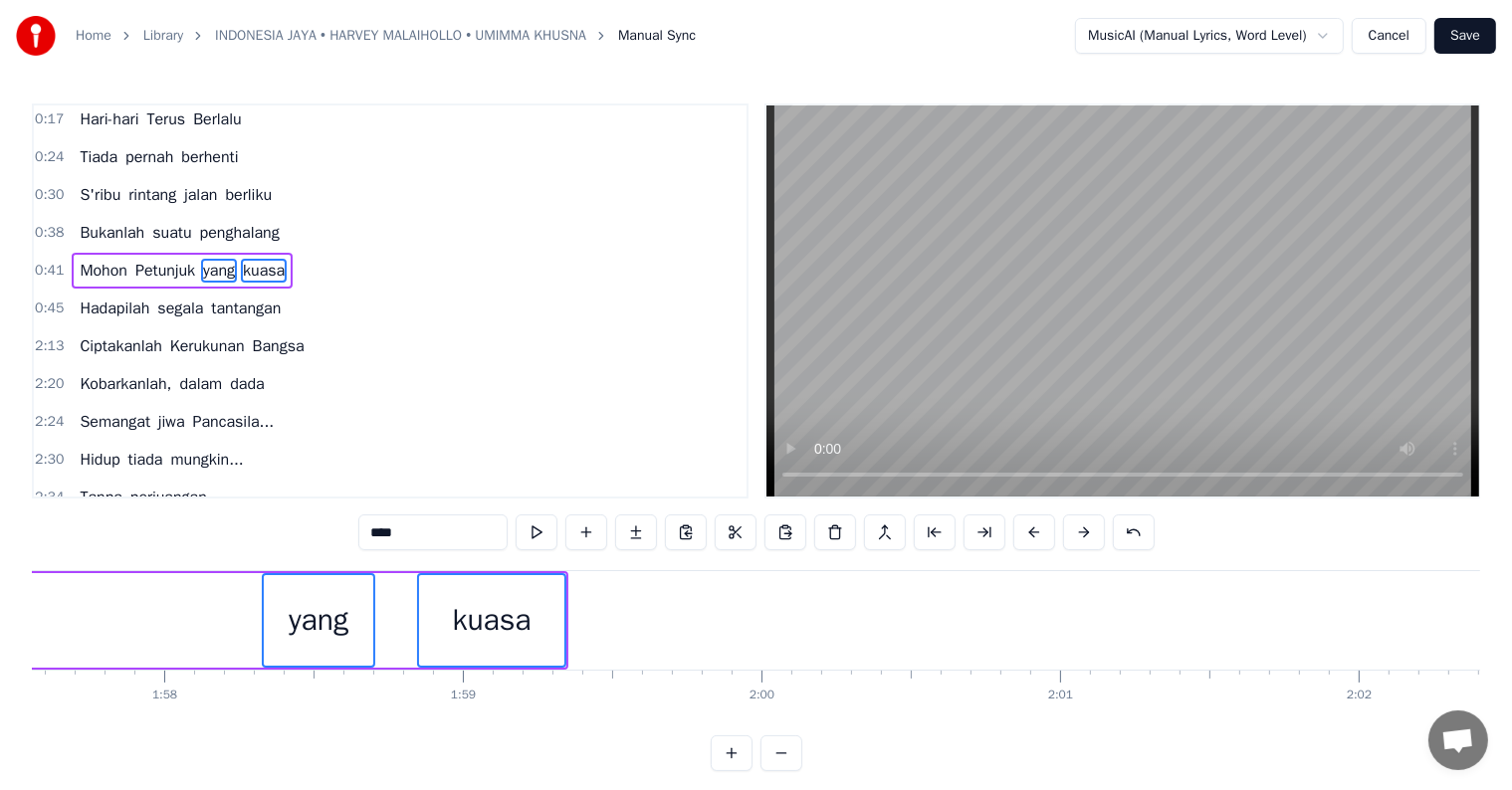click at bounding box center (1034, 532) 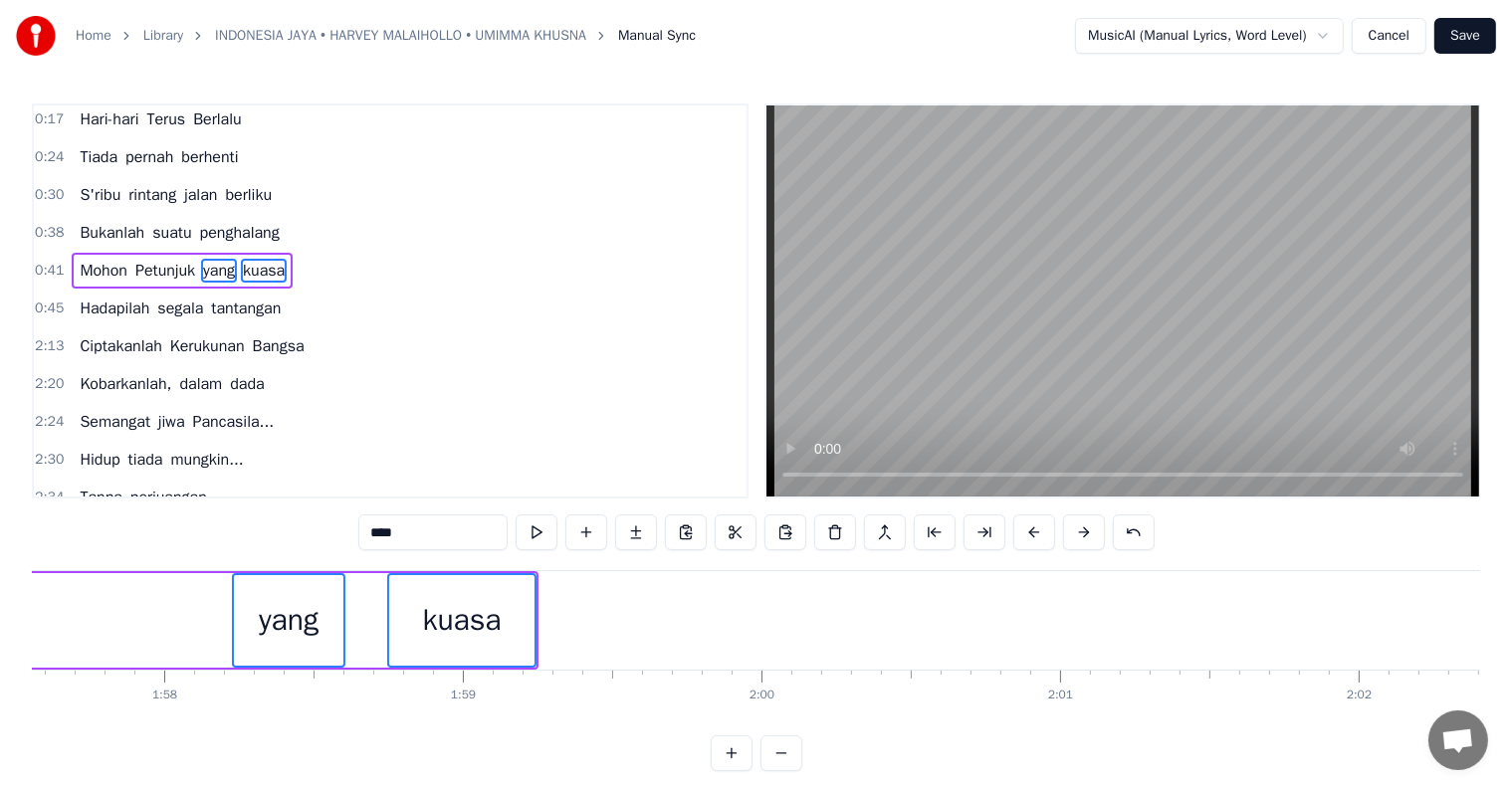 click at bounding box center (1034, 532) 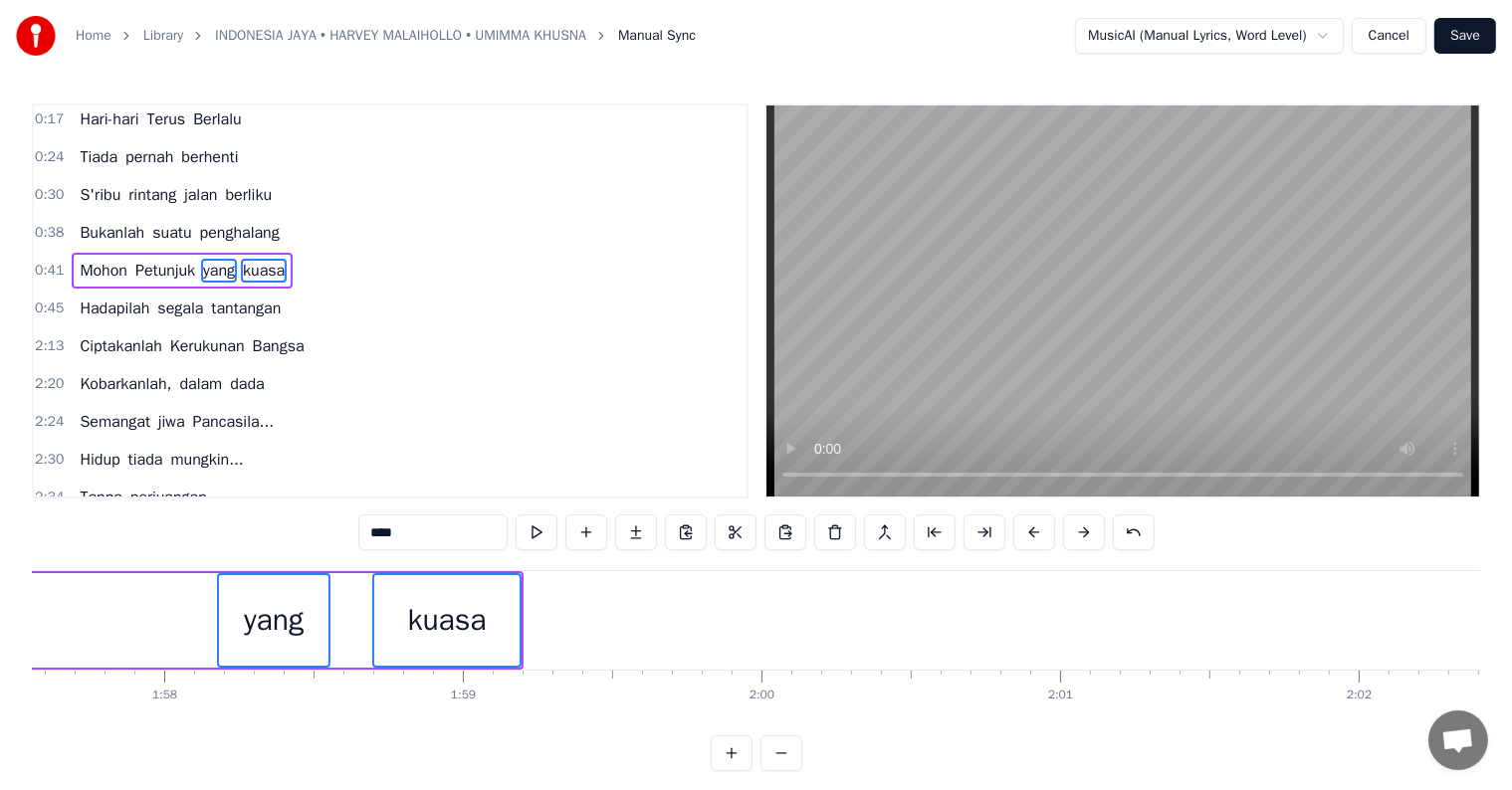 click at bounding box center [1034, 532] 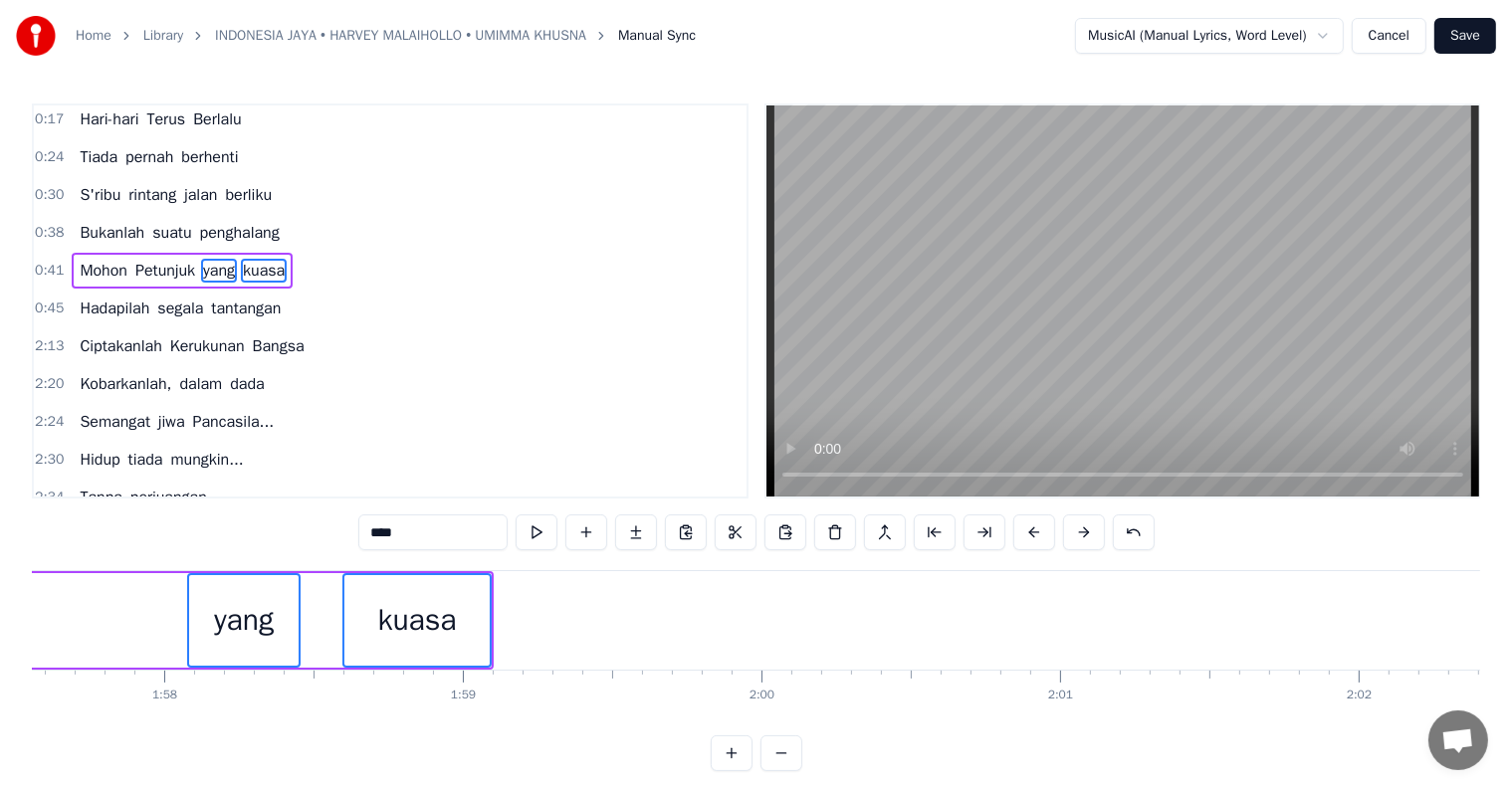 click at bounding box center (1034, 532) 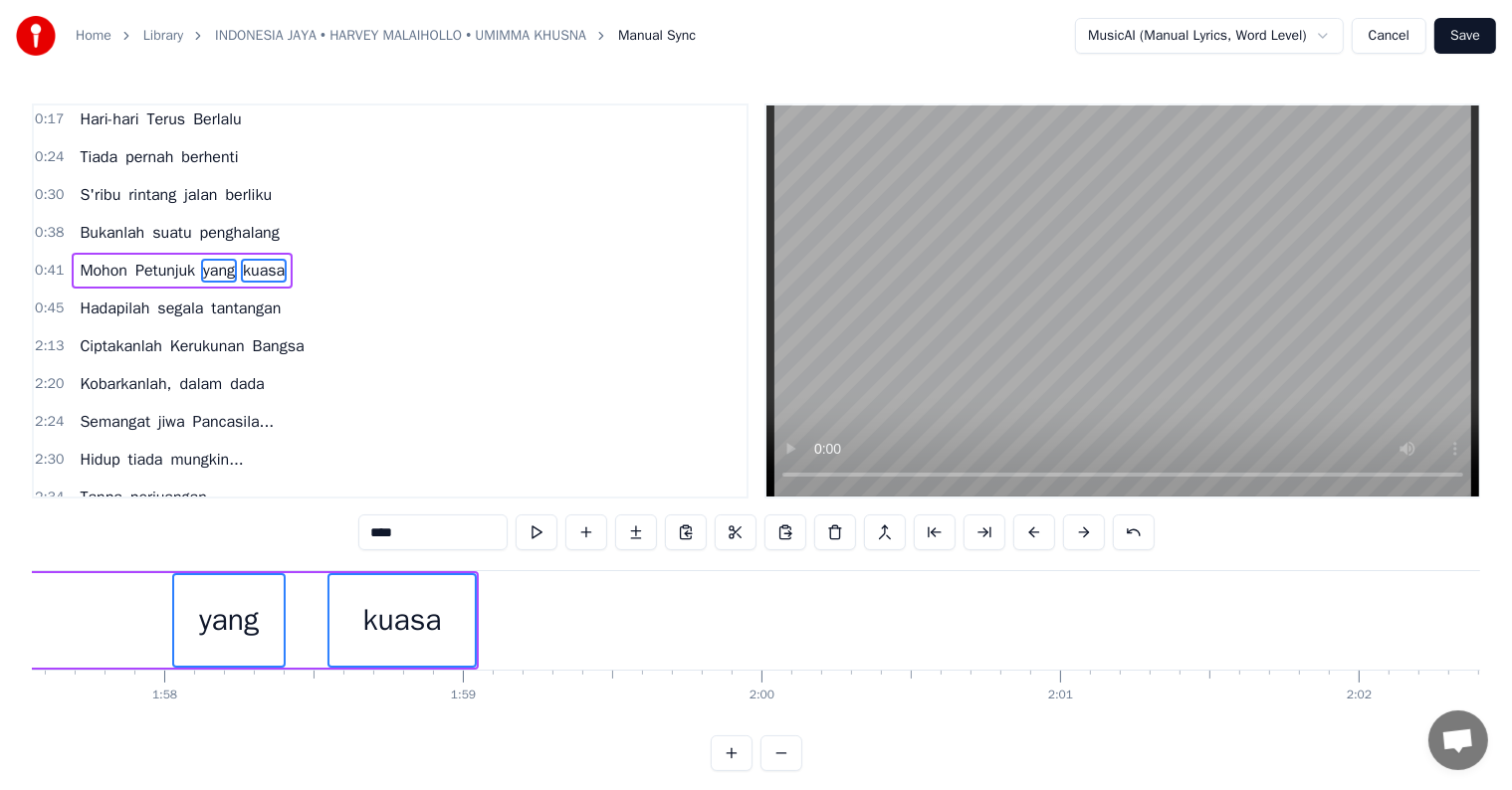 click at bounding box center (1034, 532) 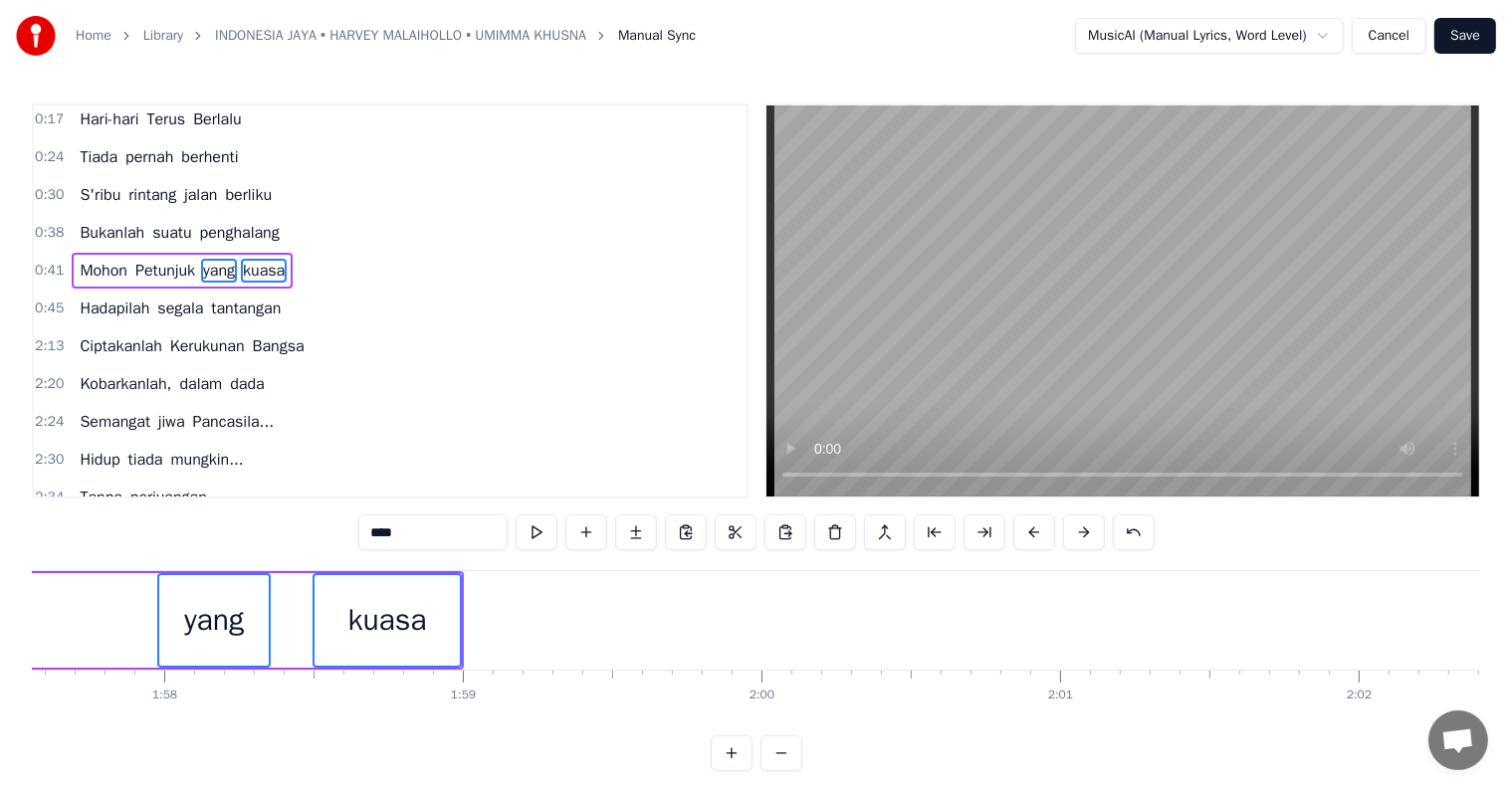 click at bounding box center (1034, 532) 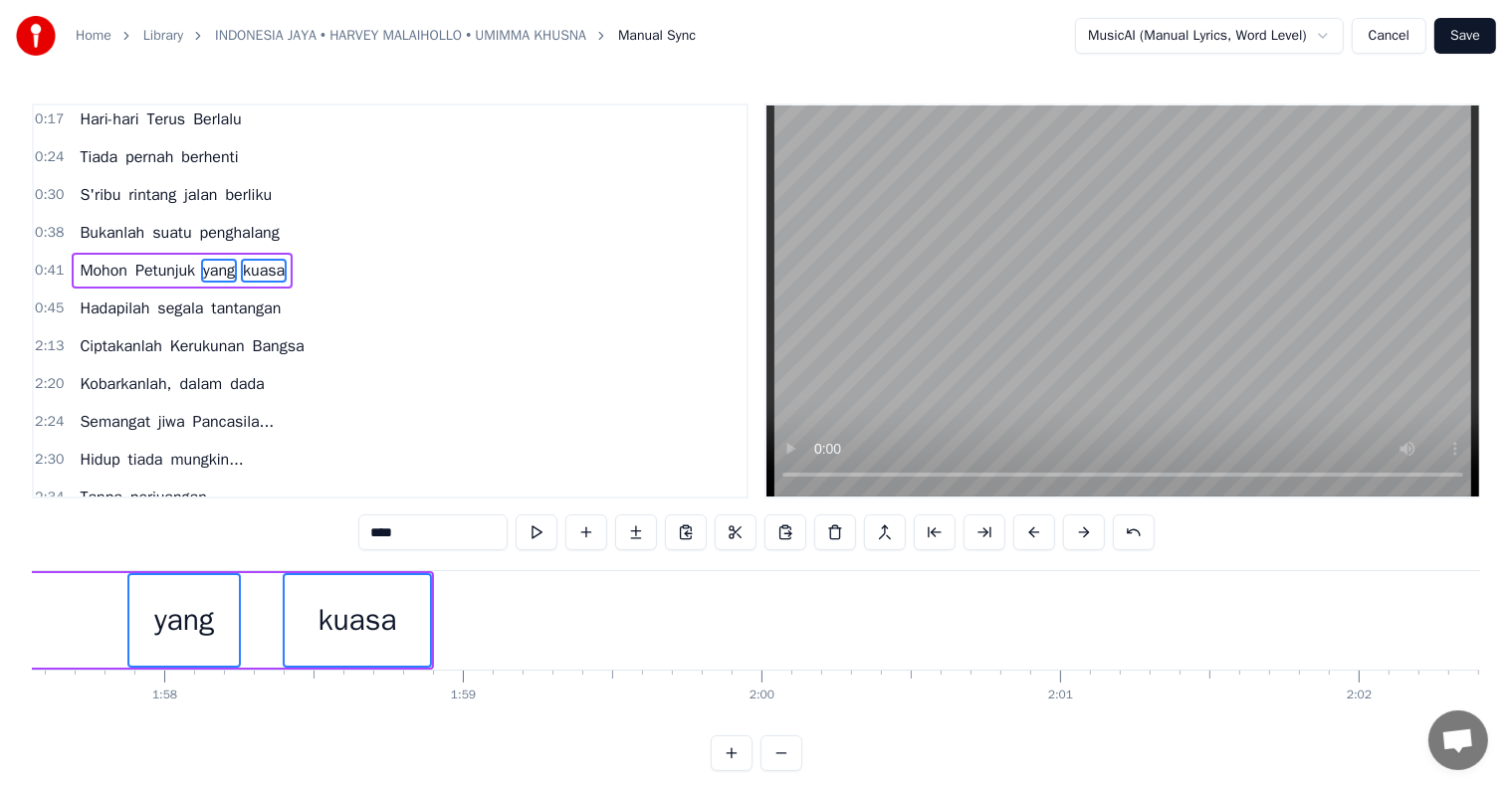 click at bounding box center [1034, 532] 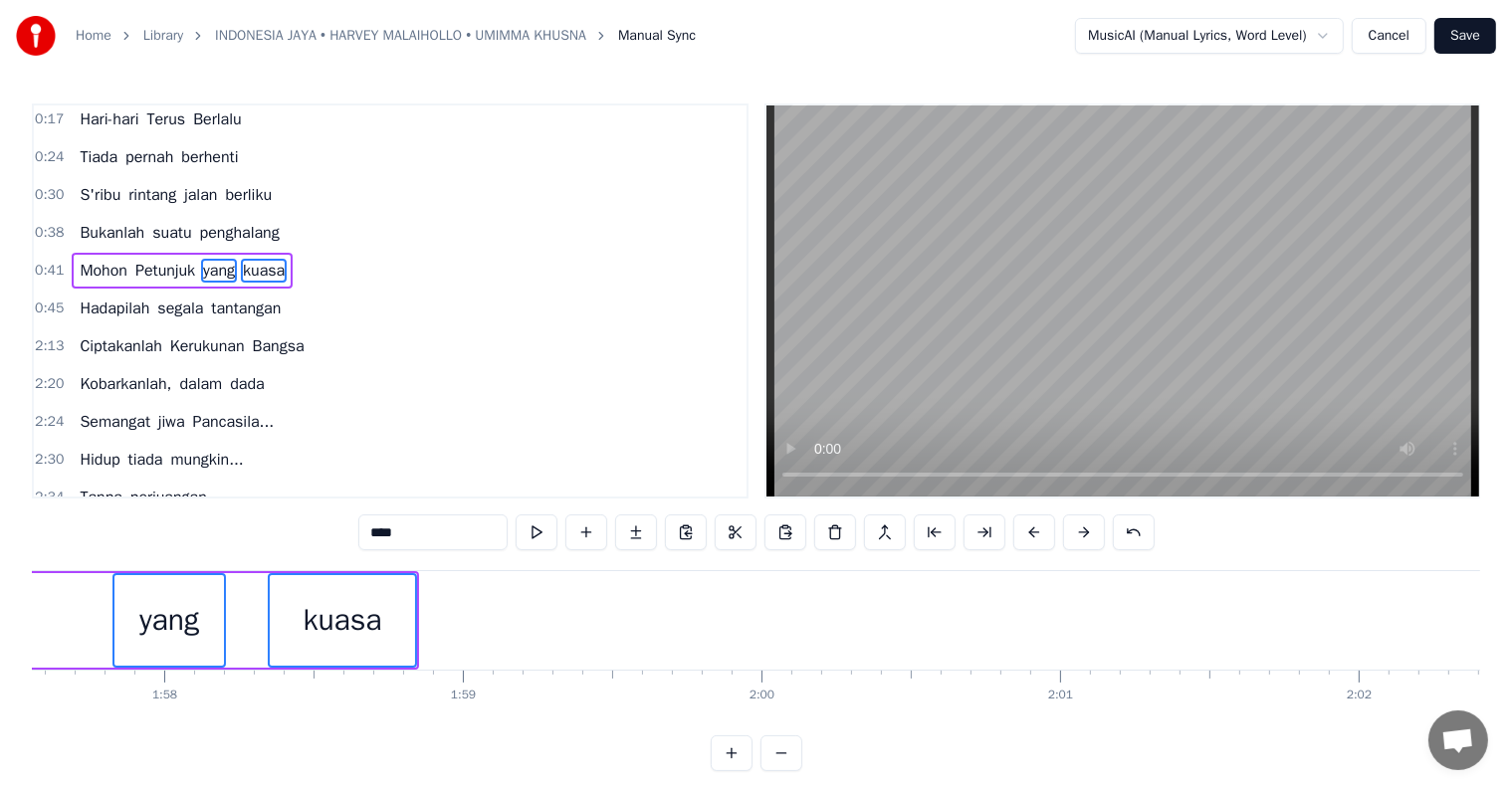 click at bounding box center [1034, 532] 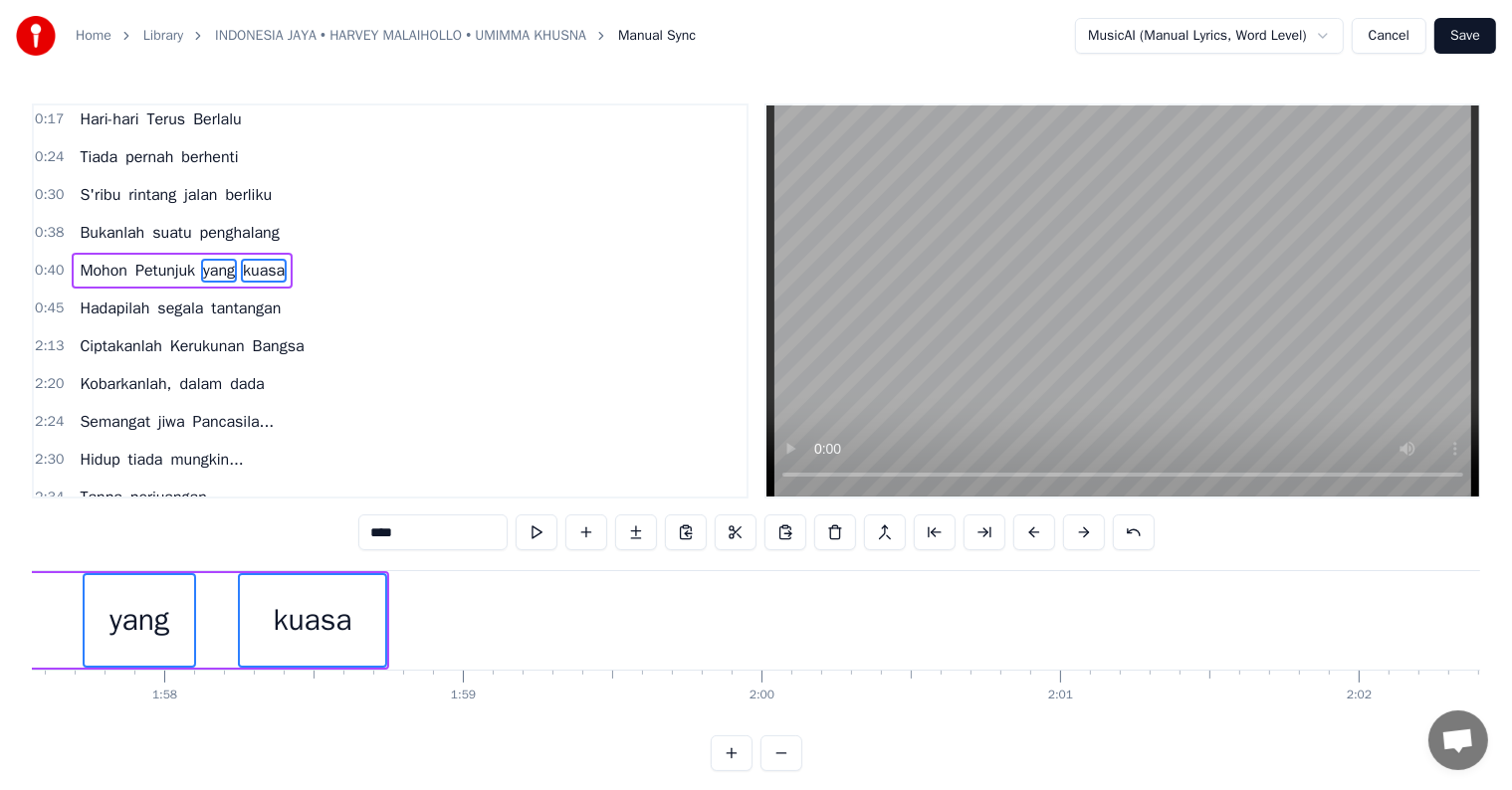 click at bounding box center [1034, 532] 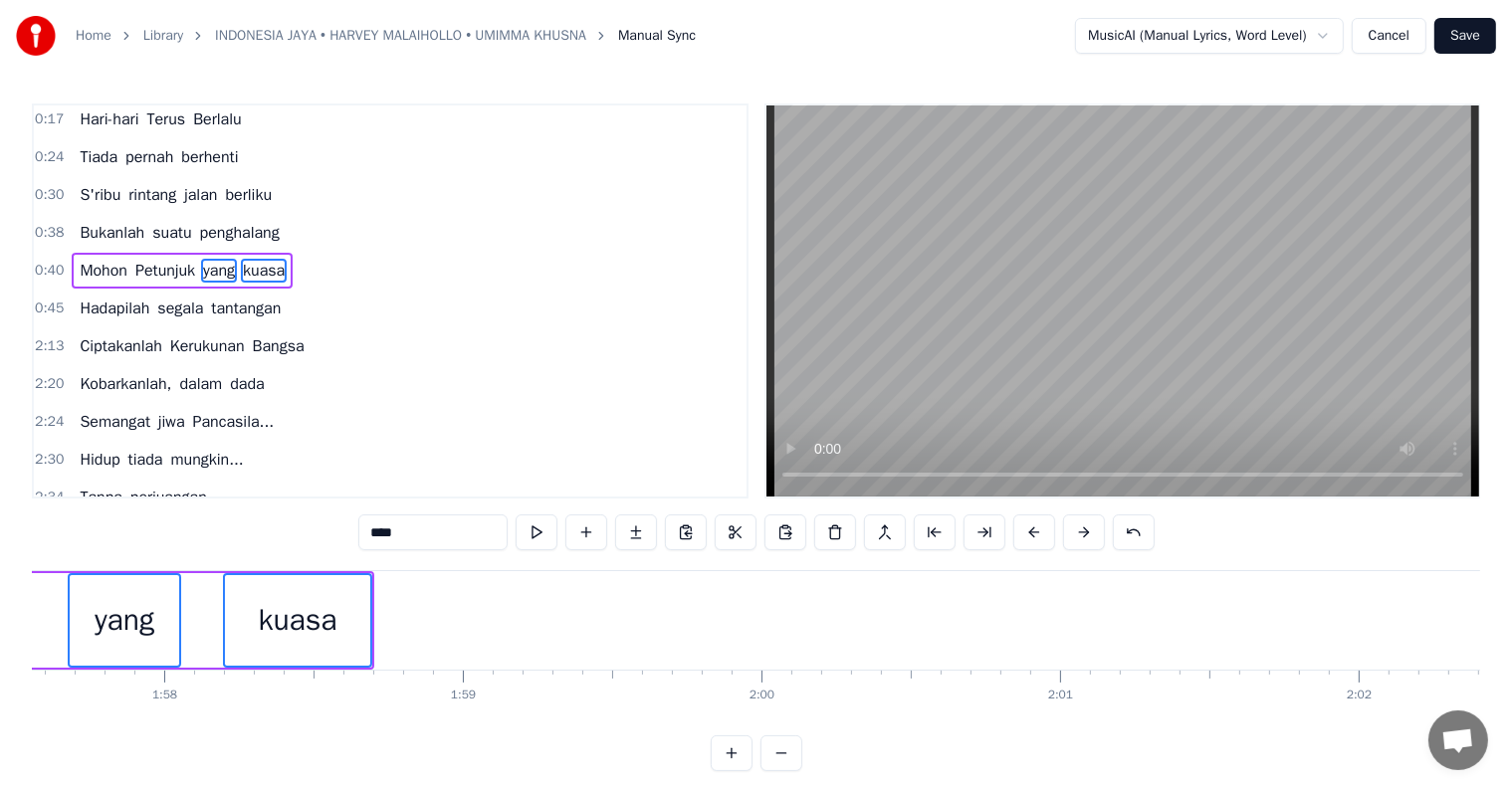 click at bounding box center [1034, 532] 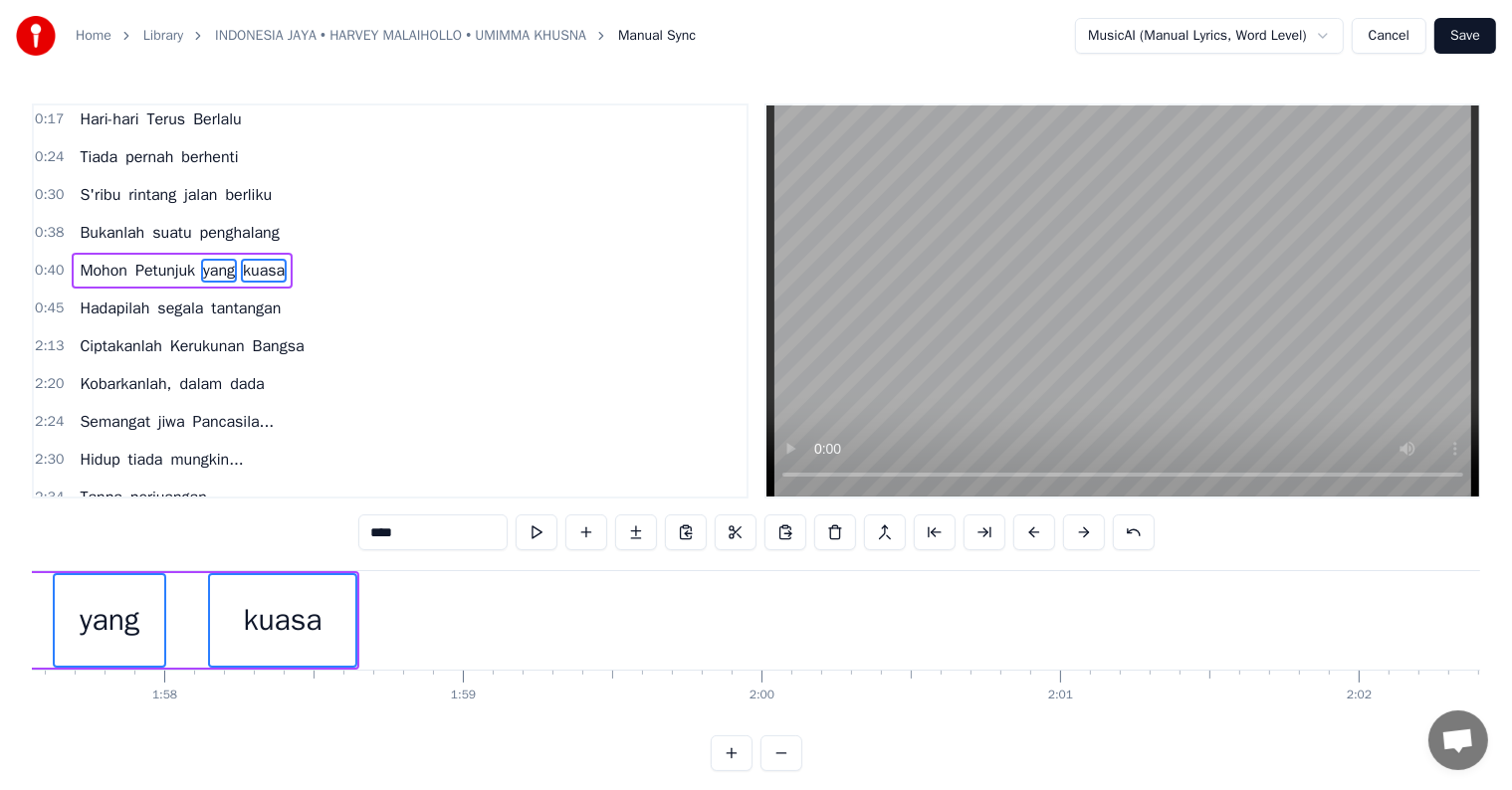 click at bounding box center (1034, 532) 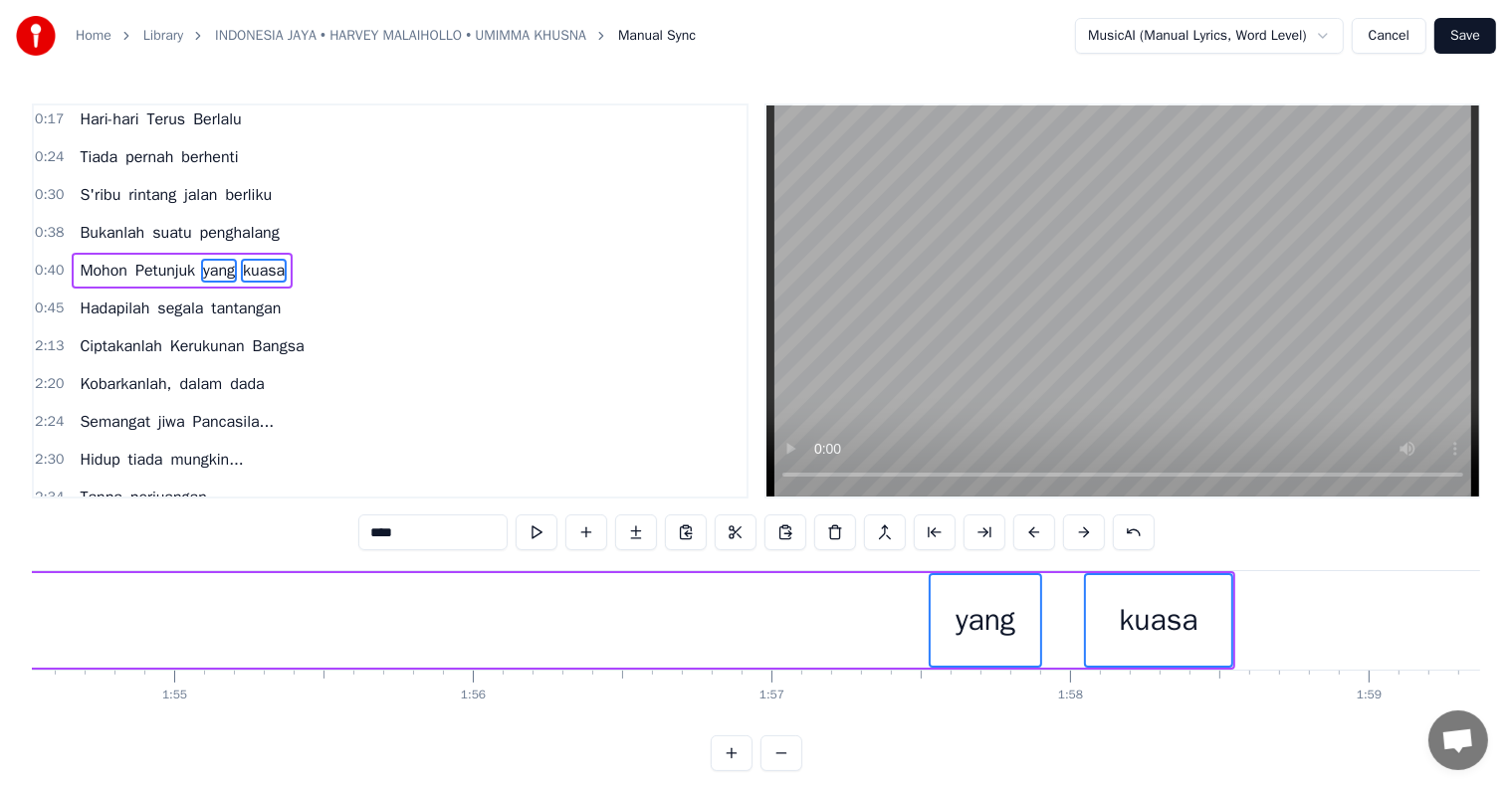 scroll, scrollTop: 0, scrollLeft: 34192, axis: horizontal 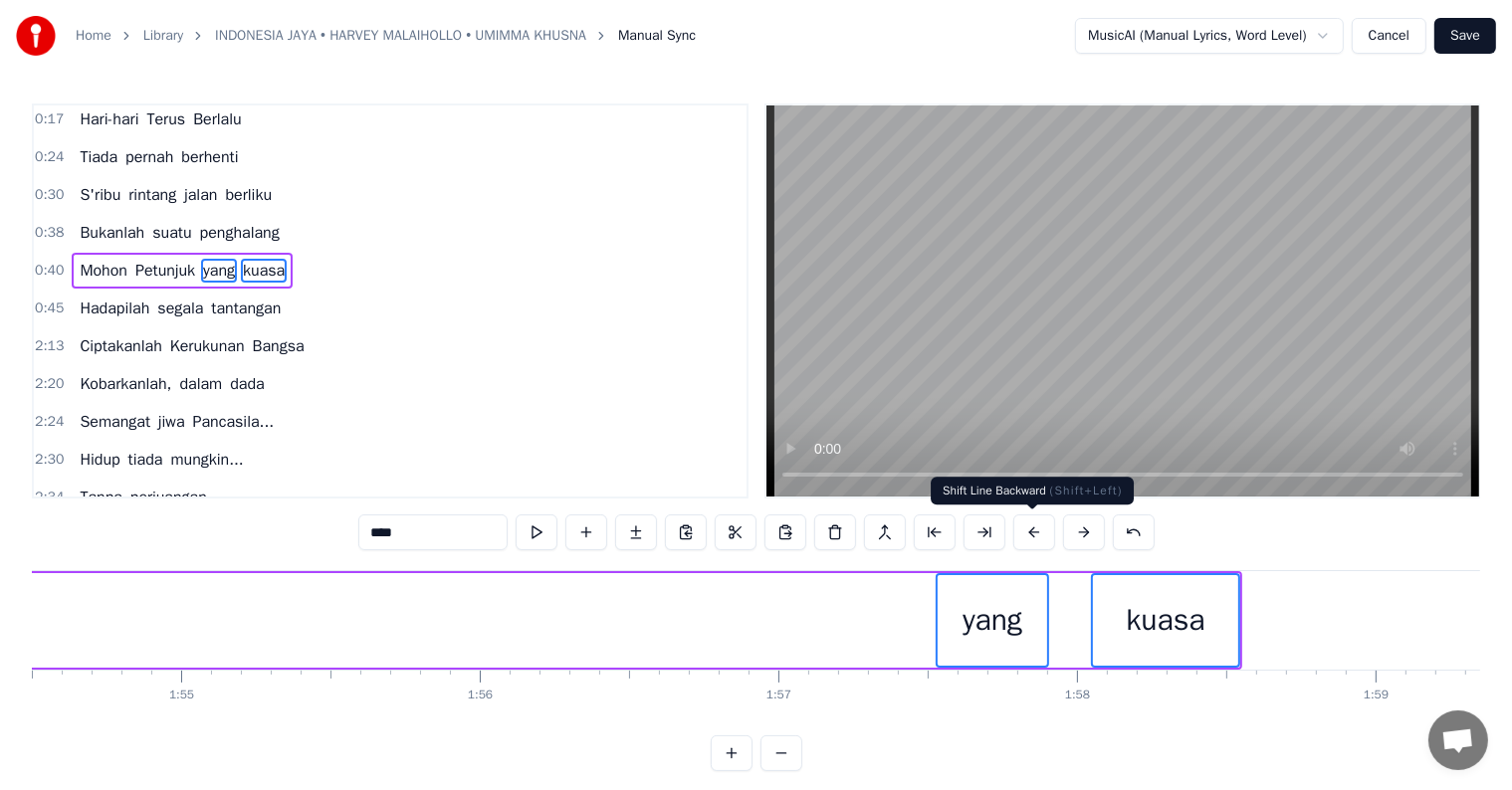 click at bounding box center [1034, 532] 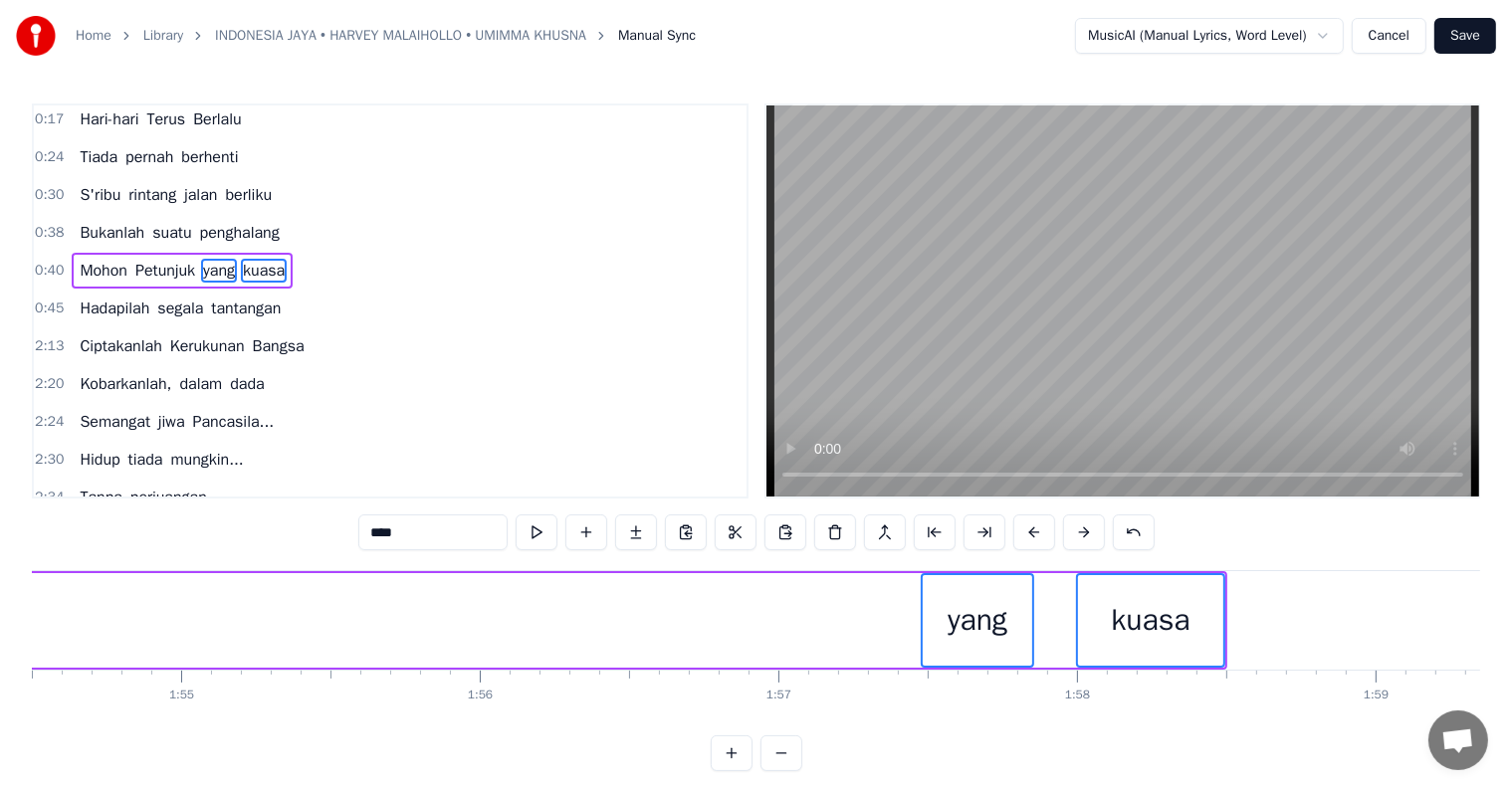 click at bounding box center (1034, 532) 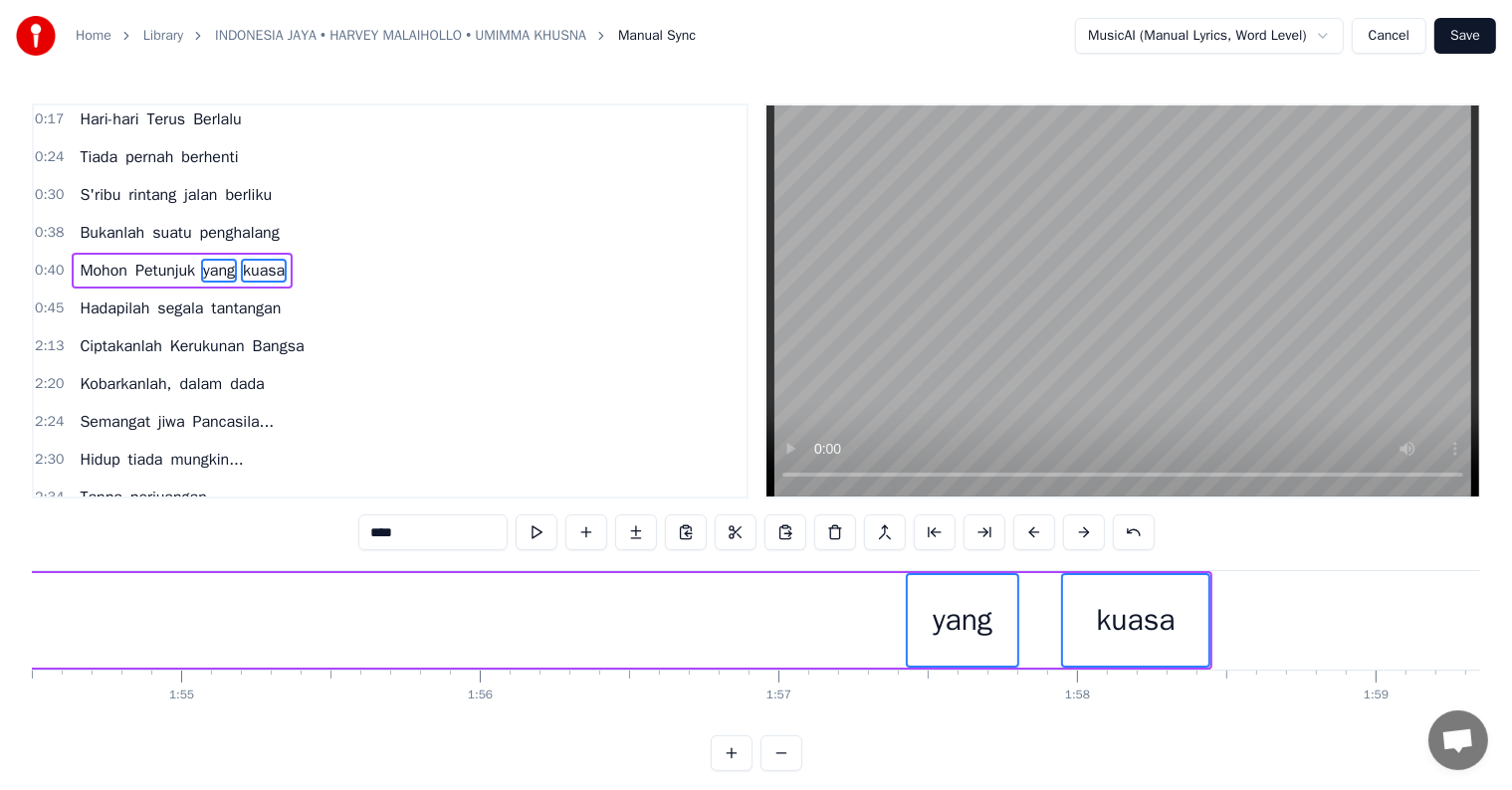 click at bounding box center [1034, 532] 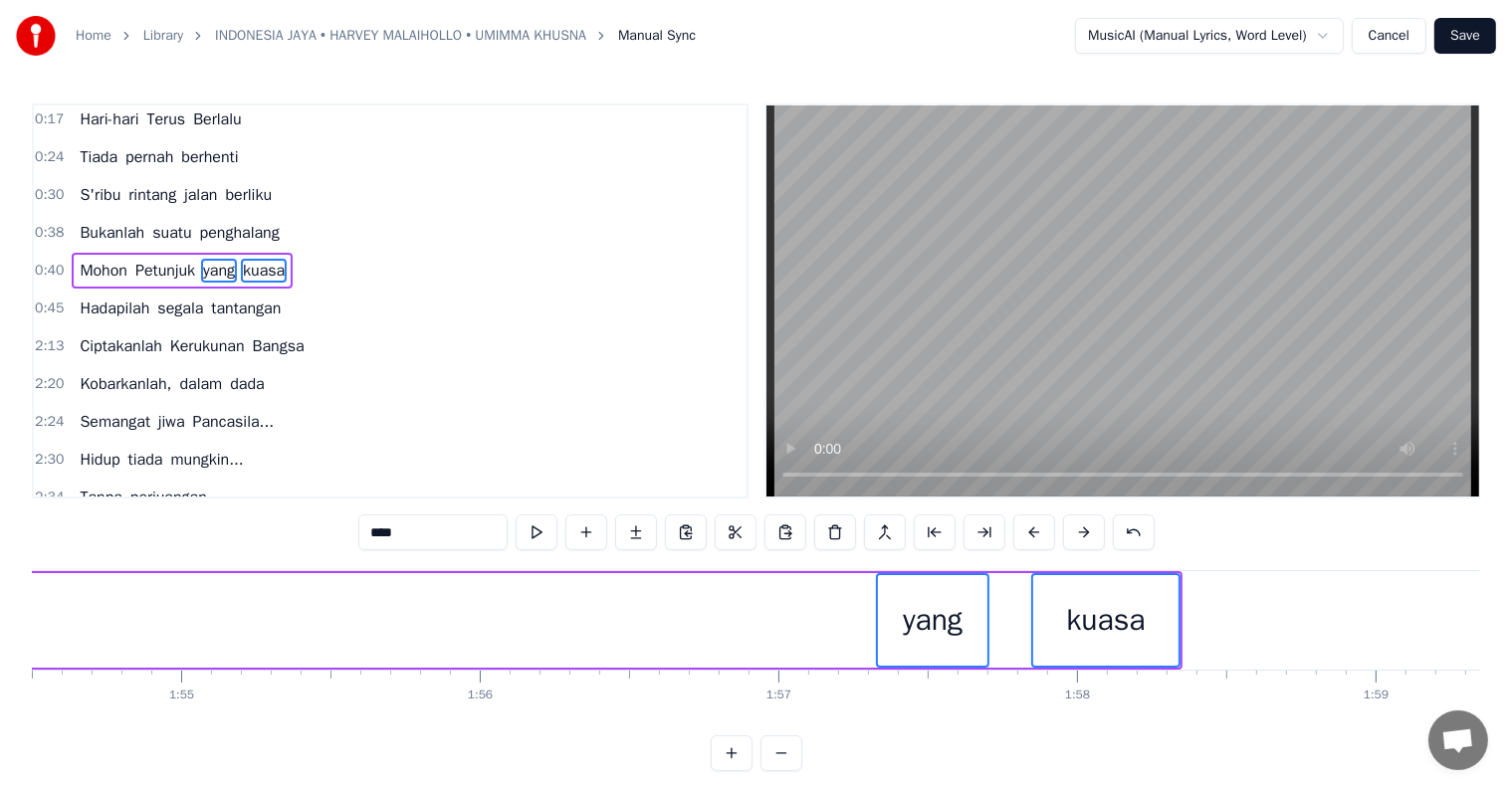click at bounding box center [1034, 532] 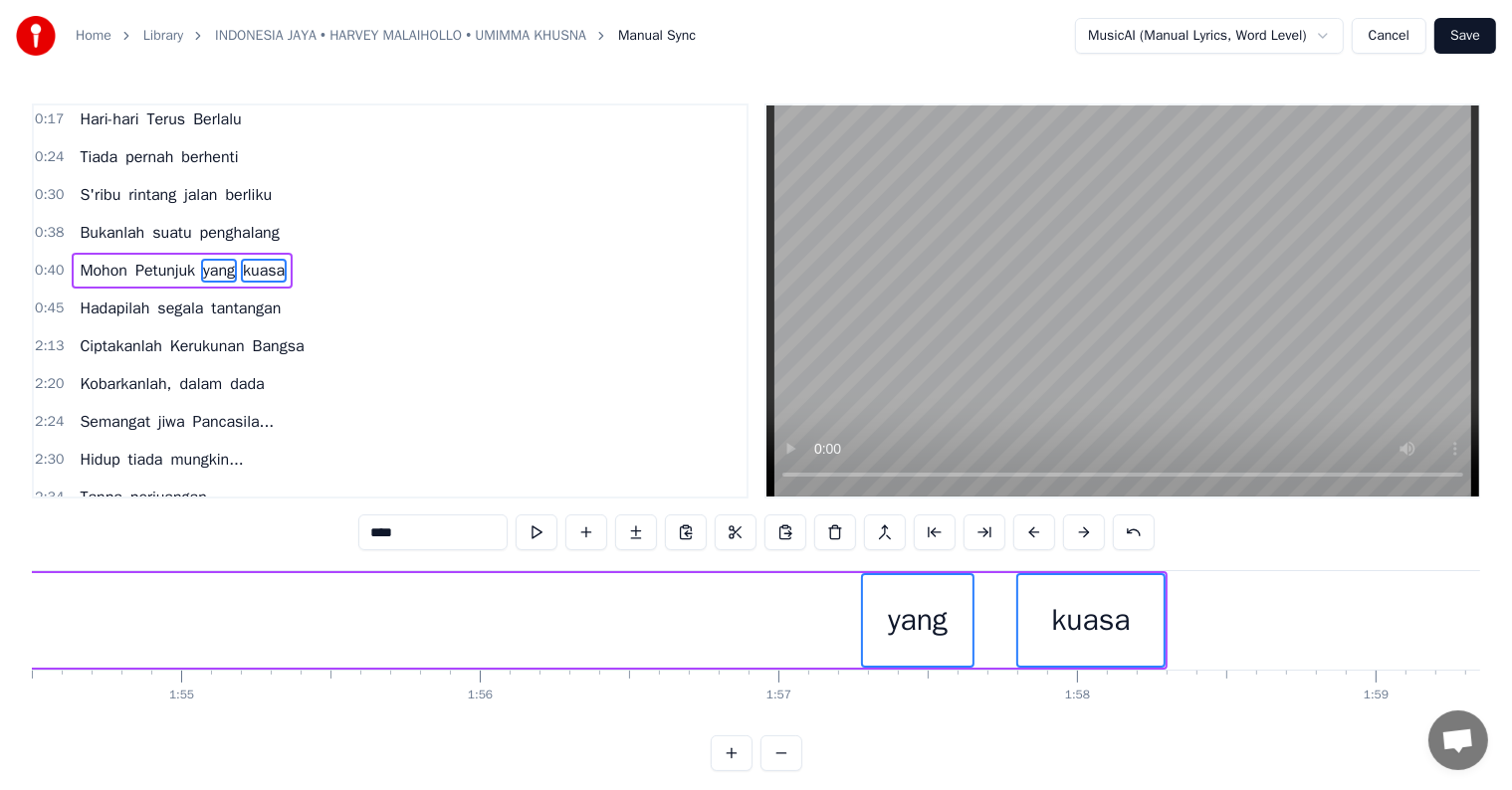 click at bounding box center (1034, 532) 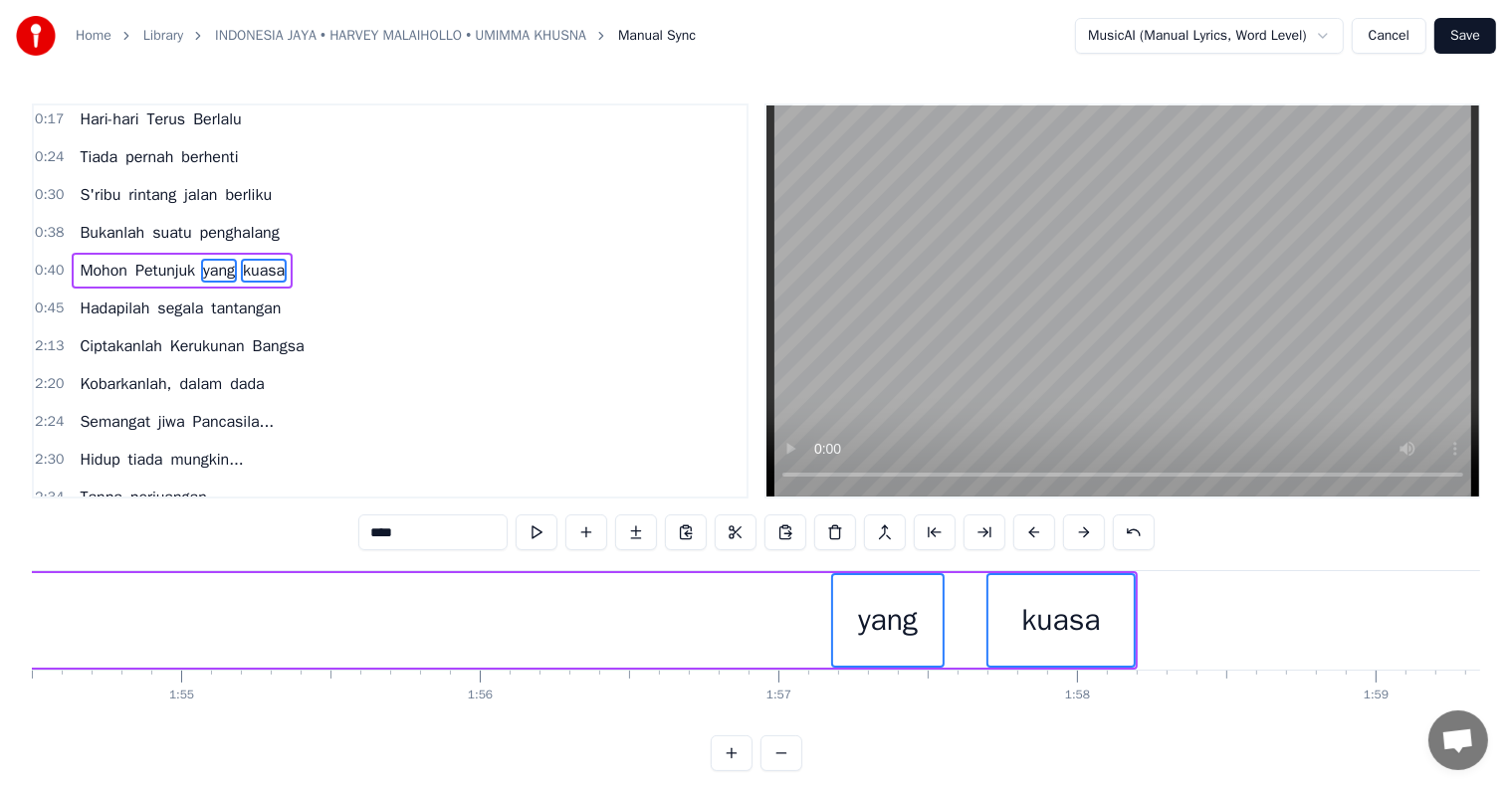 click at bounding box center (1034, 532) 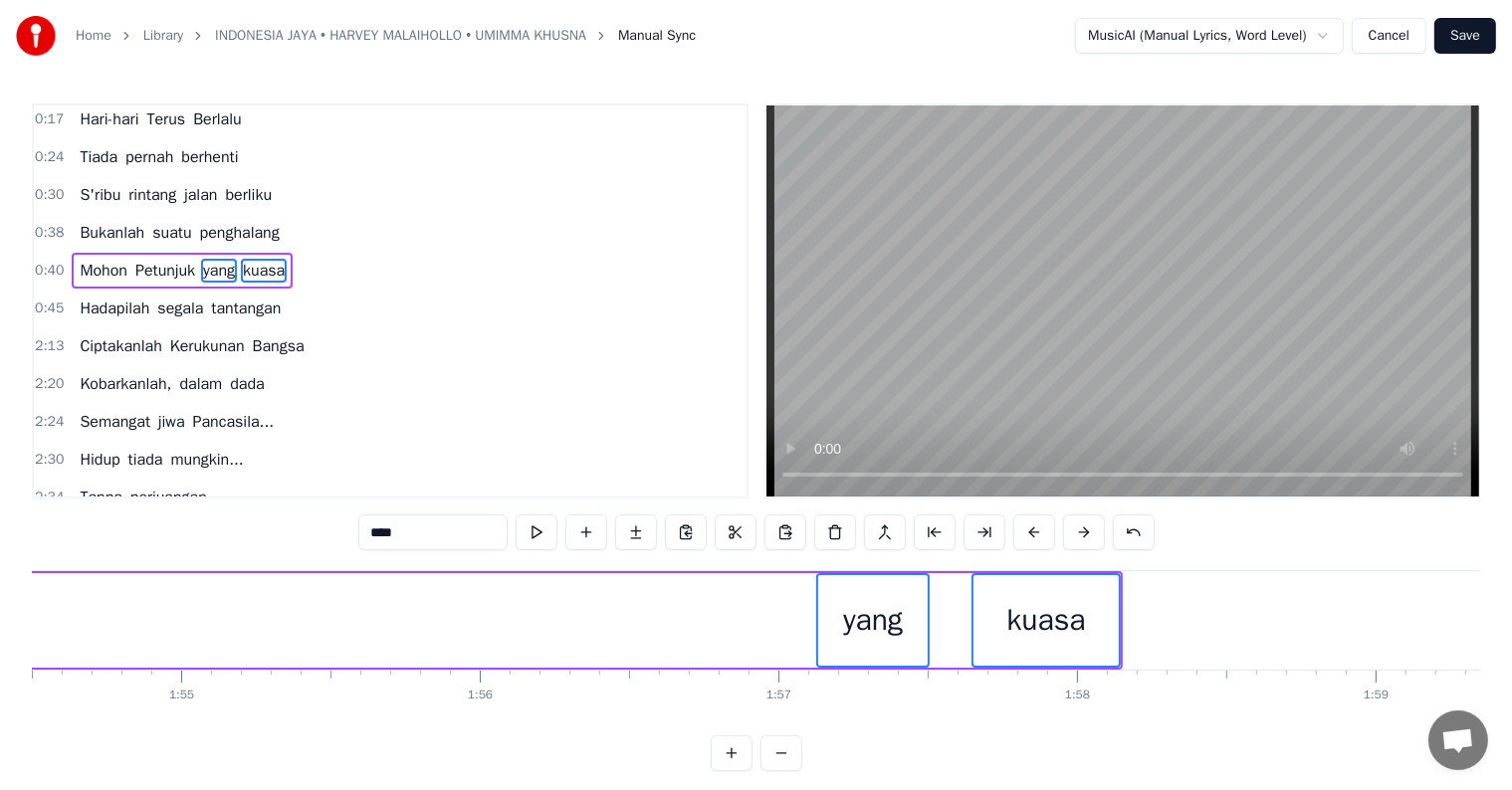 click at bounding box center (1034, 532) 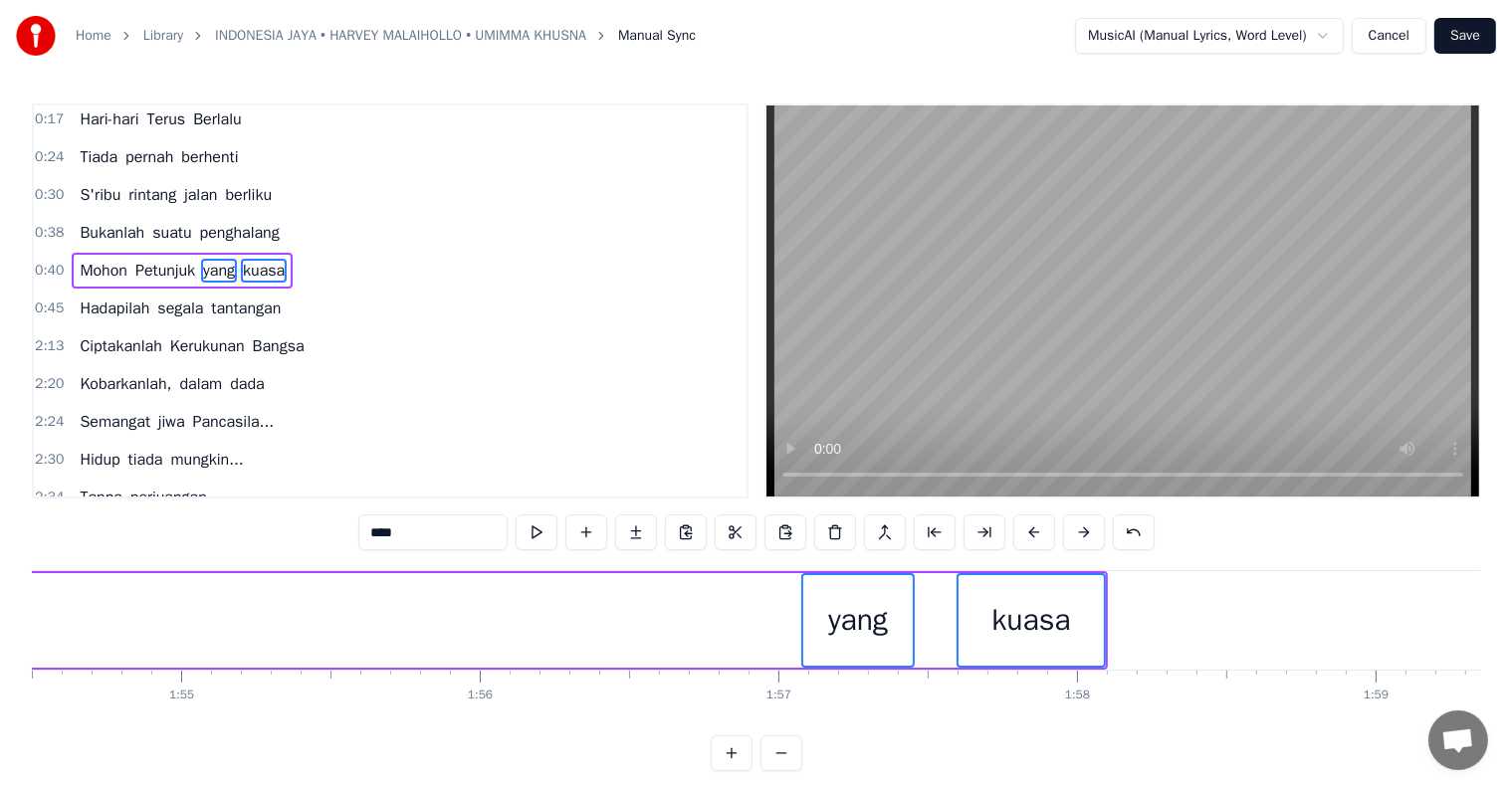 click at bounding box center (1034, 532) 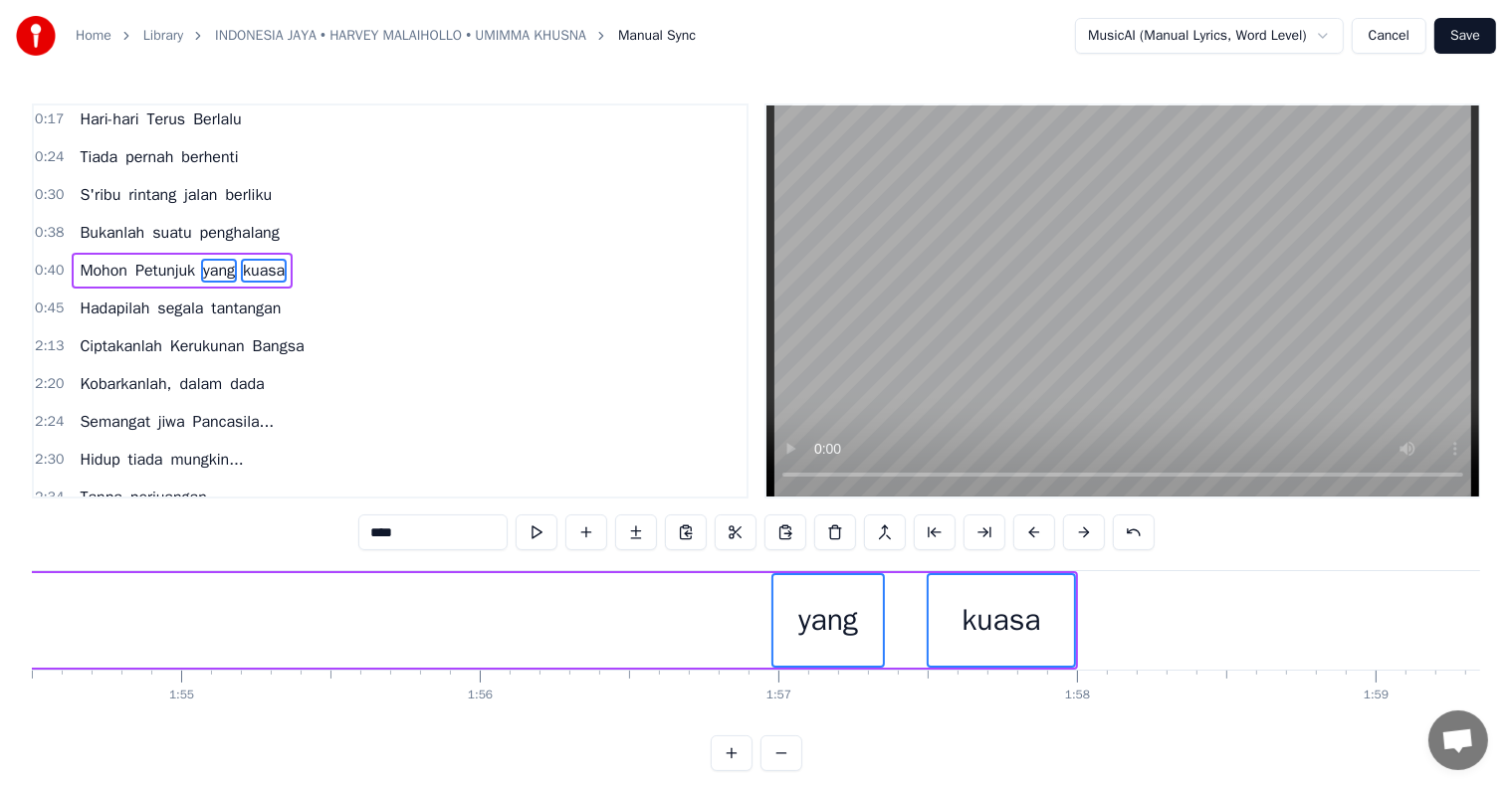 click at bounding box center (1034, 532) 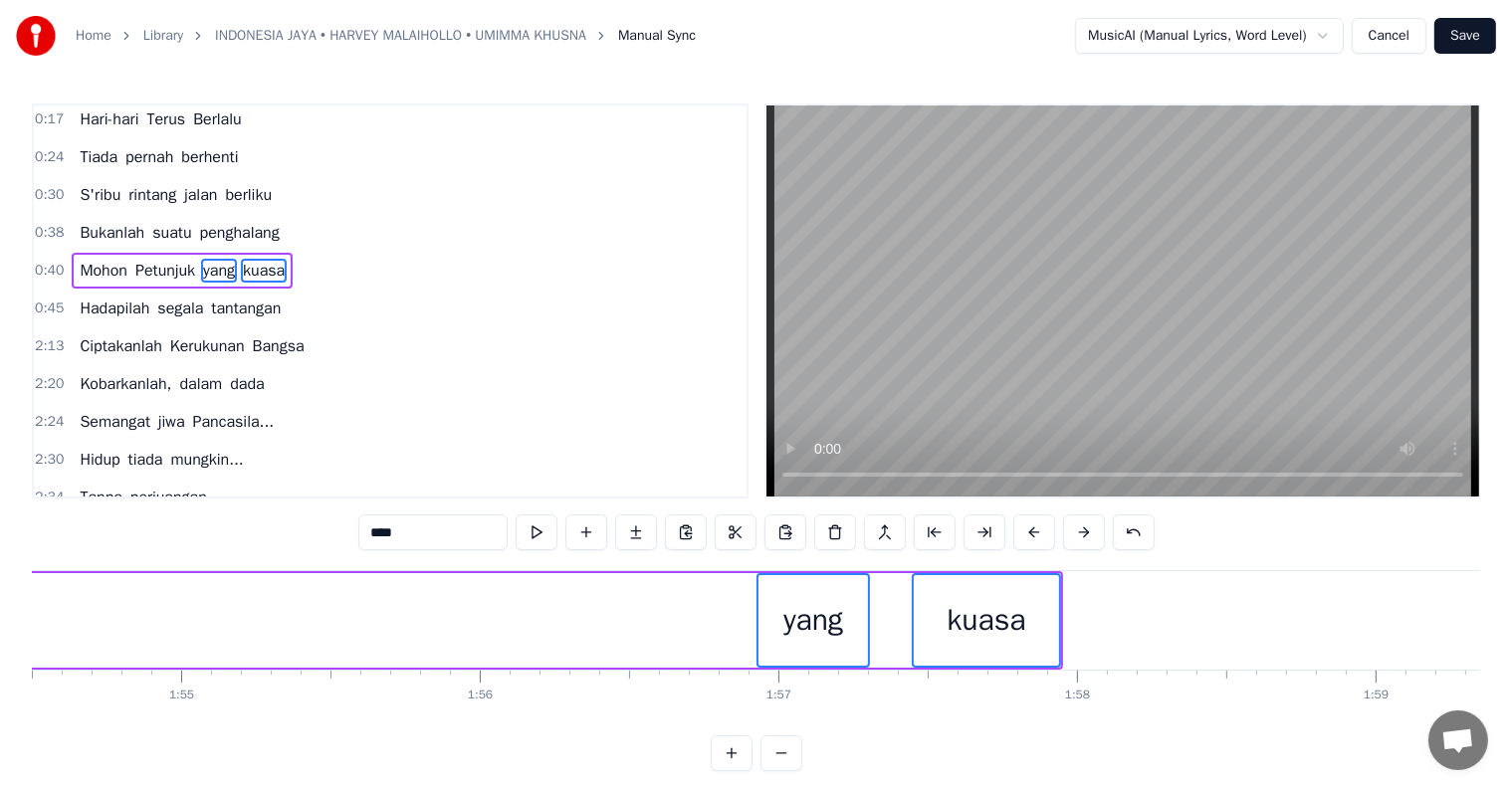 click at bounding box center [1034, 532] 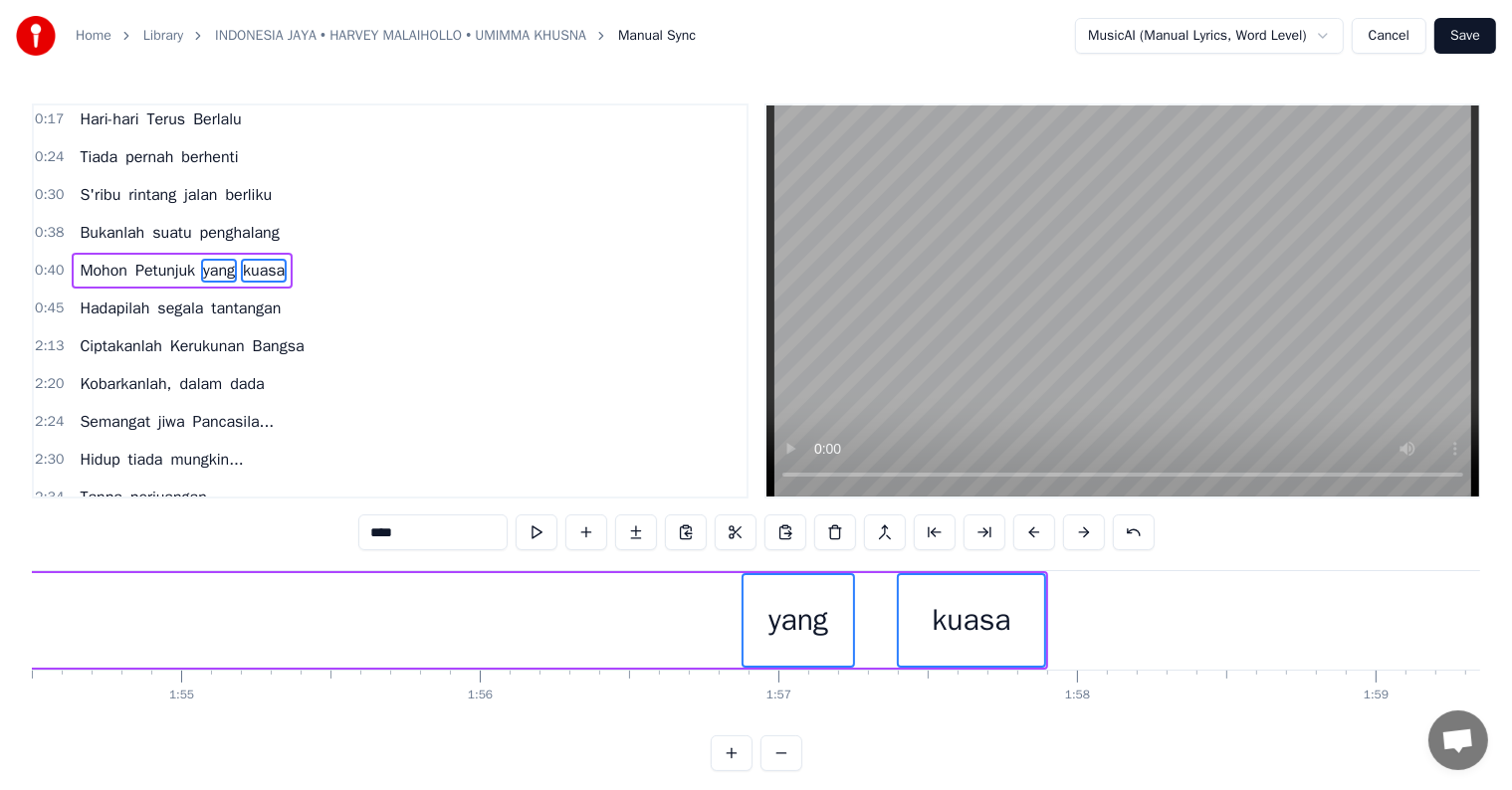 click at bounding box center (1034, 532) 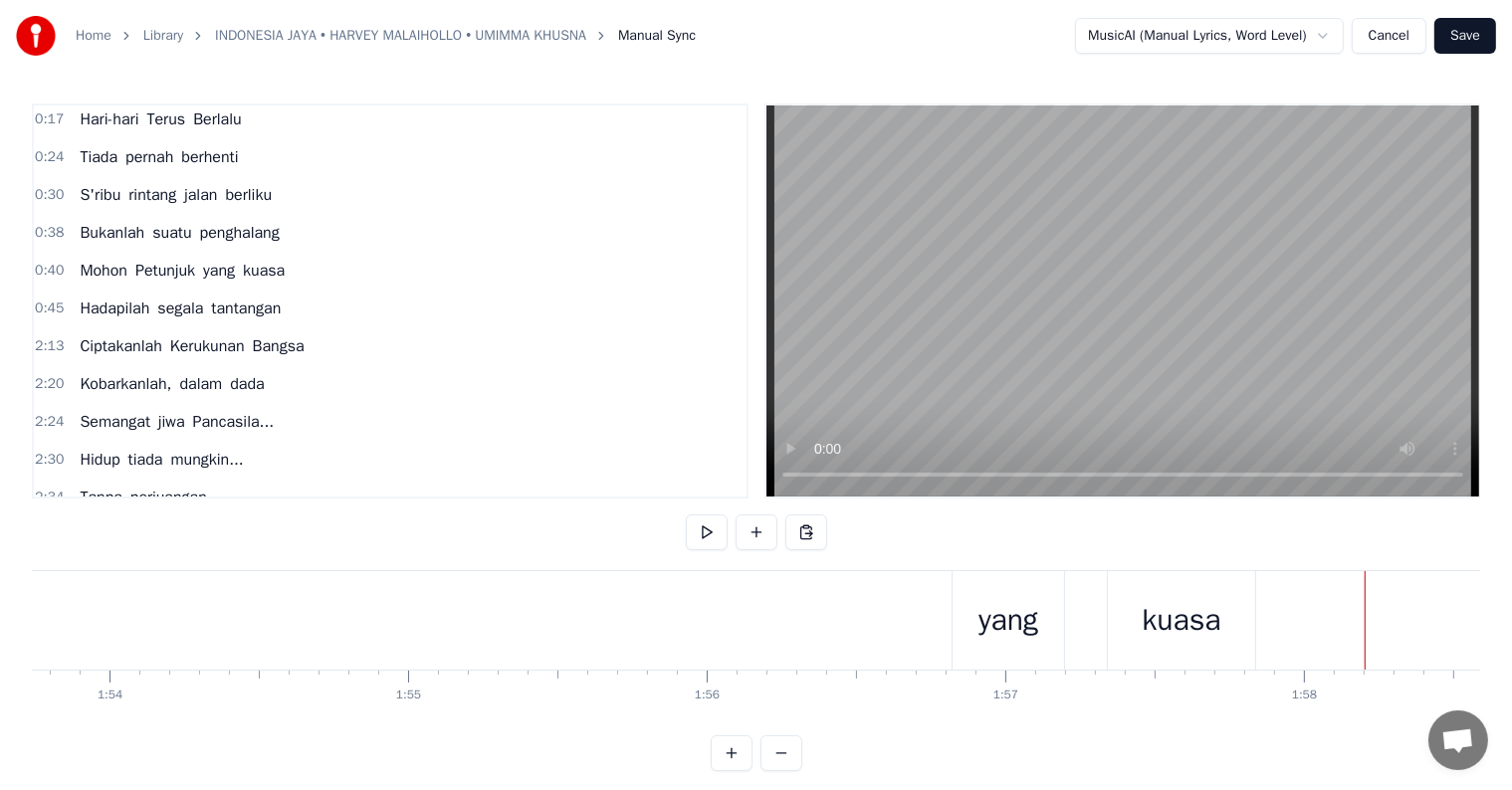 scroll, scrollTop: 0, scrollLeft: 33965, axis: horizontal 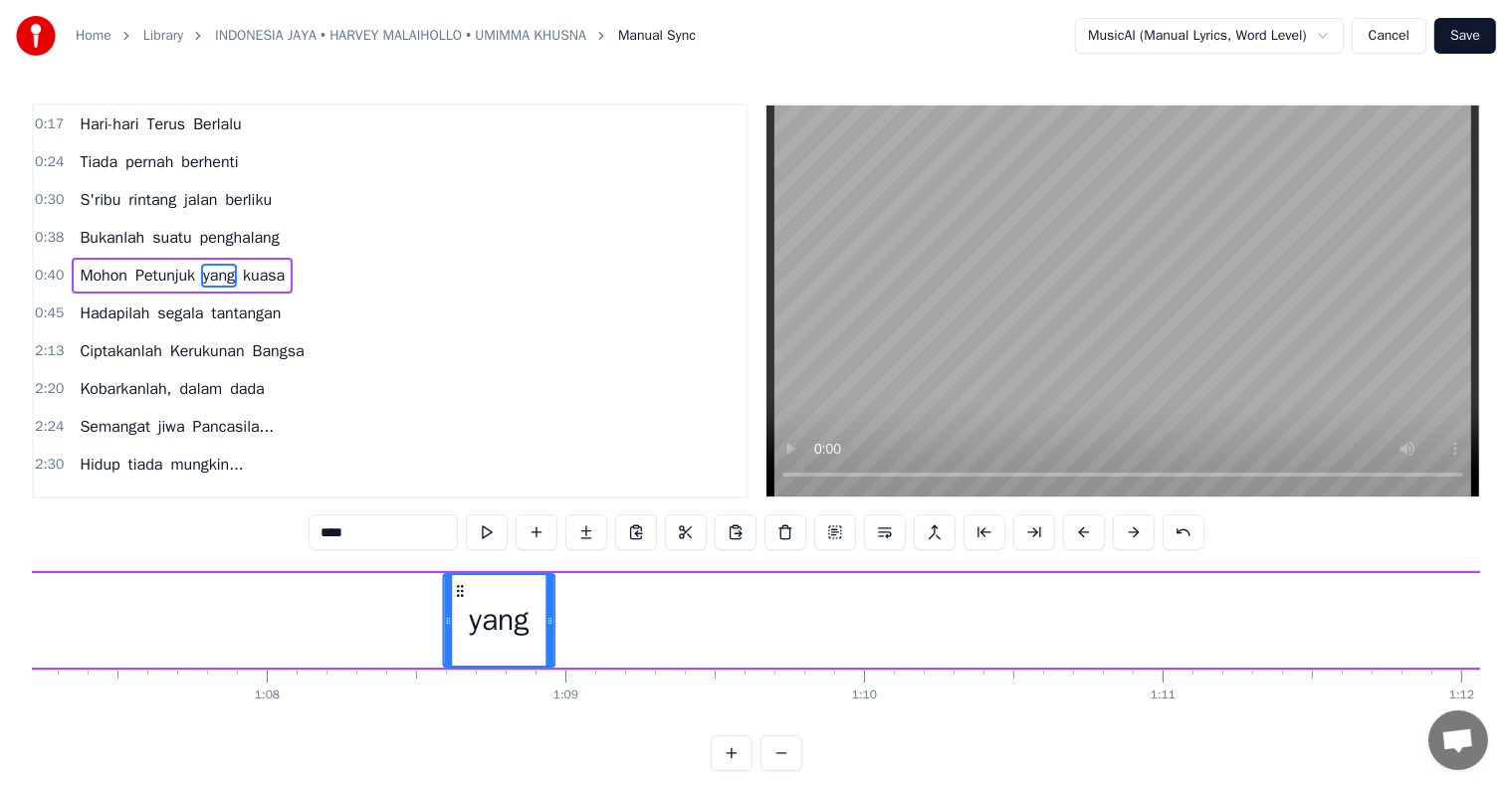 drag, startPoint x: 969, startPoint y: 592, endPoint x: 457, endPoint y: 620, distance: 512.7651 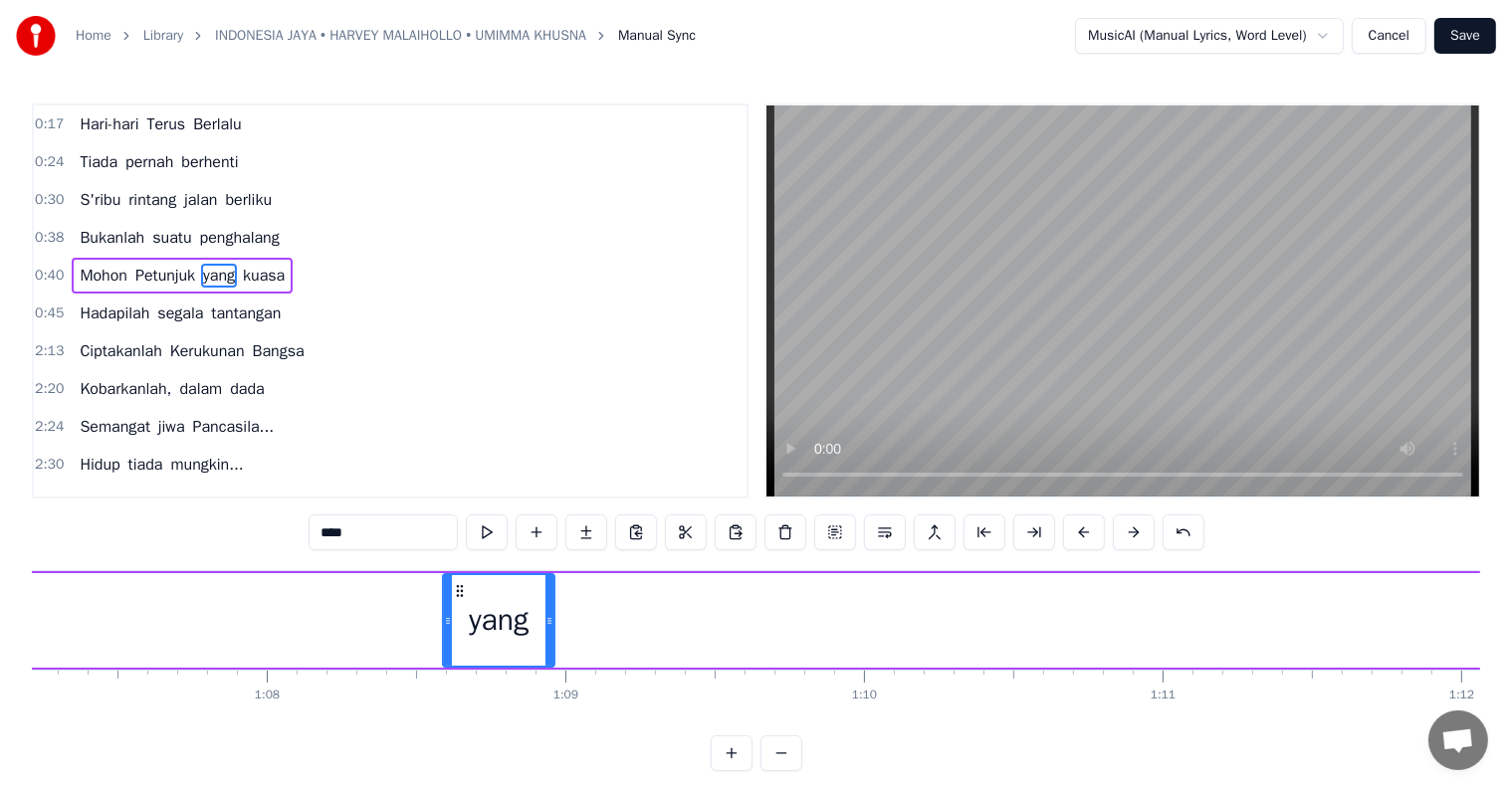 click on "yang" at bounding box center [499, 620] 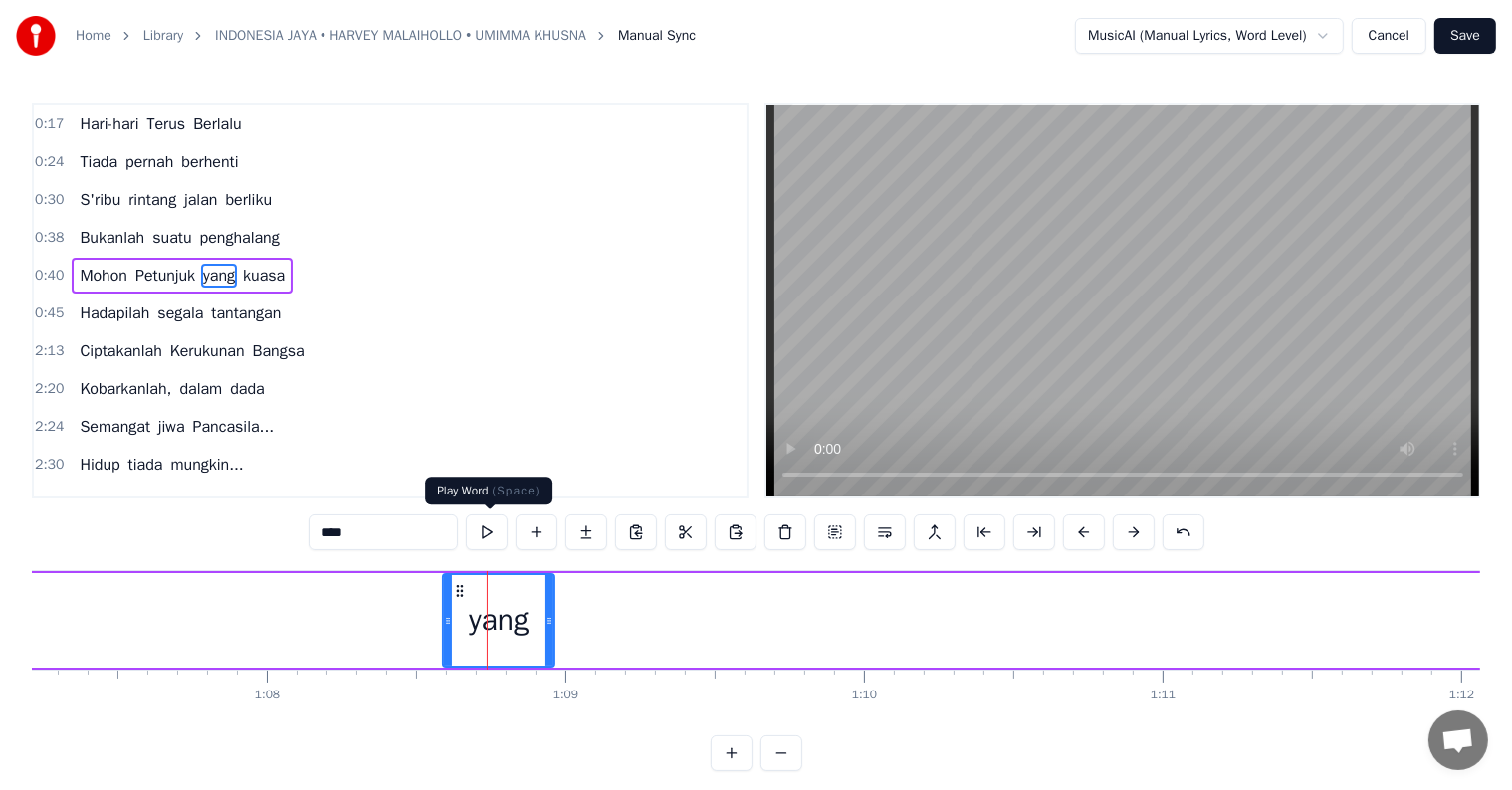click at bounding box center [487, 532] 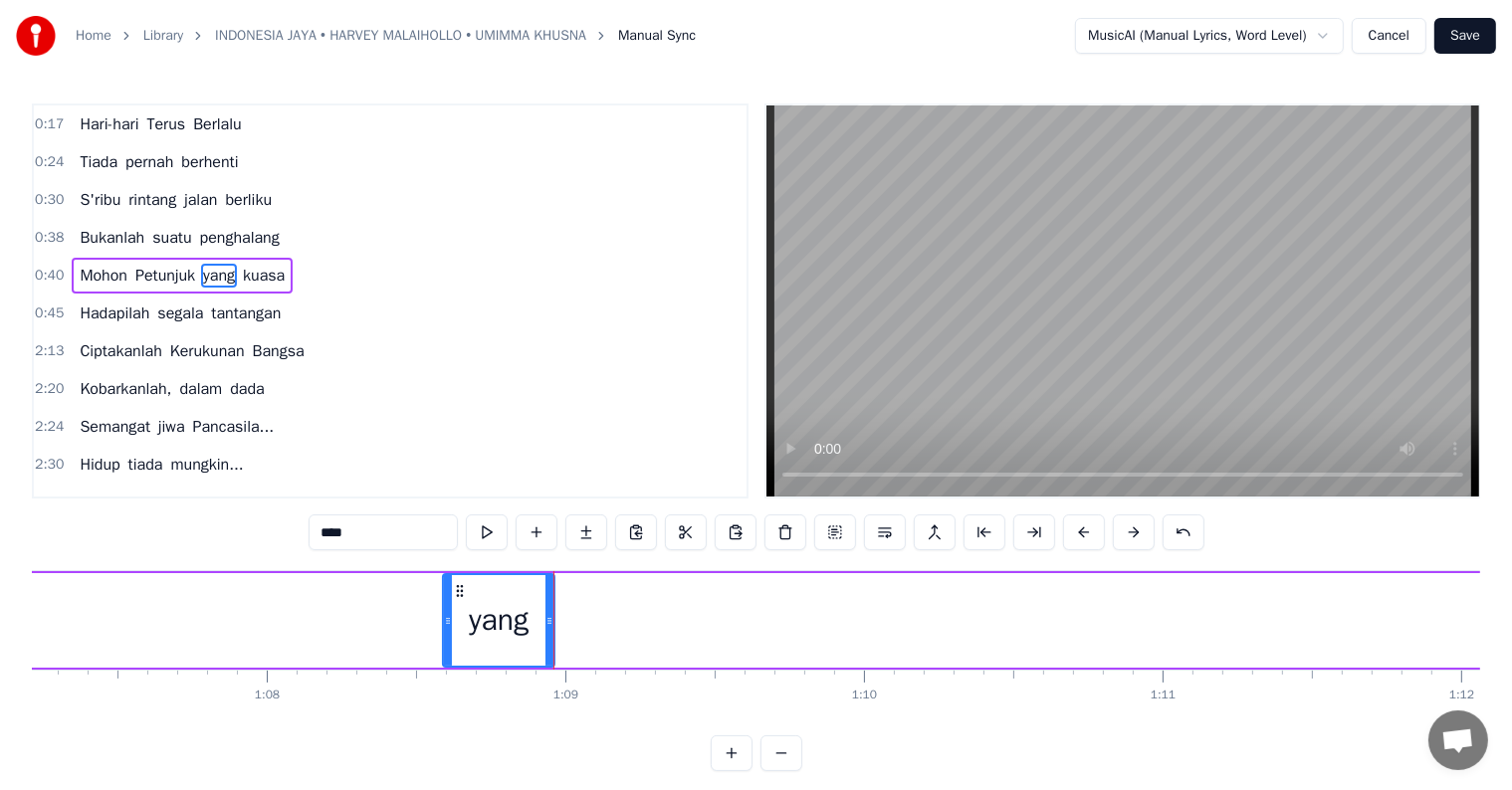 click at bounding box center [487, 532] 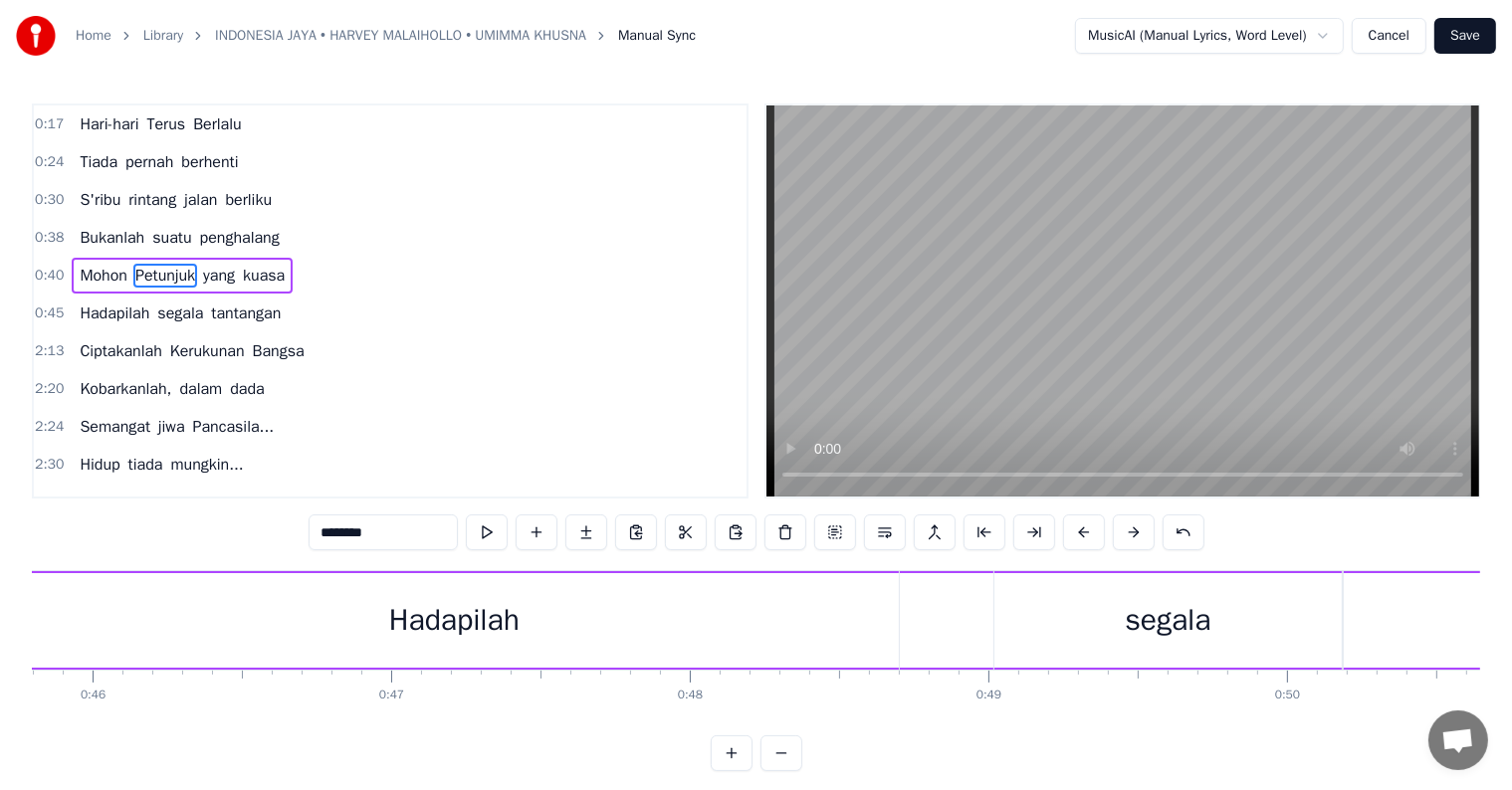 scroll, scrollTop: 0, scrollLeft: 12077, axis: horizontal 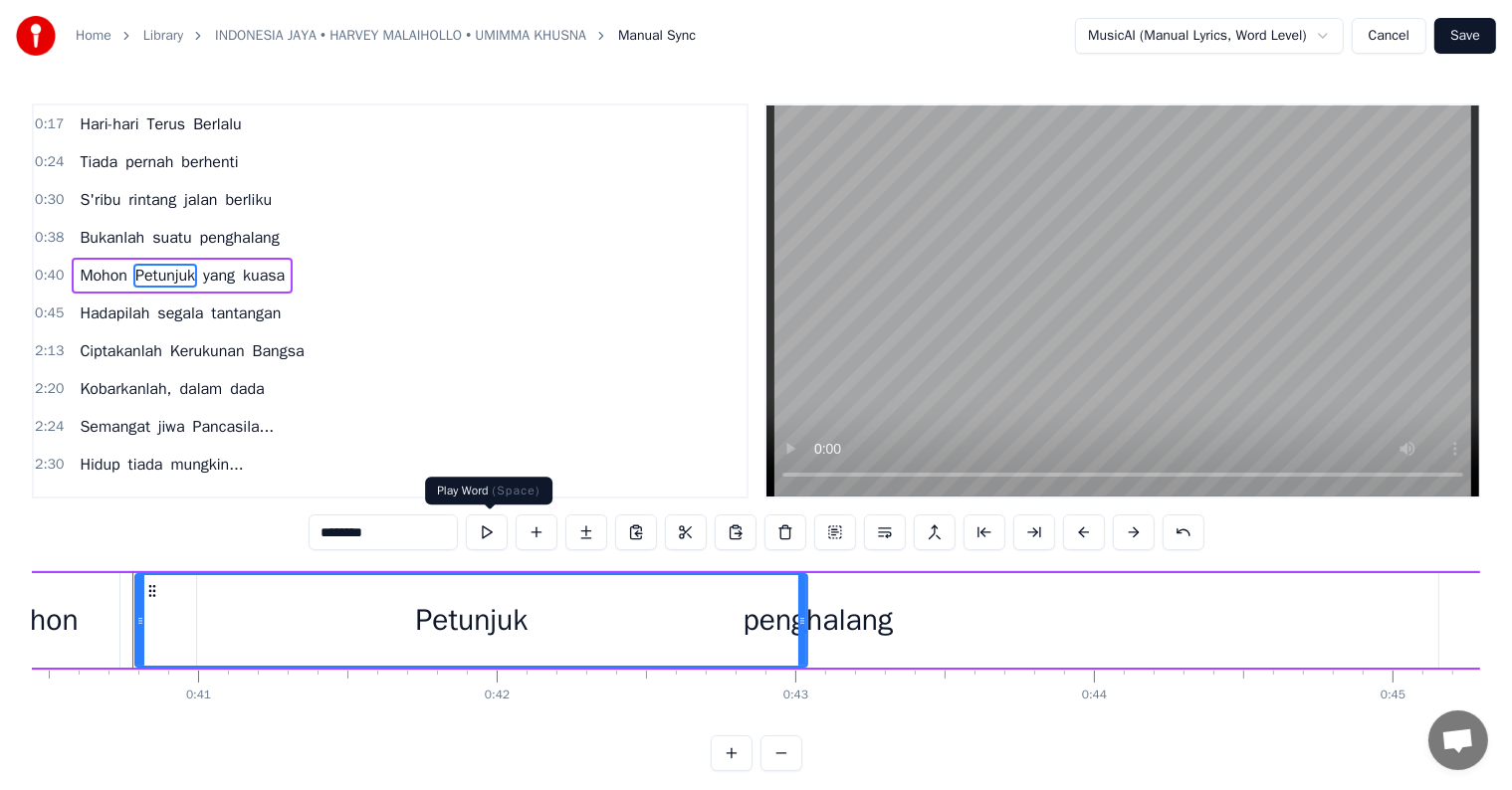 click at bounding box center (487, 532) 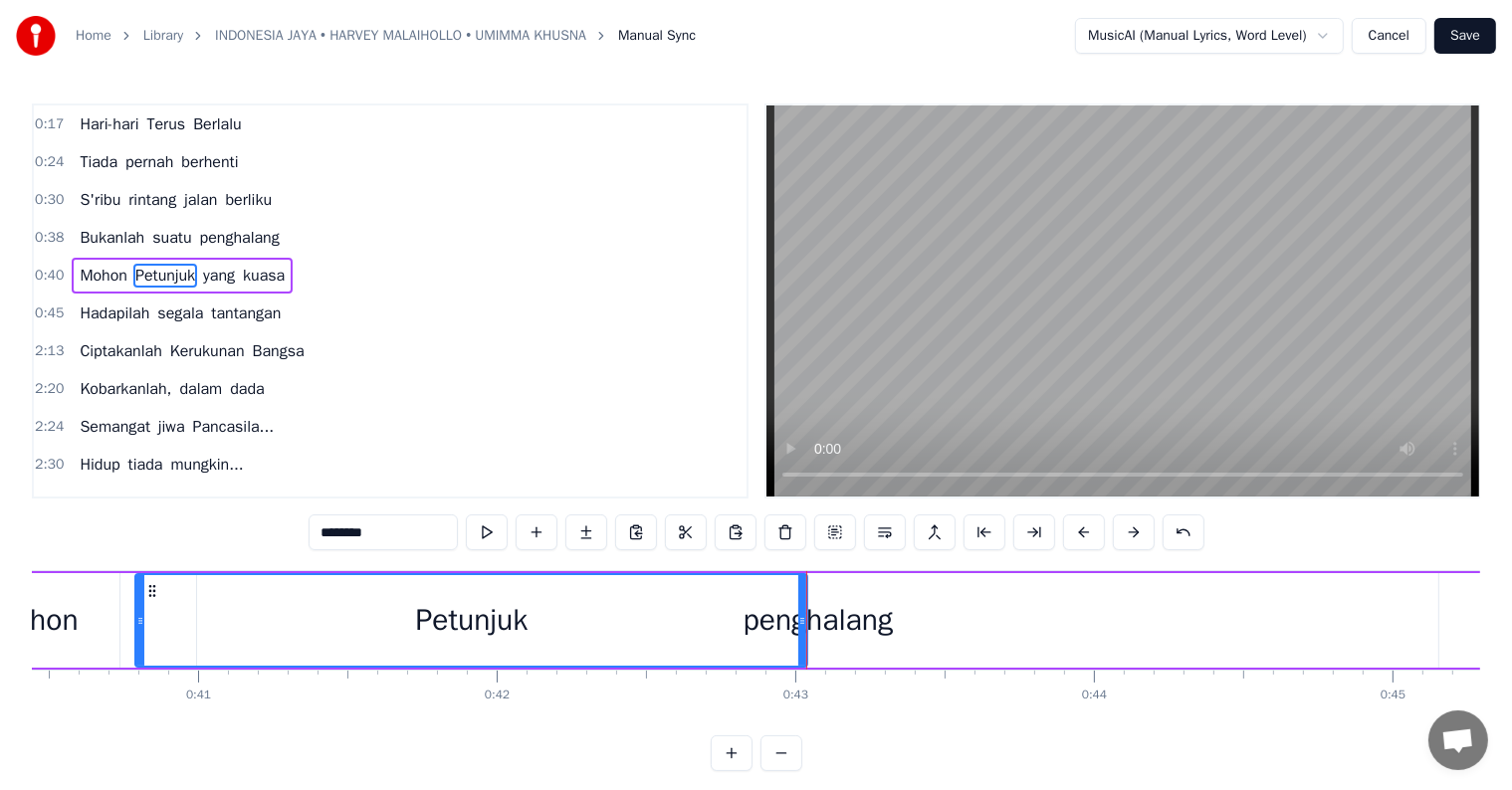 type 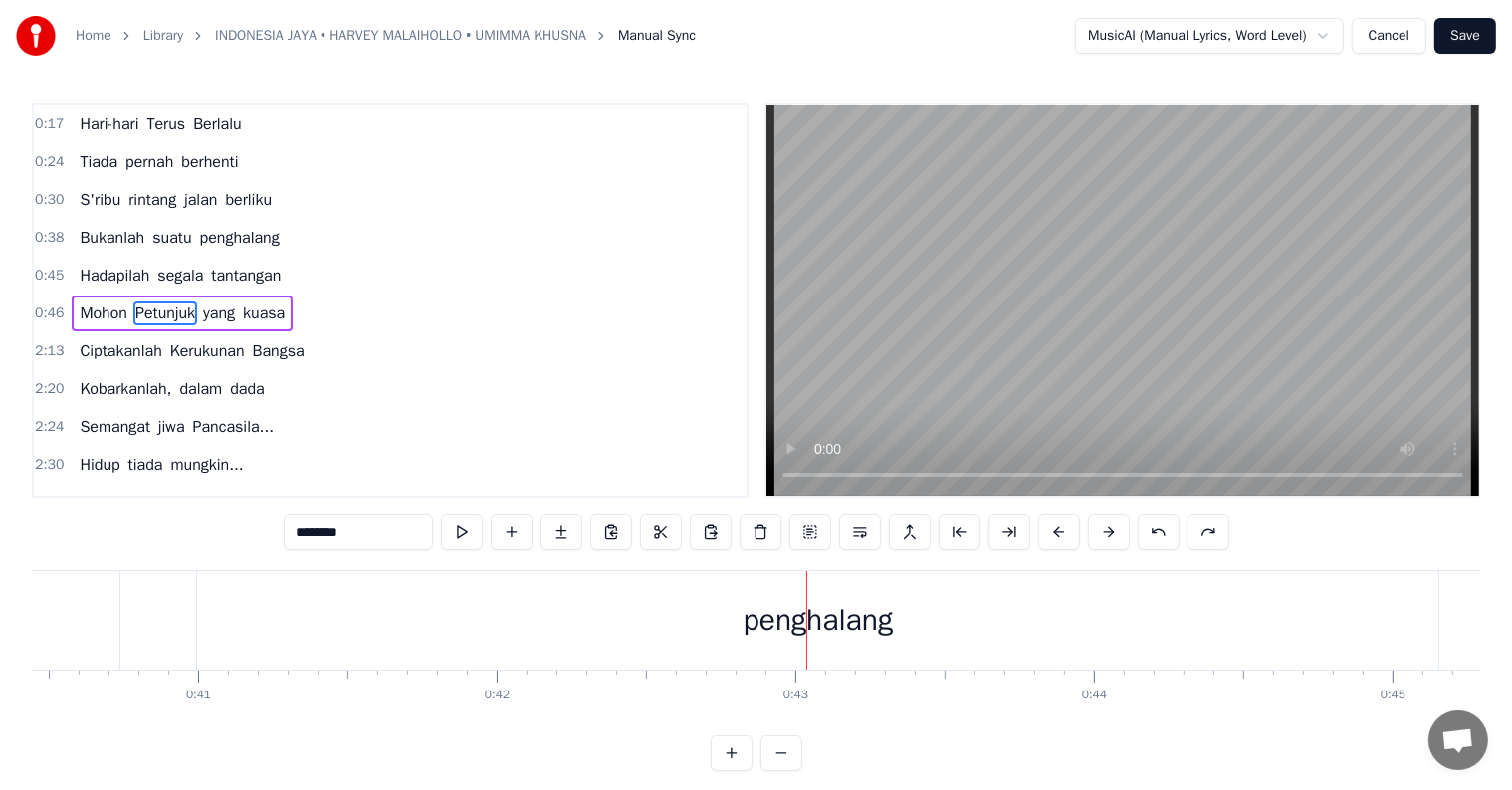 click on "Mohon" at bounding box center (104, 313) 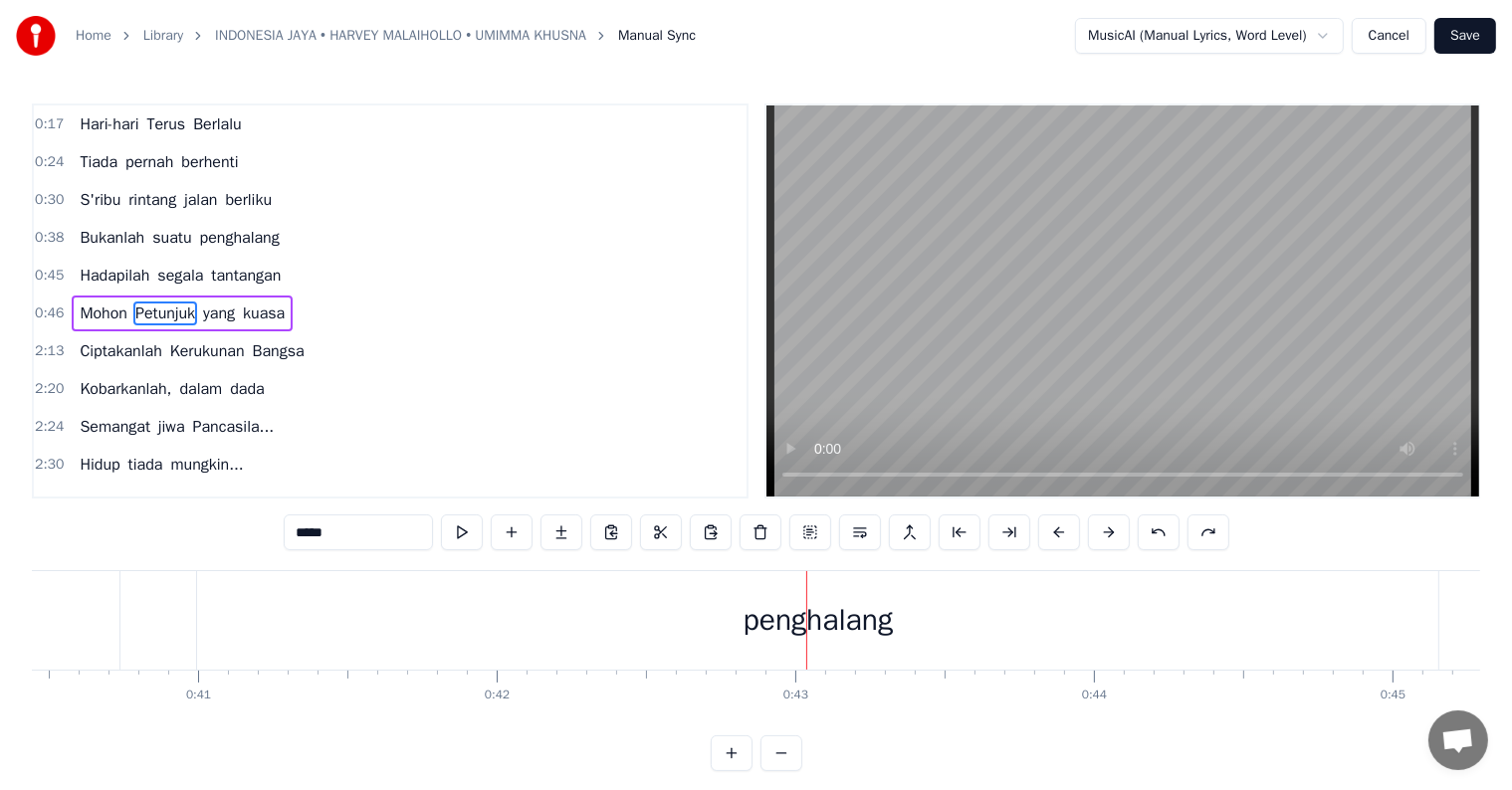 scroll, scrollTop: 1, scrollLeft: 0, axis: vertical 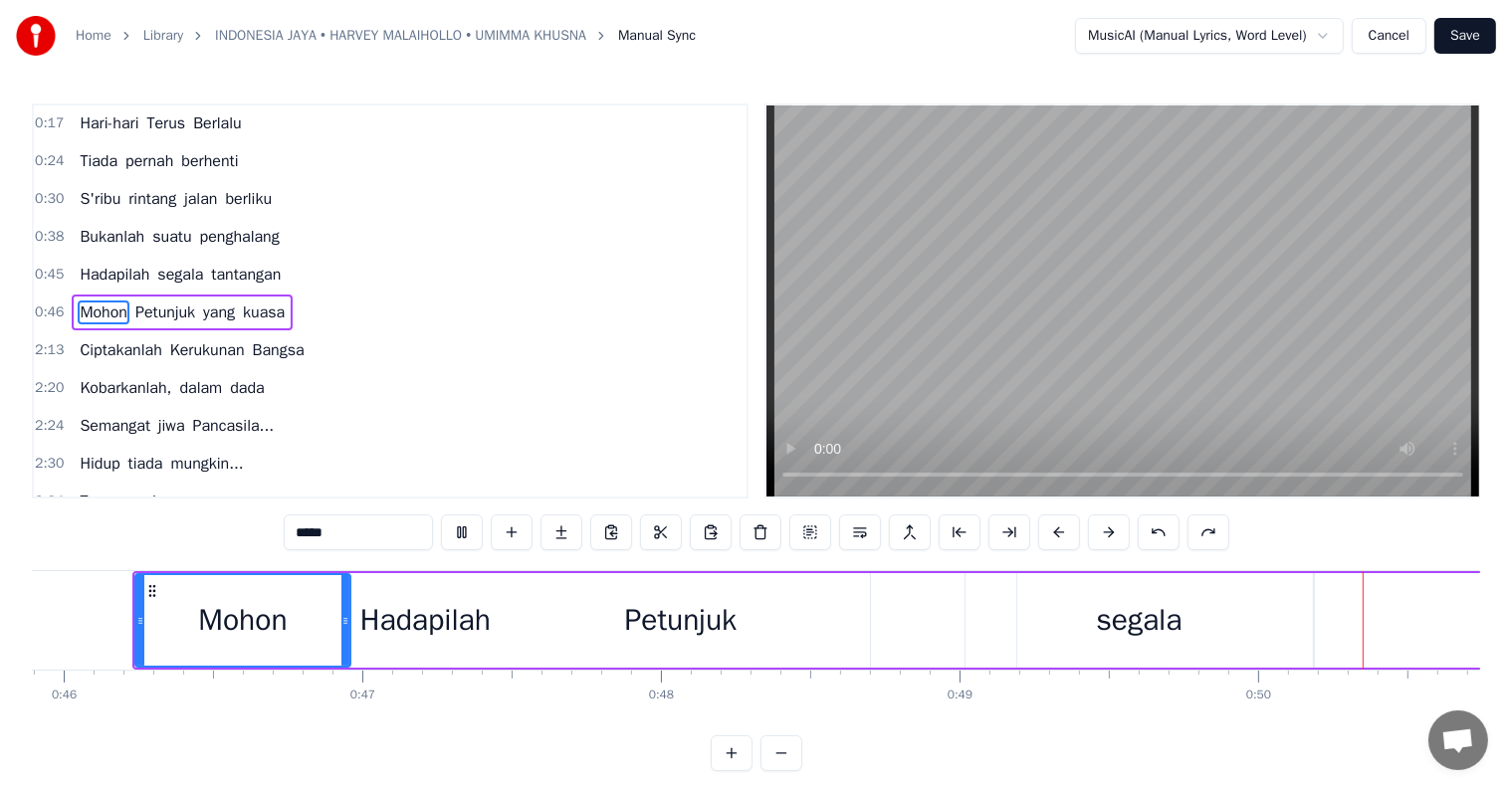 click on "2:13 Ciptakanlah Kerukunan Bangsa" at bounding box center (390, 350) 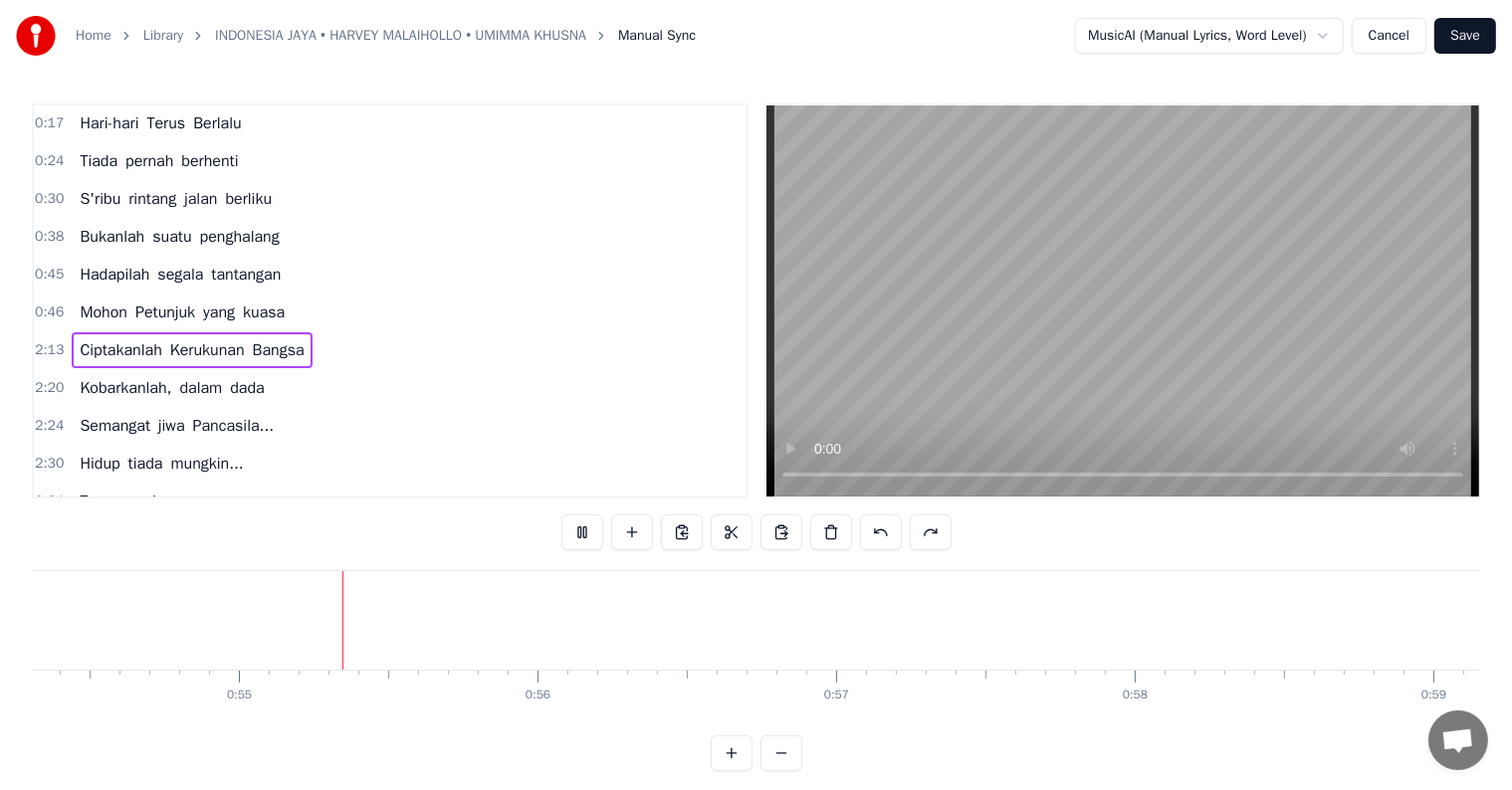 scroll, scrollTop: 0, scrollLeft: 16231, axis: horizontal 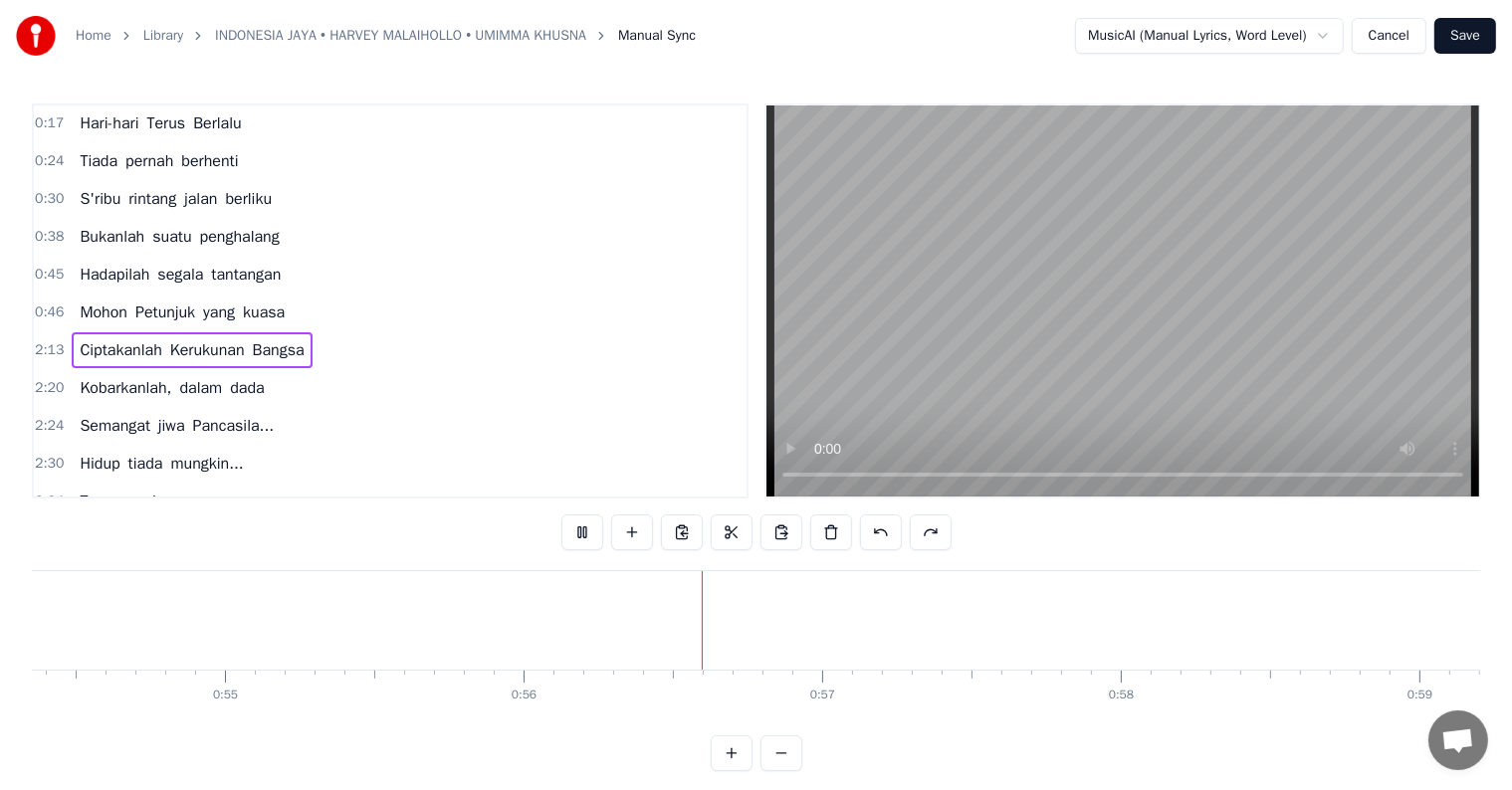 click on "Mohon" at bounding box center [104, 312] 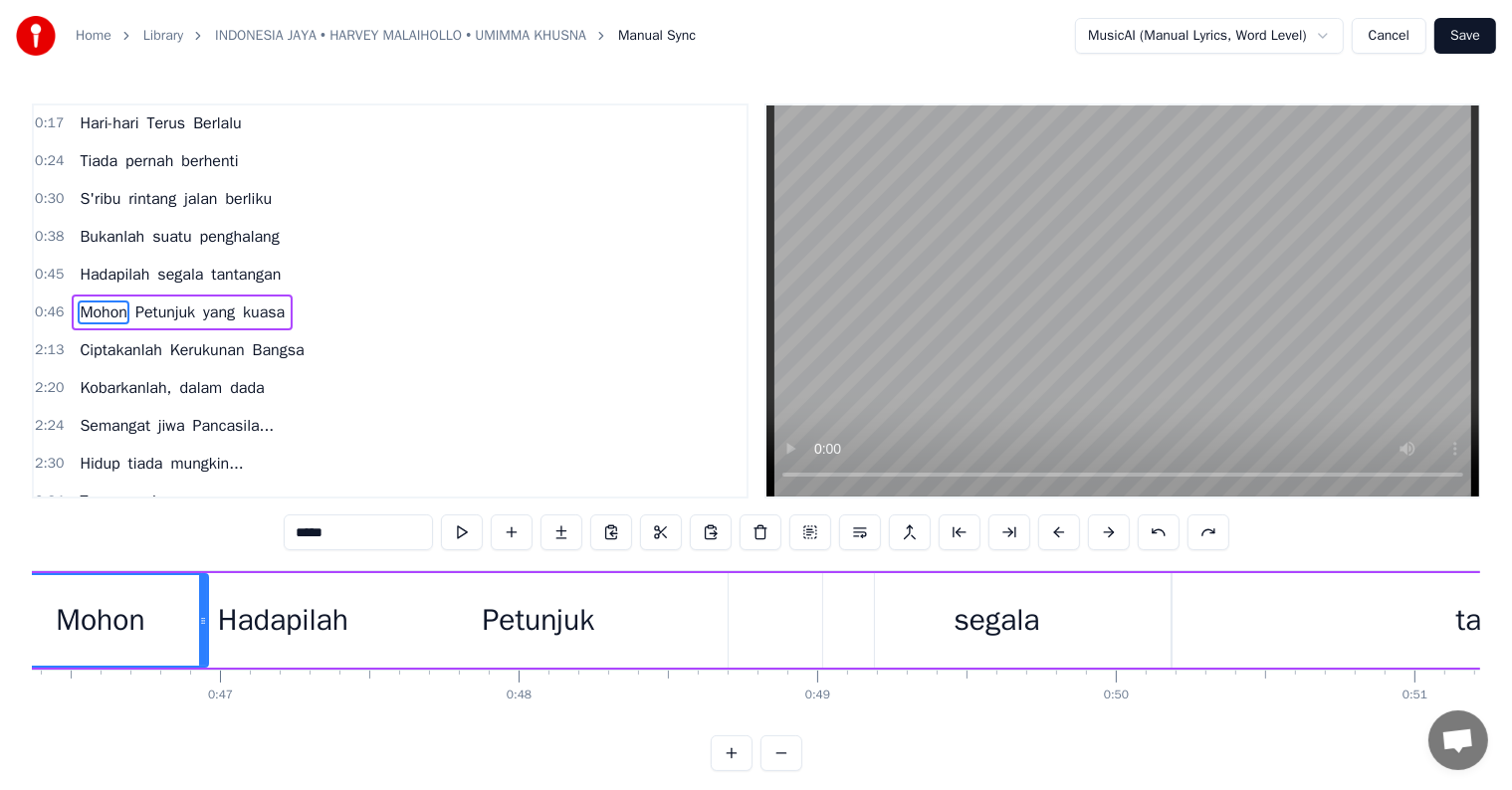 scroll, scrollTop: 0, scrollLeft: 13705, axis: horizontal 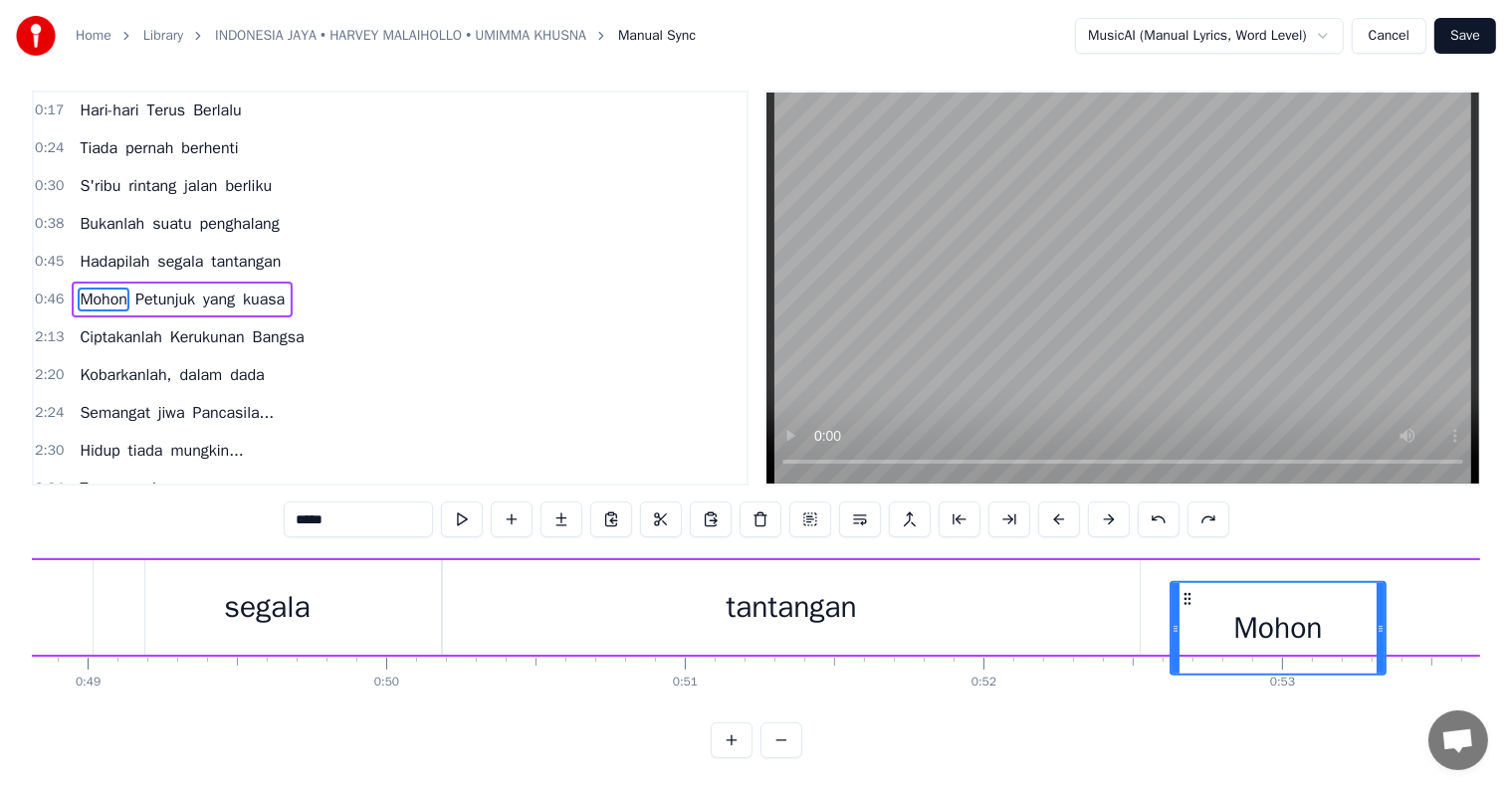 drag, startPoint x: 146, startPoint y: 587, endPoint x: 1183, endPoint y: 593, distance: 1037.0174 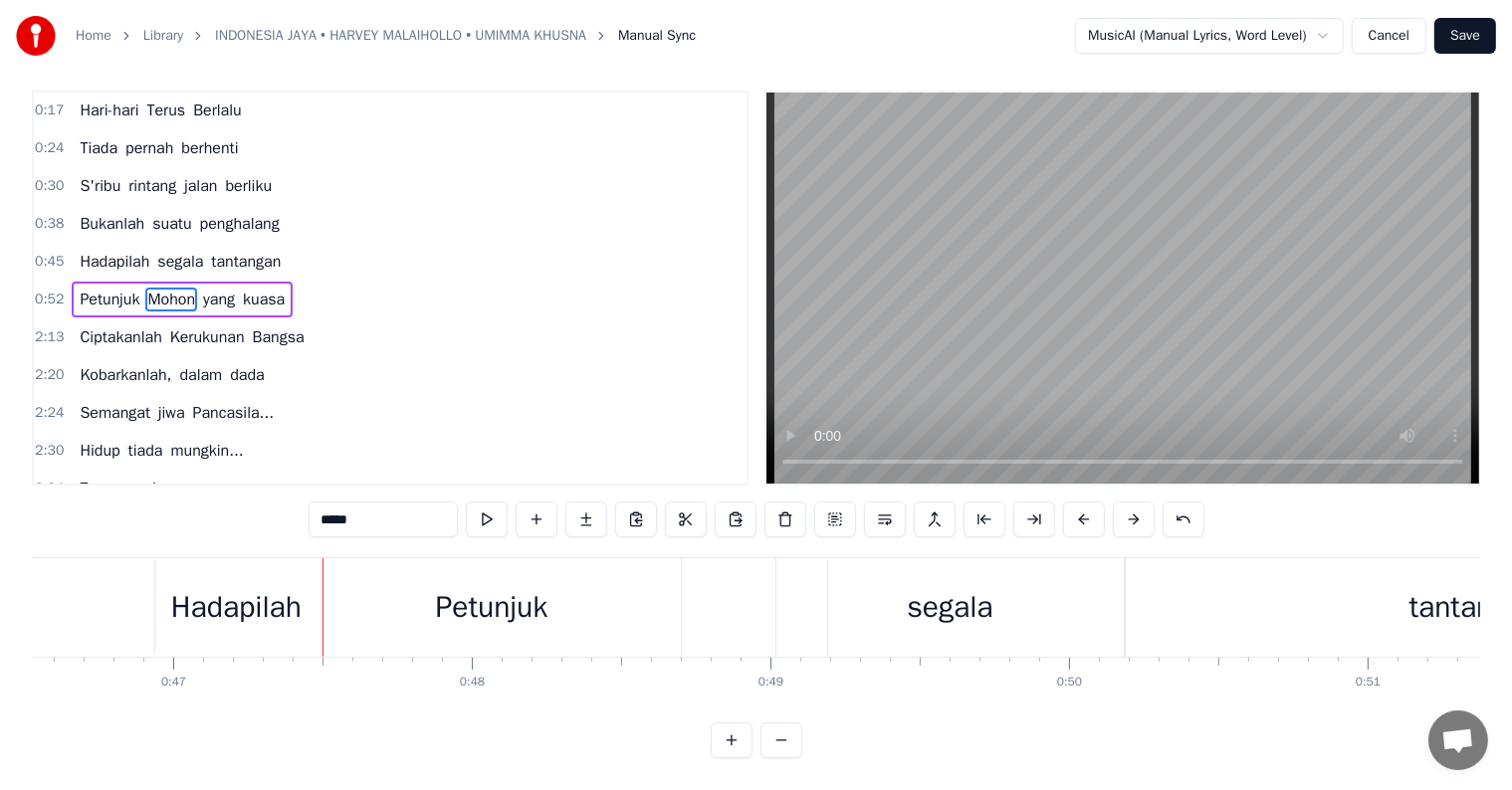 scroll, scrollTop: 0, scrollLeft: 13893, axis: horizontal 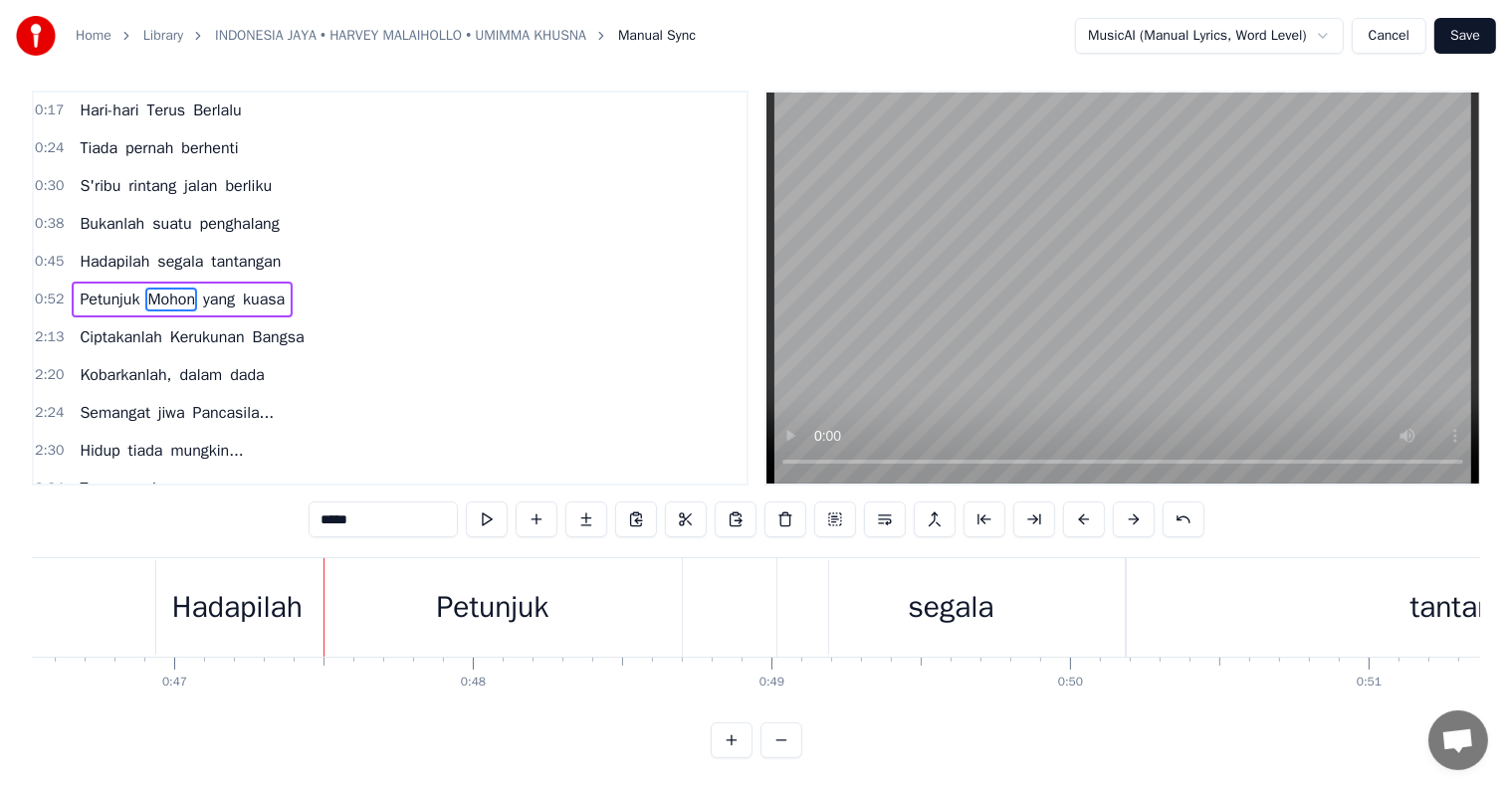click on "Petunjuk" at bounding box center [492, 607] 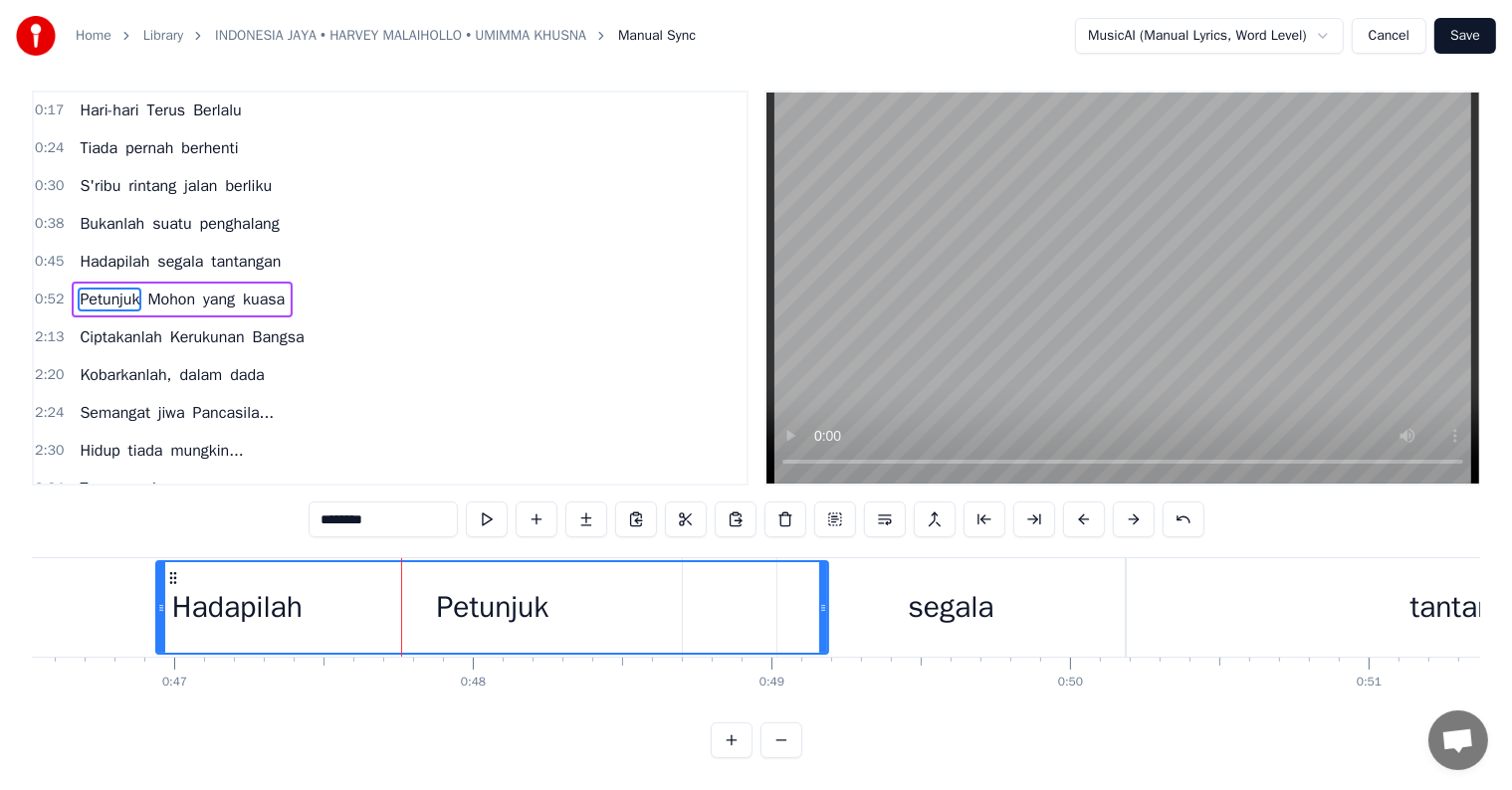 scroll, scrollTop: 0, scrollLeft: 0, axis: both 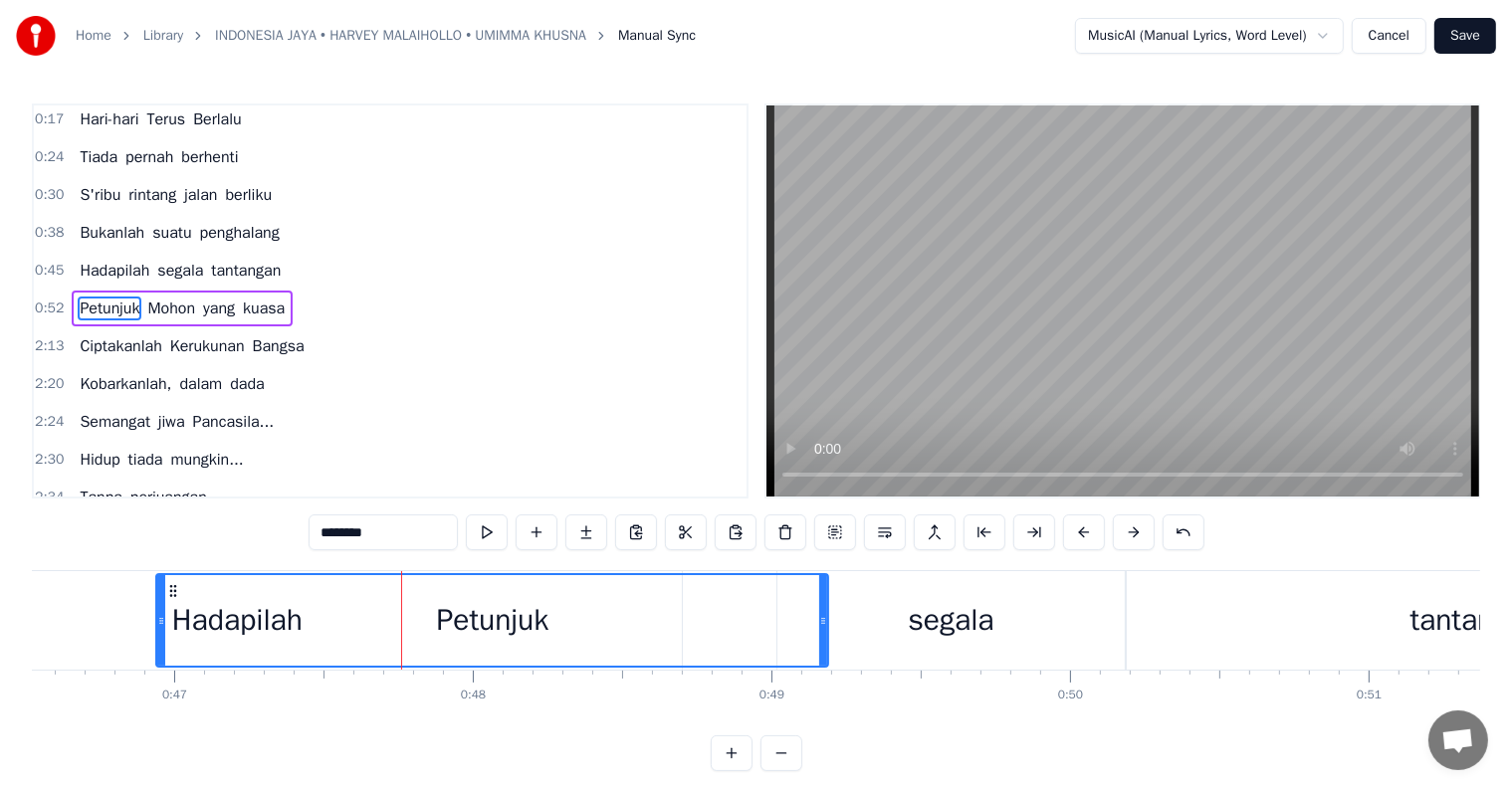 click on "Petunjuk" at bounding box center (493, 620) 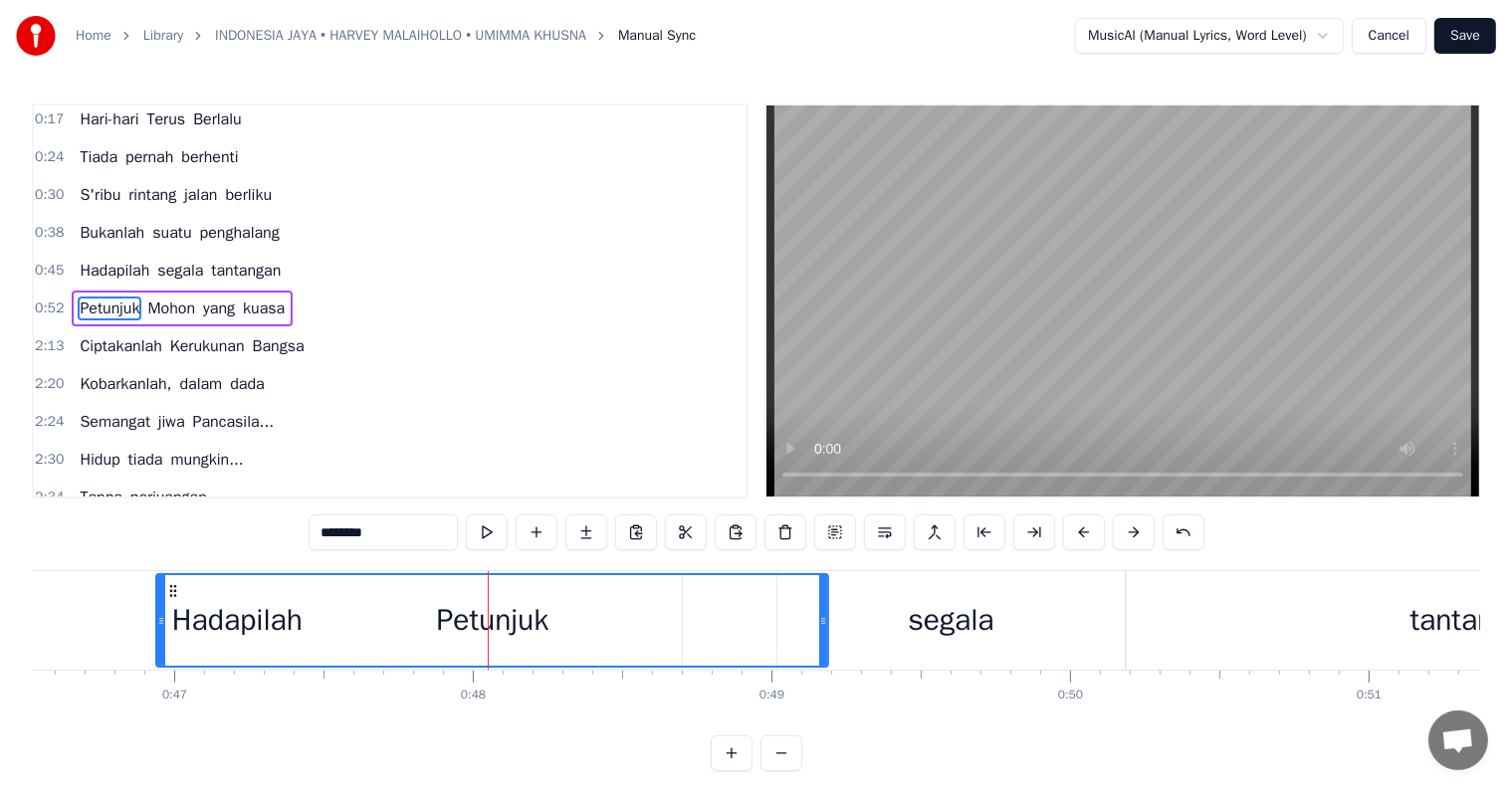 click on "Petunjuk" at bounding box center [109, 308] 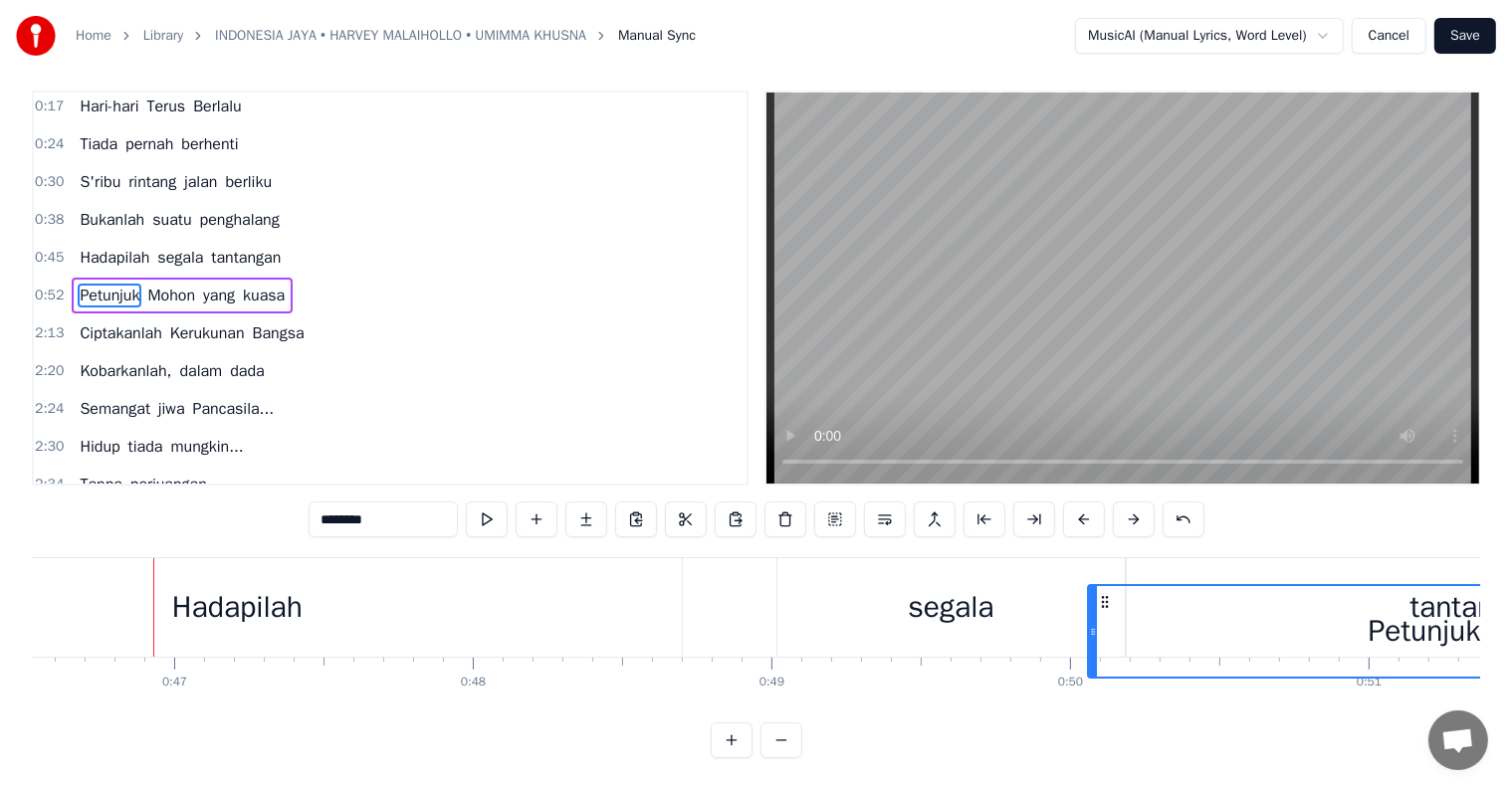 scroll, scrollTop: 30, scrollLeft: 0, axis: vertical 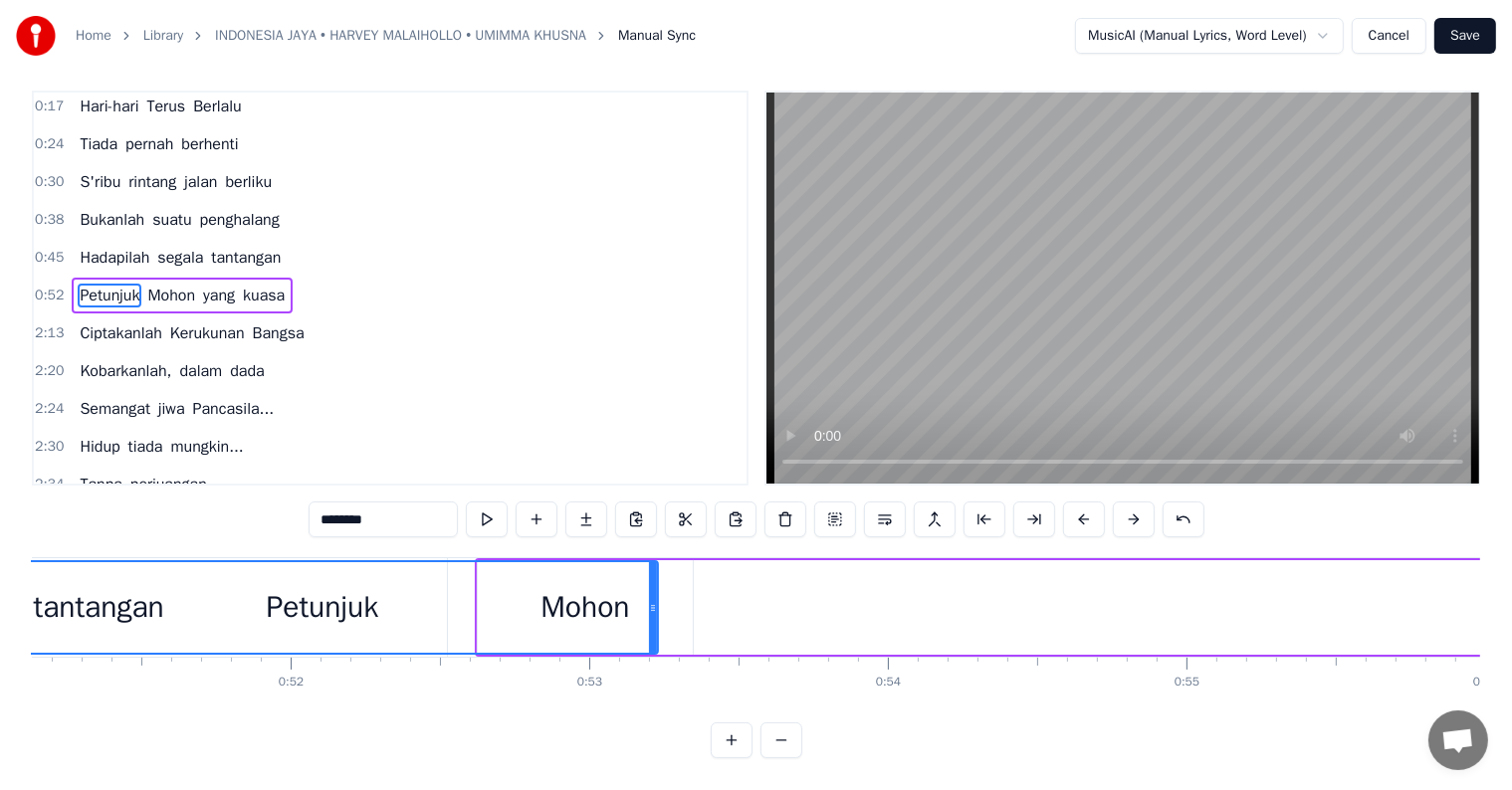 drag, startPoint x: 171, startPoint y: 585, endPoint x: 1259, endPoint y: 544, distance: 1088.7722 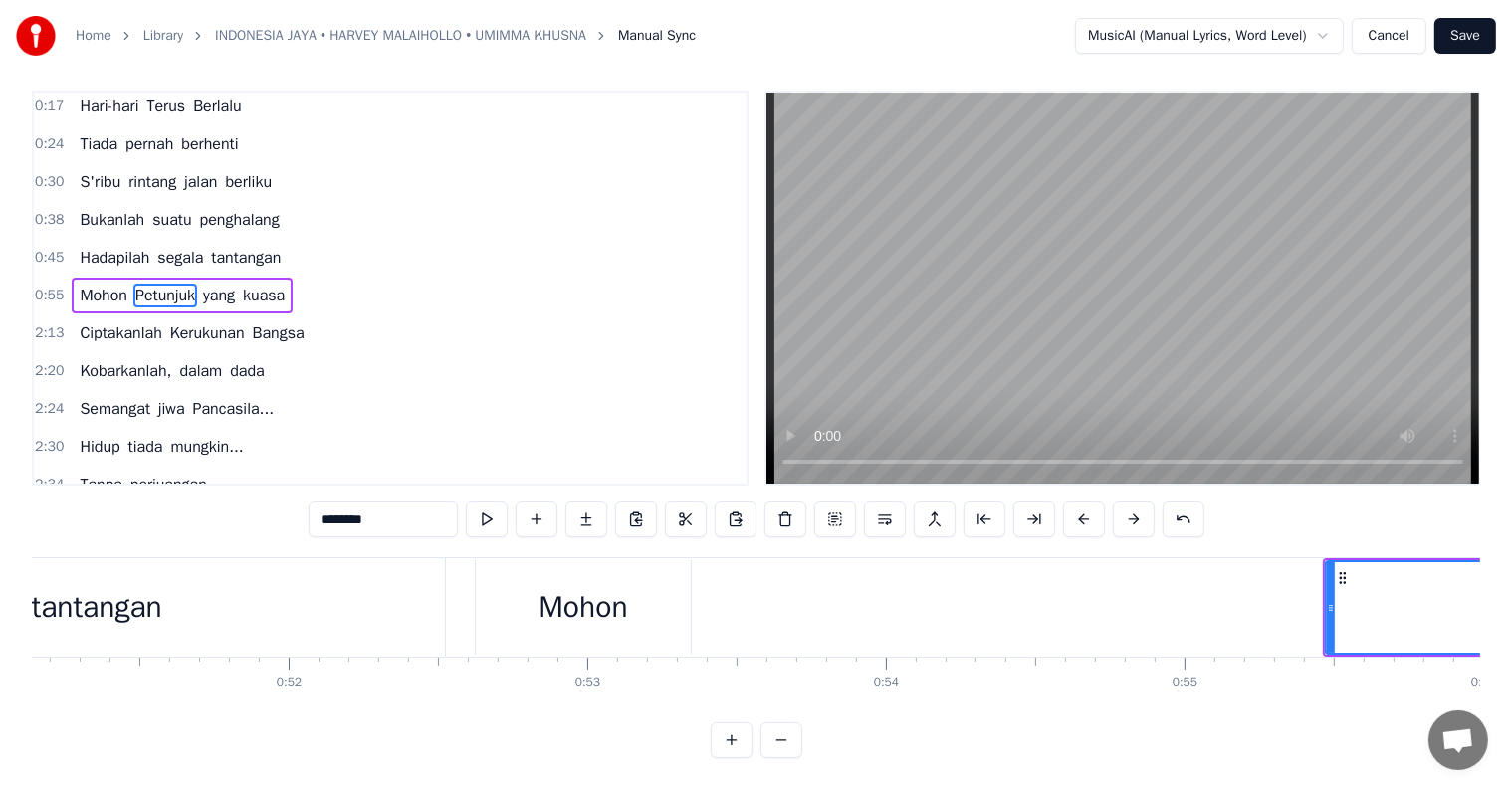 click at bounding box center (1331, 607) 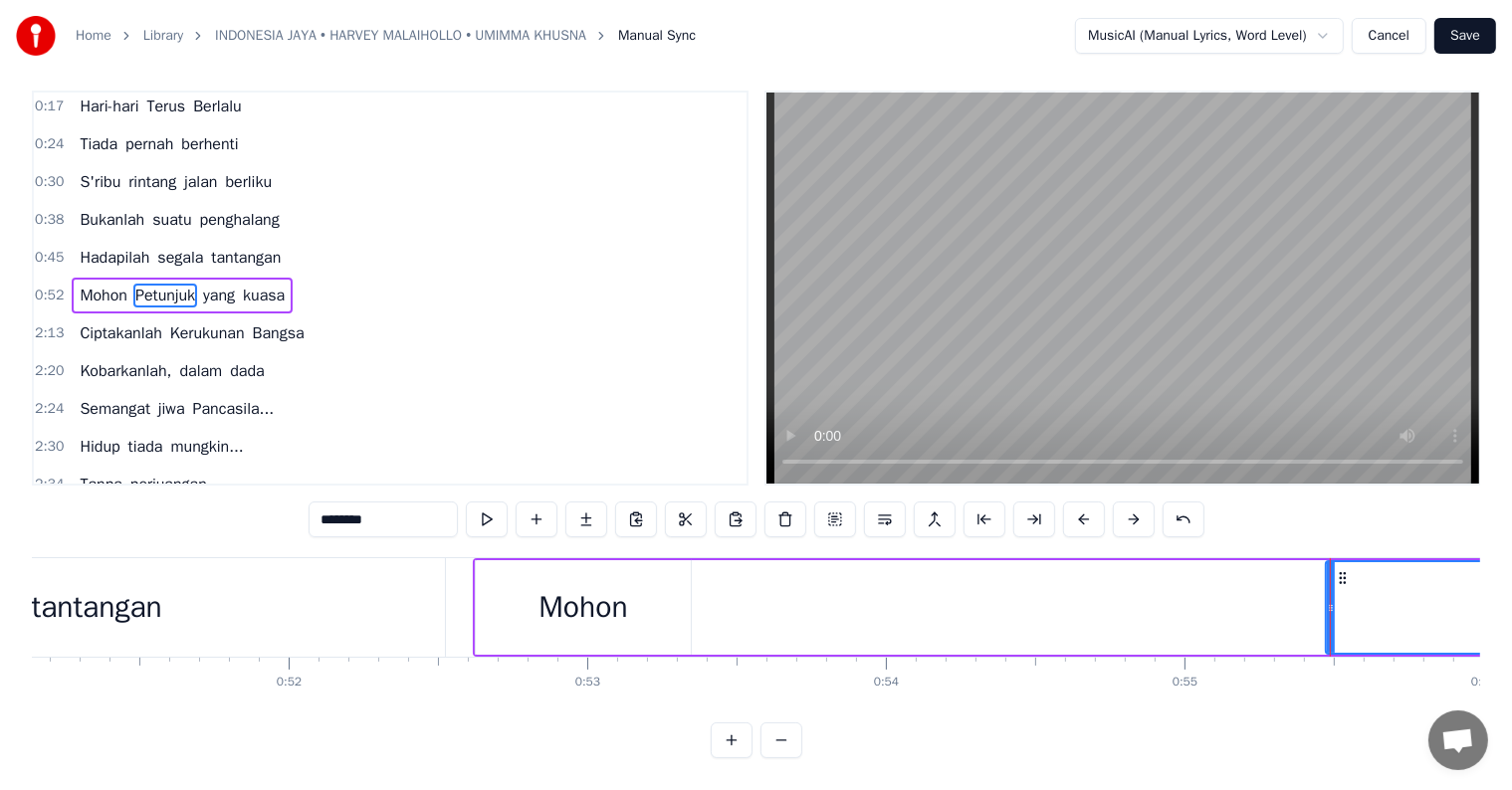 scroll, scrollTop: 0, scrollLeft: 0, axis: both 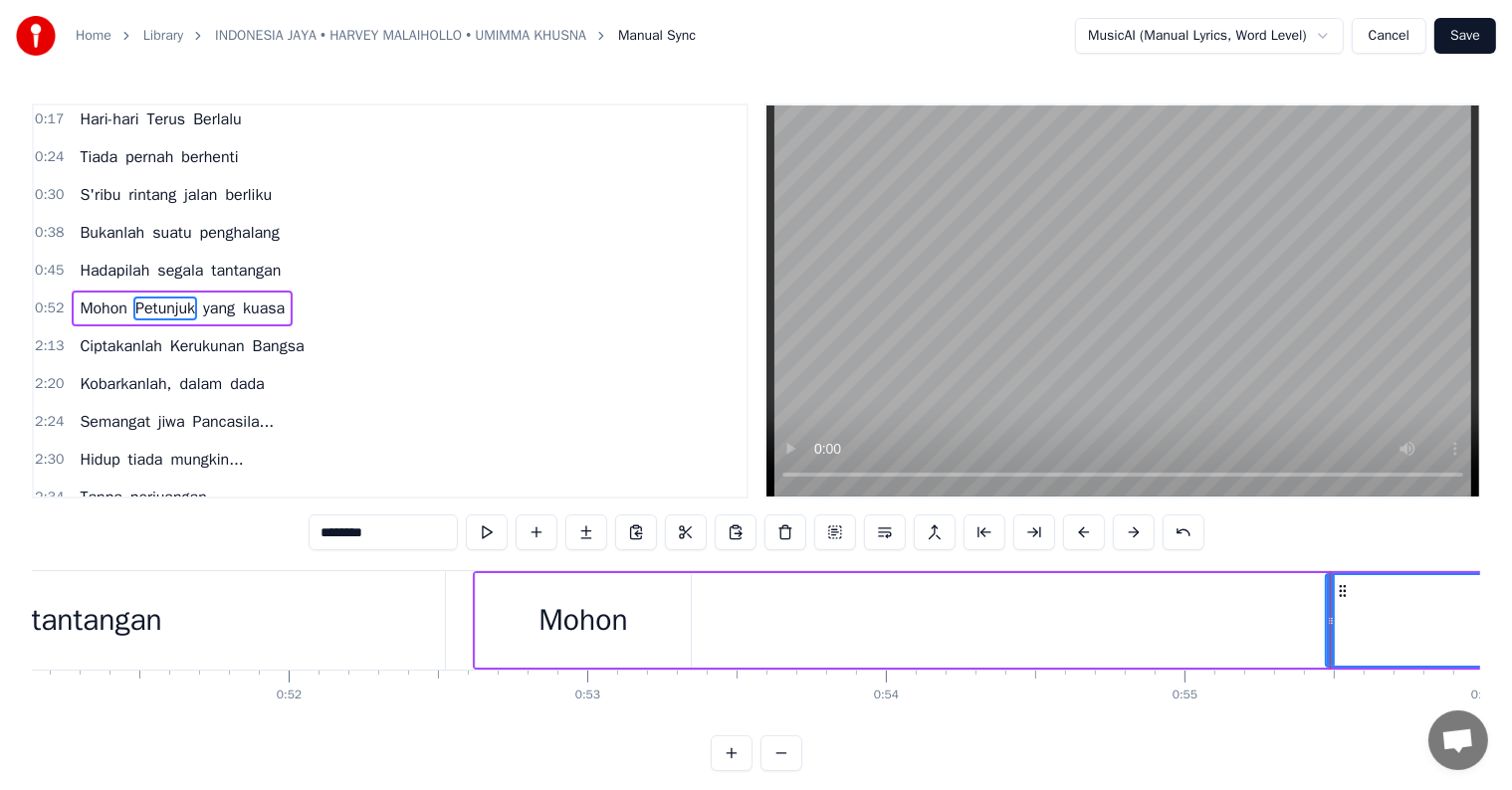 click 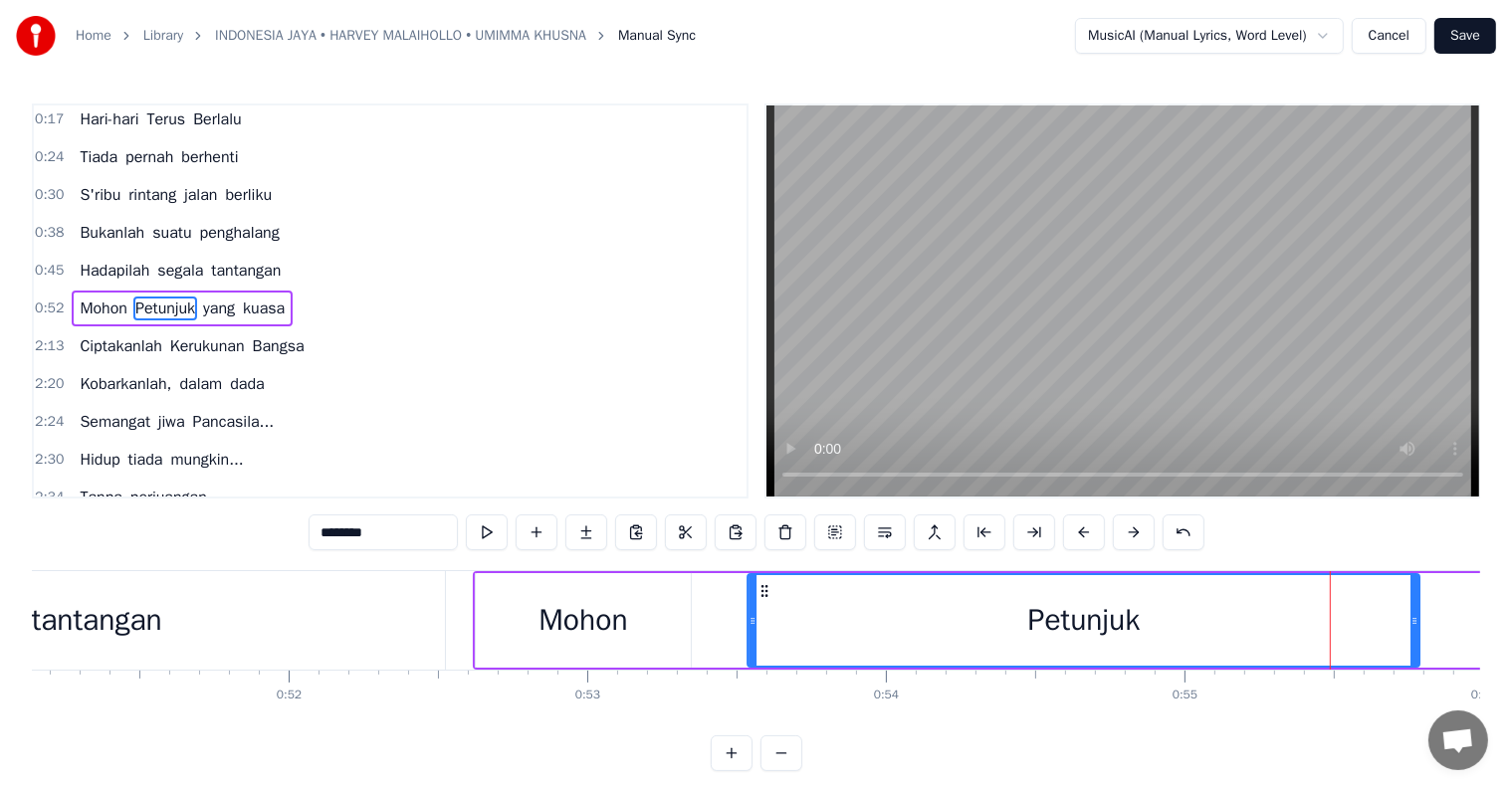 drag, startPoint x: 1341, startPoint y: 584, endPoint x: 762, endPoint y: 587, distance: 579.00777 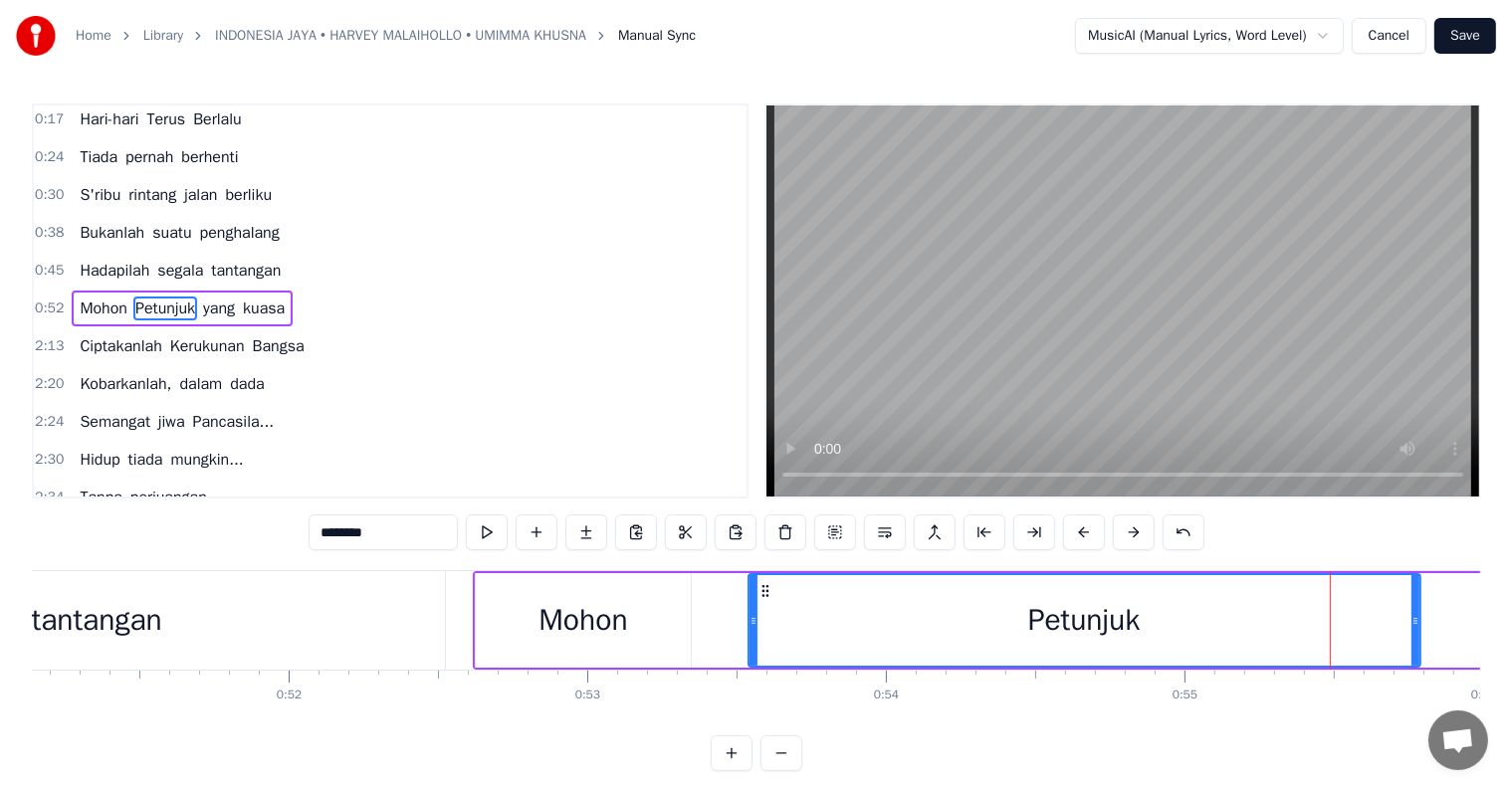 click on "tantangan" at bounding box center (97, 620) 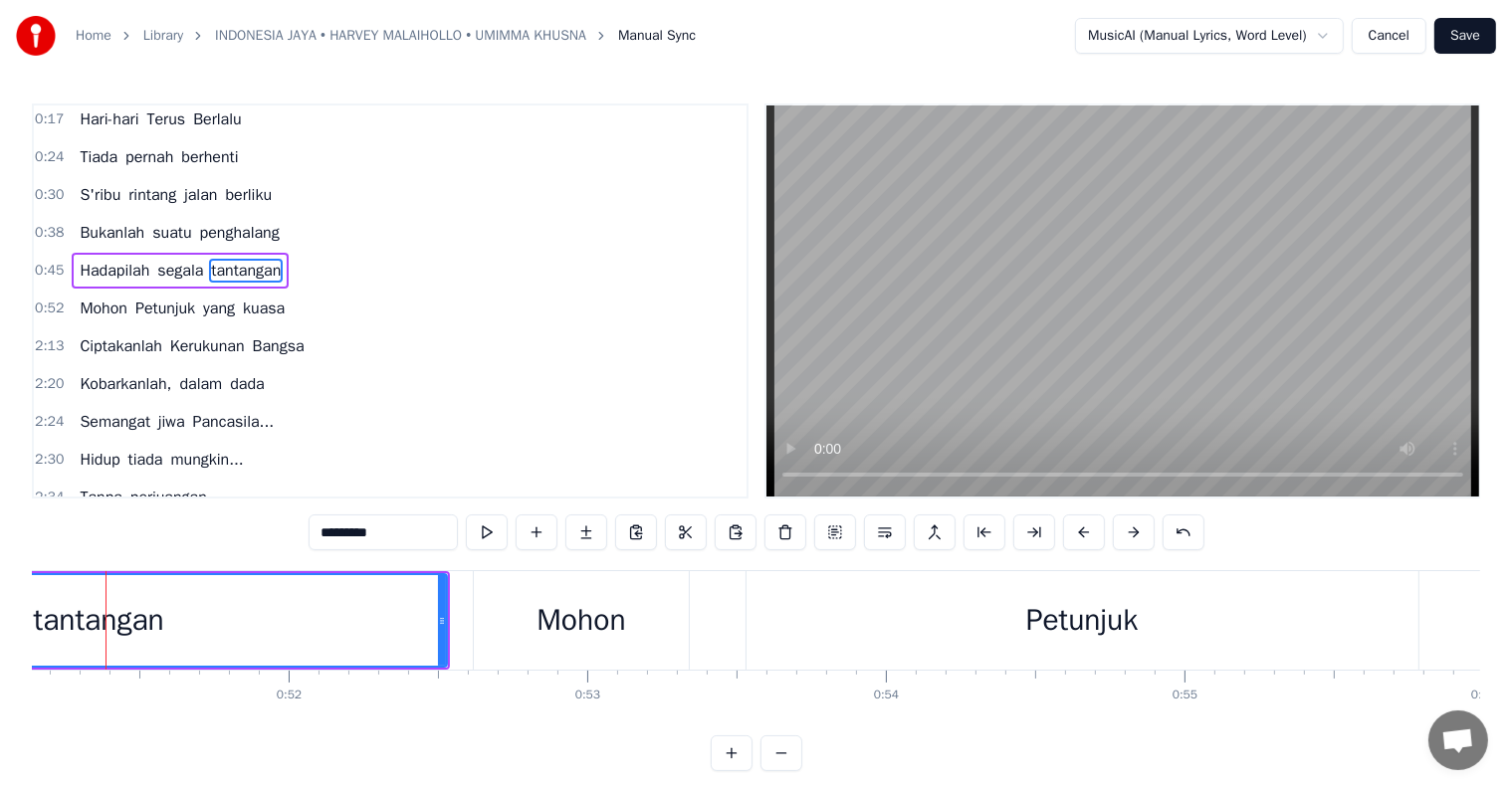 scroll, scrollTop: 0, scrollLeft: 0, axis: both 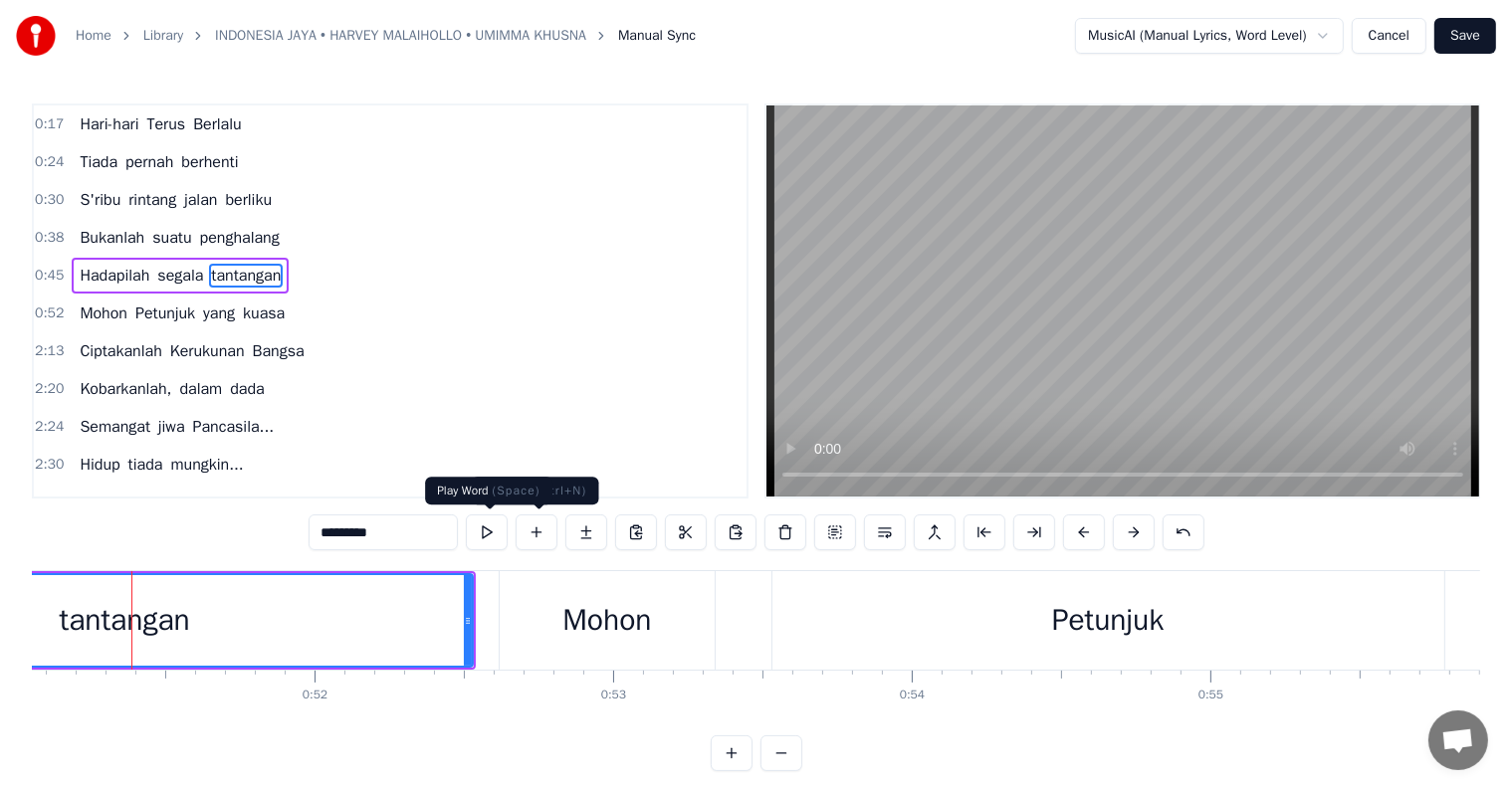 click at bounding box center (487, 532) 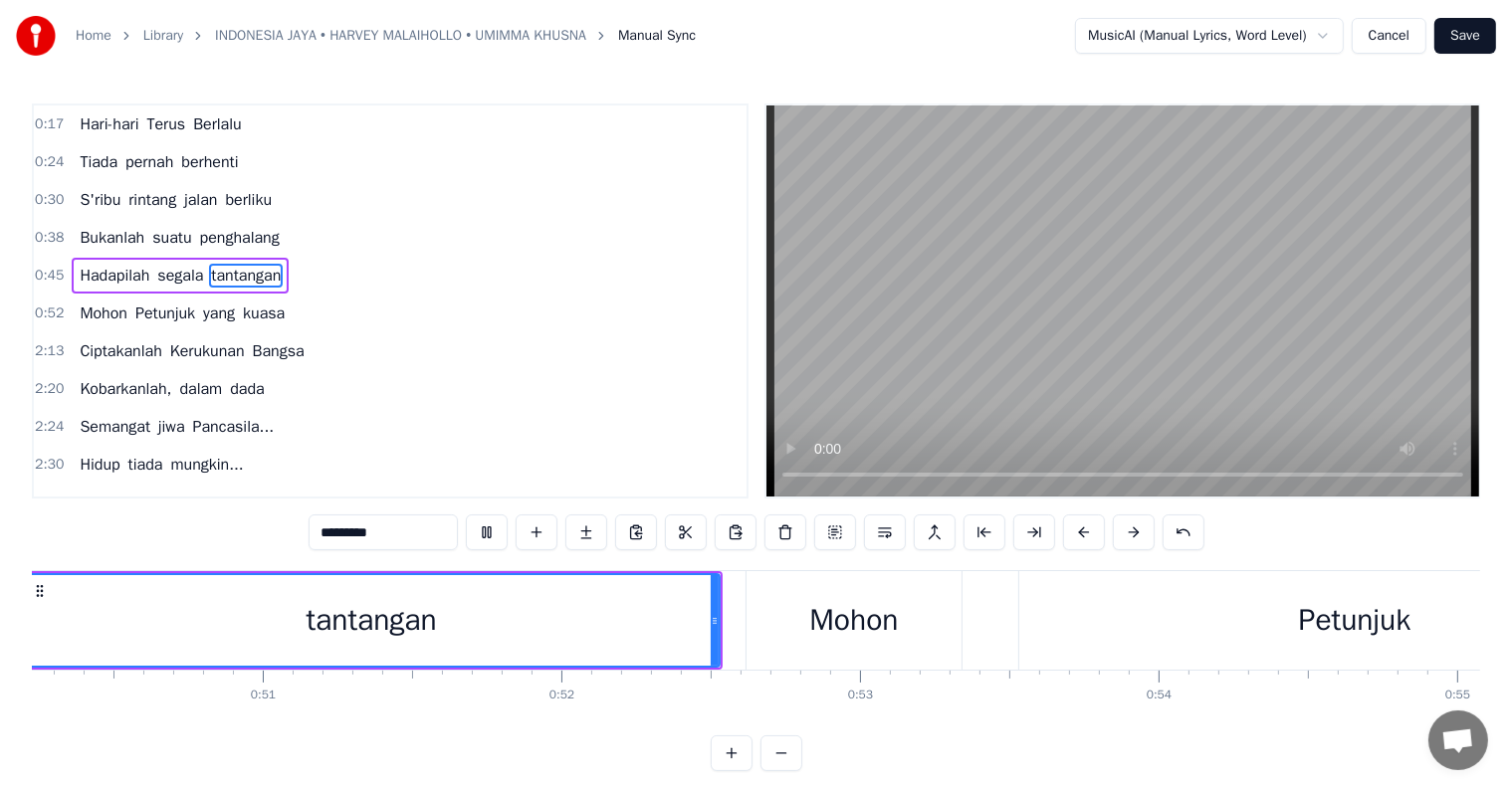 scroll, scrollTop: 0, scrollLeft: 14893, axis: horizontal 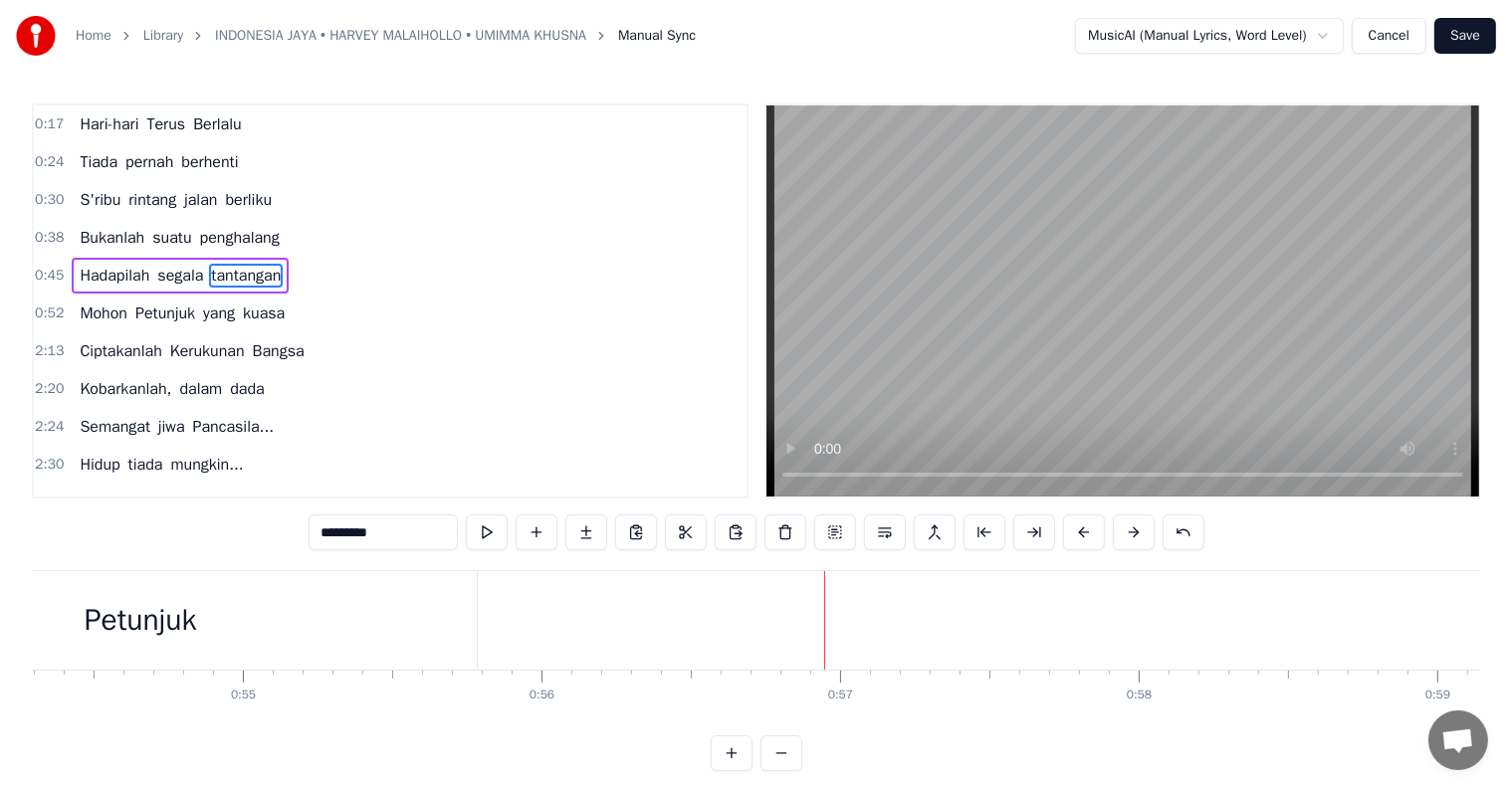 click on "yang" at bounding box center [219, 313] 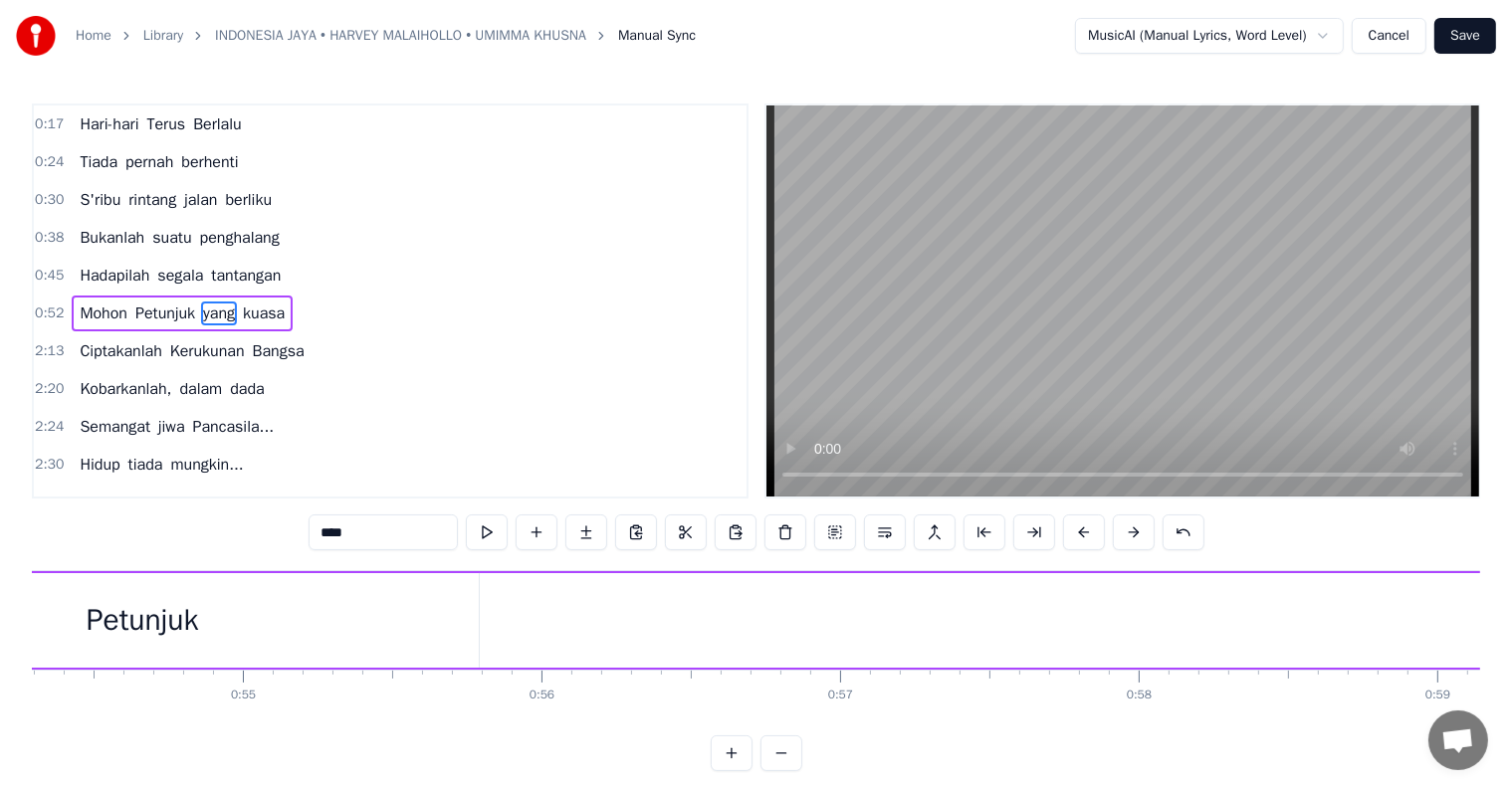 scroll, scrollTop: 5, scrollLeft: 0, axis: vertical 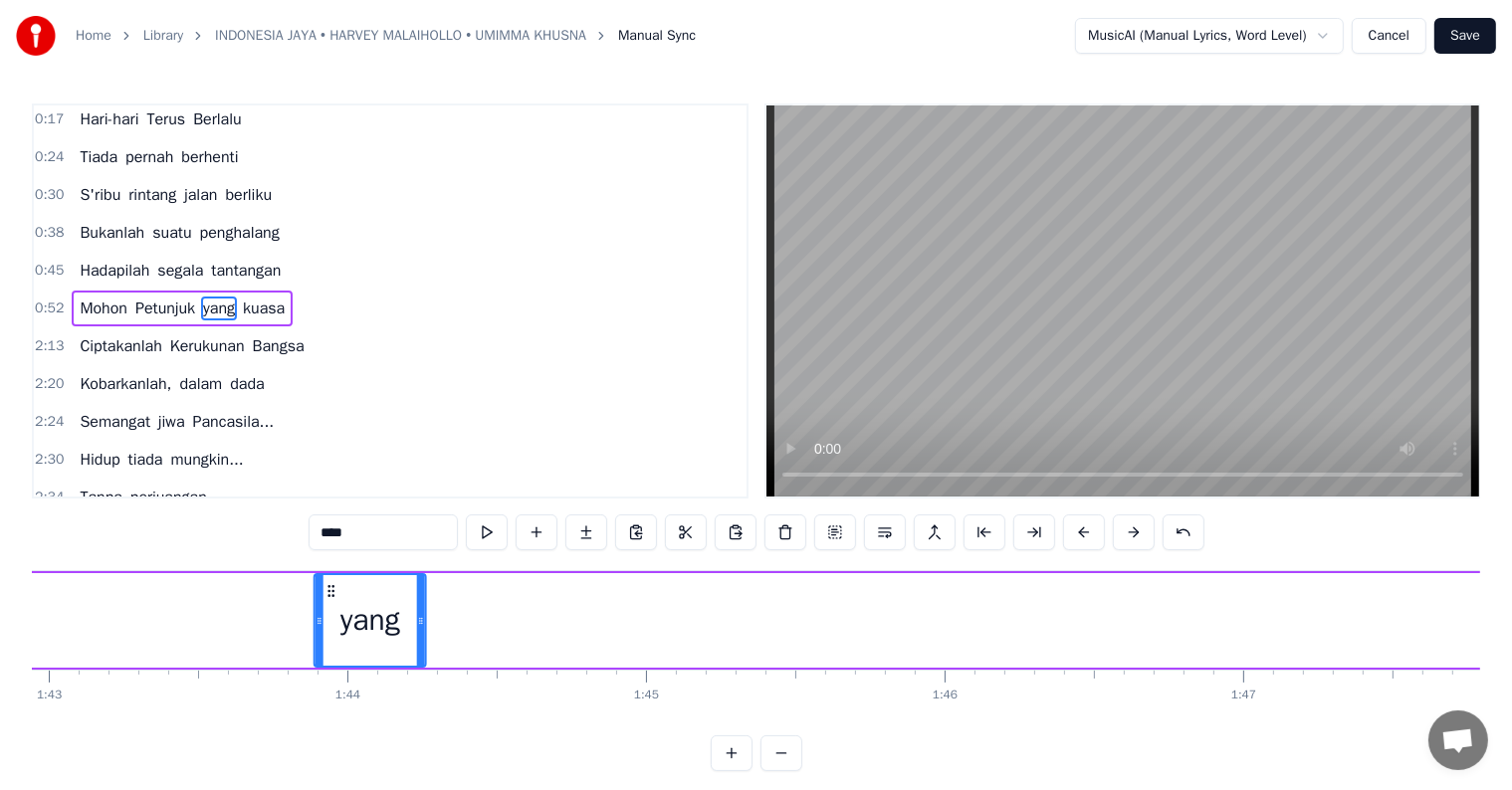 drag, startPoint x: 148, startPoint y: 585, endPoint x: 330, endPoint y: 599, distance: 182.53767 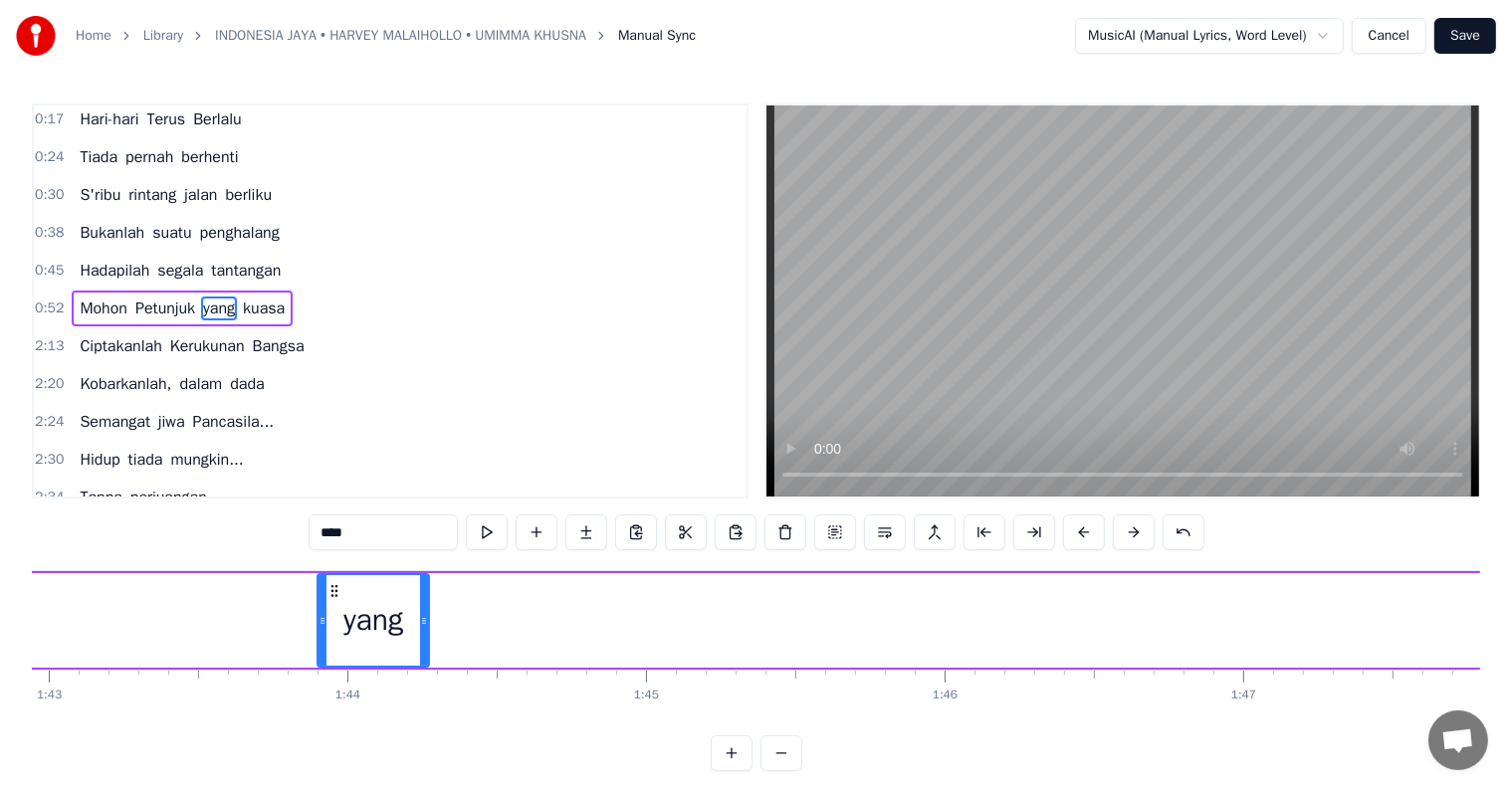drag, startPoint x: 332, startPoint y: 601, endPoint x: 227, endPoint y: 605, distance: 105.07616 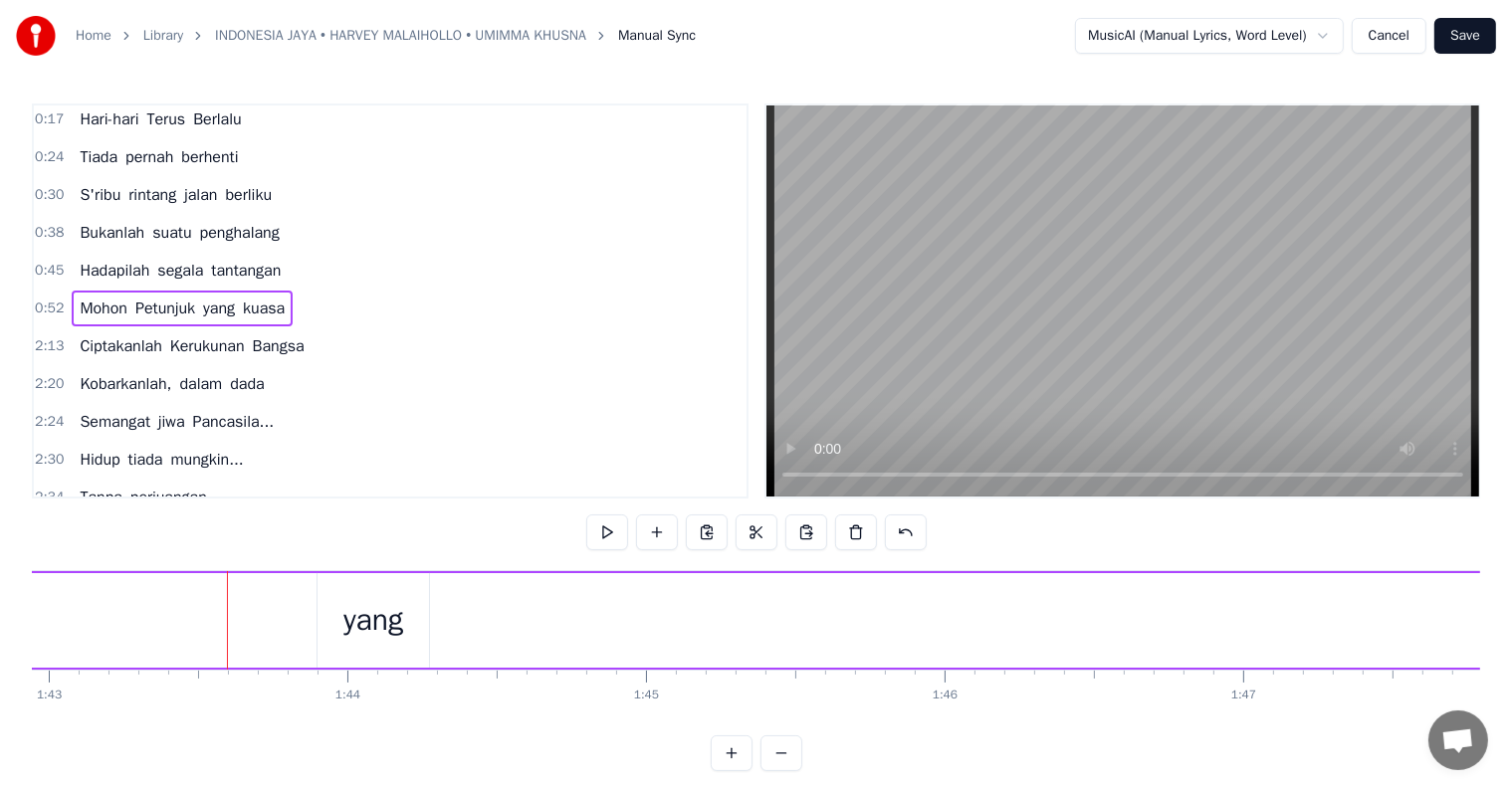 click on "yang" at bounding box center (373, 620) 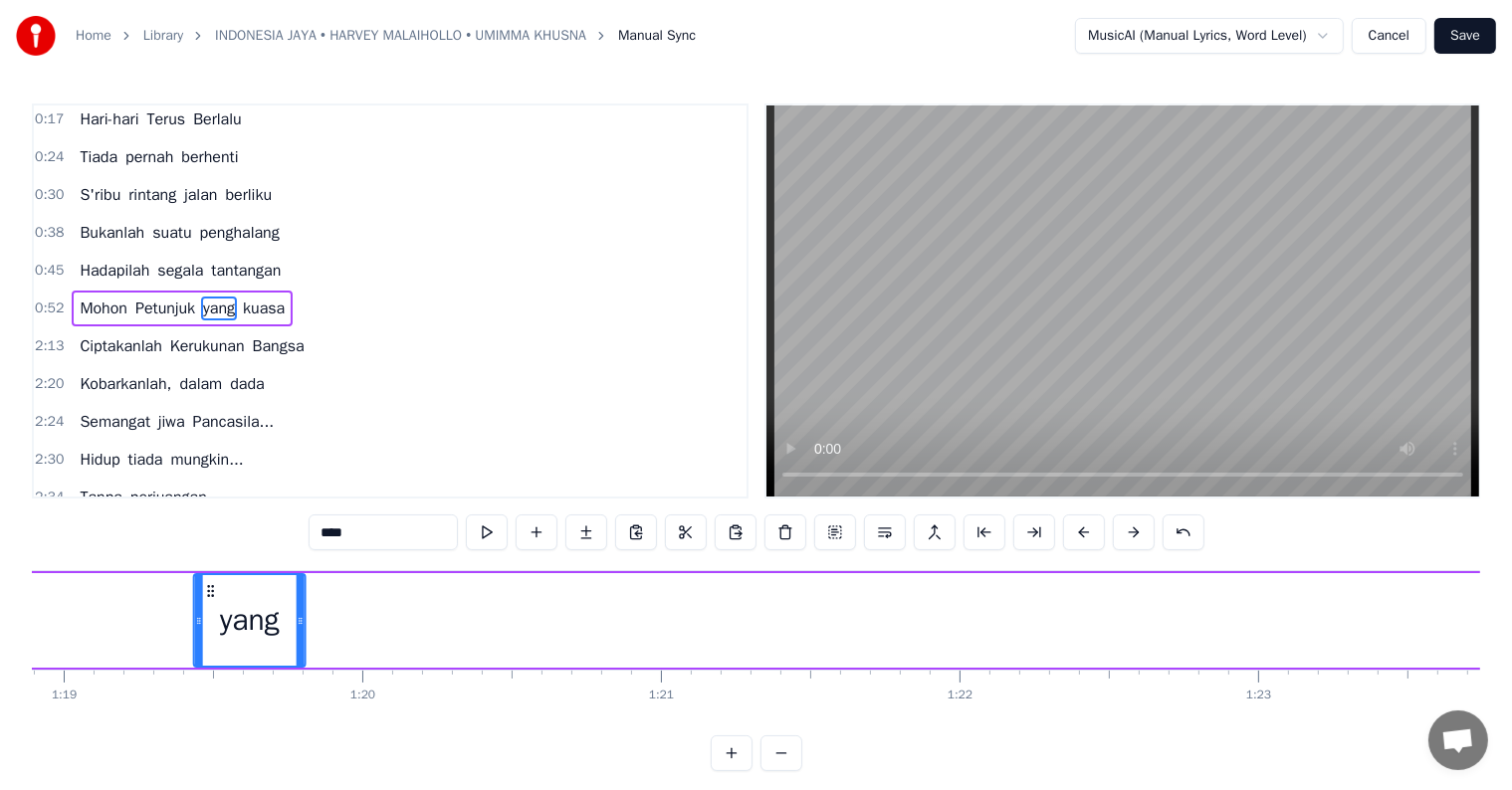 scroll, scrollTop: 0, scrollLeft: 23523, axis: horizontal 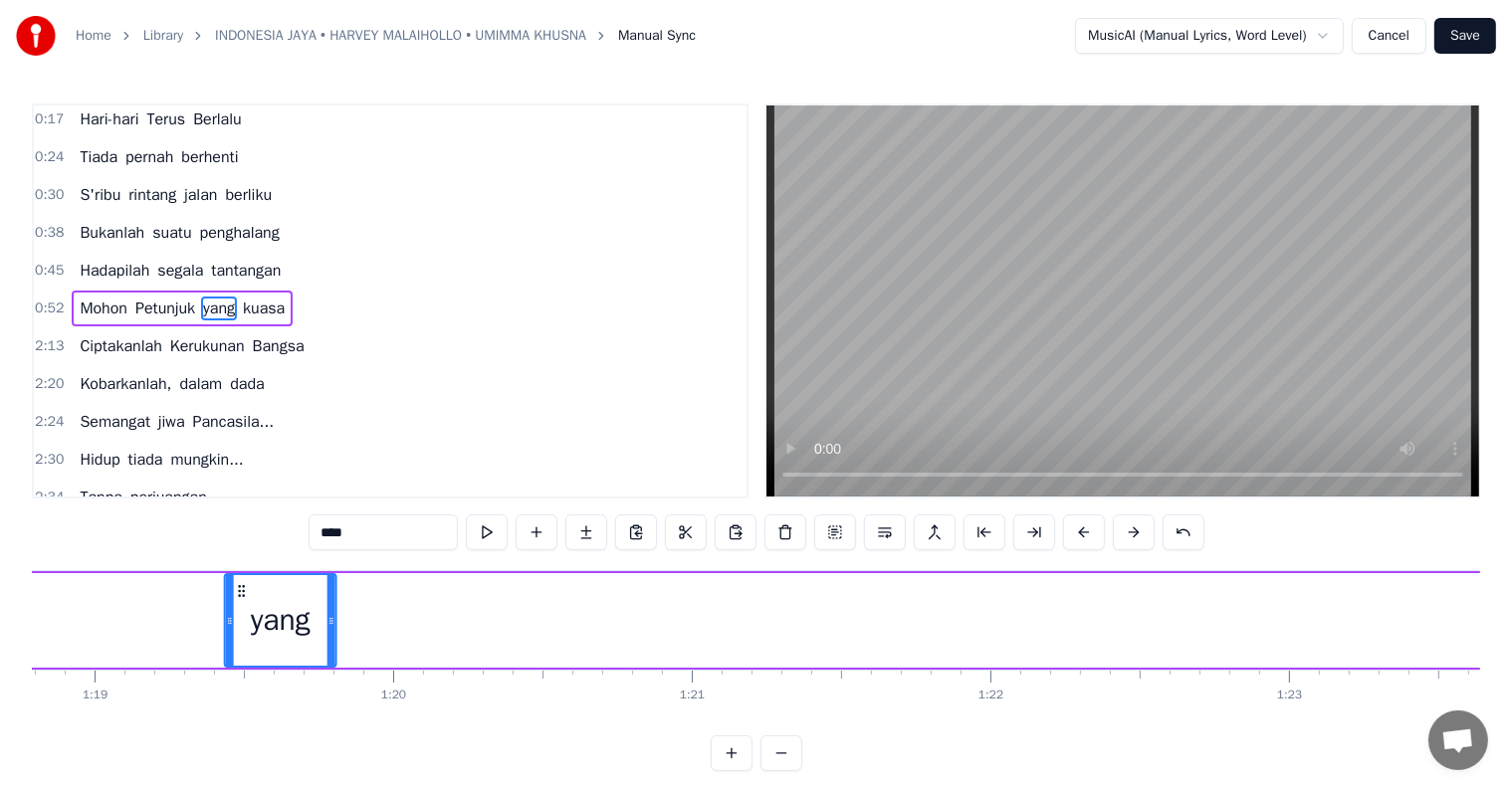 drag, startPoint x: 326, startPoint y: 588, endPoint x: 211, endPoint y: 537, distance: 125.80143 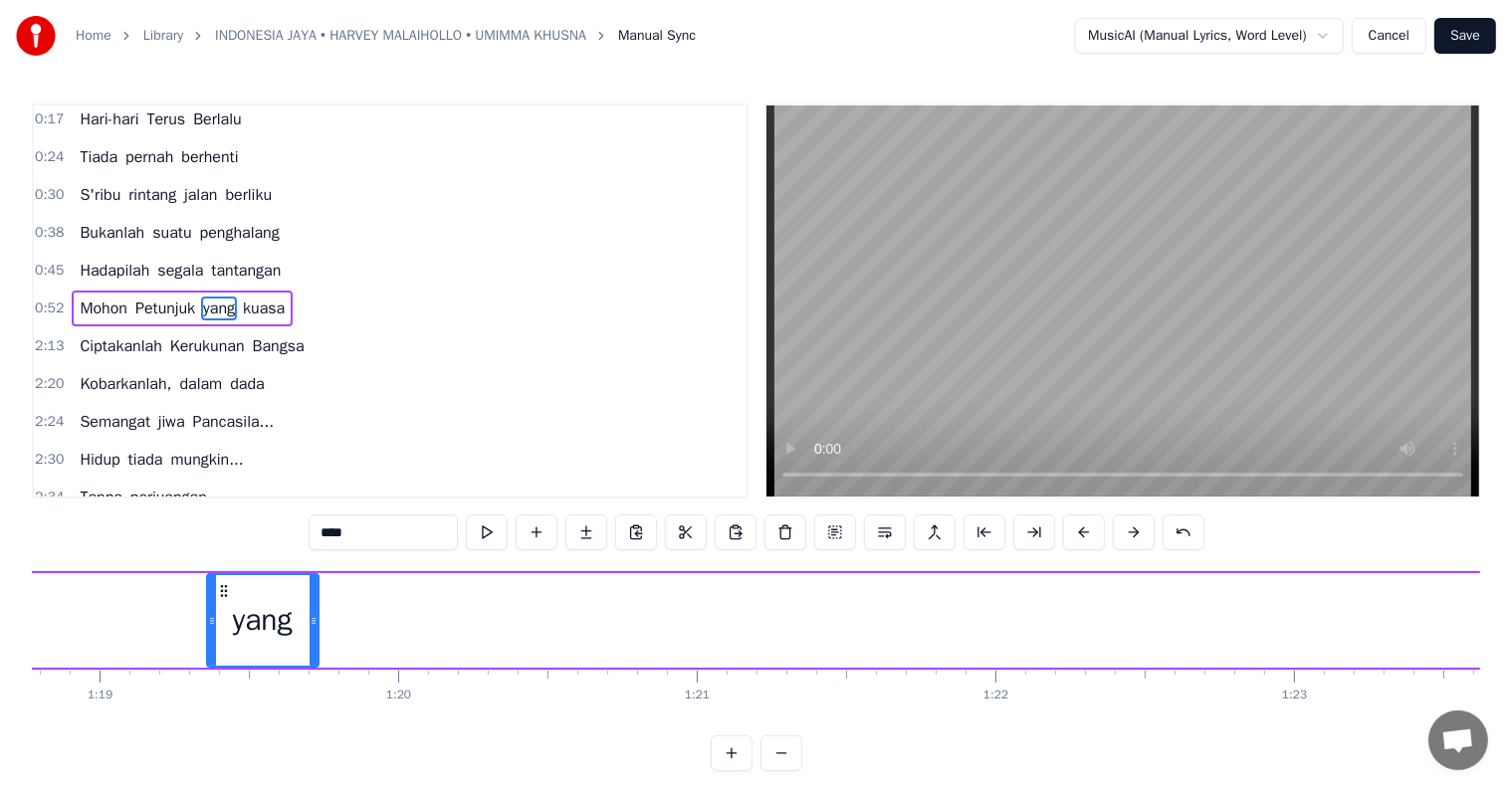 drag, startPoint x: 227, startPoint y: 579, endPoint x: 0, endPoint y: 601, distance: 228.06359 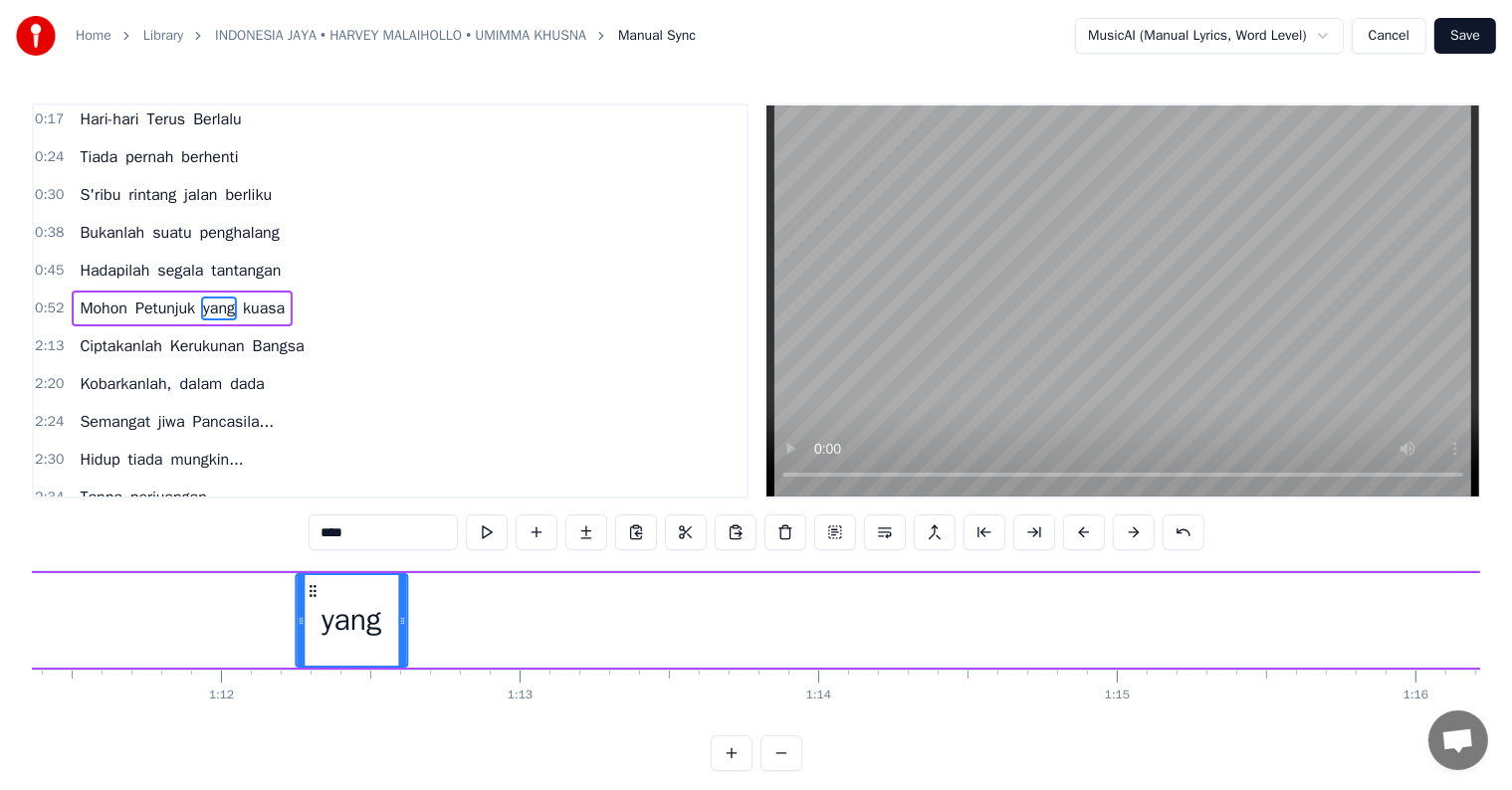 drag, startPoint x: 225, startPoint y: 593, endPoint x: 315, endPoint y: 573, distance: 92.19544 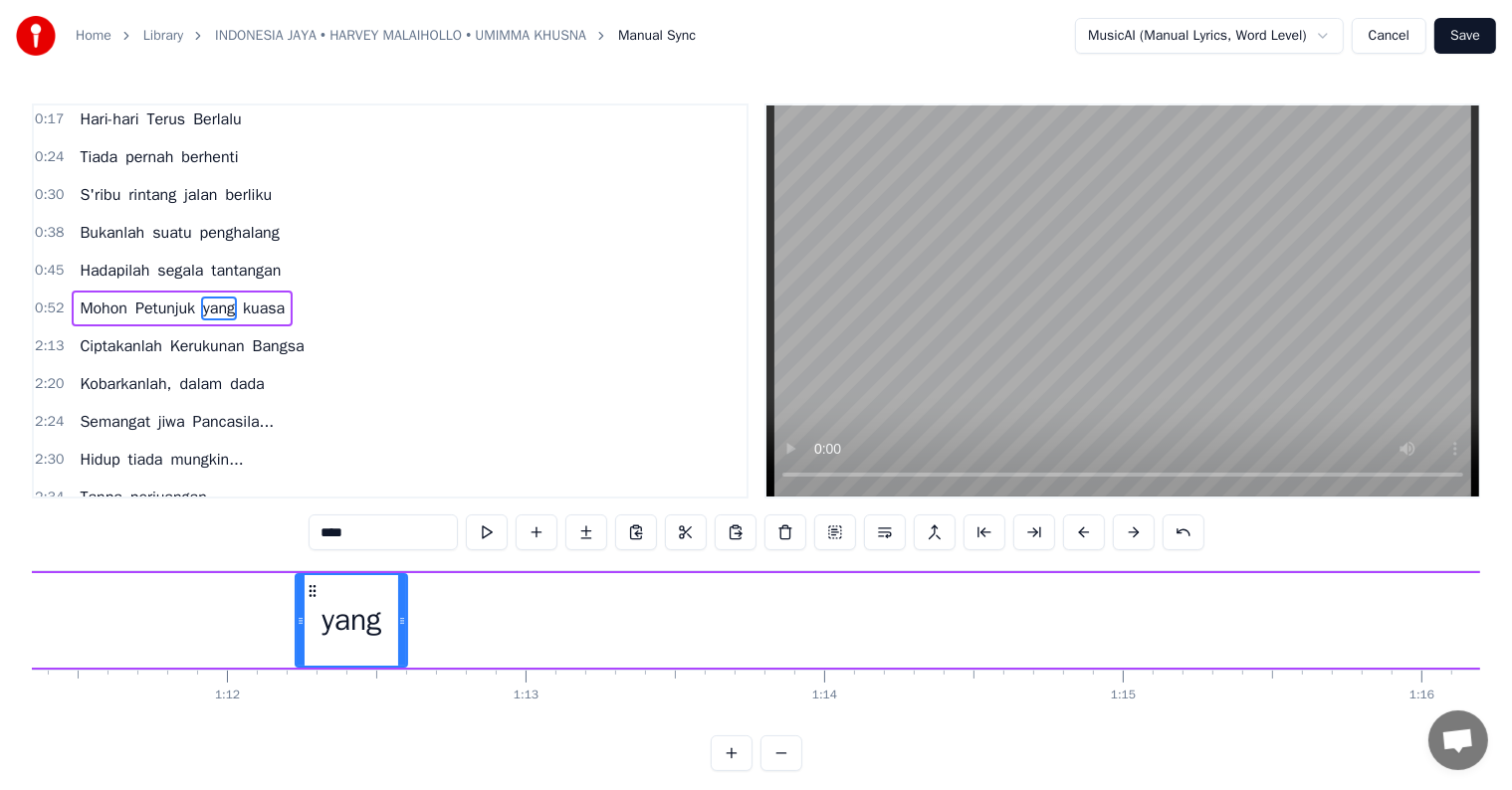 click on "****" at bounding box center [383, 532] 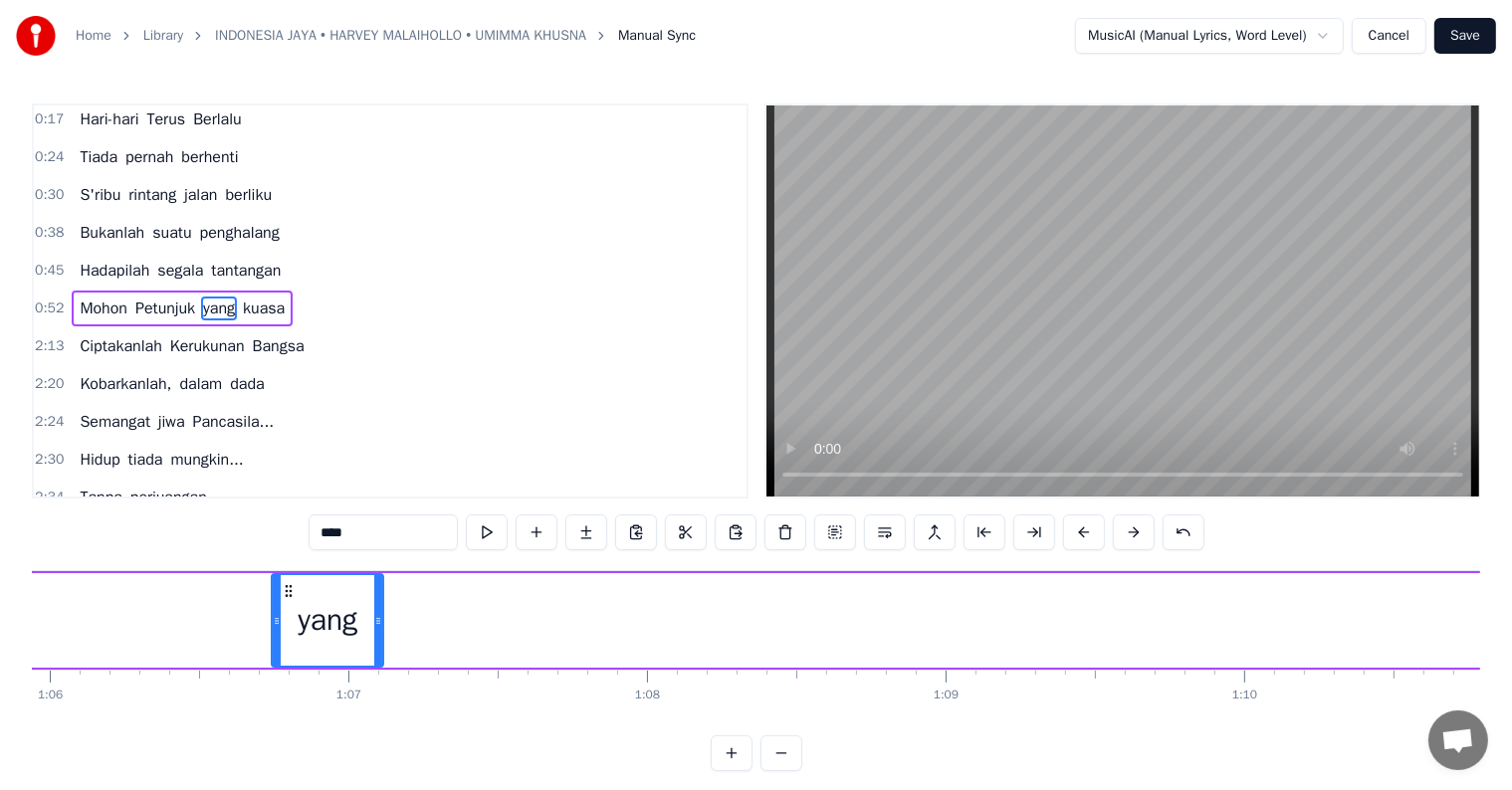 scroll, scrollTop: 0, scrollLeft: 19690, axis: horizontal 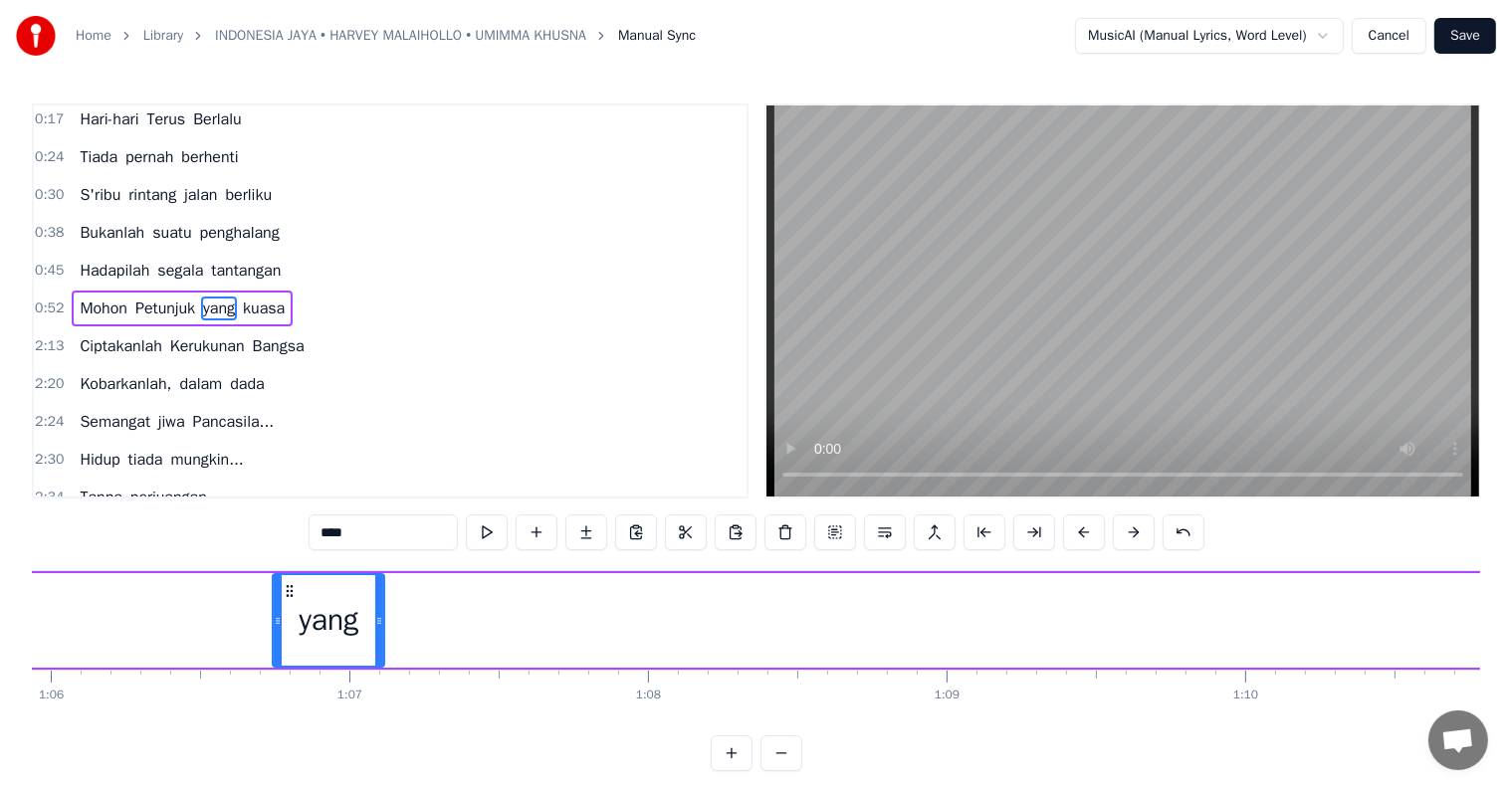 drag, startPoint x: 313, startPoint y: 589, endPoint x: 326, endPoint y: 573, distance: 20.615528 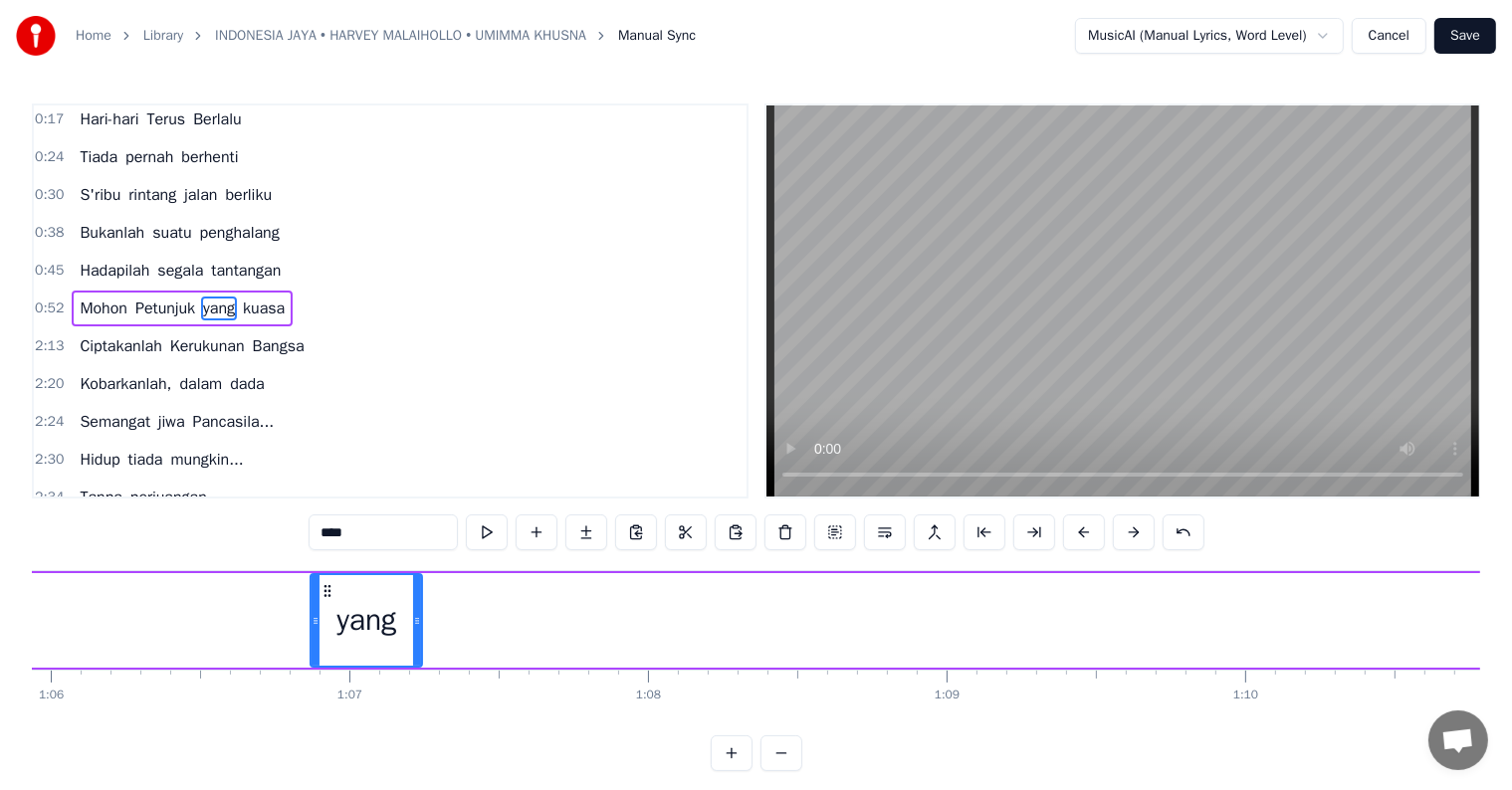click on "yang" at bounding box center (366, 620) 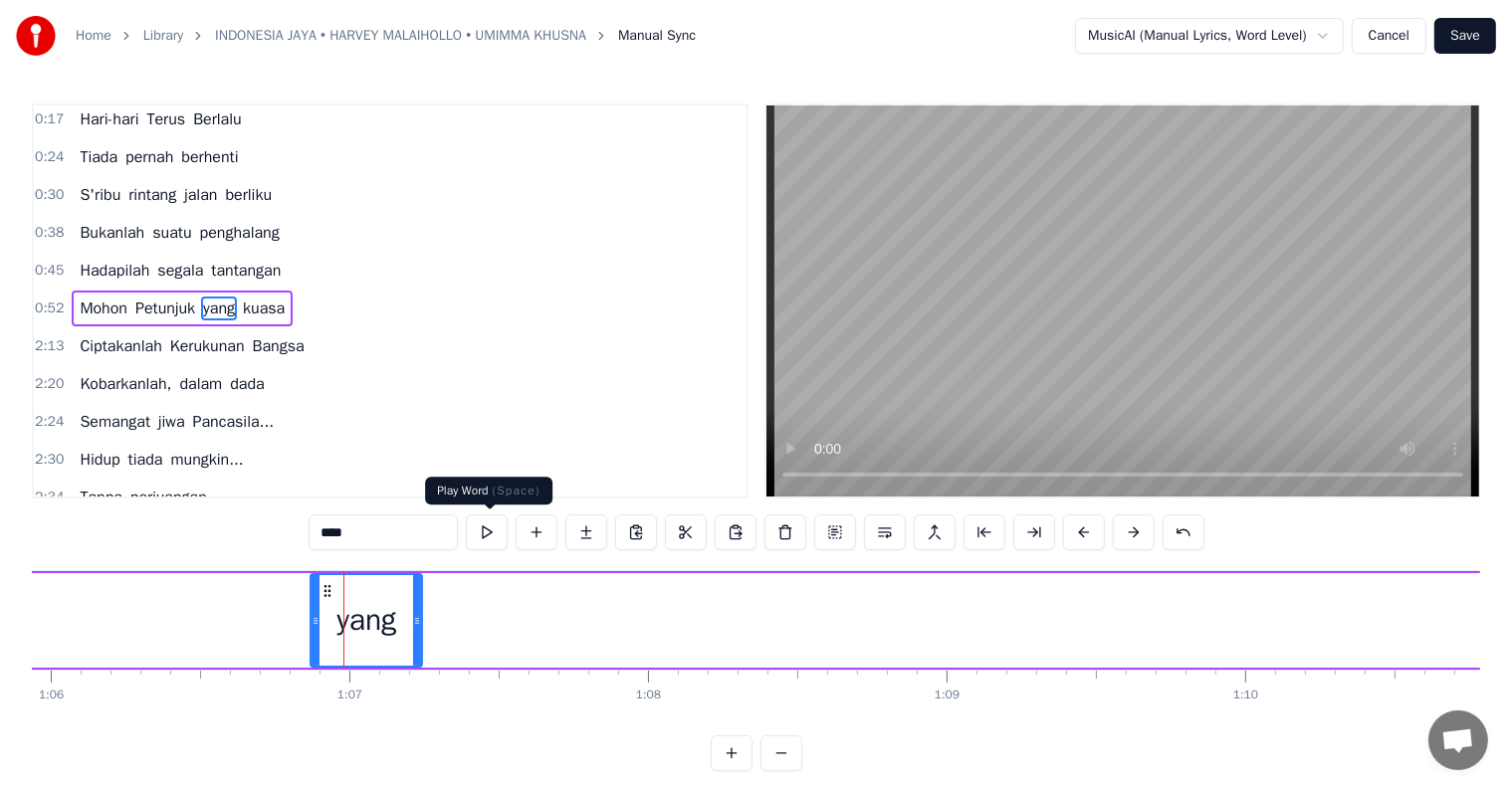 click at bounding box center [487, 532] 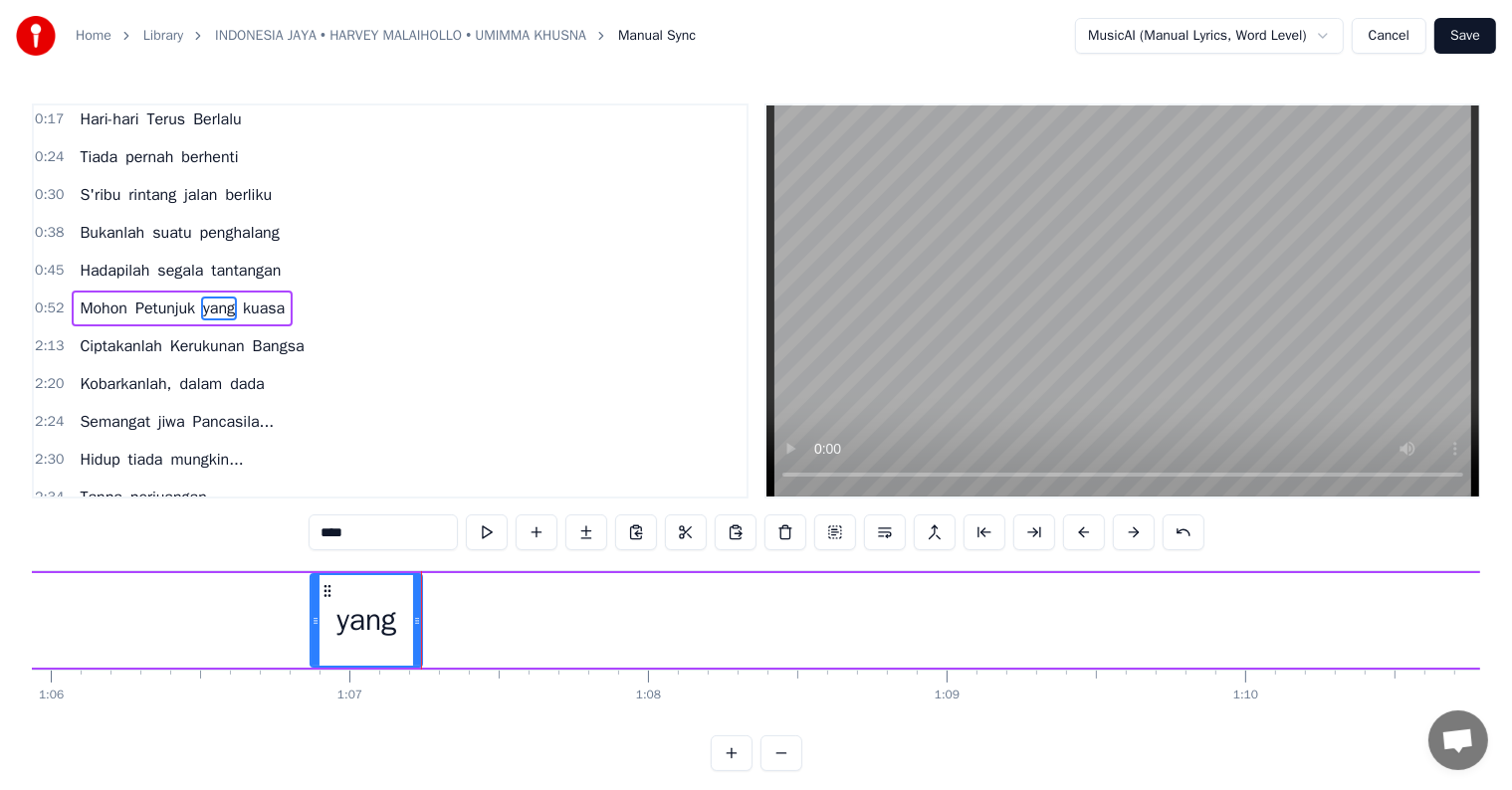 click at bounding box center (487, 532) 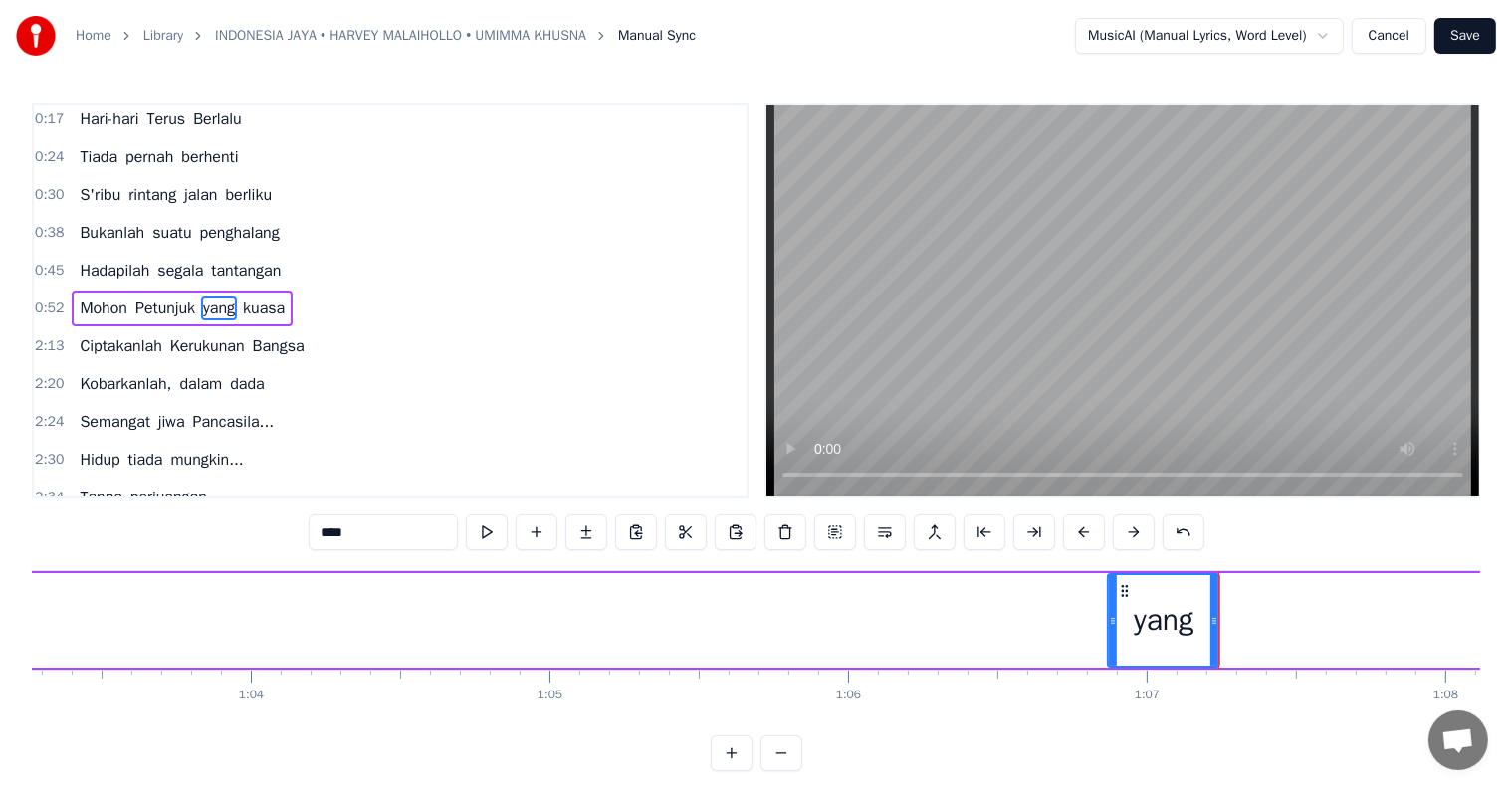 scroll, scrollTop: 0, scrollLeft: 18893, axis: horizontal 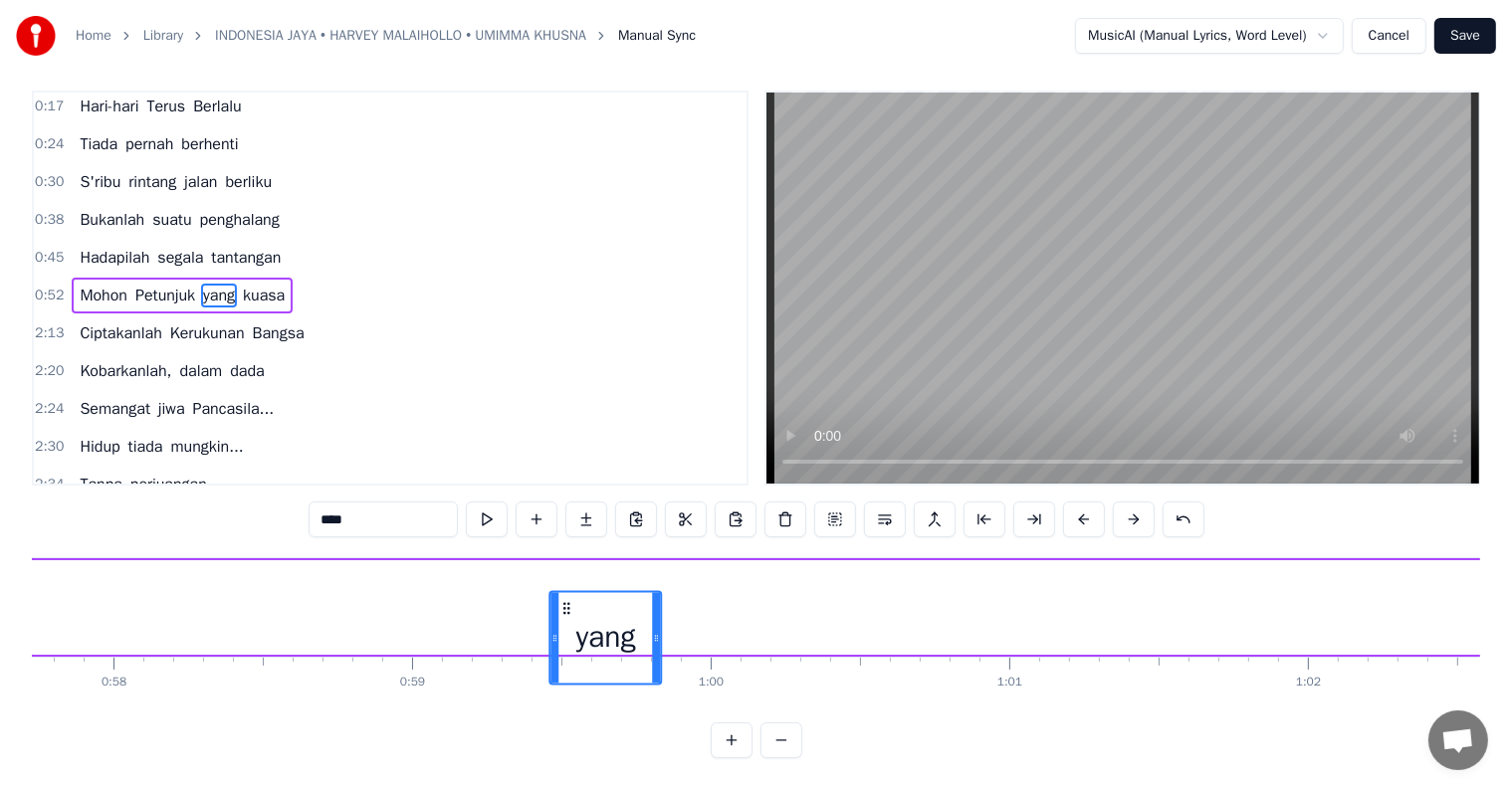 drag, startPoint x: 1124, startPoint y: 589, endPoint x: 563, endPoint y: 564, distance: 561.5568 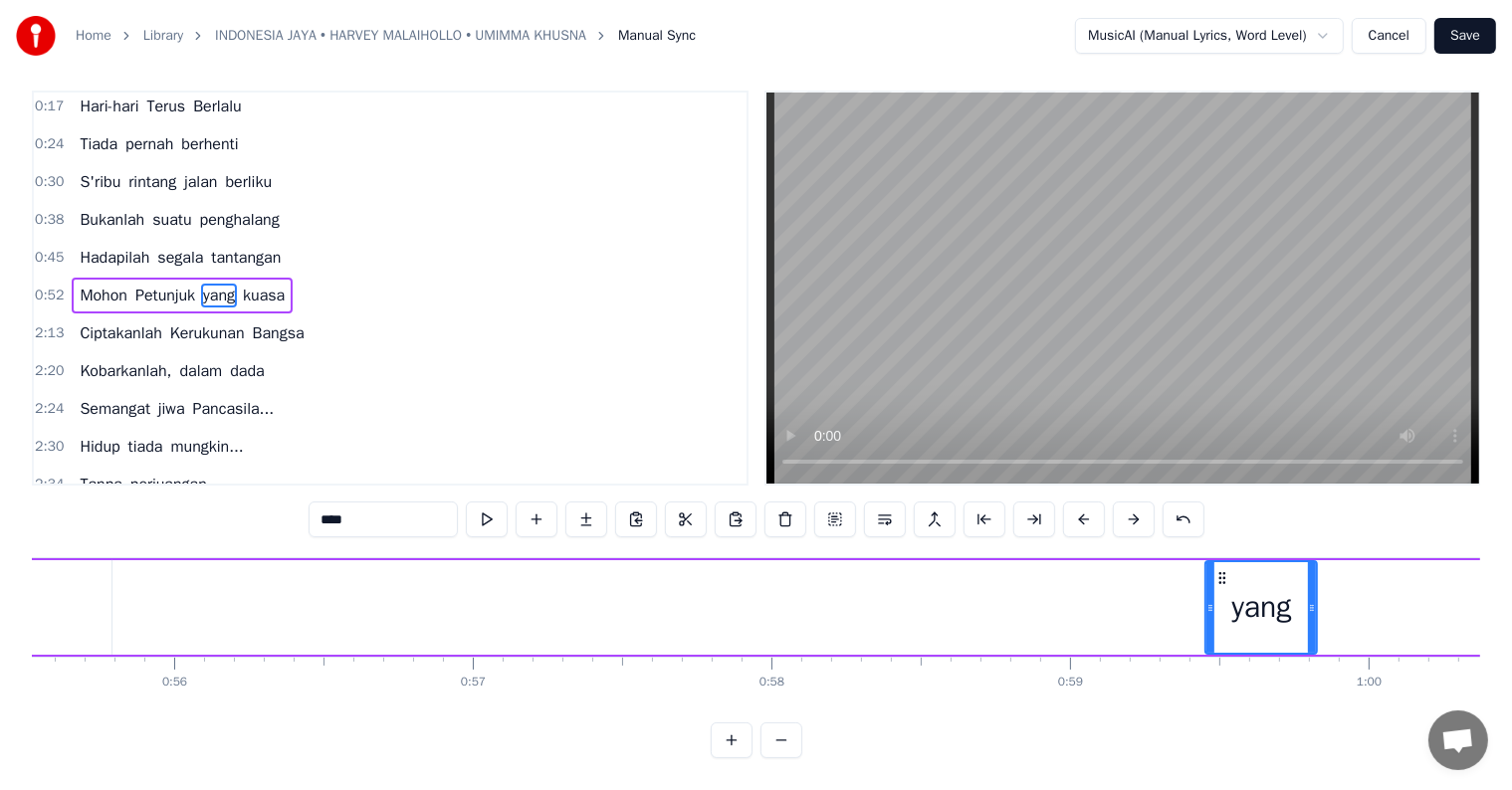 scroll, scrollTop: 0, scrollLeft: 16581, axis: horizontal 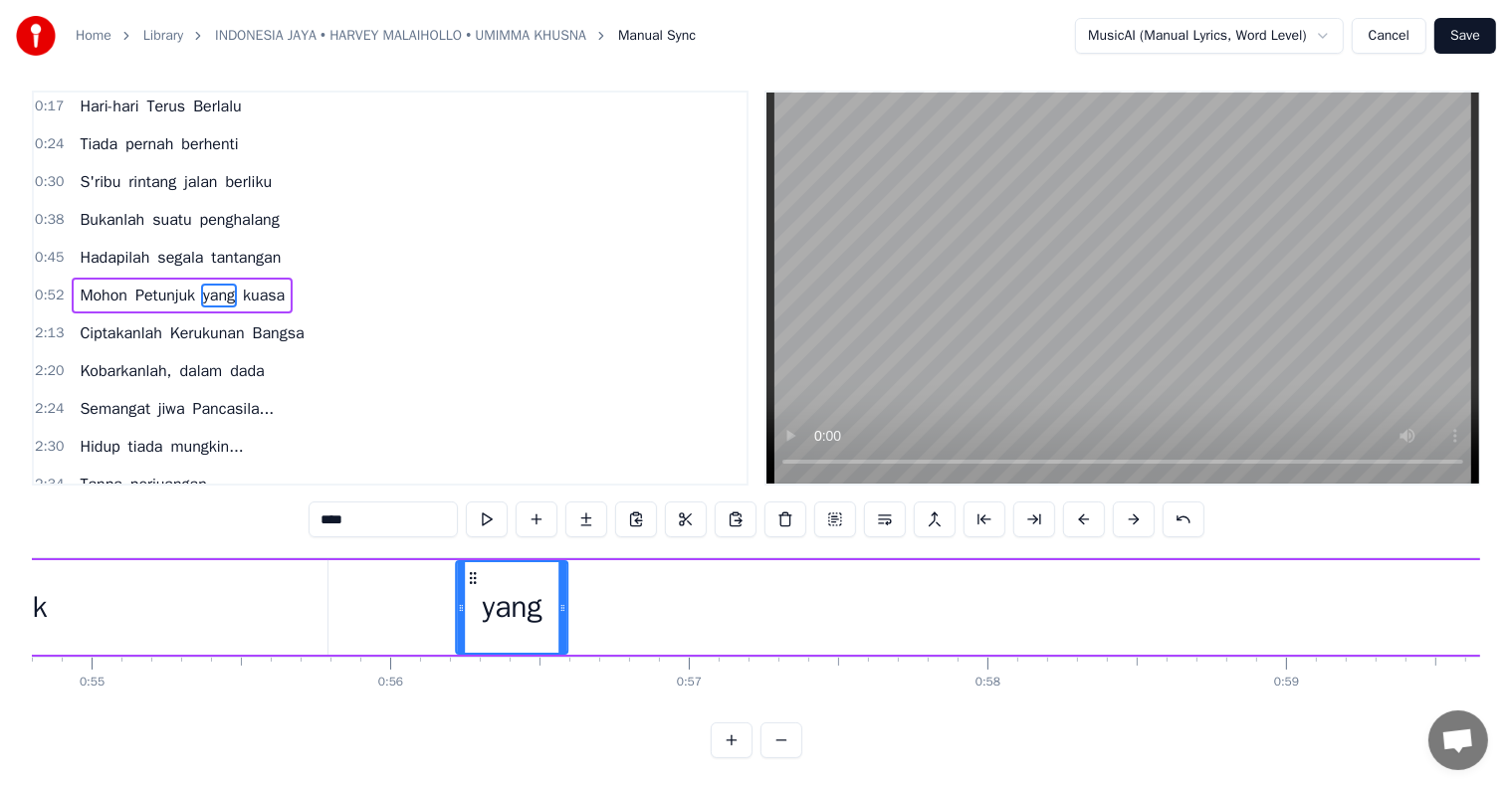 drag, startPoint x: 1227, startPoint y: 553, endPoint x: 480, endPoint y: 567, distance: 747.1312 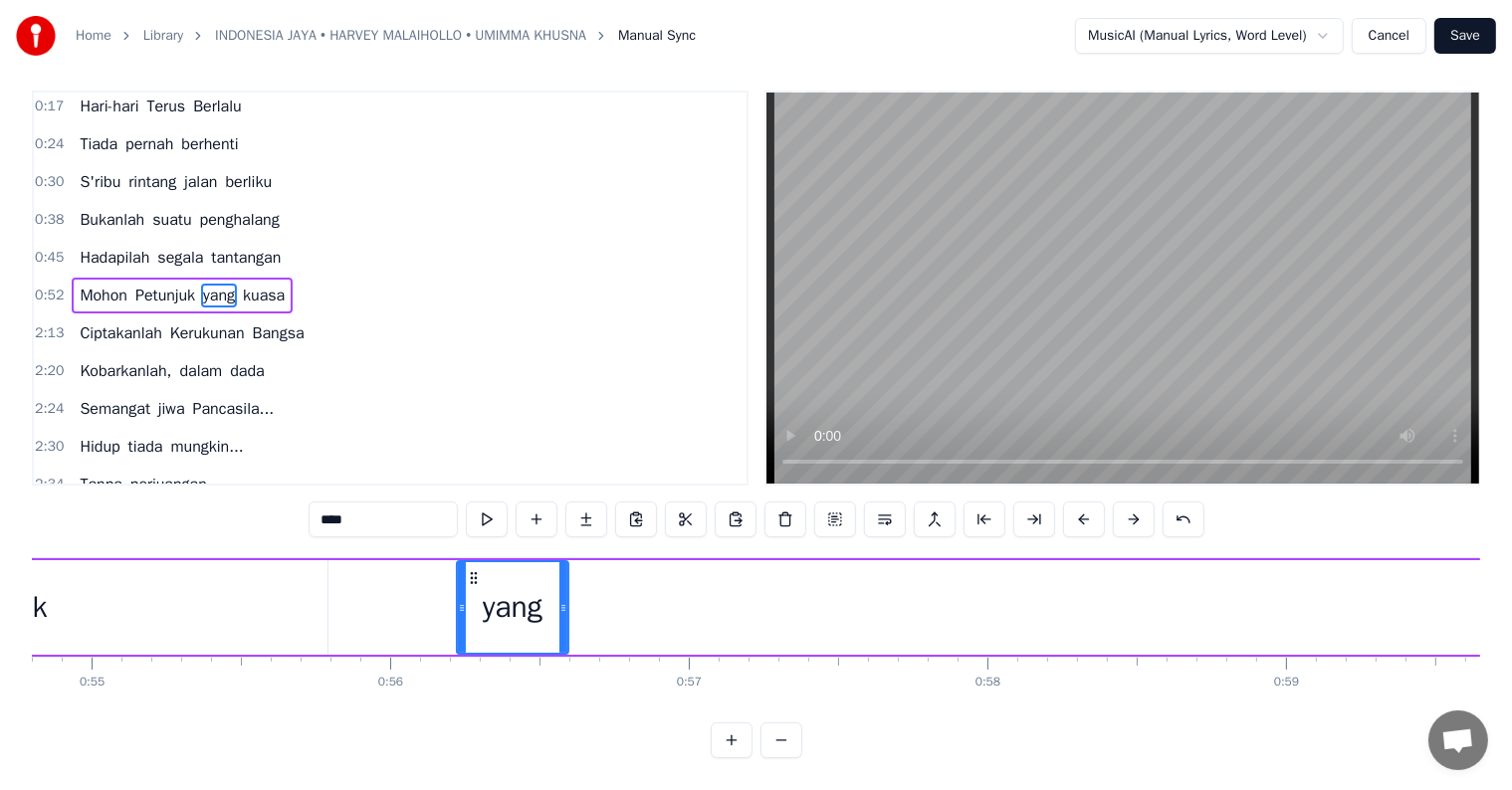 click on "Petunjuk" at bounding box center [-9, 607] 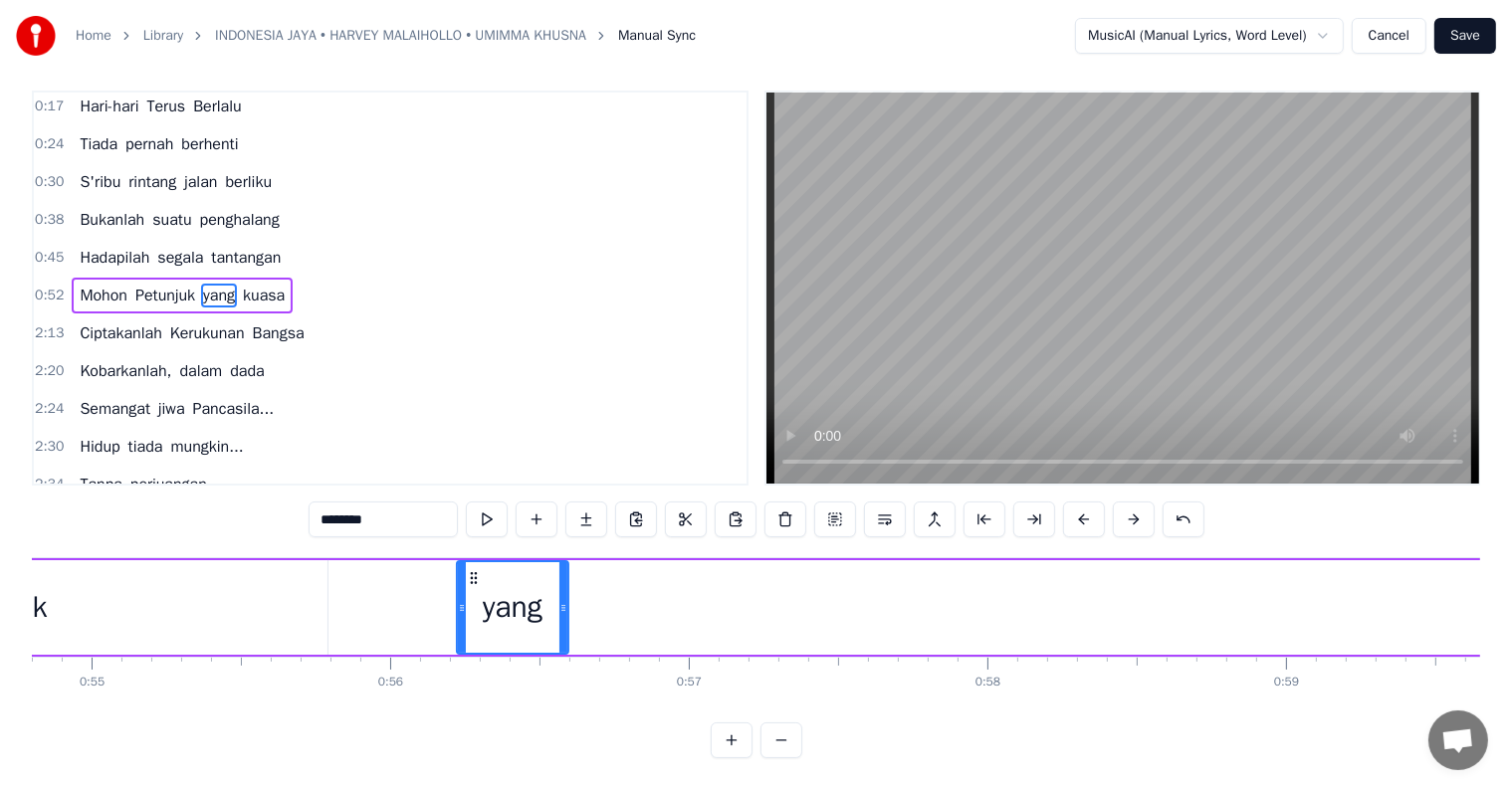 scroll, scrollTop: 0, scrollLeft: 0, axis: both 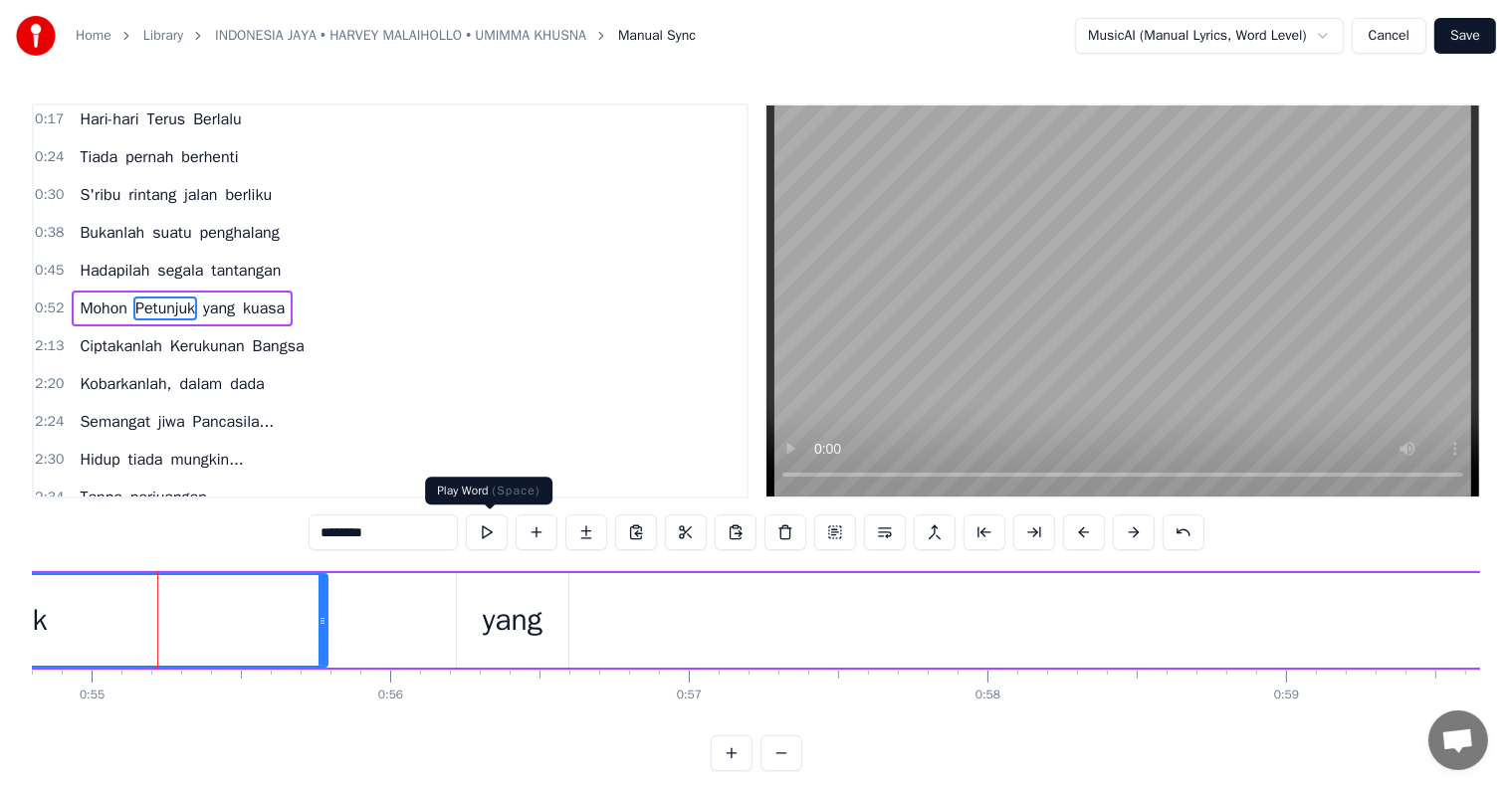 click at bounding box center [487, 532] 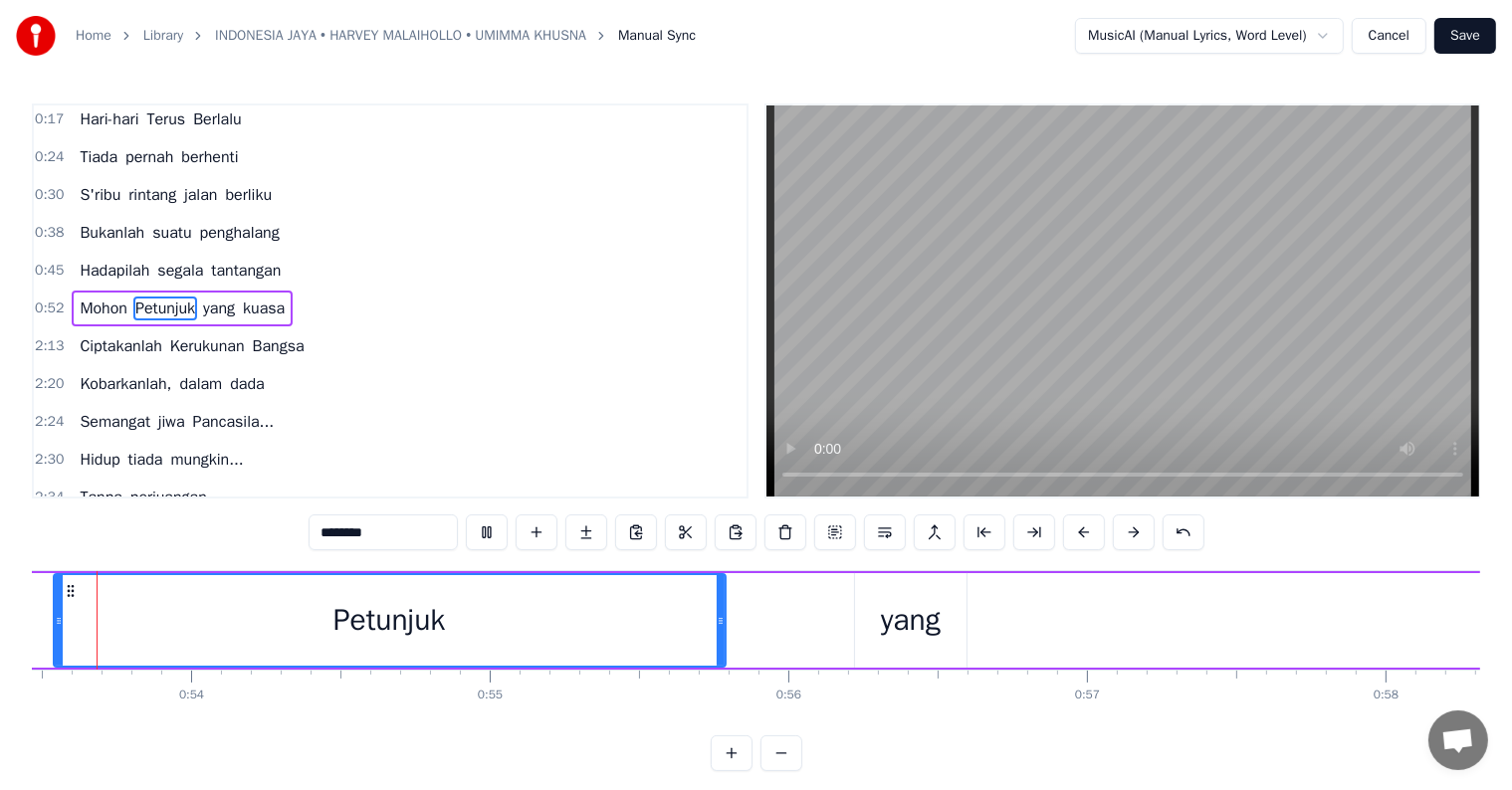 scroll, scrollTop: 0, scrollLeft: 15890, axis: horizontal 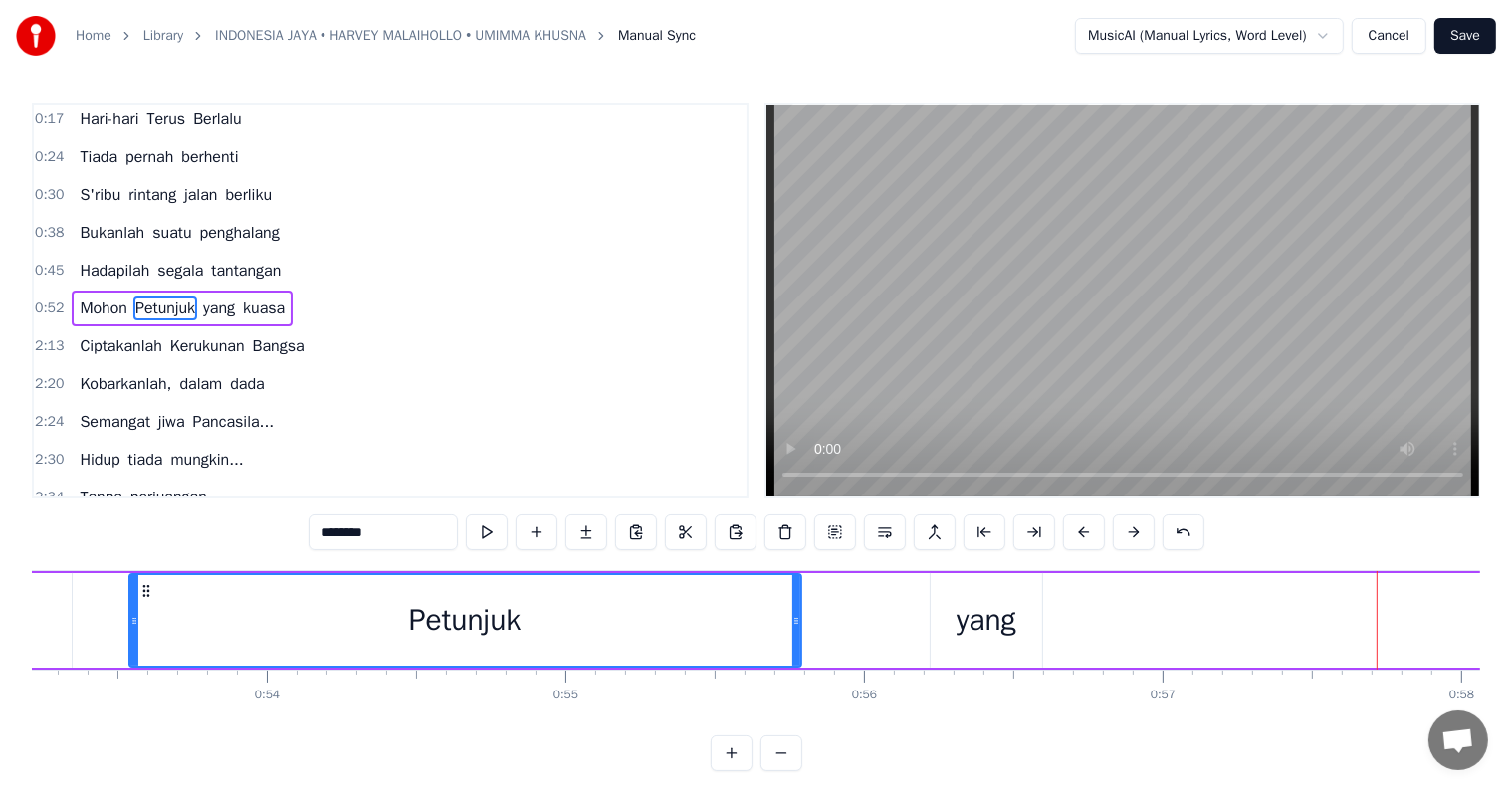 click on "yang" at bounding box center (986, 620) 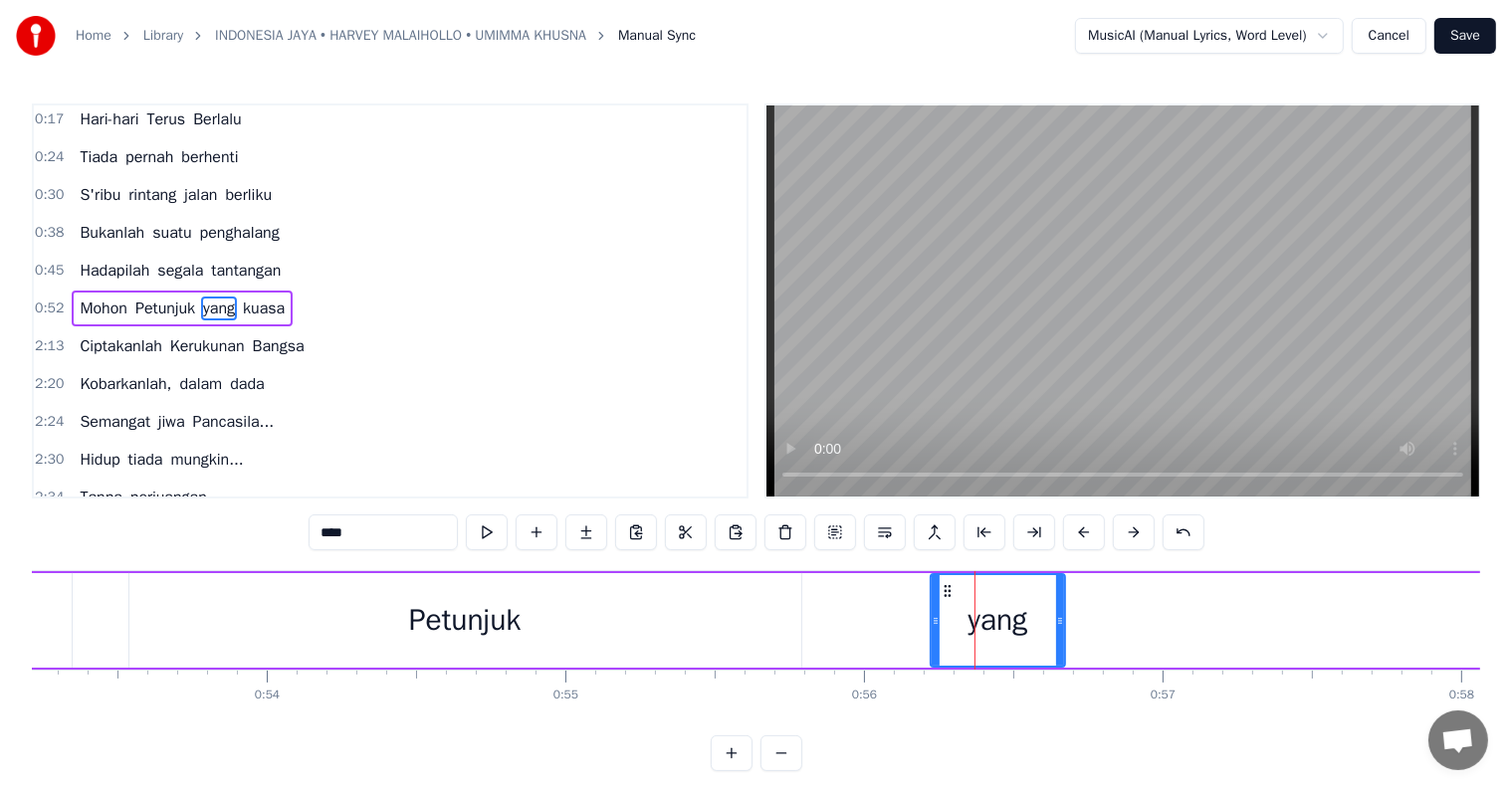 drag, startPoint x: 1033, startPoint y: 618, endPoint x: 1057, endPoint y: 621, distance: 24.186773 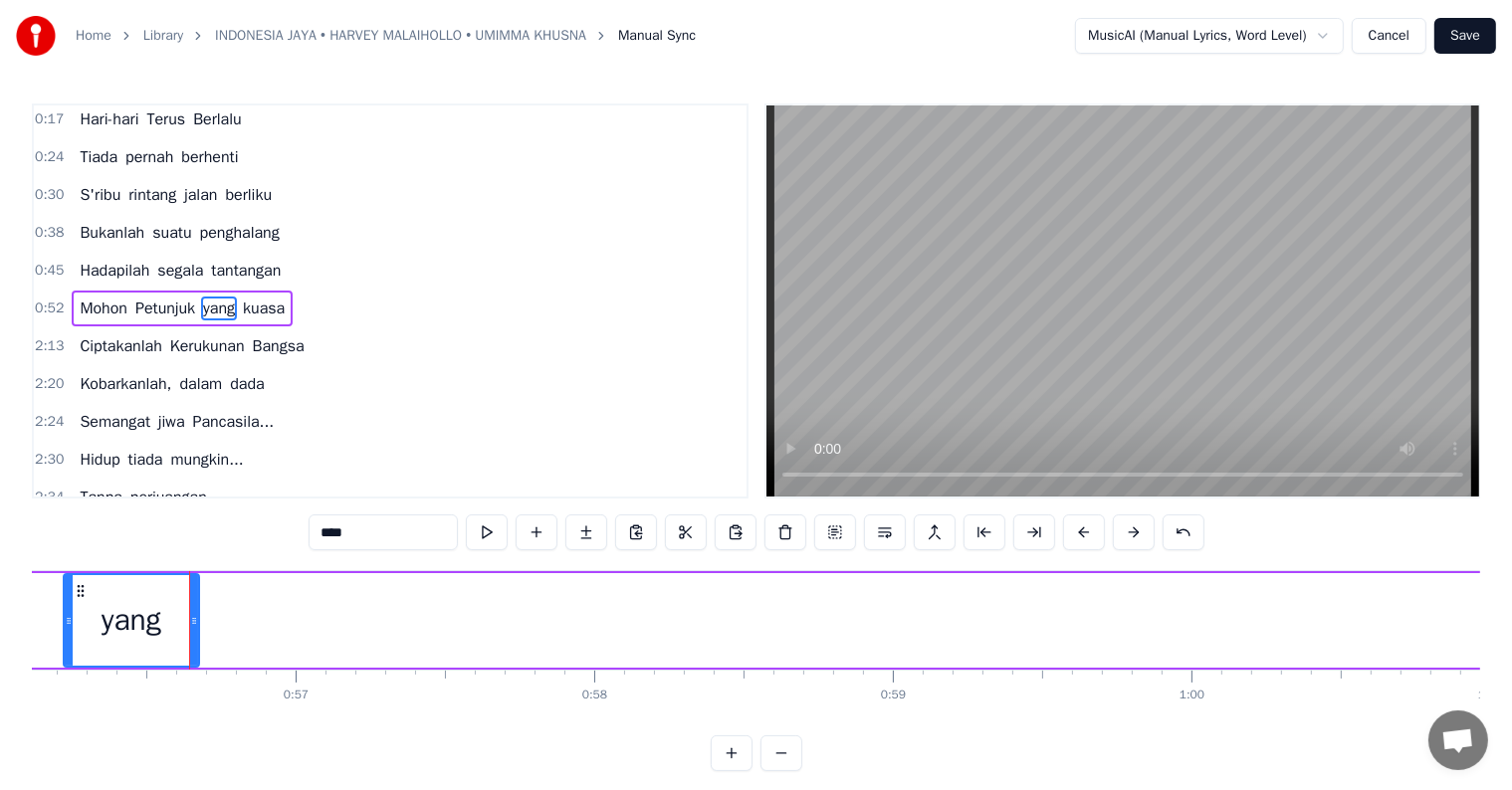 scroll, scrollTop: 0, scrollLeft: 16764, axis: horizontal 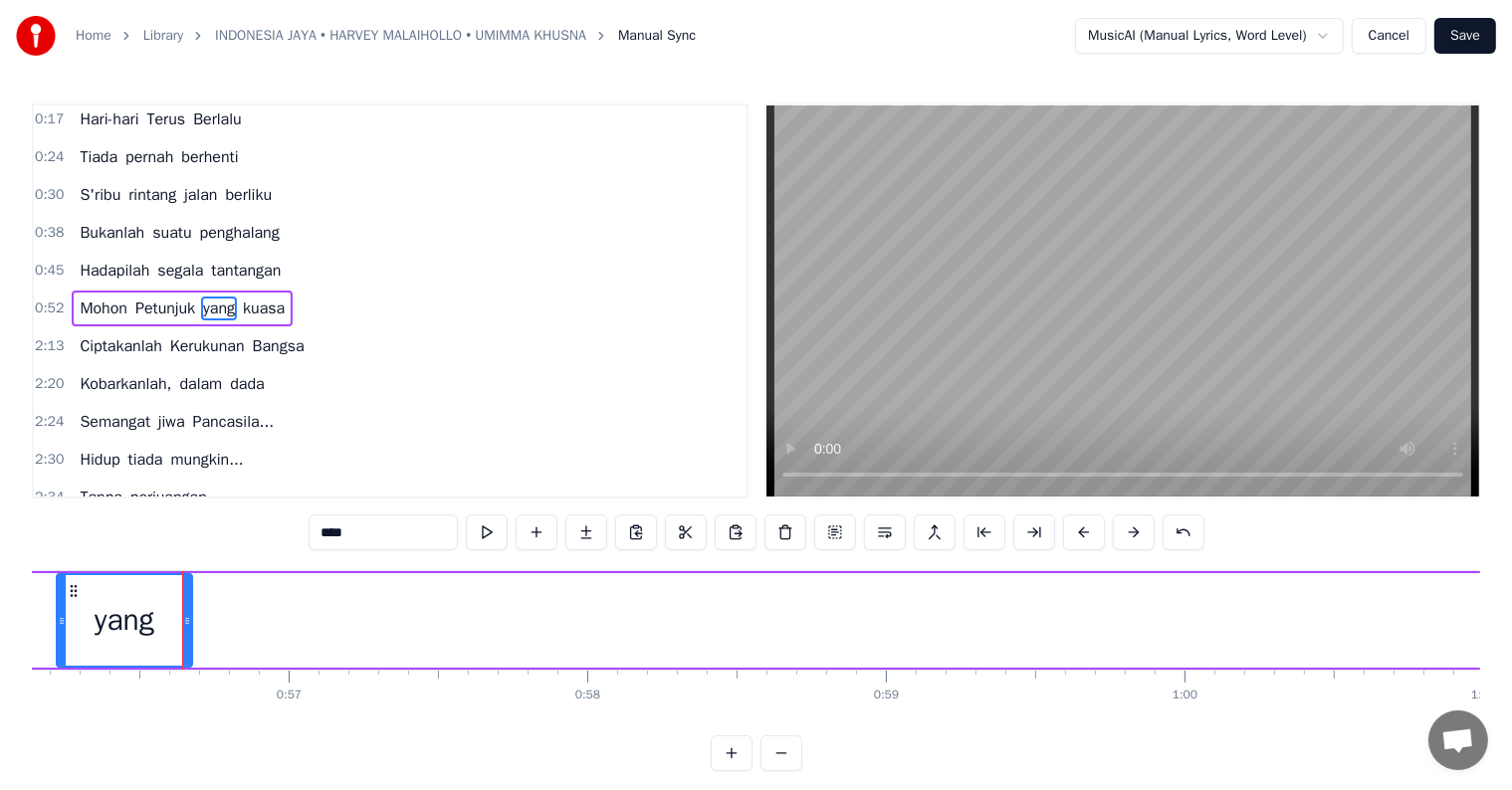 click on "kuasa" at bounding box center (264, 308) 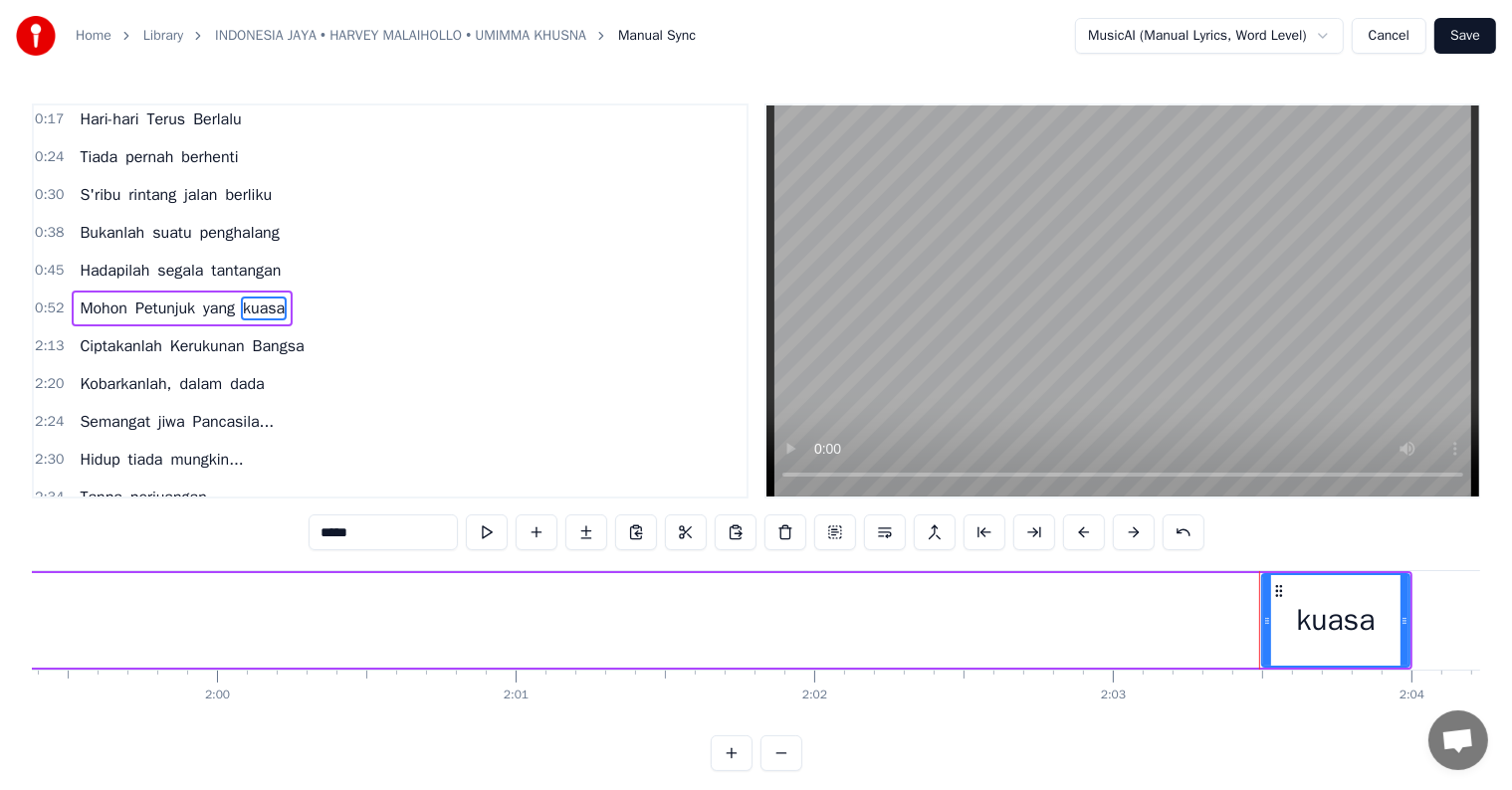scroll, scrollTop: 0, scrollLeft: 36776, axis: horizontal 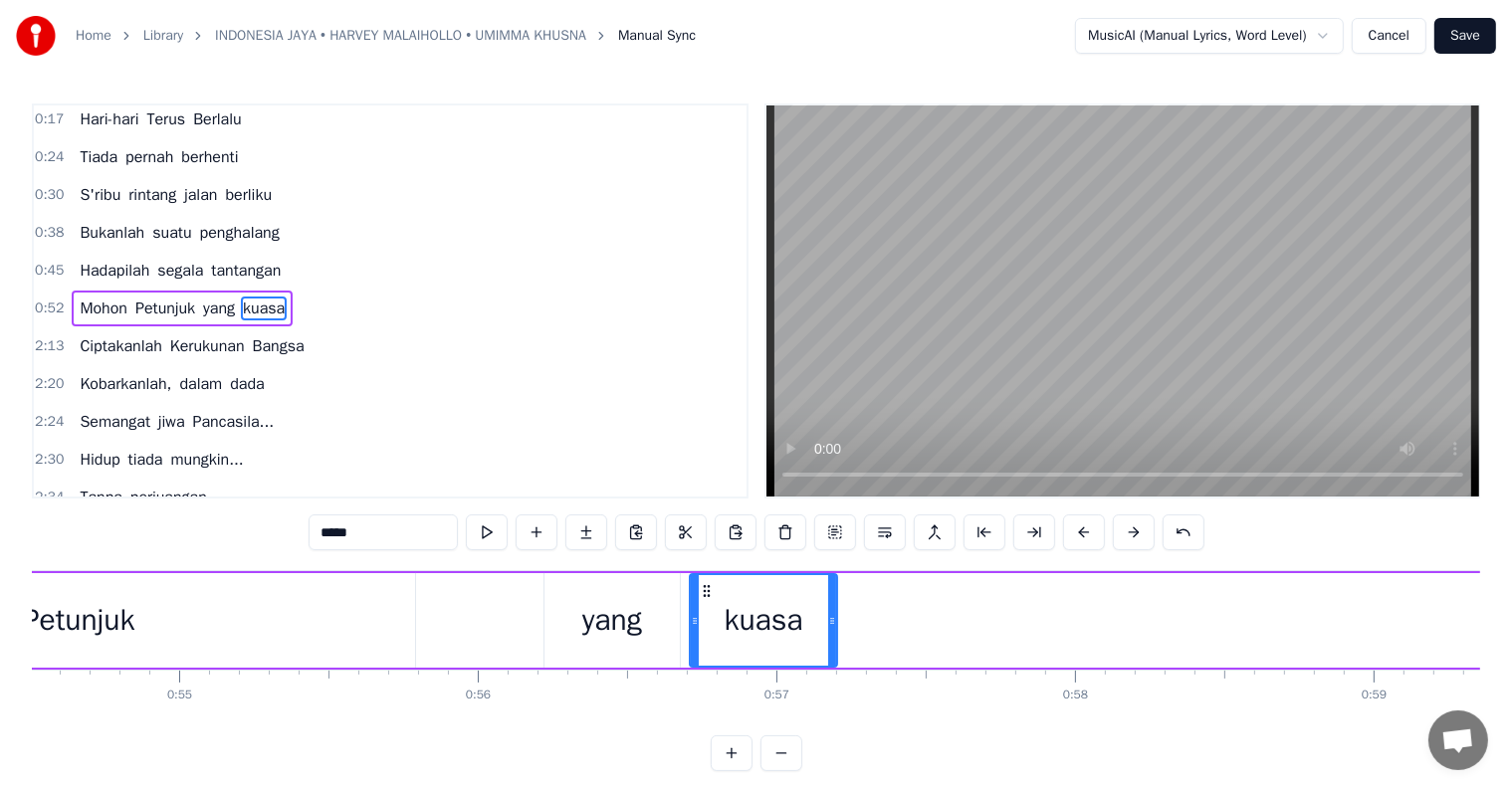 drag, startPoint x: 150, startPoint y: 589, endPoint x: 705, endPoint y: 509, distance: 560.73612 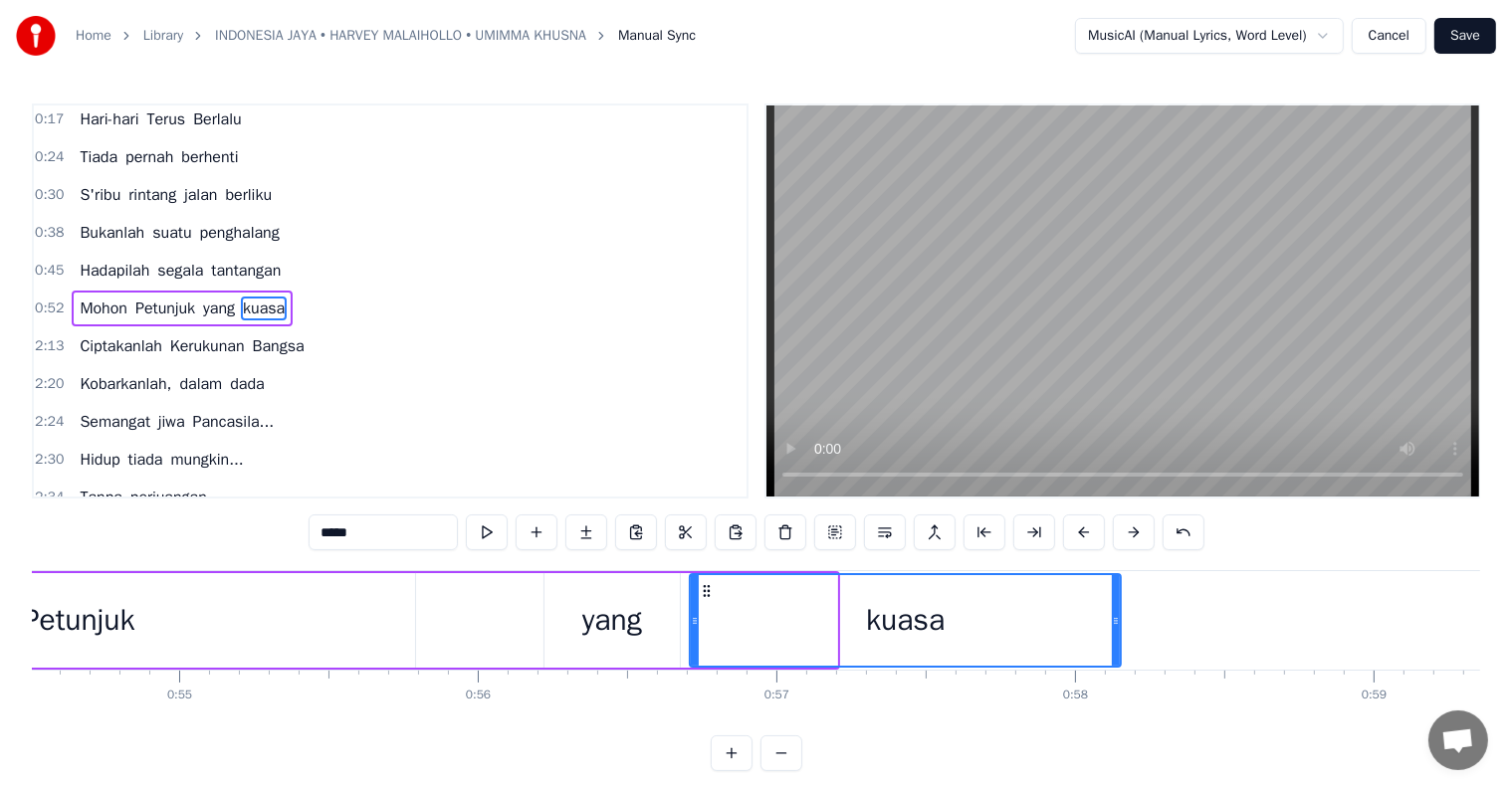 drag, startPoint x: 832, startPoint y: 606, endPoint x: 1117, endPoint y: 615, distance: 285.14207 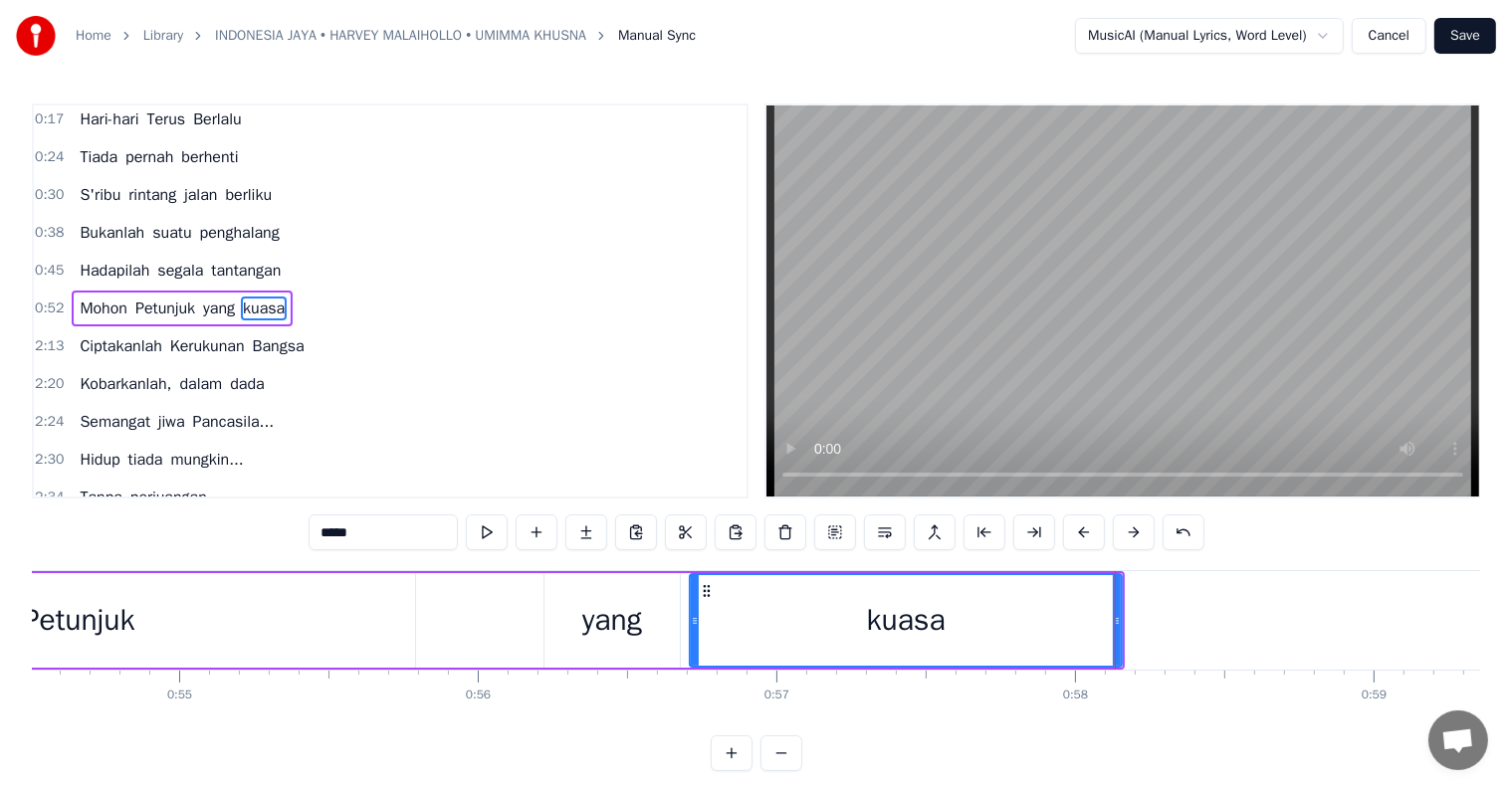 click on "yang" at bounding box center [612, 620] 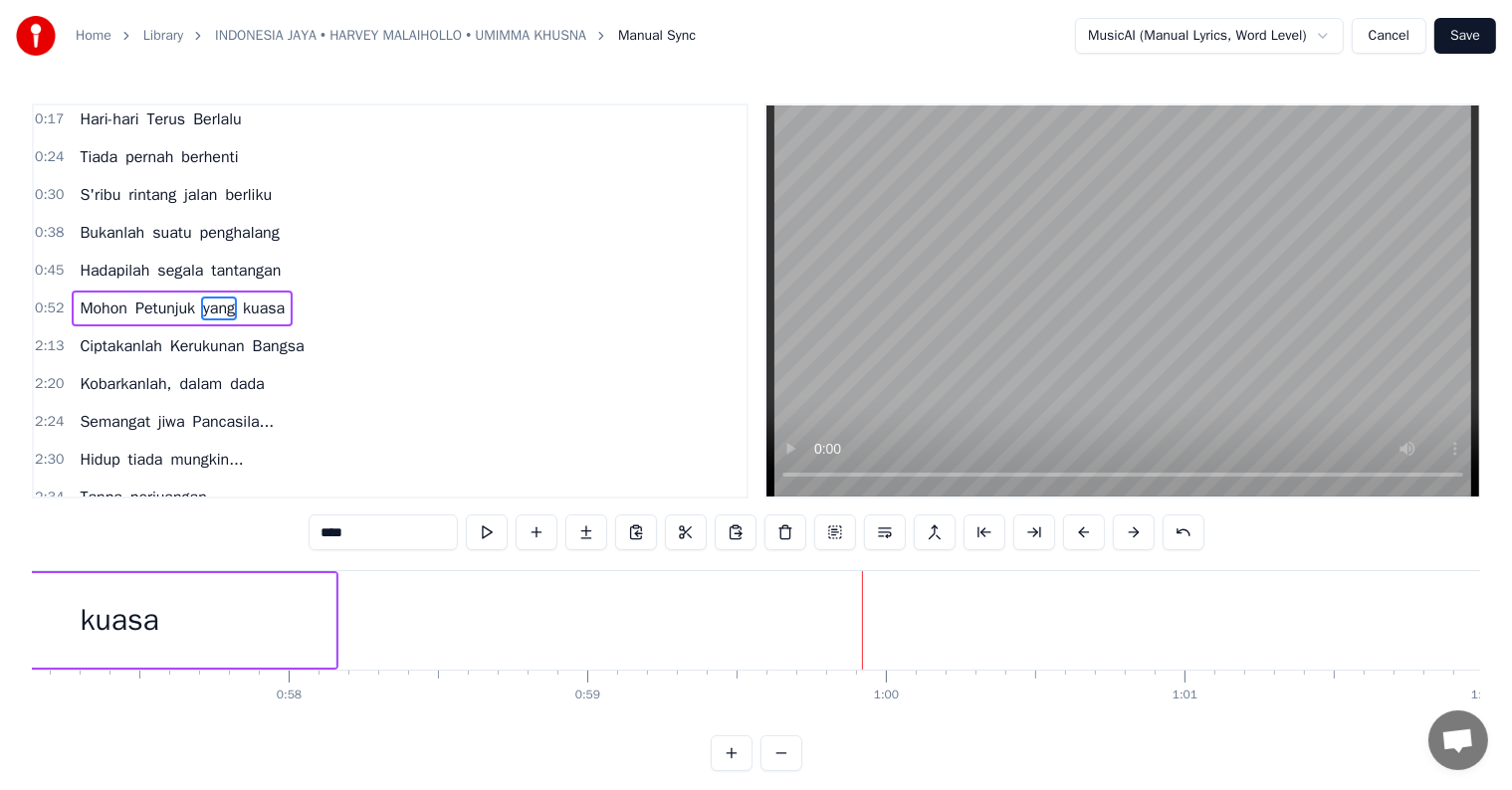scroll, scrollTop: 0, scrollLeft: 17062, axis: horizontal 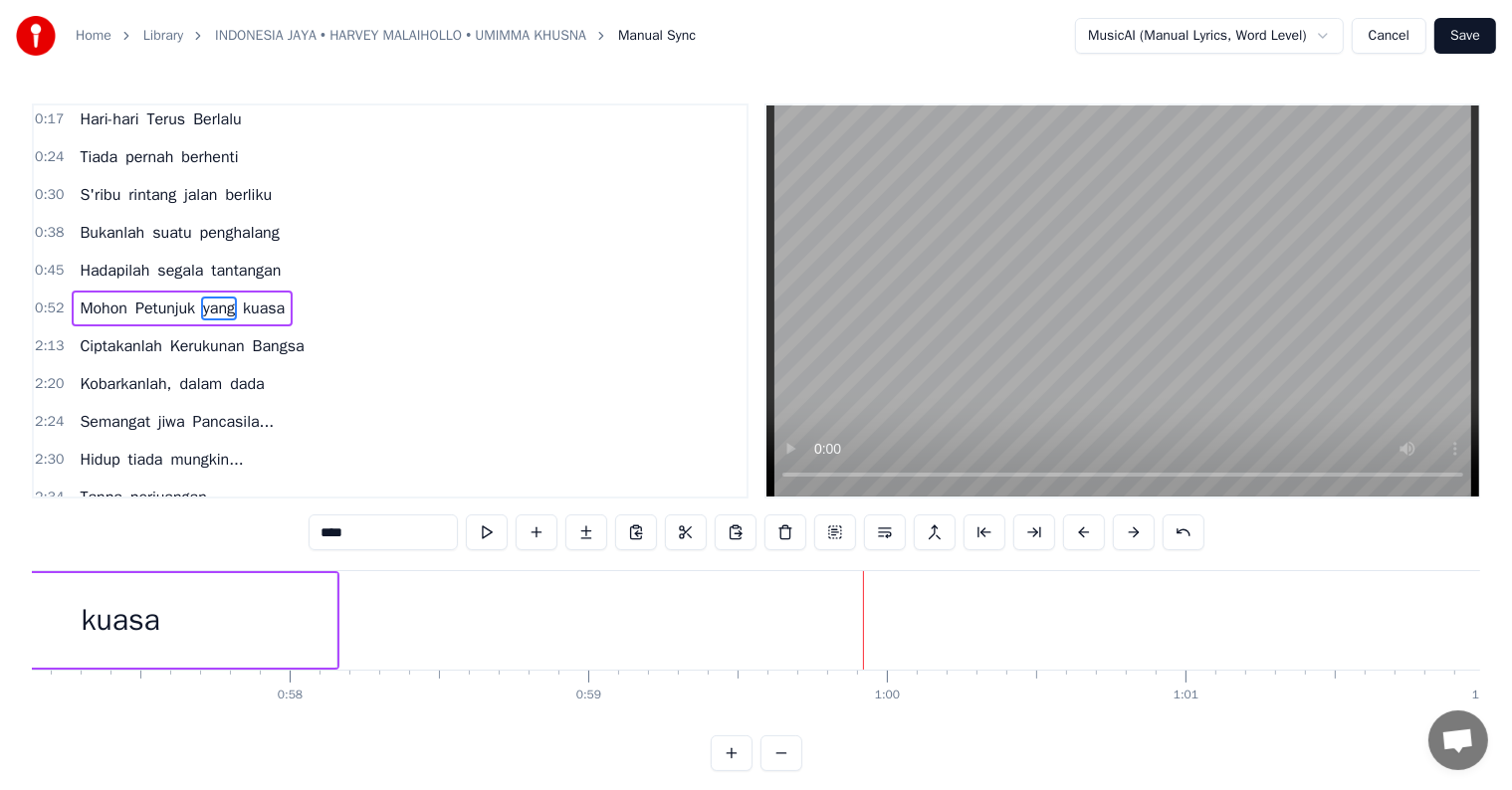 click on "kuasa" at bounding box center (120, 620) 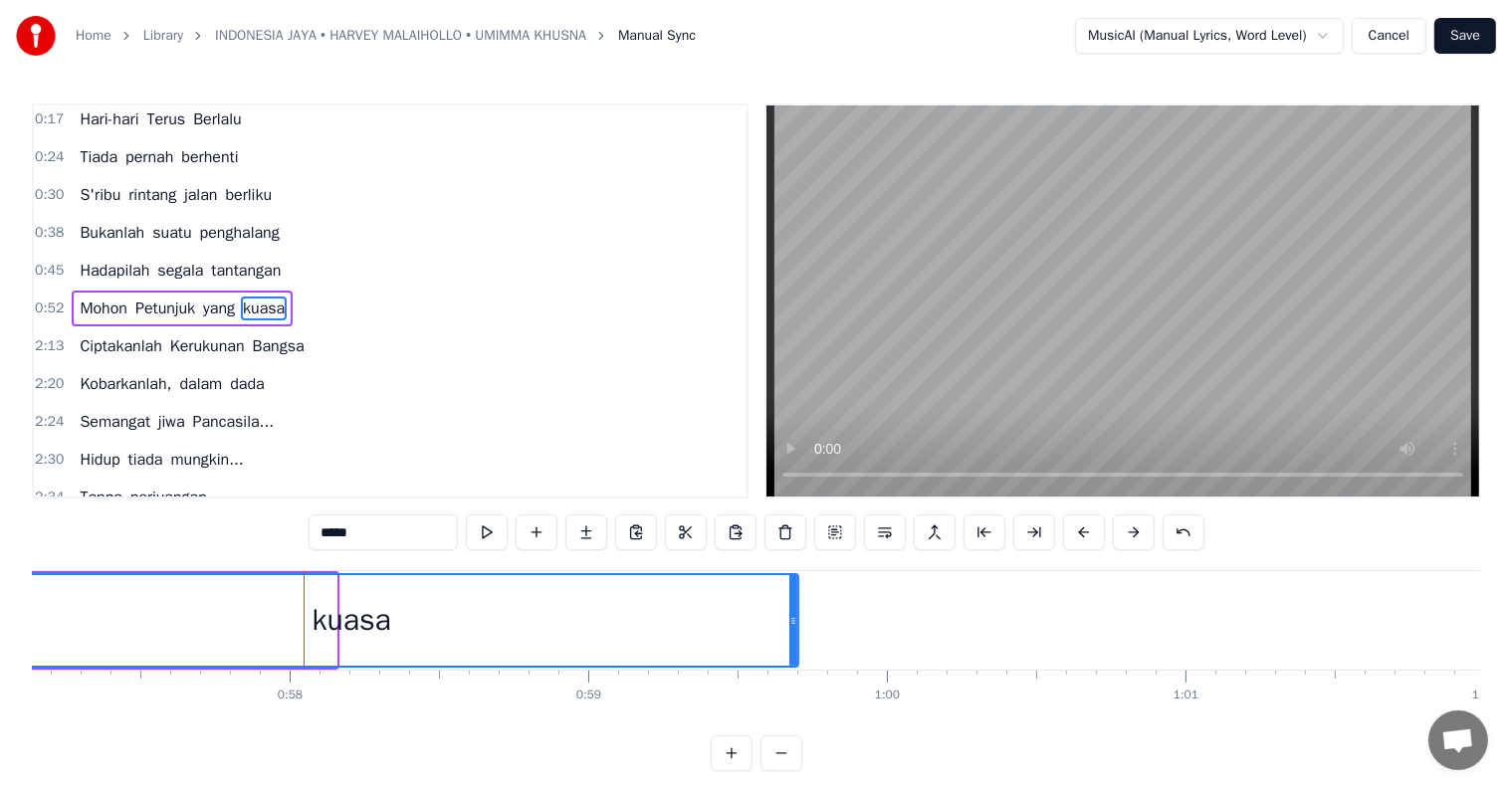 drag, startPoint x: 334, startPoint y: 625, endPoint x: 796, endPoint y: 670, distance: 464.186 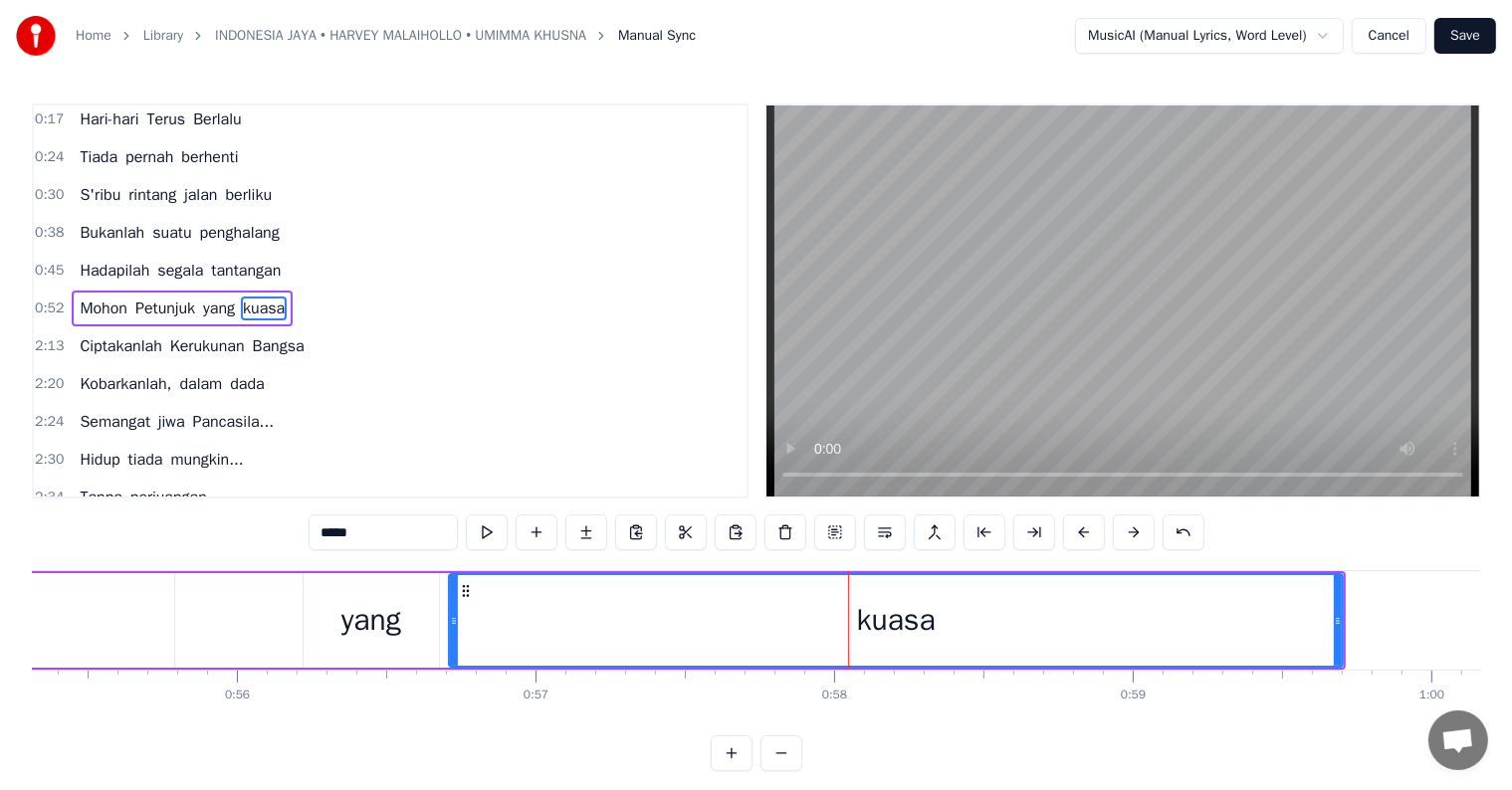 scroll, scrollTop: 0, scrollLeft: 16428, axis: horizontal 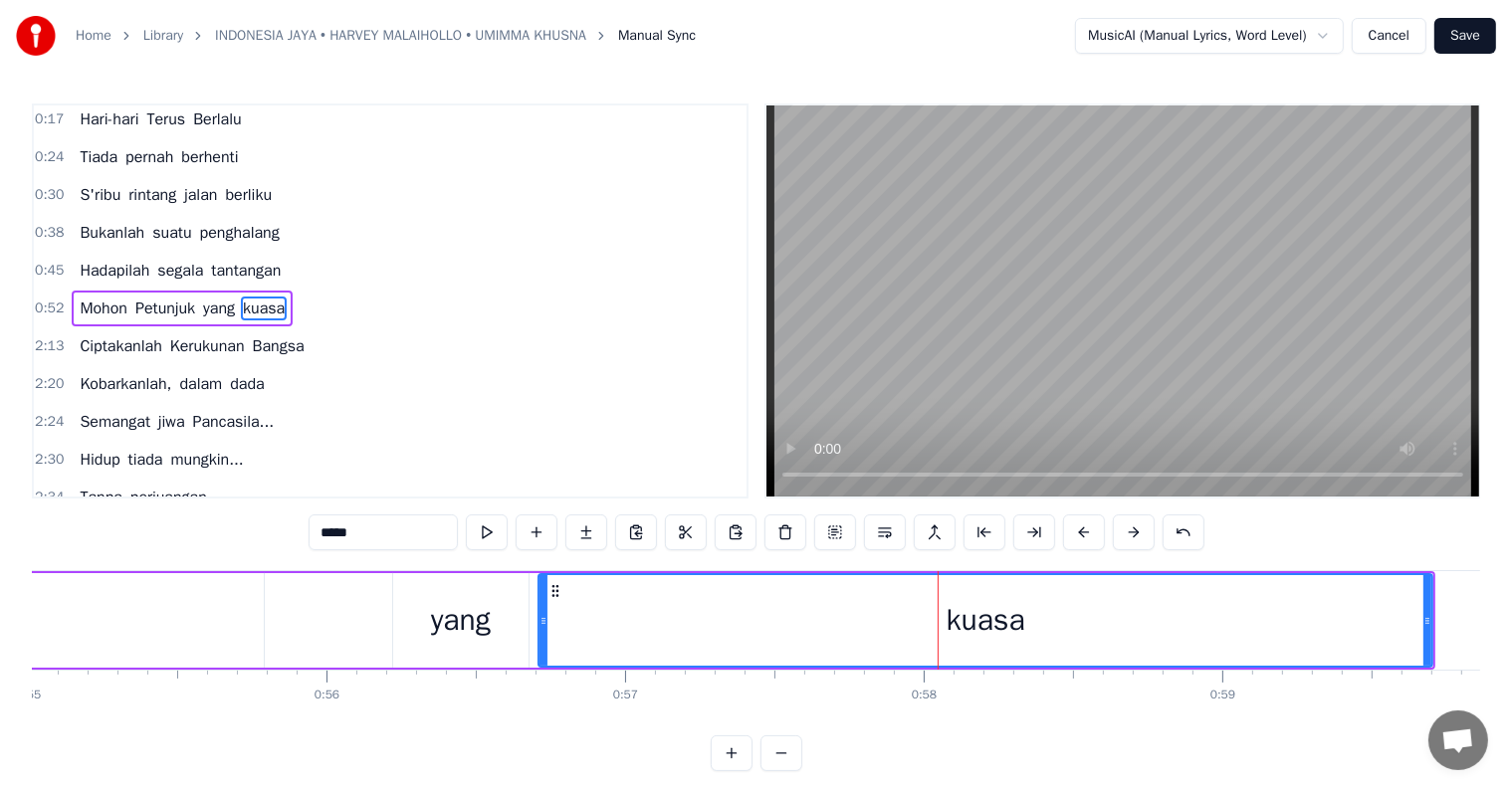 click on "yang" at bounding box center [461, 620] 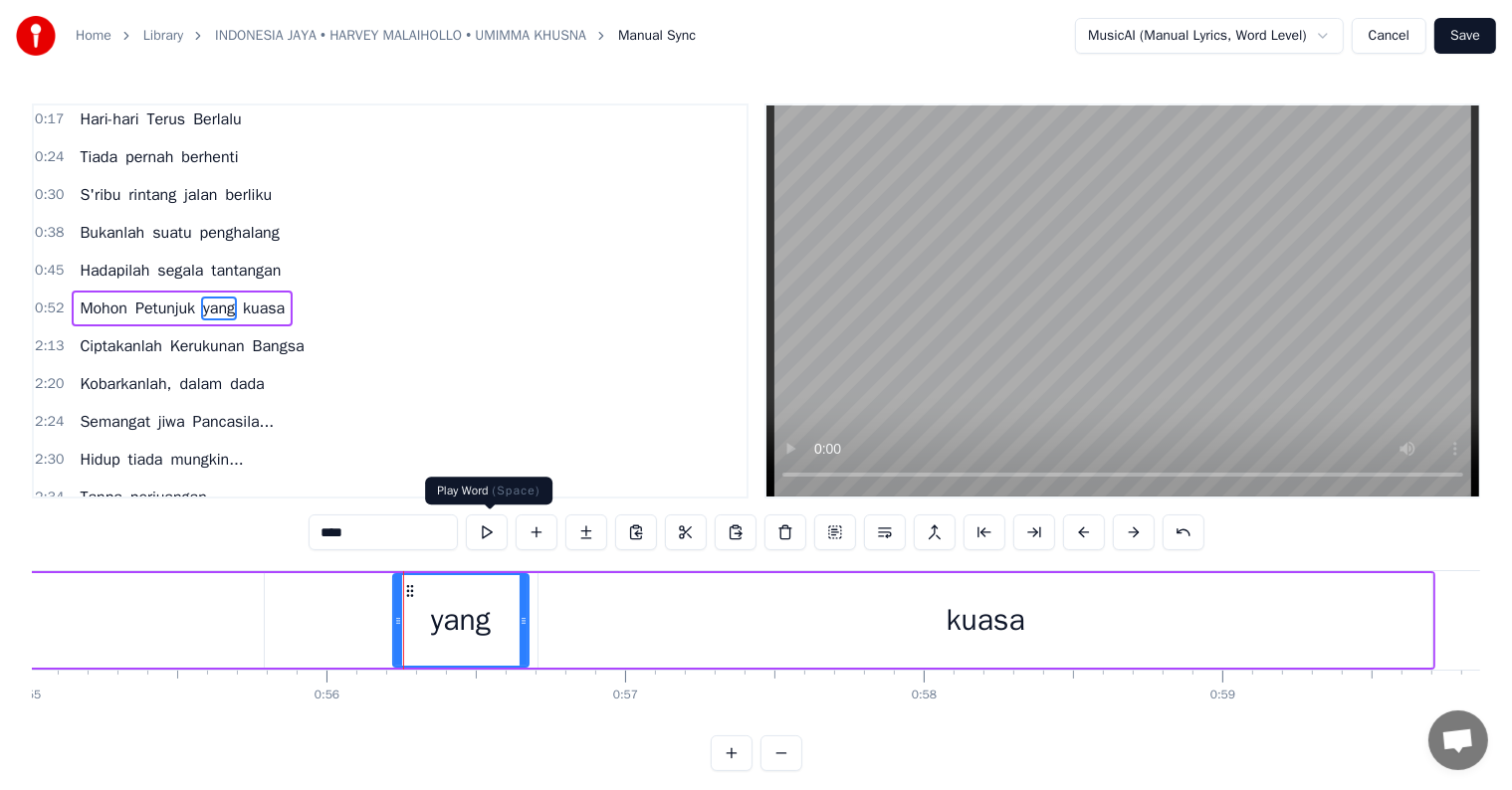 click at bounding box center (487, 532) 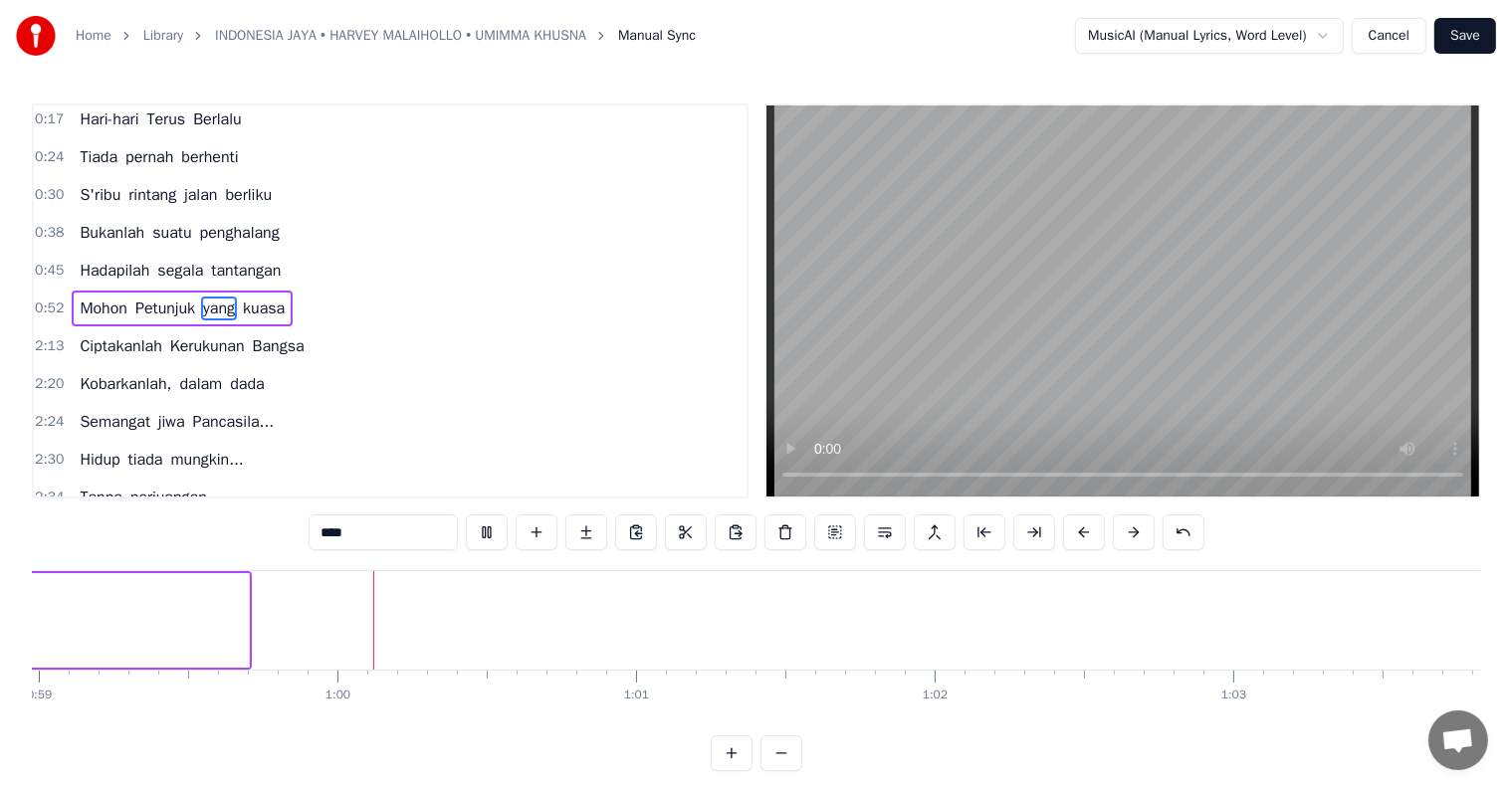 scroll, scrollTop: 0, scrollLeft: 17685, axis: horizontal 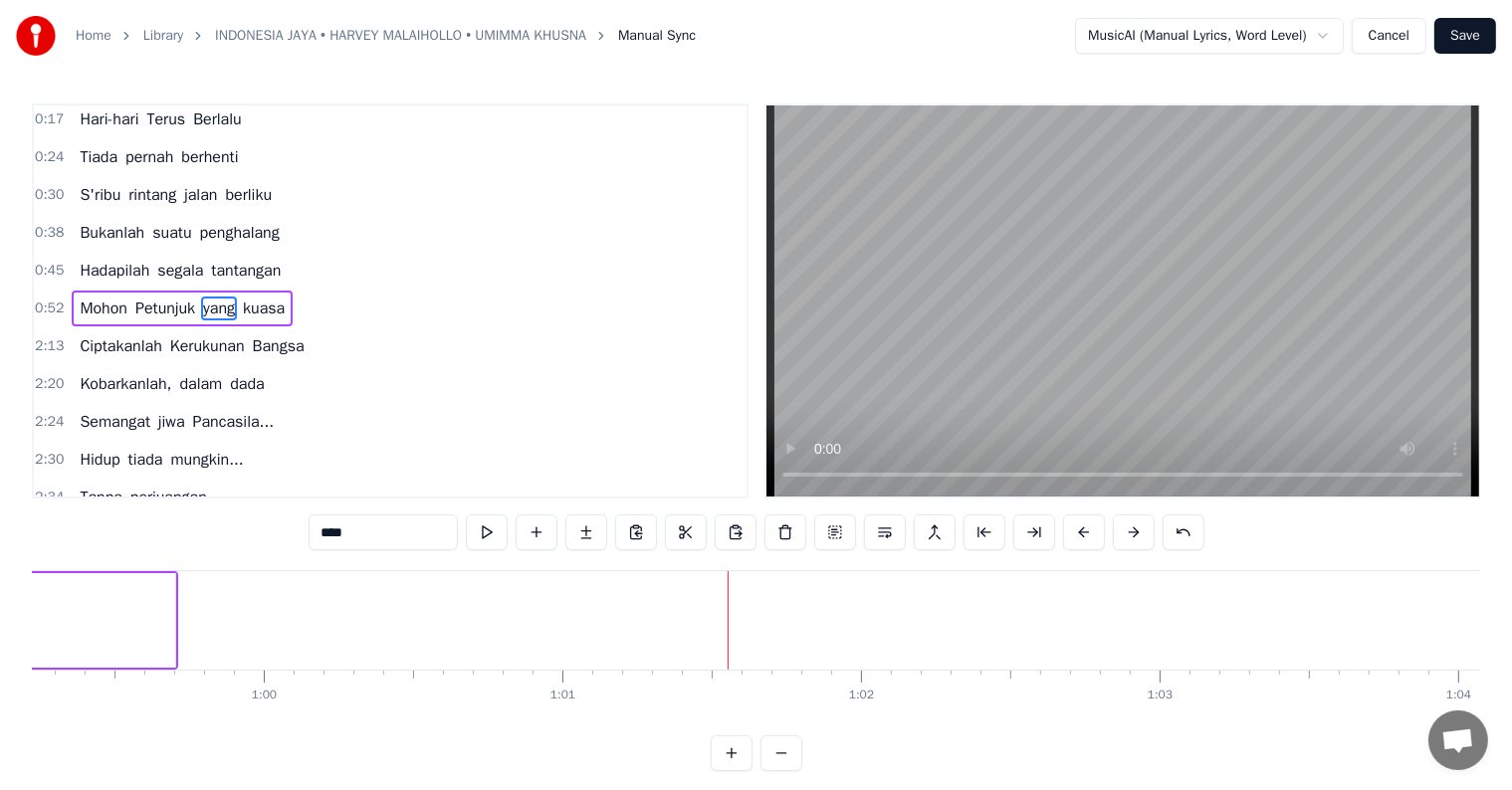 click on "Ciptakanlah" at bounding box center [120, 346] 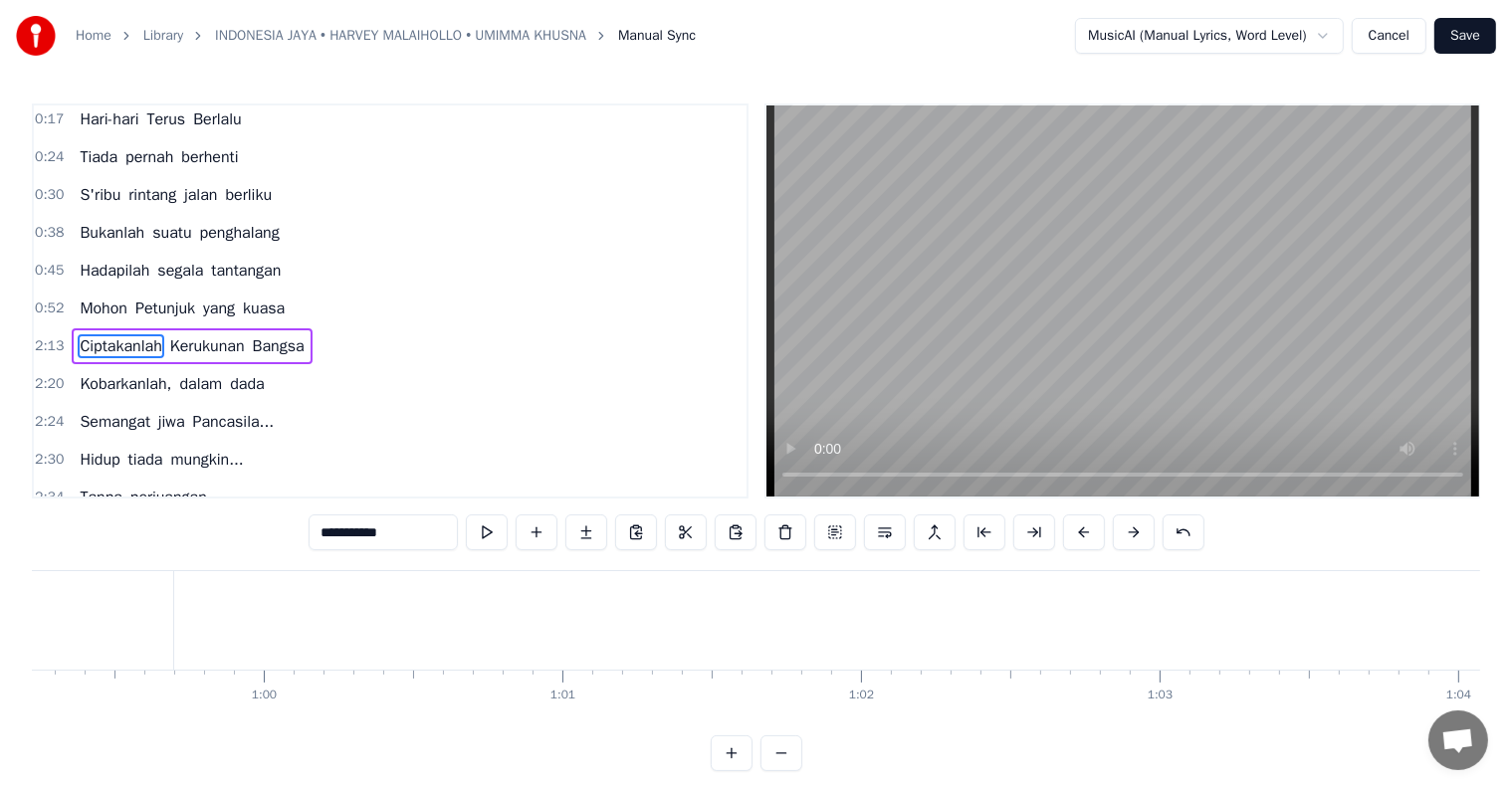 scroll, scrollTop: 28, scrollLeft: 0, axis: vertical 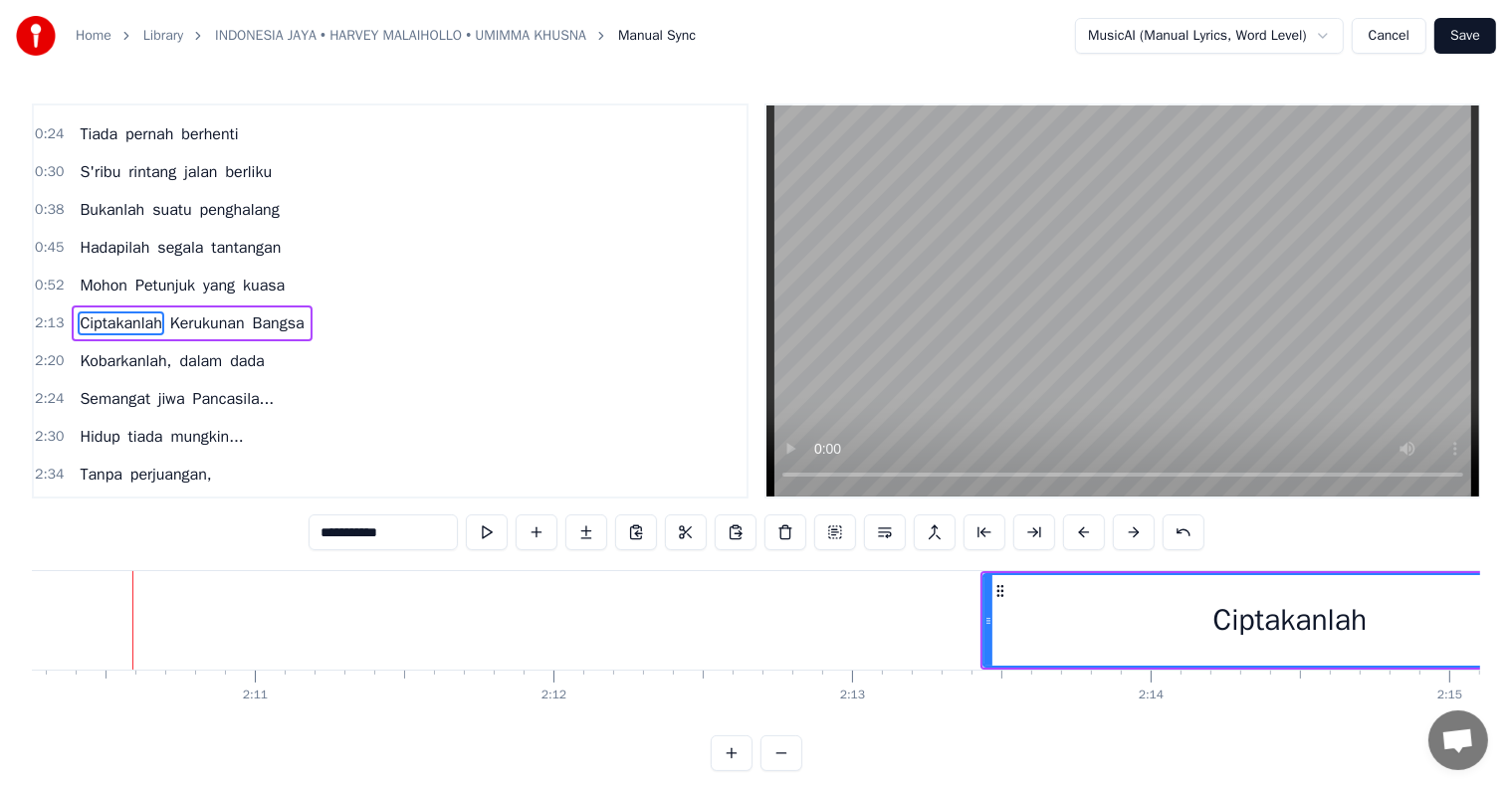 click 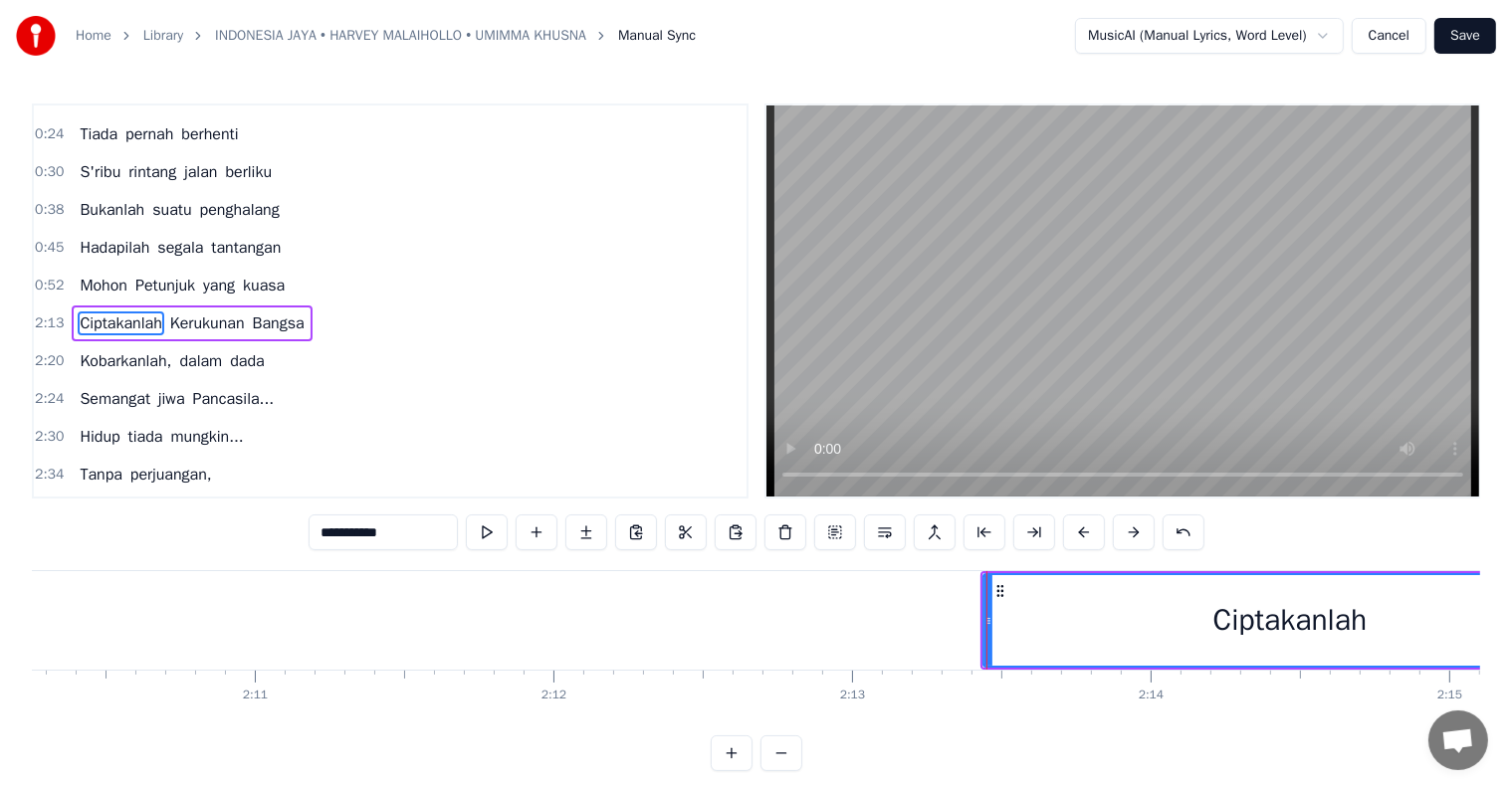 scroll, scrollTop: 42, scrollLeft: 0, axis: vertical 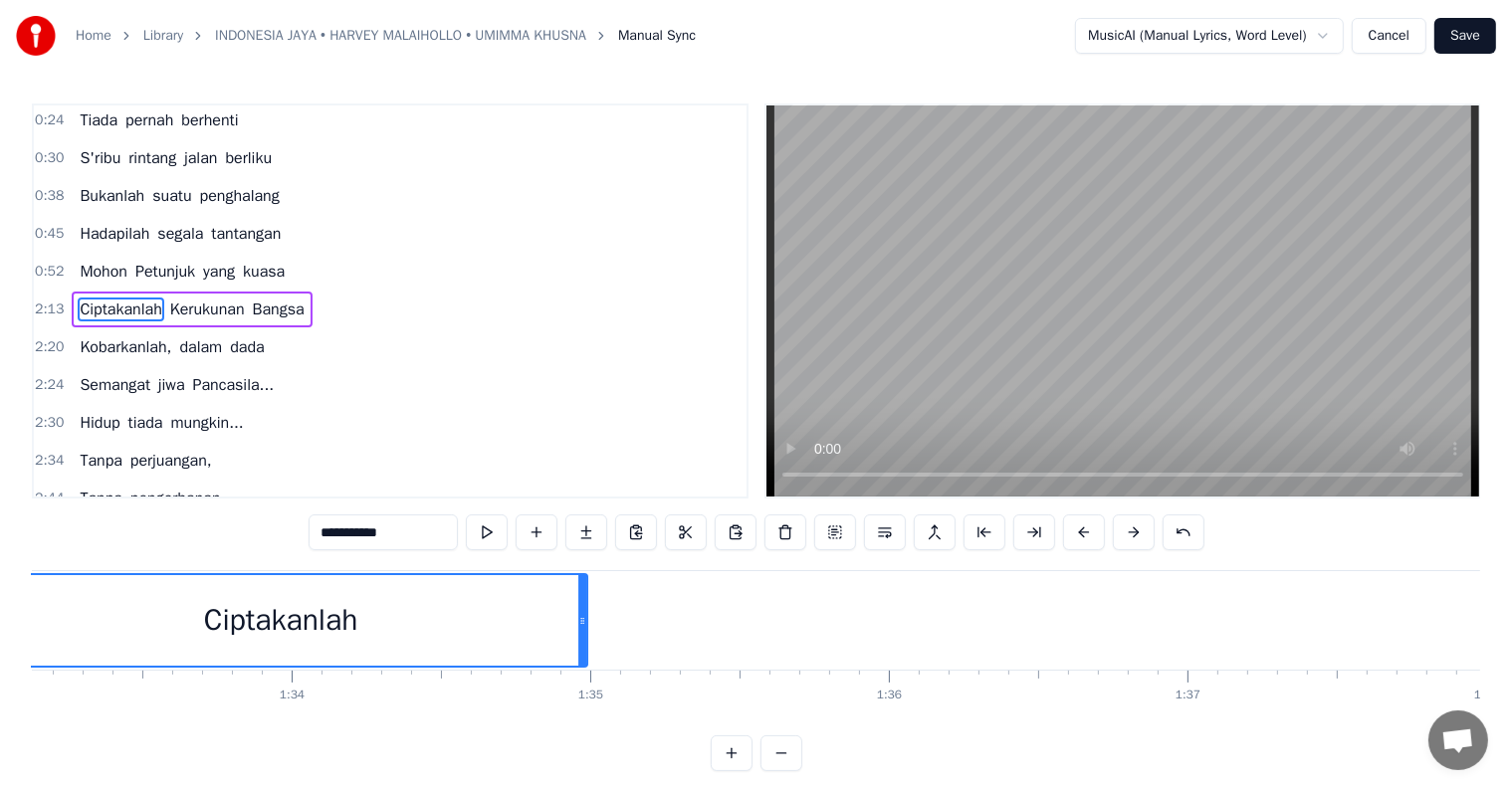 drag, startPoint x: 447, startPoint y: 589, endPoint x: 21, endPoint y: 583, distance: 426.04225 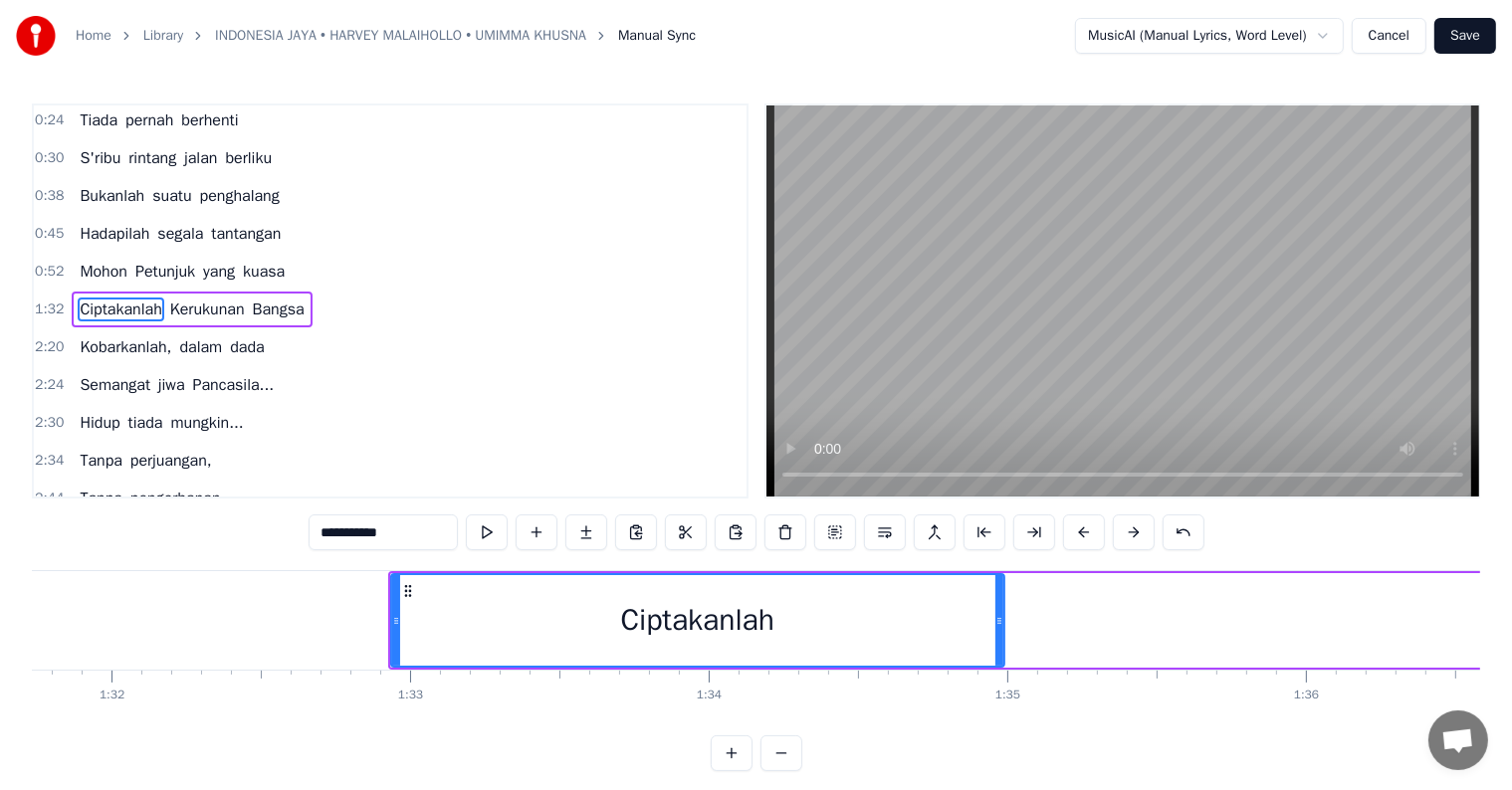 scroll, scrollTop: 0, scrollLeft: 27381, axis: horizontal 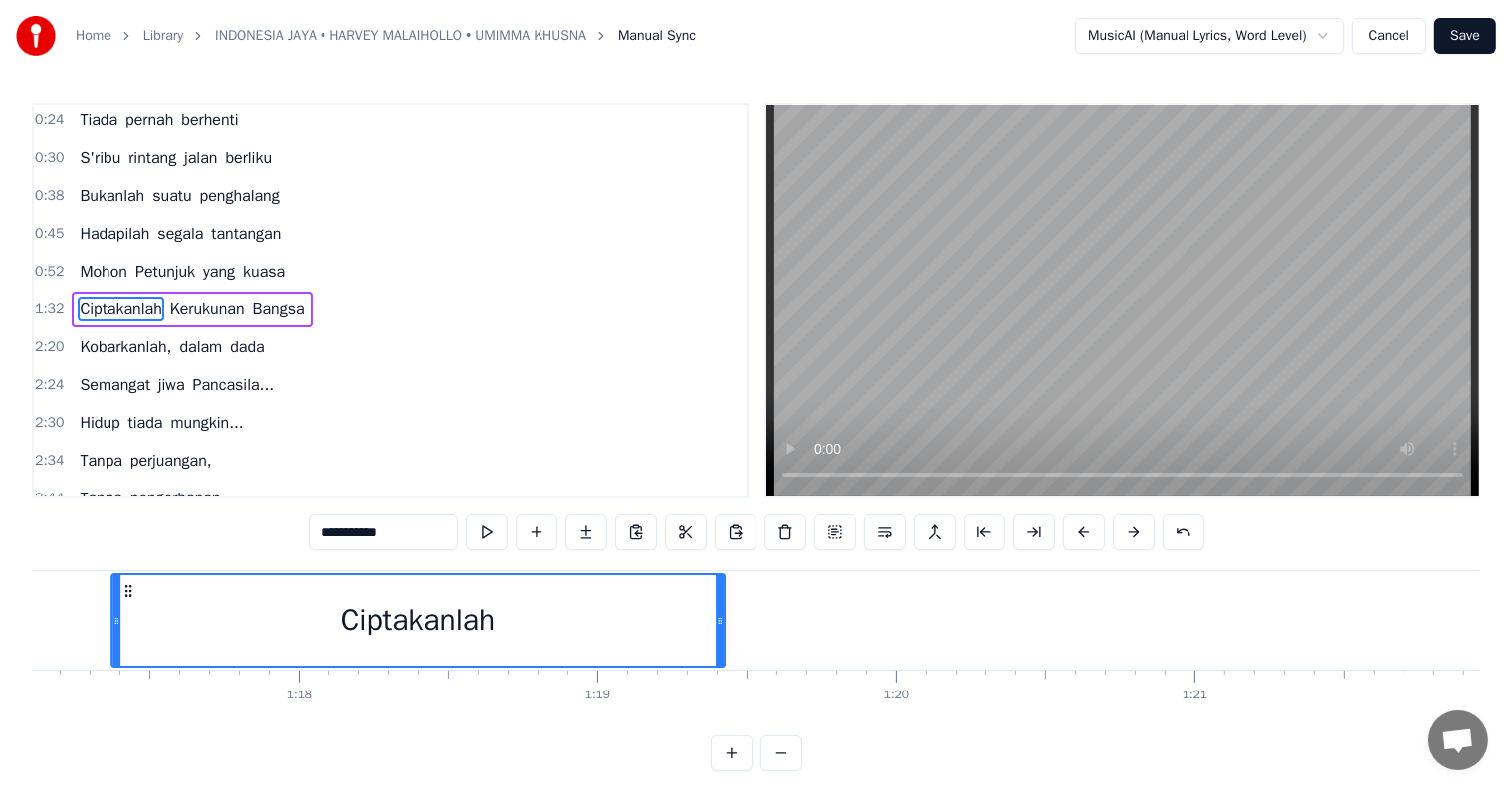 drag, startPoint x: 414, startPoint y: 589, endPoint x: 0, endPoint y: 621, distance: 415.23487 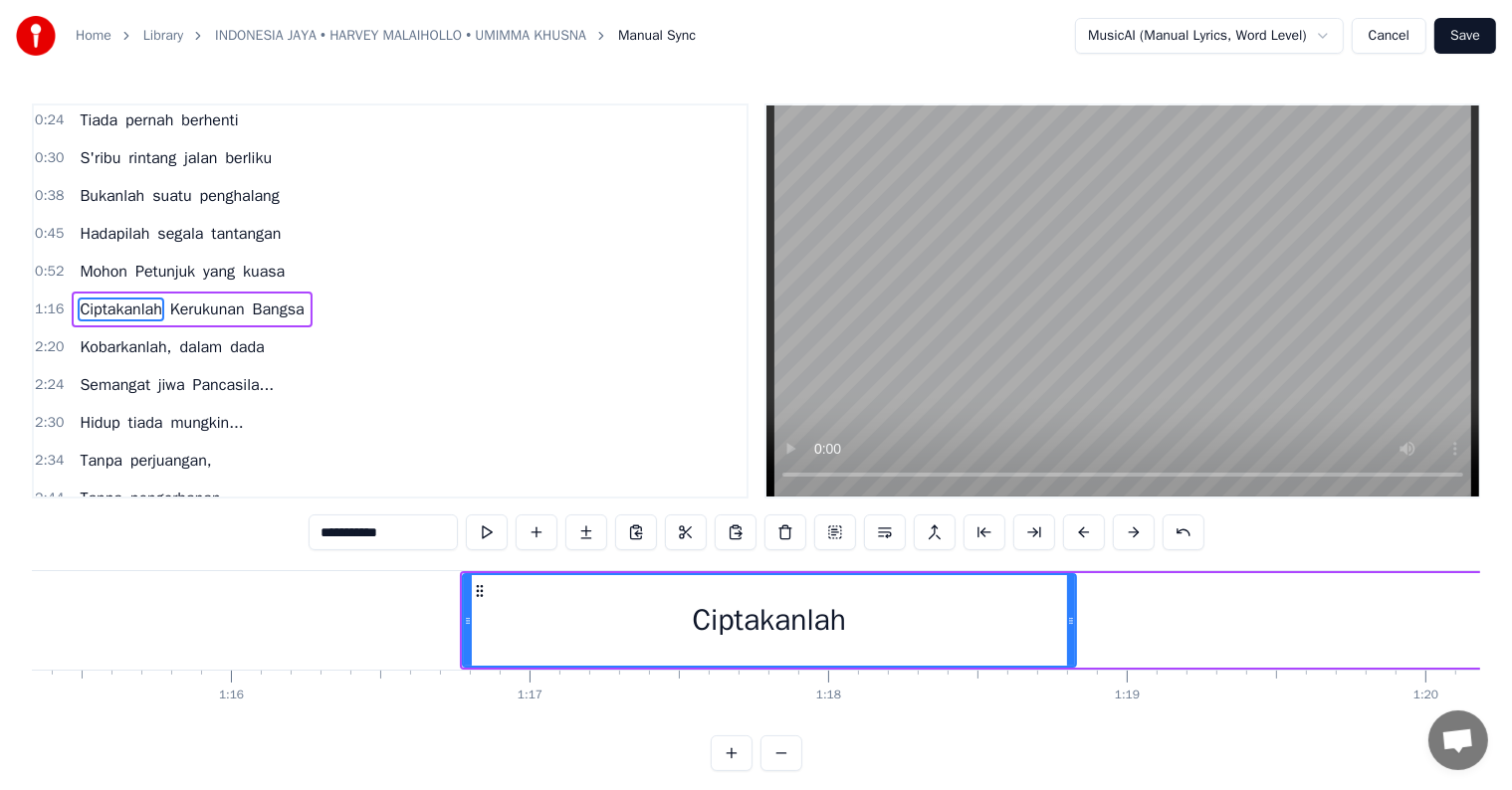 scroll, scrollTop: 0, scrollLeft: 22460, axis: horizontal 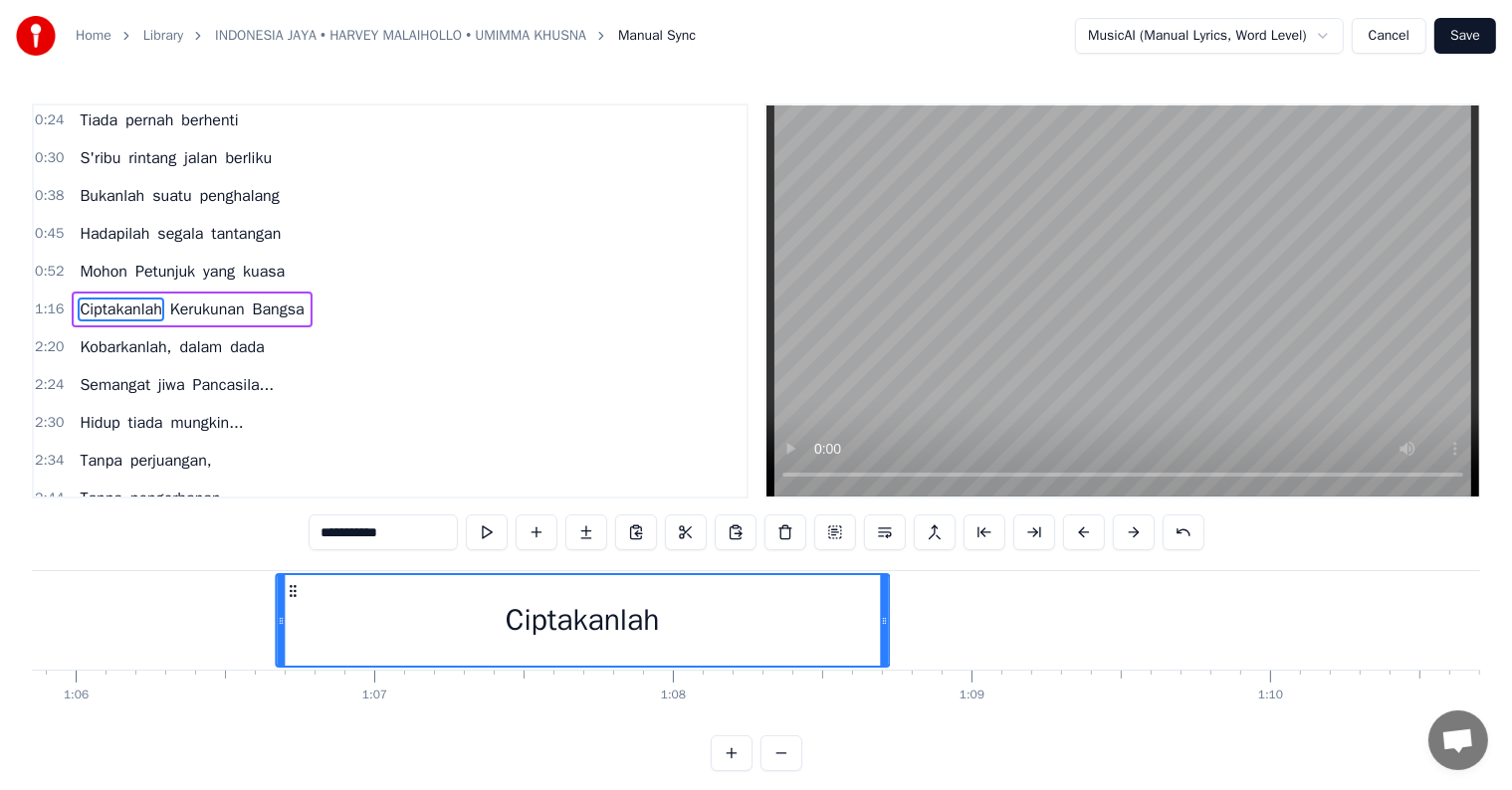 drag, startPoint x: 507, startPoint y: 591, endPoint x: 287, endPoint y: 594, distance: 220.02045 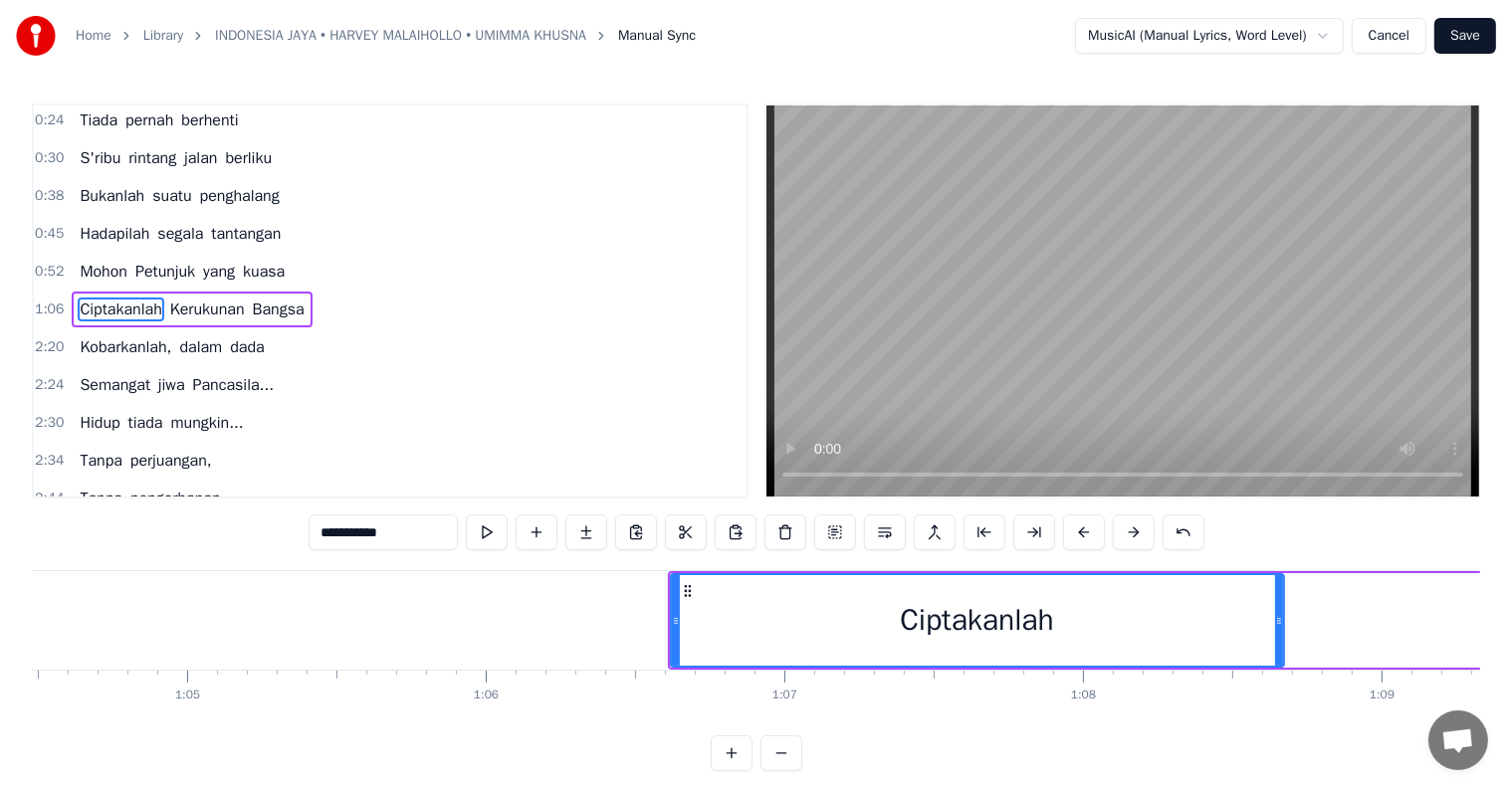 scroll, scrollTop: 0, scrollLeft: 19258, axis: horizontal 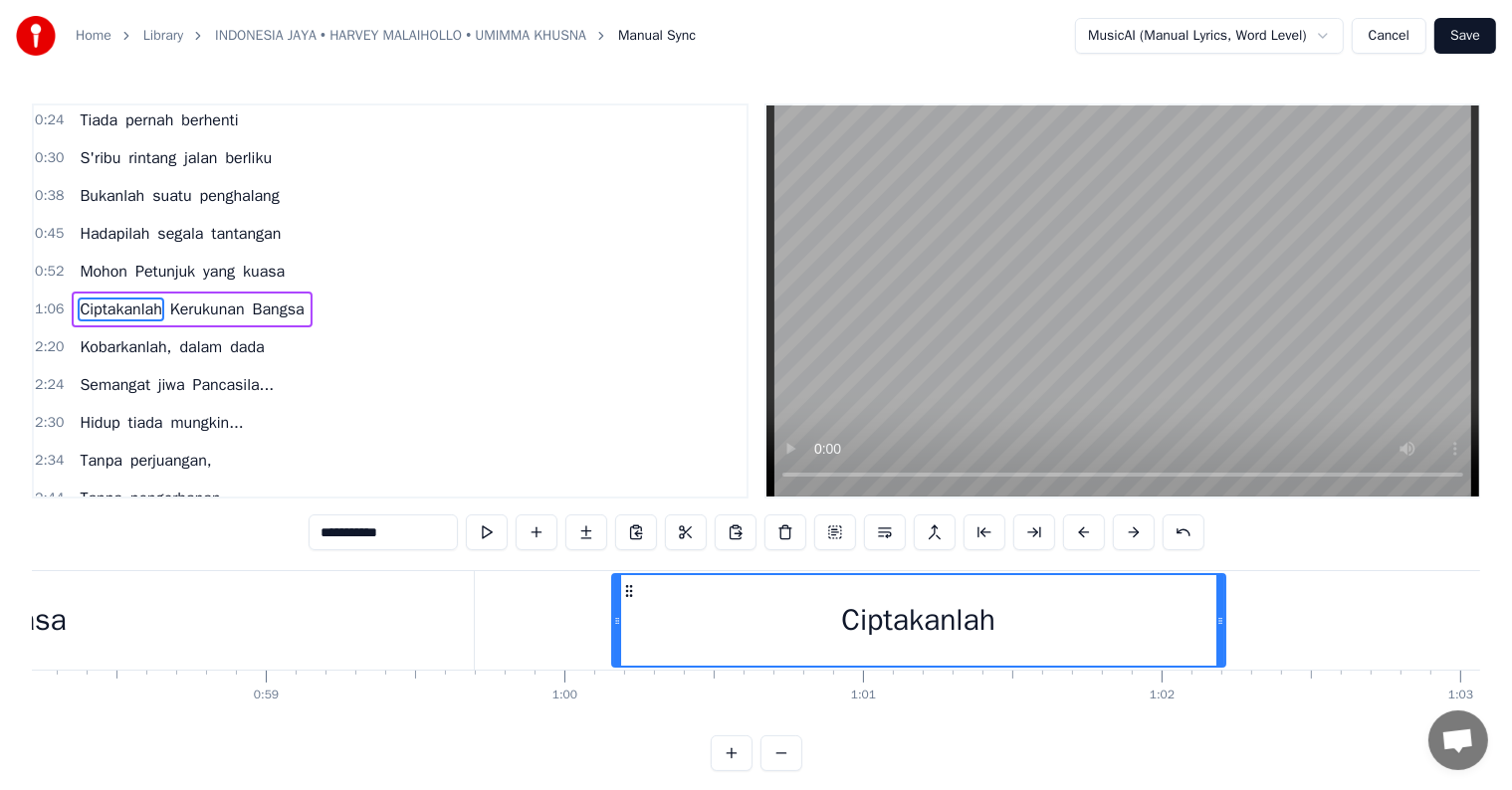 drag, startPoint x: 687, startPoint y: 589, endPoint x: 633, endPoint y: 633, distance: 69.656299 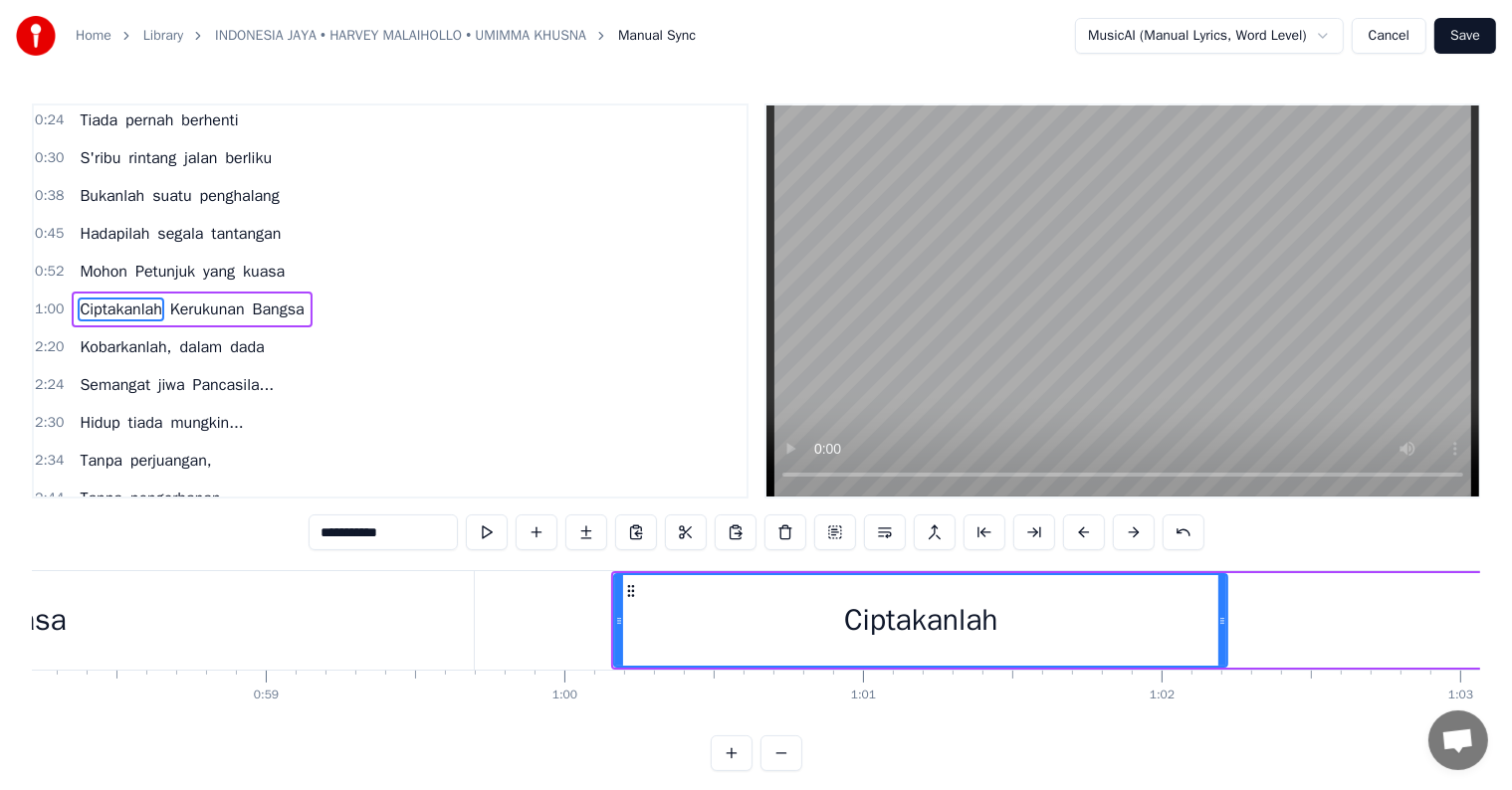 click on "kuasa" at bounding box center (27, 620) 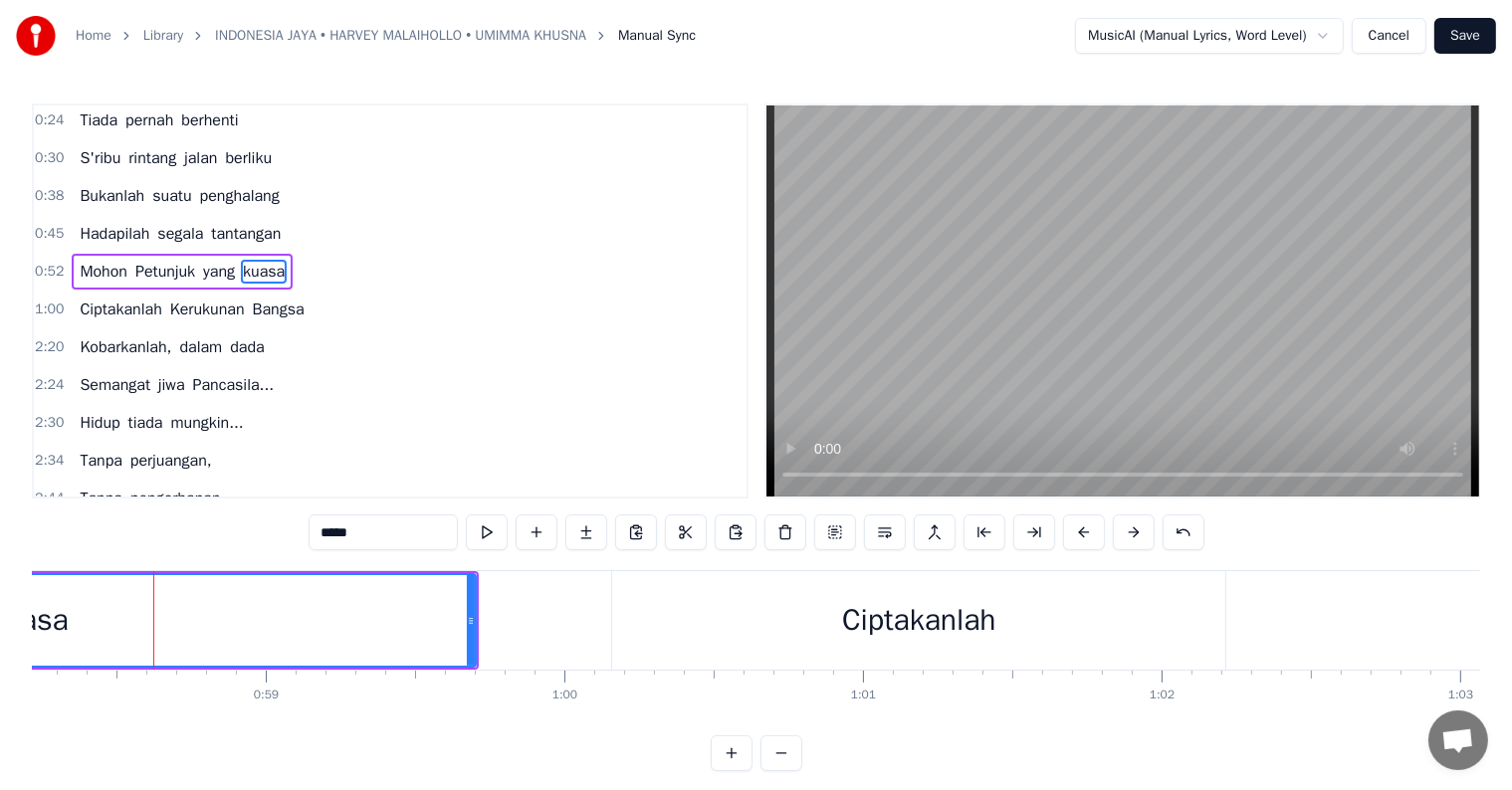 scroll, scrollTop: 5, scrollLeft: 0, axis: vertical 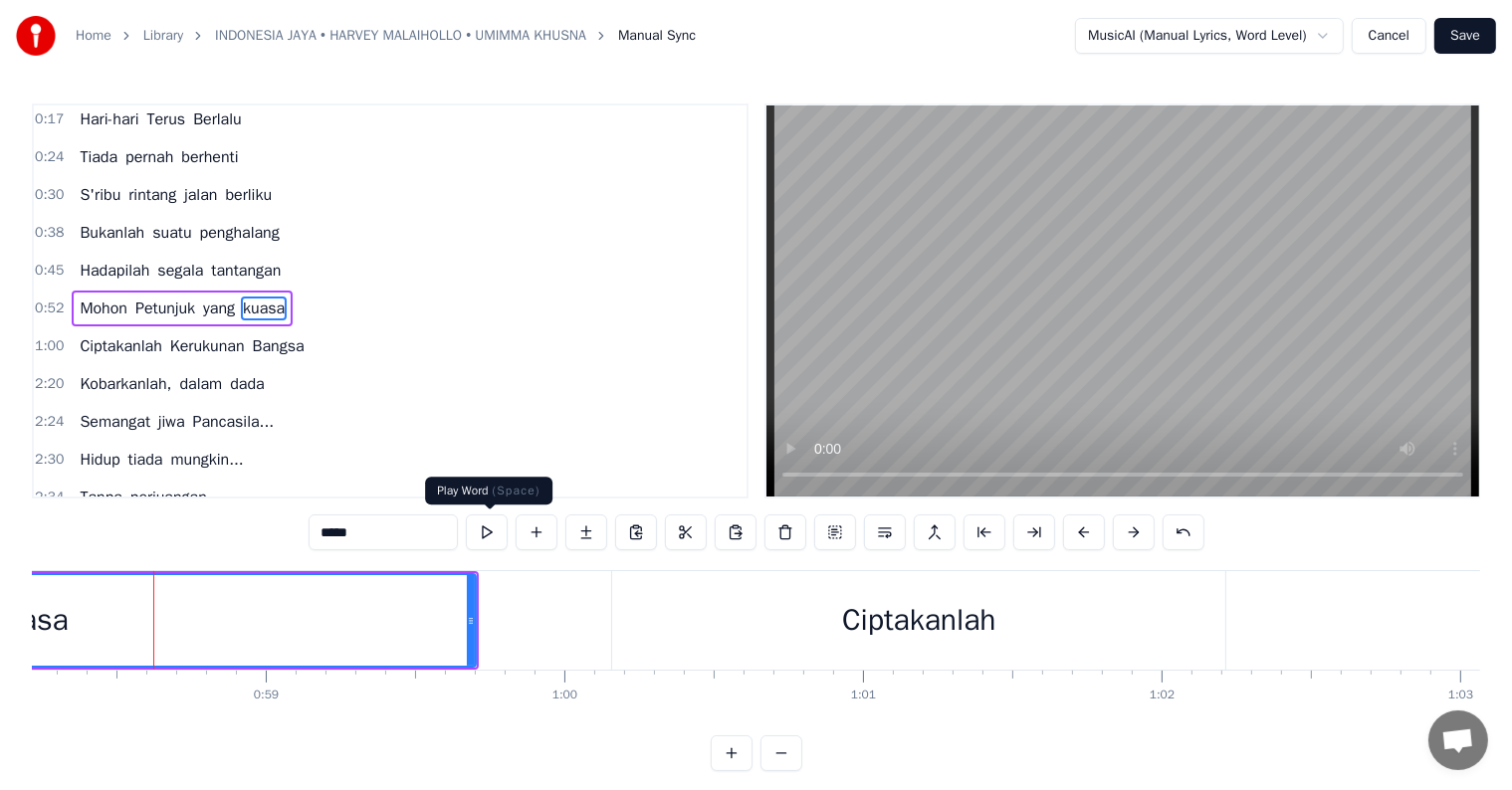 click at bounding box center [487, 532] 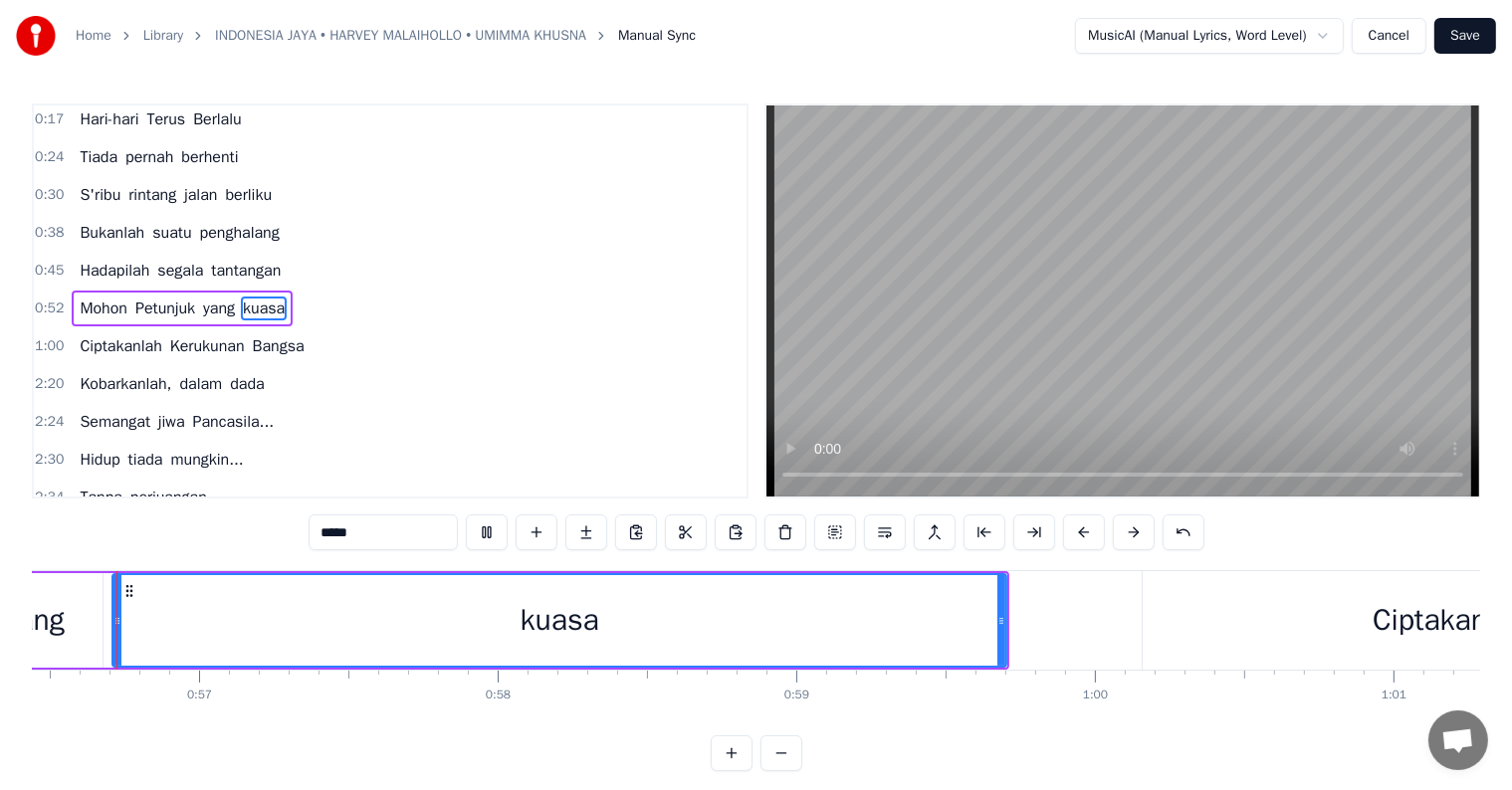 scroll, scrollTop: 0, scrollLeft: 16838, axis: horizontal 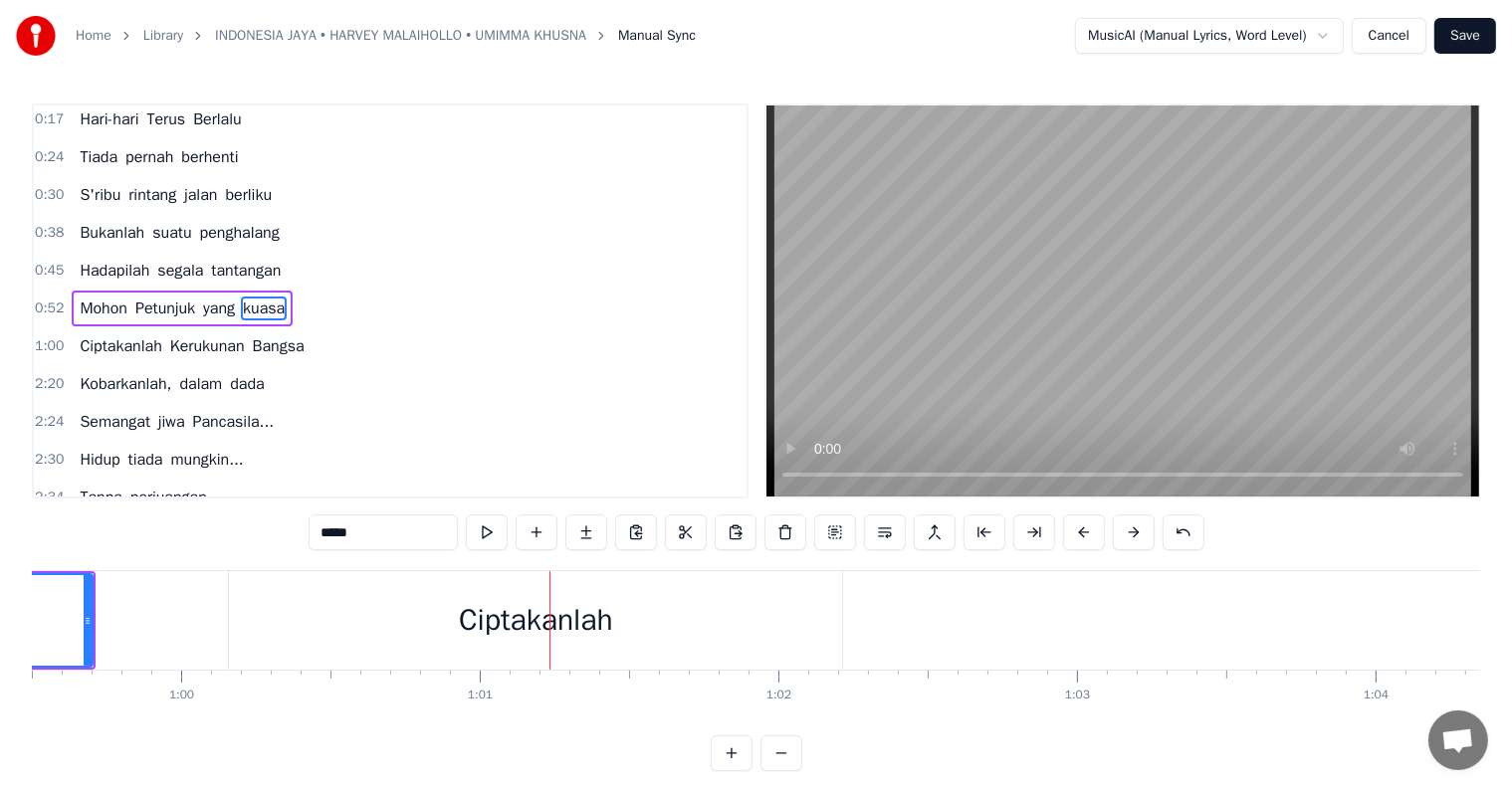click on "Ciptakanlah" at bounding box center [536, 620] 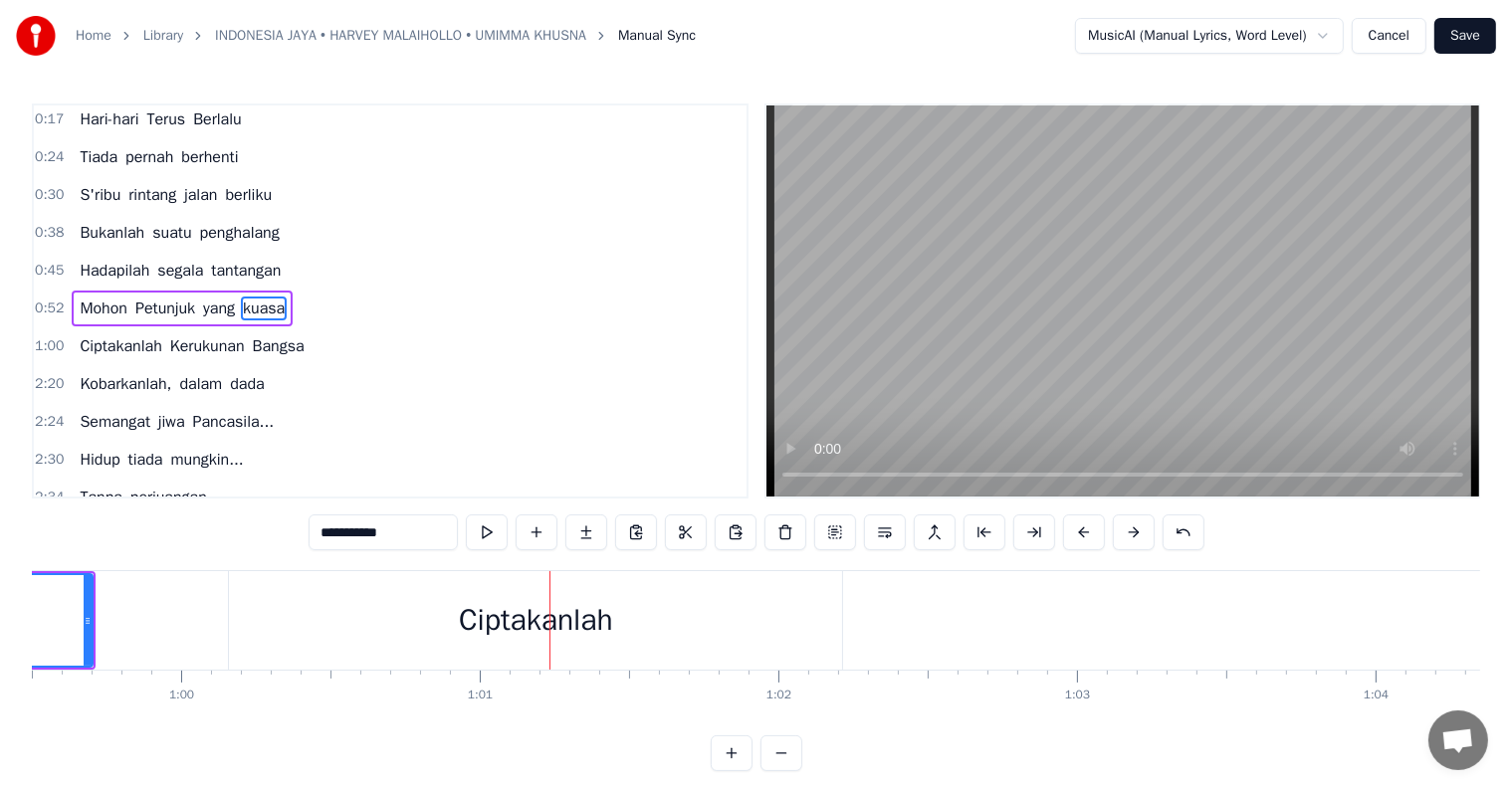 scroll, scrollTop: 42, scrollLeft: 0, axis: vertical 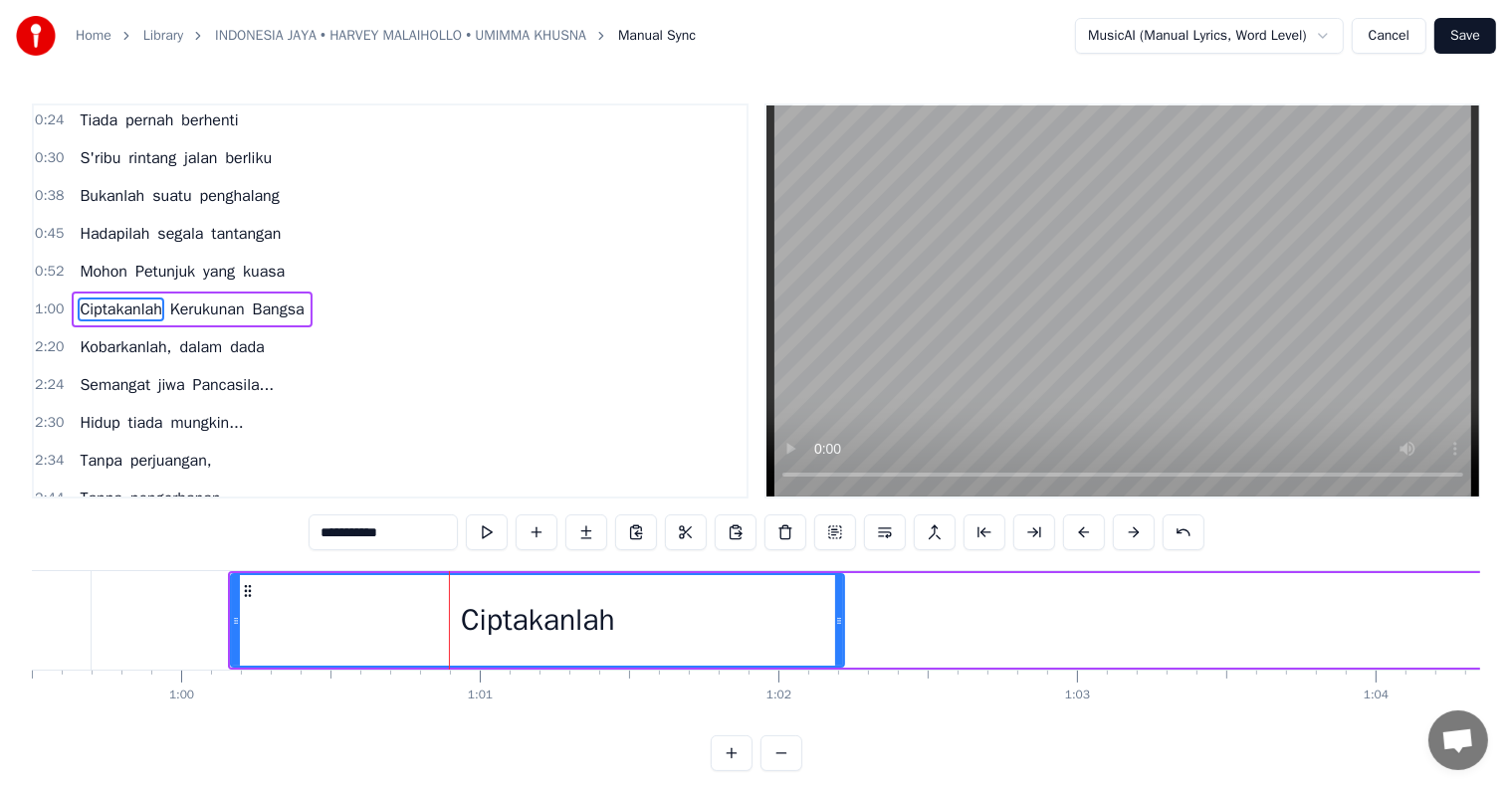 click at bounding box center [449, 620] 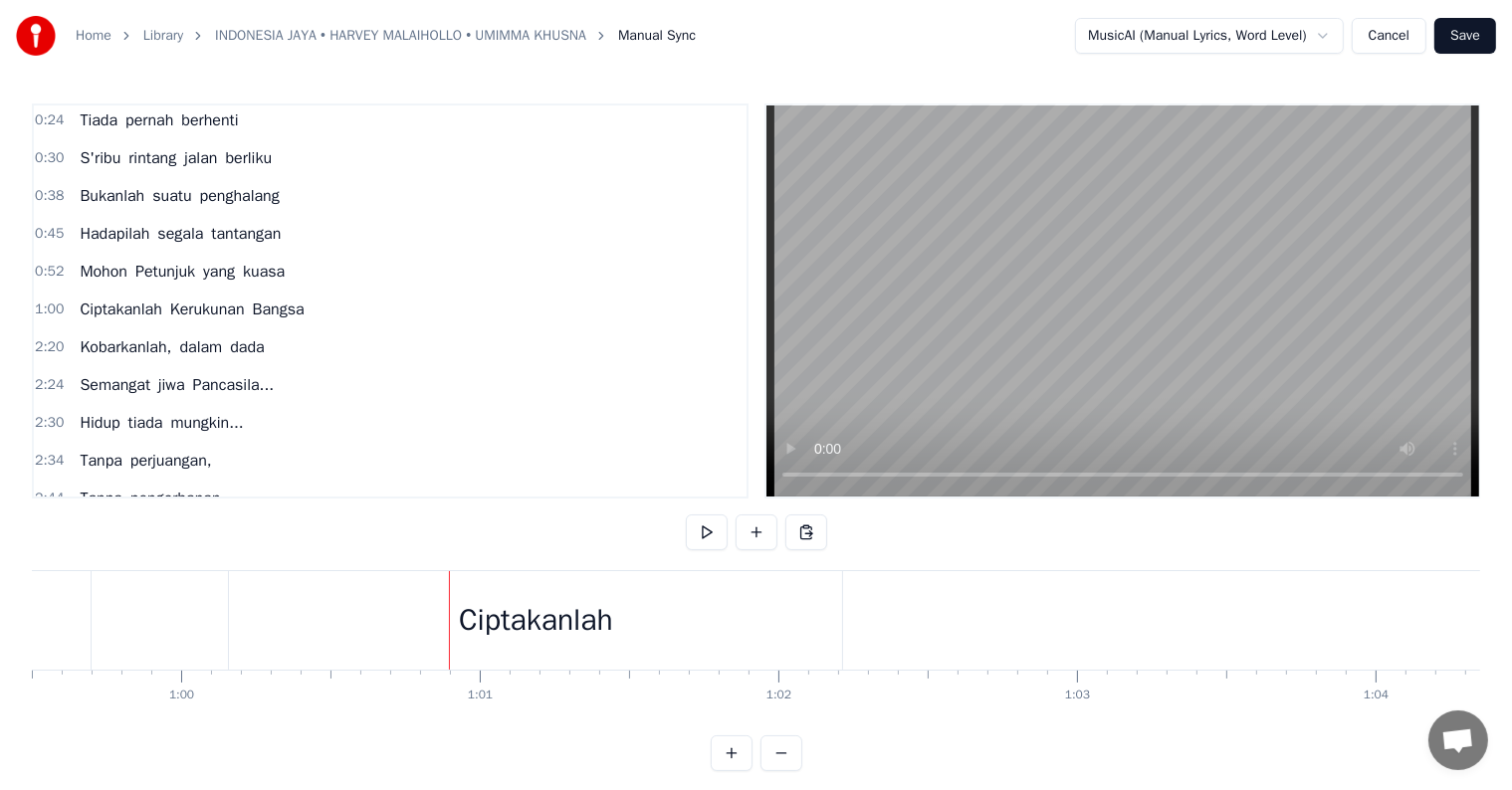 click at bounding box center (18535, 620) 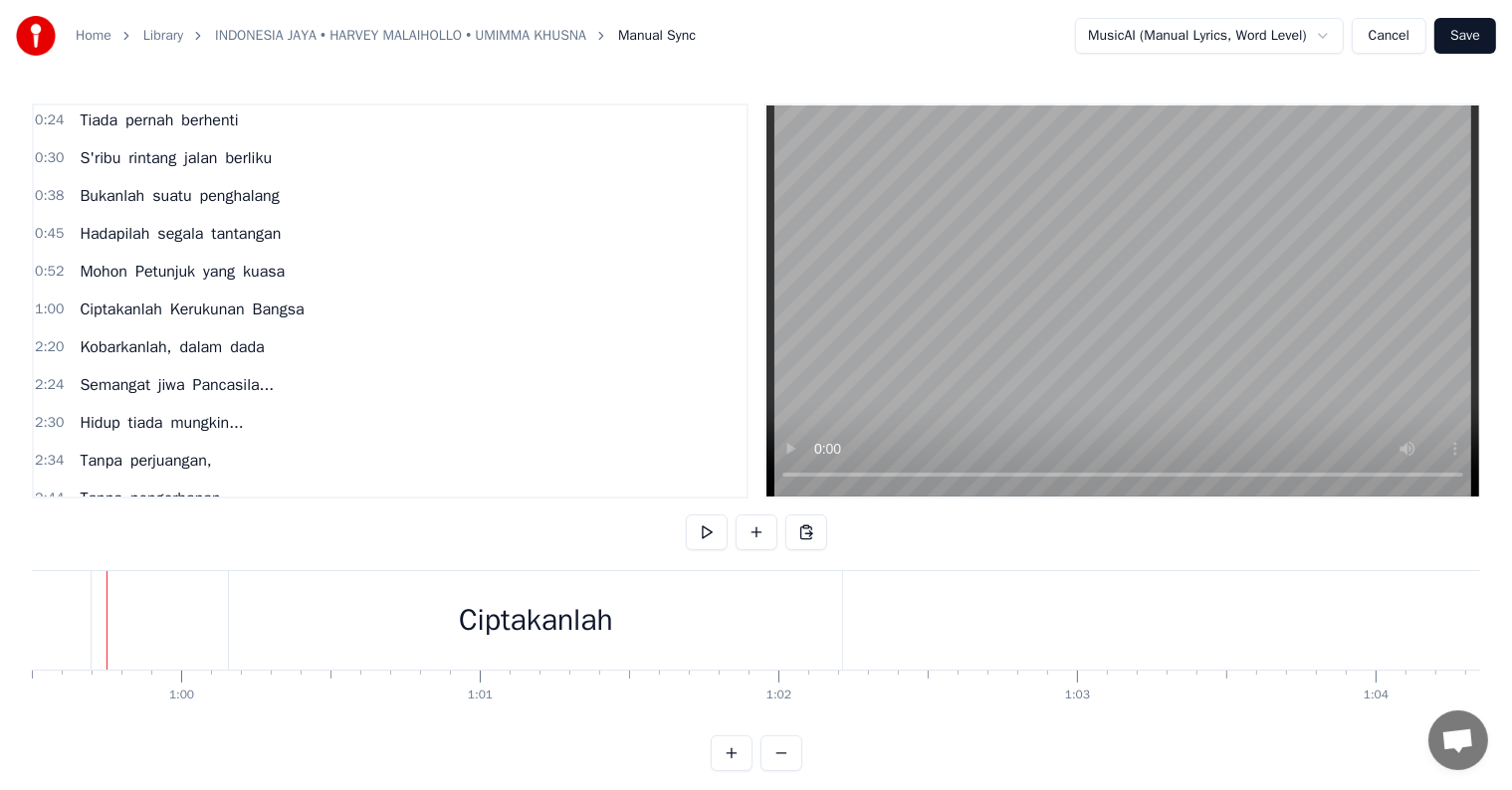 scroll, scrollTop: 0, scrollLeft: 17742, axis: horizontal 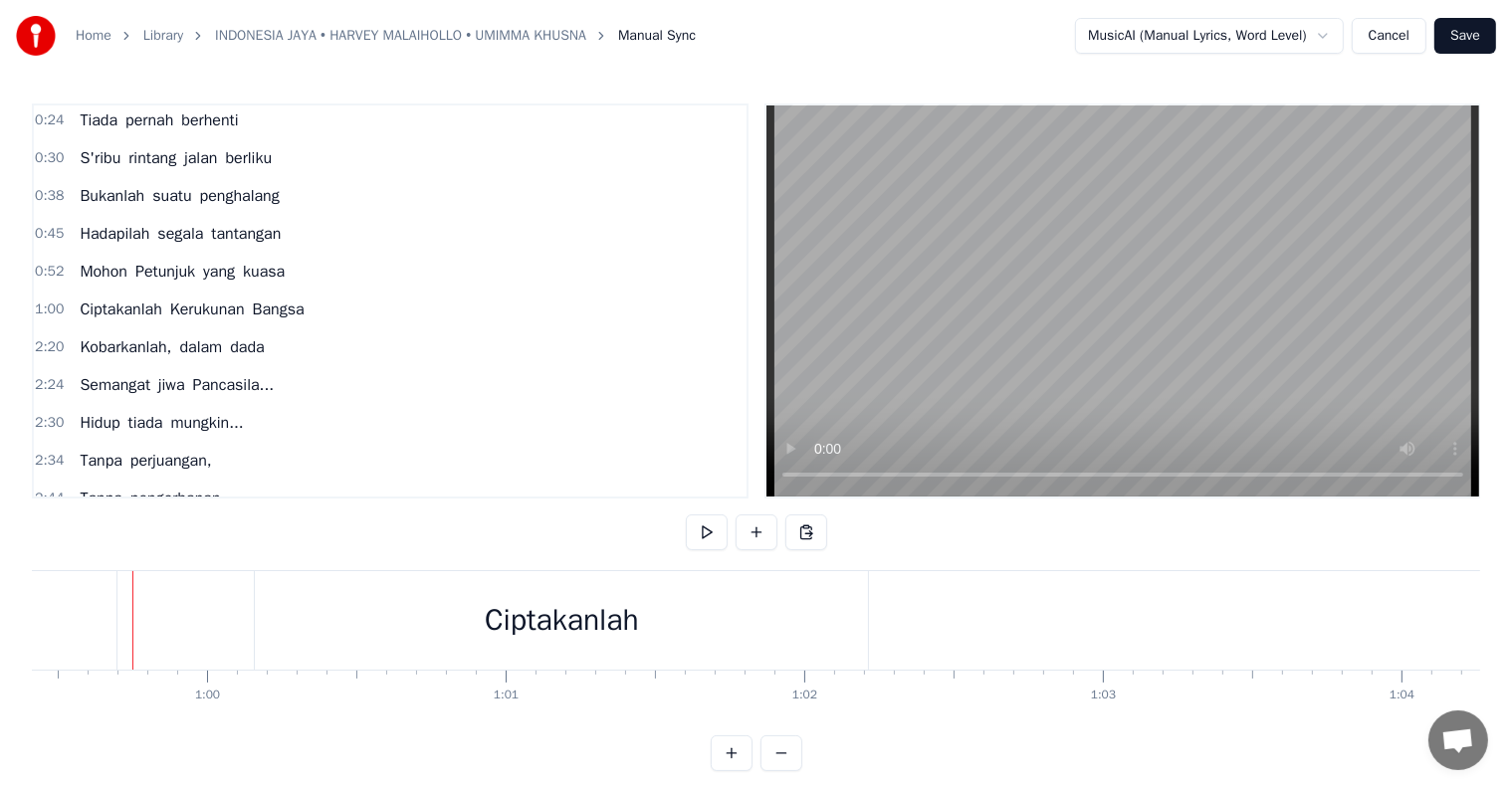 click on "kuasa" at bounding box center [-330, 620] 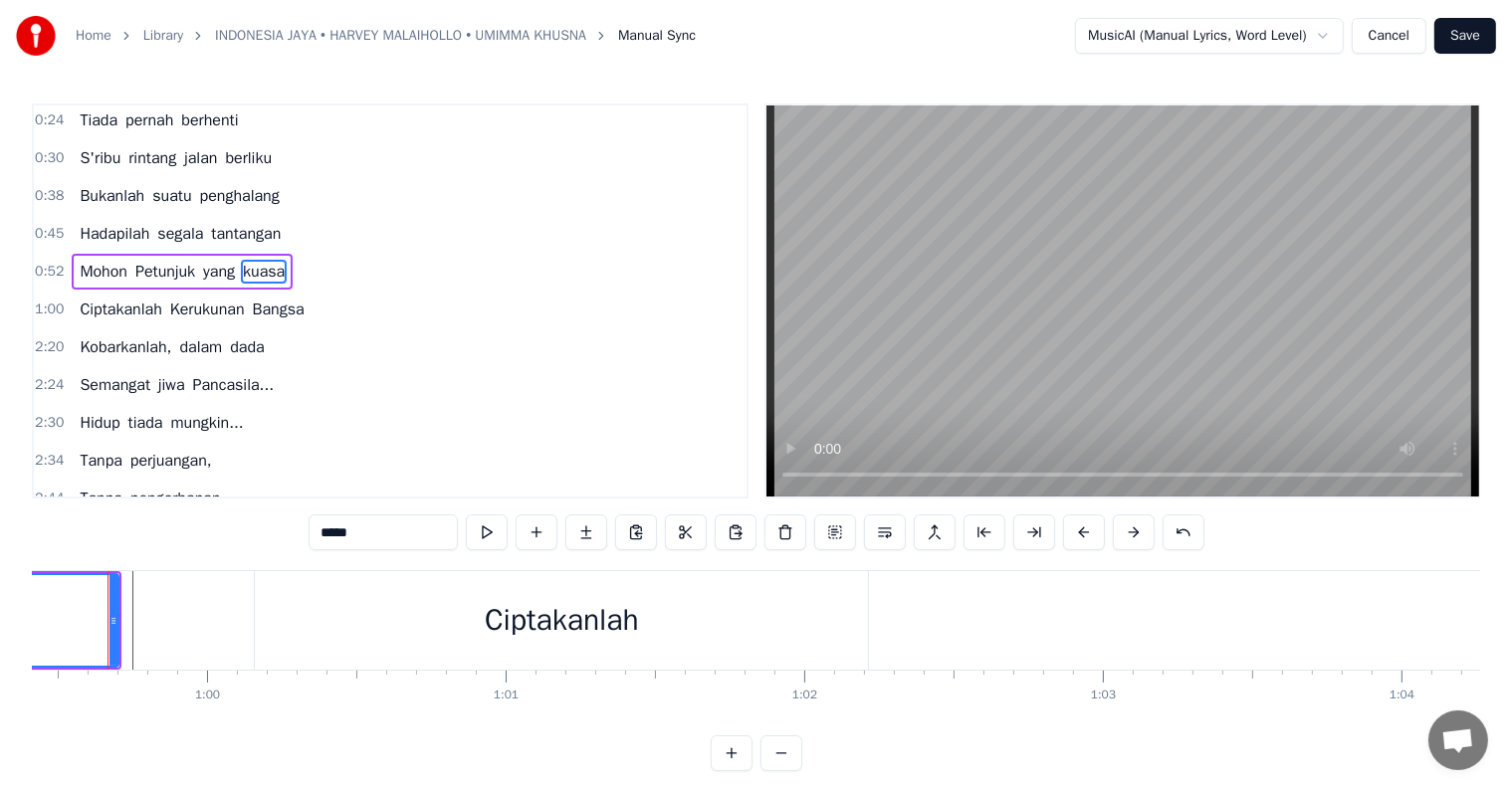 scroll, scrollTop: 6, scrollLeft: 0, axis: vertical 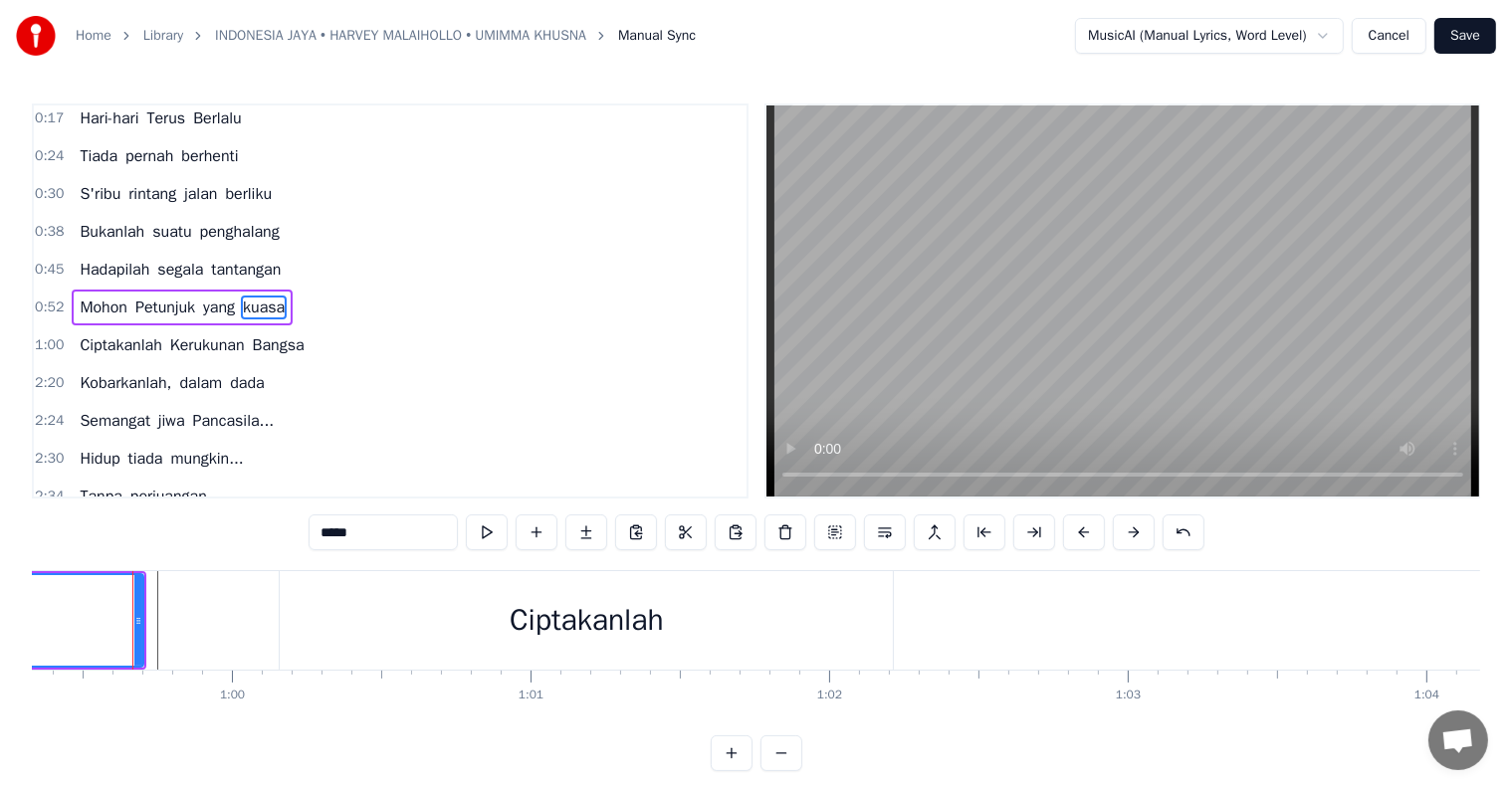 click on "kuasa" at bounding box center [-304, 620] 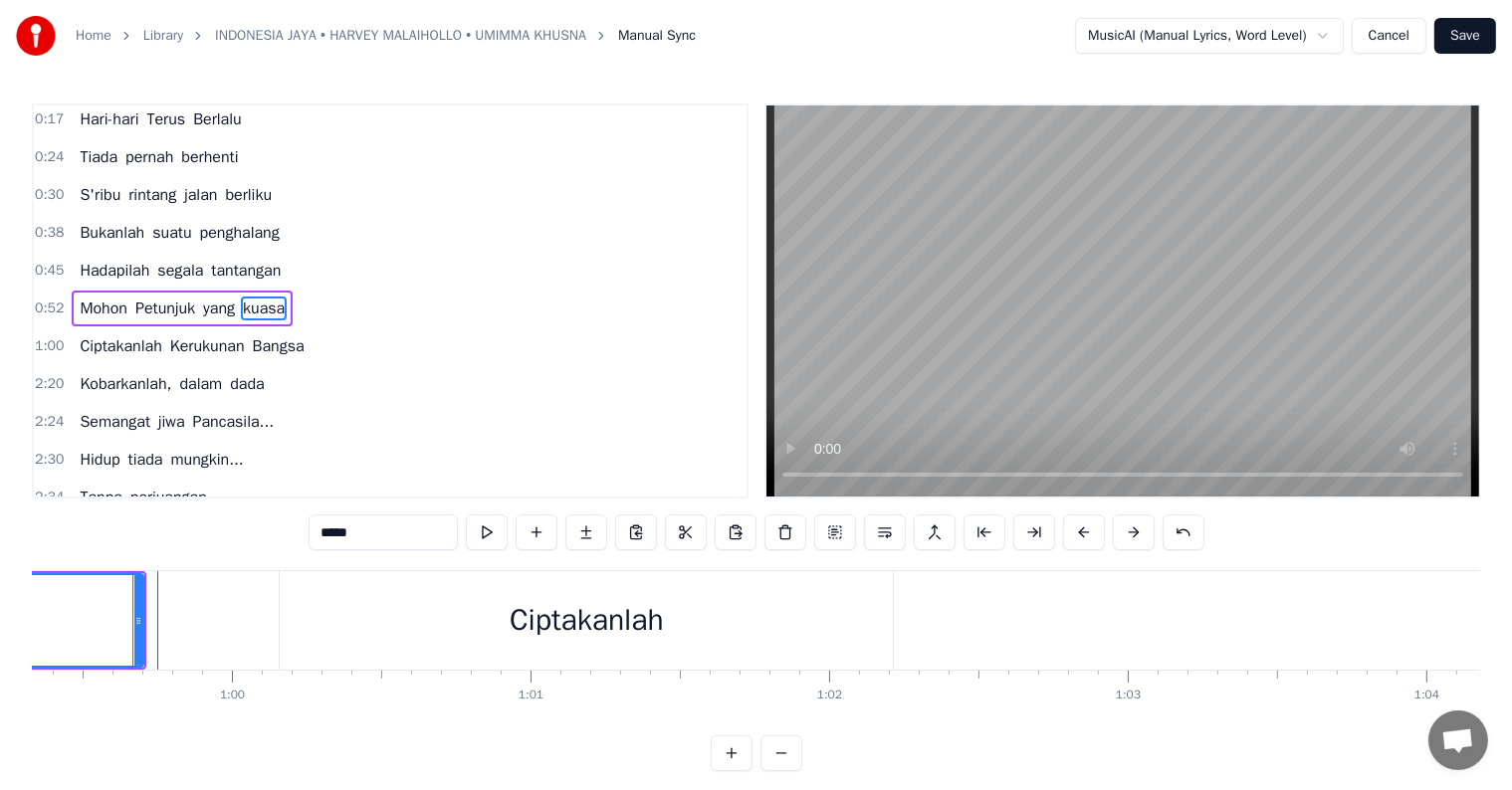 scroll, scrollTop: 0, scrollLeft: 17690, axis: horizontal 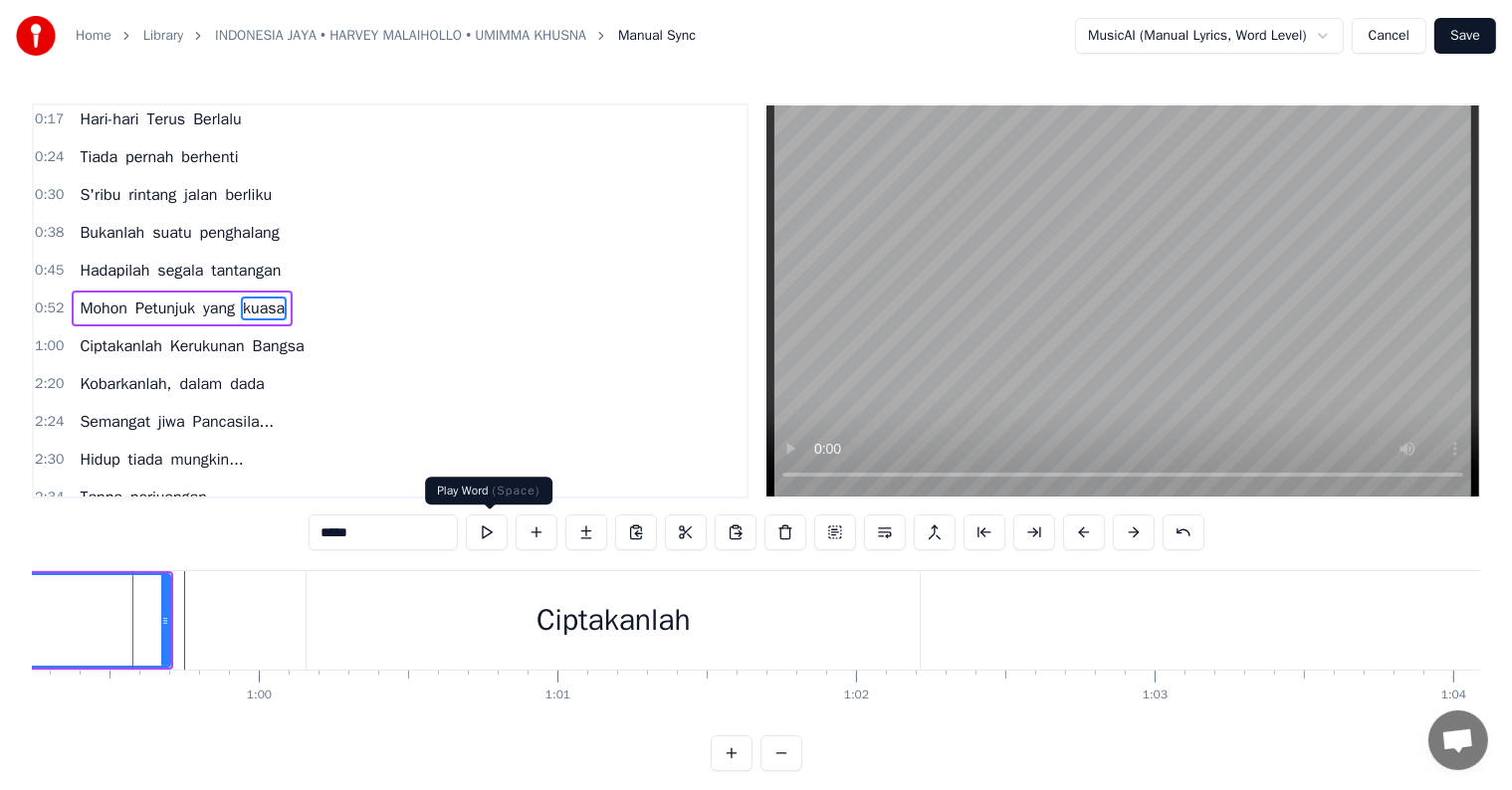 click at bounding box center [487, 532] 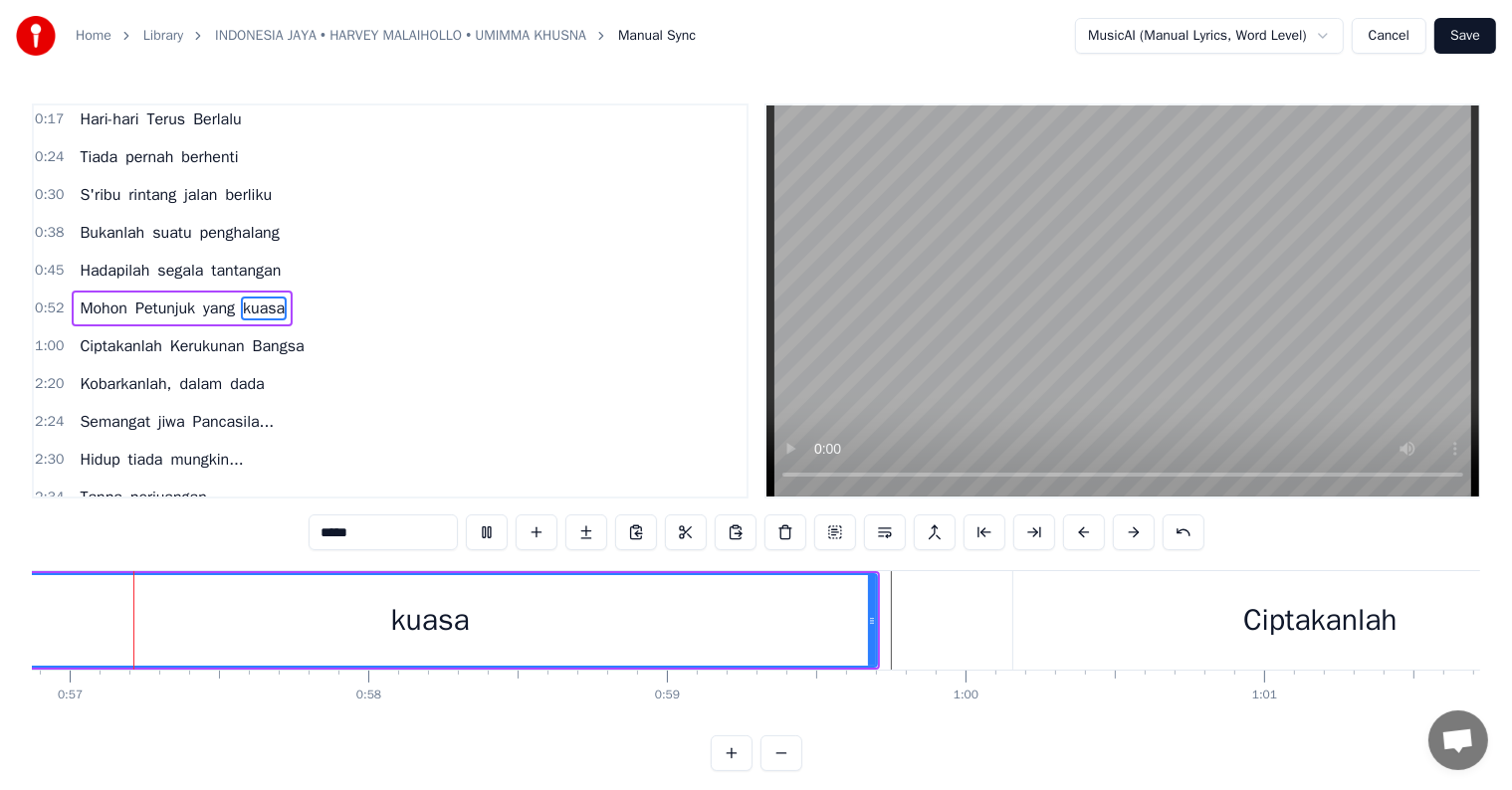 scroll, scrollTop: 0, scrollLeft: 16903, axis: horizontal 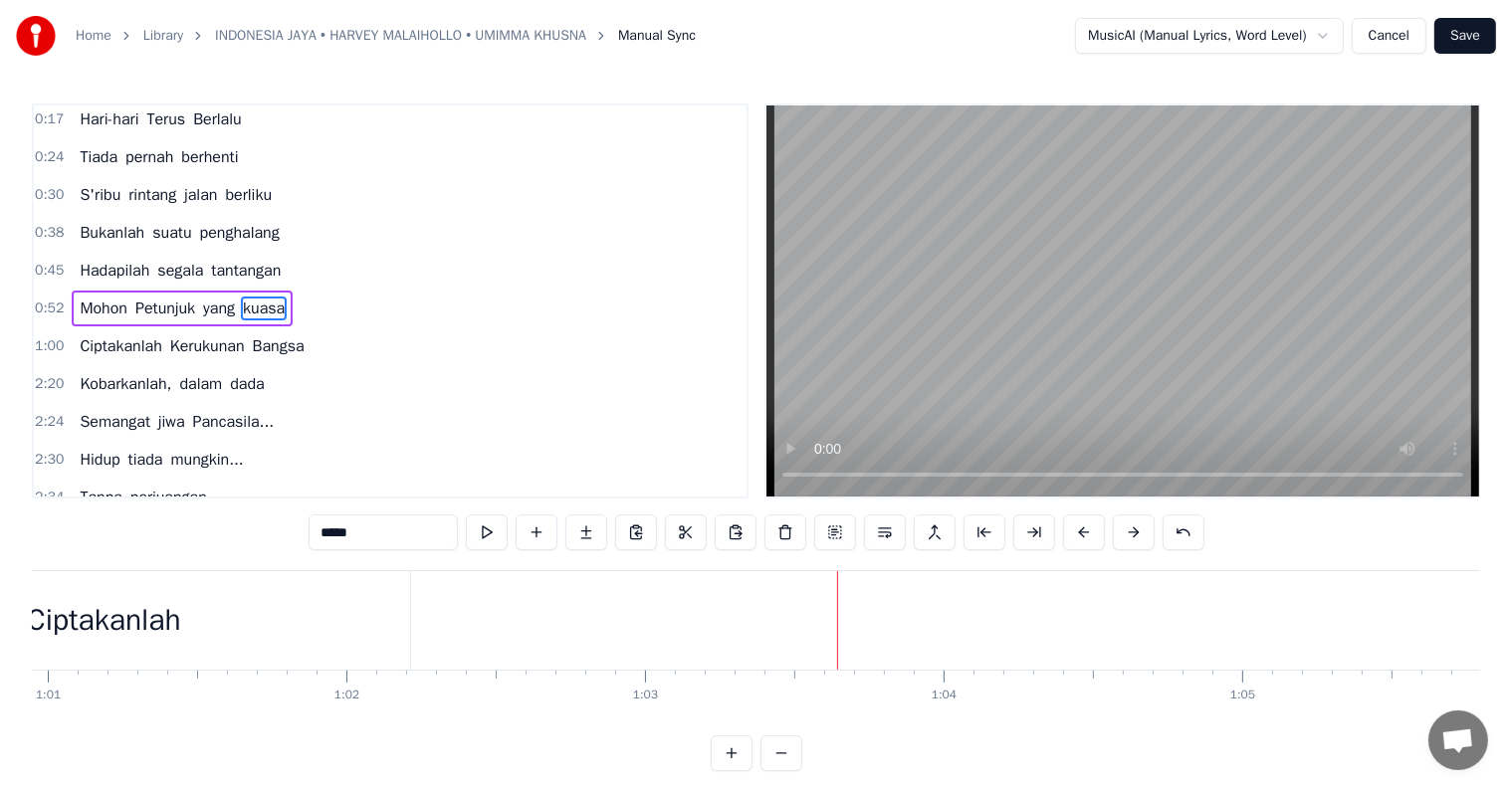 click on "Ciptakanlah" at bounding box center [104, 620] 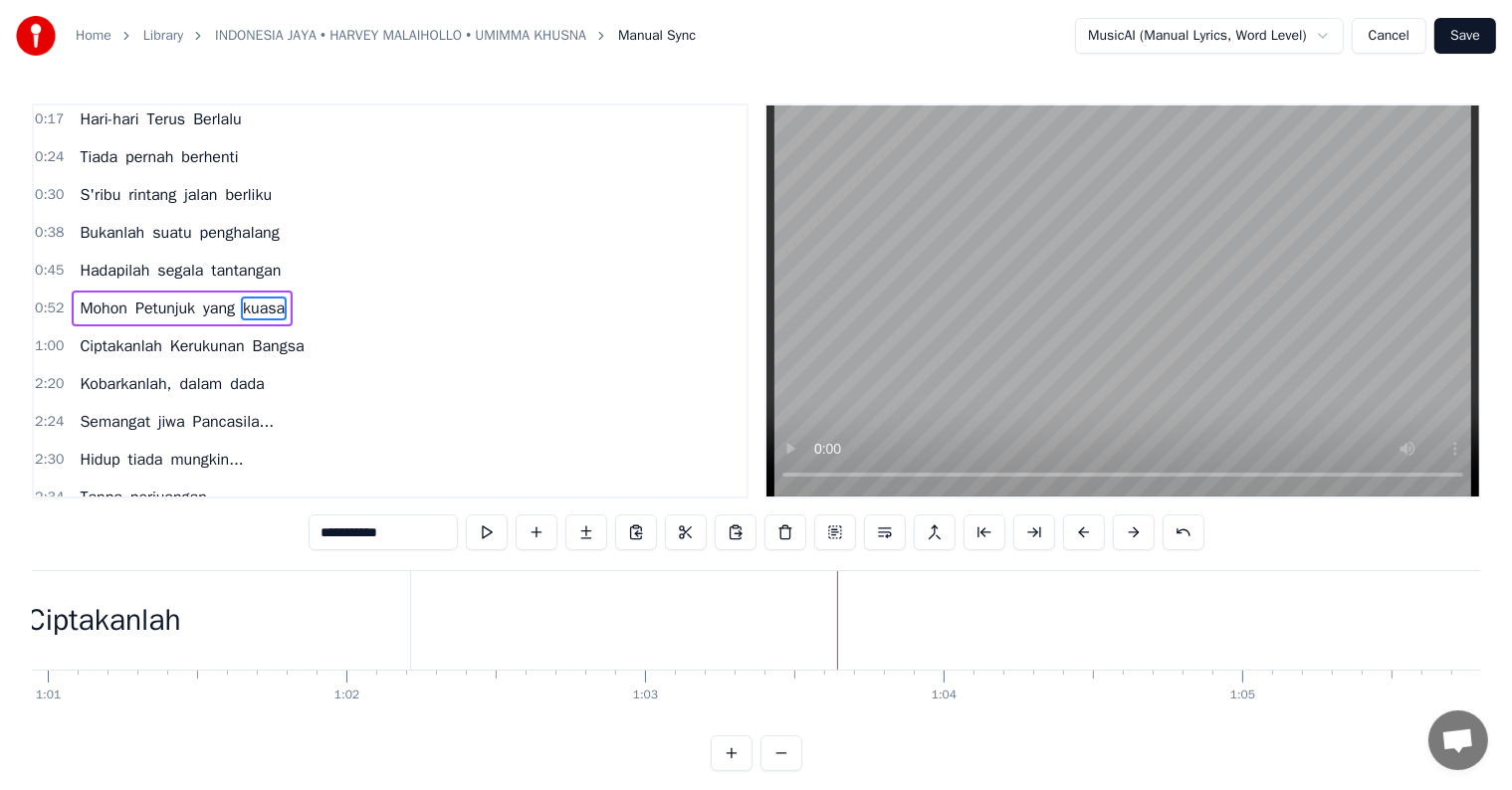 scroll, scrollTop: 42, scrollLeft: 0, axis: vertical 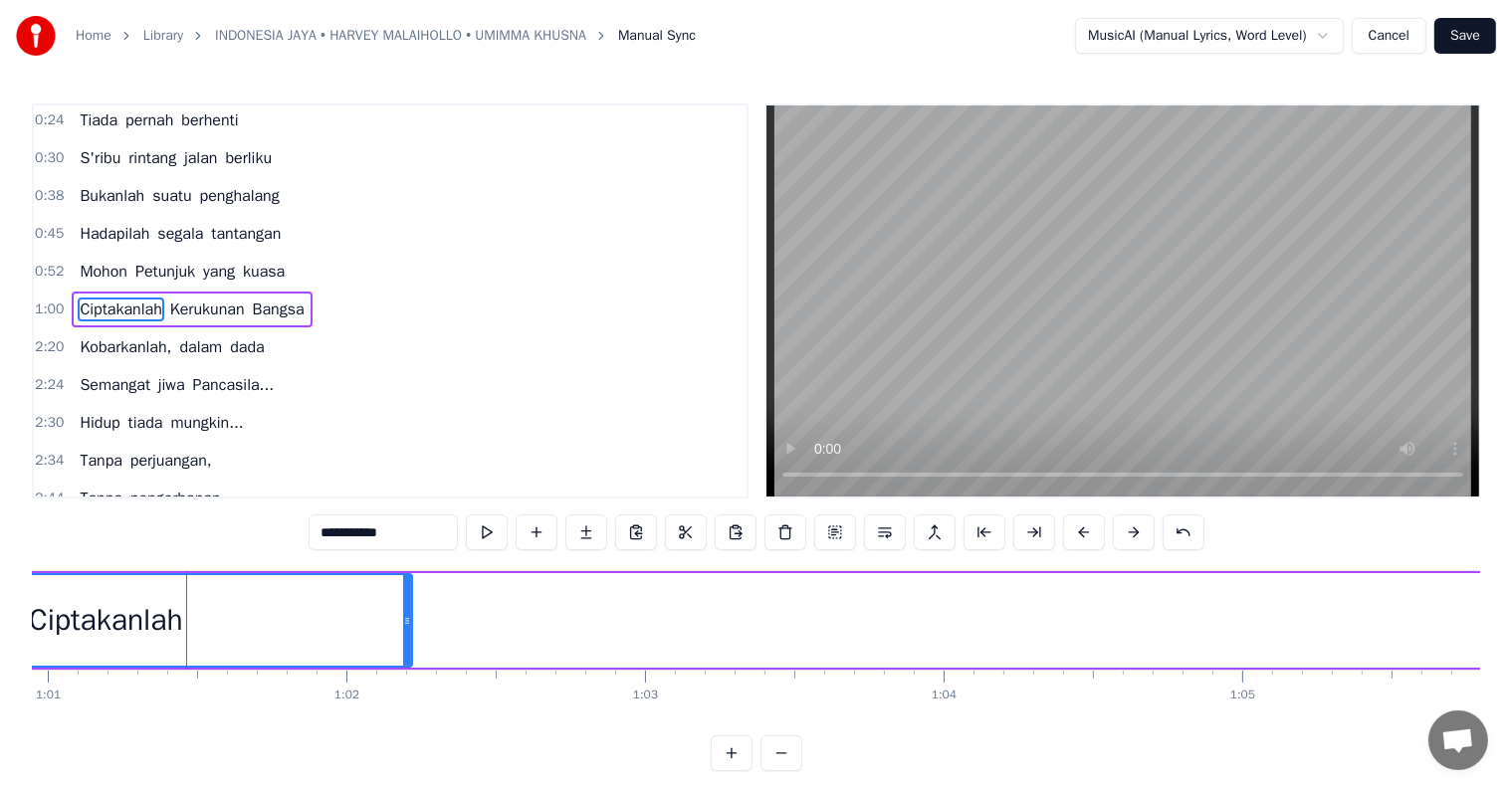 drag, startPoint x: 402, startPoint y: 618, endPoint x: 684, endPoint y: 645, distance: 283.2896 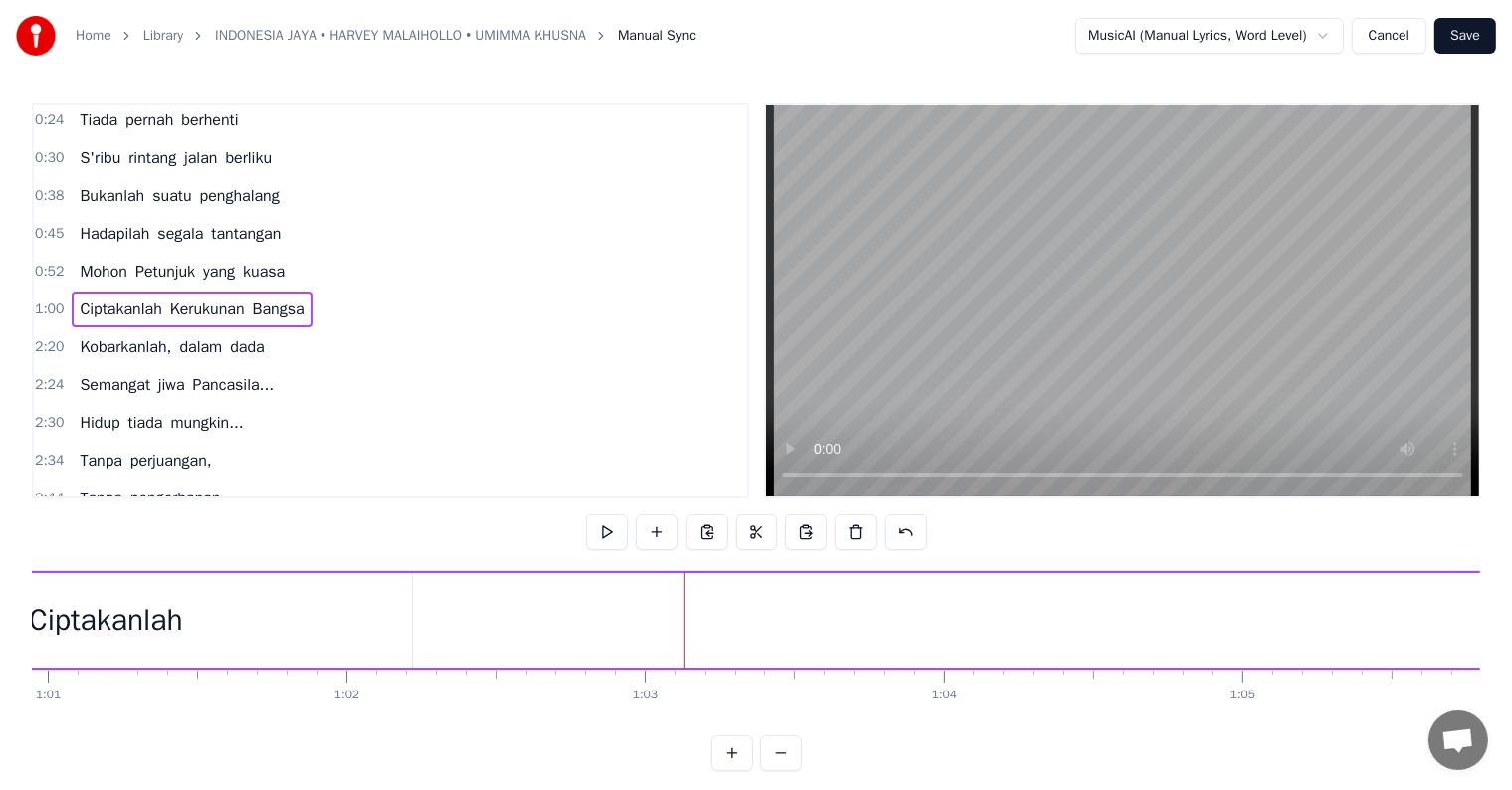 click on "Ciptakanlah" at bounding box center [106, 620] 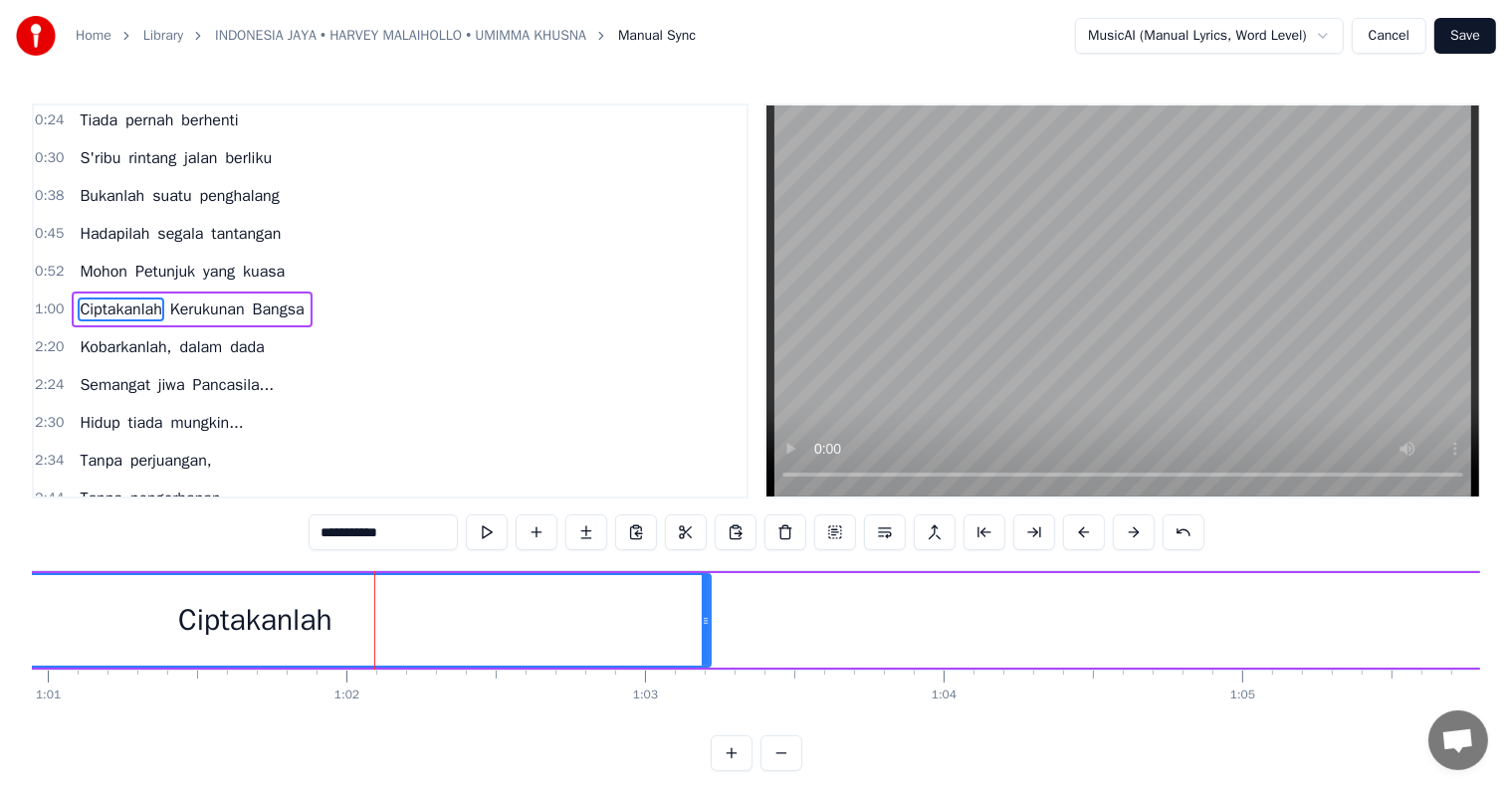 drag, startPoint x: 410, startPoint y: 622, endPoint x: 709, endPoint y: 625, distance: 299.015 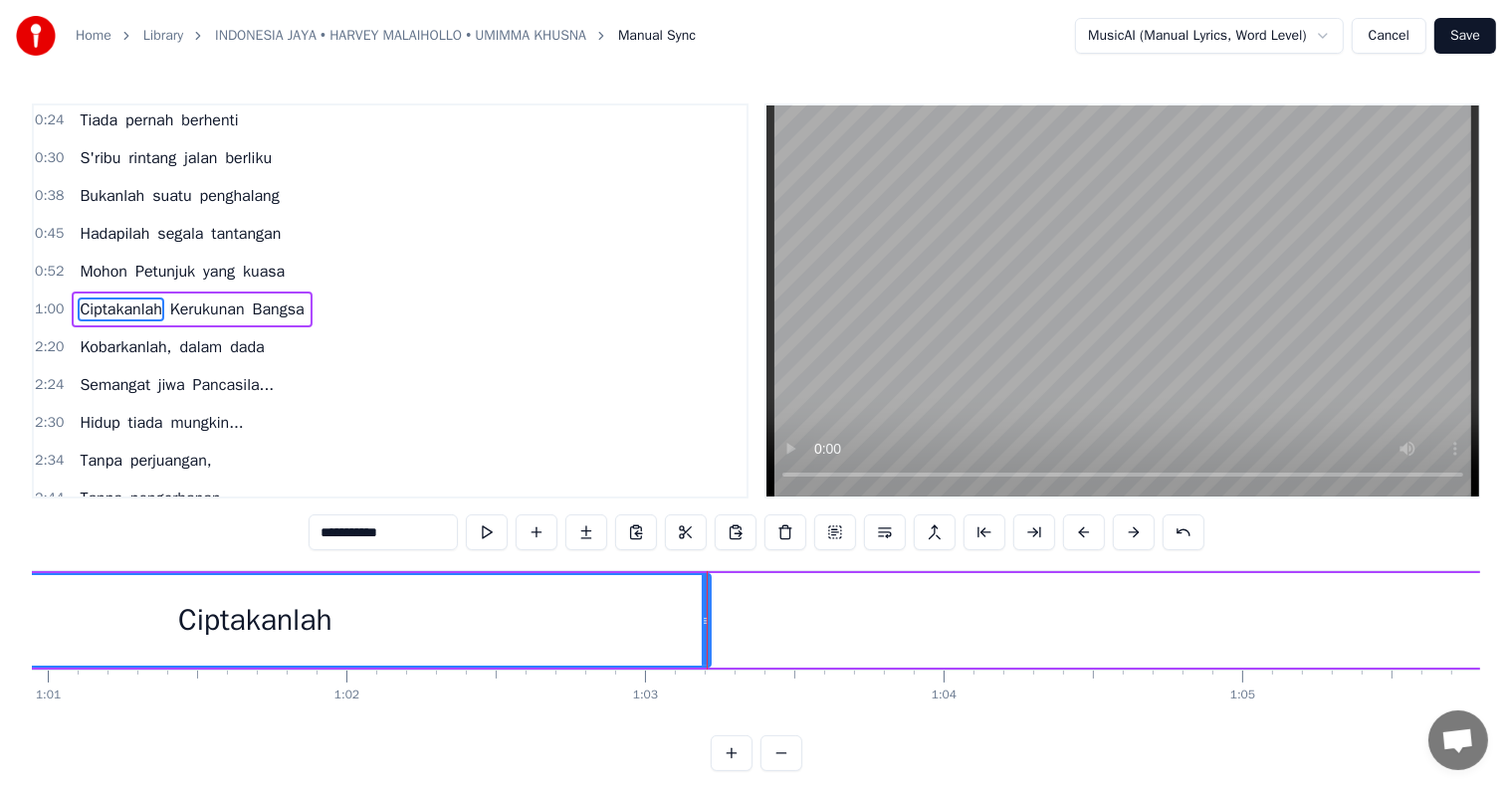 click on "Ciptakanlah" at bounding box center [255, 620] 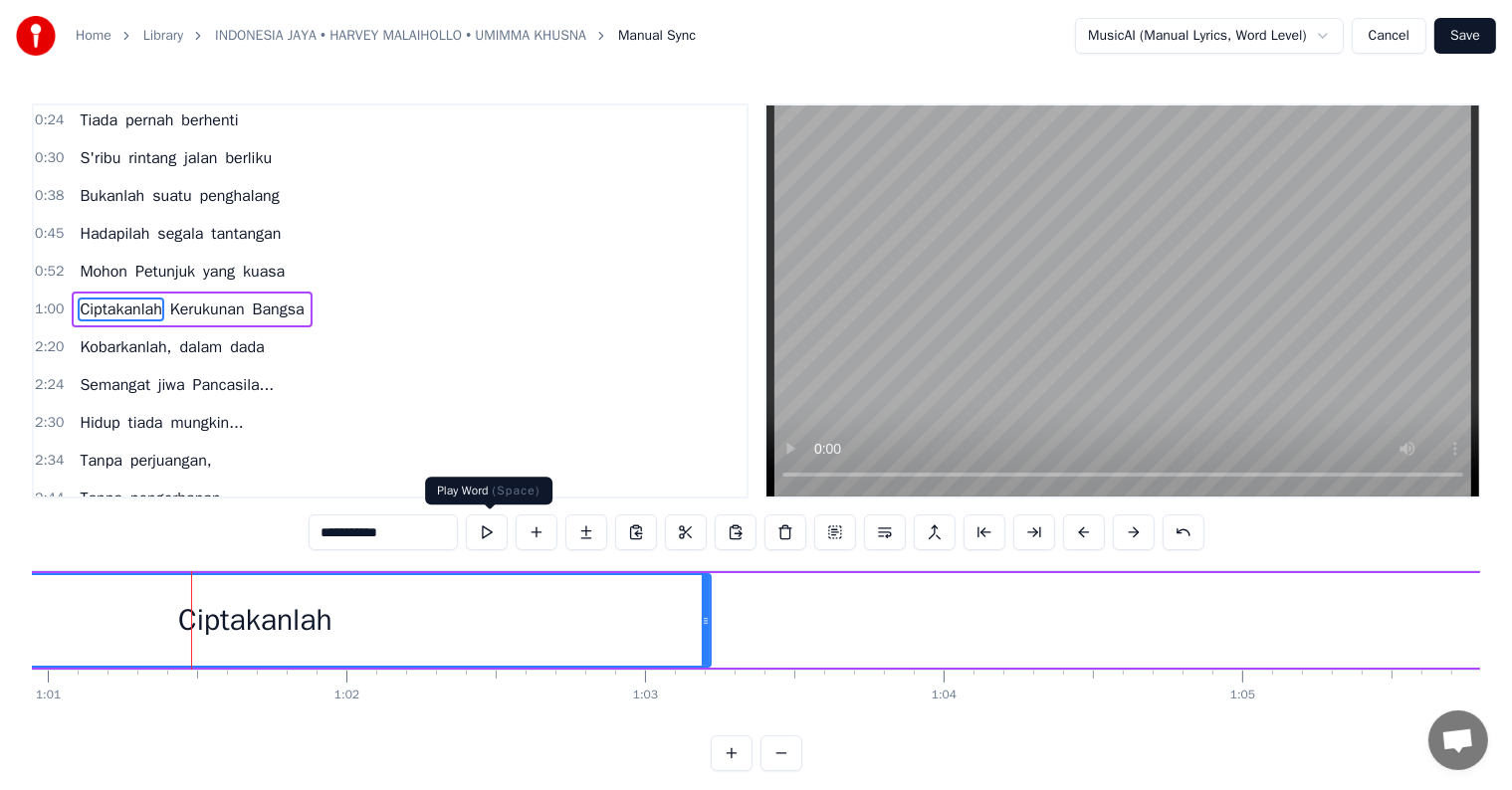 click at bounding box center (487, 532) 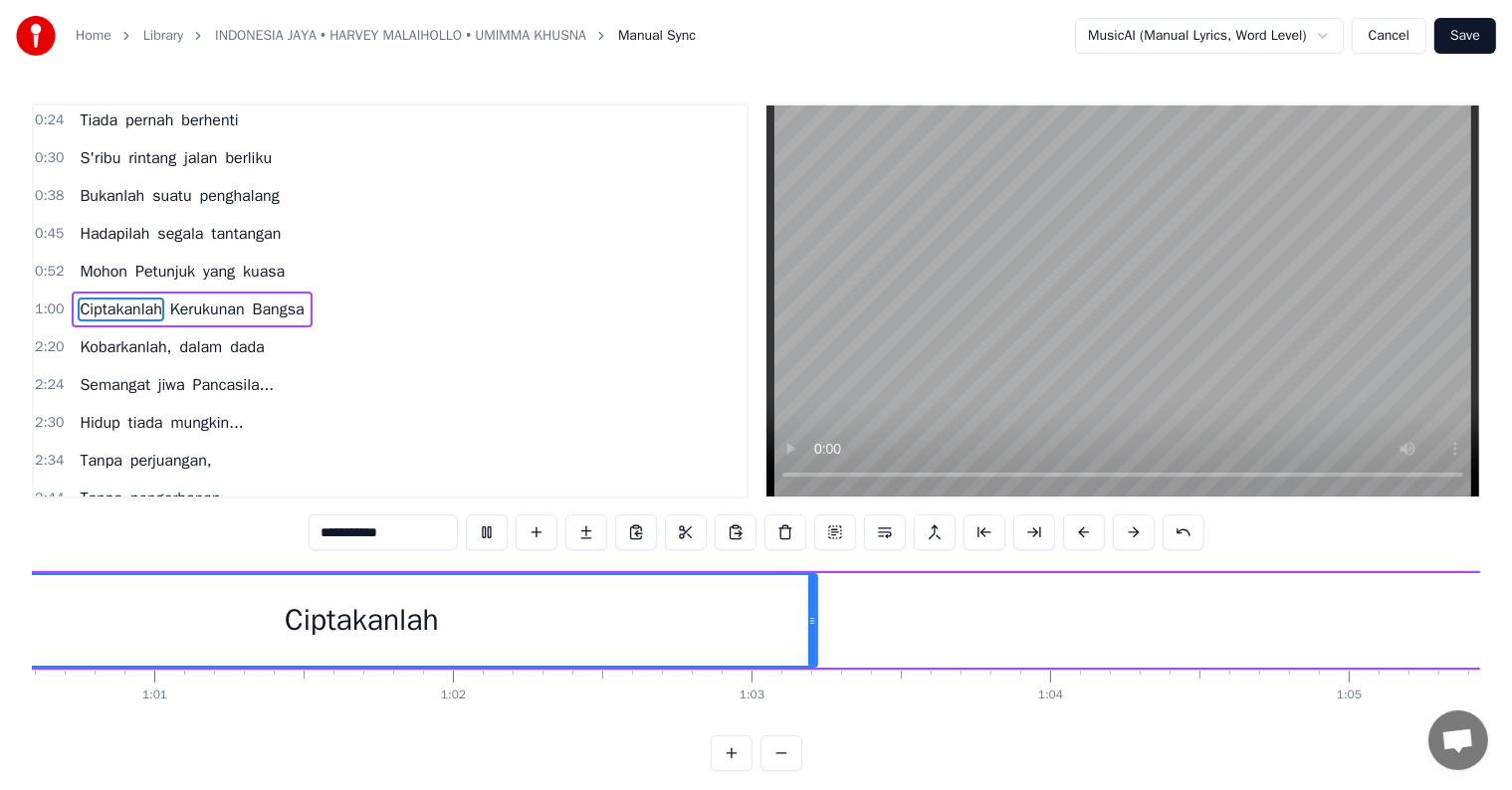 scroll, scrollTop: 0, scrollLeft: 17930, axis: horizontal 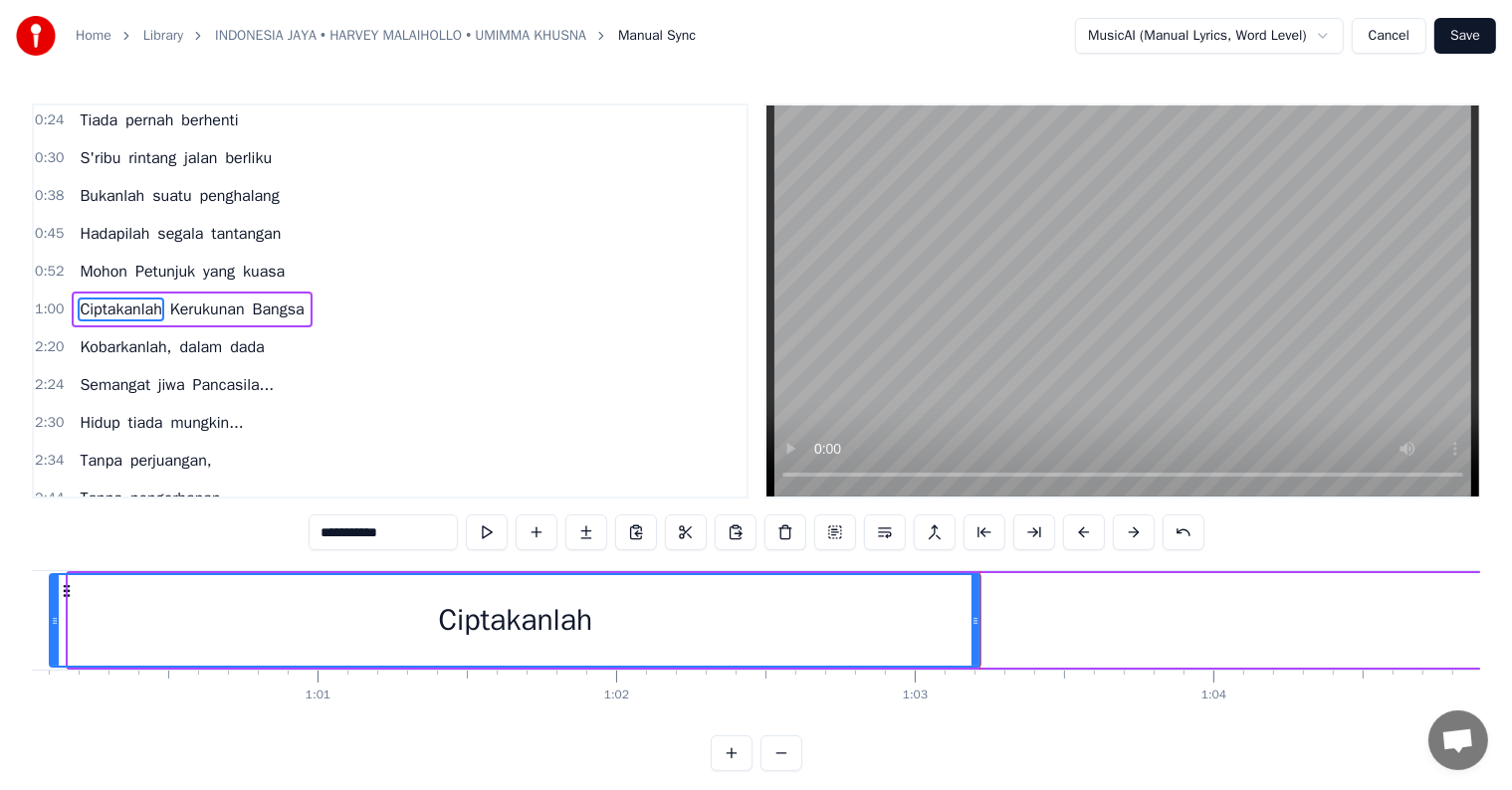 drag, startPoint x: 73, startPoint y: 621, endPoint x: 54, endPoint y: 621, distance: 19 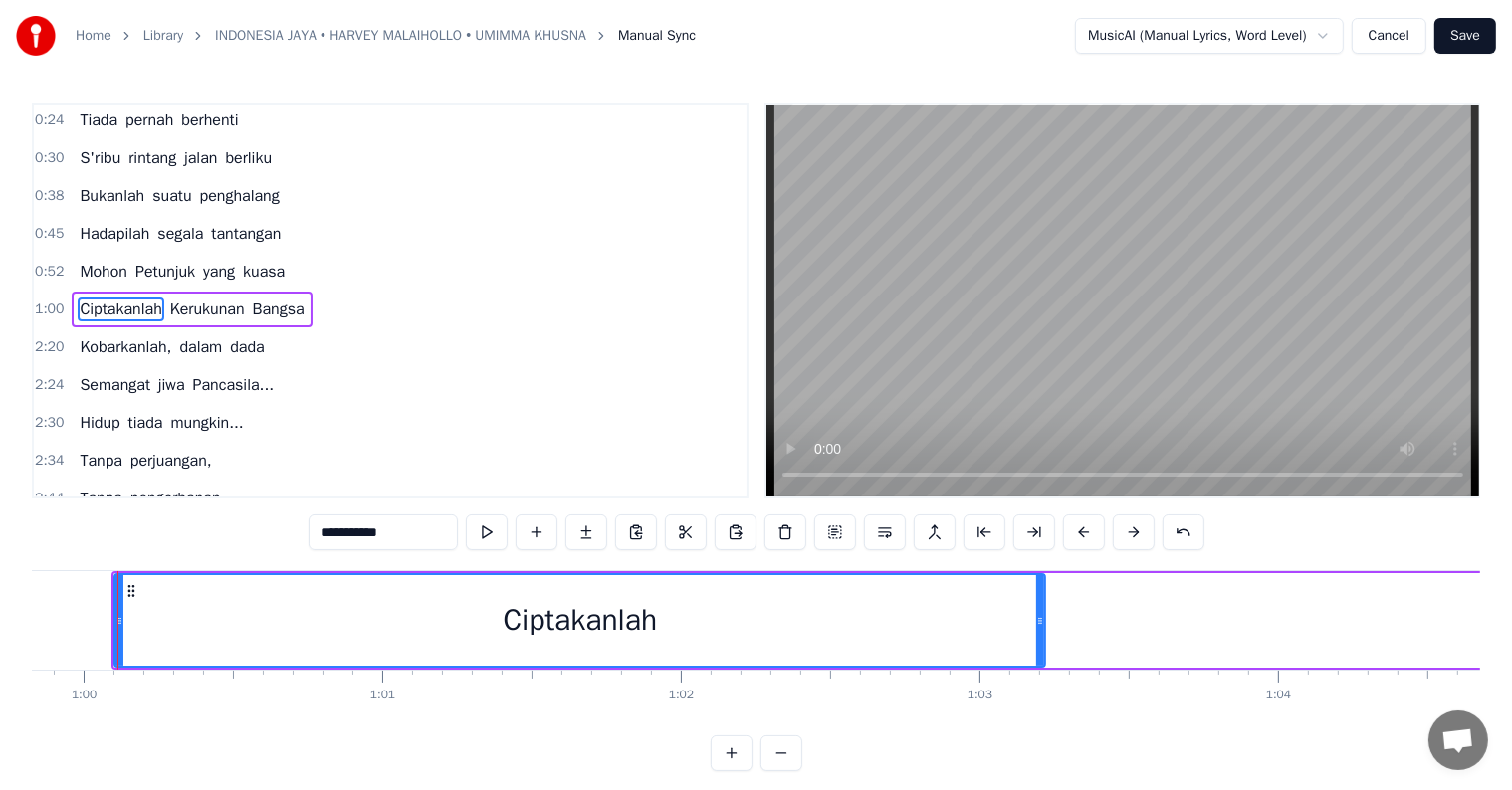 scroll, scrollTop: 0, scrollLeft: 17850, axis: horizontal 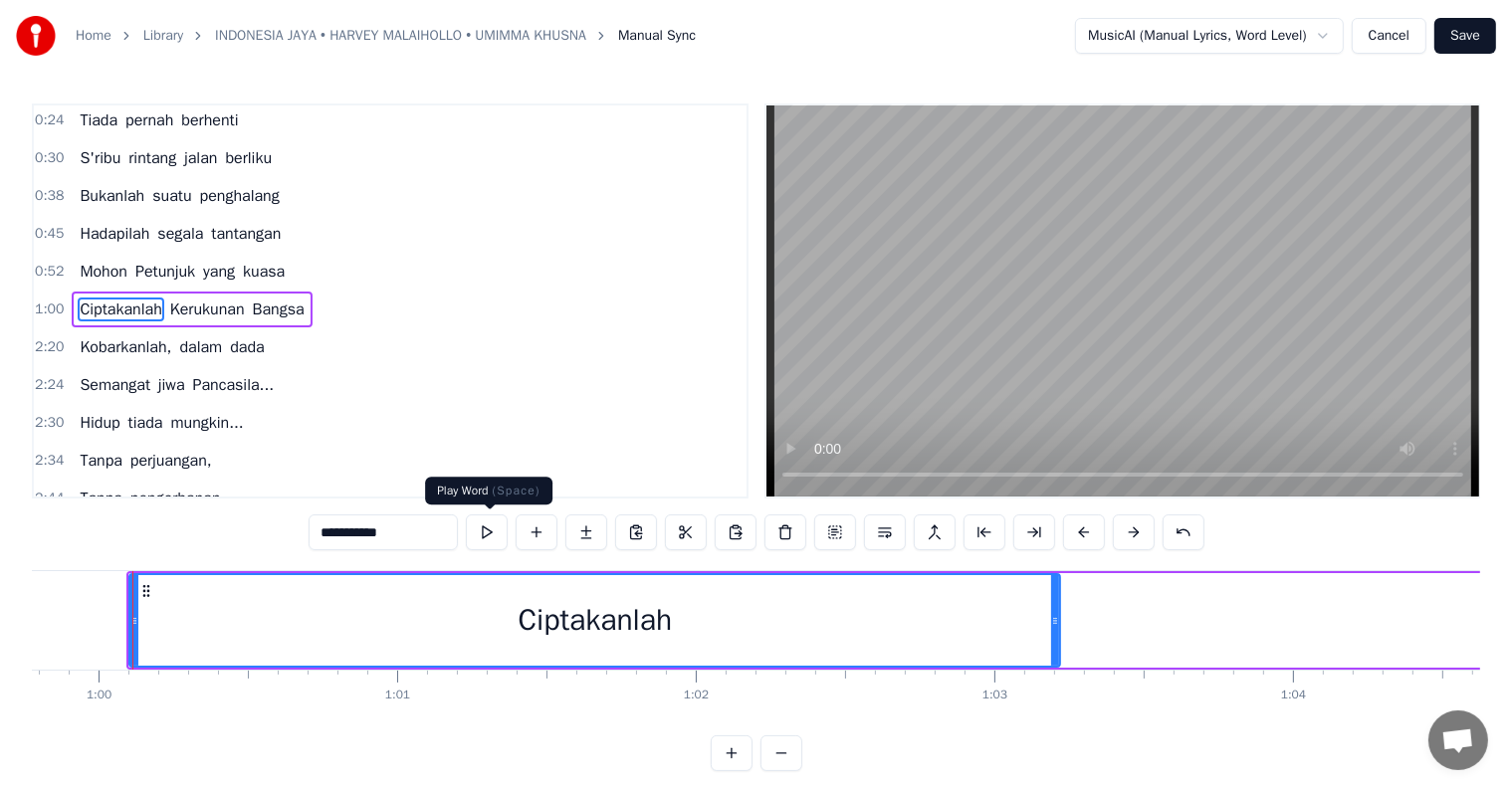 click at bounding box center (487, 532) 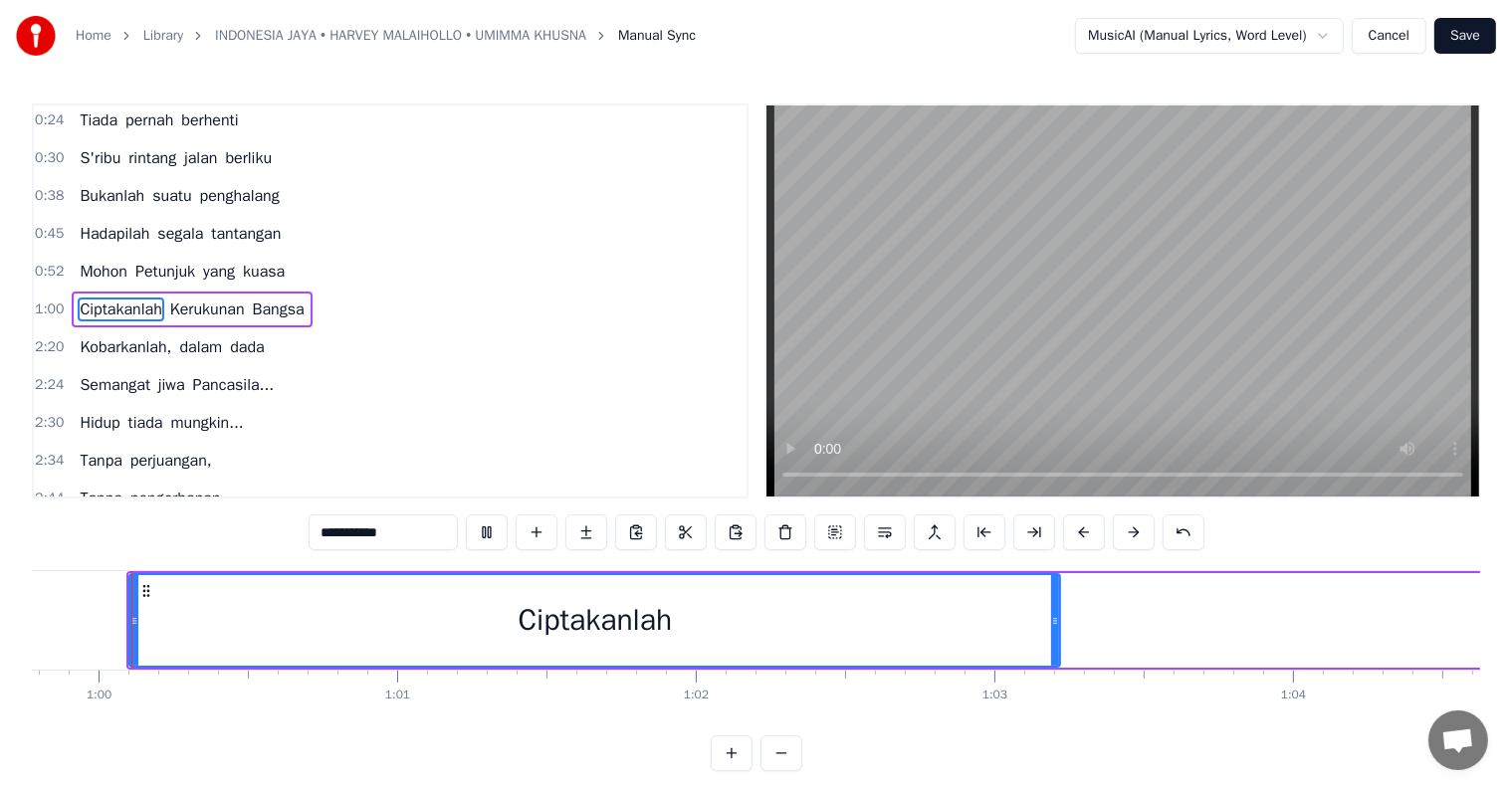 scroll, scrollTop: 0, scrollLeft: 17845, axis: horizontal 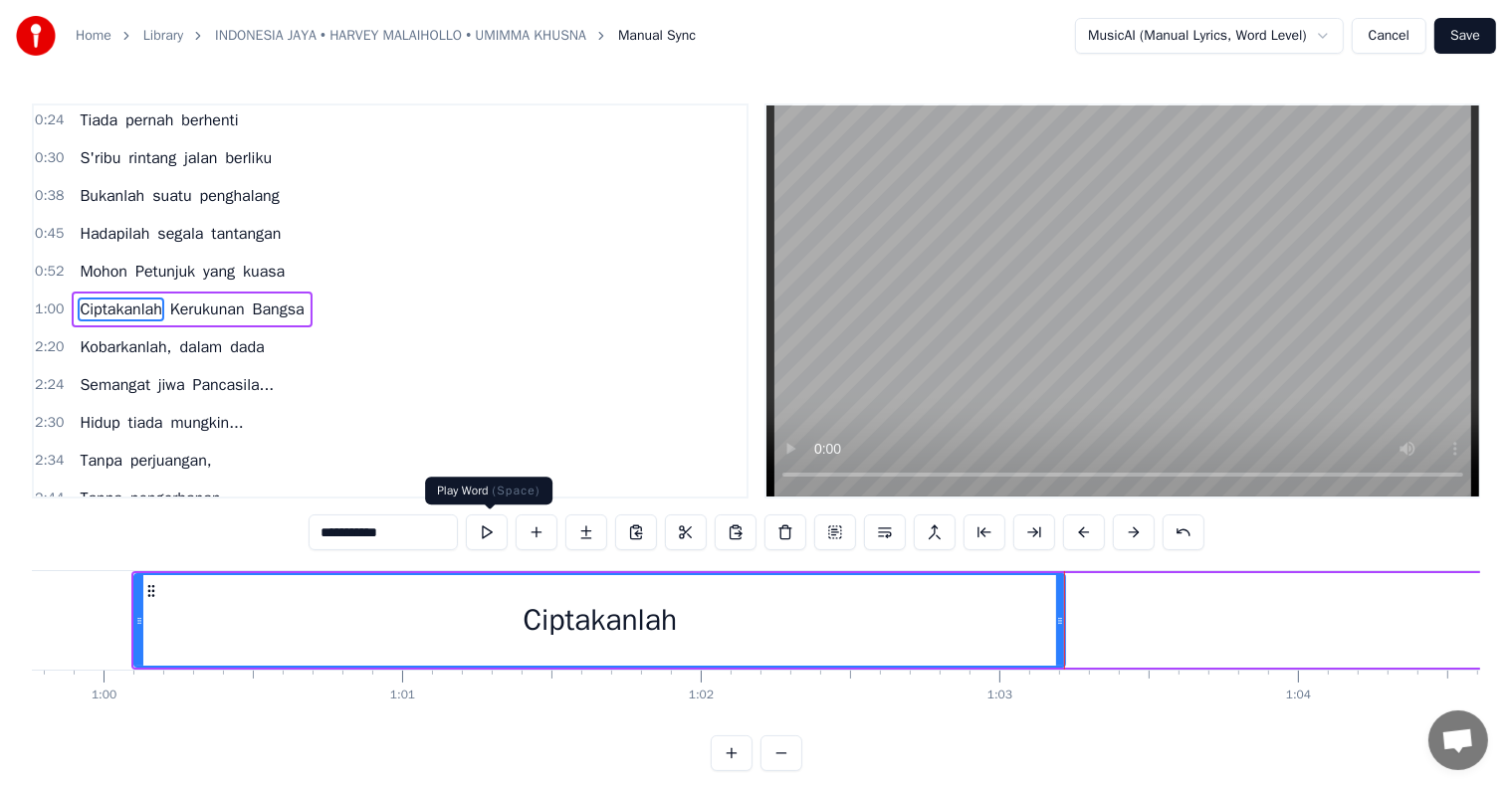 click at bounding box center [487, 532] 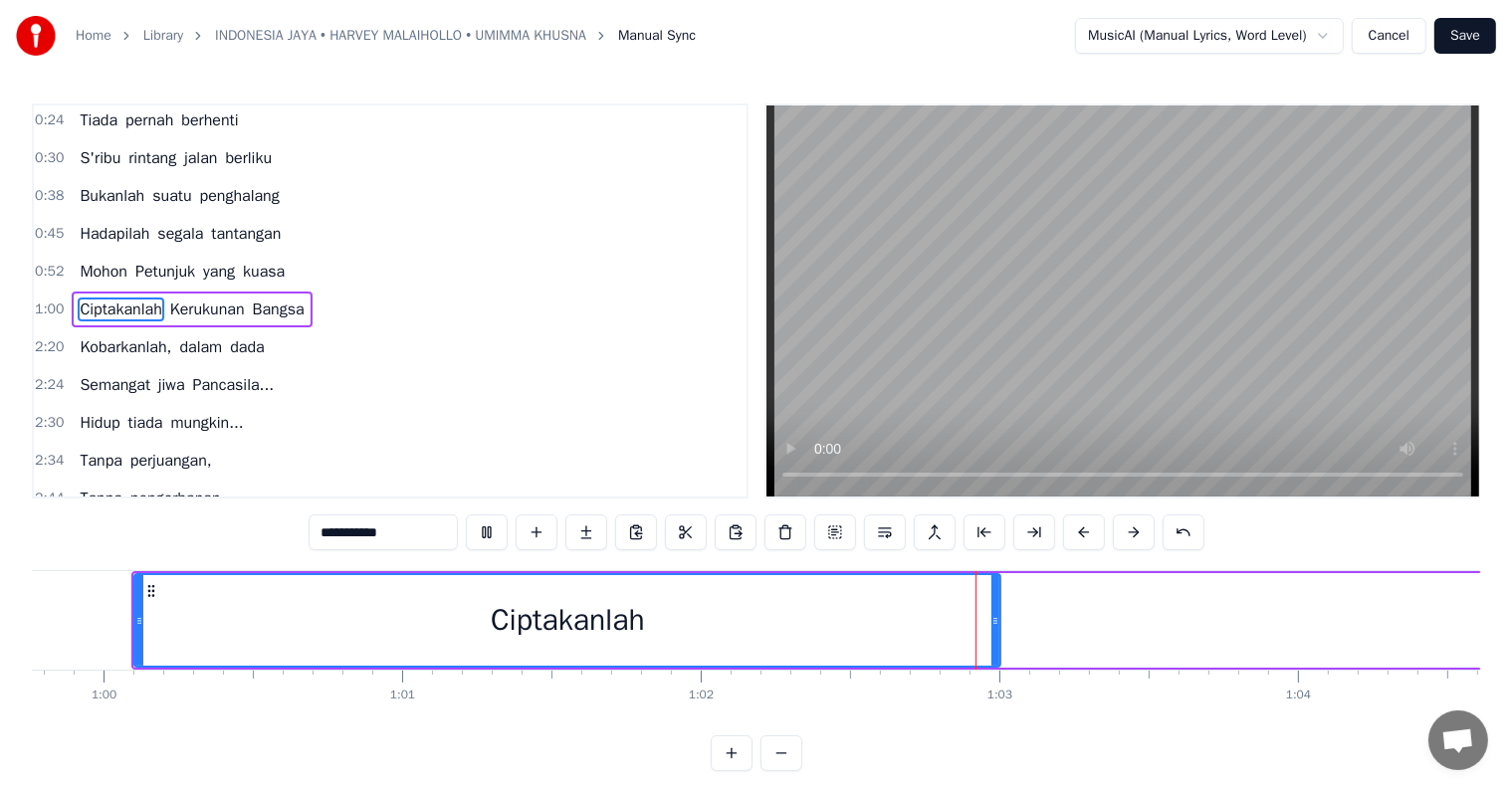 drag, startPoint x: 1061, startPoint y: 609, endPoint x: 996, endPoint y: 609, distance: 65 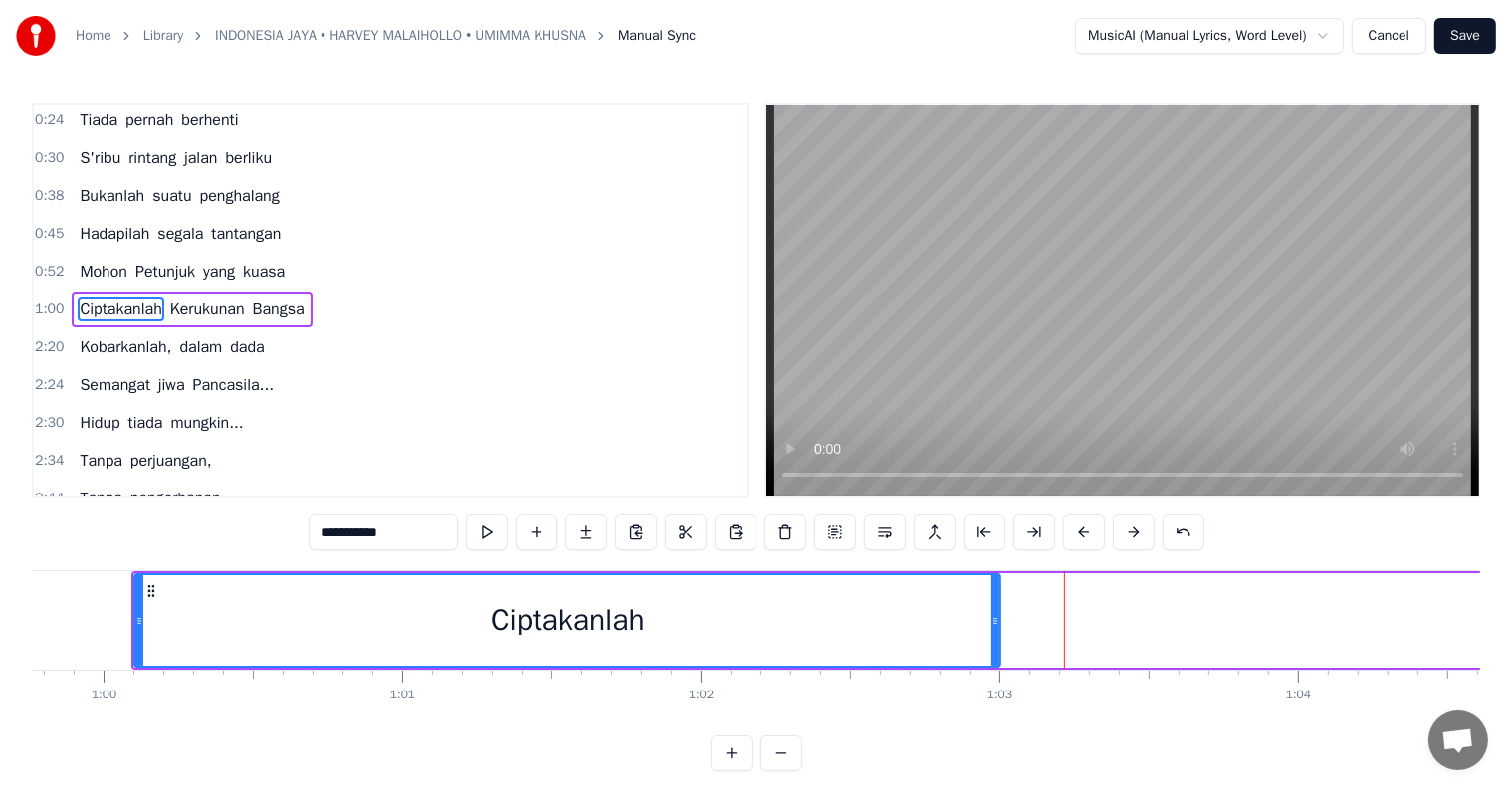click on "Ciptakanlah" at bounding box center (567, 620) 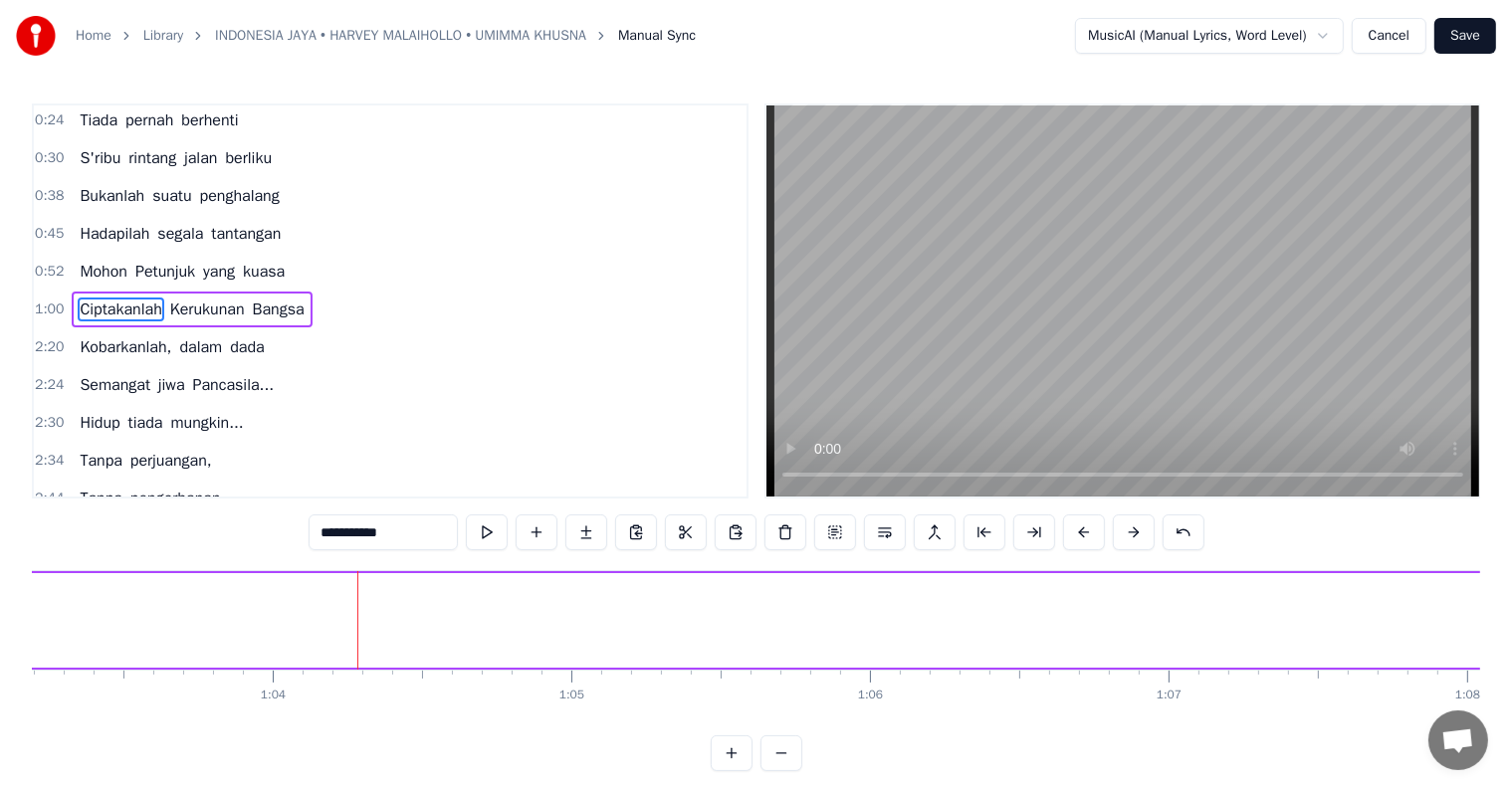 scroll, scrollTop: 0, scrollLeft: 19096, axis: horizontal 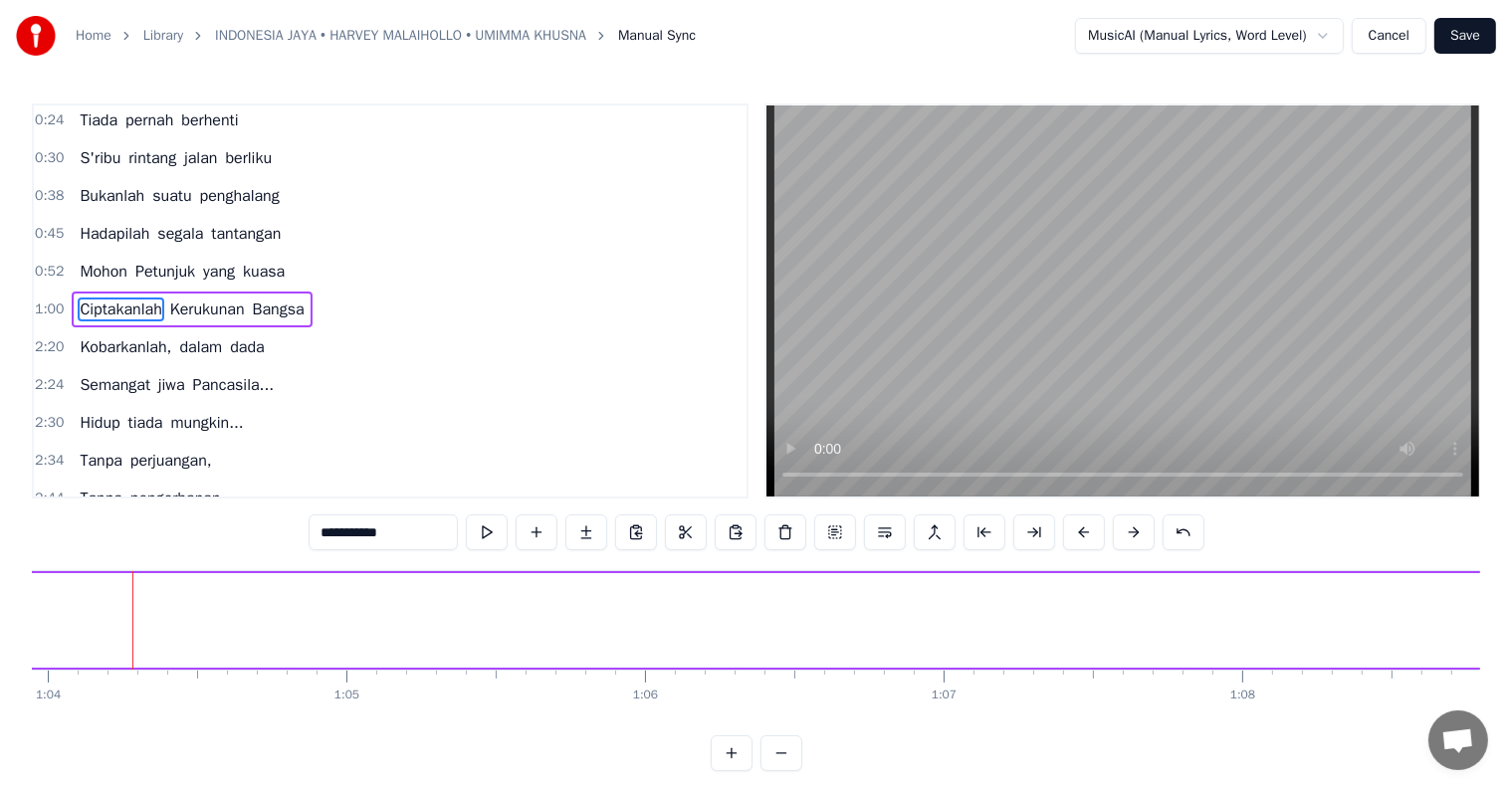 click on "Kerukunan" at bounding box center (207, 309) 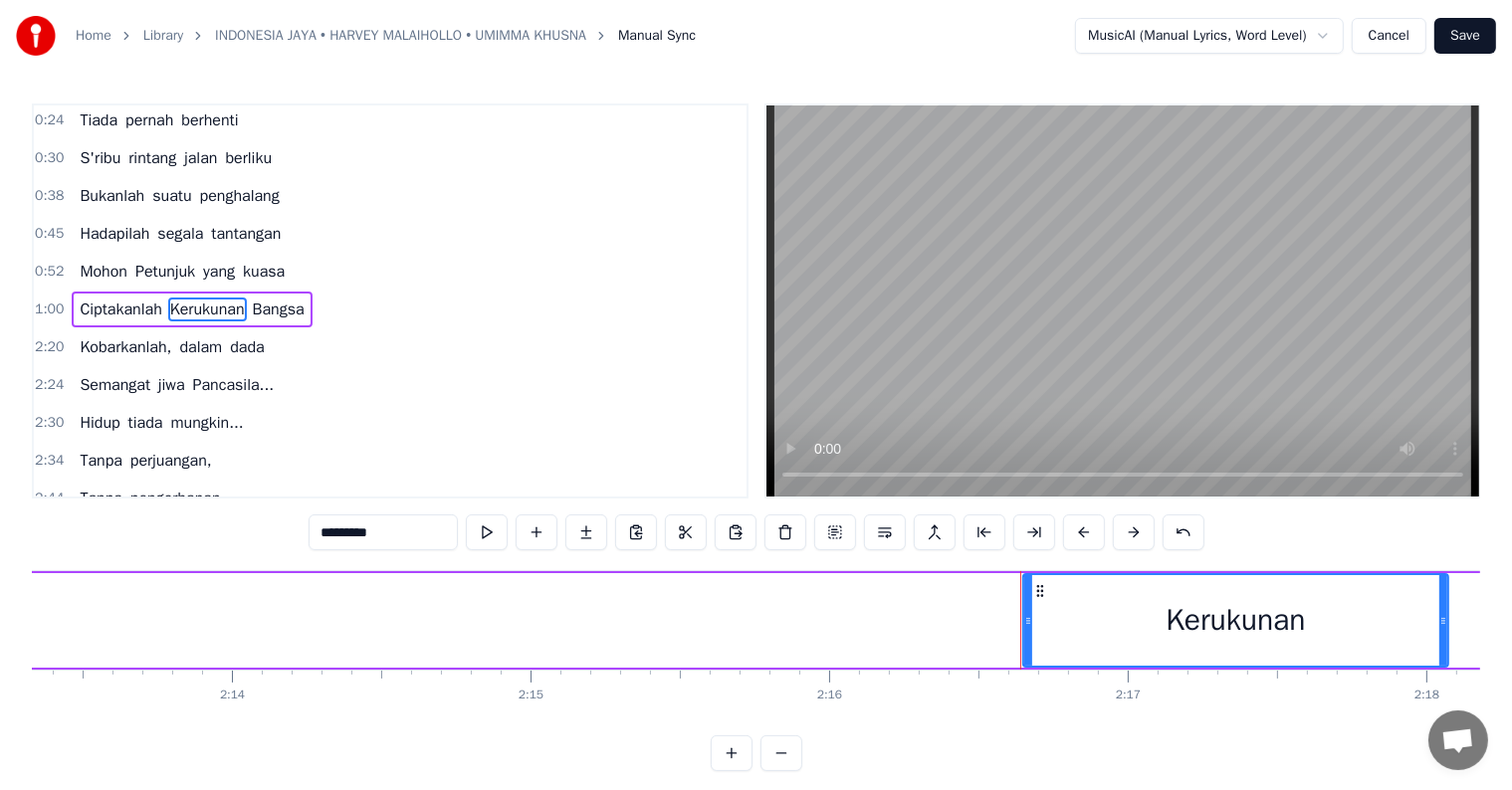 scroll, scrollTop: 0, scrollLeft: 40704, axis: horizontal 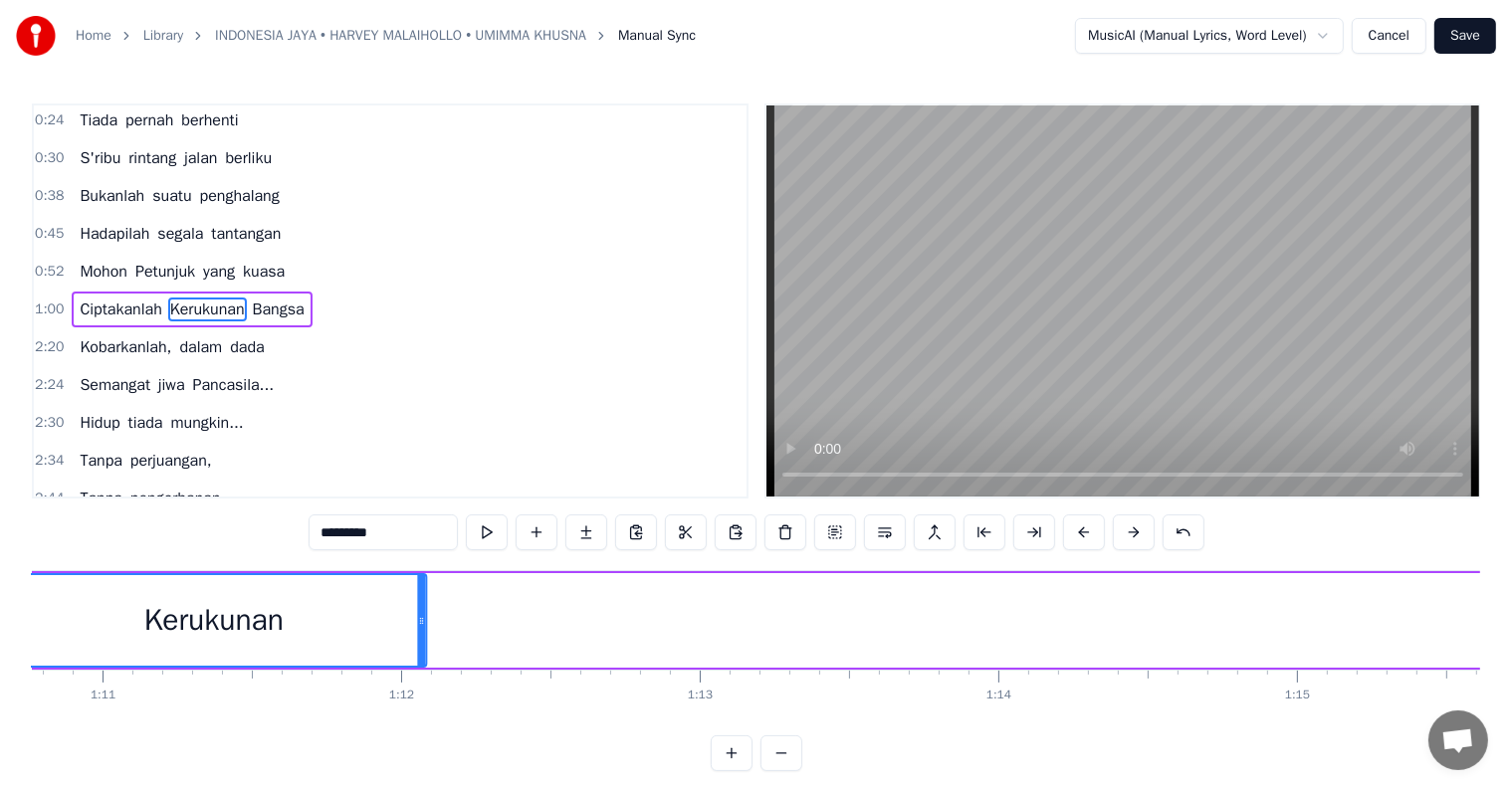 drag, startPoint x: 144, startPoint y: 589, endPoint x: 0, endPoint y: 592, distance: 144.03125 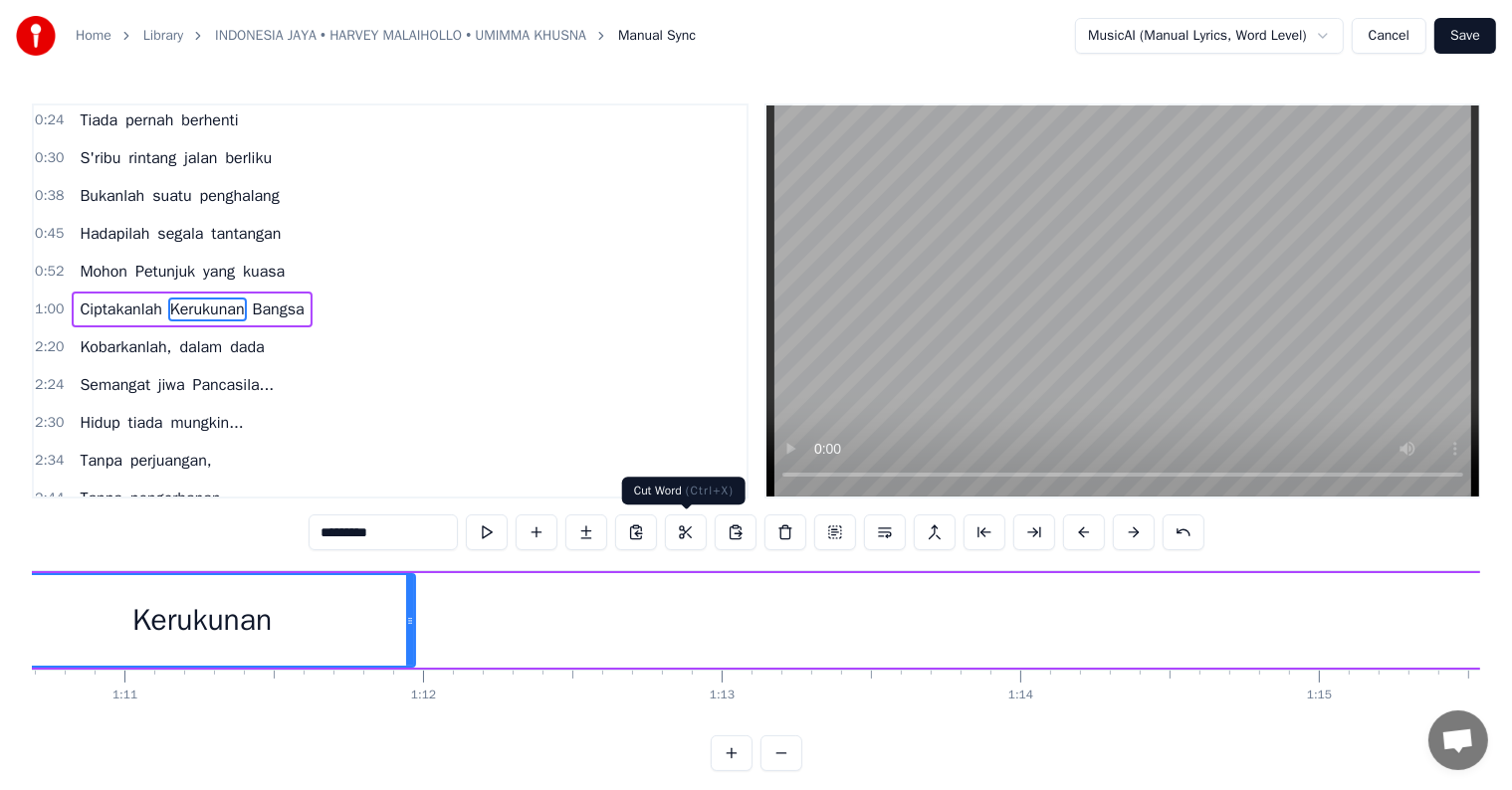 click at bounding box center (686, 532) 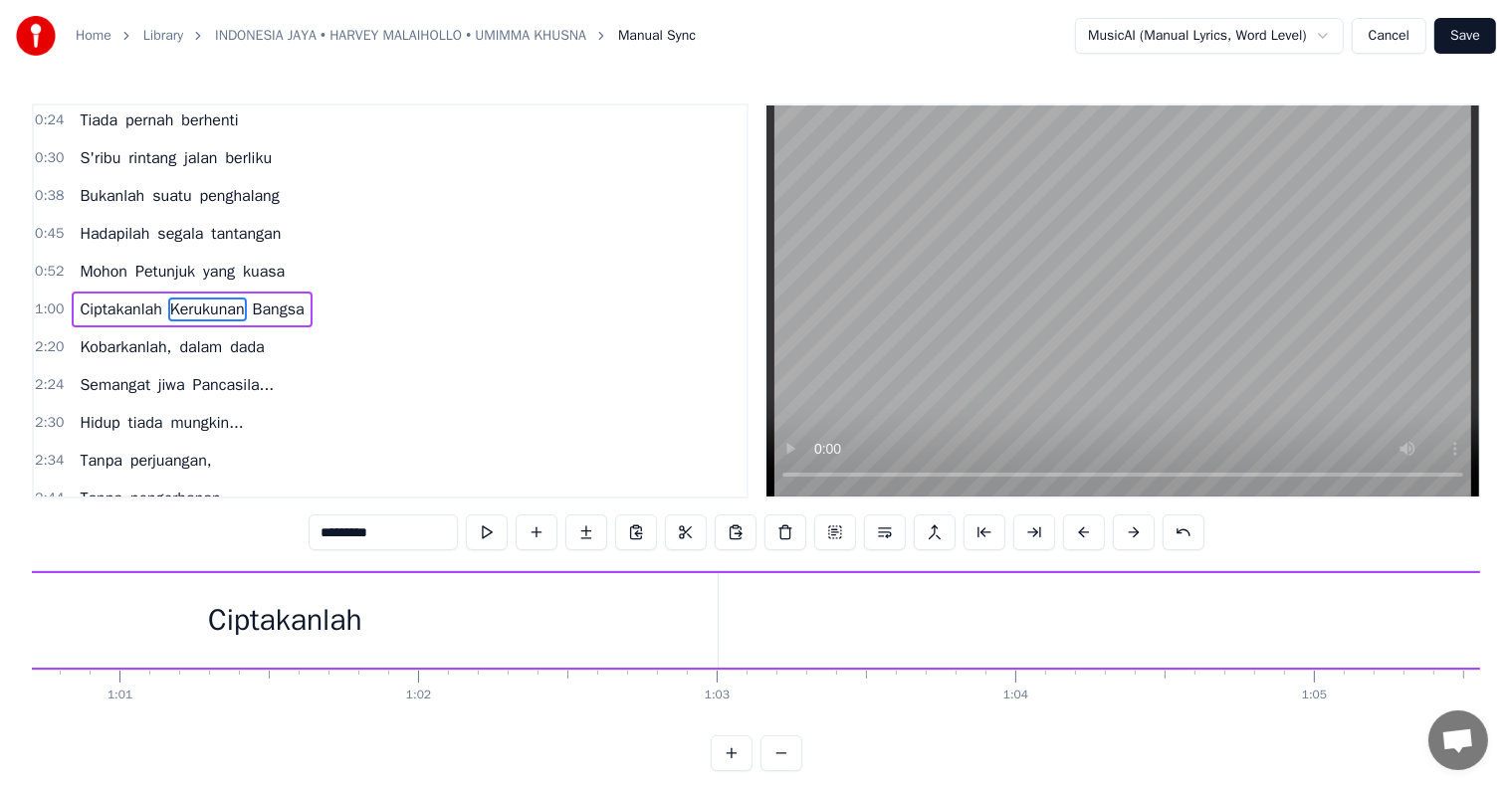 scroll, scrollTop: 0, scrollLeft: 18127, axis: horizontal 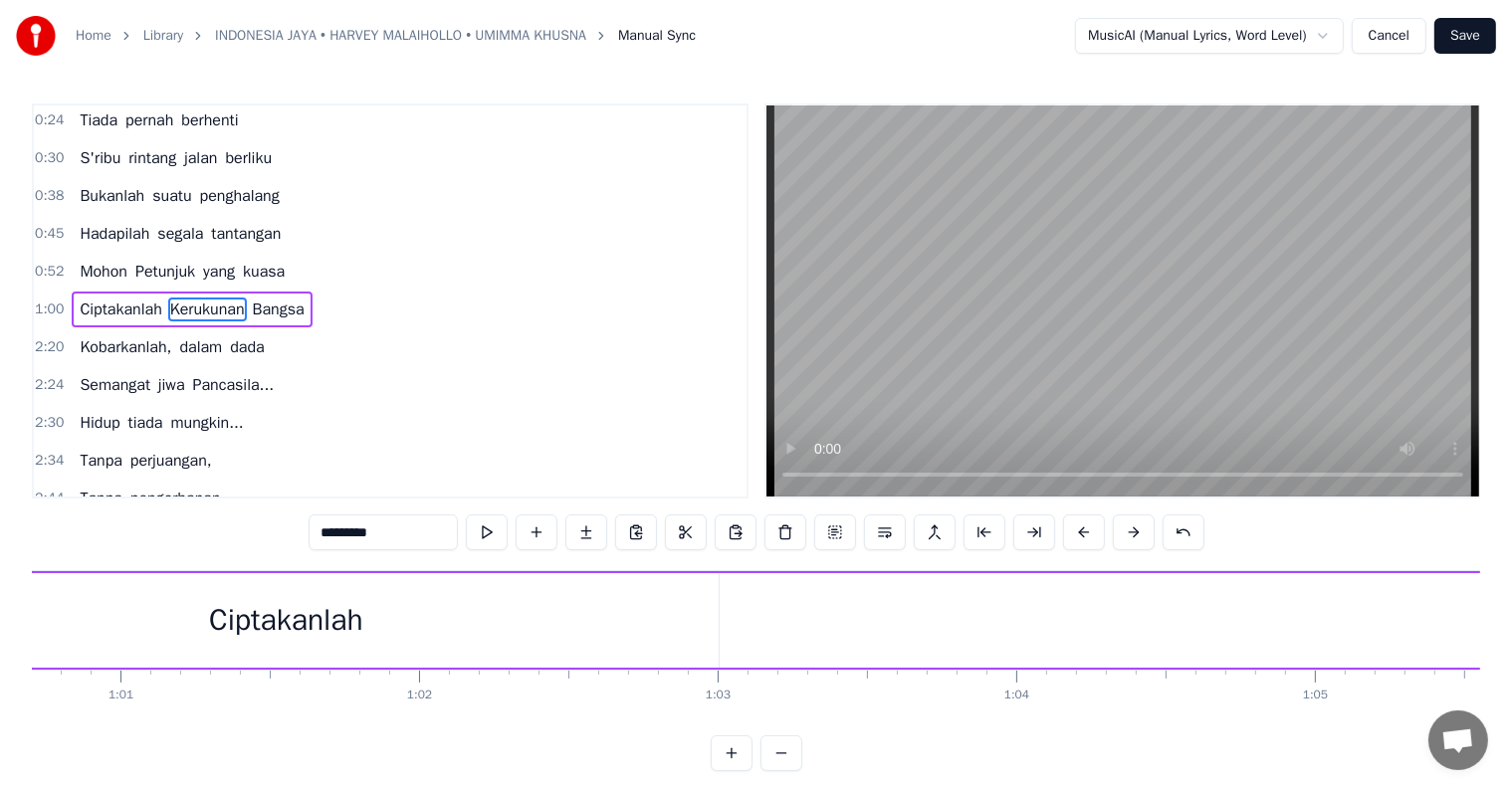 click on "Ciptakanlah Kerukunan Bangsa" at bounding box center (11589, 620) 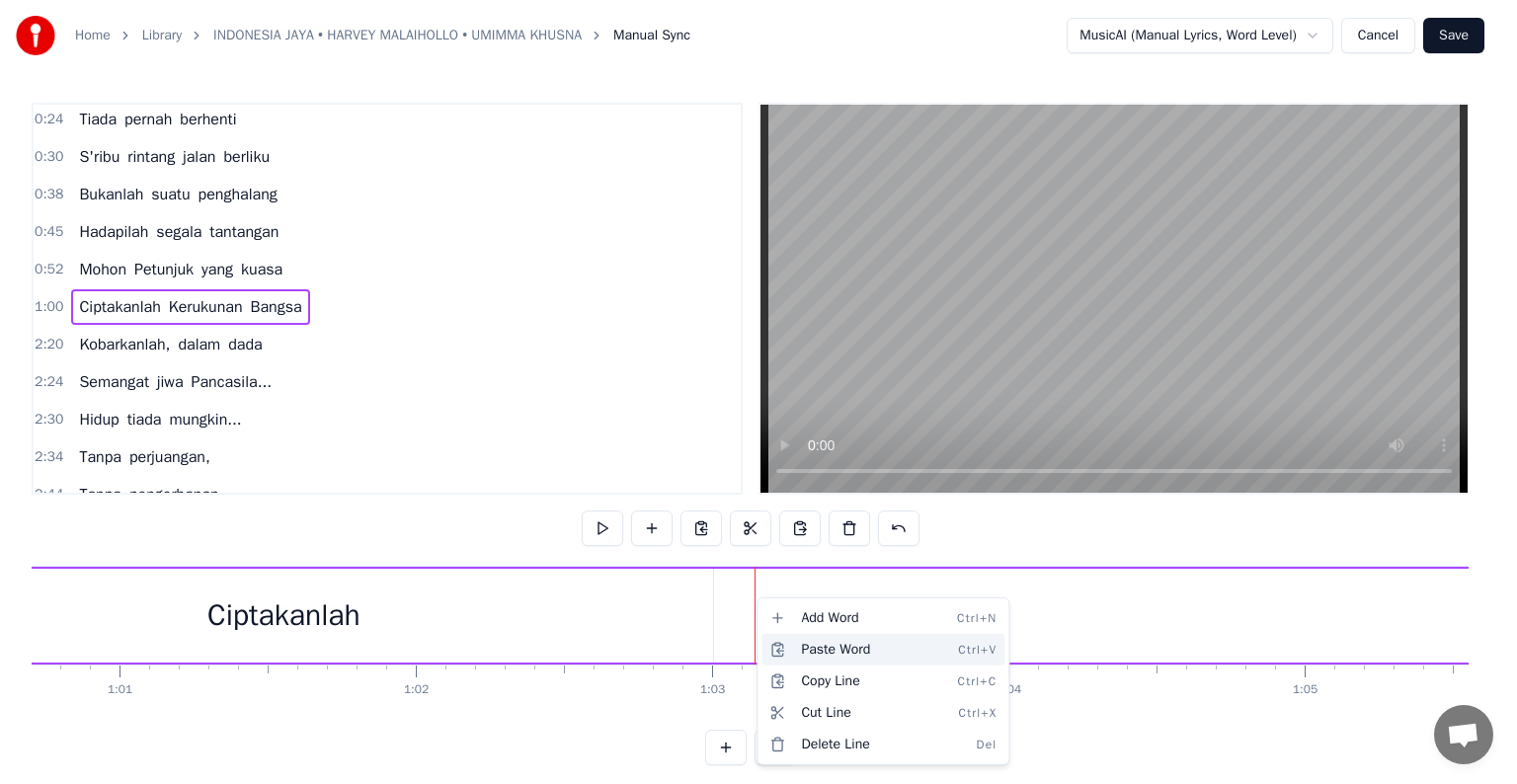 click on "Paste Word Ctrl+V" at bounding box center [883, 650] 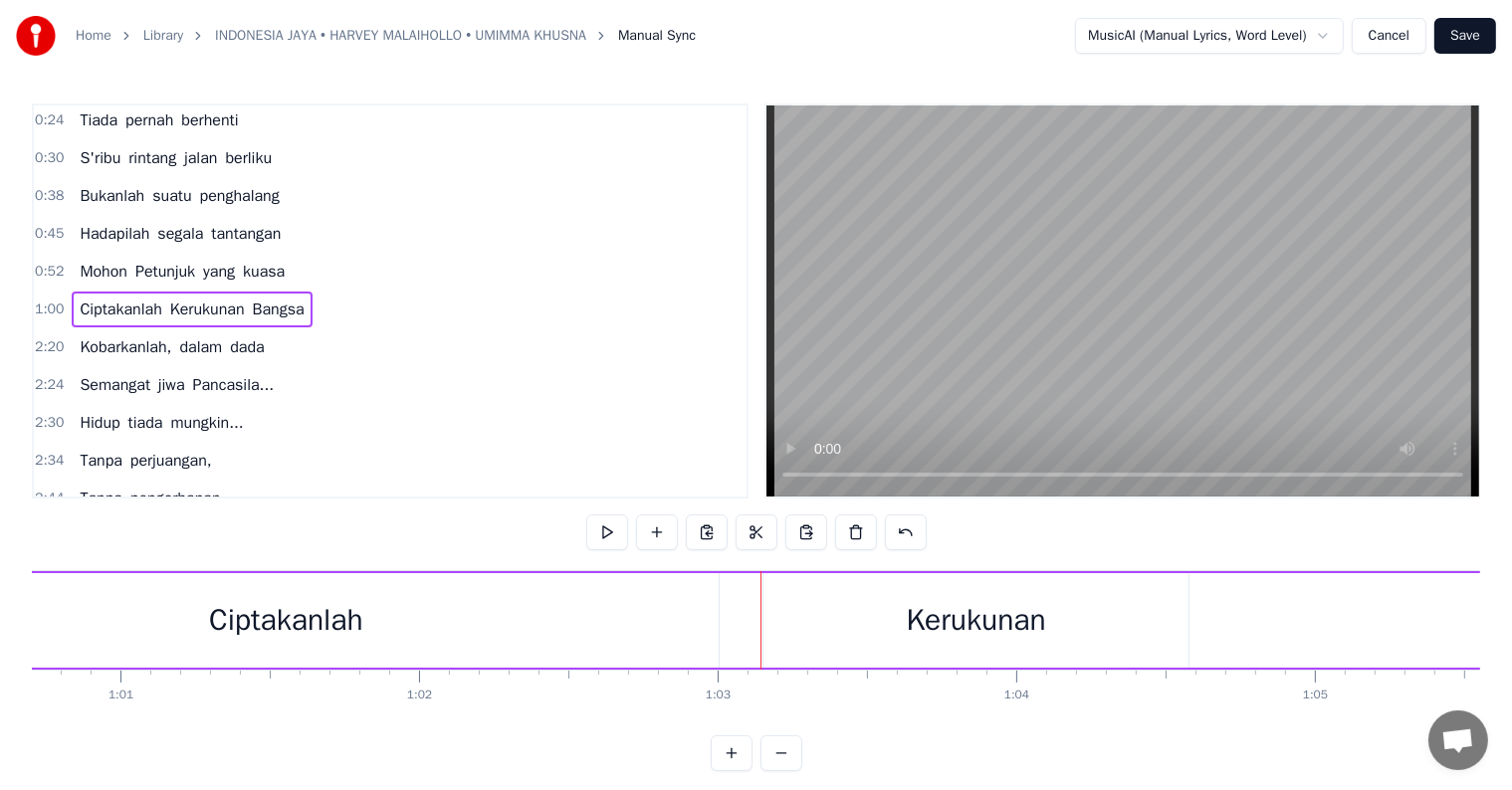 click on "Kerukunan" at bounding box center [975, 620] 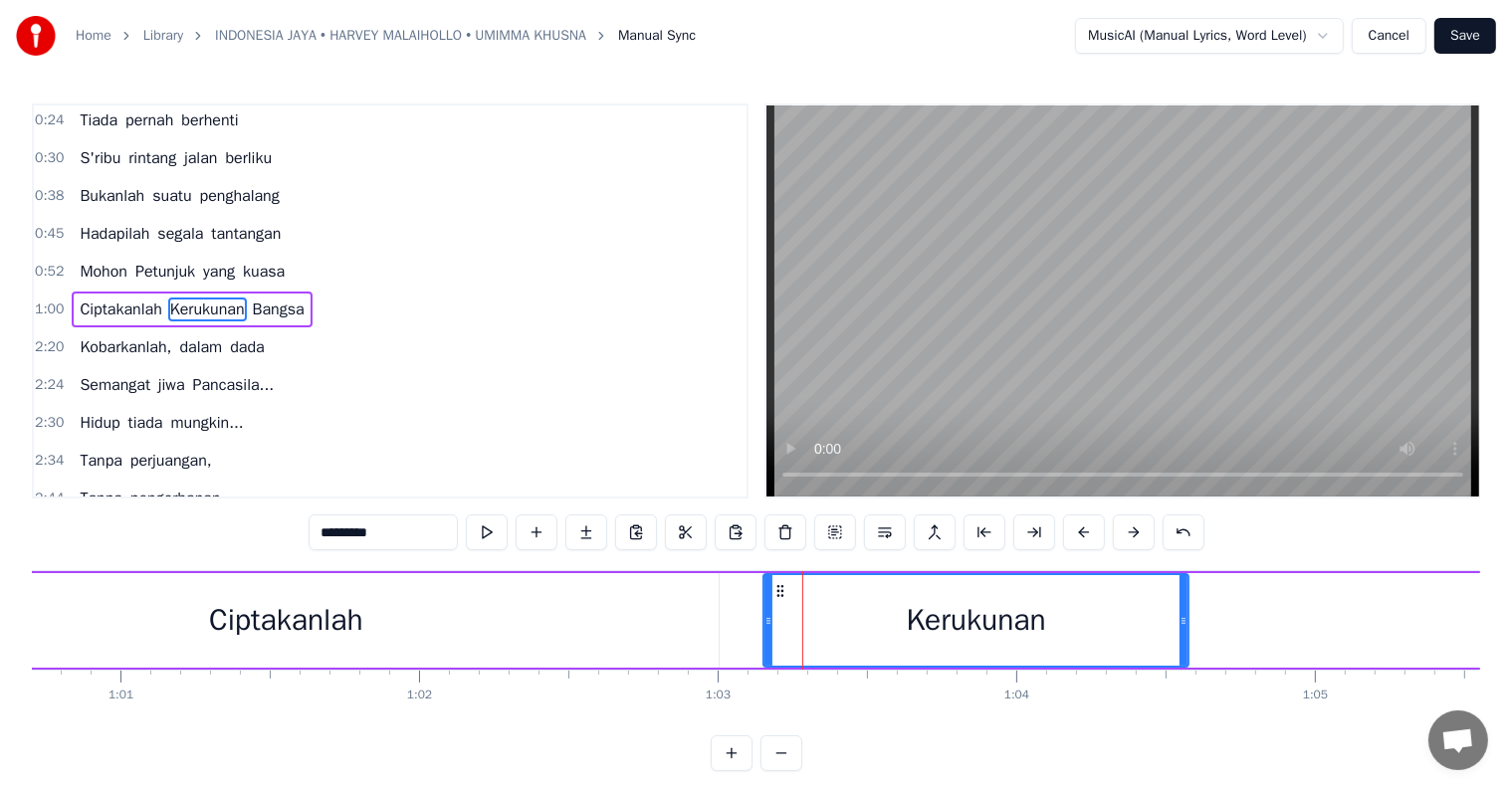 click on "Ciptakanlah" at bounding box center (286, 620) 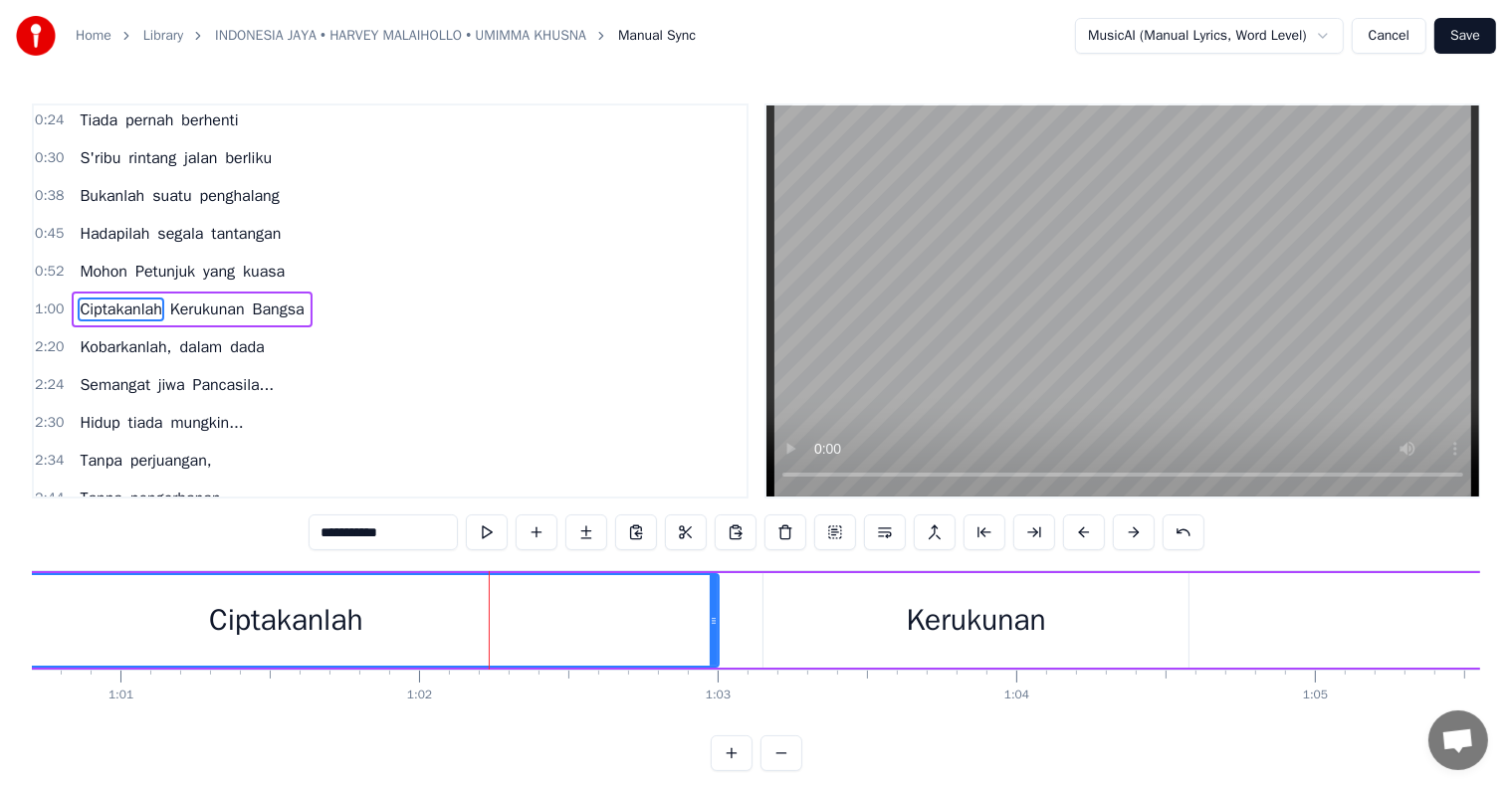 type on "**********" 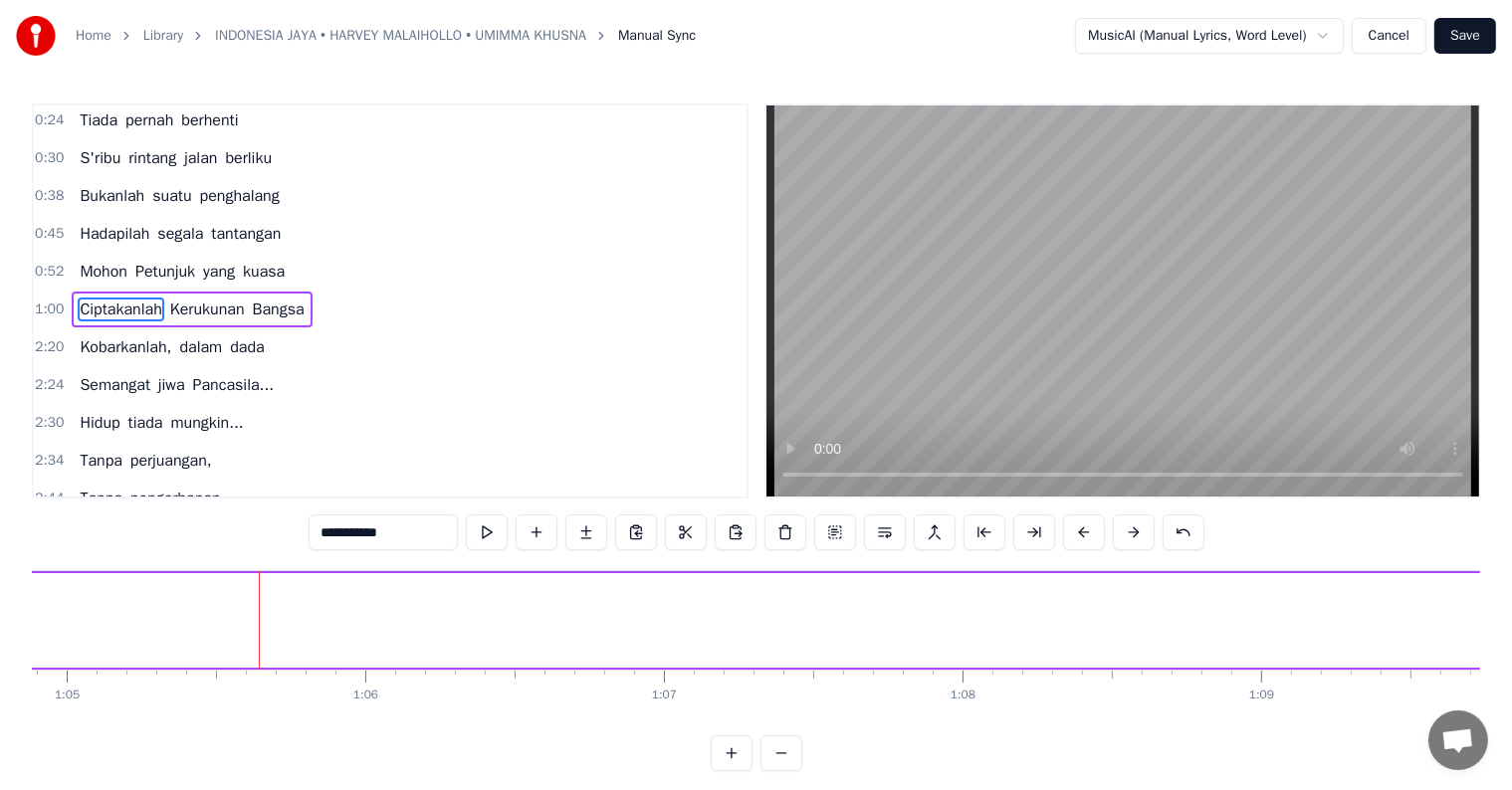 scroll, scrollTop: 0, scrollLeft: 19402, axis: horizontal 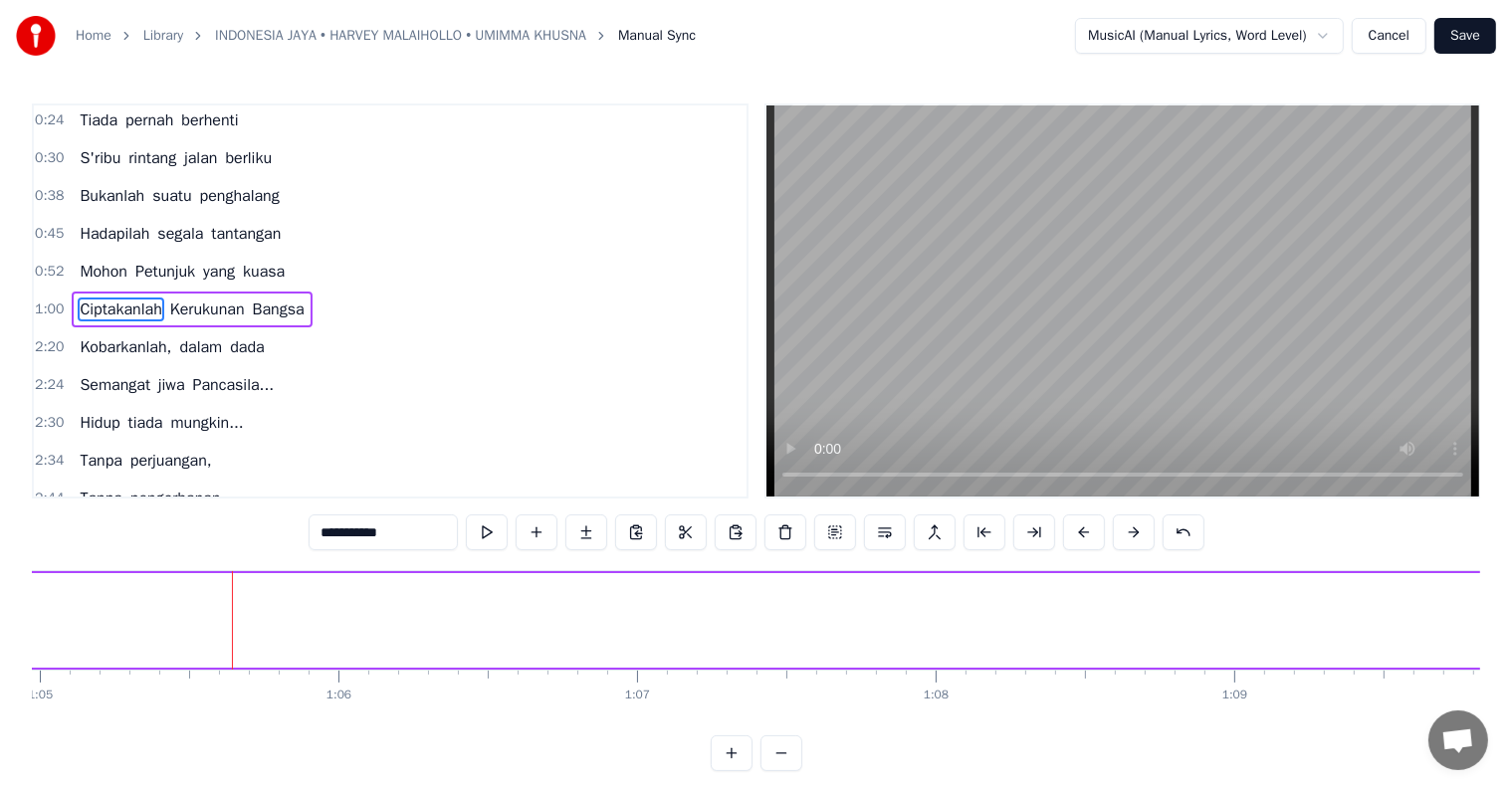 click on "Ciptakanlah Kerukunan Bangsa" at bounding box center (191, 309) 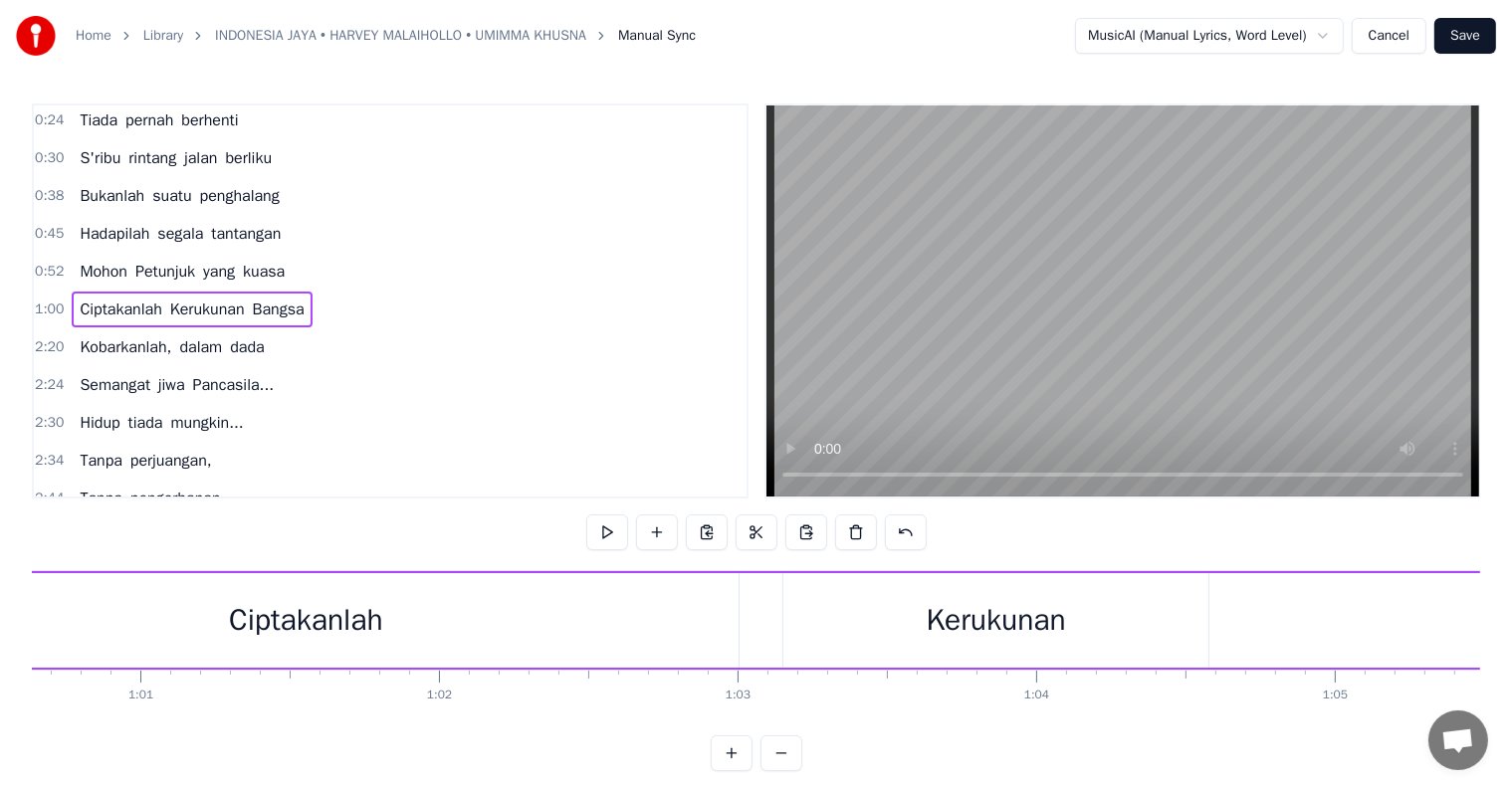 click on "Kerukunan" at bounding box center [207, 309] 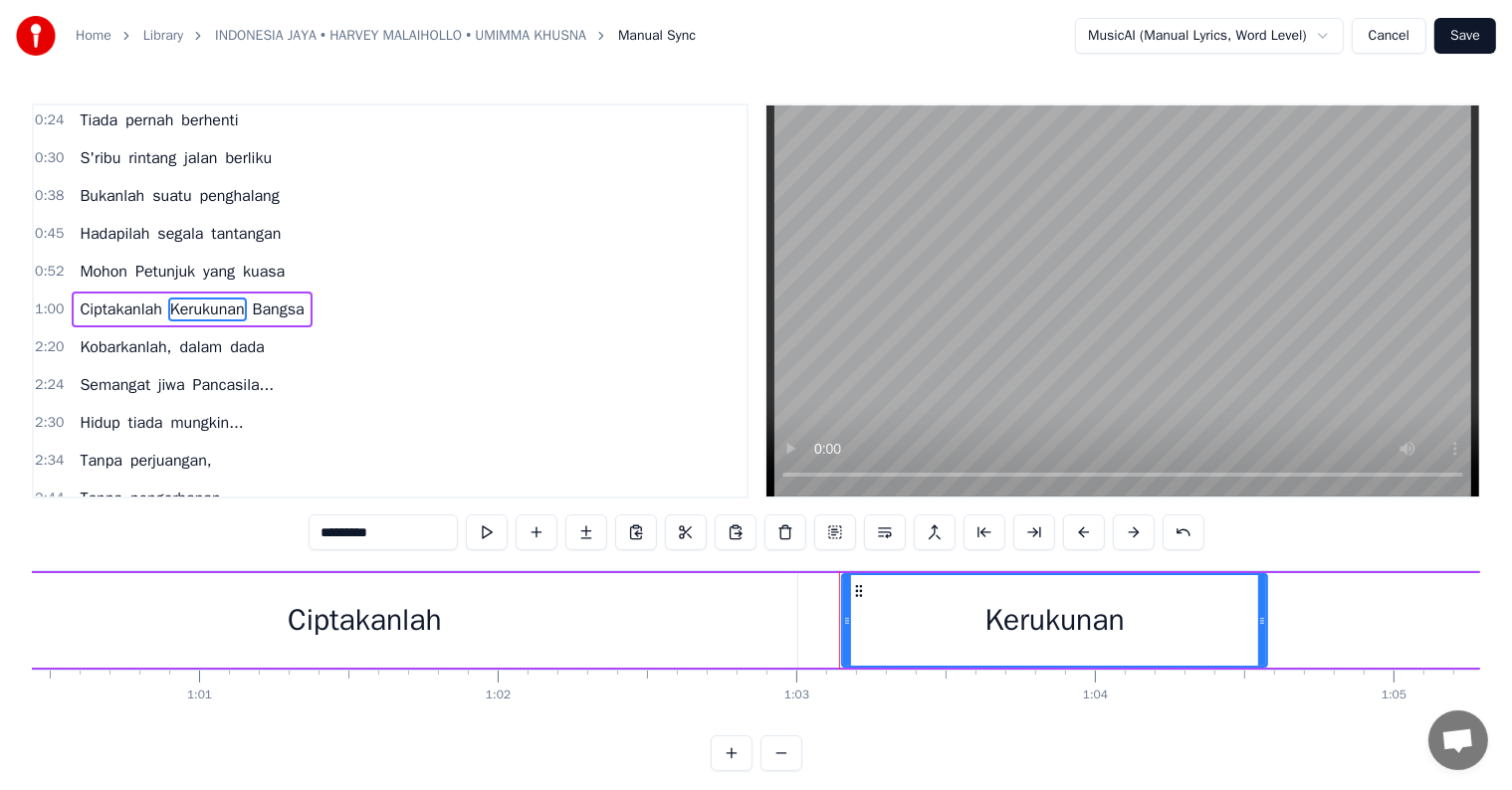 scroll, scrollTop: 0, scrollLeft: 18057, axis: horizontal 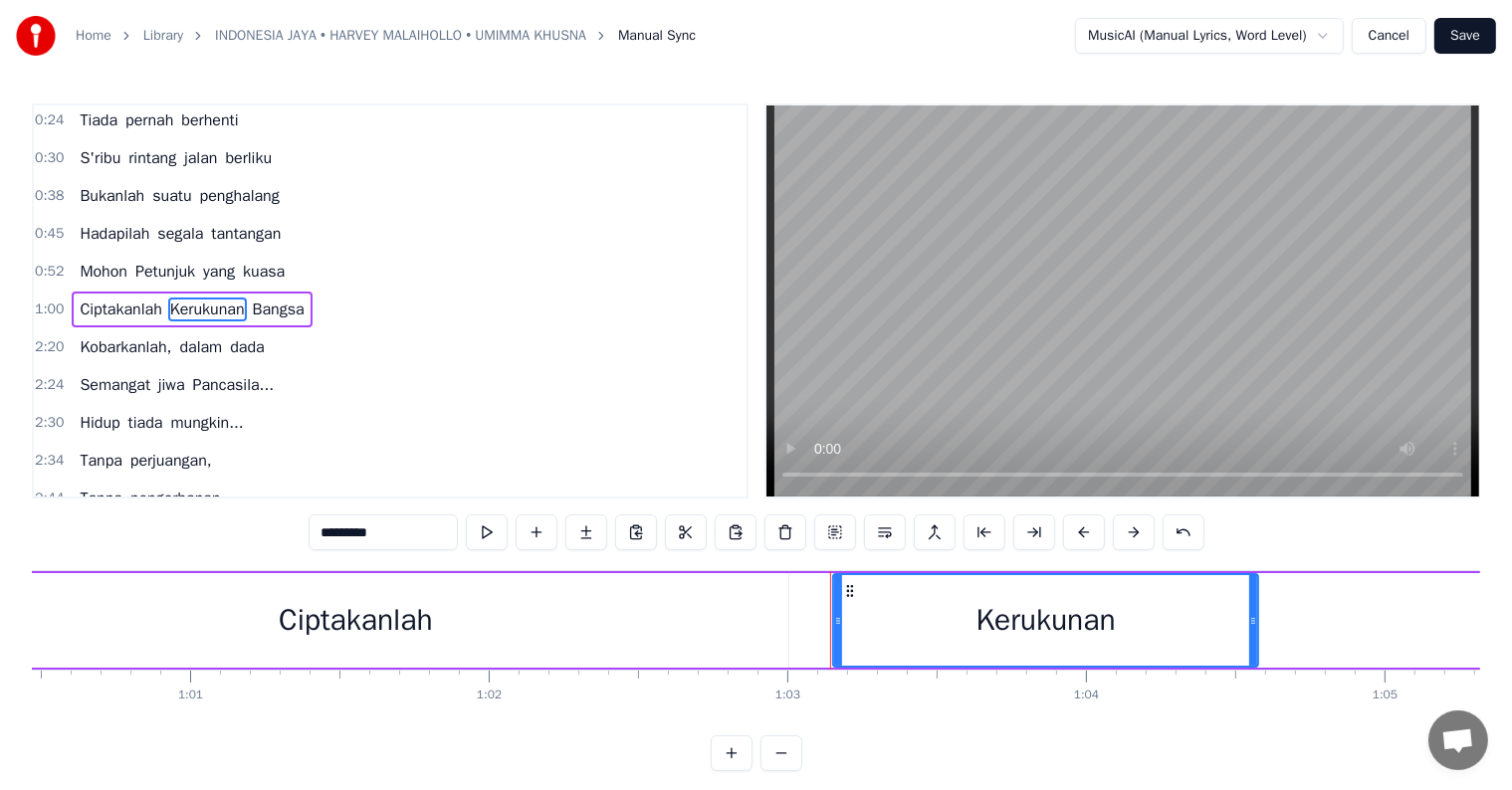 click on "Kerukunan" at bounding box center (1045, 620) 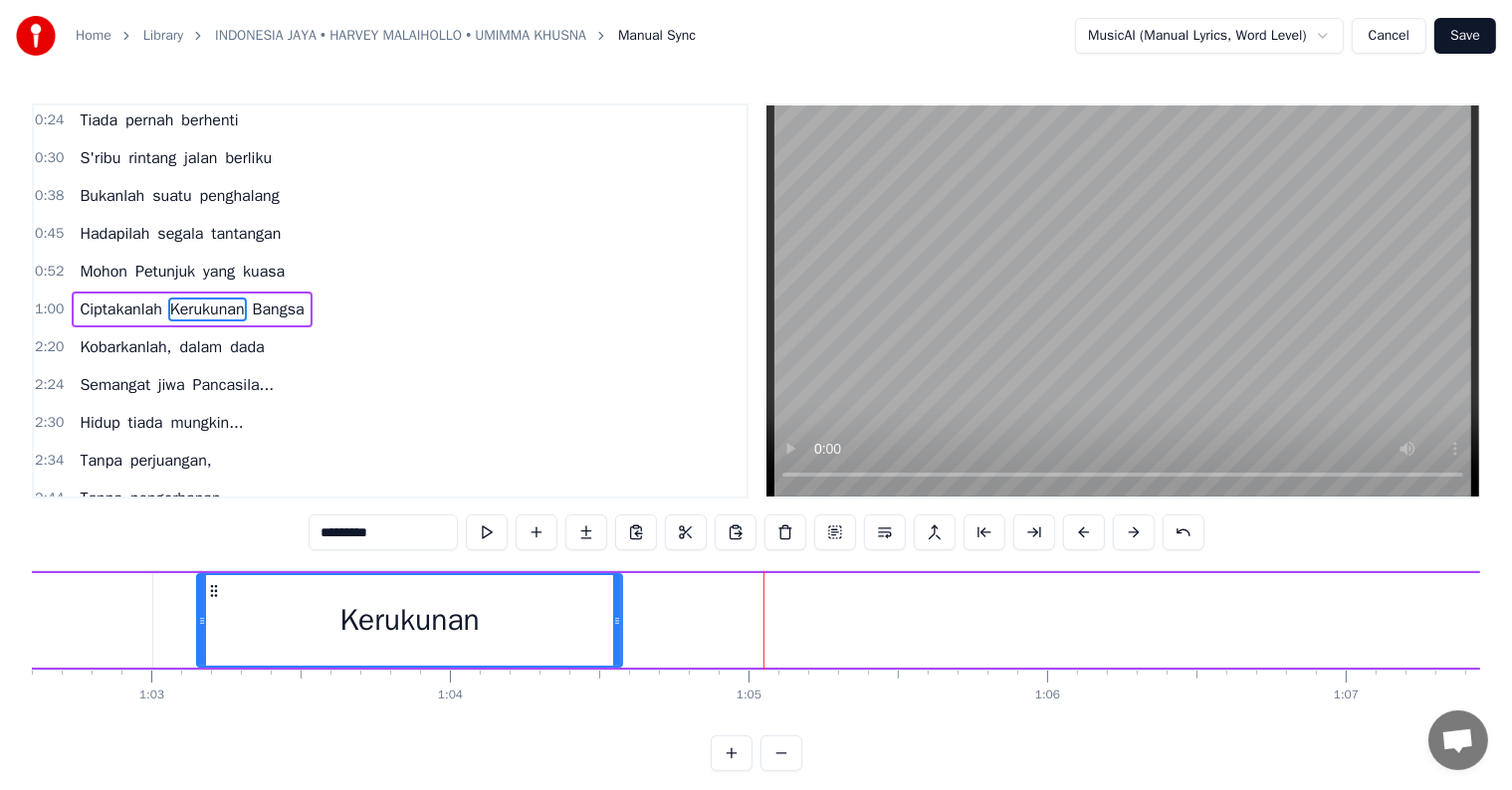 scroll, scrollTop: 0, scrollLeft: 18692, axis: horizontal 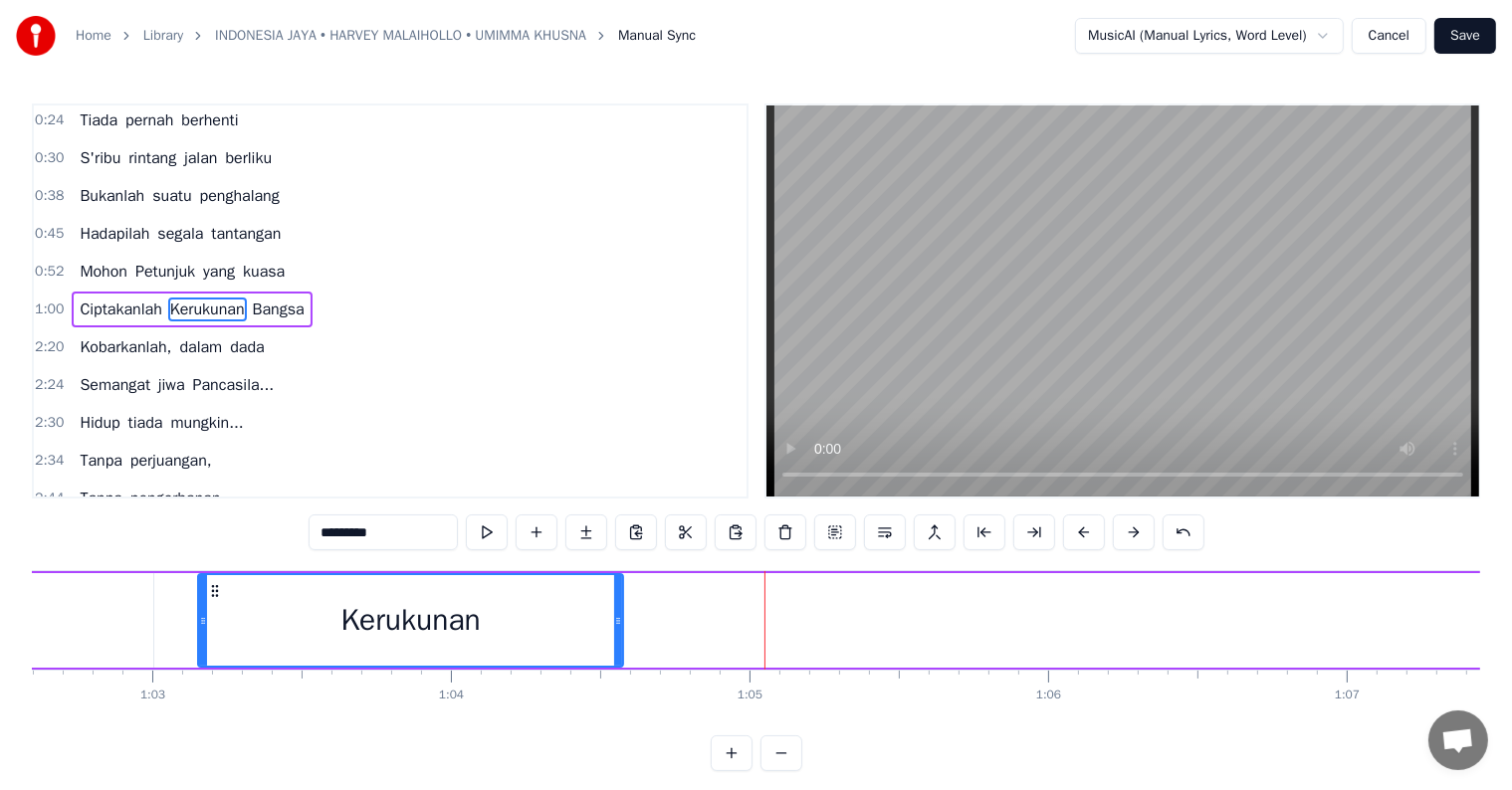 click on "Kerukunan" at bounding box center (411, 620) 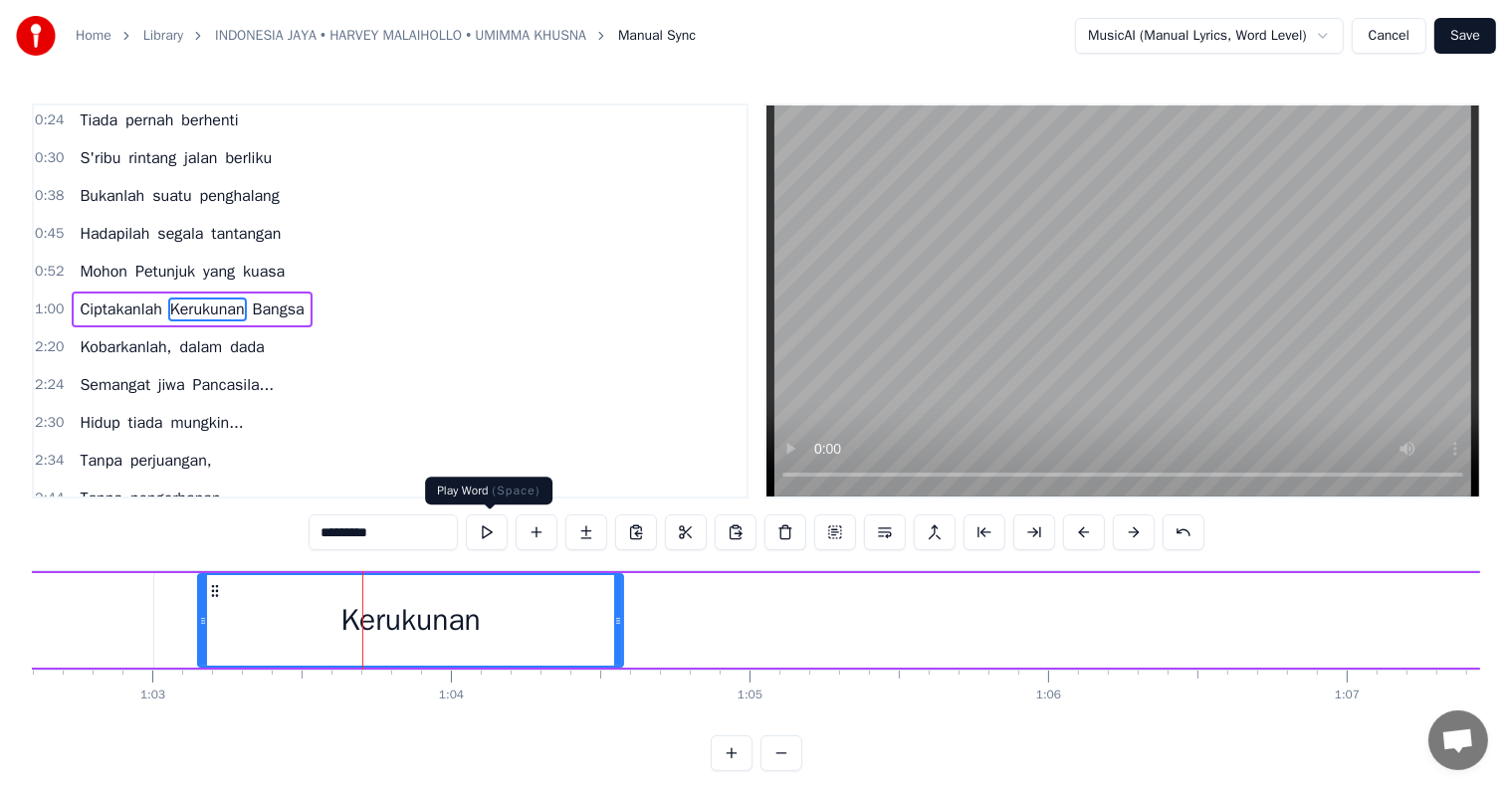 click at bounding box center (487, 532) 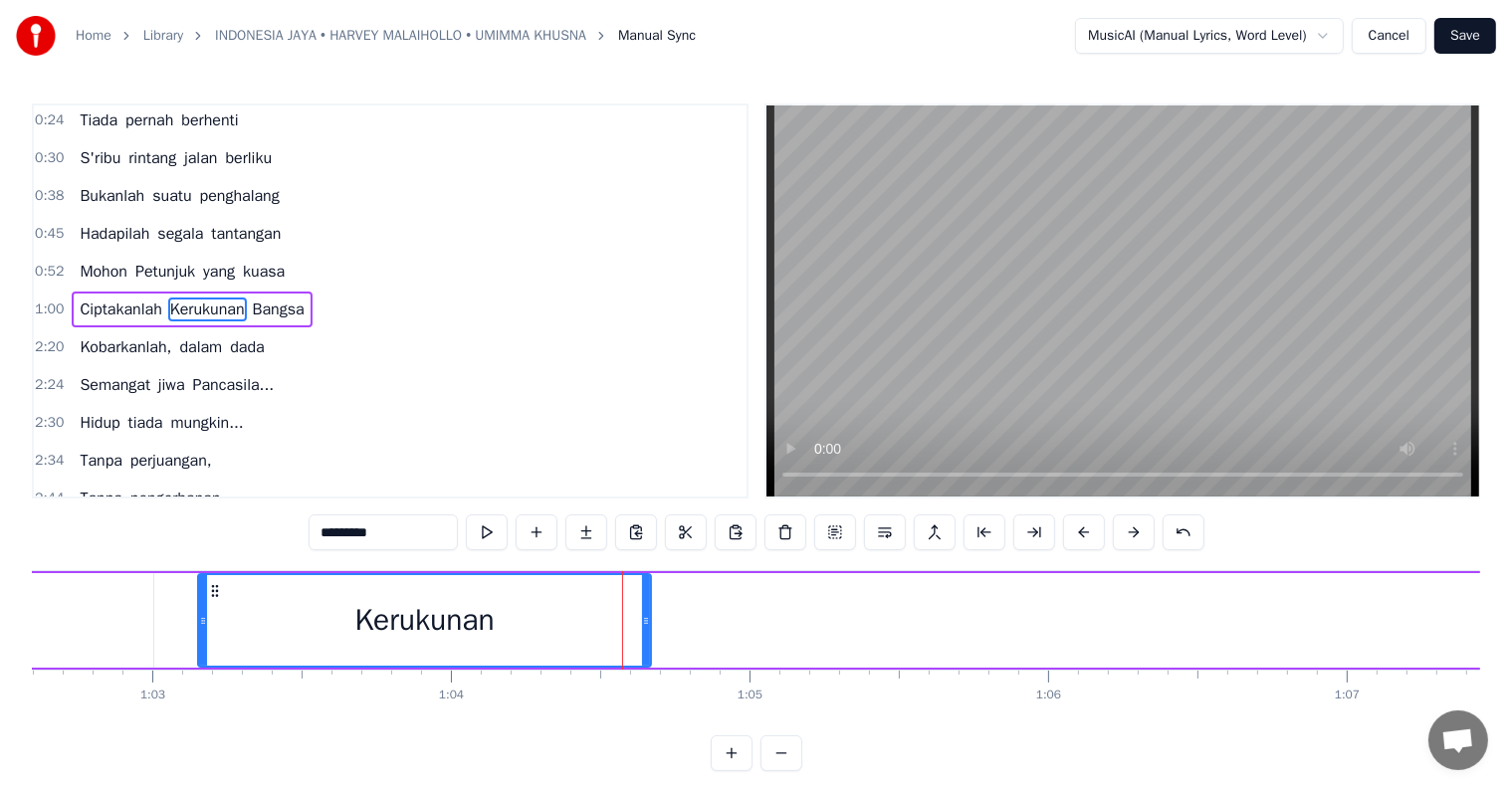 drag, startPoint x: 620, startPoint y: 624, endPoint x: 649, endPoint y: 629, distance: 29.427878 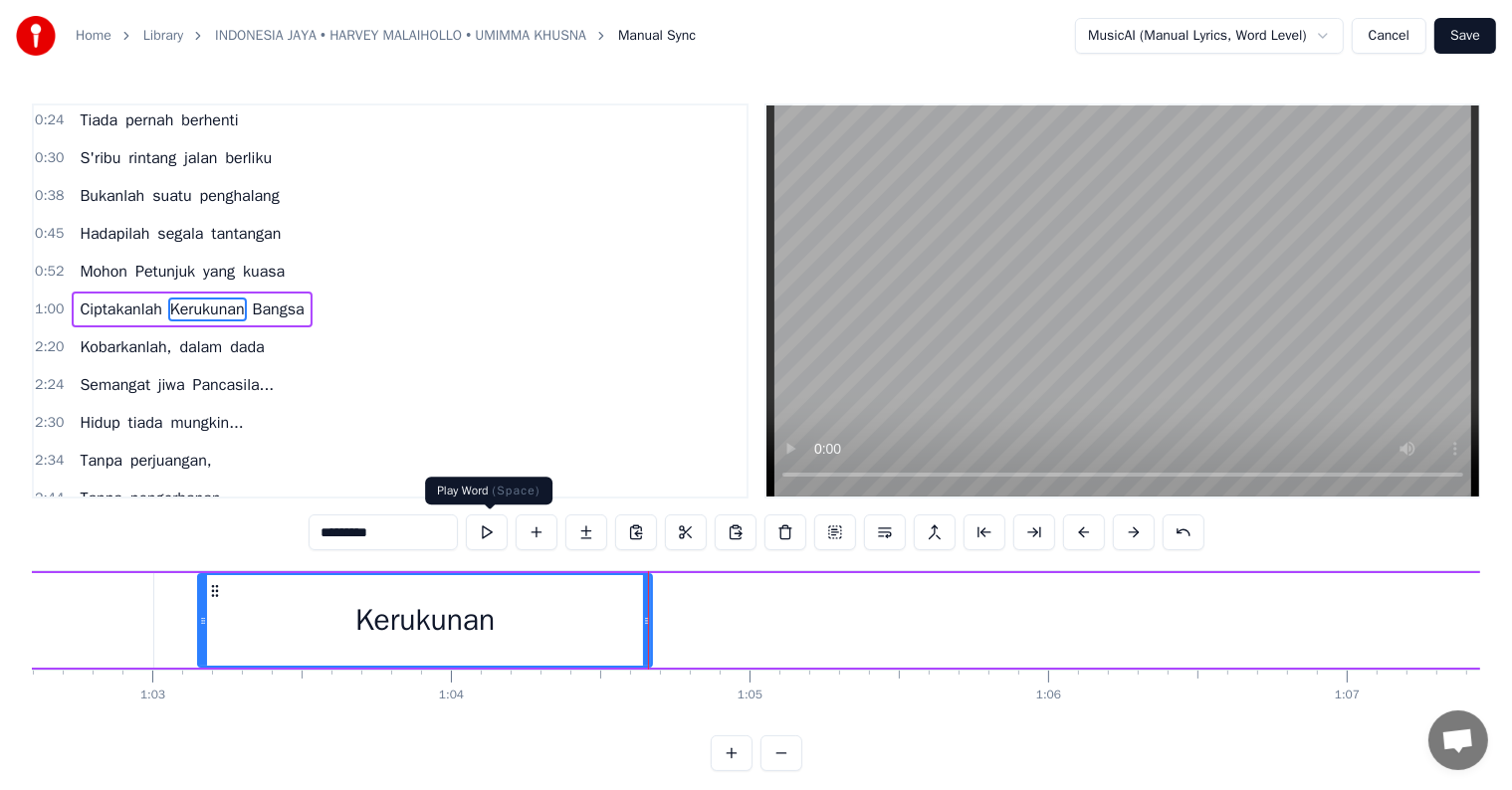 click at bounding box center [487, 532] 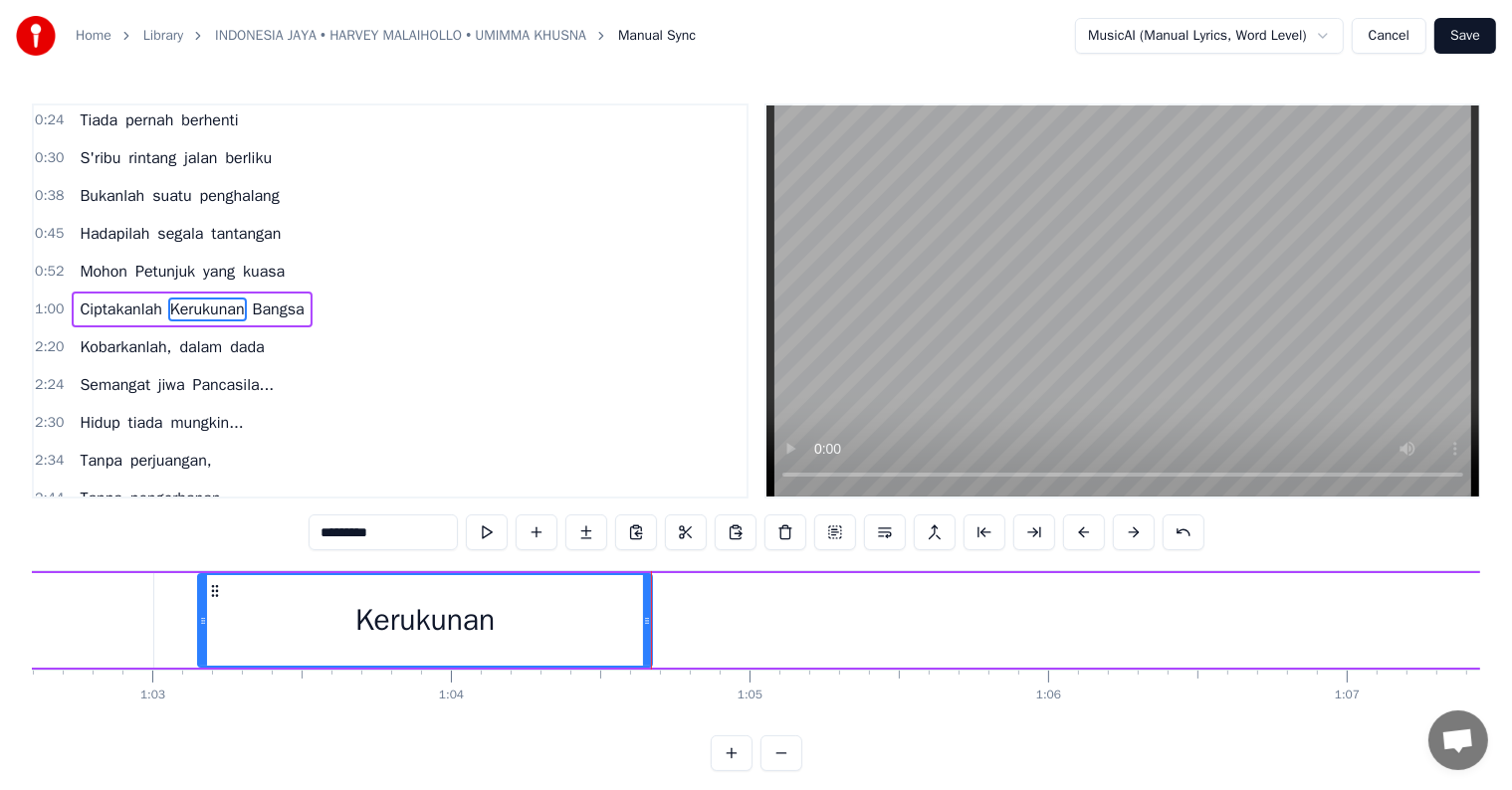 click on "Bangsa" at bounding box center (279, 309) 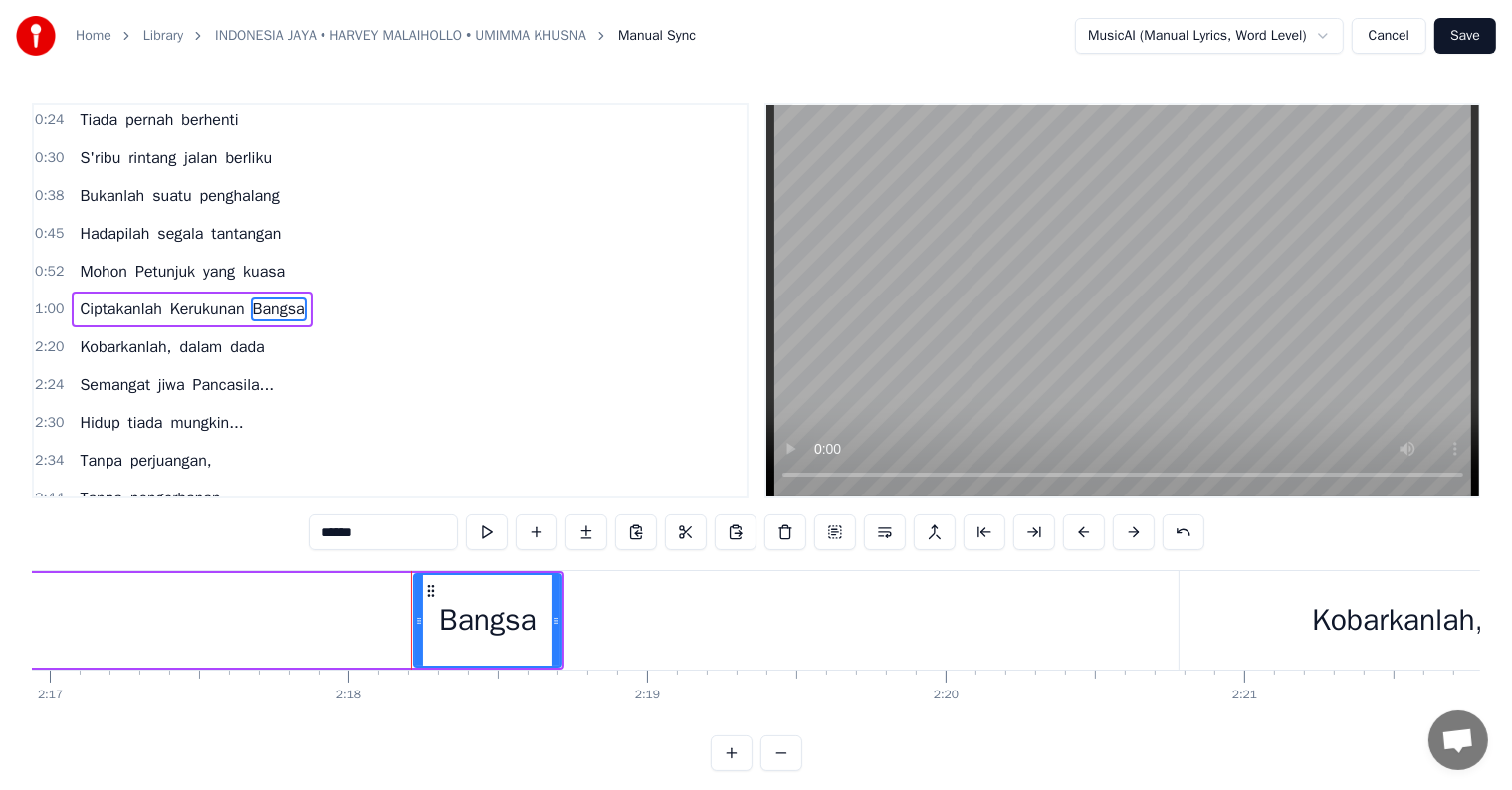 scroll, scrollTop: 0, scrollLeft: 40891, axis: horizontal 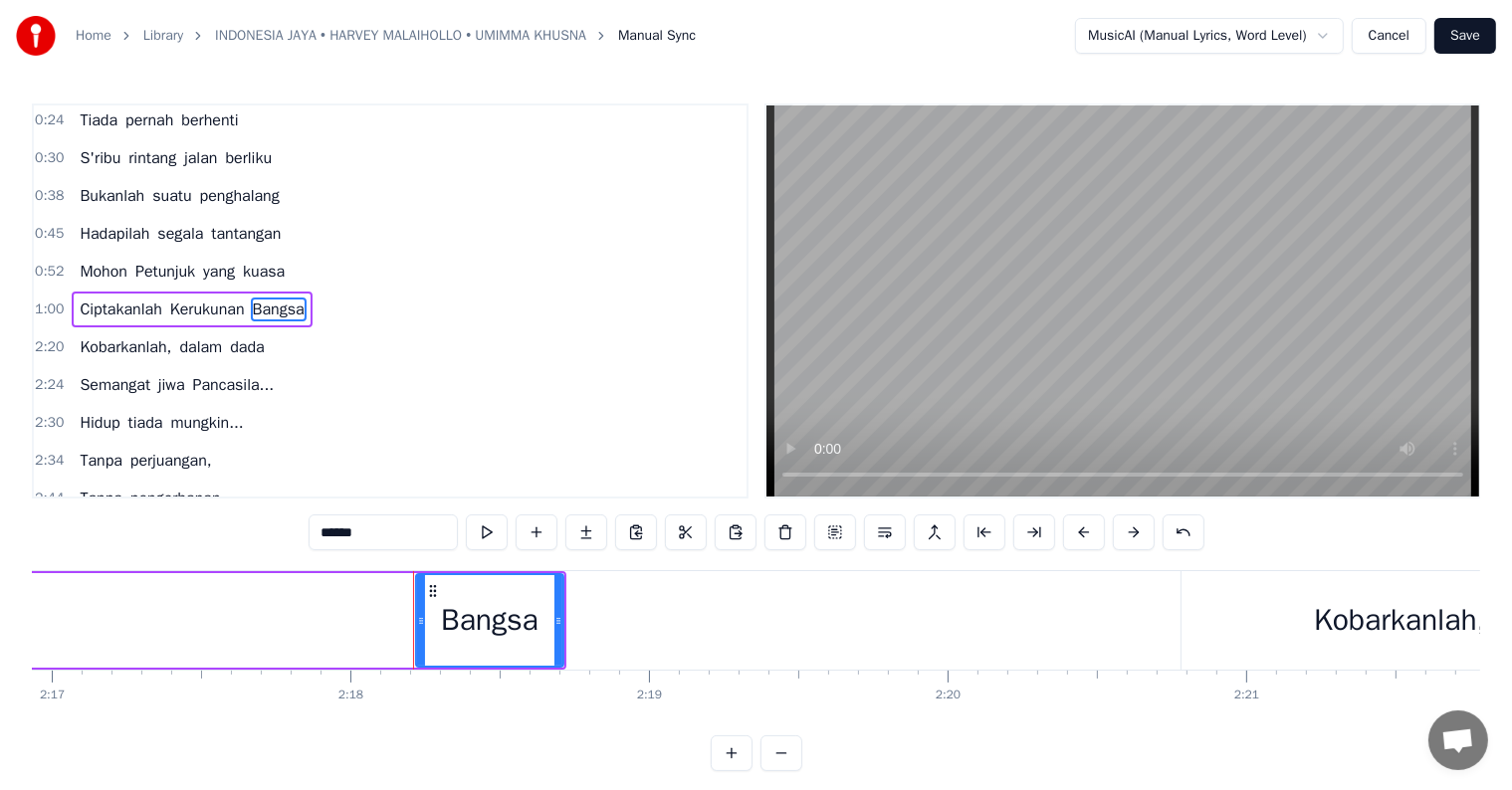 click 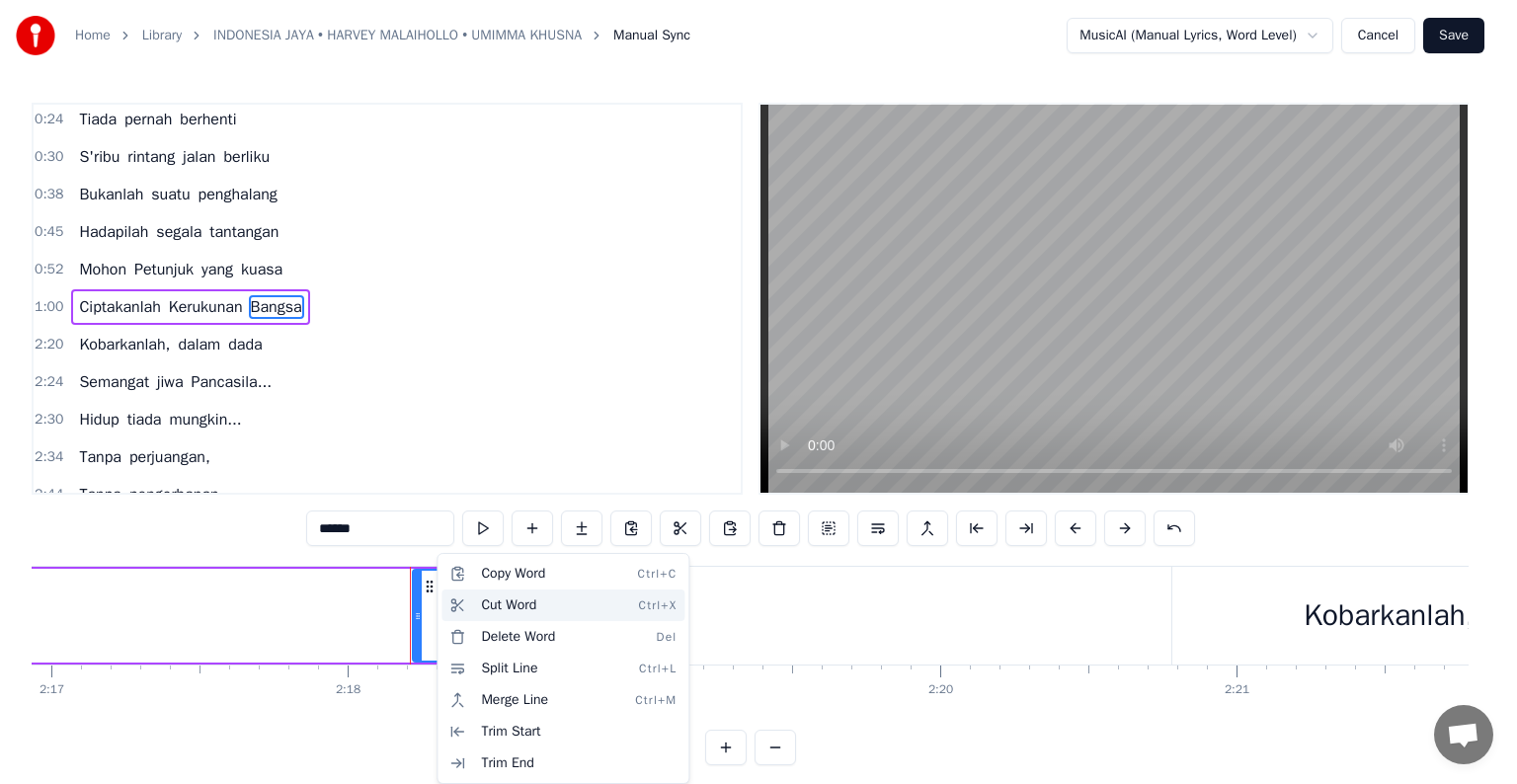 click on "Cut Word Ctrl+X" at bounding box center [563, 605] 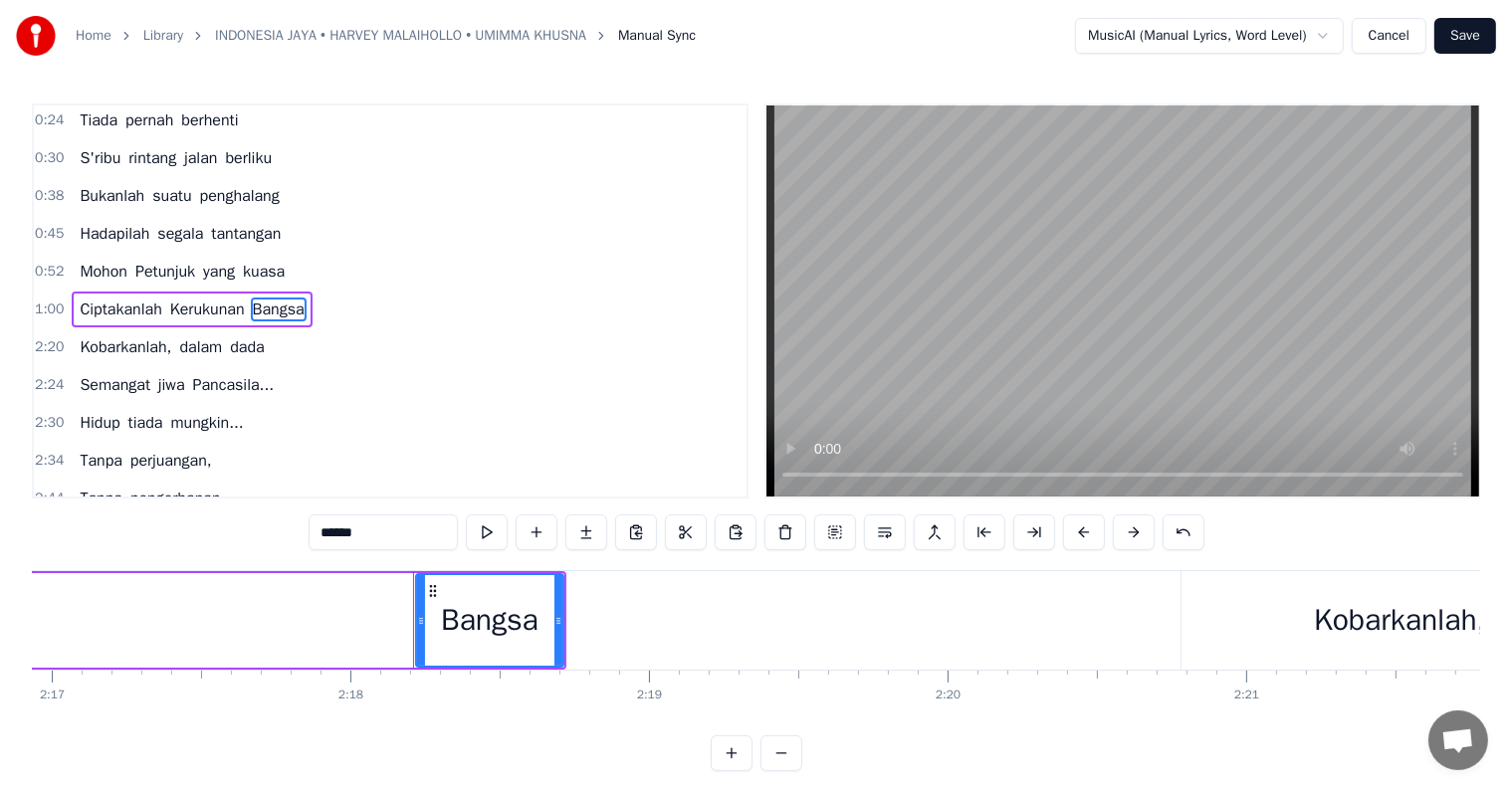 click on "Kerukunan" at bounding box center [207, 309] 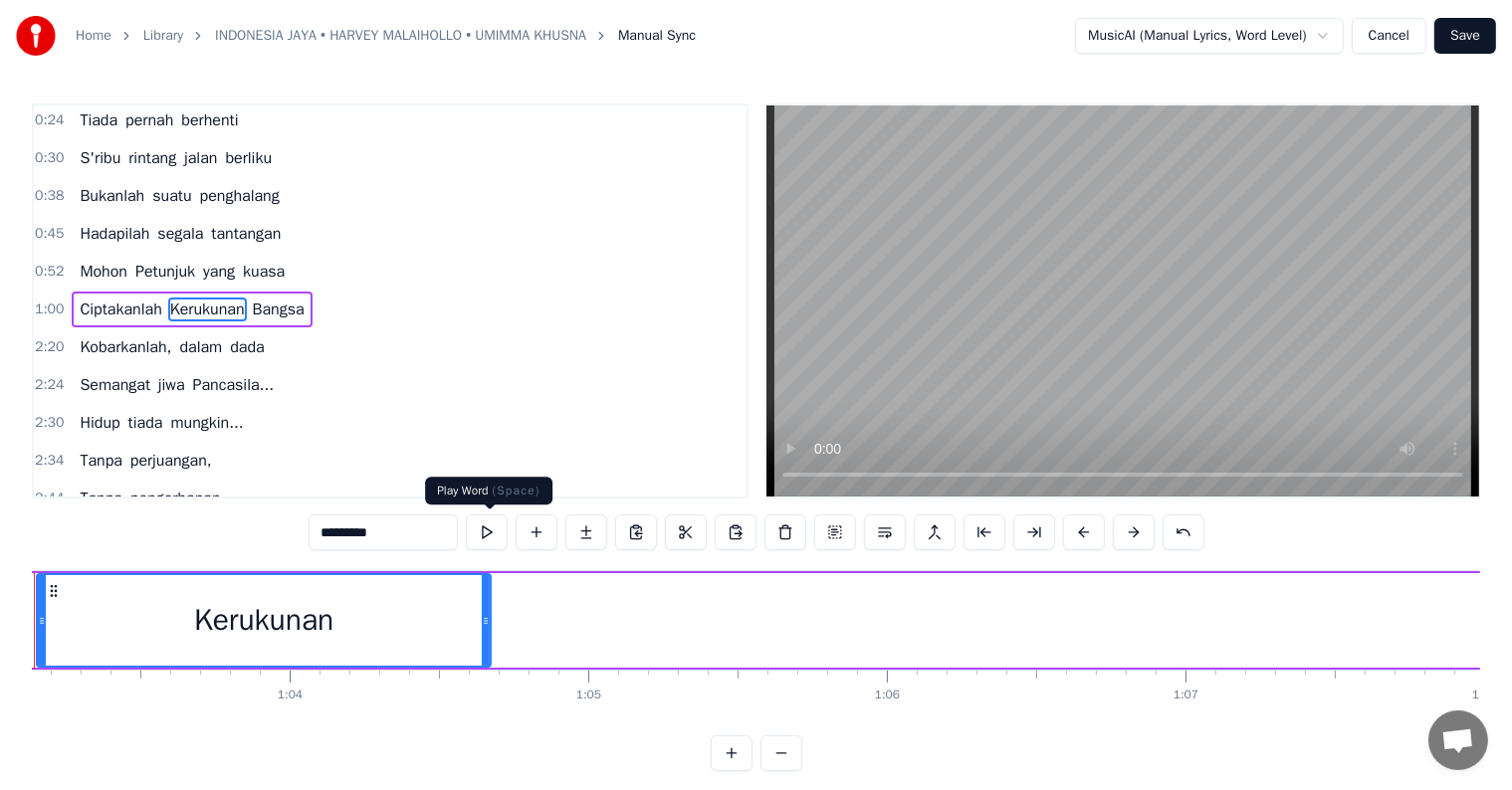 scroll, scrollTop: 0, scrollLeft: 18756, axis: horizontal 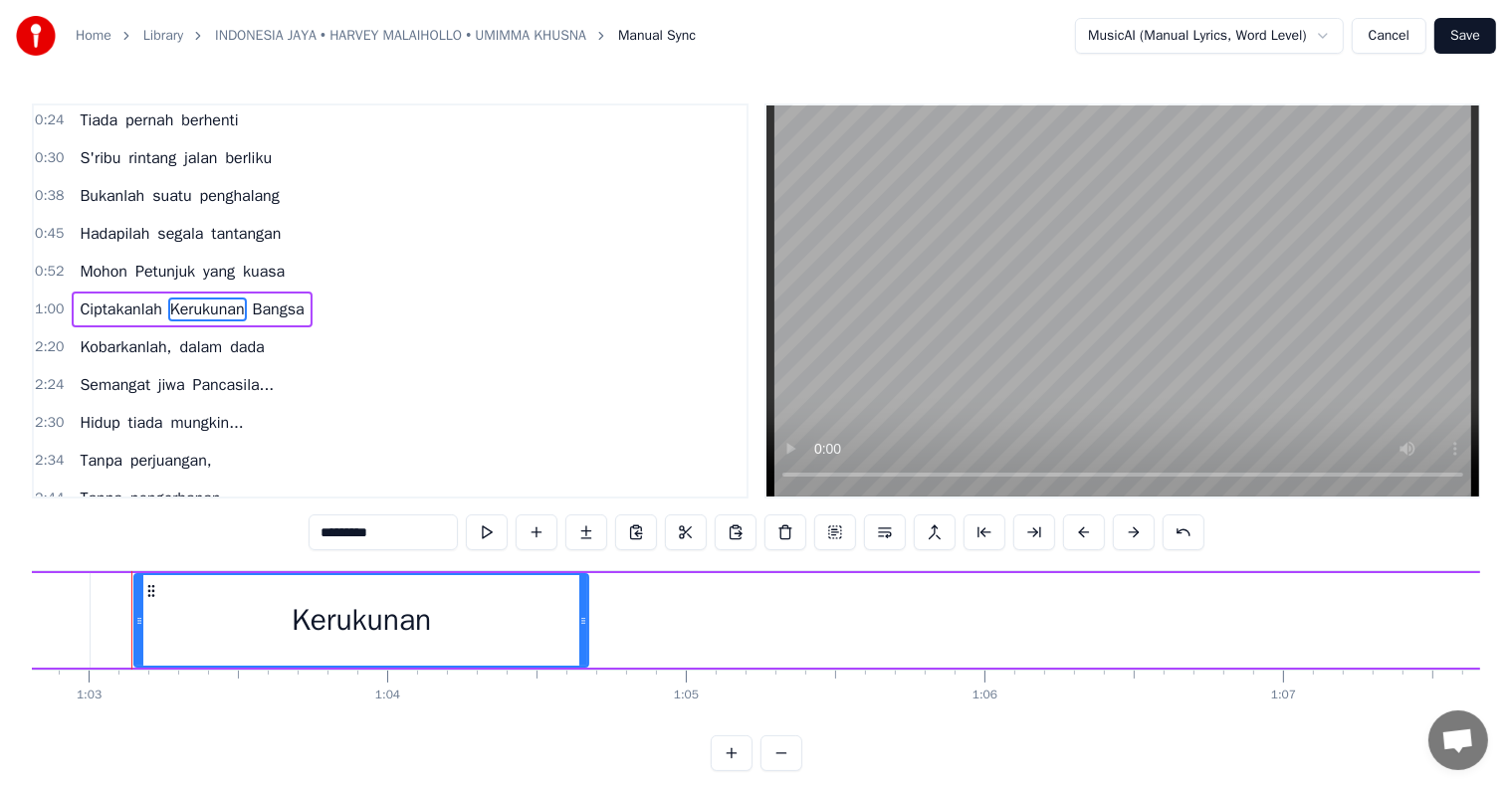 click on "Ciptakanlah Kerukunan Bangsa" at bounding box center [10960, 620] 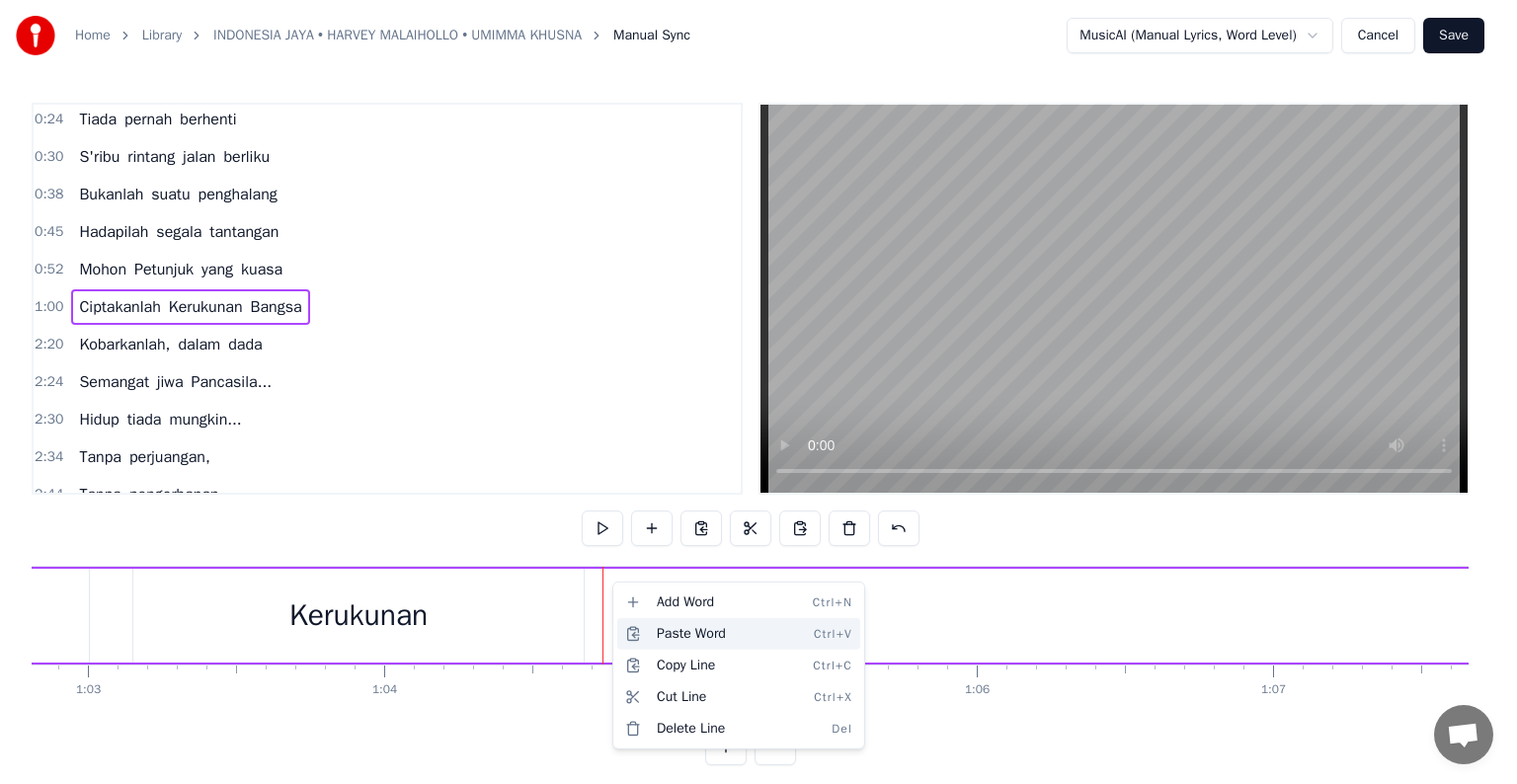 click on "Paste Word Ctrl+V" at bounding box center (739, 634) 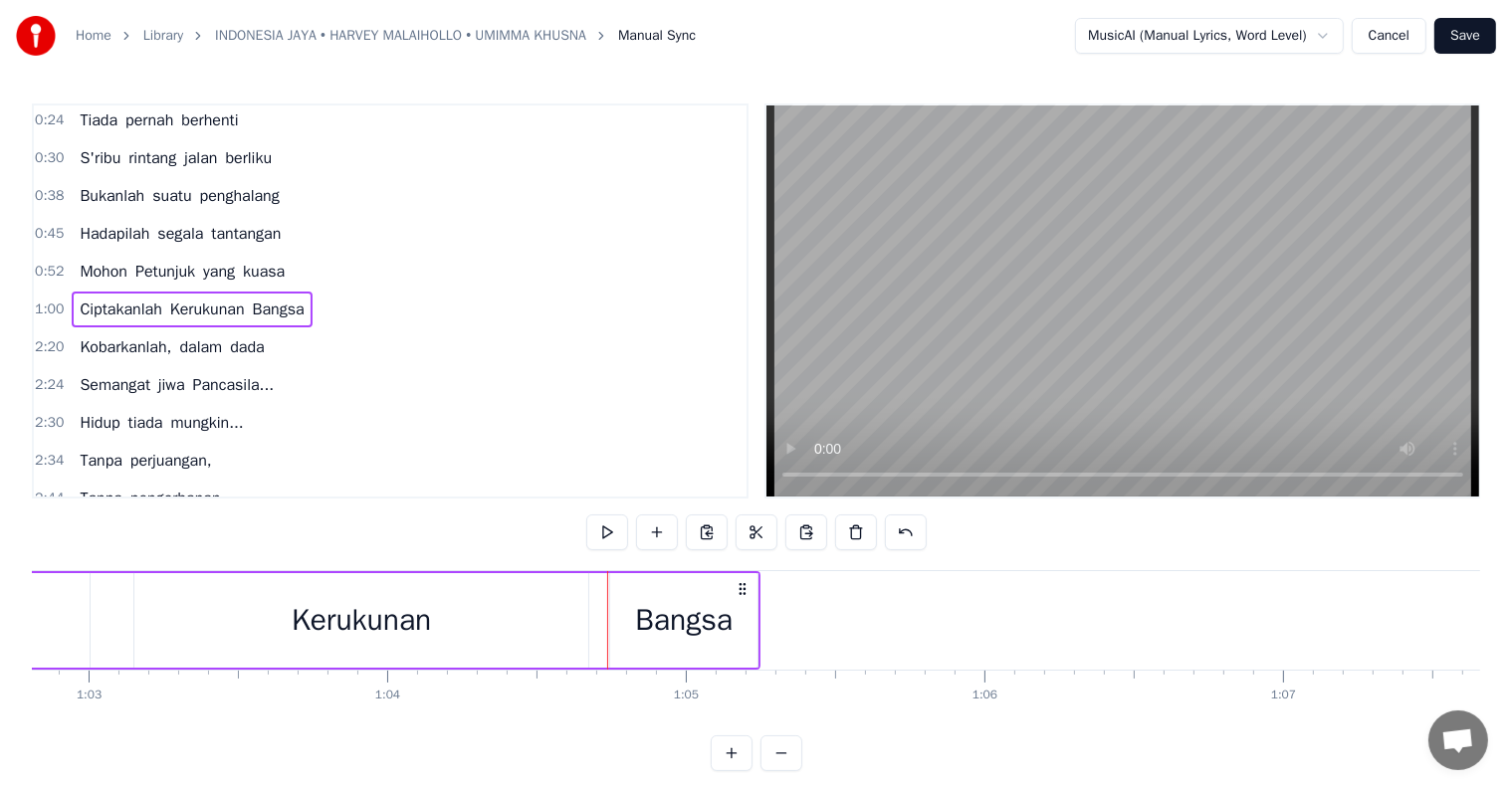 click on "Kerukunan" at bounding box center [361, 620] 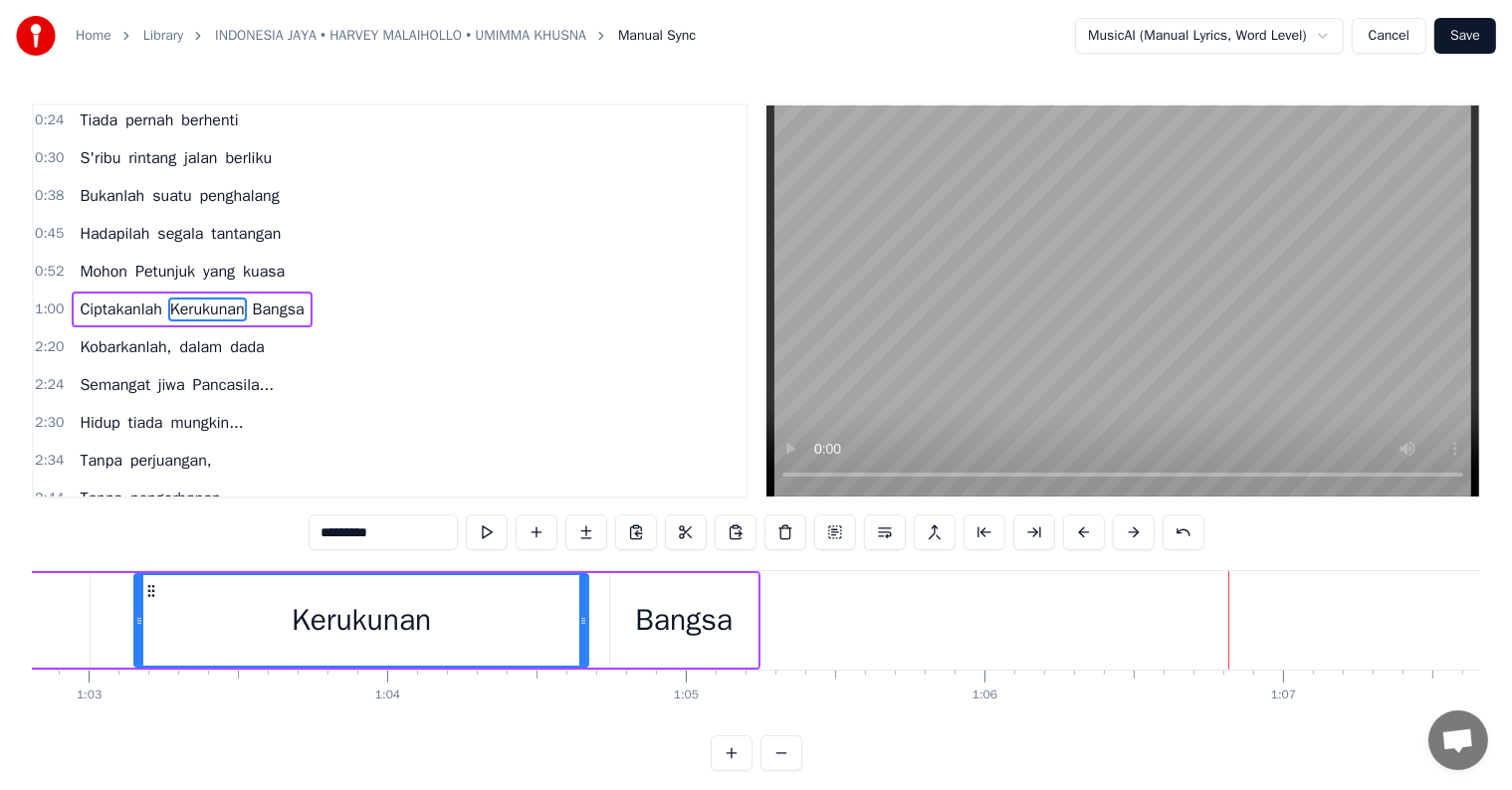 click on "Bangsa" at bounding box center (684, 620) 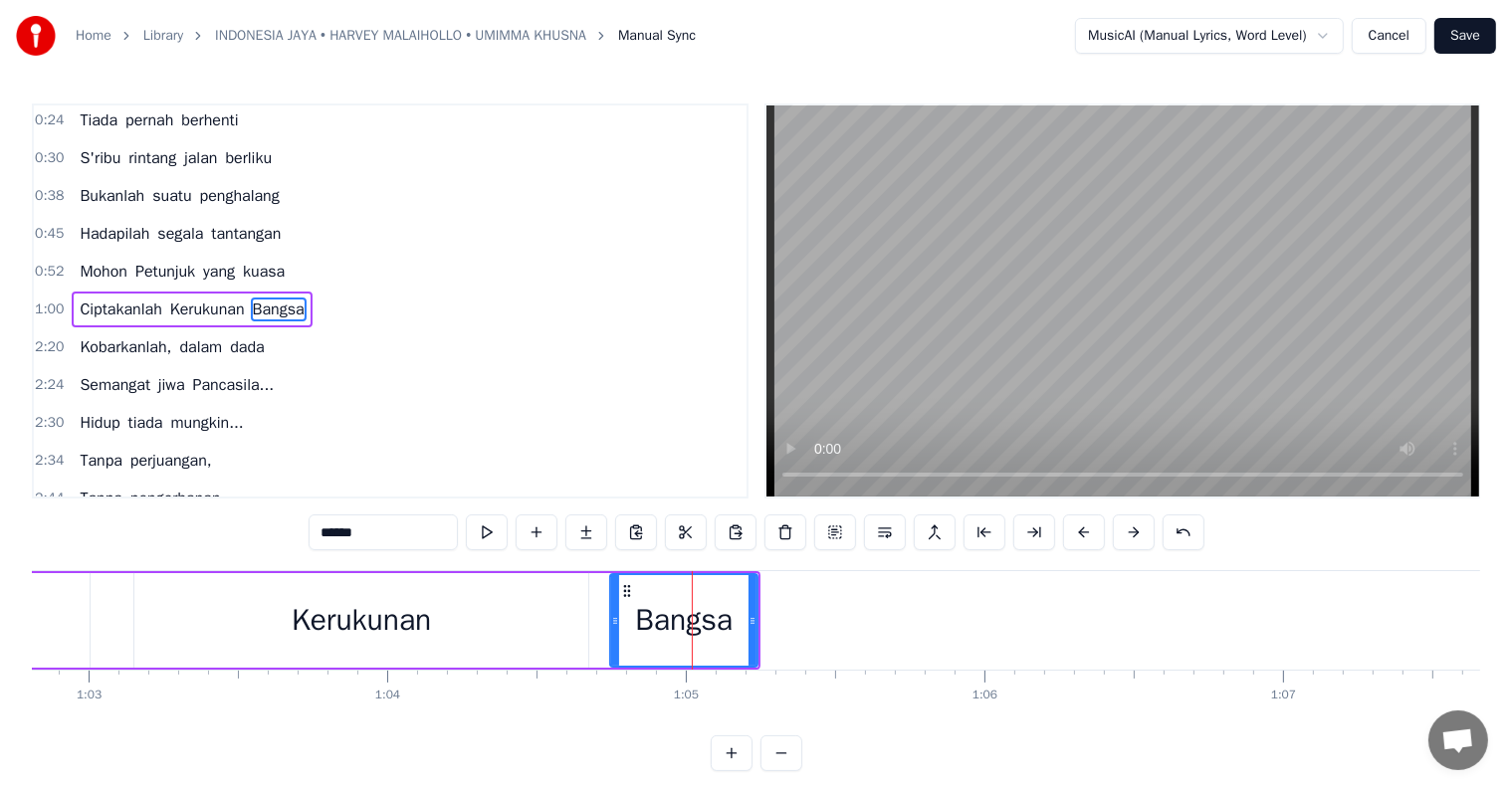 drag, startPoint x: 633, startPoint y: 609, endPoint x: 616, endPoint y: 609, distance: 17 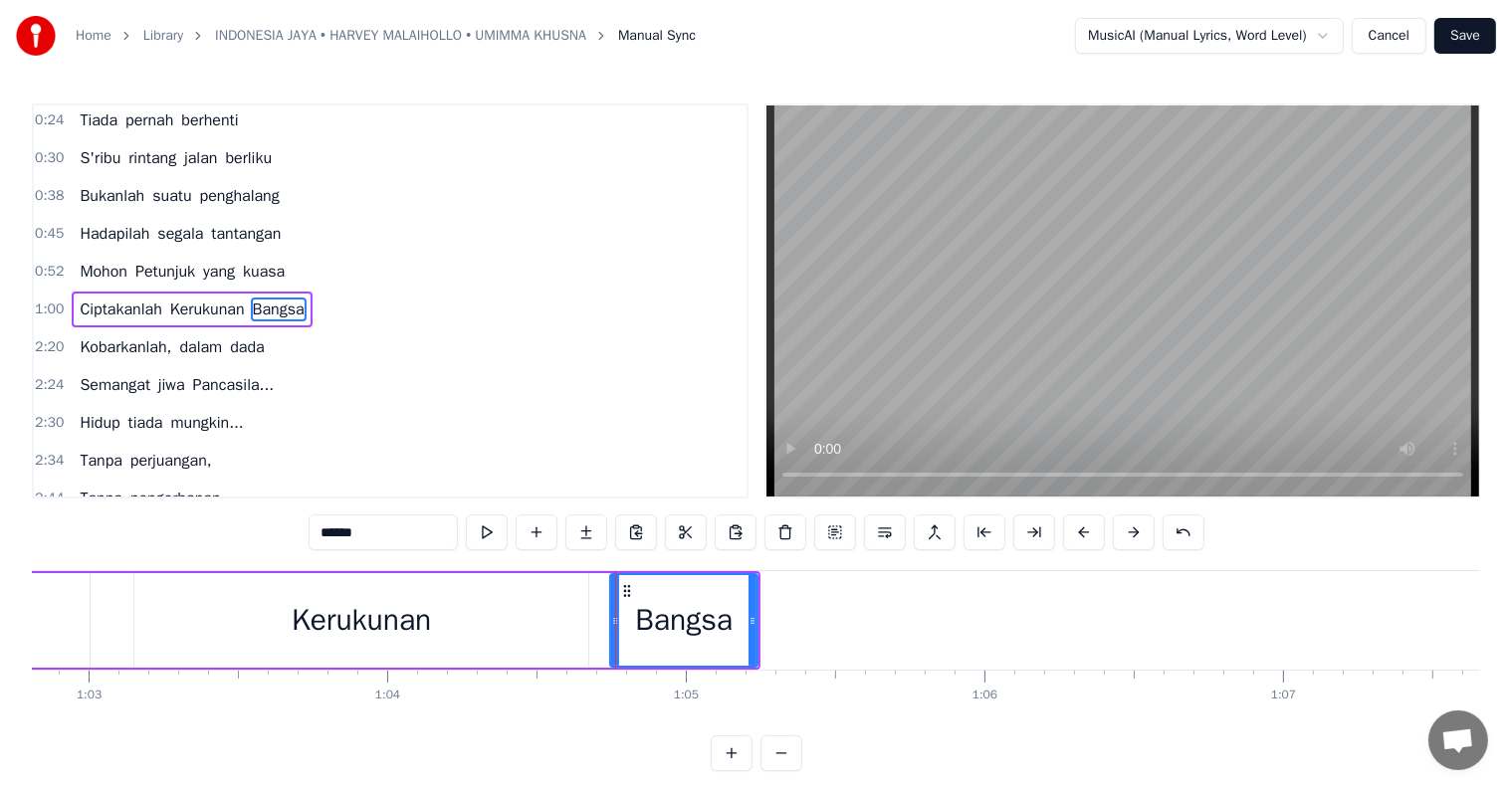click at bounding box center [615, 620] 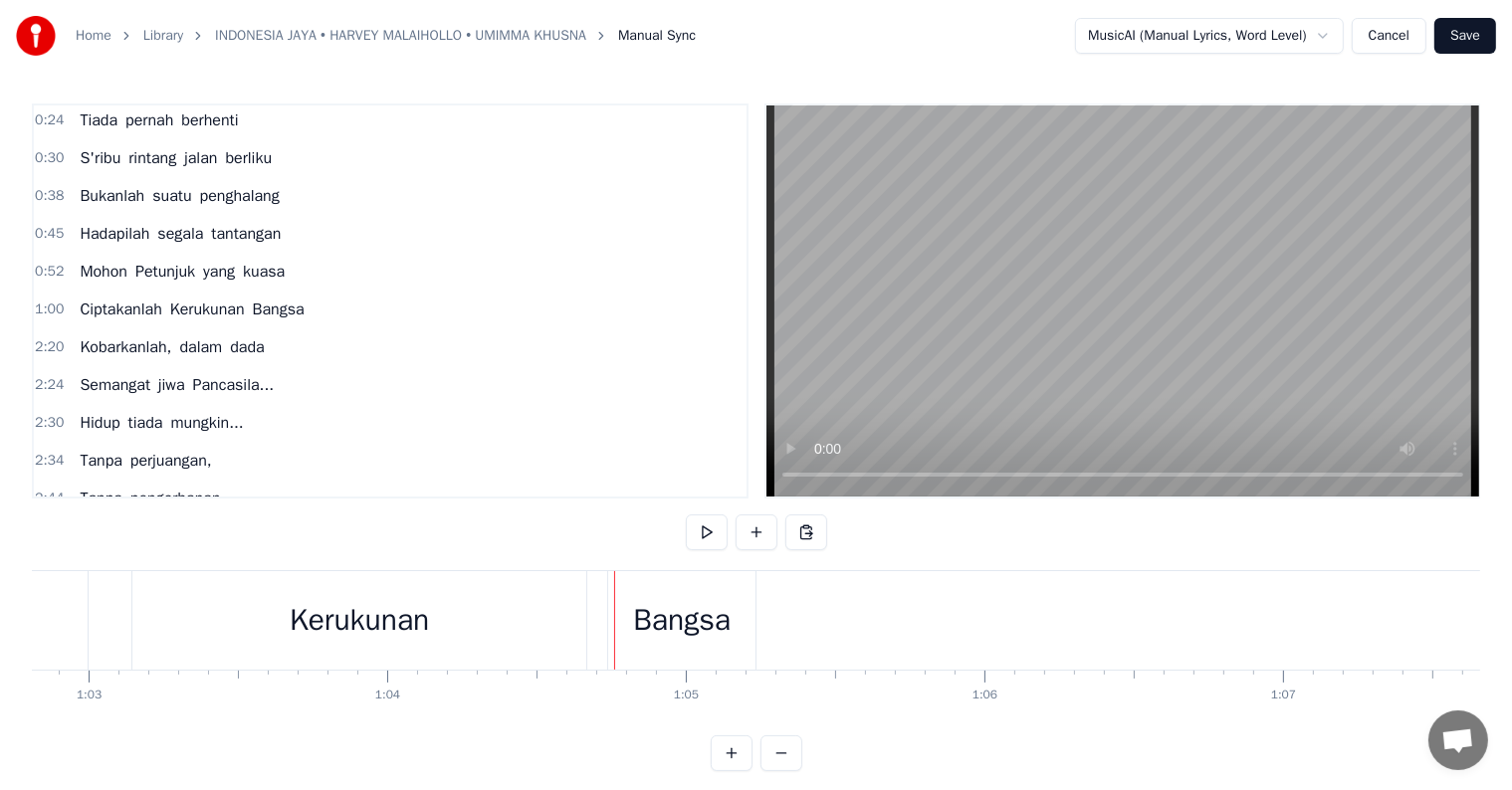 click at bounding box center (614, 620) 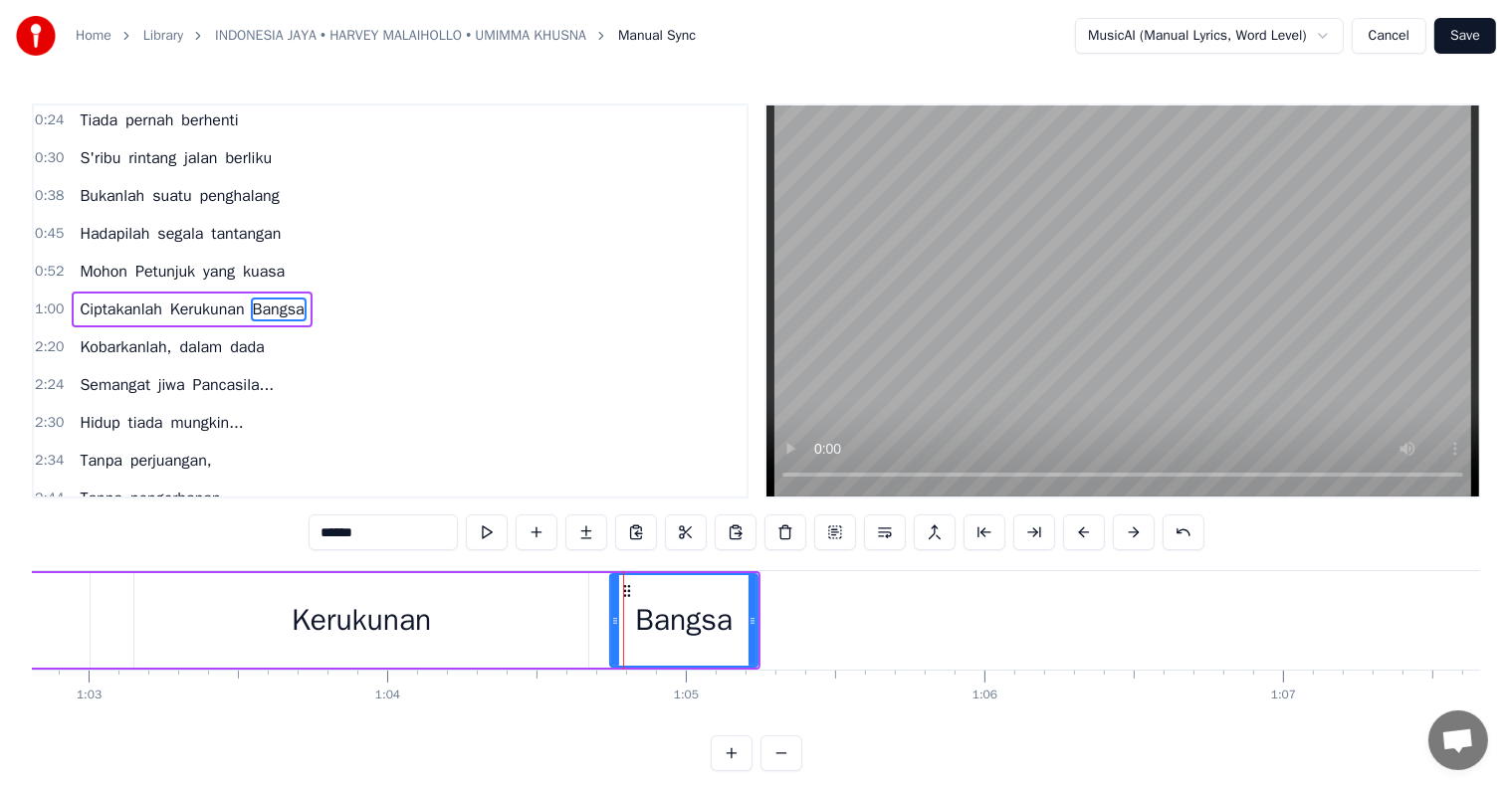 drag, startPoint x: 609, startPoint y: 615, endPoint x: 582, endPoint y: 613, distance: 27.073973 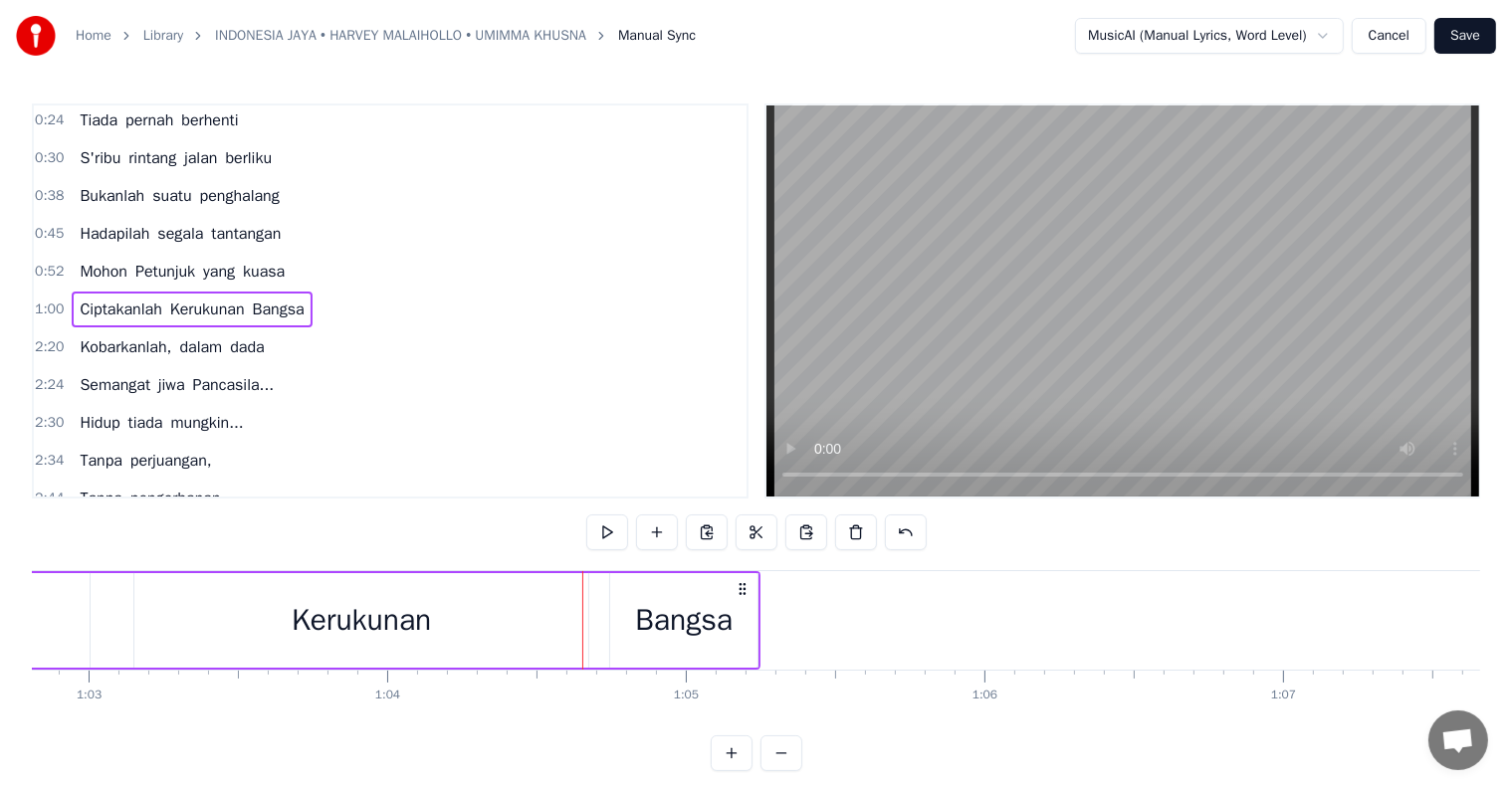 click on "Bangsa" at bounding box center [684, 620] 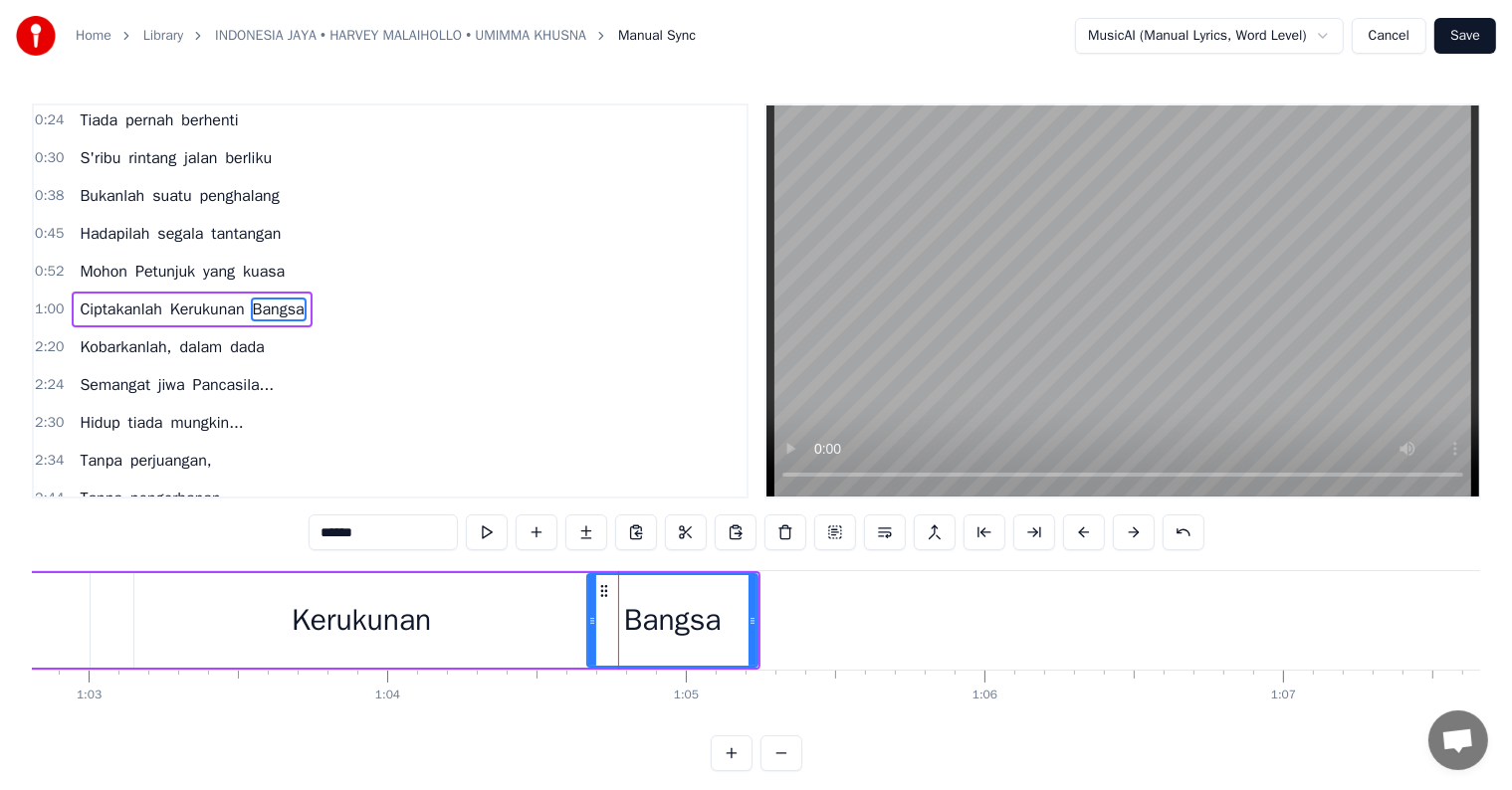 drag, startPoint x: 612, startPoint y: 614, endPoint x: 589, endPoint y: 614, distance: 23 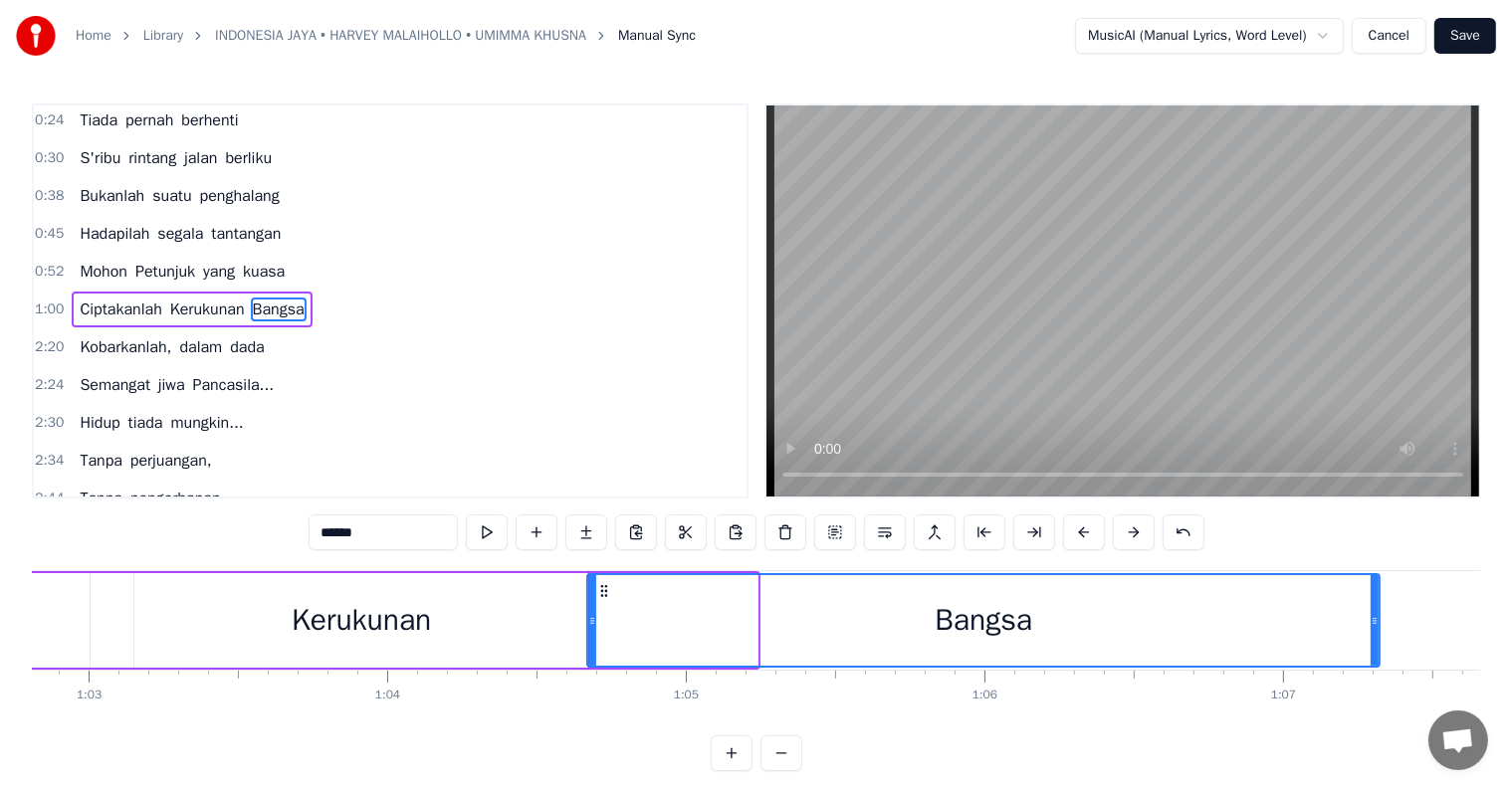drag, startPoint x: 752, startPoint y: 617, endPoint x: 1374, endPoint y: 653, distance: 623.04093 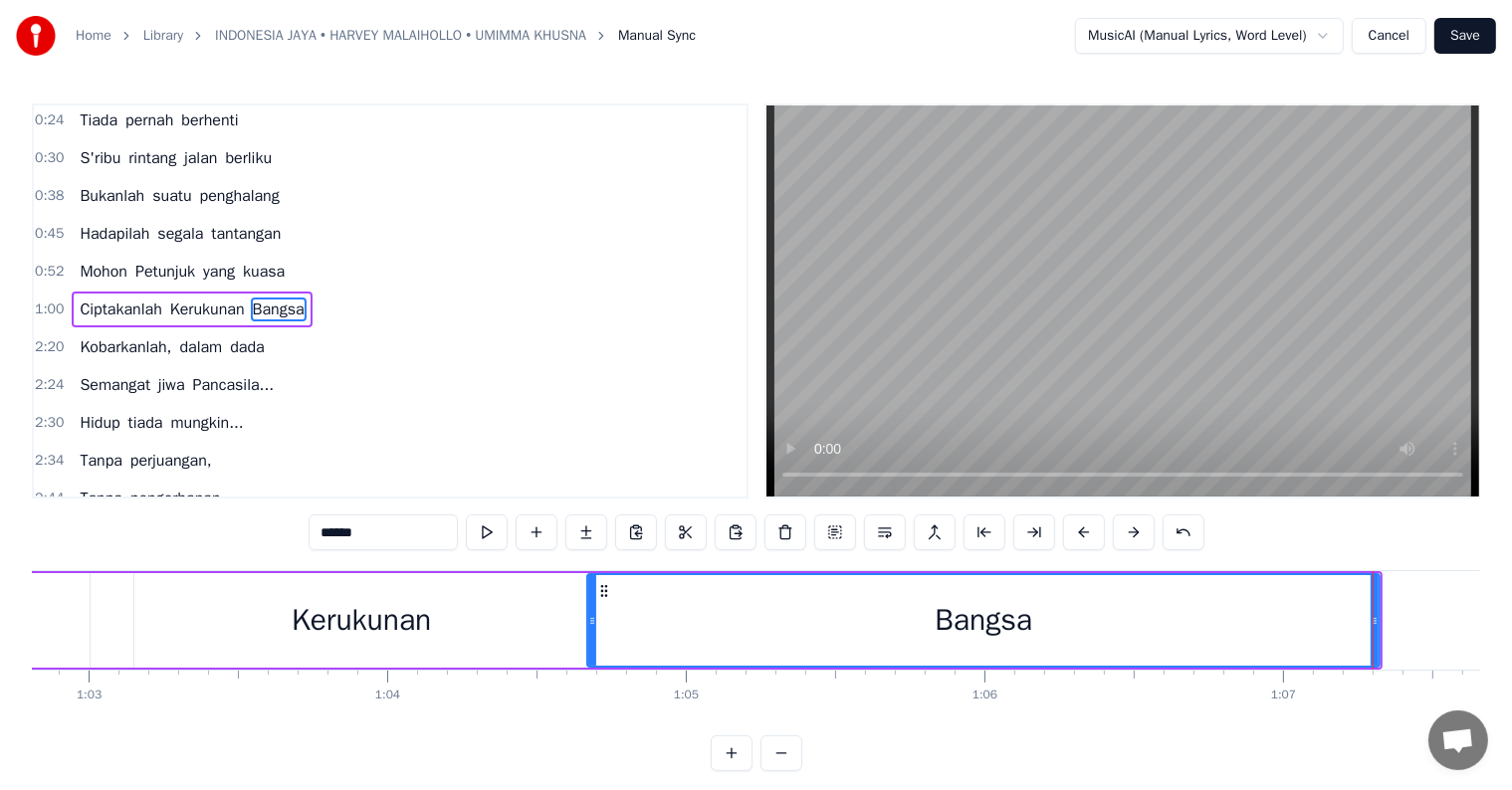 click on "Kerukunan" at bounding box center [361, 620] 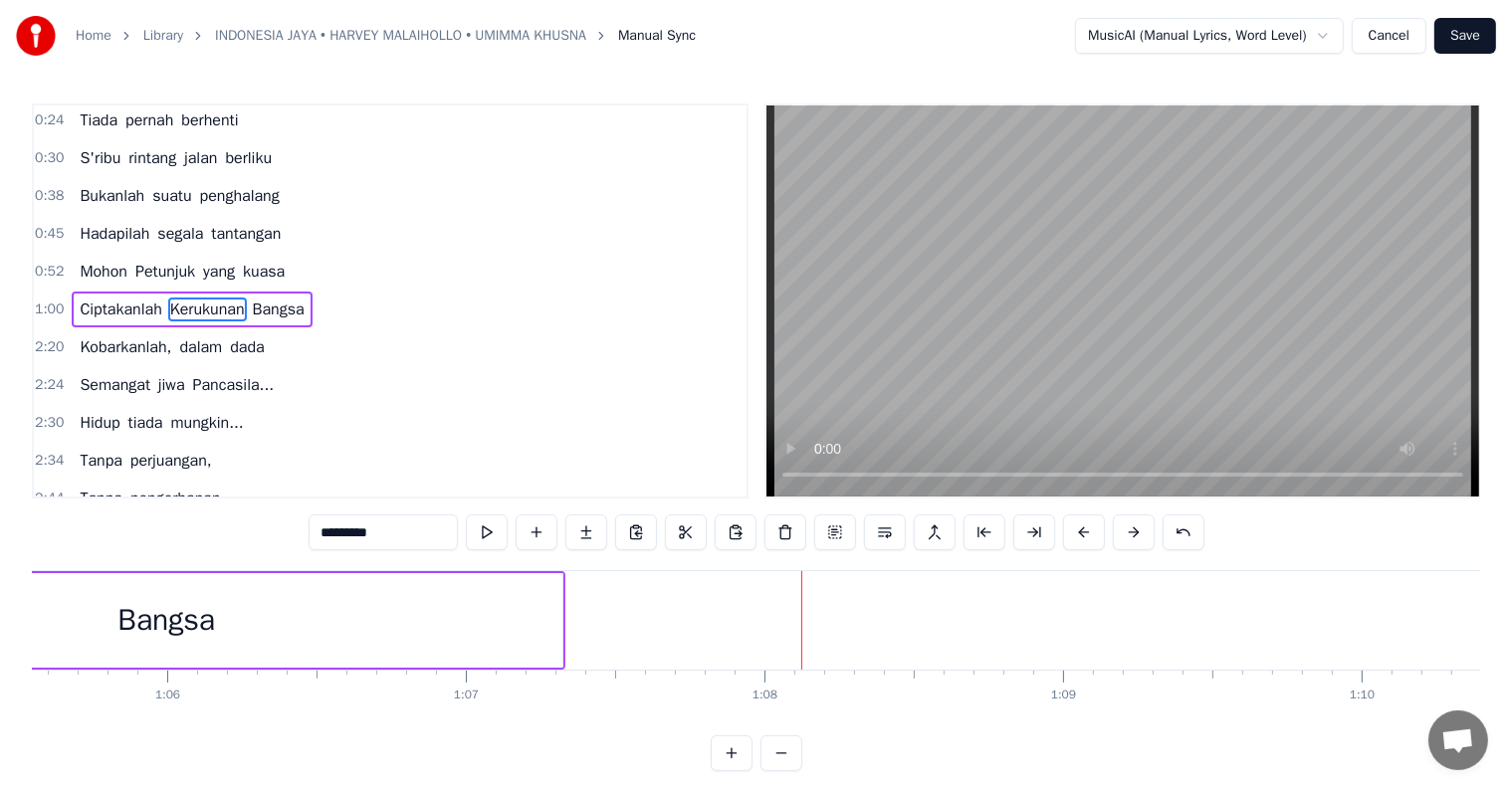 scroll, scrollTop: 0, scrollLeft: 19572, axis: horizontal 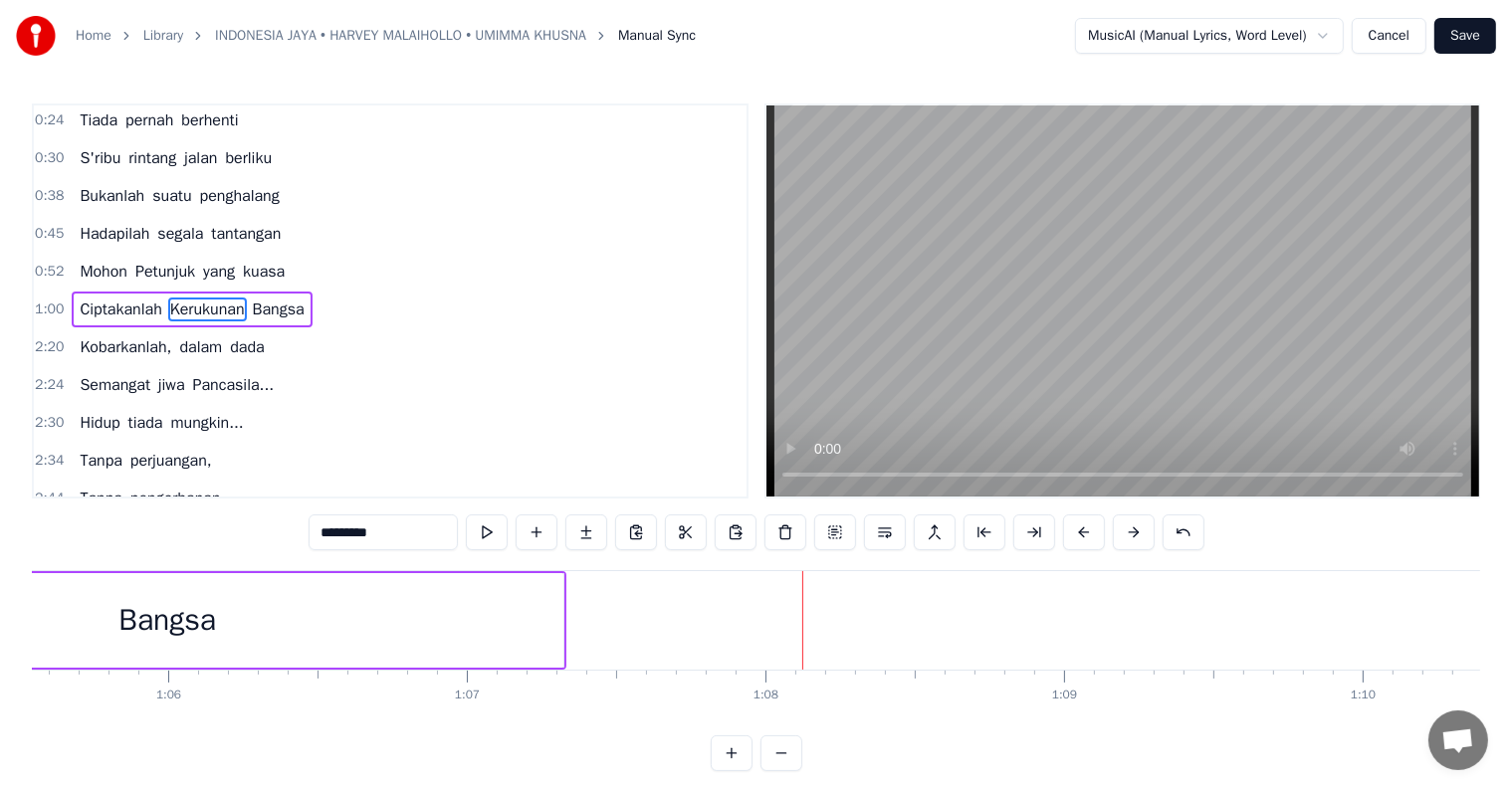 click on "Bangsa" at bounding box center [167, 620] 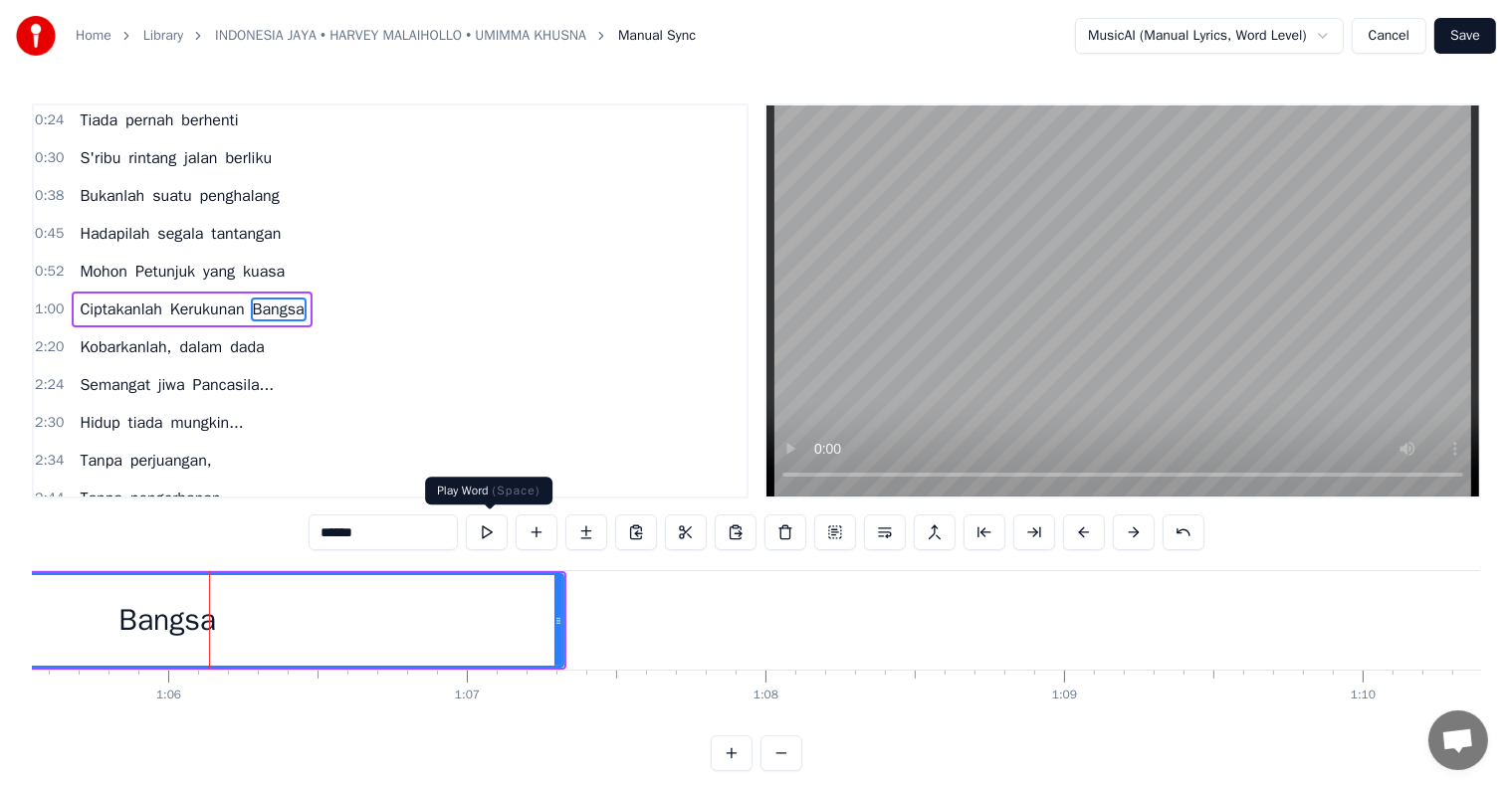 click at bounding box center (487, 532) 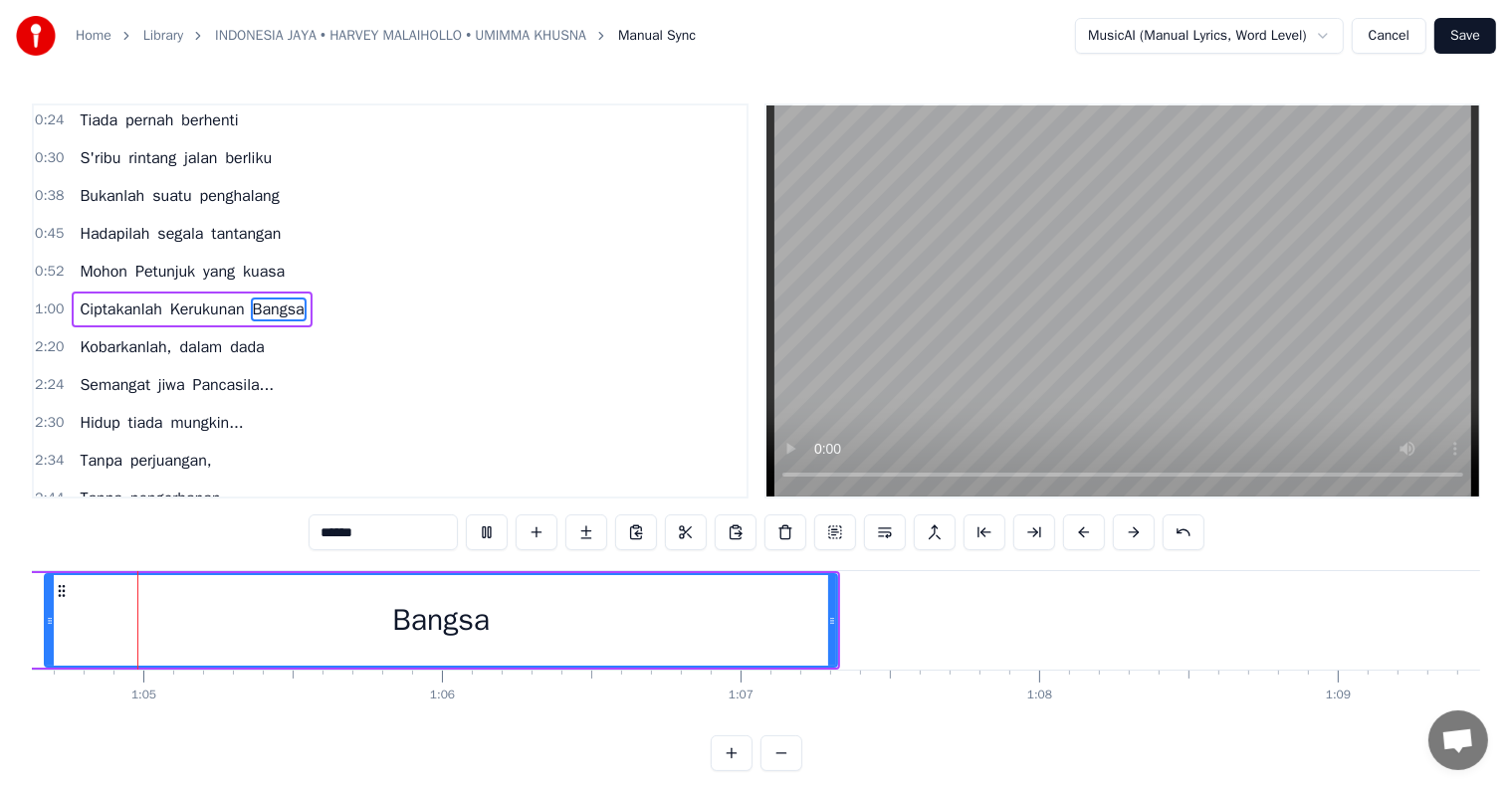 scroll, scrollTop: 0, scrollLeft: 19276, axis: horizontal 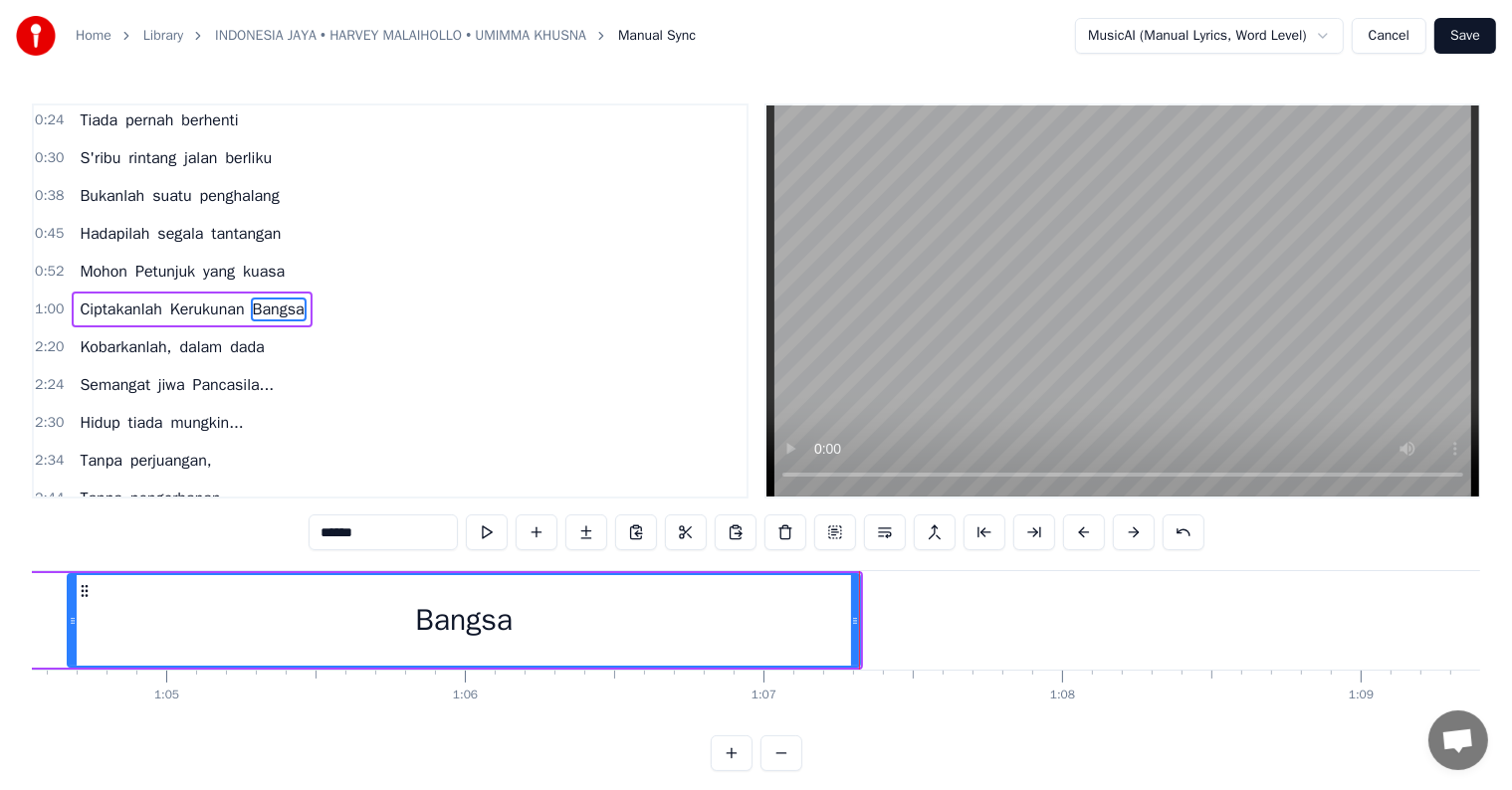 click at bounding box center (487, 532) 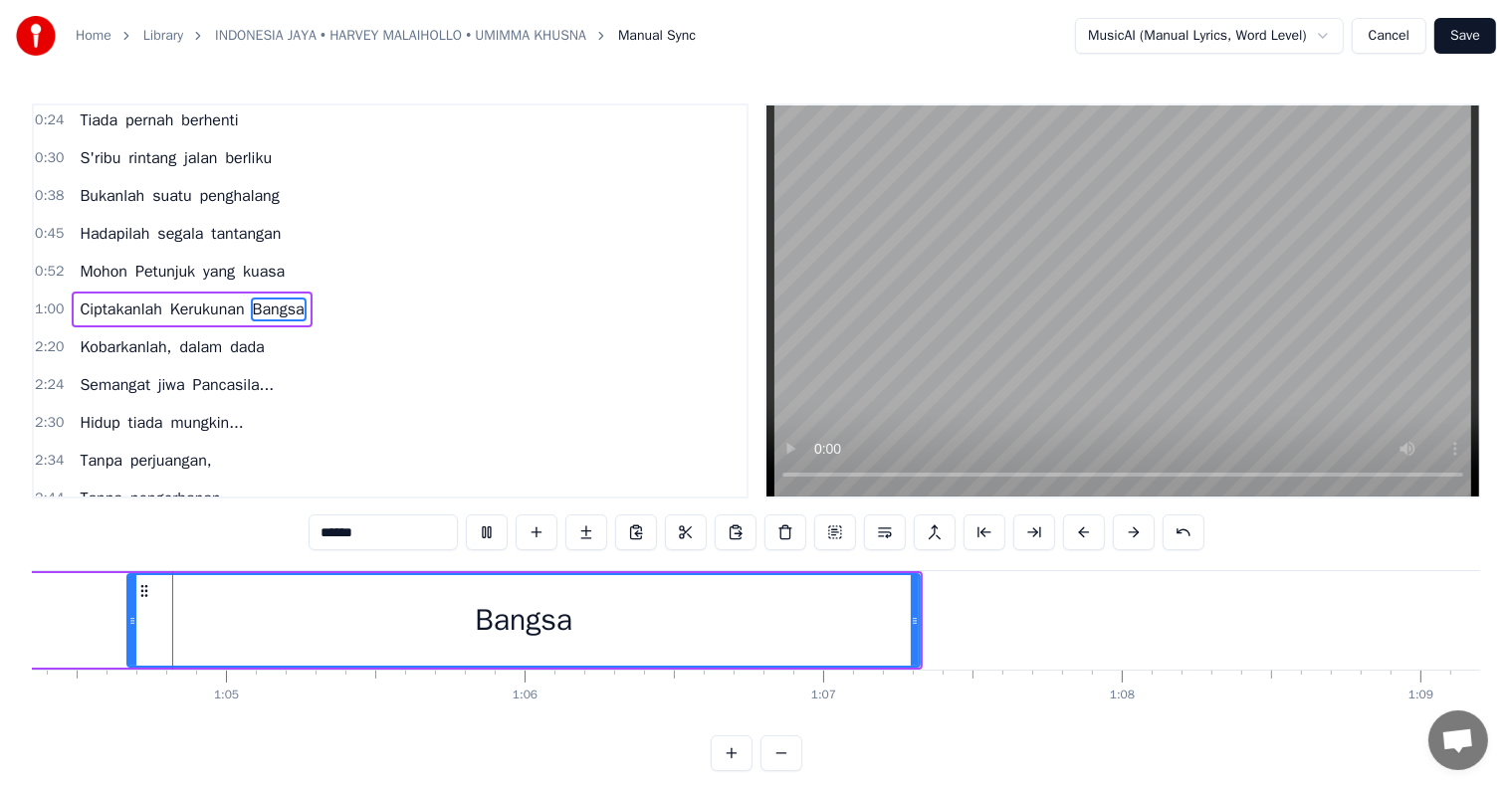 scroll, scrollTop: 0, scrollLeft: 19208, axis: horizontal 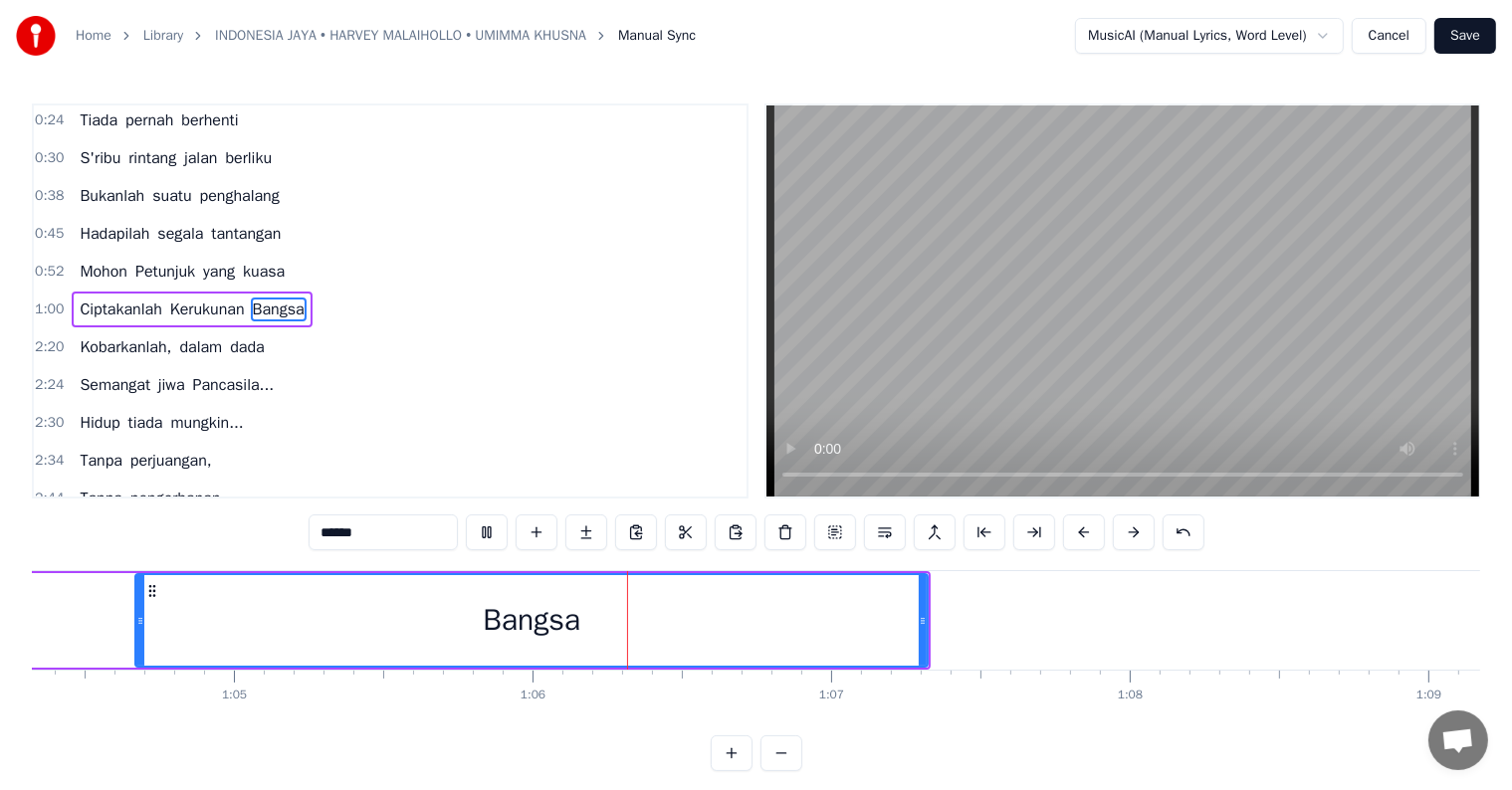 click at bounding box center [487, 532] 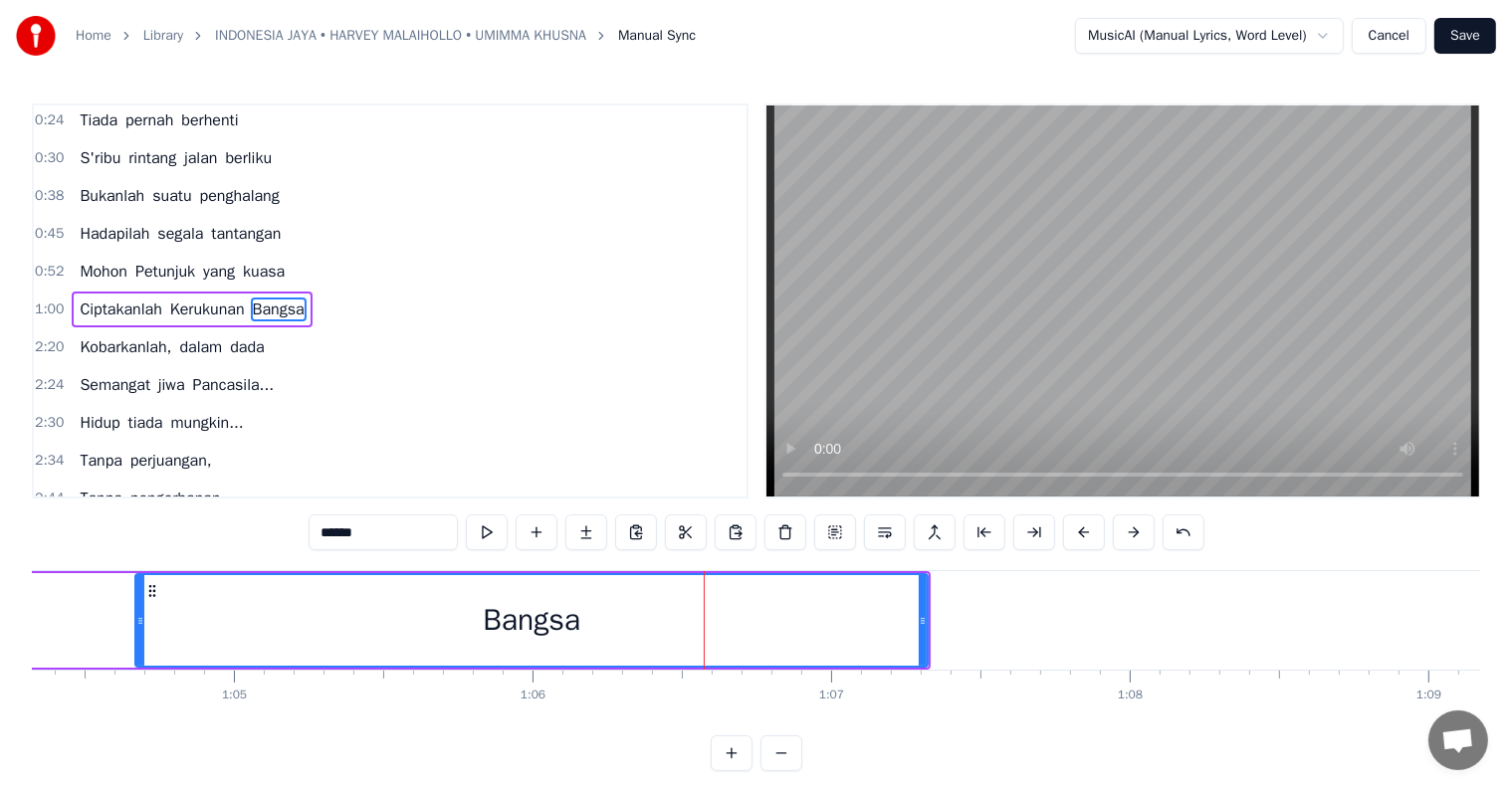click at bounding box center (487, 532) 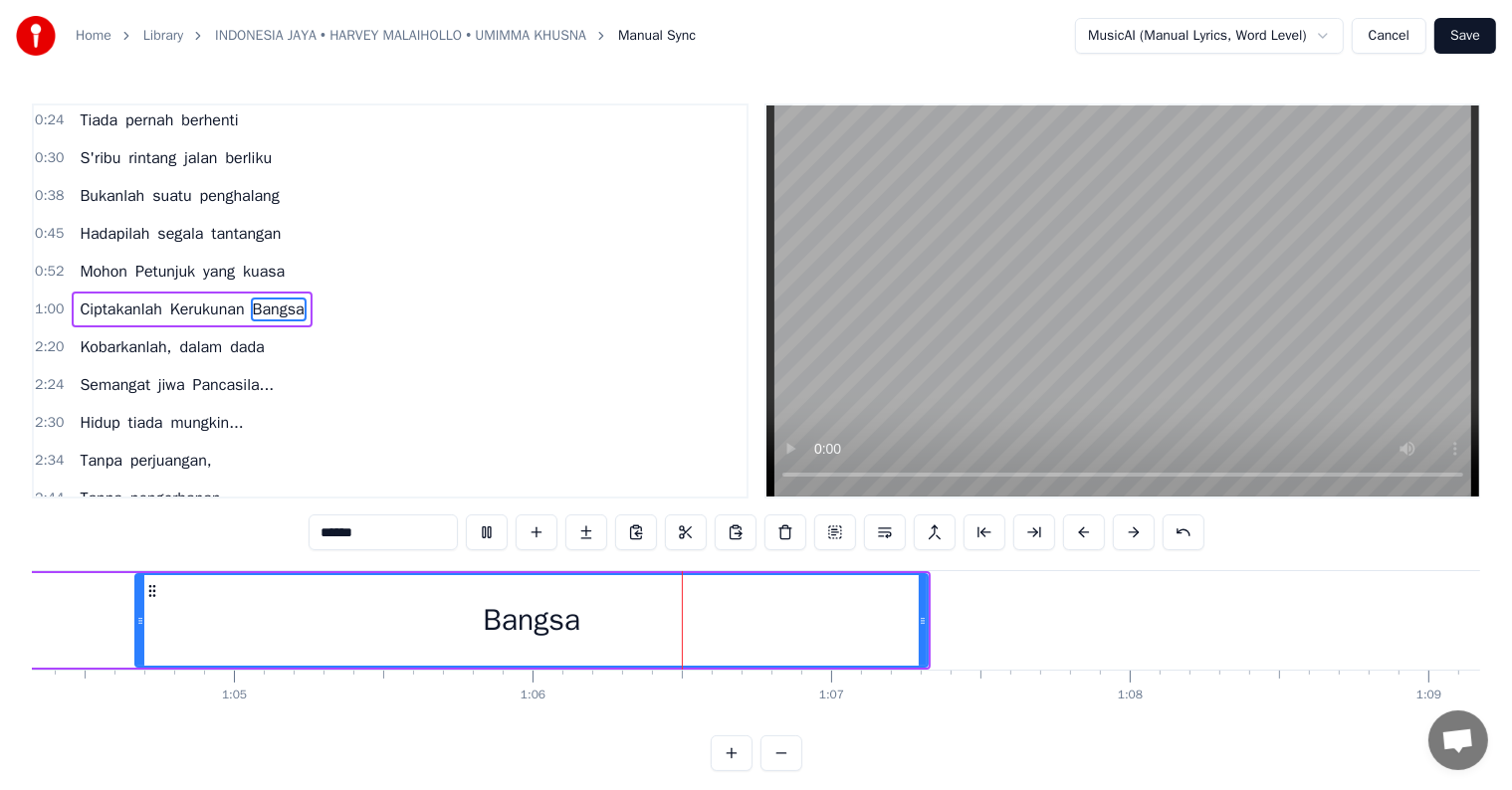 click at bounding box center [487, 532] 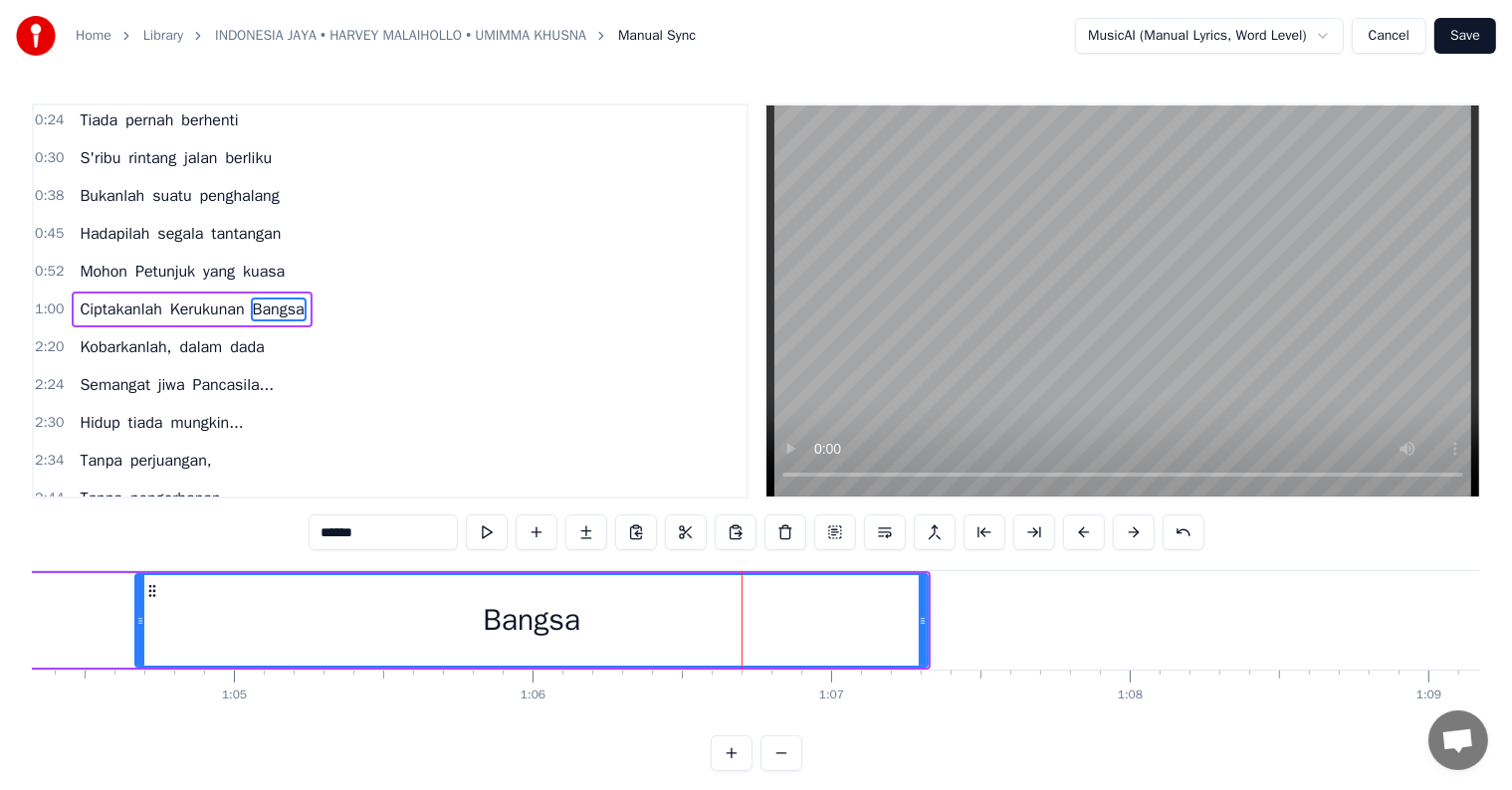 click on "******" at bounding box center (383, 532) 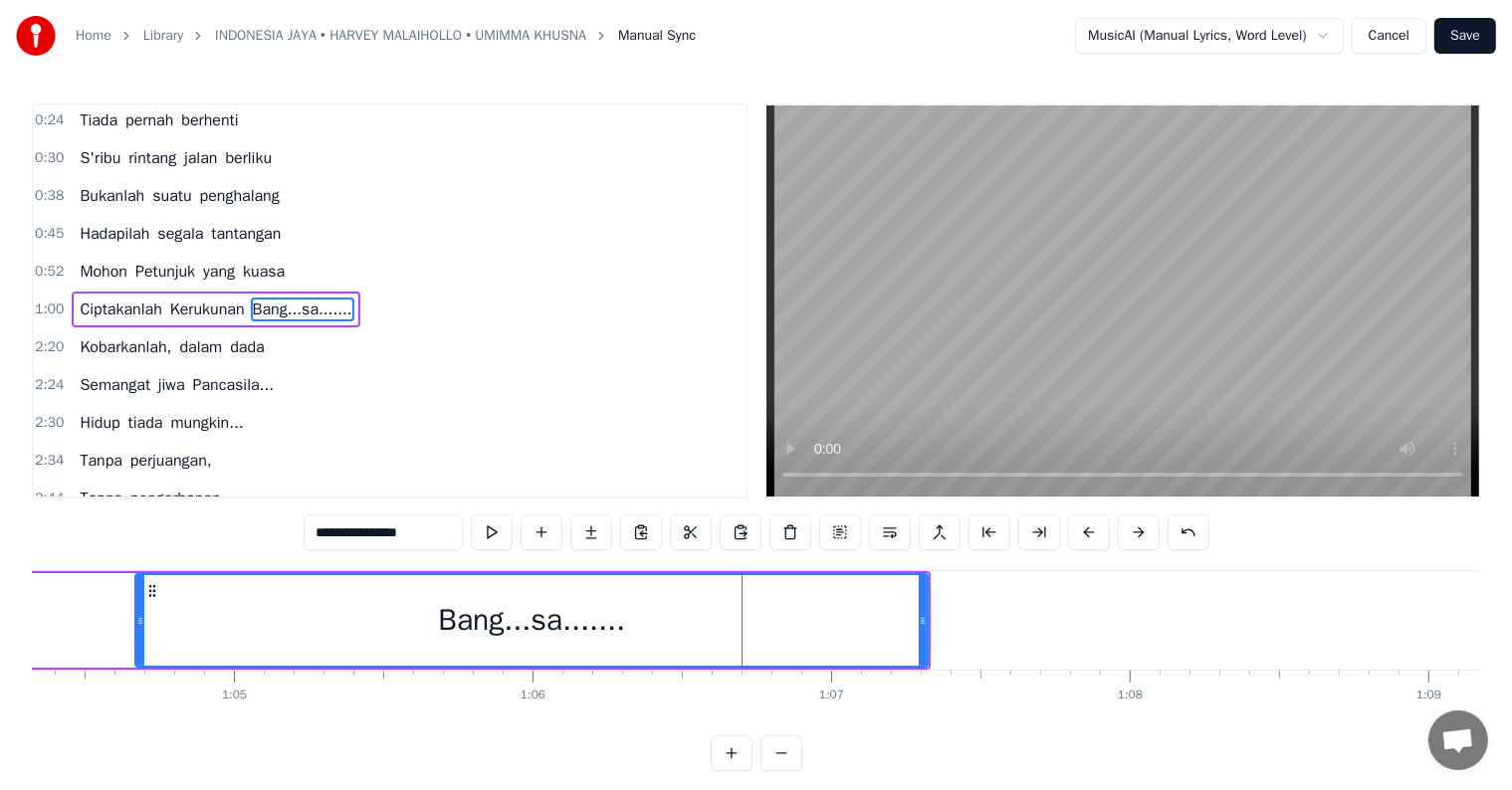 click on "Bang...sa......." at bounding box center (532, 620) 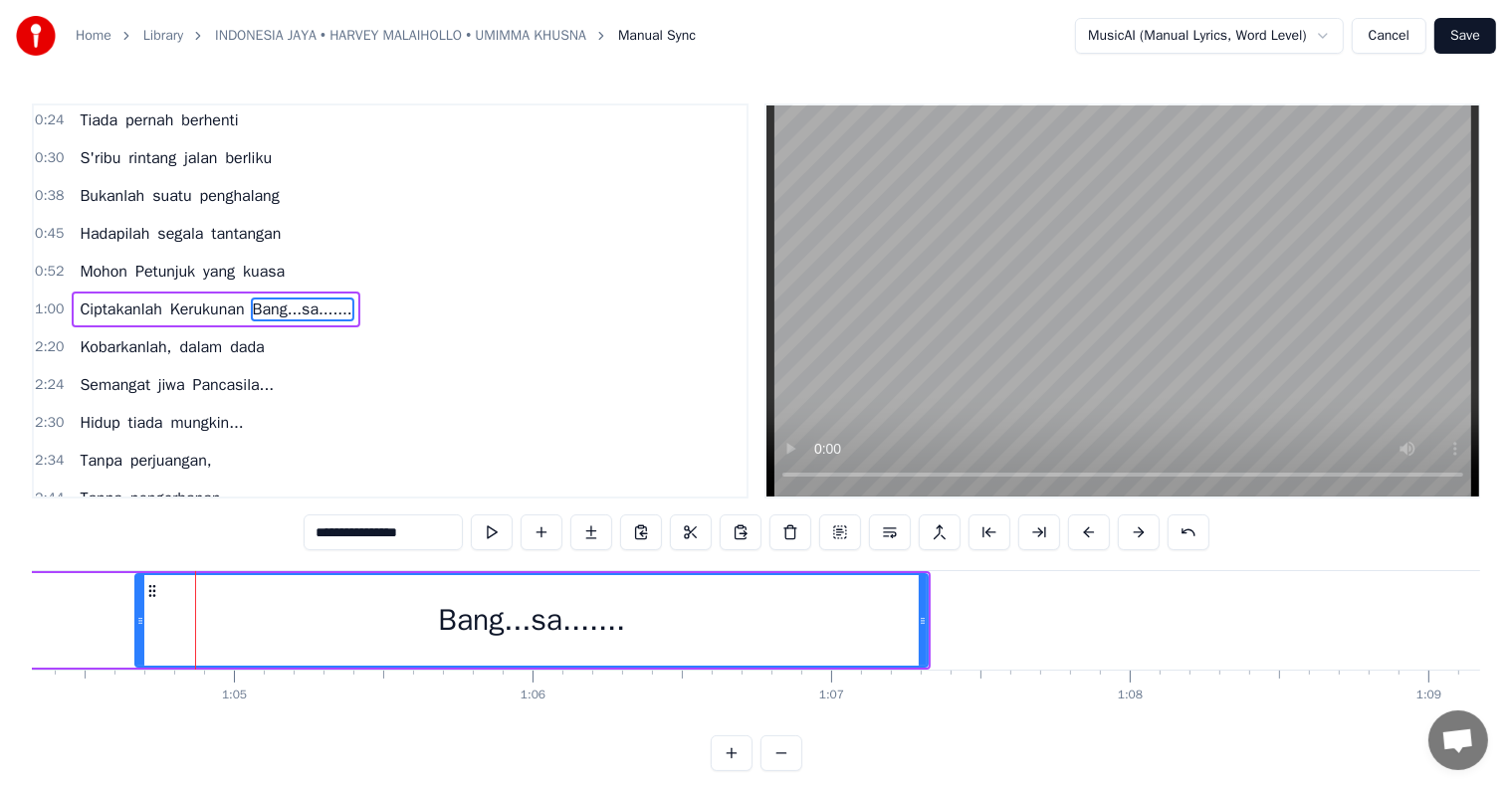 click on "**********" at bounding box center [383, 532] 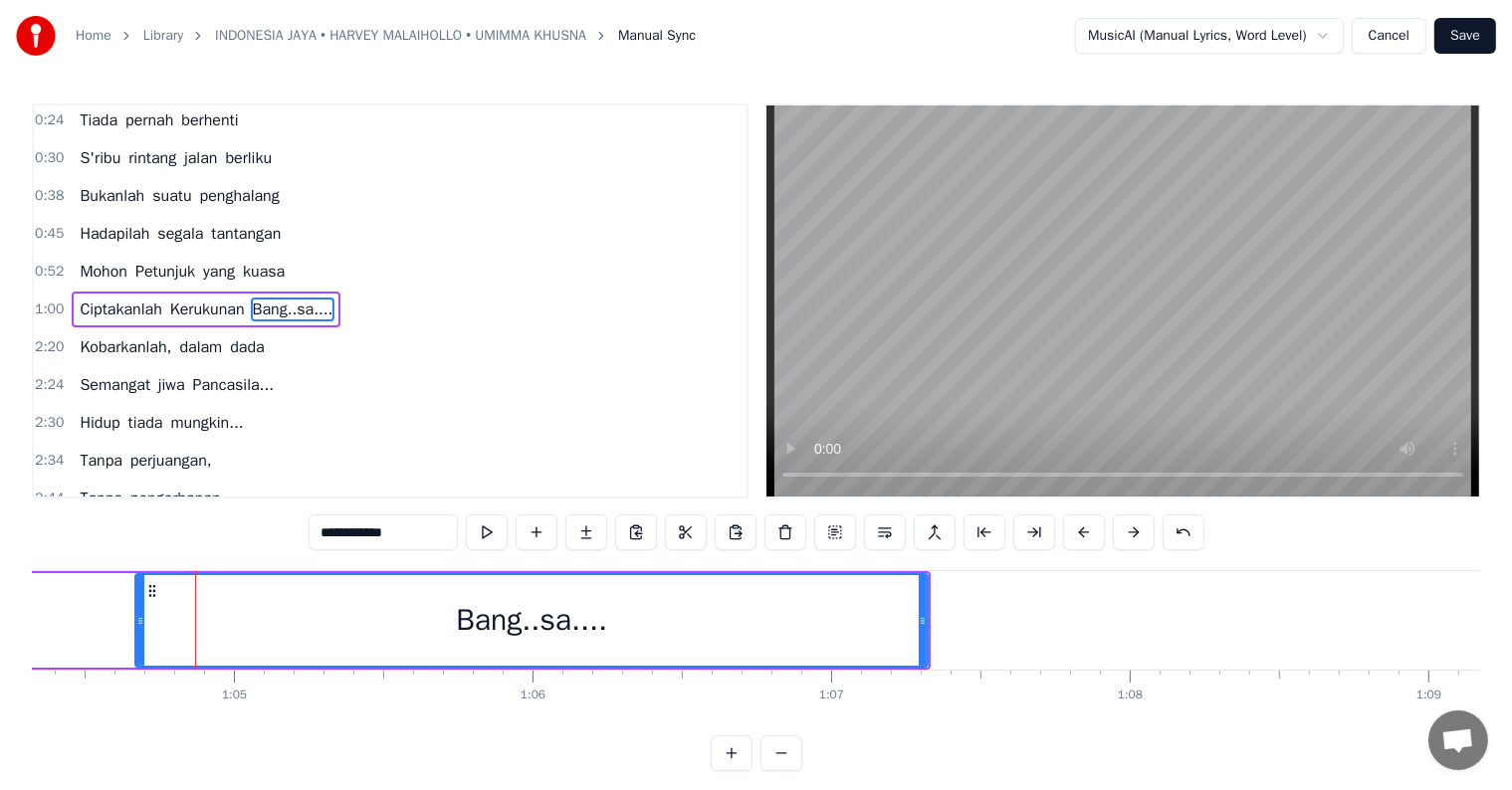 click on "**********" at bounding box center (383, 532) 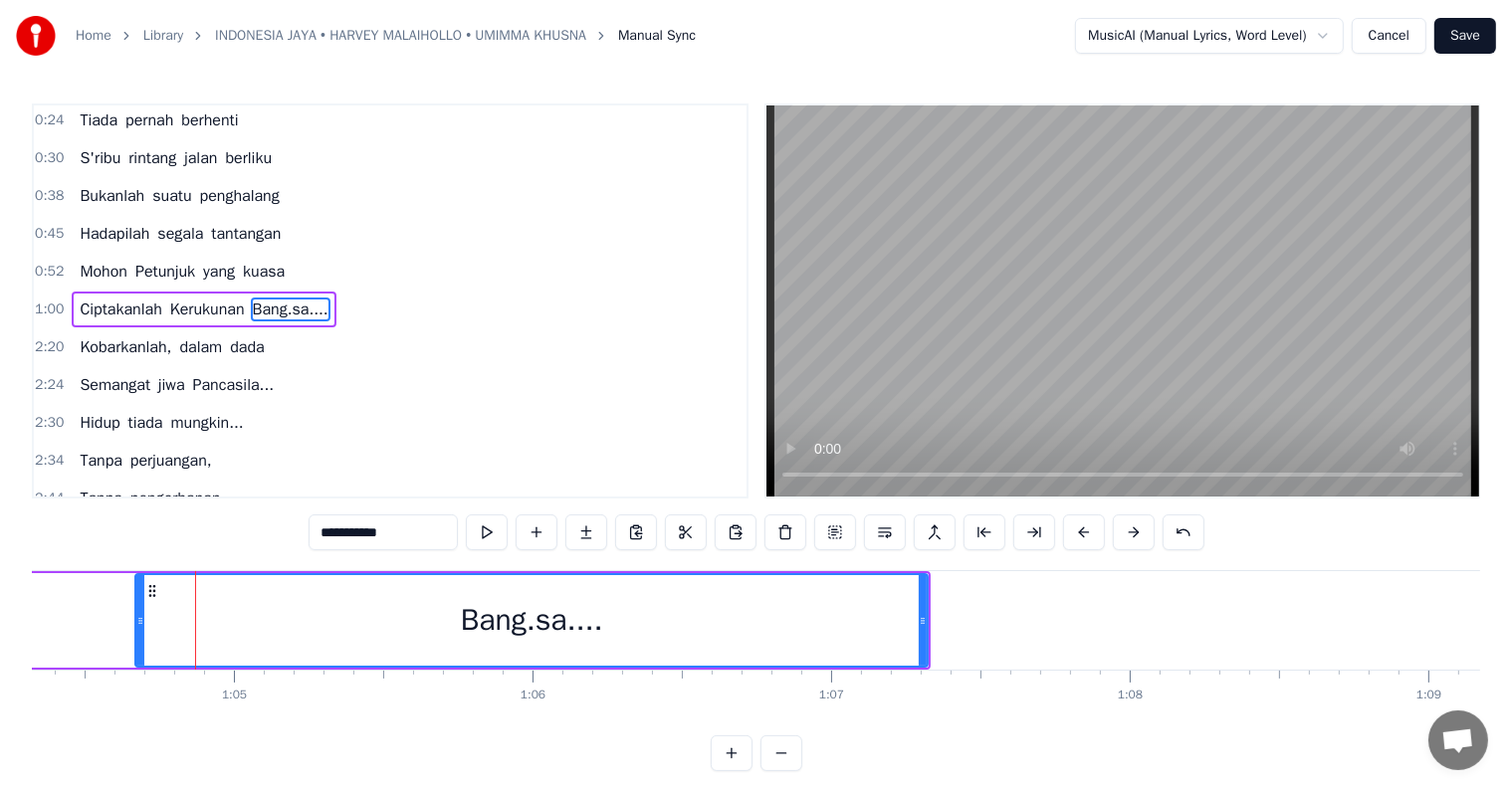 click on "**********" at bounding box center [383, 532] 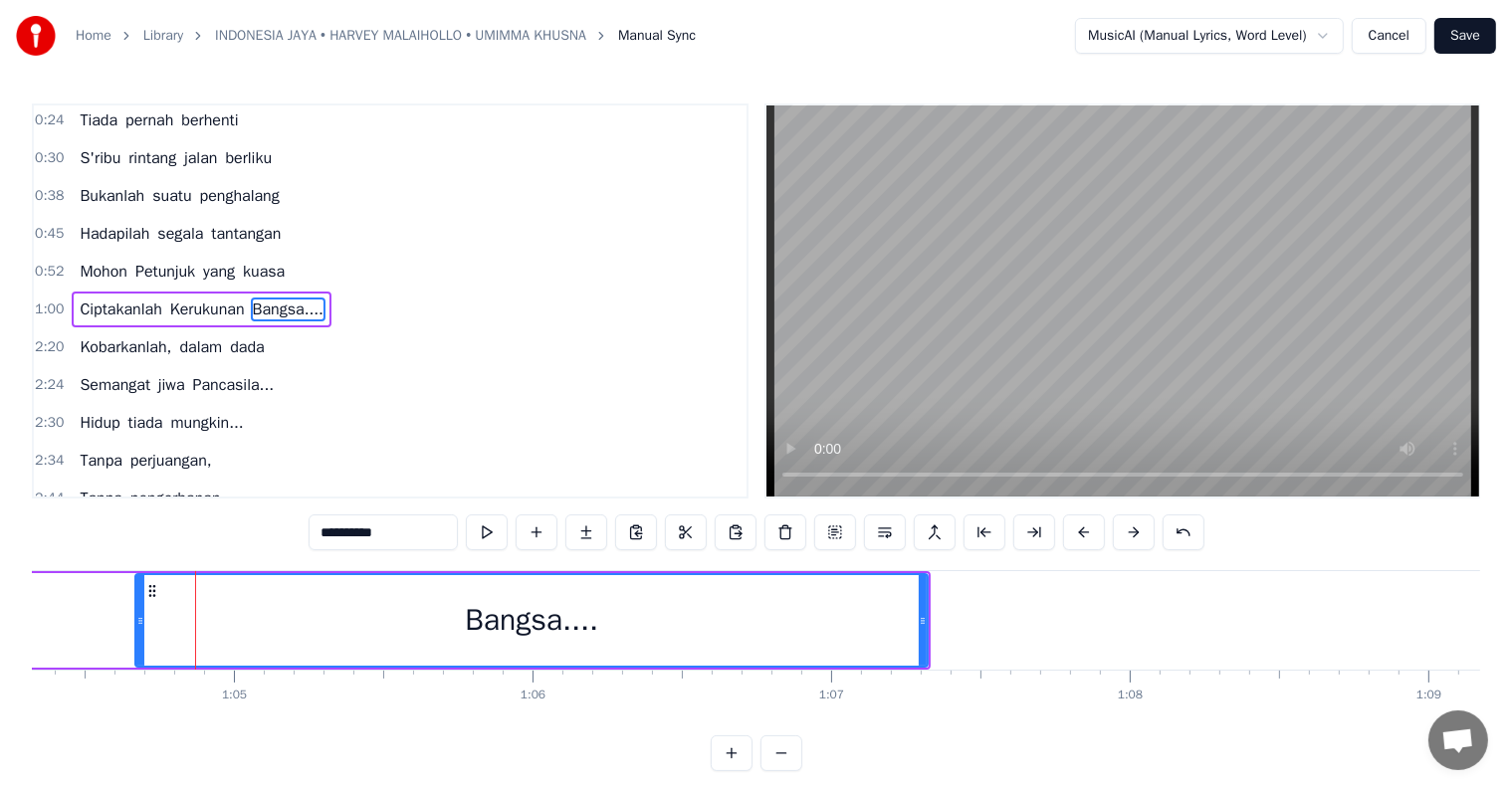 click on "Kerukunan" at bounding box center (-91, 620) 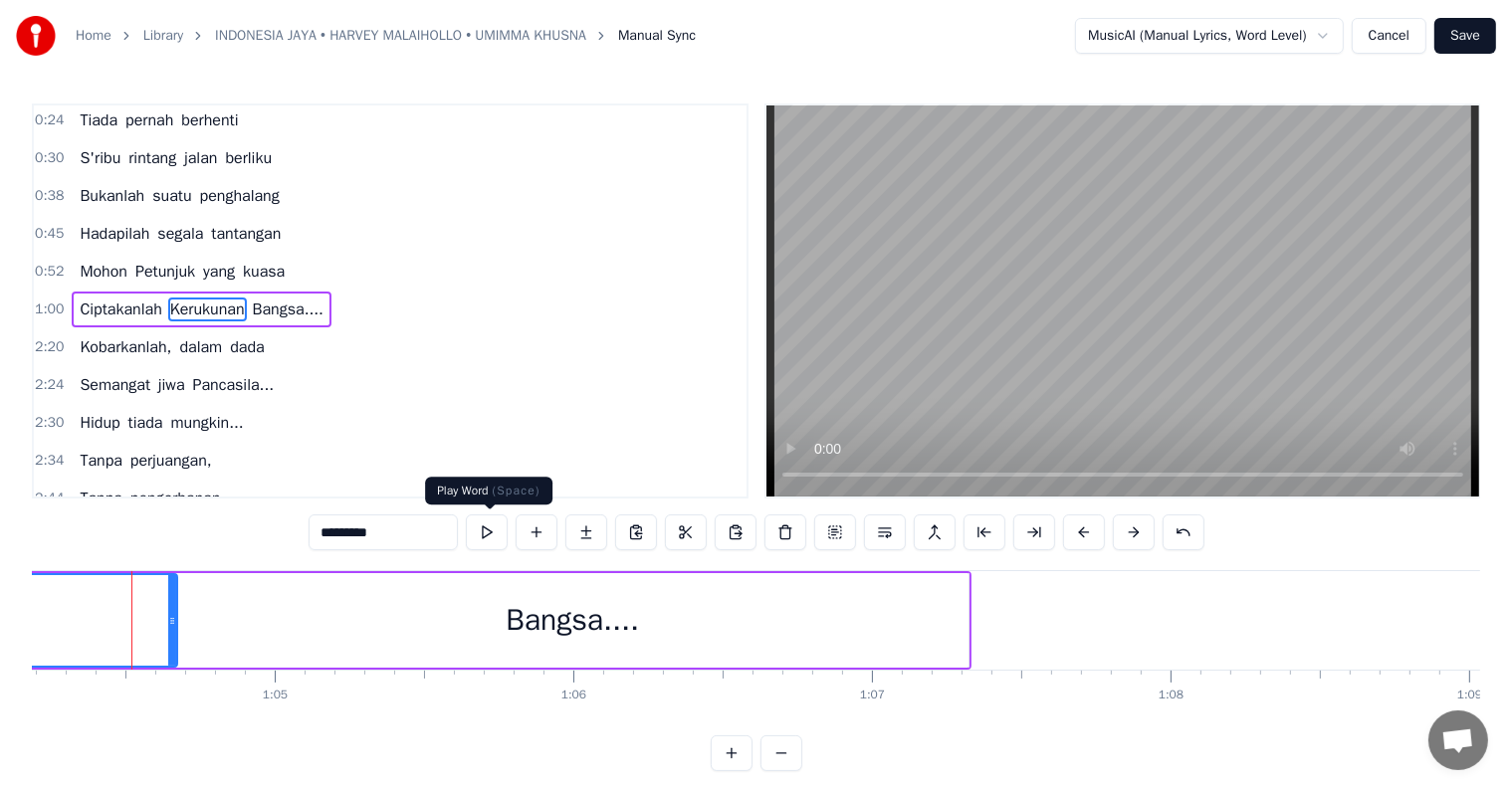 click at bounding box center [487, 532] 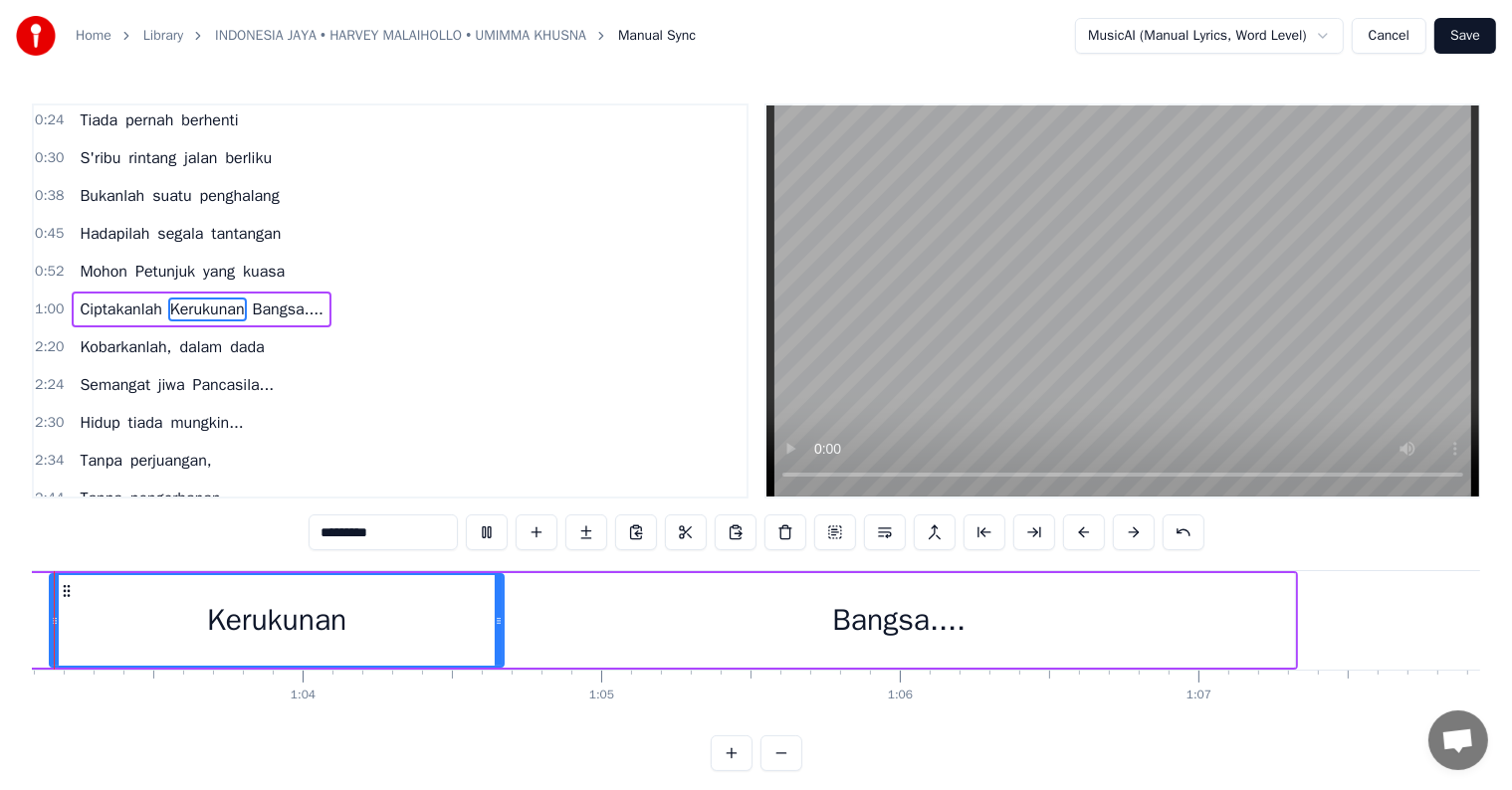 scroll, scrollTop: 0, scrollLeft: 18762, axis: horizontal 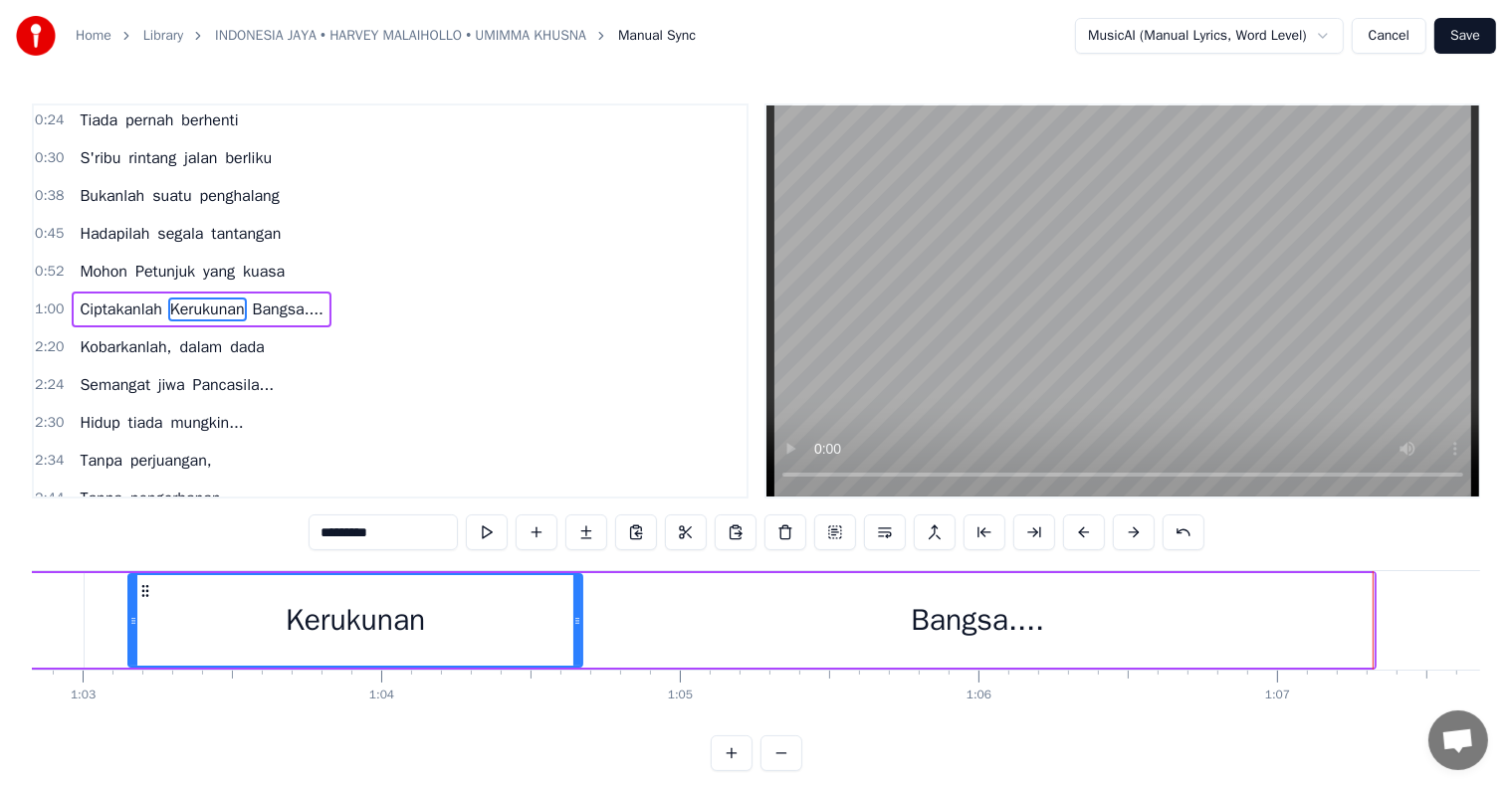 click on "Kobarkanlah," at bounding box center [125, 347] 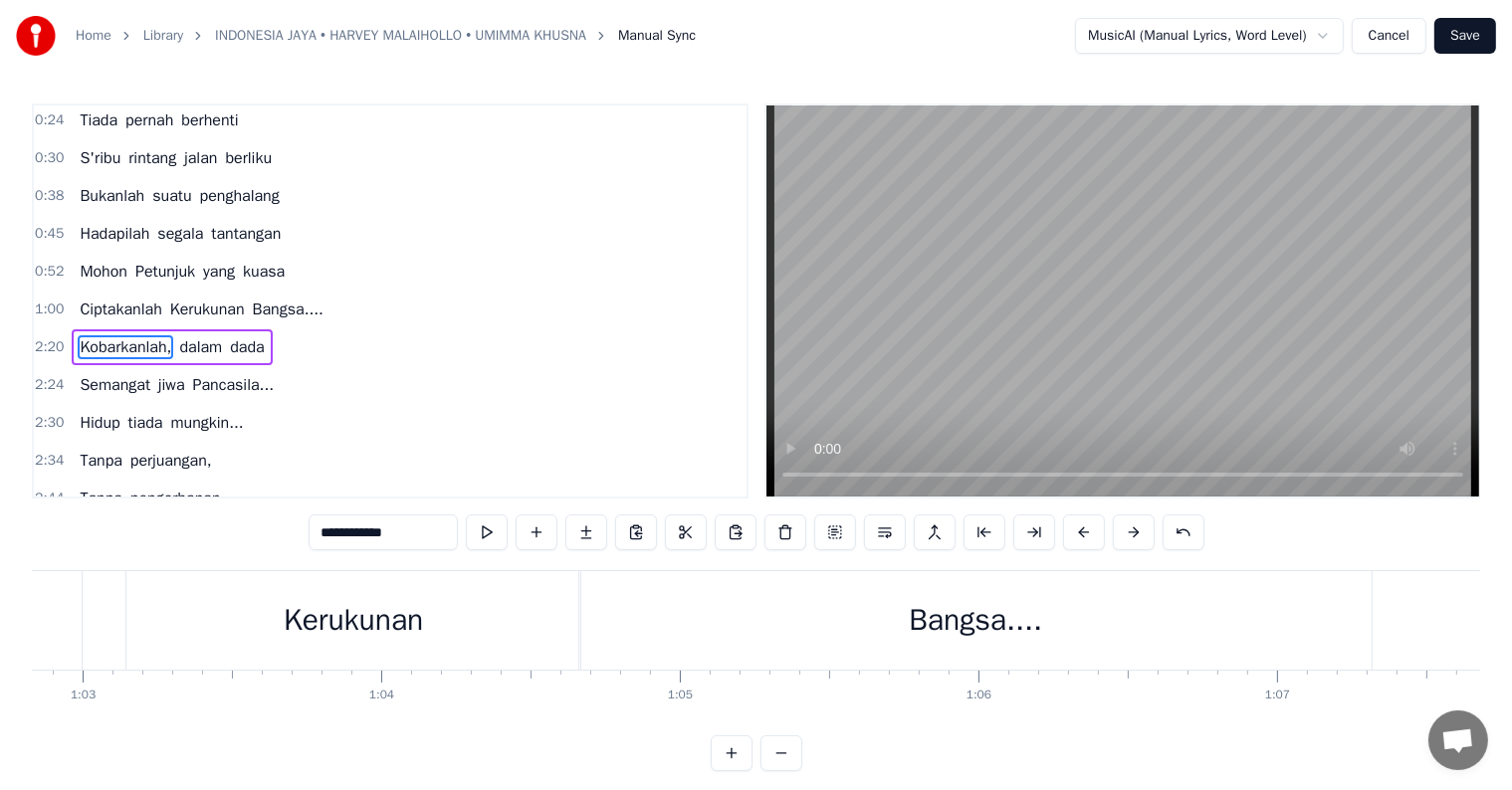 scroll, scrollTop: 79, scrollLeft: 0, axis: vertical 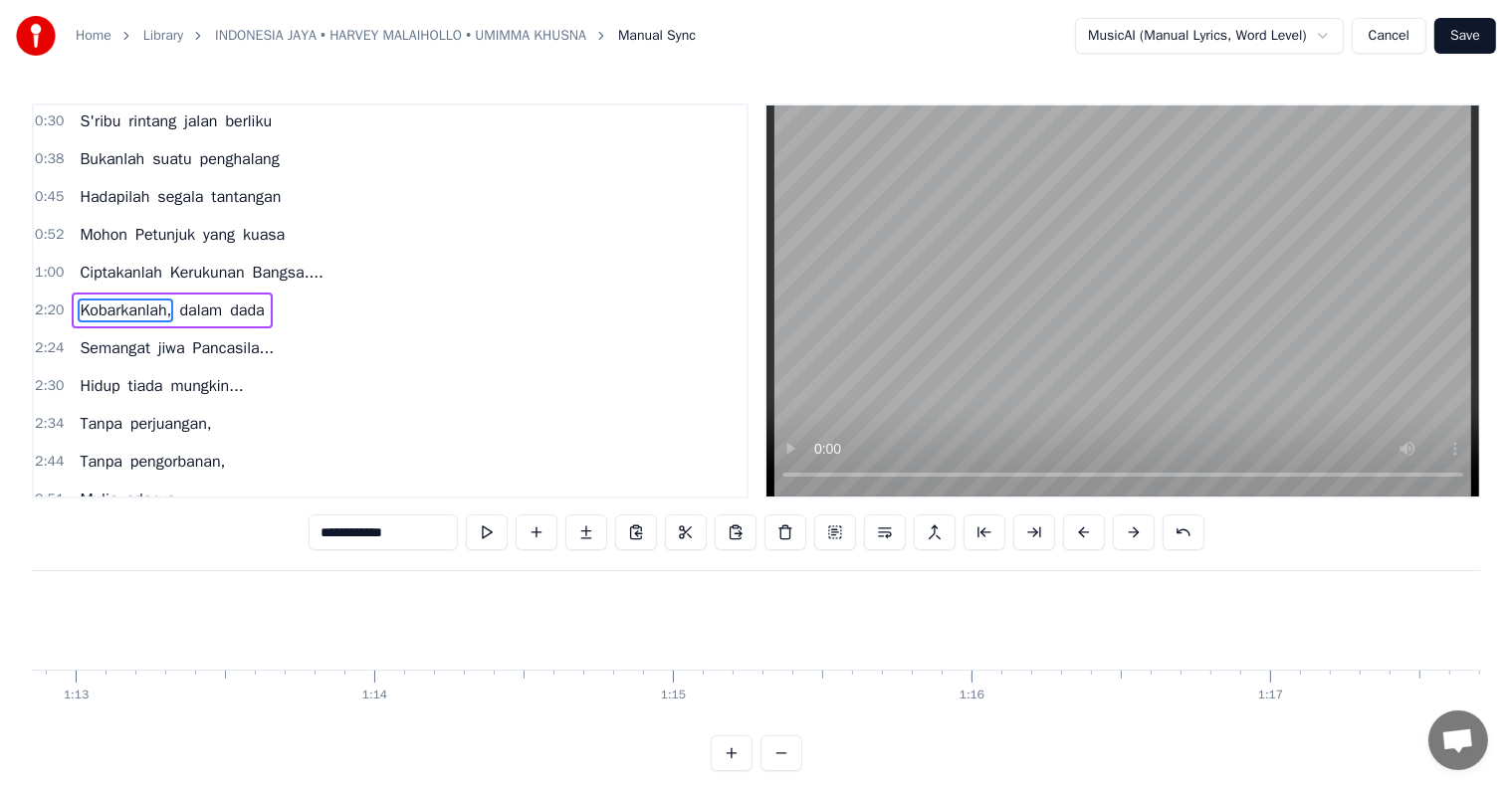 click on "Kobarkanlah," at bounding box center (125, 310) 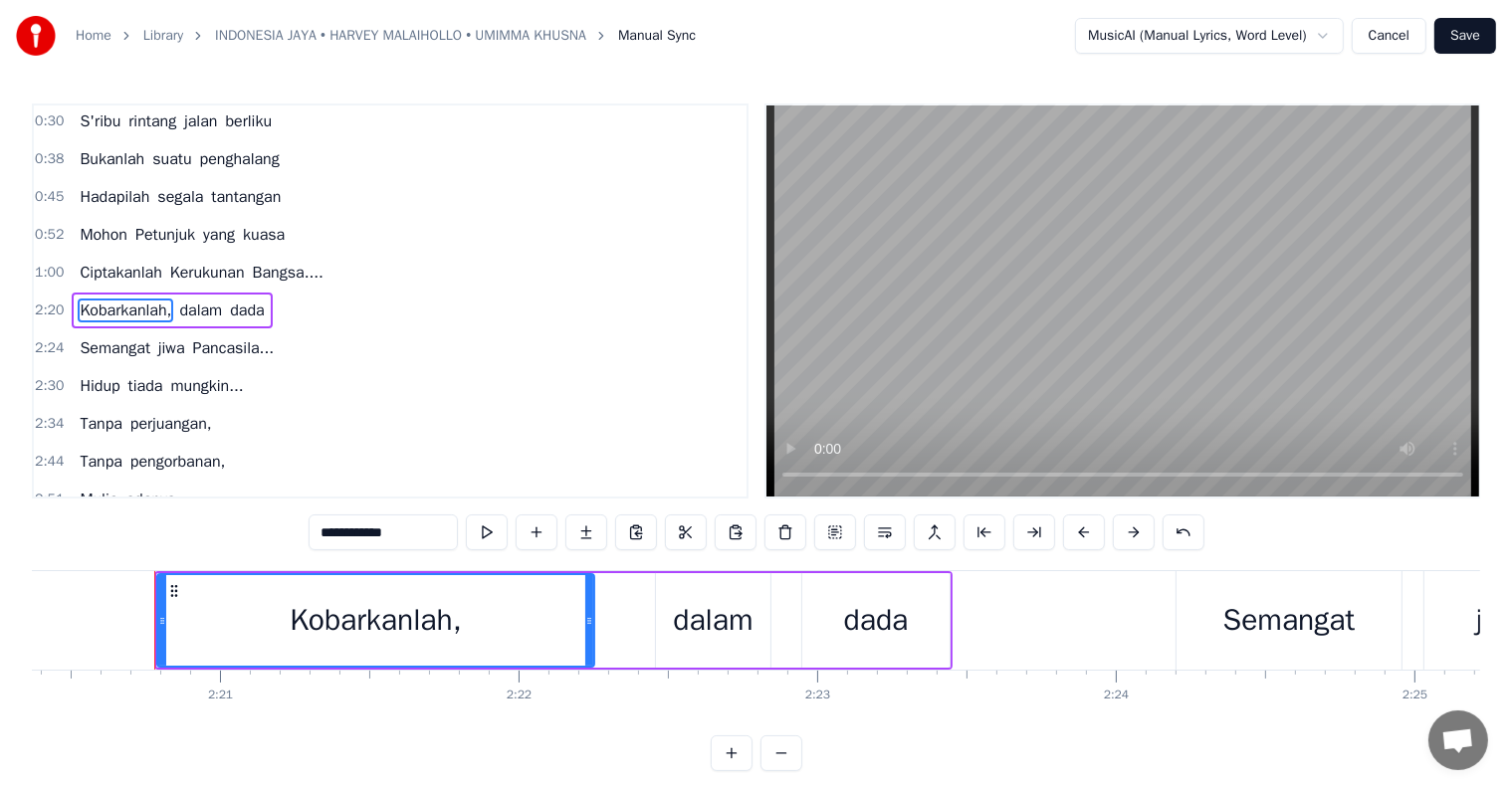 scroll, scrollTop: 0, scrollLeft: 41939, axis: horizontal 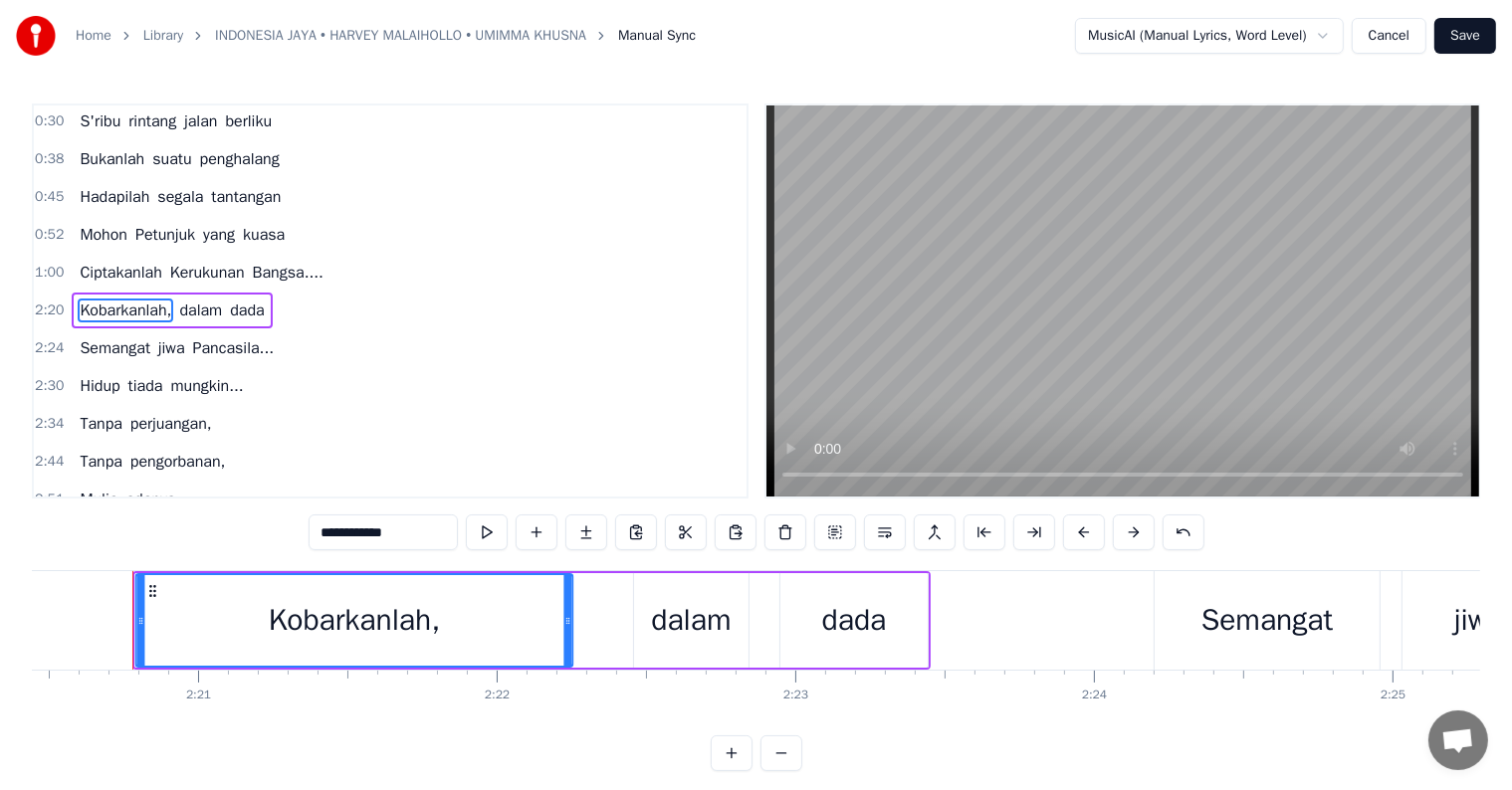click 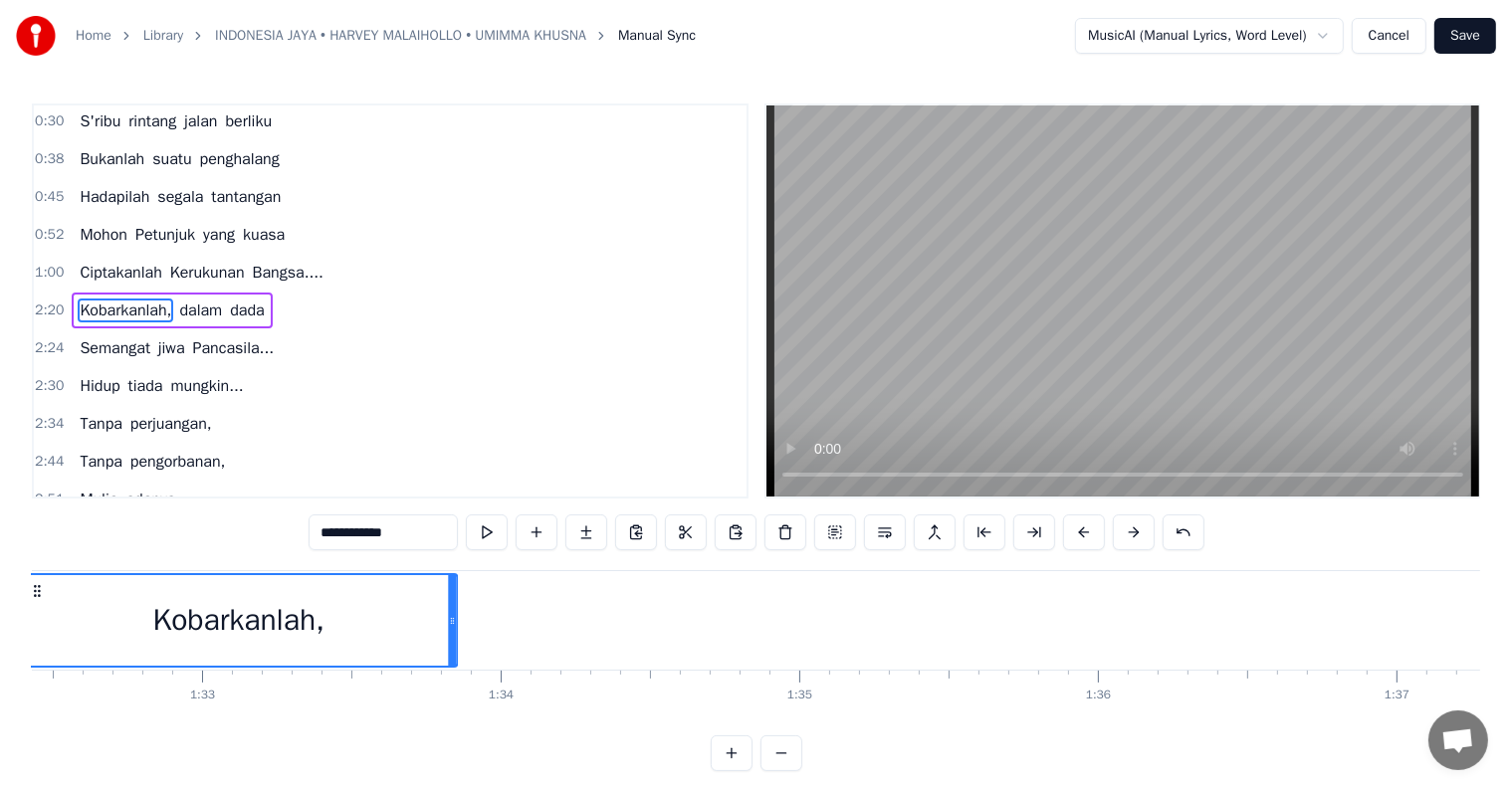 drag, startPoint x: 148, startPoint y: 582, endPoint x: 0, endPoint y: 585, distance: 148.0304 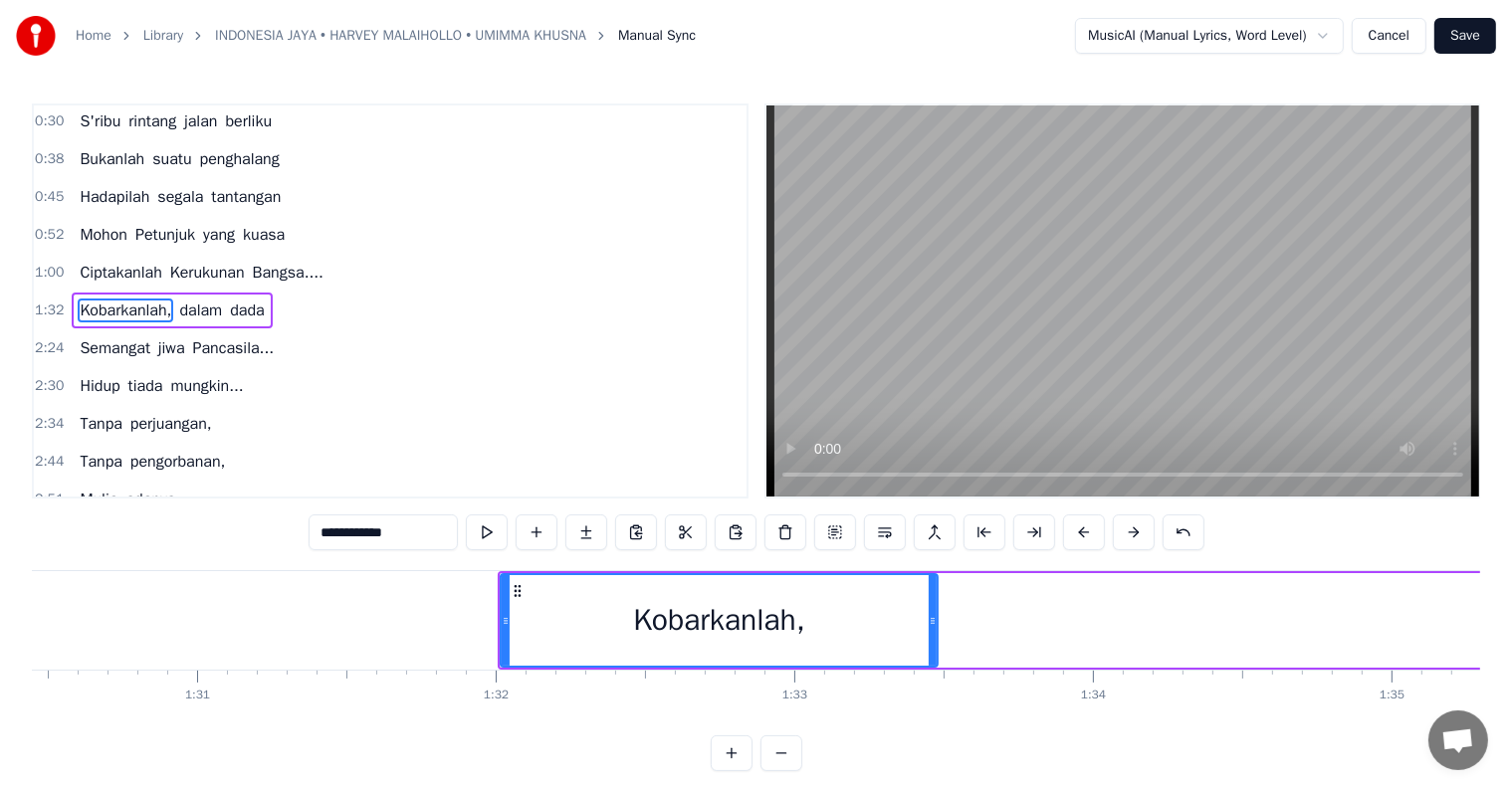 scroll, scrollTop: 0, scrollLeft: 27010, axis: horizontal 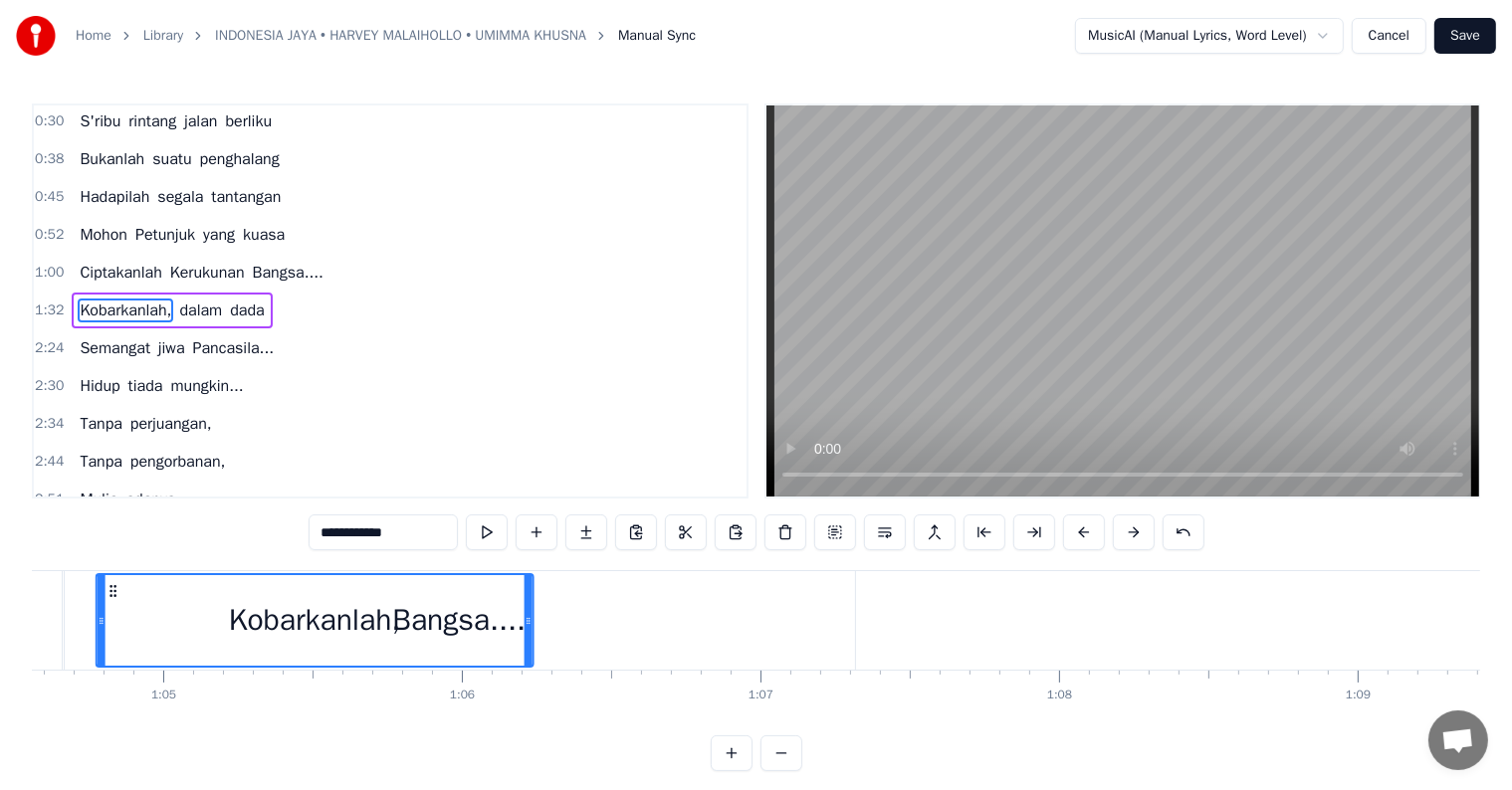 drag, startPoint x: 515, startPoint y: 589, endPoint x: 0, endPoint y: 554, distance: 516.18795 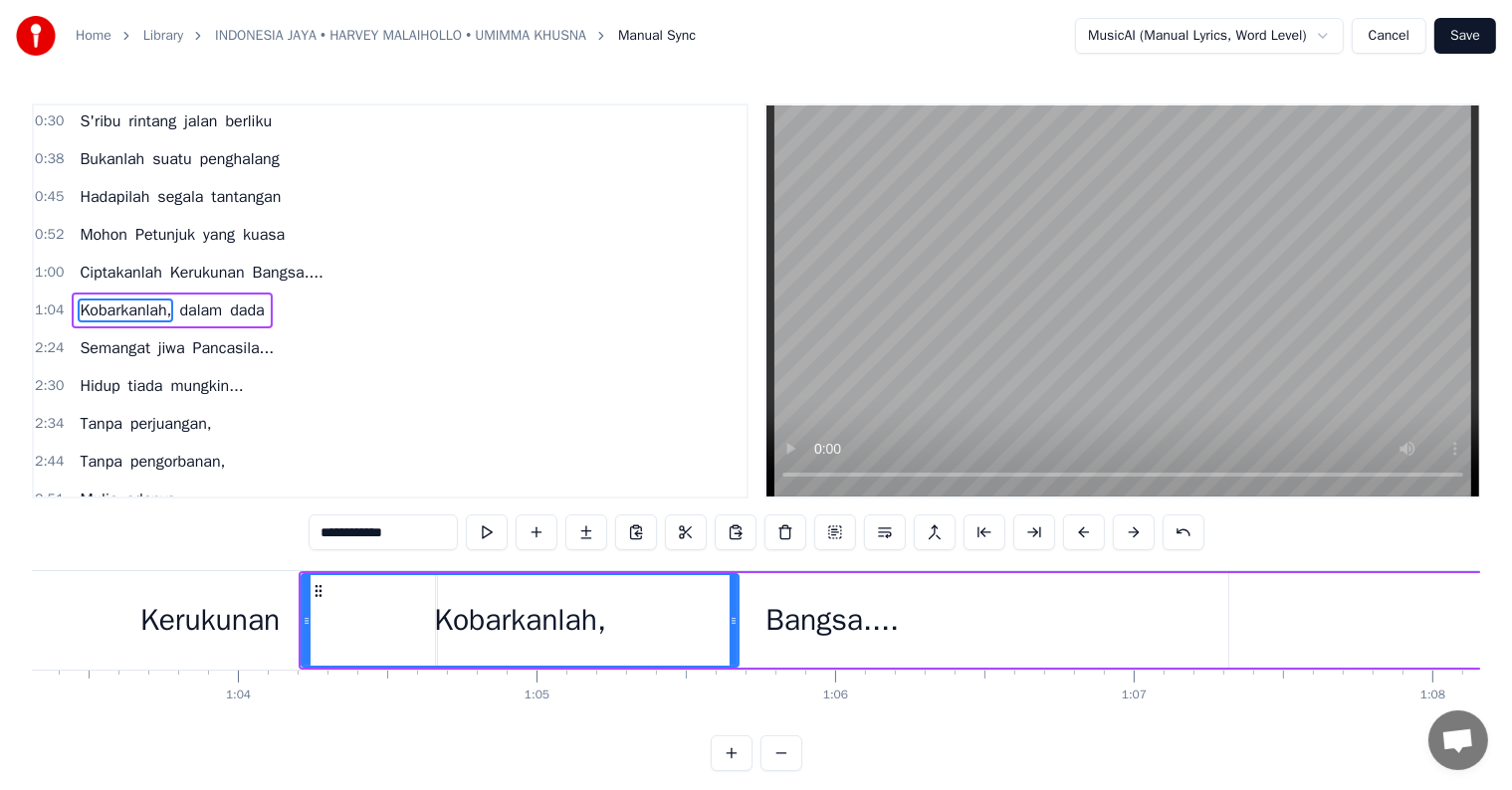 scroll, scrollTop: 0, scrollLeft: 18904, axis: horizontal 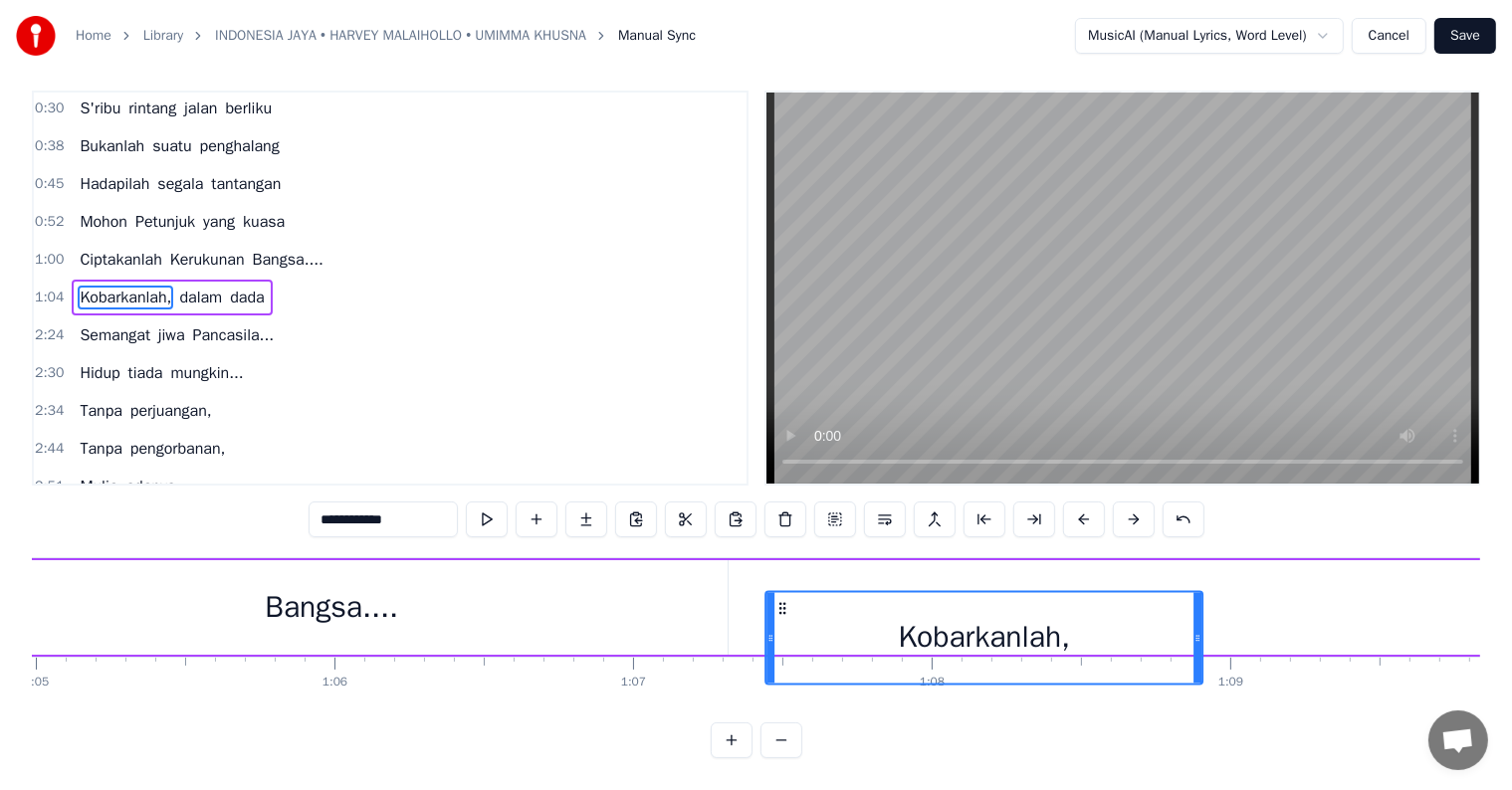 drag, startPoint x: 313, startPoint y: 589, endPoint x: 768, endPoint y: 556, distance: 456.19513 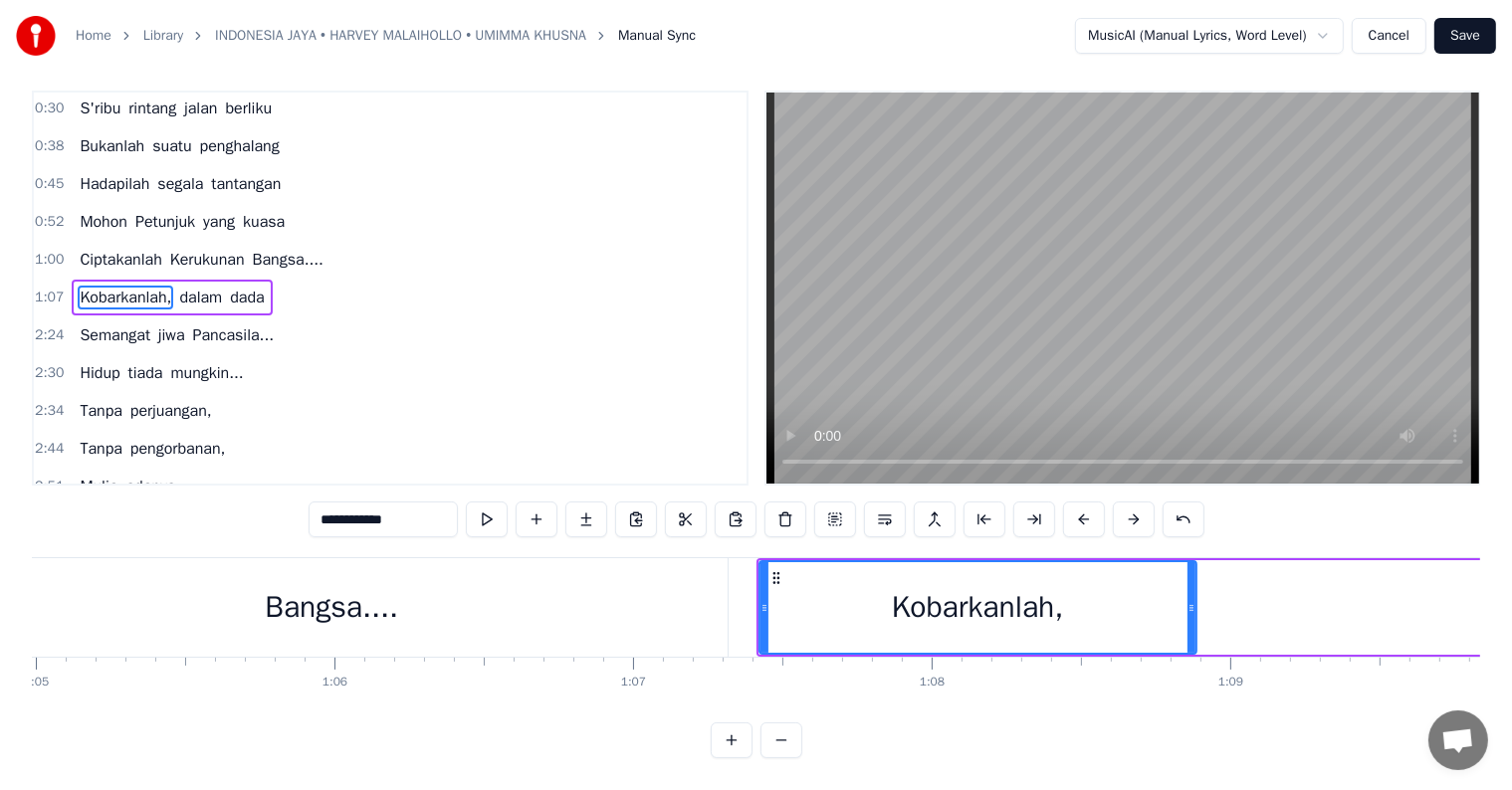 click on "Bangsa...." at bounding box center (331, 607) 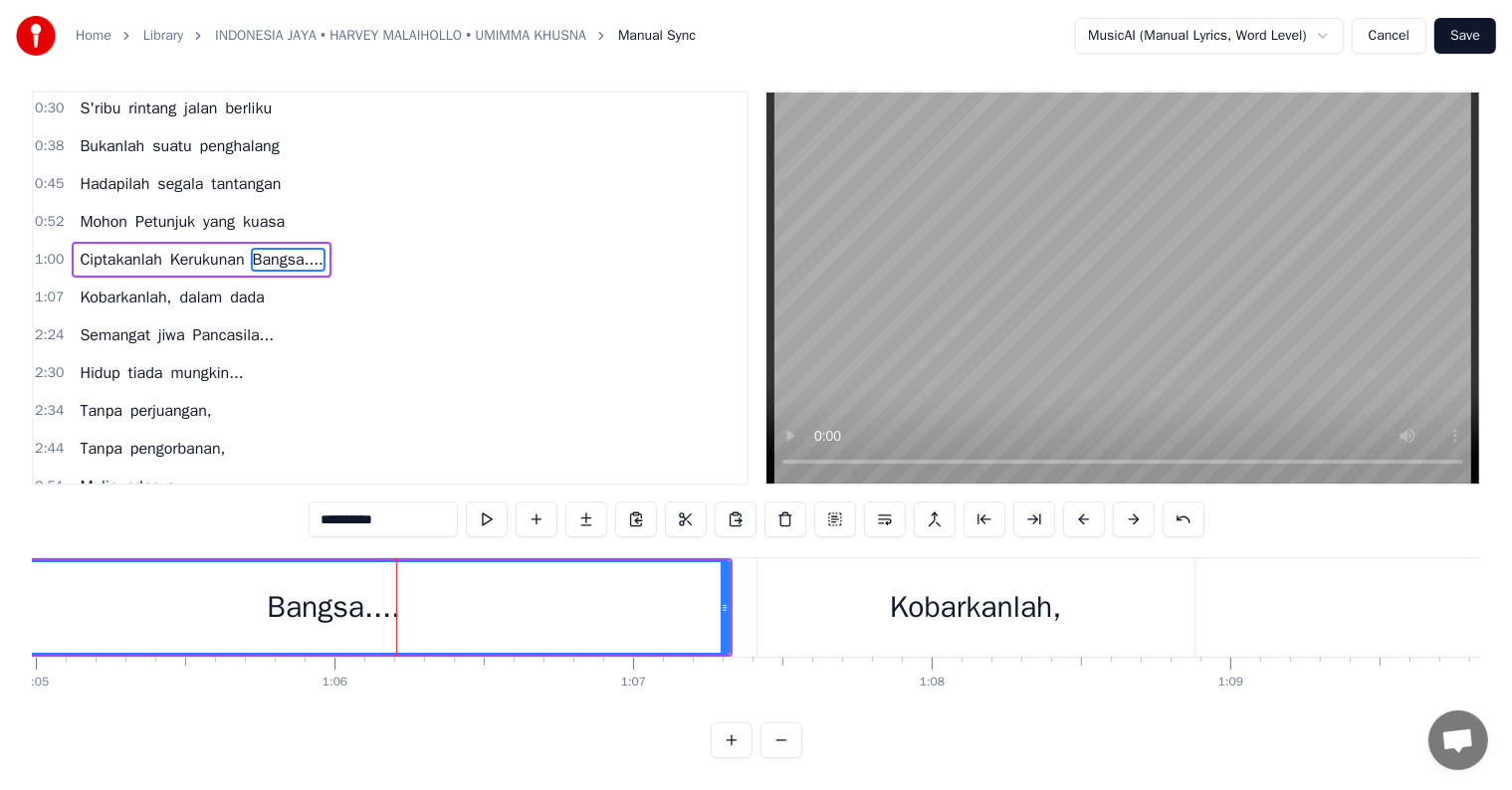 scroll, scrollTop: 0, scrollLeft: 0, axis: both 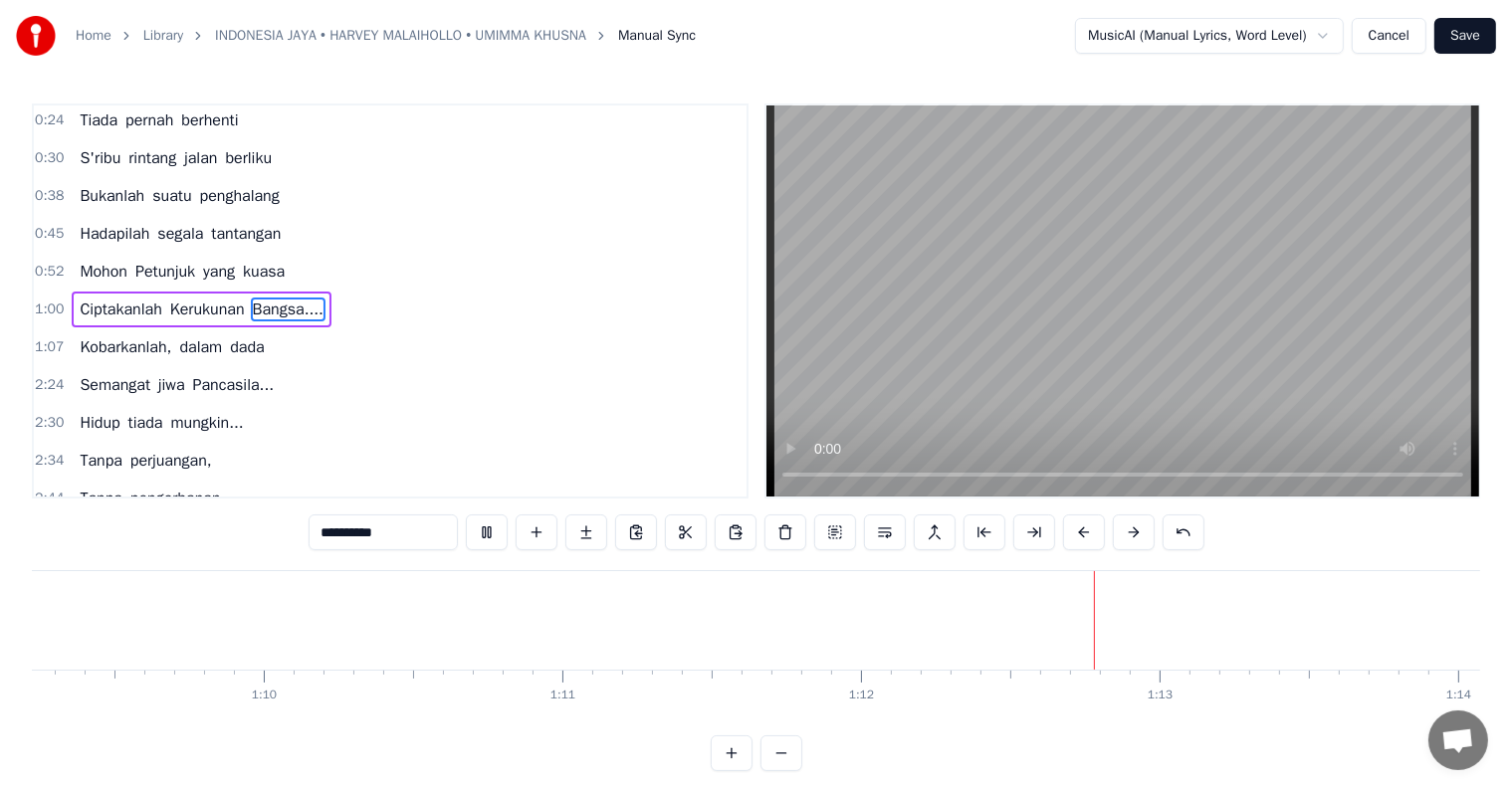 click on "Kobarkanlah," at bounding box center [125, 347] 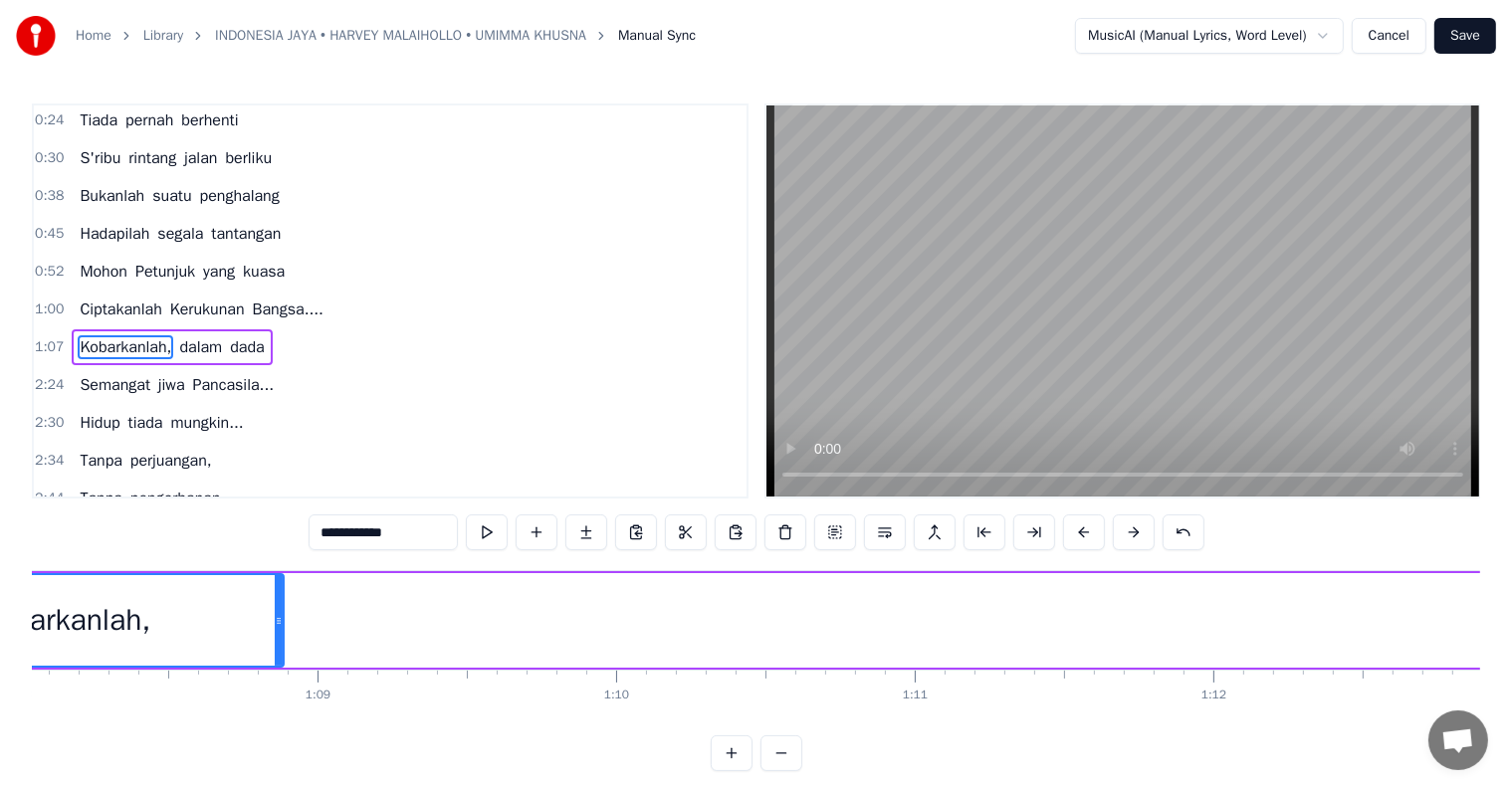 scroll, scrollTop: 0, scrollLeft: 20030, axis: horizontal 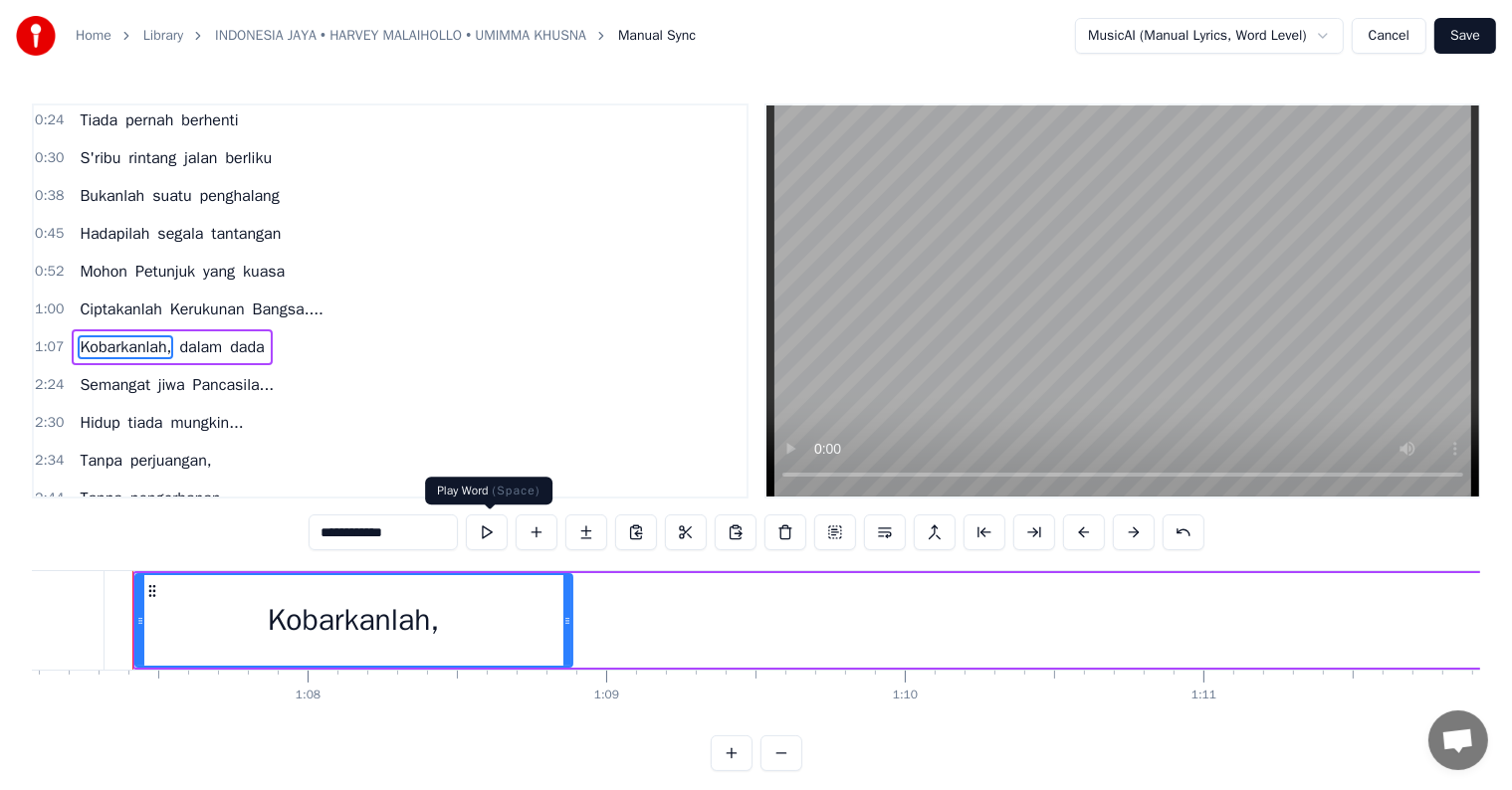 click at bounding box center [487, 532] 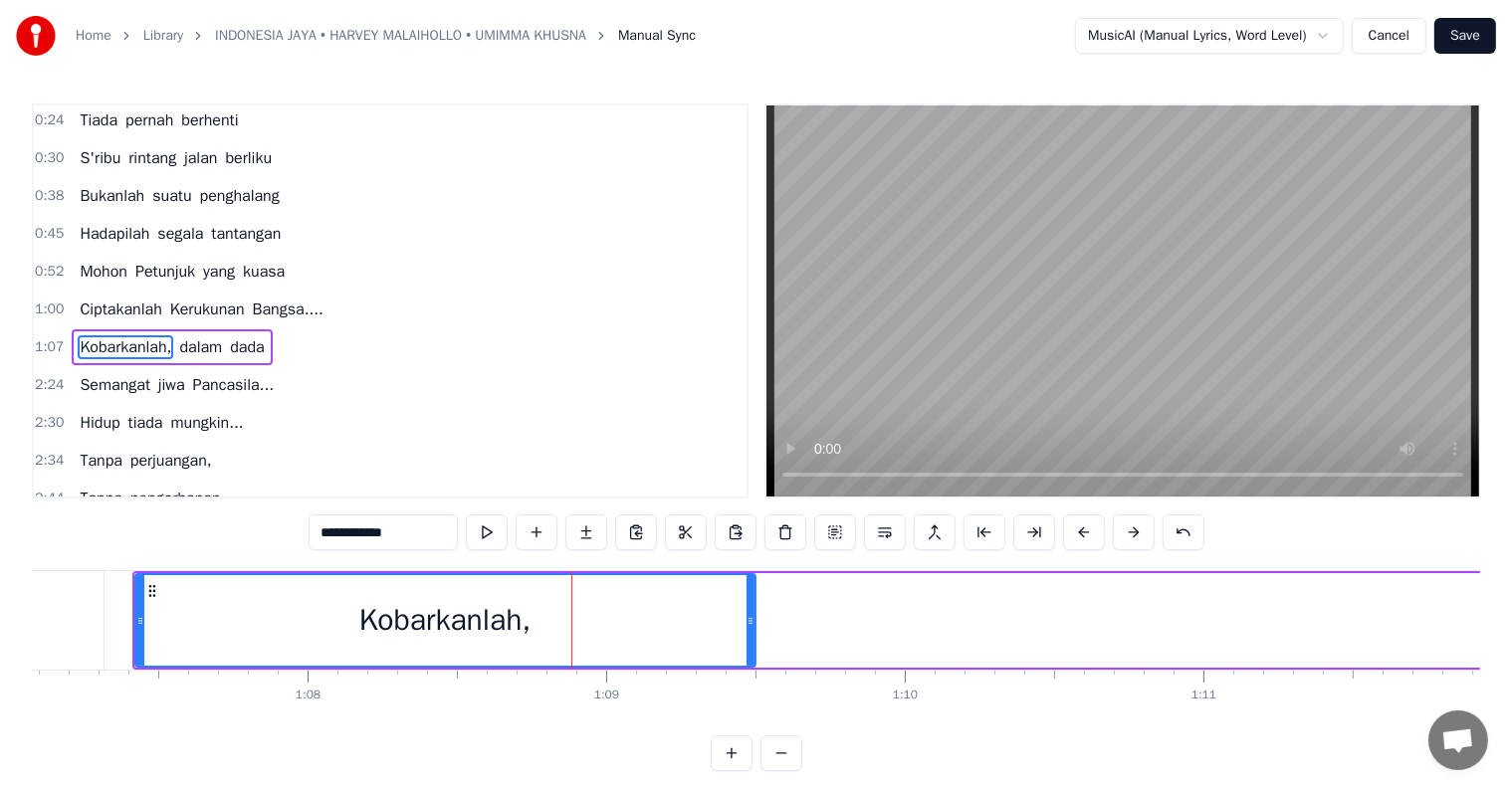 drag, startPoint x: 565, startPoint y: 621, endPoint x: 749, endPoint y: 617, distance: 184.04347 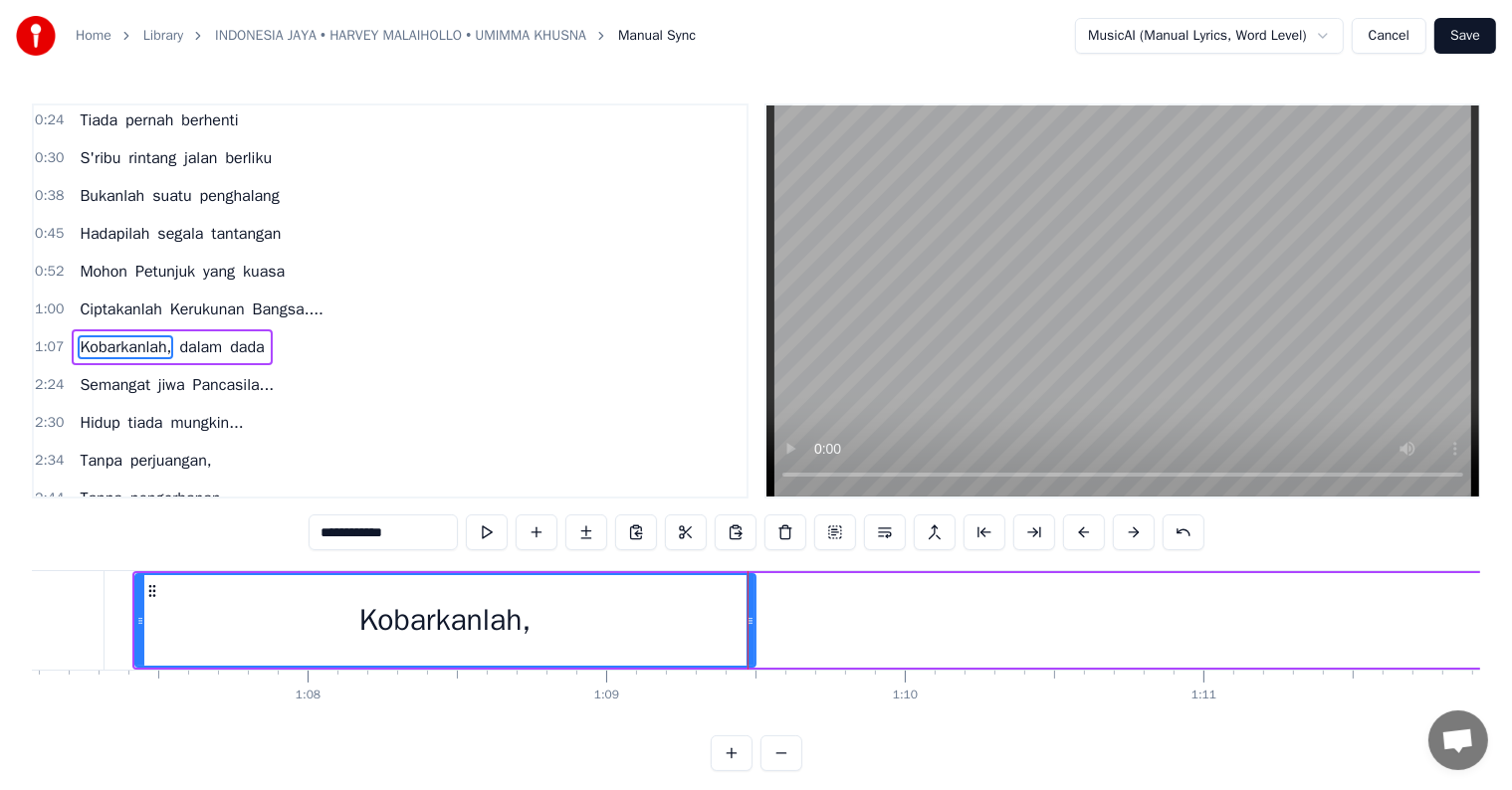 scroll, scrollTop: 79, scrollLeft: 0, axis: vertical 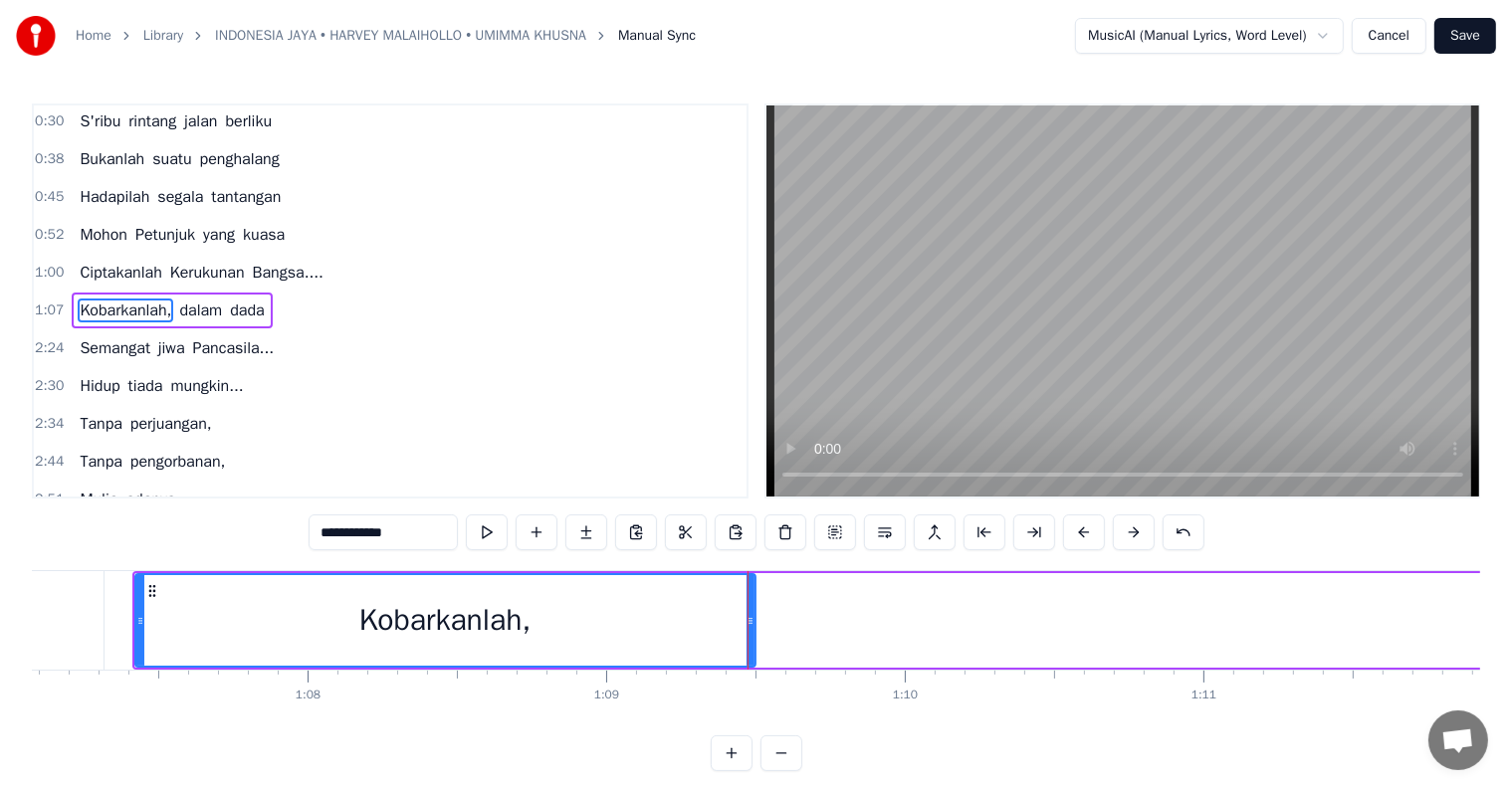 click on "Kobarkanlah," at bounding box center (445, 620) 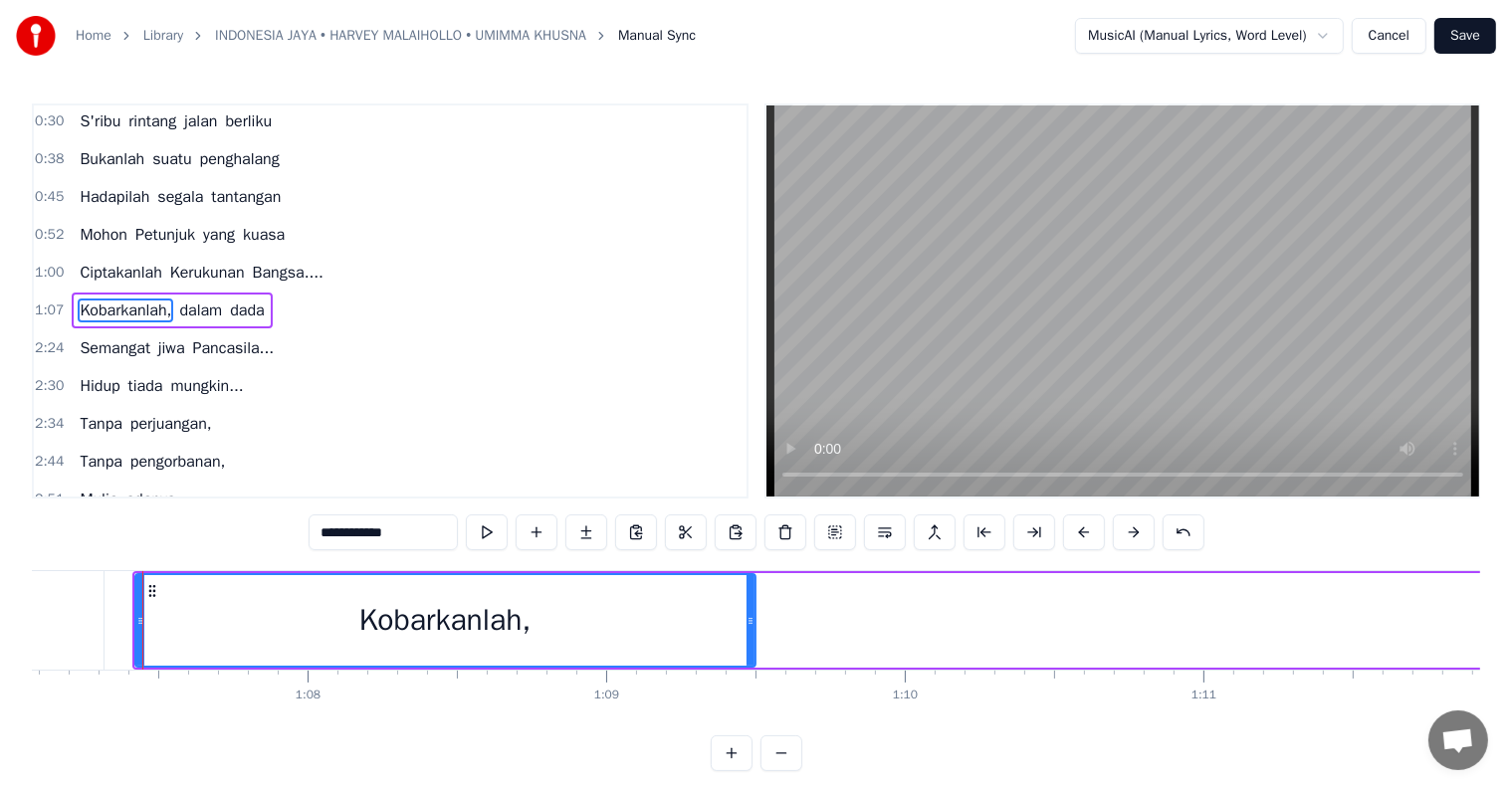 click on "Kobarkanlah," at bounding box center (445, 620) 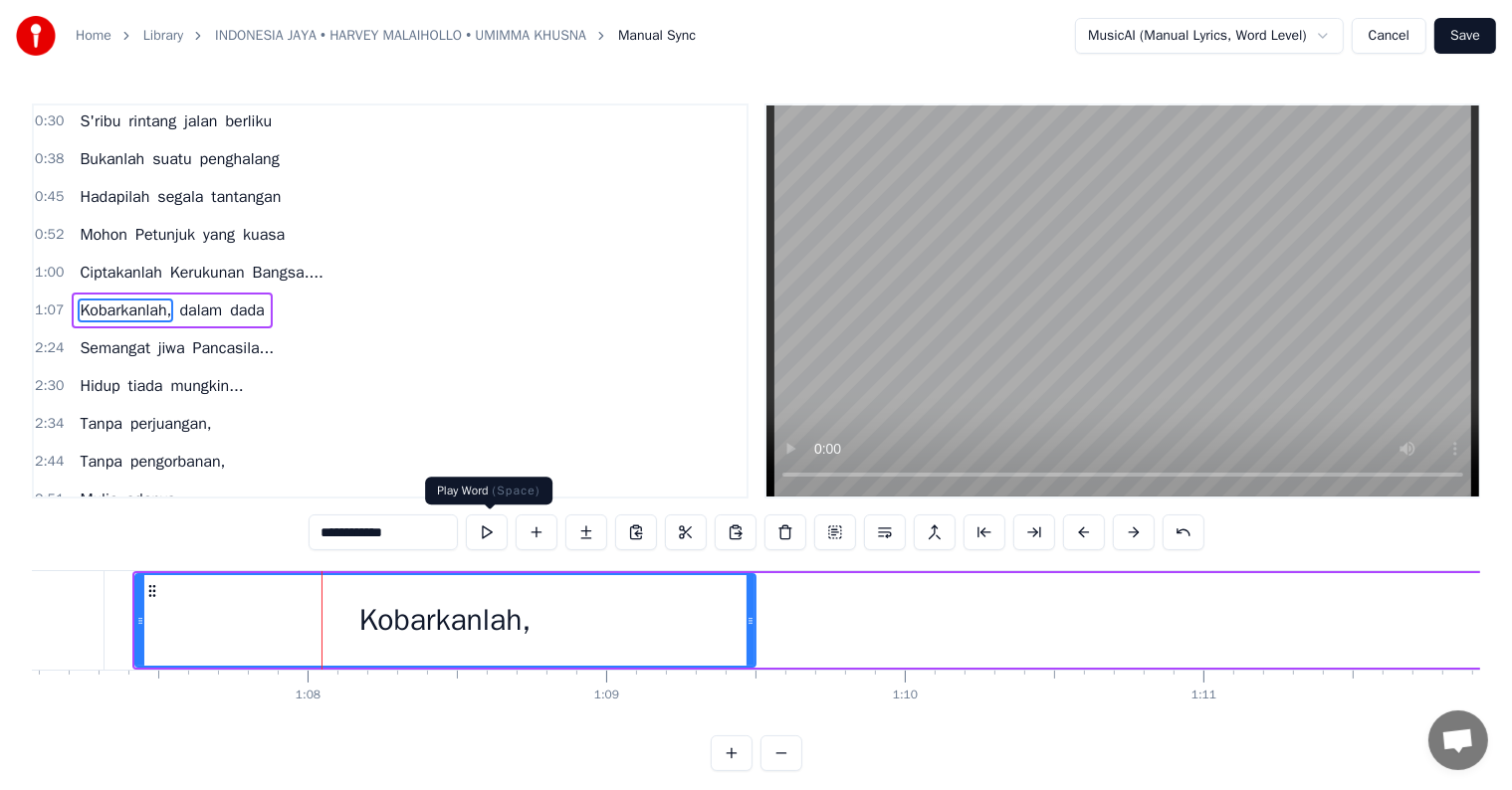 click at bounding box center (487, 532) 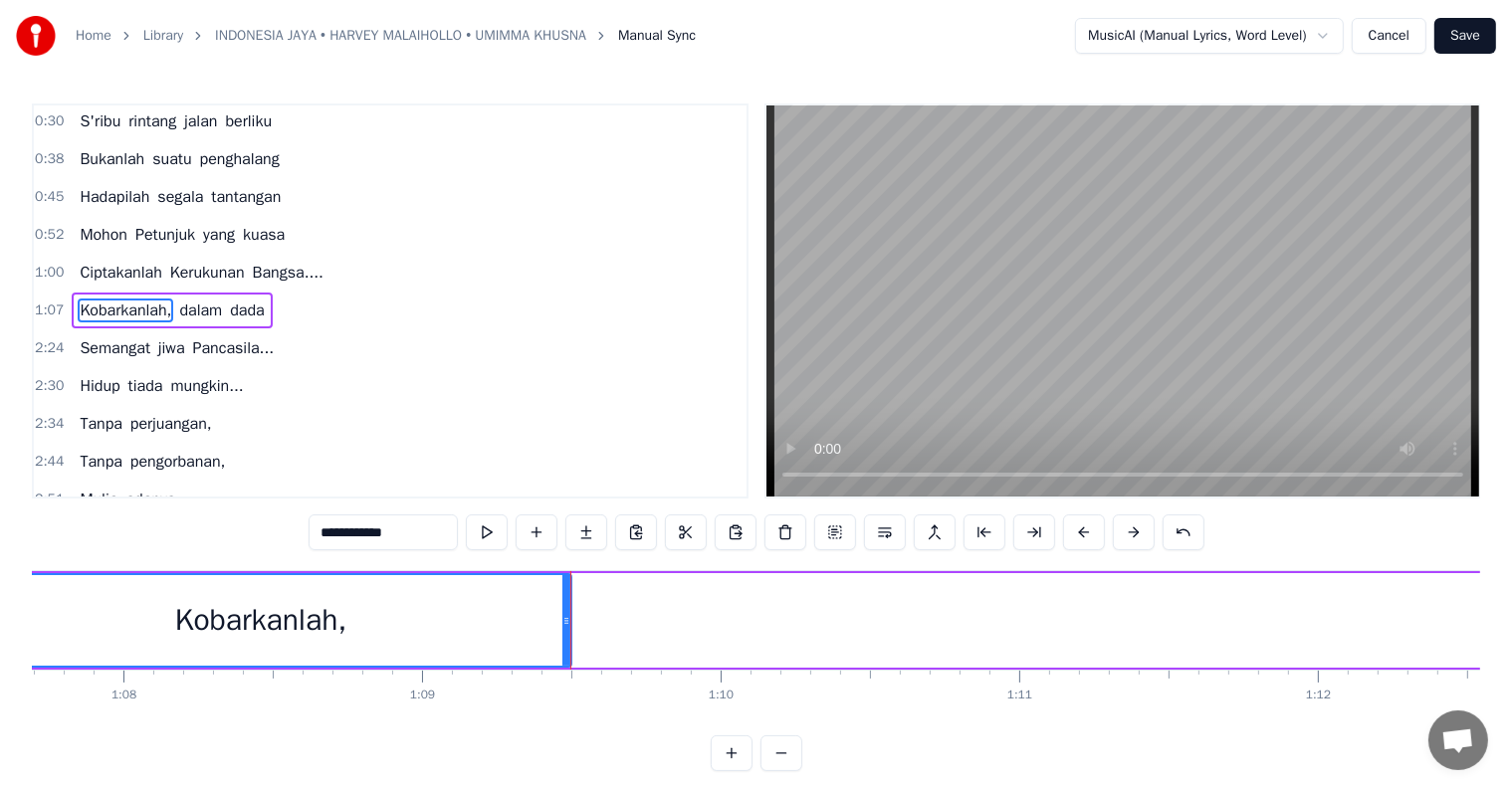 scroll, scrollTop: 0, scrollLeft: 20213, axis: horizontal 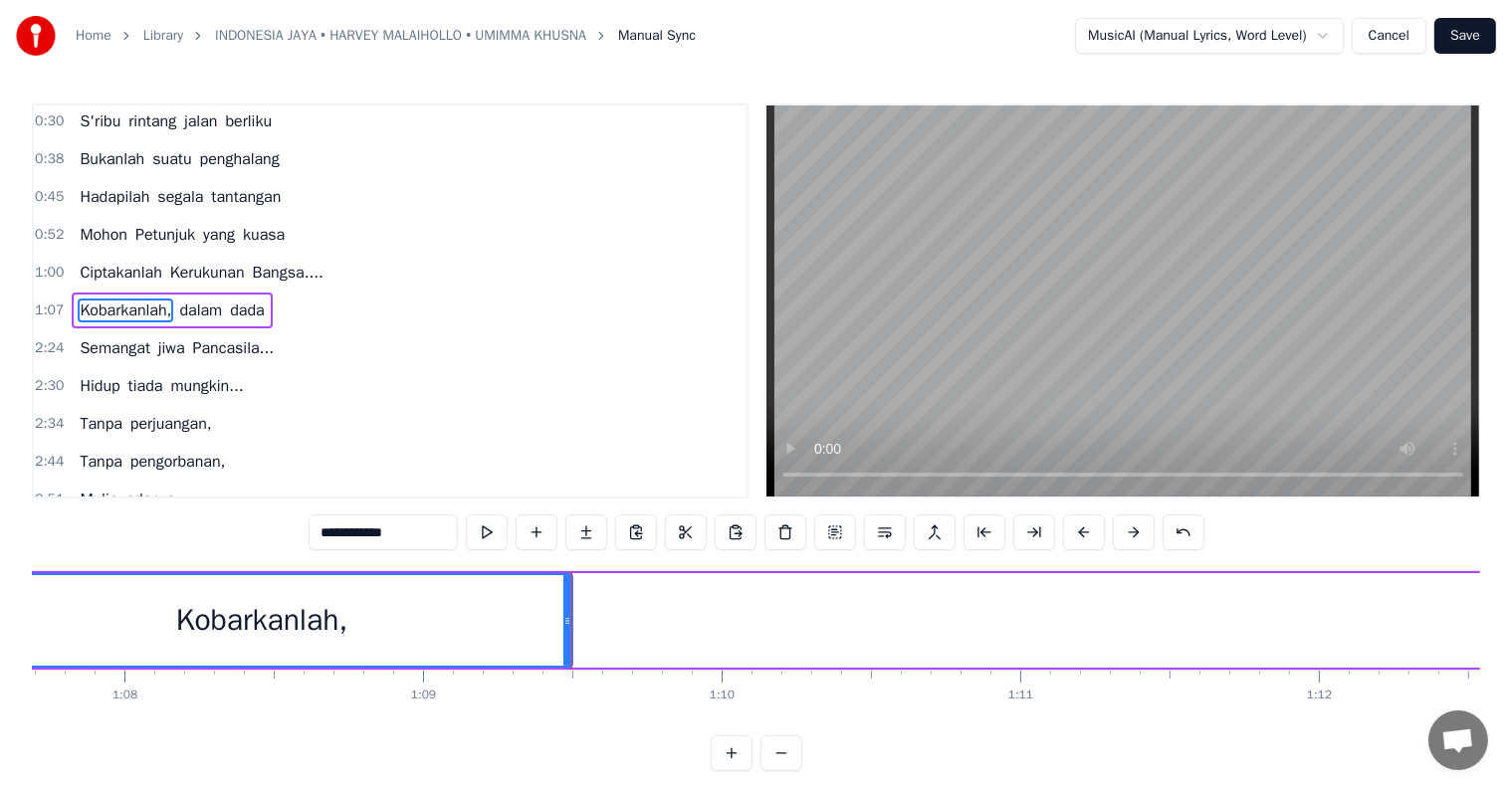 click on "dalam" at bounding box center [200, 310] 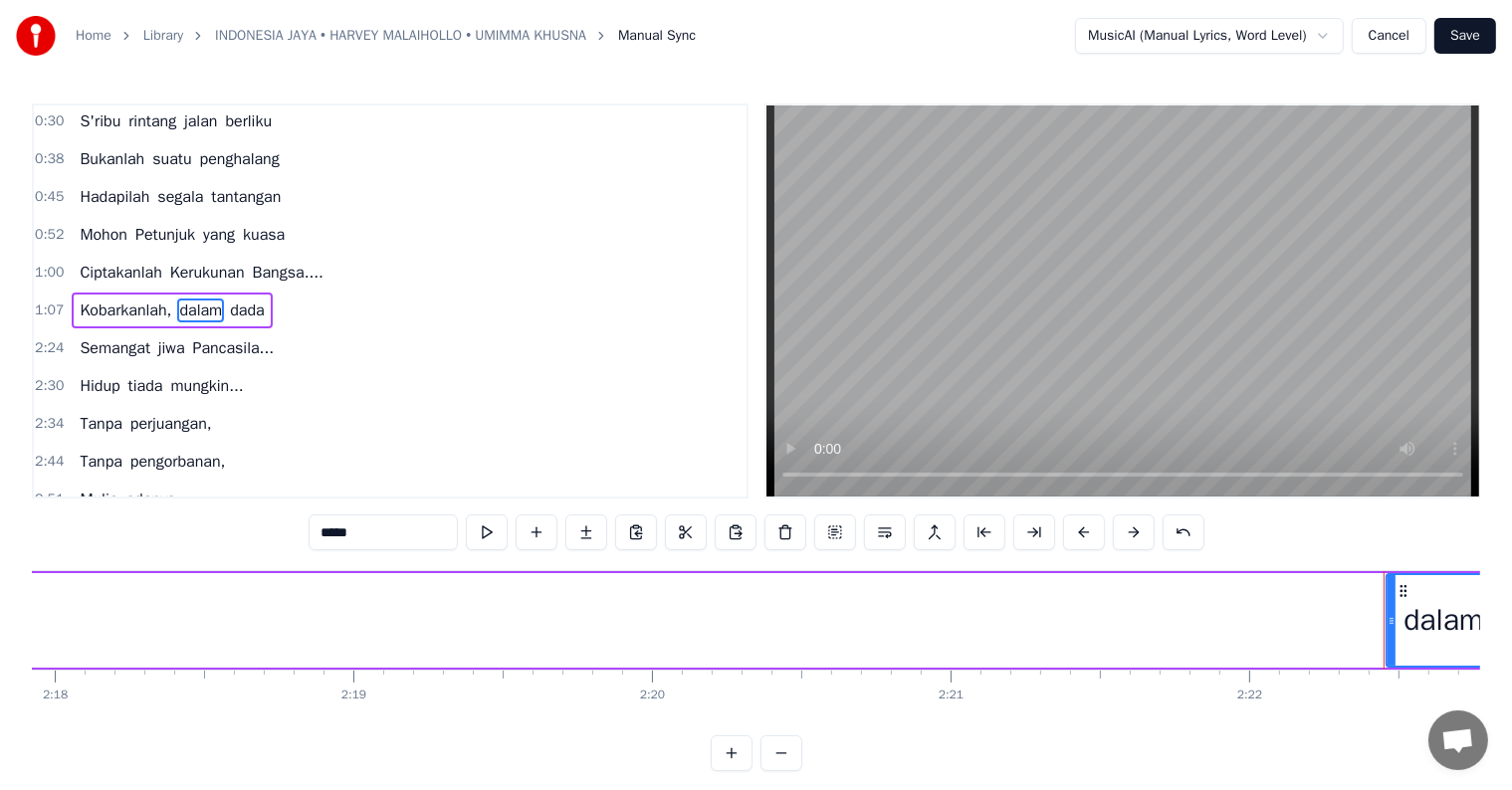 scroll, scrollTop: 0, scrollLeft: 42438, axis: horizontal 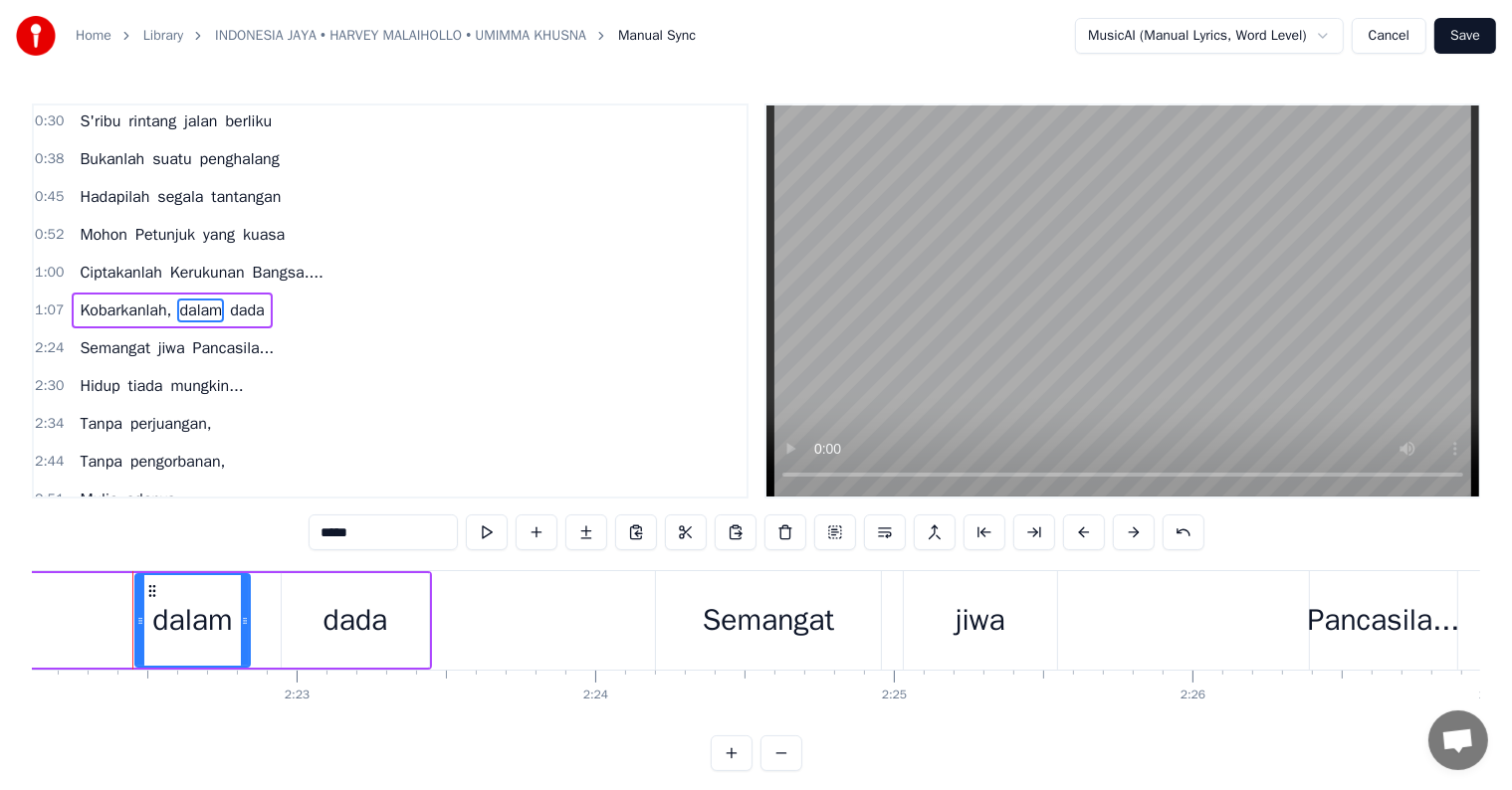 click 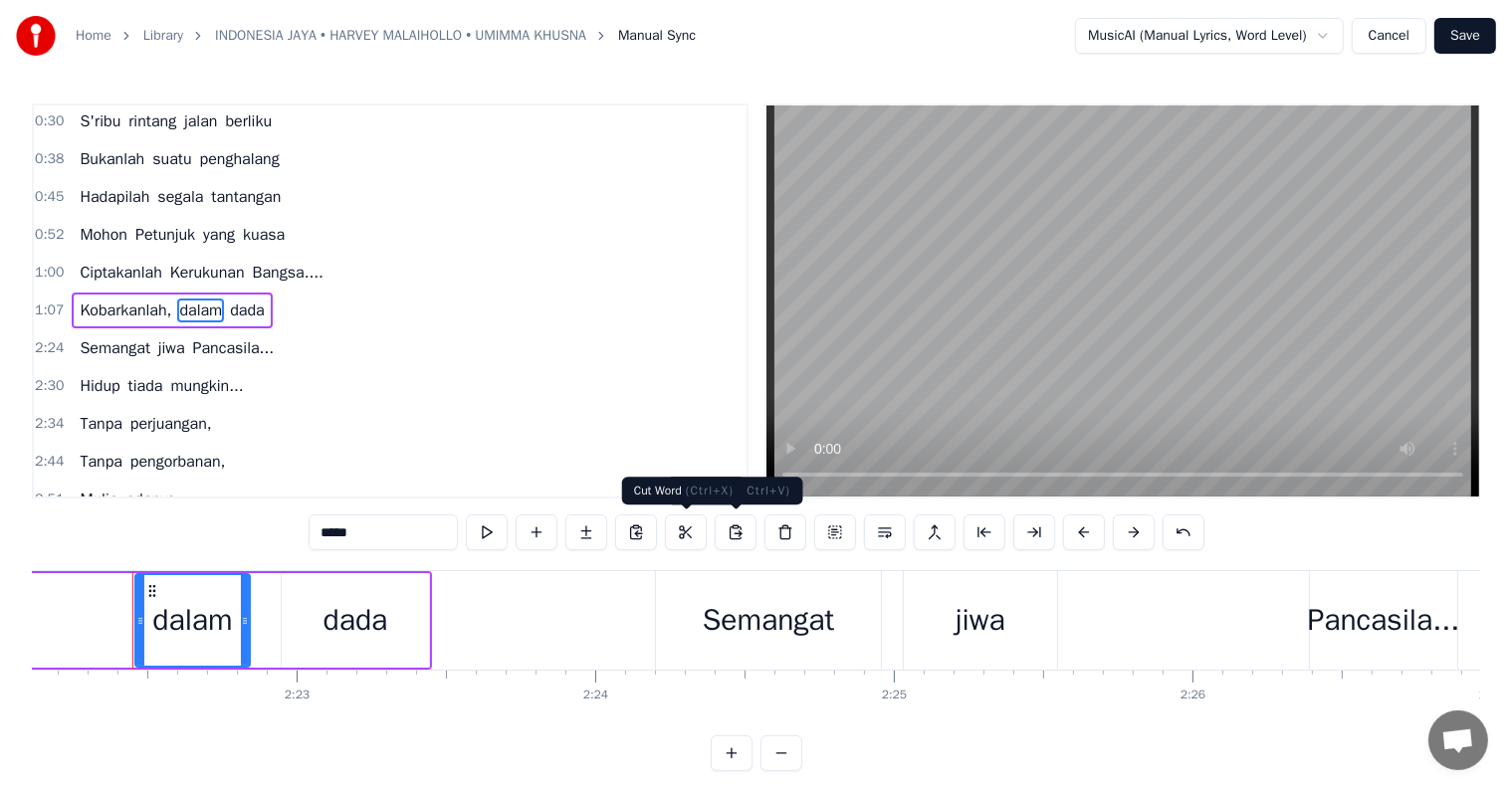 click at bounding box center (686, 532) 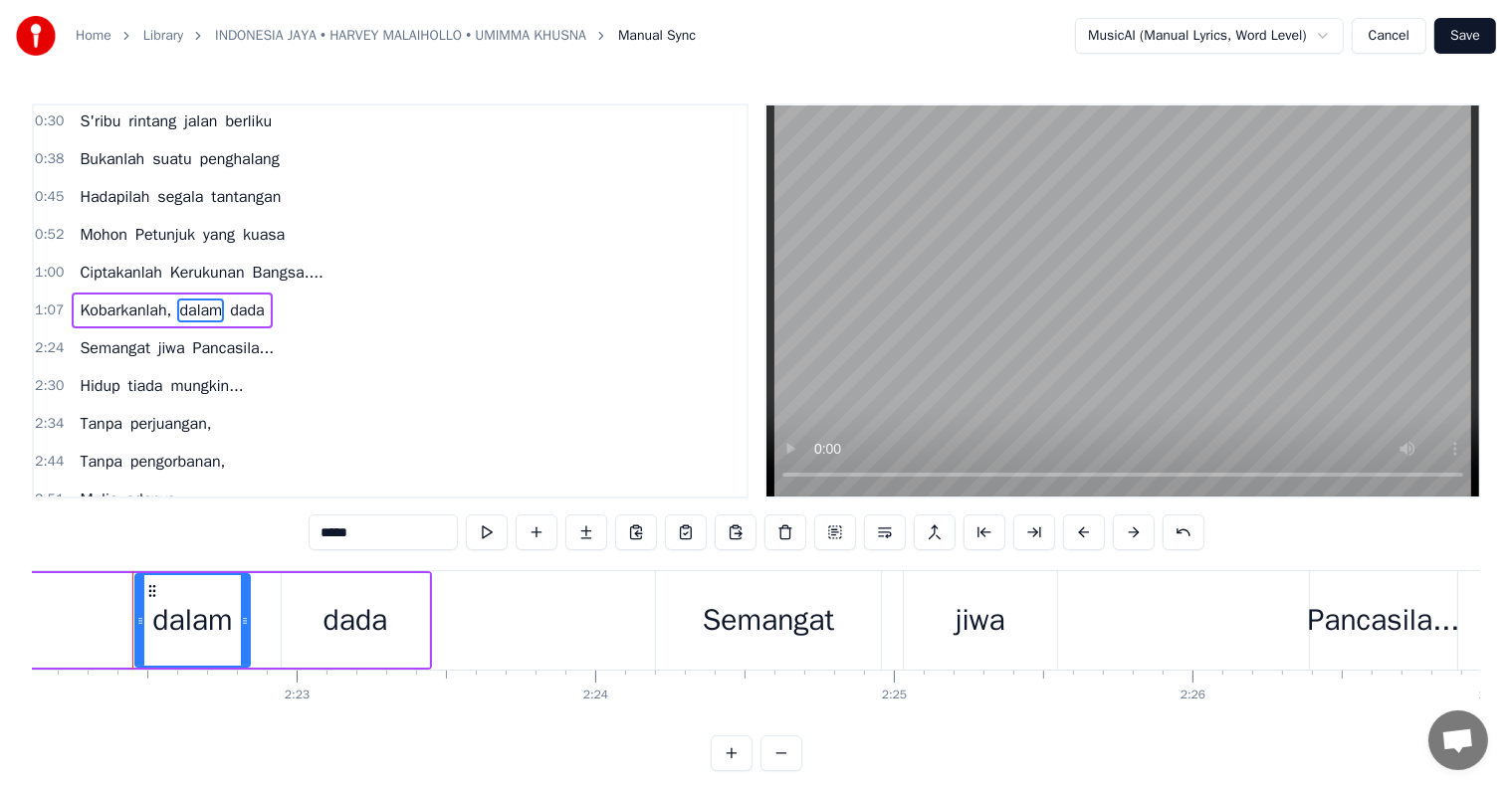 click on "Kobarkanlah," at bounding box center [125, 310] 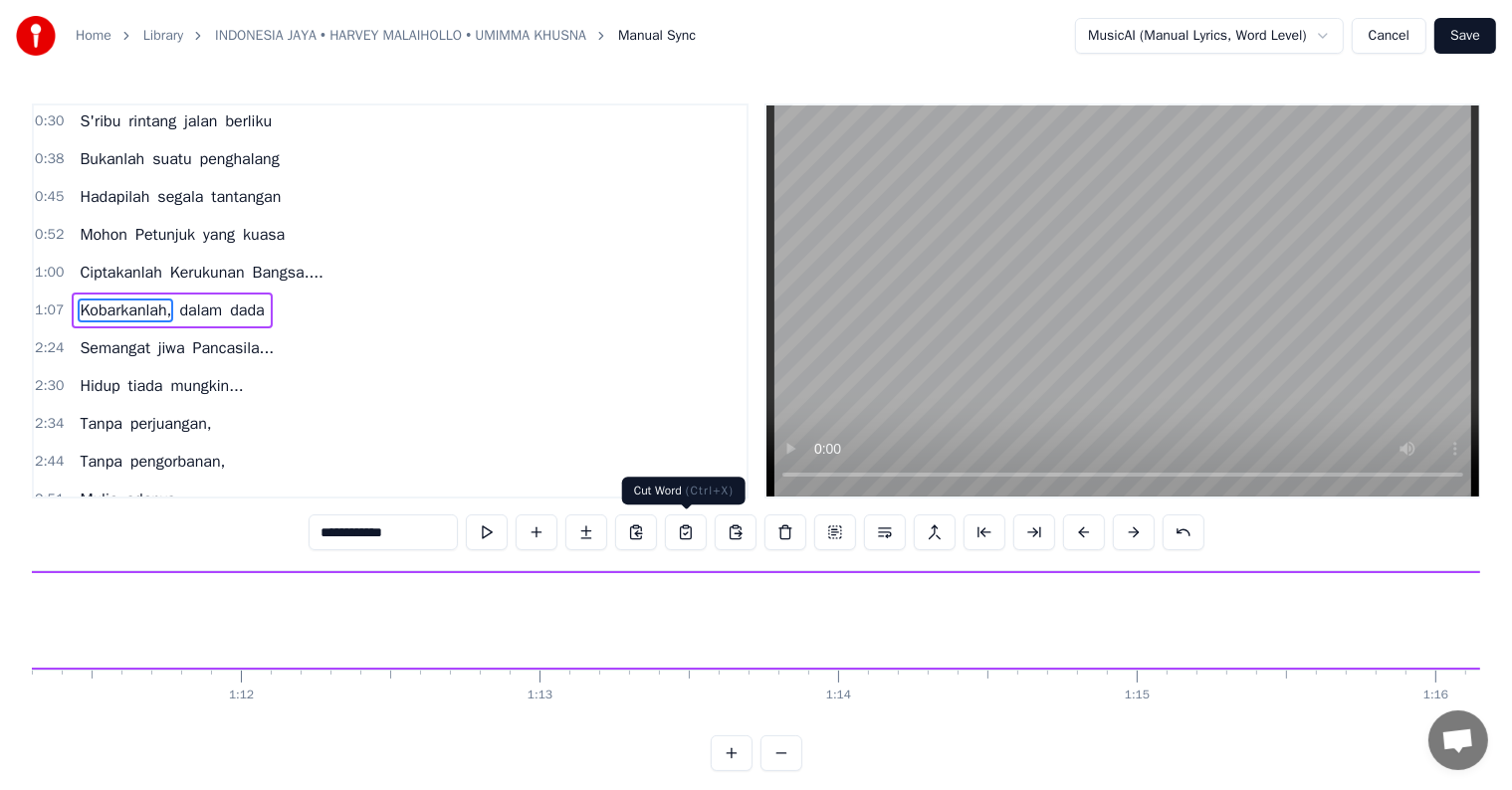scroll, scrollTop: 0, scrollLeft: 20030, axis: horizontal 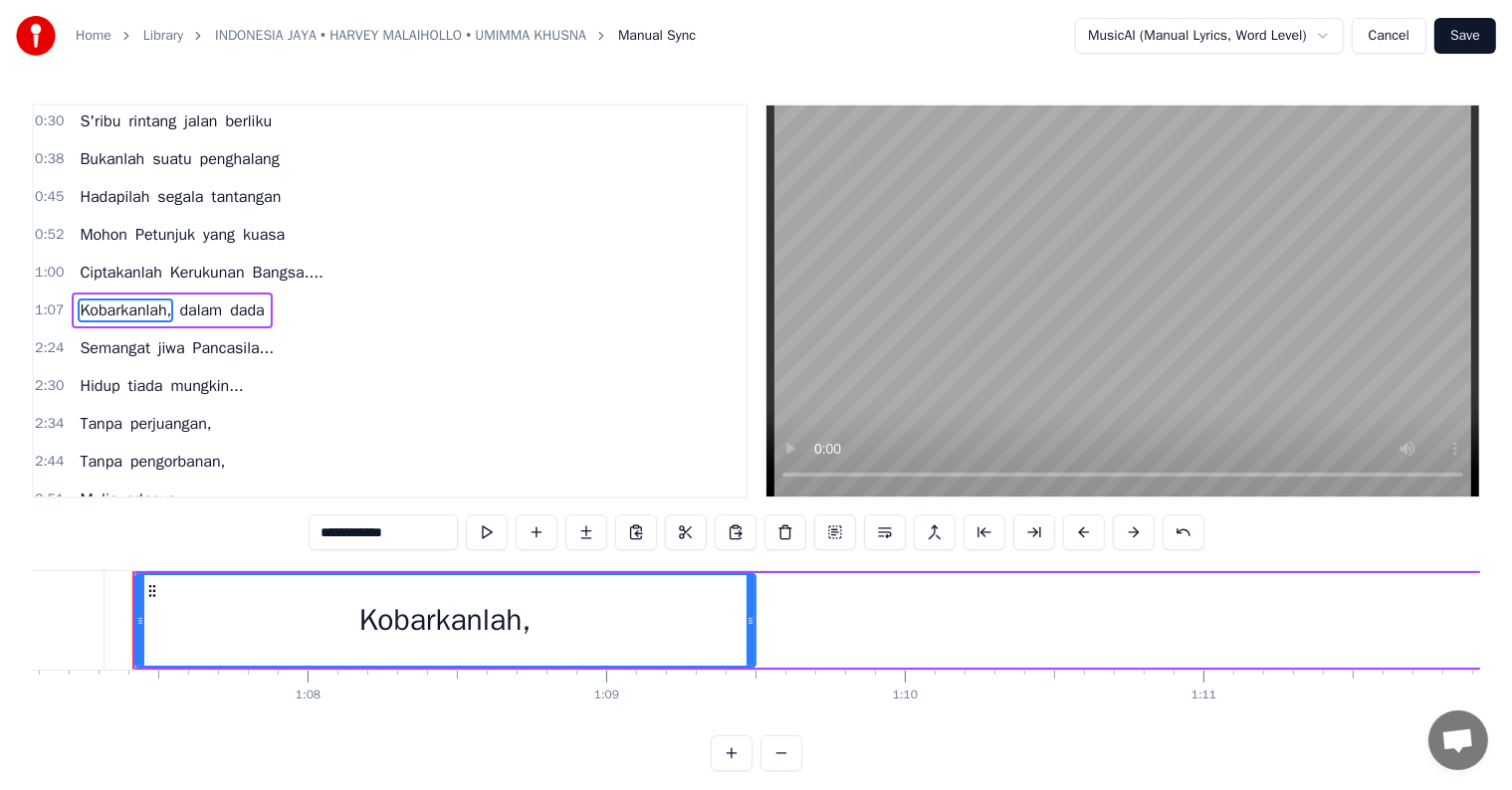 click on "Kobarkanlah, dalam dada" at bounding box center (11486, 620) 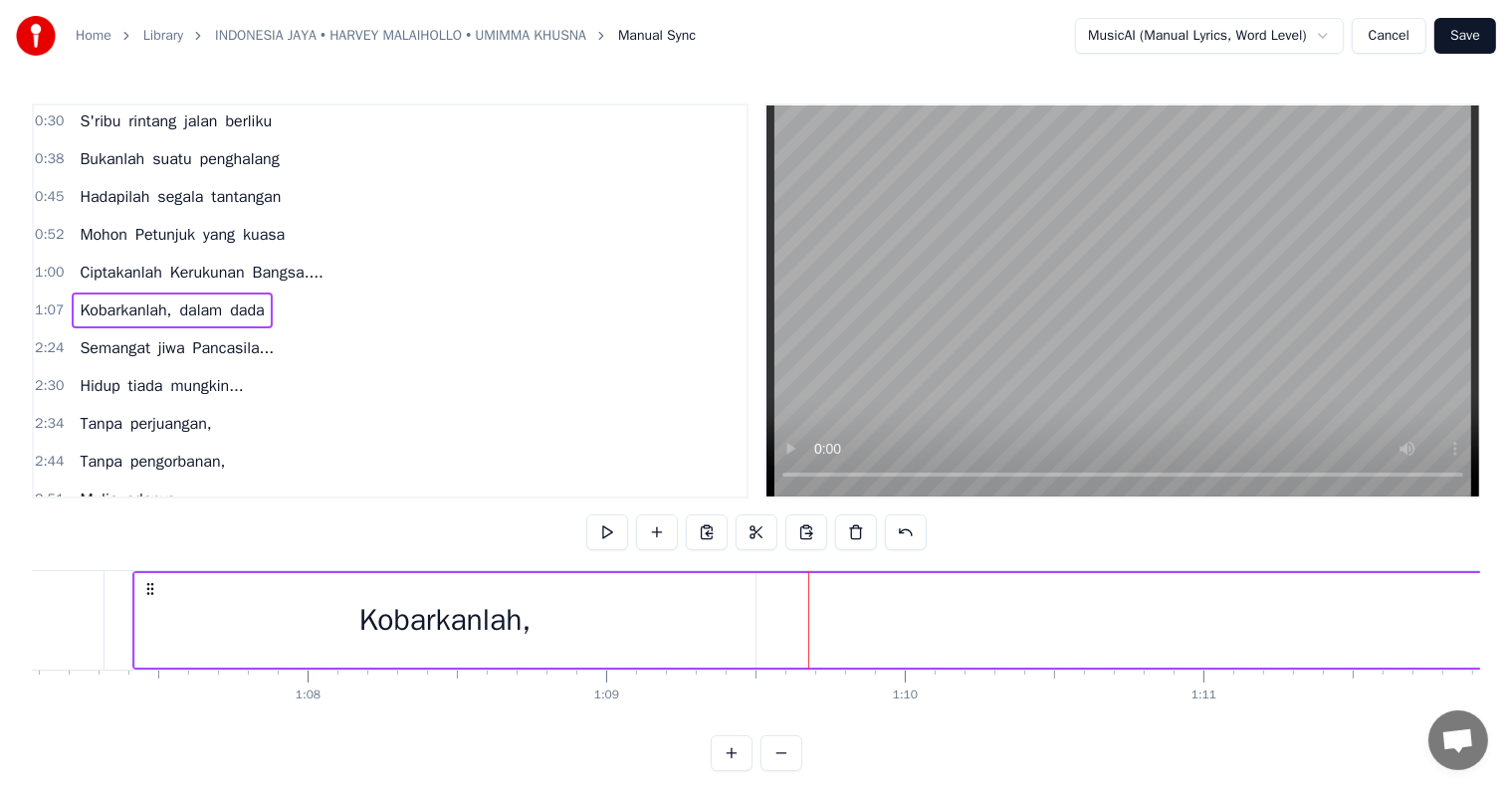click on "Kobarkanlah, dalam dada" at bounding box center [11486, 620] 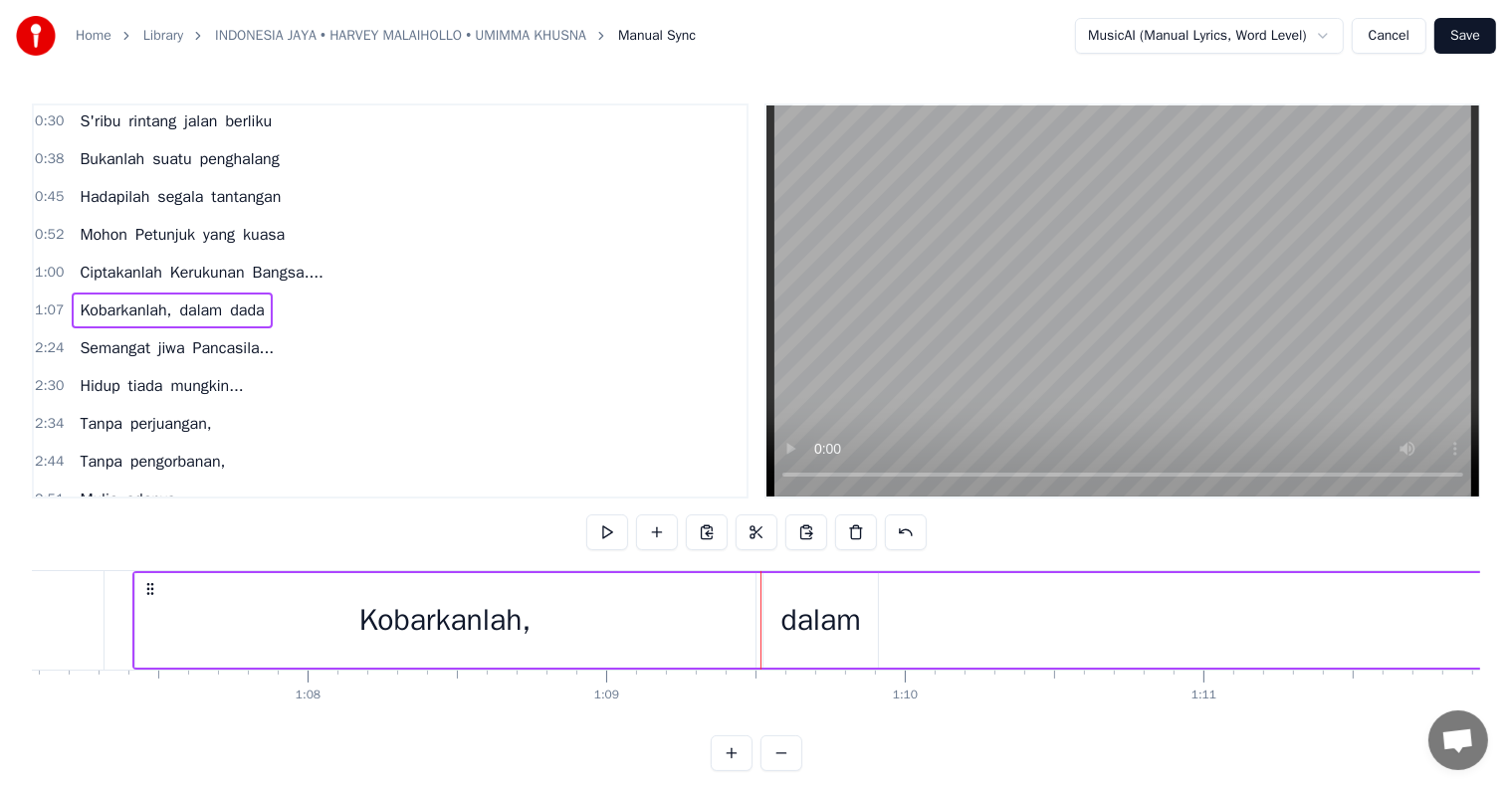 click on "Kobarkanlah," at bounding box center [445, 620] 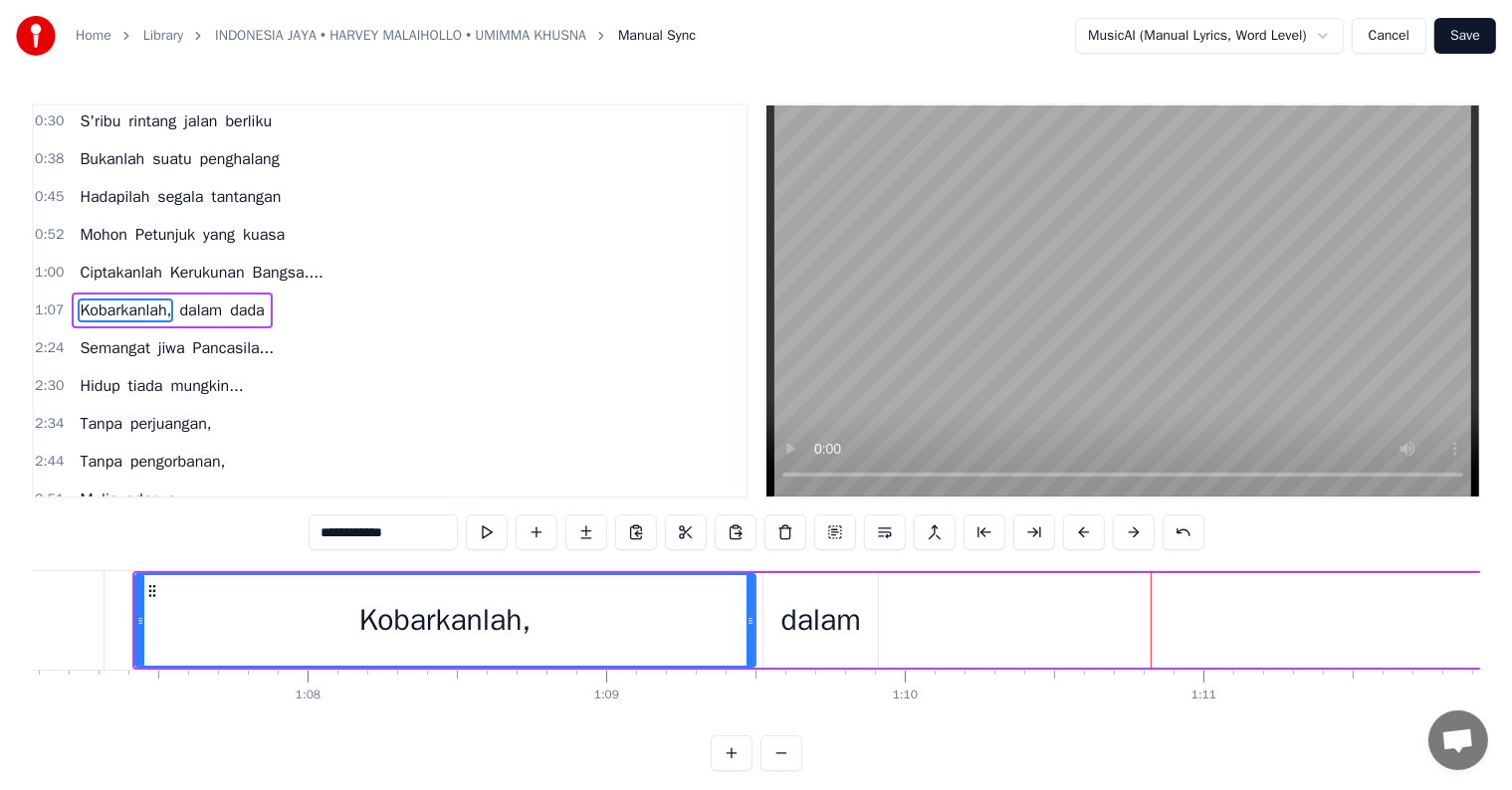 click on "dada" at bounding box center (247, 310) 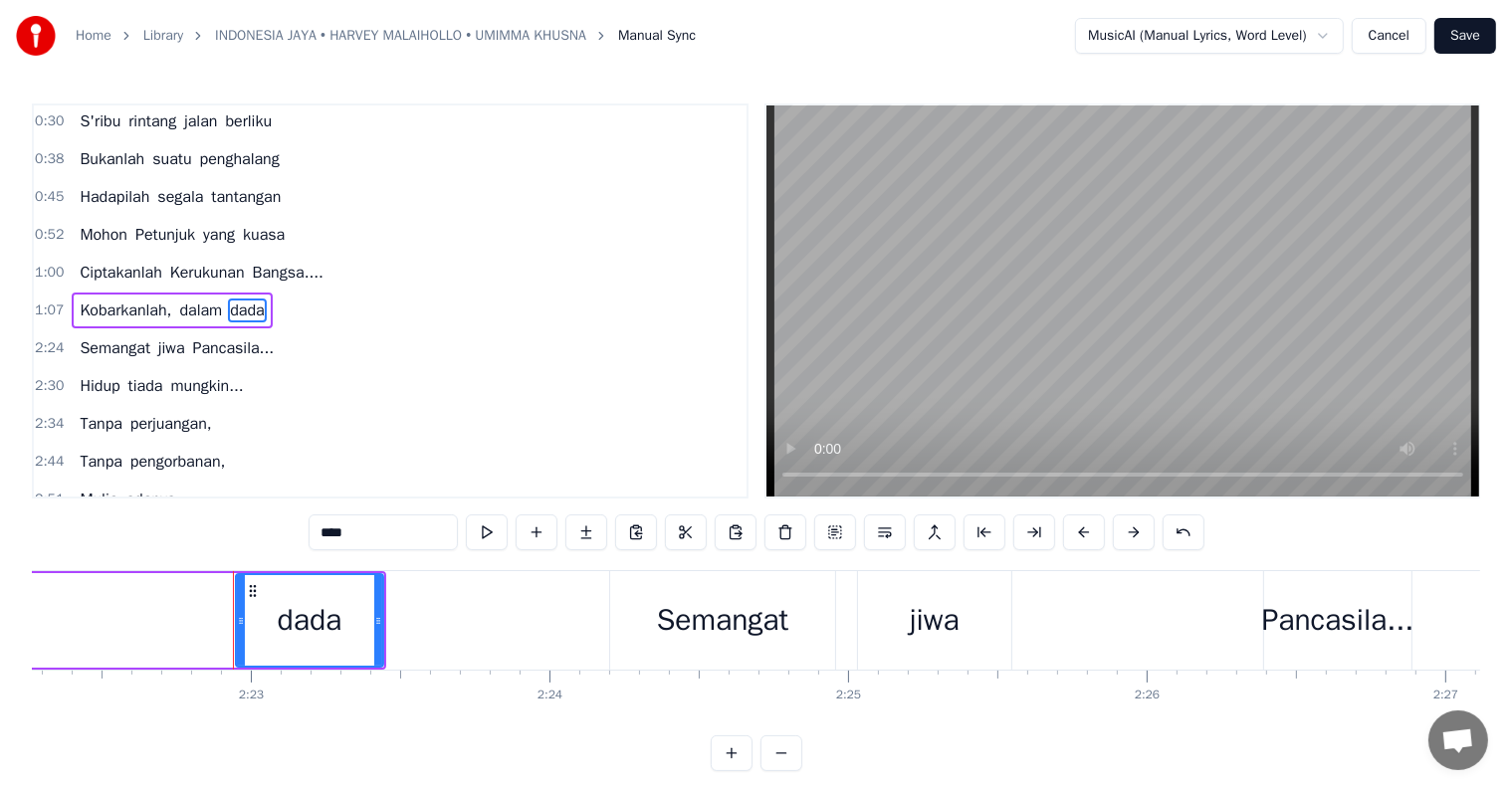 scroll, scrollTop: 0, scrollLeft: 42584, axis: horizontal 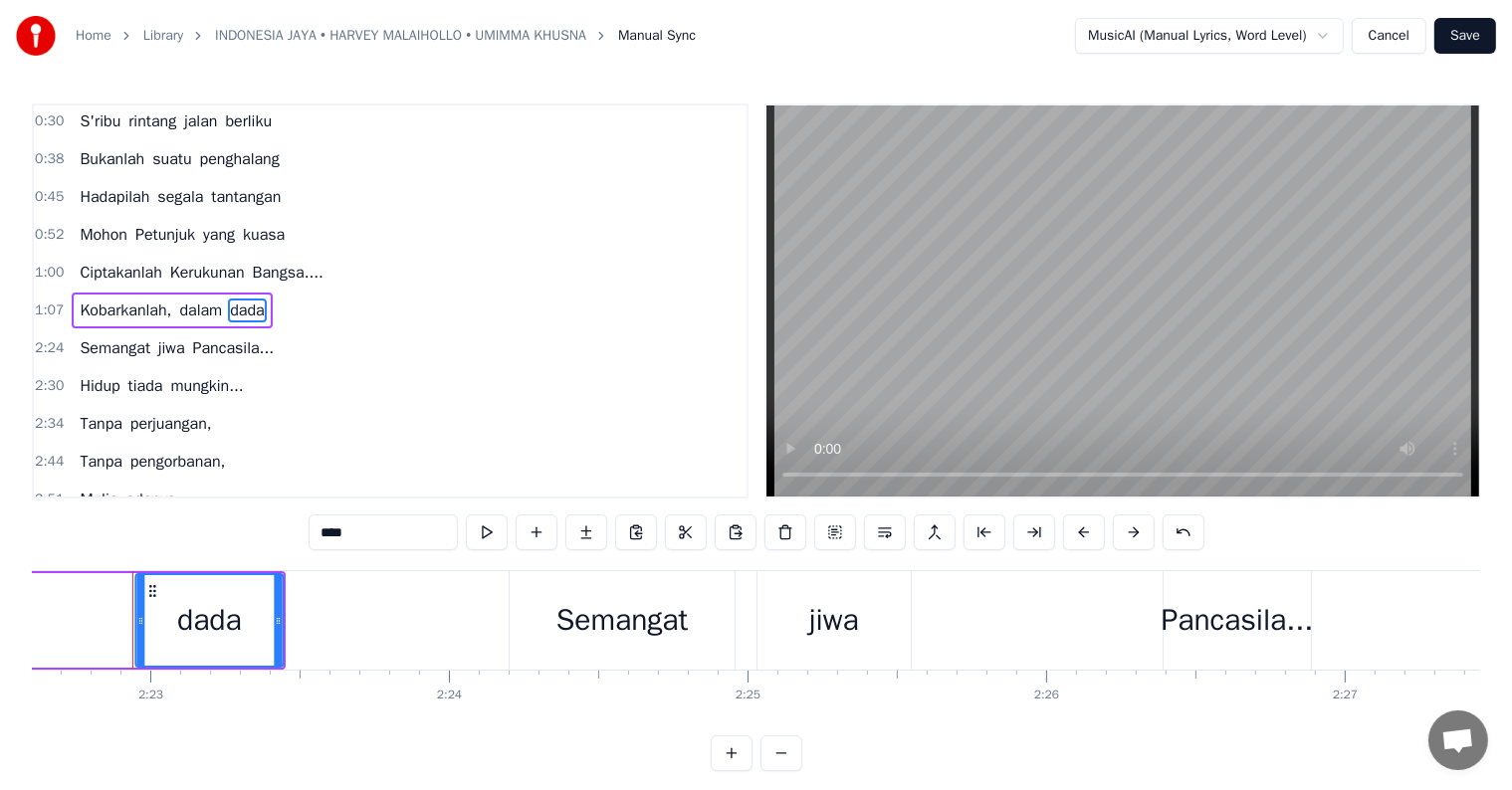 click 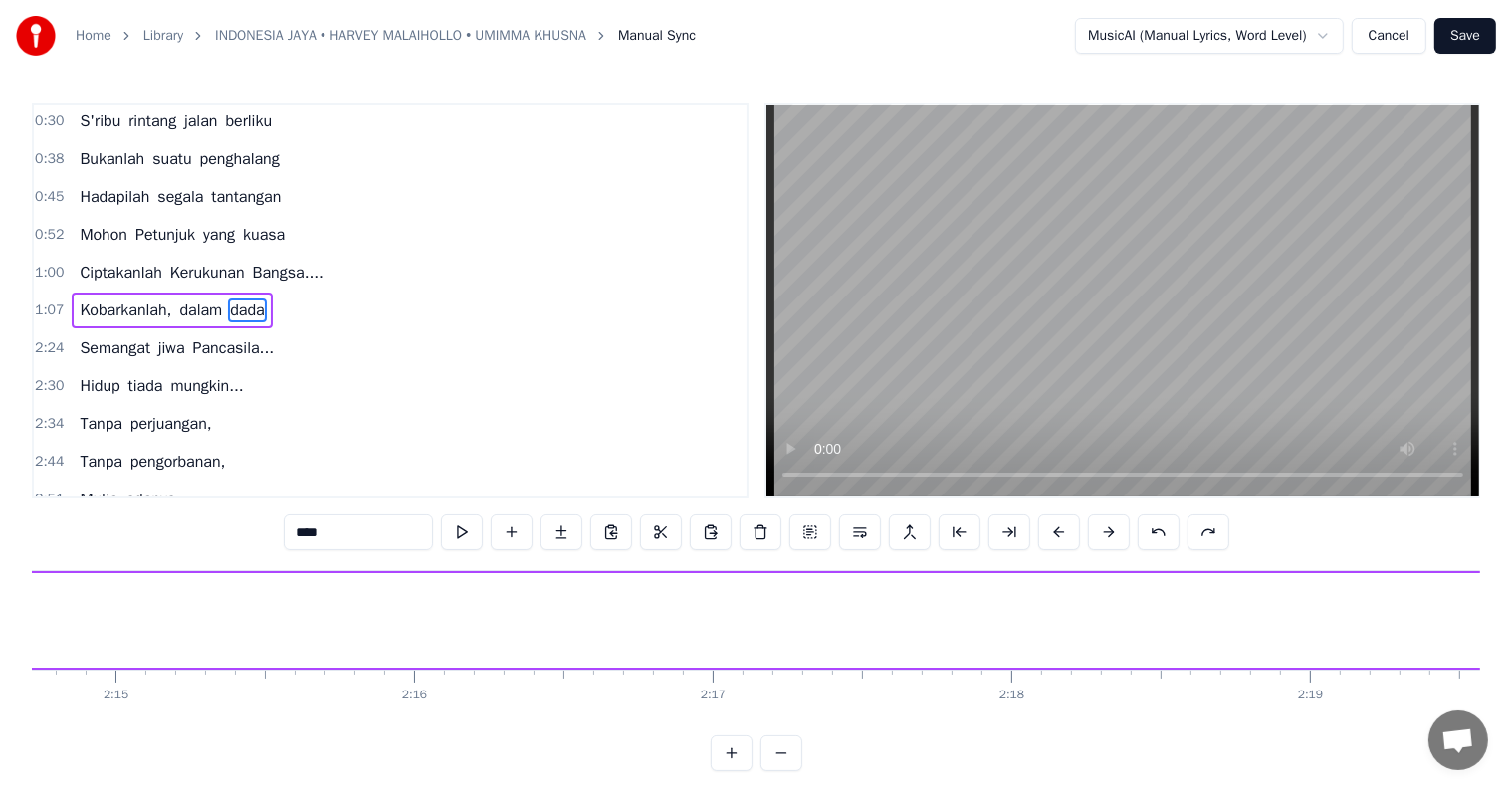 scroll, scrollTop: 0, scrollLeft: 40178, axis: horizontal 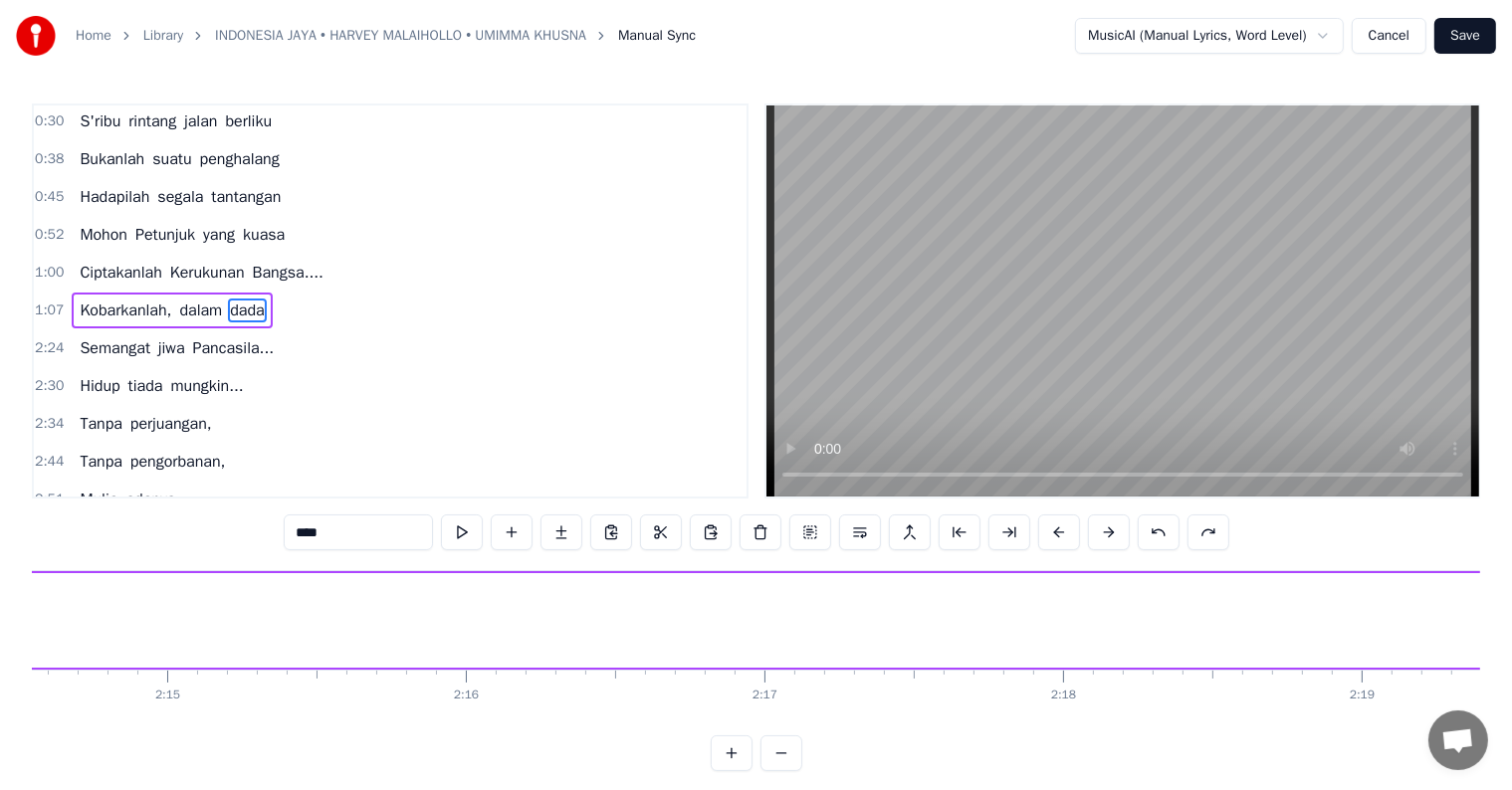 click on "dalam" at bounding box center (200, 310) 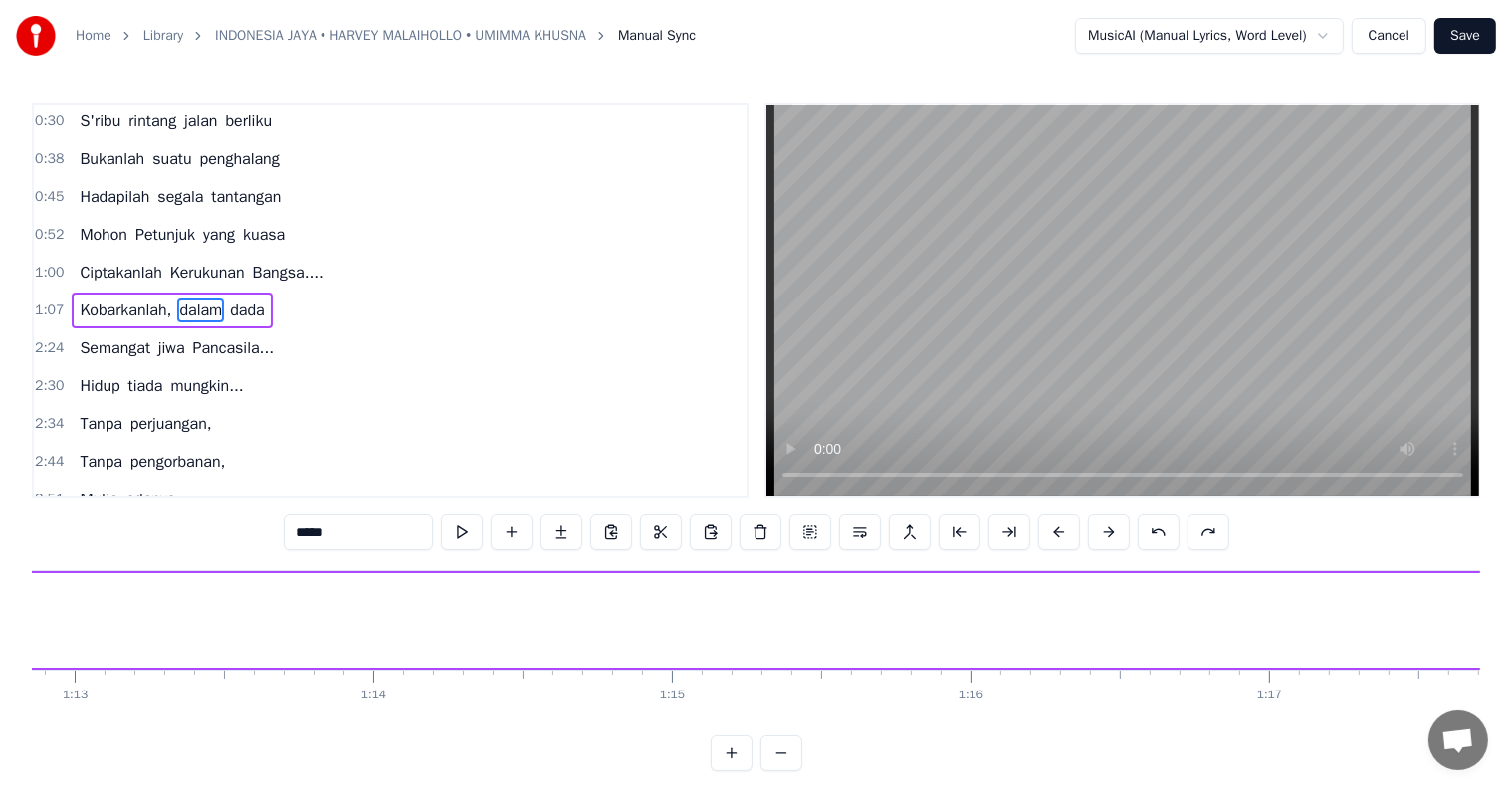 scroll, scrollTop: 0, scrollLeft: 20659, axis: horizontal 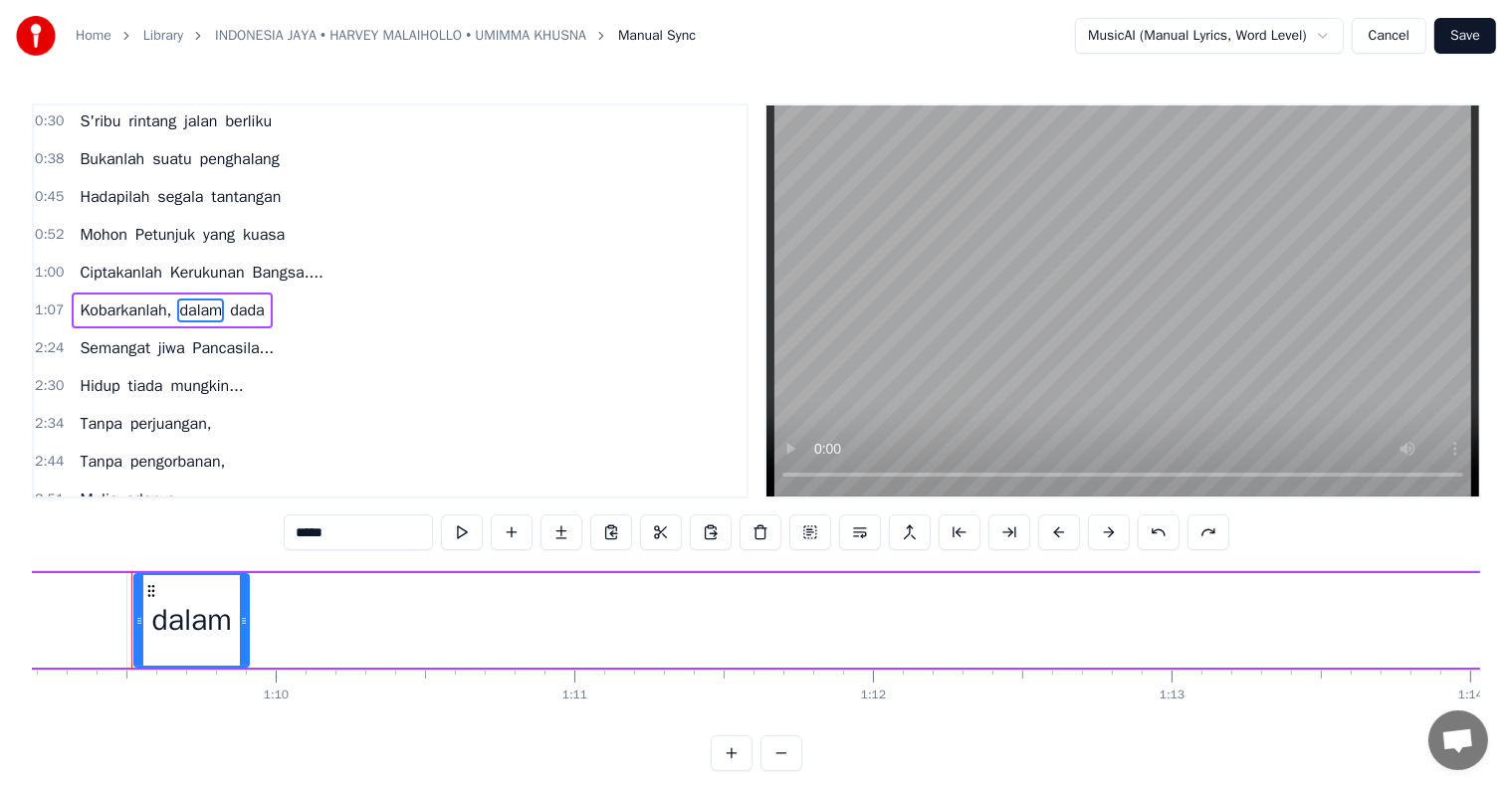 click on "Kobarkanlah, dalam dada" at bounding box center (10857, 620) 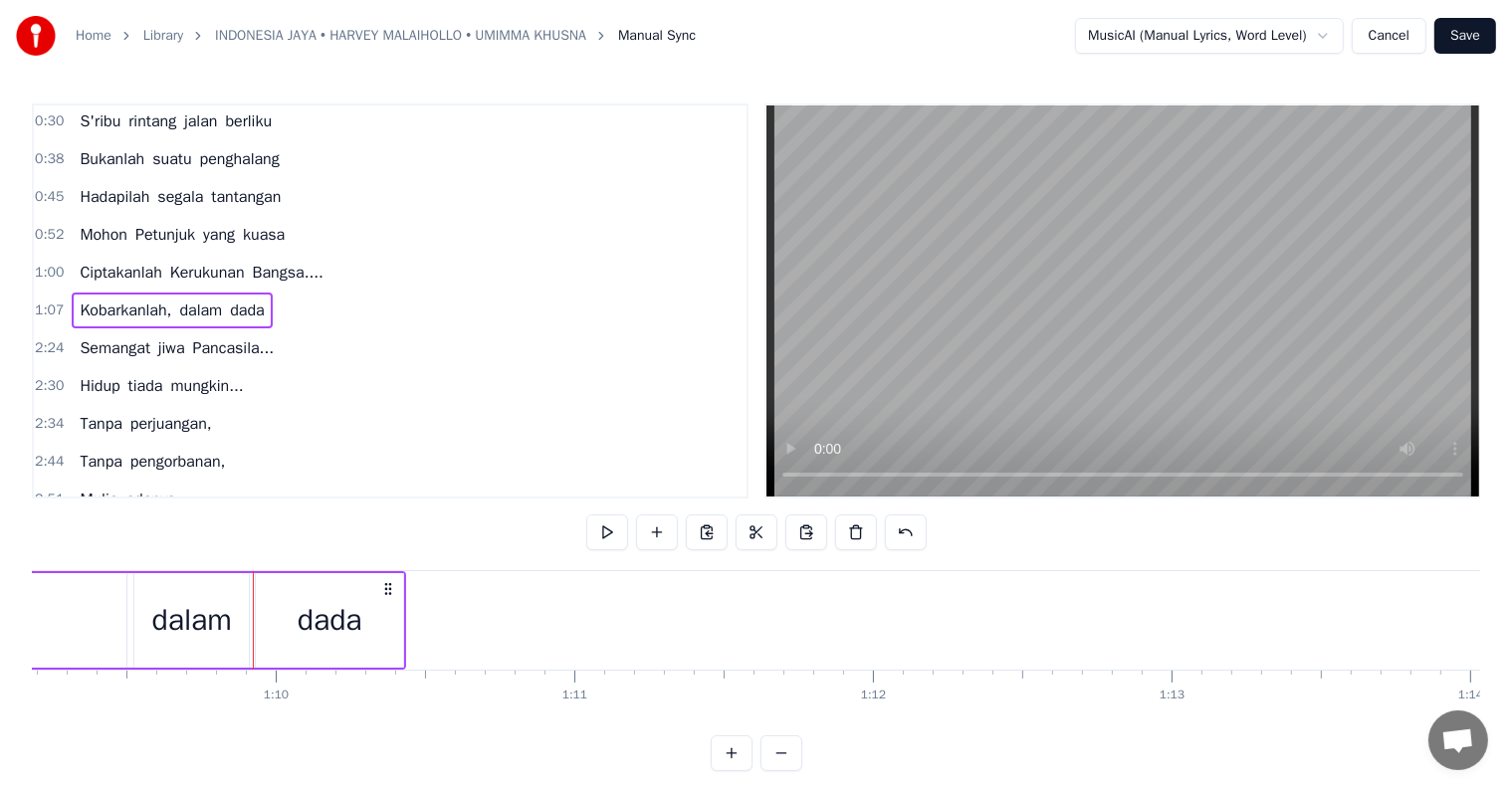 click on "dalam" at bounding box center (191, 620) 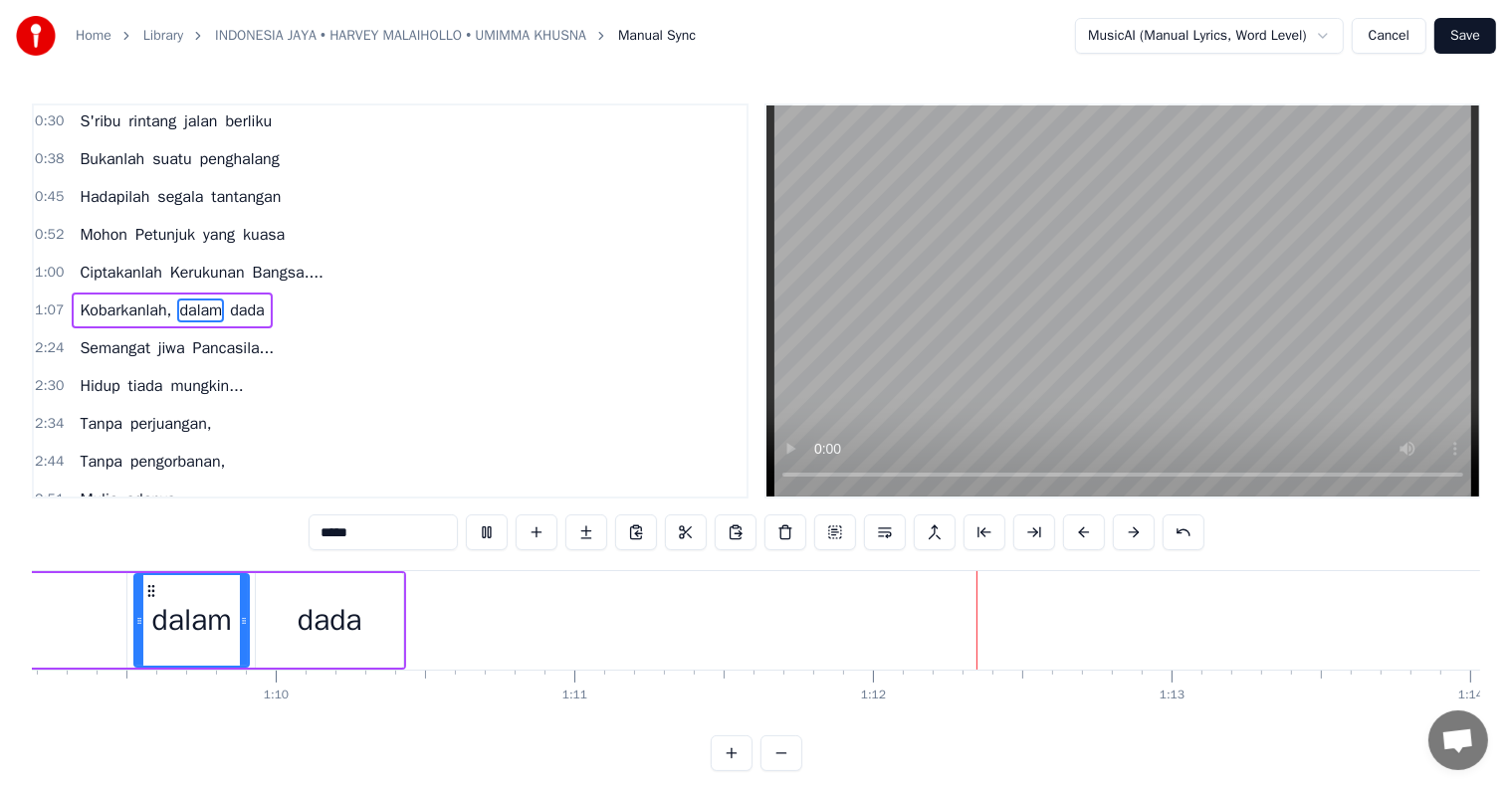 click on "dada" at bounding box center (329, 620) 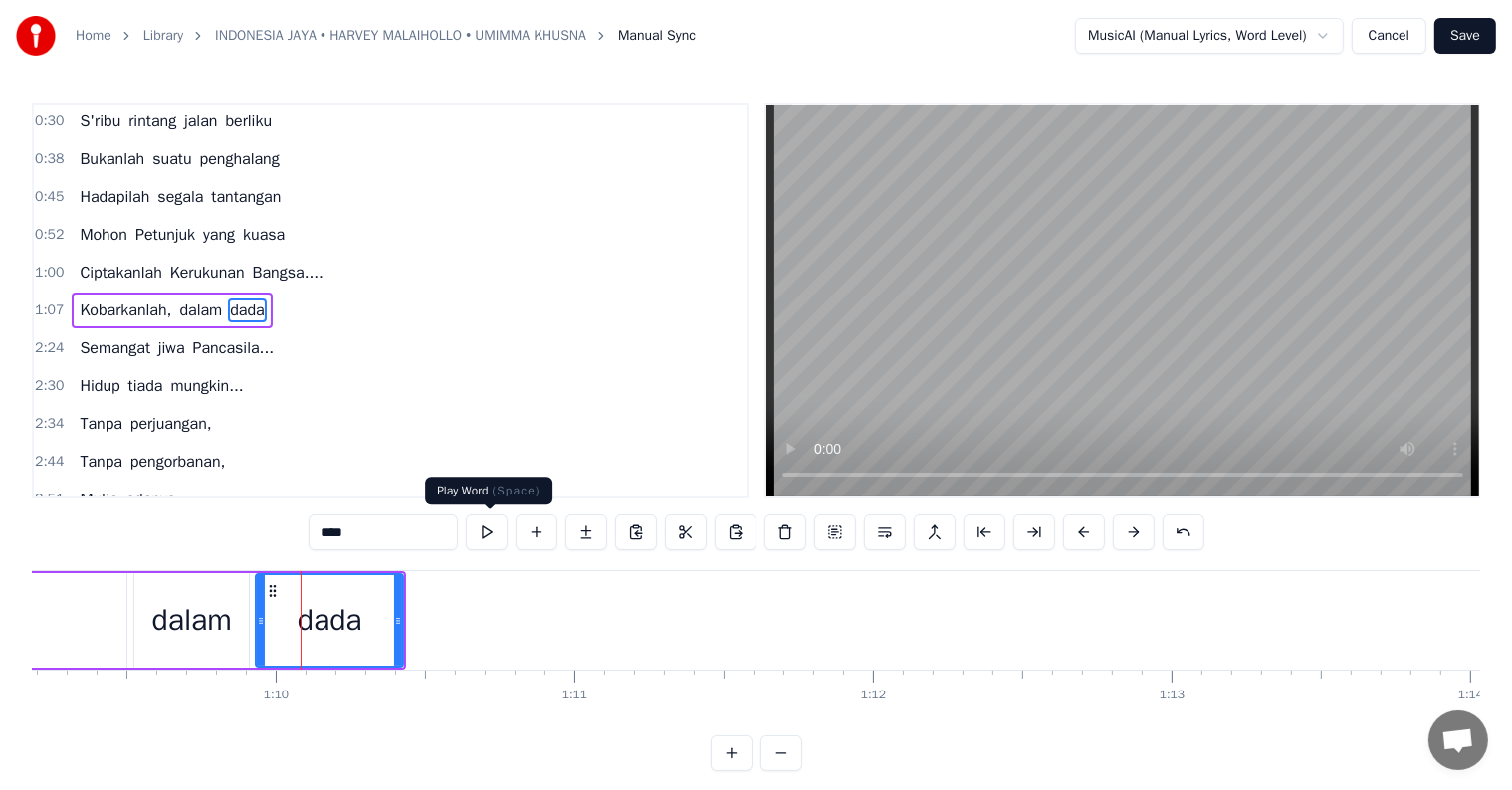 click at bounding box center [487, 532] 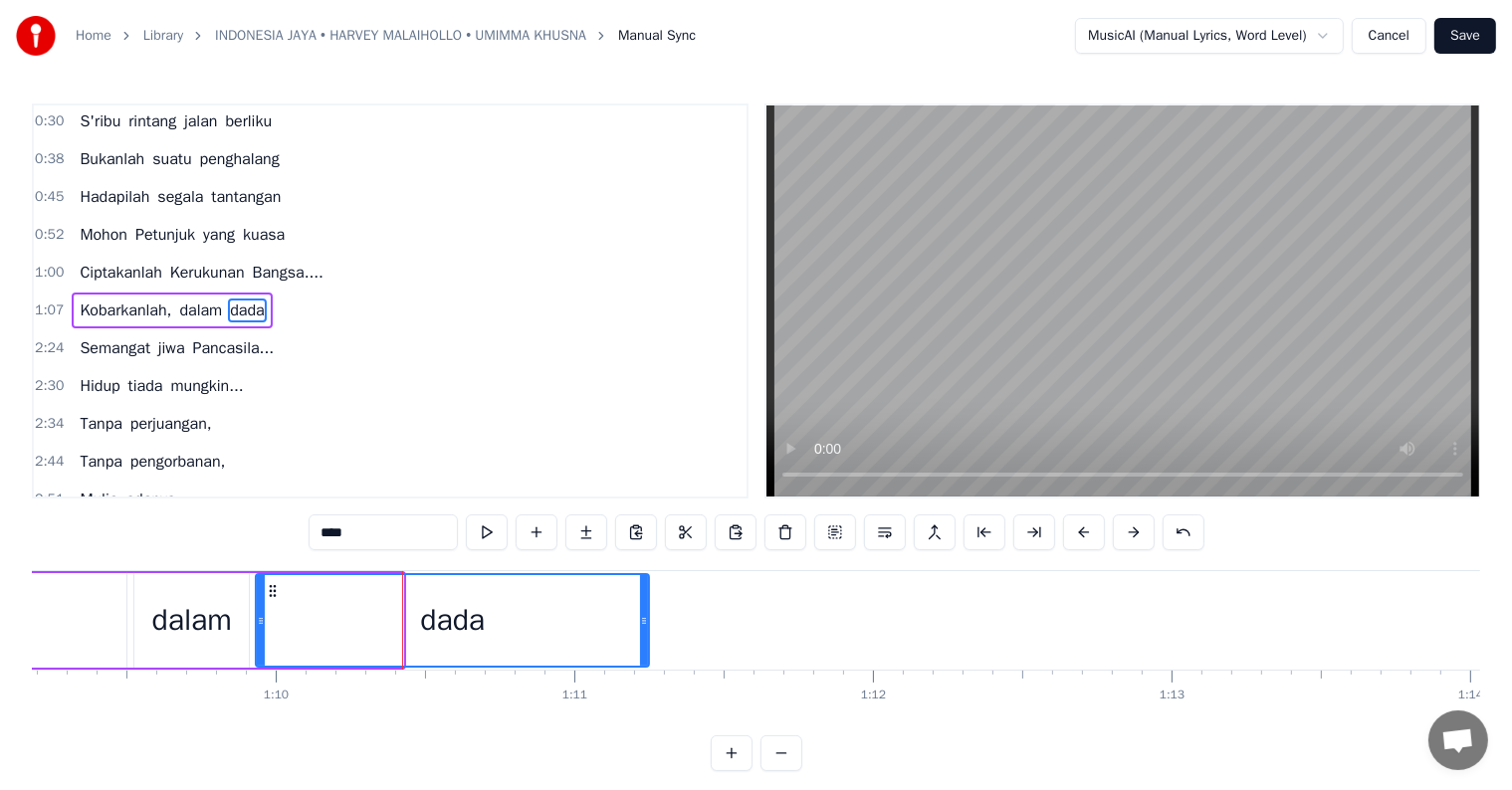 drag, startPoint x: 398, startPoint y: 616, endPoint x: 661, endPoint y: 633, distance: 263.54886 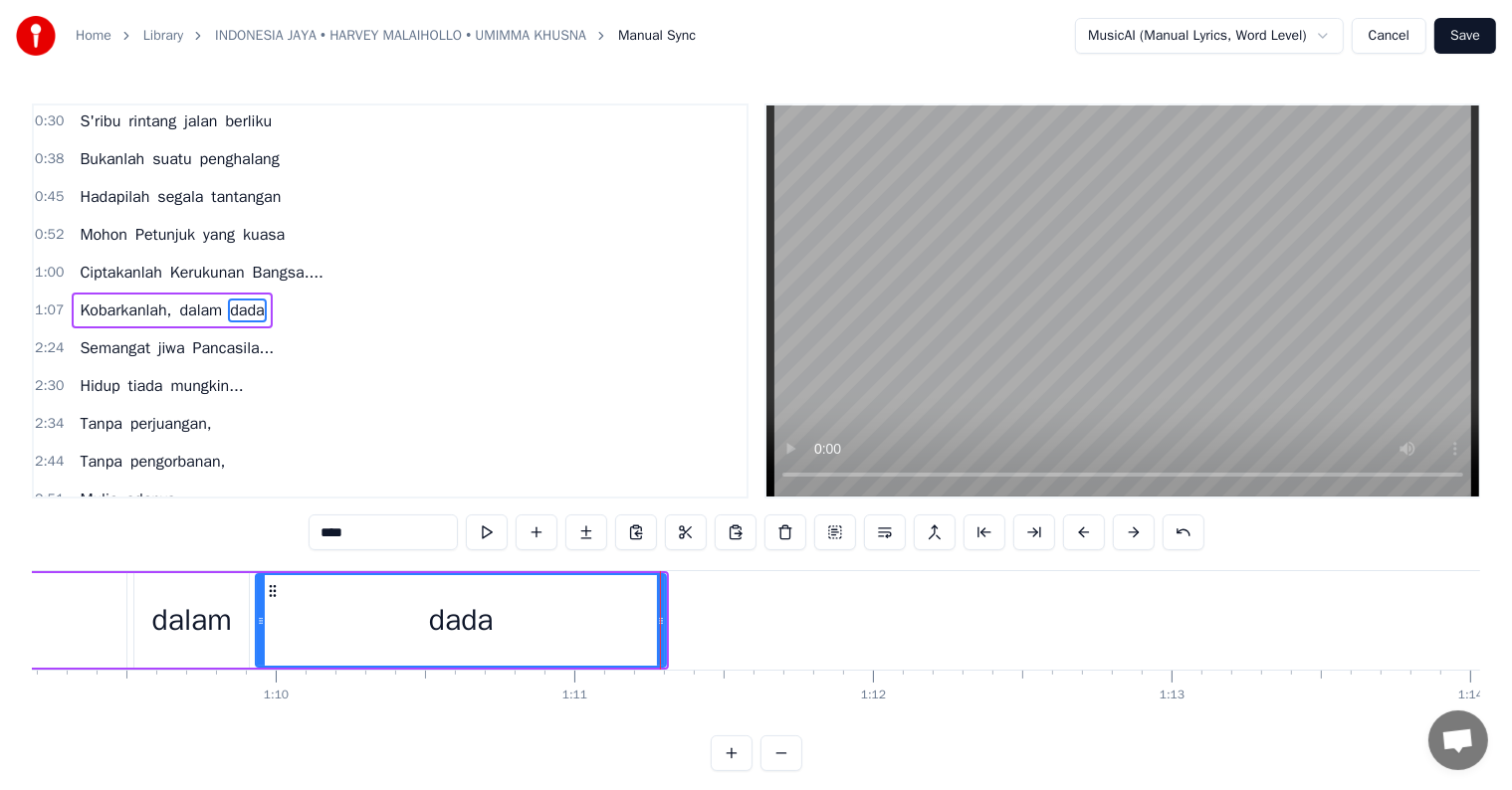 click on "dalam" at bounding box center (192, 620) 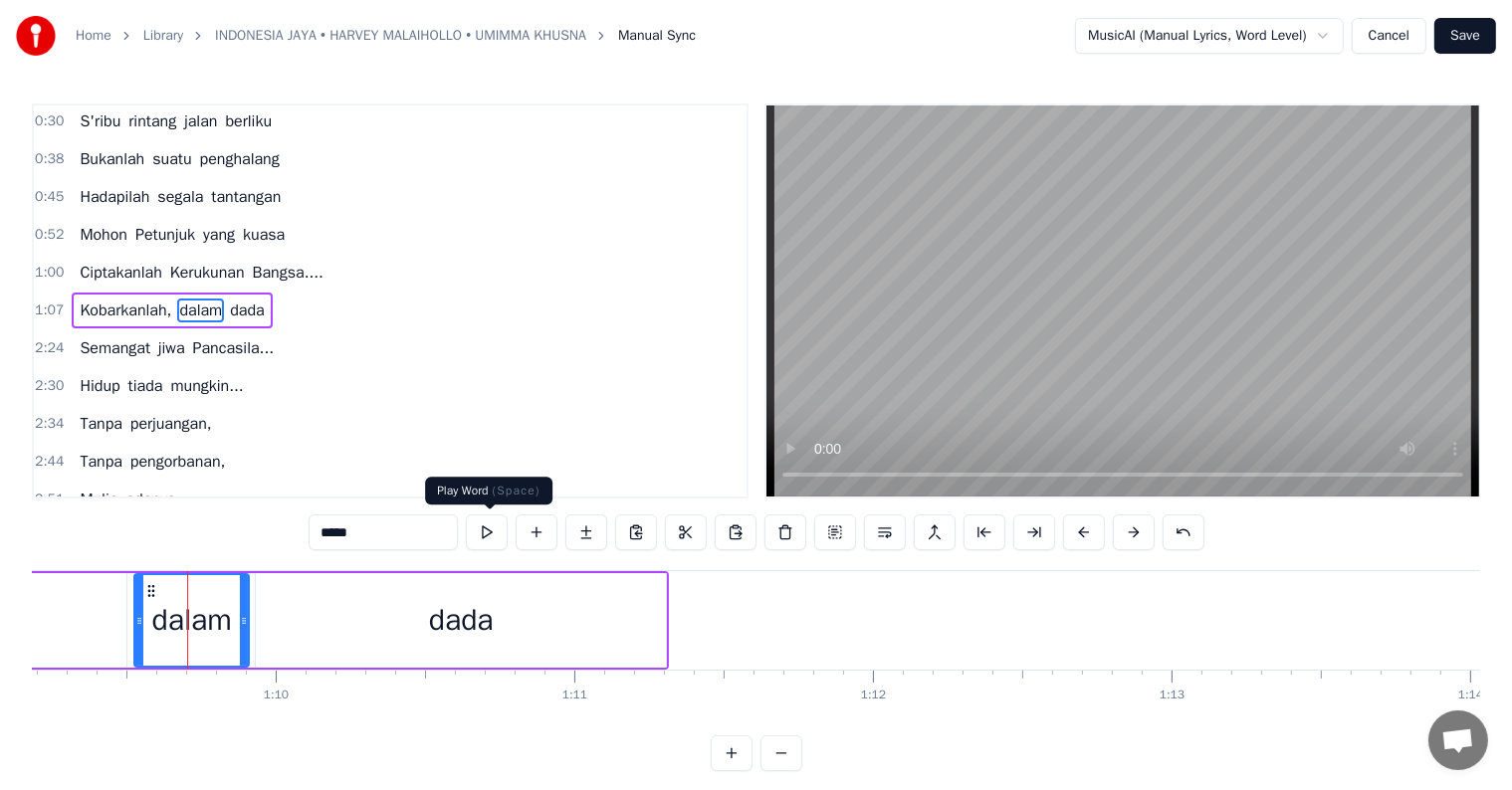 click at bounding box center (487, 532) 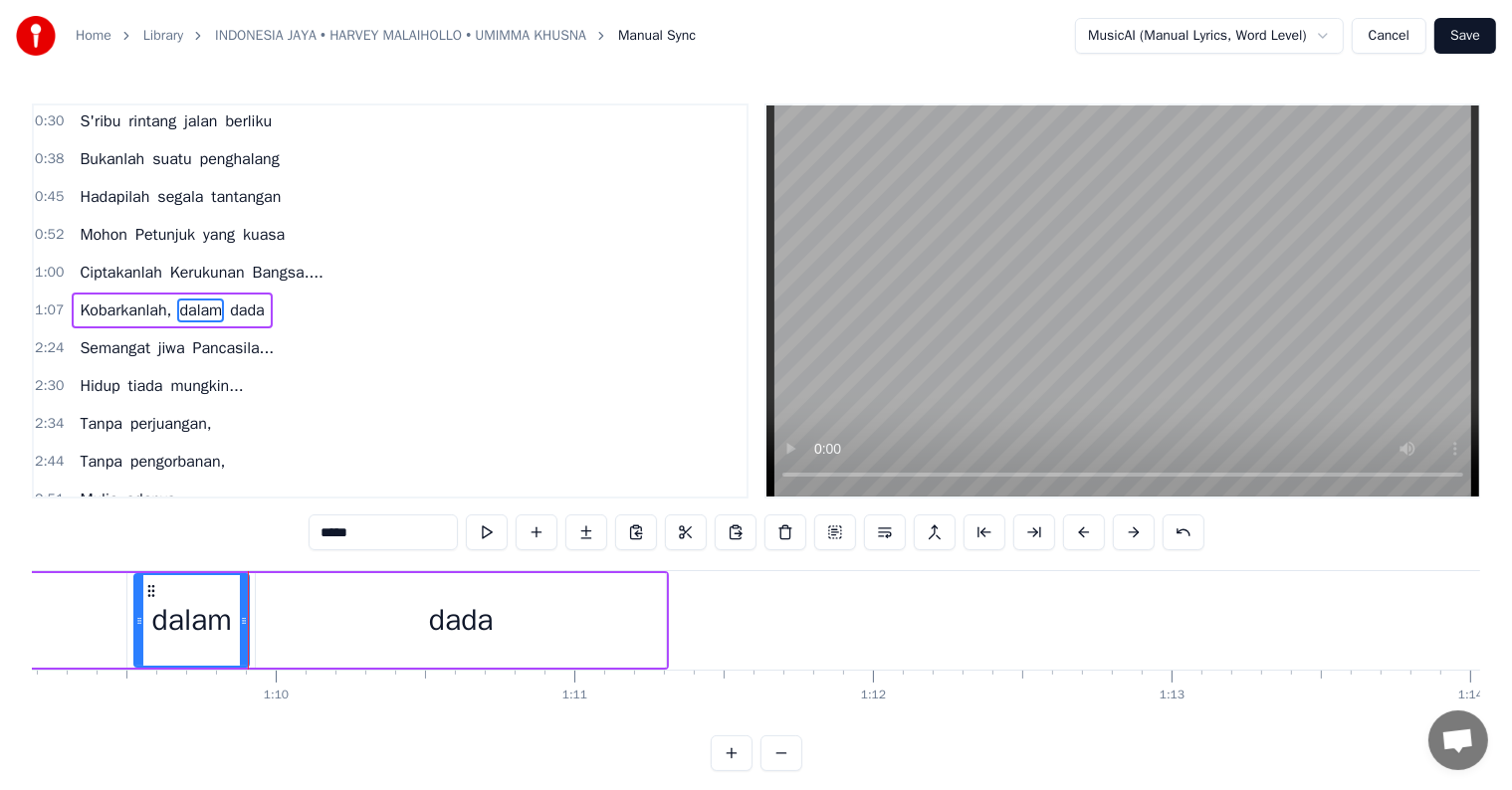 click at bounding box center [487, 532] 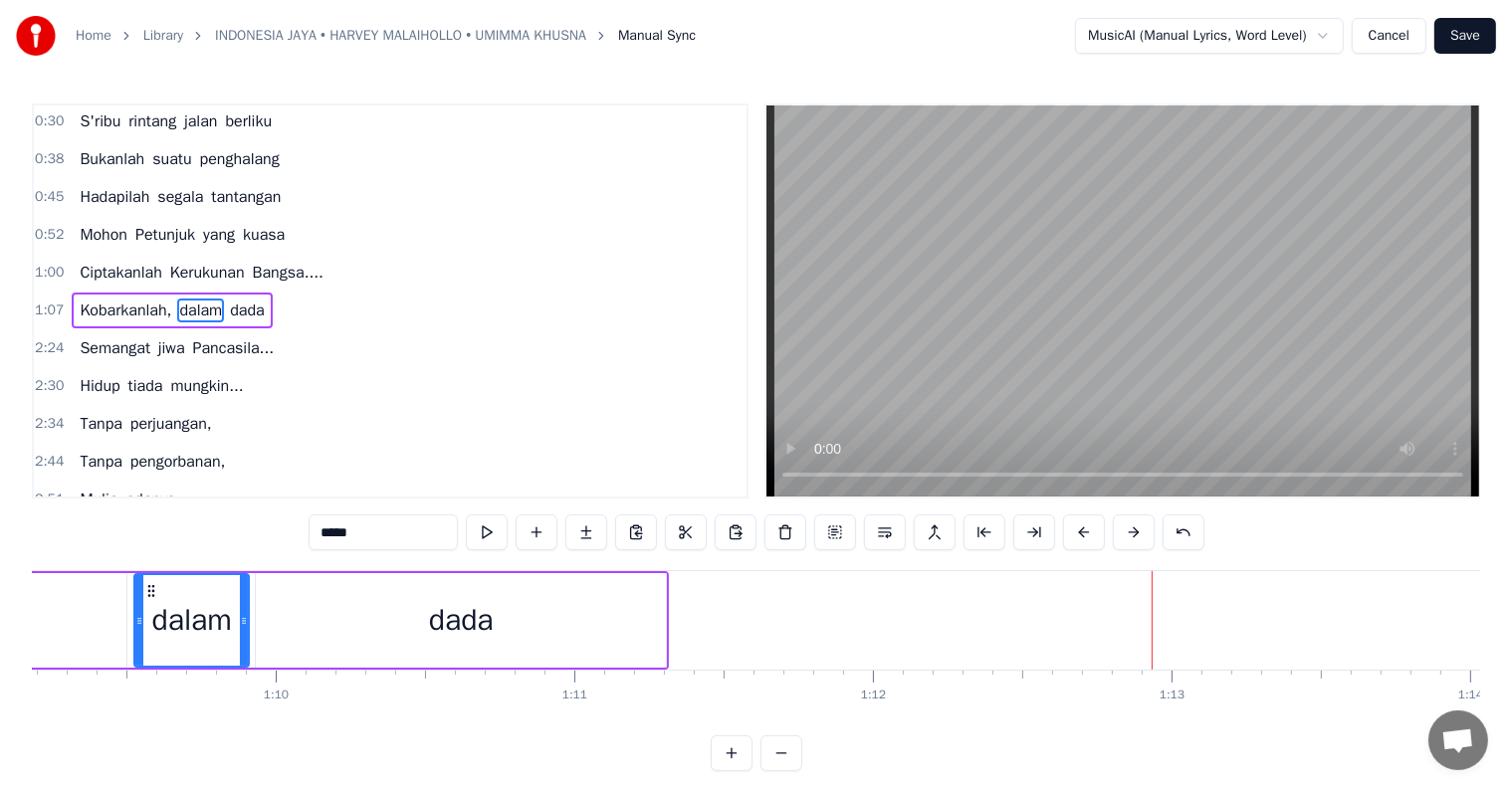click on "Semangat" at bounding box center [114, 348] 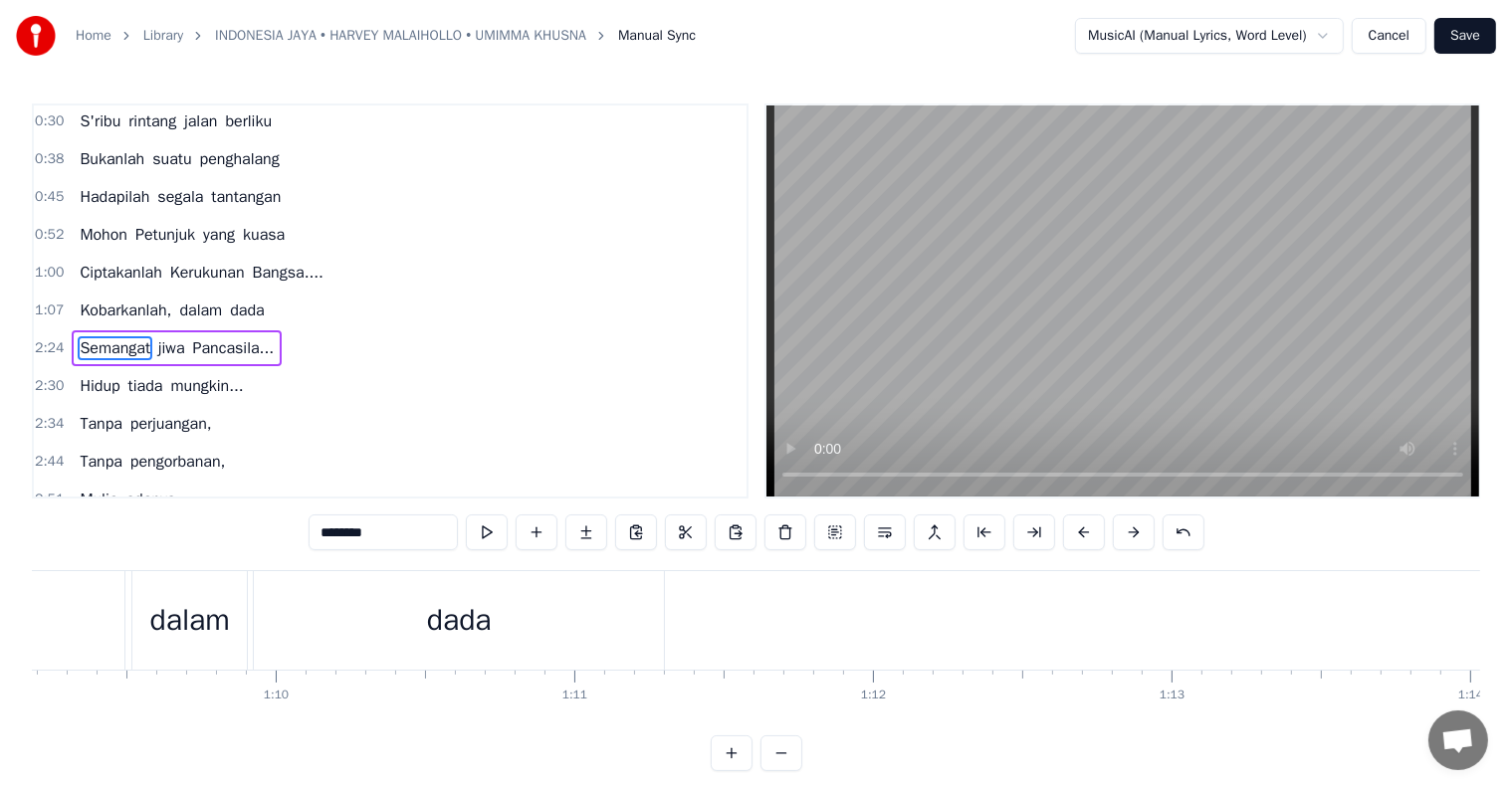 scroll, scrollTop: 93, scrollLeft: 0, axis: vertical 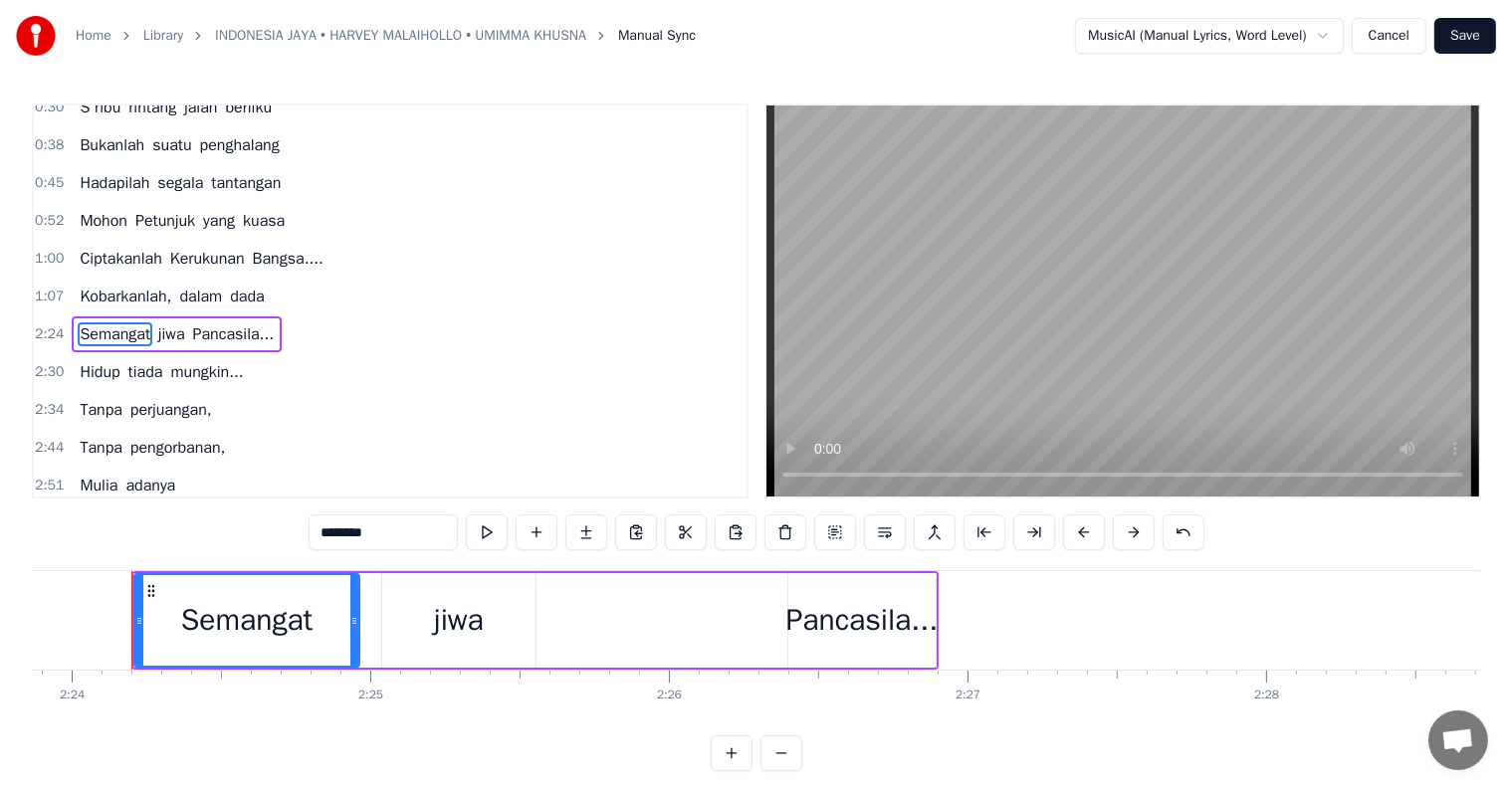 click 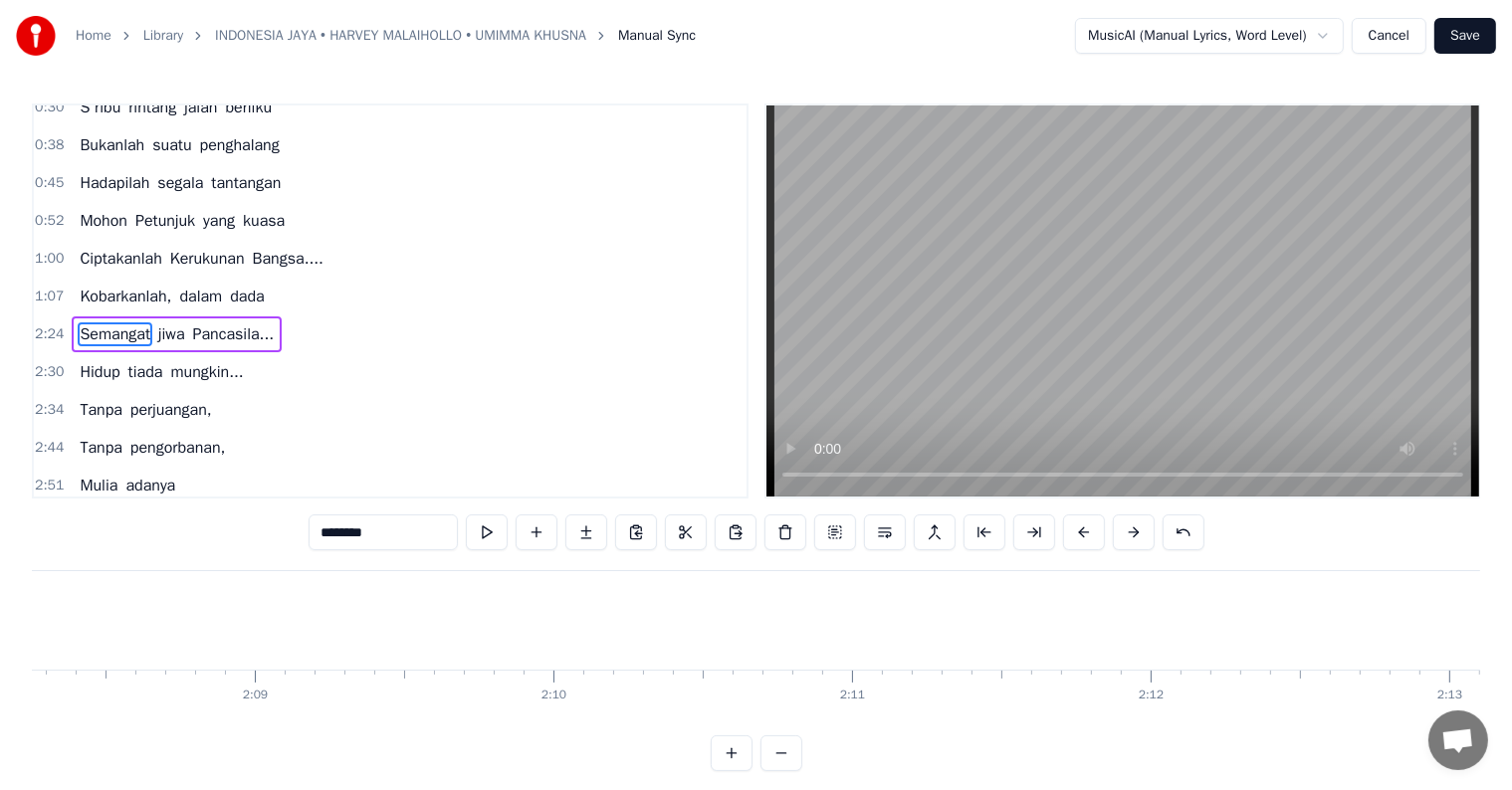 scroll, scrollTop: 0, scrollLeft: 38253, axis: horizontal 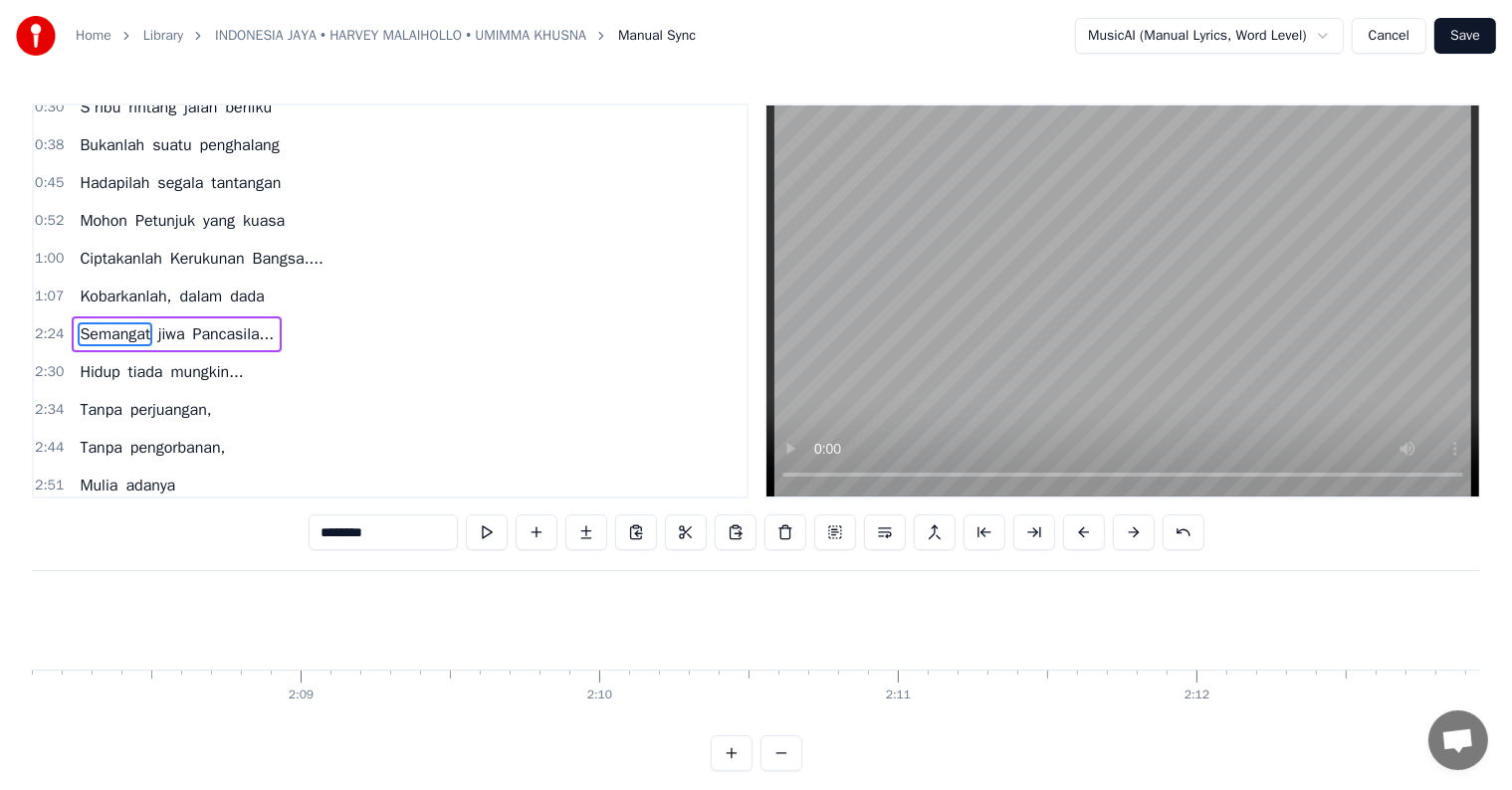 click on "Kobarkanlah, dalam dada" at bounding box center [171, 296] 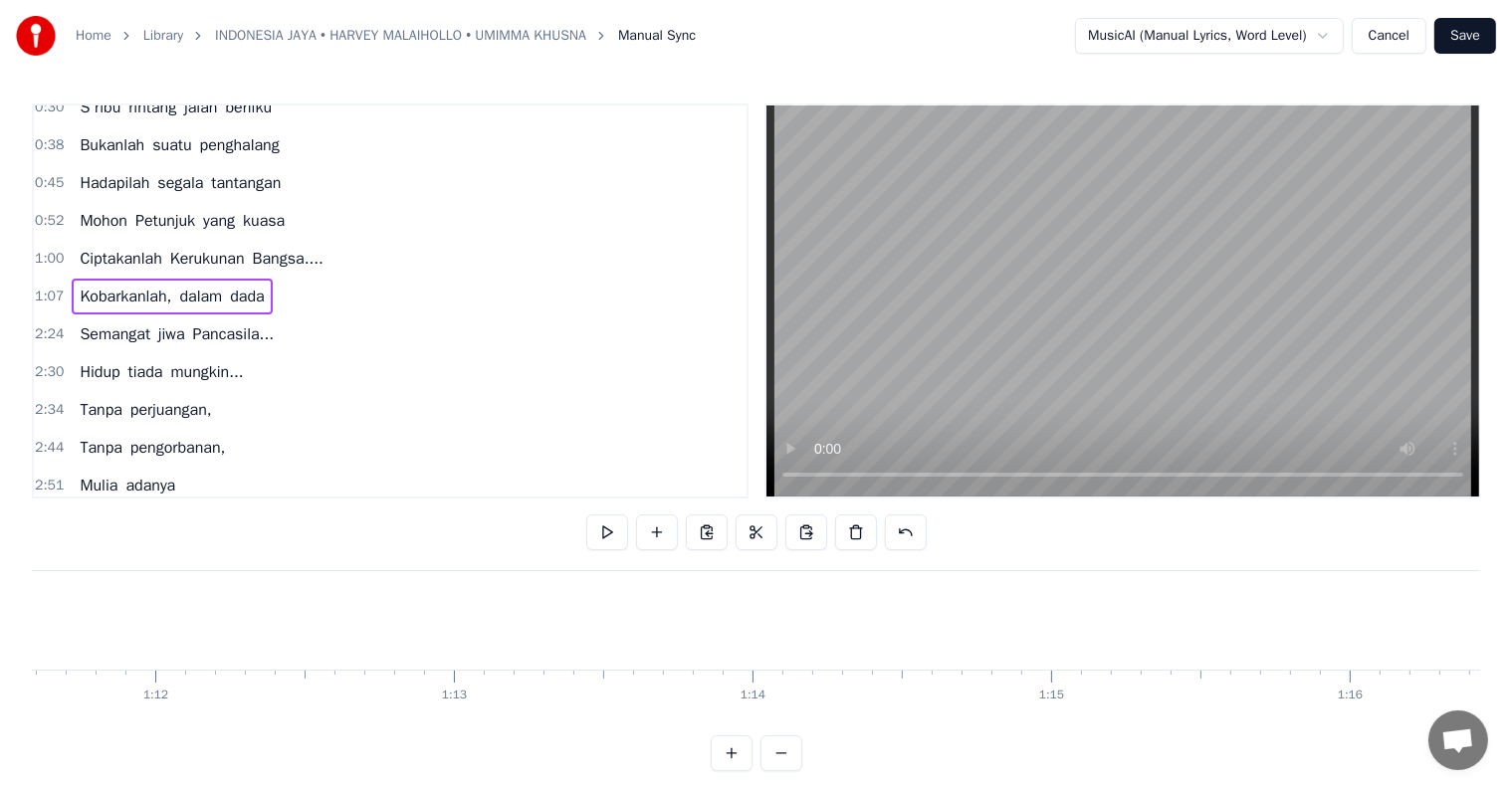 click on "dada" at bounding box center [247, 296] 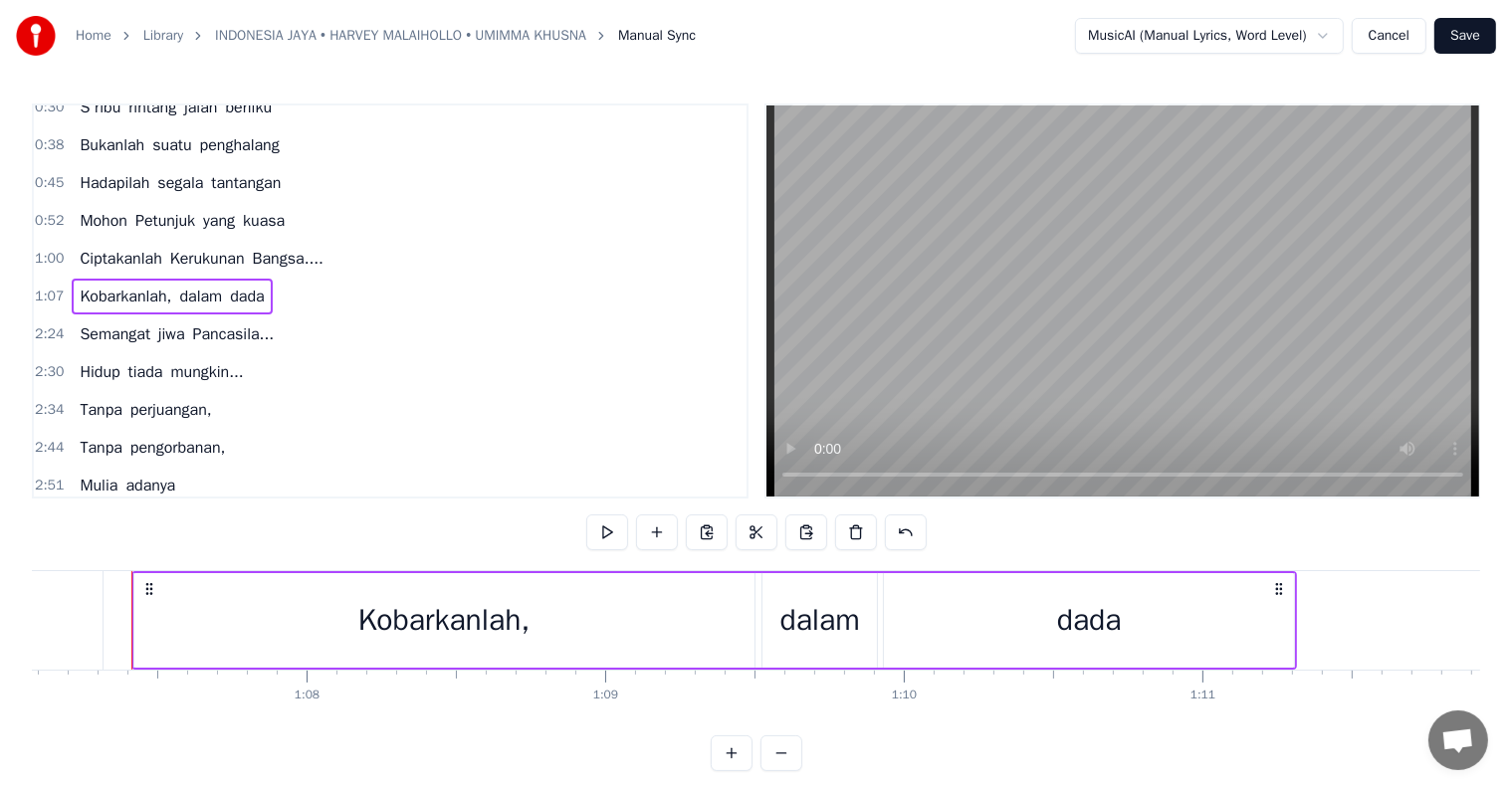 scroll, scrollTop: 79, scrollLeft: 0, axis: vertical 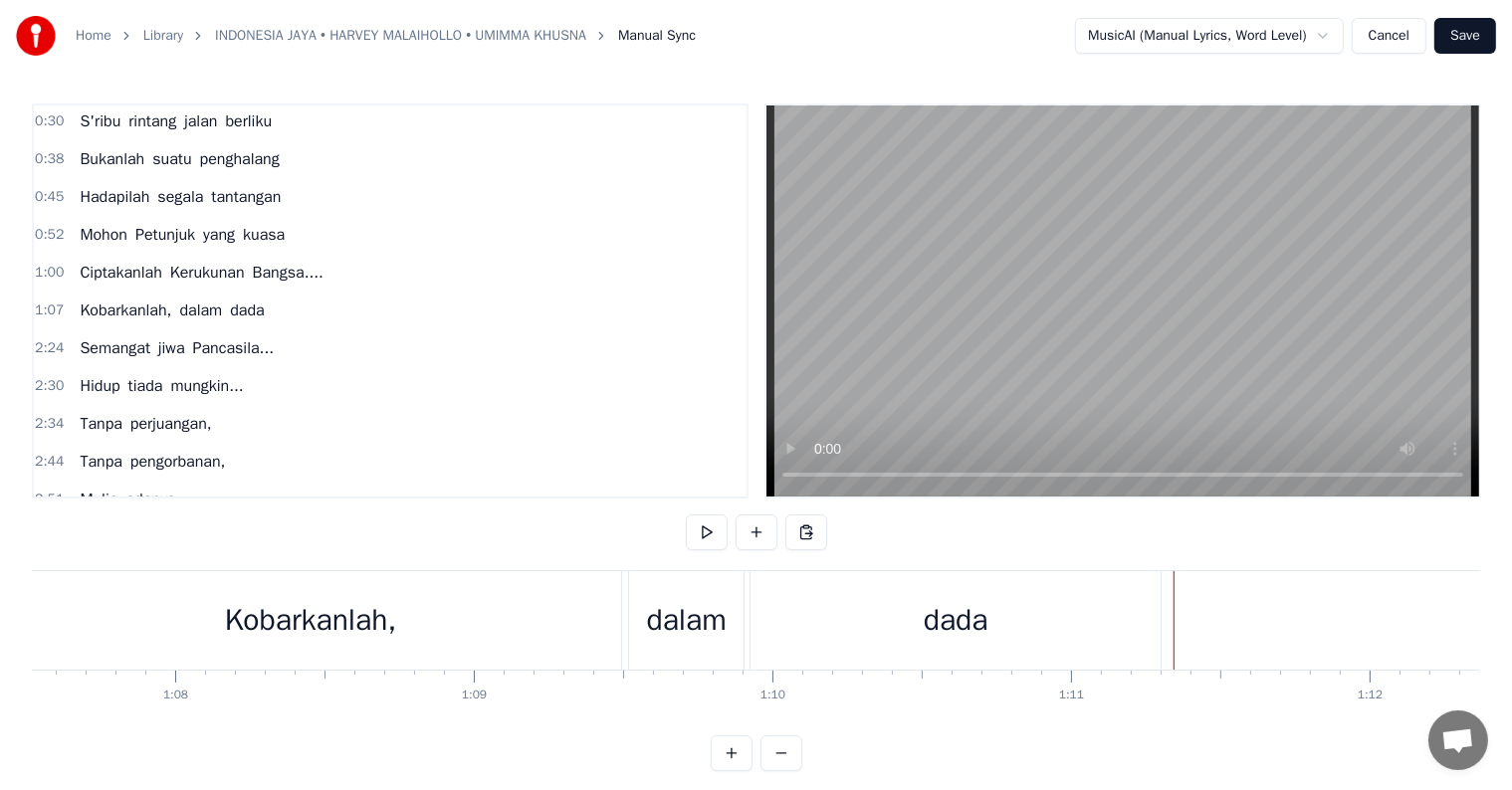 click on "dada" at bounding box center [956, 620] 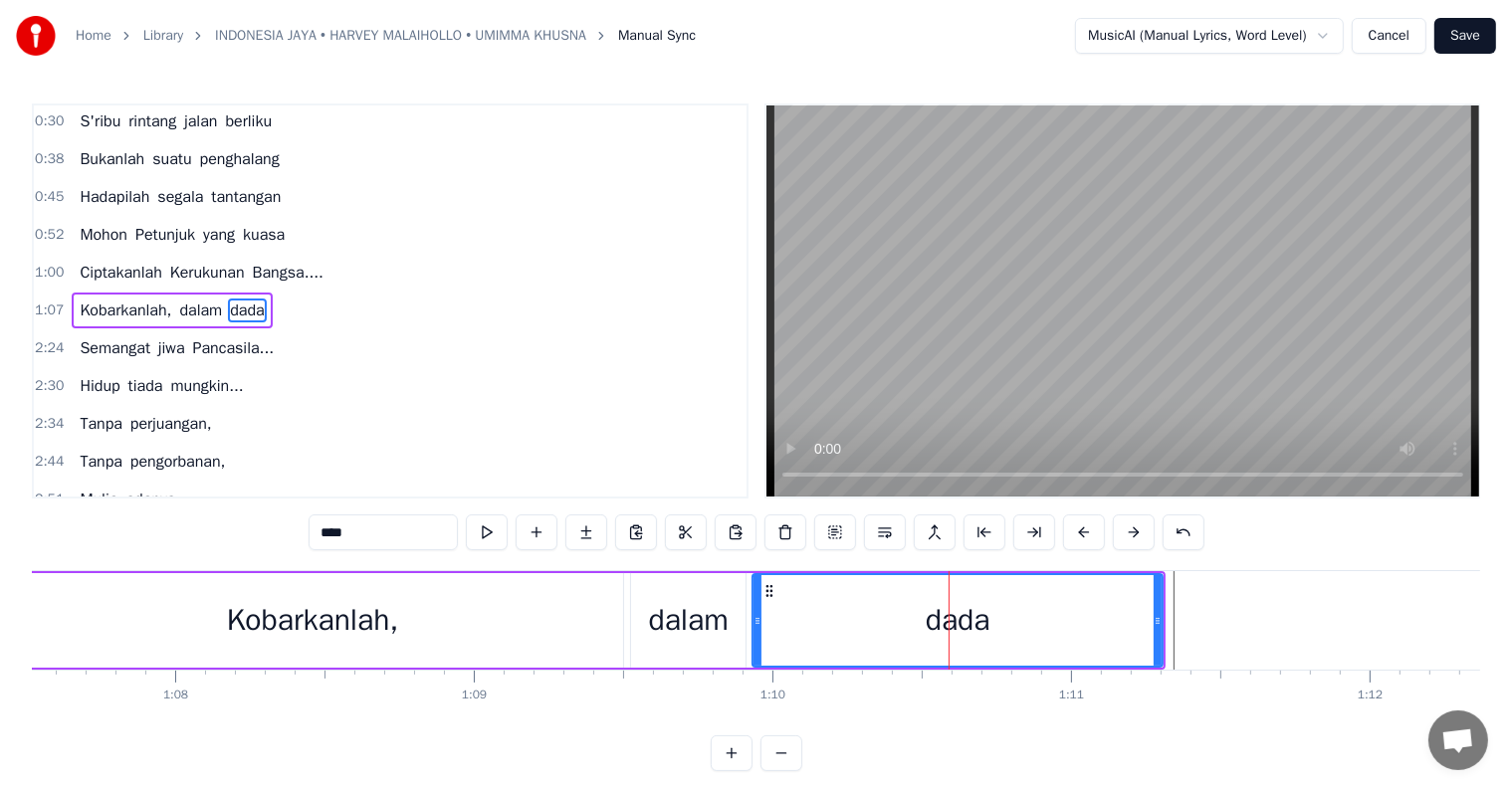 click on "Semangat jiwa Pancasila..." at bounding box center [176, 348] 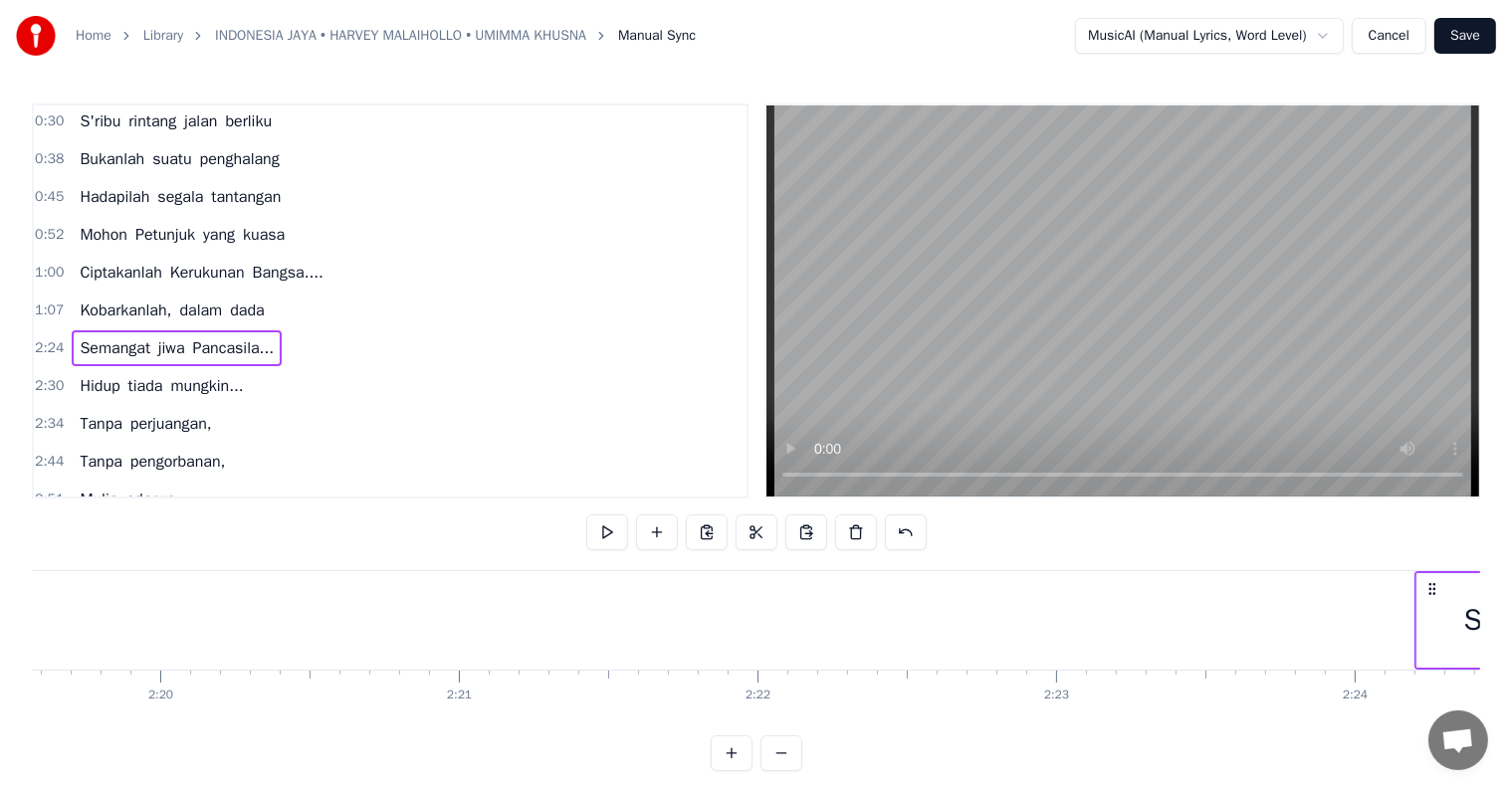 scroll, scrollTop: 0, scrollLeft: 42961, axis: horizontal 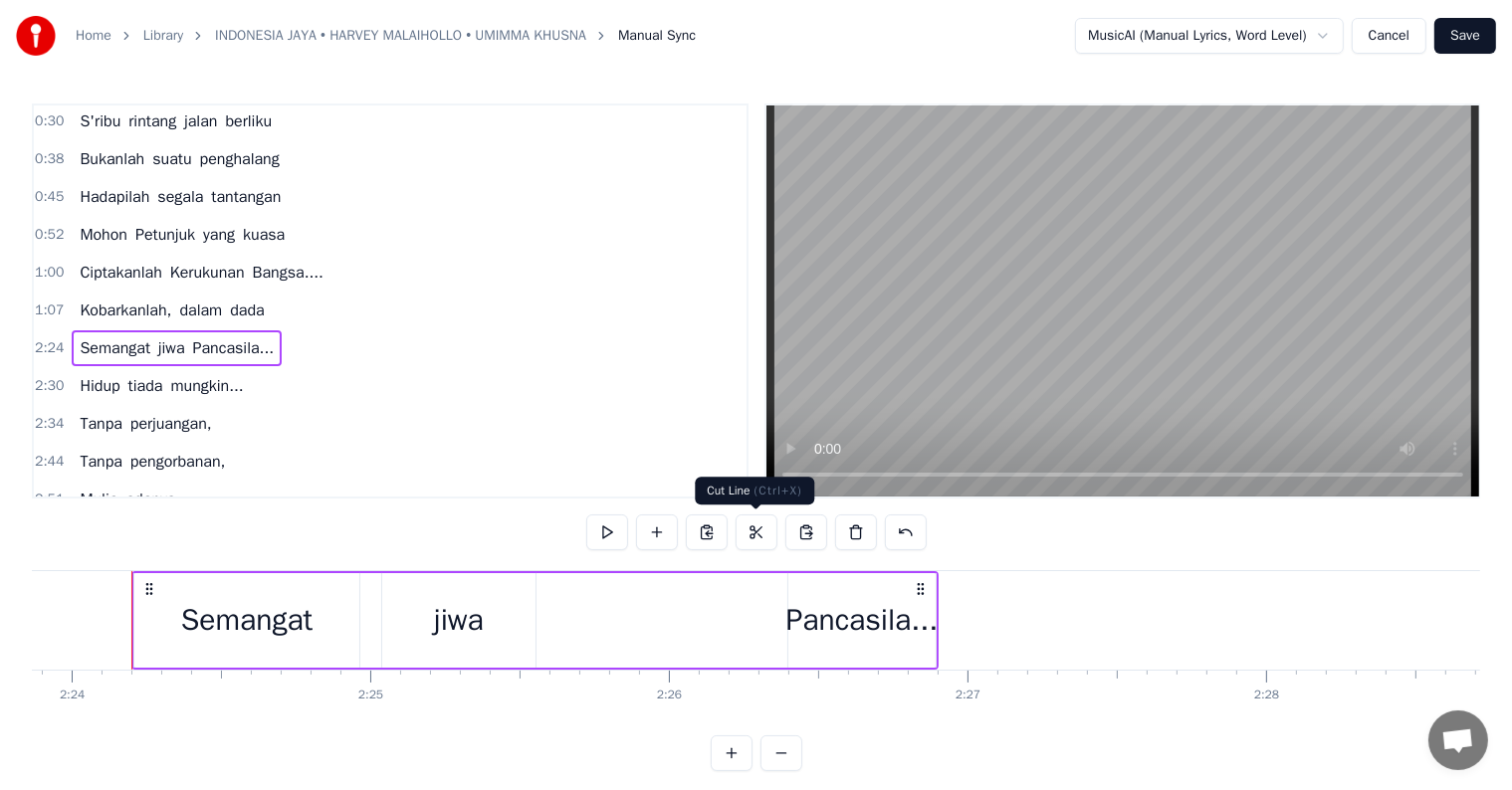 click at bounding box center [756, 532] 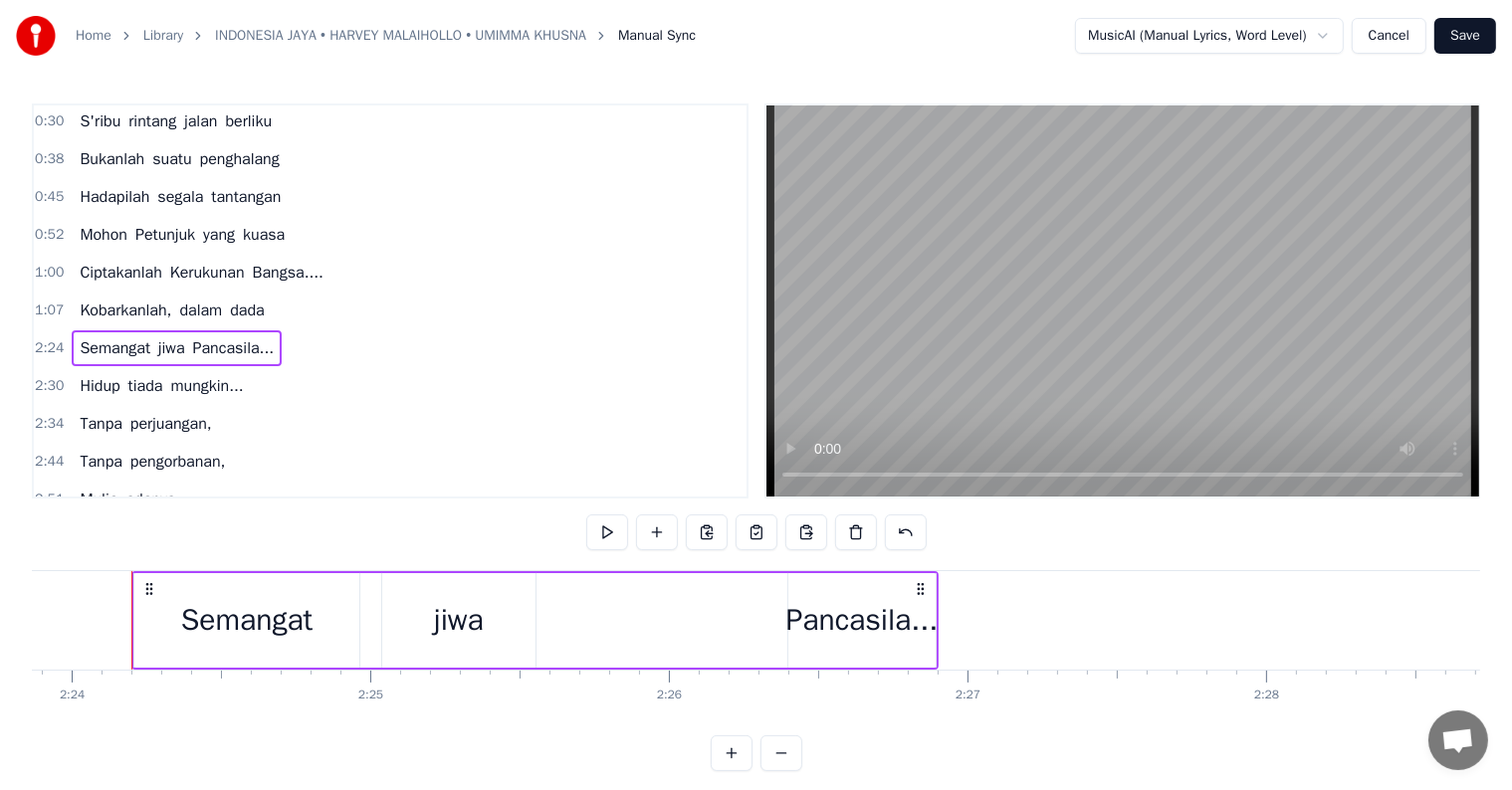 click on "dada" at bounding box center [247, 310] 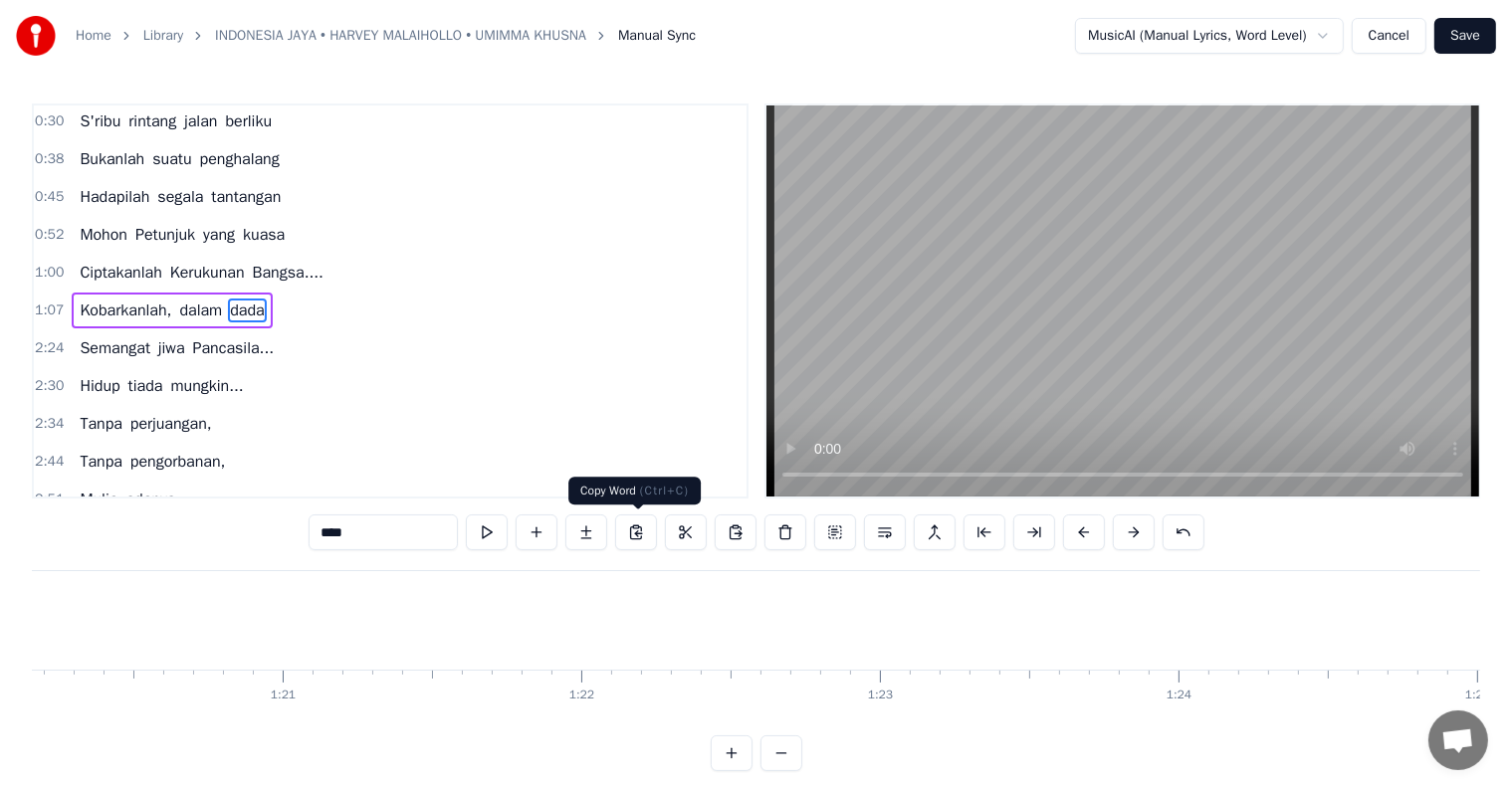 scroll, scrollTop: 0, scrollLeft: 20780, axis: horizontal 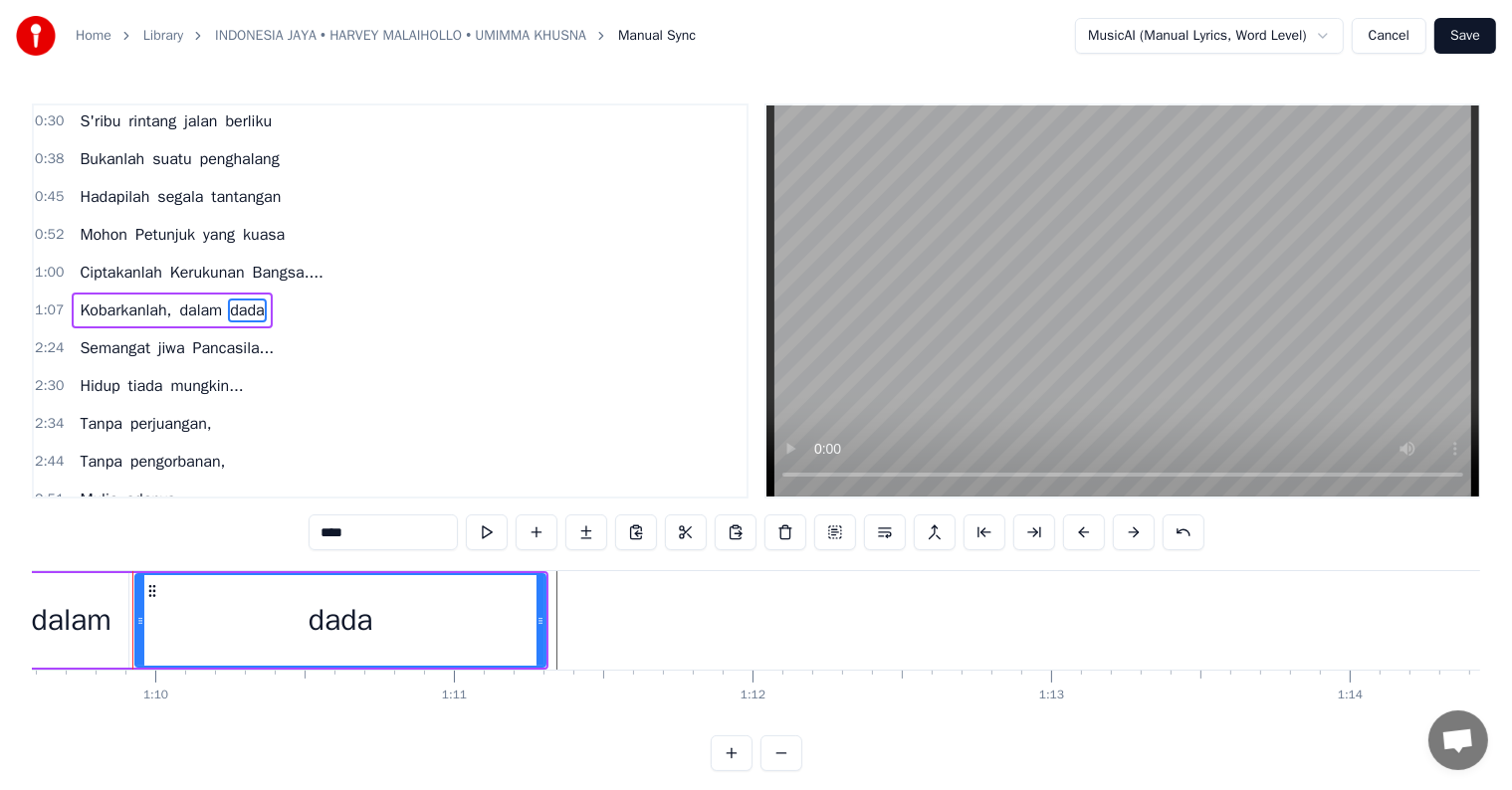 click at bounding box center (15523, 620) 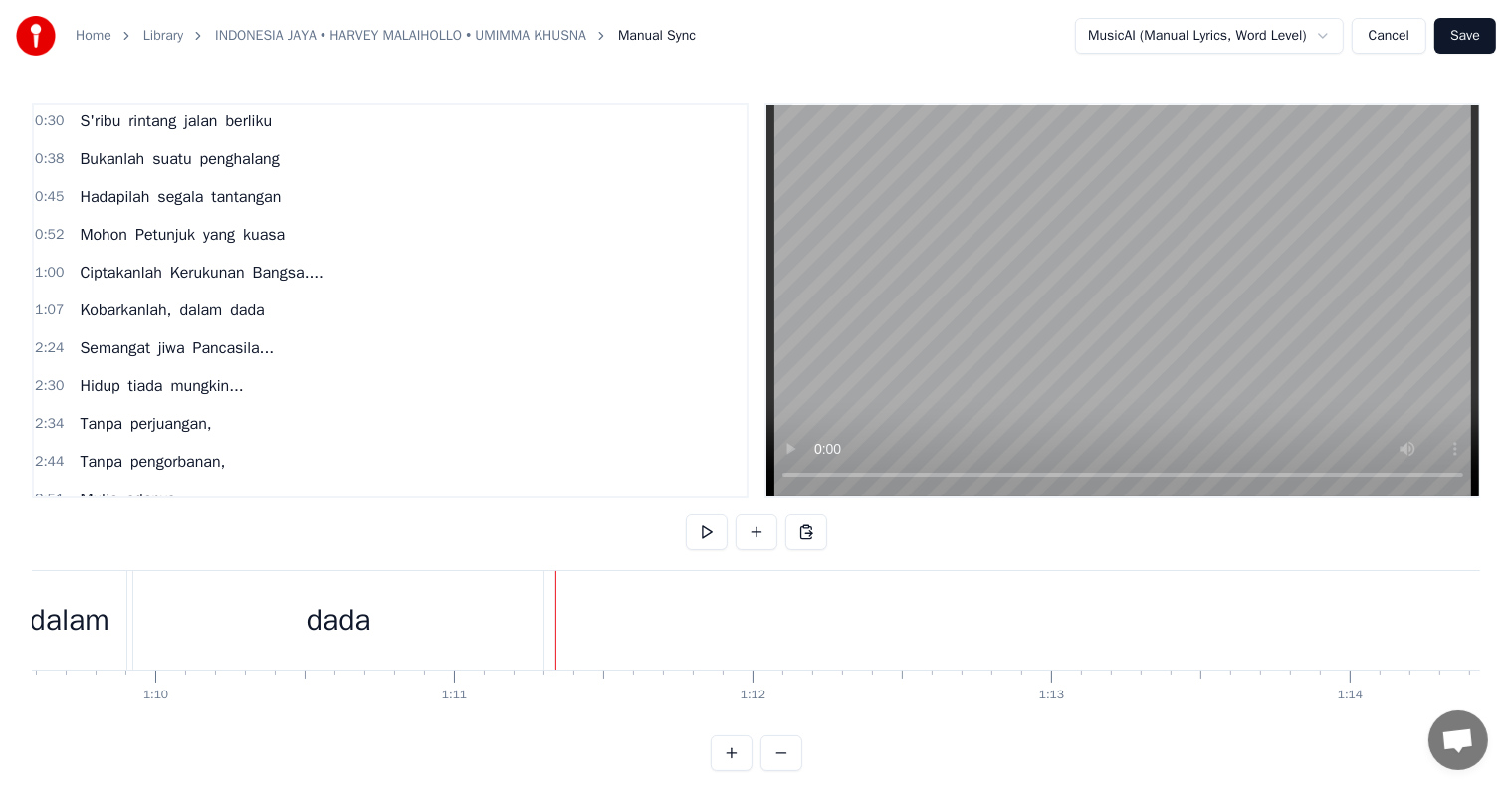 click at bounding box center [555, 620] 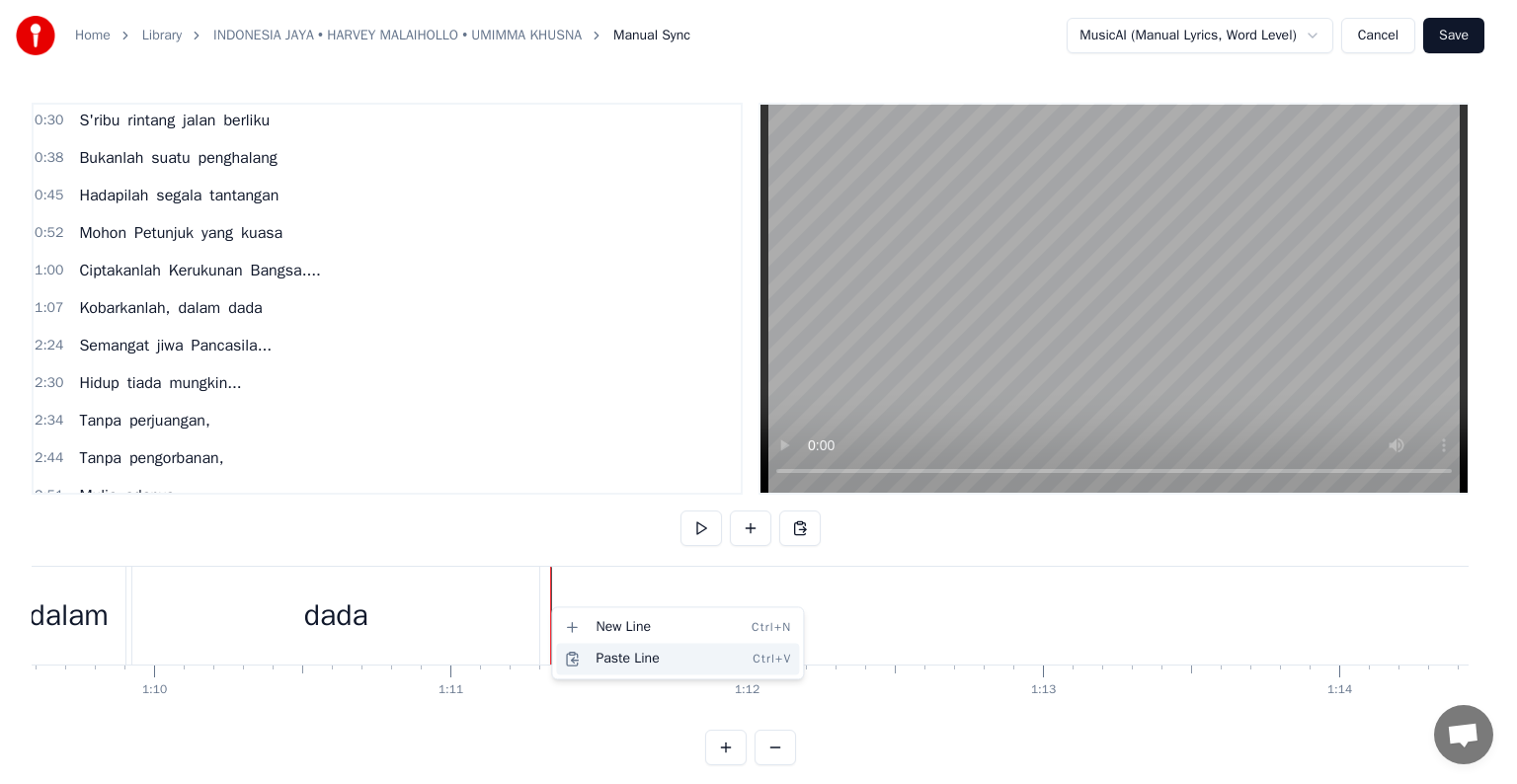 click on "Paste Line Ctrl+V" at bounding box center [678, 659] 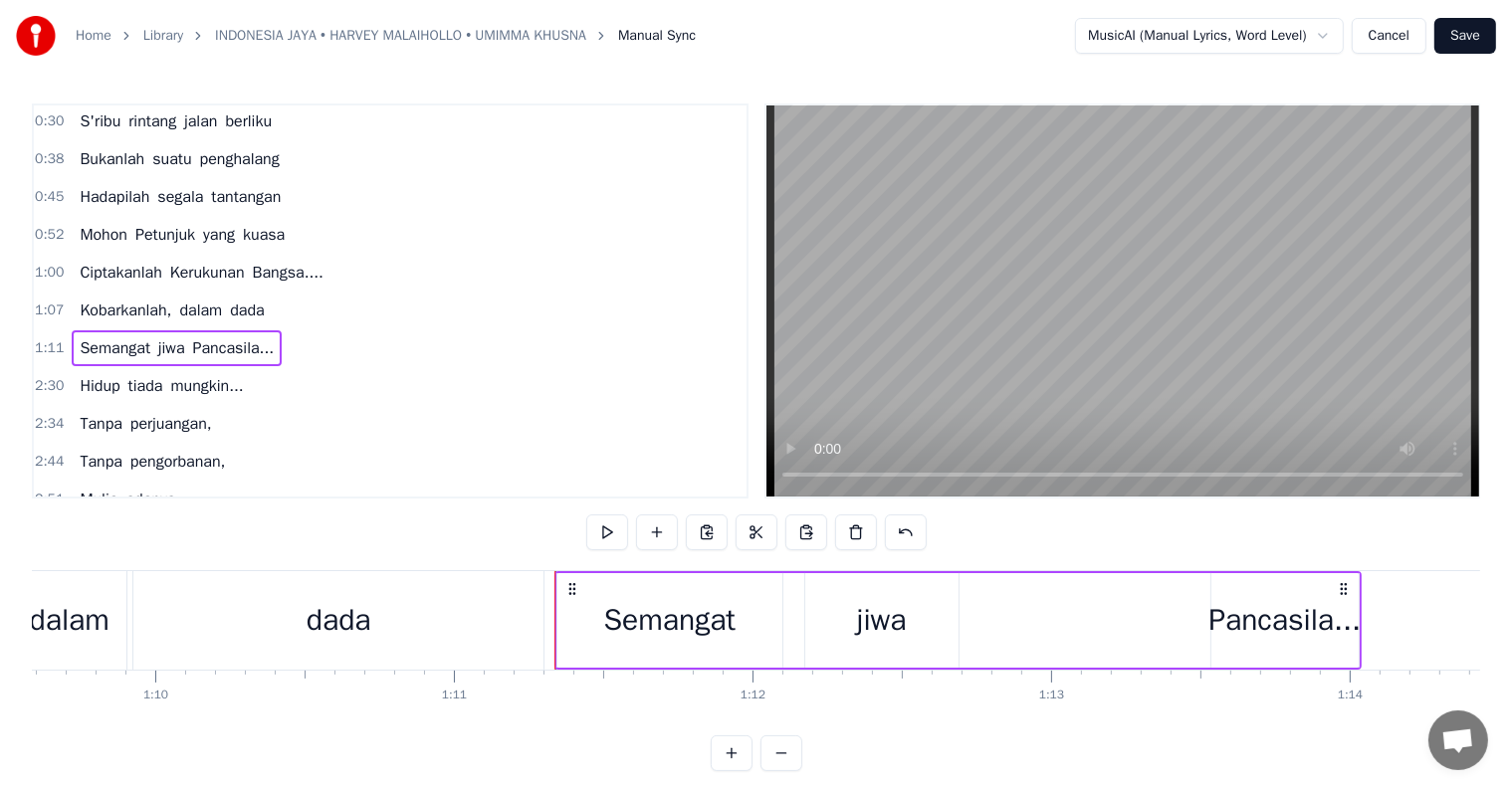 click on "dada" at bounding box center (338, 620) 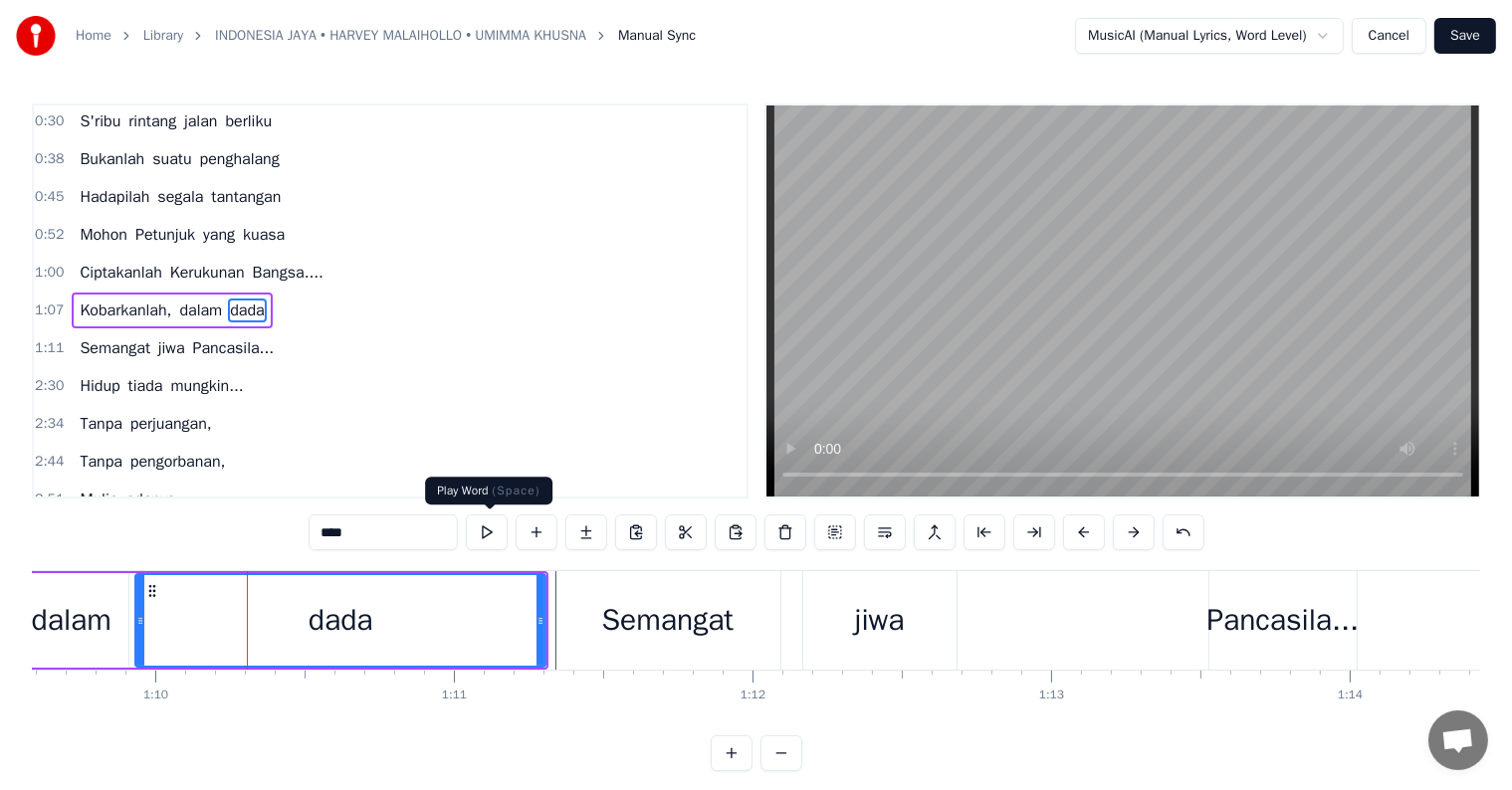 click at bounding box center (487, 532) 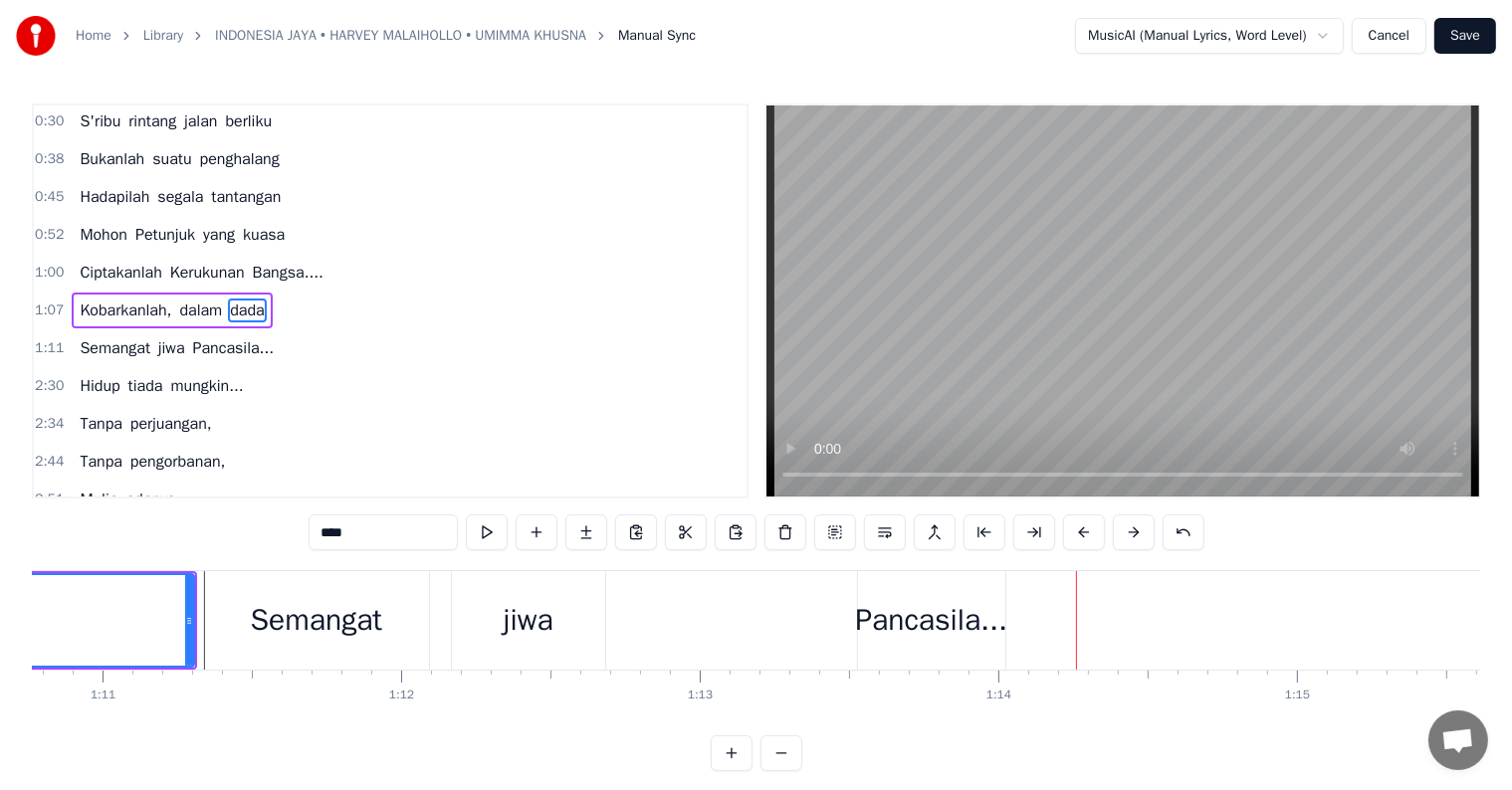 scroll, scrollTop: 0, scrollLeft: 21126, axis: horizontal 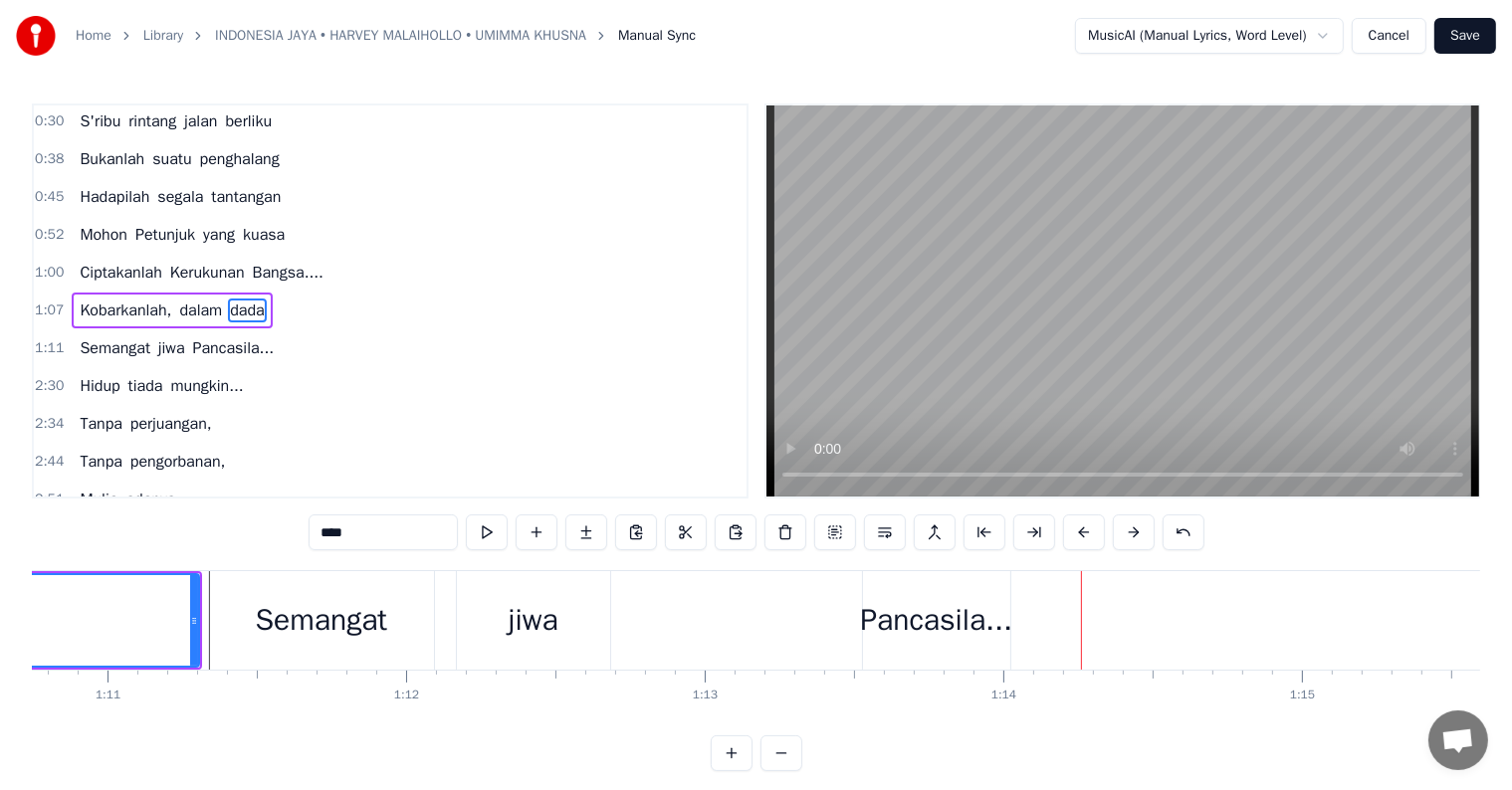 click on "Semangat" at bounding box center [322, 620] 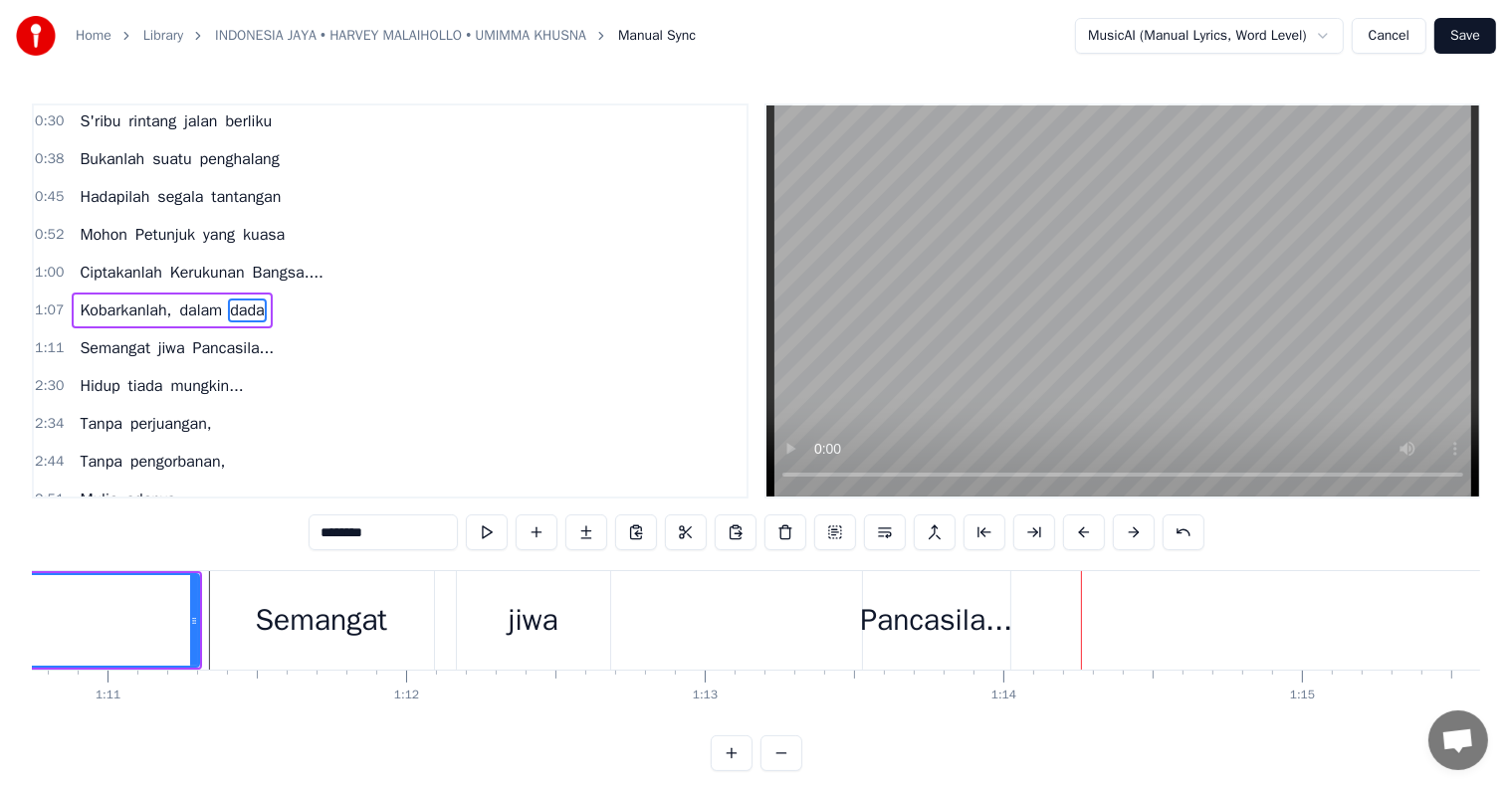 scroll, scrollTop: 115, scrollLeft: 0, axis: vertical 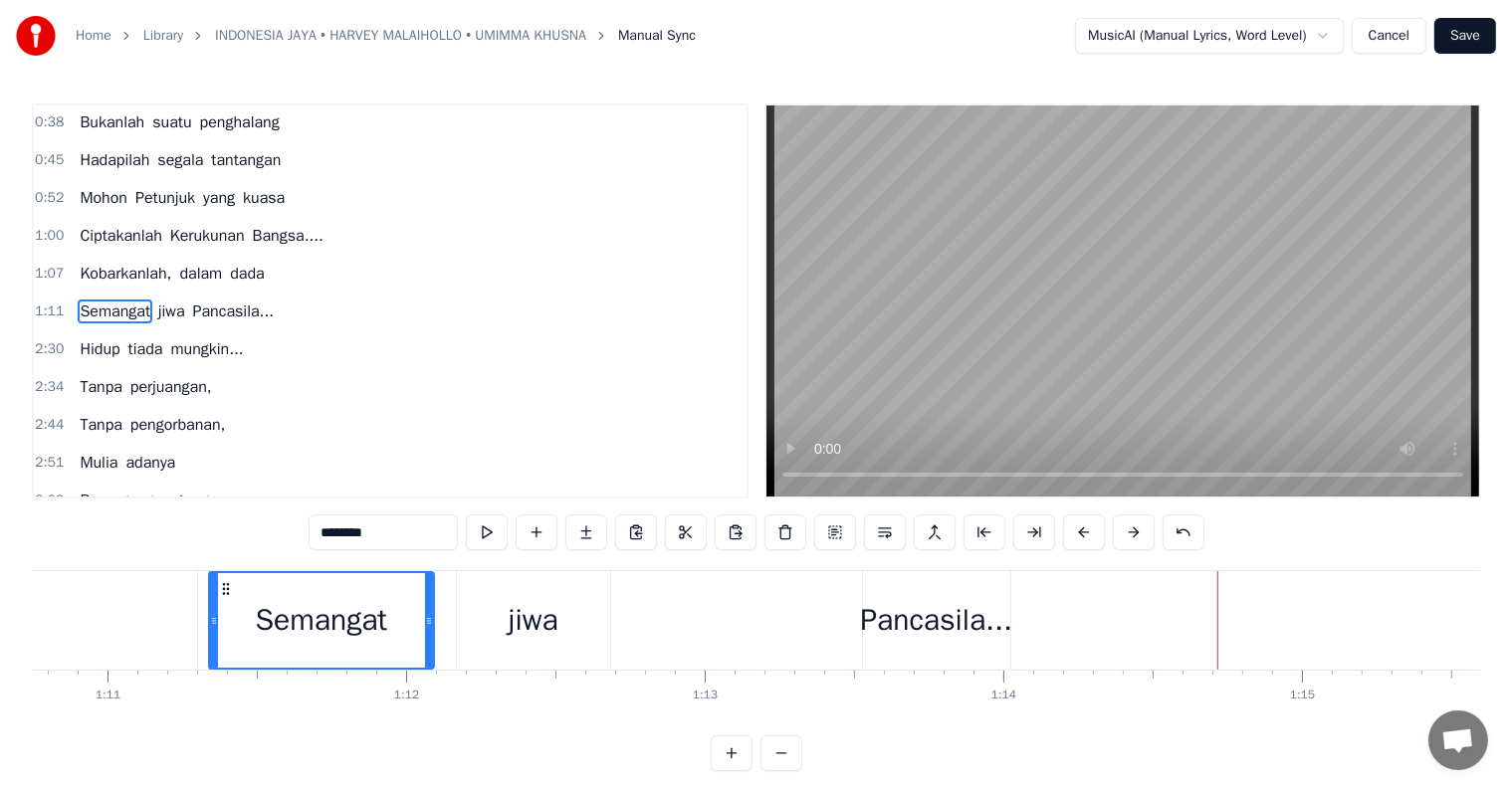 click on "Semangat" at bounding box center (322, 620) 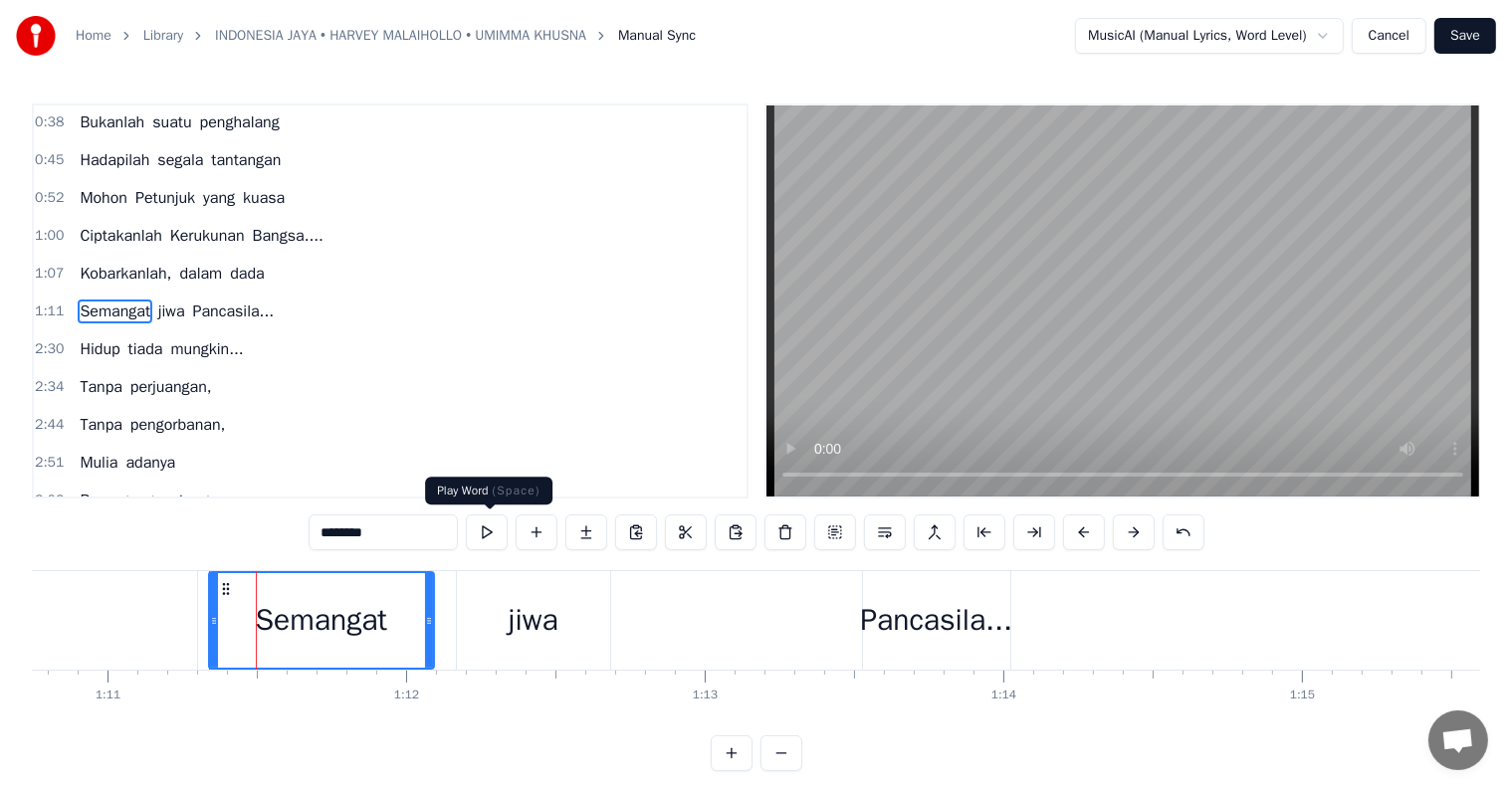 click at bounding box center [487, 532] 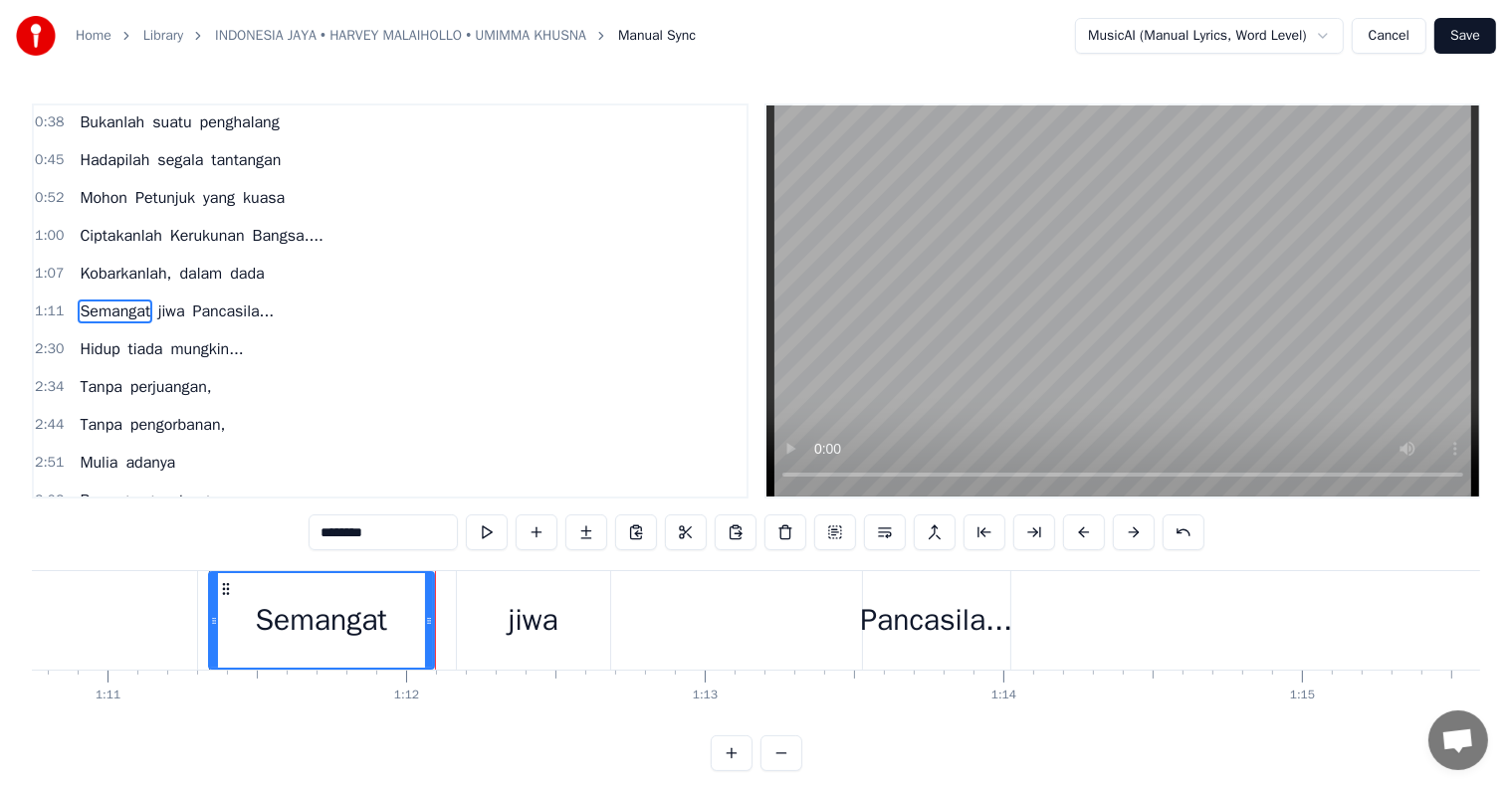 click at bounding box center (487, 532) 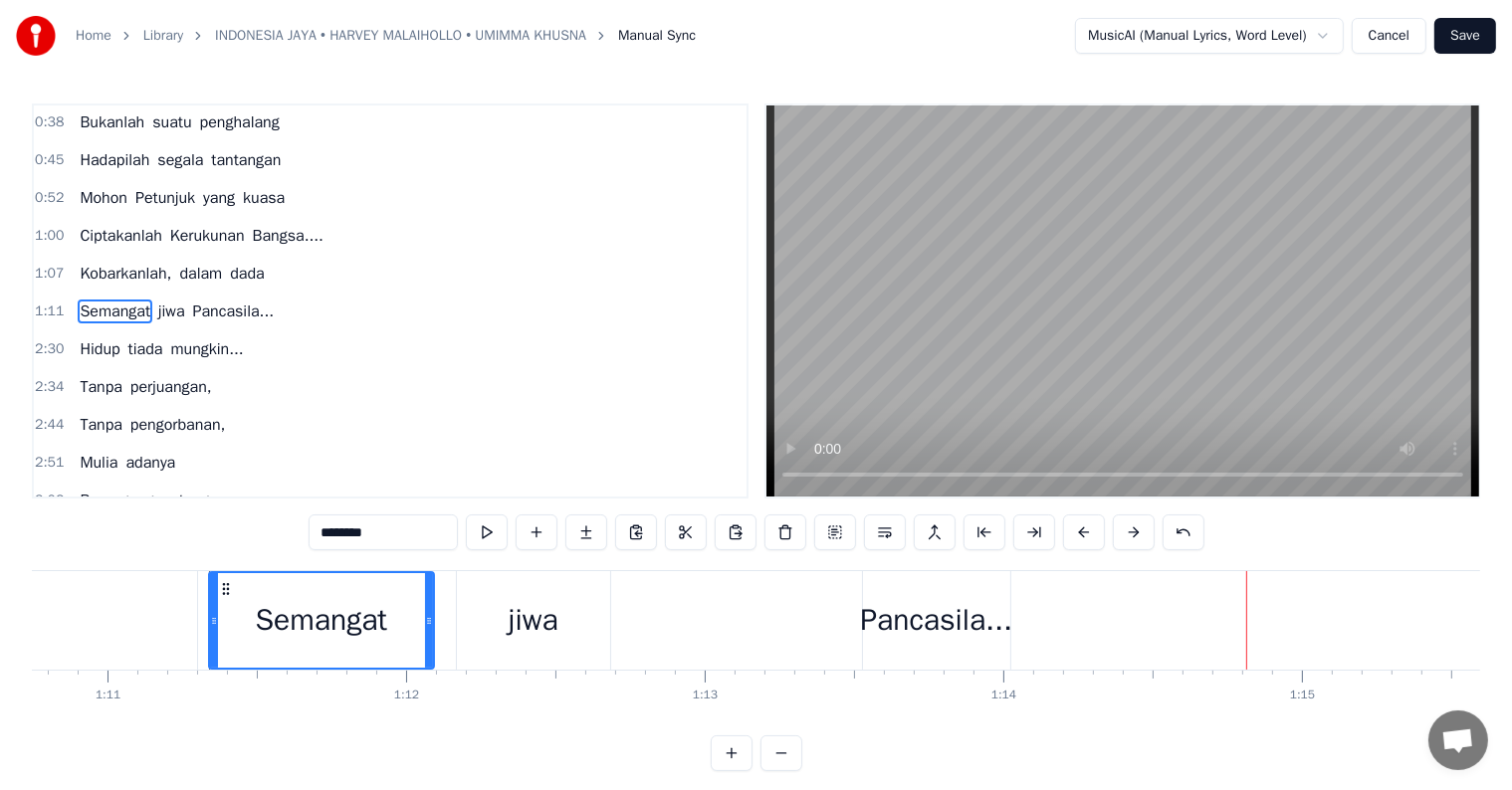 click on "jiwa" at bounding box center [534, 620] 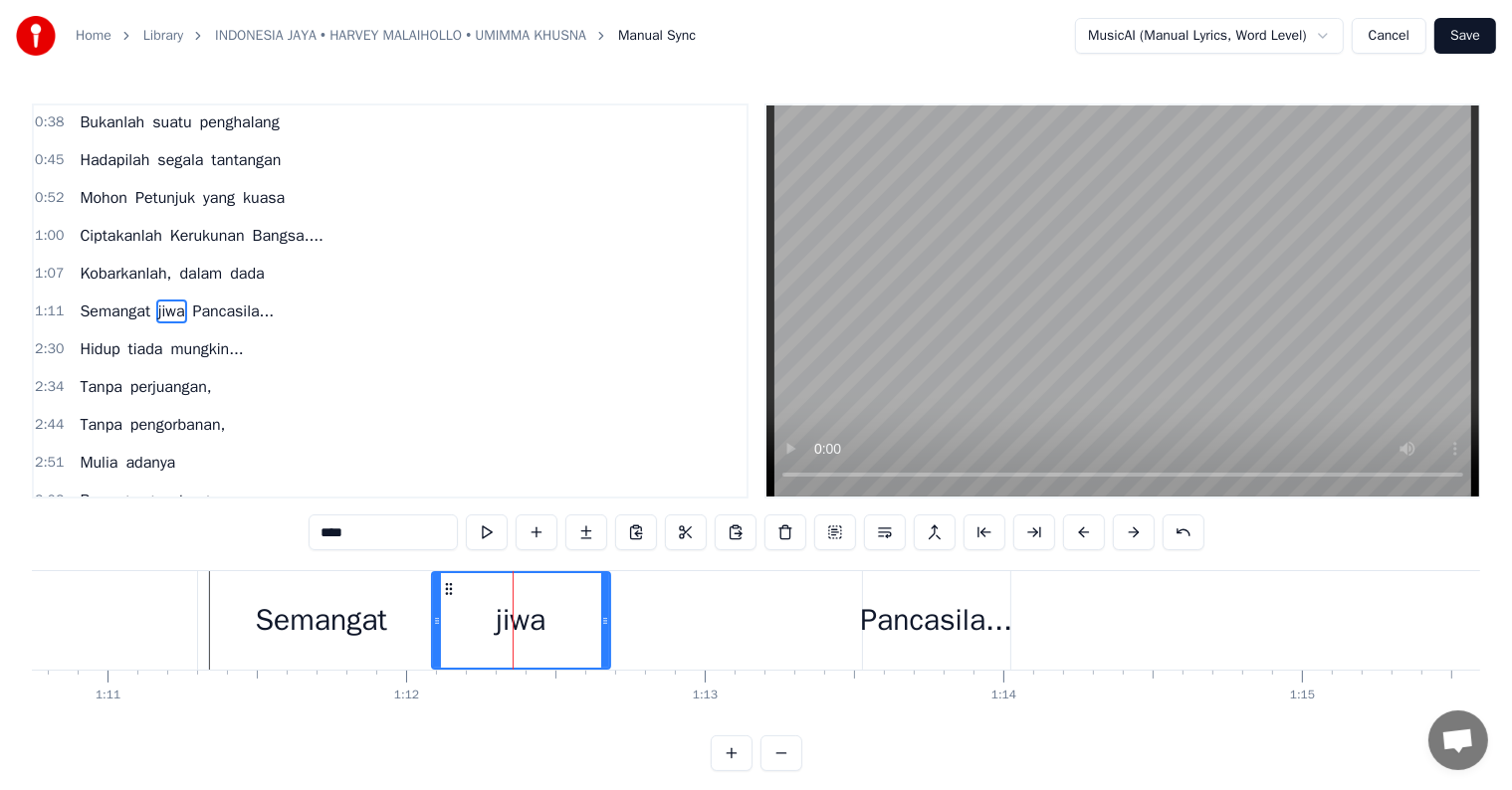 drag, startPoint x: 463, startPoint y: 614, endPoint x: 438, endPoint y: 610, distance: 25.317978 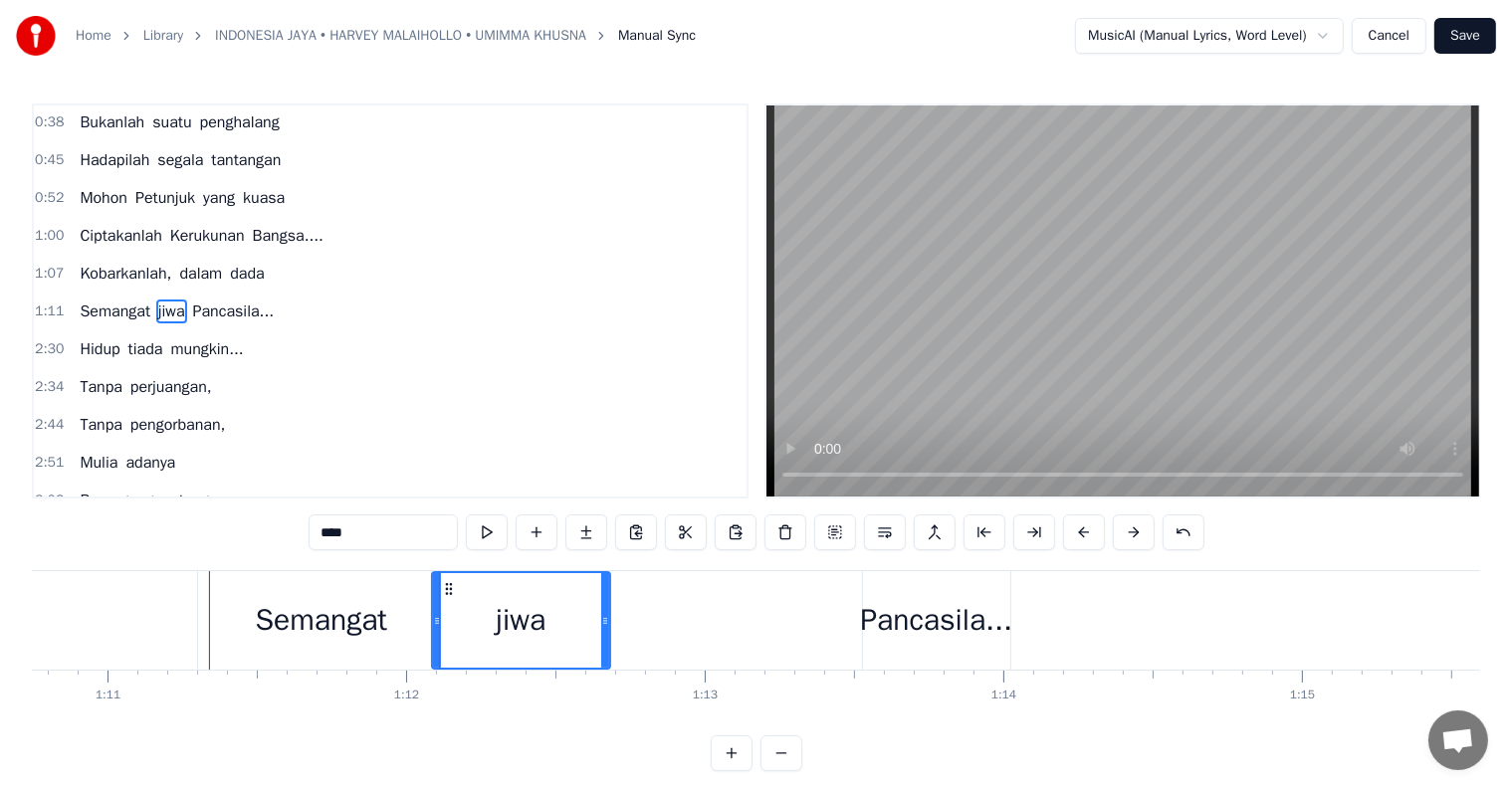 click on "Semangat" at bounding box center (322, 620) 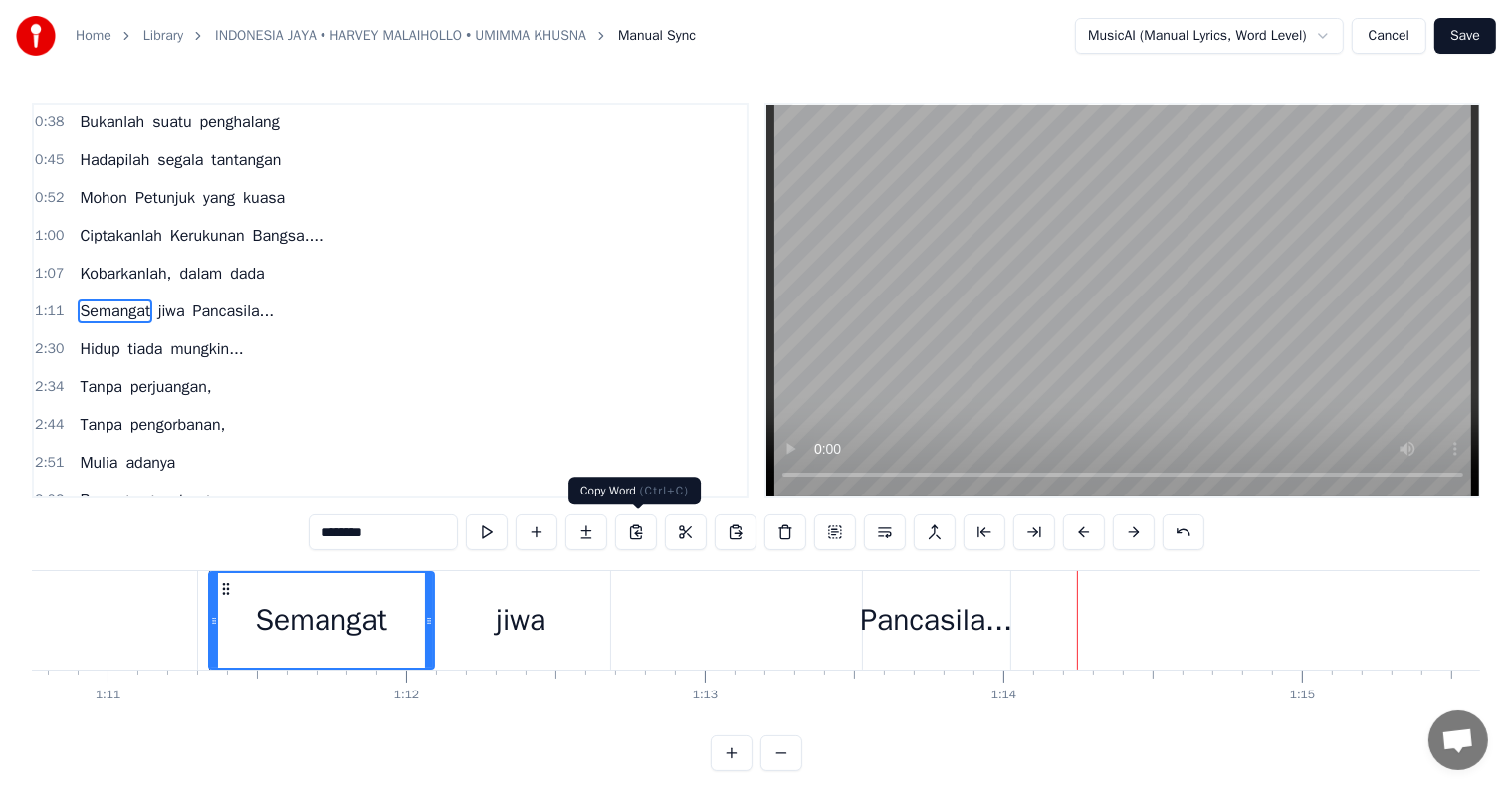 click on "jiwa" at bounding box center (521, 620) 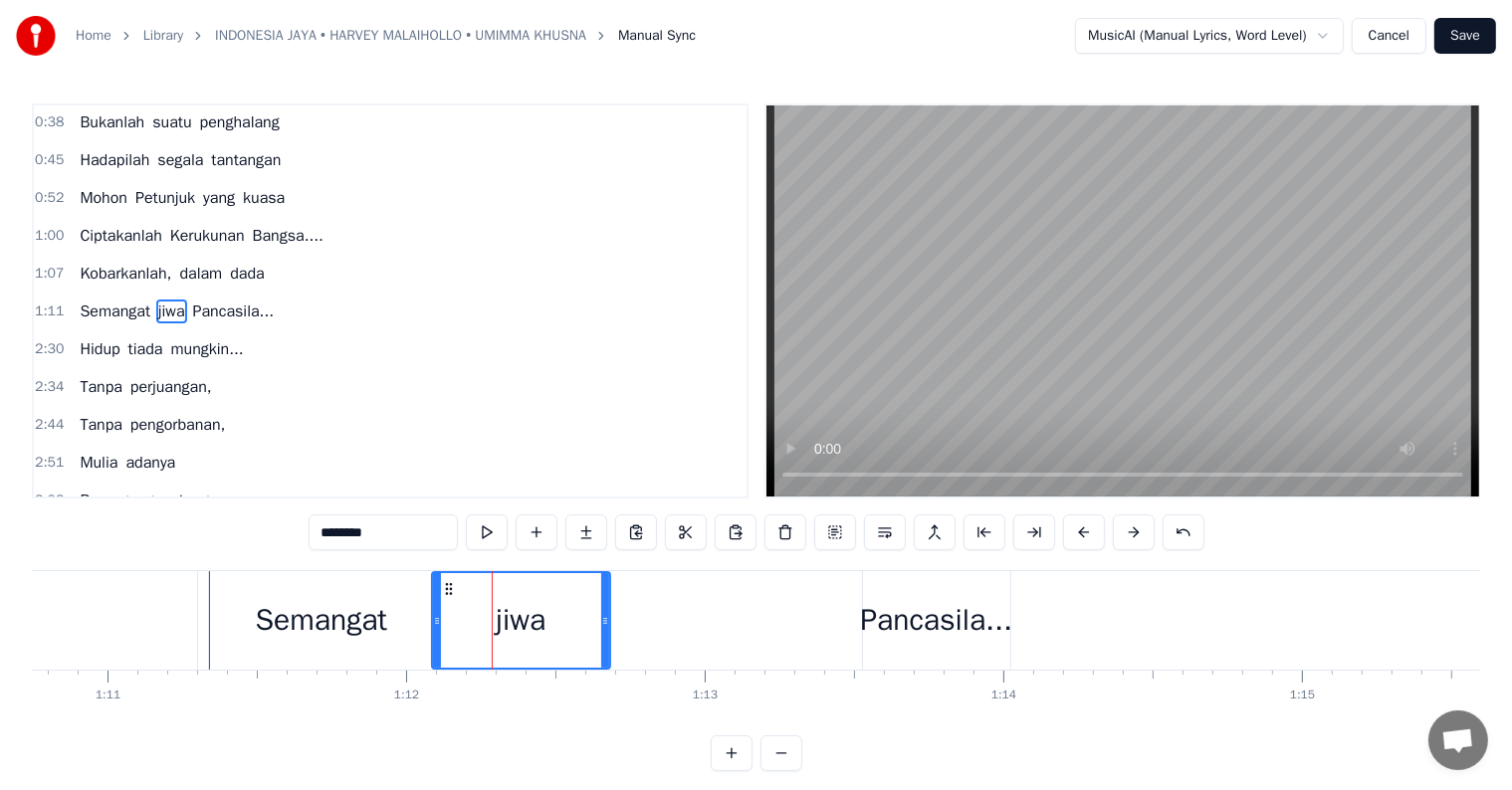 type on "****" 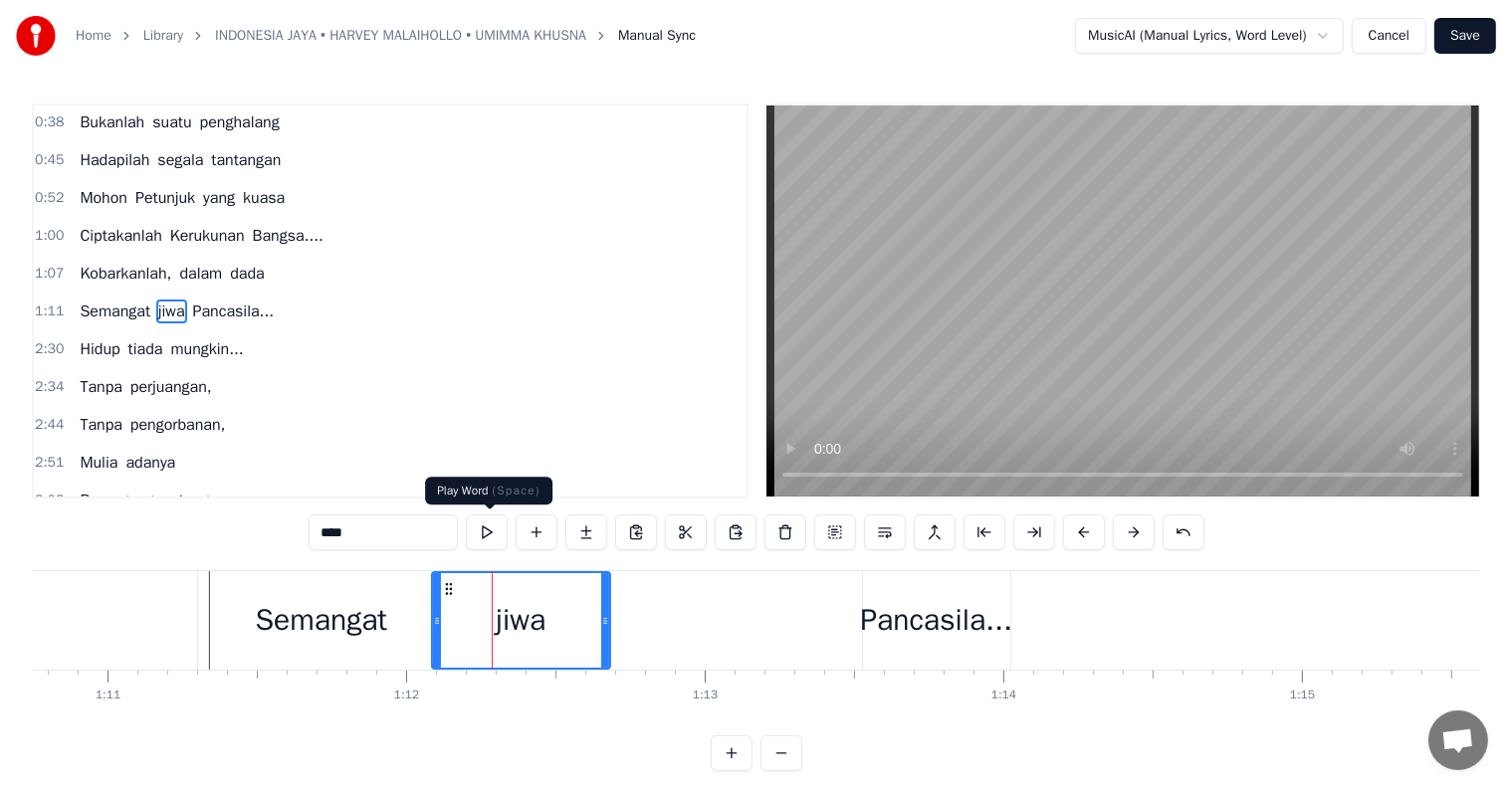 click at bounding box center [487, 532] 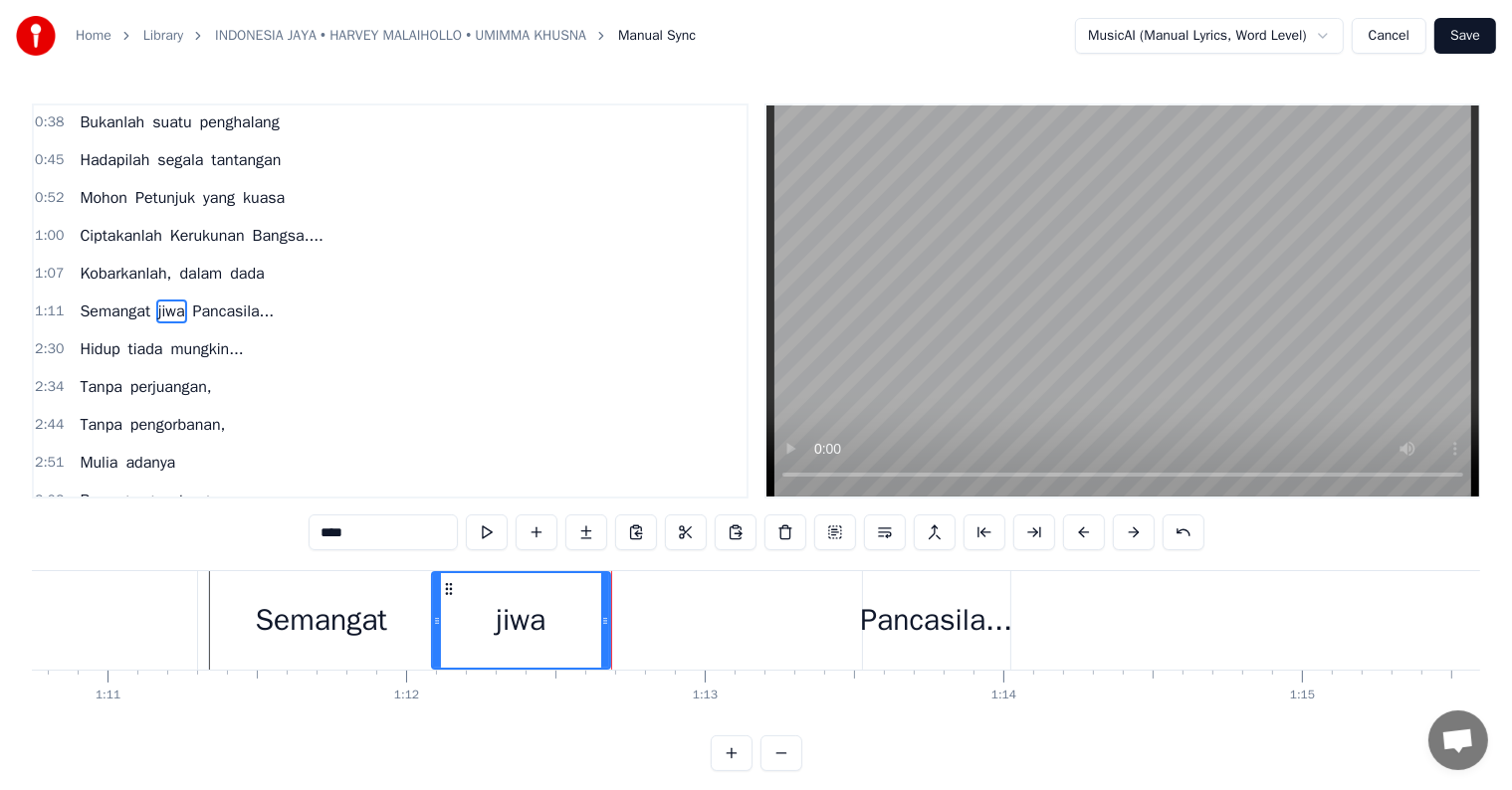 click at bounding box center [487, 532] 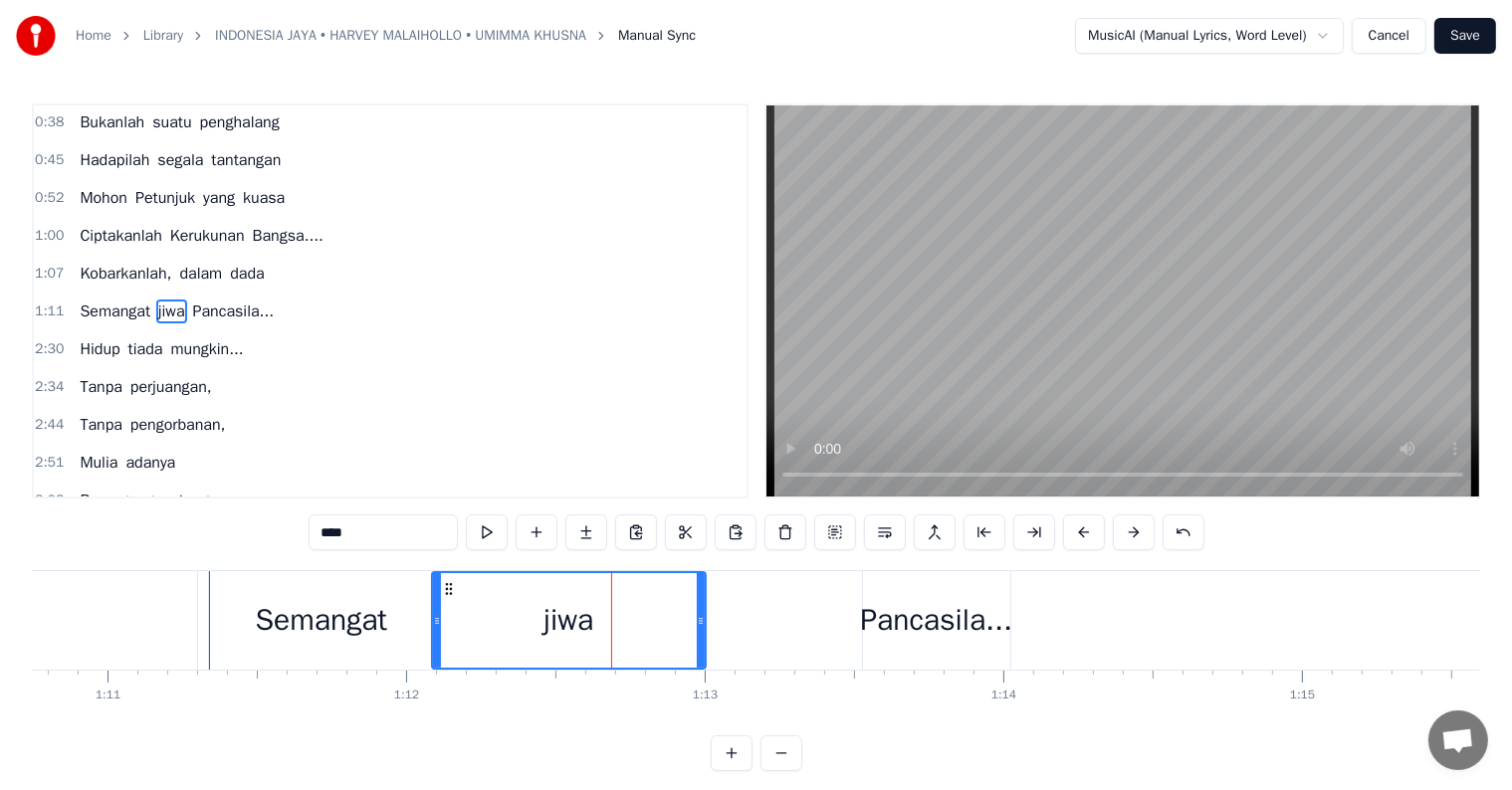 drag, startPoint x: 601, startPoint y: 623, endPoint x: 697, endPoint y: 628, distance: 96.13012 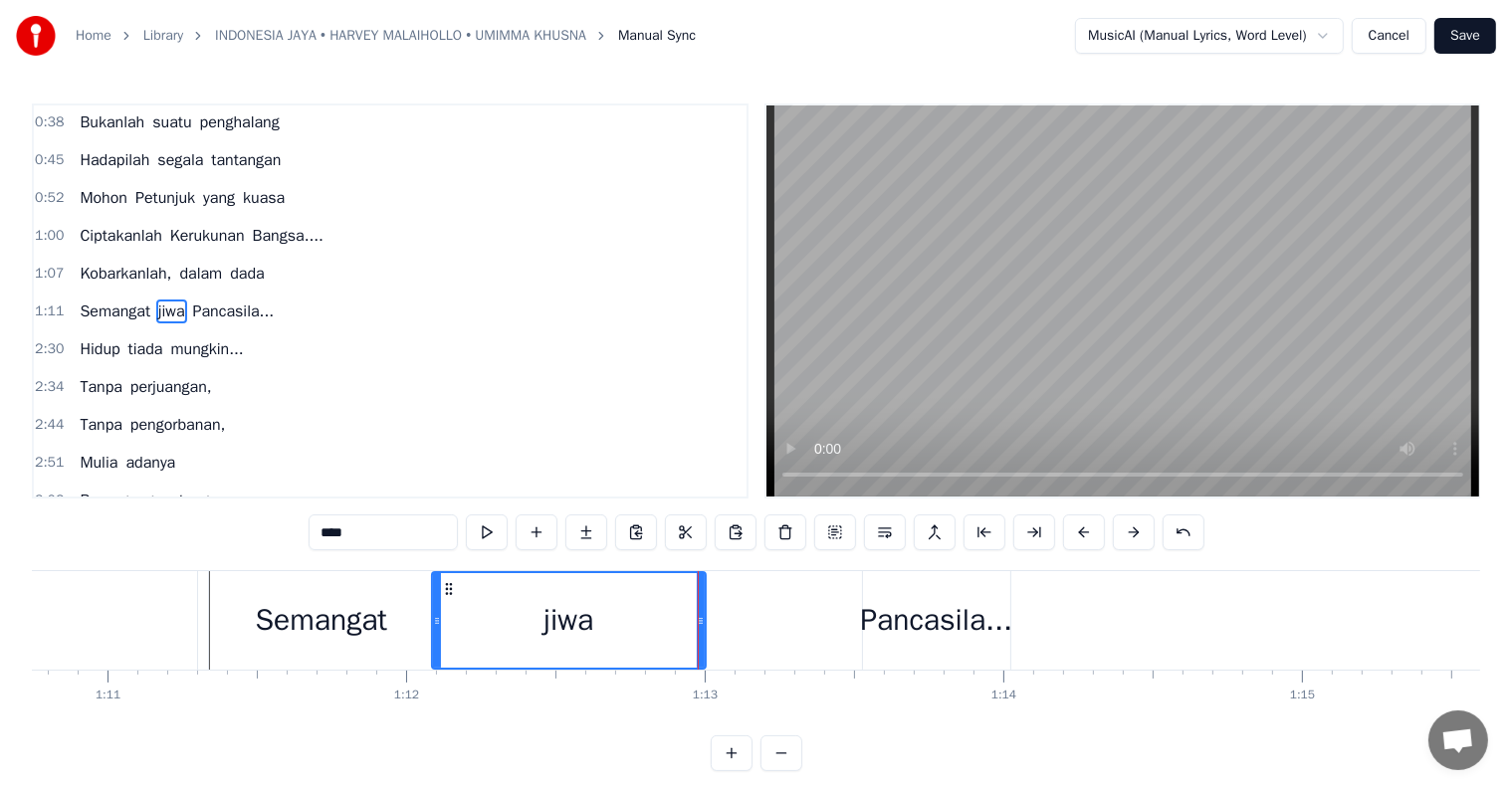 click on "jiwa" at bounding box center [568, 620] 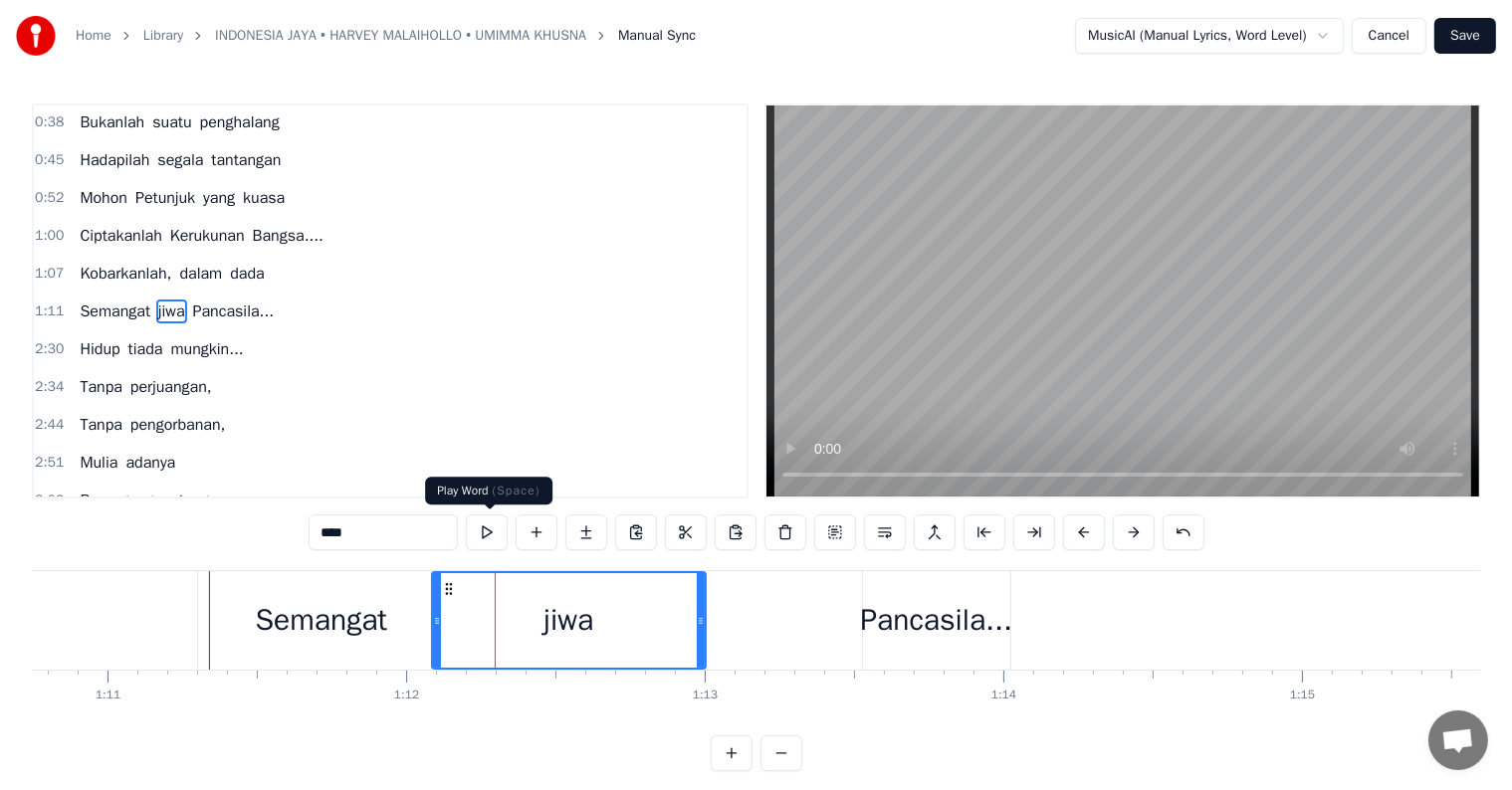 click at bounding box center (487, 532) 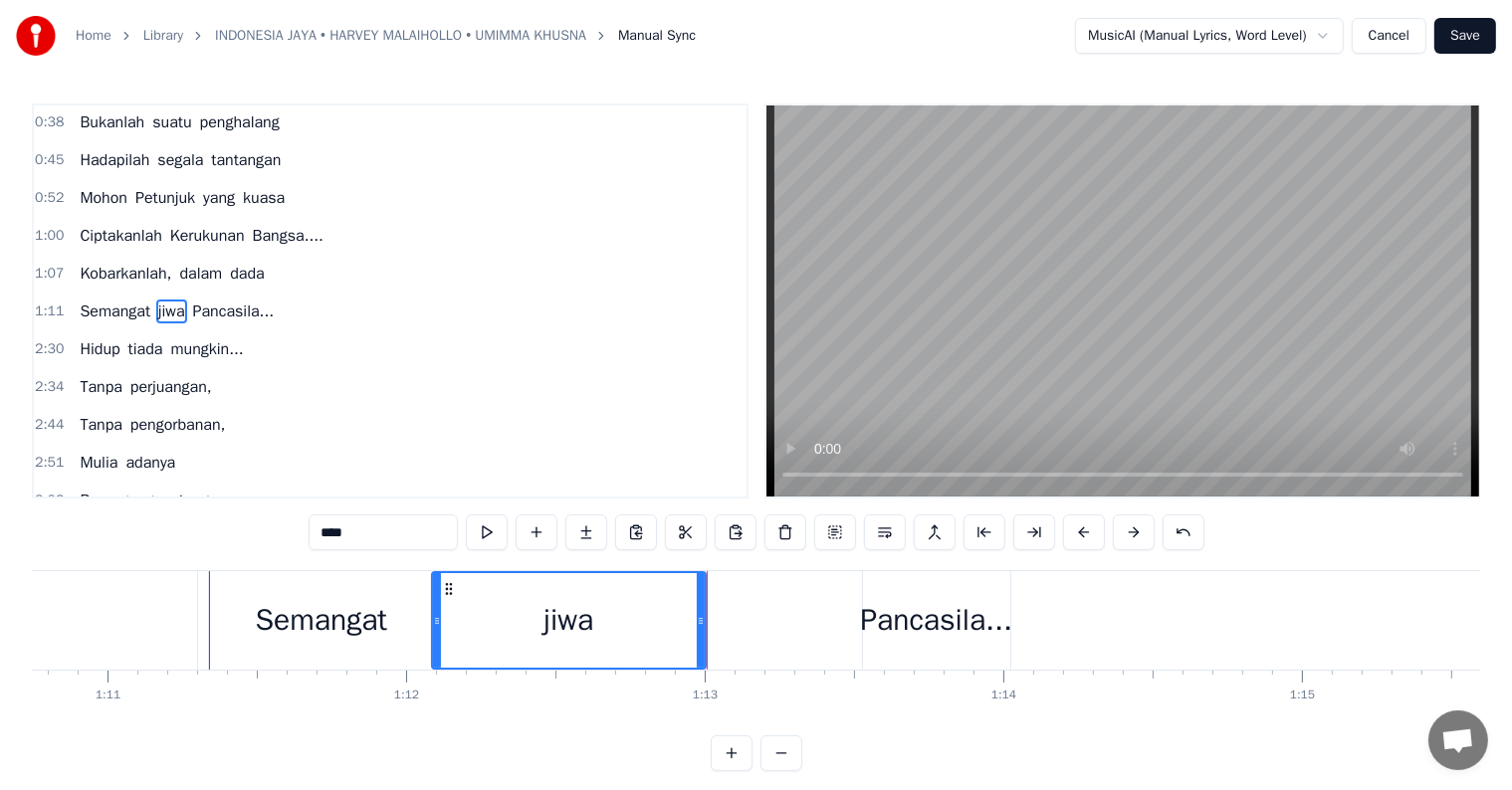 click at bounding box center [487, 532] 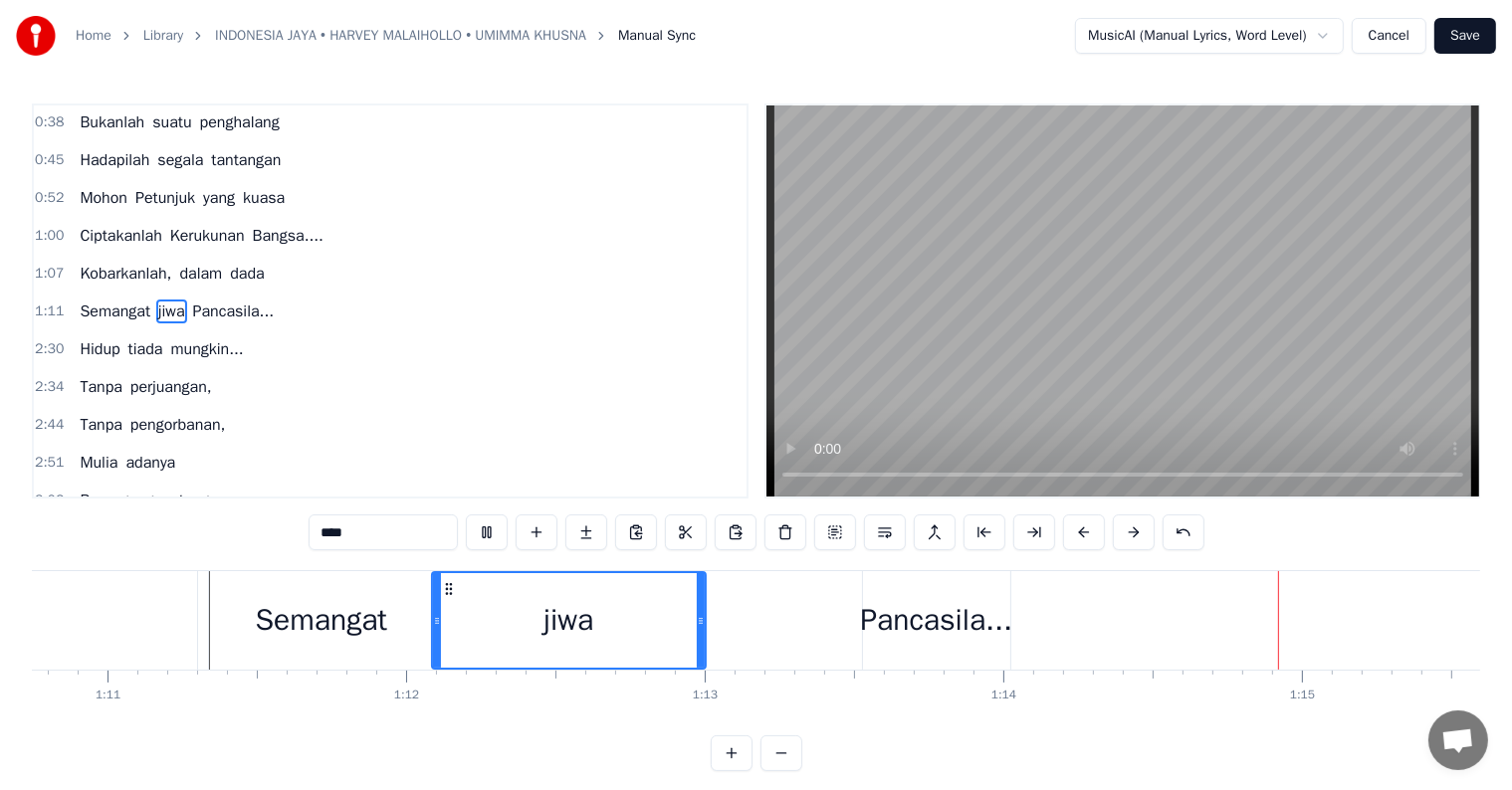 click on "jiwa" at bounding box center [568, 620] 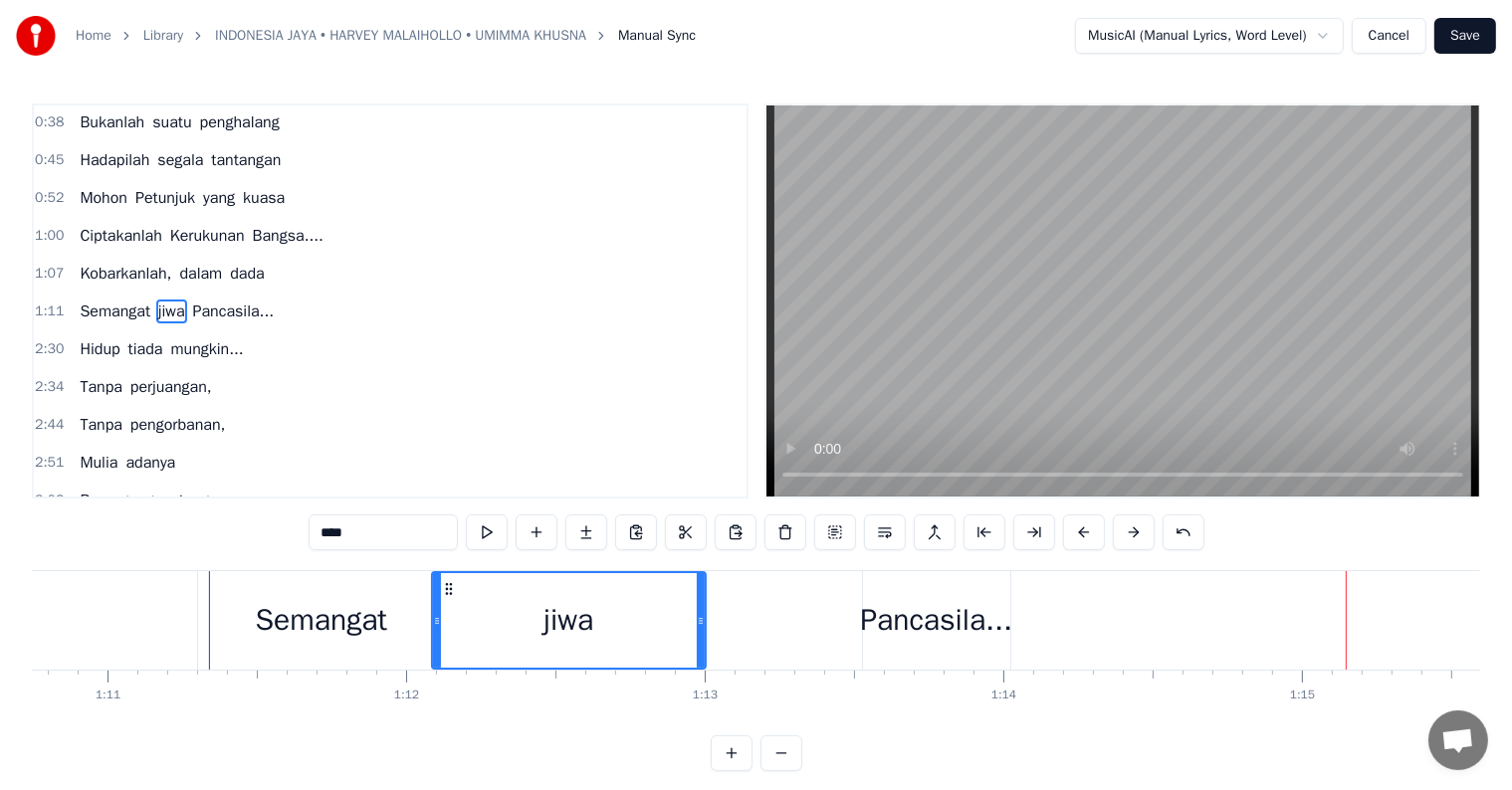 click on "Semangat jiwa Pancasila..." at bounding box center (611, 620) 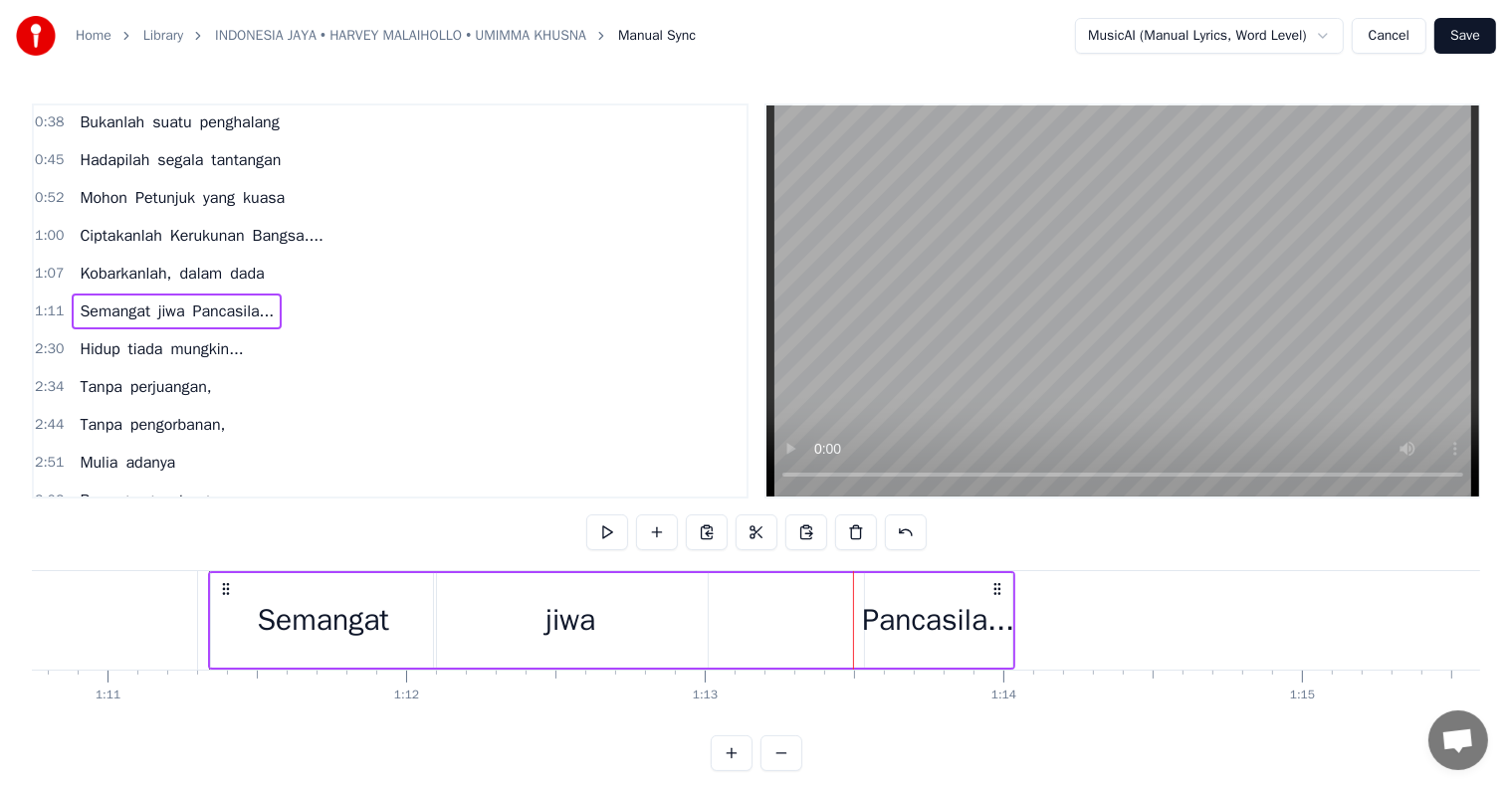 click on "Pancasila..." at bounding box center [938, 620] 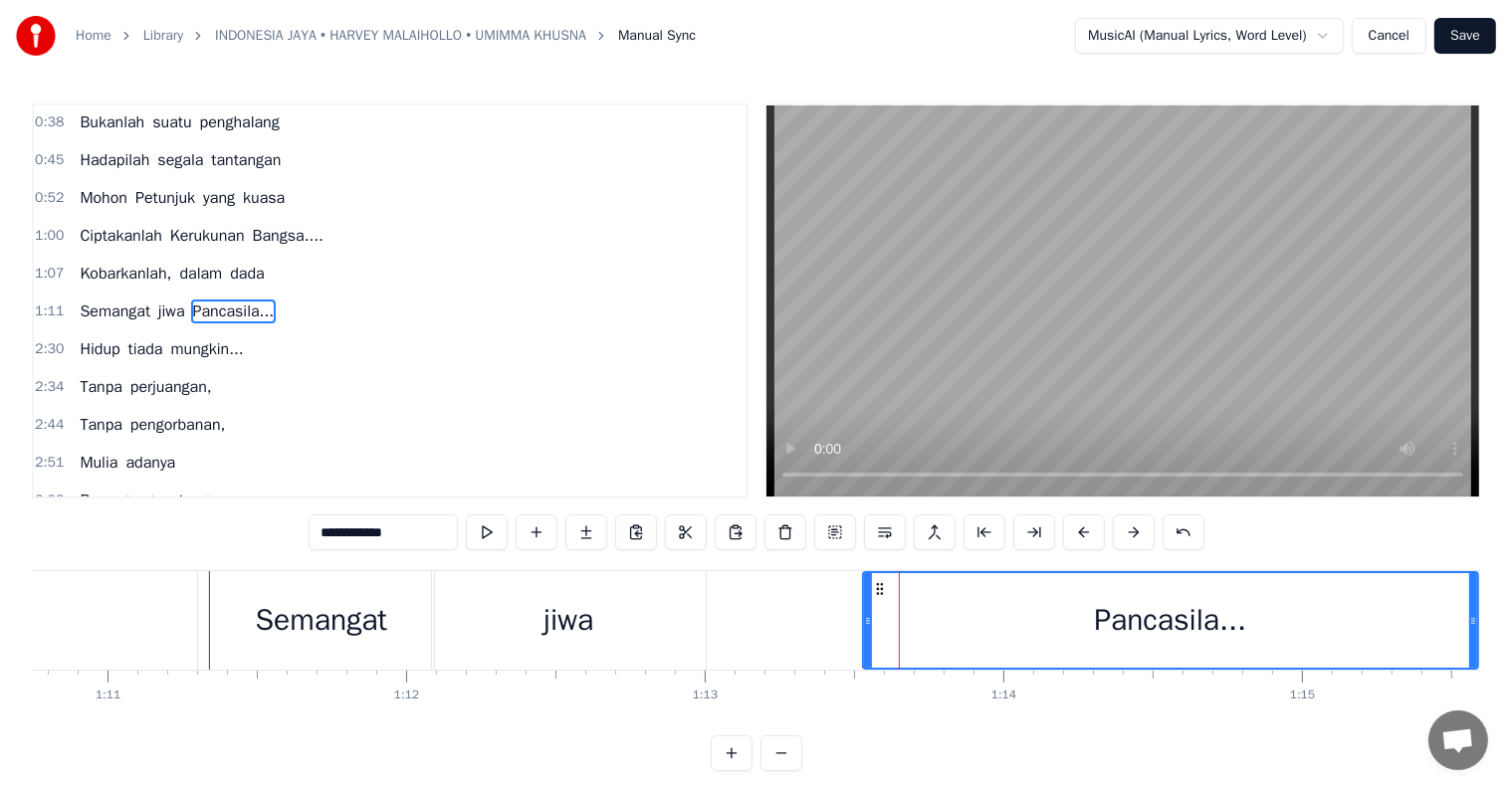 drag, startPoint x: 1005, startPoint y: 621, endPoint x: 1473, endPoint y: 636, distance: 468.2403 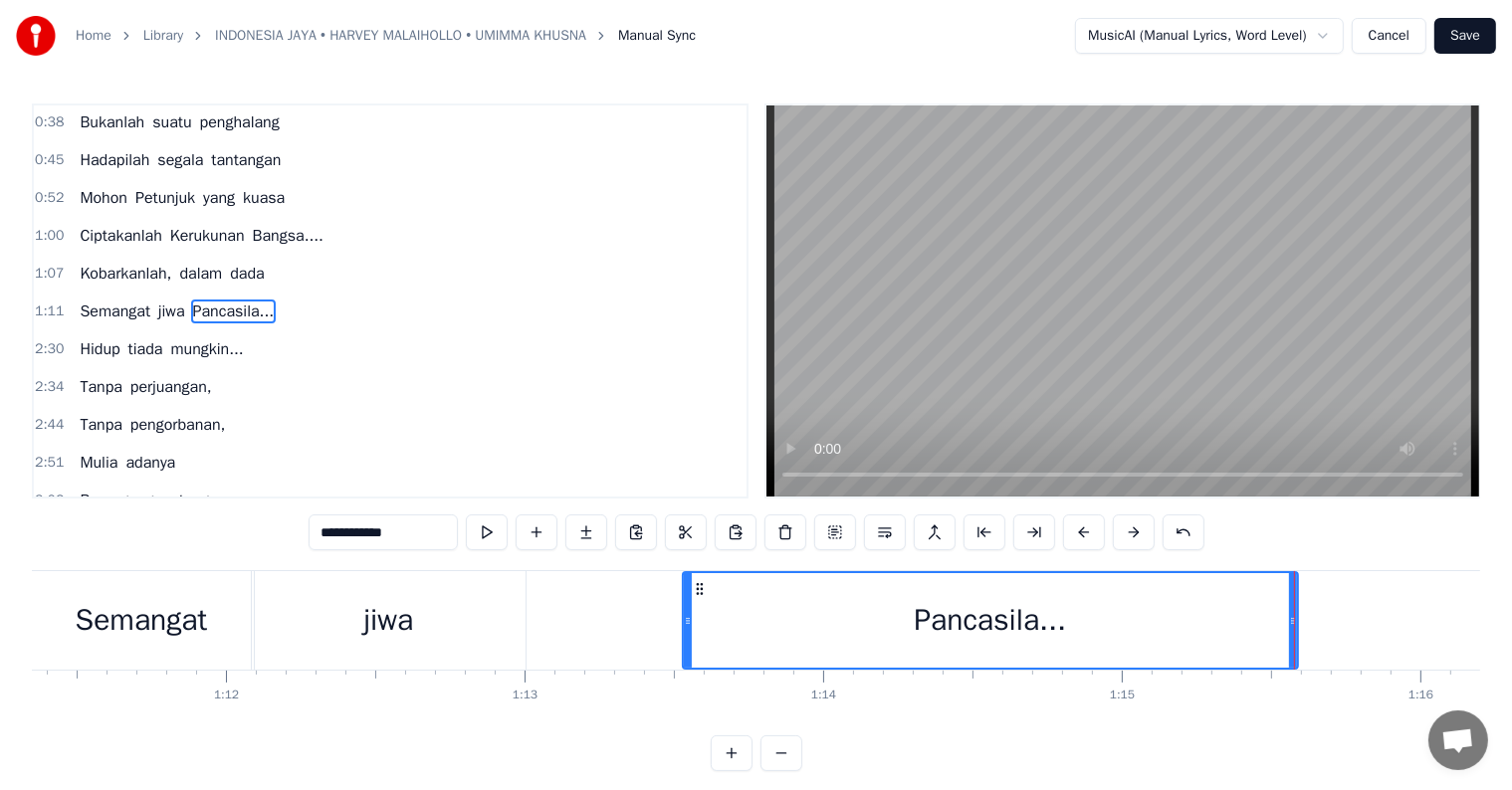 scroll, scrollTop: 0, scrollLeft: 21299, axis: horizontal 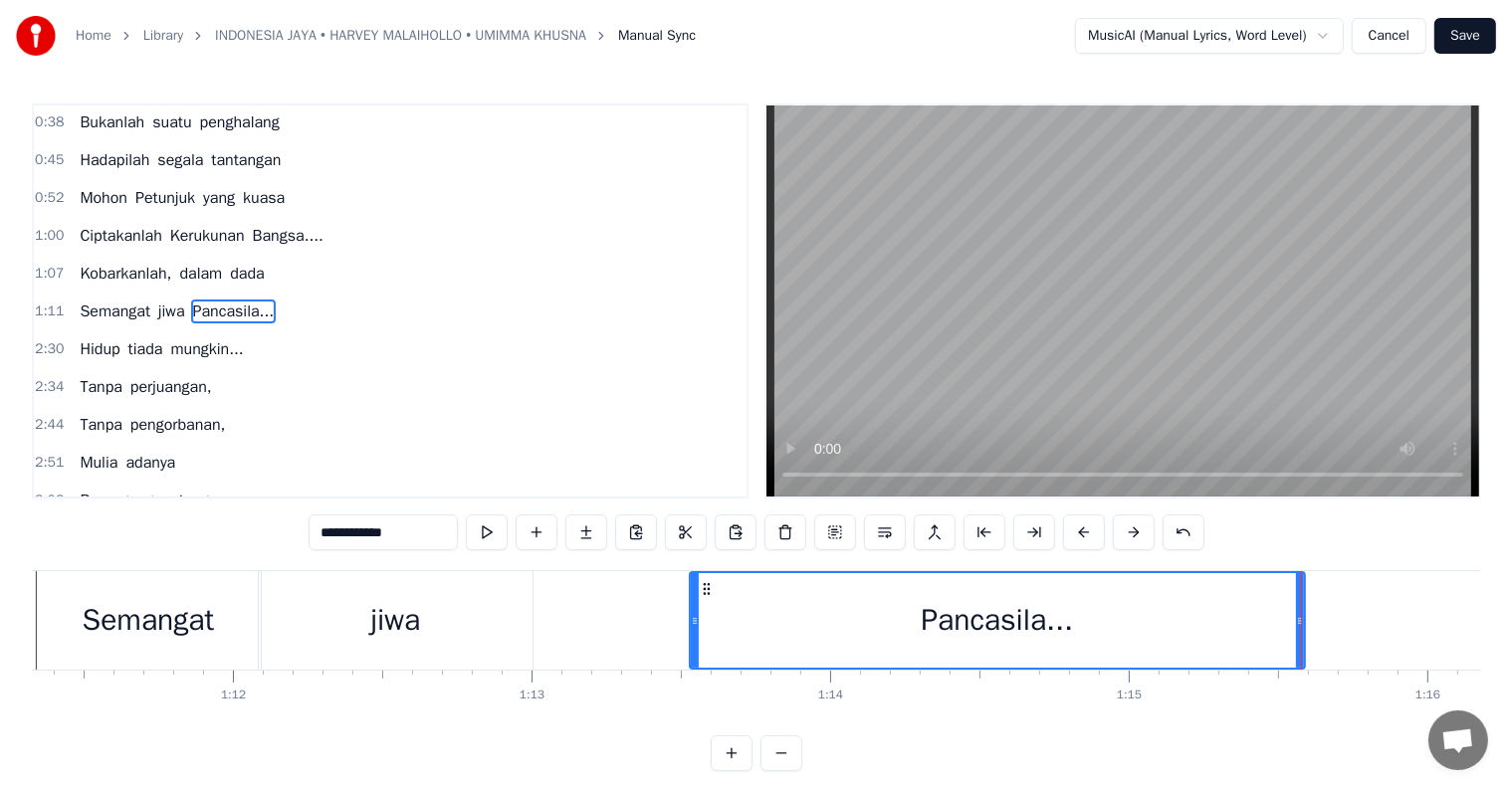 click on "Semangat" at bounding box center [148, 620] 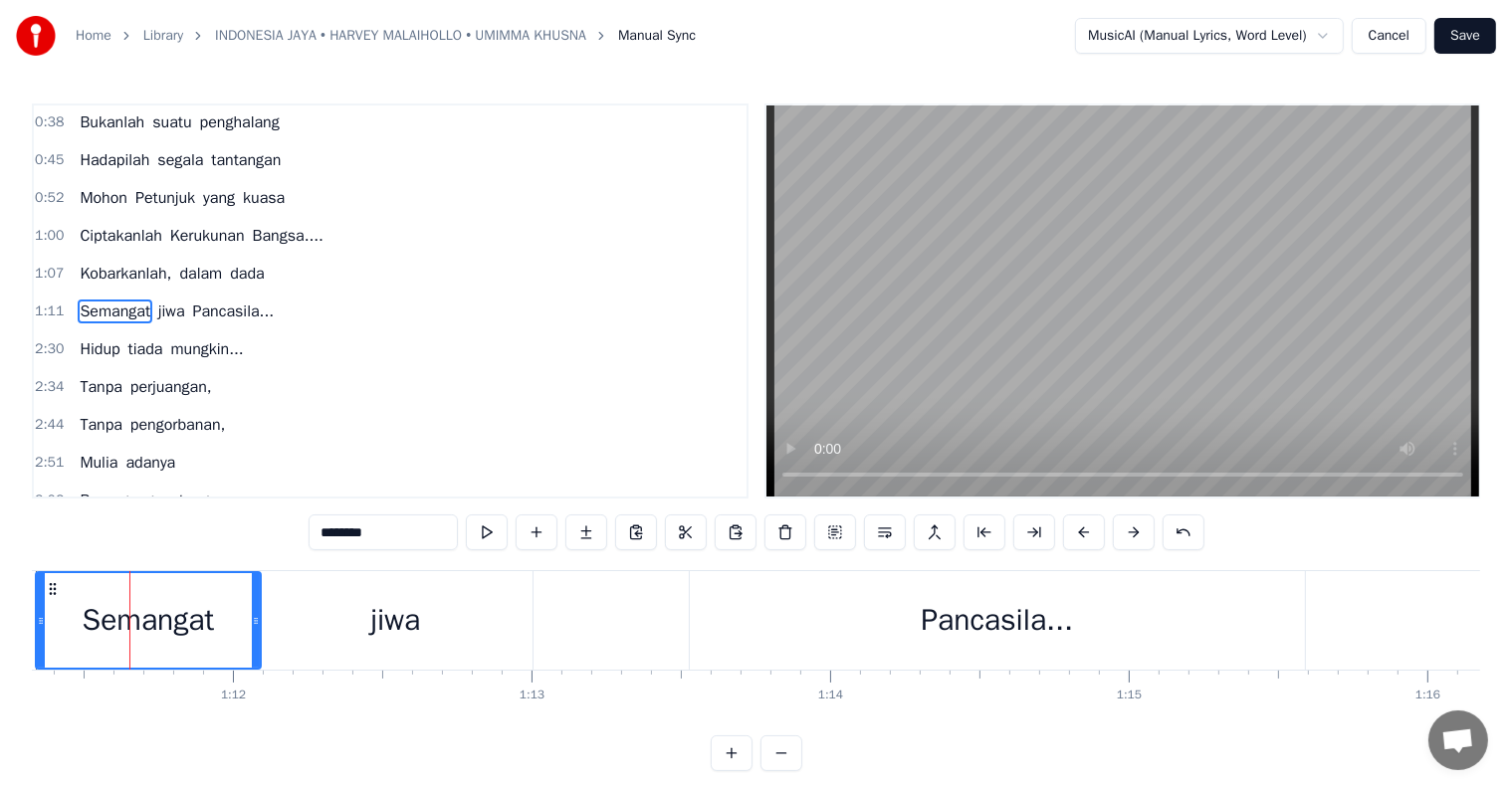 scroll, scrollTop: 0, scrollLeft: 21297, axis: horizontal 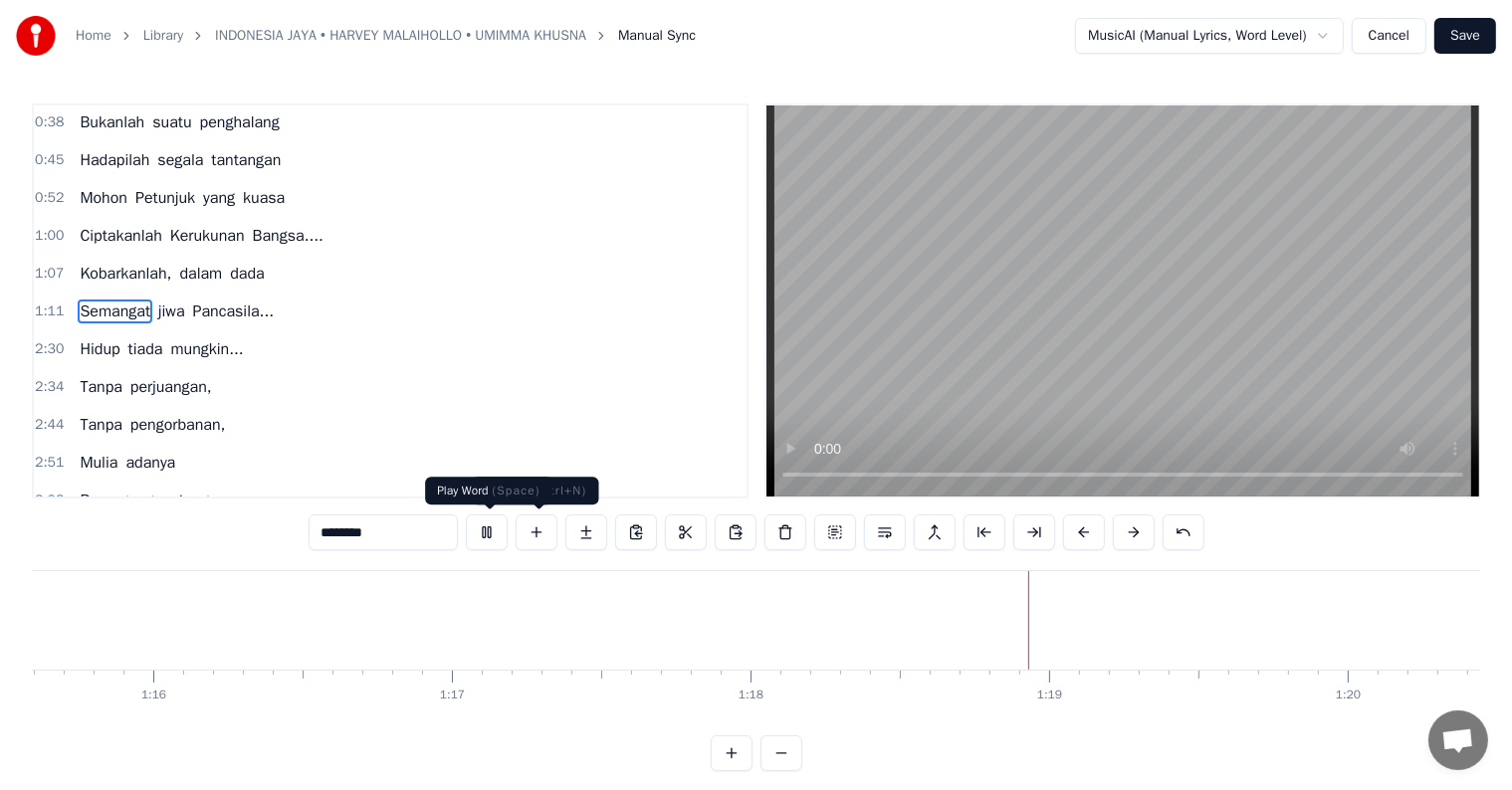 click at bounding box center [487, 532] 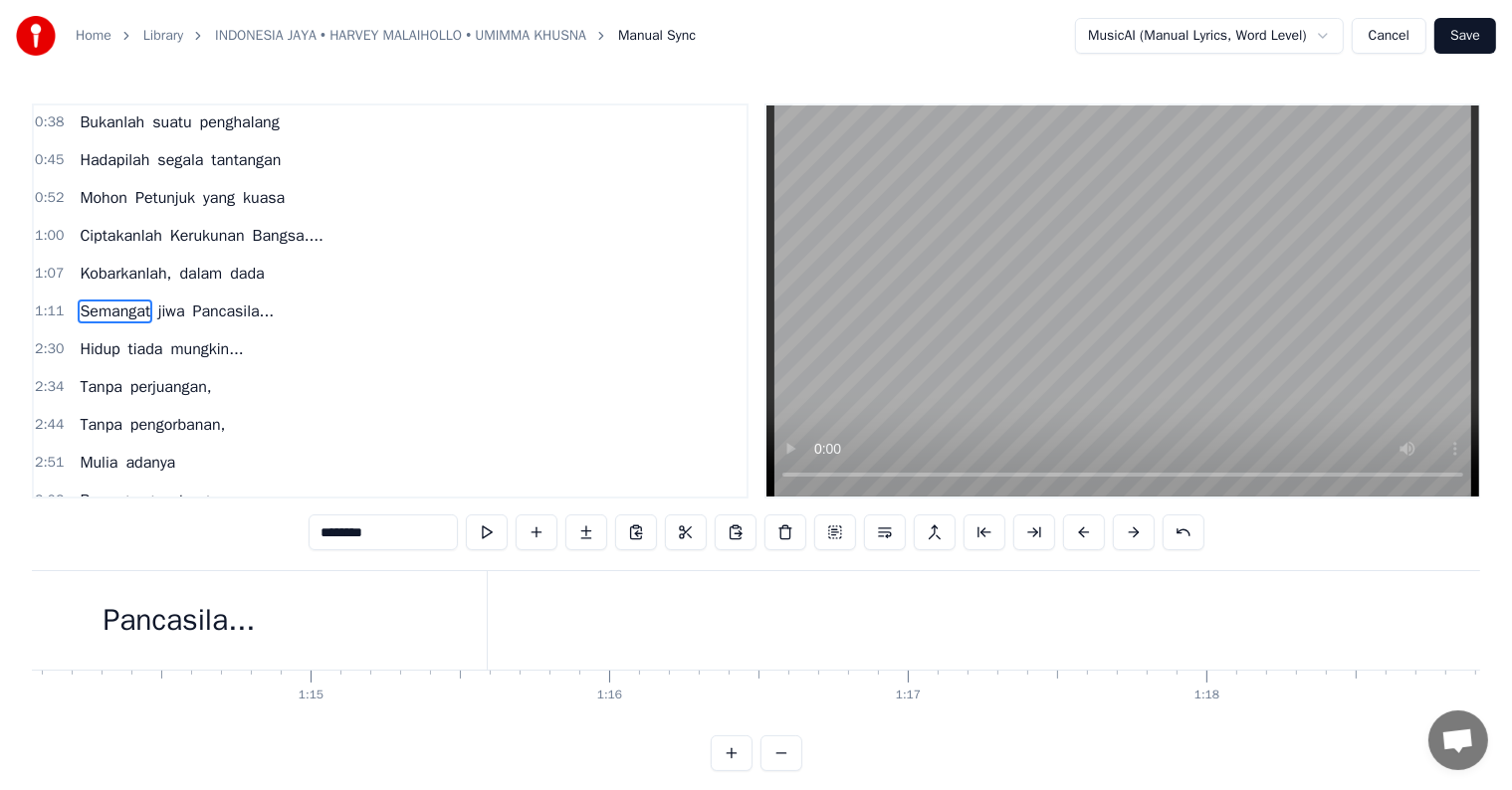 scroll, scrollTop: 0, scrollLeft: 22118, axis: horizontal 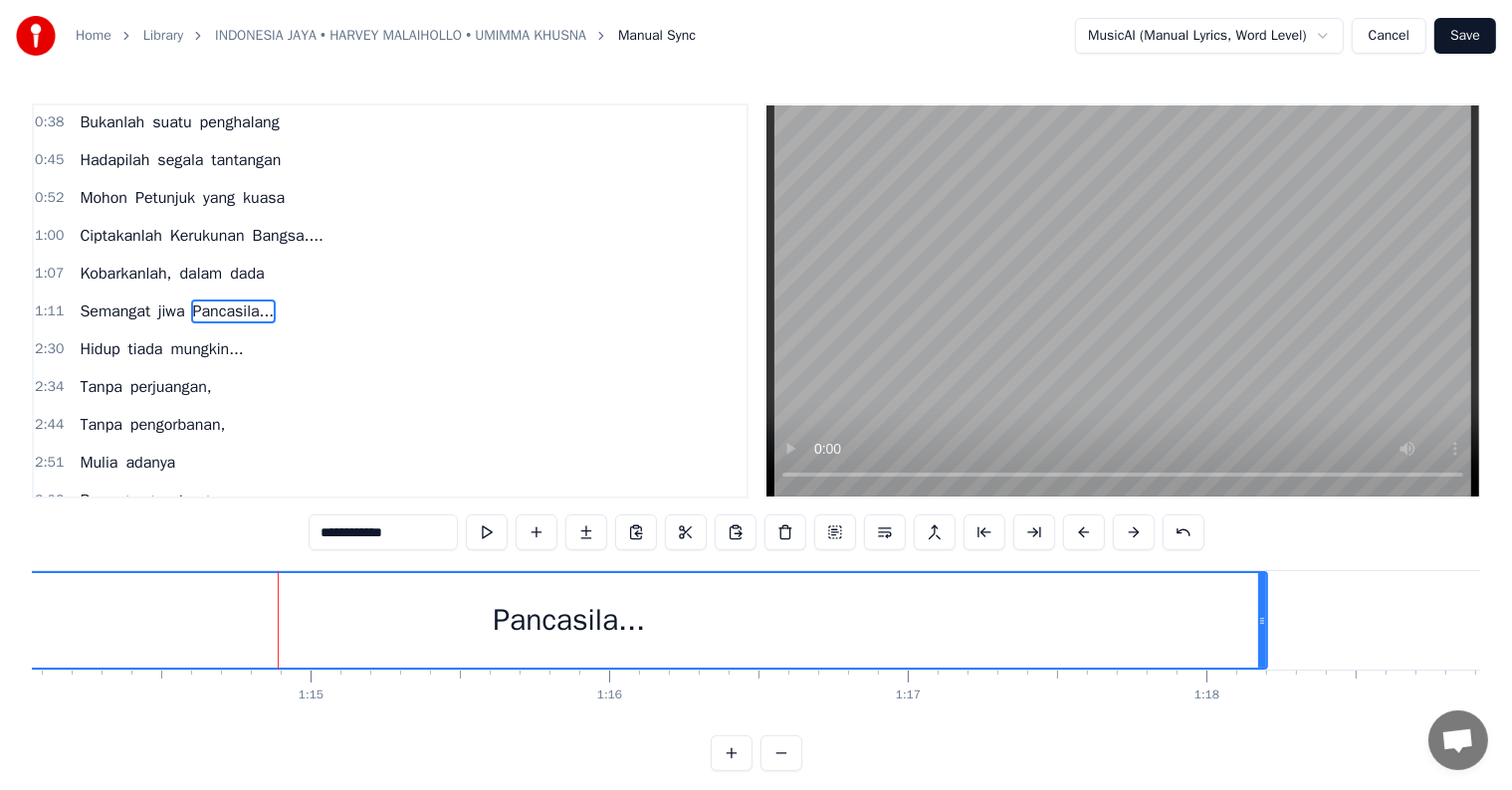drag, startPoint x: 483, startPoint y: 625, endPoint x: 1262, endPoint y: 684, distance: 781.2311 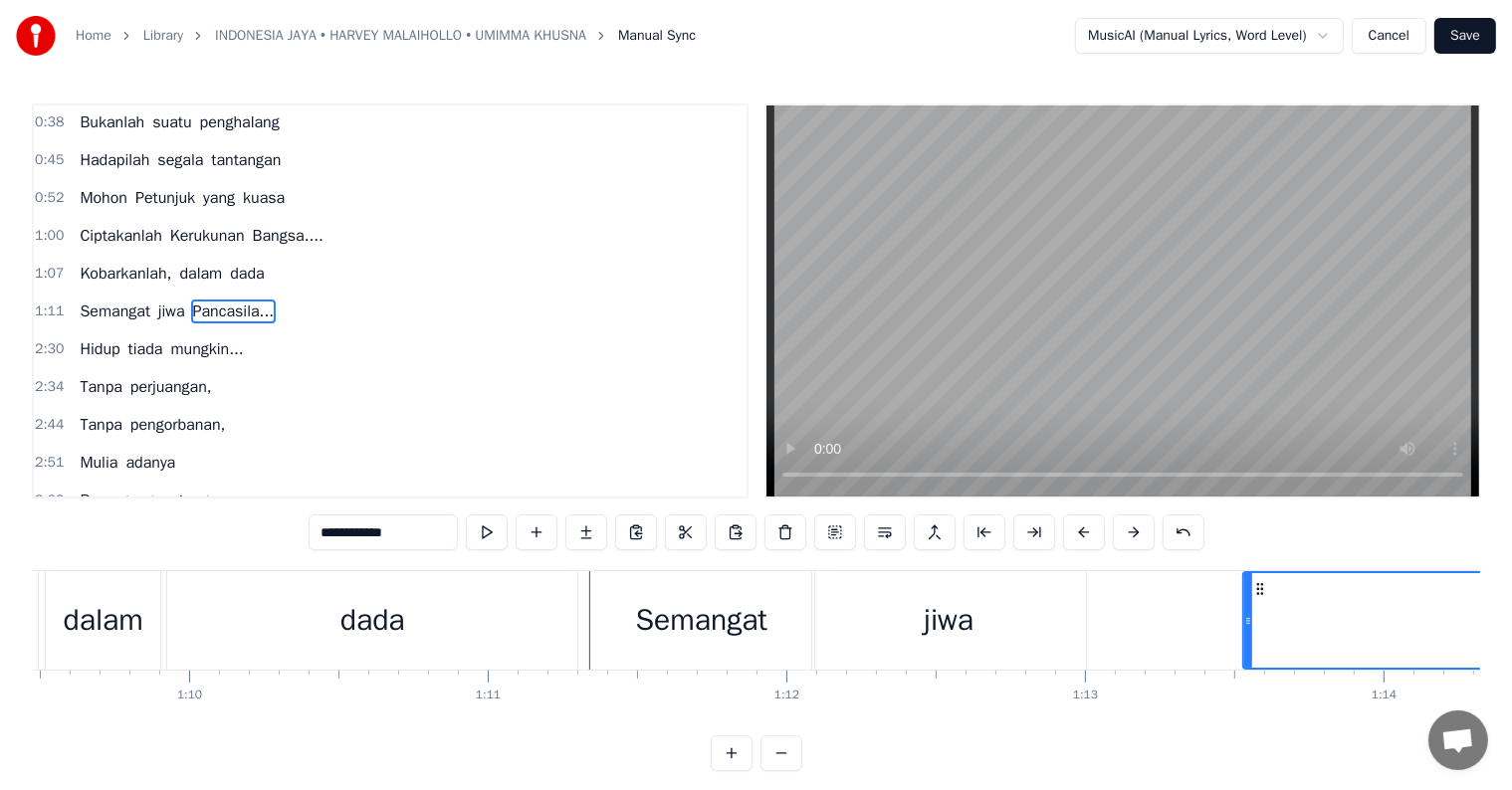 scroll, scrollTop: 0, scrollLeft: 20698, axis: horizontal 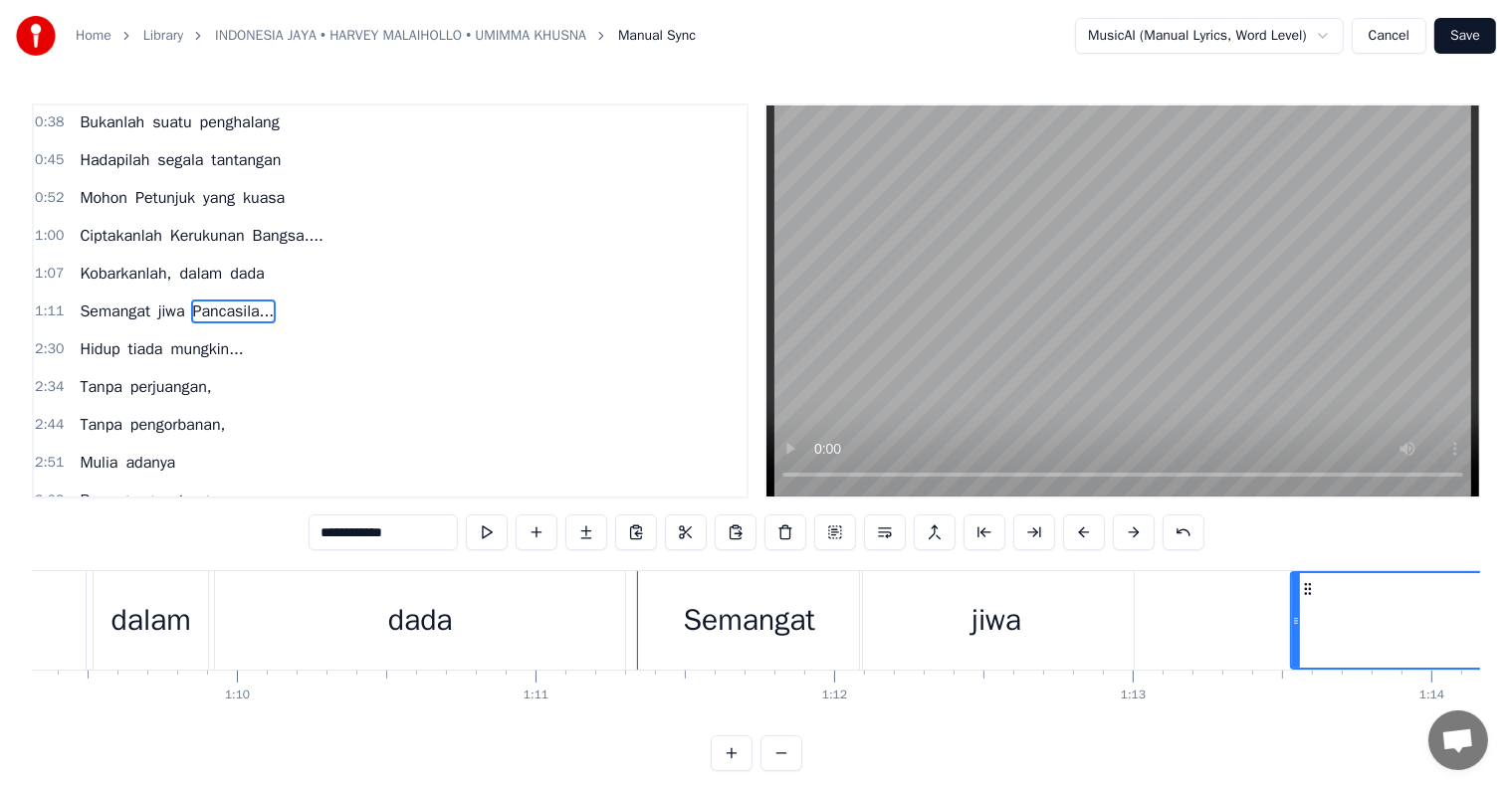 click on "Semangat" at bounding box center [750, 620] 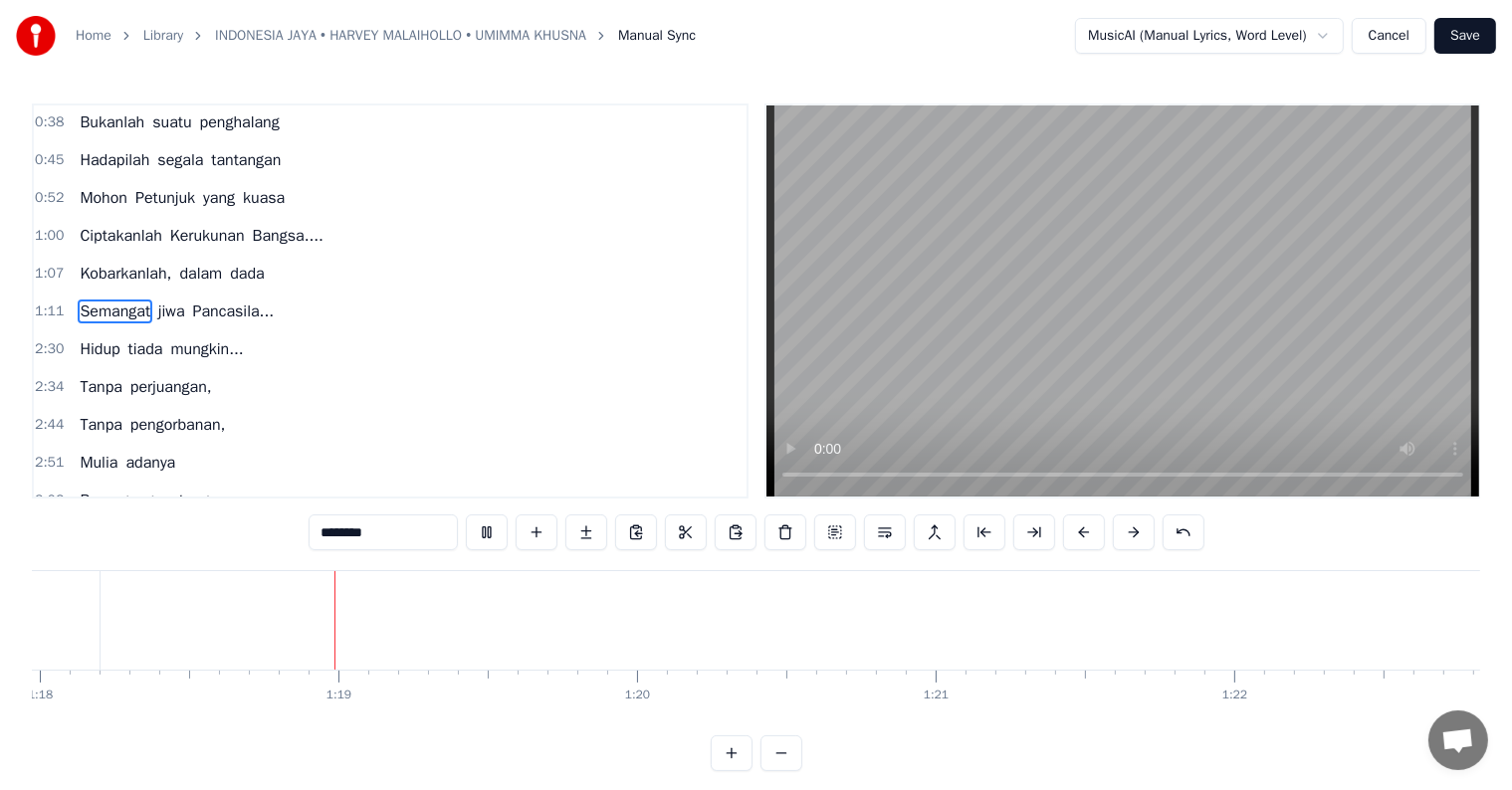 scroll, scrollTop: 0, scrollLeft: 23292, axis: horizontal 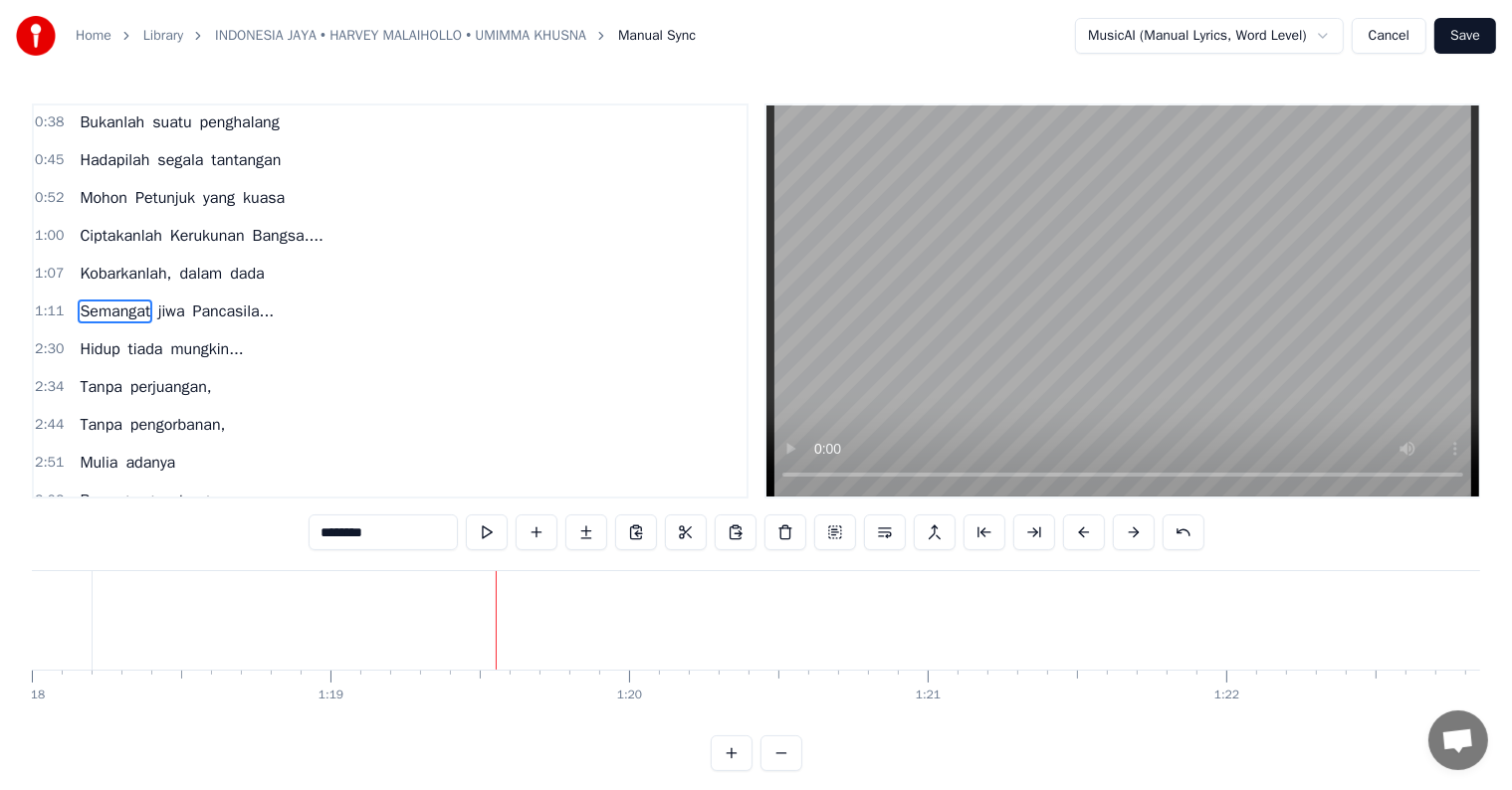 click on "2:30" at bounding box center (49, 349) 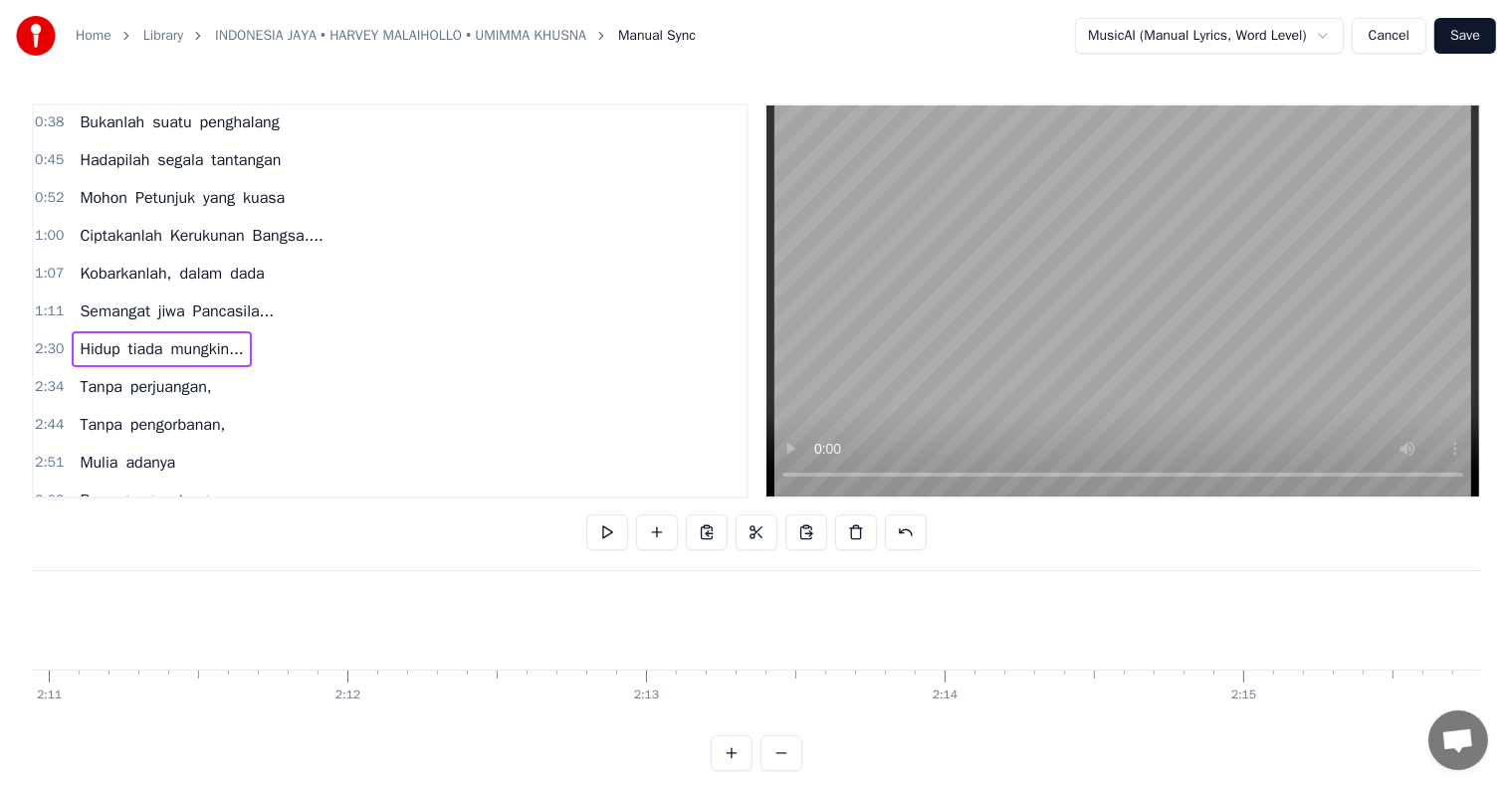 scroll, scrollTop: 0, scrollLeft: 44832, axis: horizontal 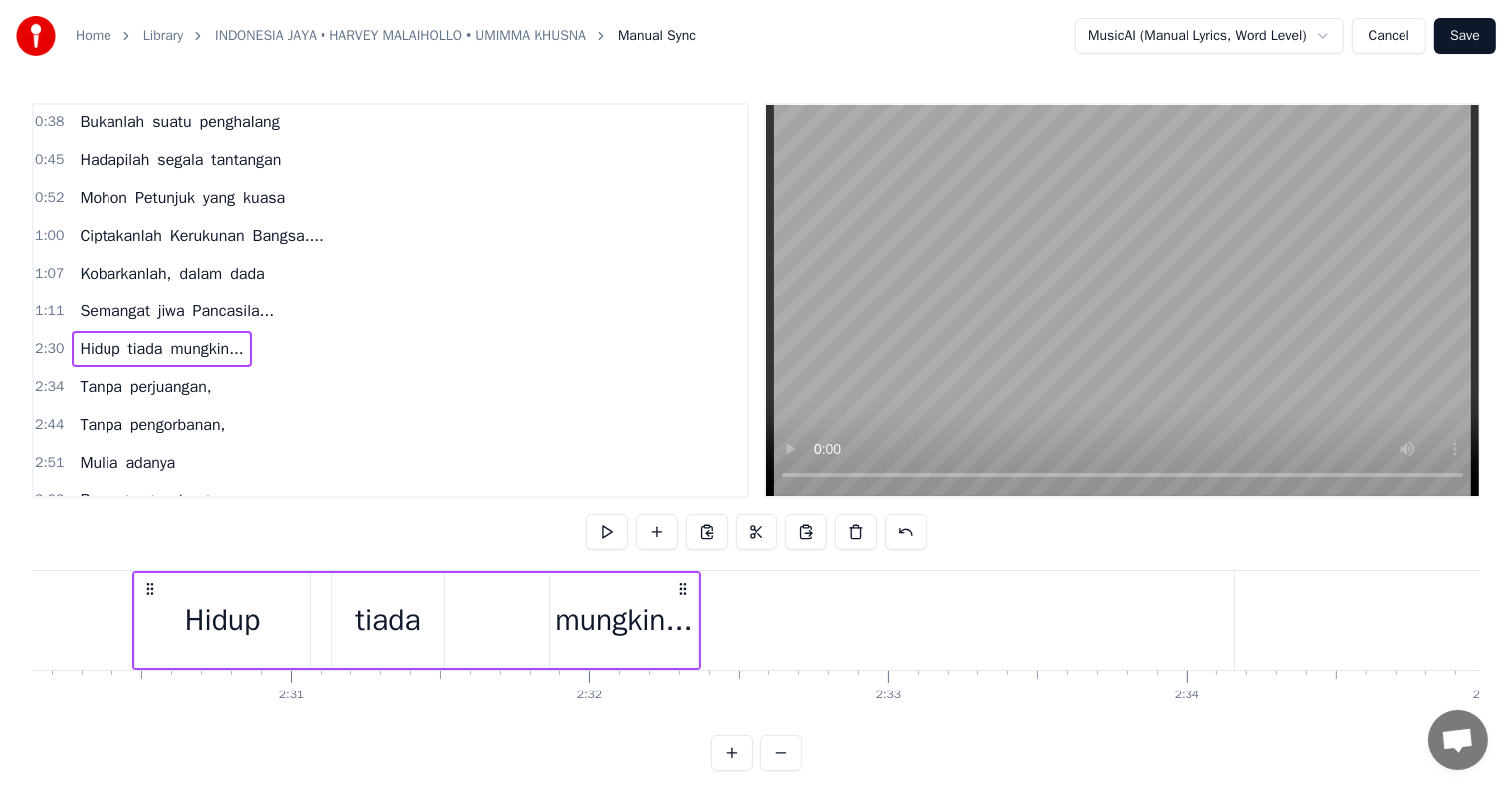 click on "Hidup tiada mungkin..." at bounding box center [161, 349] 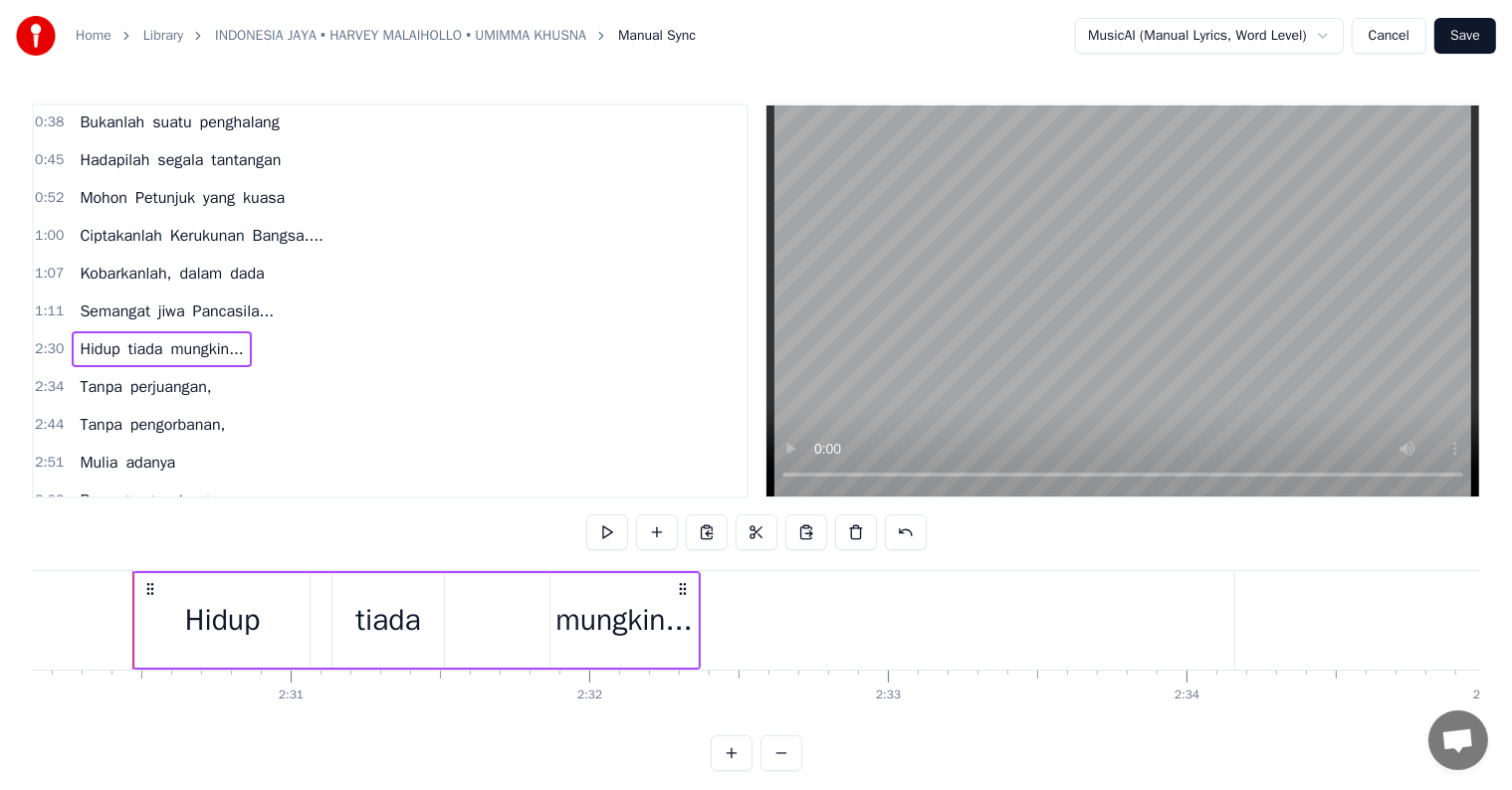click on "tiada" at bounding box center [388, 620] 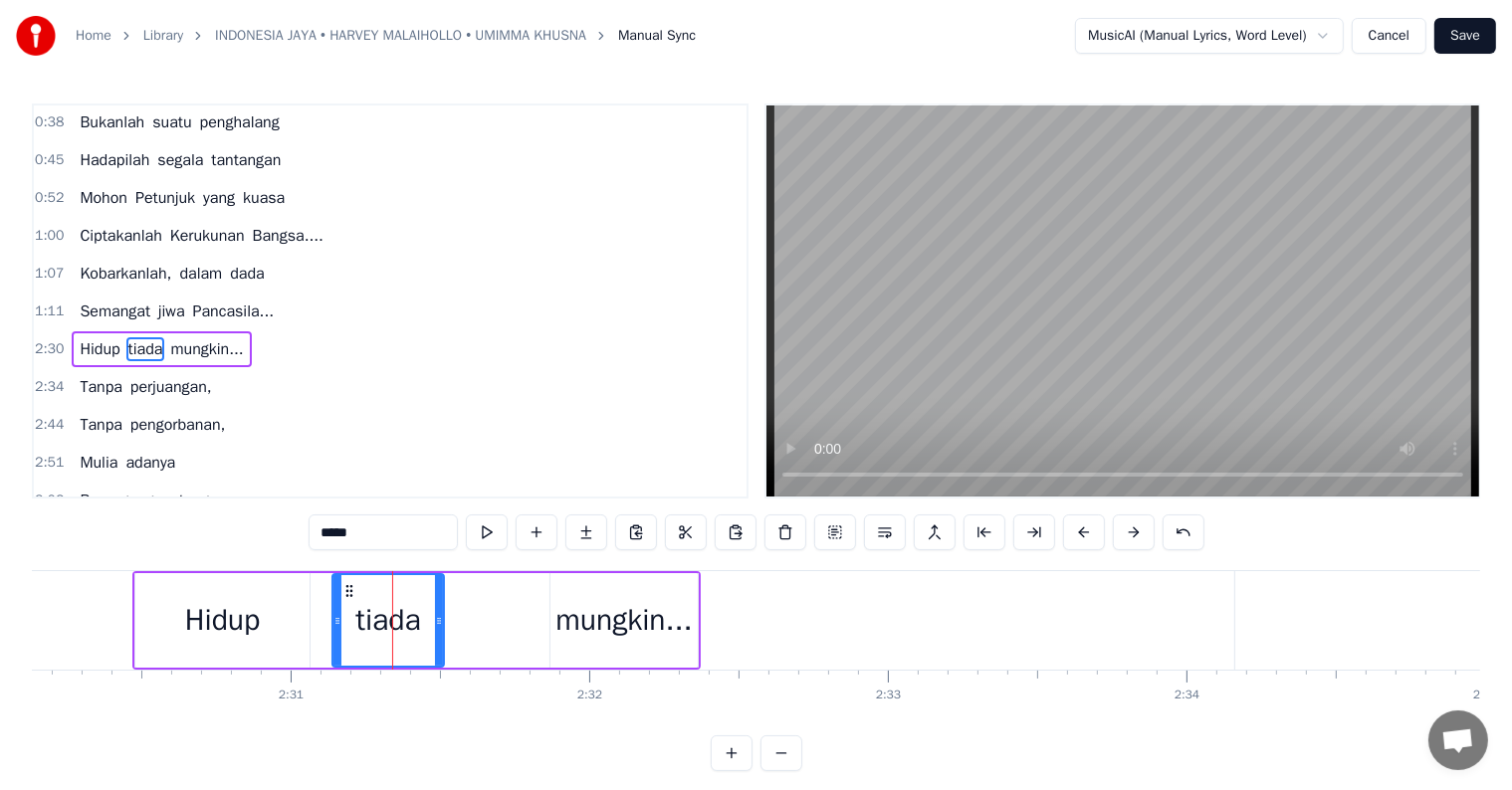 scroll, scrollTop: 151, scrollLeft: 0, axis: vertical 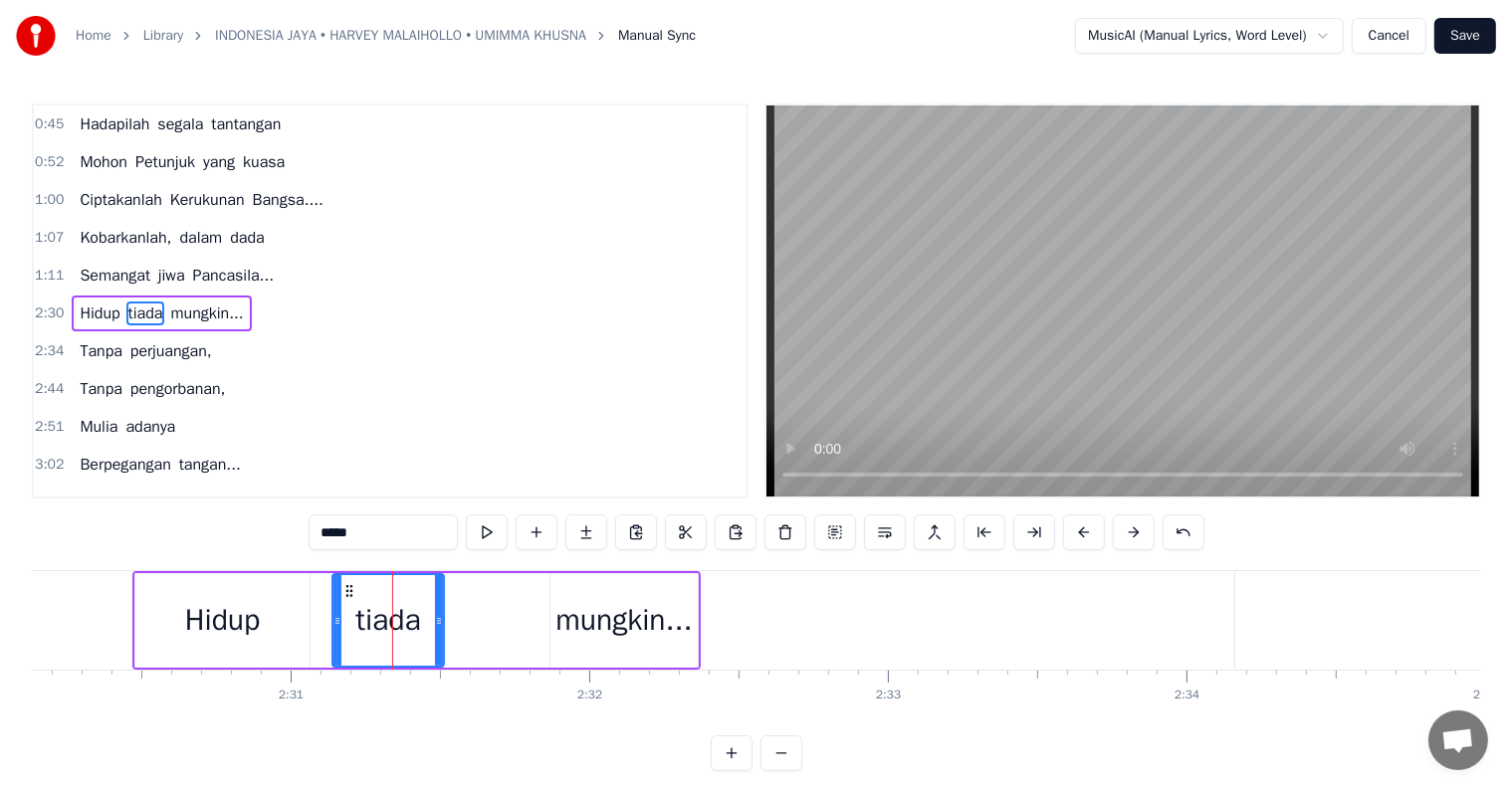 click on "Hidup" at bounding box center [222, 620] 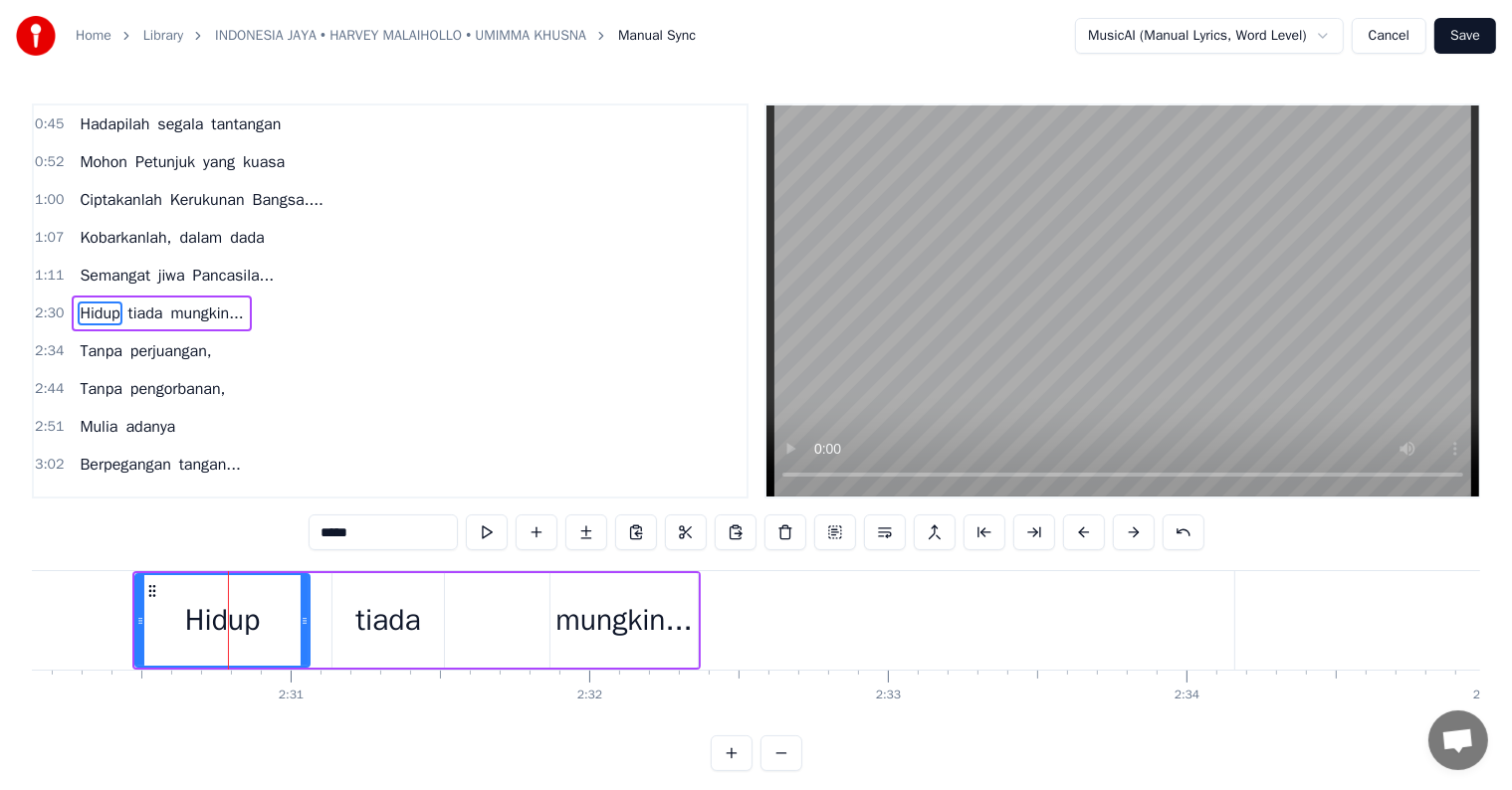 click on "mungkin..." at bounding box center [624, 620] 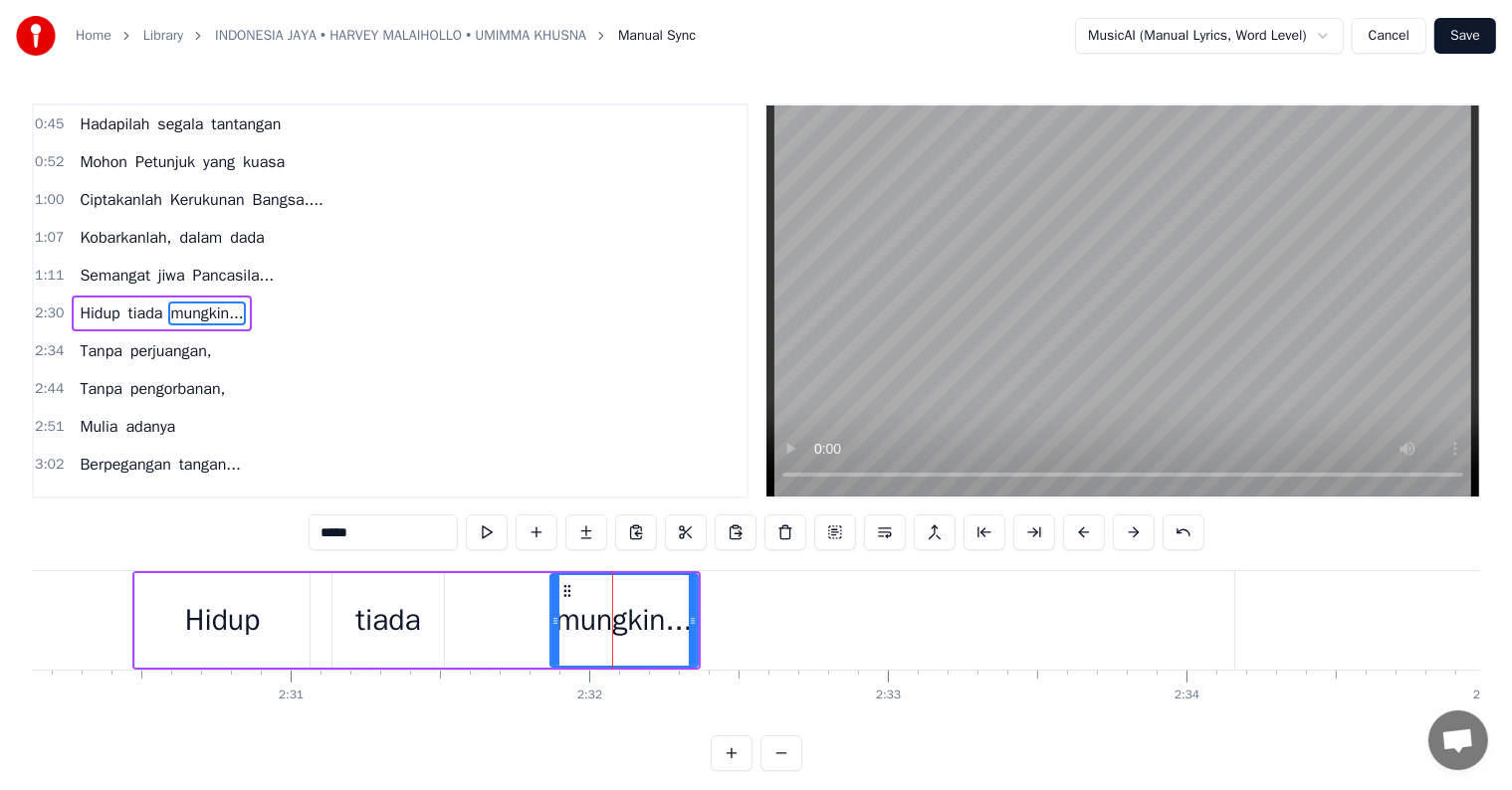 type on "**********" 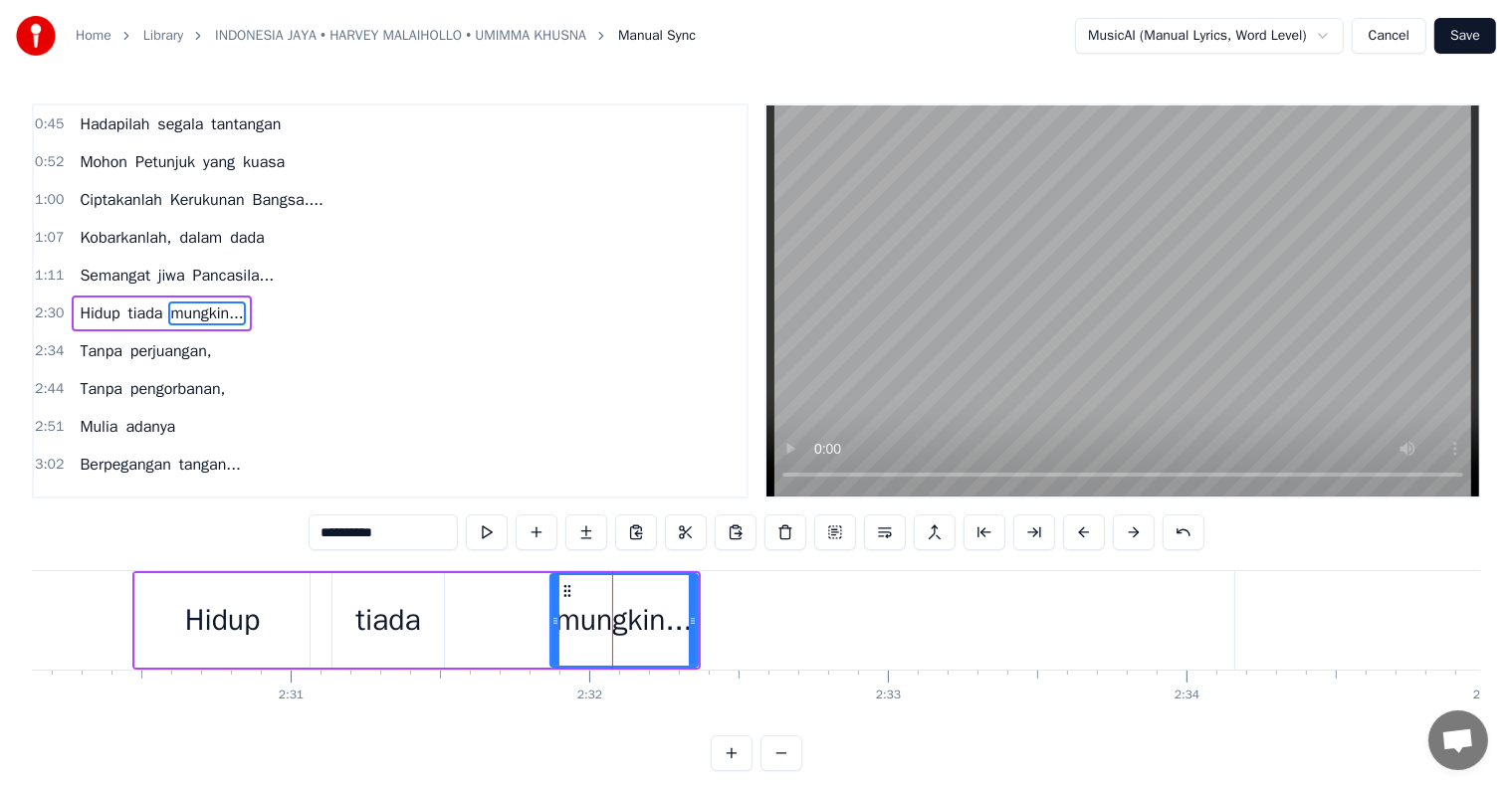 click on "**********" at bounding box center (756, 437) 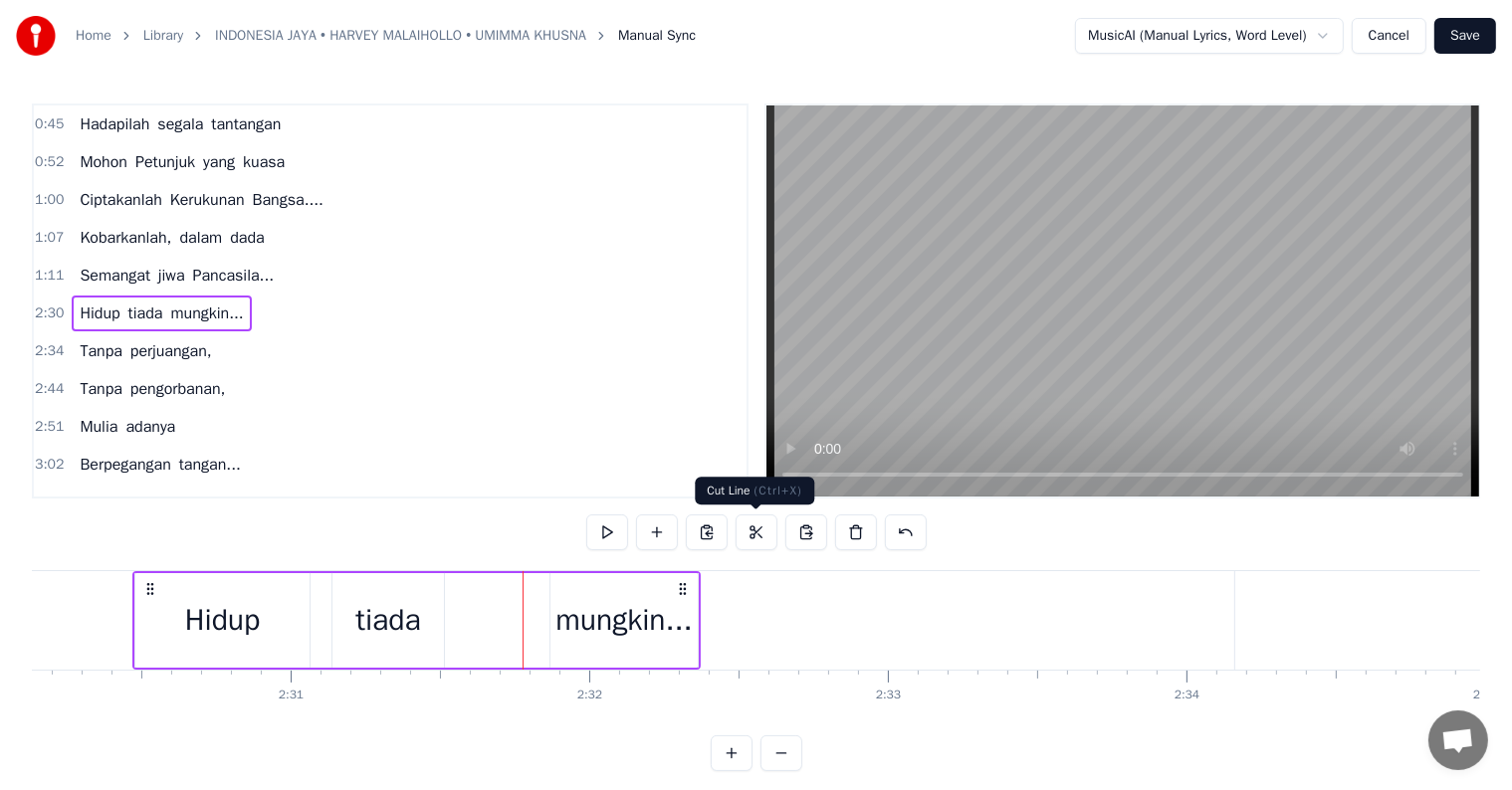 click at bounding box center [756, 532] 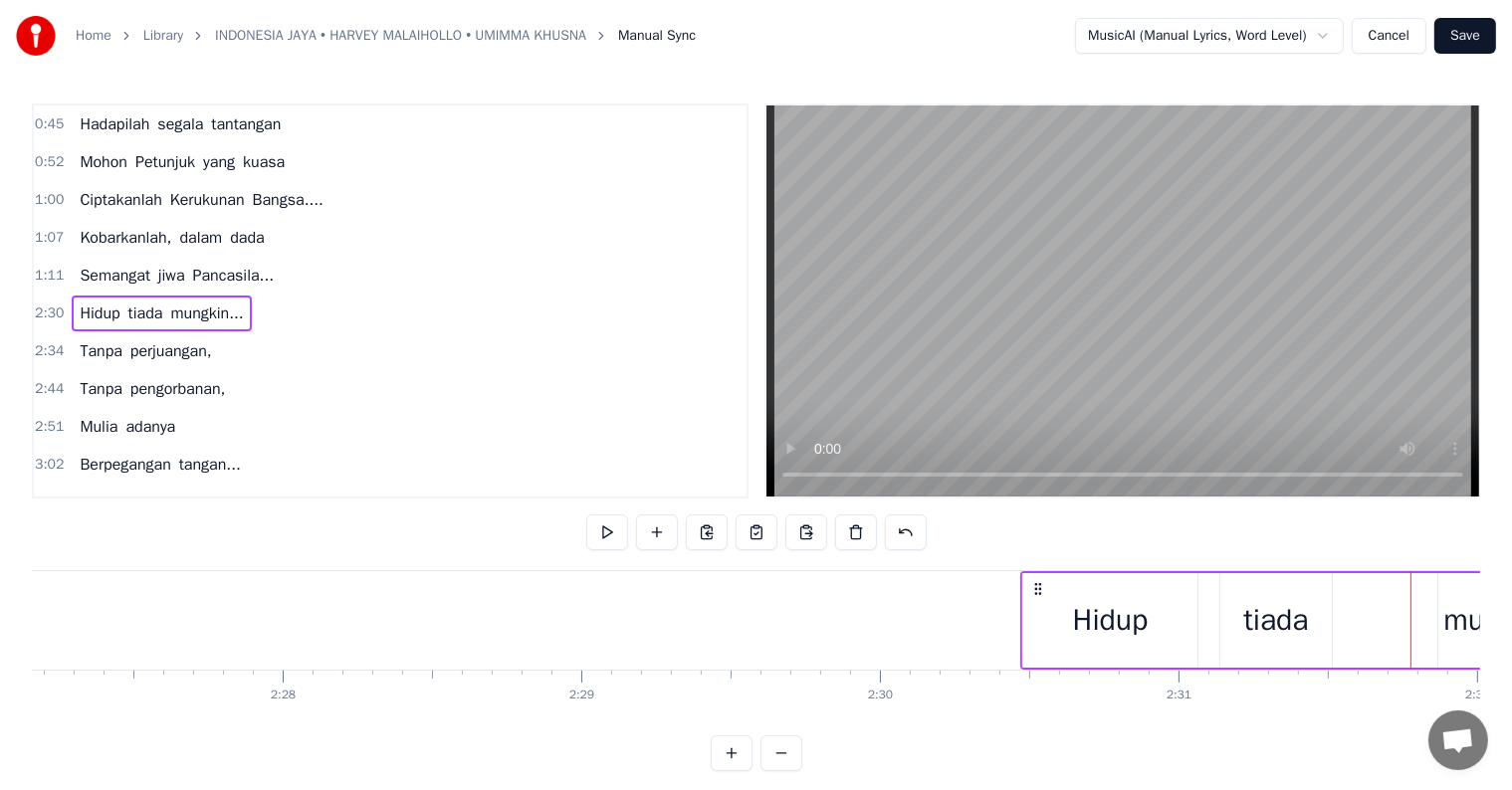 scroll, scrollTop: 0, scrollLeft: 43924, axis: horizontal 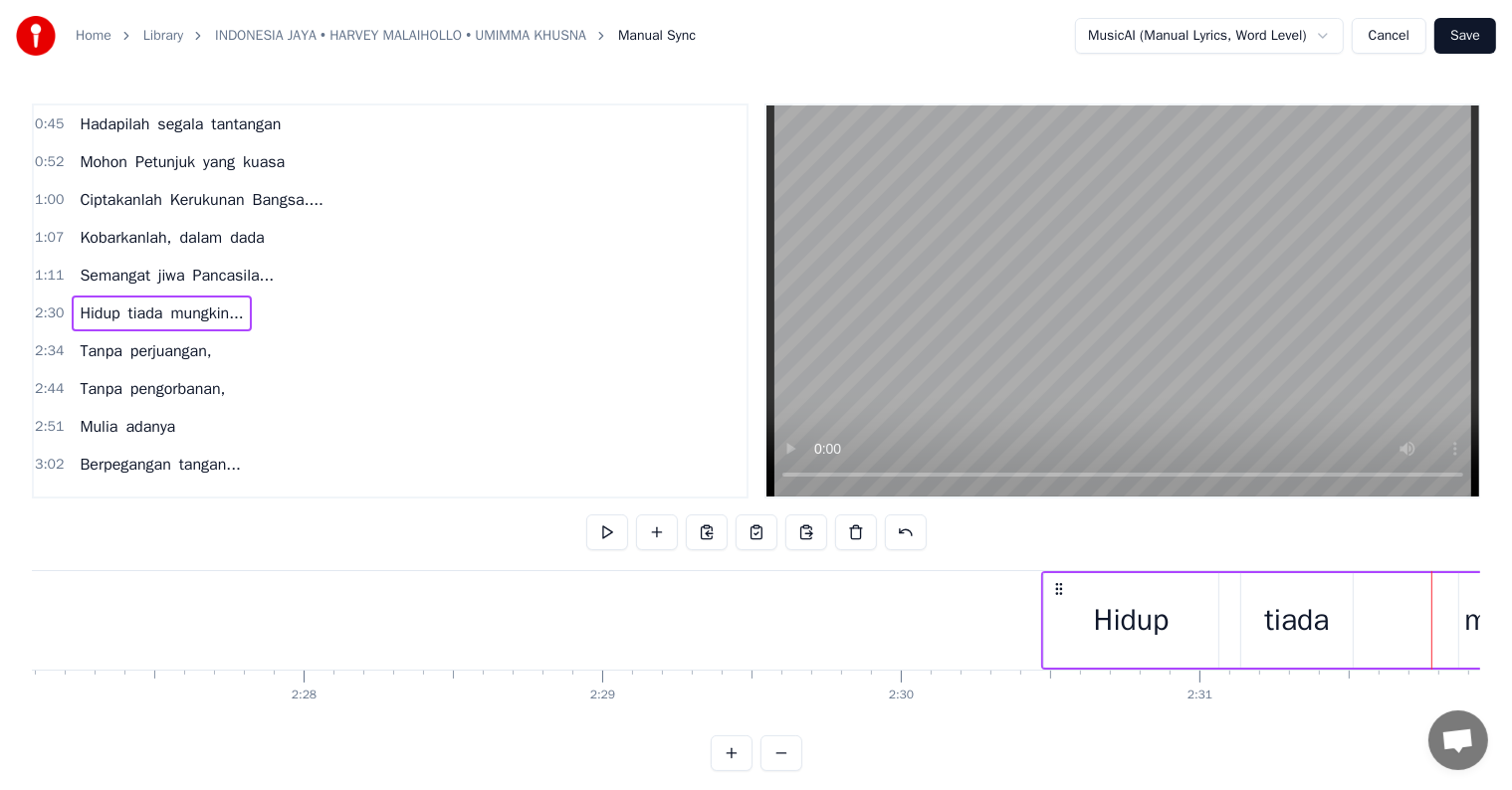 click on "Pancasila..." at bounding box center [233, 276] 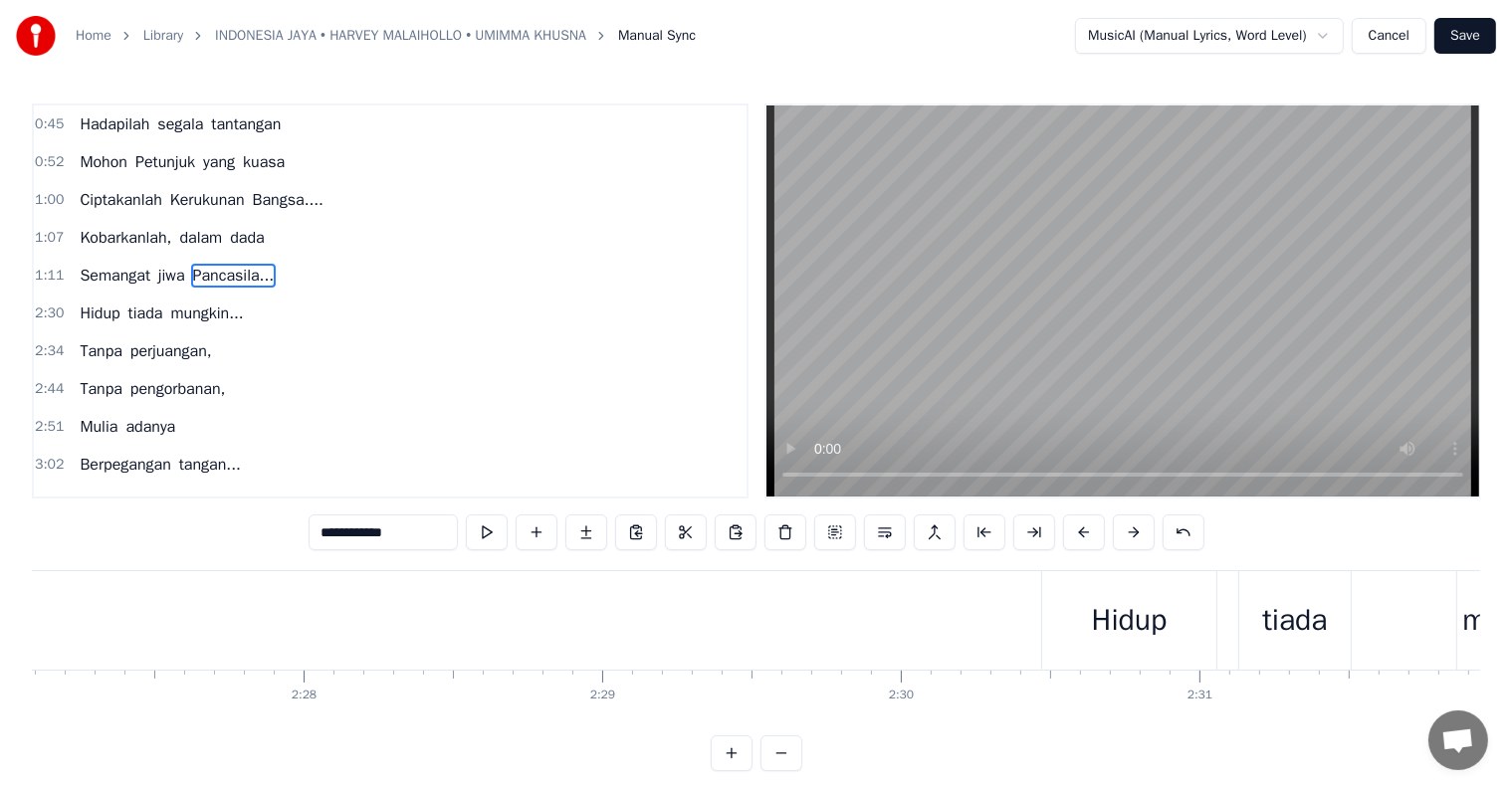 scroll, scrollTop: 127, scrollLeft: 0, axis: vertical 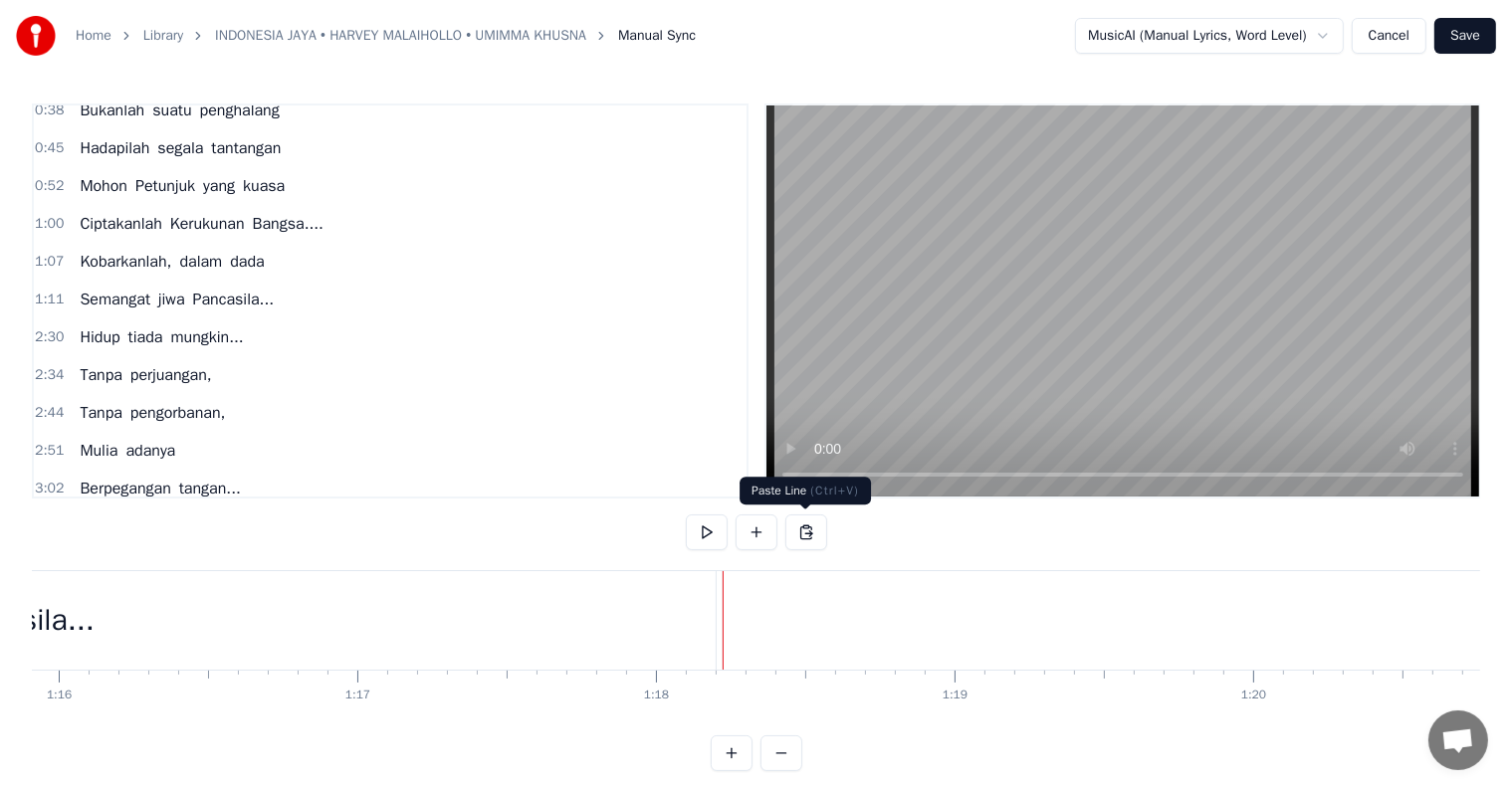 click at bounding box center [806, 532] 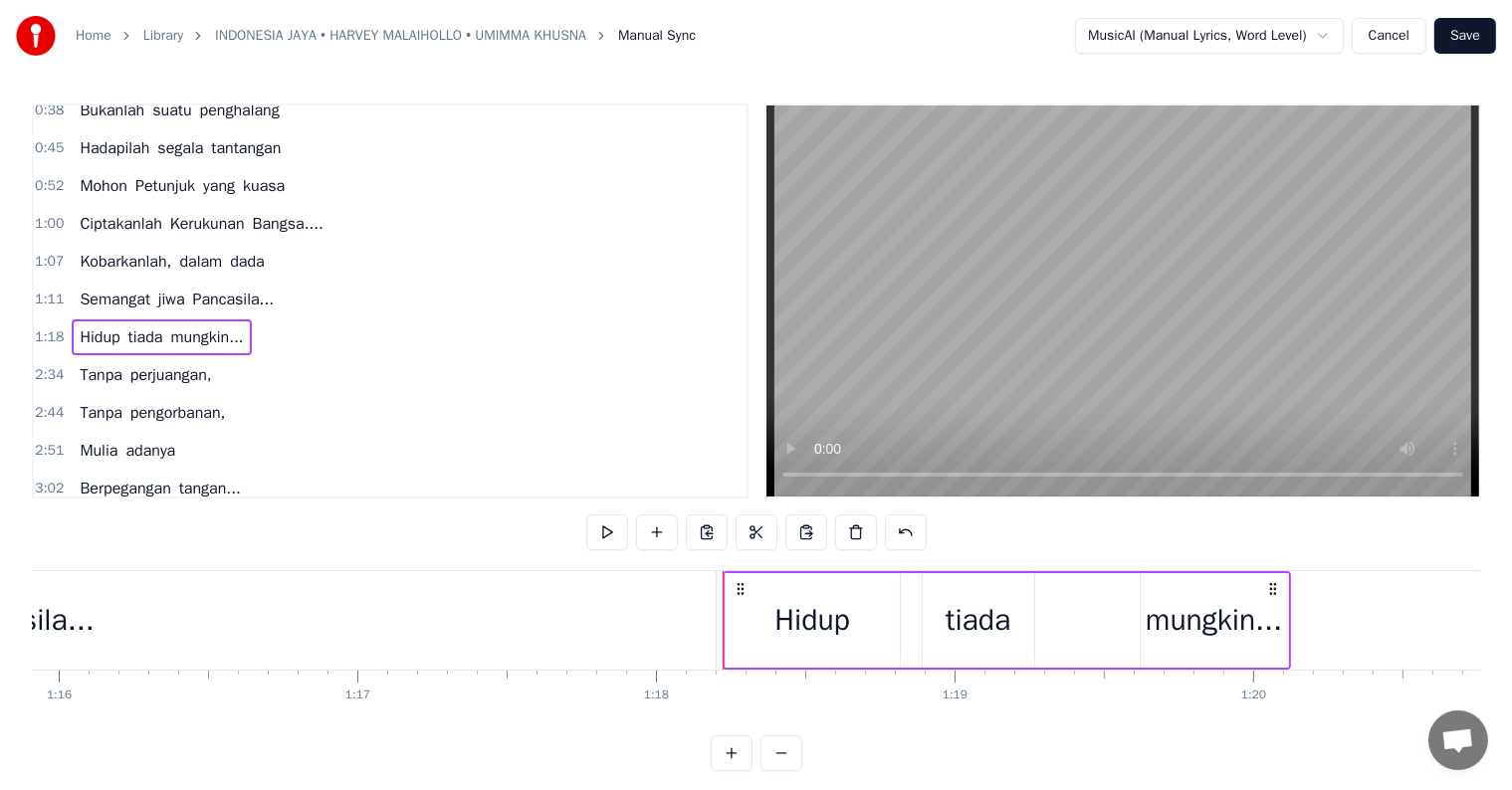 click on "Pancasila..." at bounding box center (18, 620) 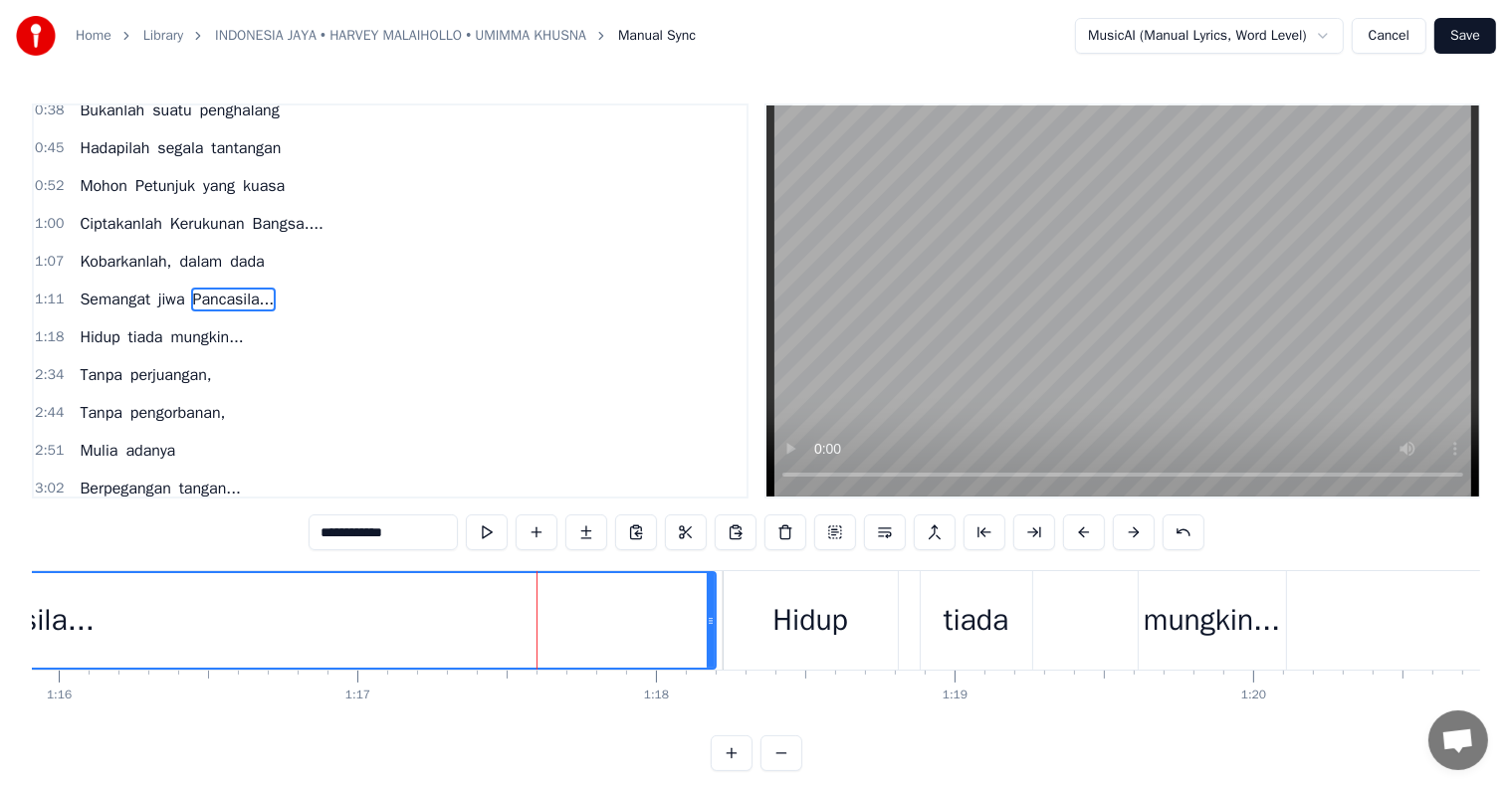 scroll, scrollTop: 115, scrollLeft: 0, axis: vertical 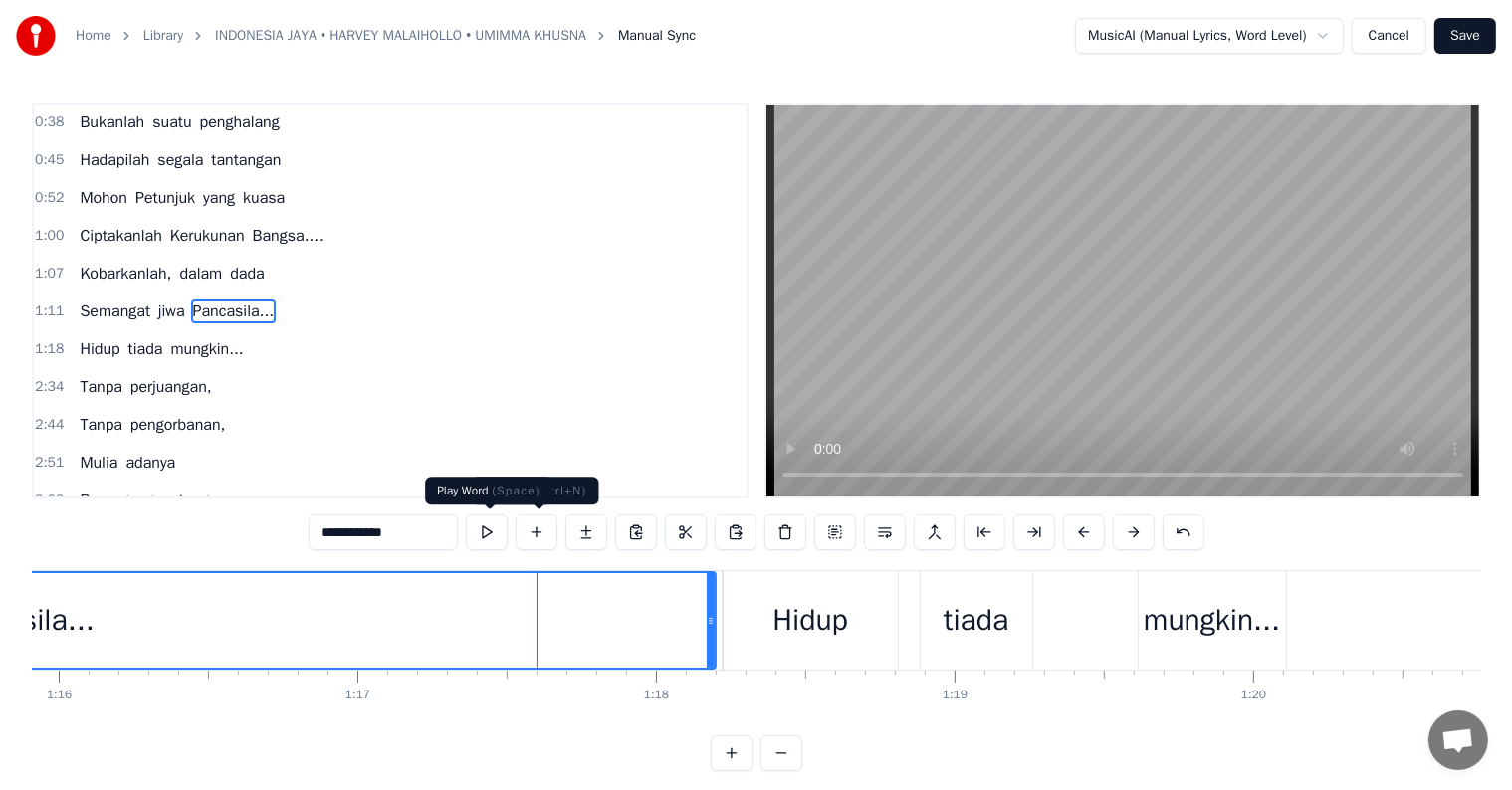 click at bounding box center [487, 532] 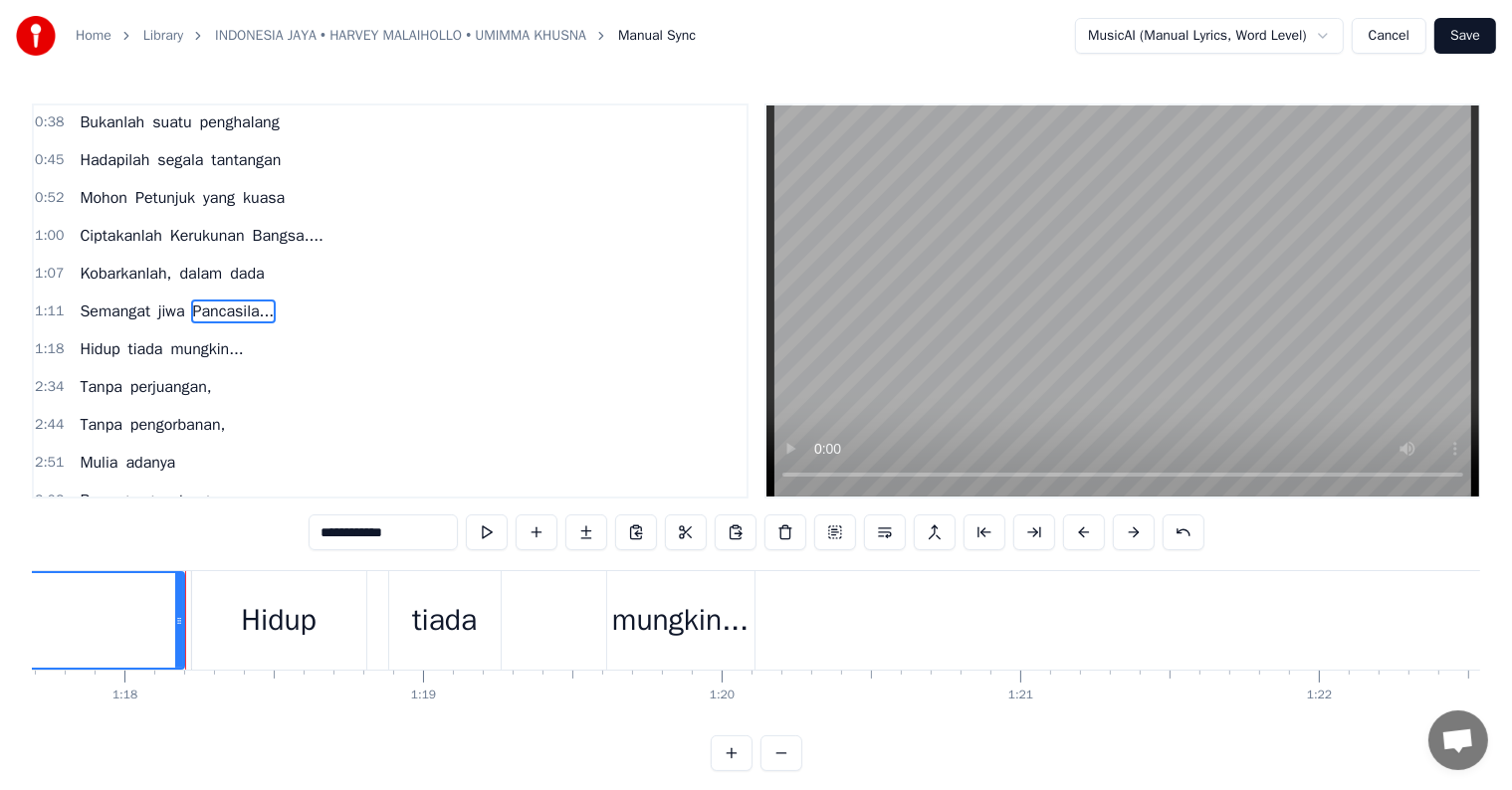 scroll, scrollTop: 0, scrollLeft: 23216, axis: horizontal 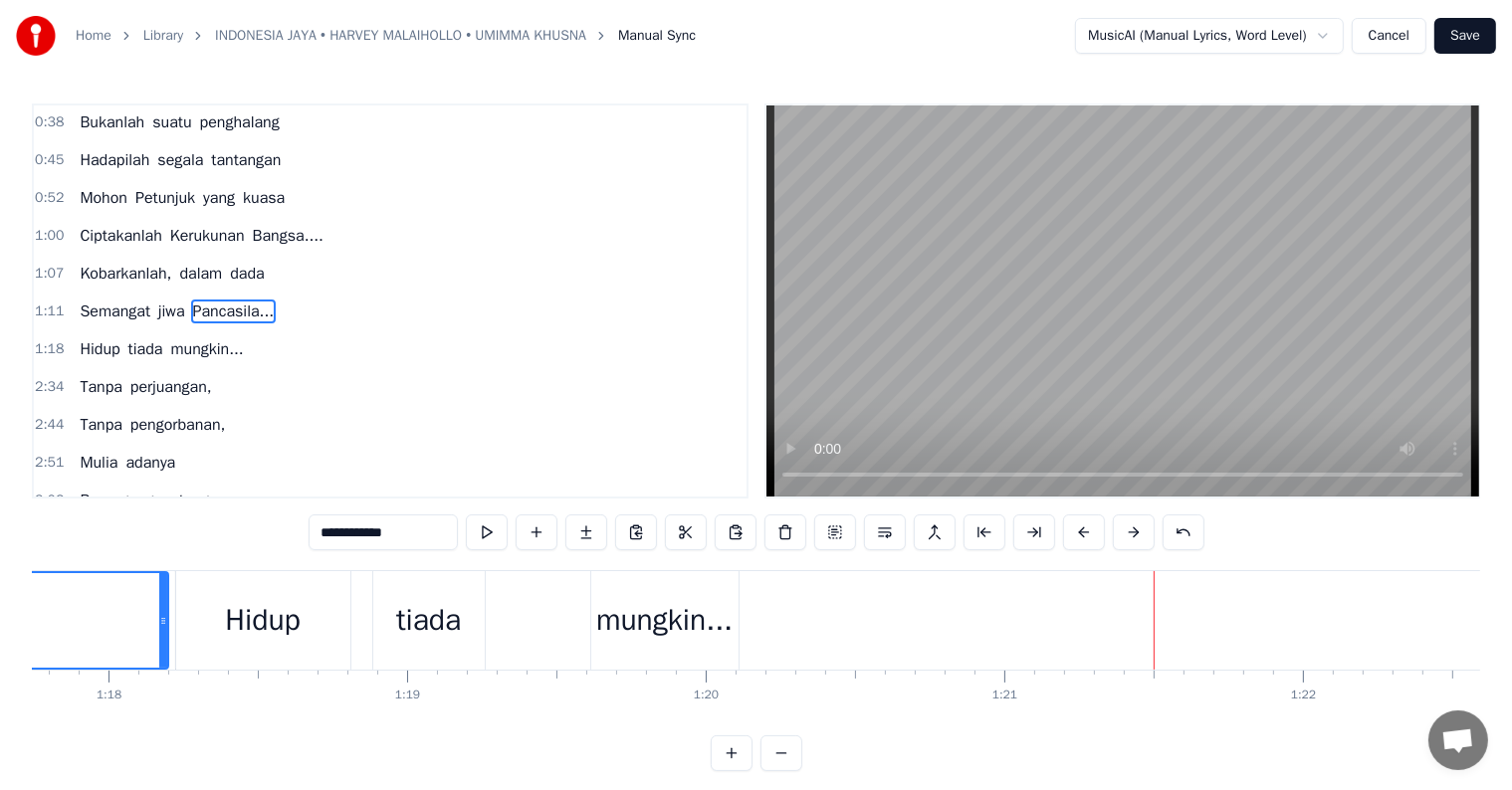 click on "mungkin..." at bounding box center [664, 620] 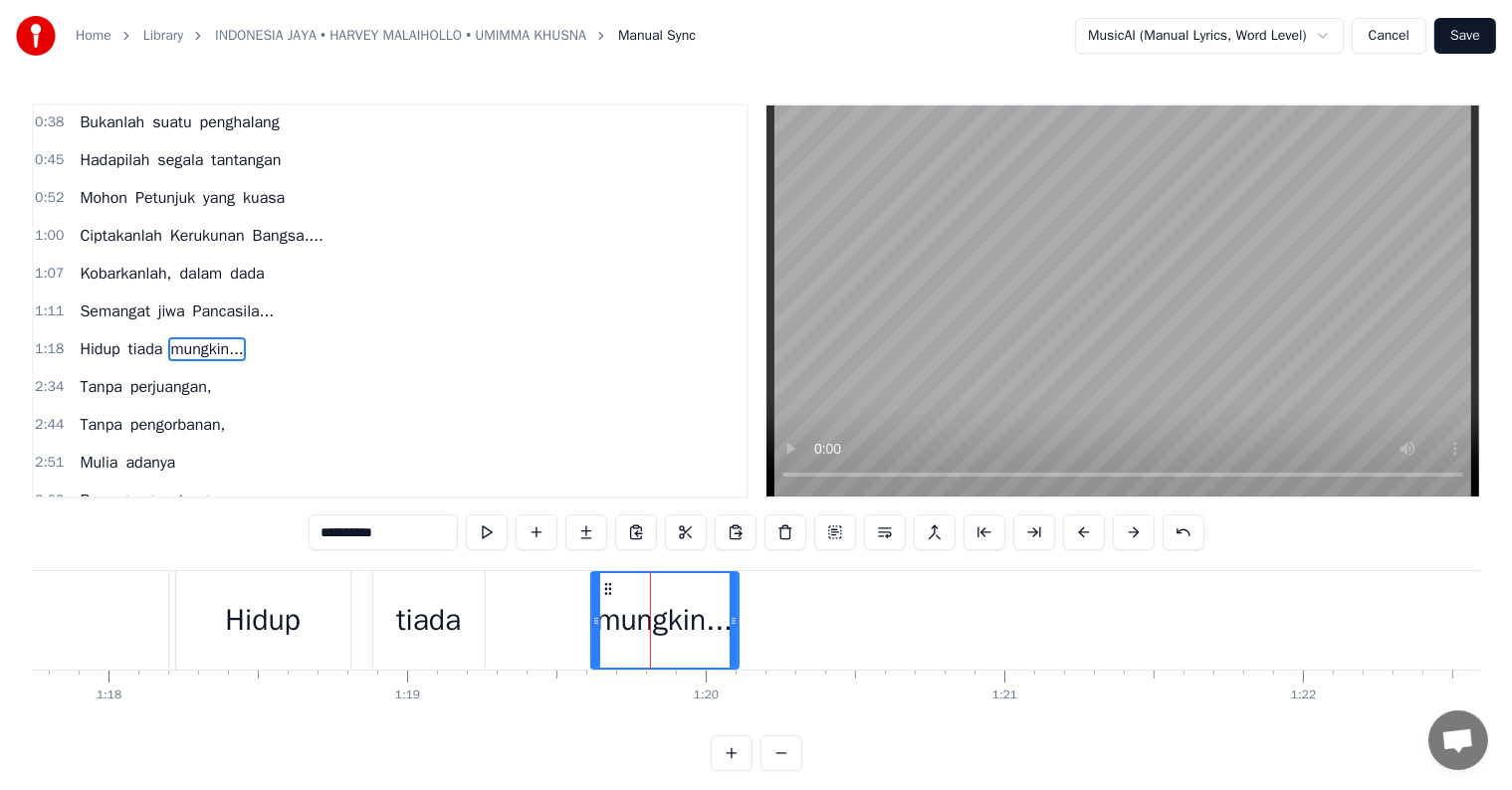 scroll, scrollTop: 151, scrollLeft: 0, axis: vertical 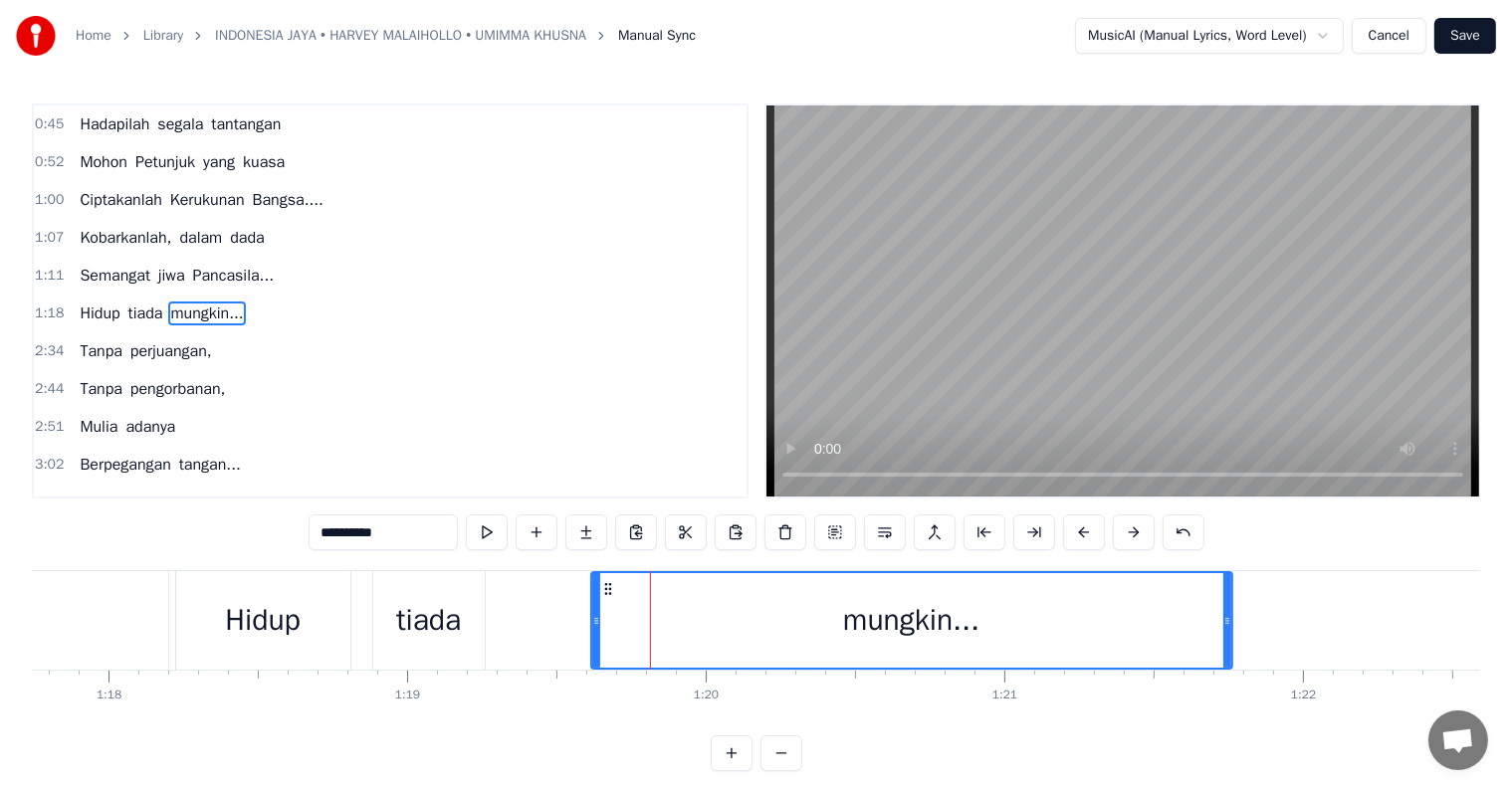 drag, startPoint x: 734, startPoint y: 617, endPoint x: 1227, endPoint y: 643, distance: 493.68512 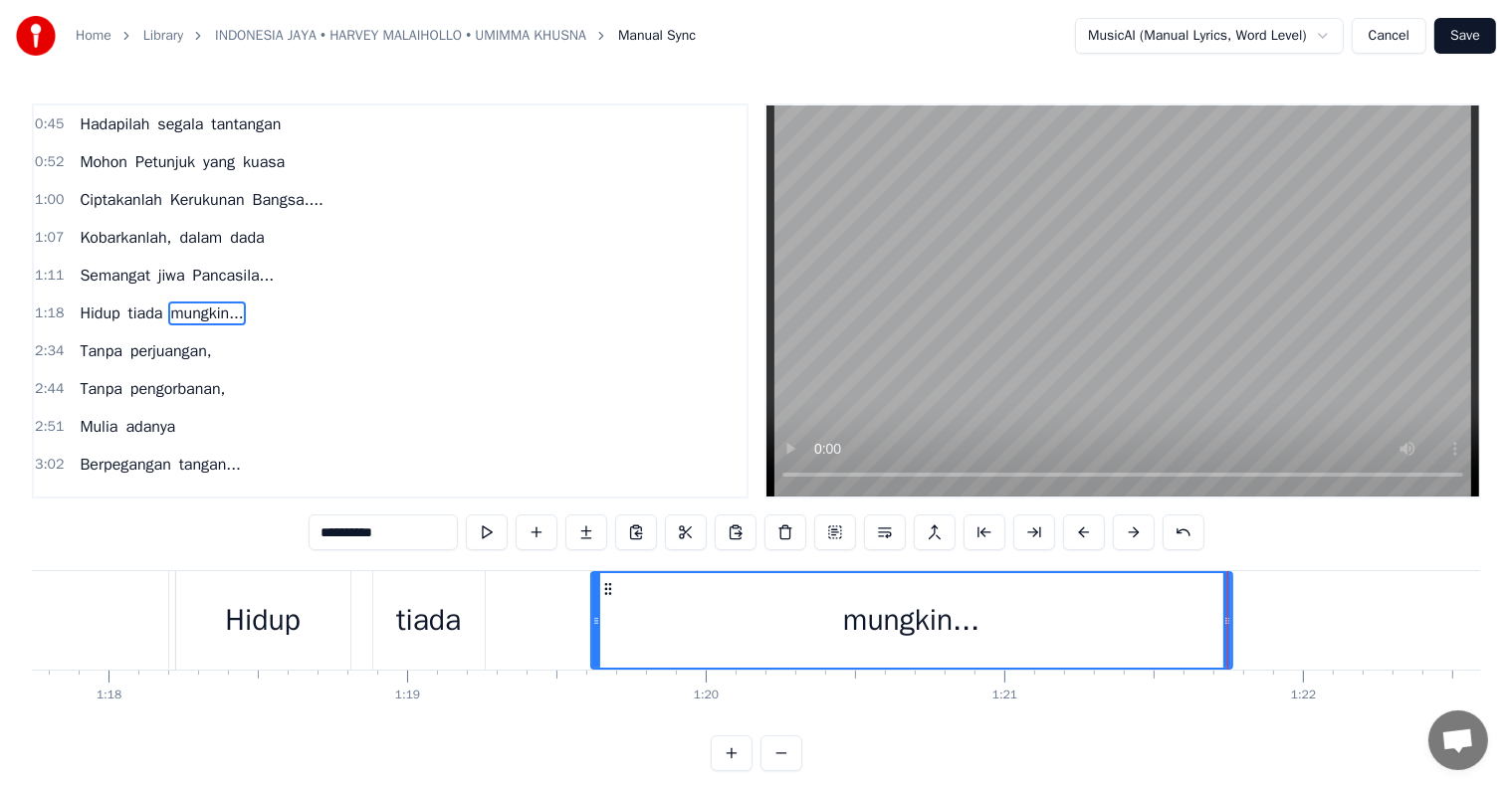 click on "Hidup" at bounding box center (262, 620) 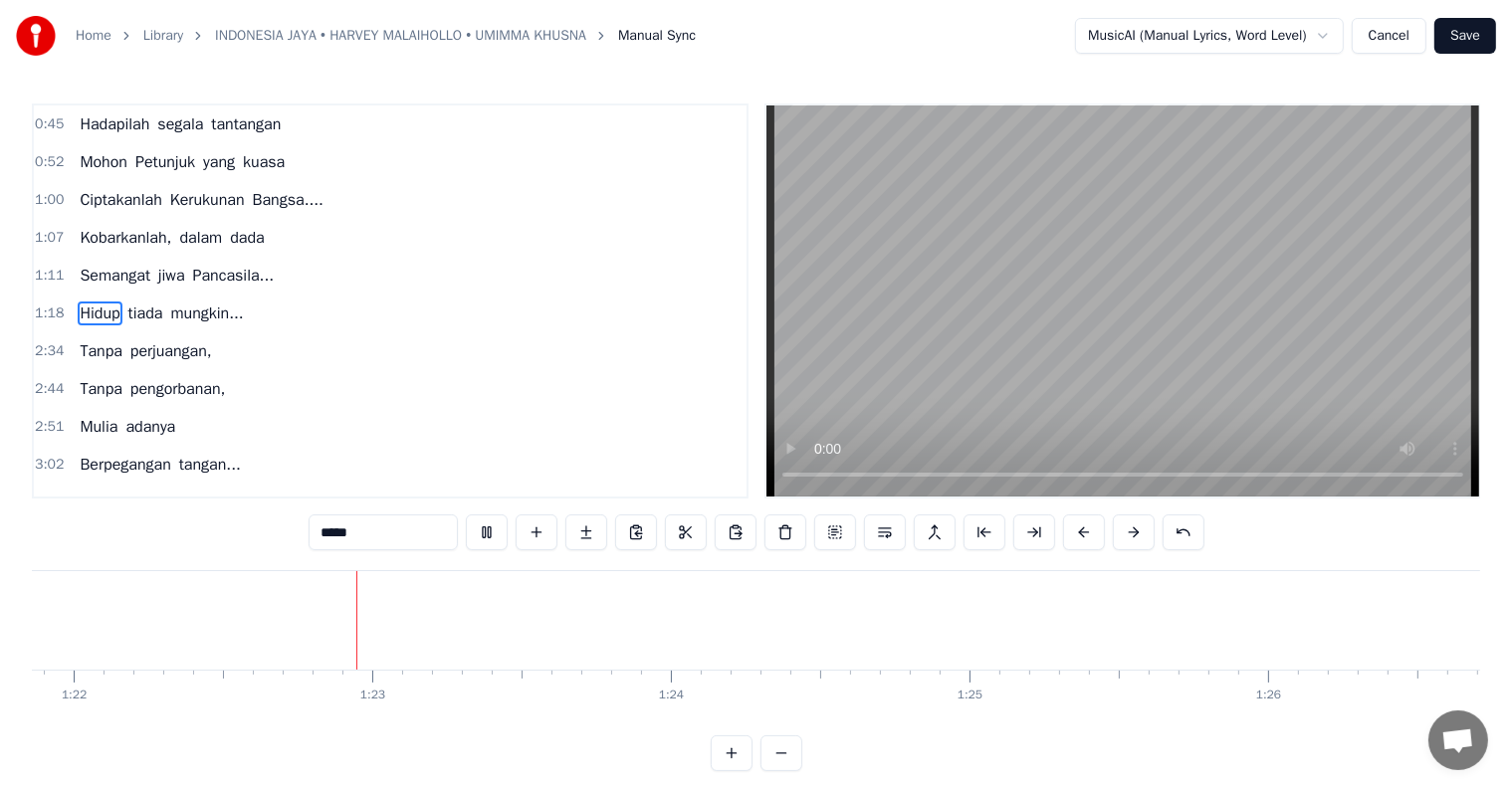 scroll, scrollTop: 0, scrollLeft: 24466, axis: horizontal 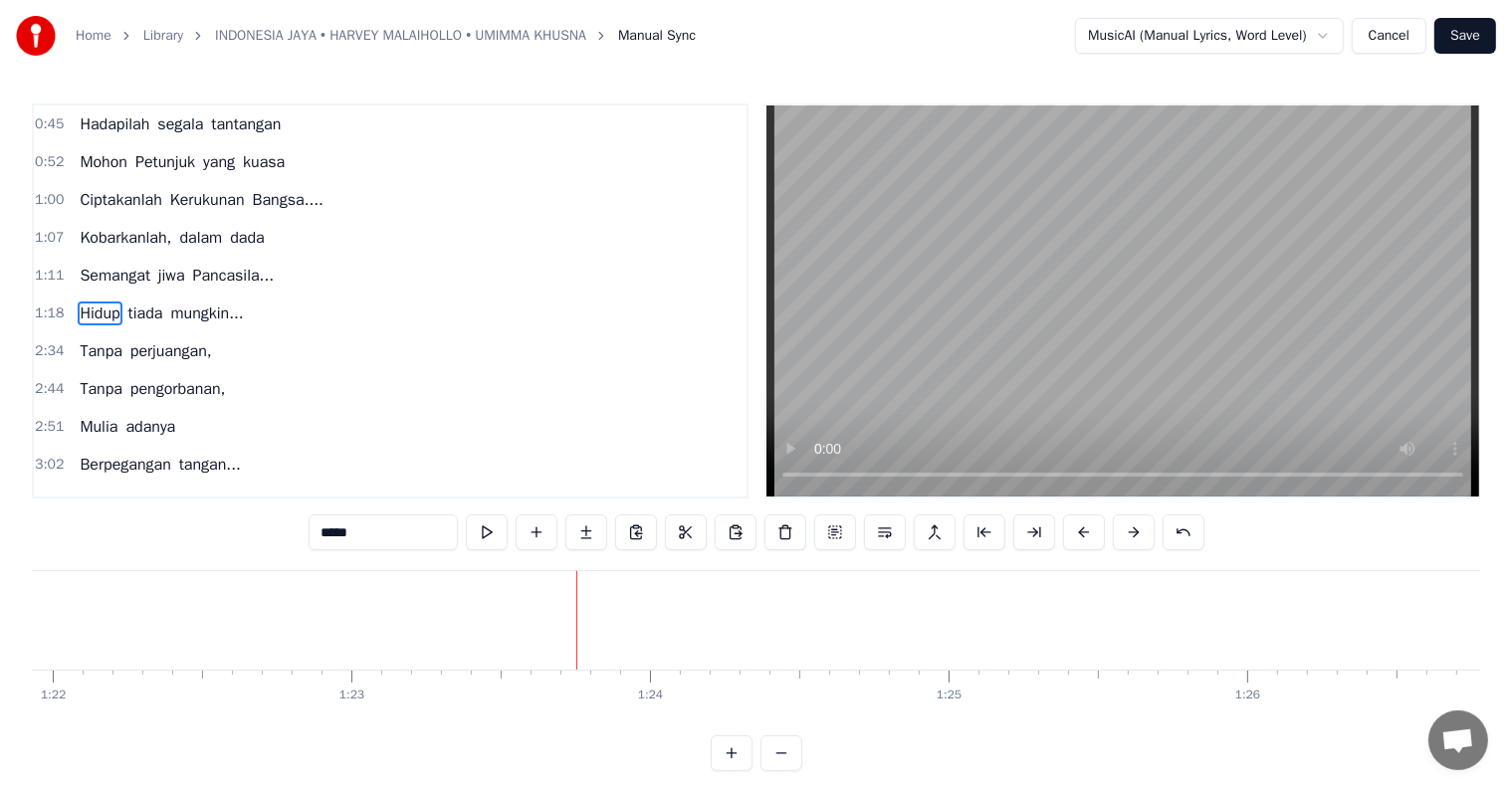 click on "Tanpa perjuangan," at bounding box center (145, 351) 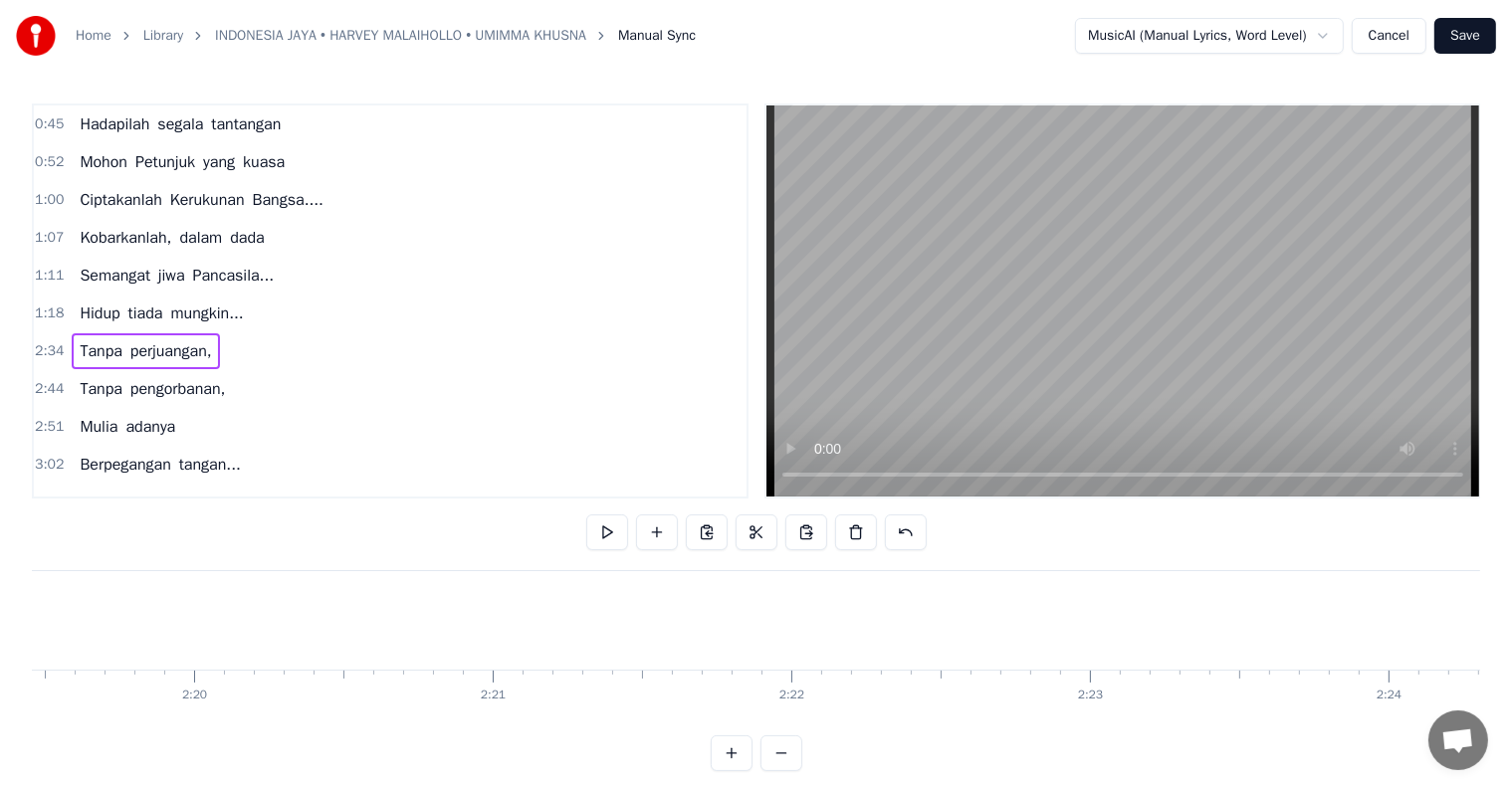 scroll, scrollTop: 0, scrollLeft: 45935, axis: horizontal 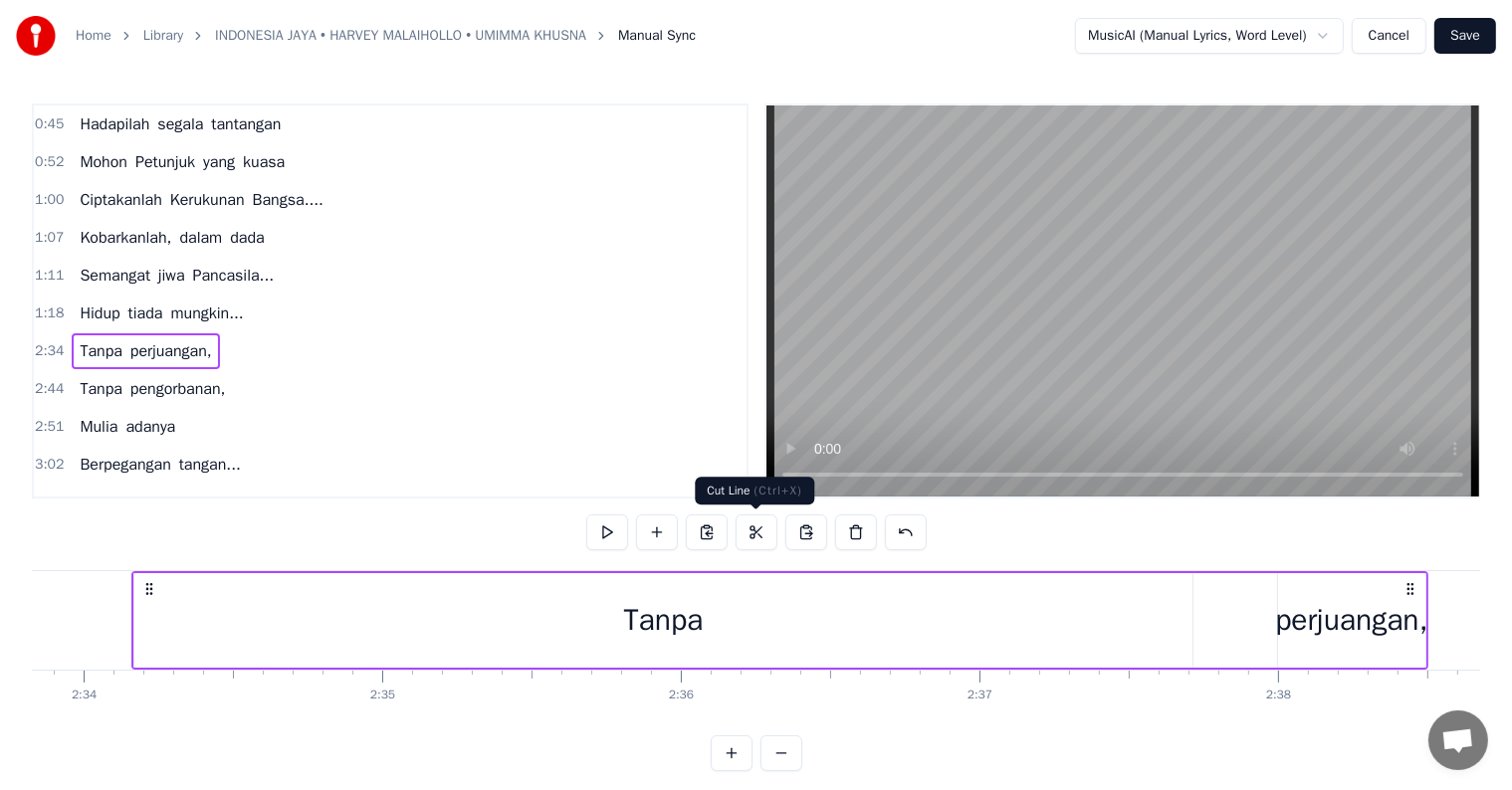 click at bounding box center (756, 532) 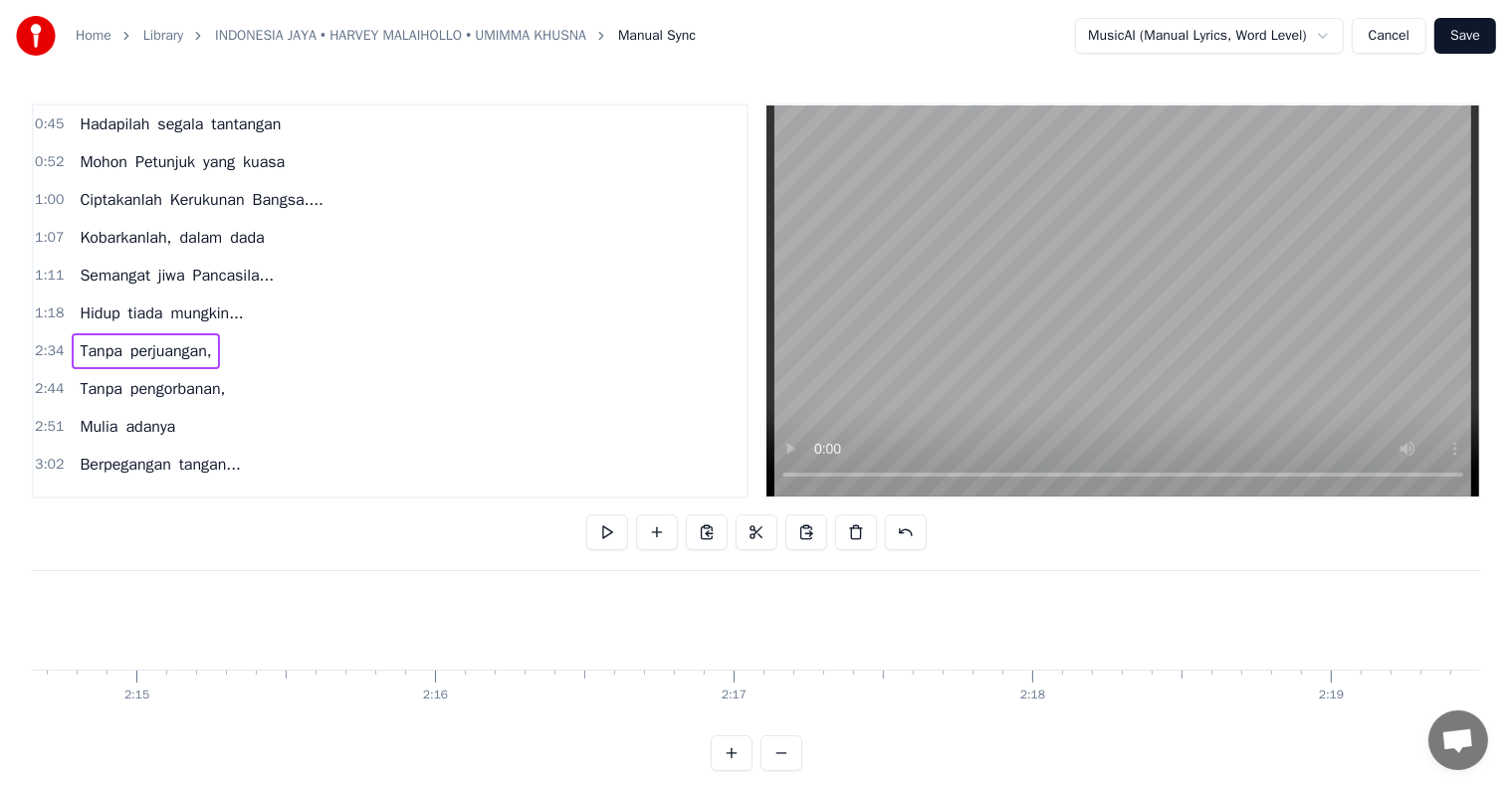 scroll, scrollTop: 0, scrollLeft: 40206, axis: horizontal 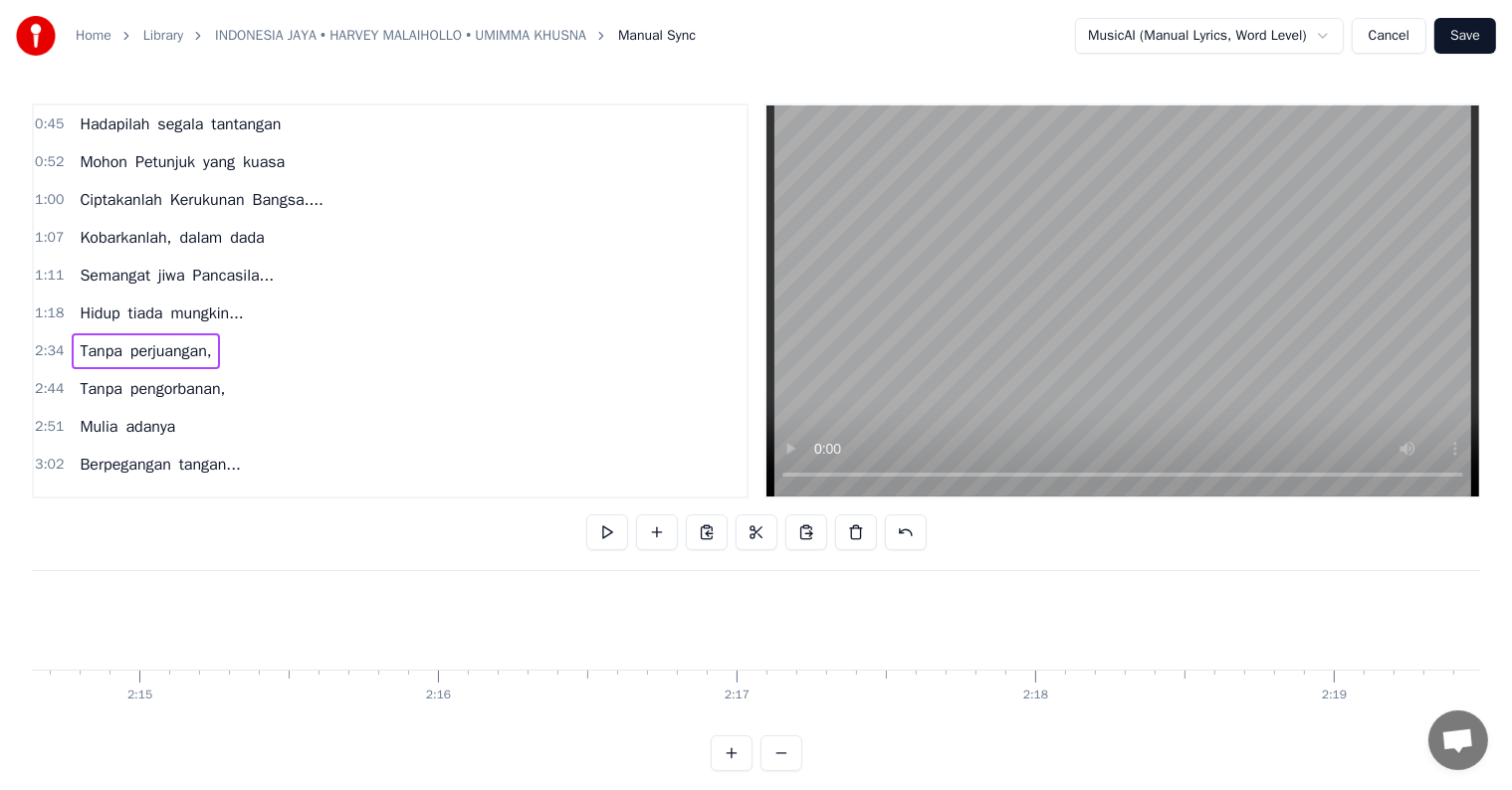 click on "mungkin..." at bounding box center [206, 313] 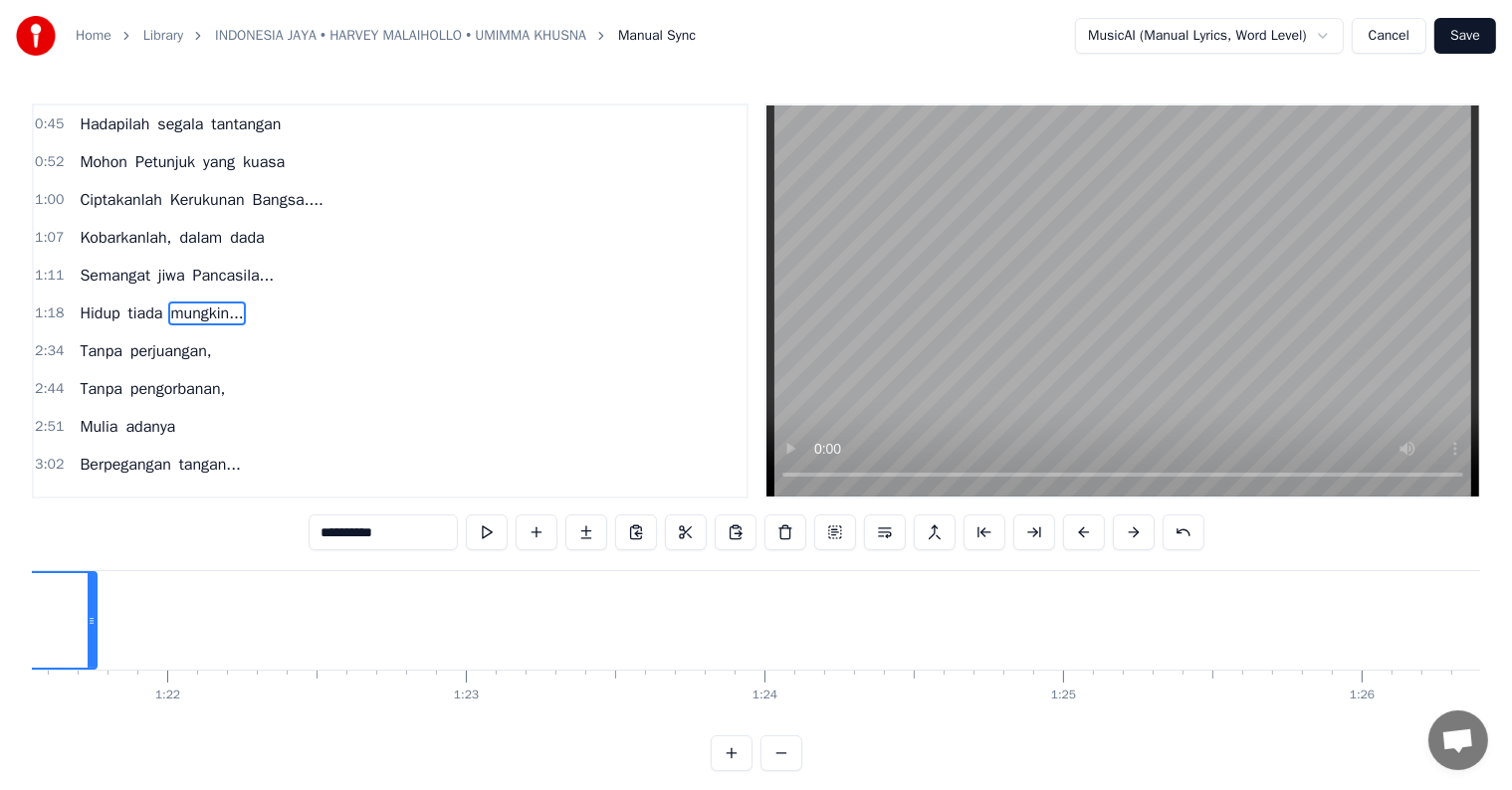 scroll, scrollTop: 0, scrollLeft: 23673, axis: horizontal 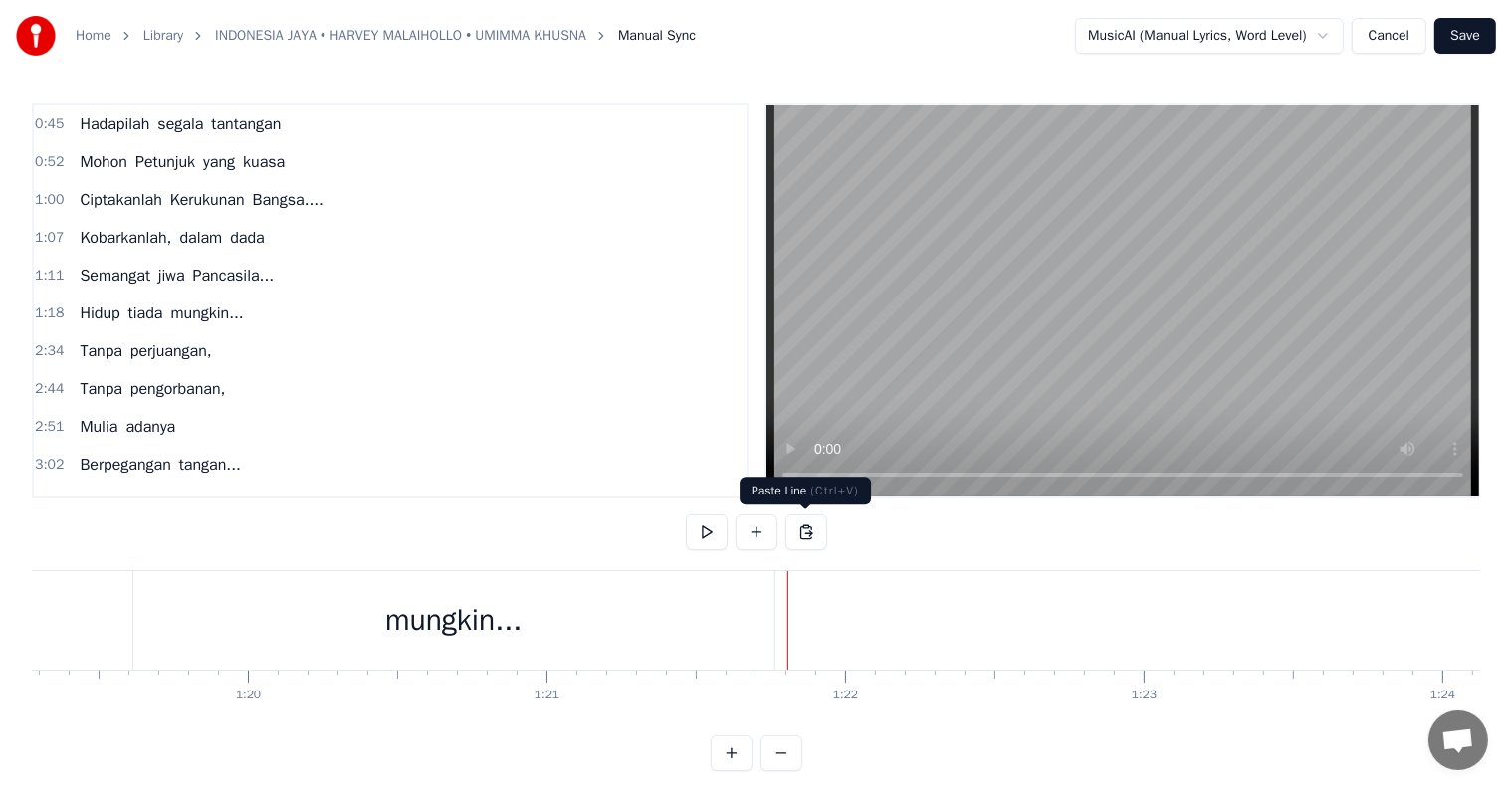 click at bounding box center [806, 532] 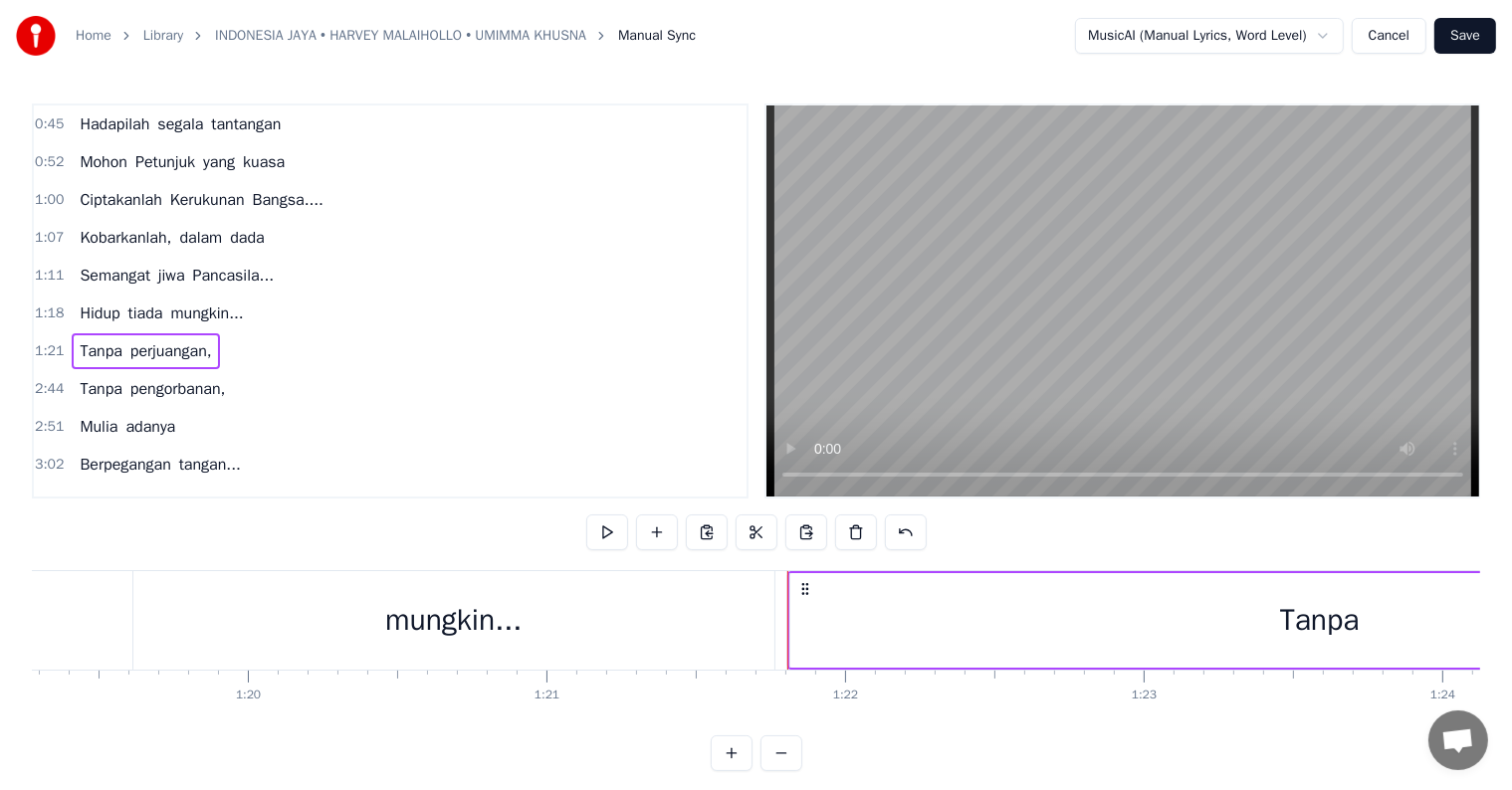 click on "mungkin..." at bounding box center (454, 620) 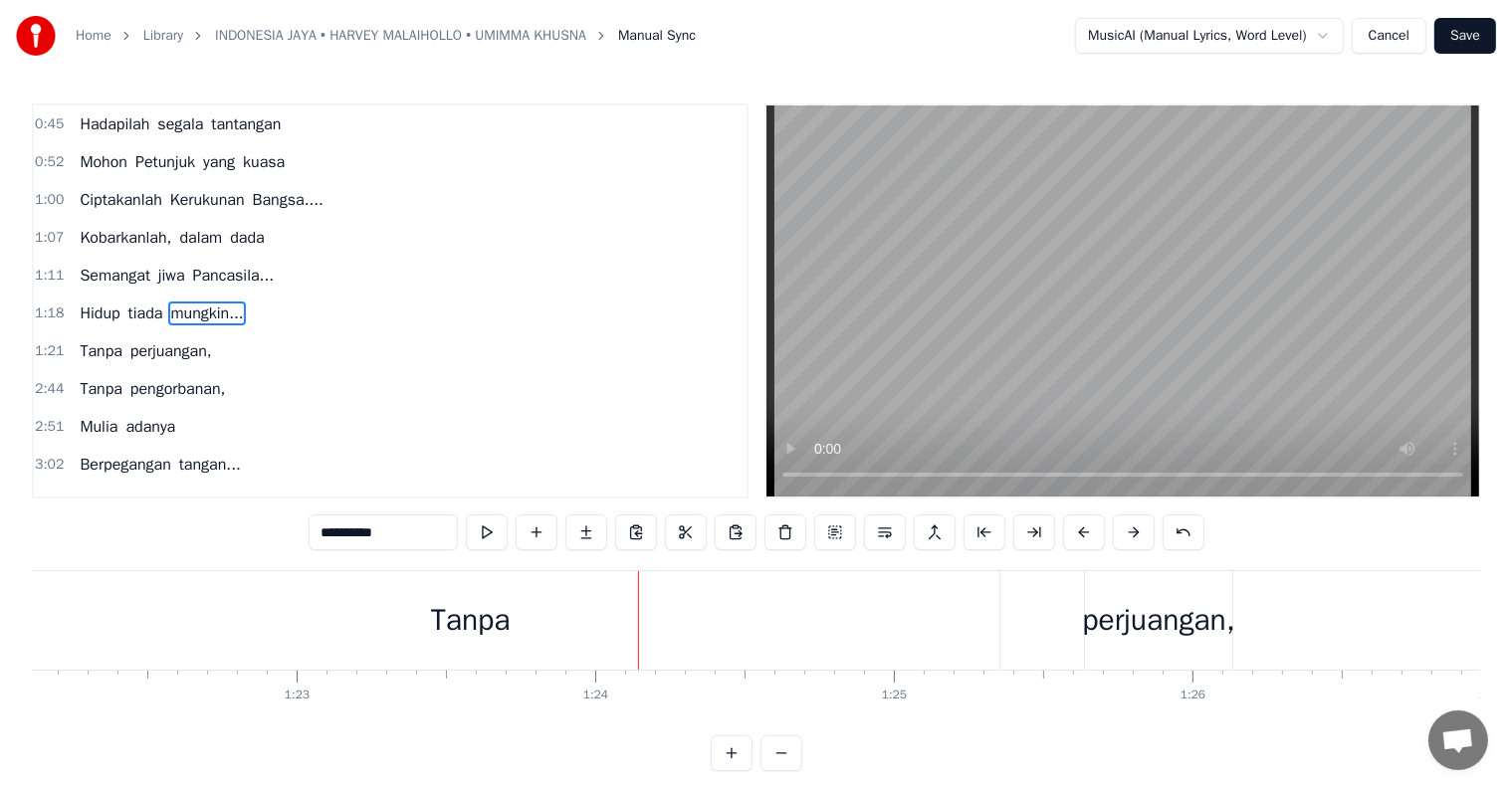 scroll, scrollTop: 0, scrollLeft: 24518, axis: horizontal 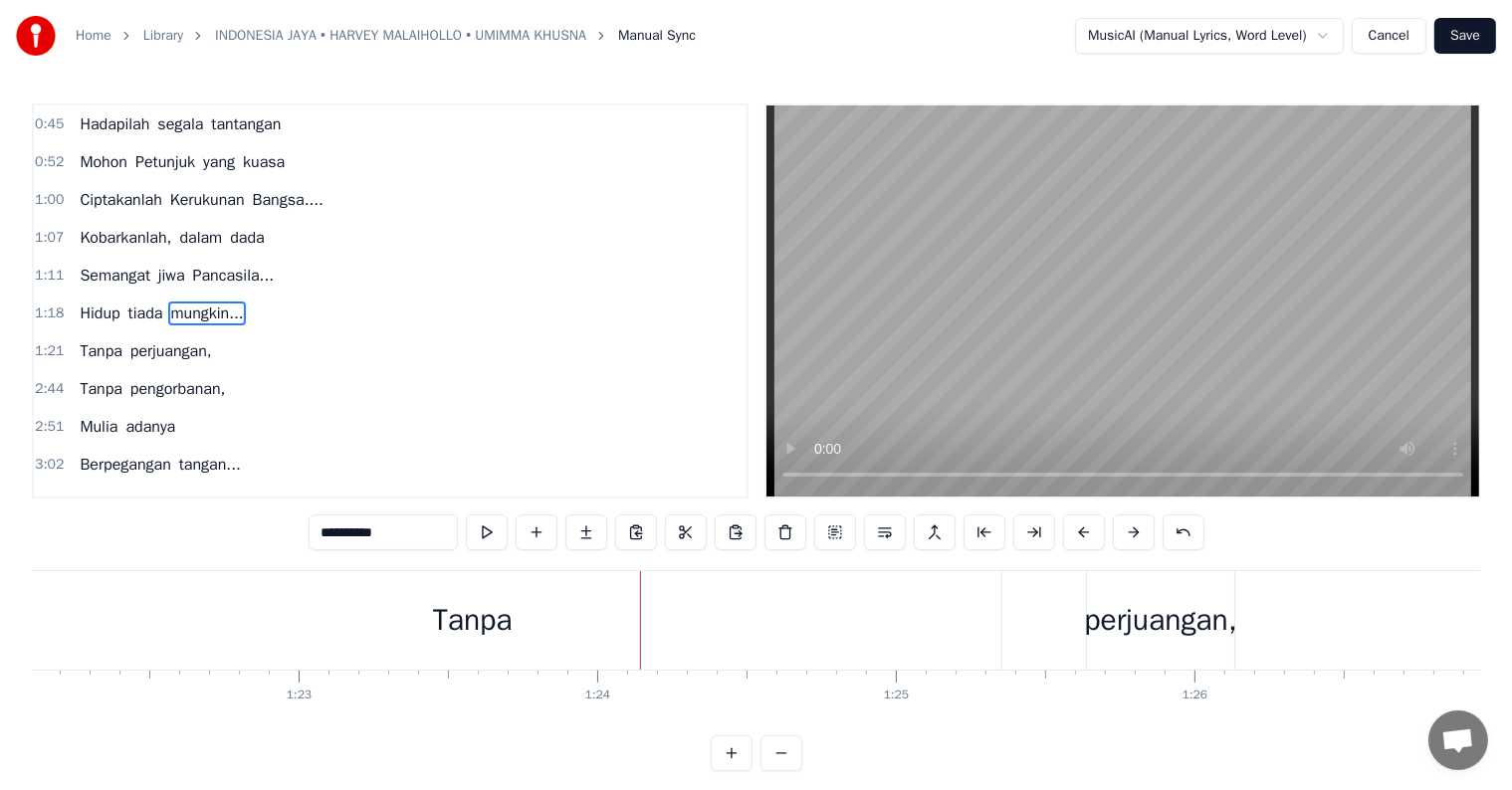 click on "Tanpa" at bounding box center [473, 620] 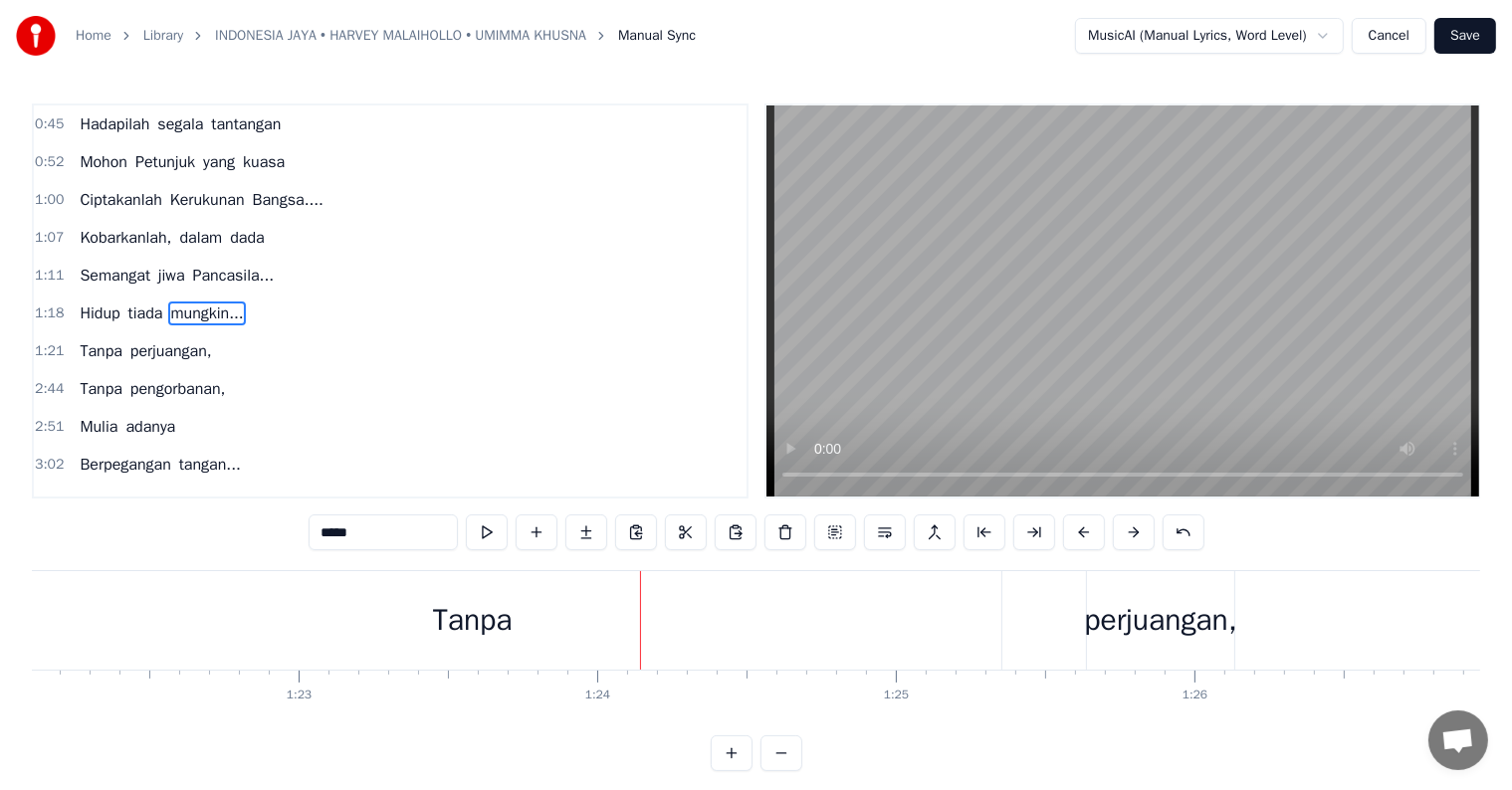 scroll, scrollTop: 188, scrollLeft: 0, axis: vertical 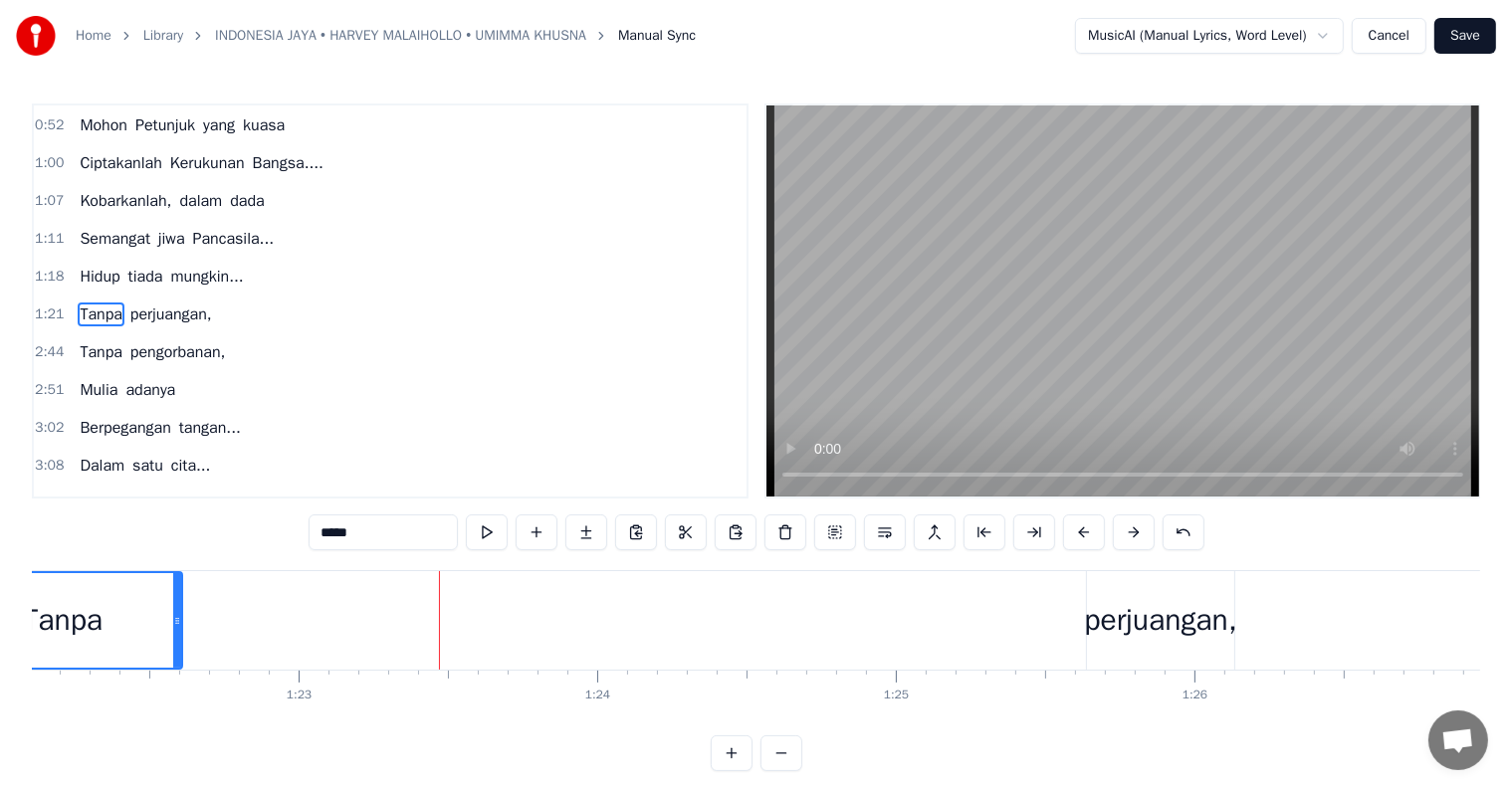 drag, startPoint x: 995, startPoint y: 621, endPoint x: 175, endPoint y: 593, distance: 820.4779 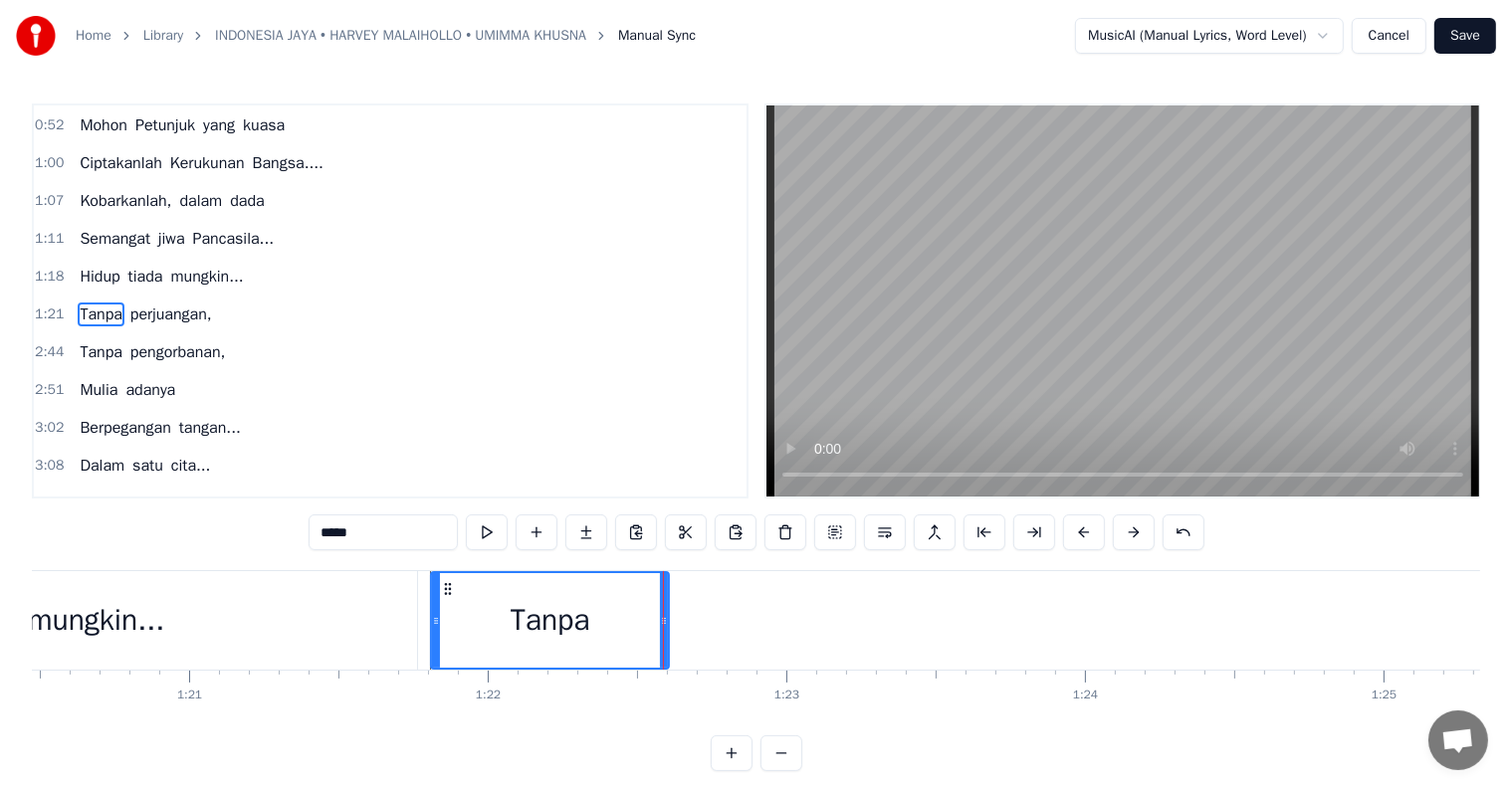 scroll, scrollTop: 0, scrollLeft: 24030, axis: horizontal 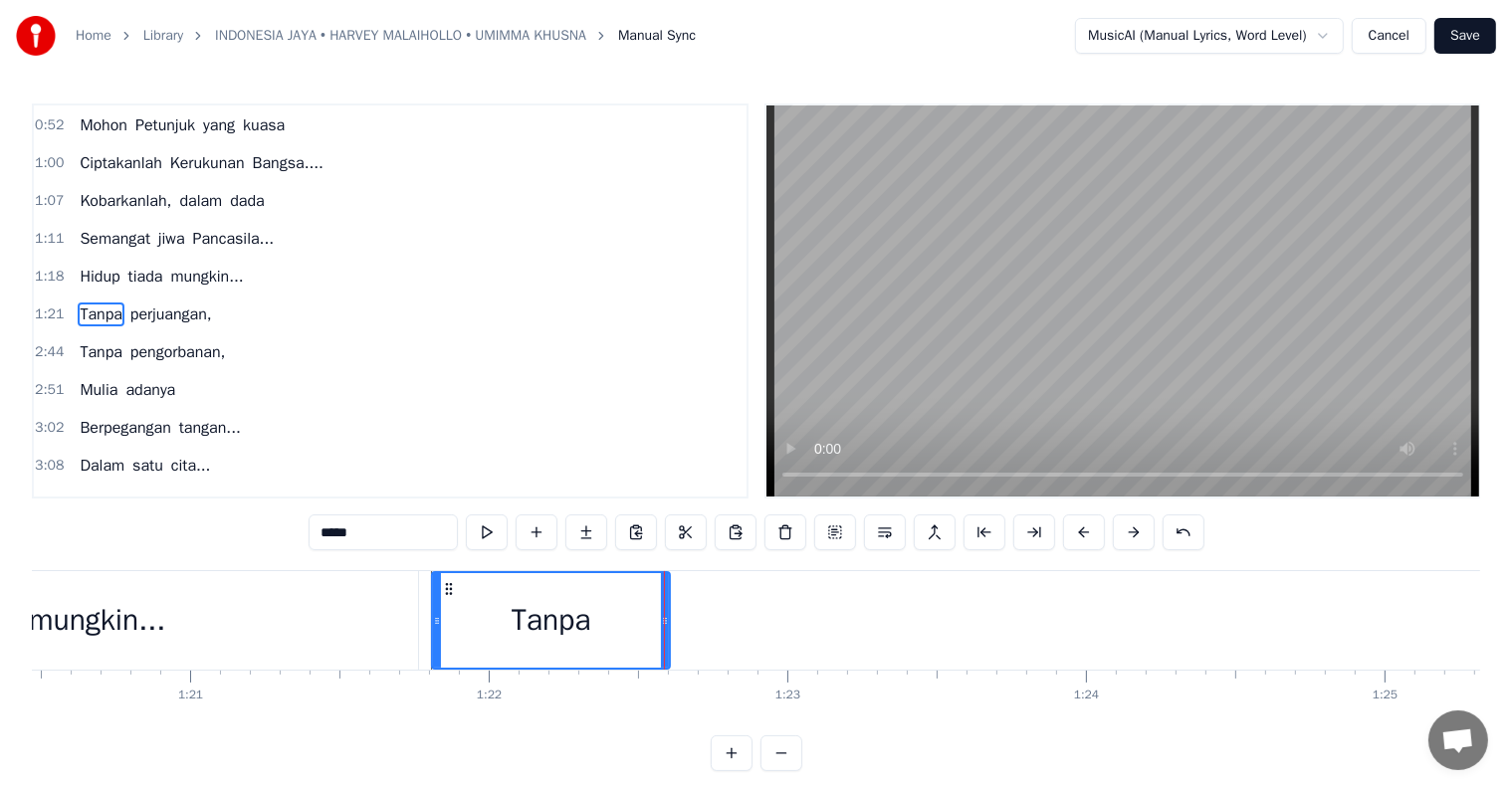 click at bounding box center (664, 620) 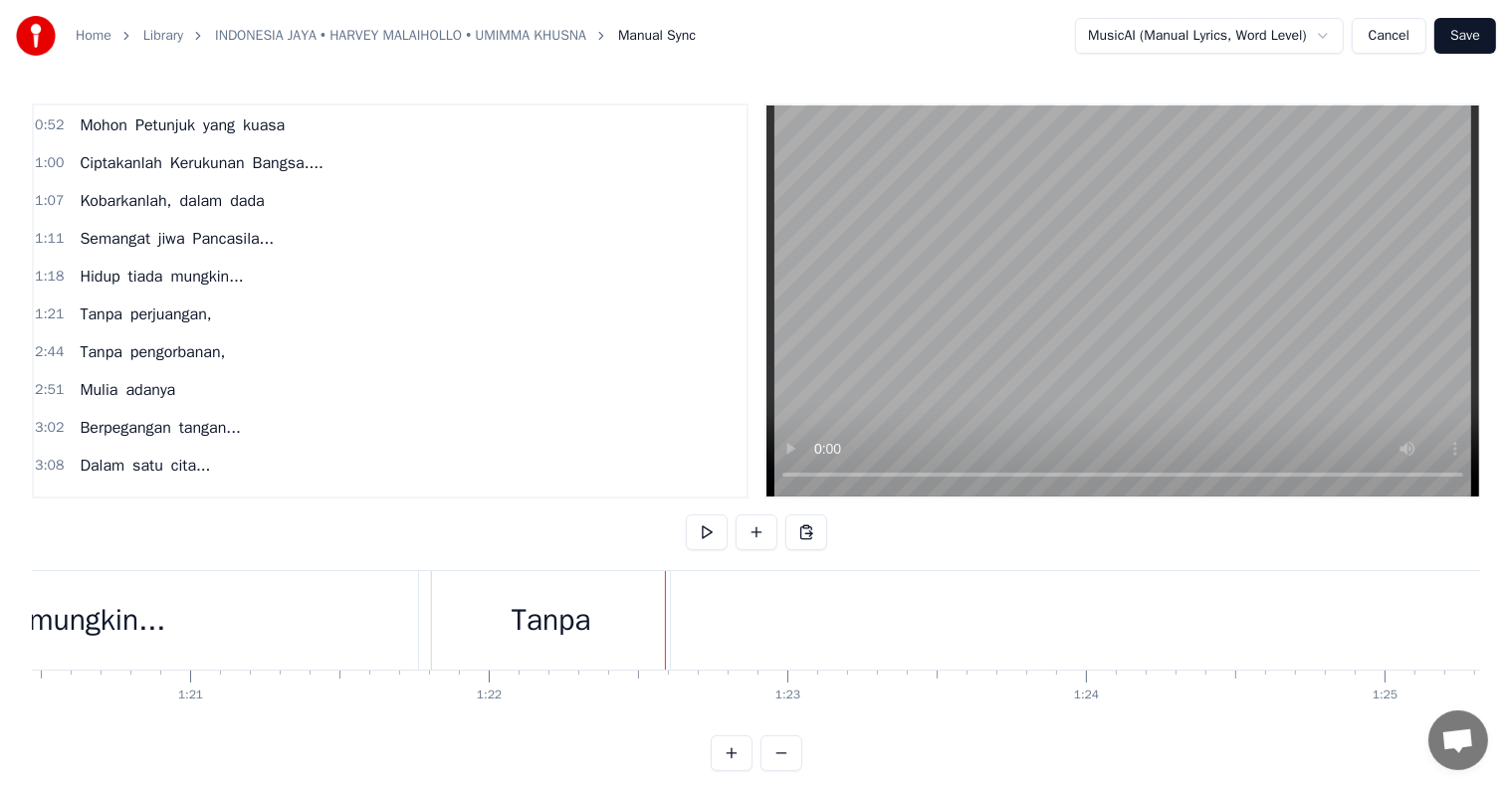 click on "Tanpa" at bounding box center [550, 620] 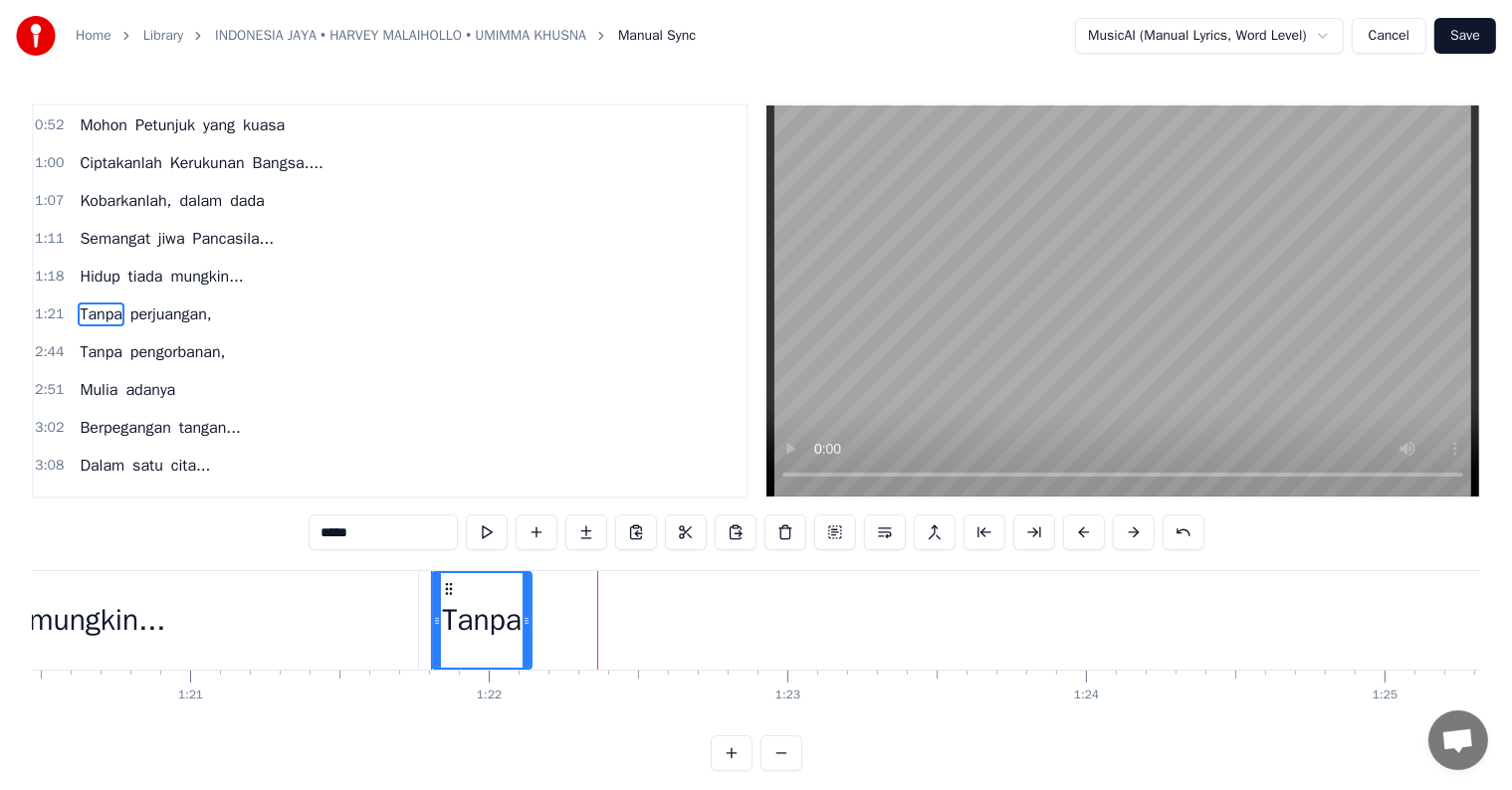 drag, startPoint x: 664, startPoint y: 622, endPoint x: 526, endPoint y: 606, distance: 138.92444 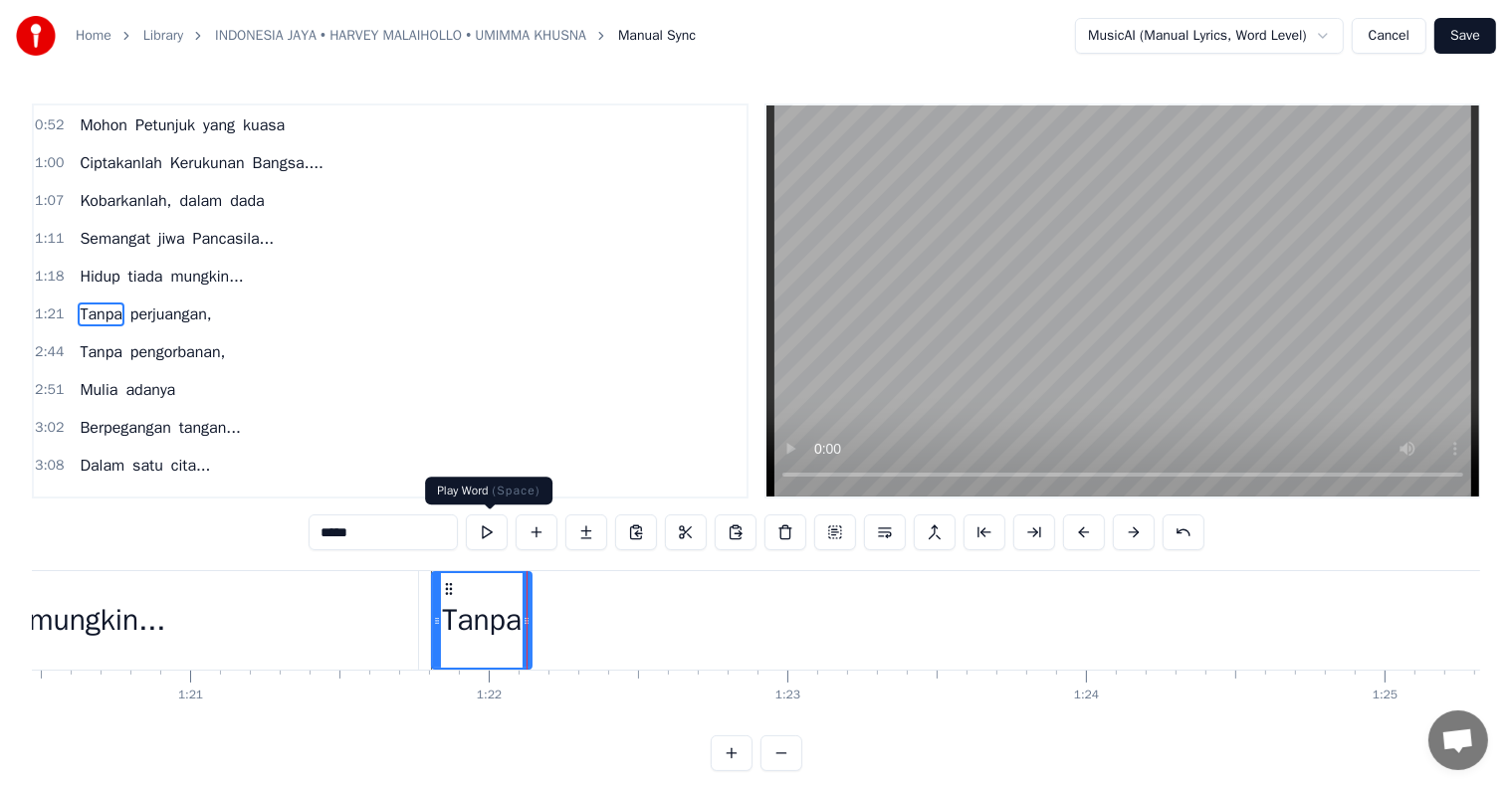 click at bounding box center [487, 532] 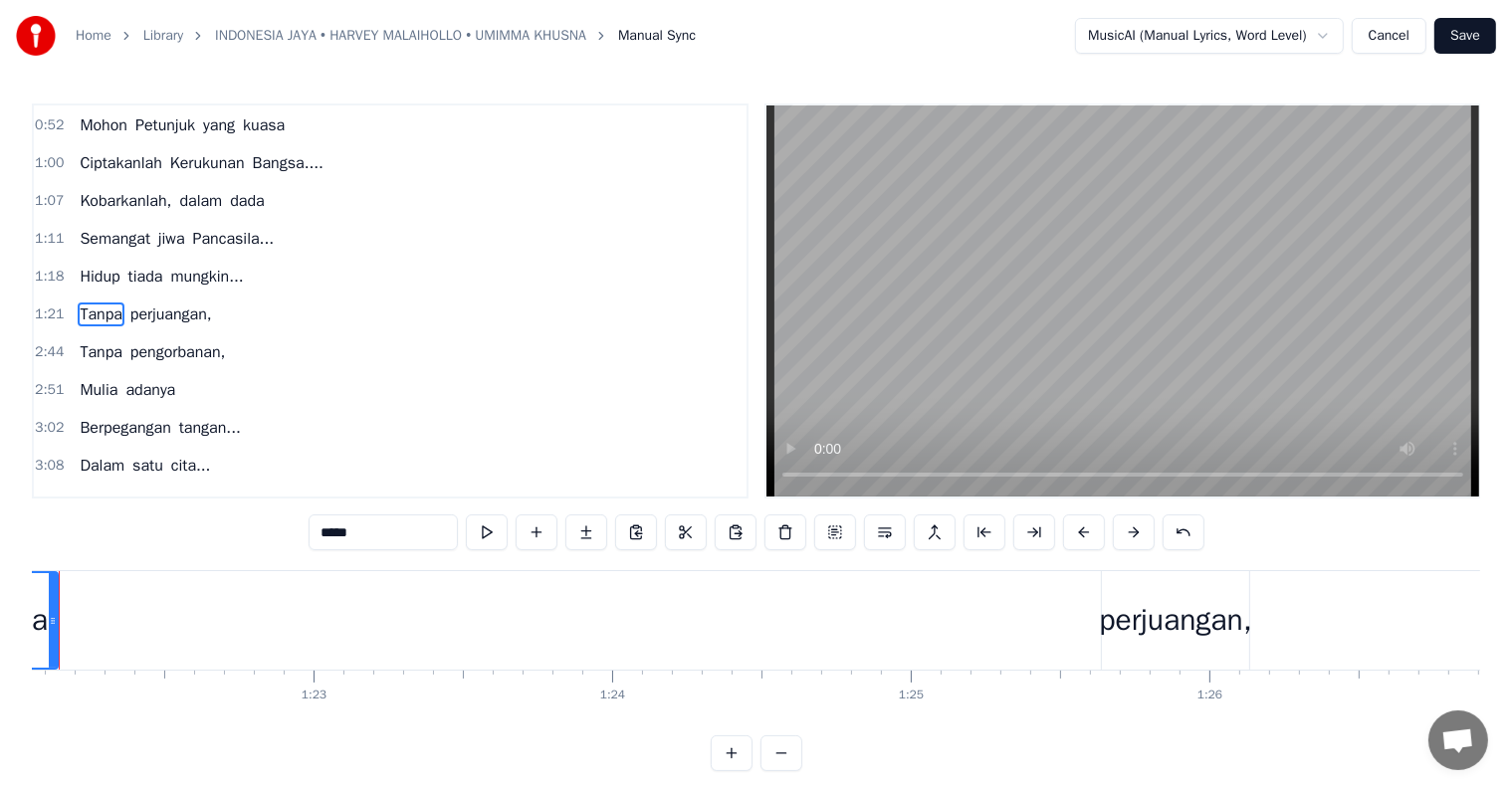 scroll, scrollTop: 0, scrollLeft: 24549, axis: horizontal 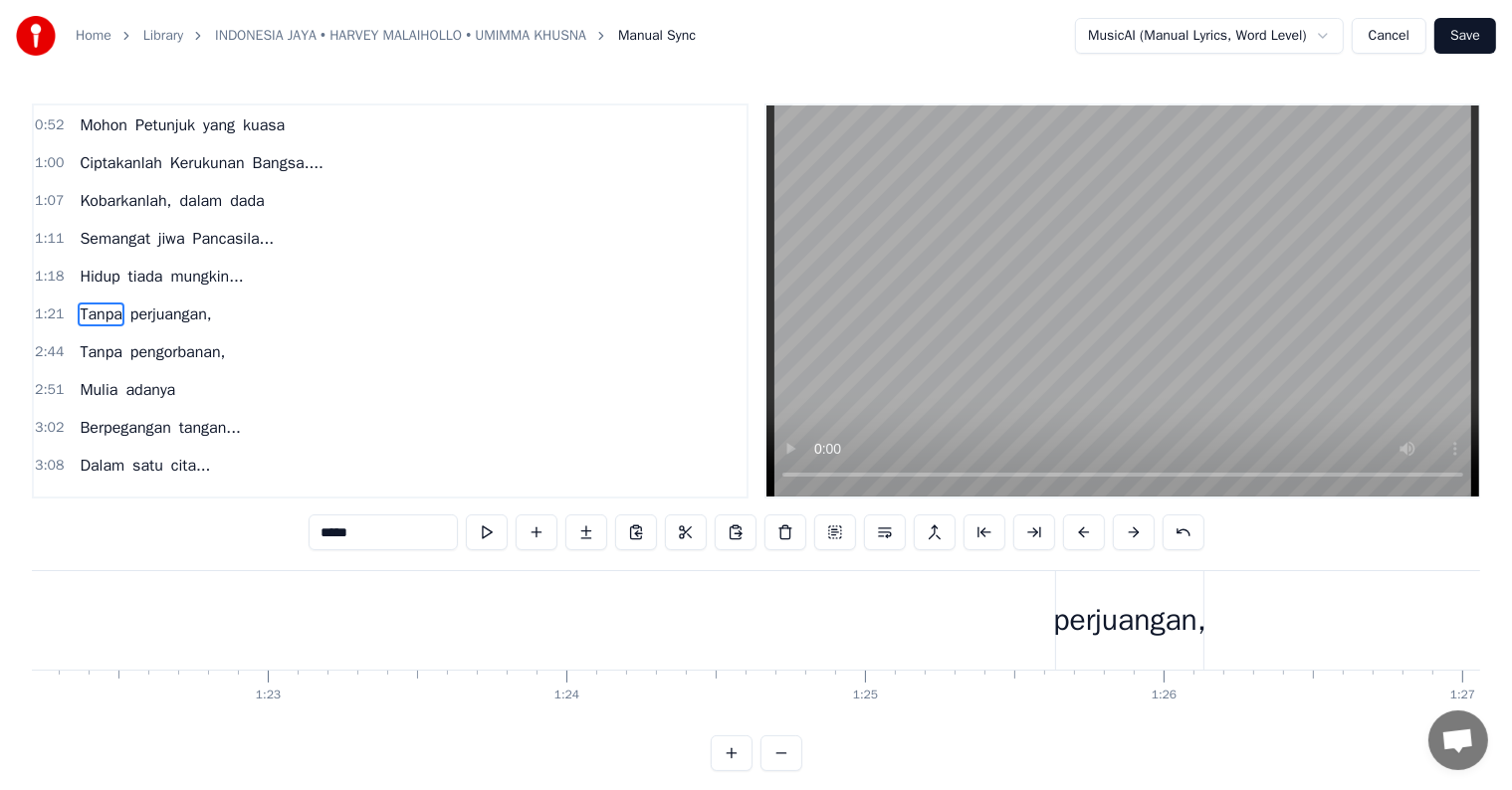 click on "perjuangan," at bounding box center [1130, 620] 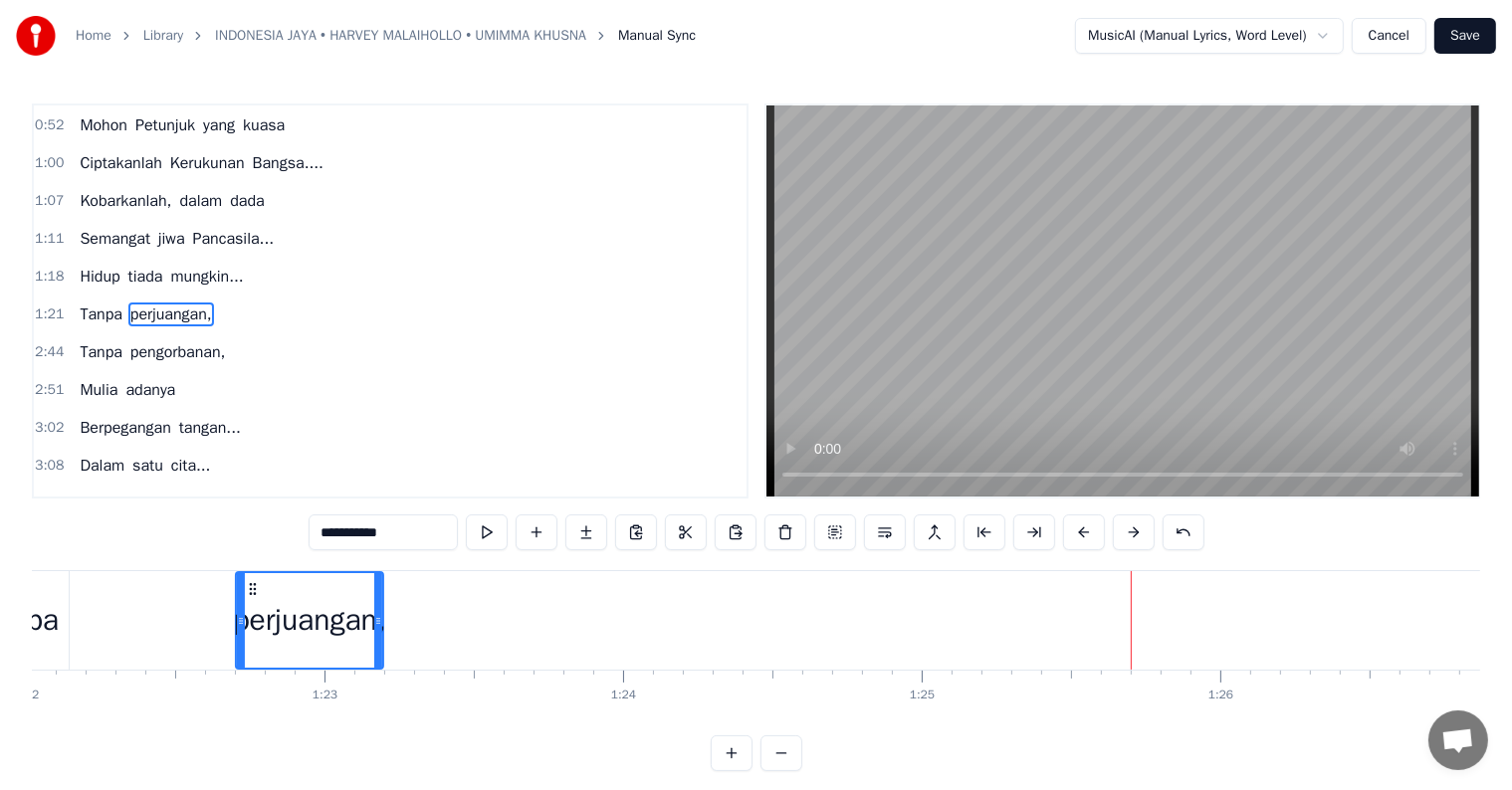 drag, startPoint x: 1068, startPoint y: 587, endPoint x: 236, endPoint y: 584, distance: 832.0054 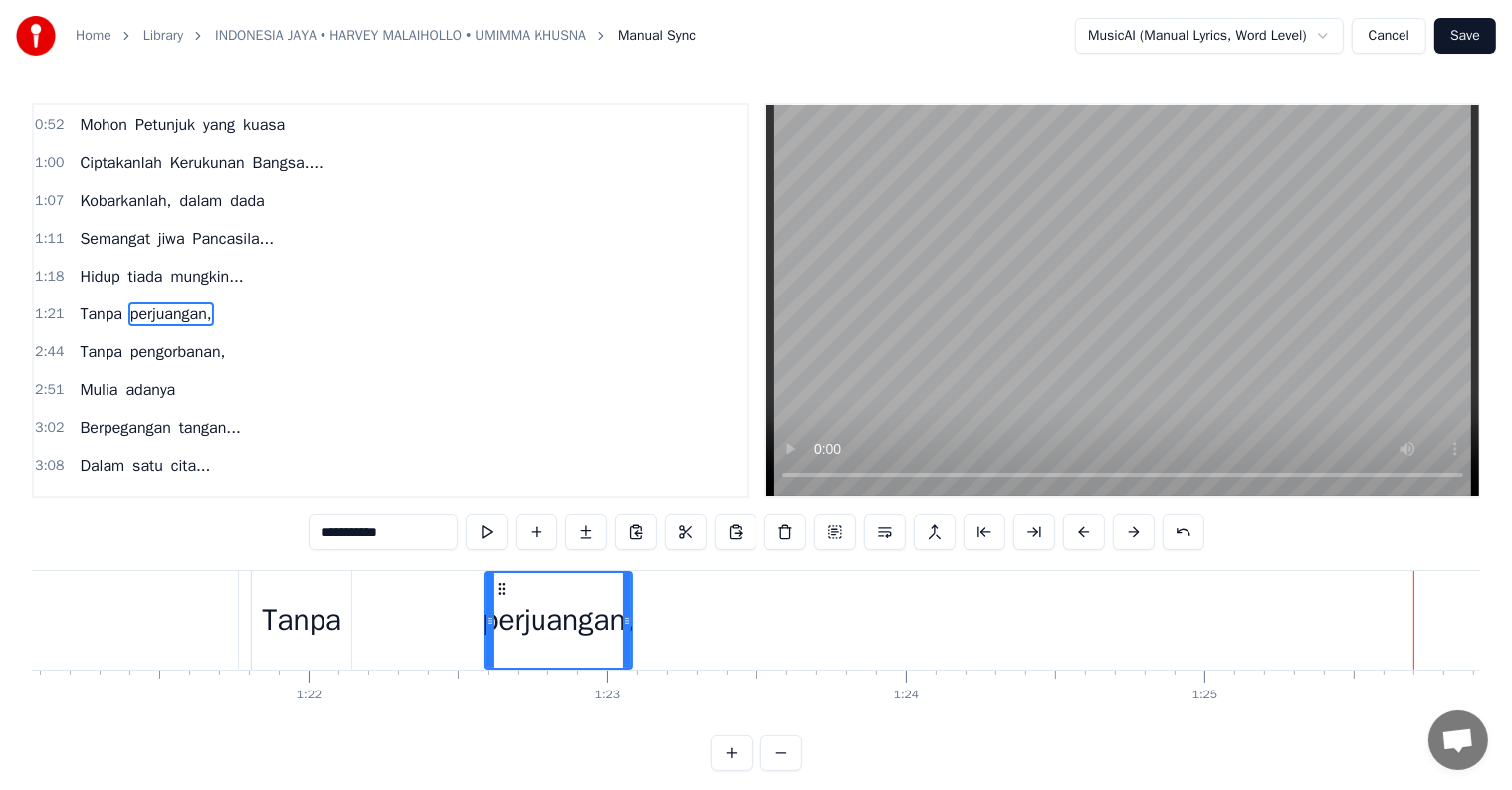 scroll, scrollTop: 0, scrollLeft: 24200, axis: horizontal 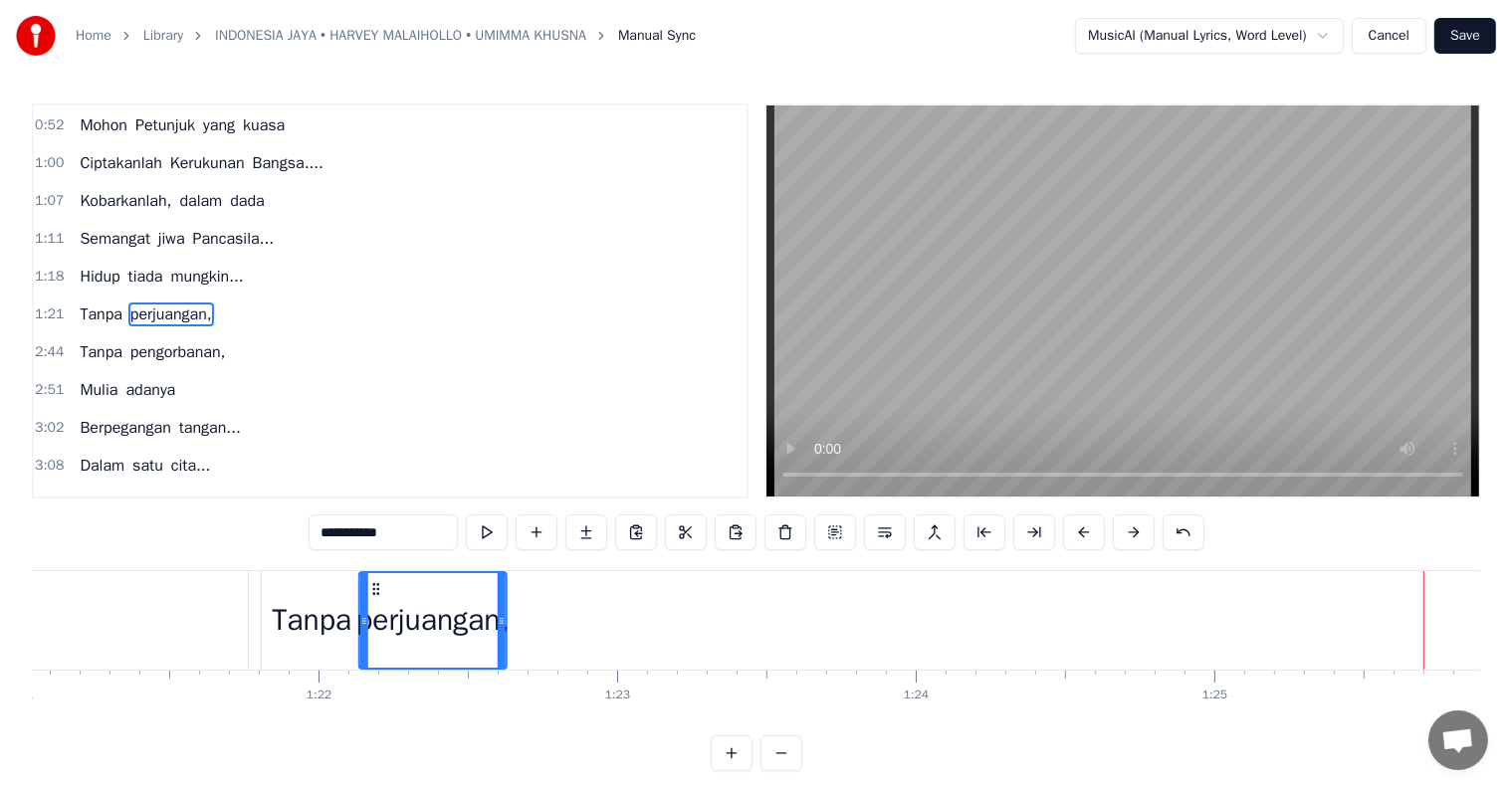 drag, startPoint x: 508, startPoint y: 593, endPoint x: 372, endPoint y: 585, distance: 136.23509 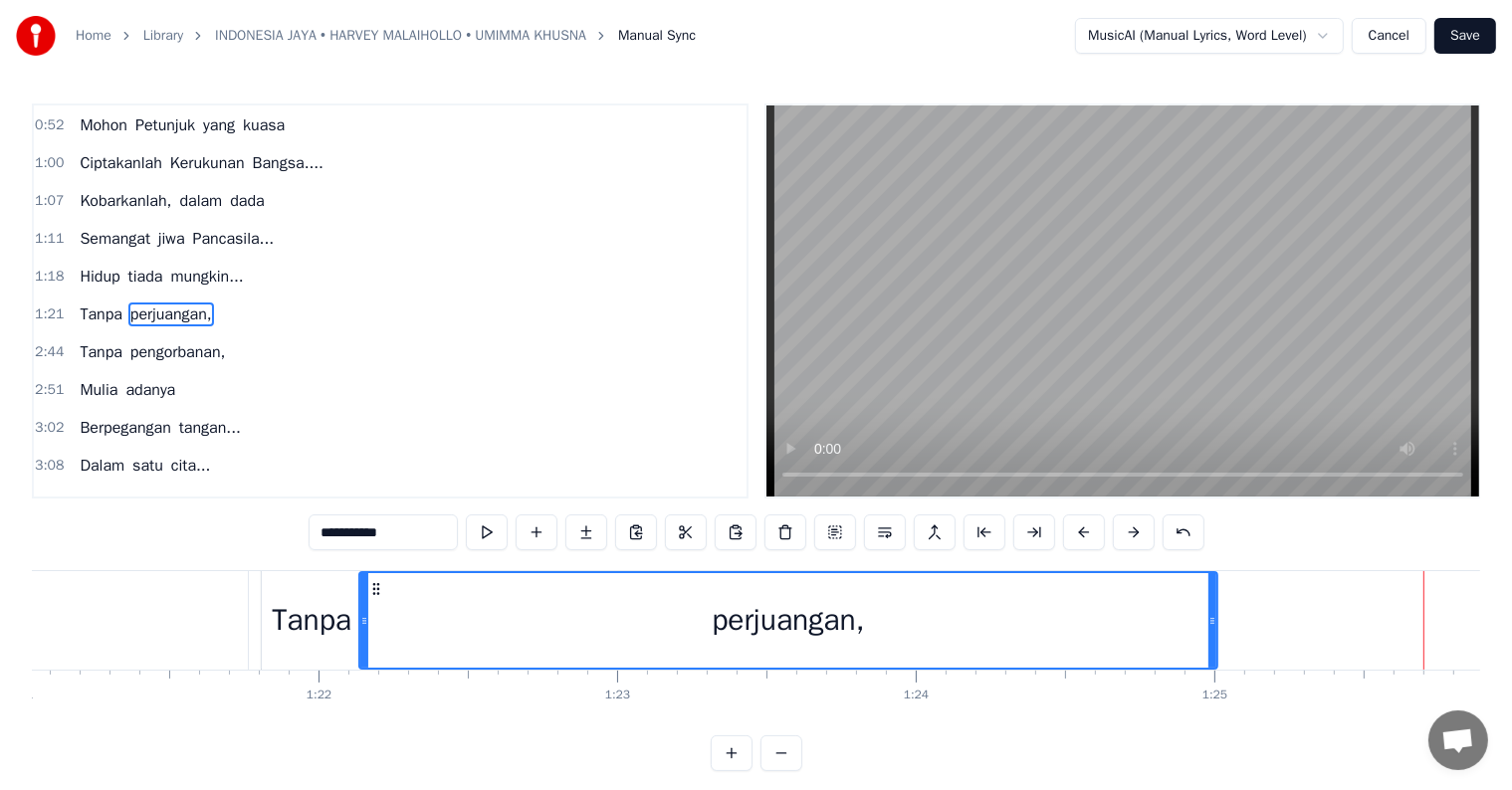 drag, startPoint x: 502, startPoint y: 619, endPoint x: 1212, endPoint y: 625, distance: 710.0254 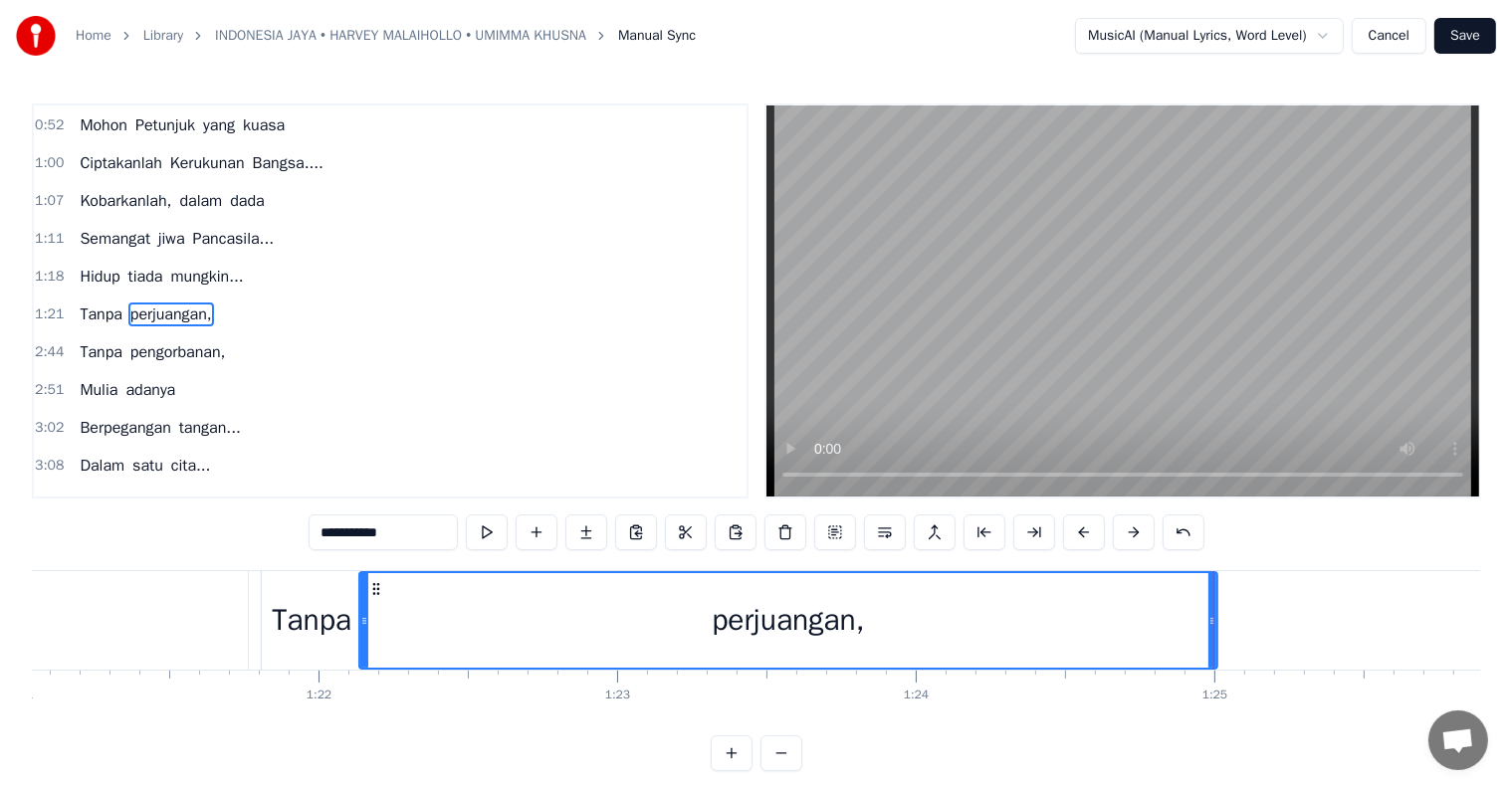 click on "Tanpa" at bounding box center [312, 620] 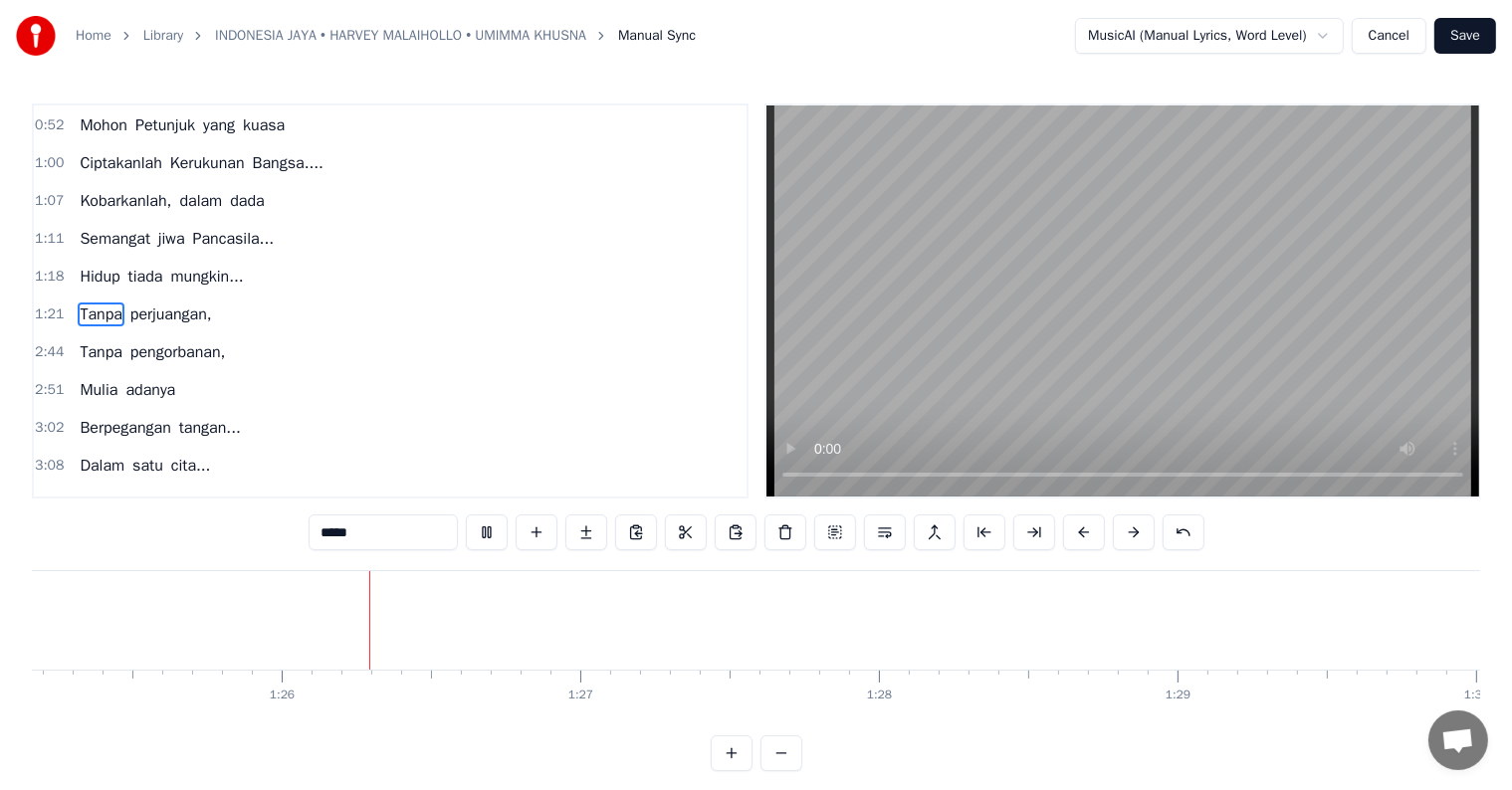 scroll, scrollTop: 0, scrollLeft: 25496, axis: horizontal 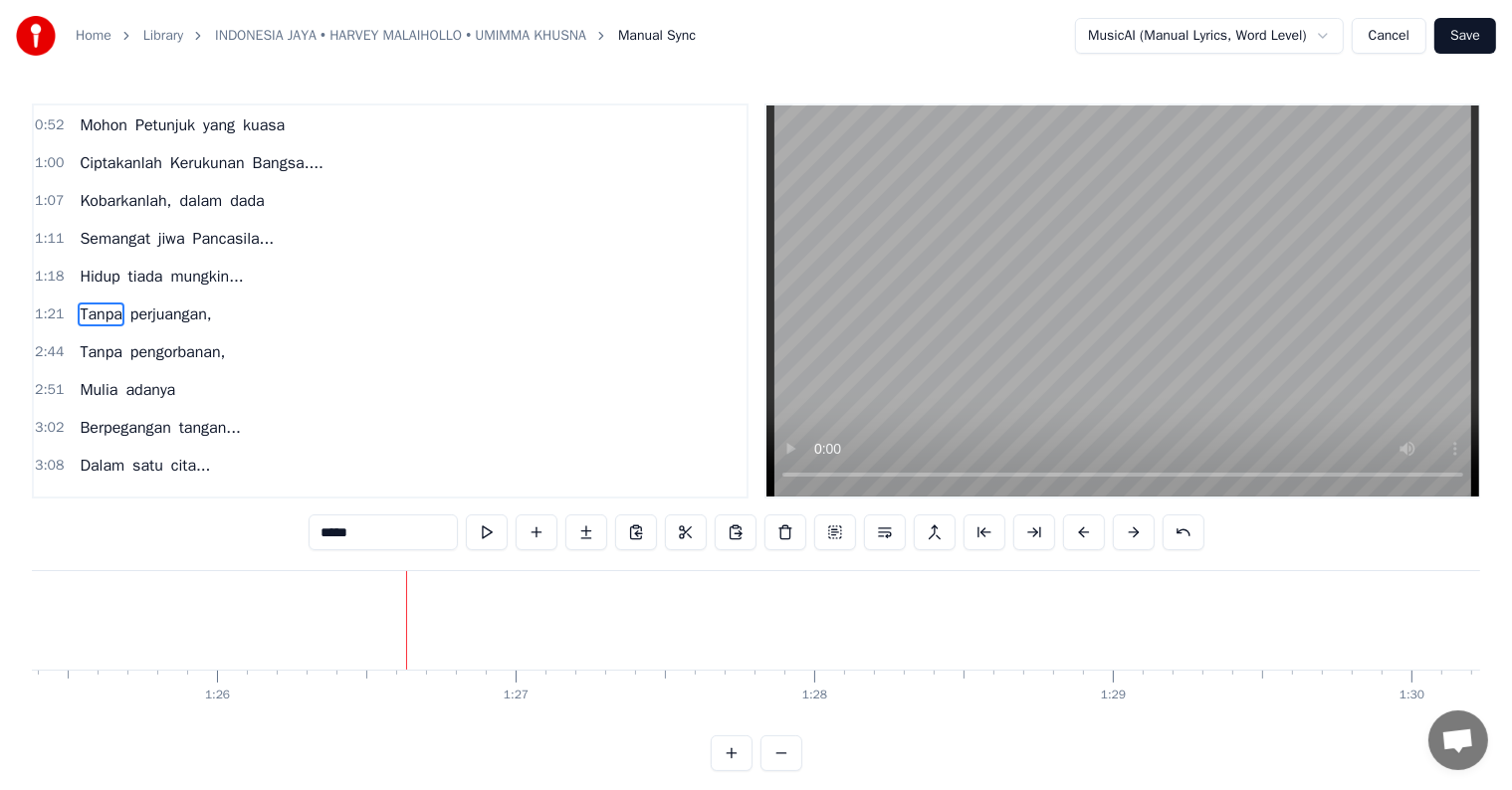 click on "Tanpa" at bounding box center (101, 352) 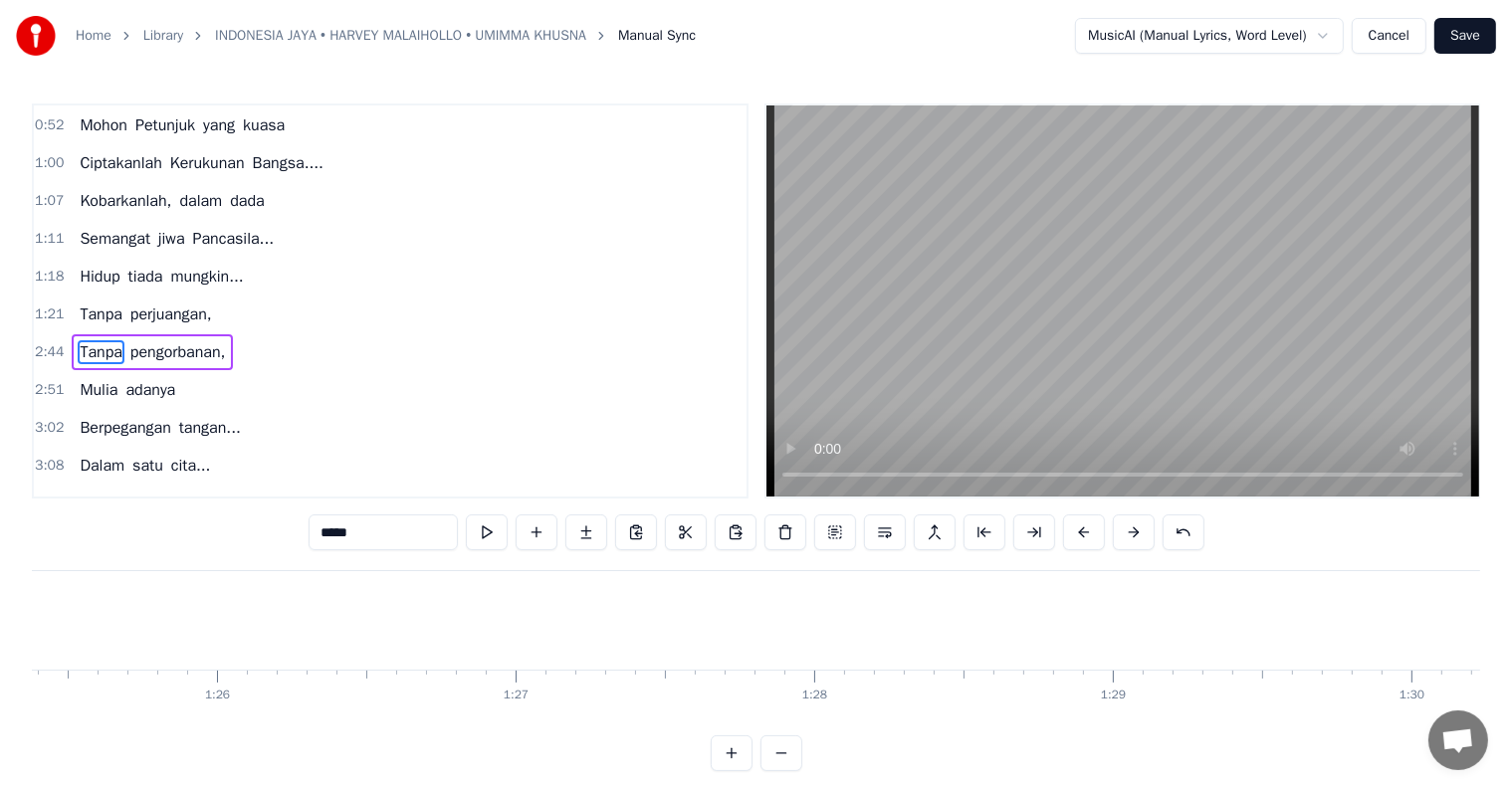 scroll, scrollTop: 225, scrollLeft: 0, axis: vertical 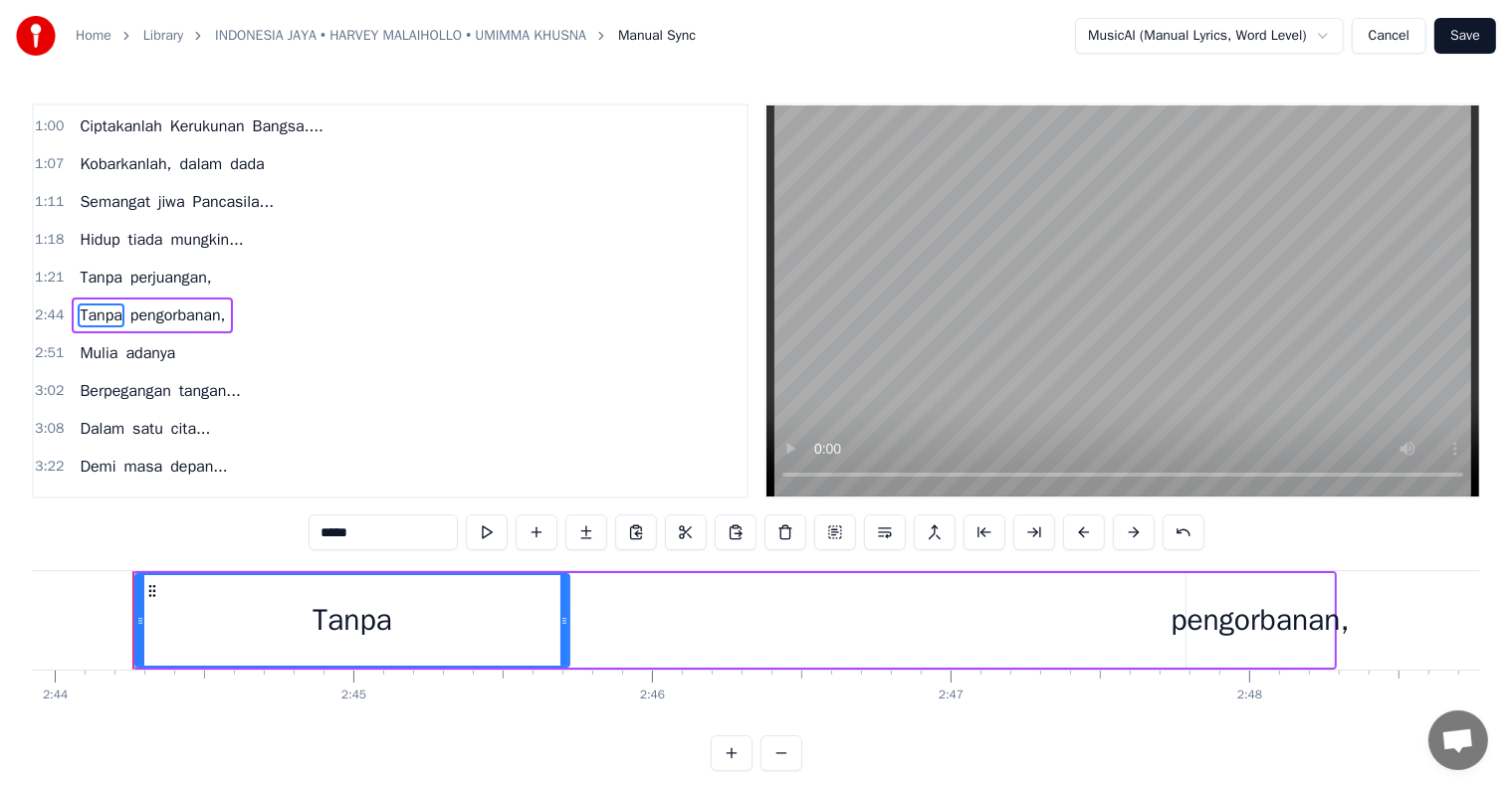 click on "Tanpa pengorbanan," at bounding box center (735, 620) 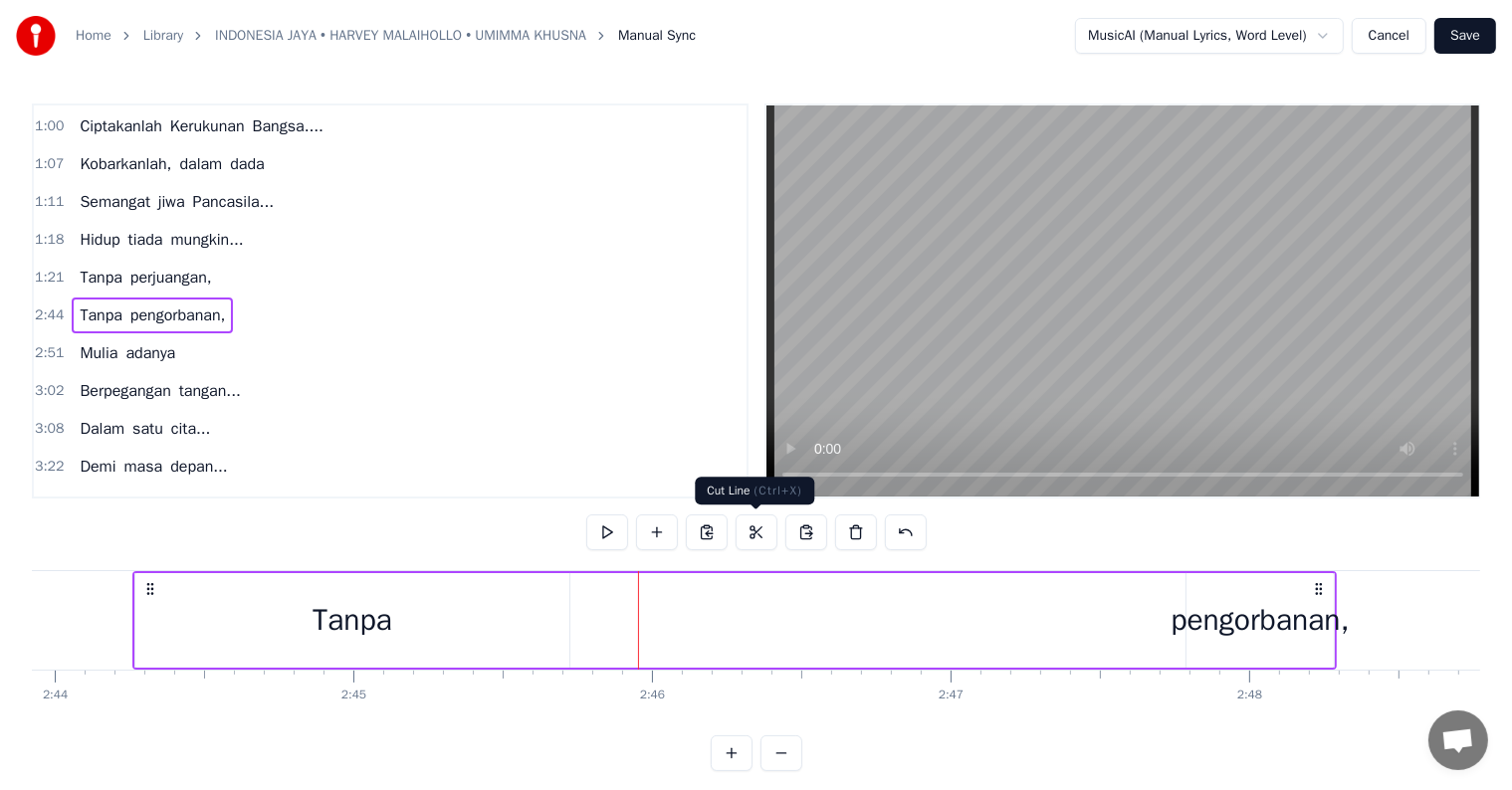 click at bounding box center [756, 532] 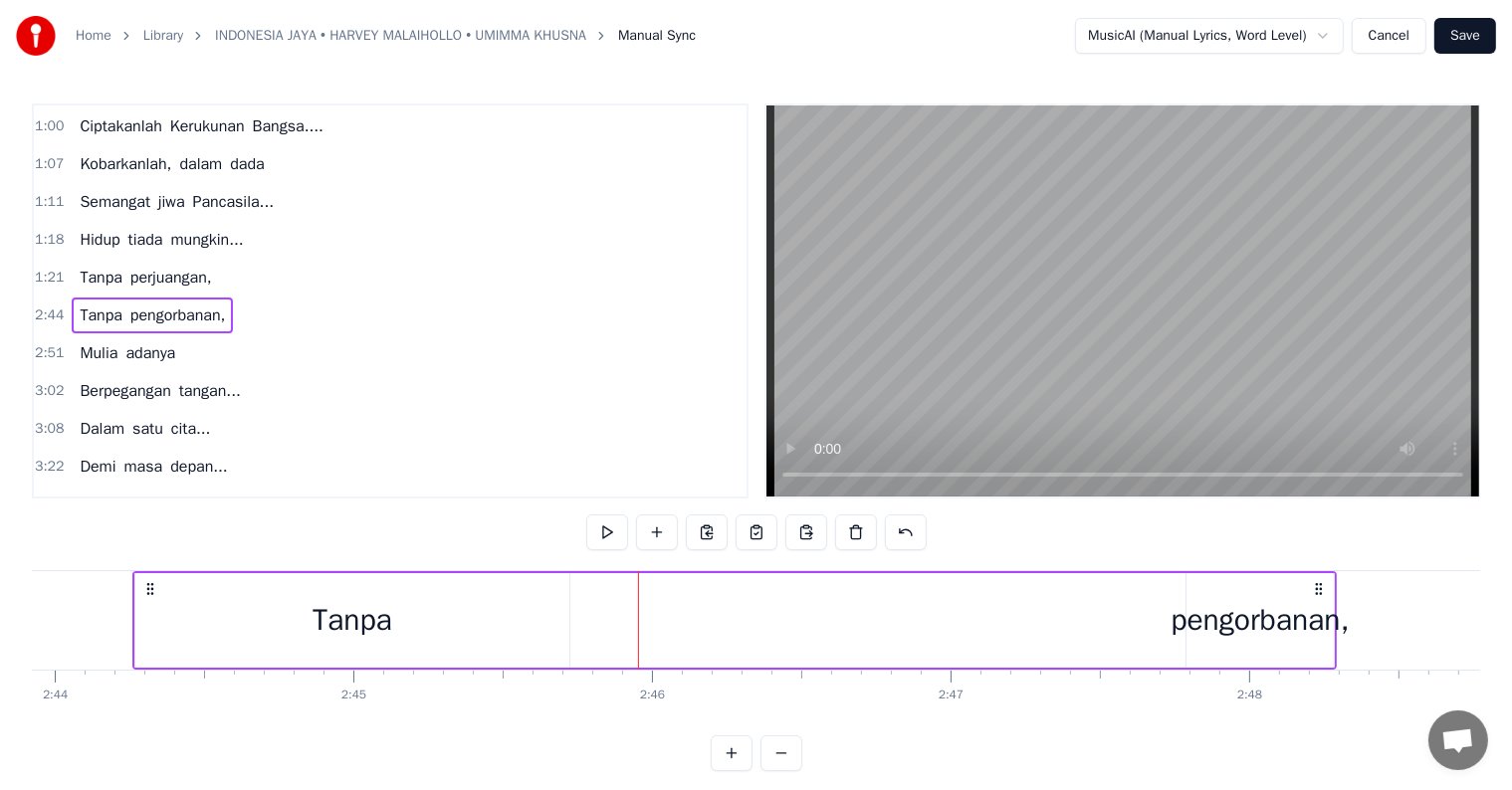 click on "perjuangan," at bounding box center (171, 278) 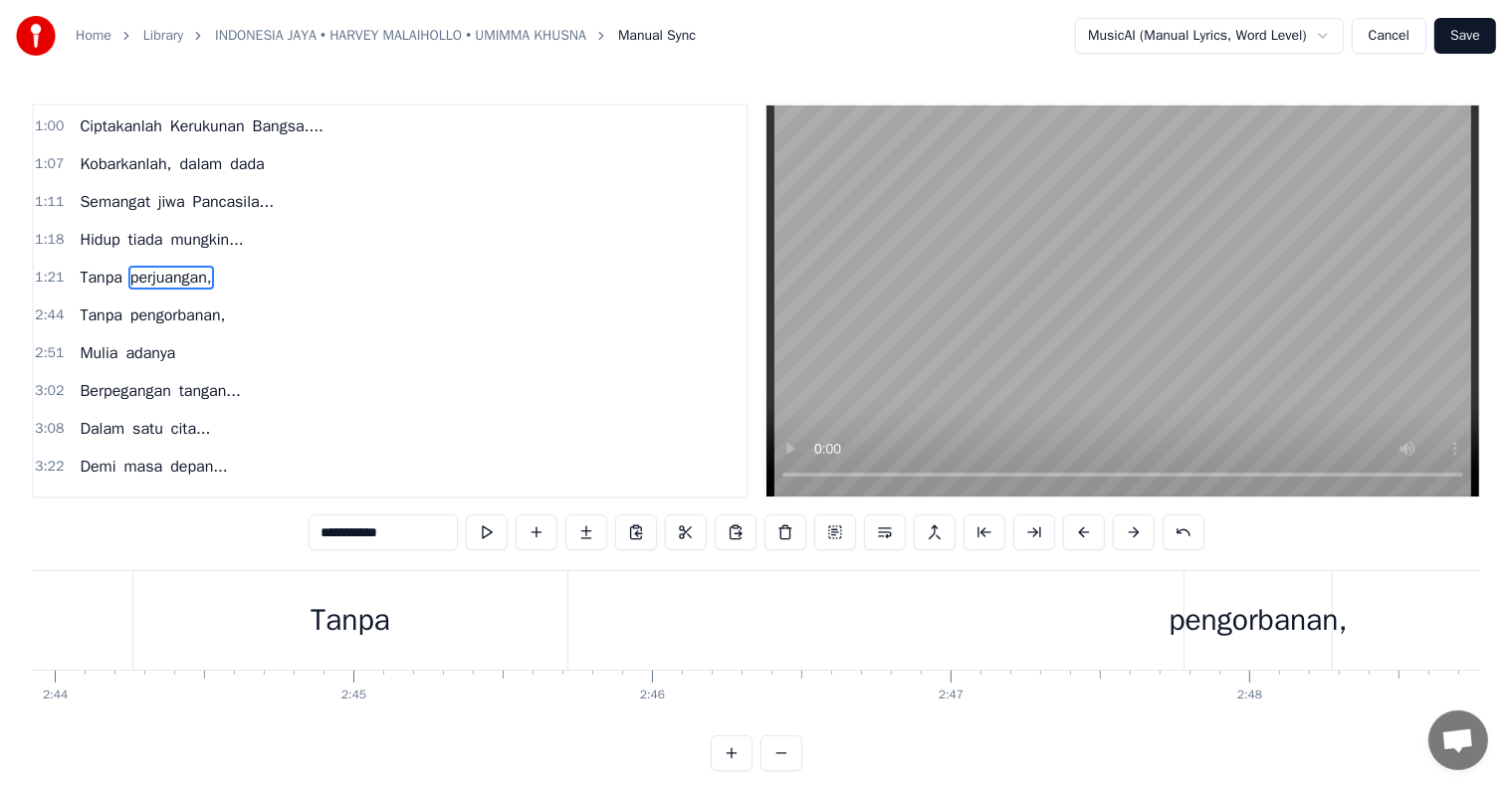 scroll, scrollTop: 193, scrollLeft: 0, axis: vertical 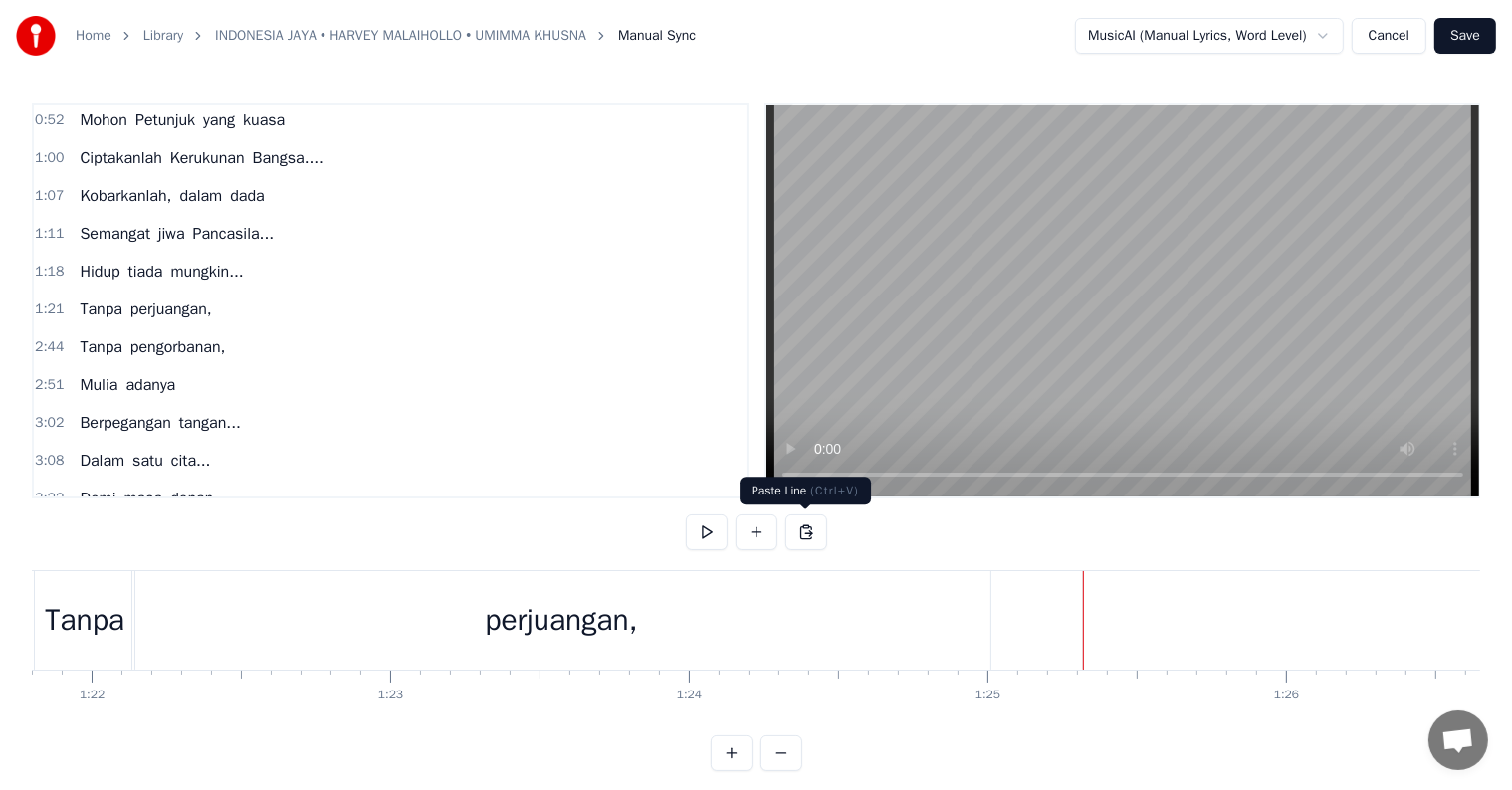 click at bounding box center [806, 532] 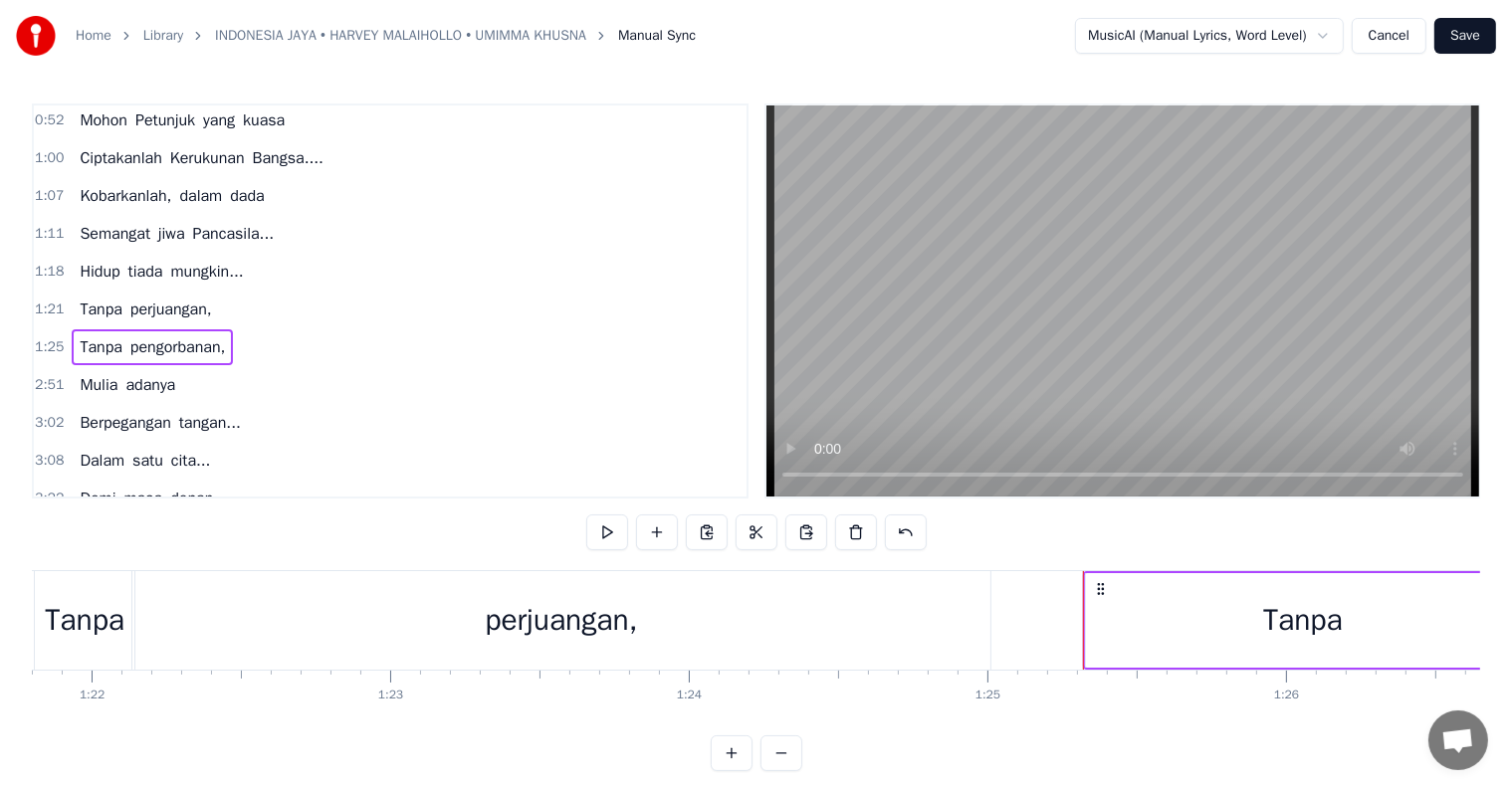 click on "perjuangan," at bounding box center [561, 620] 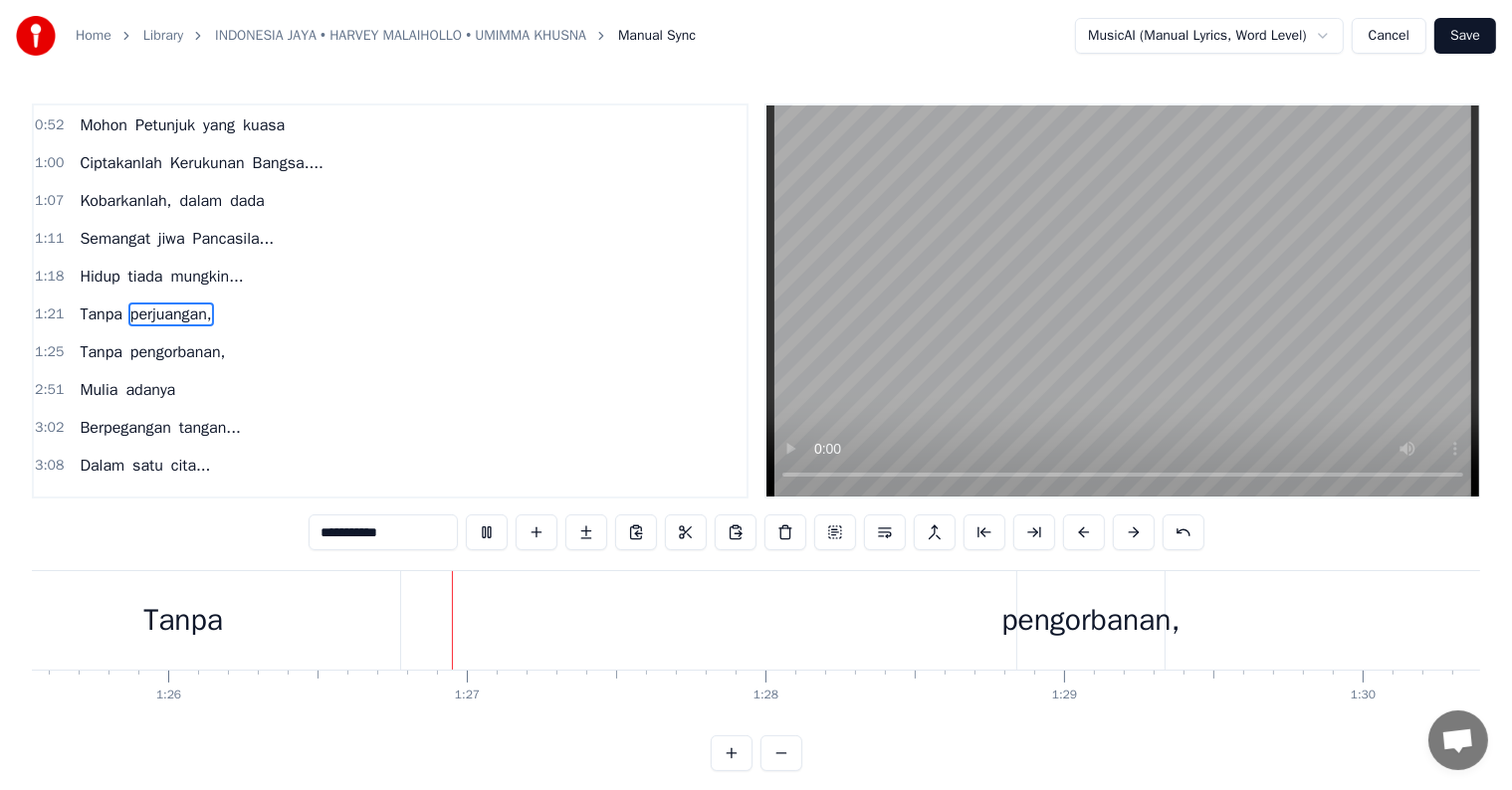 scroll, scrollTop: 0, scrollLeft: 25721, axis: horizontal 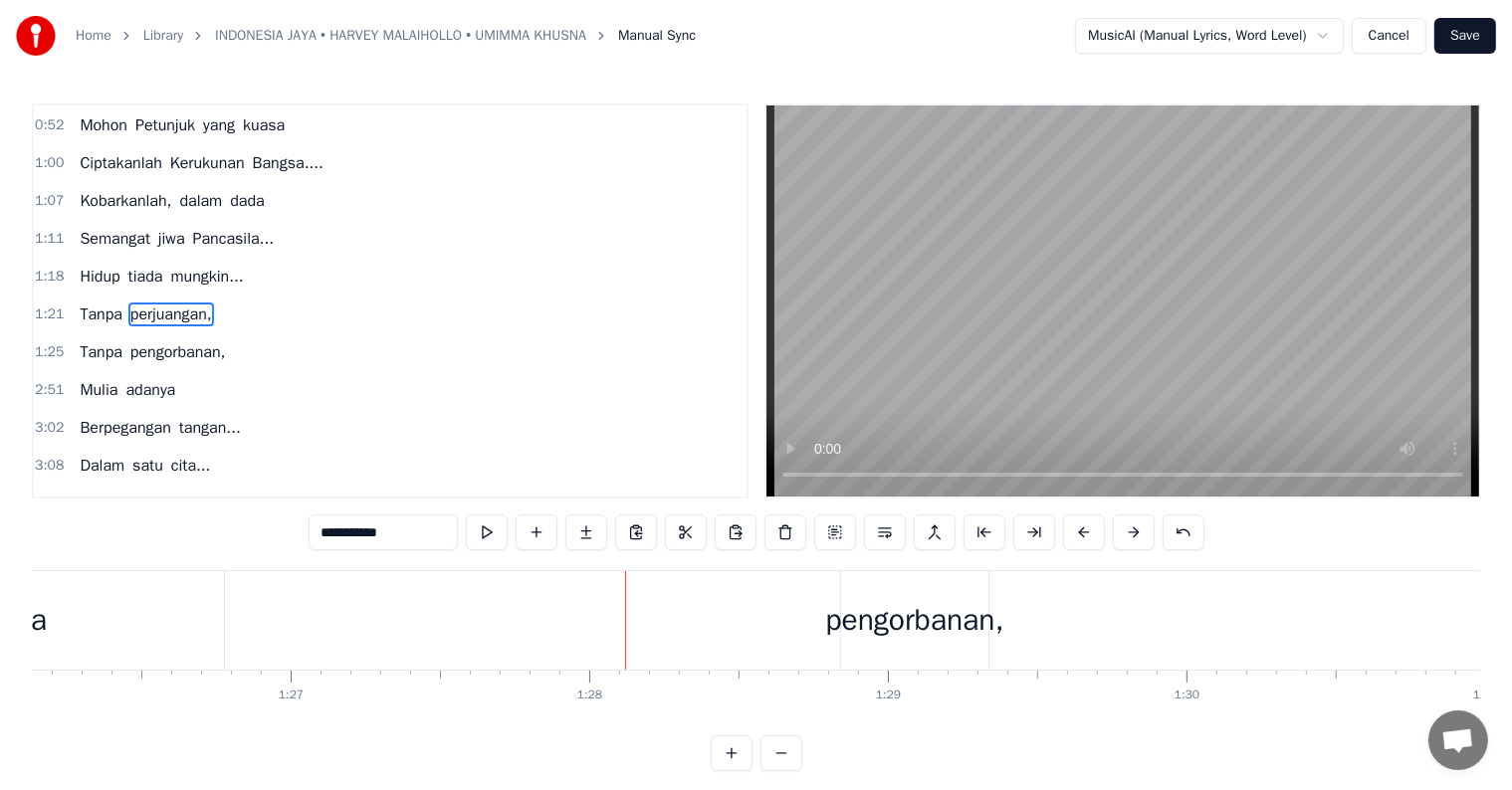 click on "pengorbanan," at bounding box center [915, 620] 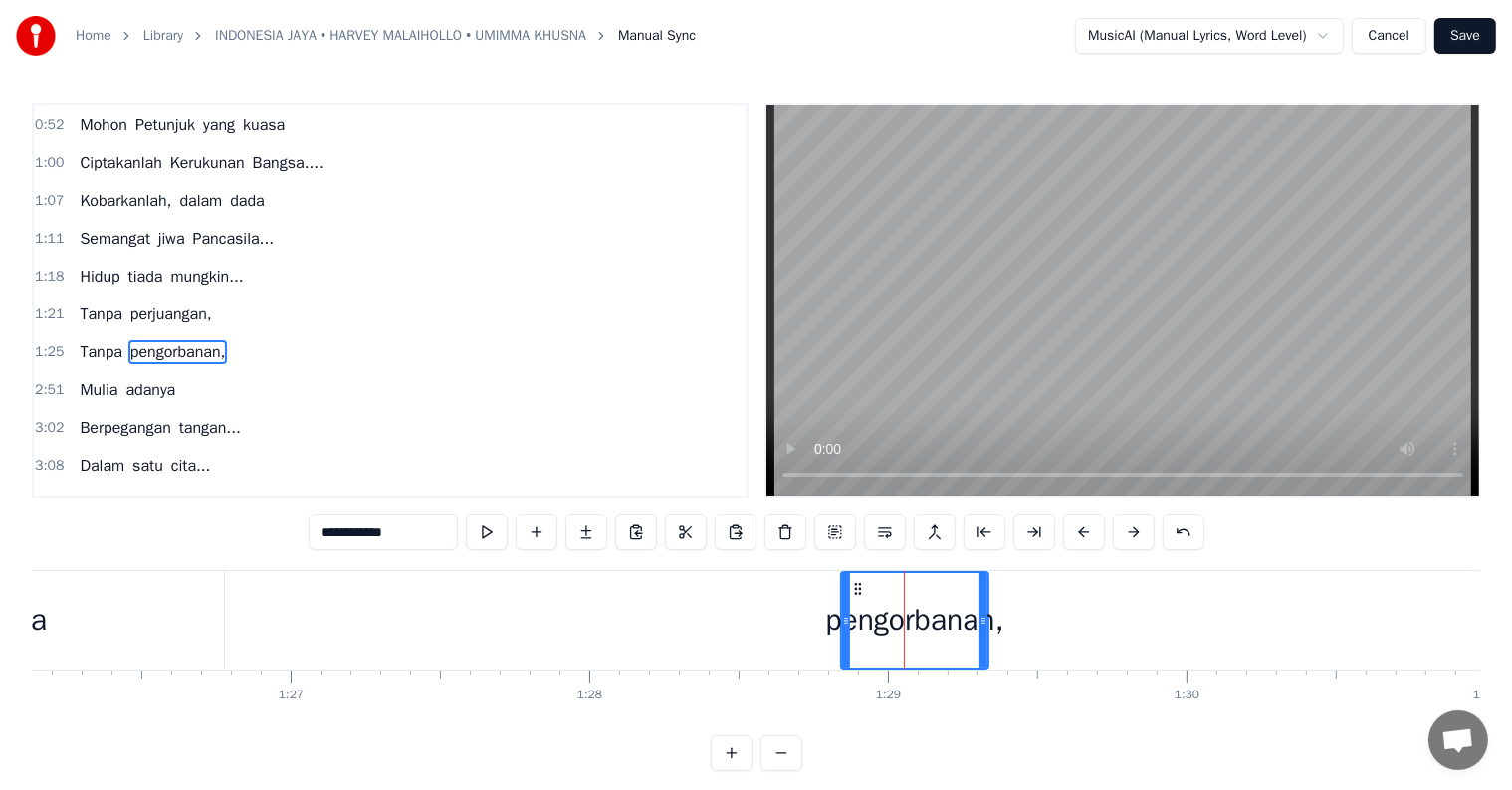 scroll, scrollTop: 225, scrollLeft: 0, axis: vertical 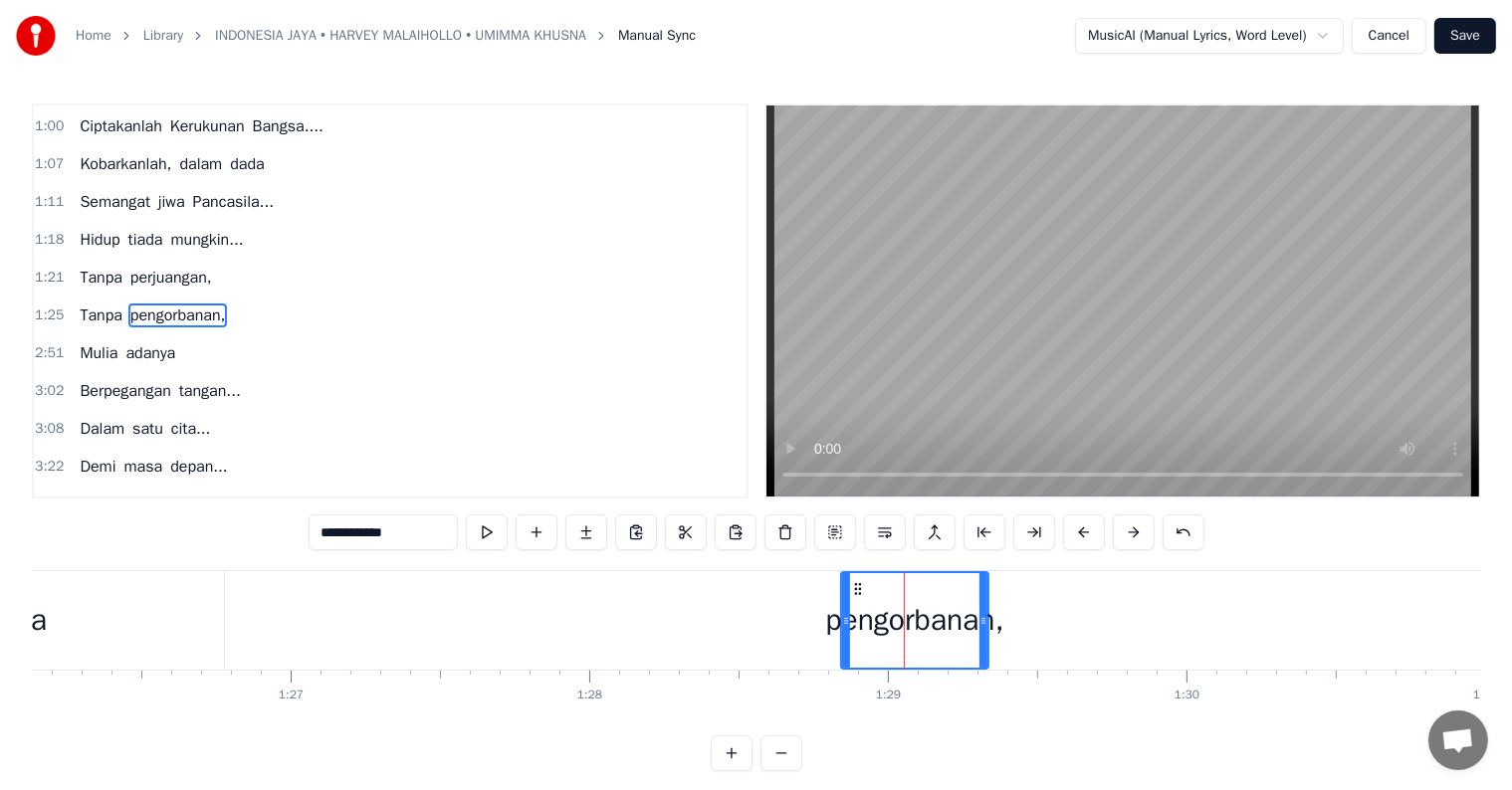 drag, startPoint x: 864, startPoint y: 600, endPoint x: 381, endPoint y: 596, distance: 483.01656 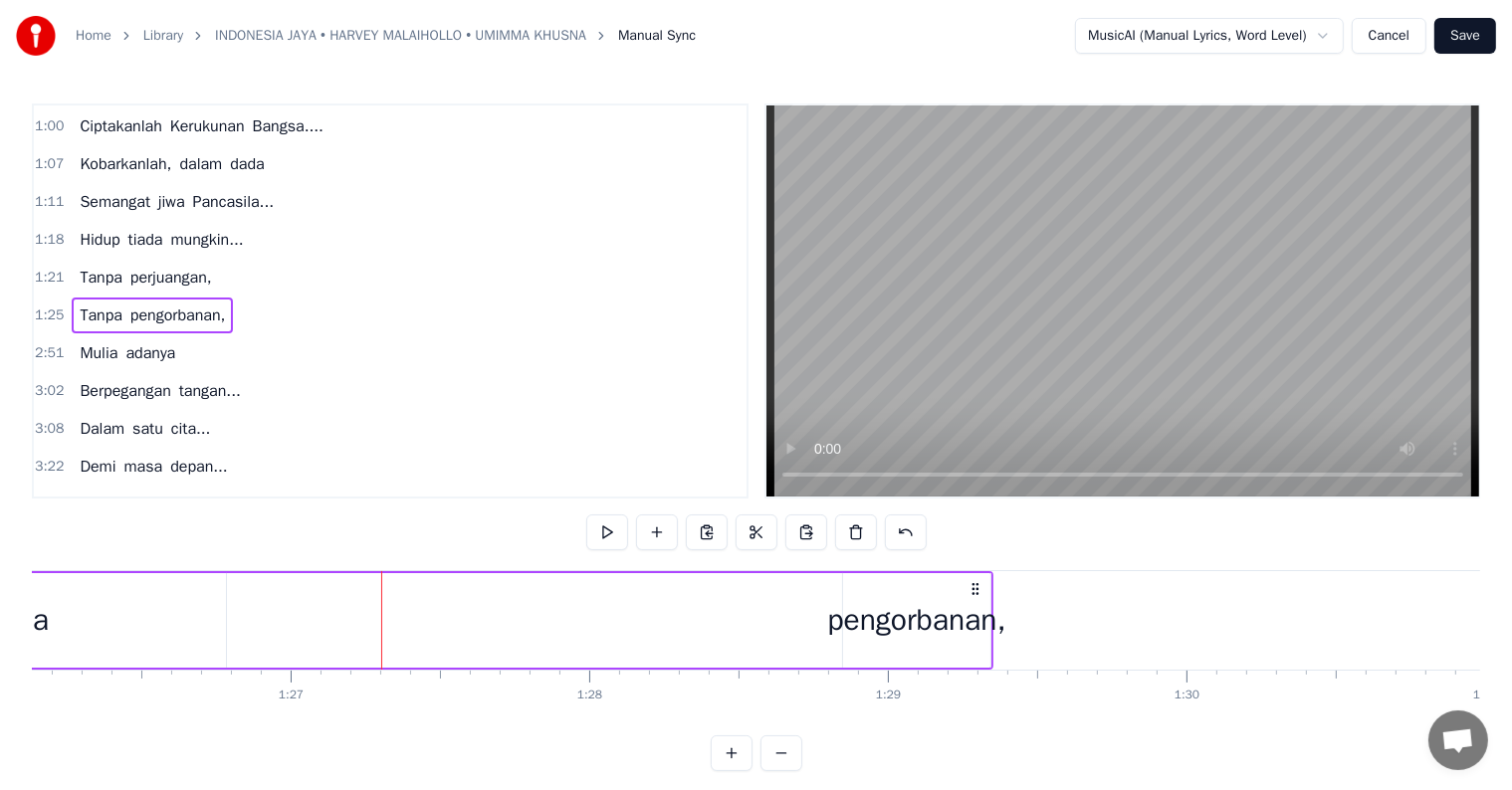 click on "pengorbanan," at bounding box center [916, 620] 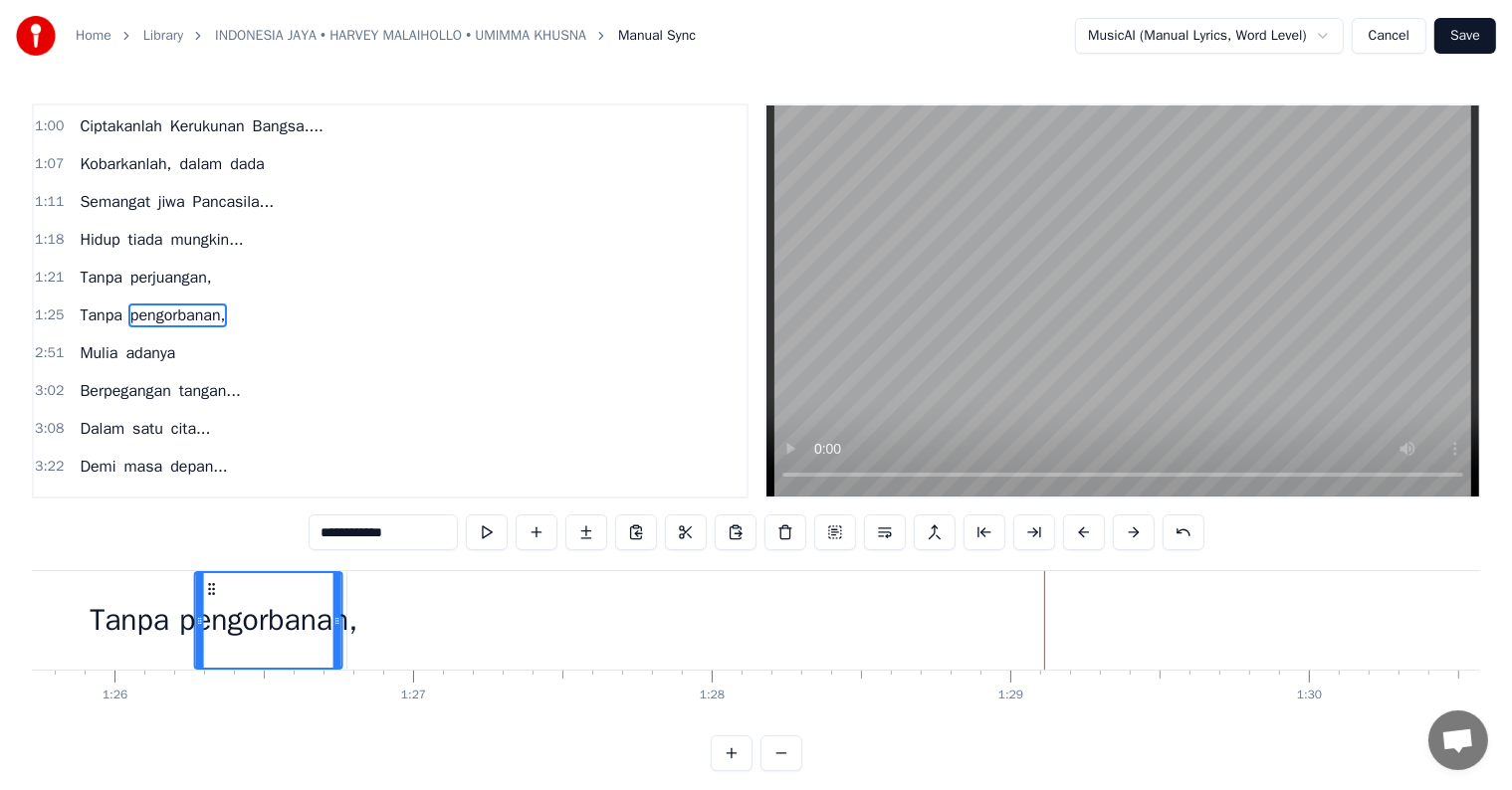 drag, startPoint x: 852, startPoint y: 585, endPoint x: 159, endPoint y: 608, distance: 693.38157 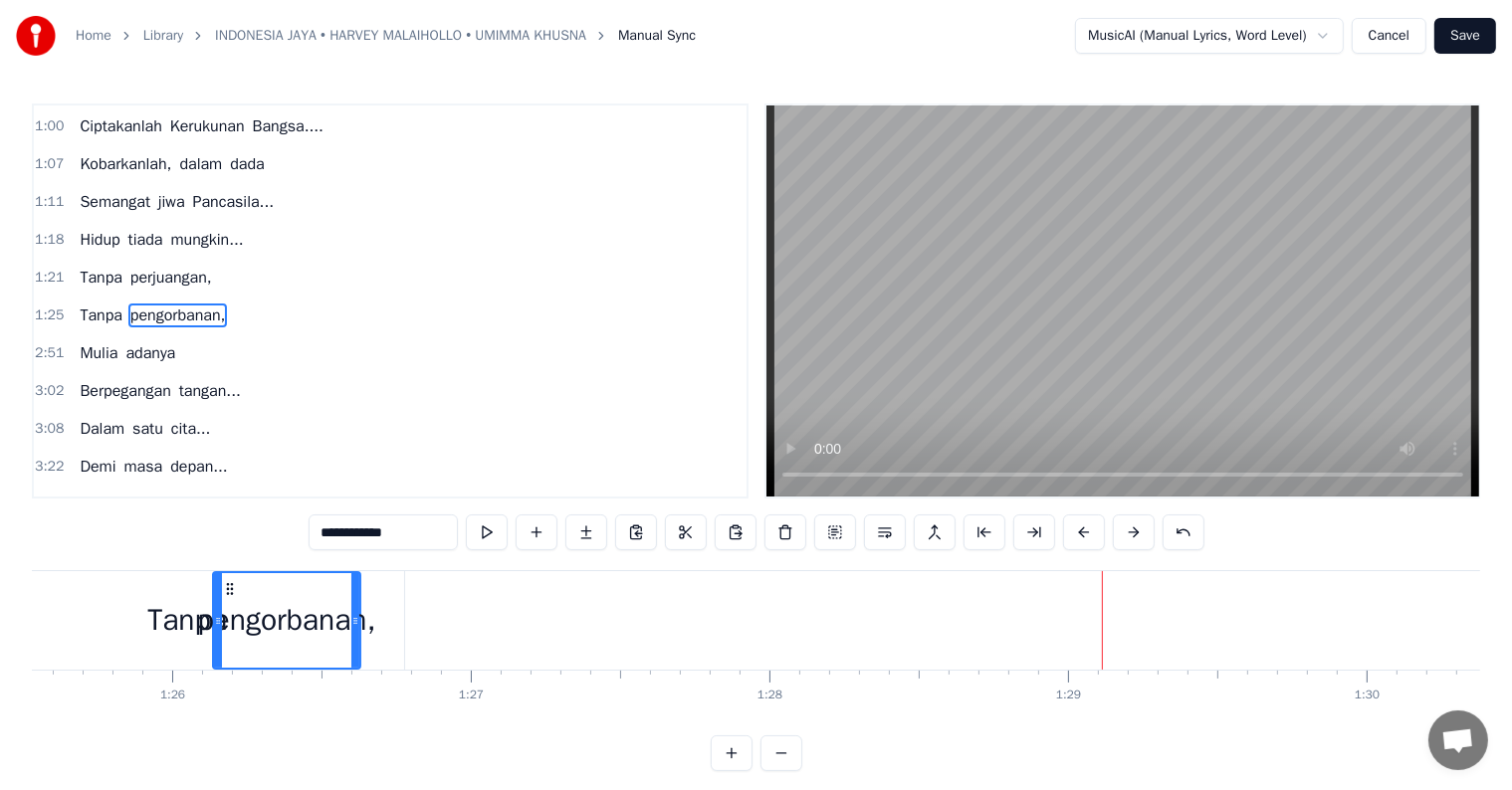 scroll, scrollTop: 0, scrollLeft: 25539, axis: horizontal 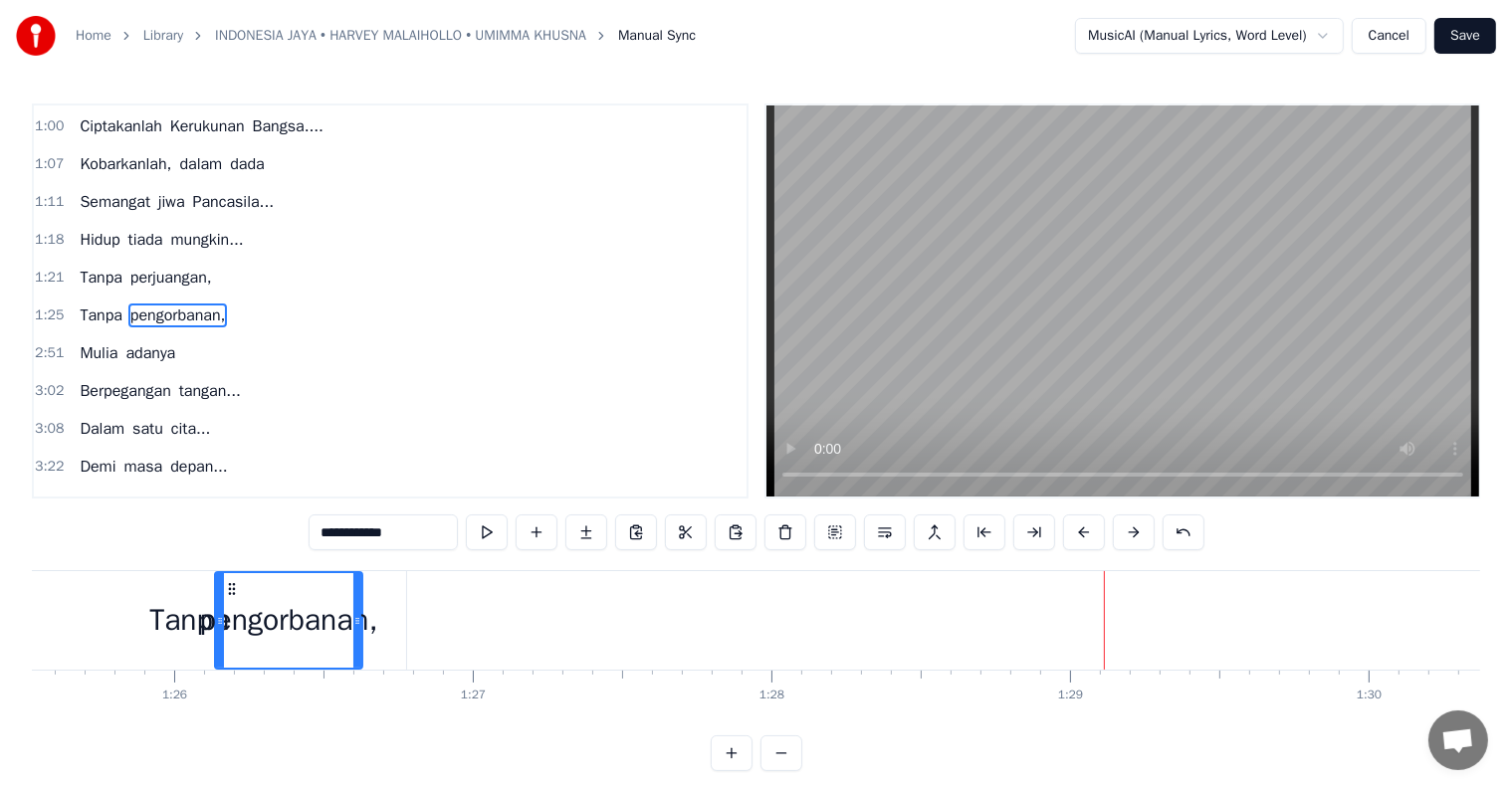click on "Tanpa" at bounding box center (189, 620) 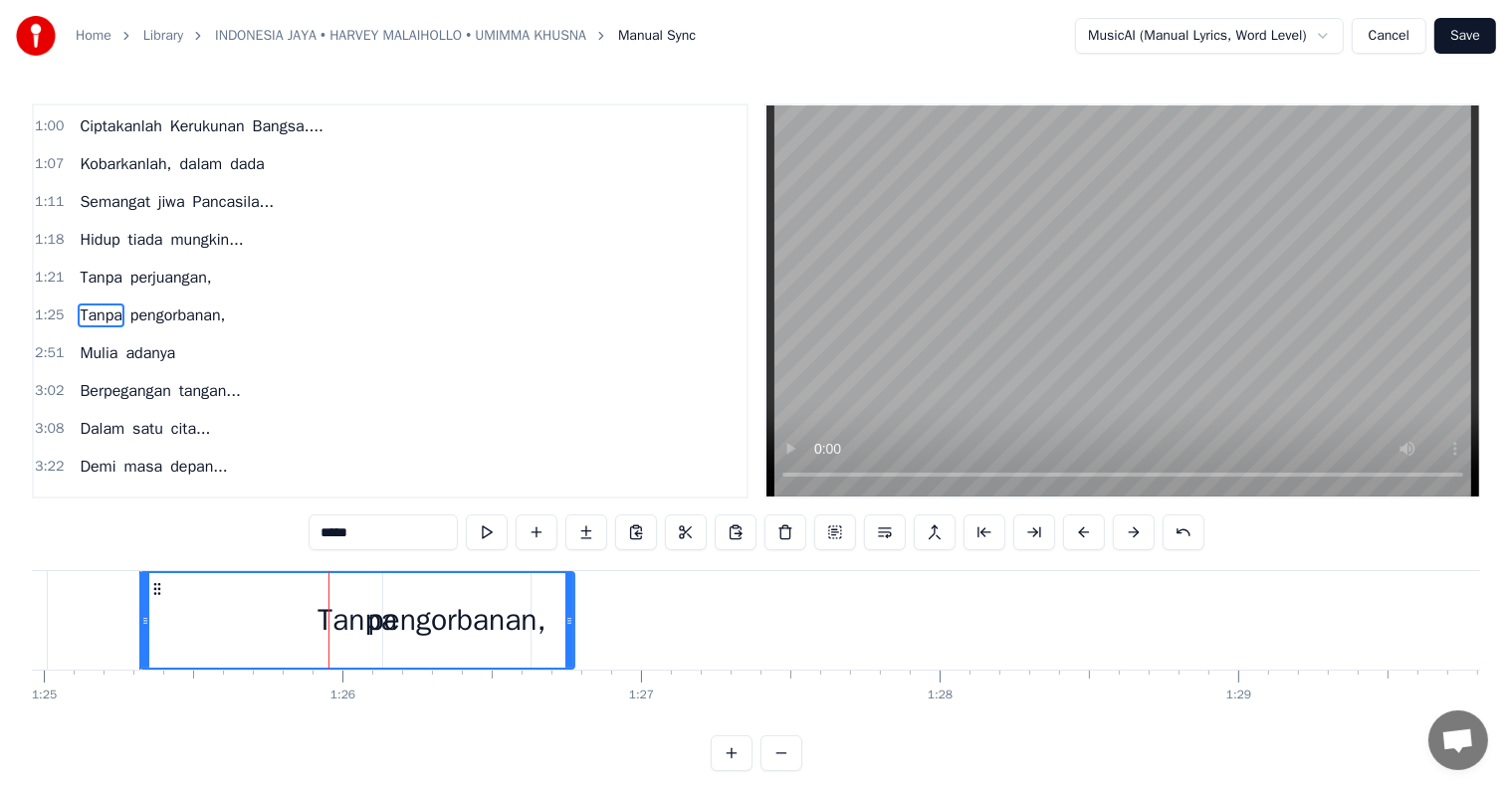 scroll, scrollTop: 0, scrollLeft: 25364, axis: horizontal 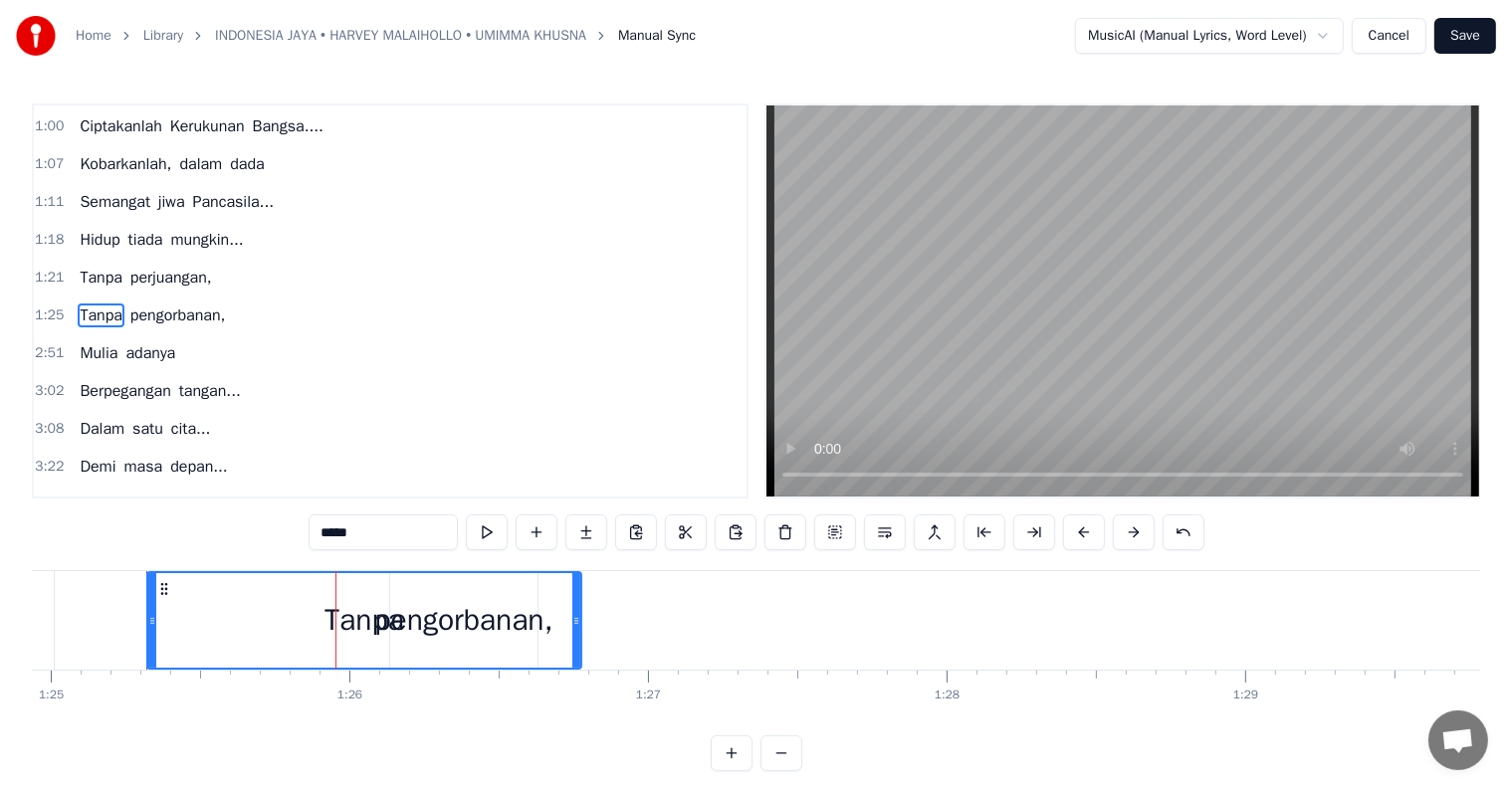 click on "Tanpa" at bounding box center [364, 620] 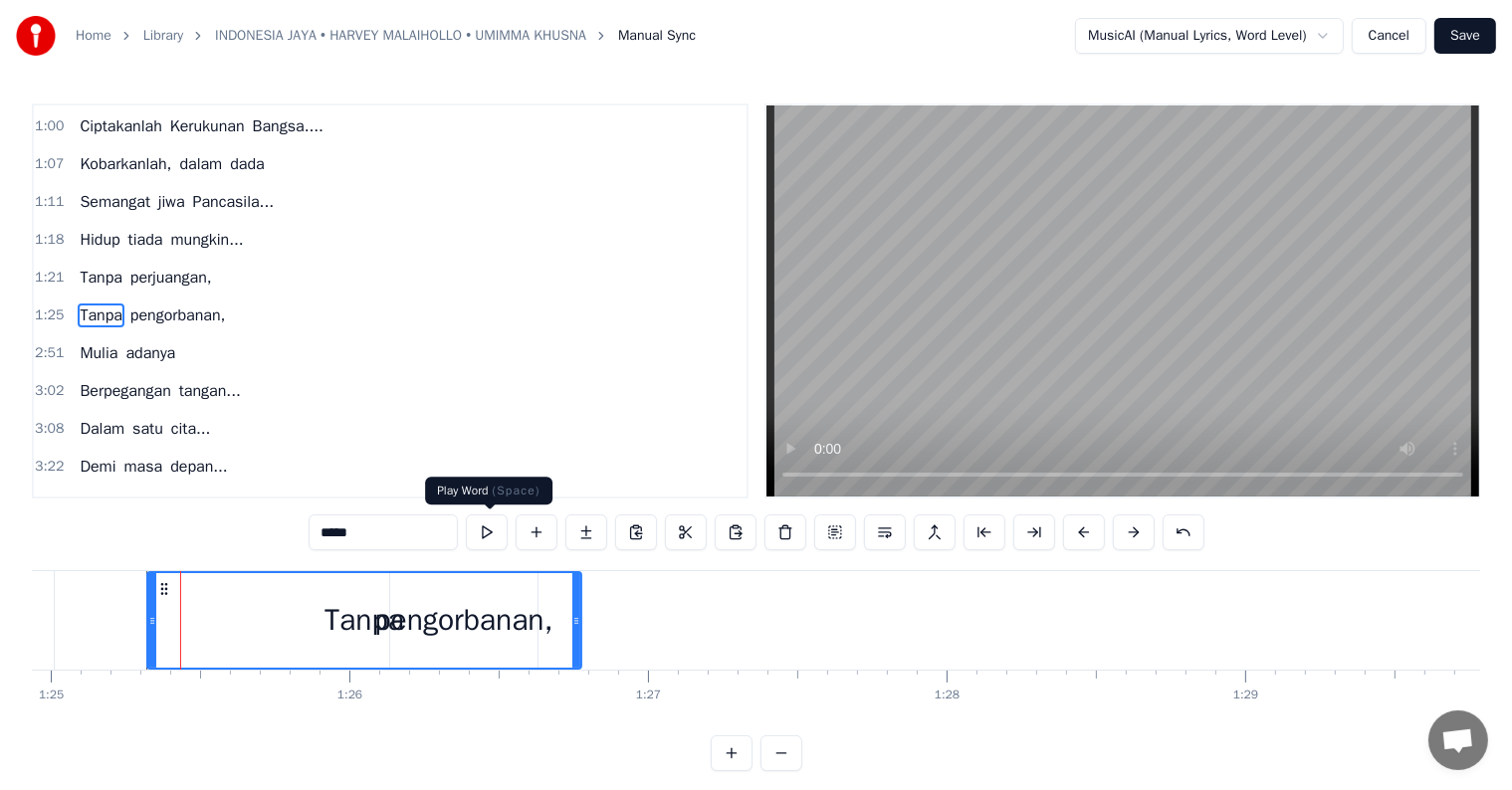click at bounding box center (487, 532) 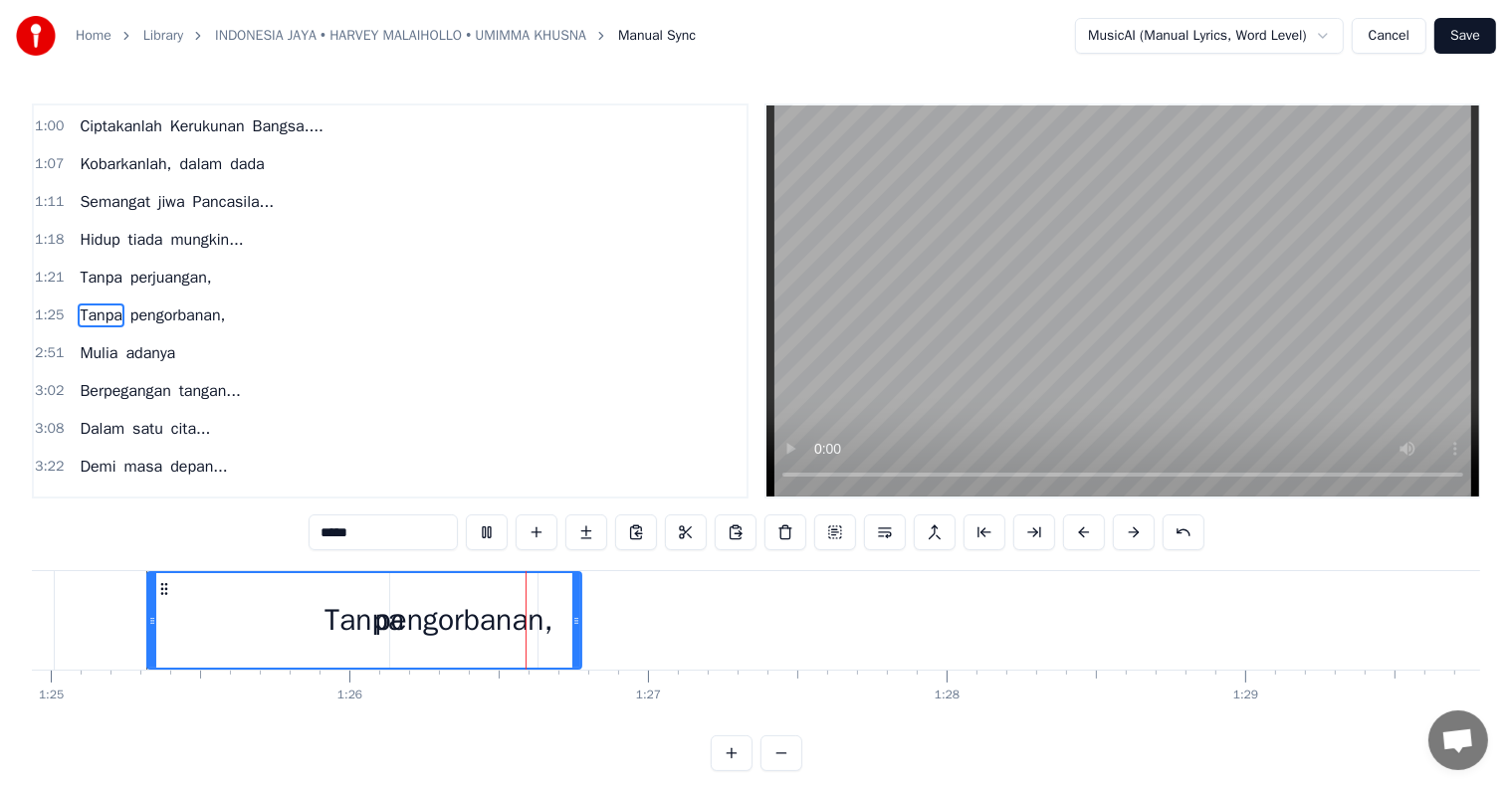click at bounding box center (487, 532) 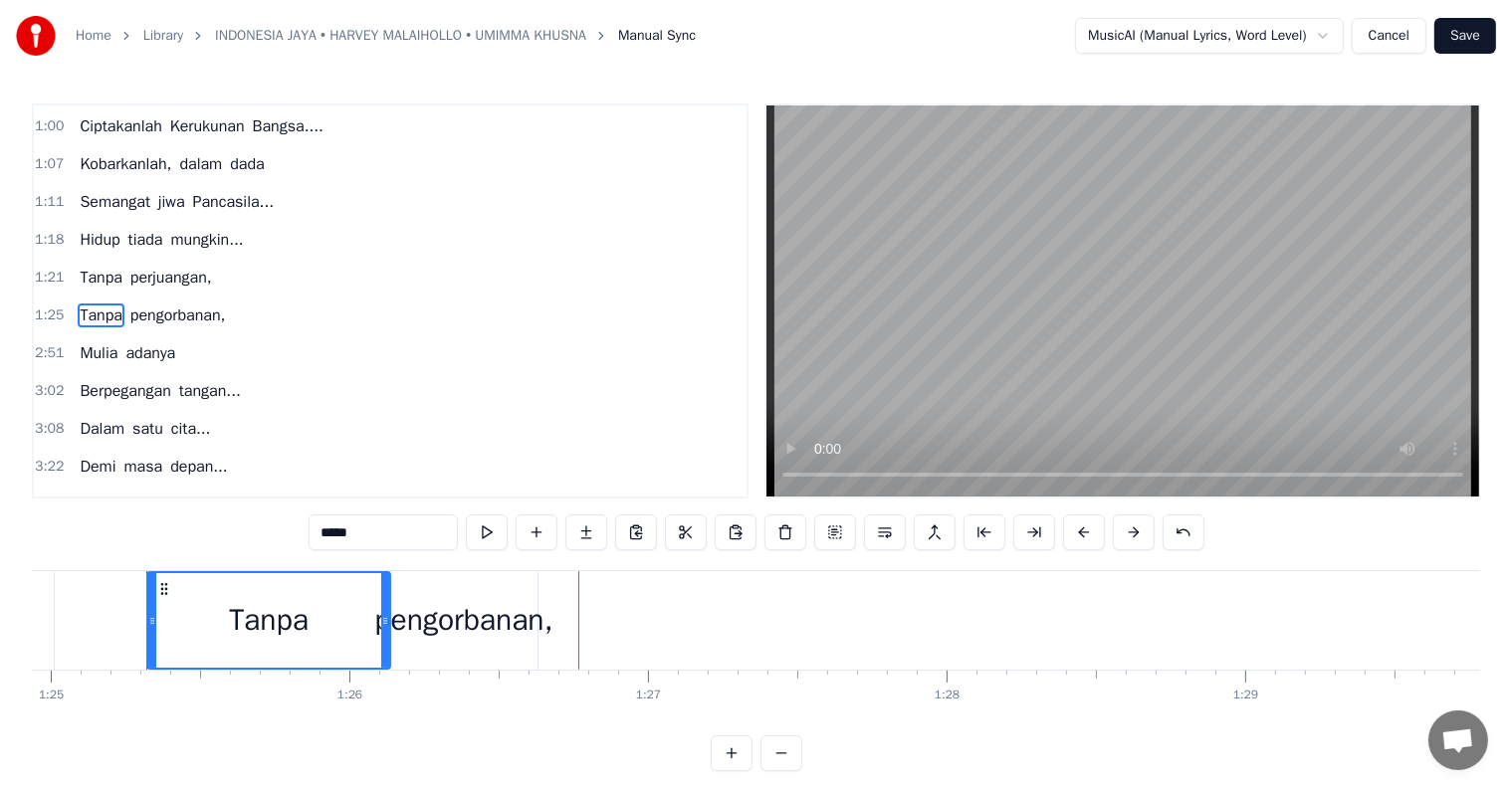 drag, startPoint x: 573, startPoint y: 621, endPoint x: 382, endPoint y: 618, distance: 191.02356 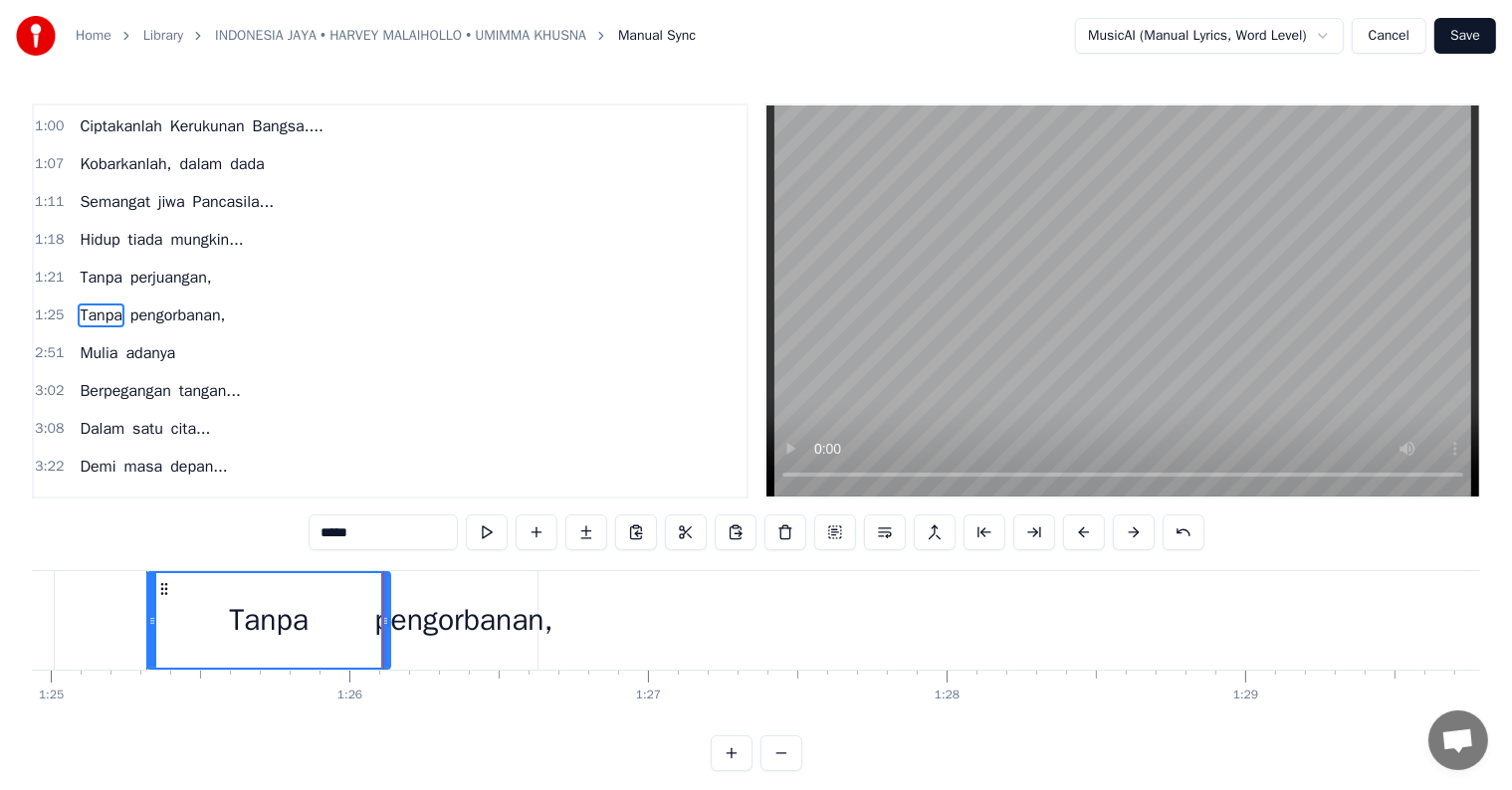 click on "Tanpa" at bounding box center (269, 620) 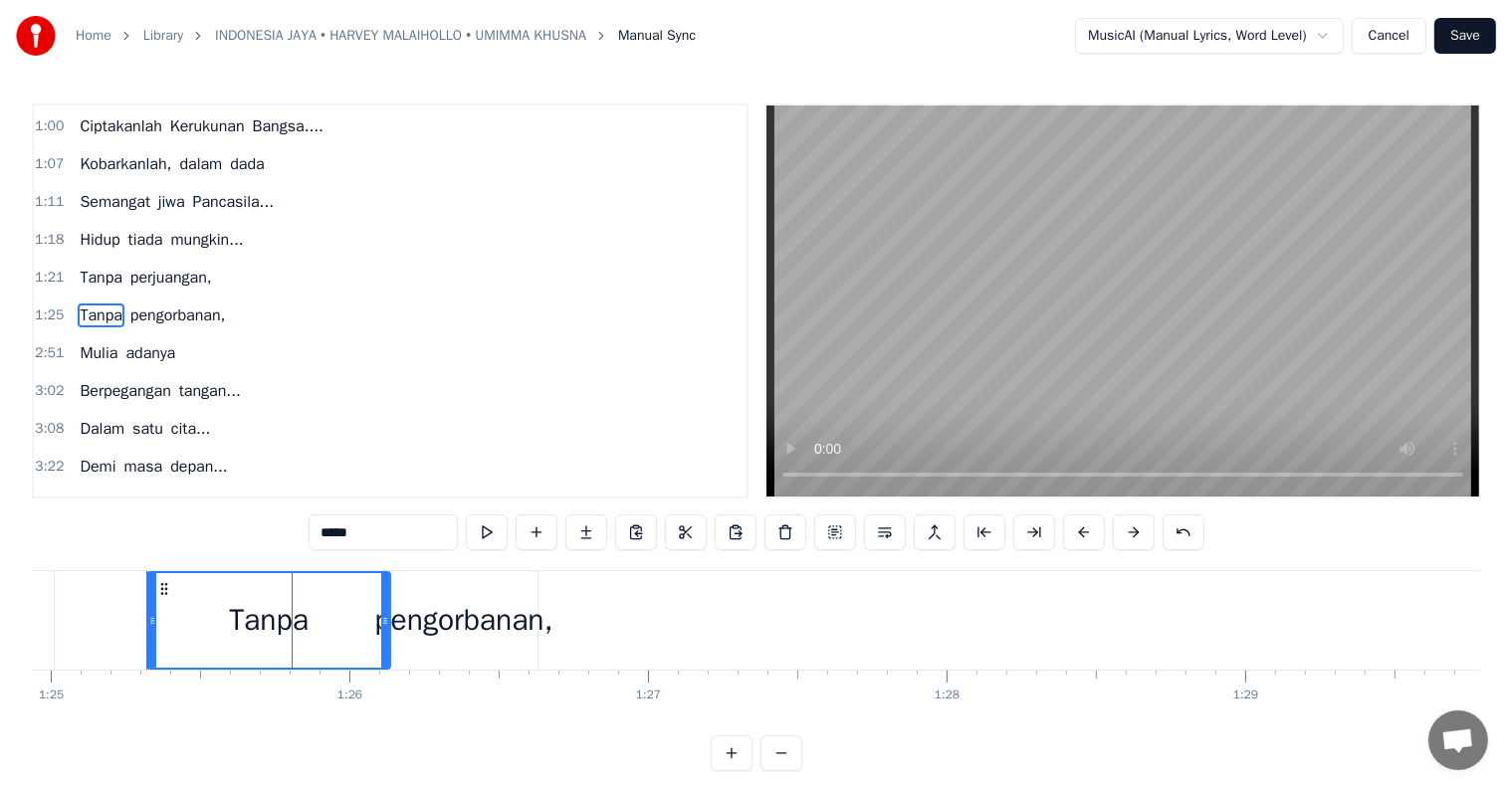 click on "Tanpa" at bounding box center [269, 620] 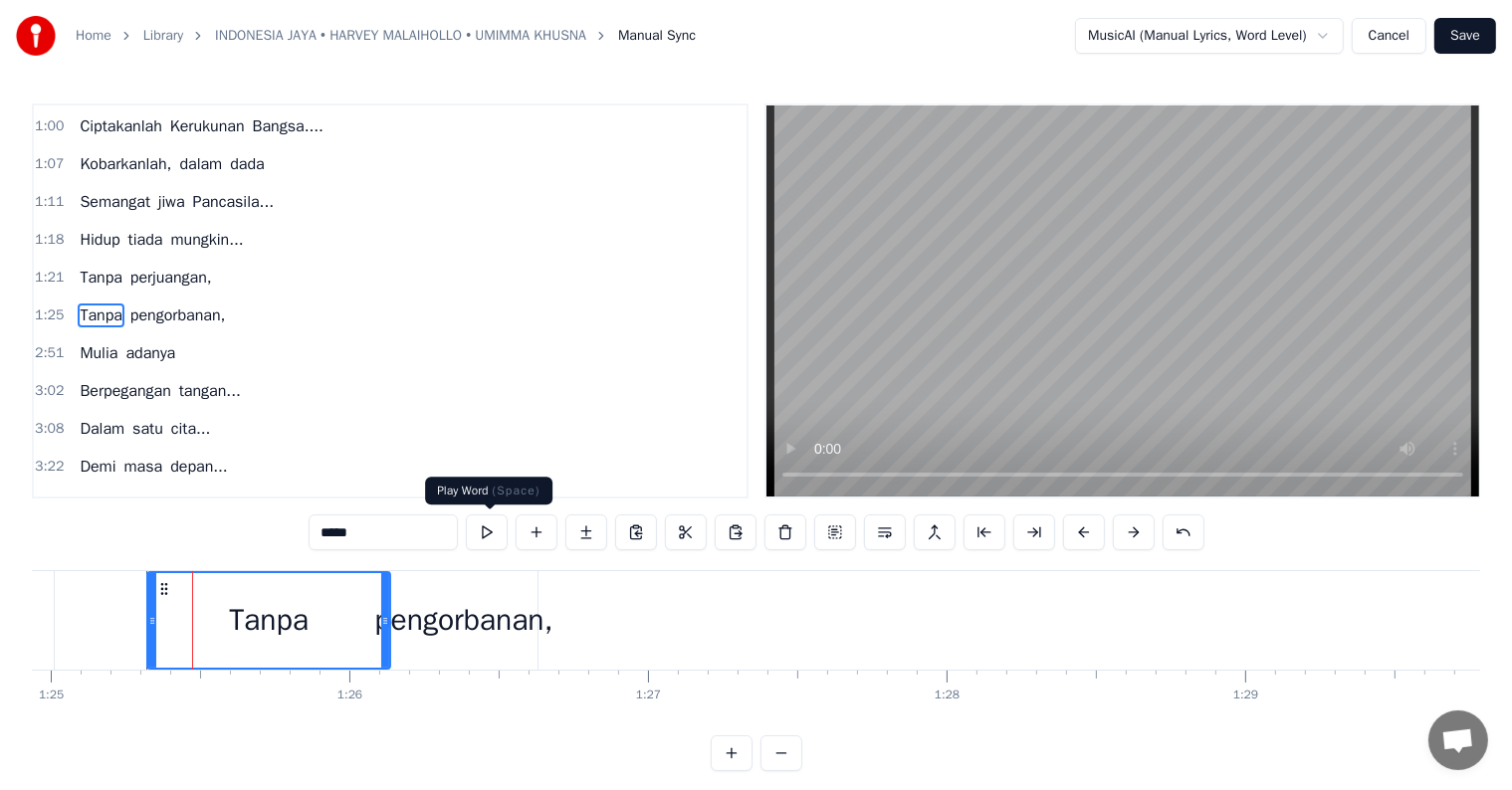 click at bounding box center (487, 532) 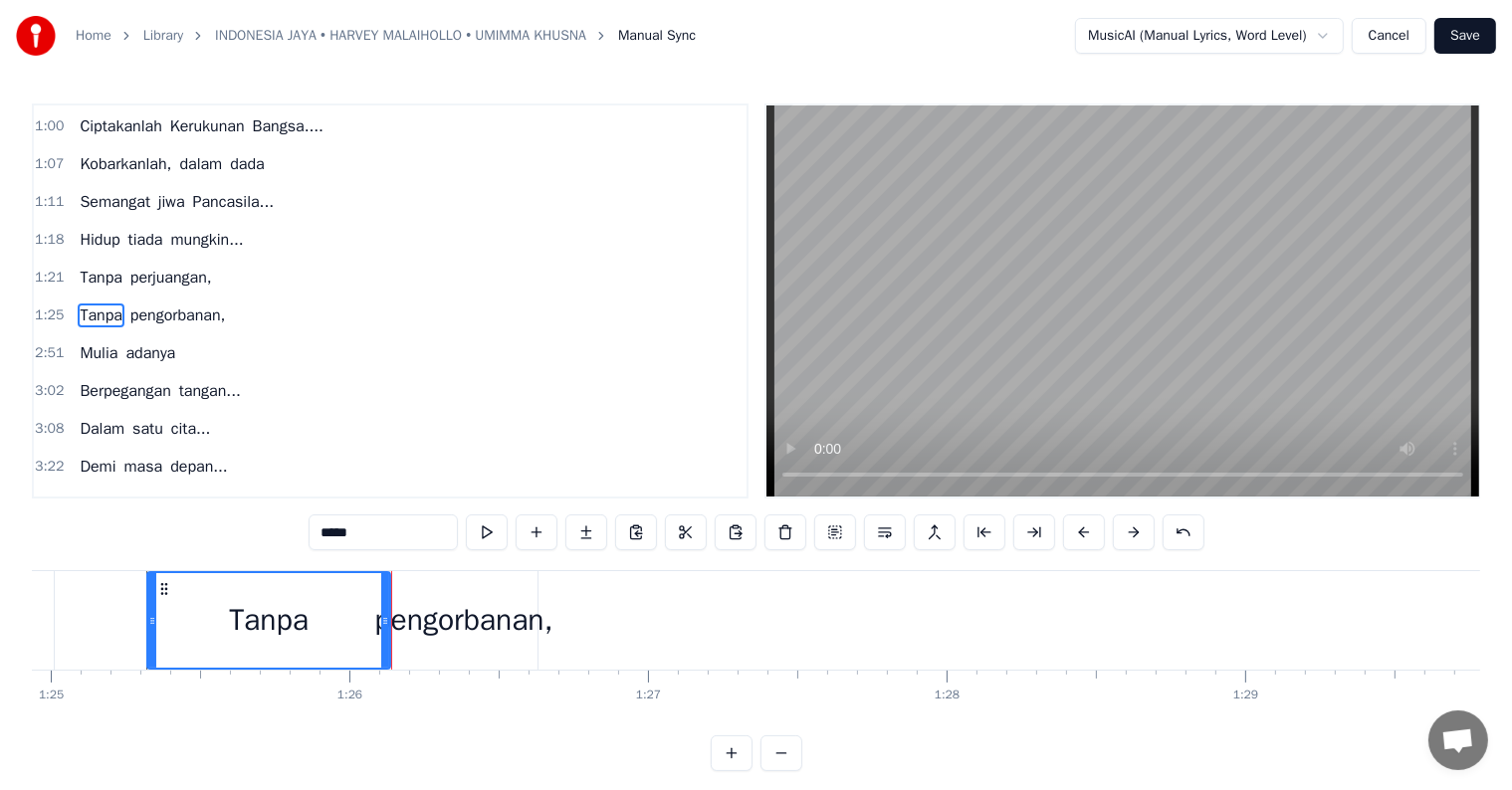 click 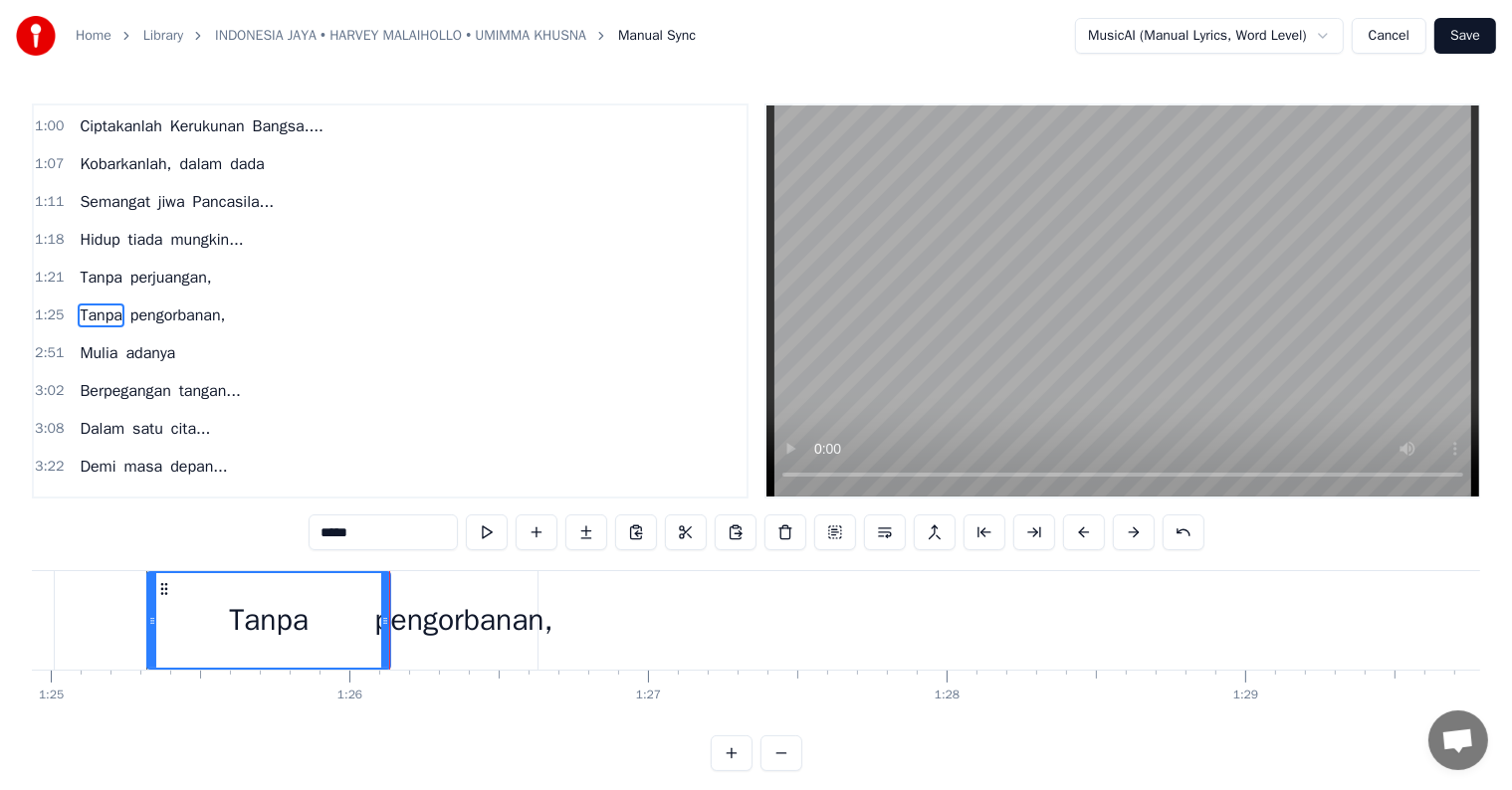 click on "pengorbanan," at bounding box center [463, 620] 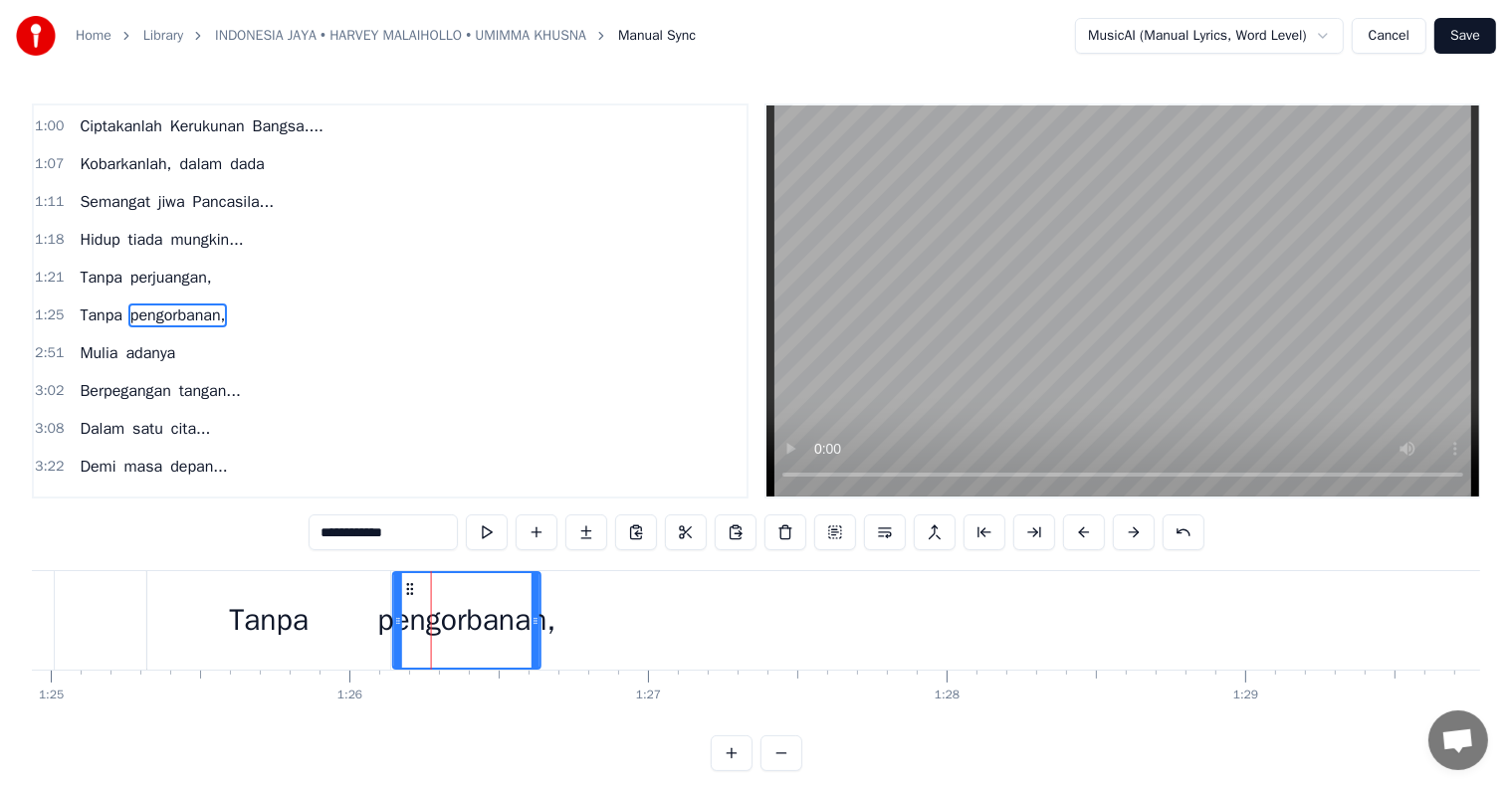 click 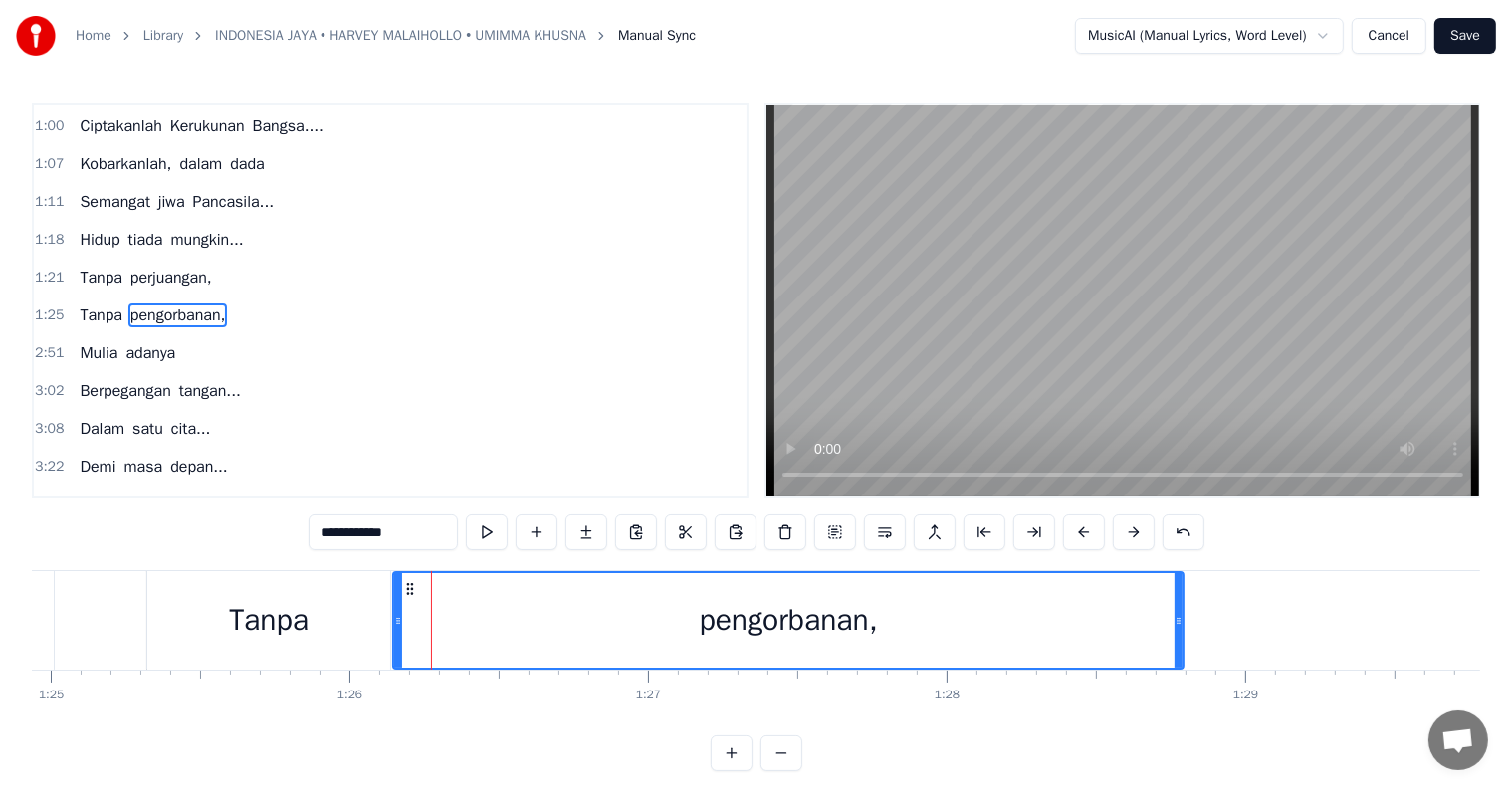 drag, startPoint x: 536, startPoint y: 617, endPoint x: 1179, endPoint y: 638, distance: 643.34283 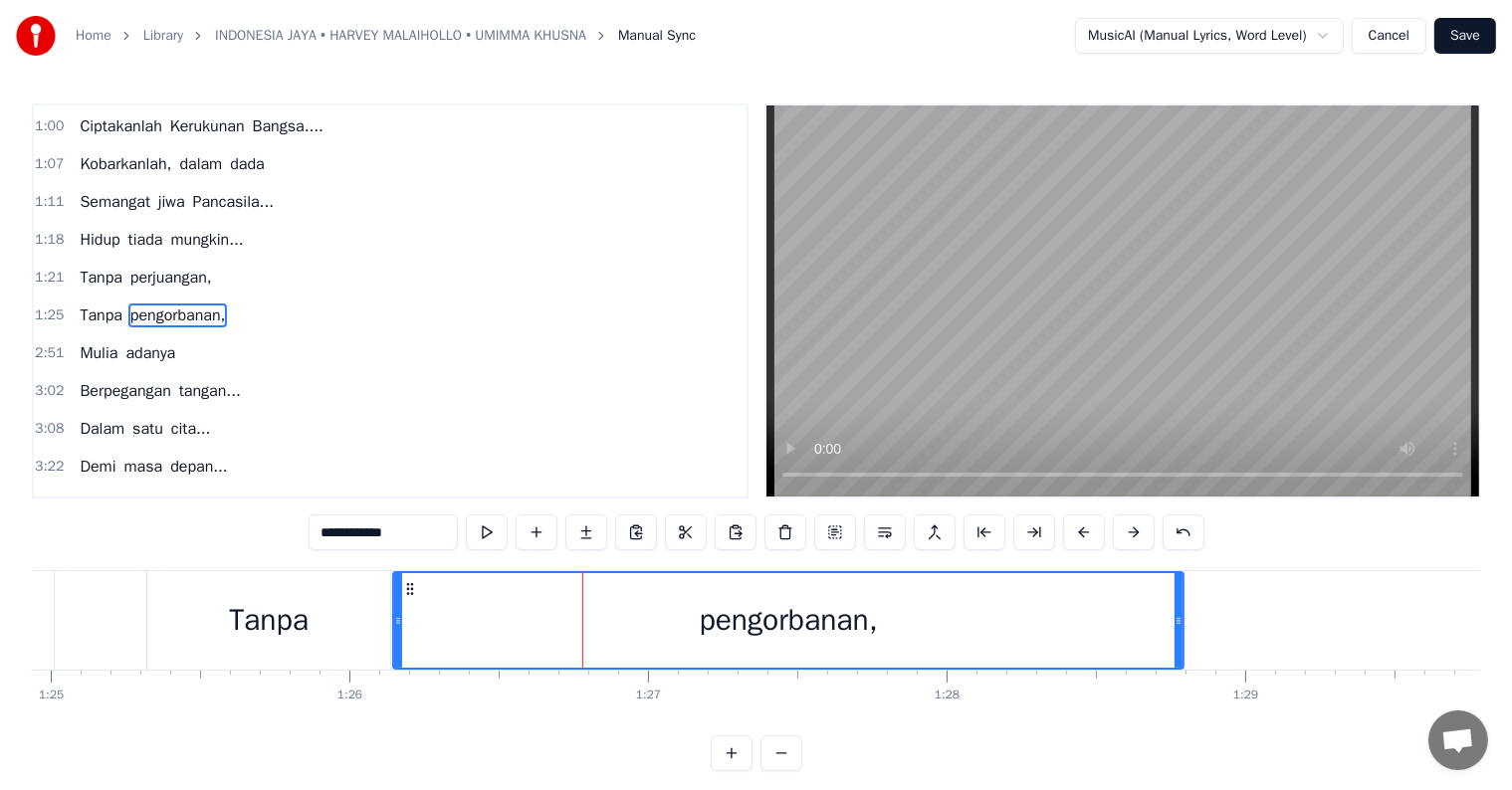 click on "Tanpa" at bounding box center [269, 620] 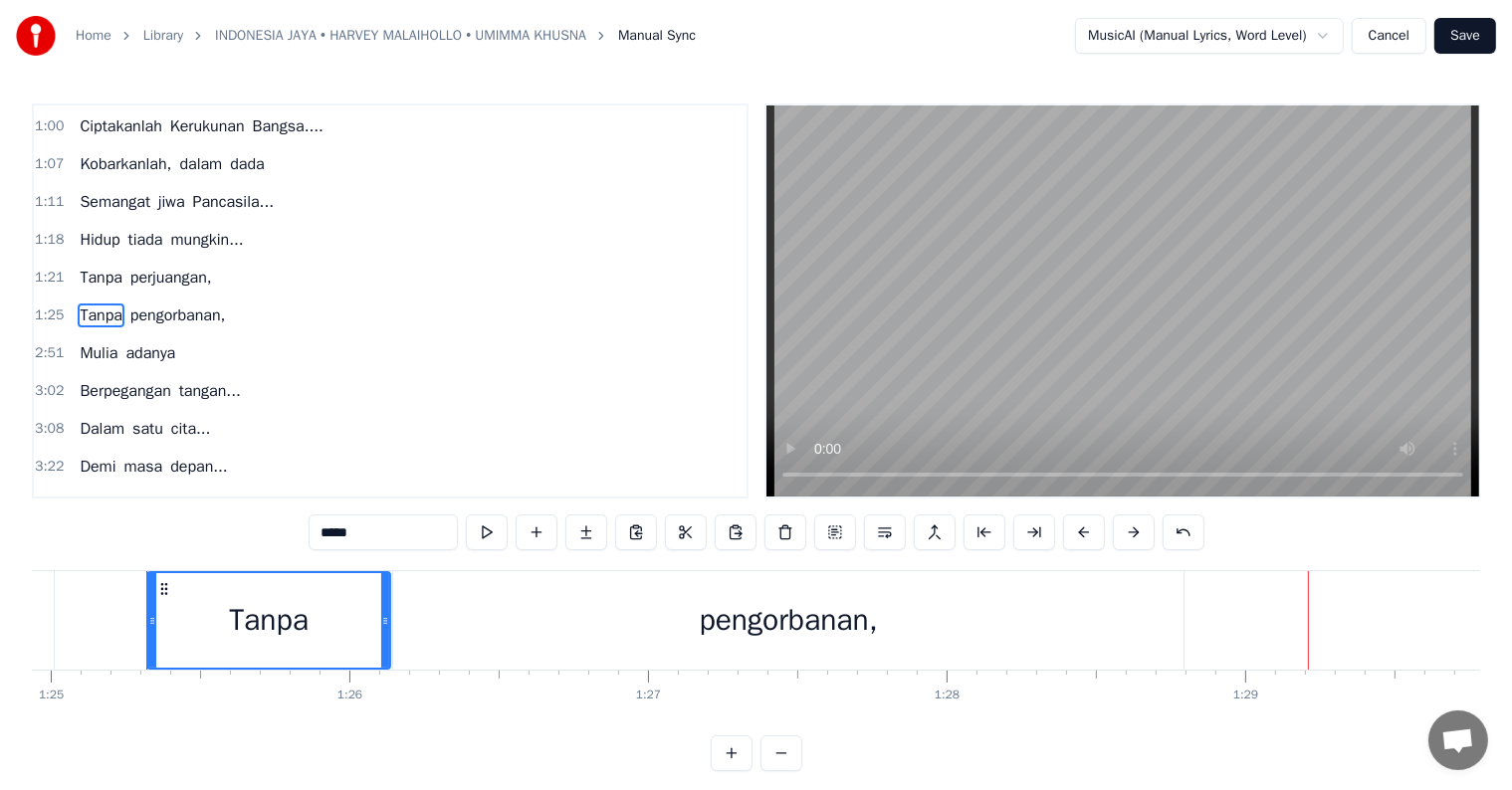click on "Mulia" at bounding box center [99, 353] 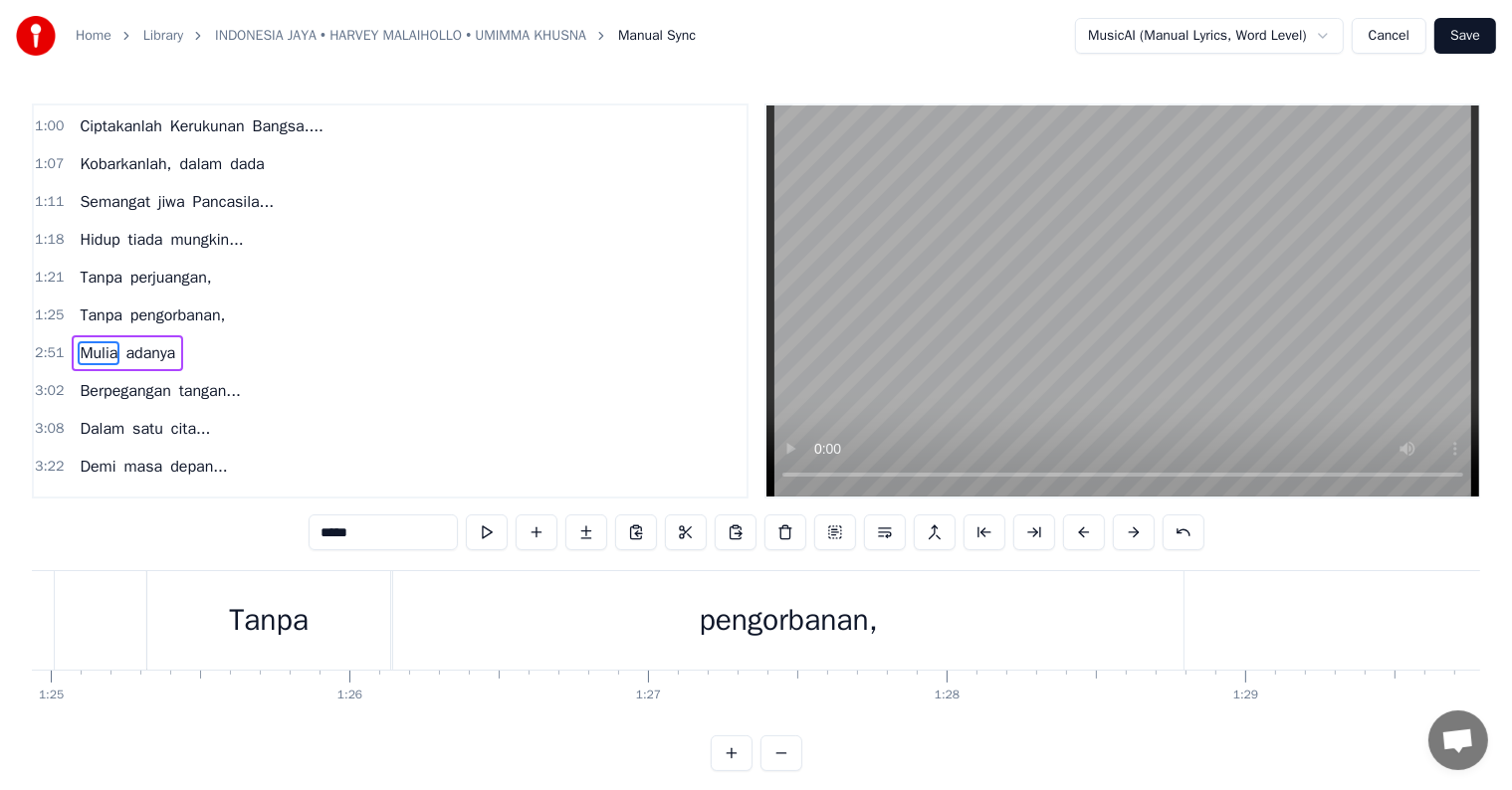 scroll, scrollTop: 227, scrollLeft: 0, axis: vertical 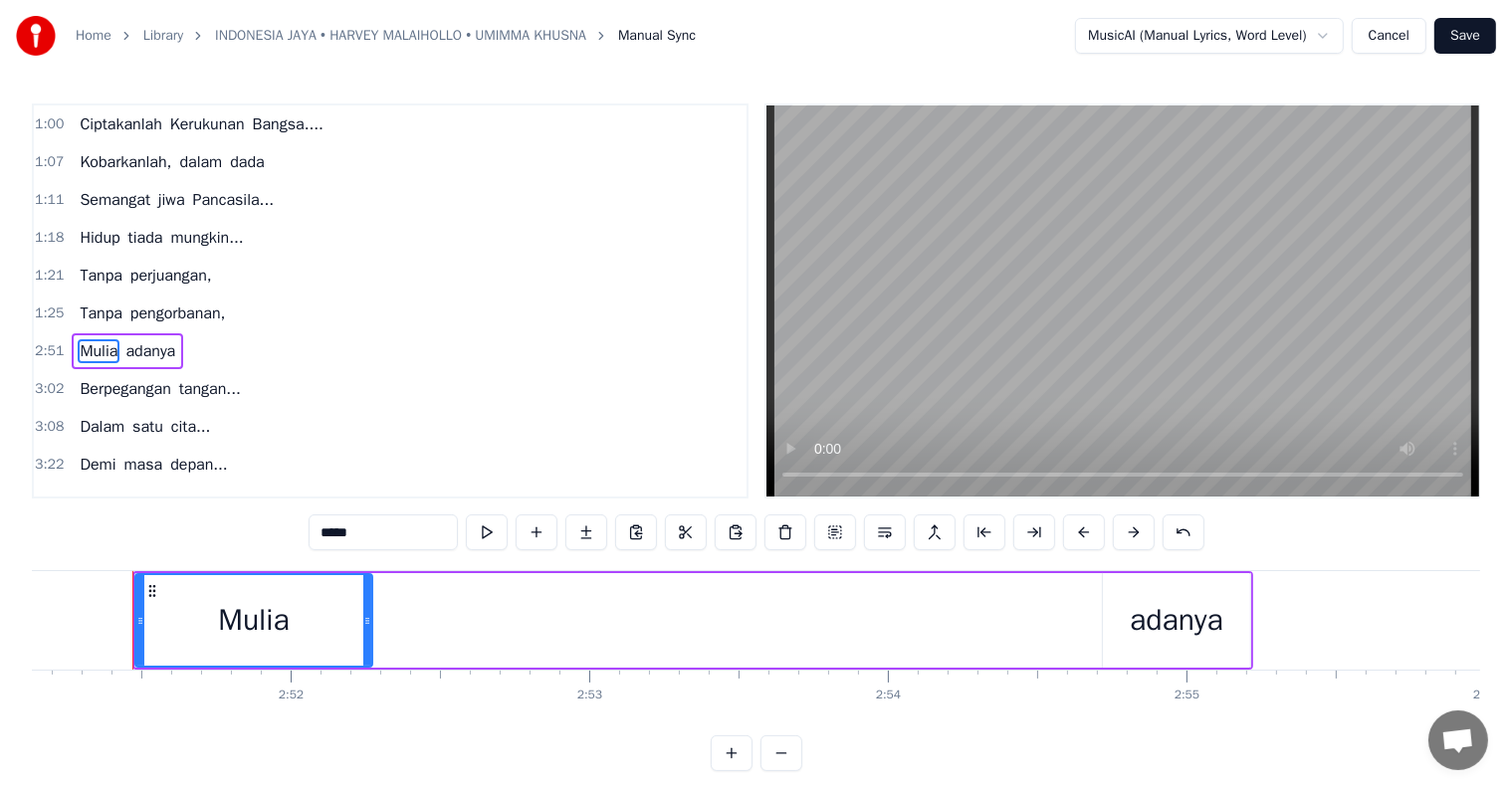 click on "Mulia adanya" at bounding box center [693, 620] 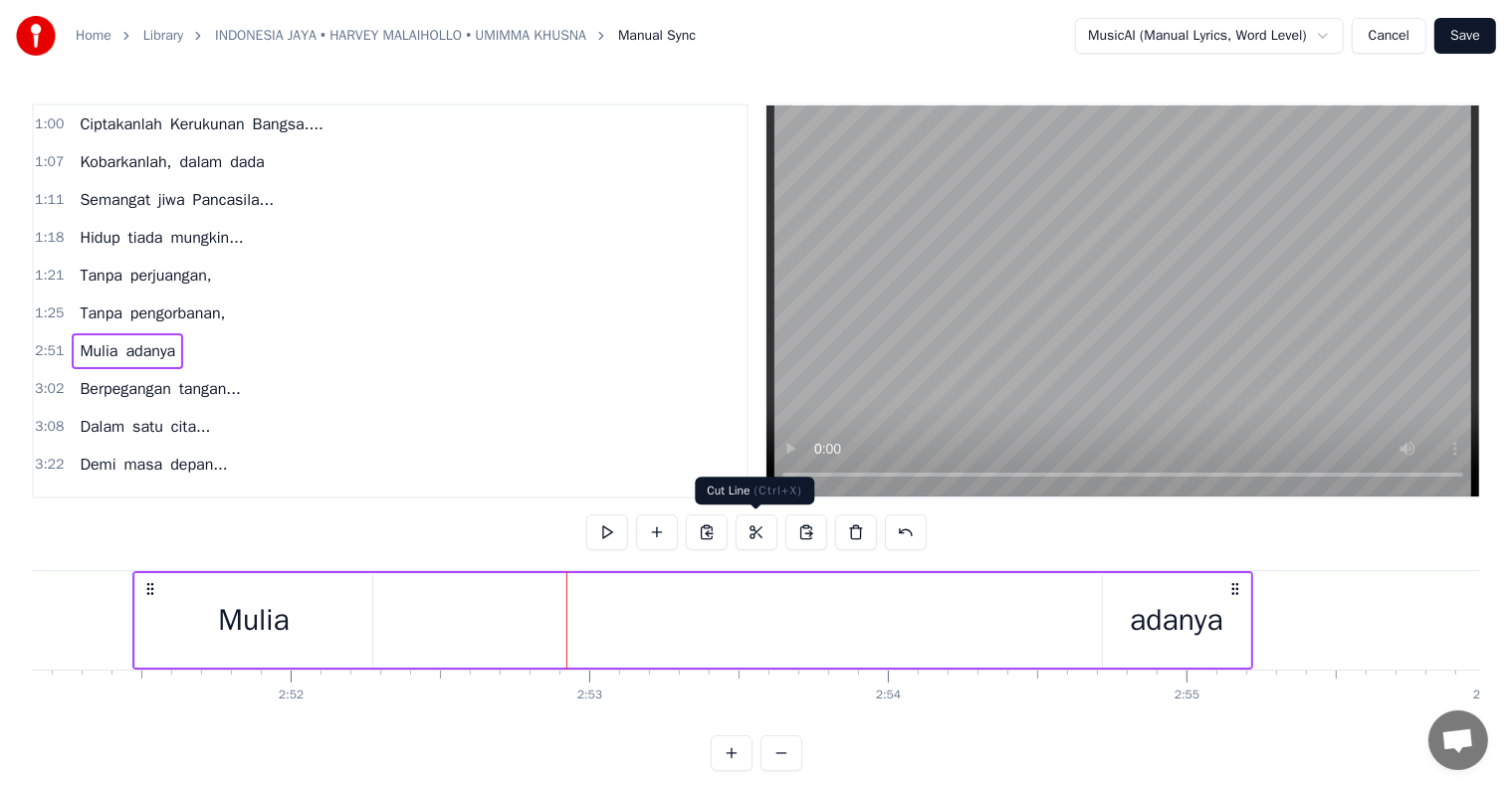 click at bounding box center [756, 532] 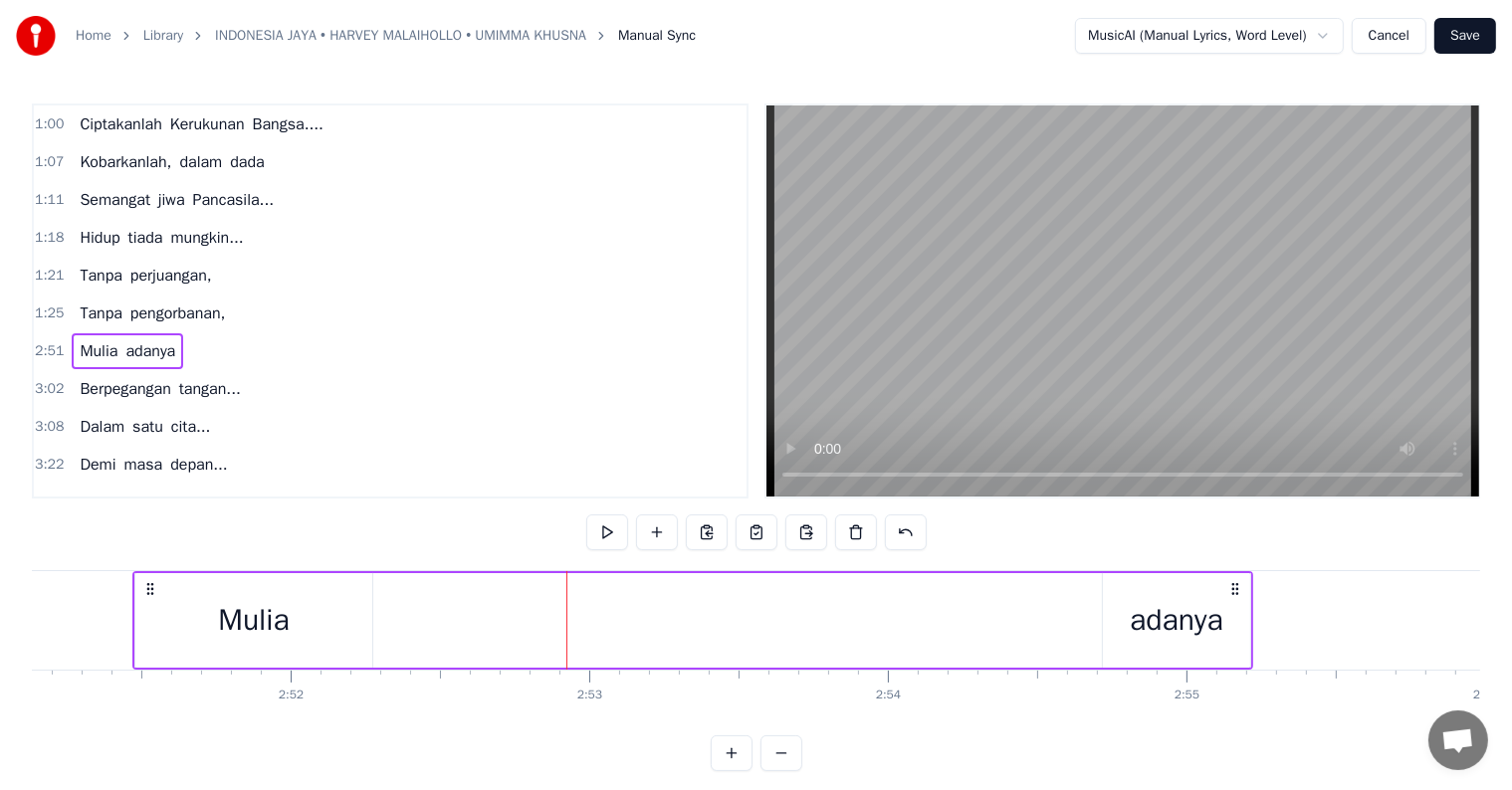 click on "pengorbanan," at bounding box center [178, 313] 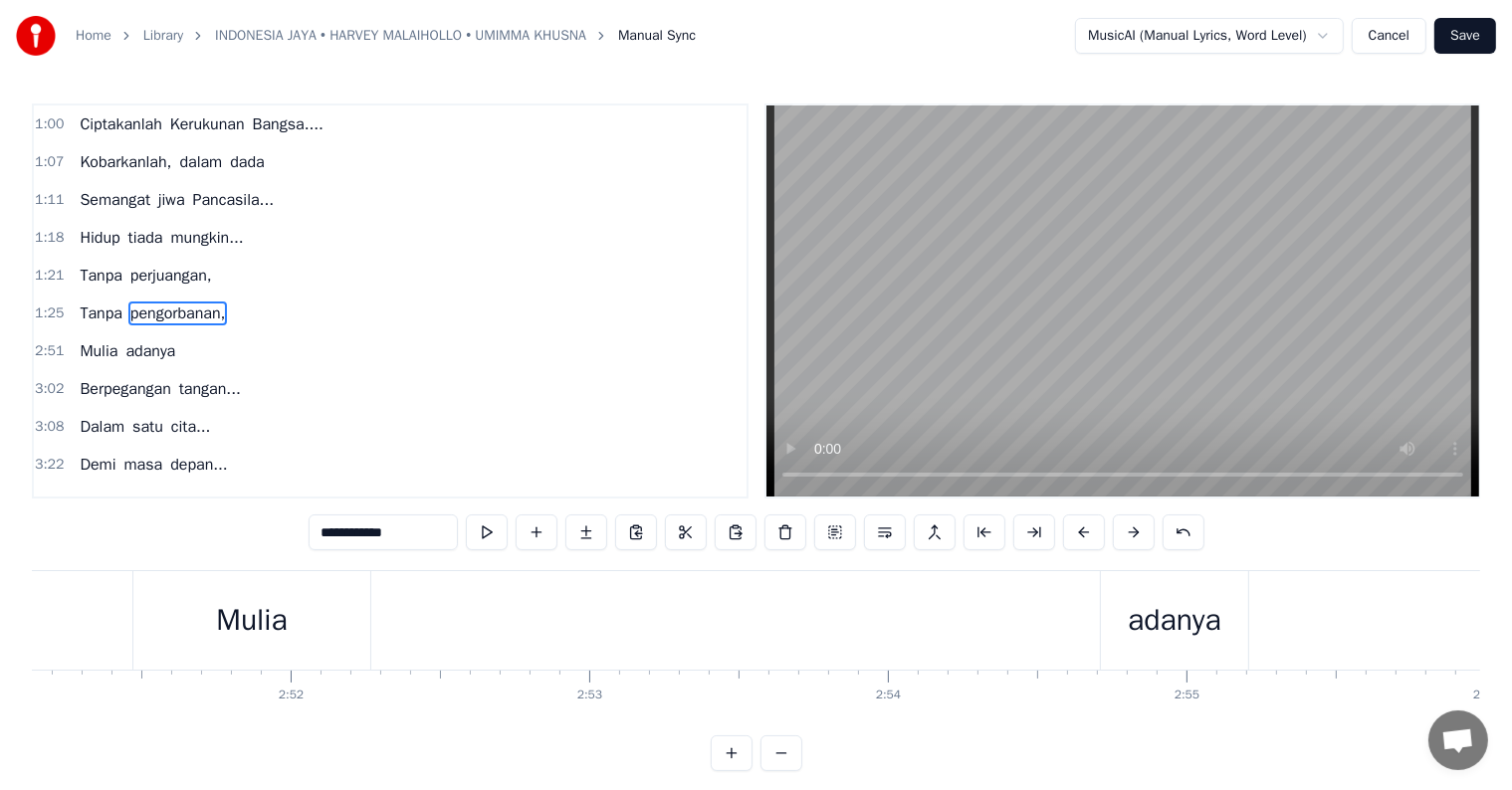 scroll, scrollTop: 225, scrollLeft: 0, axis: vertical 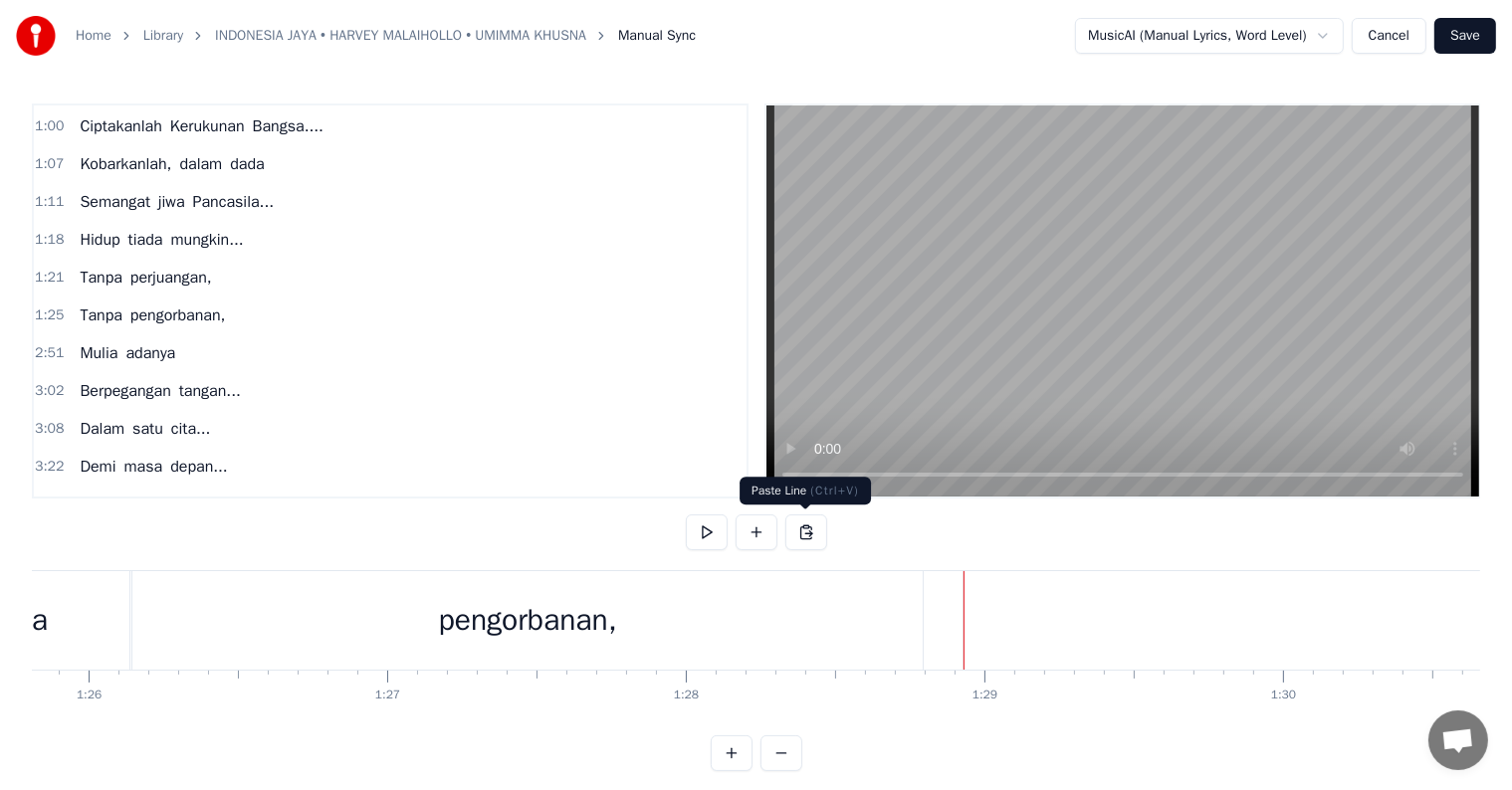 click at bounding box center (806, 532) 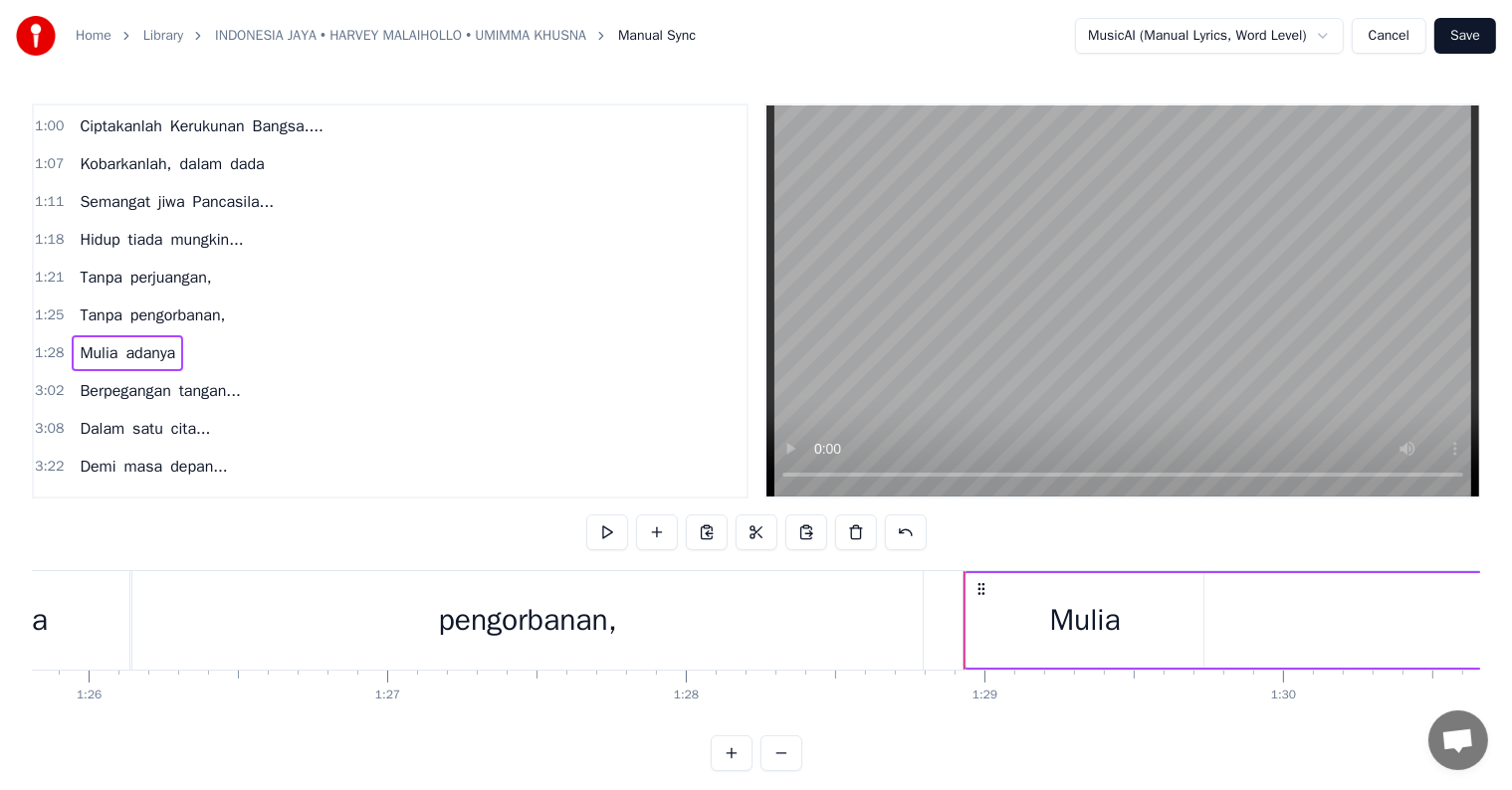 click on "pengorbanan," at bounding box center (528, 620) 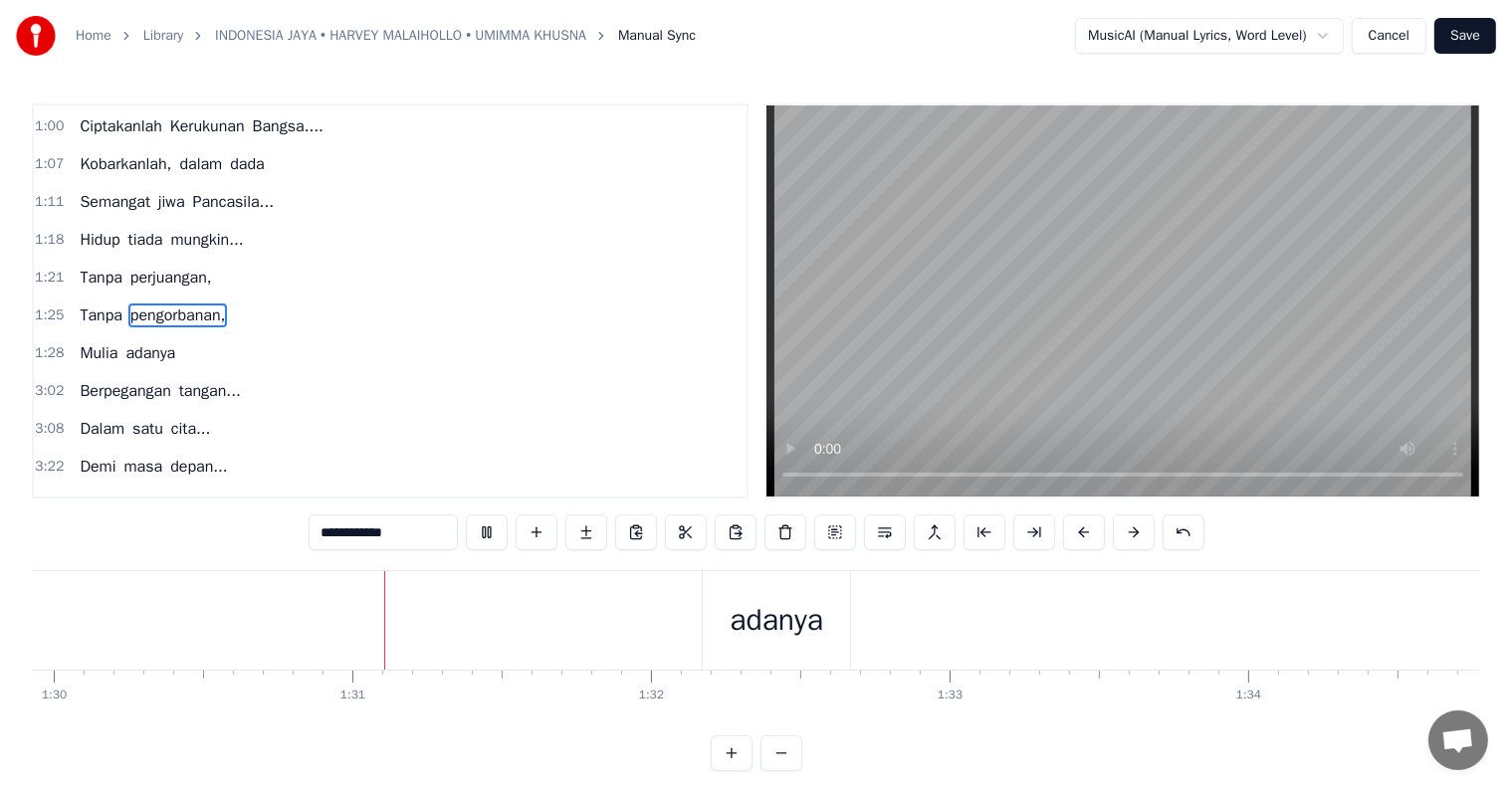 scroll, scrollTop: 0, scrollLeft: 26892, axis: horizontal 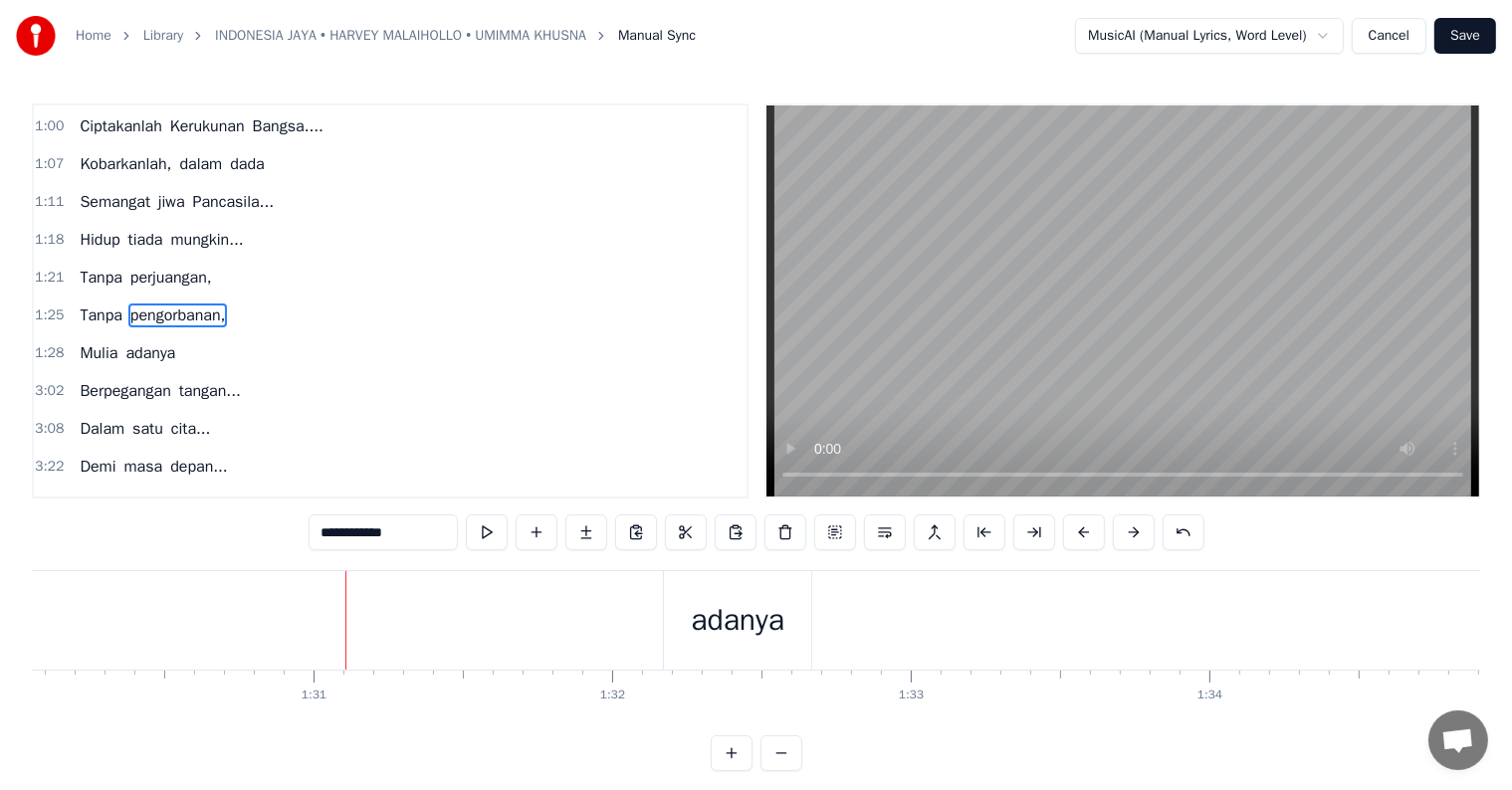click on "adanya" at bounding box center (737, 620) 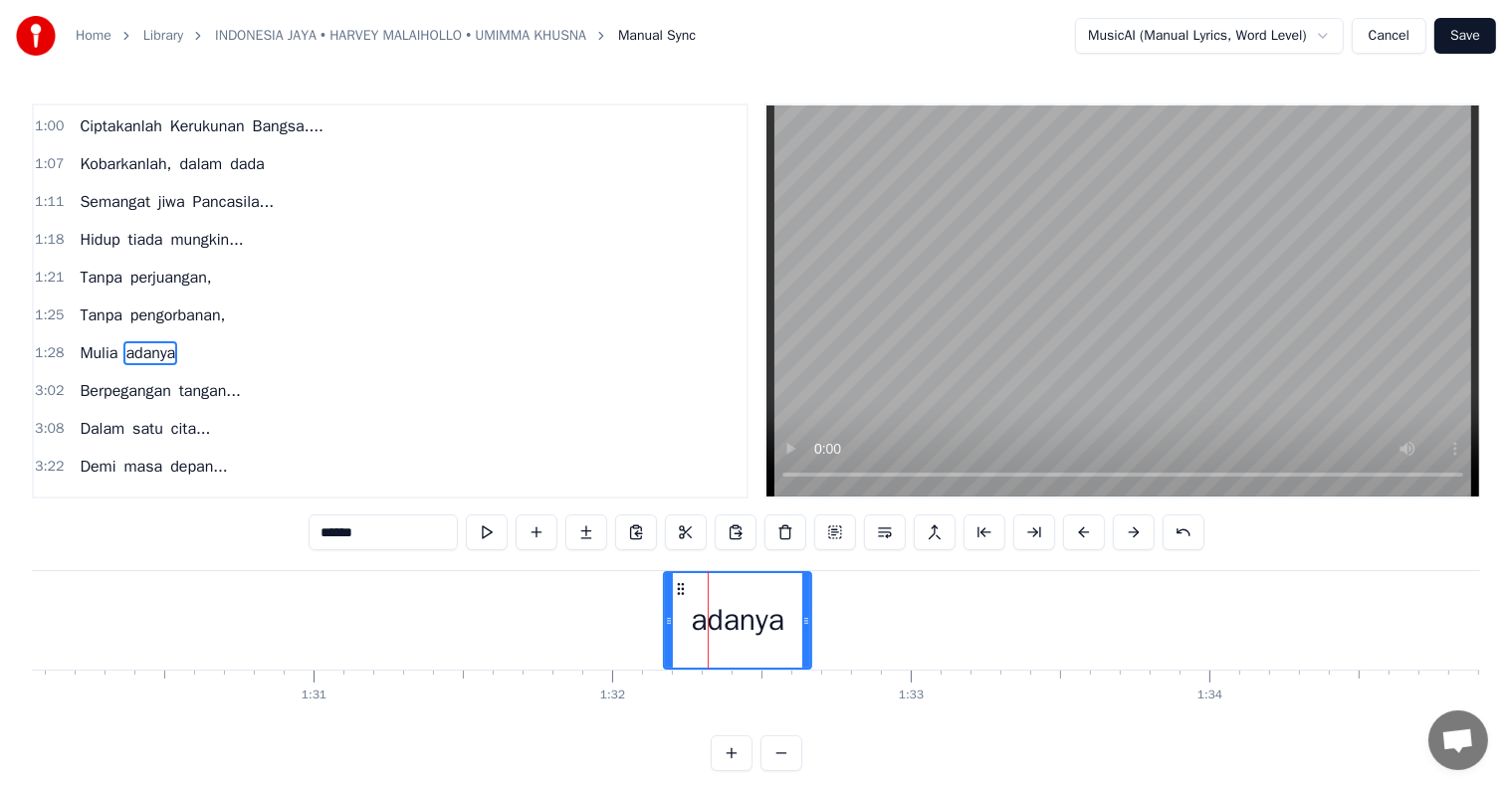 scroll, scrollTop: 231, scrollLeft: 0, axis: vertical 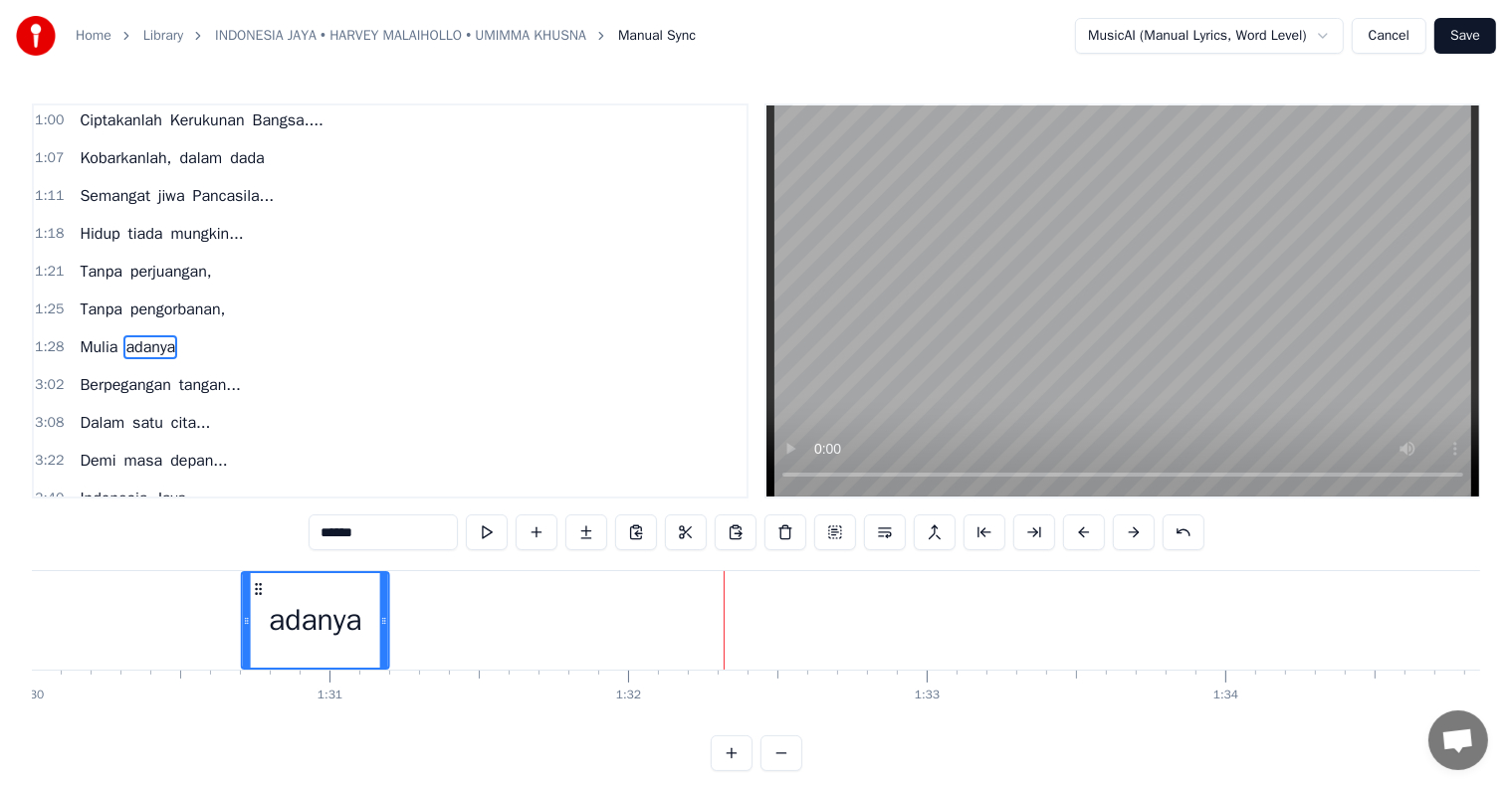 drag, startPoint x: 680, startPoint y: 589, endPoint x: 267, endPoint y: 583, distance: 413.04358 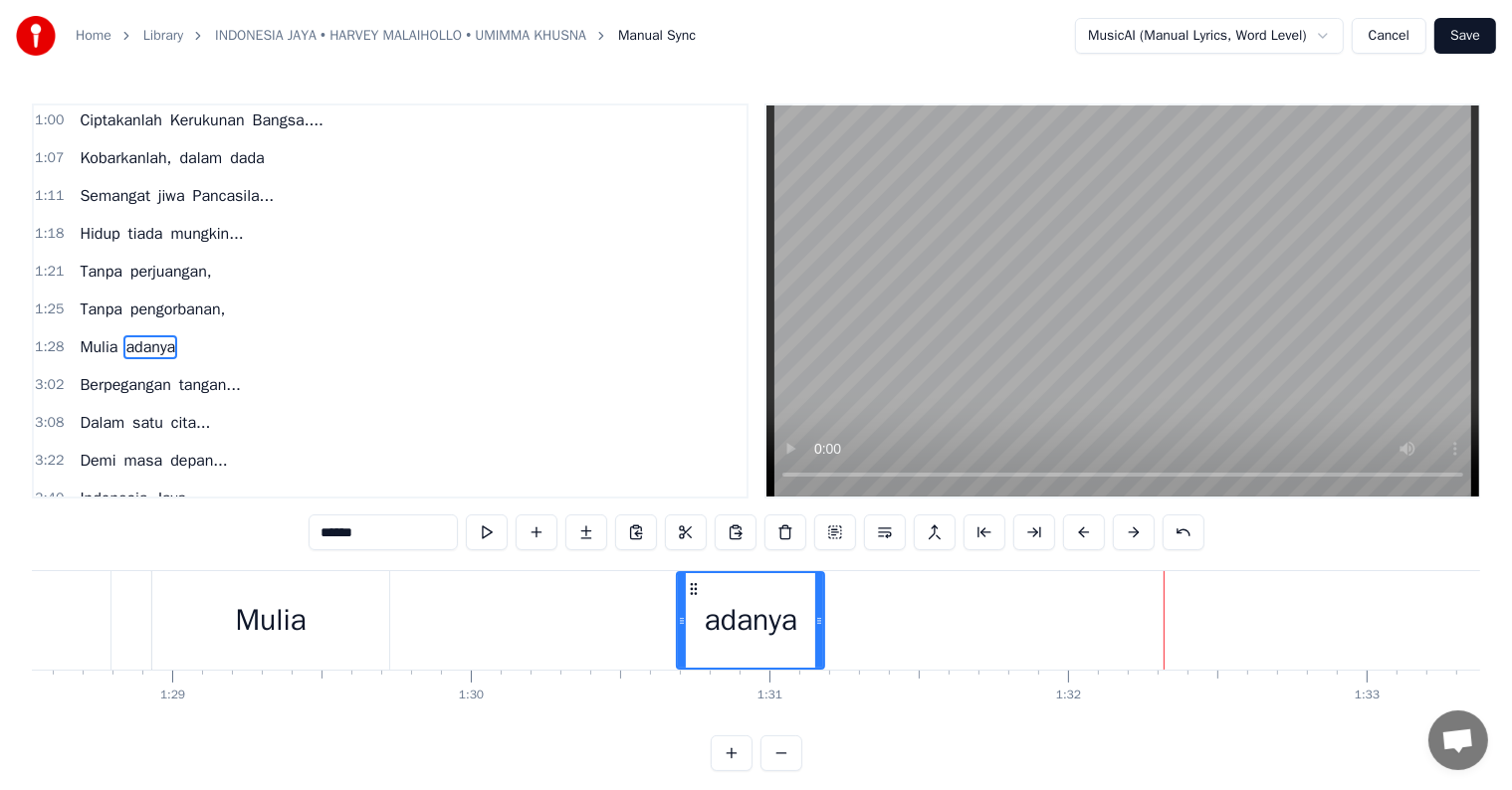 scroll, scrollTop: 0, scrollLeft: 26436, axis: horizontal 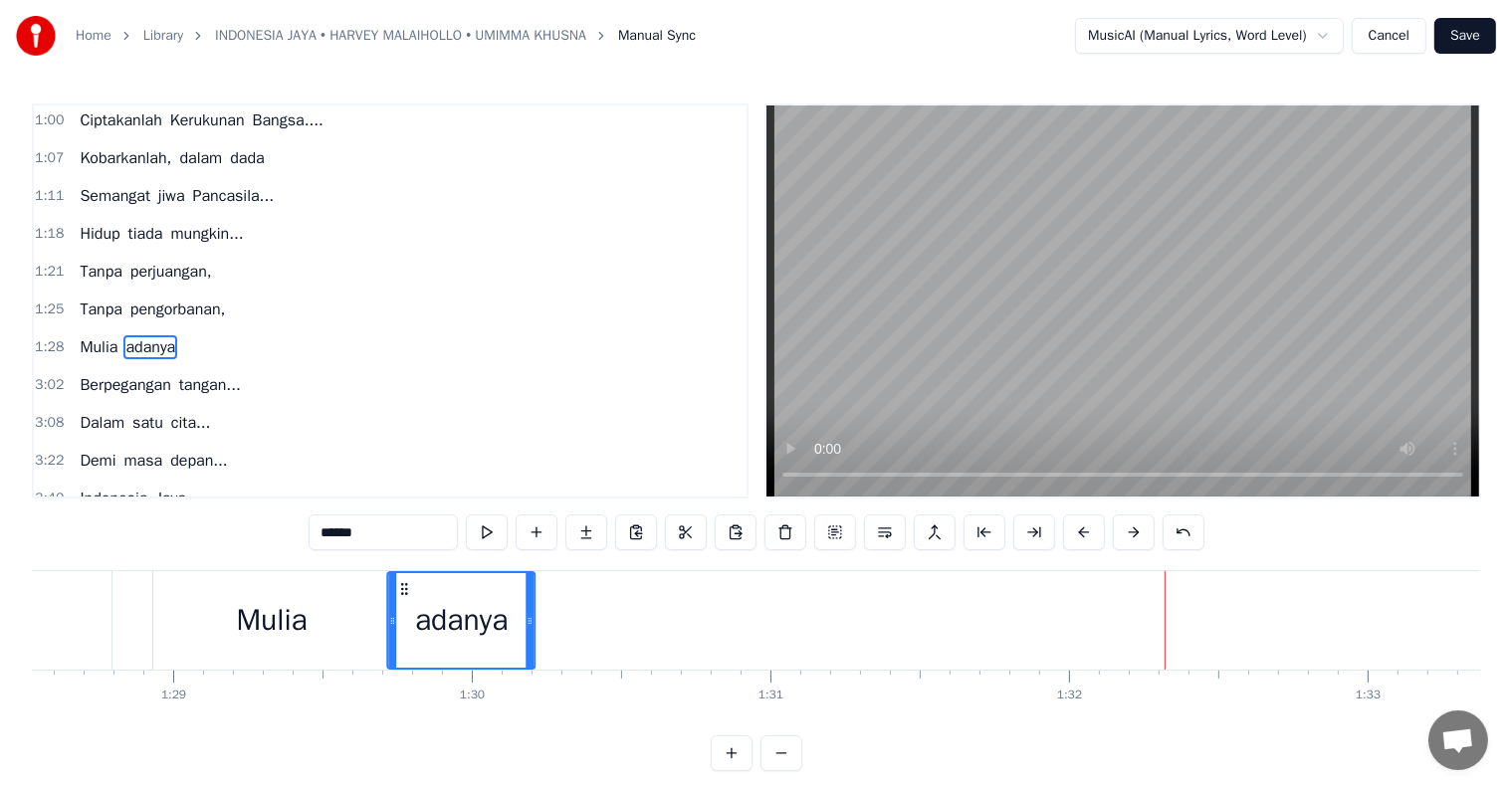 drag, startPoint x: 694, startPoint y: 585, endPoint x: 404, endPoint y: 585, distance: 290 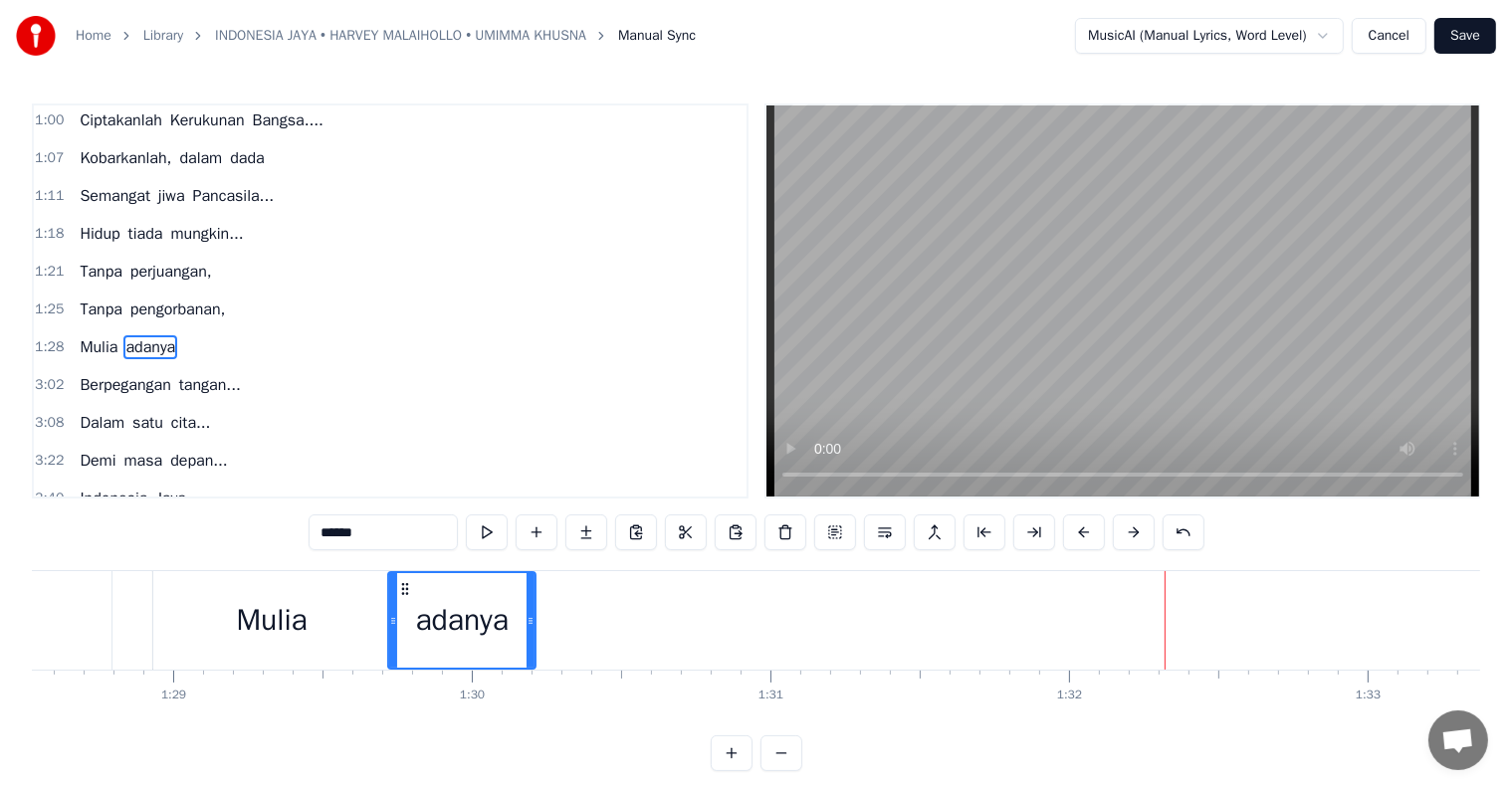 click on "Mulia" at bounding box center [272, 620] 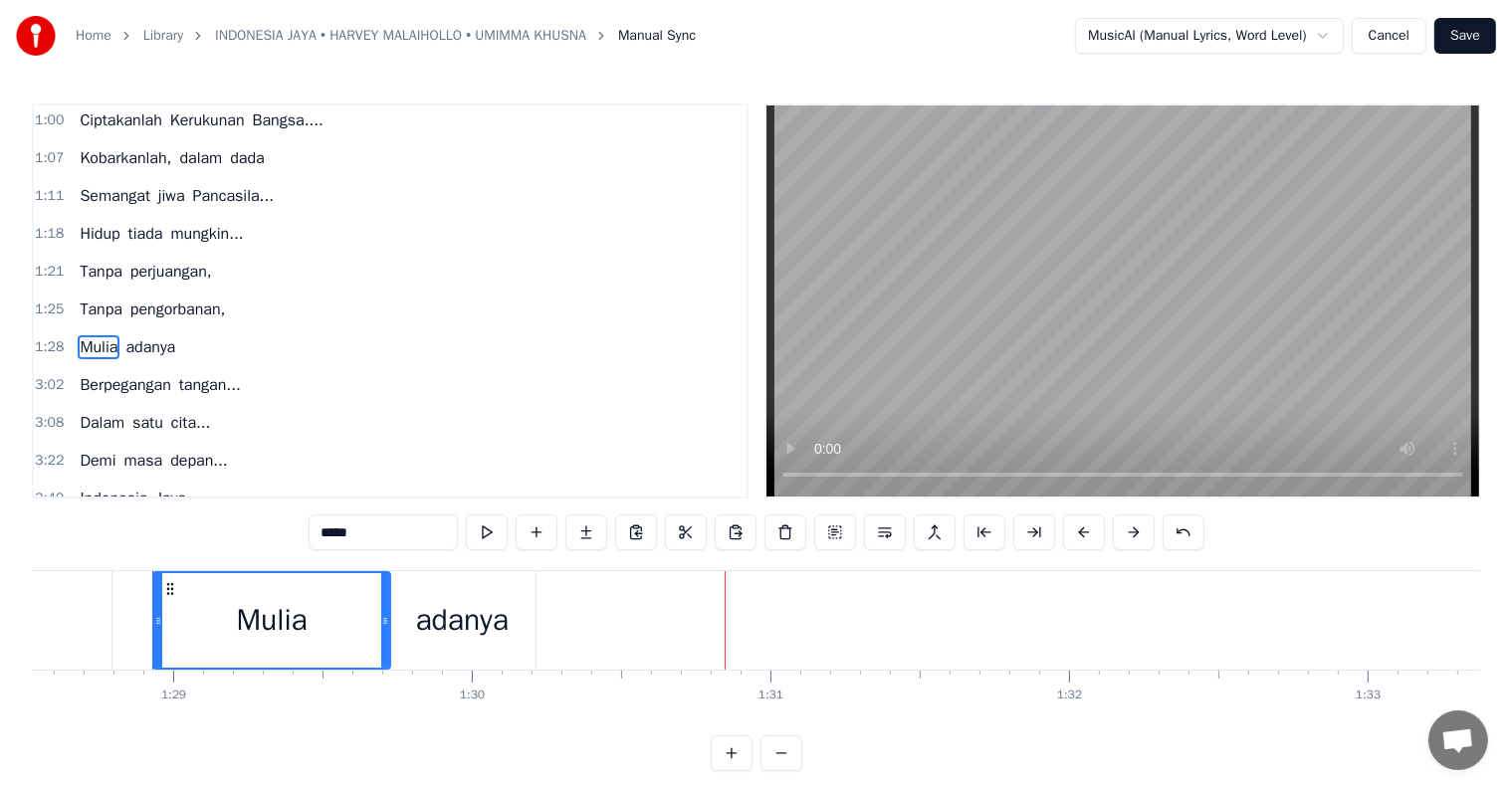 click on "adanya" at bounding box center (461, 620) 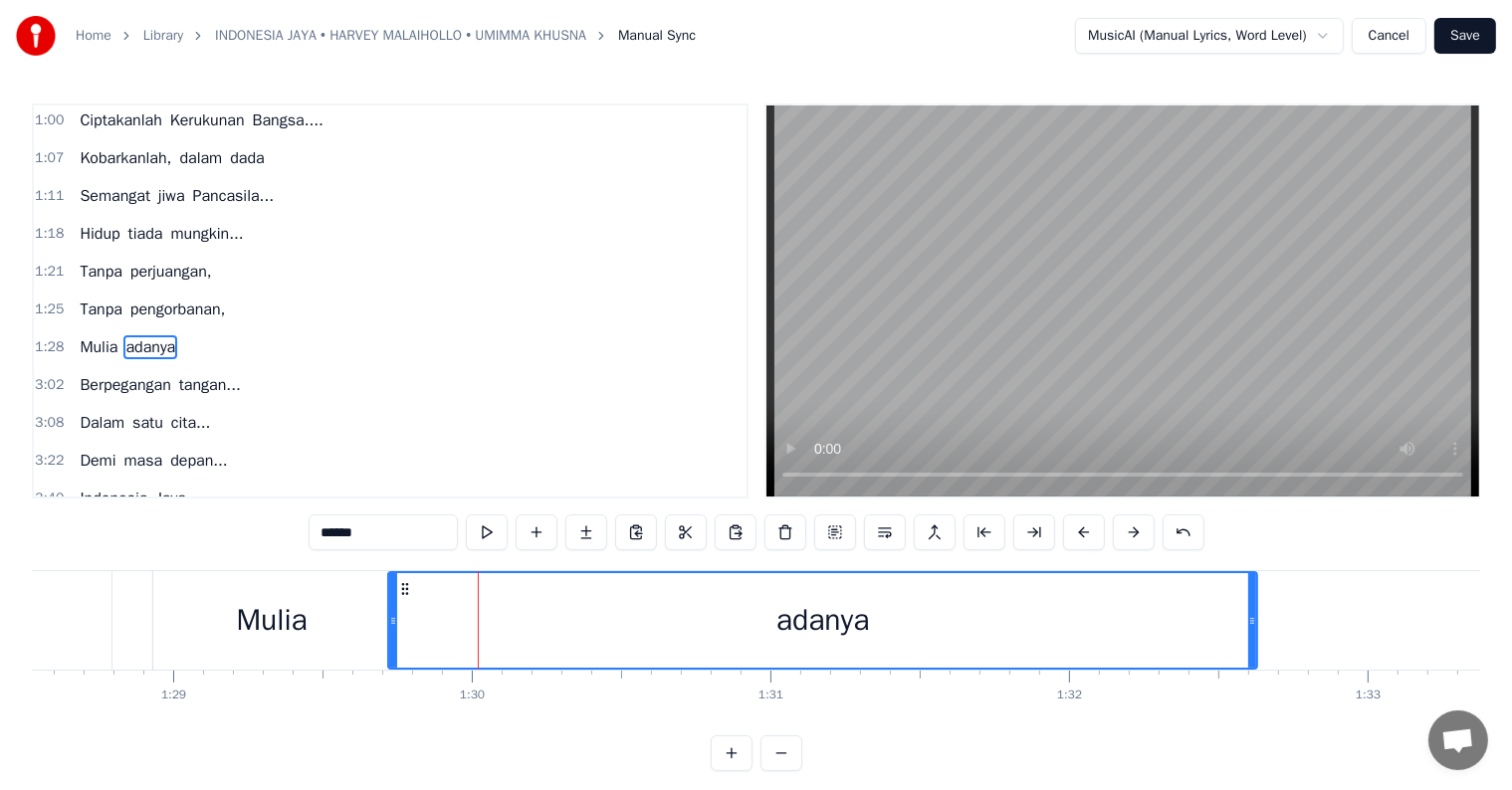 drag, startPoint x: 529, startPoint y: 615, endPoint x: 1250, endPoint y: 641, distance: 721.46864 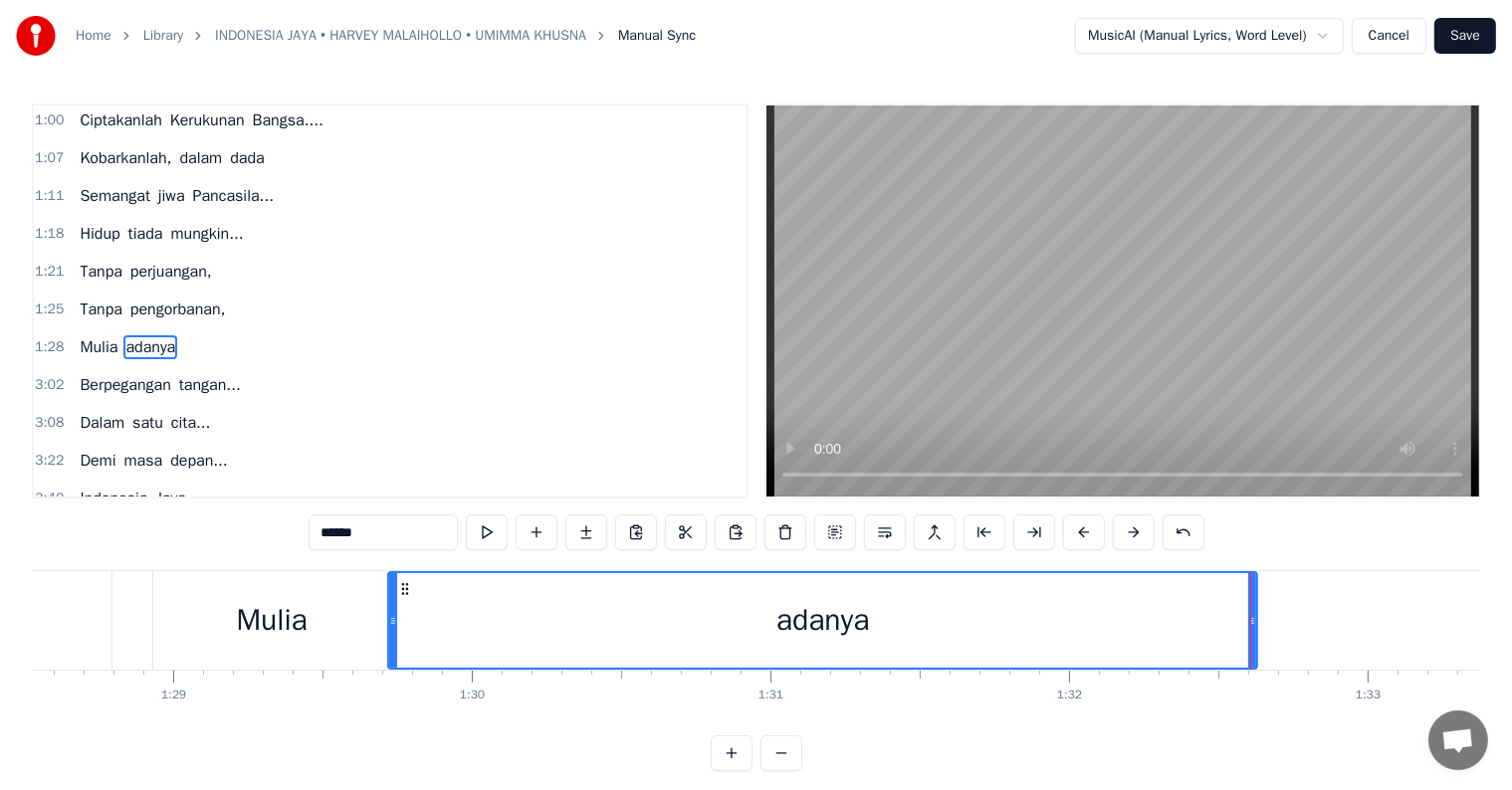 click on "Mulia" at bounding box center (272, 620) 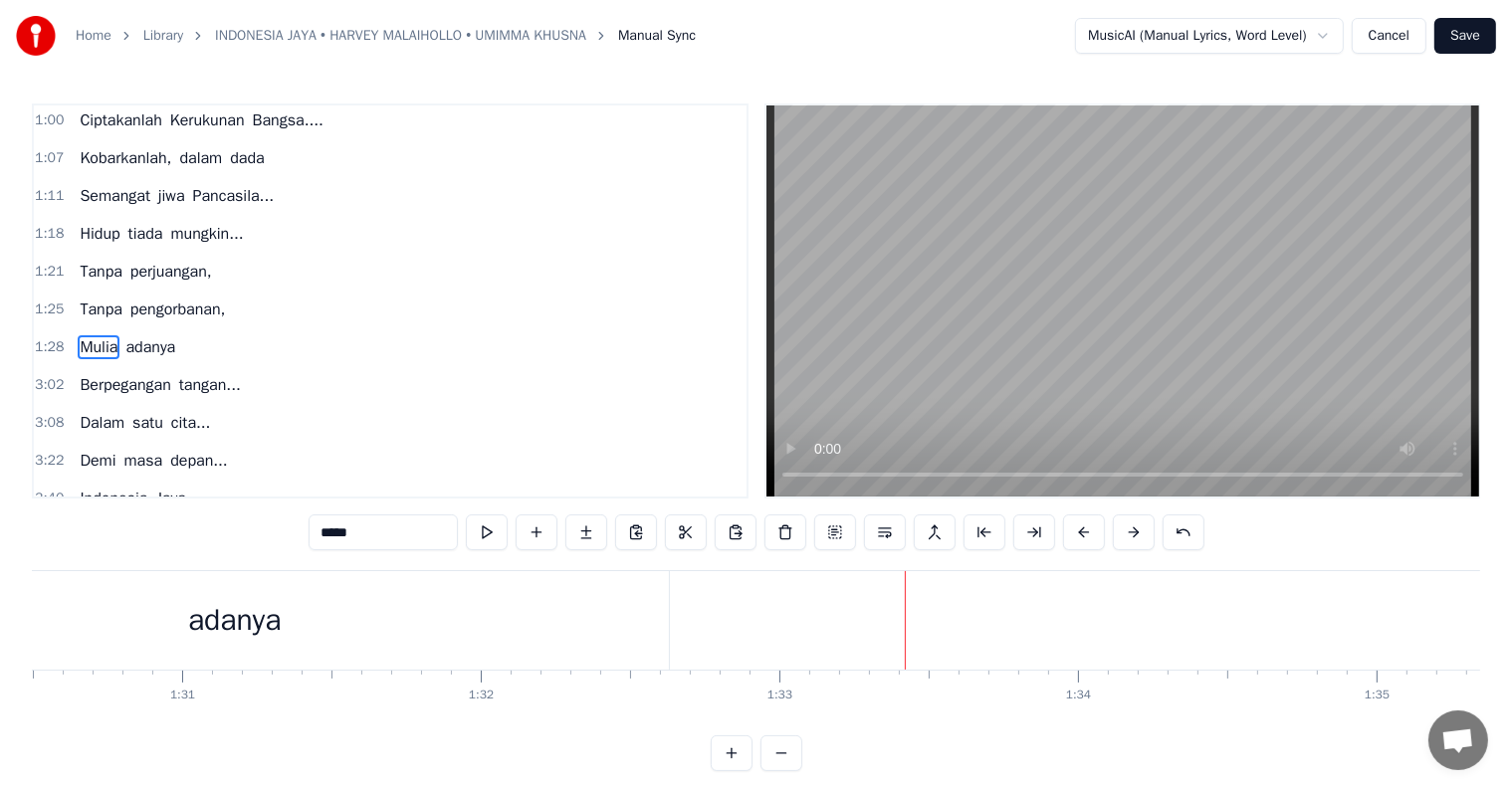 scroll, scrollTop: 0, scrollLeft: 26876, axis: horizontal 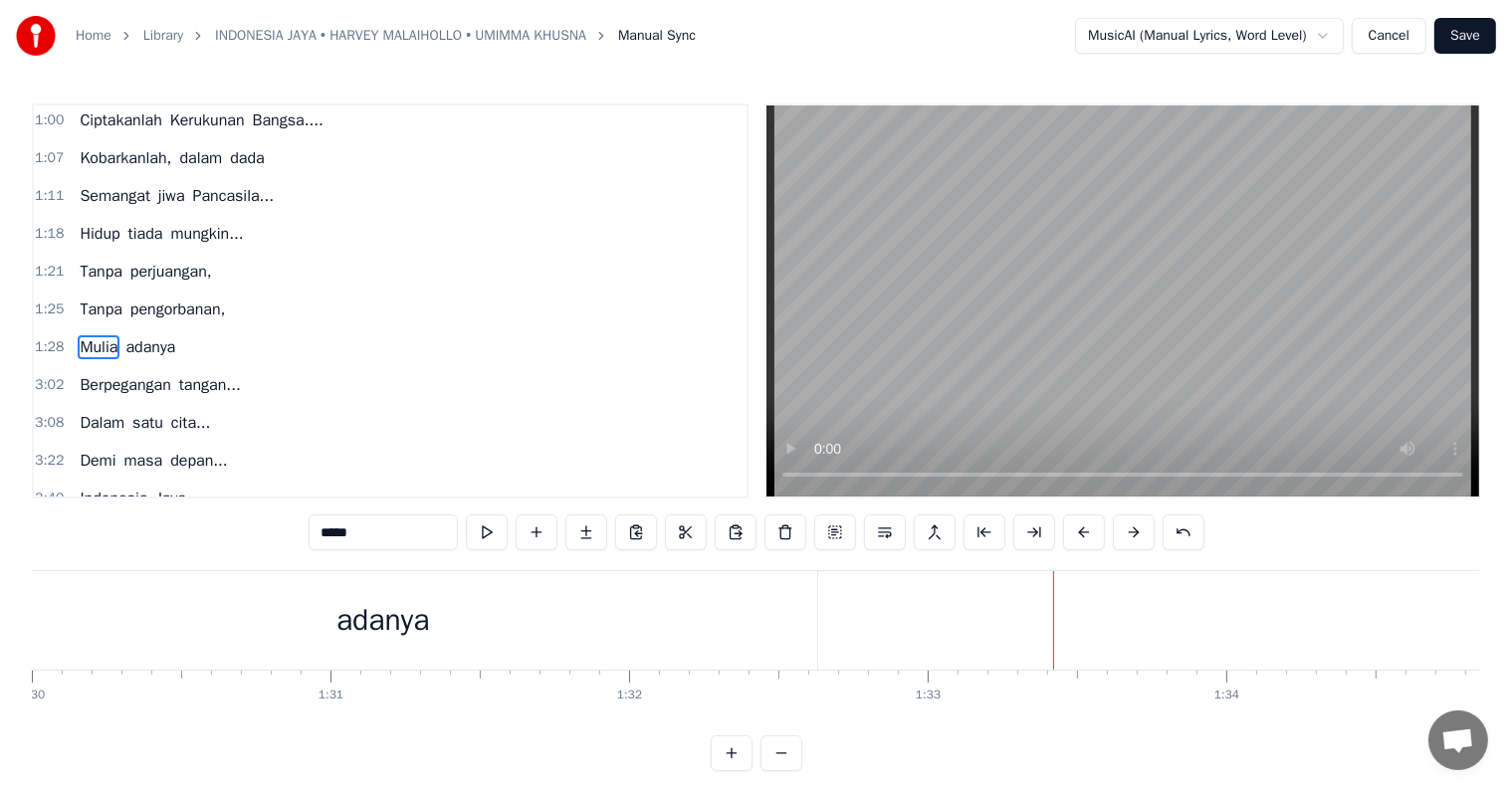 click on "adanya" at bounding box center [382, 620] 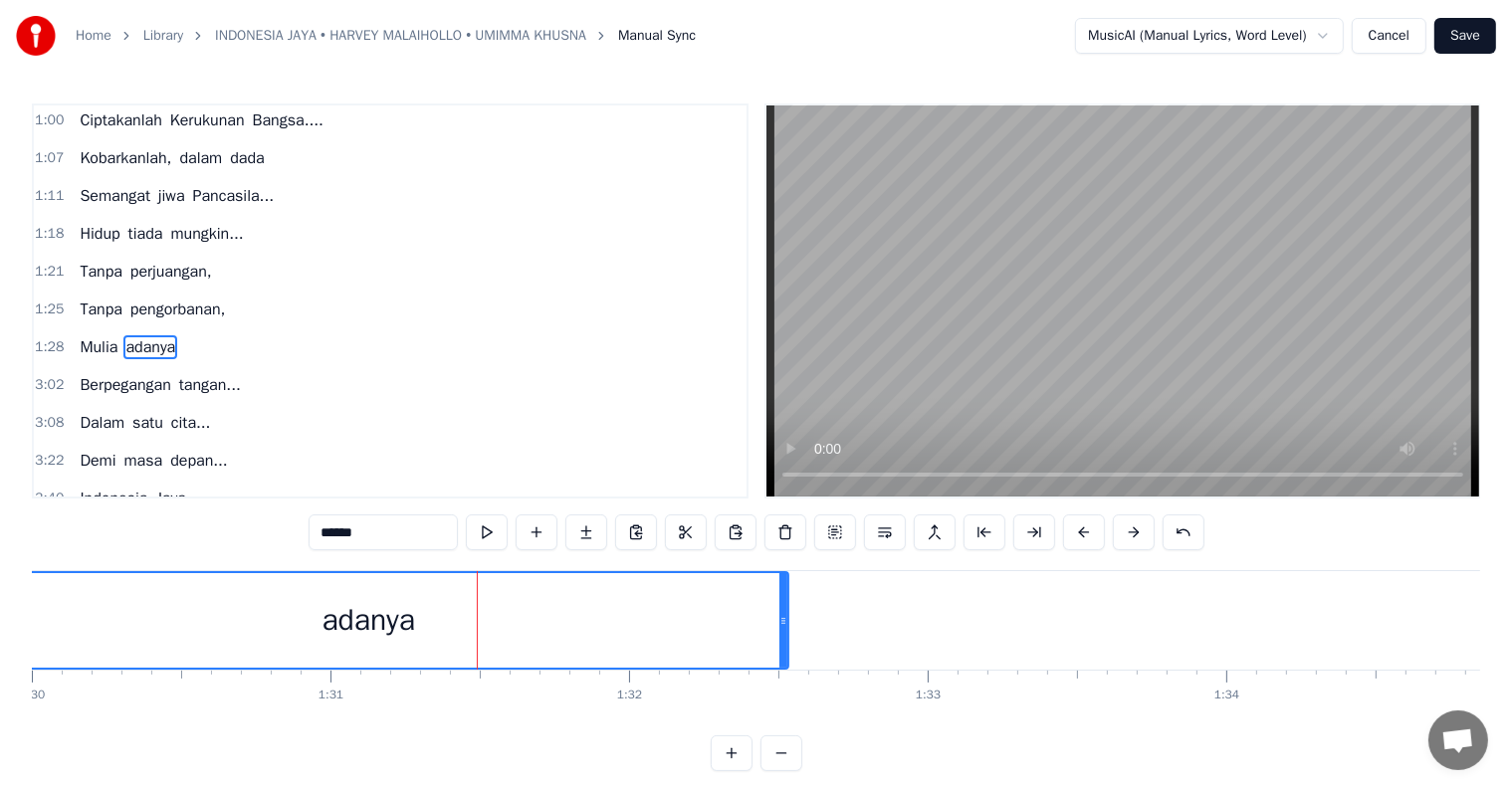 drag, startPoint x: 815, startPoint y: 613, endPoint x: 786, endPoint y: 612, distance: 29.017236 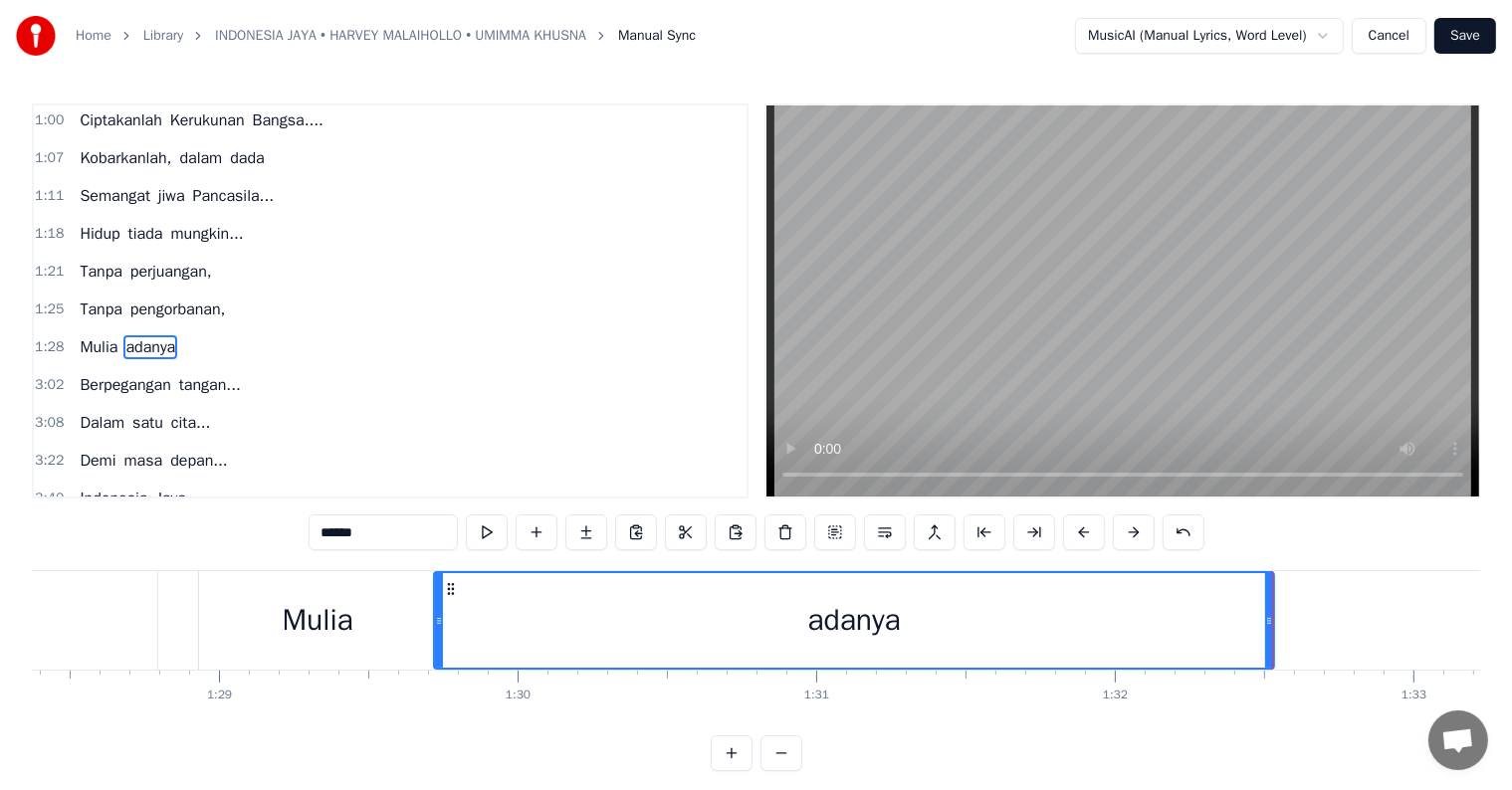 scroll, scrollTop: 0, scrollLeft: 26369, axis: horizontal 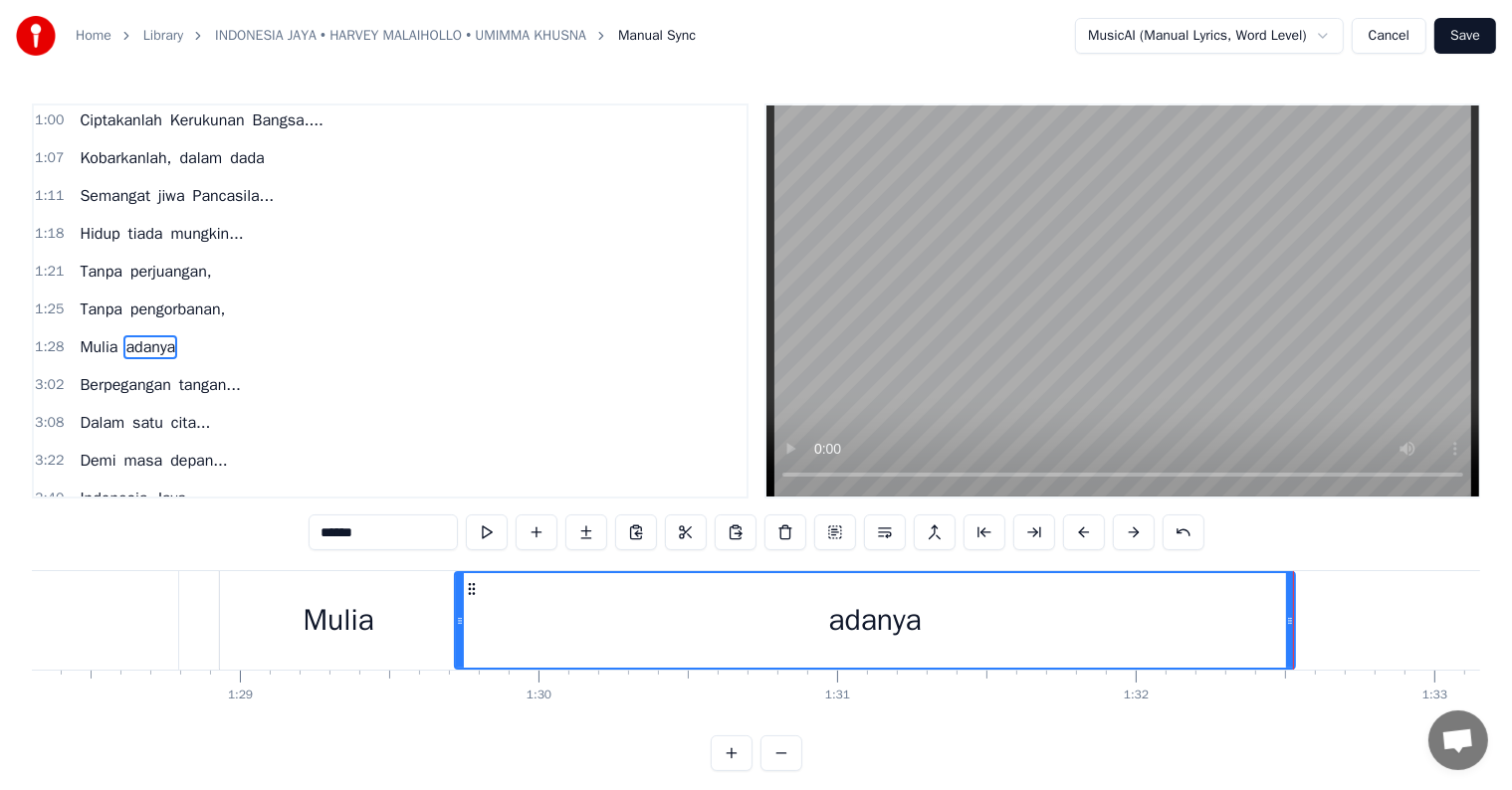 click on "Mulia" at bounding box center (338, 620) 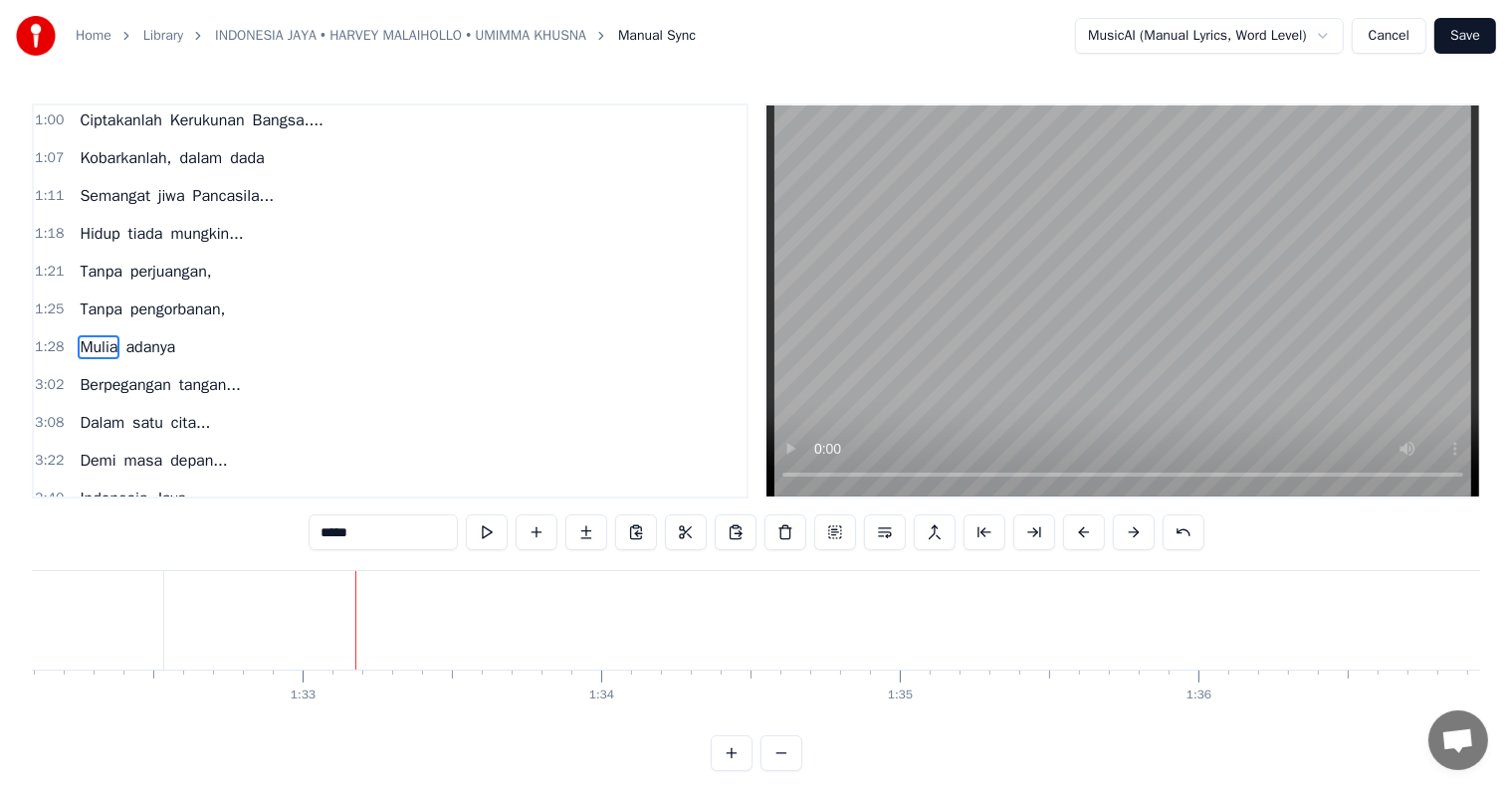 scroll, scrollTop: 0, scrollLeft: 27626, axis: horizontal 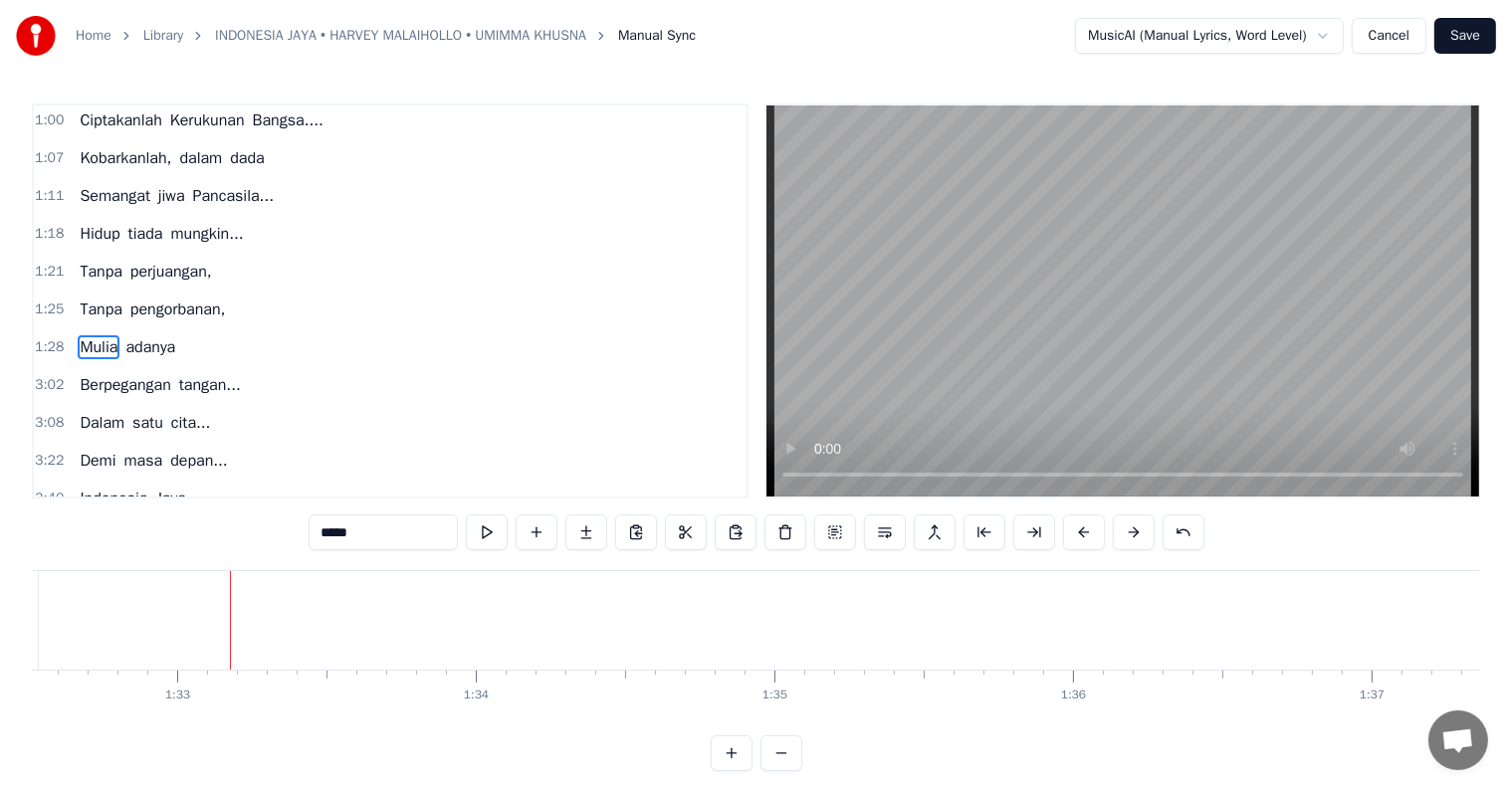 click on "Berpegangan" at bounding box center [124, 385] 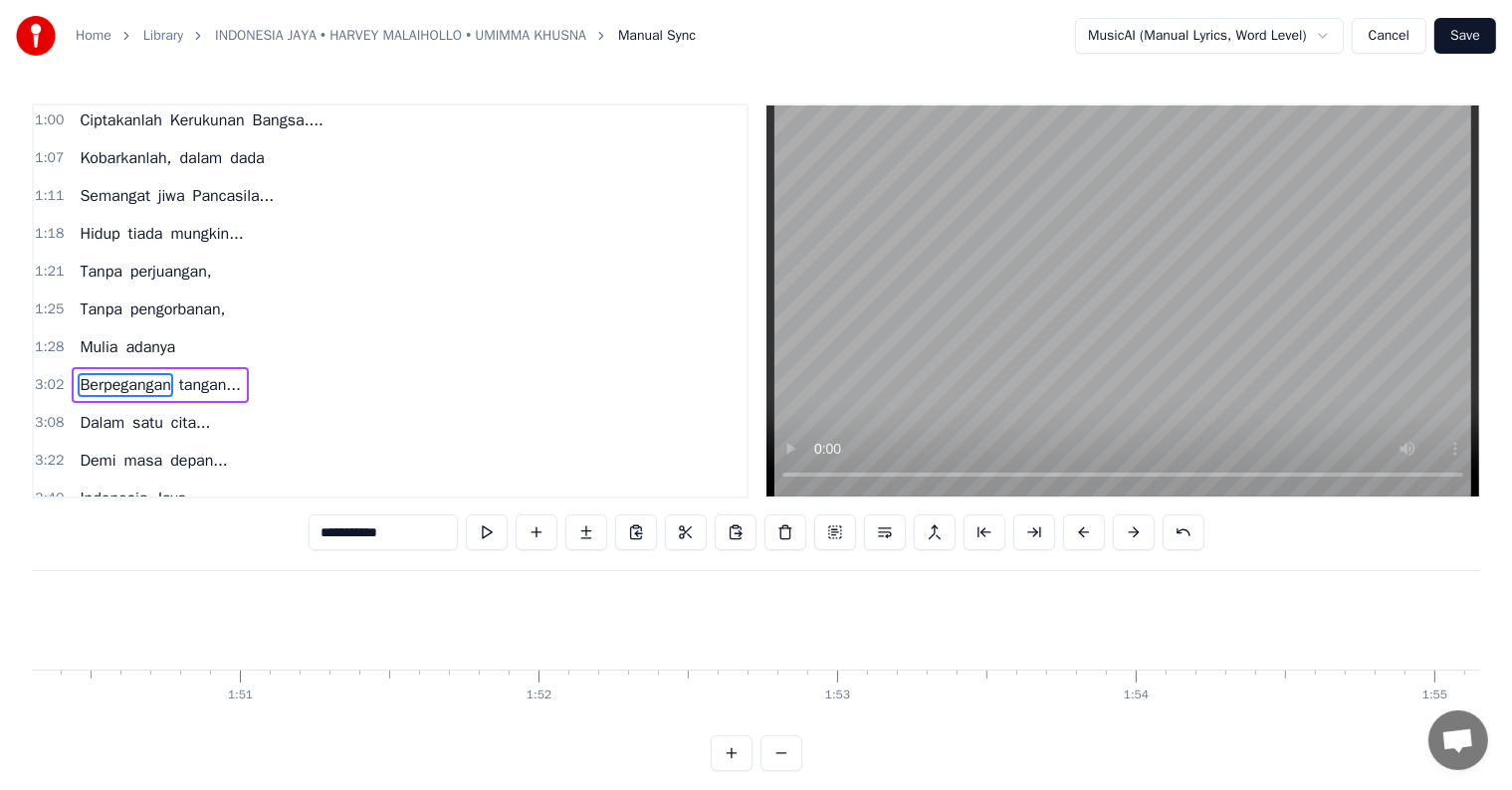 scroll, scrollTop: 0, scrollLeft: 39840, axis: horizontal 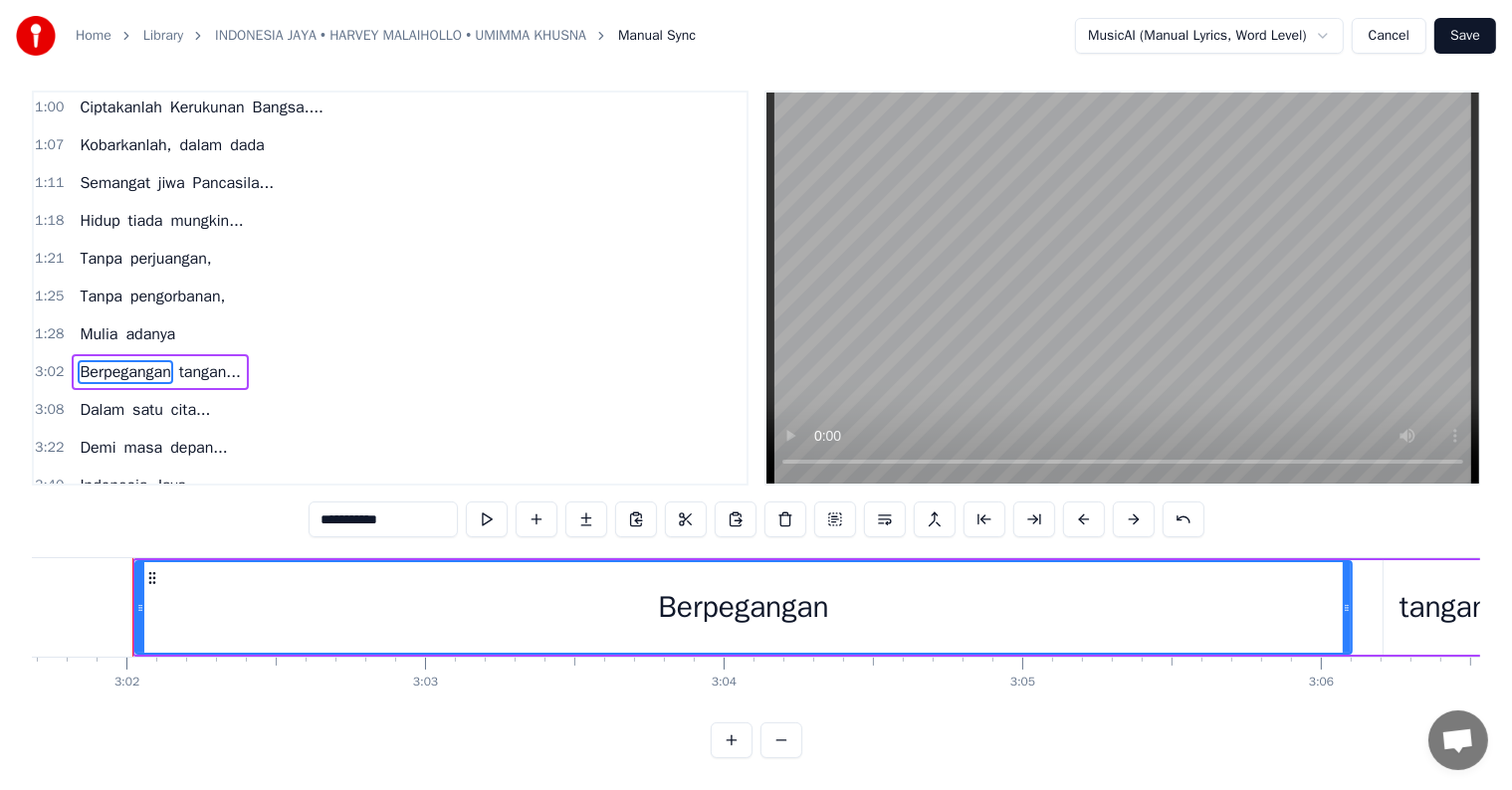 click on "**********" at bounding box center (756, 424) 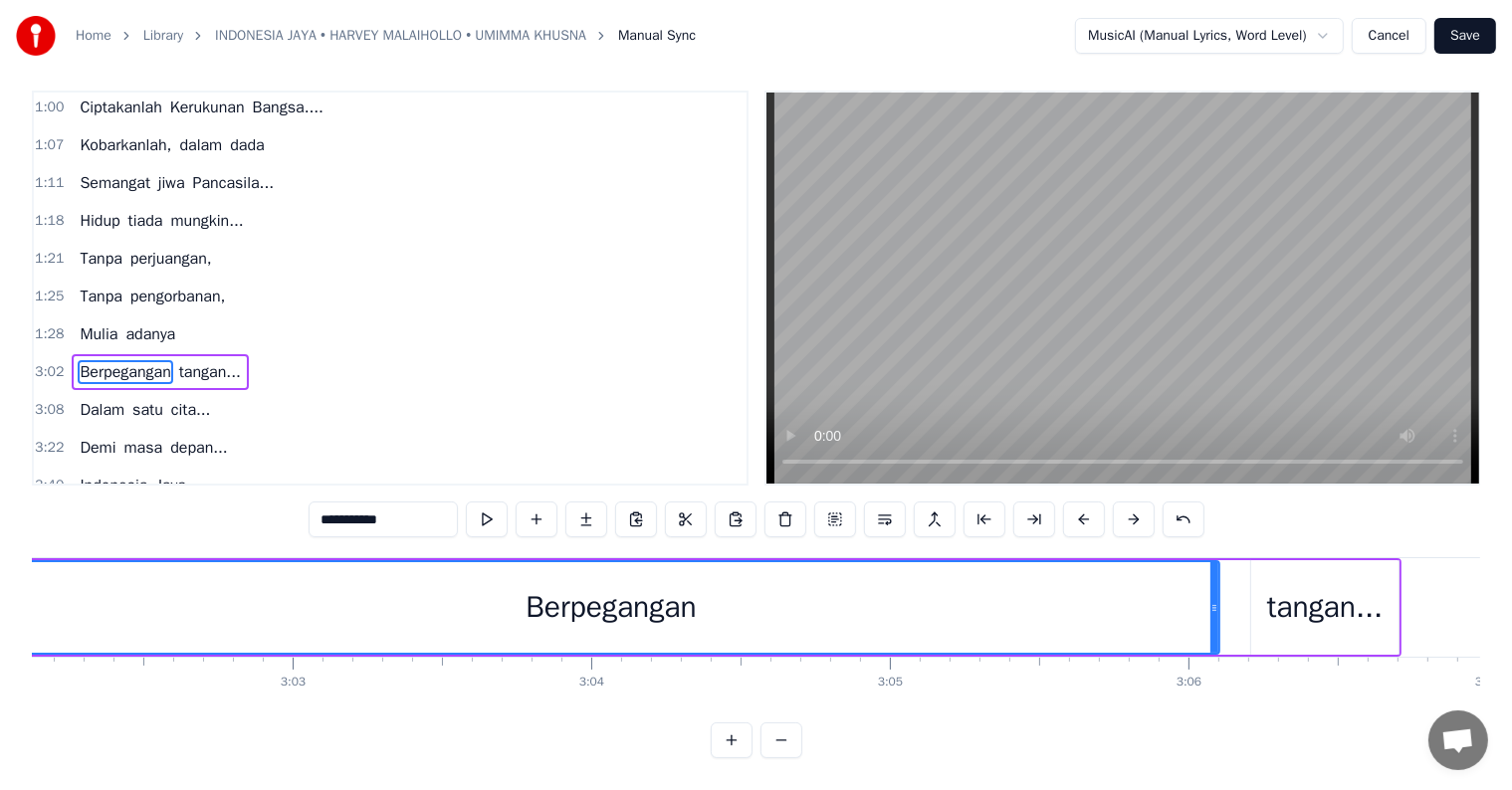 scroll, scrollTop: 0, scrollLeft: 54490, axis: horizontal 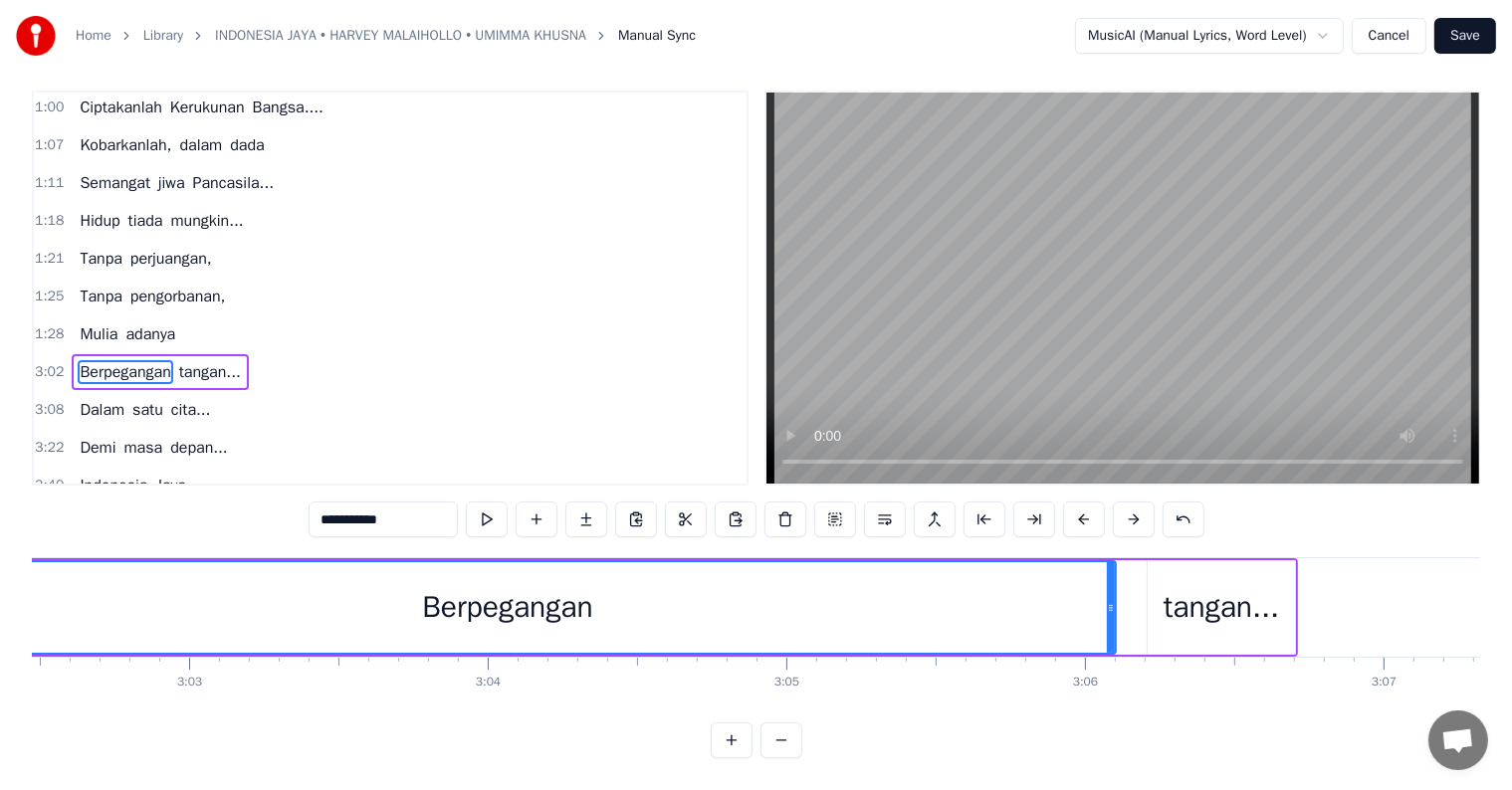 click on "Berpegangan tangan..." at bounding box center (597, 607) 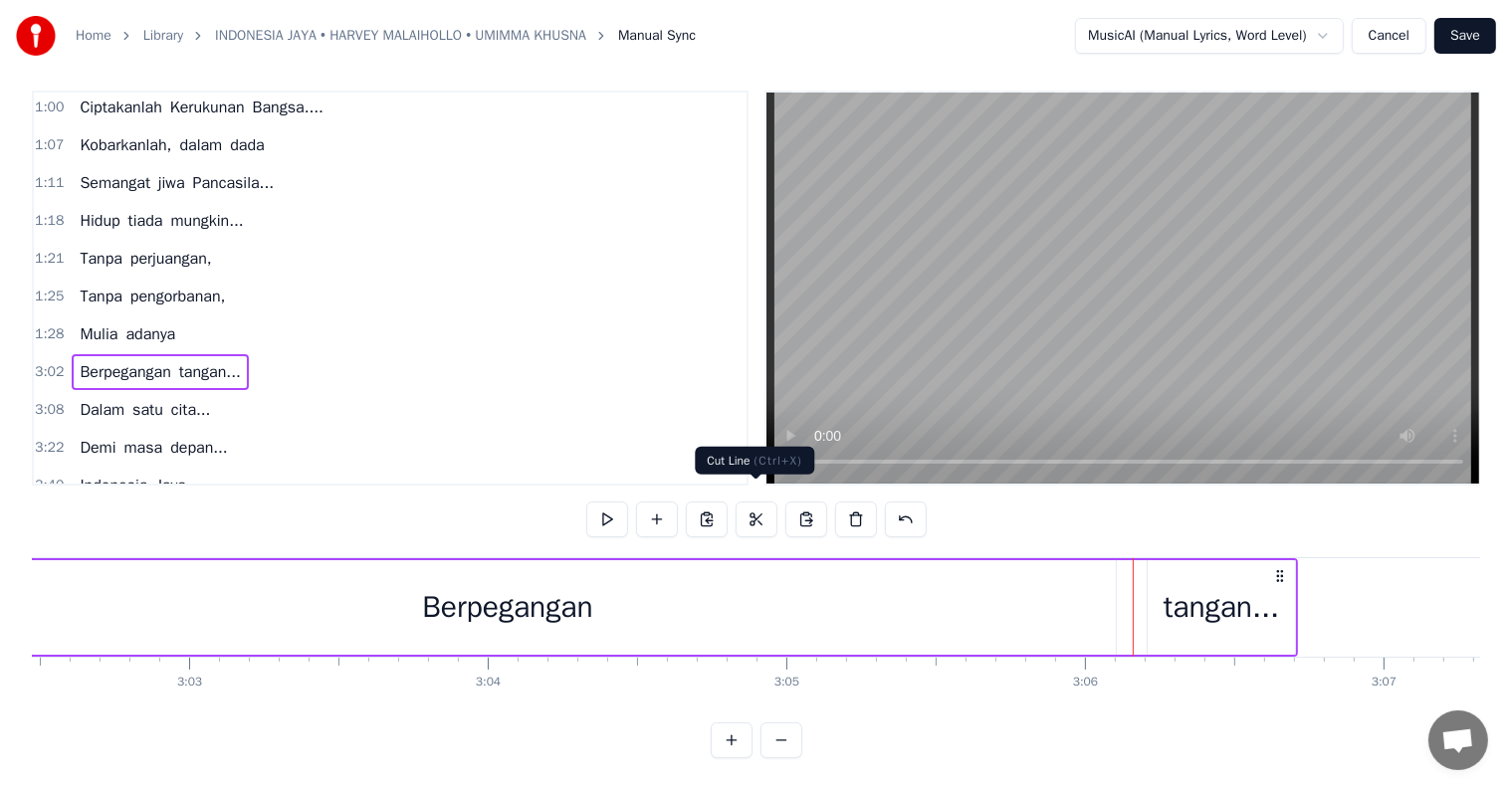 click at bounding box center (756, 519) 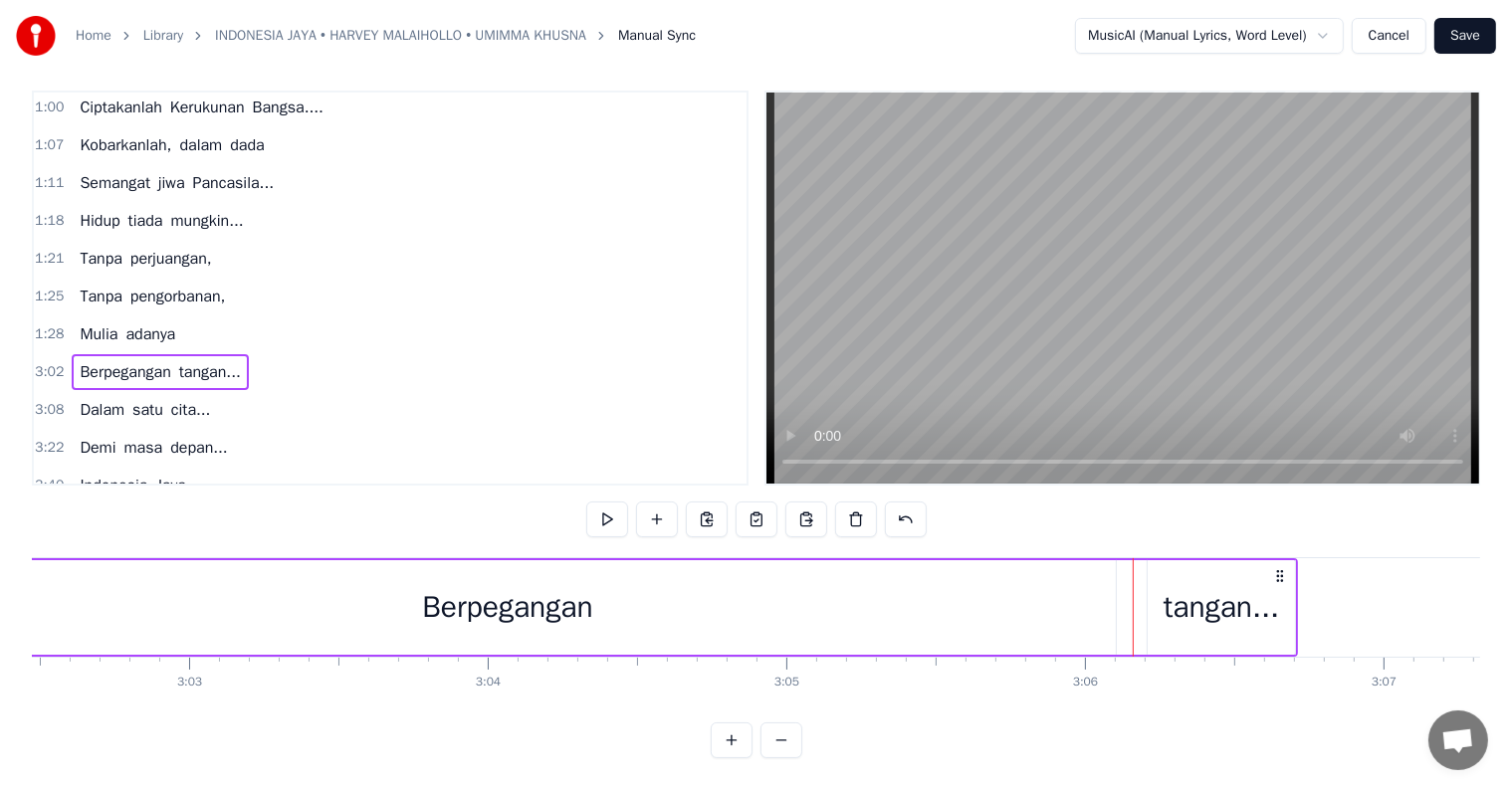 click on "adanya" at bounding box center [150, 334] 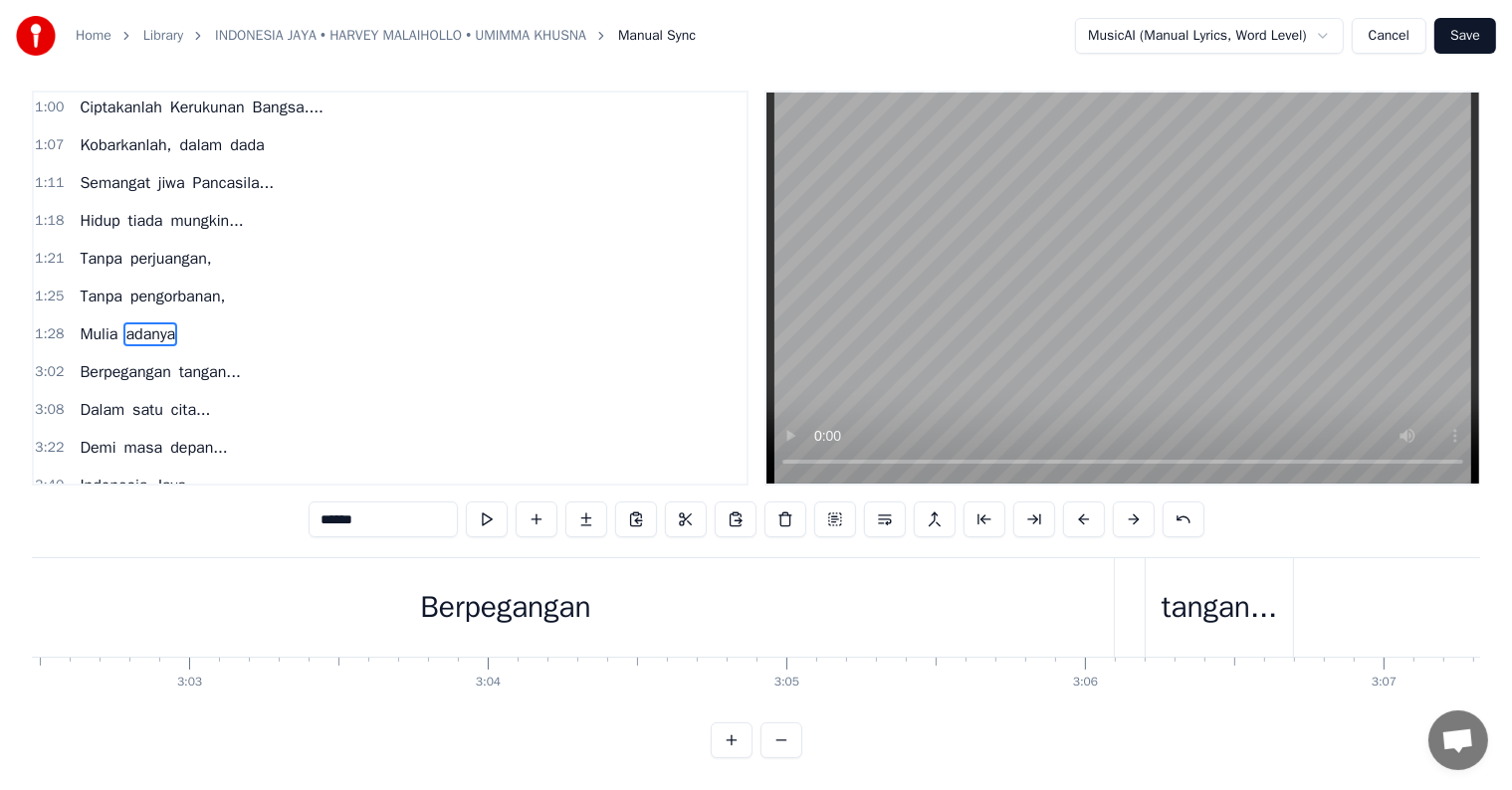 scroll, scrollTop: 15, scrollLeft: 0, axis: vertical 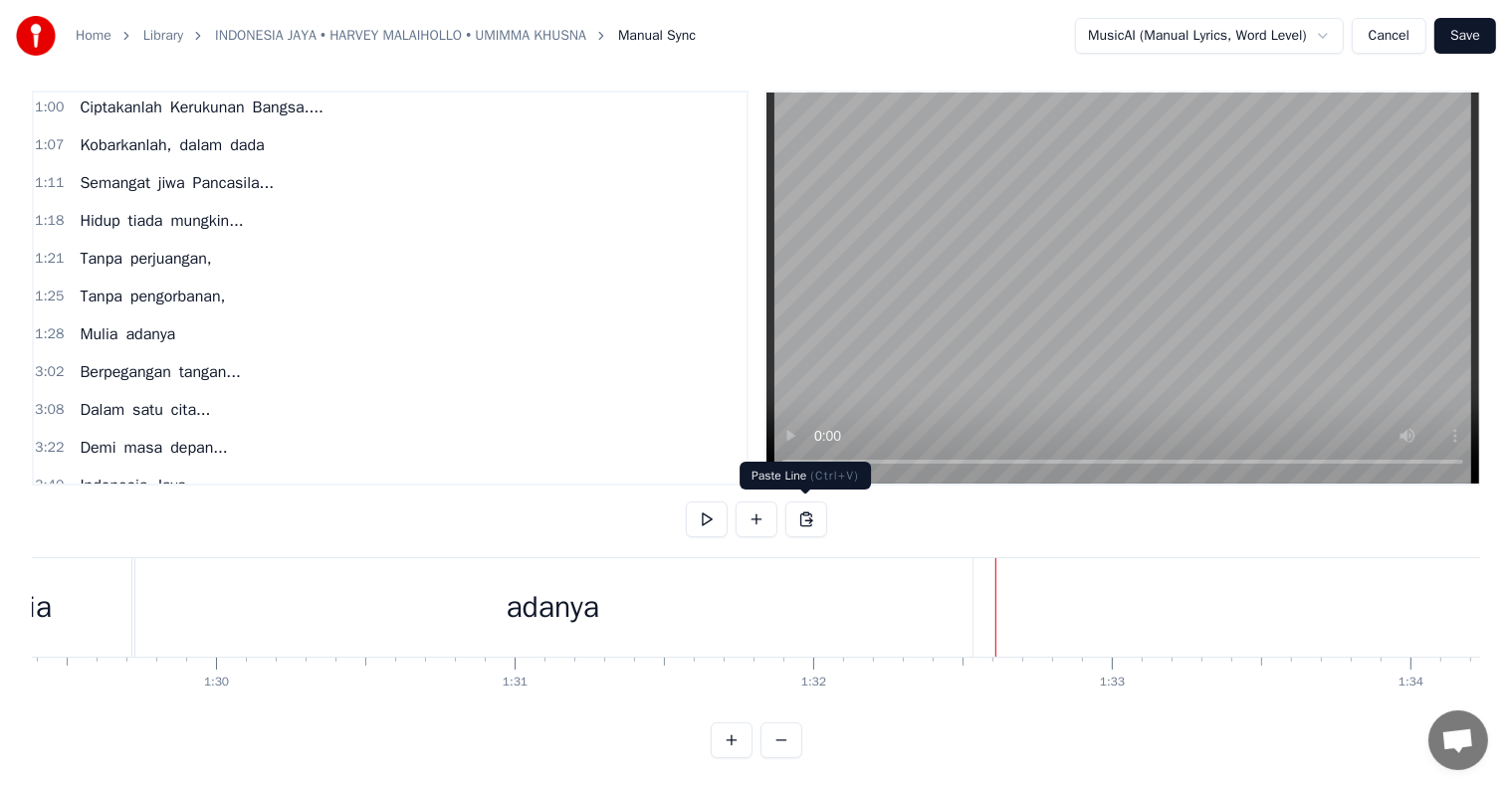 click at bounding box center (806, 519) 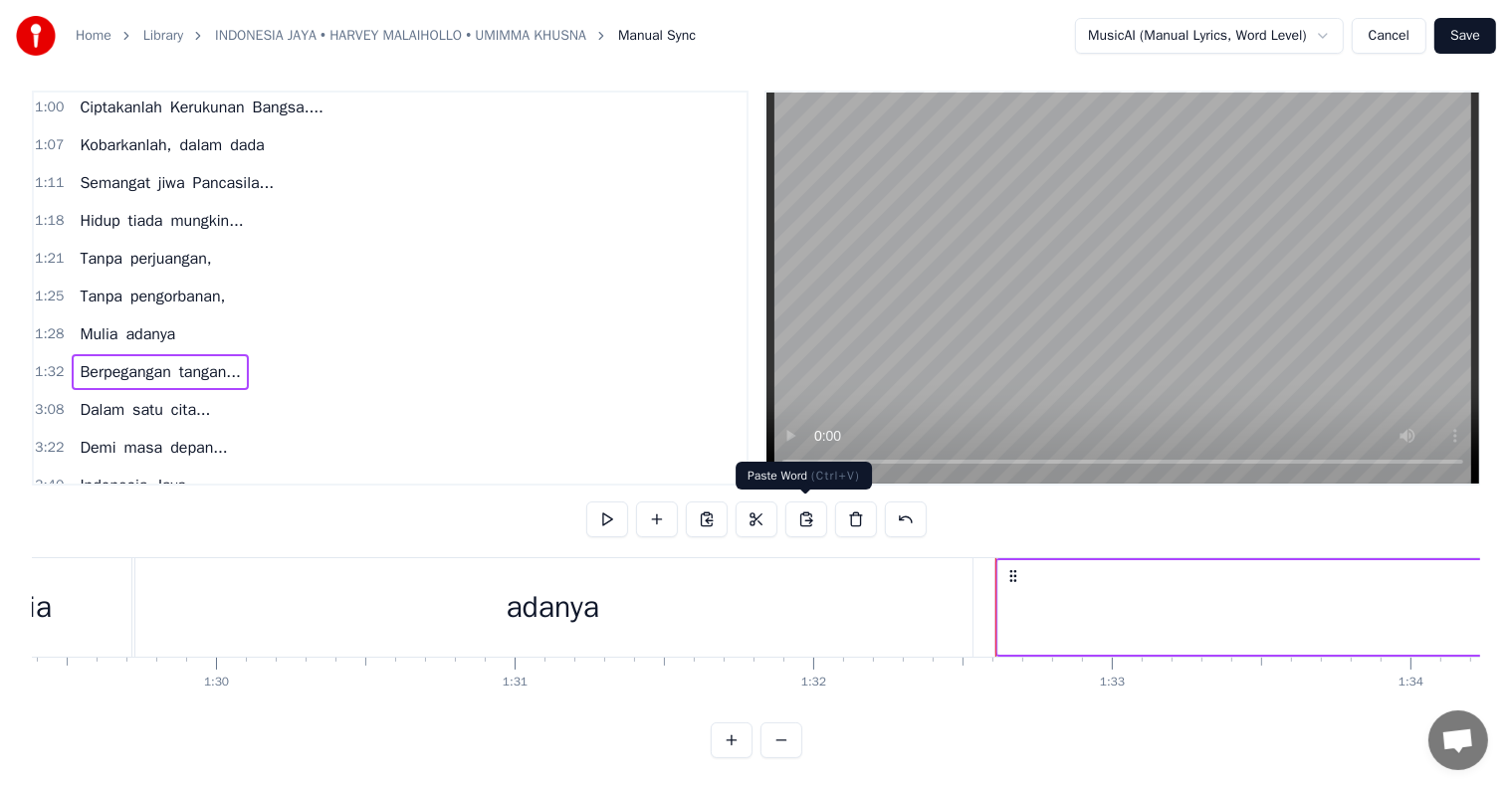 click on "adanya" at bounding box center [552, 607] 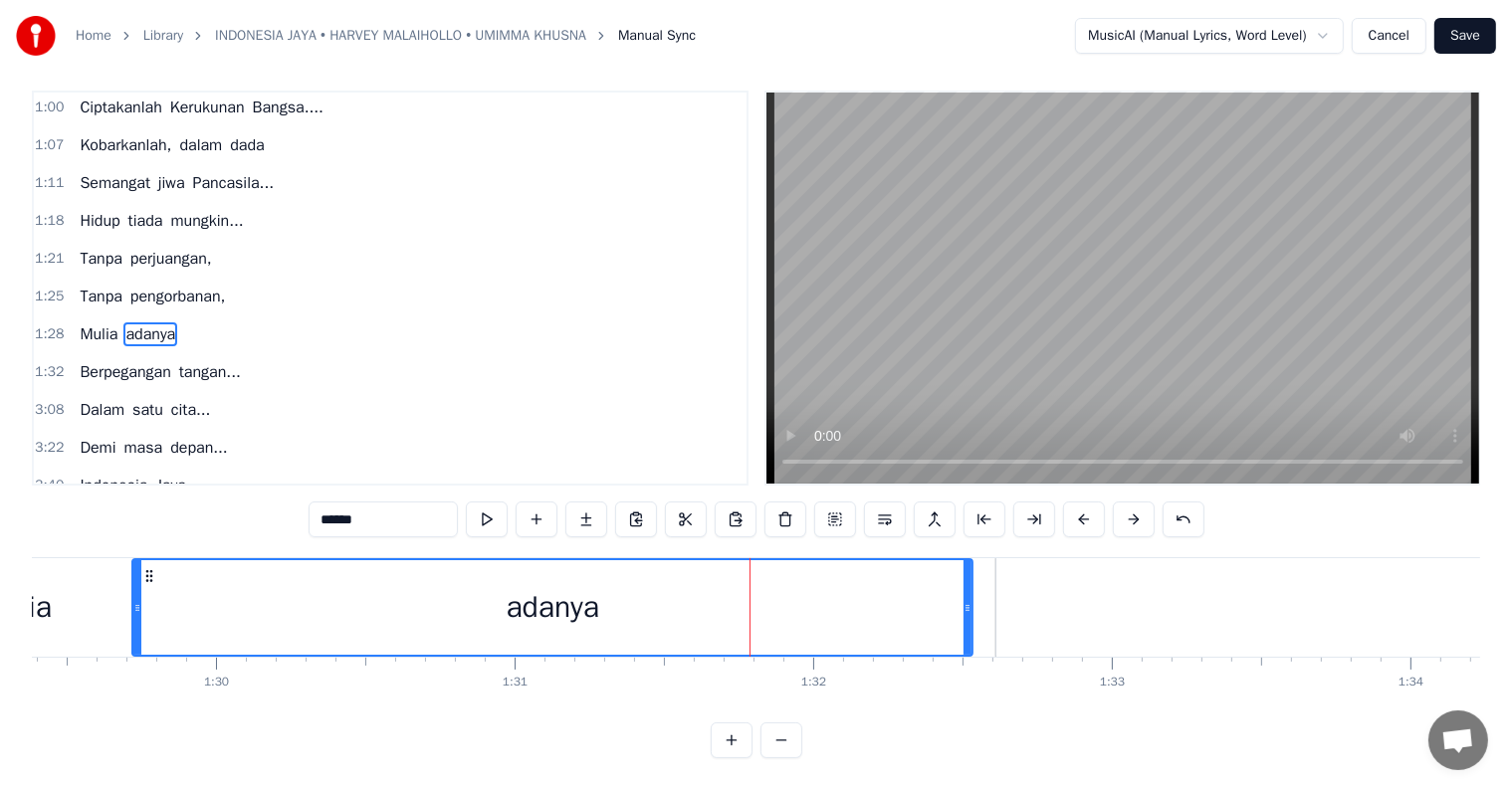 scroll, scrollTop: 0, scrollLeft: 0, axis: both 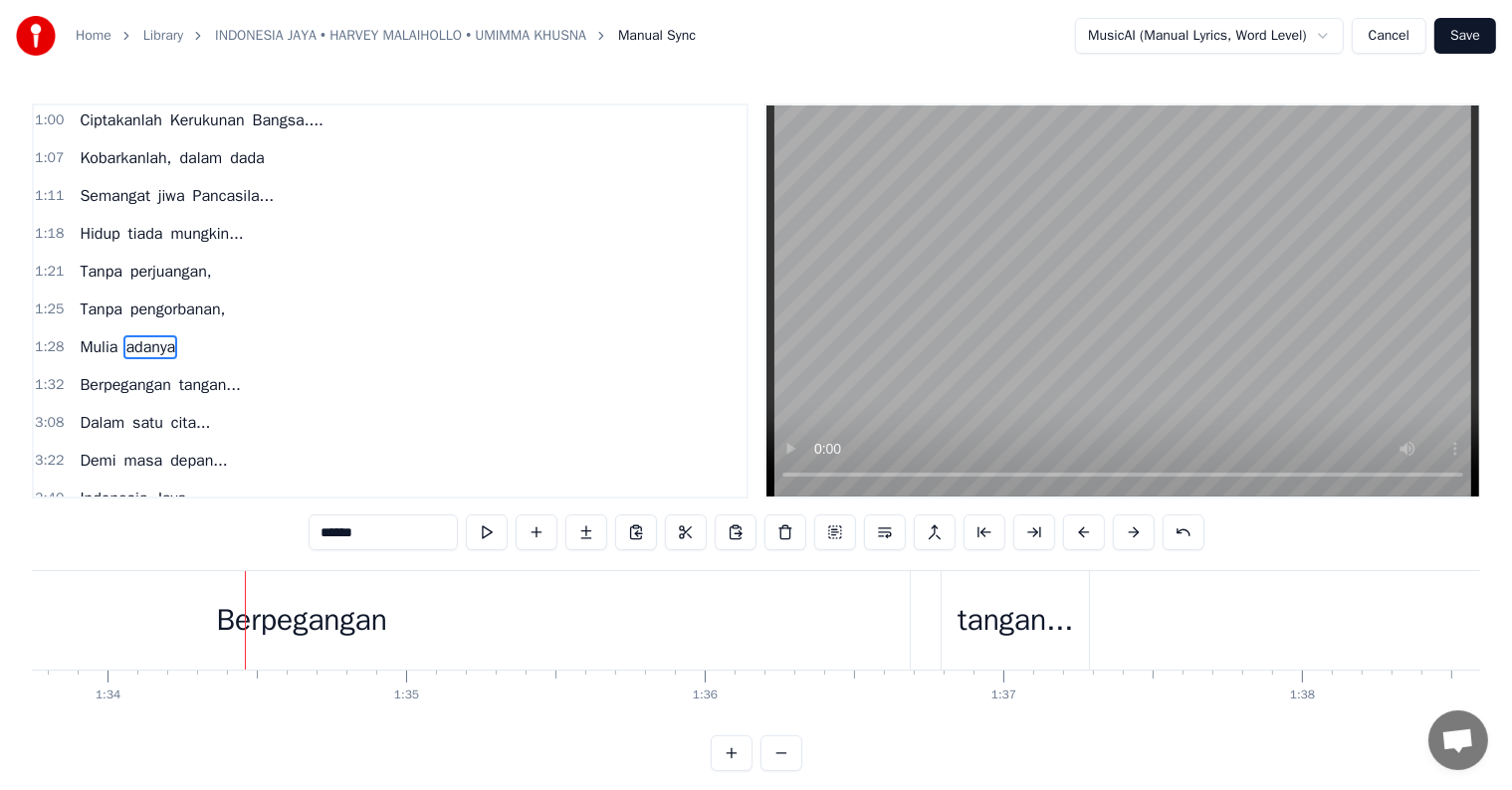 click on "Berpegangan" at bounding box center (302, 620) 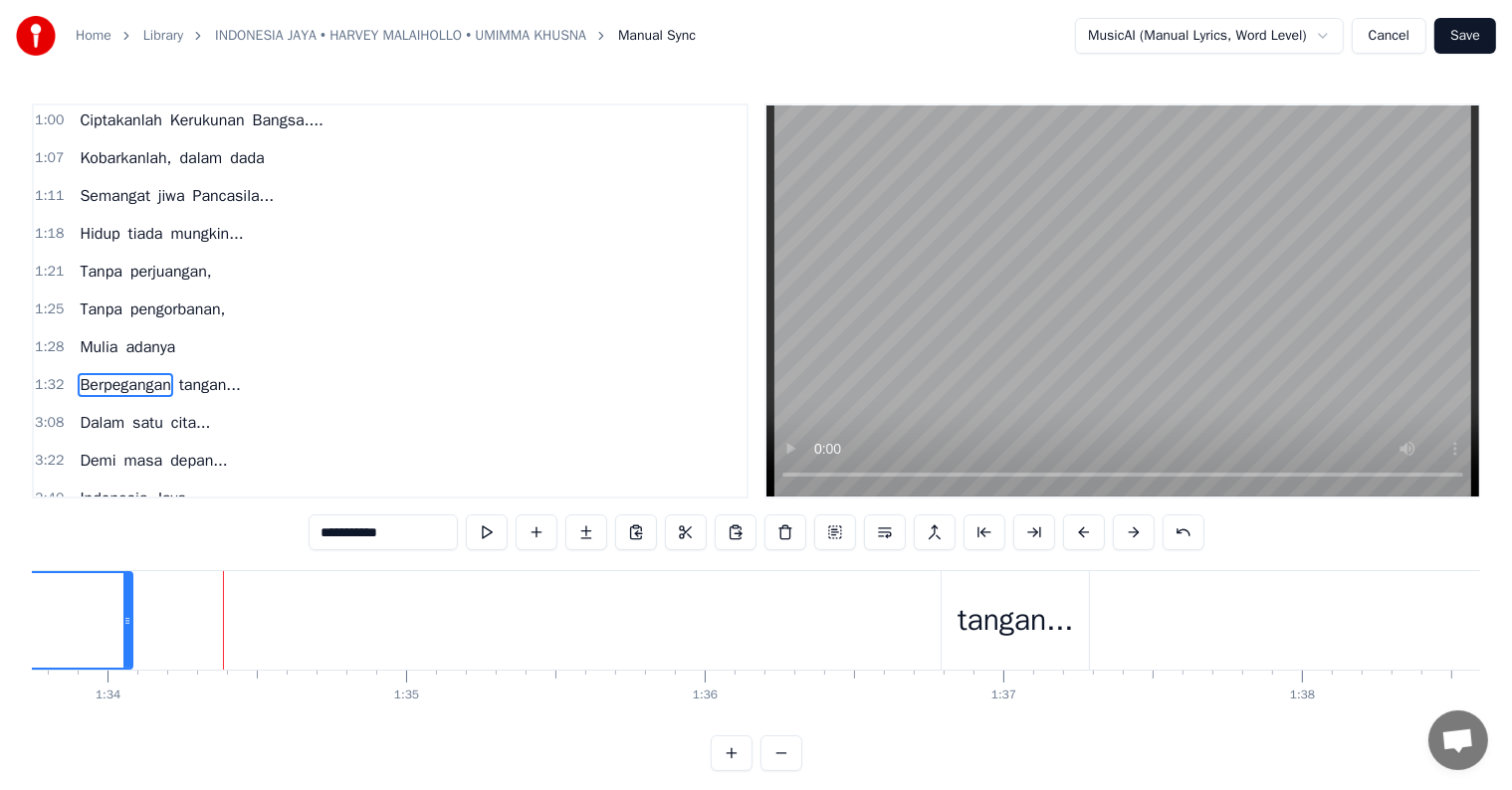 drag, startPoint x: 903, startPoint y: 617, endPoint x: 125, endPoint y: 613, distance: 778.01028 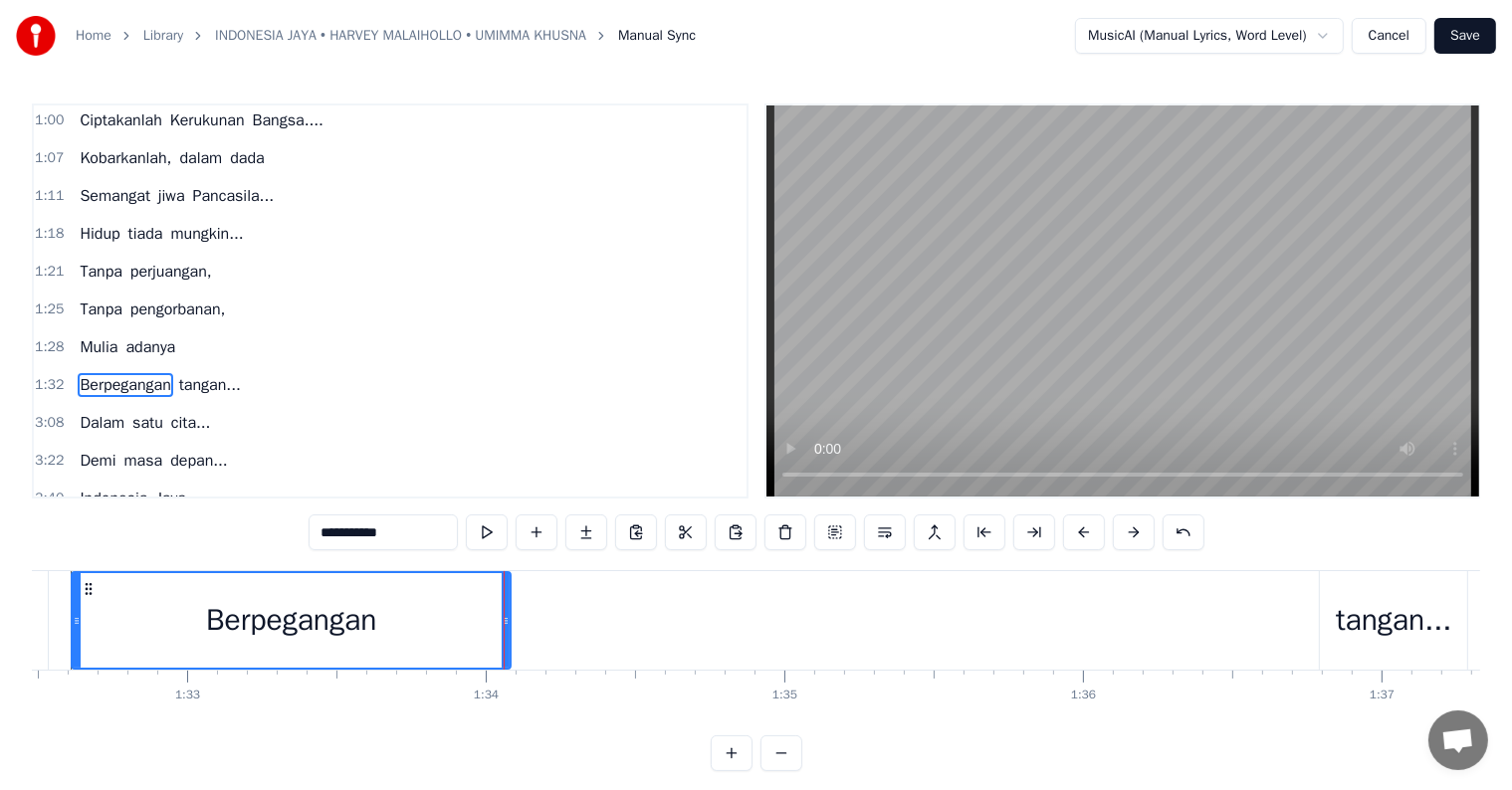 click on "Berpegangan" at bounding box center [291, 620] 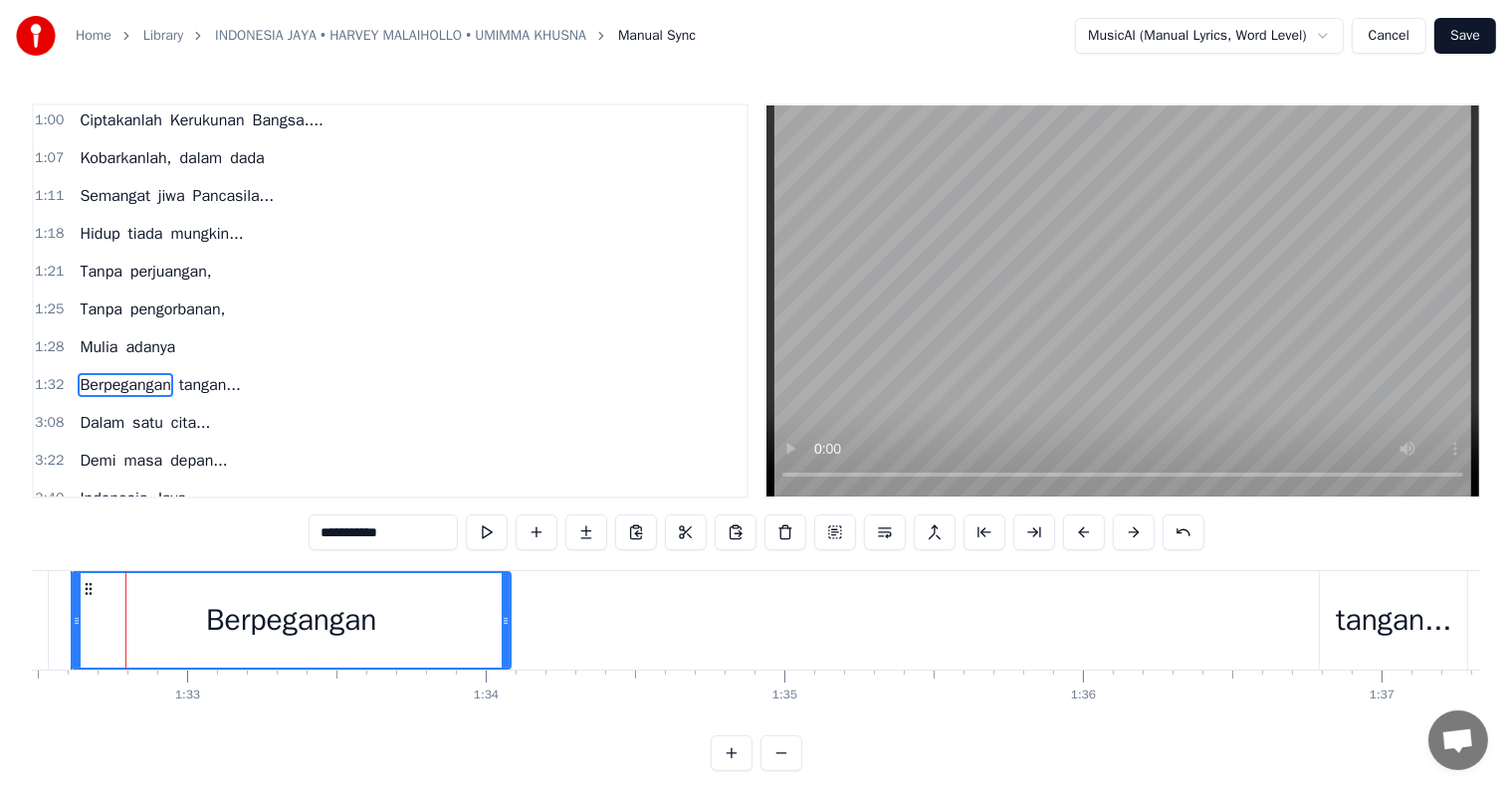 scroll, scrollTop: 0, scrollLeft: 27609, axis: horizontal 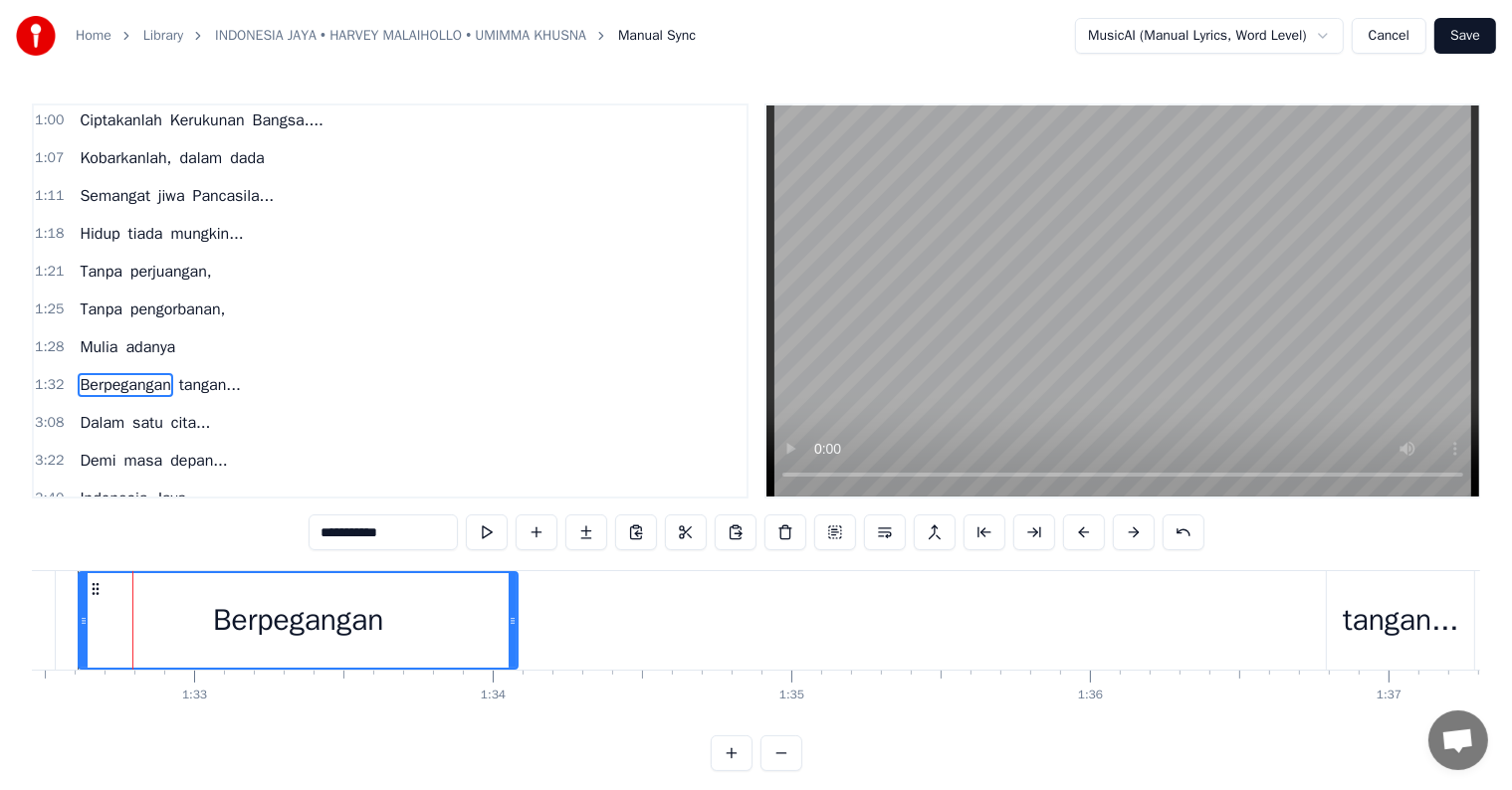 click on "Berpegangan" at bounding box center [298, 620] 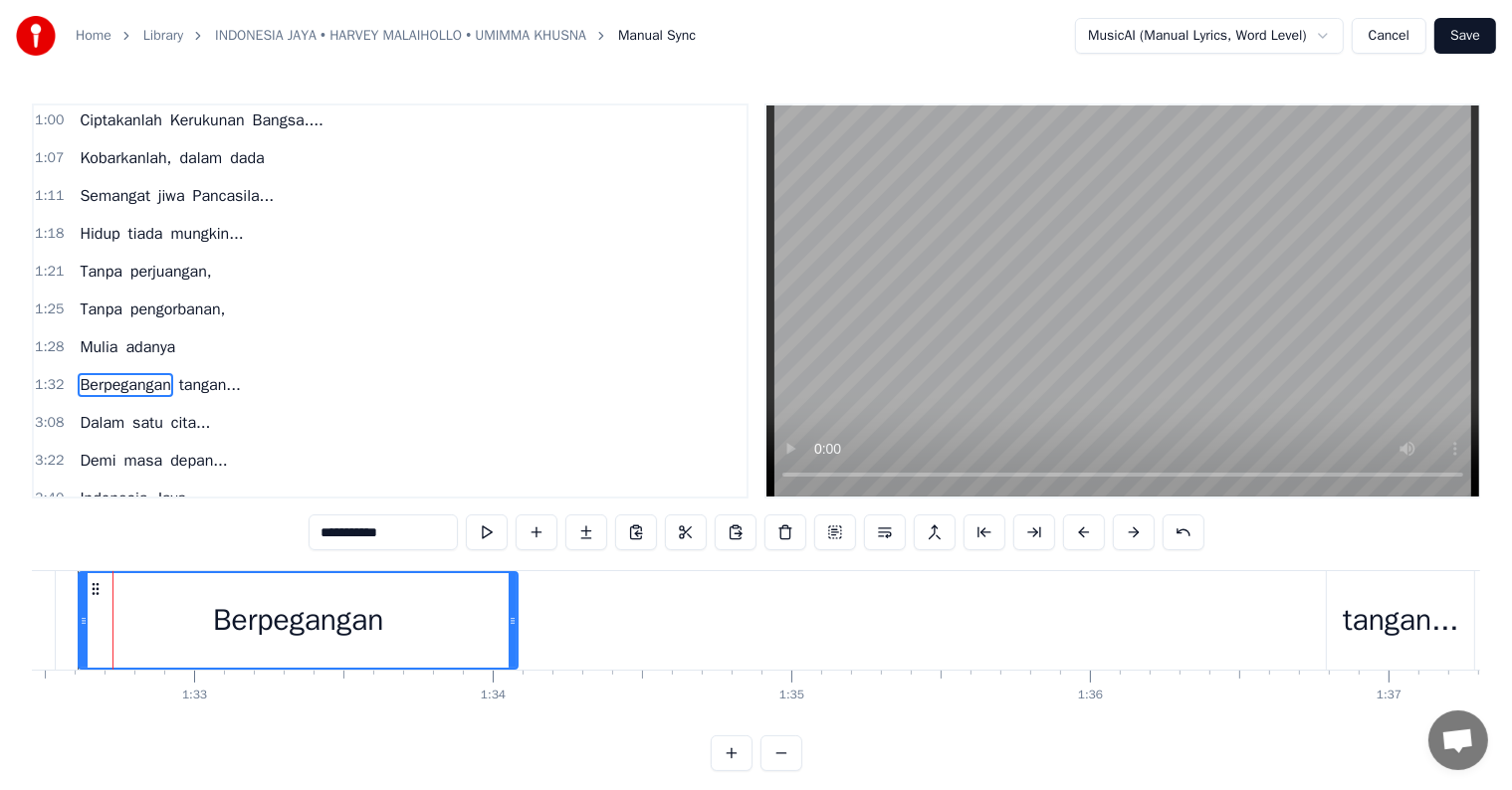 scroll, scrollTop: 0, scrollLeft: 27589, axis: horizontal 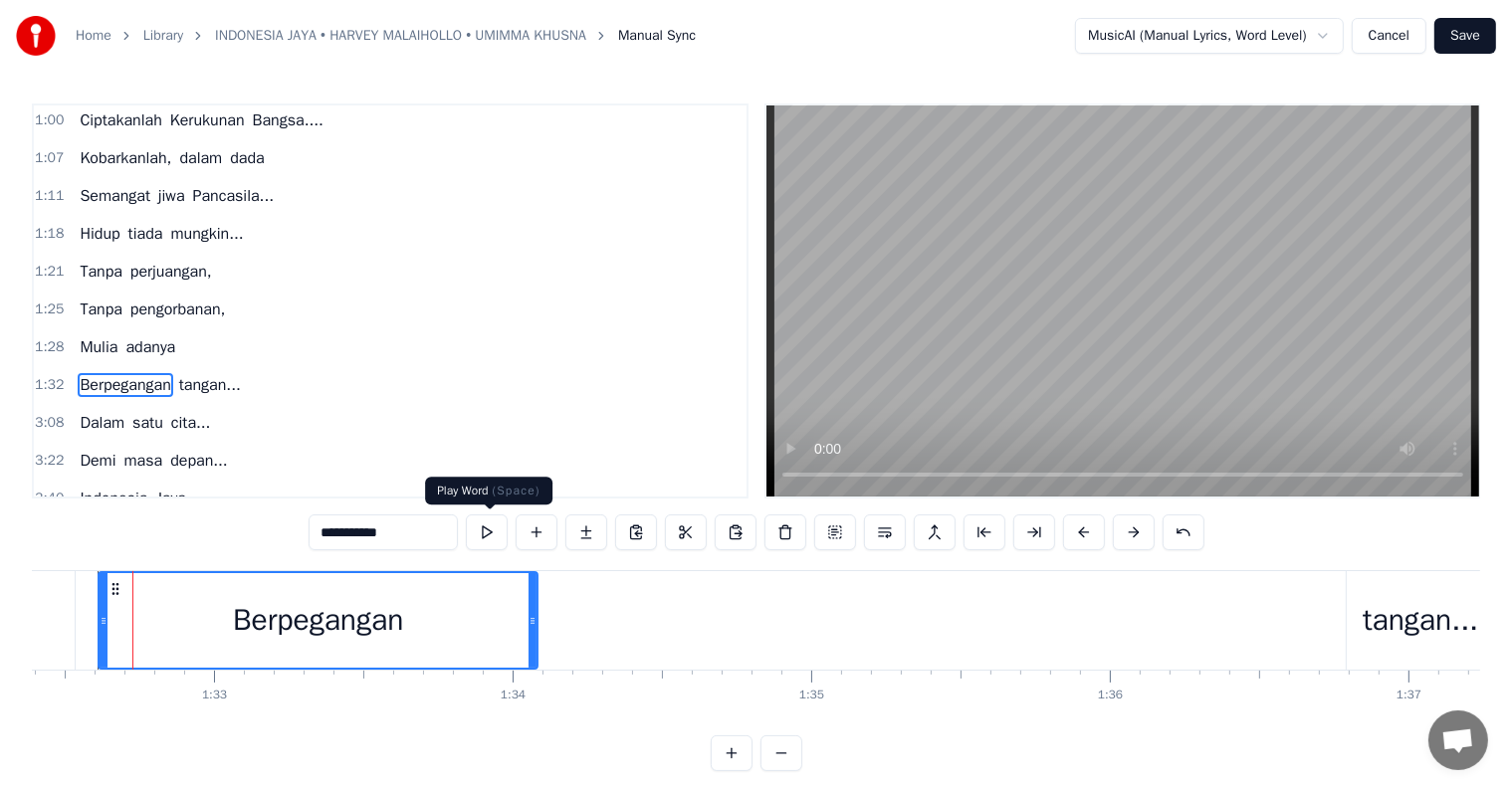 click at bounding box center (487, 532) 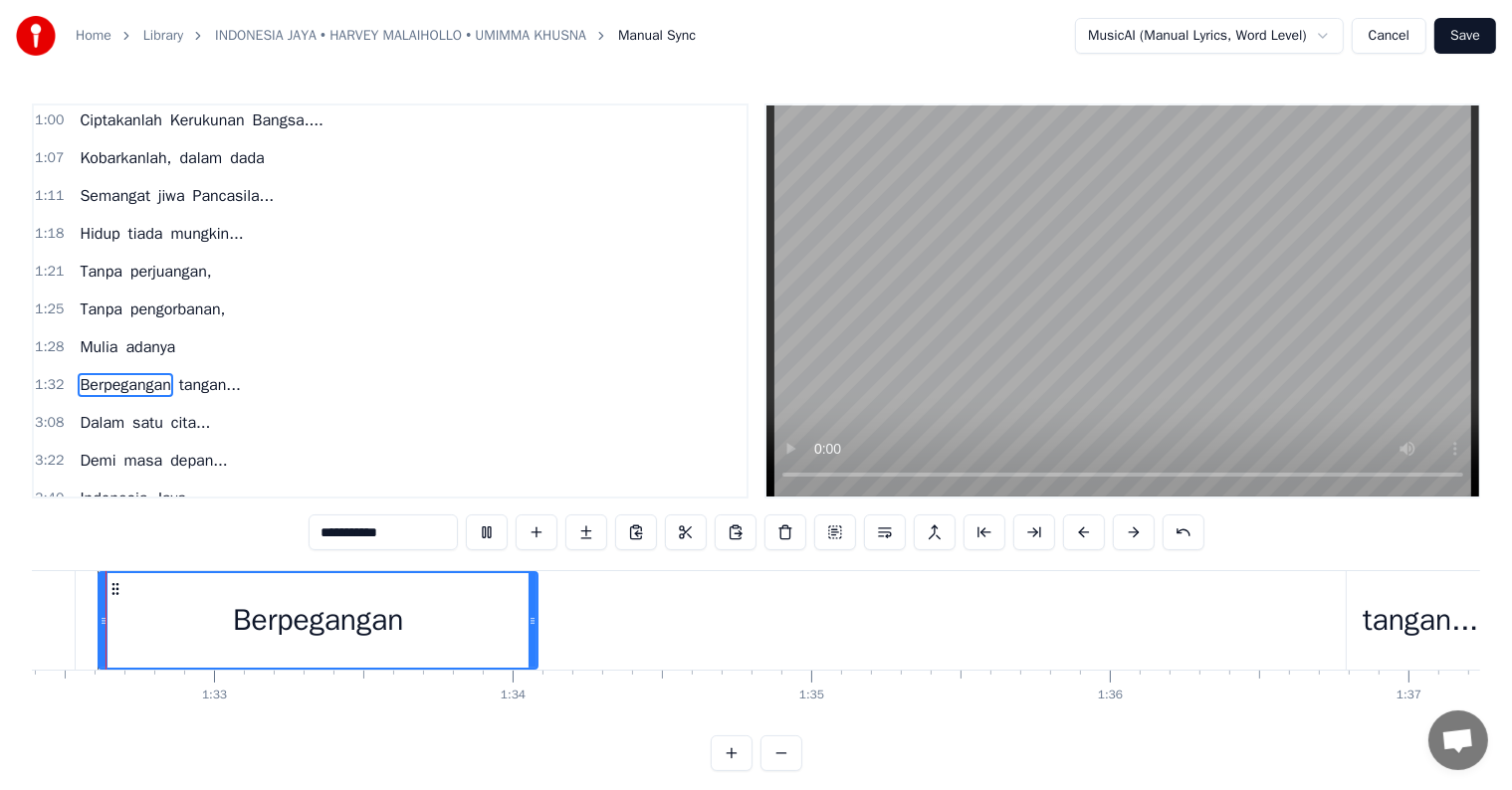 scroll, scrollTop: 0, scrollLeft: 27556, axis: horizontal 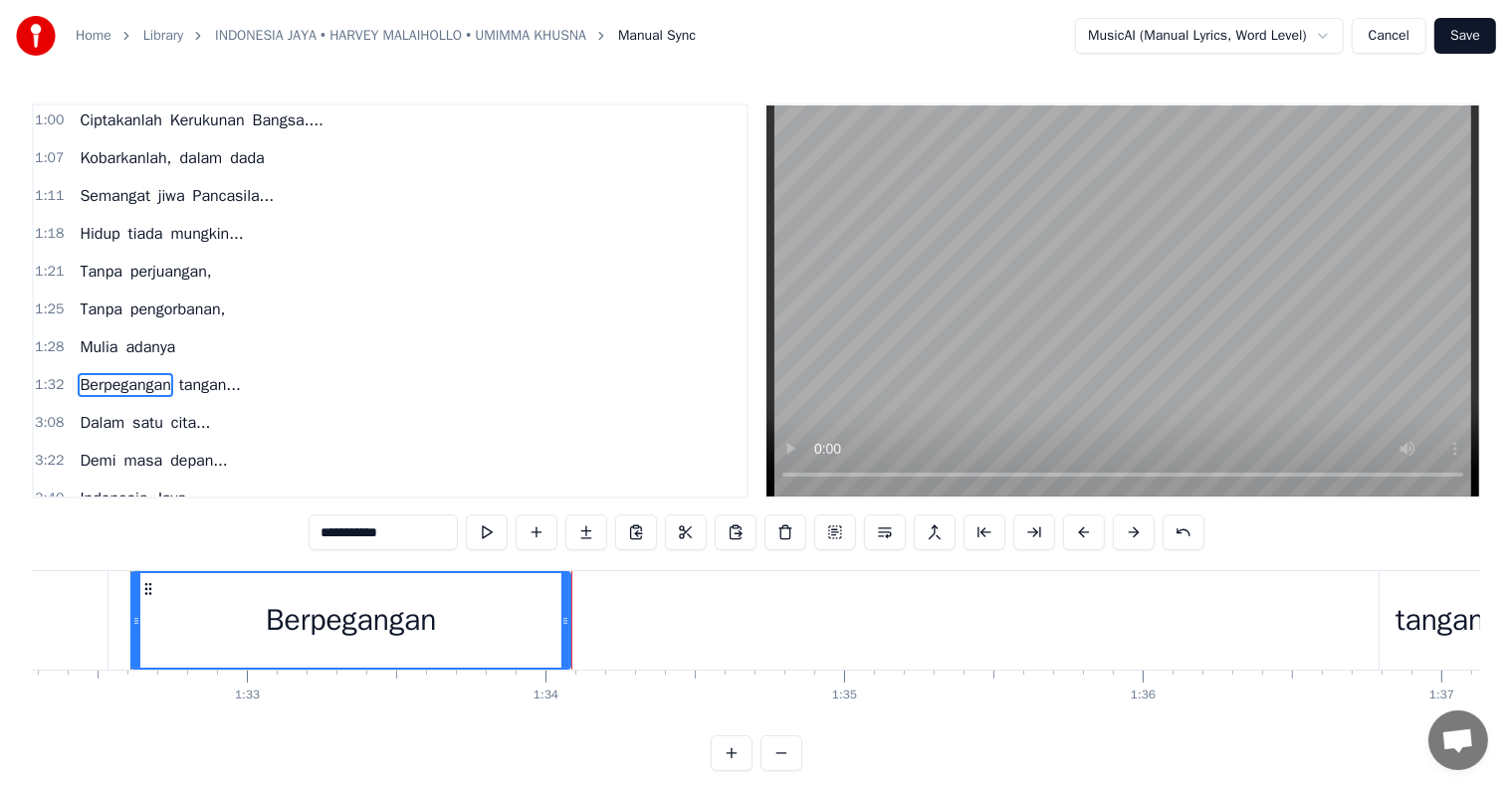 click on "tangan..." at bounding box center (1453, 620) 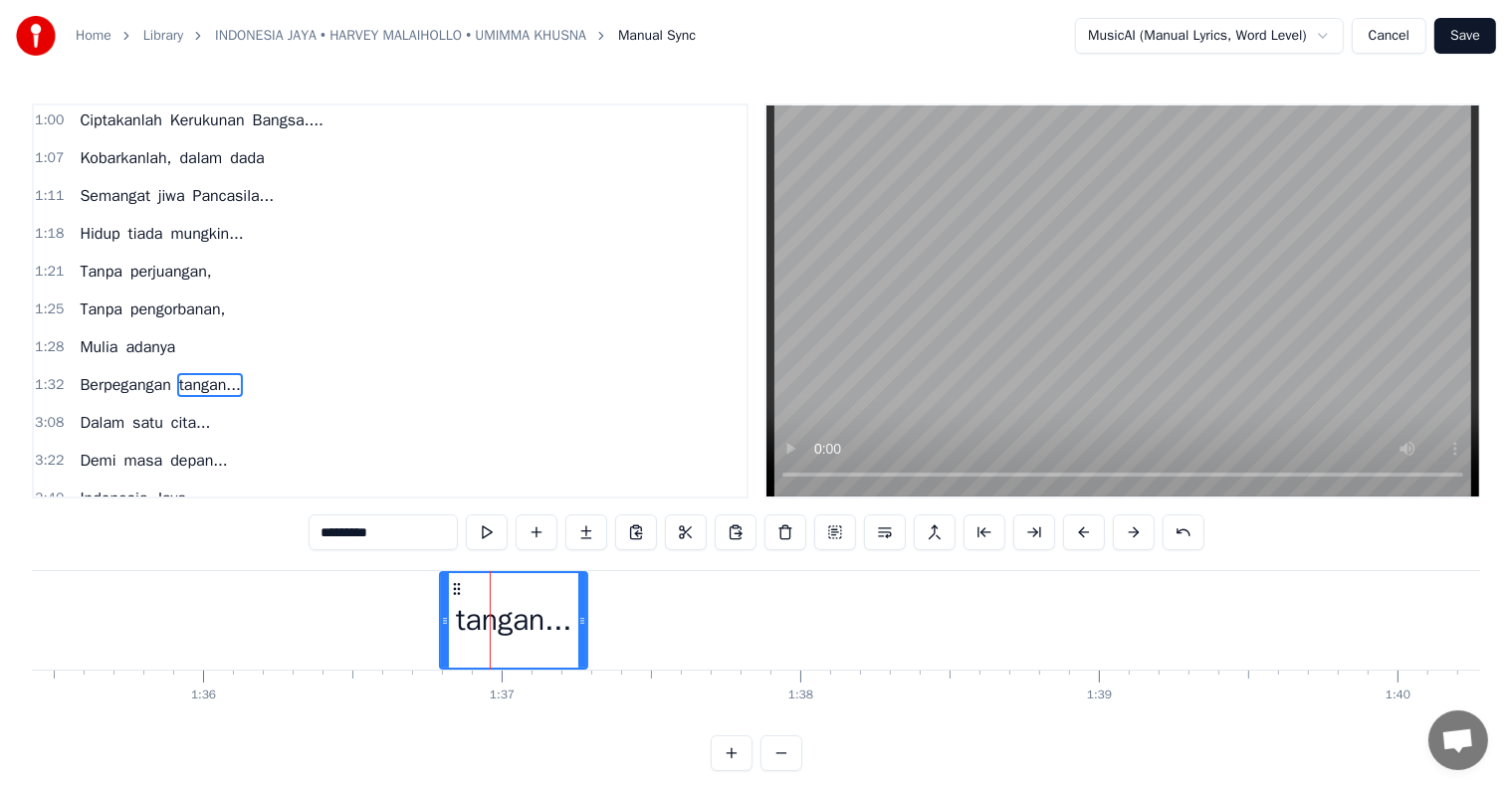 scroll, scrollTop: 0, scrollLeft: 28496, axis: horizontal 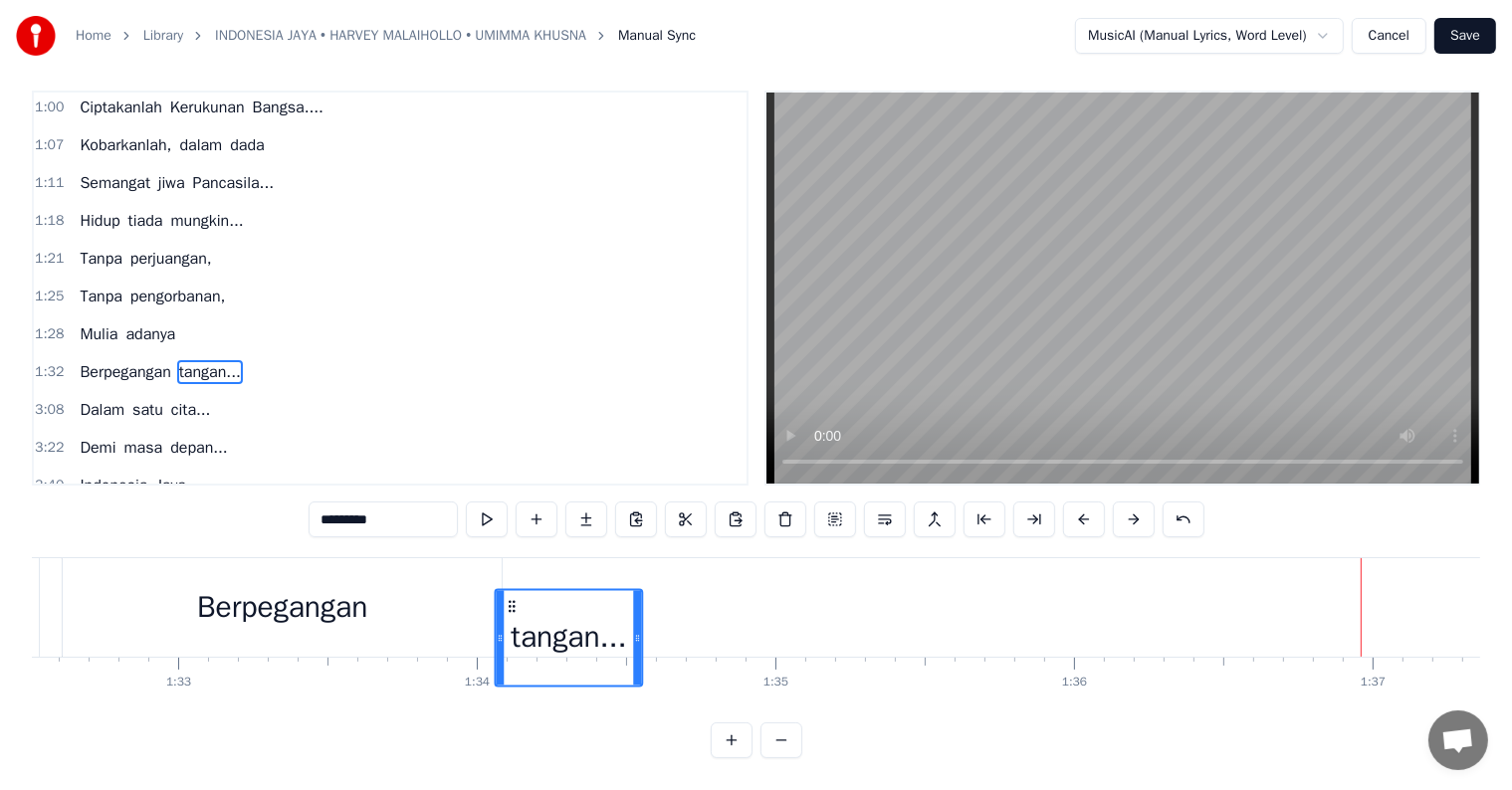 drag, startPoint x: 453, startPoint y: 591, endPoint x: 507, endPoint y: 605, distance: 55.7853 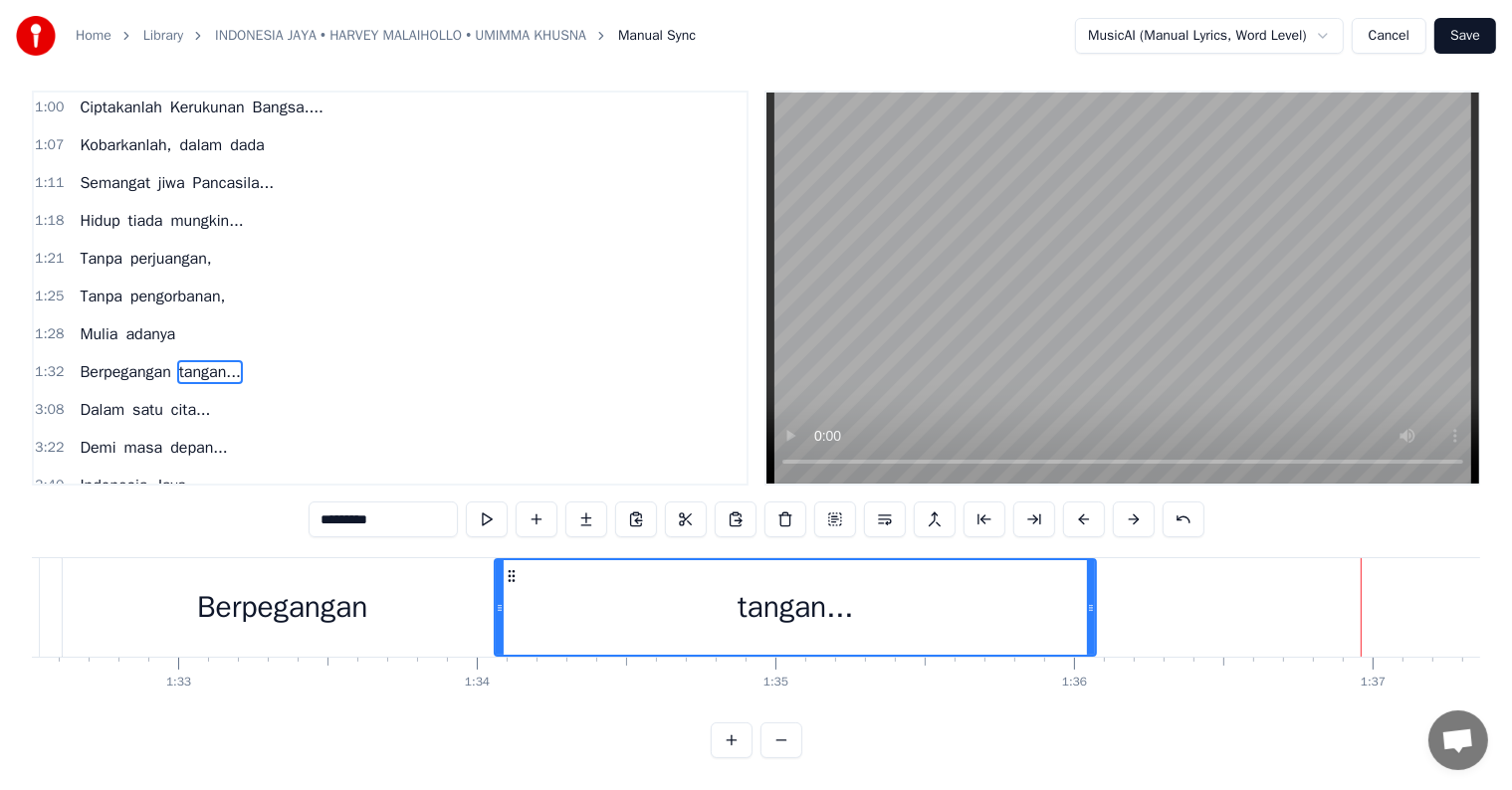 drag, startPoint x: 639, startPoint y: 588, endPoint x: 1093, endPoint y: 611, distance: 454.58223 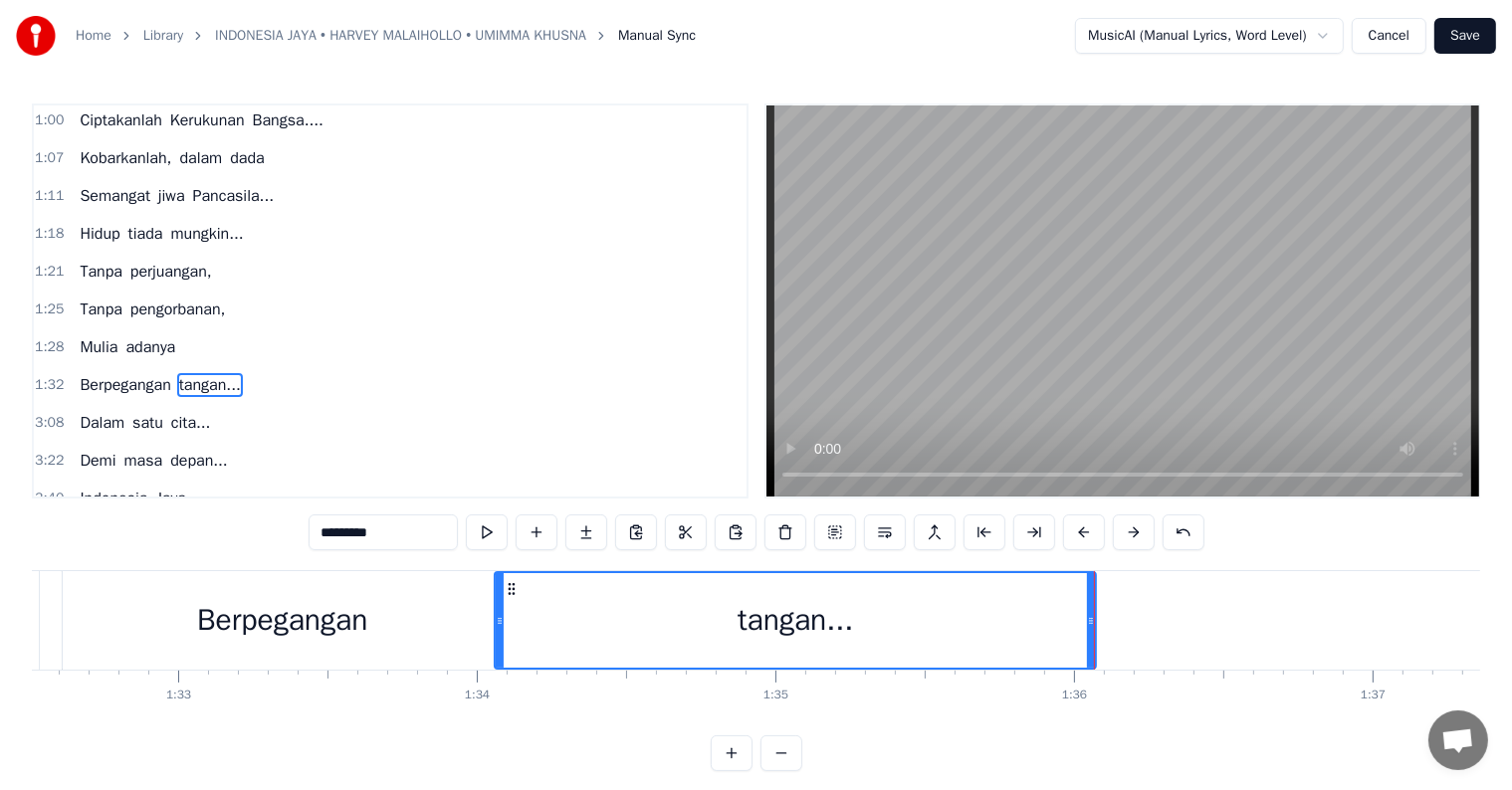 click on "Berpegangan" at bounding box center (282, 620) 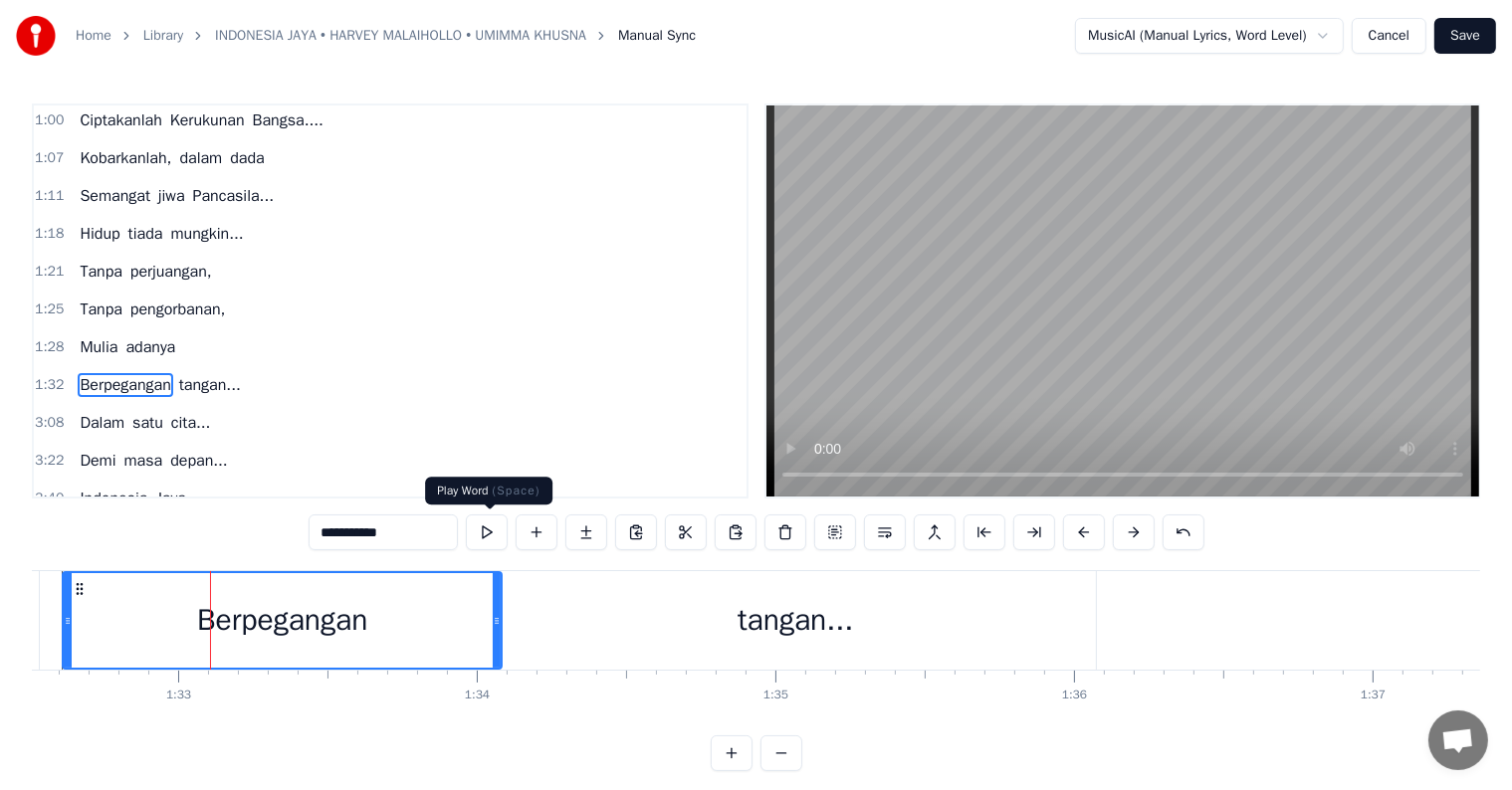 click at bounding box center (487, 532) 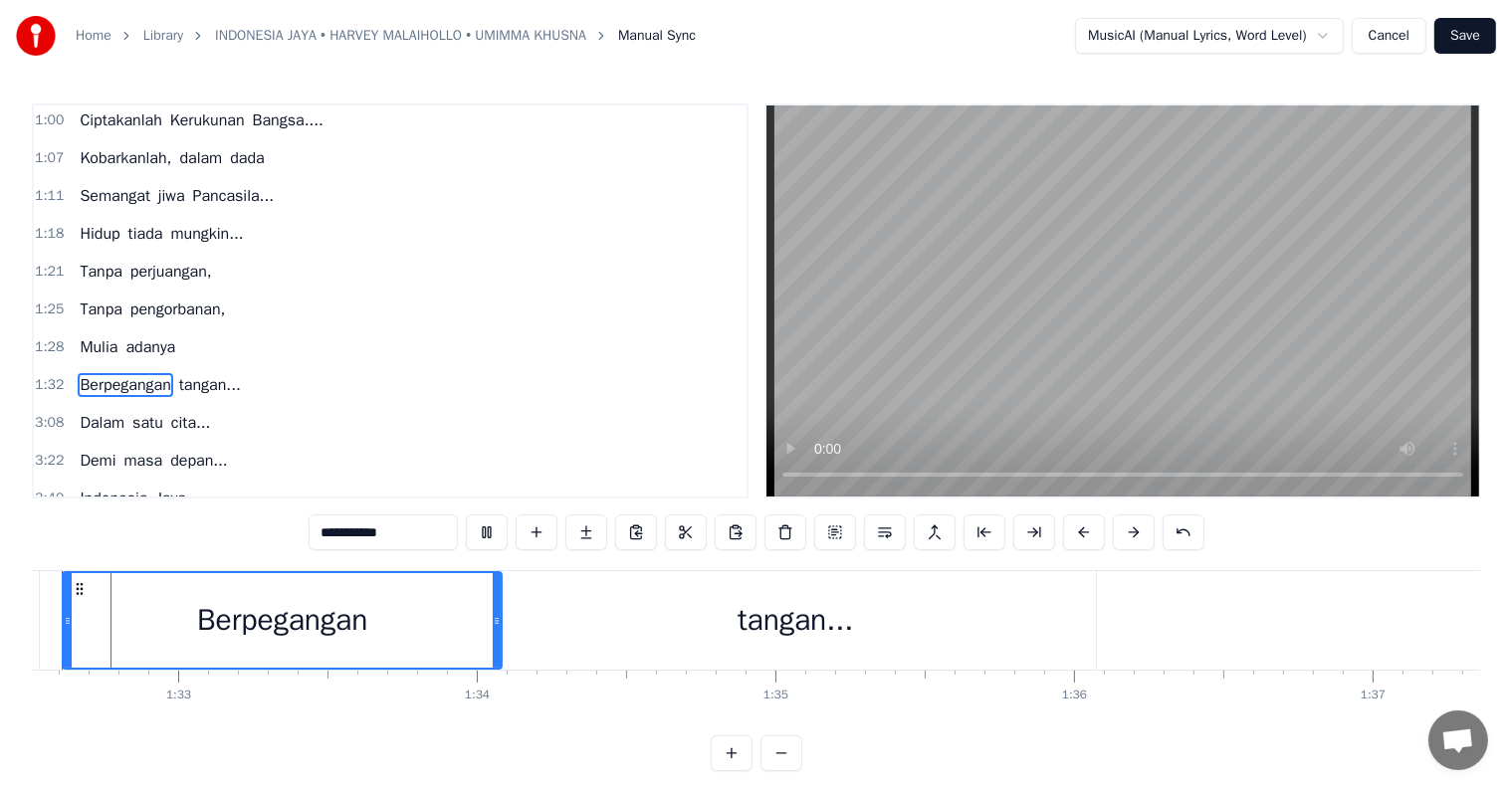 scroll, scrollTop: 0, scrollLeft: 27556, axis: horizontal 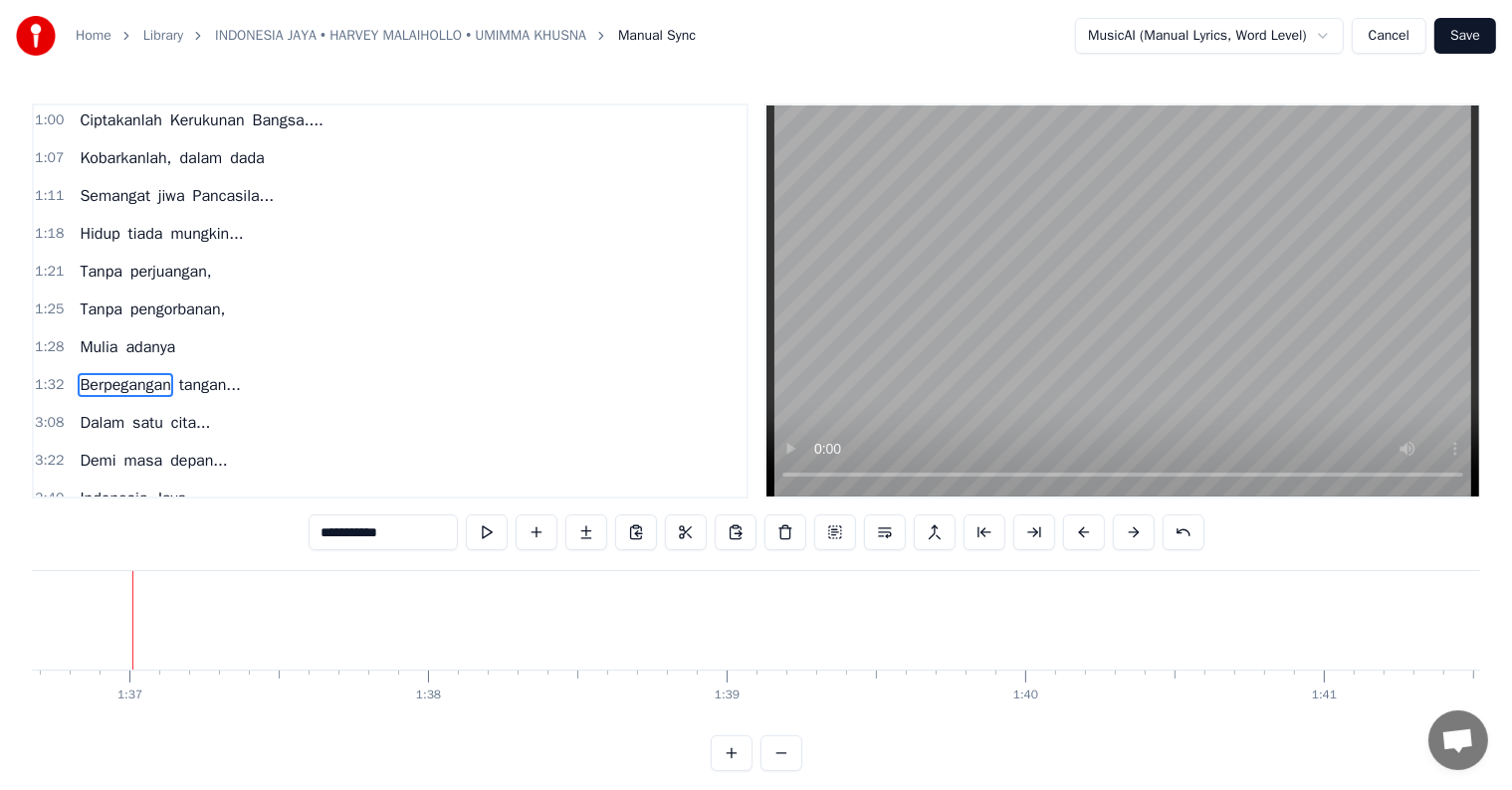 click on "satu" at bounding box center [147, 423] 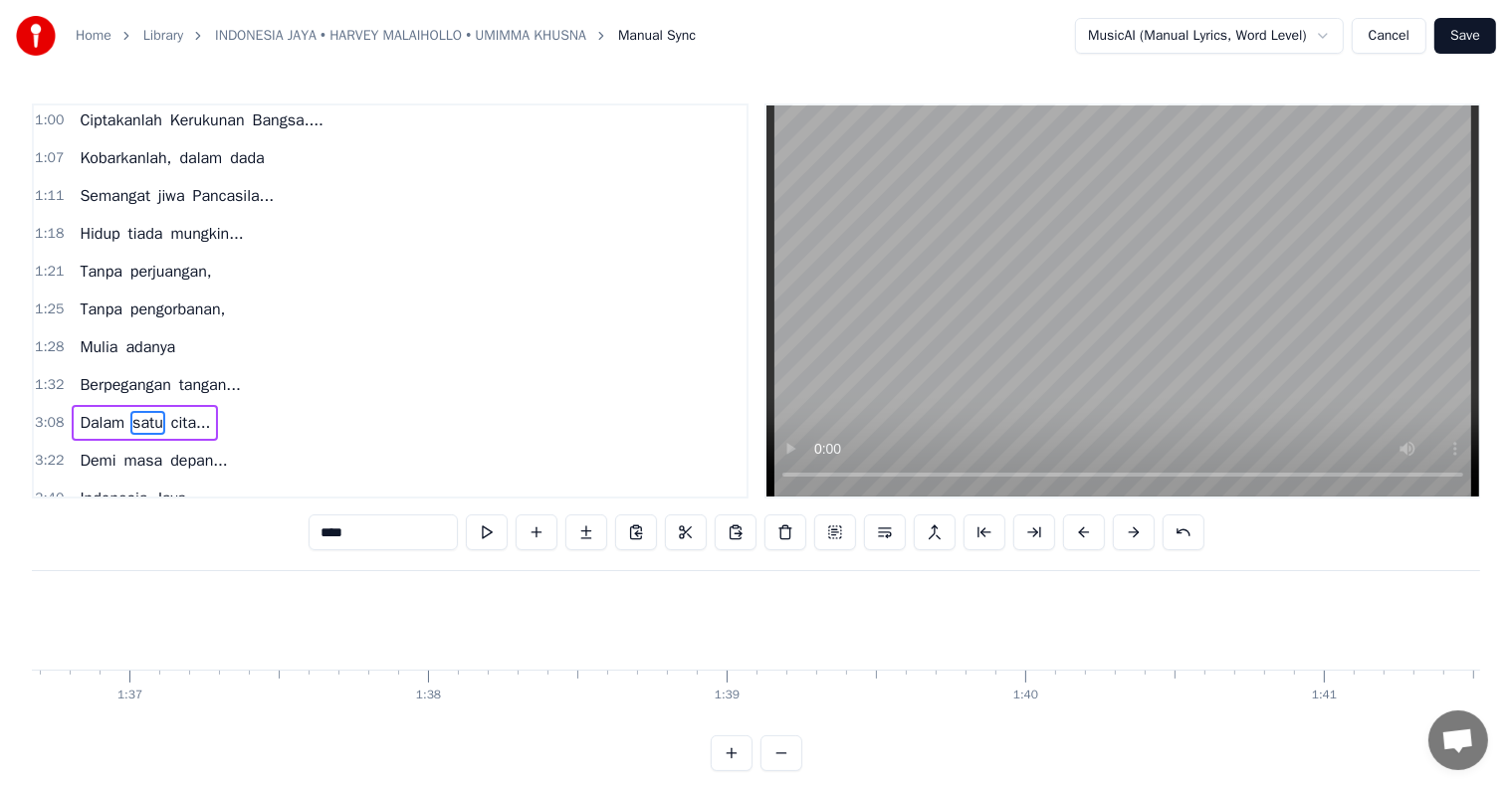 scroll, scrollTop: 9, scrollLeft: 0, axis: vertical 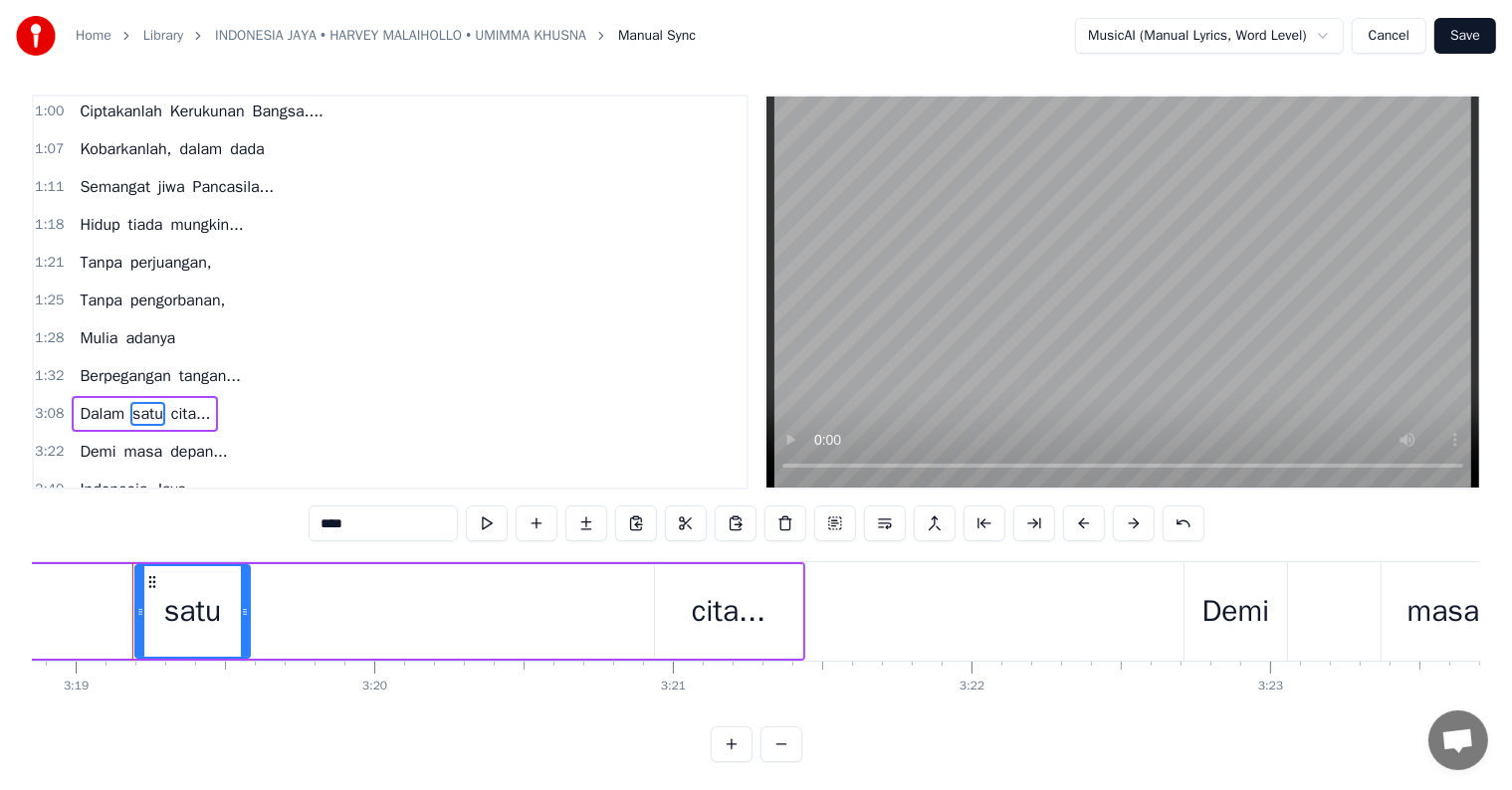 click on "0:17 Hari-hari Terus Berlalu 0:24 Tiada pernah berhenti 0:30 S'ribu rintang jalan berliku 0:38 Bukanlah suatu penghalang 0:45 Hadapilah segala tantangan 0:52 Mohon Petunjuk yang kuasa 1:00 Ciptakanlah Kerukunan Bangsa.... 1:07 Kobarkanlah, dalam dada 1:11 Semangat jiwa Pancasila... 1:18 Hidup tiada mungkin... 1:21 Tanpa perjuangan, 1:25 Tanpa pengorbanan, 1:28 Mulia adanya 1:32 Berpegangan tangan... 3:08 Dalam satu cita... 3:22 Demi masa depan... 3:40 Indonesia Jaya Draggable item [UUID] was dropped over droppable area [UUID] 0 0:01 0:02 0:03 0:04 0:05 0:06 0:07 0:08" at bounding box center [756, 428] 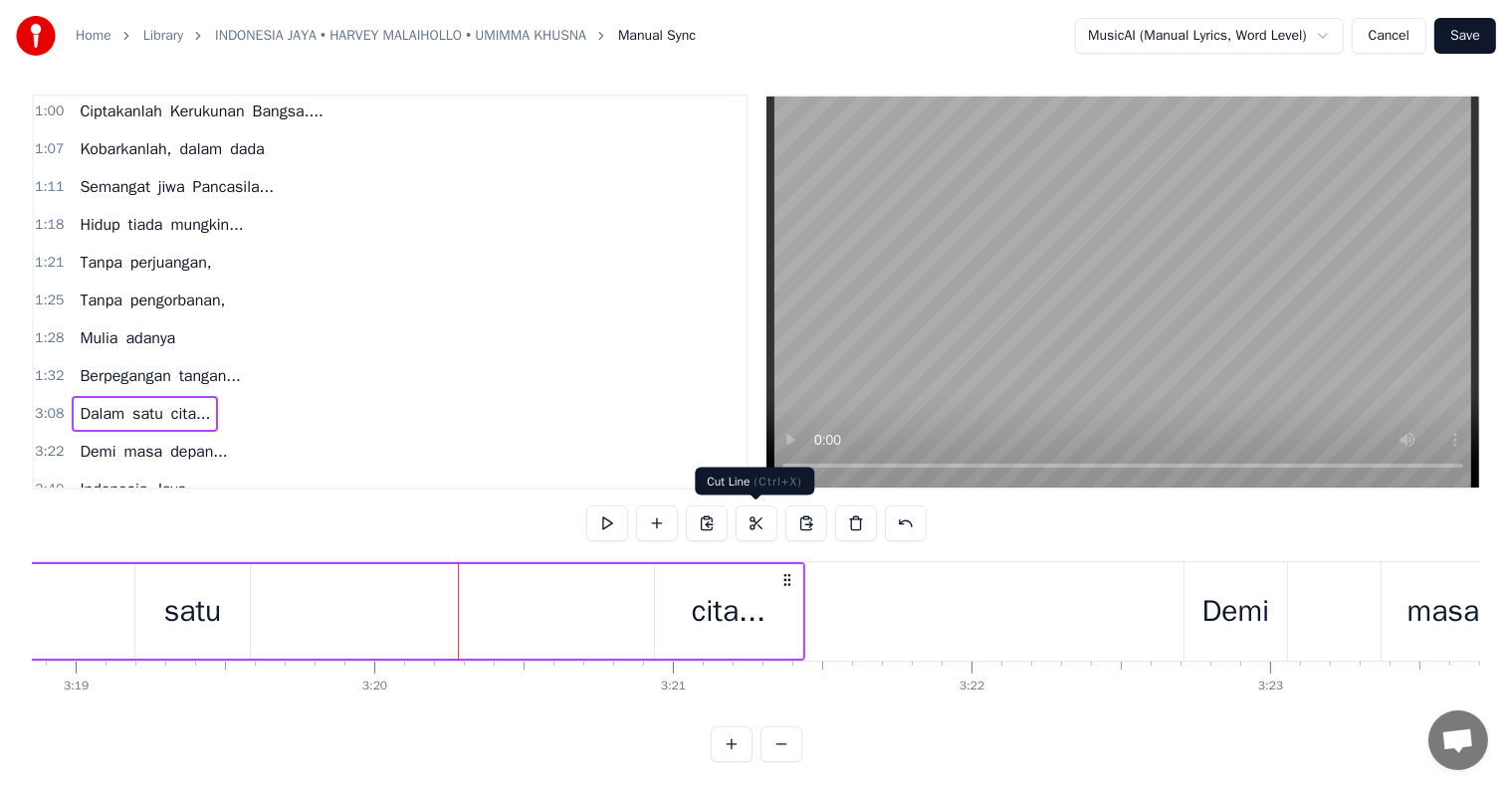 click at bounding box center (756, 523) 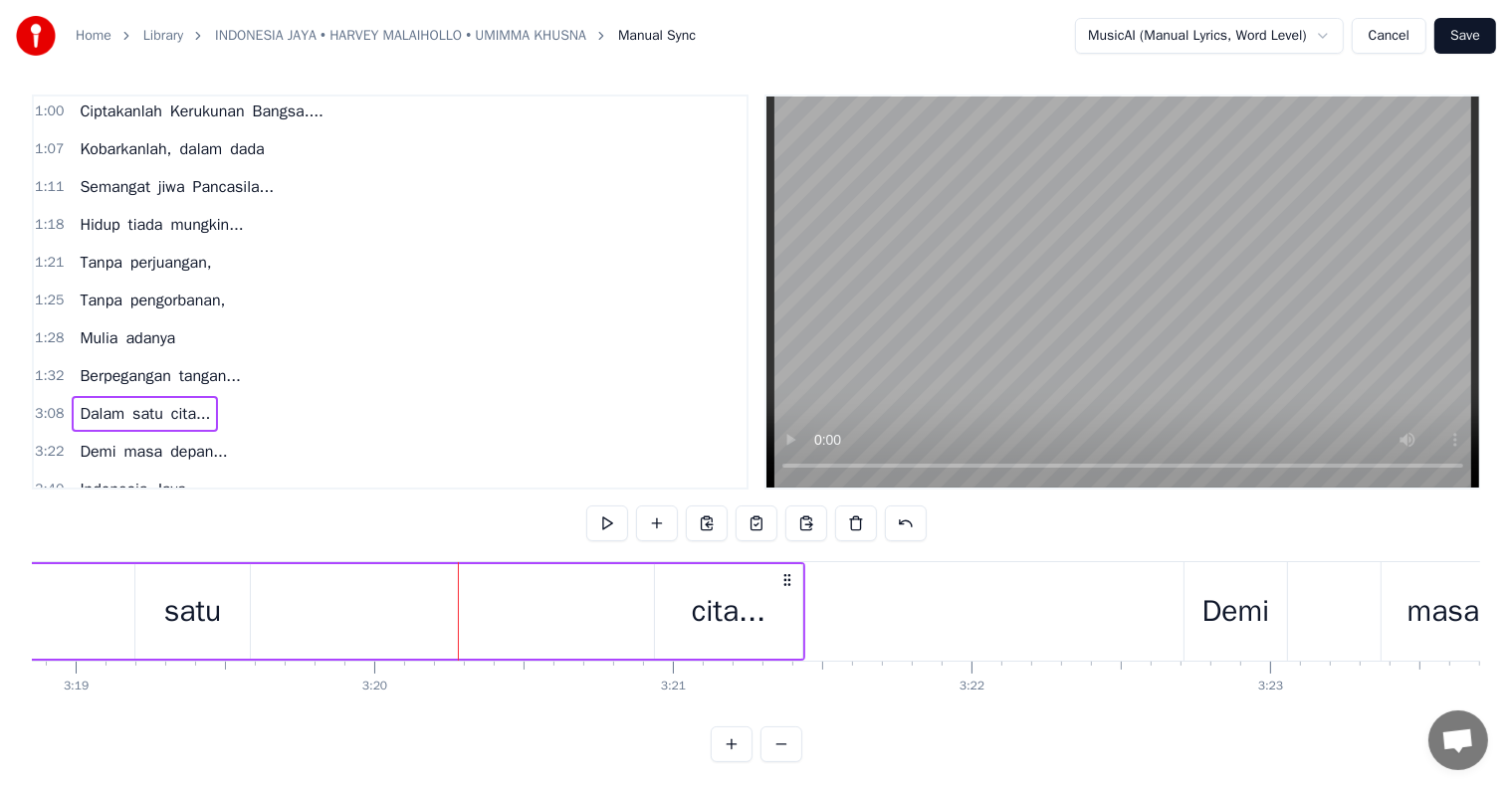 click on "tangan..." at bounding box center [210, 376] 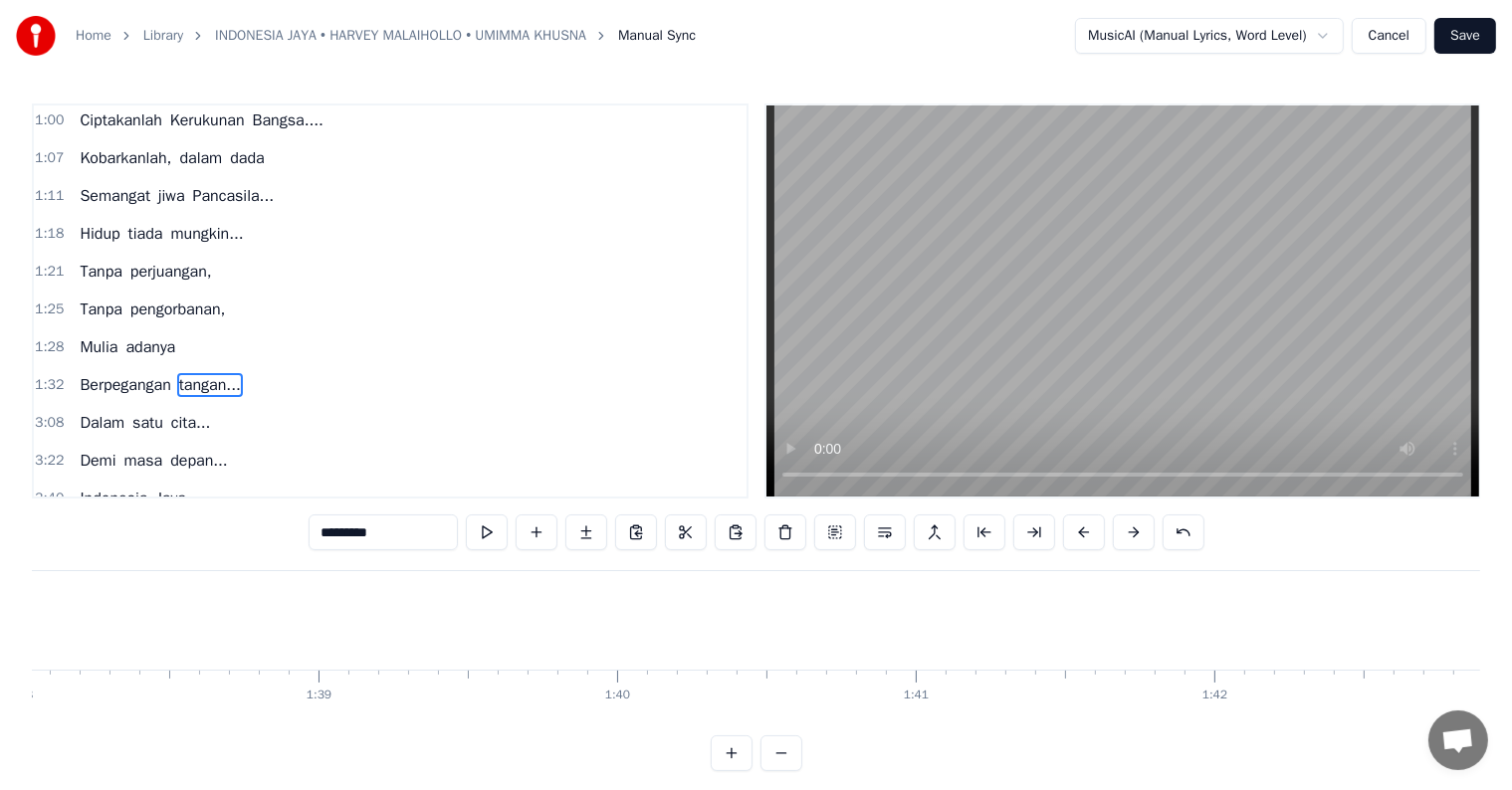 scroll, scrollTop: 0, scrollLeft: 27986, axis: horizontal 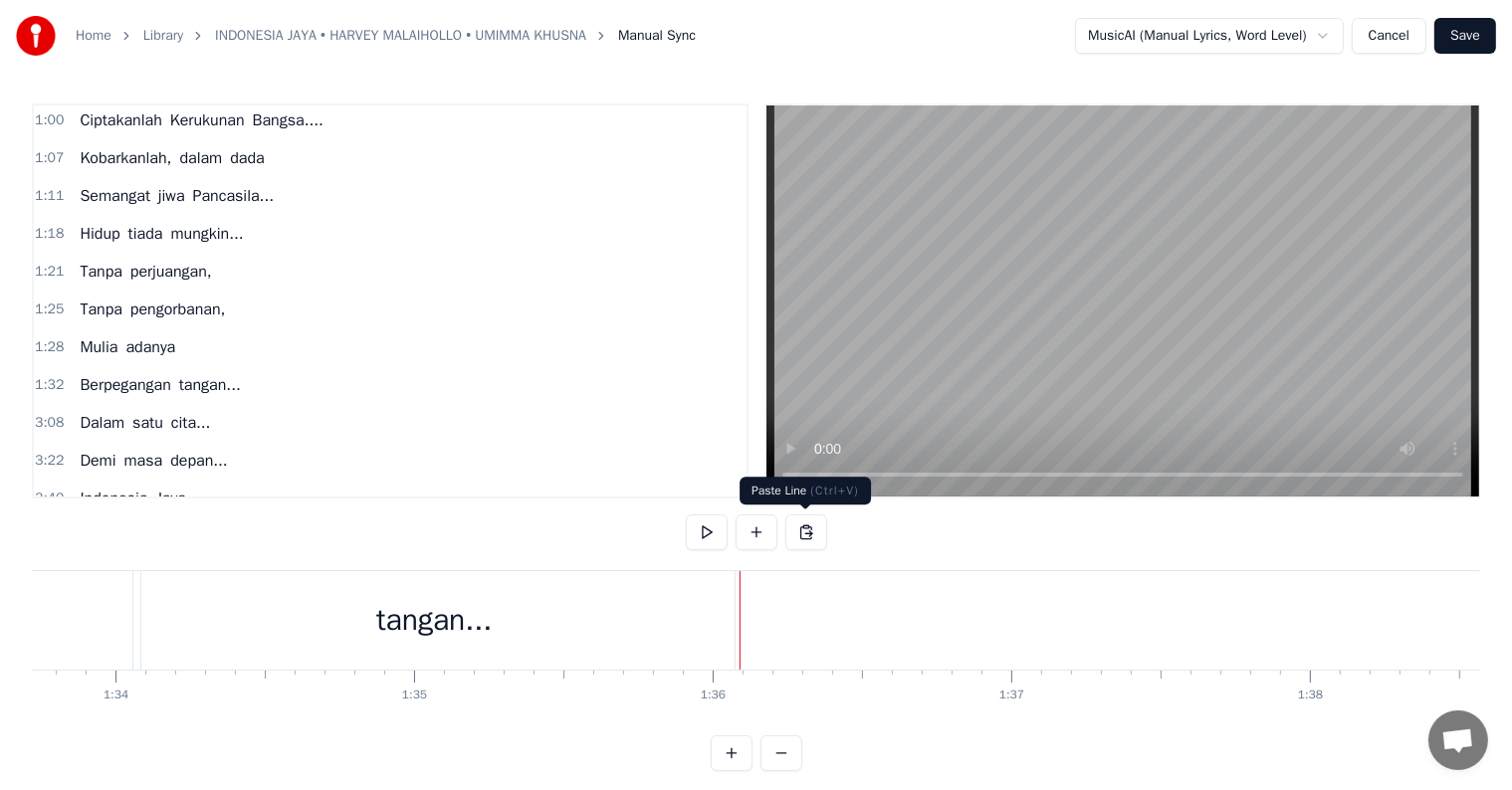 click at bounding box center (806, 532) 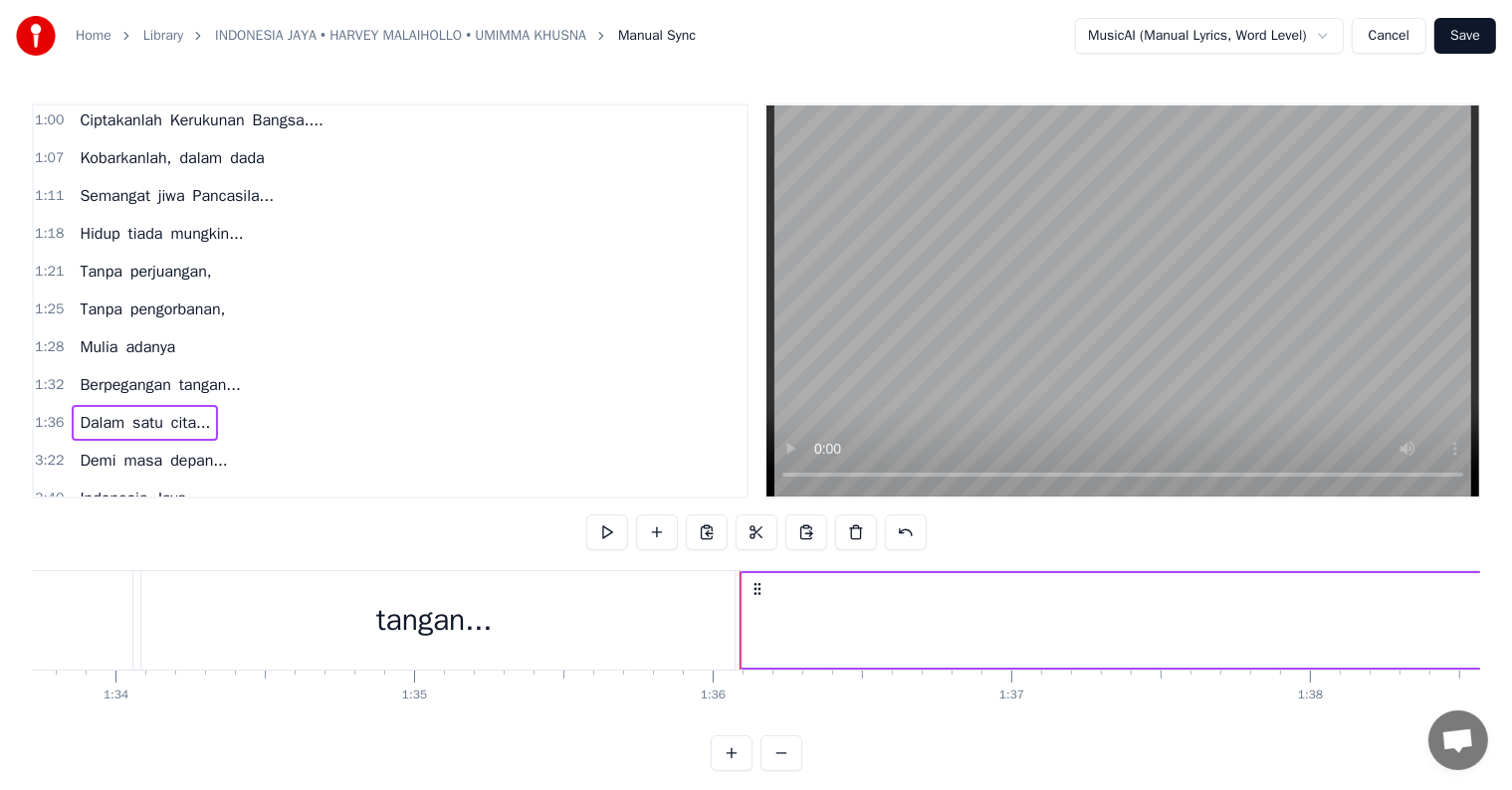 click on "tangan..." at bounding box center (434, 620) 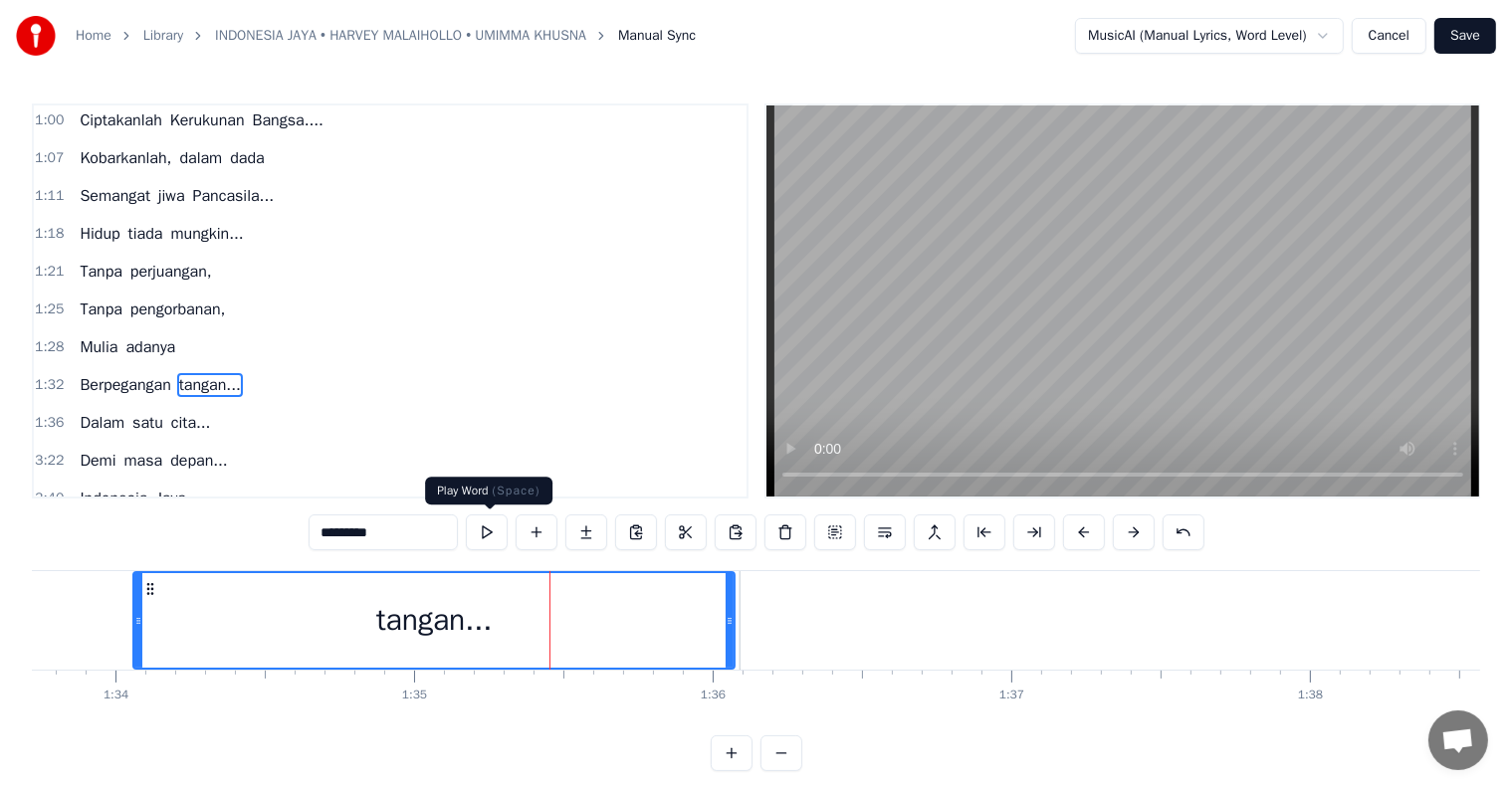 click at bounding box center (487, 532) 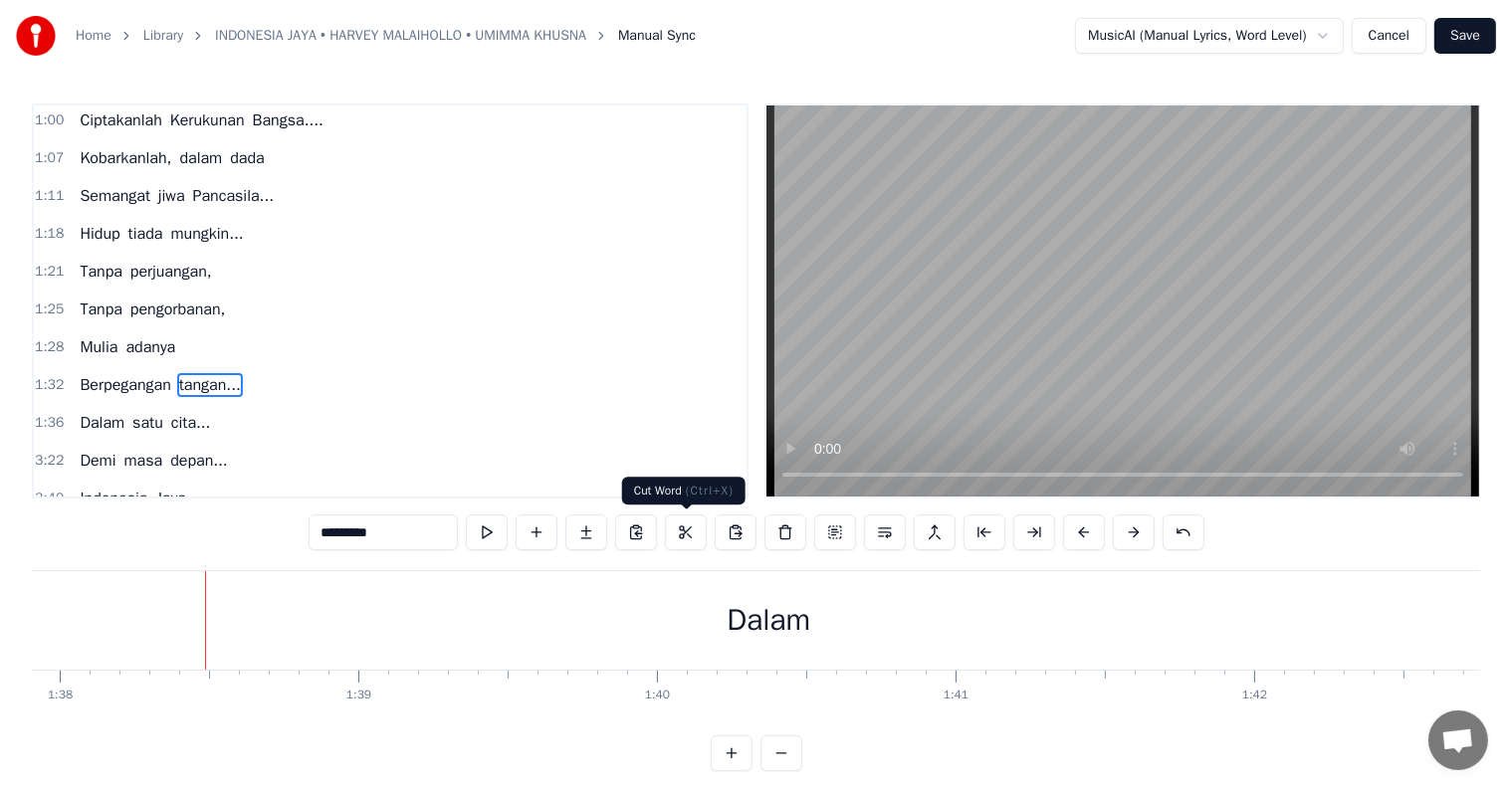 scroll, scrollTop: 0, scrollLeft: 29309, axis: horizontal 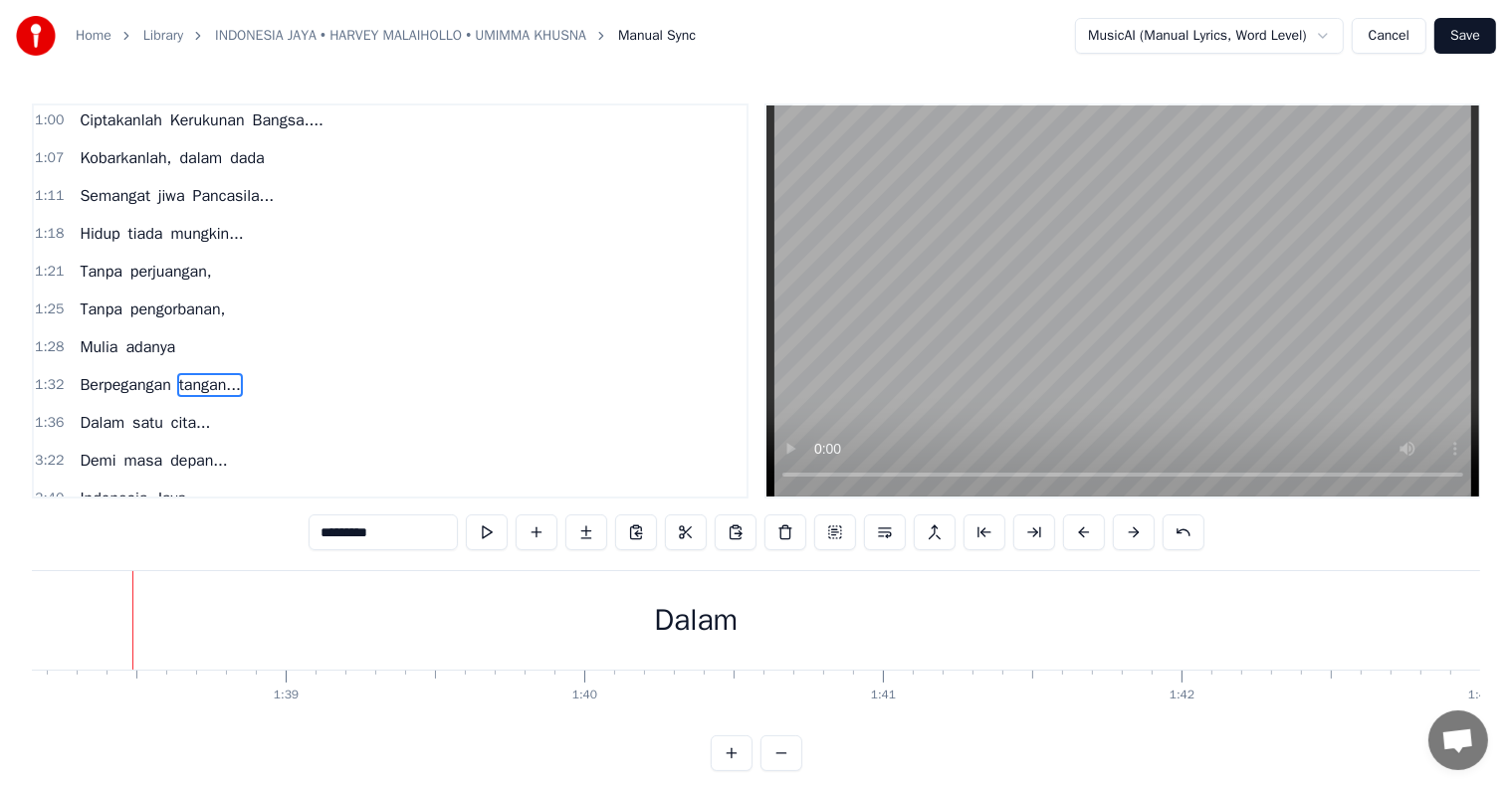 click on "Dalam" at bounding box center (696, 620) 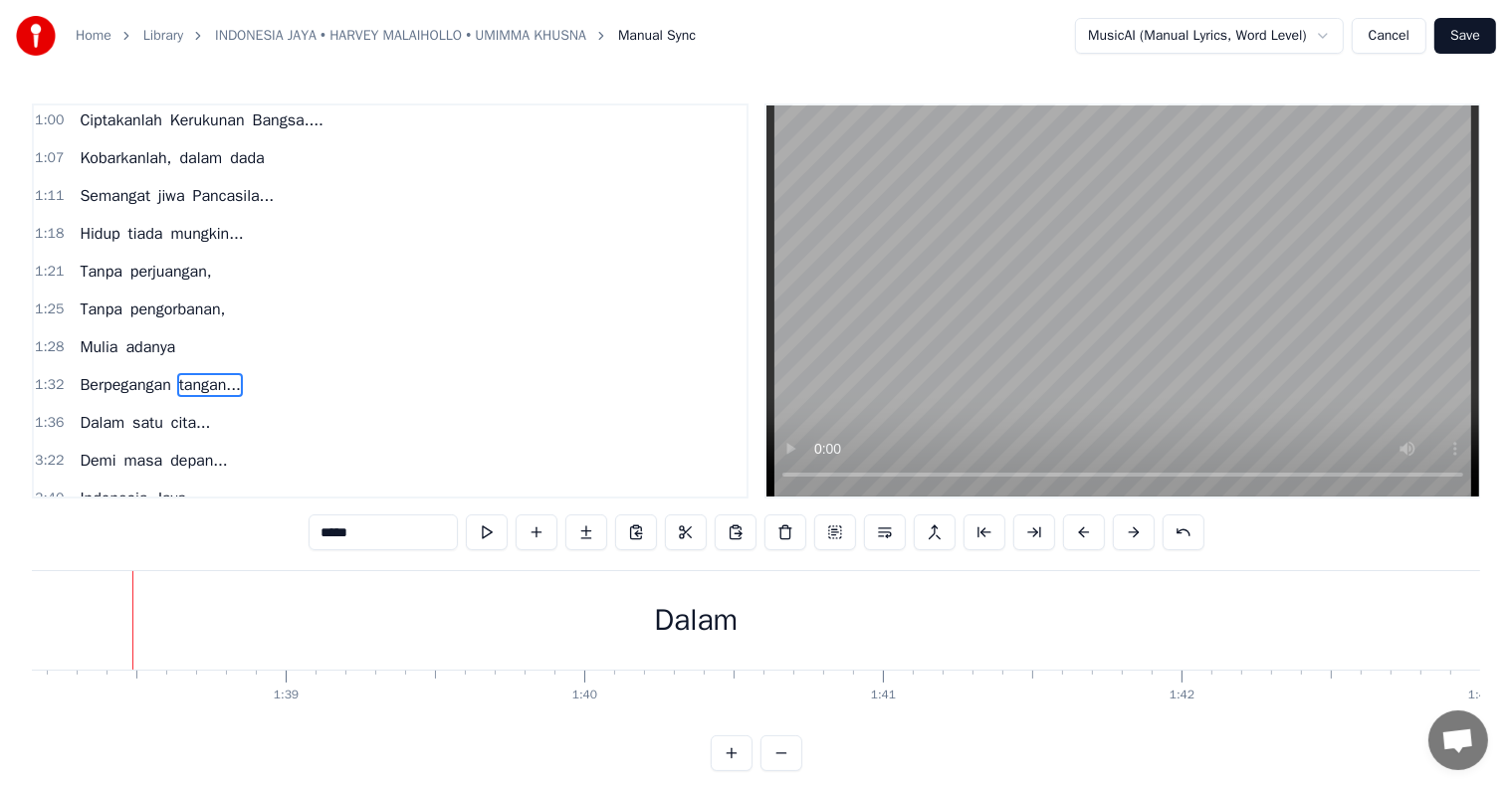 scroll, scrollTop: 9, scrollLeft: 0, axis: vertical 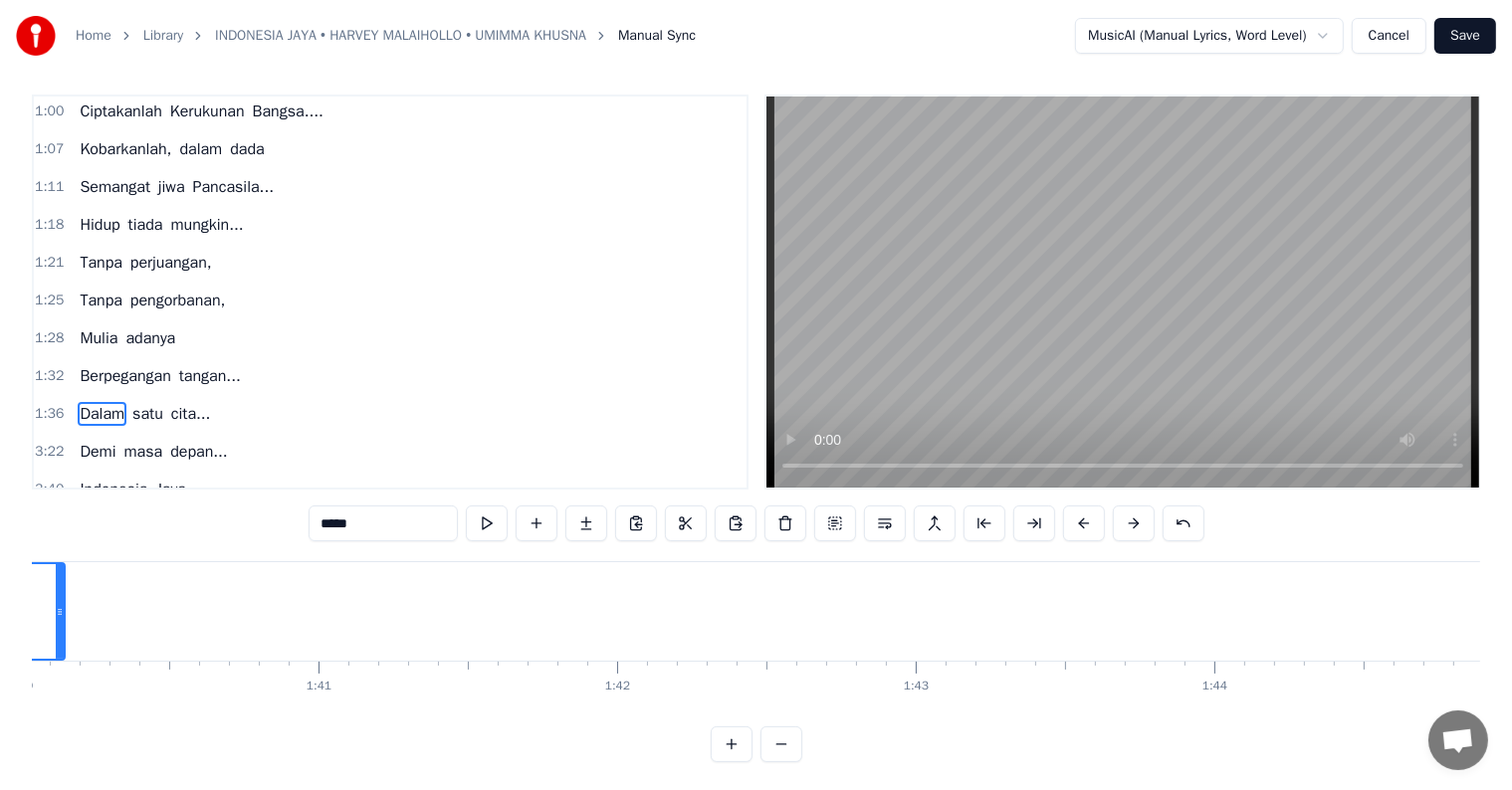 drag, startPoint x: 1403, startPoint y: 609, endPoint x: 57, endPoint y: 641, distance: 1346.3803 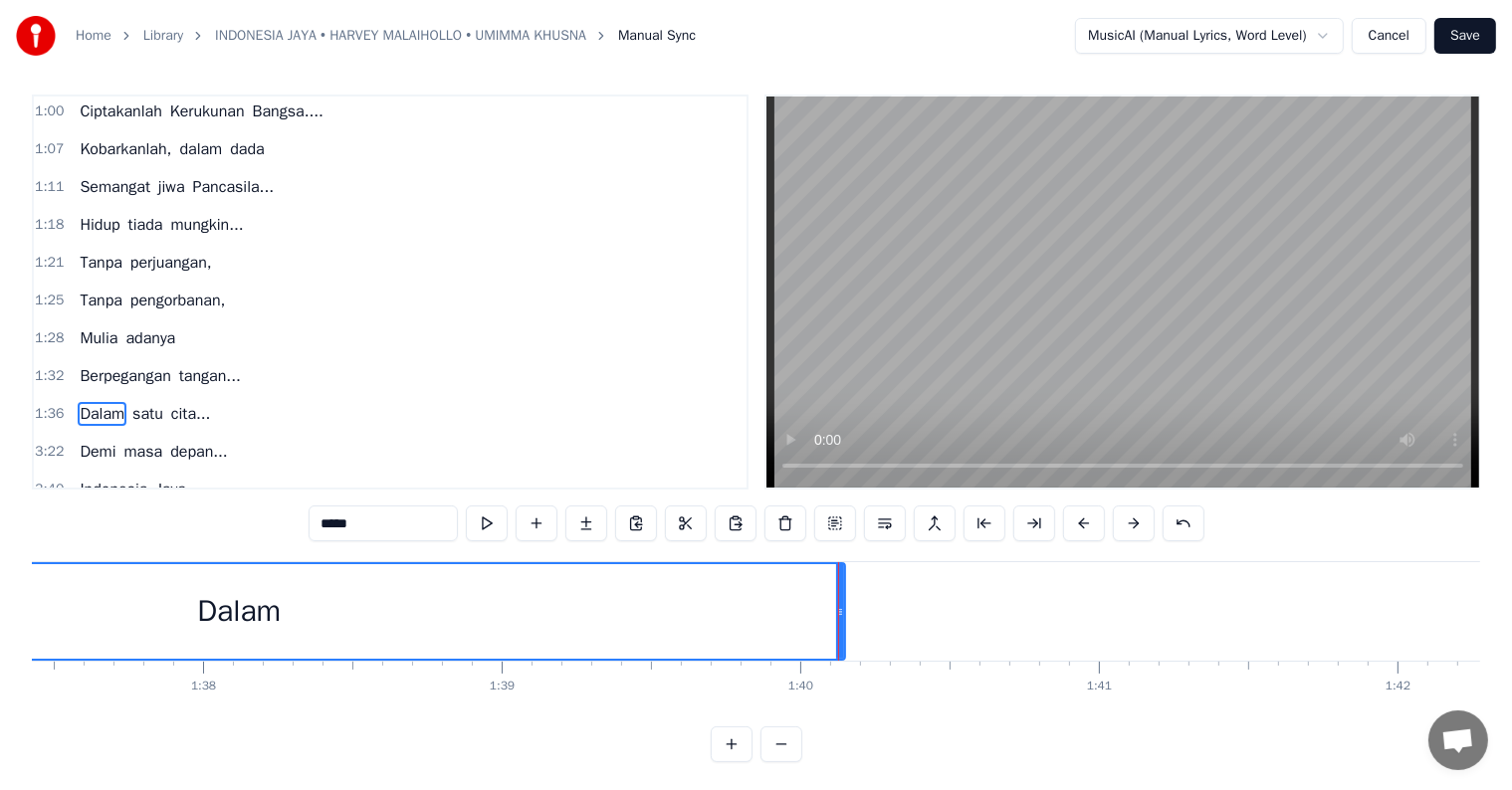 scroll, scrollTop: 0, scrollLeft: 29090, axis: horizontal 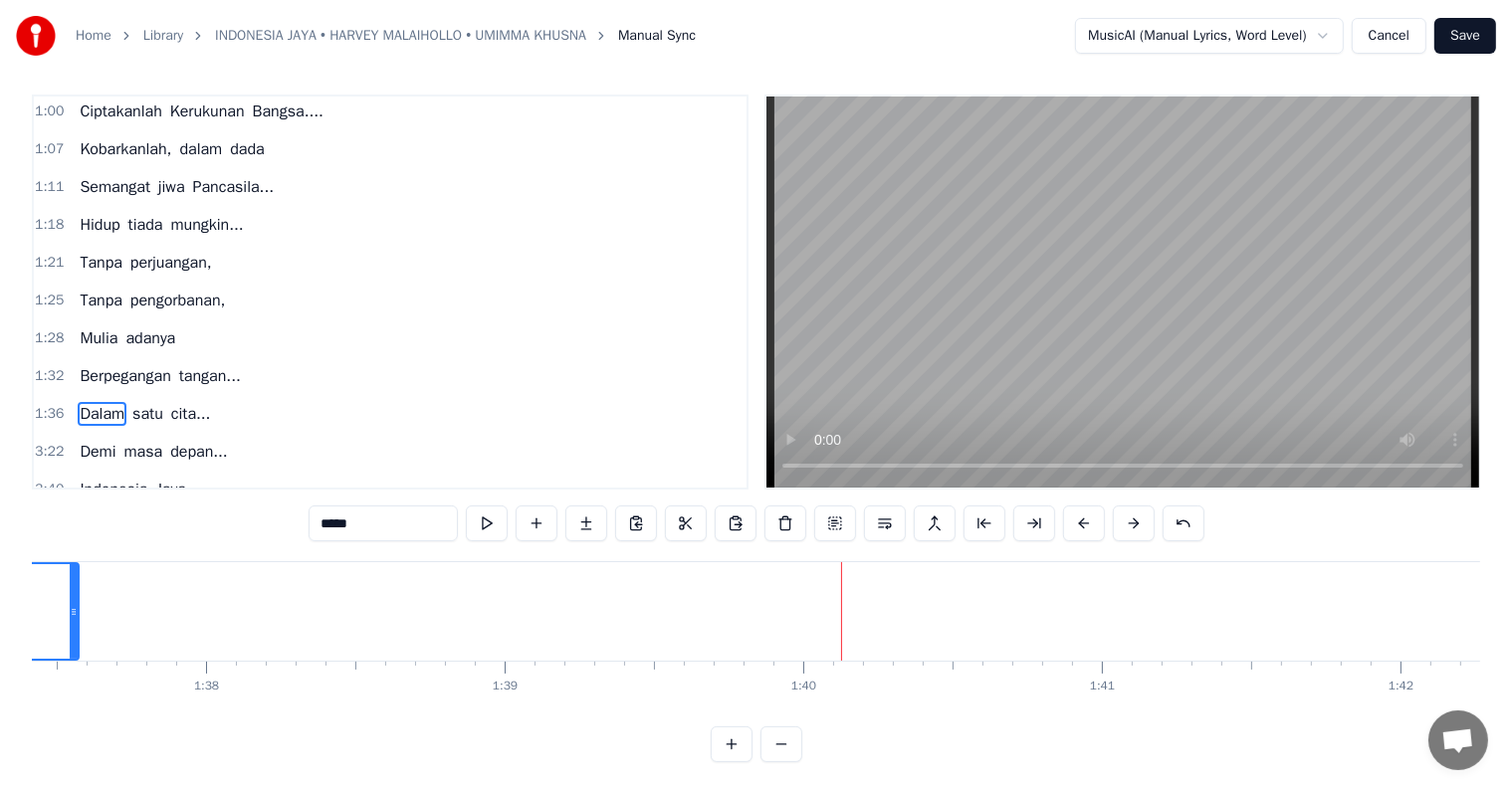 drag, startPoint x: 841, startPoint y: 608, endPoint x: 72, endPoint y: 606, distance: 769.0026 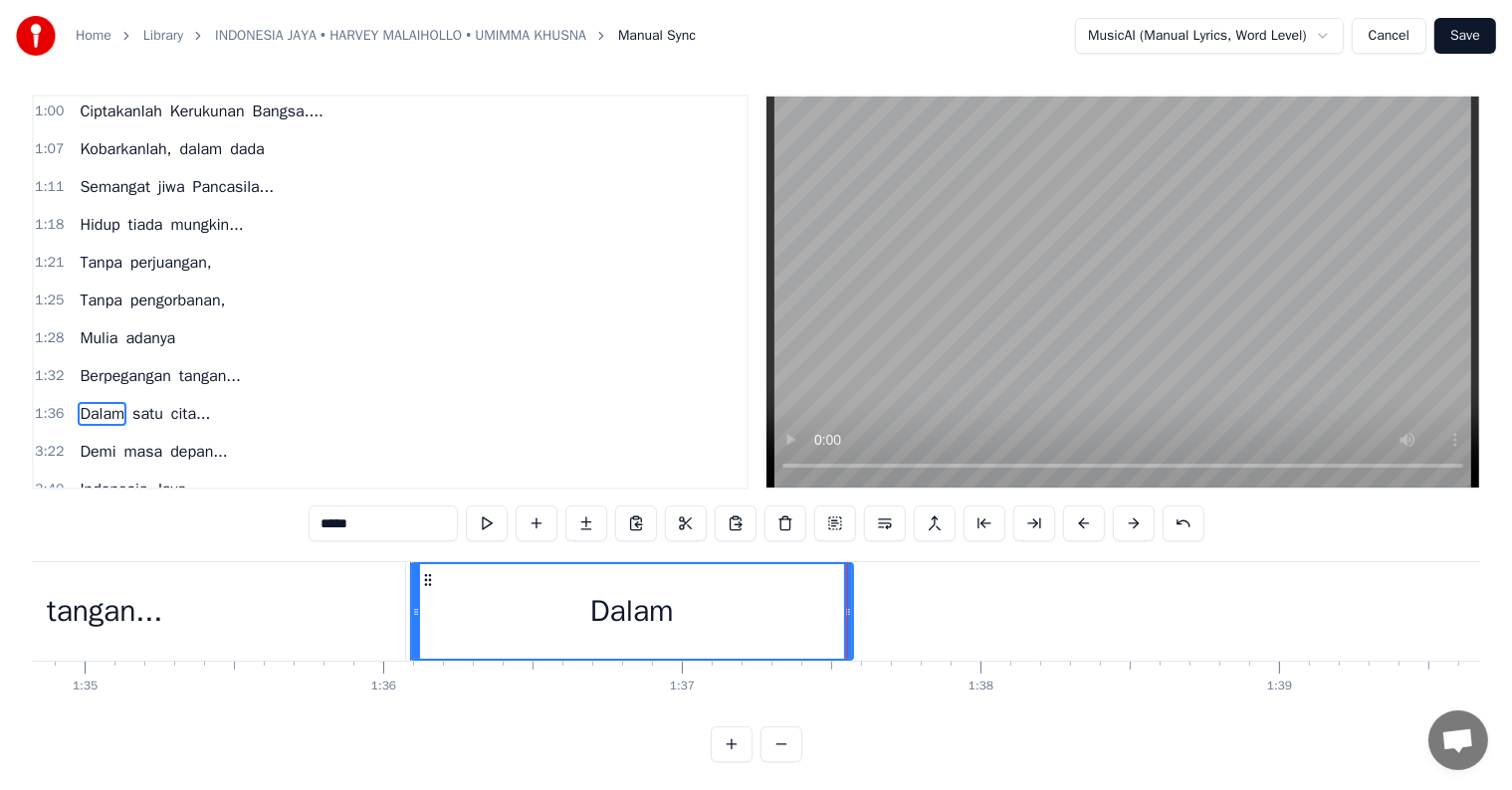 scroll, scrollTop: 0, scrollLeft: 28314, axis: horizontal 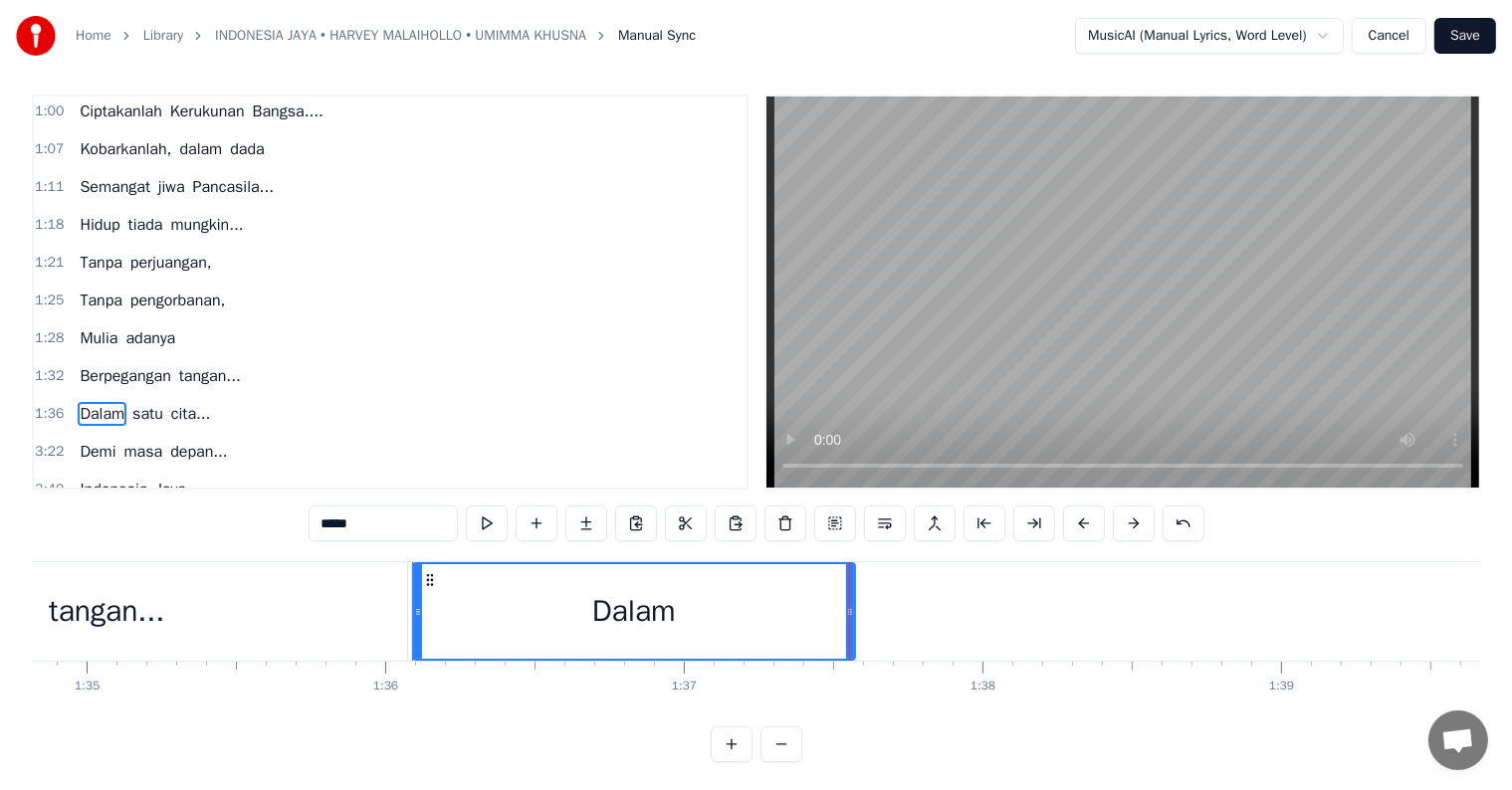 click on "tangan..." at bounding box center (107, 611) 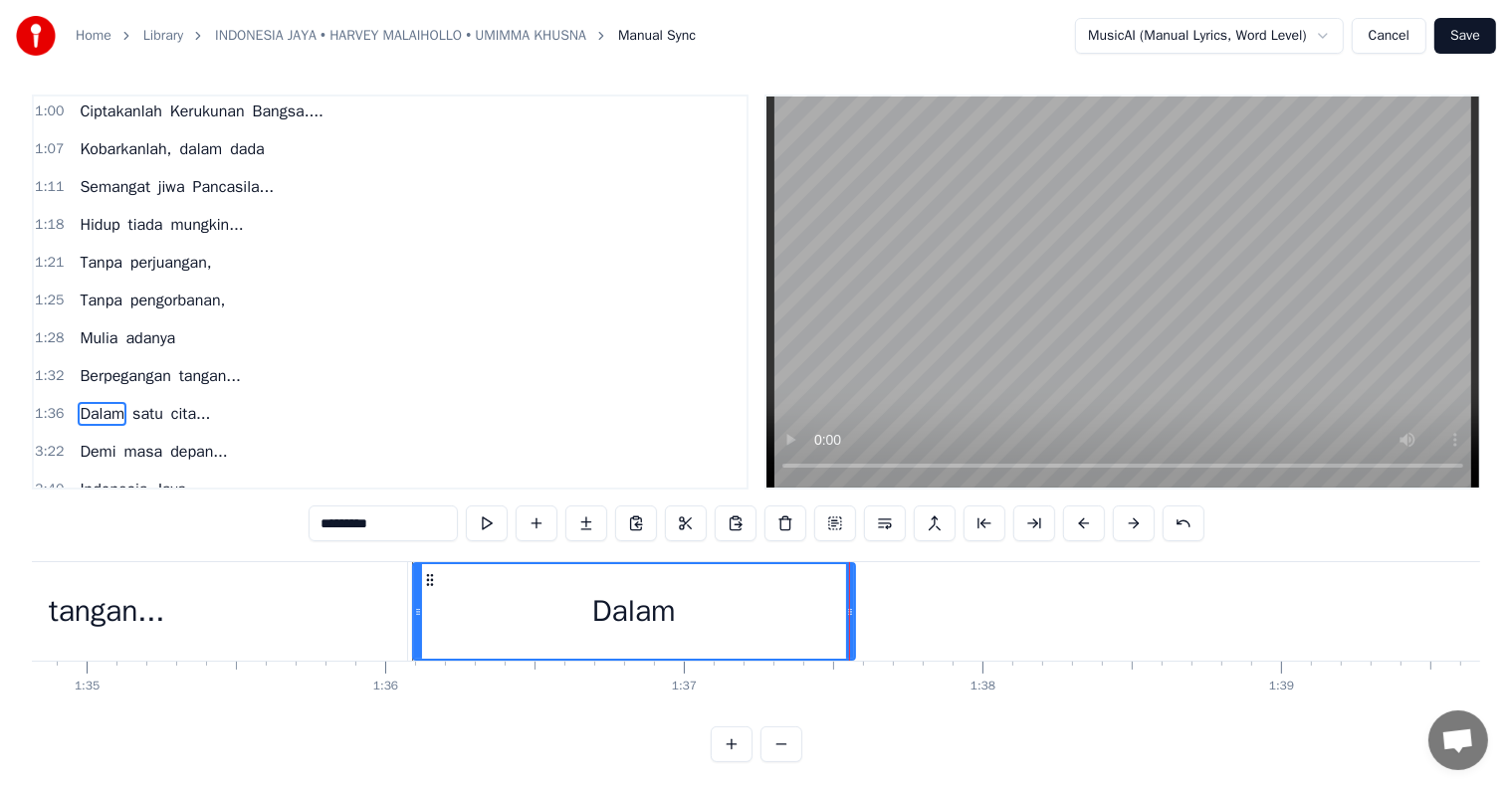 scroll, scrollTop: 0, scrollLeft: 0, axis: both 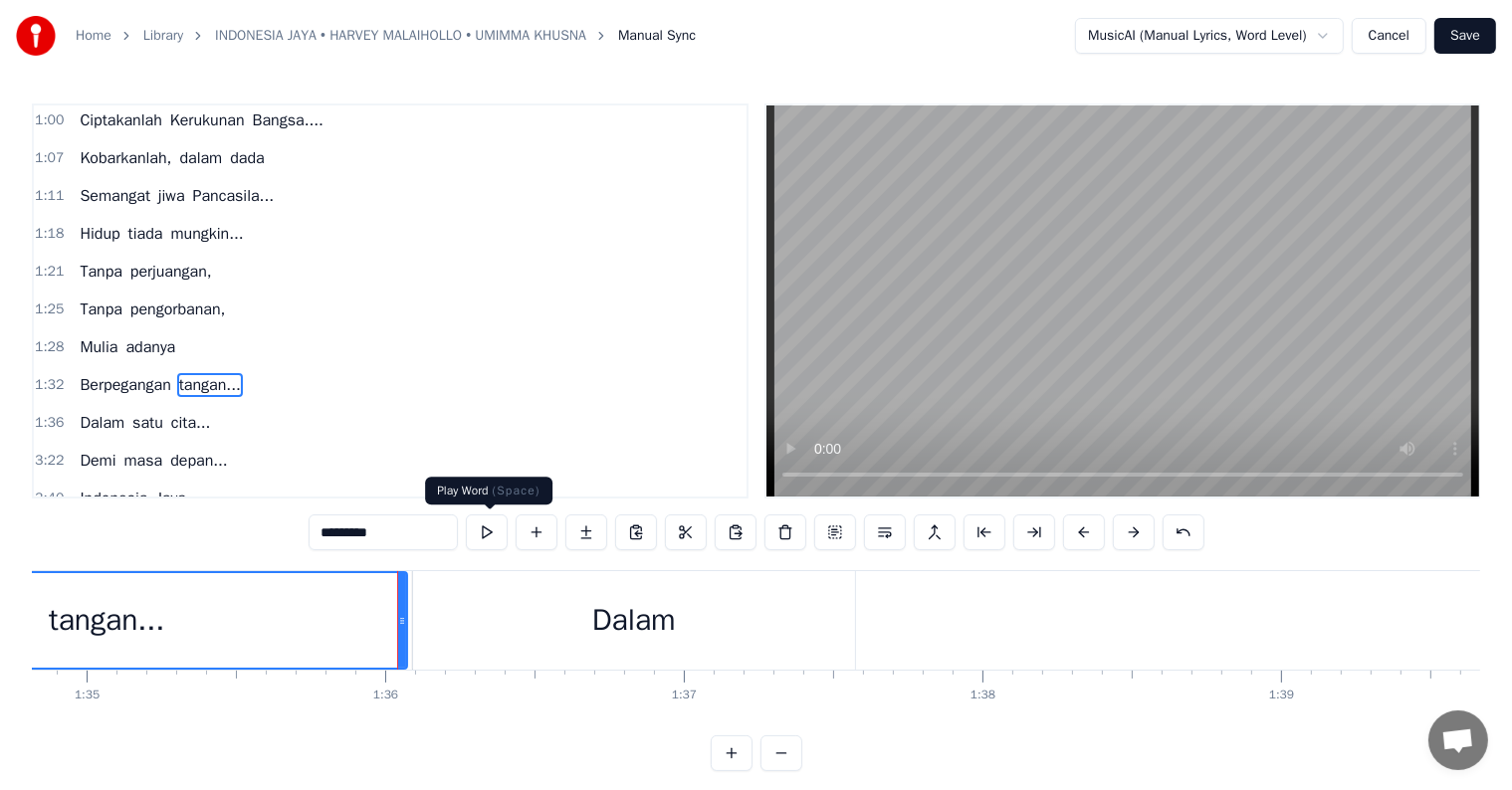 click at bounding box center (487, 532) 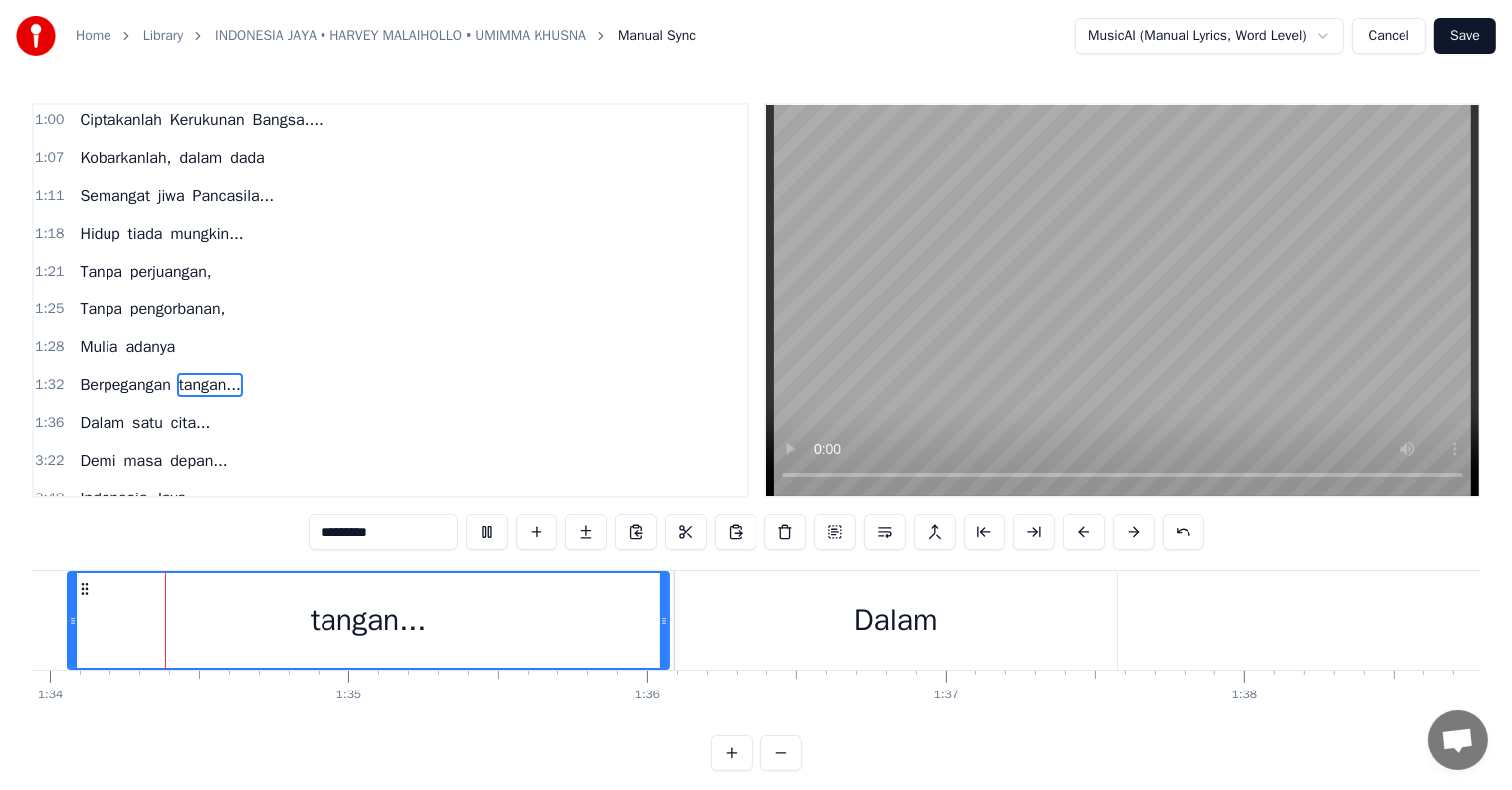 scroll, scrollTop: 0, scrollLeft: 27987, axis: horizontal 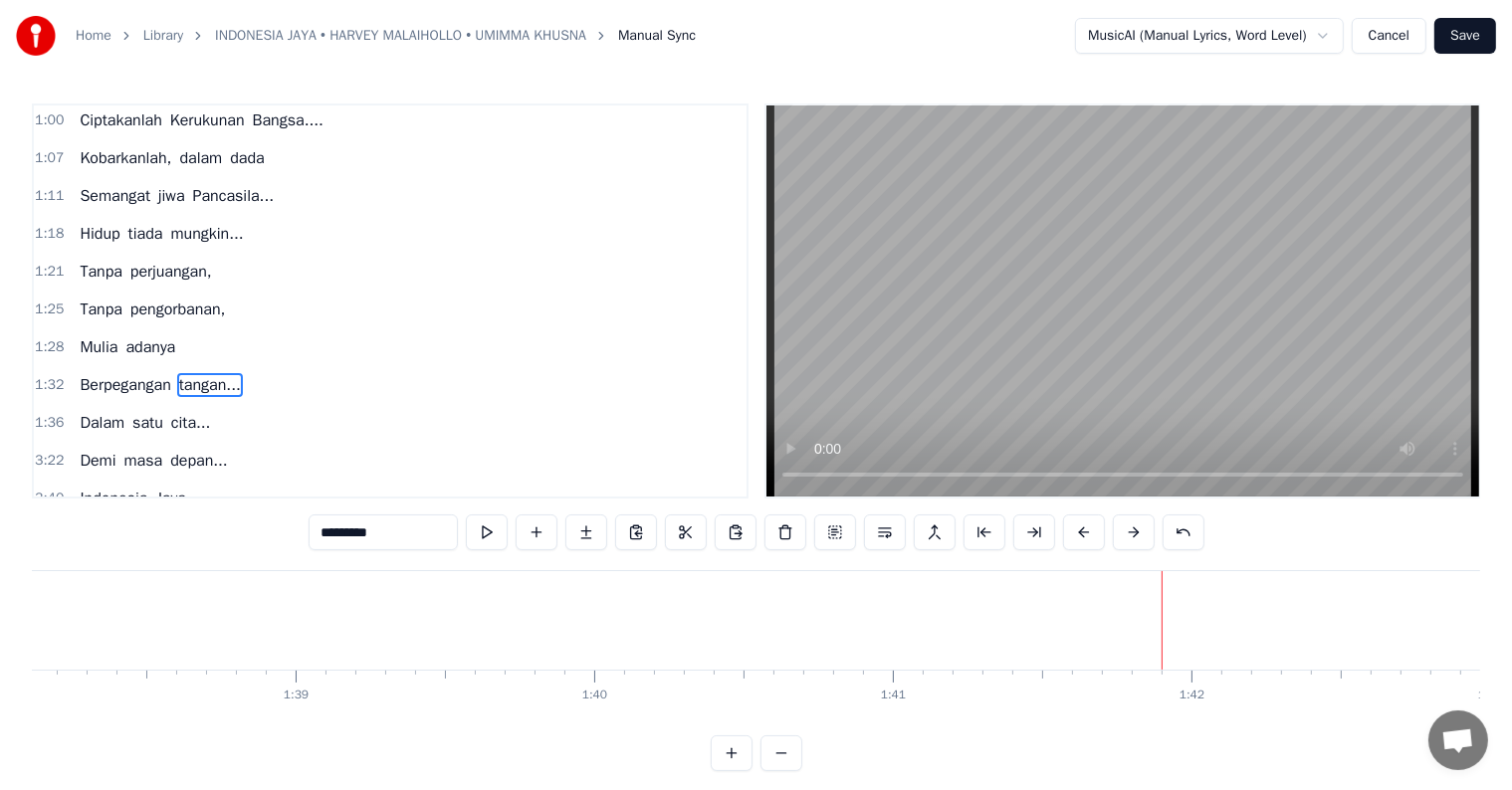 click on "satu" at bounding box center [147, 423] 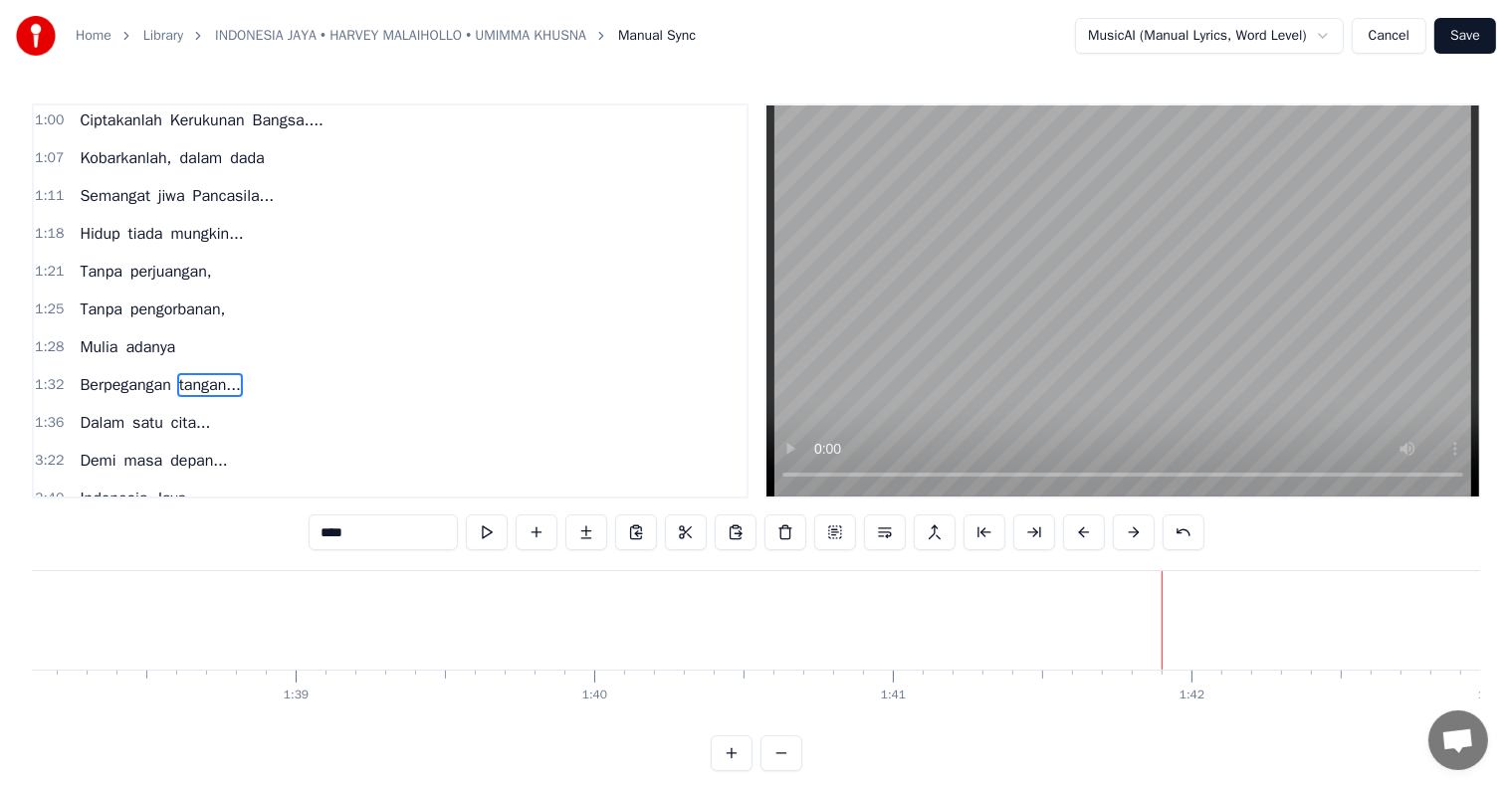 scroll, scrollTop: 8, scrollLeft: 0, axis: vertical 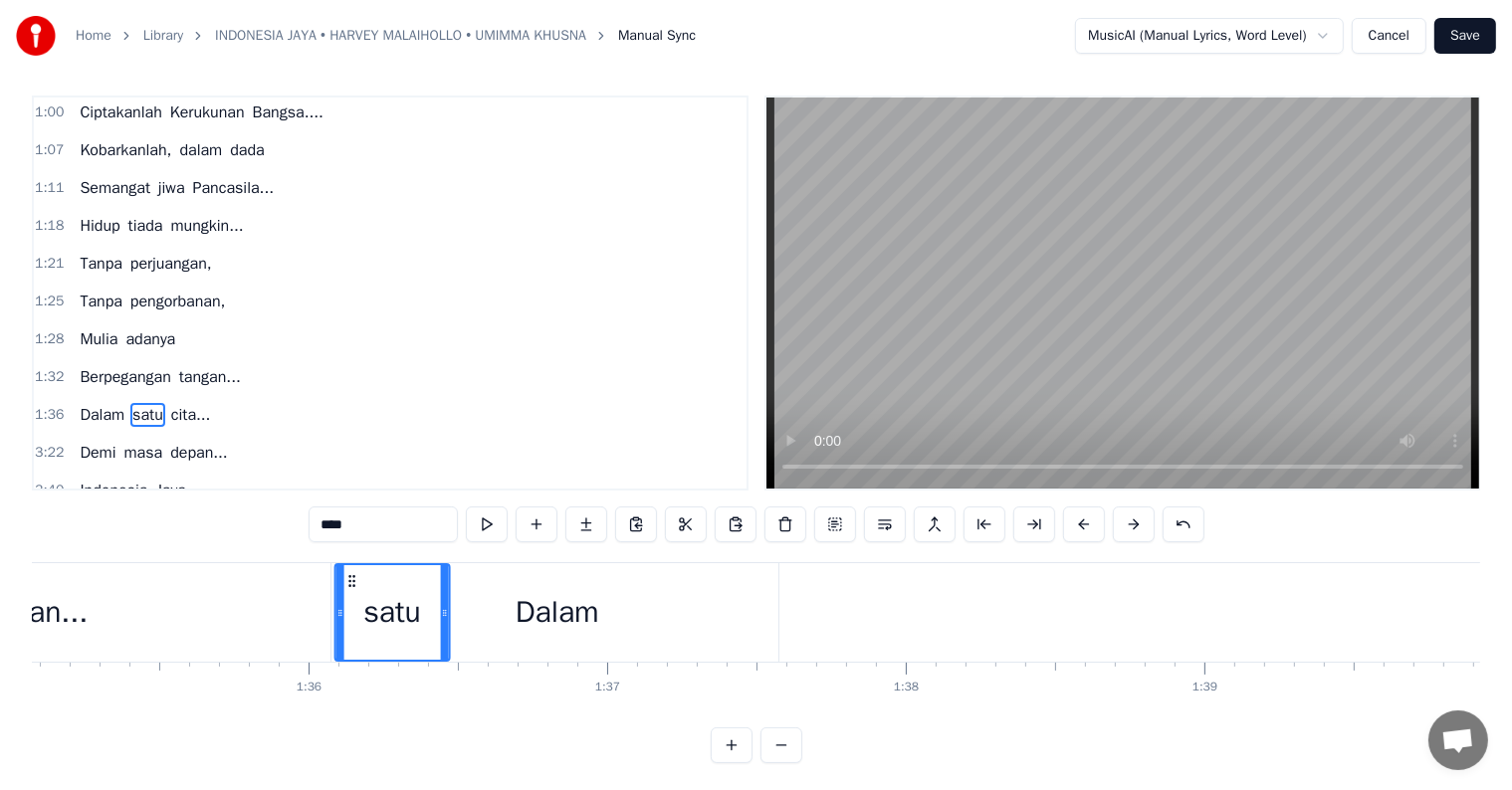 drag, startPoint x: 149, startPoint y: 580, endPoint x: 350, endPoint y: 587, distance: 201.12185 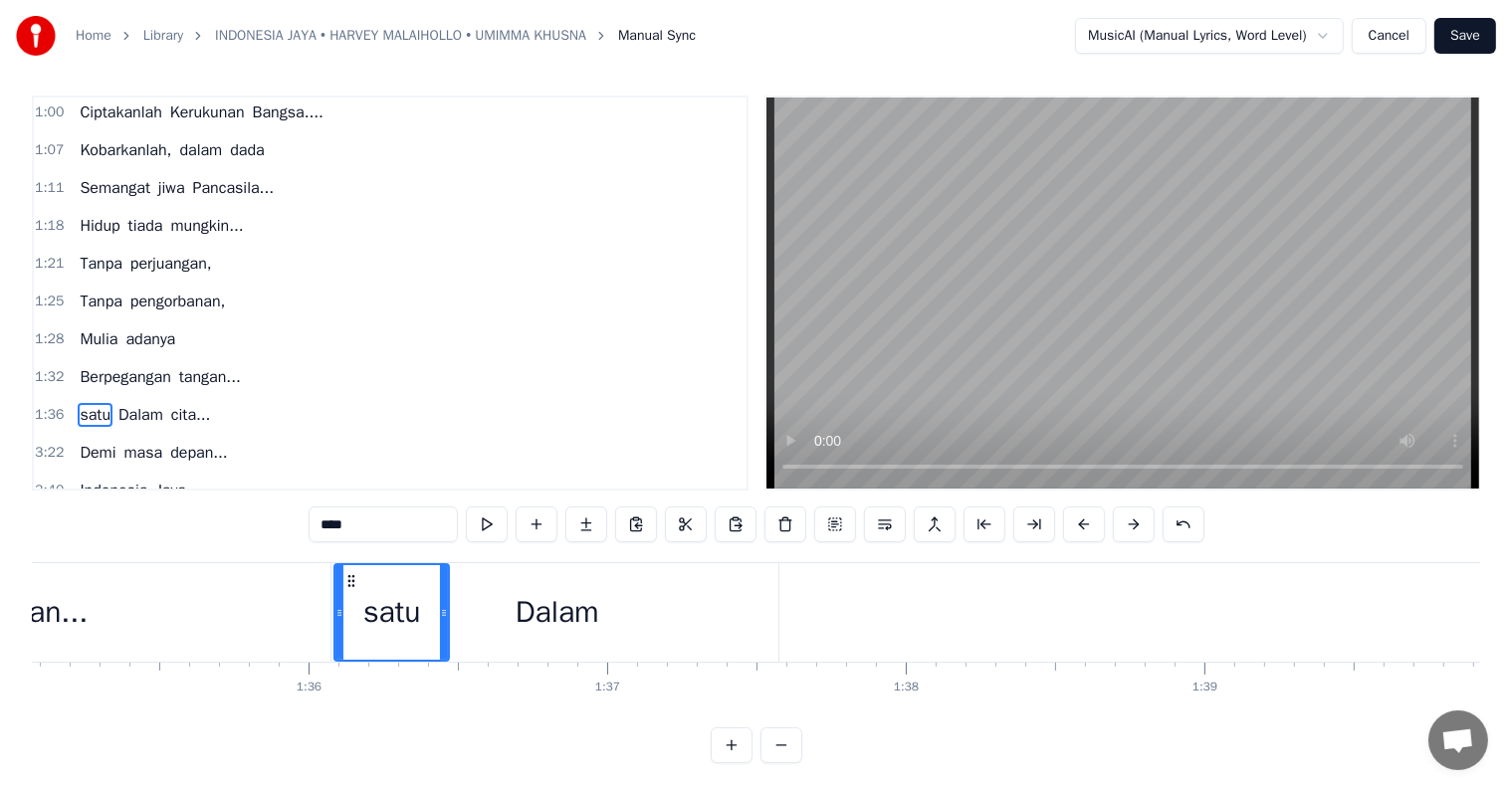 click on "Dalam" at bounding box center [557, 612] 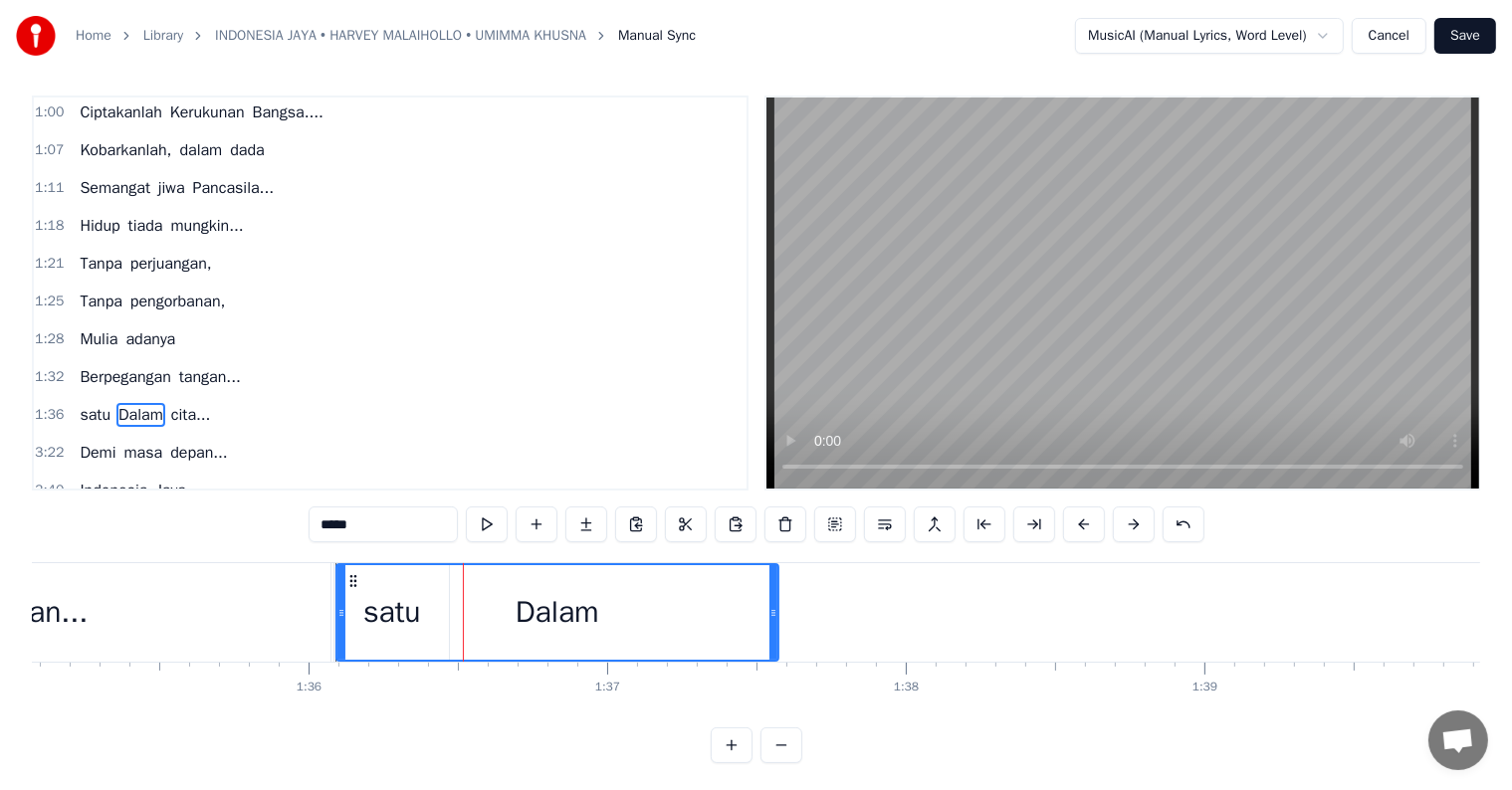 scroll, scrollTop: 9, scrollLeft: 0, axis: vertical 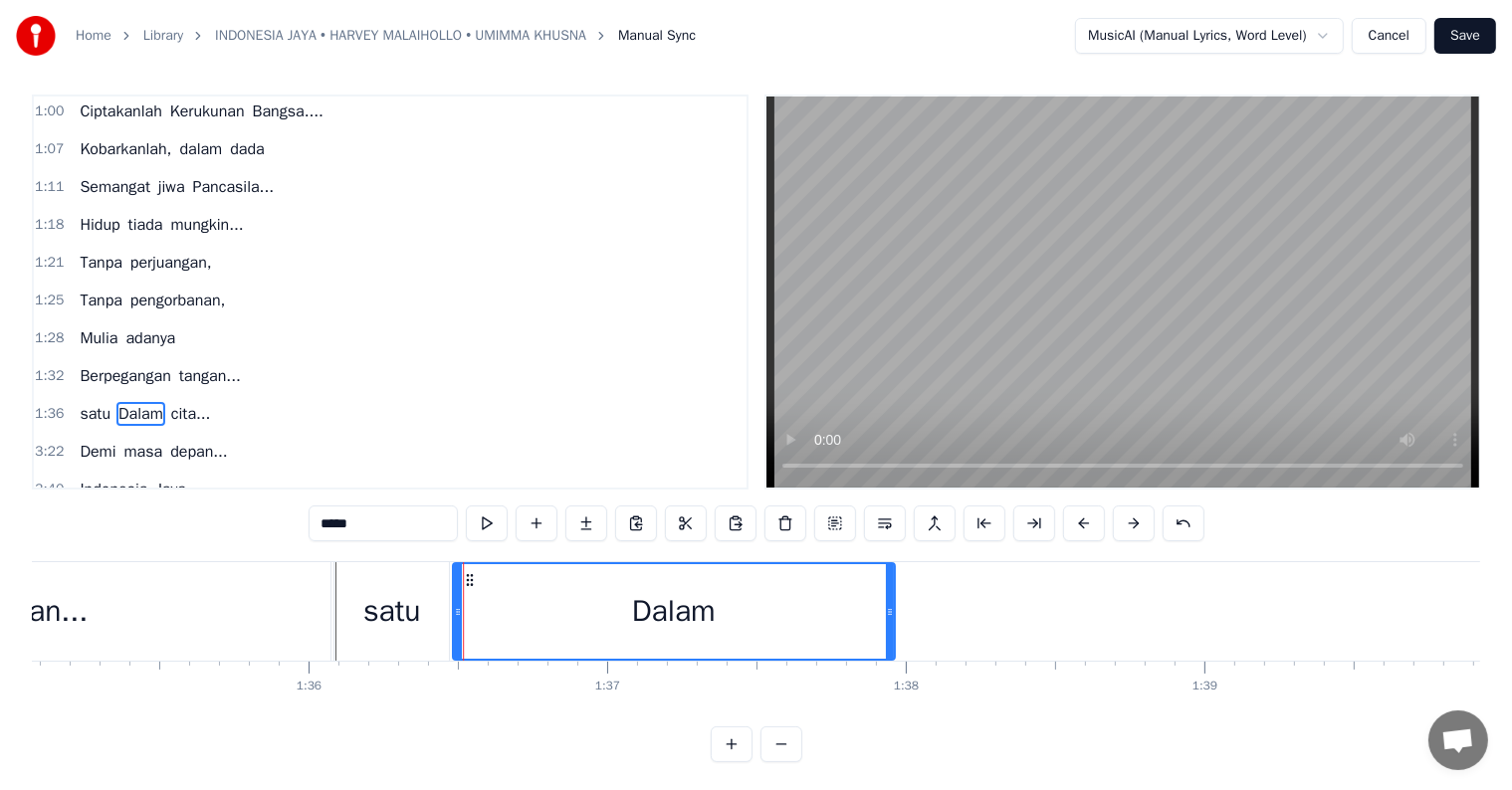 drag, startPoint x: 346, startPoint y: 574, endPoint x: 462, endPoint y: 592, distance: 117.388245 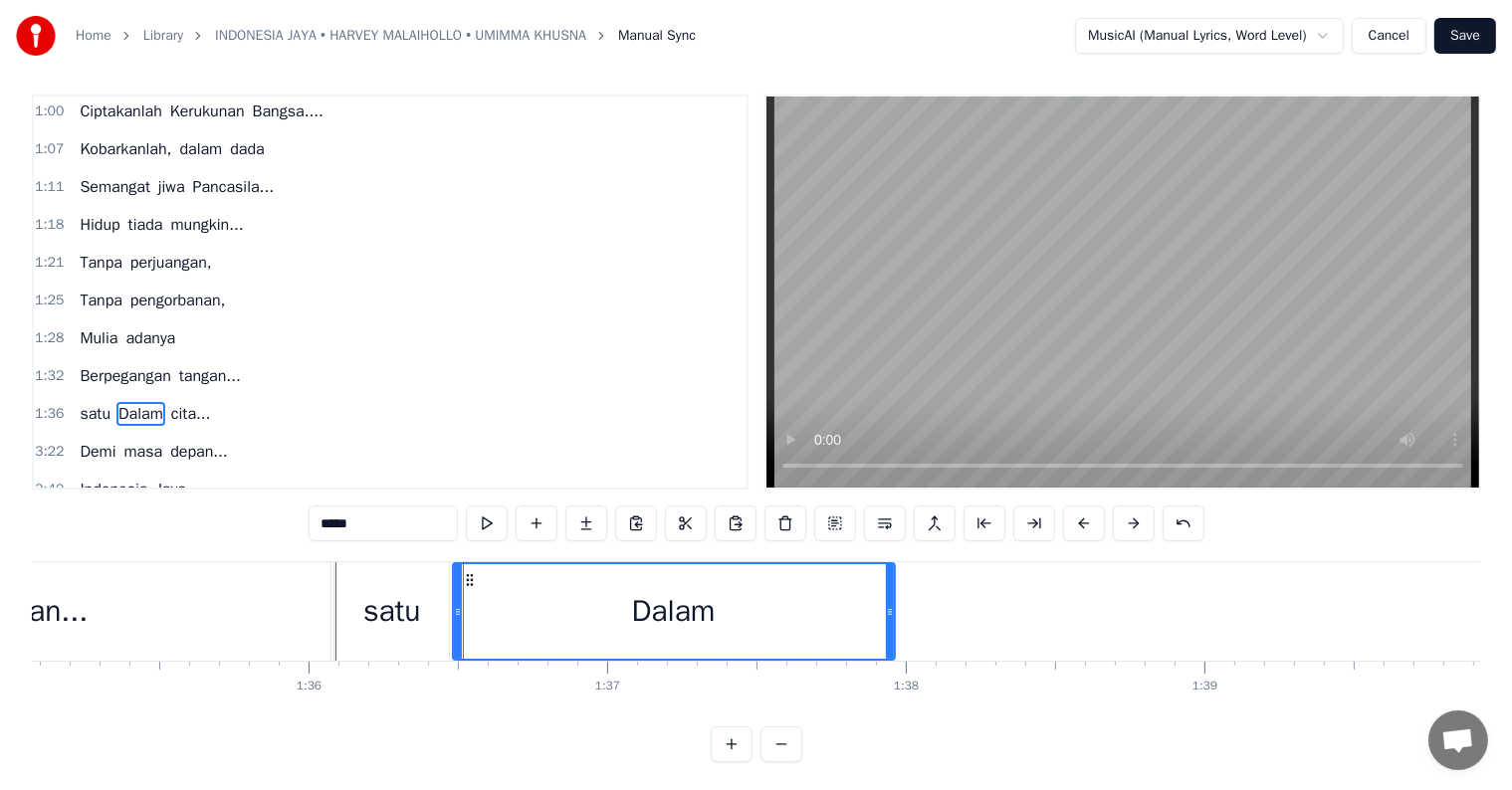 click on "satu" at bounding box center (391, 611) 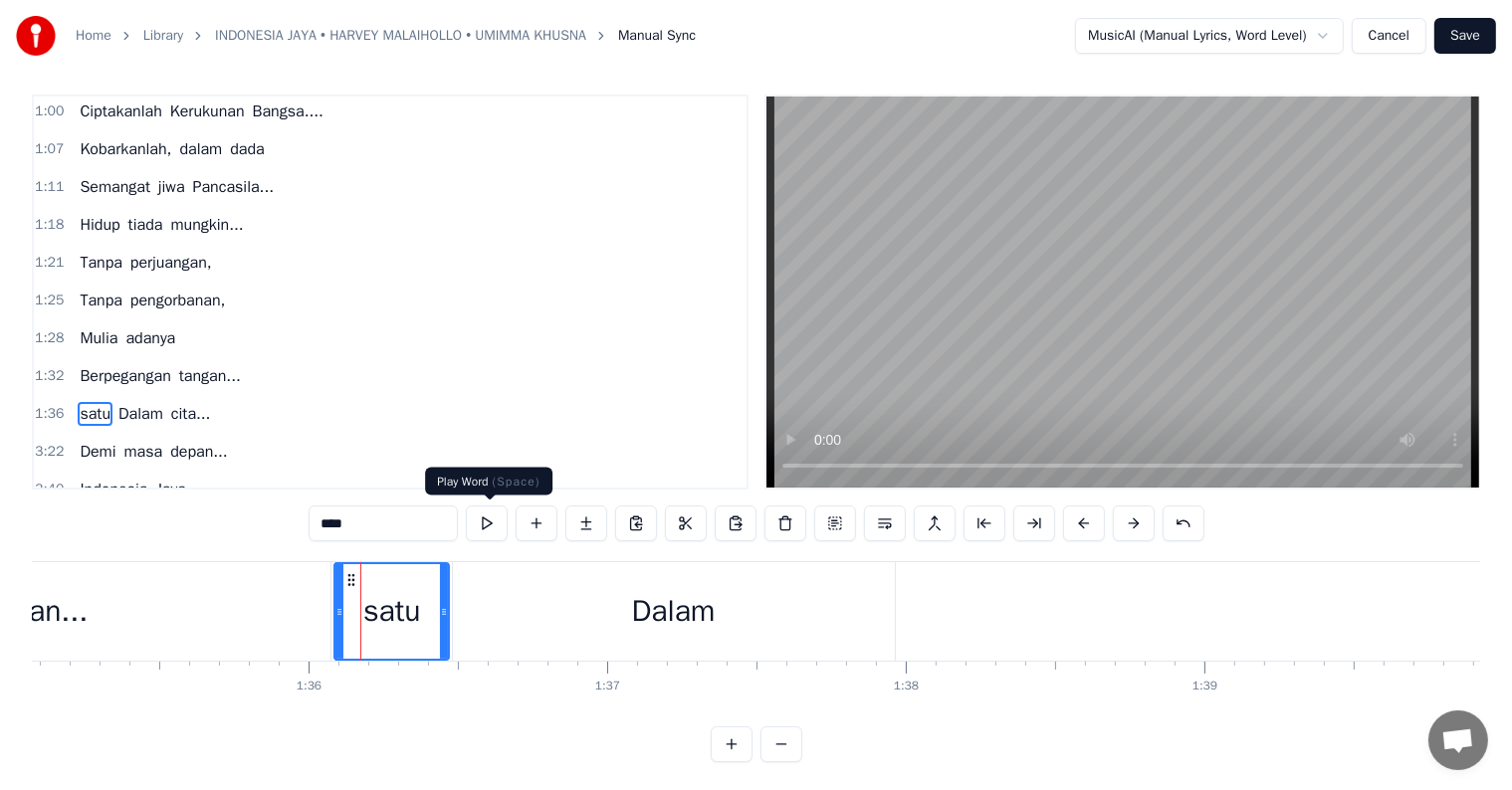 click at bounding box center [487, 523] 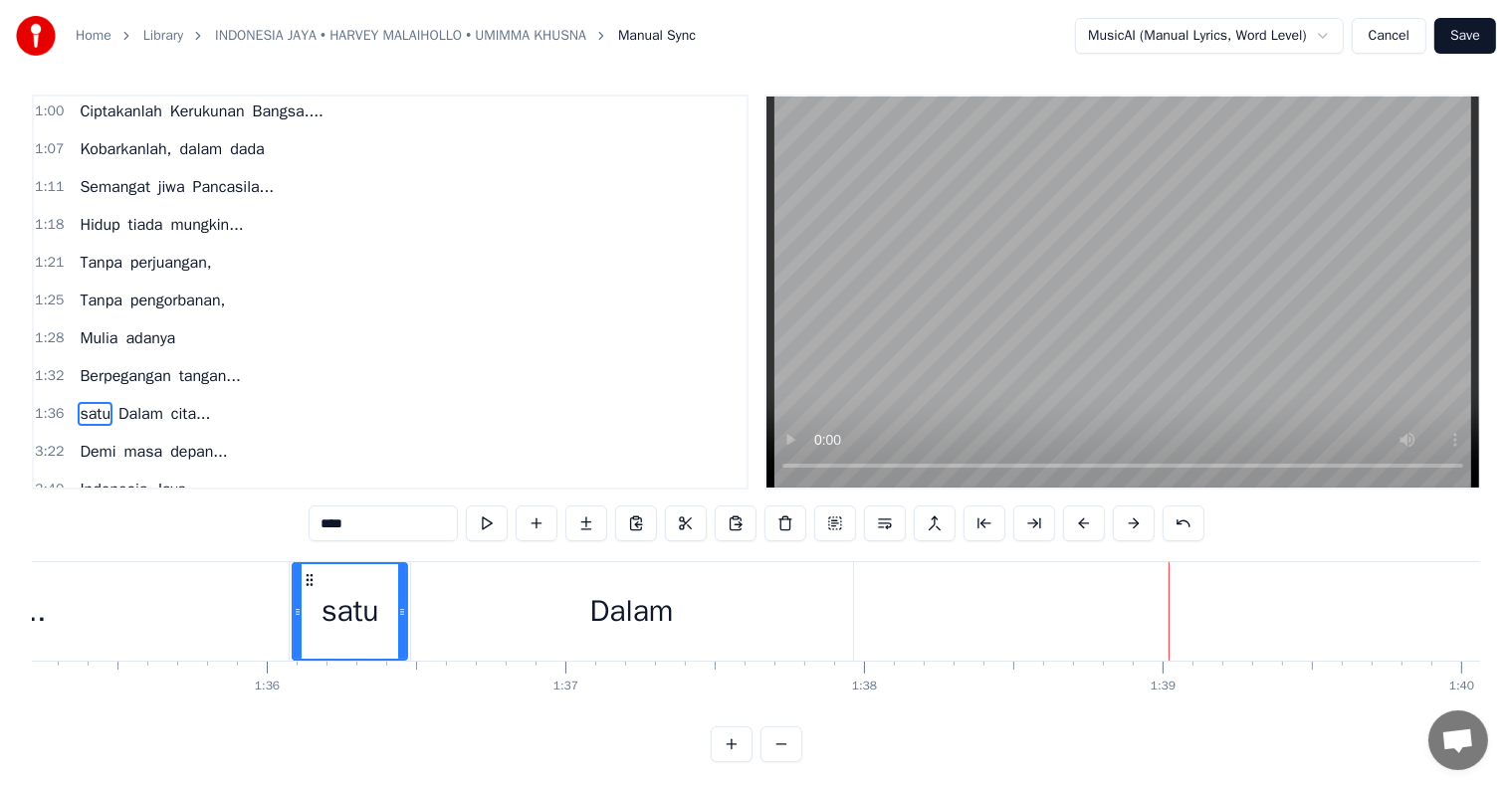 scroll, scrollTop: 0, scrollLeft: 28432, axis: horizontal 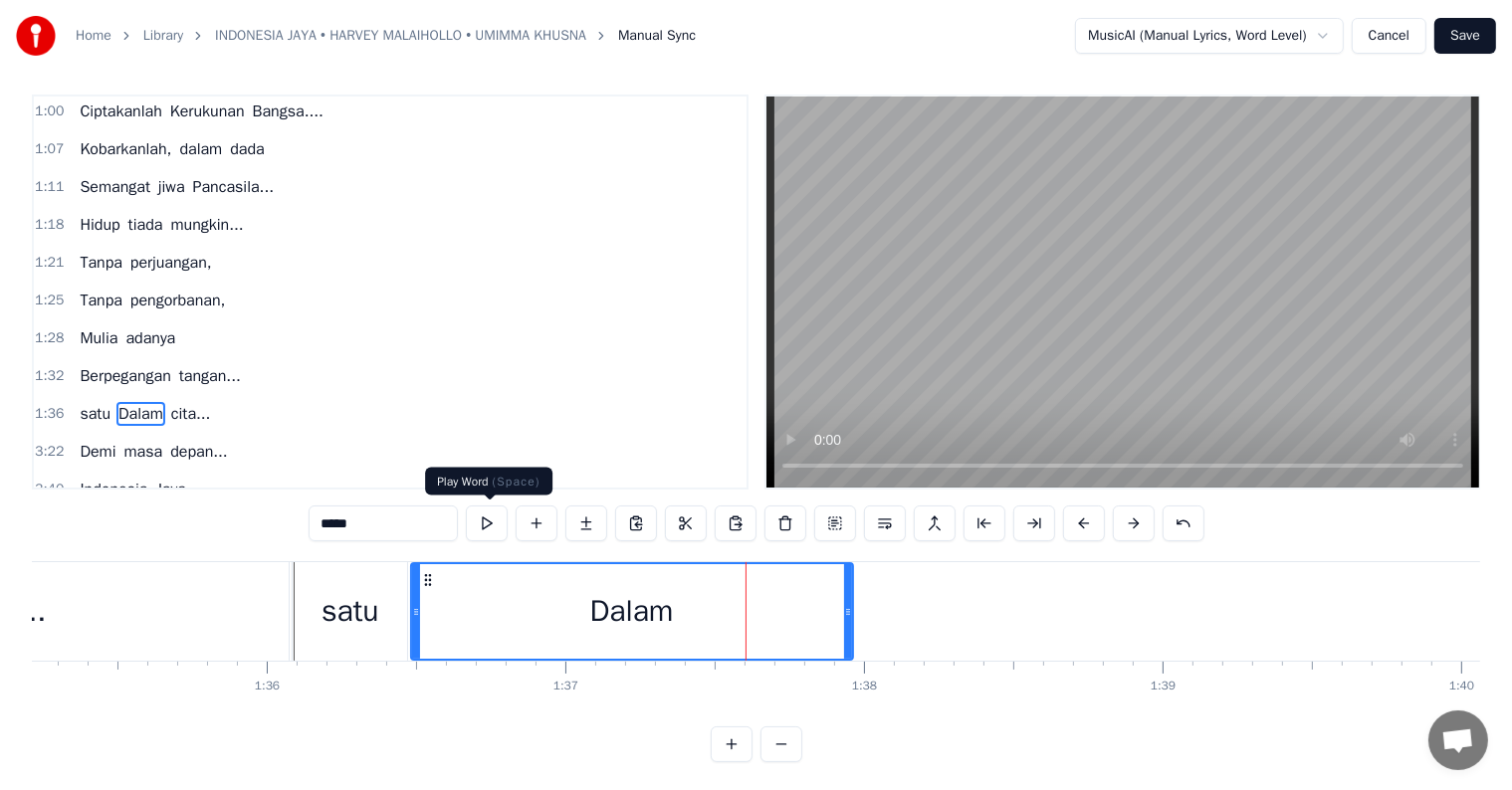 click at bounding box center [487, 523] 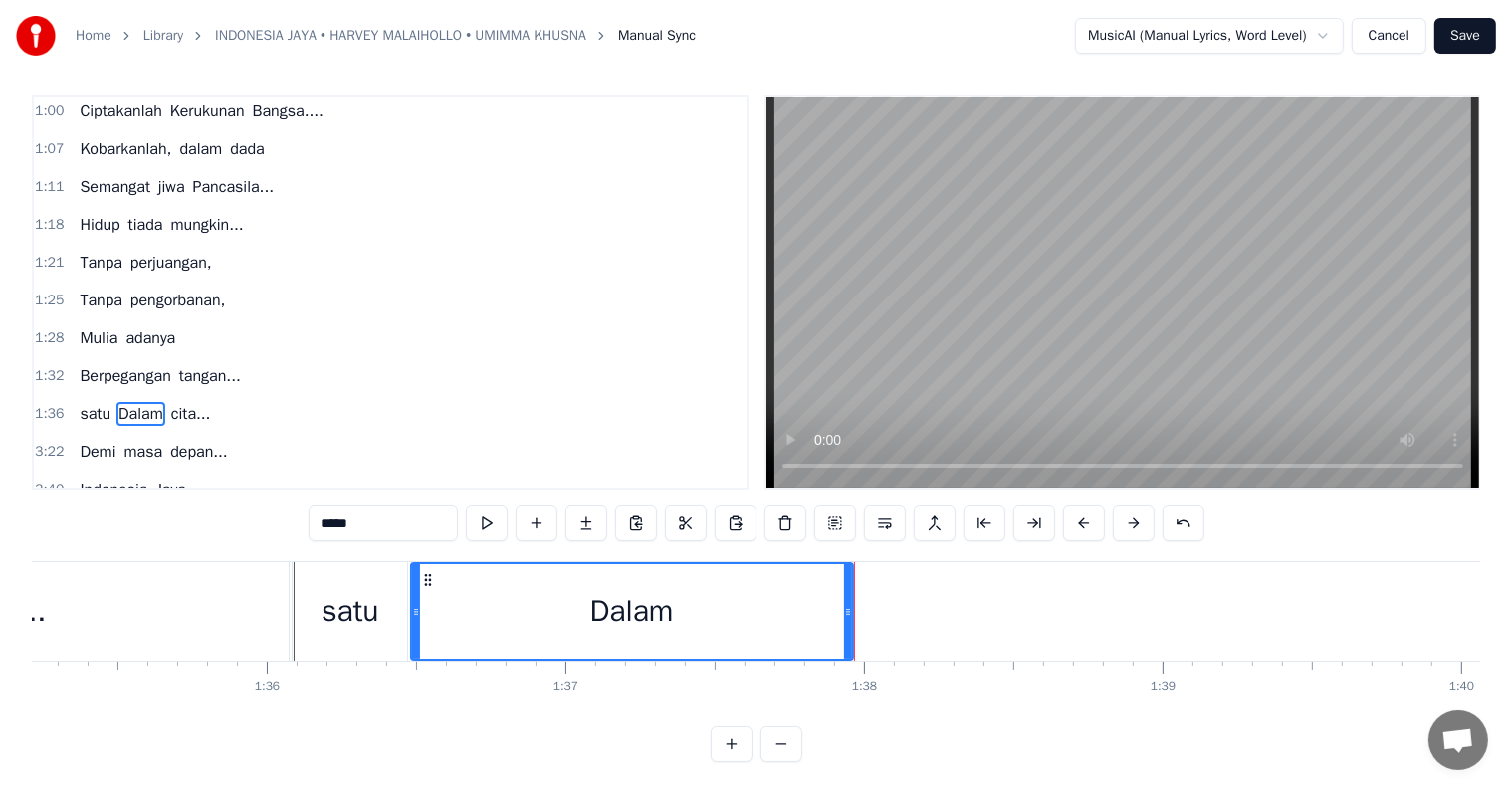 click on "cita..." at bounding box center (191, 414) 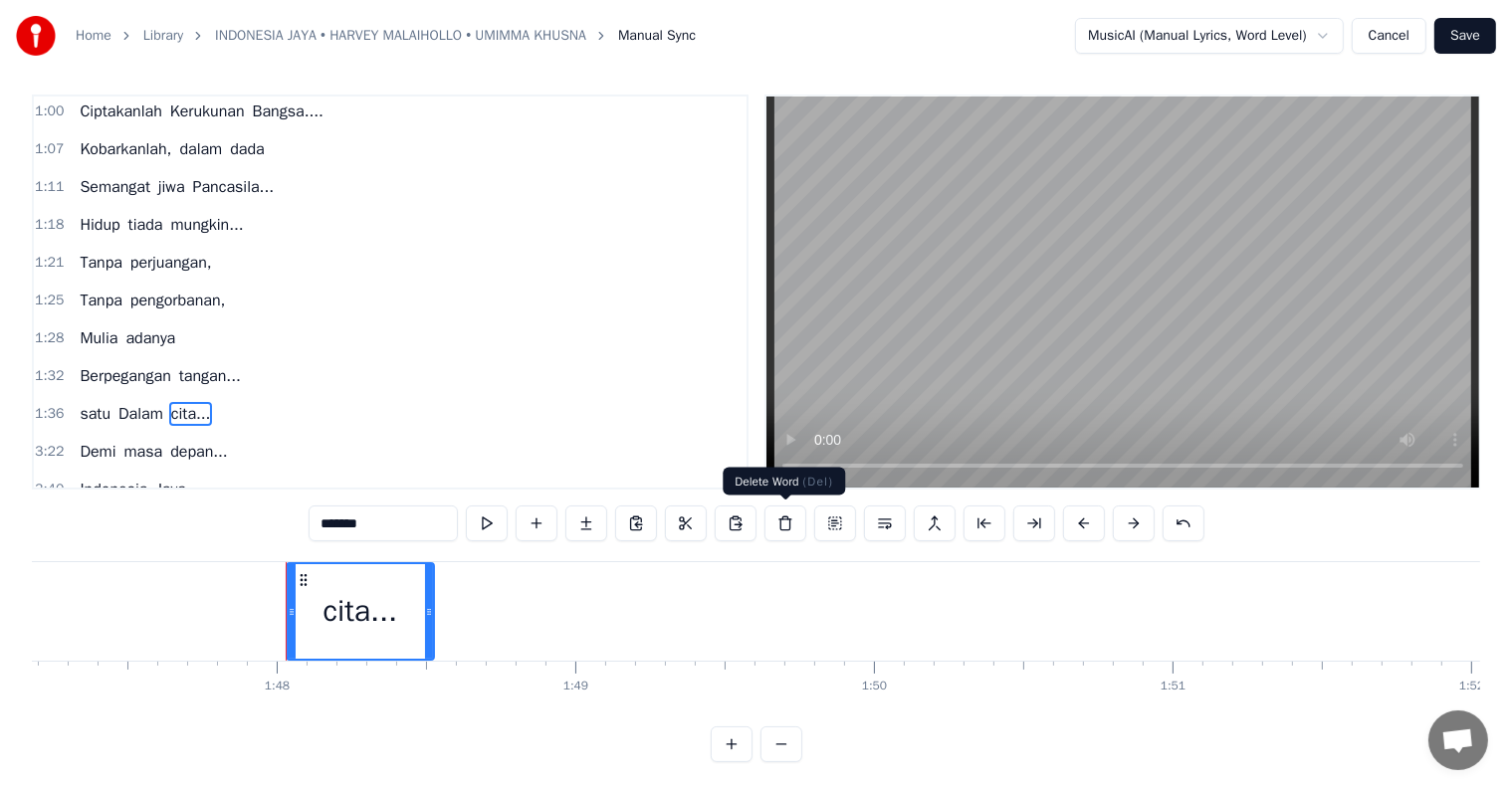 scroll, scrollTop: 0, scrollLeft: 32159, axis: horizontal 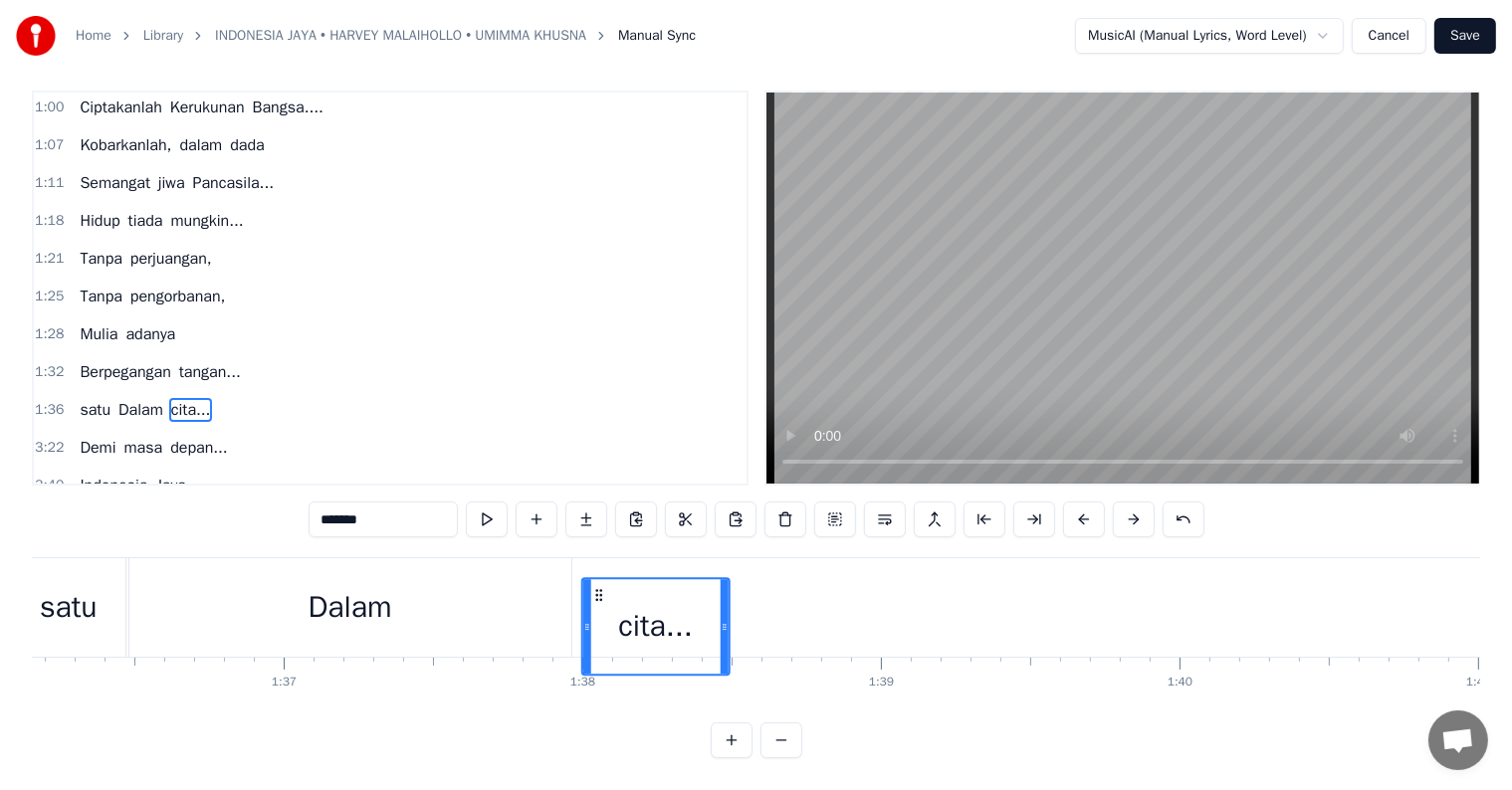 drag, startPoint x: 148, startPoint y: 573, endPoint x: 1248, endPoint y: 554, distance: 1100.1641 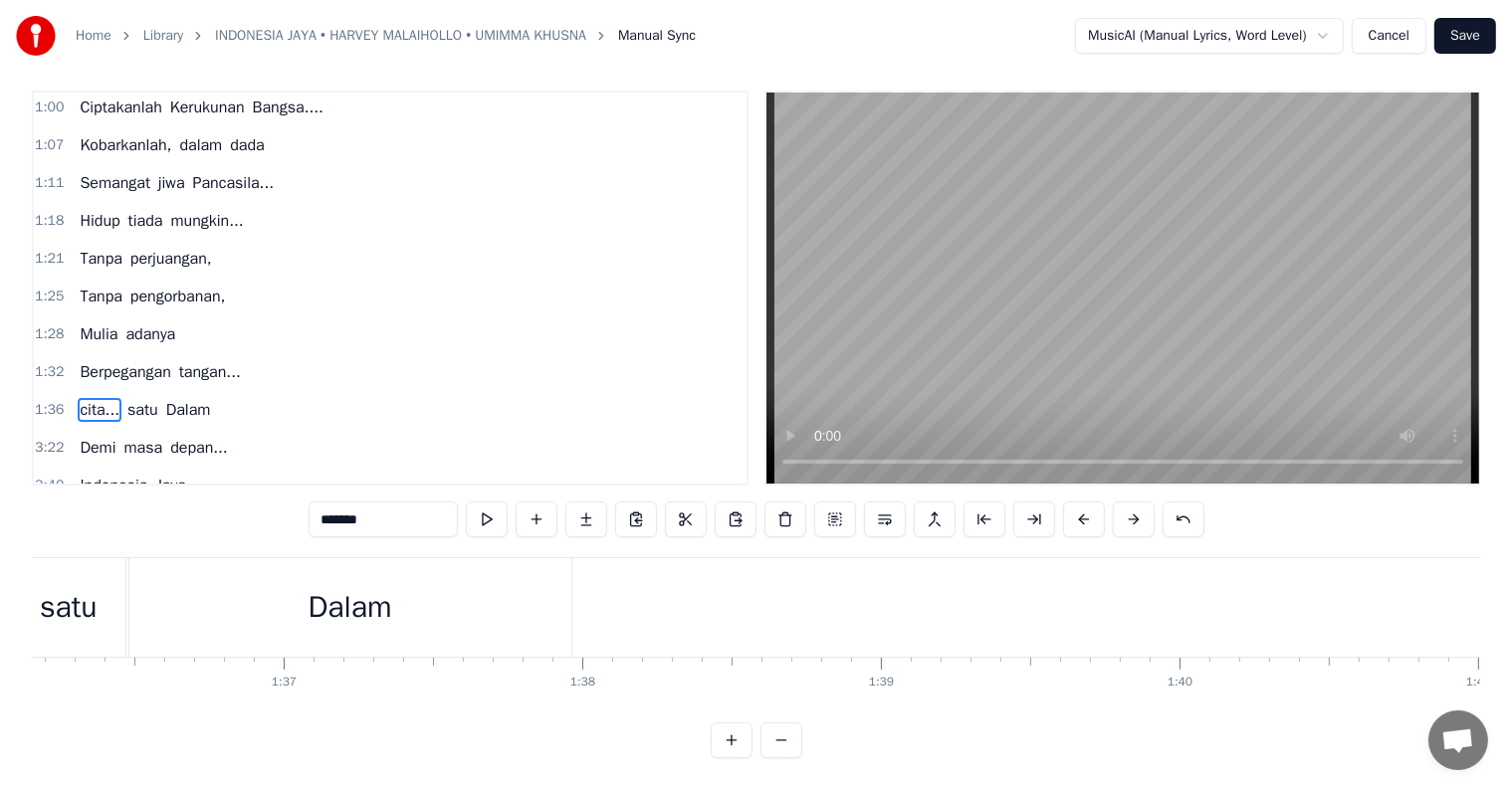 scroll, scrollTop: 0, scrollLeft: 28723, axis: horizontal 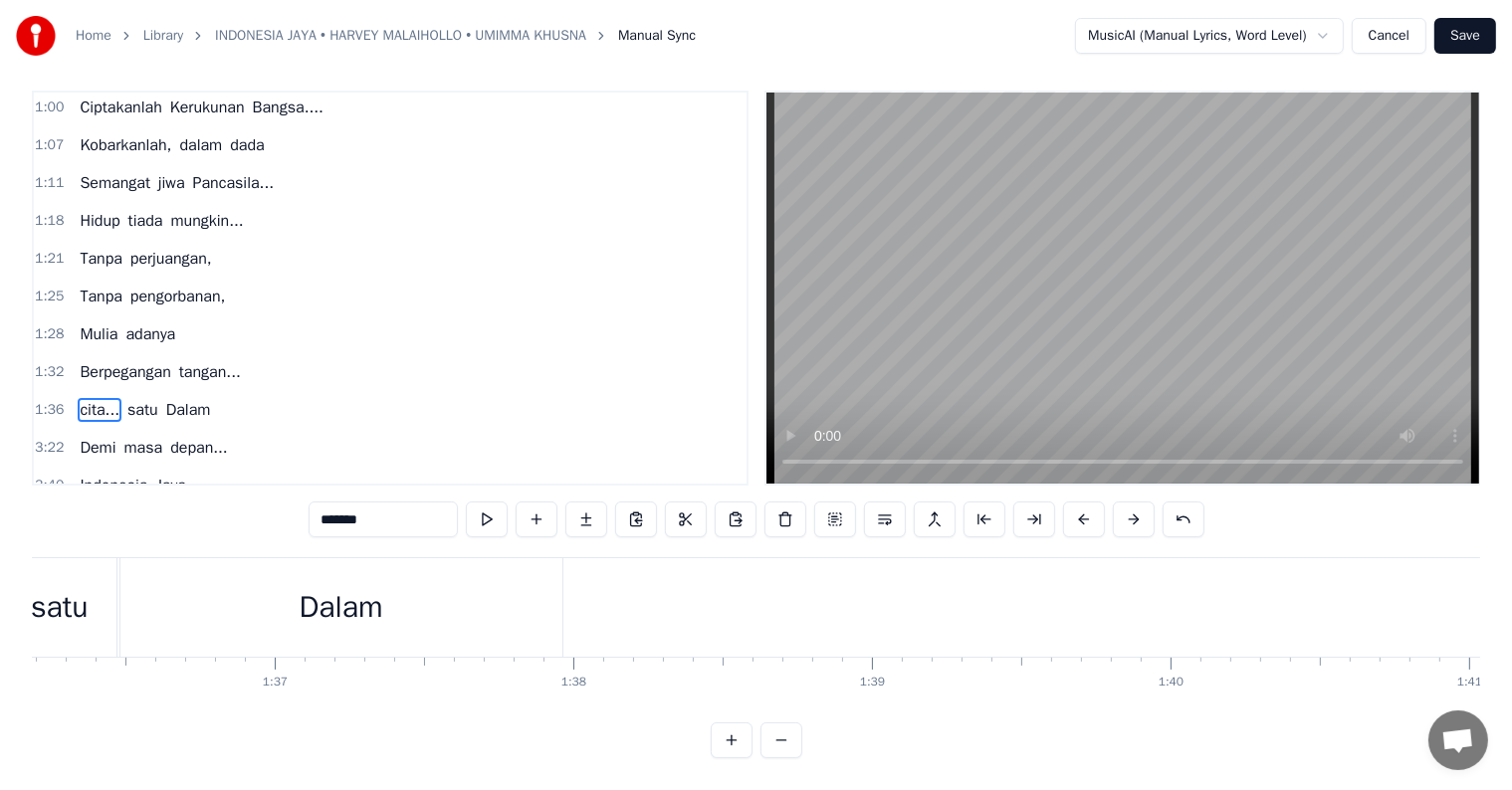 click on "cita..." at bounding box center (100, 410) 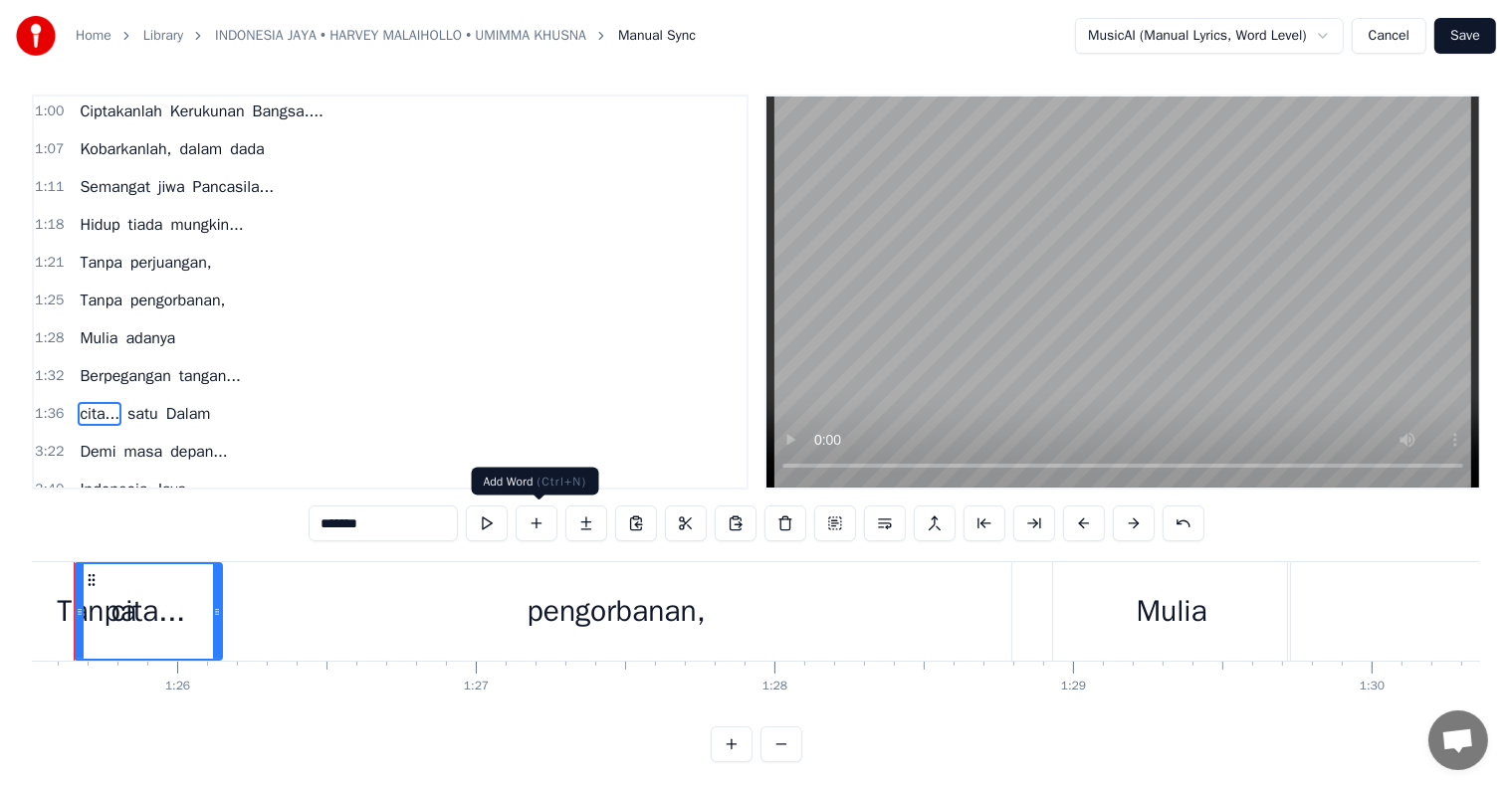 scroll, scrollTop: 0, scrollLeft: 25477, axis: horizontal 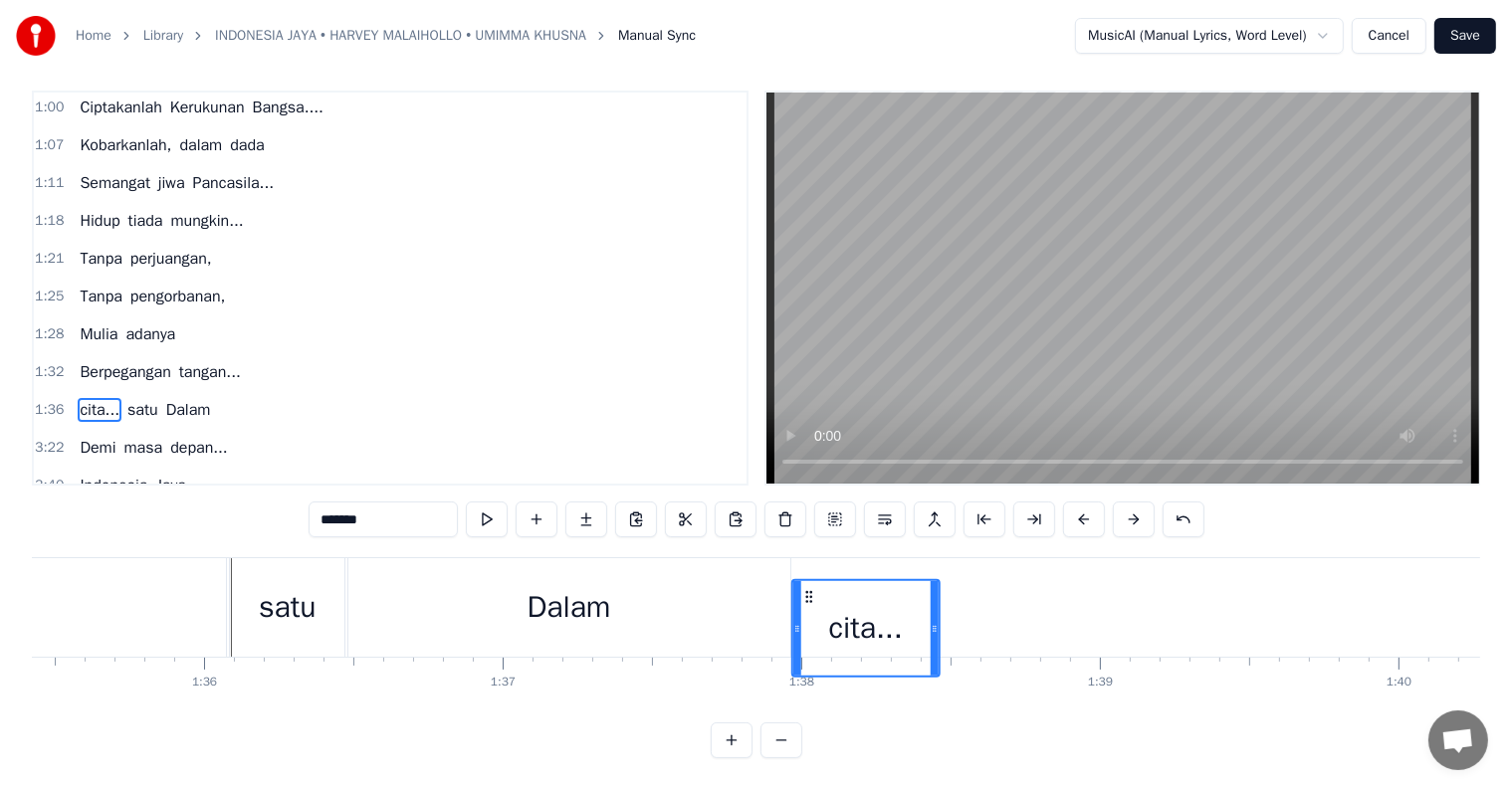 drag, startPoint x: 147, startPoint y: 575, endPoint x: 806, endPoint y: 673, distance: 666.247 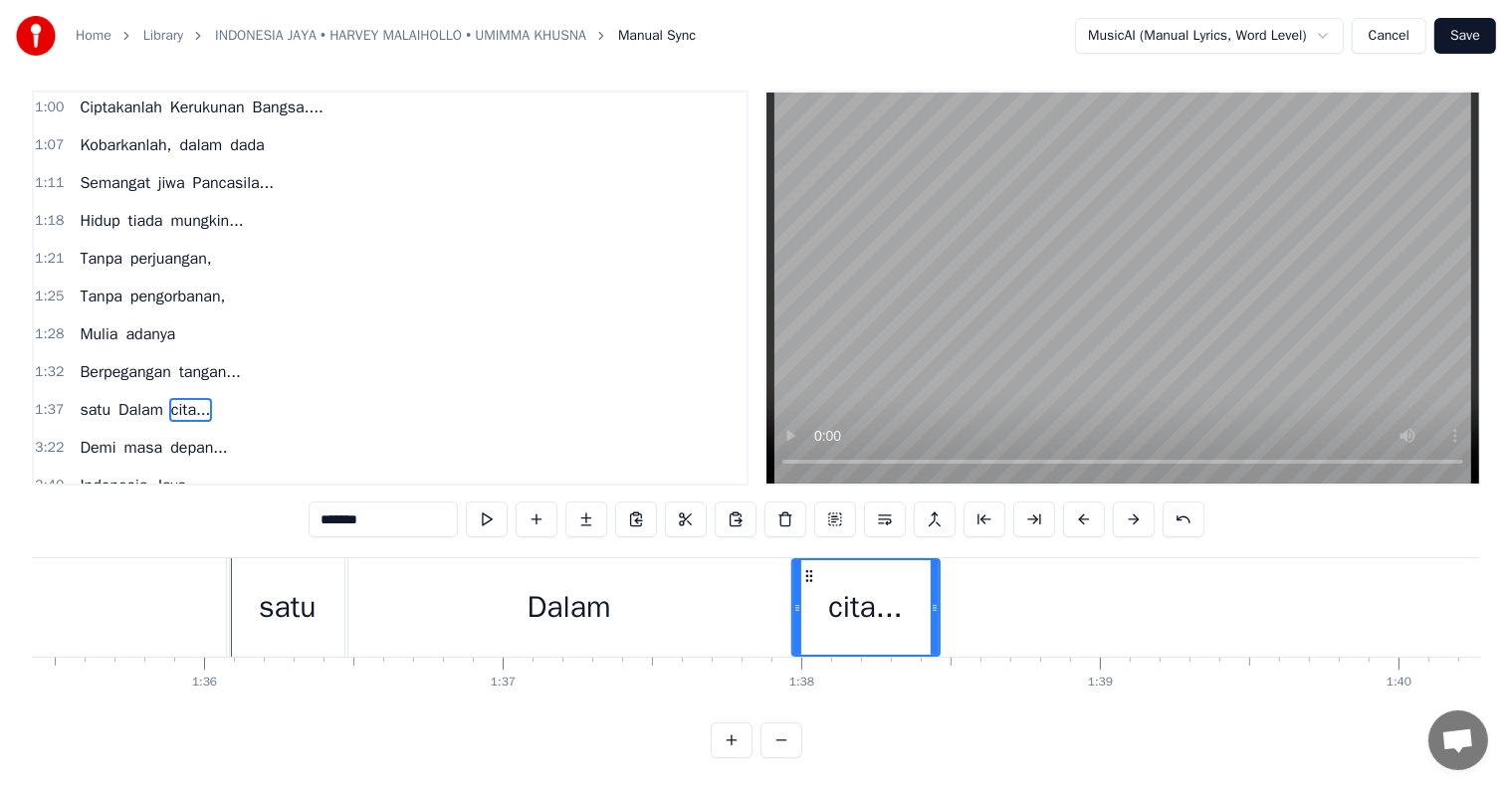 scroll, scrollTop: 0, scrollLeft: 28495, axis: horizontal 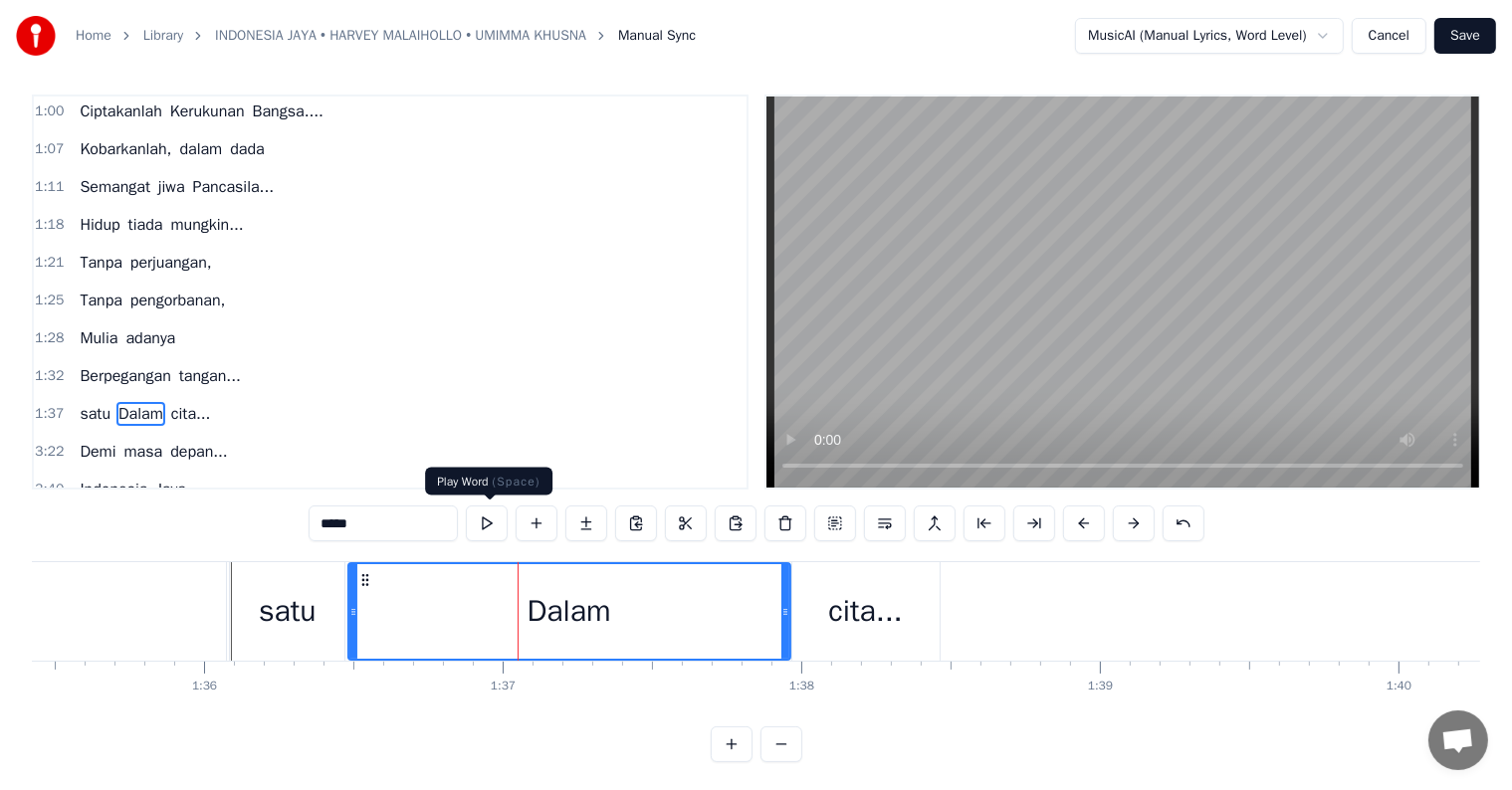 click at bounding box center (487, 523) 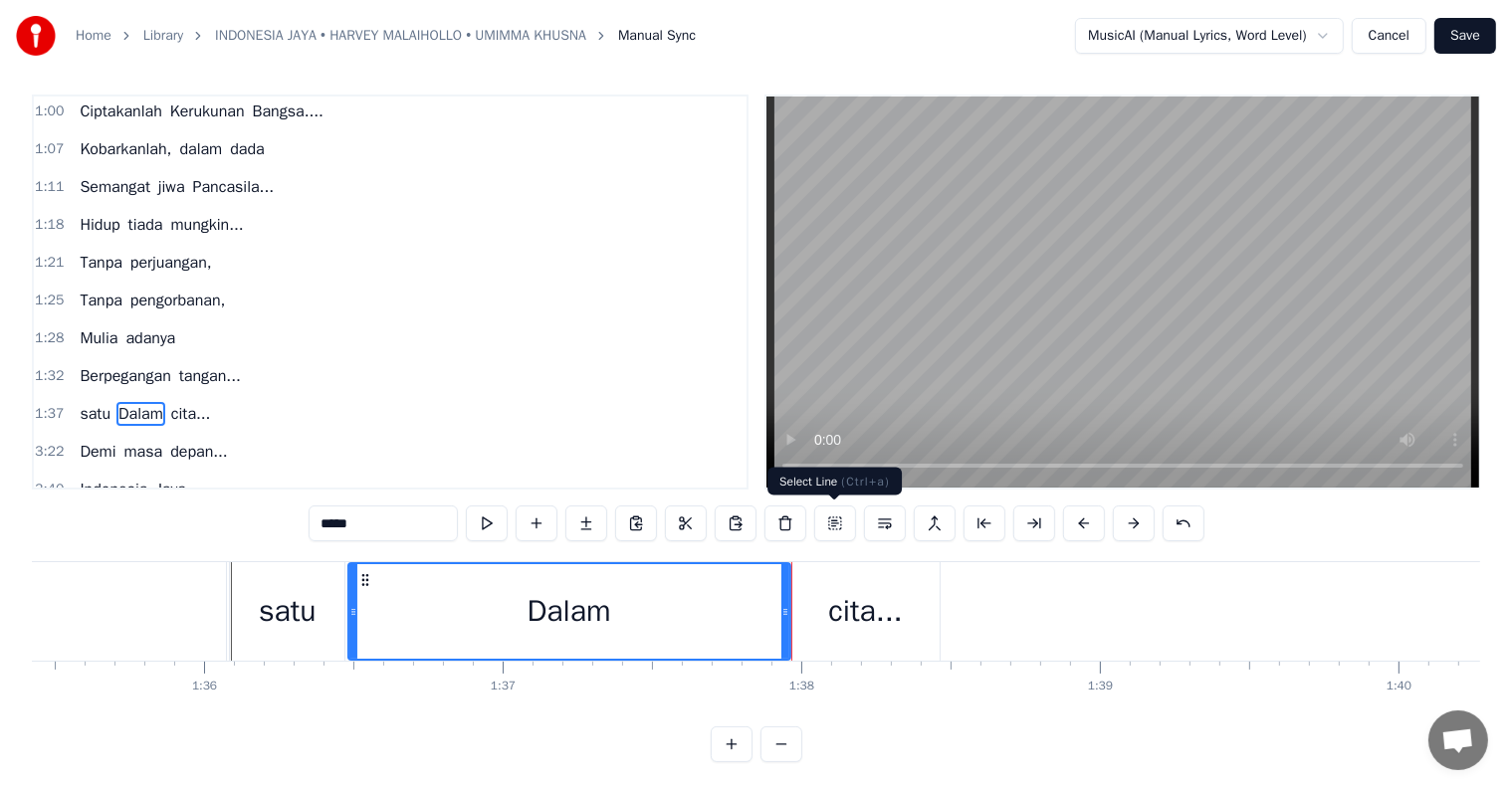 click on "cita..." at bounding box center [866, 611] 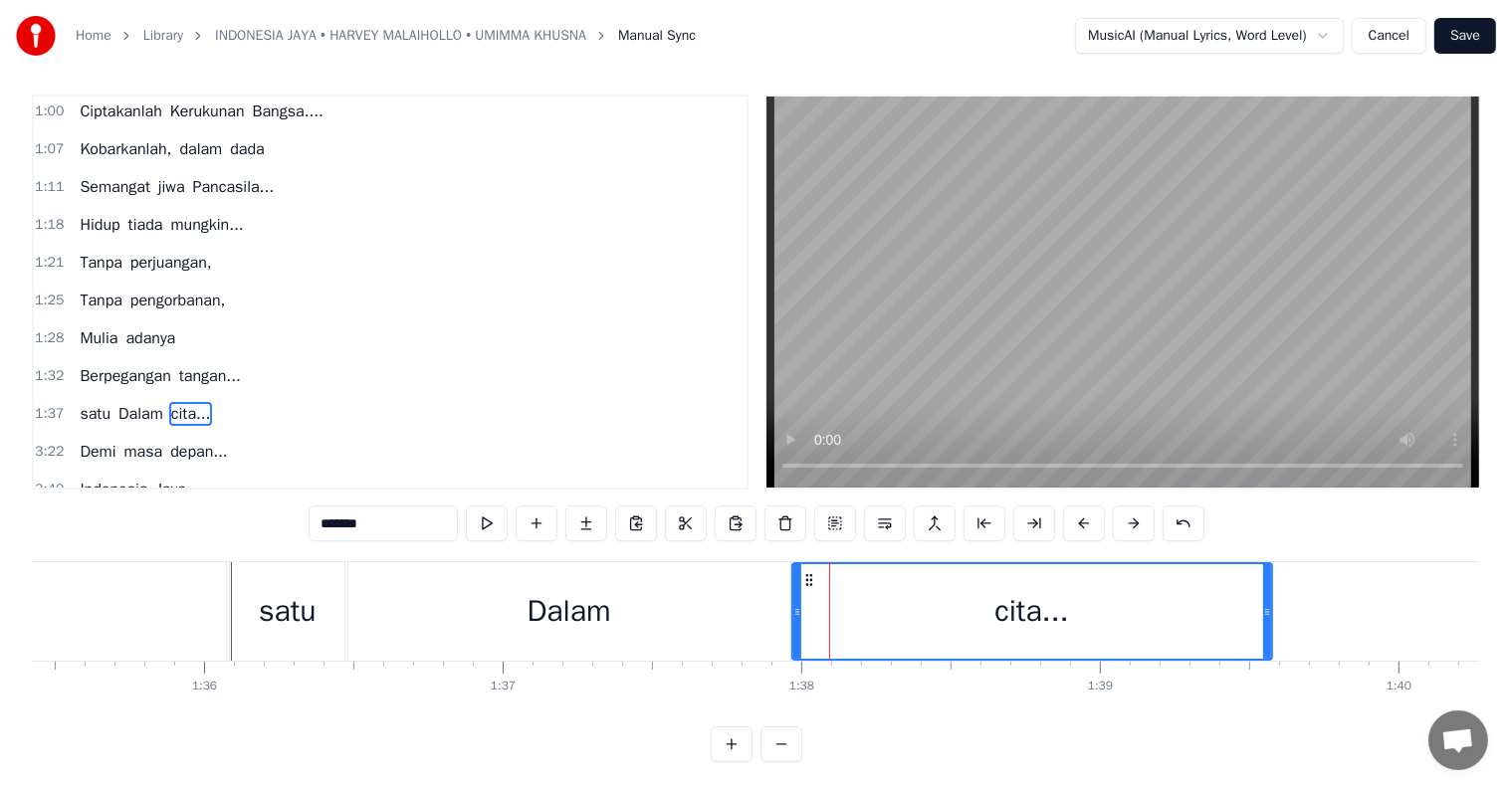 drag, startPoint x: 936, startPoint y: 613, endPoint x: 1268, endPoint y: 620, distance: 332.07379 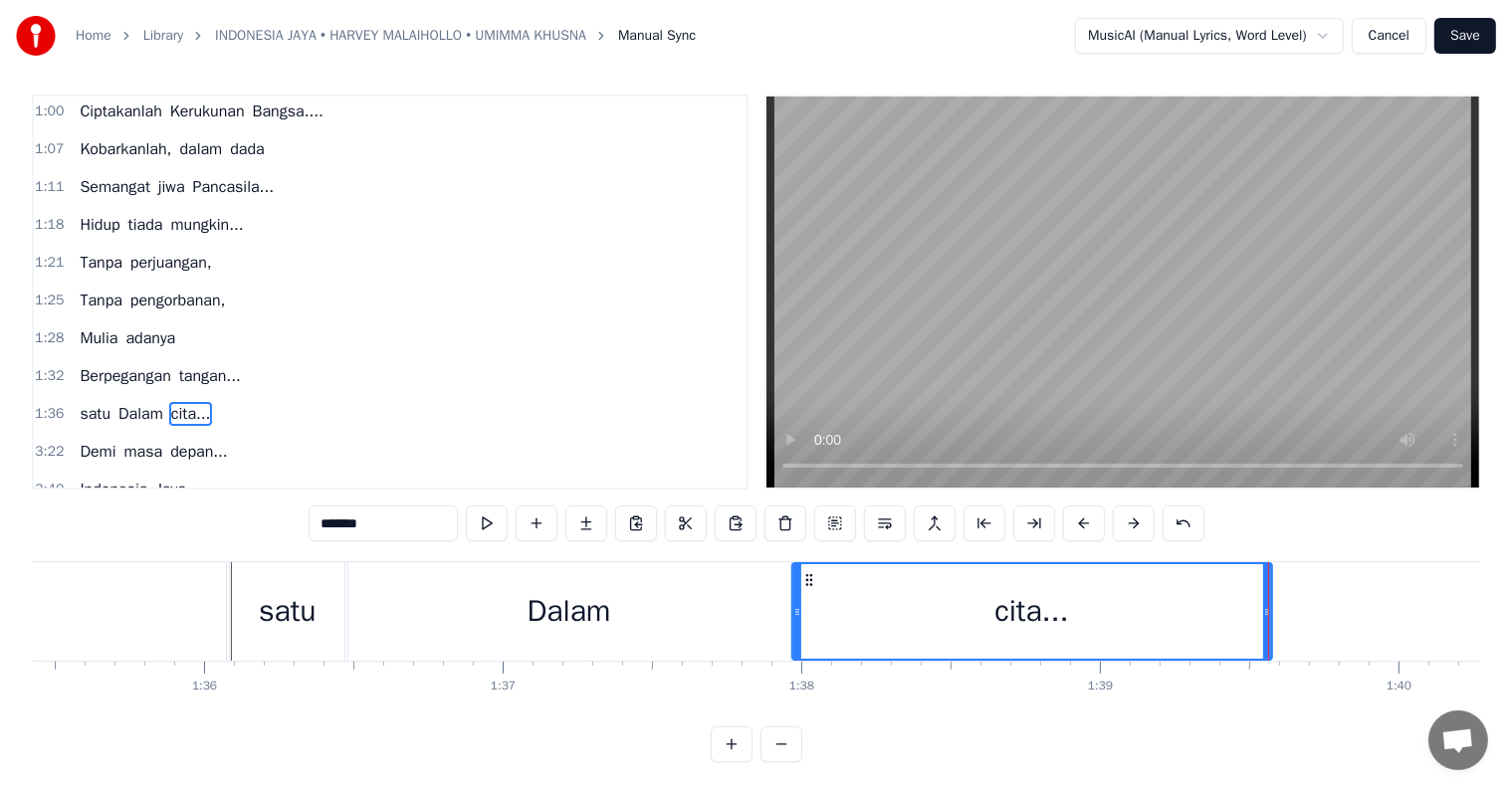 click on "Dalam" at bounding box center [569, 611] 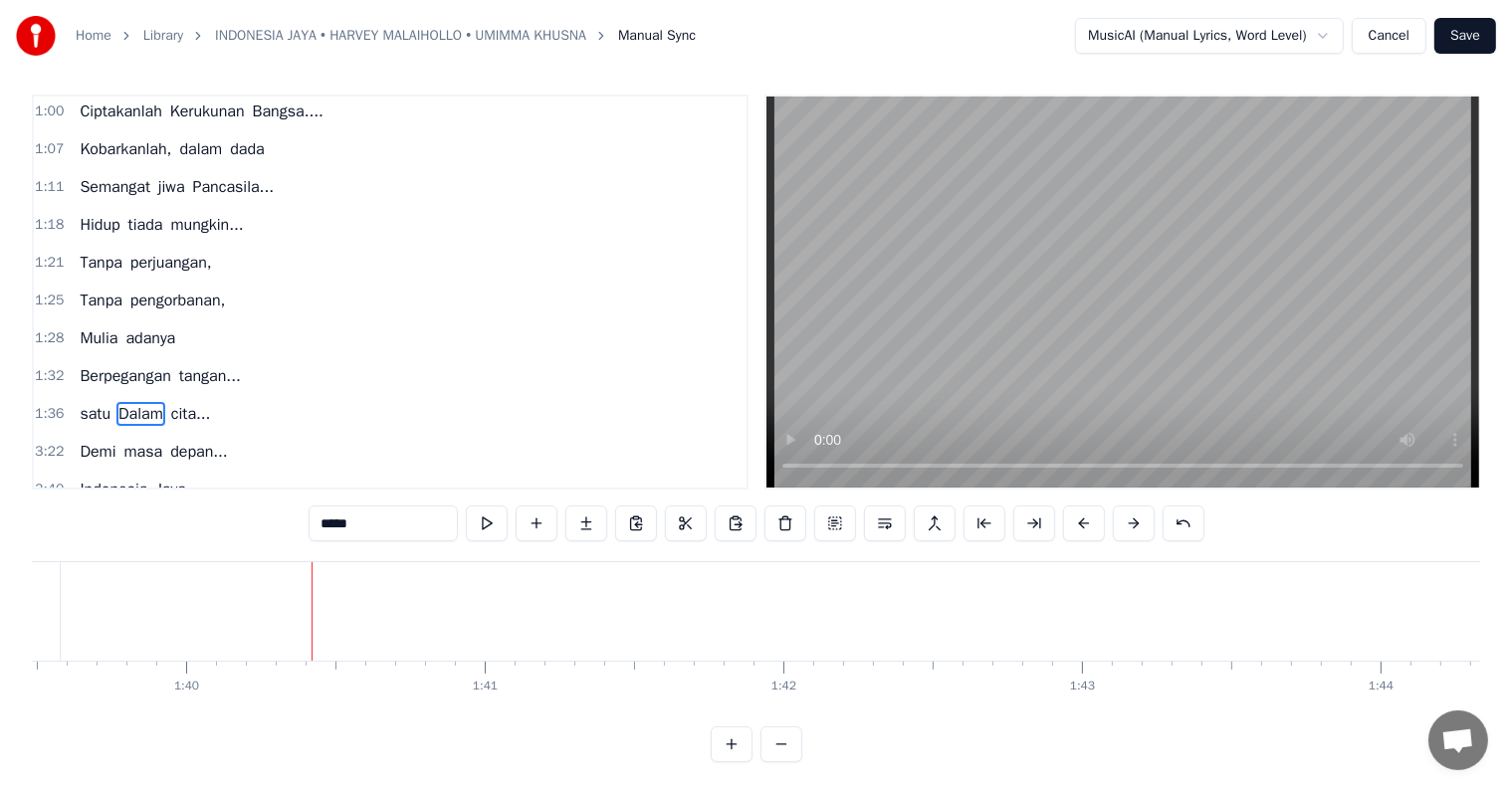 scroll, scrollTop: 0, scrollLeft: 29763, axis: horizontal 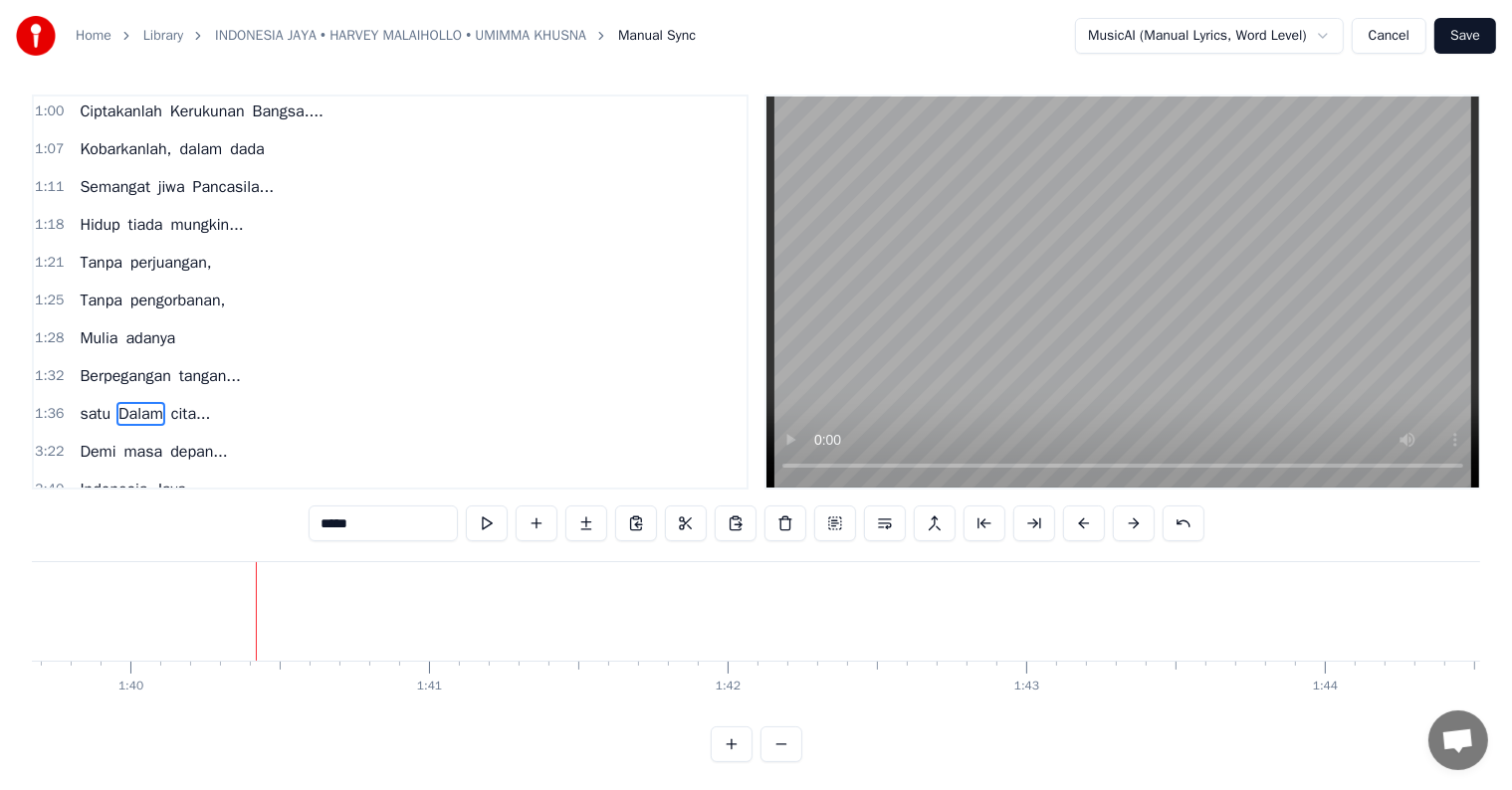 click on "Demi" at bounding box center (98, 452) 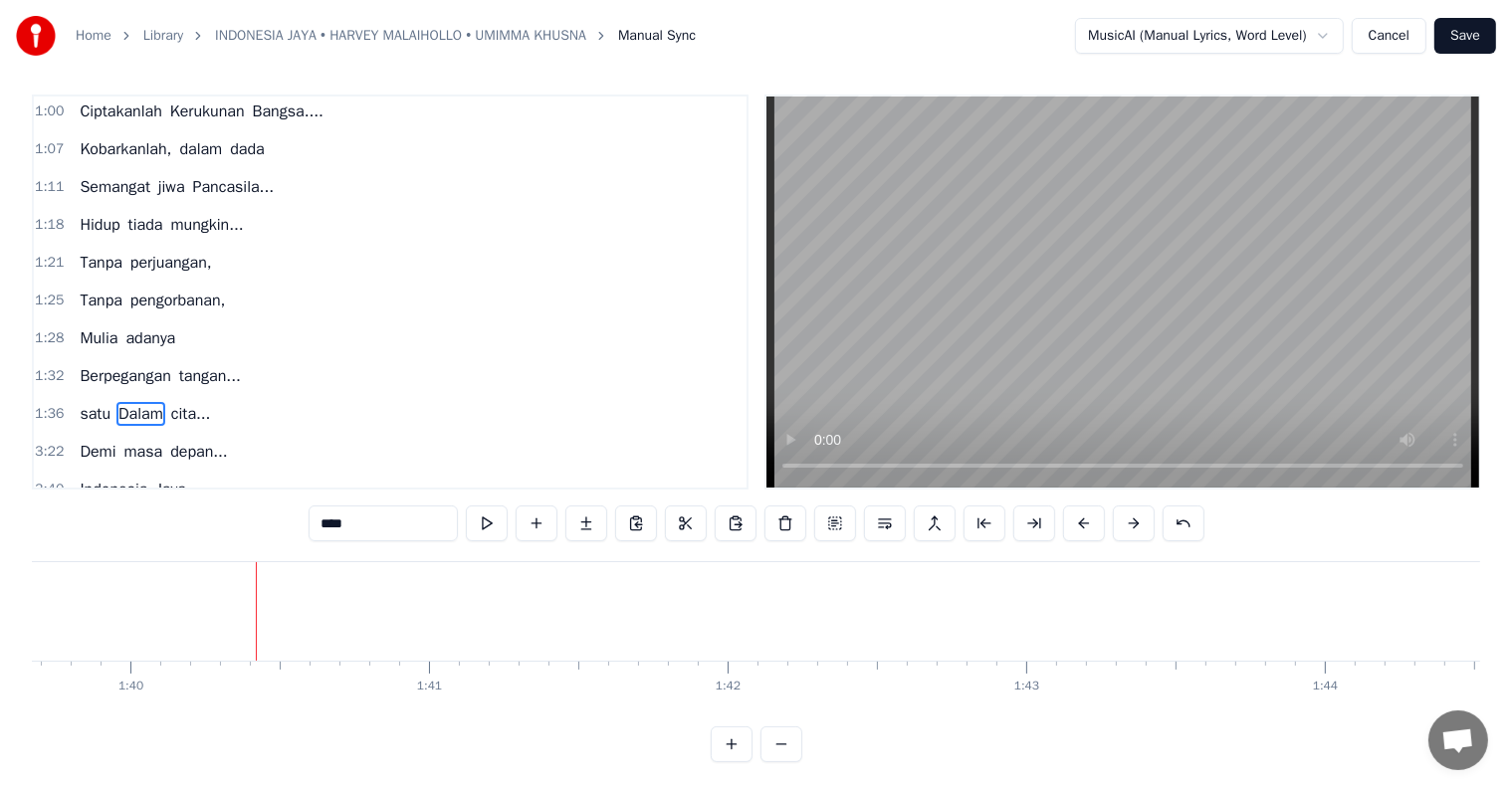 scroll, scrollTop: 28, scrollLeft: 0, axis: vertical 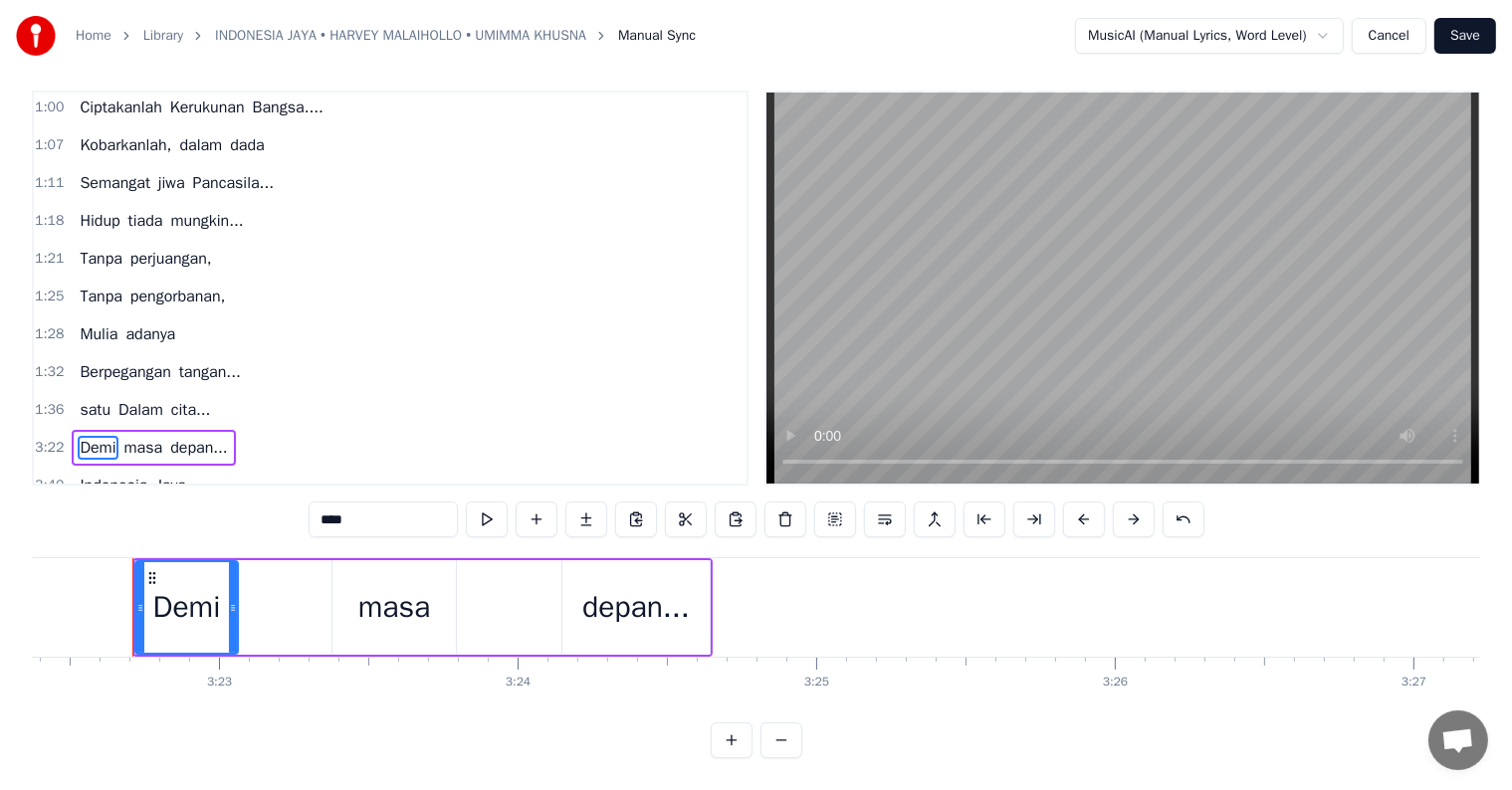 click on "depan..." at bounding box center (636, 607) 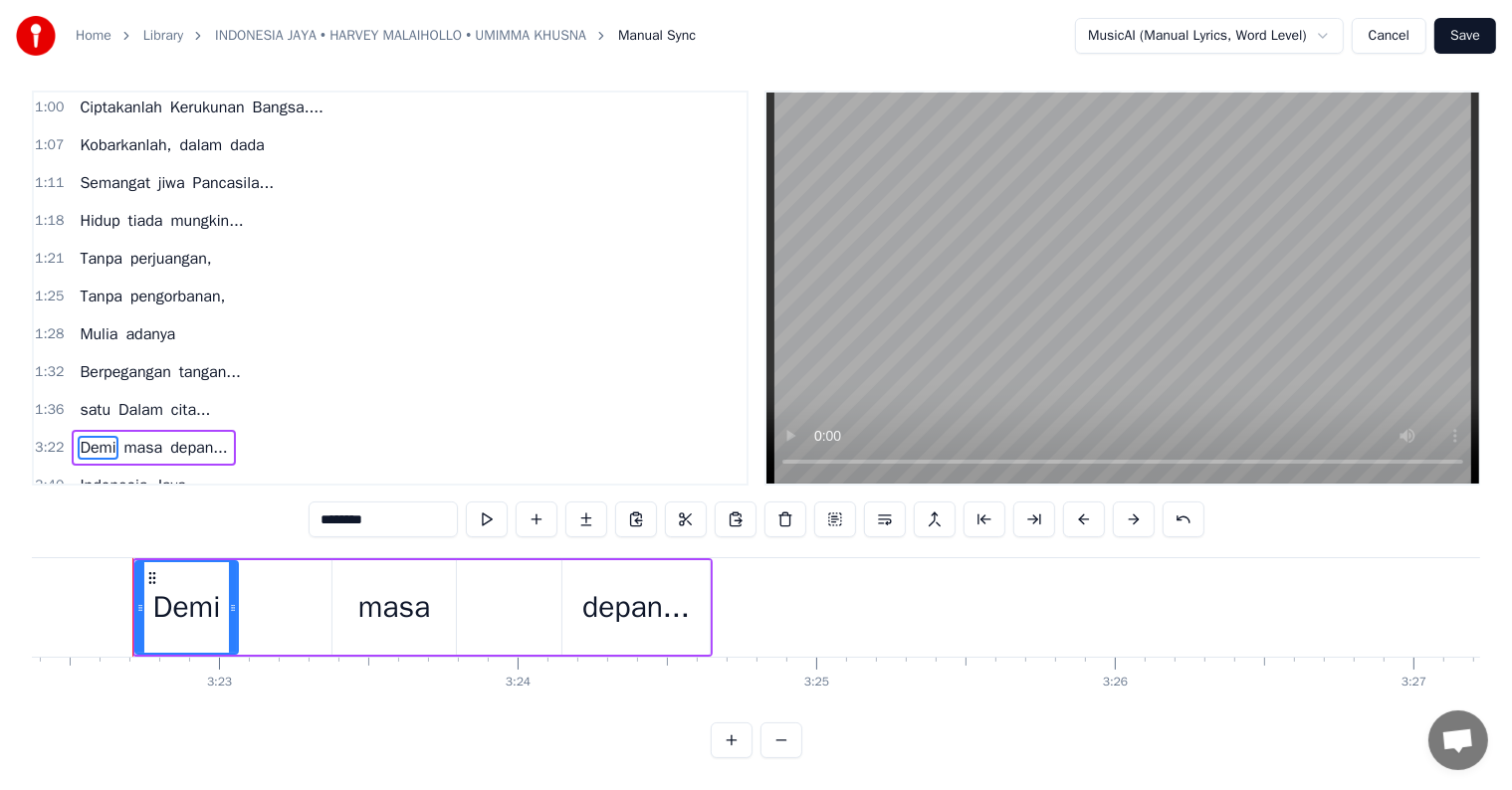 scroll, scrollTop: 30, scrollLeft: 0, axis: vertical 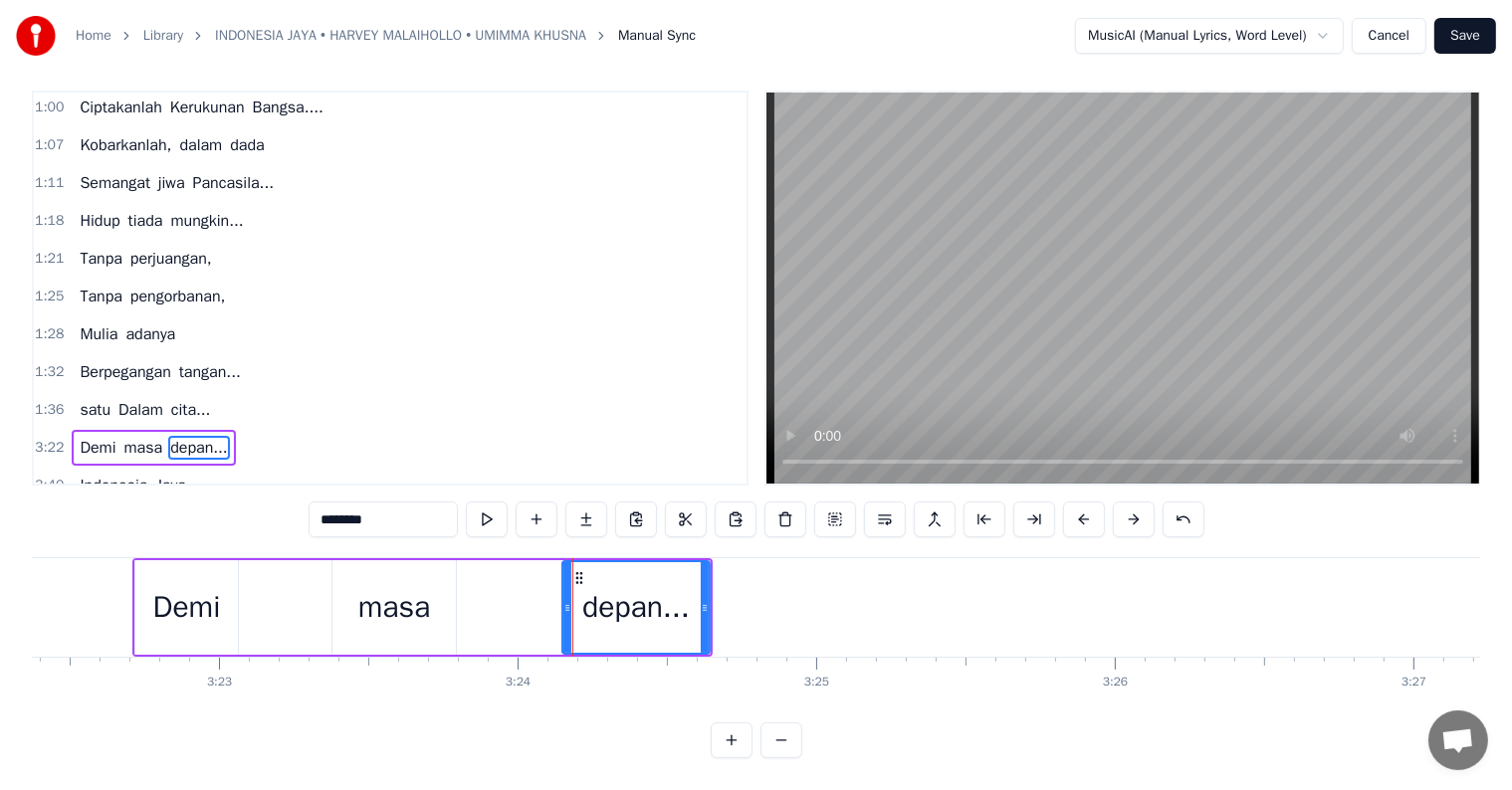 click on "Demi masa depan..." at bounding box center (422, 607) 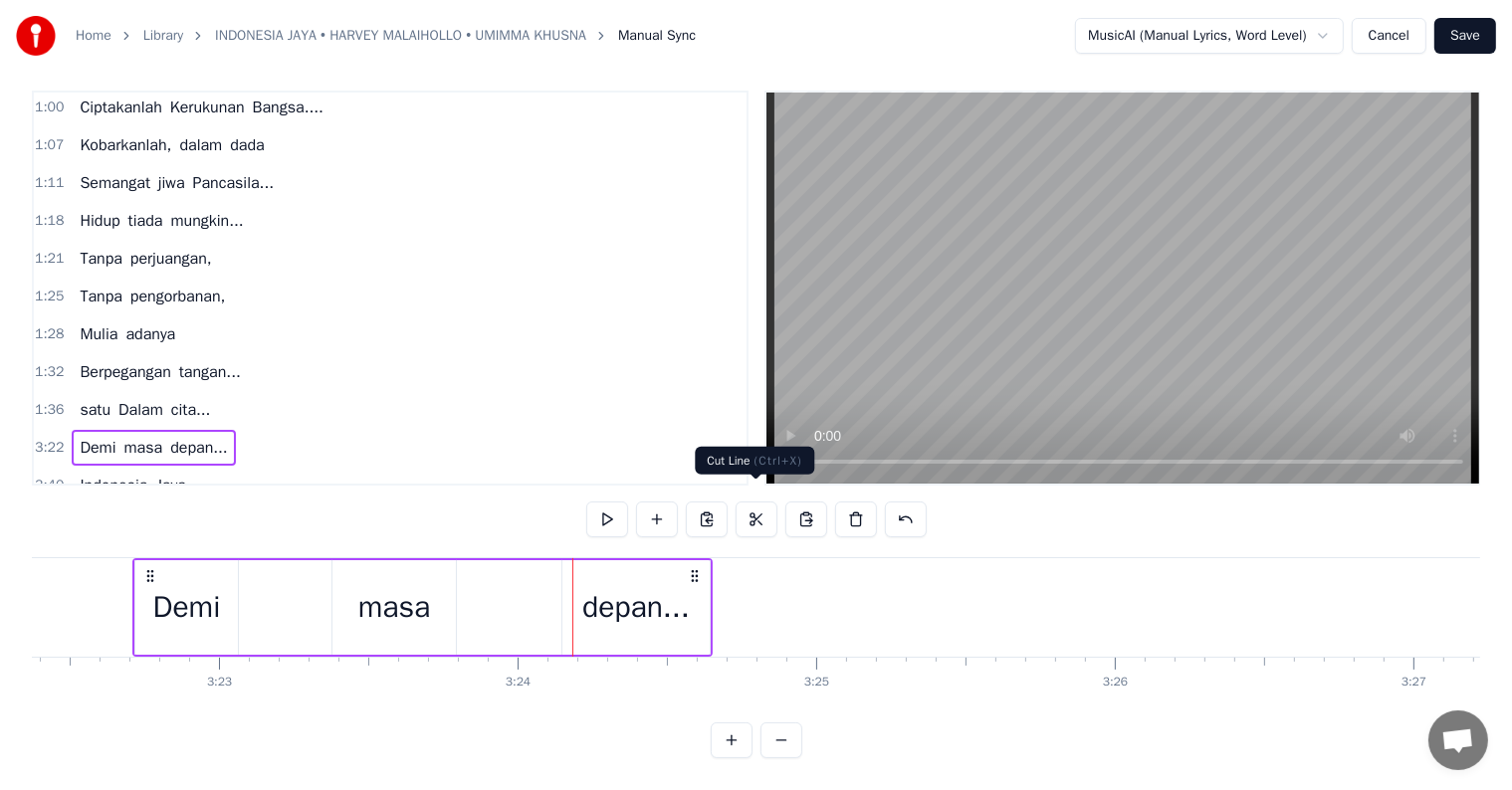 click at bounding box center (756, 519) 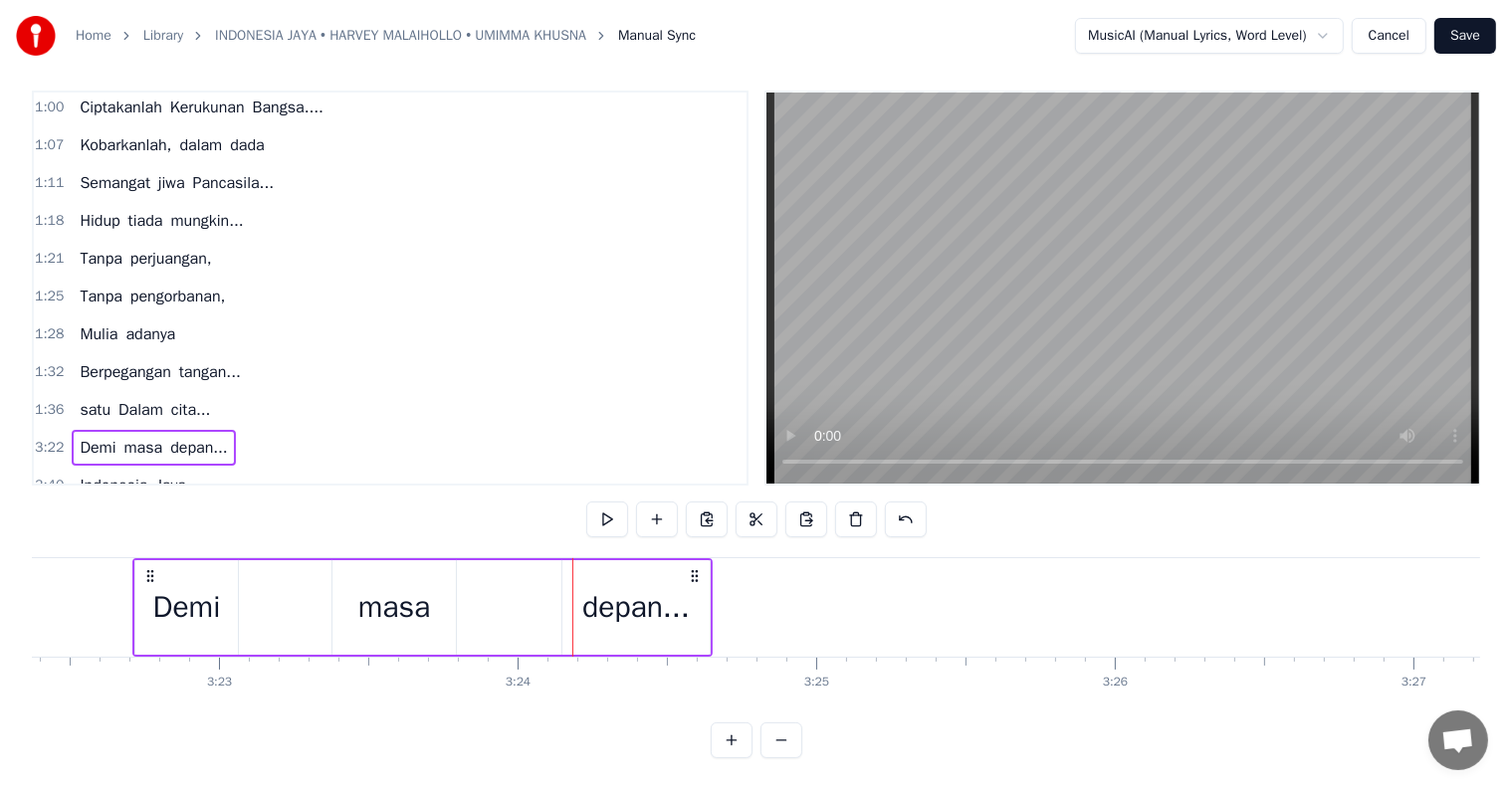 click on "cita..." at bounding box center (191, 410) 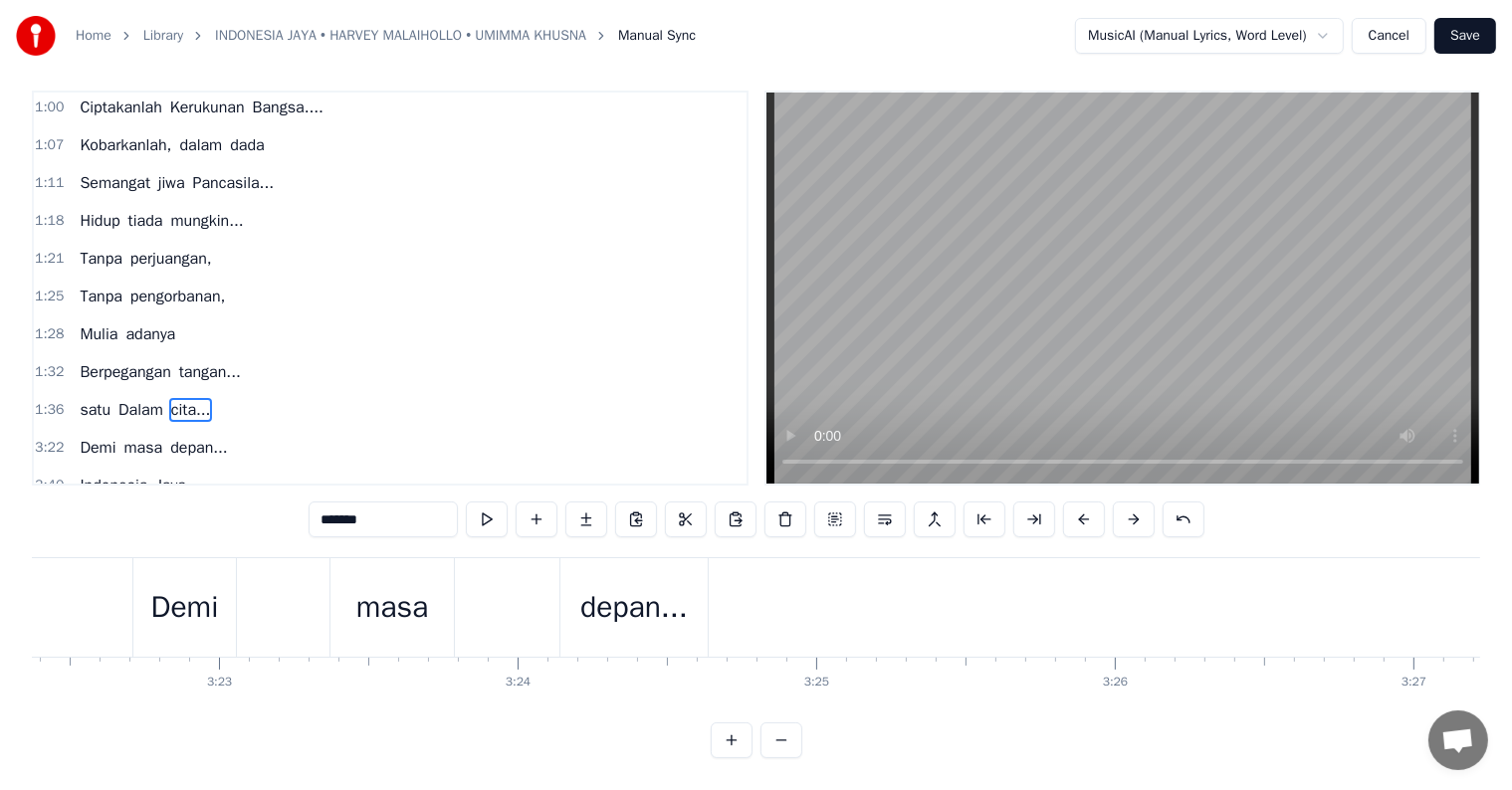 scroll, scrollTop: 16, scrollLeft: 0, axis: vertical 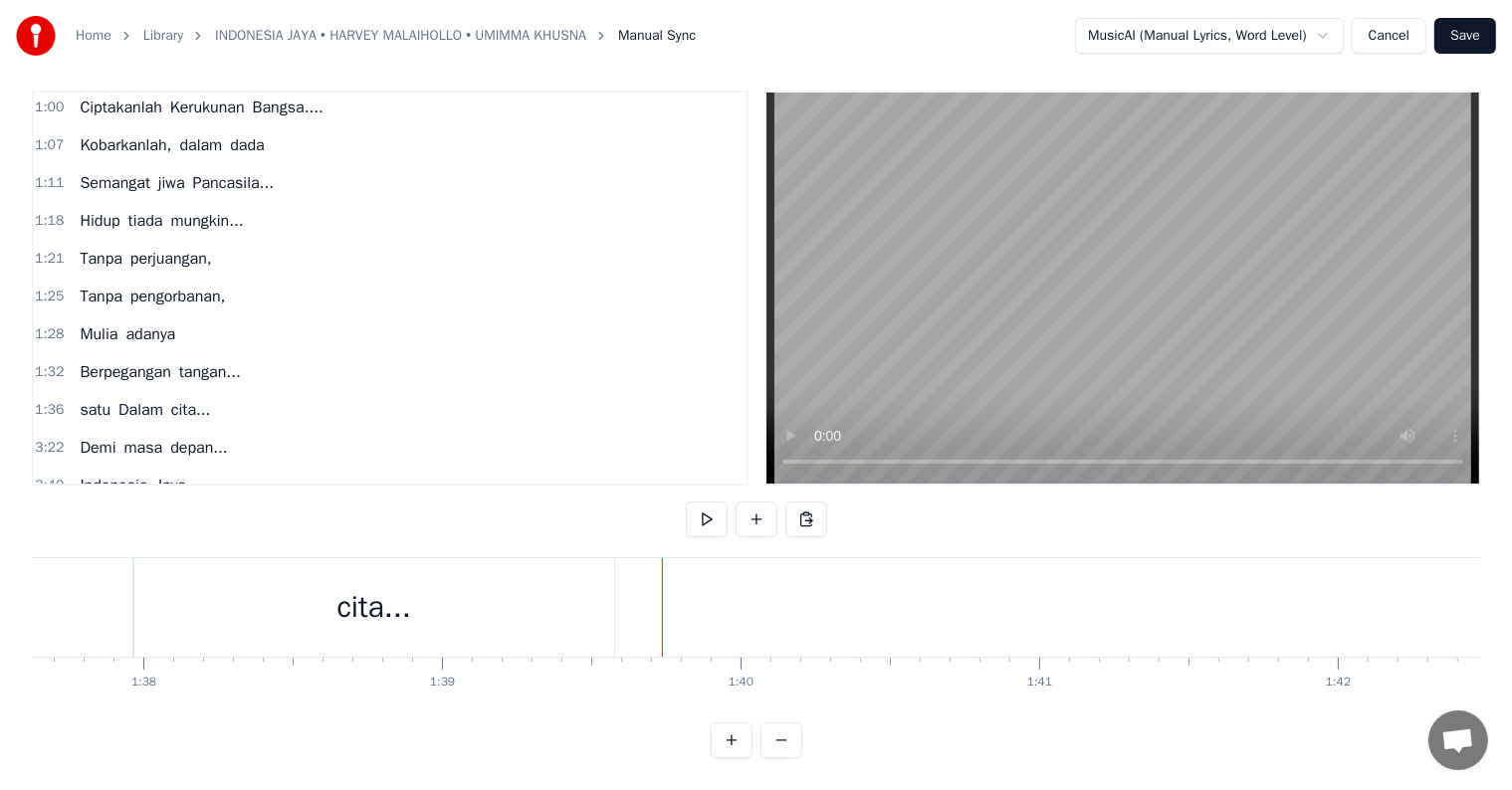 click on "cita..." at bounding box center [374, 607] 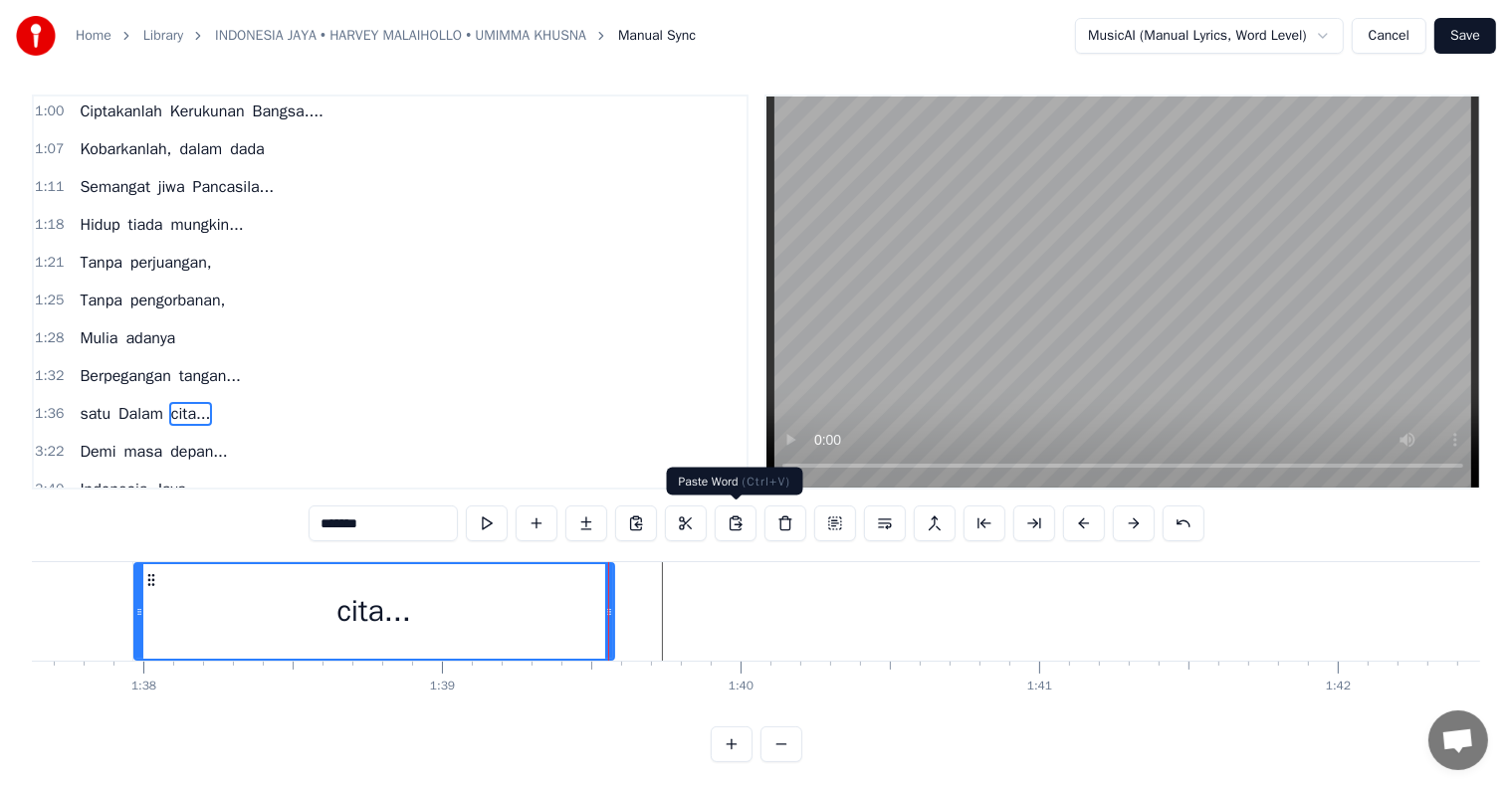 click at bounding box center (736, 523) 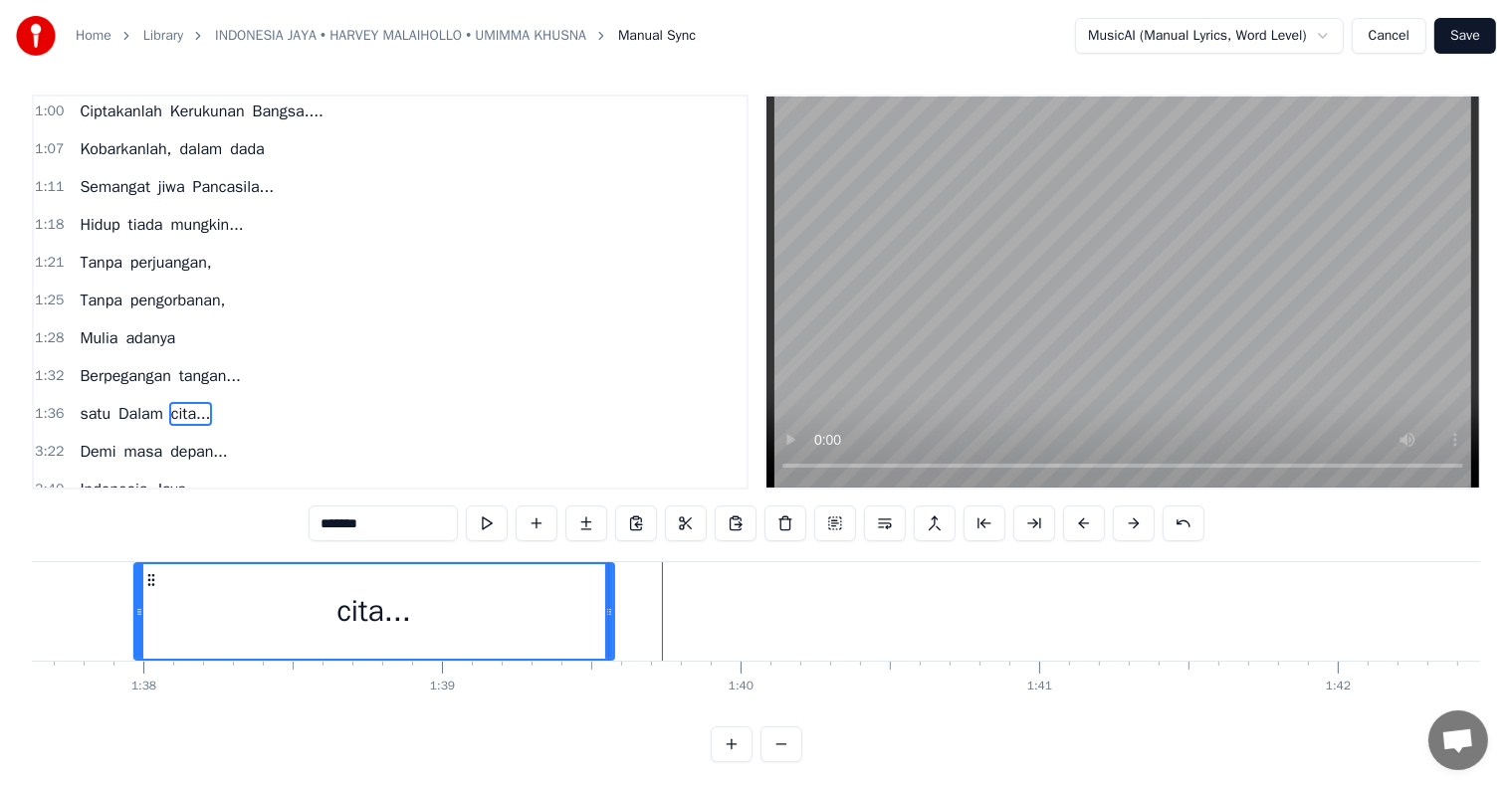 type 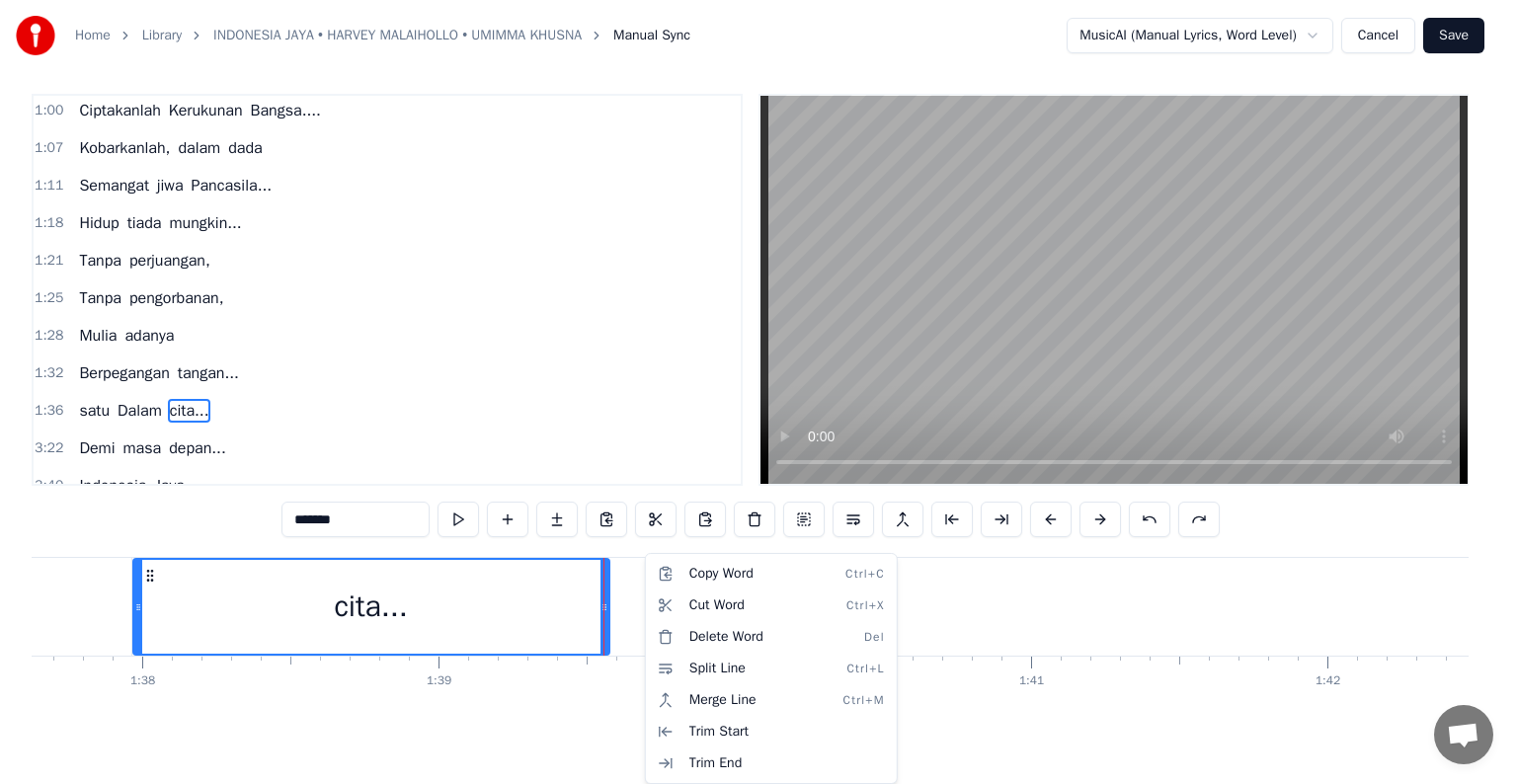 click on "Home Library INDONESIA JAYA • [PERSON] • [PERSON] Manual Sync MusicAI (Manual Lyrics, Word Level) Cancel Save 0:17 Hari-hari Terus Berlalu 0:24 Tiada pernah berhenti 0:30 S'ribu rintang jalan berliku 0:38 Bukanlah suatu penghalang 0:45 Hadapilah segala tantangan 0:52 Mohon Petunjuk yang kuasa 1:00 Ciptakanlah Kerukunan Bangsa.... 1:07 Kobarkanlah, dalam dada 1:11 Semangat jiwa Pancasila... 1:18 Hidup tiada mungkin... 1:21 Tanpa perjuangan, 1:25 Tanpa pengorbanan, 1:28 Mulia adanya 1:32 Berpegangan tangan... 1:36 satu Dalam cita... 3:22 Demi masa depan... 3:40 Indonesia Jaya ******* Hari-hari Terus Berlalu Tiada pernah berhenti S'ribu rintang jalan berliku Bukanlah suatu penghalang Hadapilah segala tantangan Mohon Petunjuk yang kuasa Ciptakanlah Kerukunan Bangsa.... Kobarkanlah, dalam dada Semangat jiwa Pancasila... Hidup tiada mungkin... Tanpa perjuangan, Tanpa pengorbanan, Mulia adanya Berpegangan tangan... satu Dalam cita... Demi masa depan... Indonesia Jaya 0 0:01 0:02 0:03 0:04 0:05 0:06" at bounding box center (758, 389) 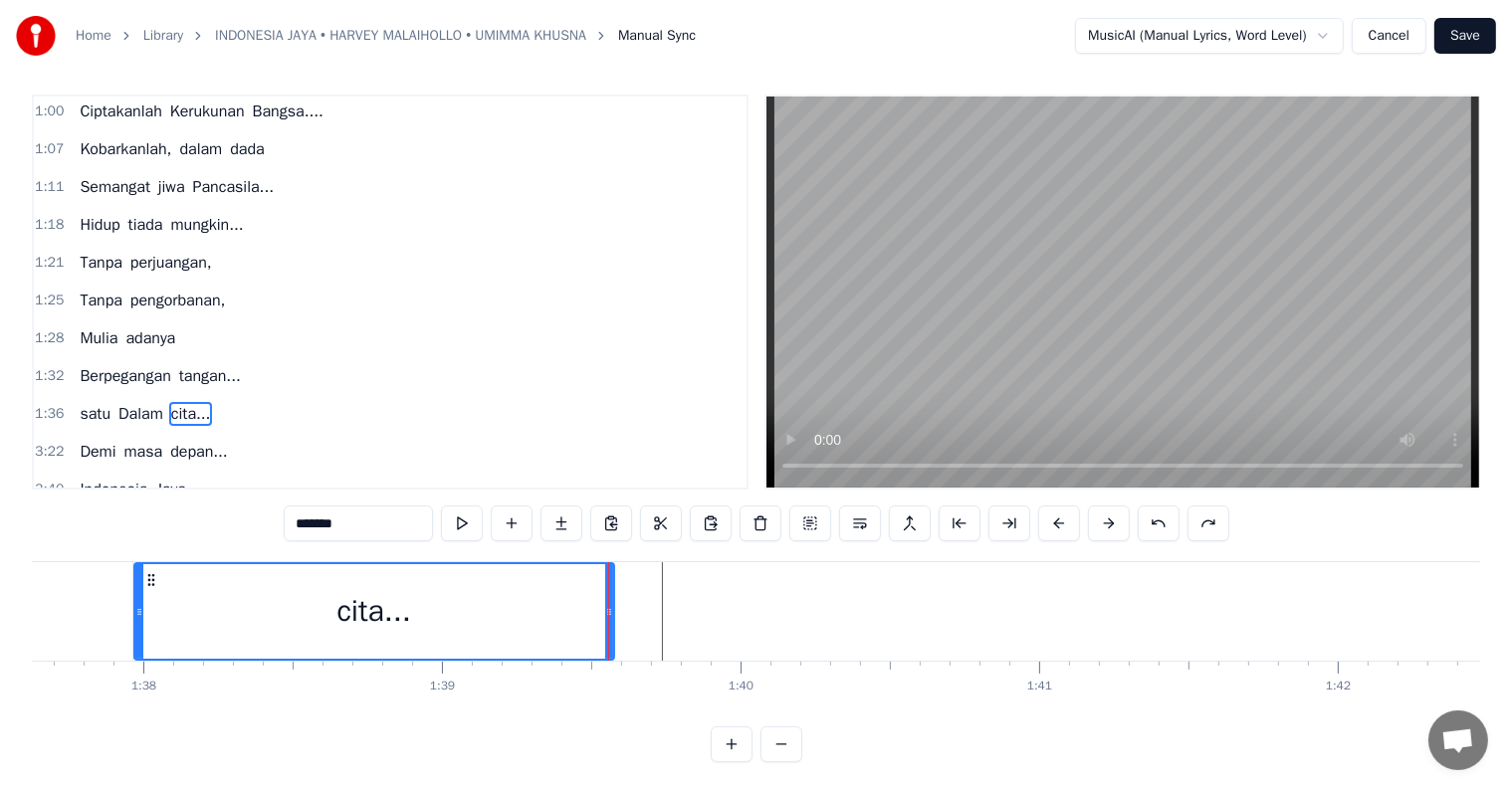 click on "Demi" at bounding box center (98, 452) 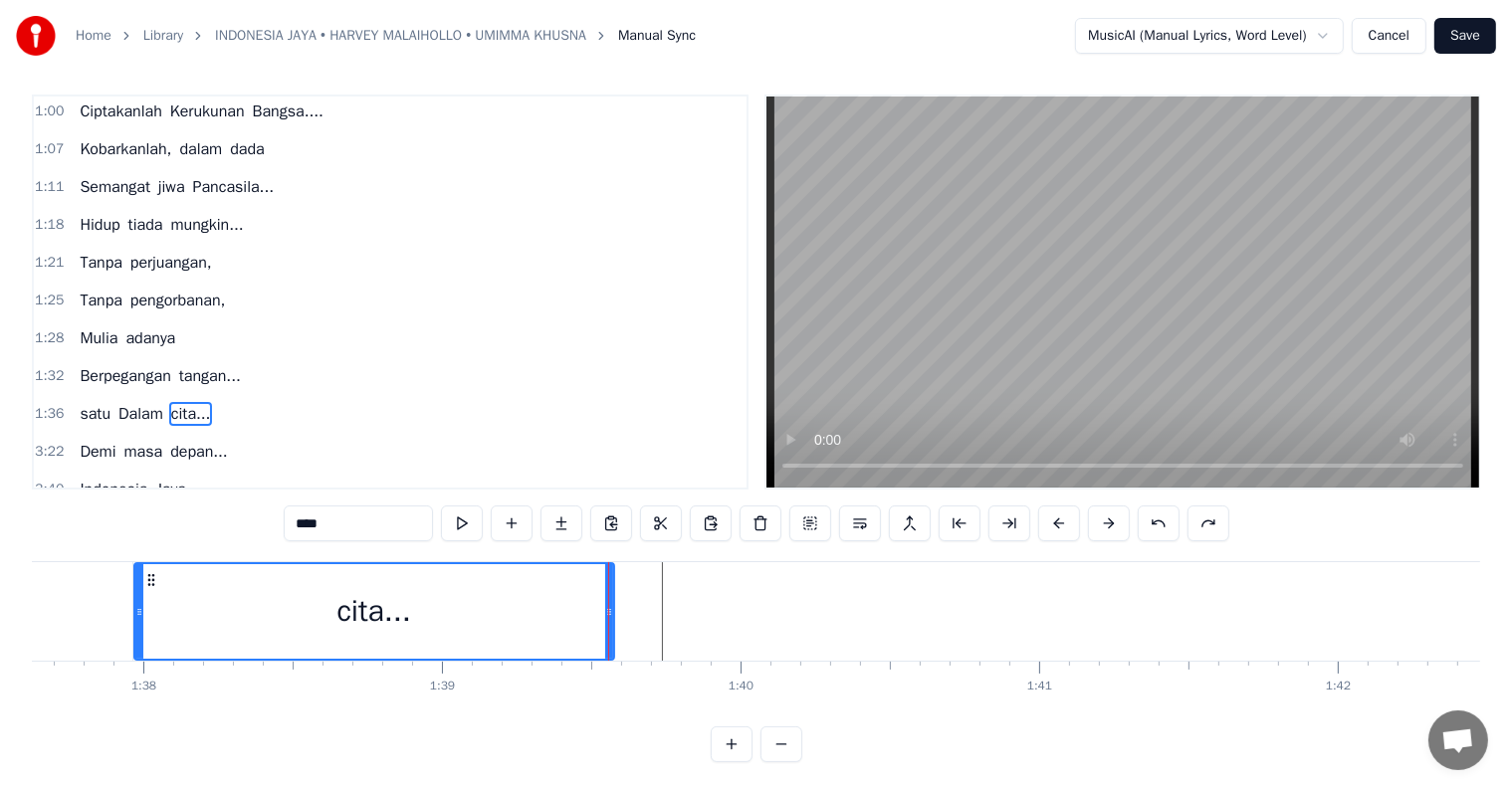 scroll, scrollTop: 29, scrollLeft: 0, axis: vertical 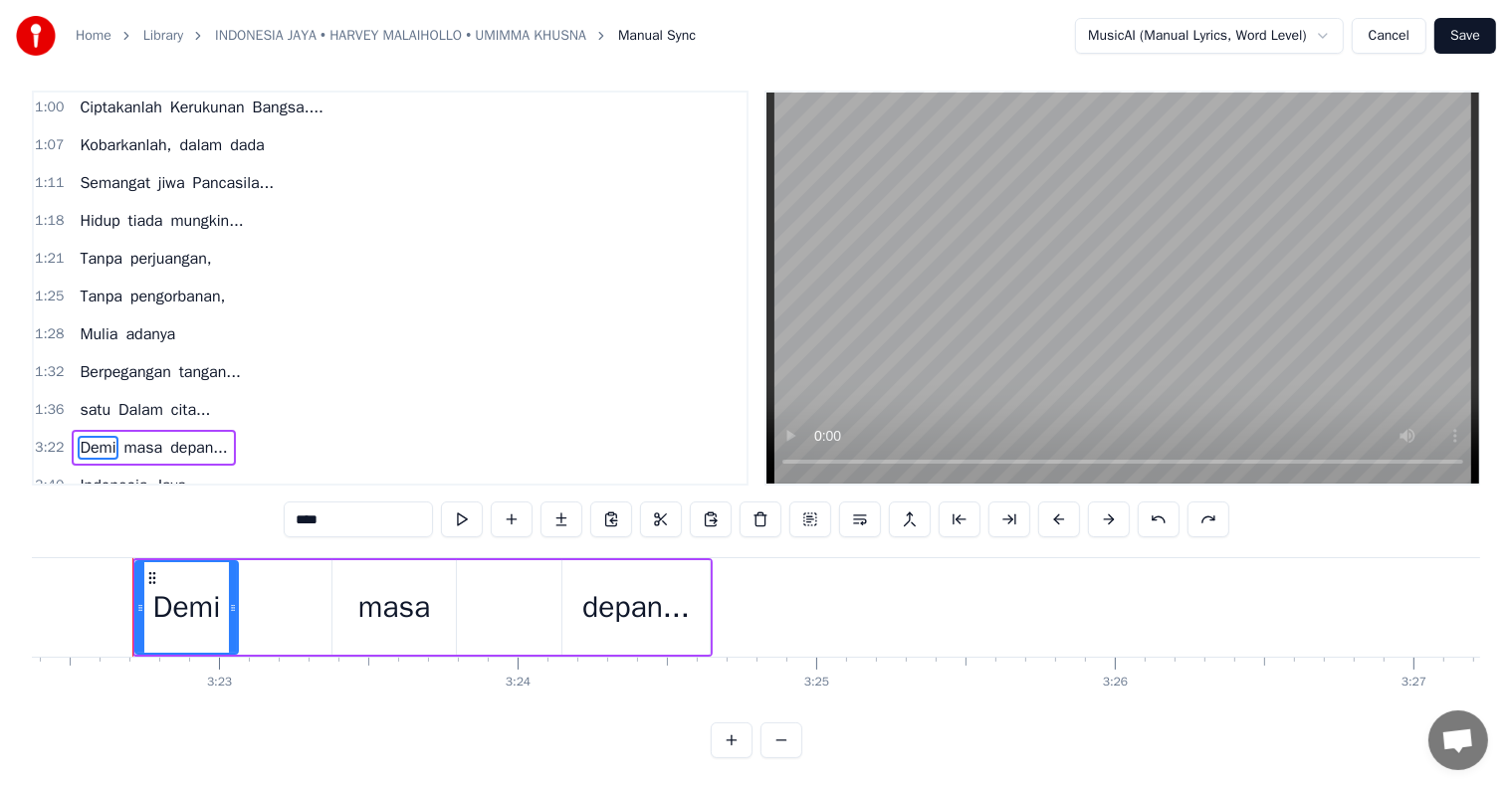 click on "0:17 Hari-hari Terus Berlalu 0:24 Tiada pernah berhenti 0:30 S'ribu rintang jalan berliku 0:38 Bukanlah suatu penghalang 0:45 Hadapilah segala tantangan 0:52 Mohon Petunjuk yang kuasa 1:00 Ciptakanlah Kerukunan Bangsa.... 1:07 Kobarkanlah, dalam dada 1:11 Semangat jiwa Pancasila... 1:18 Hidup tiada mungkin... 1:21 Tanpa perjuangan, 1:25 Tanpa pengorbanan, 1:28 Mulia adanya 1:32 Berpegangan tangan... 1:36 satu Dalam cita... 3:22 Demi masa depan... 3:40 Indonesia Jaya Draggable item [UUID] was dropped over droppable area [UUID] 0 0:01 0:02 0:03 0:04 0:05 0:06 0:07 0:08" at bounding box center [756, 424] 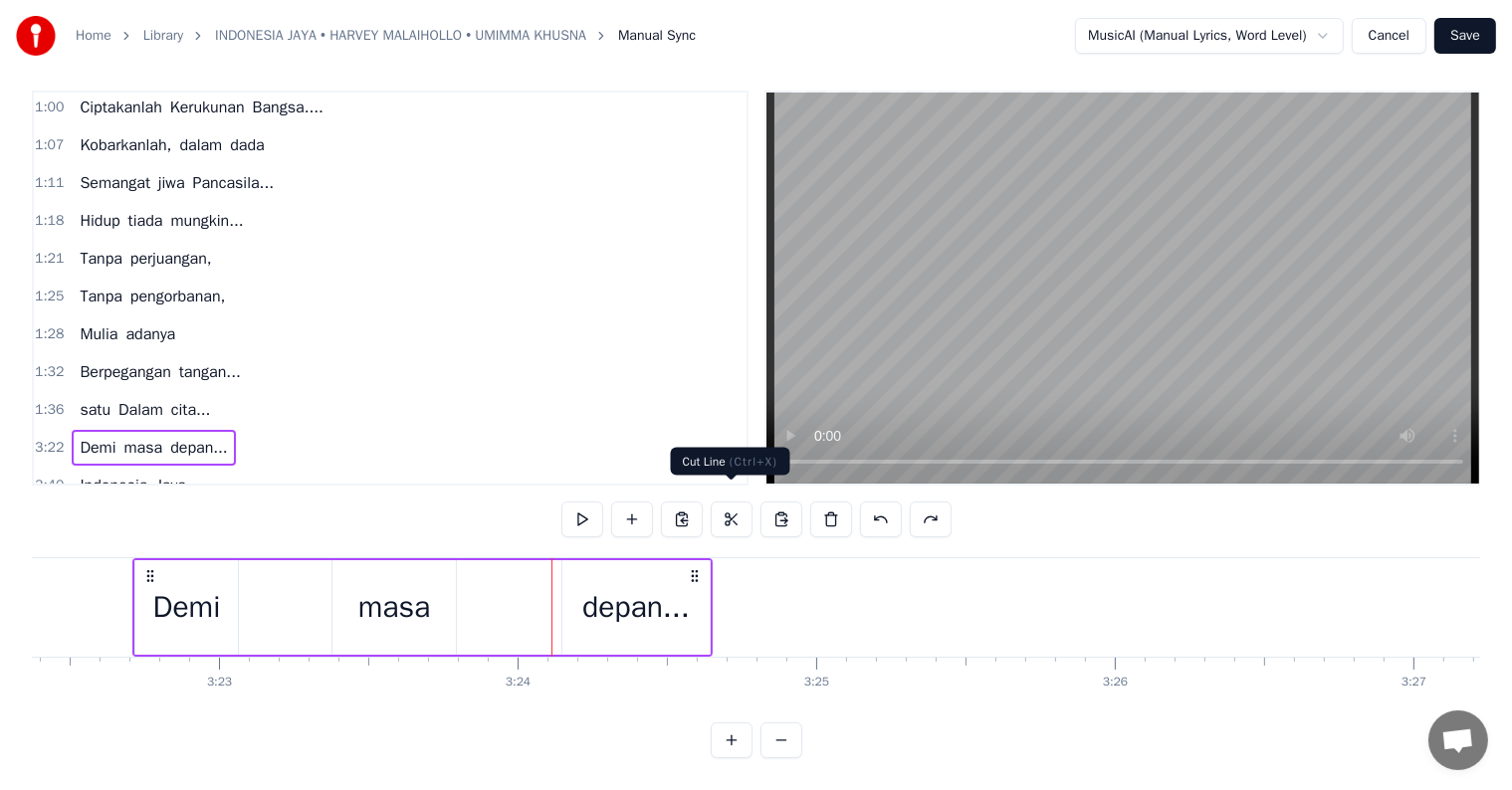click at bounding box center (732, 519) 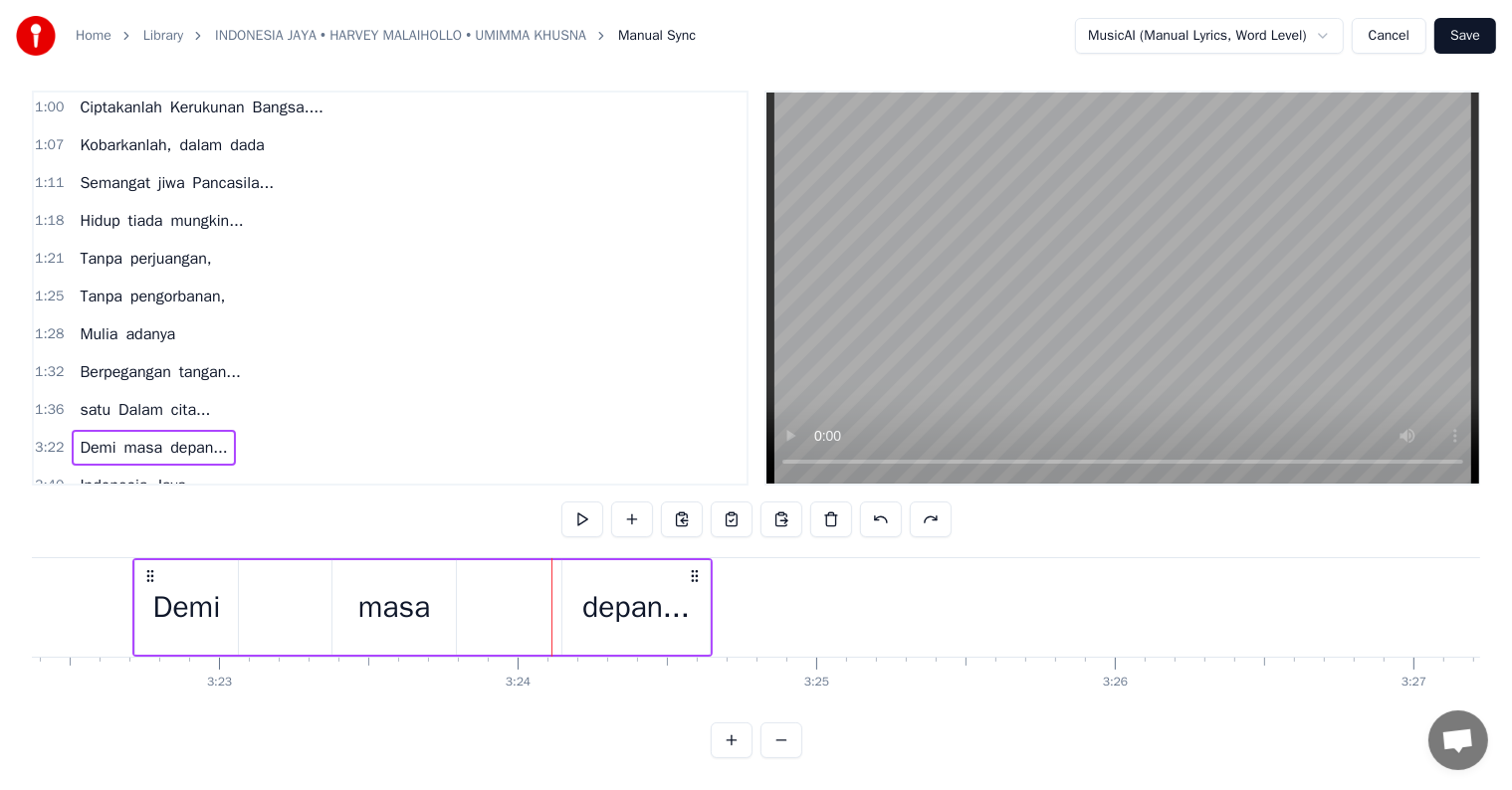 click on "cita..." at bounding box center [191, 410] 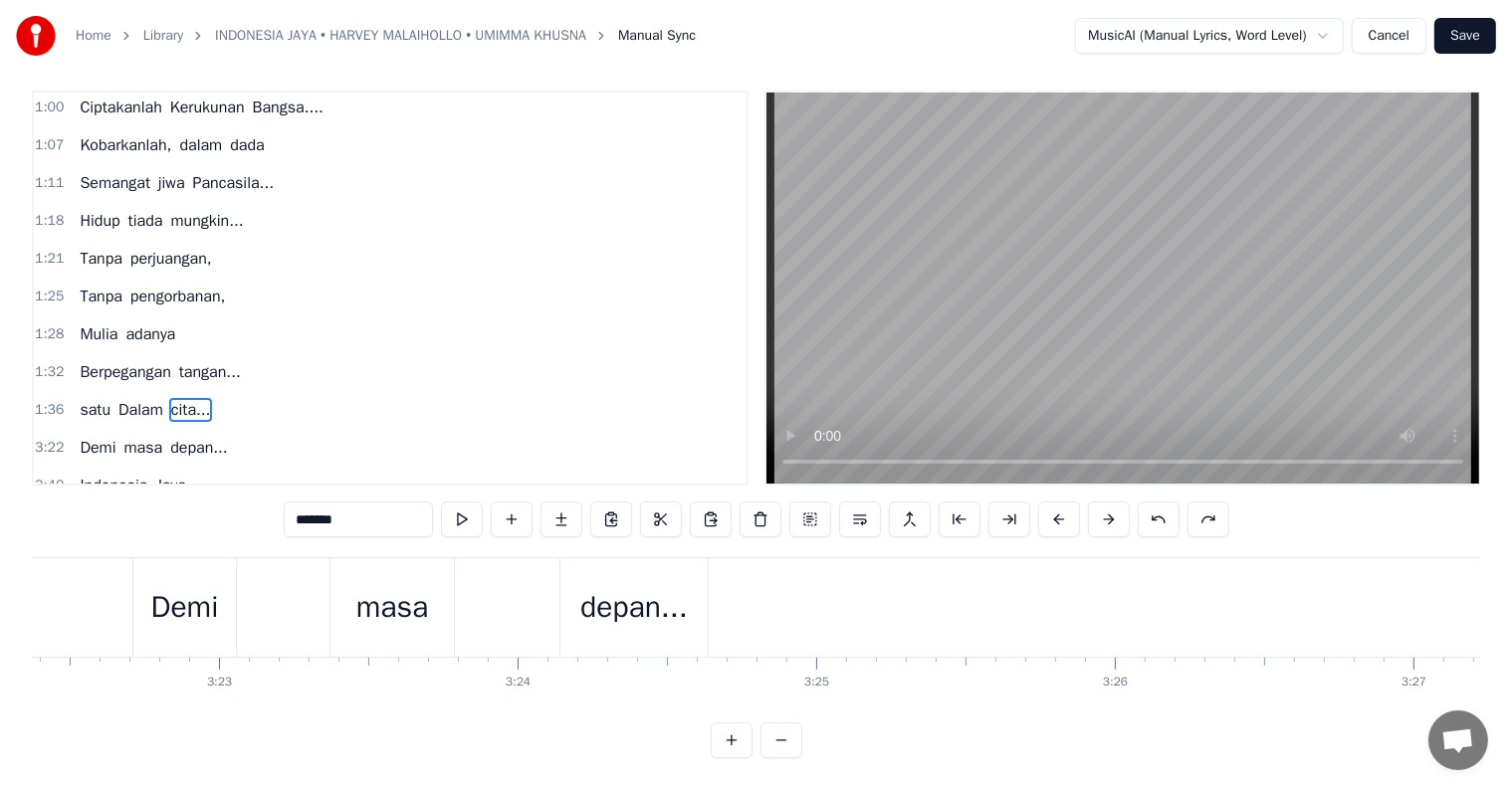 scroll, scrollTop: 16, scrollLeft: 0, axis: vertical 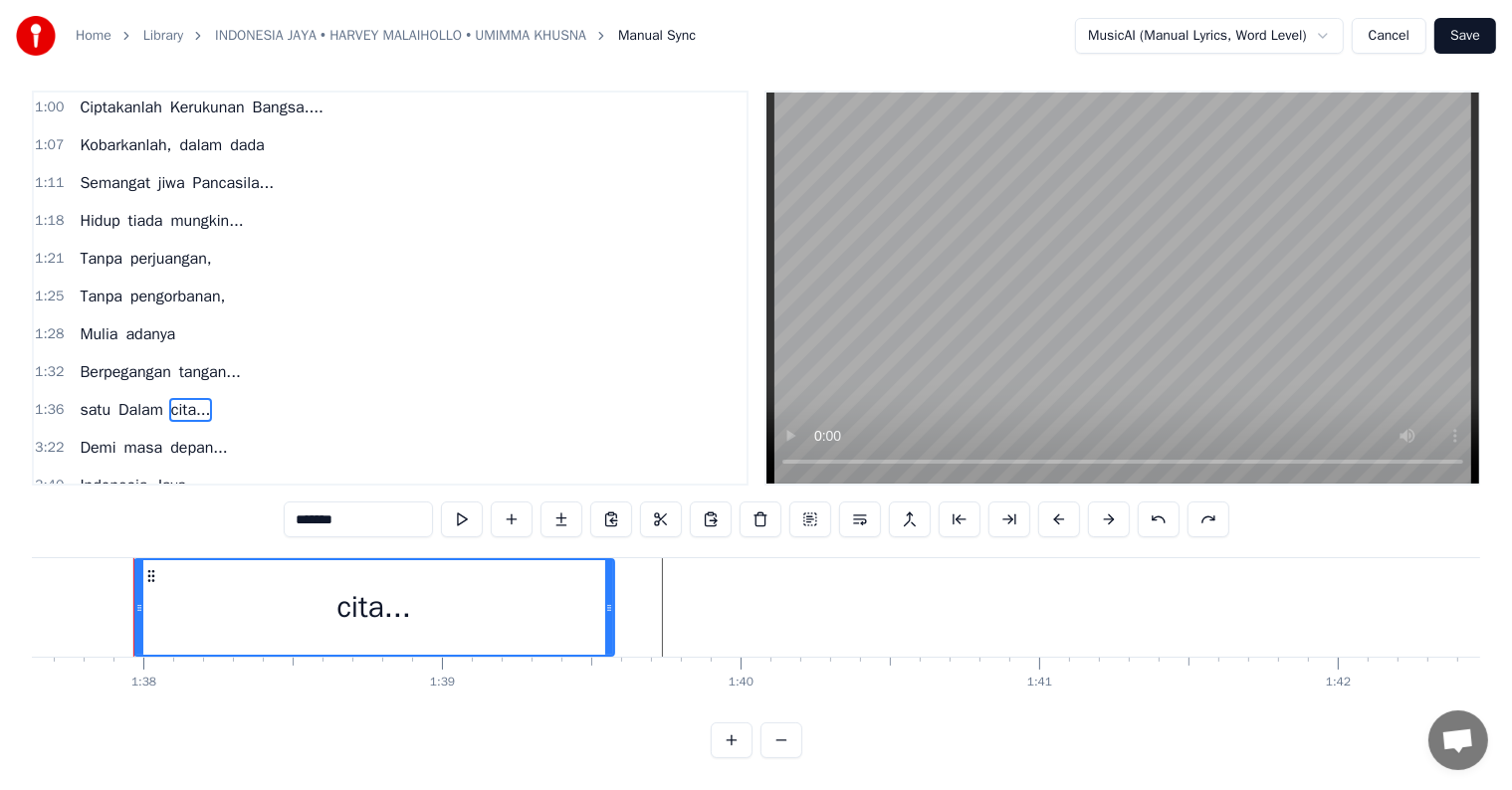click at bounding box center (7150, 607) 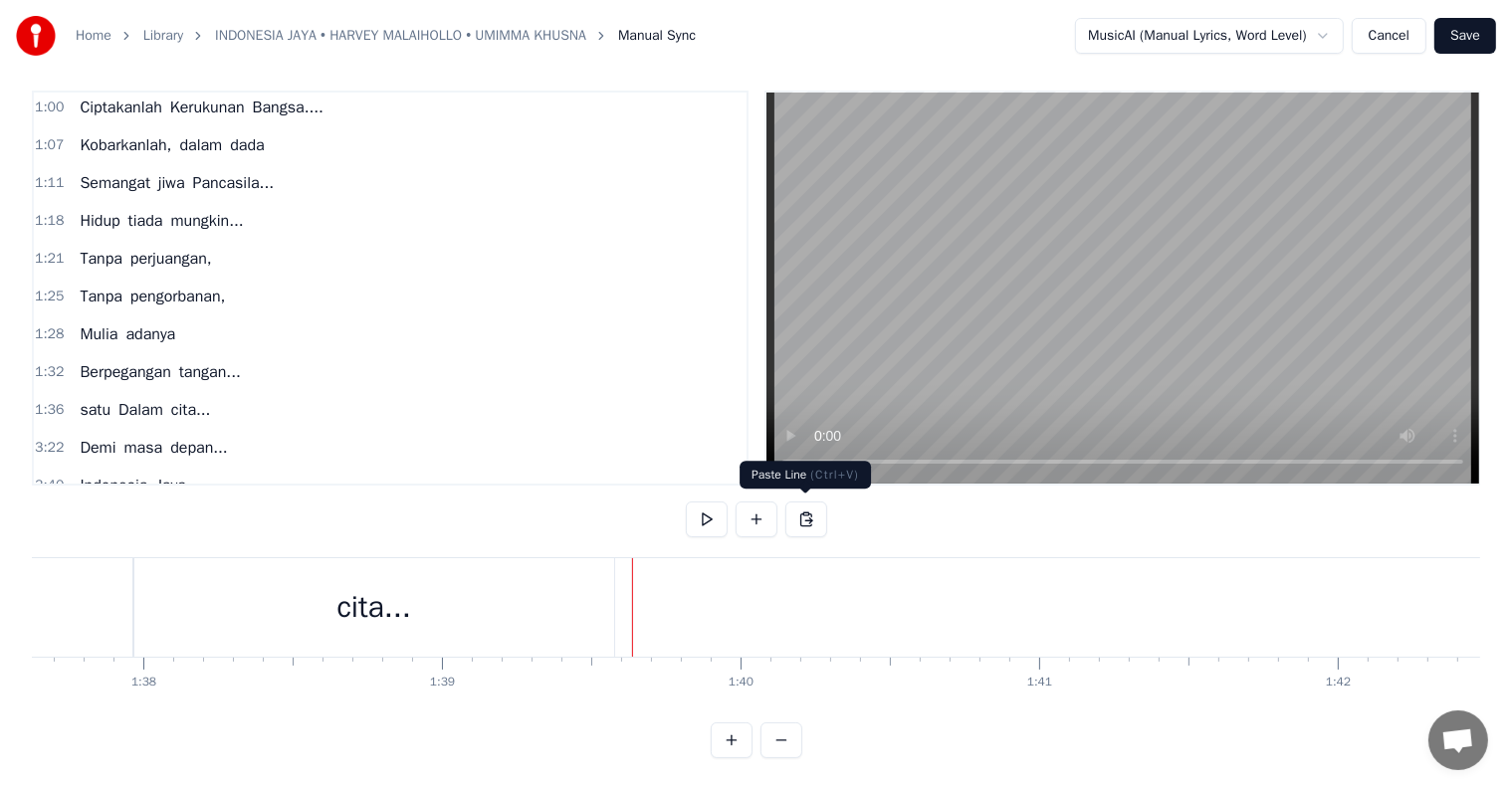 click at bounding box center [806, 519] 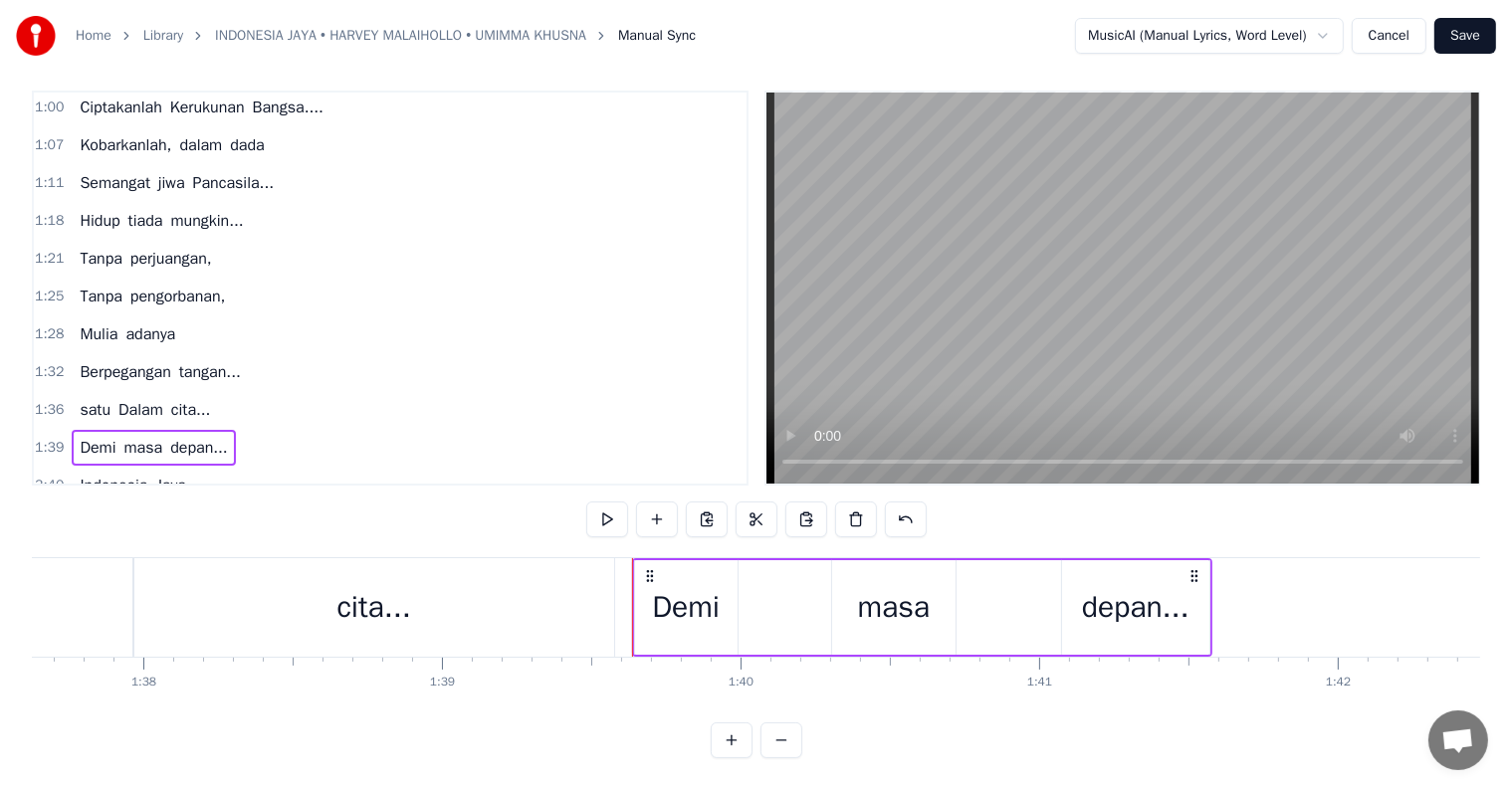 click on "cita..." at bounding box center (374, 607) 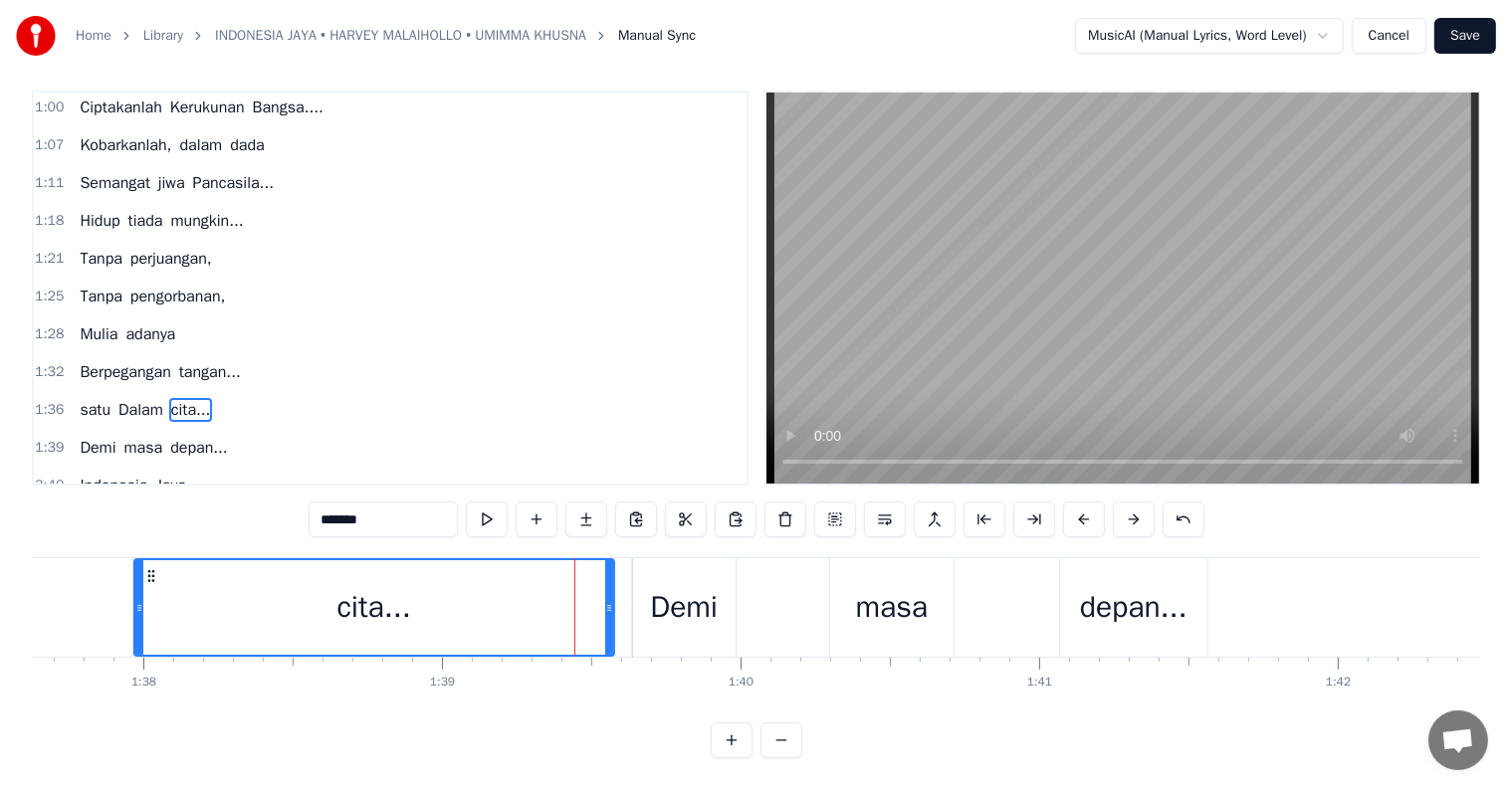 scroll, scrollTop: 9, scrollLeft: 0, axis: vertical 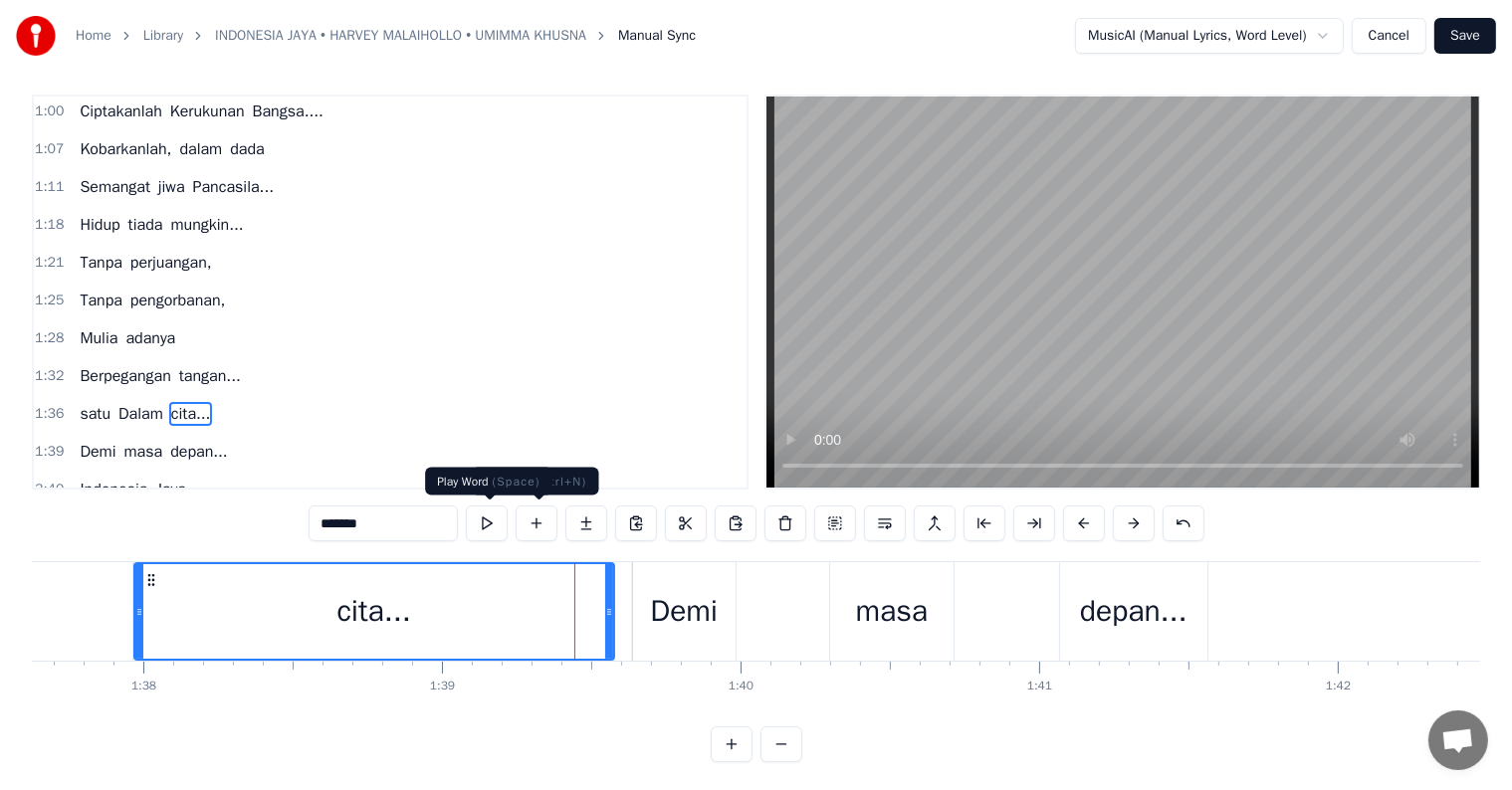 click at bounding box center (487, 523) 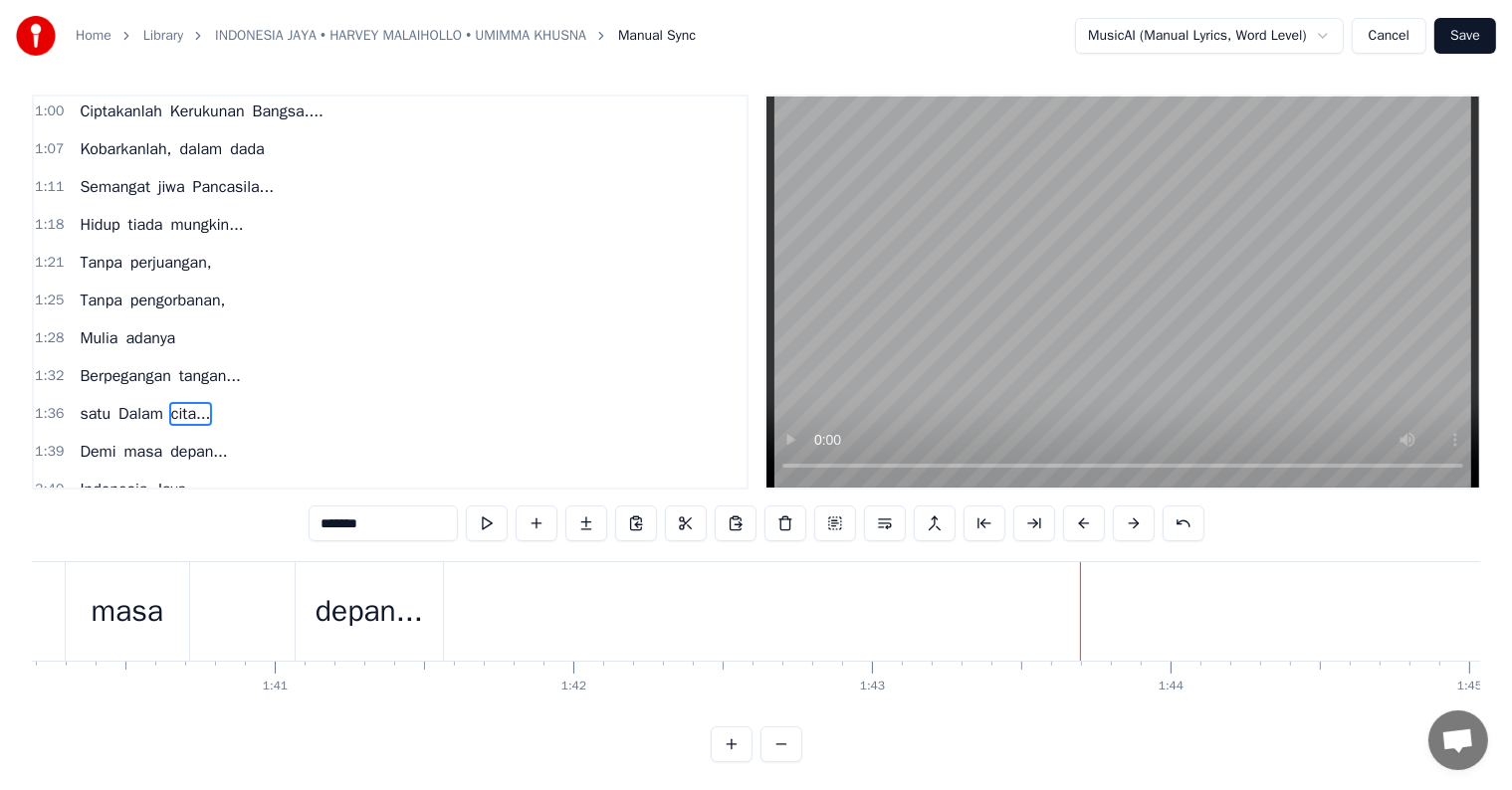 scroll, scrollTop: 0, scrollLeft: 29894, axis: horizontal 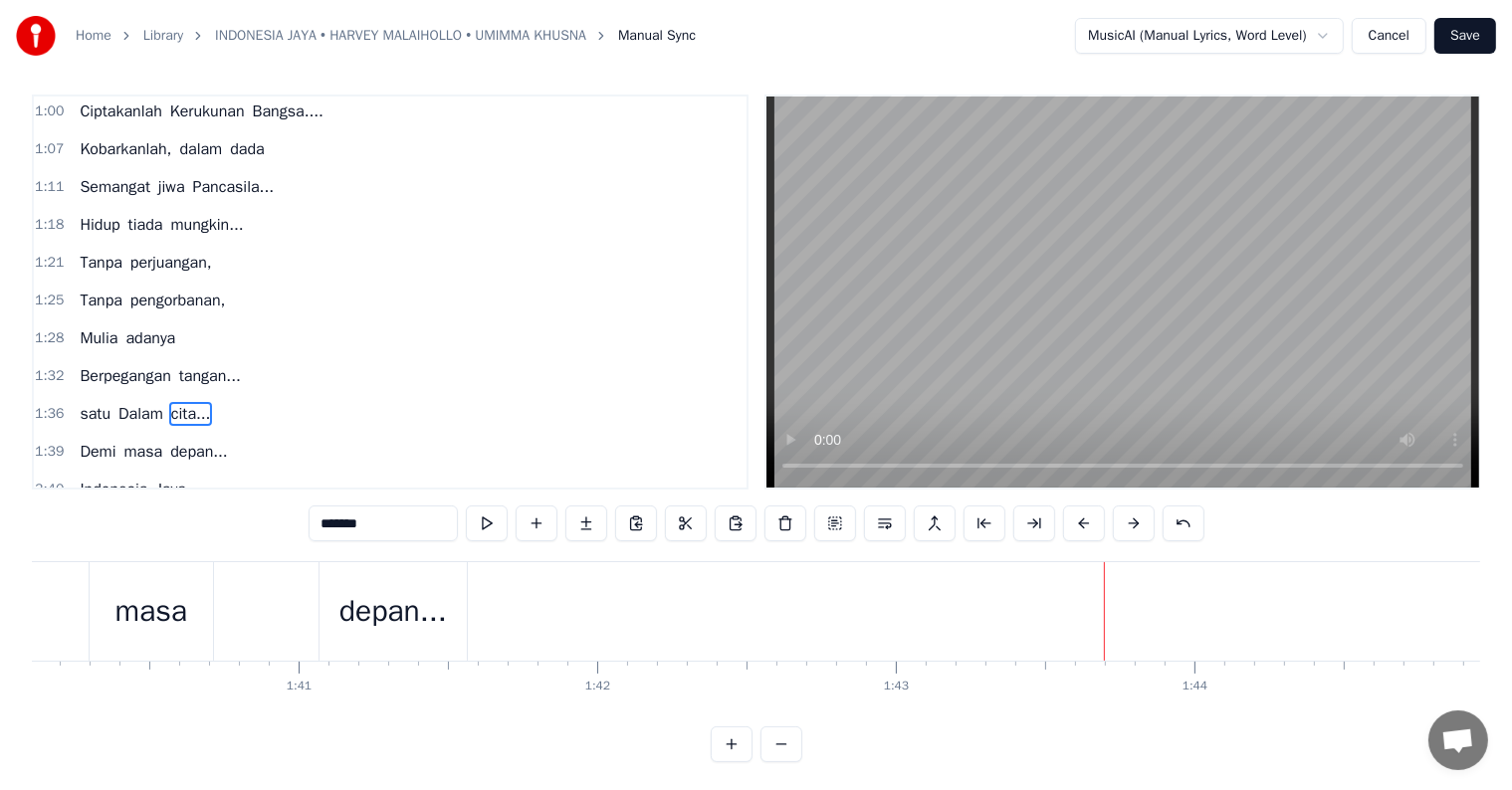 click on "depan..." at bounding box center [393, 611] 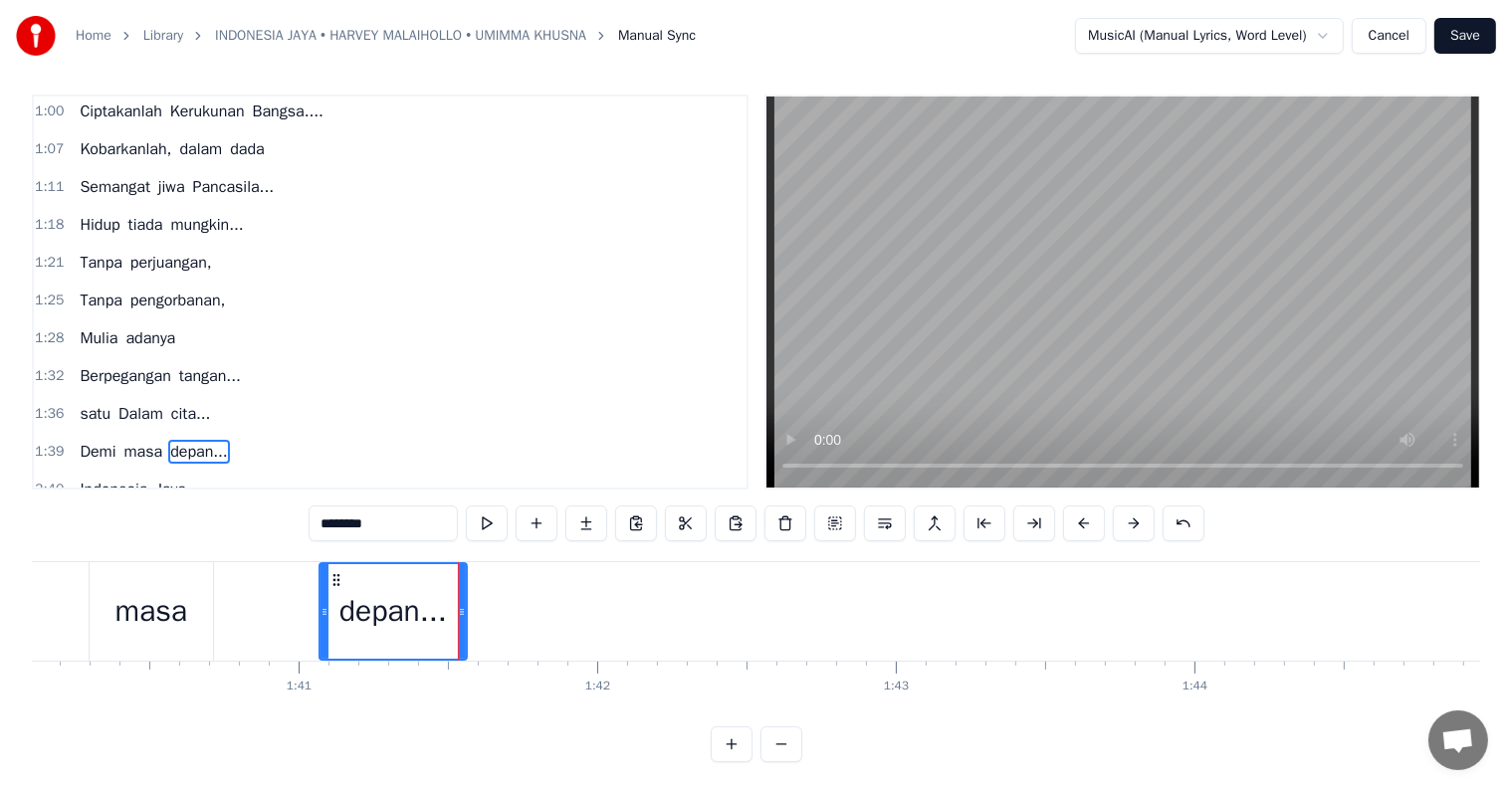 scroll, scrollTop: 30, scrollLeft: 0, axis: vertical 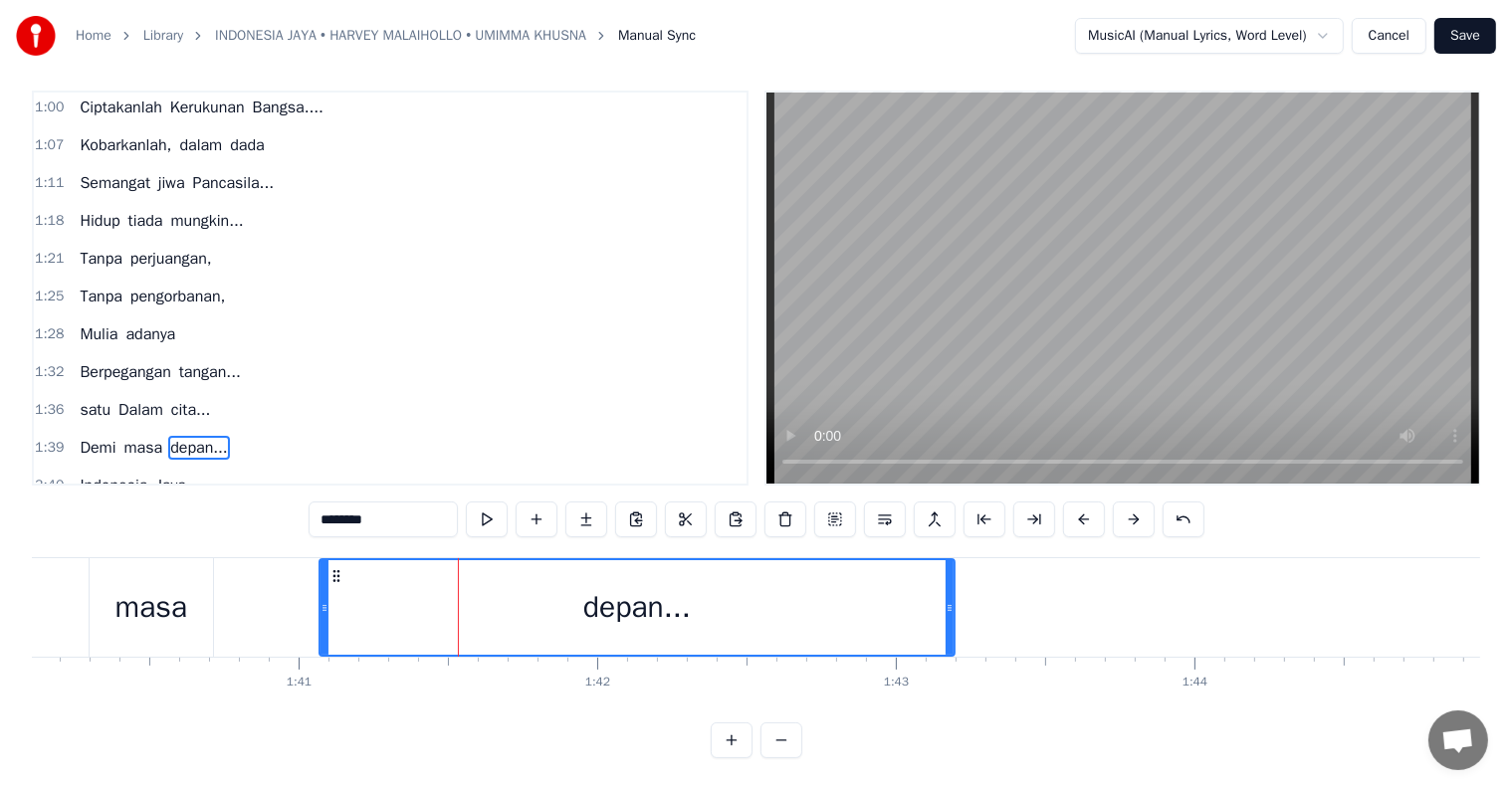 drag, startPoint x: 462, startPoint y: 593, endPoint x: 950, endPoint y: 637, distance: 489.97959 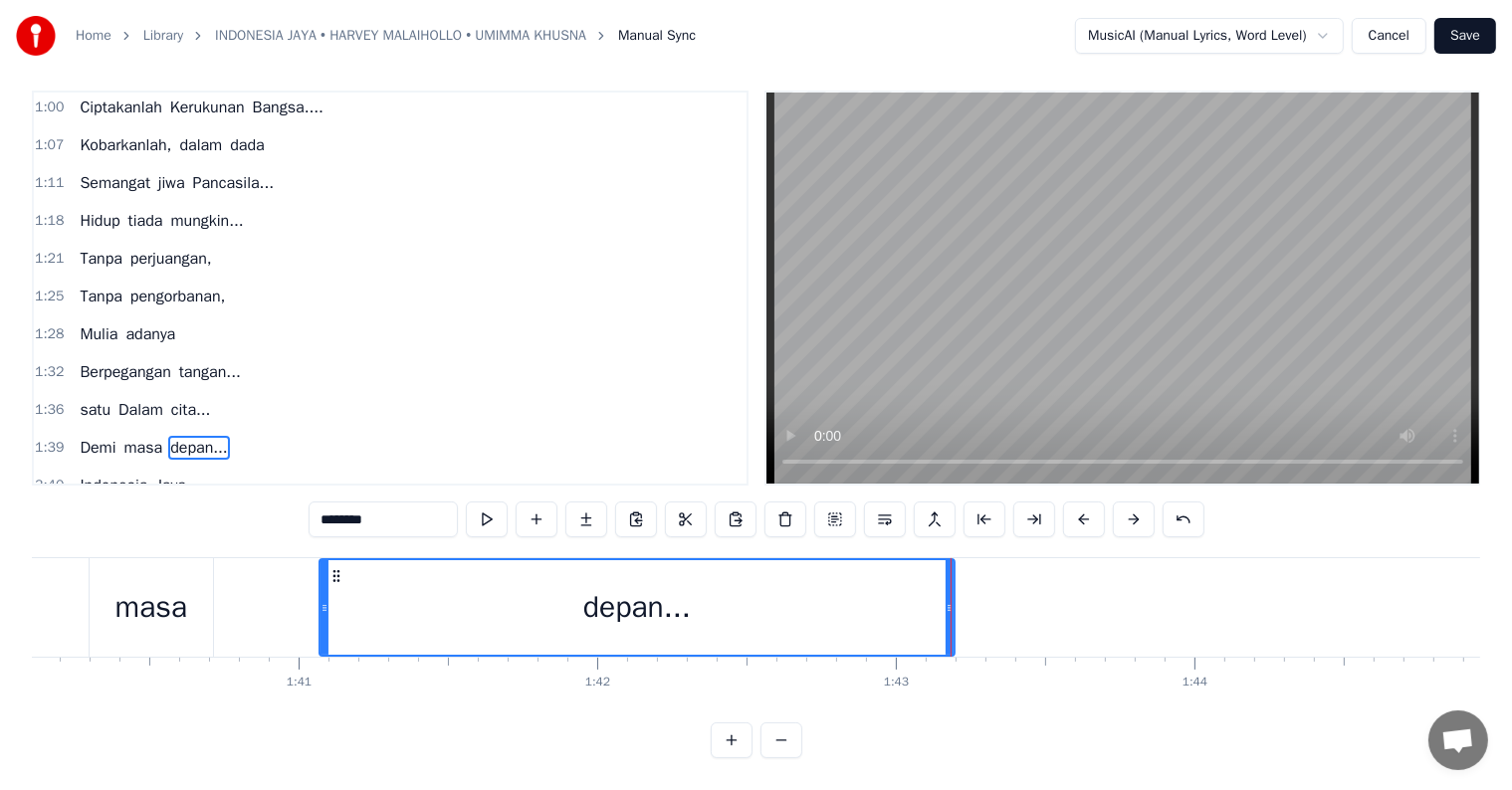 click on "masa" at bounding box center (151, 607) 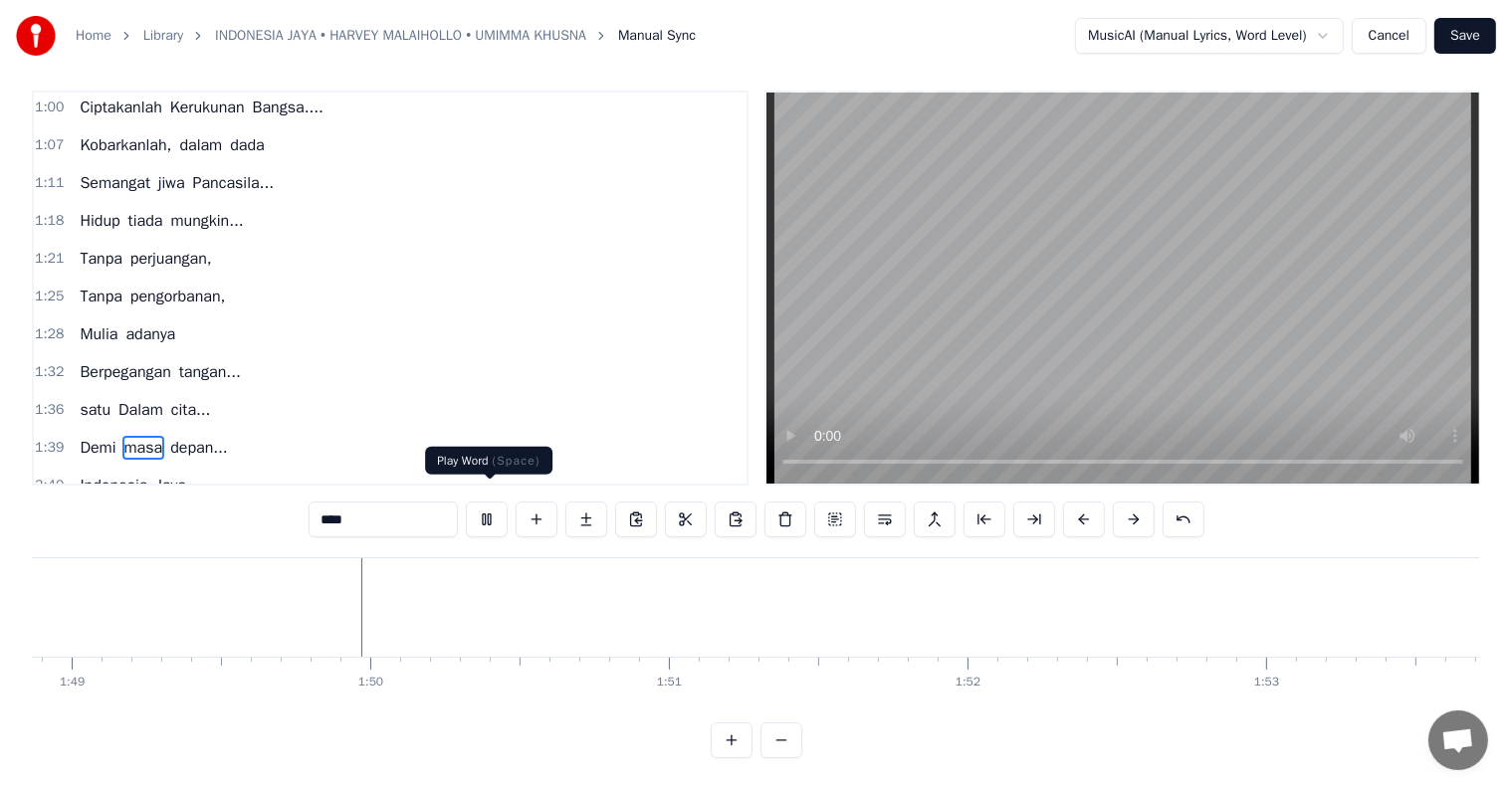 scroll, scrollTop: 0, scrollLeft: 32519, axis: horizontal 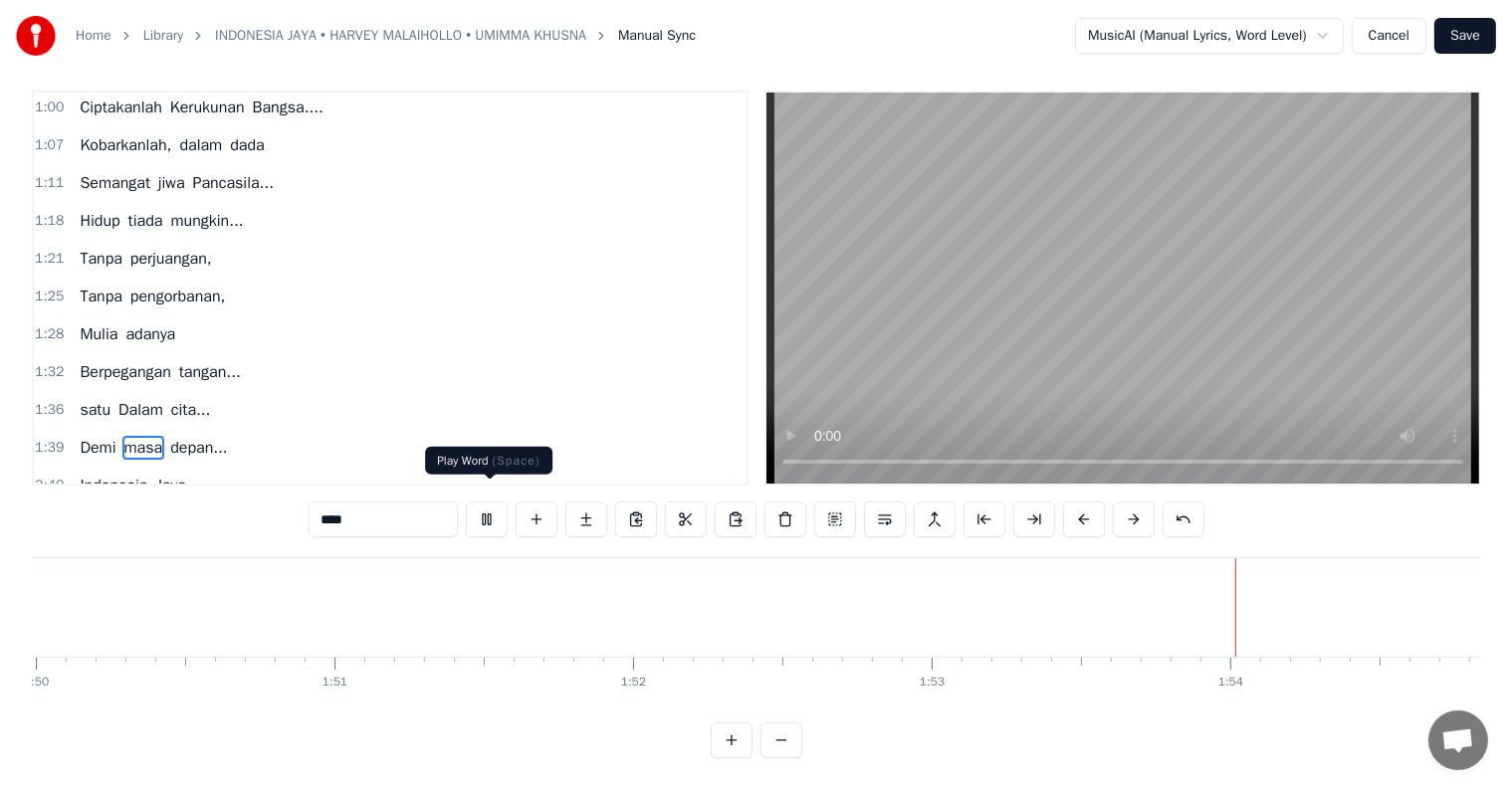 click at bounding box center (487, 519) 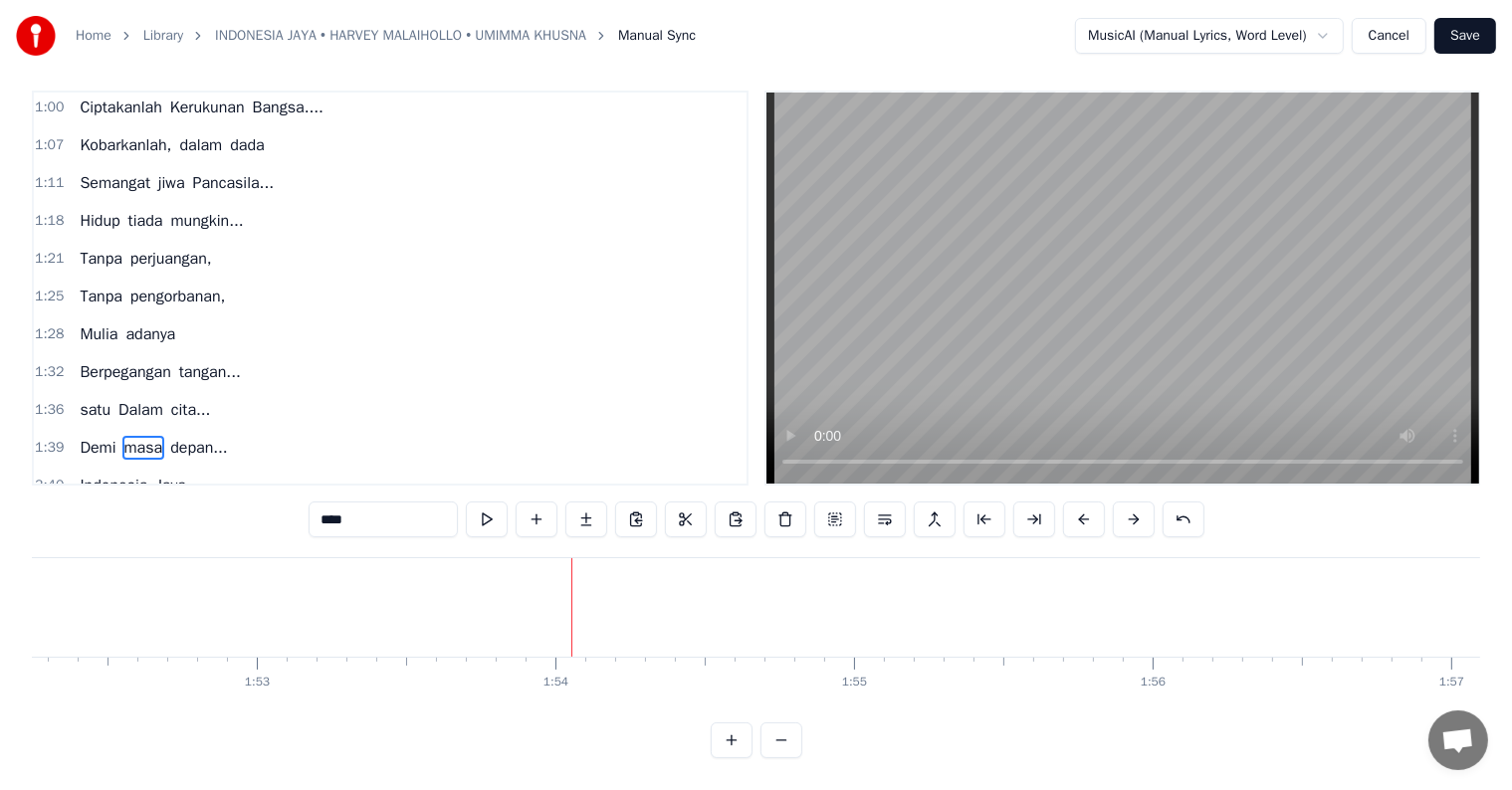 scroll, scrollTop: 0, scrollLeft: 33445, axis: horizontal 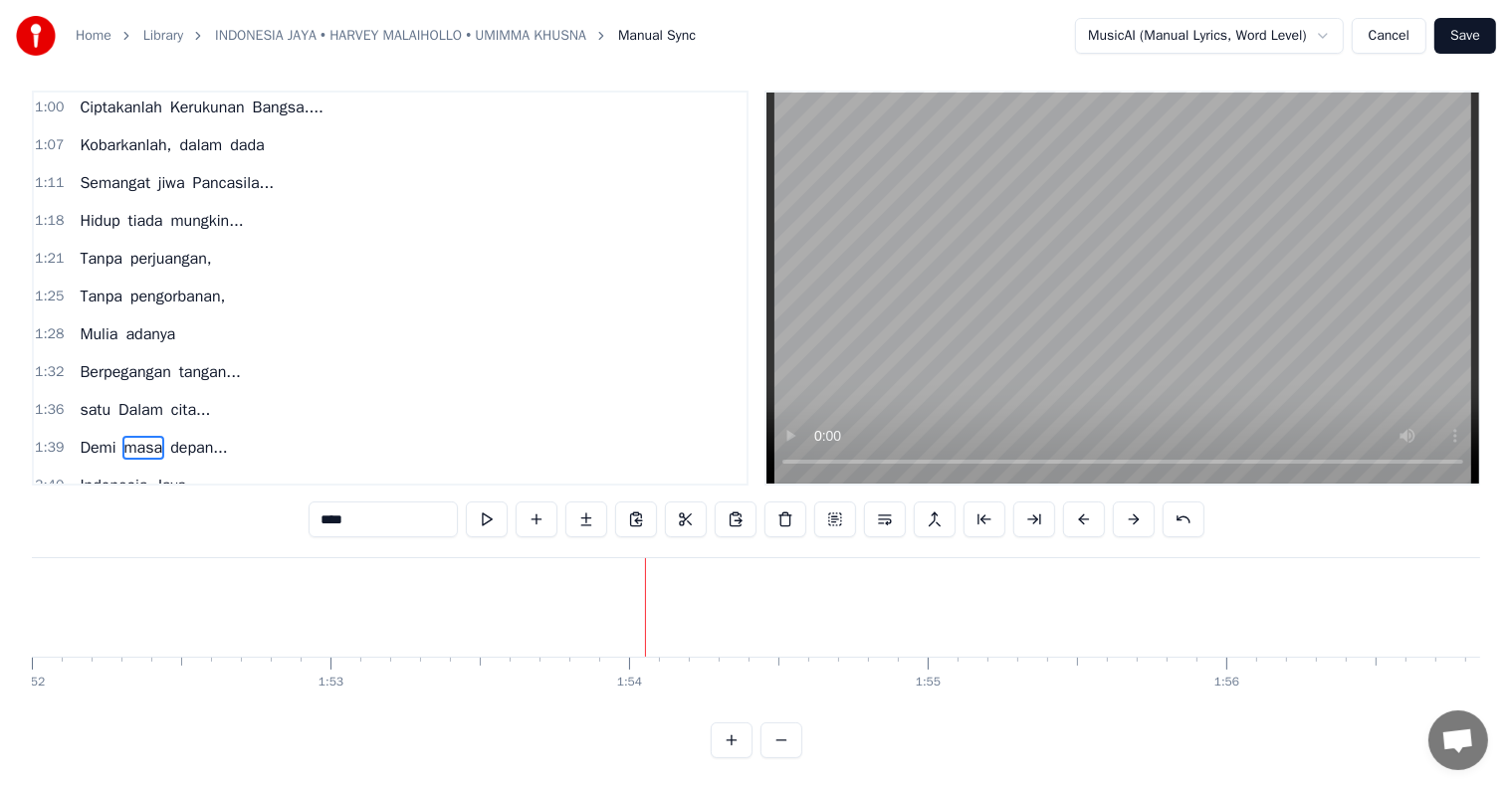 click on "3:40 Indonesia Jaya" at bounding box center (390, 486) 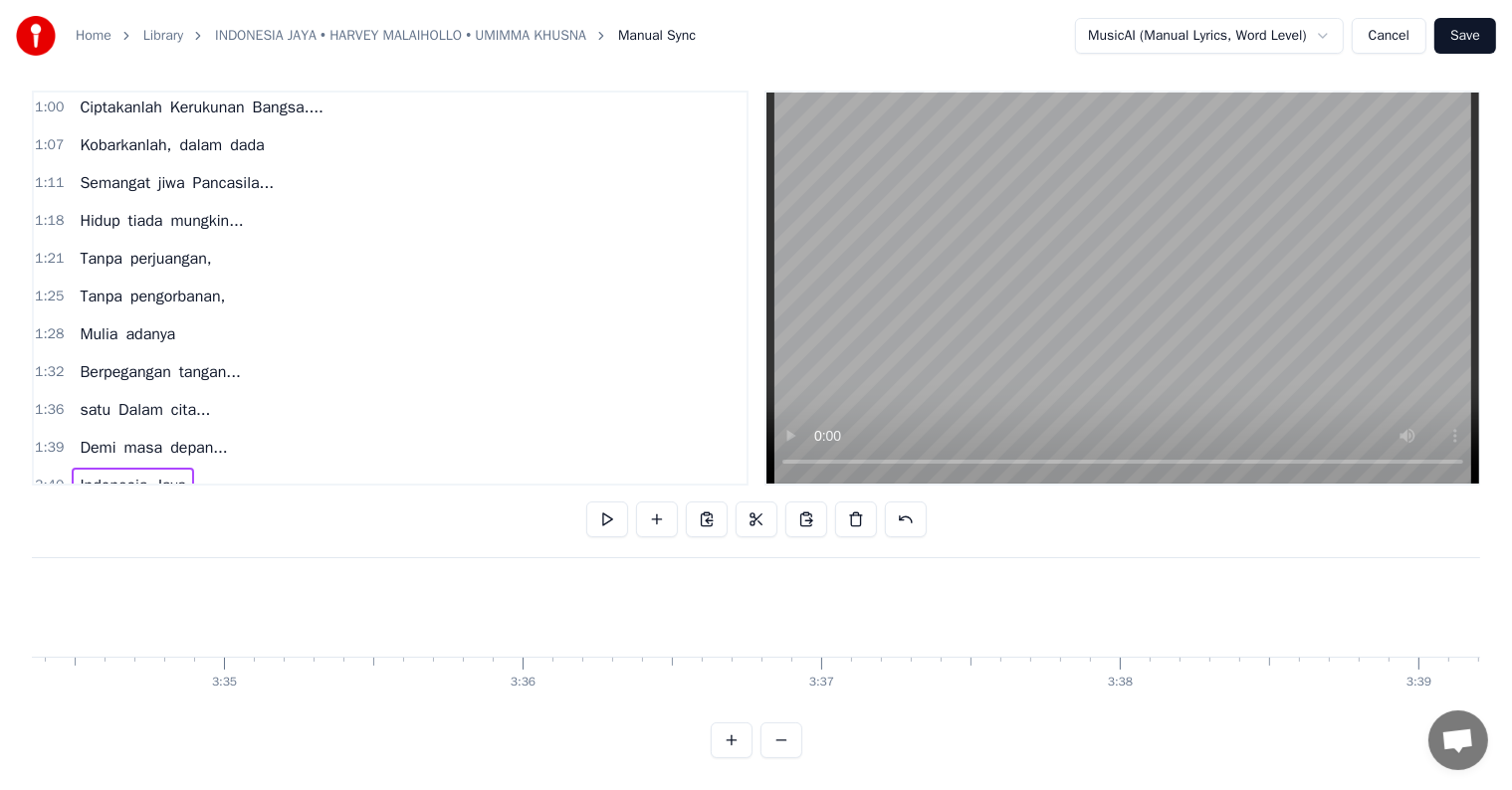scroll, scrollTop: 0, scrollLeft: 65831, axis: horizontal 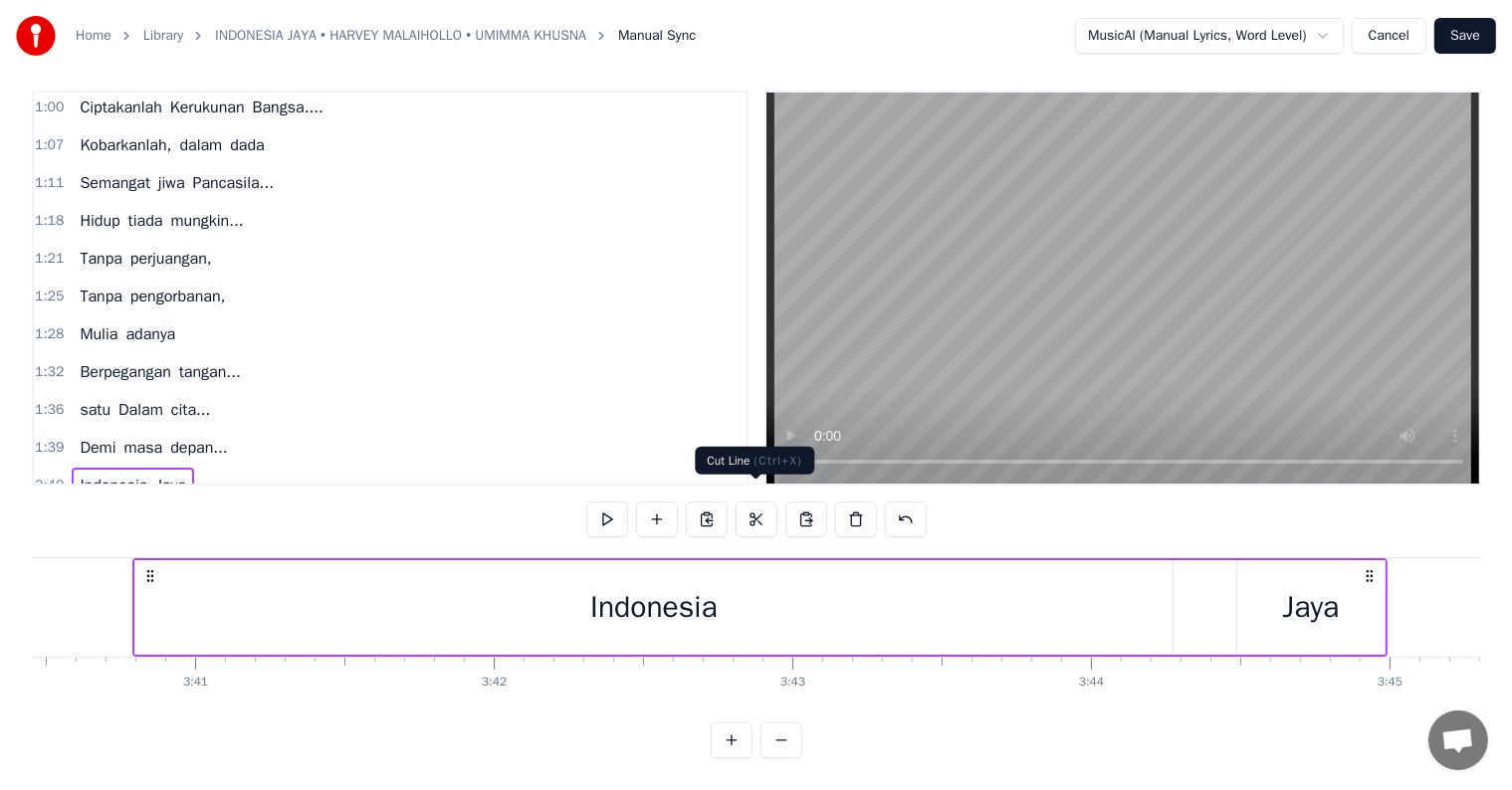 click at bounding box center [756, 519] 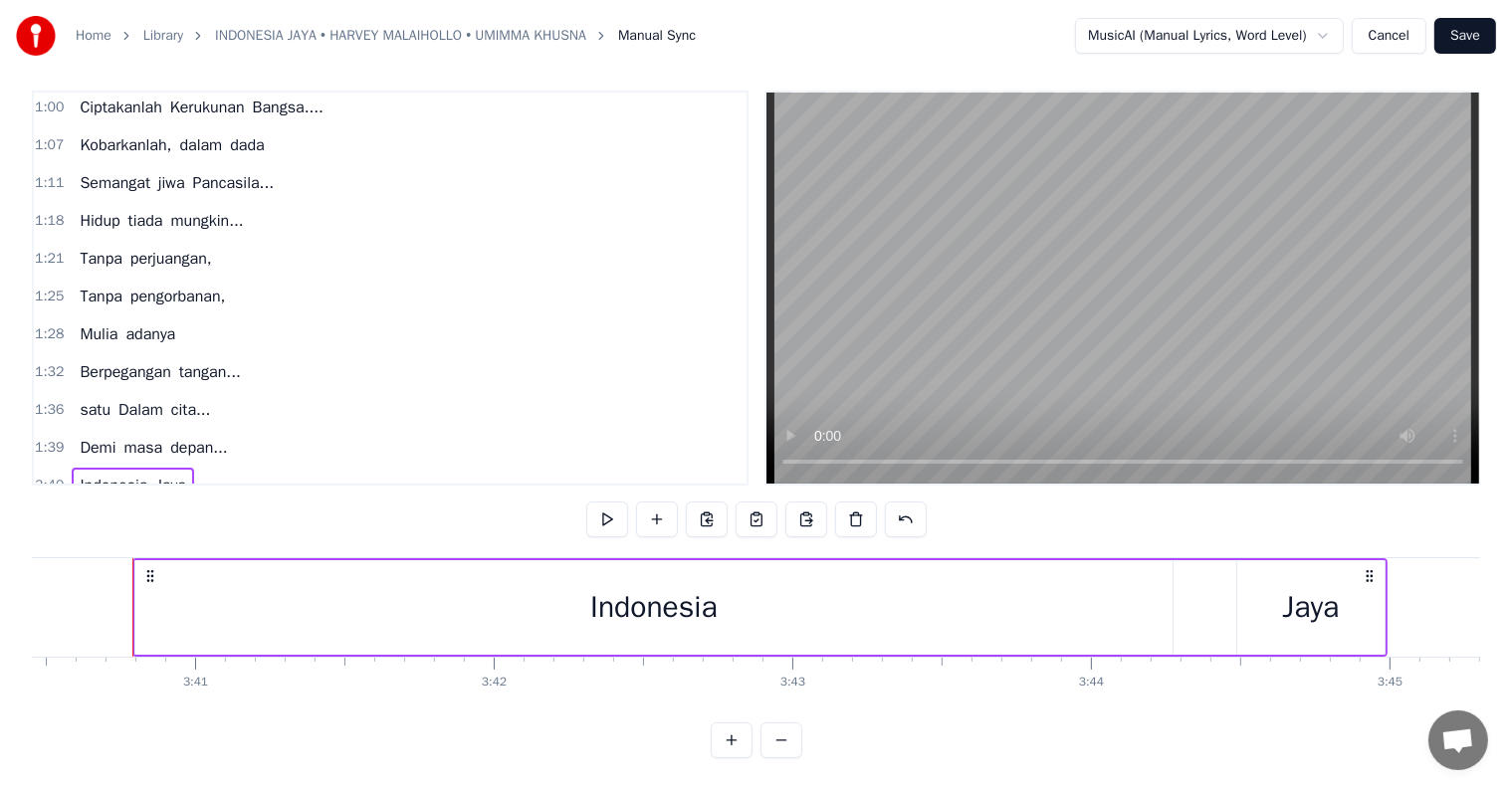 click on "depan..." at bounding box center (199, 448) 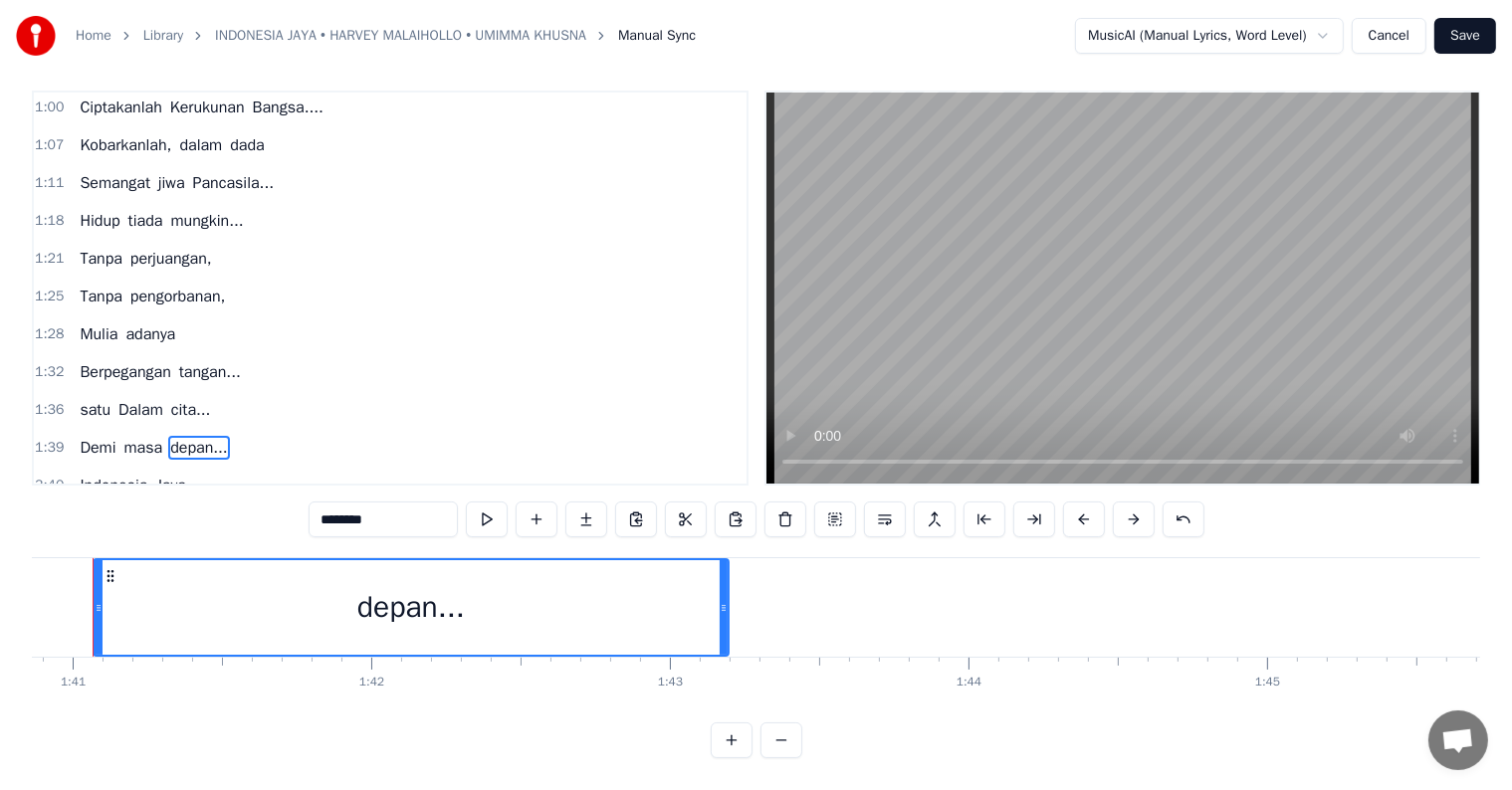 scroll, scrollTop: 0, scrollLeft: 30080, axis: horizontal 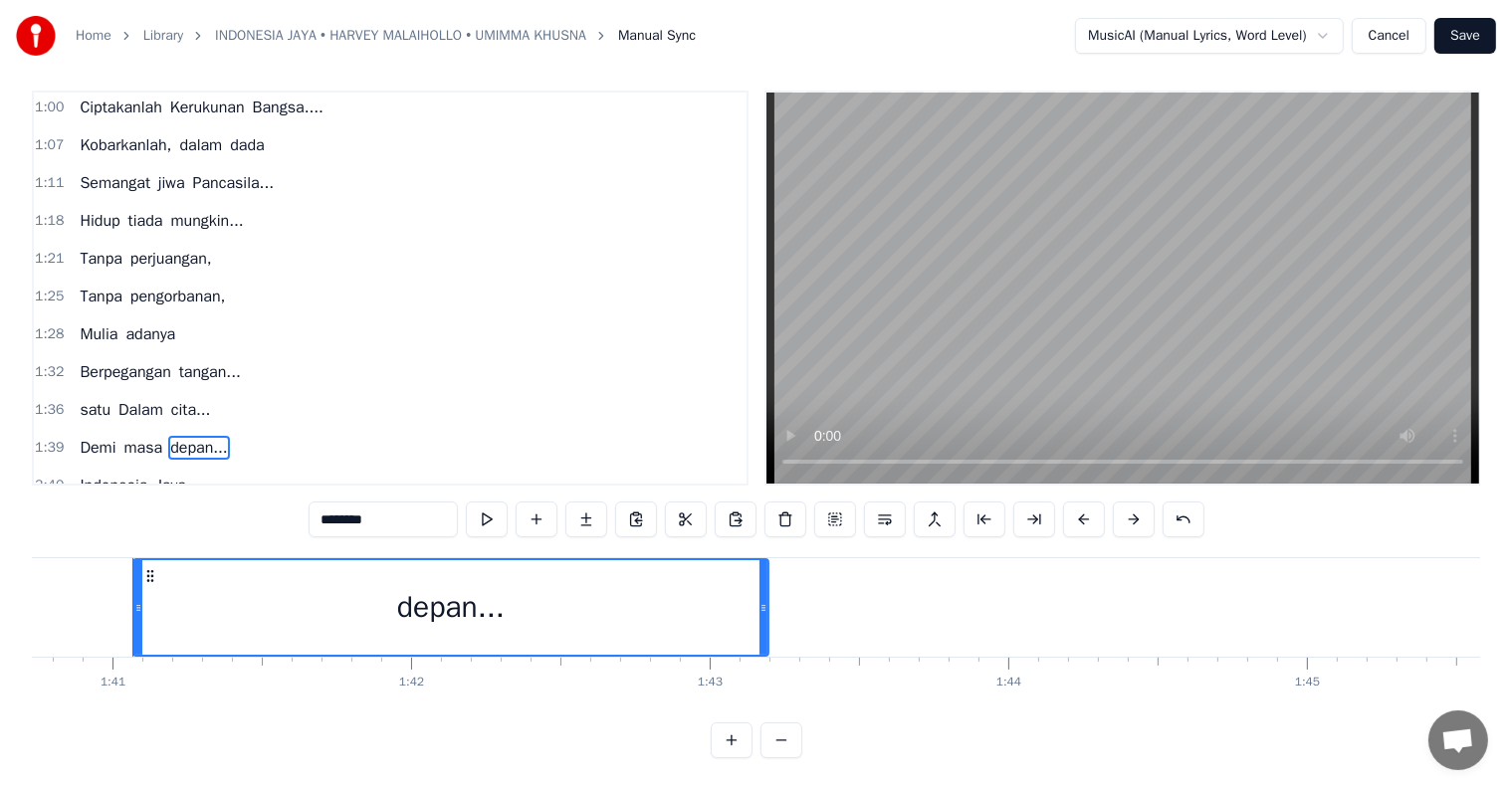 click on "depan..." at bounding box center [451, 607] 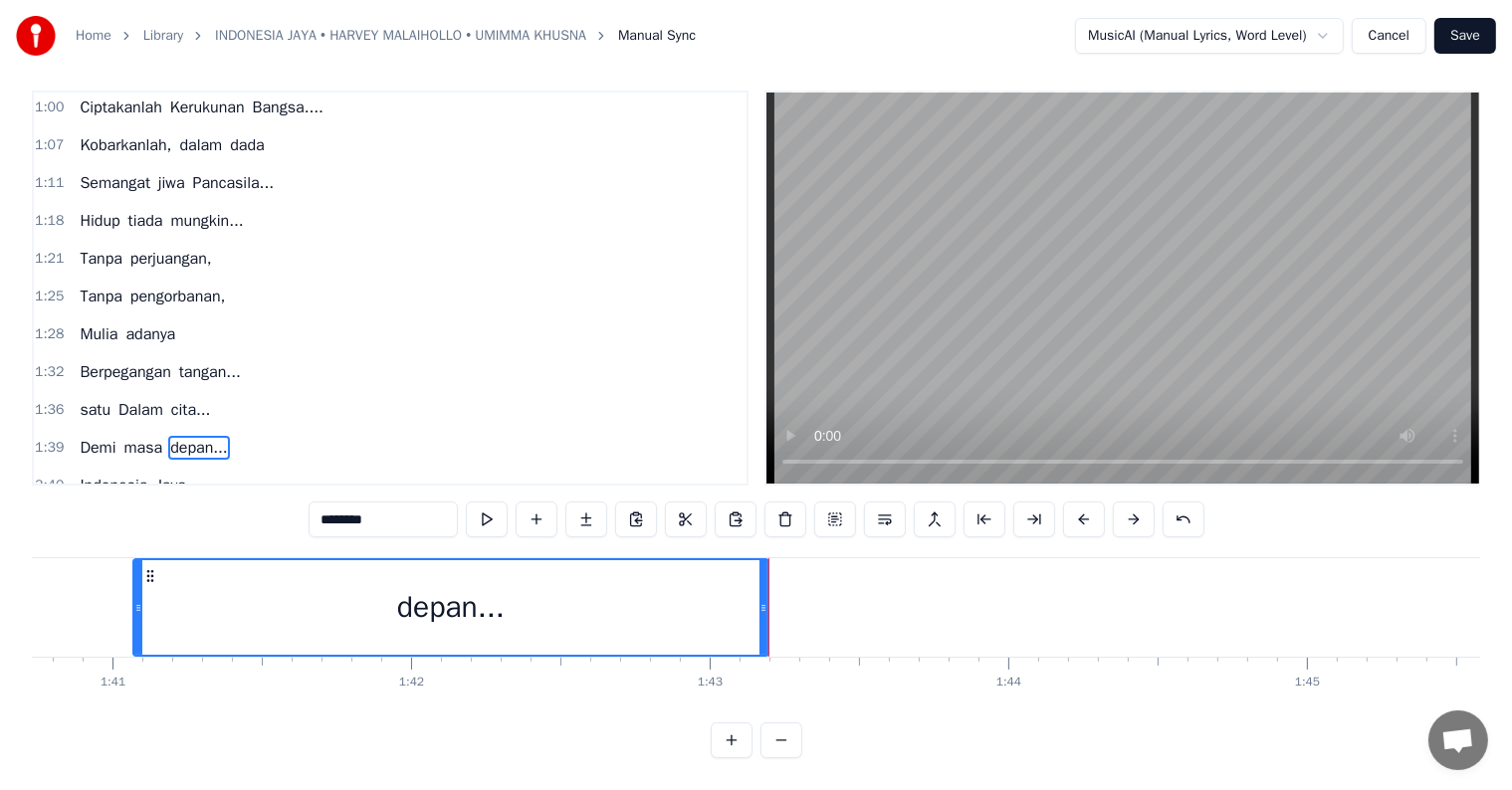 click on "Demi masa depan..." at bounding box center [239, 607] 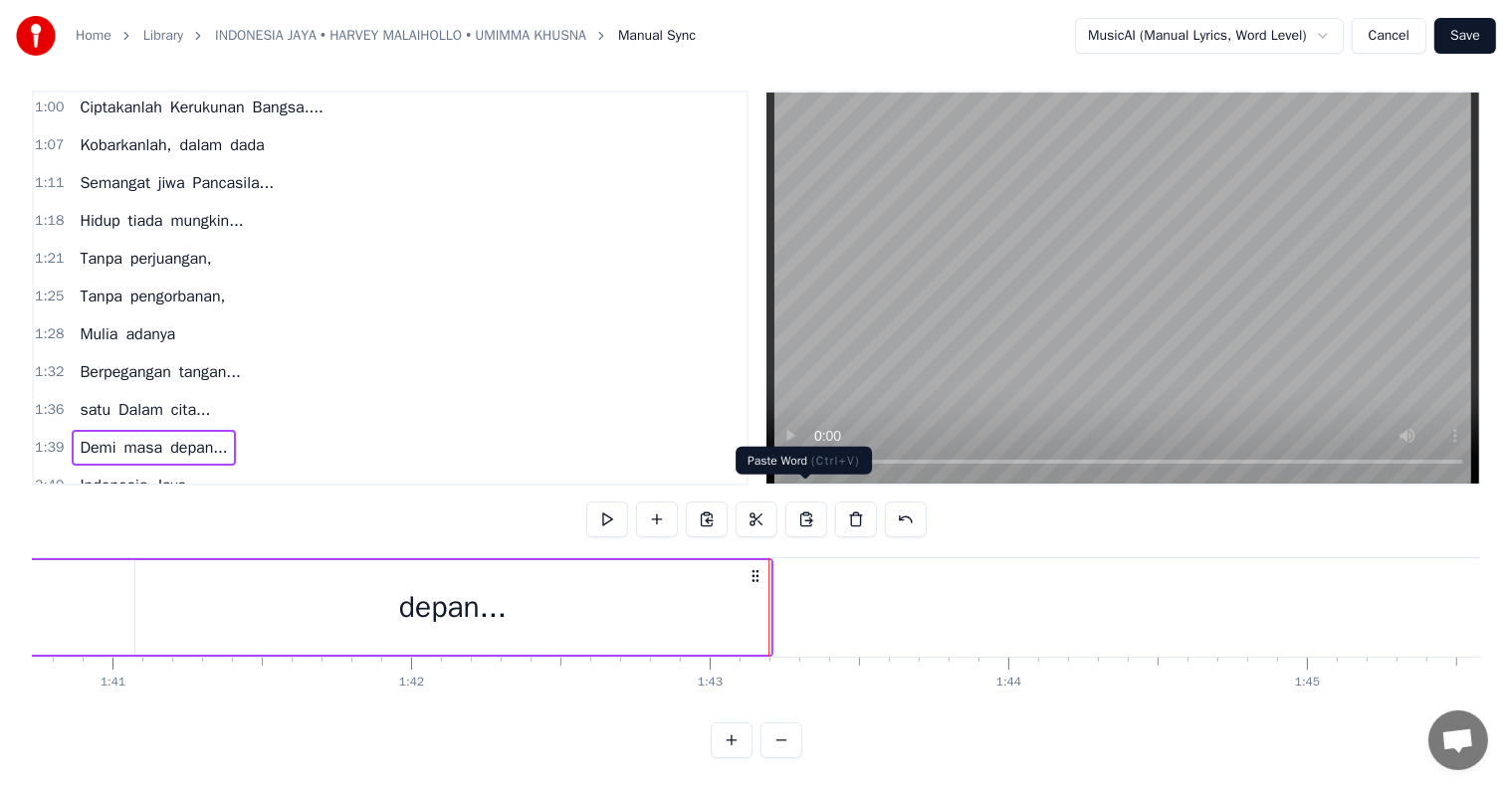 click at bounding box center (806, 519) 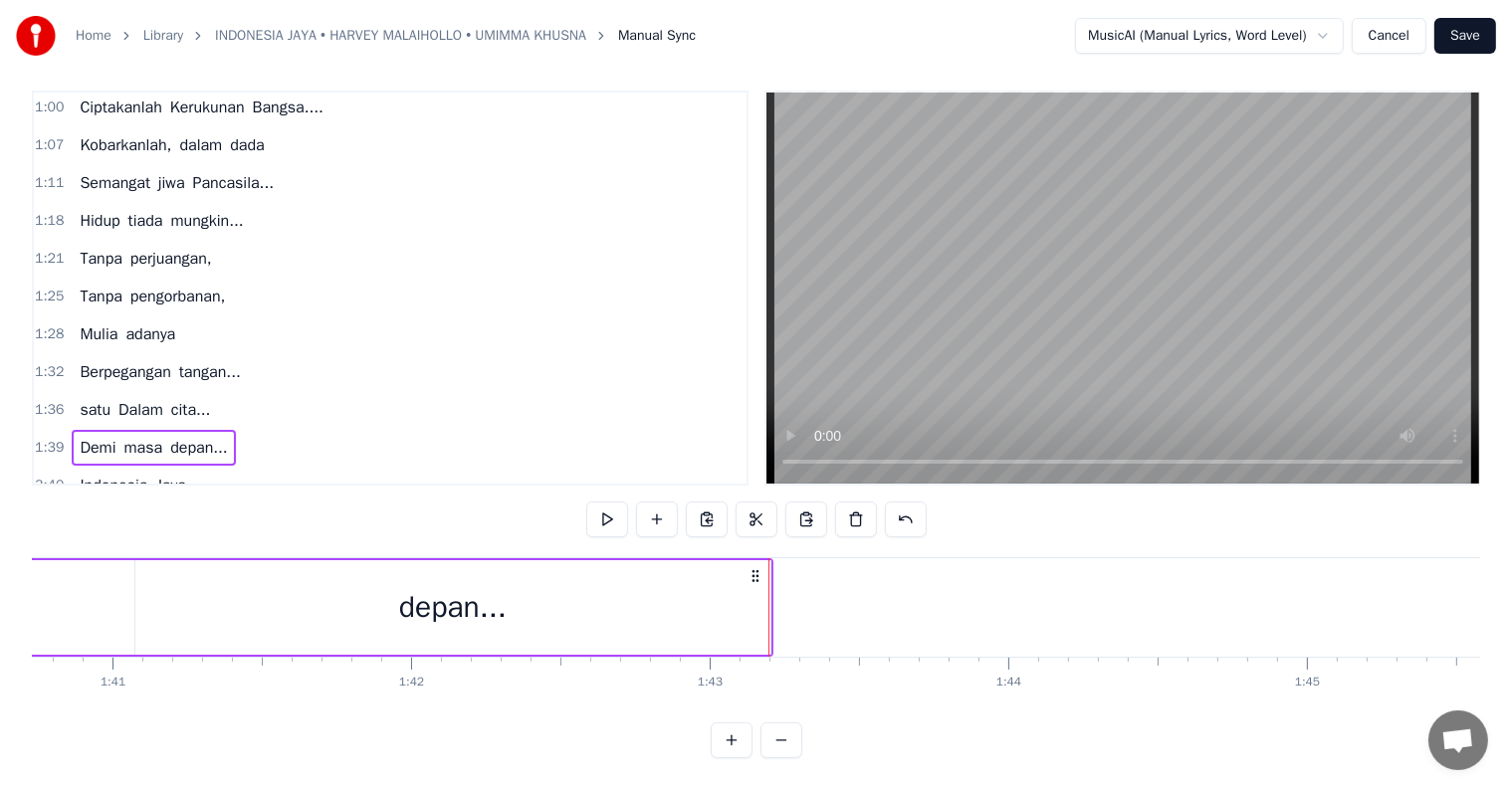 type 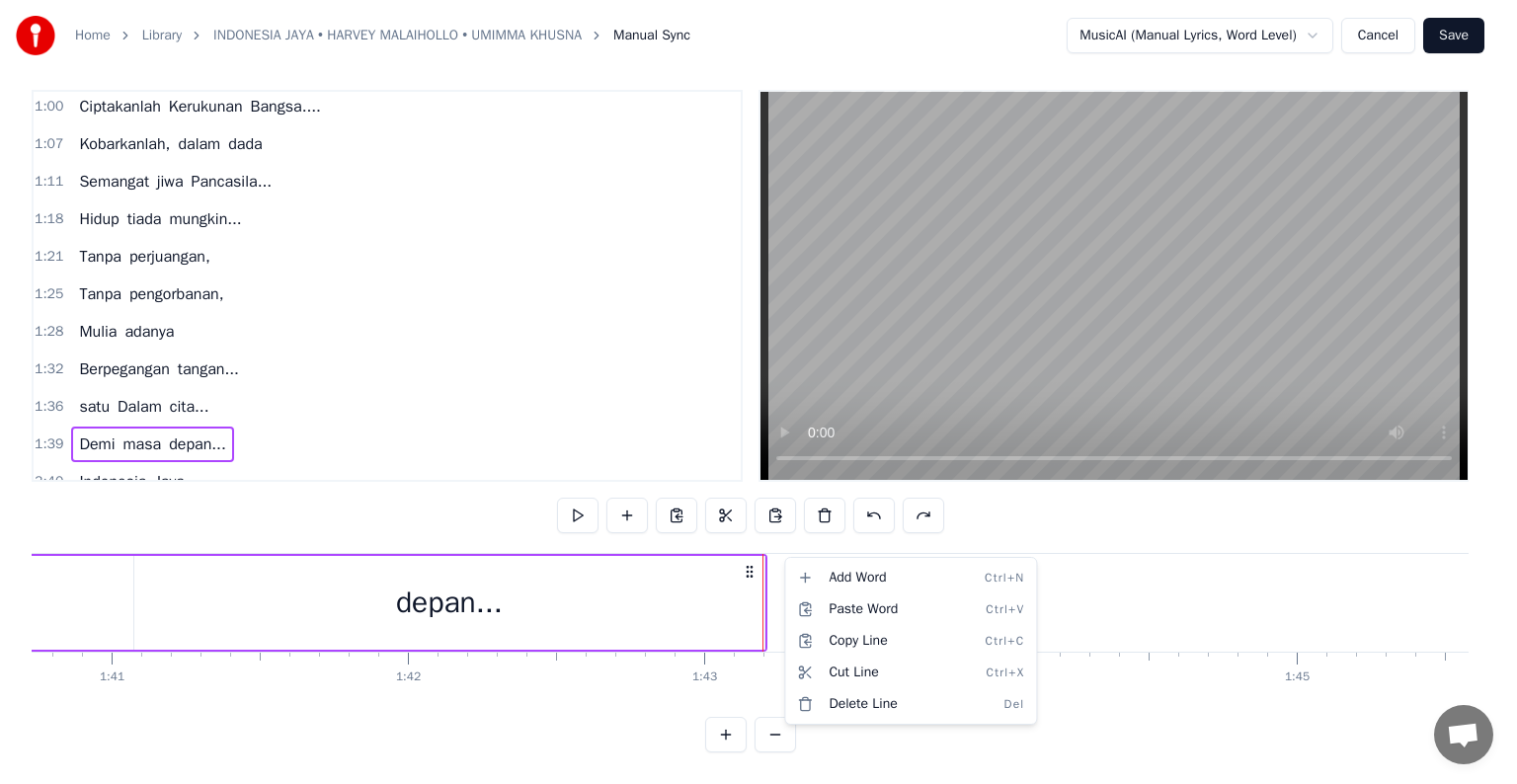 click on "Home Library INDONESIA JAYA • [NAME] • [NAME] Manual Sync MusicAI (Manual Lyrics, Word Level) Cancel Save 0:17 Hari-hari Terus Berlalu 0:24 Tiada pernah berhenti 0:30 S'ribu rintang jalan berliku 0:38 Bukanlah suatu penghalang 0:45 Hadapilah segala tantangan 0:52 Mohon Petunjuk yang kuasa 1:00 Ciptakanlah Kerukunan Bangsa.... 1:07 Kobarkanlah, dalam dada 1:11 Semangat jiwa Pancasila... 1:18 Hidup tiada mungkin... 1:21 Tanpa perjuangan, 1:25 Tanpa pengorbanan, 1:28 Mulia adanya 1:32 Berpegangan tangan... 1:36 satu Dalam cita... 1:39 Demi masa depan... 3:40 Indonesia Jaya Hari-hari Terus Berlalu Tiada pernah berhenti S'ribu rintang jalan berliku Bukanlah suatu penghalang Hadapilah segala tantangan Mohon Petunjuk yang kuasa Ciptakanlah Kerukunan Bangsa.... Kobarkanlah, dalam dada Semangat jiwa Pancasila... Hidup tiada mungkin... Tanpa perjuangan, Tanpa pengorbanan, Mulia adanya Berpegangan tangan... satu Dalam cita... Demi masa depan... Indonesia Jaya 0 0:01 0:02 0:03 0:04 0:05 0:06 0:07" at bounding box center (758, 385) 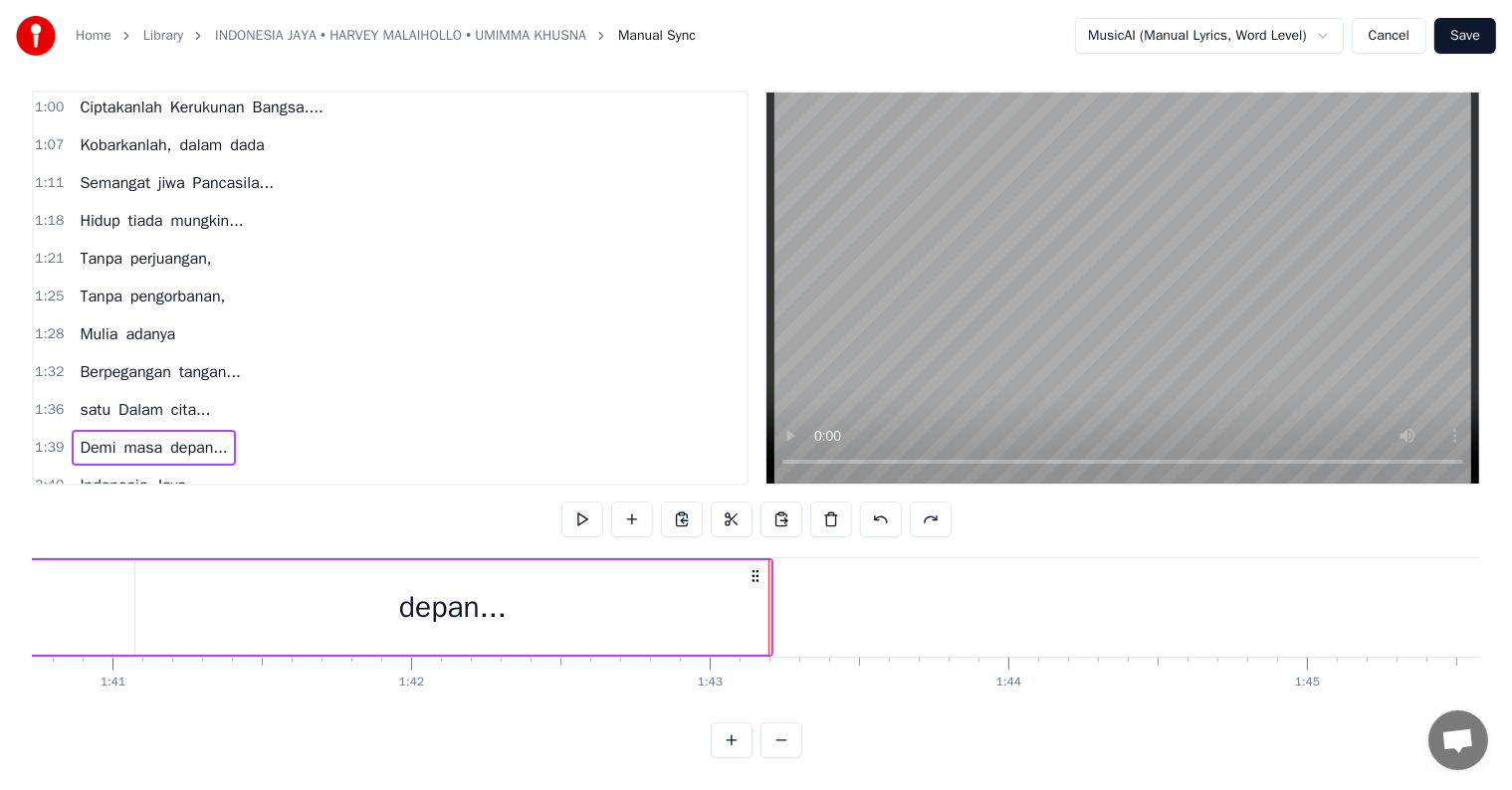 click on "Indonesia" at bounding box center [113, 486] 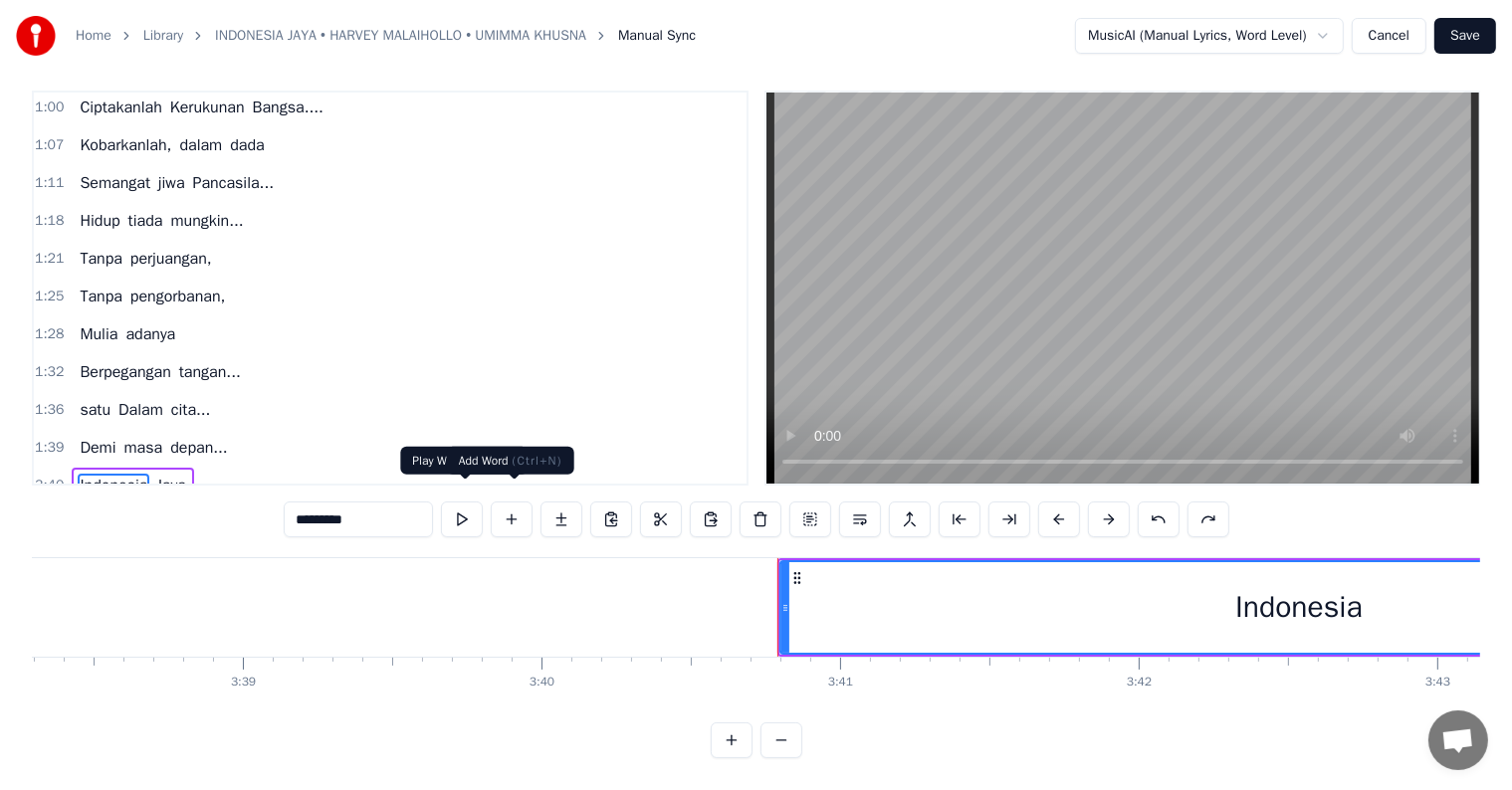 scroll, scrollTop: 0, scrollLeft: 65831, axis: horizontal 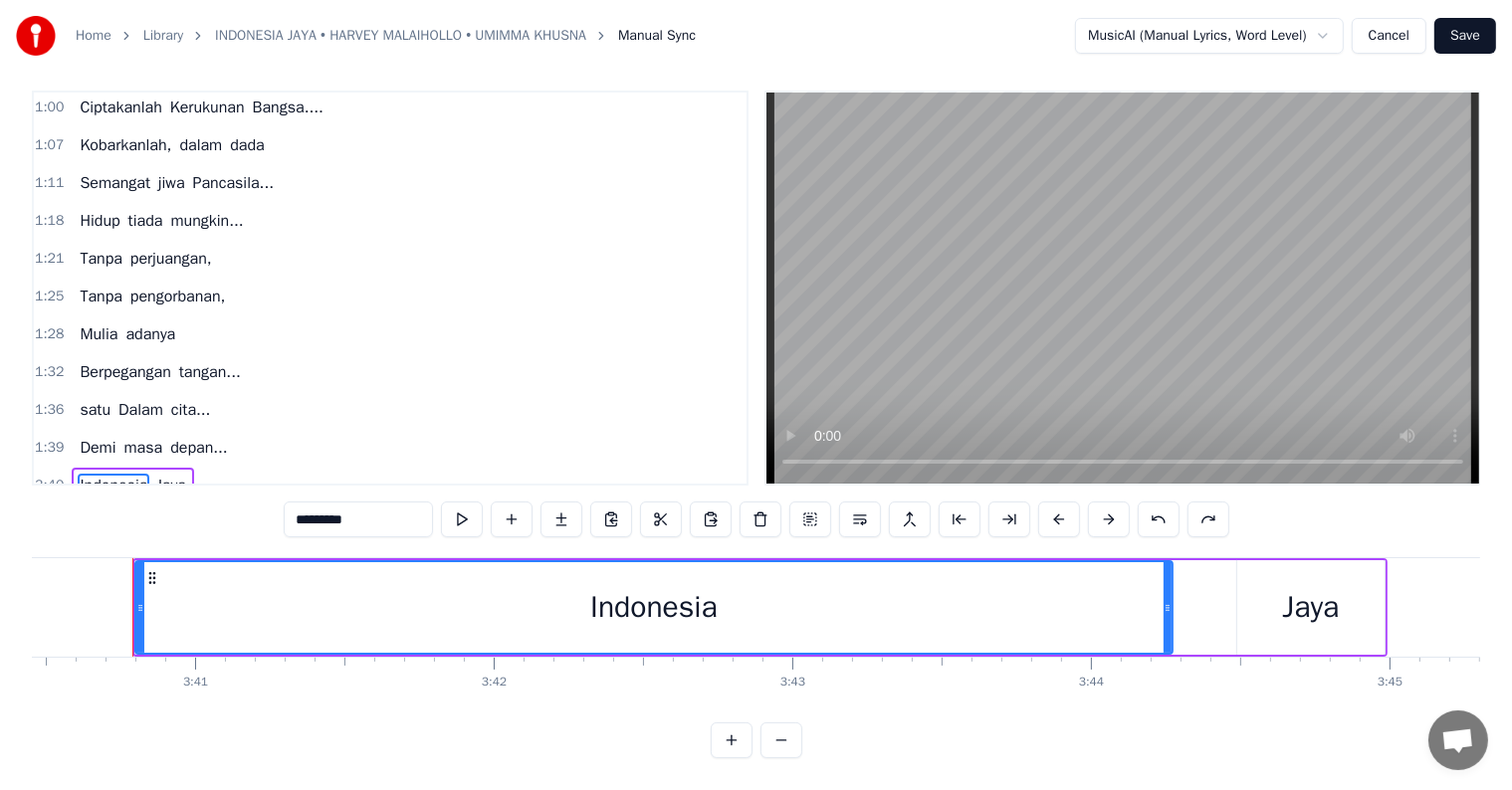 click on "Indonesia" at bounding box center [654, 607] 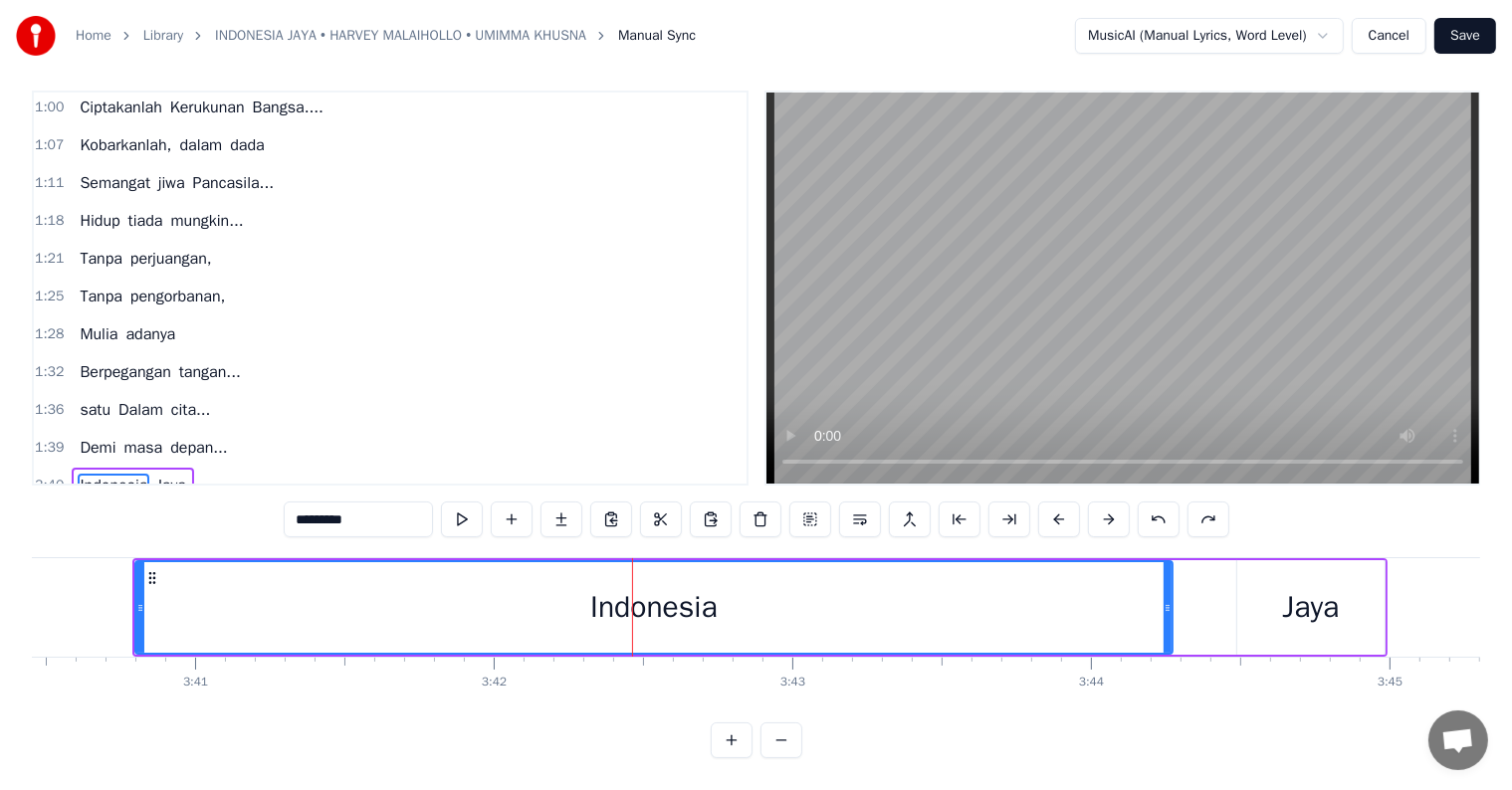 click on "Indonesia Jaya" at bounding box center (759, 607) 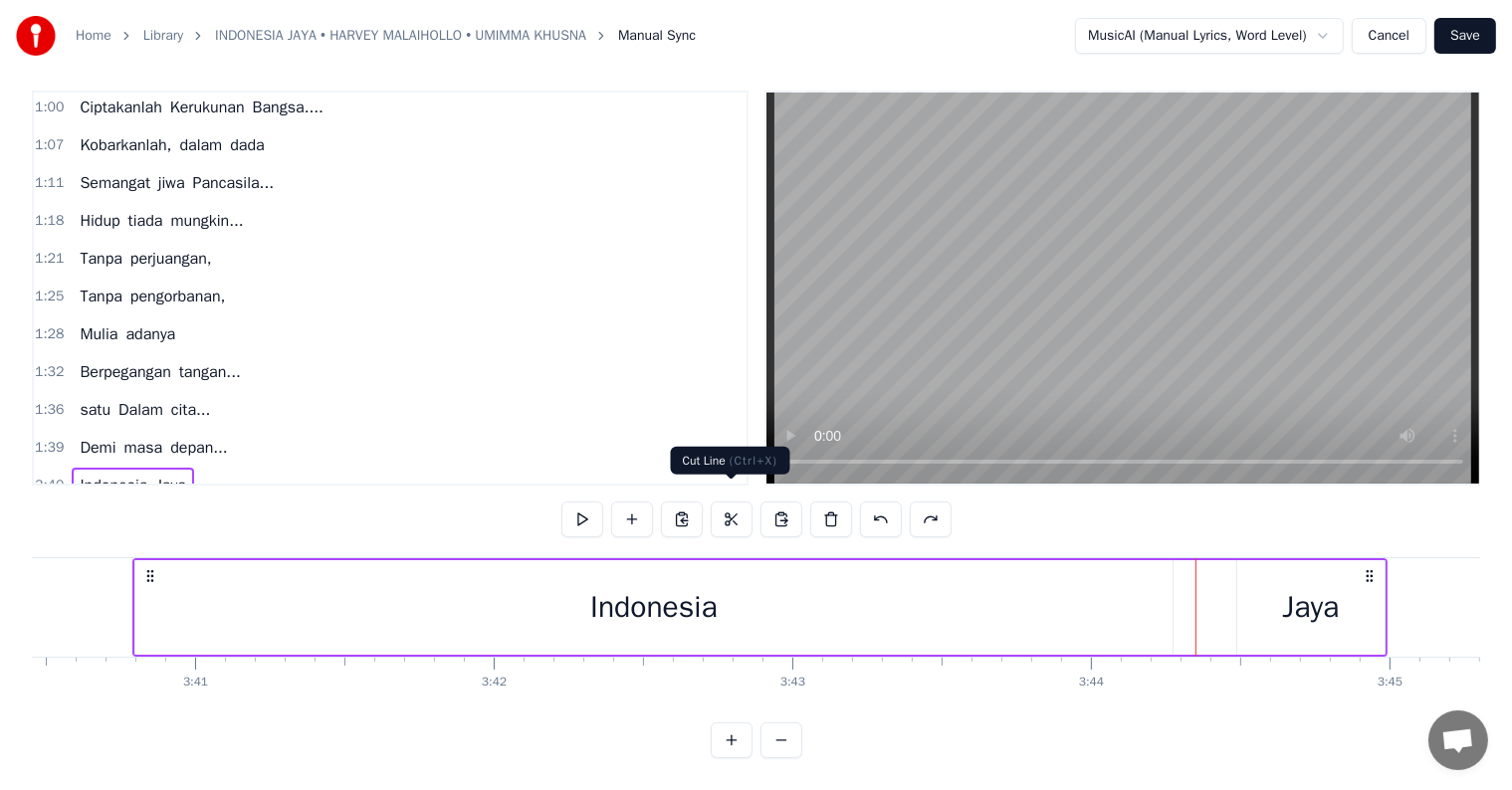 click at bounding box center (732, 519) 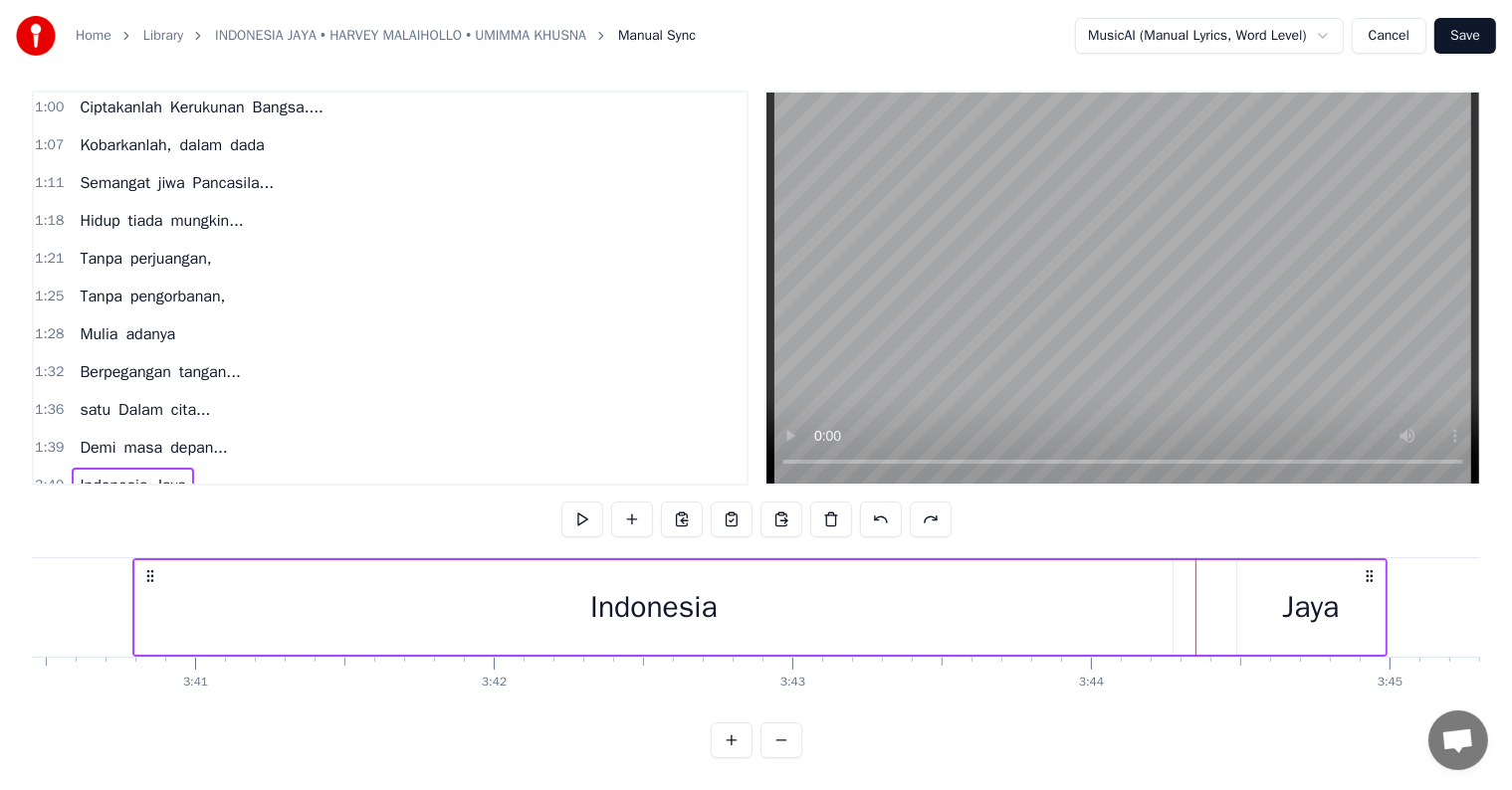 click on "depan..." at bounding box center (199, 448) 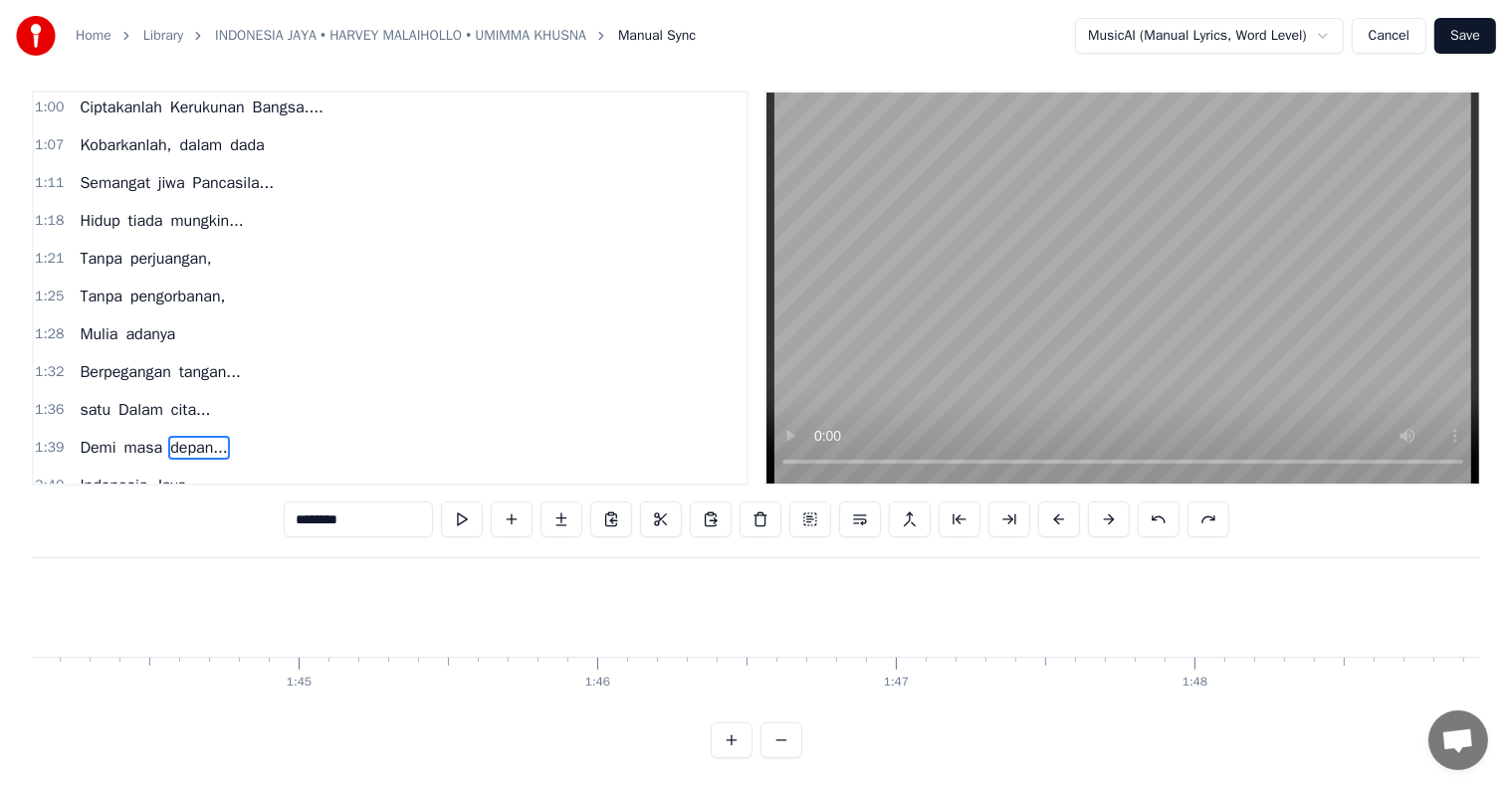 scroll, scrollTop: 0, scrollLeft: 30080, axis: horizontal 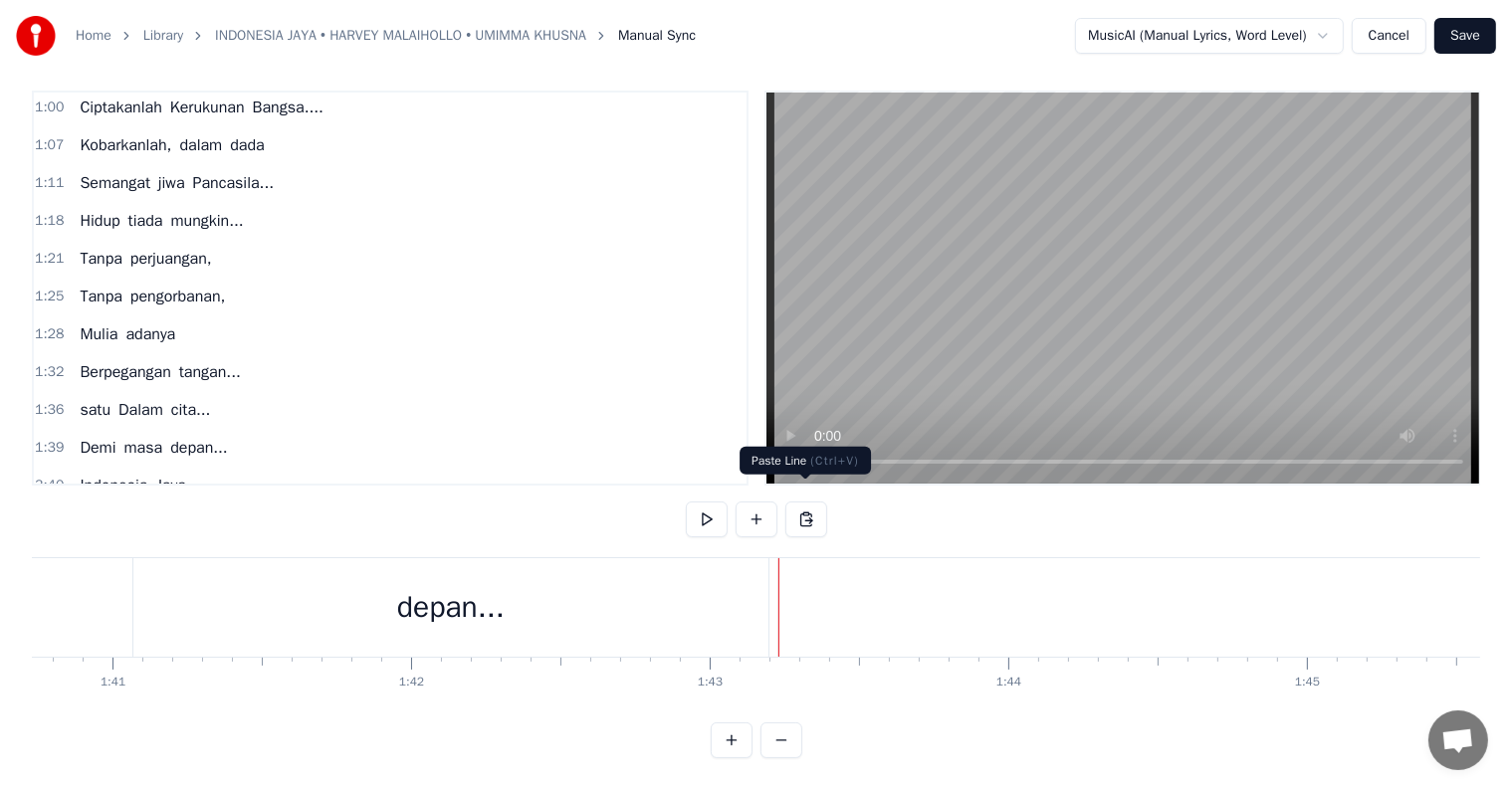 click at bounding box center [806, 519] 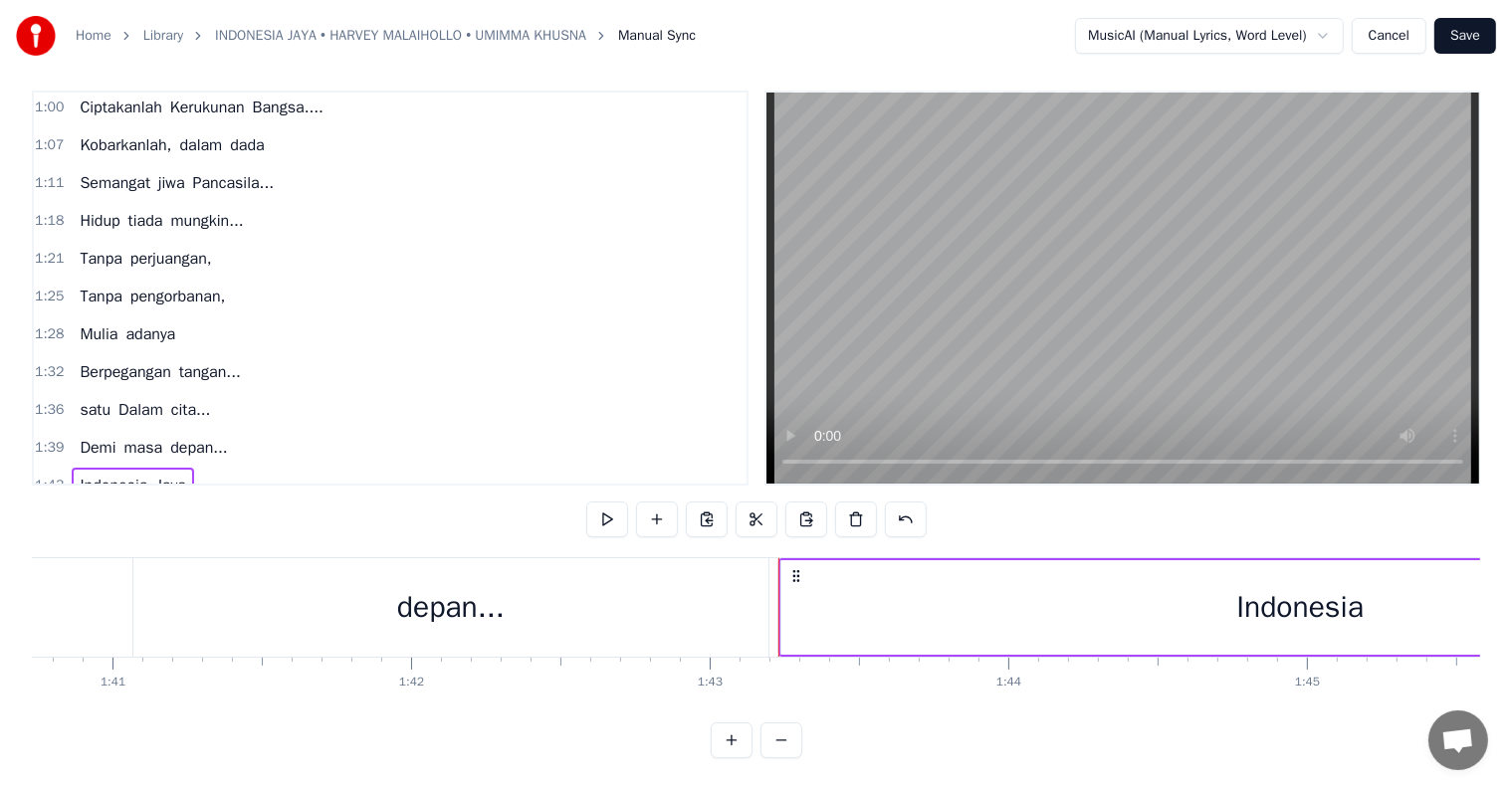 click on "depan..." at bounding box center [451, 607] 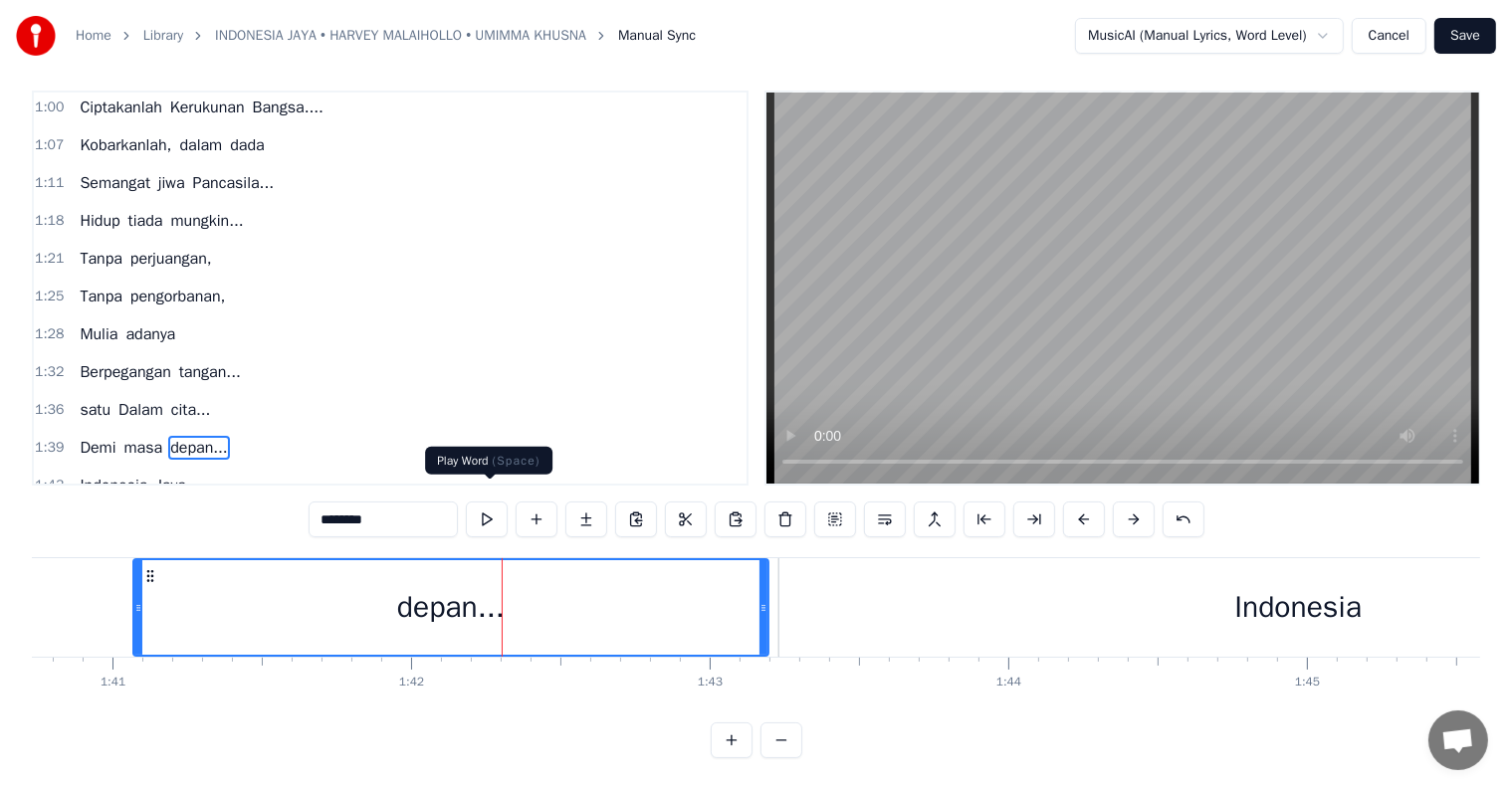 click at bounding box center [487, 519] 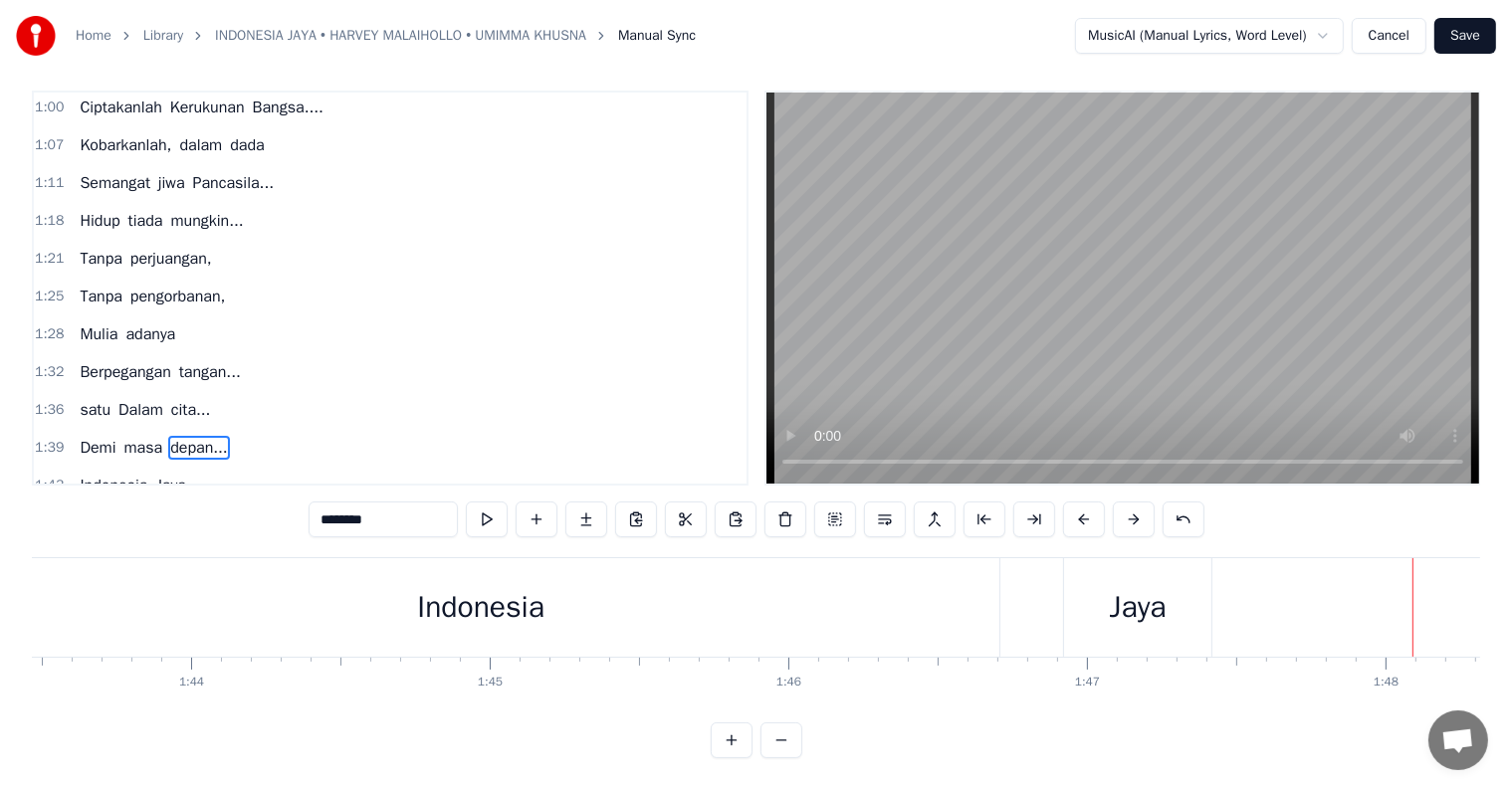 scroll, scrollTop: 0, scrollLeft: 30891, axis: horizontal 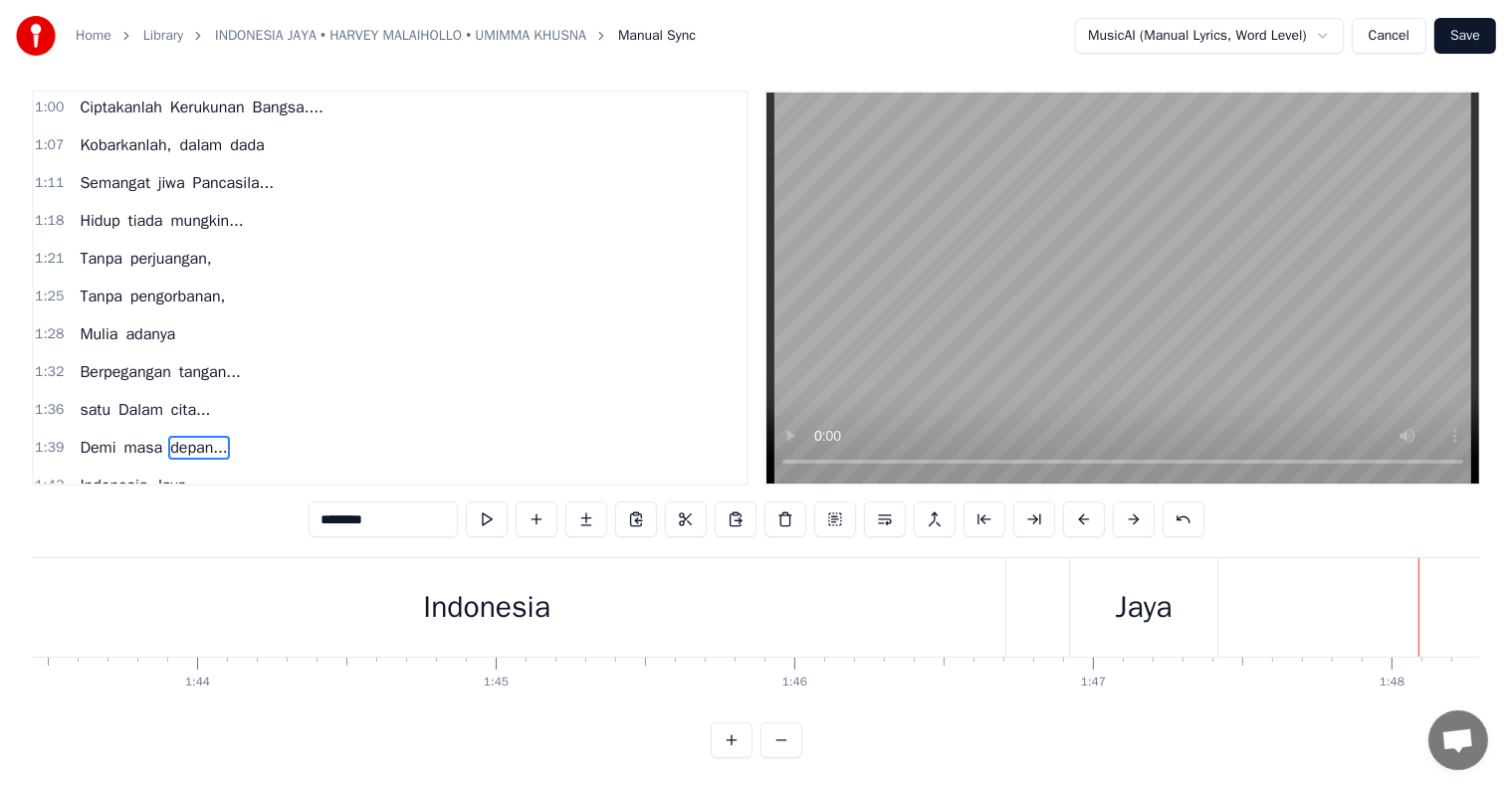 click on "Indonesia" at bounding box center [487, 607] 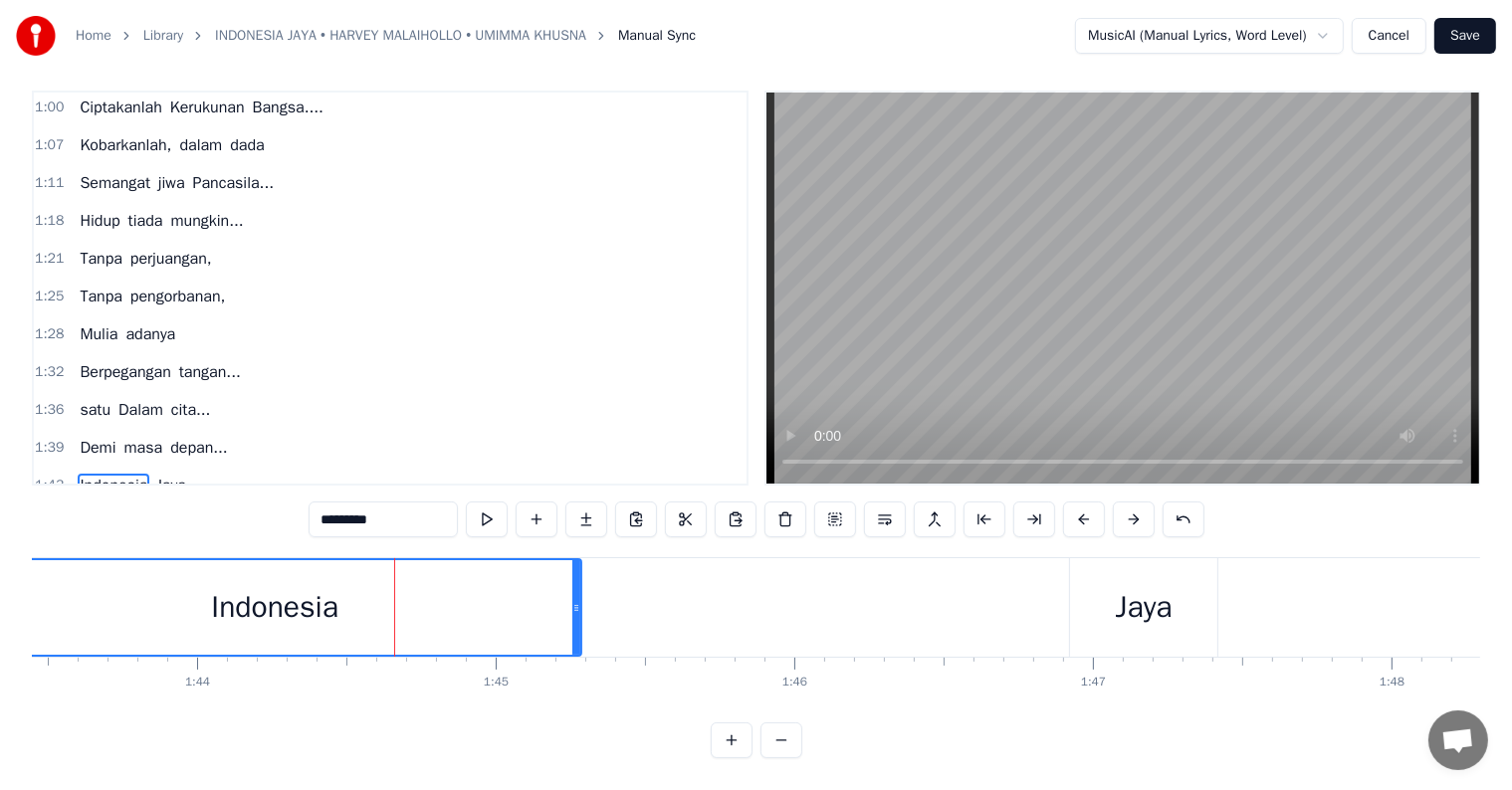 drag, startPoint x: 999, startPoint y: 588, endPoint x: 575, endPoint y: 573, distance: 424.265 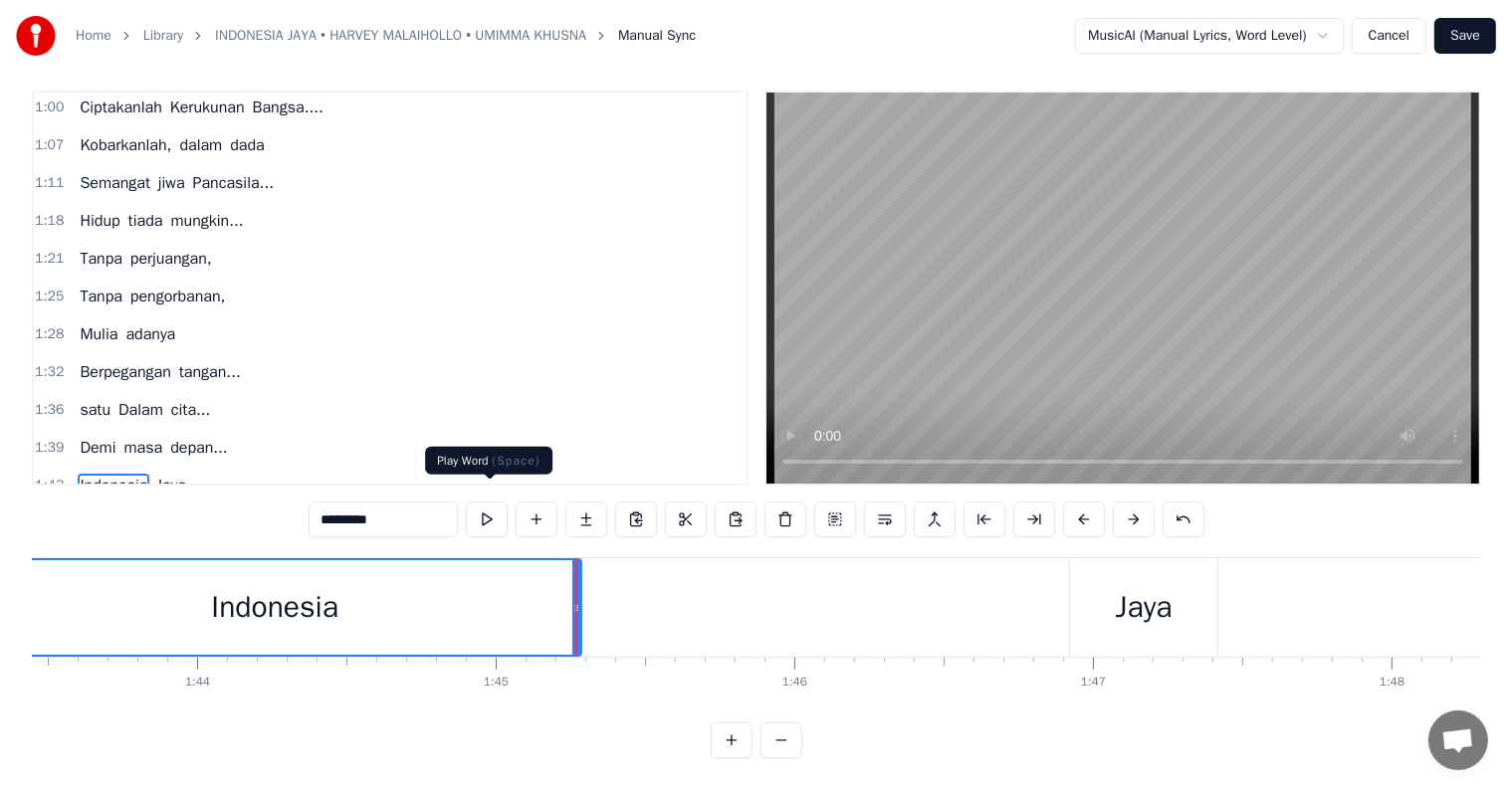 click at bounding box center [487, 519] 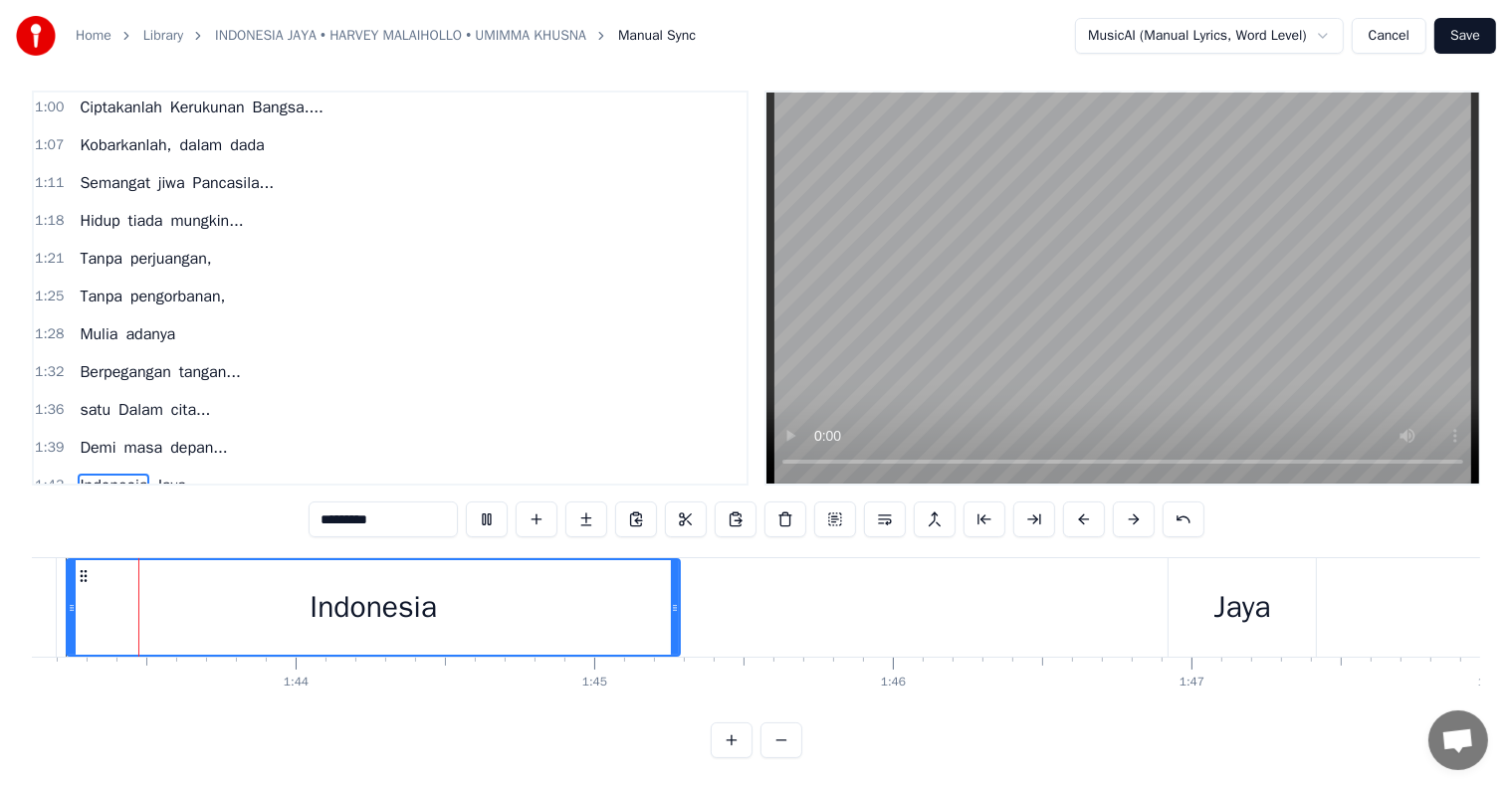 scroll, scrollTop: 0, scrollLeft: 30726, axis: horizontal 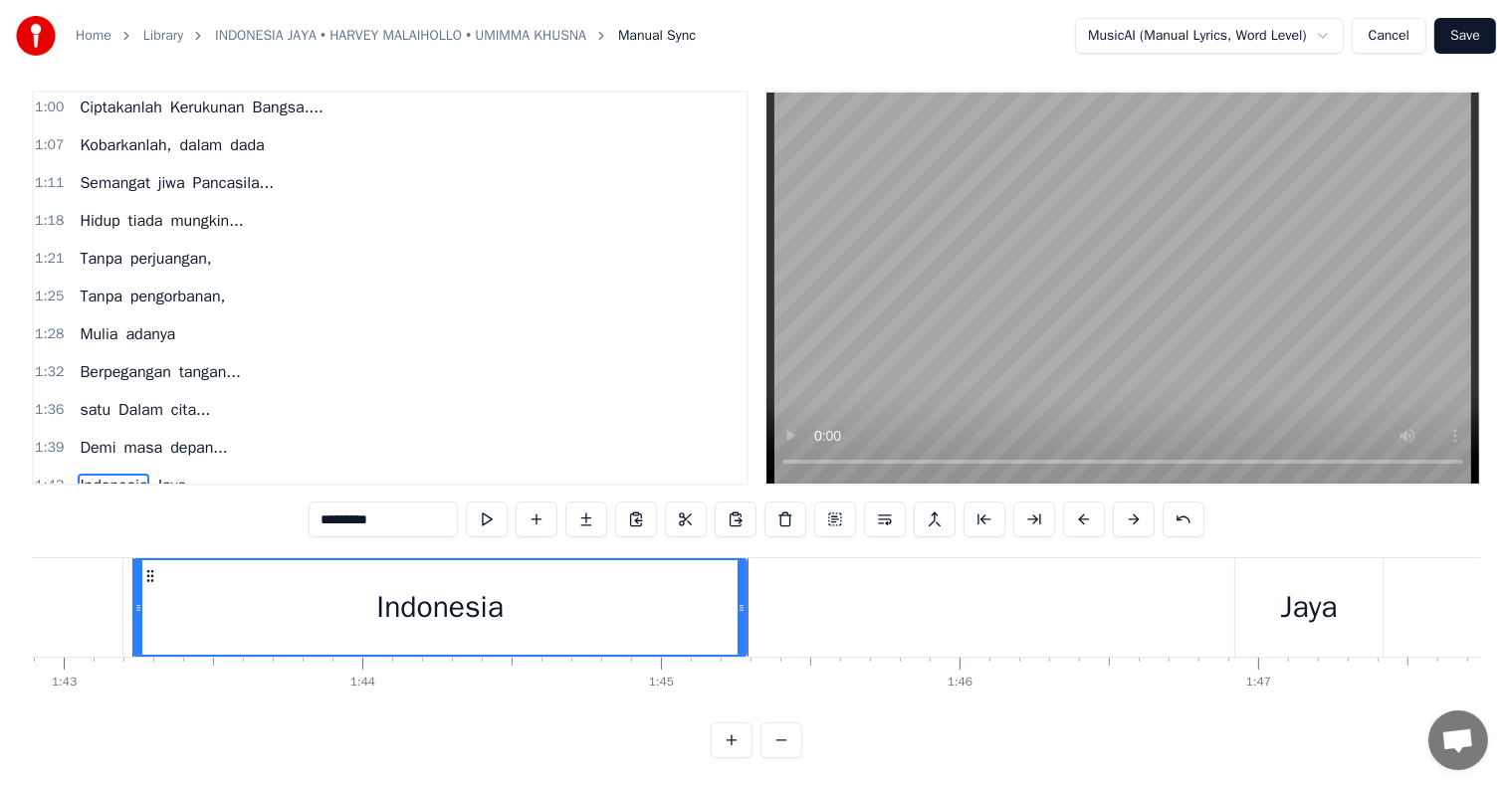 click on "Jaya" at bounding box center (1309, 607) 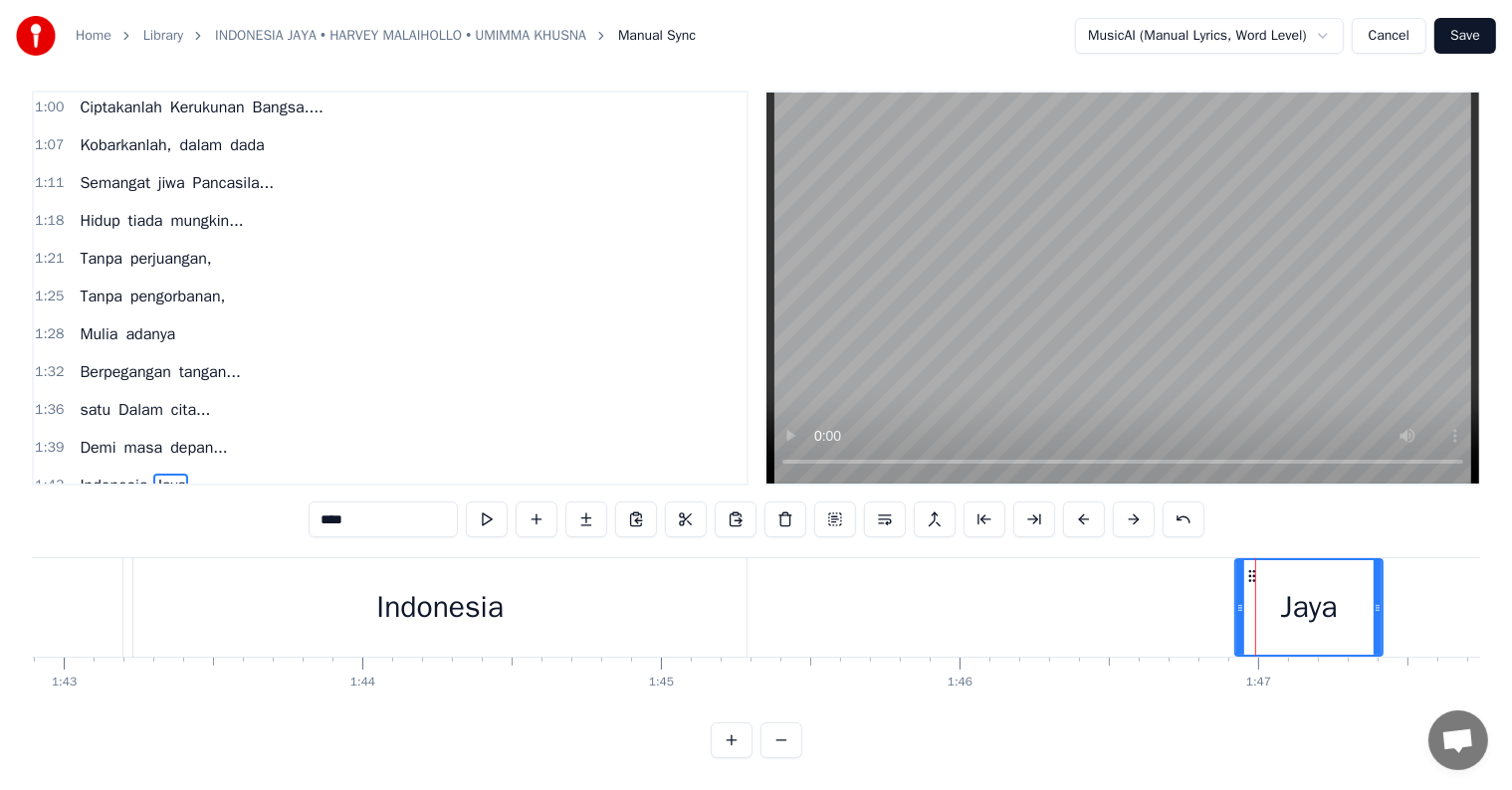 drag, startPoint x: 1234, startPoint y: 585, endPoint x: 836, endPoint y: 558, distance: 398.91478 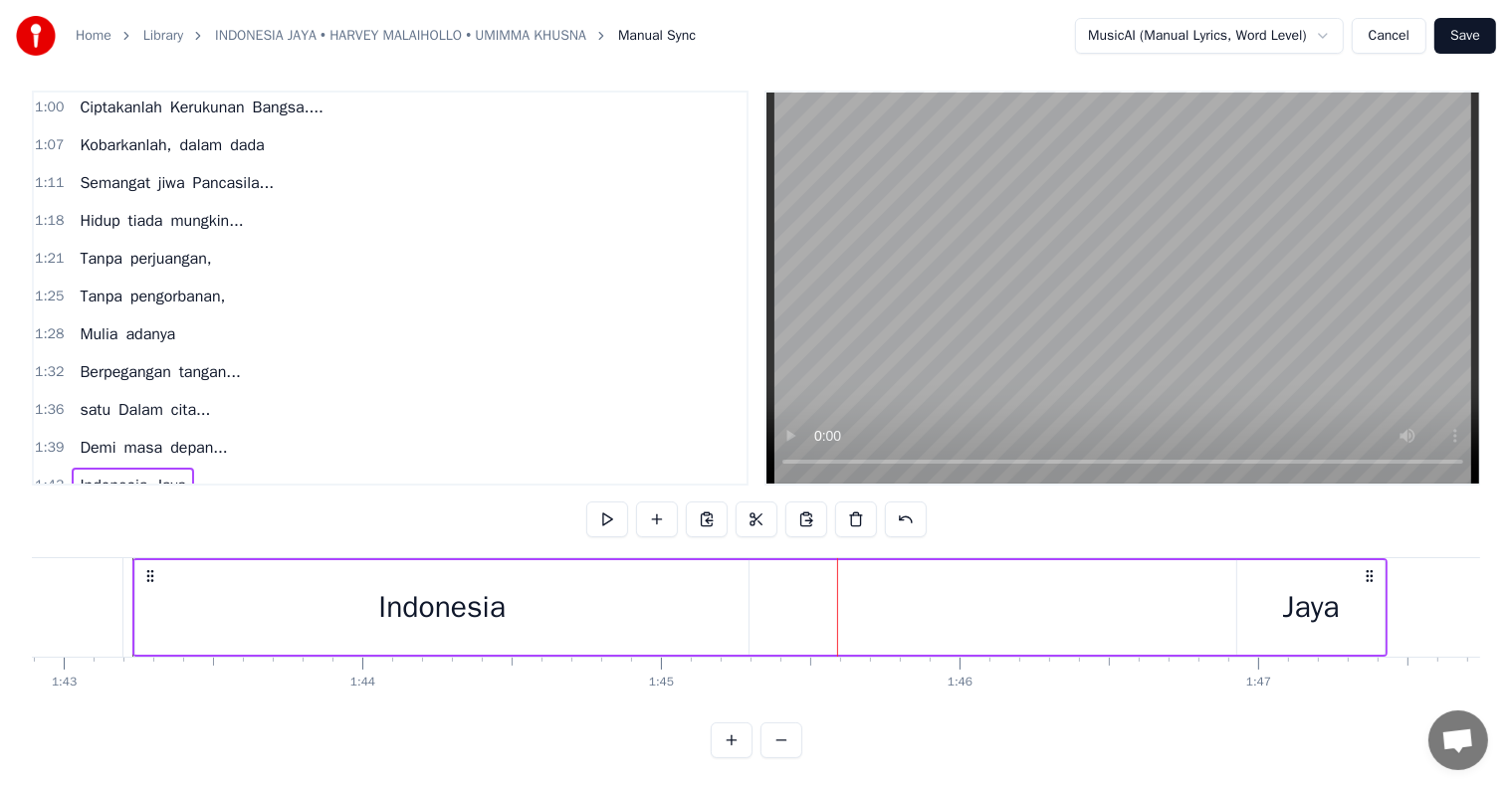 click on "Jaya" at bounding box center [1311, 607] 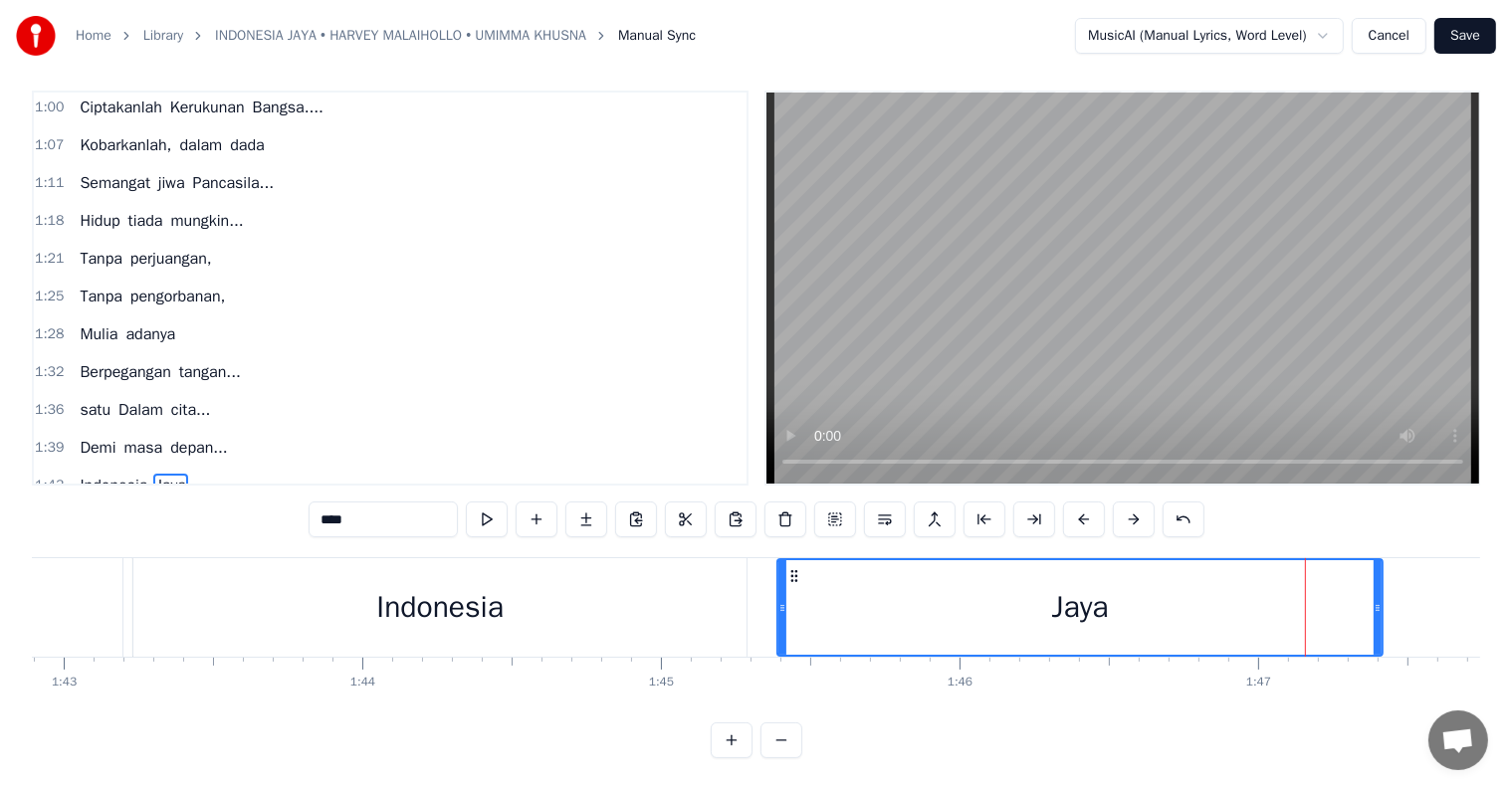 drag, startPoint x: 1234, startPoint y: 585, endPoint x: 776, endPoint y: 578, distance: 458.05349 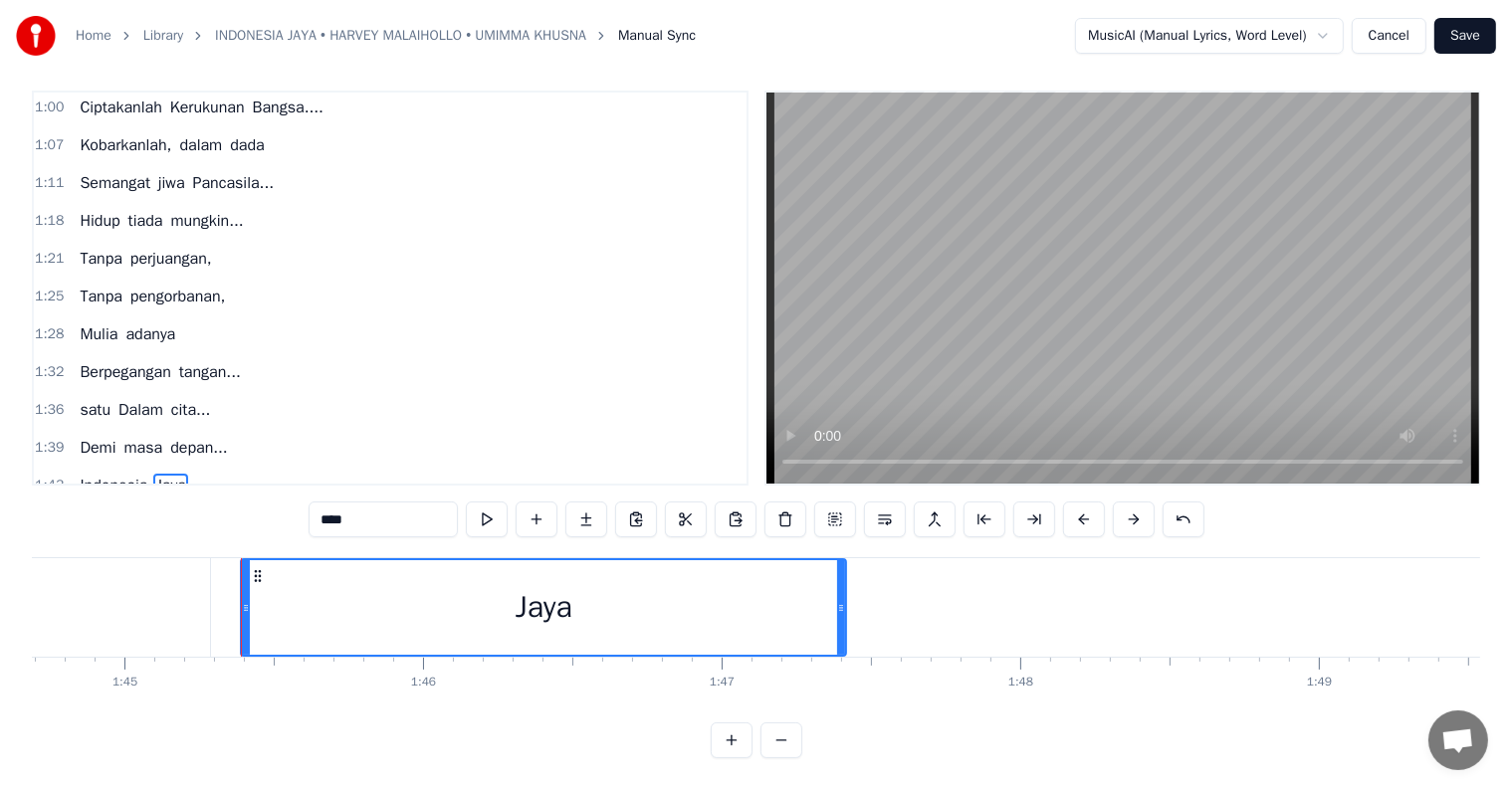 scroll, scrollTop: 0, scrollLeft: 31516, axis: horizontal 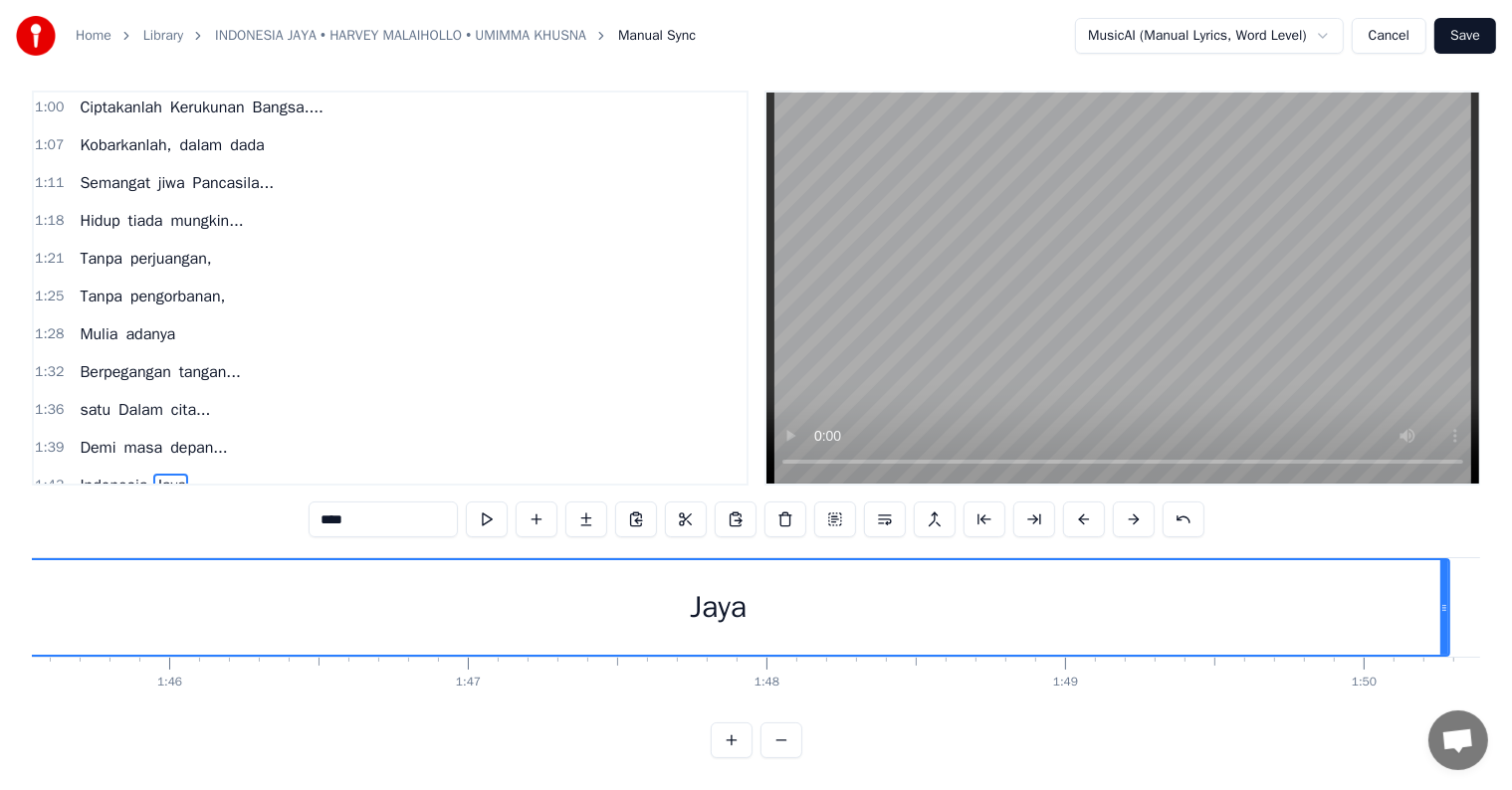 drag, startPoint x: 590, startPoint y: 589, endPoint x: 1447, endPoint y: 661, distance: 860.0192 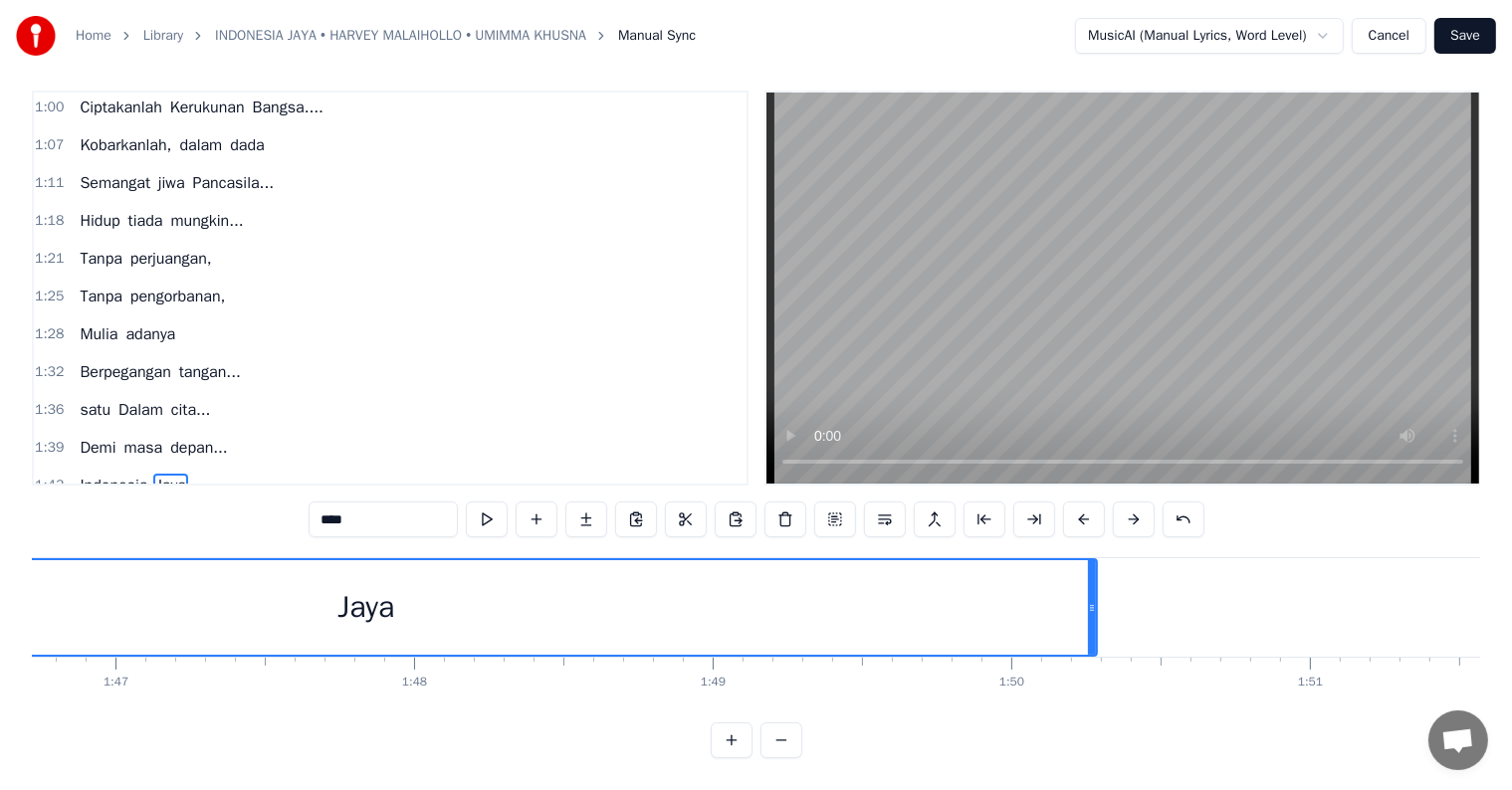 scroll, scrollTop: 0, scrollLeft: 31934, axis: horizontal 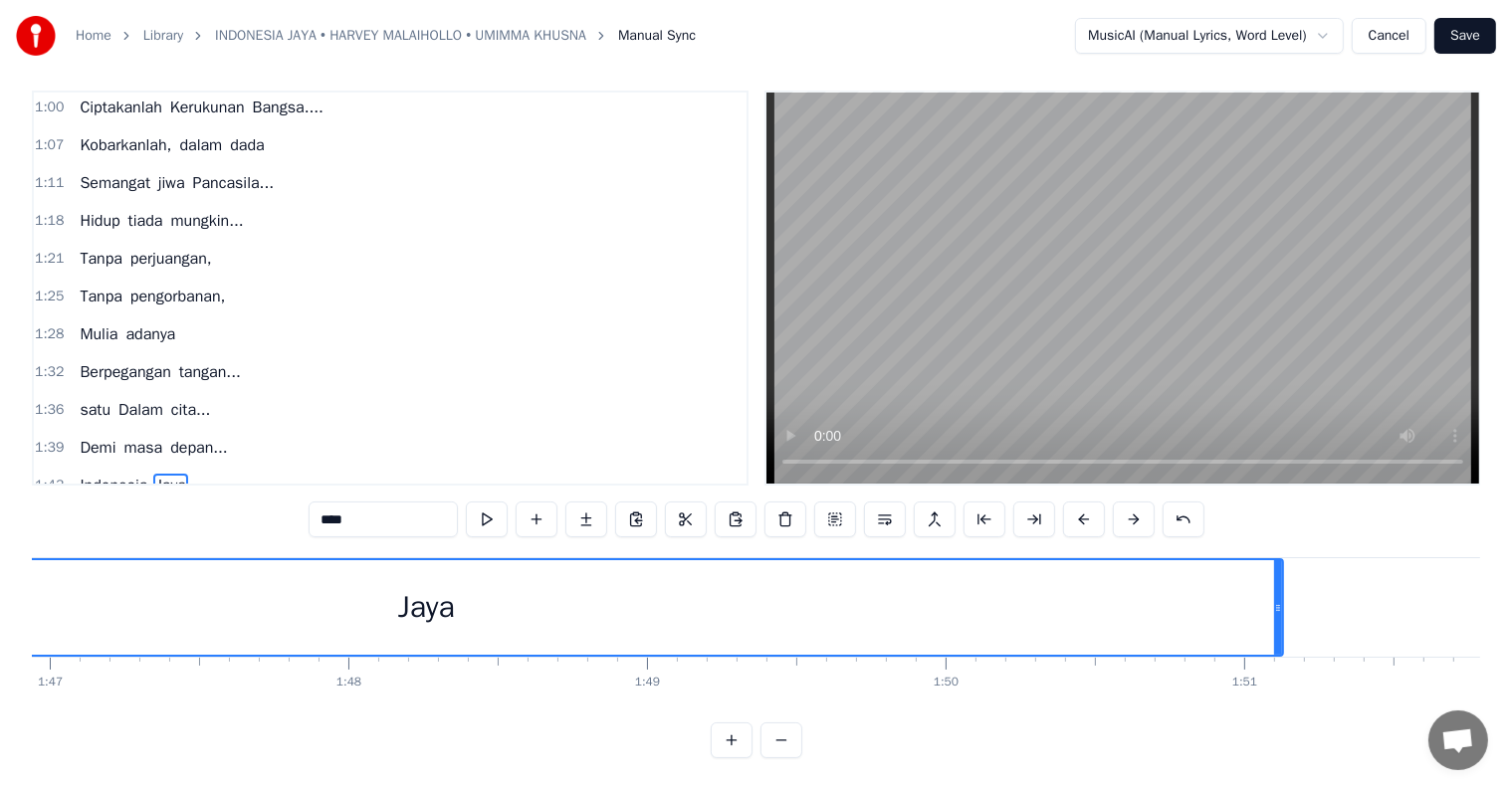 drag, startPoint x: 1027, startPoint y: 589, endPoint x: 1279, endPoint y: 613, distance: 253.14028 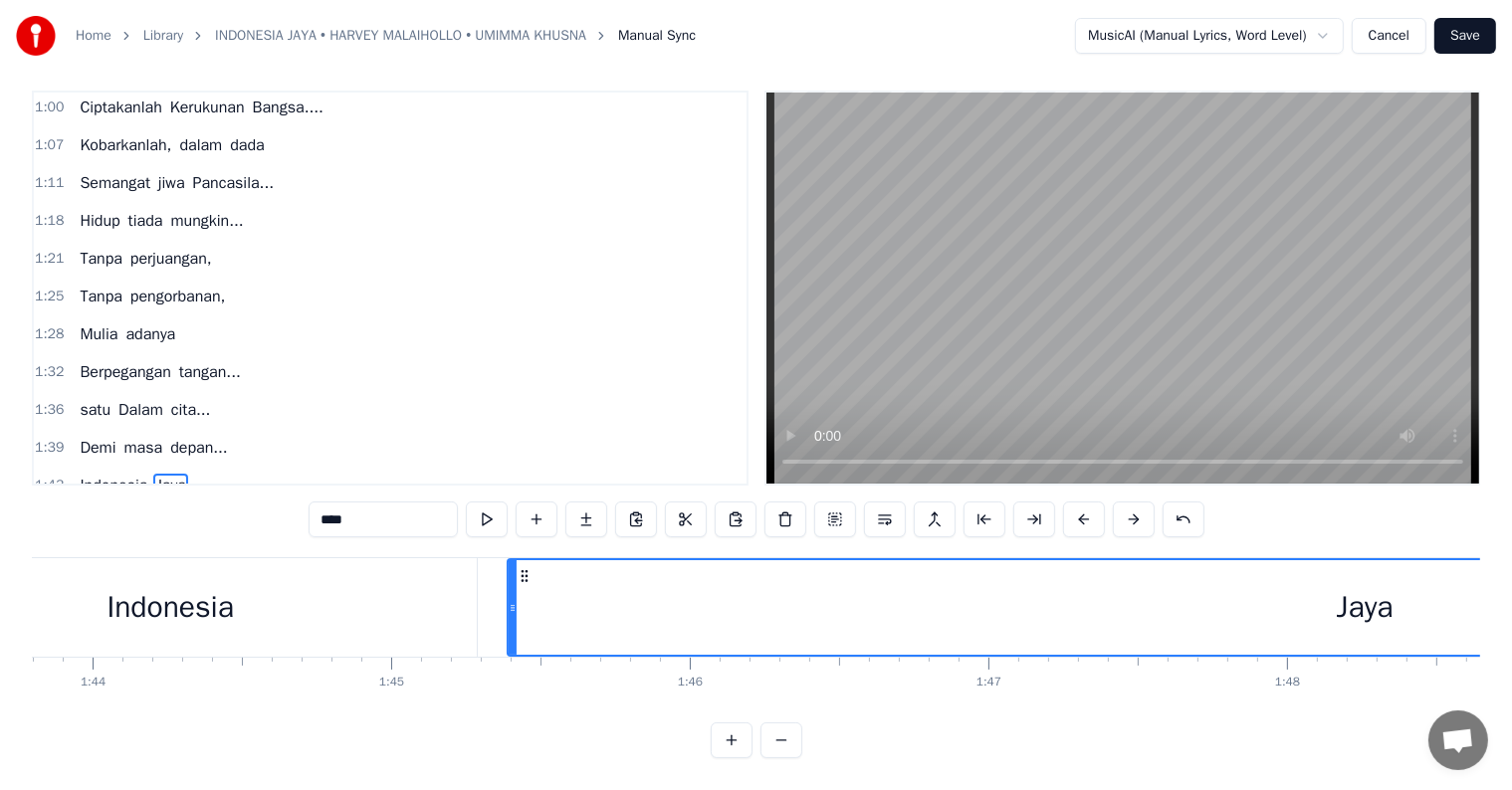scroll, scrollTop: 0, scrollLeft: 30968, axis: horizontal 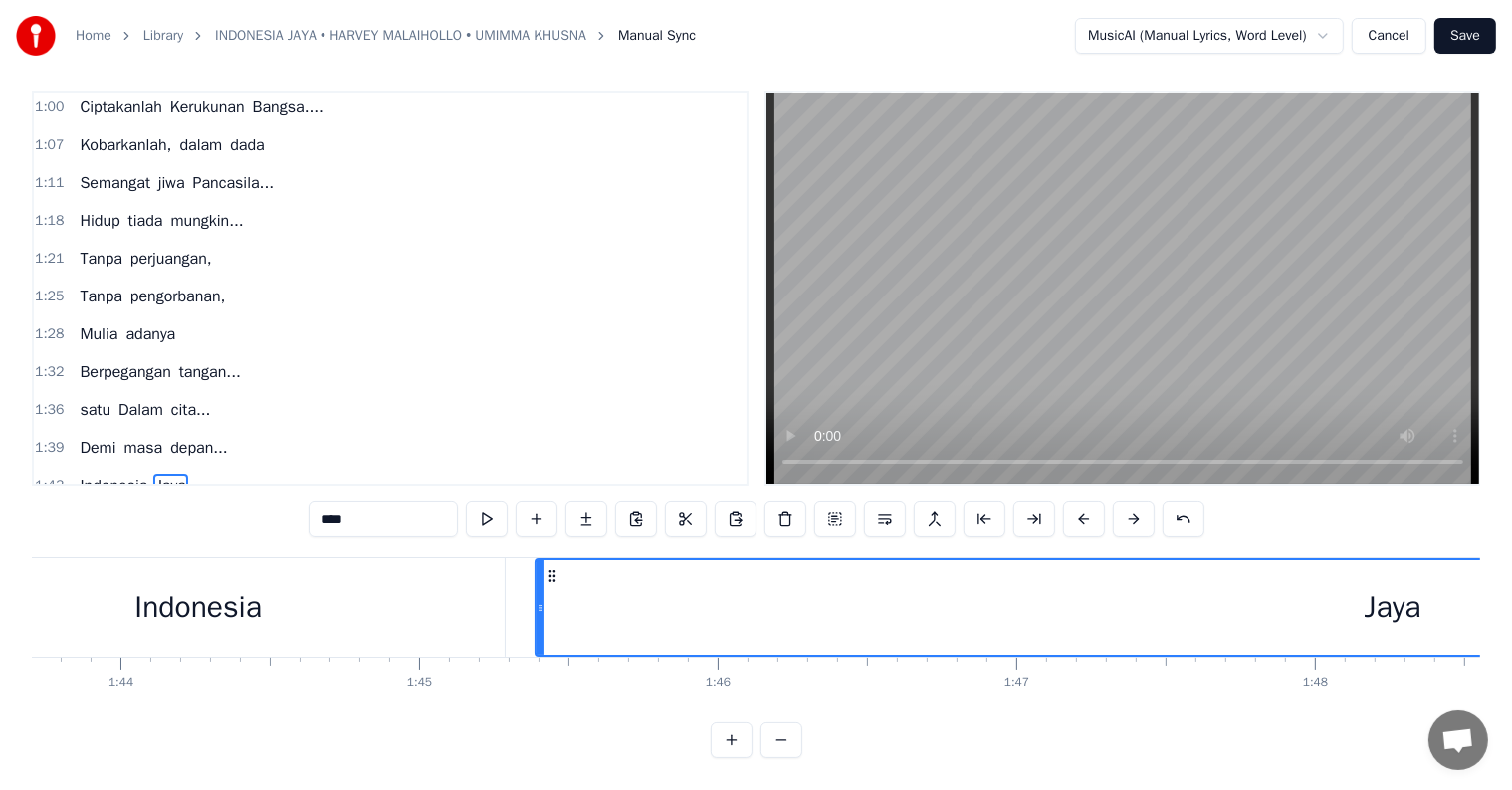click on "Indonesia" at bounding box center [198, 607] 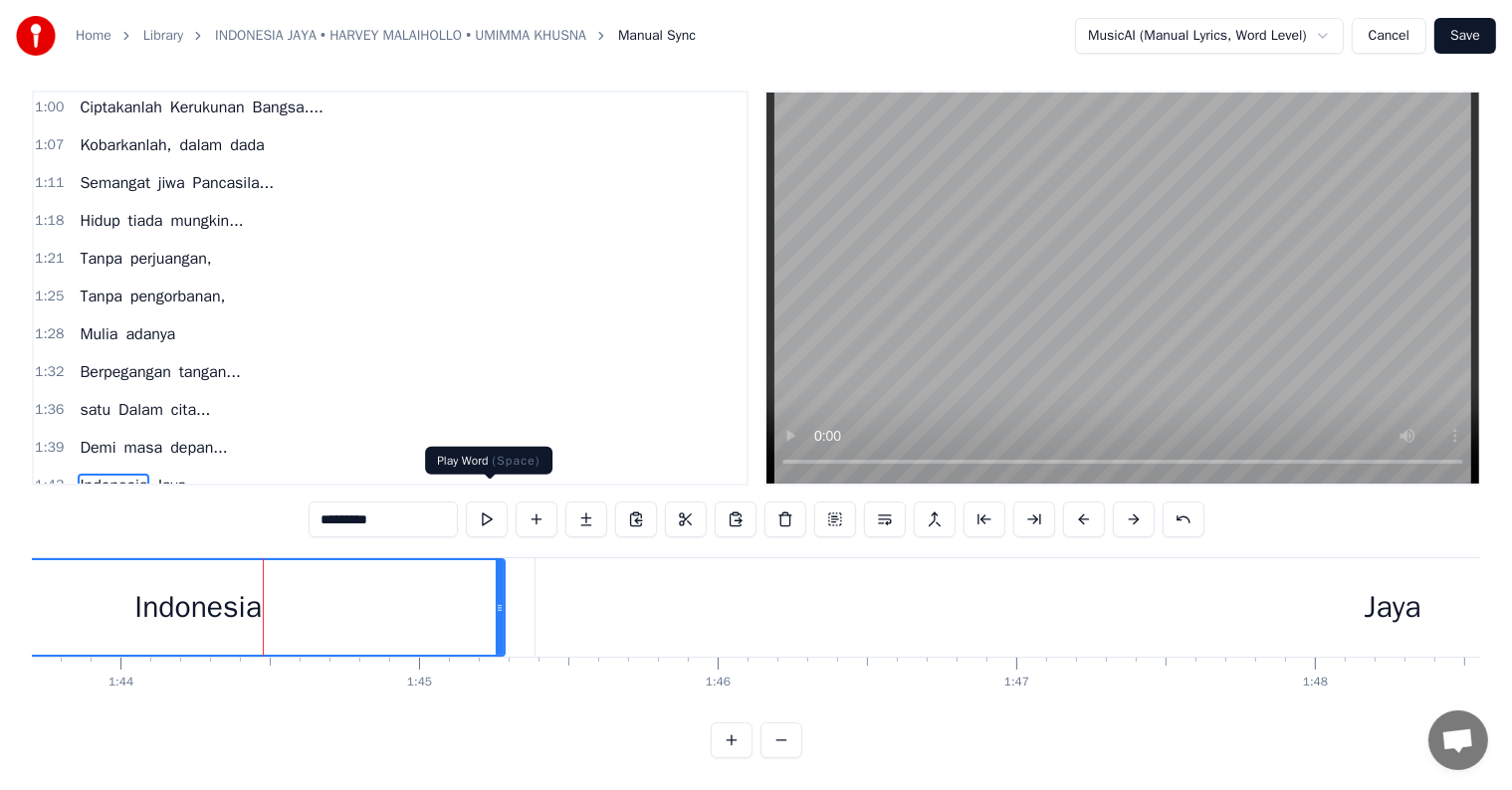 click at bounding box center [487, 519] 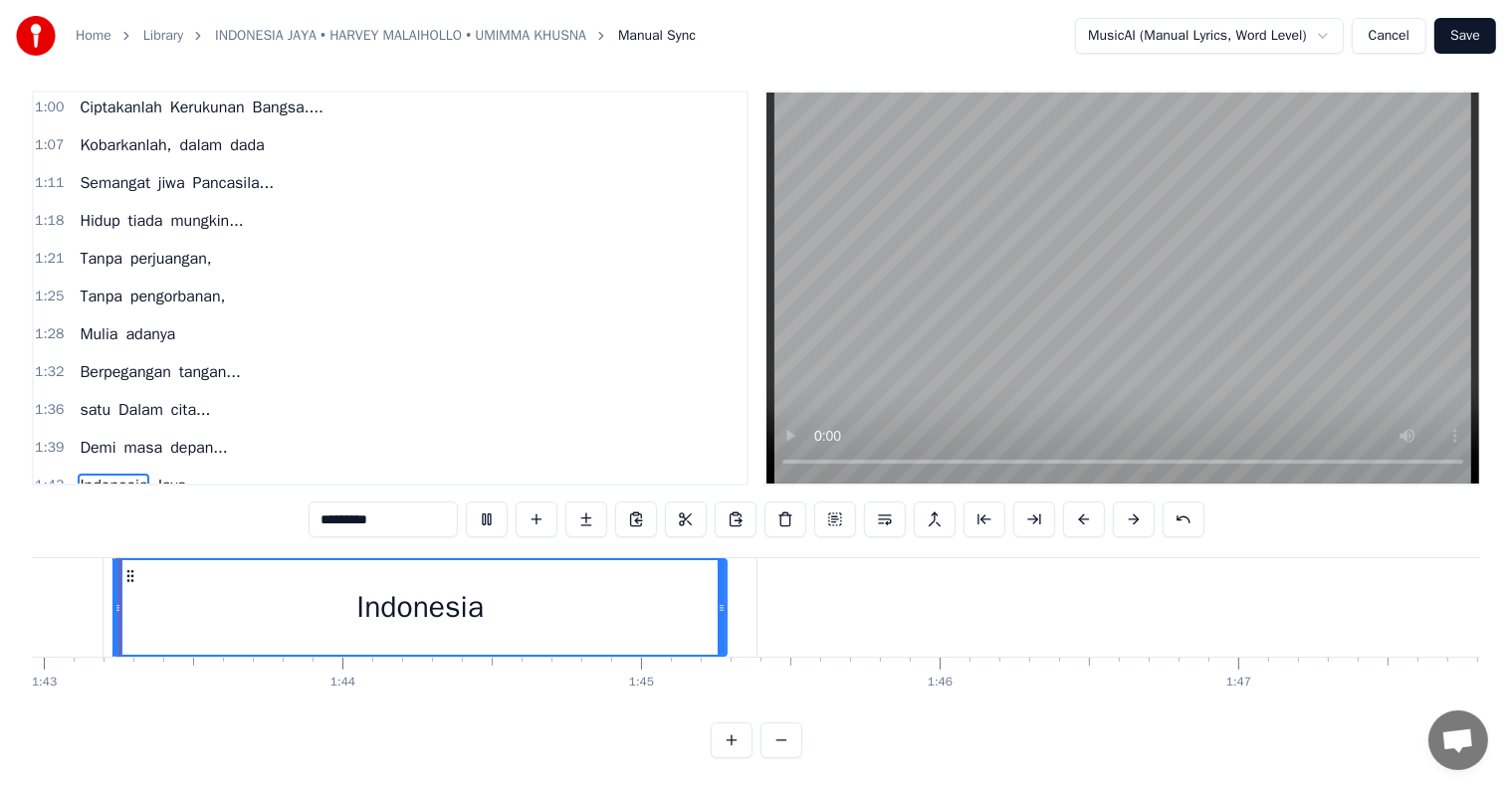 scroll, scrollTop: 0, scrollLeft: 30734, axis: horizontal 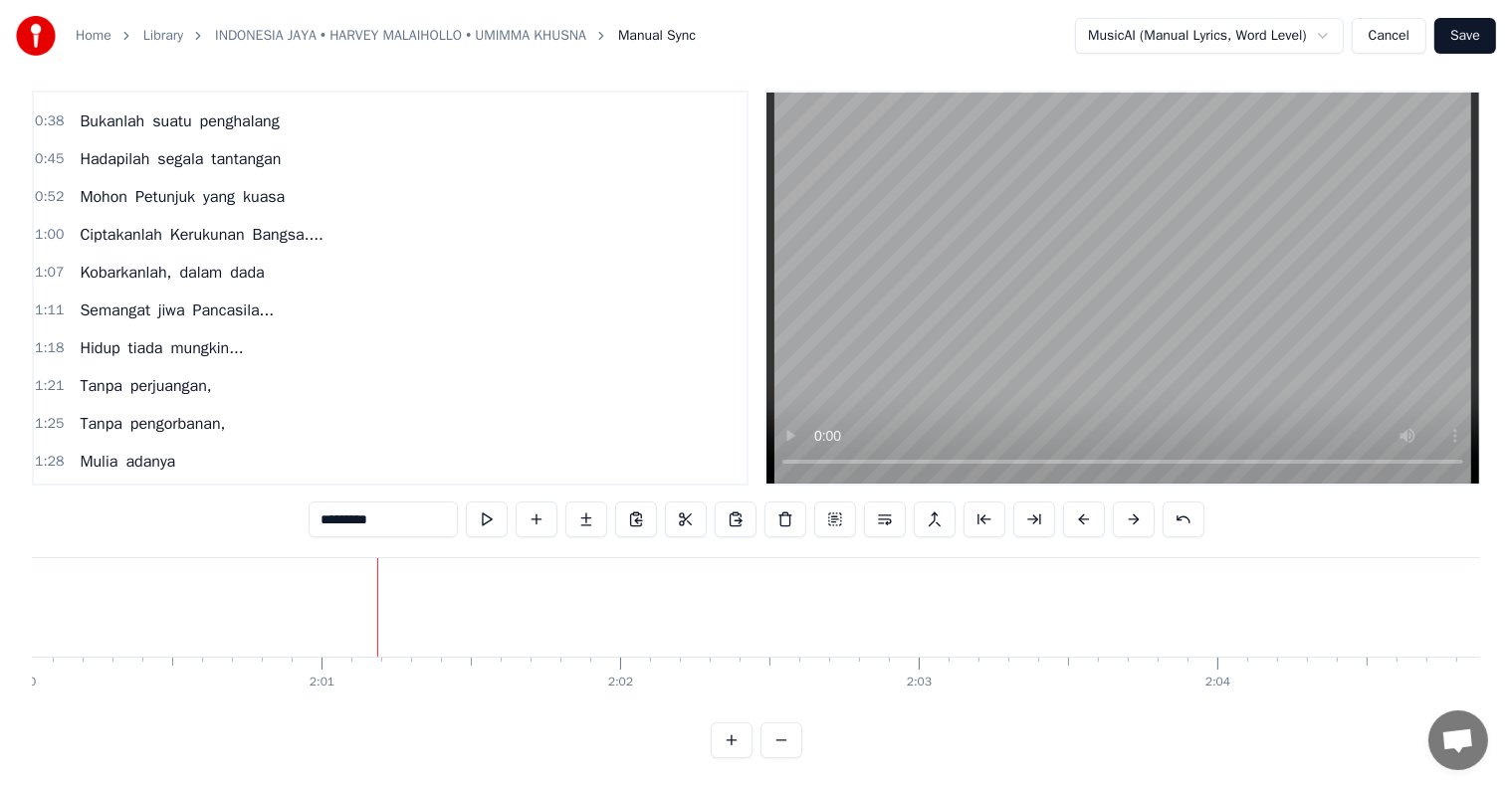 click on "Mohon Petunjuk yang kuasa" at bounding box center [182, 197] 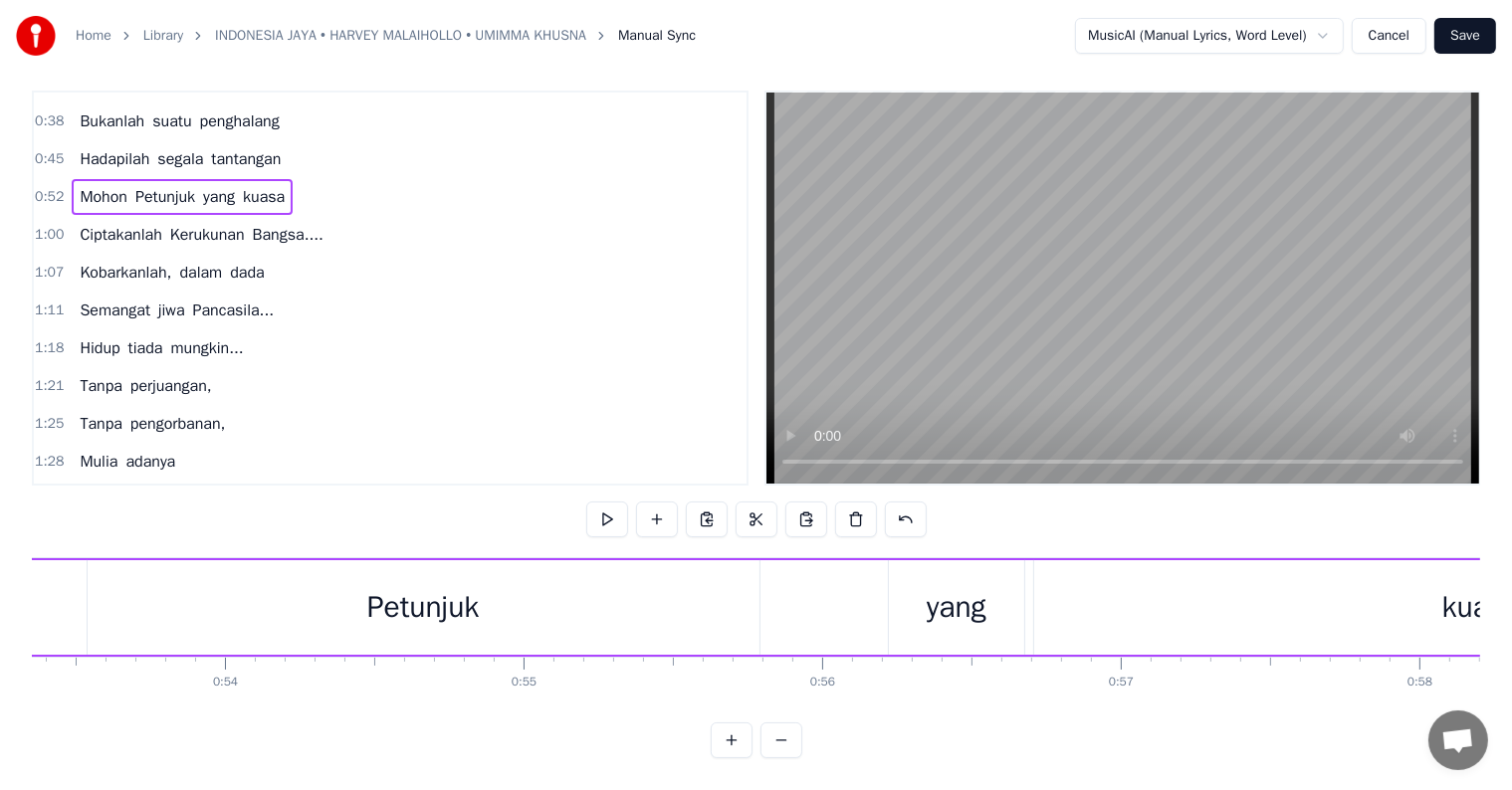 scroll, scrollTop: 0, scrollLeft: 15612, axis: horizontal 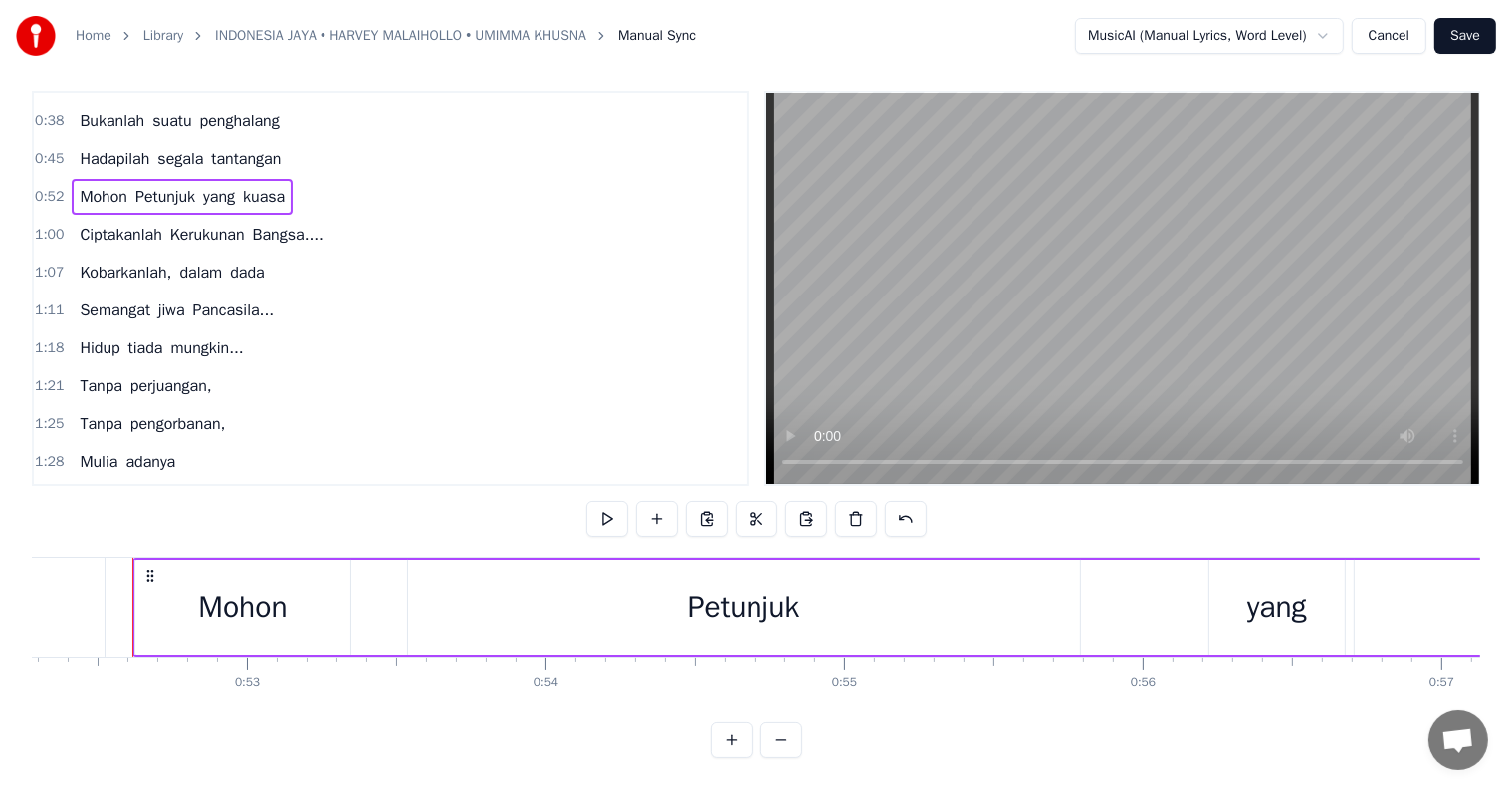 click on "Petunjuk" at bounding box center [744, 607] 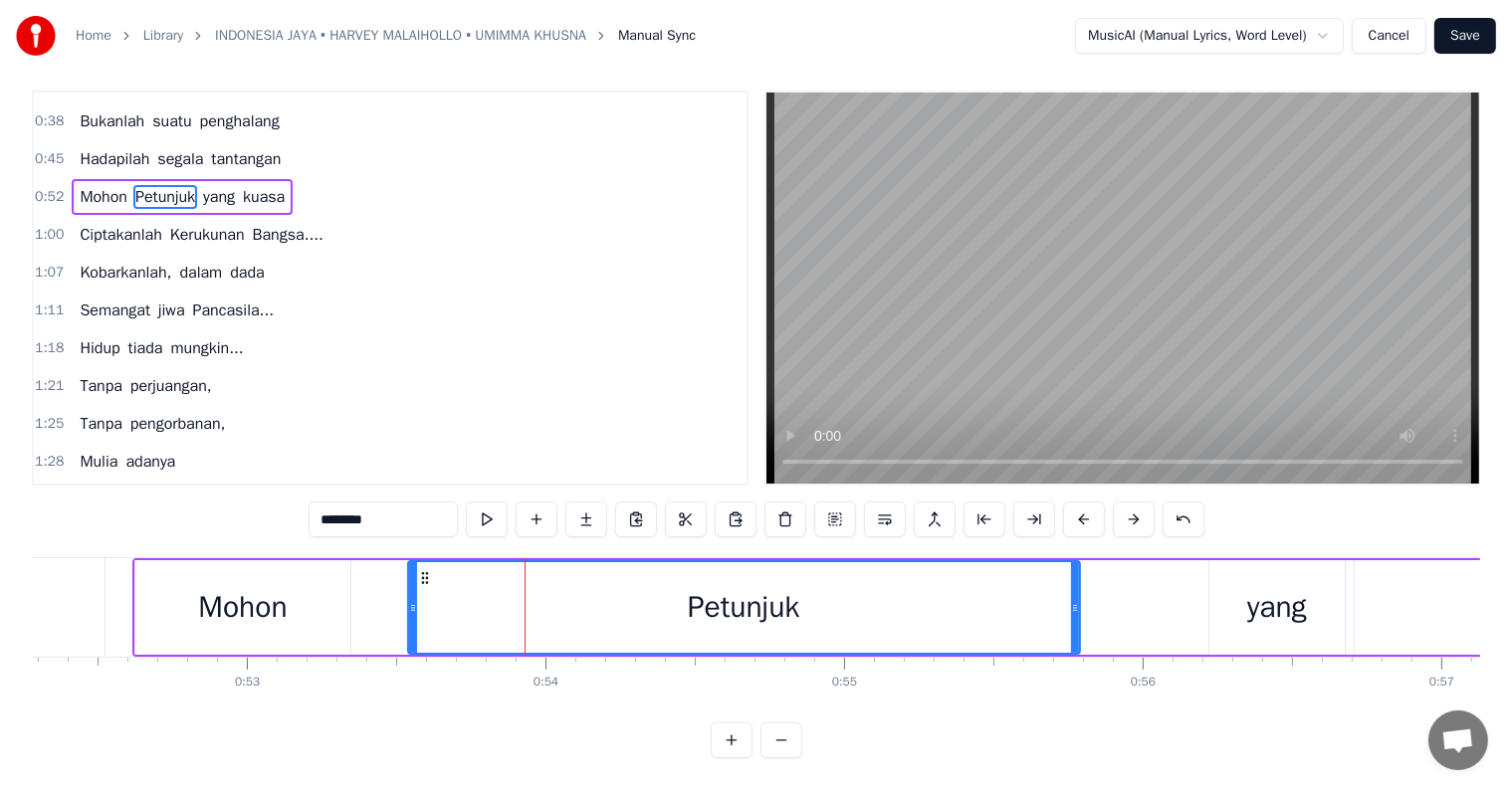 scroll, scrollTop: 0, scrollLeft: 0, axis: both 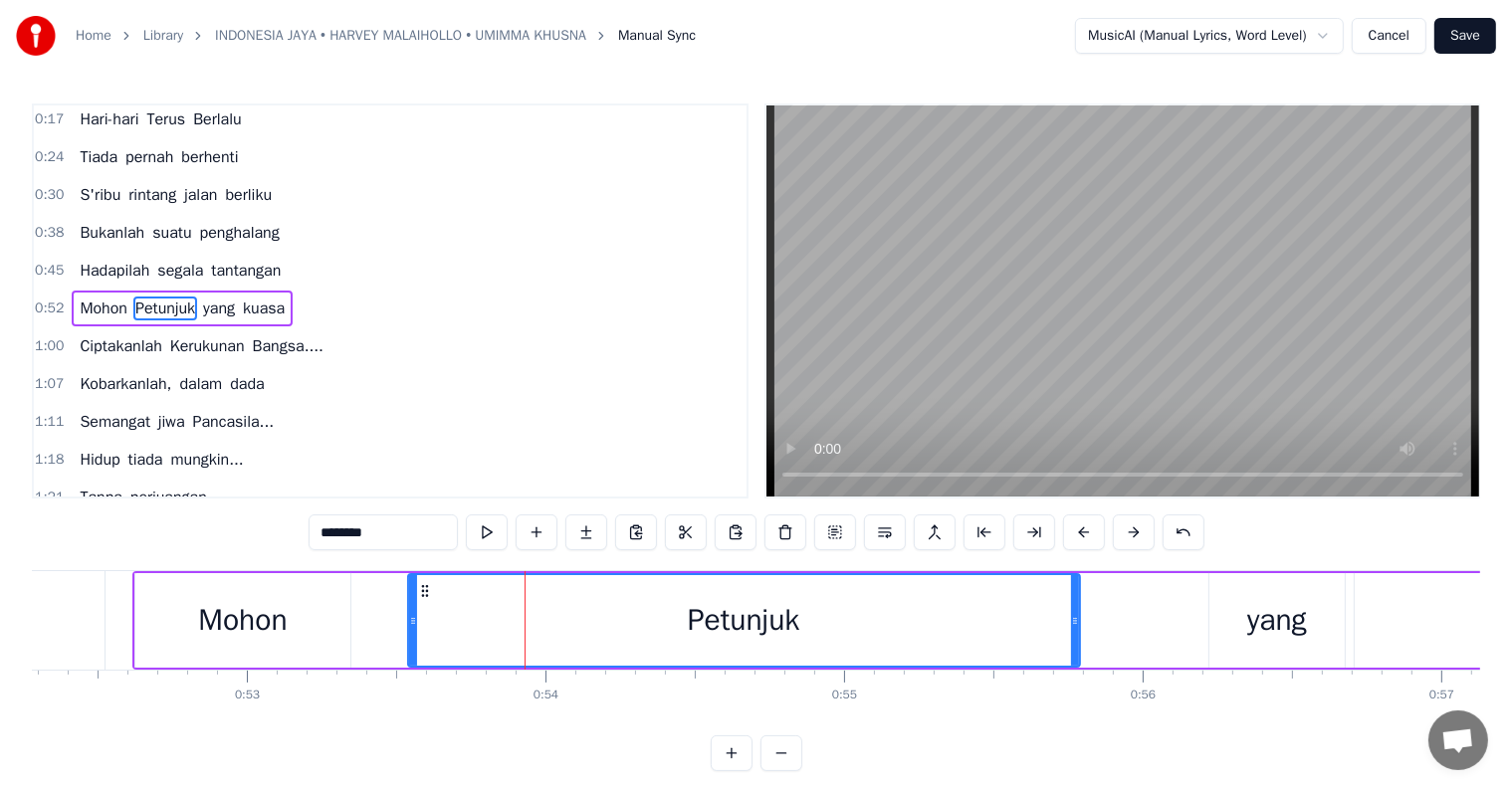 click on "0:17 Hari-hari Terus Berlalu 0:24 Tiada pernah berhenti 0:30 S'ribu rintang jalan berliku 0:38 Bukanlah suatu penghalang 0:45 Hadapilah segala tantangan 0:52 Mohon Petunjuk yang kuasa 1:00 Ciptakanlah Kerukunan Bangsa.... 1:07 Kobarkanlah, dalam dada 1:11 Semangat jiwa Pancasila... 1:18 Hidup tiada mungkin... 1:21 Tanpa perjuangan, 1:25 Tanpa pengorbanan, 1:28 Mulia adanya 1:32 Berpegangan tangan... 1:36 satu Dalam cita... 1:39 Demi masa depan... 1:43 Indonesia Jaya Draggable item [UUID] was dropped over droppable area [UUID] 0 0:01 0:02 0:03 0:04 0:05 0:06 0:07 0:08 0:09 0:10 0:11 0:12 0:13 0:14 0:15 0:16 0:17 0:18 0:19 0:20 0:21 0:22 0:23 0:24 0:25 0:26 0:27 0:28 0:29 0:30 0:31 0:32 0:33 0:34 0:35 0:36 0:37 0:38 0:39 0:40 0:41 0:42 0:43 0:44 0:45 0:46 0:47 0:48 0:49 0:50 0:51 0:52 0:53 0:54 0:55 0:56 0:57 0:58 0:59 1:00 1:01 1:02 1:03" at bounding box center [756, 437] 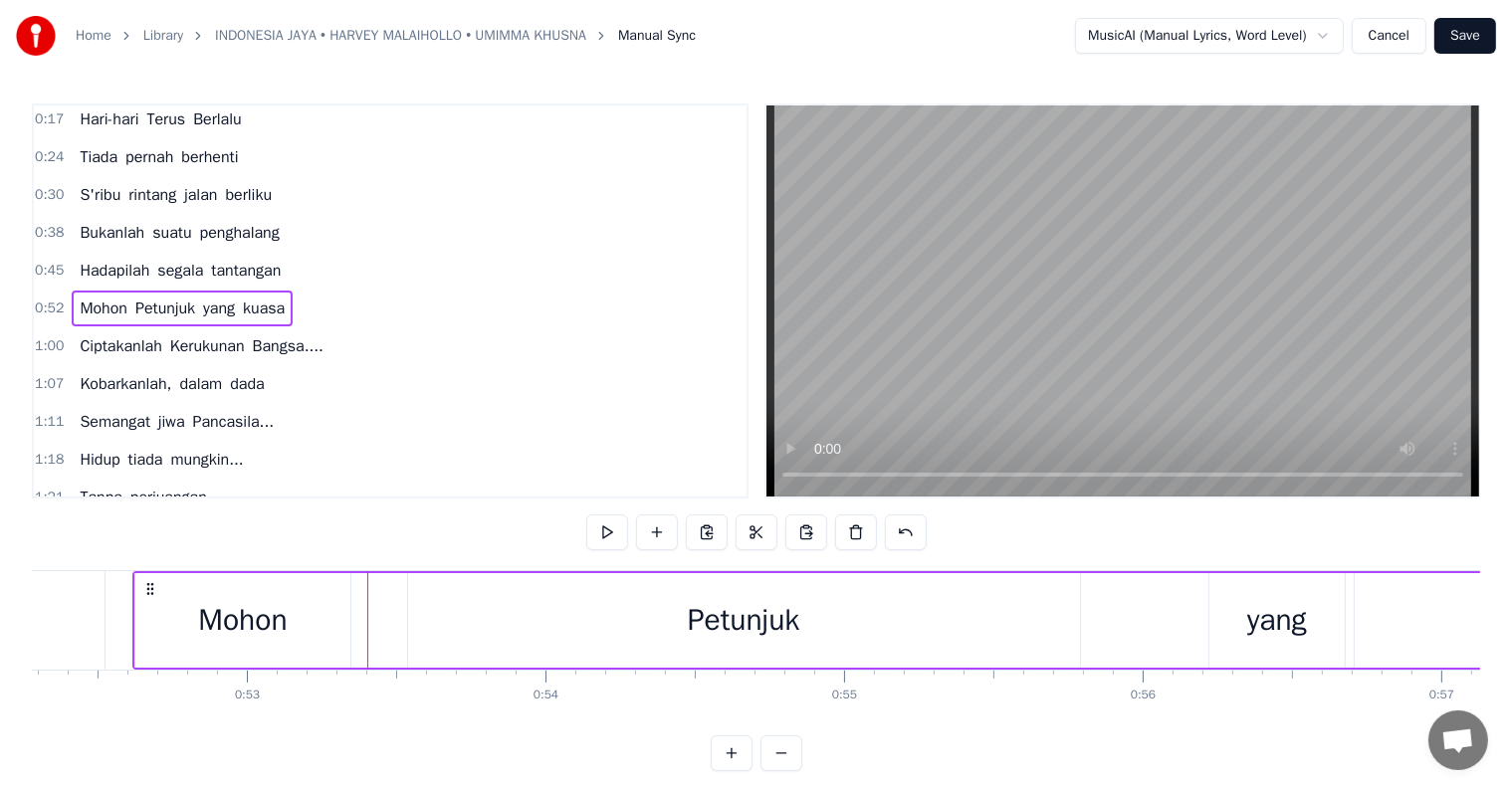 click on "Mohon Petunjuk yang kuasa" at bounding box center [1191, 620] 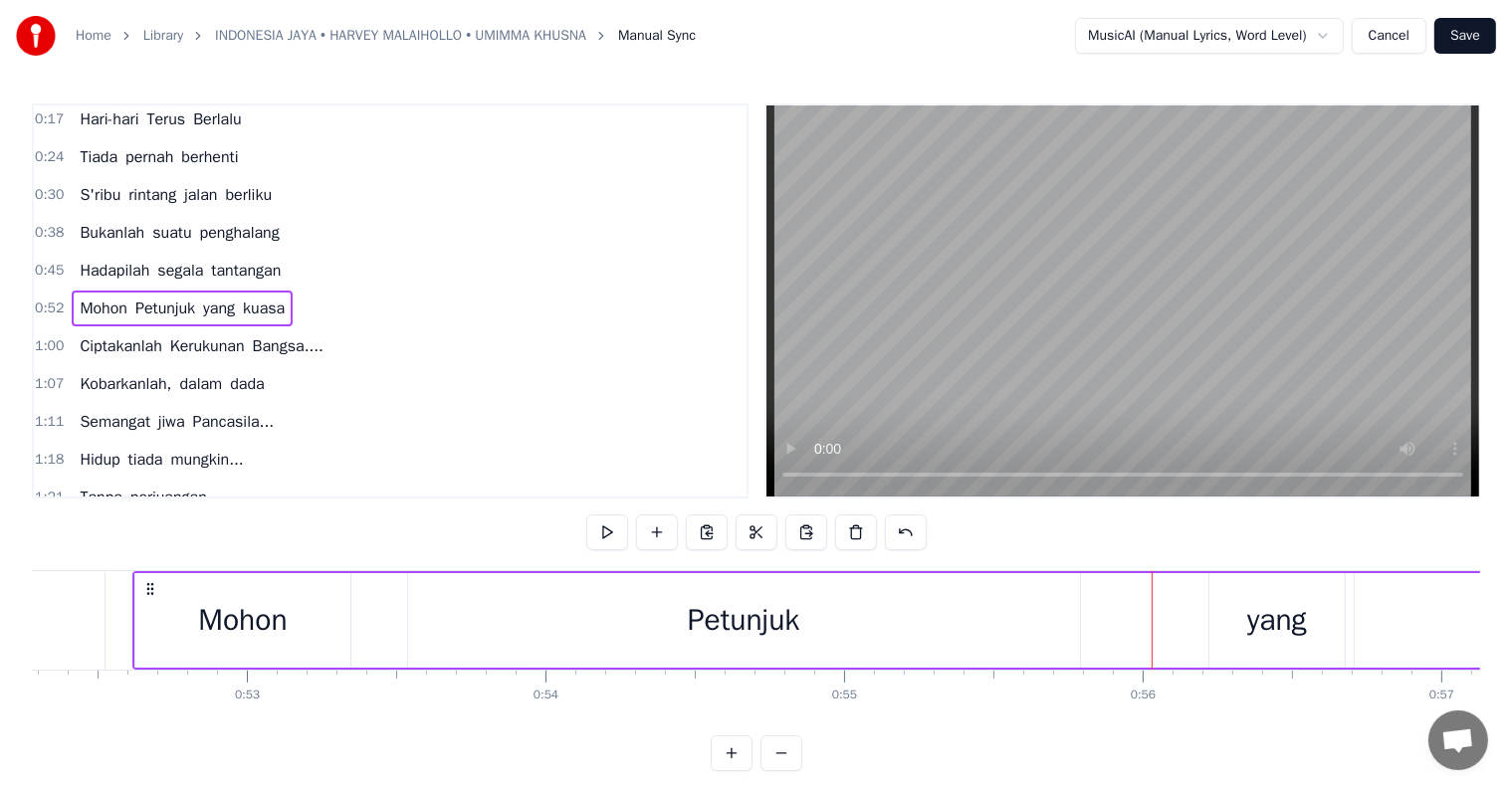 click on "Hadapilah" at bounding box center [114, 271] 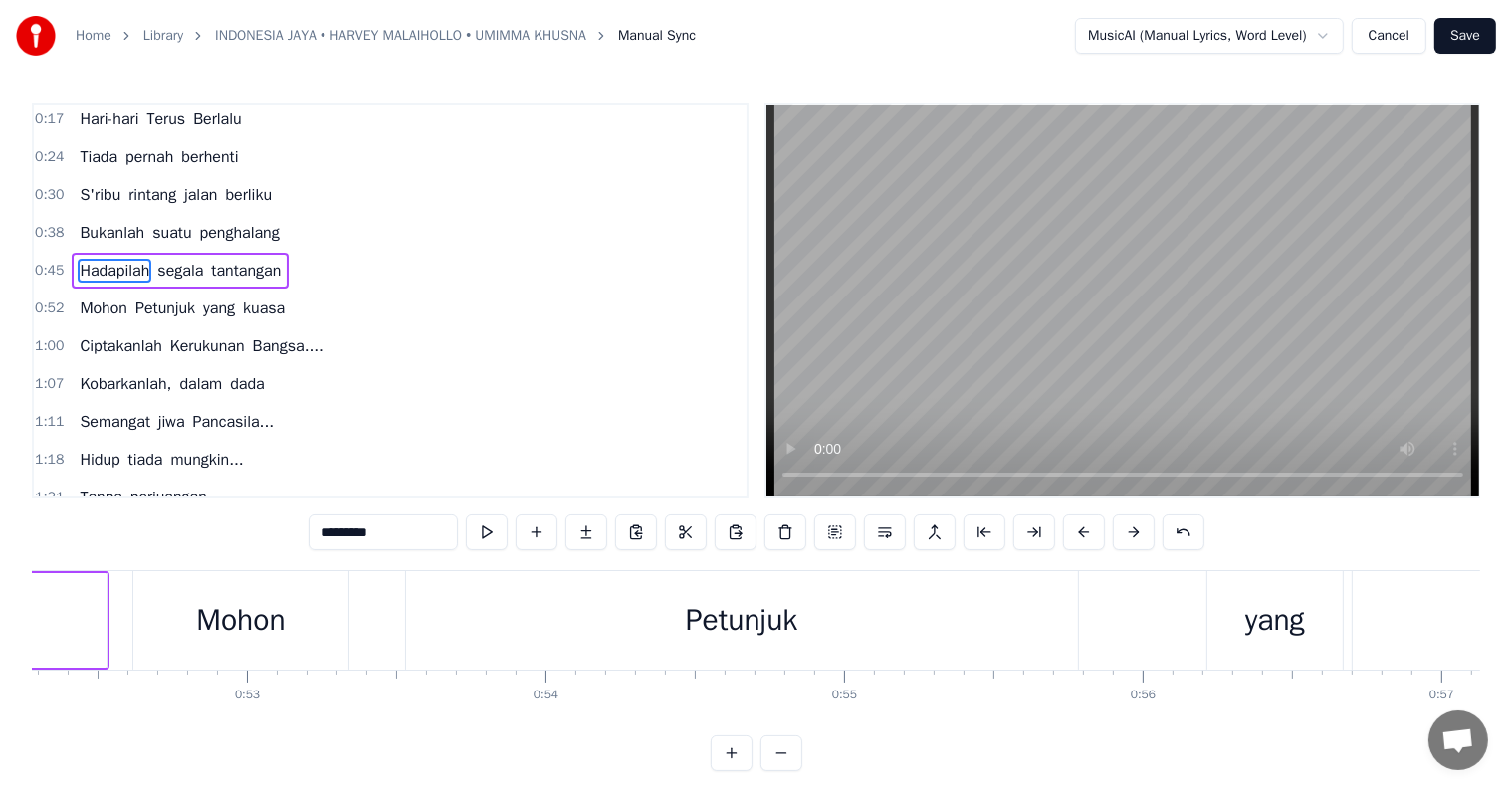 scroll, scrollTop: 0, scrollLeft: 0, axis: both 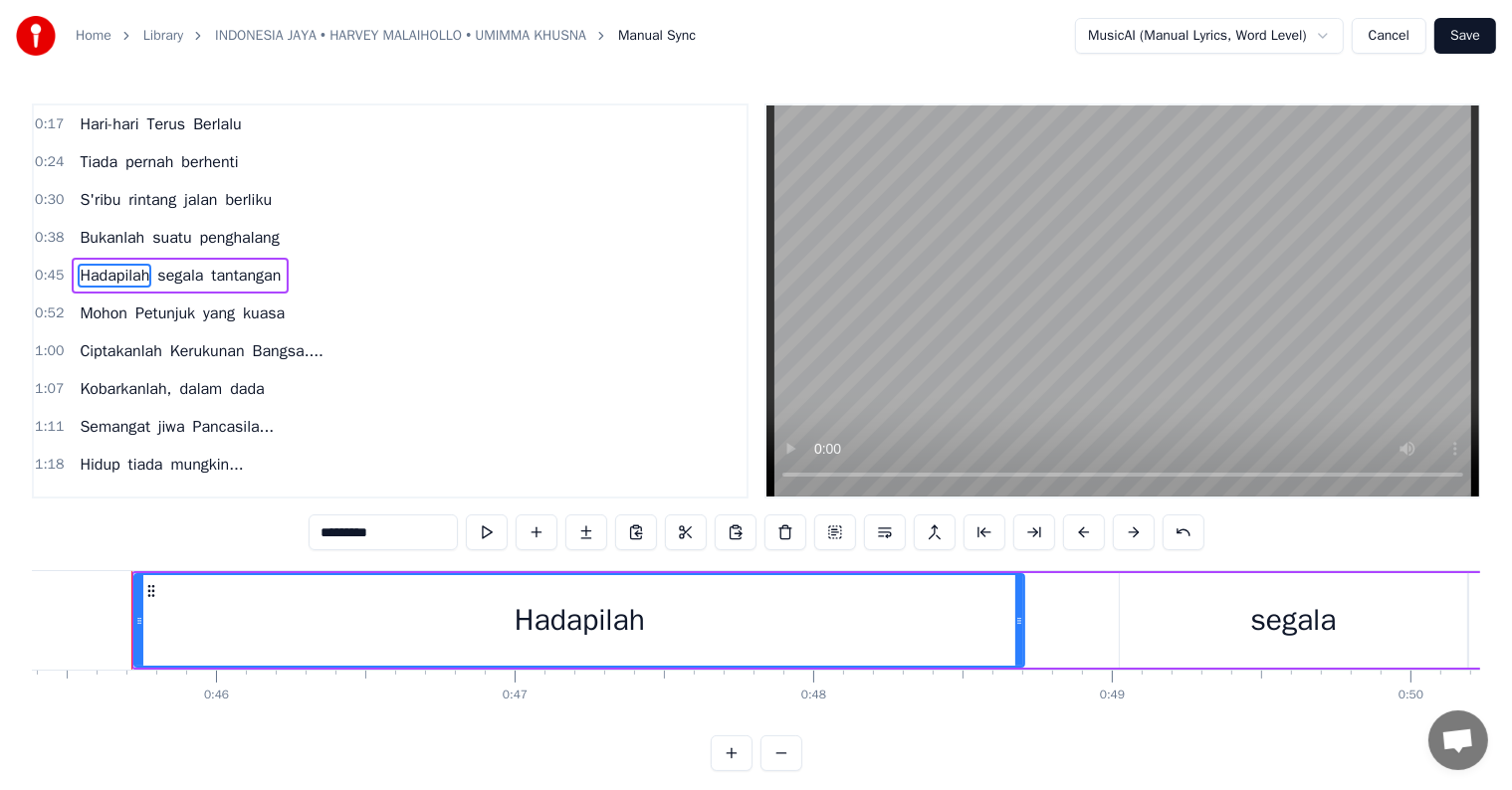 click on "Hadapilah segala tantangan" at bounding box center [180, 276] 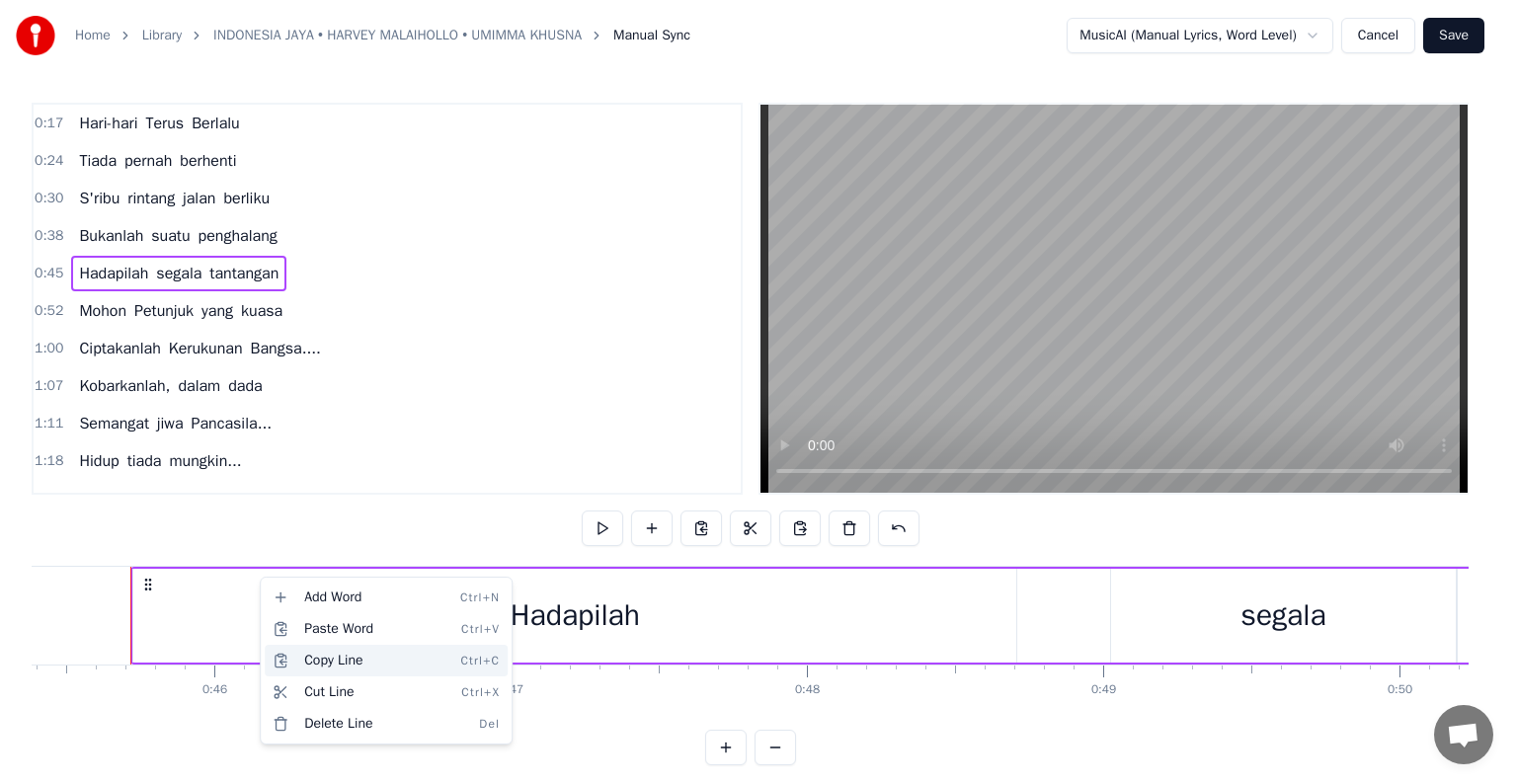 click on "Copy Line Ctrl+C" at bounding box center (386, 661) 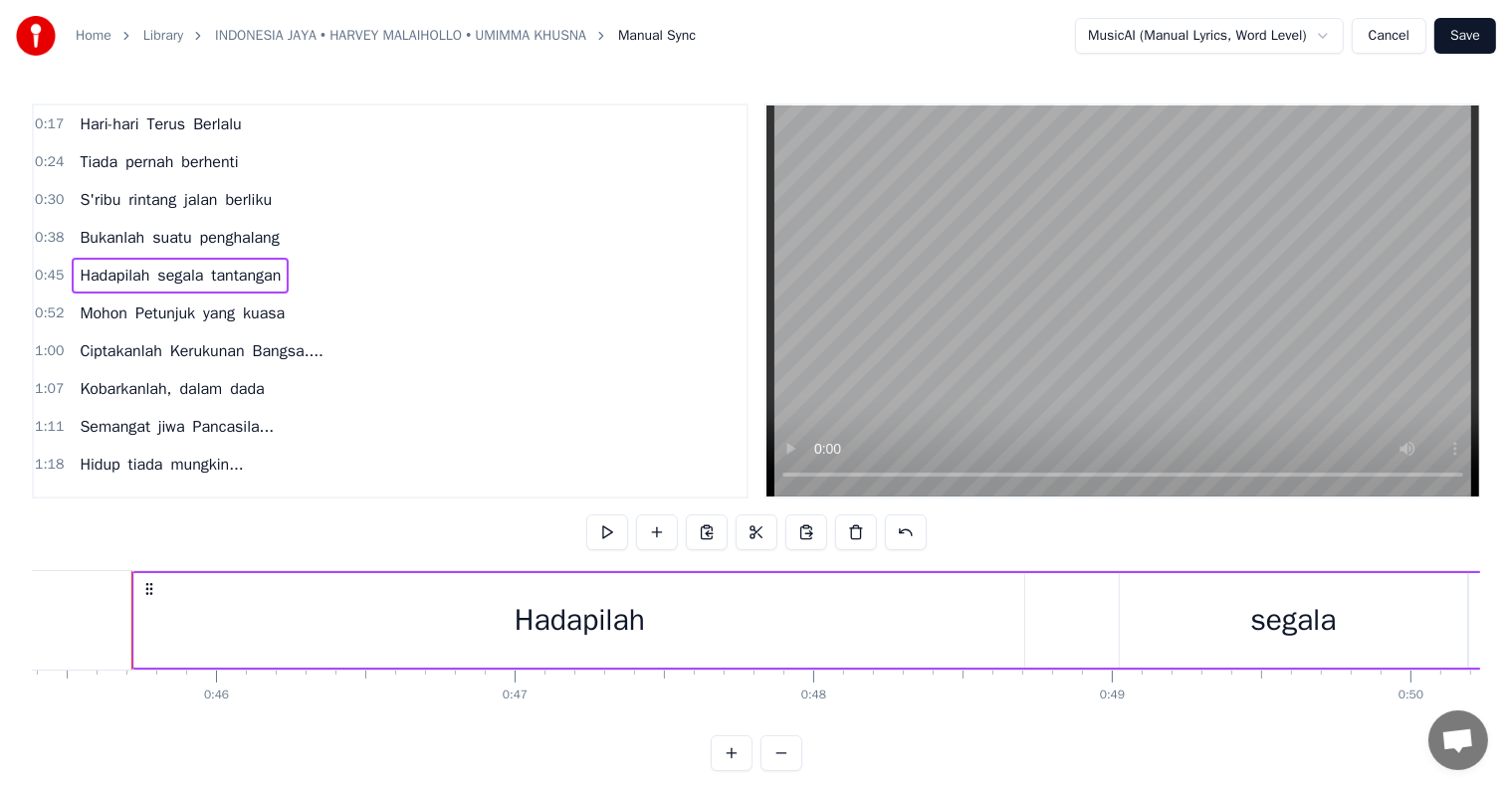 scroll, scrollTop: 231, scrollLeft: 0, axis: vertical 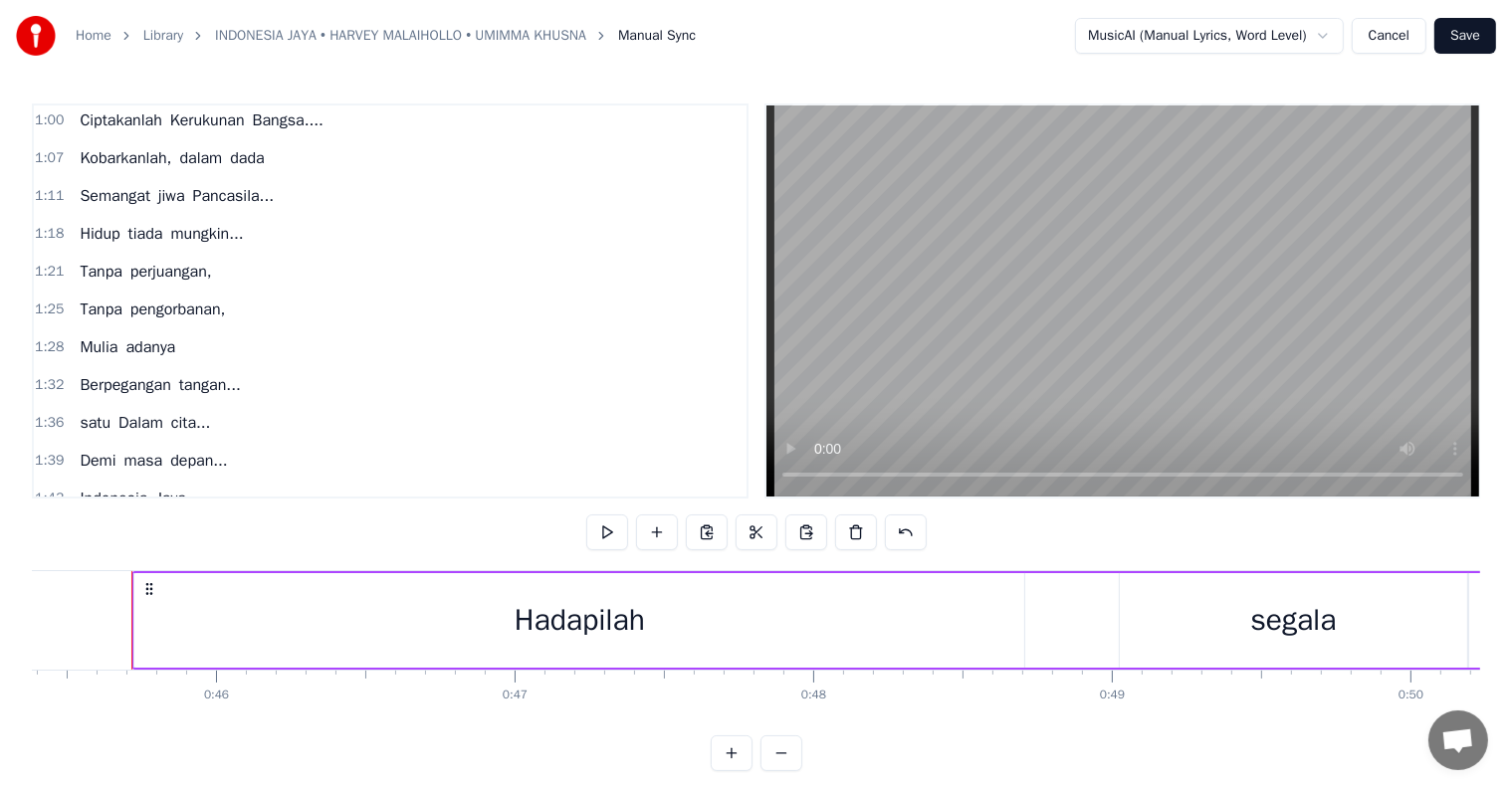 click on "Jaya" at bounding box center [170, 498] 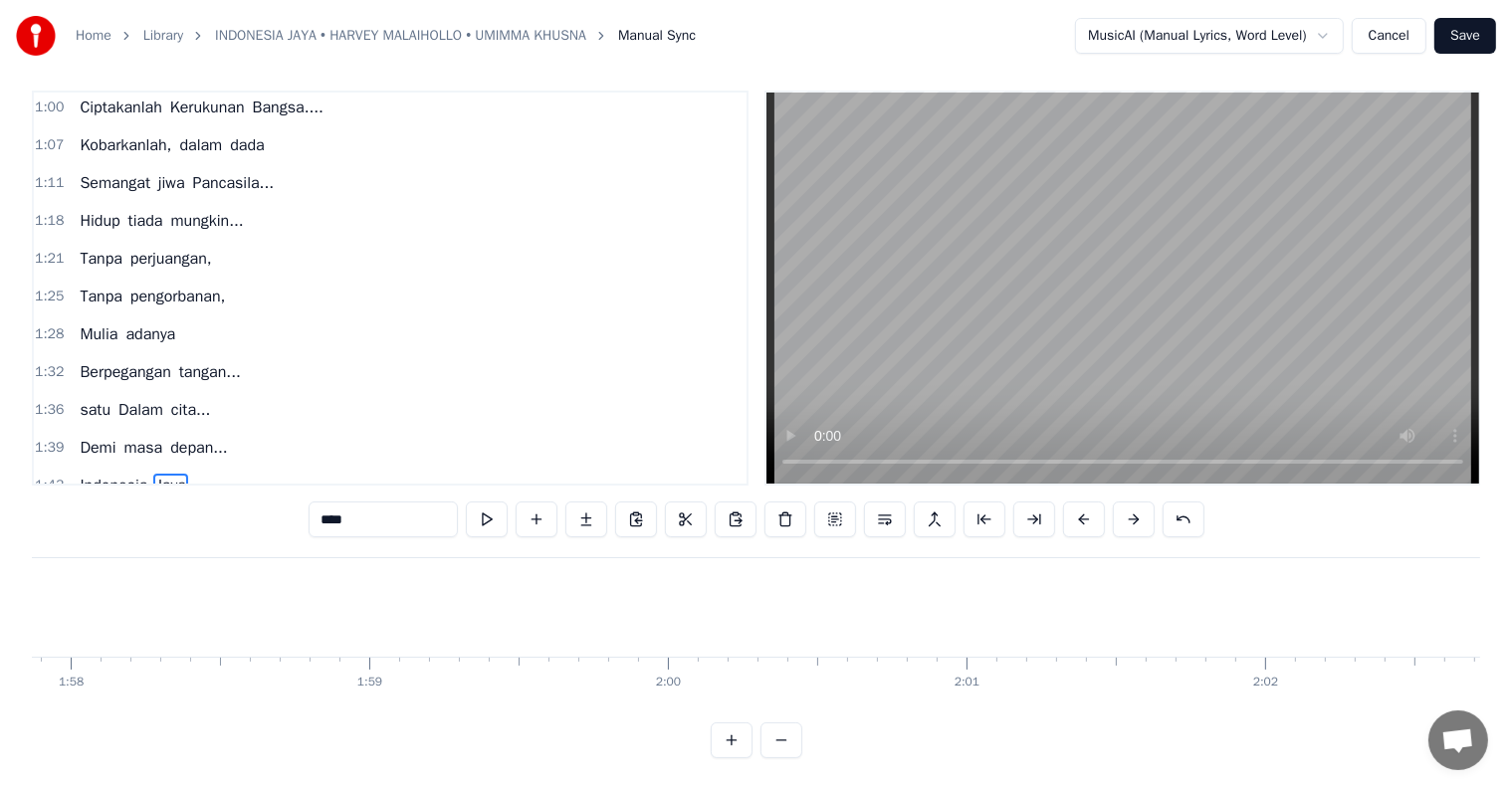 scroll, scrollTop: 0, scrollLeft: 35260, axis: horizontal 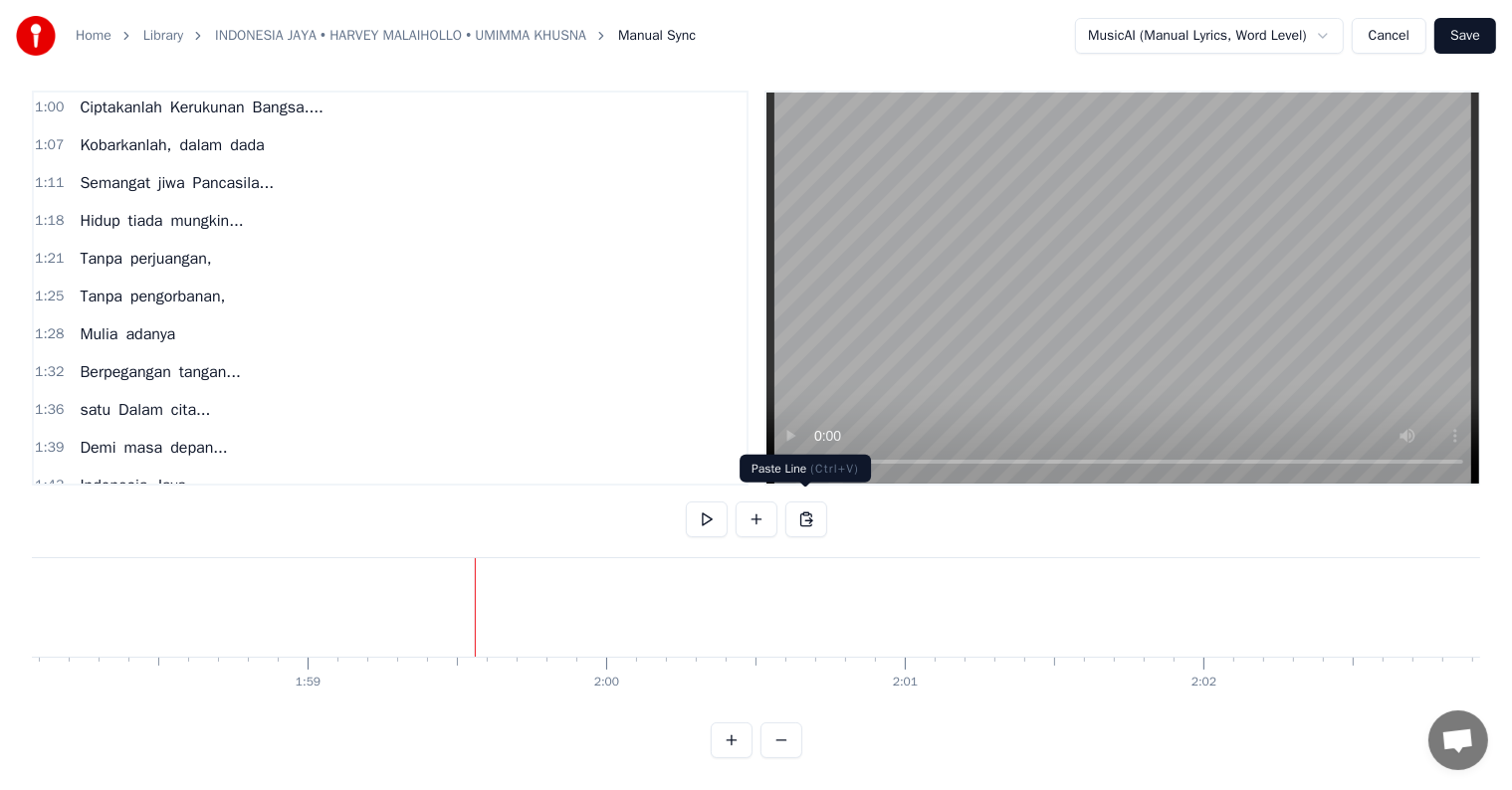 click at bounding box center [806, 519] 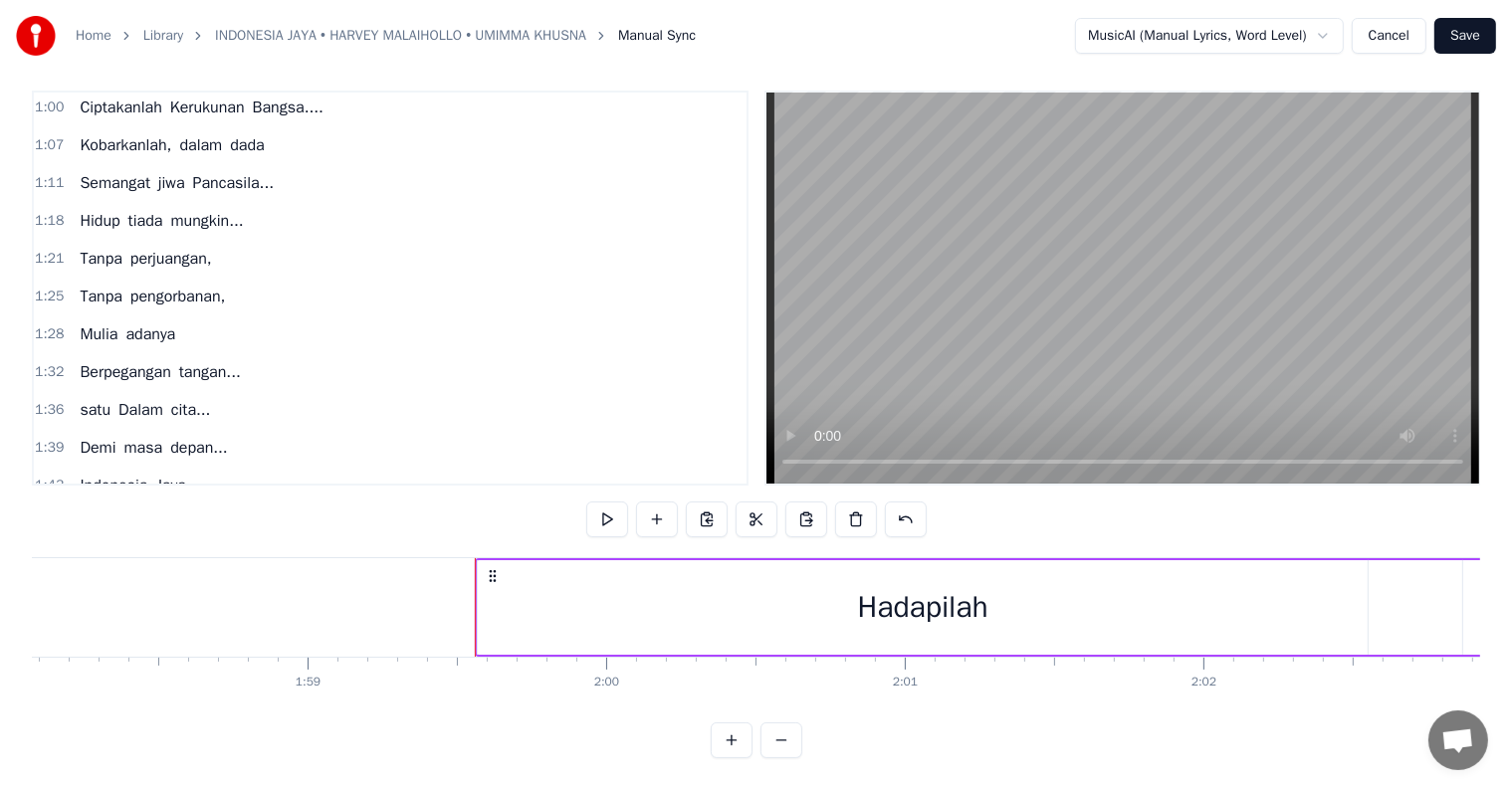 click at bounding box center [1043, 607] 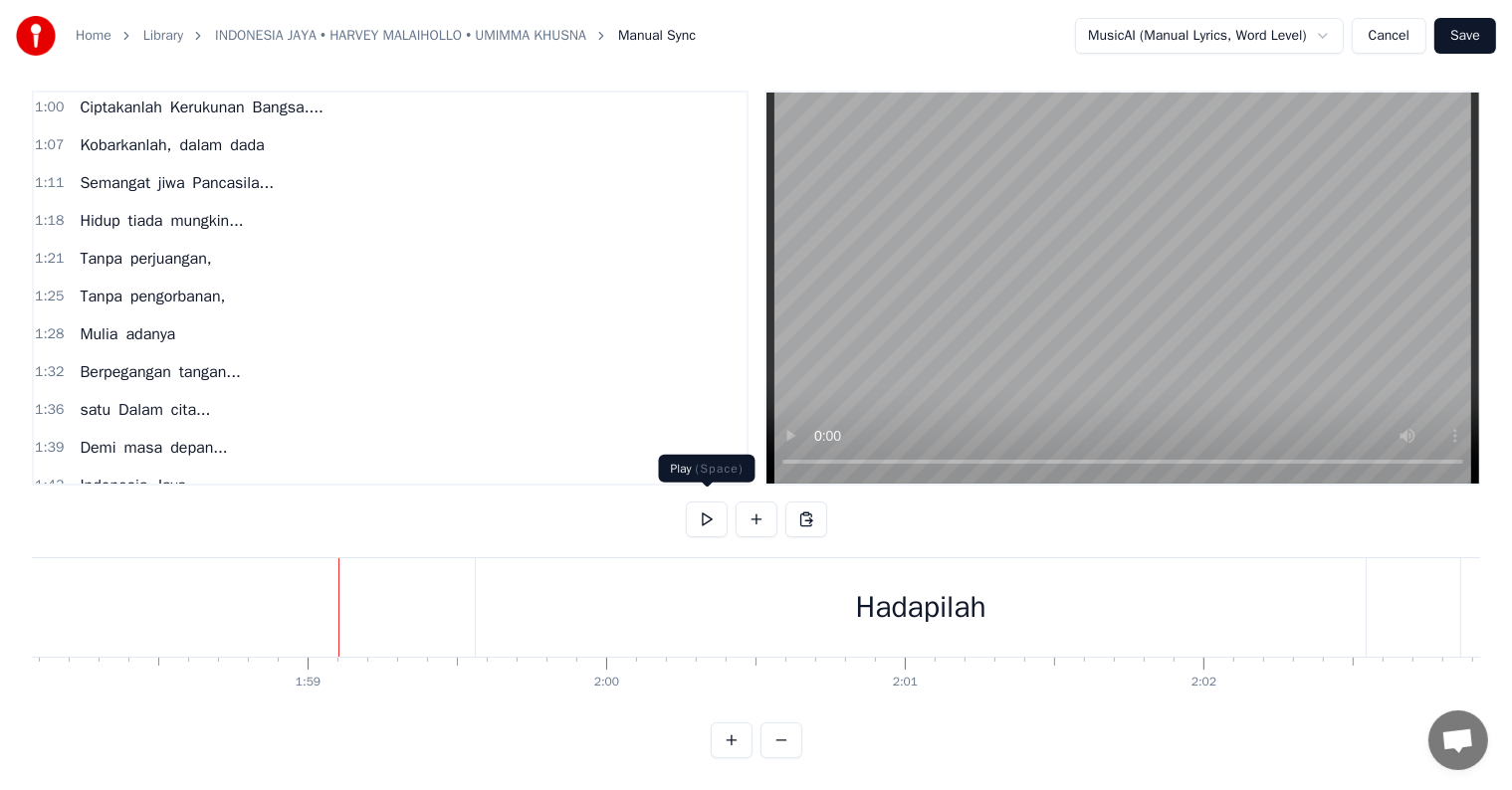 click at bounding box center [707, 519] 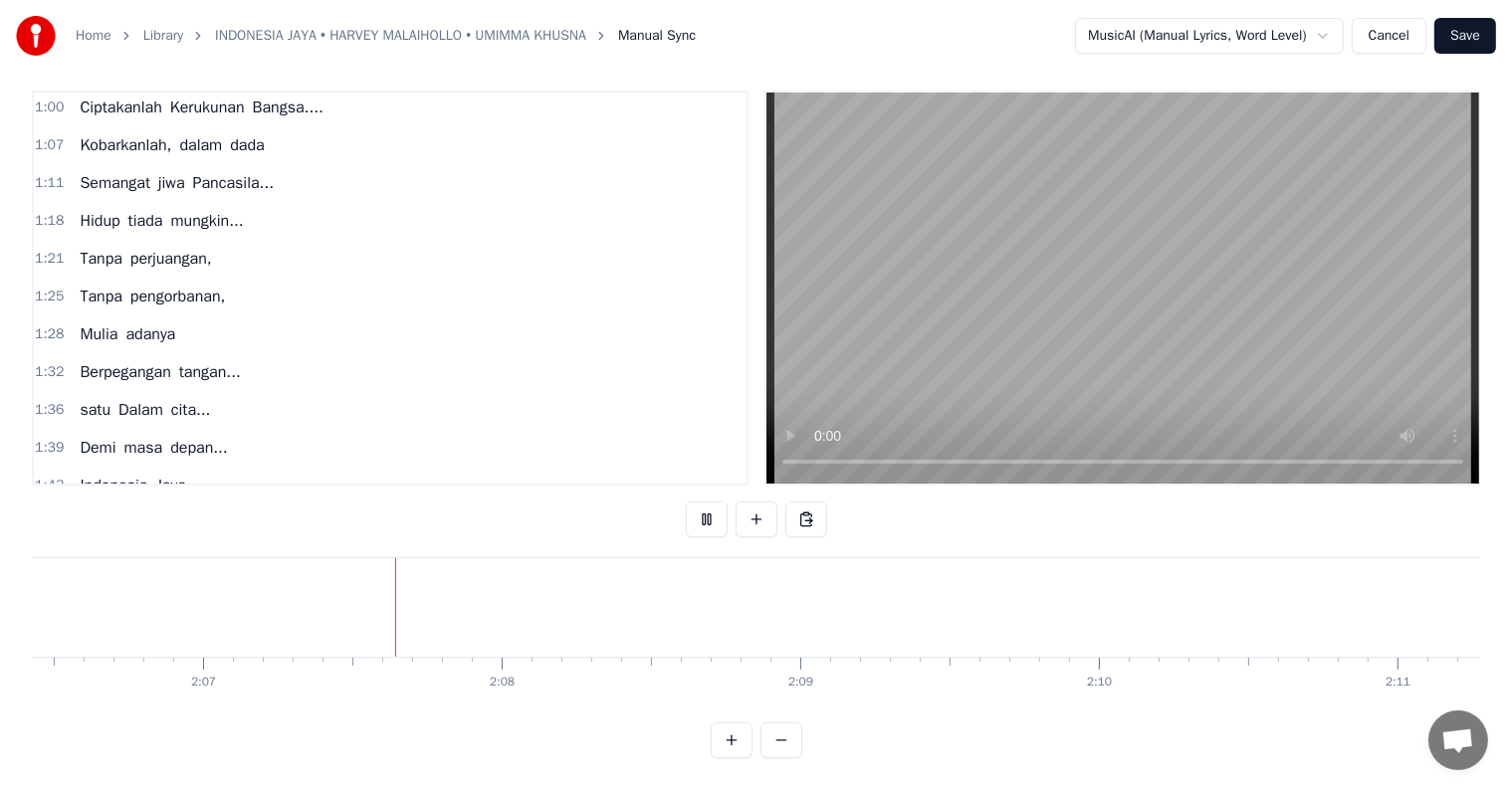 scroll, scrollTop: 0, scrollLeft: 37812, axis: horizontal 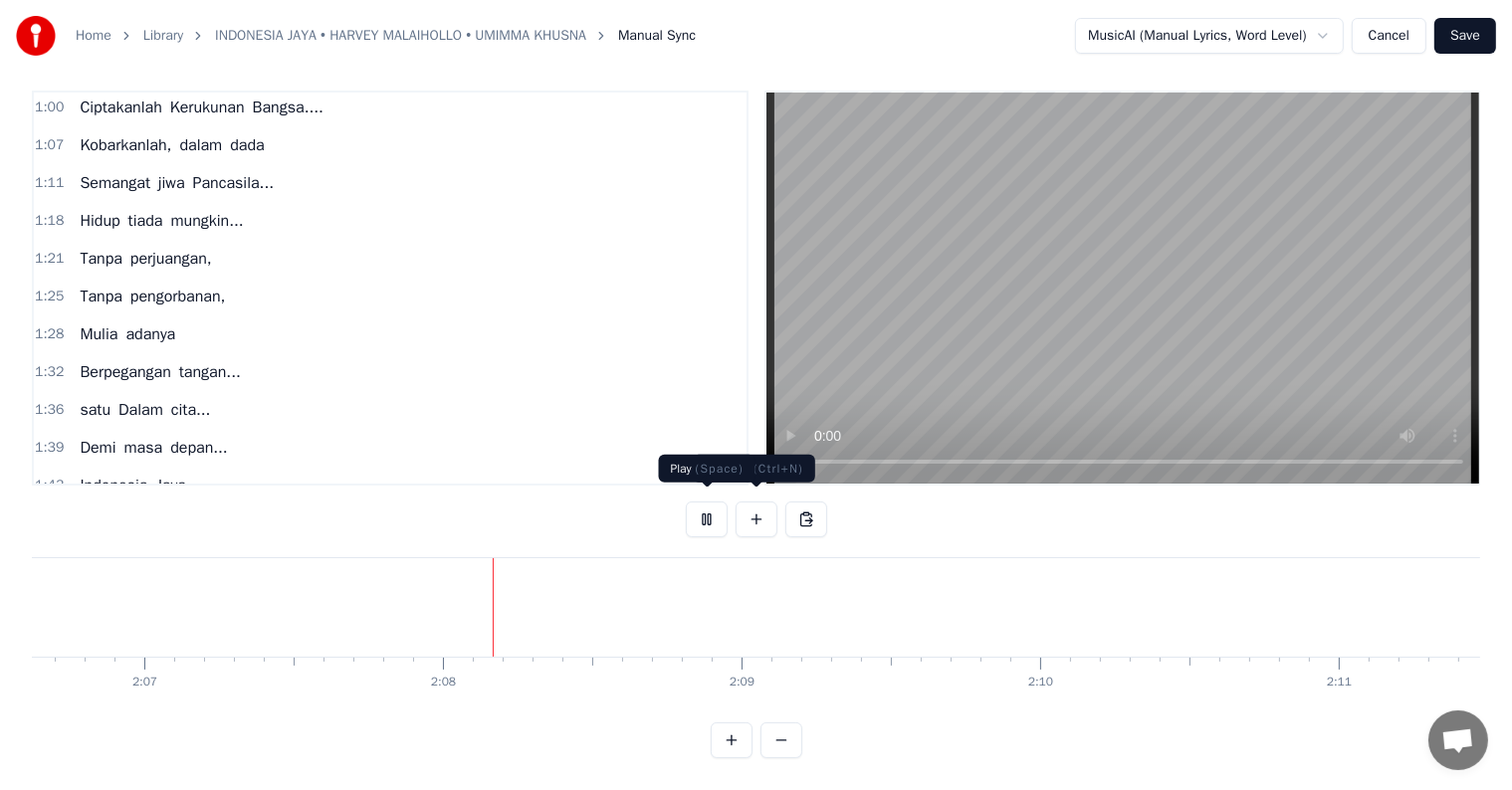 click at bounding box center [707, 519] 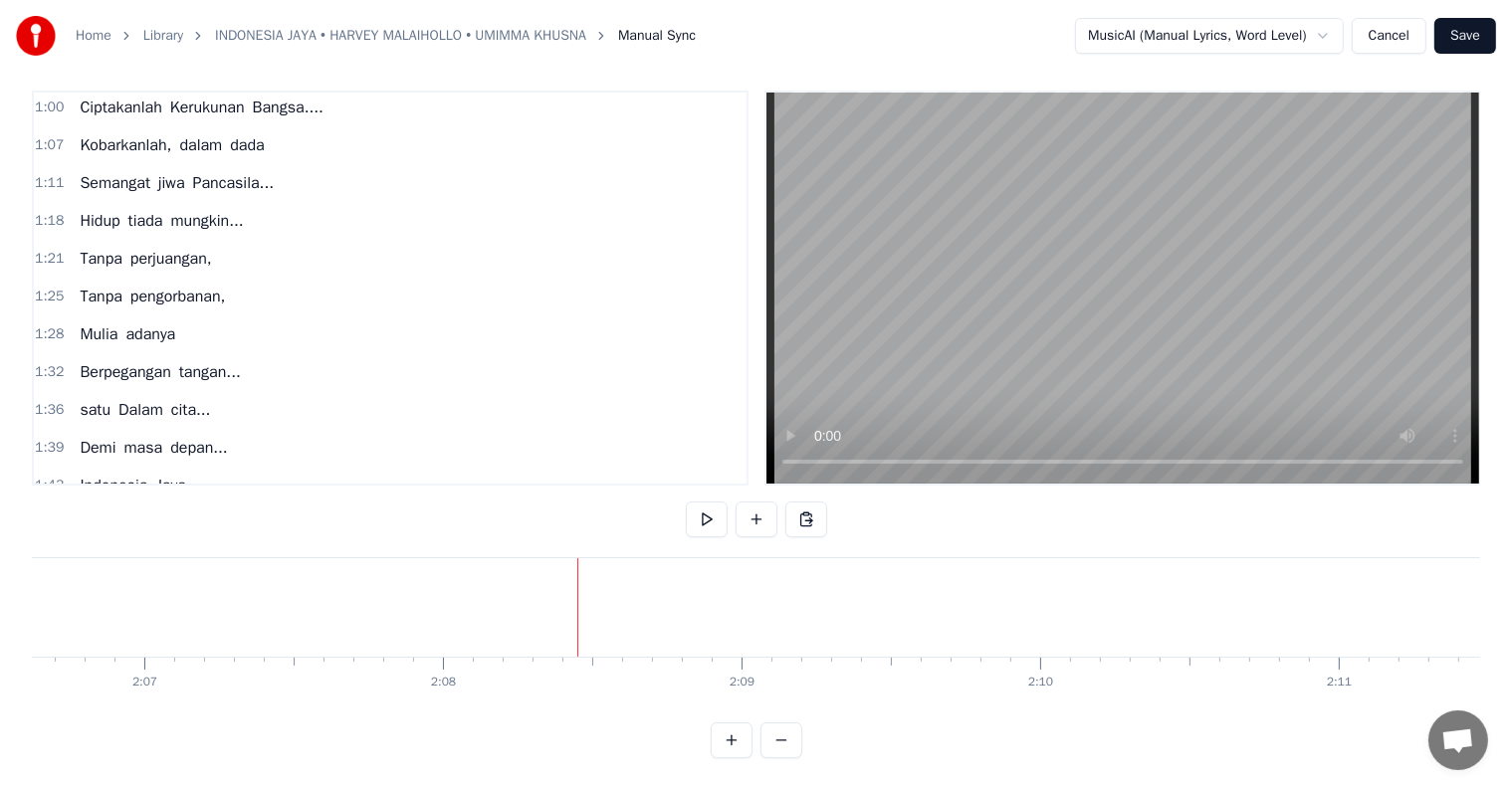 click on "Hidup tiada mungkin..." at bounding box center [161, 221] 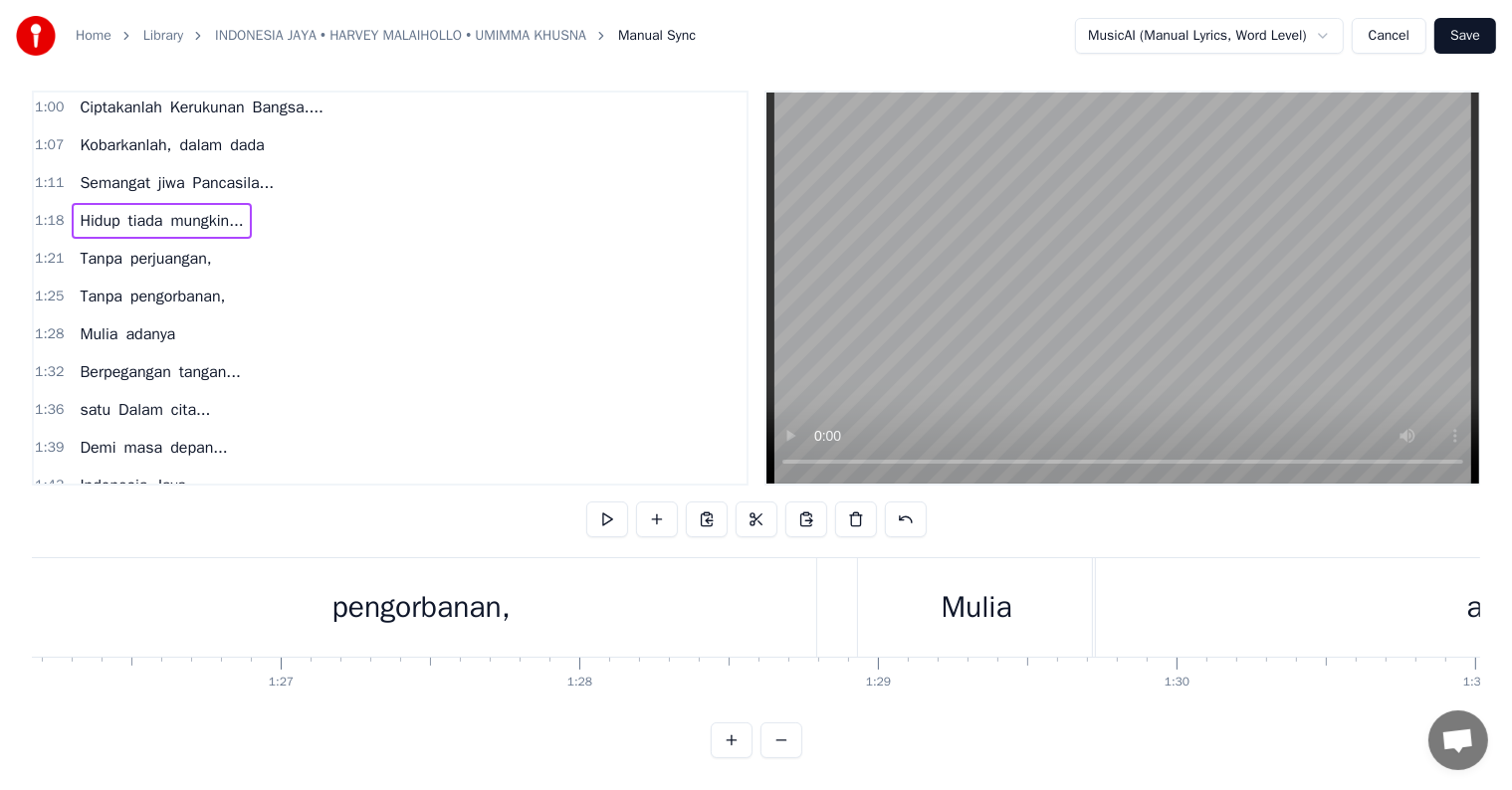 scroll, scrollTop: 0, scrollLeft: 23258, axis: horizontal 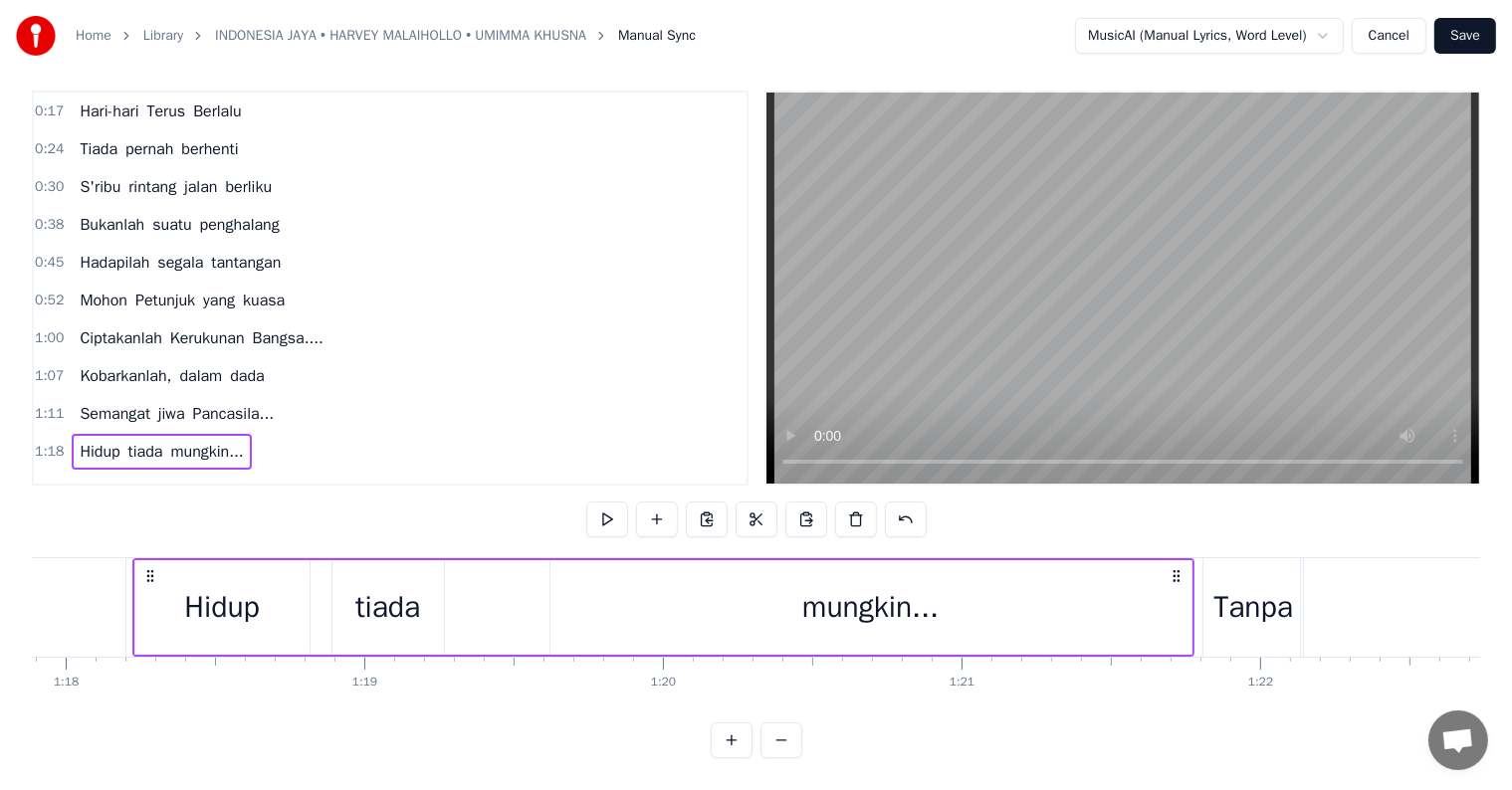 click on "Mohon Petunjuk yang kuasa" at bounding box center [182, 300] 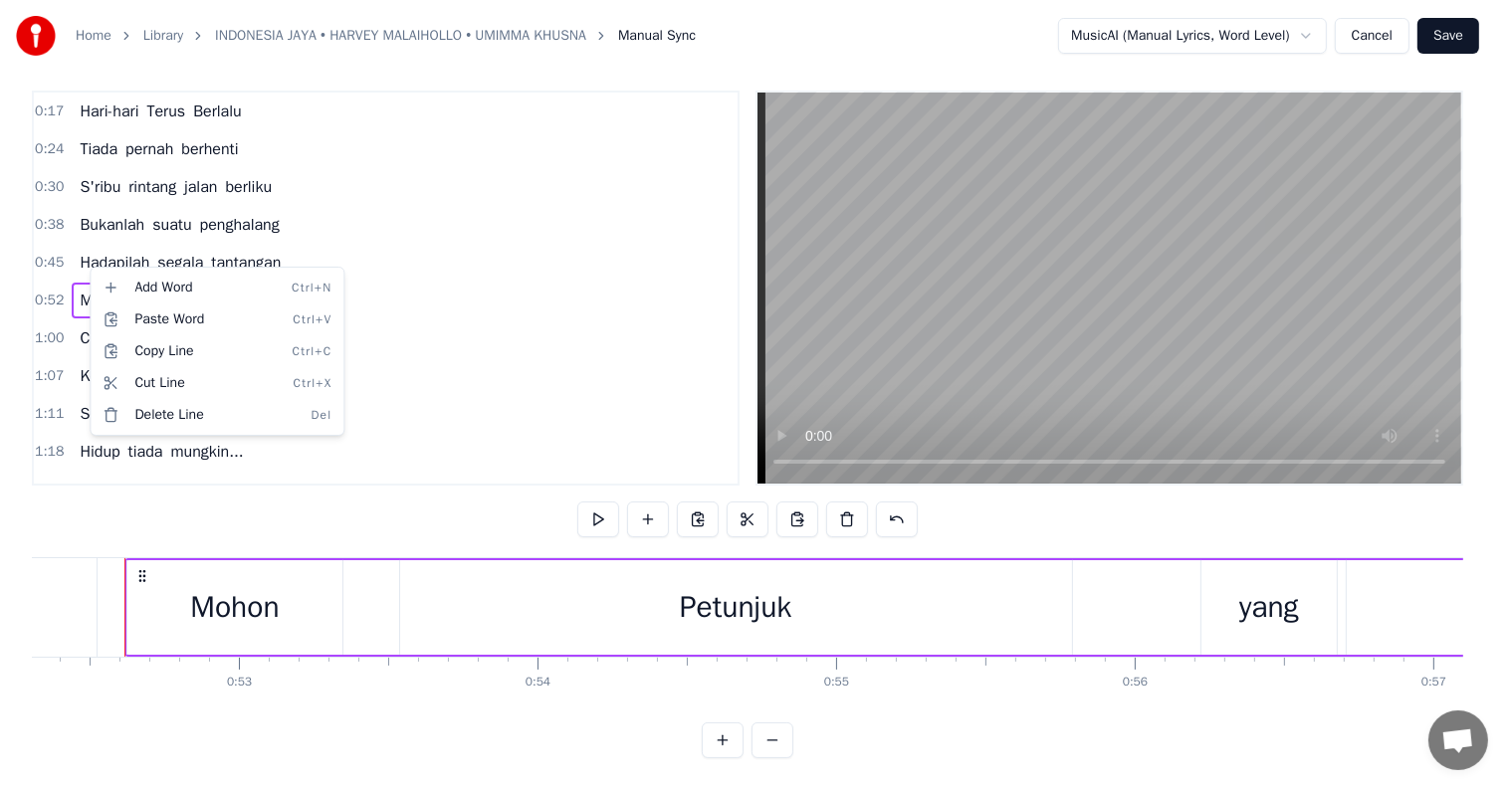scroll, scrollTop: 0, scrollLeft: 15612, axis: horizontal 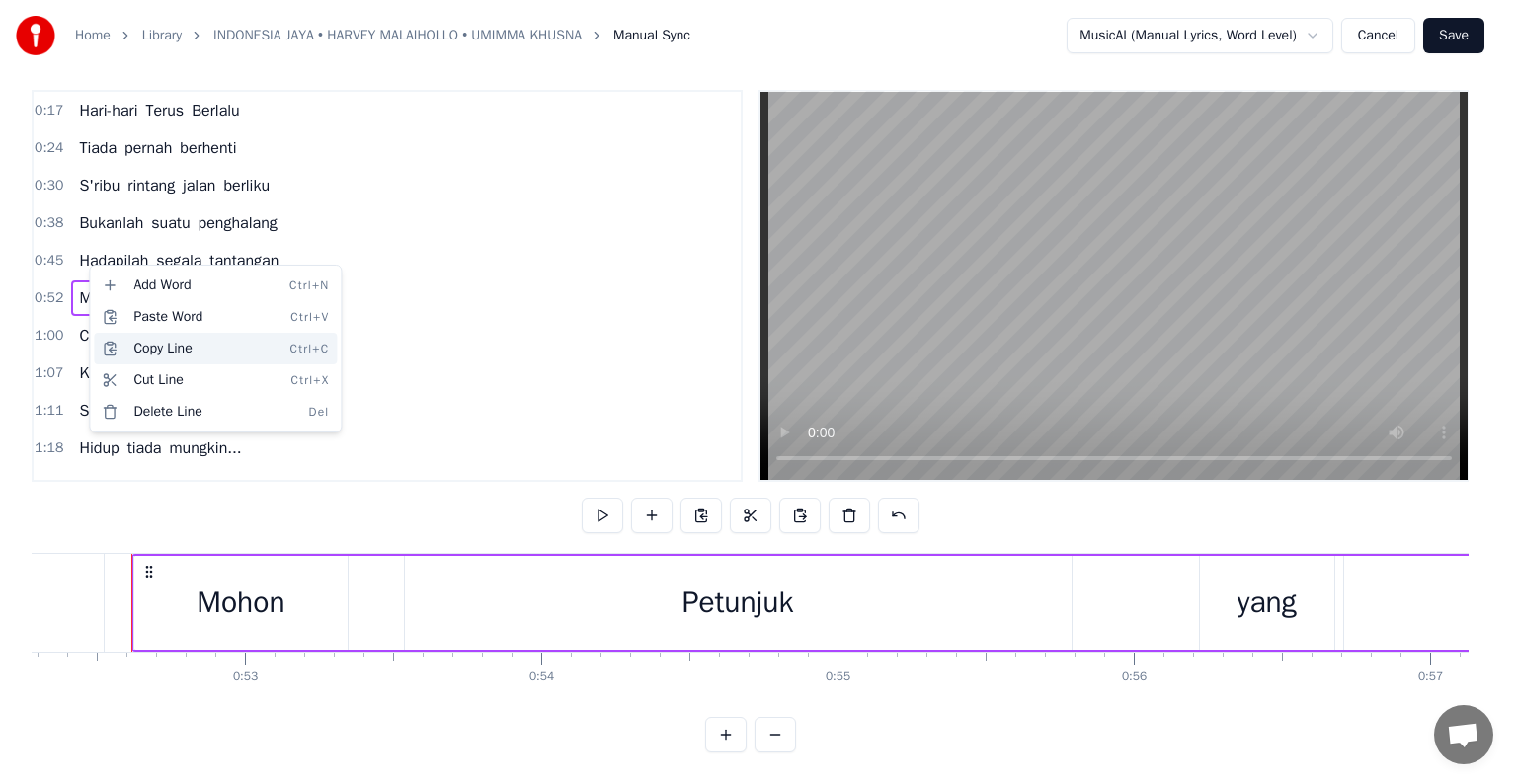 click on "Copy Line Ctrl+C" at bounding box center [215, 349] 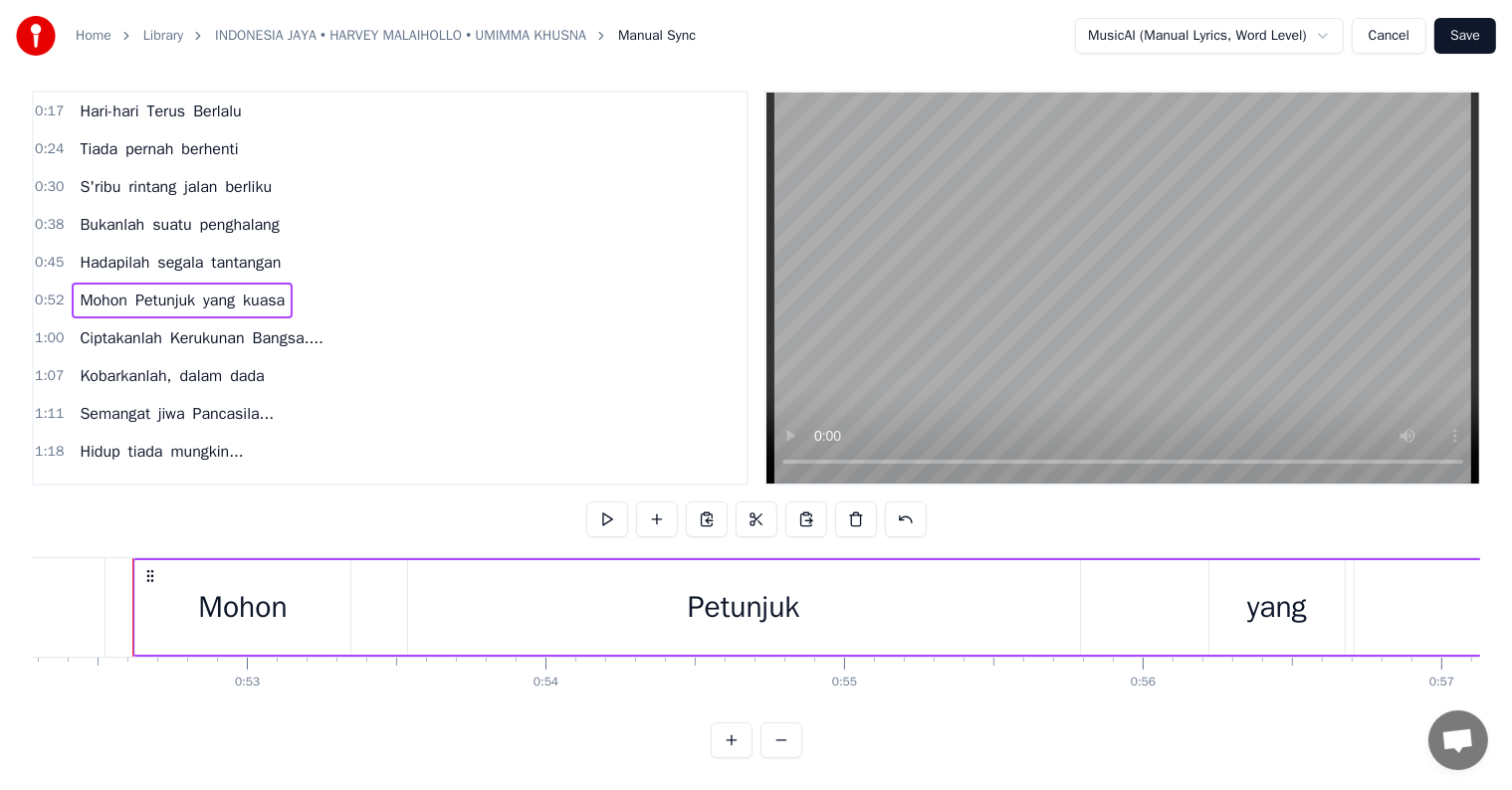 scroll, scrollTop: 267, scrollLeft: 0, axis: vertical 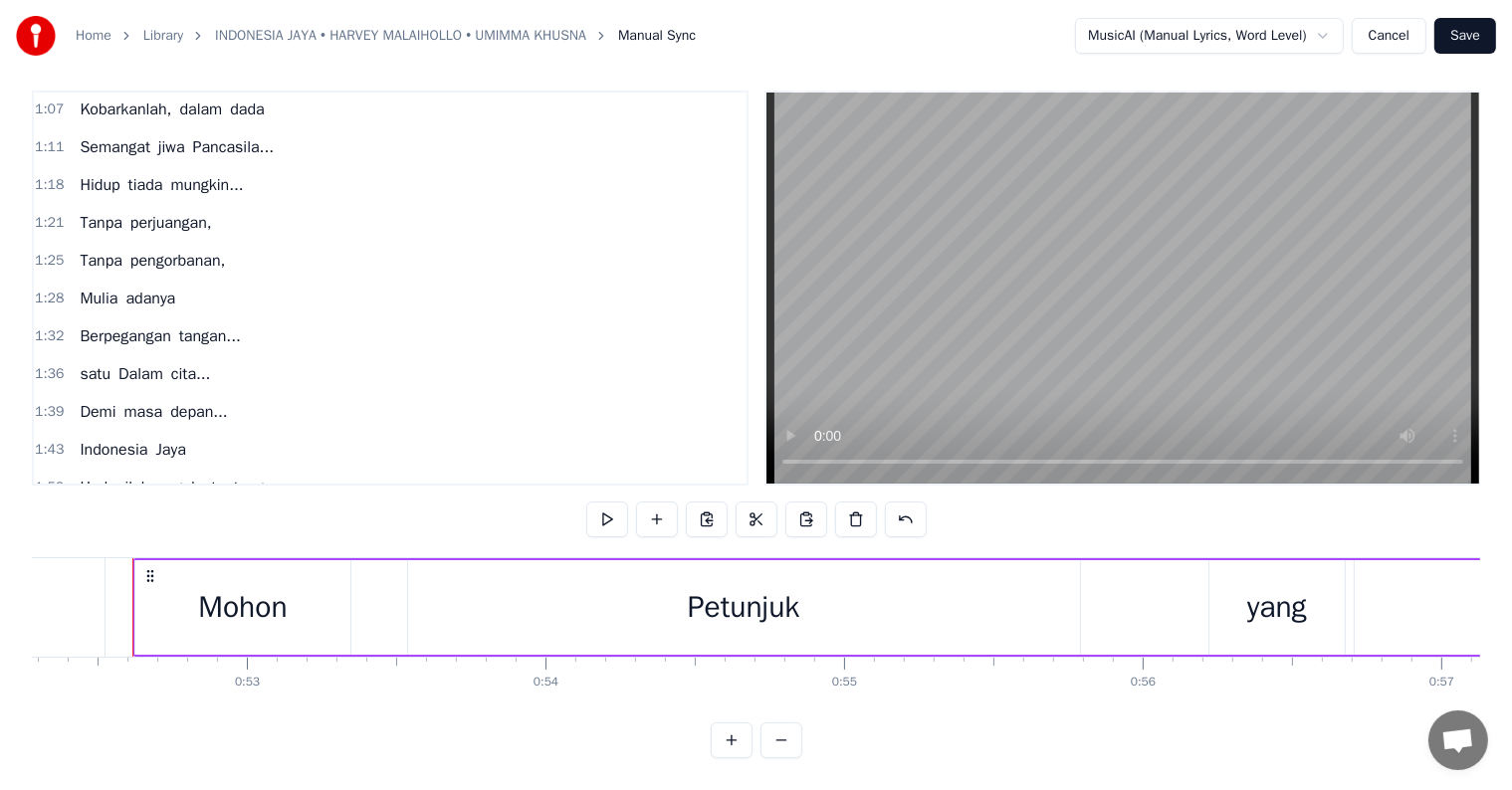 click on "tantangan" at bounding box center [246, 488] 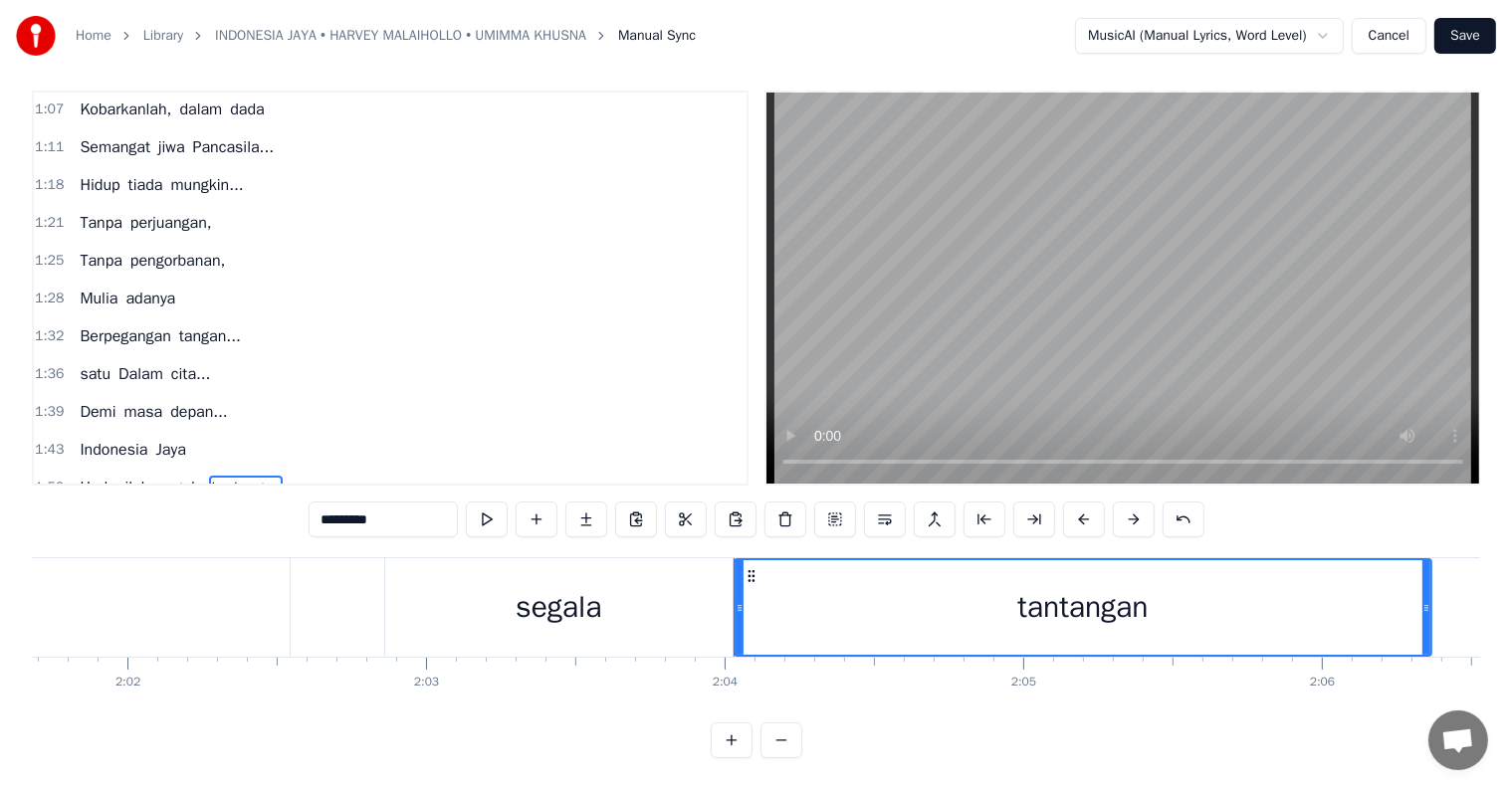 scroll, scrollTop: 0, scrollLeft: 36937, axis: horizontal 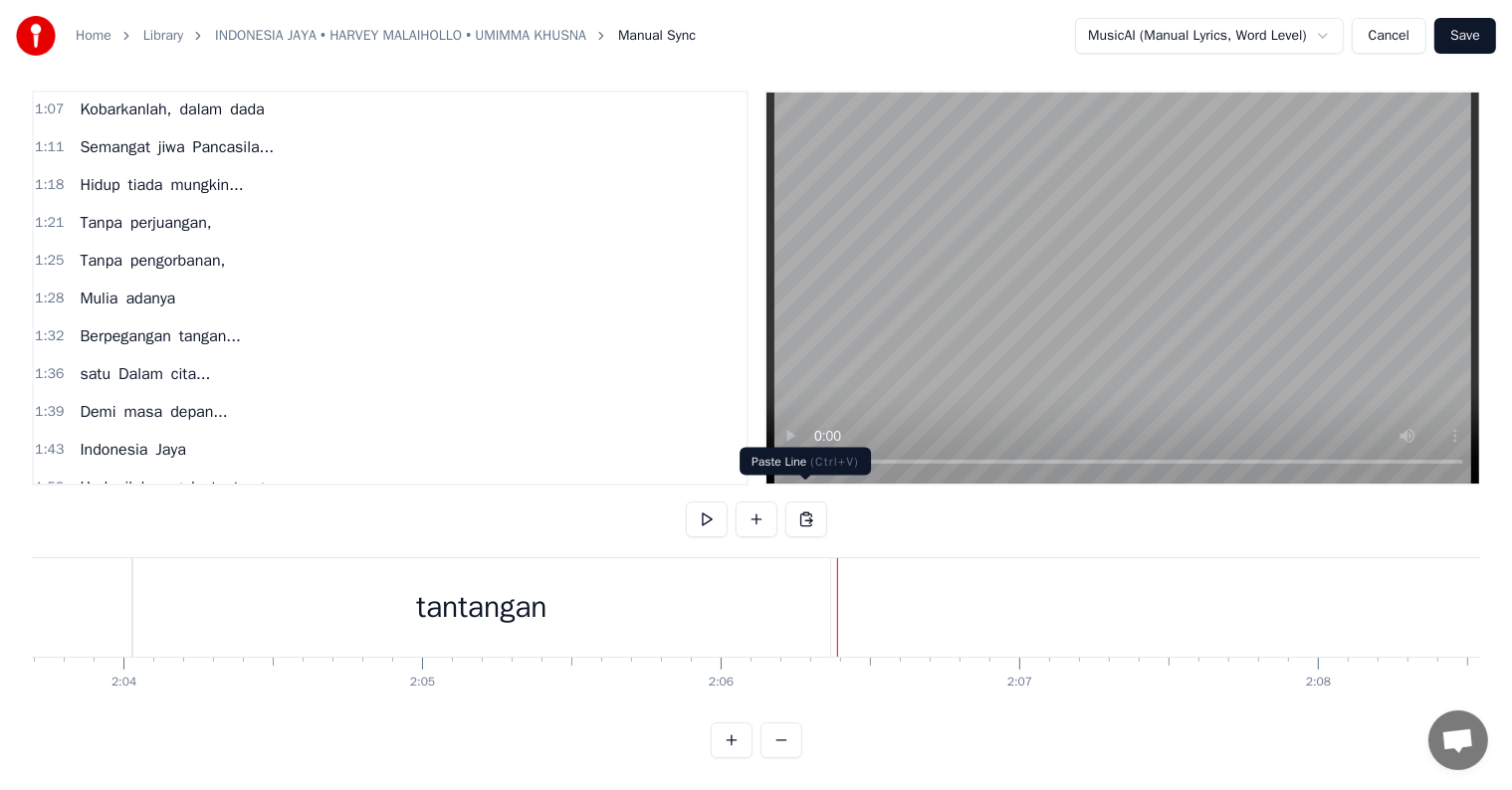 click at bounding box center [806, 519] 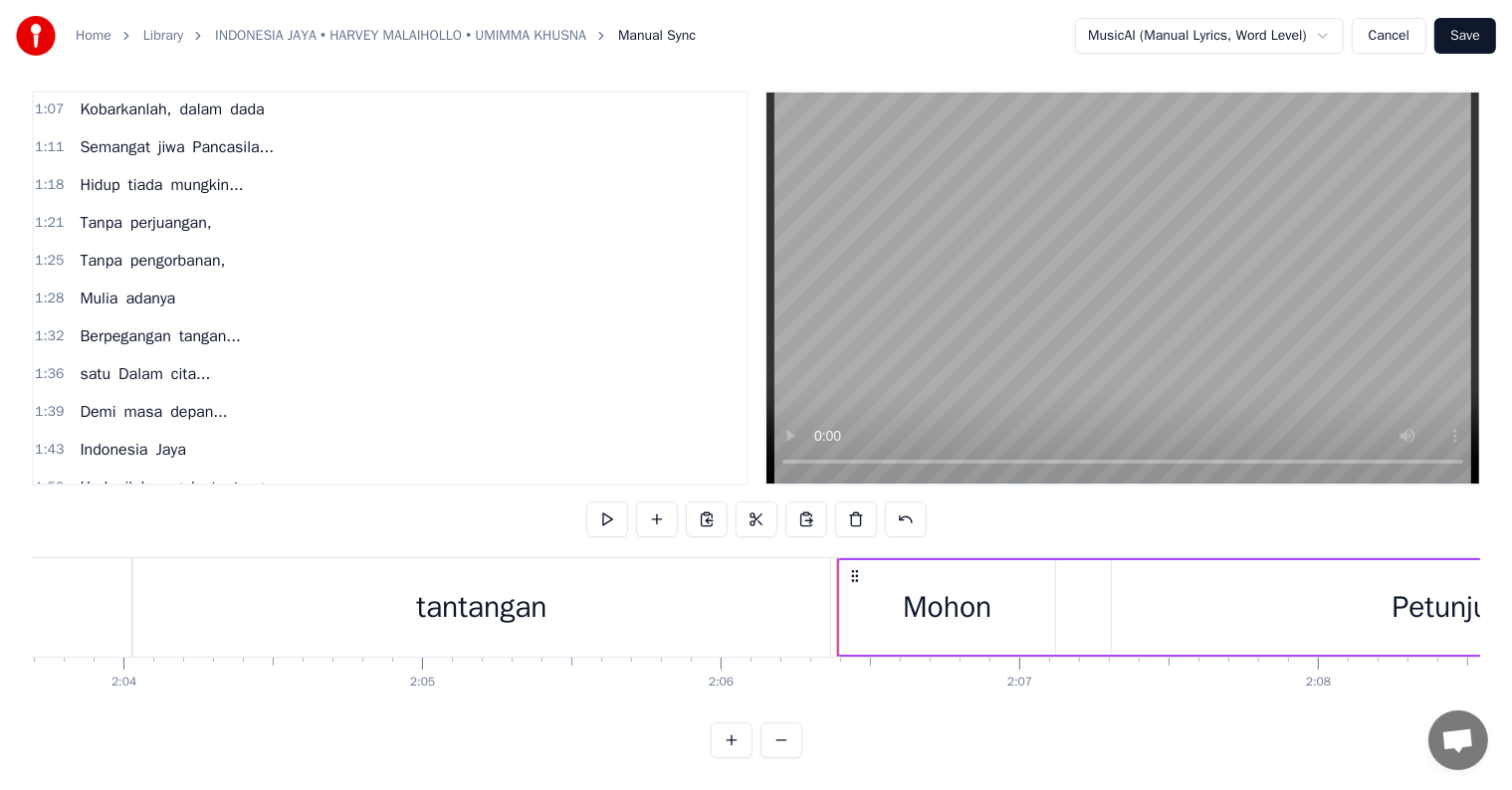 click on "tantangan" at bounding box center (481, 607) 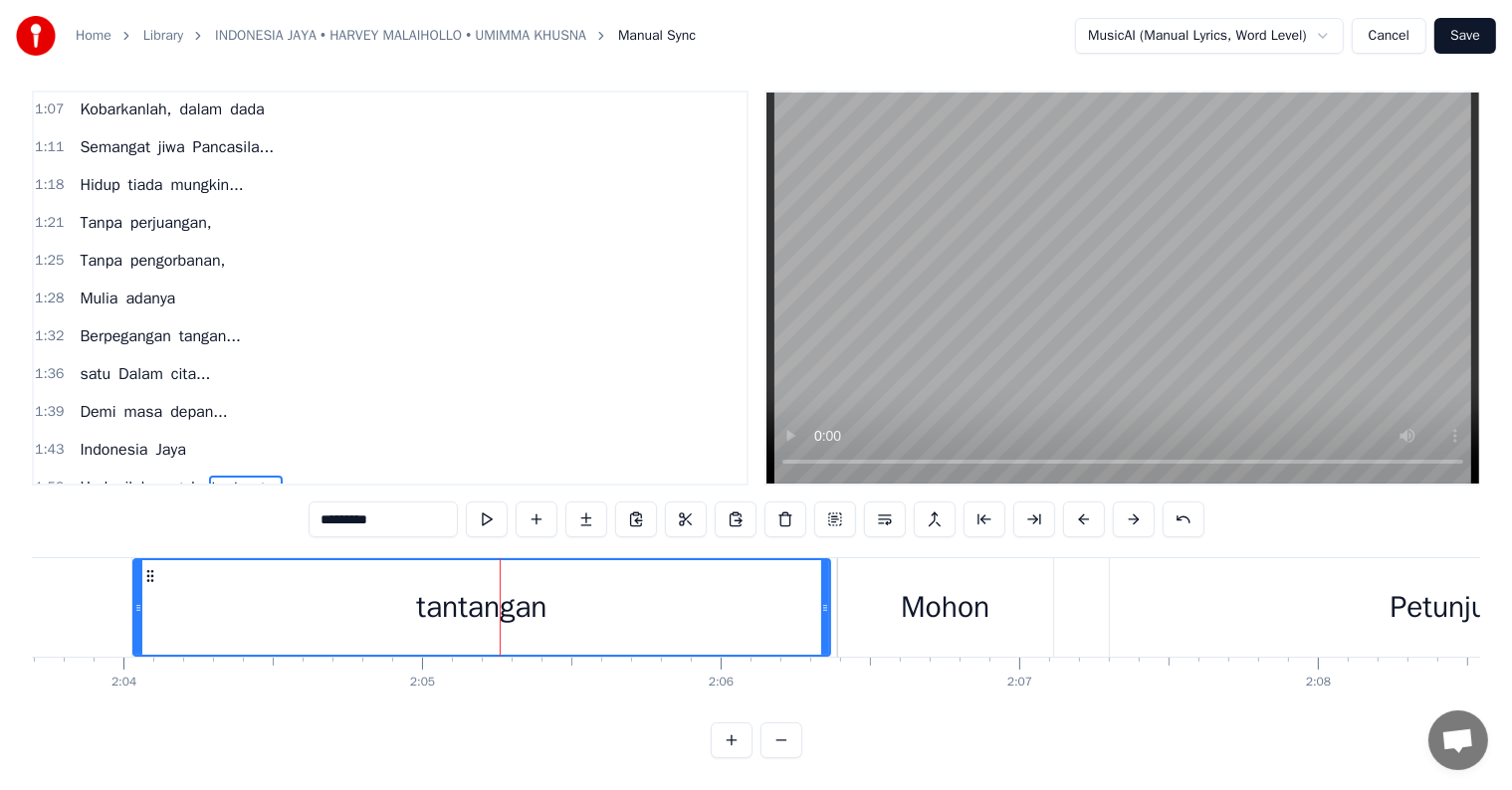 scroll, scrollTop: 30, scrollLeft: 0, axis: vertical 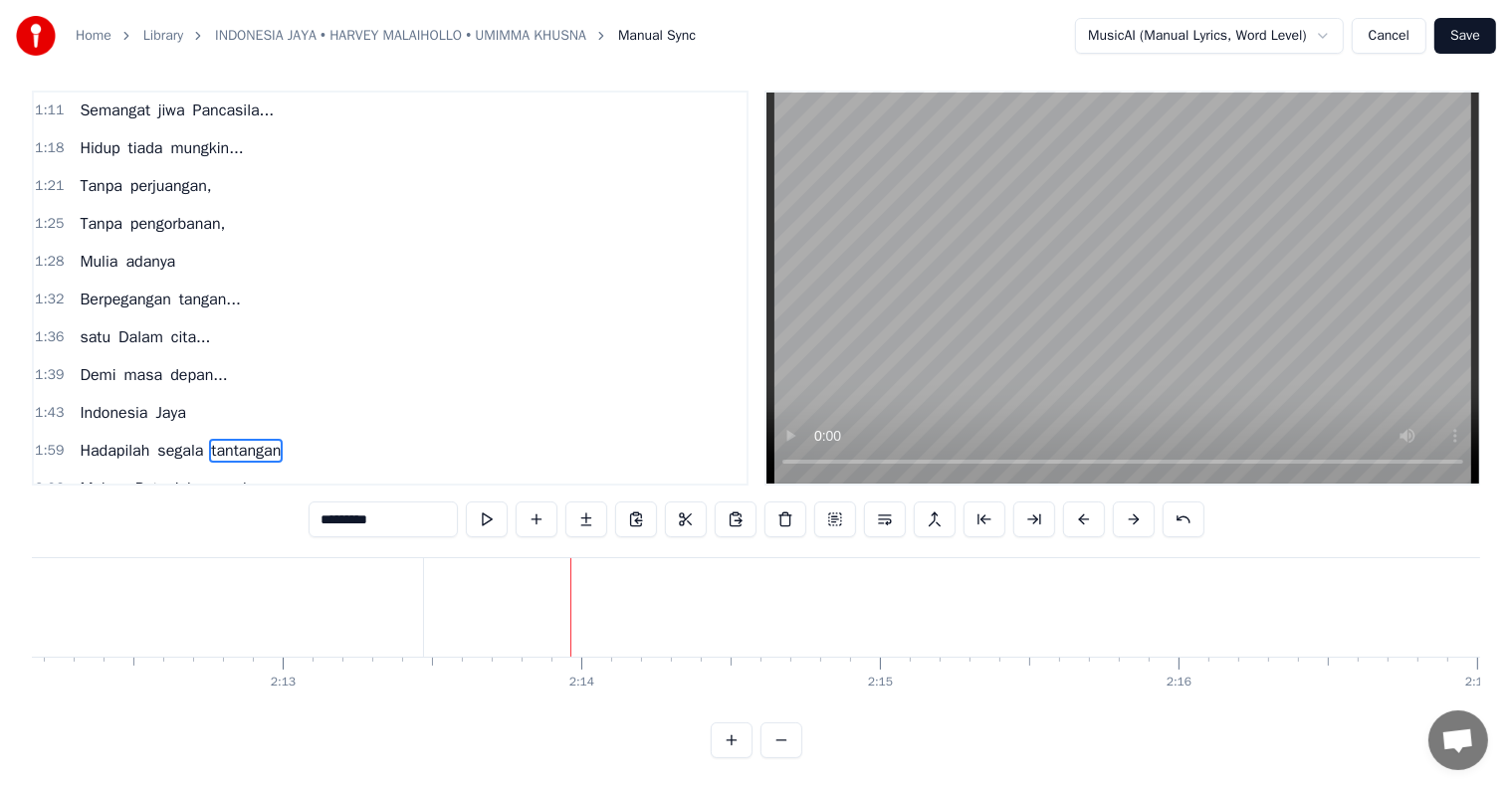 click on "Mohon" at bounding box center (104, 489) 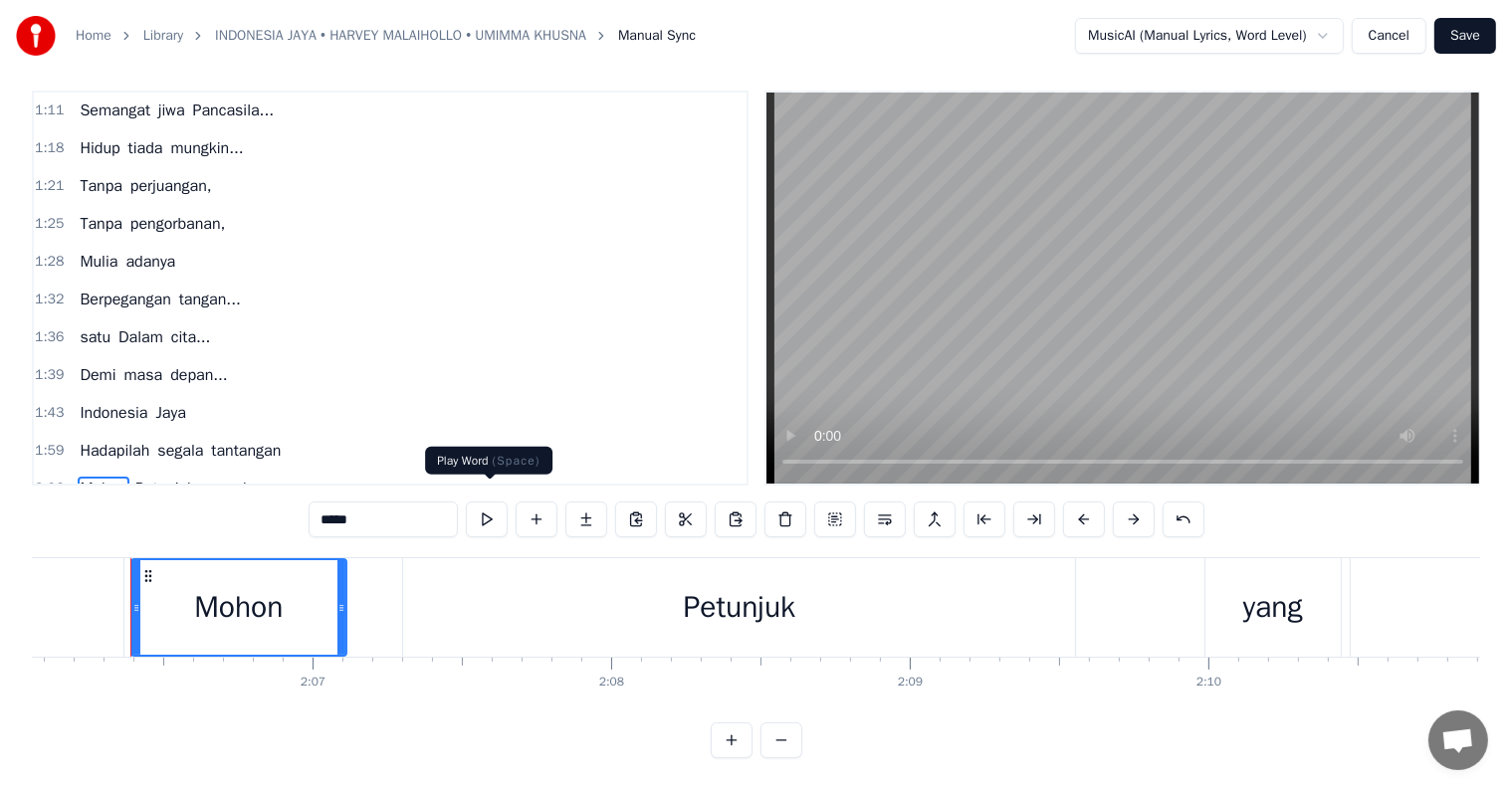 scroll, scrollTop: 0, scrollLeft: 37642, axis: horizontal 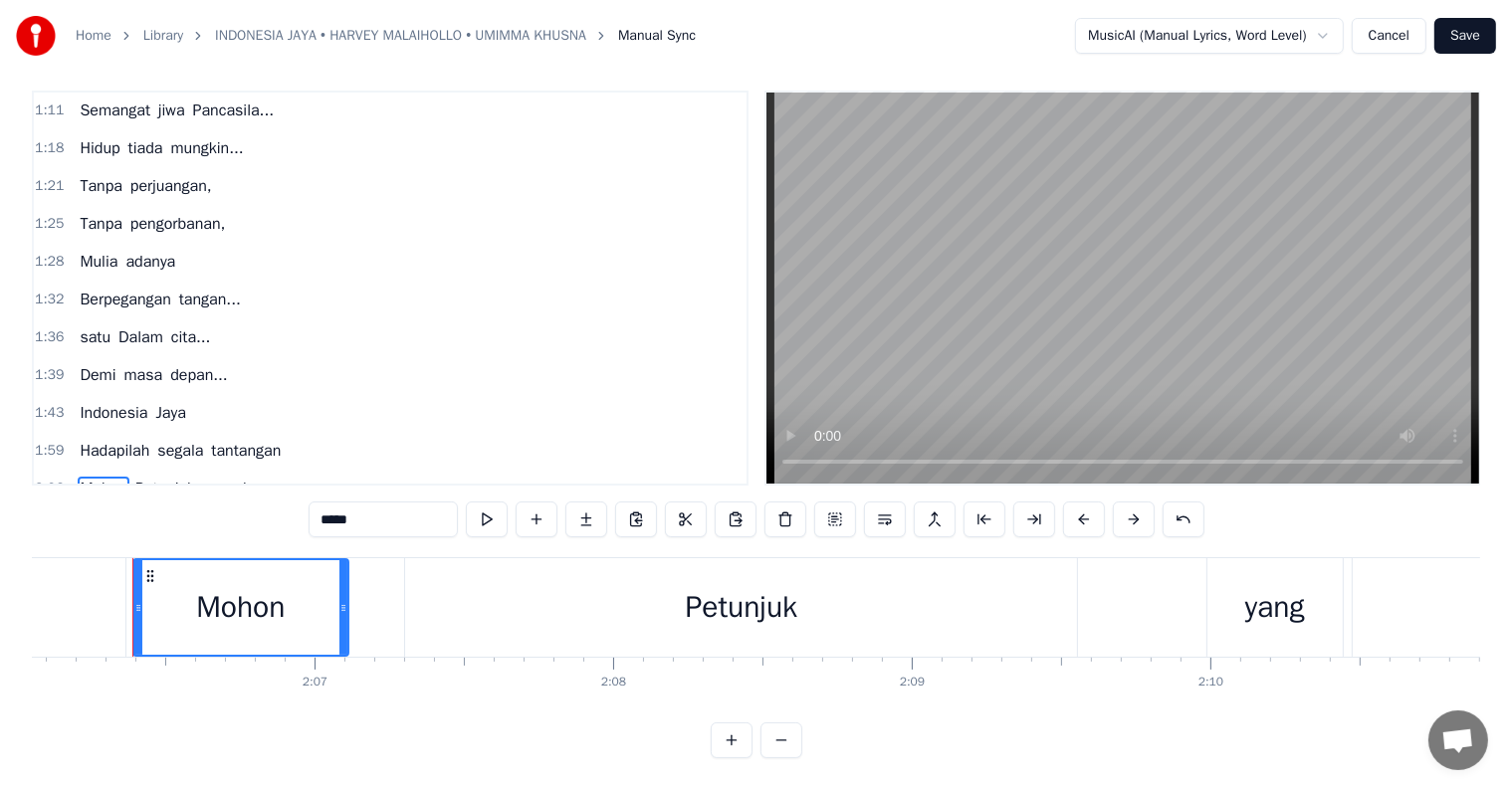 click on "Petunjuk" at bounding box center (741, 607) 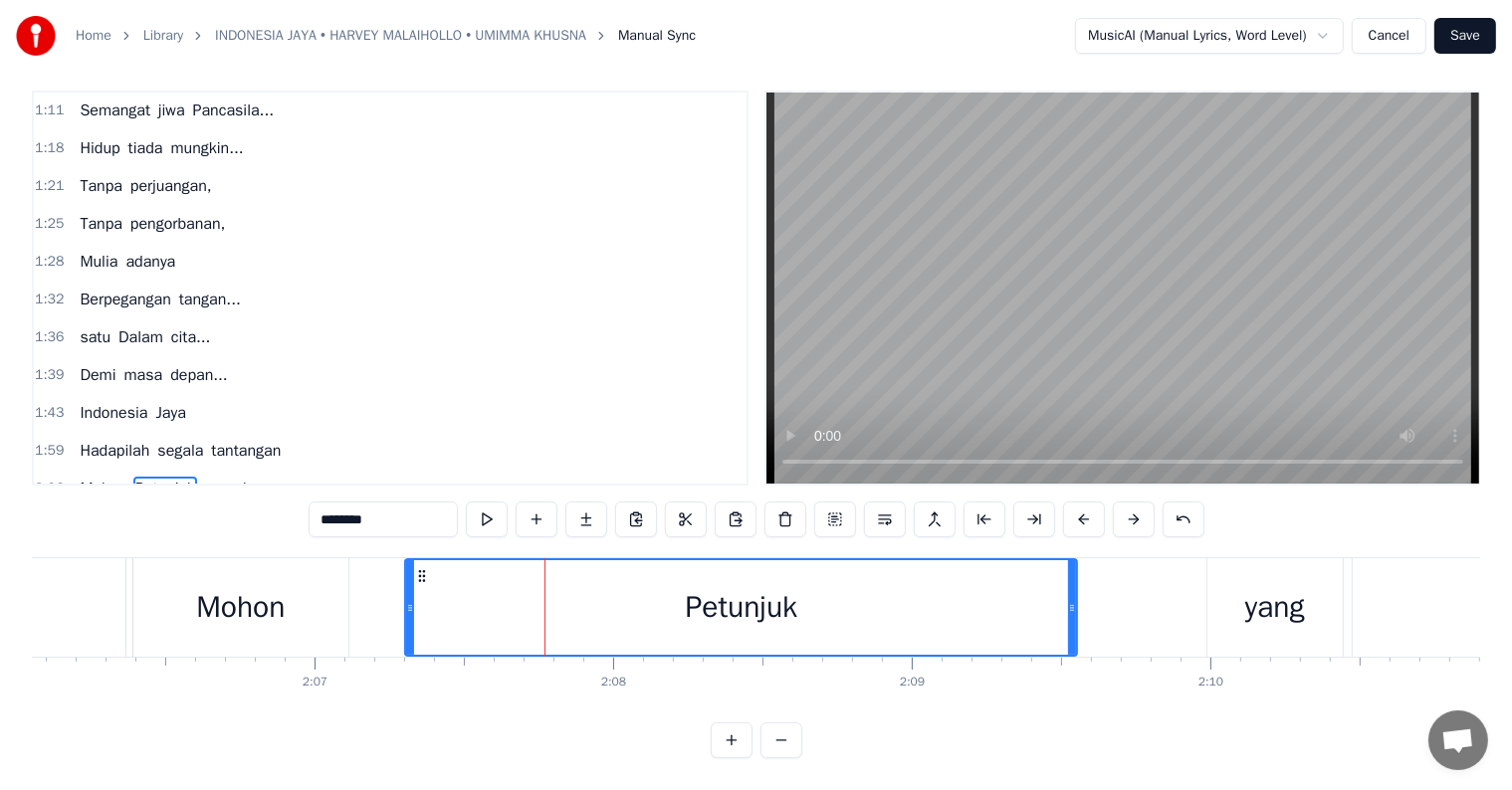 click on "Mohon" at bounding box center [104, 489] 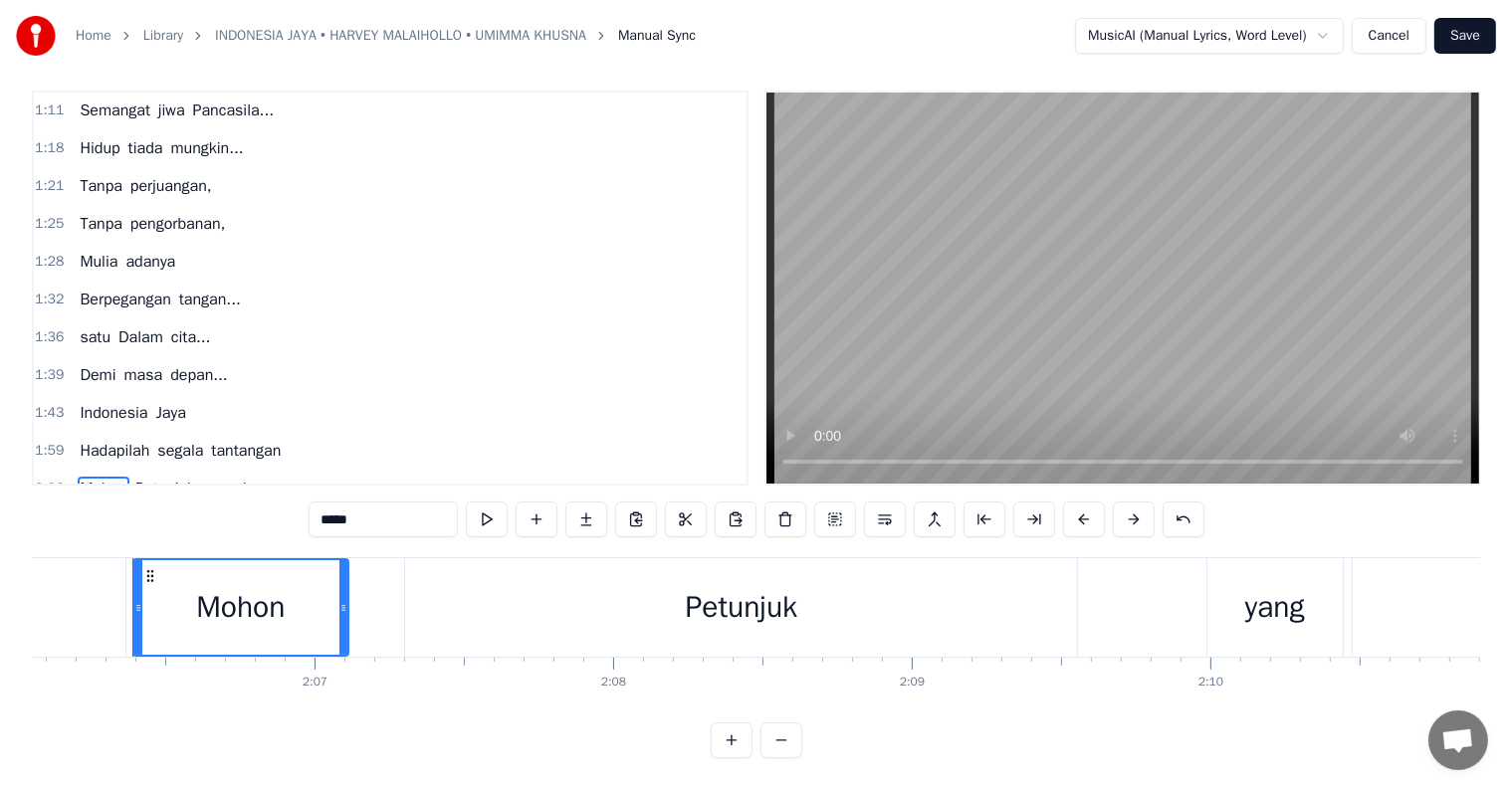 click on "Mohon Petunjuk yang kuasa" at bounding box center [182, 489] 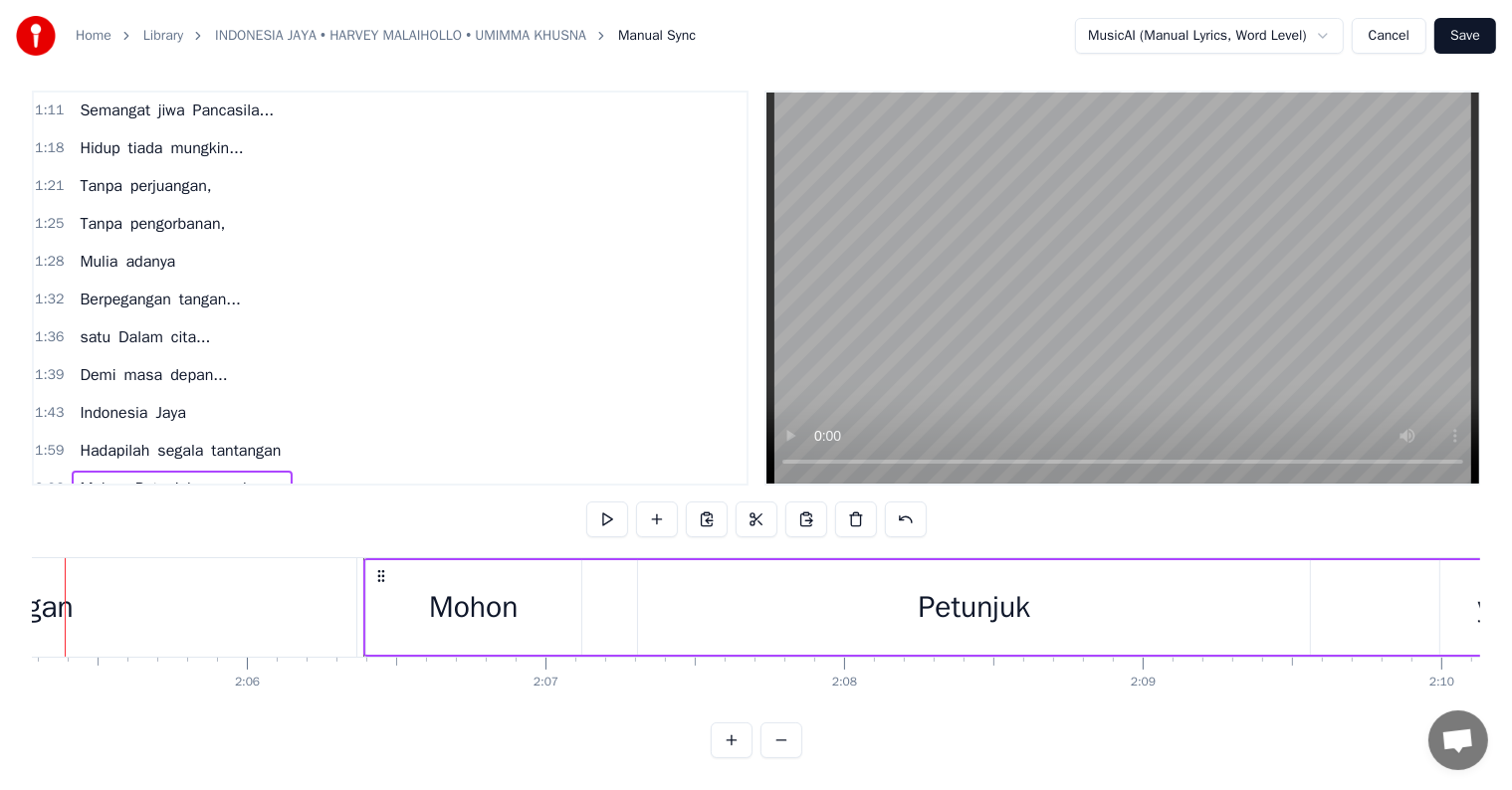scroll, scrollTop: 0, scrollLeft: 37343, axis: horizontal 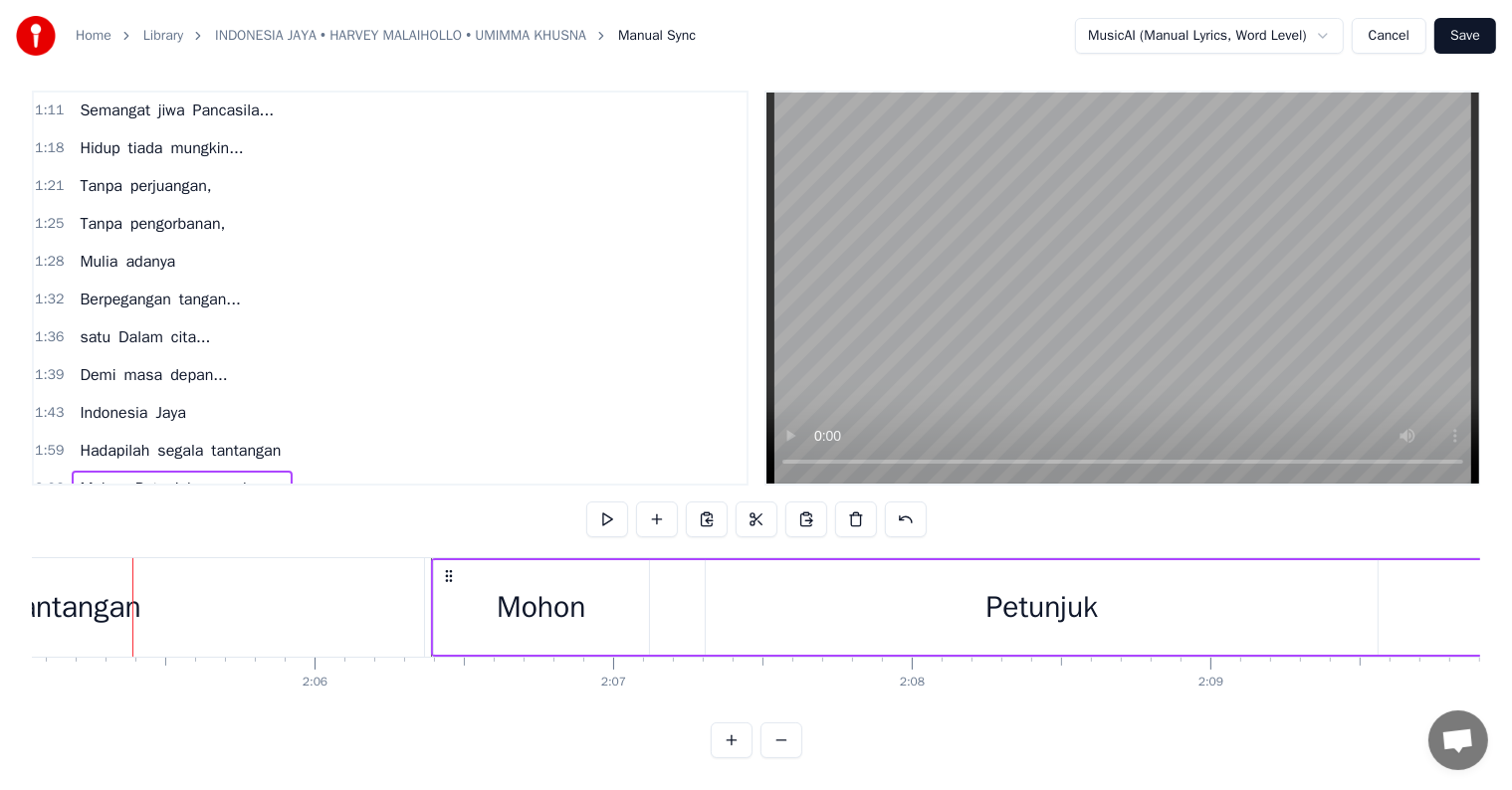 drag, startPoint x: 578, startPoint y: 540, endPoint x: 528, endPoint y: 540, distance: 50 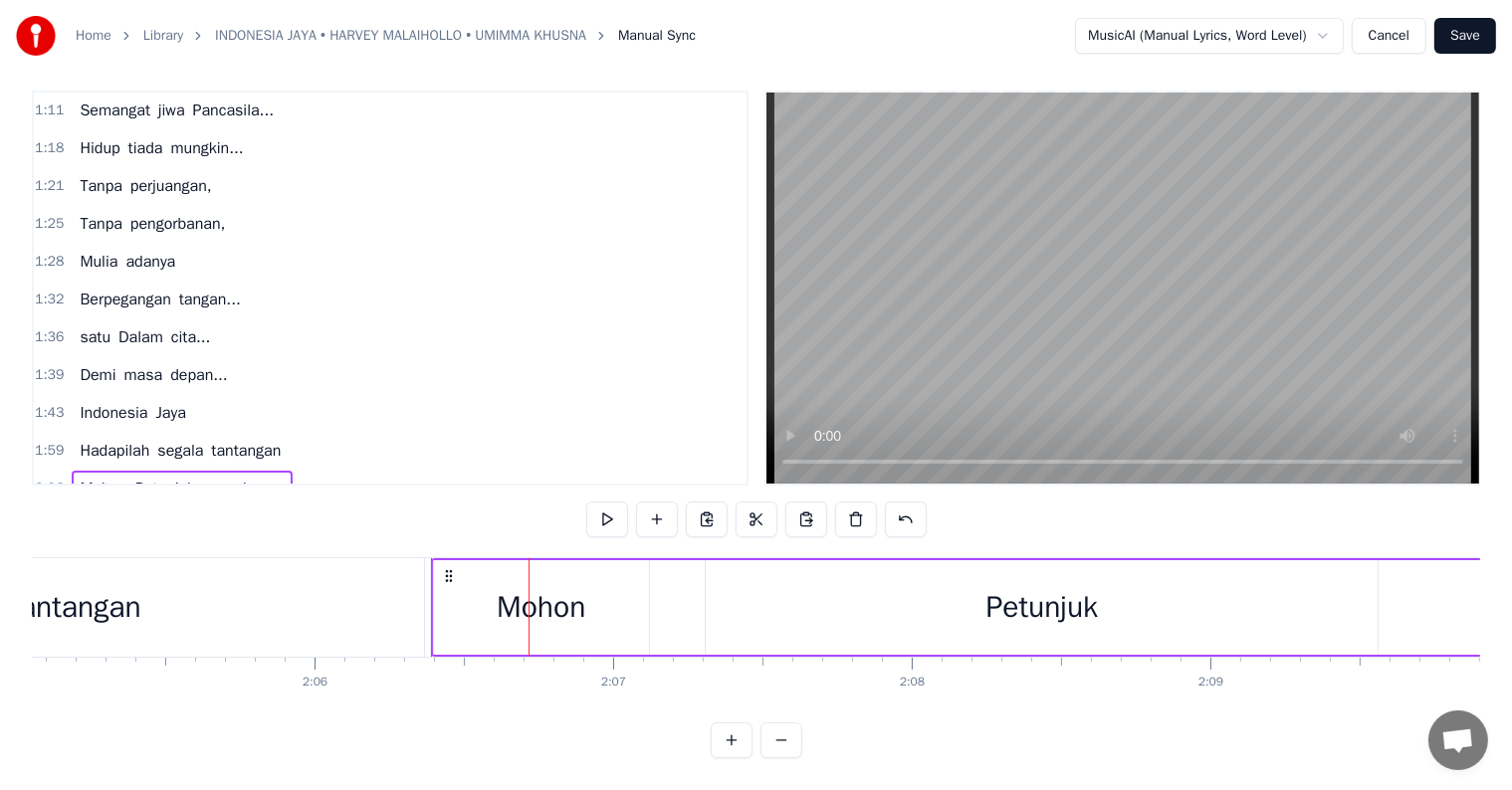 drag, startPoint x: 430, startPoint y: 576, endPoint x: 410, endPoint y: 576, distance: 20 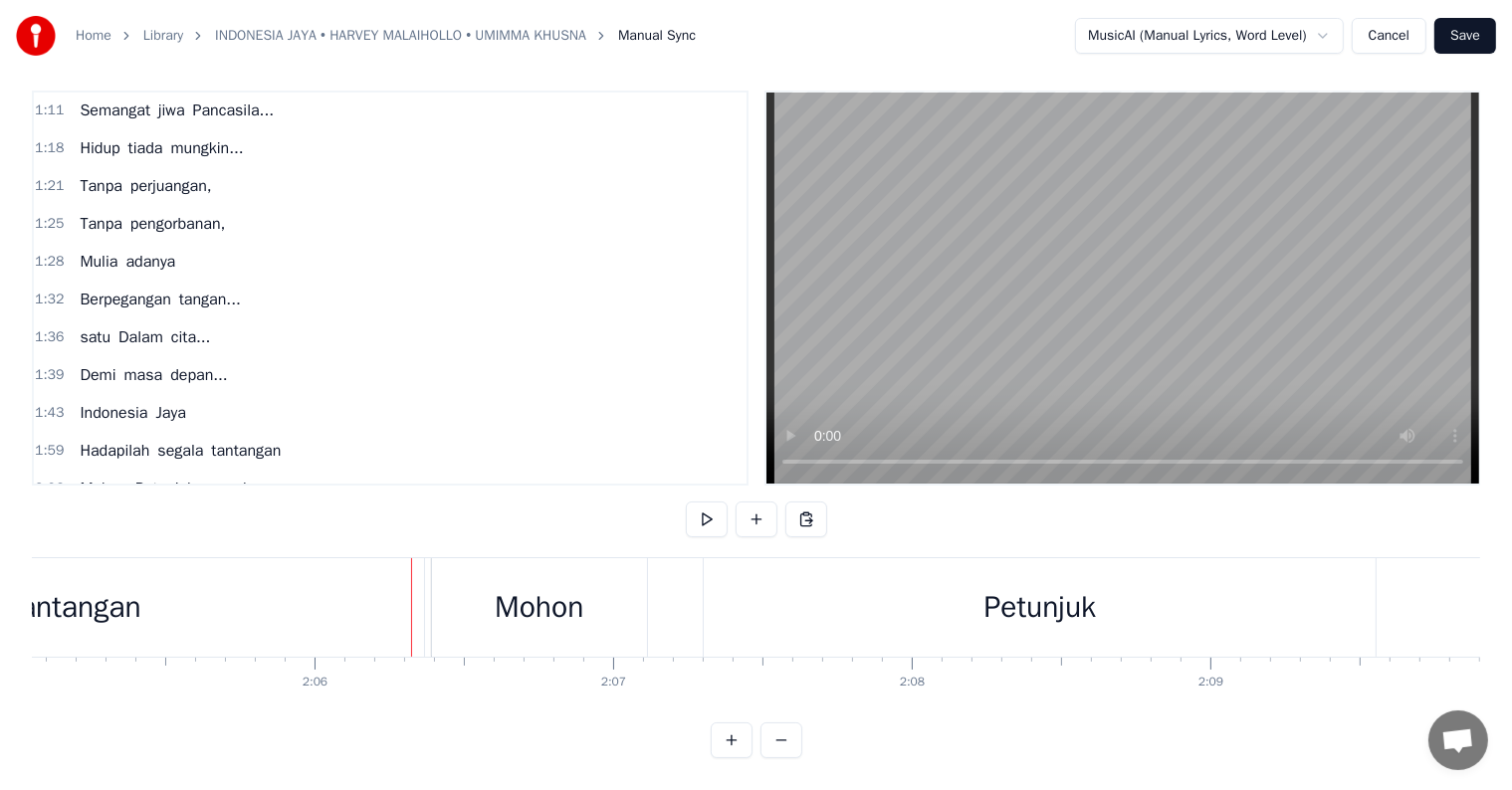 click on "Mohon" at bounding box center (540, 607) 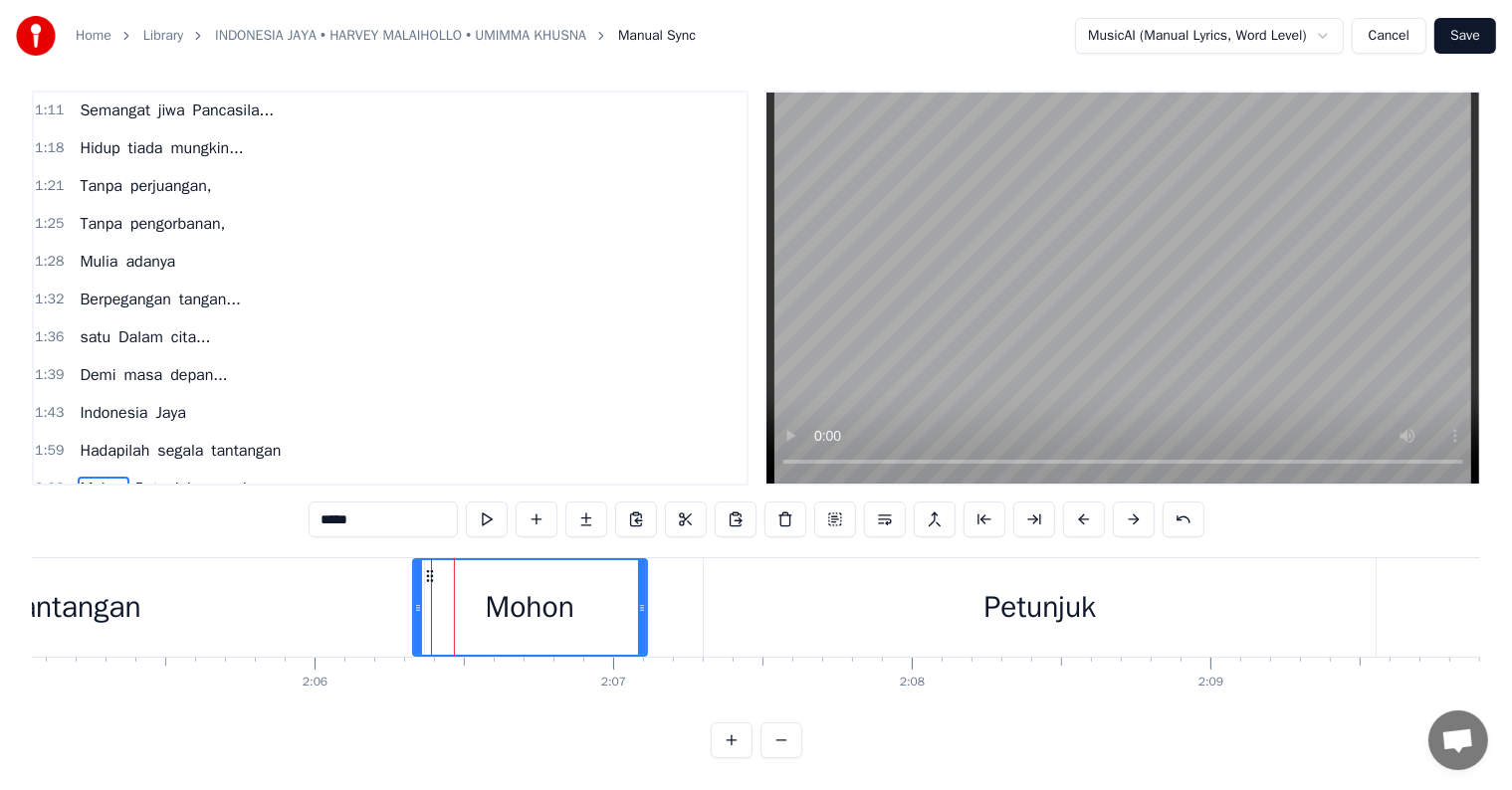 drag, startPoint x: 433, startPoint y: 580, endPoint x: 414, endPoint y: 579, distance: 19.026298 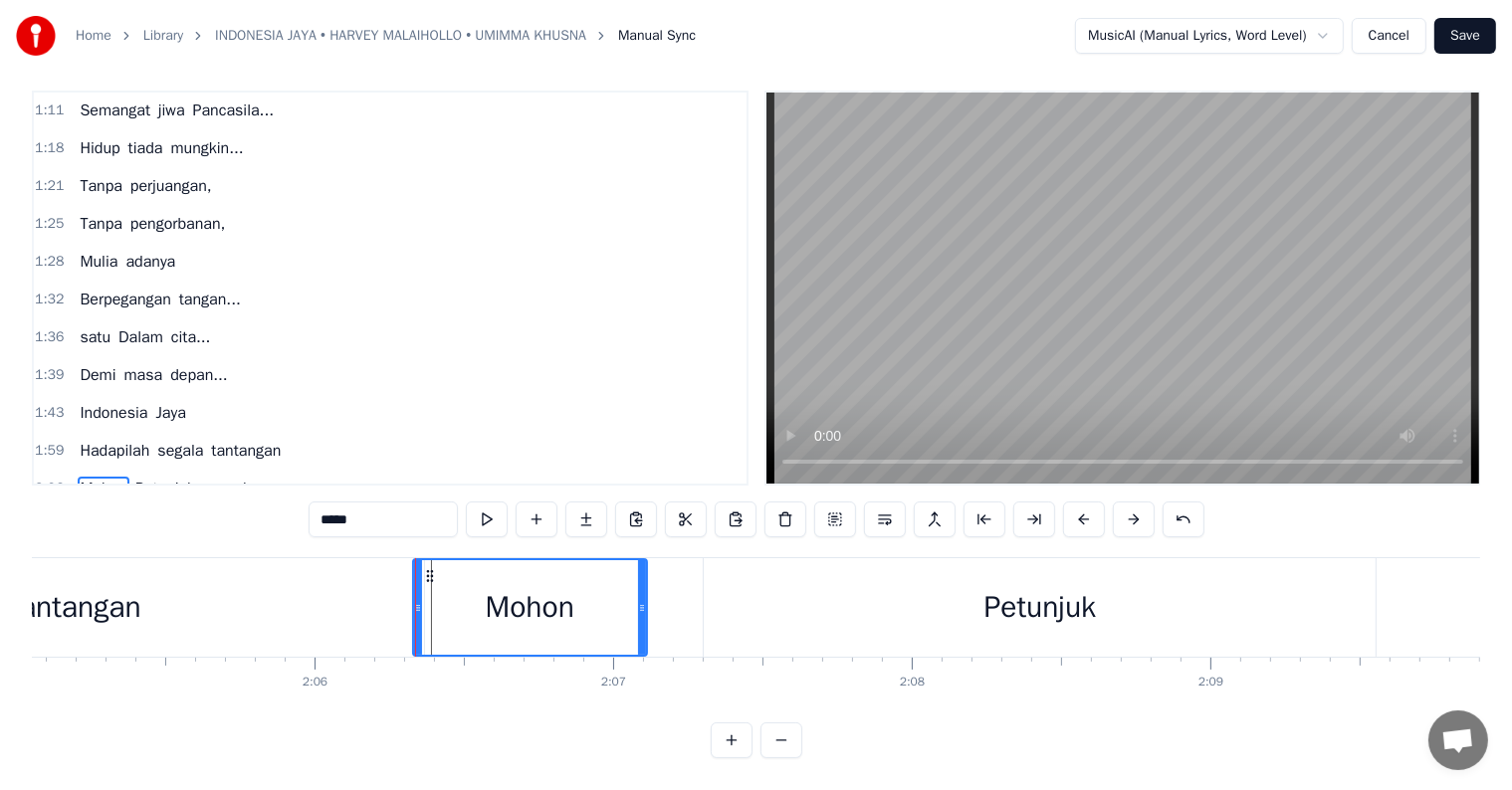 click on "Mohon Petunjuk yang kuasa" at bounding box center (1481, 607) 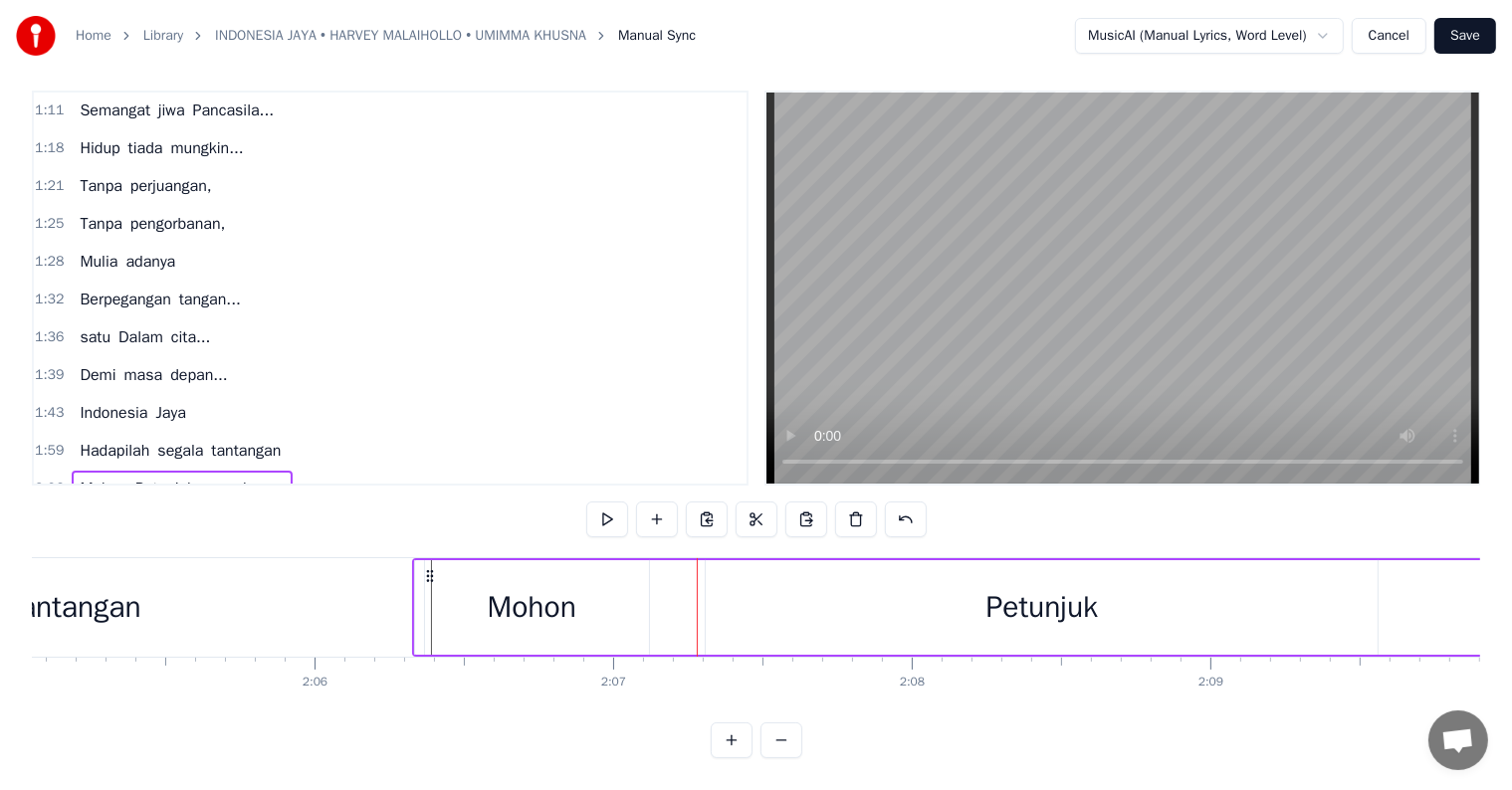 click on "Mohon" at bounding box center [532, 607] 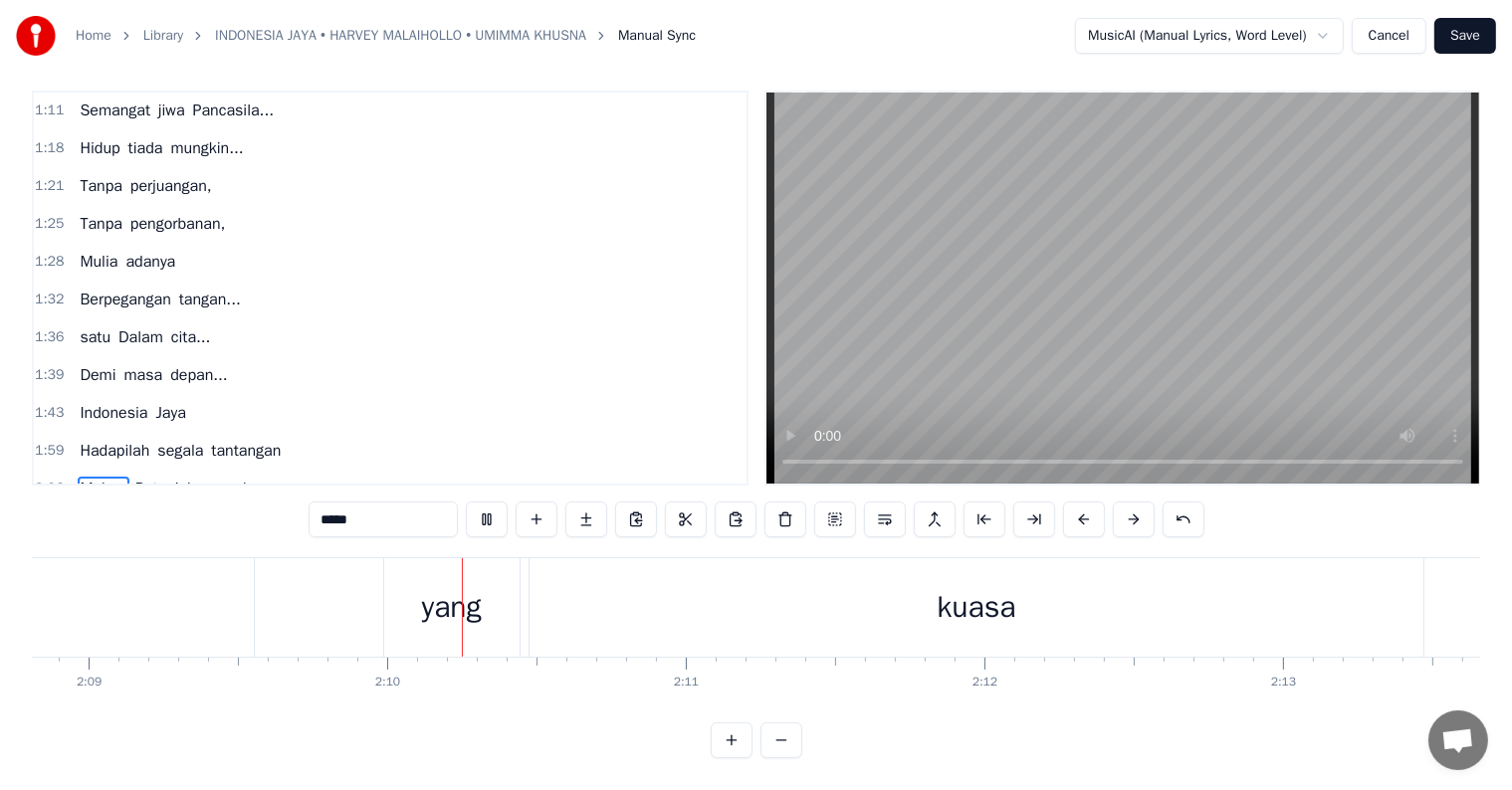 scroll, scrollTop: 0, scrollLeft: 38643, axis: horizontal 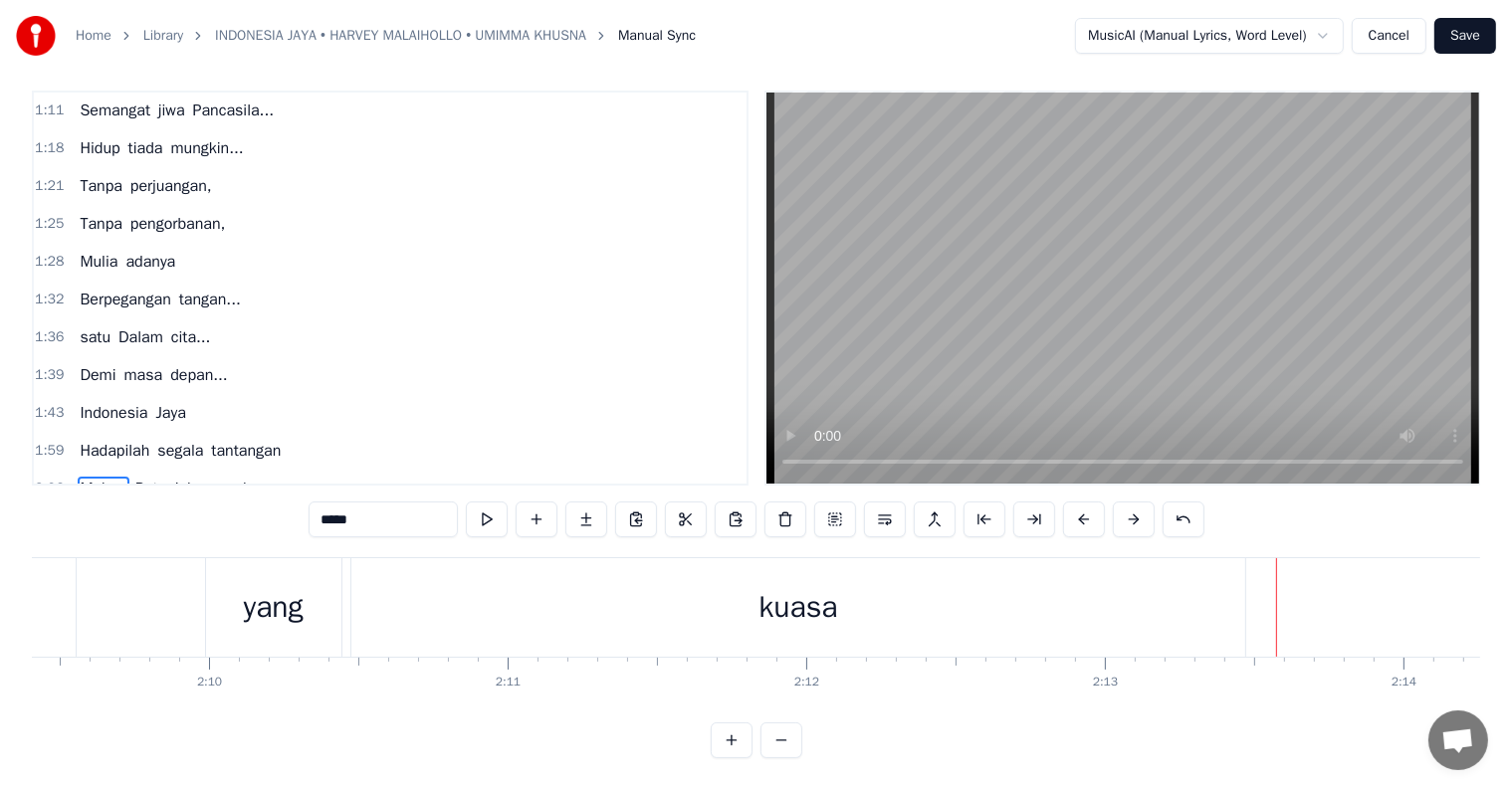 click on "yang" at bounding box center (274, 607) 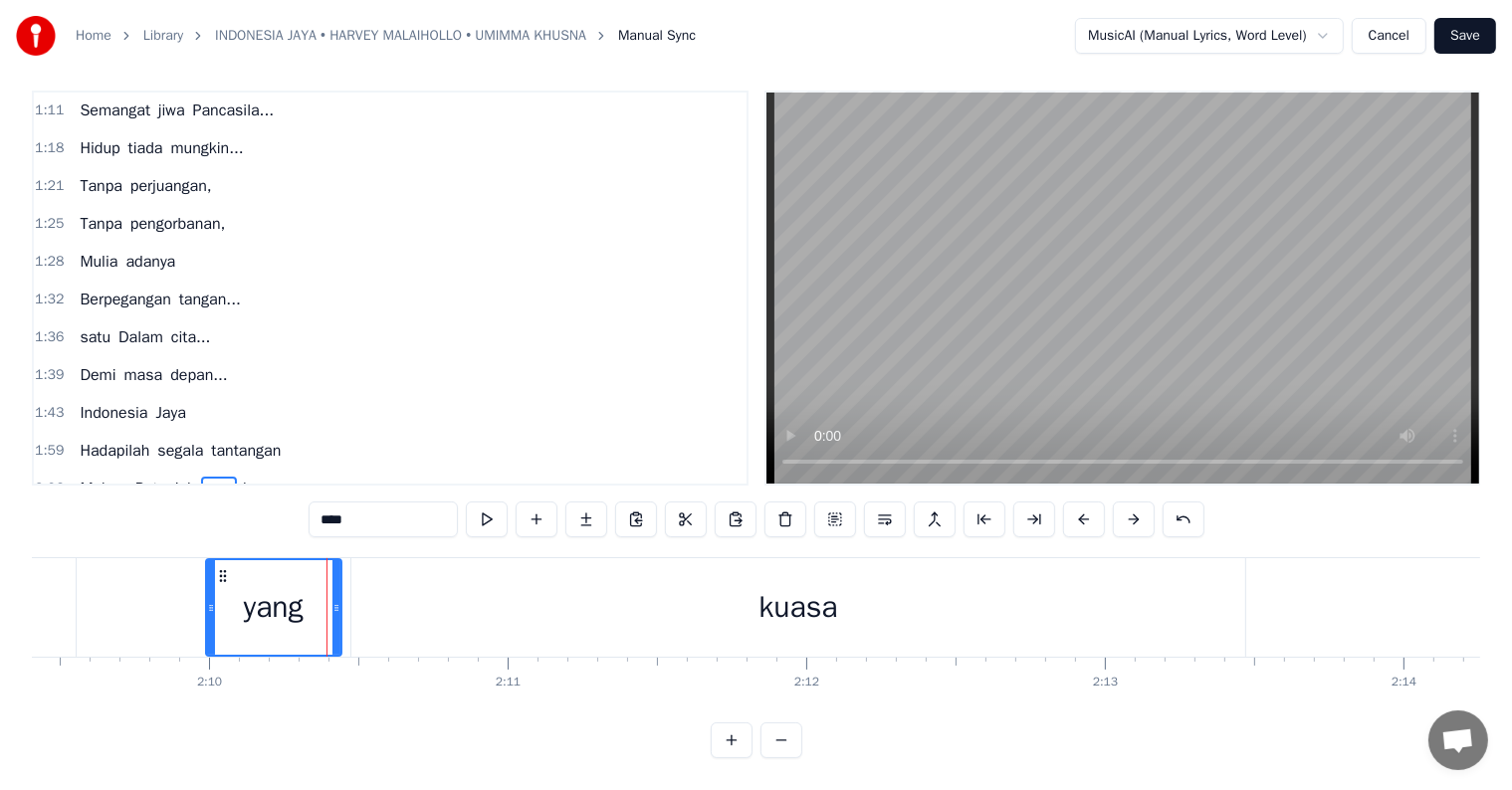 click on "kuasa" at bounding box center (798, 607) 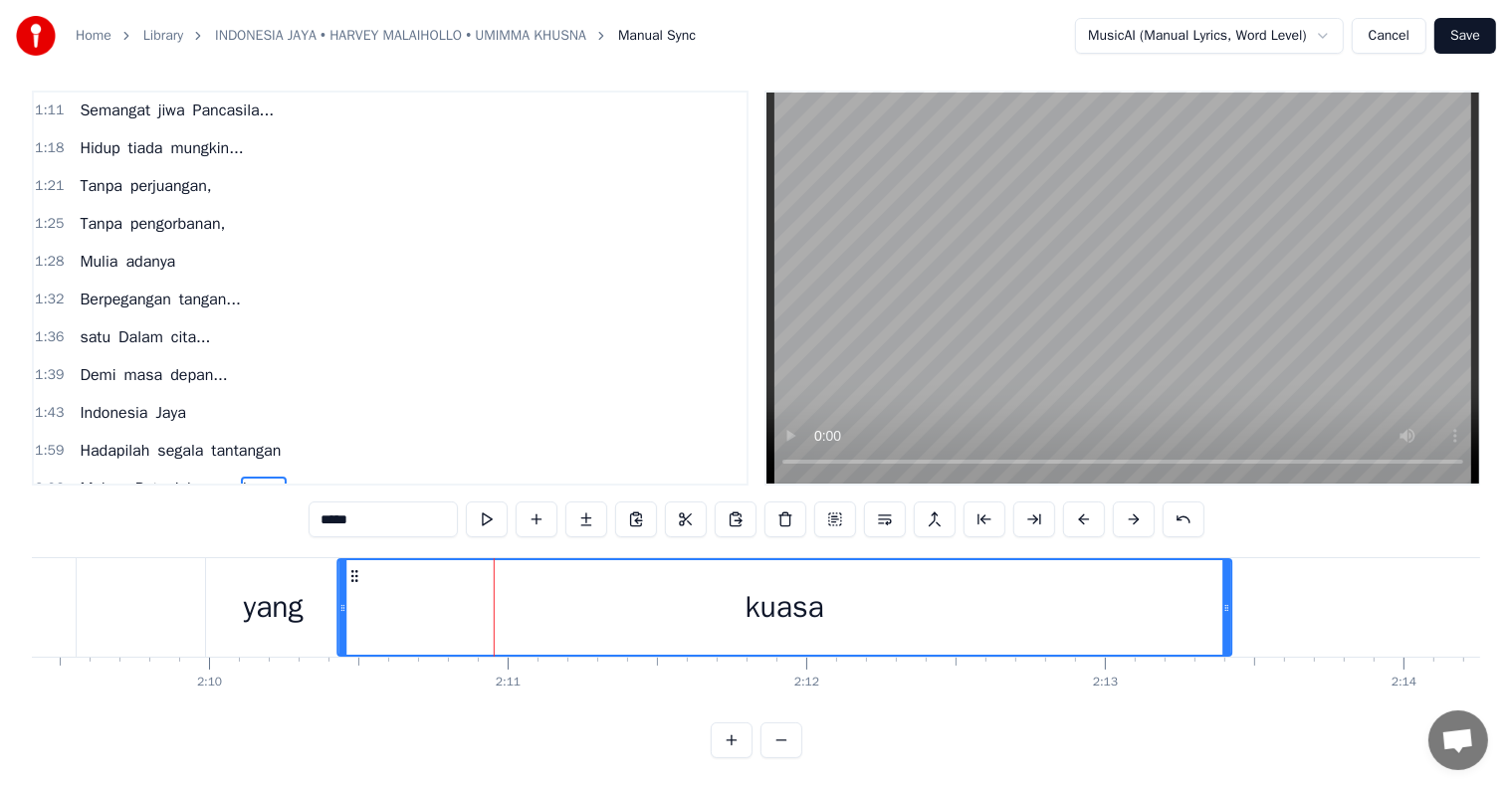 drag, startPoint x: 368, startPoint y: 557, endPoint x: 354, endPoint y: 557, distance: 14 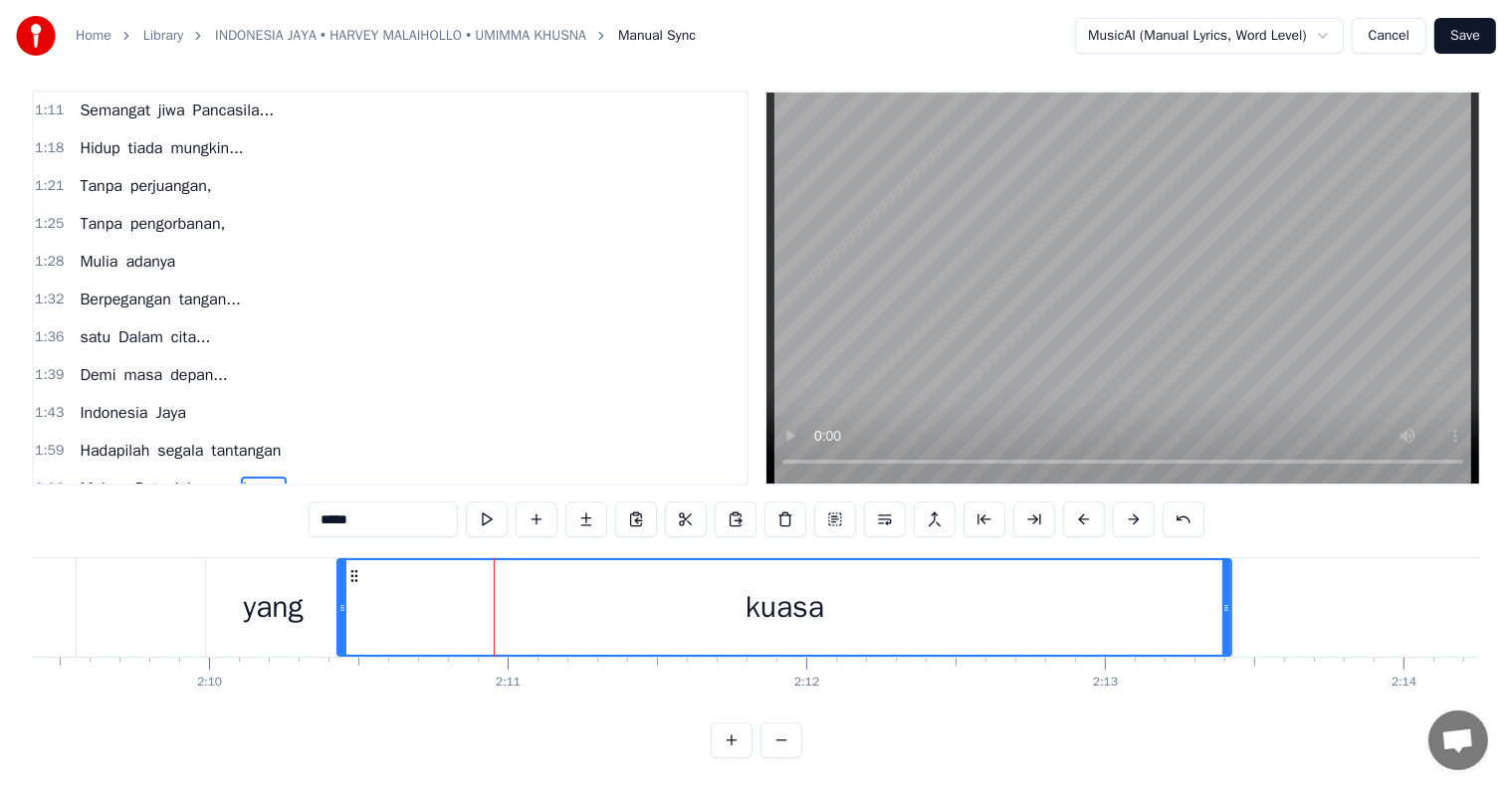 click on "yang" at bounding box center (274, 607) 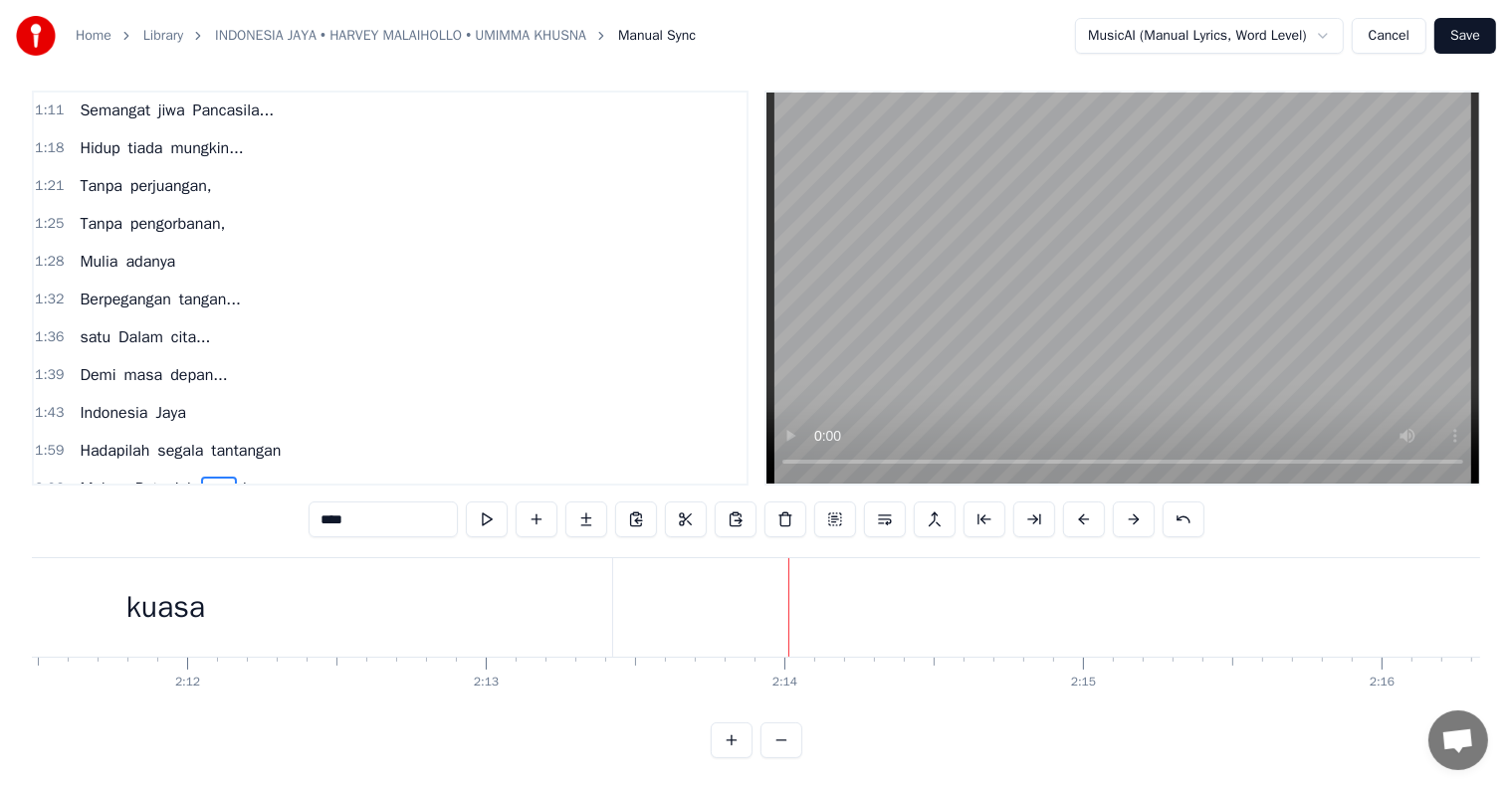 scroll, scrollTop: 0, scrollLeft: 39262, axis: horizontal 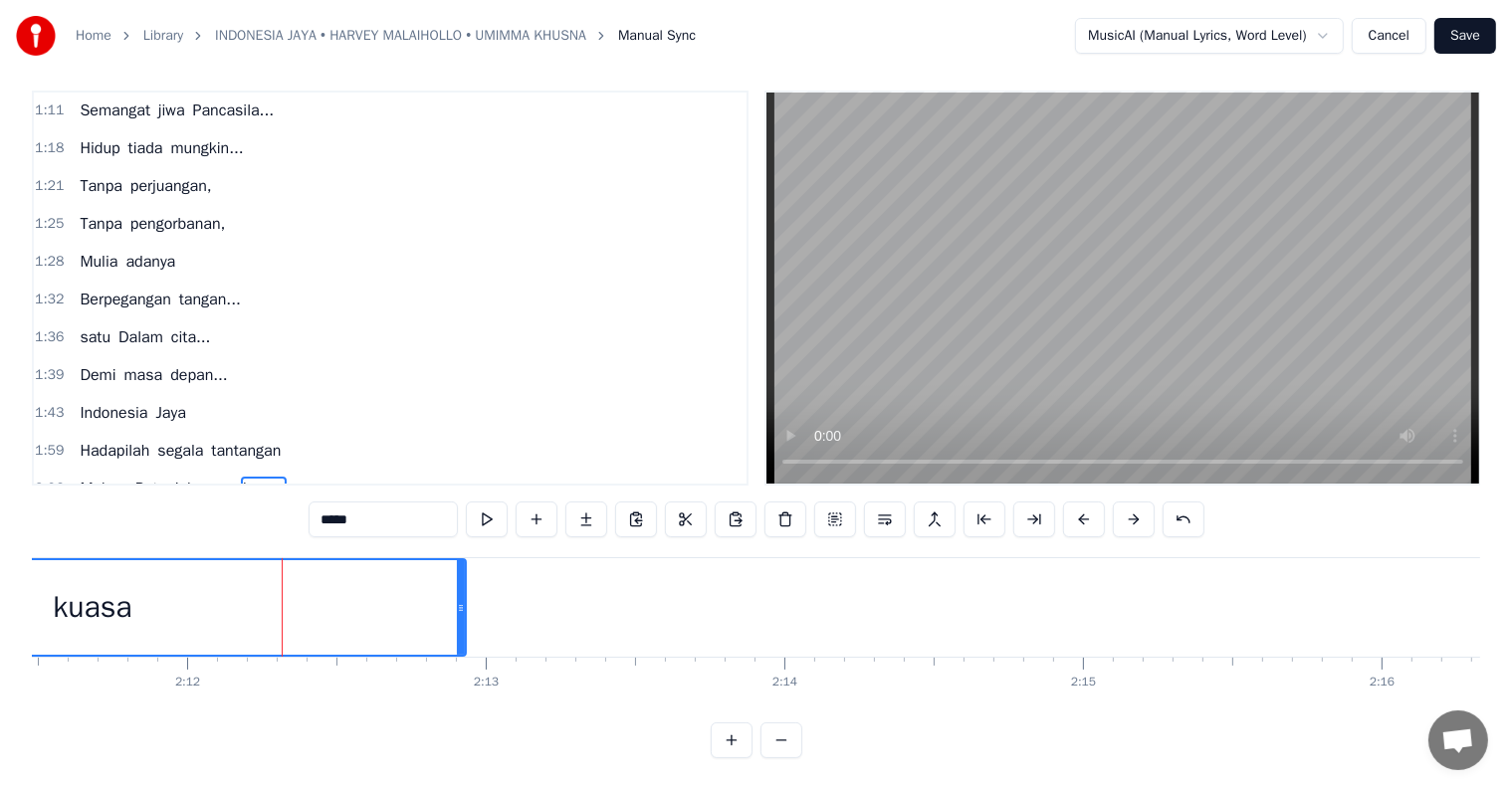 drag, startPoint x: 605, startPoint y: 586, endPoint x: 449, endPoint y: 572, distance: 156.62695 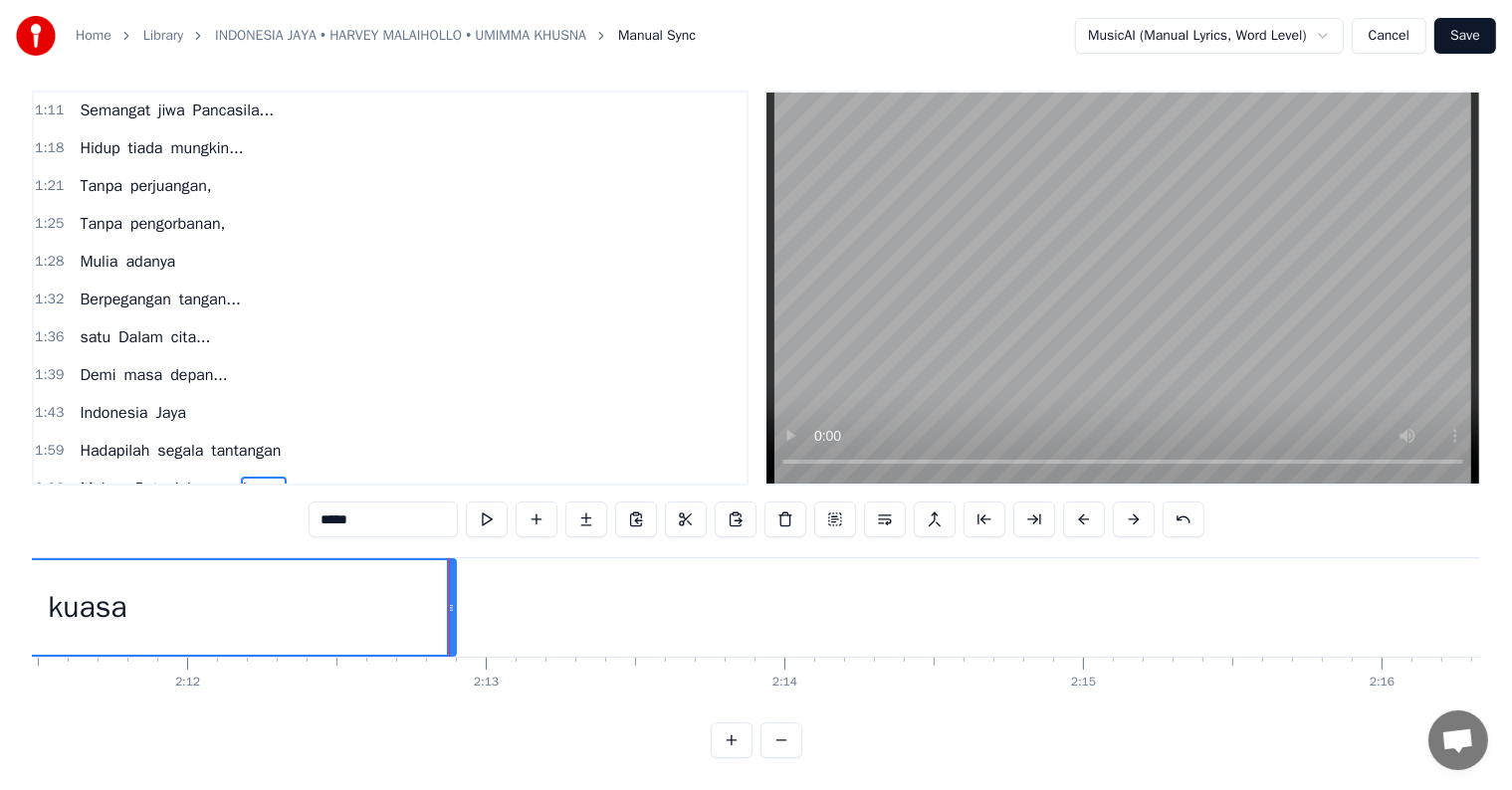 click on "kuasa" at bounding box center (87, 607) 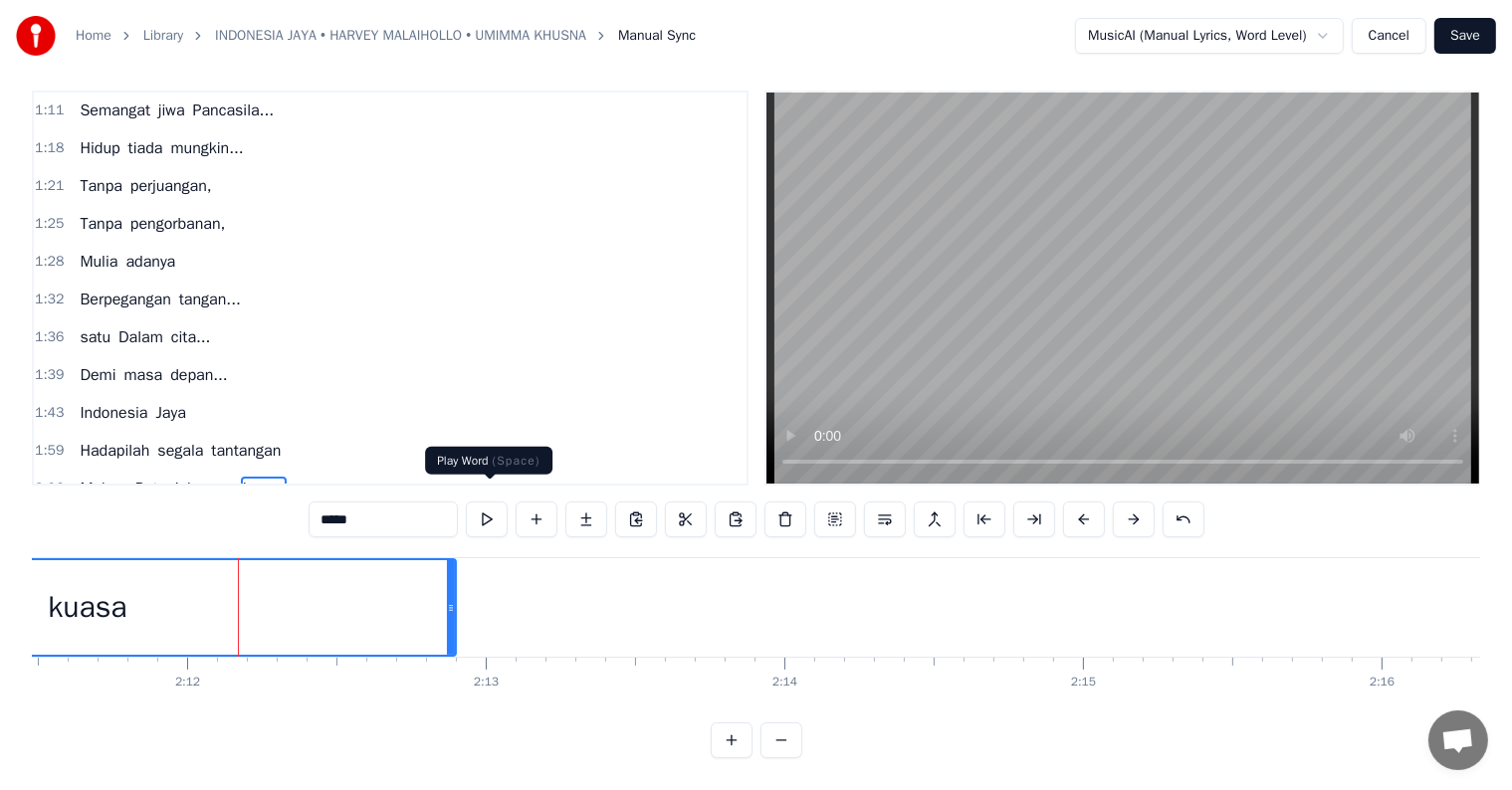 click at bounding box center (487, 519) 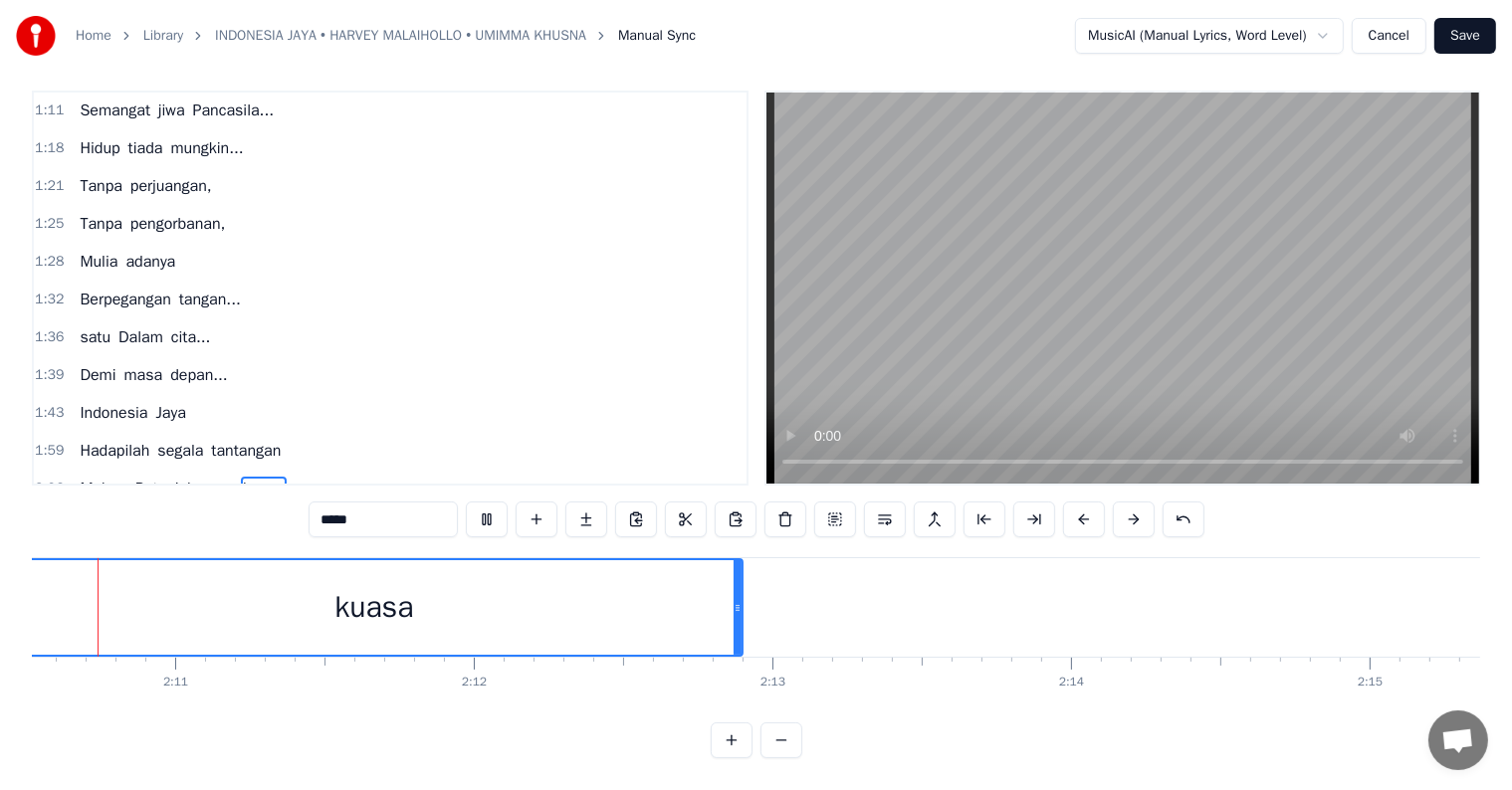 scroll, scrollTop: 0, scrollLeft: 38918, axis: horizontal 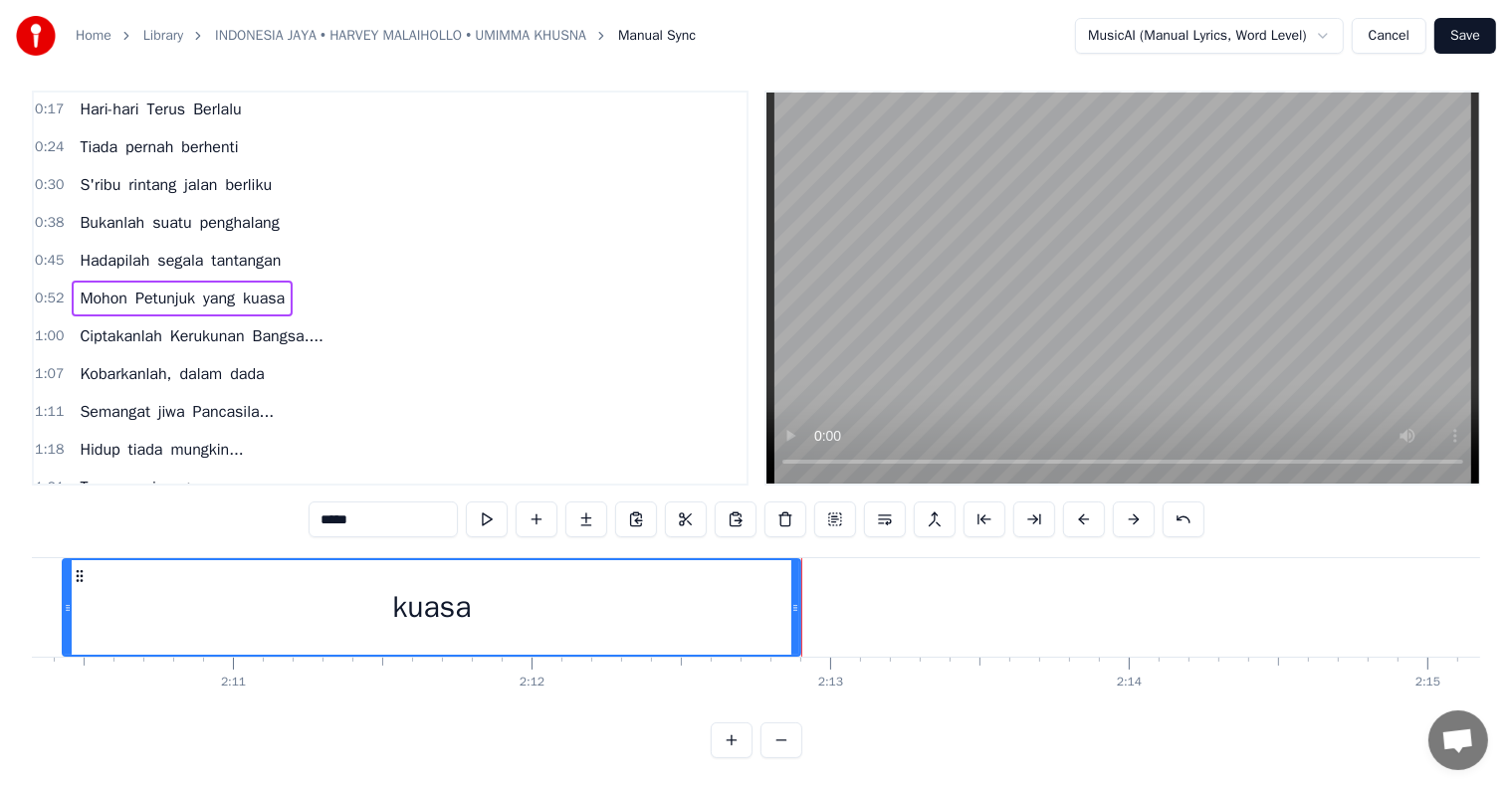 click on "1:00" at bounding box center [49, 336] 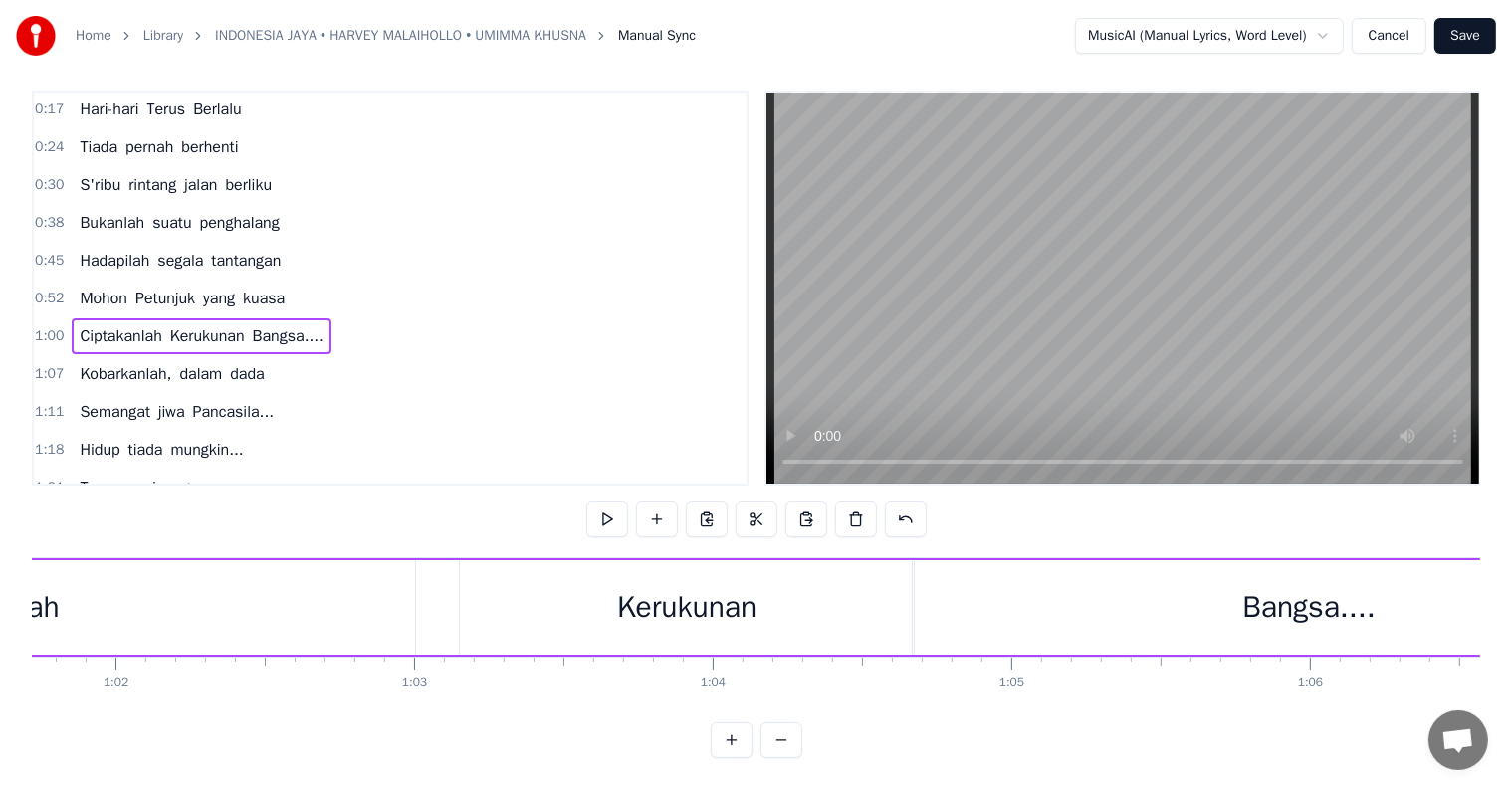 scroll, scrollTop: 0, scrollLeft: 17845, axis: horizontal 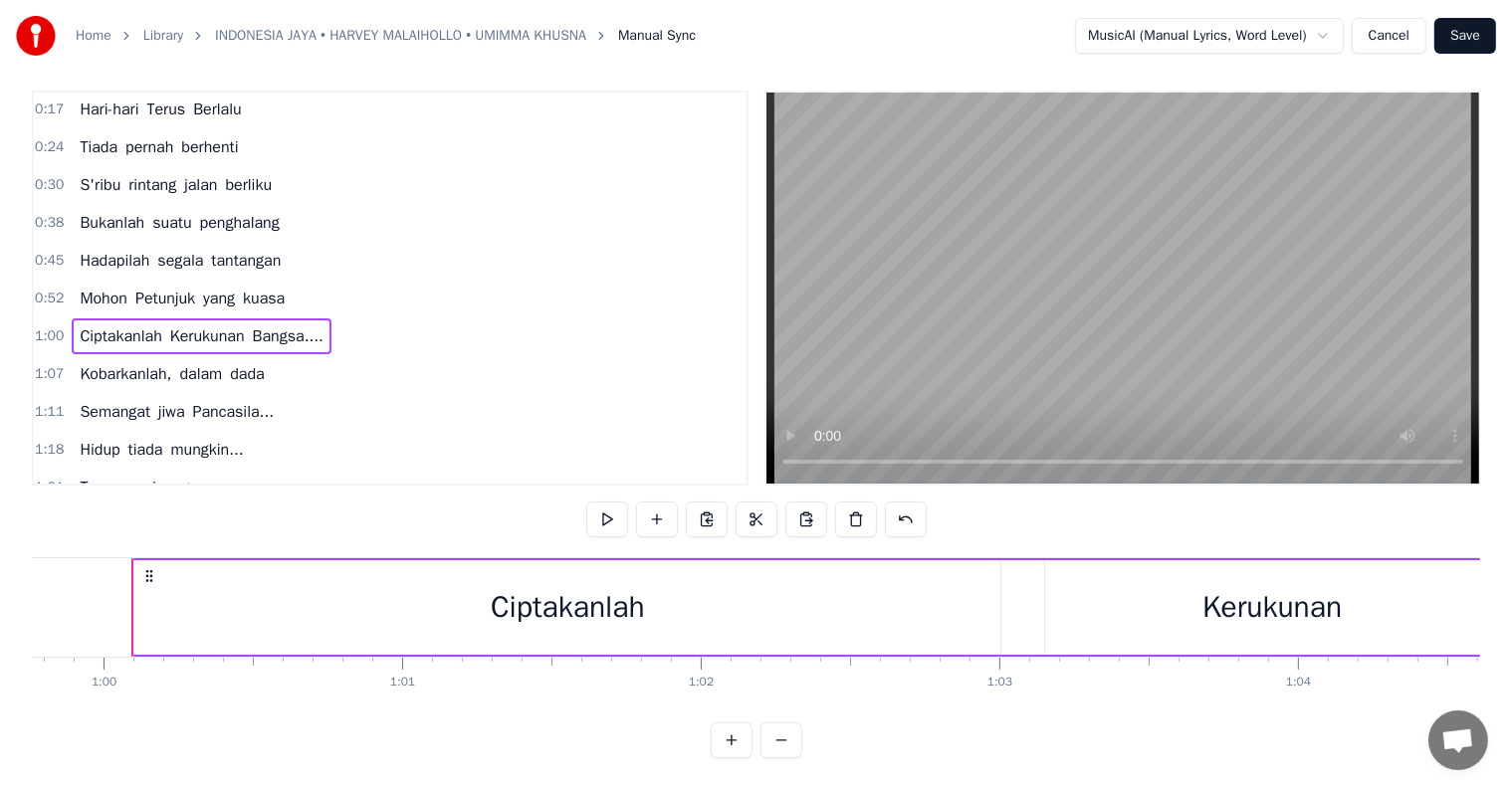 click on "Ciptakanlah Kerukunan Bangsa...." at bounding box center (201, 336) 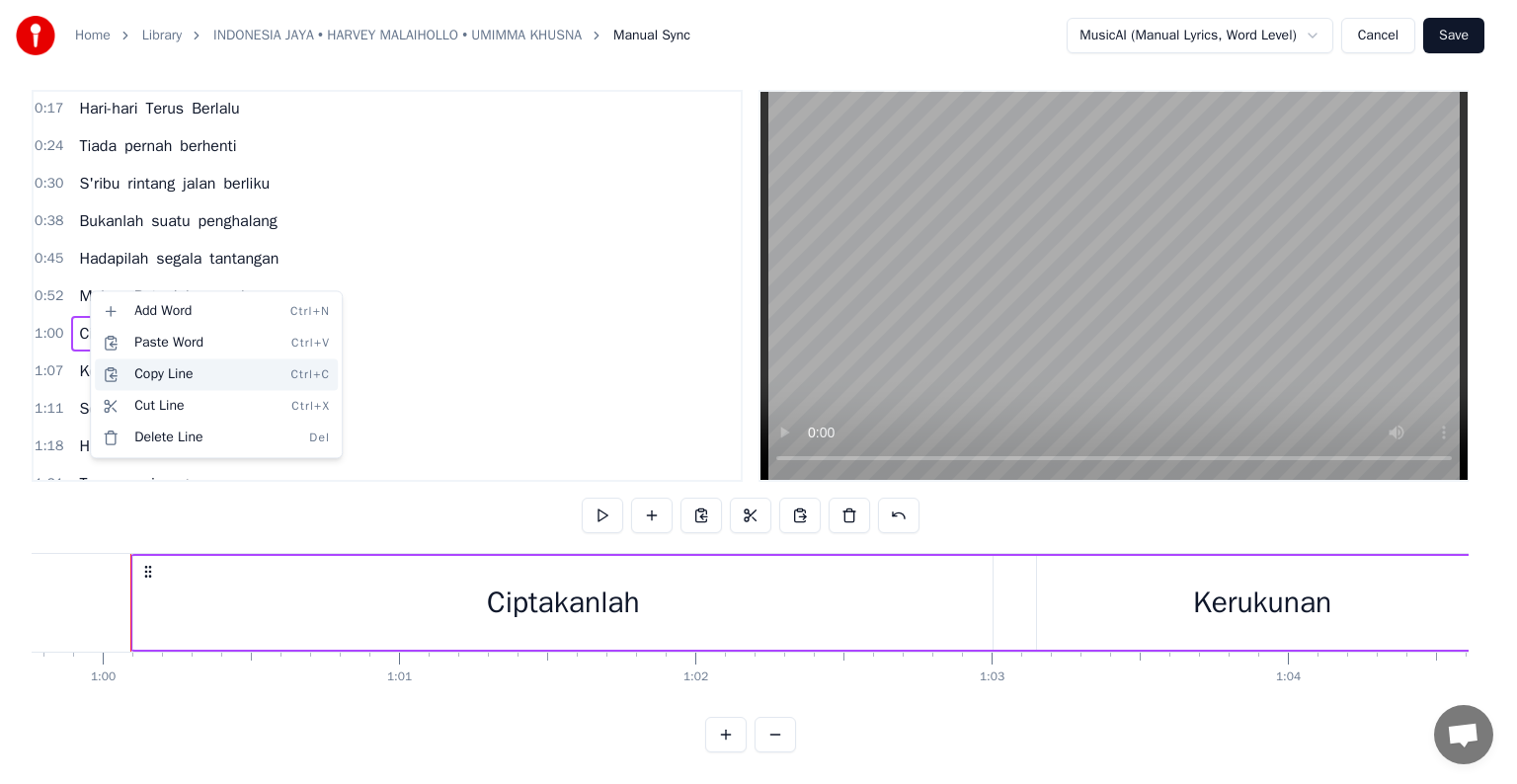 click on "Copy Line Ctrl+C" at bounding box center [216, 374] 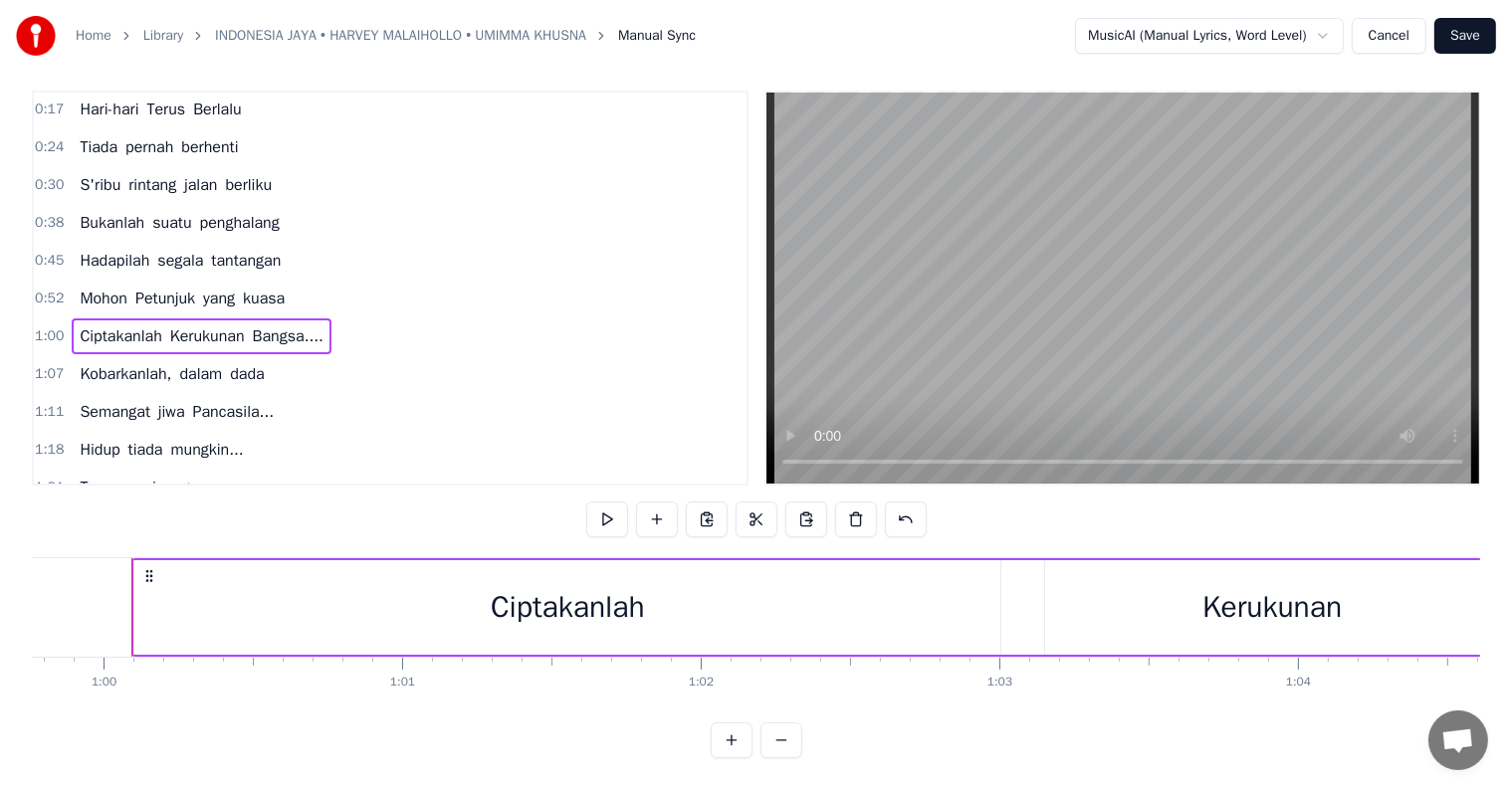 scroll, scrollTop: 303, scrollLeft: 0, axis: vertical 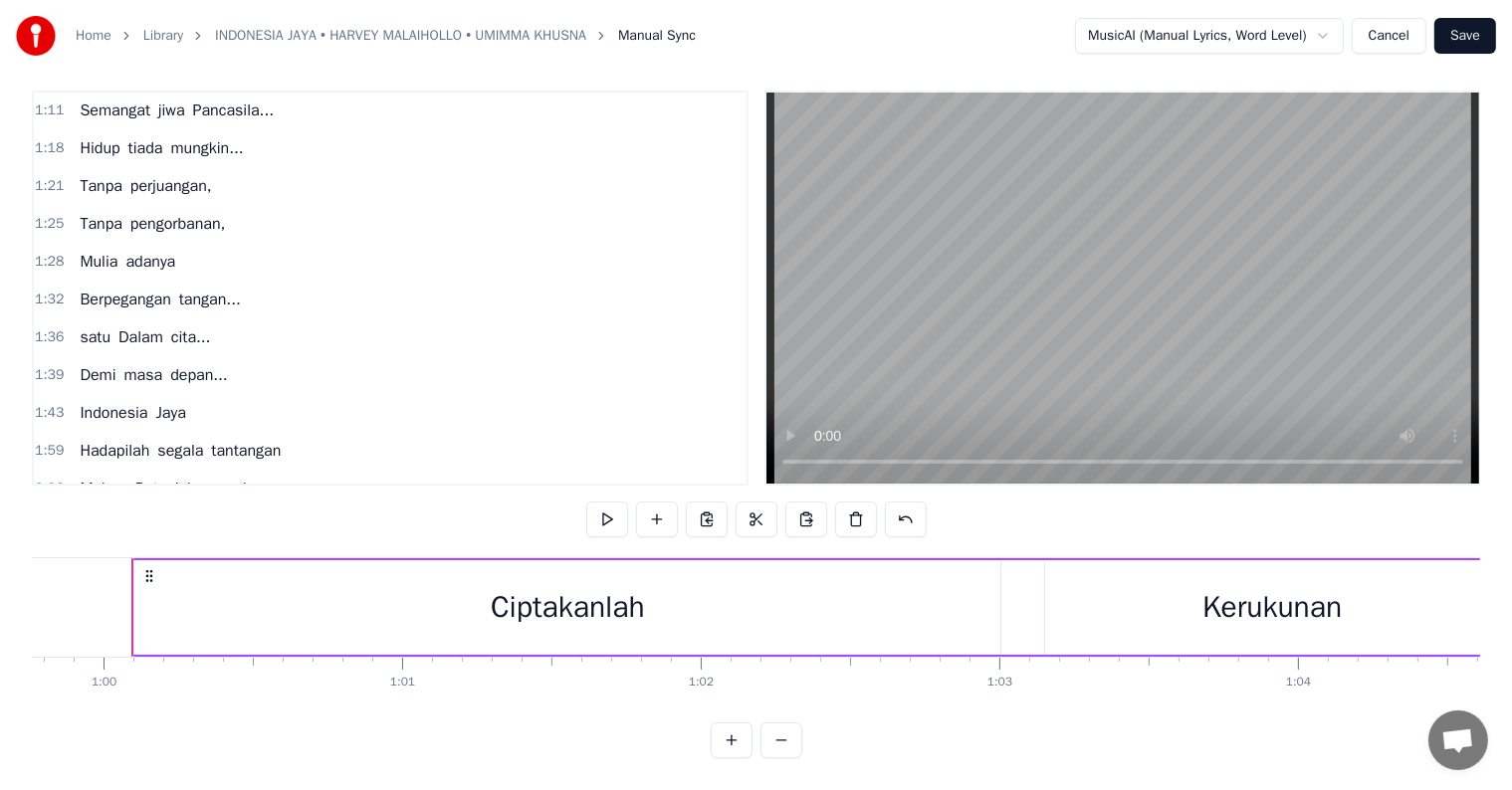 click on "Mohon Petunjuk yang kuasa" at bounding box center (182, 489) 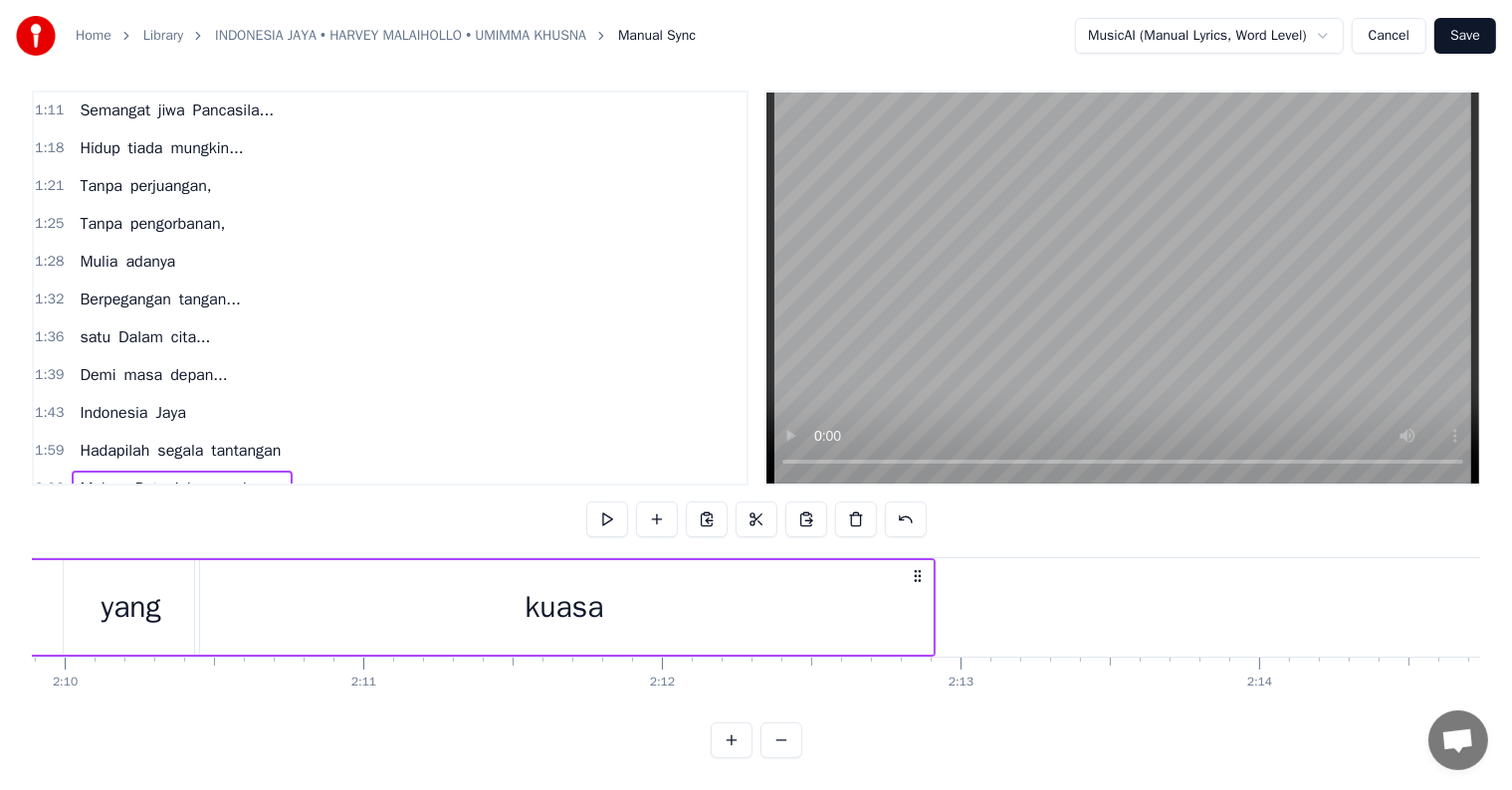 scroll, scrollTop: 0, scrollLeft: 38812, axis: horizontal 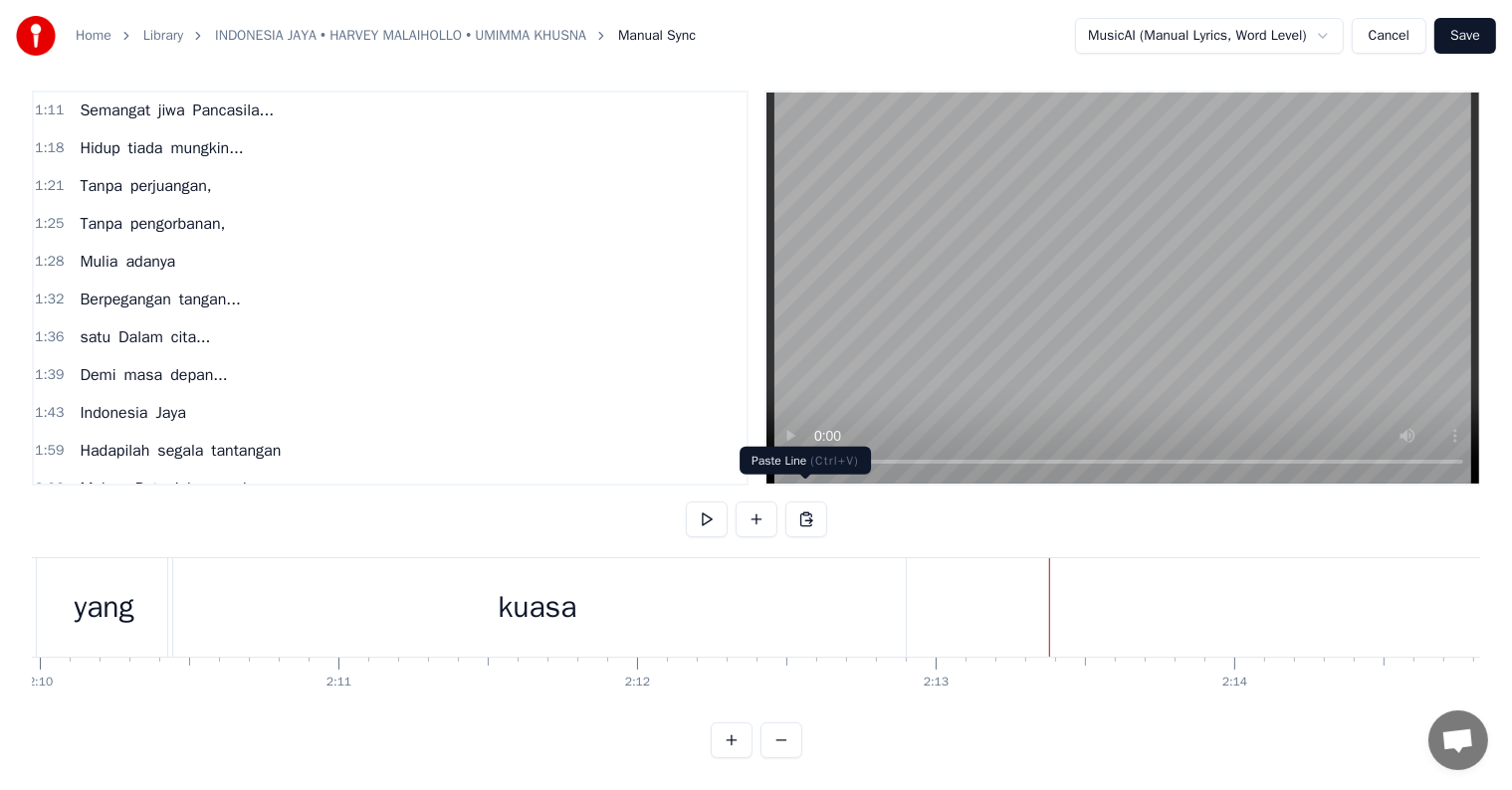 click at bounding box center (806, 519) 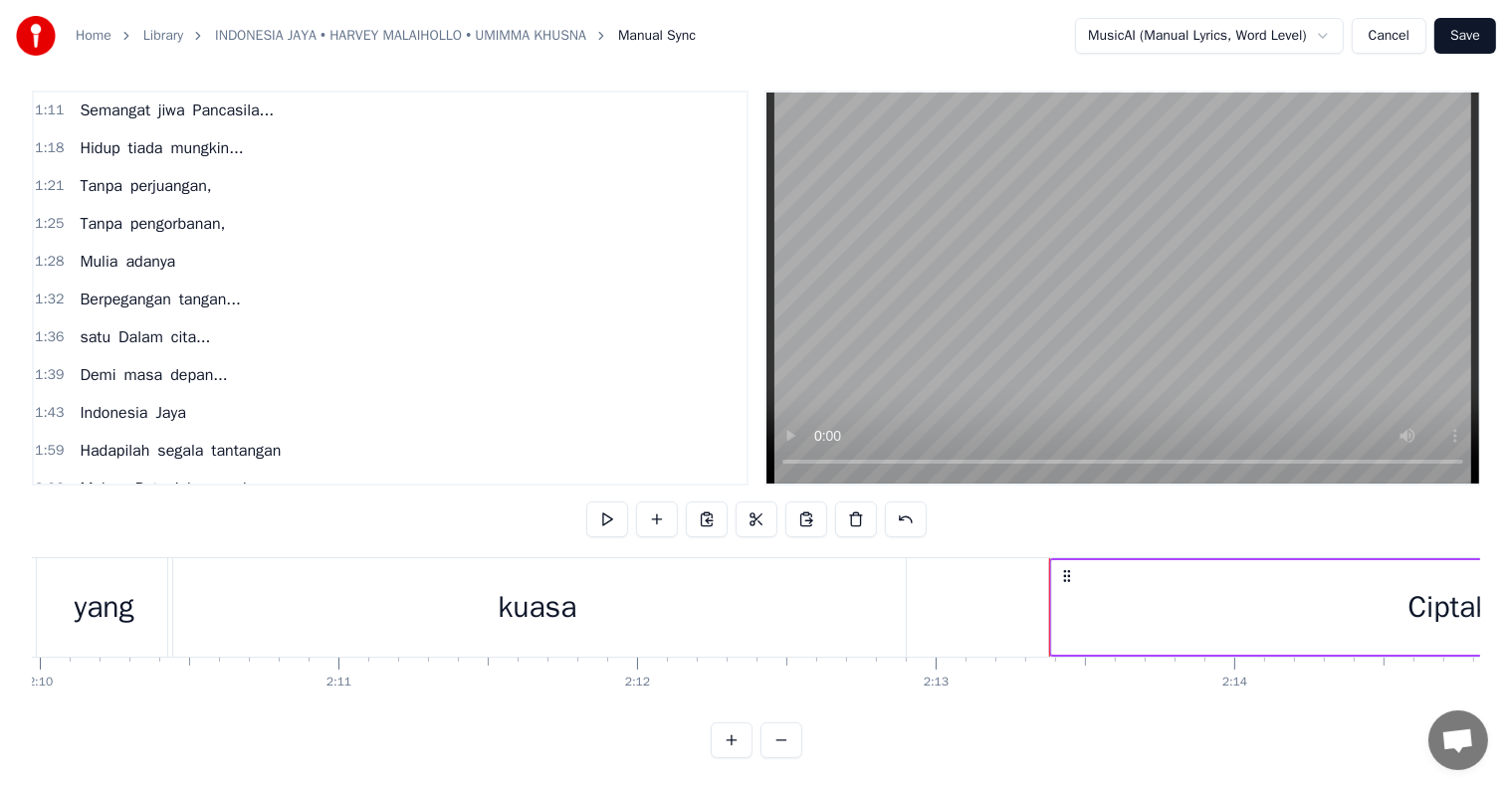 click on "kuasa" at bounding box center [537, 607] 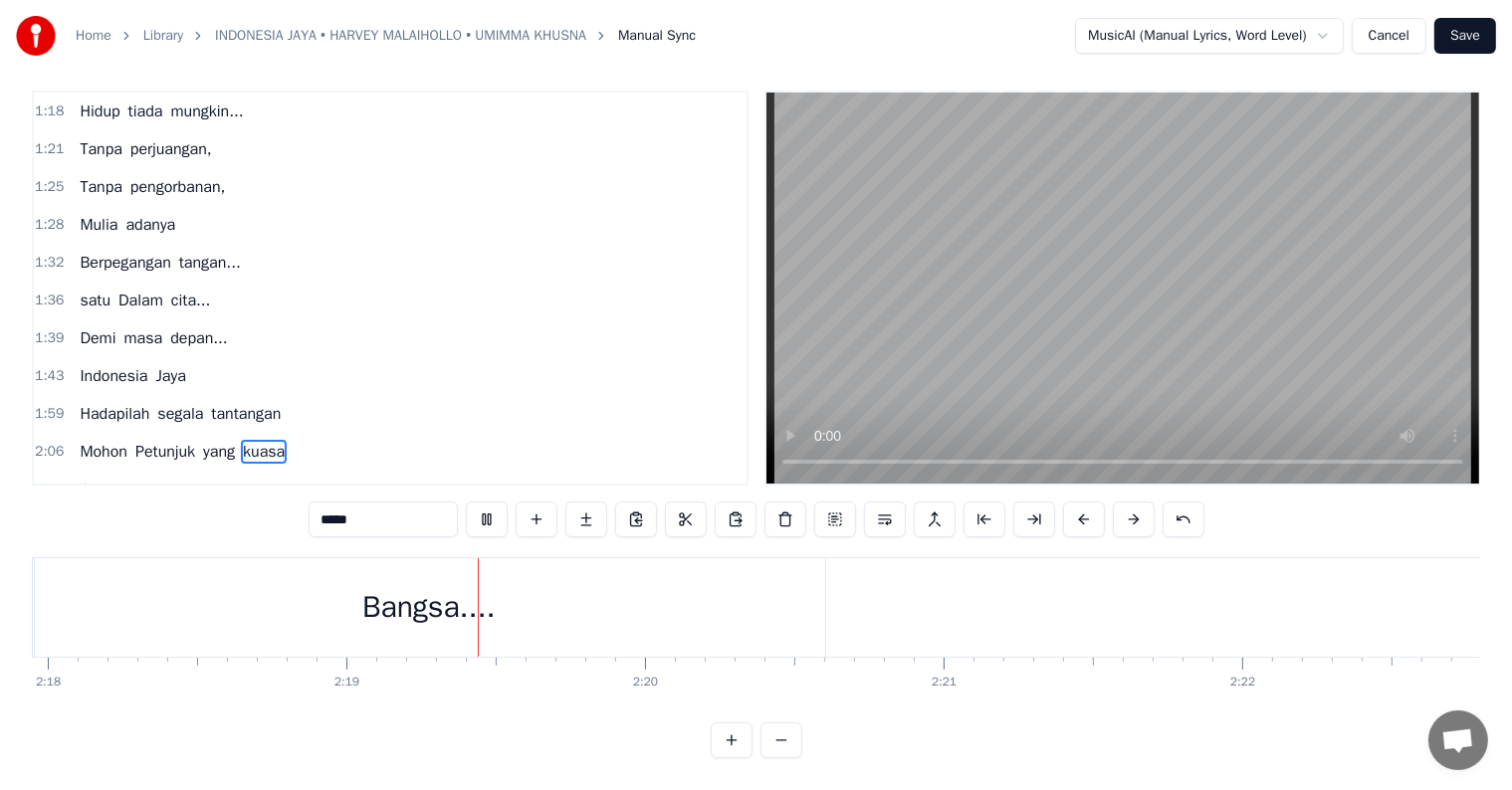 scroll, scrollTop: 0, scrollLeft: 41364, axis: horizontal 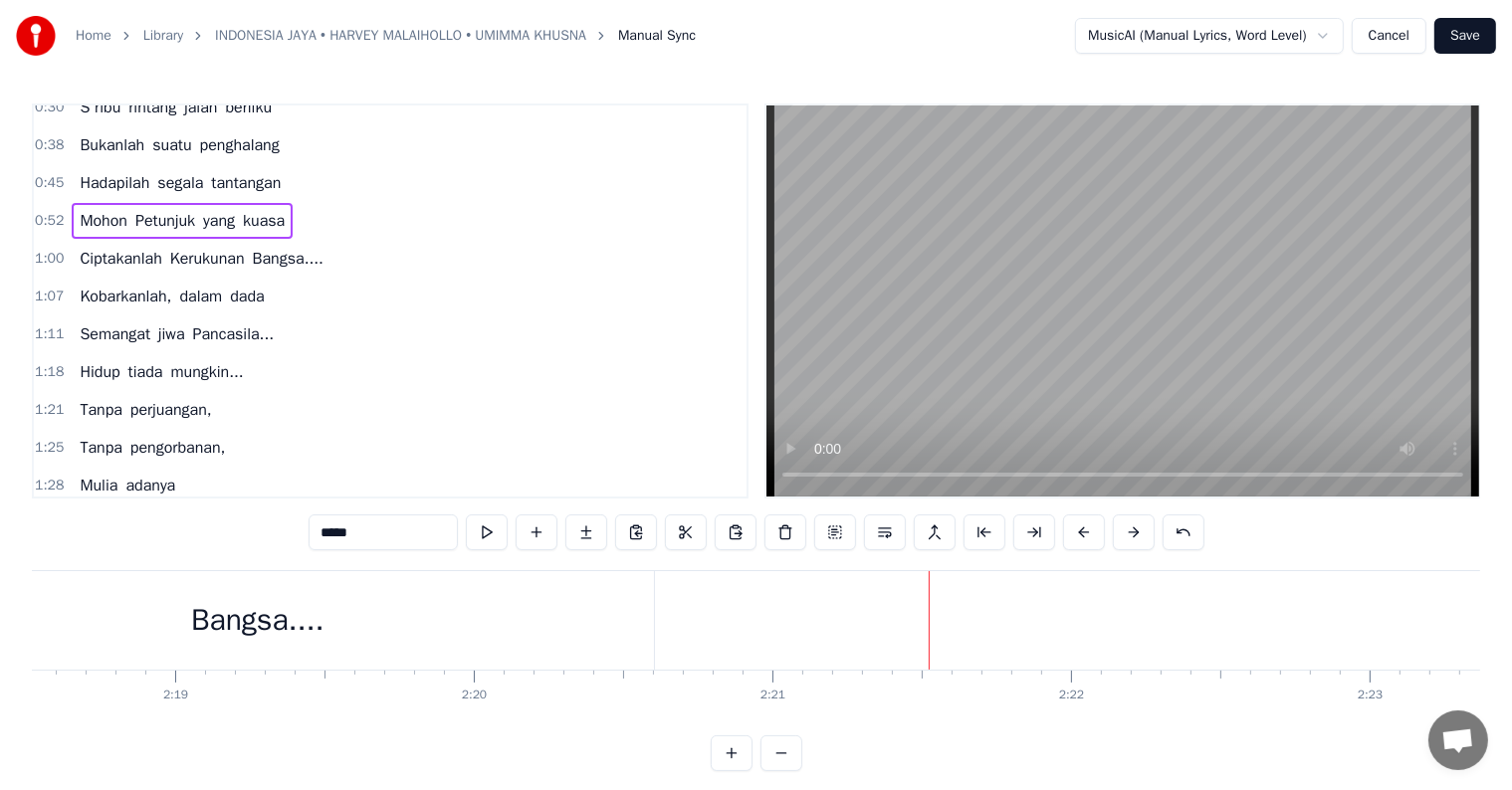 click on "1:07 Kobarkanlah, dalam dada" at bounding box center (390, 296) 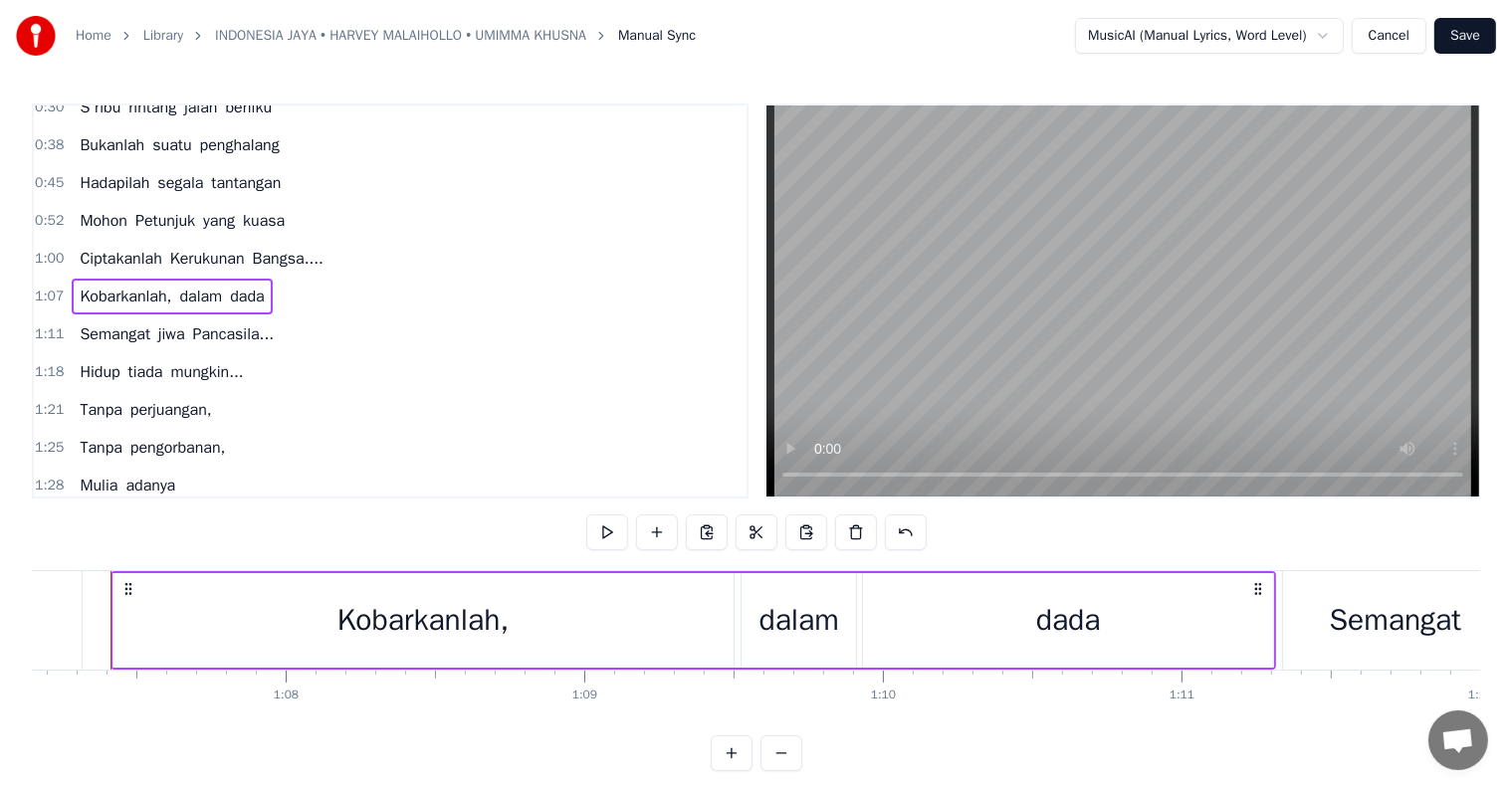 scroll, scrollTop: 0, scrollLeft: 20030, axis: horizontal 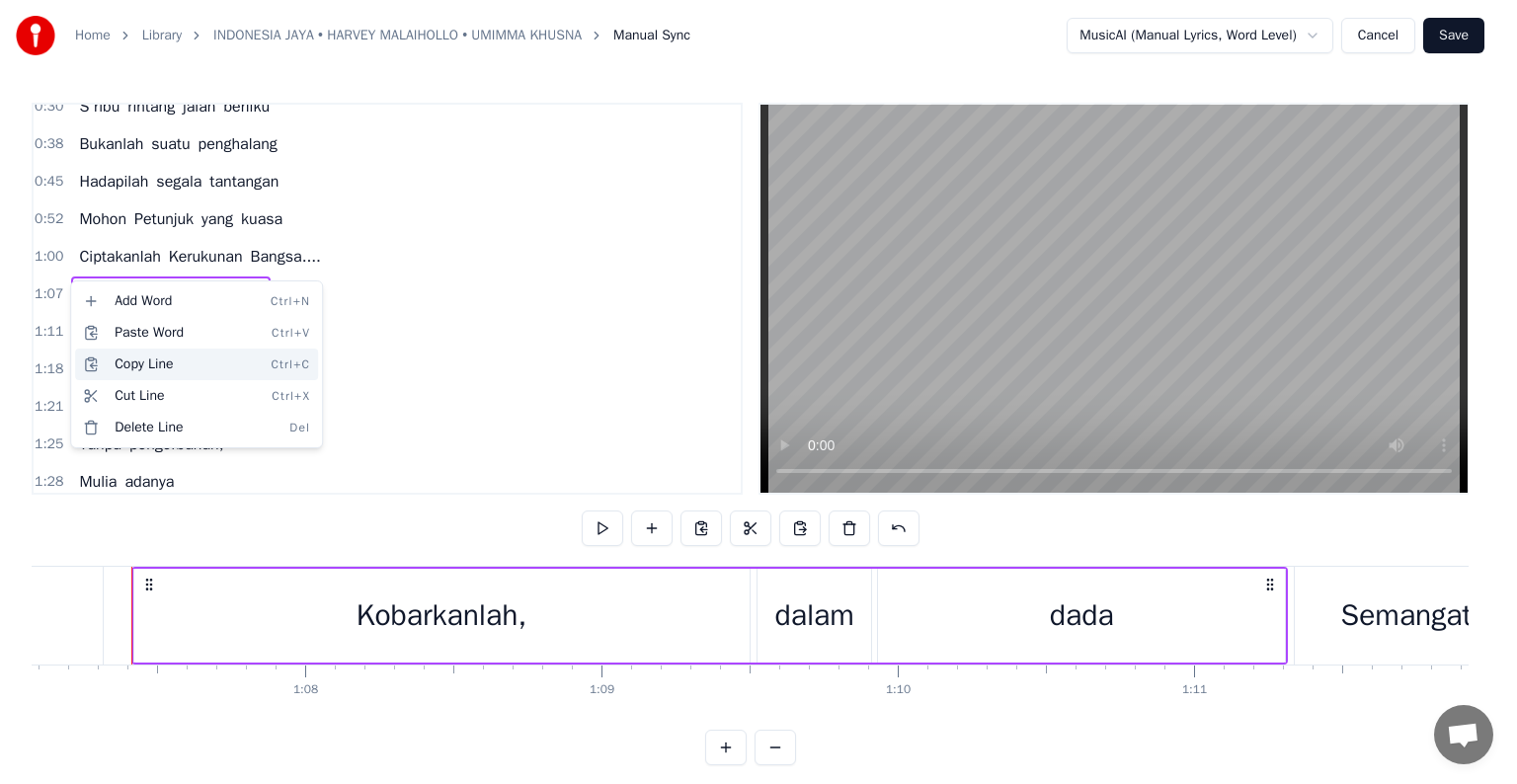 click on "Copy Line Ctrl+C" at bounding box center [197, 364] 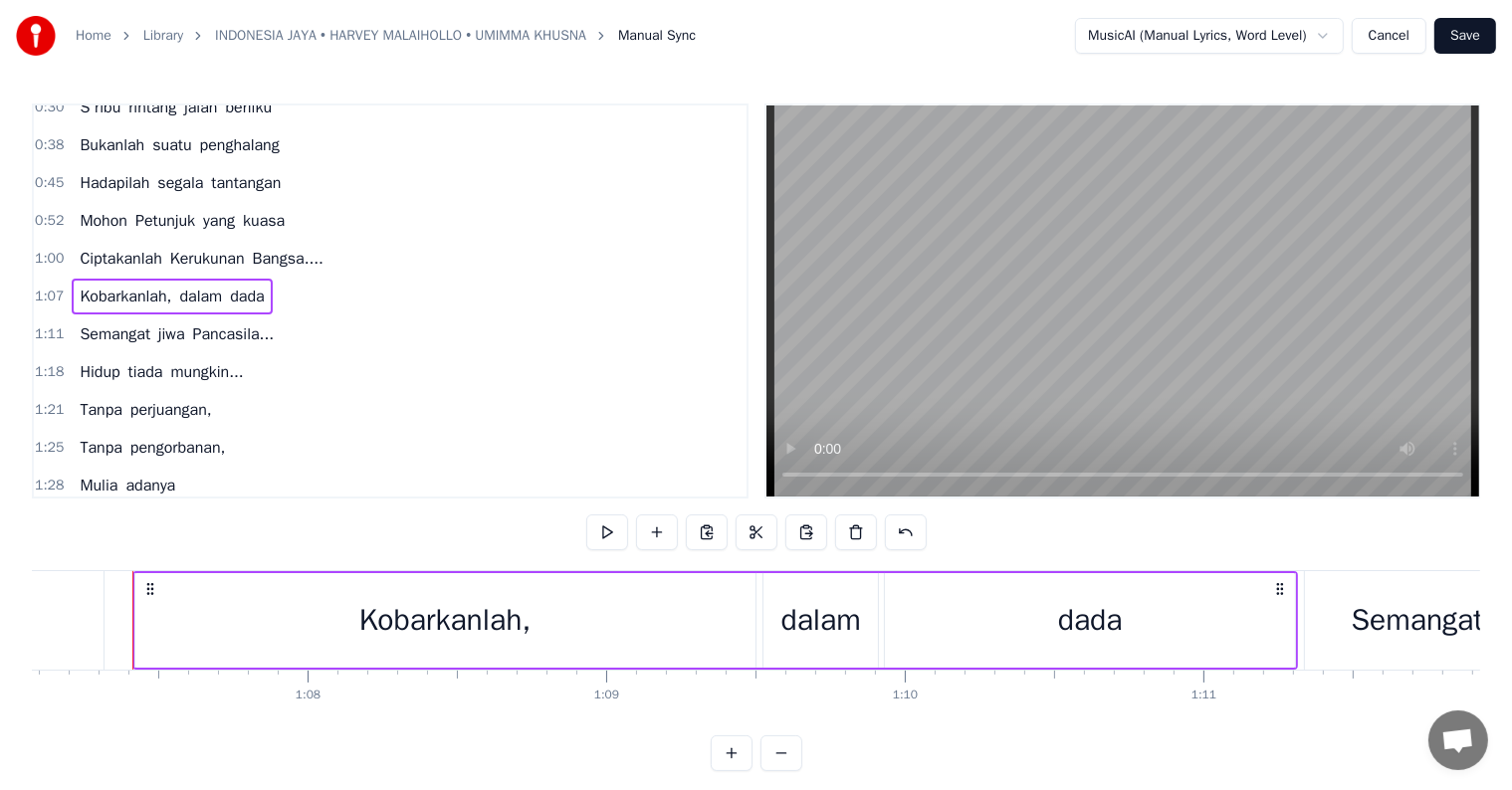 scroll, scrollTop: 340, scrollLeft: 0, axis: vertical 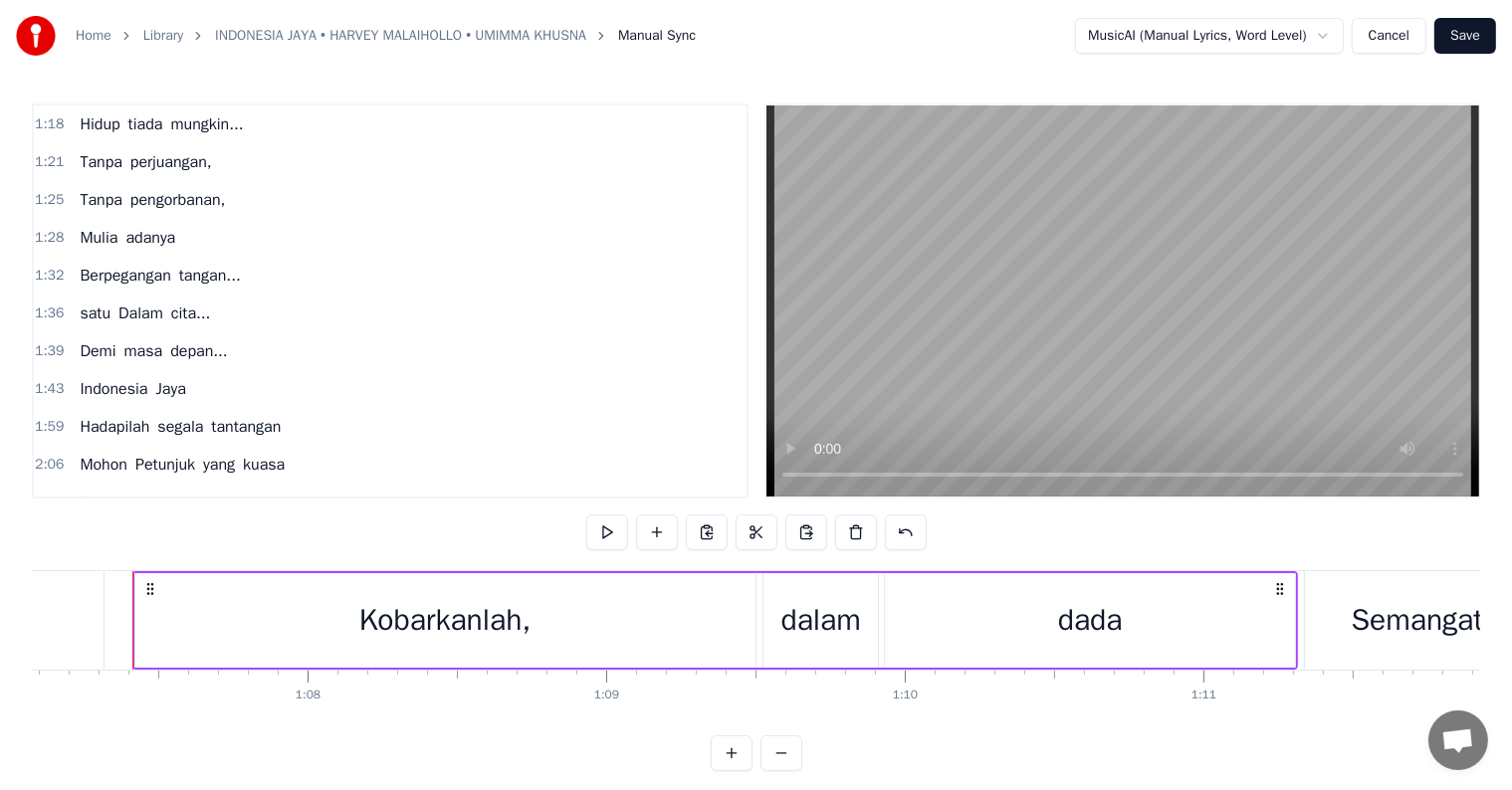 click on "Ciptakanlah Kerukunan Bangsa...." at bounding box center [201, 502] 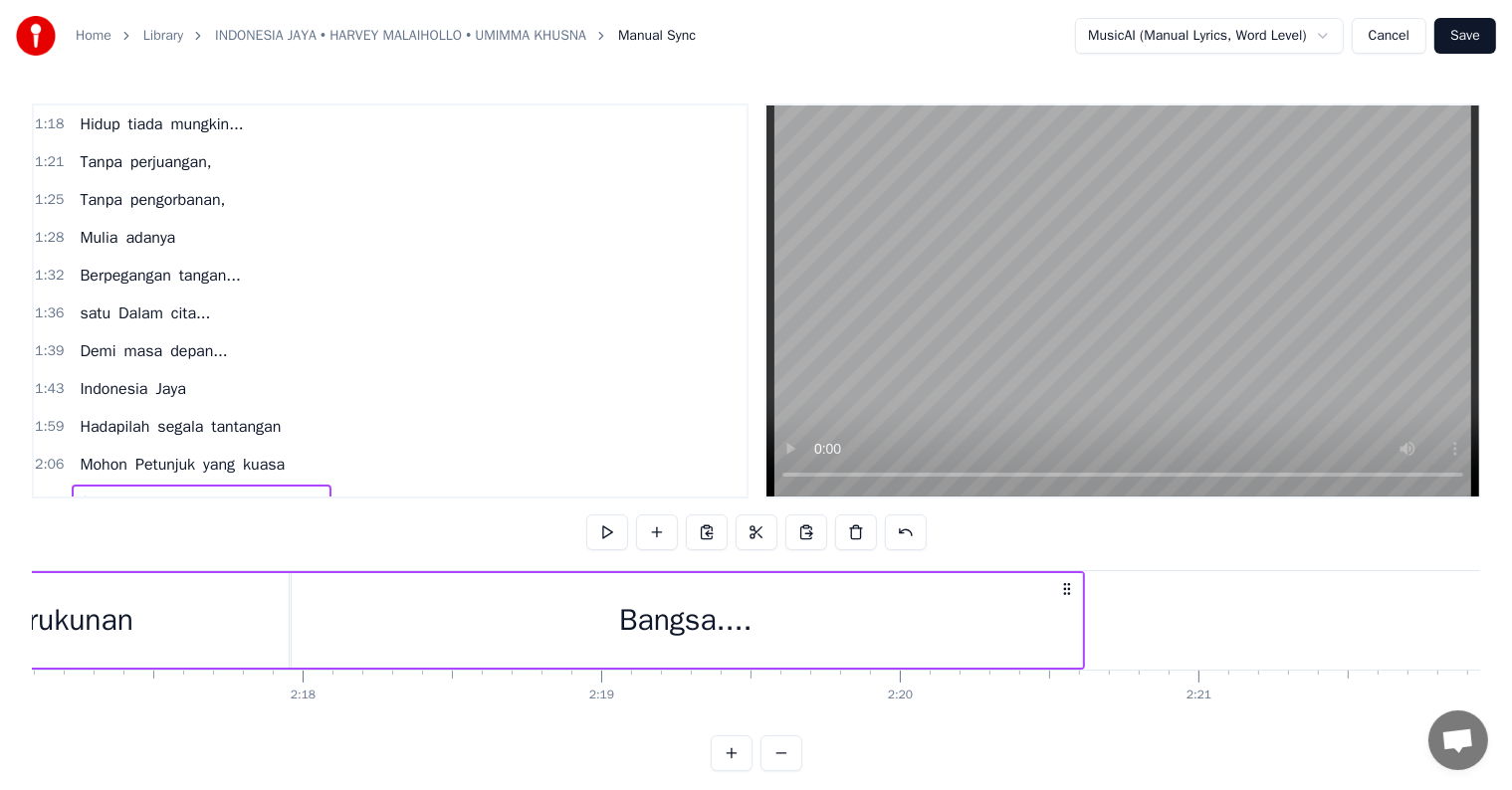 scroll, scrollTop: 0, scrollLeft: 40938, axis: horizontal 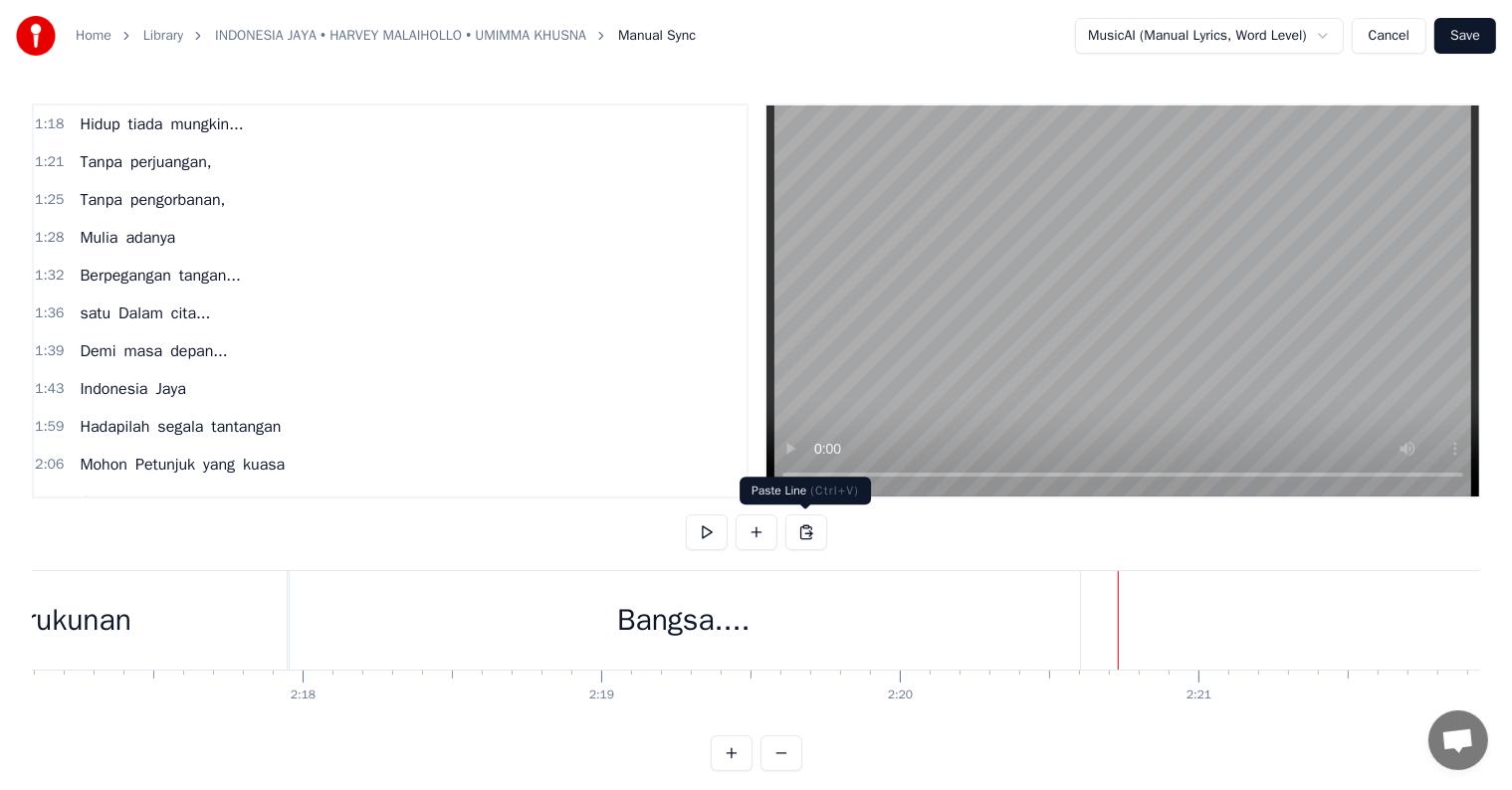 click at bounding box center (806, 532) 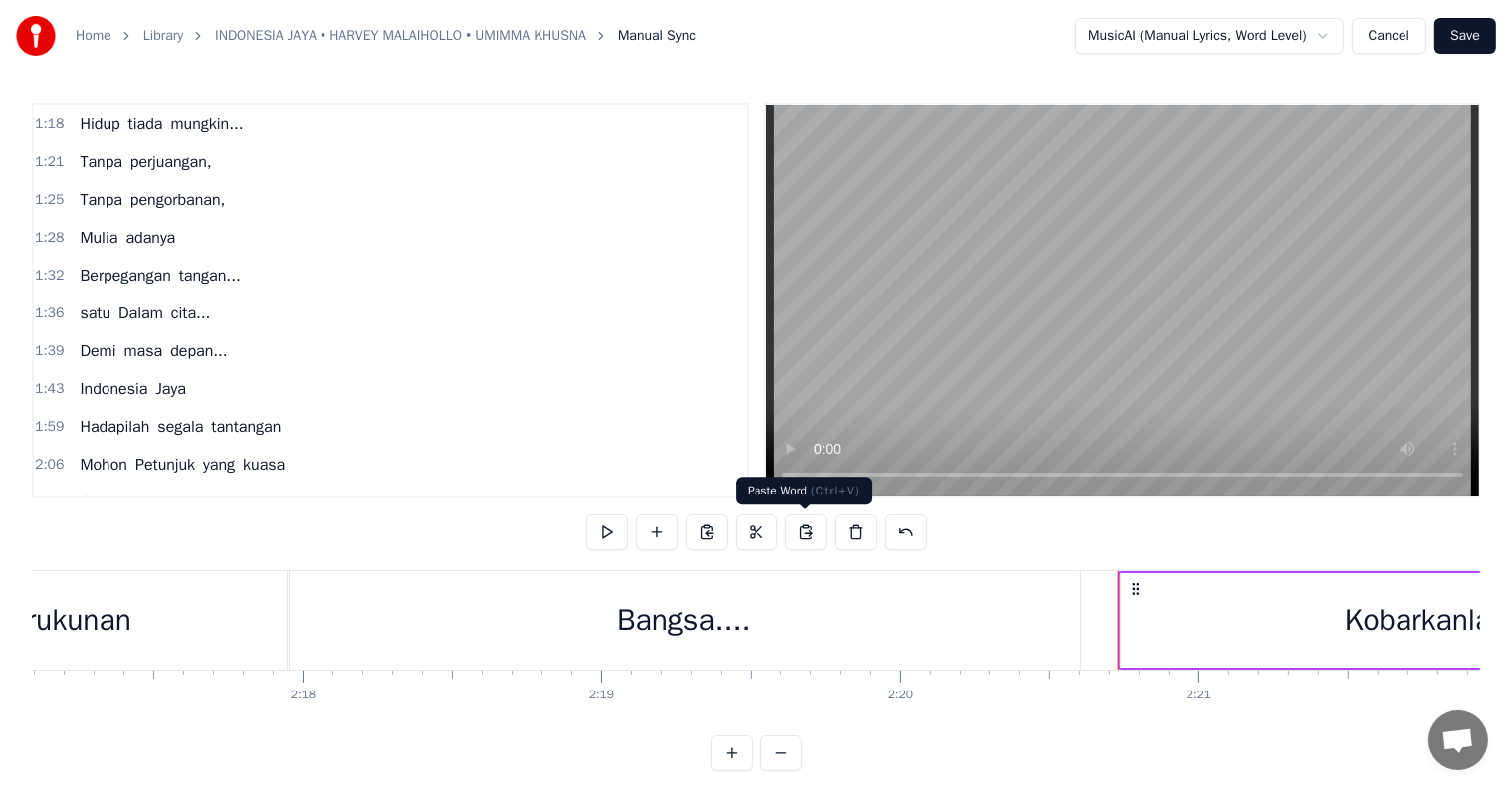 click on "Bangsa...." at bounding box center [684, 620] 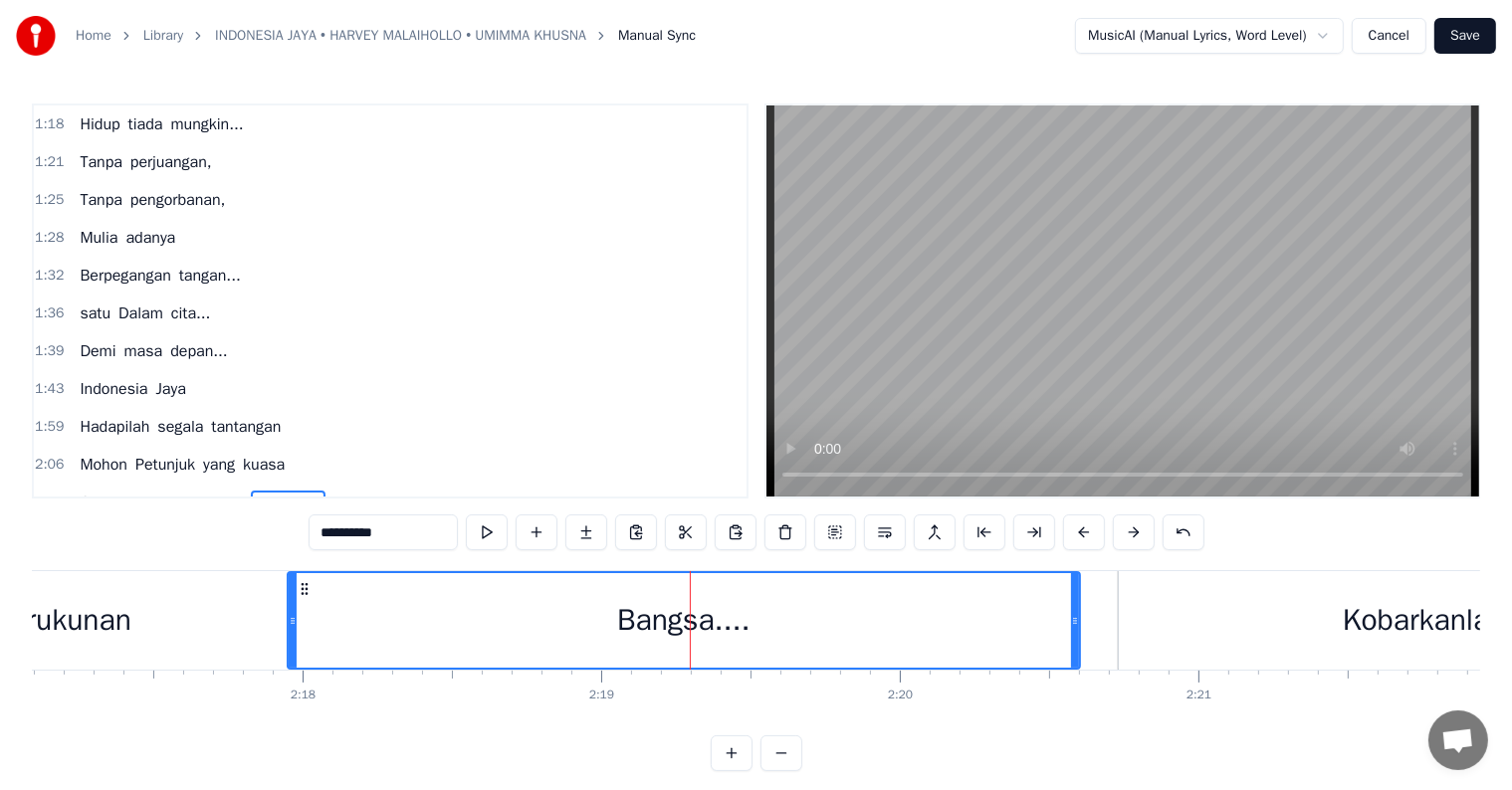 scroll, scrollTop: 30, scrollLeft: 0, axis: vertical 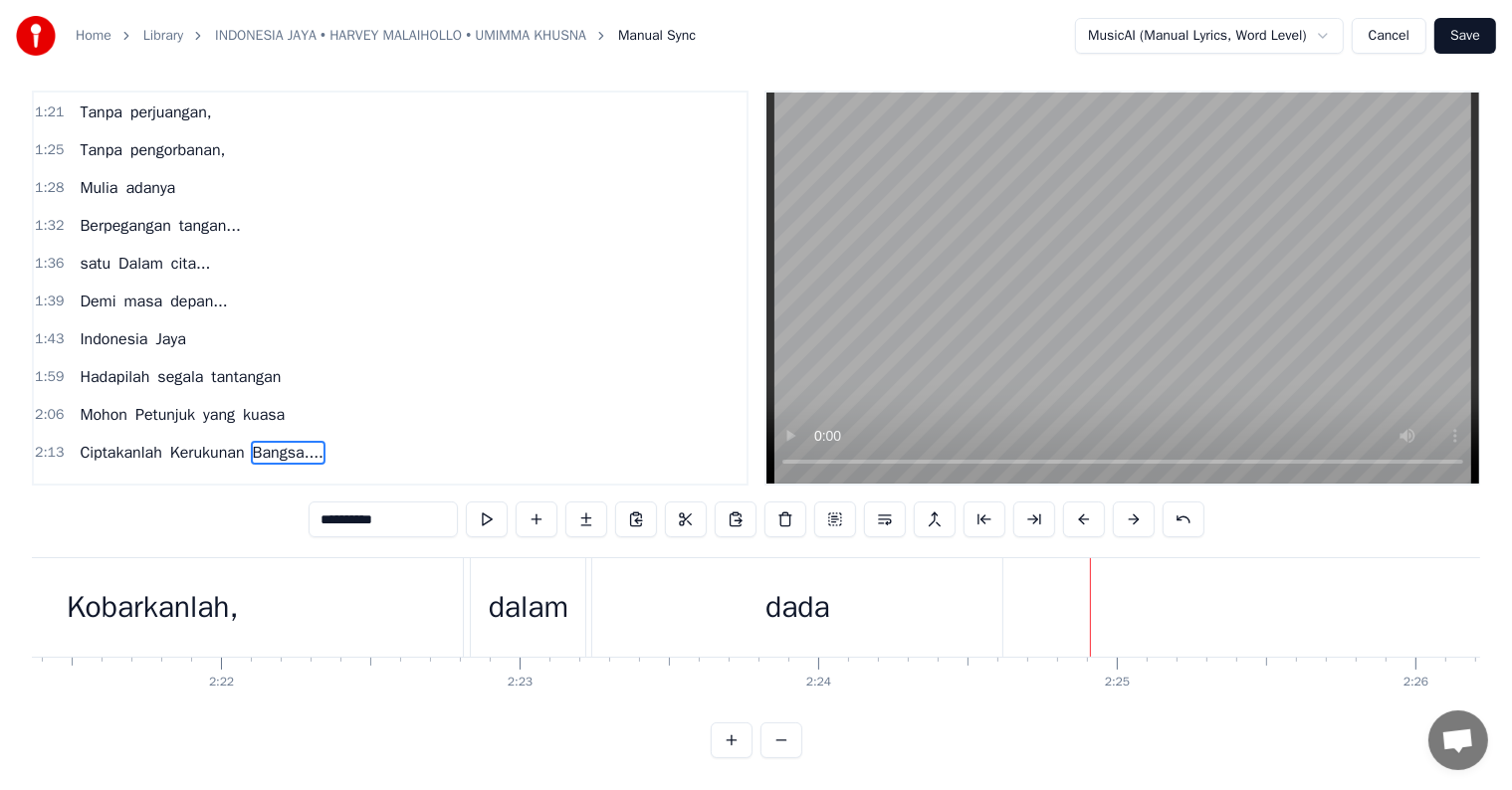 click on "dalam" at bounding box center (200, 491) 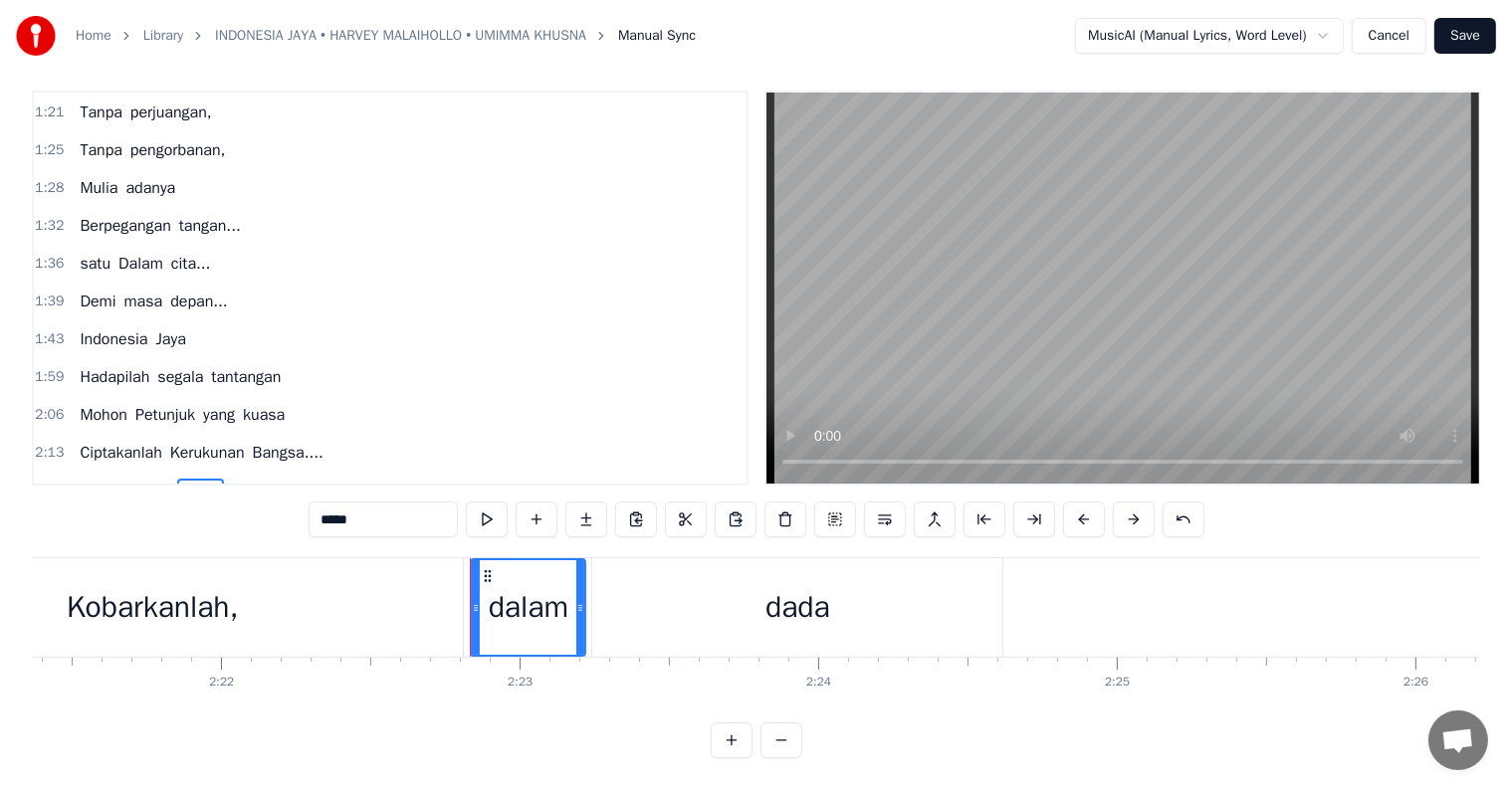 click on "Kobarkanlah, dalam dada" at bounding box center (171, 491) 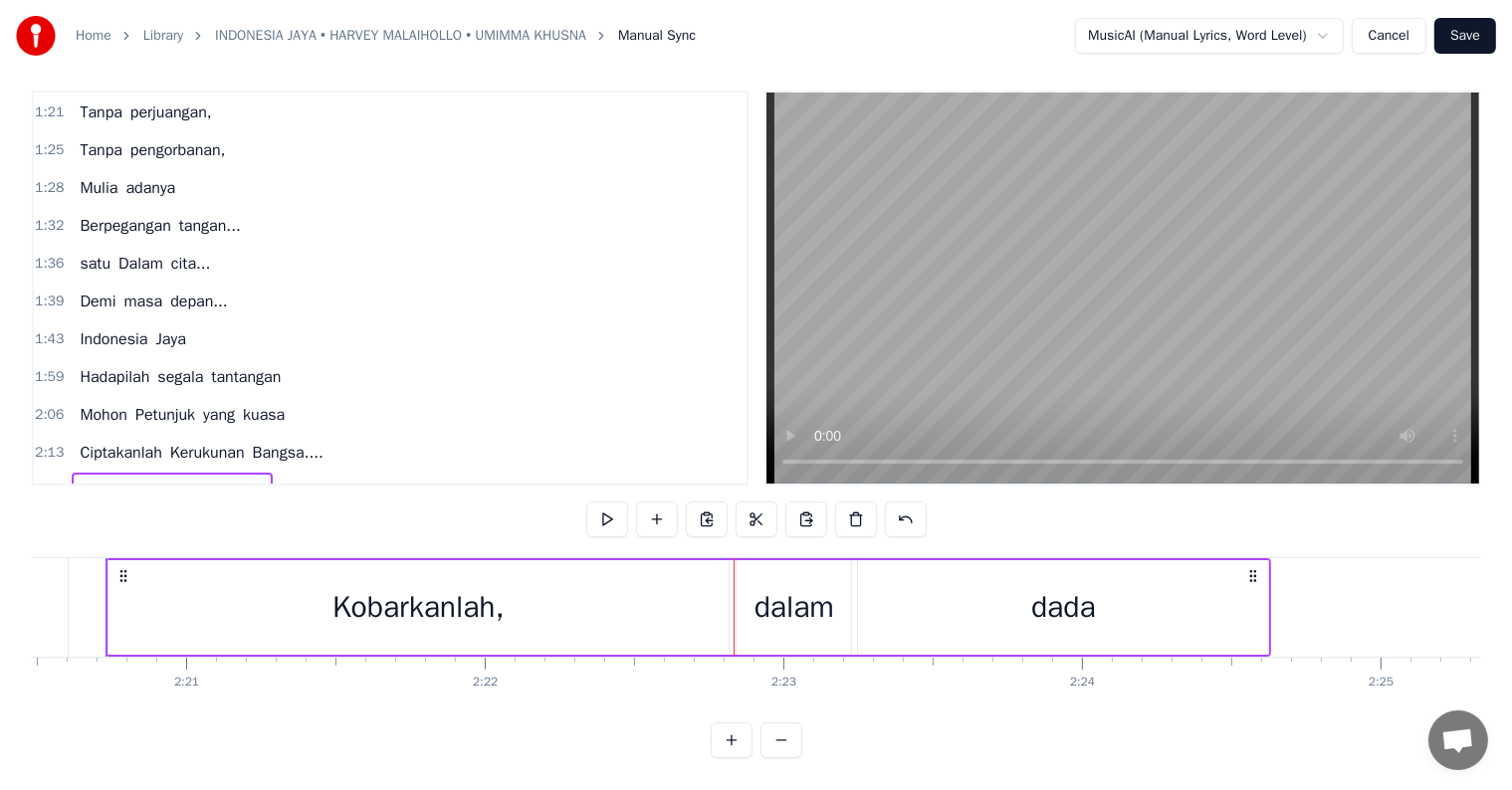 scroll, scrollTop: 0, scrollLeft: 41924, axis: horizontal 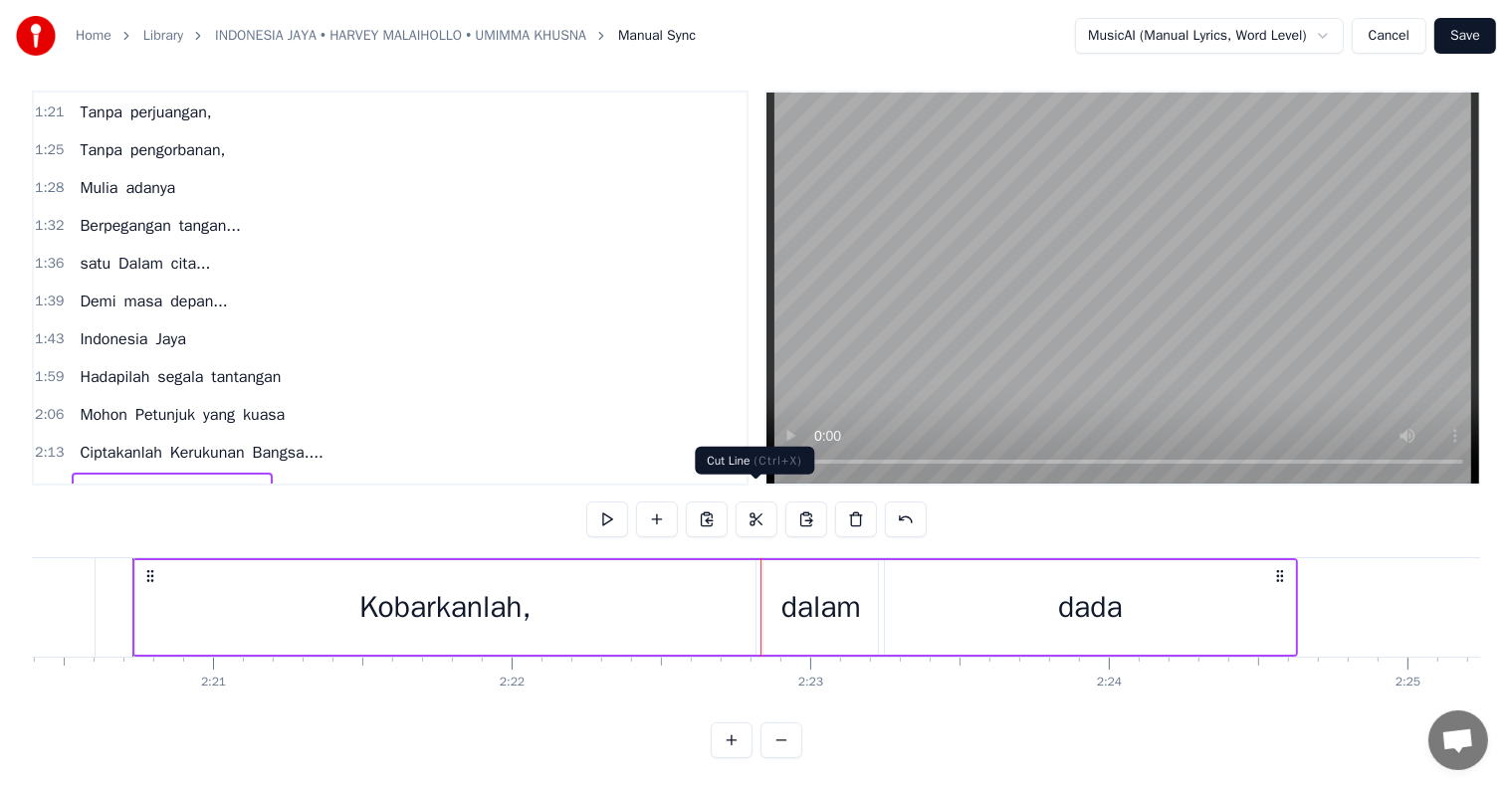 click at bounding box center (756, 519) 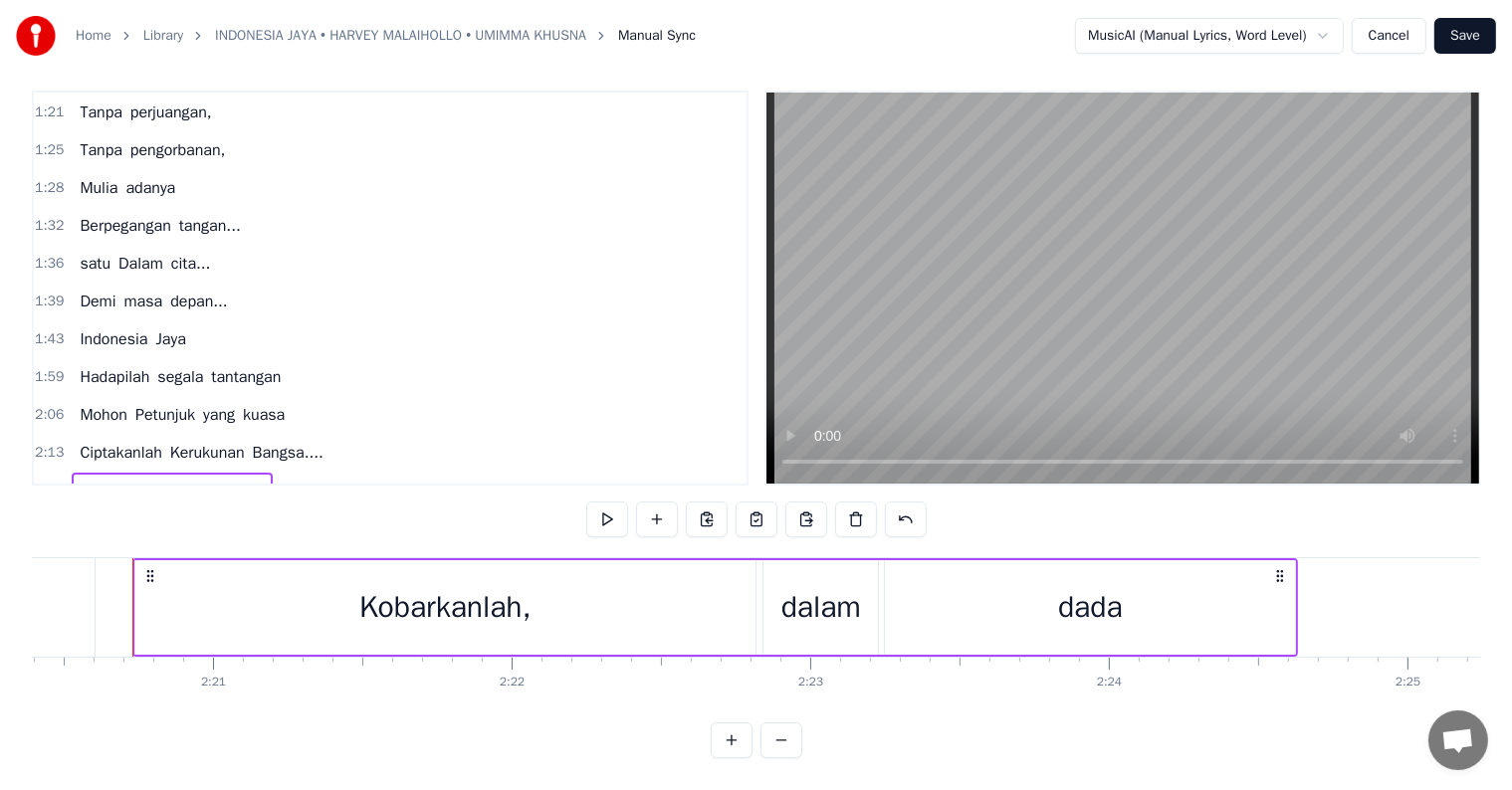click at bounding box center (-5621, 607) 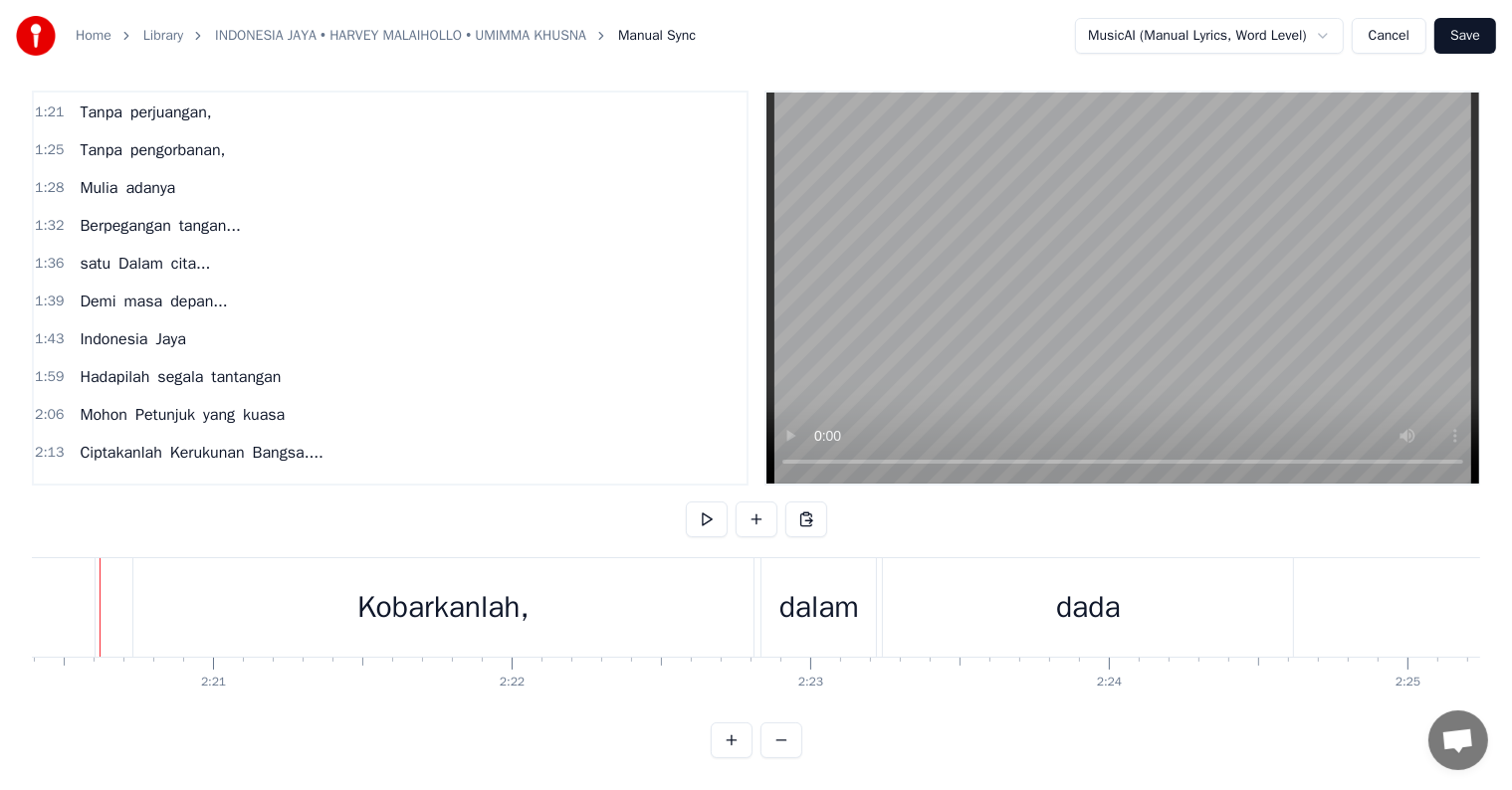 scroll, scrollTop: 0, scrollLeft: 41892, axis: horizontal 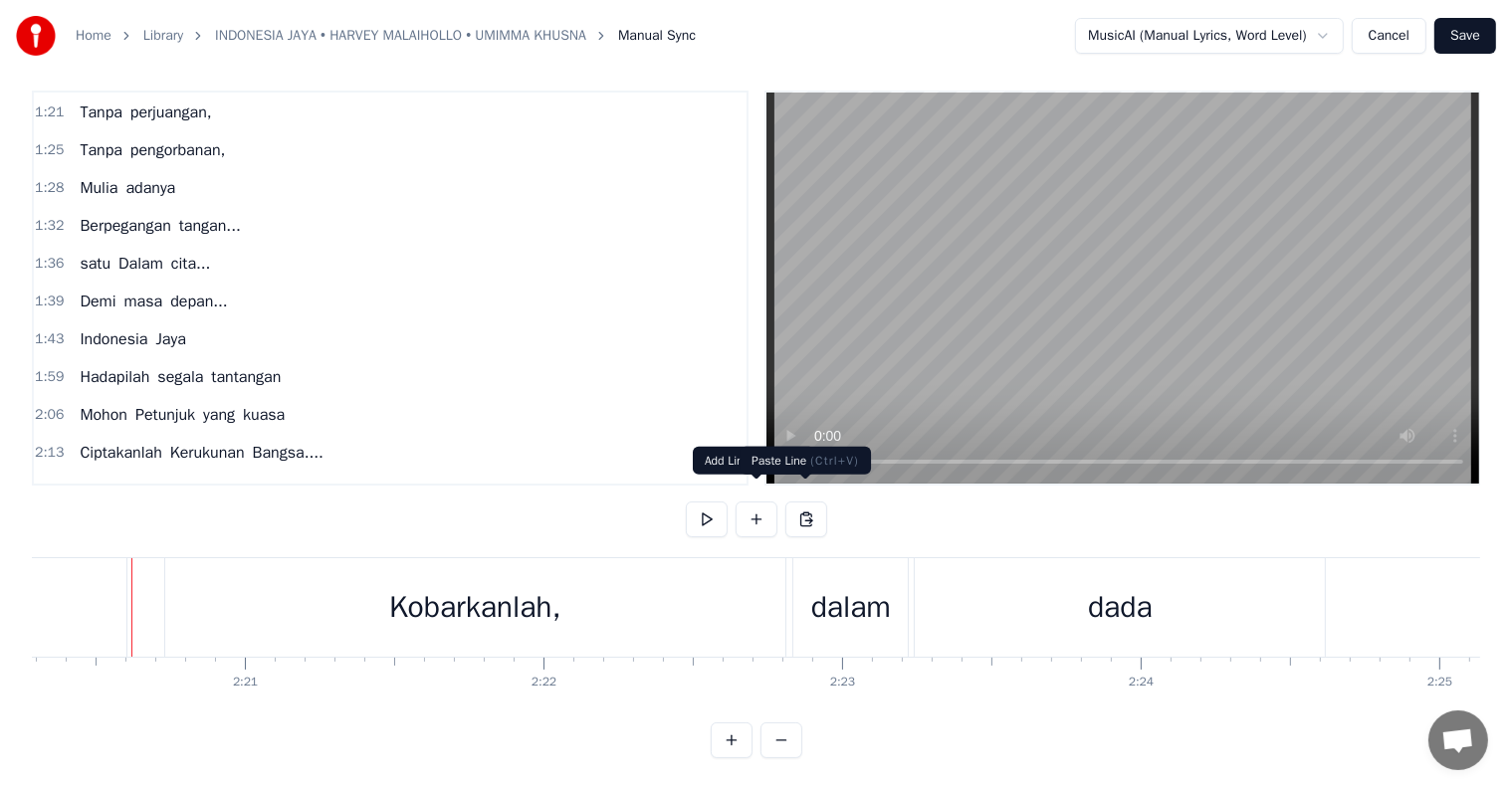 click at bounding box center [806, 519] 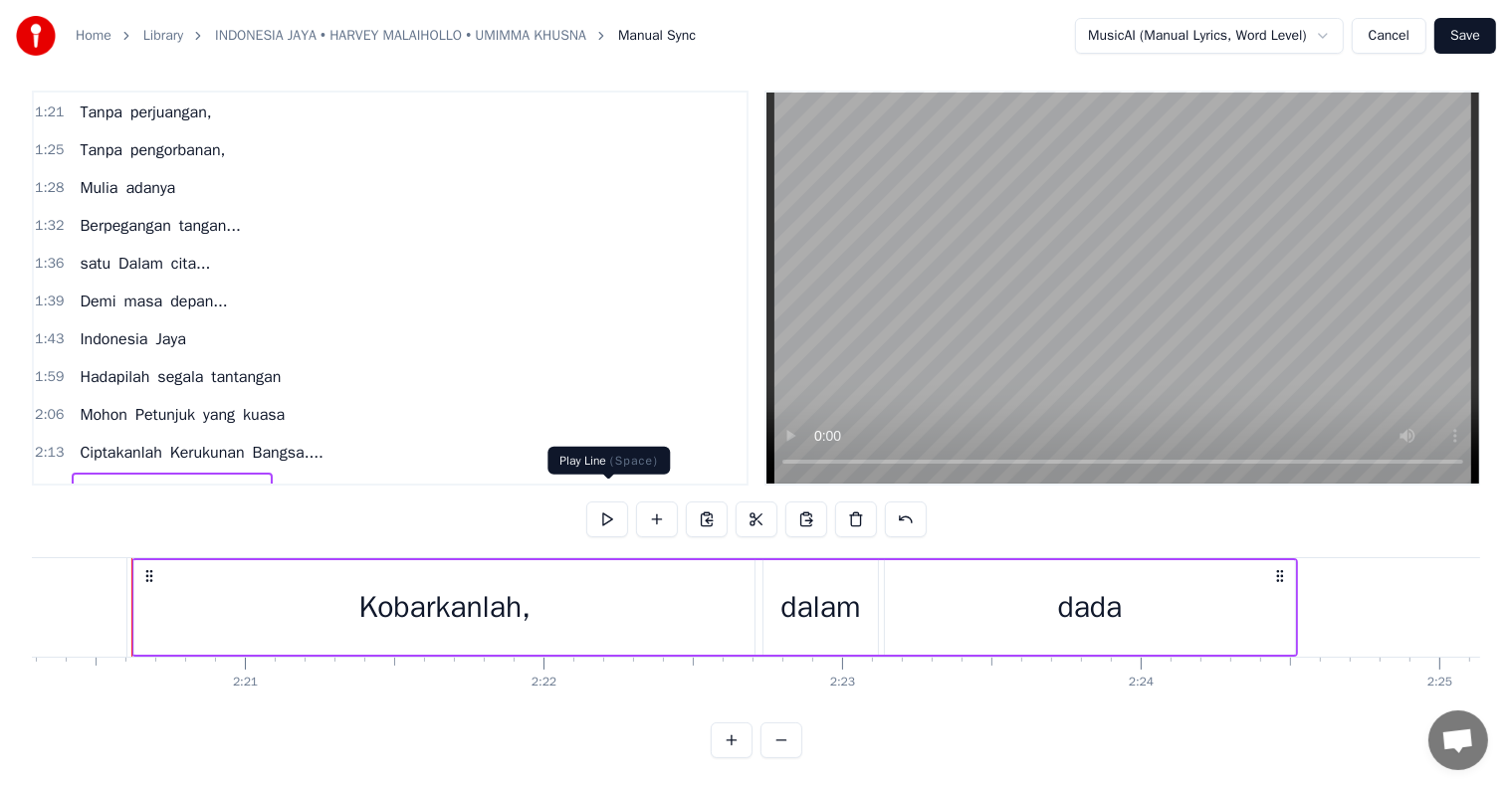 click at bounding box center (607, 519) 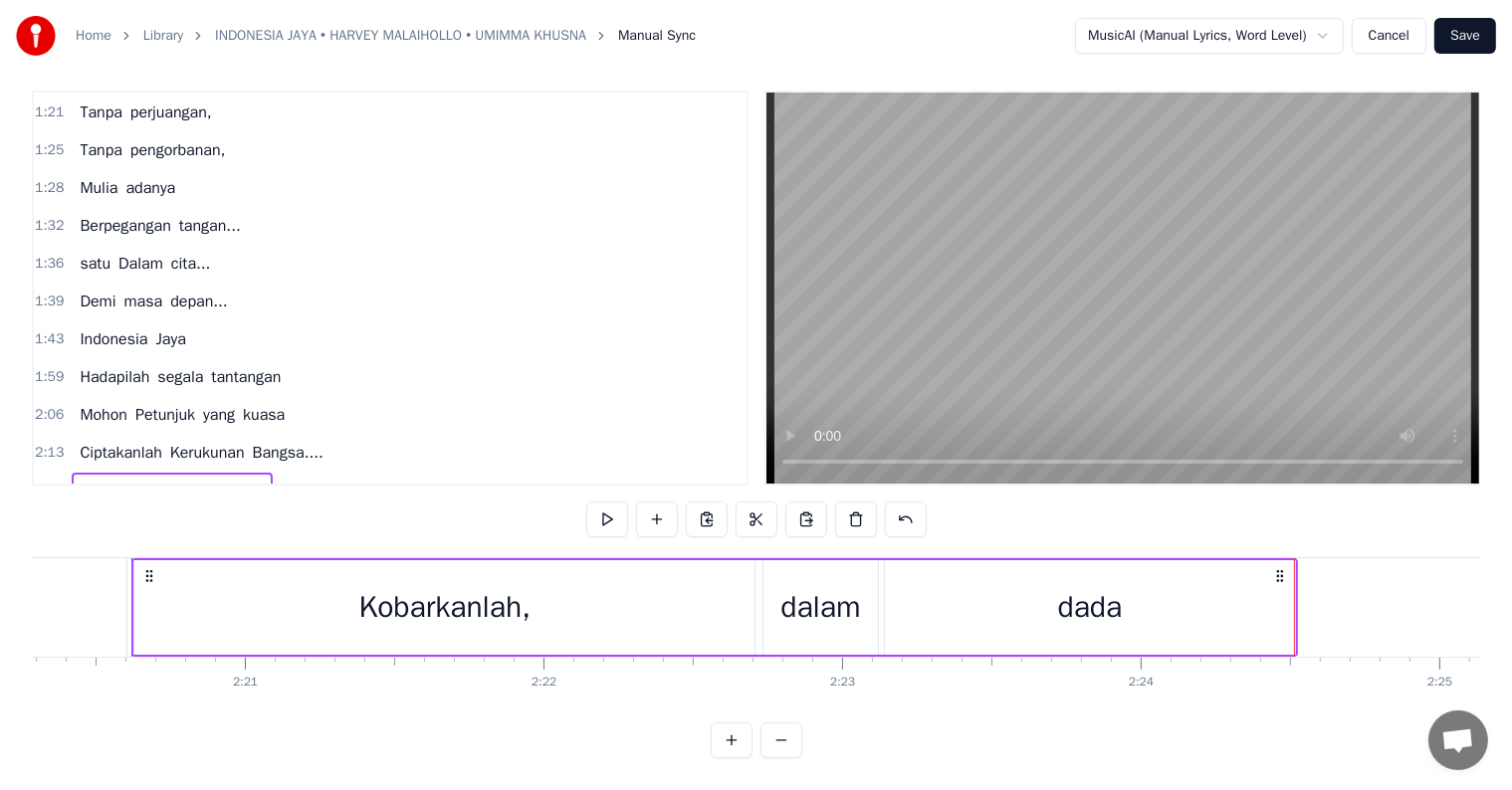 click on "Kobarkanlah," at bounding box center [444, 607] 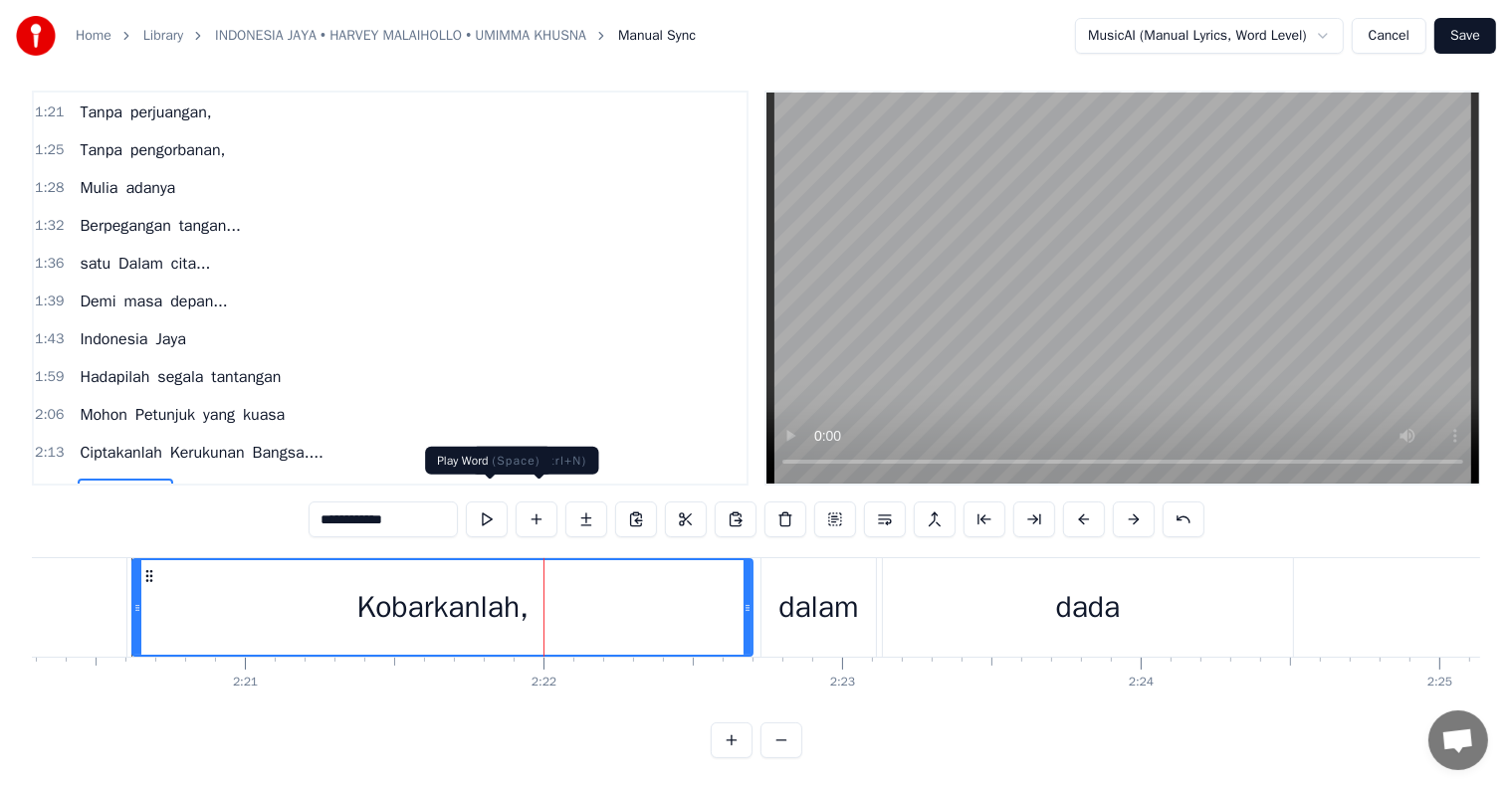 click at bounding box center [487, 519] 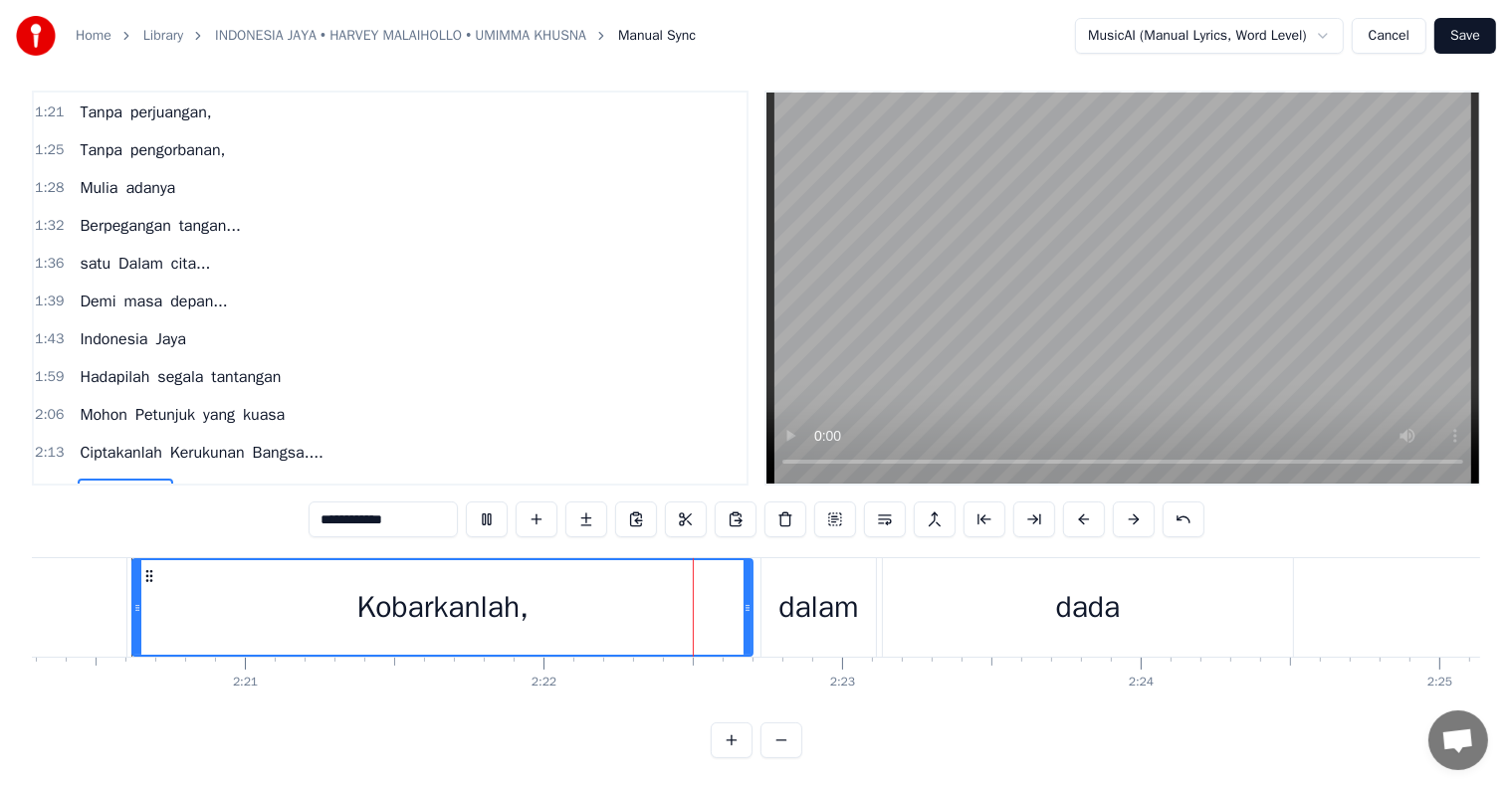 click at bounding box center (487, 519) 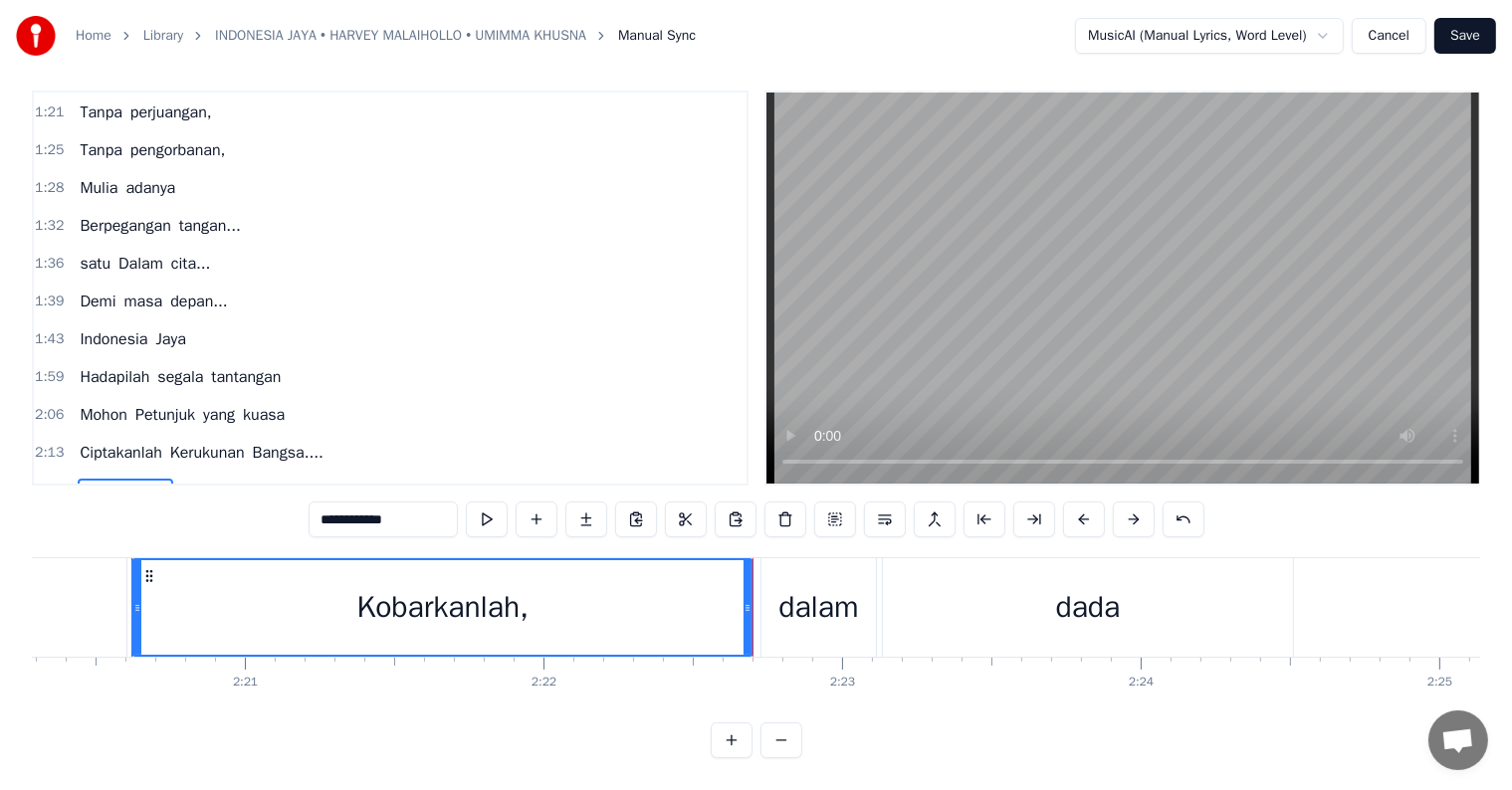 click on "Kobarkanlah," at bounding box center (442, 607) 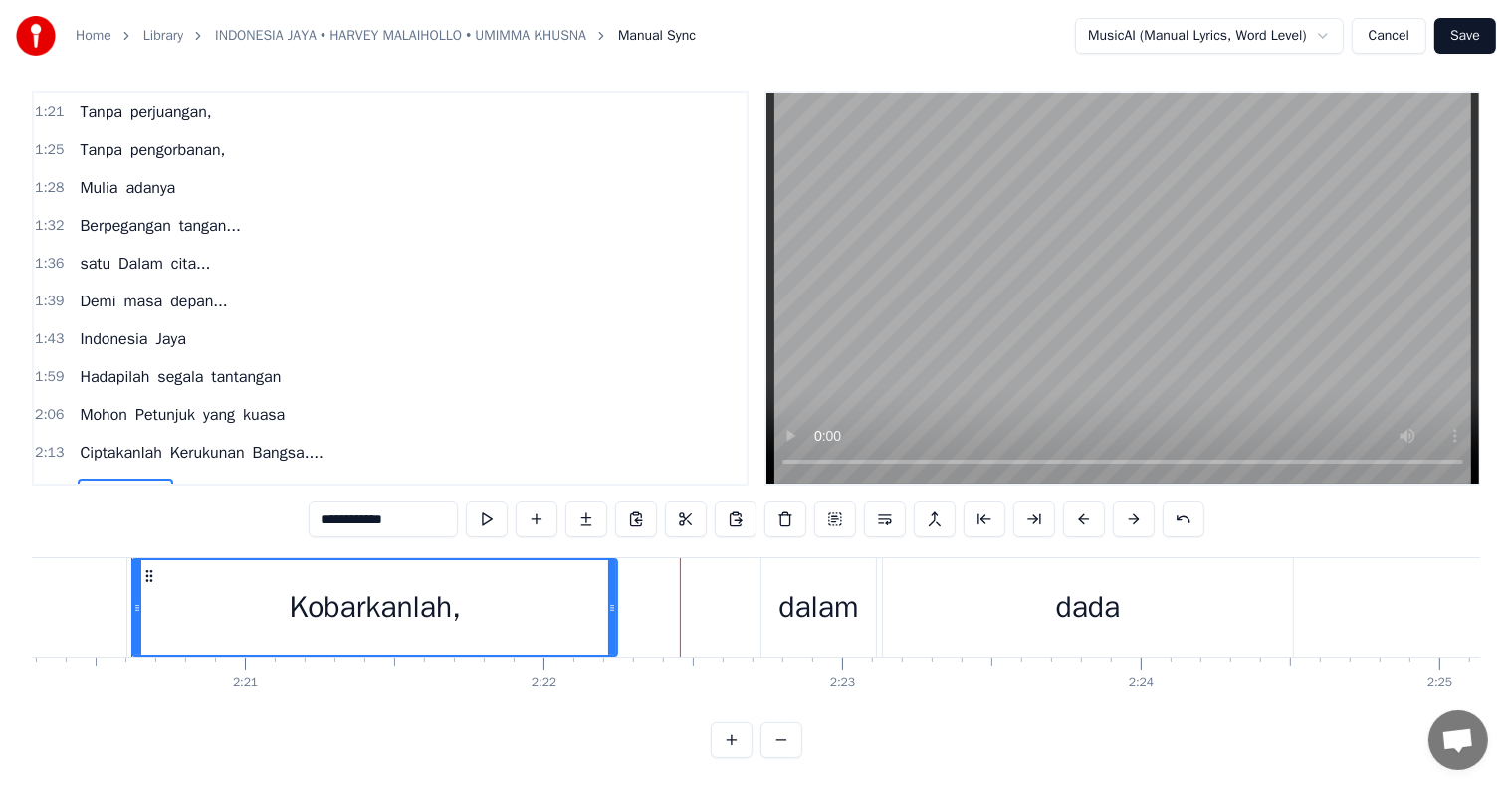 drag, startPoint x: 747, startPoint y: 592, endPoint x: 611, endPoint y: 587, distance: 136.09188 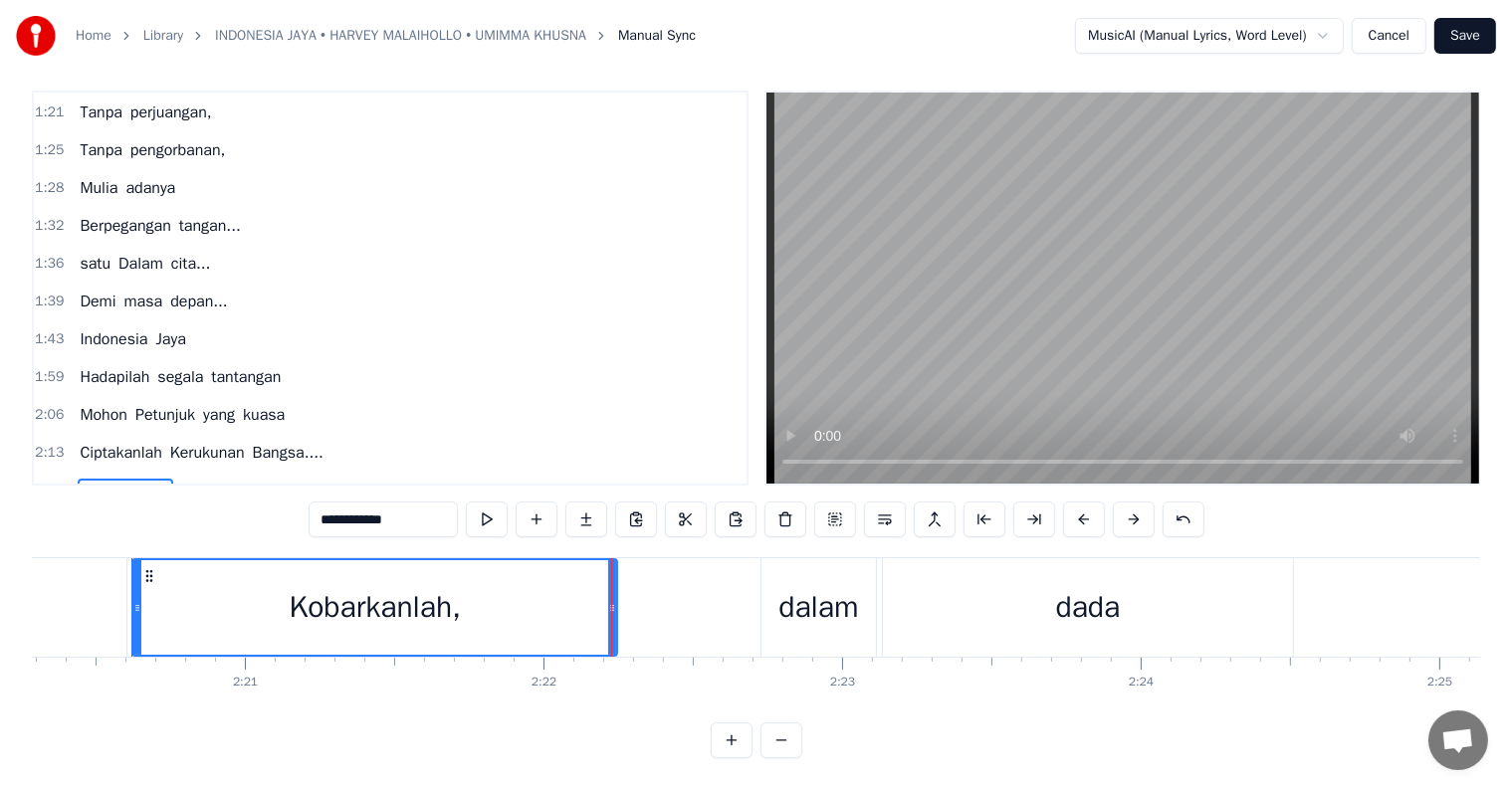 click on "Kobarkanlah," at bounding box center (374, 607) 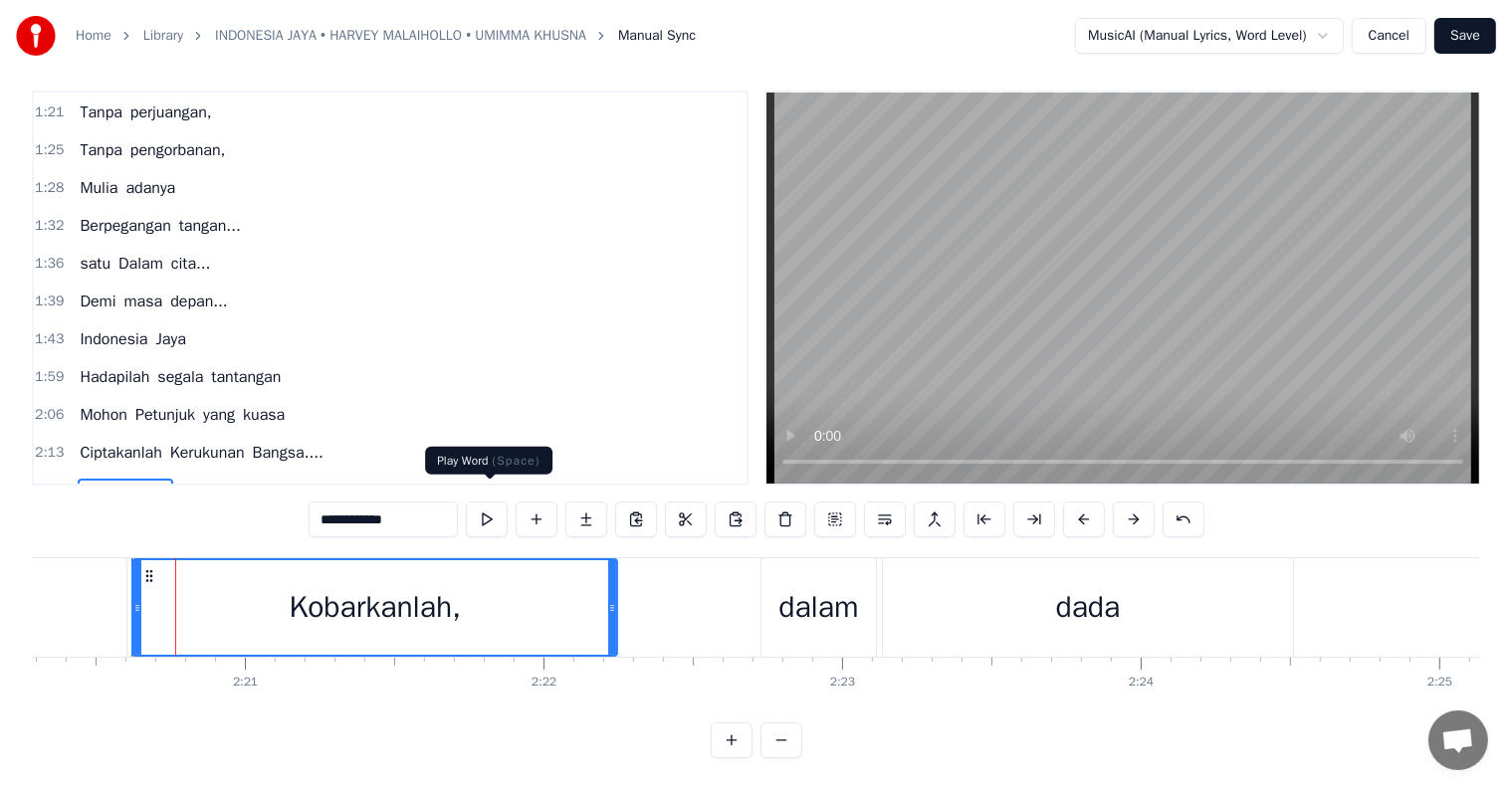 click at bounding box center [487, 519] 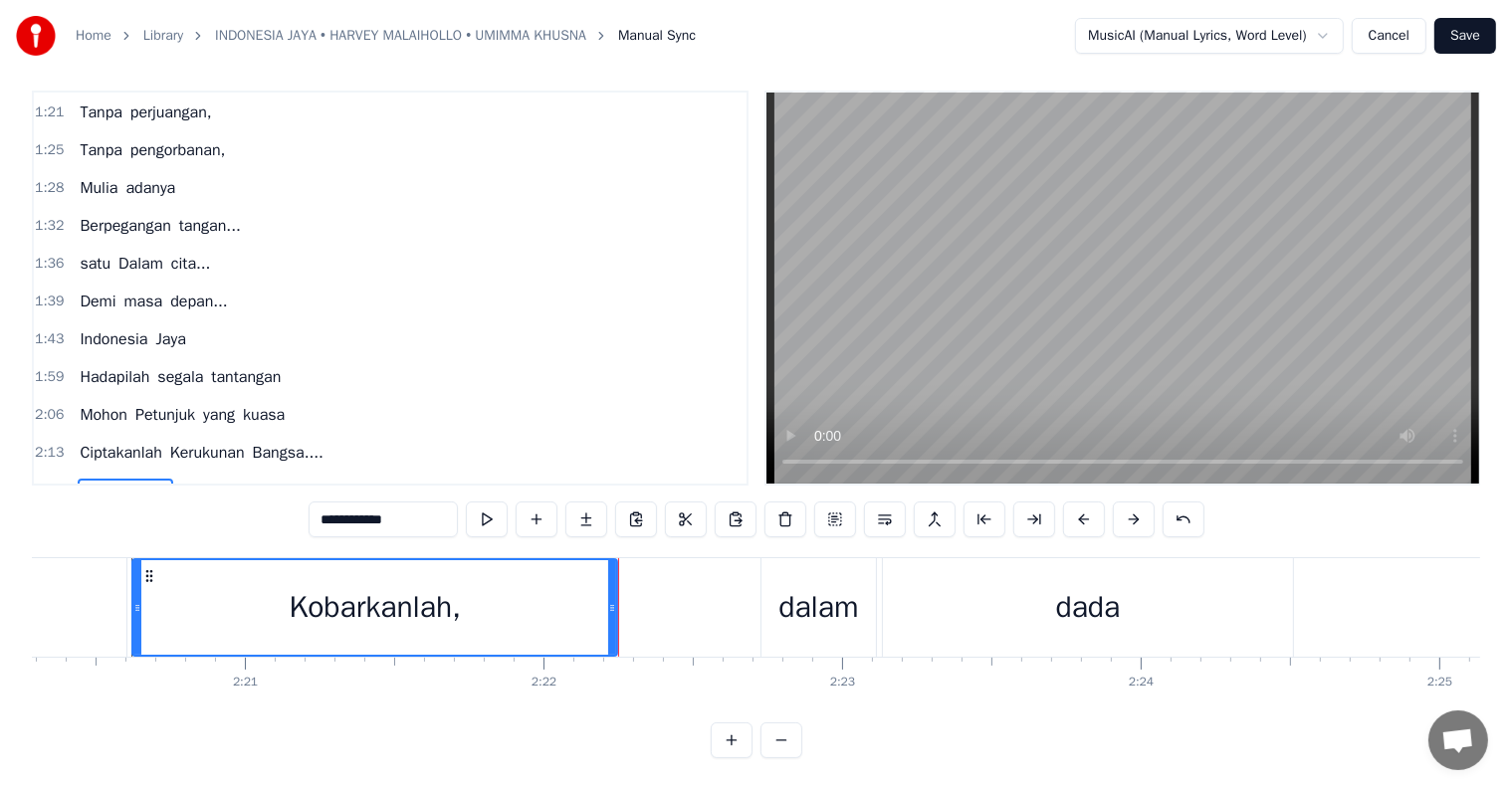 click on "Kobarkanlah, dalam dada" at bounding box center (715, 607) 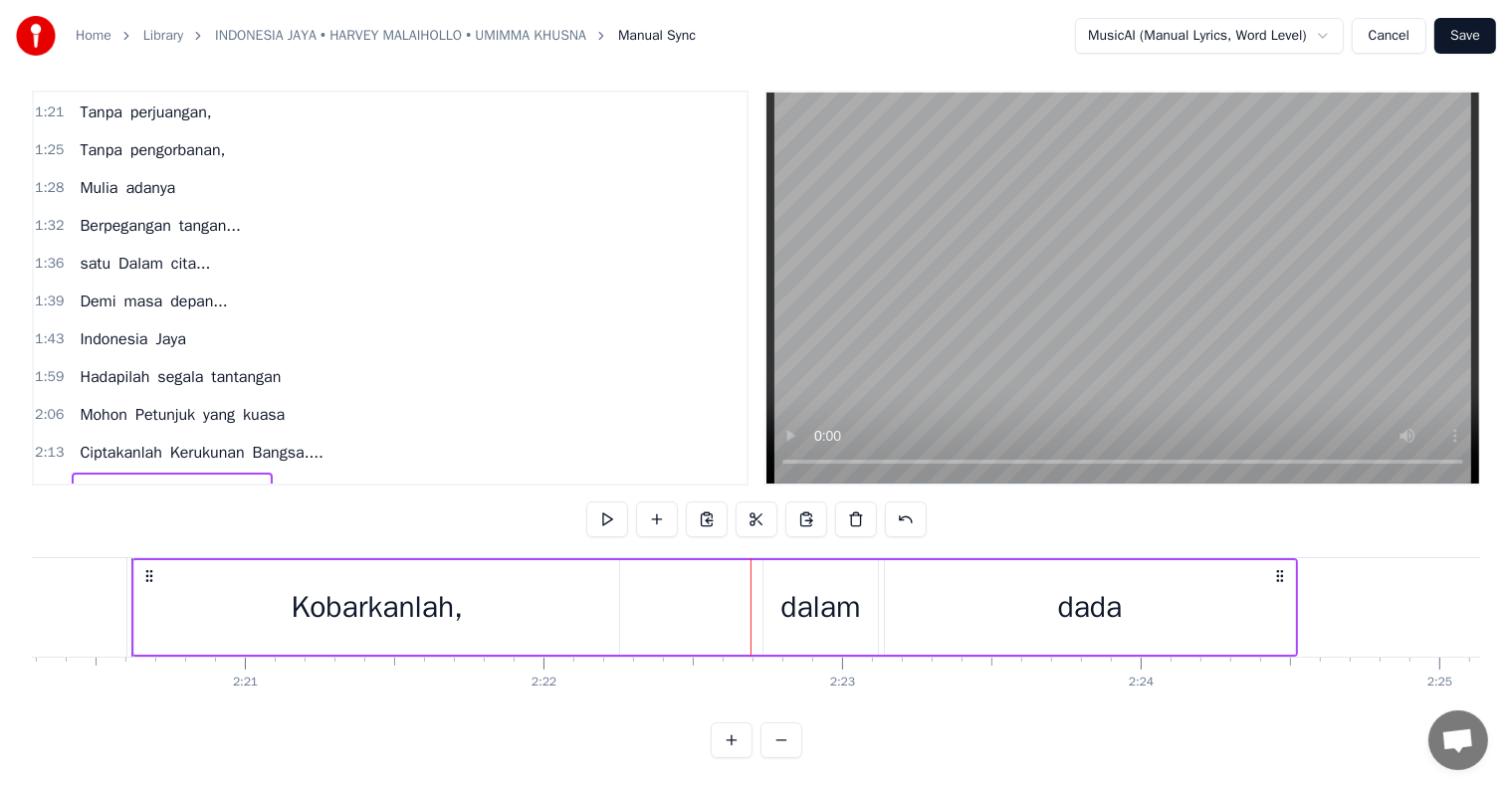 click on "dalam" at bounding box center (820, 607) 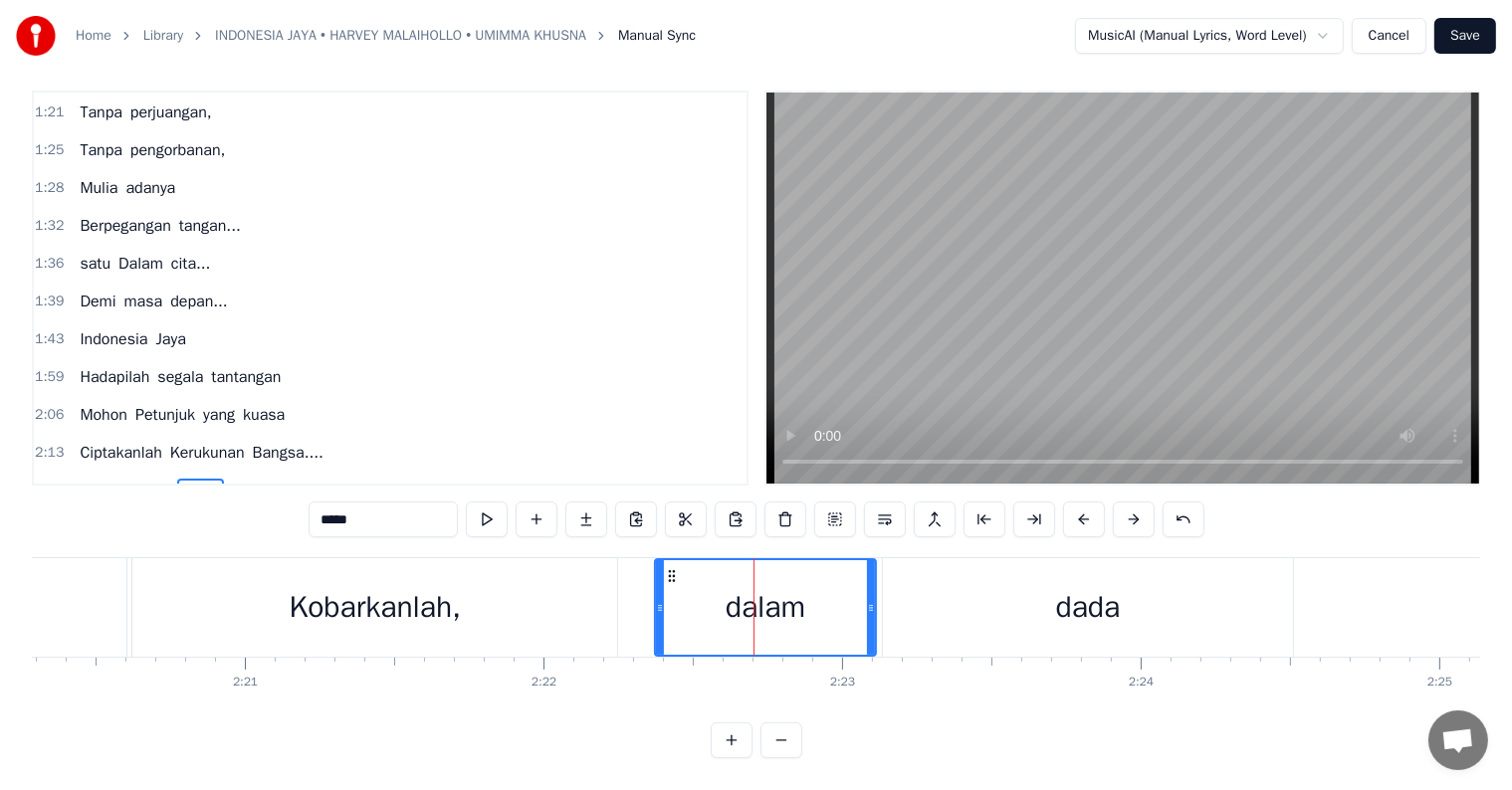 drag, startPoint x: 763, startPoint y: 573, endPoint x: 657, endPoint y: 571, distance: 106.01887 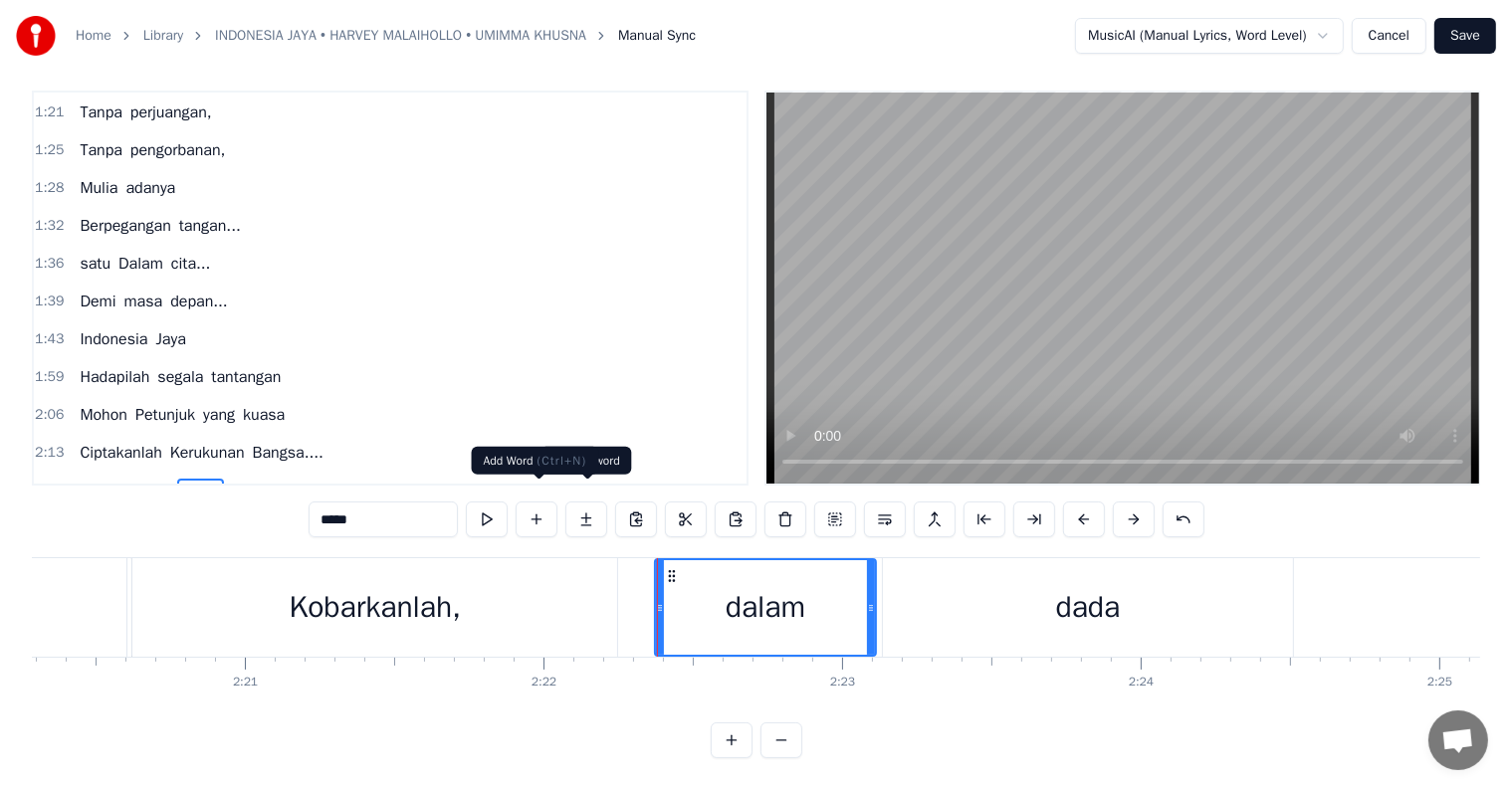 click on "Kobarkanlah," at bounding box center [375, 607] 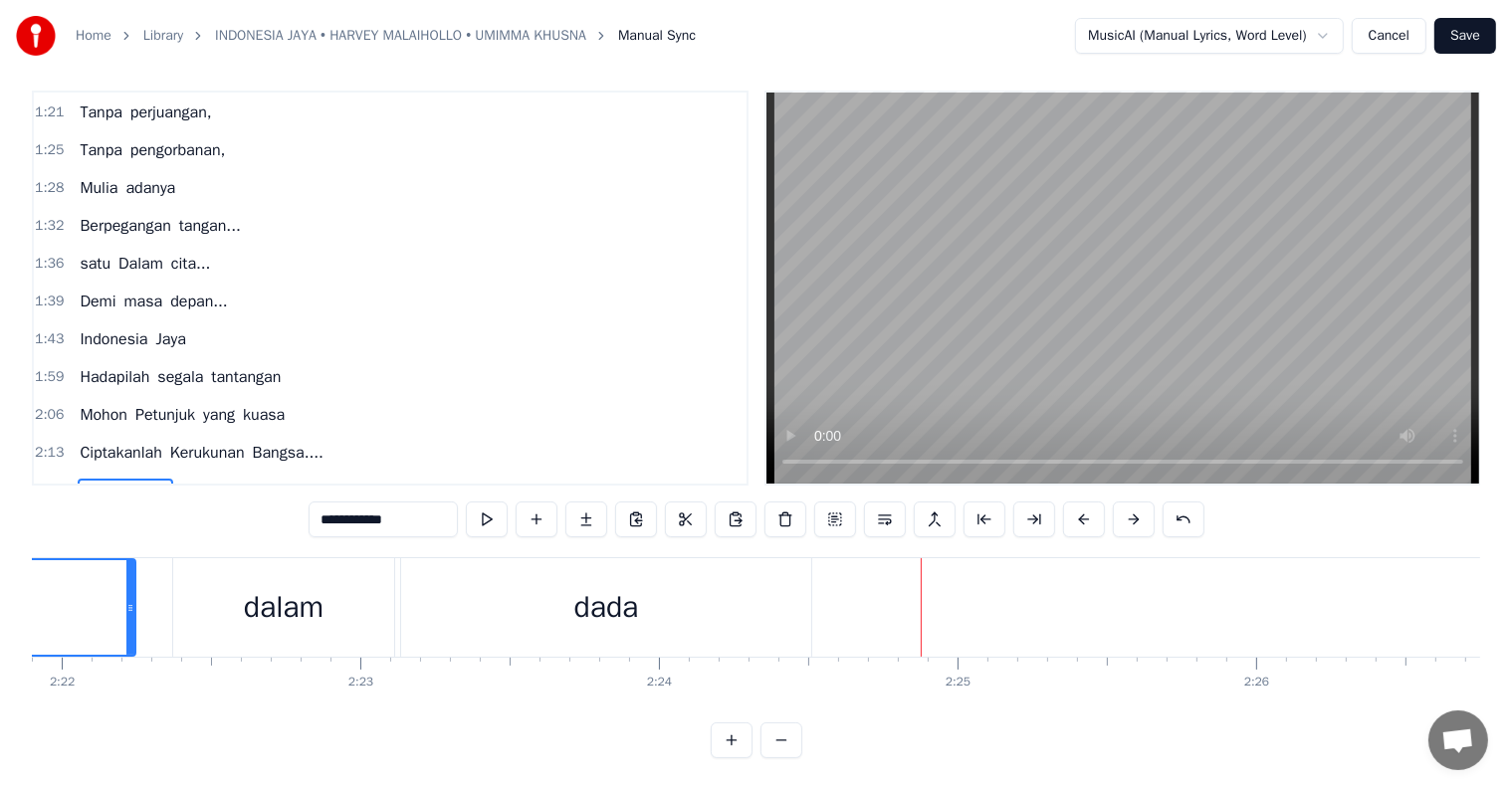 scroll, scrollTop: 0, scrollLeft: 42373, axis: horizontal 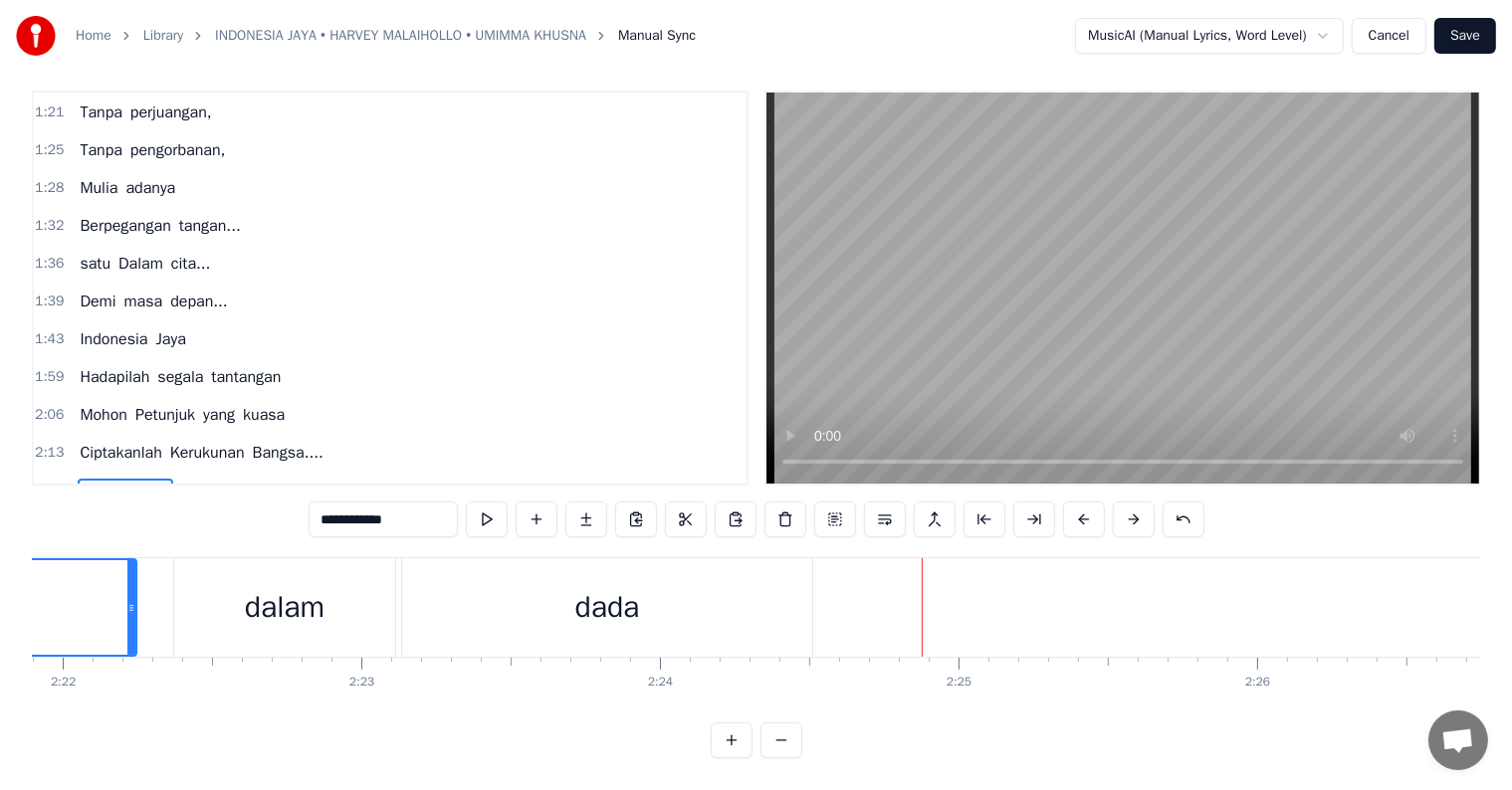 click on "dalam" at bounding box center [285, 607] 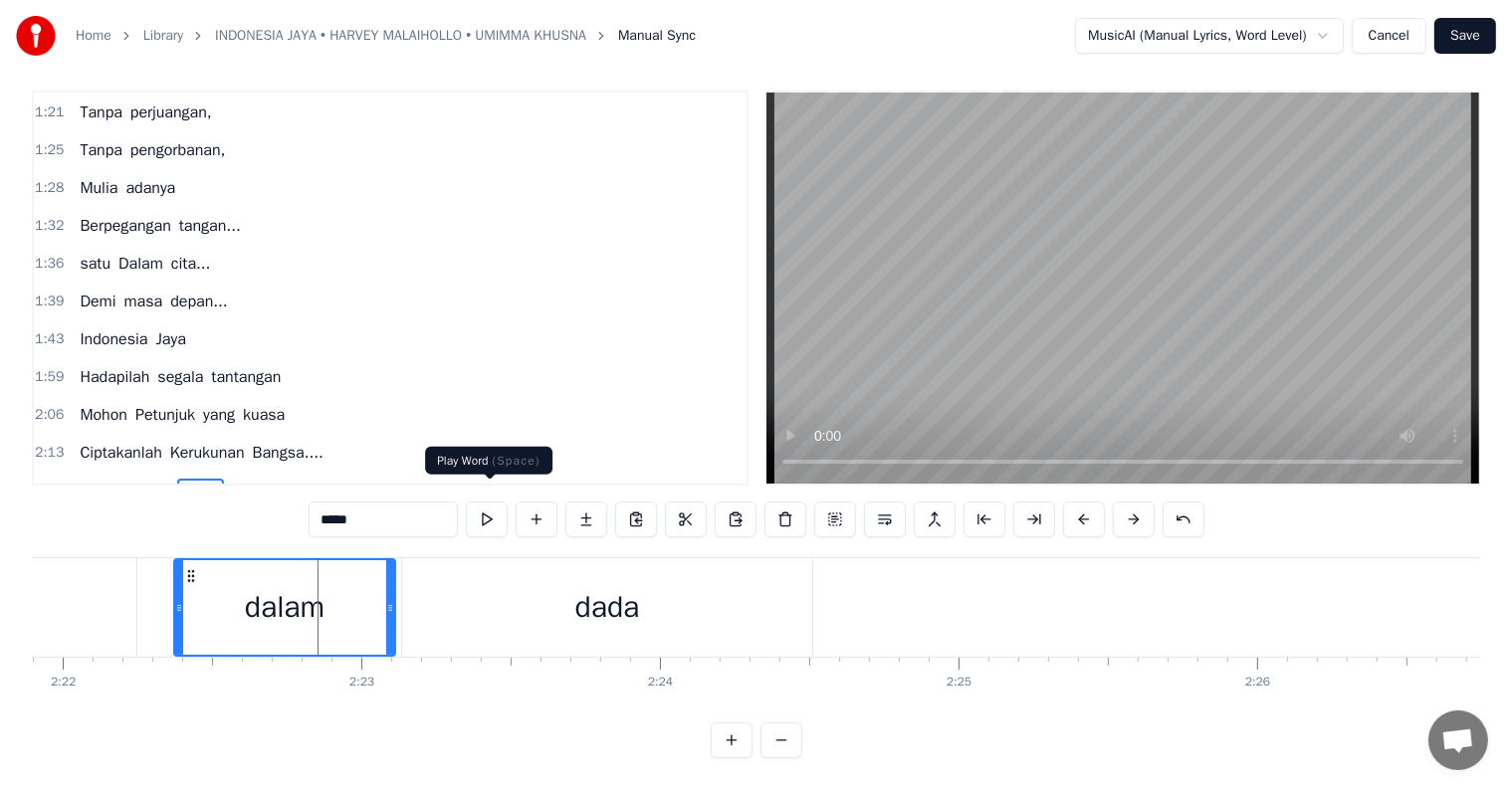 click at bounding box center [487, 519] 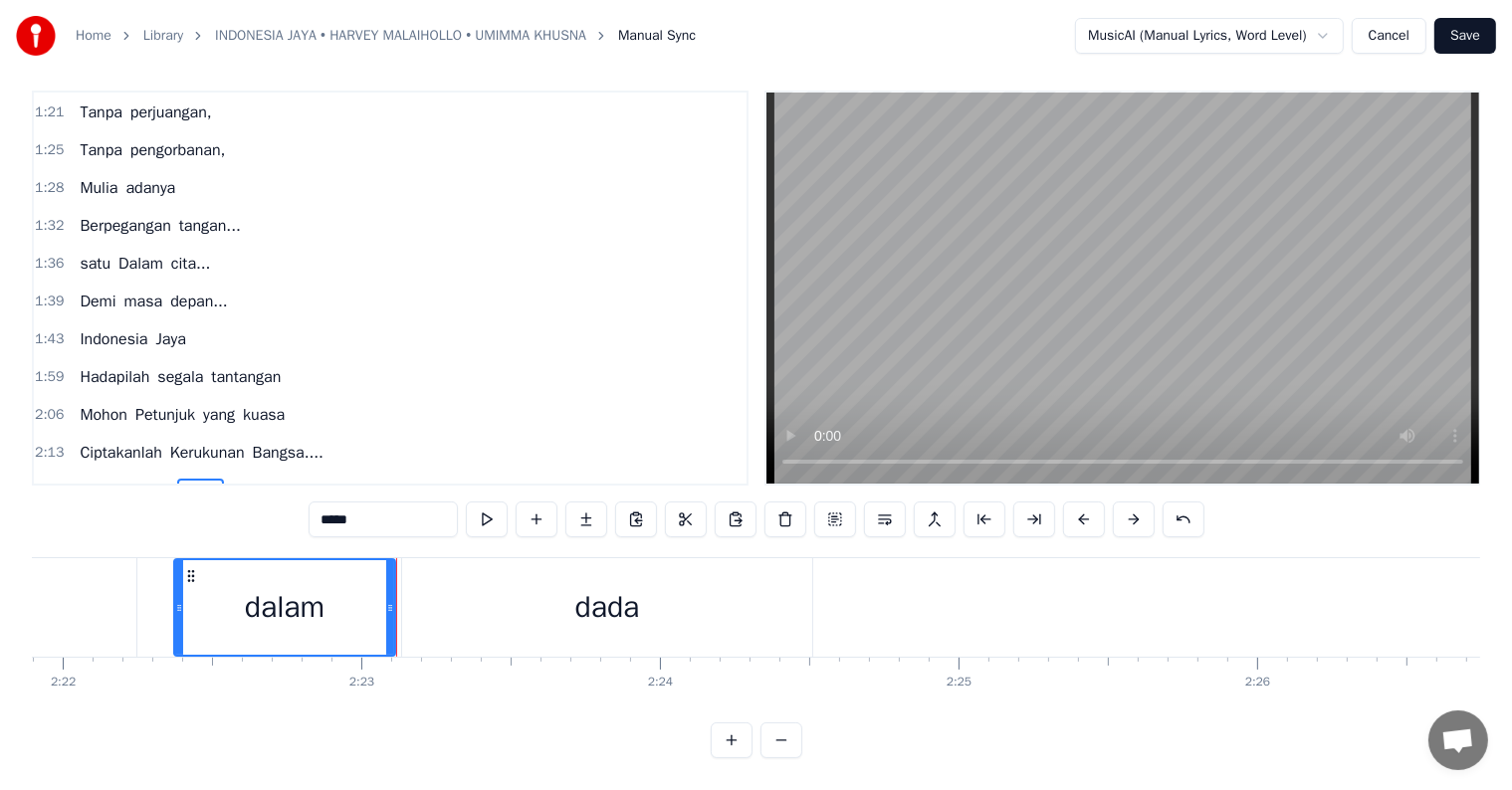 click on "dada" at bounding box center [607, 607] 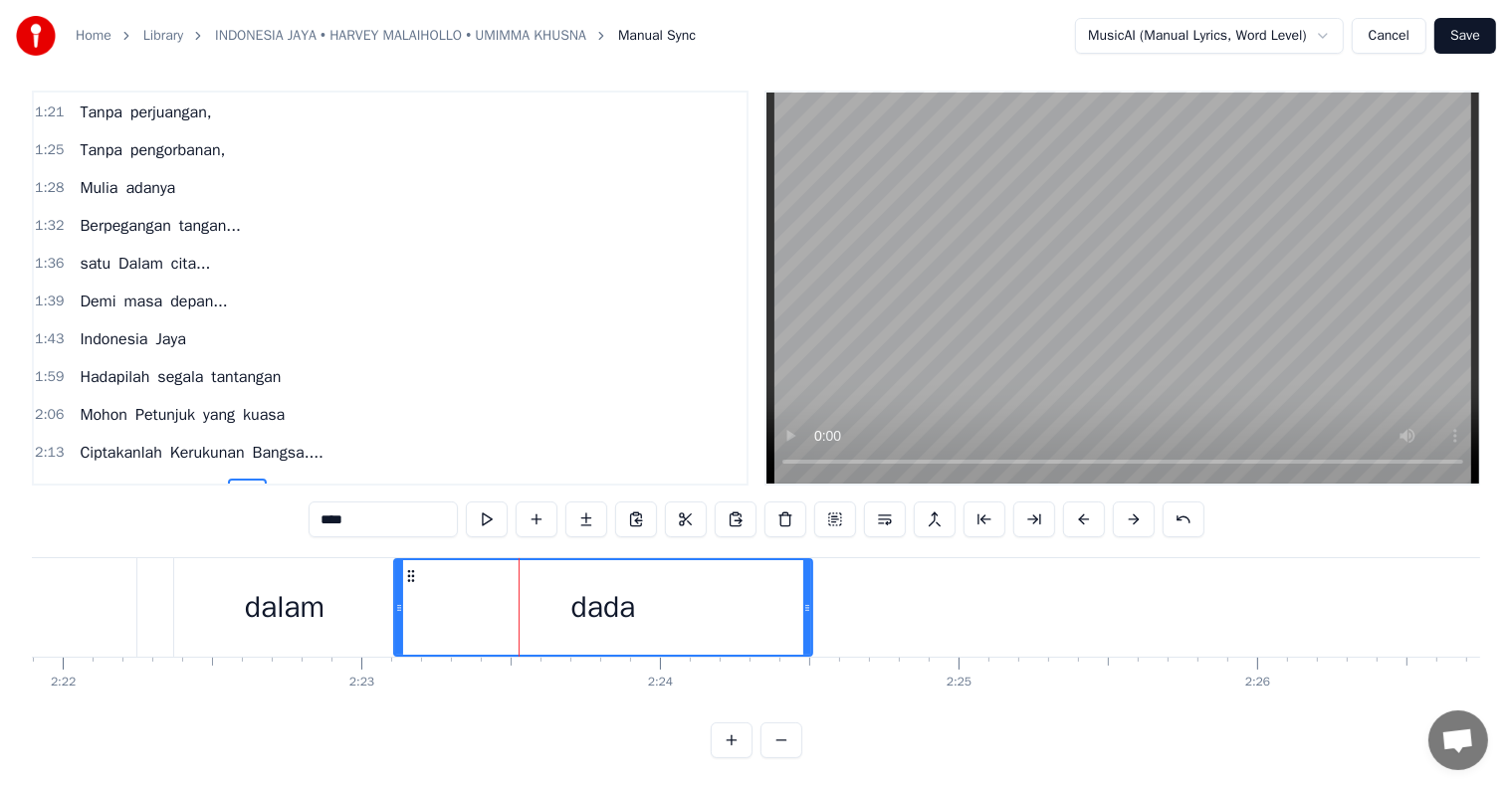 click at bounding box center [399, 607] 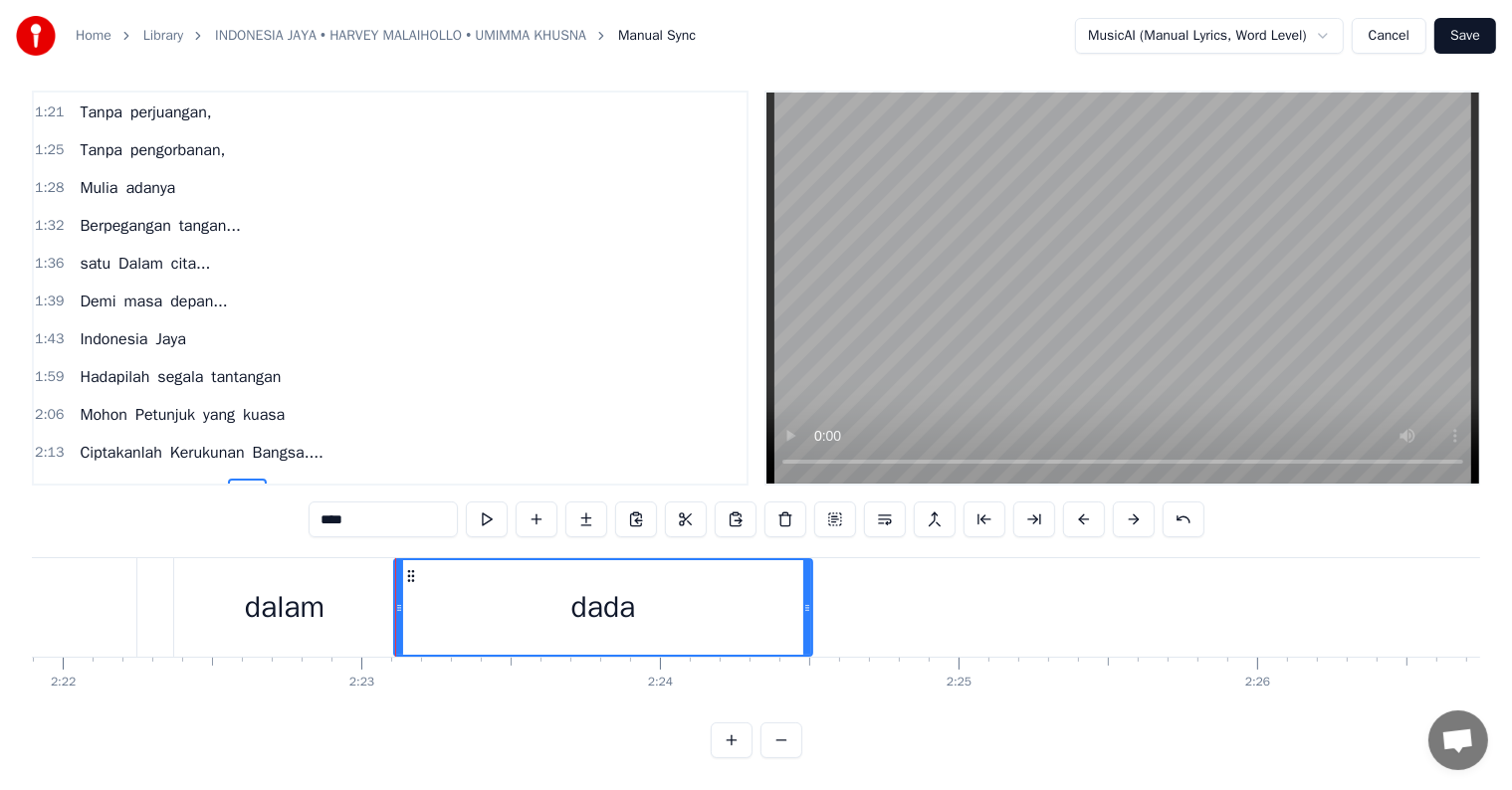 click on "dalam" at bounding box center (285, 607) 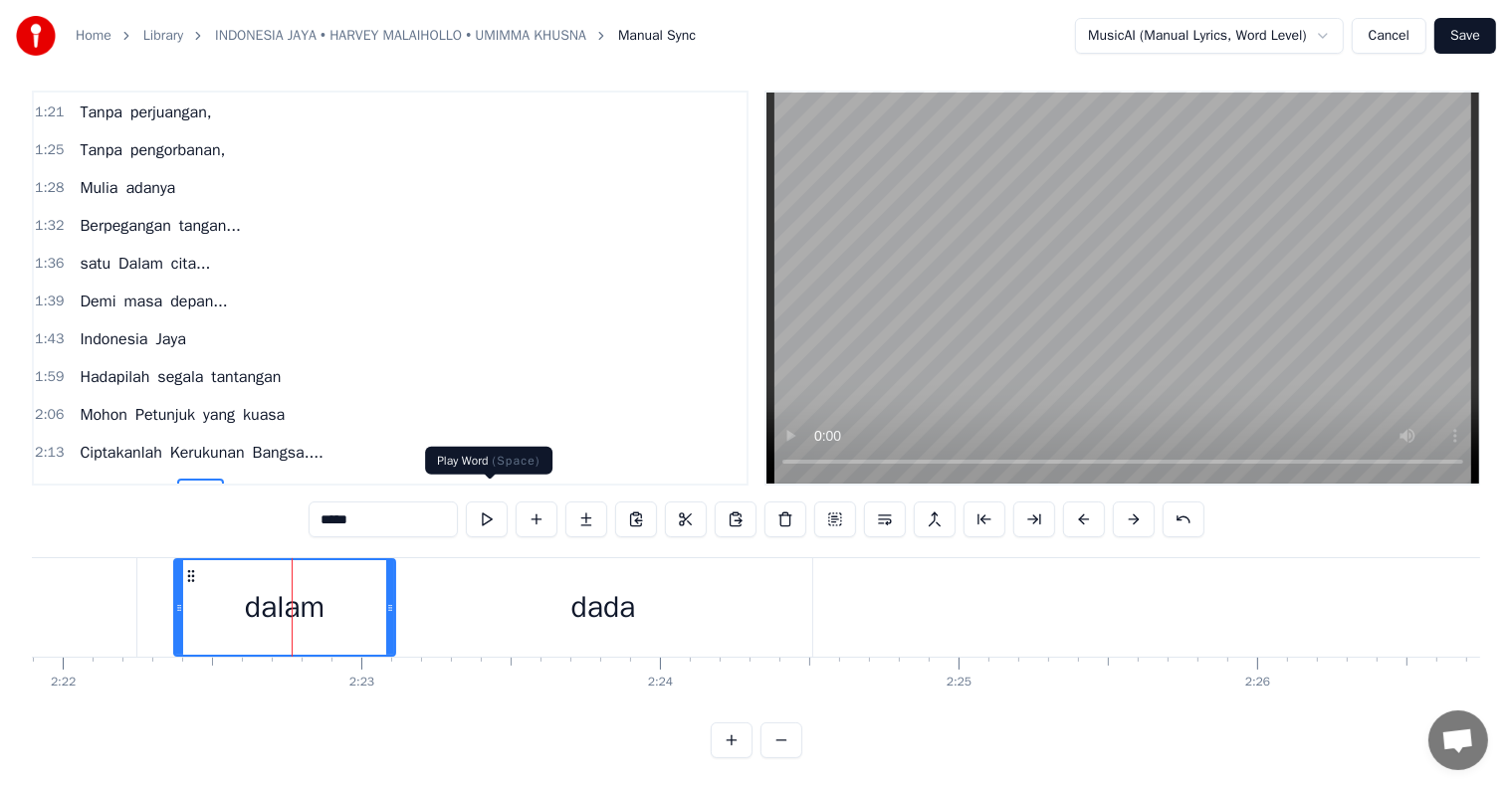 click at bounding box center (487, 519) 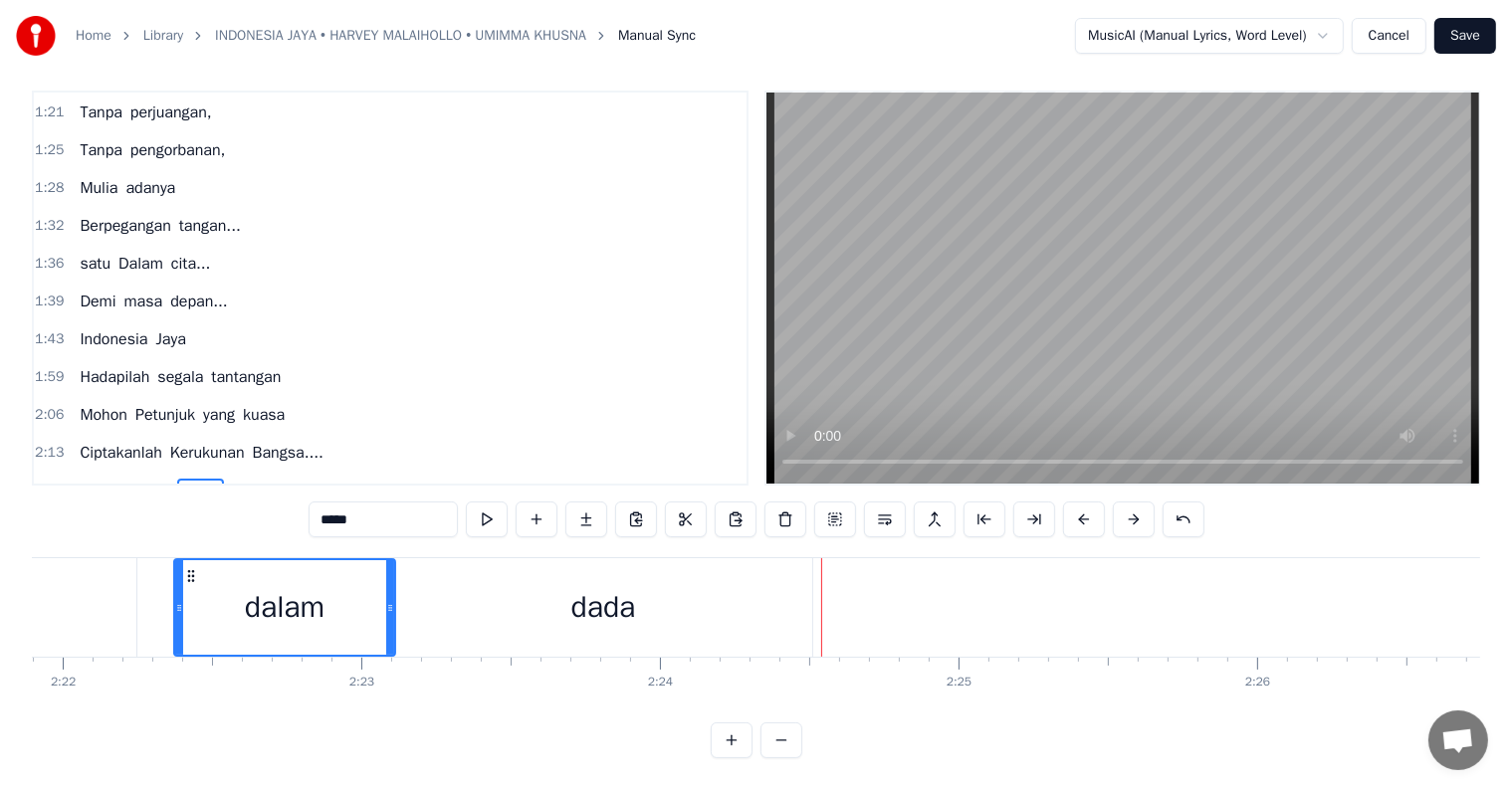 click on "dada" at bounding box center (603, 607) 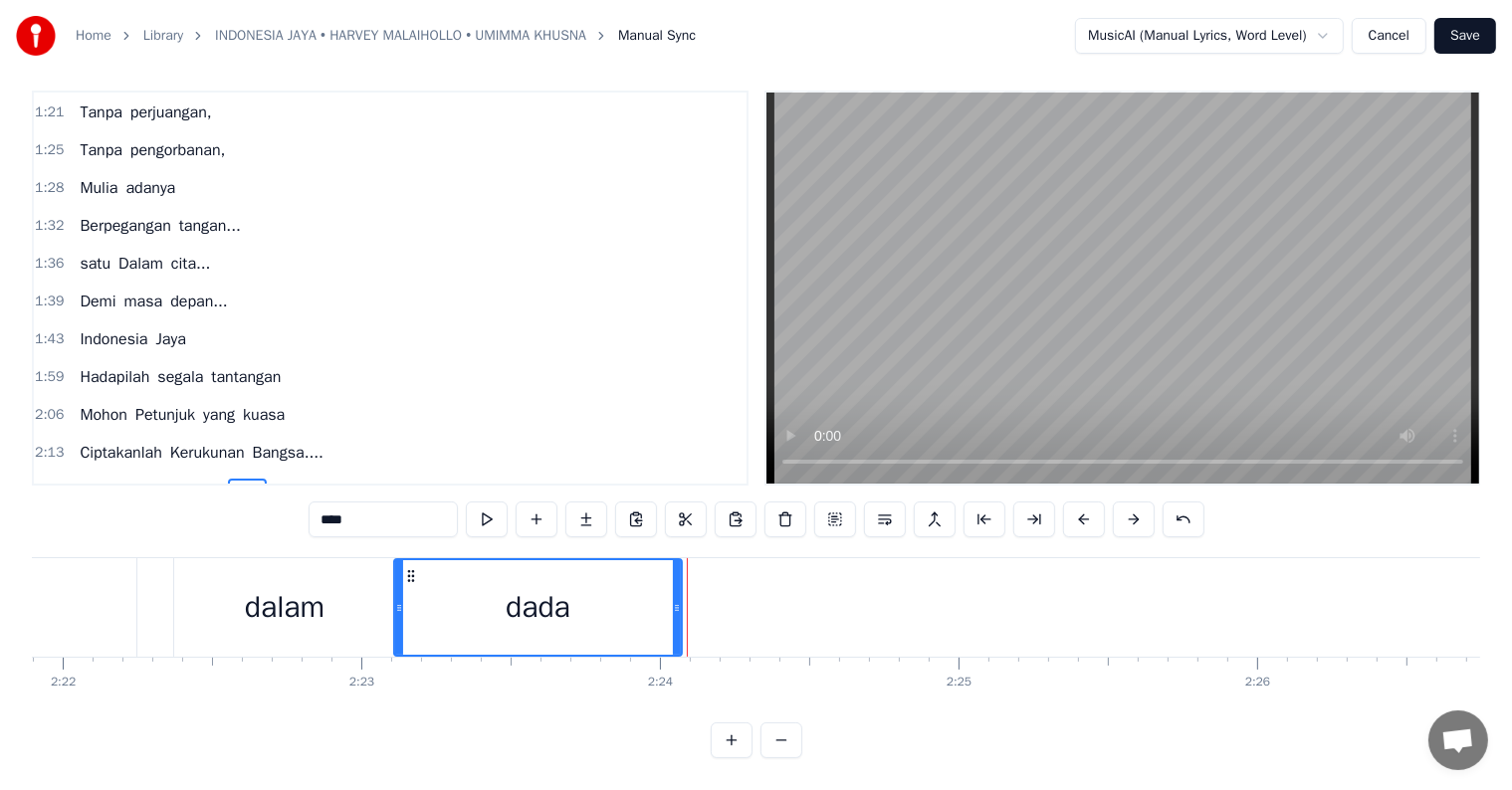 drag, startPoint x: 804, startPoint y: 598, endPoint x: 674, endPoint y: 609, distance: 130.46455 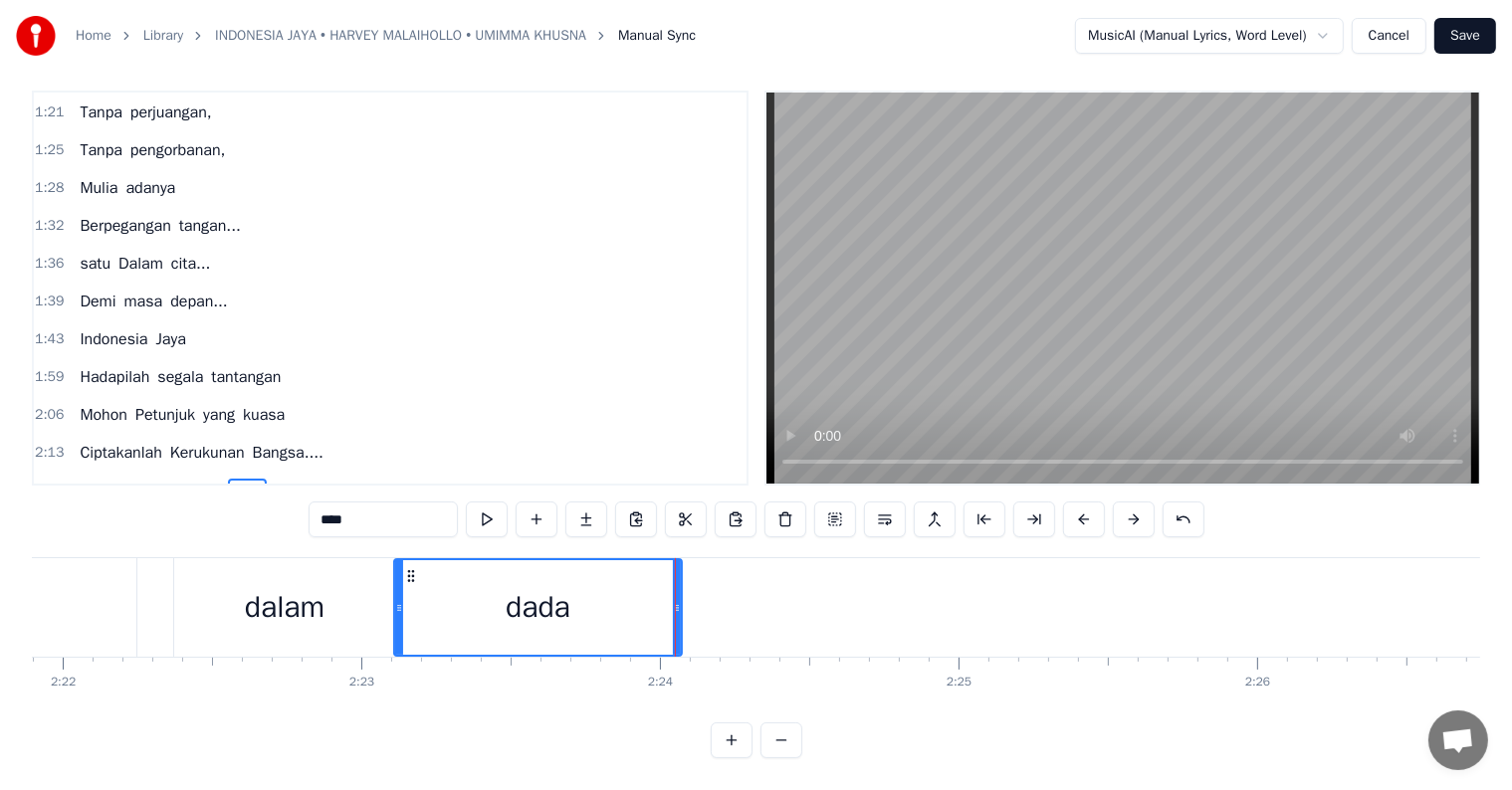 click on "dalam" at bounding box center [285, 607] 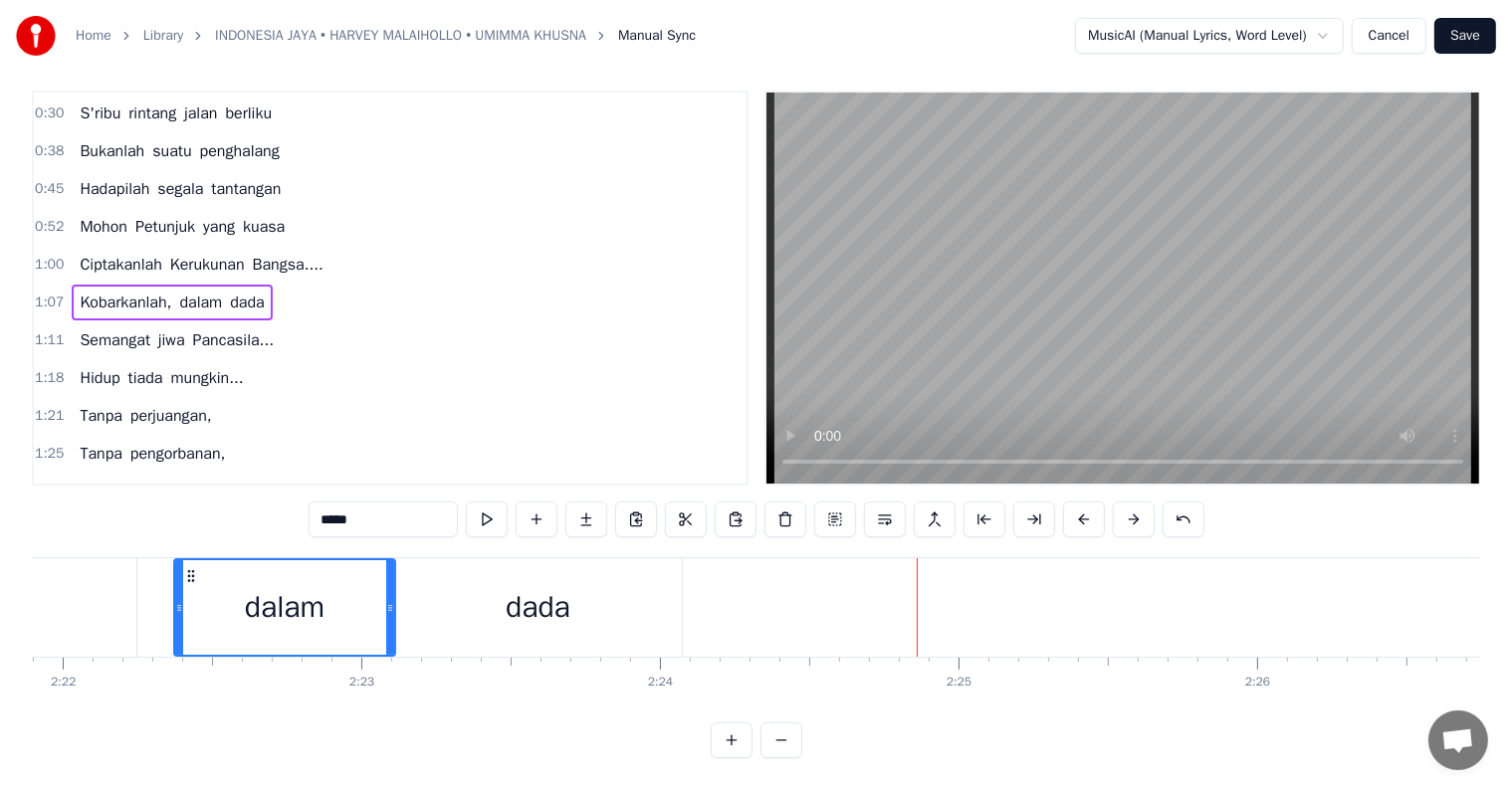 scroll, scrollTop: 69, scrollLeft: 0, axis: vertical 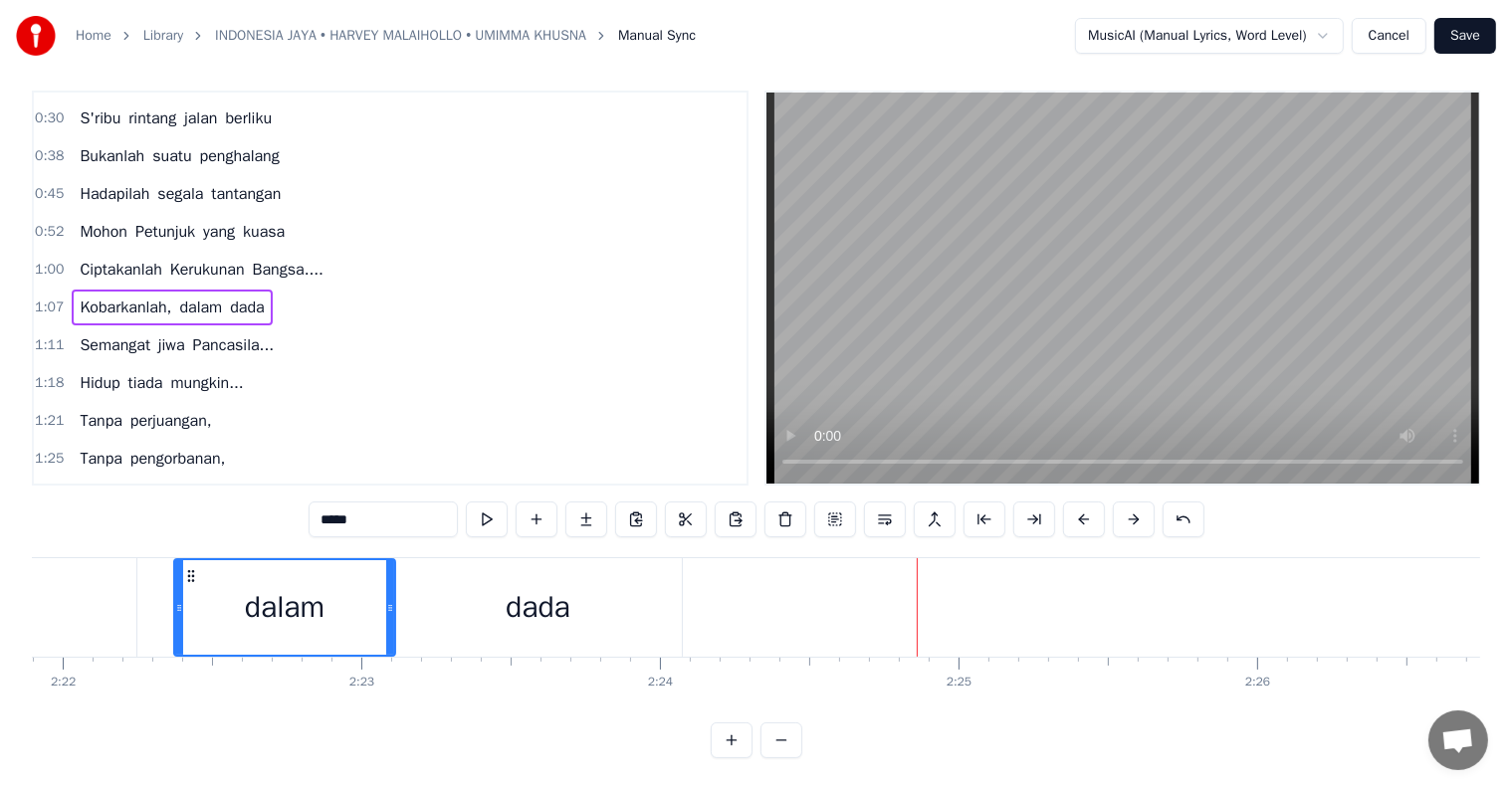 click on "jiwa" at bounding box center [171, 345] 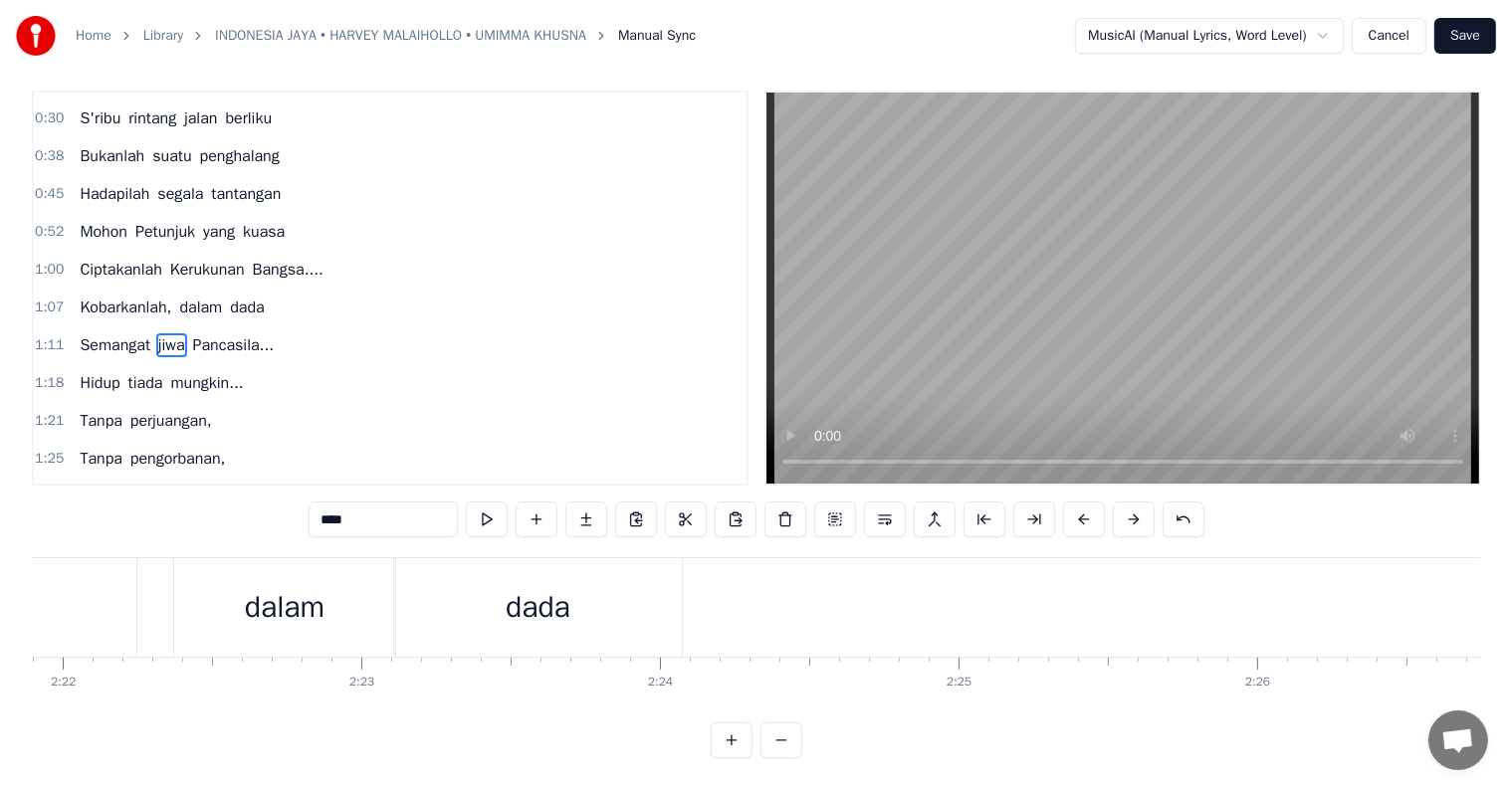 scroll, scrollTop: 28, scrollLeft: 0, axis: vertical 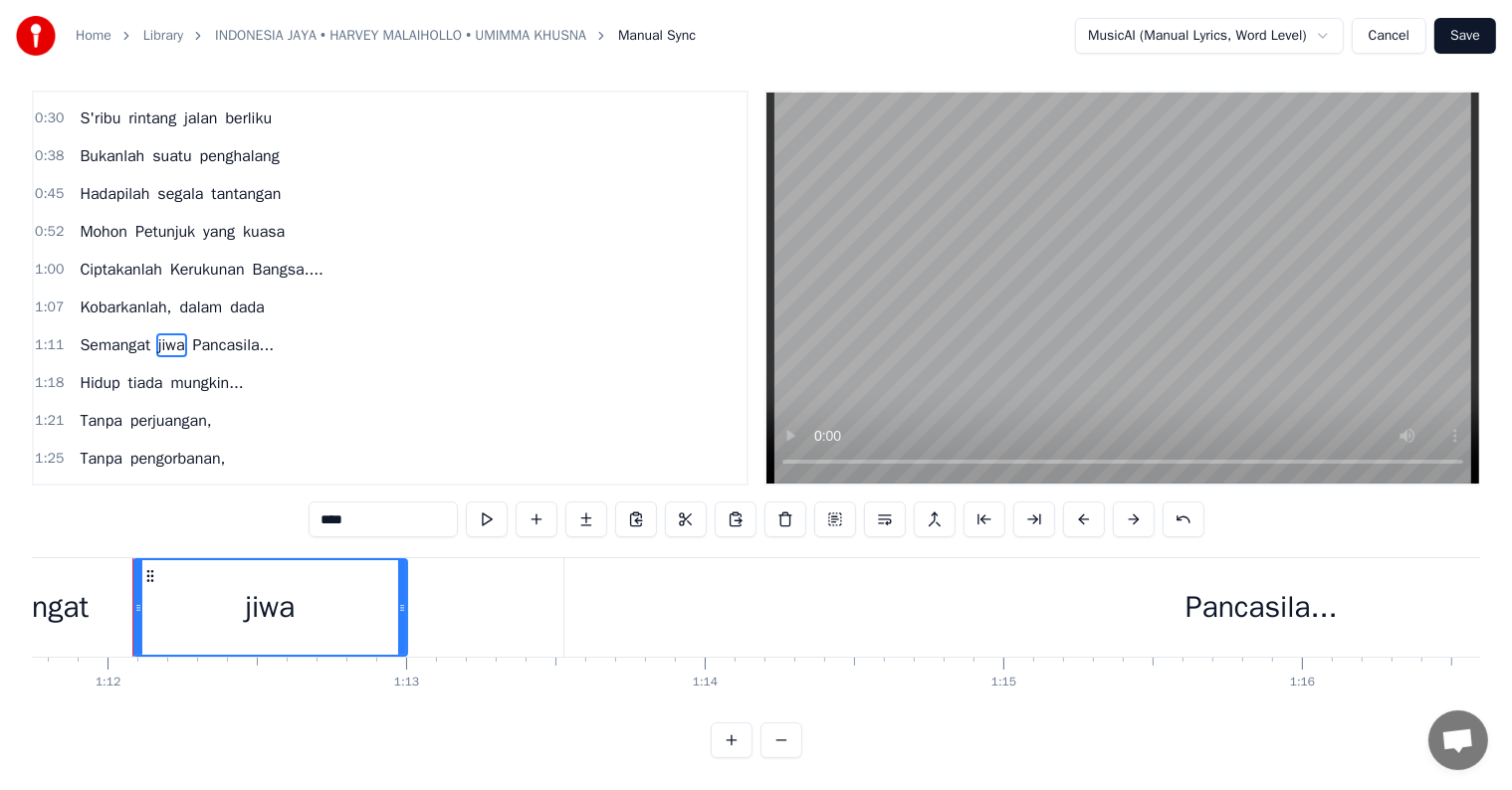 click on "Semangat jiwa Pancasila..." at bounding box center [176, 345] 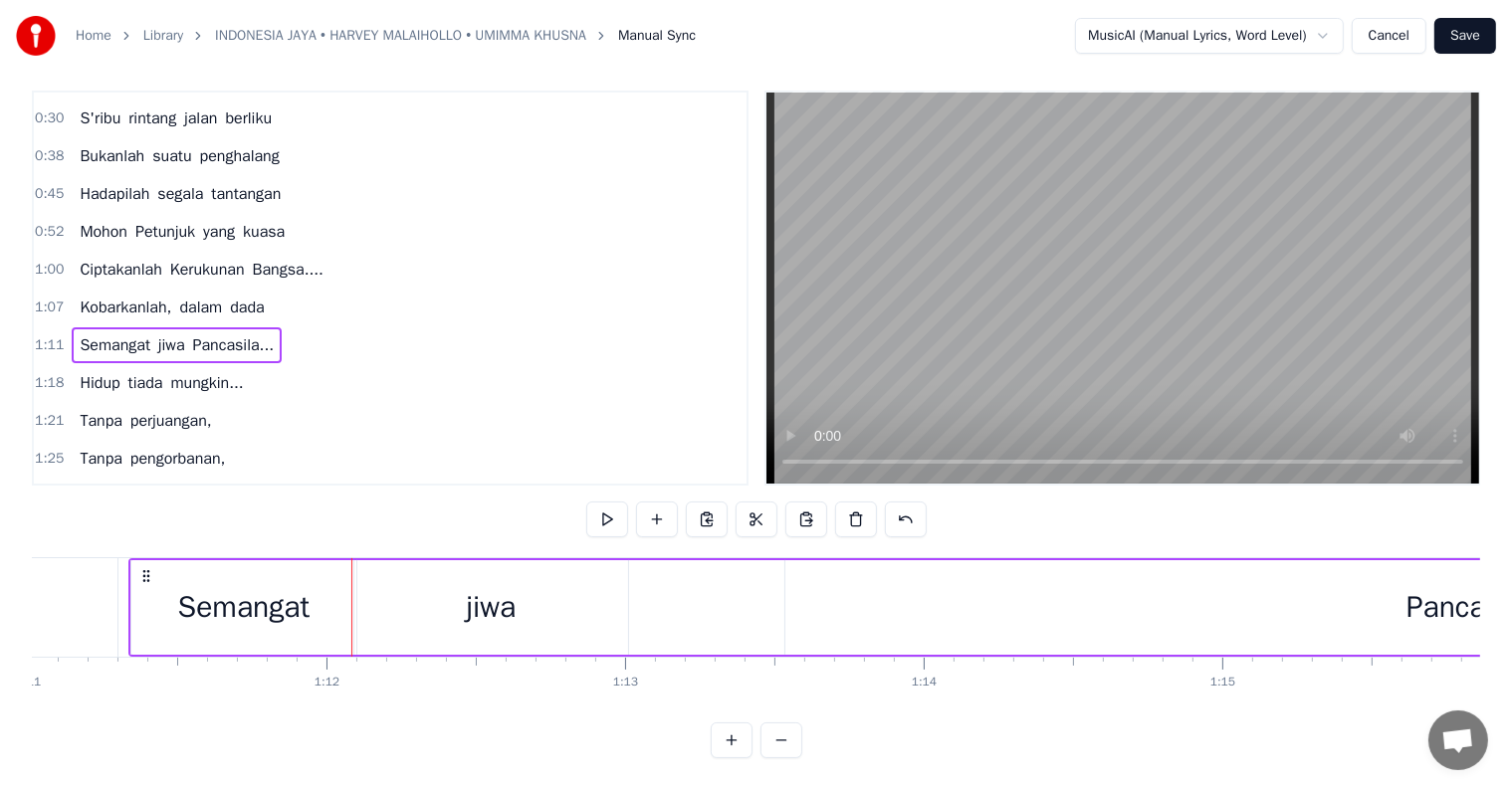 scroll, scrollTop: 0, scrollLeft: 21202, axis: horizontal 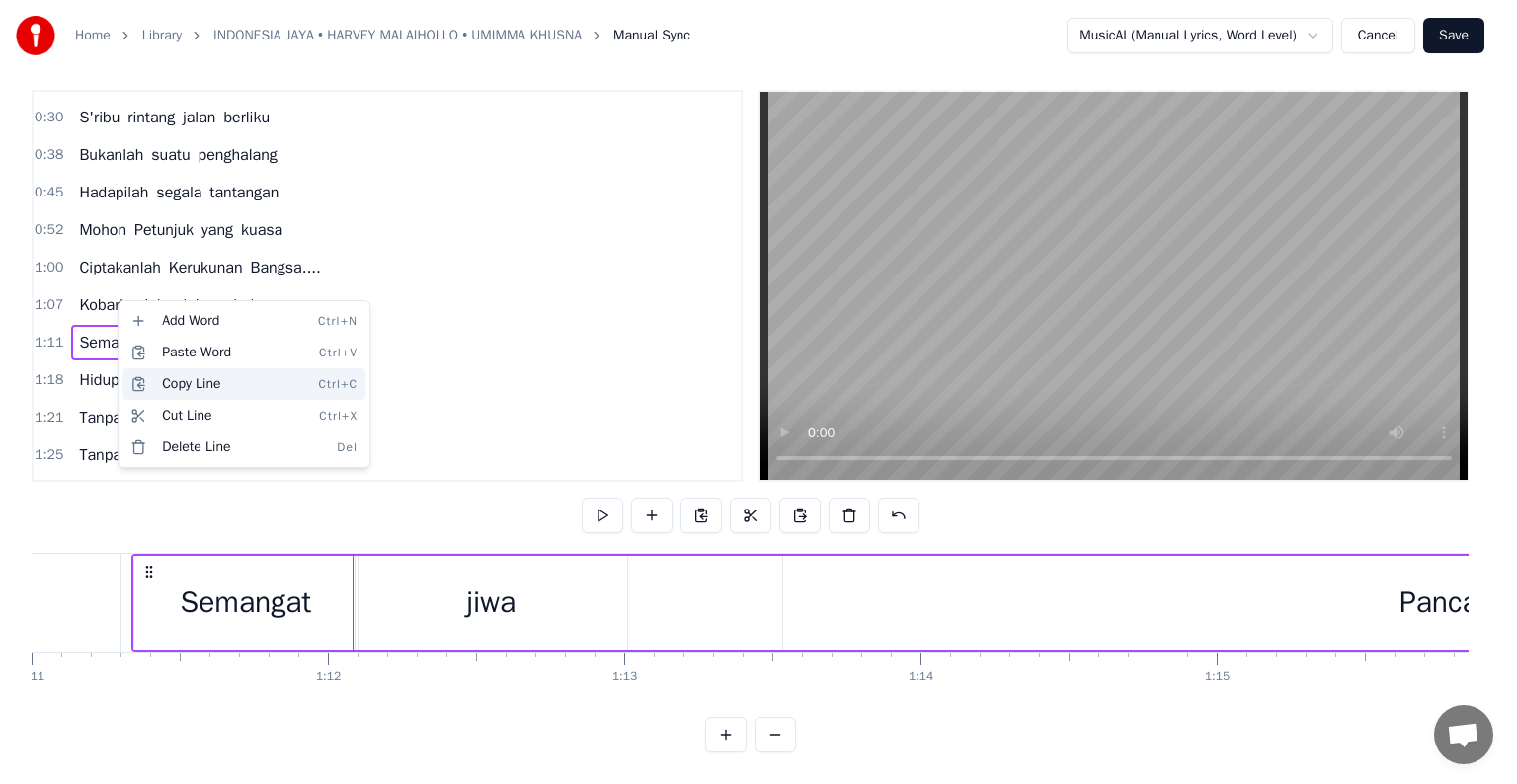 click on "Copy Line Ctrl+C" at bounding box center [244, 384] 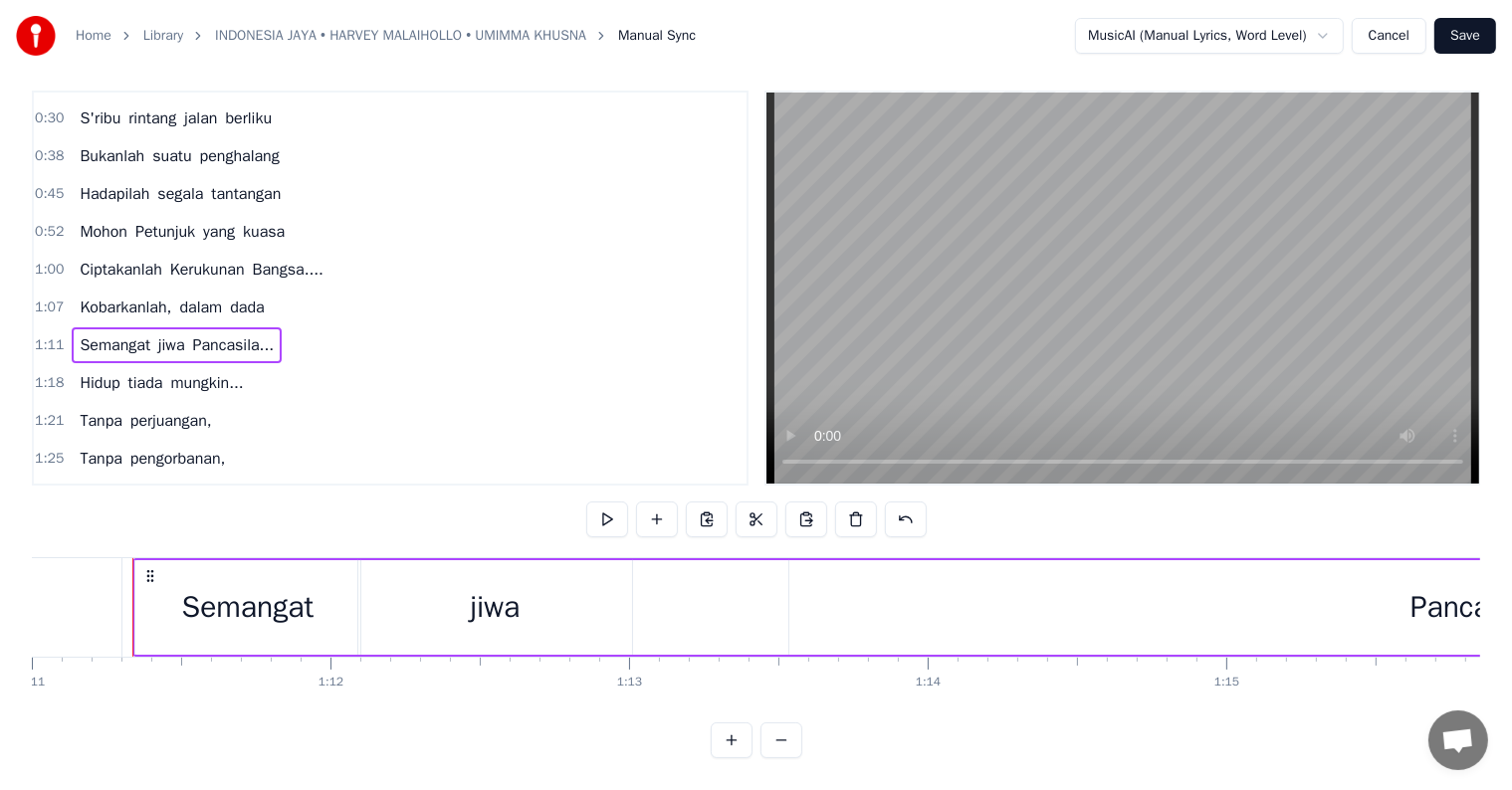 scroll, scrollTop: 377, scrollLeft: 0, axis: vertical 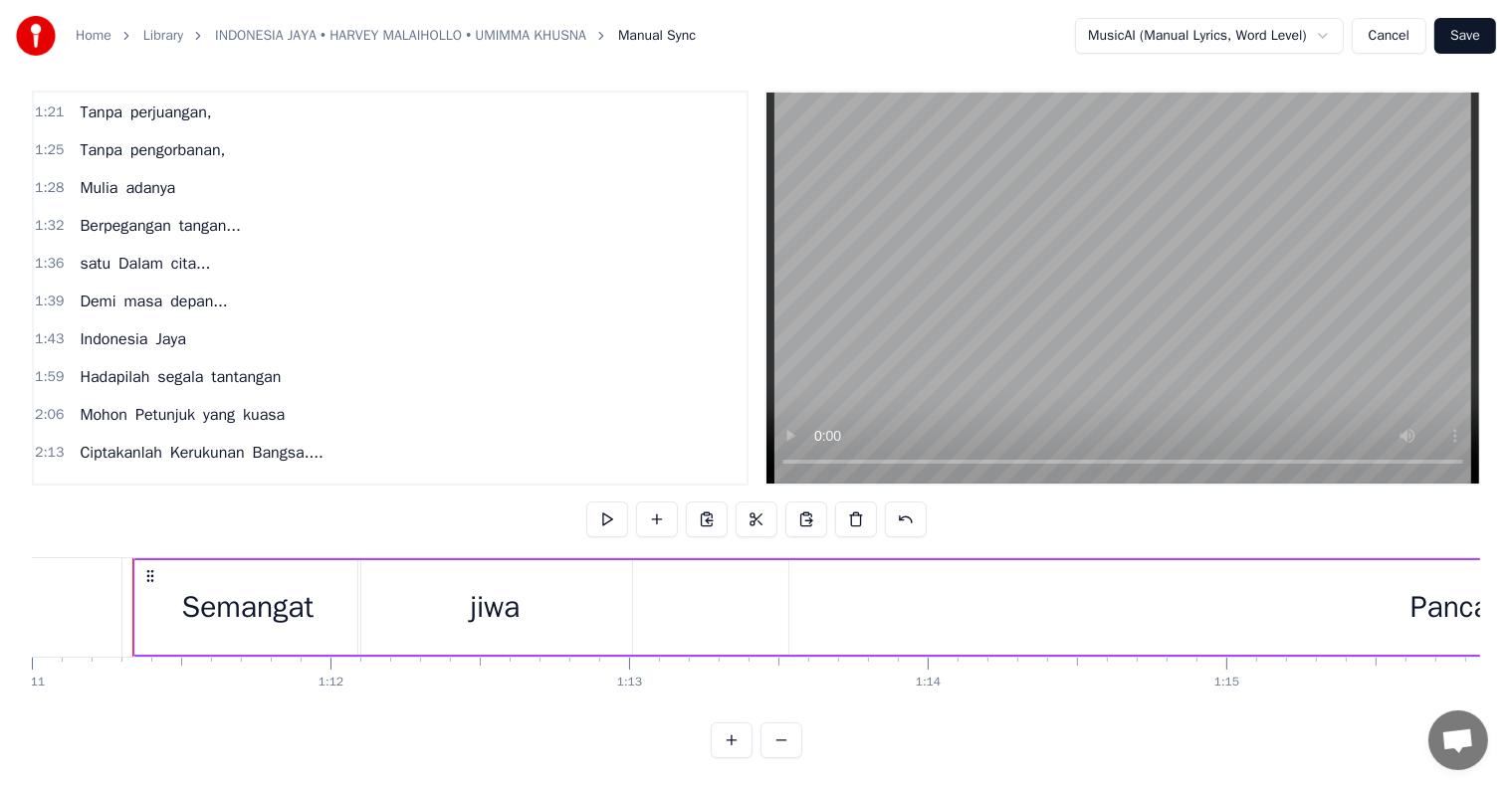 click on "dada" at bounding box center [247, 491] 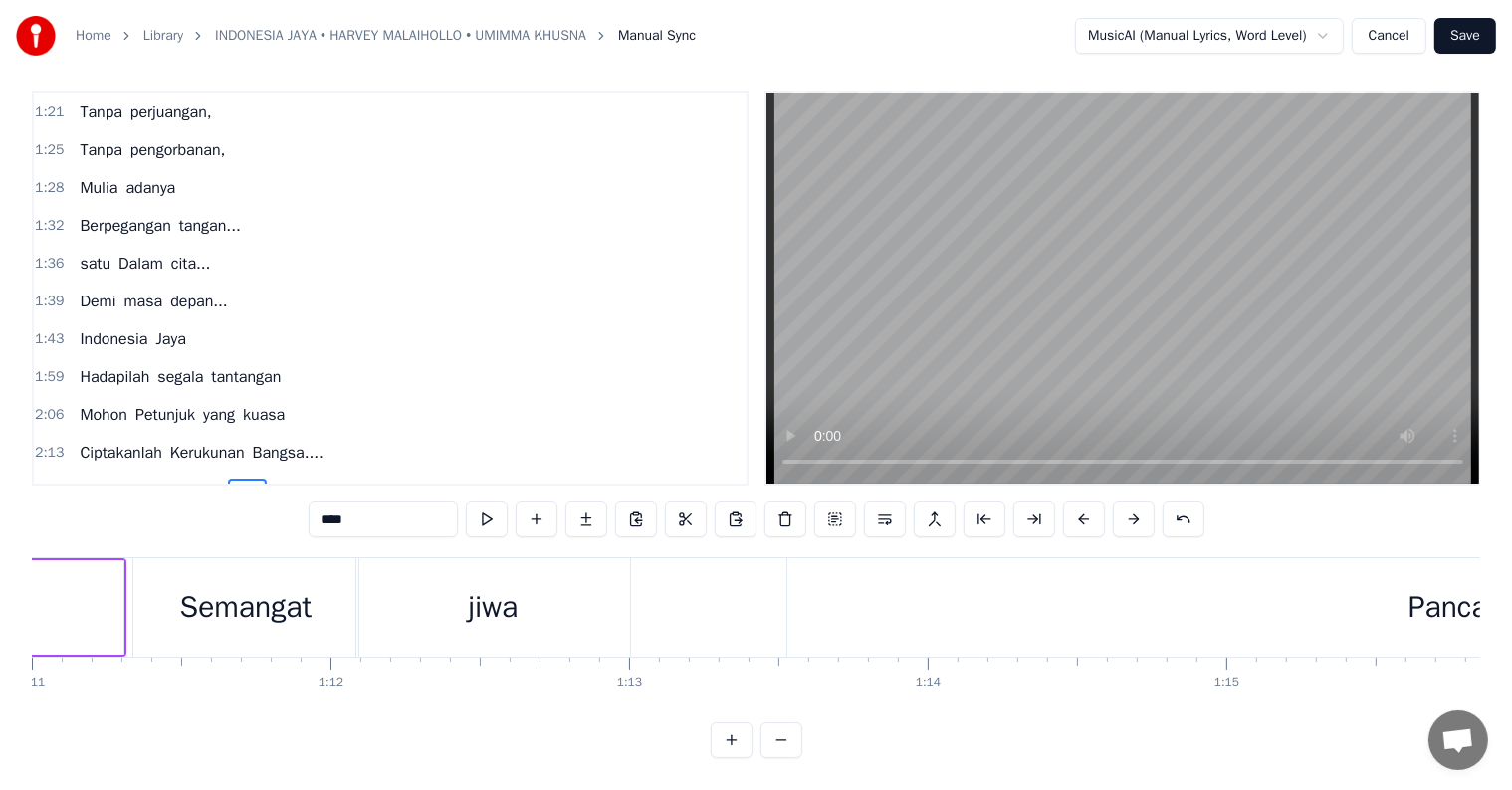 scroll, scrollTop: 30, scrollLeft: 0, axis: vertical 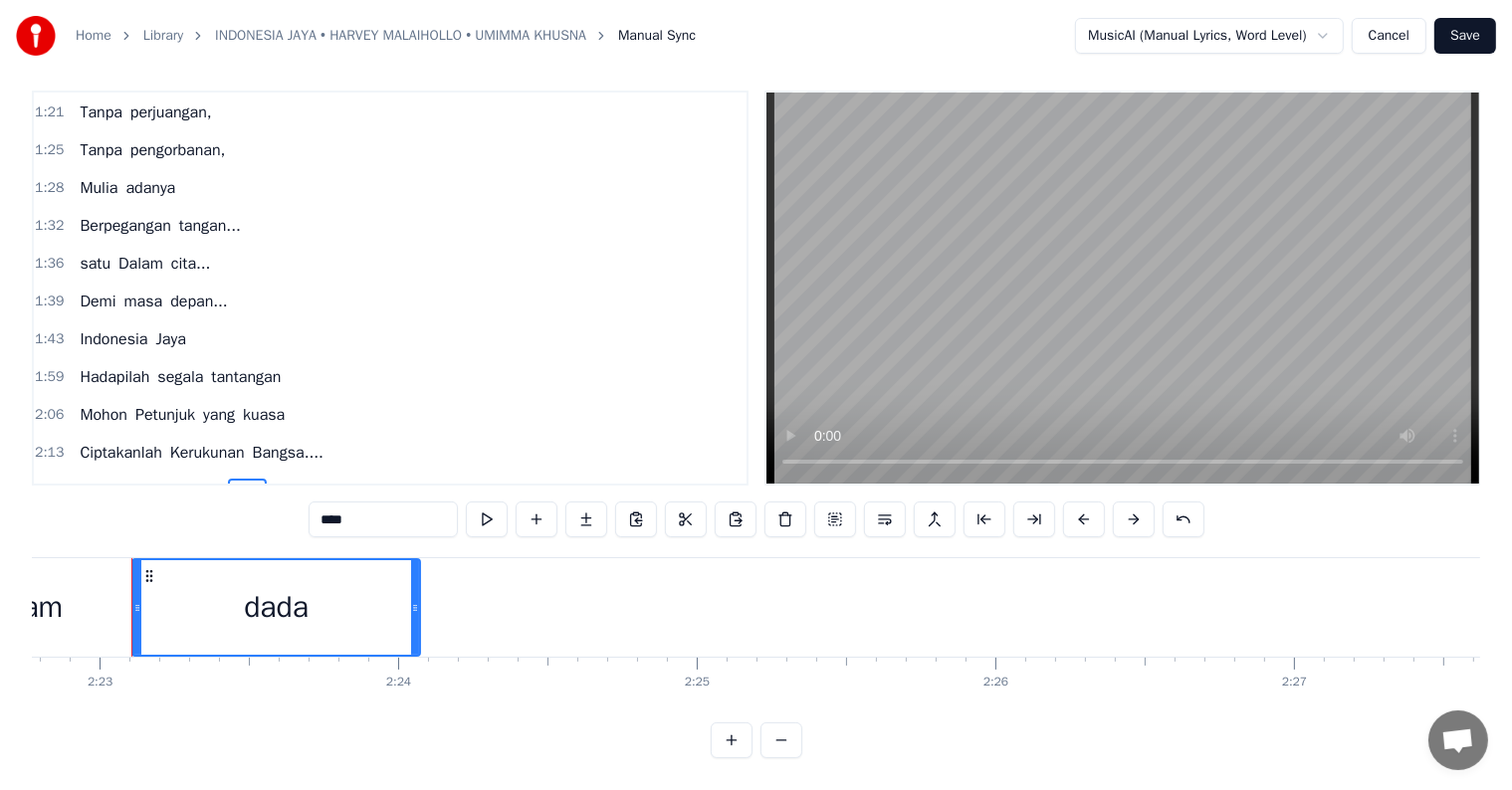 click on "Kobarkanlah, dalam dada" at bounding box center [171, 491] 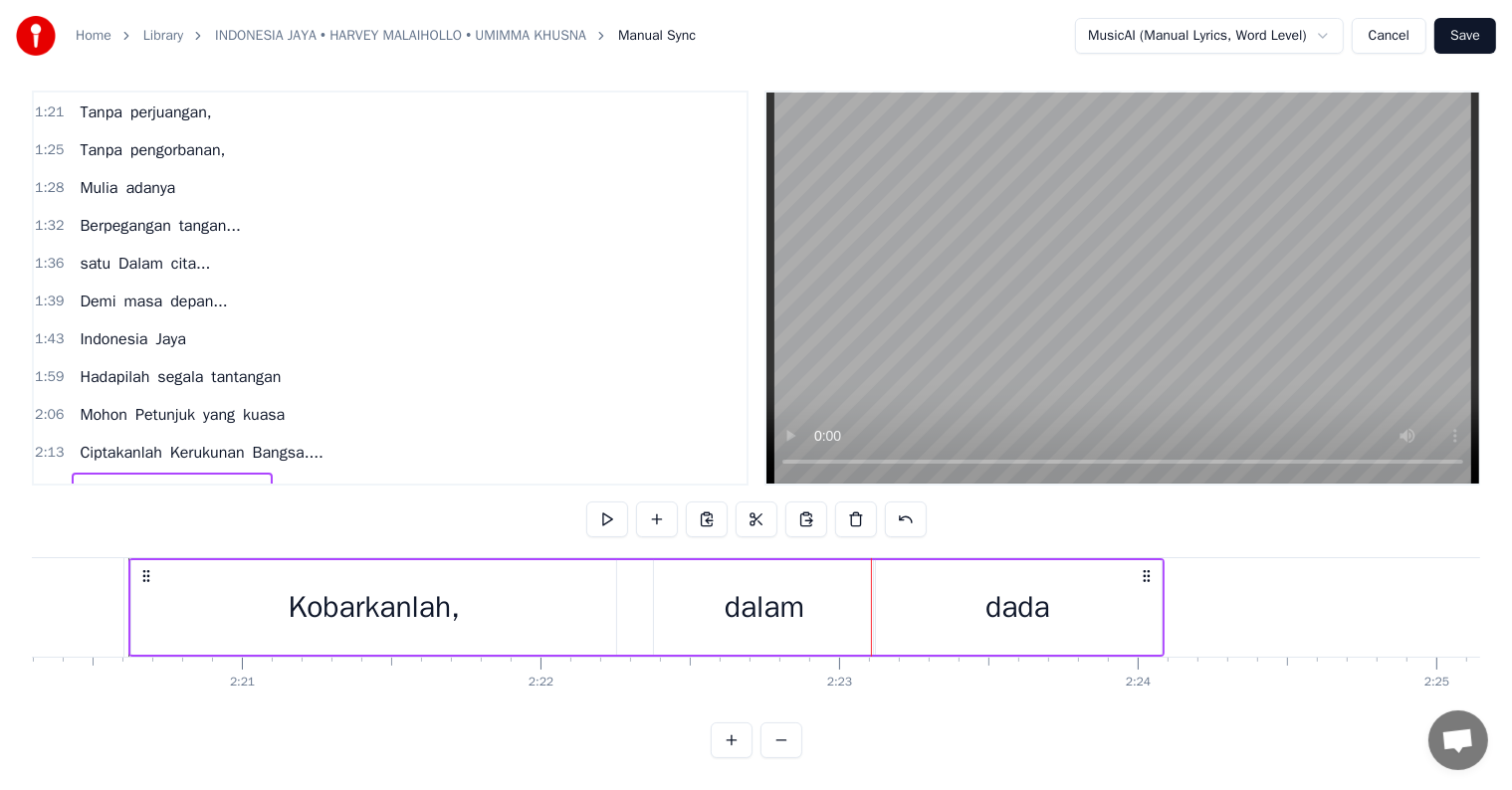 scroll, scrollTop: 0, scrollLeft: 41892, axis: horizontal 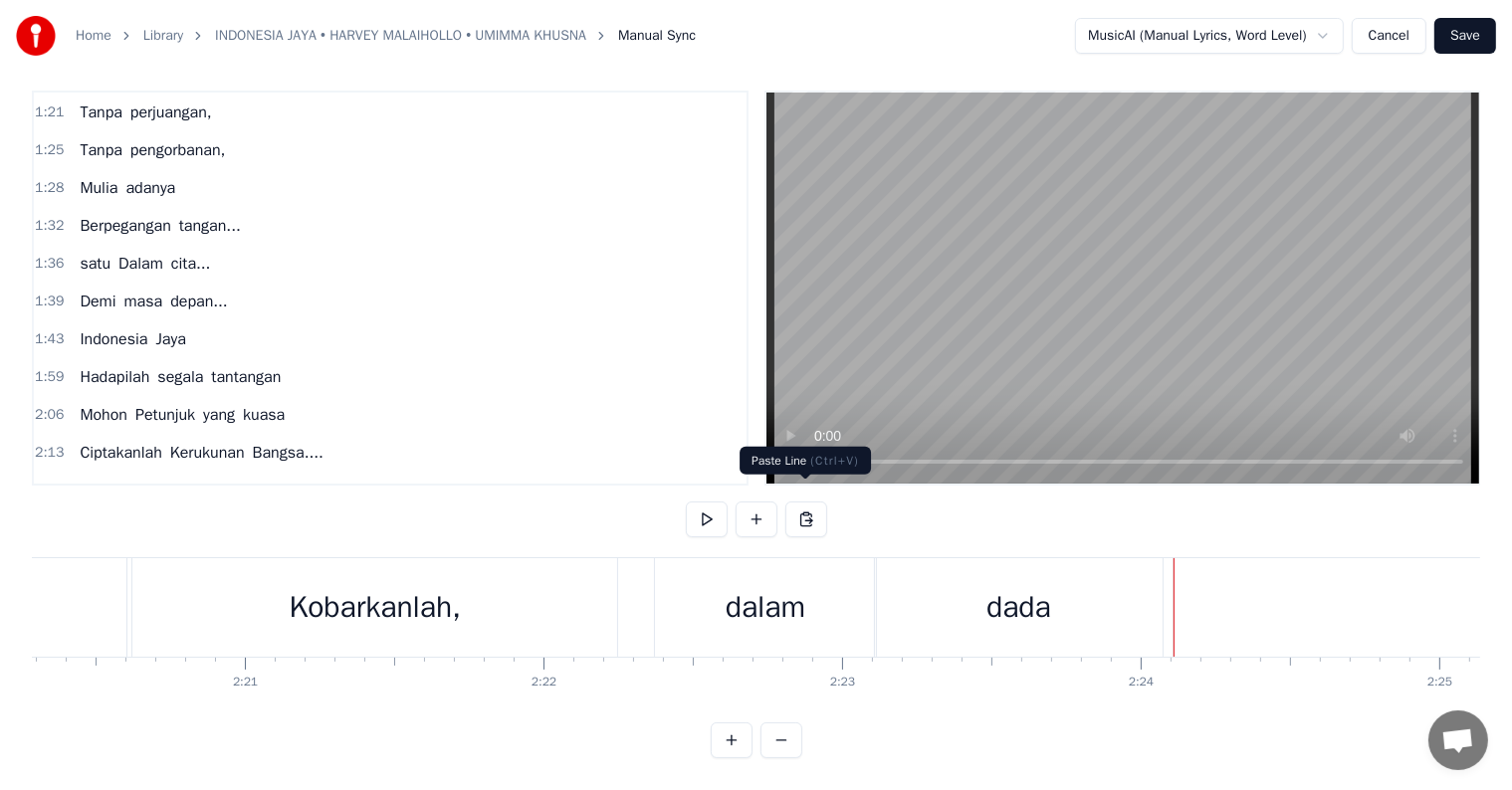 click at bounding box center [806, 519] 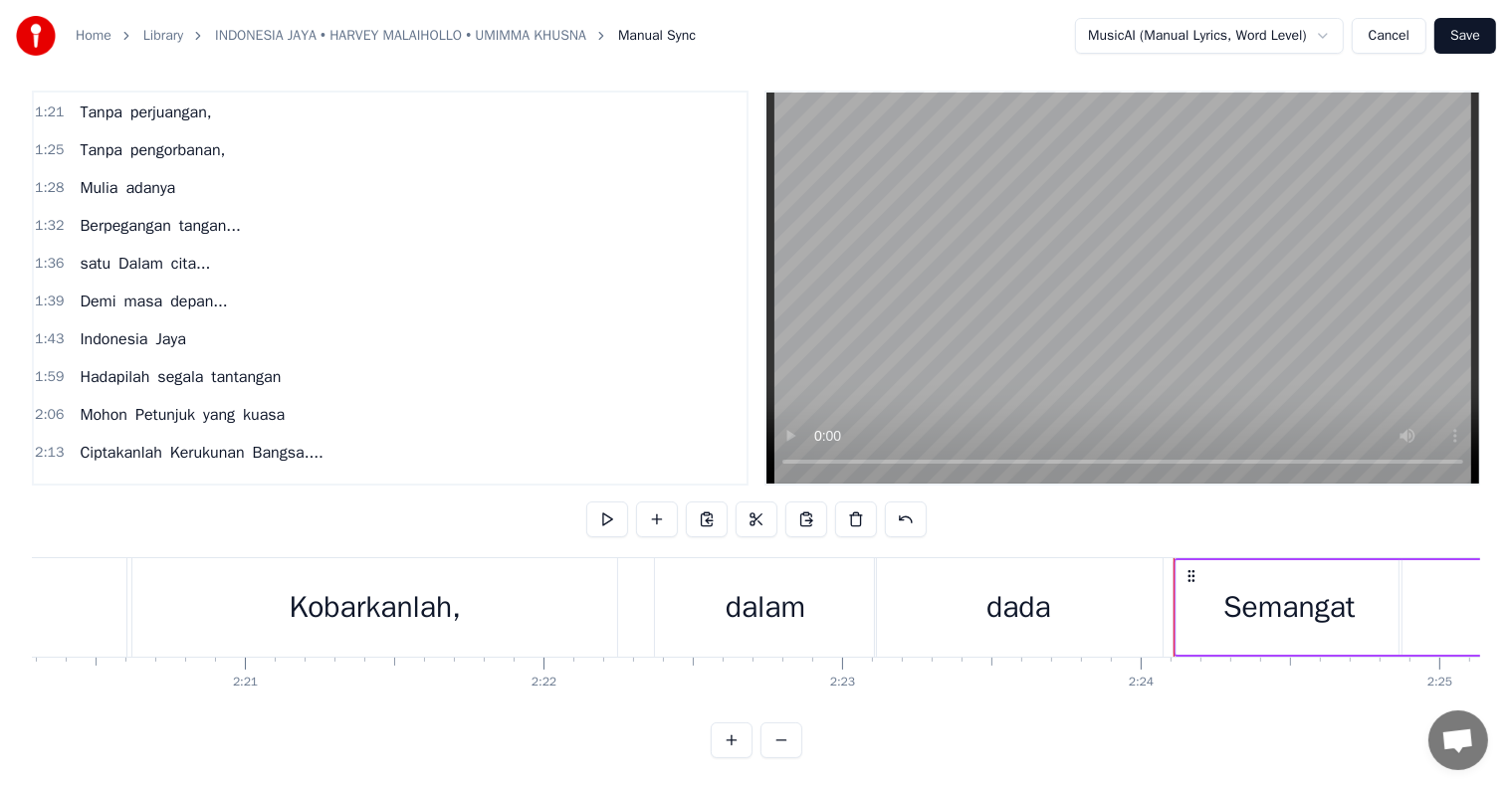 click on "dalam" at bounding box center (765, 607) 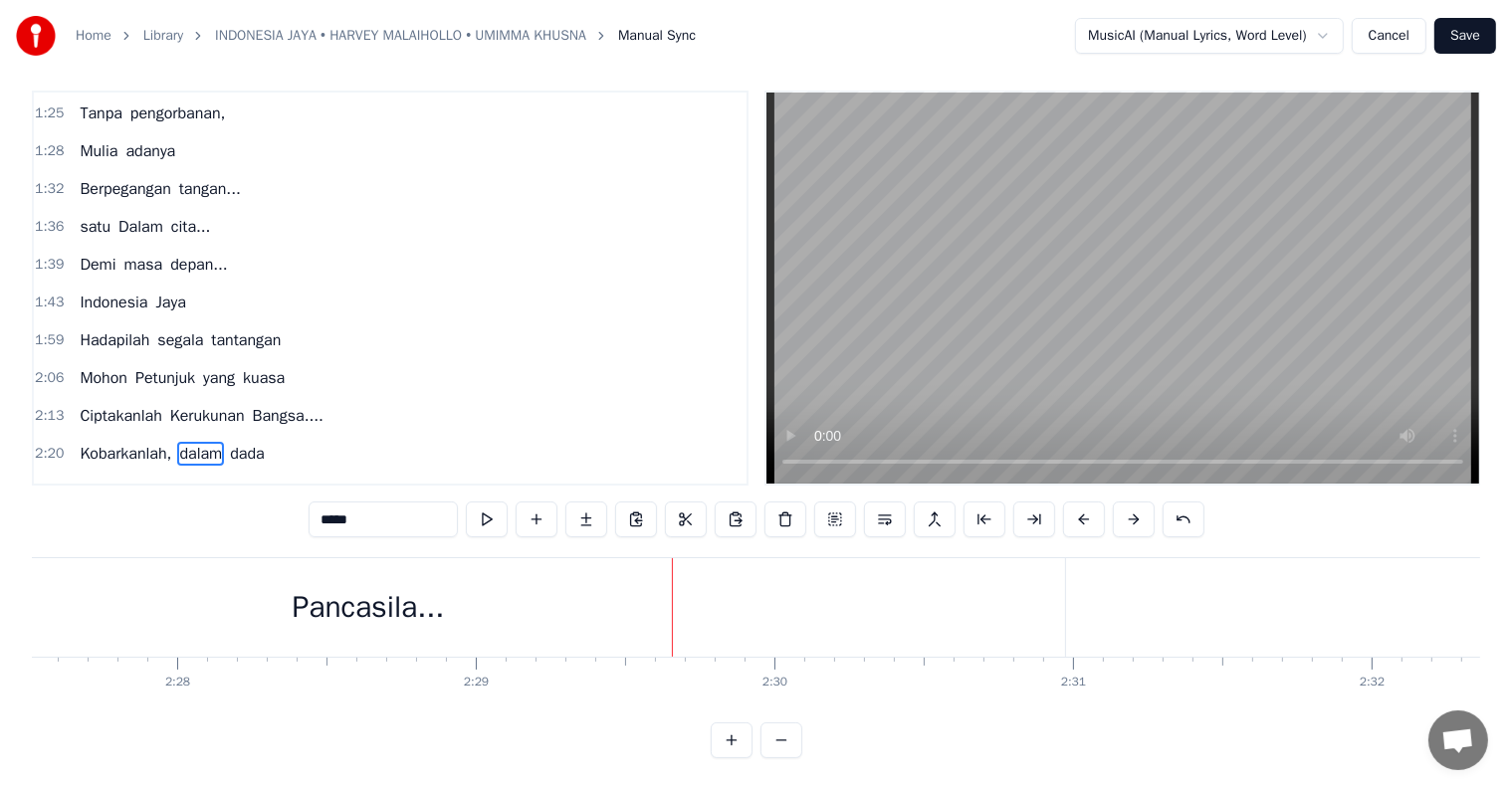 scroll, scrollTop: 0, scrollLeft: 44044, axis: horizontal 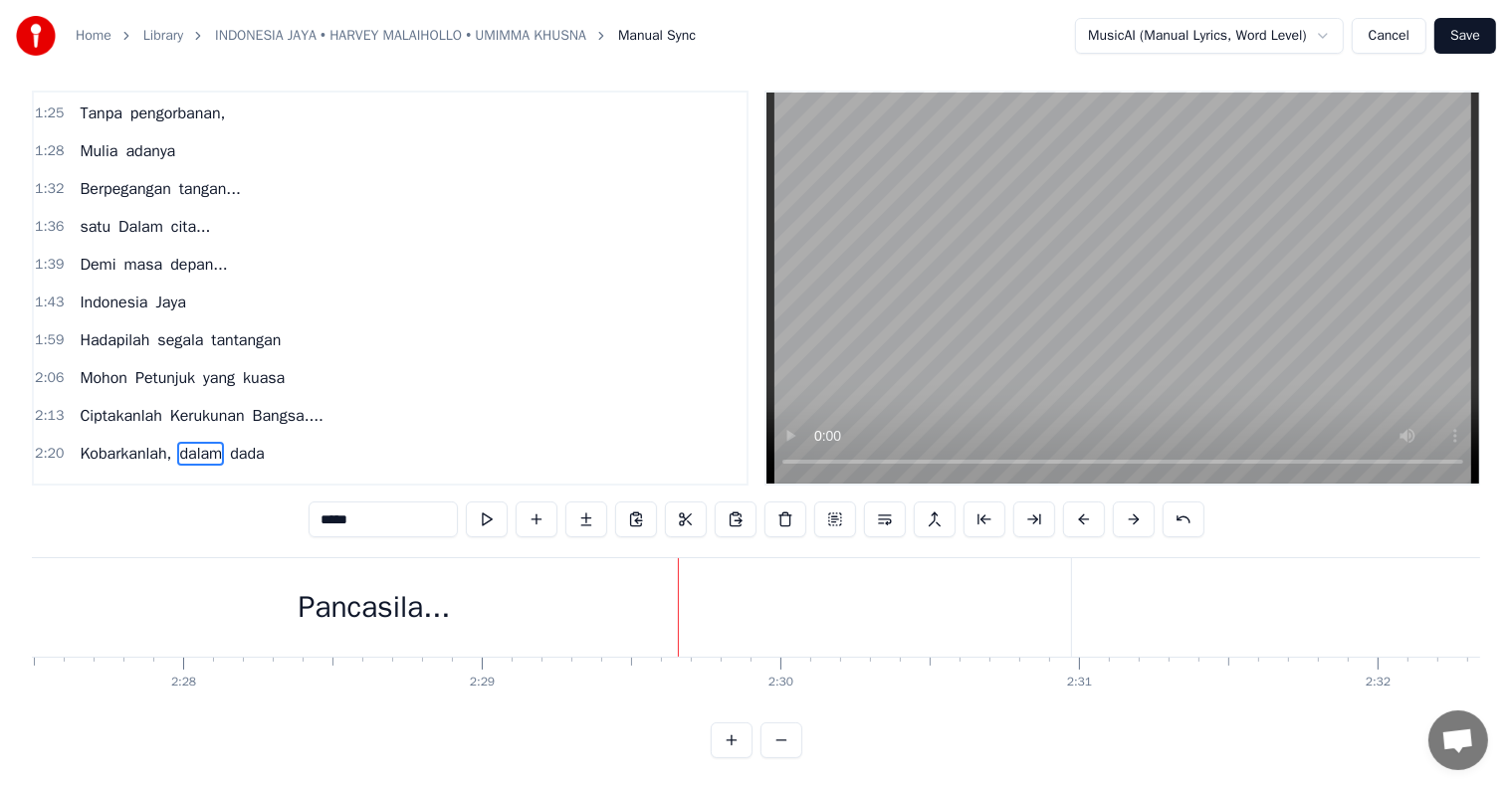 click on "Pancasila..." at bounding box center [373, 607] 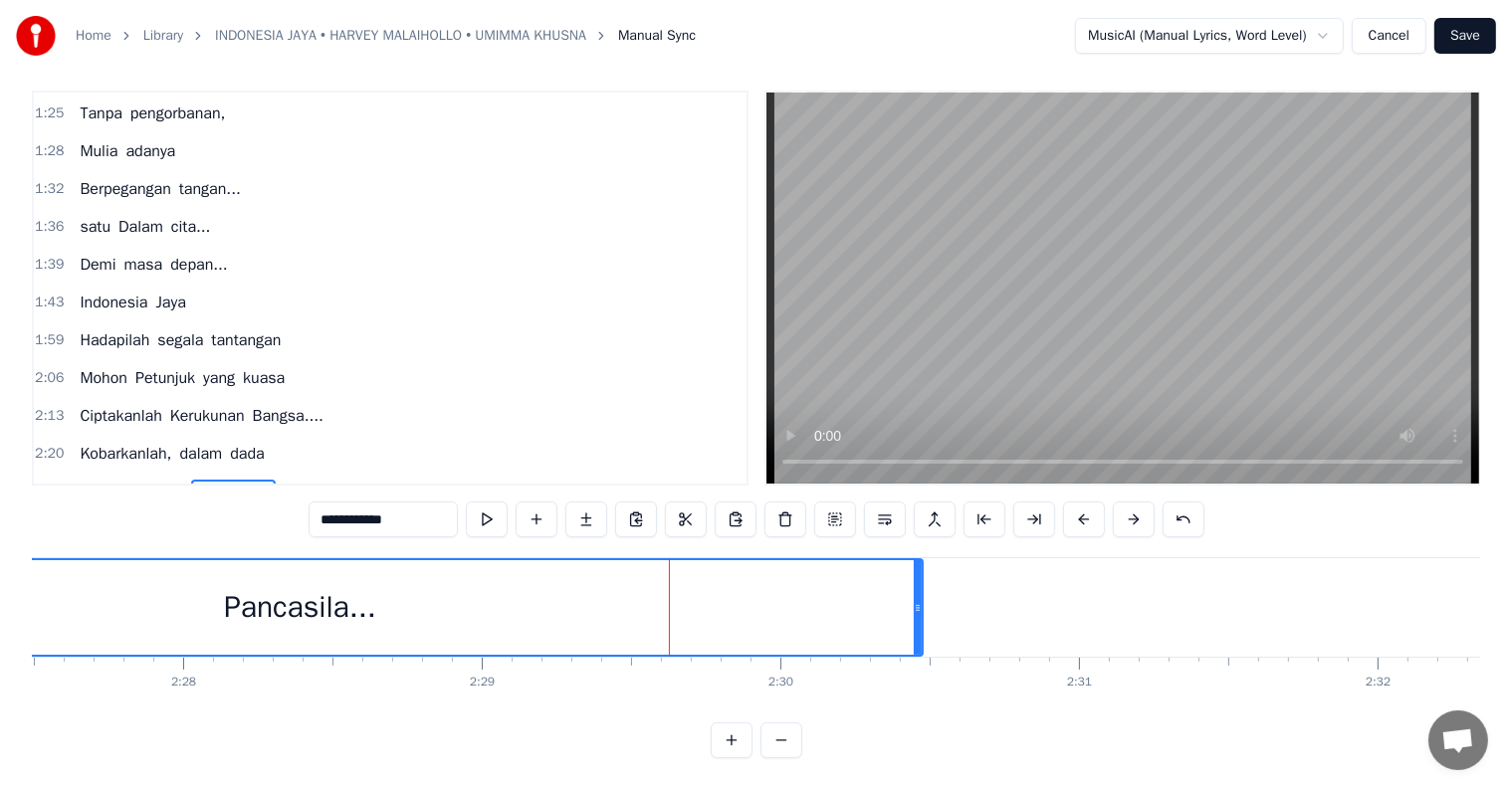 drag, startPoint x: 1067, startPoint y: 593, endPoint x: 916, endPoint y: 585, distance: 151.21177 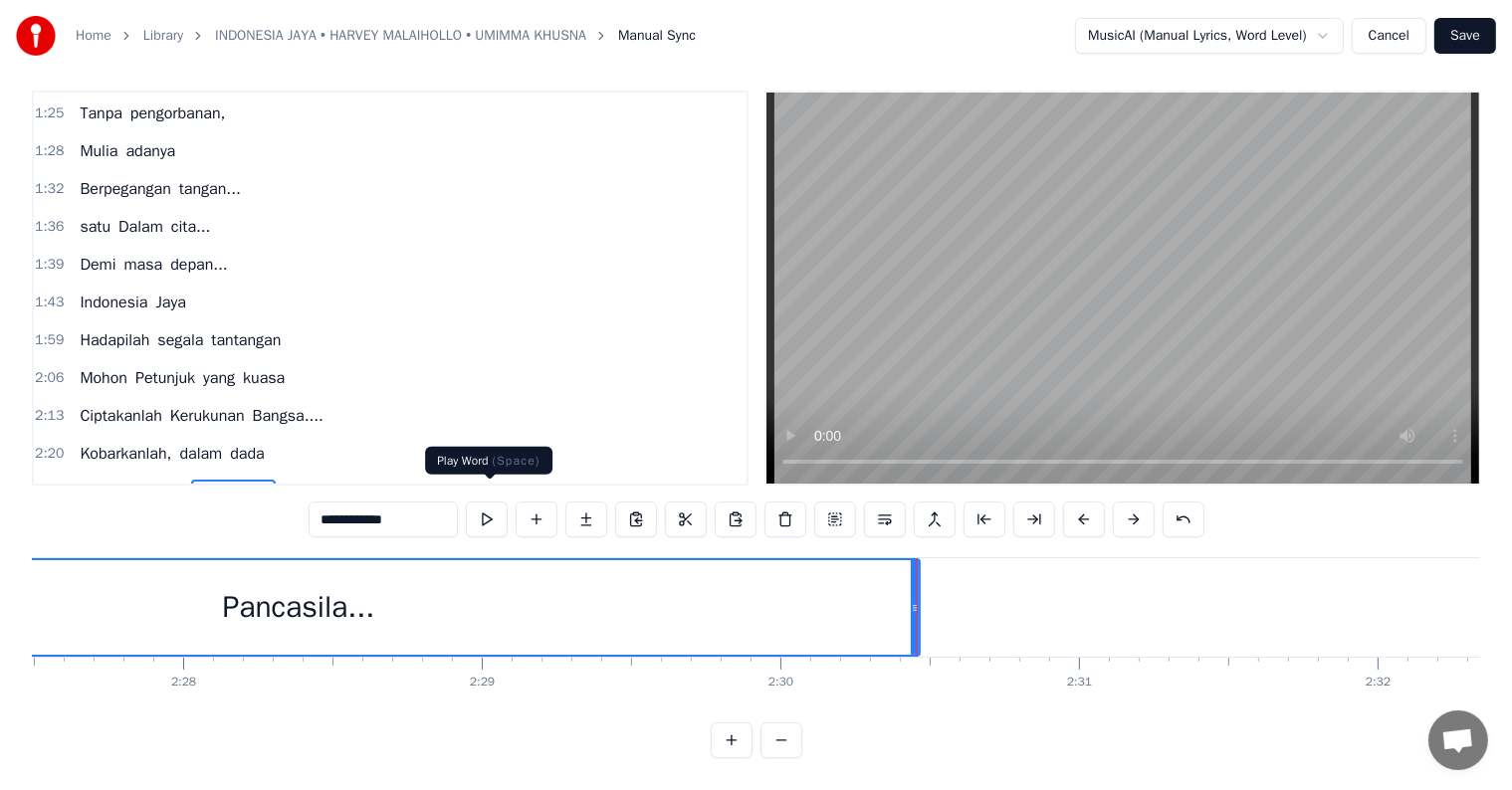 click at bounding box center (487, 519) 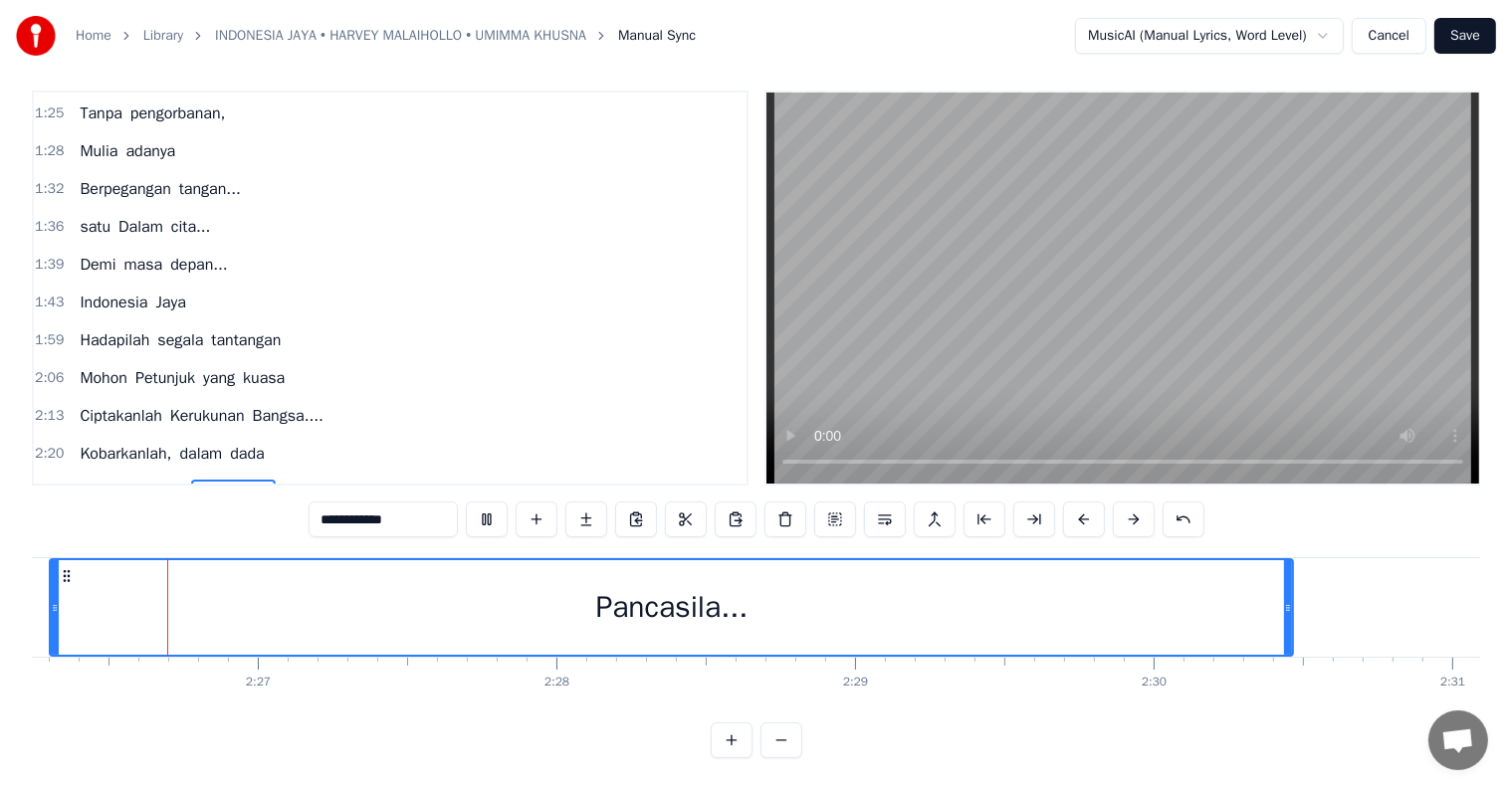 scroll, scrollTop: 0, scrollLeft: 43658, axis: horizontal 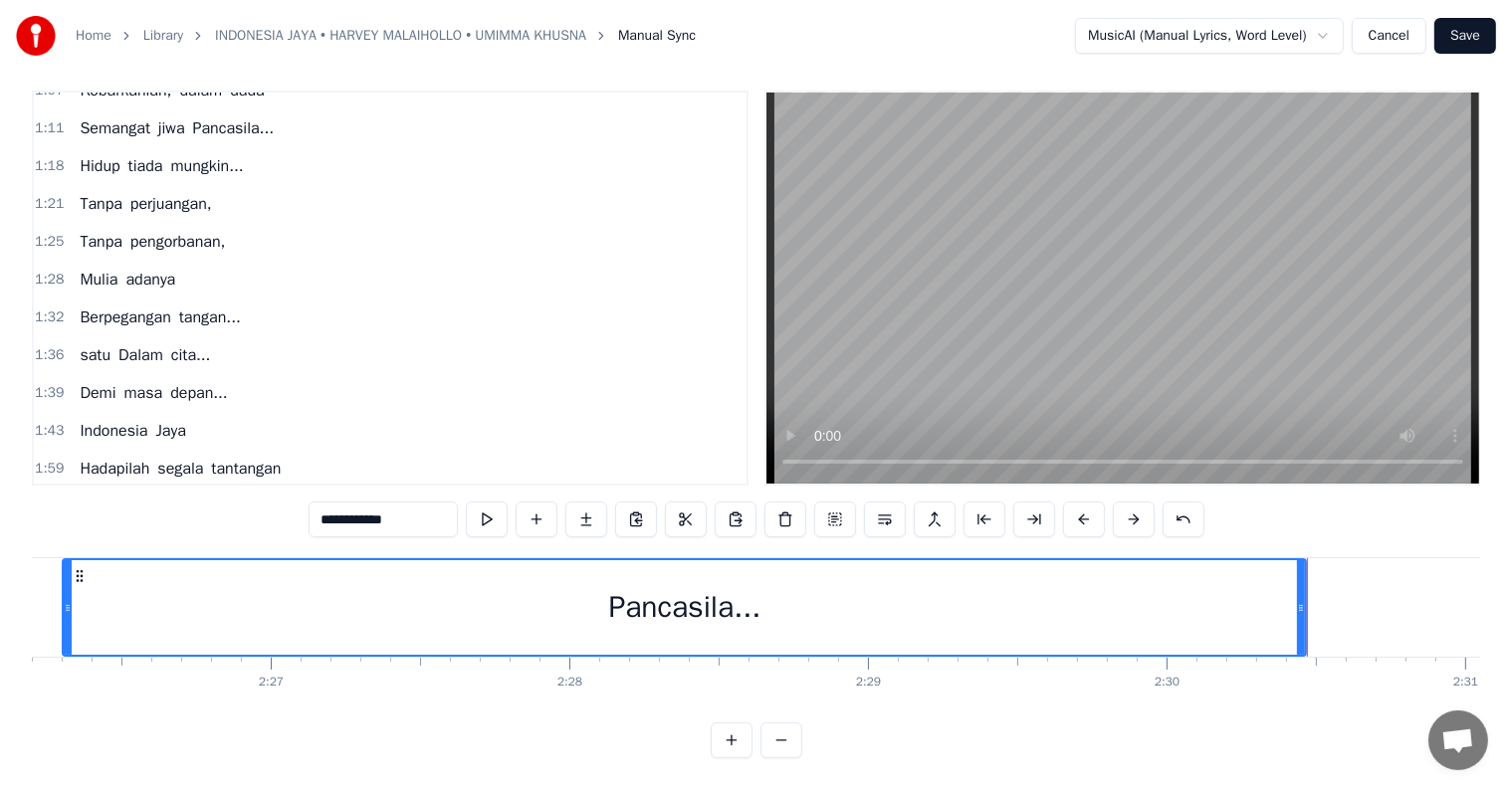 click on "Hidup tiada mungkin..." at bounding box center (161, 166) 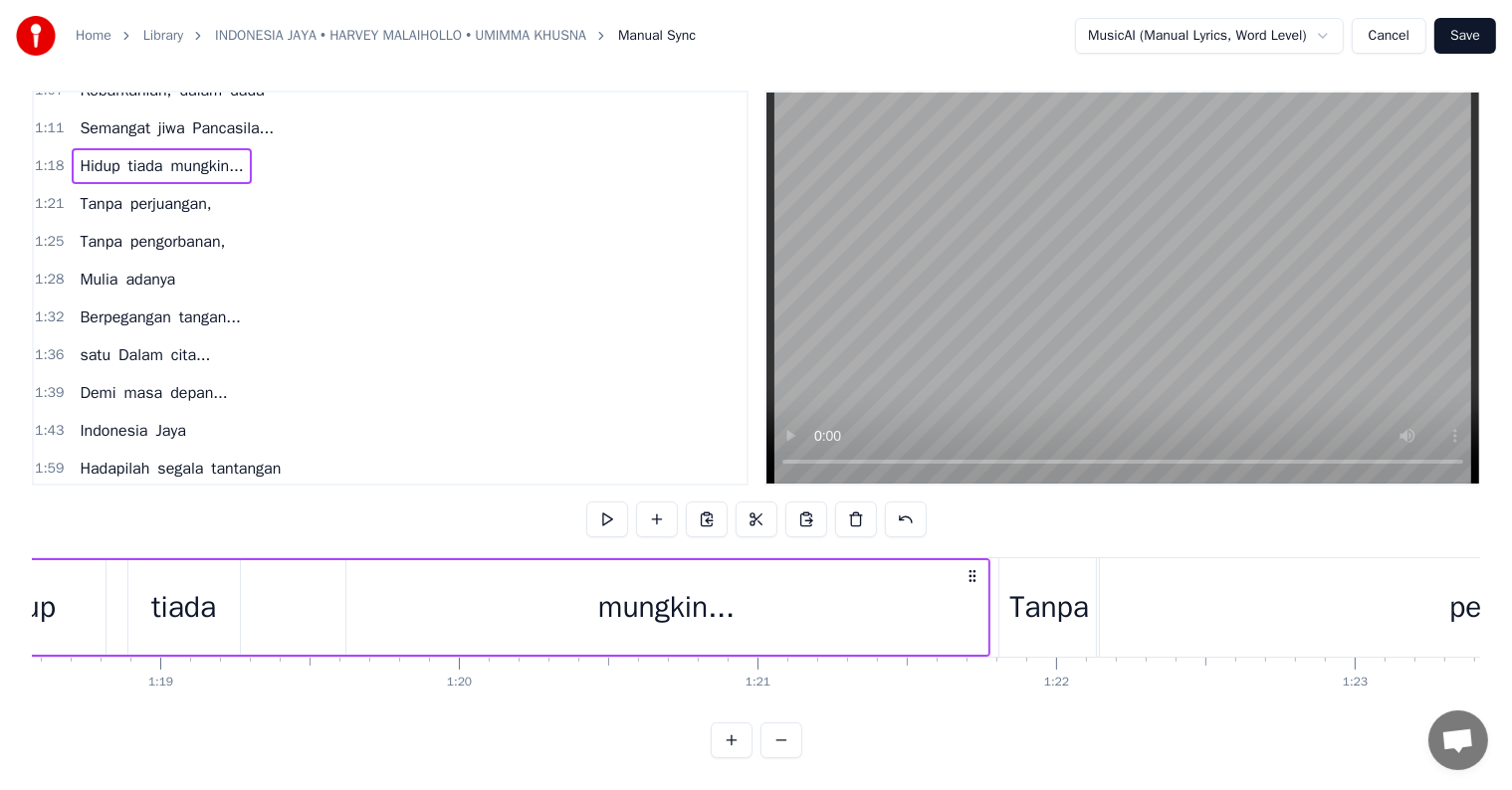 scroll, scrollTop: 0, scrollLeft: 23258, axis: horizontal 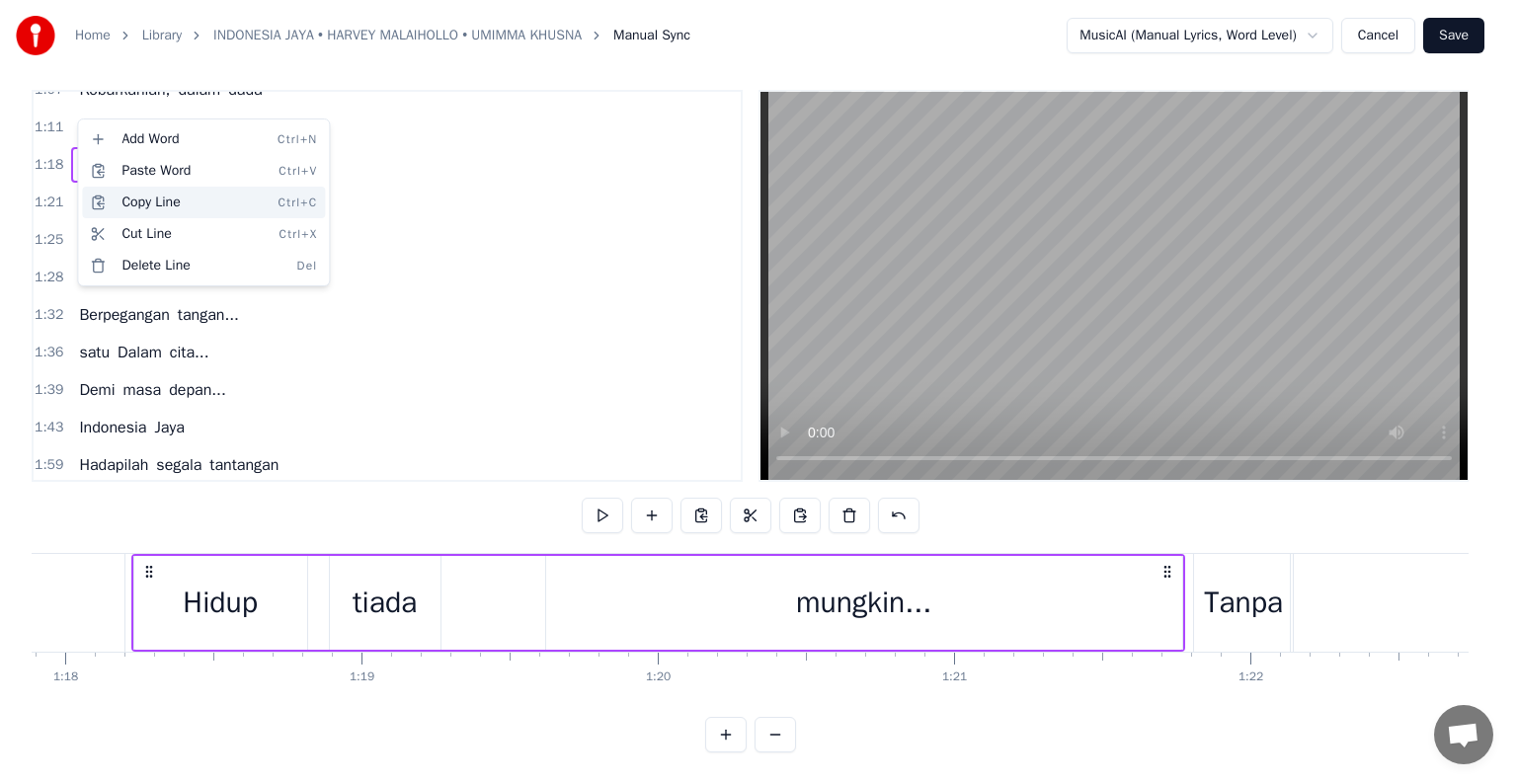 click on "Copy Line Ctrl+C" at bounding box center (203, 202) 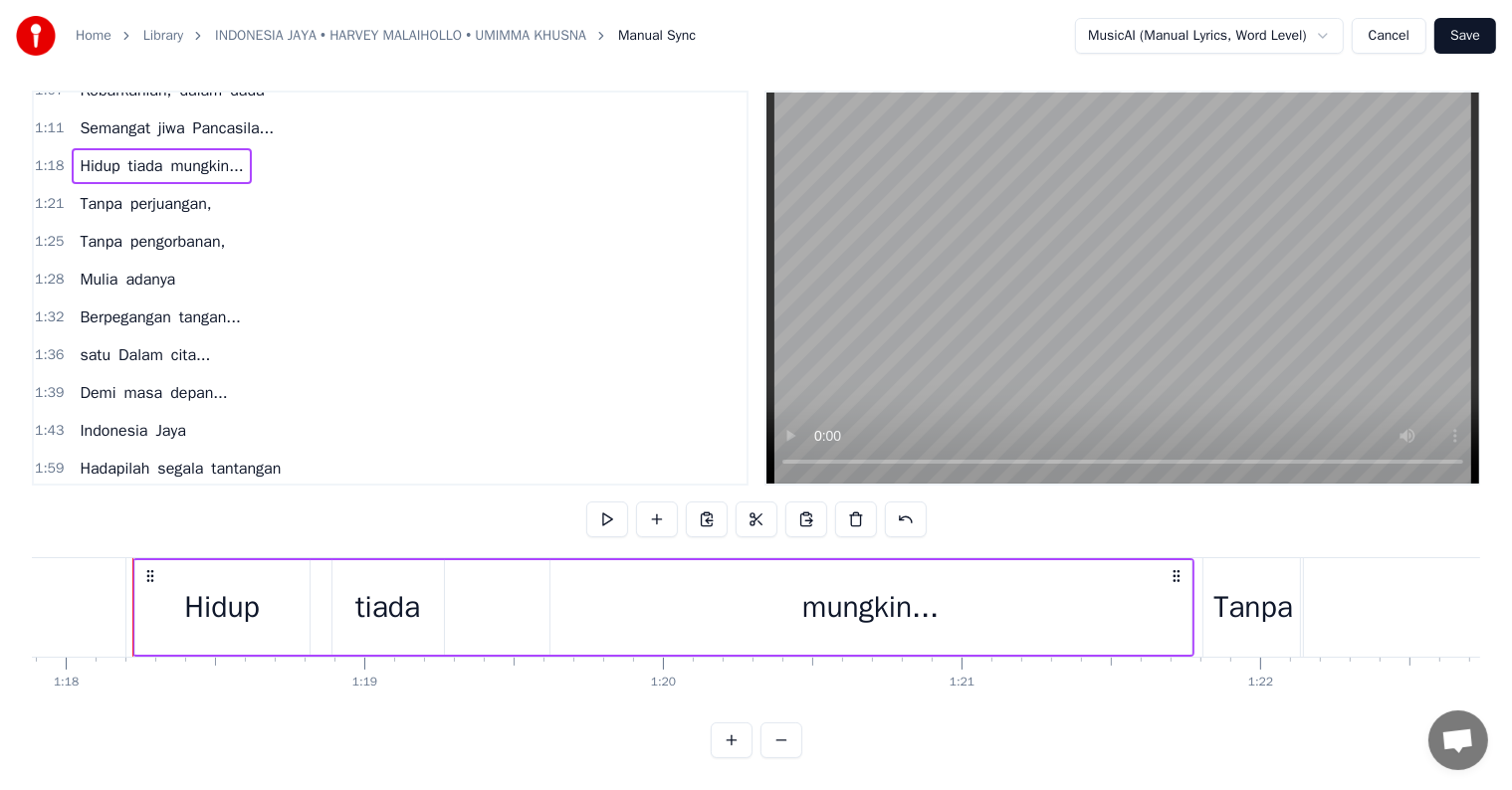 scroll, scrollTop: 414, scrollLeft: 0, axis: vertical 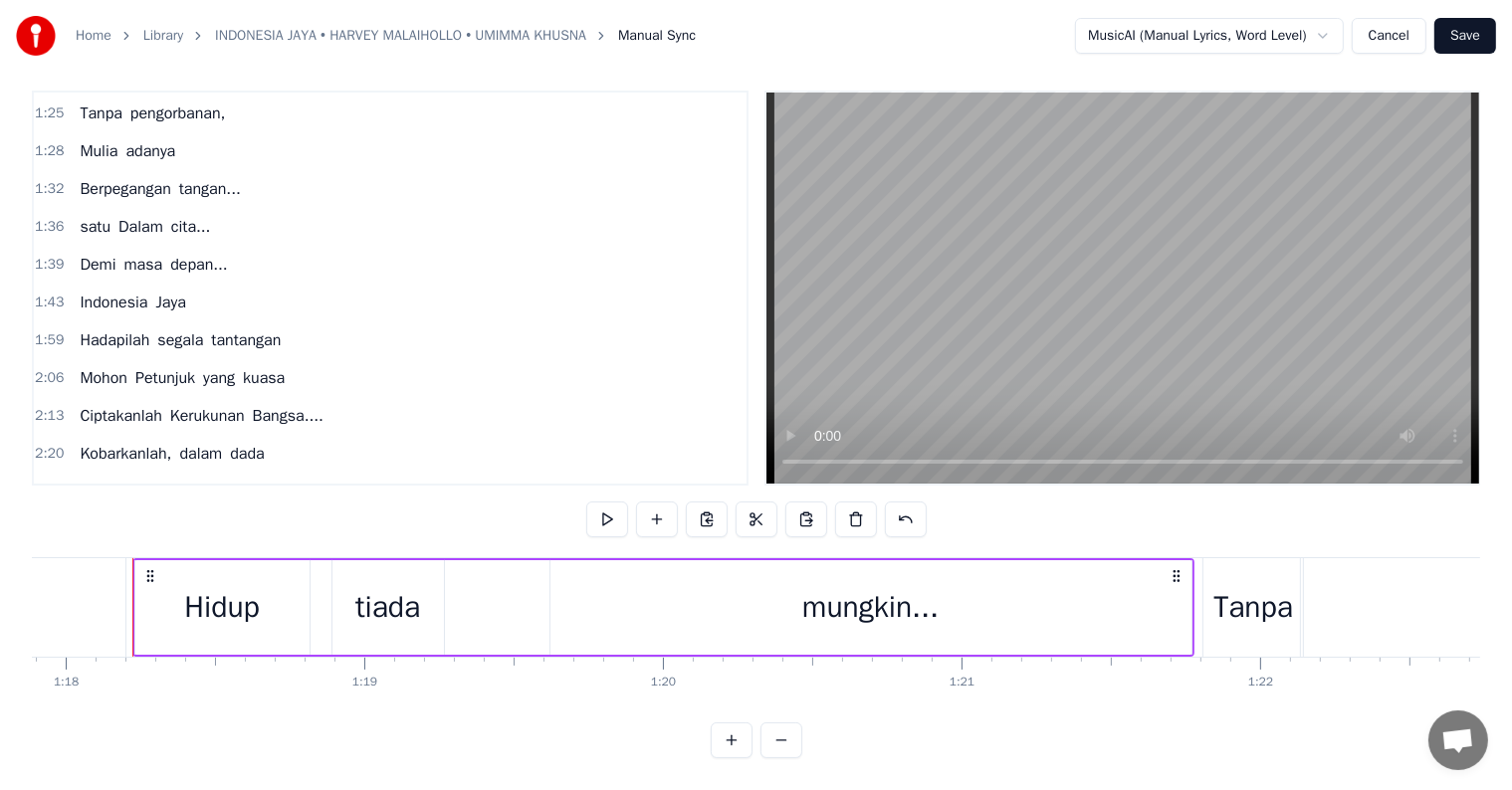 click on "Semangat jiwa Pancasila..." at bounding box center (176, 492) 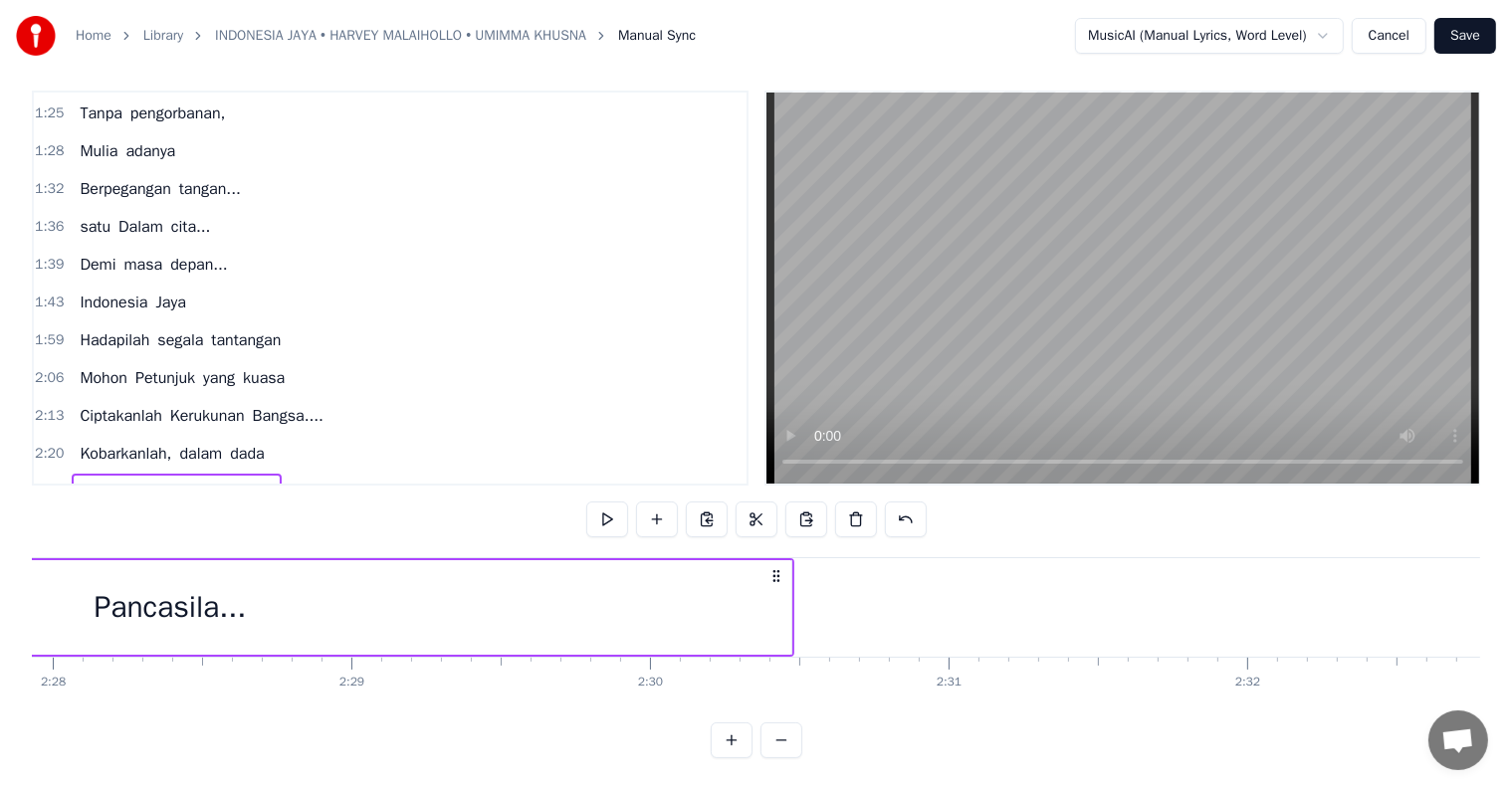 scroll, scrollTop: 0, scrollLeft: 44175, axis: horizontal 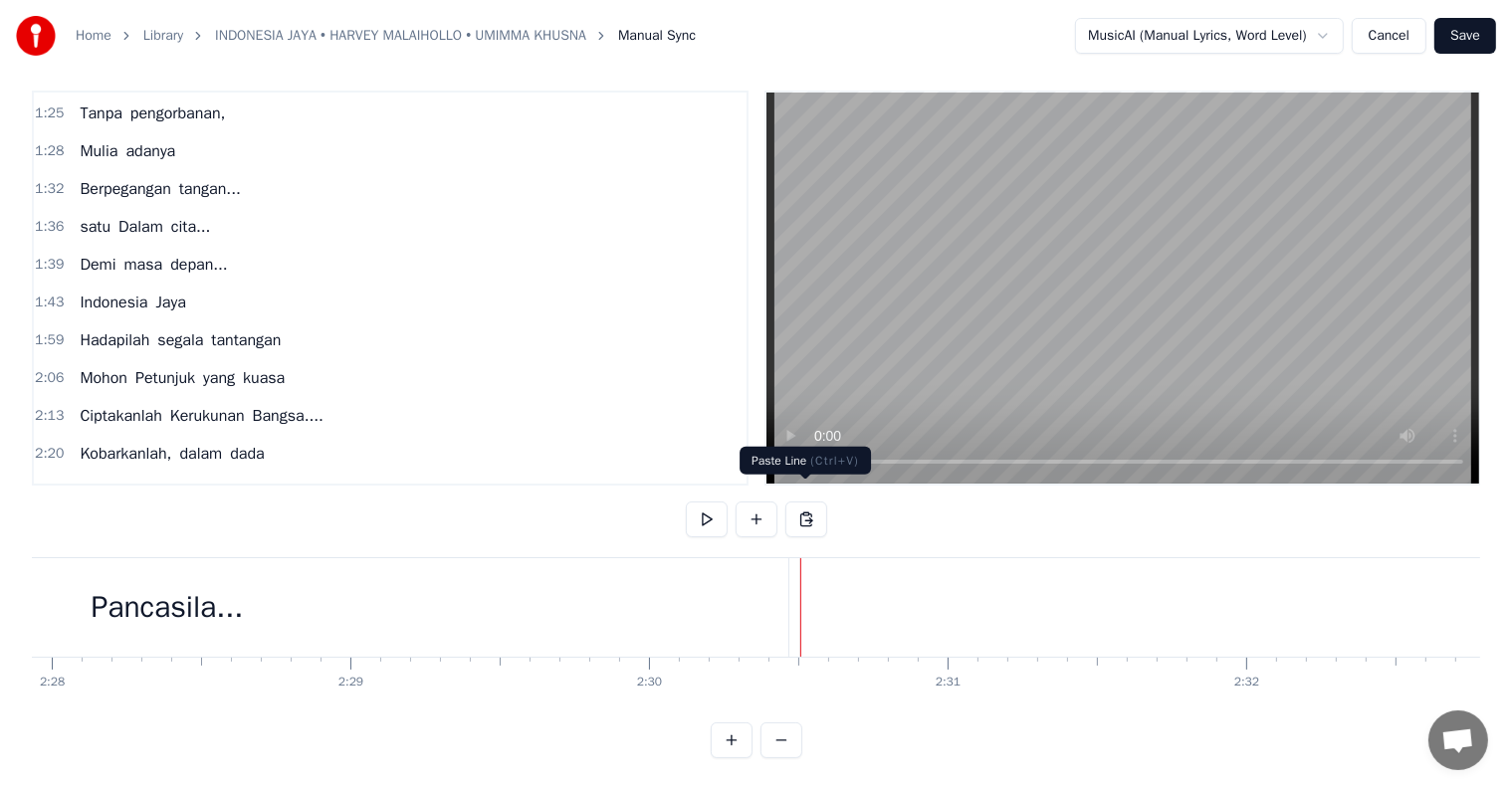 click at bounding box center [806, 519] 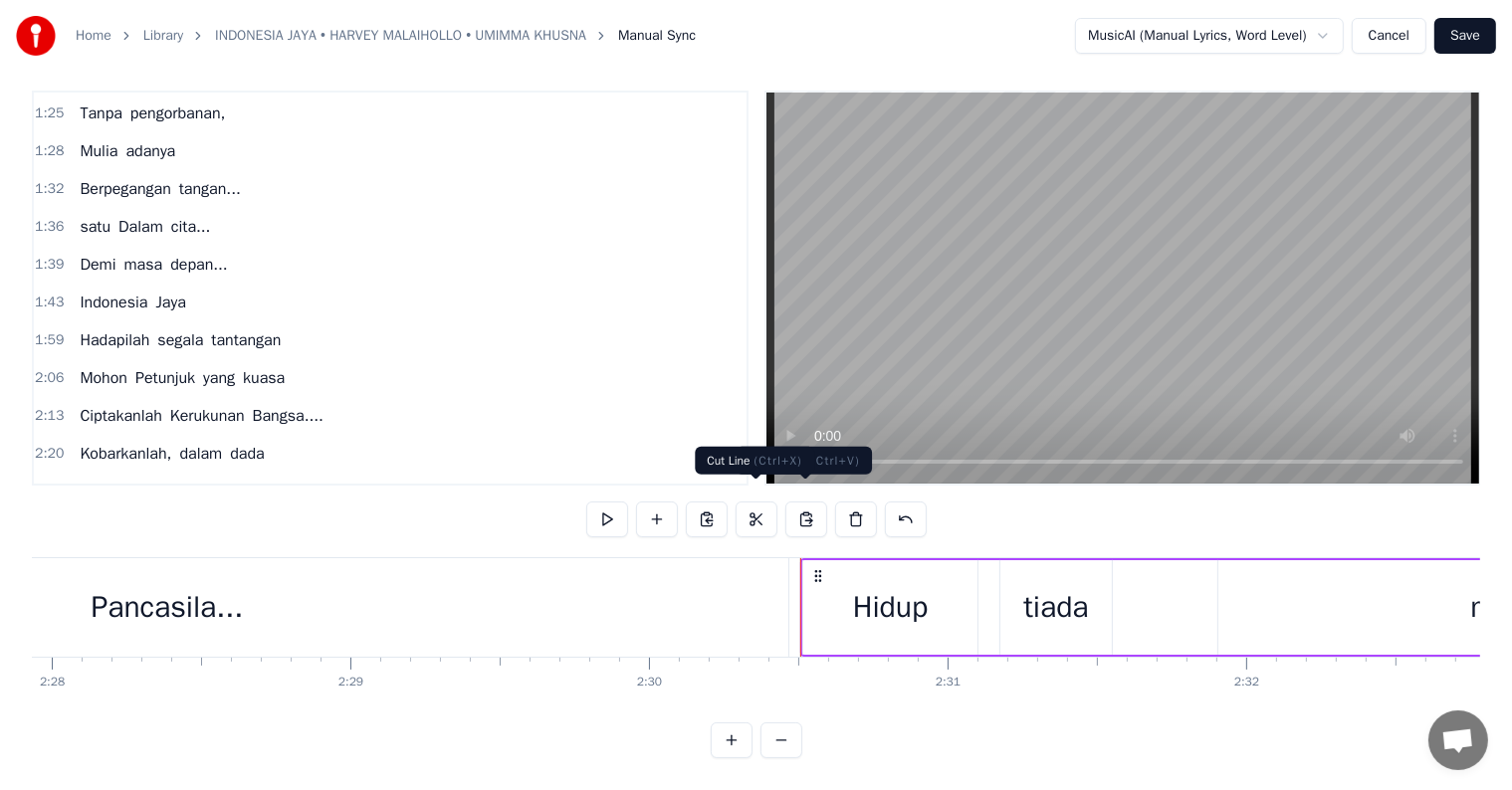 click on "Pancasila..." at bounding box center [166, 607] 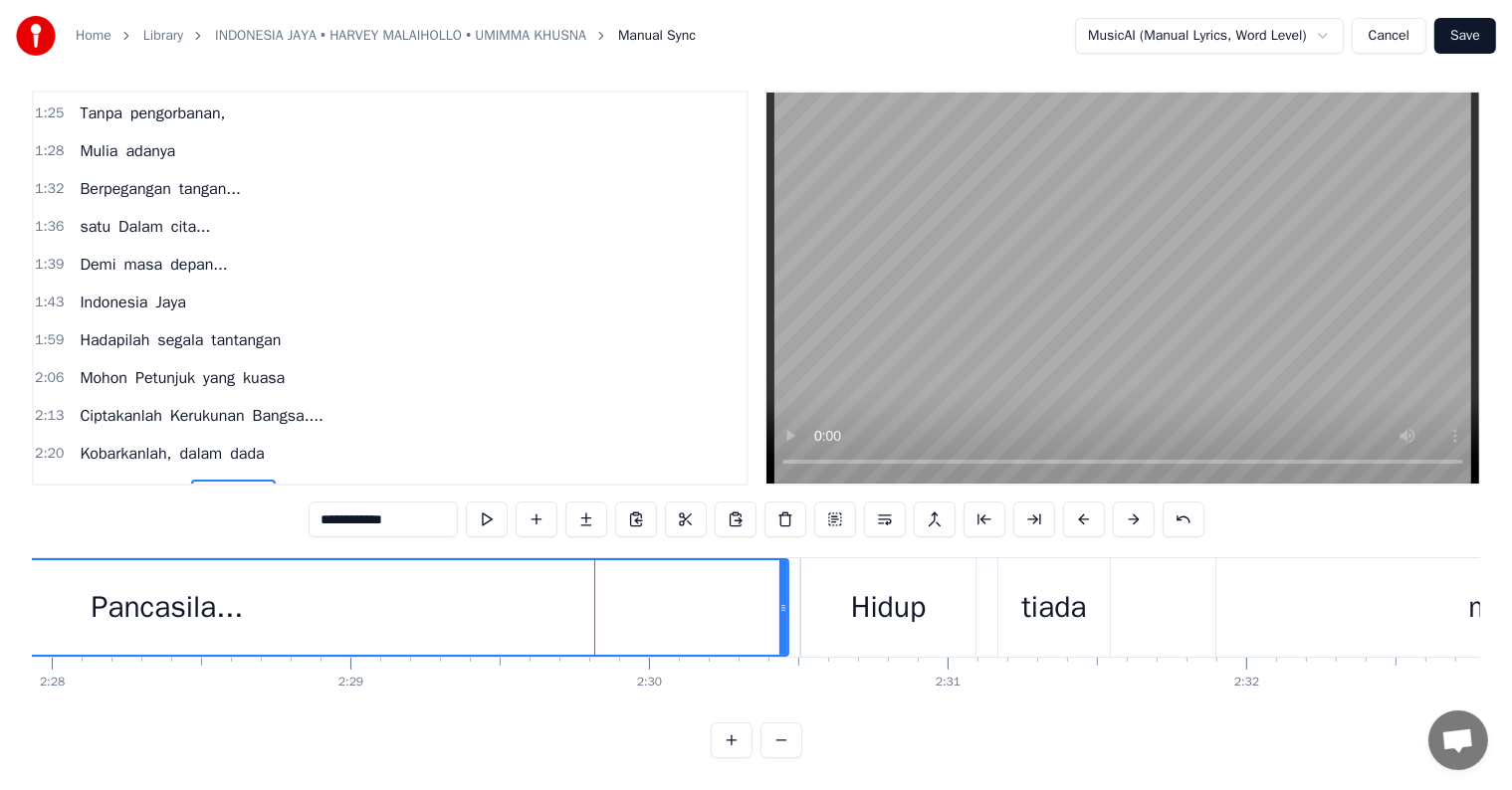 scroll, scrollTop: 450, scrollLeft: 0, axis: vertical 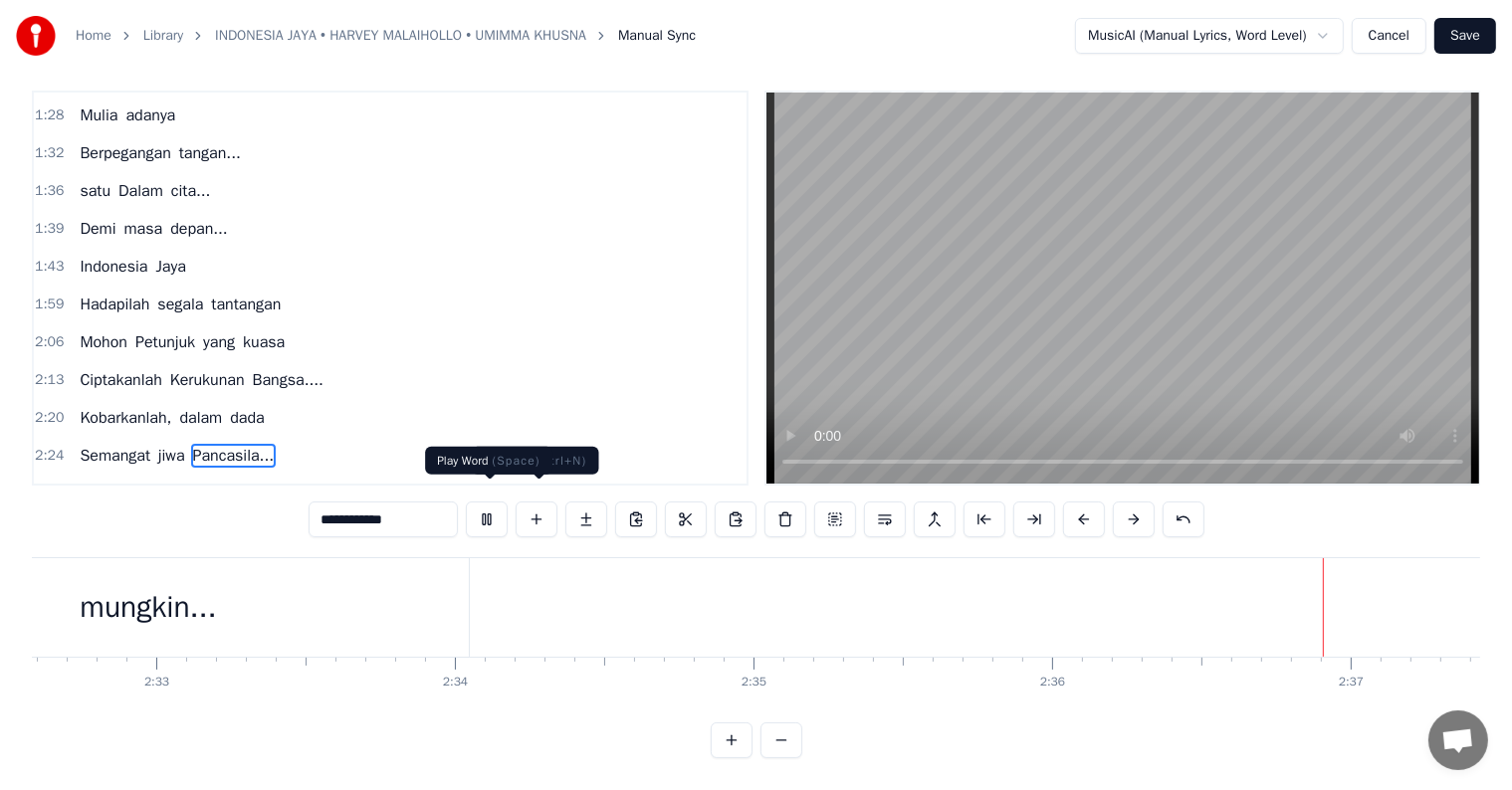 click at bounding box center (487, 519) 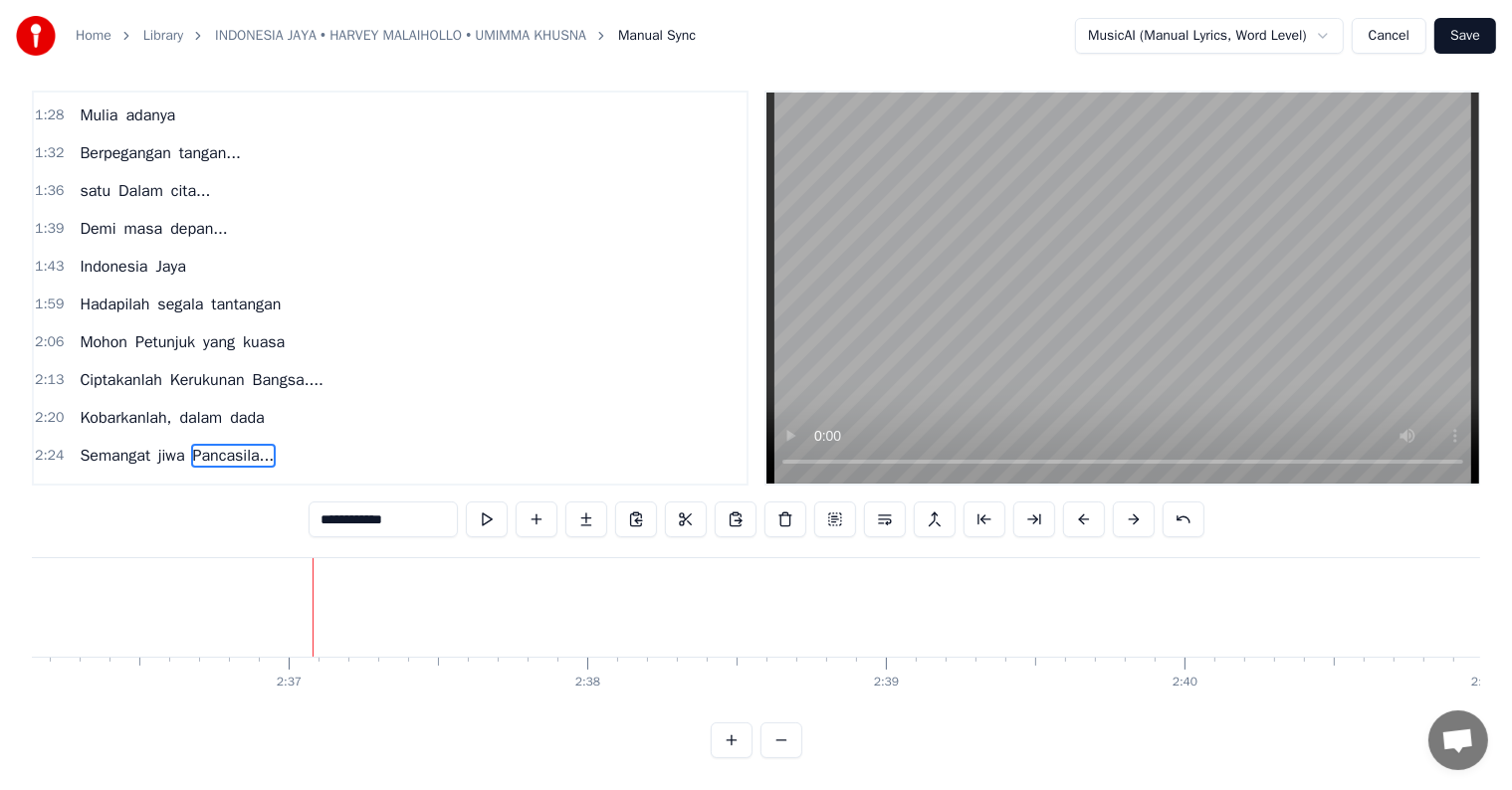 scroll, scrollTop: 0, scrollLeft: 46705, axis: horizontal 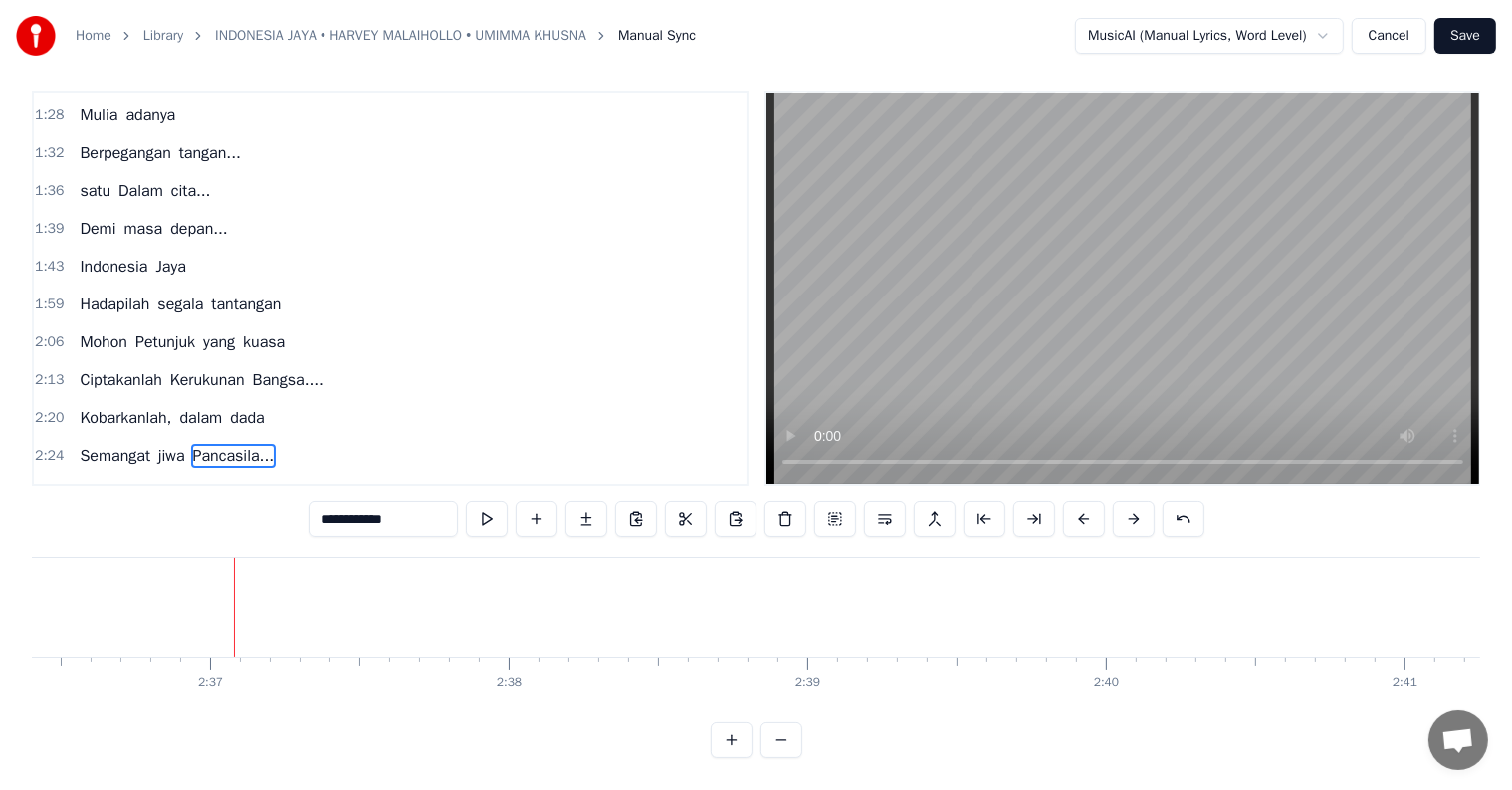 click on "mungkin..." at bounding box center (206, 494) 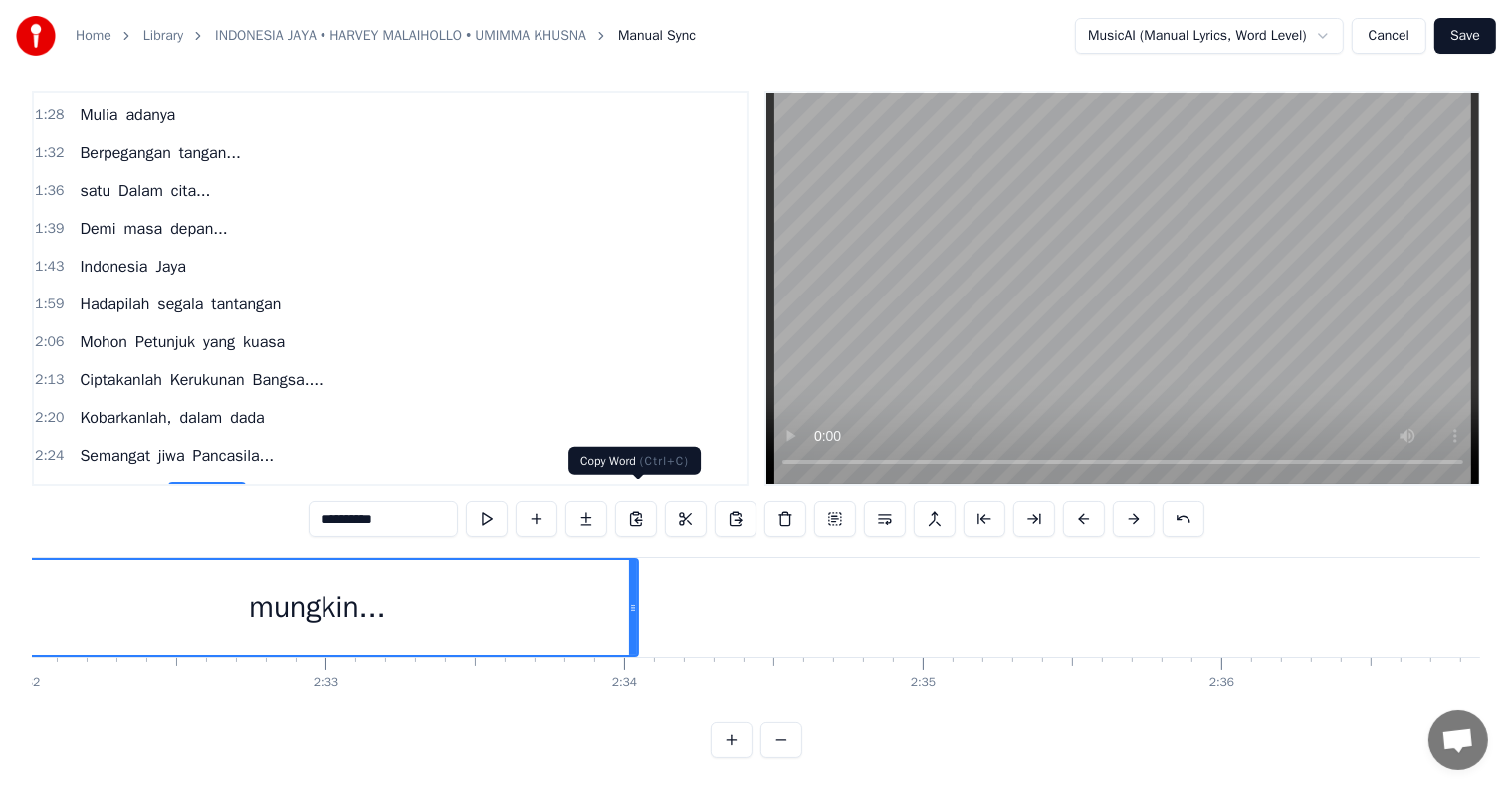 scroll, scrollTop: 0, scrollLeft: 45258, axis: horizontal 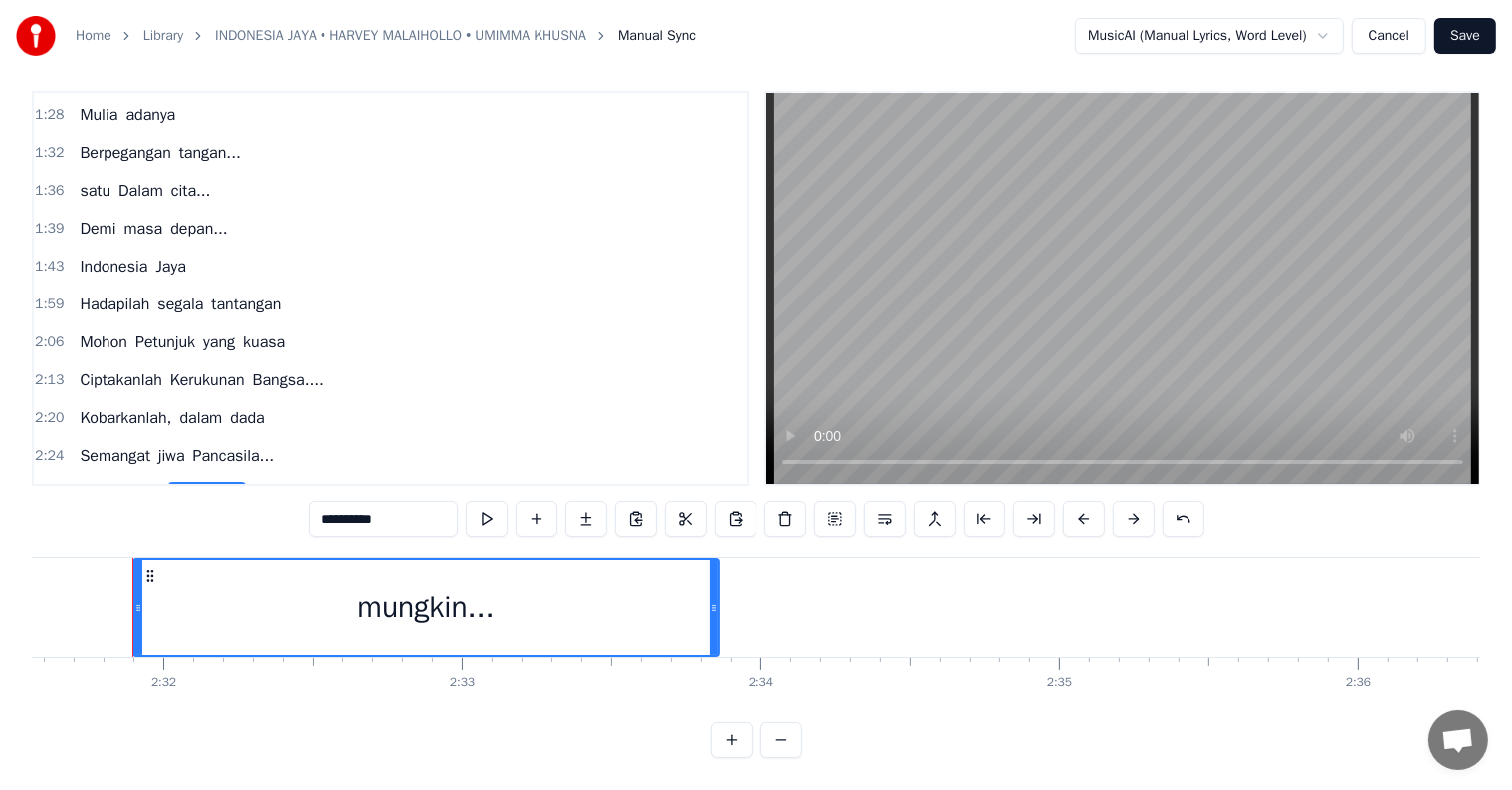 drag, startPoint x: 767, startPoint y: 591, endPoint x: 712, endPoint y: 592, distance: 55.00909 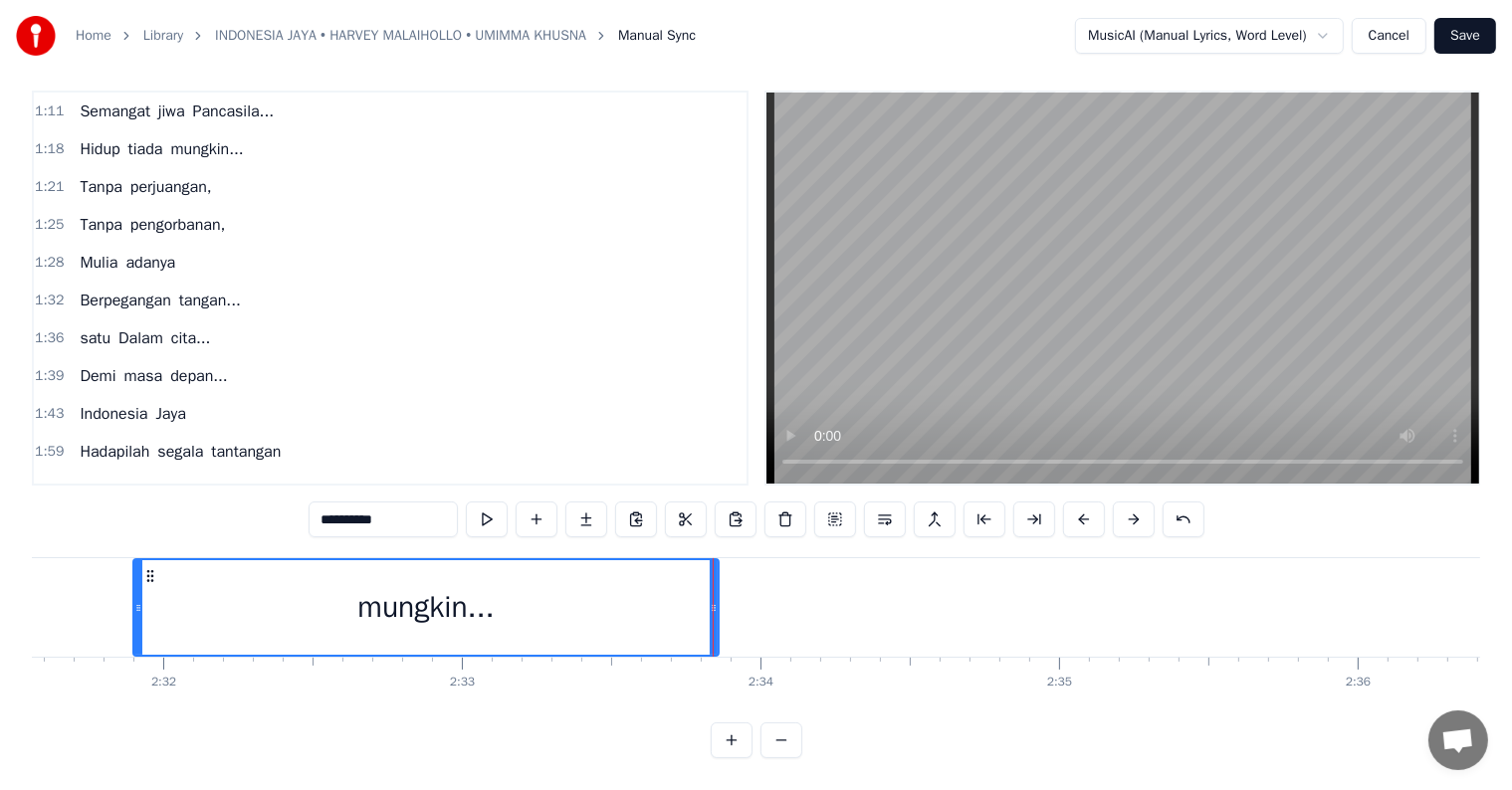 scroll, scrollTop: 243, scrollLeft: 0, axis: vertical 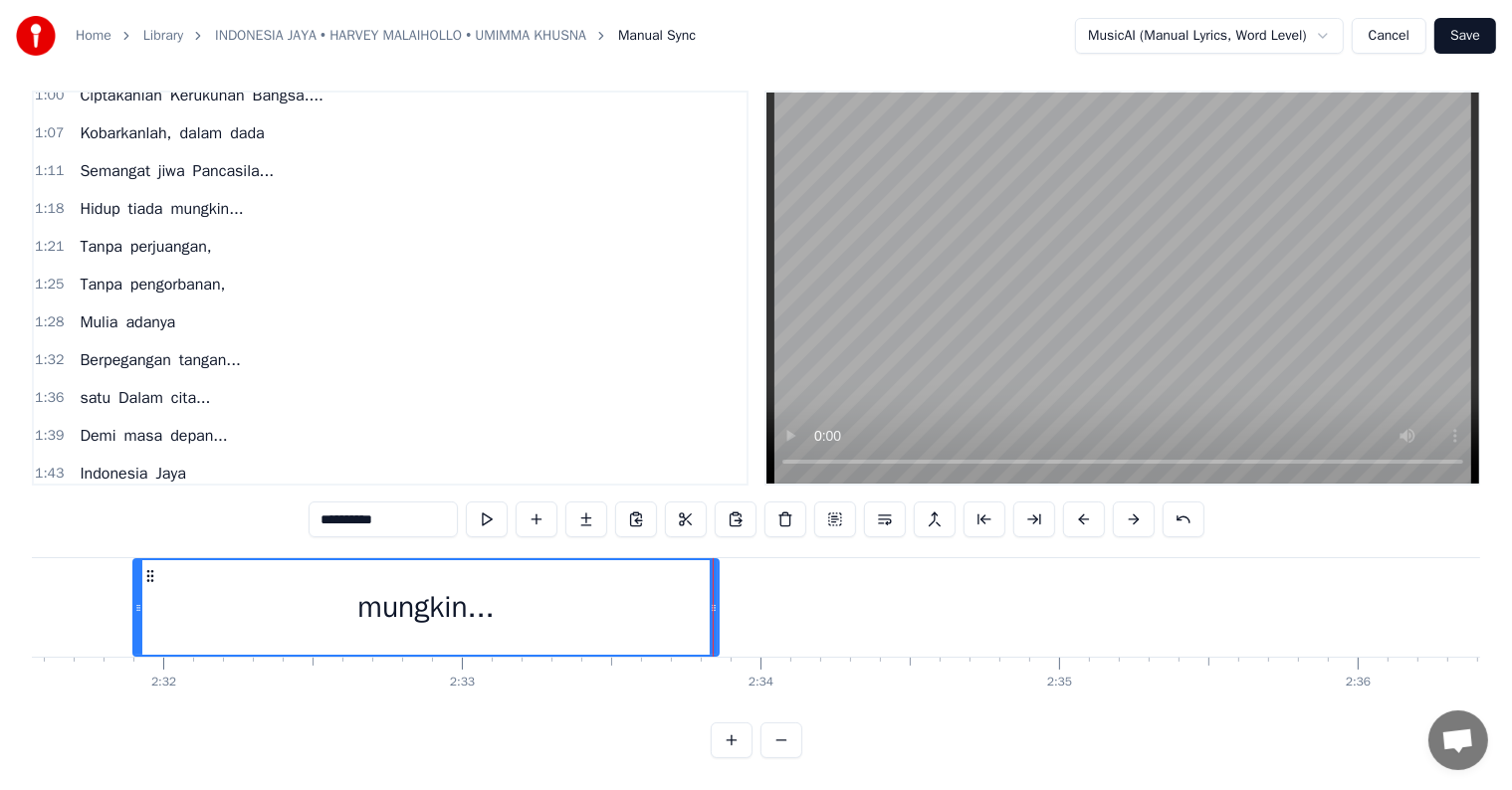 click on "1:21 Tanpa perjuangan," at bounding box center [390, 247] 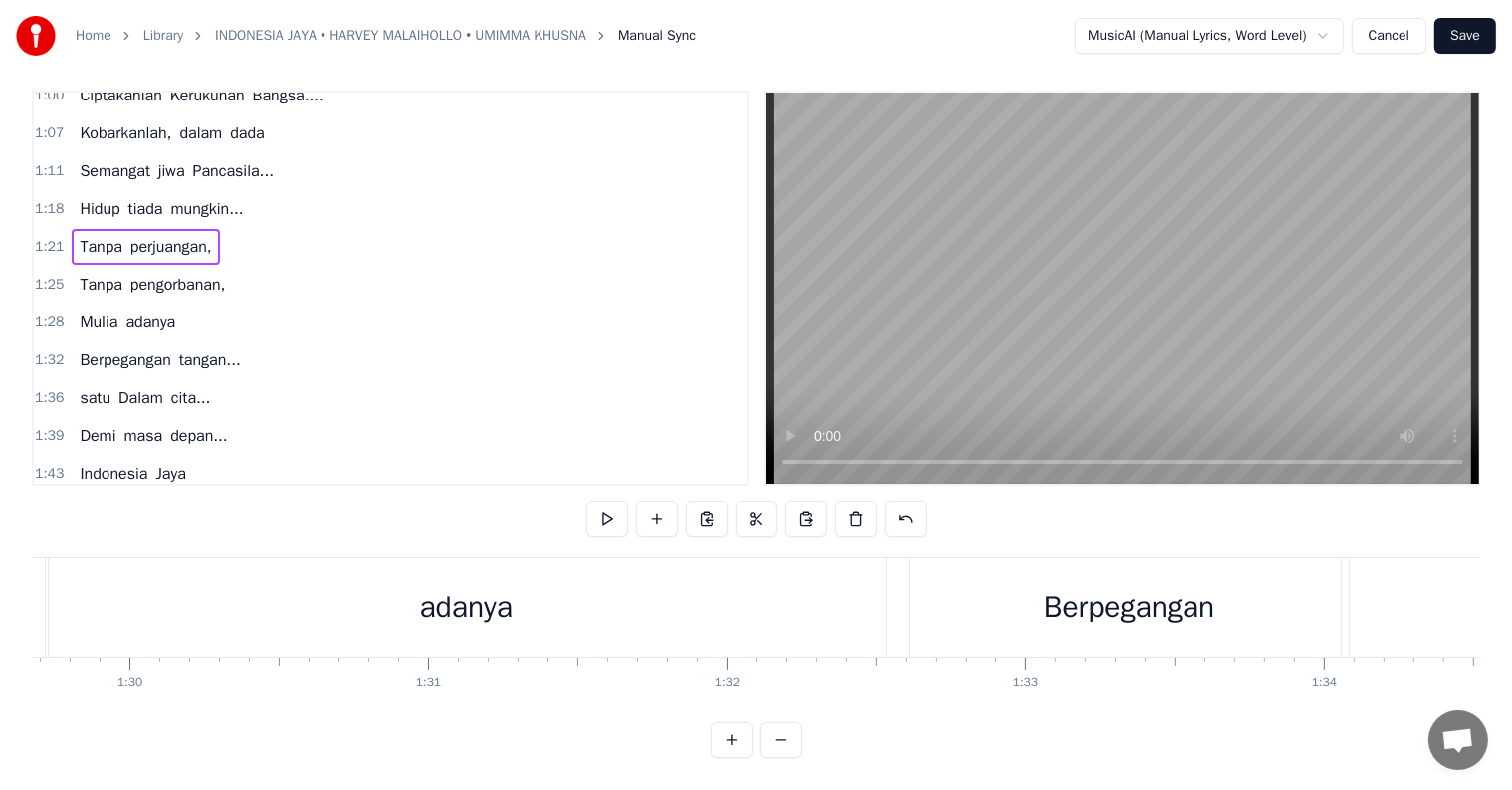 scroll, scrollTop: 0, scrollLeft: 24328, axis: horizontal 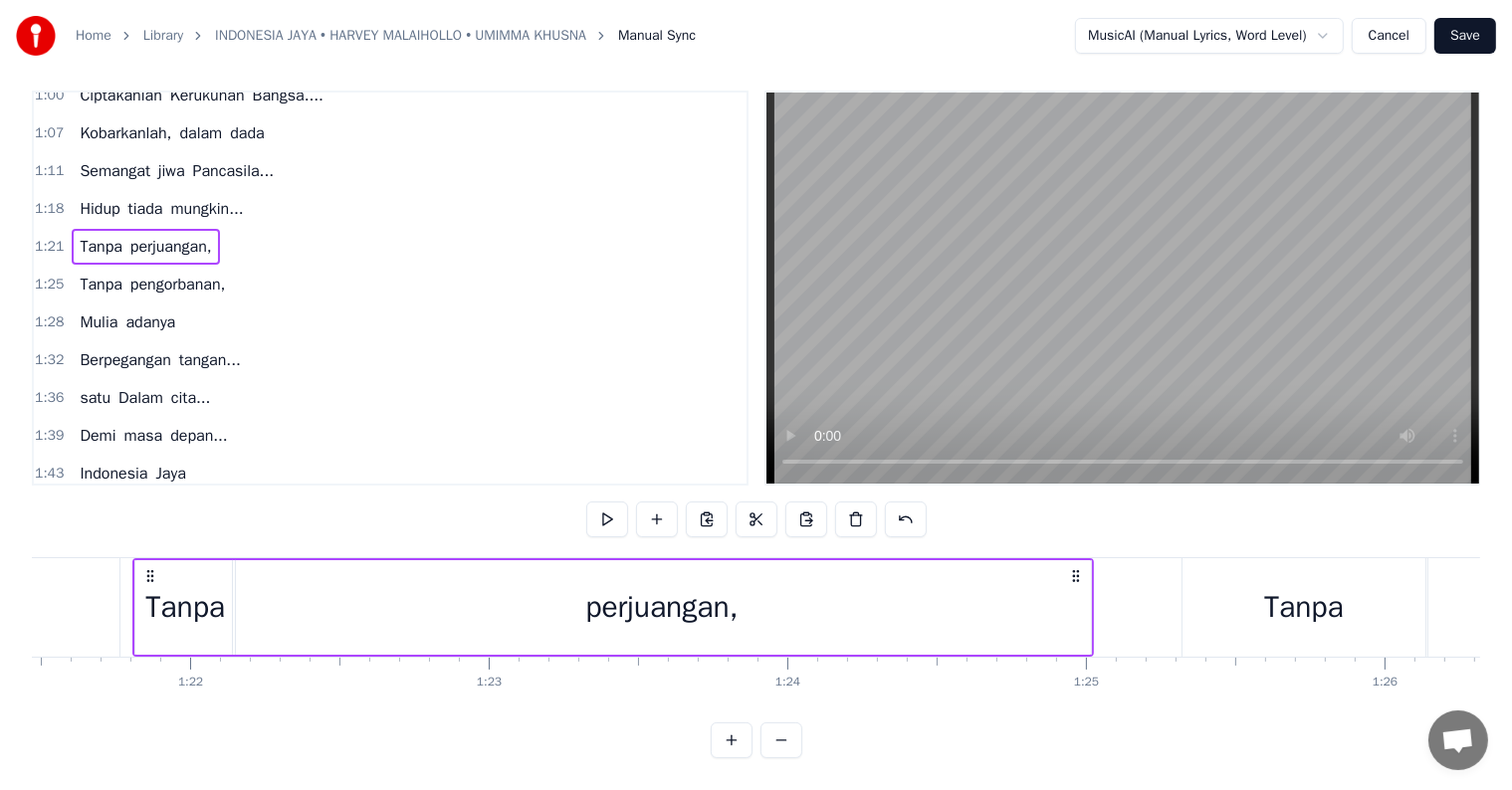 click on "Tanpa perjuangan," at bounding box center (145, 247) 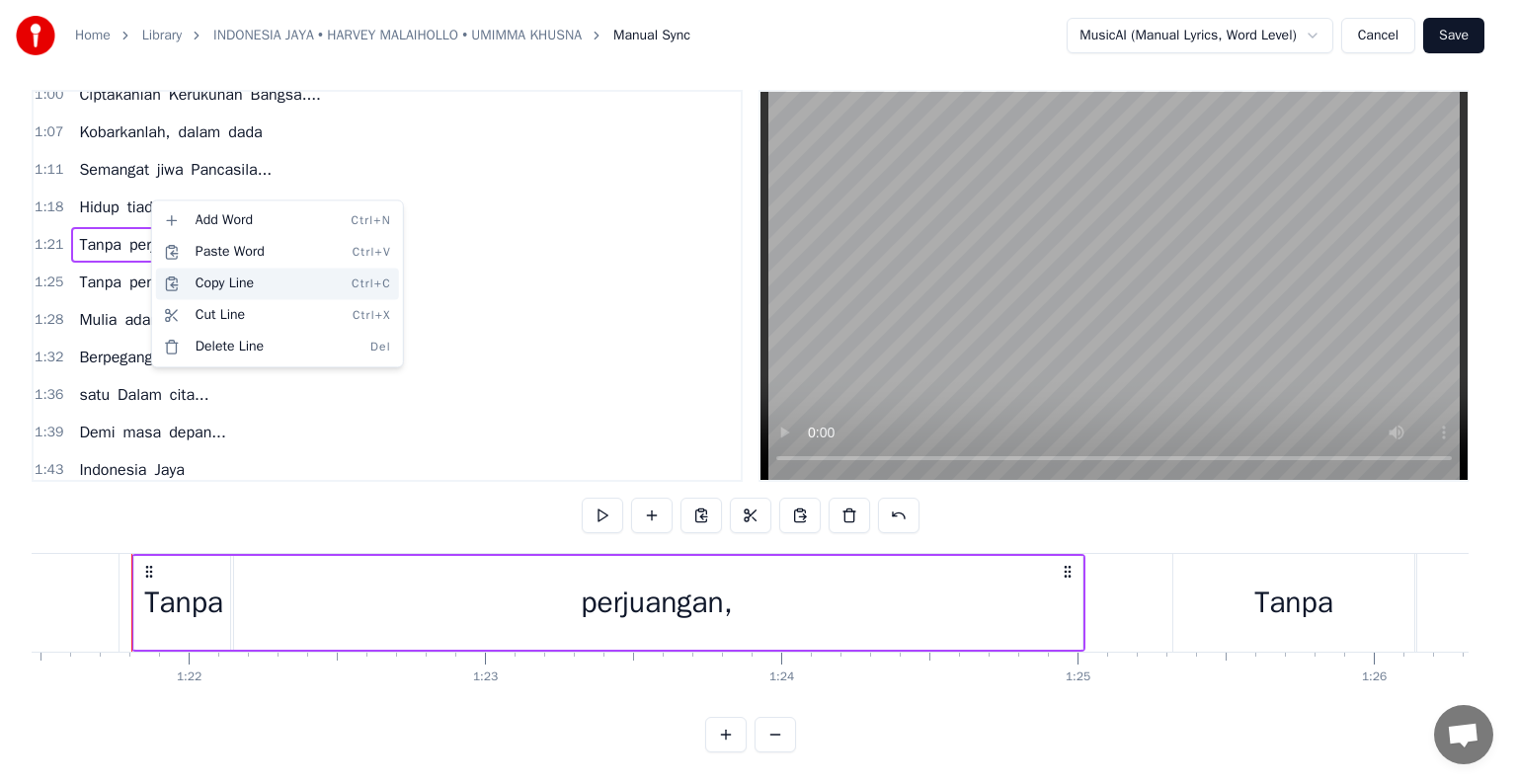 click on "Copy Line Ctrl+C" at bounding box center (278, 283) 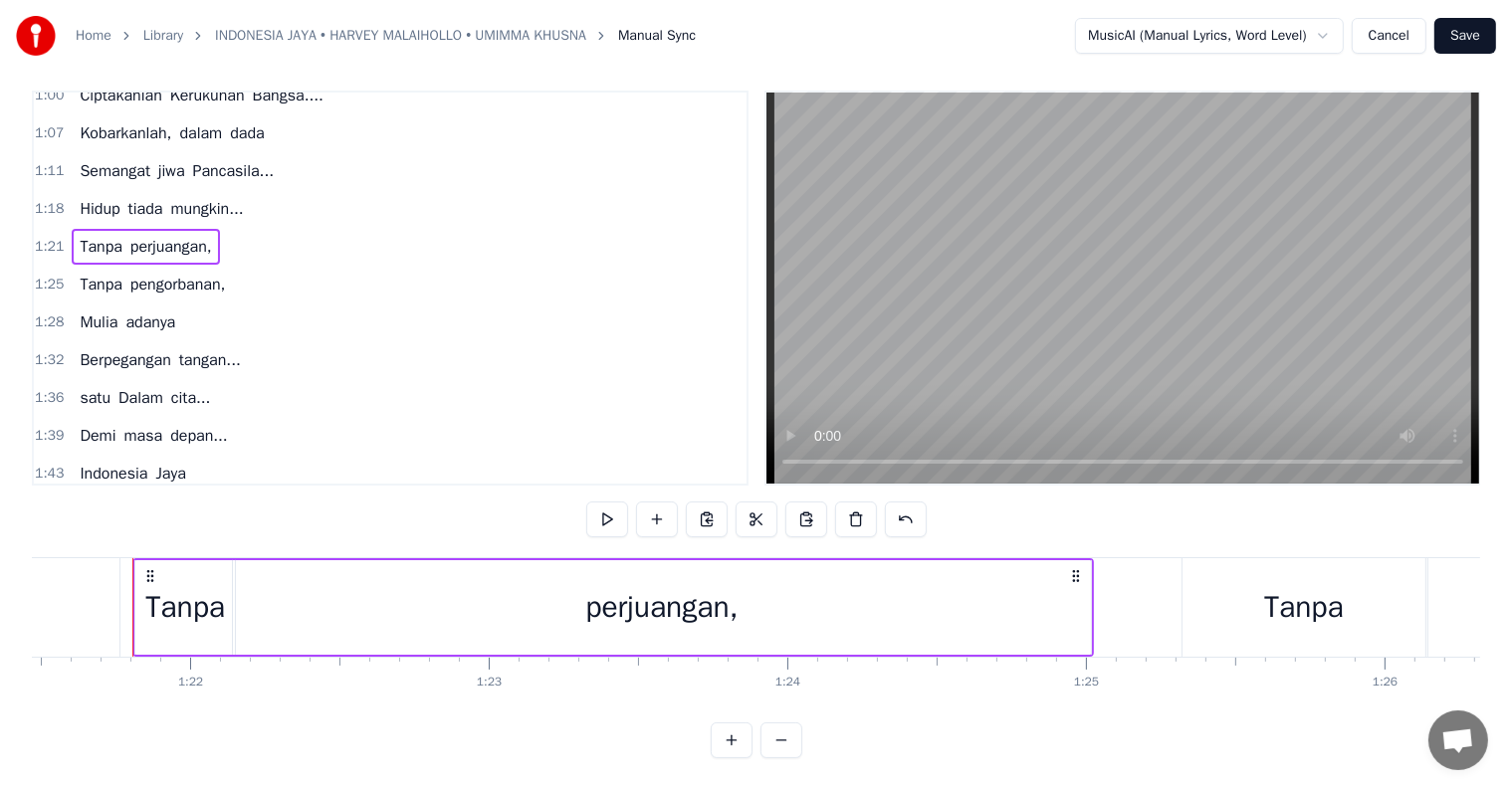 scroll, scrollTop: 450, scrollLeft: 0, axis: vertical 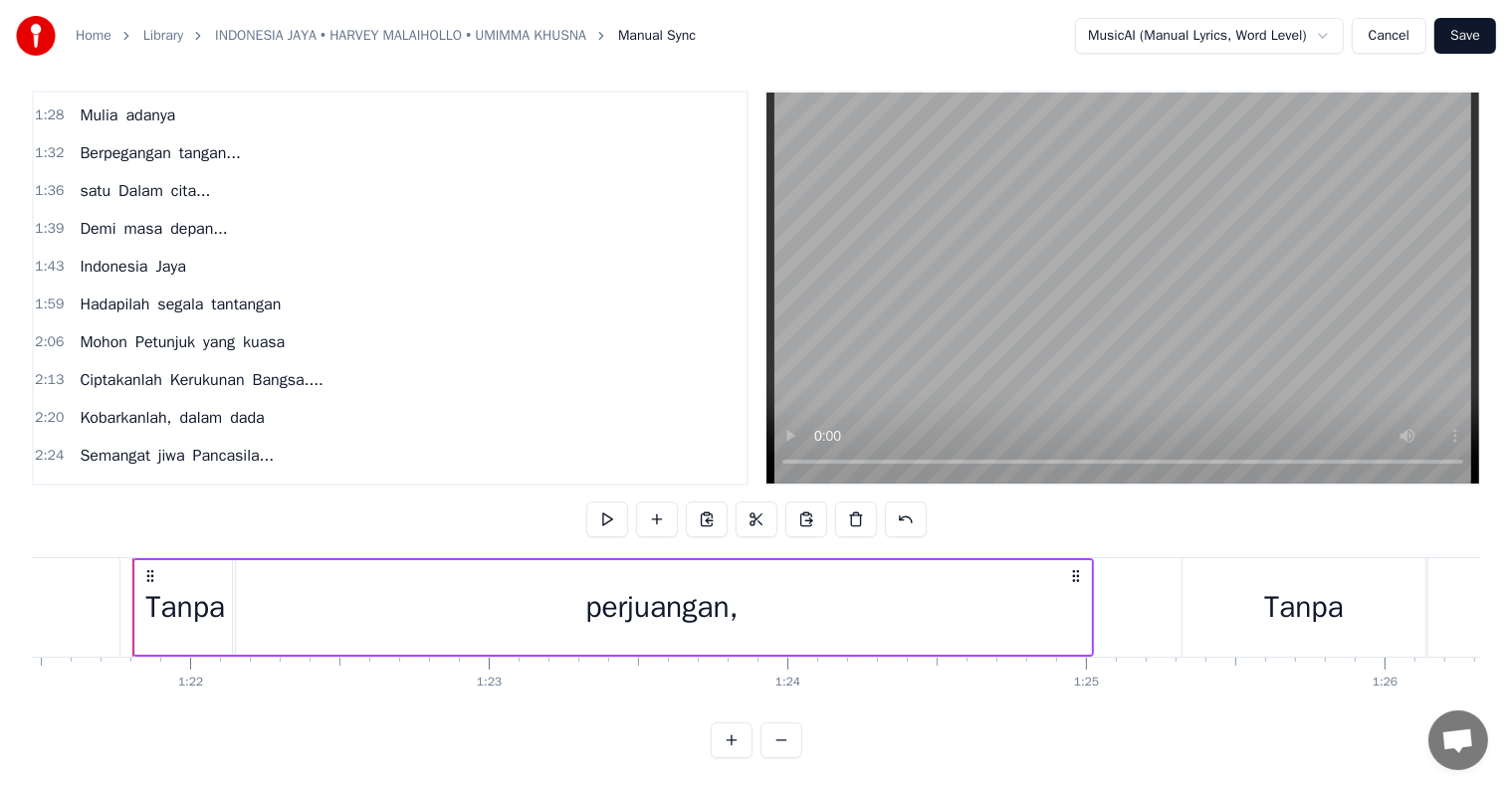 click on "2:30 Hidup tiada mungkin..." at bounding box center (390, 494) 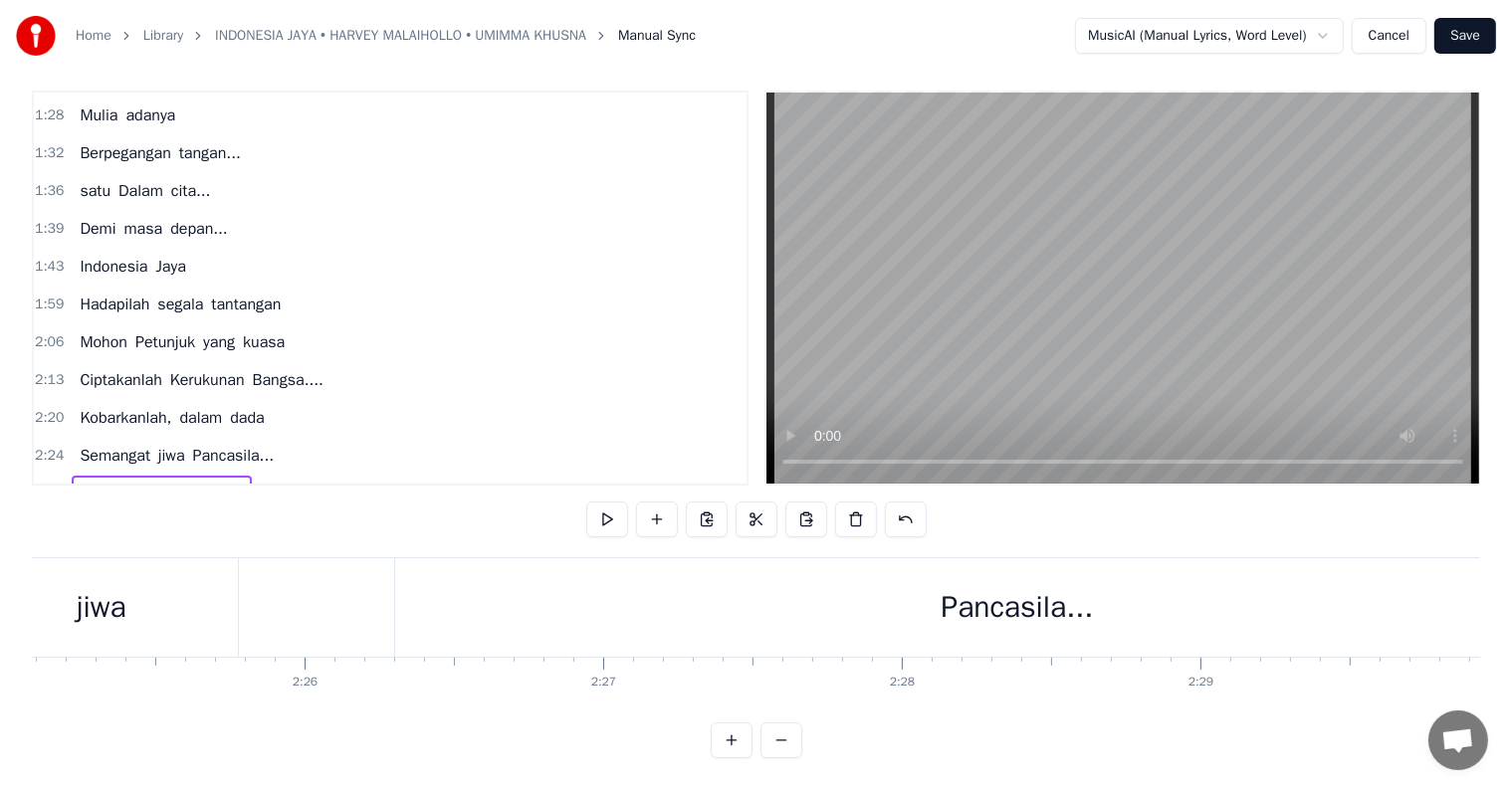 scroll, scrollTop: 0, scrollLeft: 44844, axis: horizontal 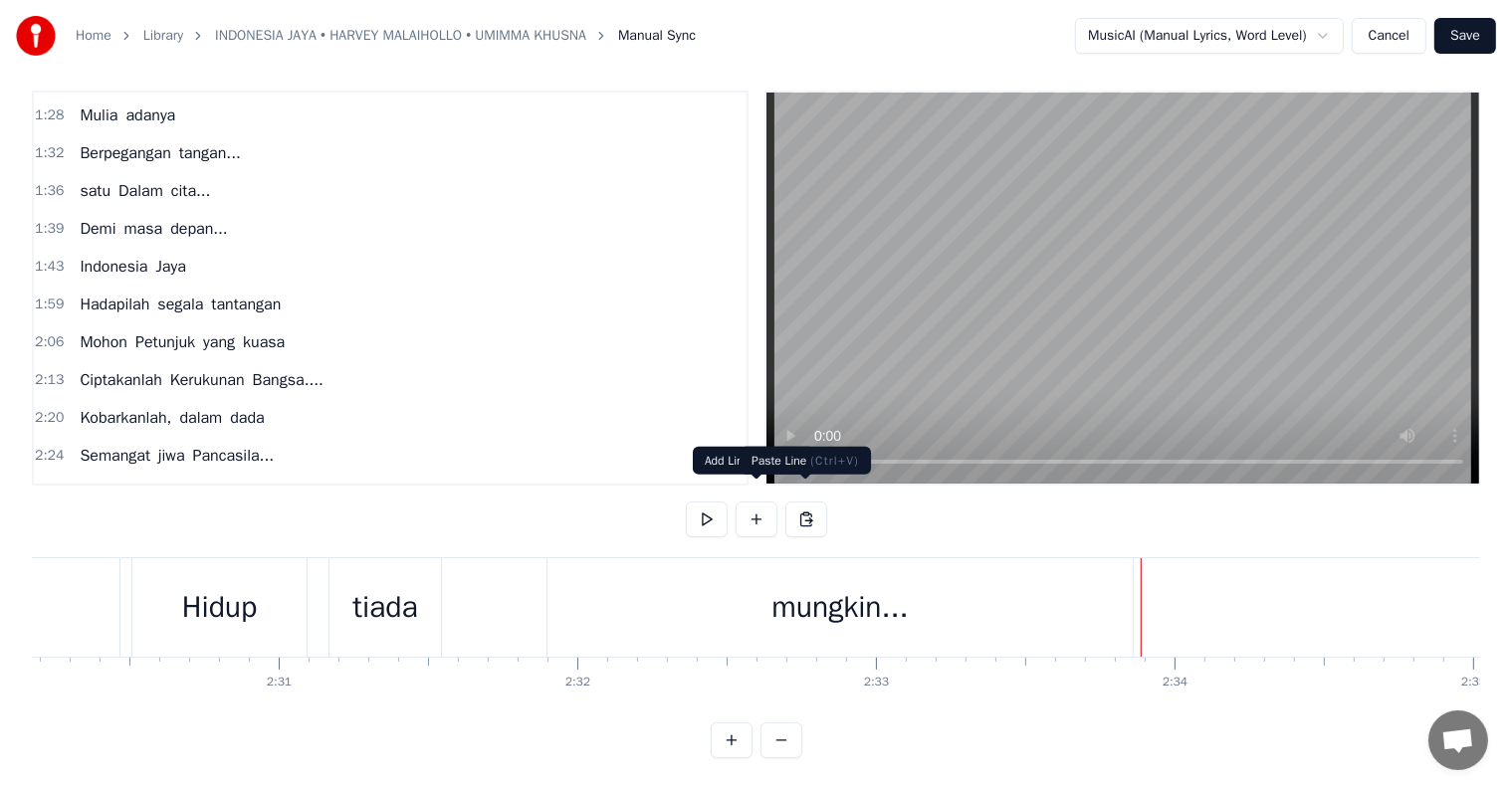 click at bounding box center (806, 519) 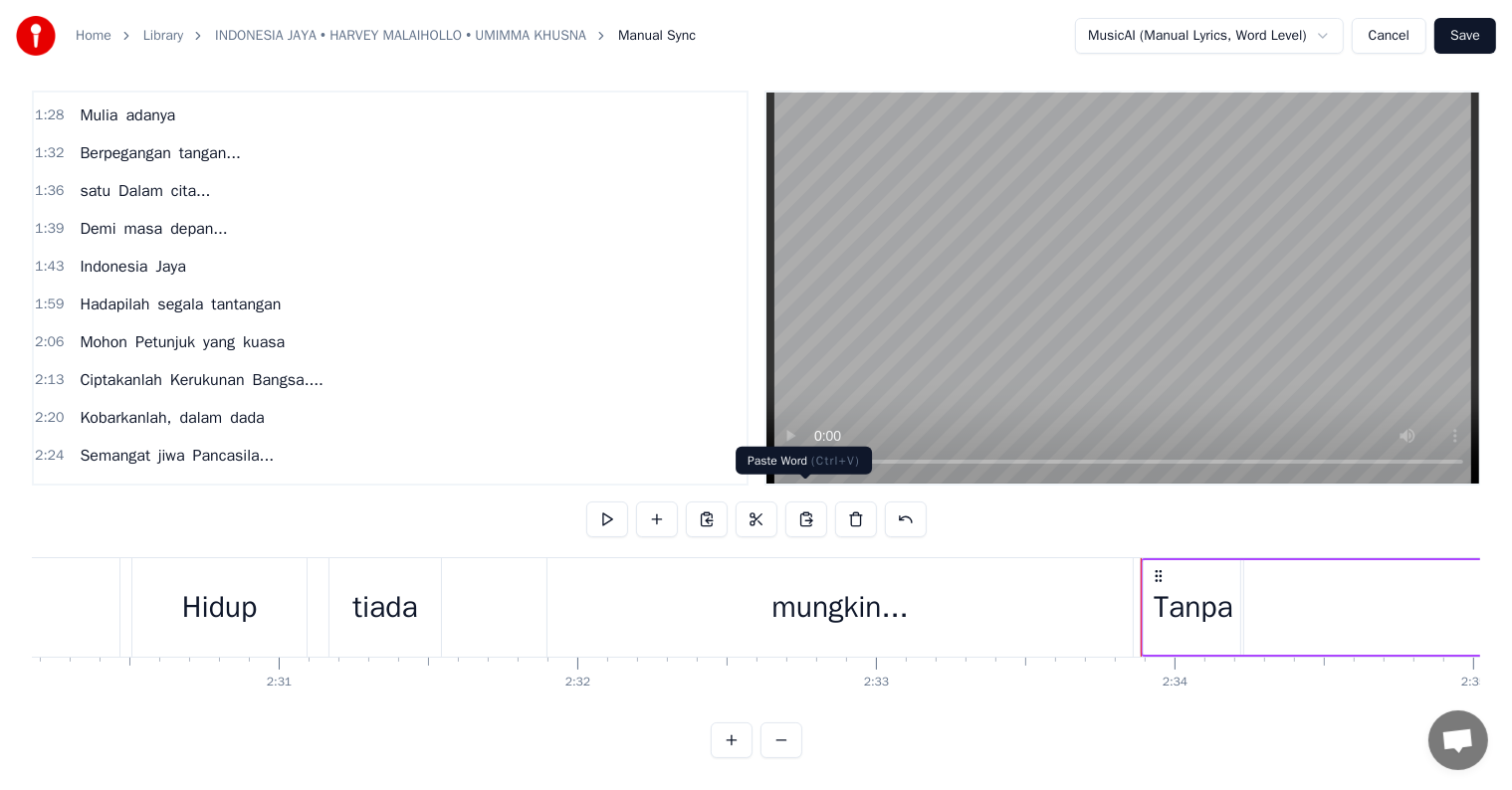click on "mungkin..." at bounding box center [839, 607] 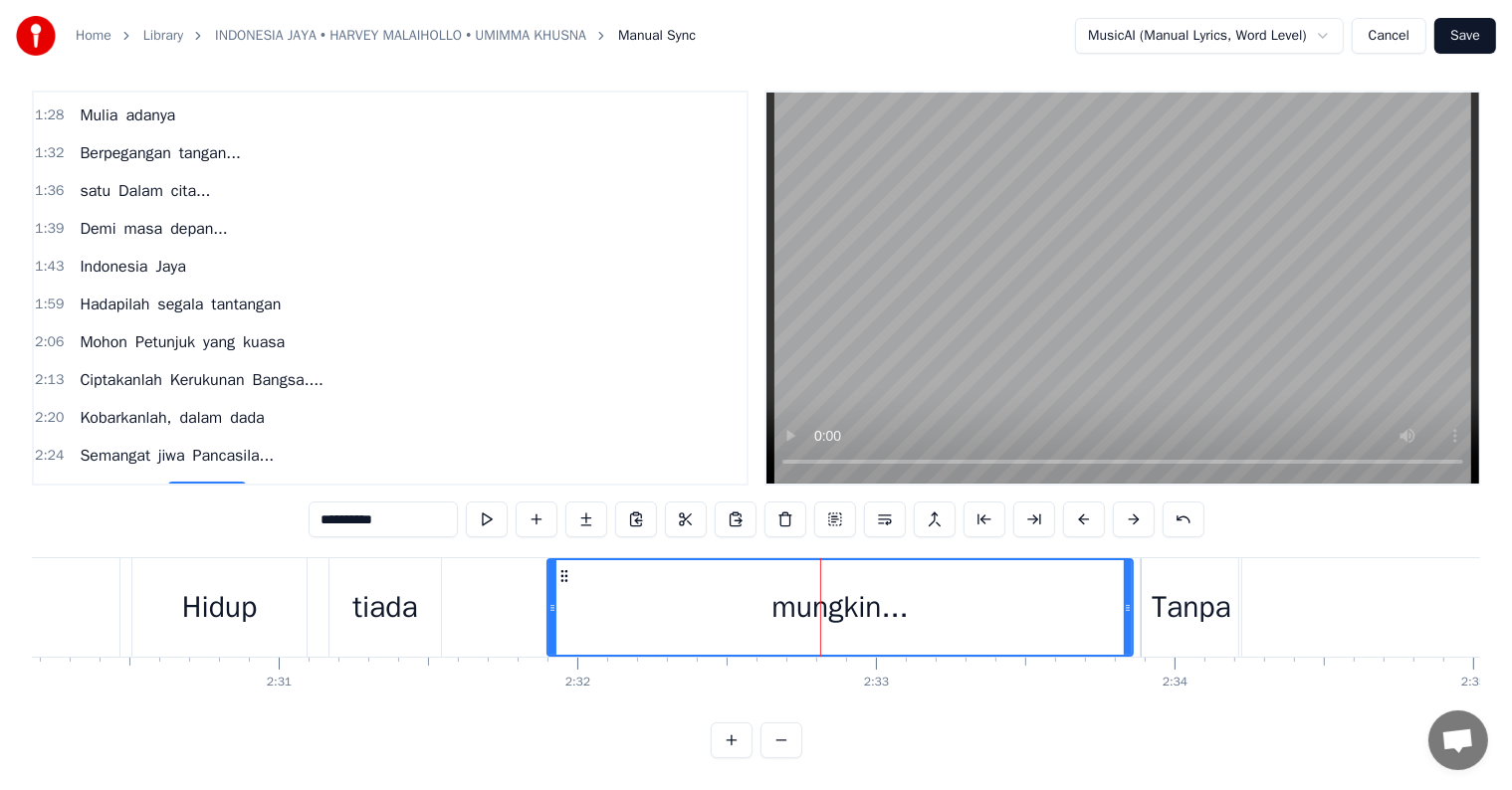 scroll, scrollTop: 487, scrollLeft: 0, axis: vertical 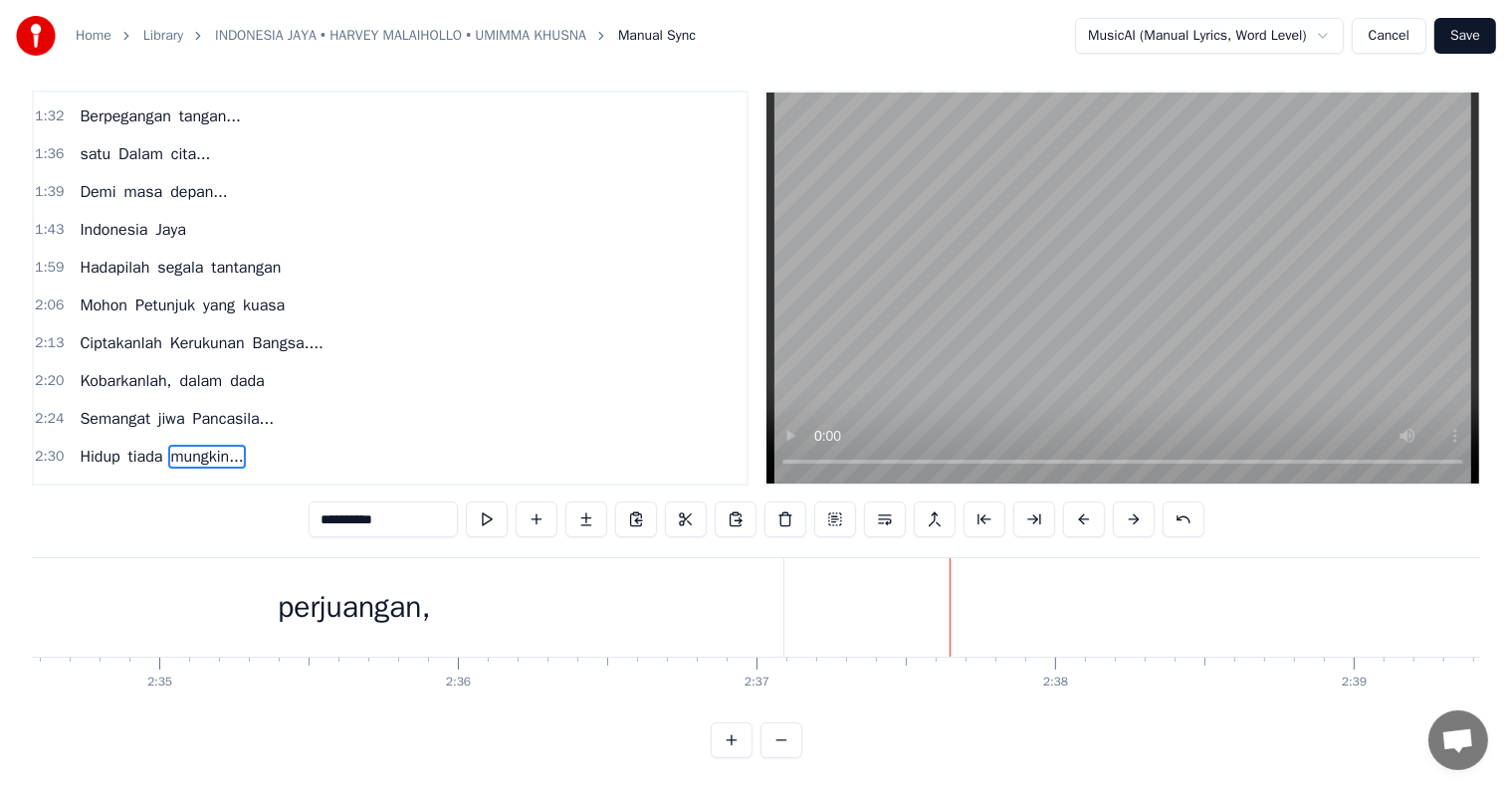 click on "perjuangan," at bounding box center (354, 607) 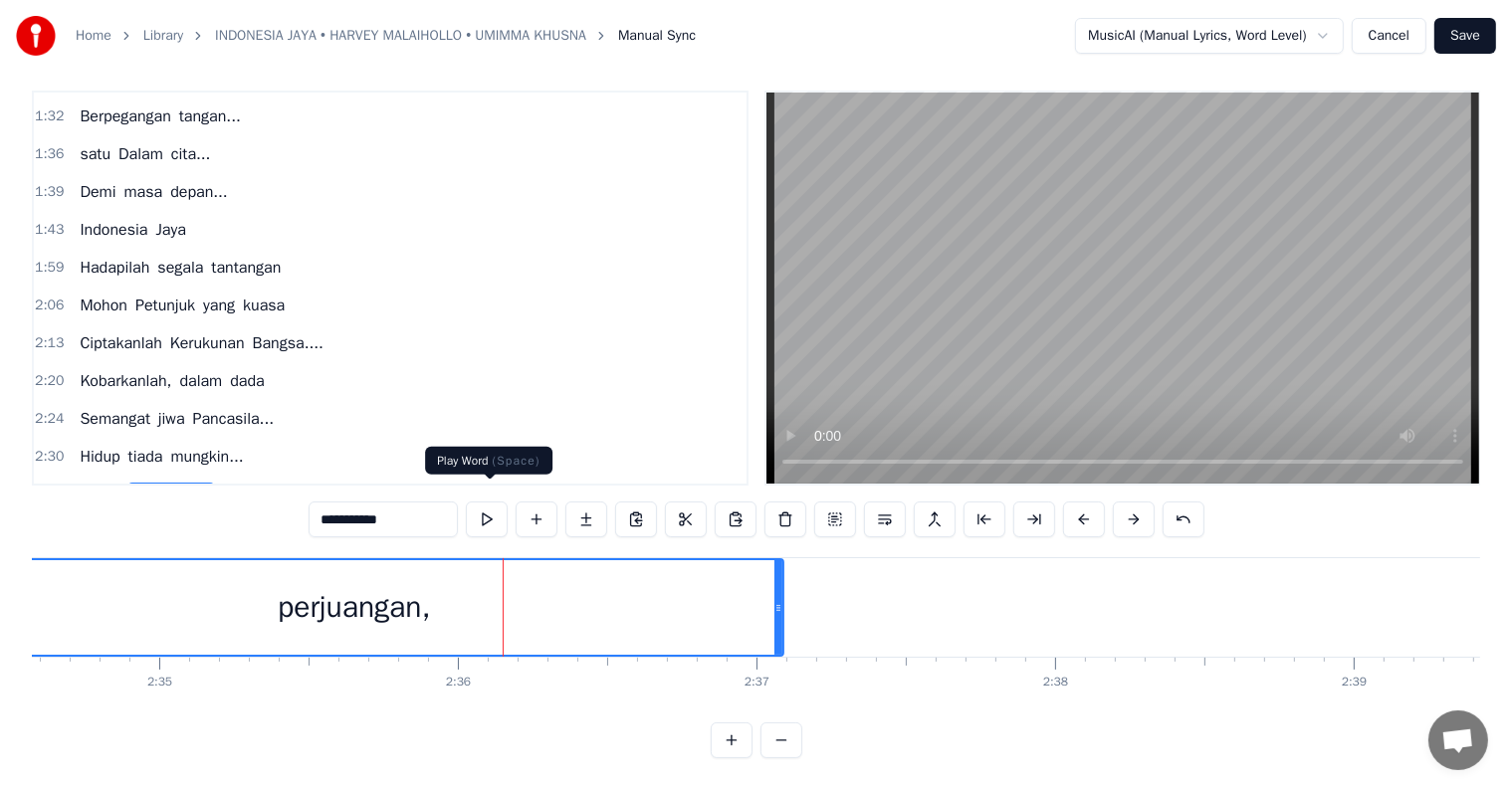 click at bounding box center (487, 519) 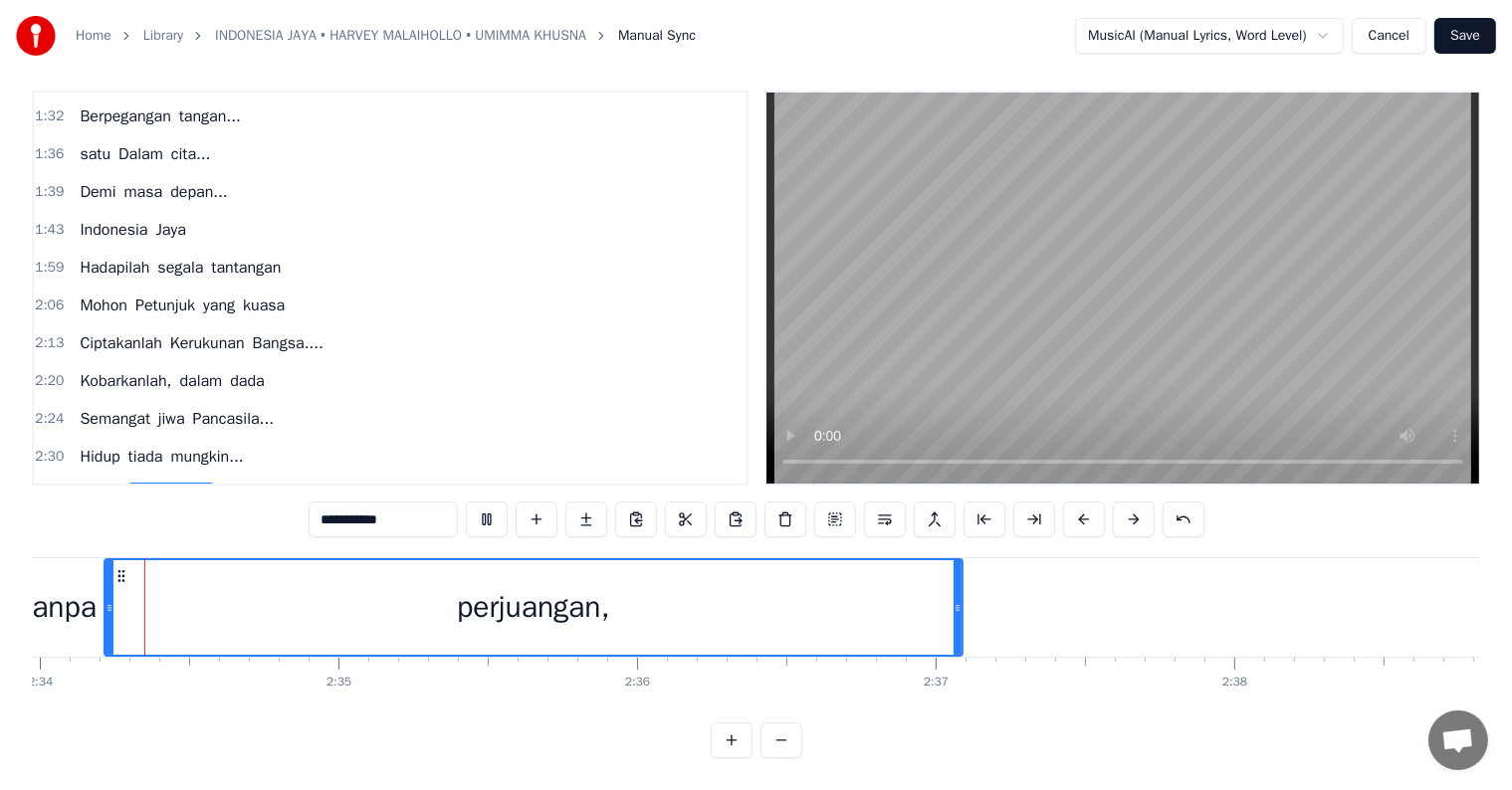 scroll, scrollTop: 0, scrollLeft: 45950, axis: horizontal 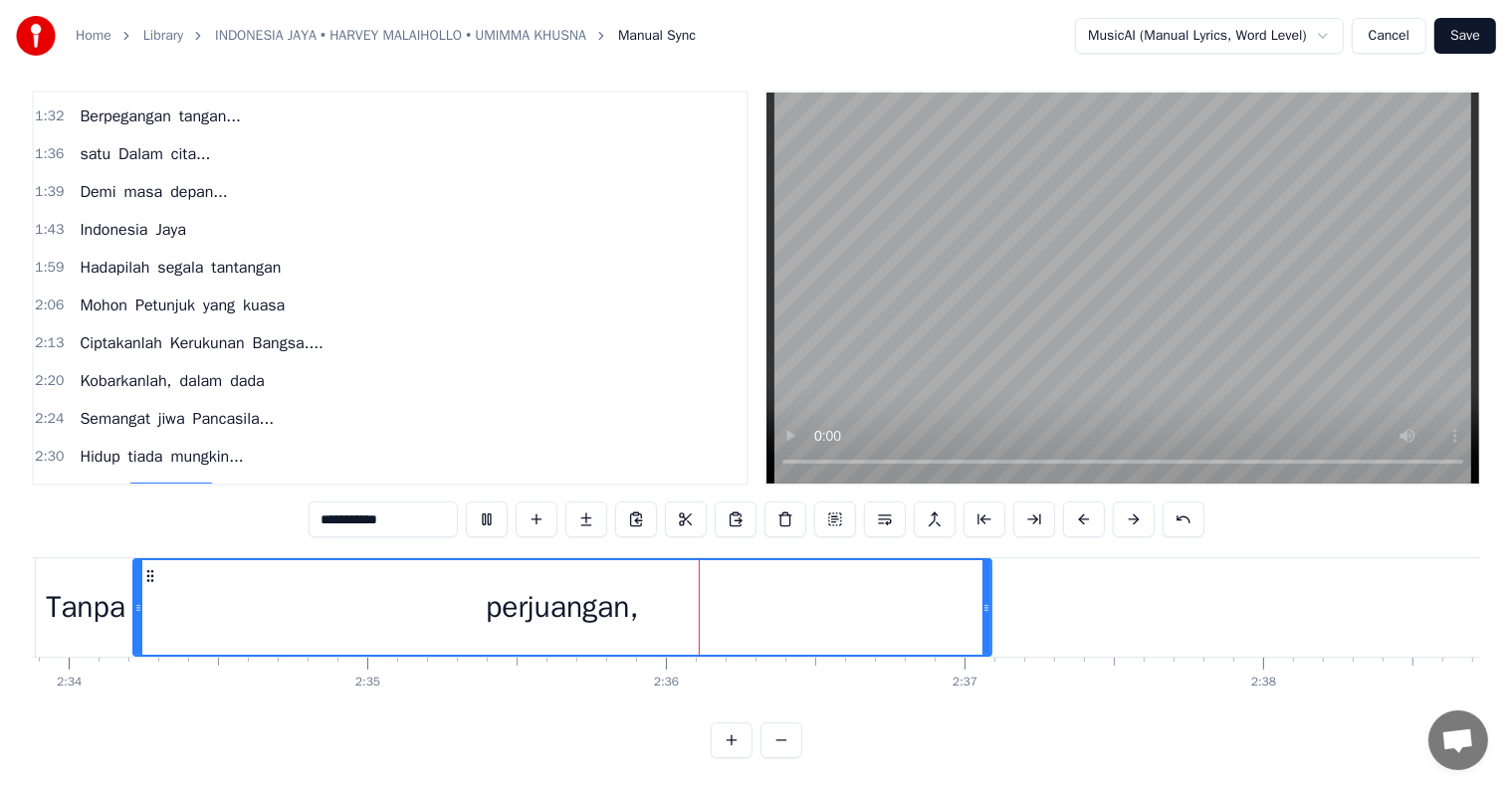 click at bounding box center (487, 519) 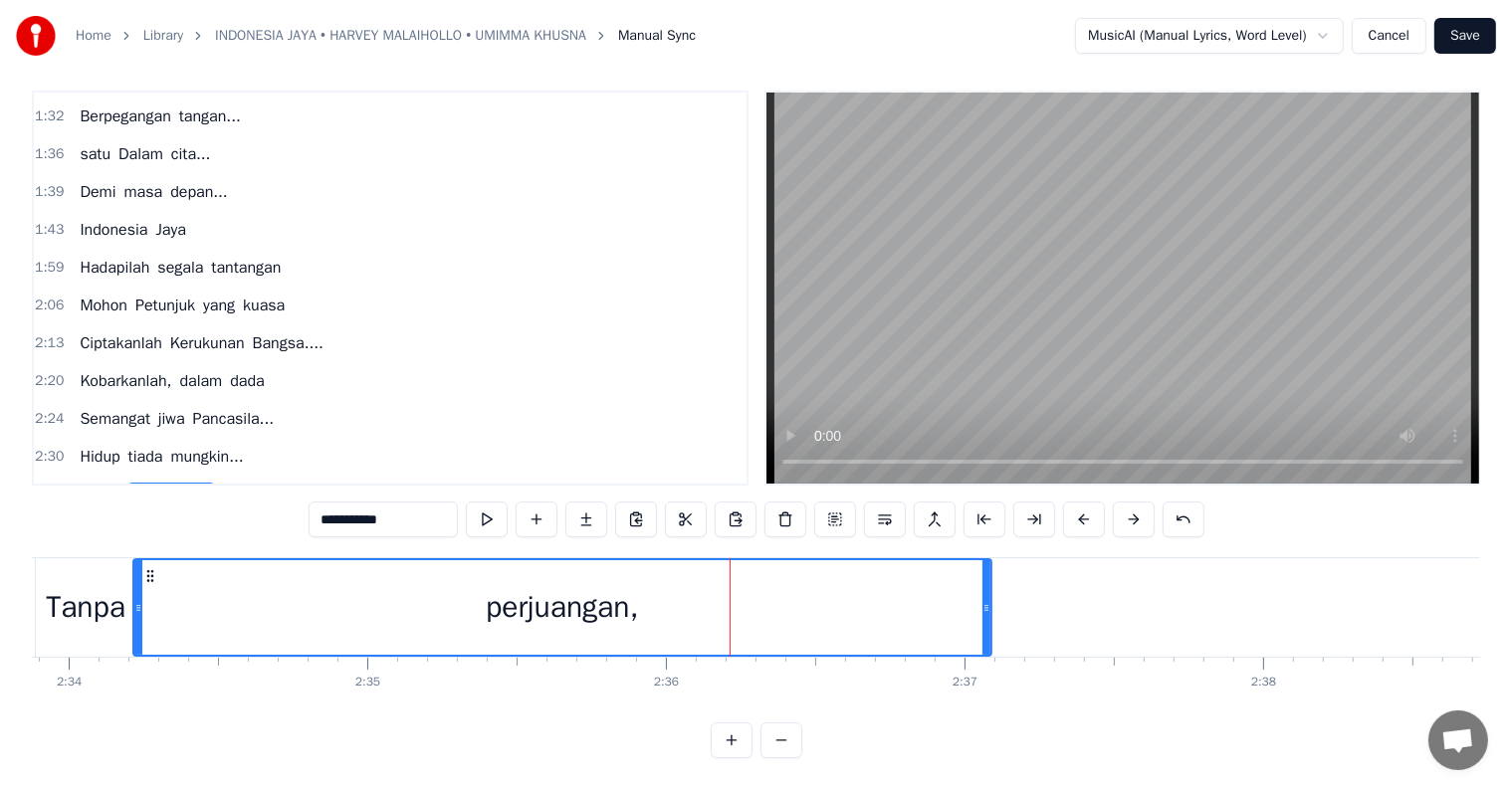 click on "Tanpa" at bounding box center (86, 607) 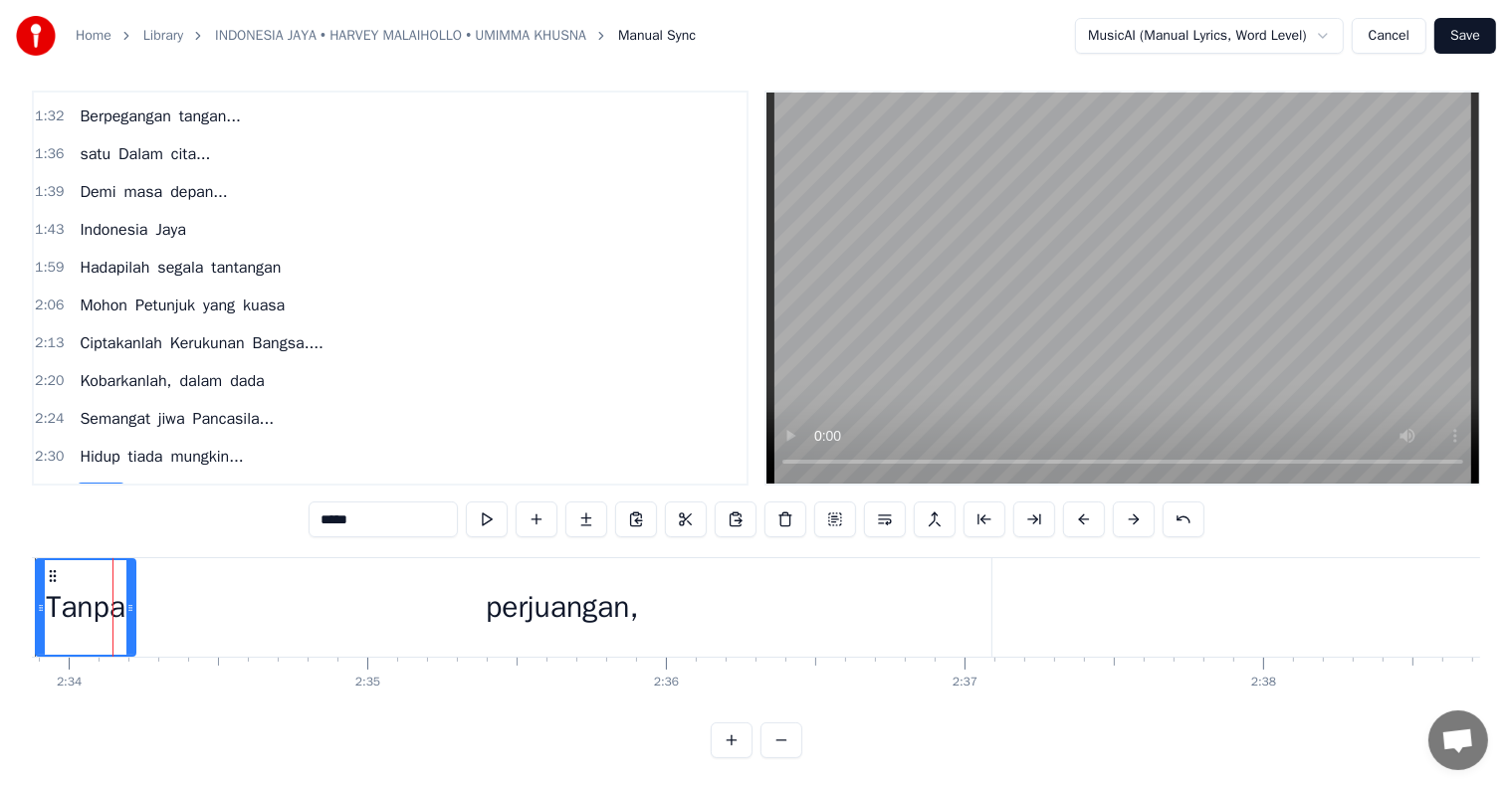 scroll, scrollTop: 0, scrollLeft: 45931, axis: horizontal 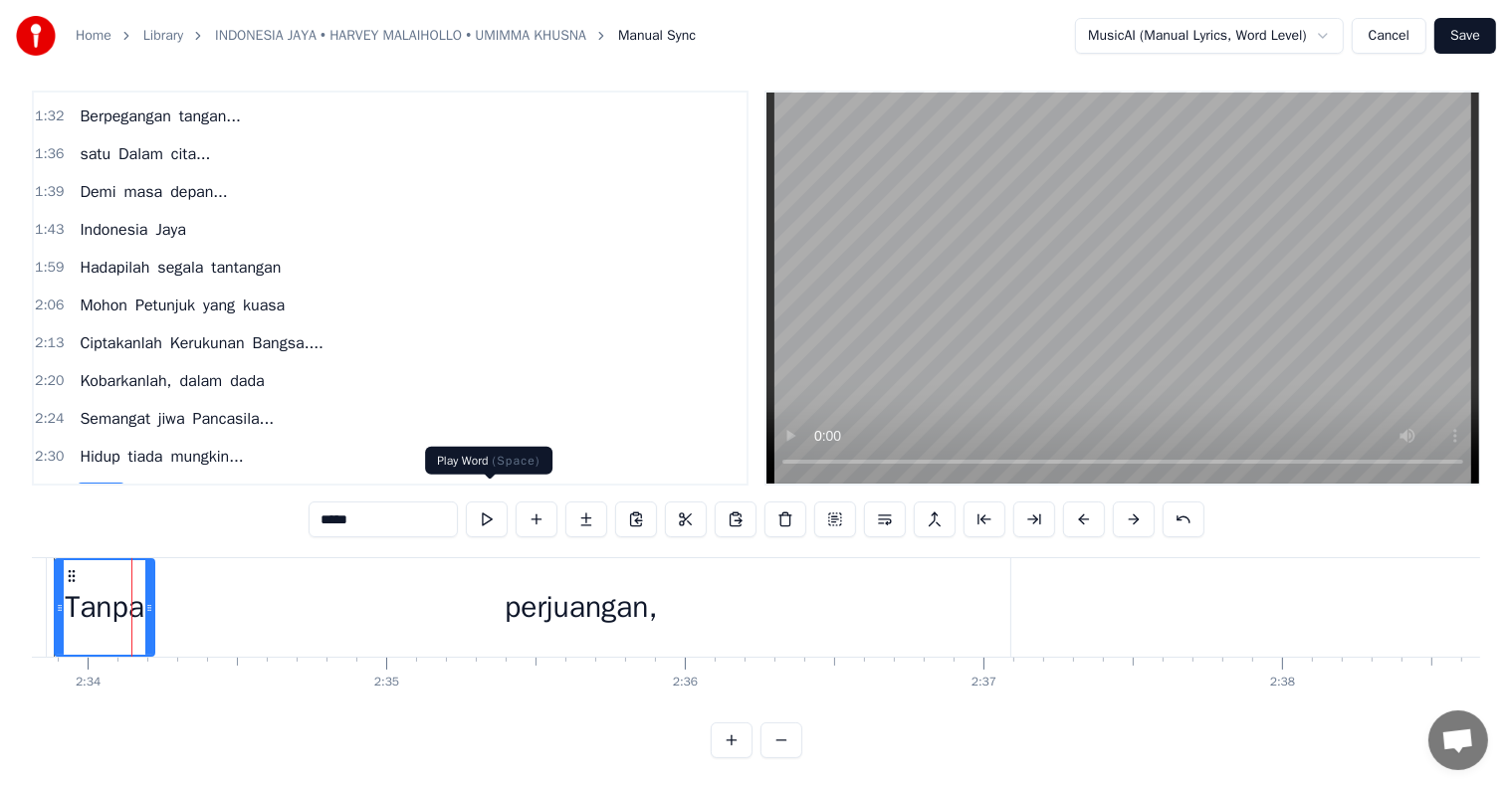 click at bounding box center (487, 519) 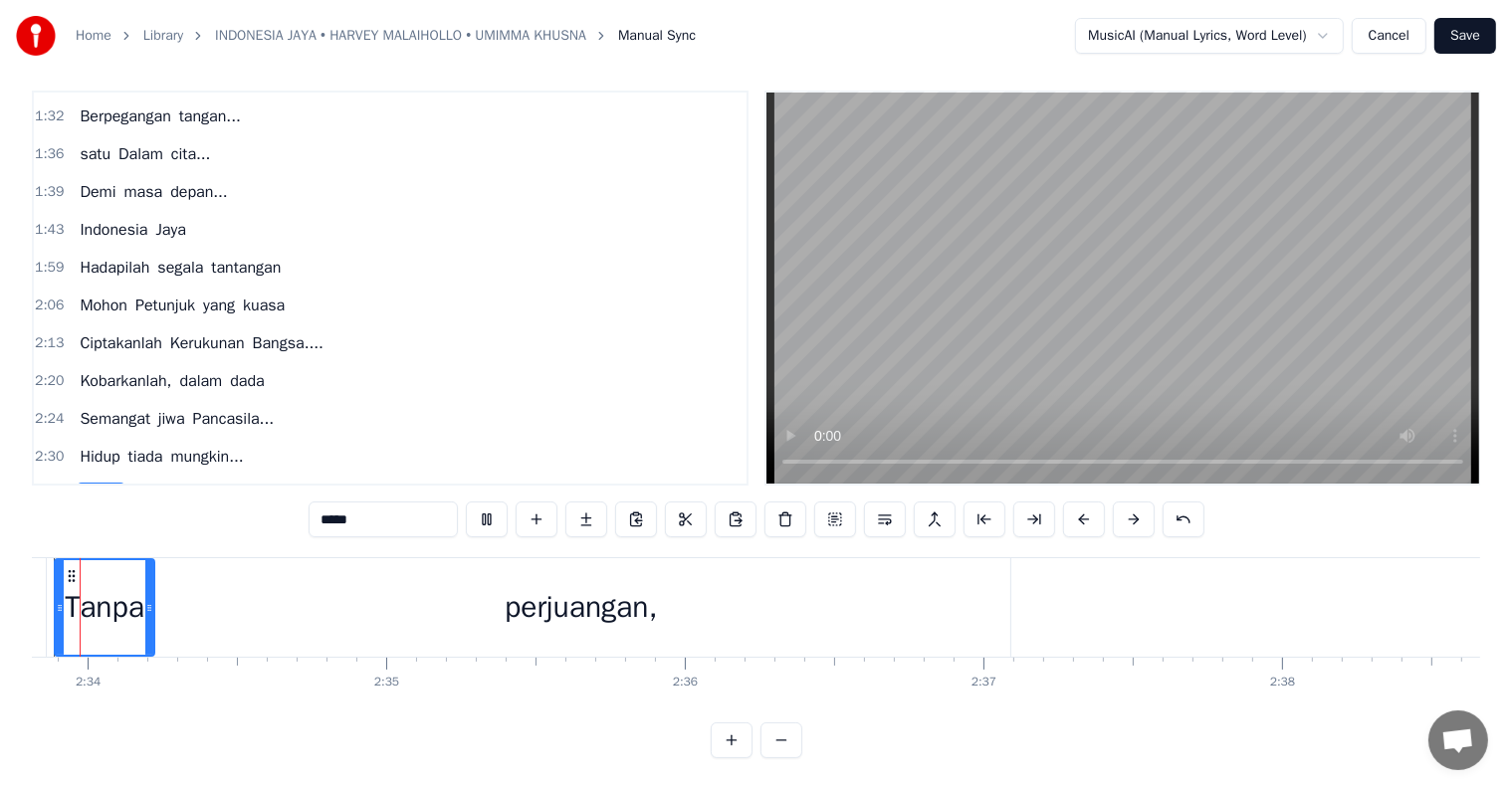 scroll, scrollTop: 0, scrollLeft: 45853, axis: horizontal 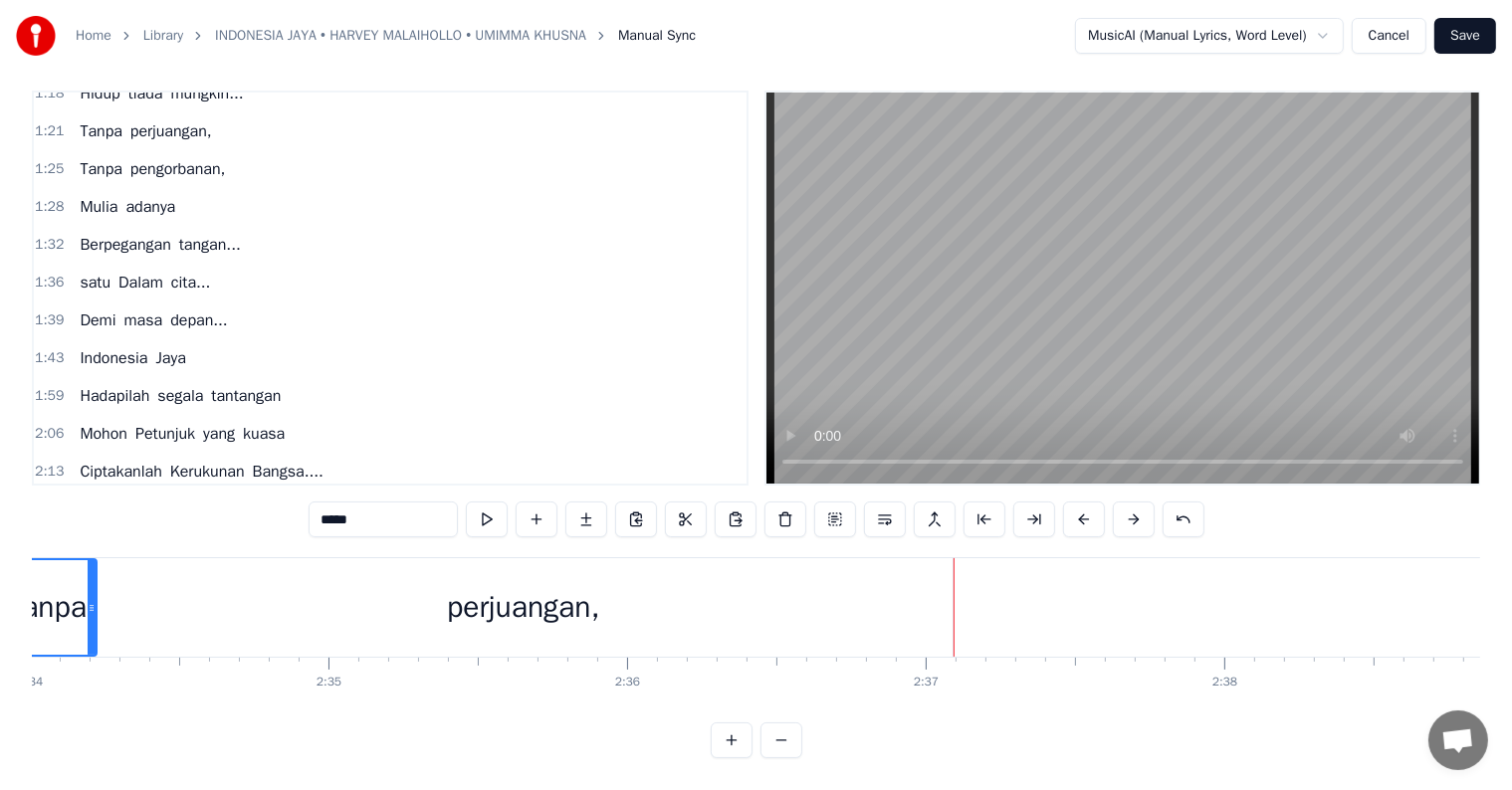 click on "Tanpa pengorbanan," at bounding box center (152, 169) 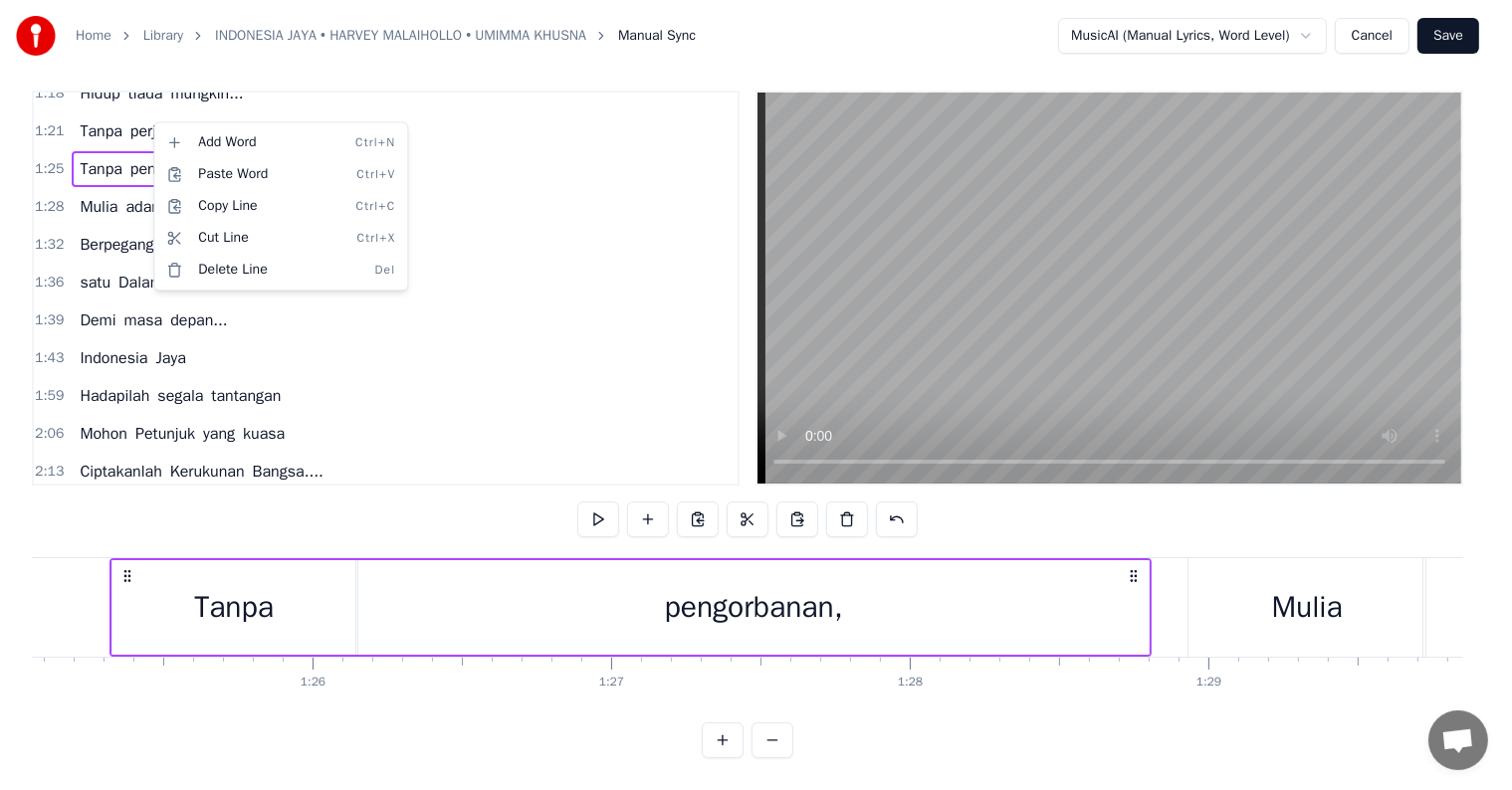 scroll, scrollTop: 0, scrollLeft: 25379, axis: horizontal 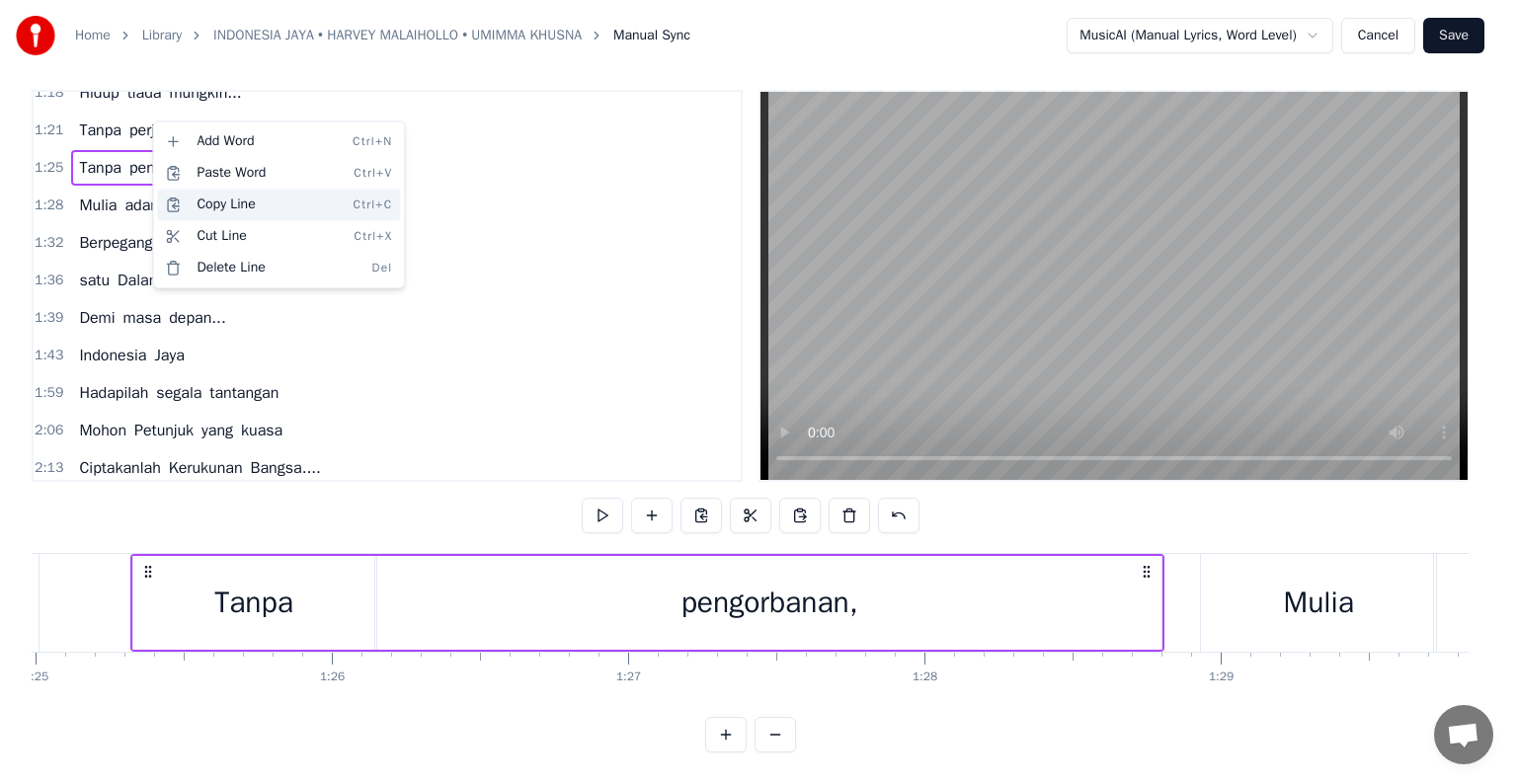 click on "Copy Line Ctrl+C" at bounding box center [279, 204] 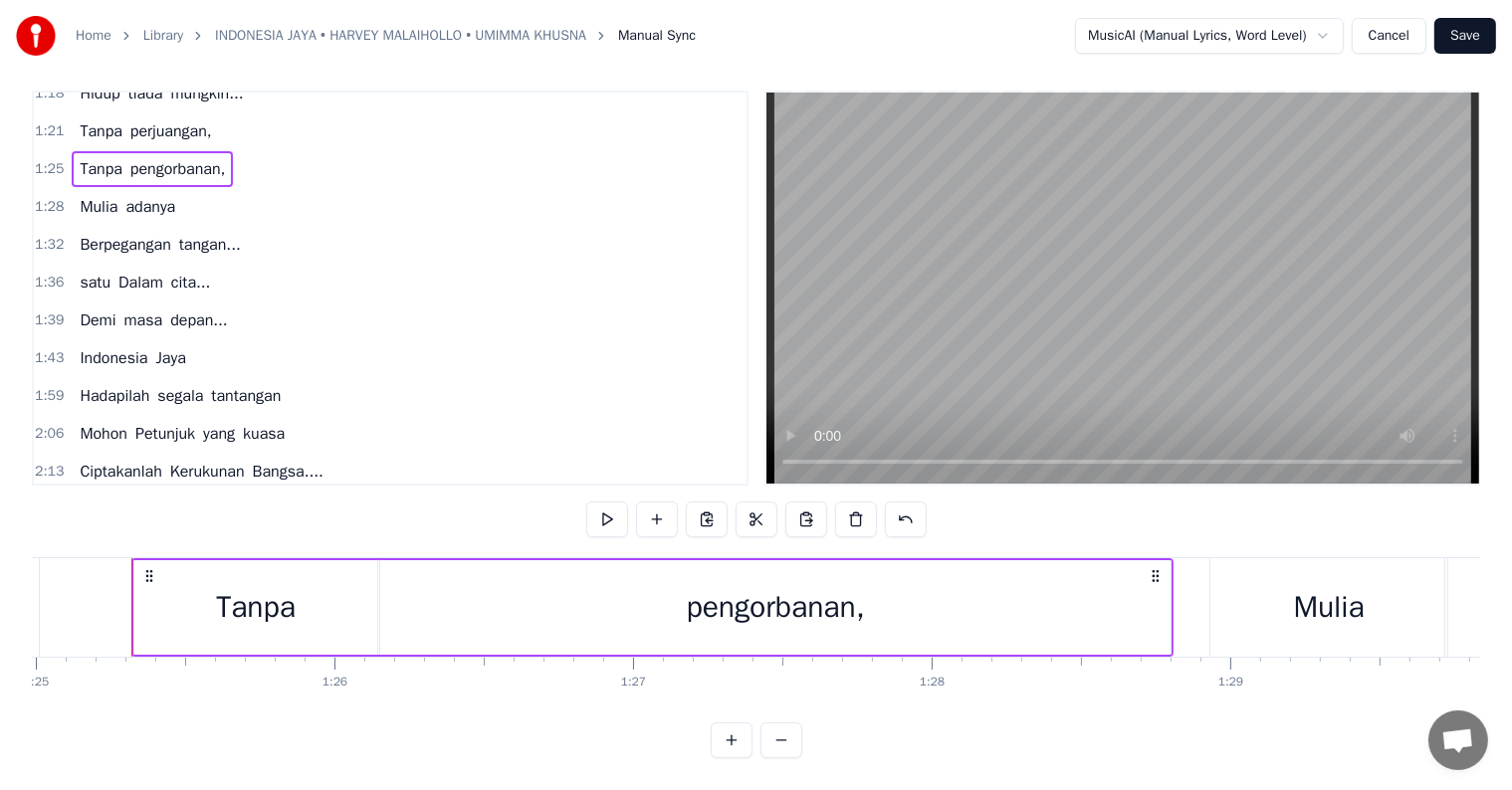scroll, scrollTop: 487, scrollLeft: 0, axis: vertical 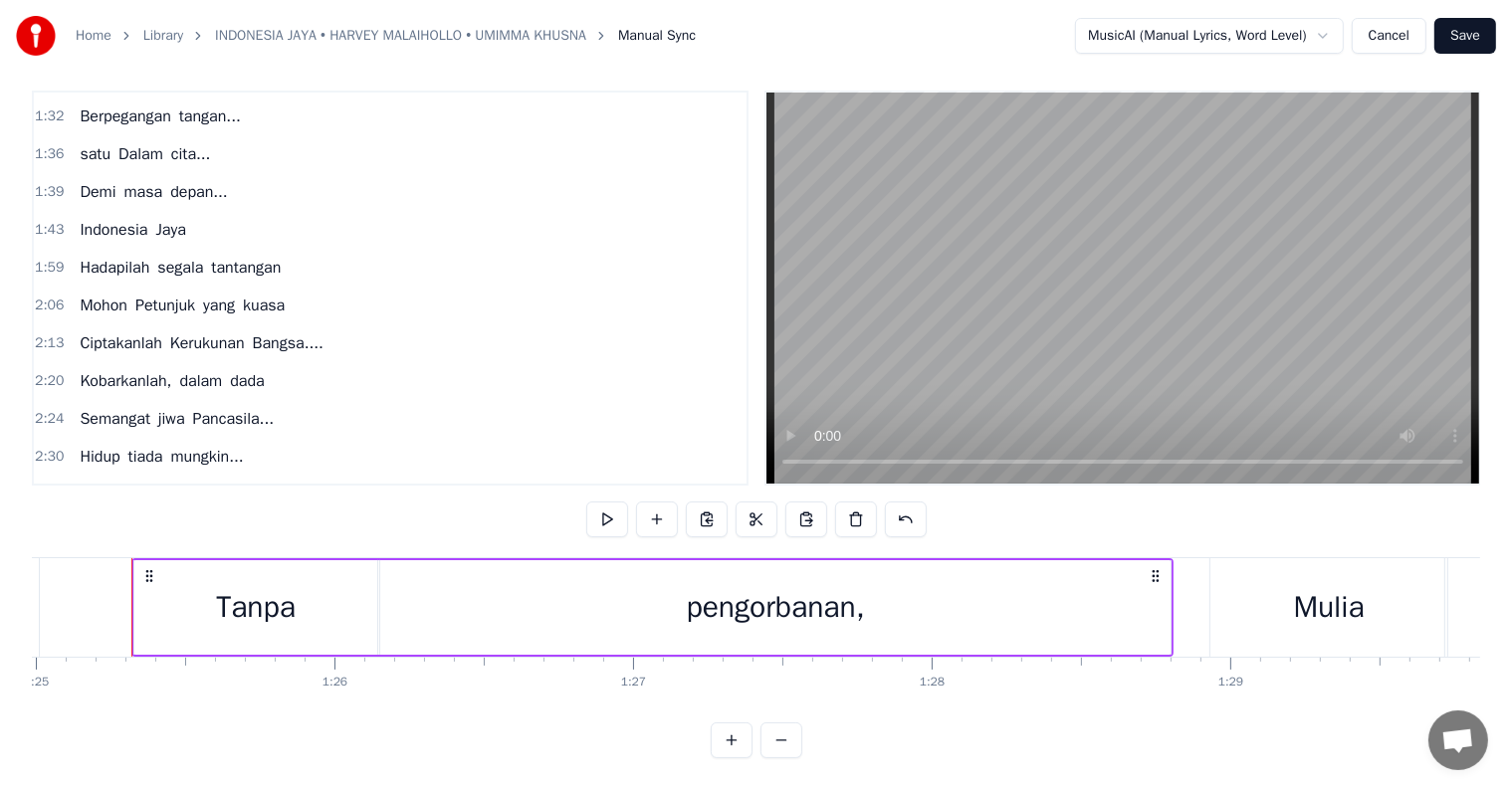 click on "Tanpa perjuangan," at bounding box center [145, 494] 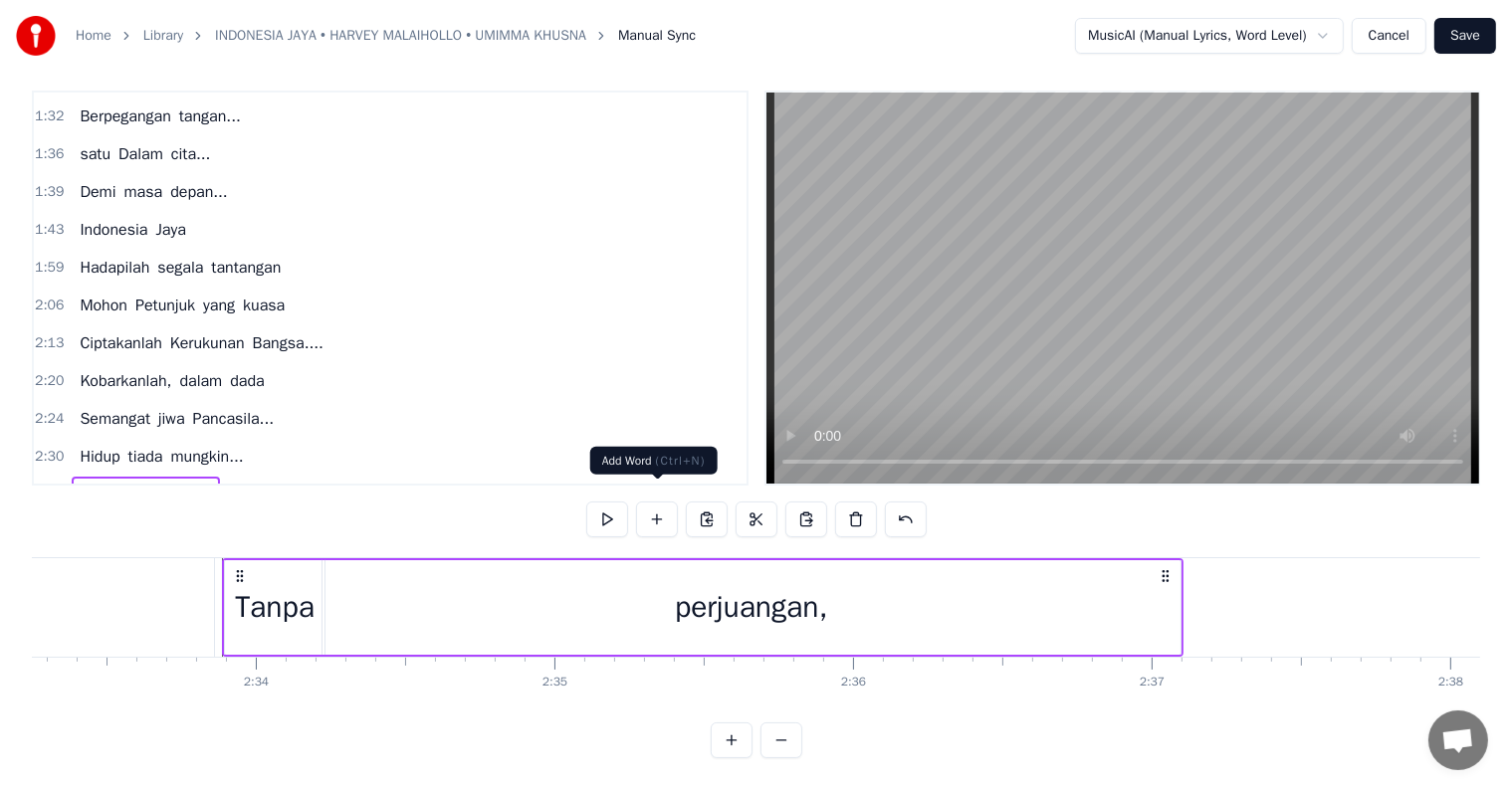 scroll, scrollTop: 0, scrollLeft: 45853, axis: horizontal 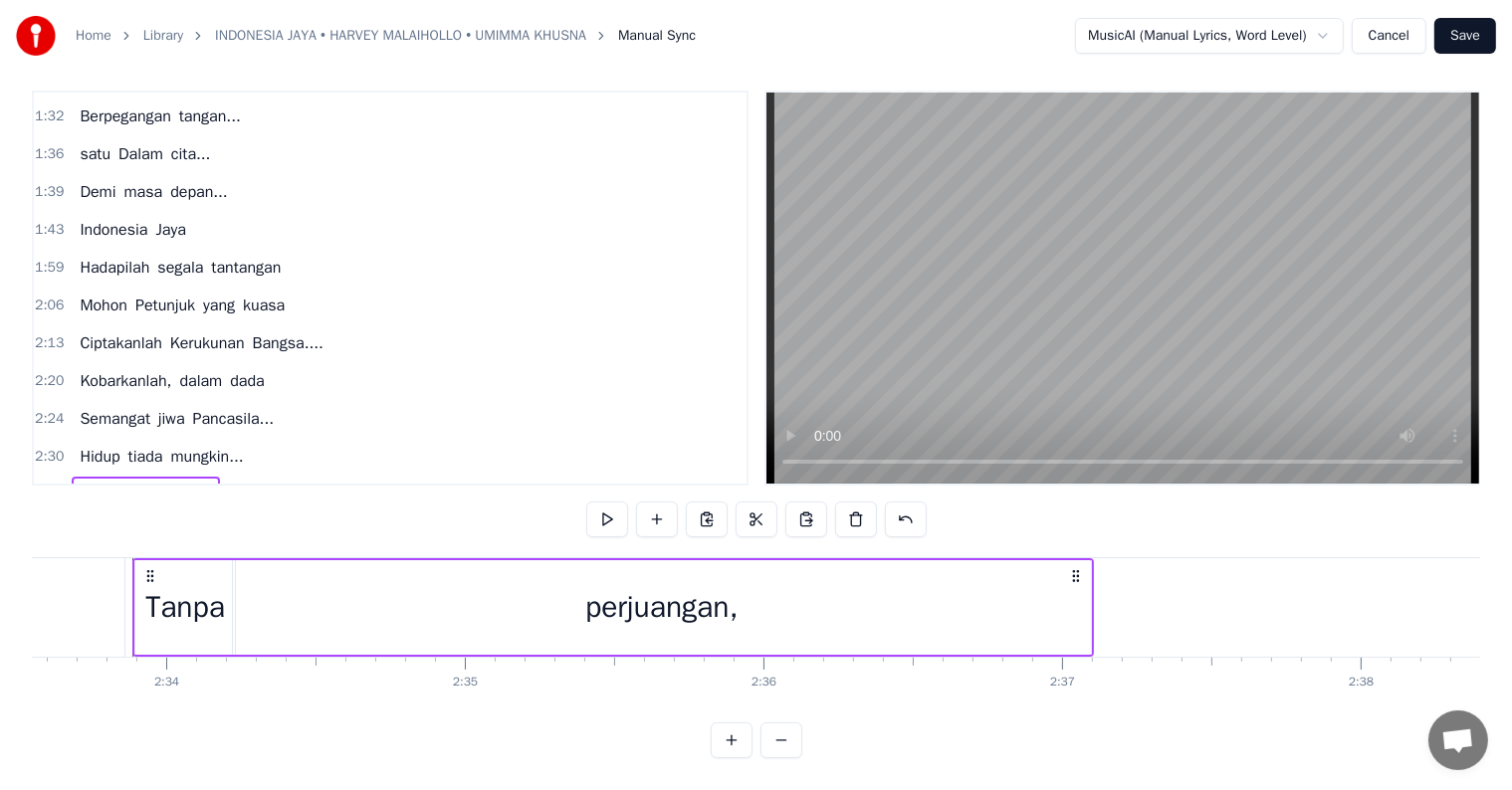 click on "perjuangan," at bounding box center (662, 607) 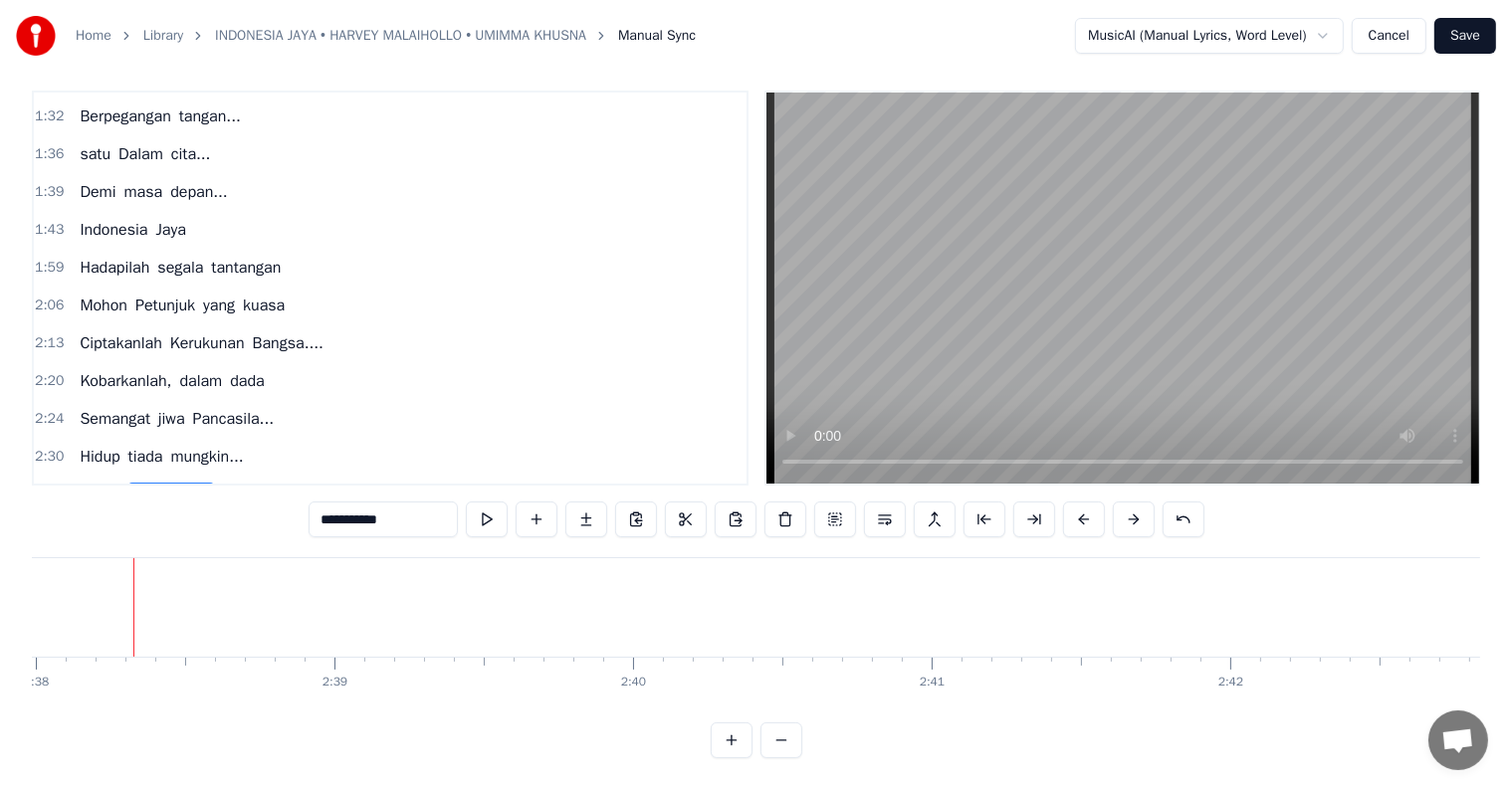 scroll, scrollTop: 0, scrollLeft: 47179, axis: horizontal 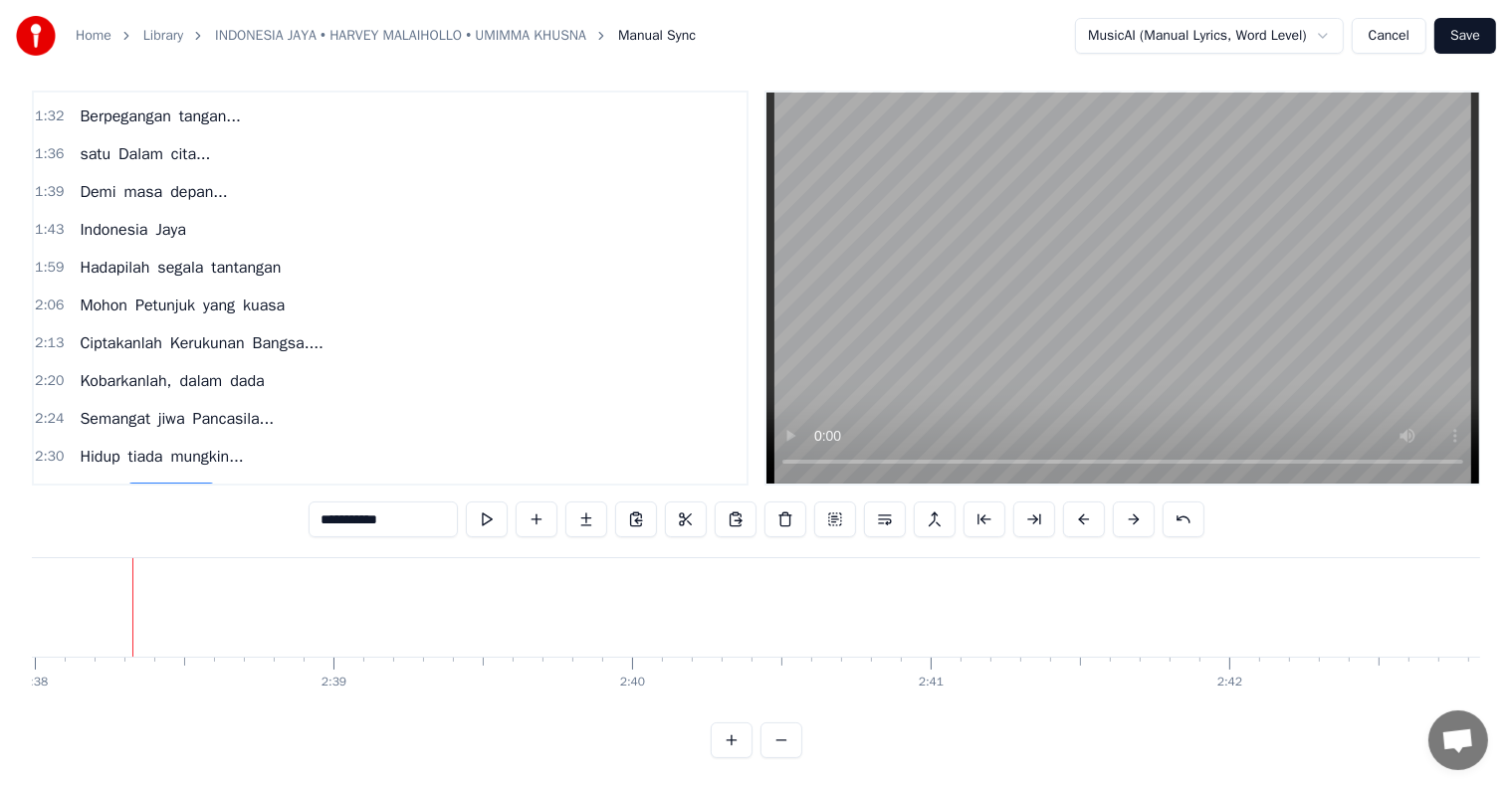 click on "perjuangan," at bounding box center (171, 494) 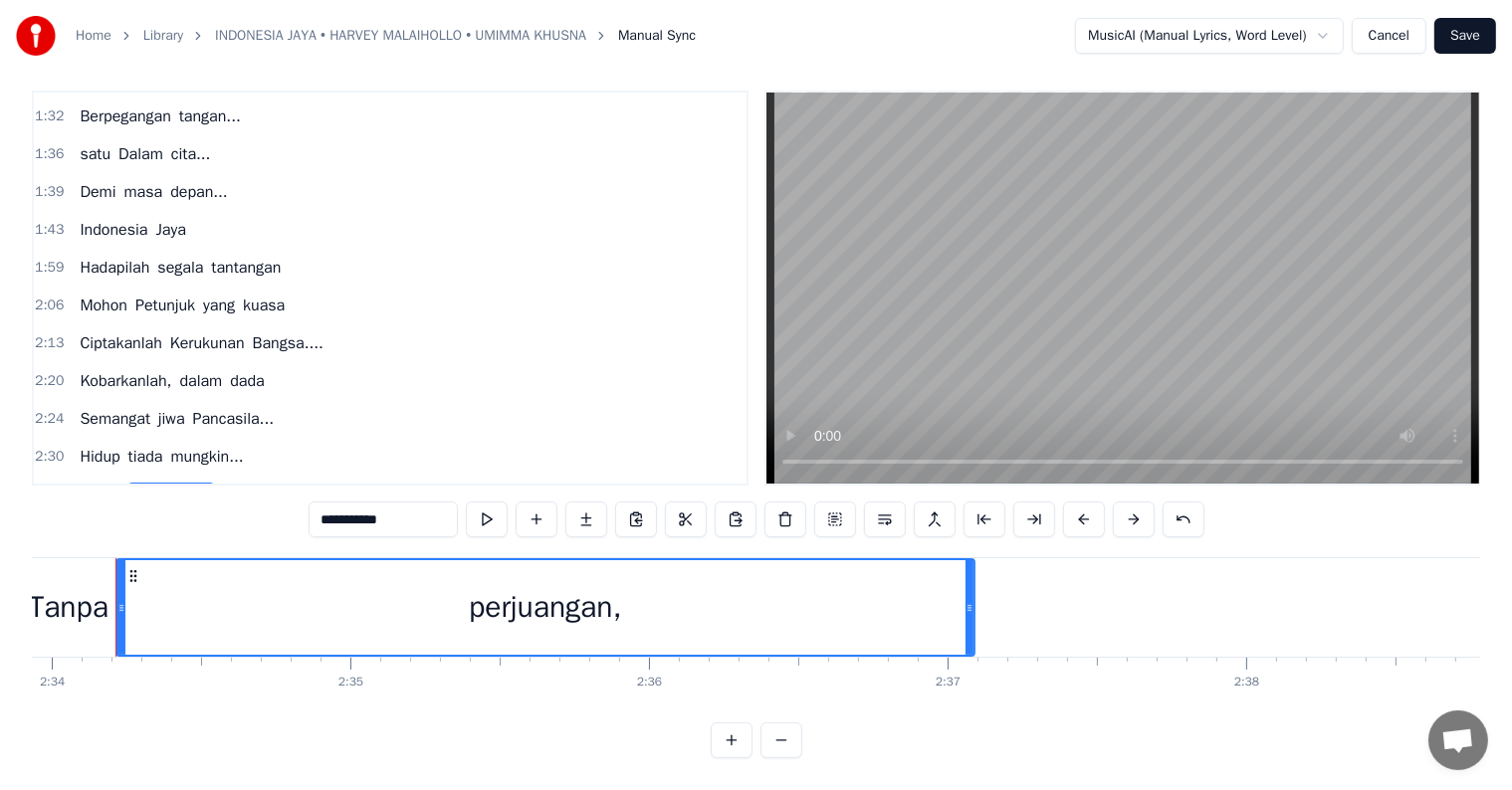 scroll, scrollTop: 0, scrollLeft: 45950, axis: horizontal 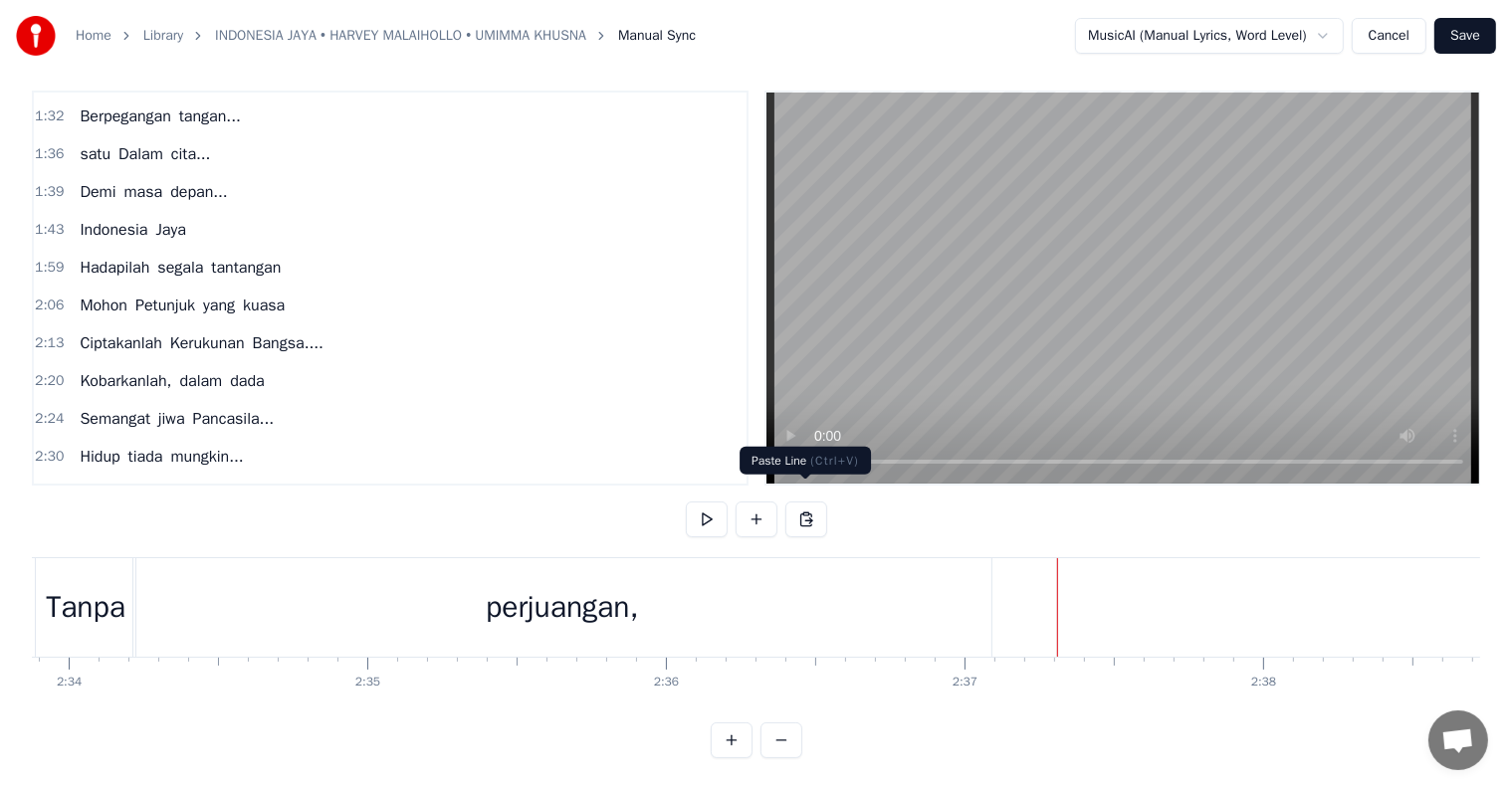 click at bounding box center [806, 519] 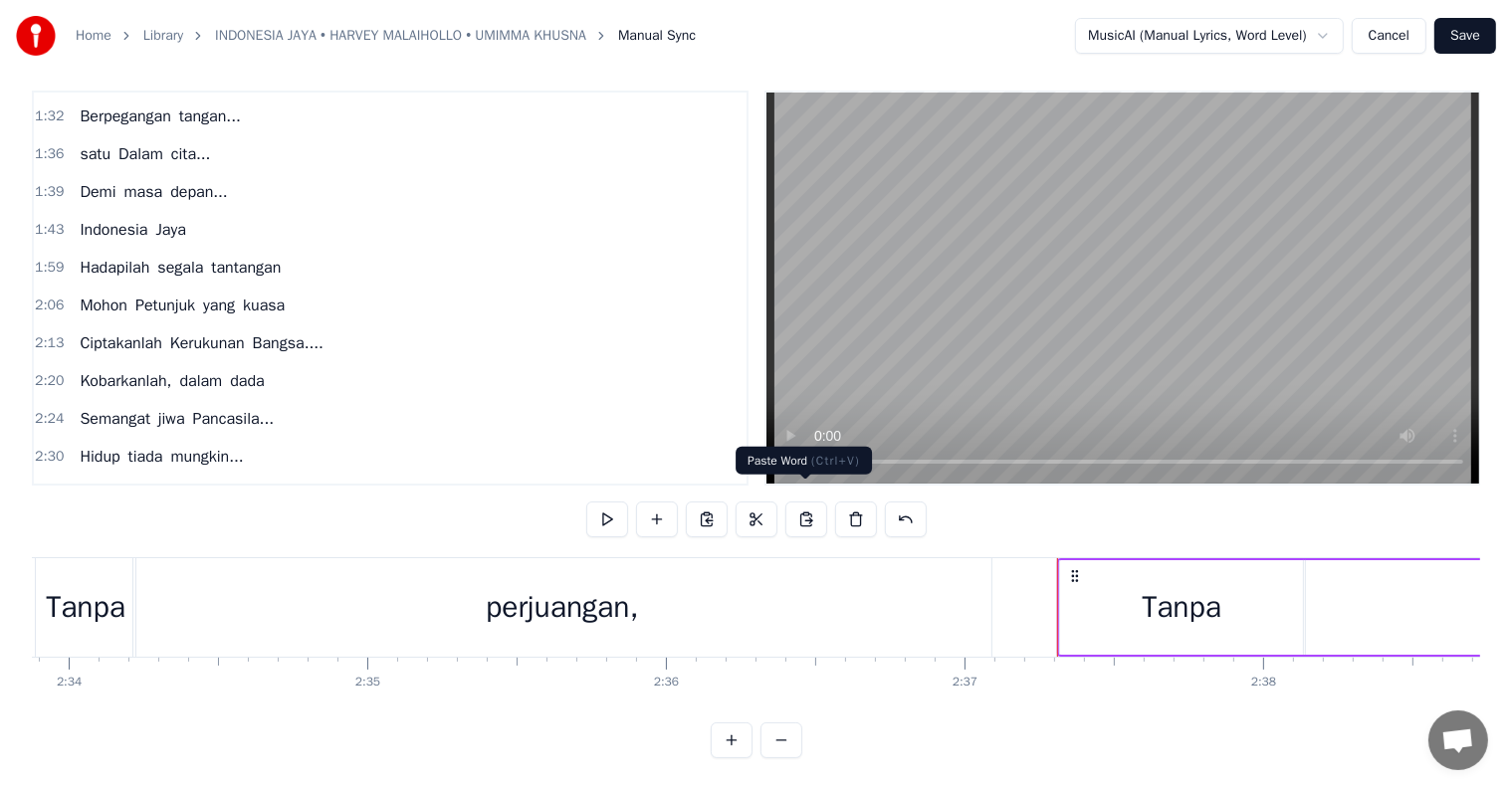 click on "perjuangan," at bounding box center (562, 607) 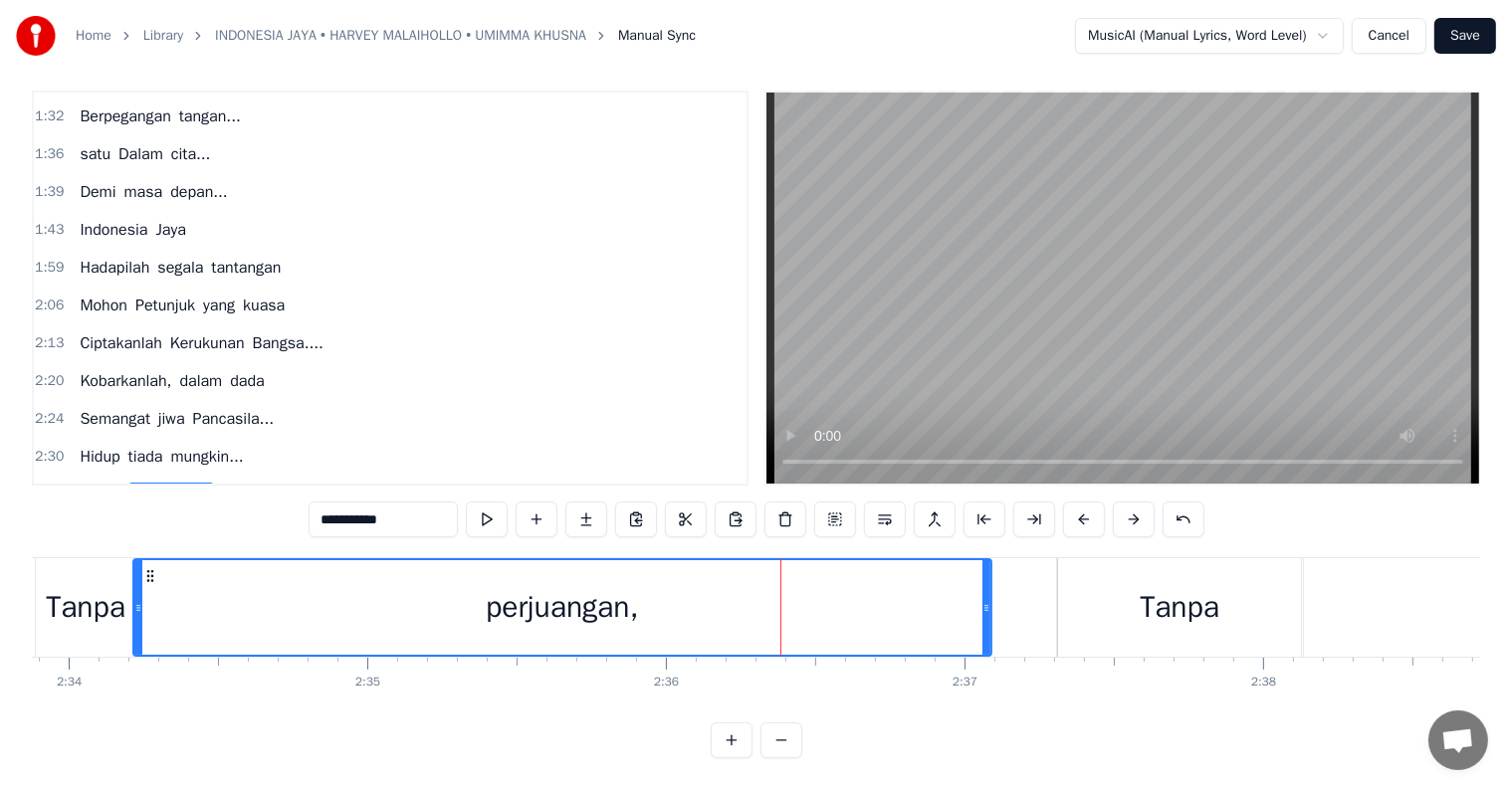 scroll, scrollTop: 523, scrollLeft: 0, axis: vertical 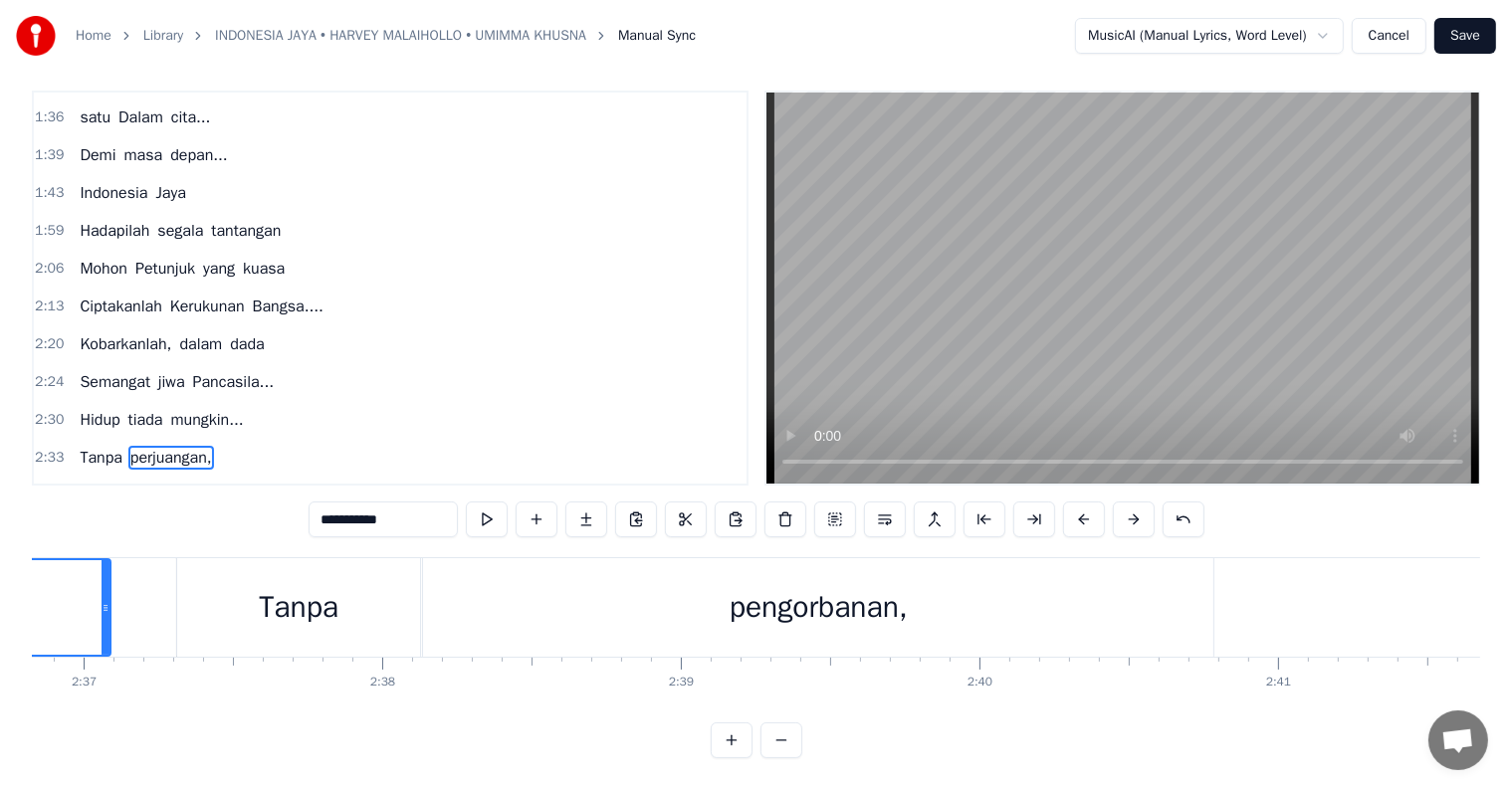 click on "Tanpa" at bounding box center [299, 607] 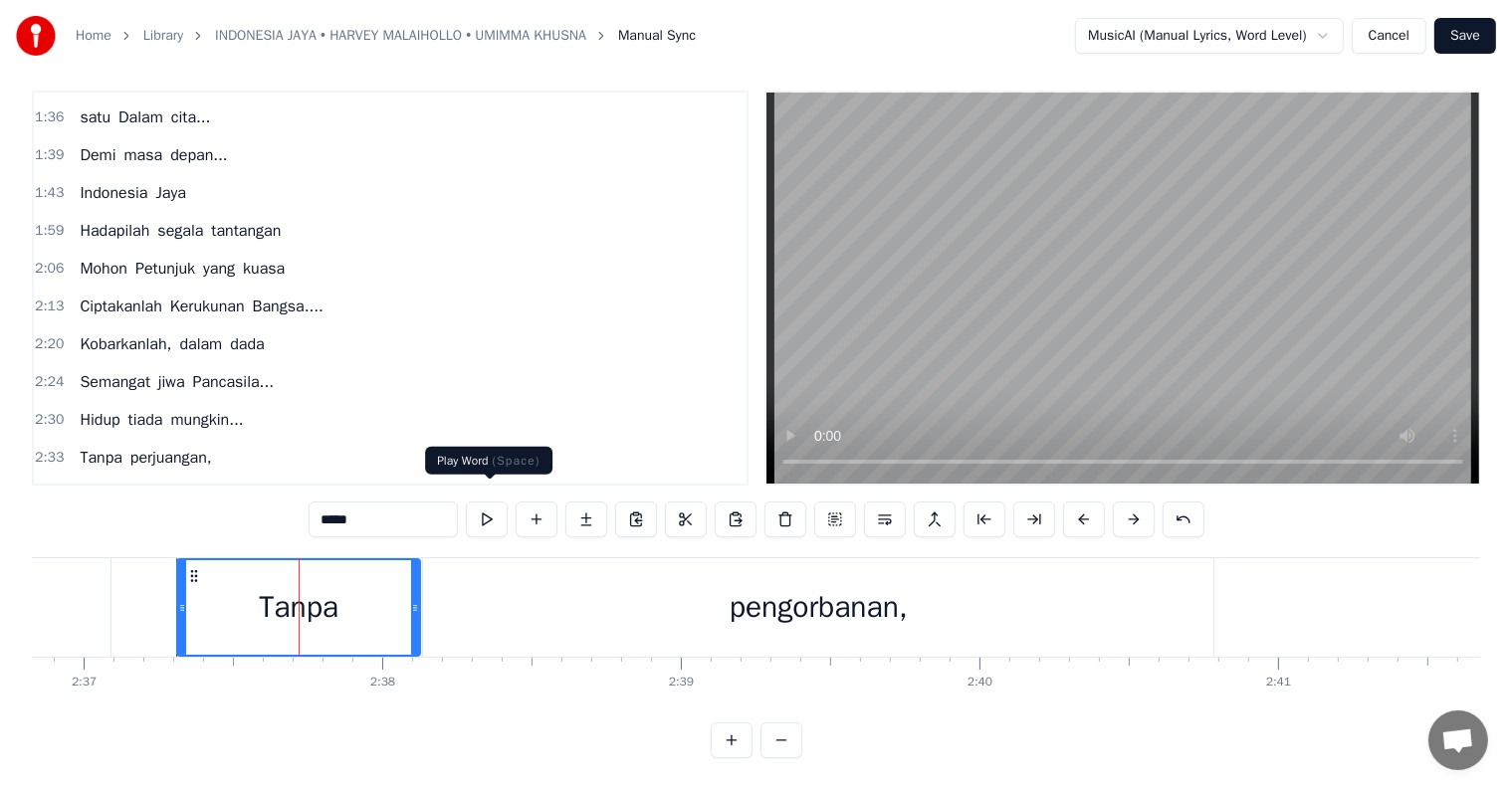 click at bounding box center [487, 519] 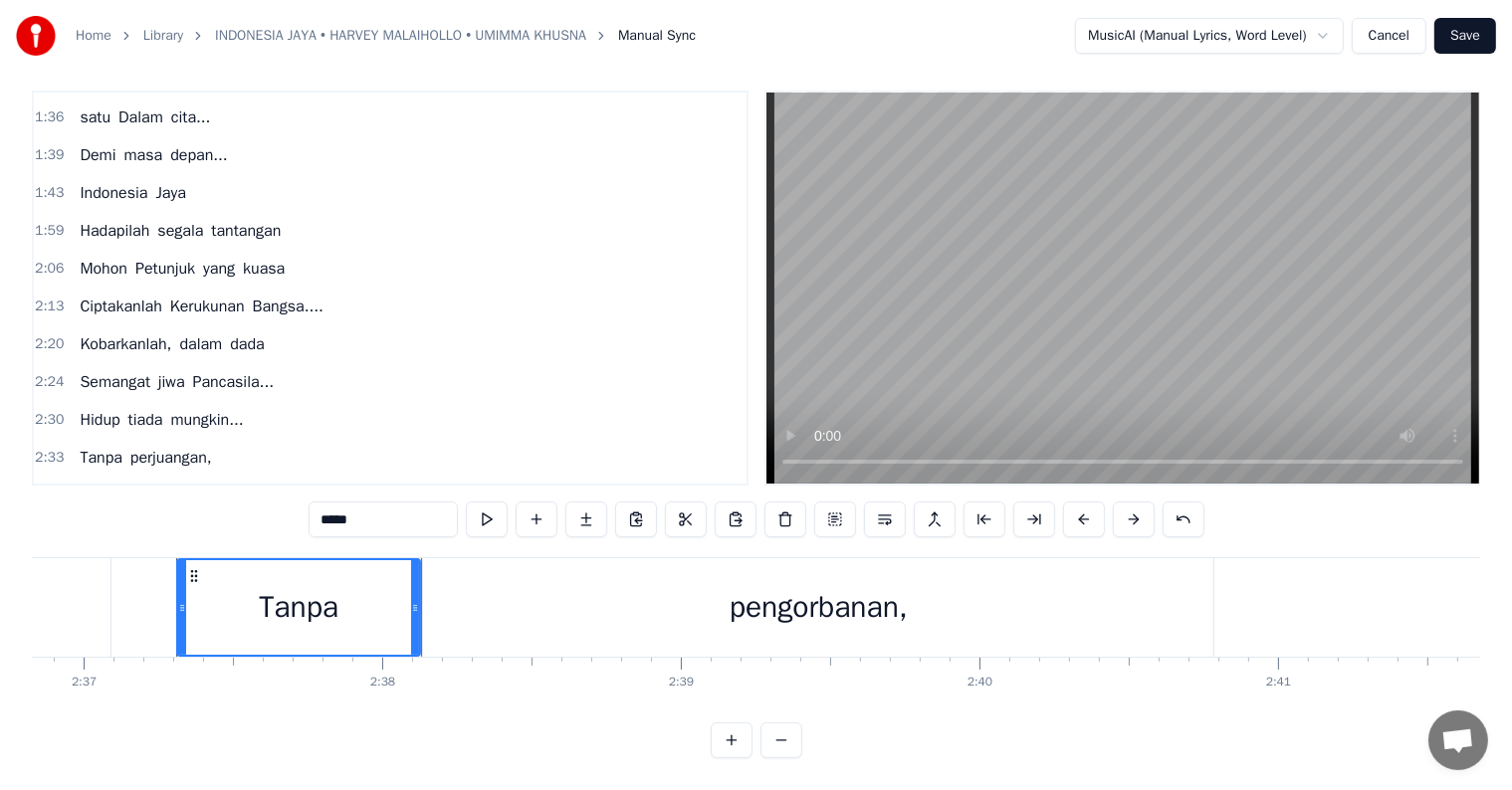 click at bounding box center [487, 519] 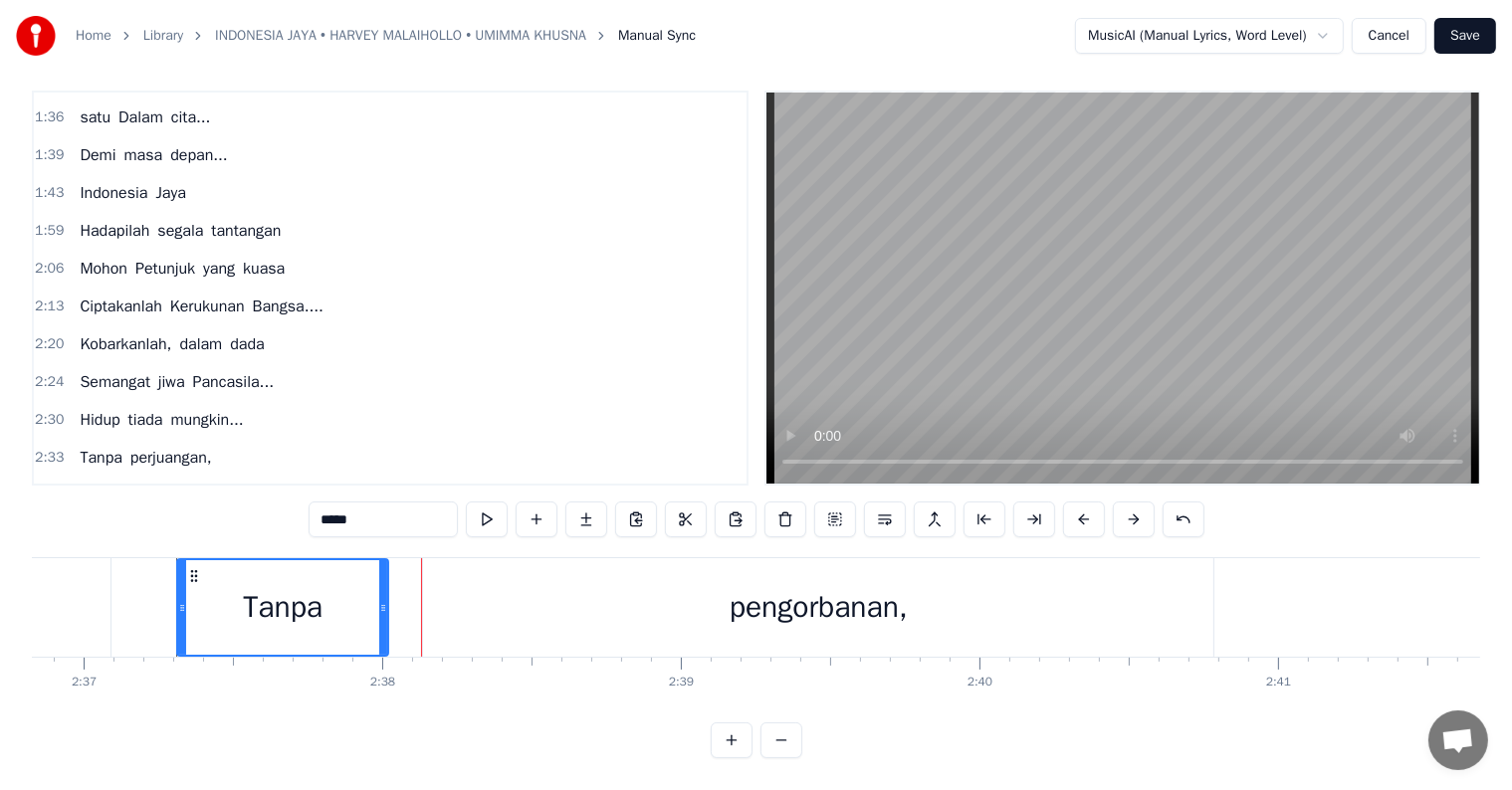 drag, startPoint x: 415, startPoint y: 574, endPoint x: 383, endPoint y: 574, distance: 32 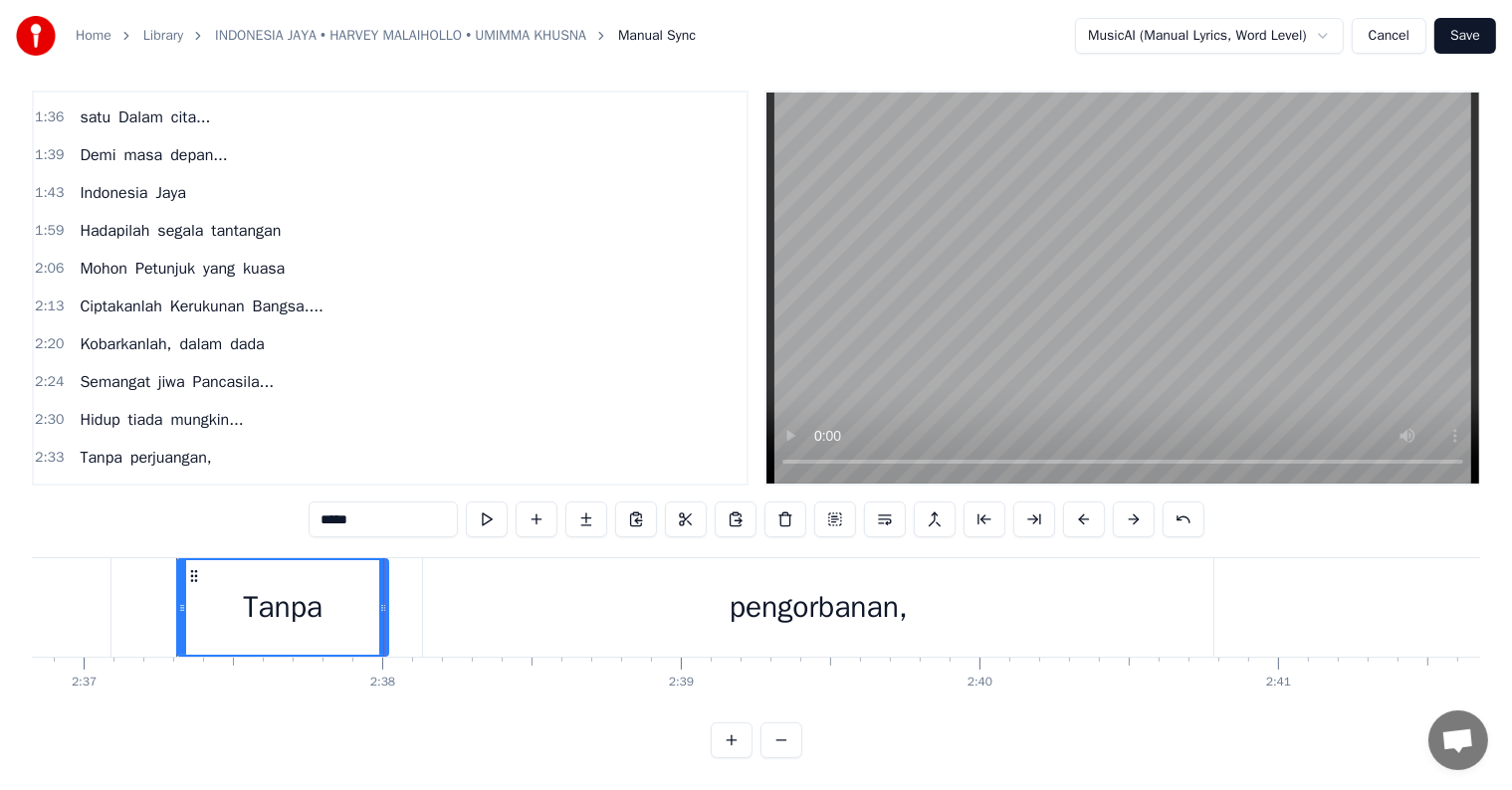 click on "pengorbanan," at bounding box center (818, 607) 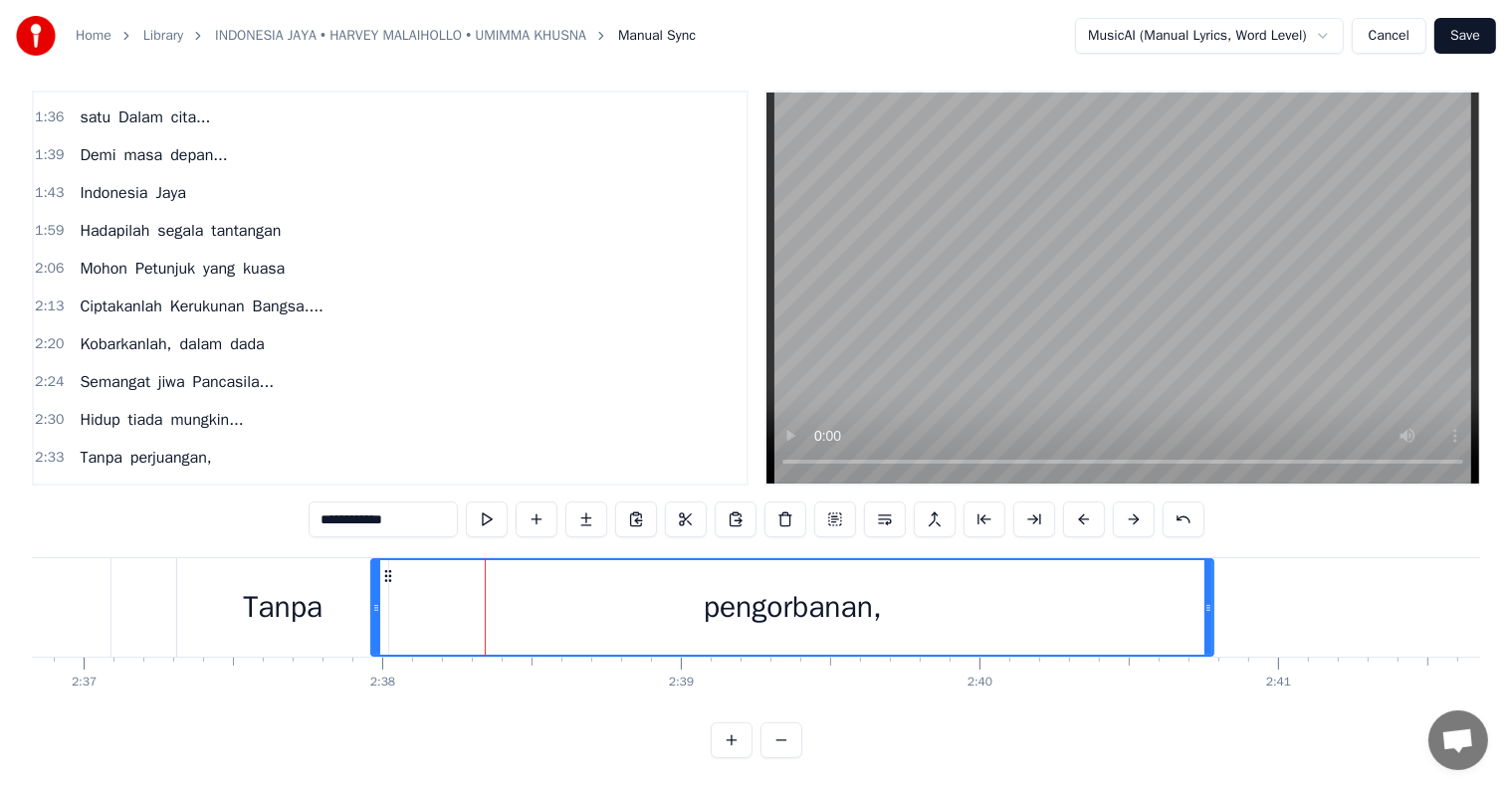 drag, startPoint x: 426, startPoint y: 586, endPoint x: 373, endPoint y: 586, distance: 53 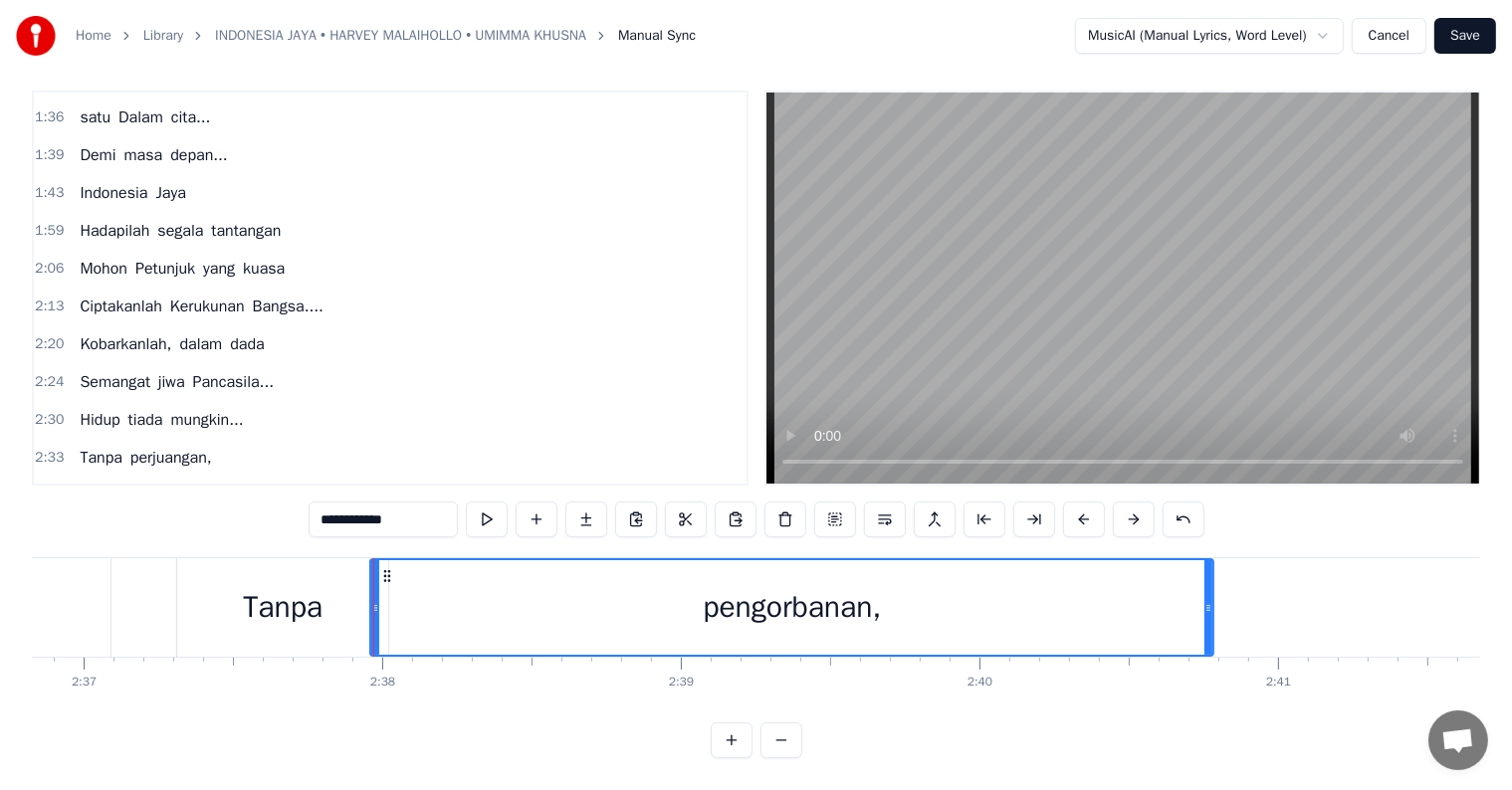 click on "Tanpa" at bounding box center [283, 607] 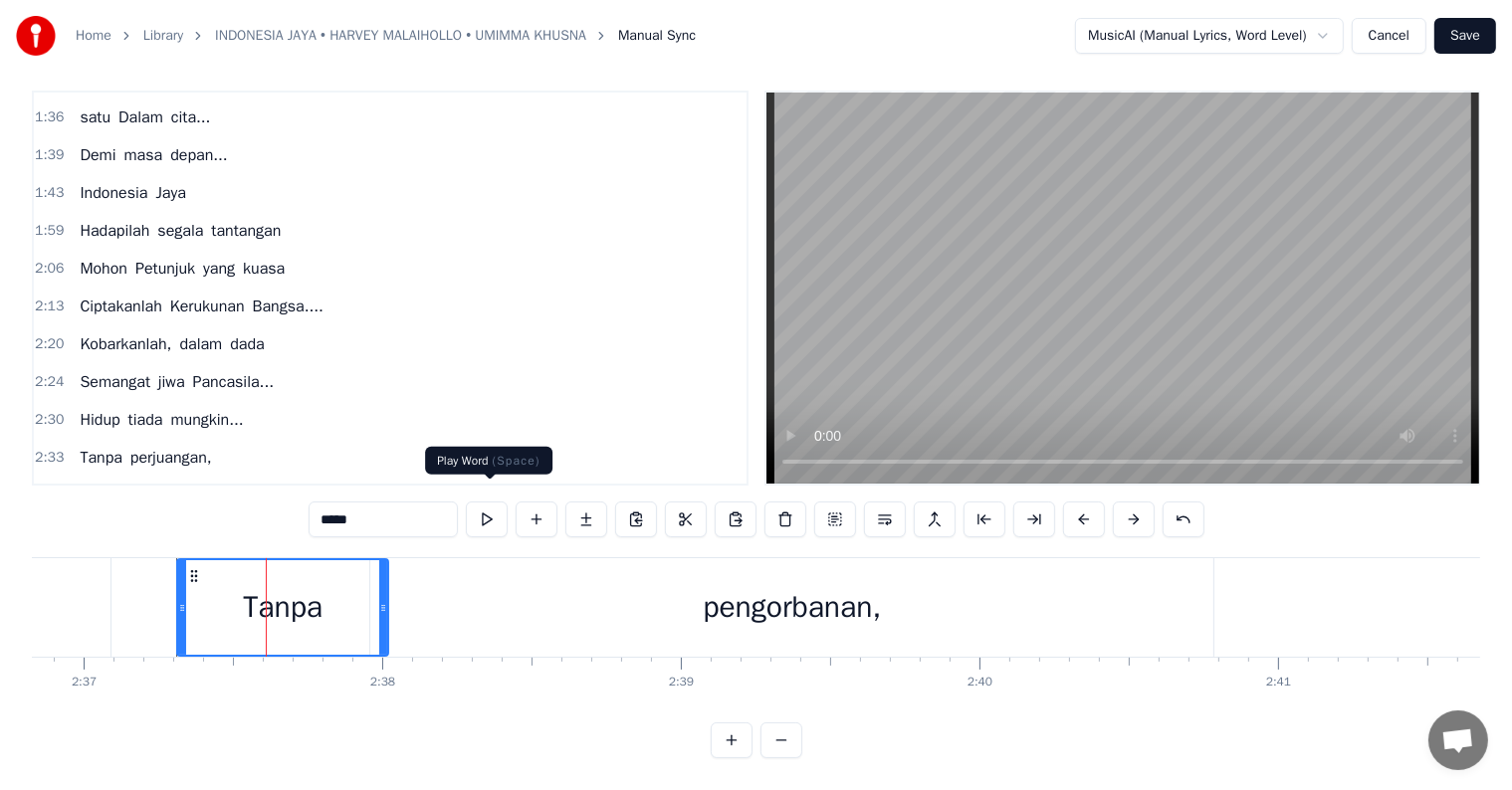 click at bounding box center (487, 519) 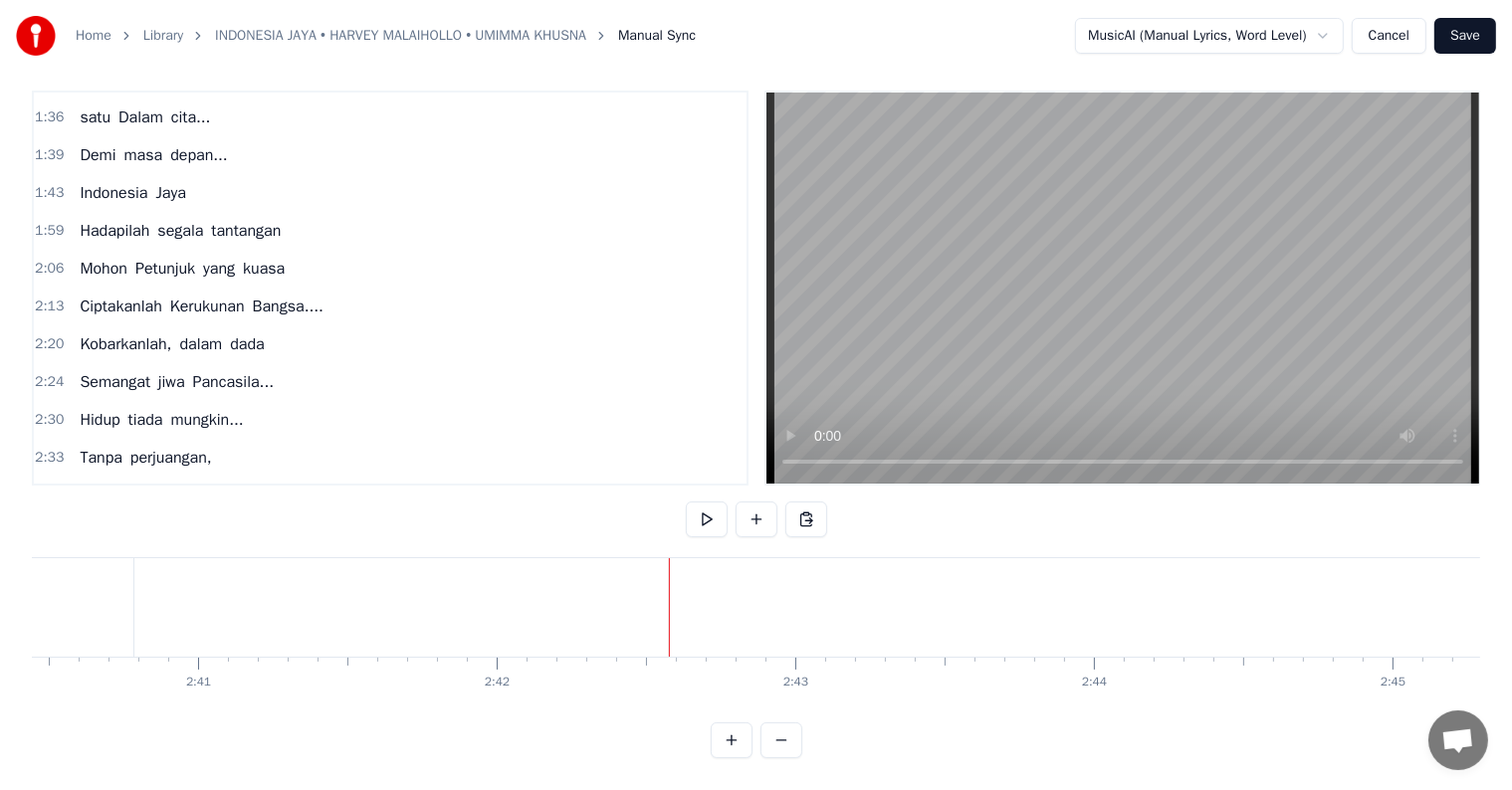 scroll, scrollTop: 0, scrollLeft: 48122, axis: horizontal 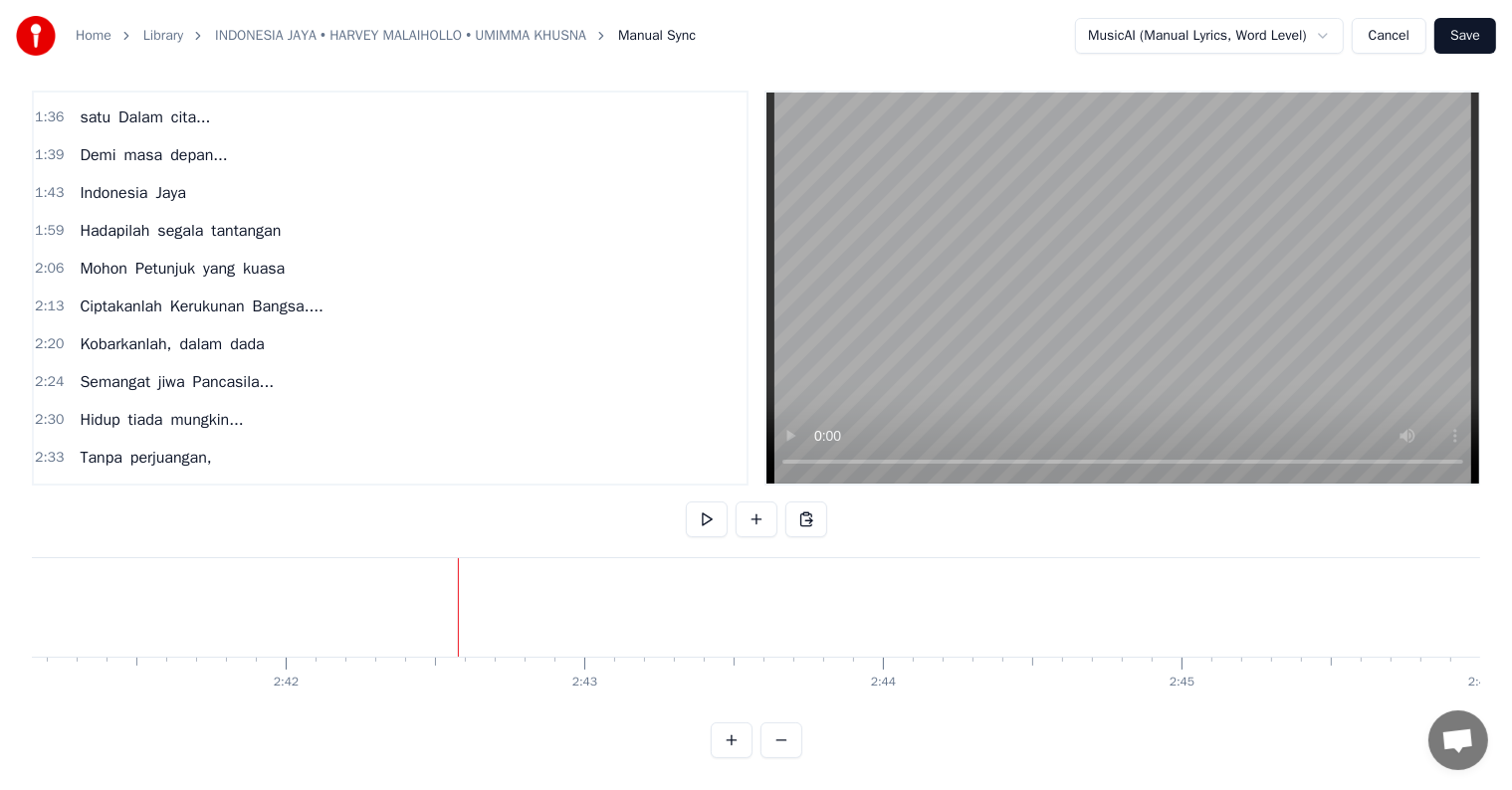 click on "pengorbanan," at bounding box center (178, 495) 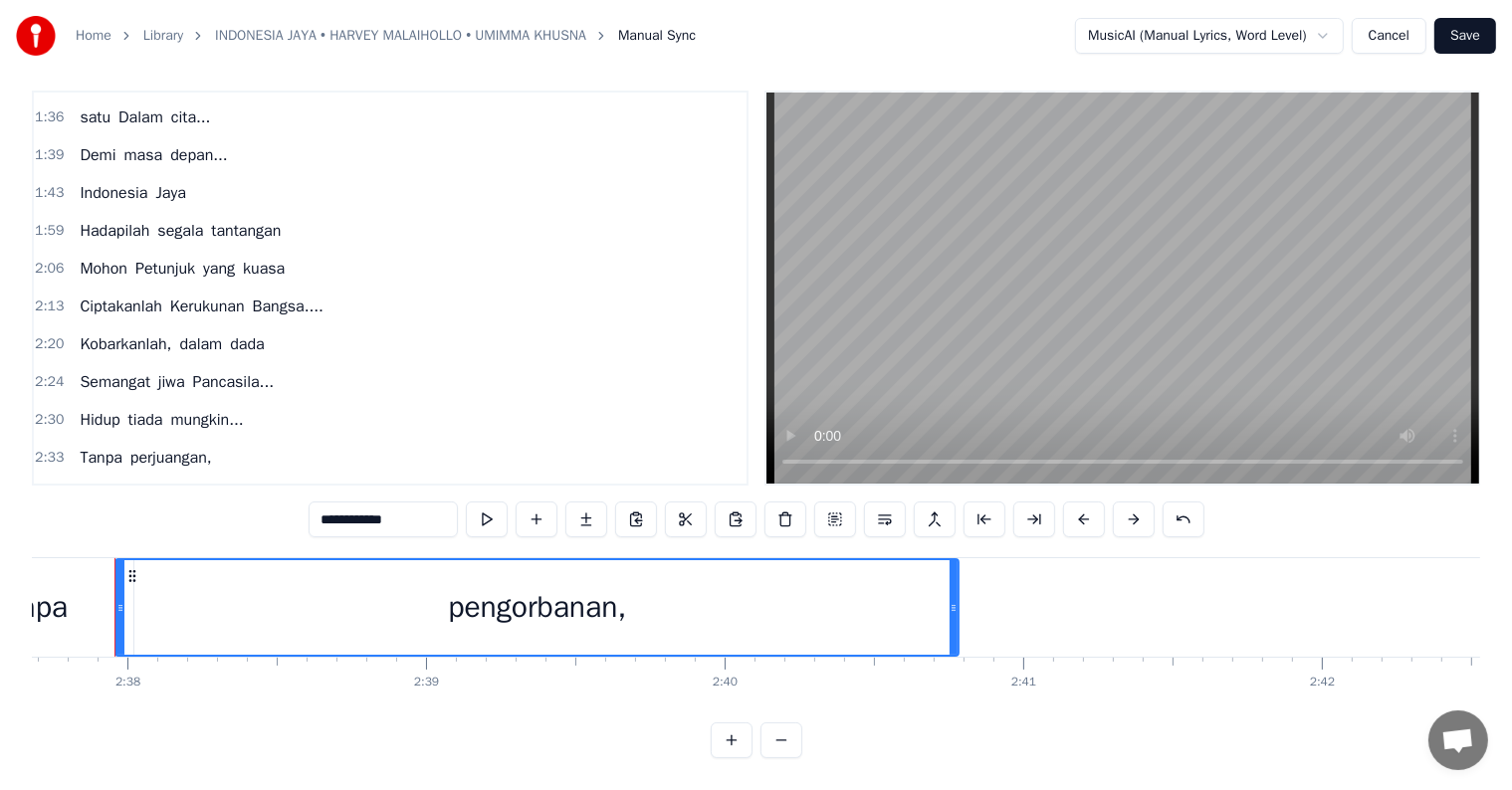 scroll, scrollTop: 0, scrollLeft: 47069, axis: horizontal 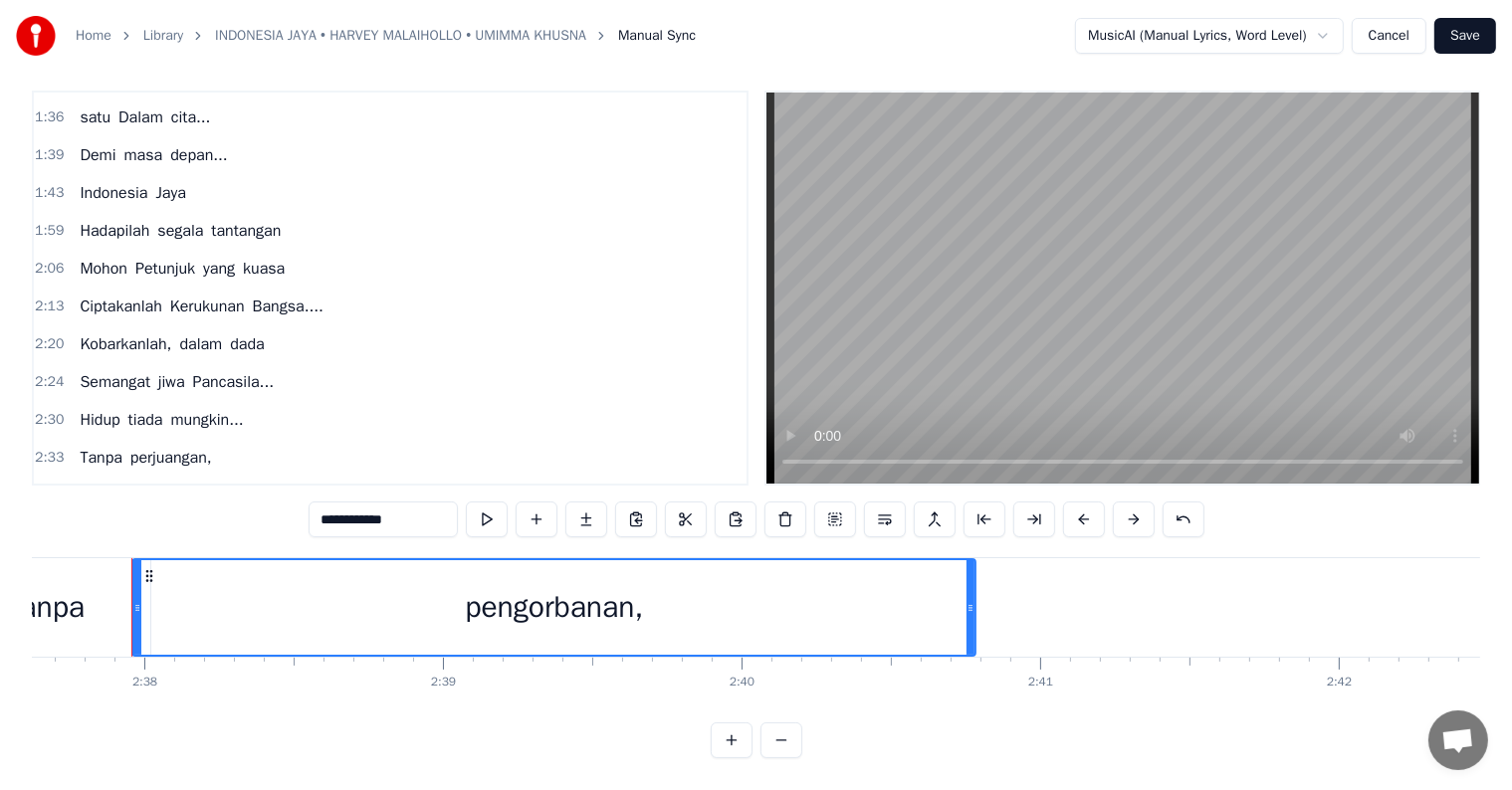click on "pengorbanan," at bounding box center (553, 607) 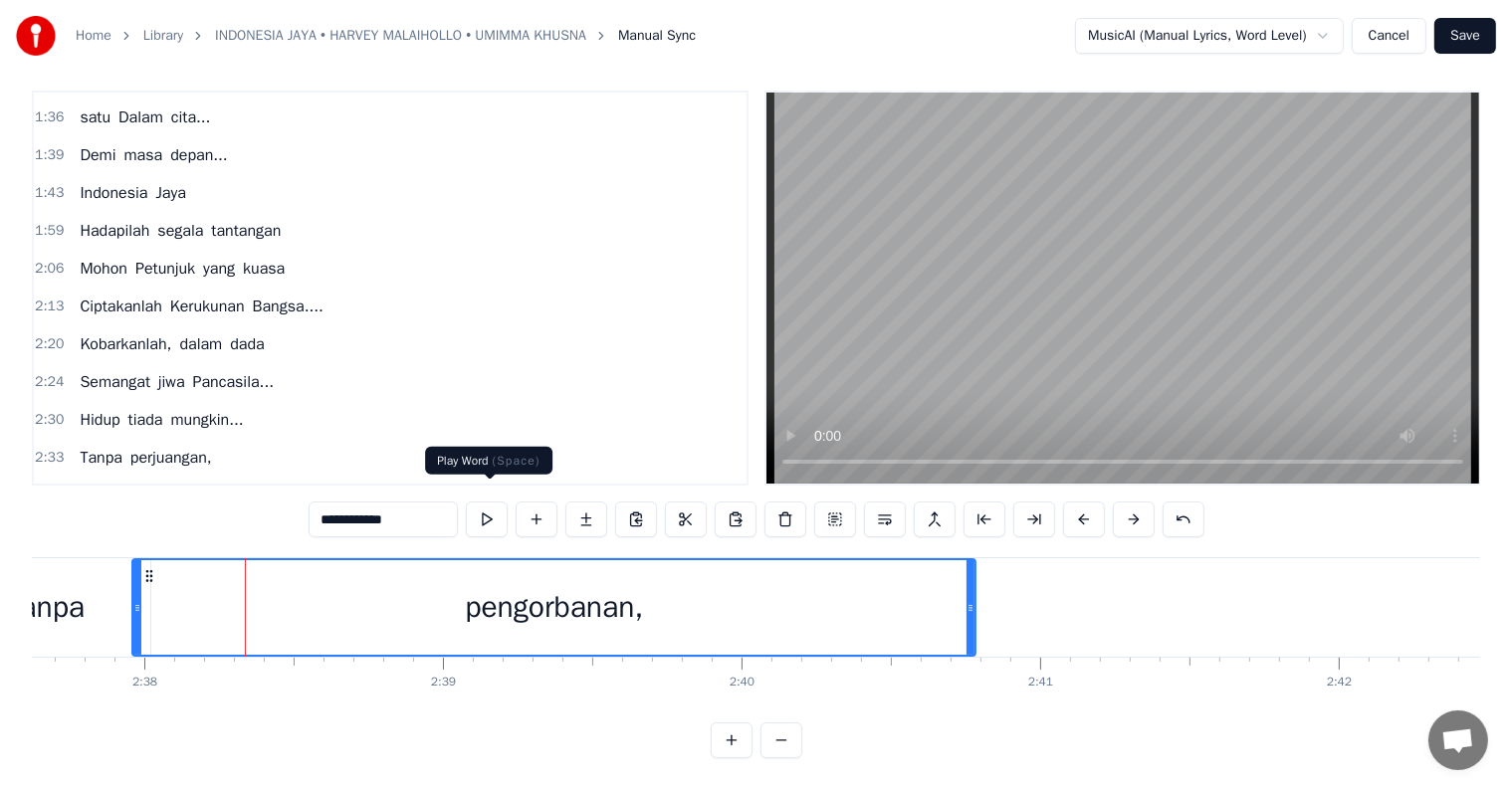 click at bounding box center [487, 519] 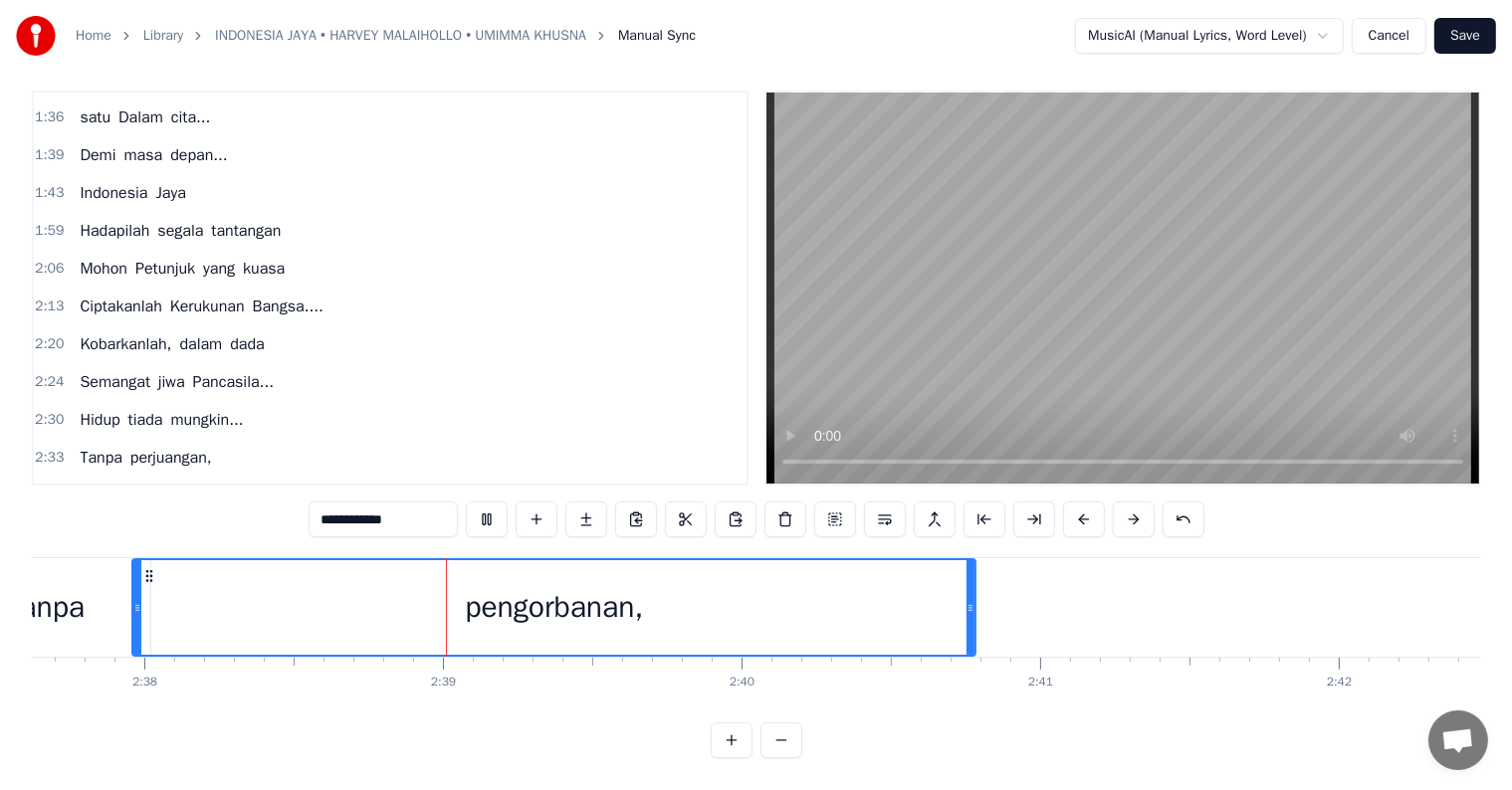 click at bounding box center [487, 519] 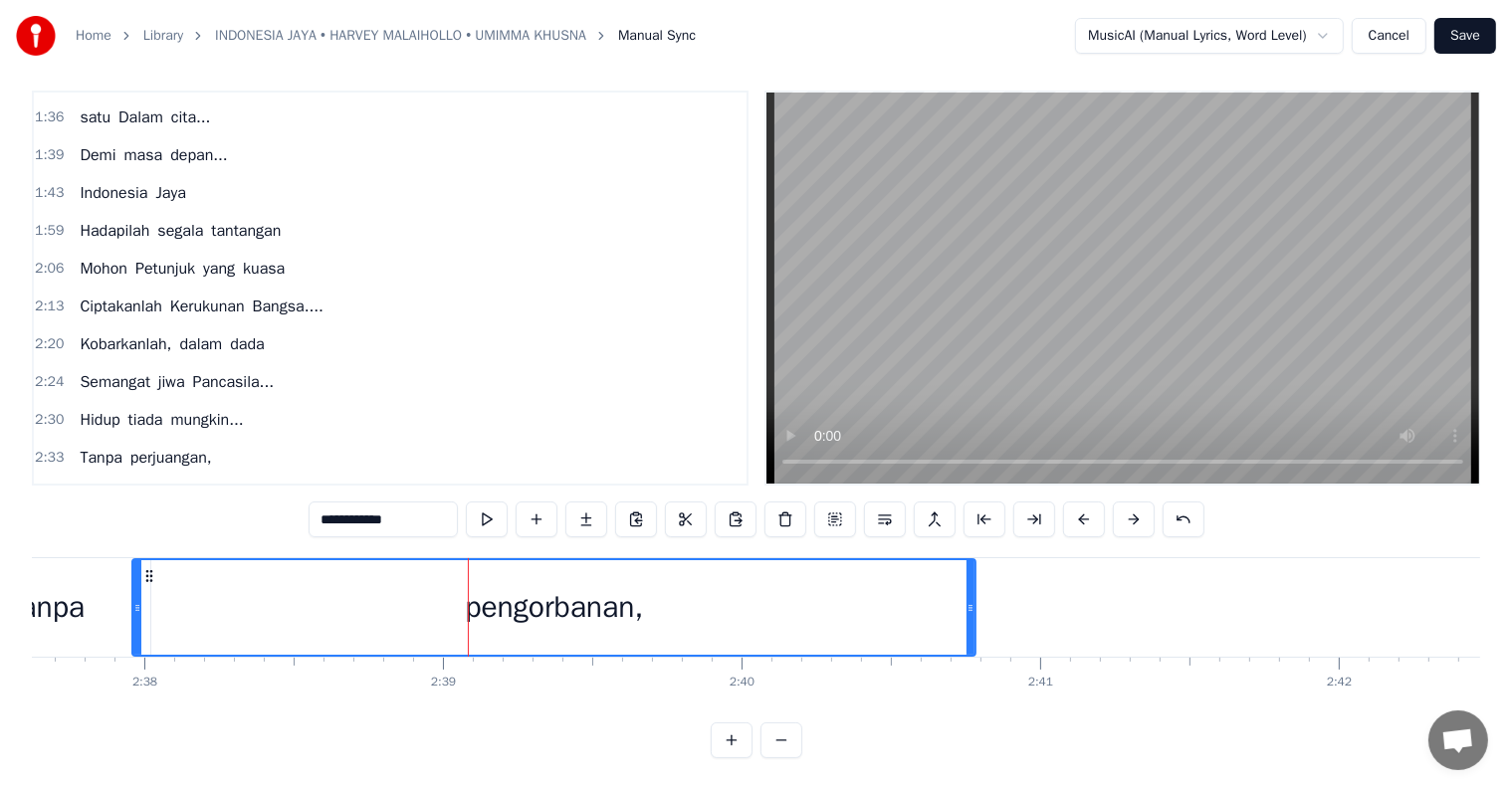 click at bounding box center [487, 519] 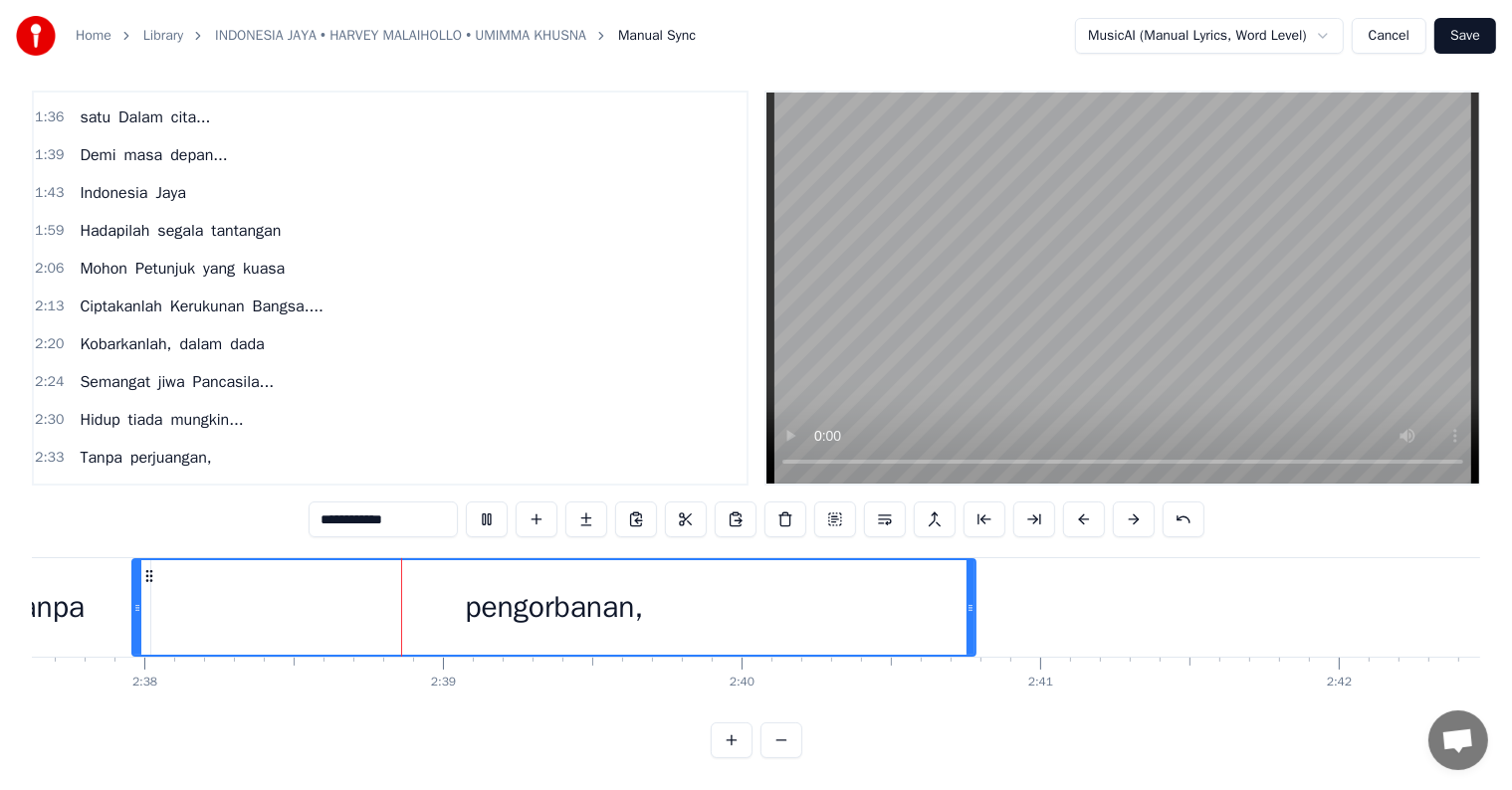 click at bounding box center (487, 519) 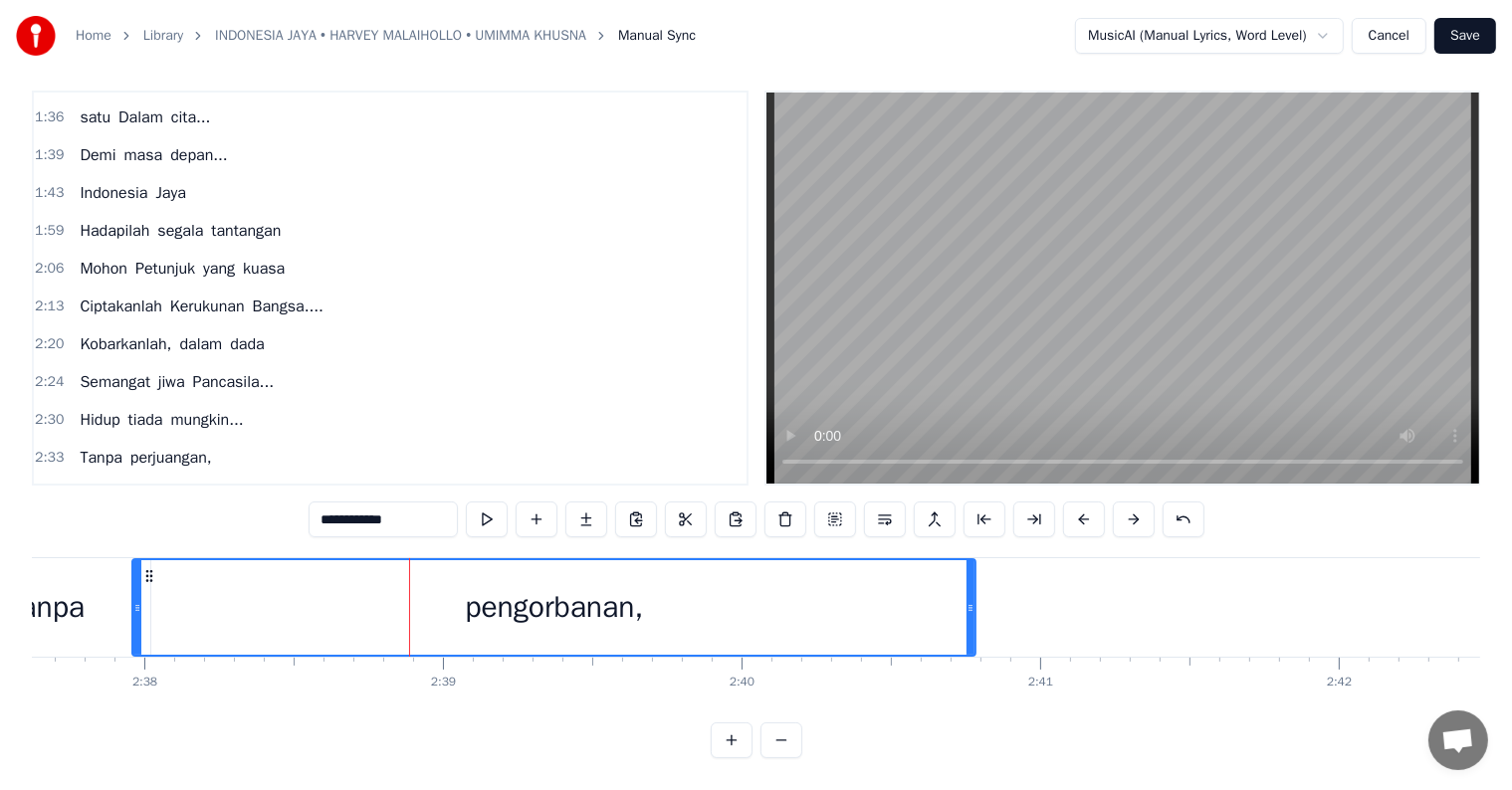 click at bounding box center (487, 519) 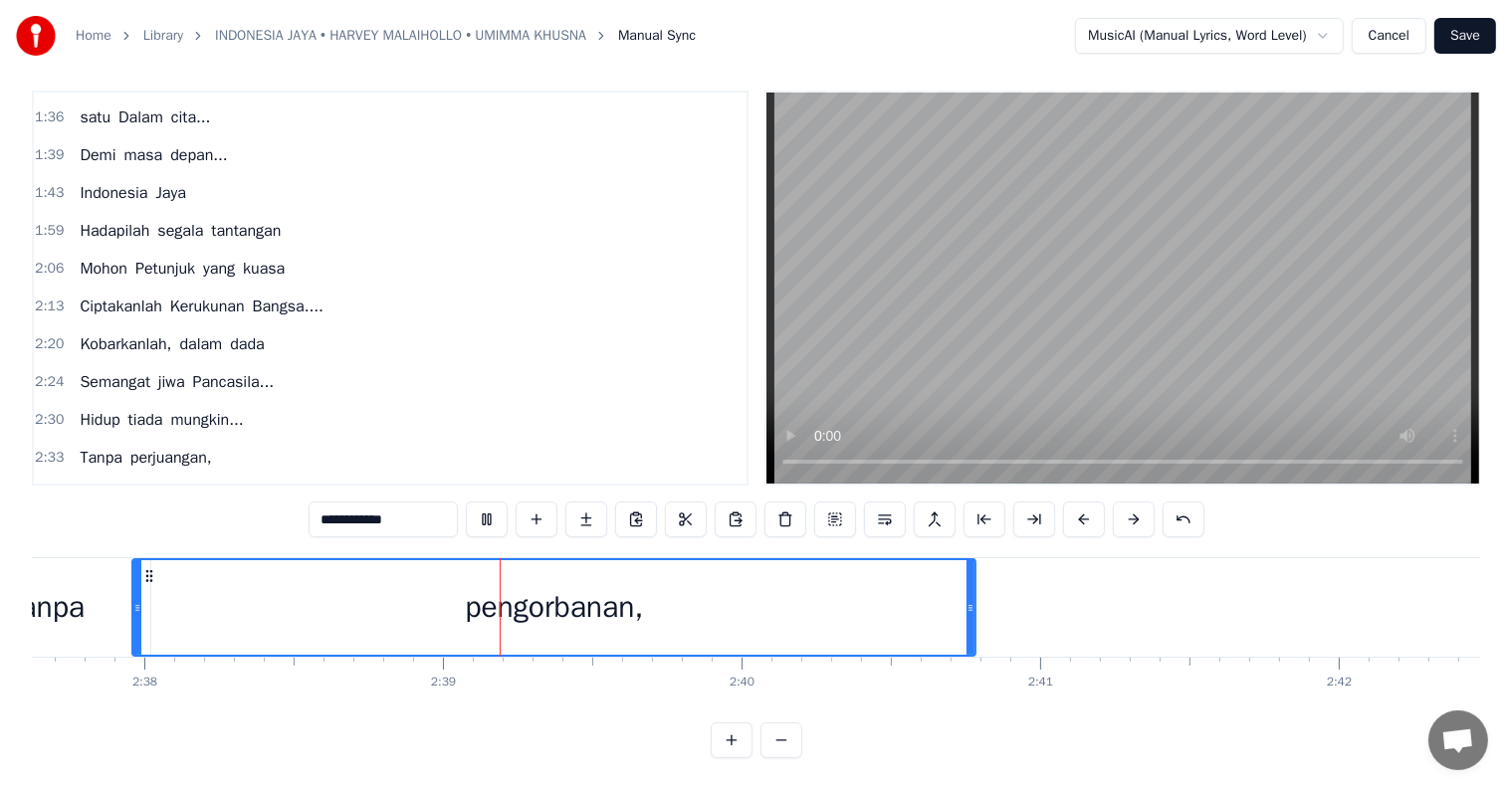 click at bounding box center (487, 519) 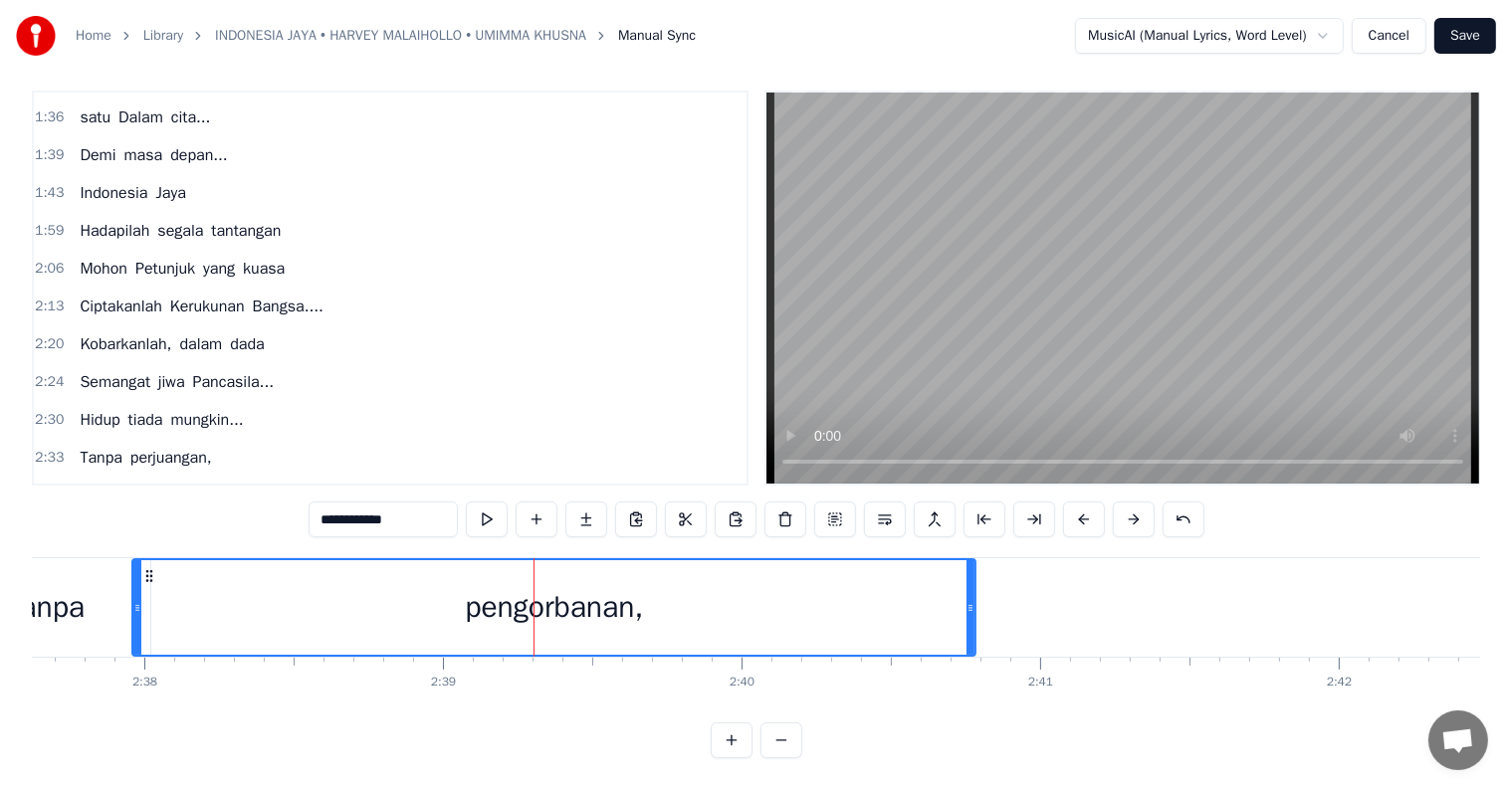 click at bounding box center [487, 519] 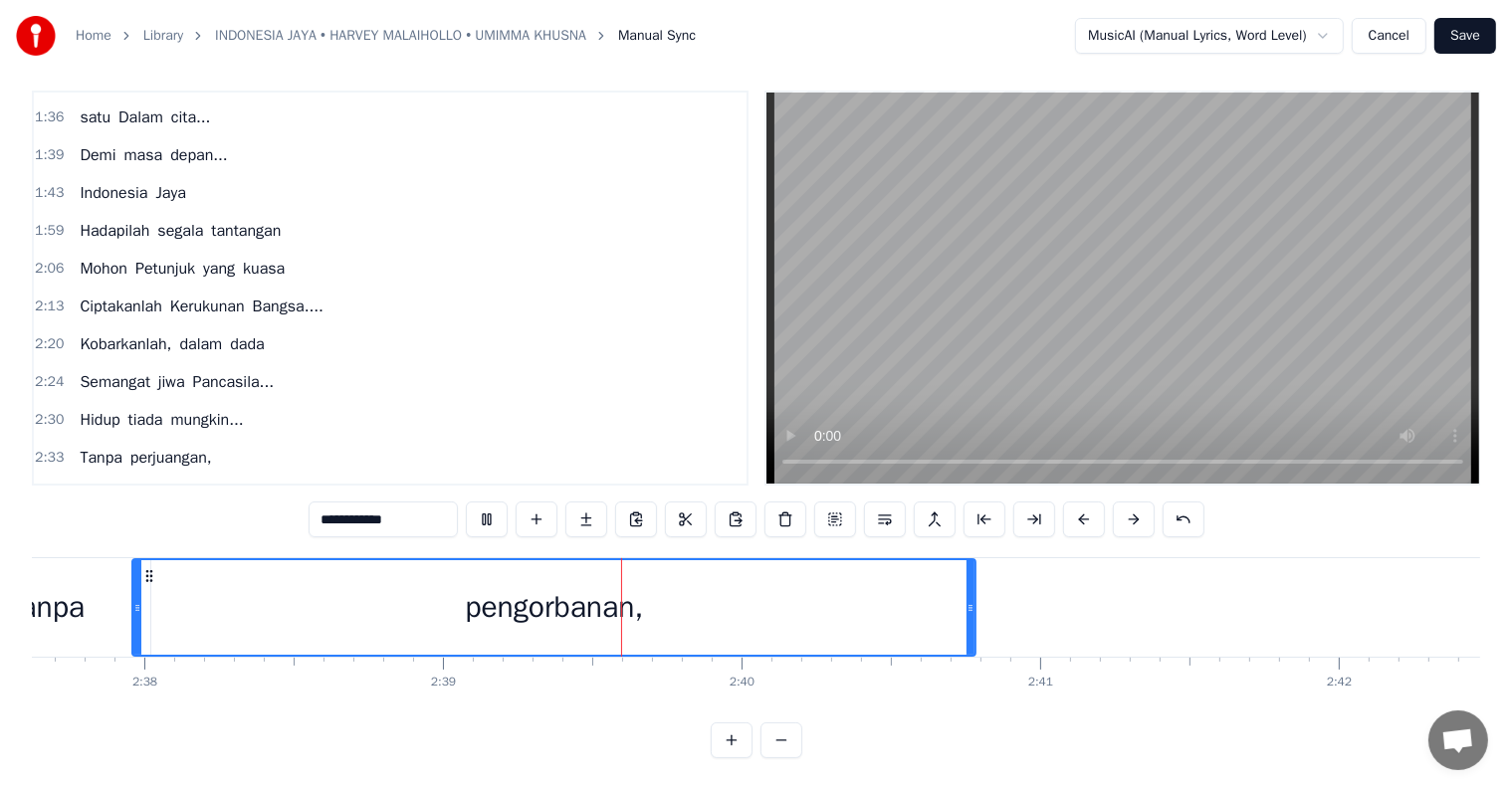 click at bounding box center (487, 519) 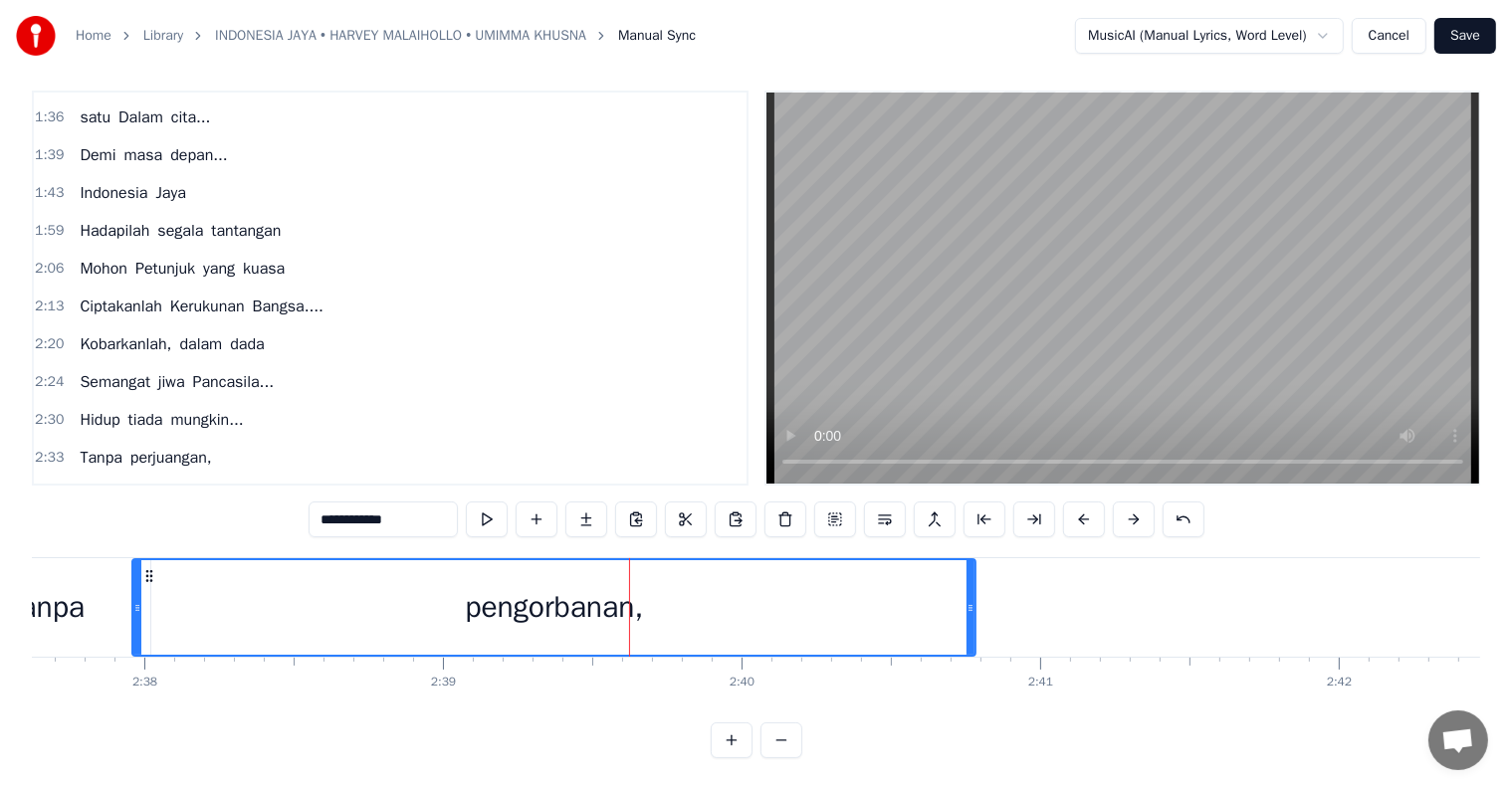 click on "pengorbanan," at bounding box center [553, 607] 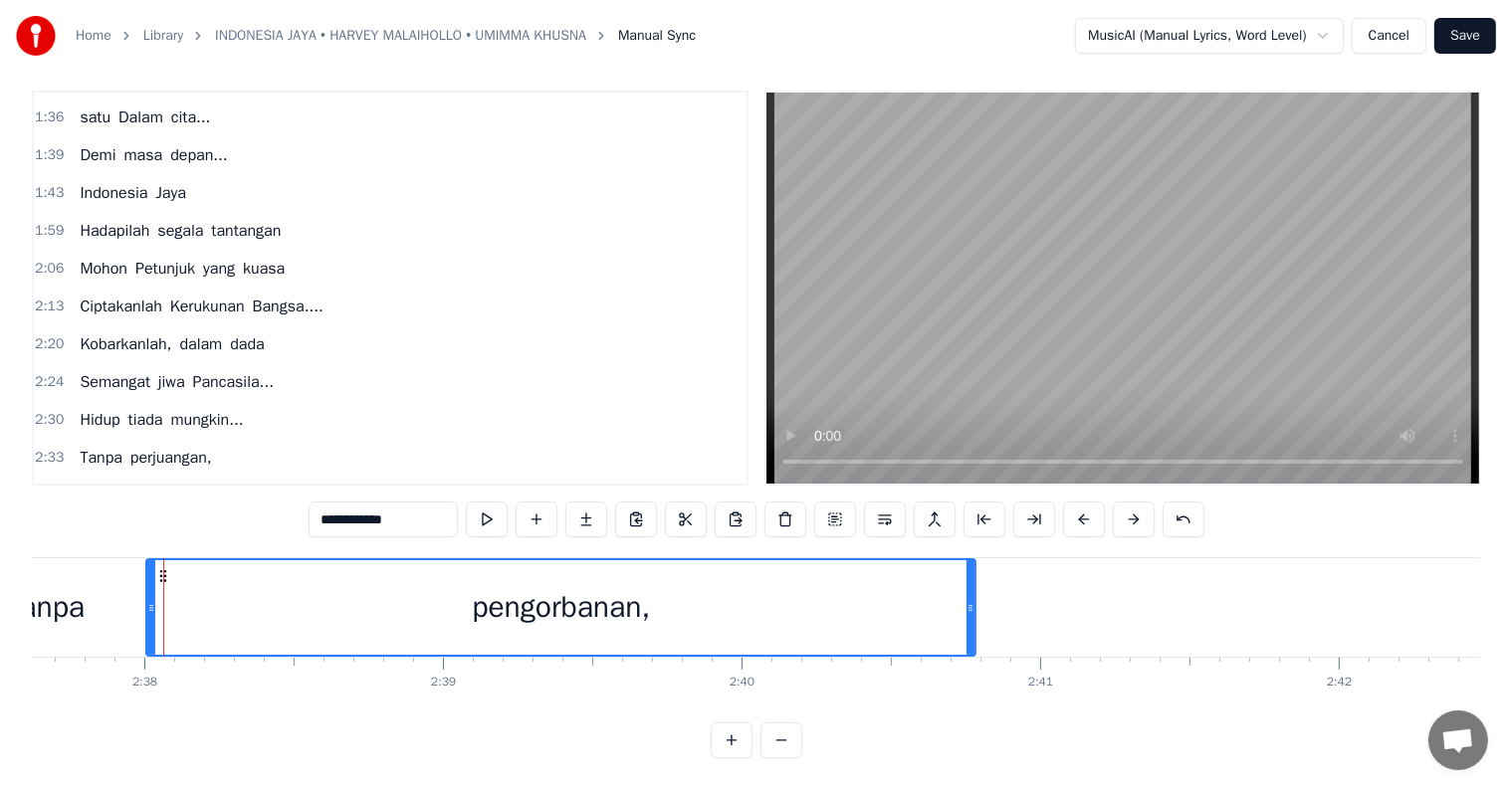 drag, startPoint x: 136, startPoint y: 589, endPoint x: 151, endPoint y: 589, distance: 15 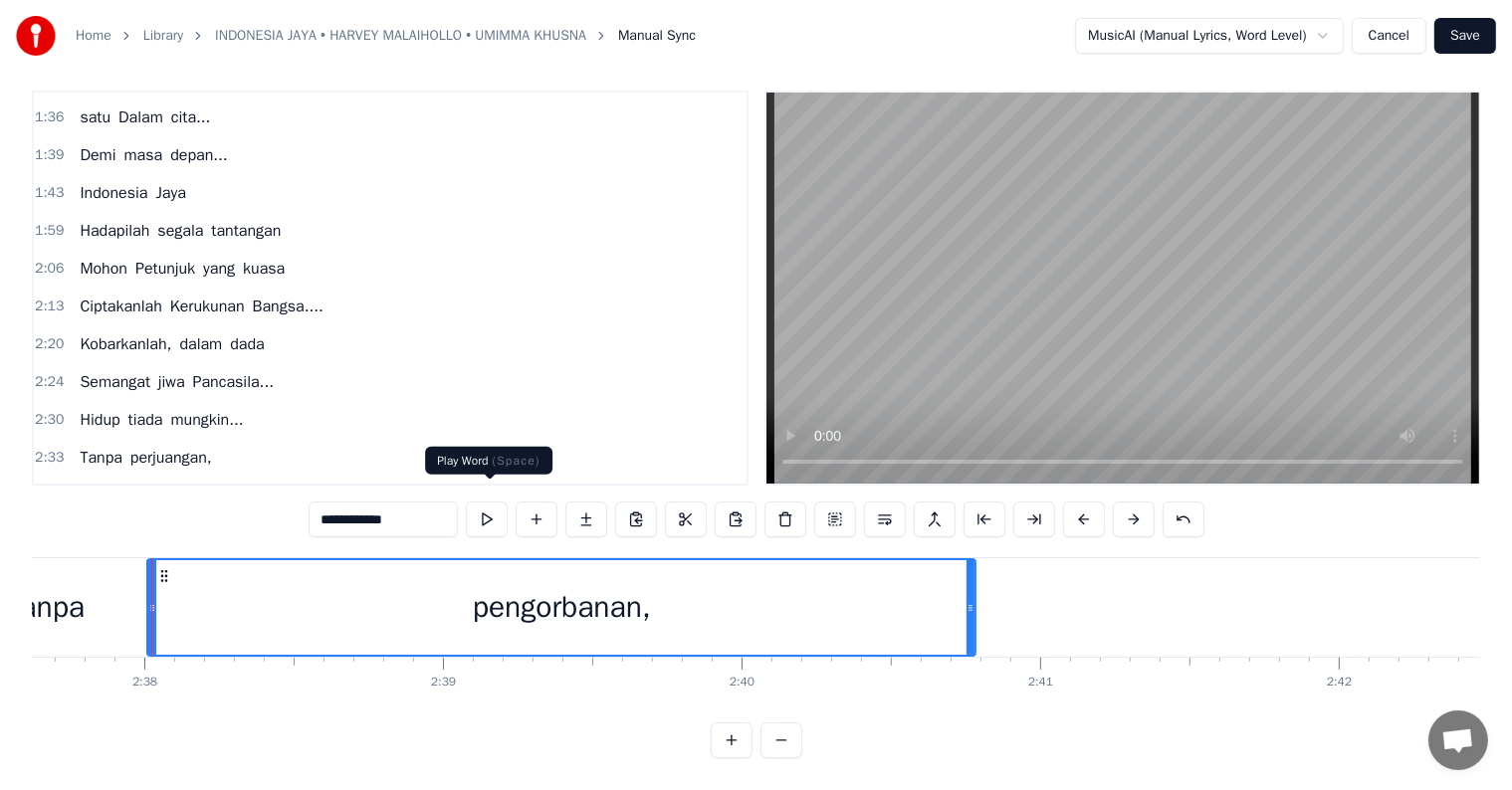 click at bounding box center [487, 519] 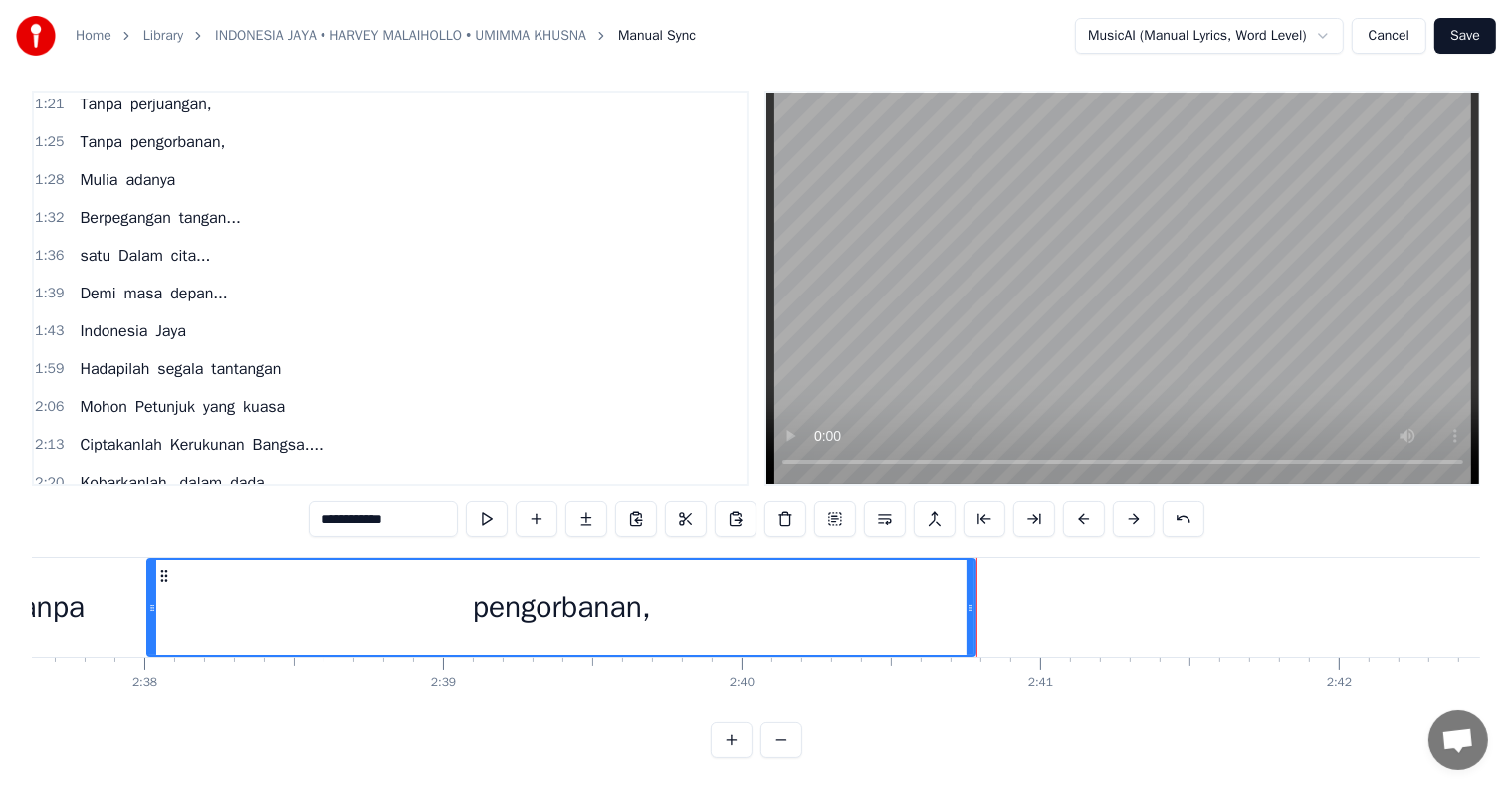 scroll, scrollTop: 384, scrollLeft: 0, axis: vertical 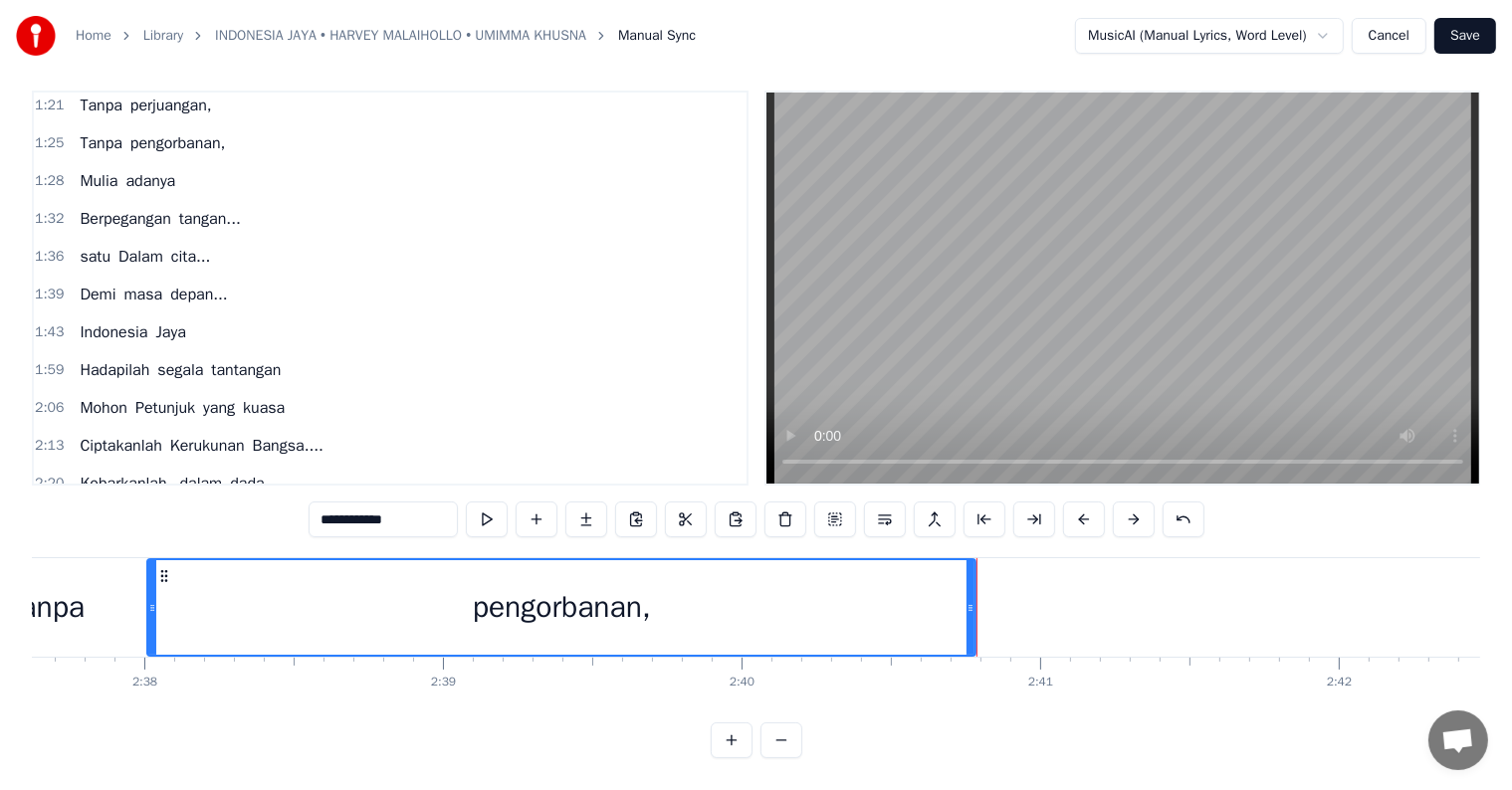 click on "Mulia adanya" at bounding box center (127, 181) 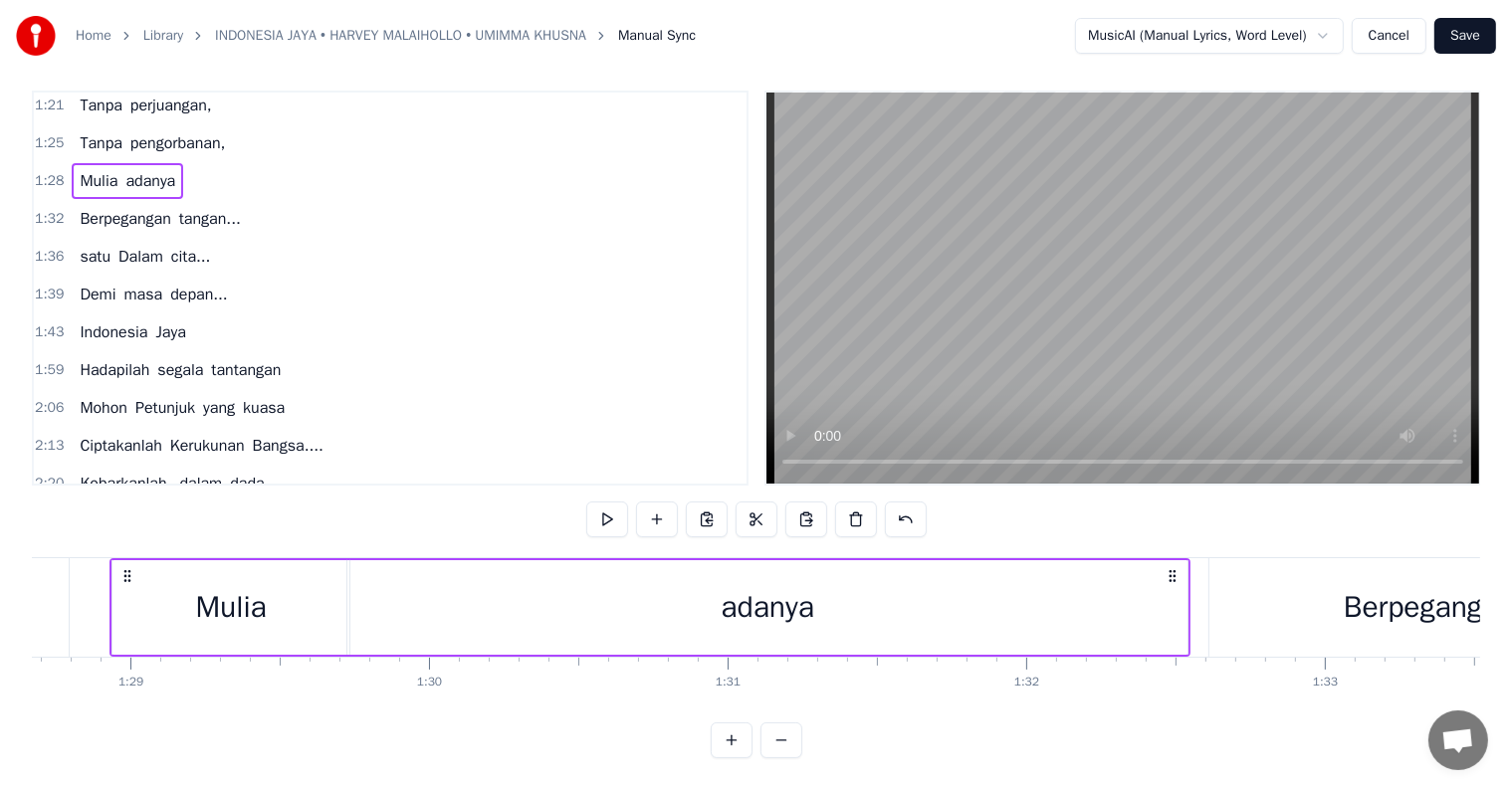 scroll, scrollTop: 0, scrollLeft: 26457, axis: horizontal 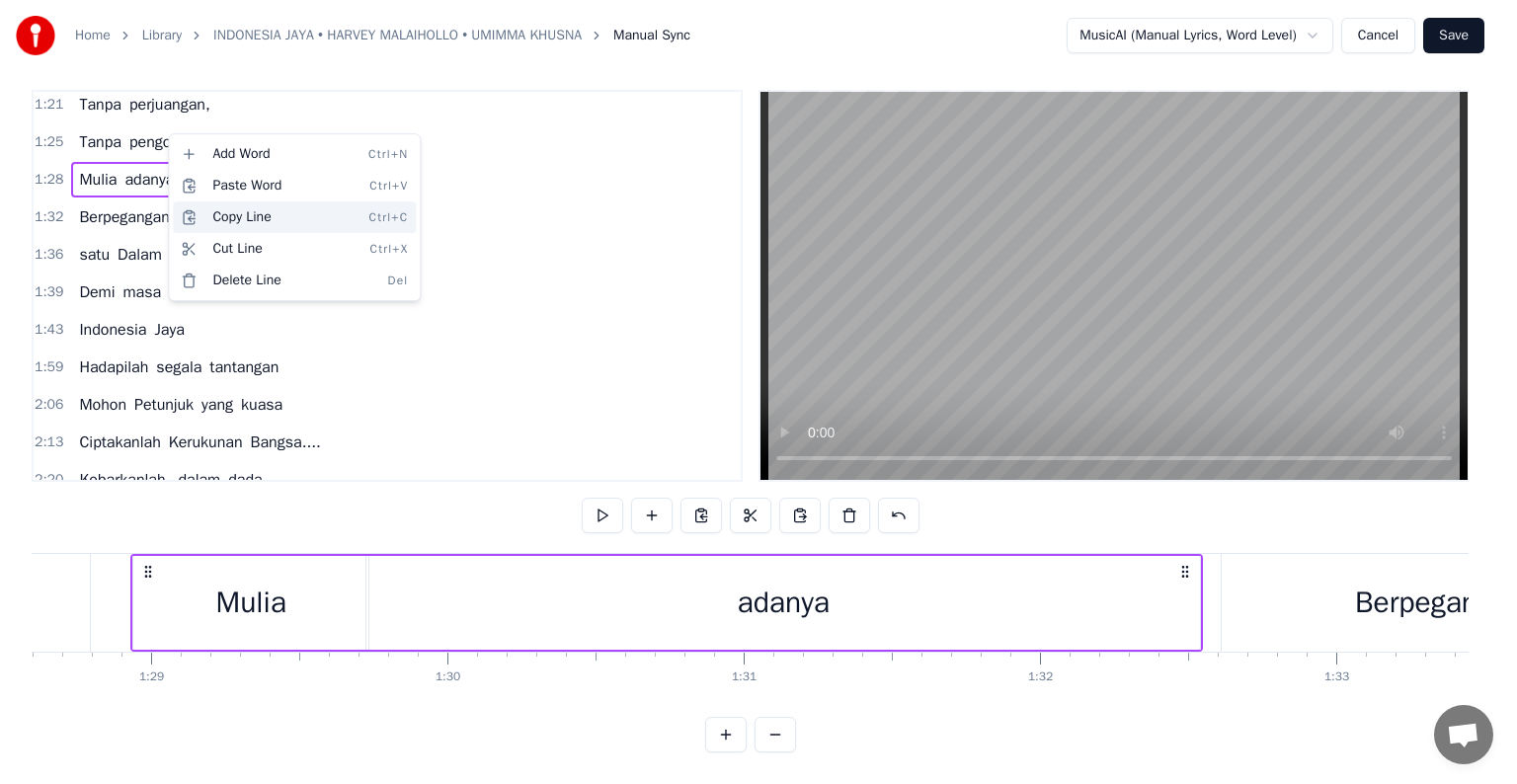 click on "Copy Line Ctrl+C" at bounding box center (294, 217) 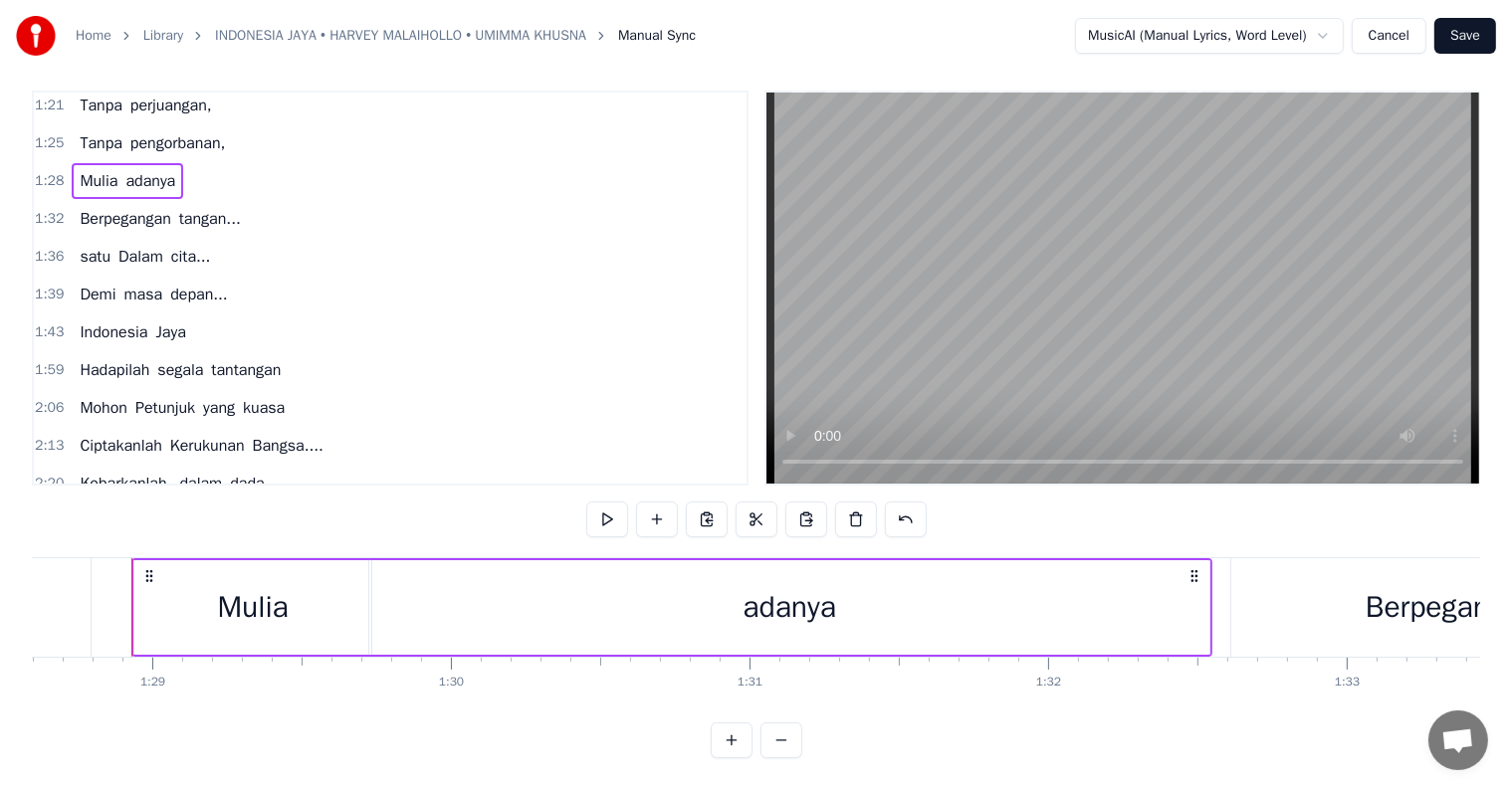 scroll, scrollTop: 523, scrollLeft: 0, axis: vertical 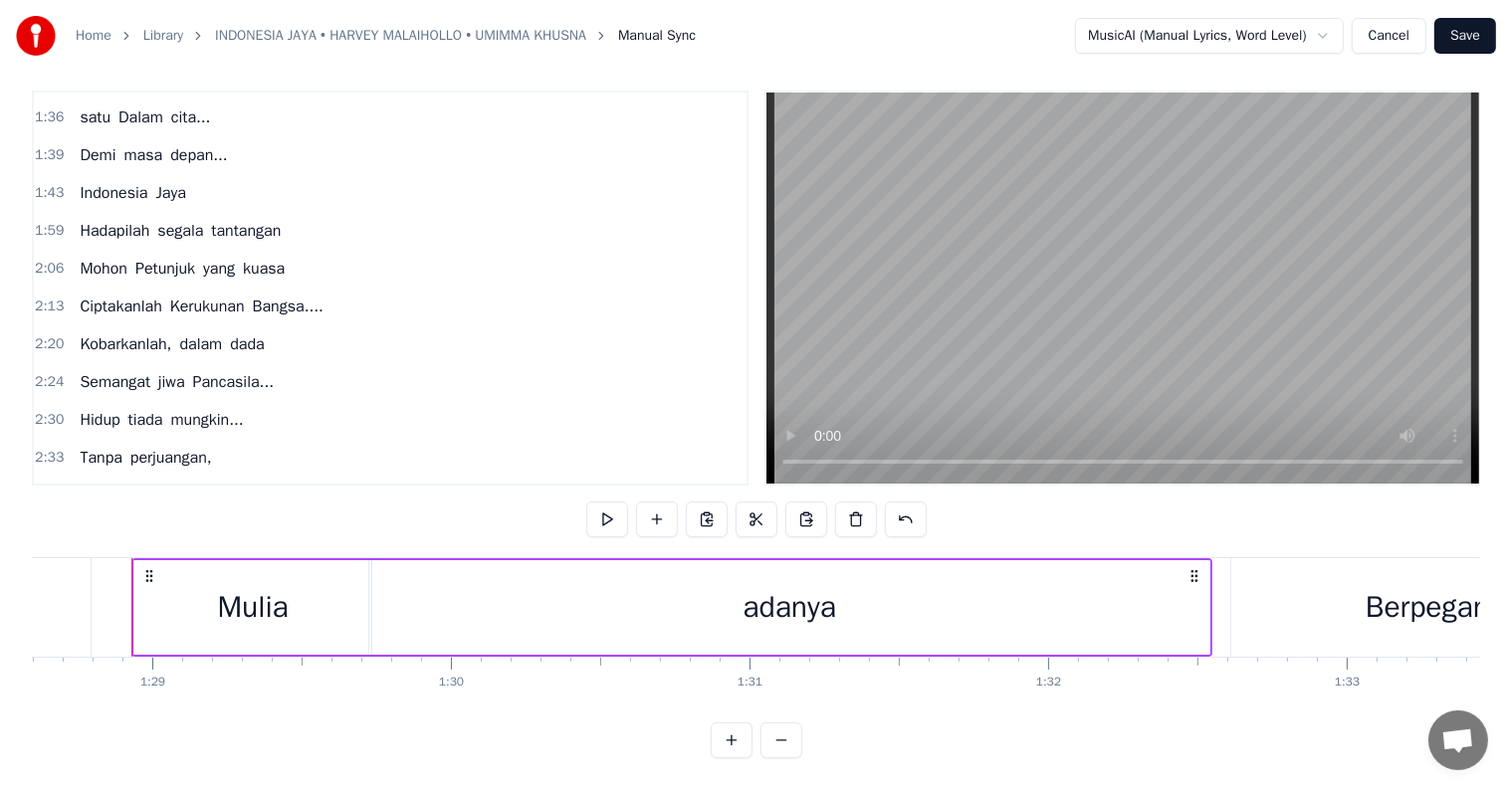 click on "Tanpa pengorbanan," at bounding box center [152, 495] 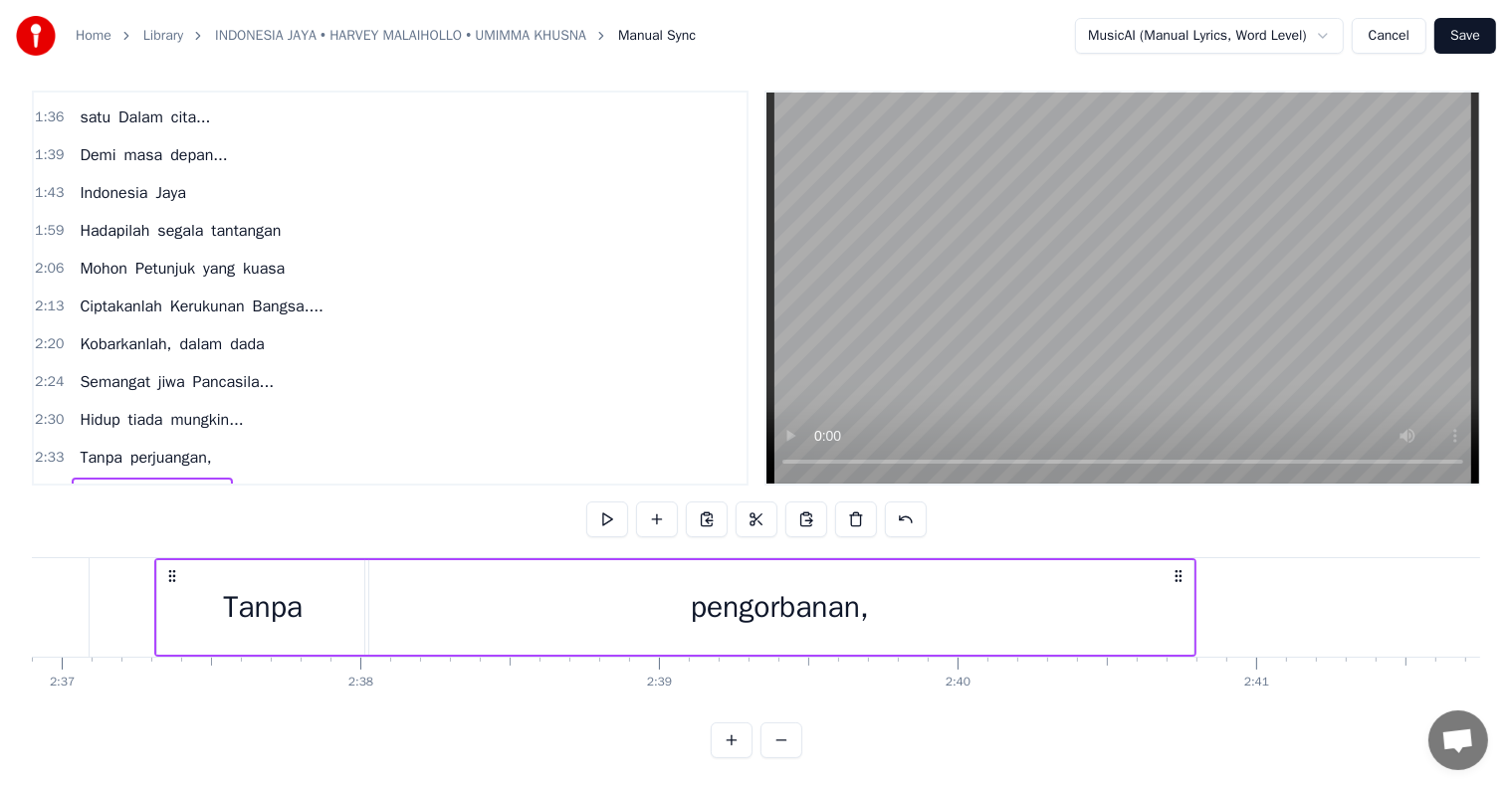 scroll, scrollTop: 0, scrollLeft: 46875, axis: horizontal 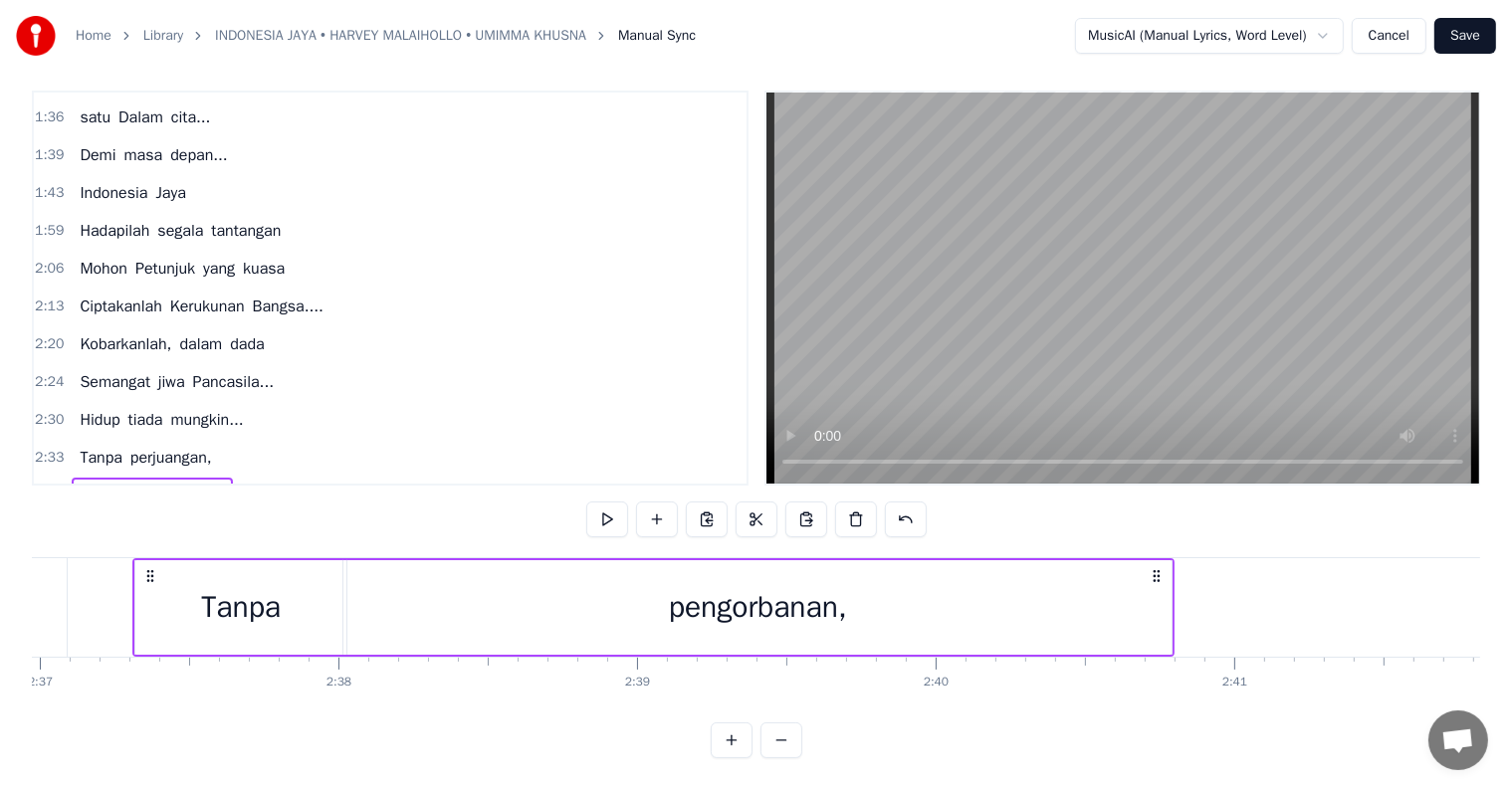 click at bounding box center (-10572, 607) 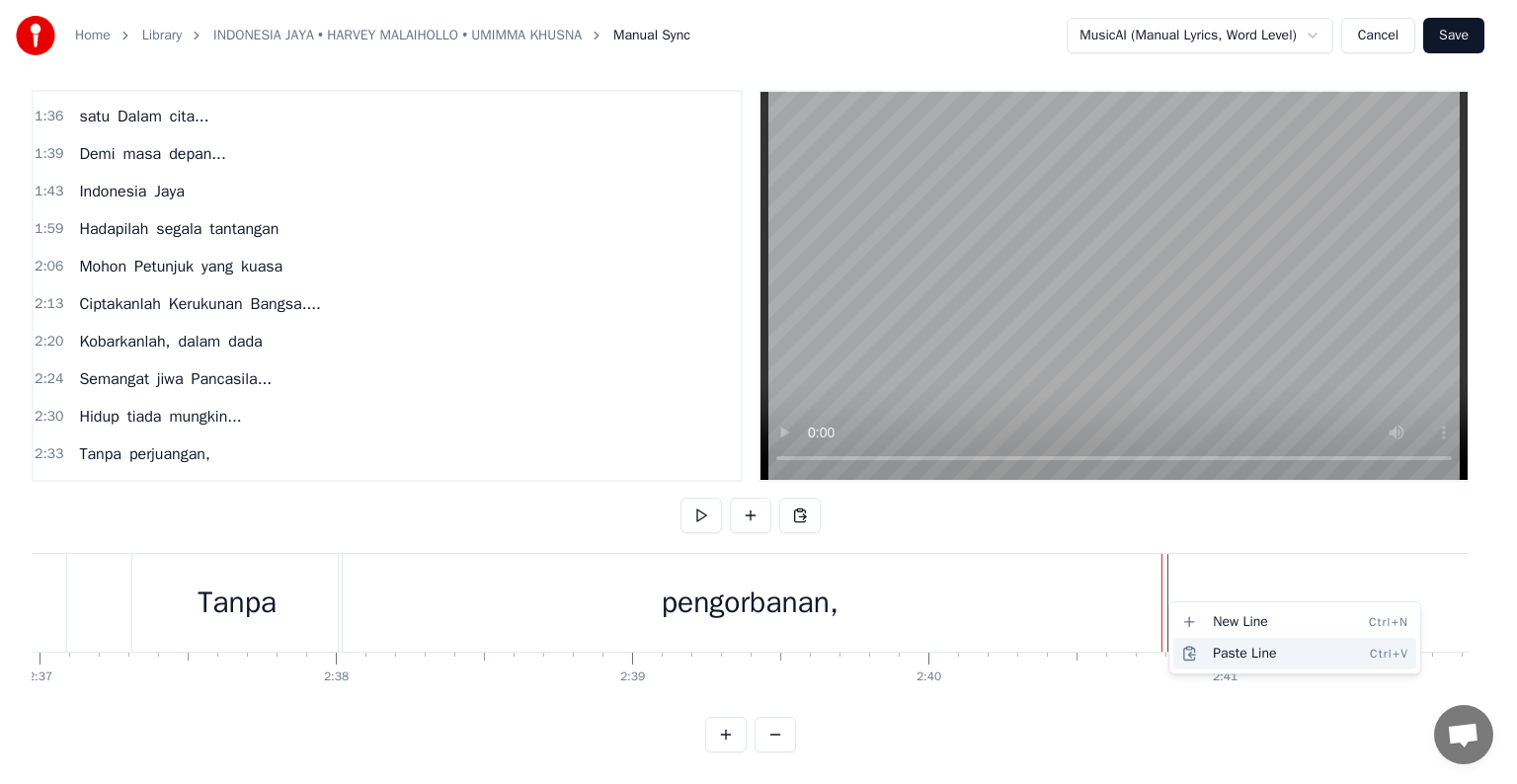 click on "Paste Line Ctrl+V" at bounding box center (1295, 654) 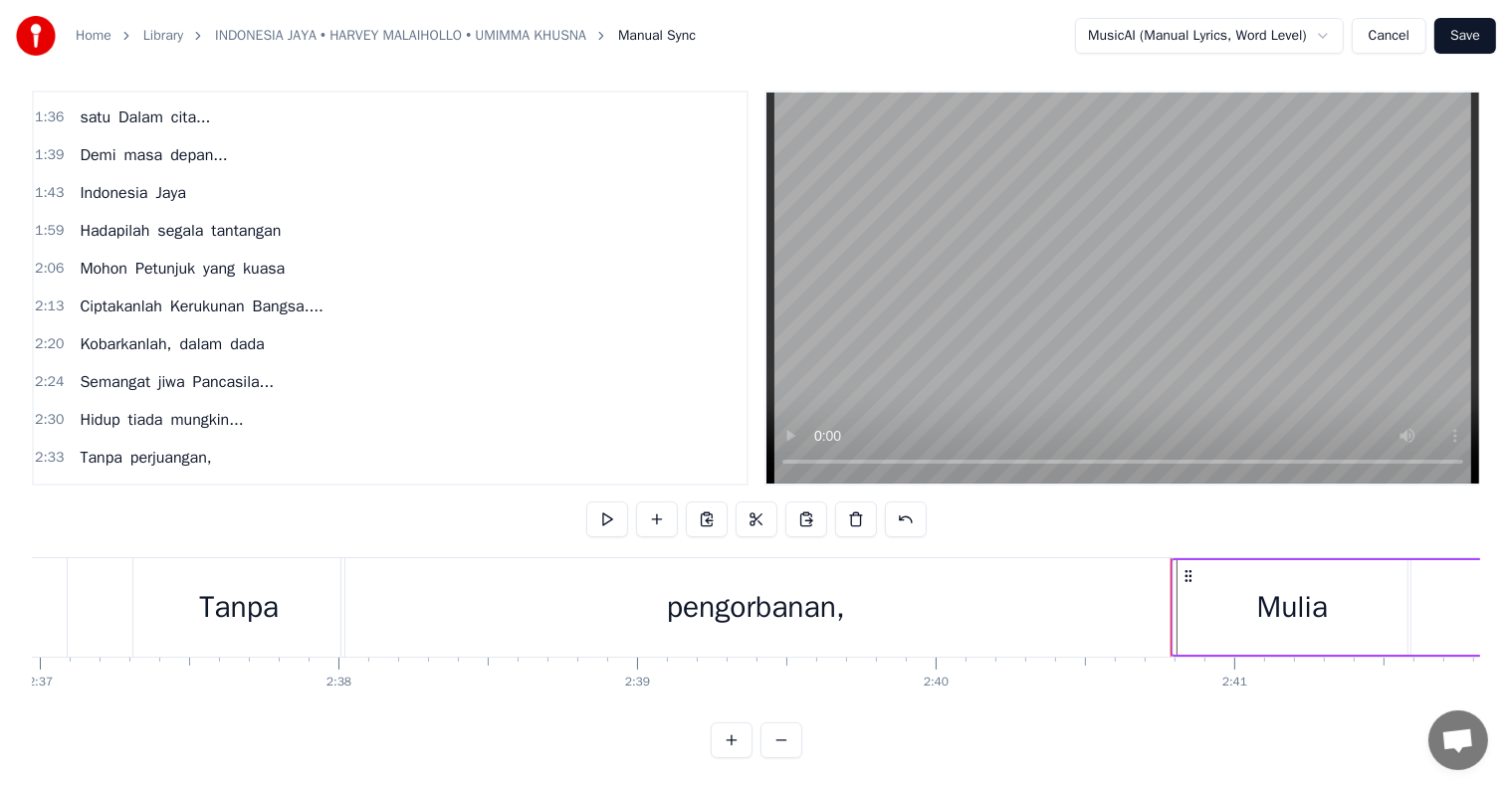 click on "pengorbanan," at bounding box center [756, 607] 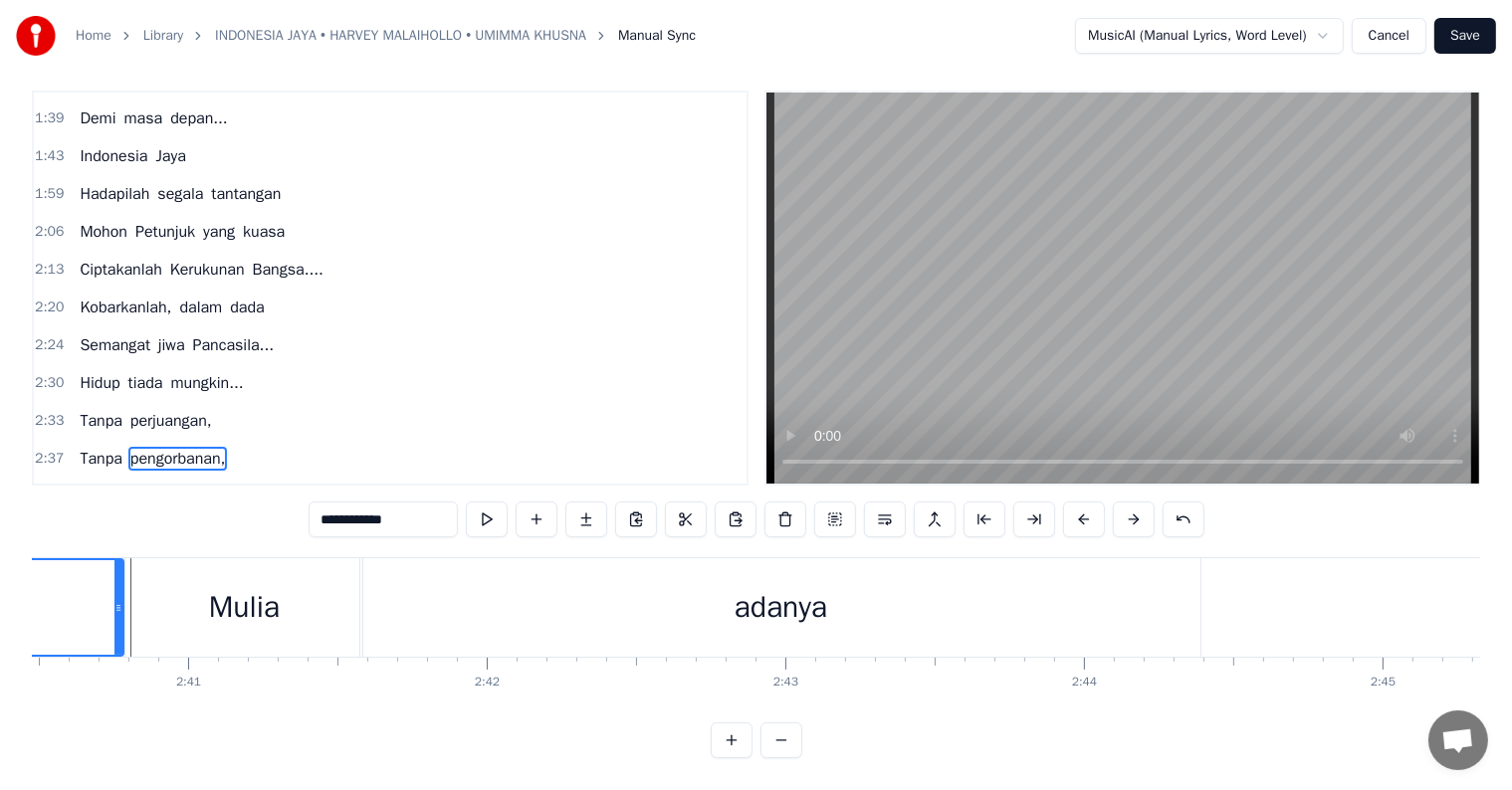 scroll, scrollTop: 0, scrollLeft: 47920, axis: horizontal 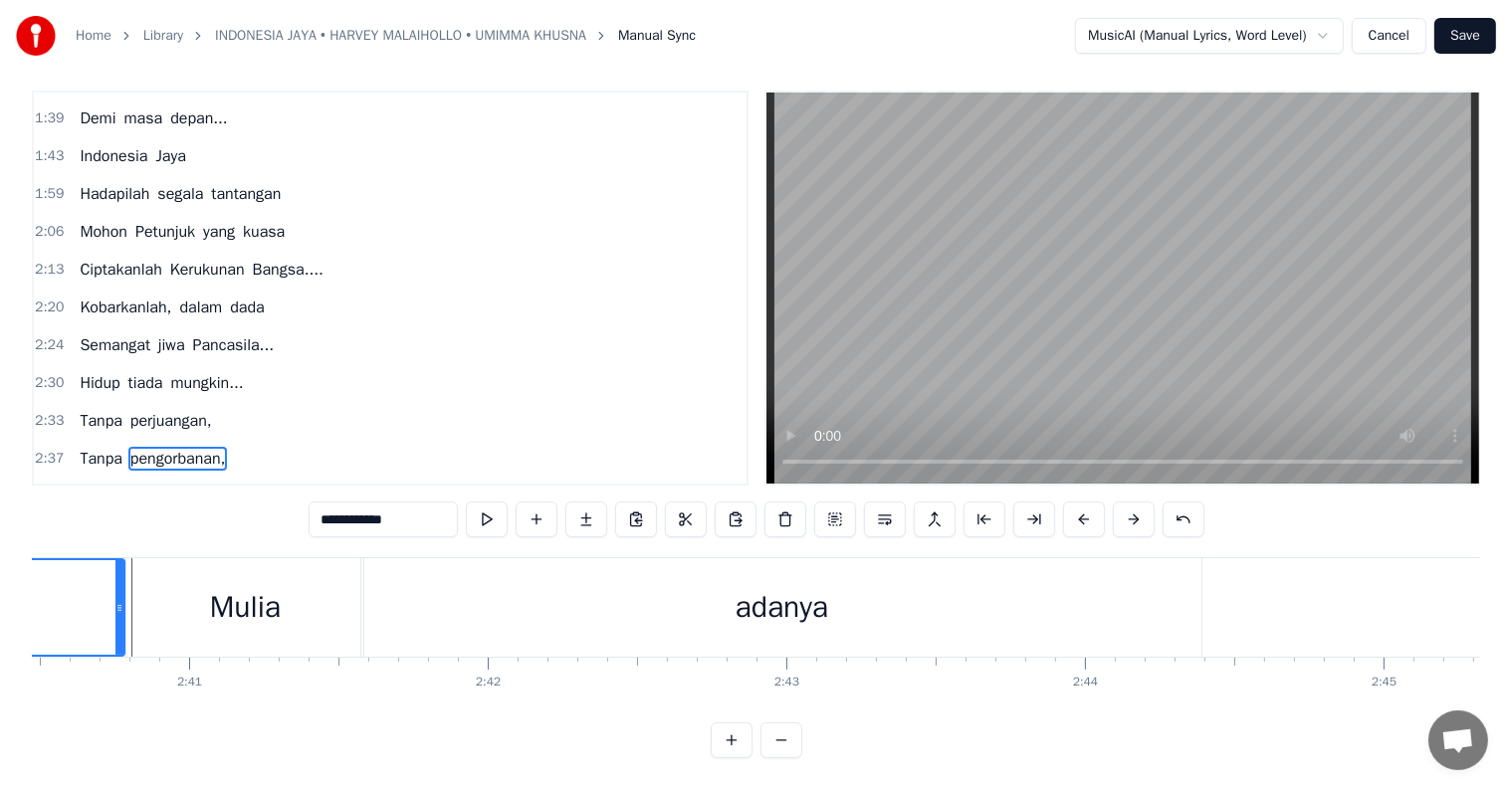 click on "Mulia" at bounding box center [245, 607] 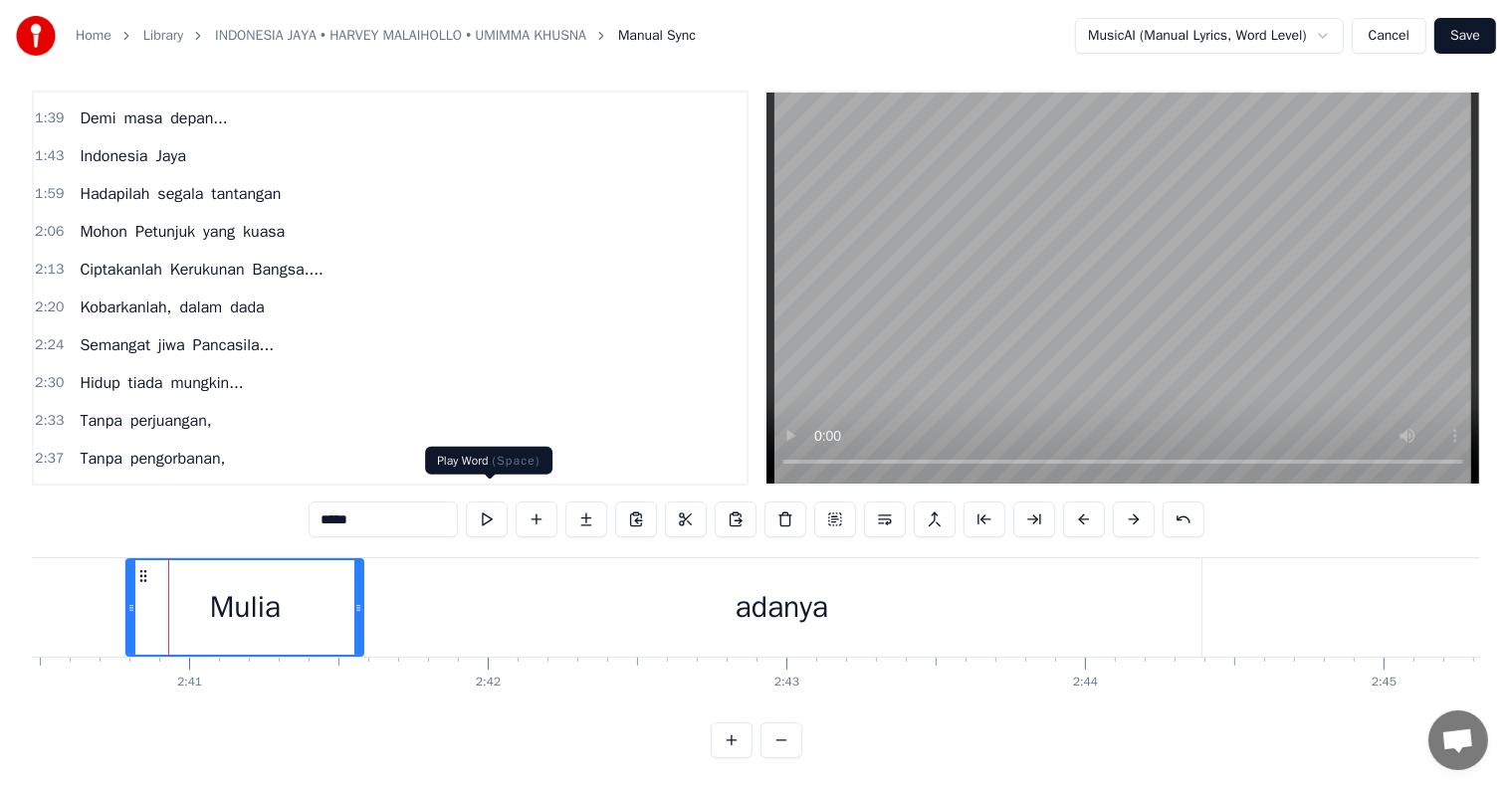 click at bounding box center (487, 519) 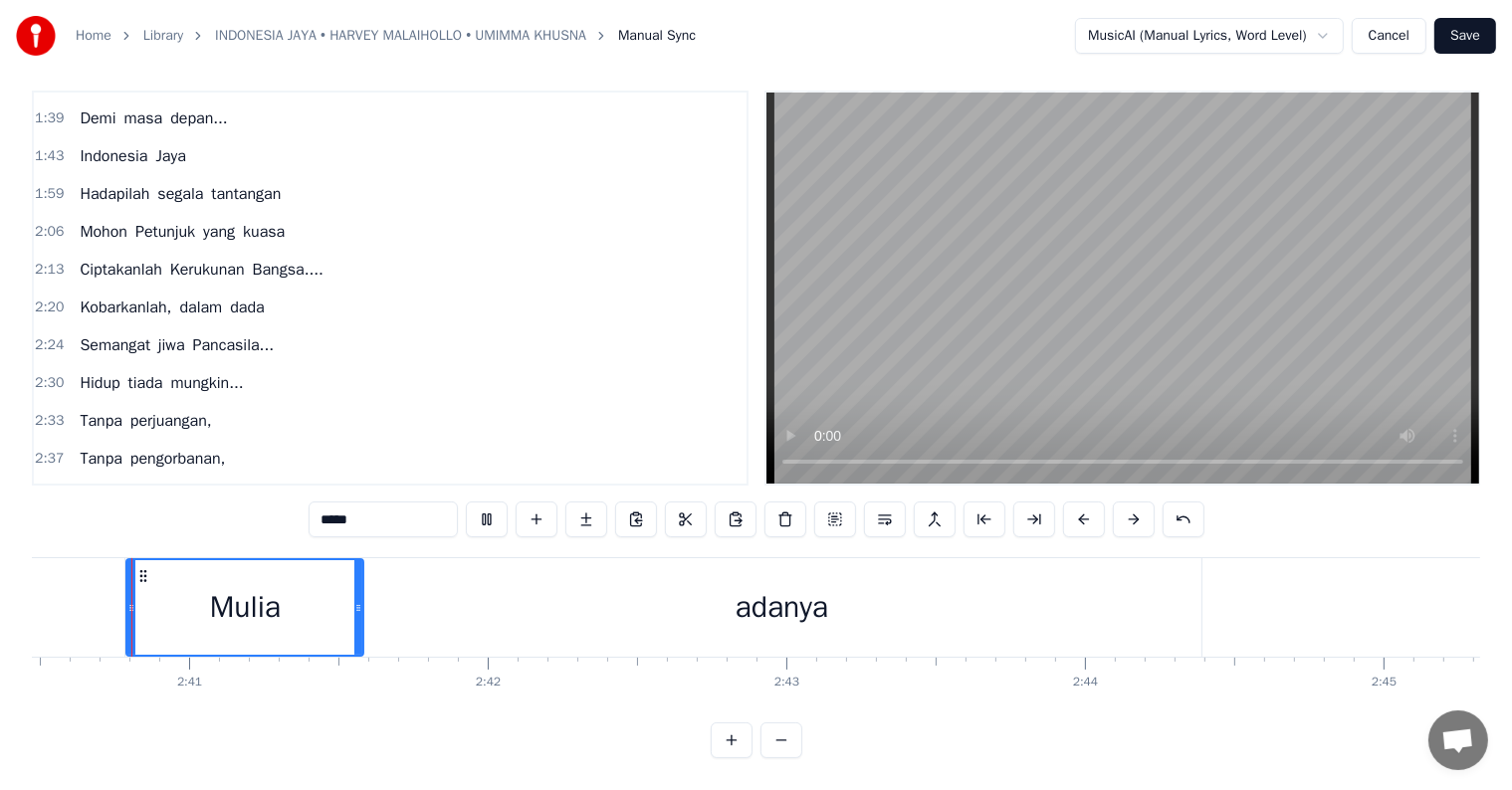 scroll, scrollTop: 0, scrollLeft: 47917, axis: horizontal 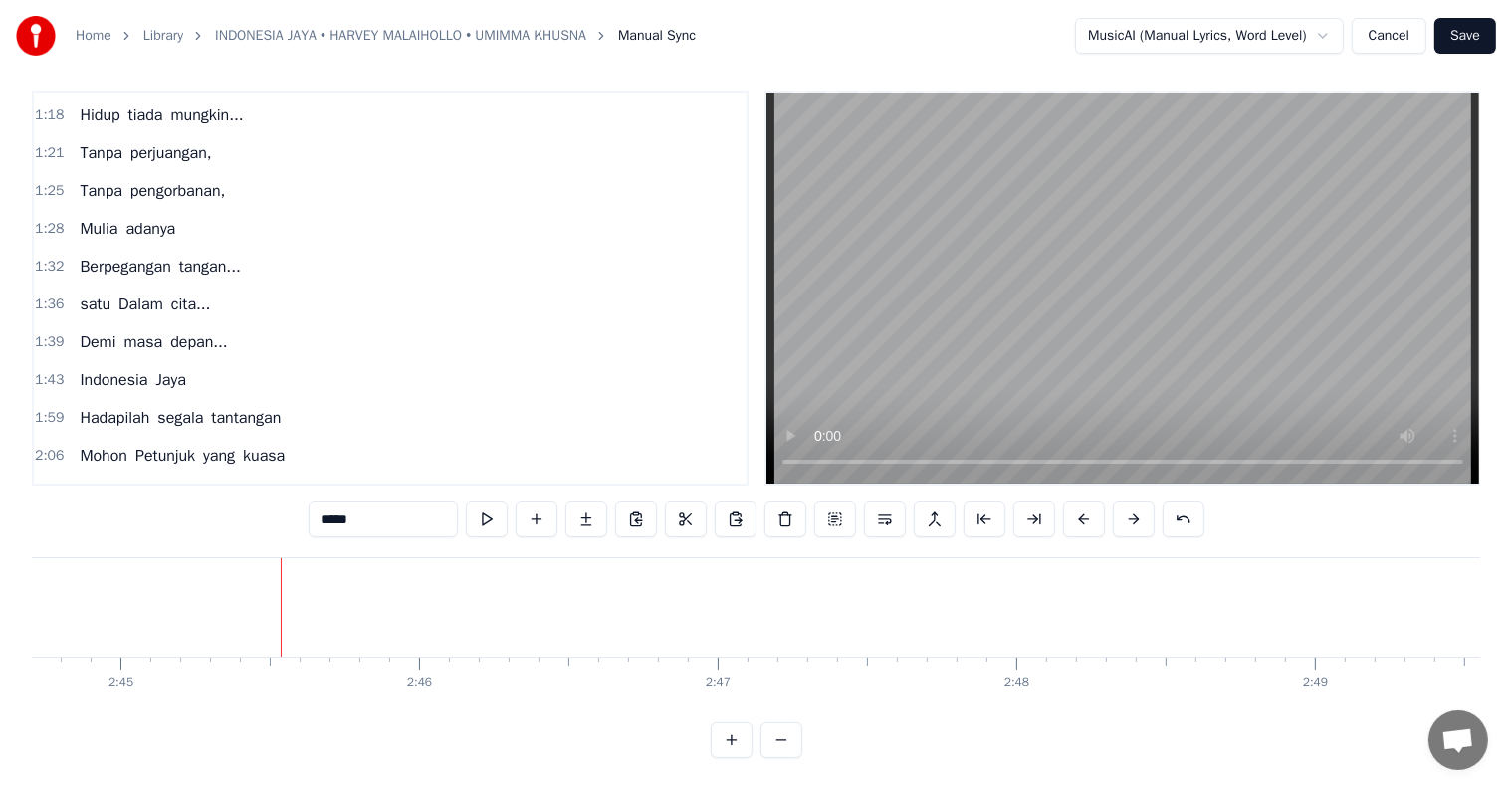 click on "Berpegangan tangan..." at bounding box center (159, 267) 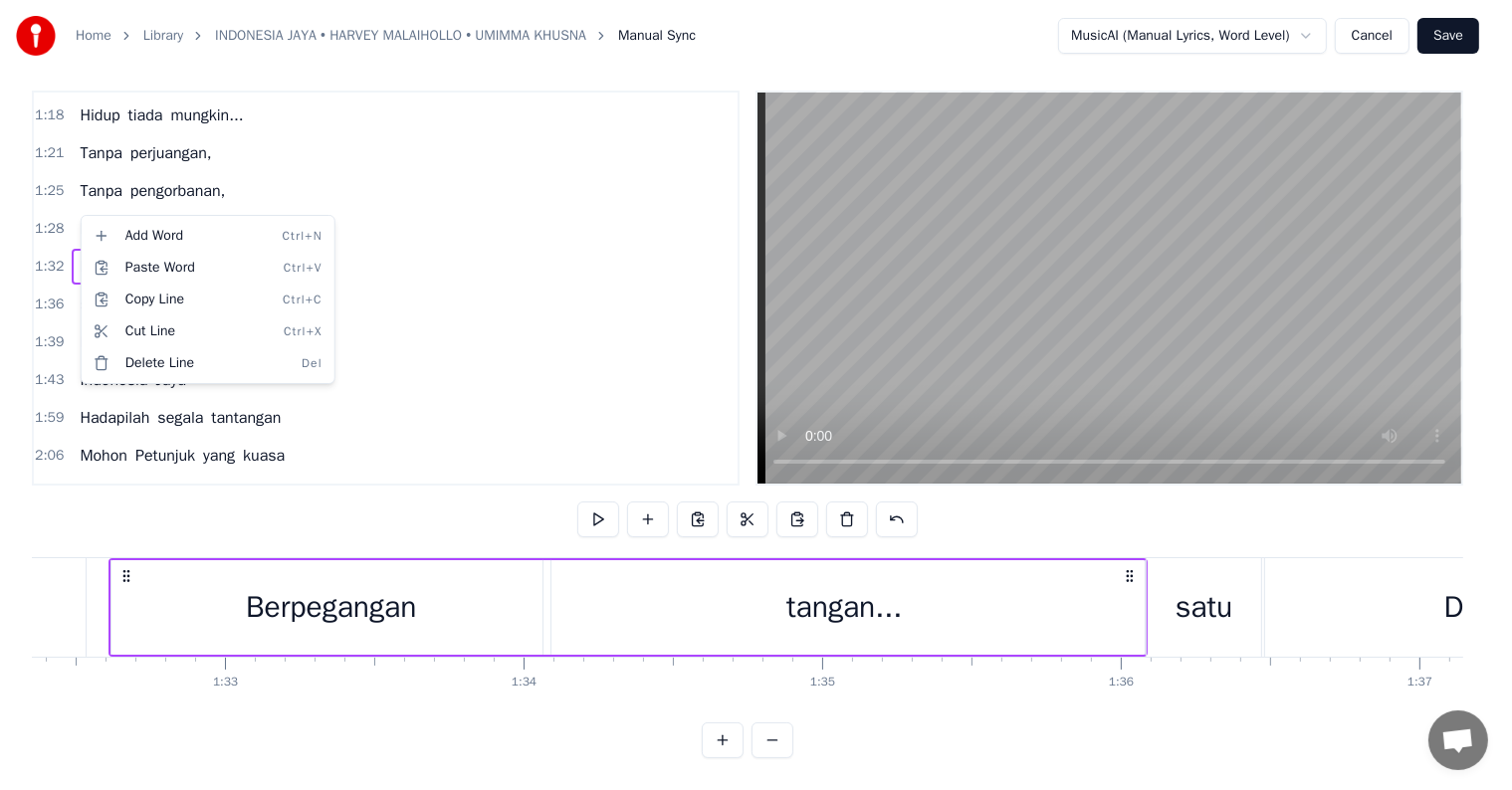 scroll, scrollTop: 0, scrollLeft: 27555, axis: horizontal 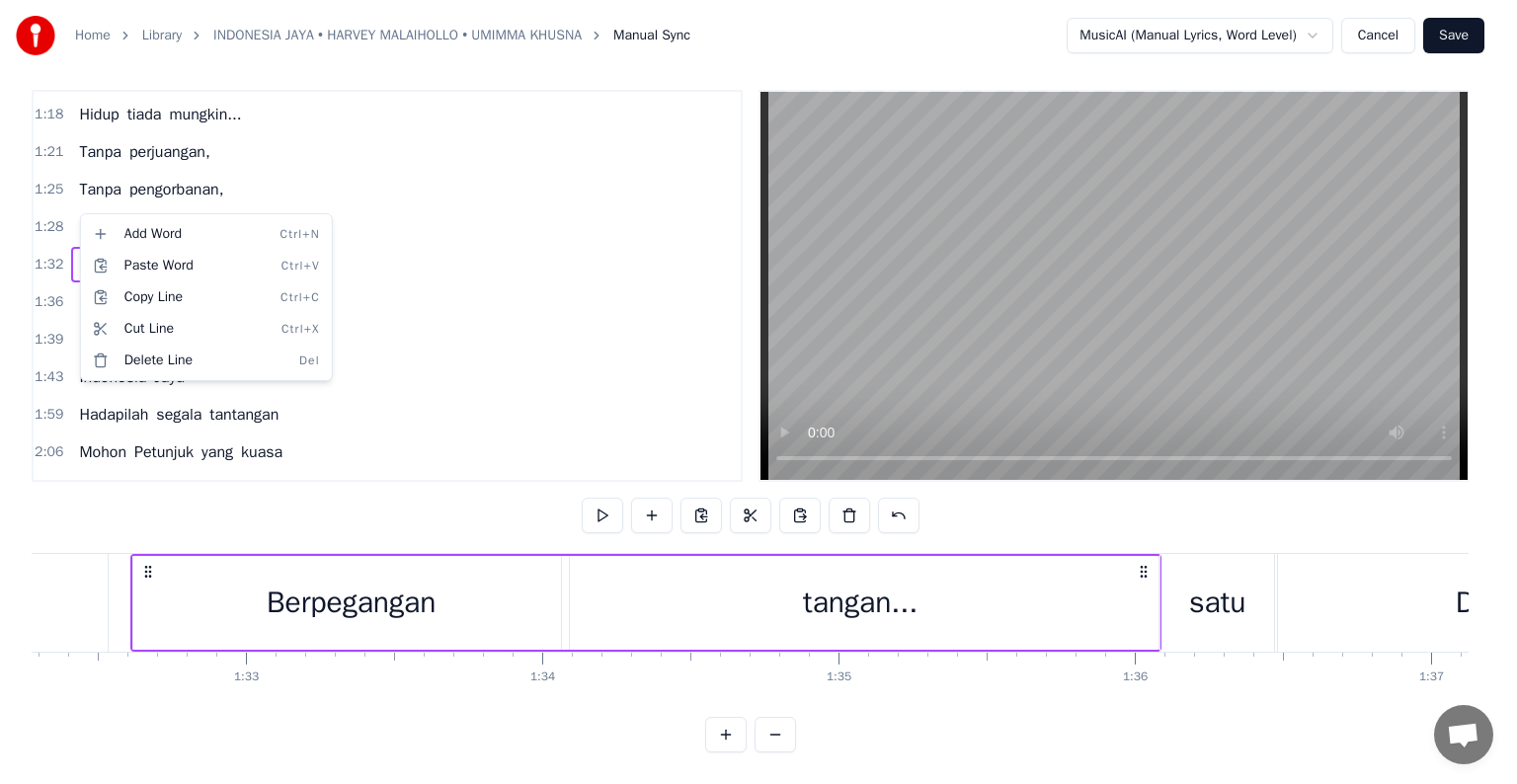 click on "Home Library INDONESIA JAYA • [PERSON] • [PERSON] Manual Sync MusicAI (Manual Lyrics, Word Level) Cancel Save 0:17 Hari-hari Terus Berlalu 0:24 Tiada pernah berhenti 0:30 S'ribu rintang jalan berliku 0:38 Bukanlah suatu penghalang 0:45 Hadapilah segala tantangan 0:52 Mohon Petunjuk yang kuasa 1:00 Ciptakanlah Kerukunan Bangsa.... 1:07 Kobarkanlah, dalam dada 1:11 Semangat jiwa Pancasila... 1:18 Hidup tiada mungkin... 1:21 Tanpa perjuangan, 1:25 Tanpa pengorbanan, 1:28 Mulia adanya 1:32 Berpegangan tangan... 1:36 satu Dalam cita... 1:39 Demi masa depan... 1:43 Indonesia Jaya 1:59 Hadapilah segala tantangan 2:06 Mohon Petunjuk yang kuasa 2:13 Ciptakanlah Kerukunan Bangsa.... 2:20 Kobarkanlah, dalam dada 2:24 Semangat jiwa Pancasila... 2:30 Hidup tiada mungkin... 2:33 Tanpa perjuangan, 2:37 Tanpa pengorbanan, 2:40 Mulia adanya Hari-hari Terus Berlalu Tiada pernah berhenti S'ribu rintang jalan berliku Bukanlah suatu penghalang Hadapilah segala tantangan Mohon Petunjuk yang kuasa Ciptakanlah dada" at bounding box center [758, 385] 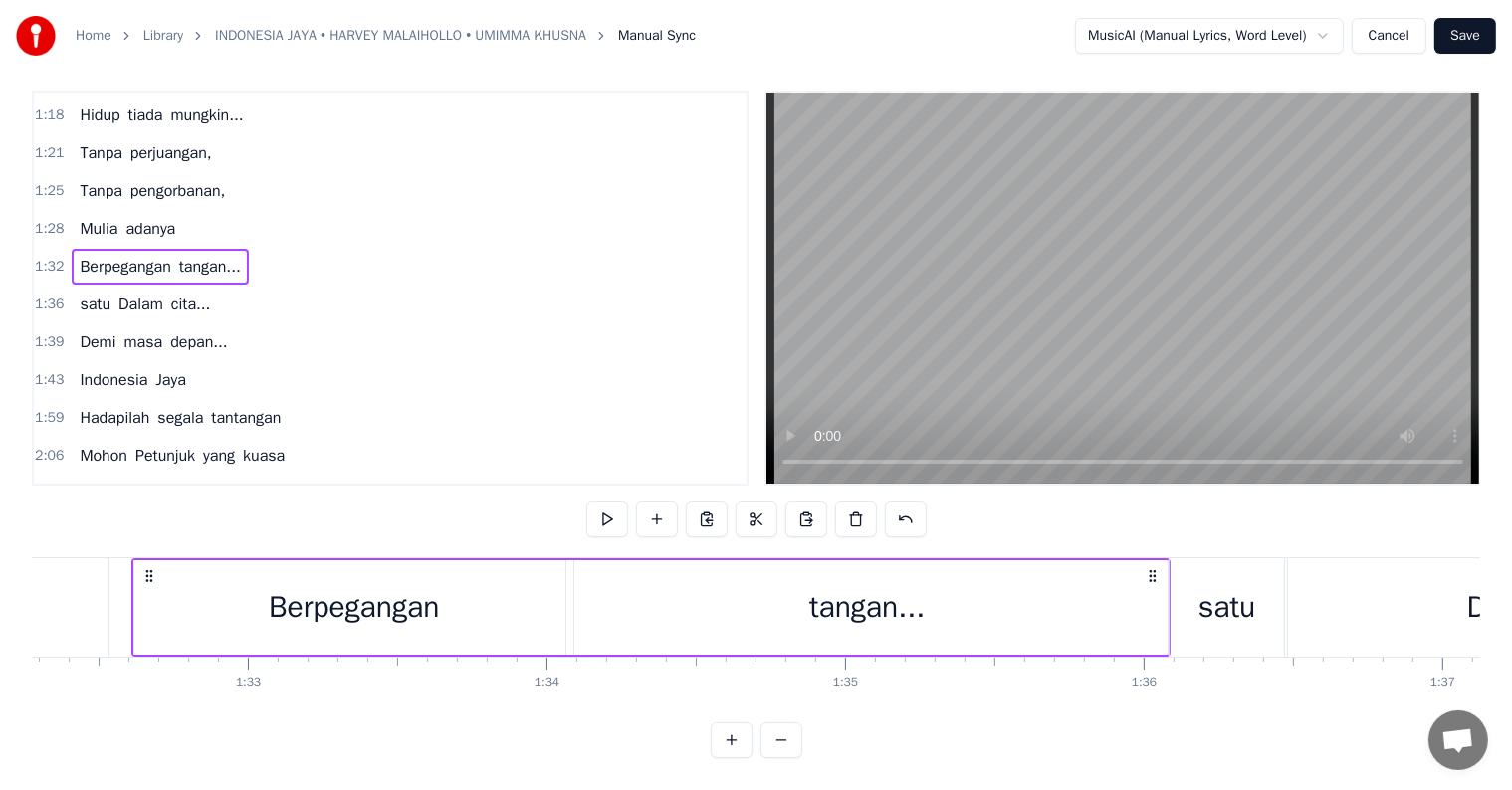 click on "satu Dalam cita..." at bounding box center (144, 304) 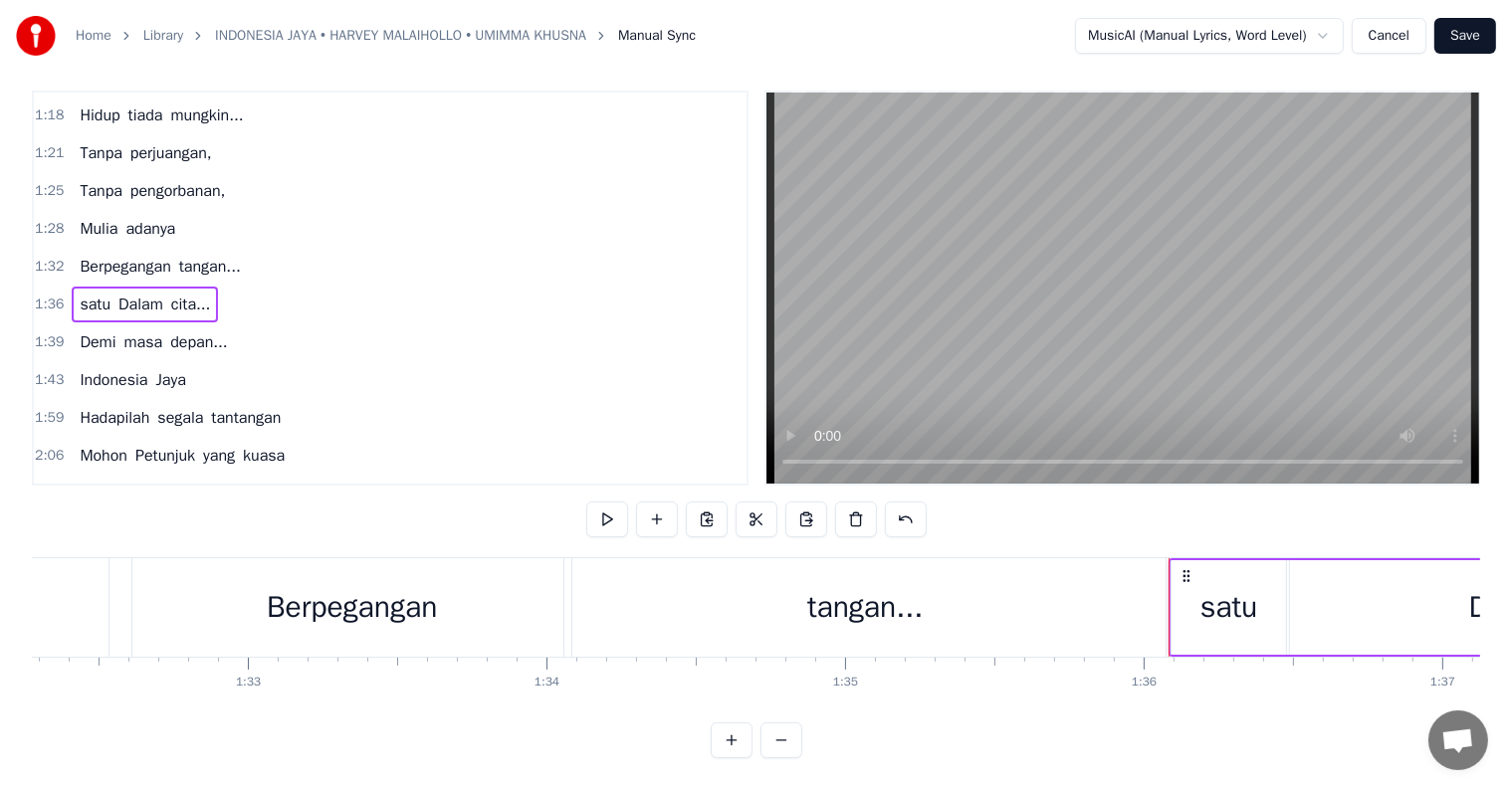 click on "Berpegangan" at bounding box center (124, 267) 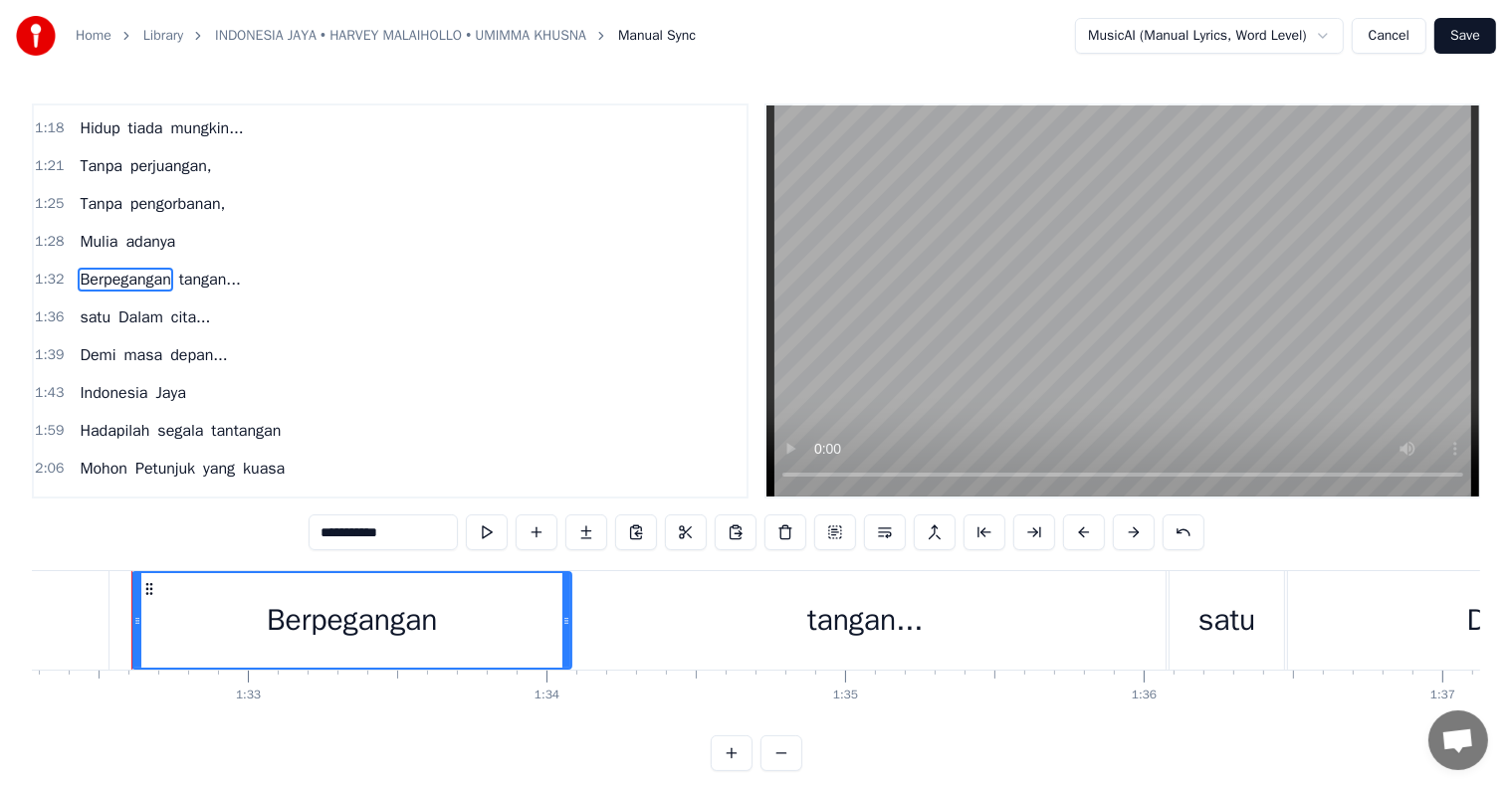 scroll, scrollTop: 298, scrollLeft: 0, axis: vertical 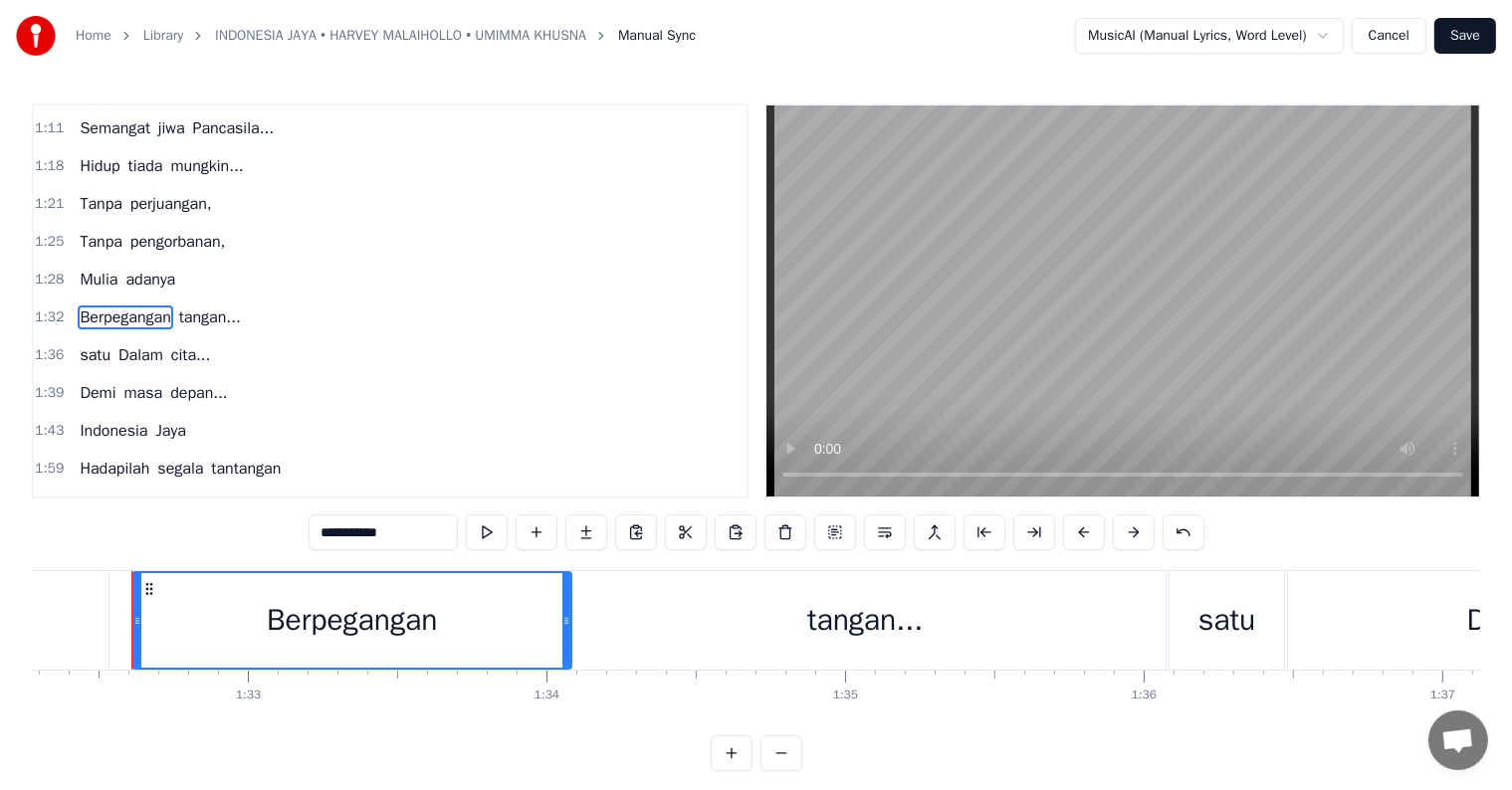 click on "1:28 Mulia adanya" at bounding box center (390, 280) 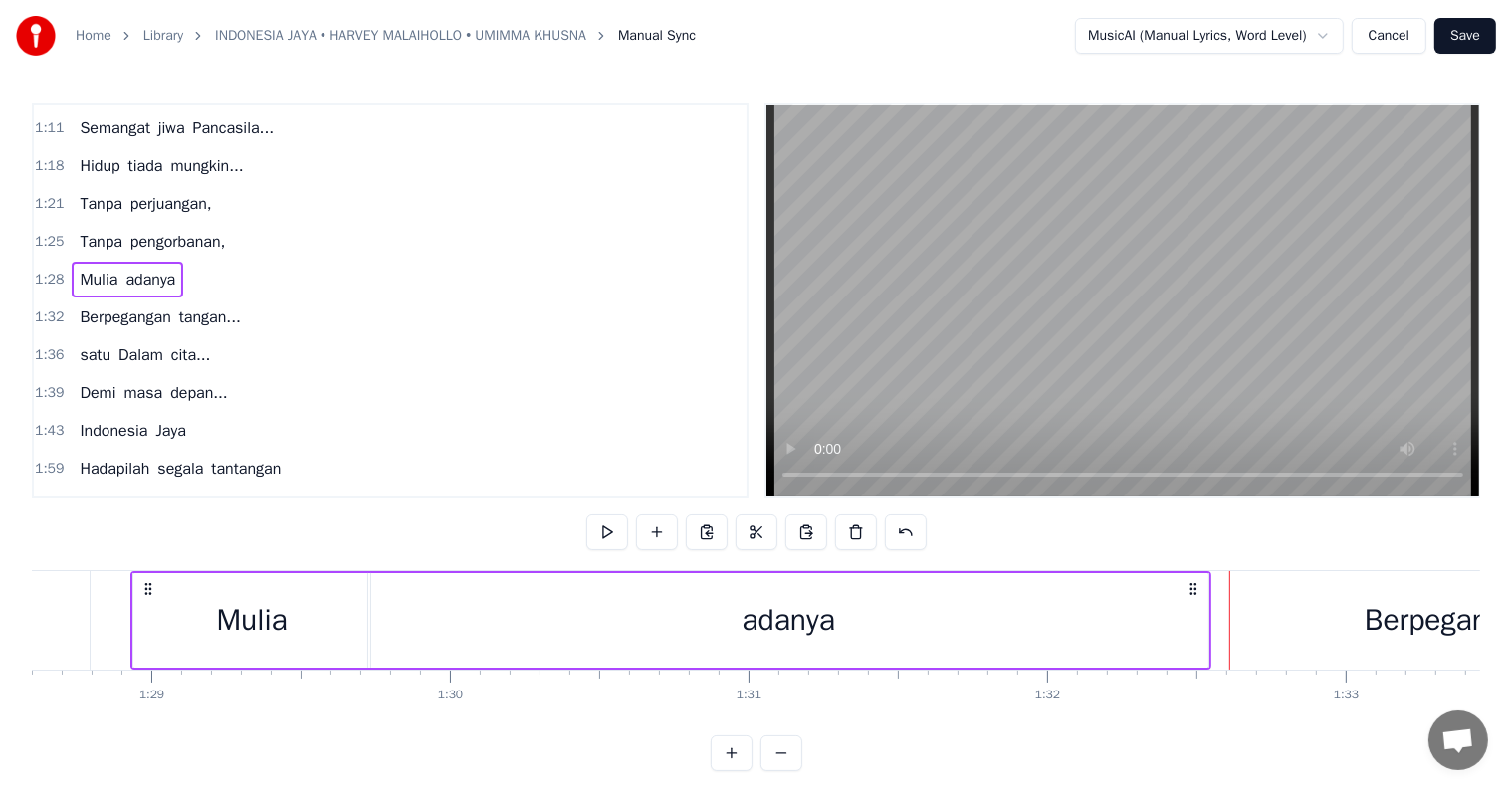 scroll, scrollTop: 0, scrollLeft: 26457, axis: horizontal 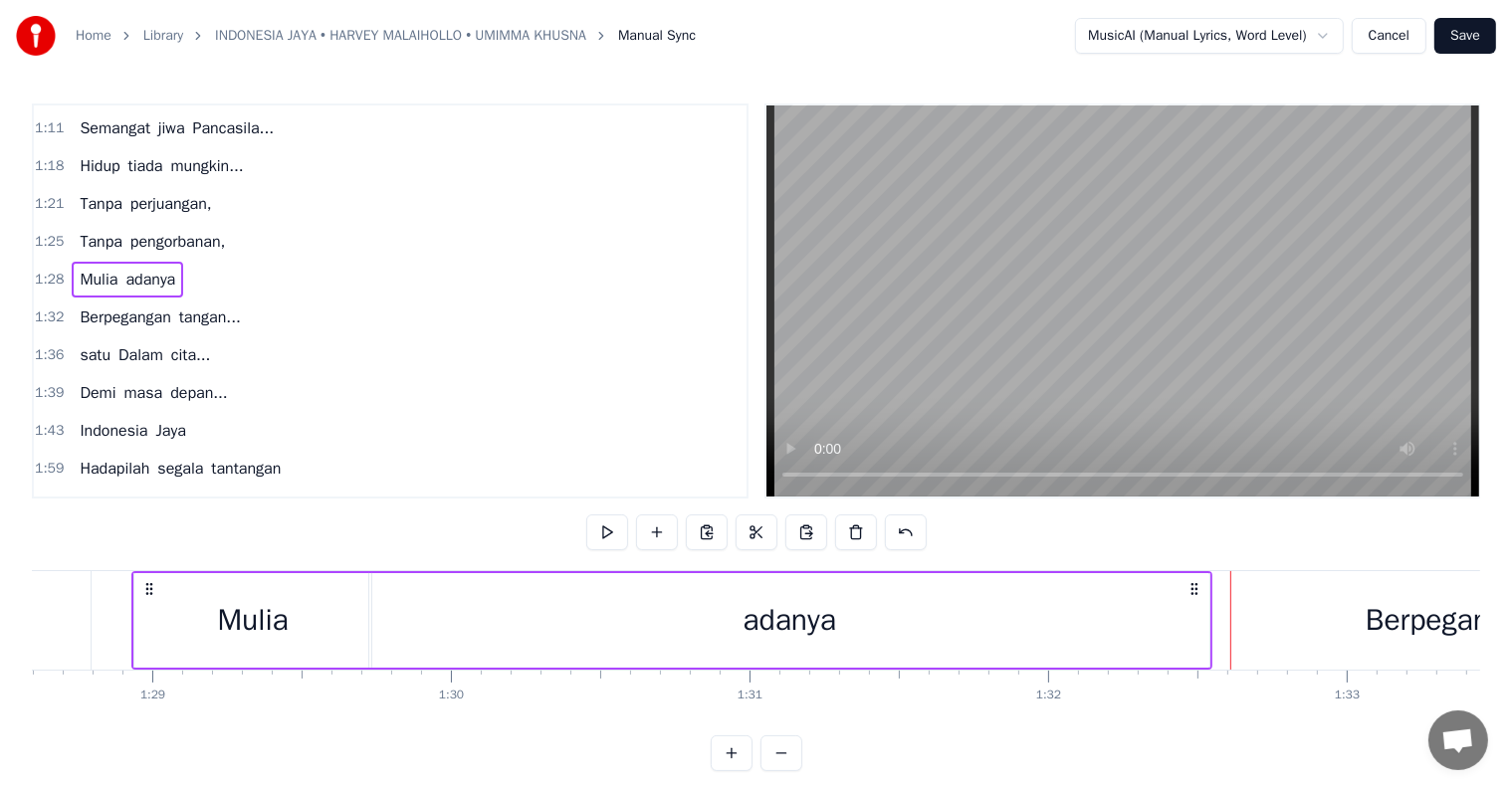 click on "Berpegangan tangan..." at bounding box center [159, 317] 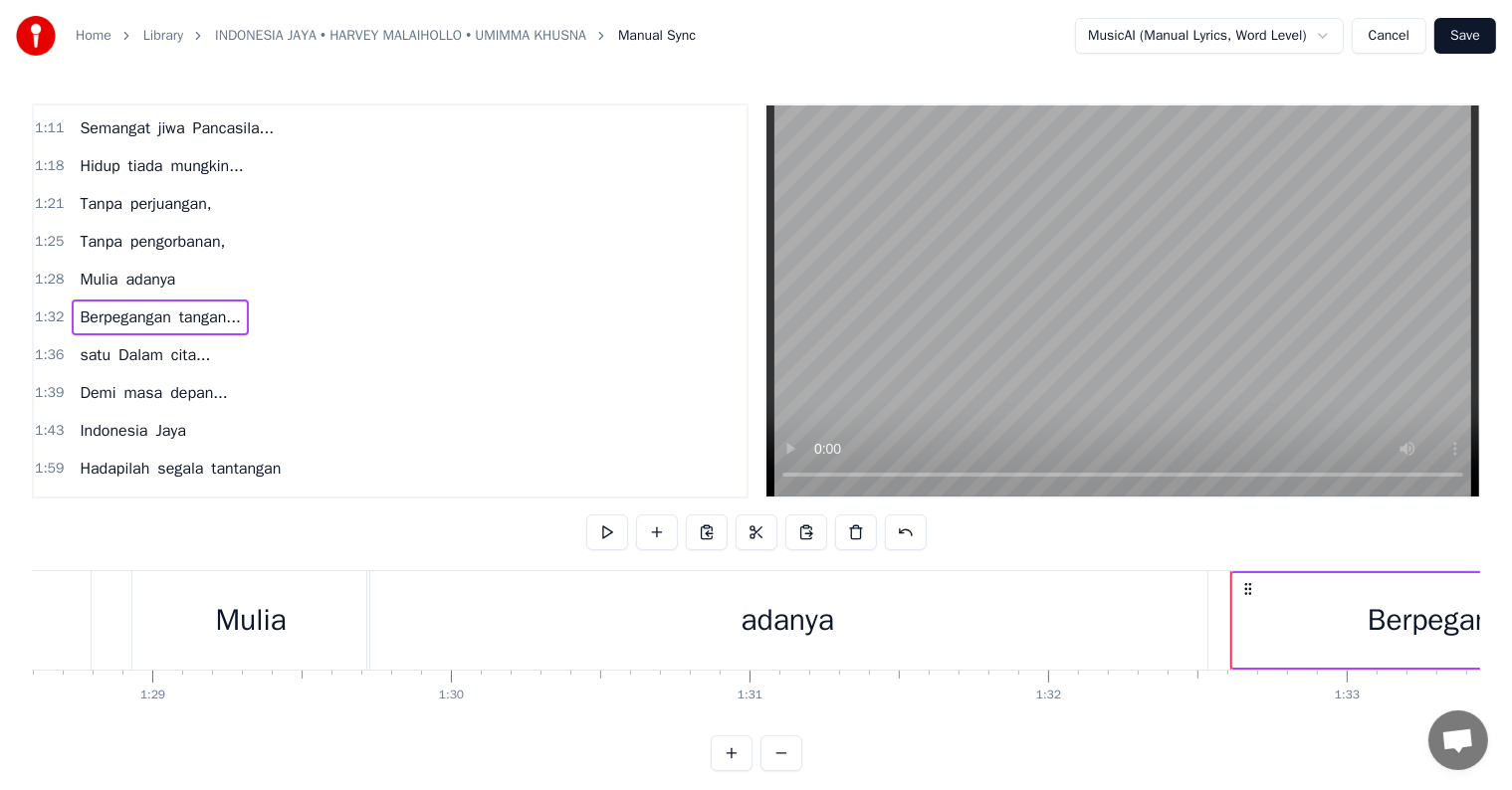 click on "satu Dalam cita..." at bounding box center [144, 355] 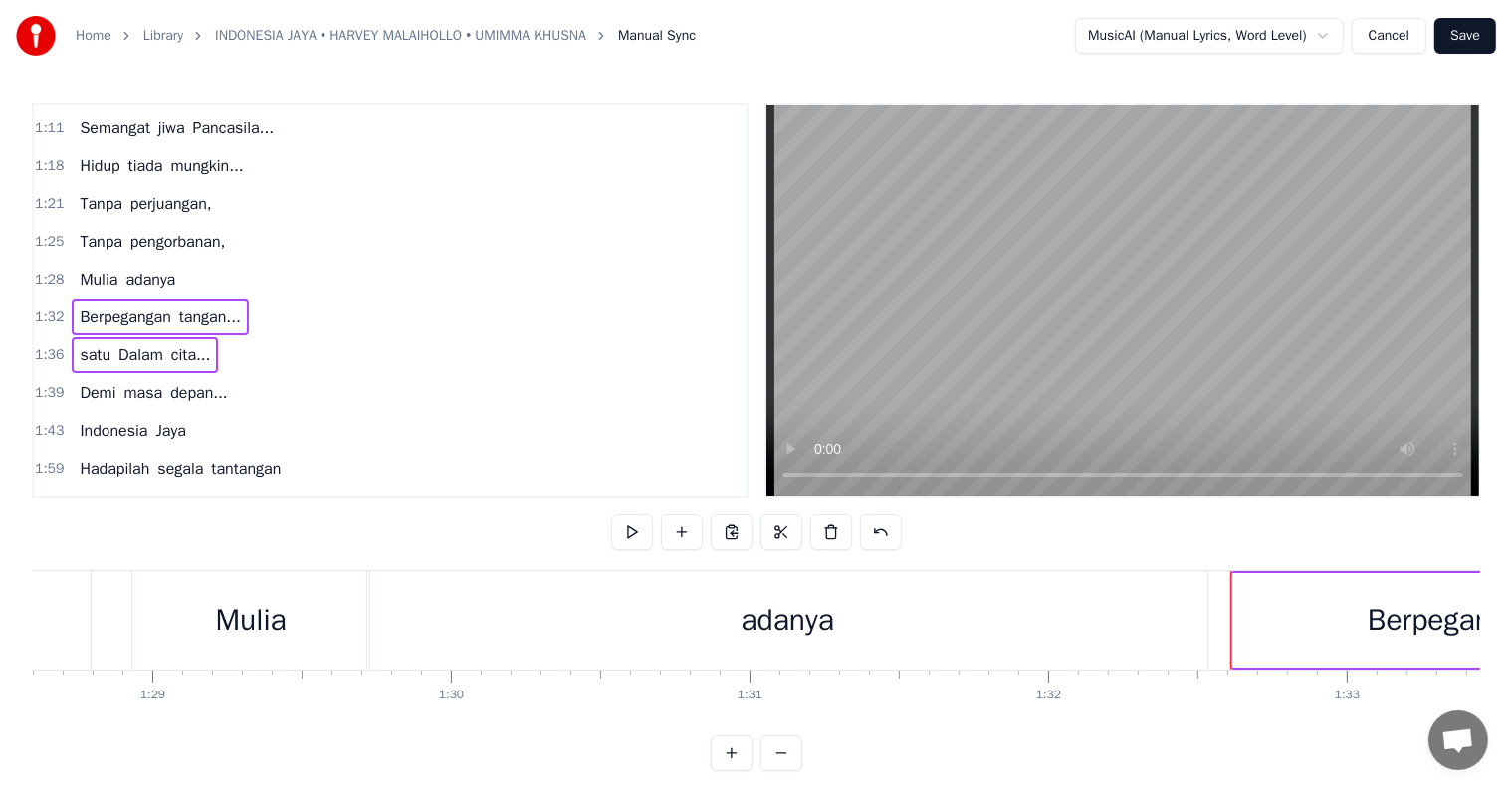 click on "Demi masa depan..." at bounding box center [153, 393] 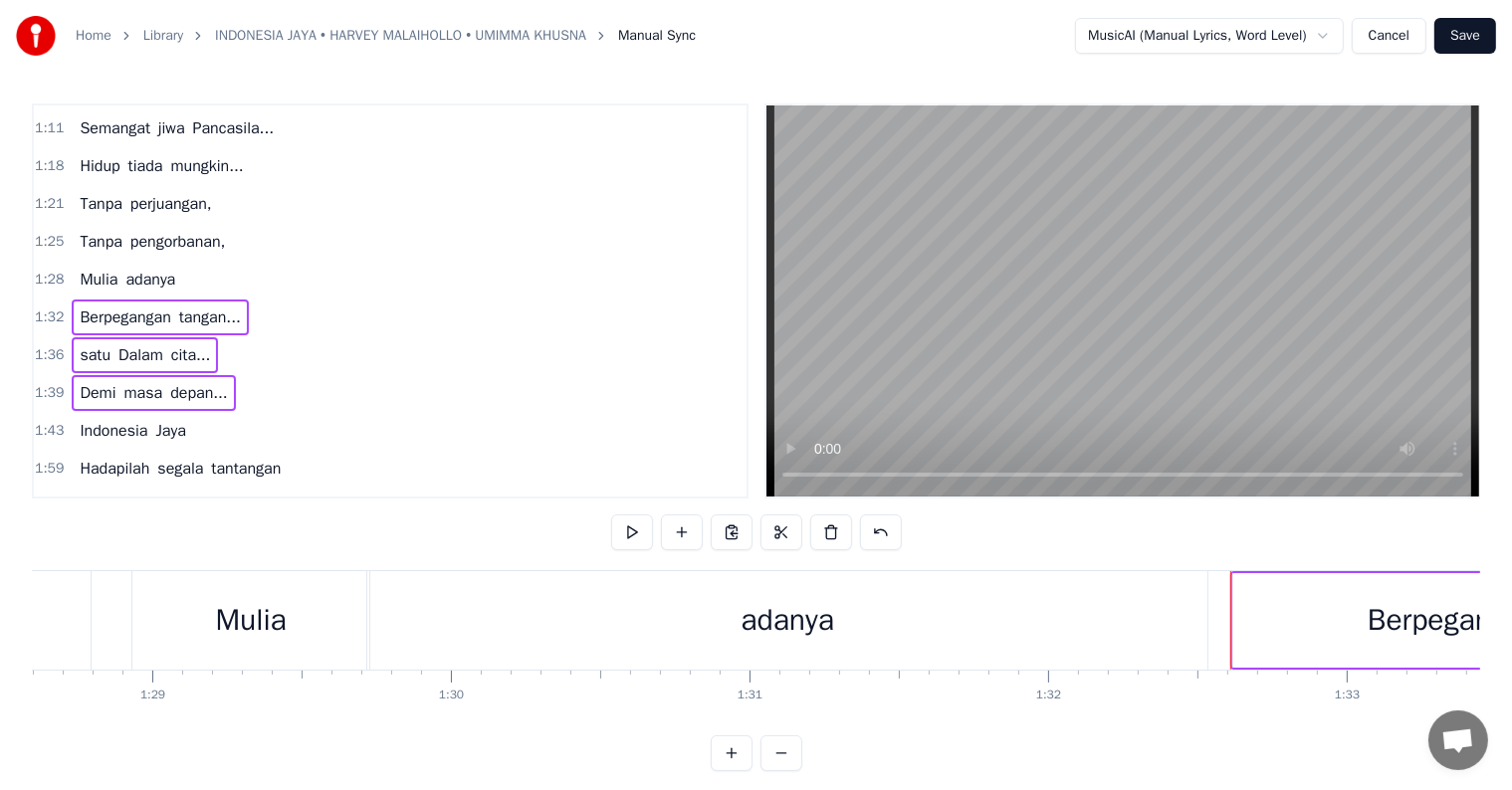 click on "Indonesia Jaya" at bounding box center [132, 431] 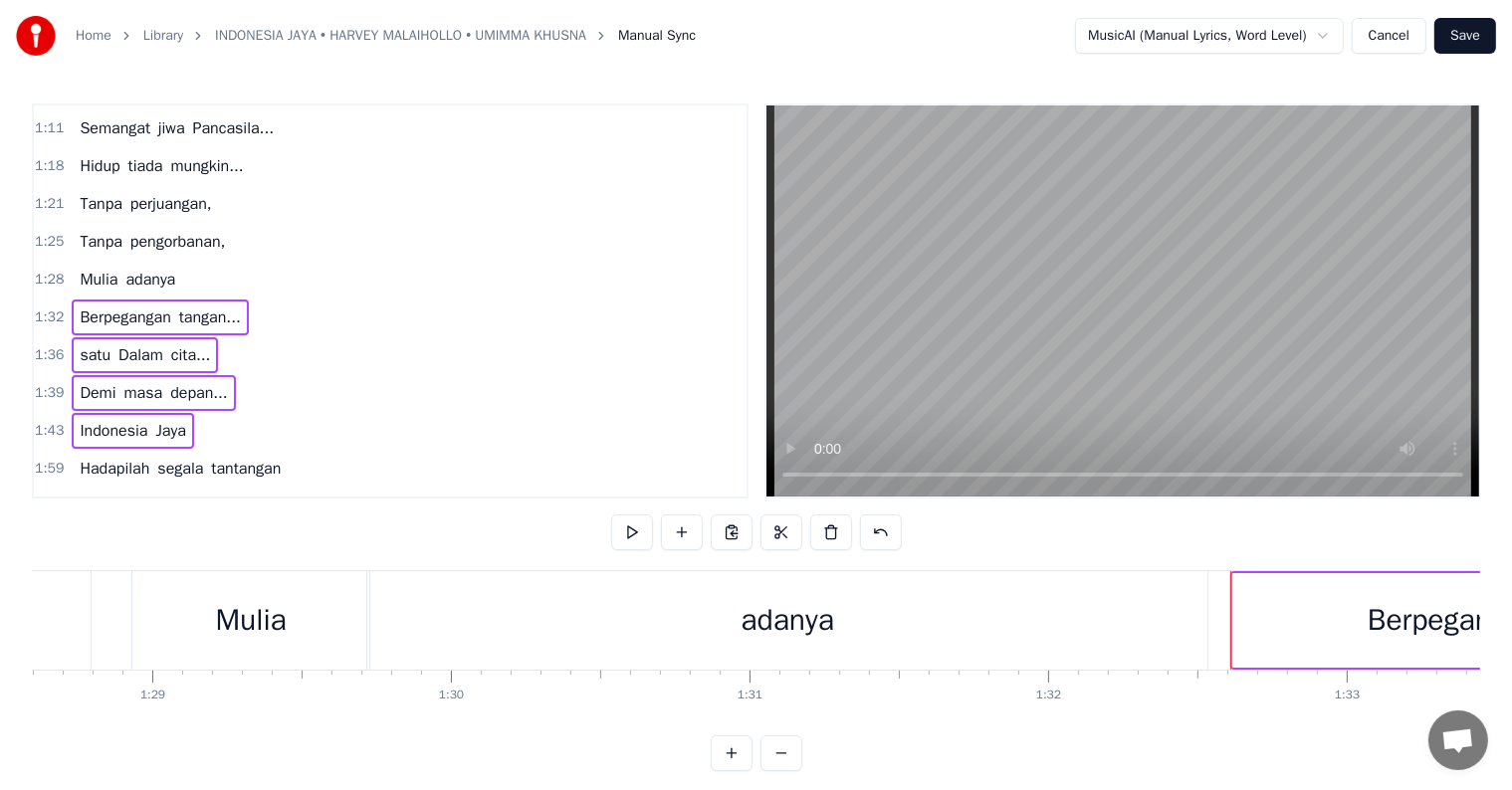 scroll, scrollTop: 560, scrollLeft: 0, axis: vertical 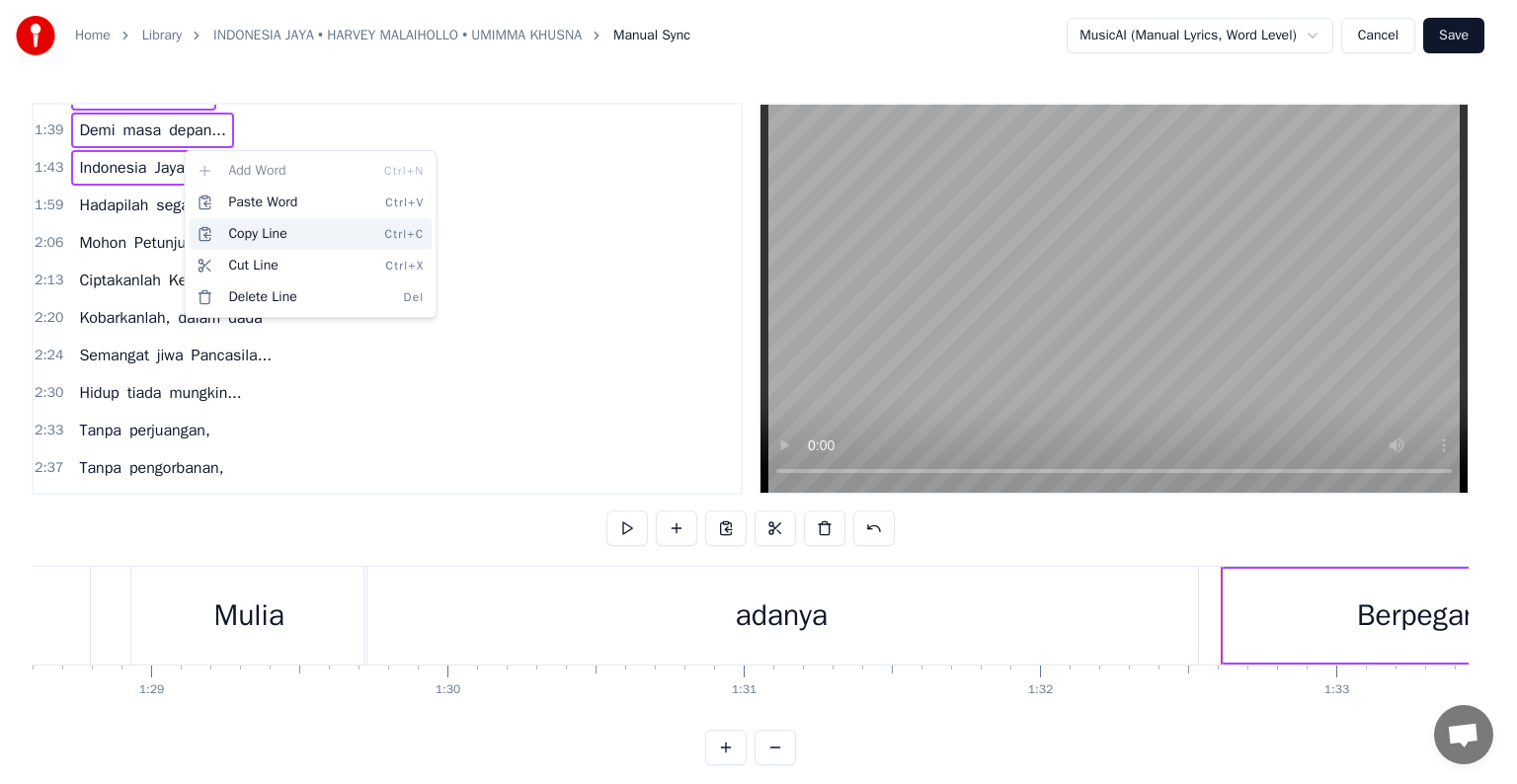 click on "Copy Line Ctrl+C" at bounding box center (310, 234) 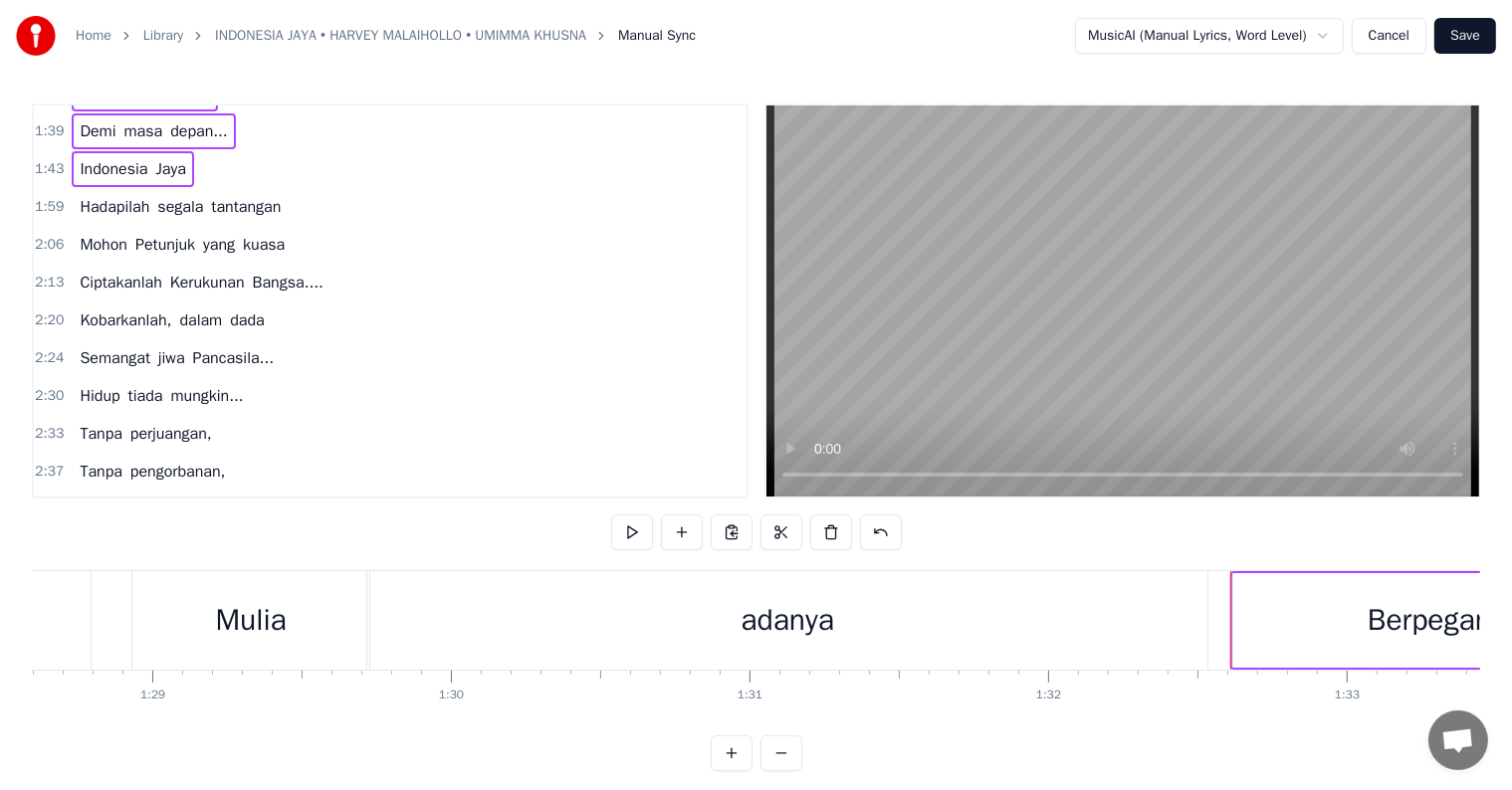 scroll, scrollTop: 30, scrollLeft: 0, axis: vertical 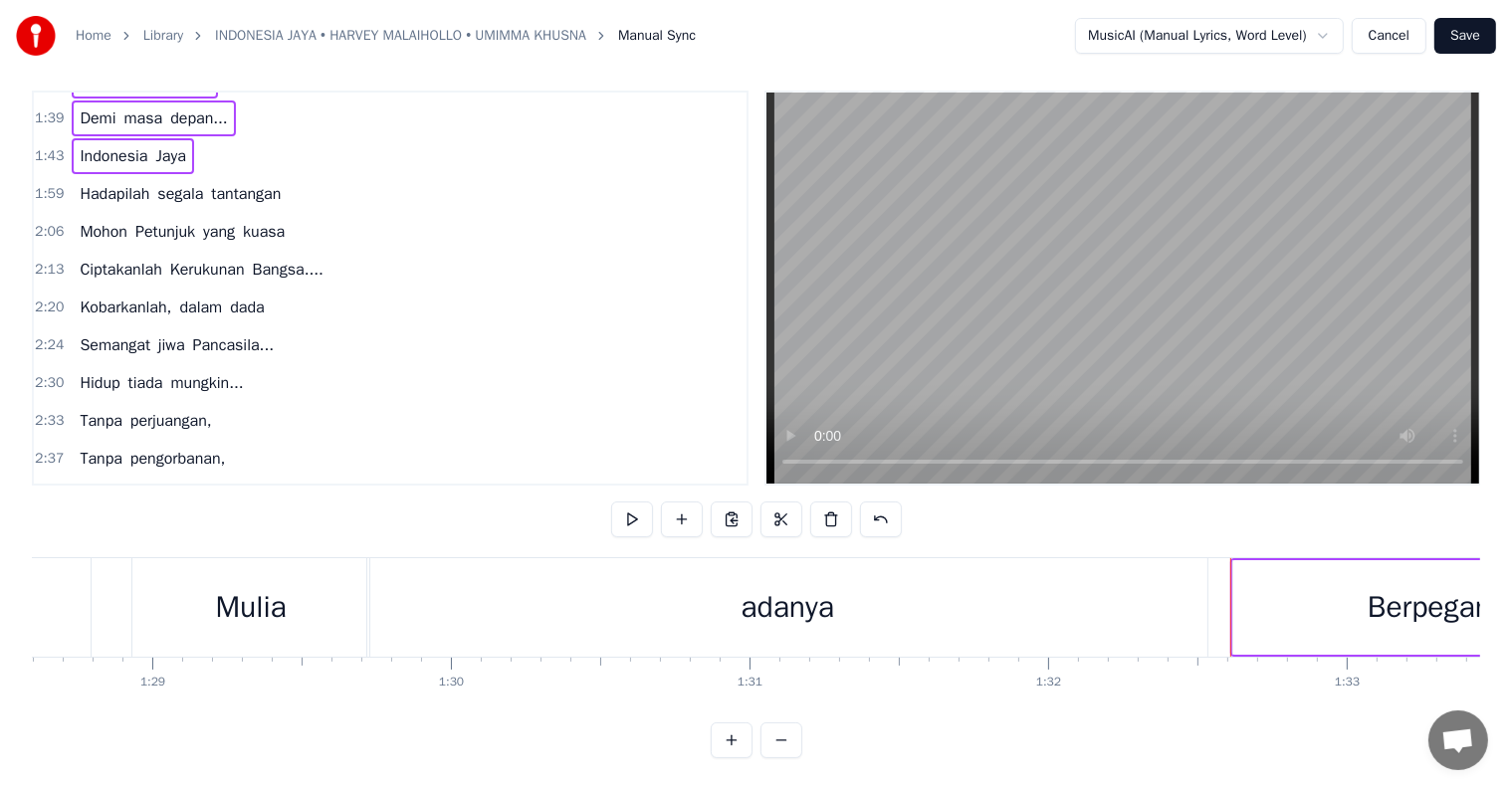 click on "adanya" at bounding box center (150, 496) 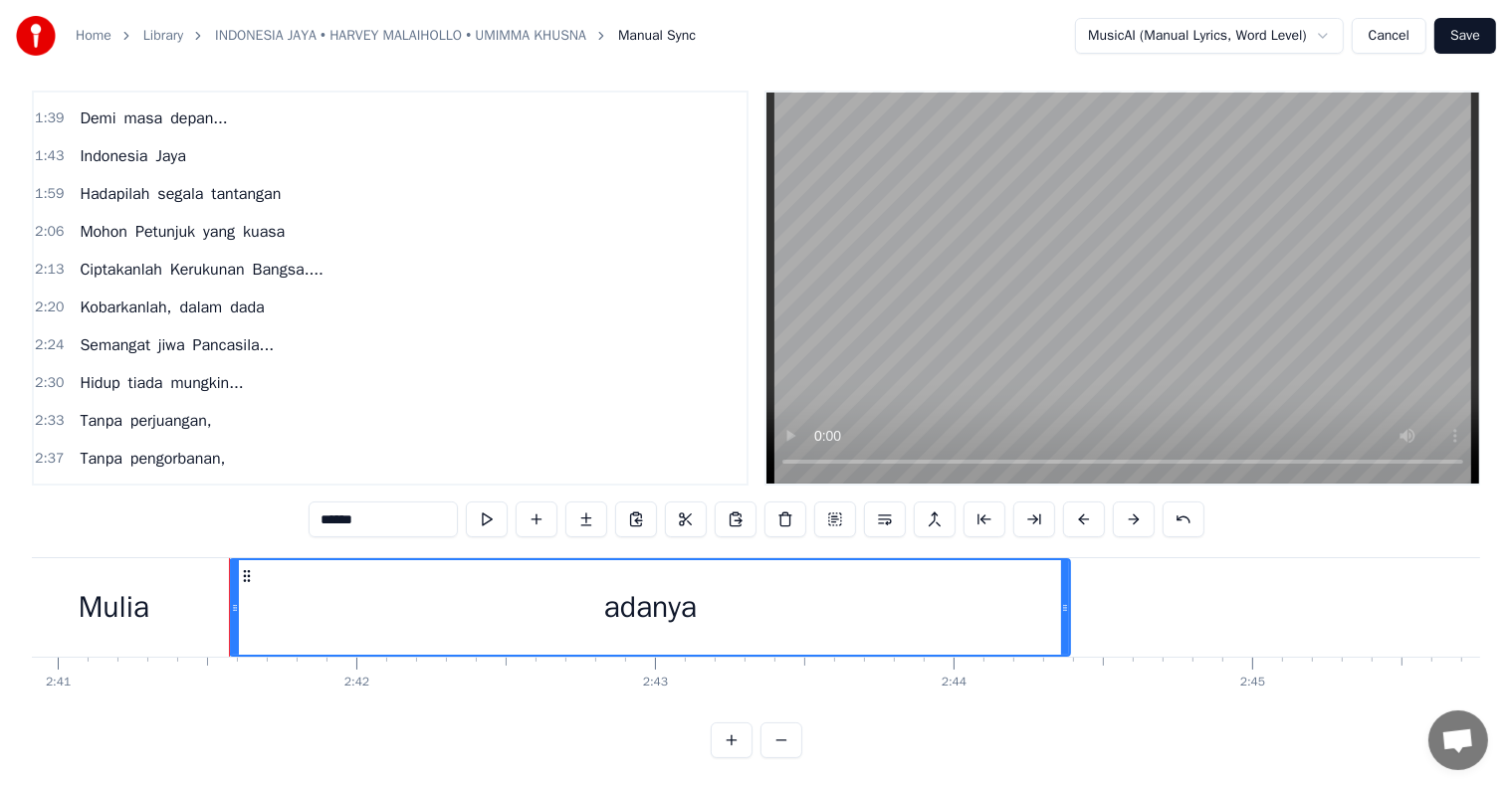 scroll, scrollTop: 0, scrollLeft: 48149, axis: horizontal 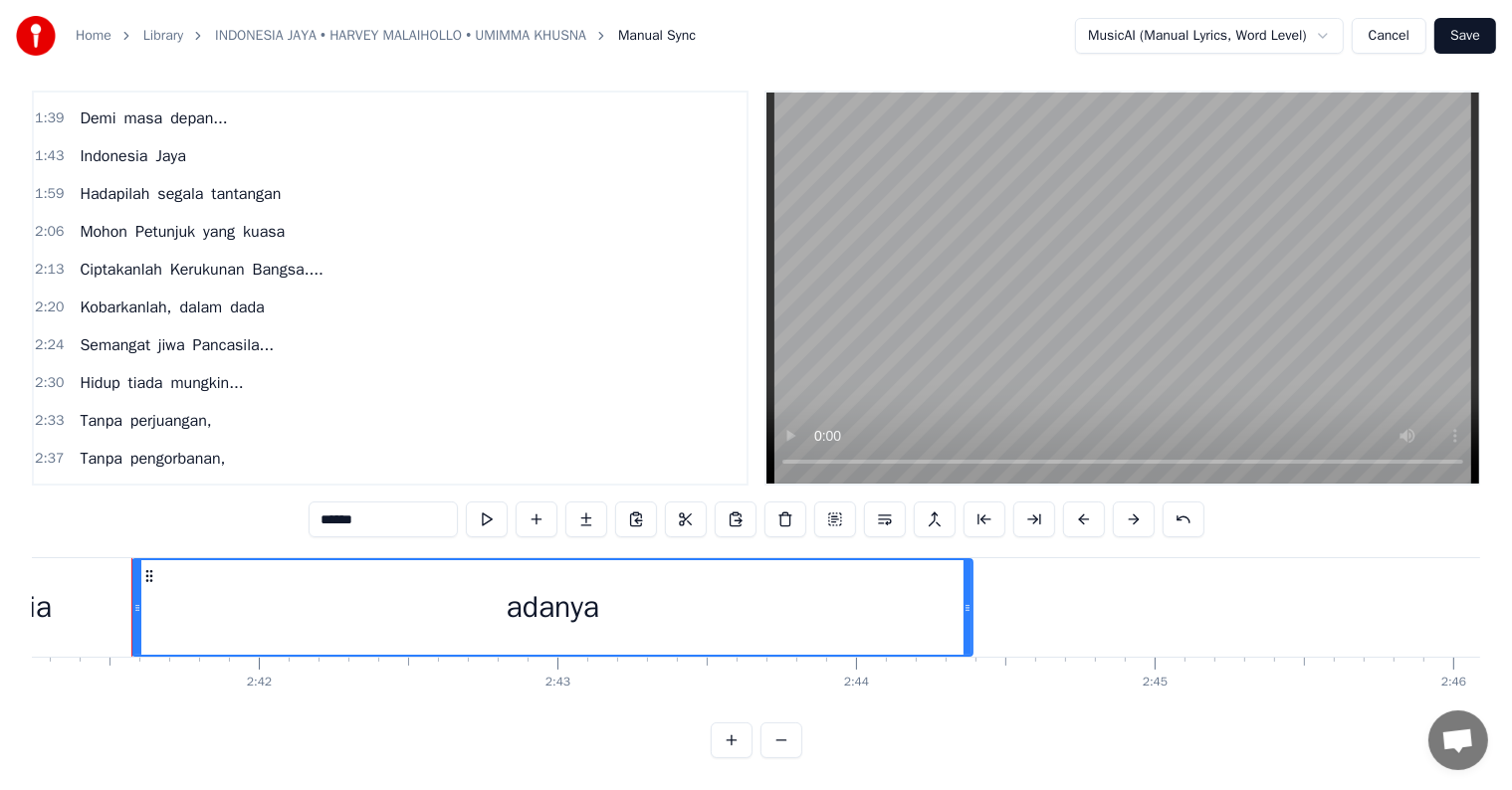 click on "adanya" at bounding box center (552, 607) 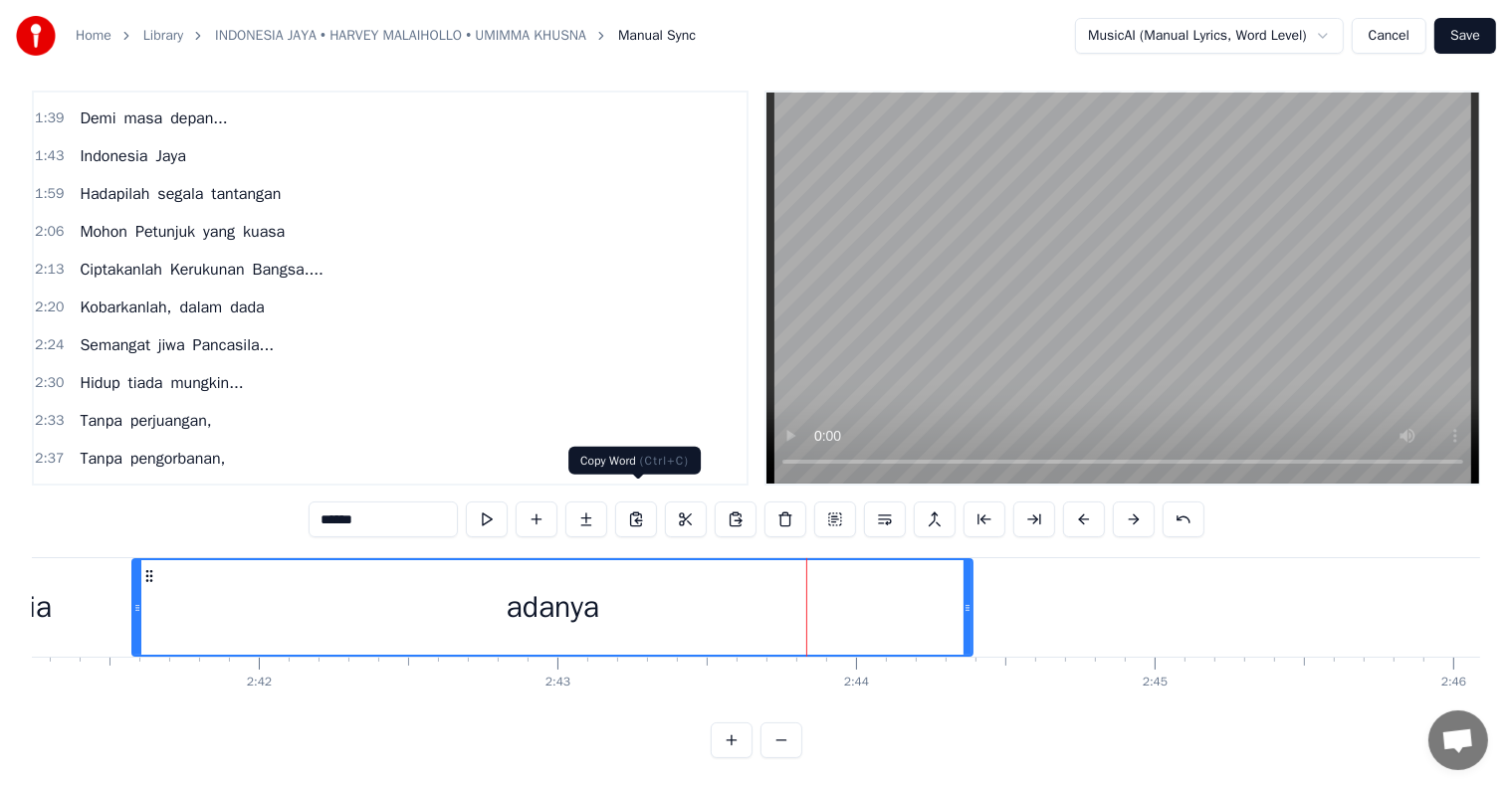 click on "0:17 Hari-hari Terus Berlalu 0:24 Tiada pernah berhenti 0:30 S'ribu rintang jalan berliku 0:38 Bukanlah suatu penghalang 0:45 Hadapilah segala tantangan 0:52 Mohon Petunjuk yang kuasa 1:00 Ciptakanlah Kerukunan Bangsa.... 1:07 Kobarkanlah, dalam dada 1:11 Semangat jiwa Pancasila... 1:18 Hidup tiada mungkin... 1:21 Tanpa perjuangan, 1:25 Tanpa pengorbanan, 1:28 Mulia adanya 1:32 Berpegangan tangan... 1:36 satu Dalam cita... 1:39 Demi masa depan... 1:43 Indonesia Jaya 1:59 Hadapilah segala tantangan 2:06 Mohon Petunjuk yang kuasa 2:13 Ciptakanlah Kerukunan Bangsa.... 2:20 Kobarkanlah, dalam dada 2:24 Semangat jiwa Pancasila... 2:30 Hidup tiada mungkin... 2:33 Tanpa perjuangan, 2:37 Tanpa pengorbanan, 2:40 Mulia adanya ****** Hari-hari Terus Berlalu Tiada pernah berhenti S'ribu rintang jalan berliku Bukanlah suatu penghalang Hadapilah segala tantangan Mohon Petunjuk yang kuasa Ciptakanlah Kerukunan Bangsa.... Kobarkanlah, dalam dada Semangat jiwa Pancasila... Hidup tiada mungkin... Tanpa perjuangan, Tanpa Mulia" at bounding box center [756, 424] 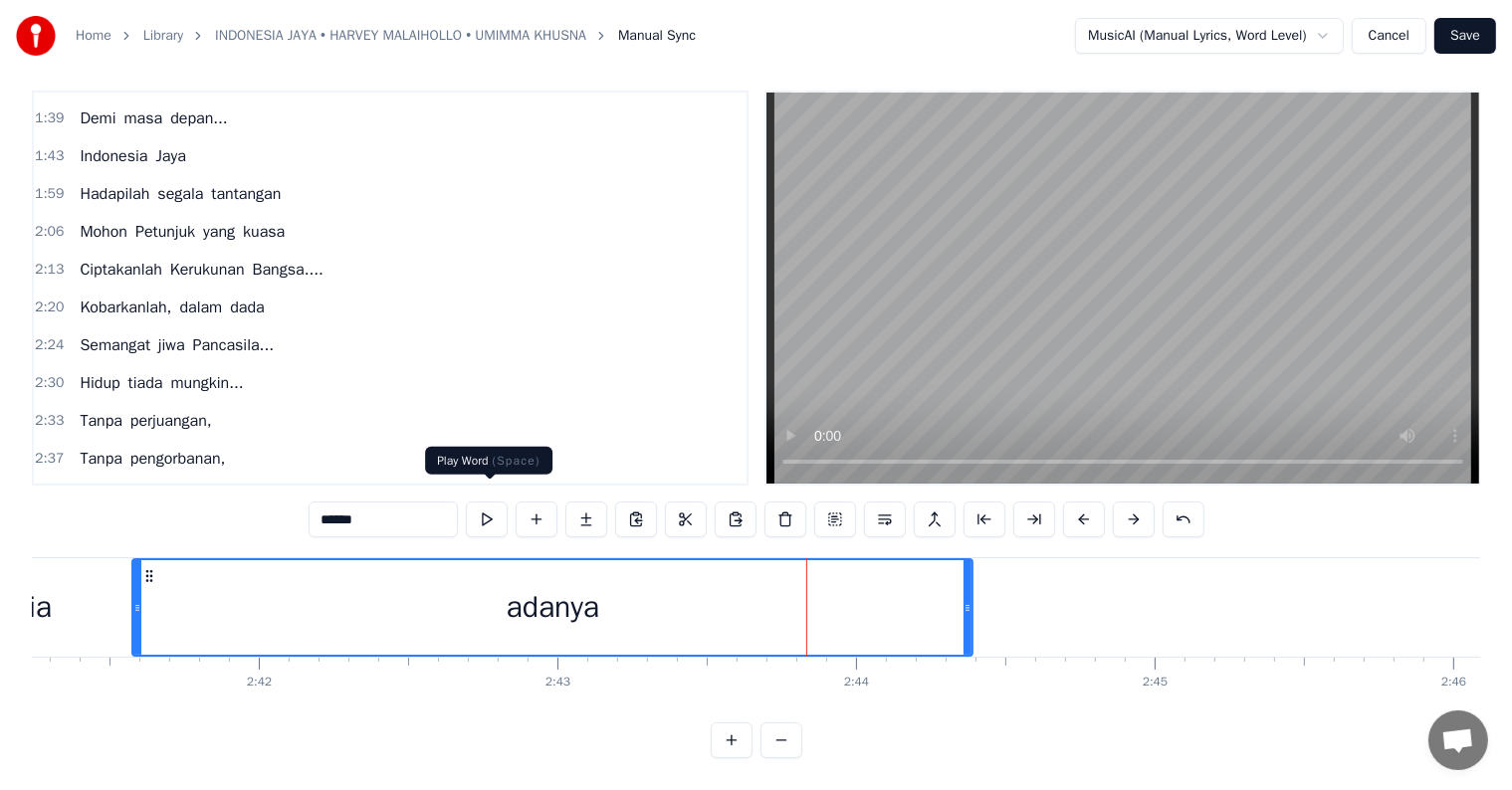 click at bounding box center (487, 519) 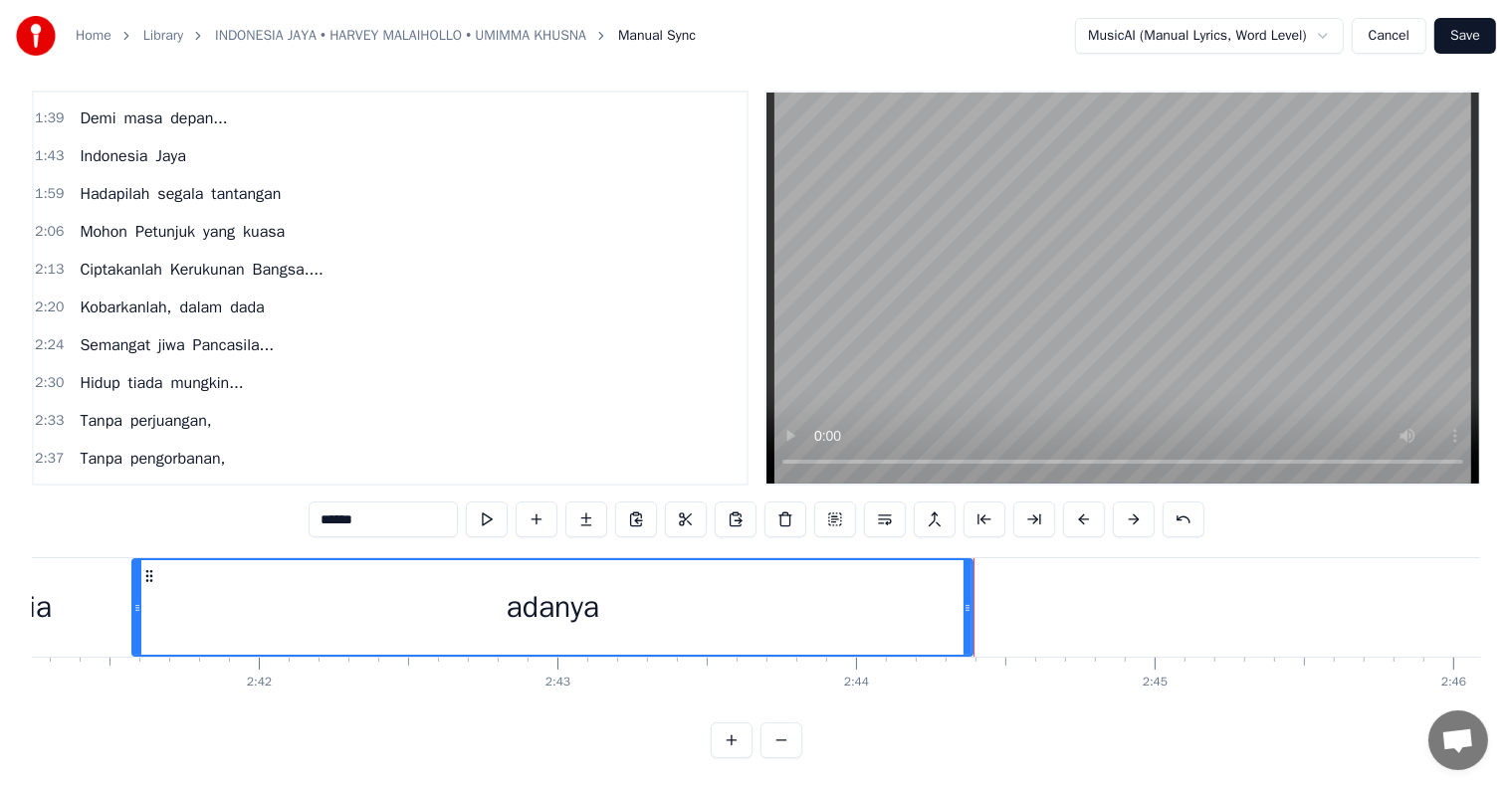 click at bounding box center (487, 519) 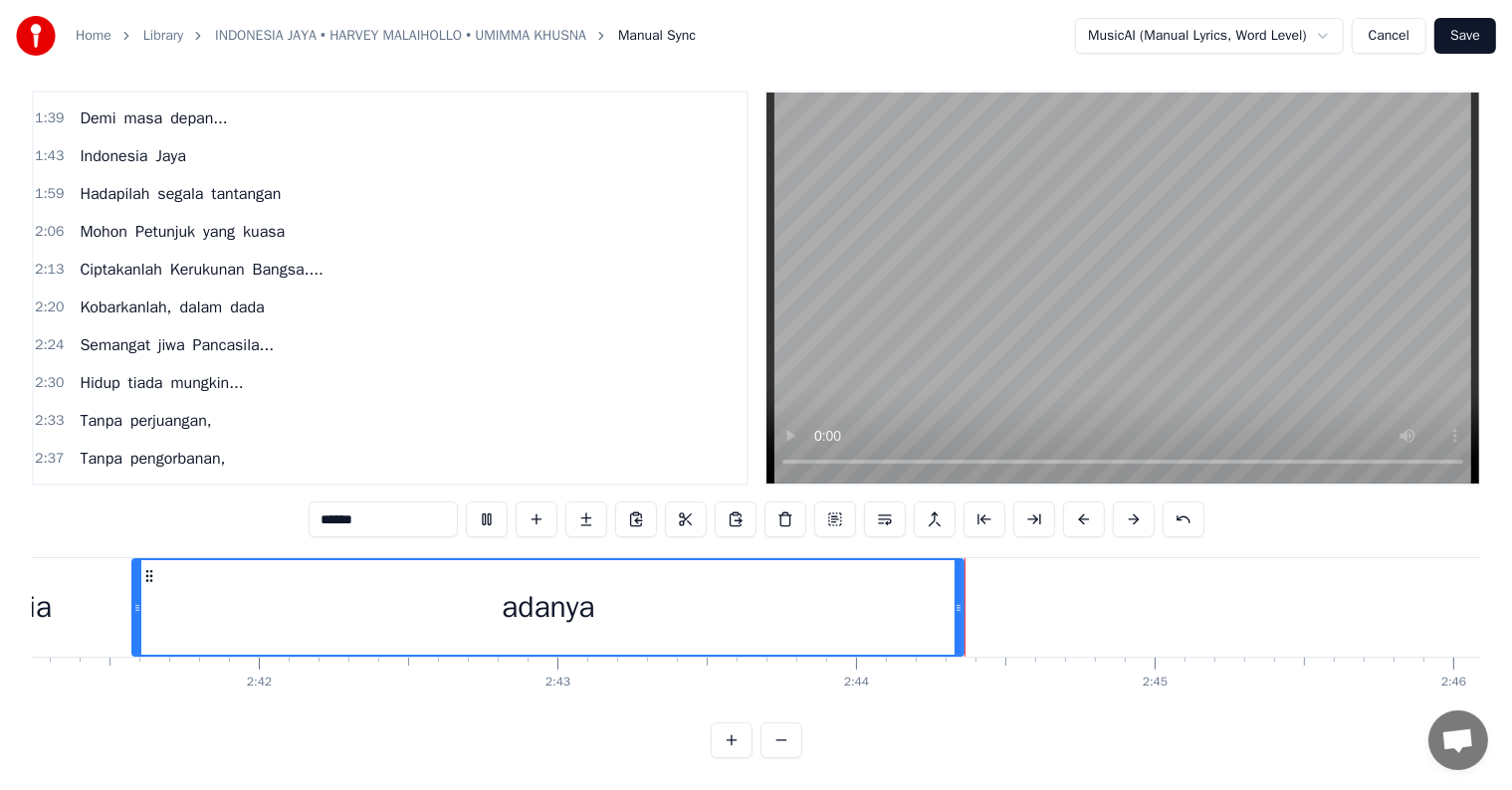 click 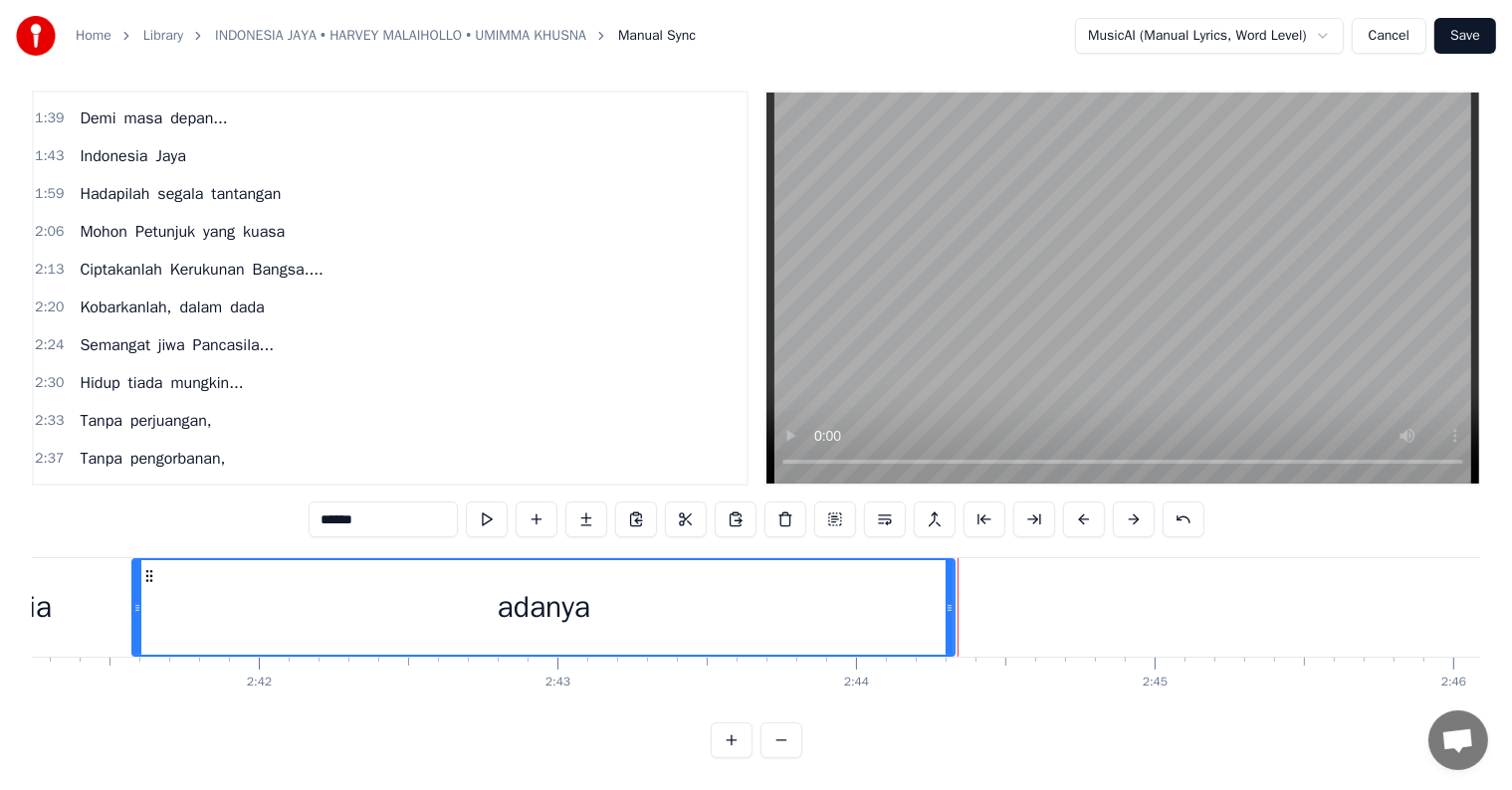 click 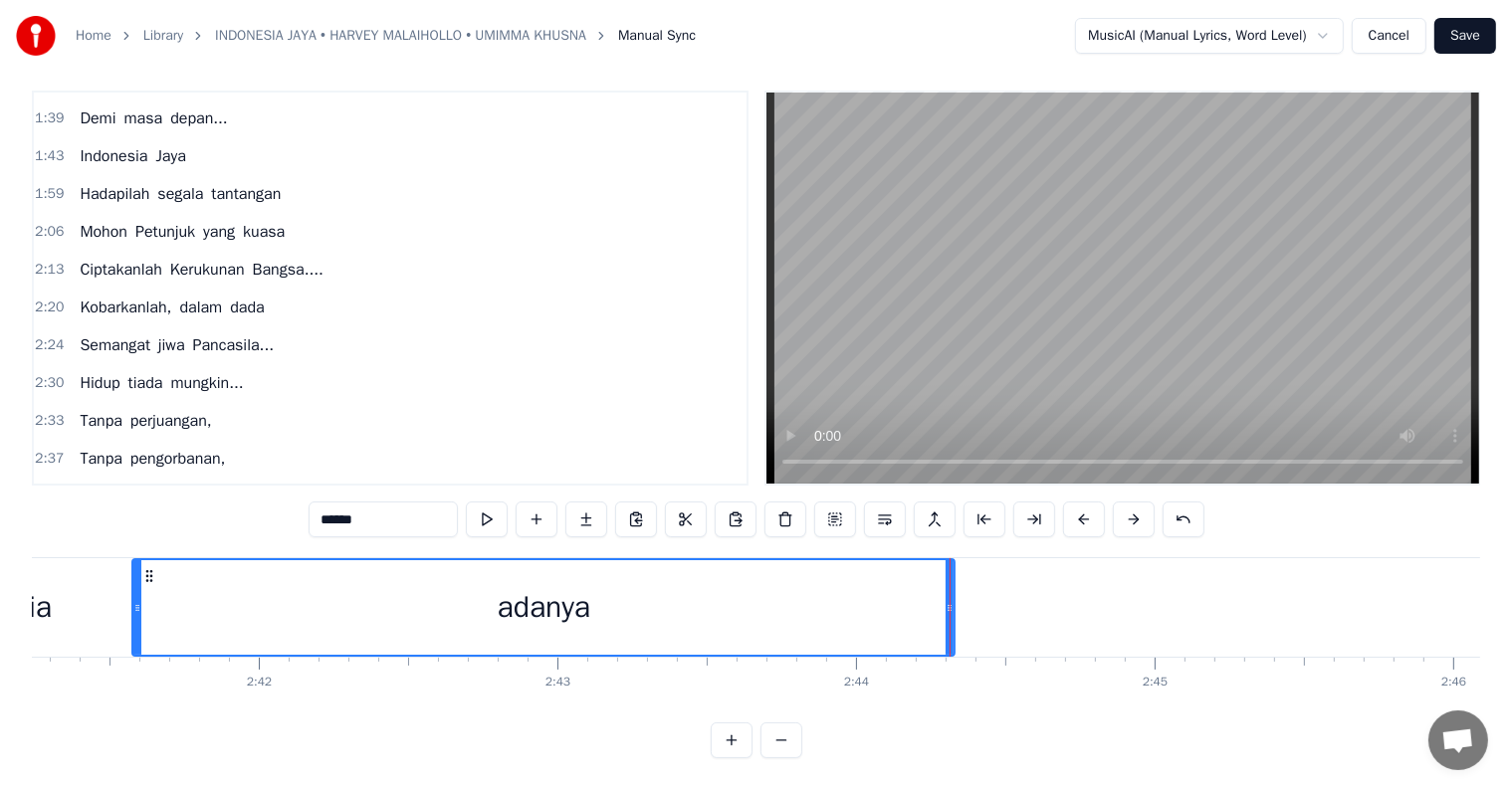 click 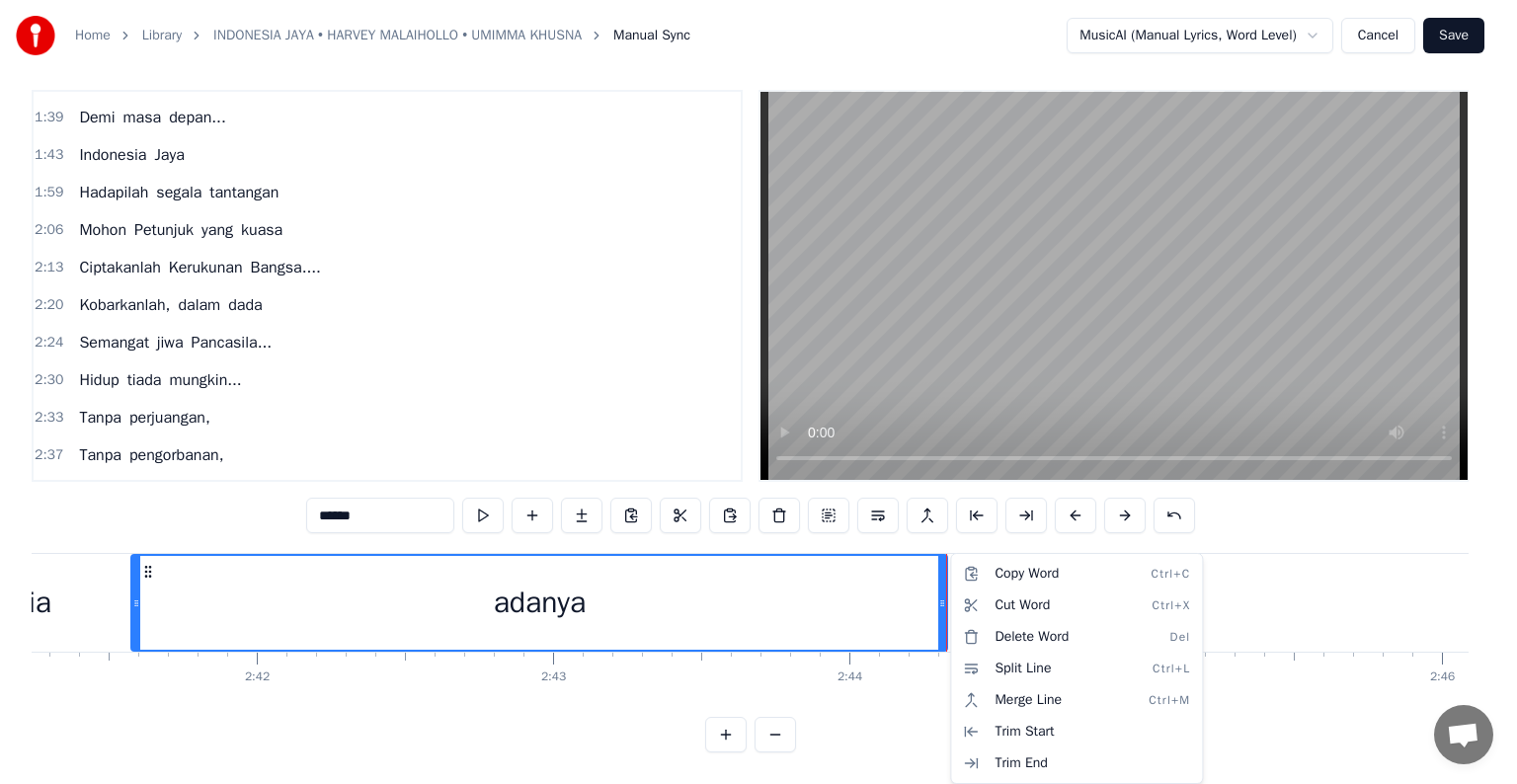 click on "Home Library INDONESIA JAYA • [FIRST] [LAST] • [FIRST] [LAST] Manual Sync MusicAI (Manual Lyrics, Word Level) Cancel Save 0:17 Hari-hari Terus Berlalu 0:24 Tiada pernah berhenti 0:30 S'ribu rintang jalan berliku 0:38 Bukanlah suatu penghalang 0:45 Hadapilah segala tantangan 0:52 Mohon Petunjuk yang kuasa 1:00 Ciptakanlah Kerukunan Bangsa.... 1:07 Kobarkanlah, dalam dada 1:11 Semangat jiwa Pancasila... 1:18 Hidup tiada mungkin... 1:21 Tanpa perjuangan, 1:25 Tanpa pengorbanan, 1:28 Mulia adanya 1:32 Berpegangan tangan... 1:36 satu Dalam cita... 1:39 Demi masa depan... 1:43 Indonesia Jaya 1:59 Hadapilah segala tantangan 2:06 Mohon Petunjuk yang kuasa 2:13 Ciptakanlah Kerukunan Bangsa.... 2:20 Kobarkanlah, dalam dada 2:24 Semangat jiwa Pancasila... 2:30 Hidup tiada mungkin... 2:33 Tanpa perjuangan, 2:37 Tanpa pengorbanan, 2:40 Mulia adanya ****** Hari-hari Terus Berlalu Tiada pernah berhenti S'ribu rintang jalan berliku Bukanlah suatu penghalang Hadapilah segala tantangan Mohon Petunjuk yang kuasa Kerukunan" at bounding box center [758, 385] 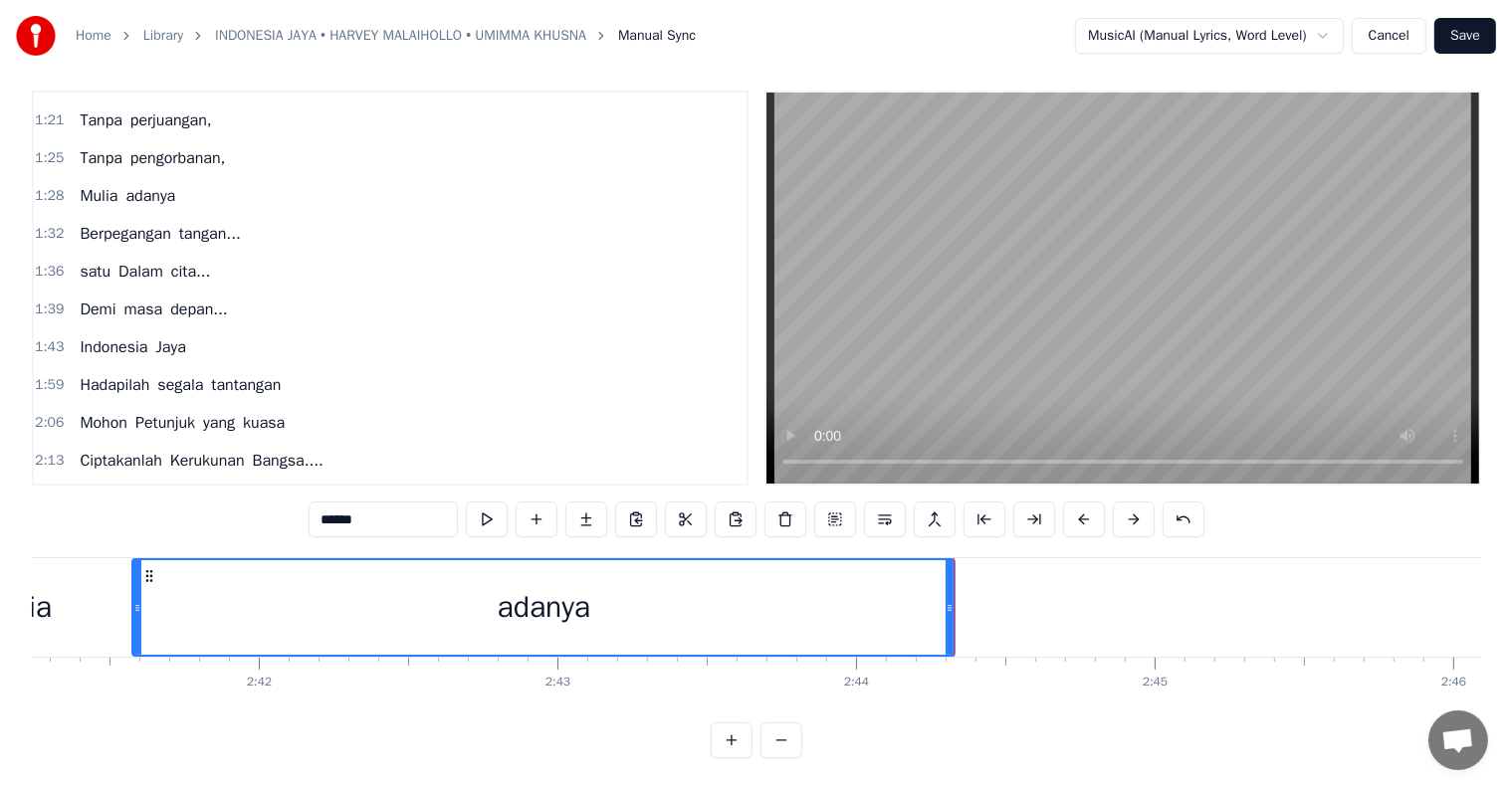 scroll, scrollTop: 362, scrollLeft: 0, axis: vertical 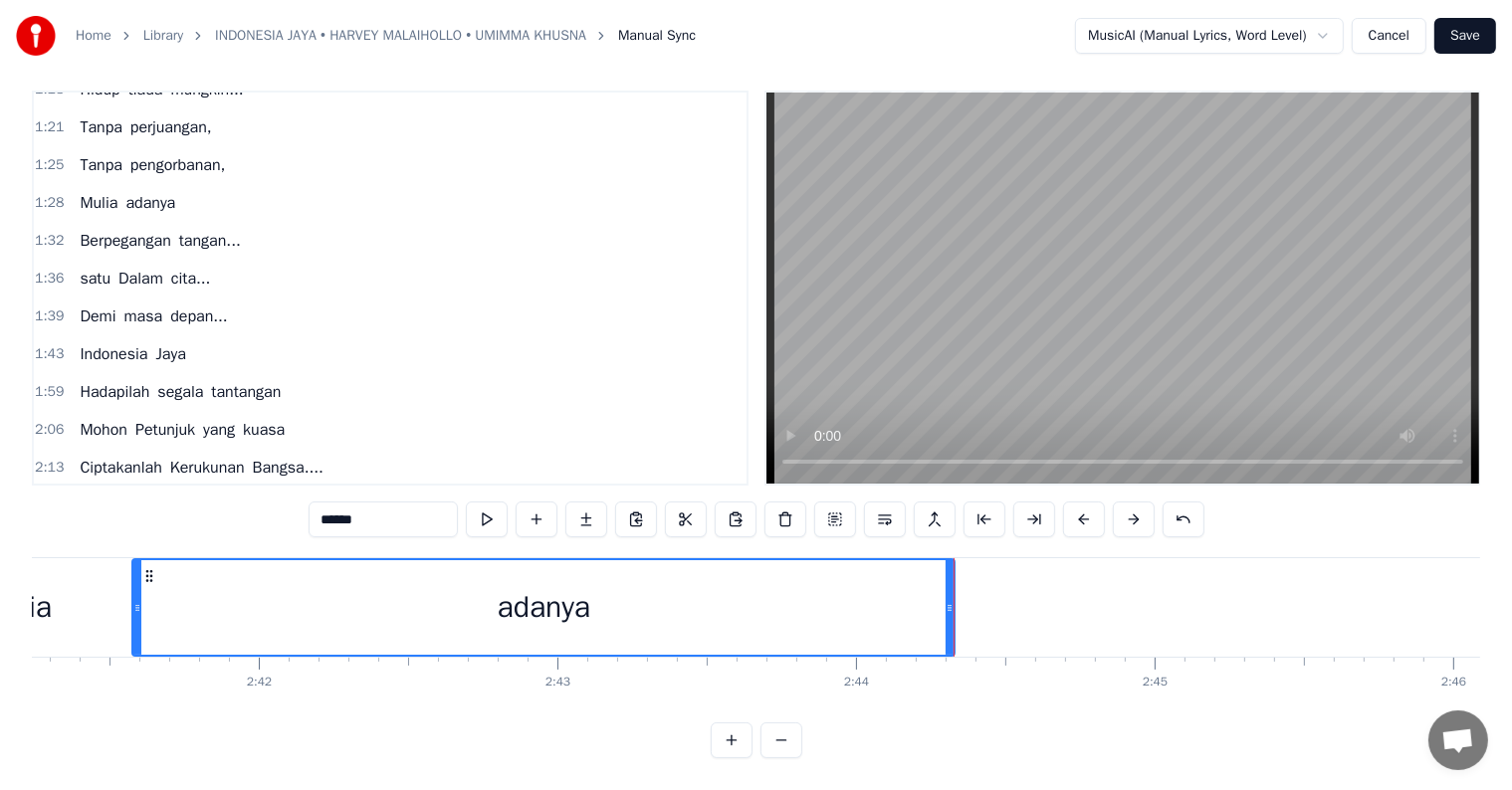click on "Berpegangan tangan..." at bounding box center (159, 241) 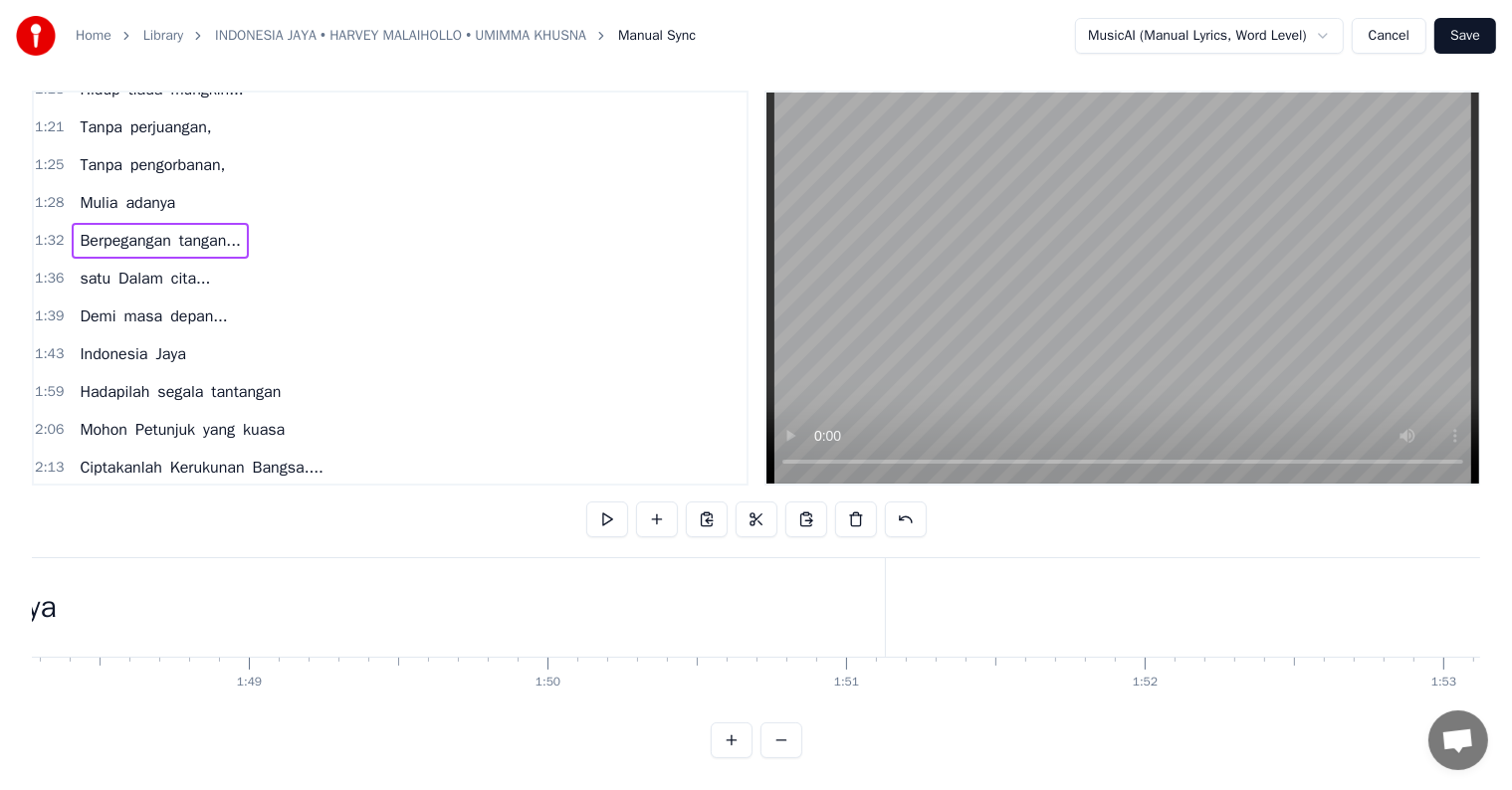 scroll, scrollTop: 0, scrollLeft: 27555, axis: horizontal 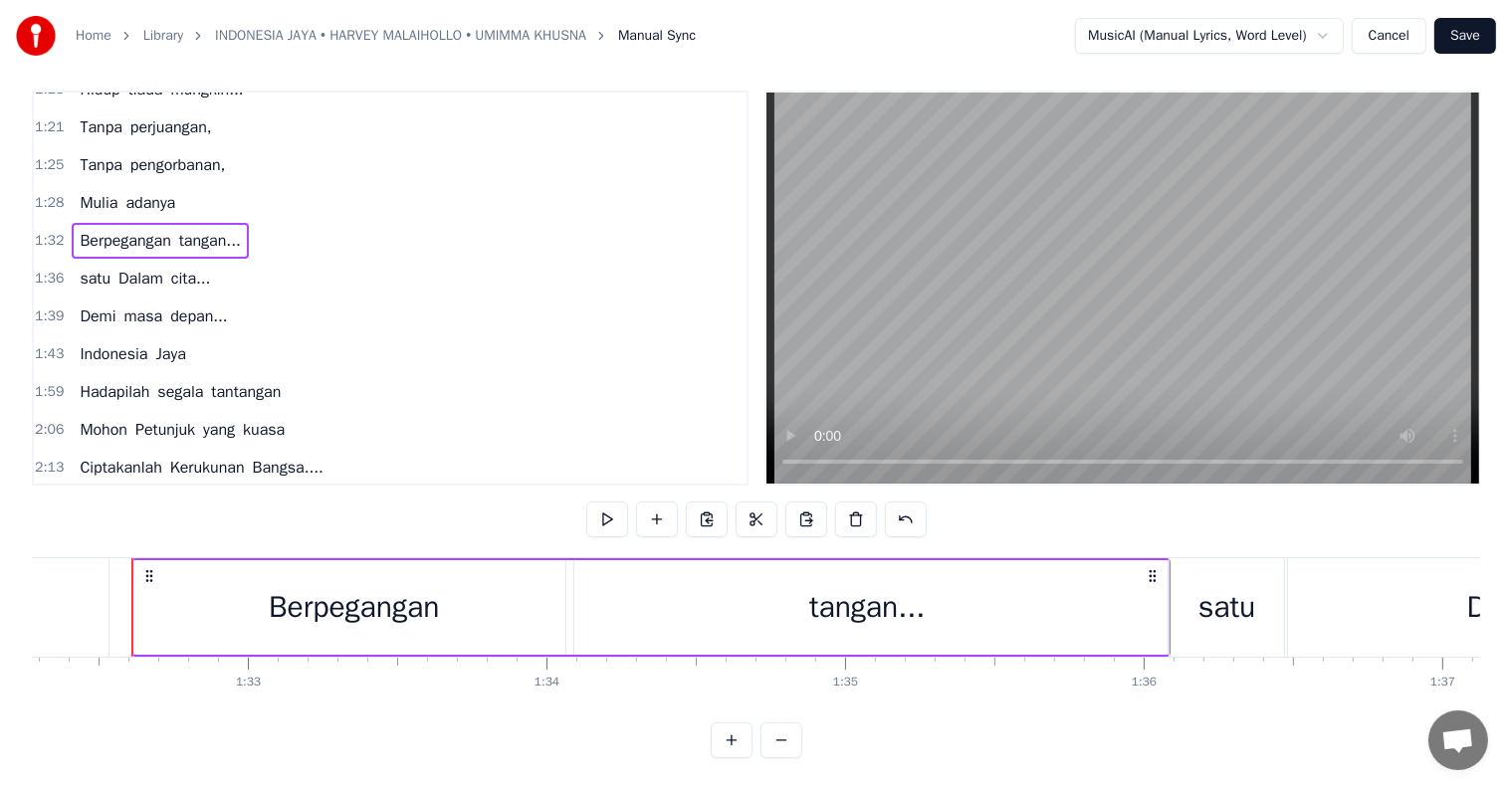 click on "satu Dalam cita..." at bounding box center (144, 279) 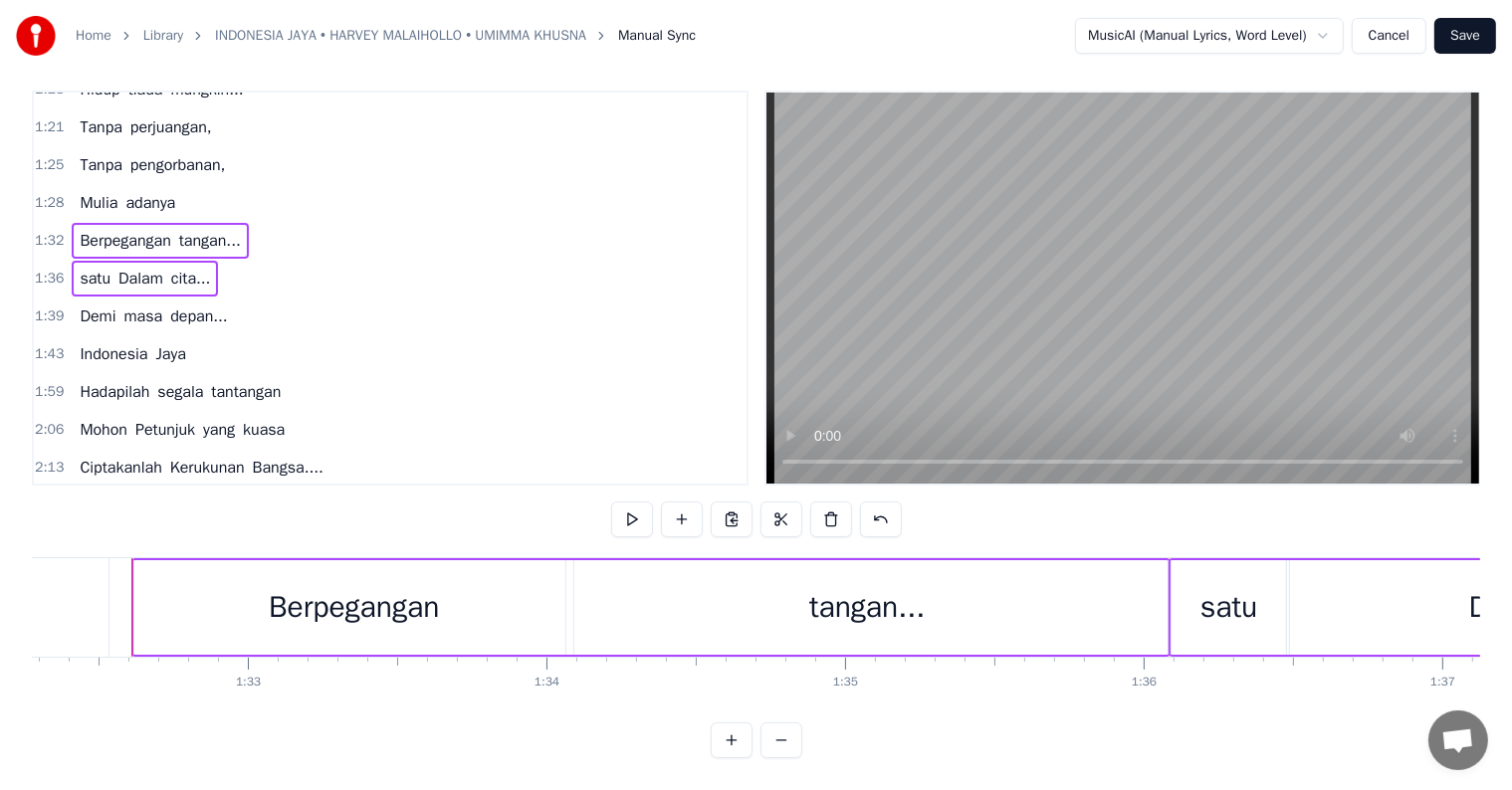 click on "Demi masa depan..." at bounding box center [153, 316] 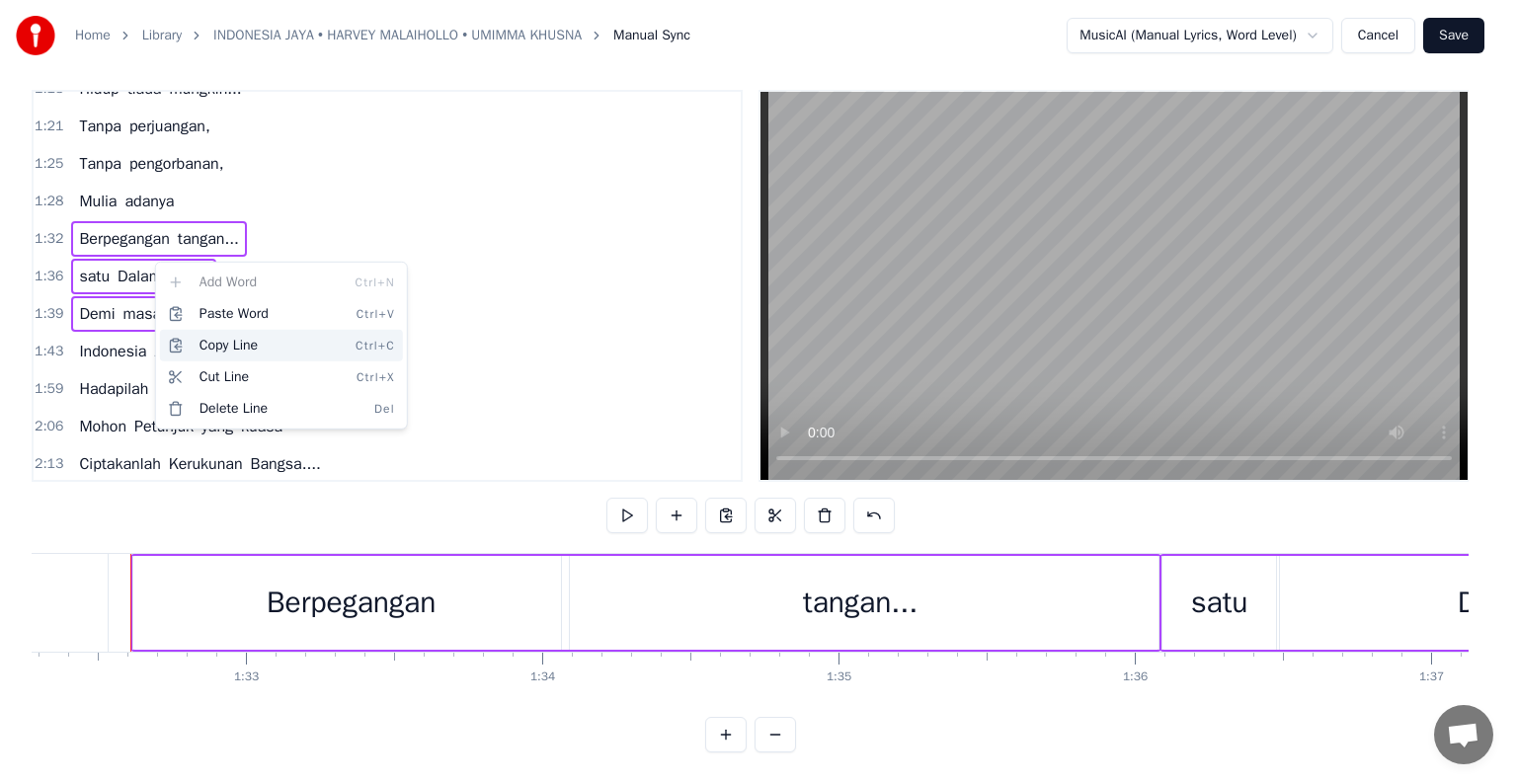 click on "Copy Line Ctrl+C" at bounding box center [281, 346] 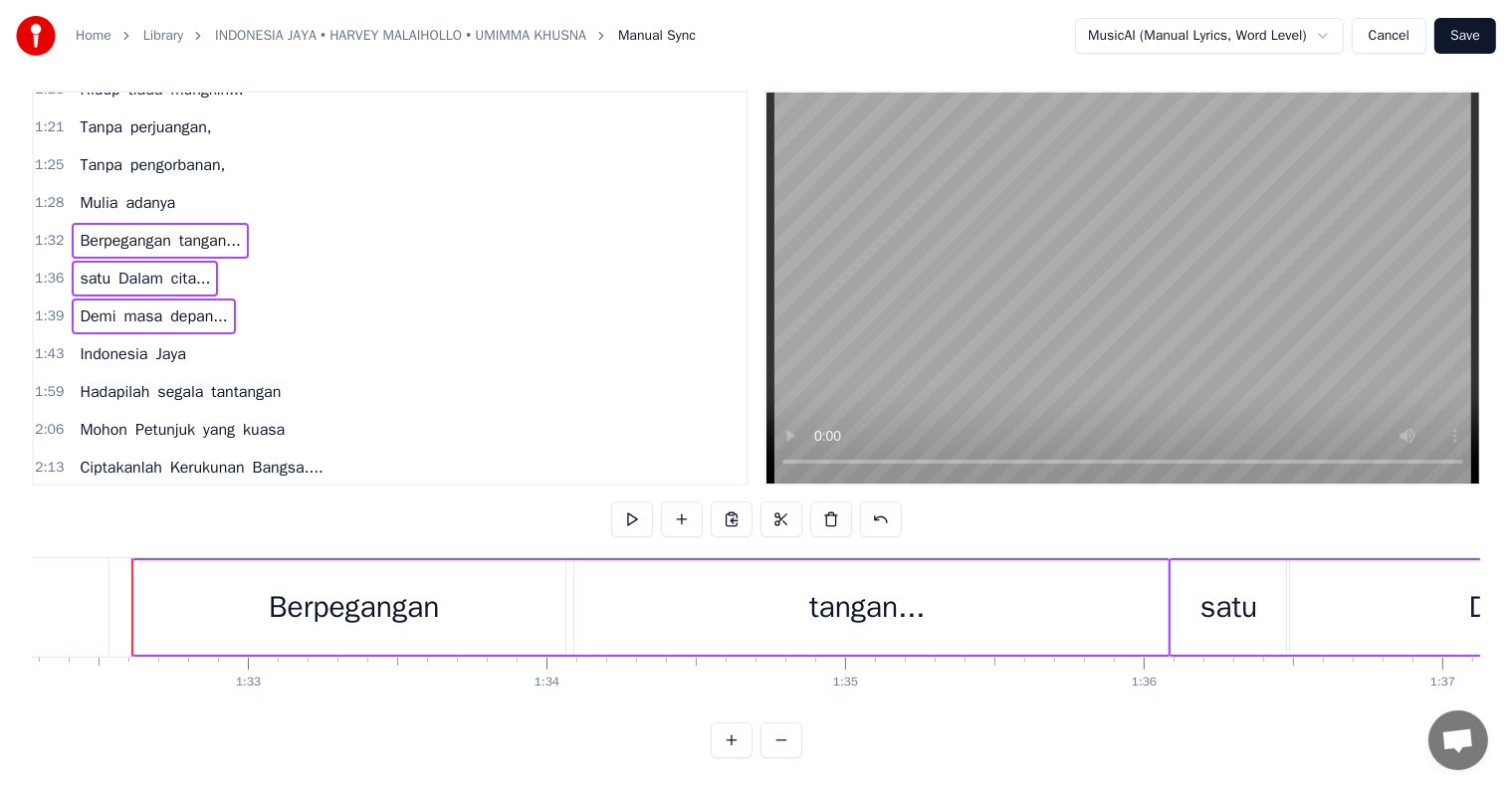 scroll, scrollTop: 560, scrollLeft: 0, axis: vertical 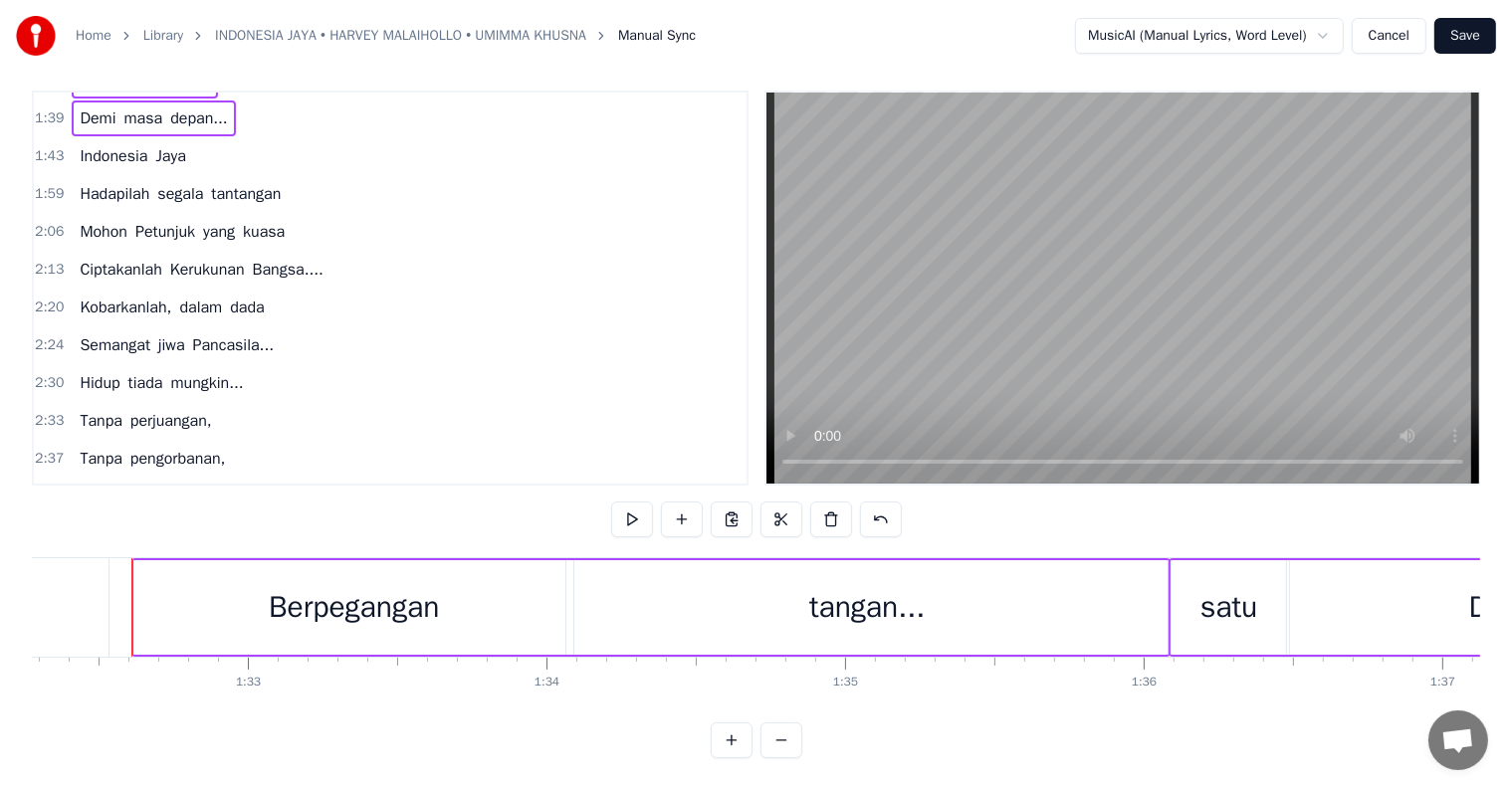 click on "adanya" at bounding box center [150, 496] 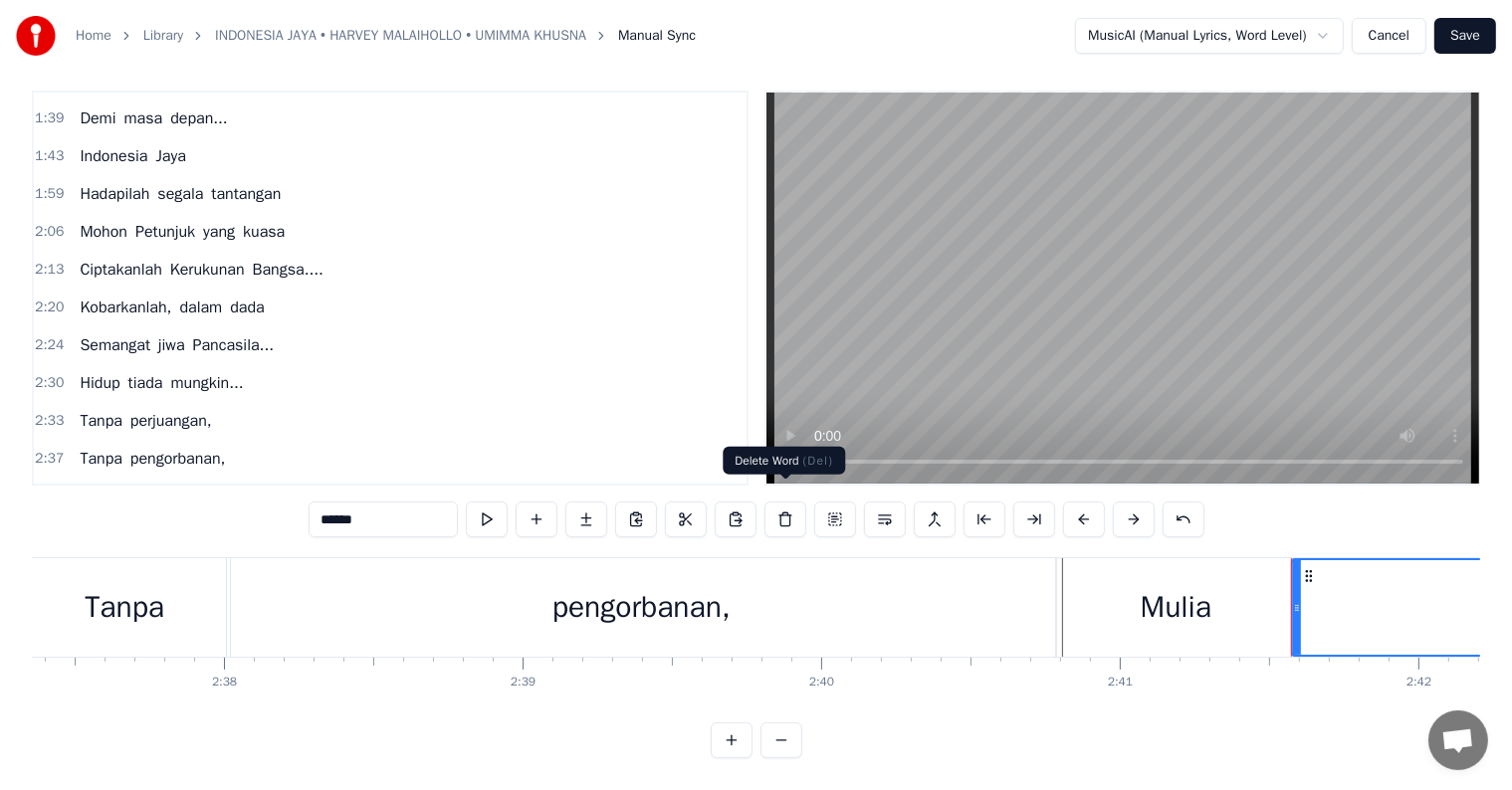 scroll, scrollTop: 0, scrollLeft: 48149, axis: horizontal 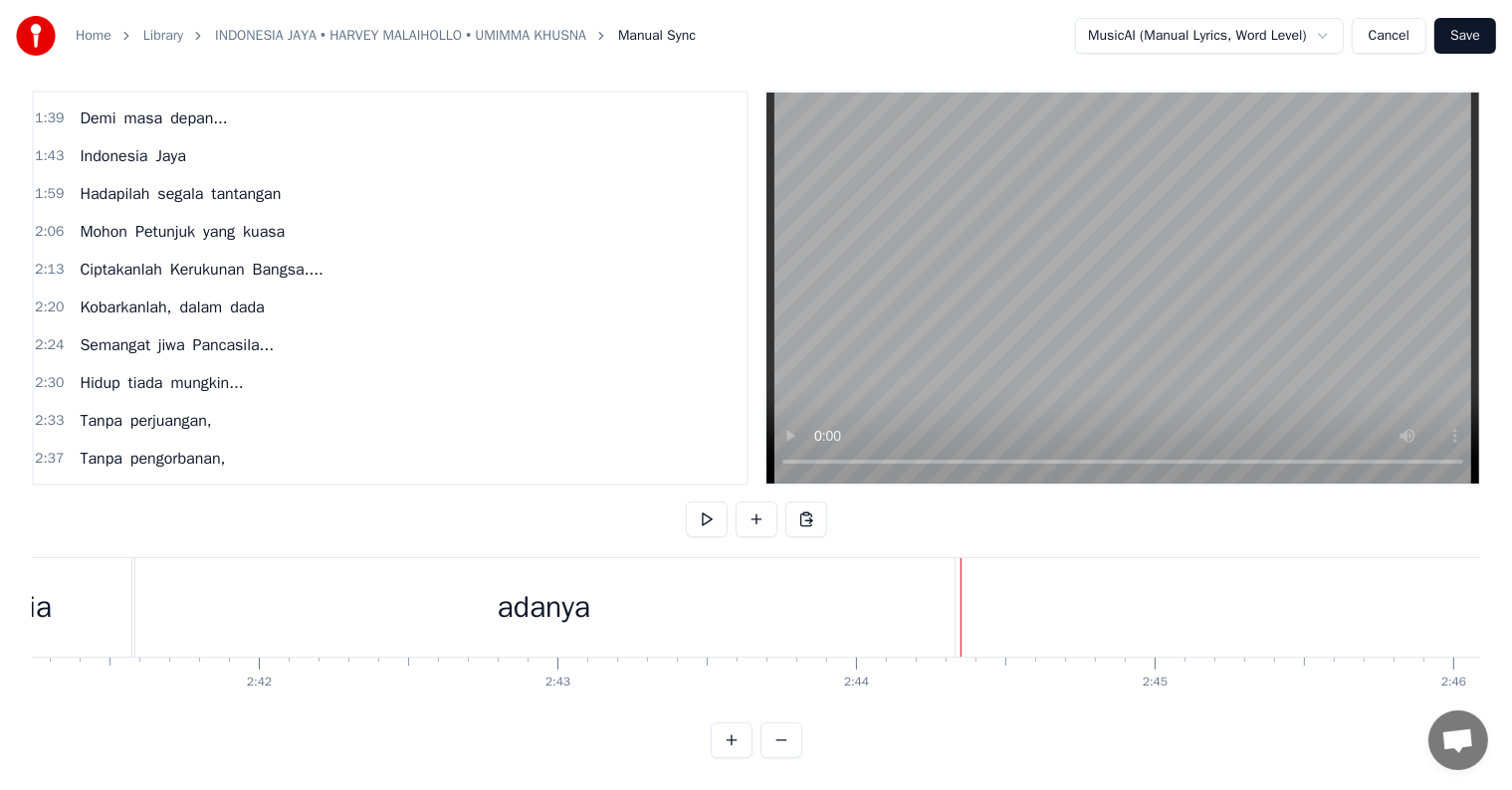 click on "adanya" at bounding box center [543, 607] 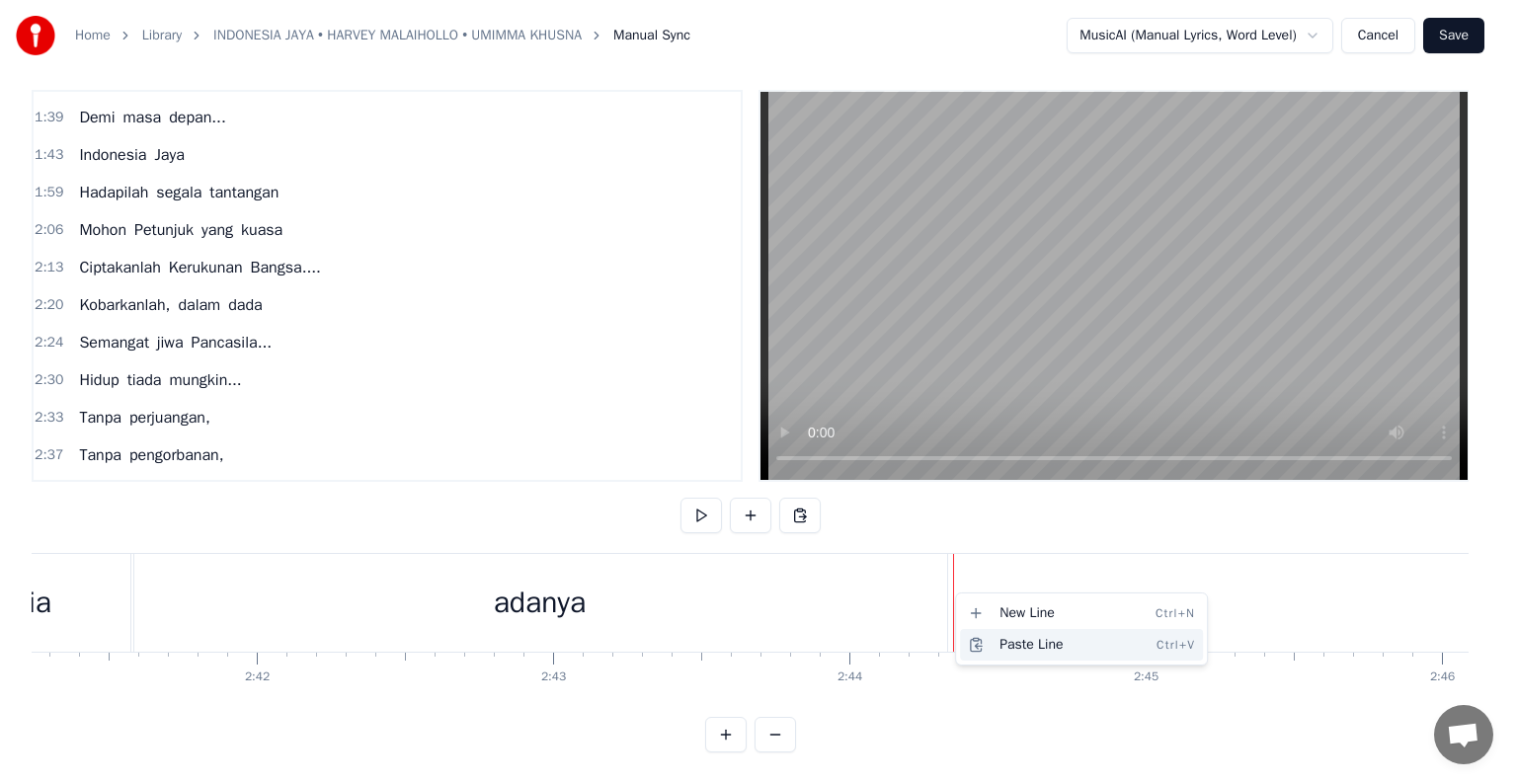 click on "Paste Line Ctrl+V" at bounding box center (1081, 645) 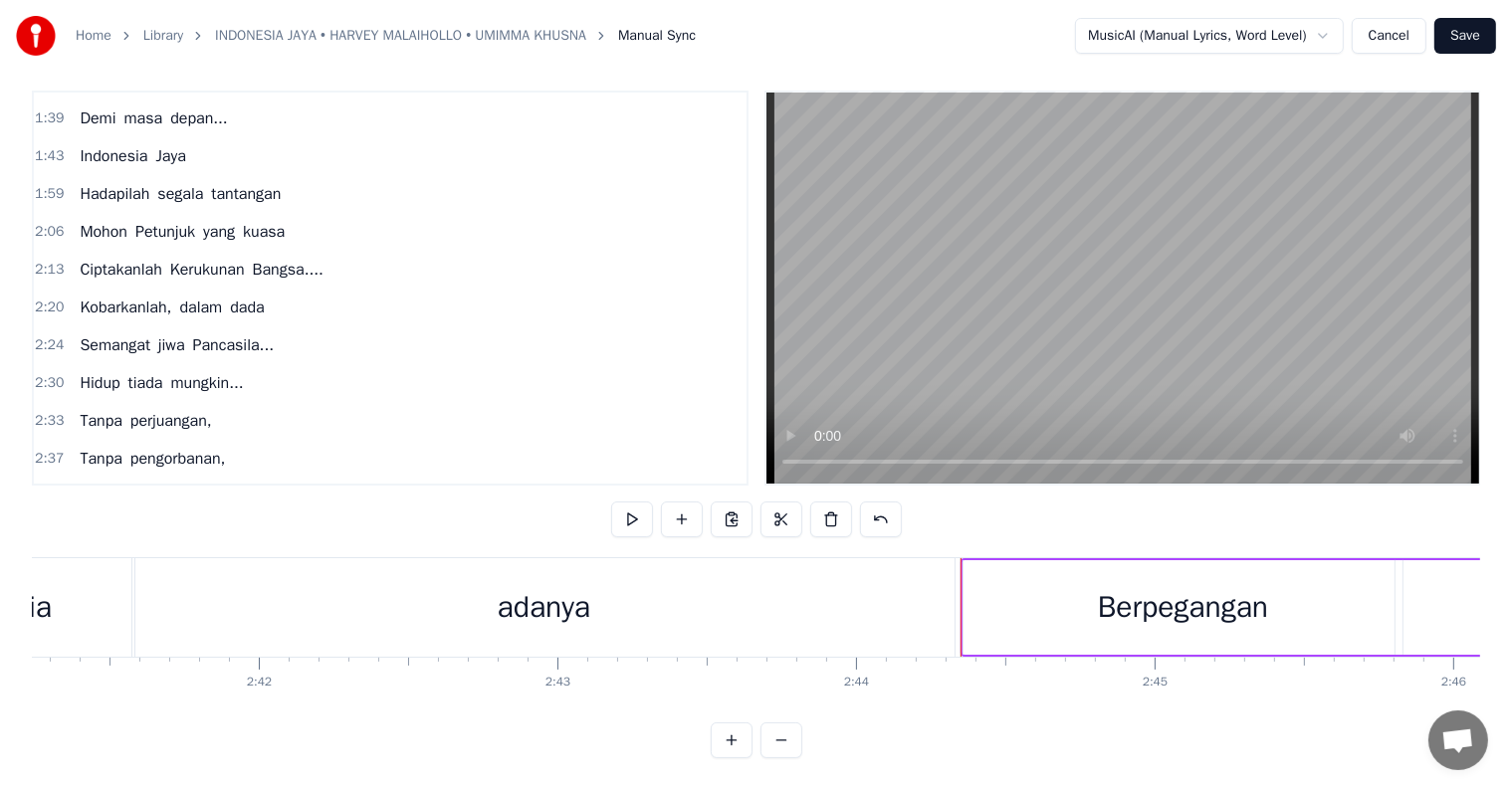 click on "adanya" at bounding box center (543, 607) 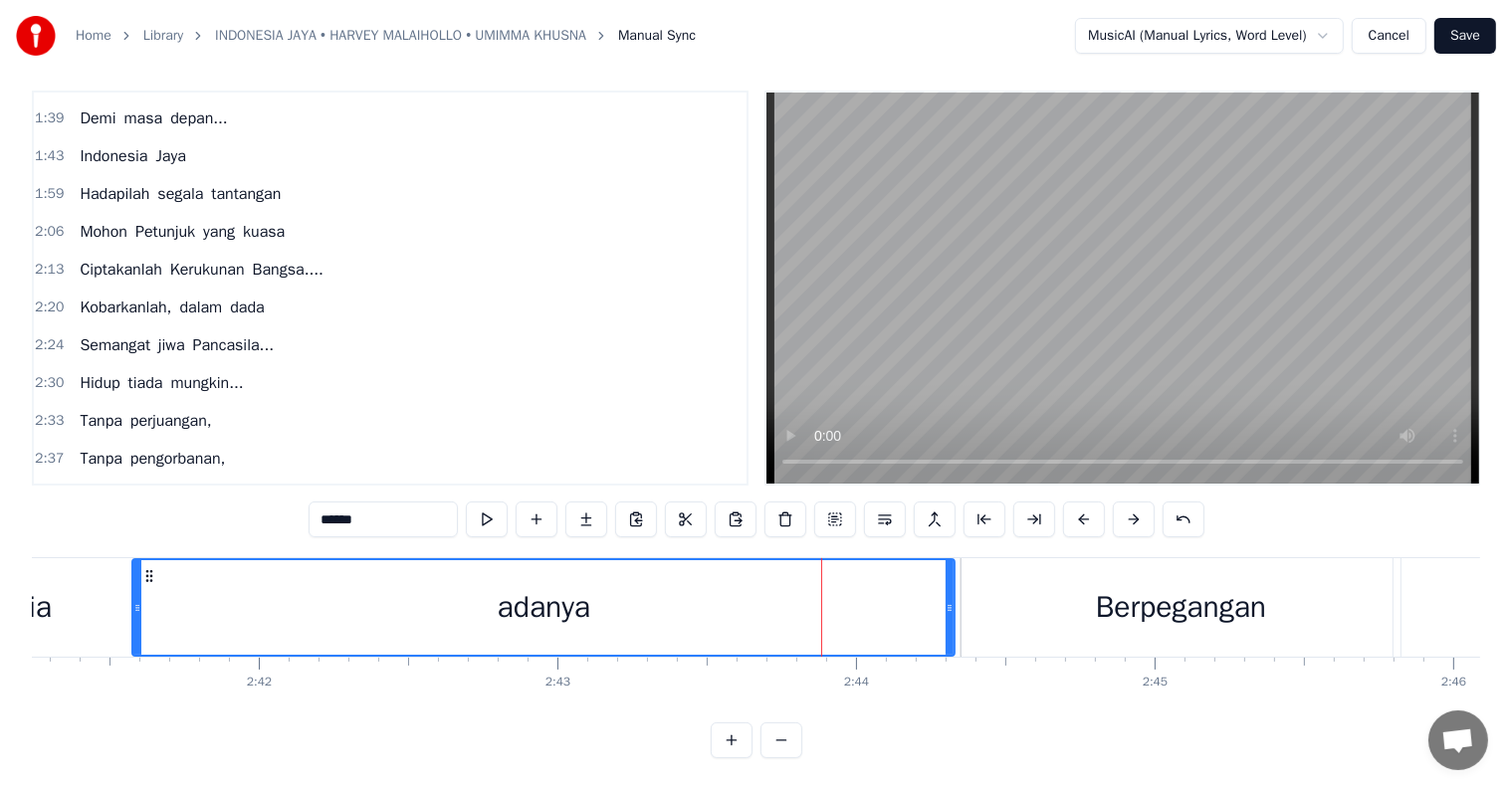 scroll, scrollTop: 0, scrollLeft: 0, axis: both 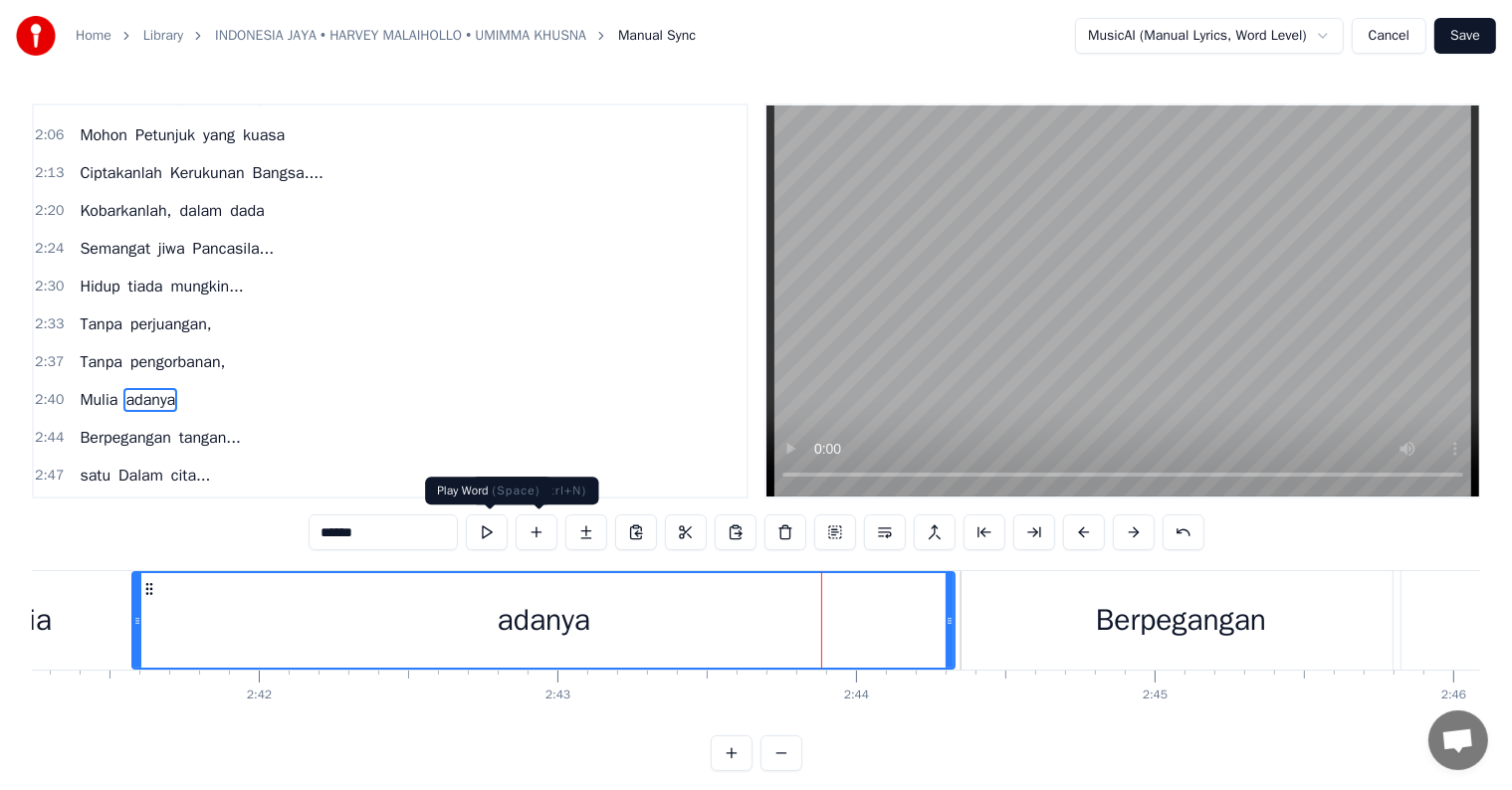 click at bounding box center [487, 532] 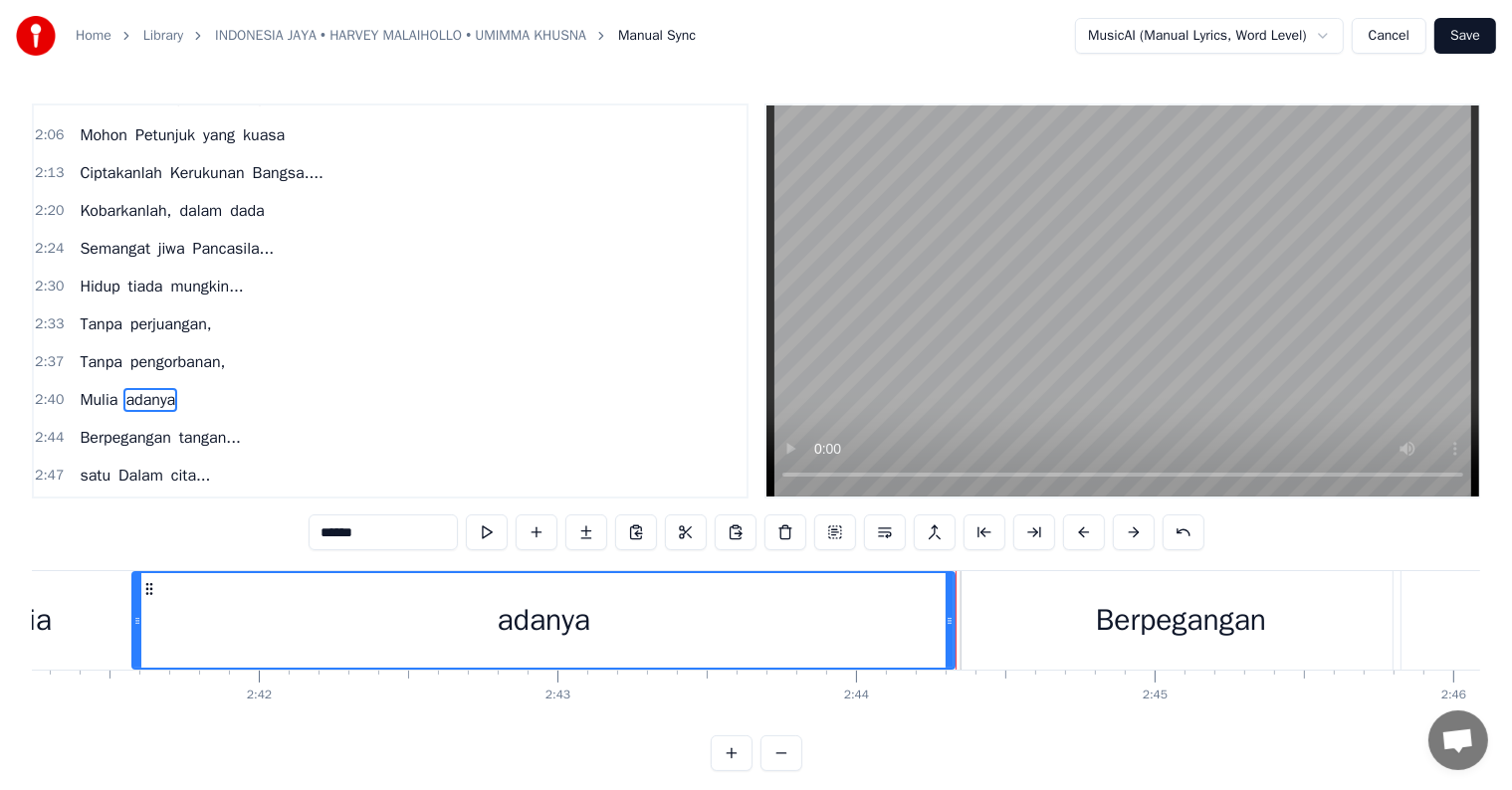 click on "Berpegangan" at bounding box center [1181, 620] 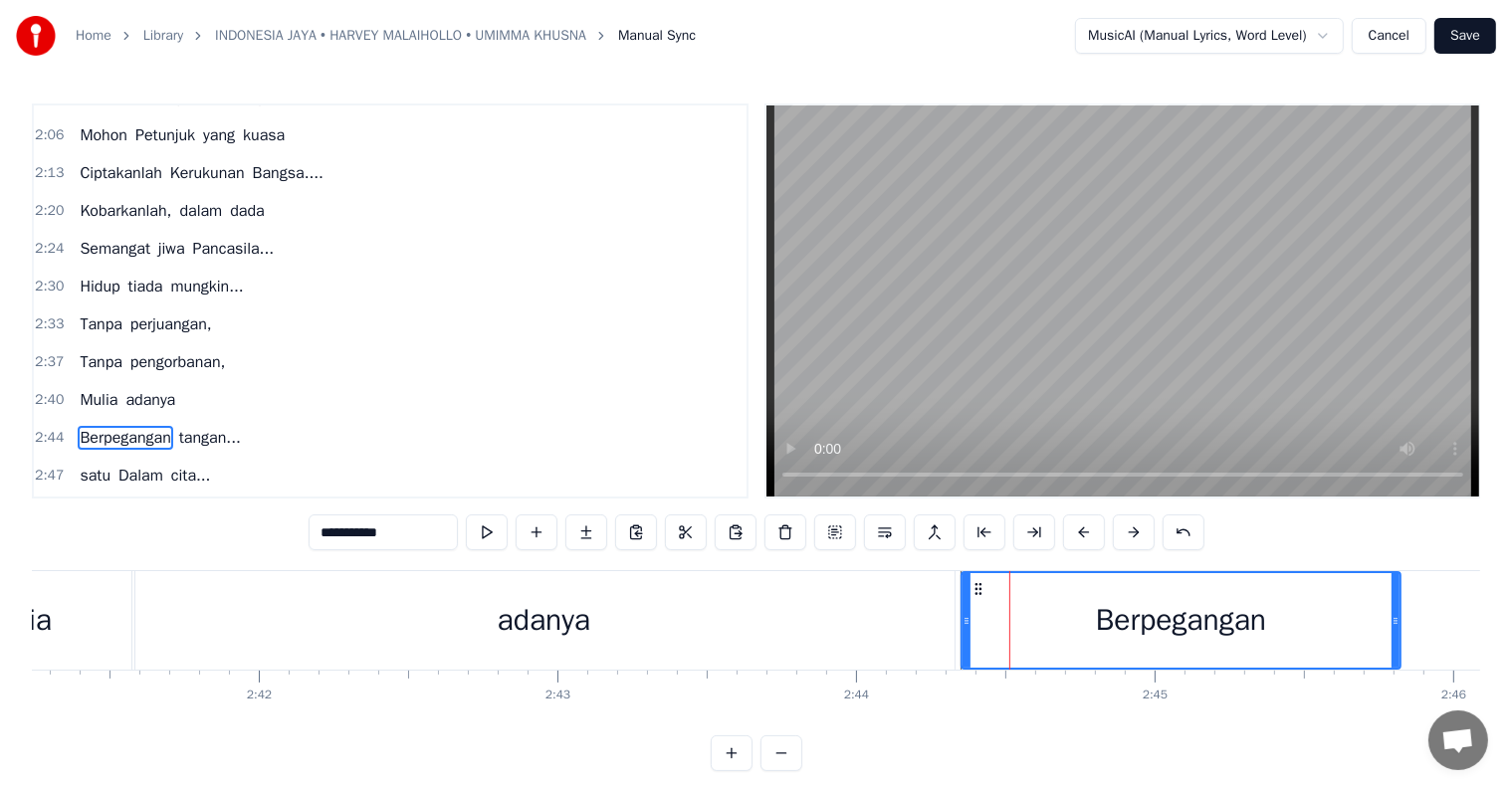 scroll, scrollTop: 9, scrollLeft: 0, axis: vertical 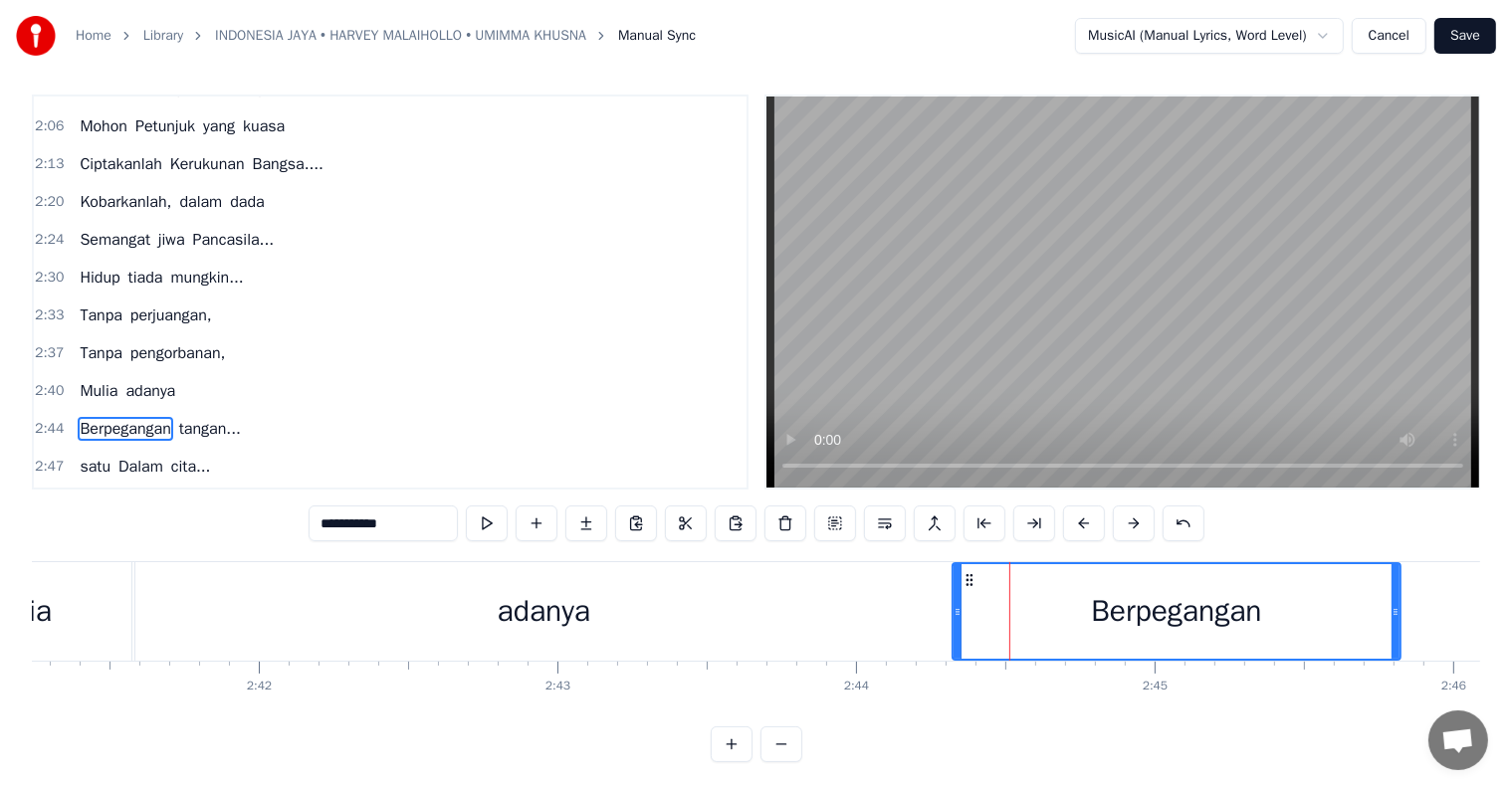click 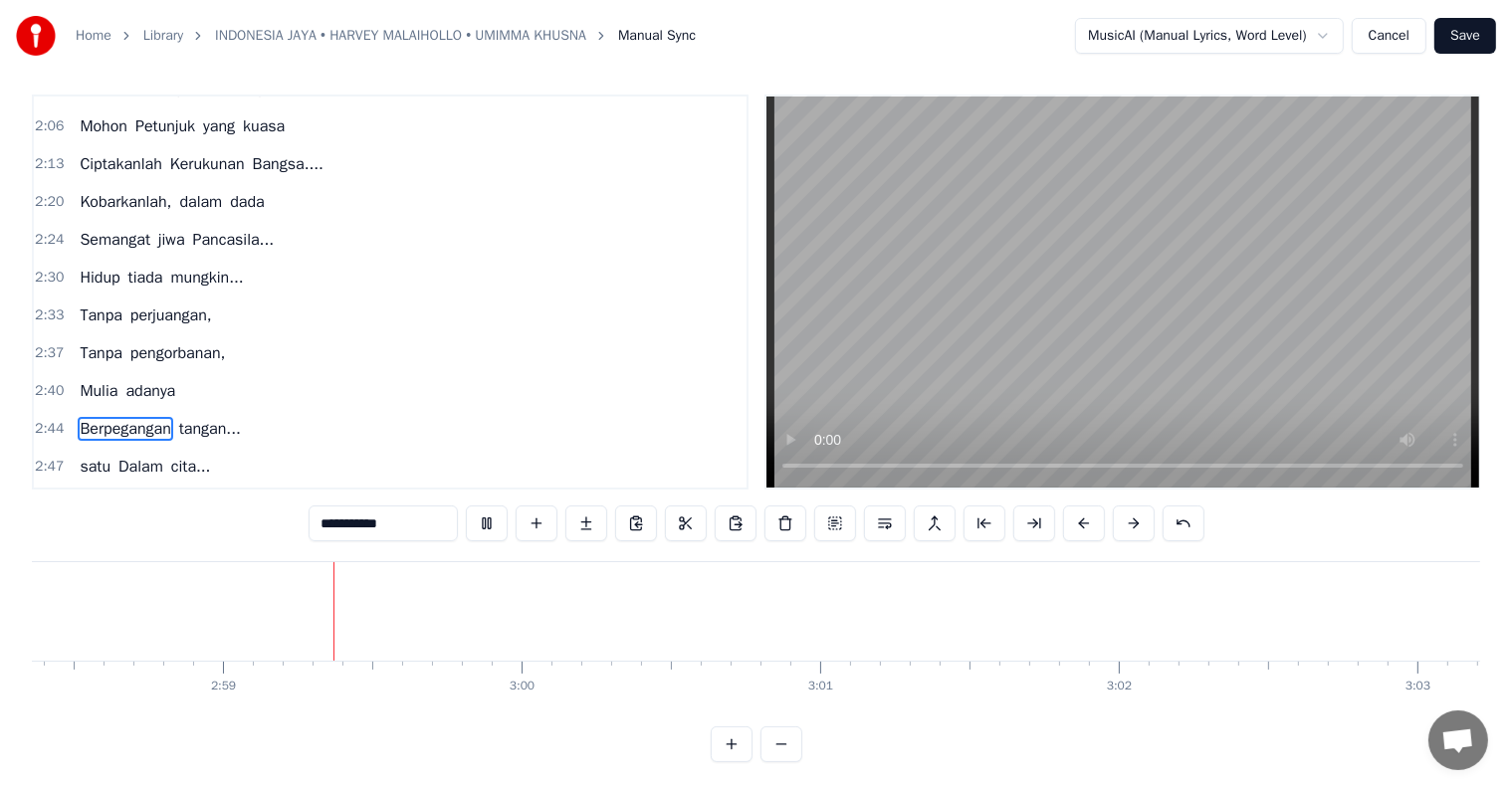 scroll, scrollTop: 0, scrollLeft: 53289, axis: horizontal 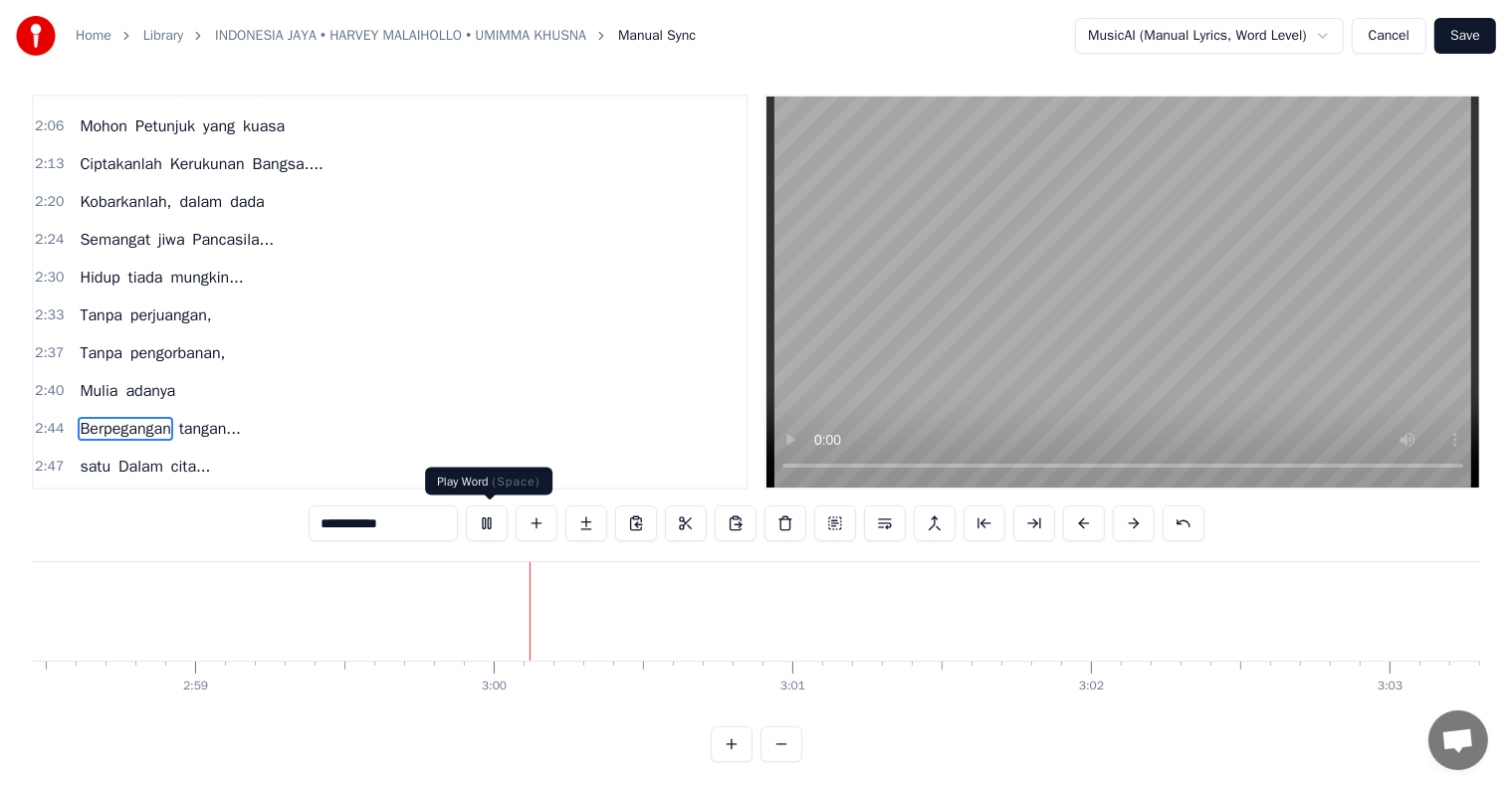 click at bounding box center (487, 523) 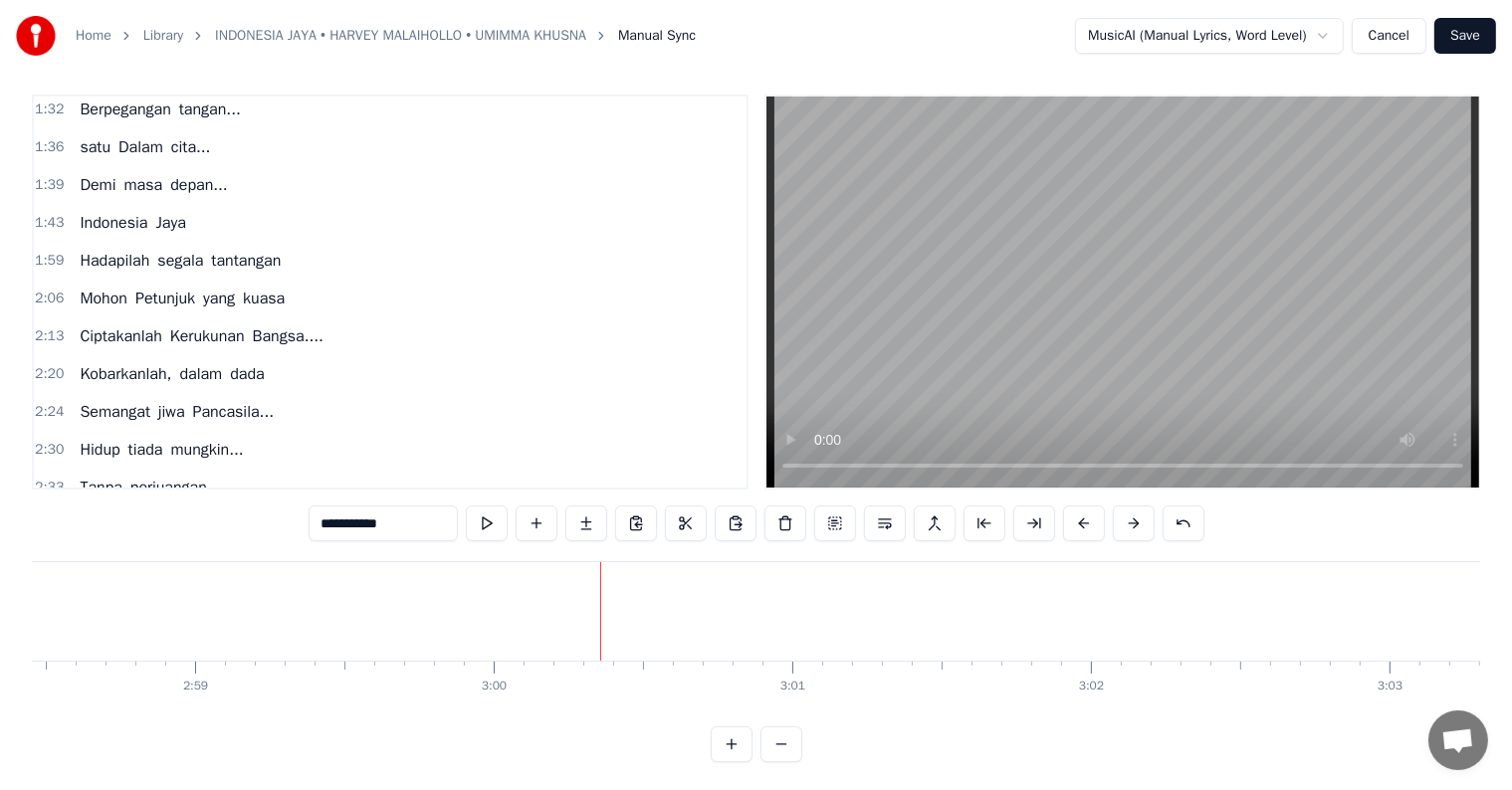 scroll, scrollTop: 487, scrollLeft: 0, axis: vertical 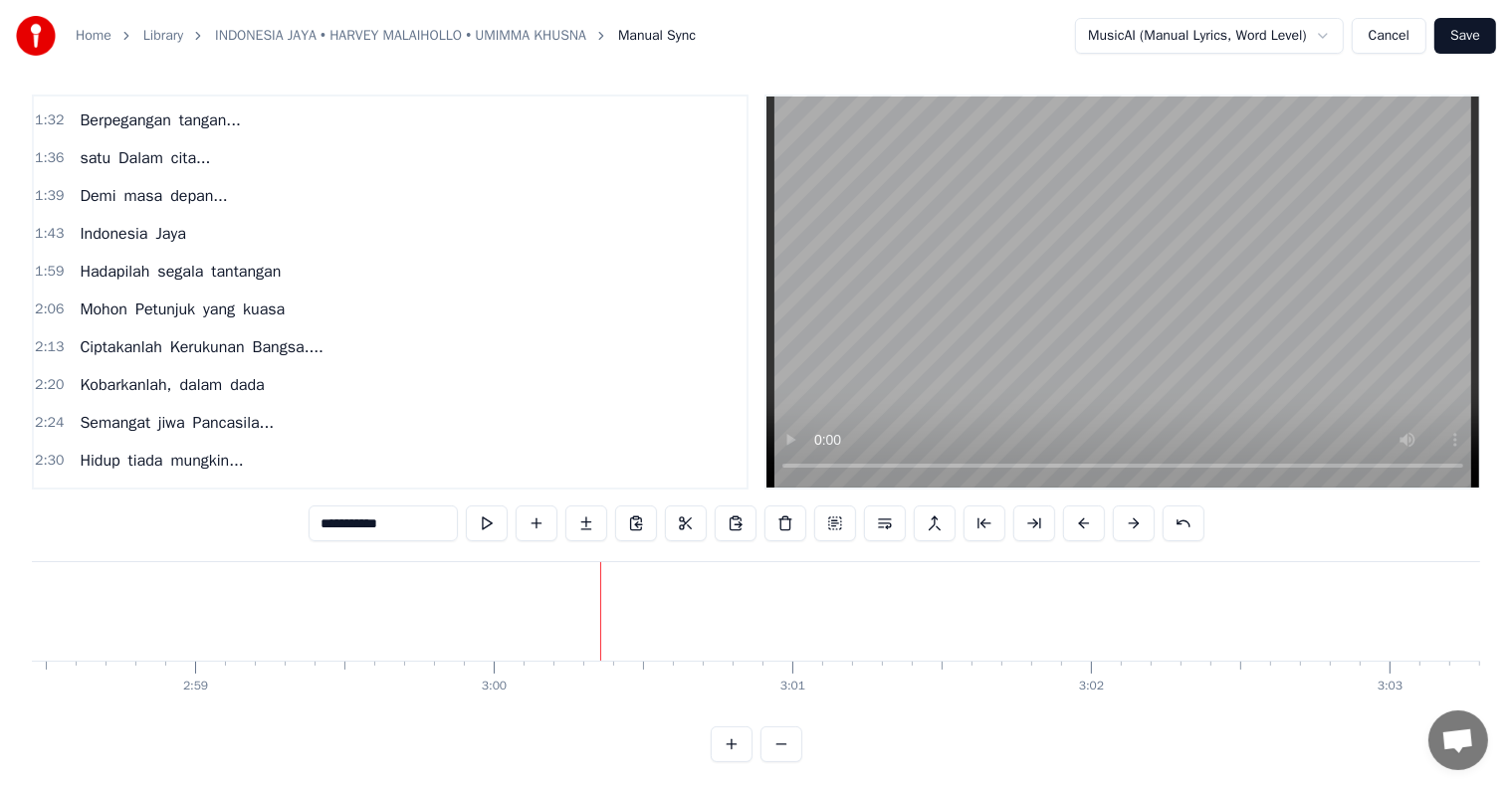 click on "Indonesia Jaya" at bounding box center (132, 234) 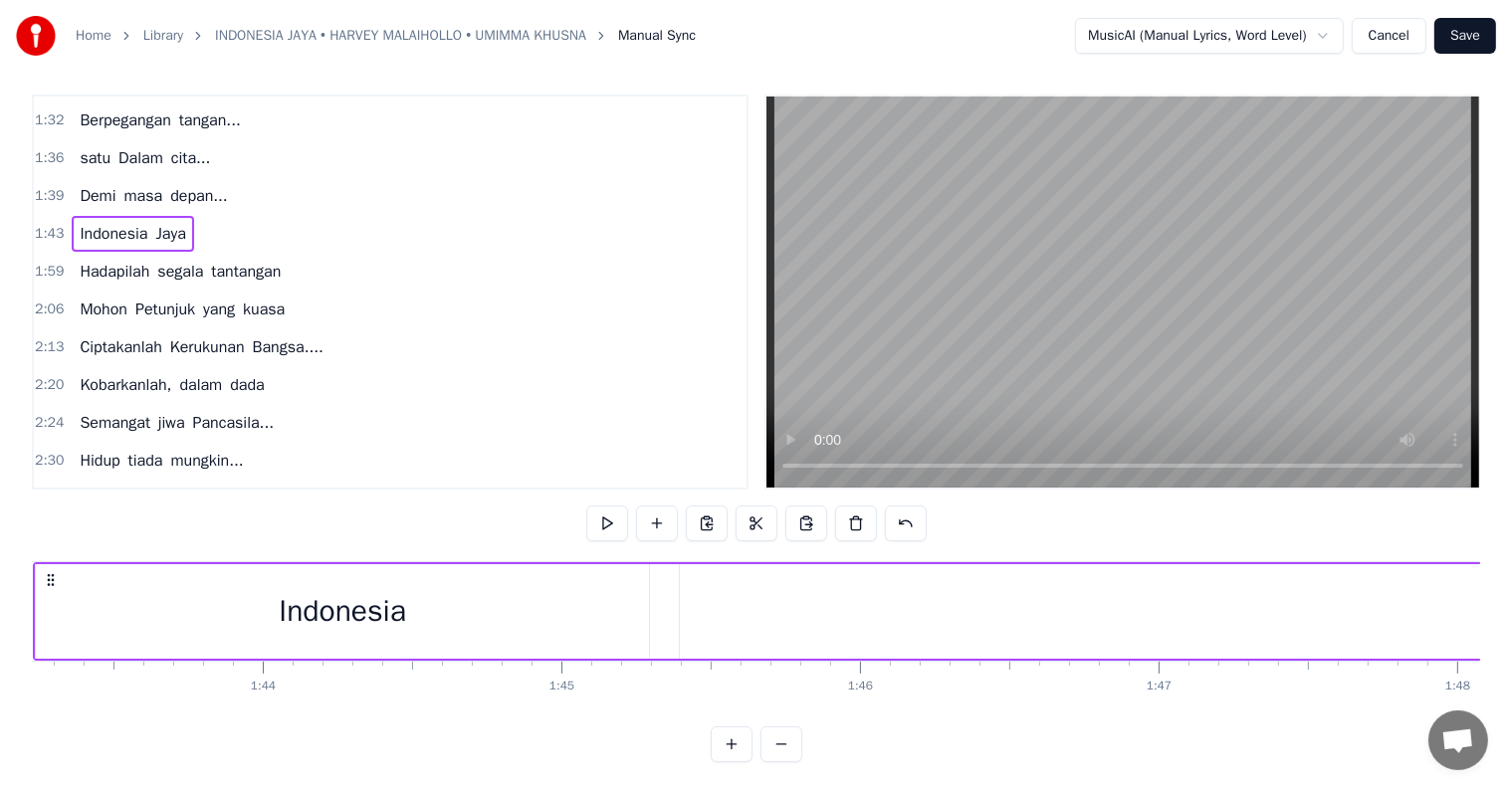 scroll, scrollTop: 0, scrollLeft: 30726, axis: horizontal 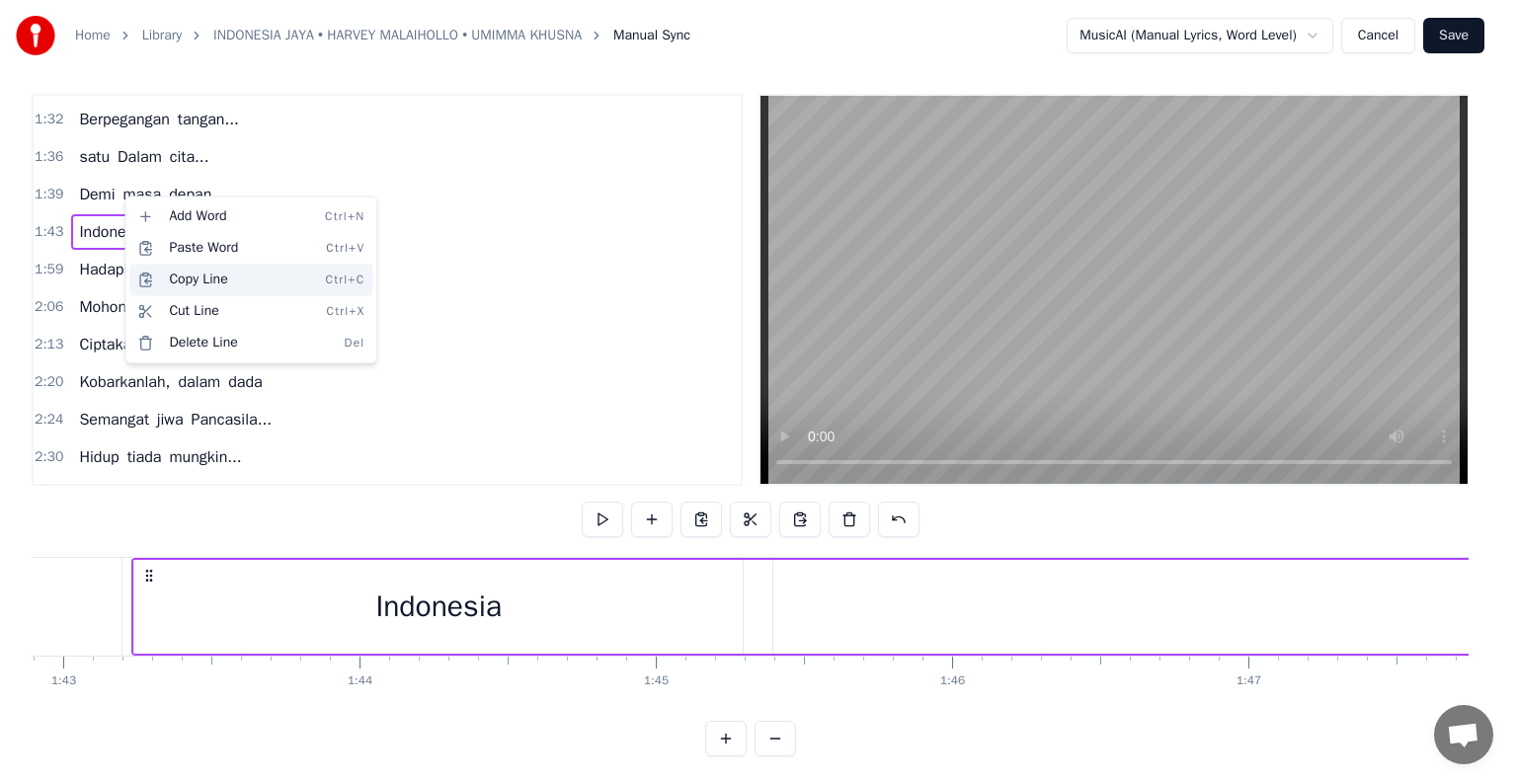 click on "Copy Line Ctrl+C" at bounding box center (251, 279) 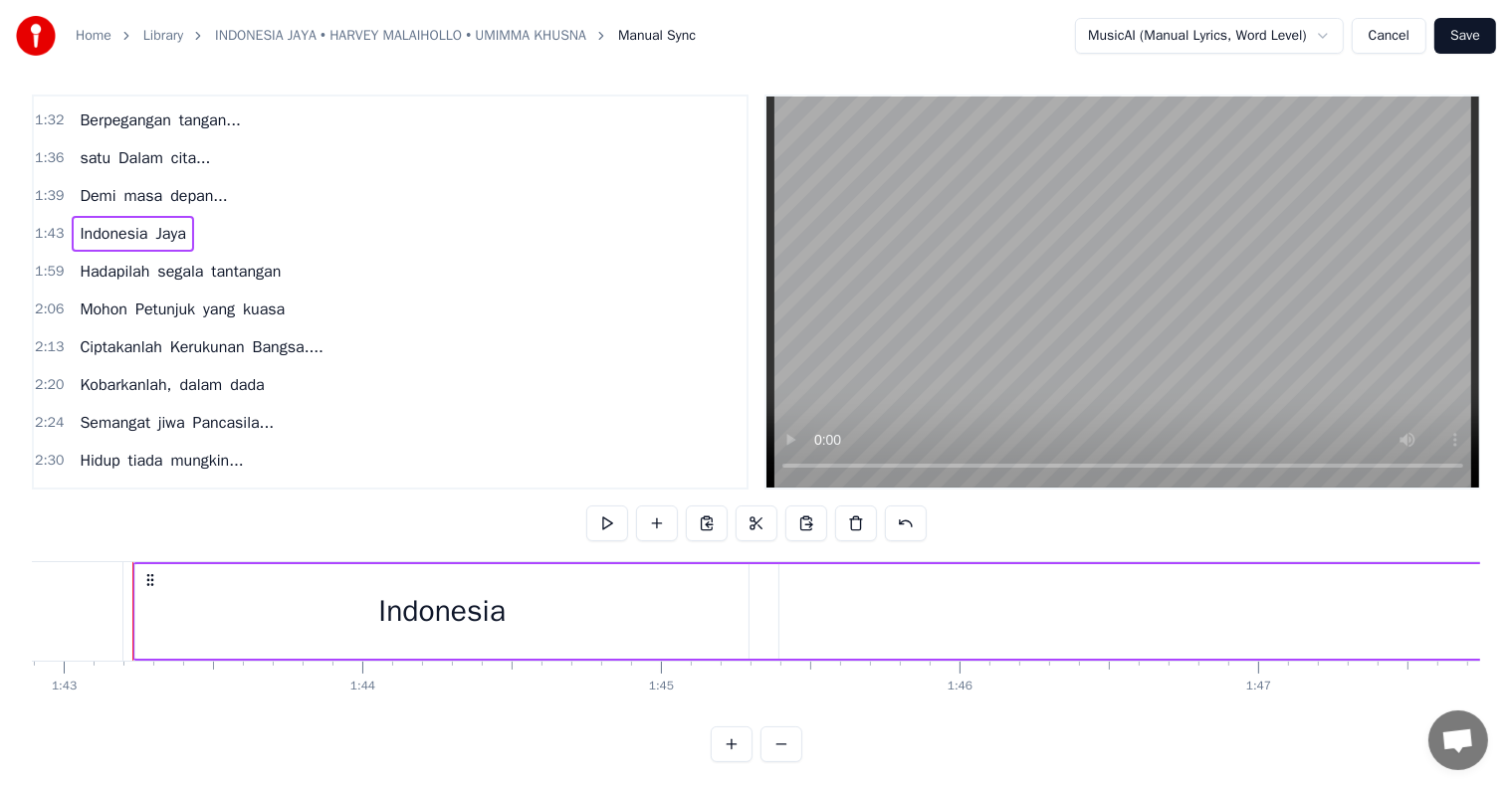 scroll, scrollTop: 670, scrollLeft: 0, axis: vertical 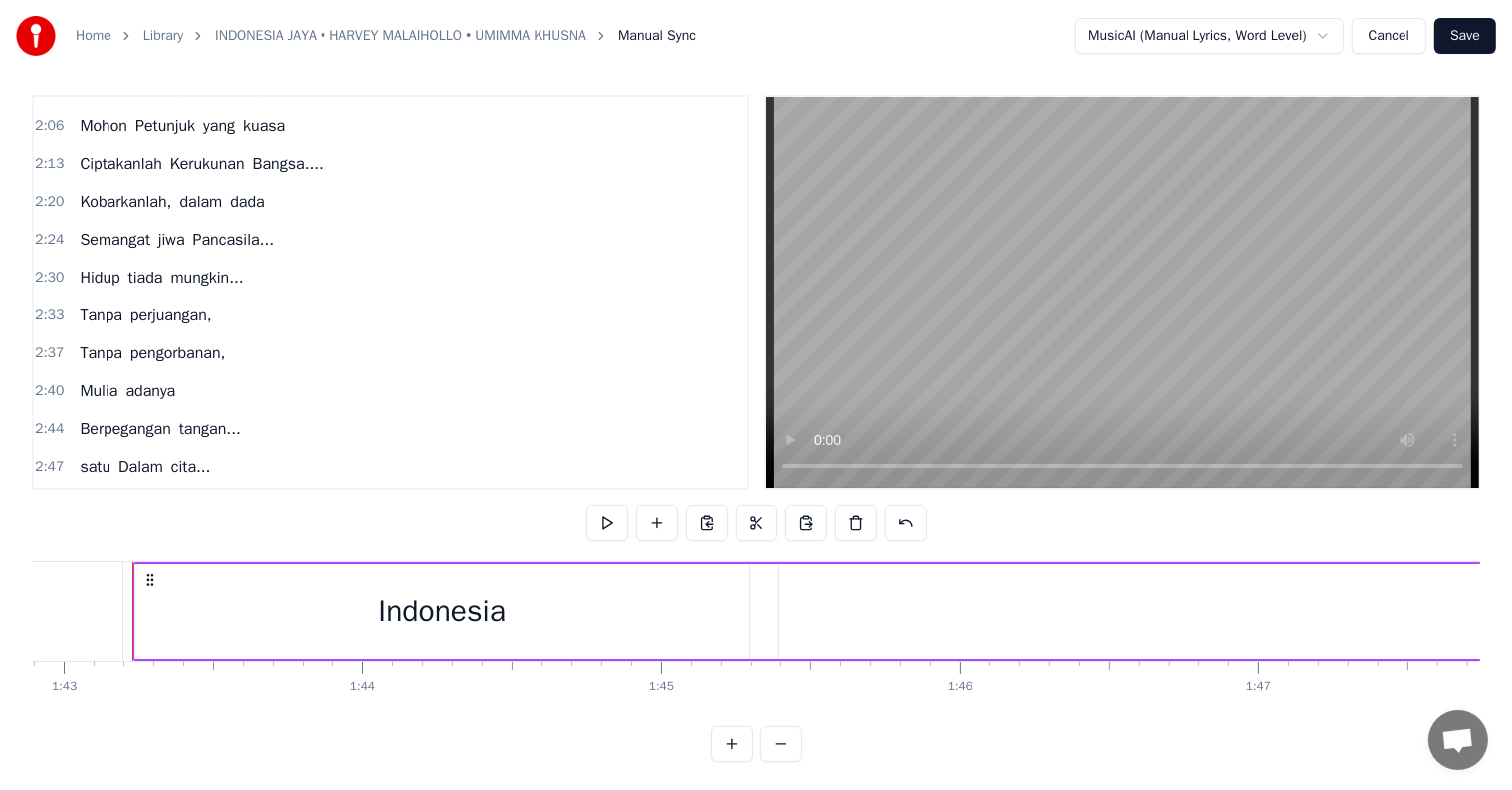 click on "depan..." at bounding box center (199, 504) 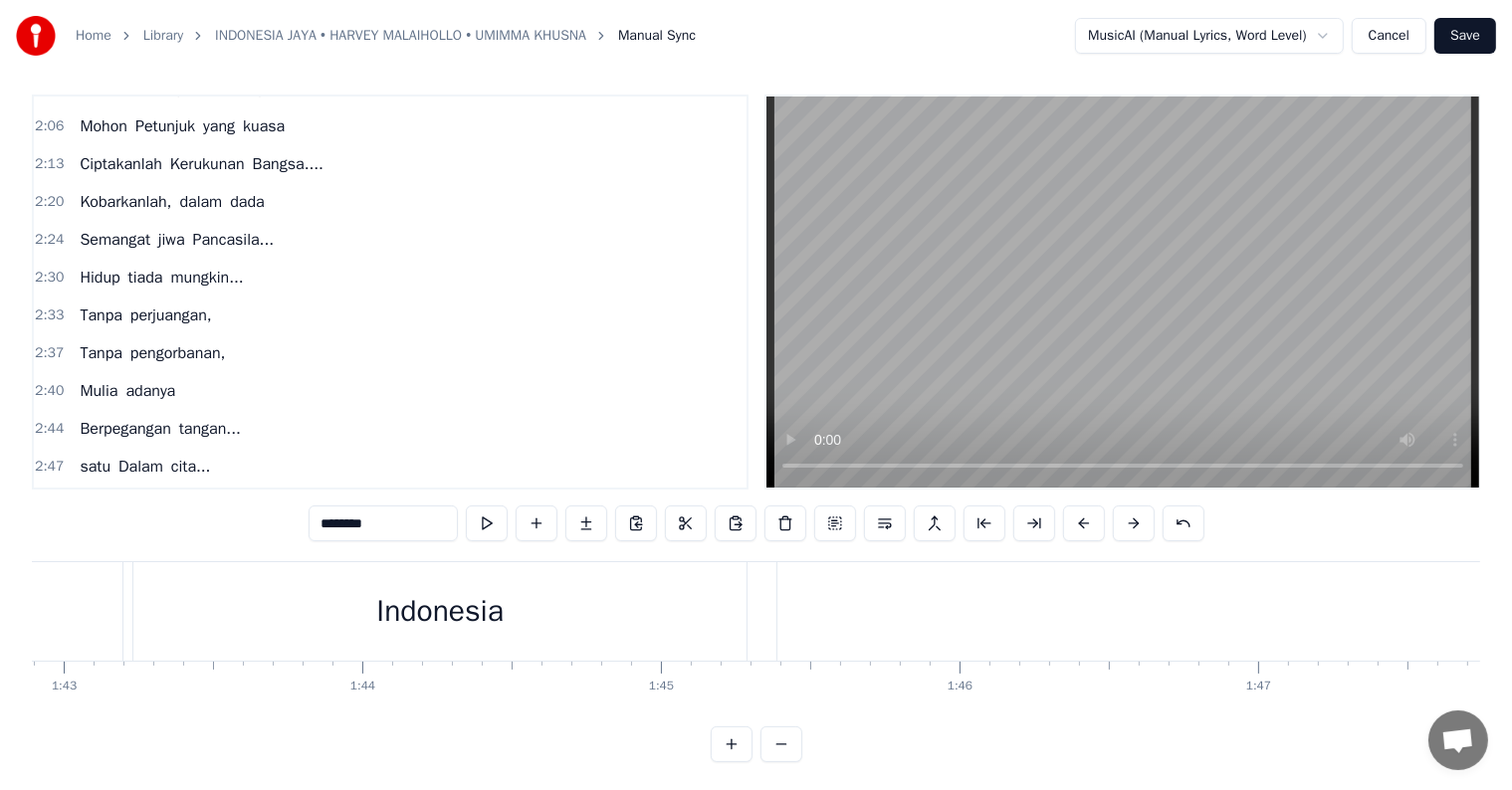 scroll, scrollTop: 16, scrollLeft: 0, axis: vertical 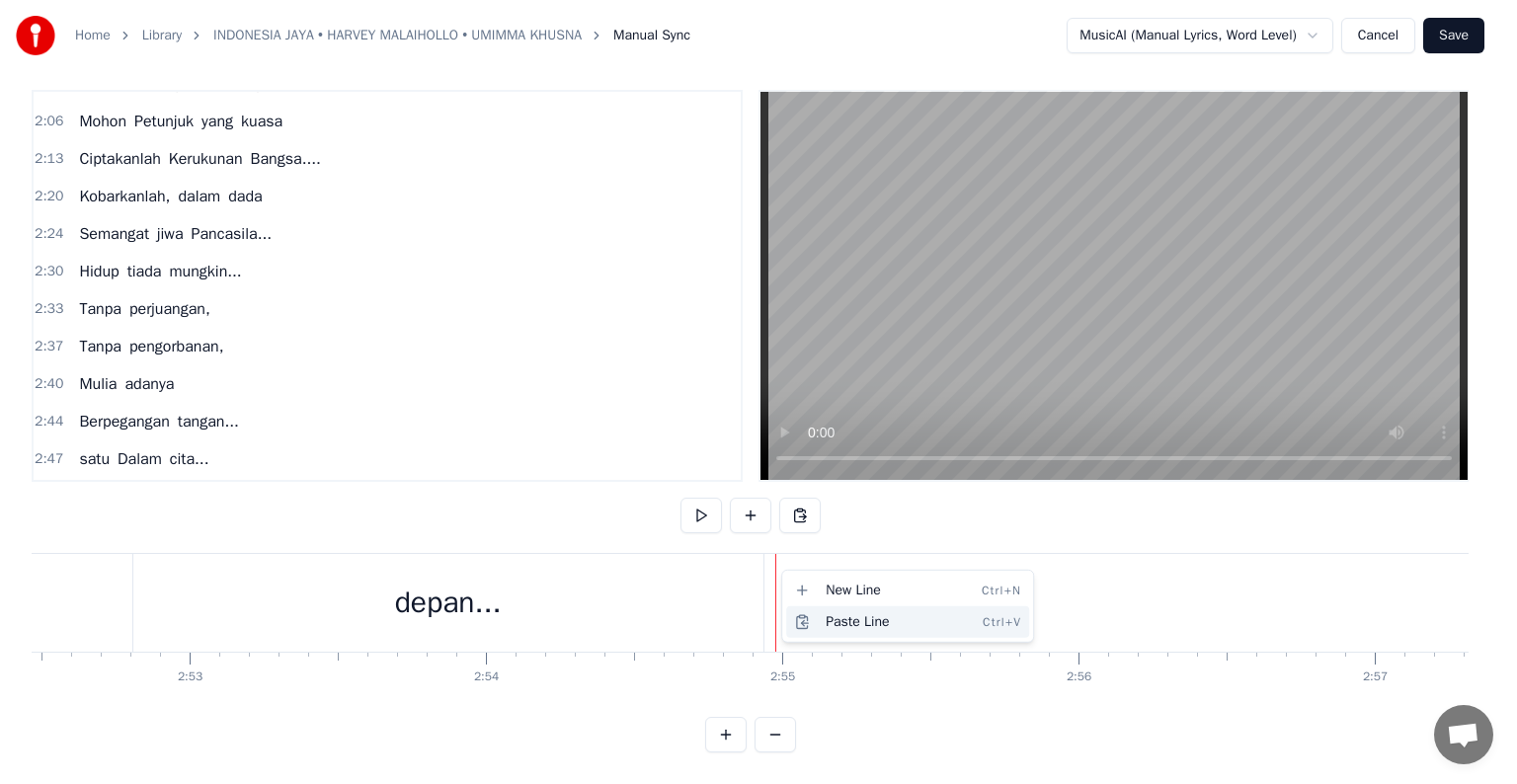 click on "Paste Line Ctrl+V" at bounding box center [908, 622] 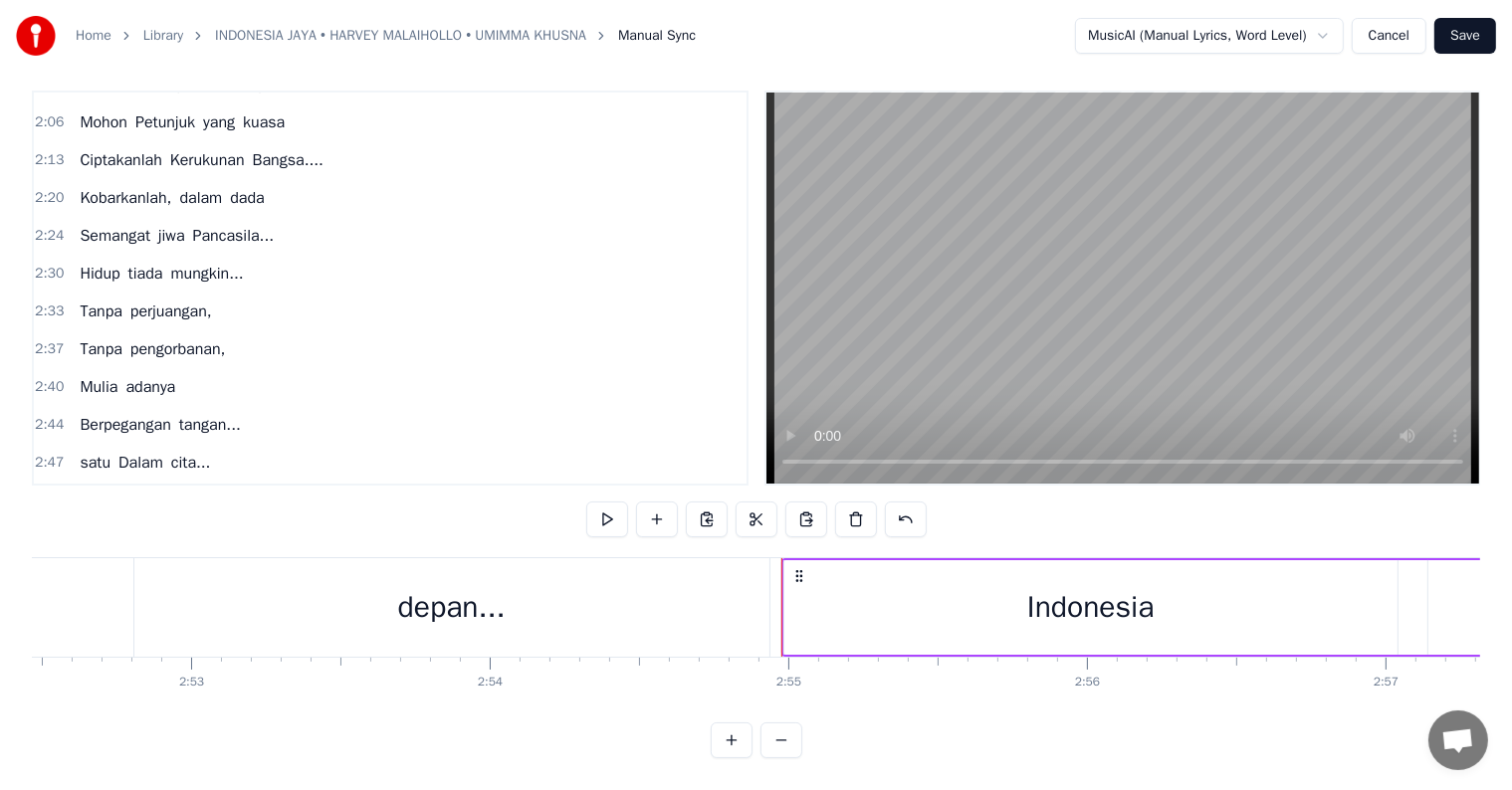 click on "depan..." at bounding box center (452, 607) 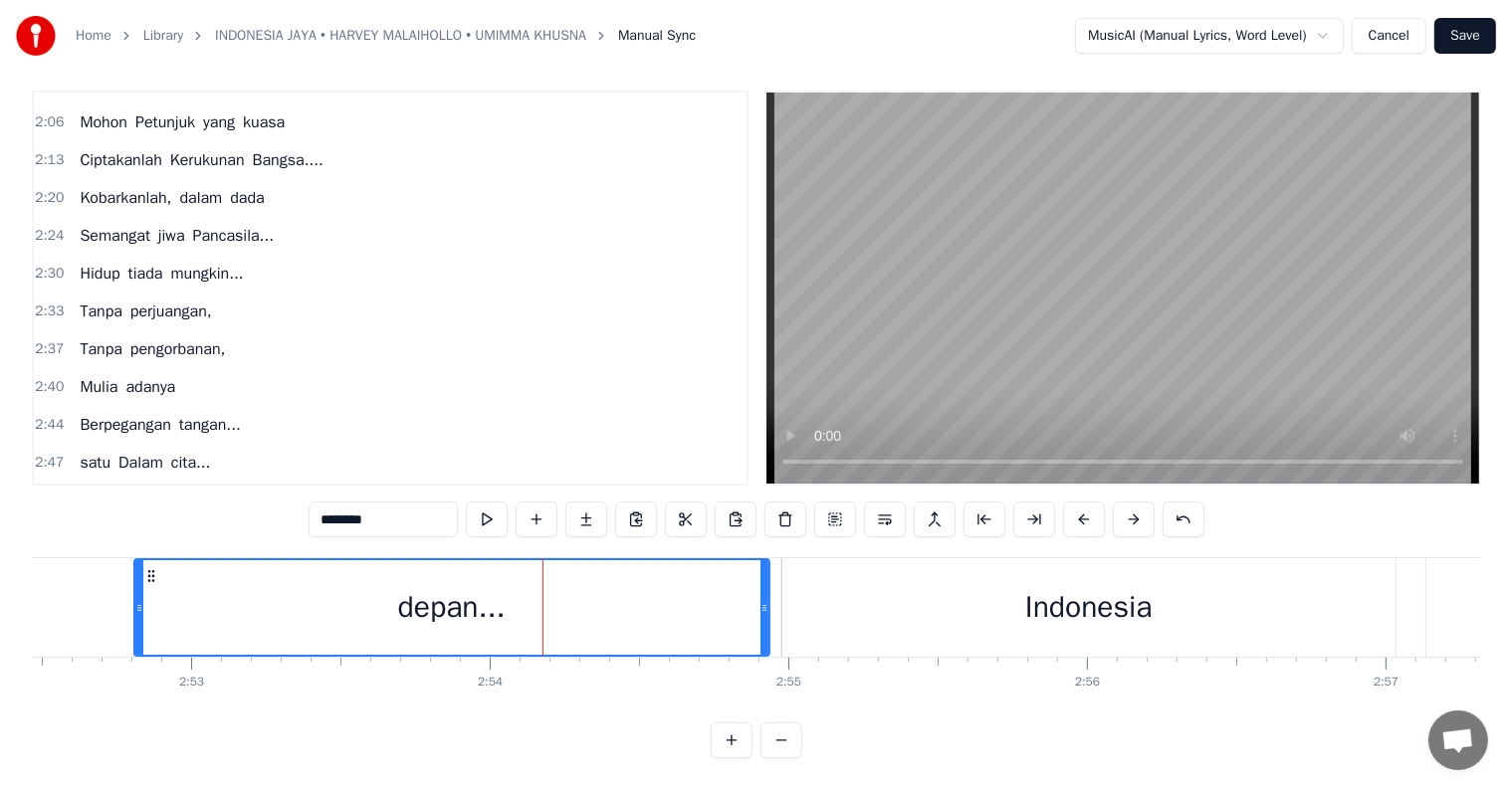 scroll, scrollTop: 30, scrollLeft: 0, axis: vertical 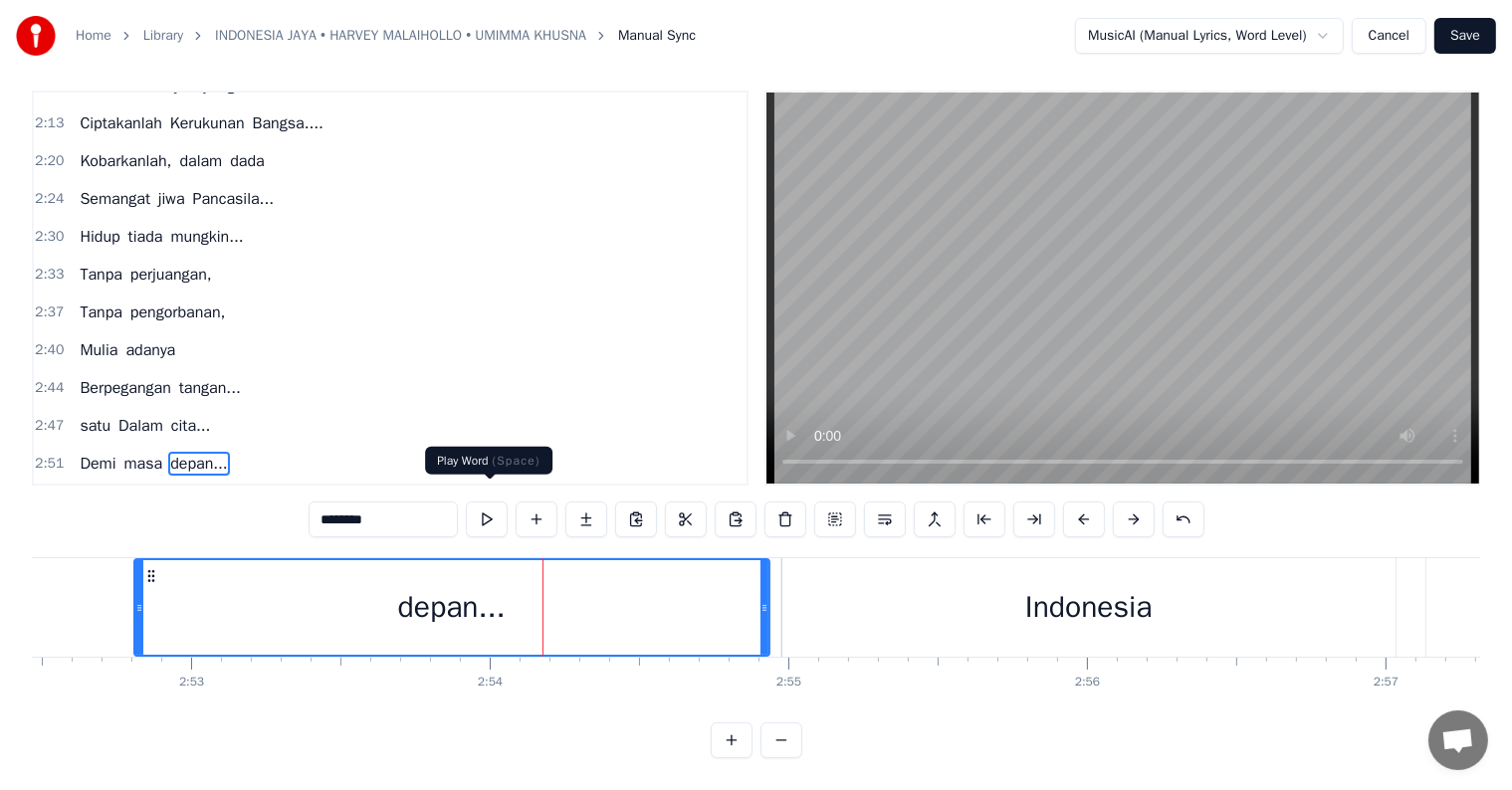 click at bounding box center [487, 519] 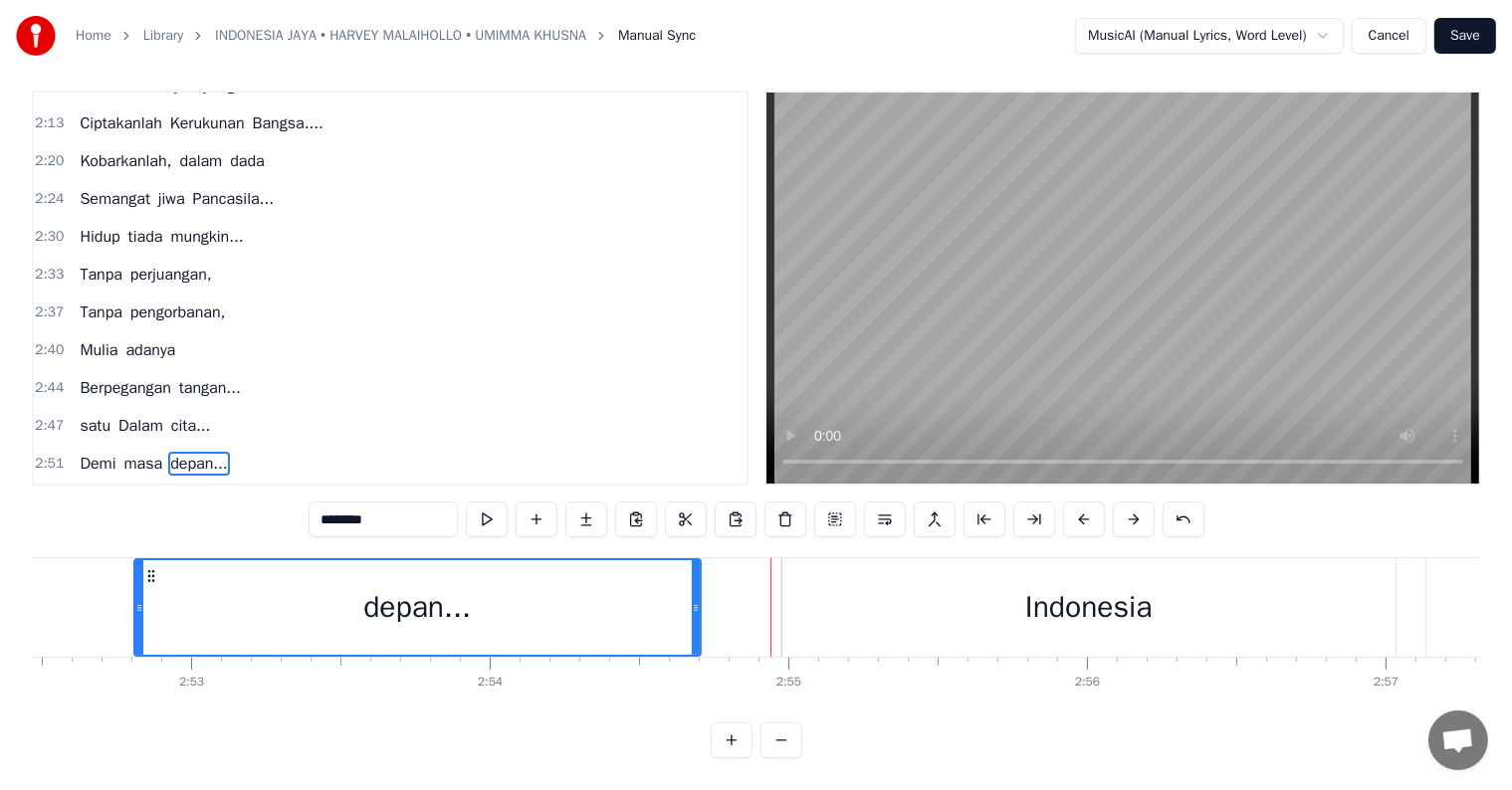 drag, startPoint x: 761, startPoint y: 590, endPoint x: 693, endPoint y: 585, distance: 68.18358 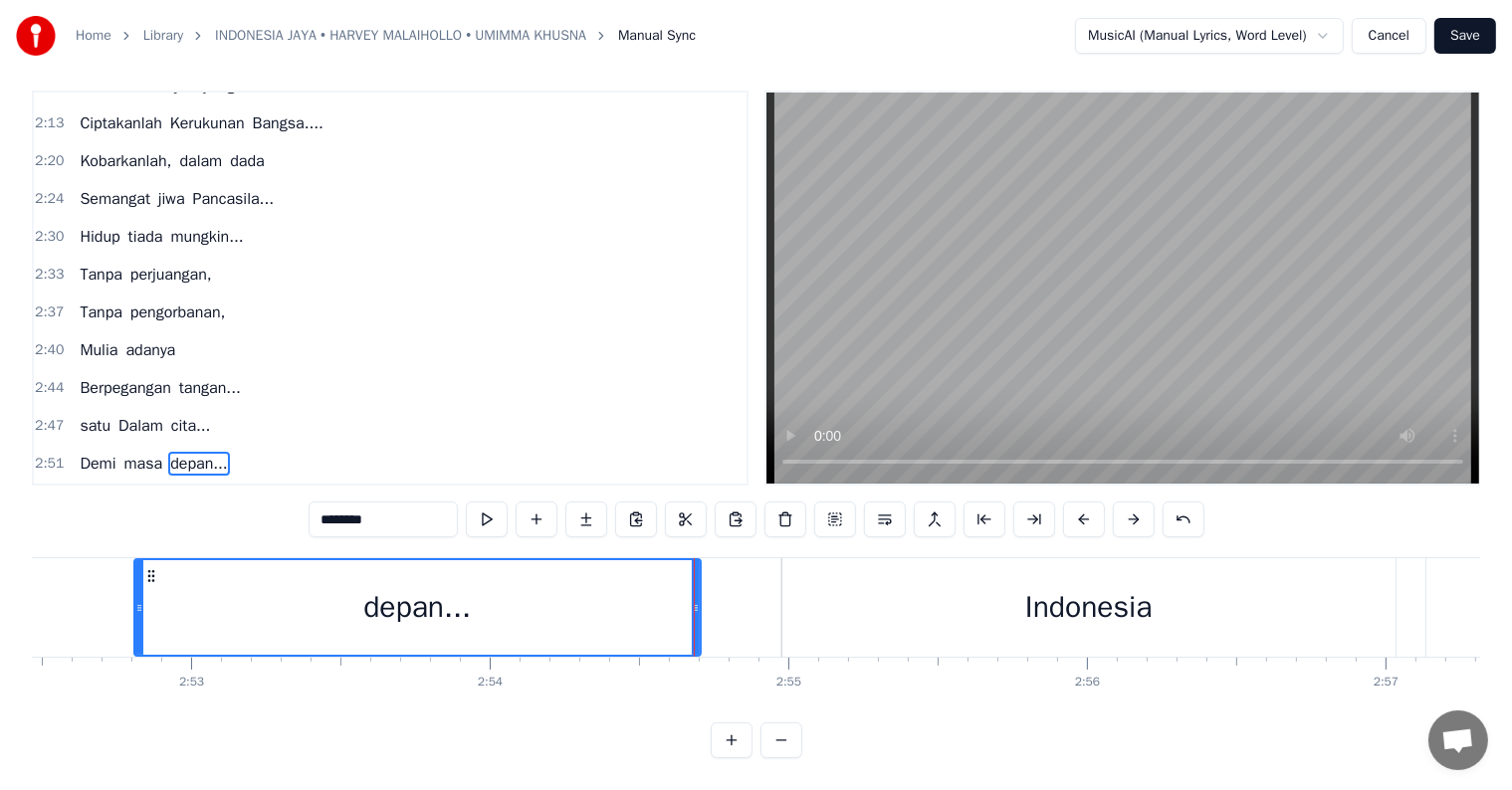 click on "Indonesia" at bounding box center [1089, 607] 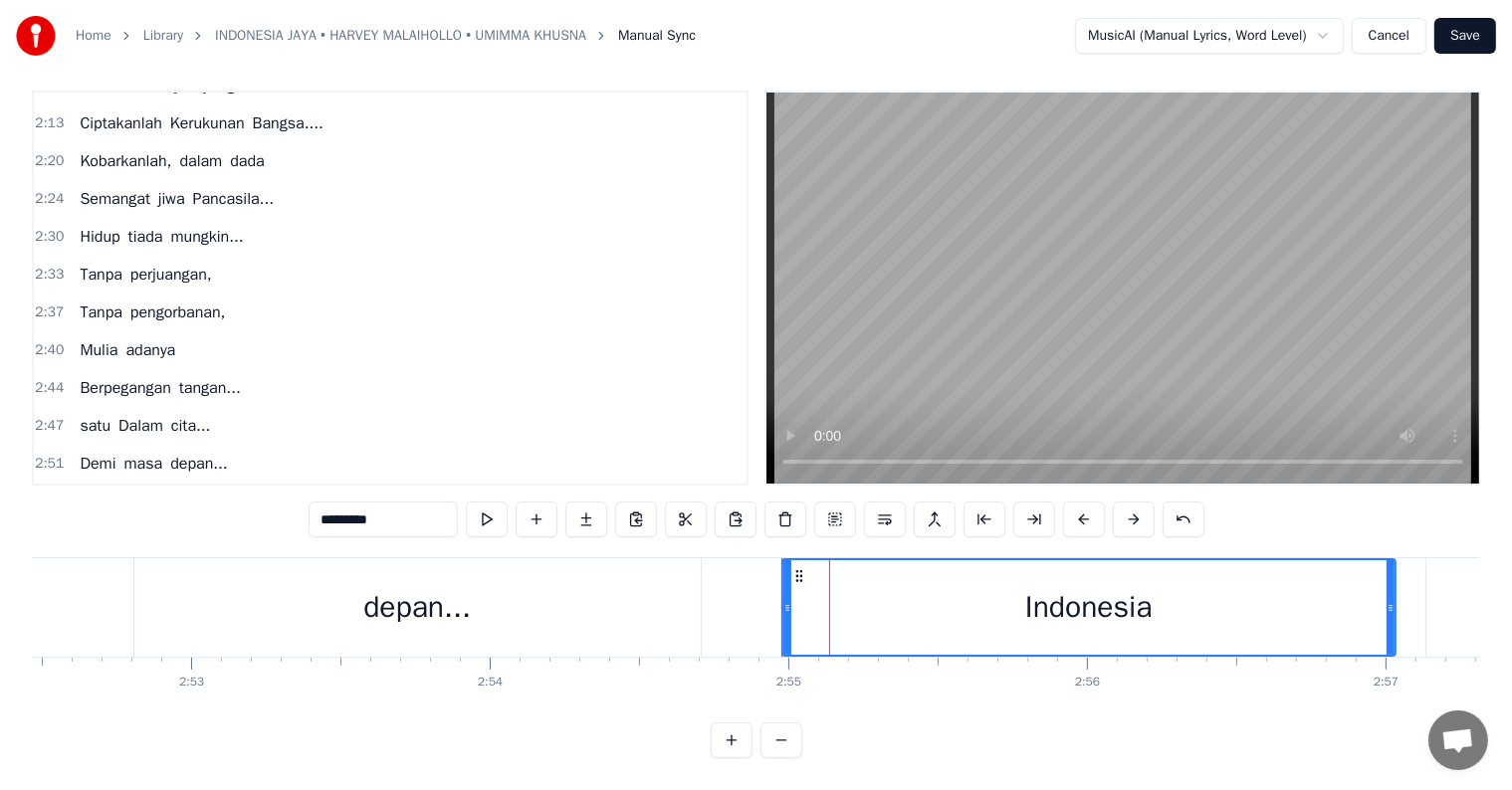 click 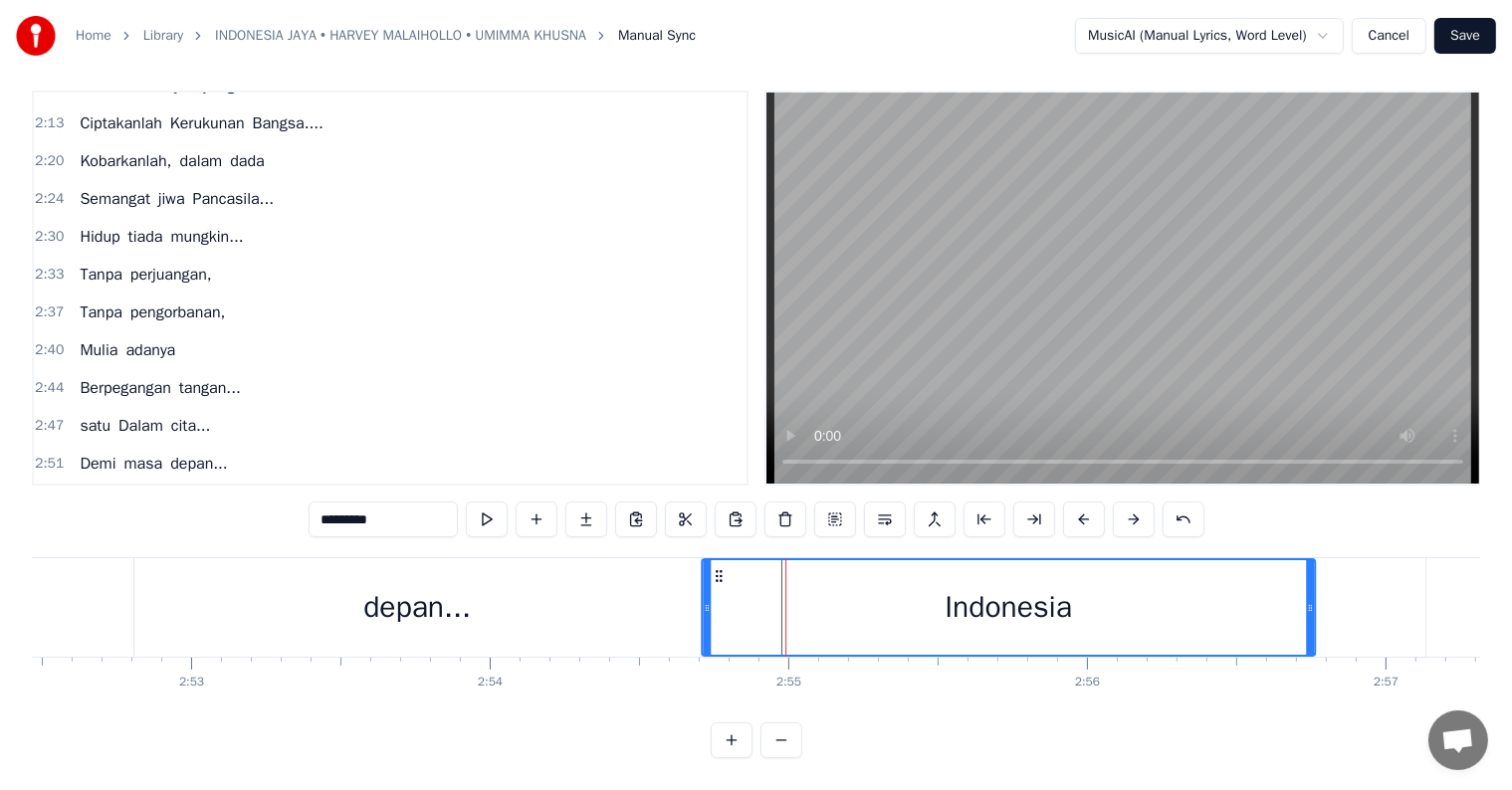 drag, startPoint x: 799, startPoint y: 554, endPoint x: 719, endPoint y: 554, distance: 80 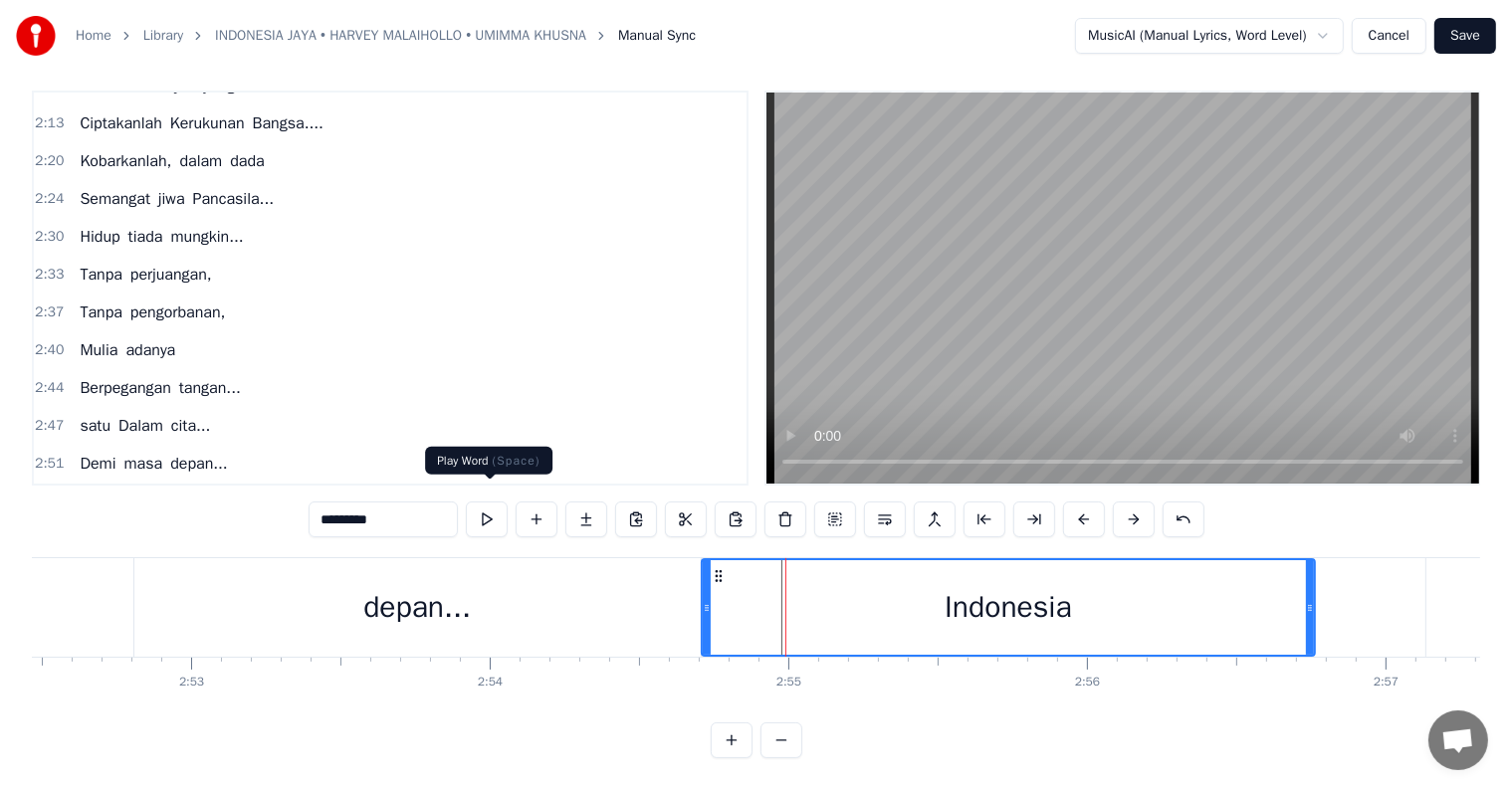 click at bounding box center (487, 519) 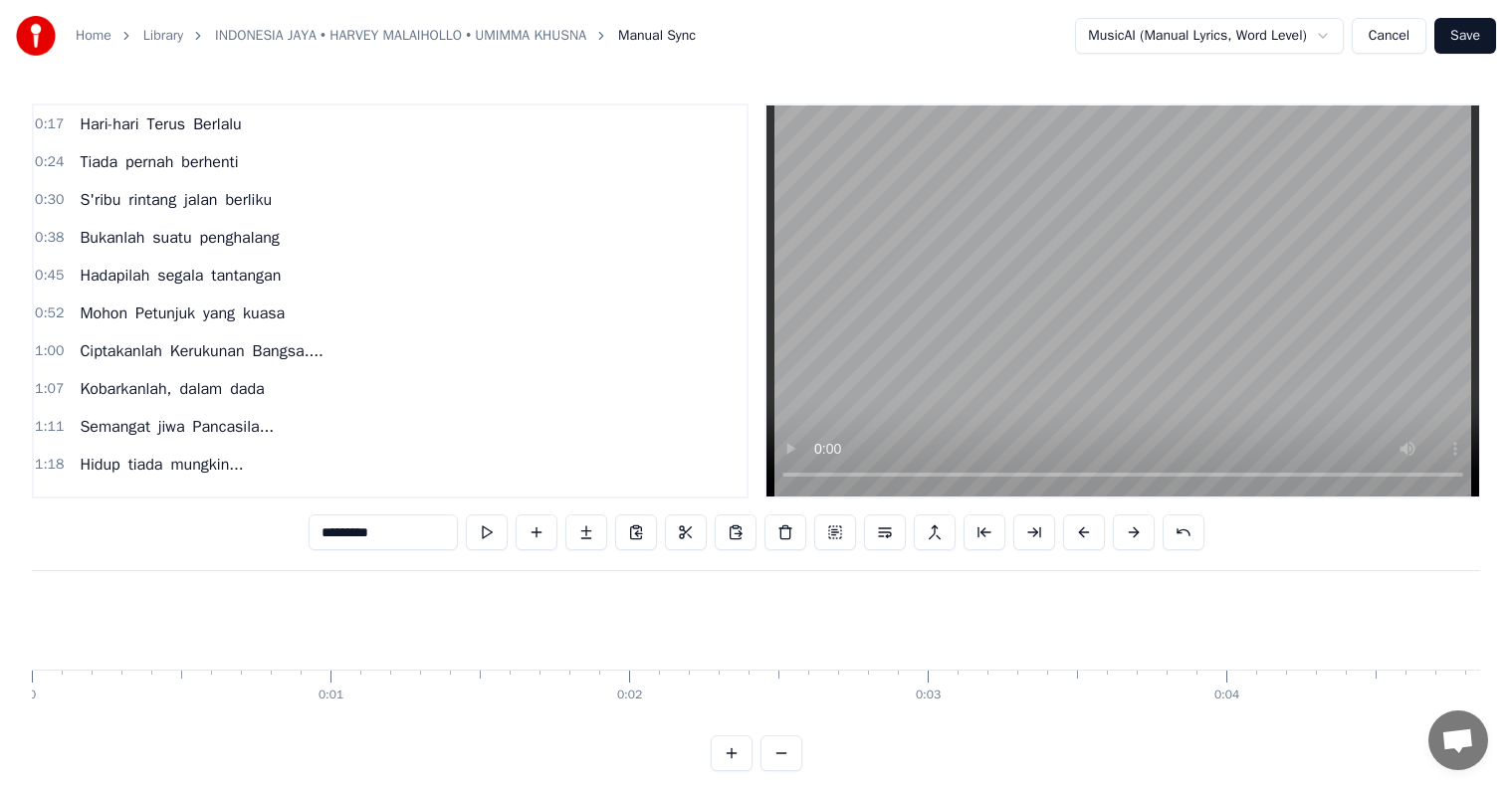 scroll, scrollTop: 30, scrollLeft: 0, axis: vertical 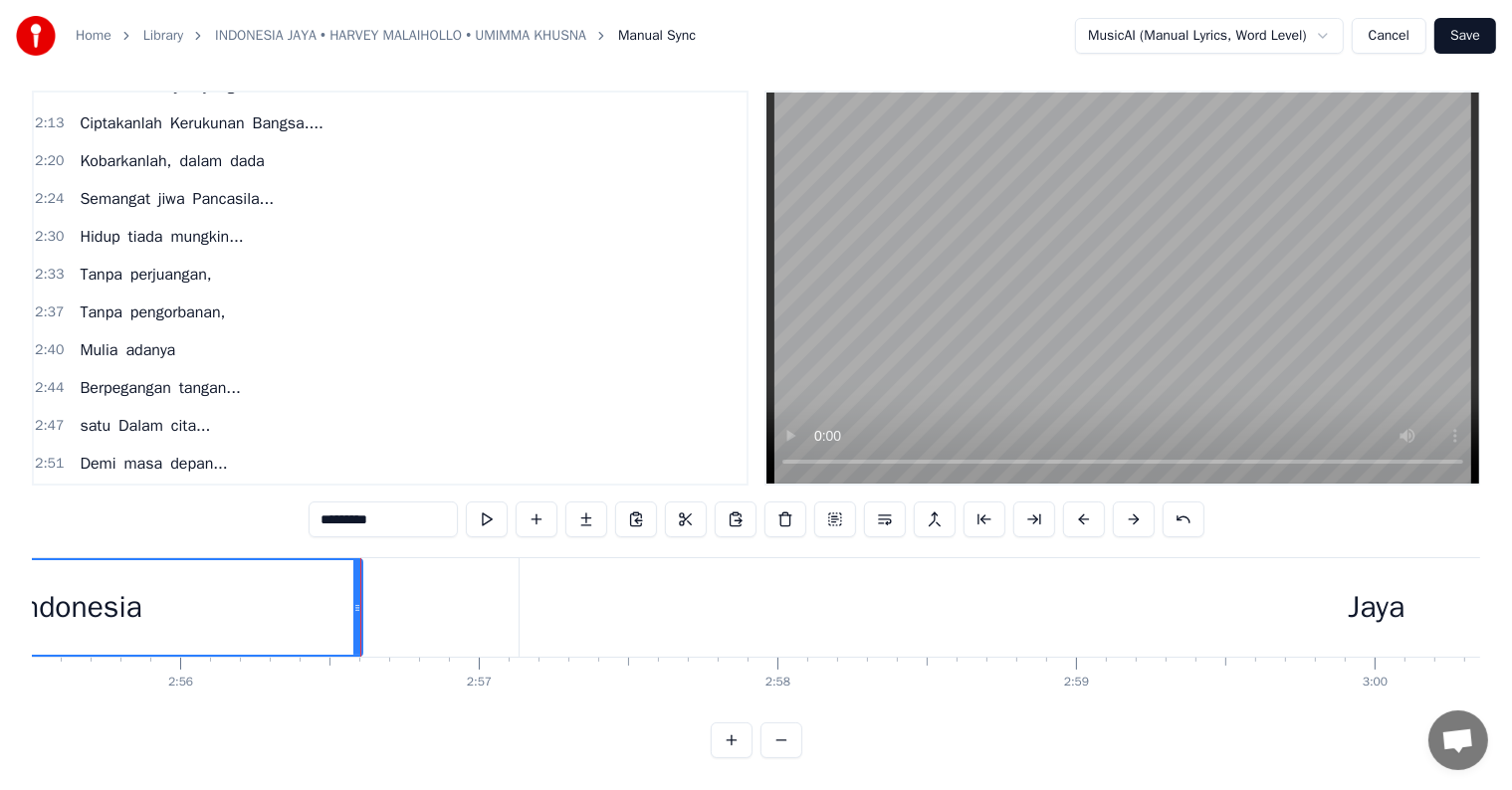 click on "Jaya" at bounding box center [1377, 607] 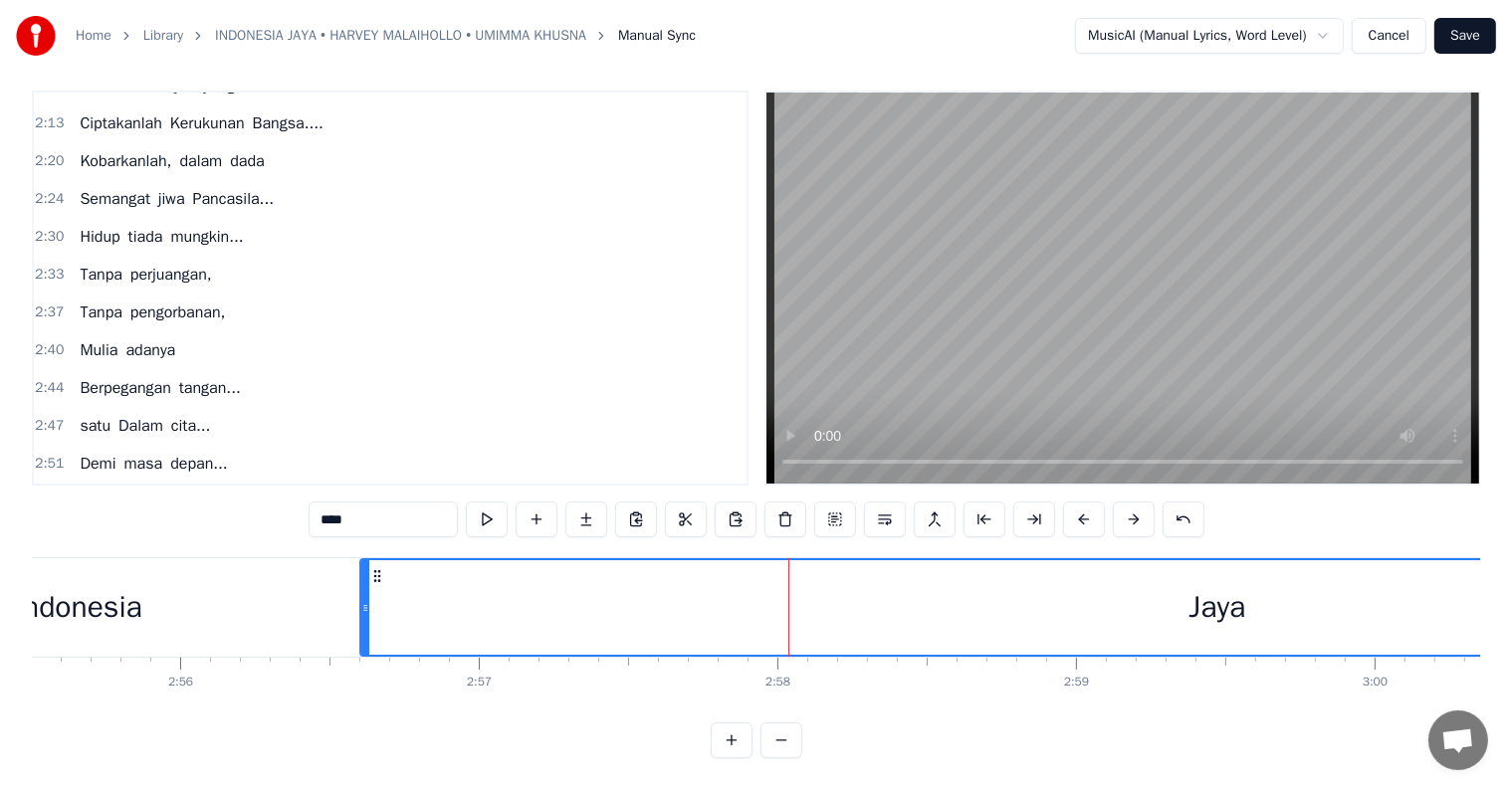drag, startPoint x: 506, startPoint y: 558, endPoint x: 375, endPoint y: 573, distance: 131.85598 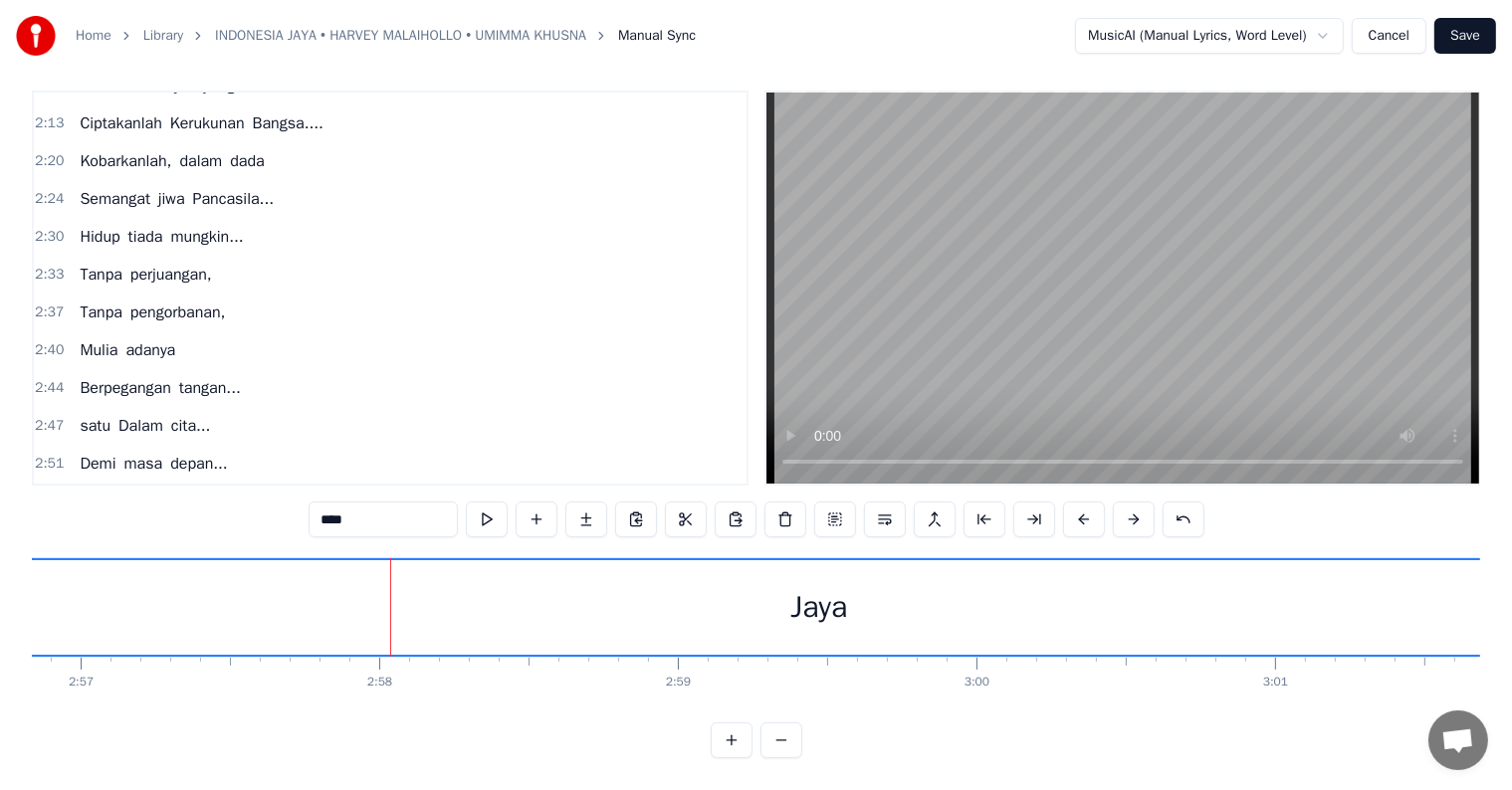 scroll, scrollTop: 0, scrollLeft: 52823, axis: horizontal 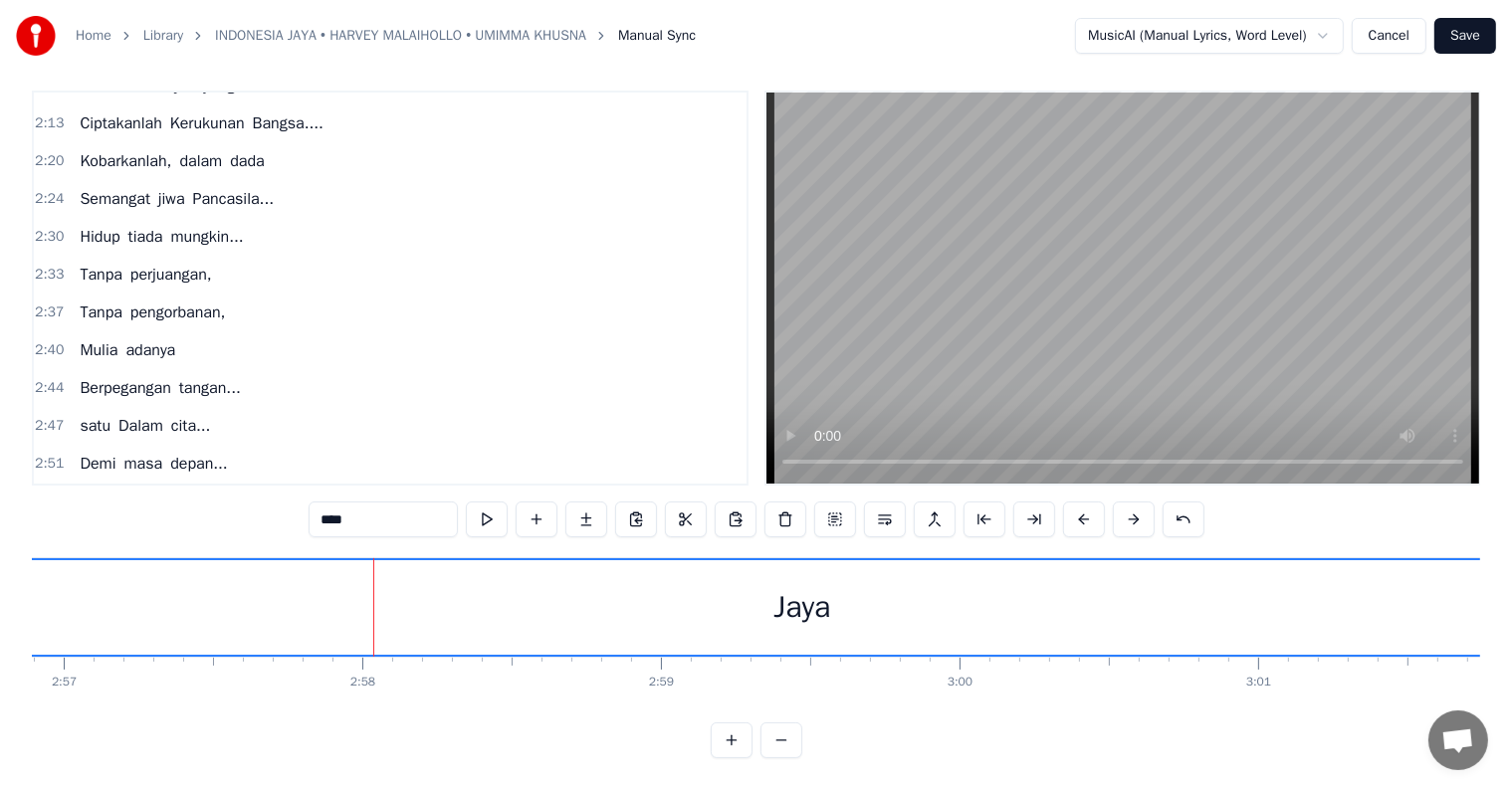 click on "Jaya" at bounding box center (802, 607) 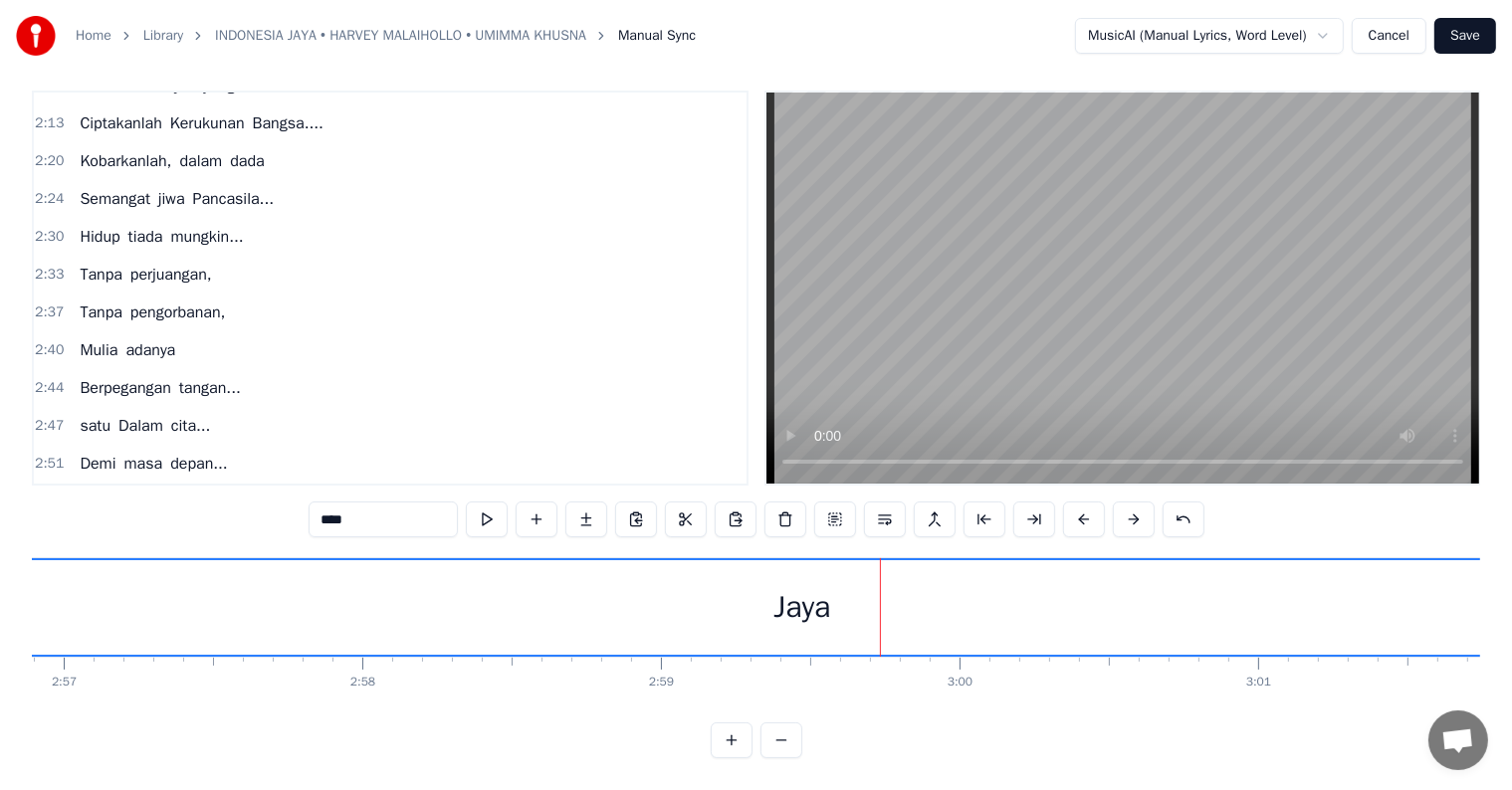 click on "Jaya" at bounding box center (801, 607) 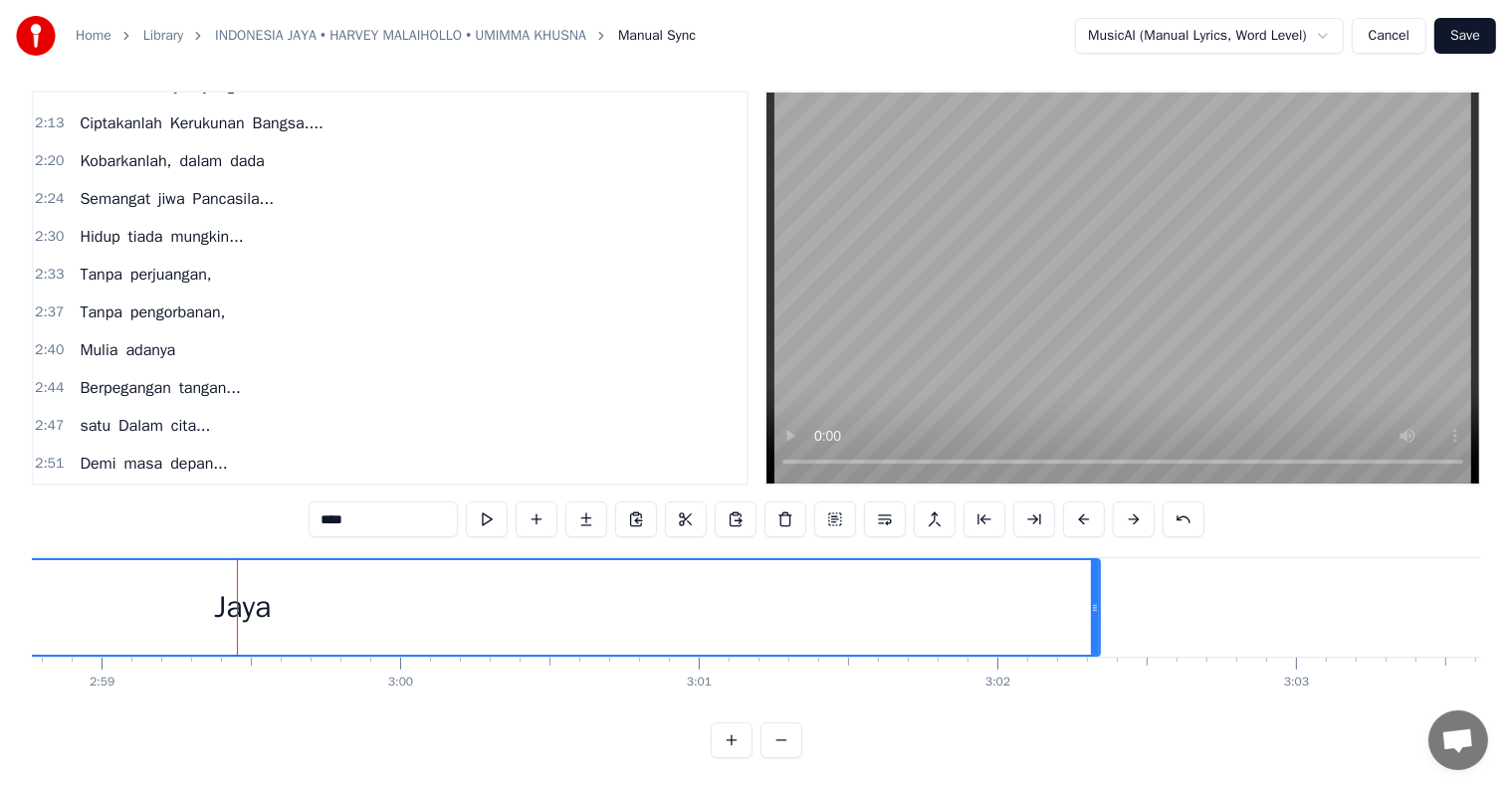 scroll, scrollTop: 0, scrollLeft: 53384, axis: horizontal 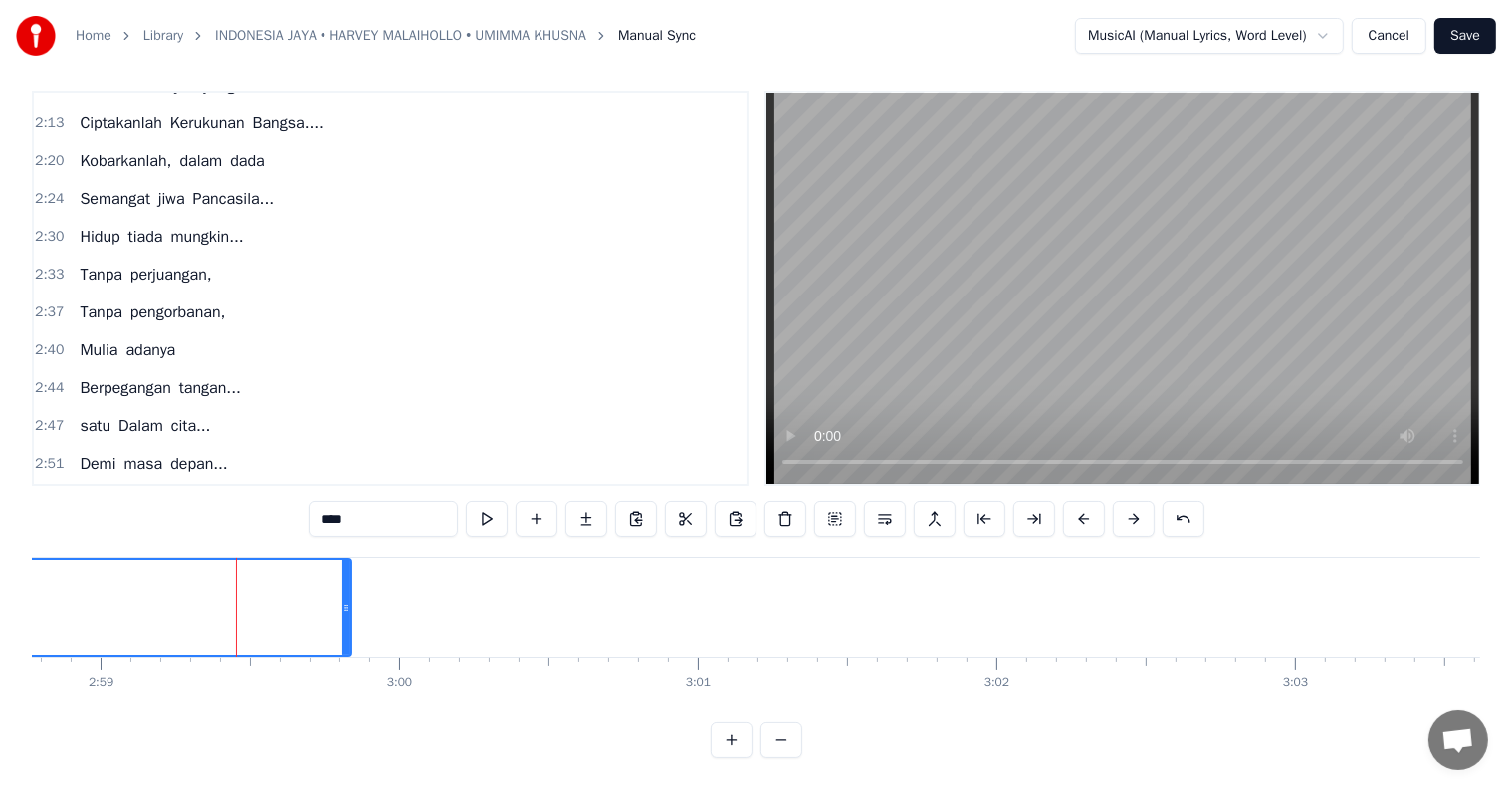 drag, startPoint x: 1092, startPoint y: 587, endPoint x: 344, endPoint y: 633, distance: 749.4131 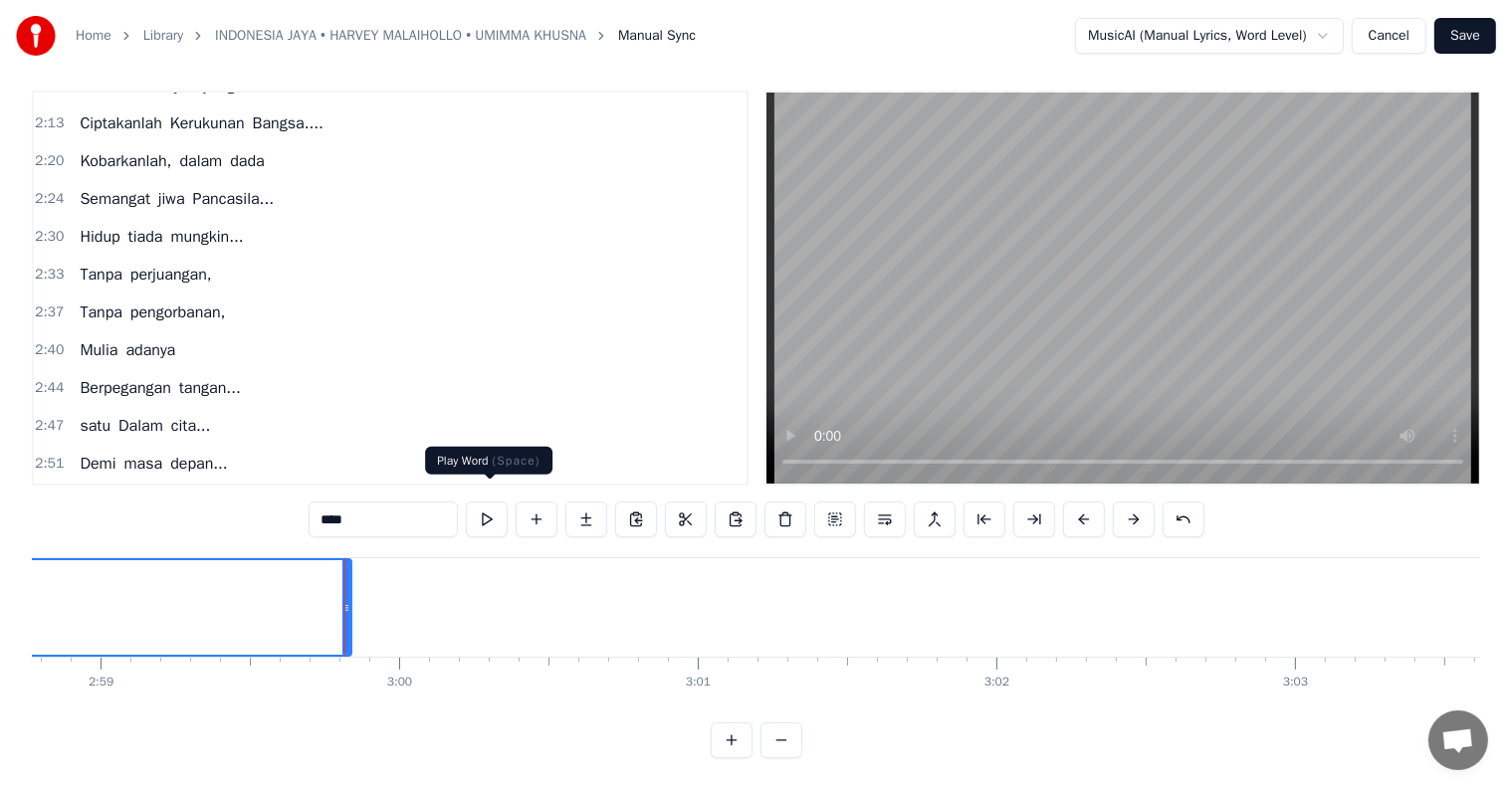 click at bounding box center (487, 519) 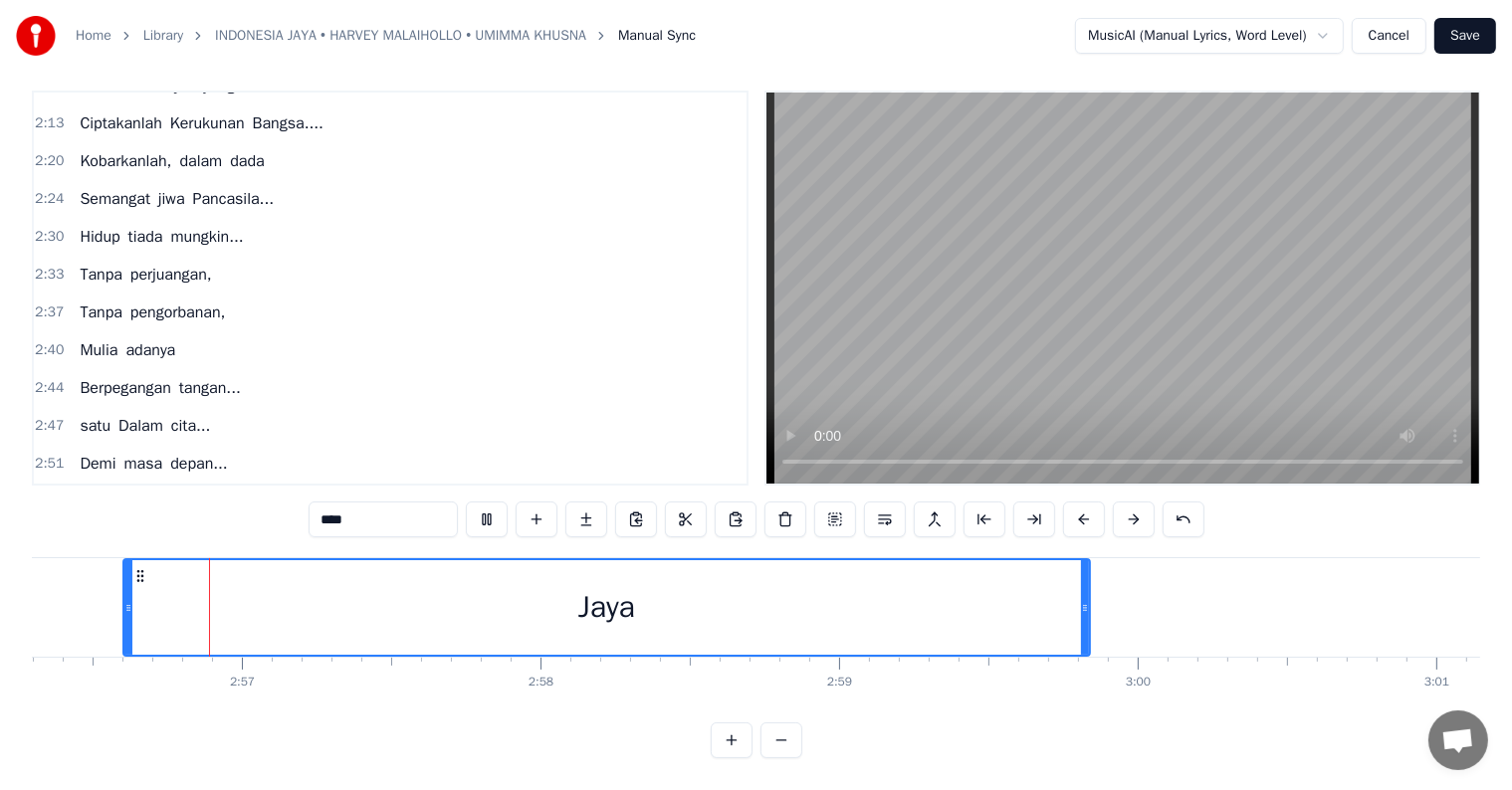 scroll, scrollTop: 0, scrollLeft: 52642, axis: horizontal 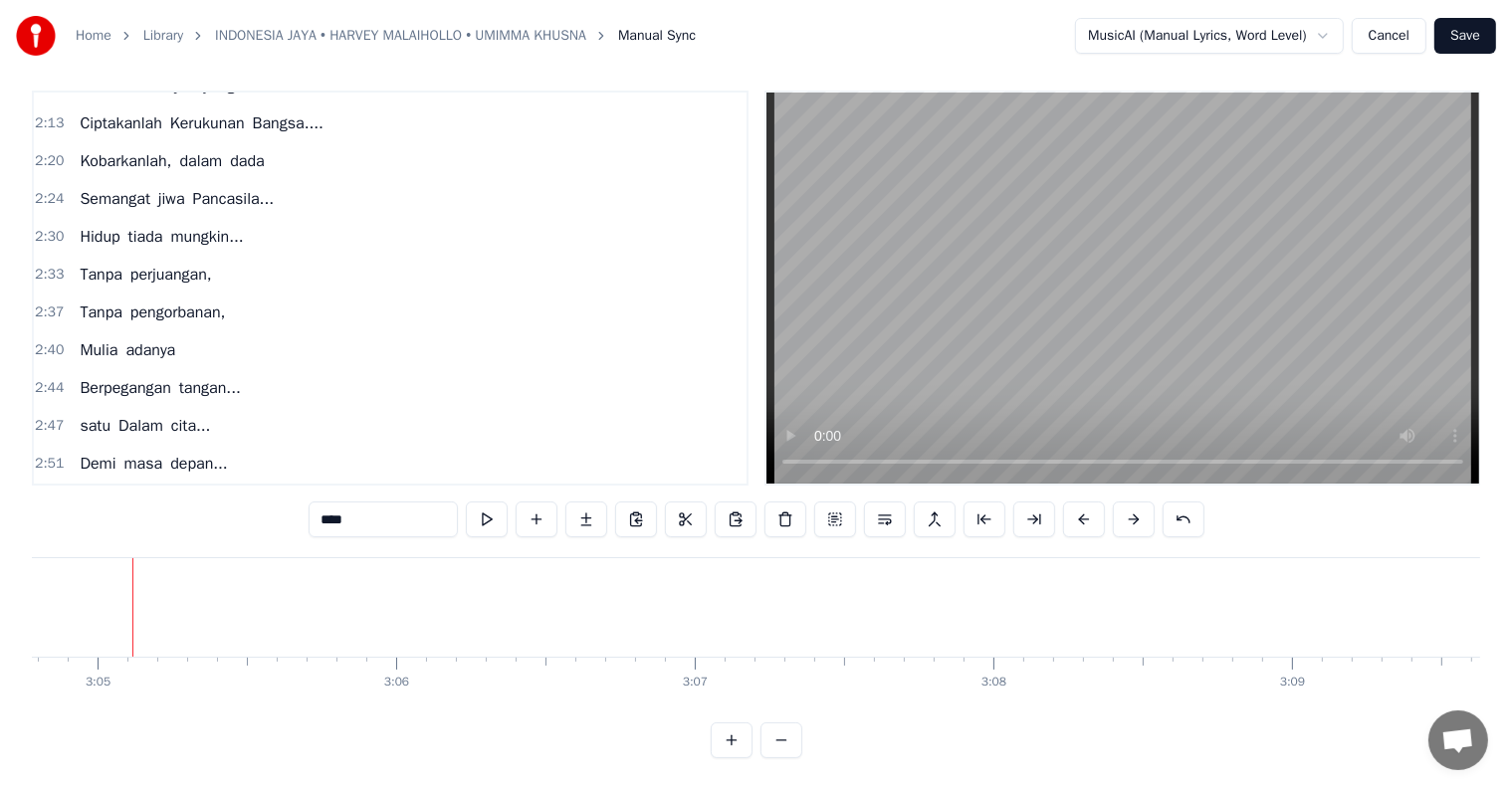 click on "2:30 Hidup tiada mungkin..." at bounding box center (390, 237) 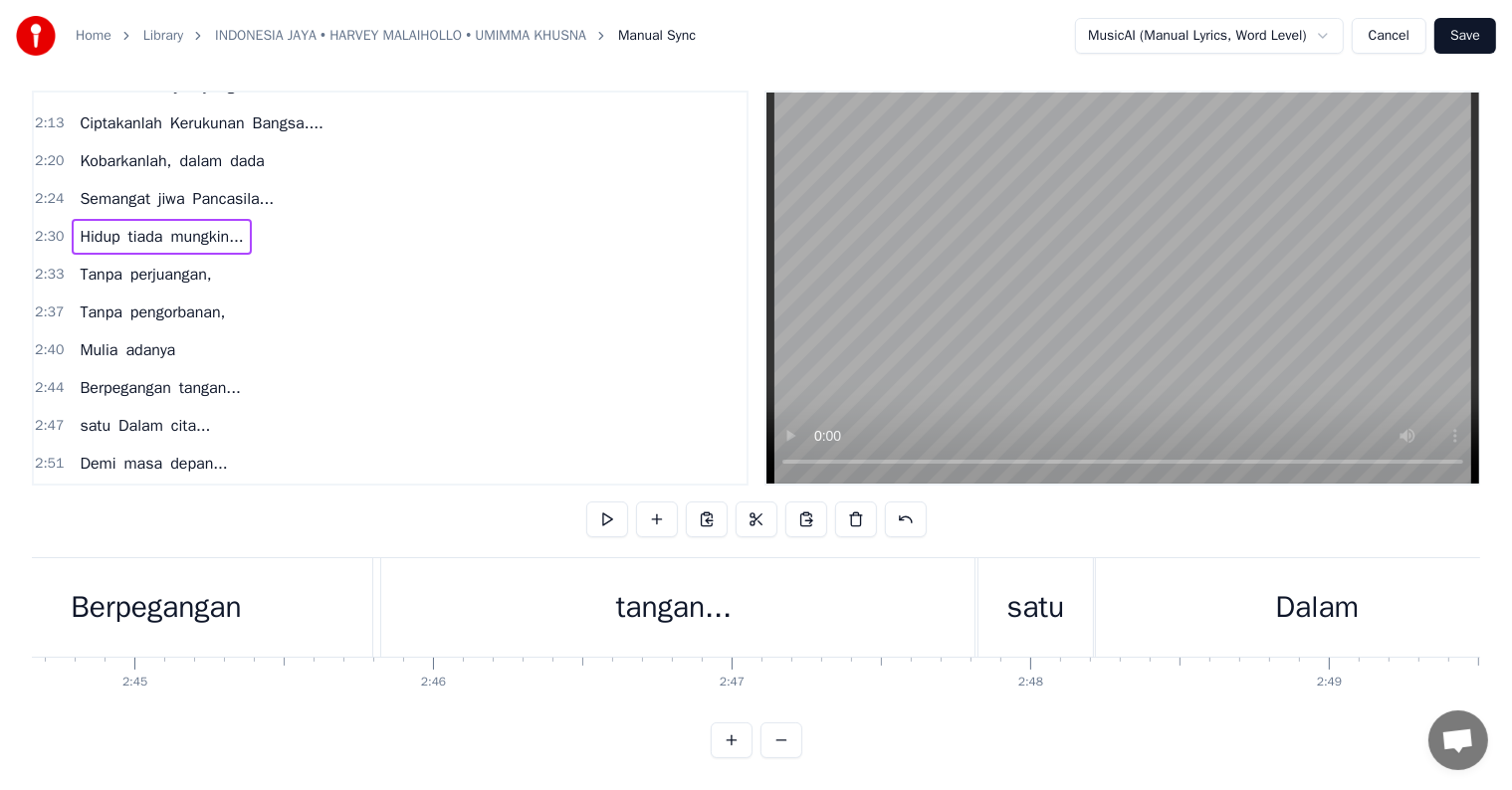scroll, scrollTop: 0, scrollLeft: 44844, axis: horizontal 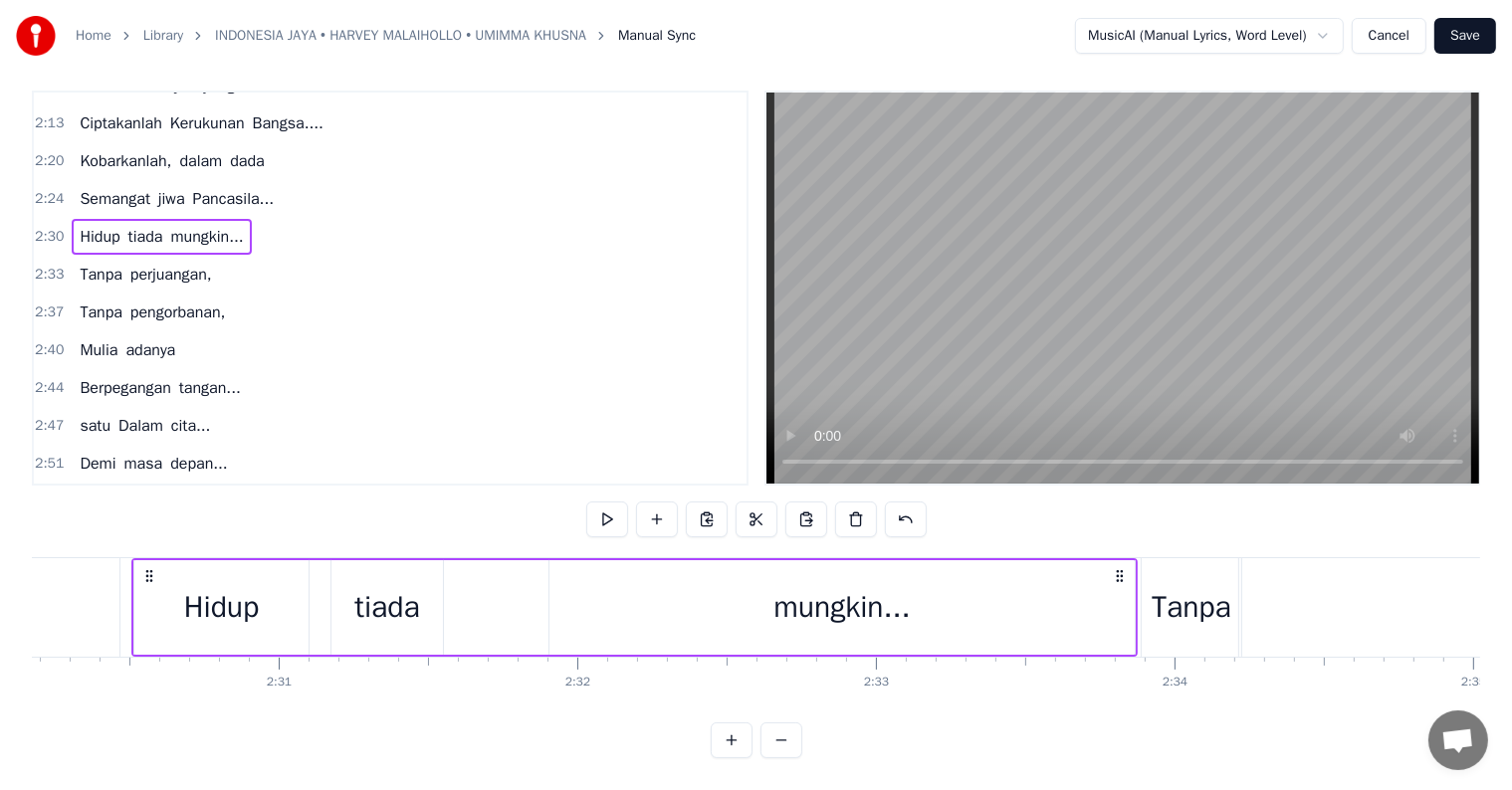 click on "Hidup tiada mungkin..." at bounding box center (161, 237) 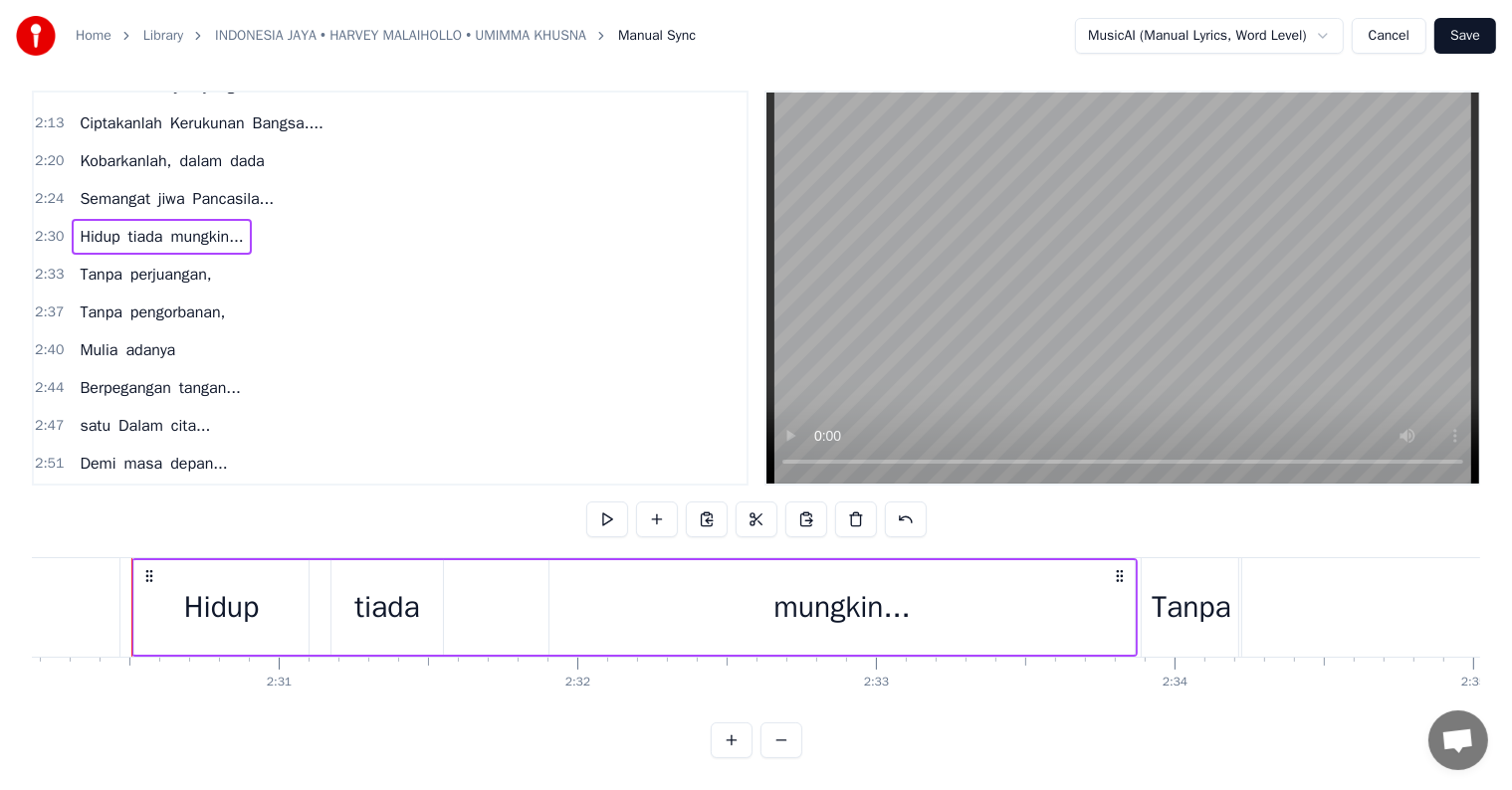 click on "Tanpa perjuangan," at bounding box center [145, 275] 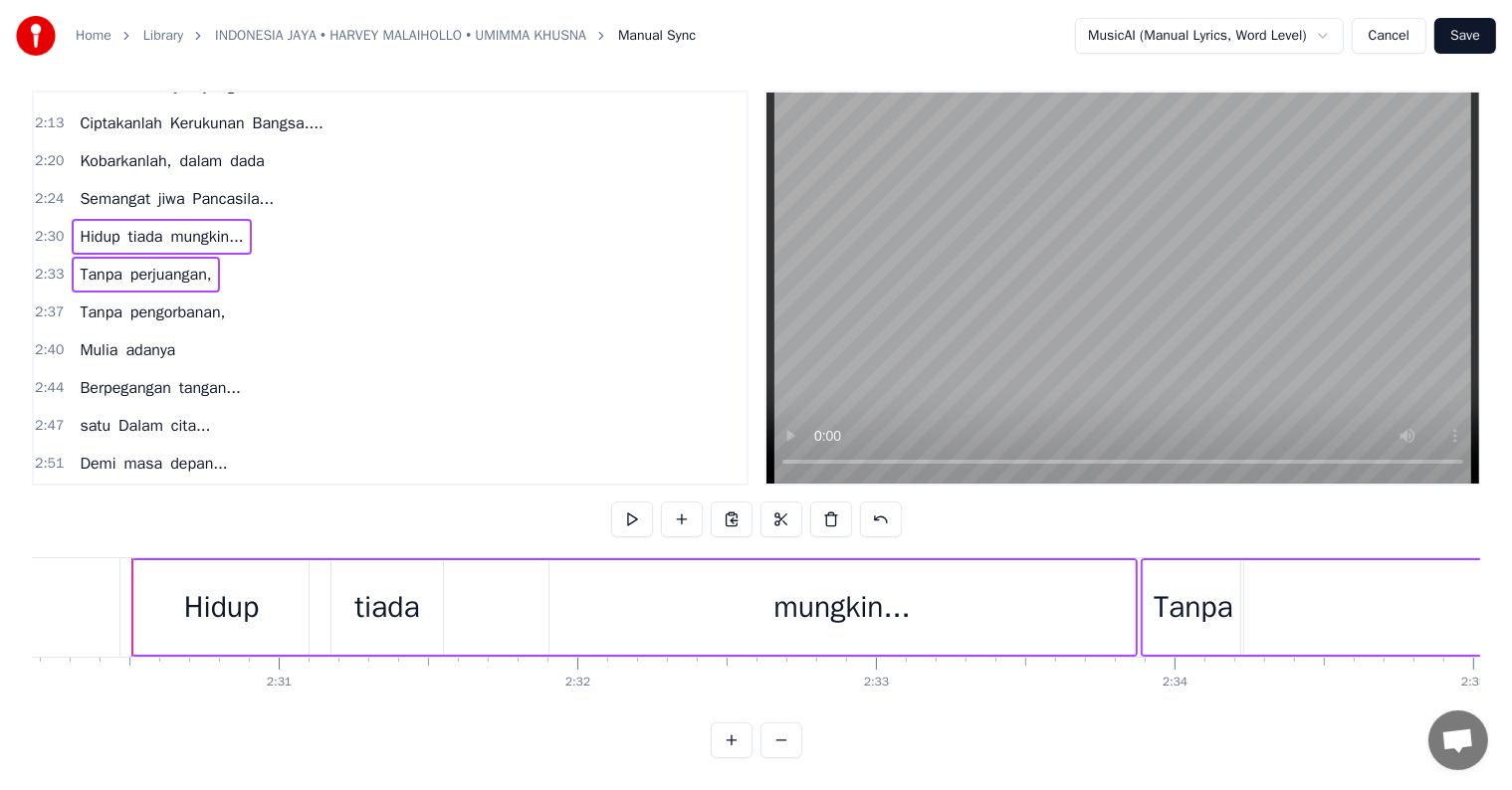 click on "Tanpa pengorbanan," at bounding box center (152, 312) 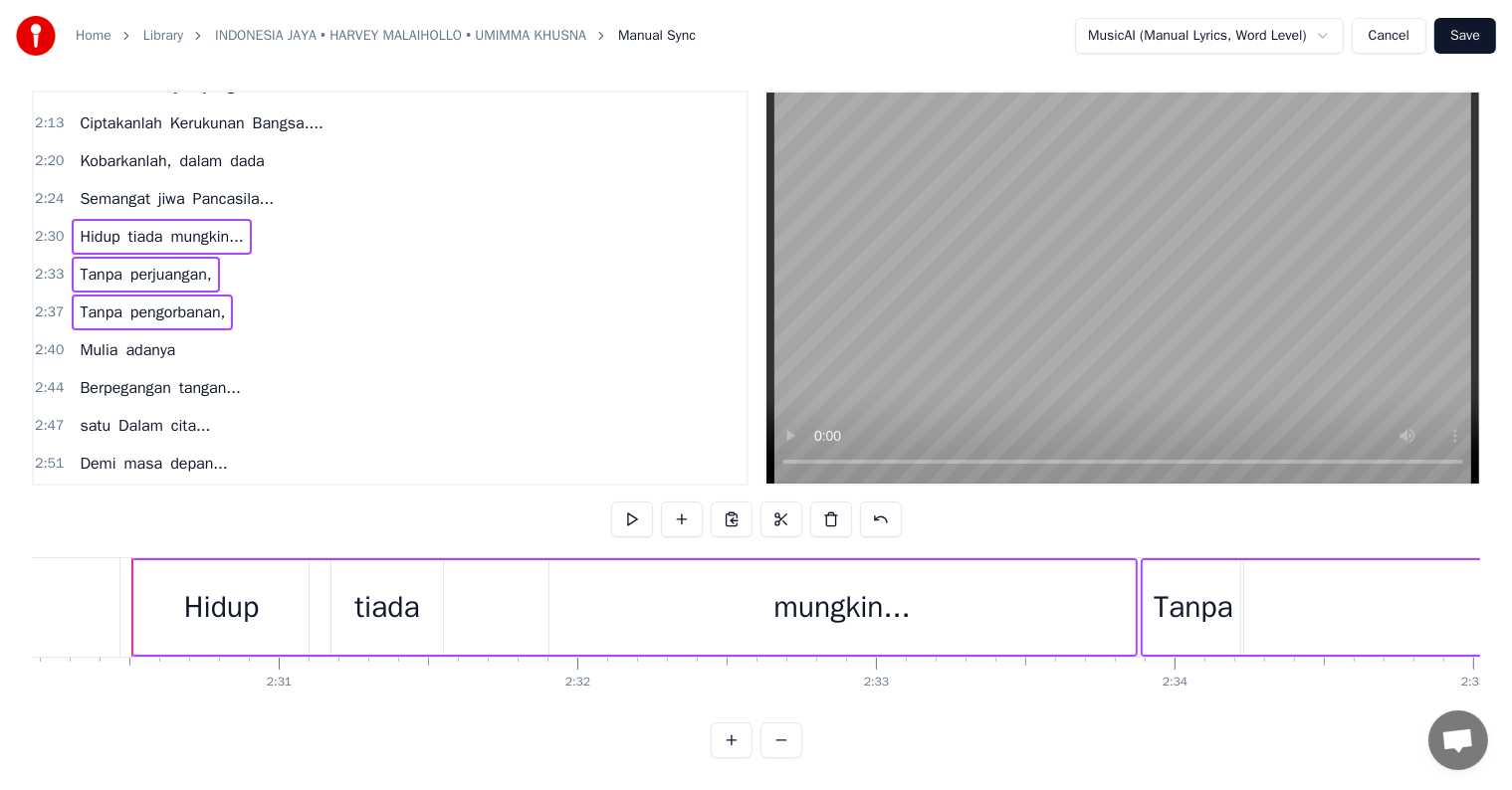 click on "Mulia adanya" at bounding box center [127, 350] 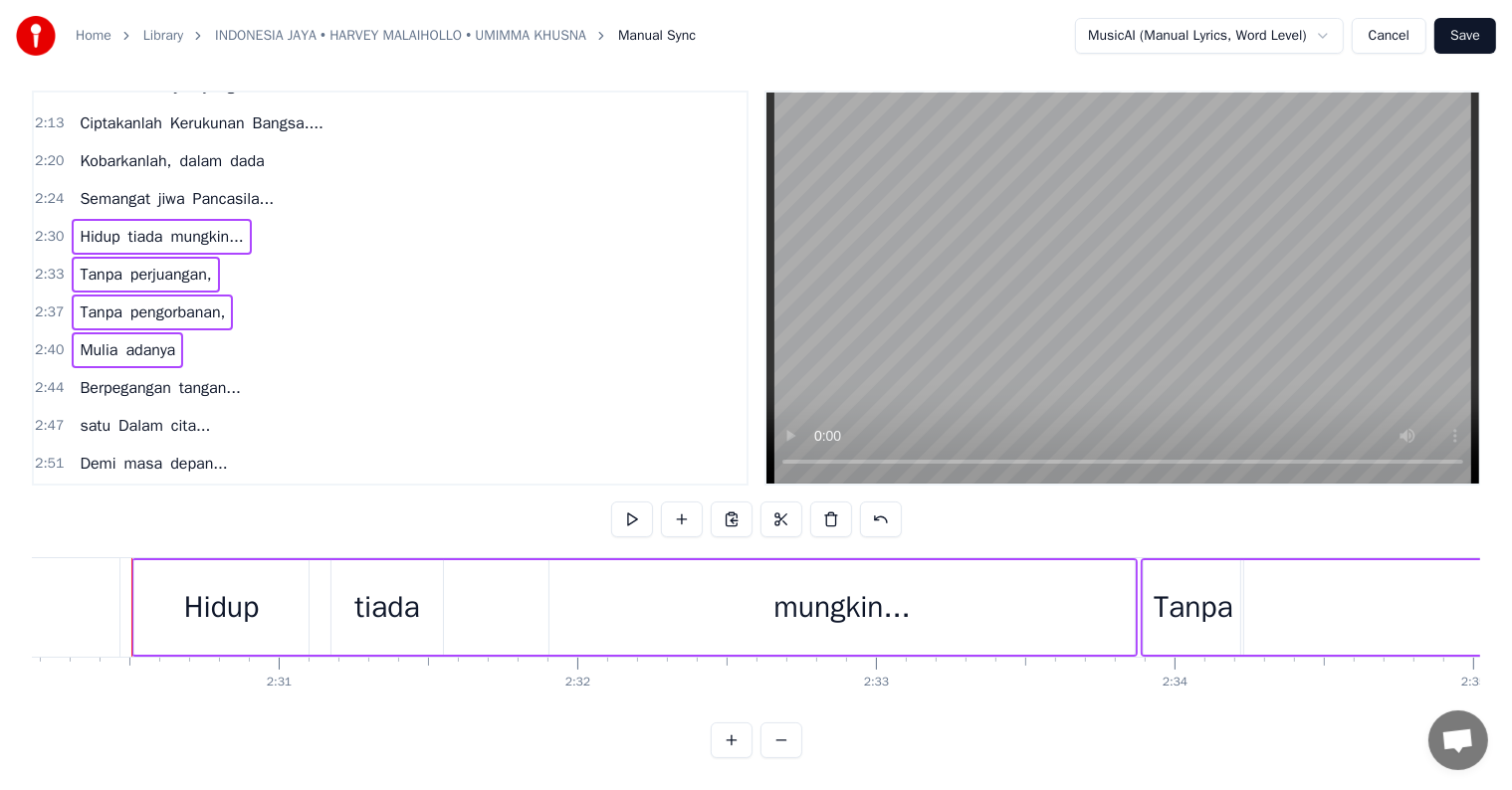 click on "Berpegangan tangan..." at bounding box center (159, 388) 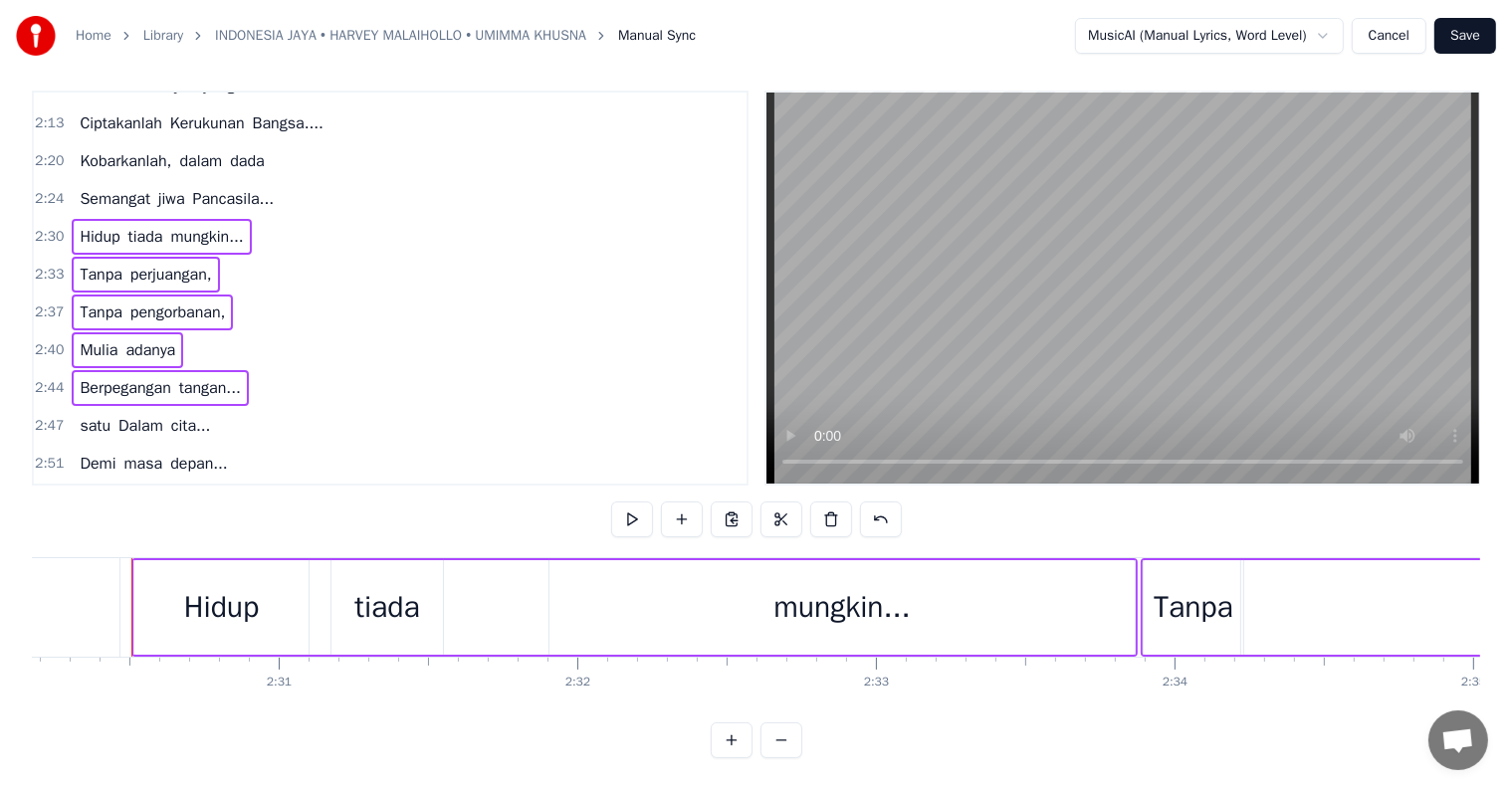 click on "satu Dalam cita..." at bounding box center [144, 426] 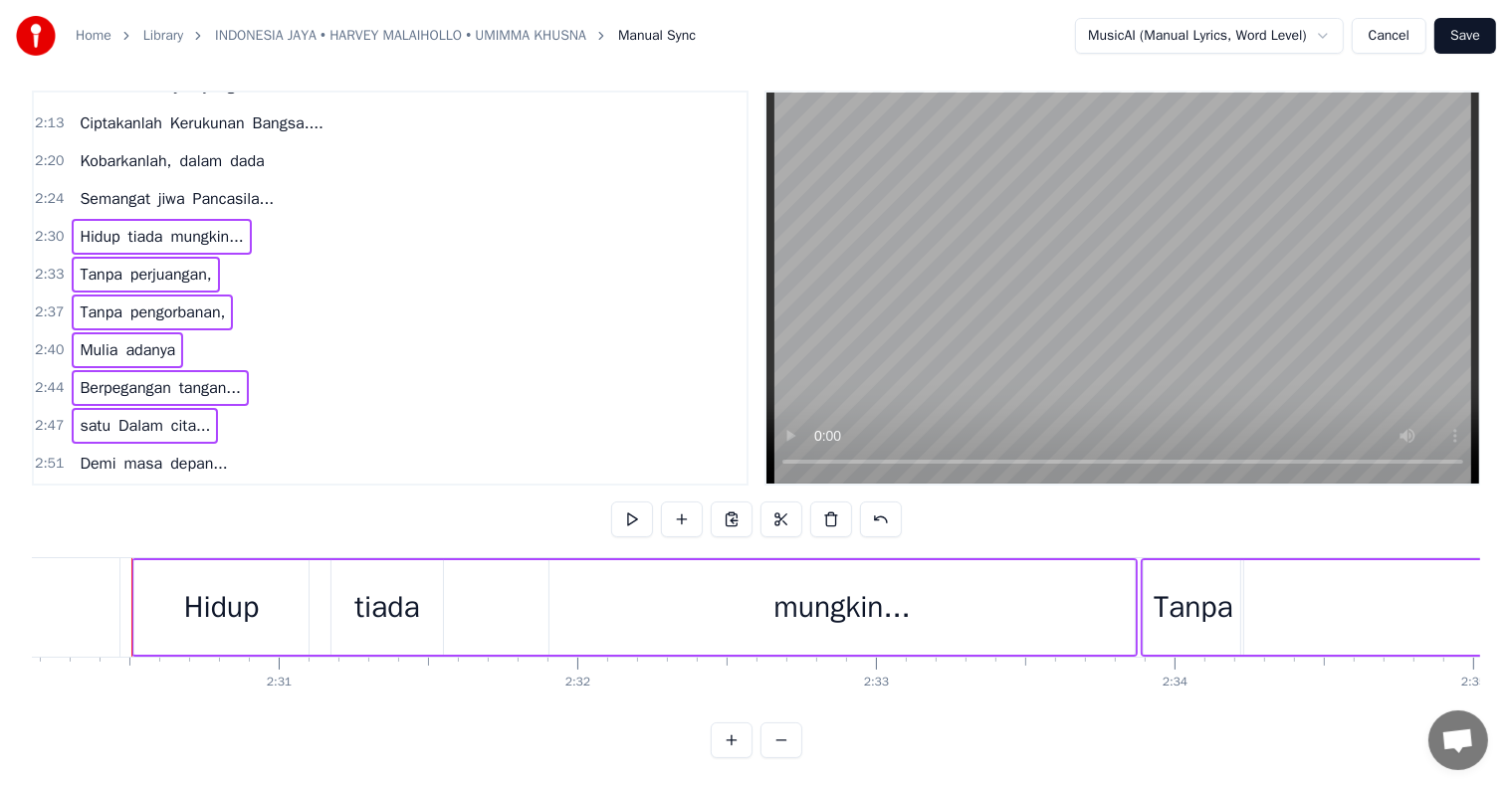 click on "Demi masa depan..." at bounding box center [153, 464] 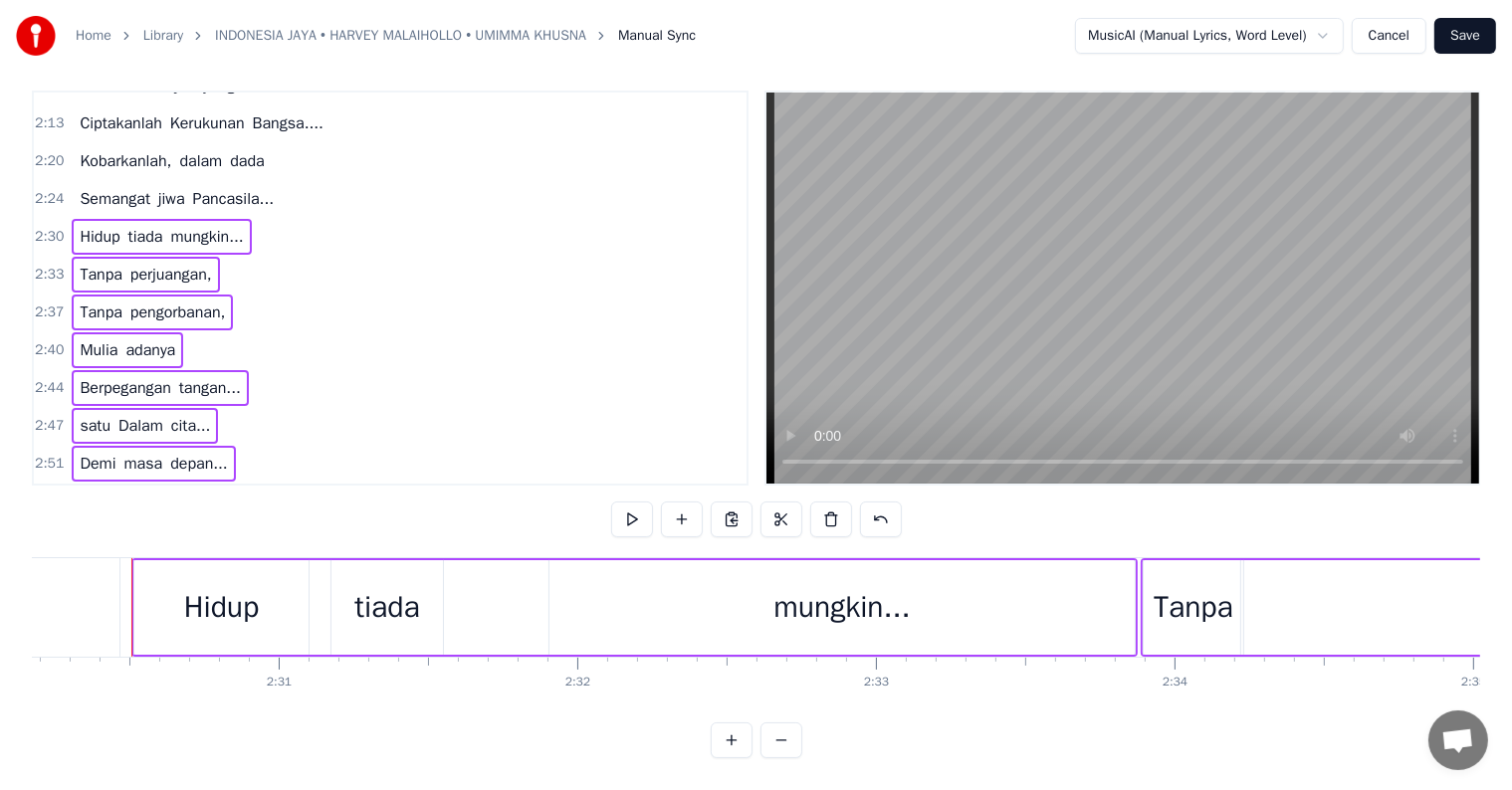 click on "Indonesia Jaya" at bounding box center (132, 501) 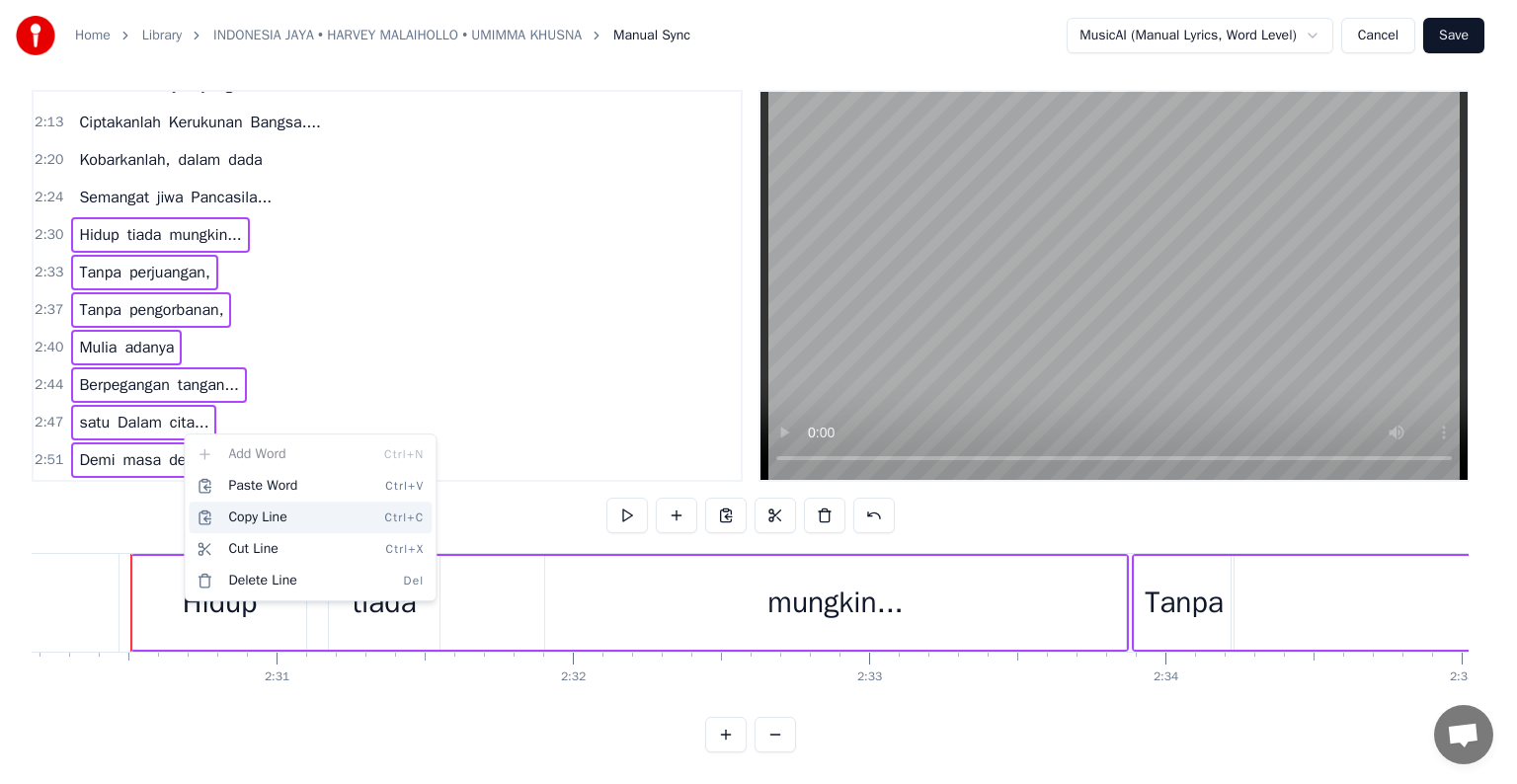 click on "Copy Line Ctrl+C" at bounding box center [310, 517] 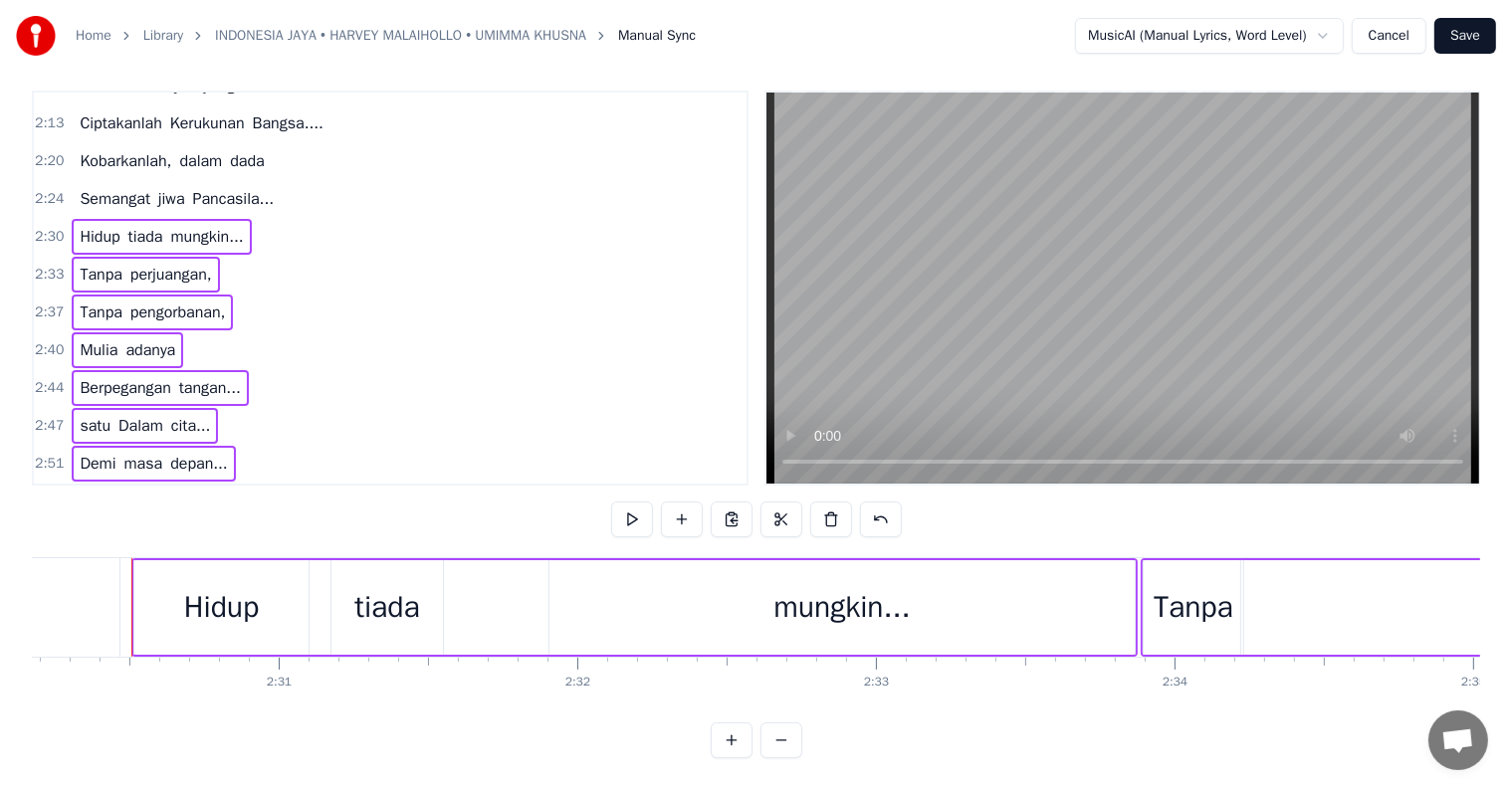 click on "Jaya" at bounding box center [170, 501] 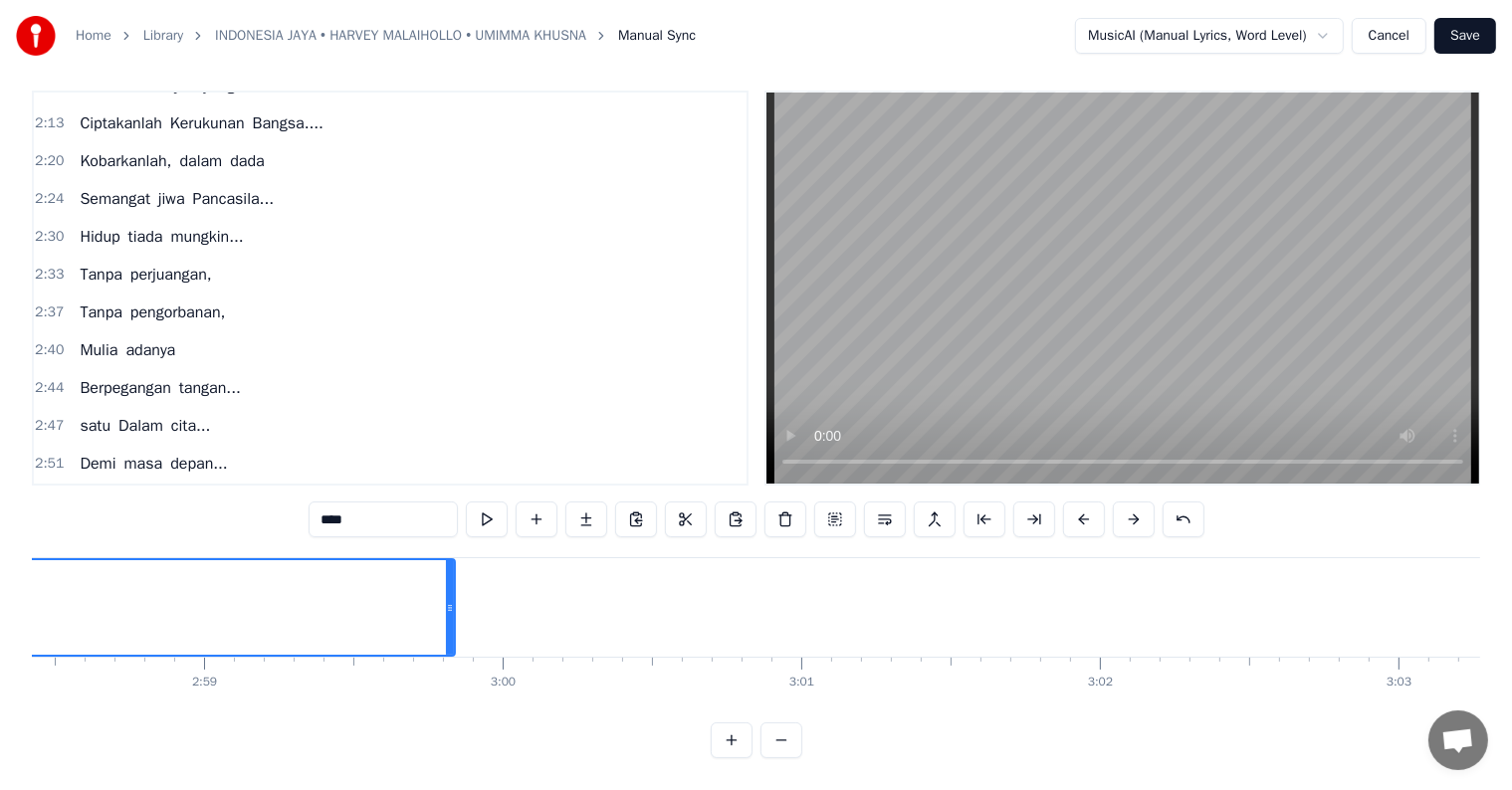 scroll, scrollTop: 0, scrollLeft: 53281, axis: horizontal 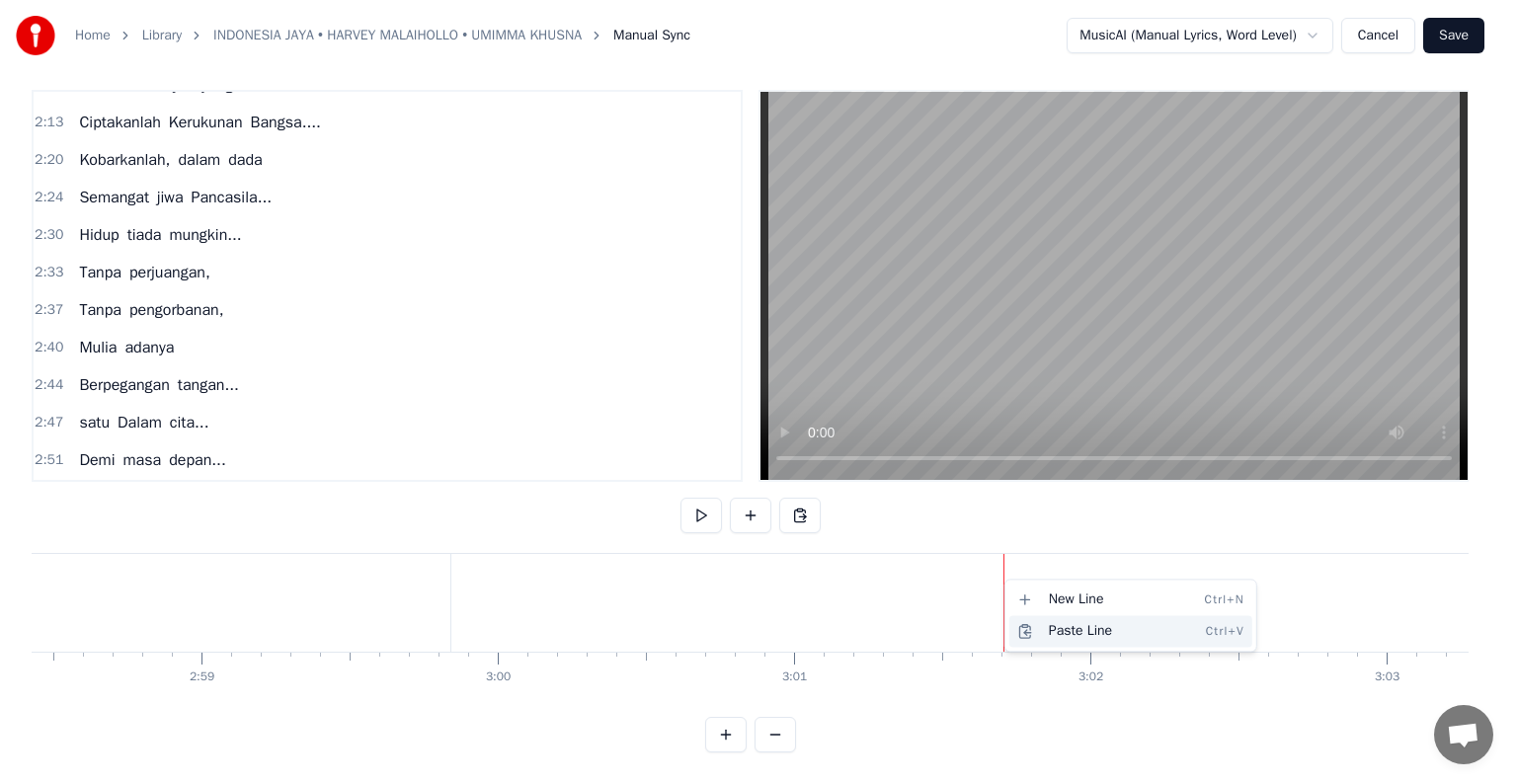 click on "Paste Line Ctrl+V" at bounding box center [1131, 631] 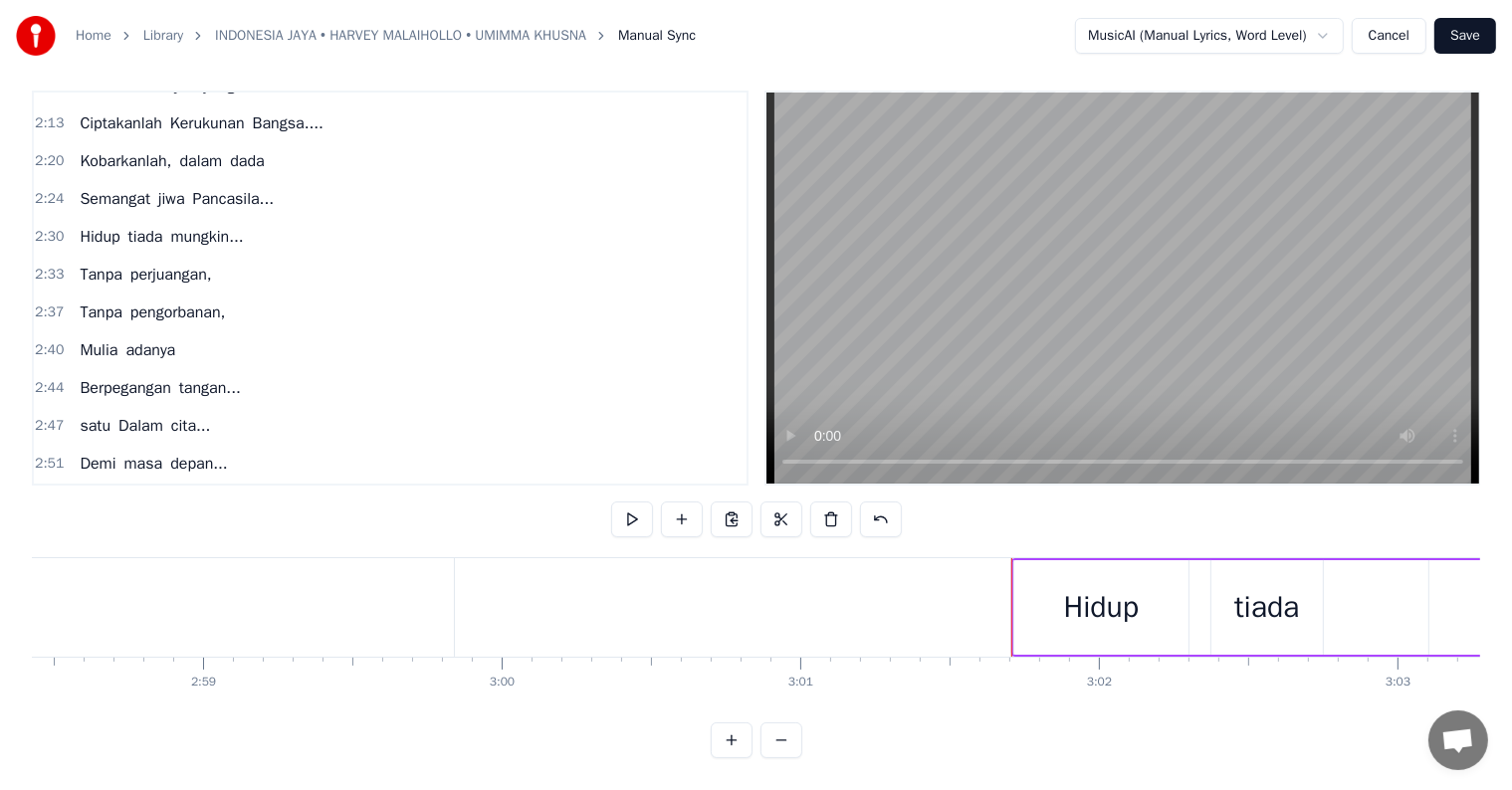 click at bounding box center (-16978, 607) 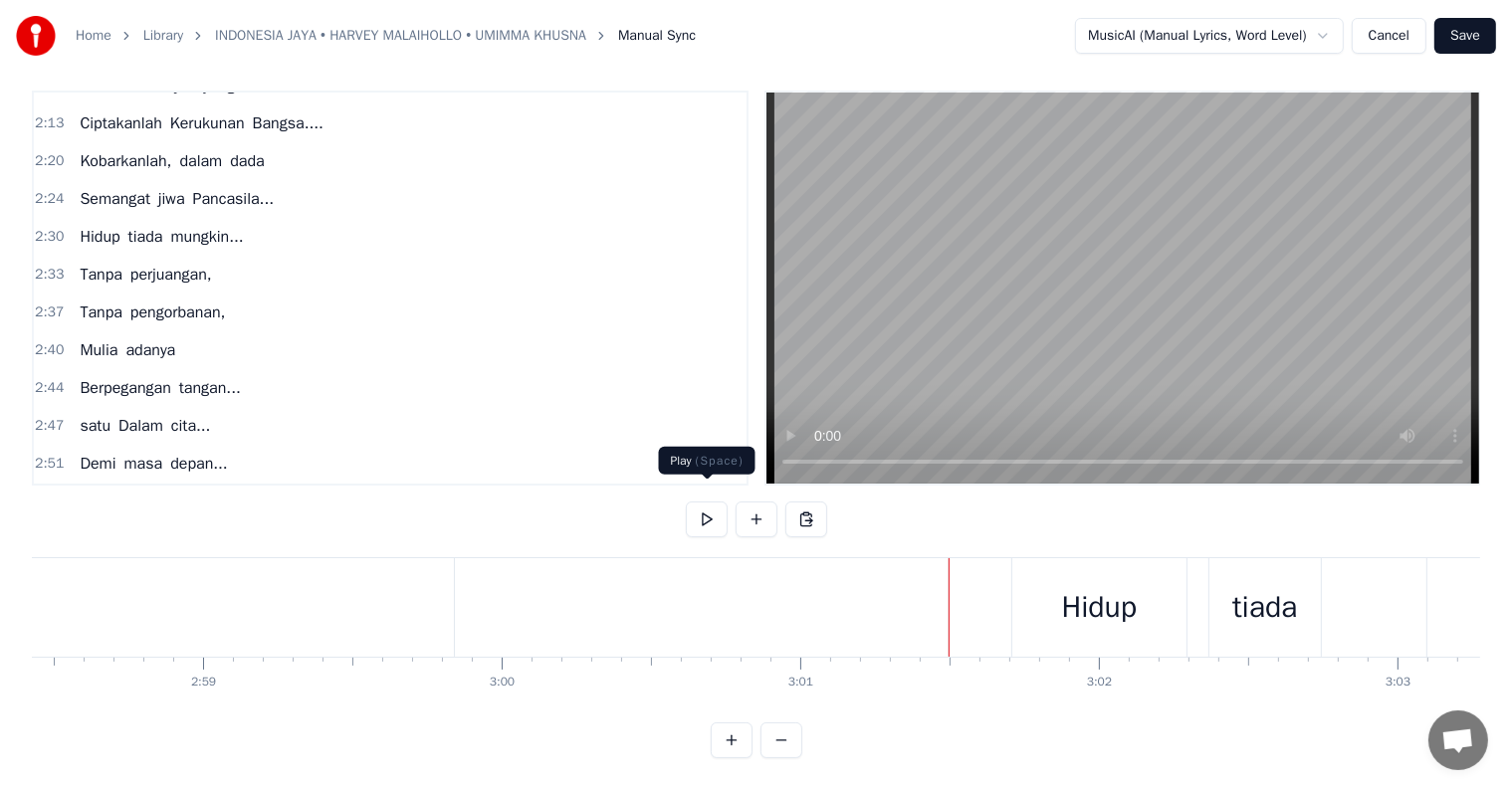 click at bounding box center (707, 519) 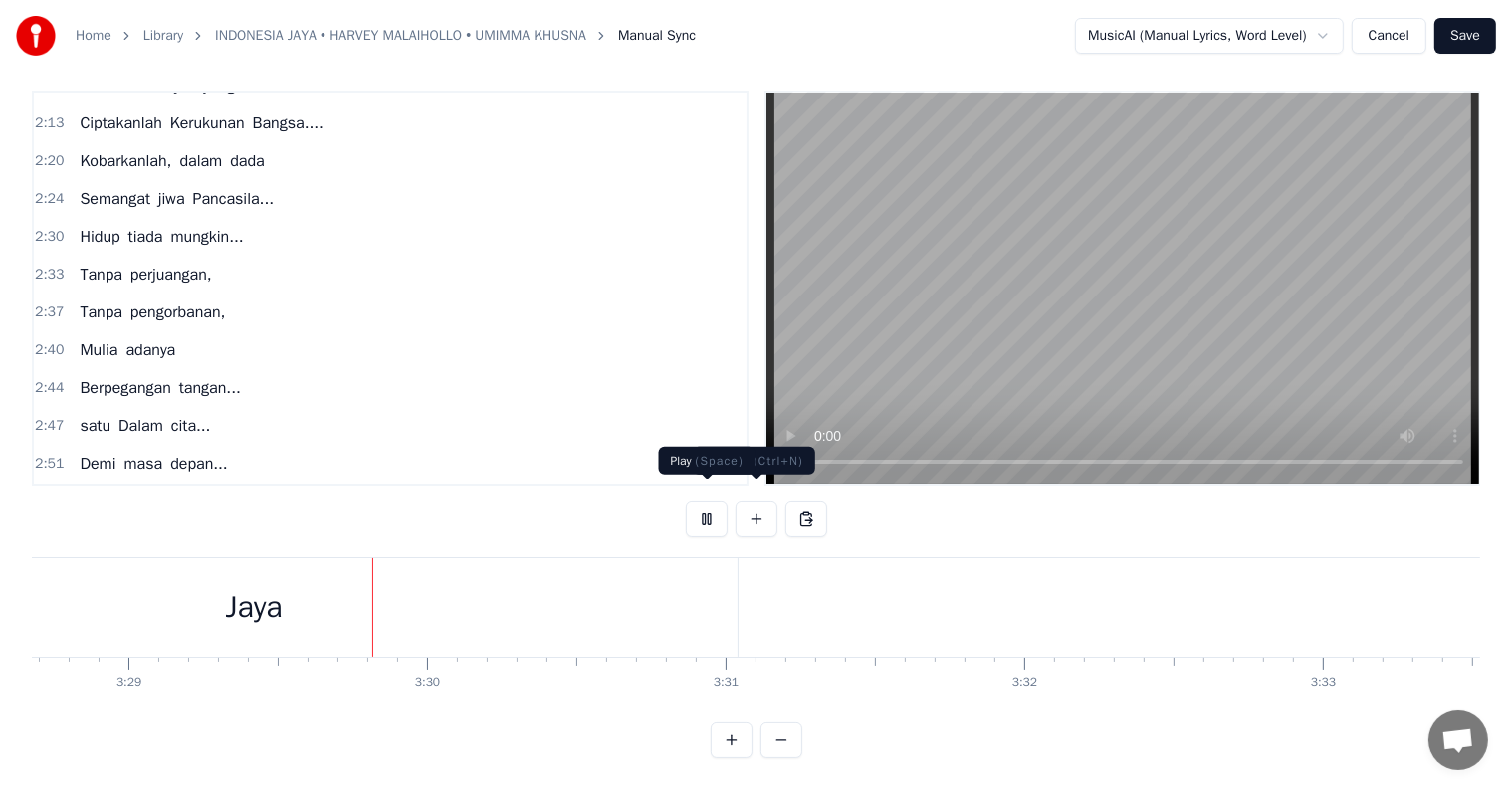 scroll, scrollTop: 0, scrollLeft: 62345, axis: horizontal 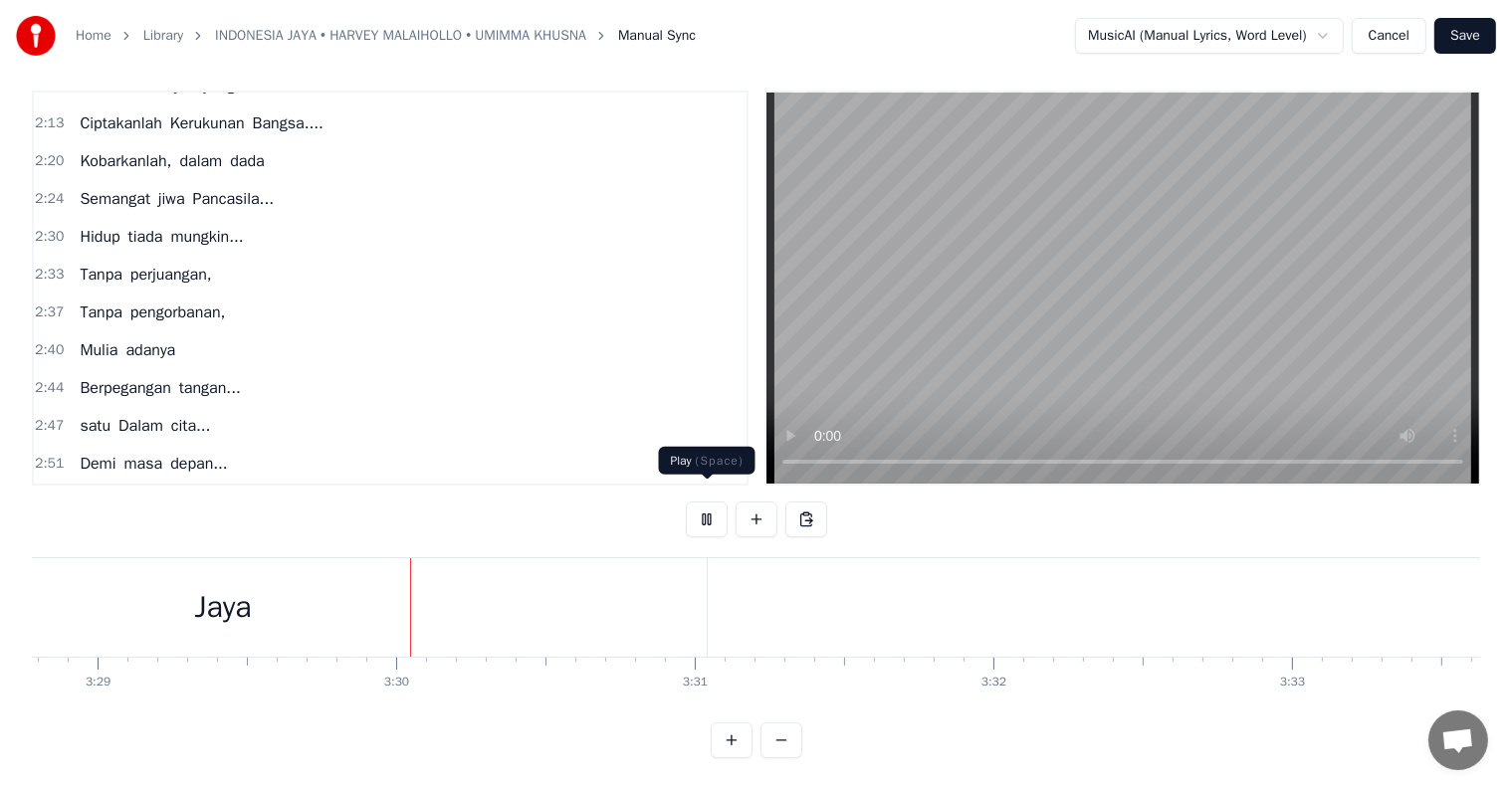 click at bounding box center (707, 519) 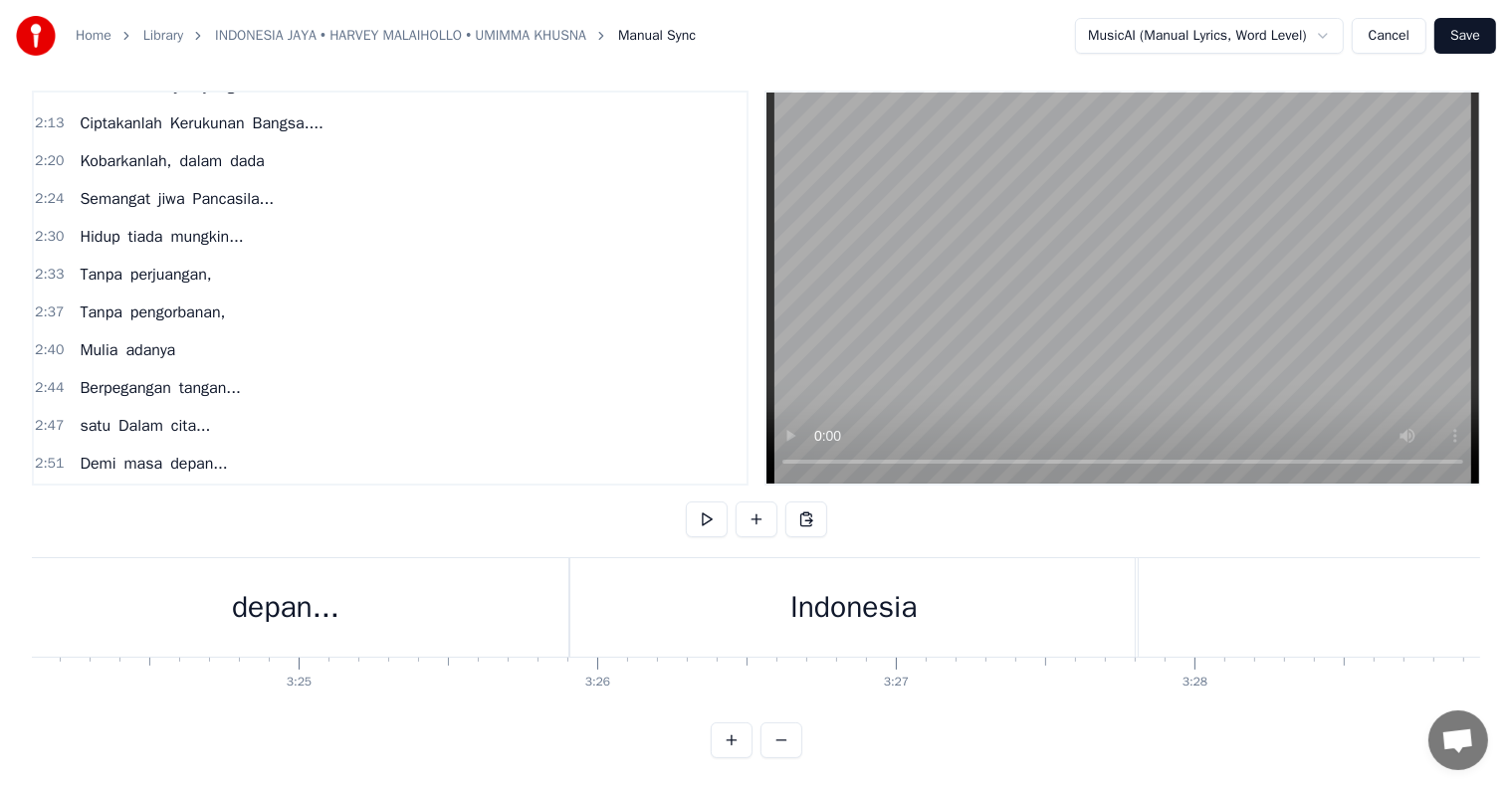 scroll, scrollTop: 0, scrollLeft: 60950, axis: horizontal 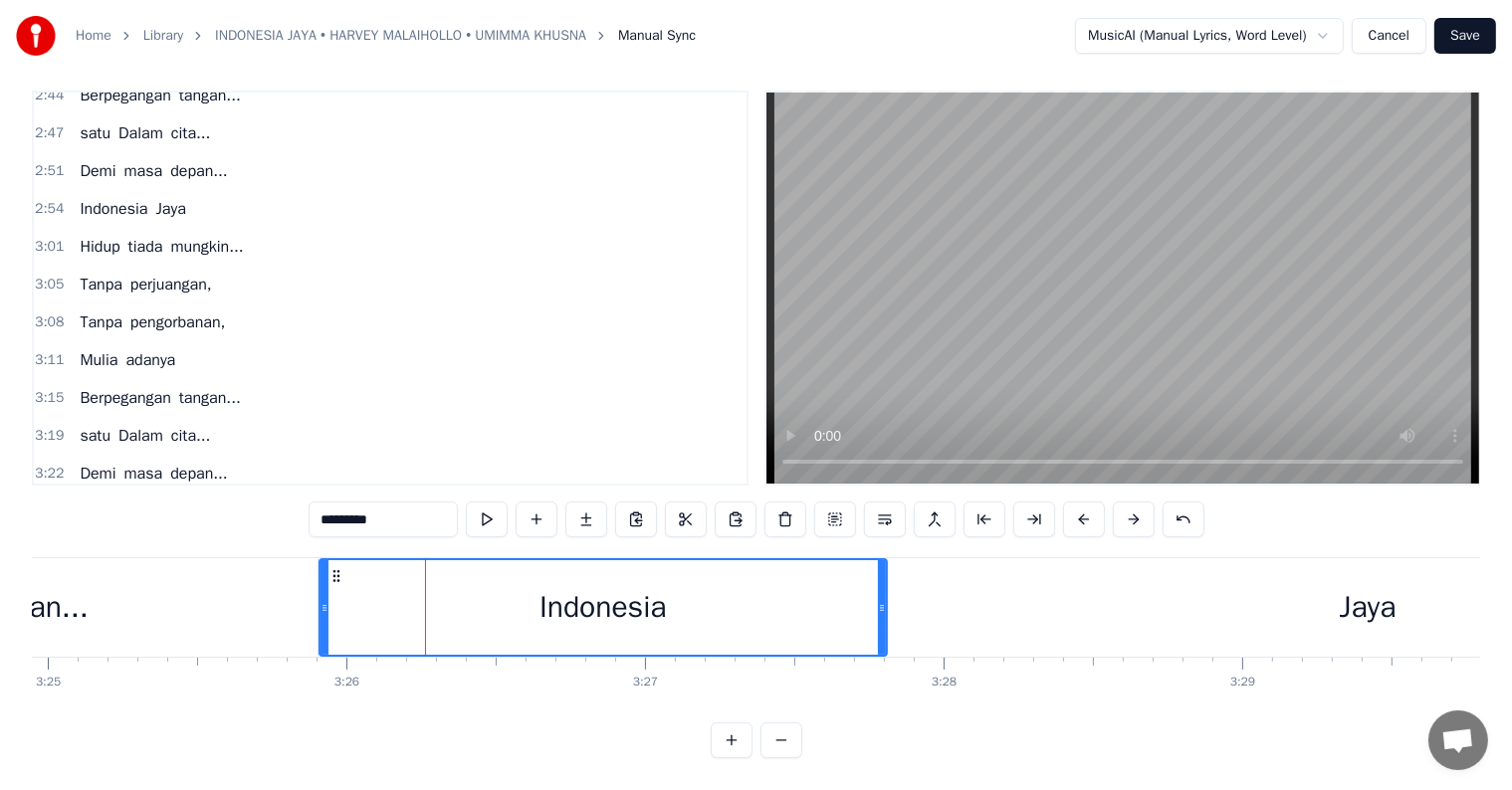 click on "Jaya" at bounding box center (1368, 607) 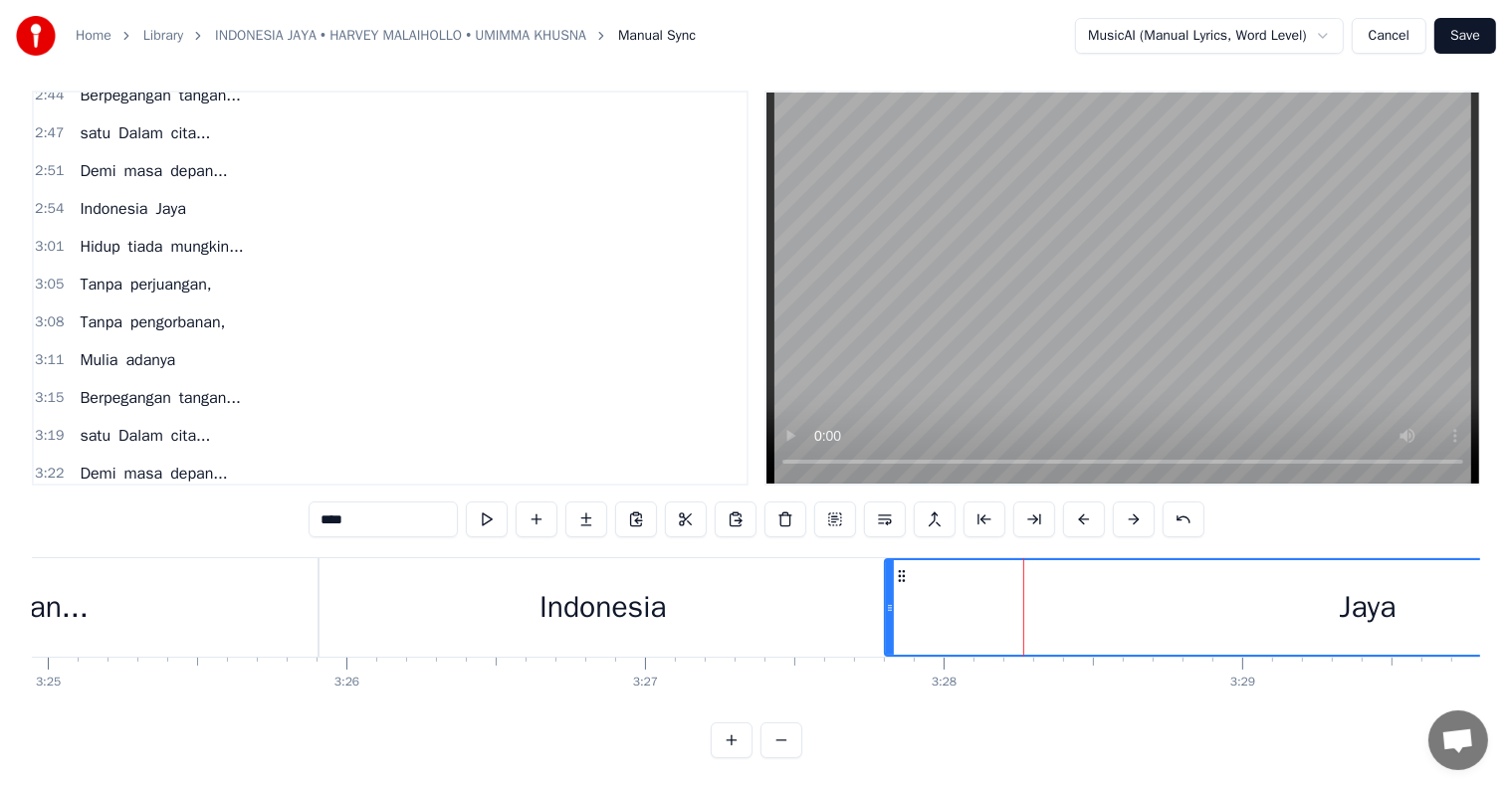 click on "Jaya" at bounding box center [1368, 607] 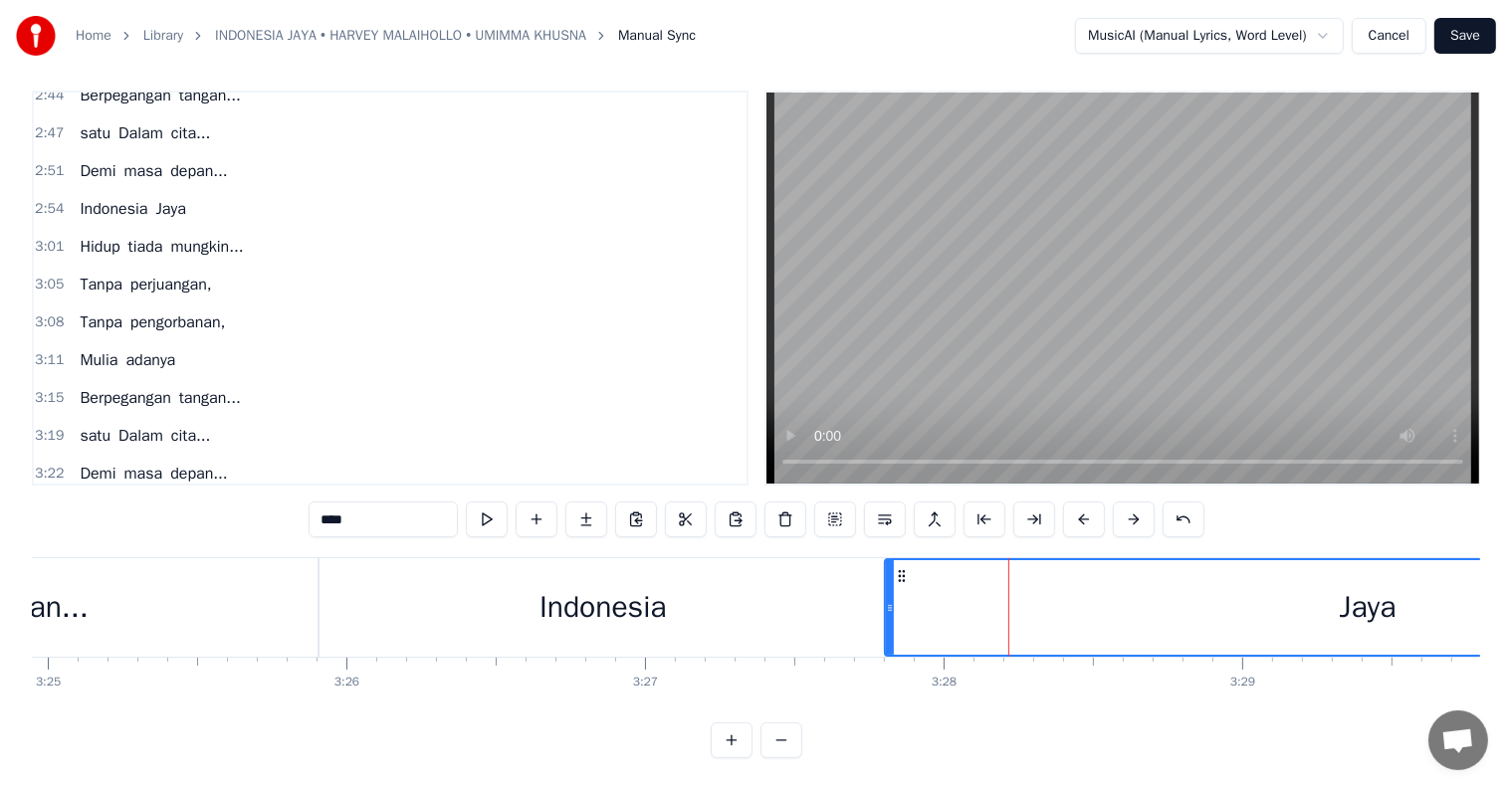 click on "Jaya" at bounding box center (1368, 607) 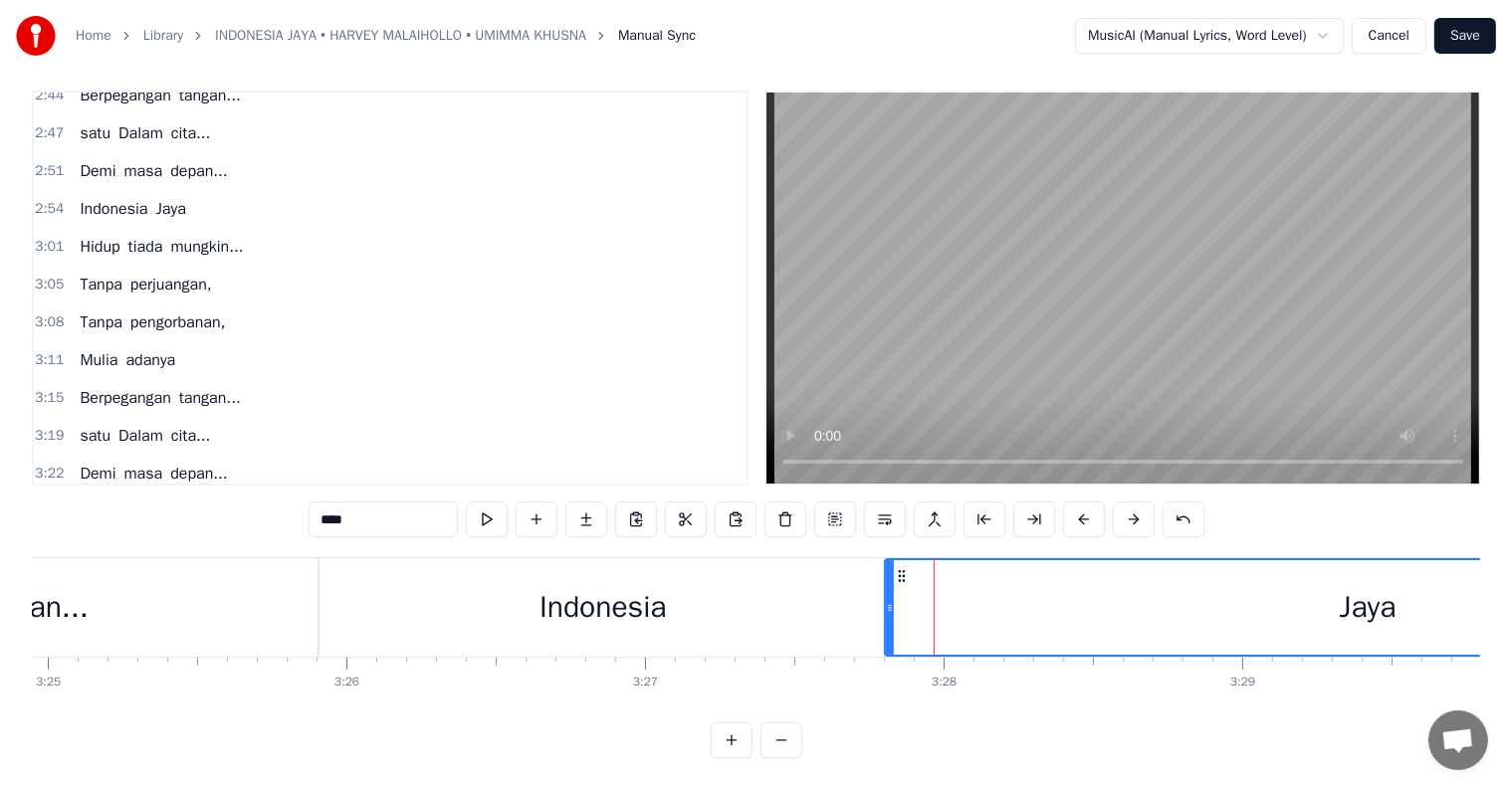 click on "Indonesia Jaya" at bounding box center [132, 511] 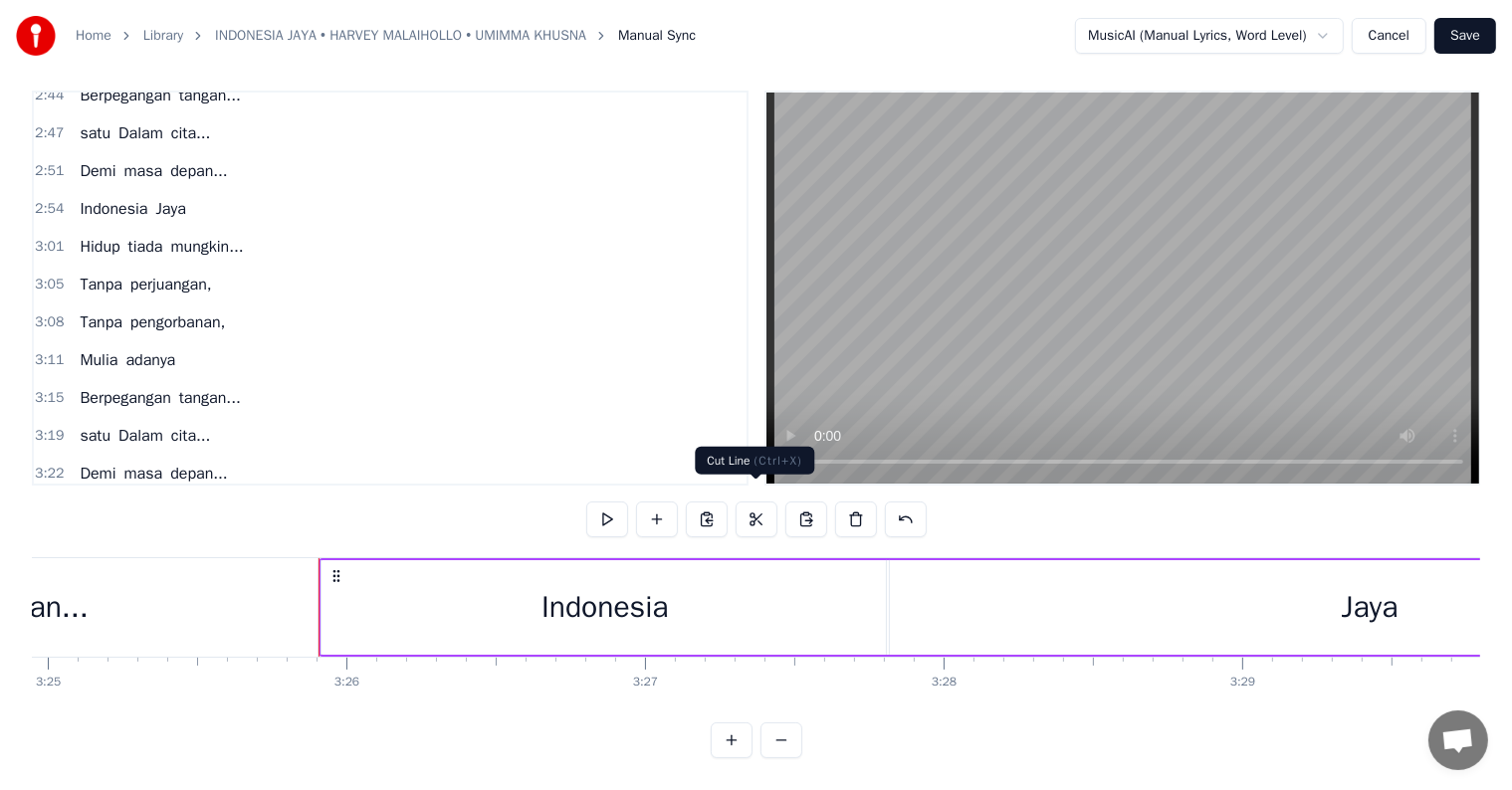 click at bounding box center [756, 519] 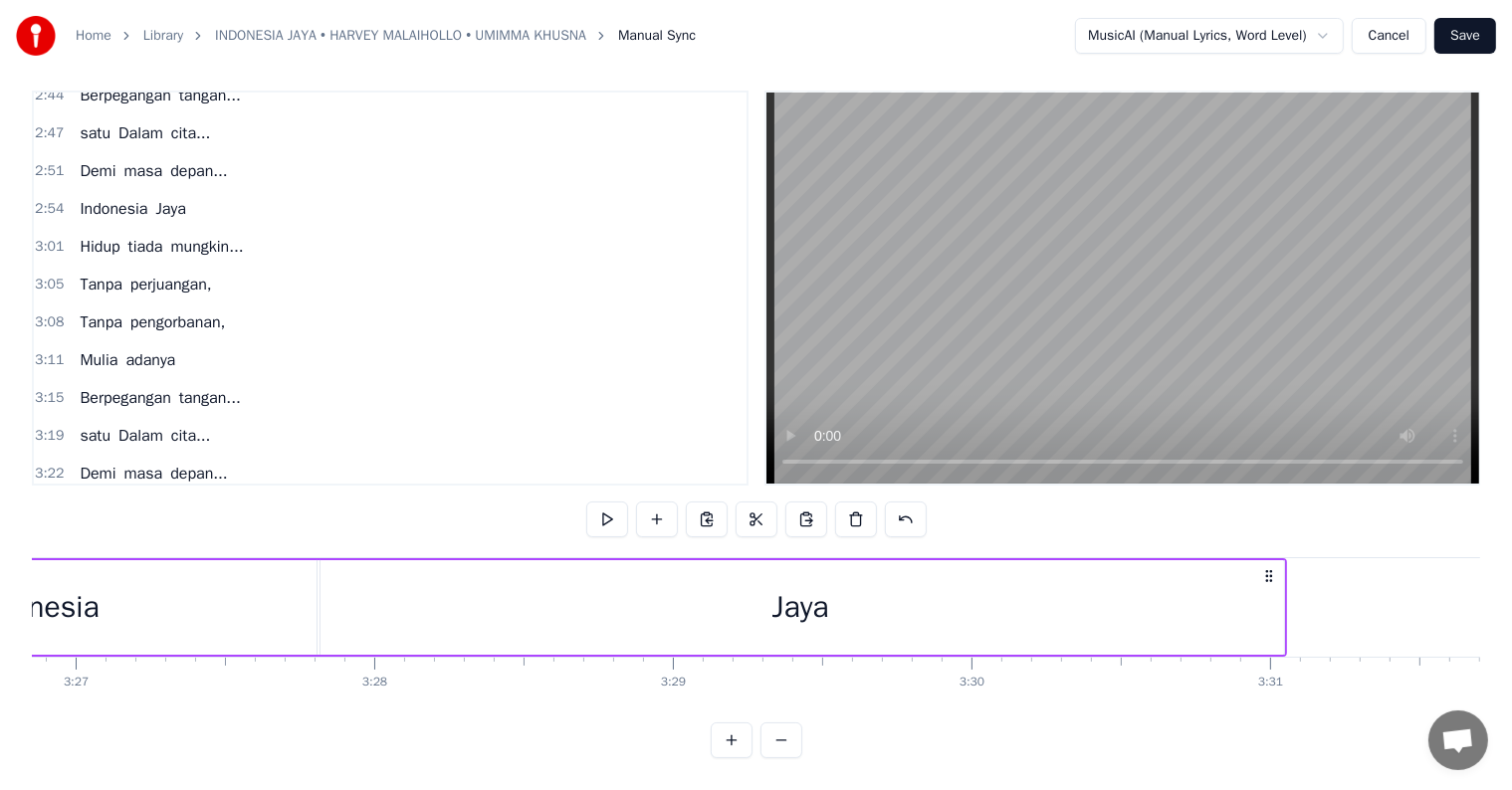 scroll, scrollTop: 0, scrollLeft: 61772, axis: horizontal 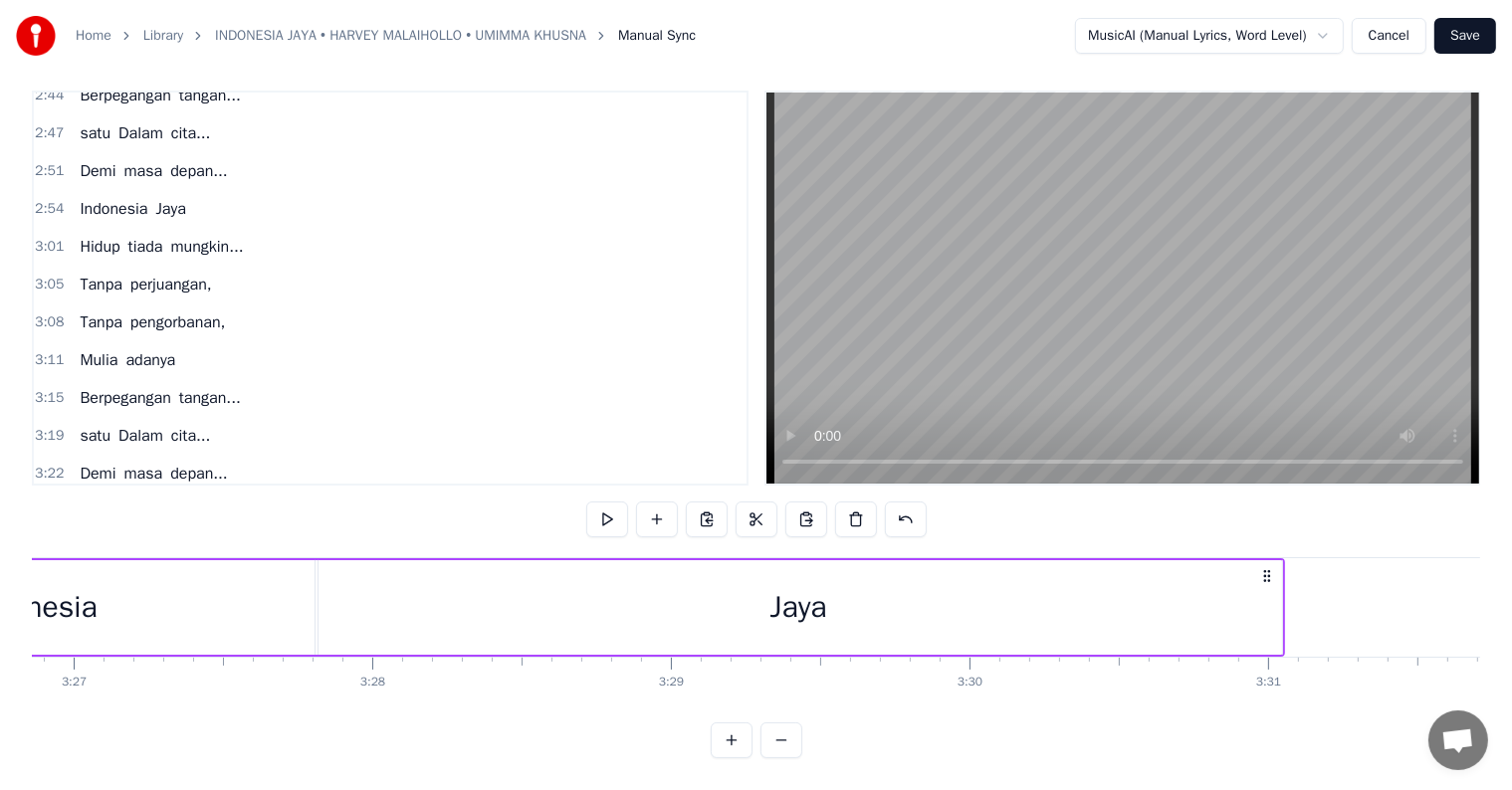 click on "Jaya" at bounding box center [798, 607] 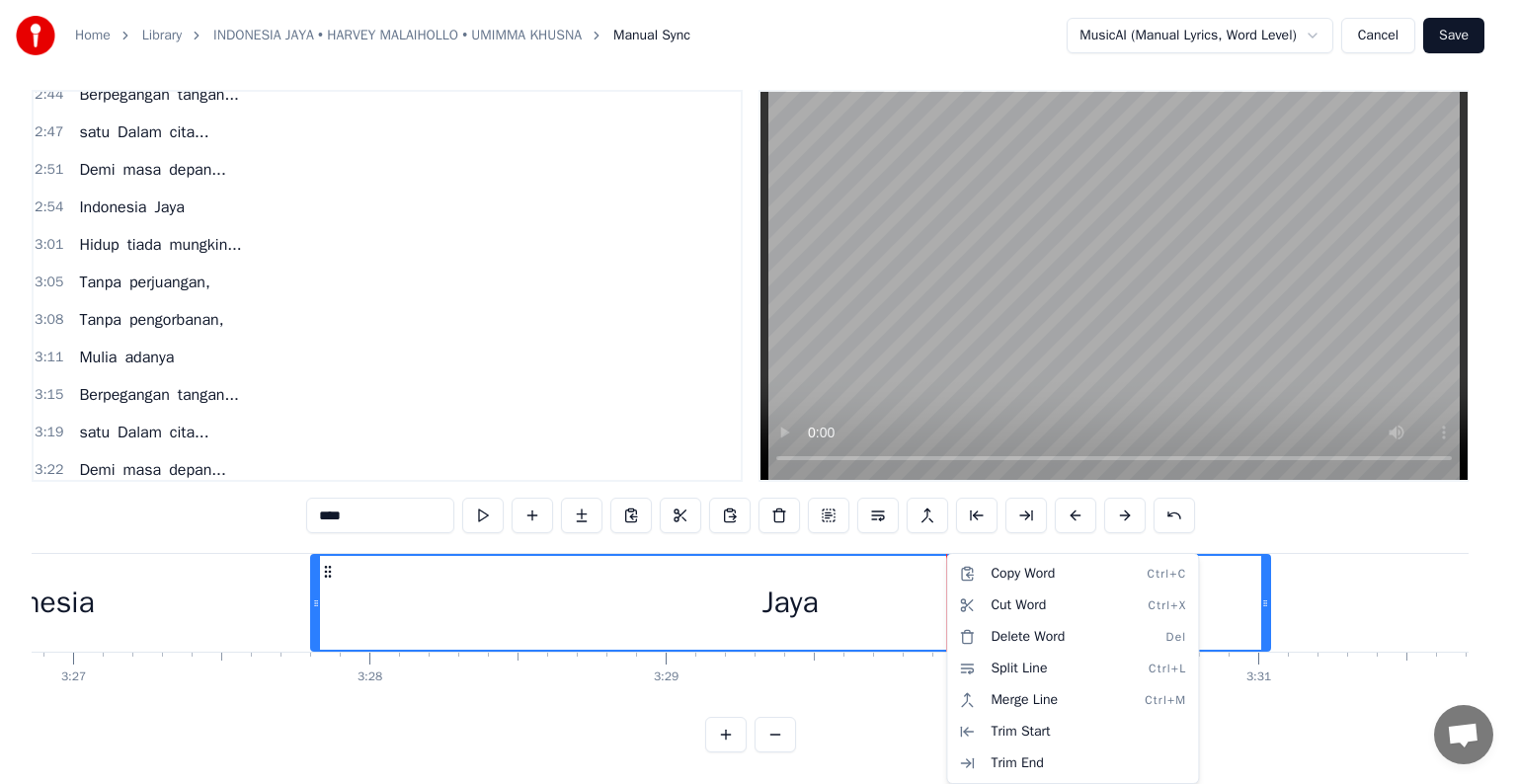 click on "Home Library INDONESIA JAYA • HARVEY MALAIHOLLO • UMIMMA KHUSNA Manual Sync MusicAI (Manual Lyrics, Word Level) Cancel Save 0:17 Hari-hari Terus Berlalu 0:24 Tiada pernah berhenti 0:30 S'ribu rintang jalan berliku 0:38 Bukanlah suatu penghalang 0:45 Hadapilah segala tantangan 0:52 Mohon Petunjuk yang kuasa 1:00 Ciptakanlah Kerukunan Bangsa.... 1:07 Kobarkanlah, dalam dada 1:11 Semangat jiwa Pancasila... 1:18 Hidup tiada mungkin... 1:21 Tanpa perjuangan, 1:25 Tanpa pengorbanan, 1:28 Mulia adanya 1:32 Berpegangan tangan... 1:36 satu Dalam cita... 1:39 Demi masa depan... 1:43 Indonesia Jaya 1:59 Hadapilah segala tantangan 2:06 Mohon Petunjuk yang kuasa 2:13 Ciptakanlah Kerukunan Bangsa.... 2:20 Kobarkanlah, dalam dada 2:24 Semangat jiwa Pancasila... 2:30 Hidup tiada mungkin... 2:33 Tanpa perjuangan, 2:37 Tanpa pengorbanan, 2:40 Mulia adanya 2:44 Berpegangan tangan... 2:47 satu Dalam cita... 2:51 Demi masa depan... 2:54 Indonesia Jaya 3:01 Hidup tiada mungkin... 3:05 Tanpa perjuangan, 3:08 Tanpa pengorbanan," at bounding box center (758, 385) 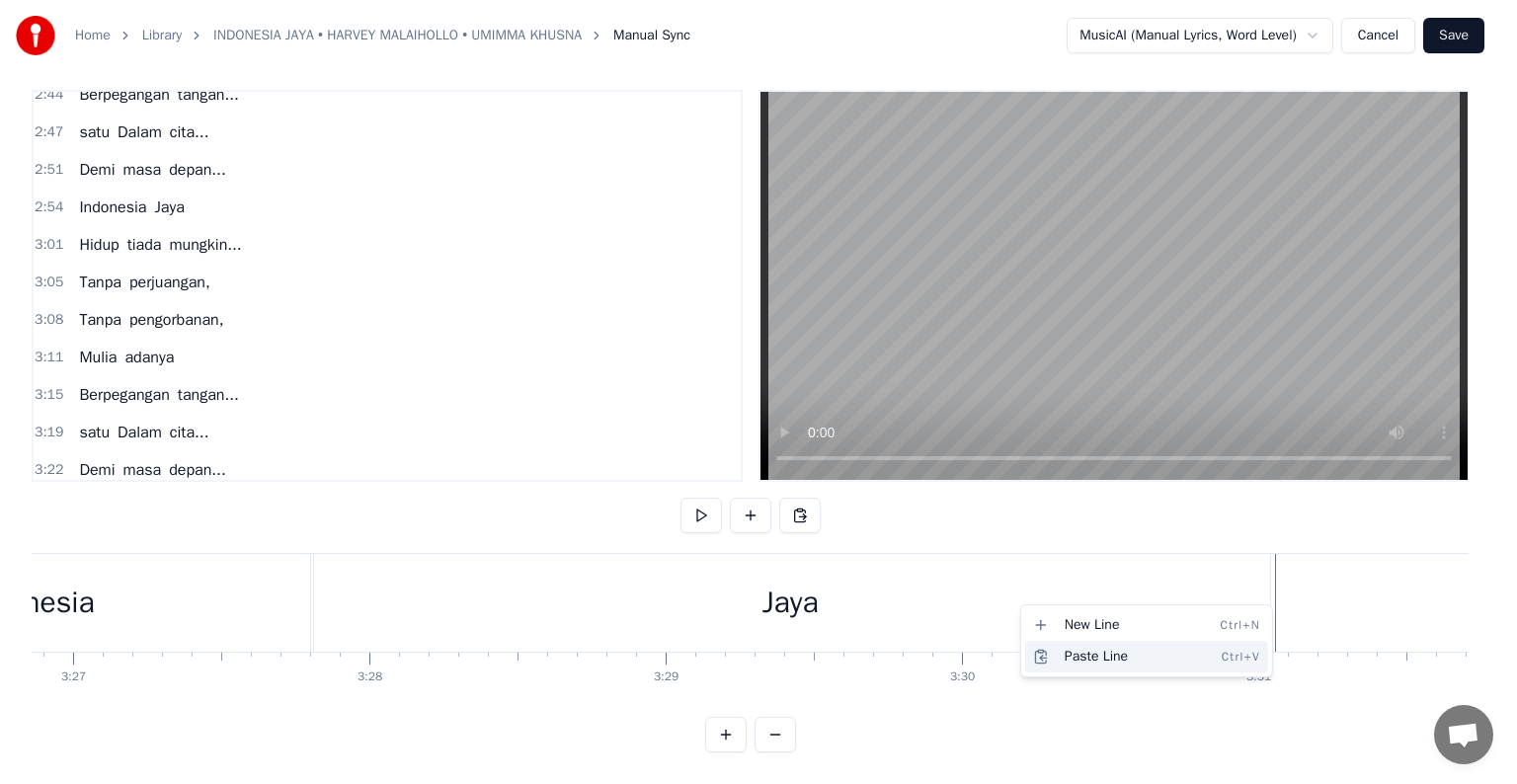 click on "Paste Line Ctrl+V" at bounding box center [1147, 657] 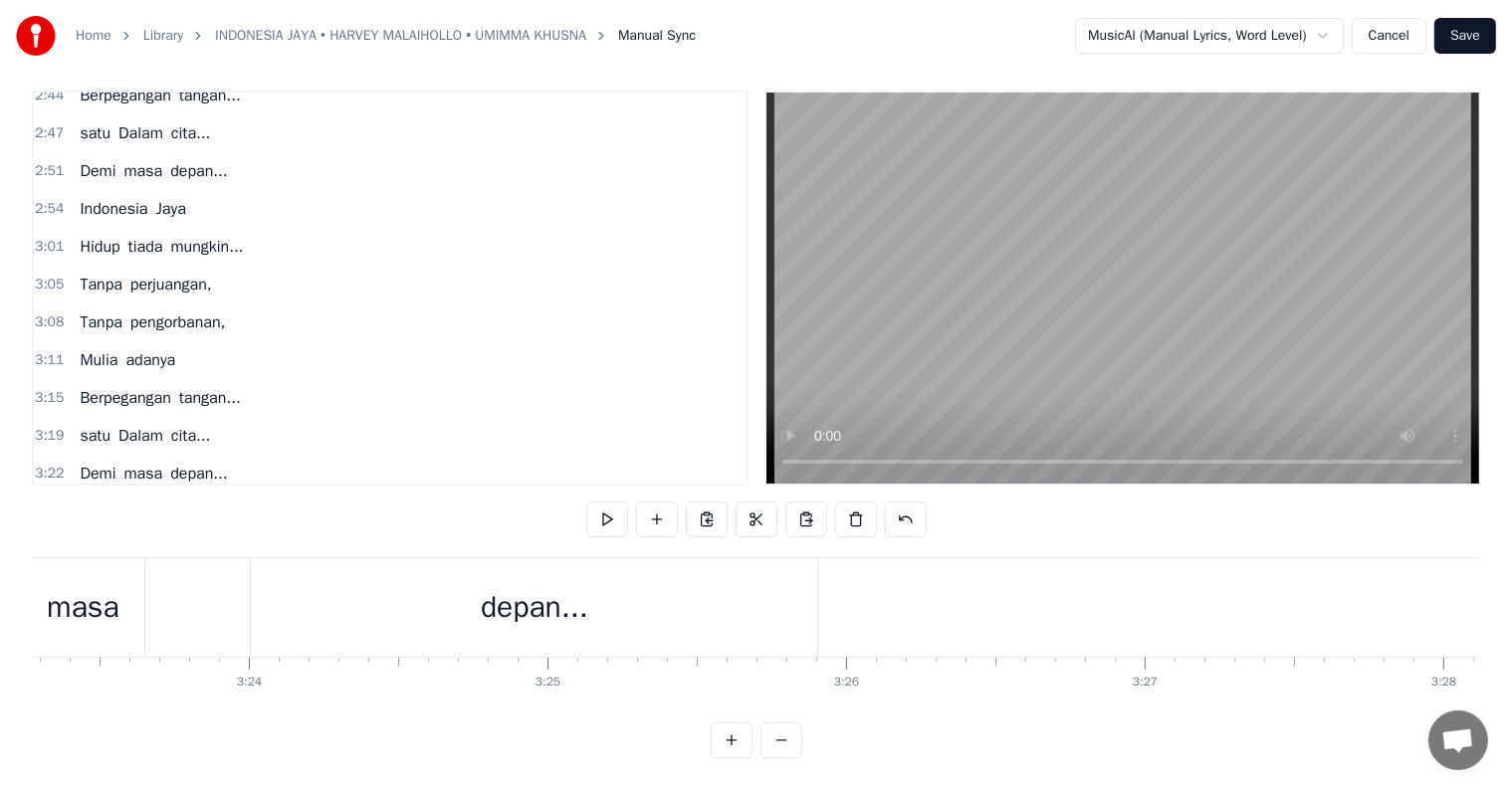 scroll, scrollTop: 0, scrollLeft: 60699, axis: horizontal 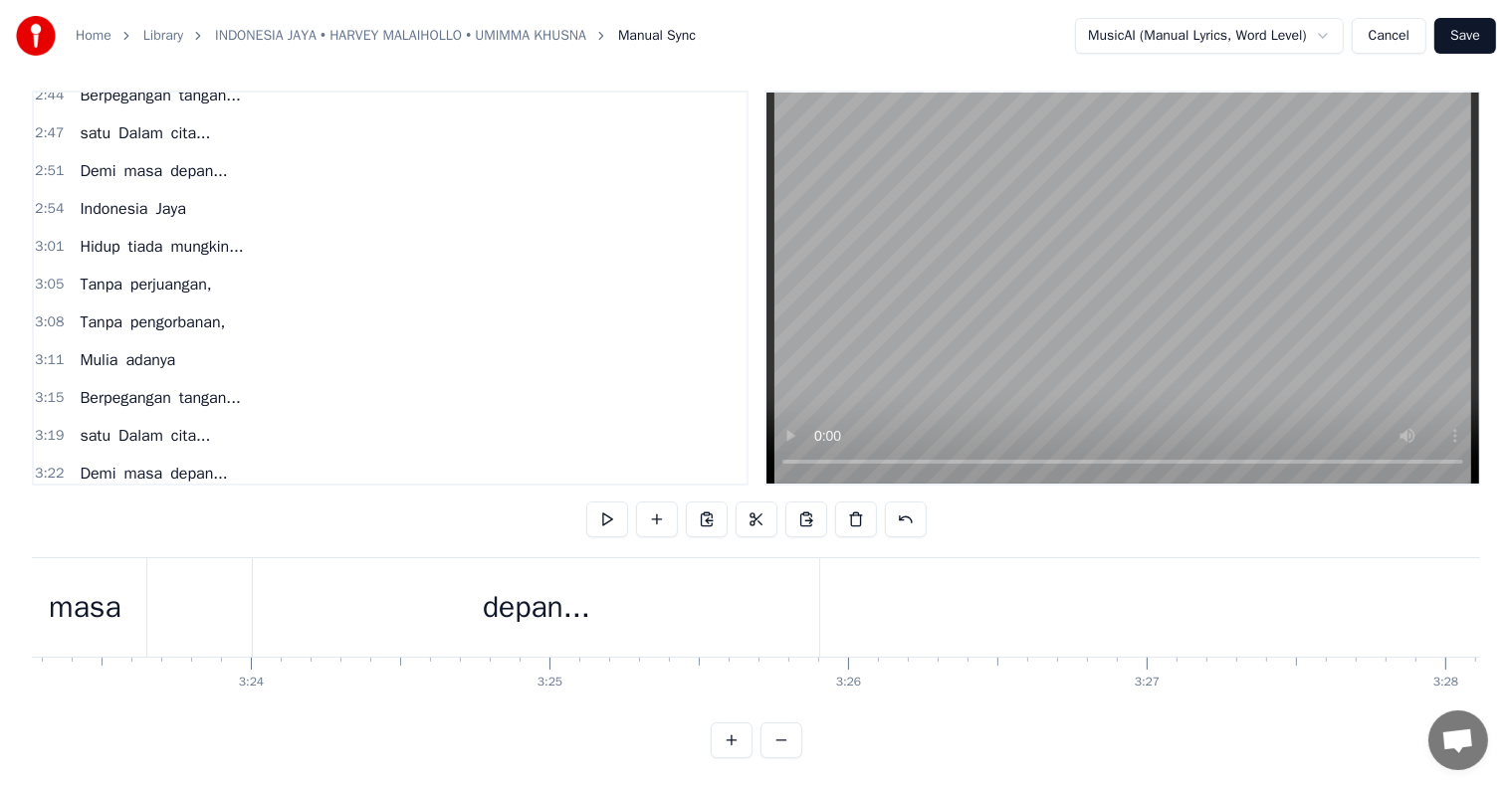 click on "depan..." at bounding box center [537, 607] 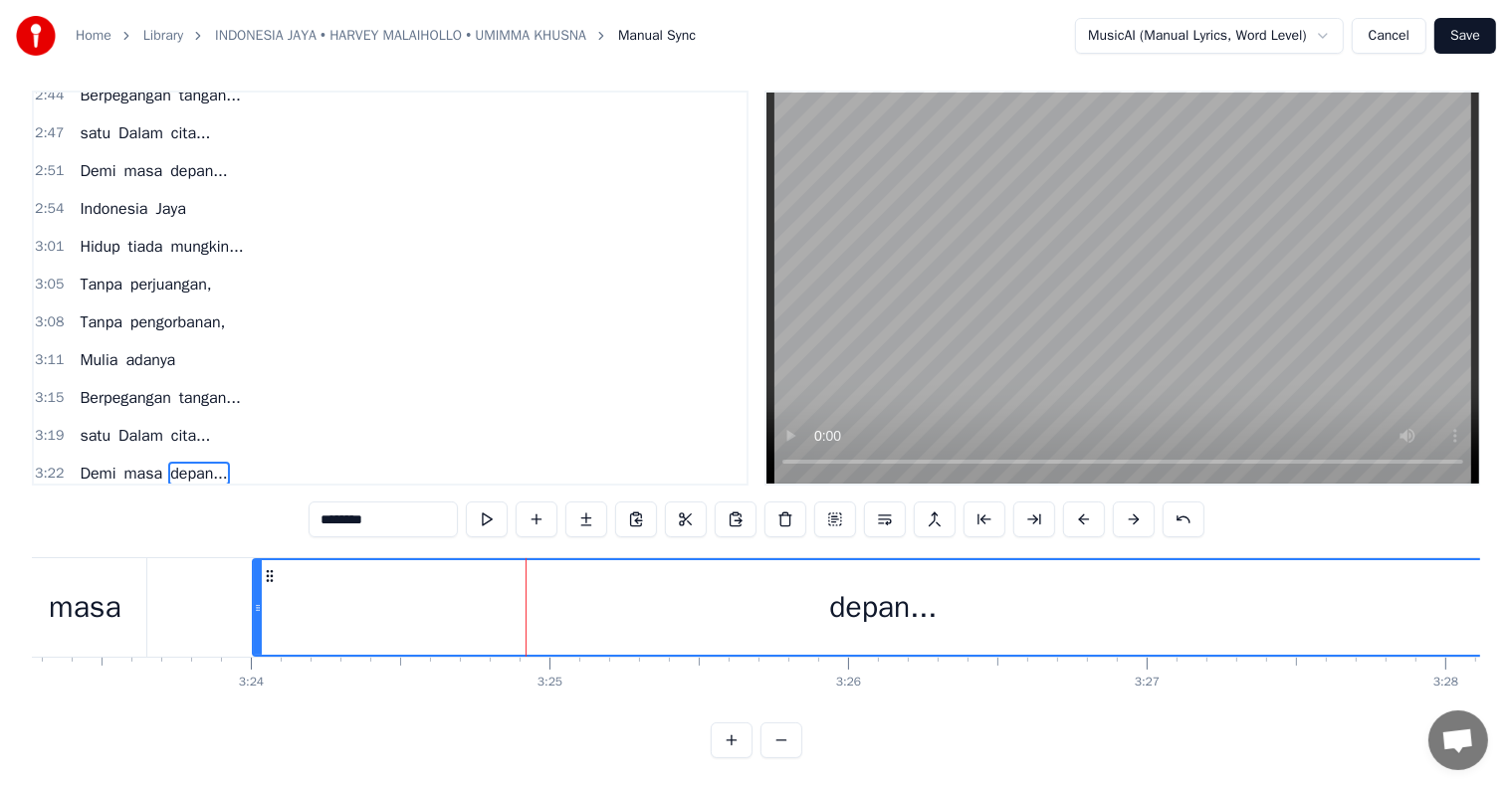 drag, startPoint x: 809, startPoint y: 593, endPoint x: 1503, endPoint y: 637, distance: 695.39341 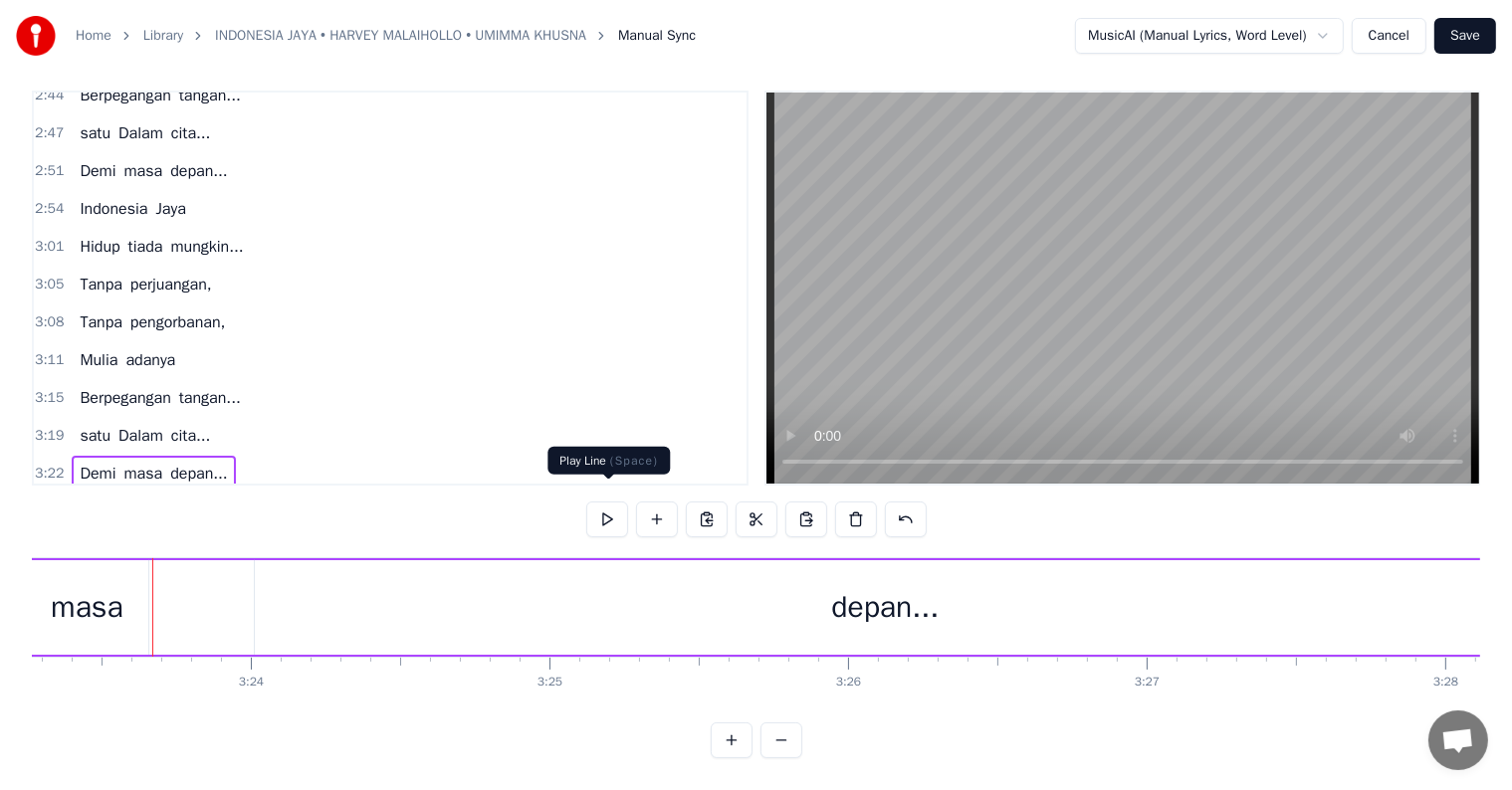 click at bounding box center (607, 519) 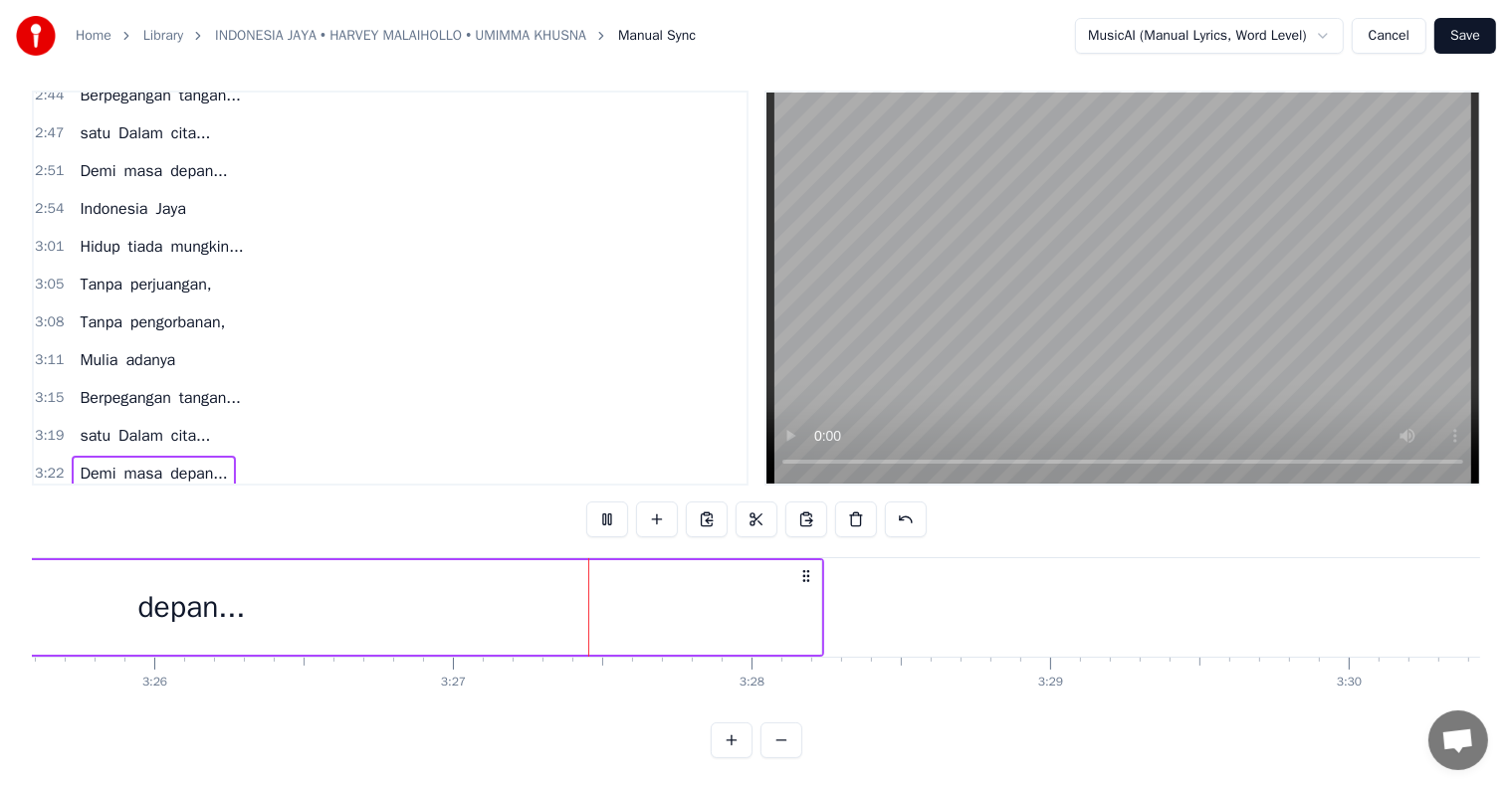 scroll, scrollTop: 0, scrollLeft: 61675, axis: horizontal 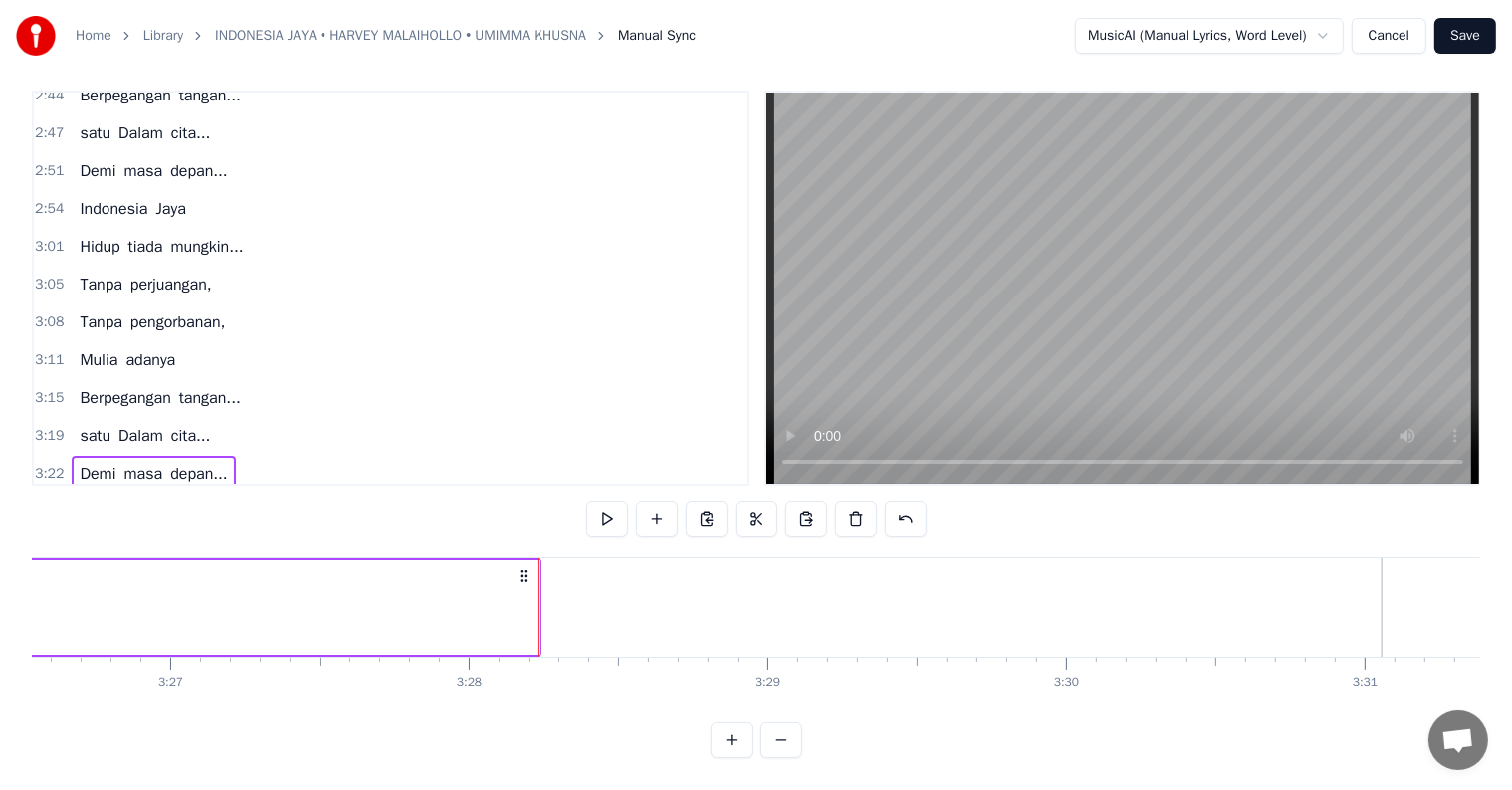 click on "depan..." at bounding box center [-92, 607] 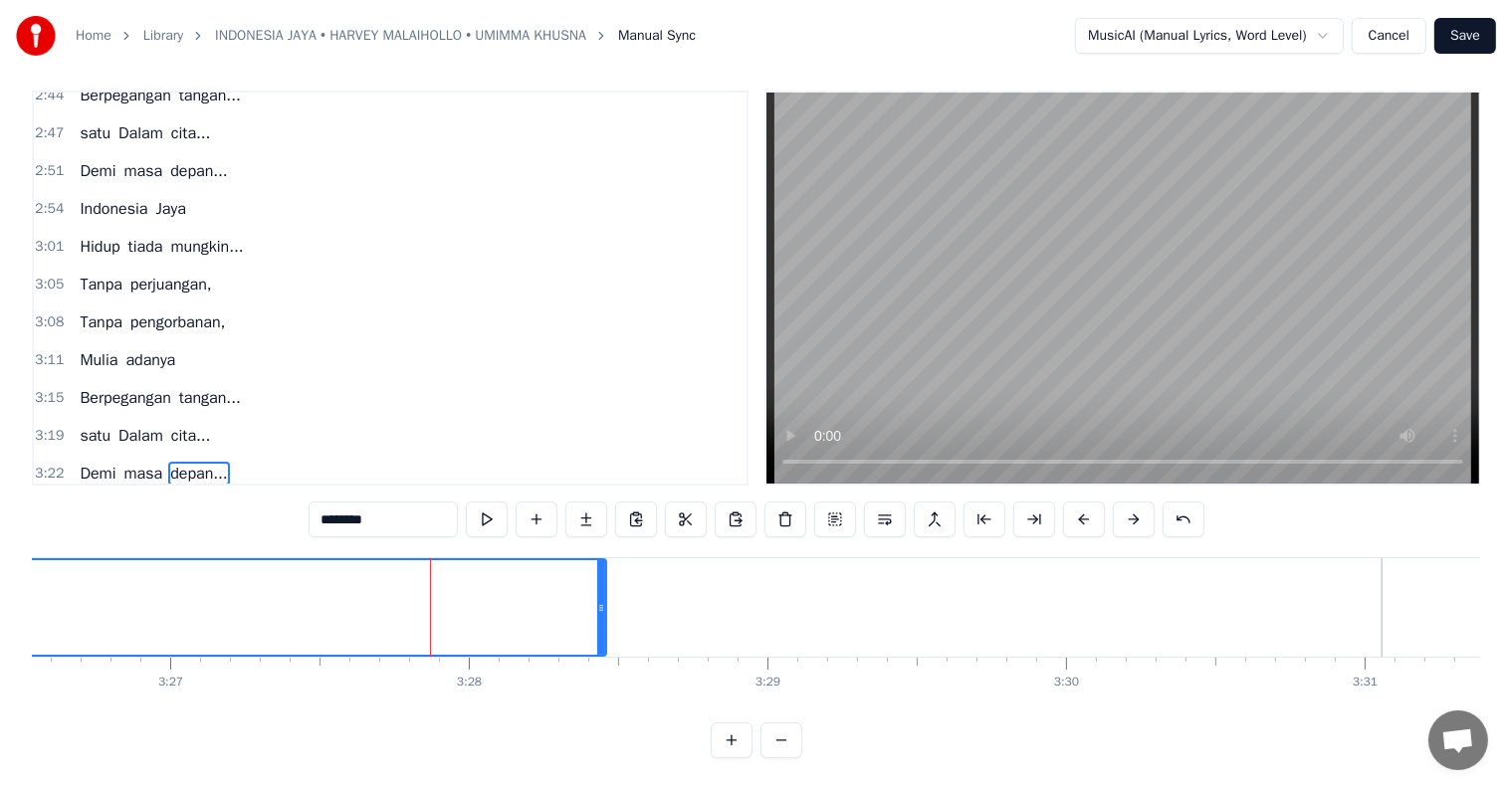 drag, startPoint x: 528, startPoint y: 600, endPoint x: 597, endPoint y: 605, distance: 69.180922 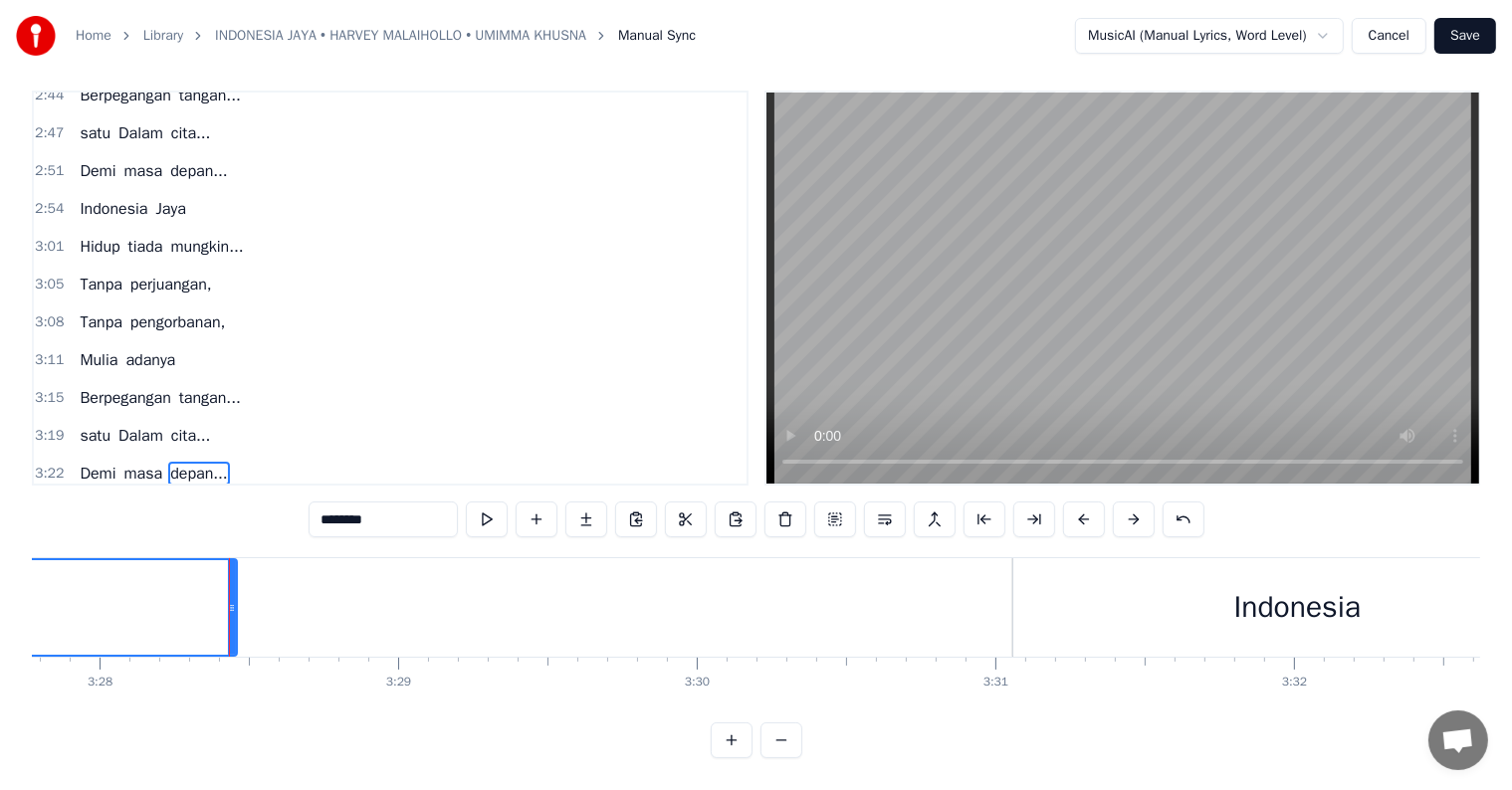 scroll, scrollTop: 0, scrollLeft: 62077, axis: horizontal 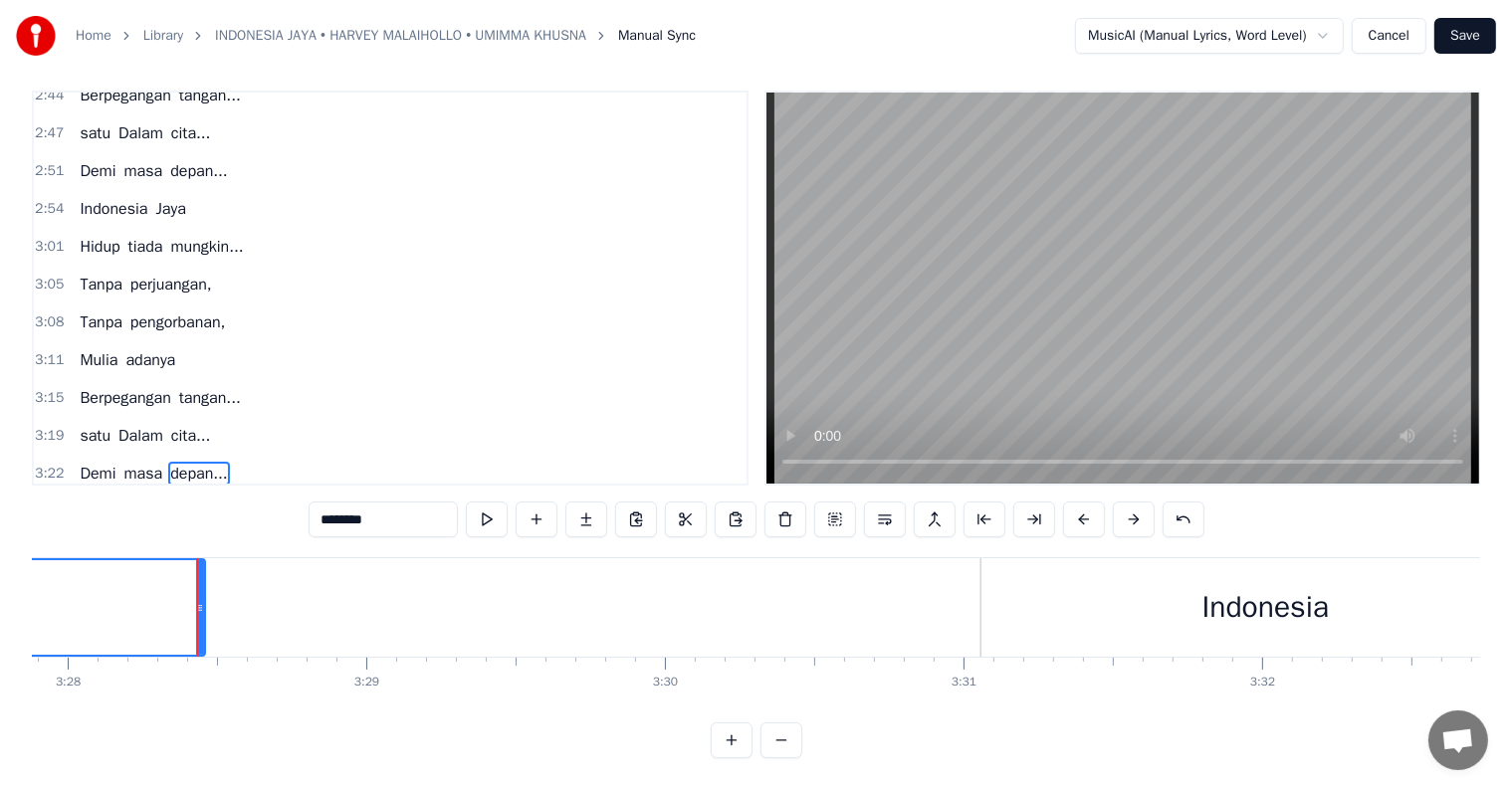 click on "Indonesia" at bounding box center [1265, 607] 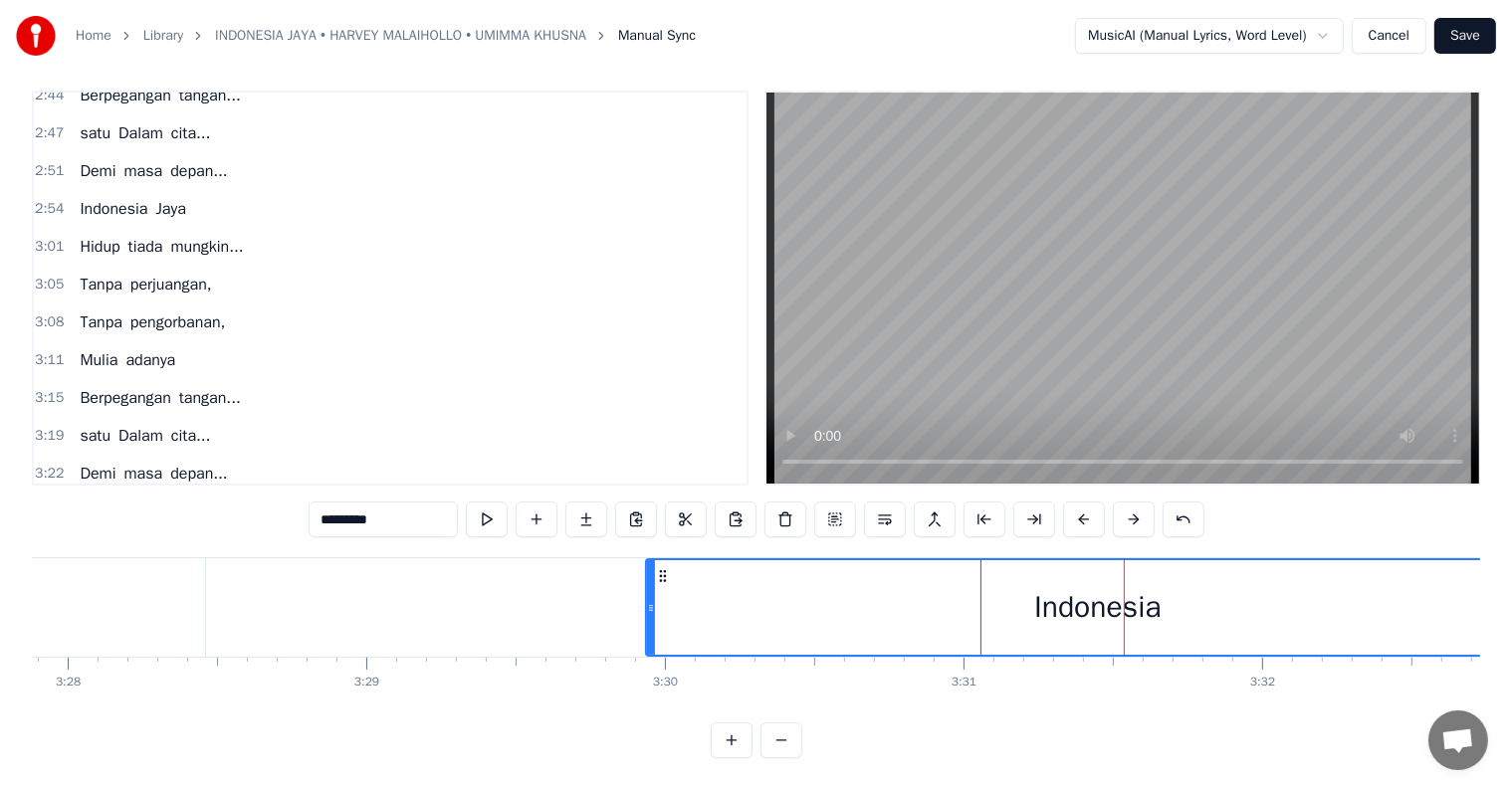 drag, startPoint x: 985, startPoint y: 585, endPoint x: 651, endPoint y: 593, distance: 334.0958 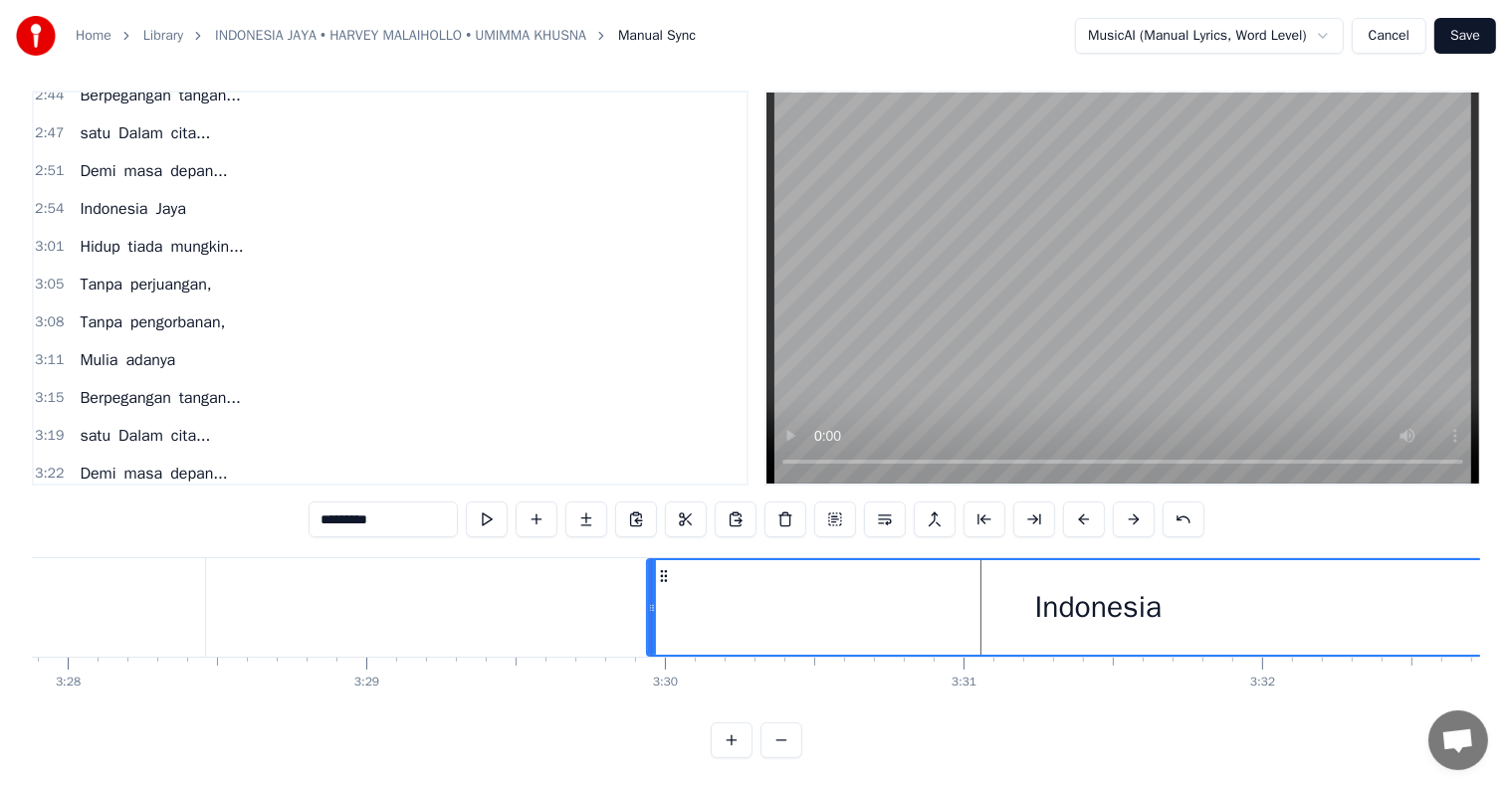 click on "Indonesia" at bounding box center (1098, 607) 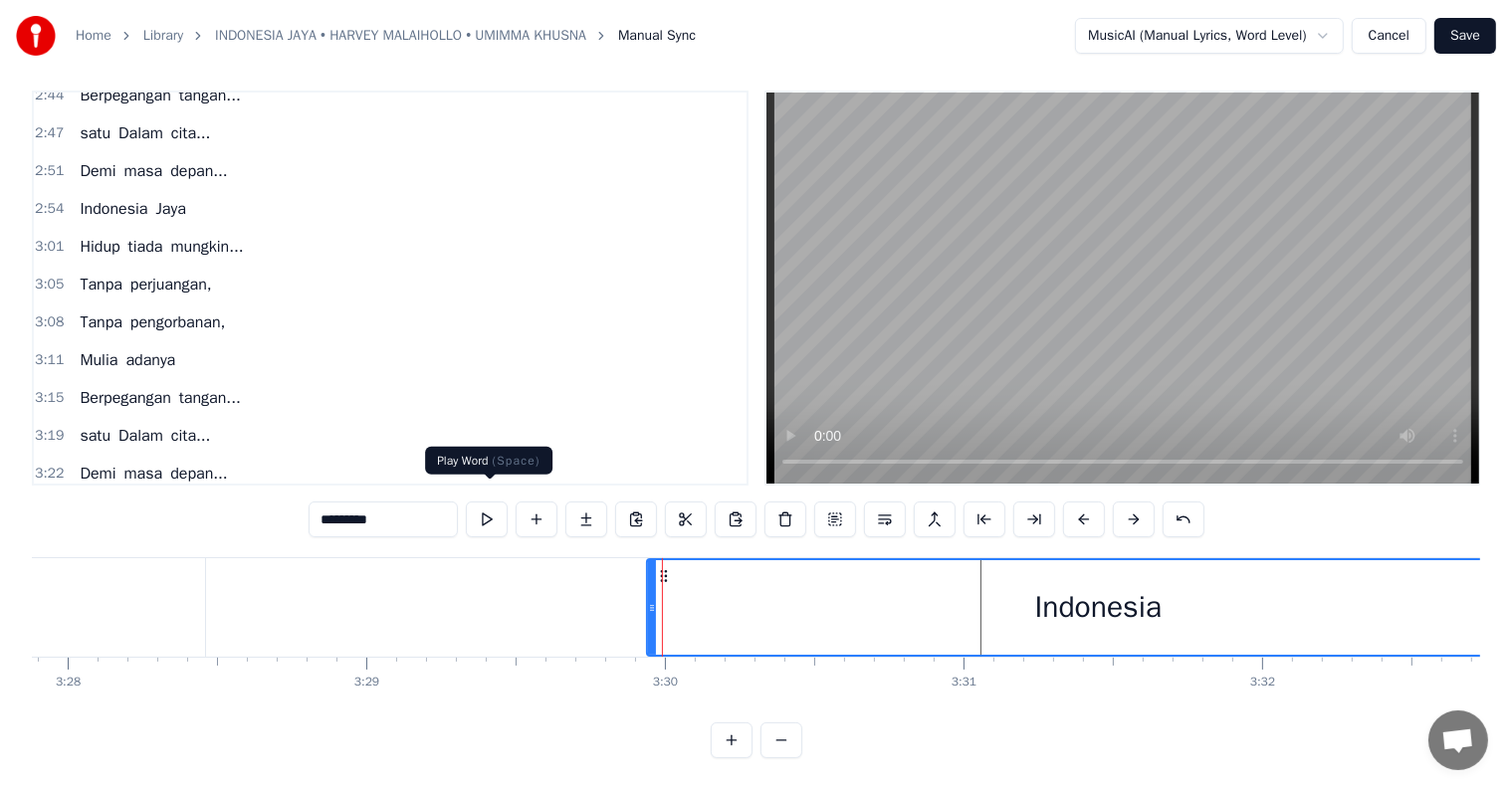 click at bounding box center [487, 519] 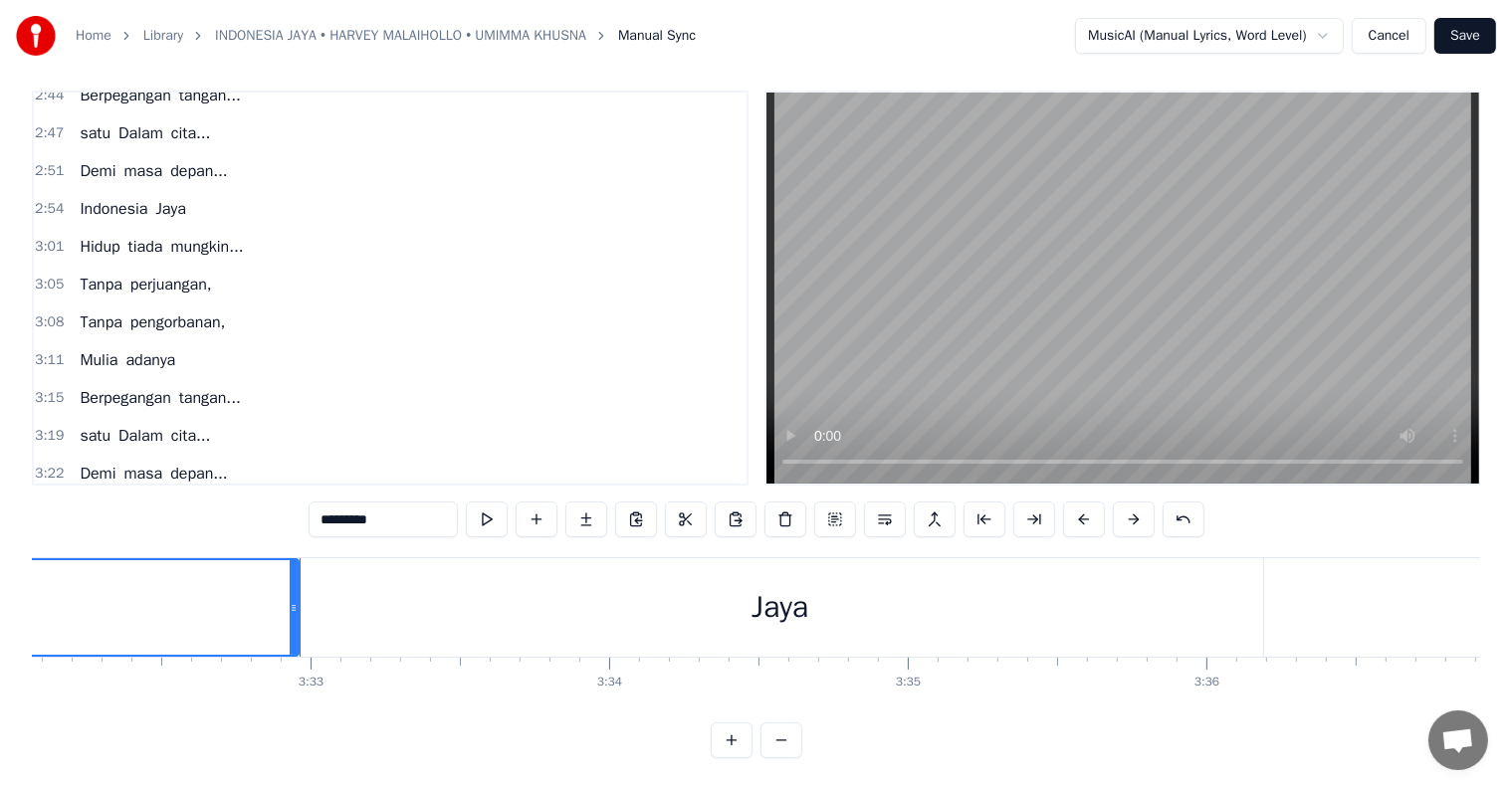 scroll, scrollTop: 0, scrollLeft: 63331, axis: horizontal 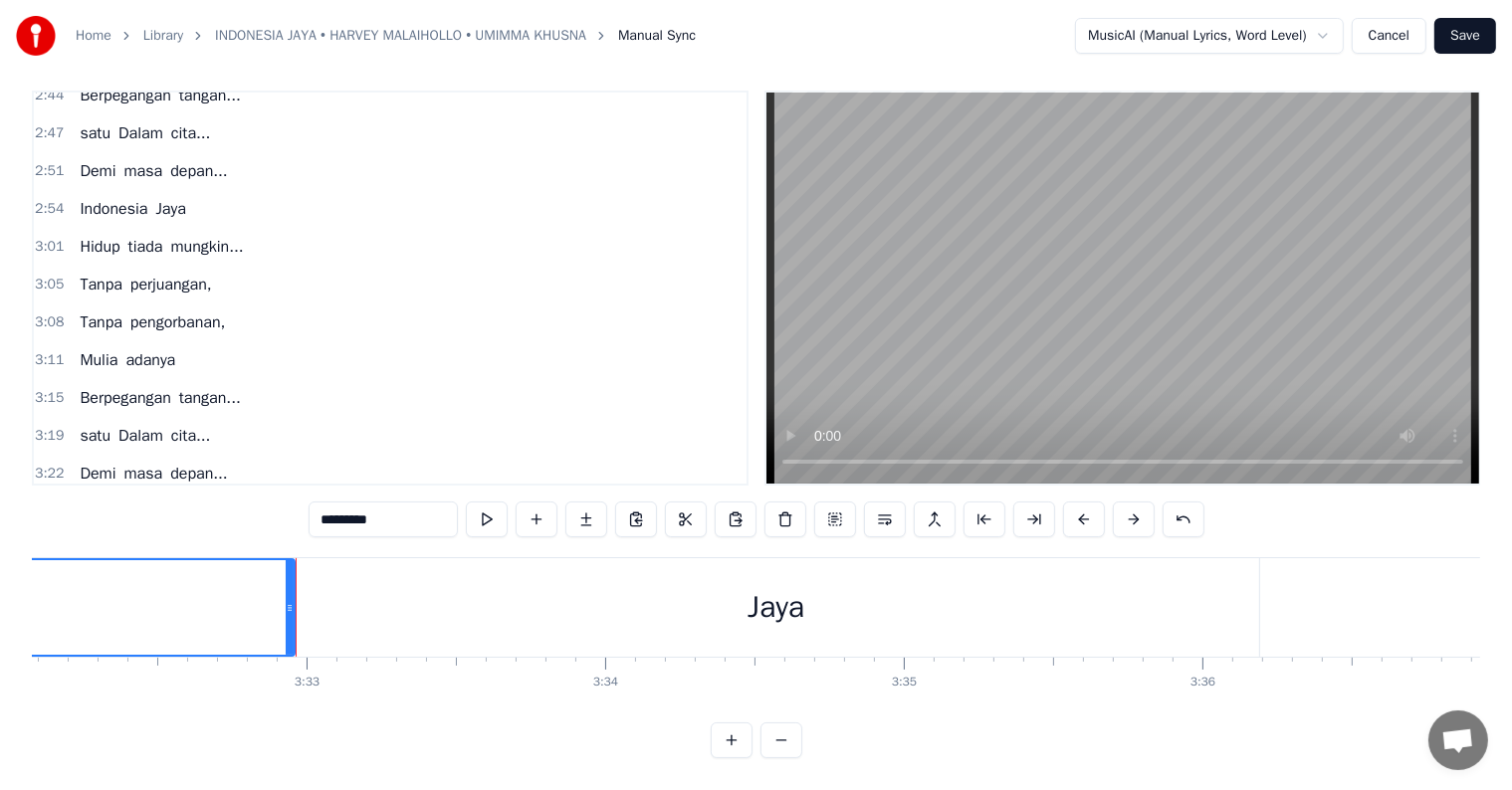 click on "Indonesia" at bounding box center (-156, 607) 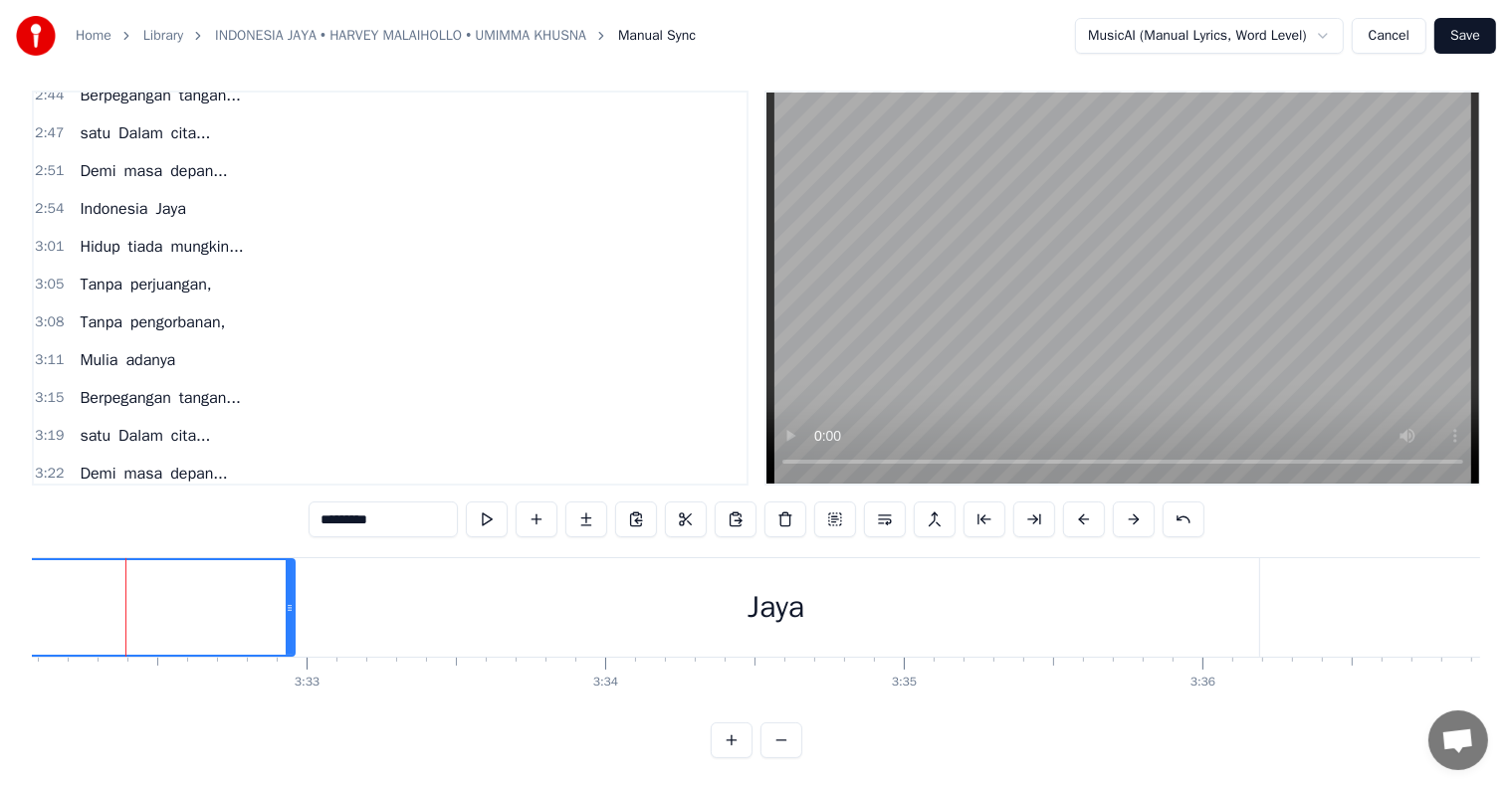 scroll, scrollTop: 0, scrollLeft: 63324, axis: horizontal 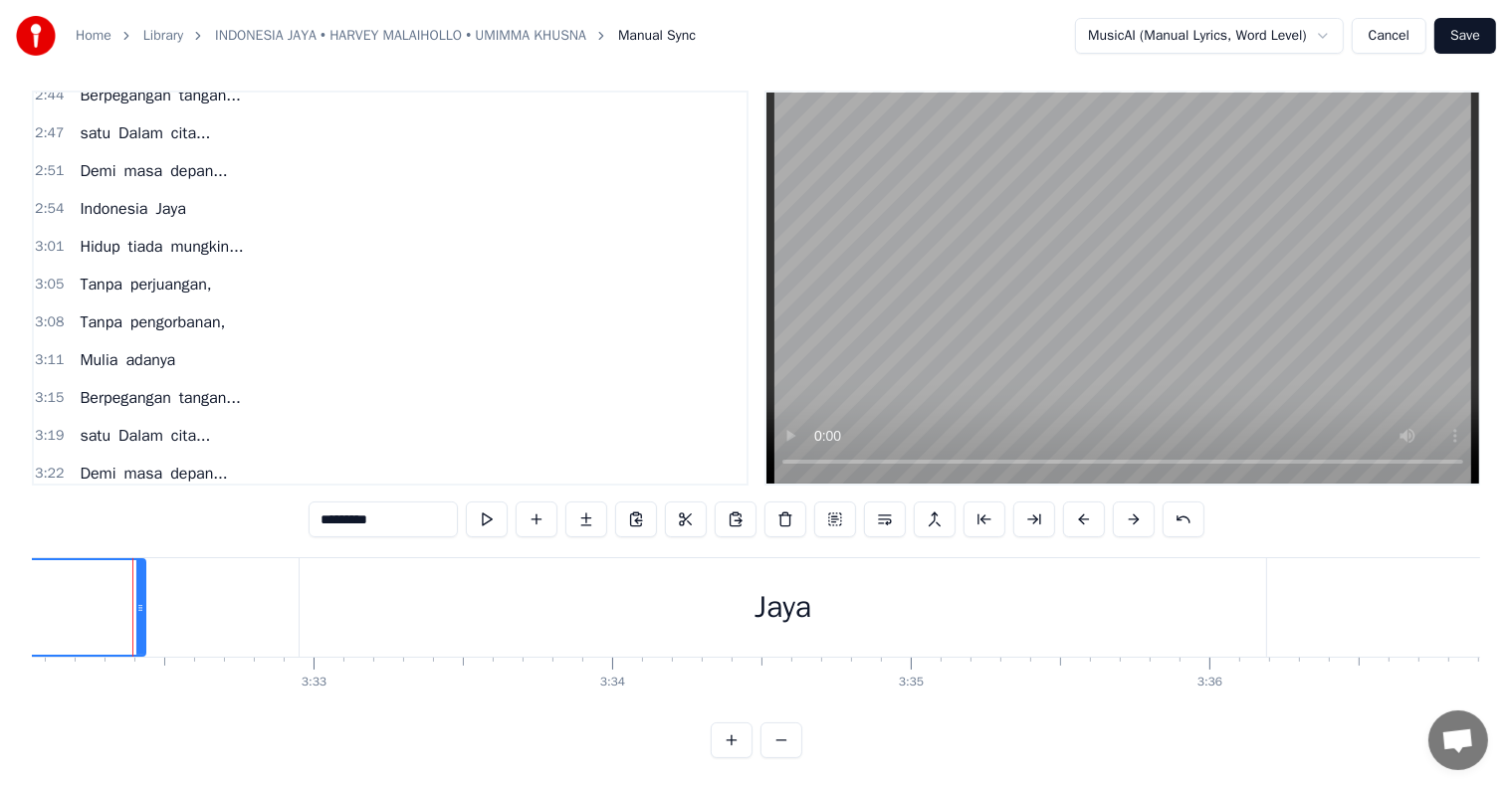 drag, startPoint x: 295, startPoint y: 591, endPoint x: 138, endPoint y: 591, distance: 157 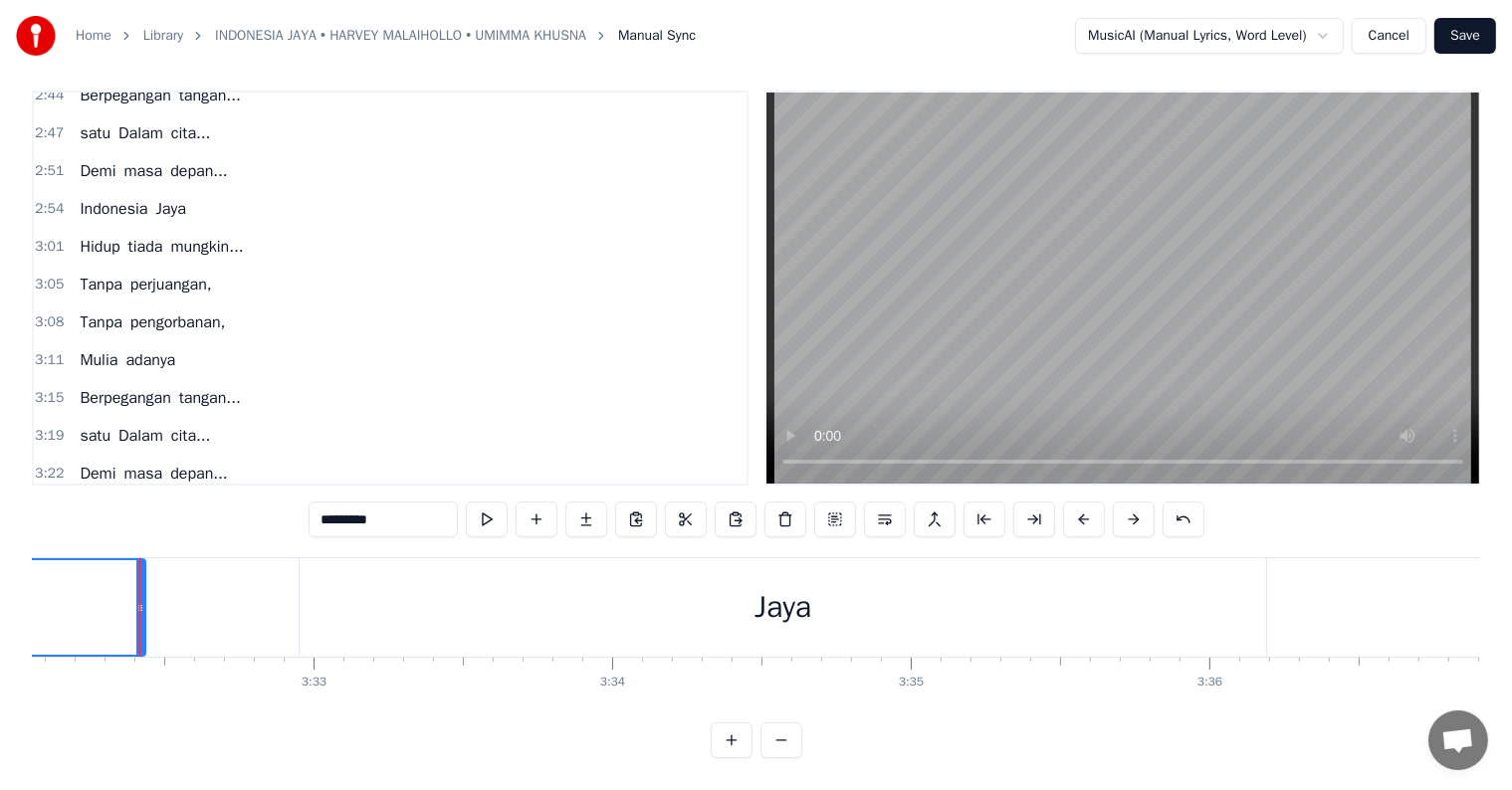 click on "Jaya" at bounding box center [782, 607] 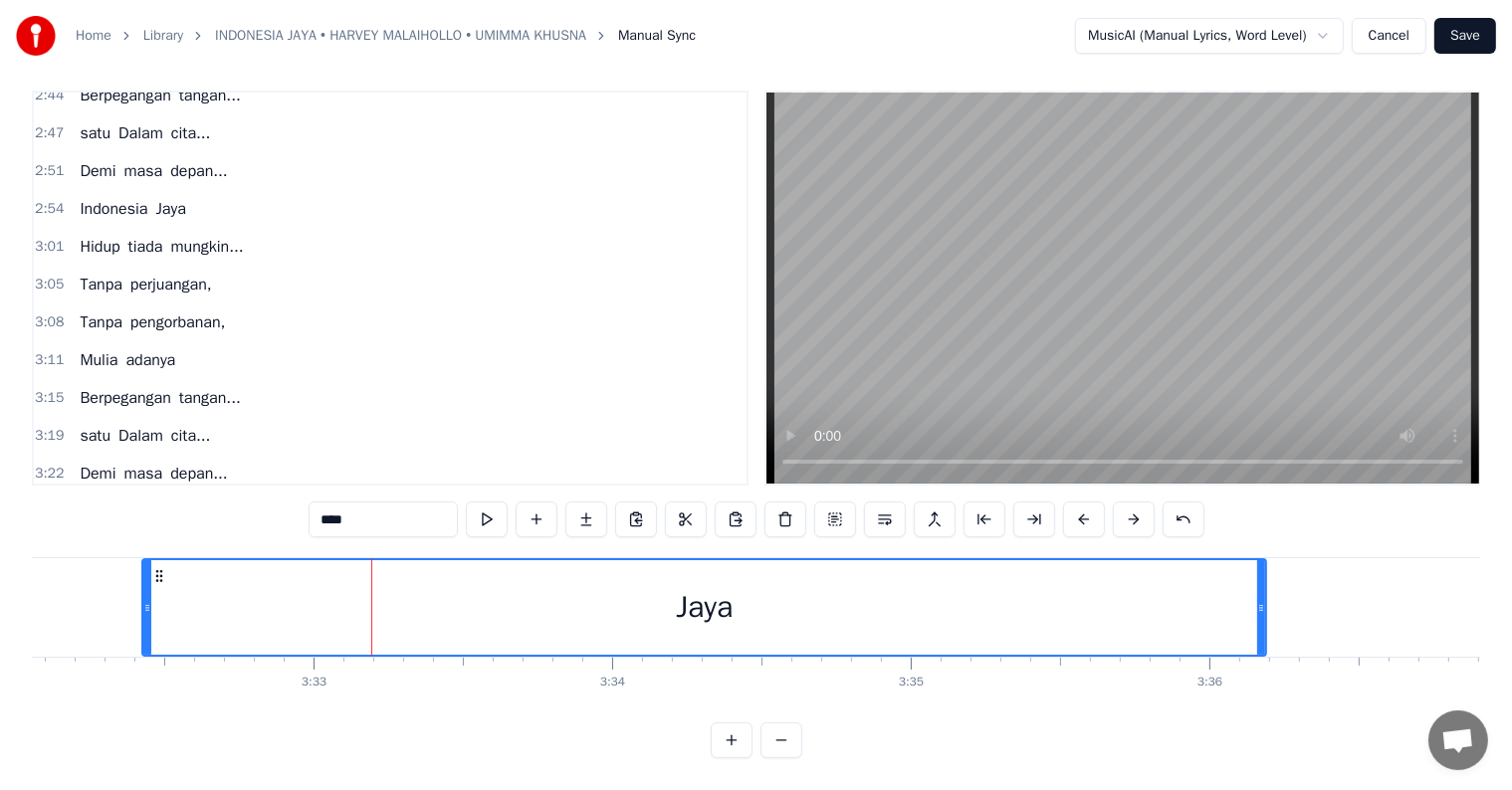 drag, startPoint x: 303, startPoint y: 583, endPoint x: 145, endPoint y: 584, distance: 158.00316 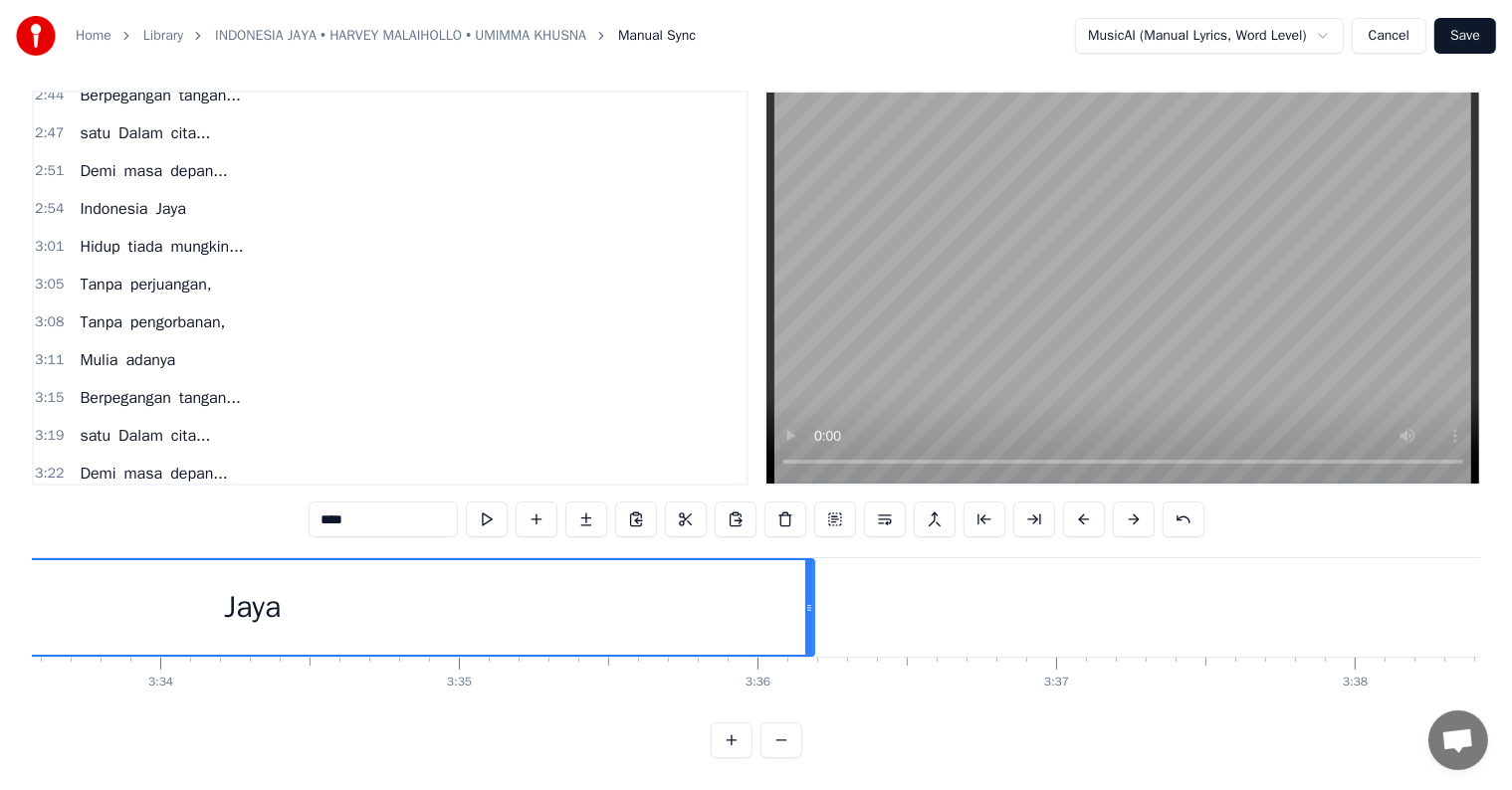scroll, scrollTop: 0, scrollLeft: 64009, axis: horizontal 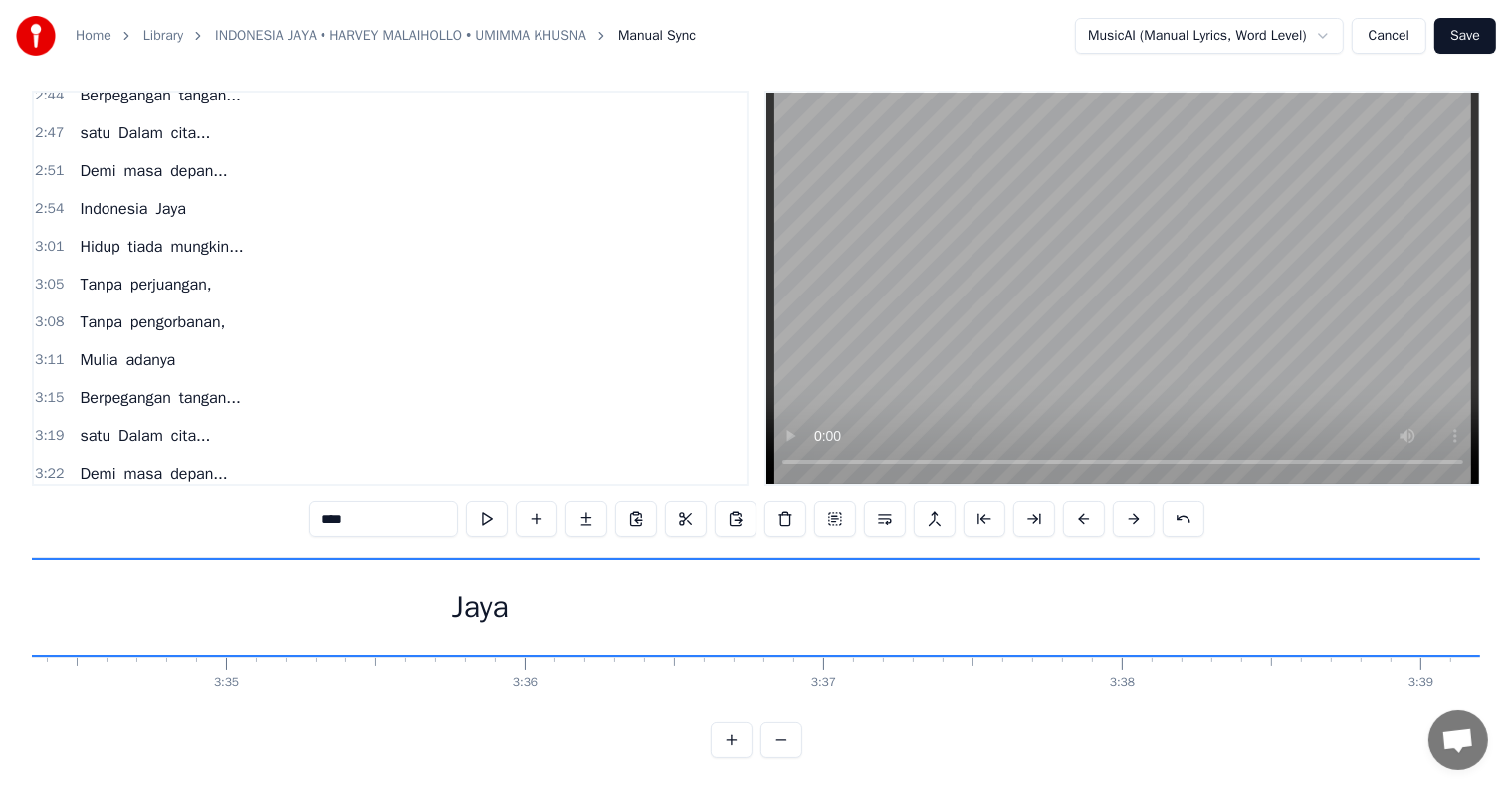 drag, startPoint x: 576, startPoint y: 593, endPoint x: 1497, endPoint y: 557, distance: 921.70331 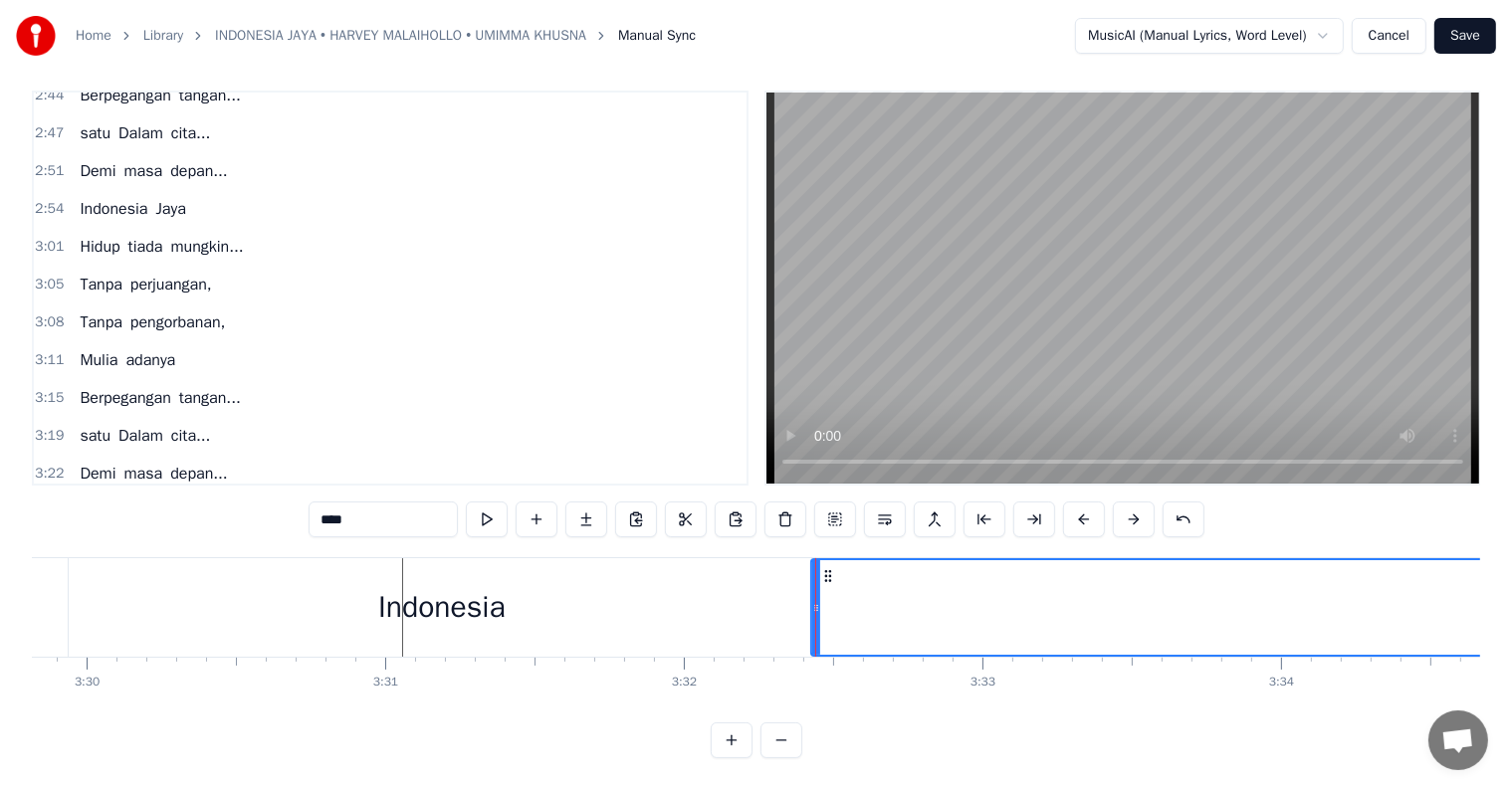 scroll, scrollTop: 0, scrollLeft: 62630, axis: horizontal 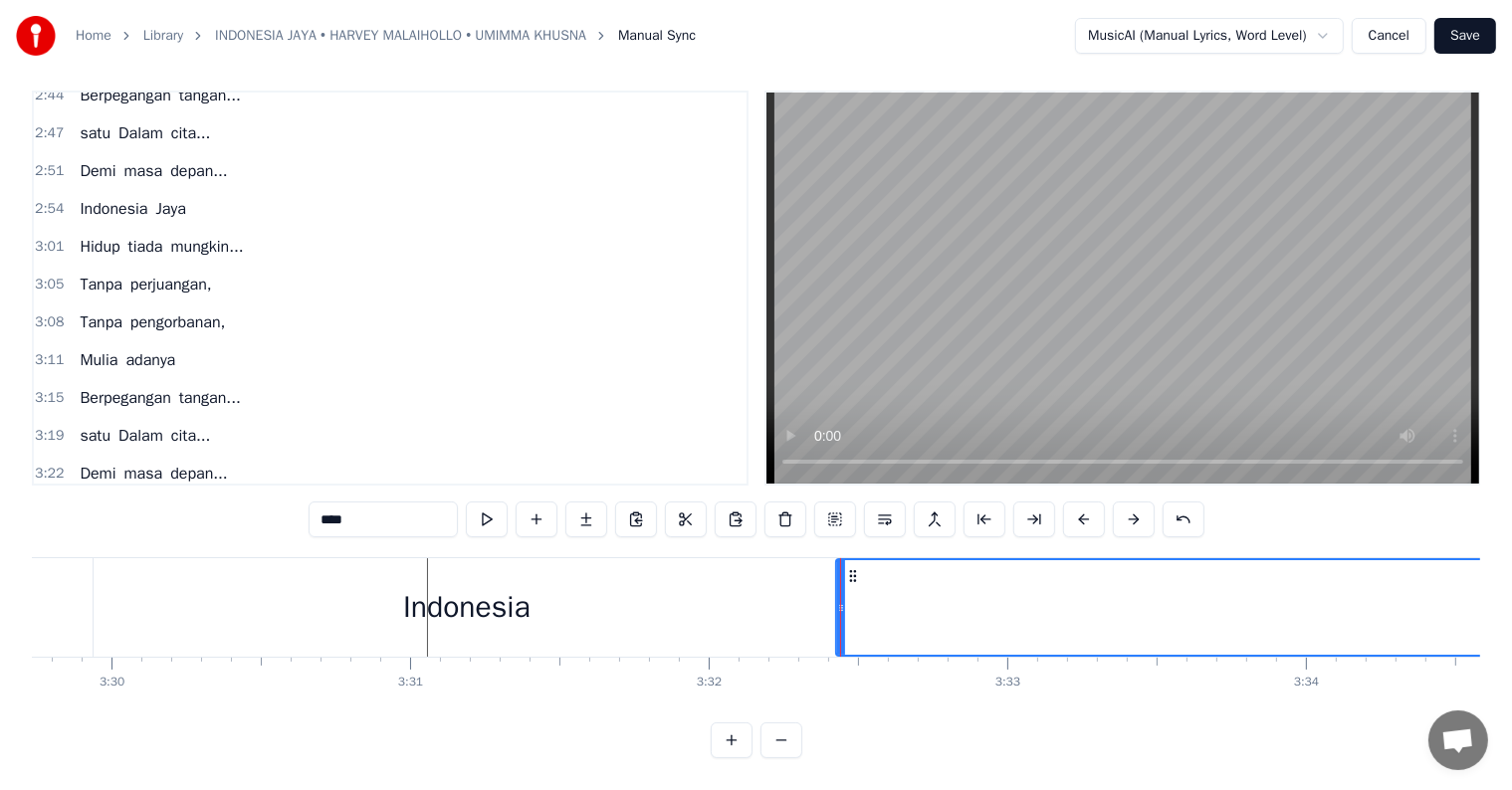 click on "Indonesia" at bounding box center (466, 607) 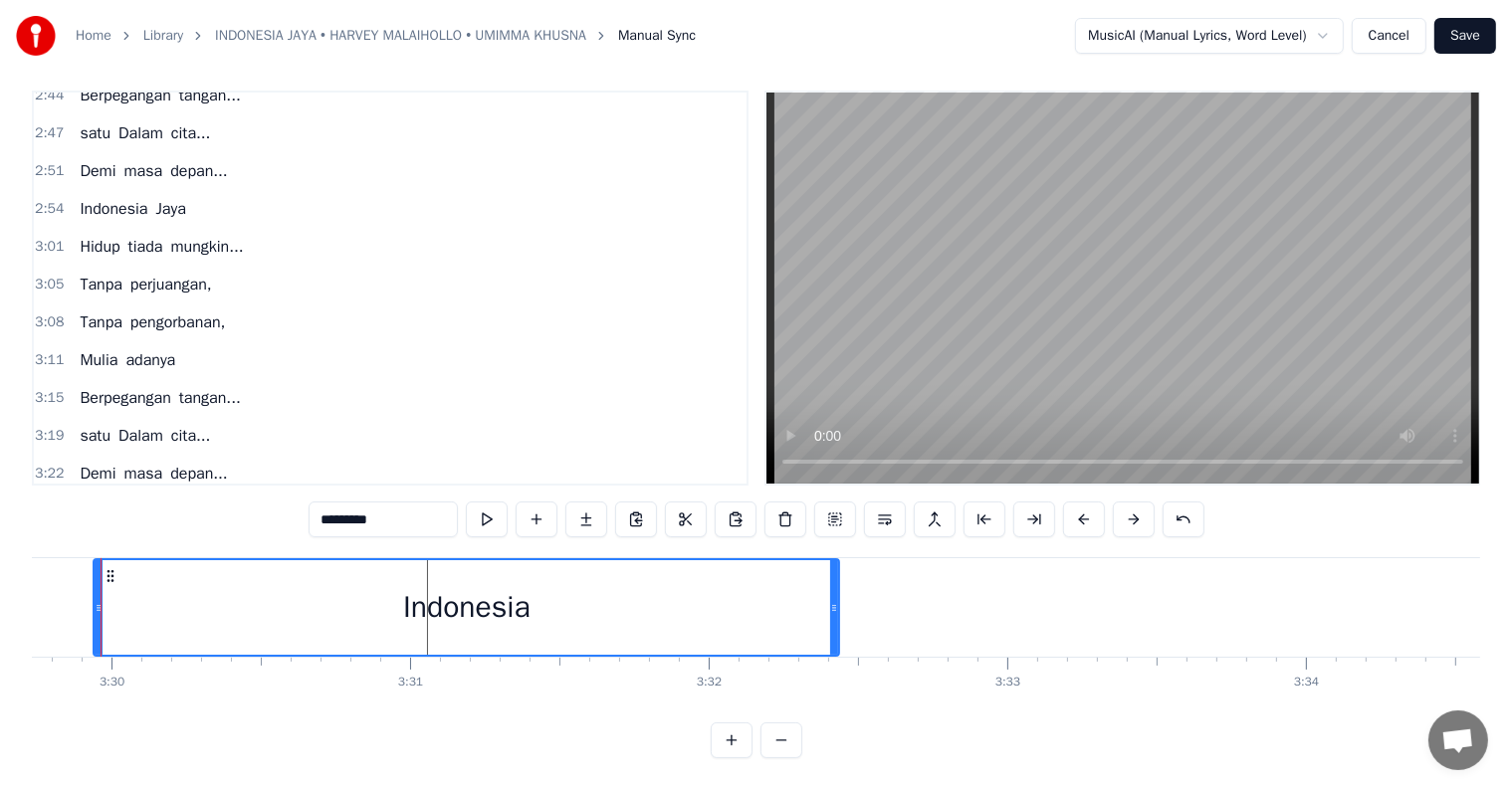 scroll, scrollTop: 0, scrollLeft: 62598, axis: horizontal 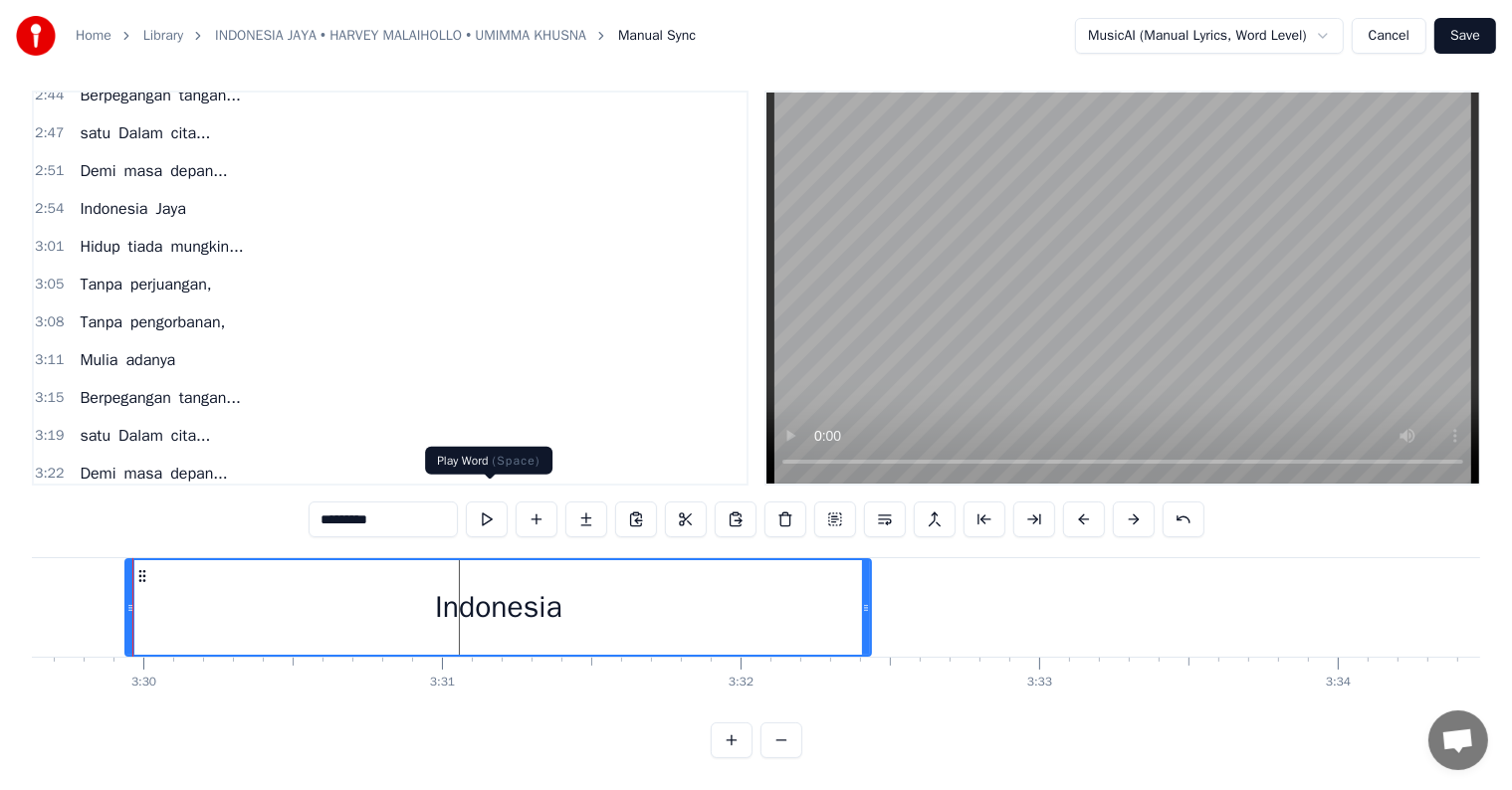 click at bounding box center [487, 519] 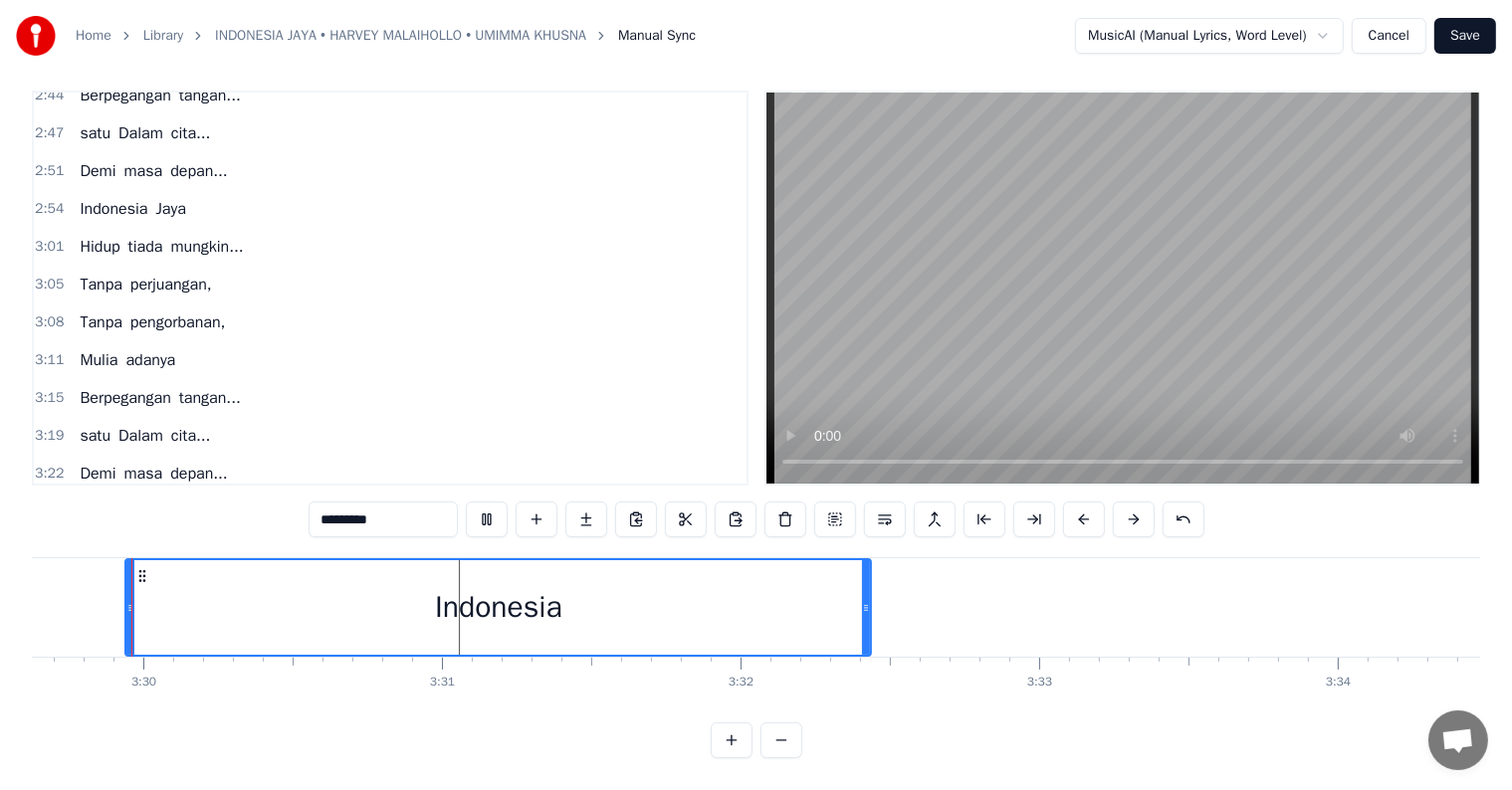 scroll, scrollTop: 0, scrollLeft: 62598, axis: horizontal 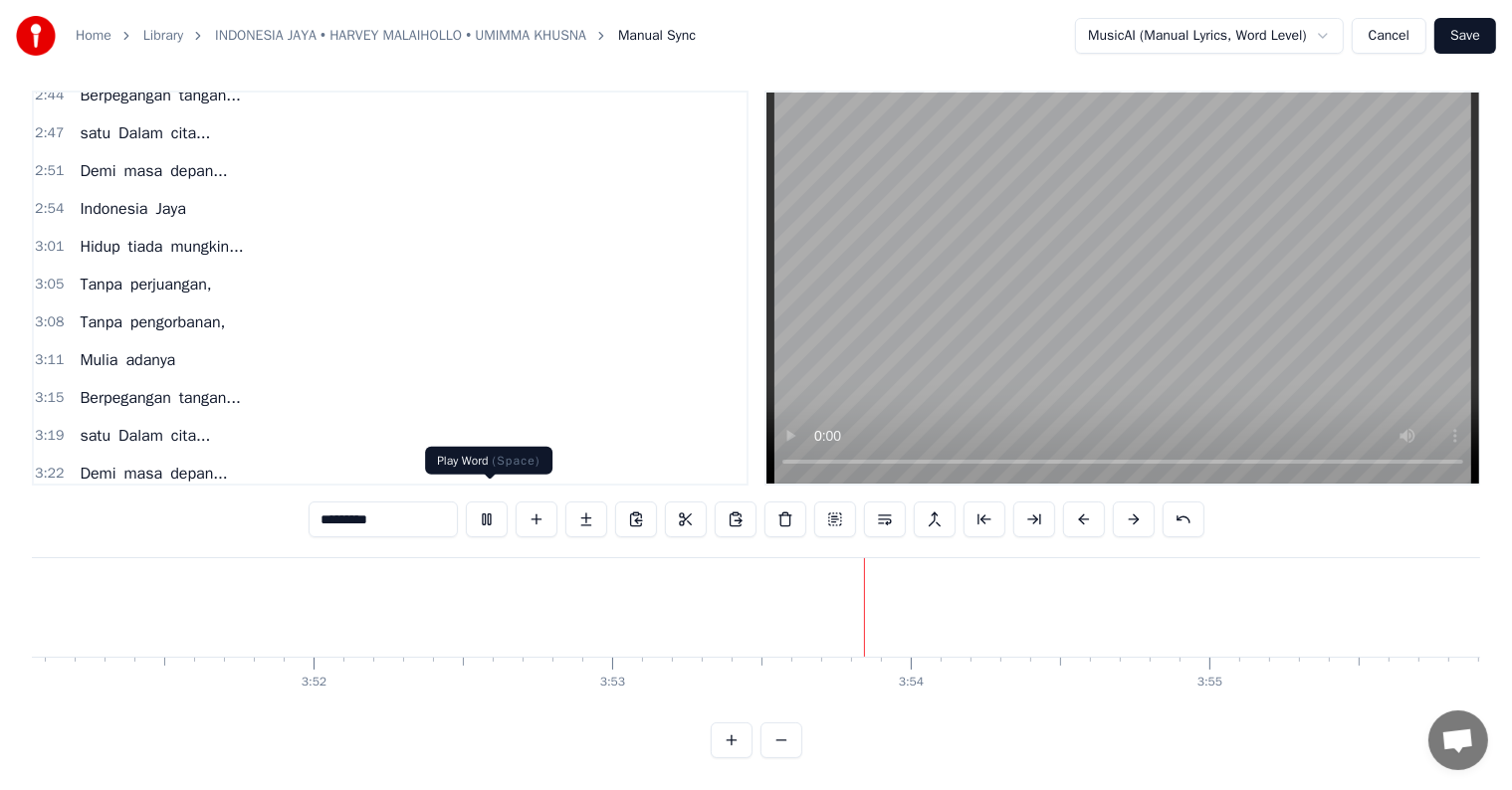 click at bounding box center [487, 519] 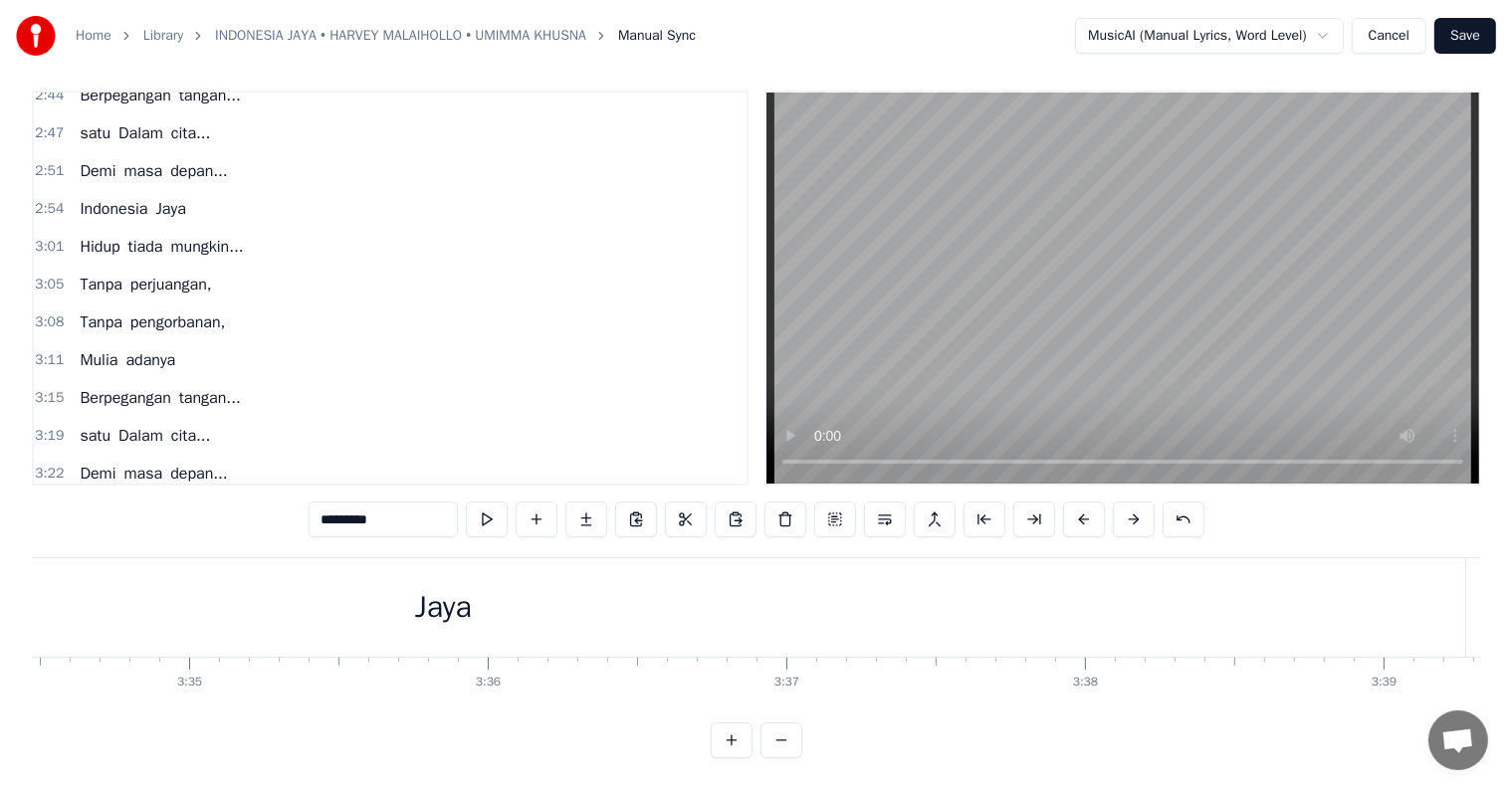 scroll, scrollTop: 0, scrollLeft: 64044, axis: horizontal 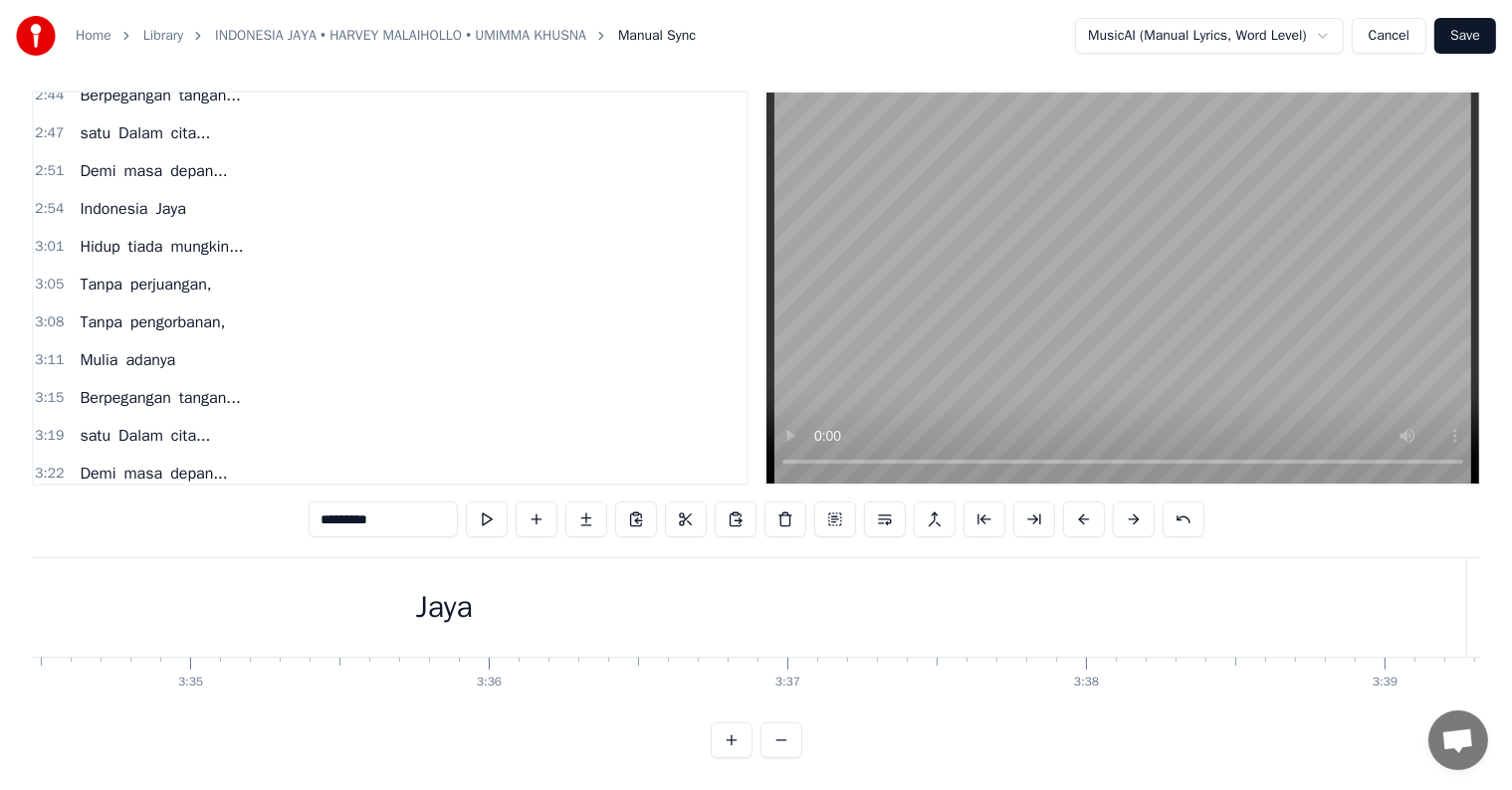 click on "Jaya" at bounding box center (444, 607) 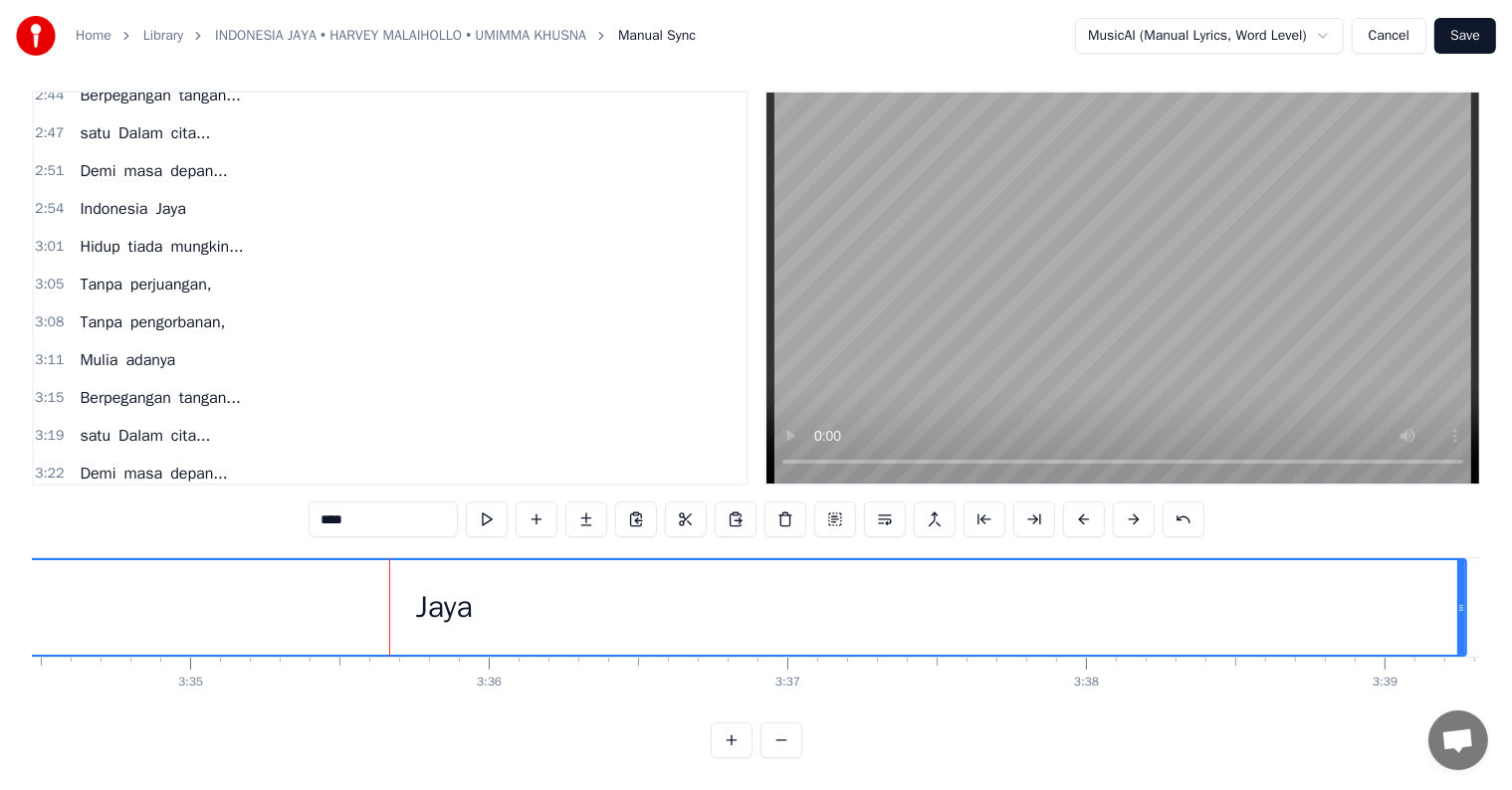 click at bounding box center [487, 519] 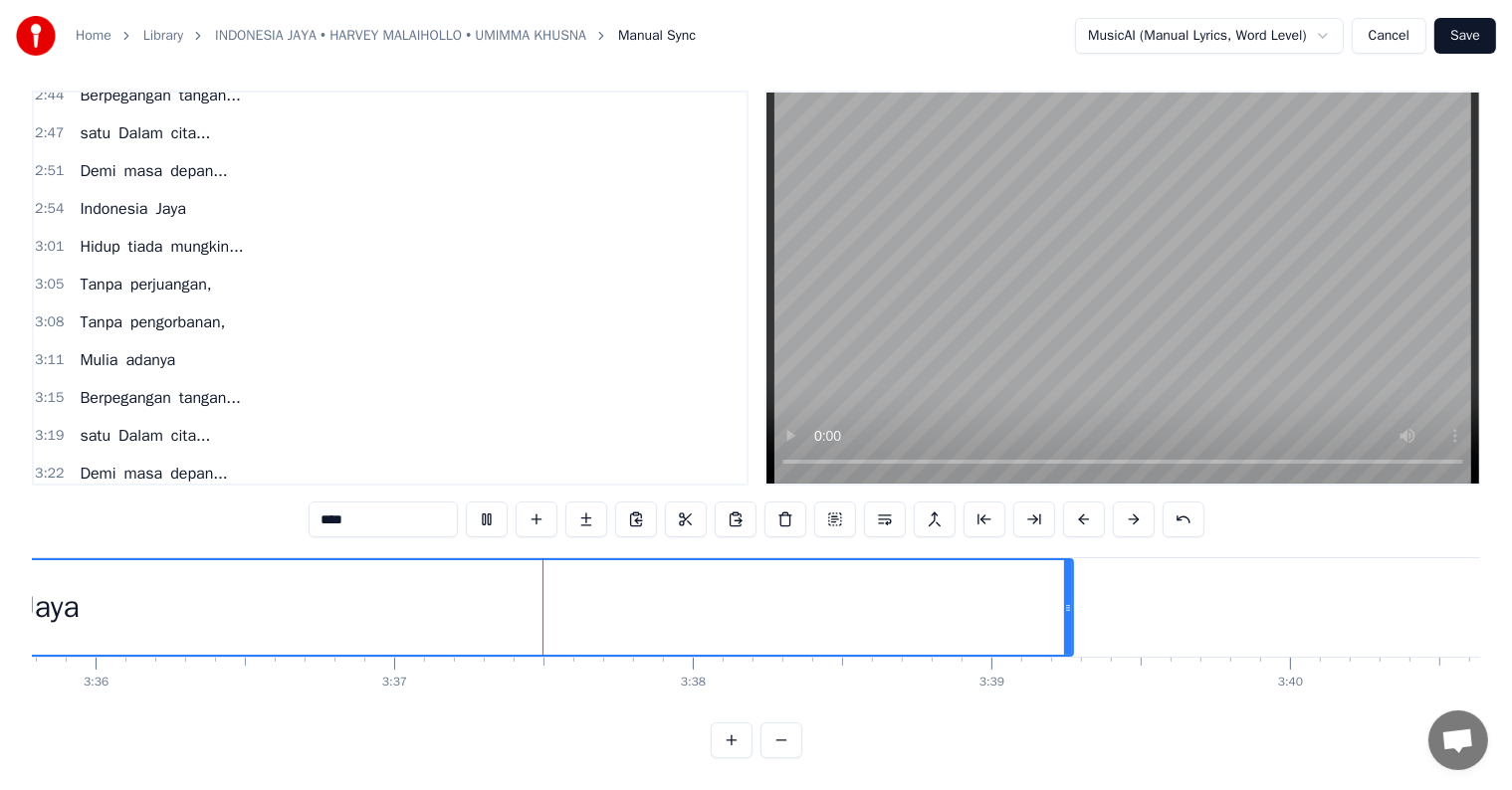 scroll, scrollTop: 0, scrollLeft: 64671, axis: horizontal 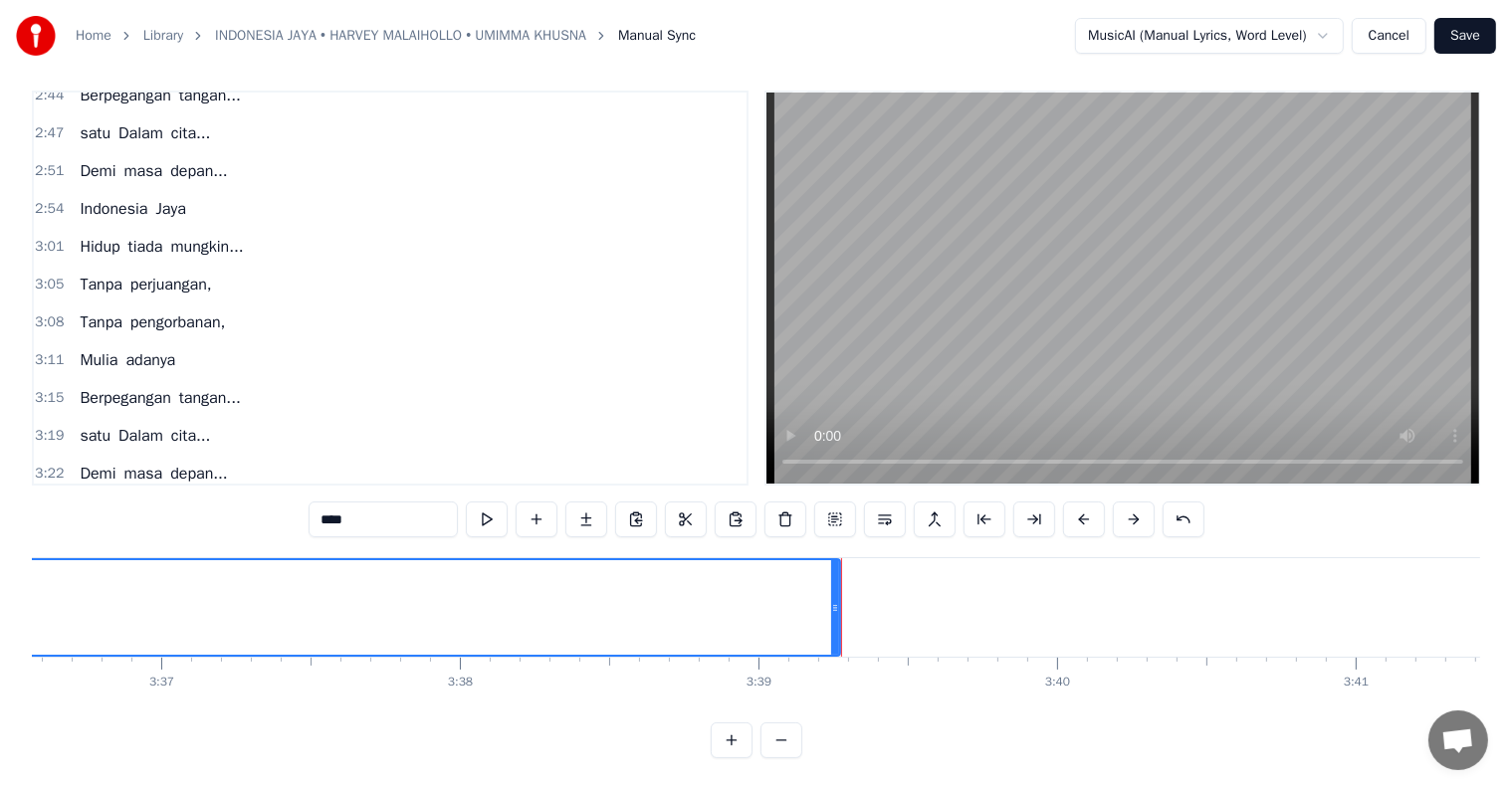 click on "Indonesia" at bounding box center [113, 511] 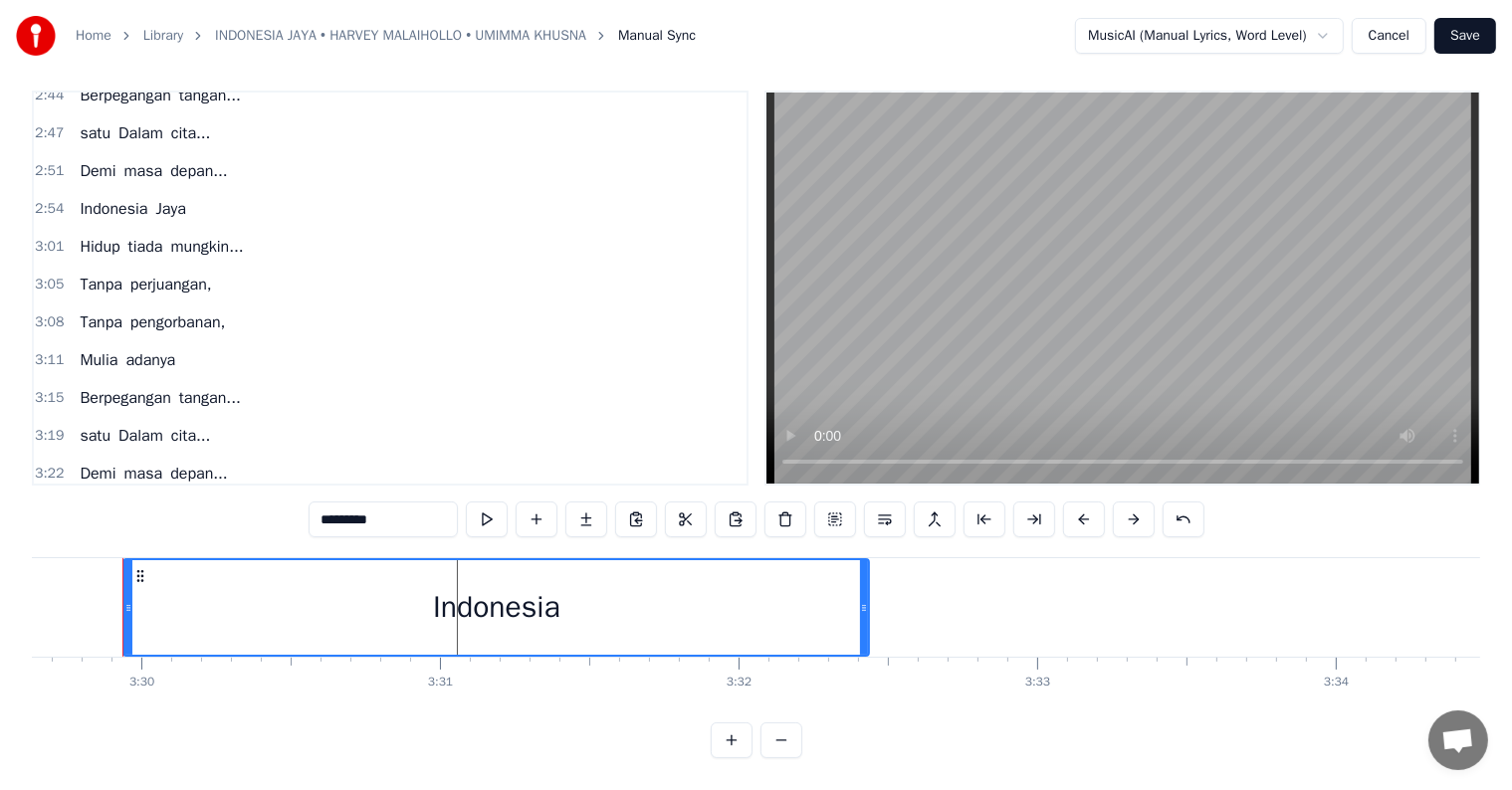scroll, scrollTop: 0, scrollLeft: 62590, axis: horizontal 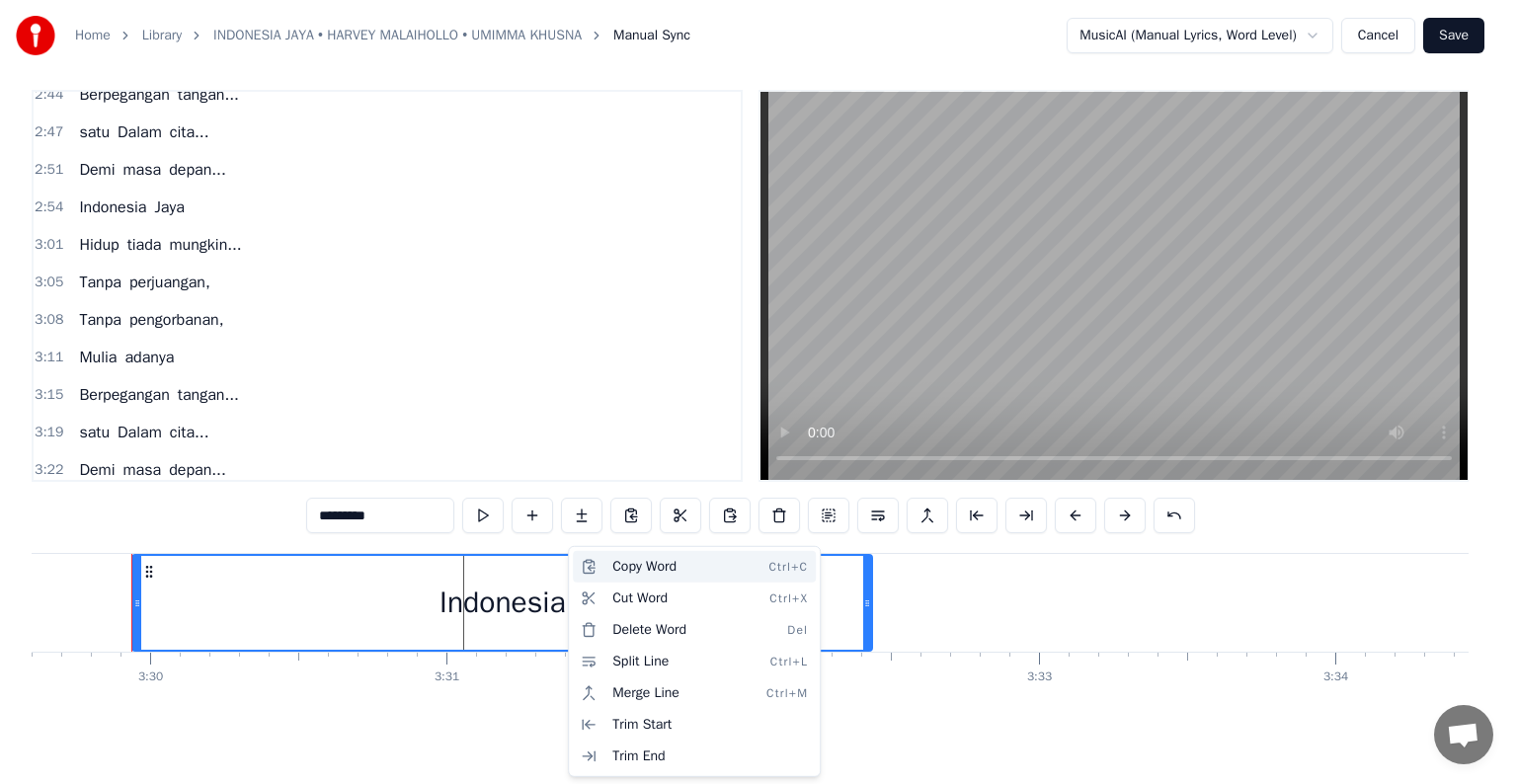 click on "Copy Word Ctrl+C" at bounding box center [694, 567] 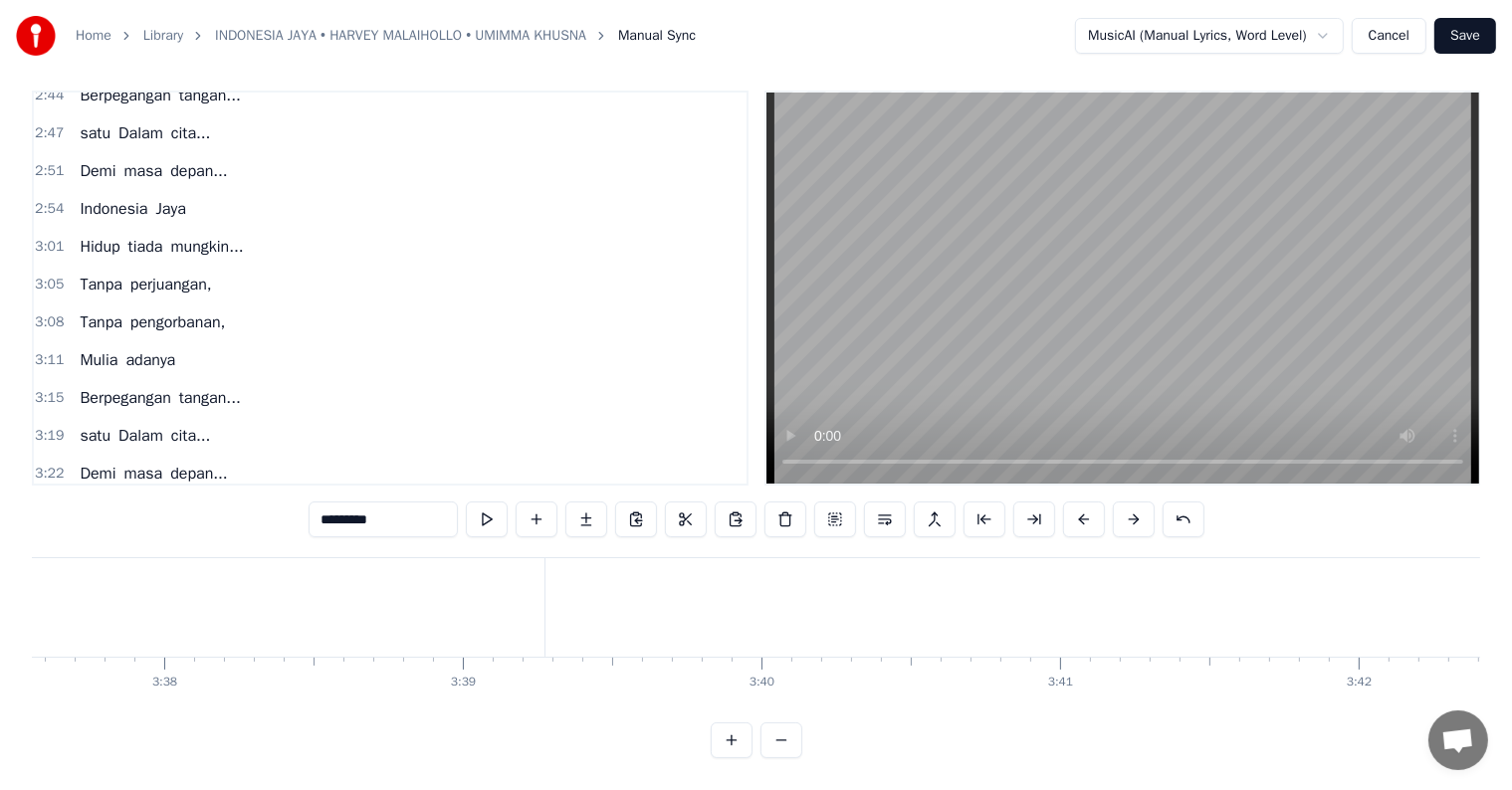 scroll, scrollTop: 0, scrollLeft: 64967, axis: horizontal 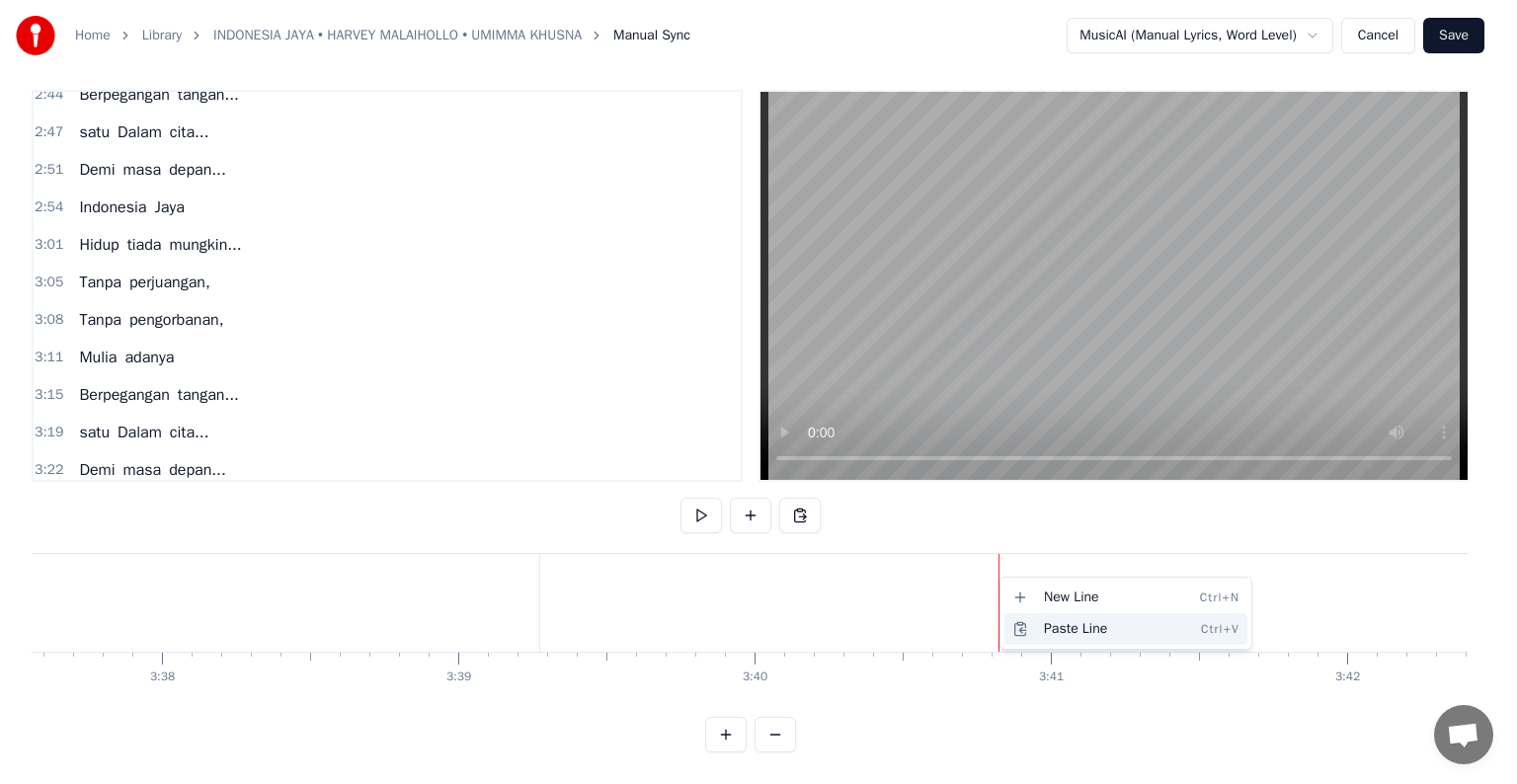 click on "Paste Line Ctrl+V" at bounding box center [1126, 629] 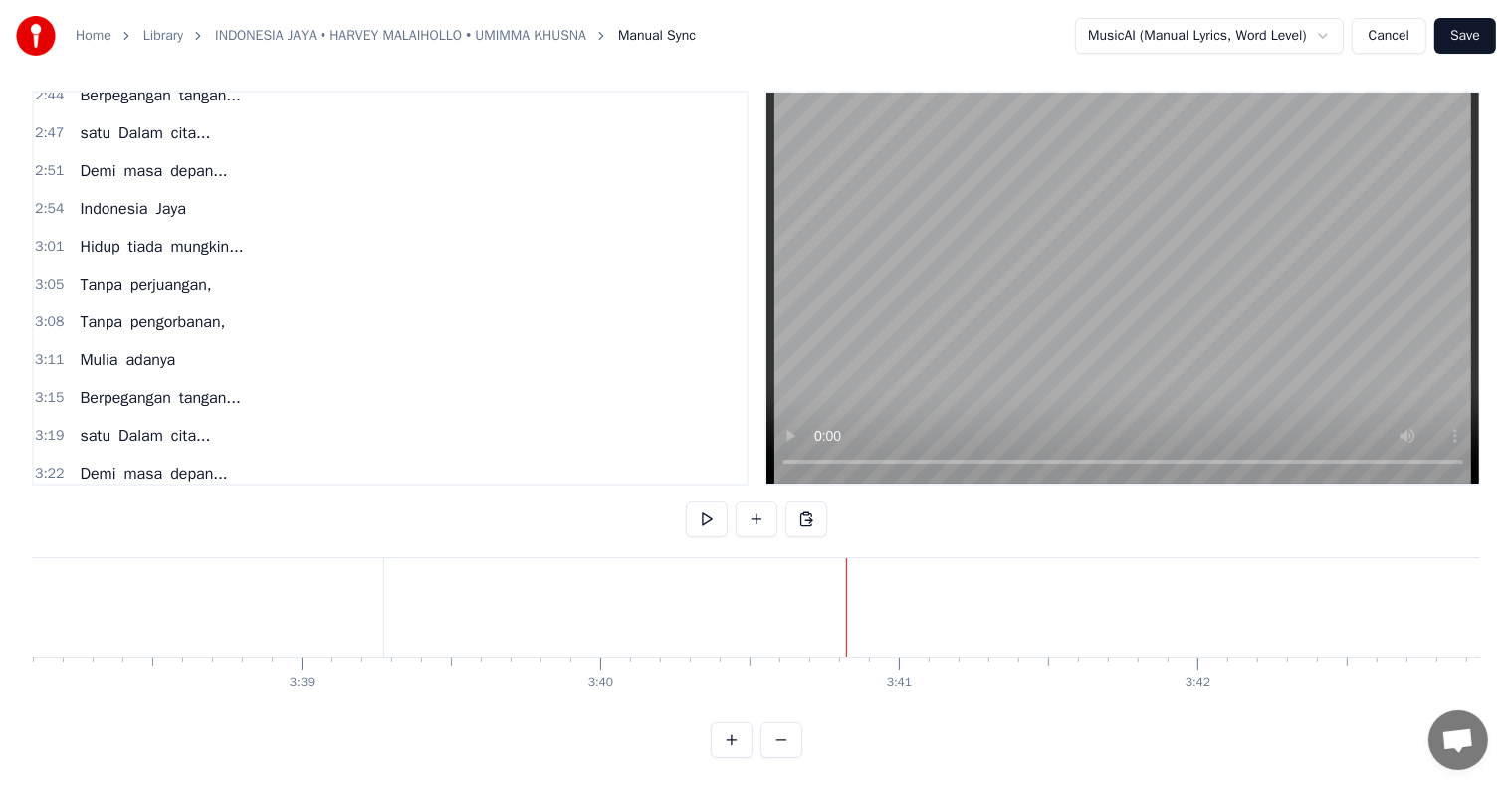 scroll, scrollTop: 0, scrollLeft: 65126, axis: horizontal 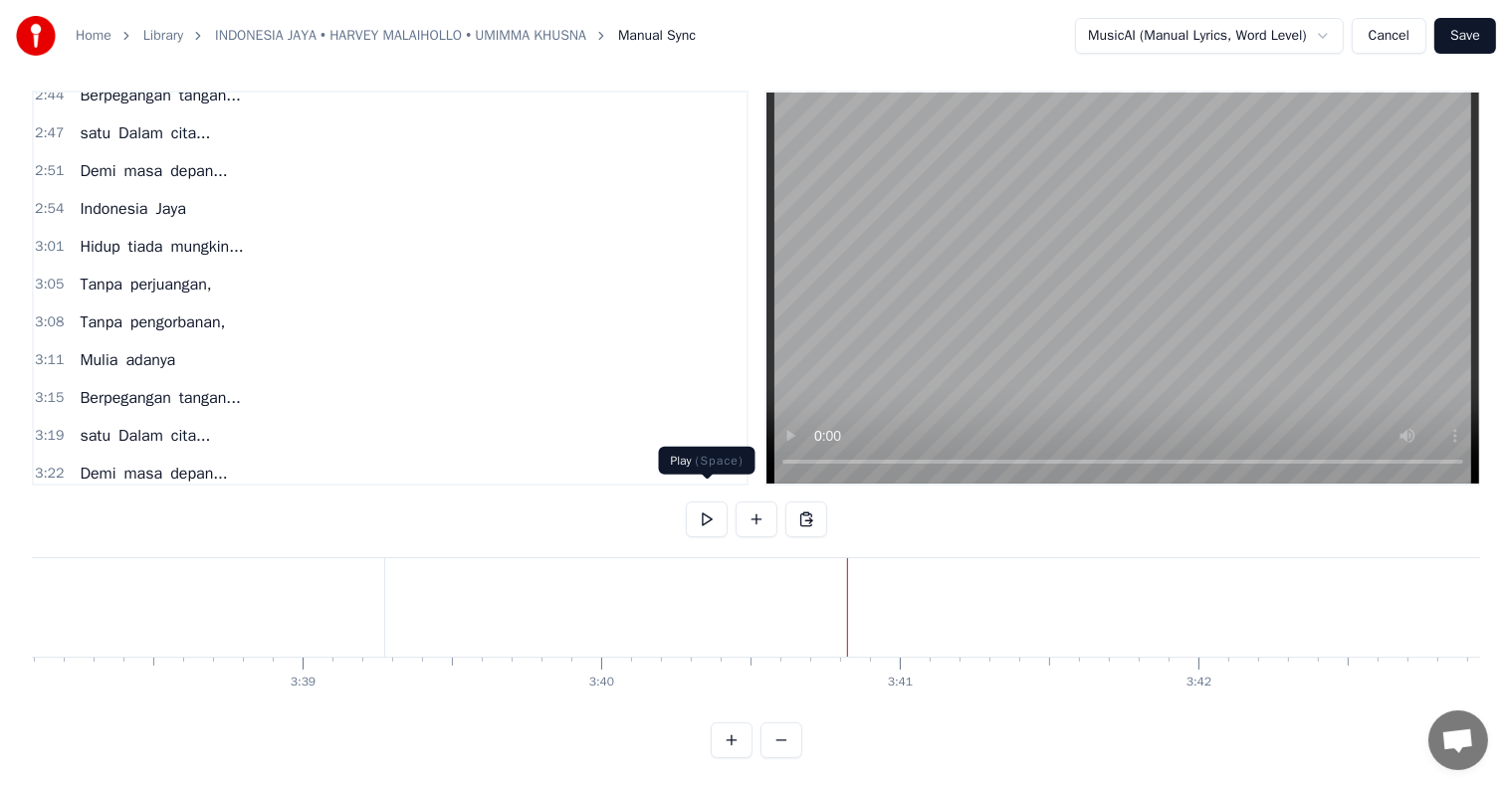click at bounding box center [707, 519] 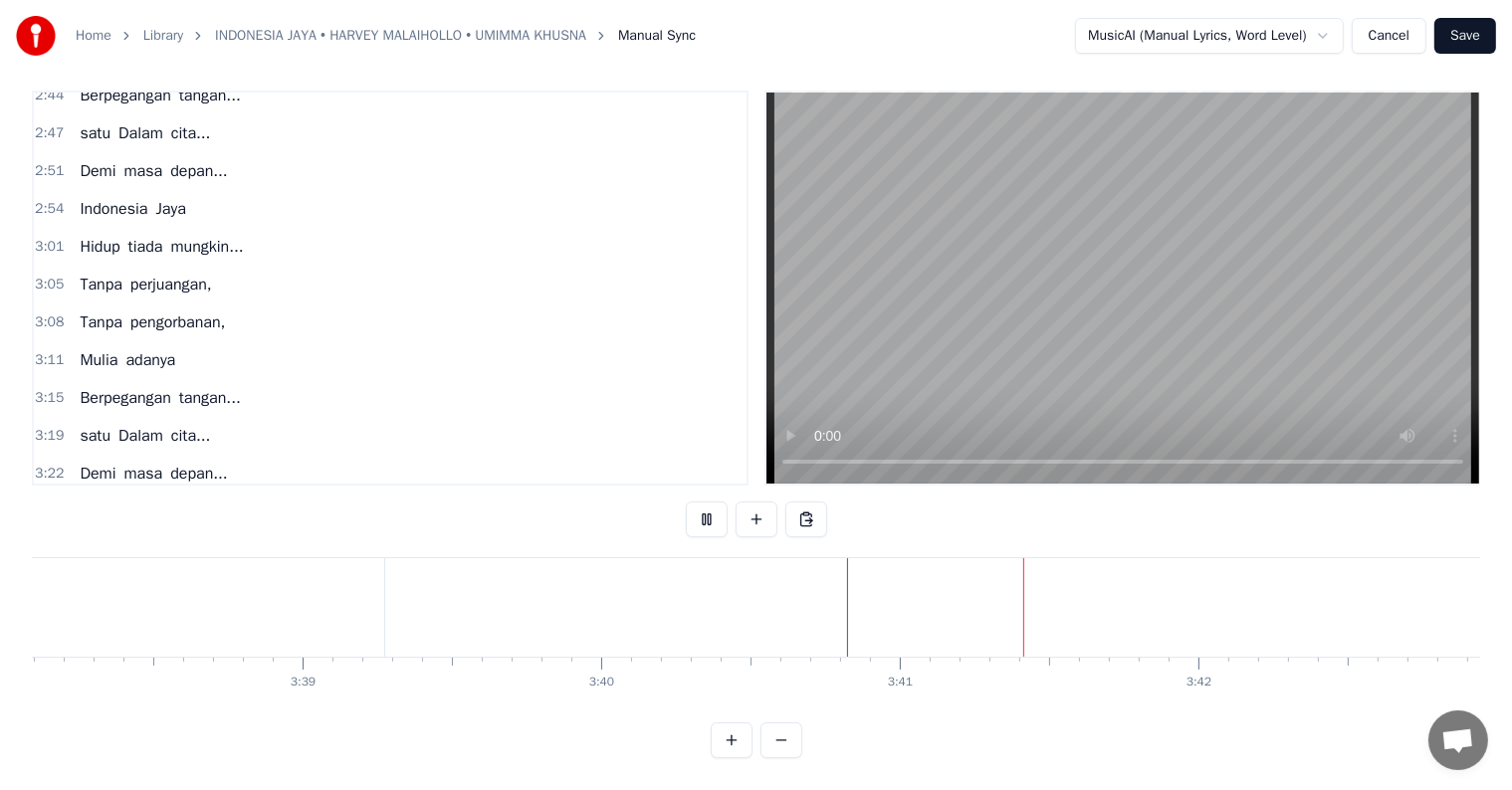 type 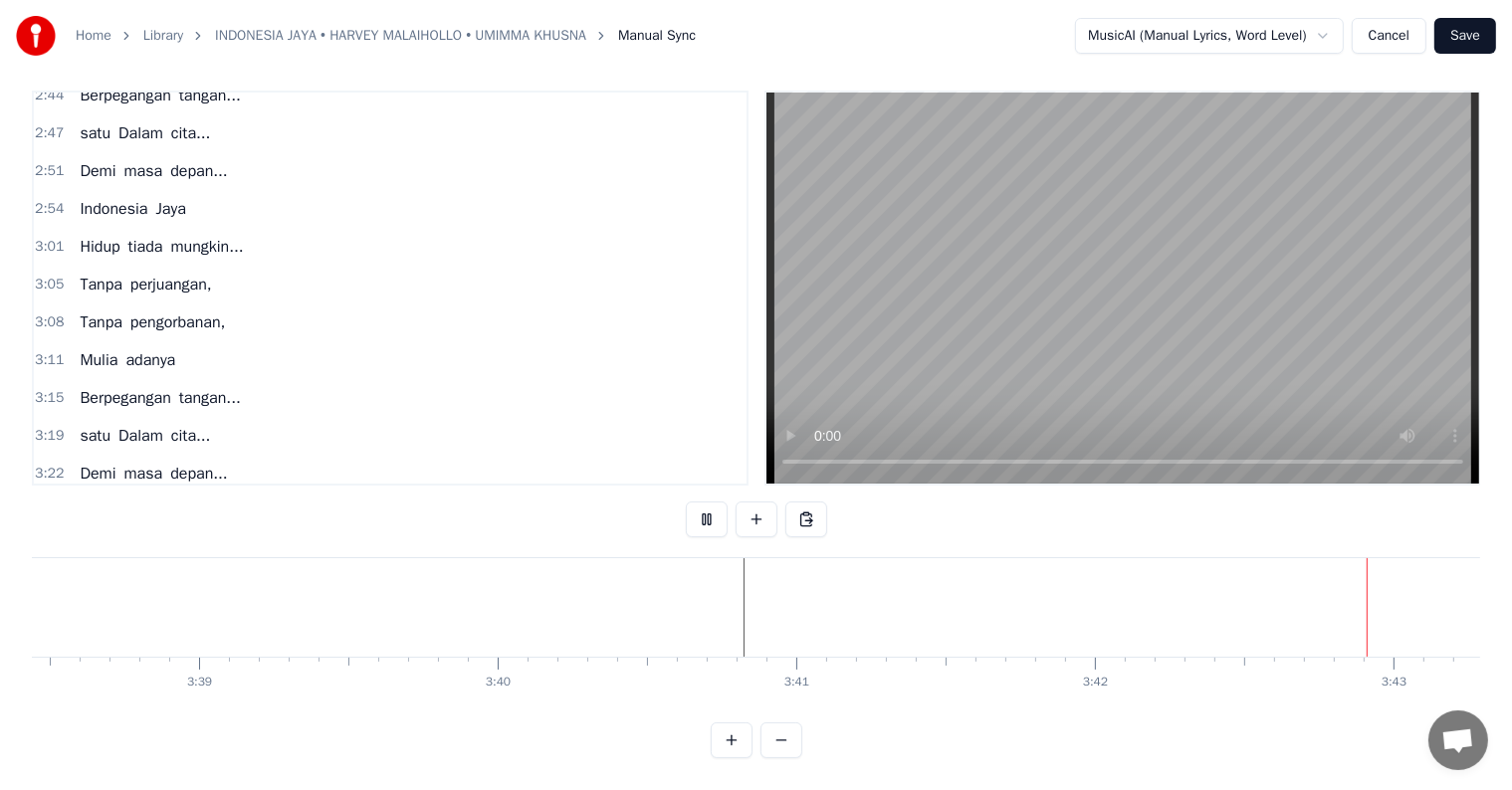 click at bounding box center [-28927, 607] 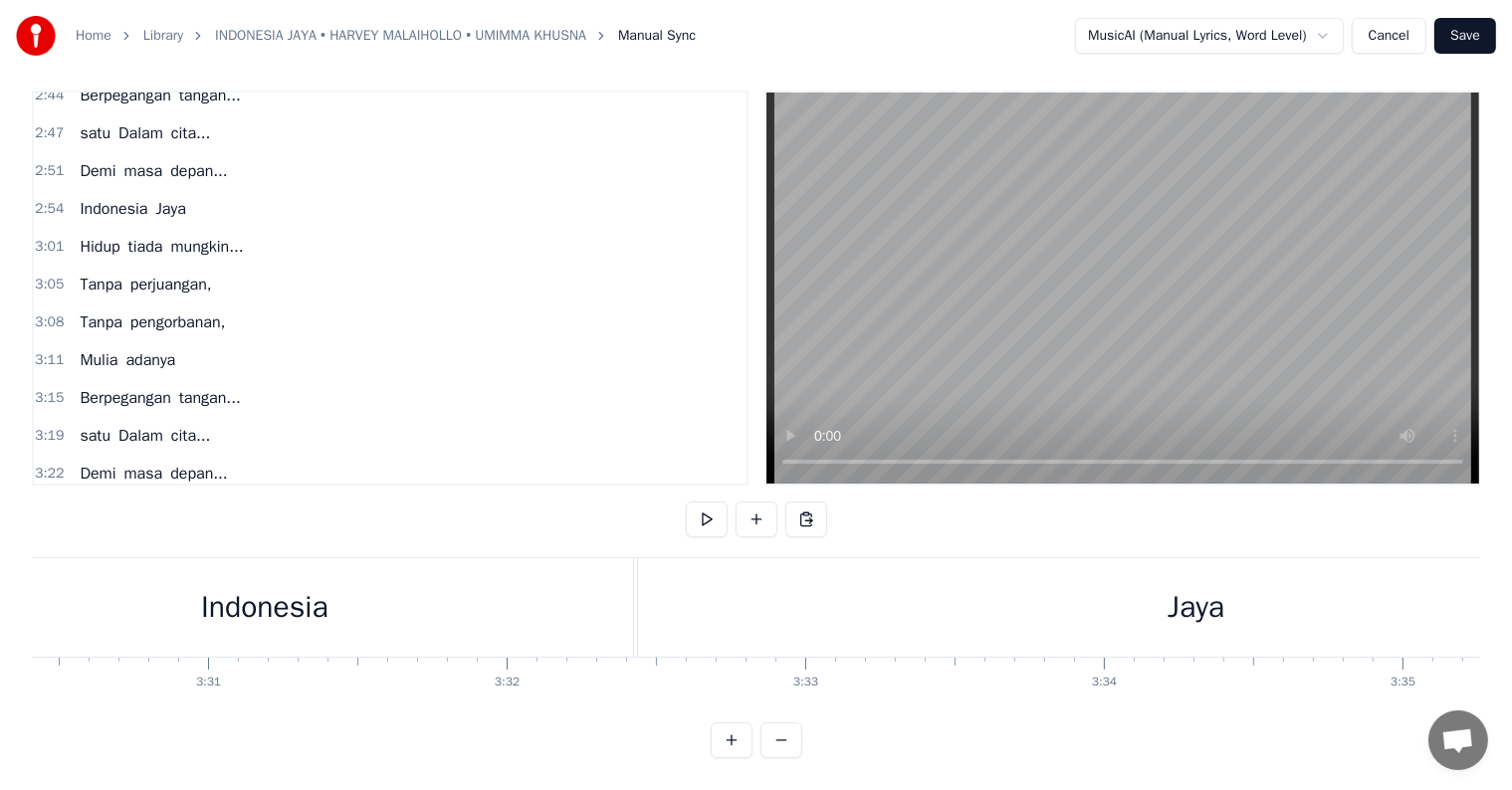 scroll, scrollTop: 0, scrollLeft: 62827, axis: horizontal 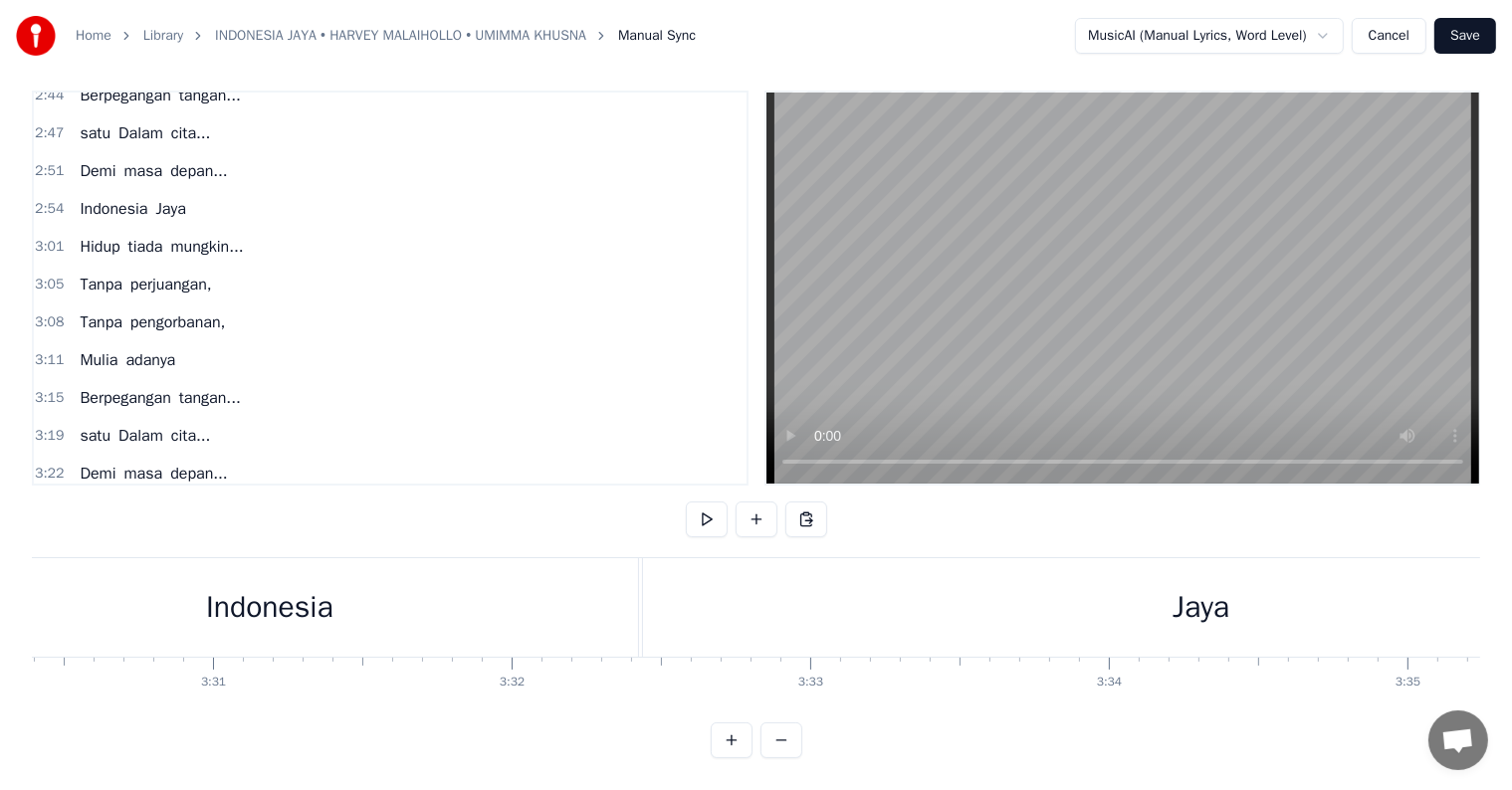 click on "Indonesia" at bounding box center [269, 607] 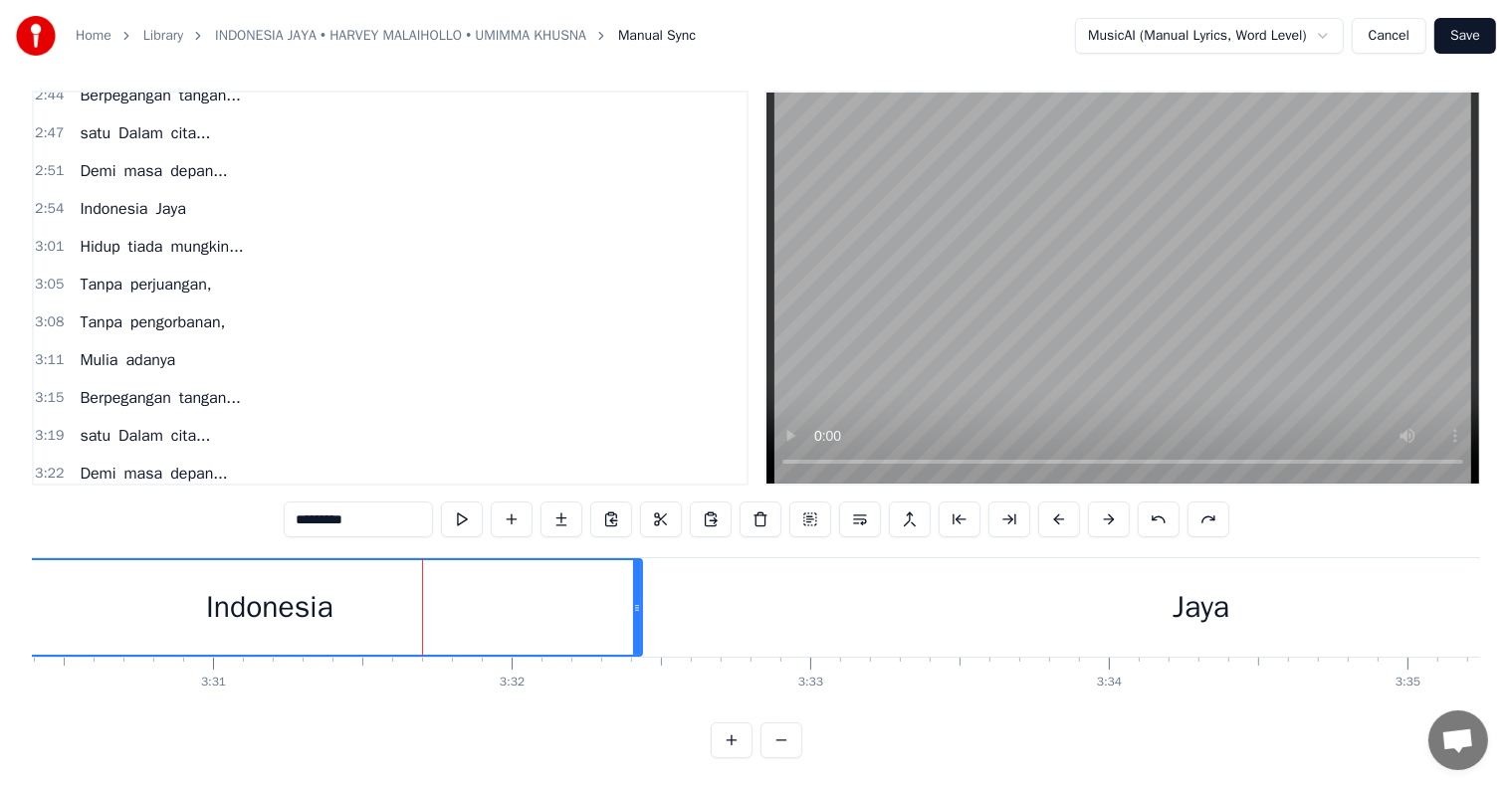 click on "3:29 Indonesia Jaya" at bounding box center (390, 511) 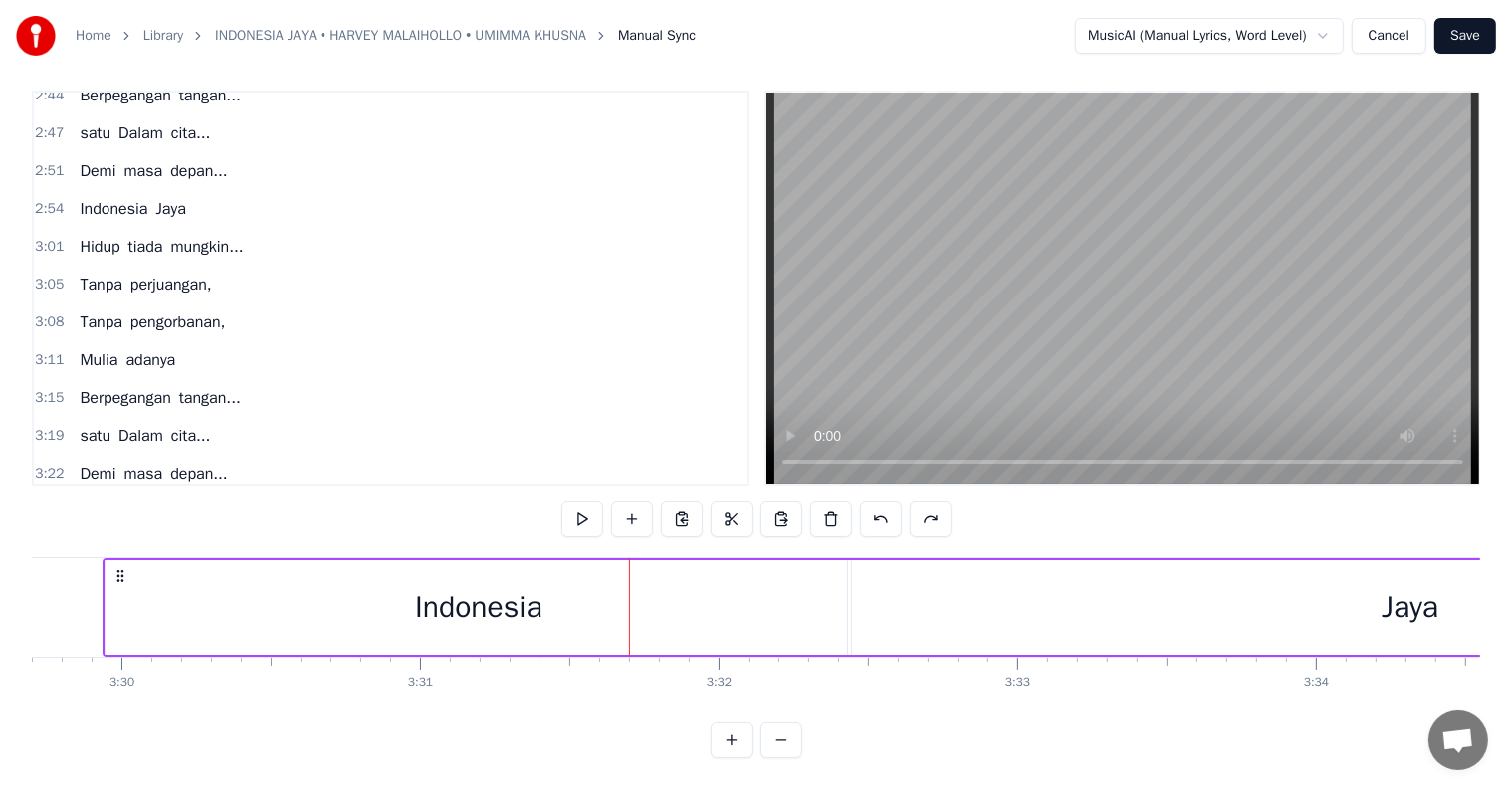 scroll, scrollTop: 0, scrollLeft: 62590, axis: horizontal 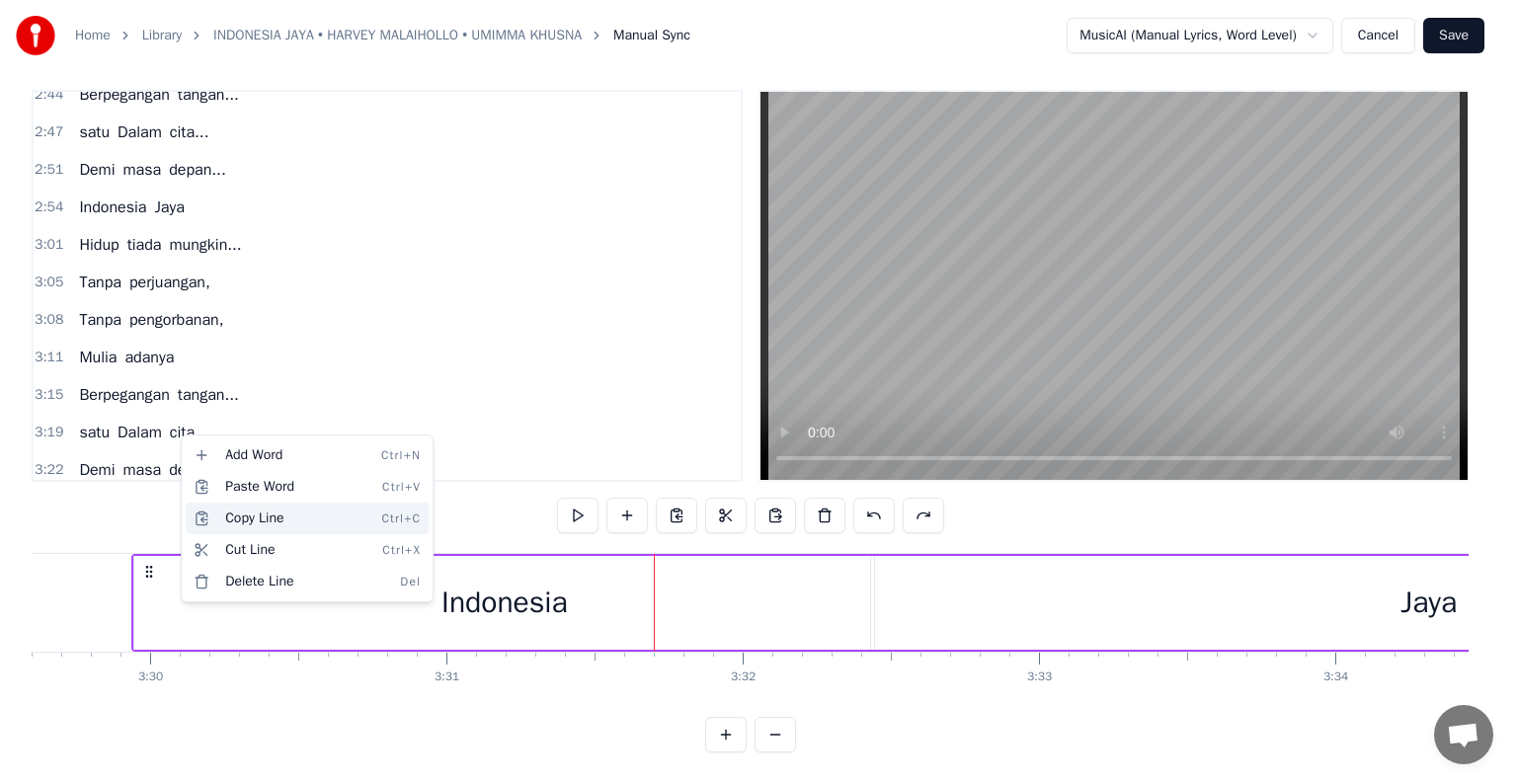 click on "Copy Line Ctrl+C" at bounding box center [307, 518] 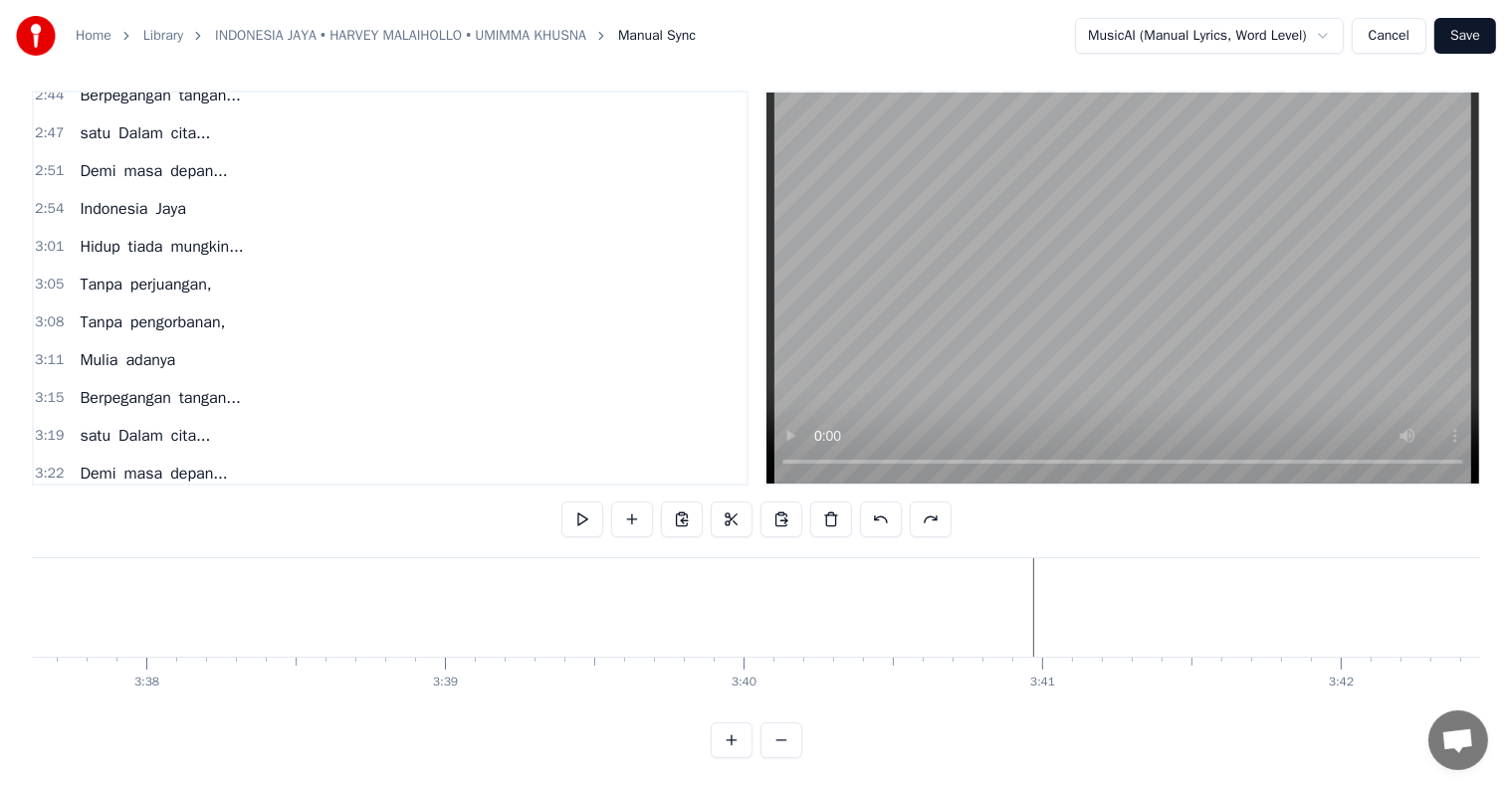 scroll, scrollTop: 0, scrollLeft: 65115, axis: horizontal 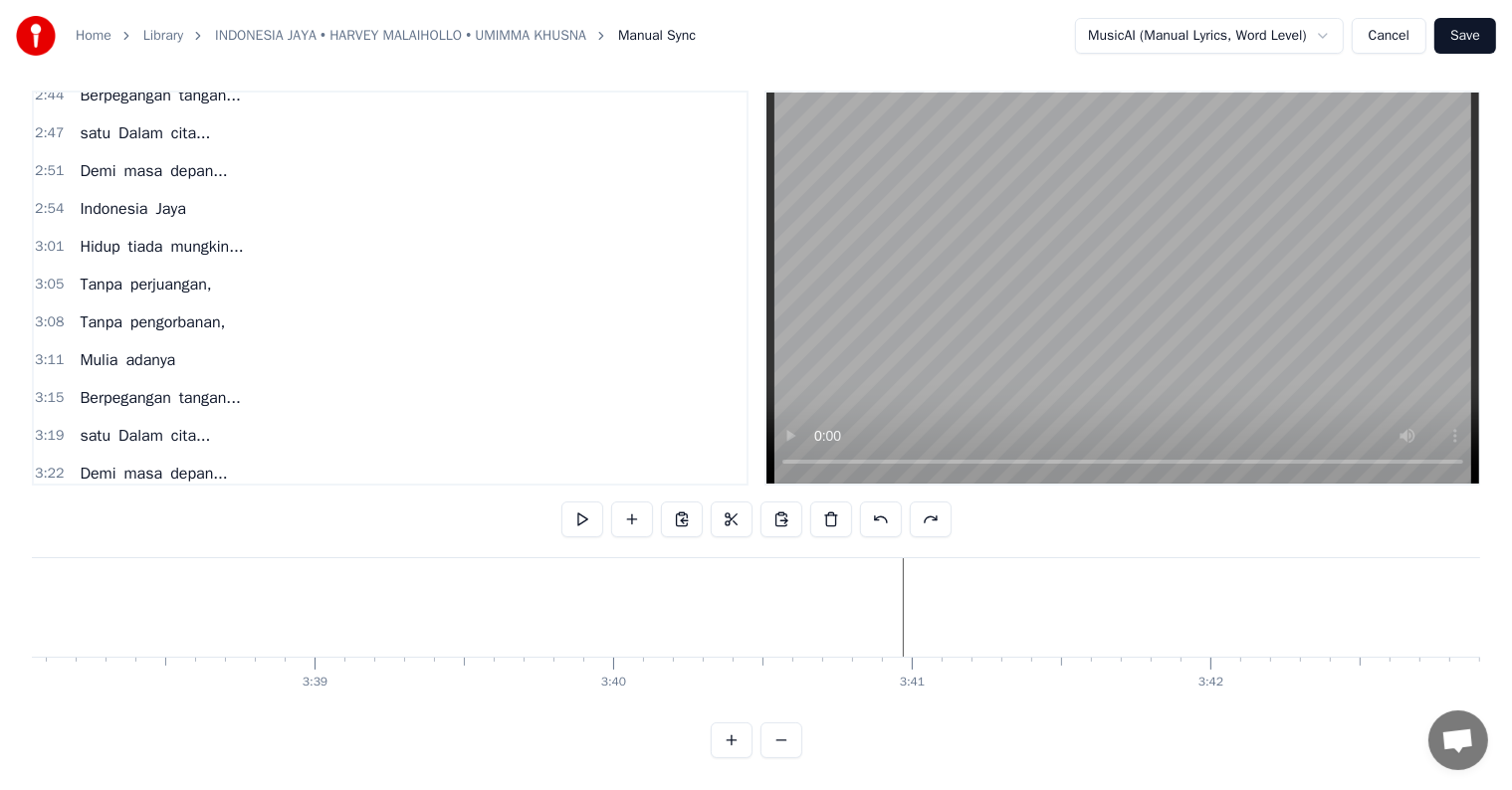 click at bounding box center (-28812, 607) 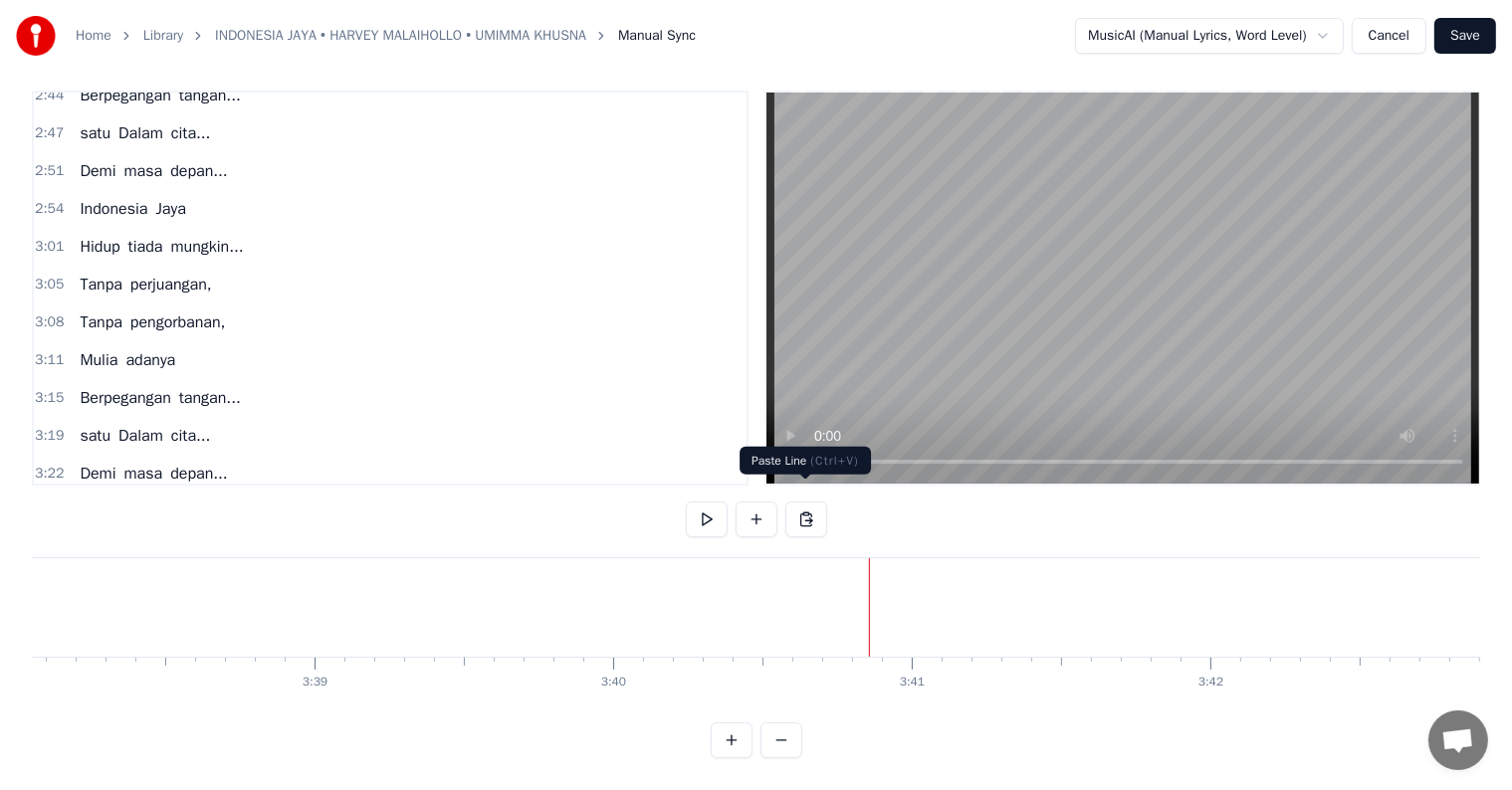 click at bounding box center [806, 519] 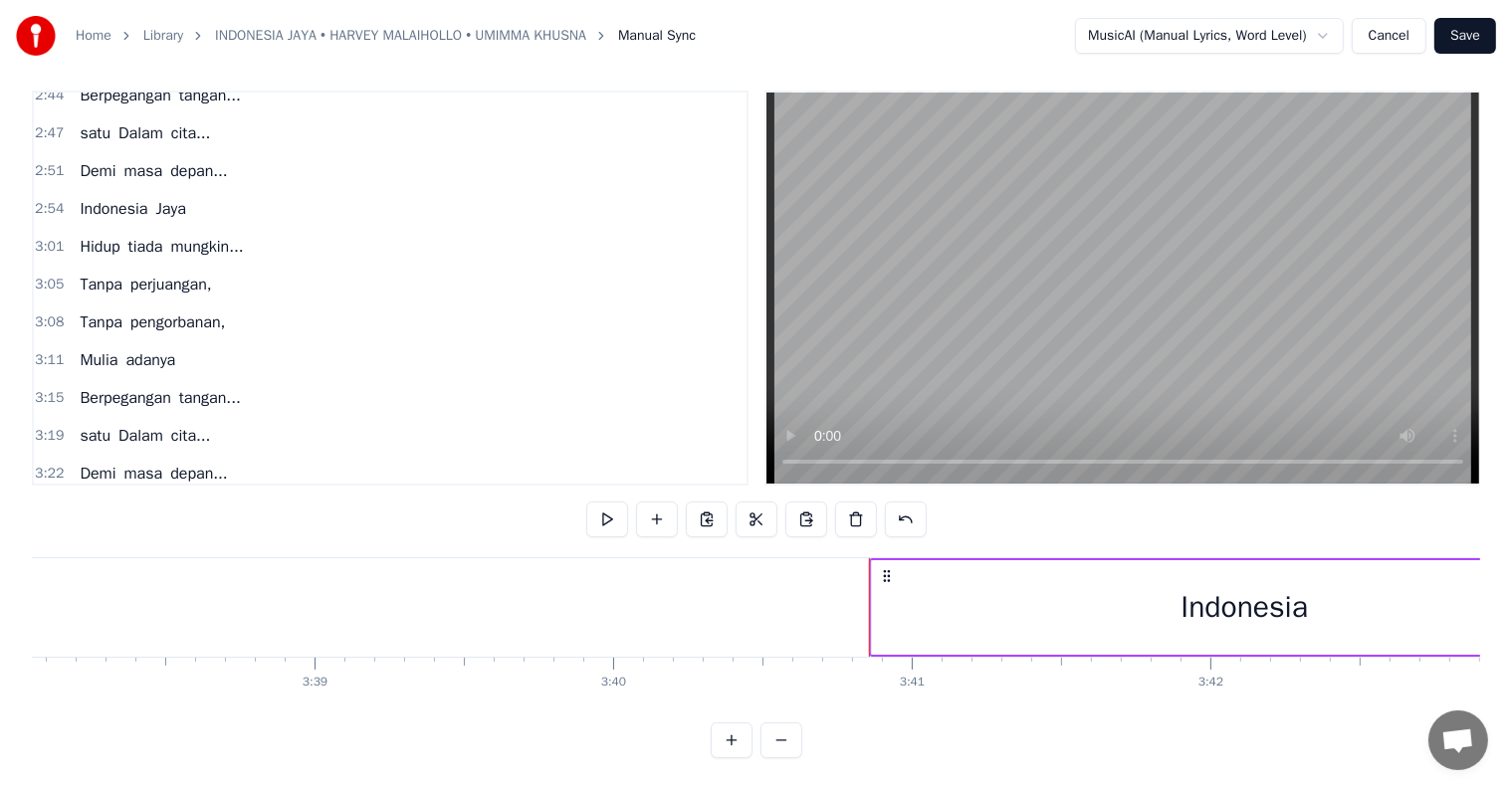 click on "Indonesia" at bounding box center (1244, 607) 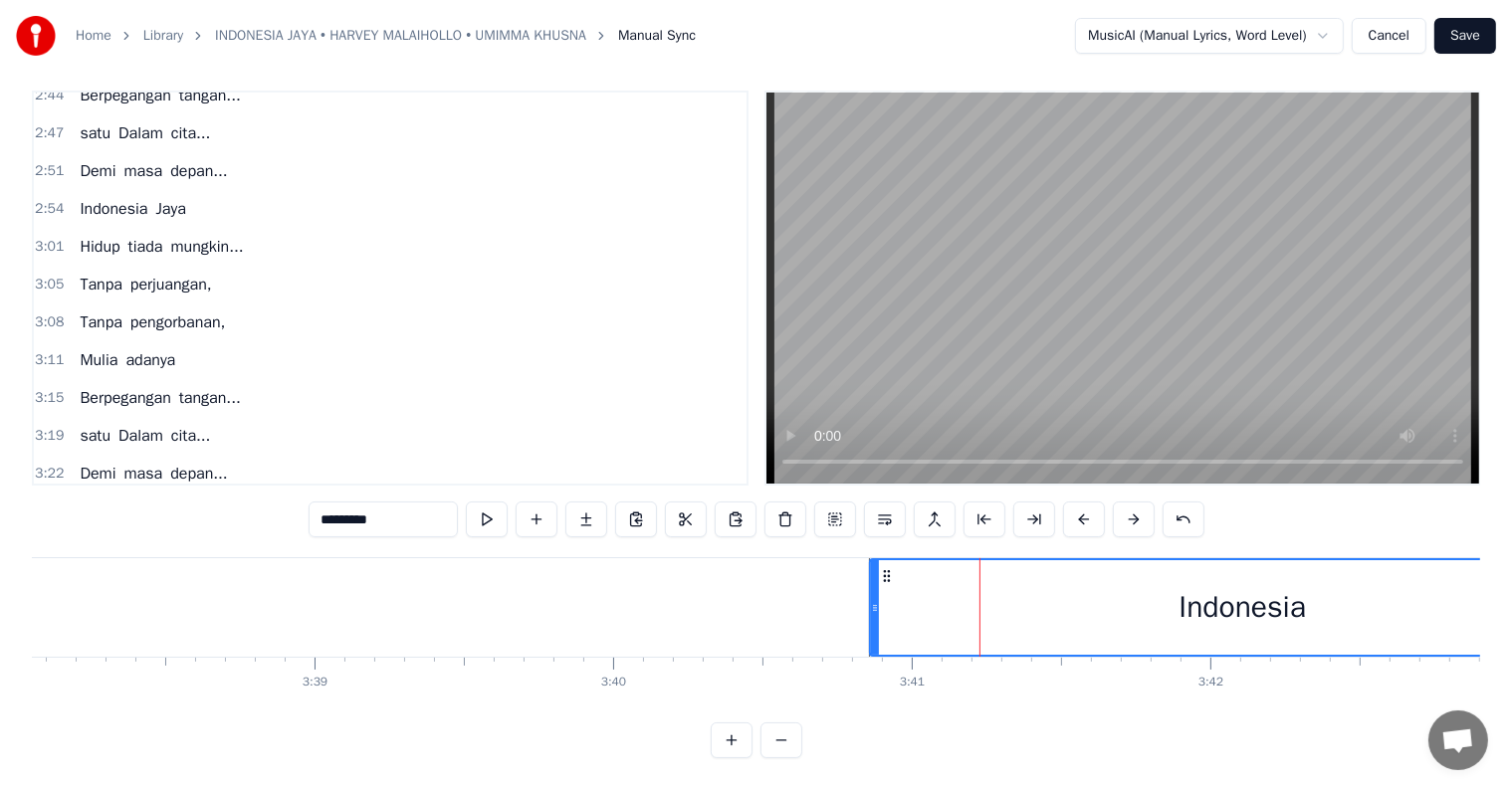 scroll, scrollTop: 1036, scrollLeft: 0, axis: vertical 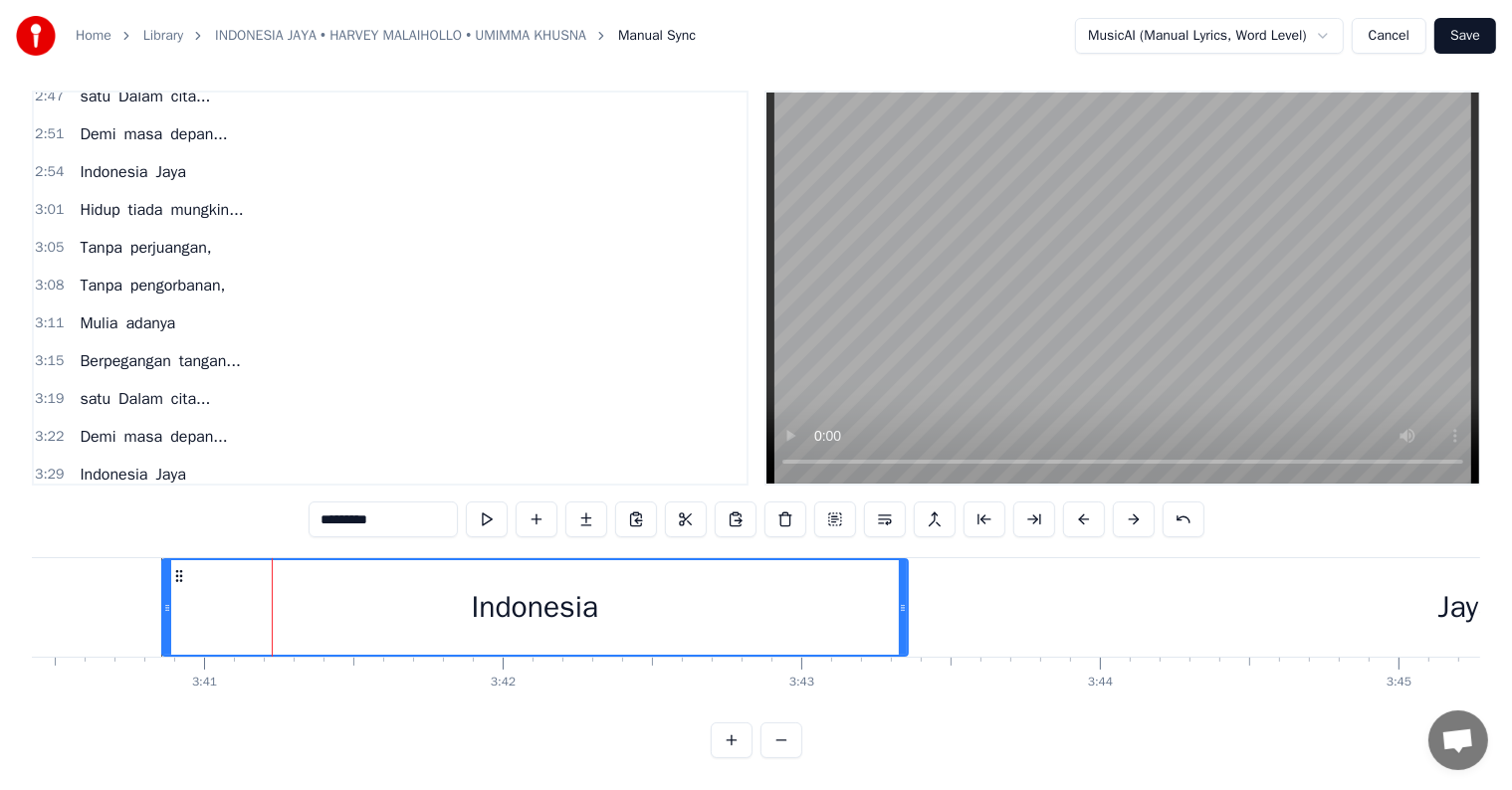 click on "Jaya" at bounding box center (1466, 607) 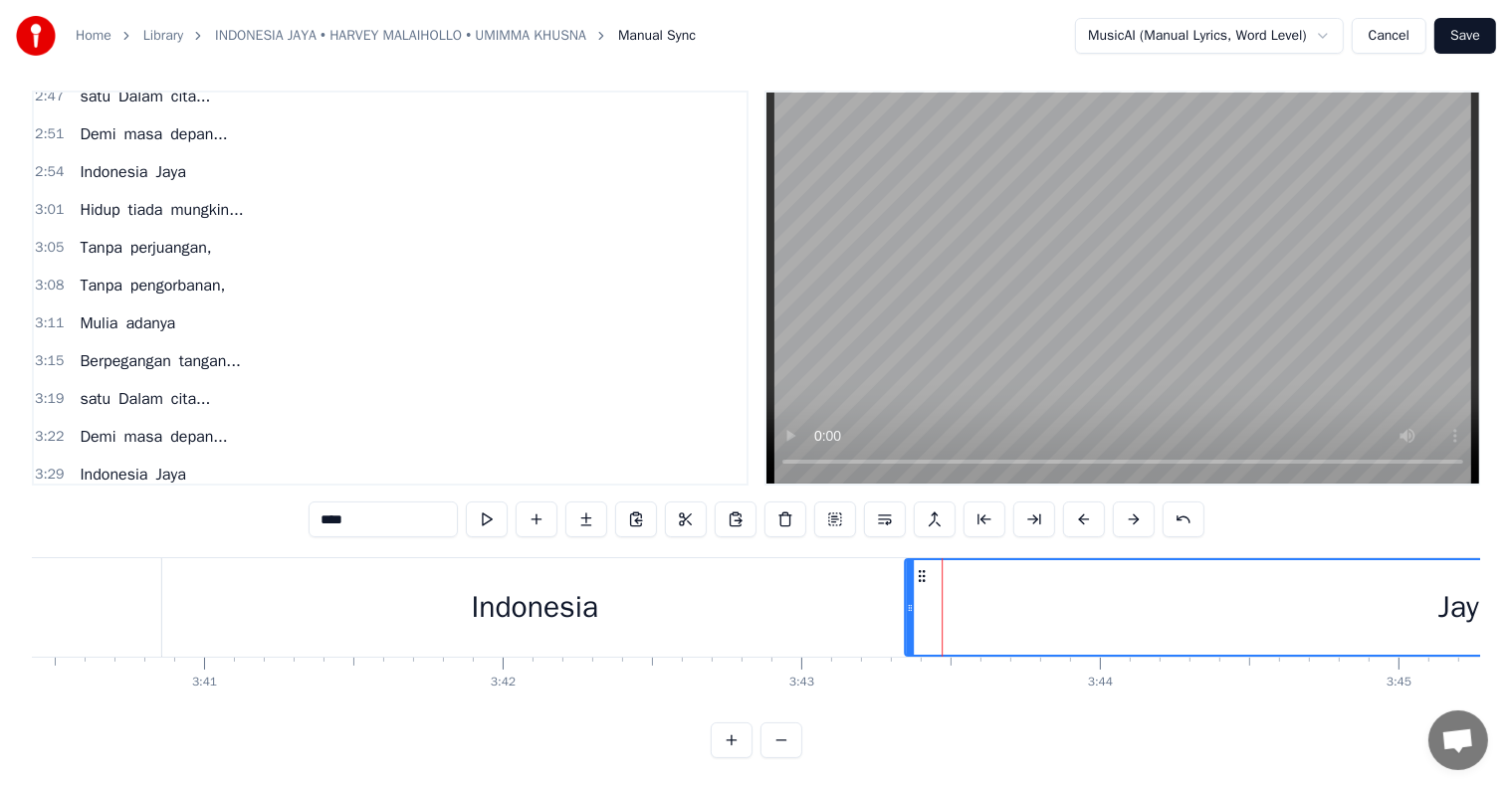 click 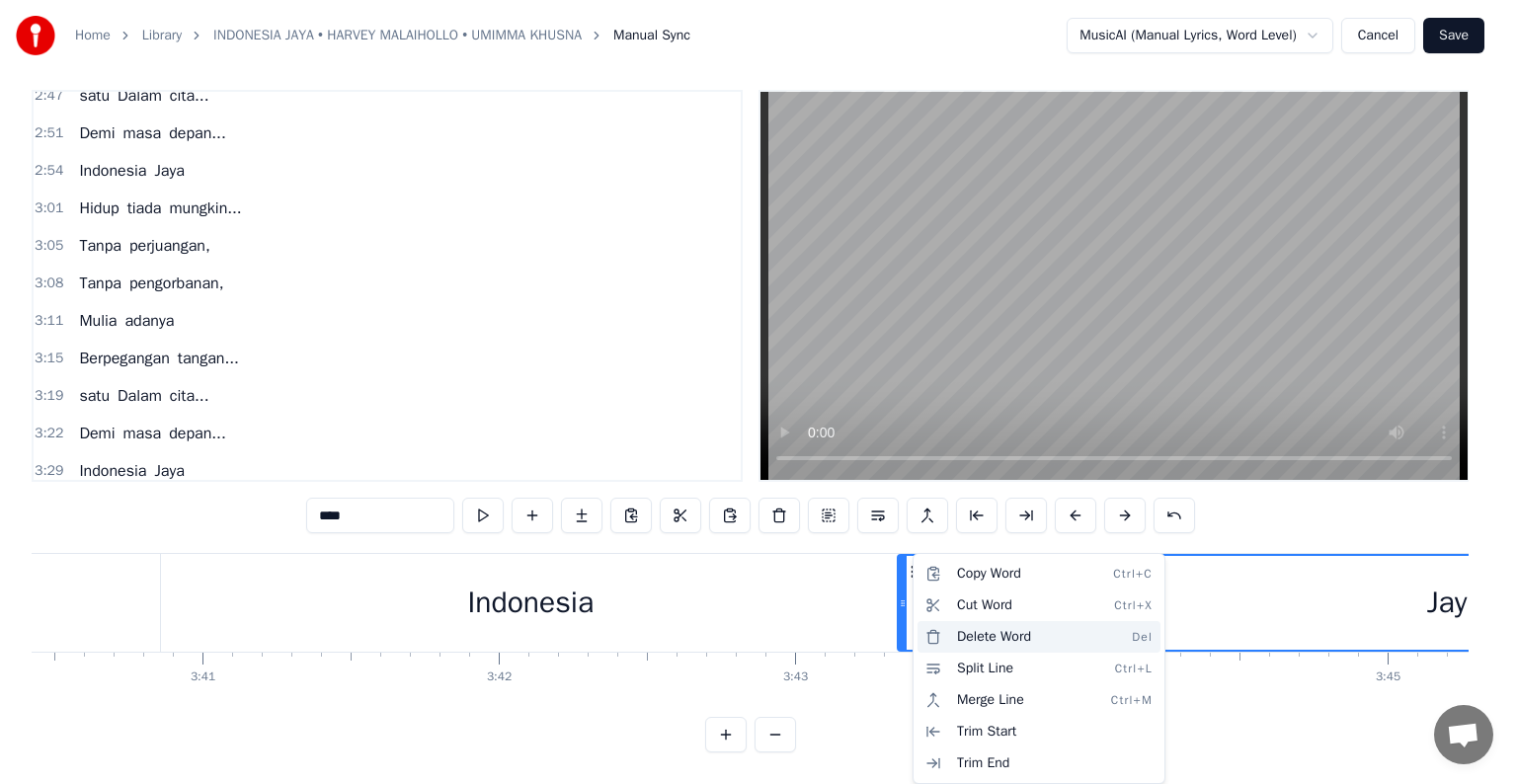 click on "Delete Word Del" at bounding box center (1039, 637) 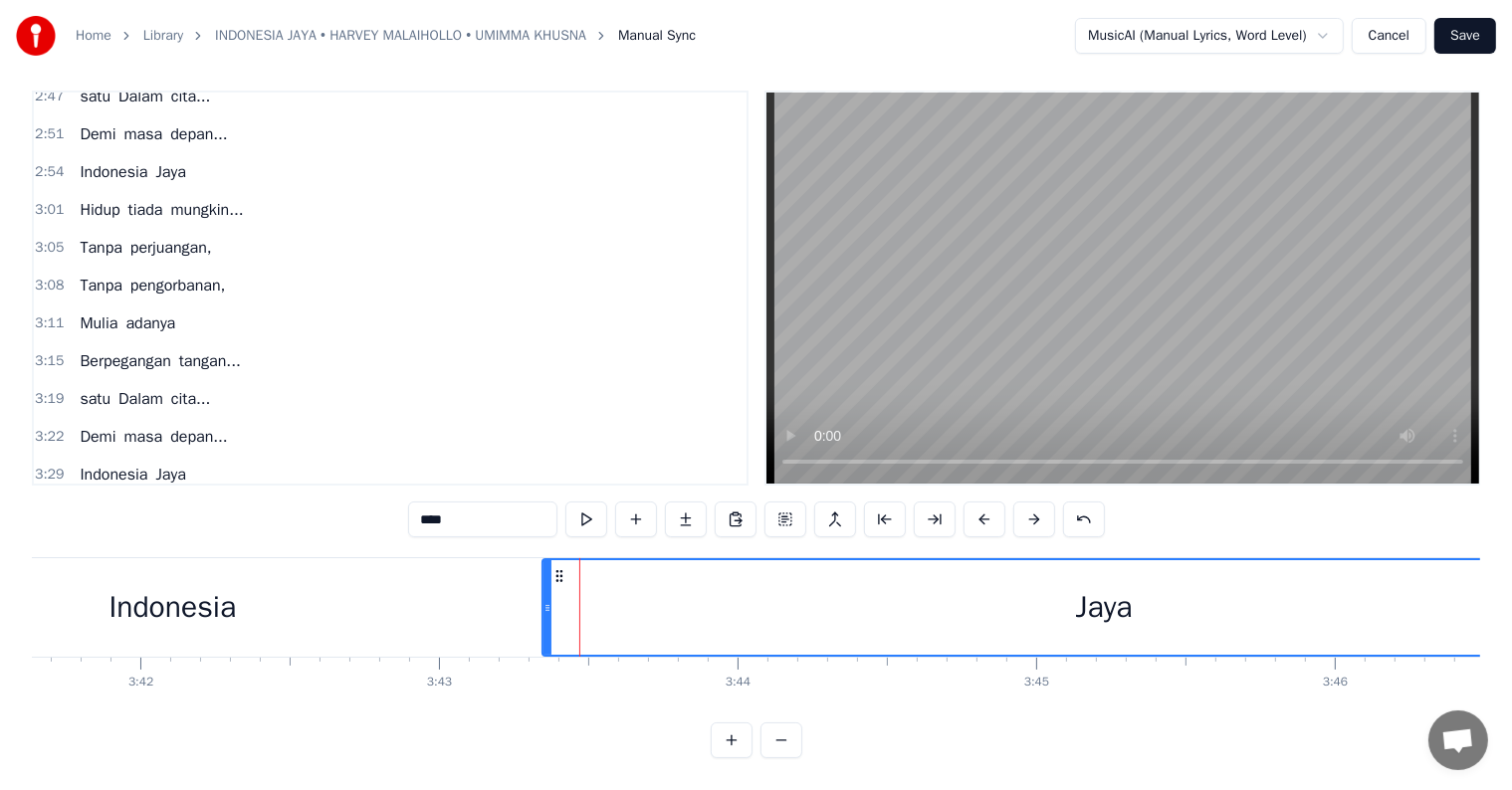 scroll, scrollTop: 0, scrollLeft: 66186, axis: horizontal 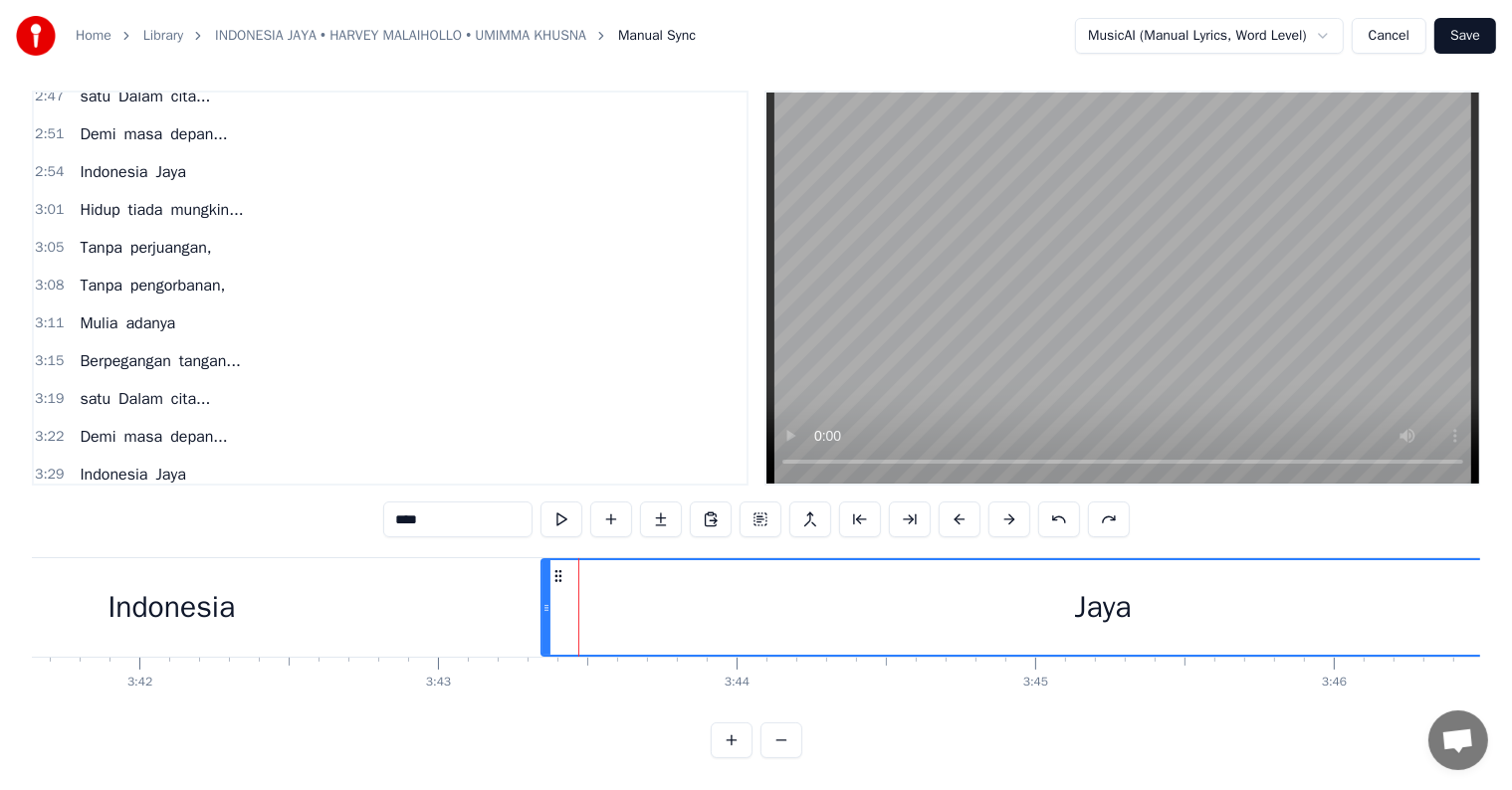 click on "Jaya" at bounding box center (1103, 607) 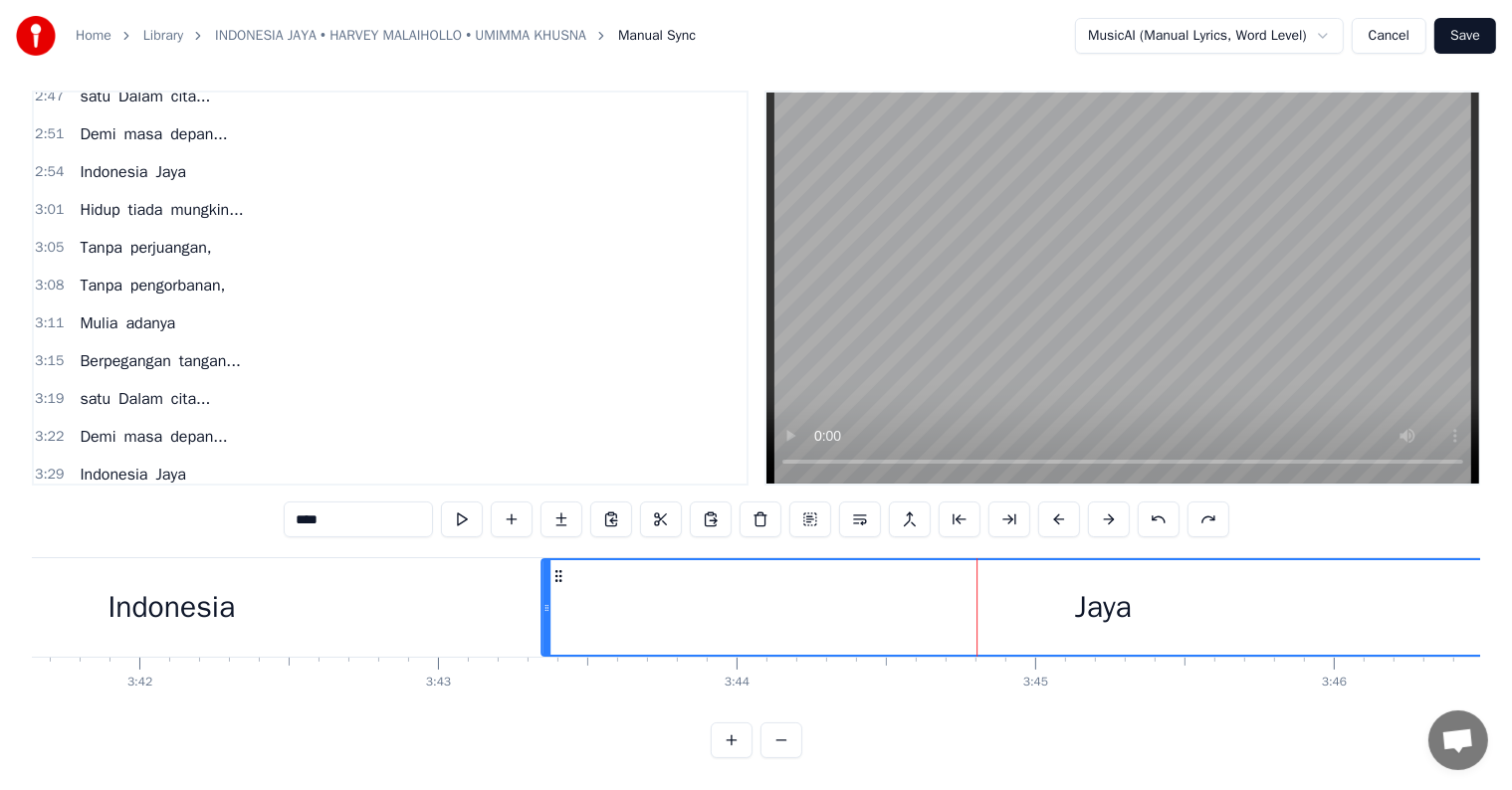 click 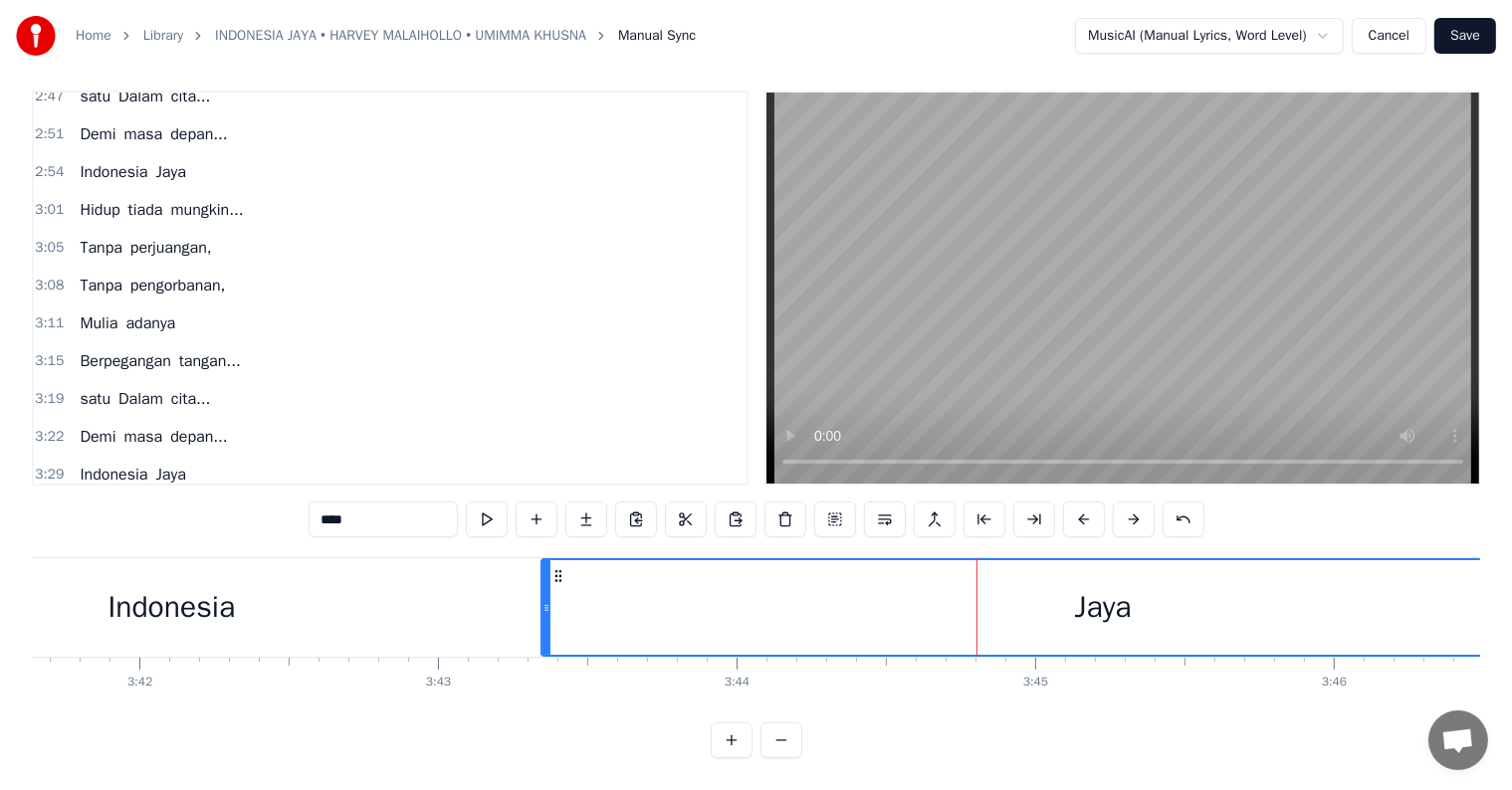 click 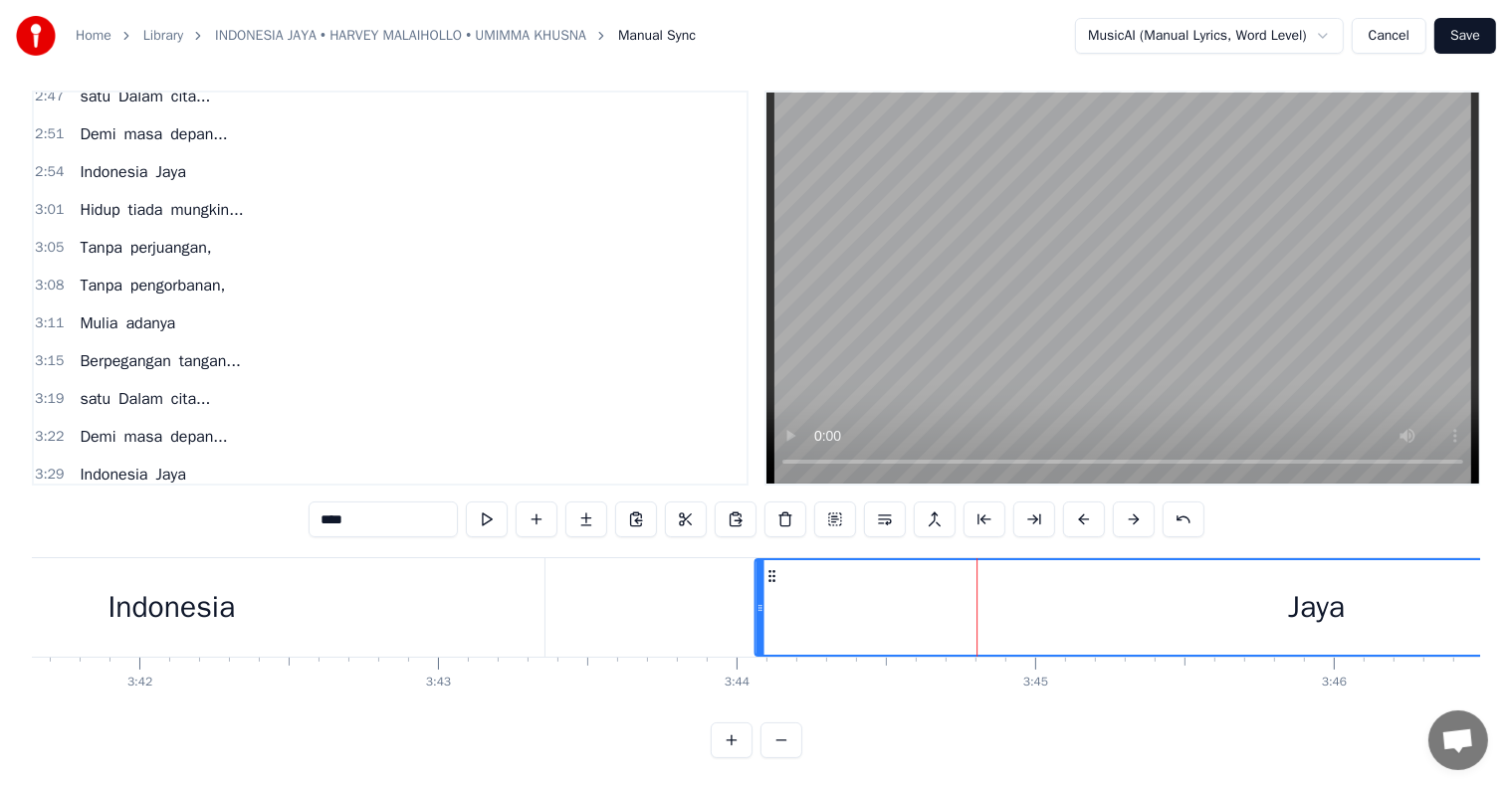 drag, startPoint x: 555, startPoint y: 554, endPoint x: 791, endPoint y: 564, distance: 236.21177 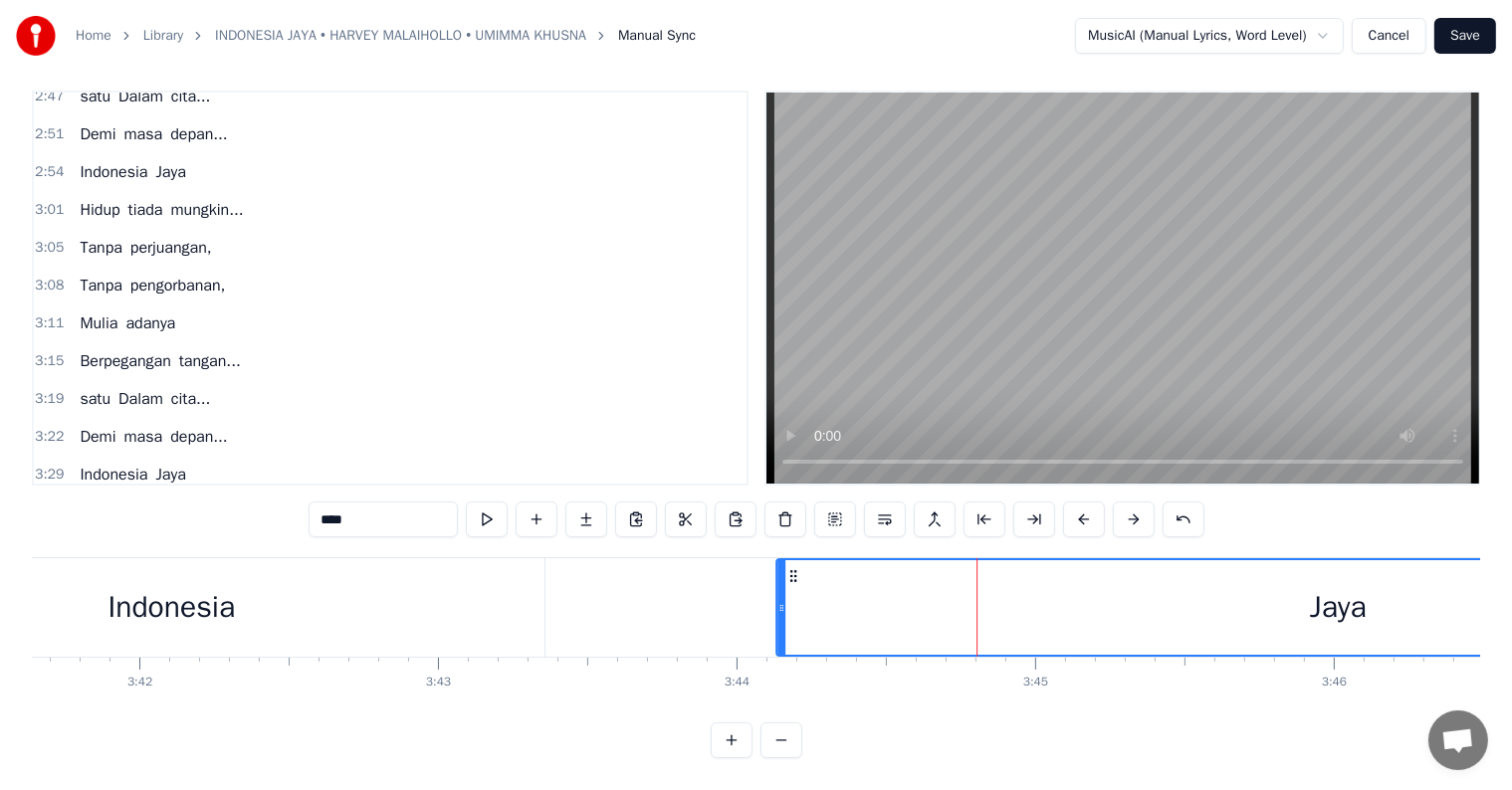 click 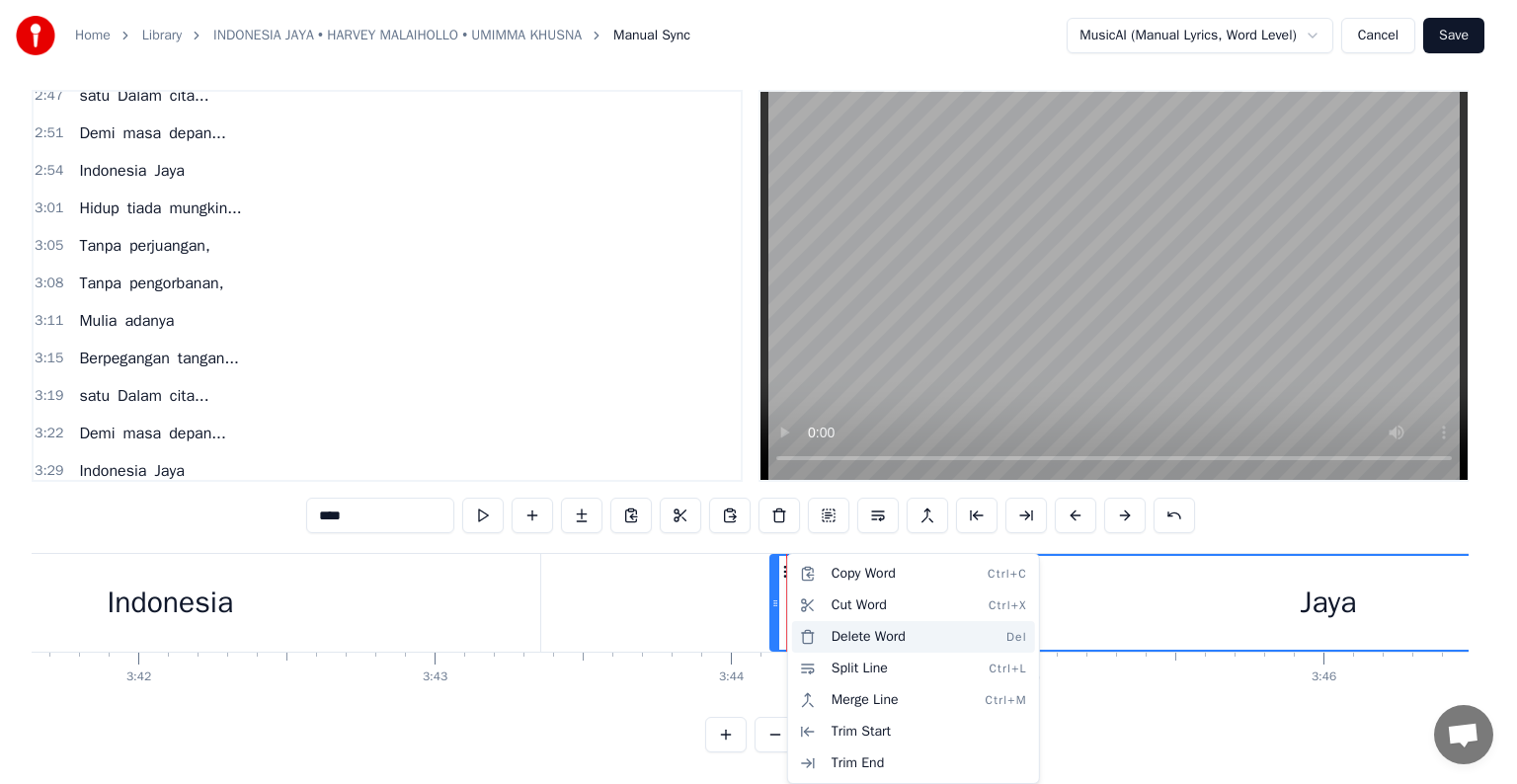 click on "Delete Word Del" at bounding box center [914, 637] 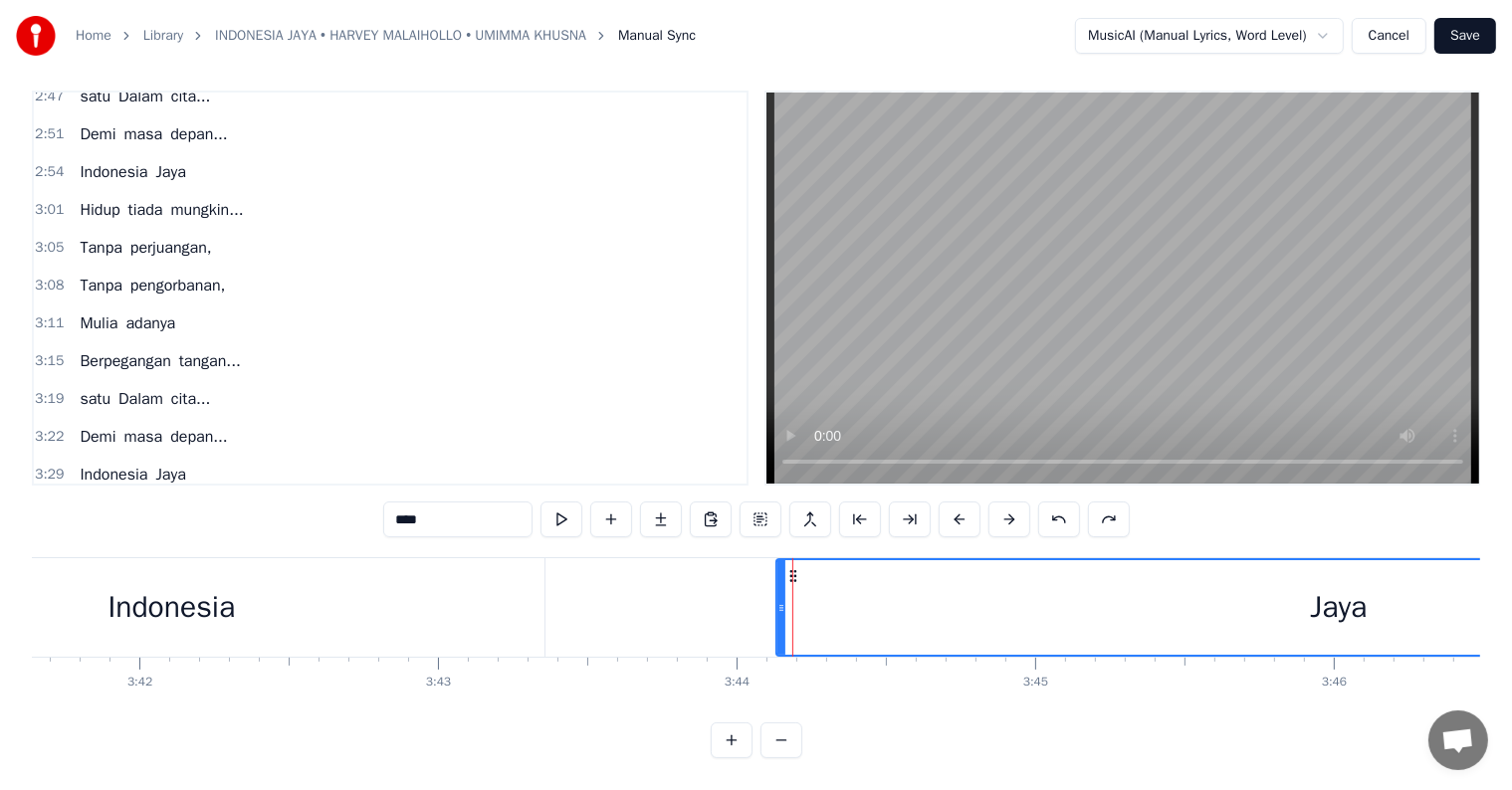 click on "Indonesia" at bounding box center (171, 607) 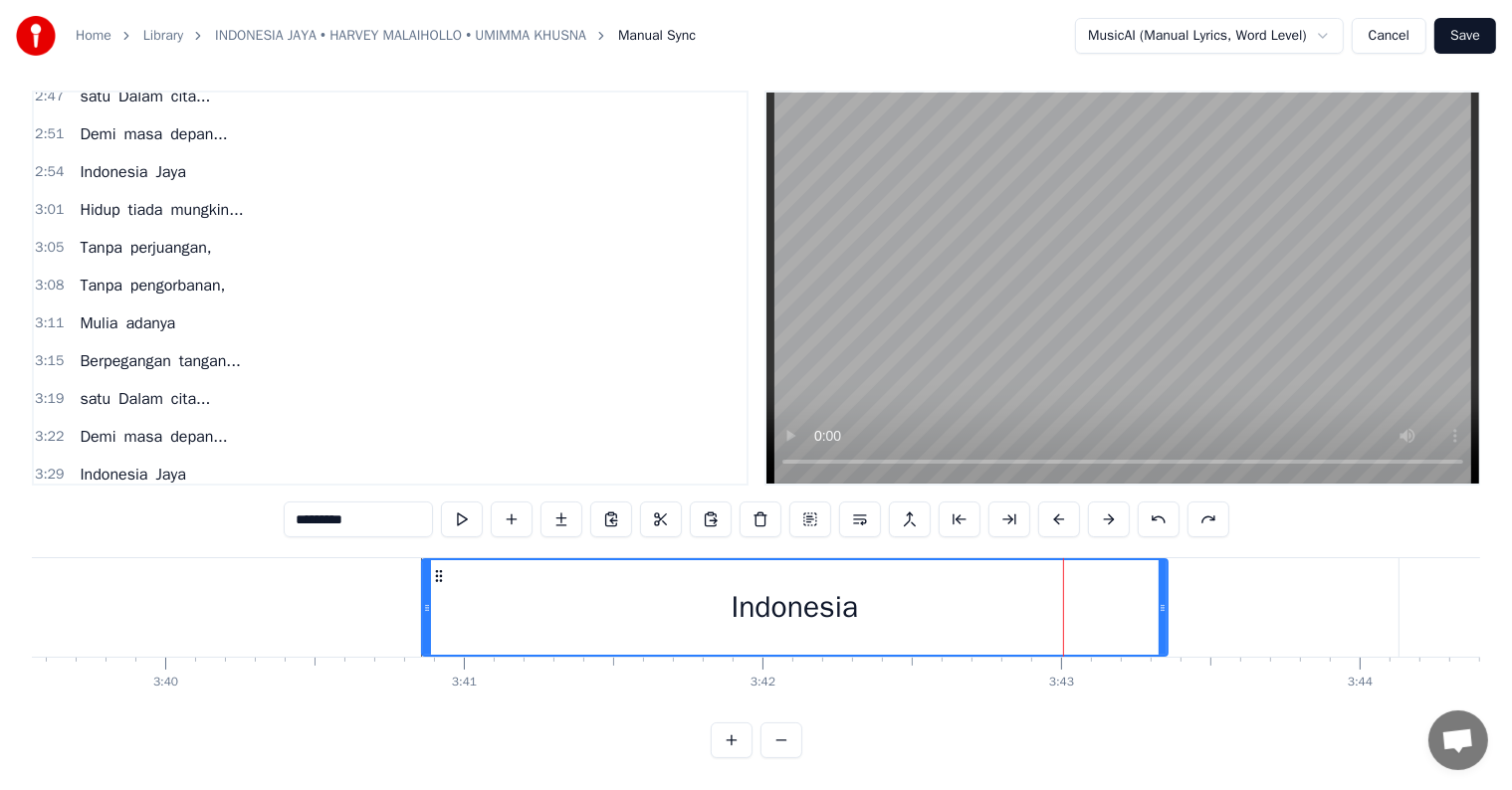 scroll, scrollTop: 0, scrollLeft: 65559, axis: horizontal 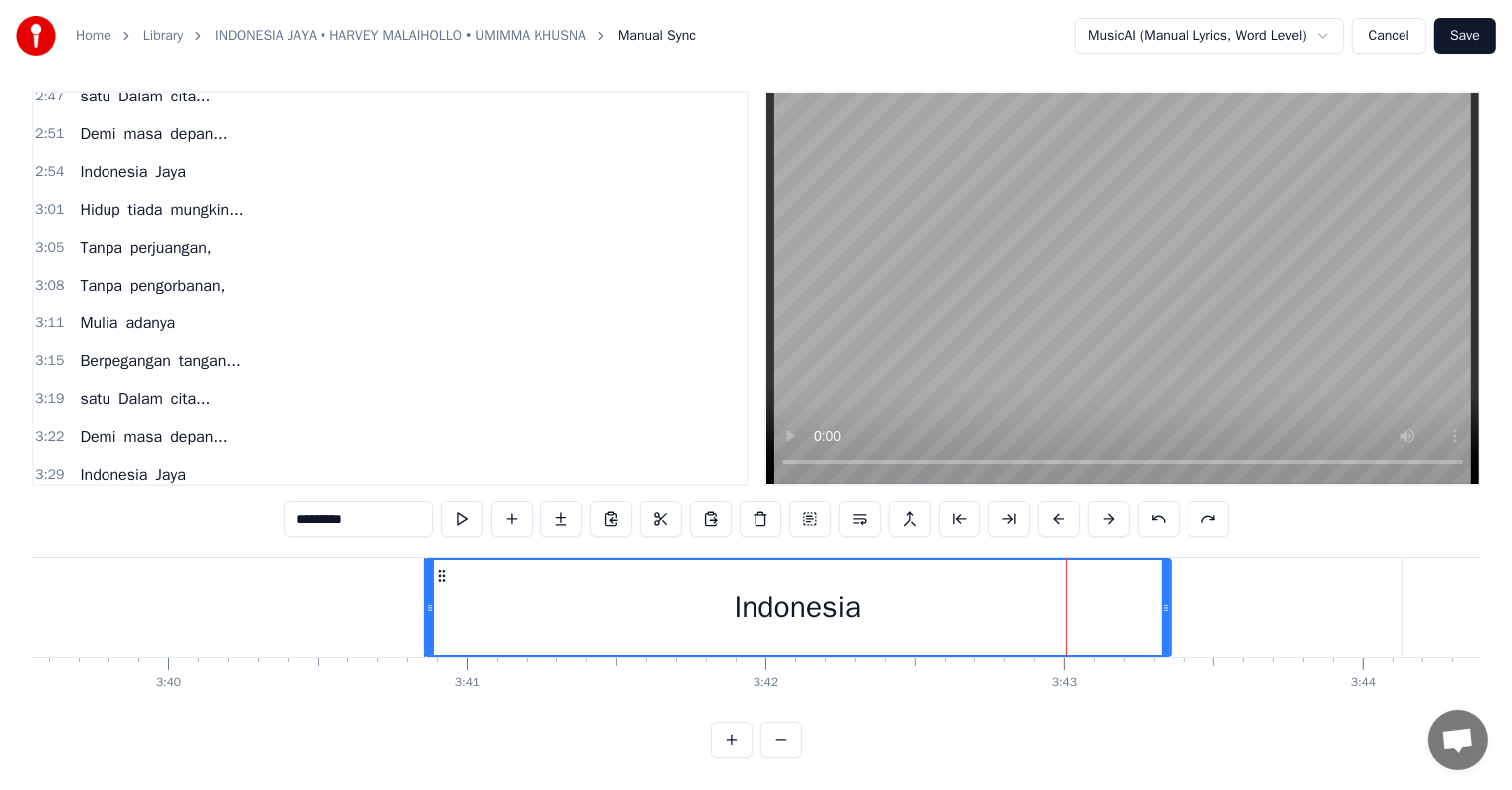 click on "Indonesia" at bounding box center [797, 607] 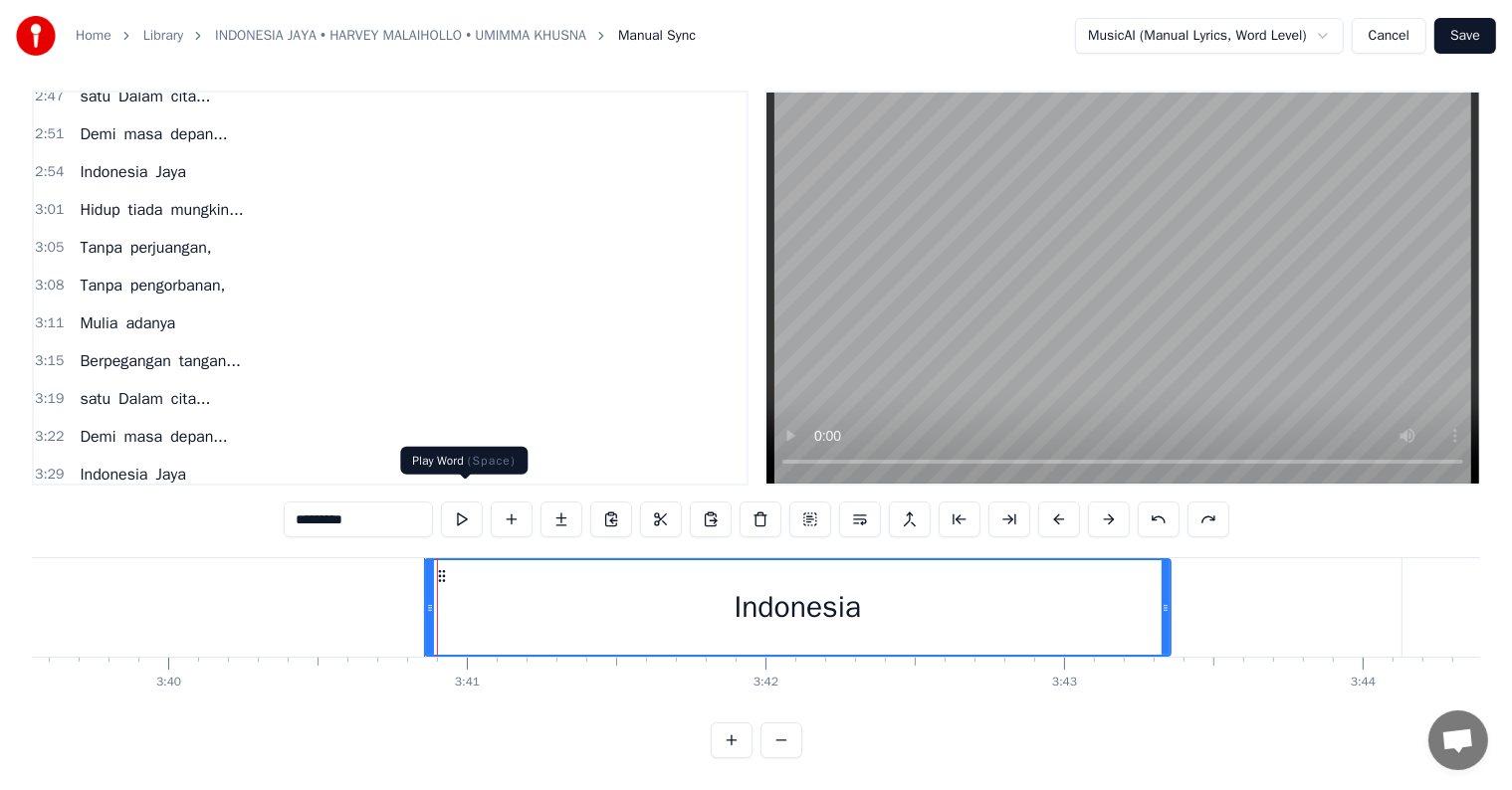 click at bounding box center [462, 519] 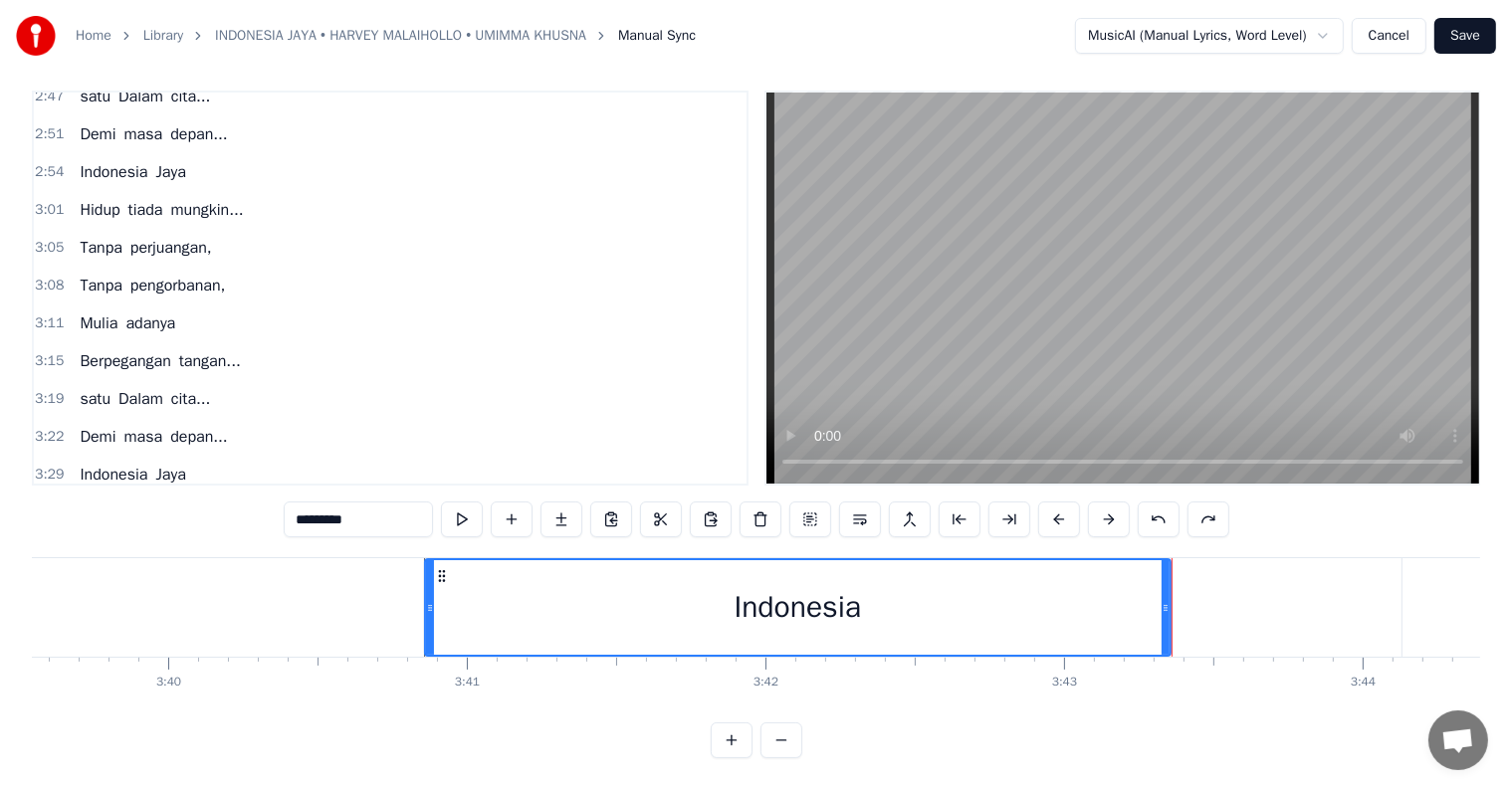 click at bounding box center [462, 519] 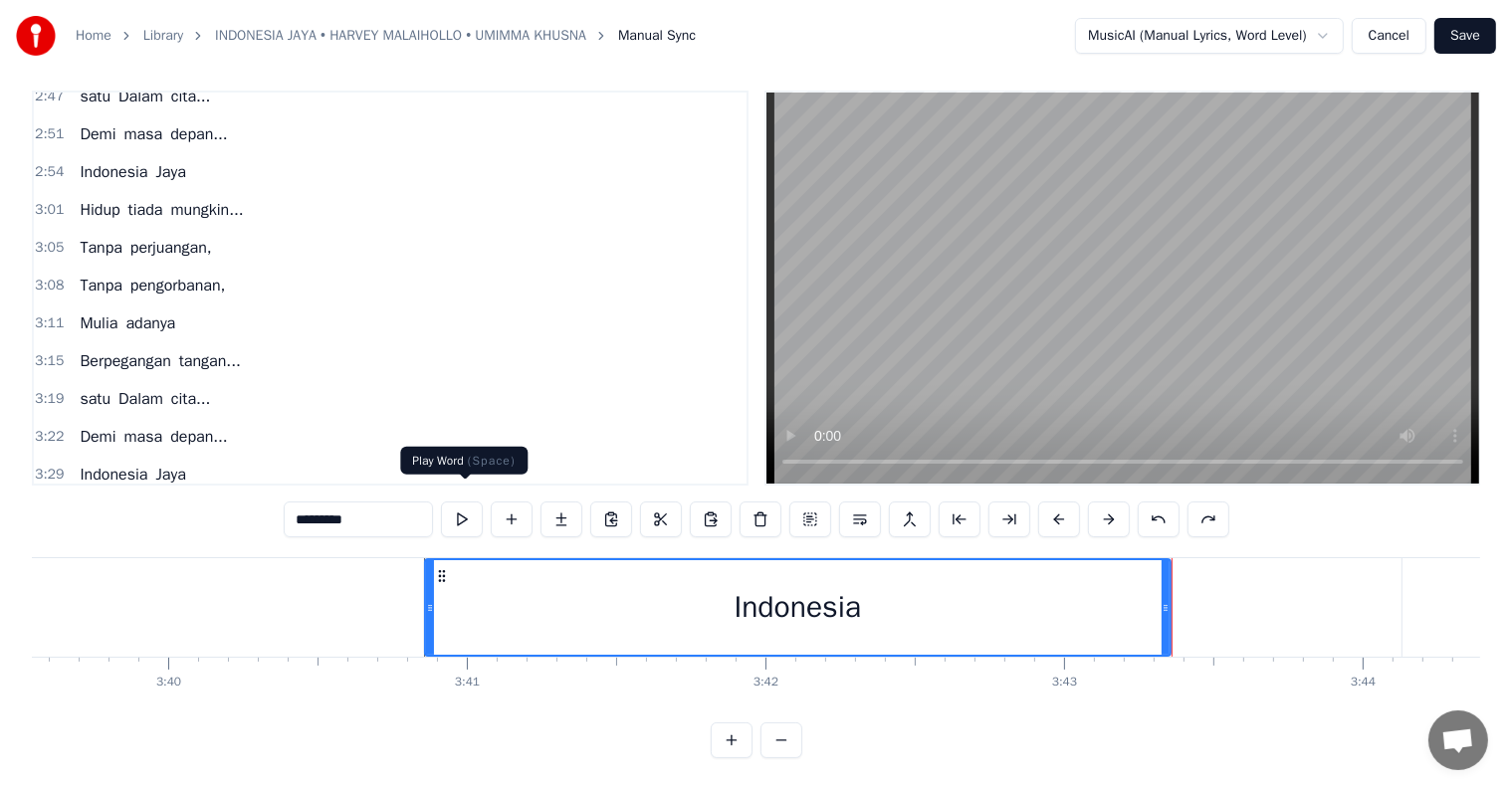click at bounding box center [462, 519] 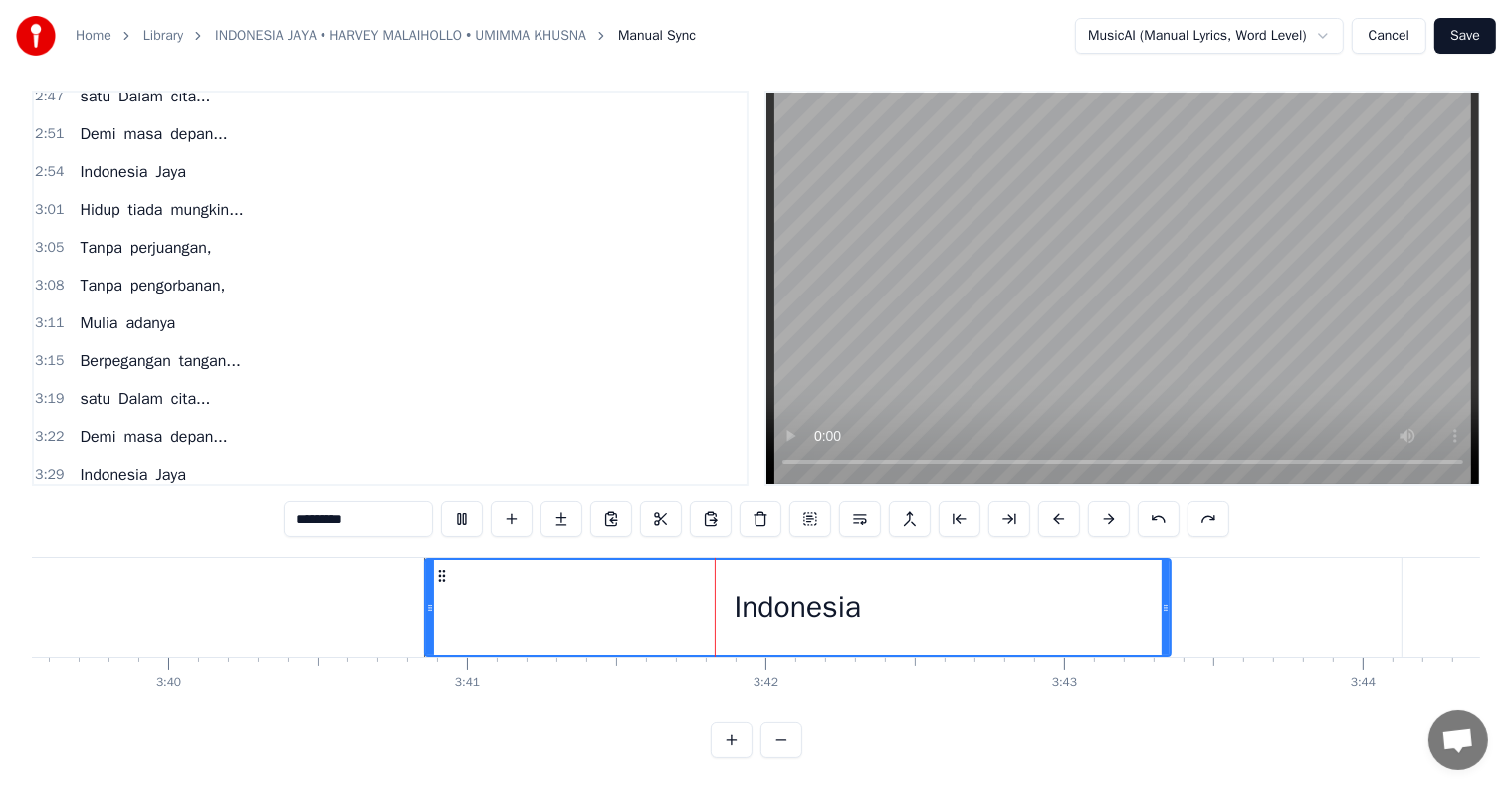 click at bounding box center (462, 519) 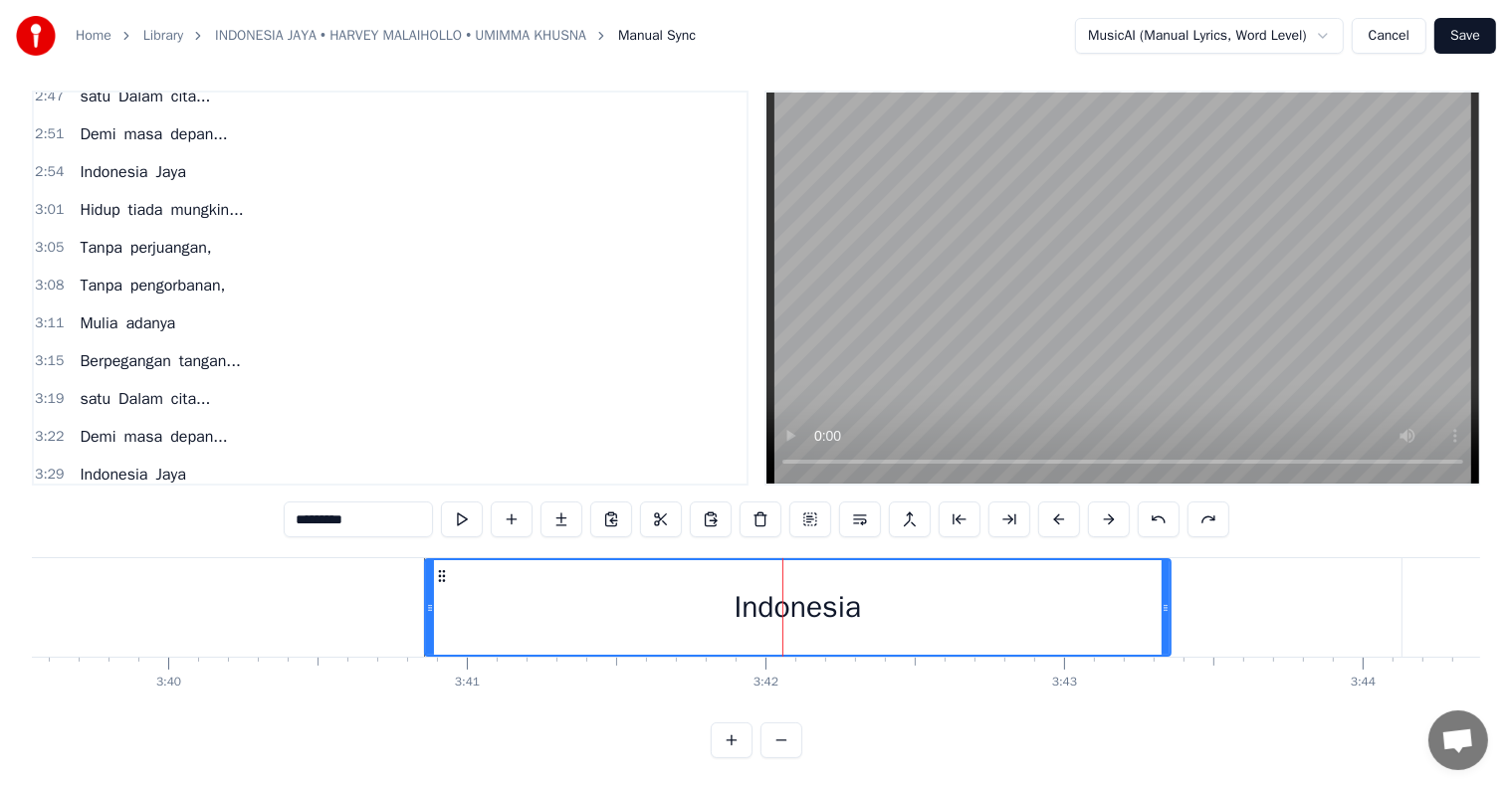 click at bounding box center [462, 519] 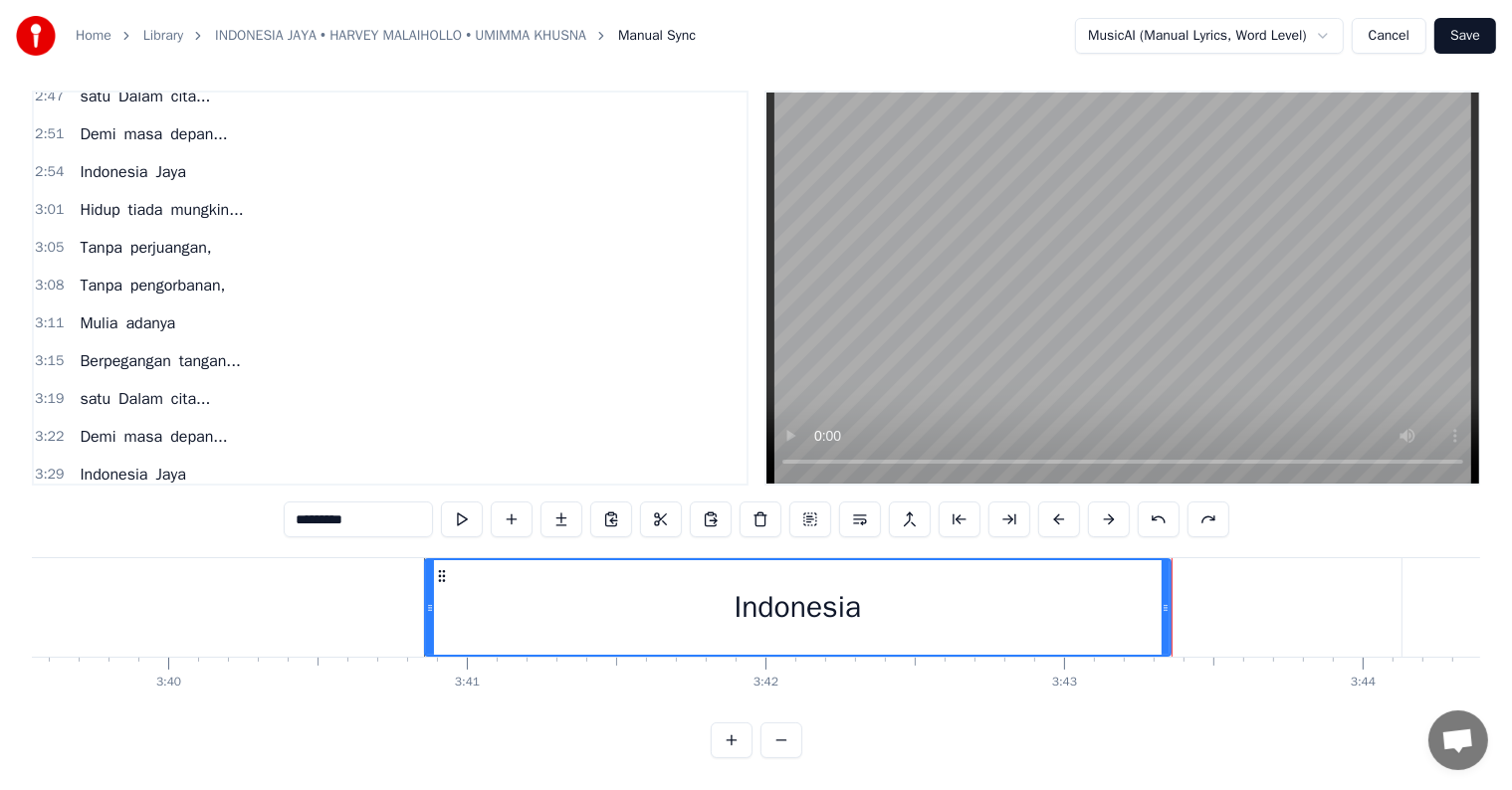 click at bounding box center [462, 519] 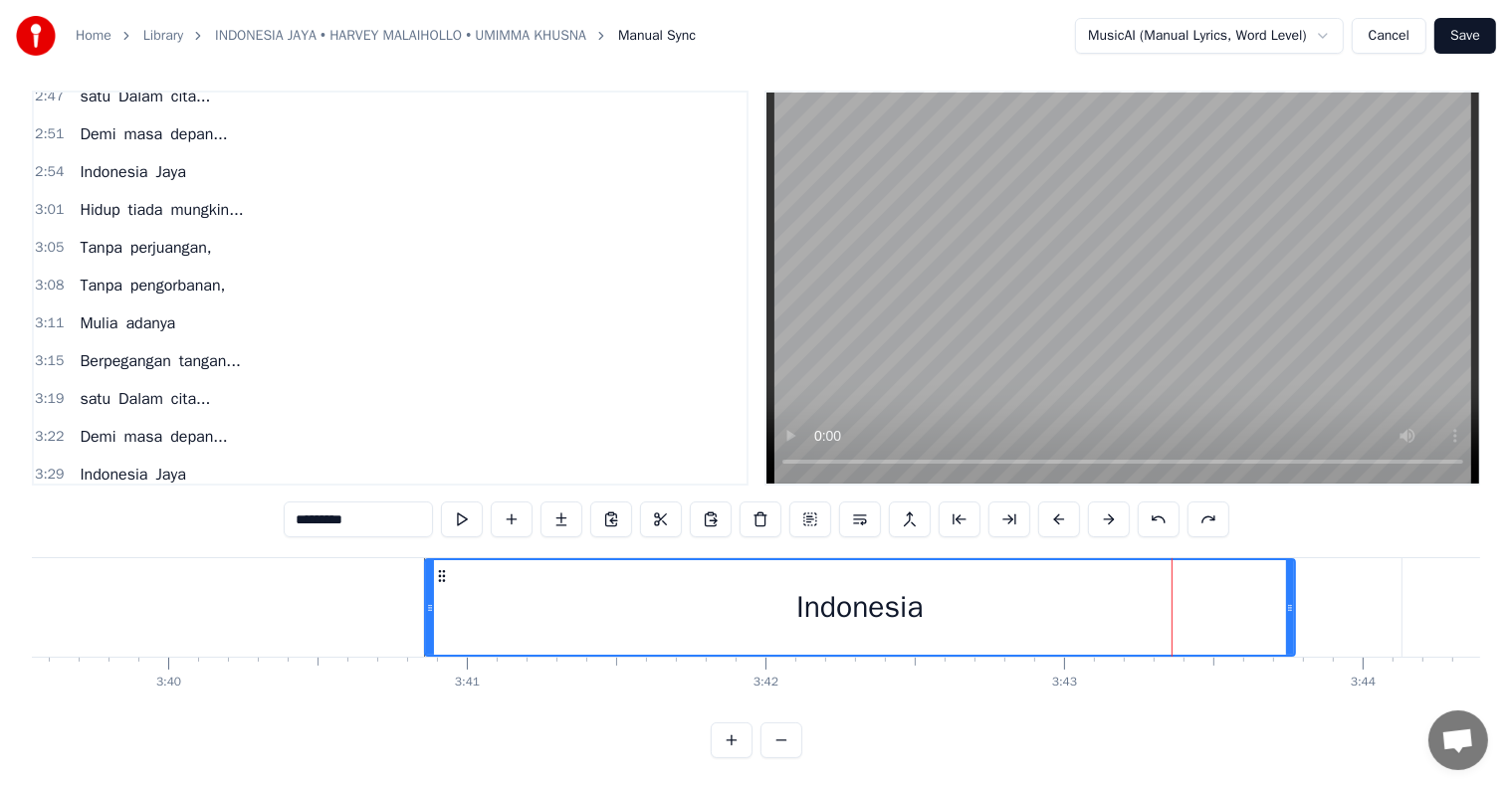 drag, startPoint x: 1168, startPoint y: 597, endPoint x: 1292, endPoint y: 613, distance: 125.028 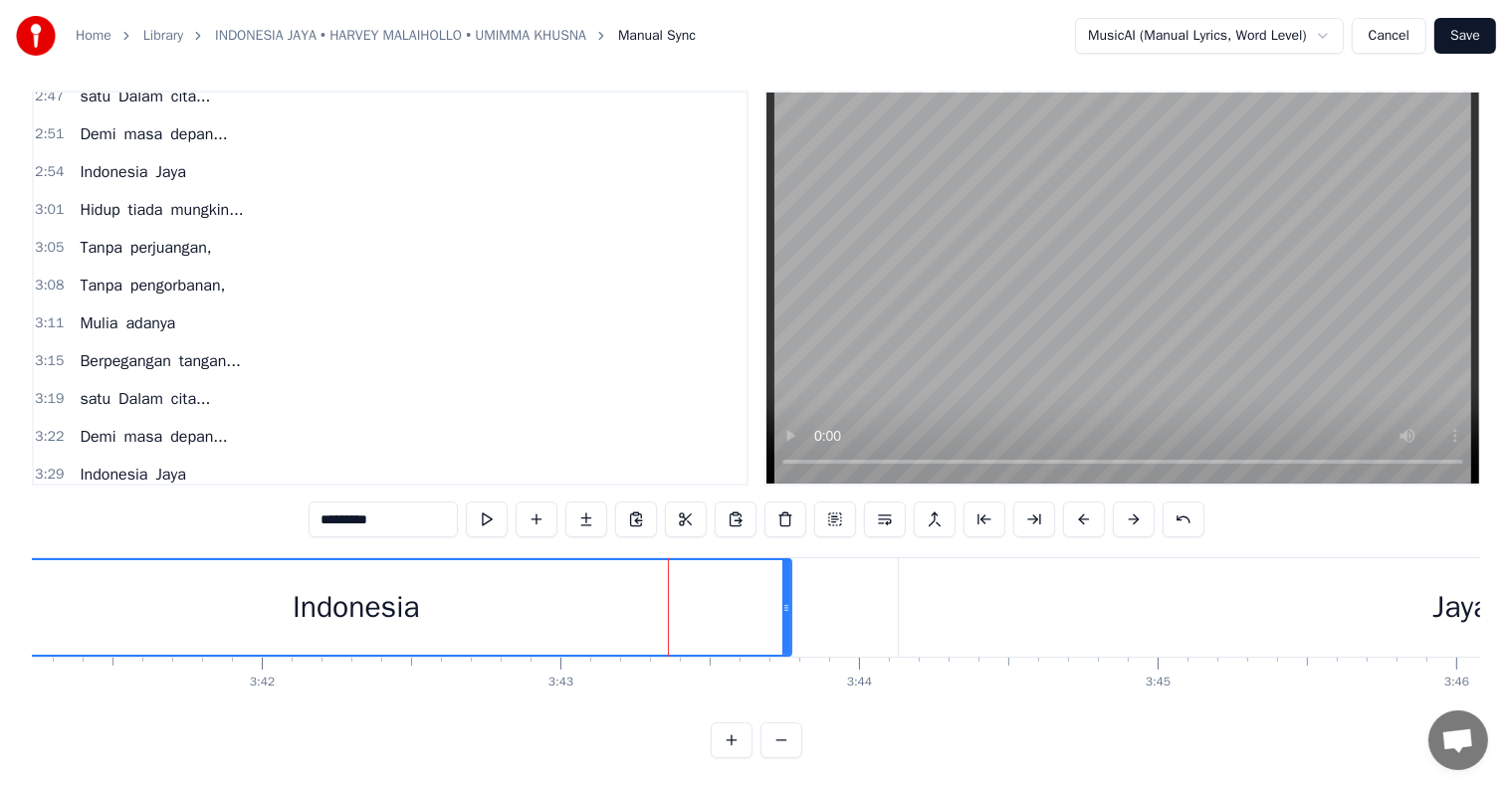 scroll, scrollTop: 0, scrollLeft: 66075, axis: horizontal 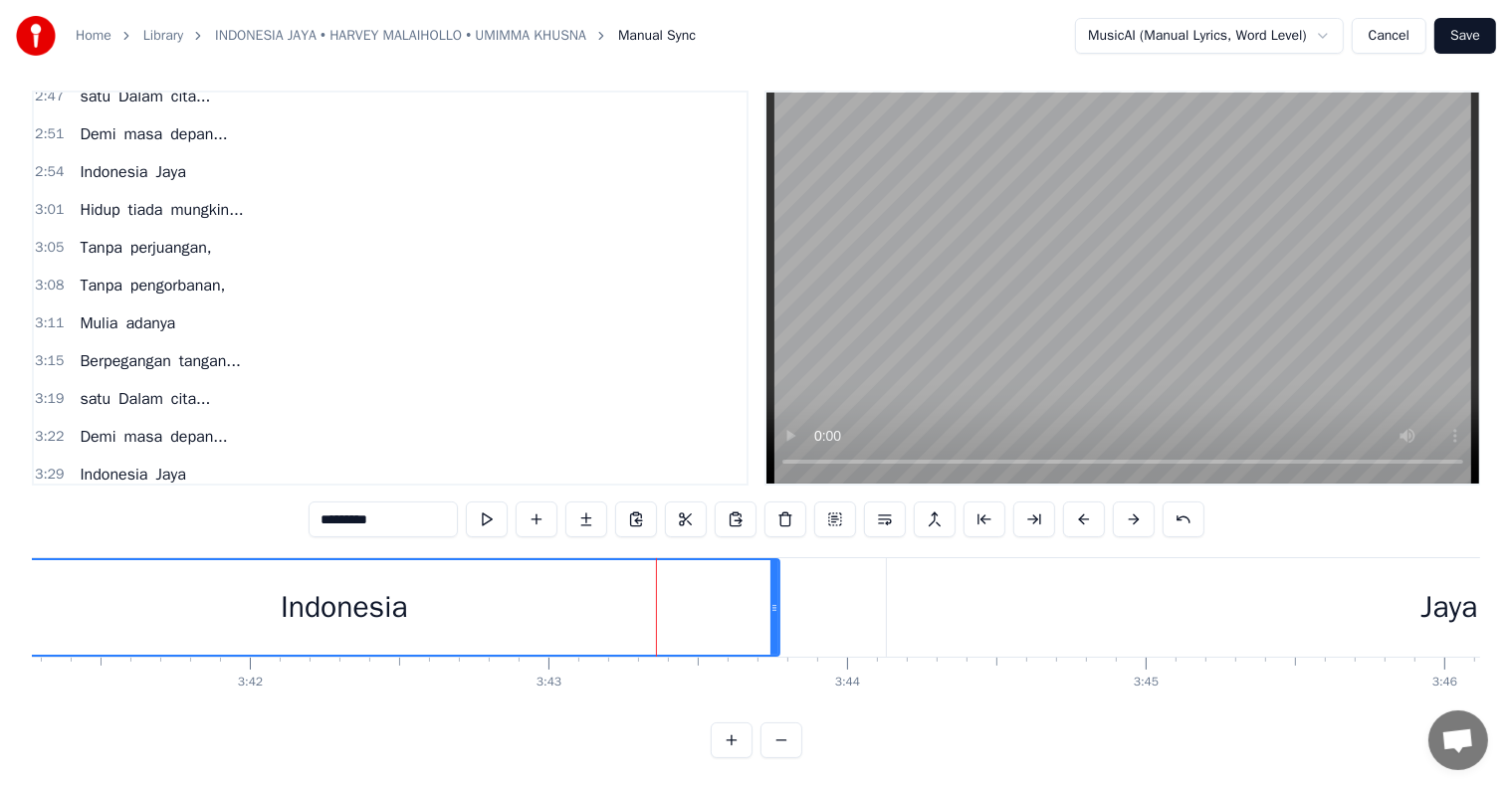click on "Jaya" at bounding box center (1448, 607) 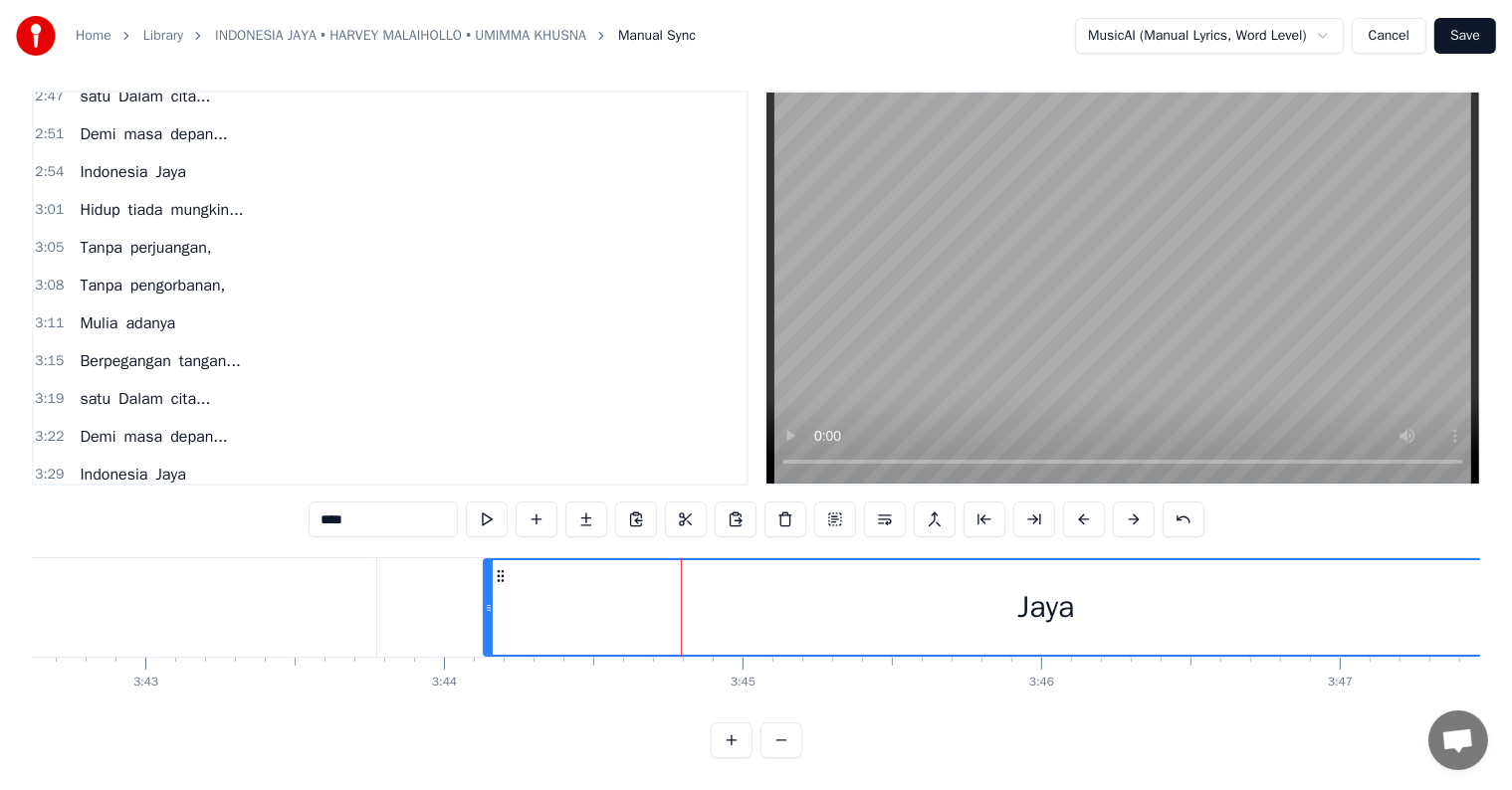 scroll, scrollTop: 0, scrollLeft: 66492, axis: horizontal 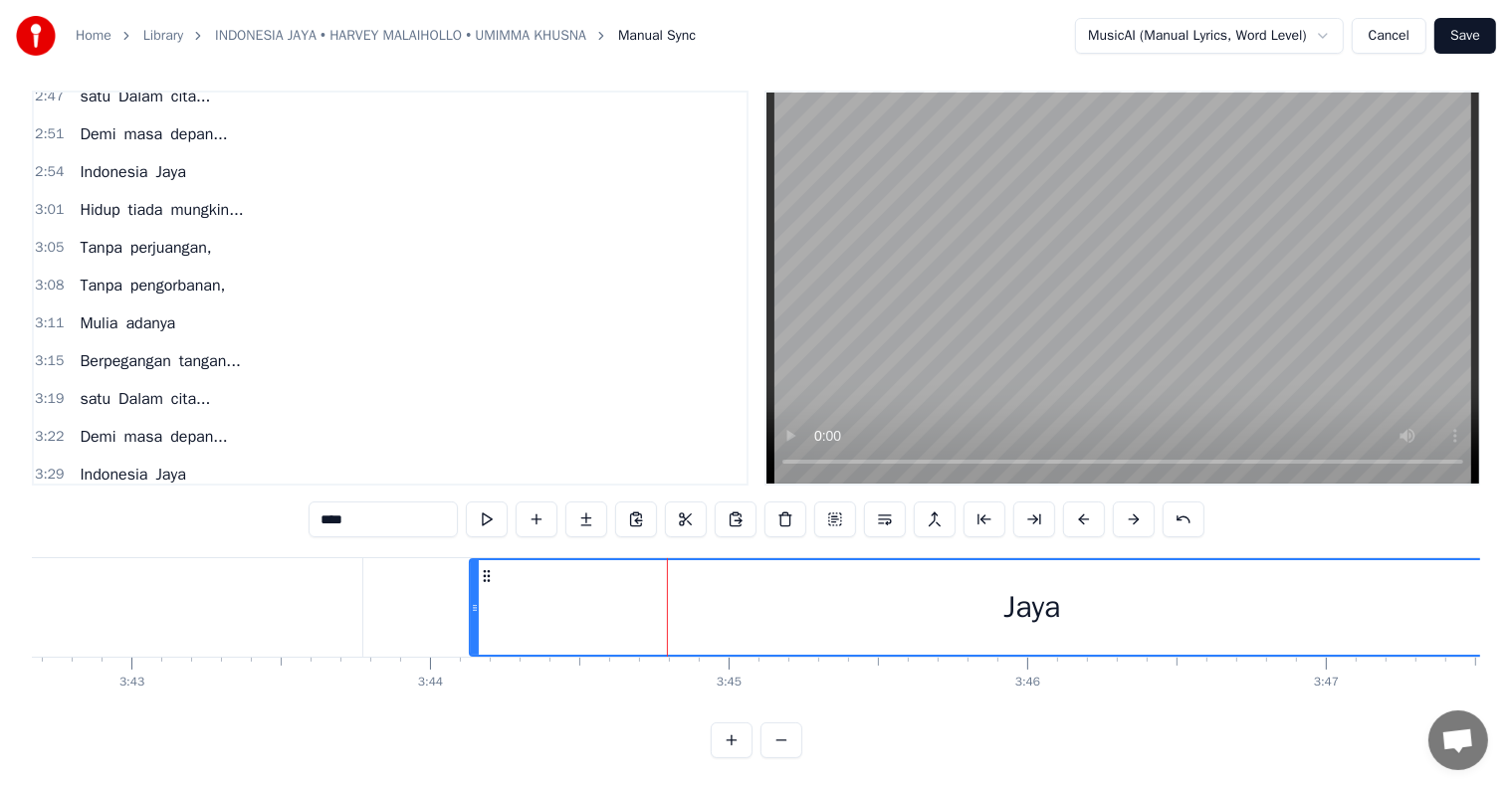 click on "Jaya" at bounding box center (1031, 607) 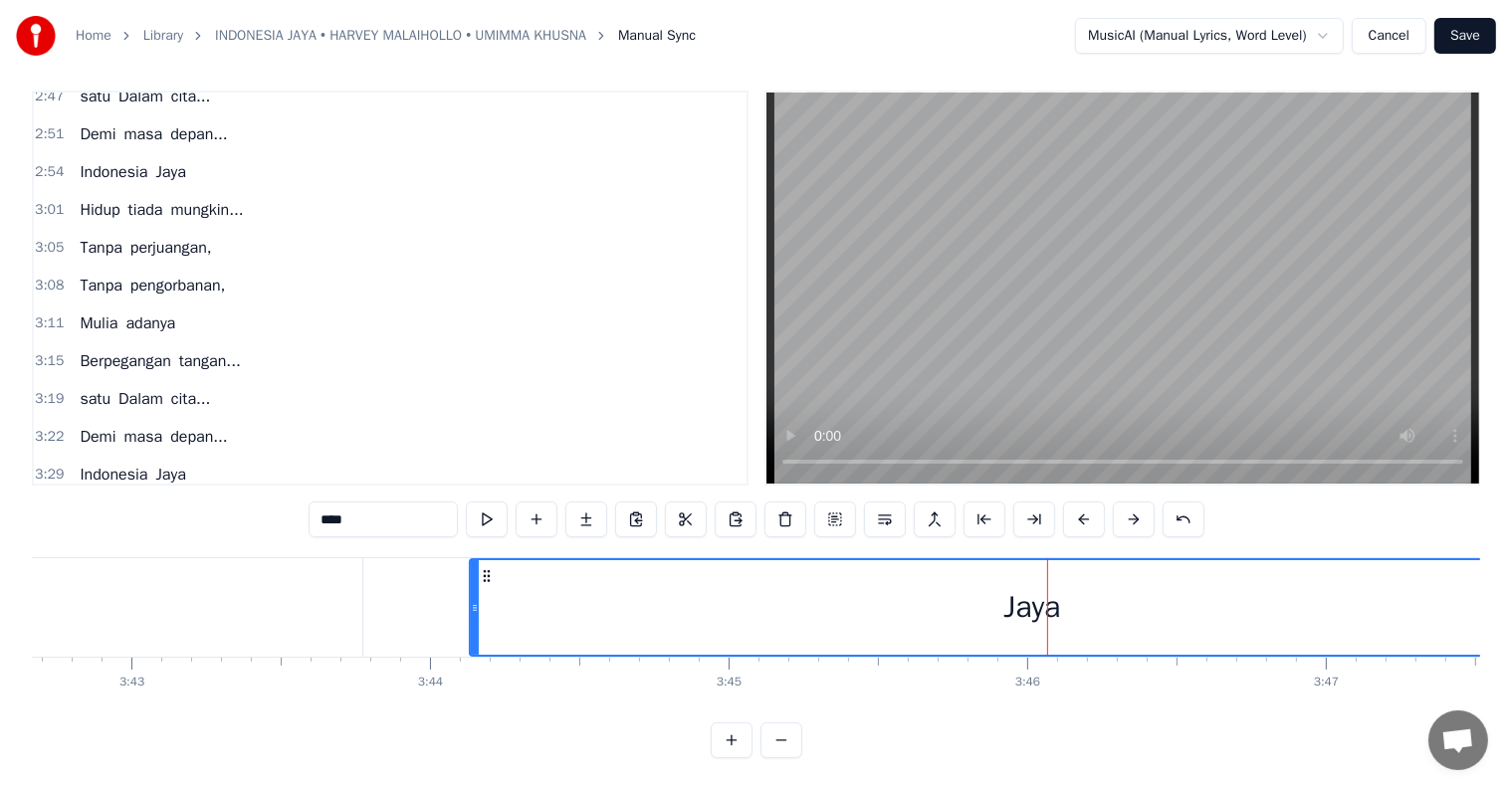 click on "Jaya" at bounding box center [170, 512] 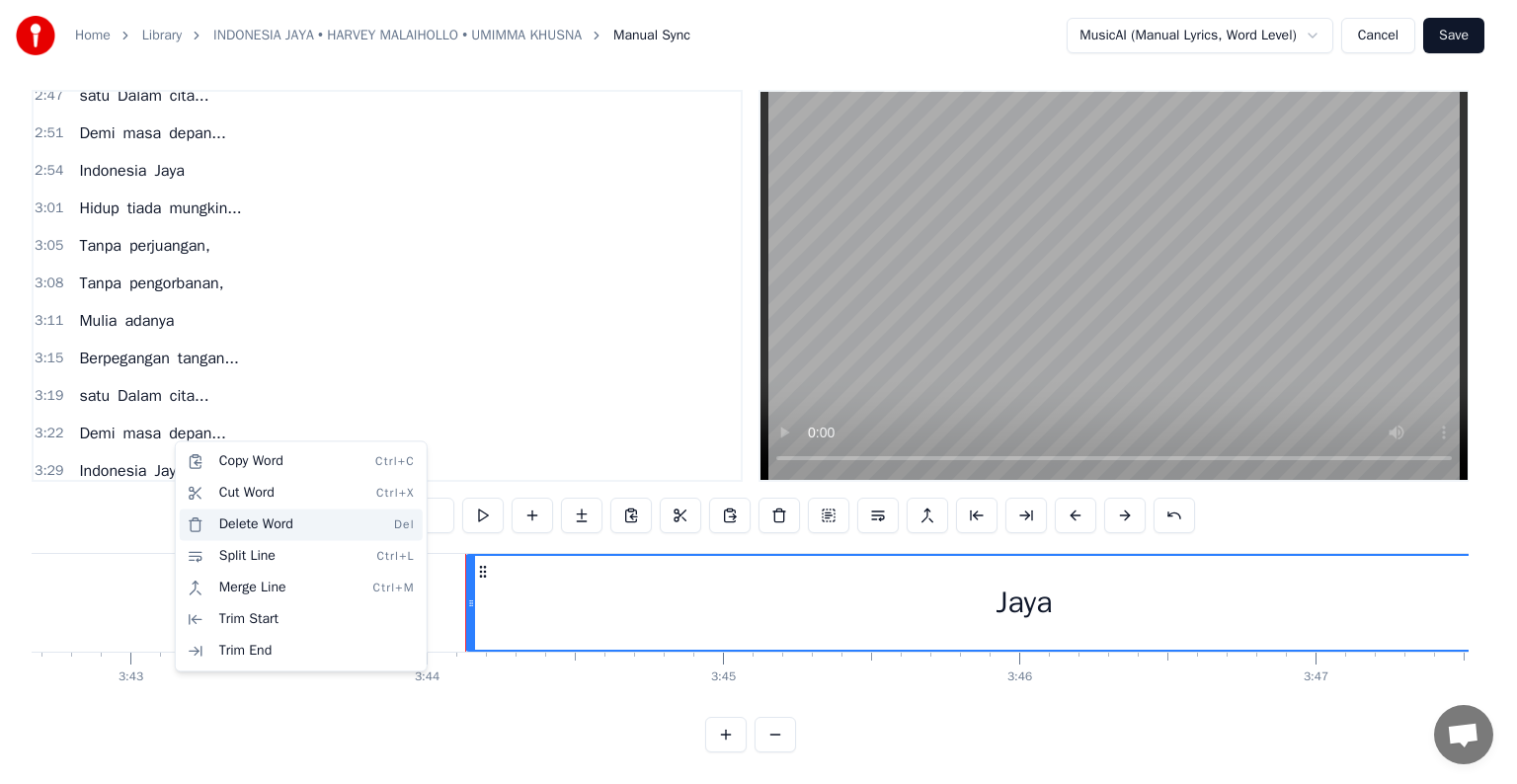 click on "Delete Word Del" at bounding box center (301, 524) 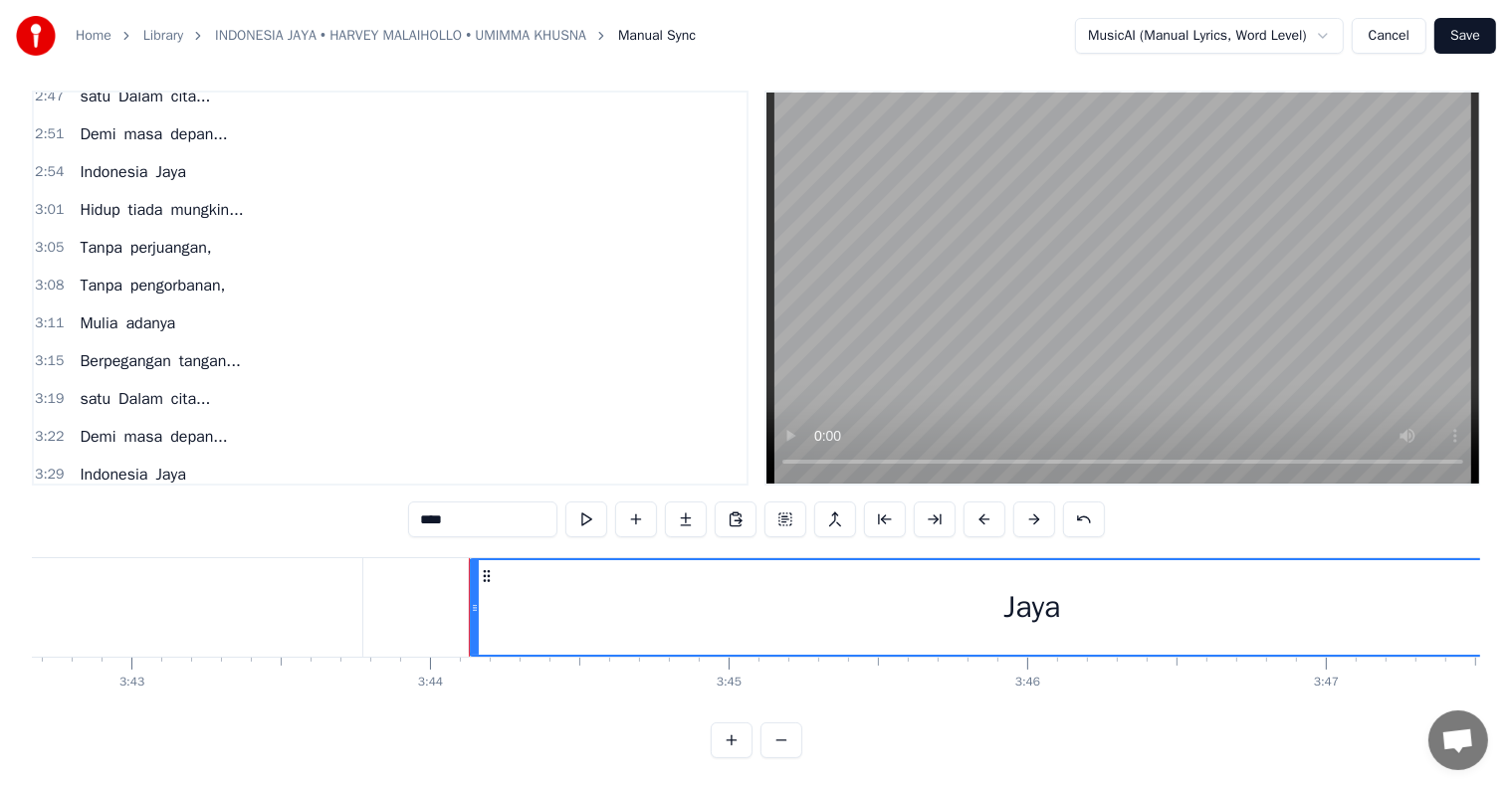 click on "Indonesia" at bounding box center [113, 512] 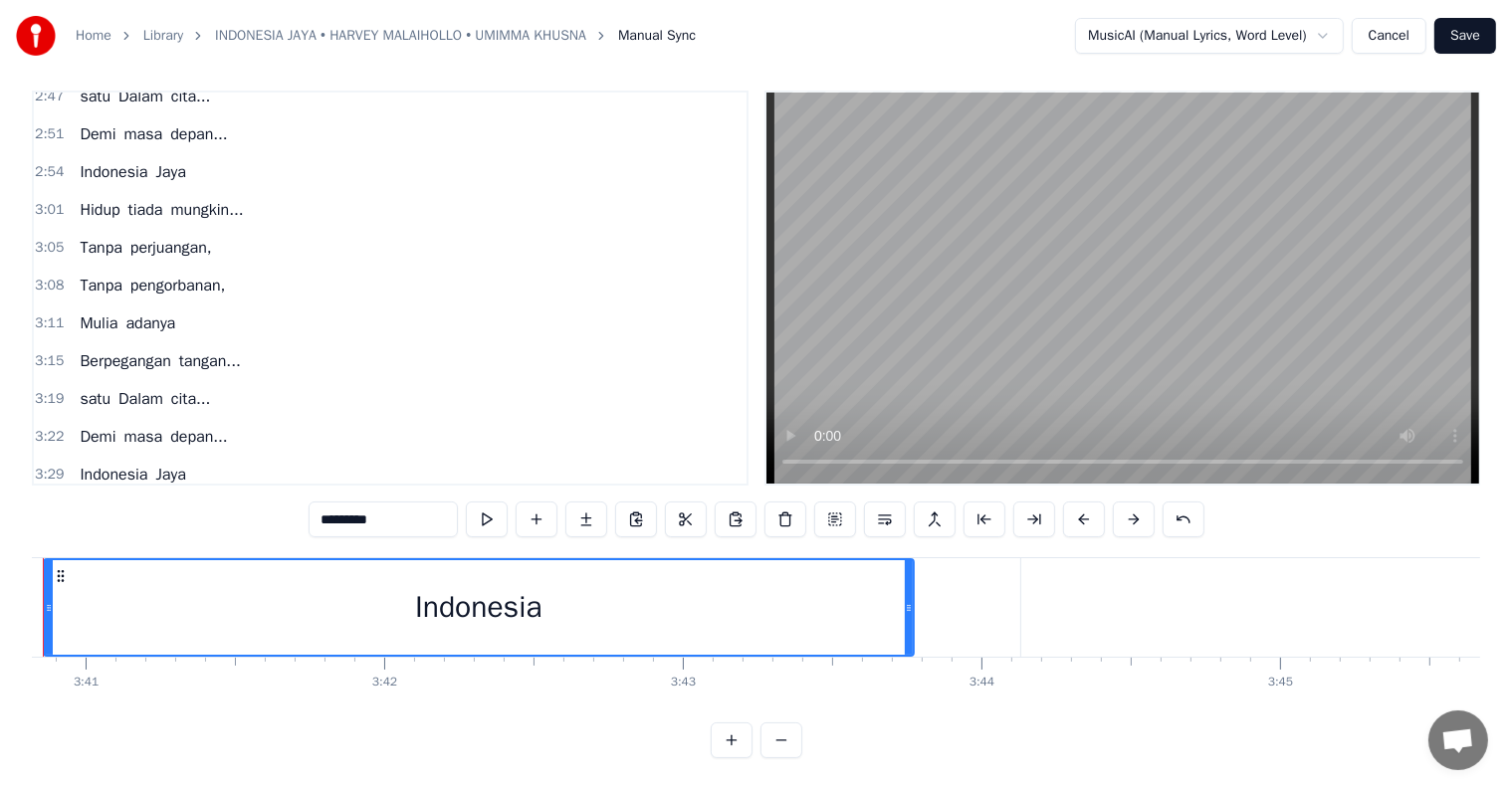scroll, scrollTop: 0, scrollLeft: 65851, axis: horizontal 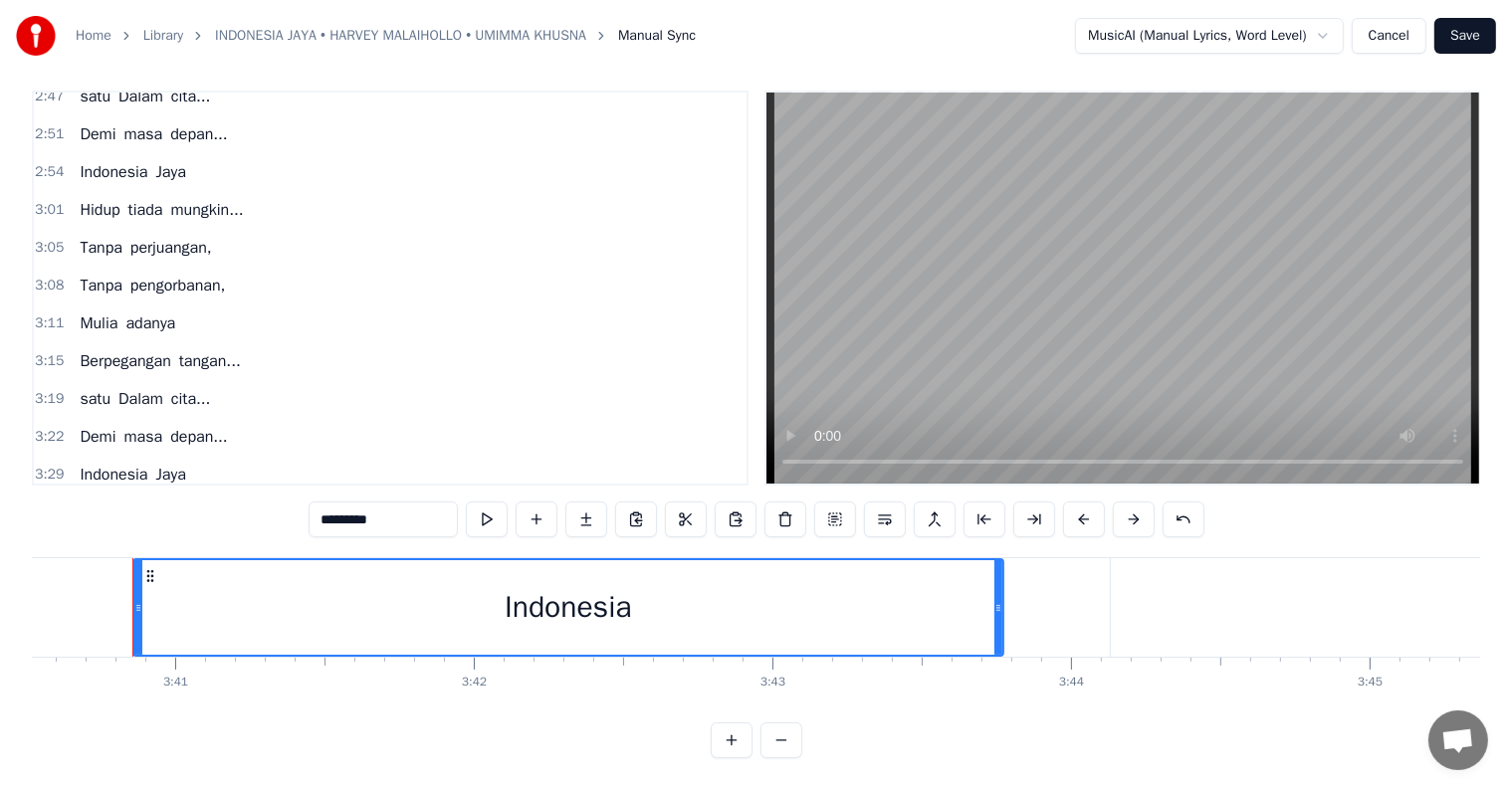 click on "Jaya" at bounding box center (170, 512) 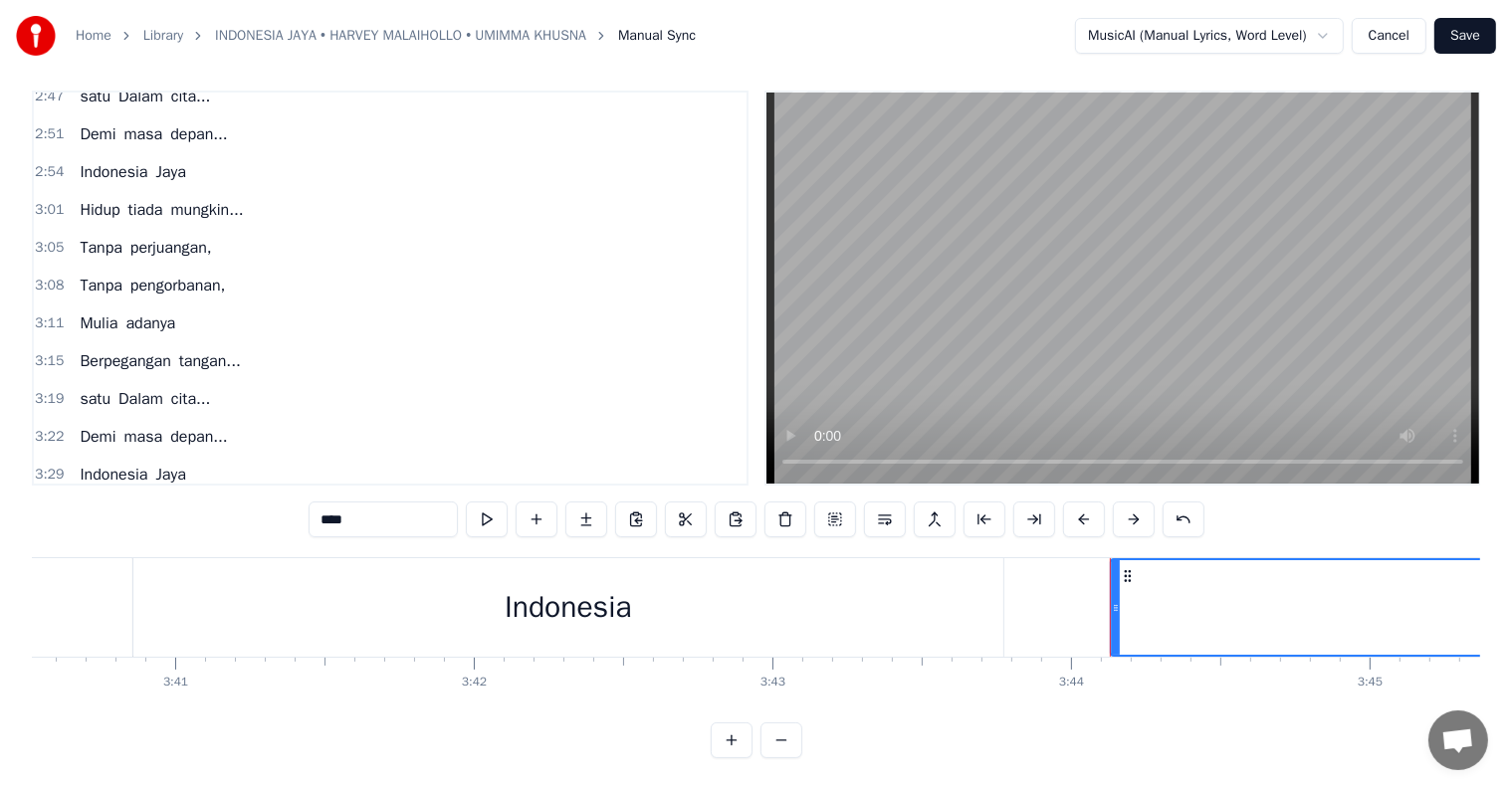 click on "Jaya" at bounding box center [170, 512] 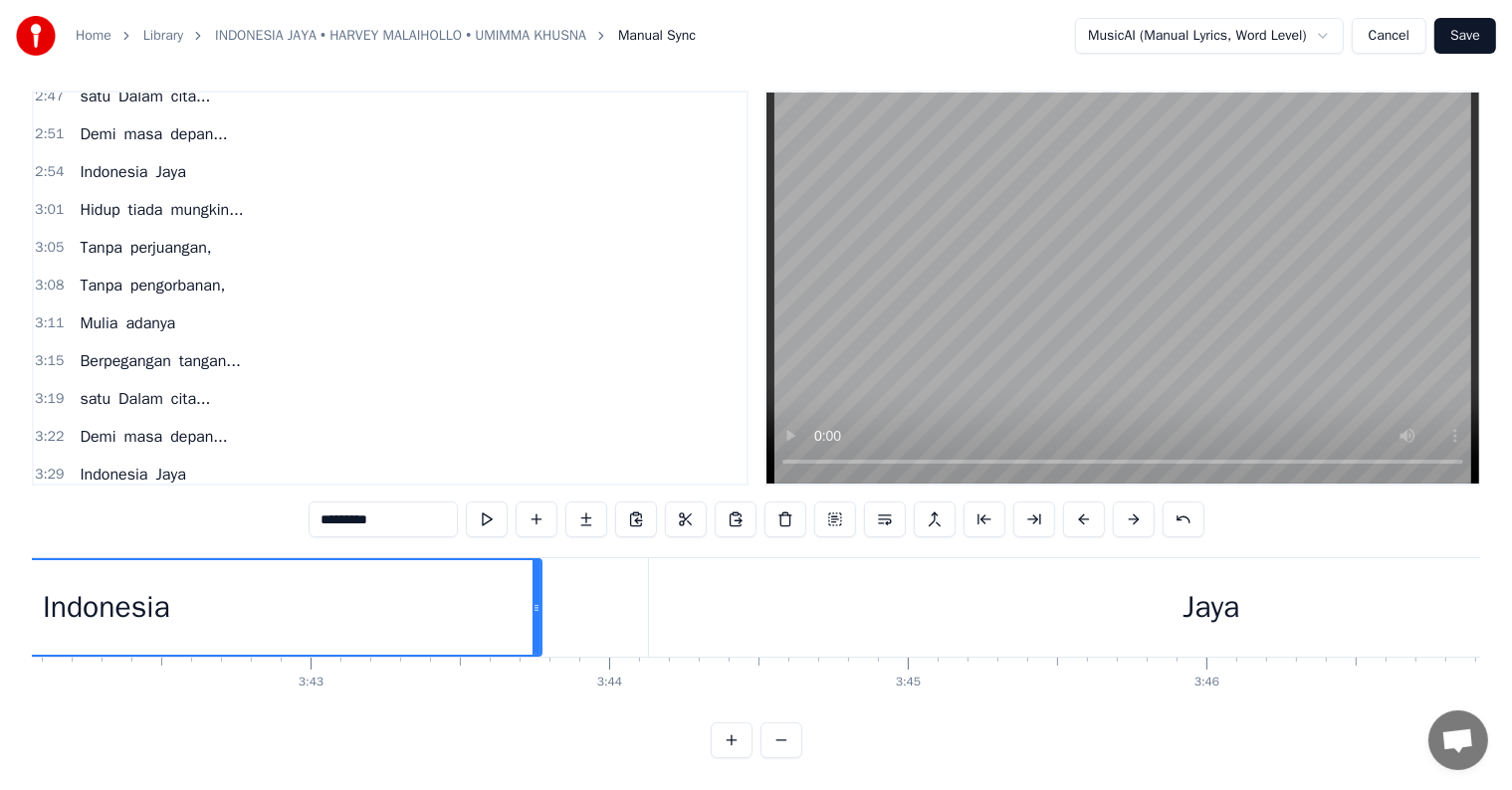scroll, scrollTop: 0, scrollLeft: 66313, axis: horizontal 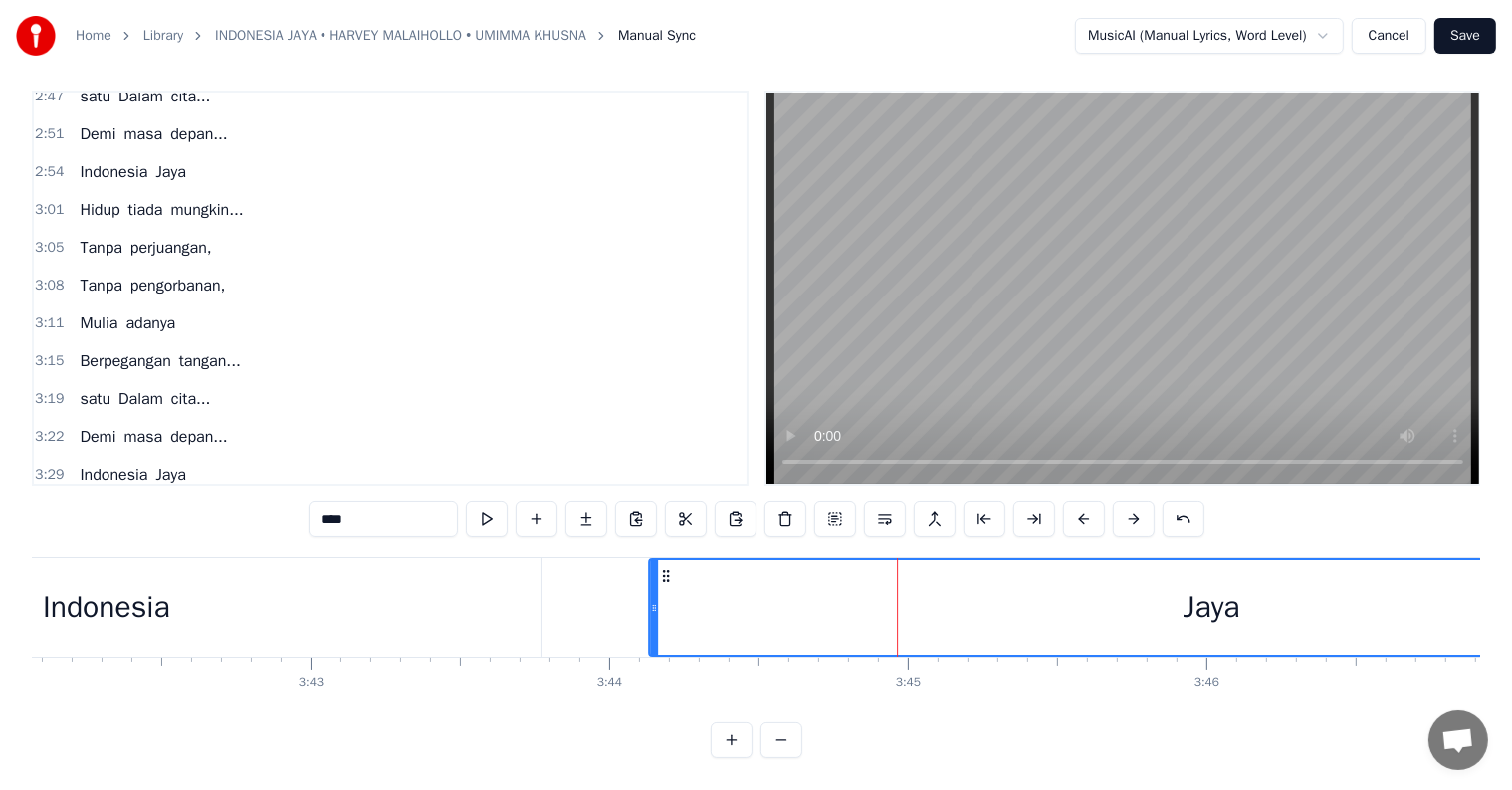 click 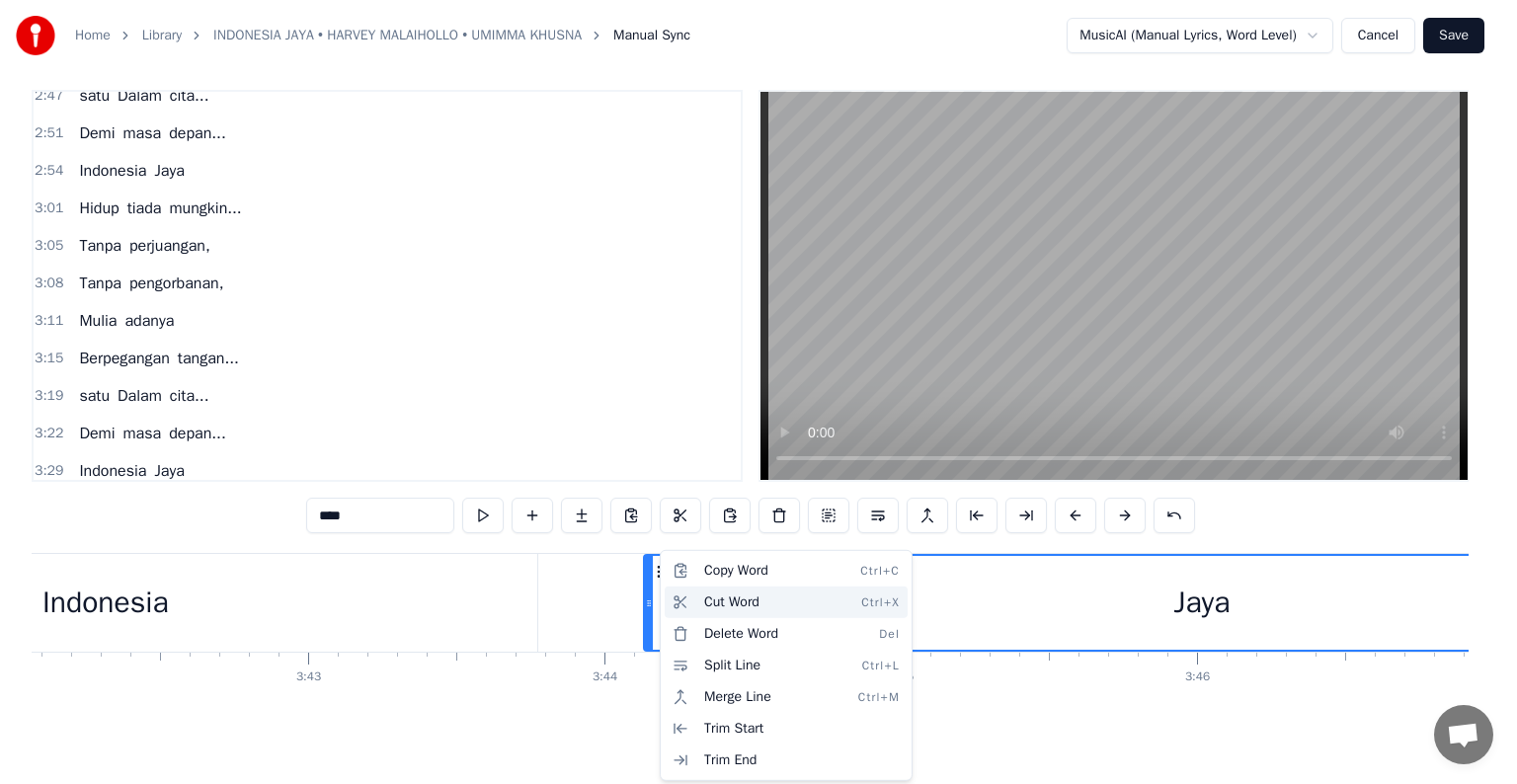 click on "Cut Word Ctrl+X" at bounding box center [786, 602] 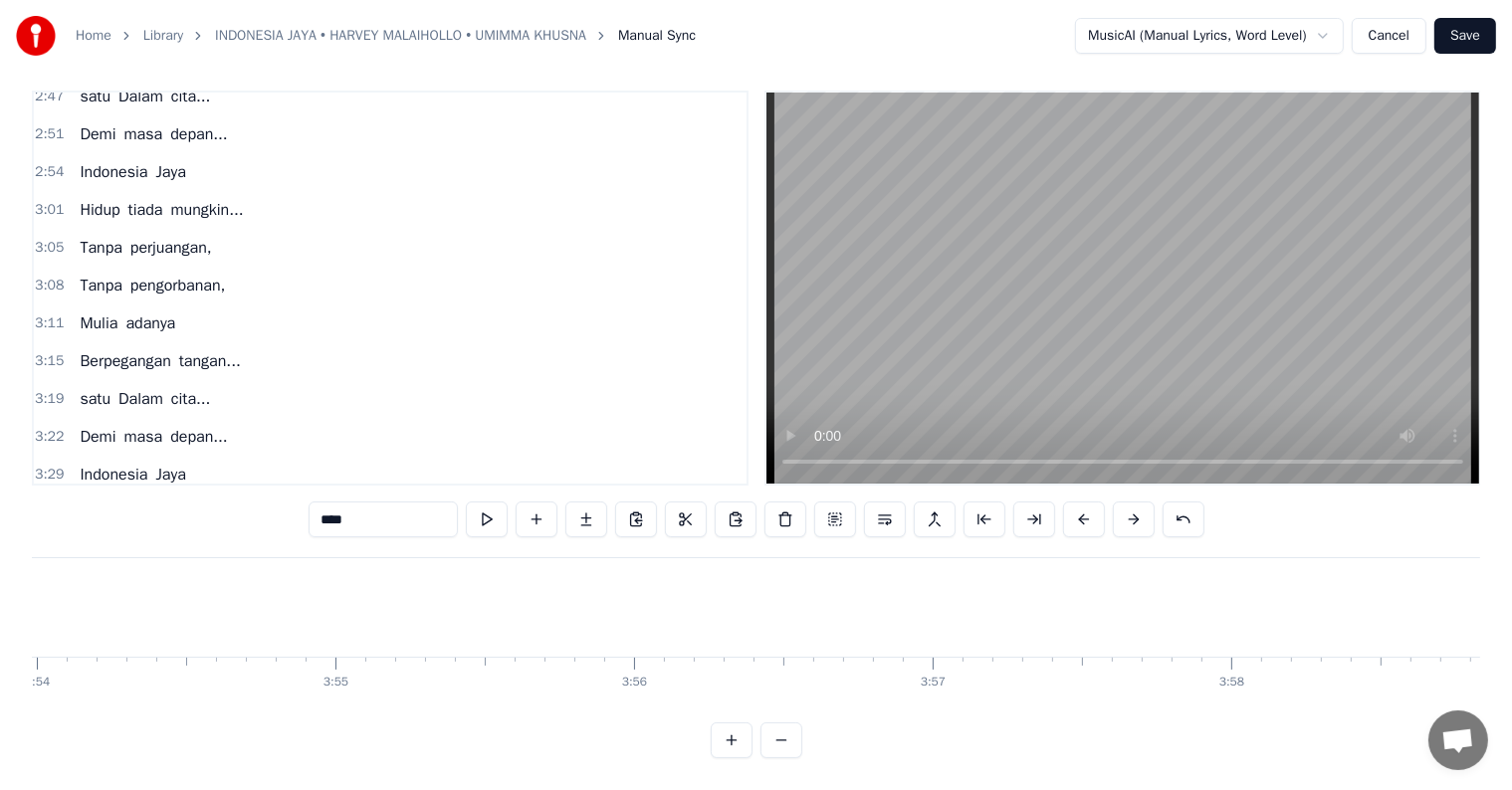 scroll, scrollTop: 0, scrollLeft: 69873, axis: horizontal 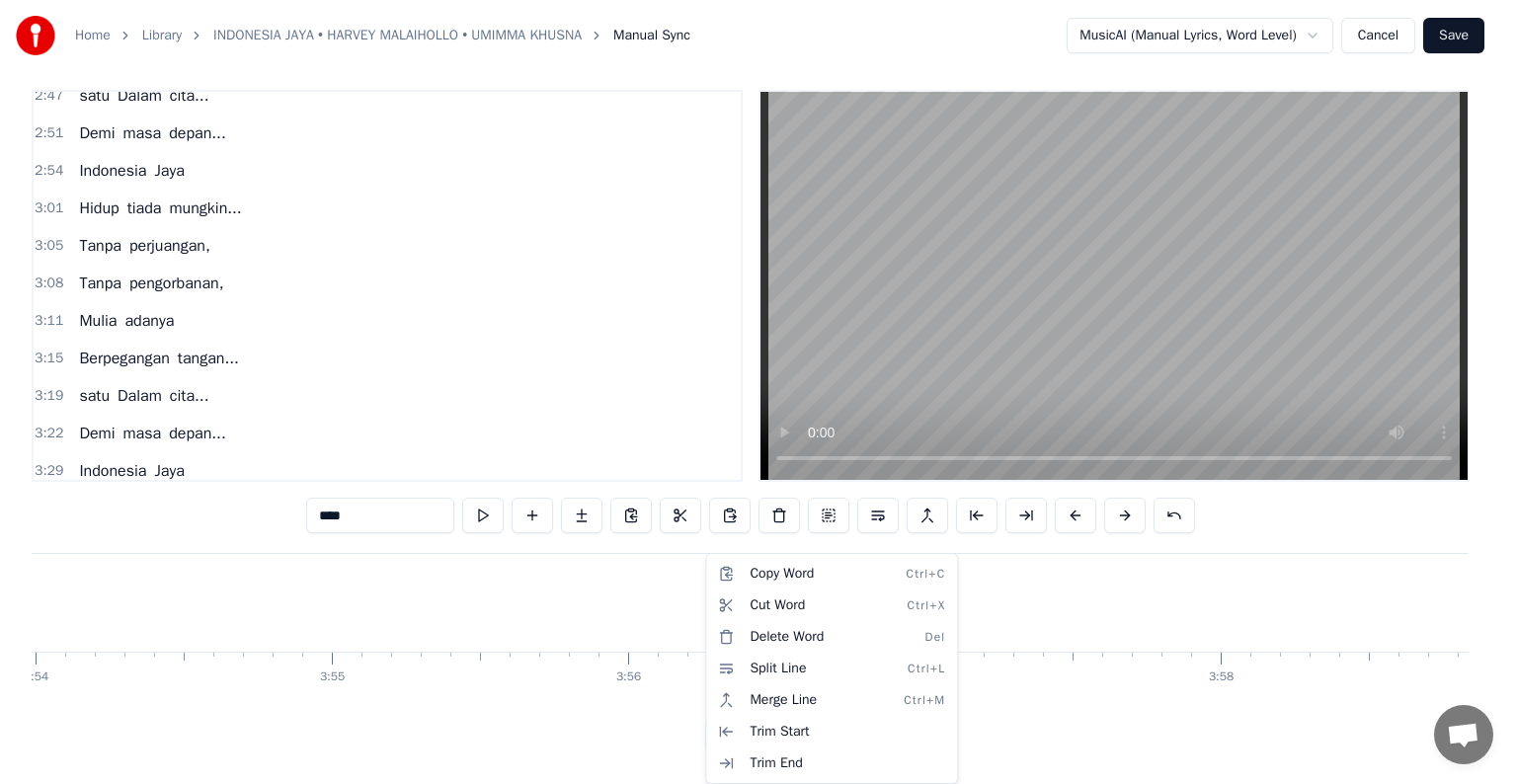click on "Home Library INDONESIA JAYA • HARVEY MALAIHOLLO • UMIMMA KHUSNA Manual Sync MusicAI (Manual Lyrics, Word Level) Cancel Save 0:17 Hari-hari Terus Berlalu 0:24 Tiada pernah berhenti 0:30 S'ribu rintang jalan berliku 0:38 Bukanlah suatu penghalang 0:45 Hadapilah segala tantangan 0:52 Mohon Petunjuk yang kuasa 1:00 Ciptakanlah Kerukunan Bangsa.... 1:07 Kobarkanlah, dalam dada 1:11 Semangat jiwa Pancasila... 1:18 Hidup tiada mungkin... 1:21 Tanpa perjuangan, 1:25 Tanpa pengorbanan, 1:28 Mulia adanya 1:32 Berpegangan tangan... 1:36 satu Dalam cita... 1:39 Demi masa depan... 1:43 Indonesia Jaya 1:59 Hadapilah segala tantangan 2:06 Mohon Petunjuk yang kuasa 2:13 Ciptakanlah Kerukunan Bangsa.... 2:20 Kobarkanlah, dalam dada 2:24 Semangat jiwa Pancasila... 2:30 Hidup tiada mungkin... 2:33 Tanpa perjuangan, 2:37 Tanpa pengorbanan, 2:40 Mulia adanya 2:44 Berpegangan tangan... 2:47 satu Dalam cita... 2:51 Demi masa depan... 2:54 Indonesia Jaya 3:01 Hidup tiada mungkin... 3:05 Tanpa perjuangan, 3:08 Tanpa pengorbanan," at bounding box center [758, 385] 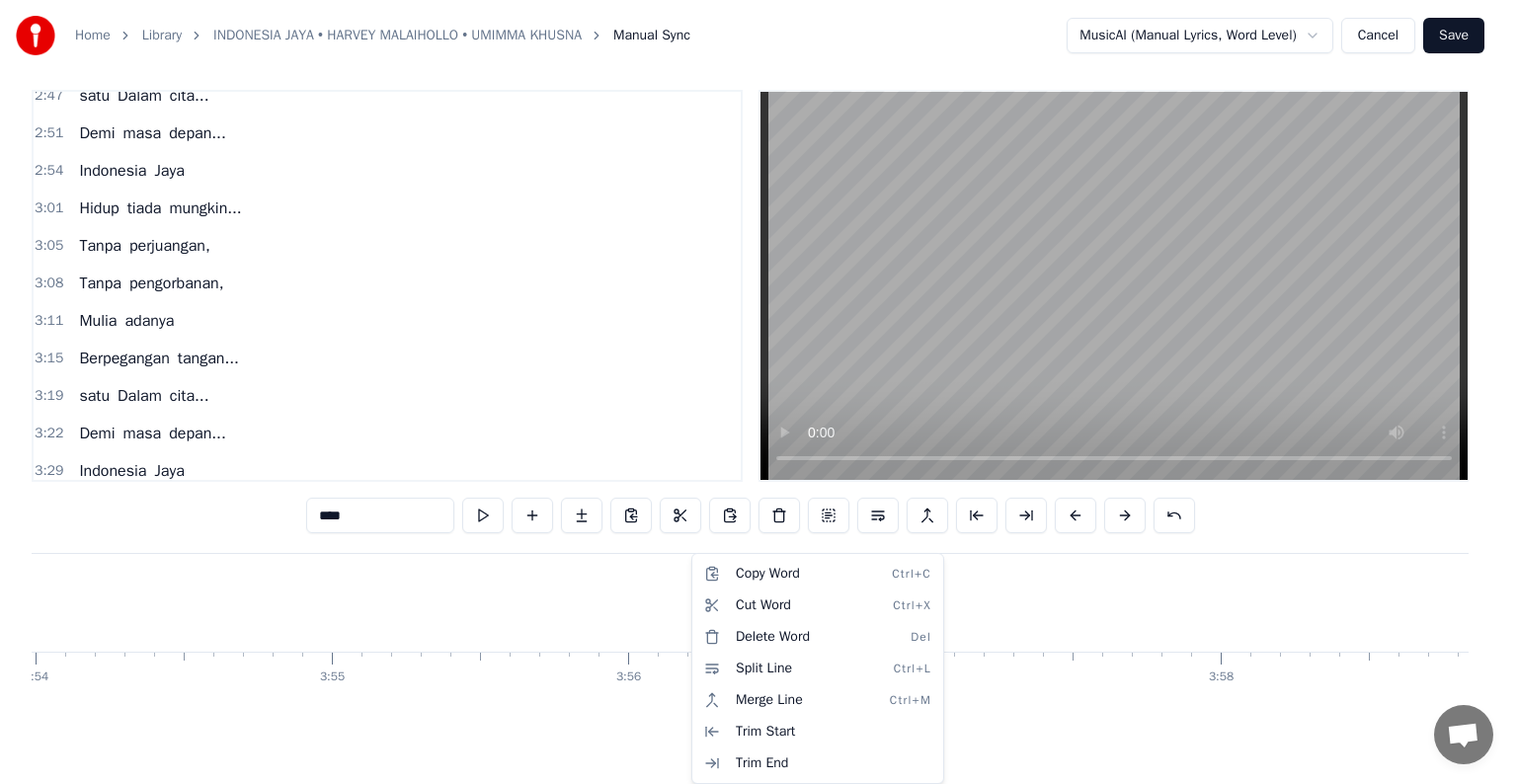 click on "Home Library INDONESIA JAYA • HARVEY MALAIHOLLO • UMIMMA KHUSNA Manual Sync MusicAI (Manual Lyrics, Word Level) Cancel Save 0:17 Hari-hari Terus Berlalu 0:24 Tiada pernah berhenti 0:30 S'ribu rintang jalan berliku 0:38 Bukanlah suatu penghalang 0:45 Hadapilah segala tantangan 0:52 Mohon Petunjuk yang kuasa 1:00 Ciptakanlah Kerukunan Bangsa.... 1:07 Kobarkanlah, dalam dada 1:11 Semangat jiwa Pancasila... 1:18 Hidup tiada mungkin... 1:21 Tanpa perjuangan, 1:25 Tanpa pengorbanan, 1:28 Mulia adanya 1:32 Berpegangan tangan... 1:36 satu Dalam cita... 1:39 Demi masa depan... 1:43 Indonesia Jaya 1:59 Hadapilah segala tantangan 2:06 Mohon Petunjuk yang kuasa 2:13 Ciptakanlah Kerukunan Bangsa.... 2:20 Kobarkanlah, dalam dada 2:24 Semangat jiwa Pancasila... 2:30 Hidup tiada mungkin... 2:33 Tanpa perjuangan, 2:37 Tanpa pengorbanan, 2:40 Mulia adanya 2:44 Berpegangan tangan... 2:47 satu Dalam cita... 2:51 Demi masa depan... 2:54 Indonesia Jaya 3:01 Hidup tiada mungkin... 3:05 Tanpa perjuangan, 3:08 Tanpa pengorbanan," at bounding box center [758, 385] 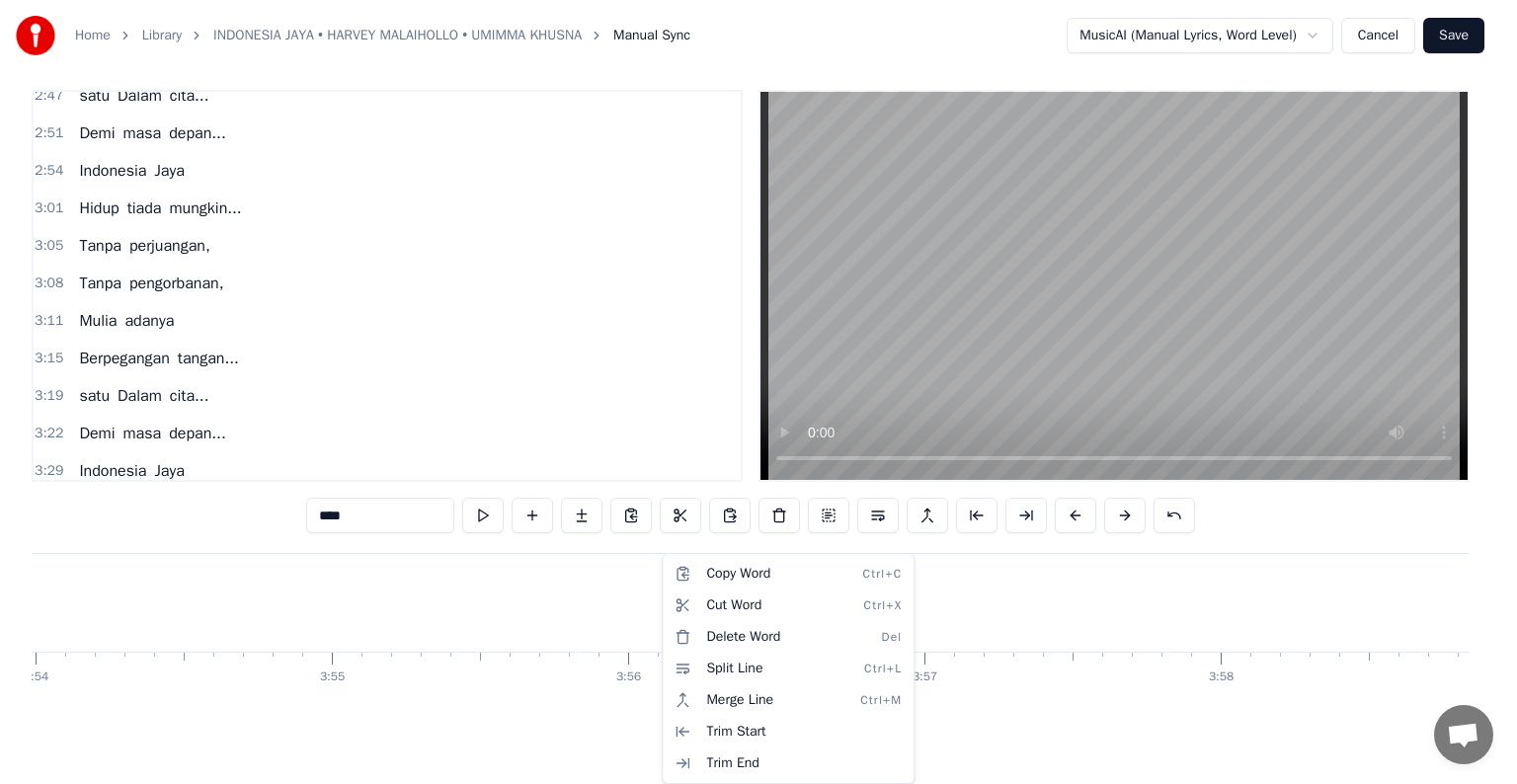 click on "Home Library INDONESIA JAYA • HARVEY MALAIHOLLO • UMIMMA KHUSNA Manual Sync MusicAI (Manual Lyrics, Word Level) Cancel Save 0:17 Hari-hari Terus Berlalu 0:24 Tiada pernah berhenti 0:30 S'ribu rintang jalan berliku 0:38 Bukanlah suatu penghalang 0:45 Hadapilah segala tantangan 0:52 Mohon Petunjuk yang kuasa 1:00 Ciptakanlah Kerukunan Bangsa.... 1:07 Kobarkanlah, dalam dada 1:11 Semangat jiwa Pancasila... 1:18 Hidup tiada mungkin... 1:21 Tanpa perjuangan, 1:25 Tanpa pengorbanan, 1:28 Mulia adanya 1:32 Berpegangan tangan... 1:36 satu Dalam cita... 1:39 Demi masa depan... 1:43 Indonesia Jaya 1:59 Hadapilah segala tantangan 2:06 Mohon Petunjuk yang kuasa 2:13 Ciptakanlah Kerukunan Bangsa.... 2:20 Kobarkanlah, dalam dada 2:24 Semangat jiwa Pancasila... 2:30 Hidup tiada mungkin... 2:33 Tanpa perjuangan, 2:37 Tanpa pengorbanan, 2:40 Mulia adanya 2:44 Berpegangan tangan... 2:47 satu Dalam cita... 2:51 Demi masa depan... 2:54 Indonesia Jaya 3:01 Hidup tiada mungkin... 3:05 Tanpa perjuangan, 3:08 Tanpa pengorbanan," at bounding box center (758, 385) 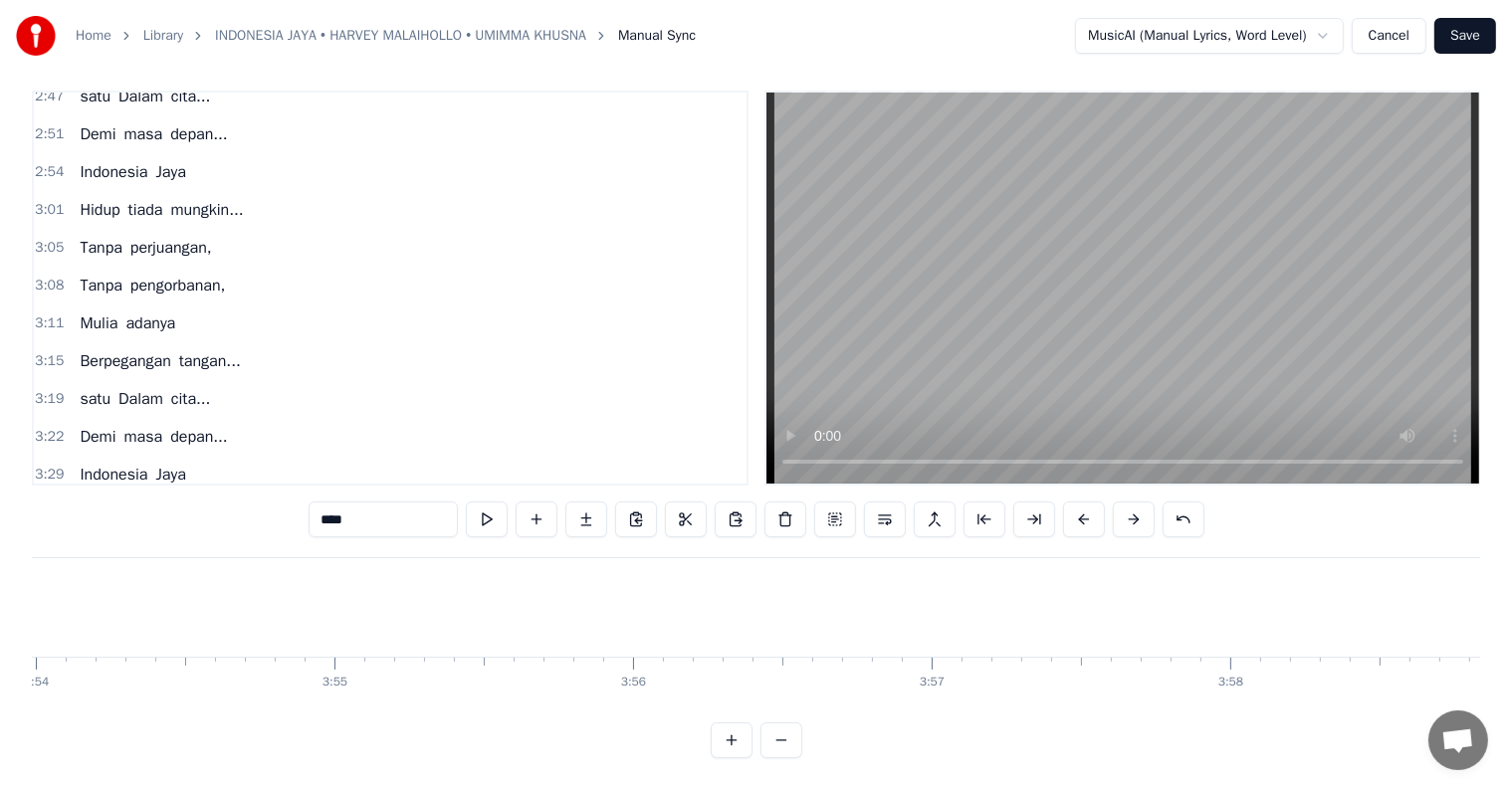 click on "Jaya" at bounding box center [170, 512] 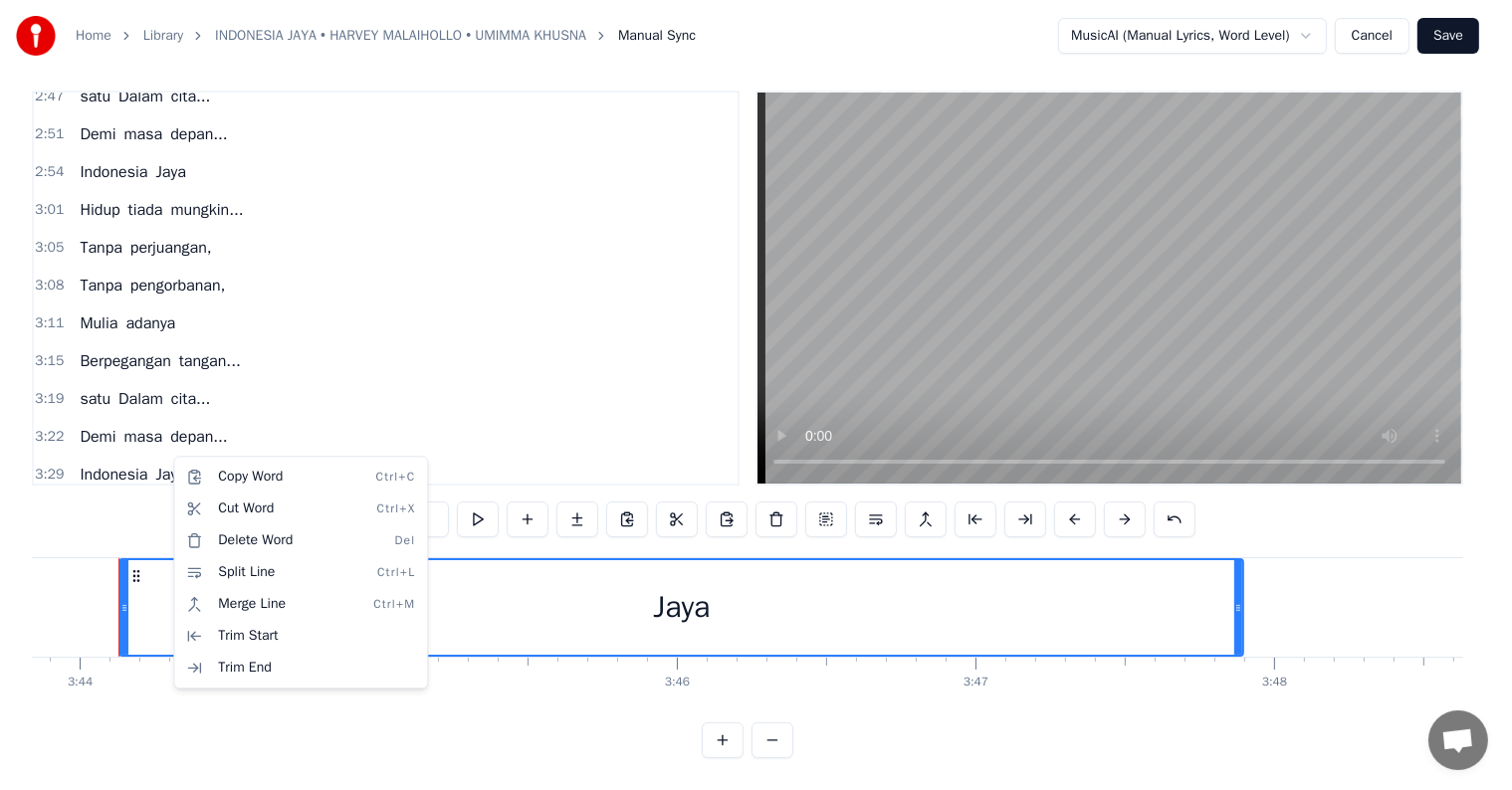 scroll, scrollTop: 0, scrollLeft: 66830, axis: horizontal 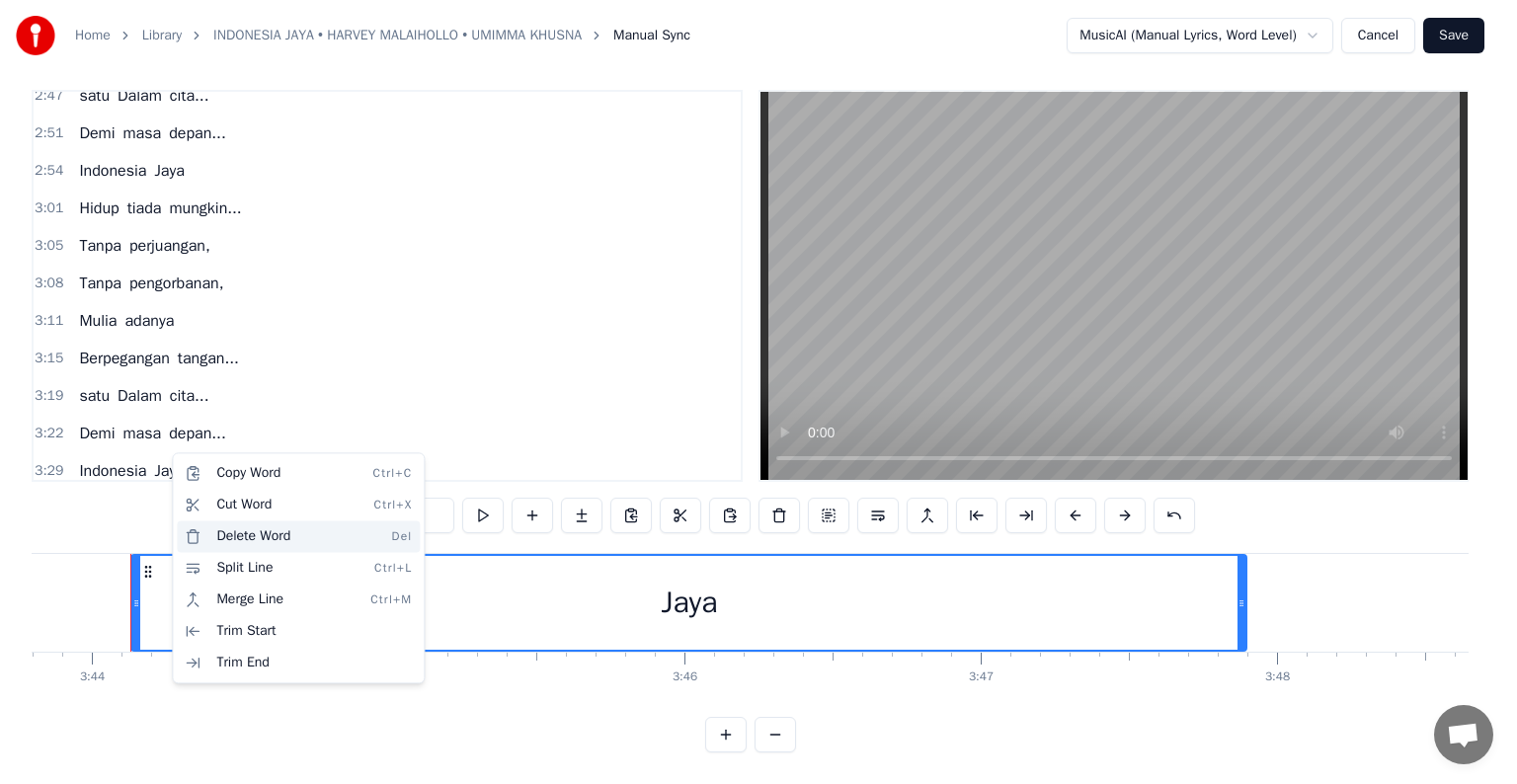 click on "Delete Word Del" at bounding box center (298, 536) 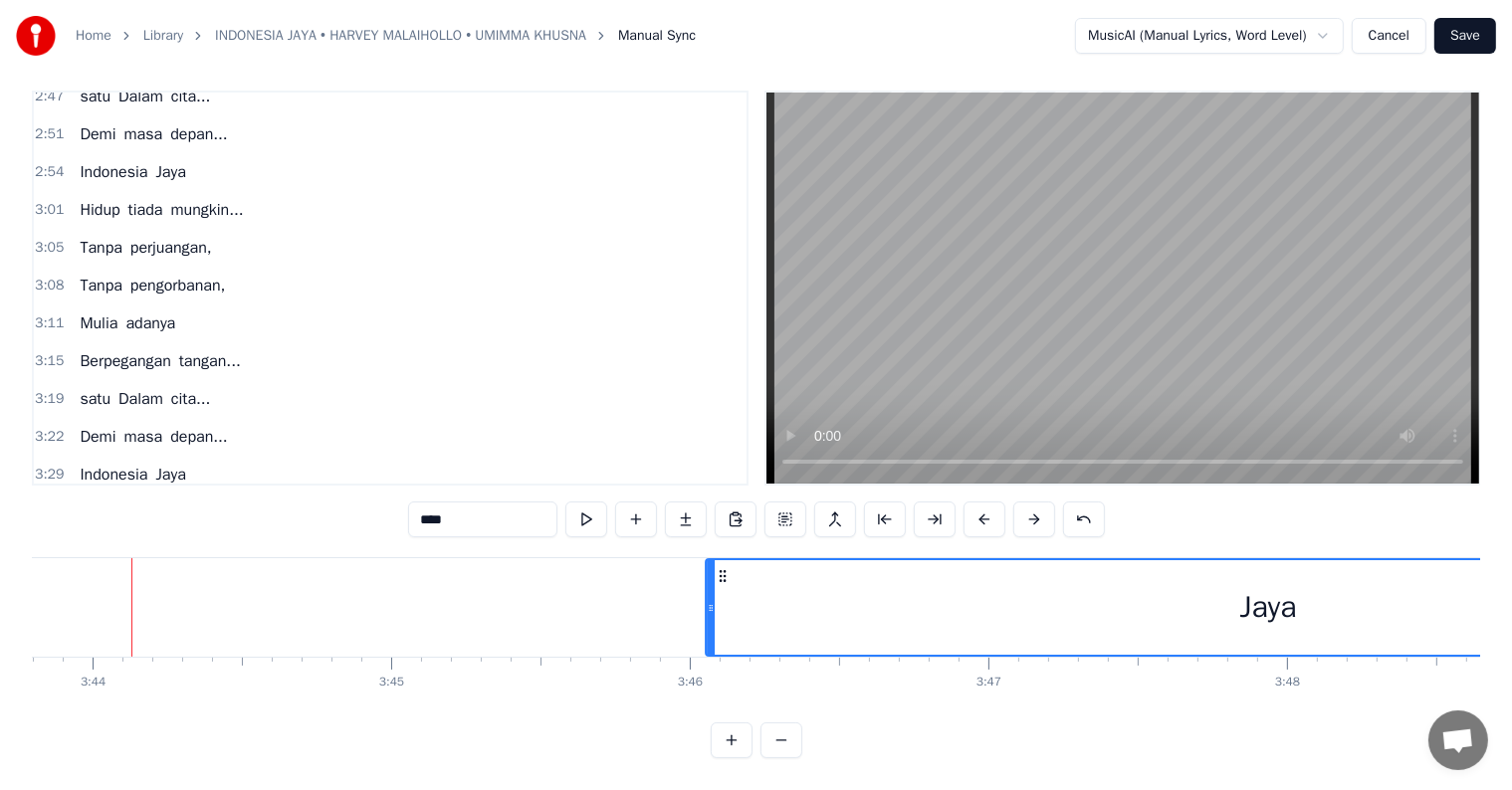 drag, startPoint x: 143, startPoint y: 549, endPoint x: 733, endPoint y: 609, distance: 593.043 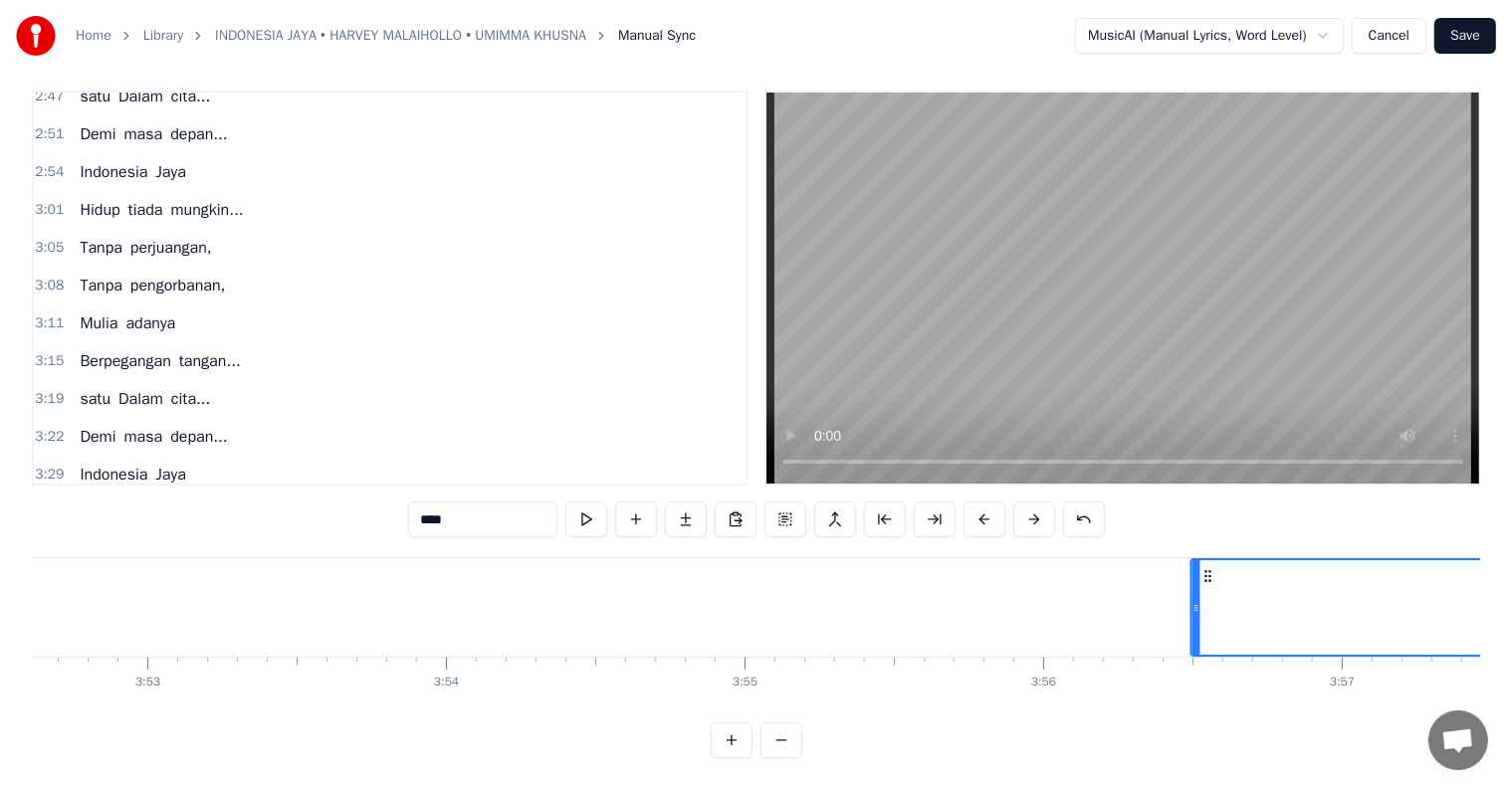 scroll, scrollTop: 0, scrollLeft: 69466, axis: horizontal 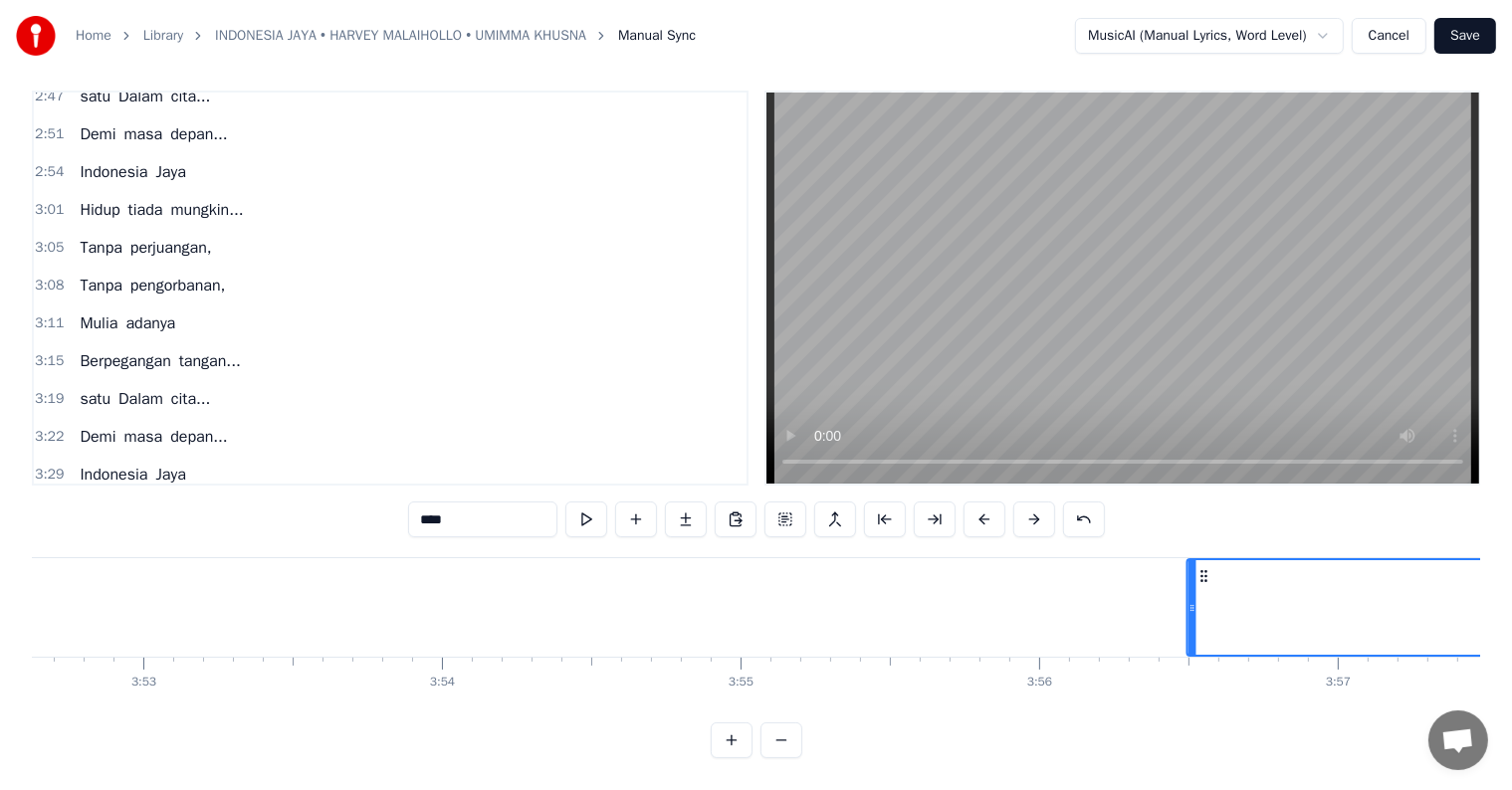 drag, startPoint x: 225, startPoint y: 562, endPoint x: 1198, endPoint y: 605, distance: 973.9497 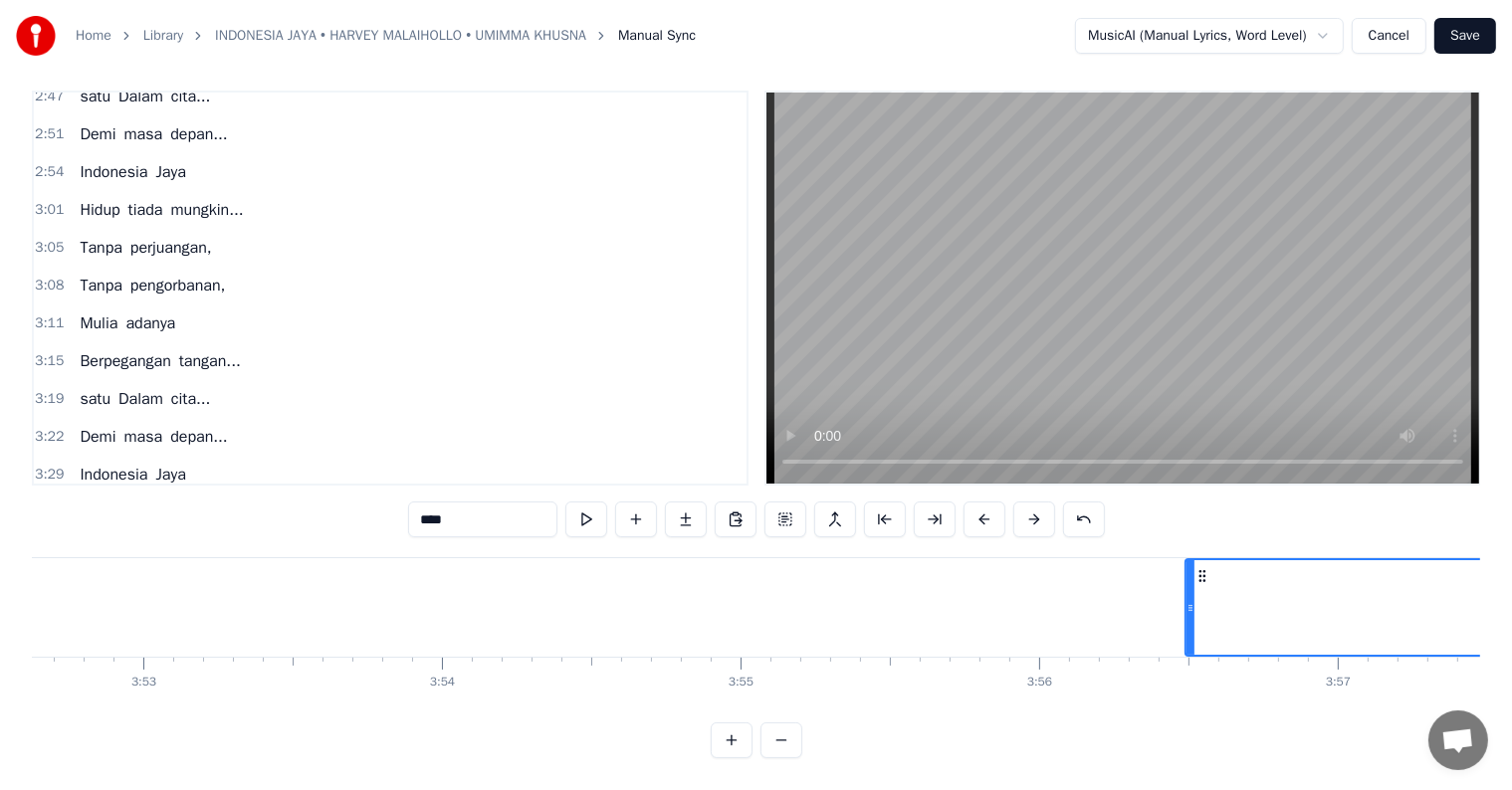 click on "Indonesia Jaya" at bounding box center (-584, 607) 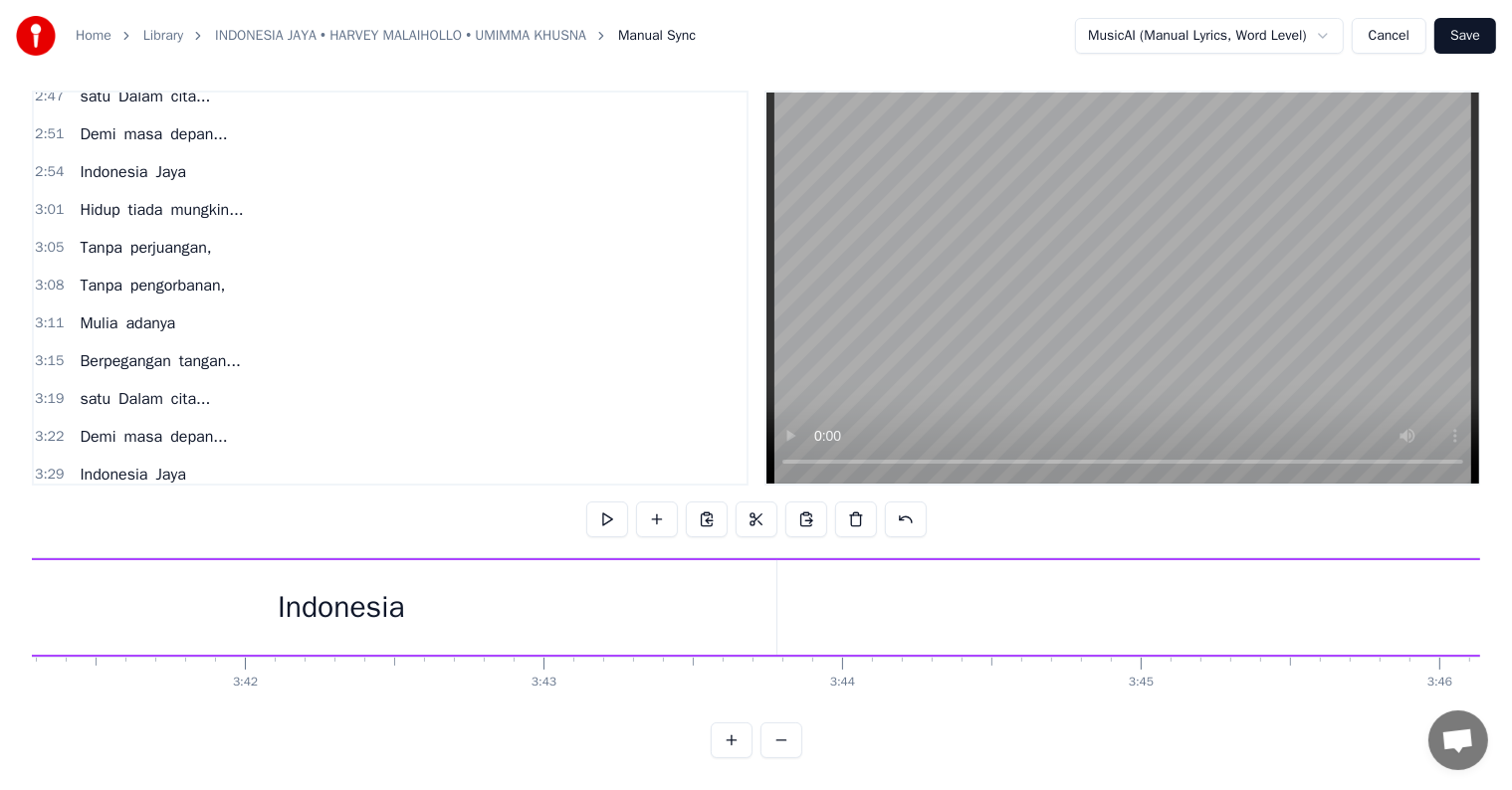 scroll, scrollTop: 0, scrollLeft: 66040, axis: horizontal 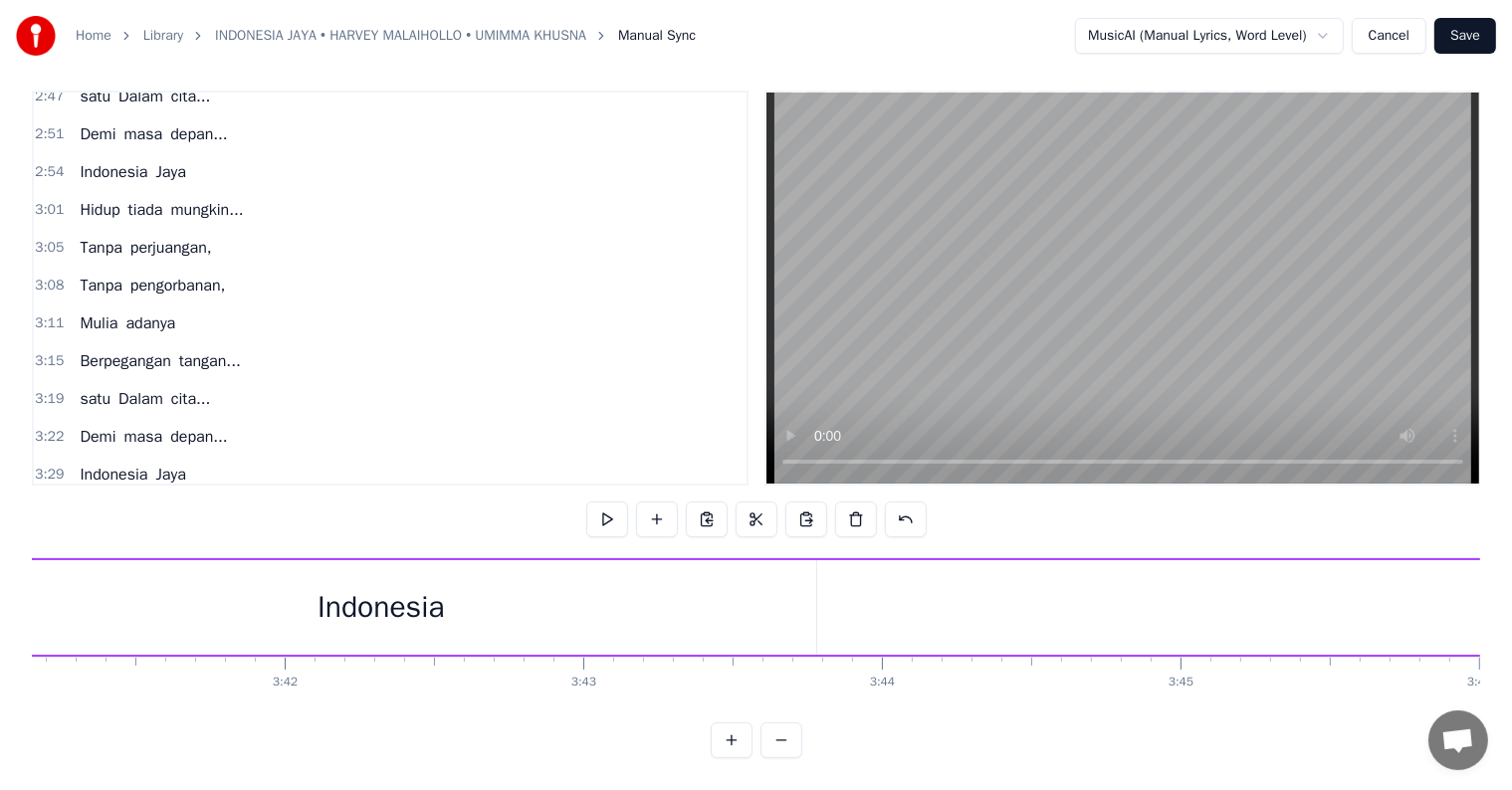 click on "Indonesia" at bounding box center (381, 607) 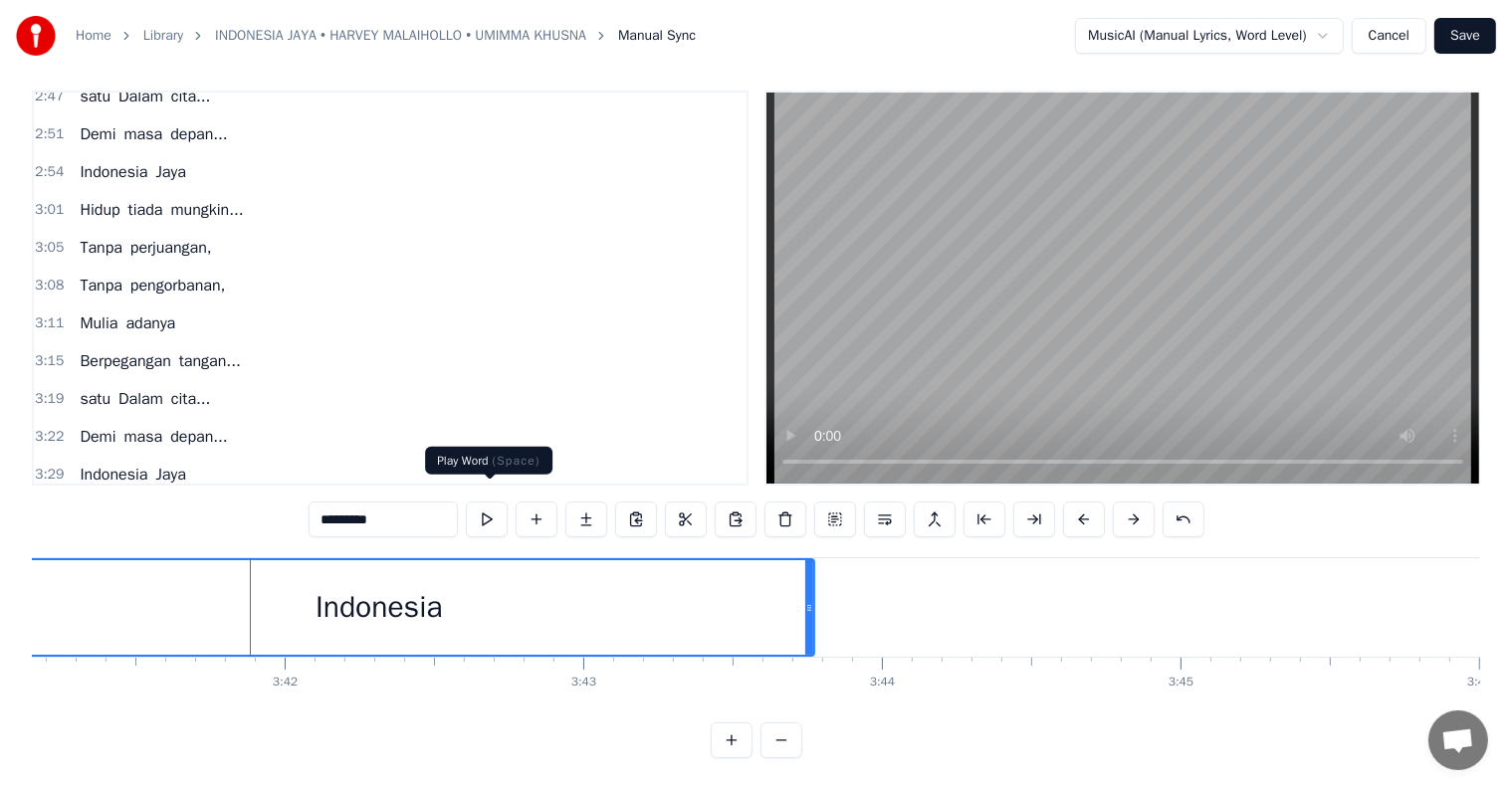 click at bounding box center (487, 519) 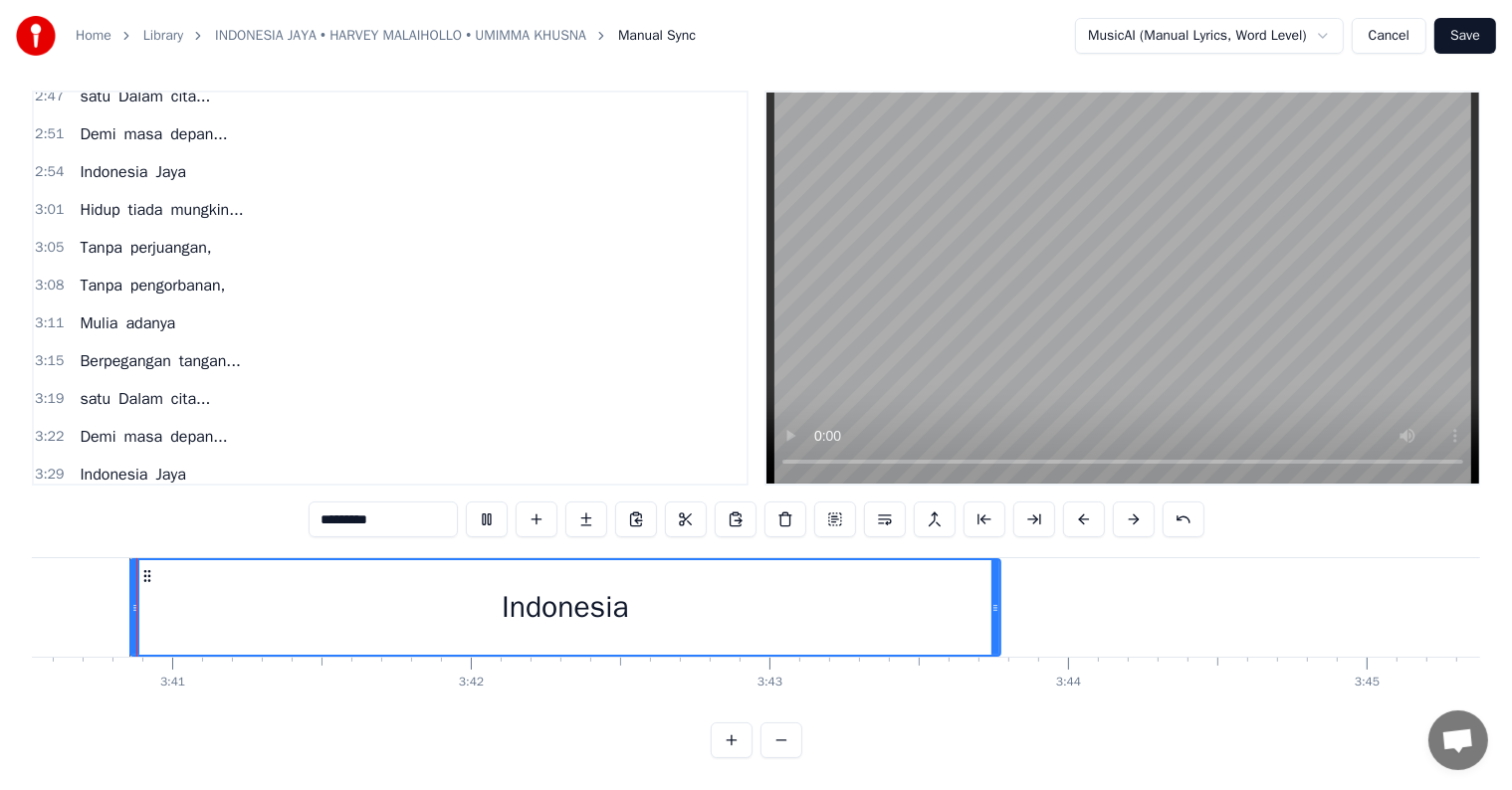 scroll, scrollTop: 0, scrollLeft: 65851, axis: horizontal 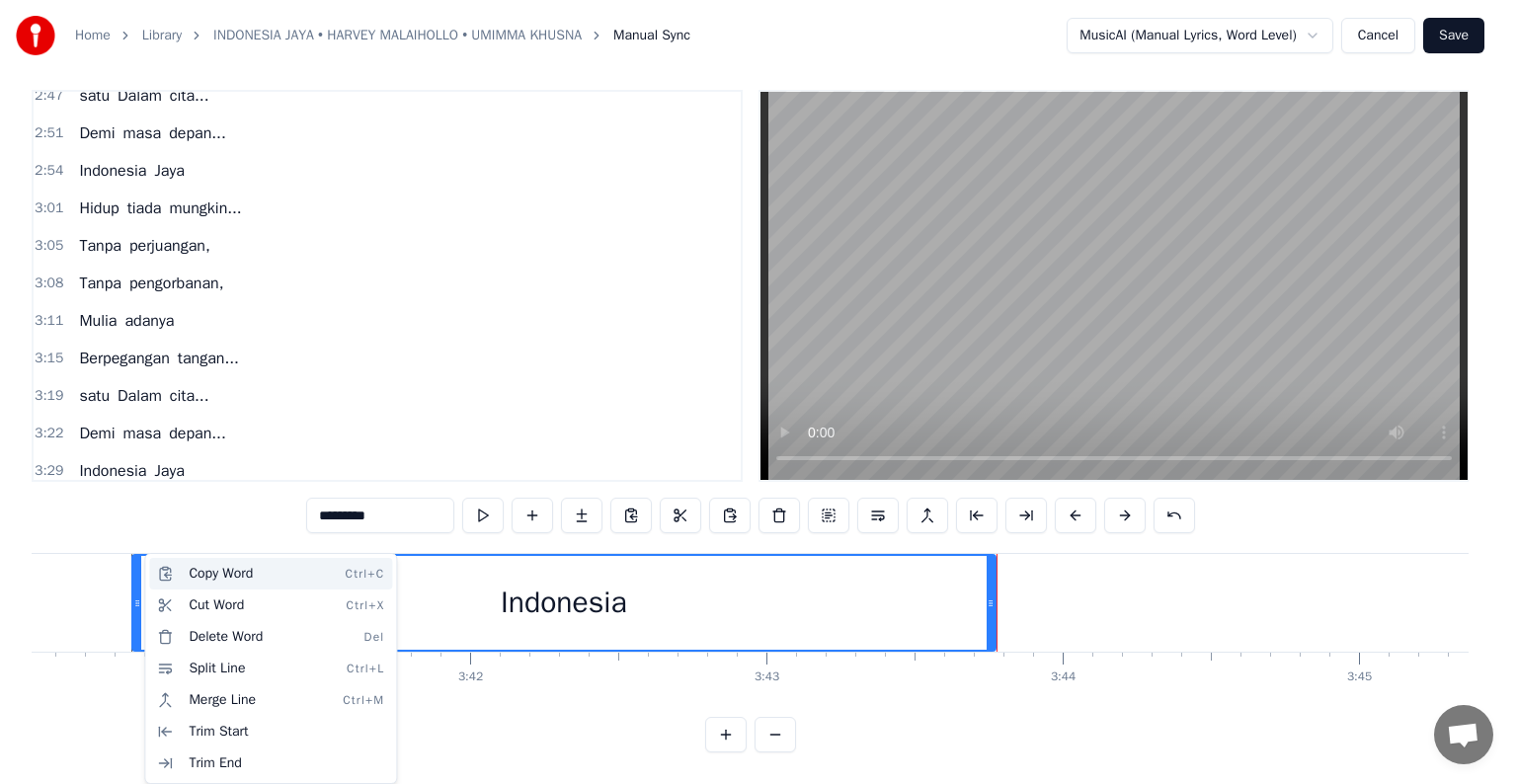 click on "Copy Word Ctrl+C" at bounding box center (271, 574) 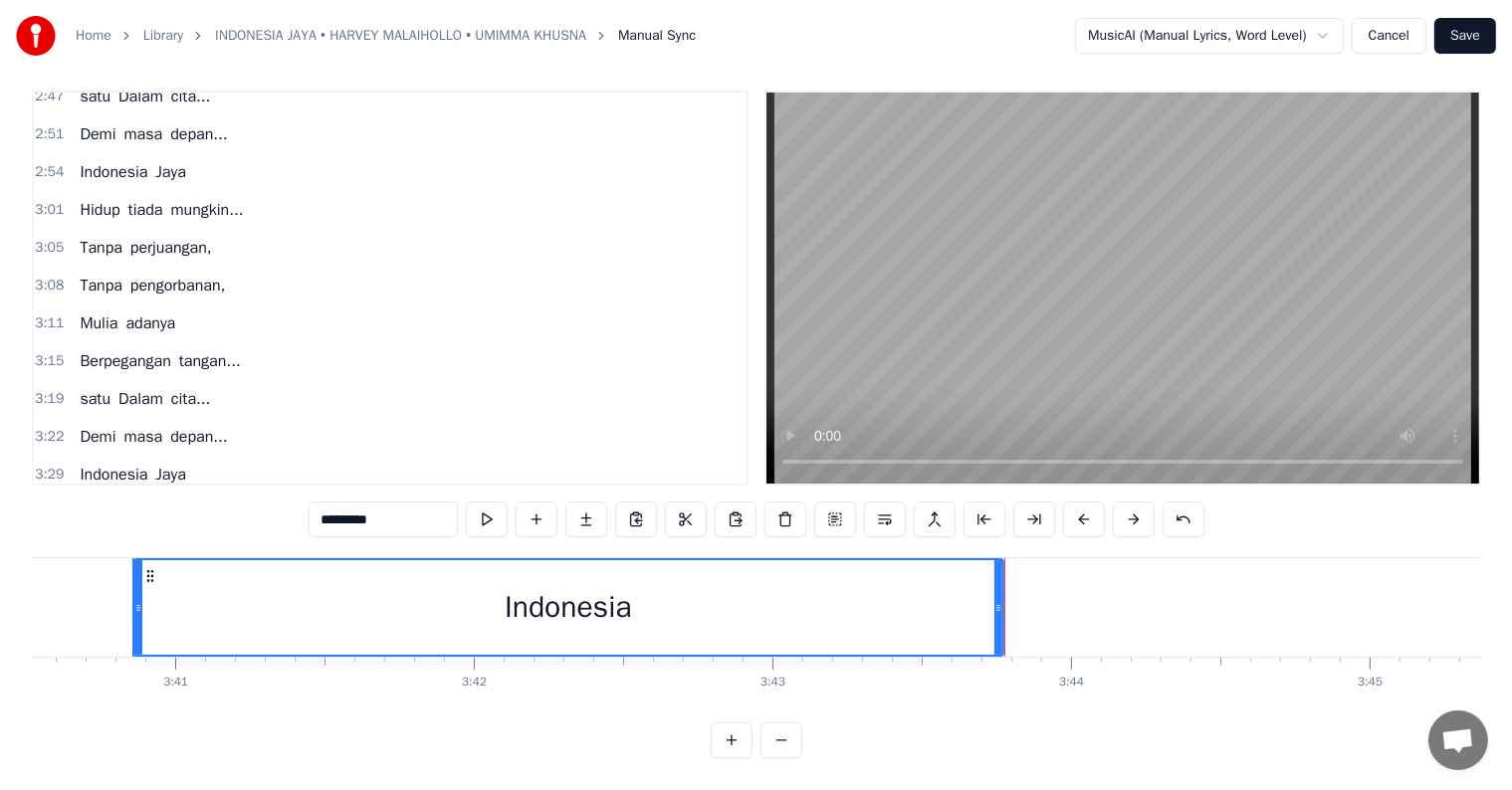 click on "Indonesia Jaya" at bounding box center [3031, 607] 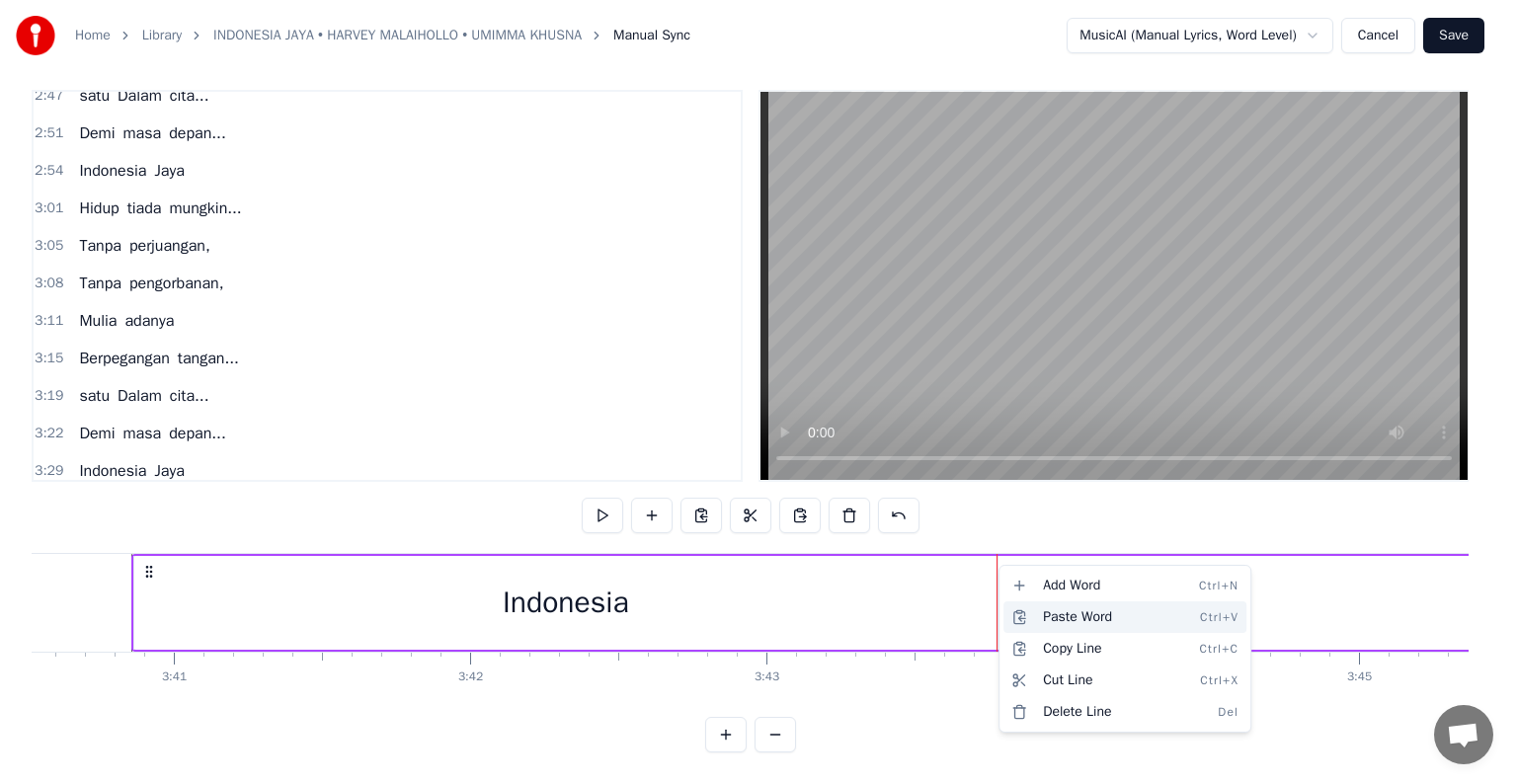 click on "Paste Word Ctrl+V" at bounding box center [1125, 617] 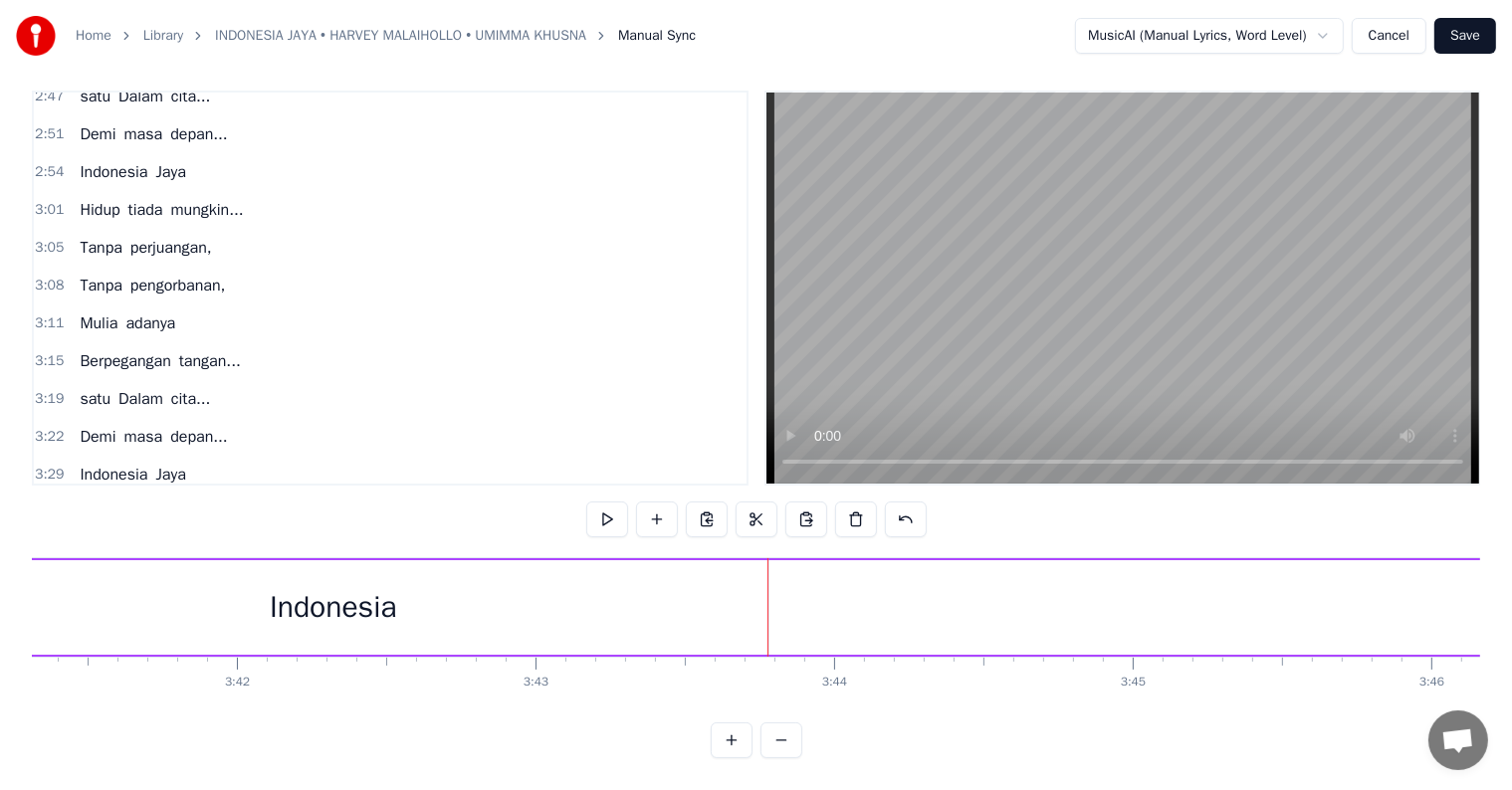 scroll, scrollTop: 0, scrollLeft: 66086, axis: horizontal 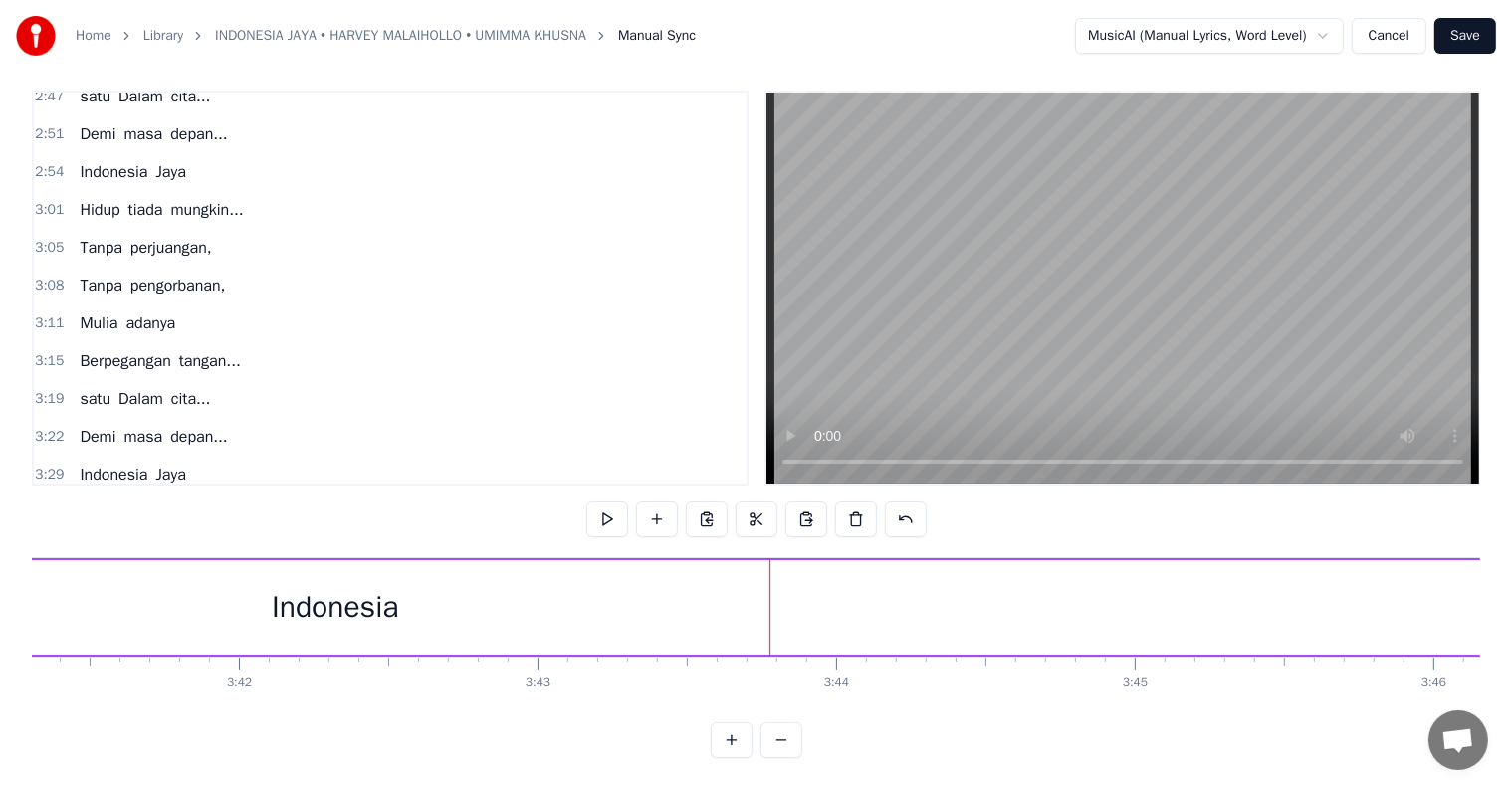 click on "Indonesia" at bounding box center (113, 512) 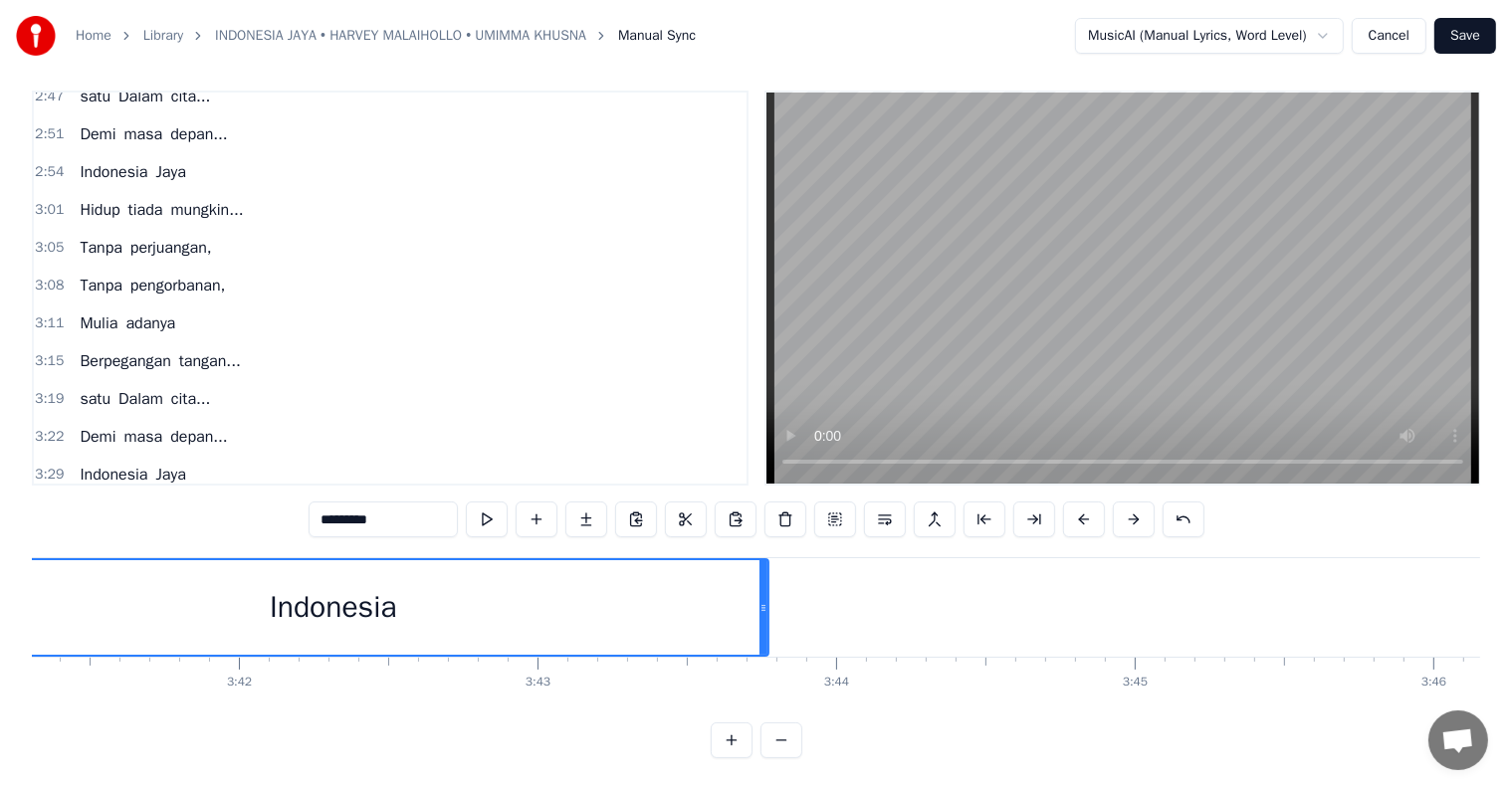 click on "Indonesia" at bounding box center [113, 512] 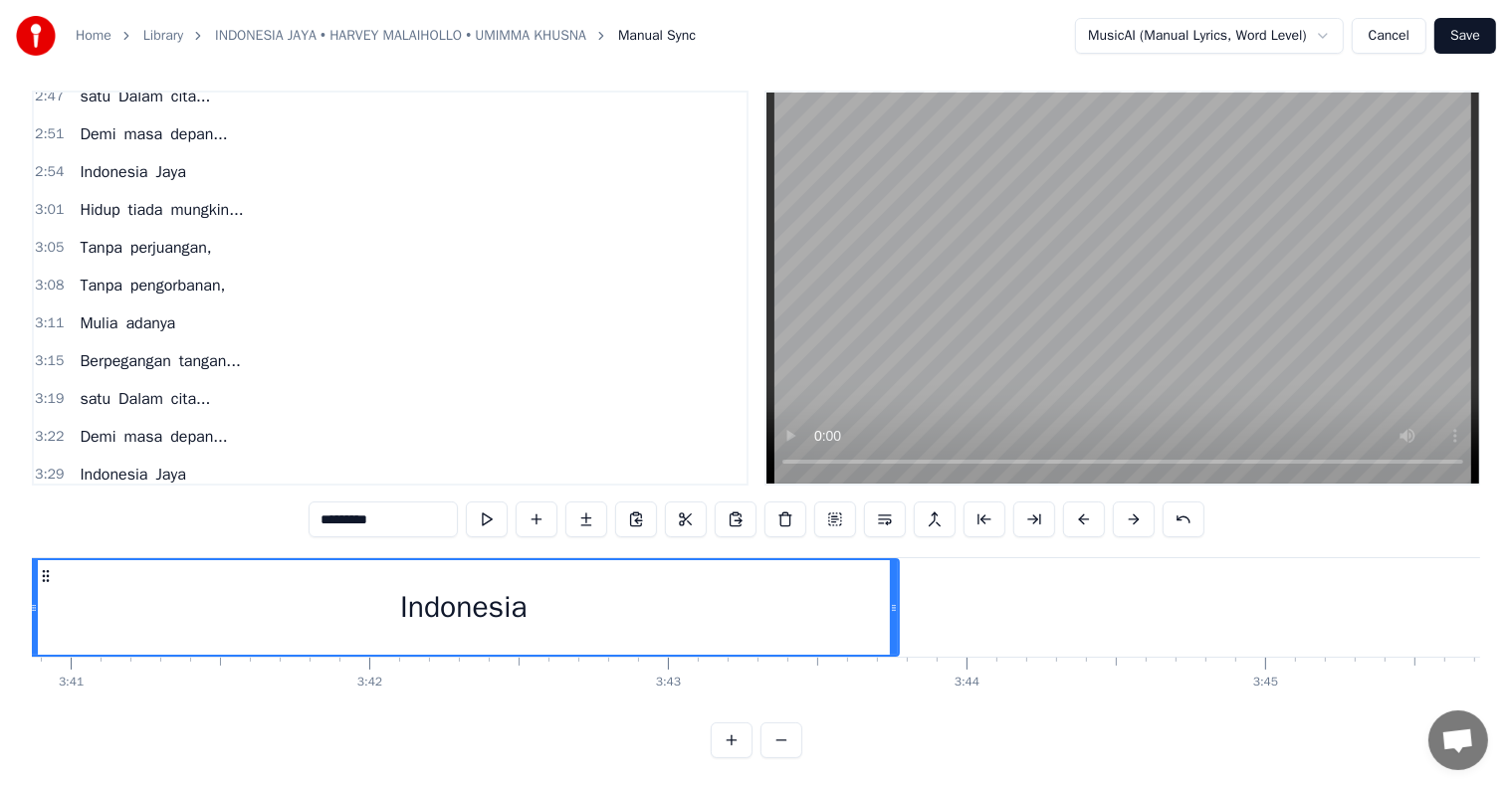 click on "Indonesia" at bounding box center [113, 512] 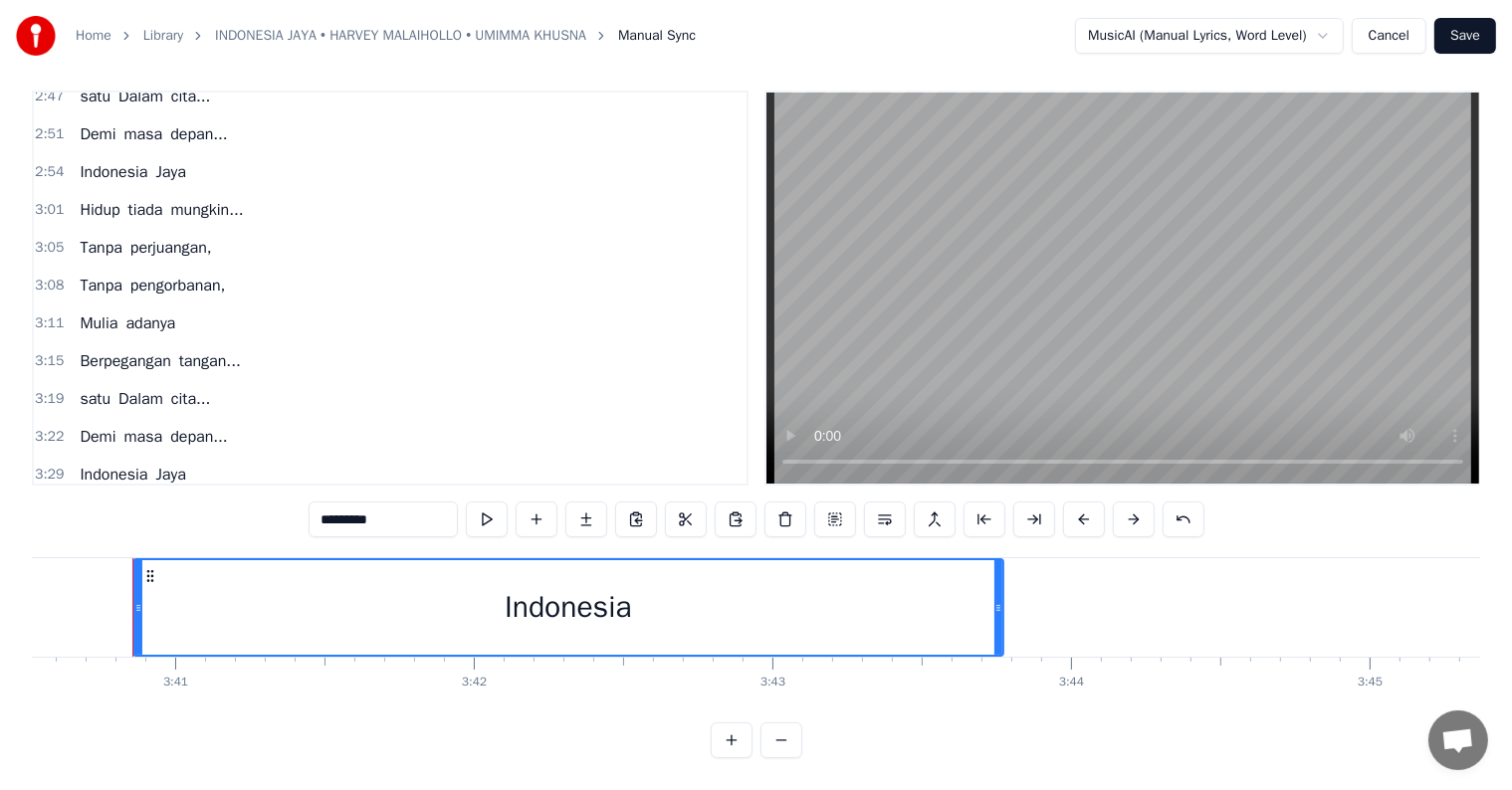 click on "Jaya" at bounding box center (170, 512) 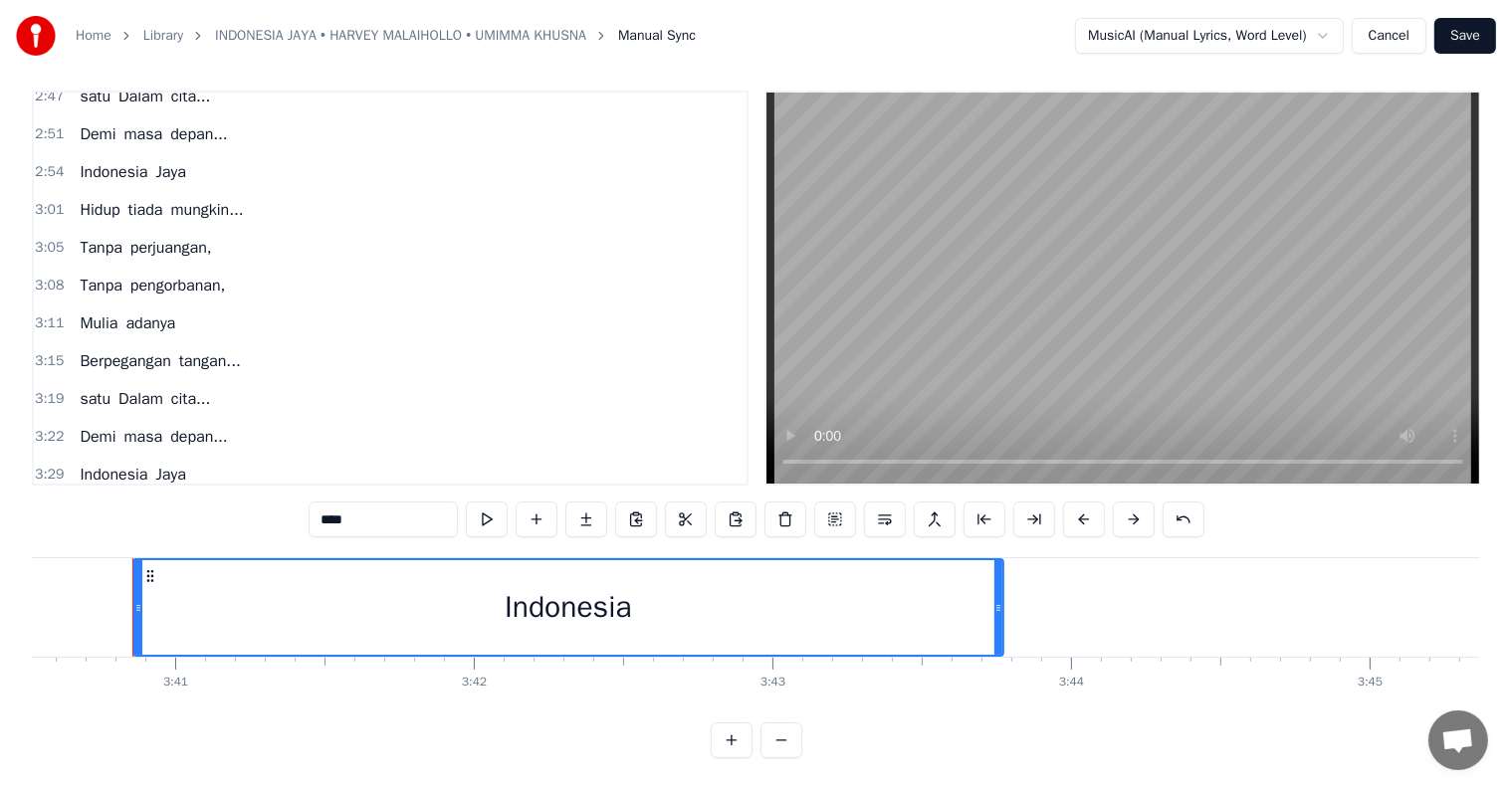 click on "Jaya" at bounding box center (170, 512) 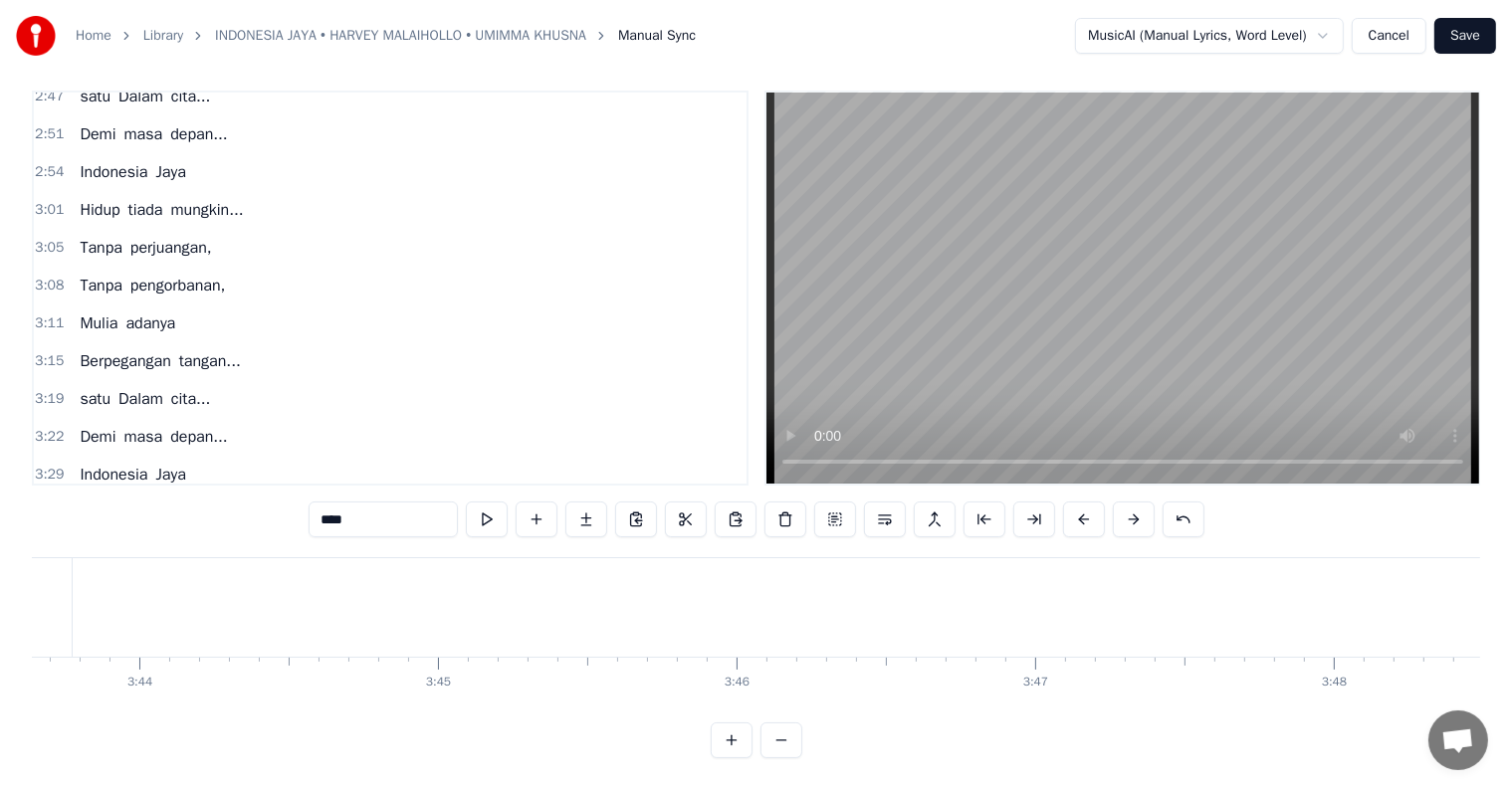 click on "Jaya" at bounding box center [170, 512] 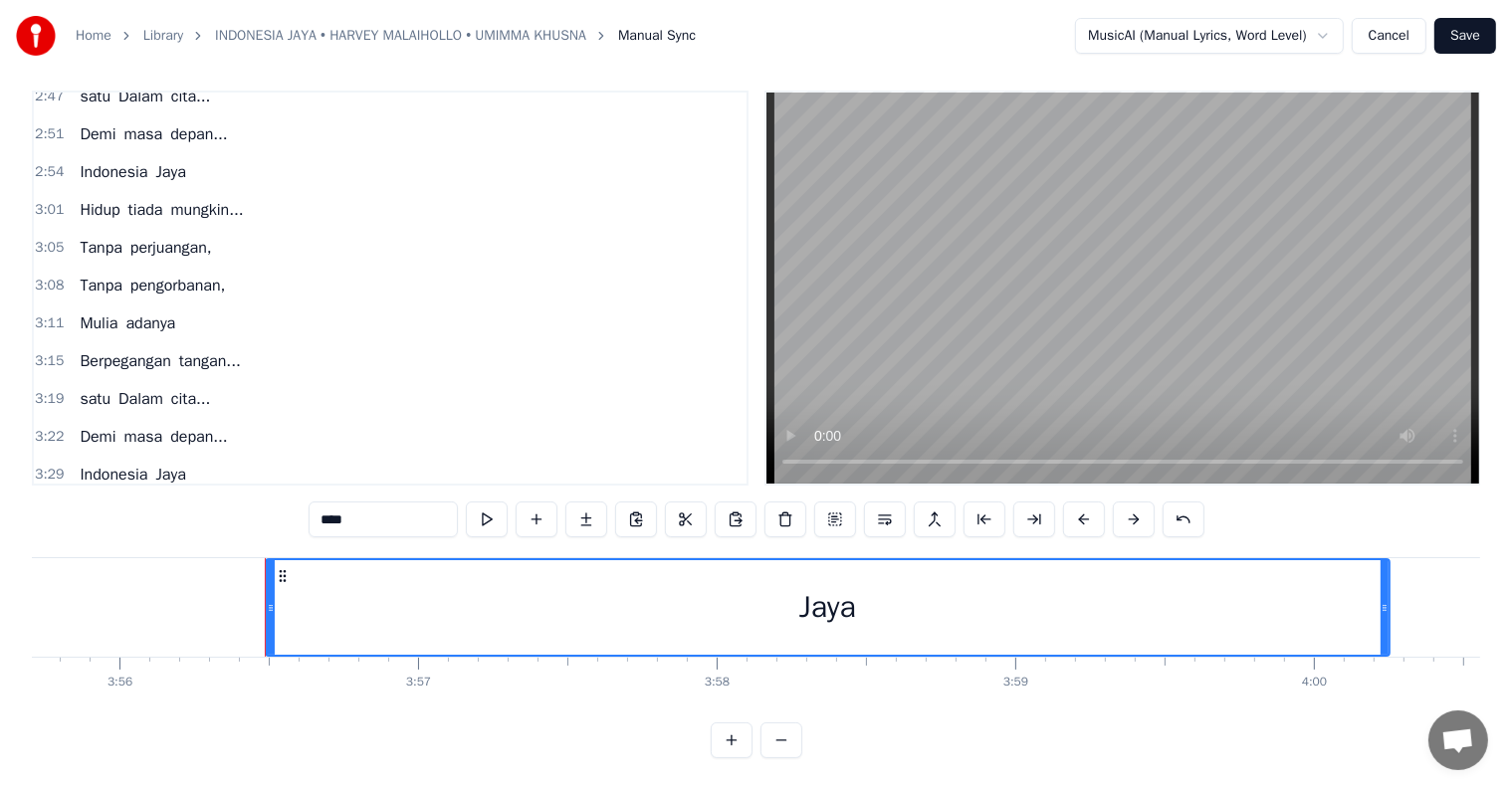 scroll, scrollTop: 0, scrollLeft: 70519, axis: horizontal 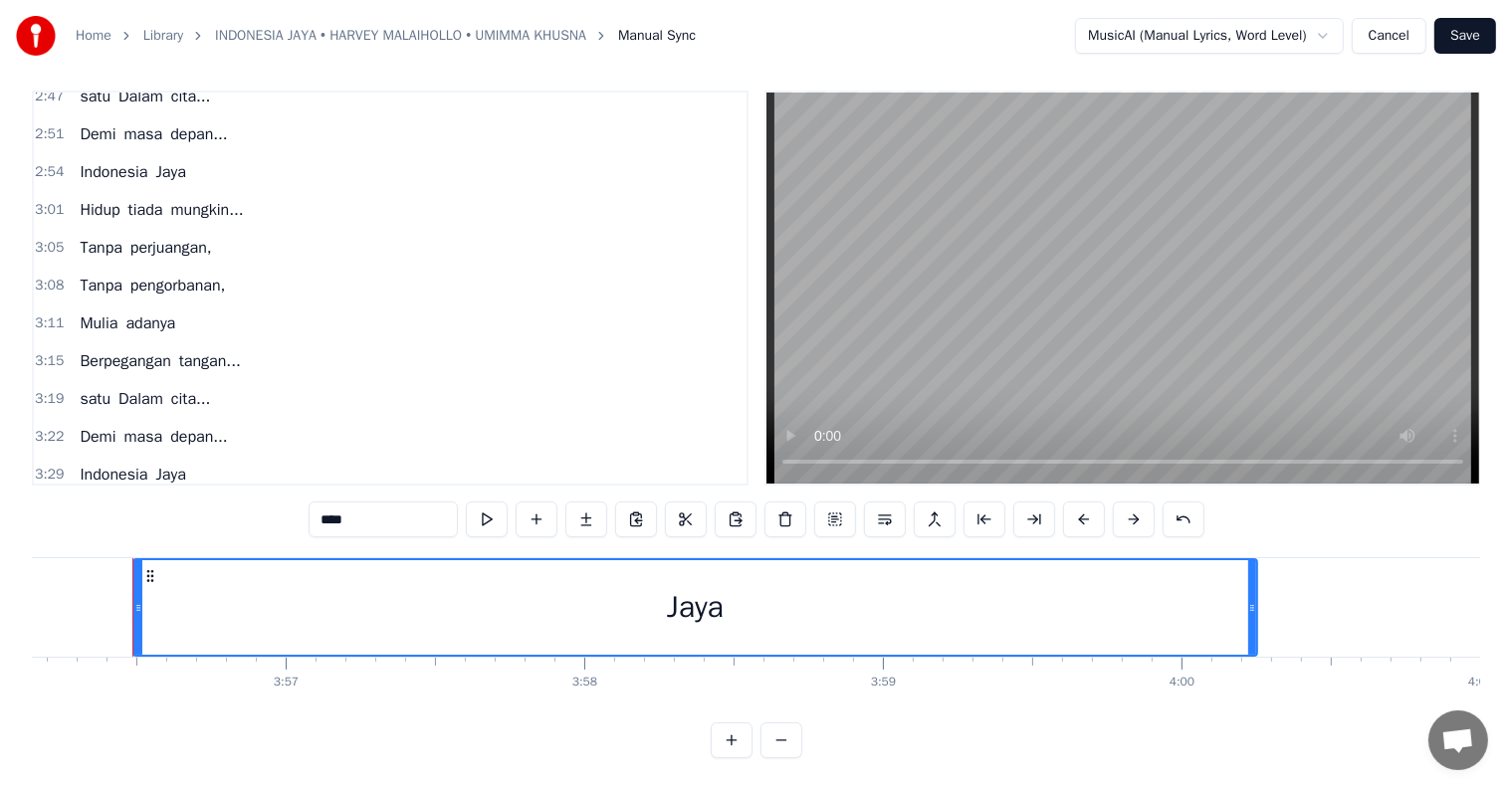 drag, startPoint x: 387, startPoint y: 510, endPoint x: 211, endPoint y: 499, distance: 176.34341 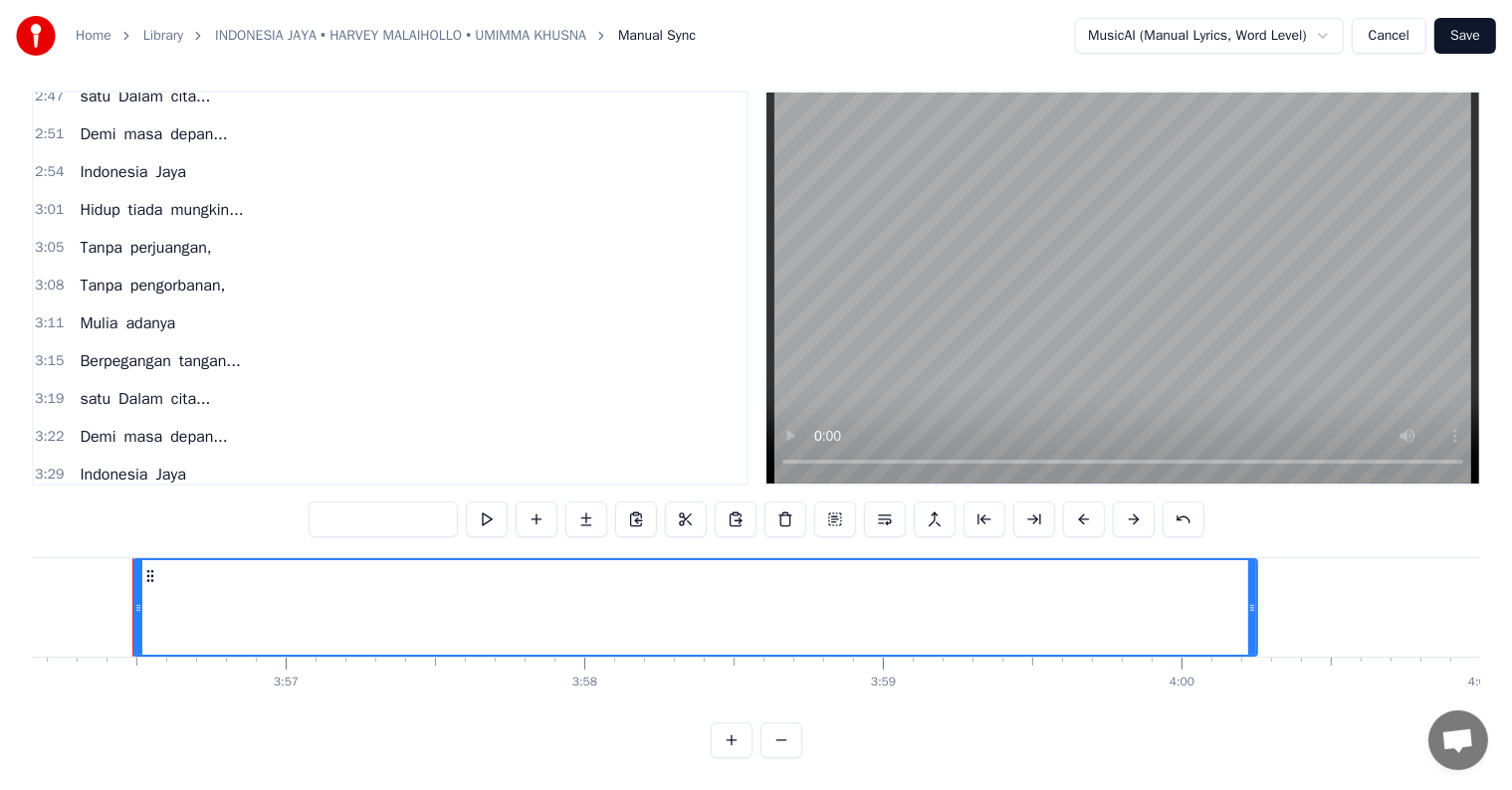 type 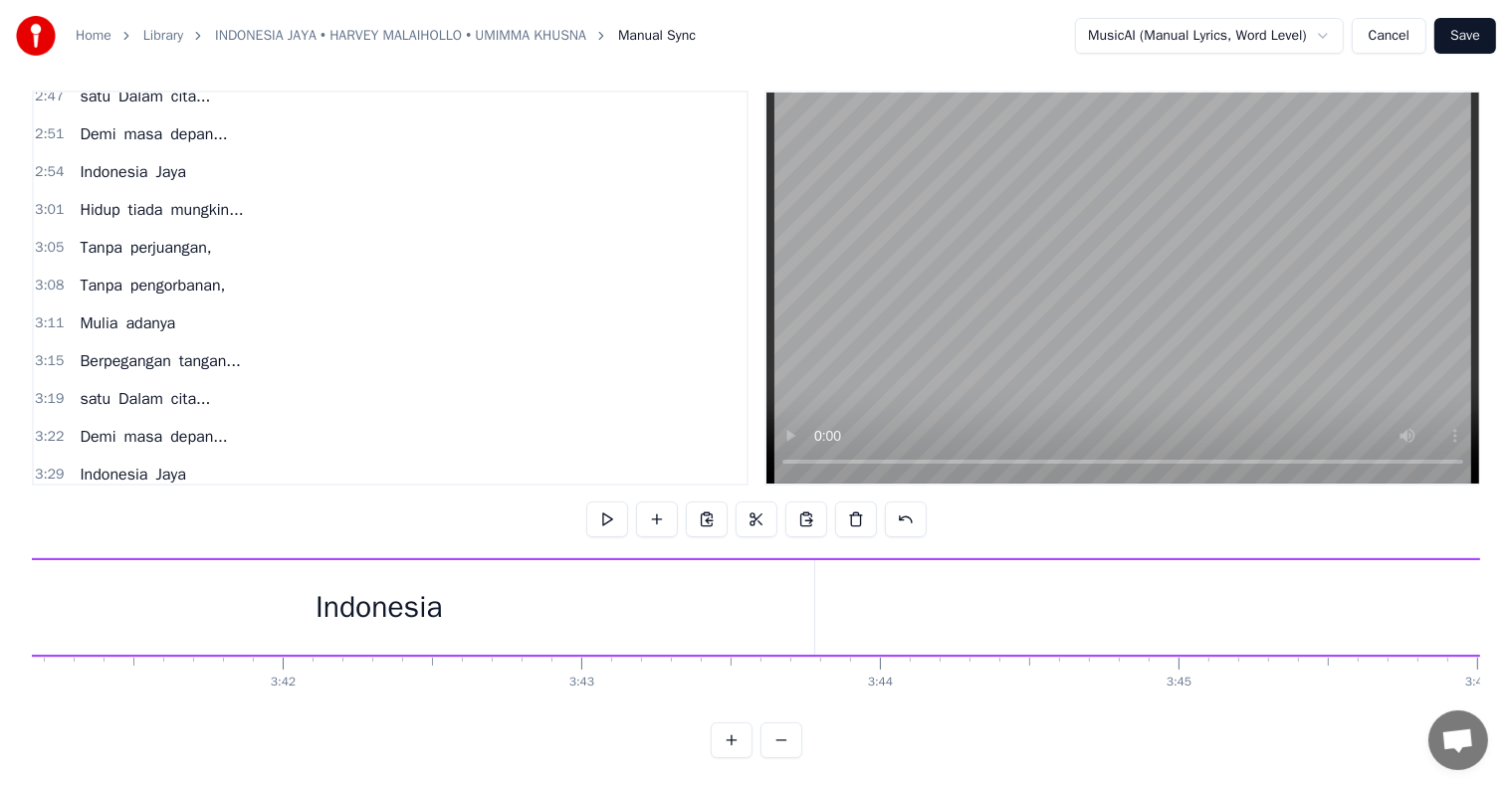 scroll, scrollTop: 0, scrollLeft: 65851, axis: horizontal 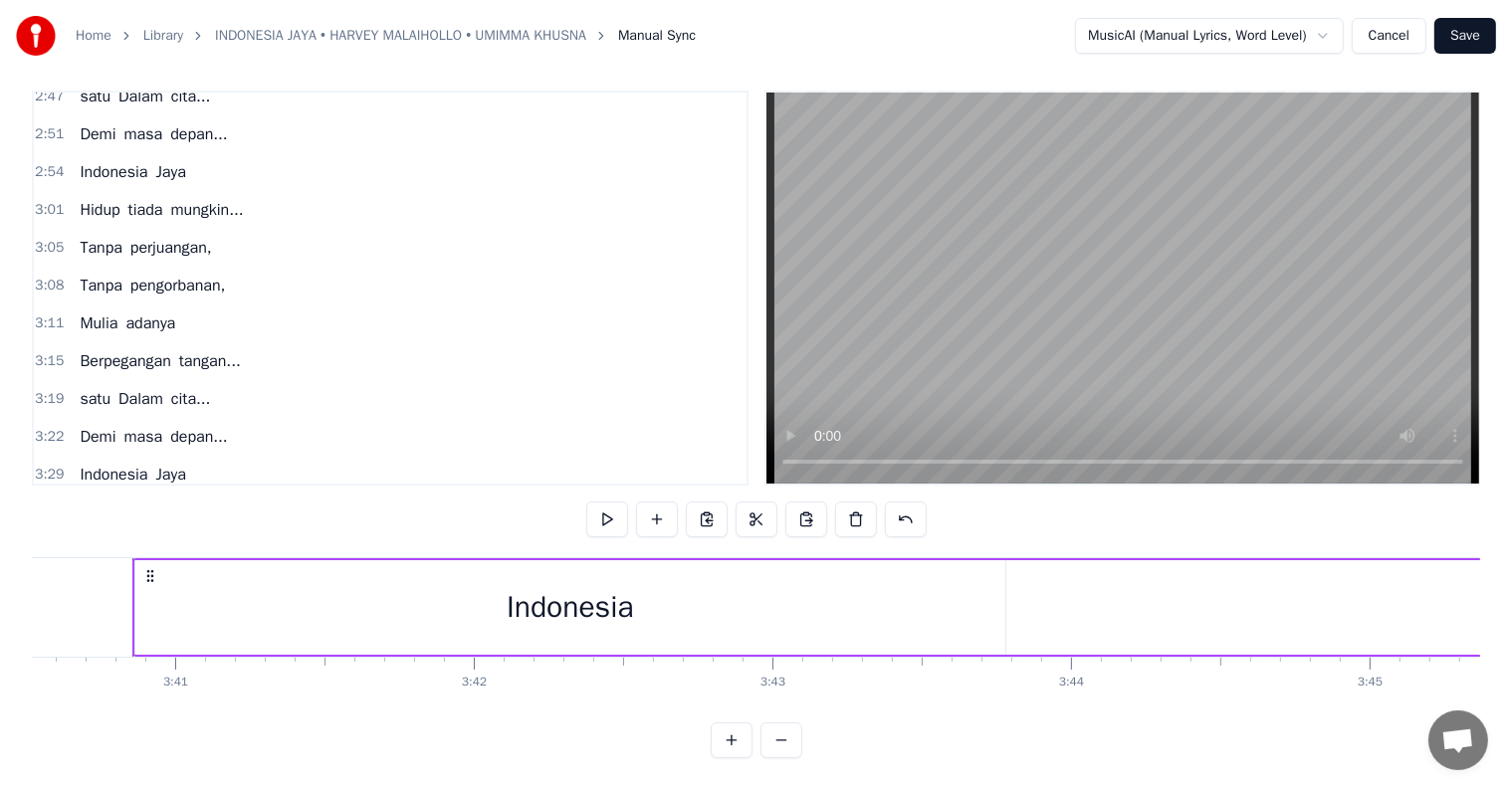 click on "Indonesia" at bounding box center [570, 607] 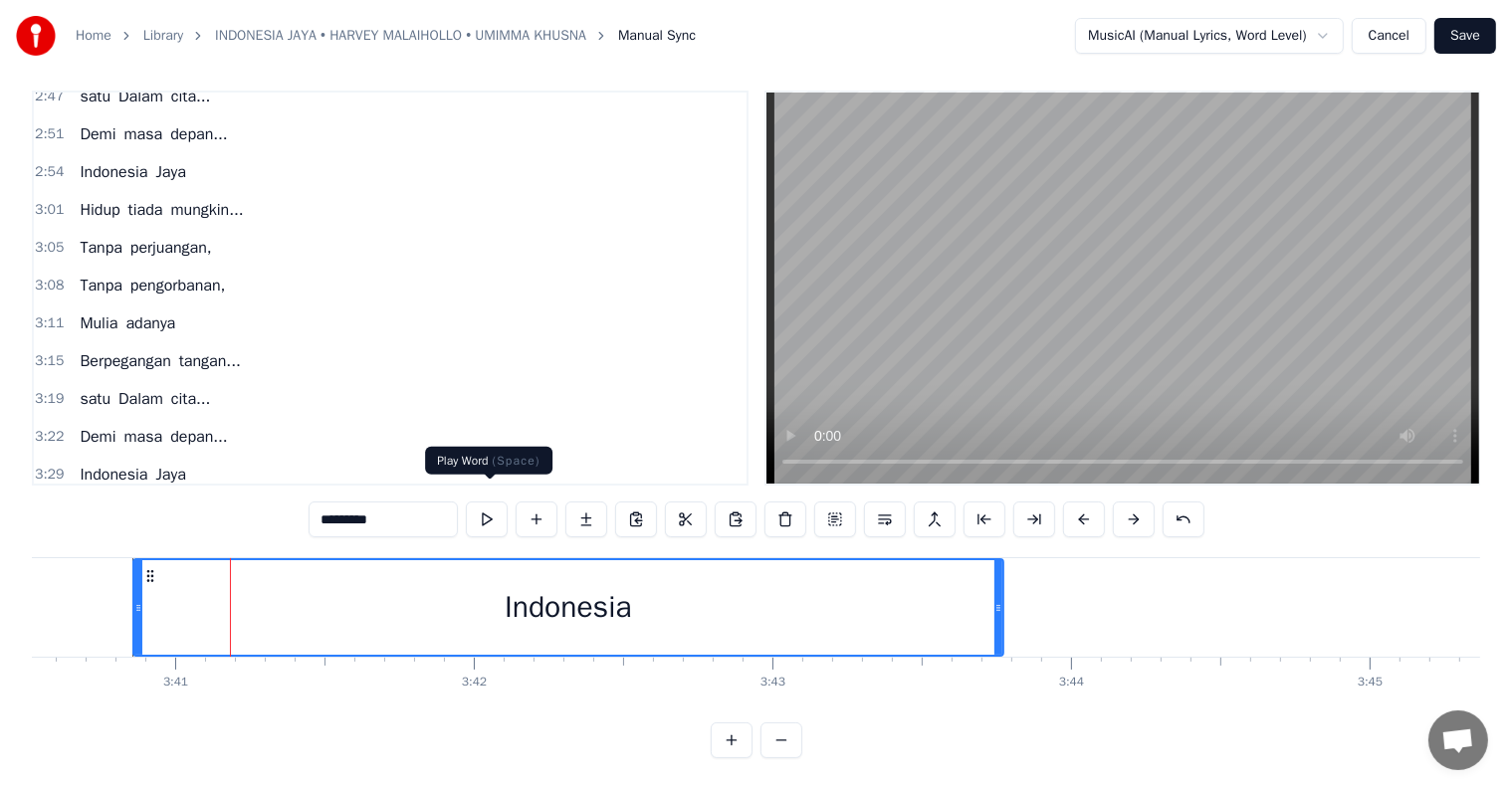 click at bounding box center (487, 519) 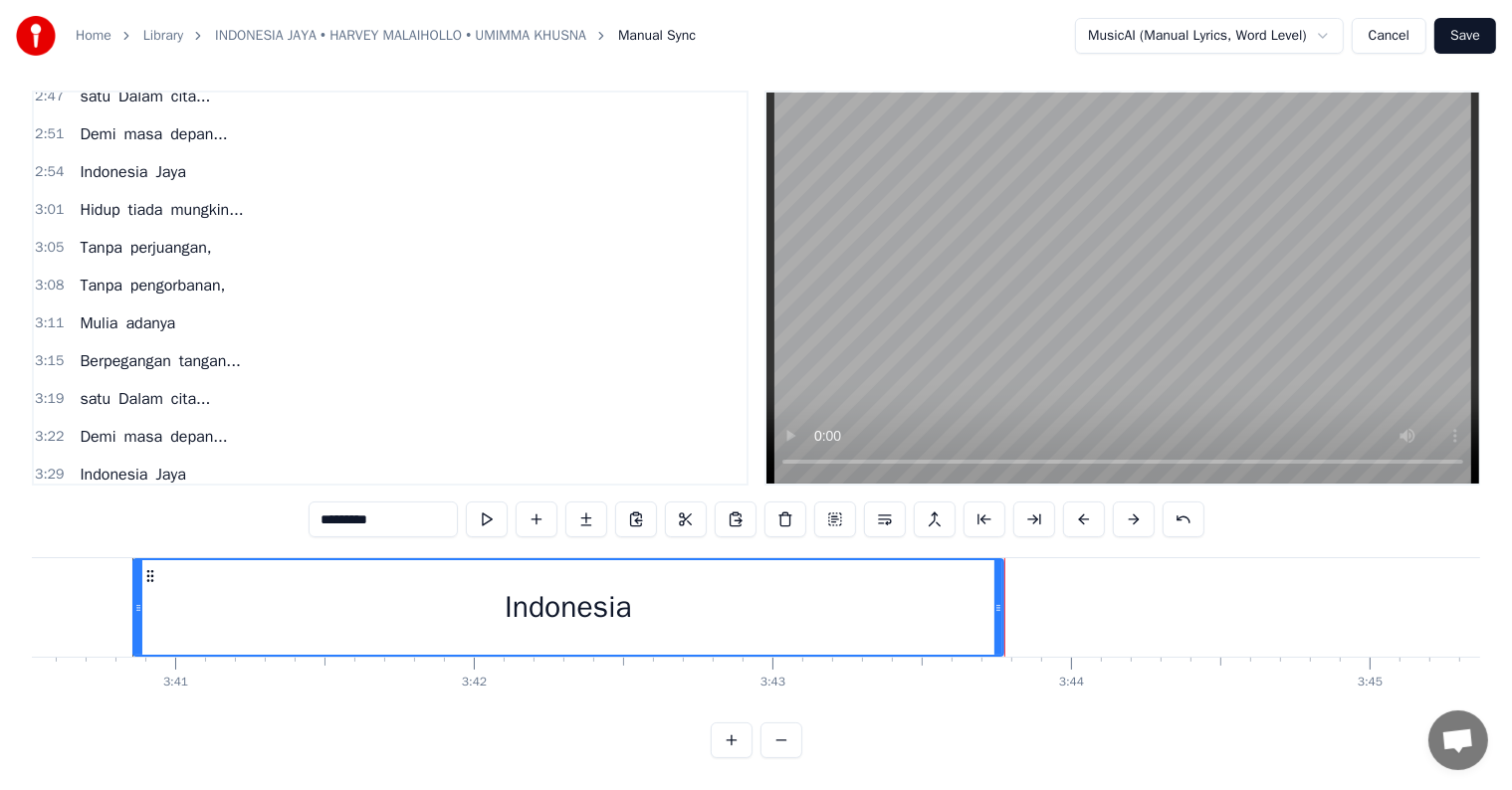 click 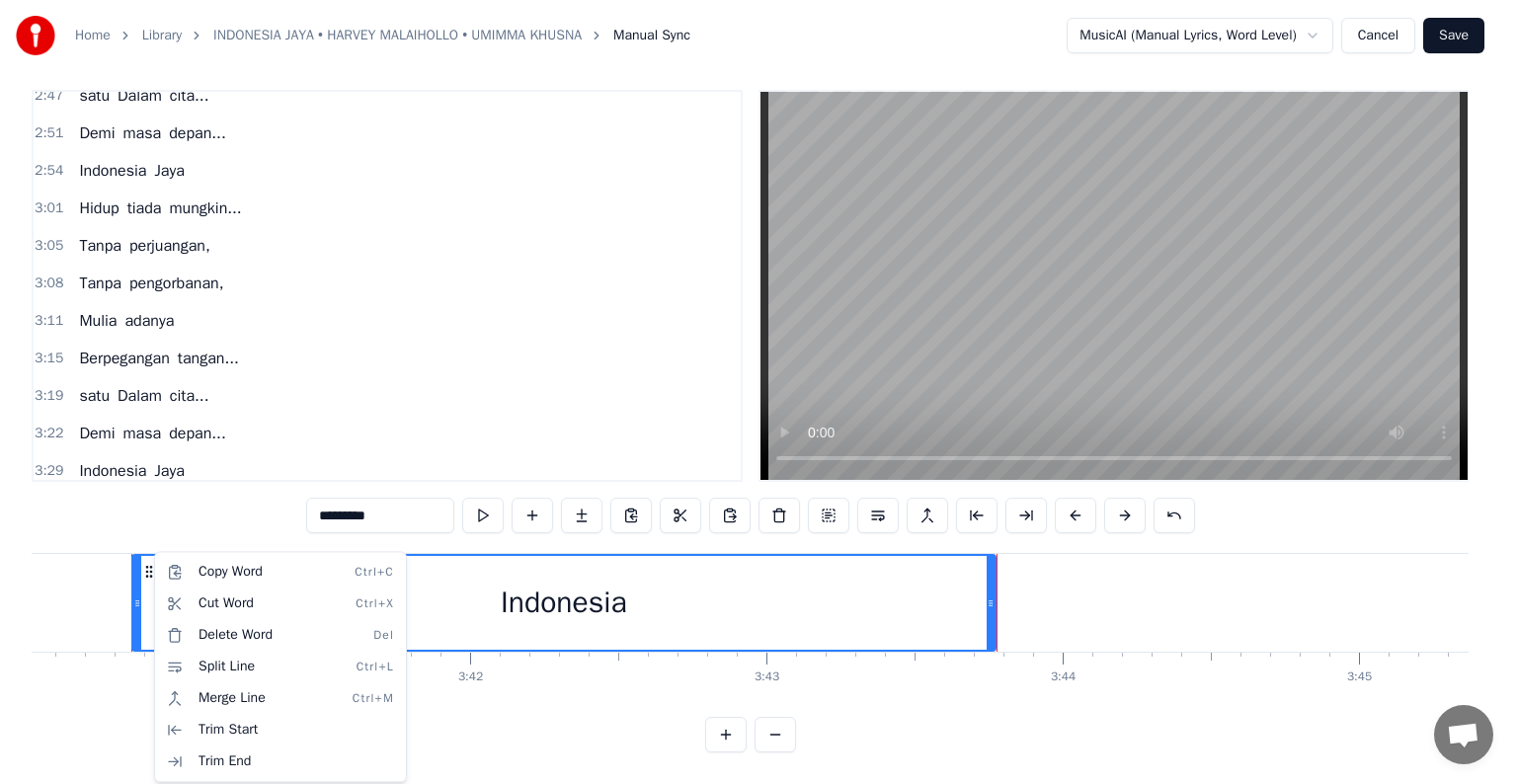 click on "Home Library INDONESIA JAYA • HARVEY MALAIHOLLO • UMIMMA KHUSNA Manual Sync MusicAI (Manual Lyrics, Word Level) Cancel Save 0:17 Hari-hari Terus Berlalu 0:24 Tiada pernah berhenti 0:30 S'ribu rintang jalan berliku 0:38 Bukanlah suatu penghalang 0:45 Hadapilah segala tantangan 0:52 Mohon Petunjuk yang kuasa 1:00 Ciptakanlah Kerukunan Bangsa.... 1:07 Kobarkanlah, dalam dada 1:11 Semangat jiwa Pancasila... 1:18 Hidup tiada mungkin... 1:21 Tanpa perjuangan, 1:25 Tanpa pengorbanan, 1:28 Mulia adanya 1:32 Berpegangan tangan... 1:36 satu Dalam cita... 1:39 Demi masa depan... 1:43 Indonesia Jaya 1:59 Hadapilah segala tantangan 2:06 Mohon Petunjuk yang kuasa 2:13 Ciptakanlah Kerukunan Bangsa.... 2:20 Kobarkanlah, dalam dada 2:24 Semangat jiwa Pancasila... 2:30 Hidup tiada mungkin... 2:33 Tanpa perjuangan, 2:37 Tanpa pengorbanan, 2:40 Mulia adanya 2:44 Berpegangan tangan... 2:47 satu Dalam cita... 2:51 Demi masa depan... 2:54 Indonesia Jaya 3:01 Hidup tiada mungkin... 3:05 Tanpa perjuangan, 3:08 Tanpa pengorbanan," at bounding box center [758, 385] 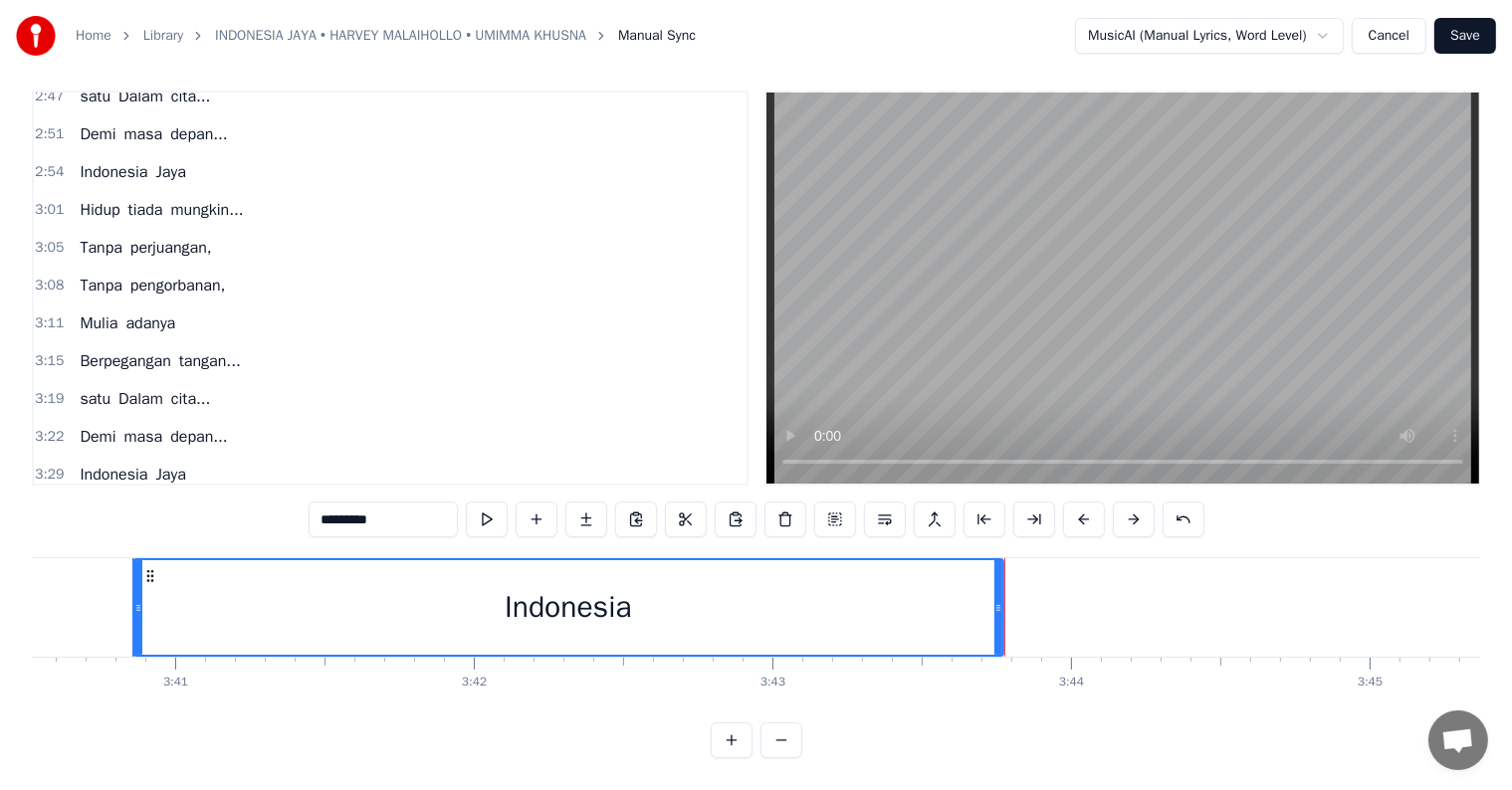 click on "Indonesia" at bounding box center (115, 512) 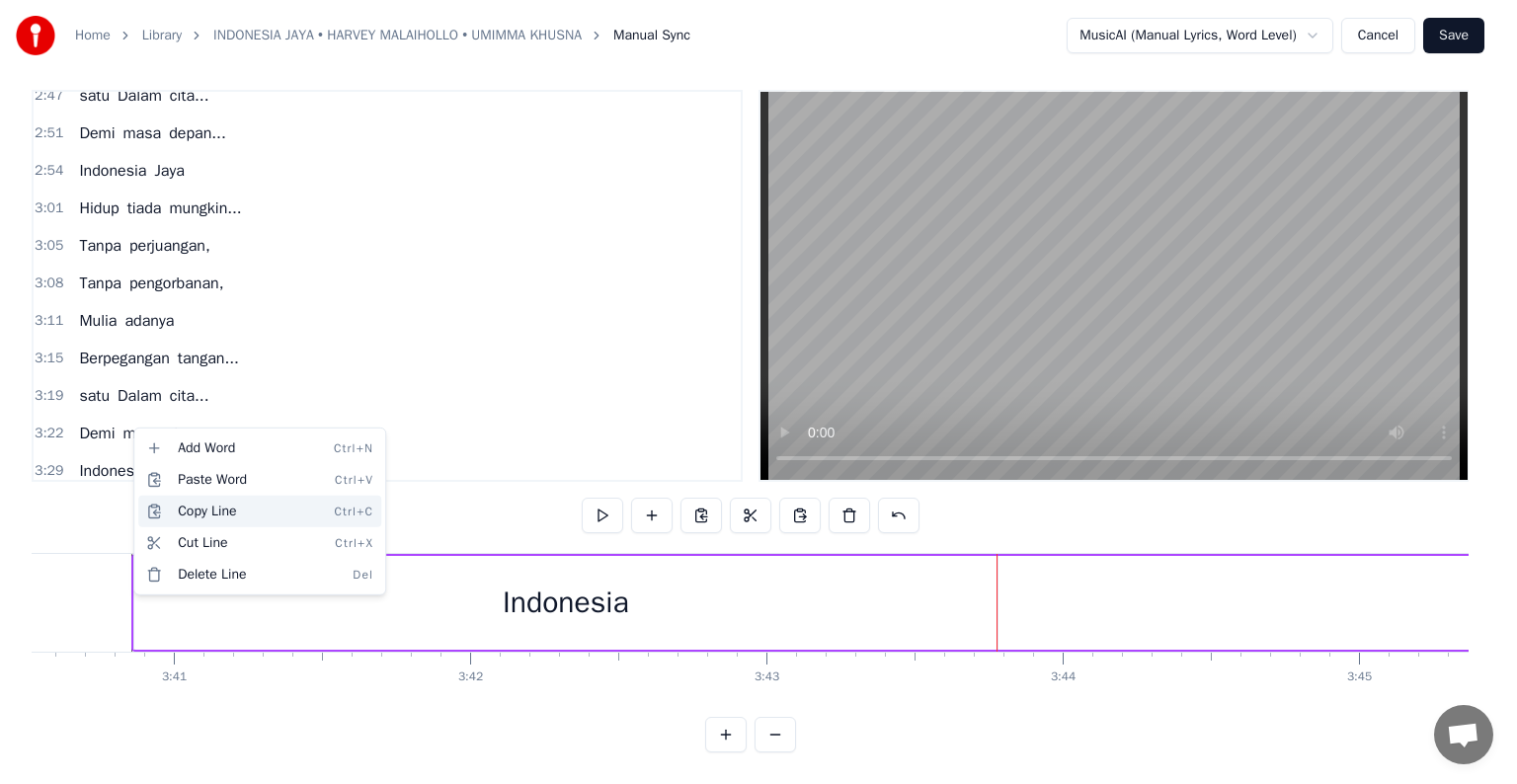 click on "Copy Line Ctrl+C" at bounding box center [260, 511] 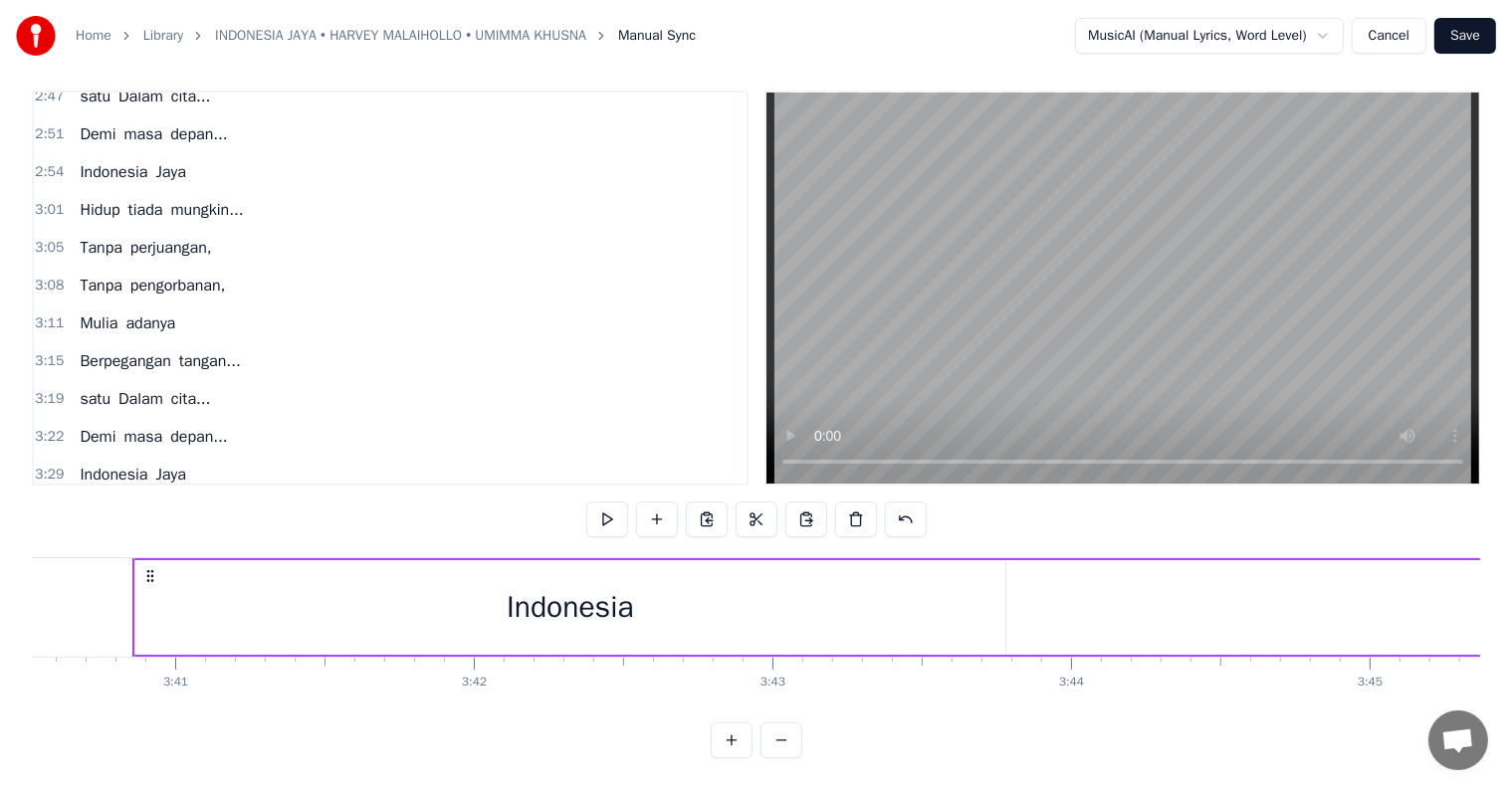 click on "0:17 Hari-hari Terus Berlalu 0:24 Tiada pernah berhenti 0:30 S'ribu rintang jalan berliku 0:38 Bukanlah suatu penghalang 0:45 Hadapilah segala tantangan 0:52 Mohon Petunjuk yang kuasa 1:00 Ciptakanlah Kerukunan Bangsa.... 1:07 Kobarkanlah, dalam dada 1:11 Semangat jiwa Pancasila... 1:18 Hidup tiada mungkin... 1:21 Tanpa perjuangan, 1:25 Tanpa pengorbanan, 1:28 Mulia adanya 1:32 Berpegangan tangan... 1:36 satu Dalam cita... 1:39 Demi masa depan... 1:43 Indonesia Jaya 1:59 Hadapilah segala tantangan 2:06 Mohon Petunjuk yang kuasa 2:13 Ciptakanlah Kerukunan Bangsa.... 2:20 Kobarkanlah, dalam dada 2:24 Semangat jiwa Pancasila... 2:30 Hidup tiada mungkin... 2:33 Tanpa perjuangan, 2:37 Tanpa pengorbanan, 2:40 Mulia adanya 2:44 Berpegangan tangan... 2:47 satu Dalam cita... 2:51 Demi masa depan... 2:54 Indonesia Jaya 3:01 Hidup tiada mungkin... 3:05 Tanpa perjuangan, 3:08 Tanpa pengorbanan, 3:11 Mulia adanya 3:15 Berpegangan tangan... 3:19 satu Dalam cita... 3:22 Demi masa depan... 3:29 Indonesia Jaya 3:40 Indonesia" at bounding box center [756, 424] 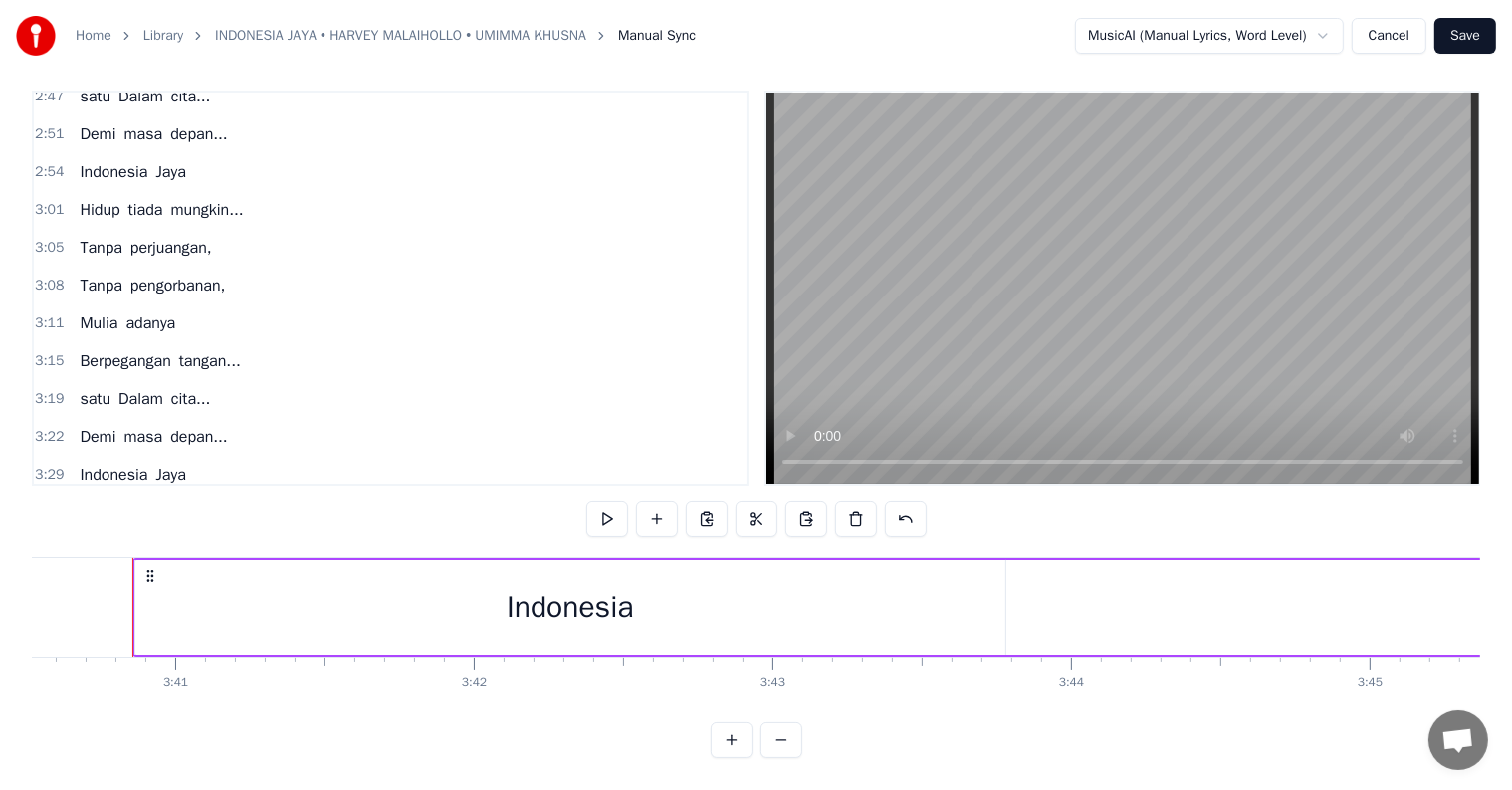 click on "Indonesia" at bounding box center [570, 607] 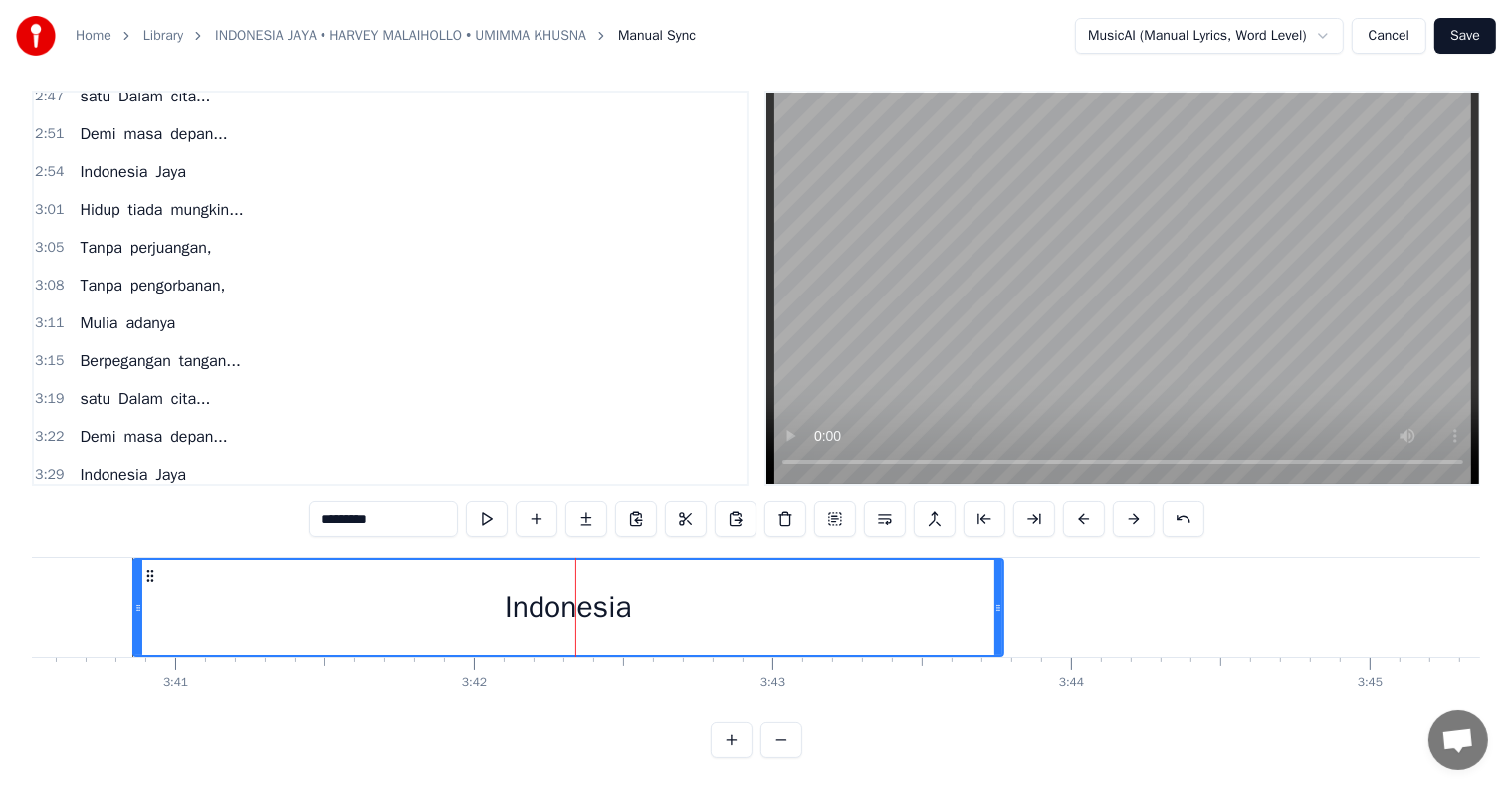 click on "Indonesia" at bounding box center [3031, 607] 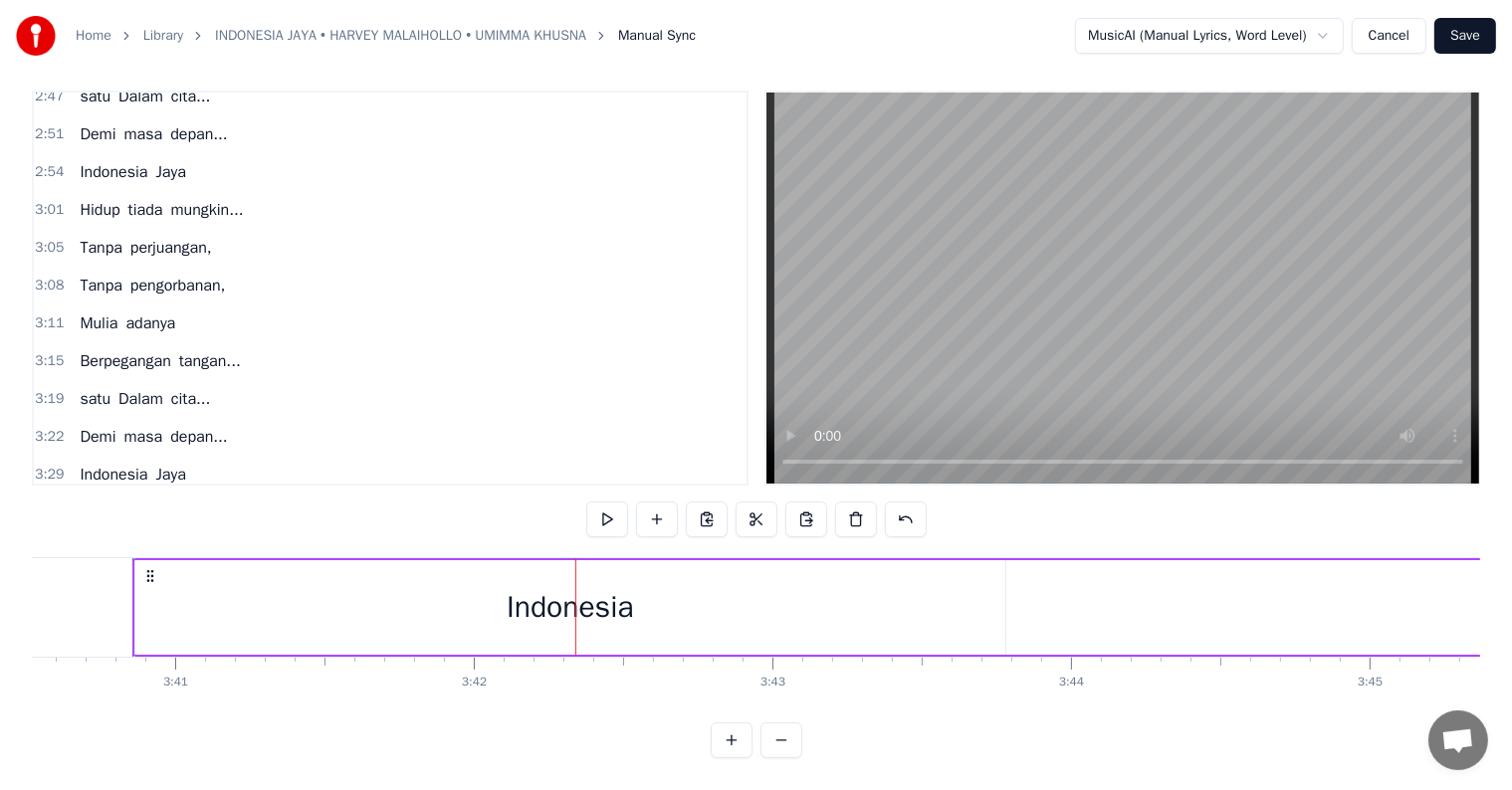 click on "Indonesia" at bounding box center (3031, 607) 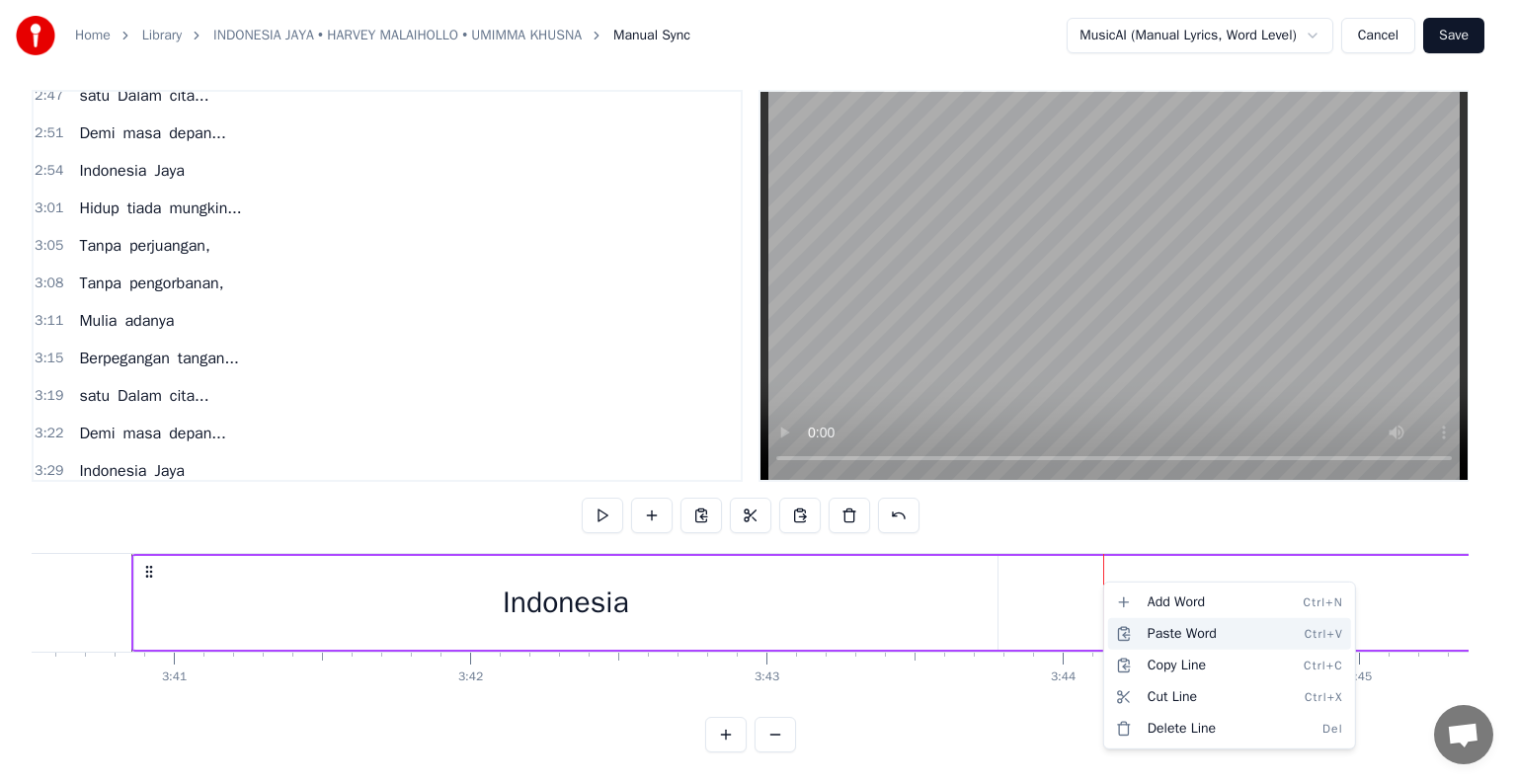 click on "Paste Word Ctrl+V" at bounding box center [1230, 634] 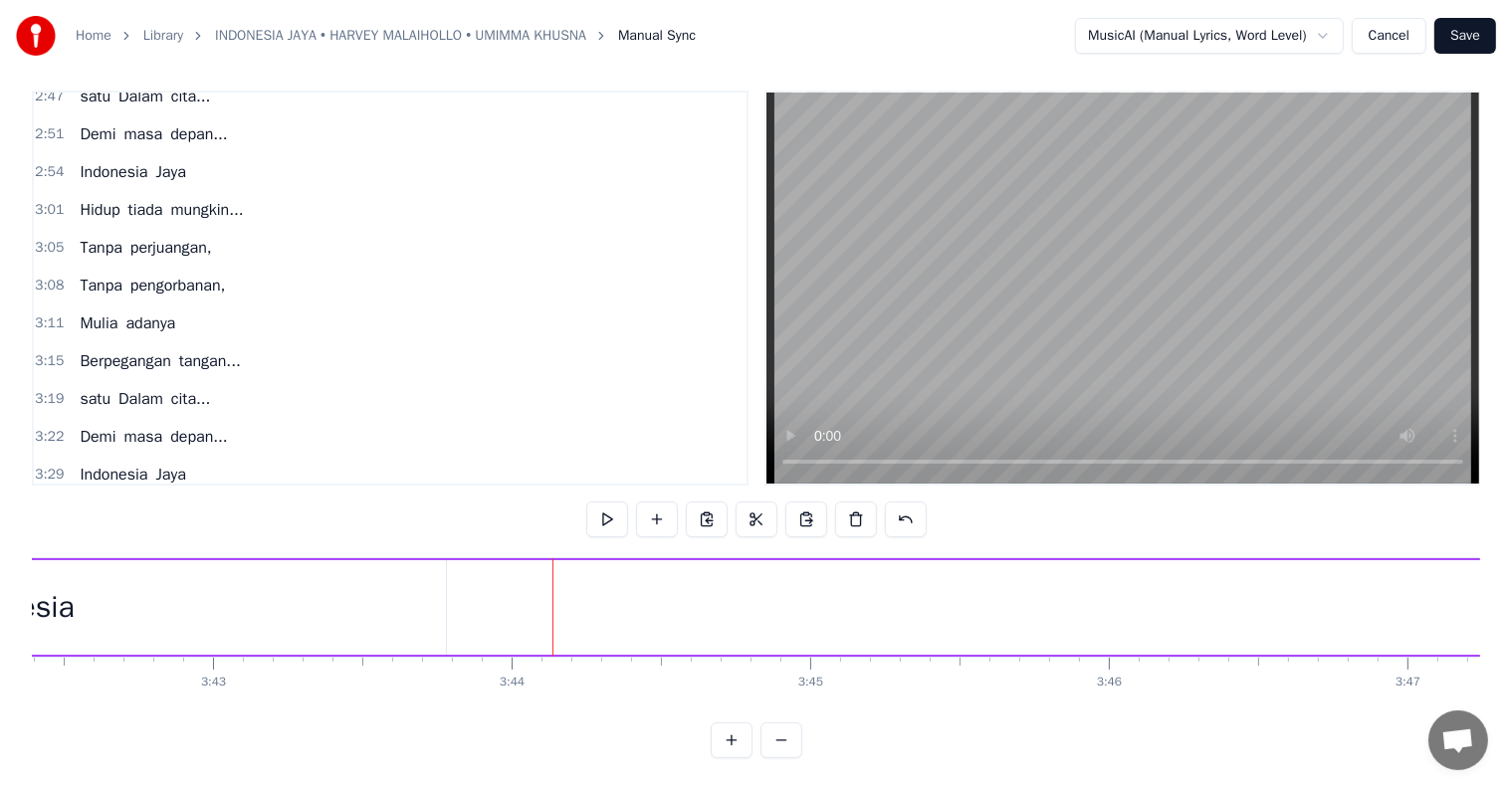 scroll, scrollTop: 0, scrollLeft: 66412, axis: horizontal 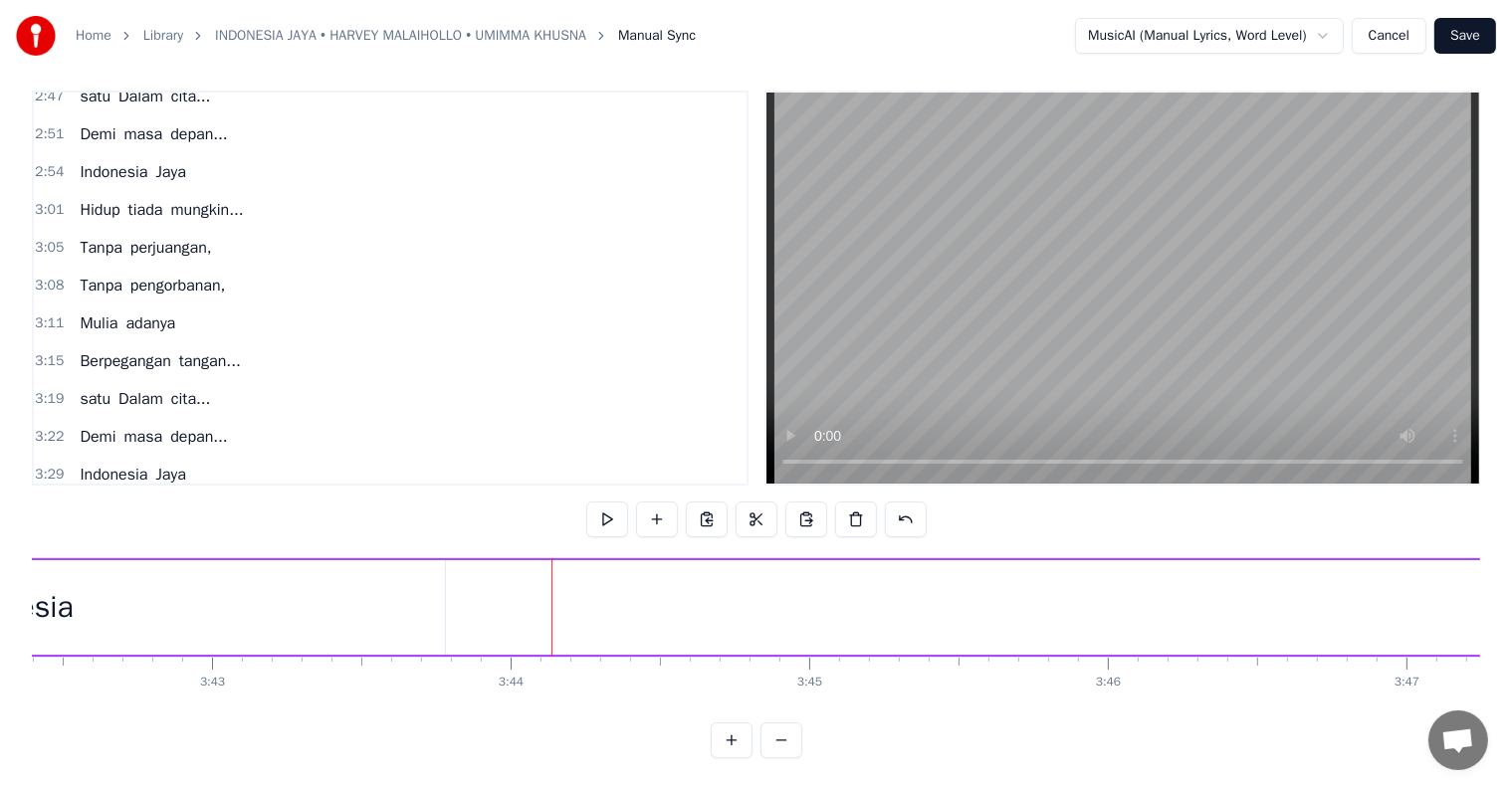 click on "Indonesia" at bounding box center (115, 512) 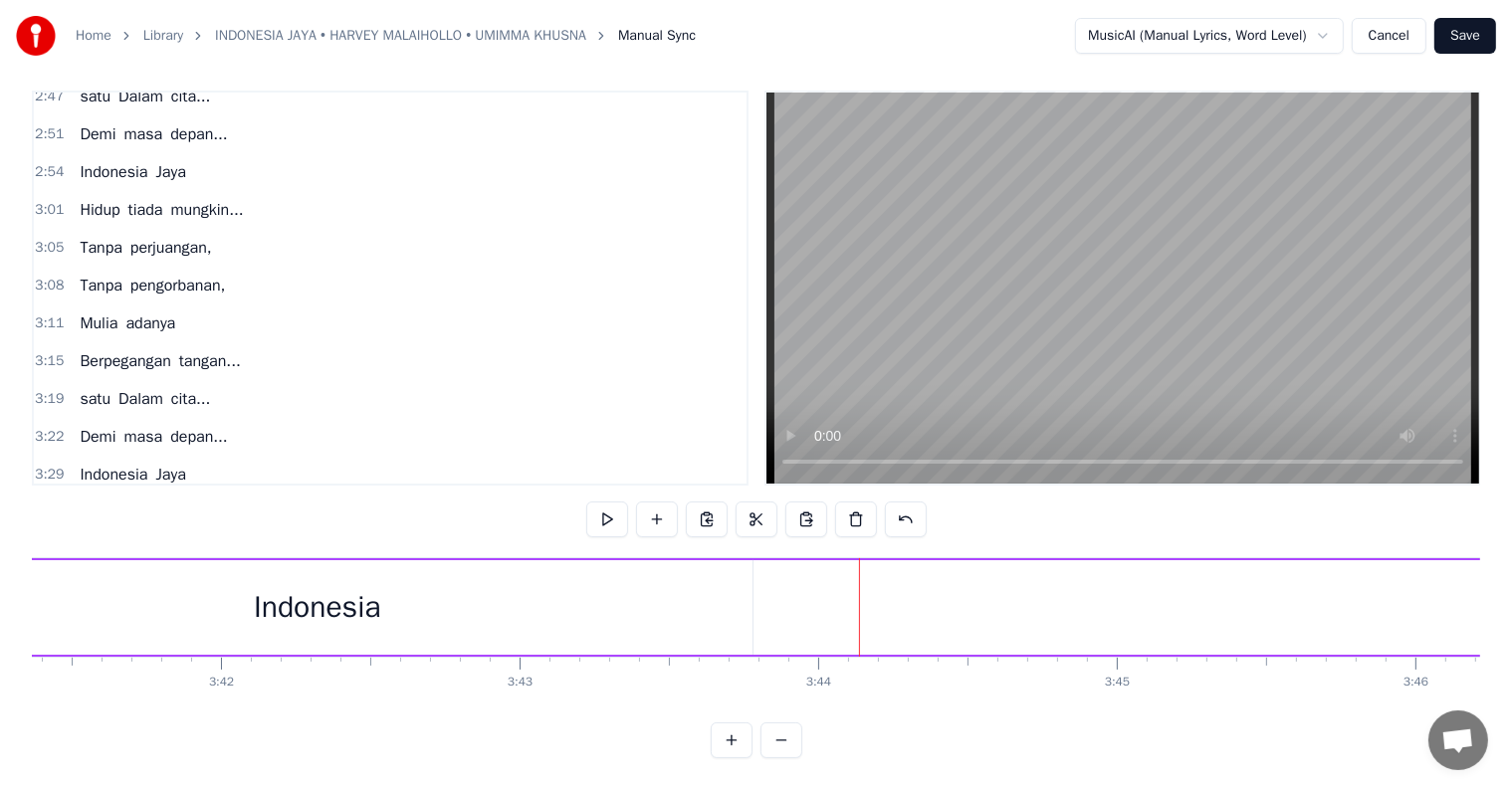 click on "Indonesia" at bounding box center (115, 512) 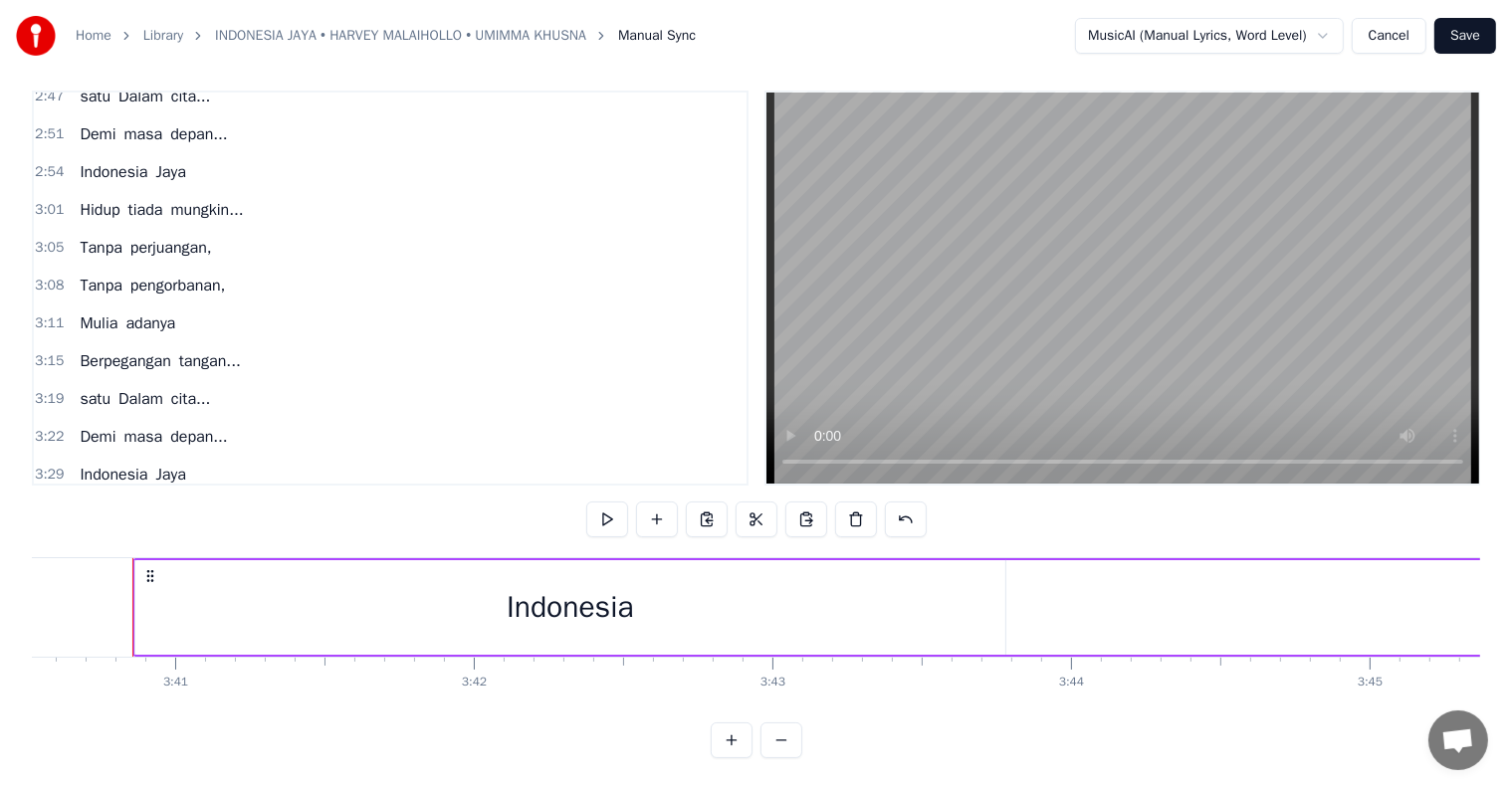 click on "Indonesia" at bounding box center [115, 512] 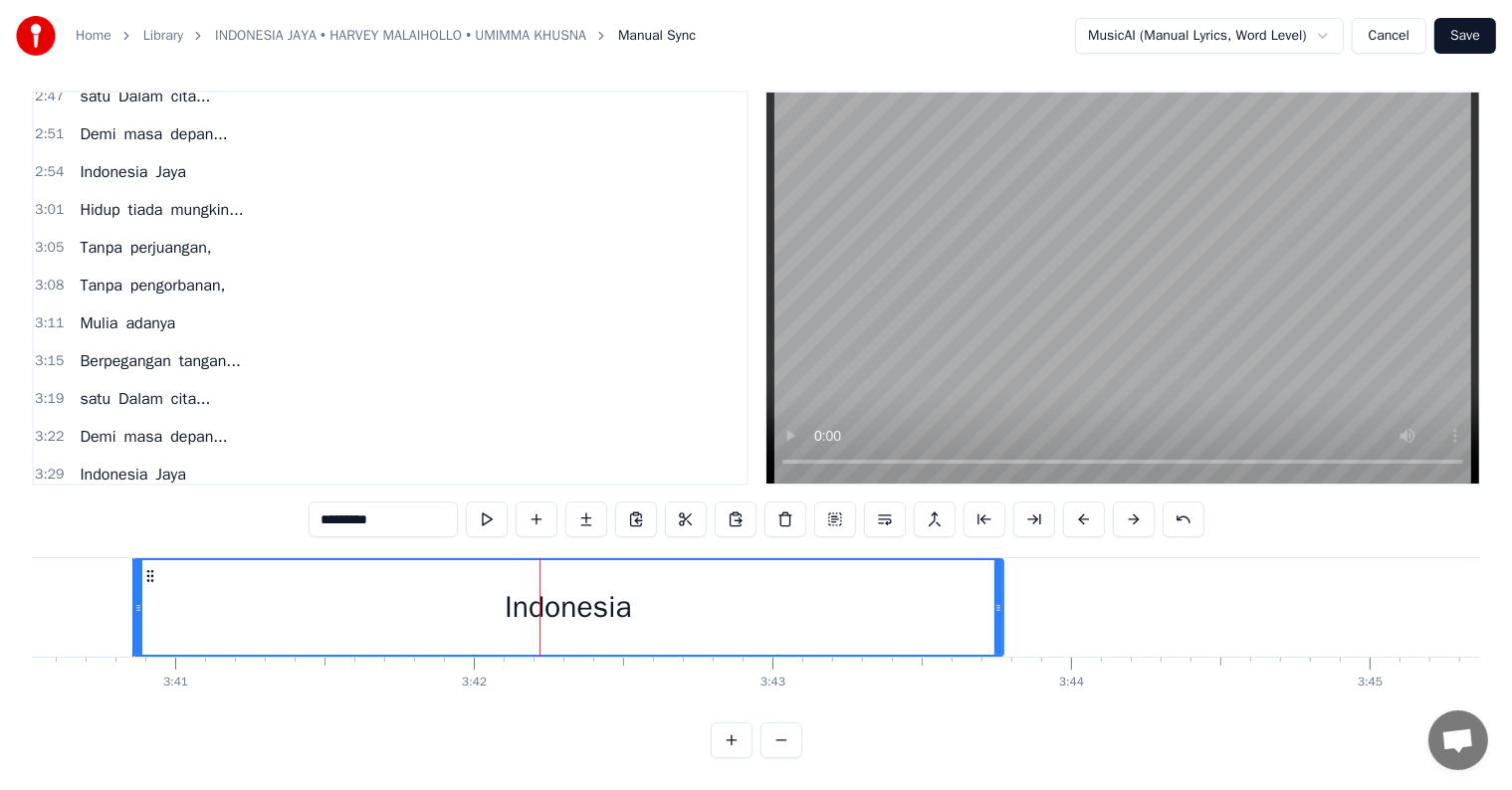 click on "Indonesia" at bounding box center (568, 607) 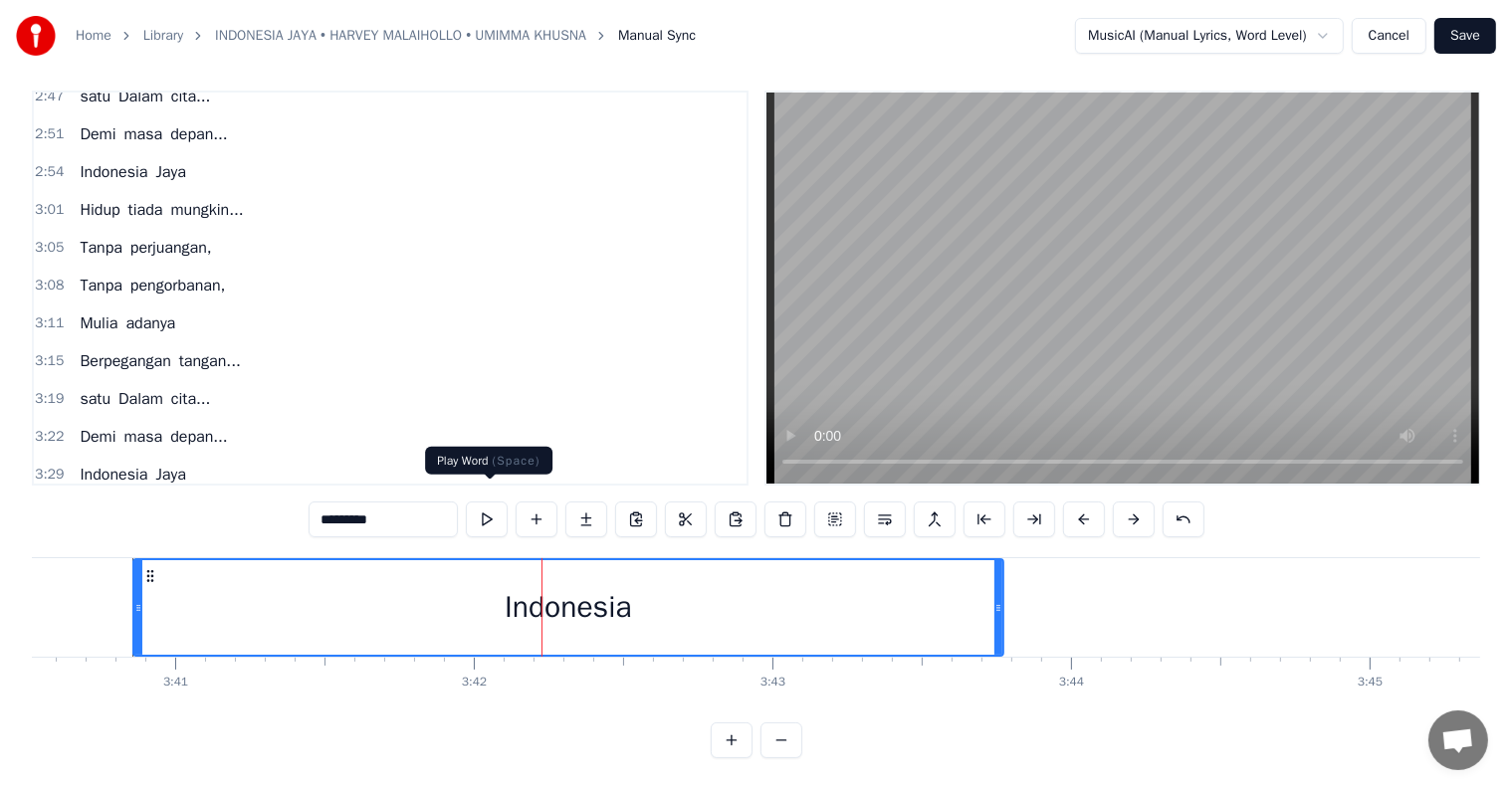 click on "*********" at bounding box center (383, 519) 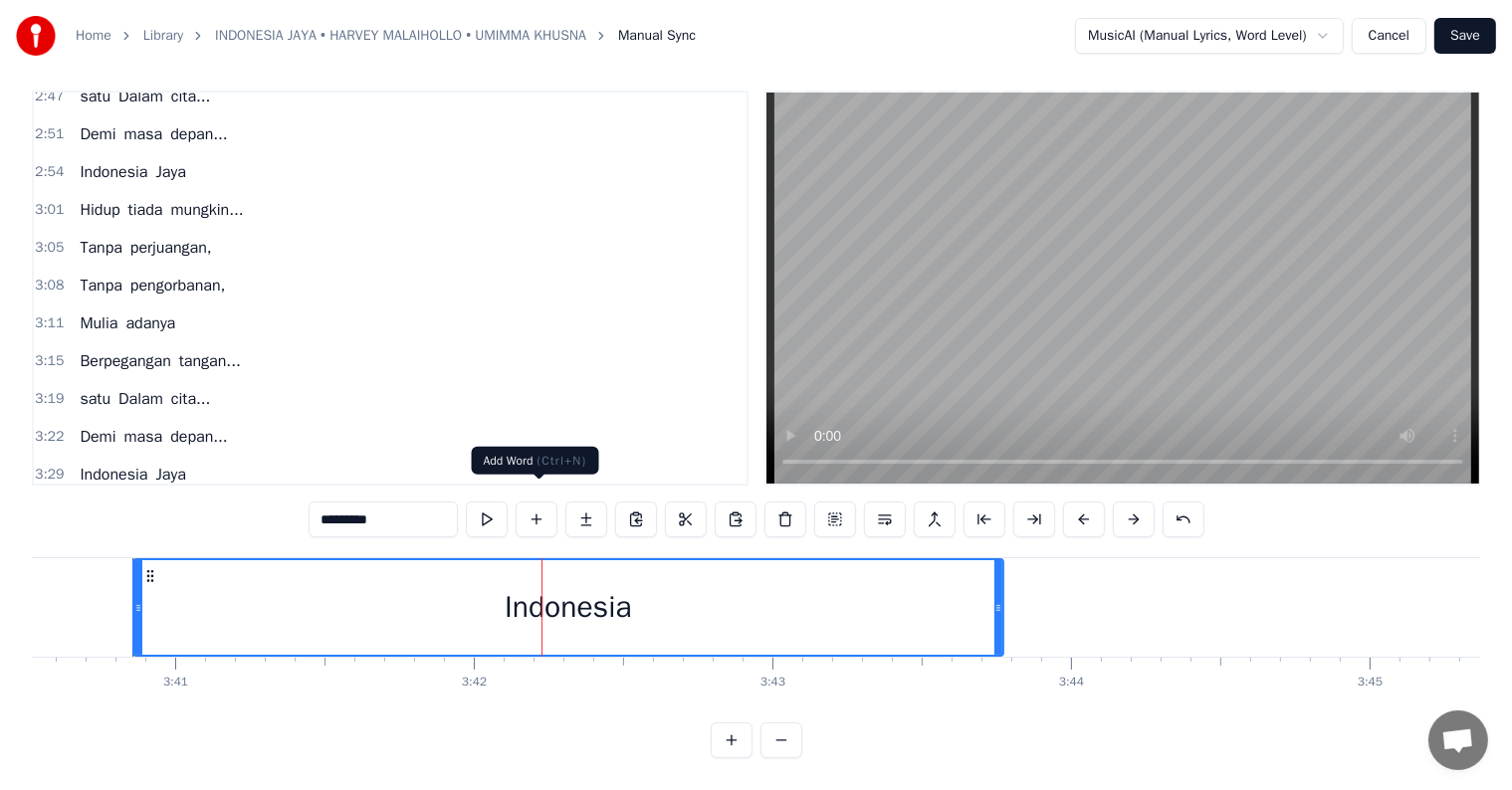 click at bounding box center (537, 519) 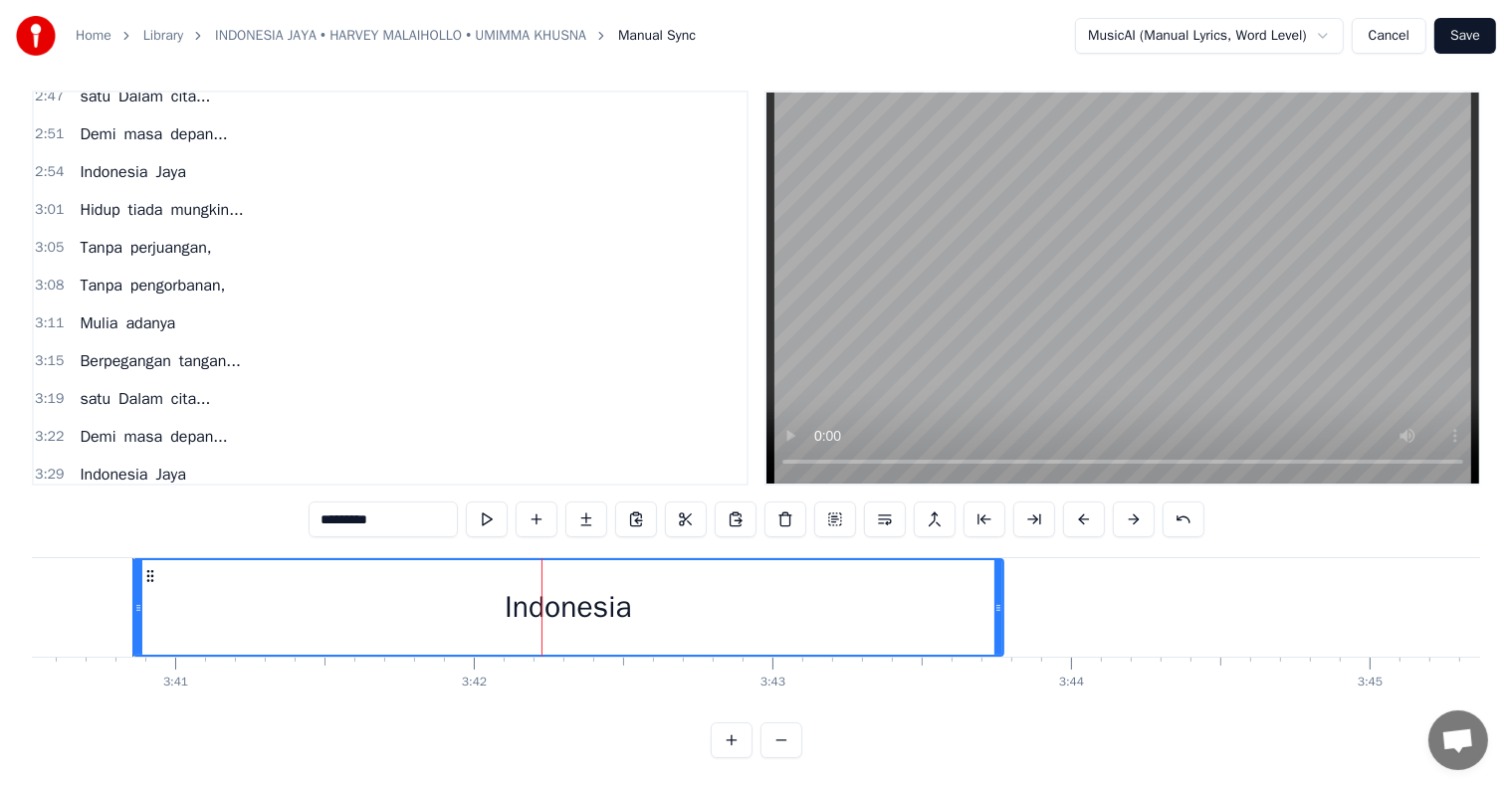 click at bounding box center [537, 519] 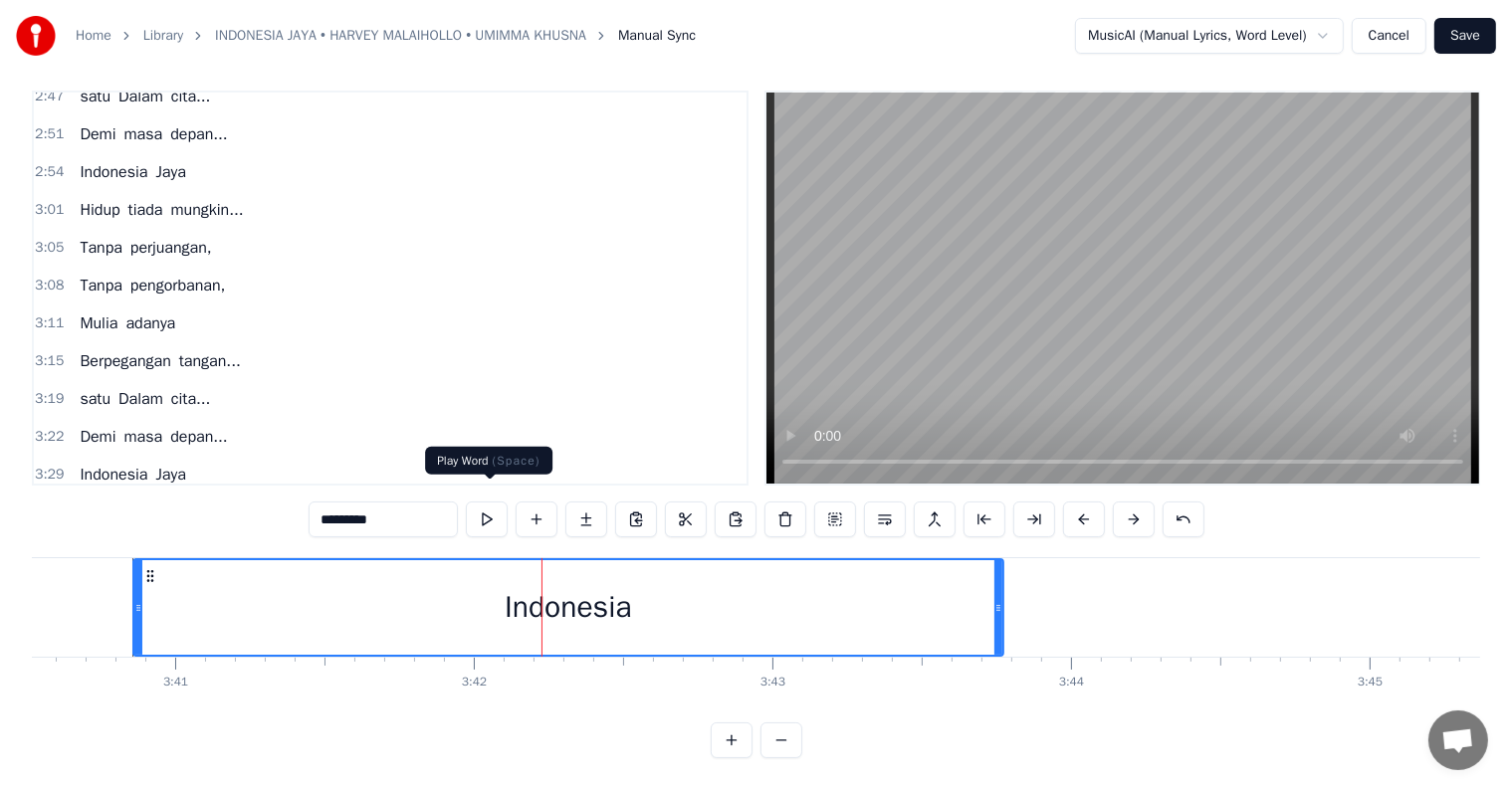 click on "*********" at bounding box center [383, 519] 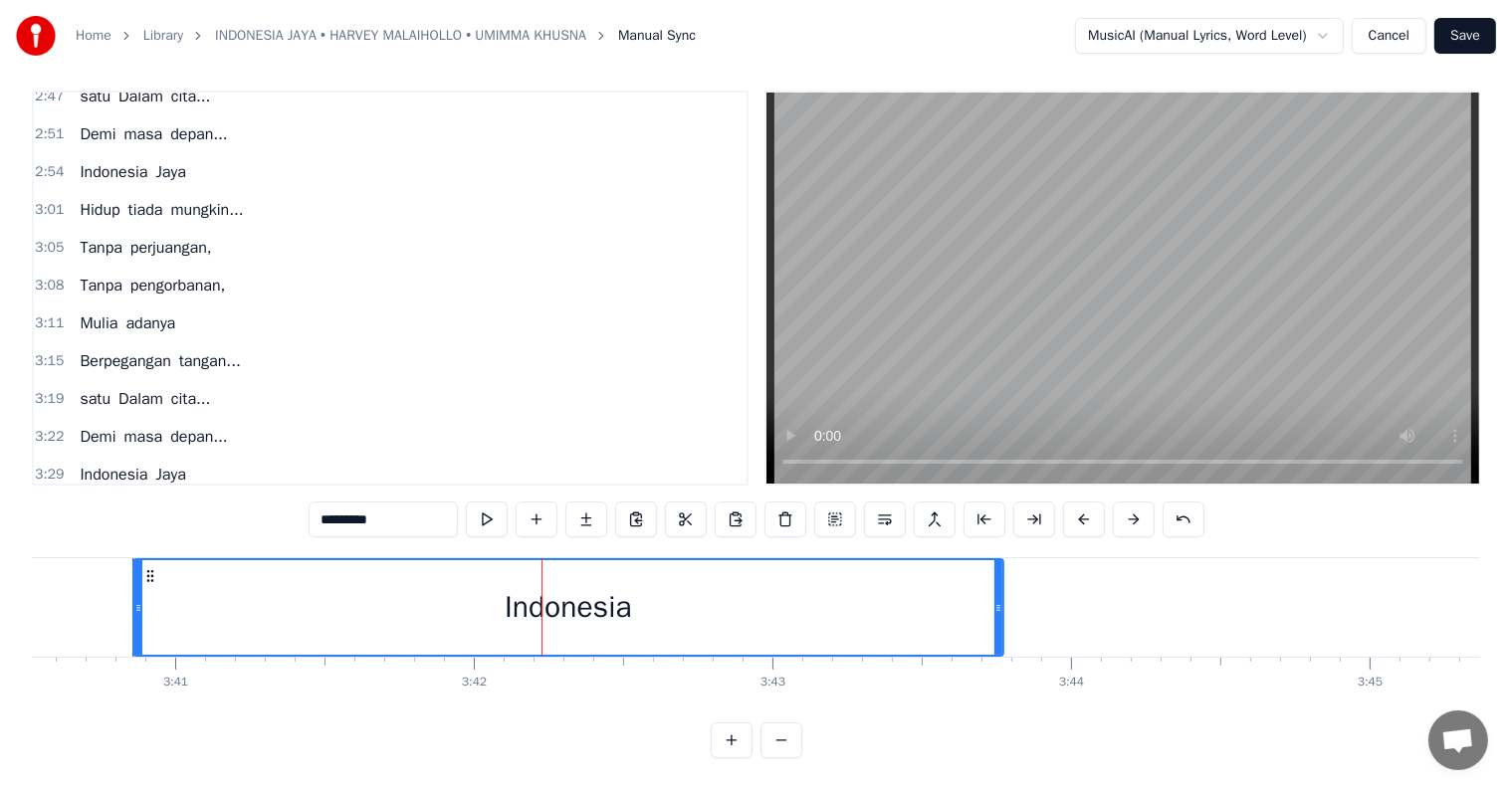 click on "Indonesia" at bounding box center [3031, 607] 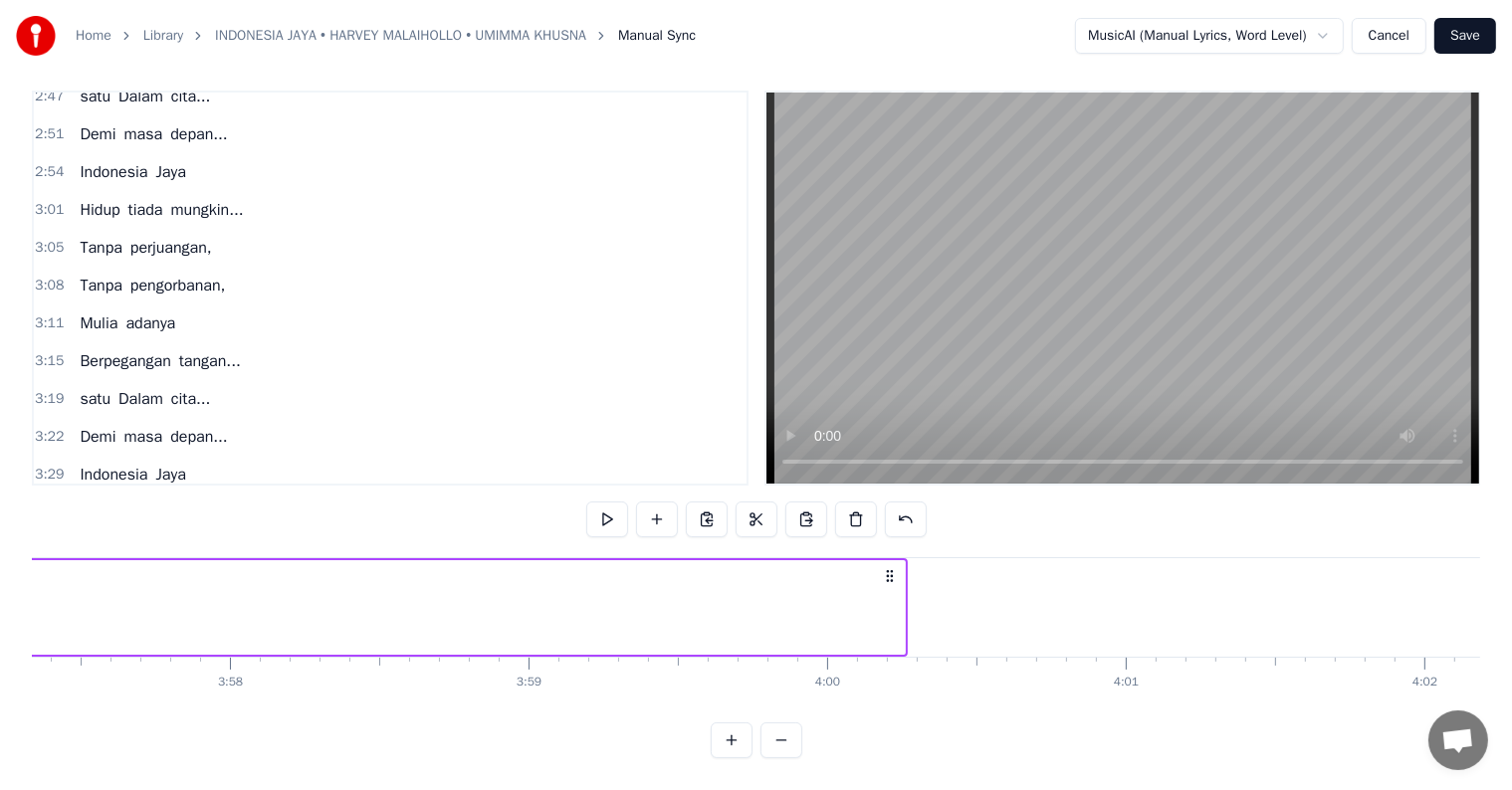 scroll, scrollTop: 0, scrollLeft: 70880, axis: horizontal 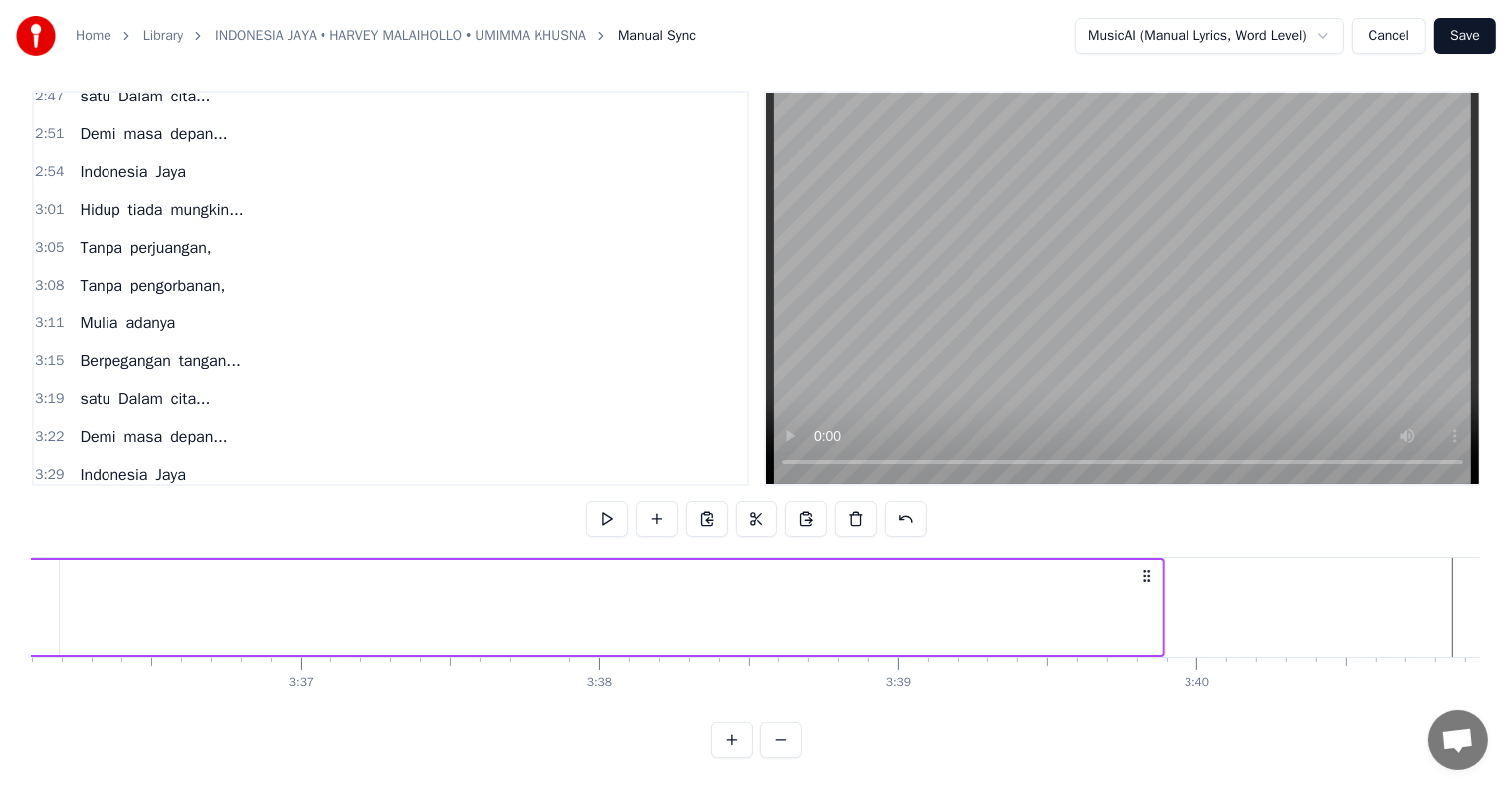 drag, startPoint x: 885, startPoint y: 557, endPoint x: 1148, endPoint y: 653, distance: 279.9732 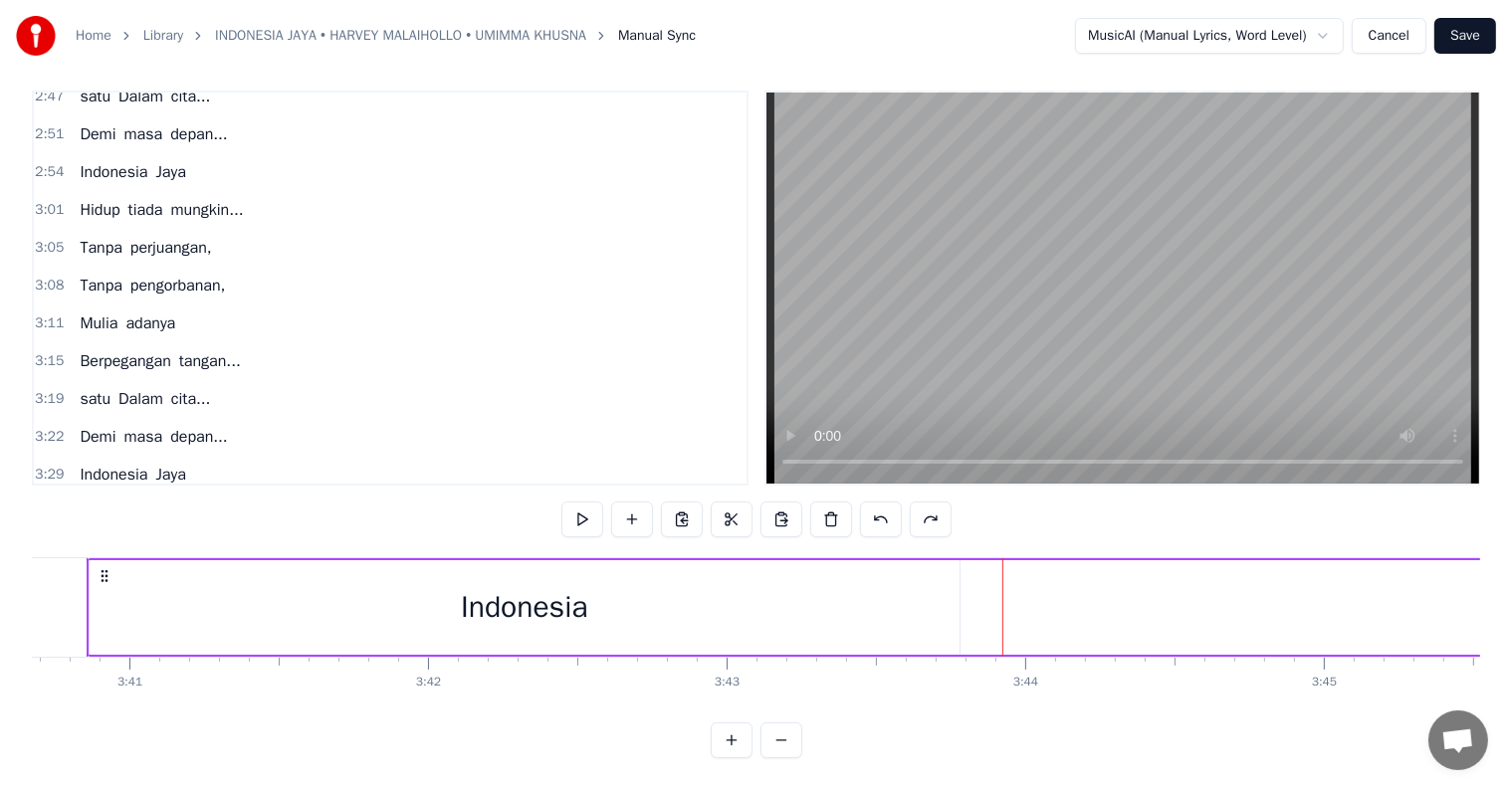 scroll, scrollTop: 0, scrollLeft: 65895, axis: horizontal 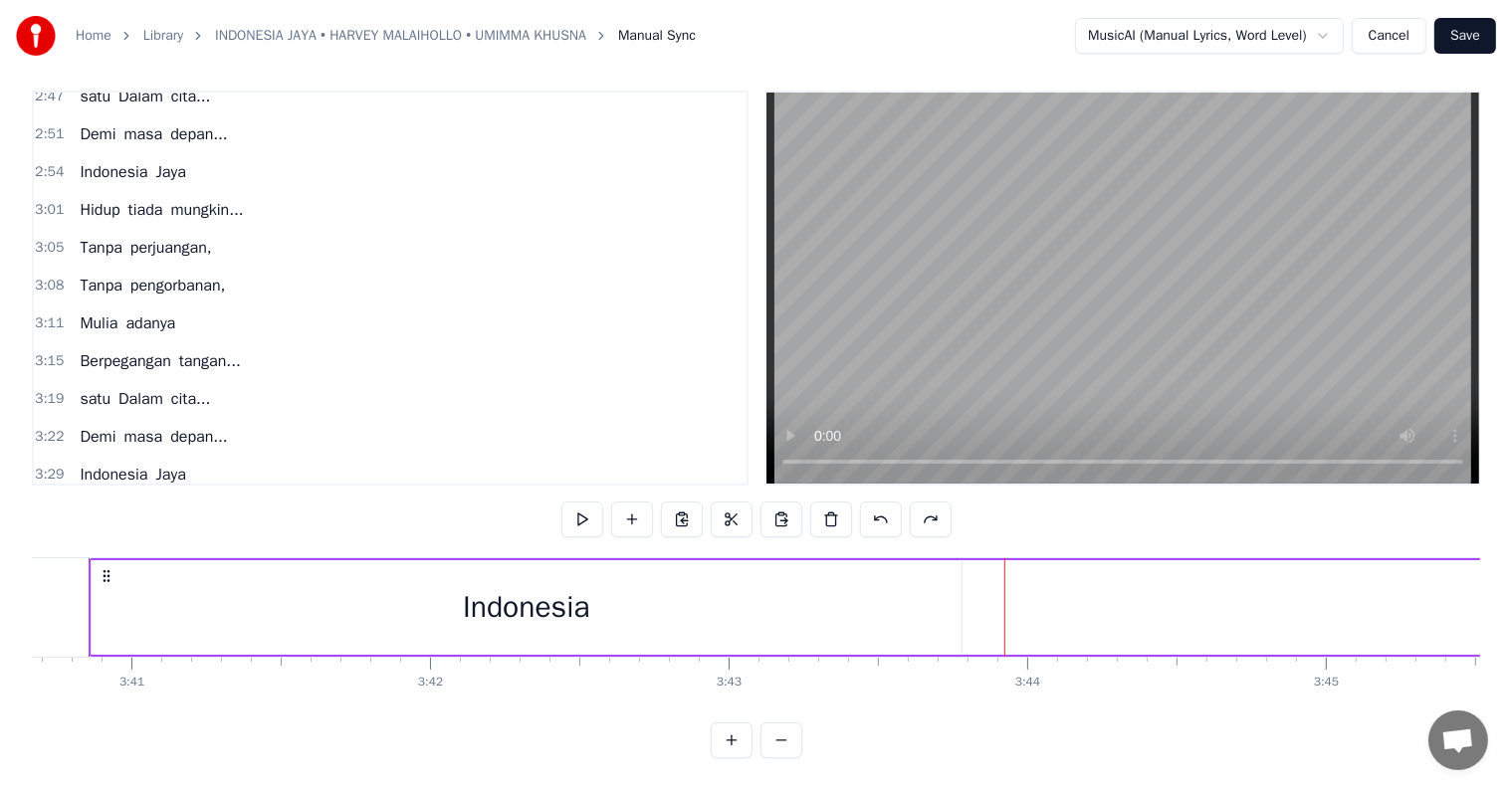 click on "Indonesia" at bounding box center [527, 607] 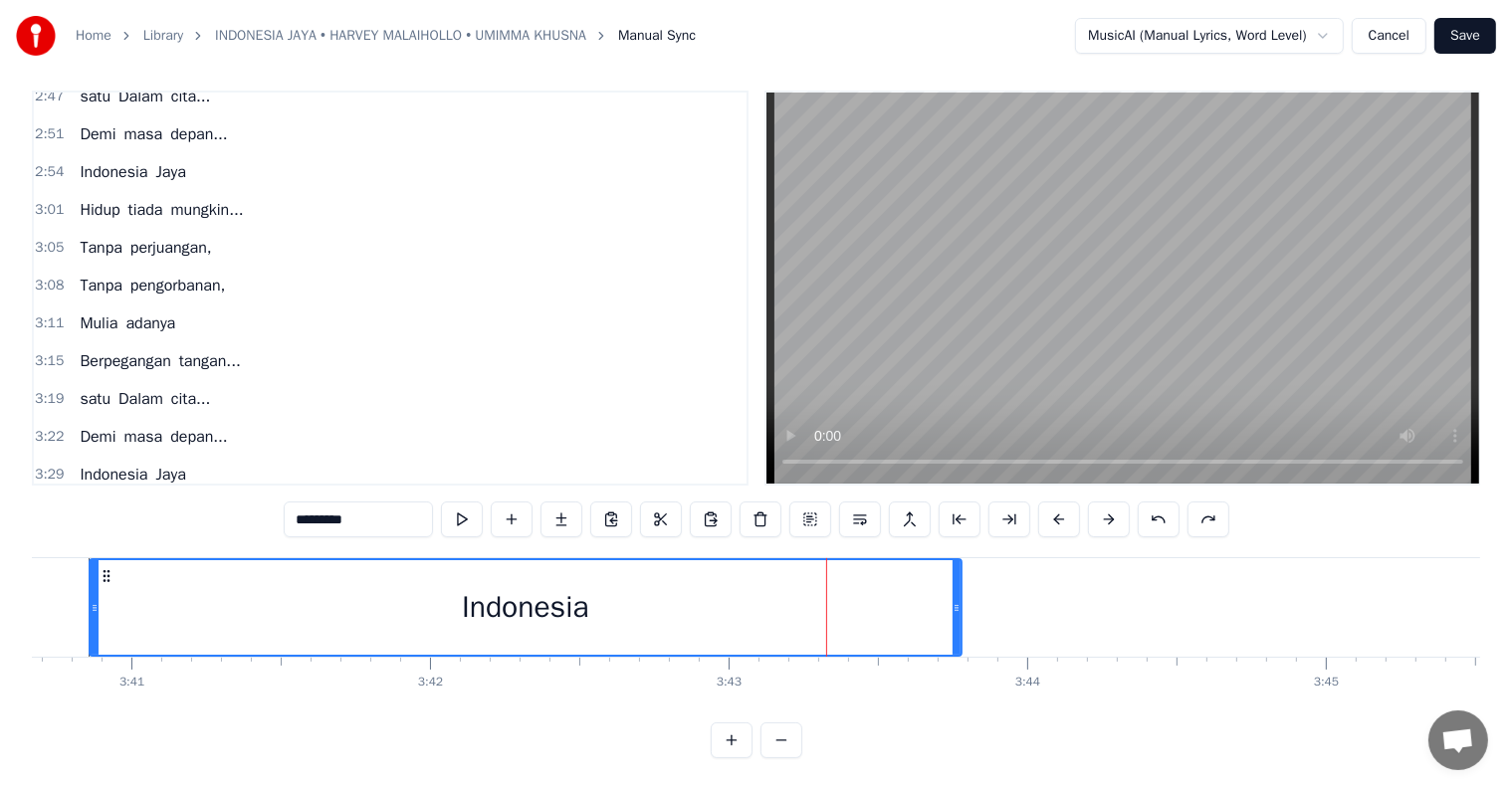 click 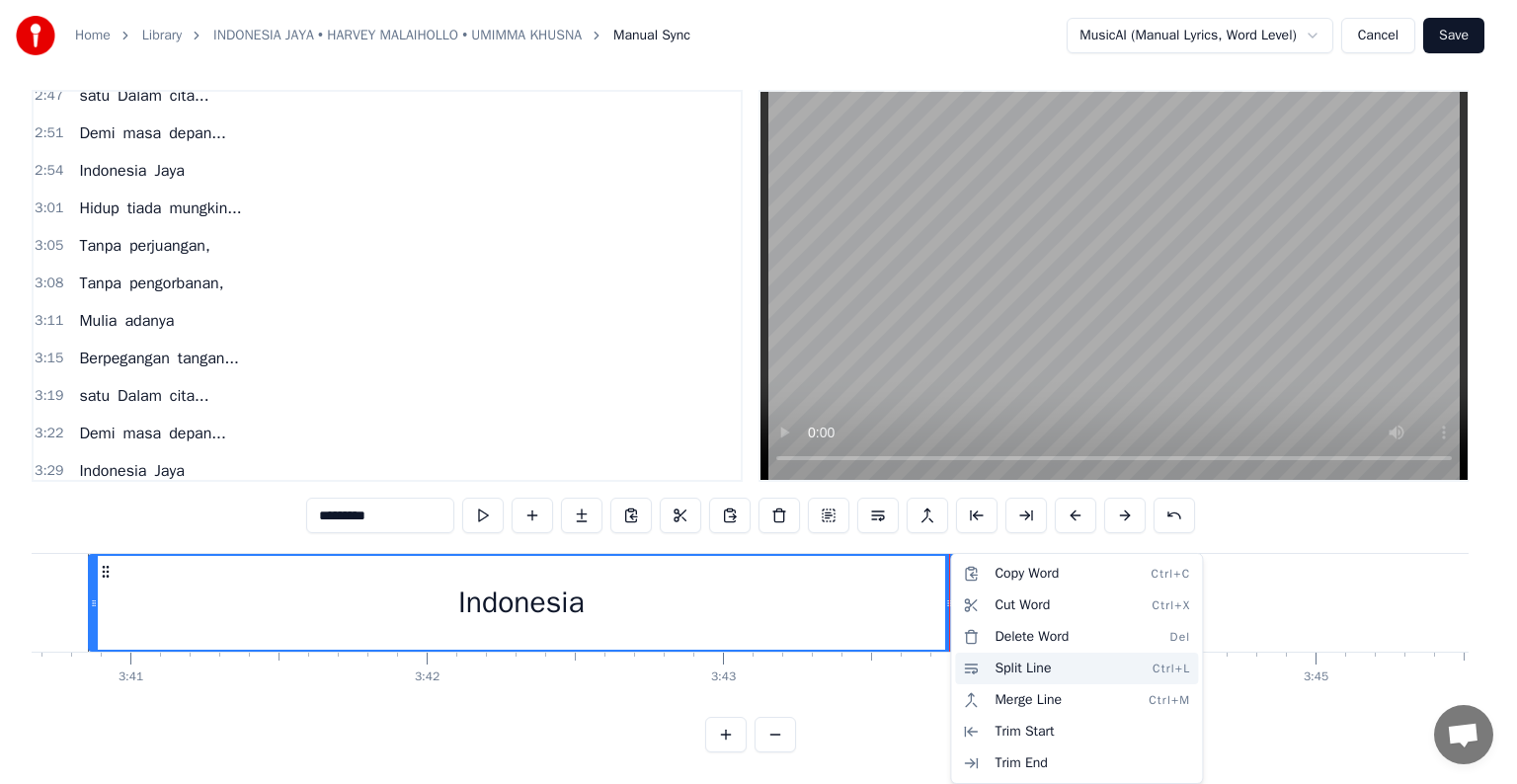 click on "Split Line Ctrl+L" at bounding box center (1077, 668) 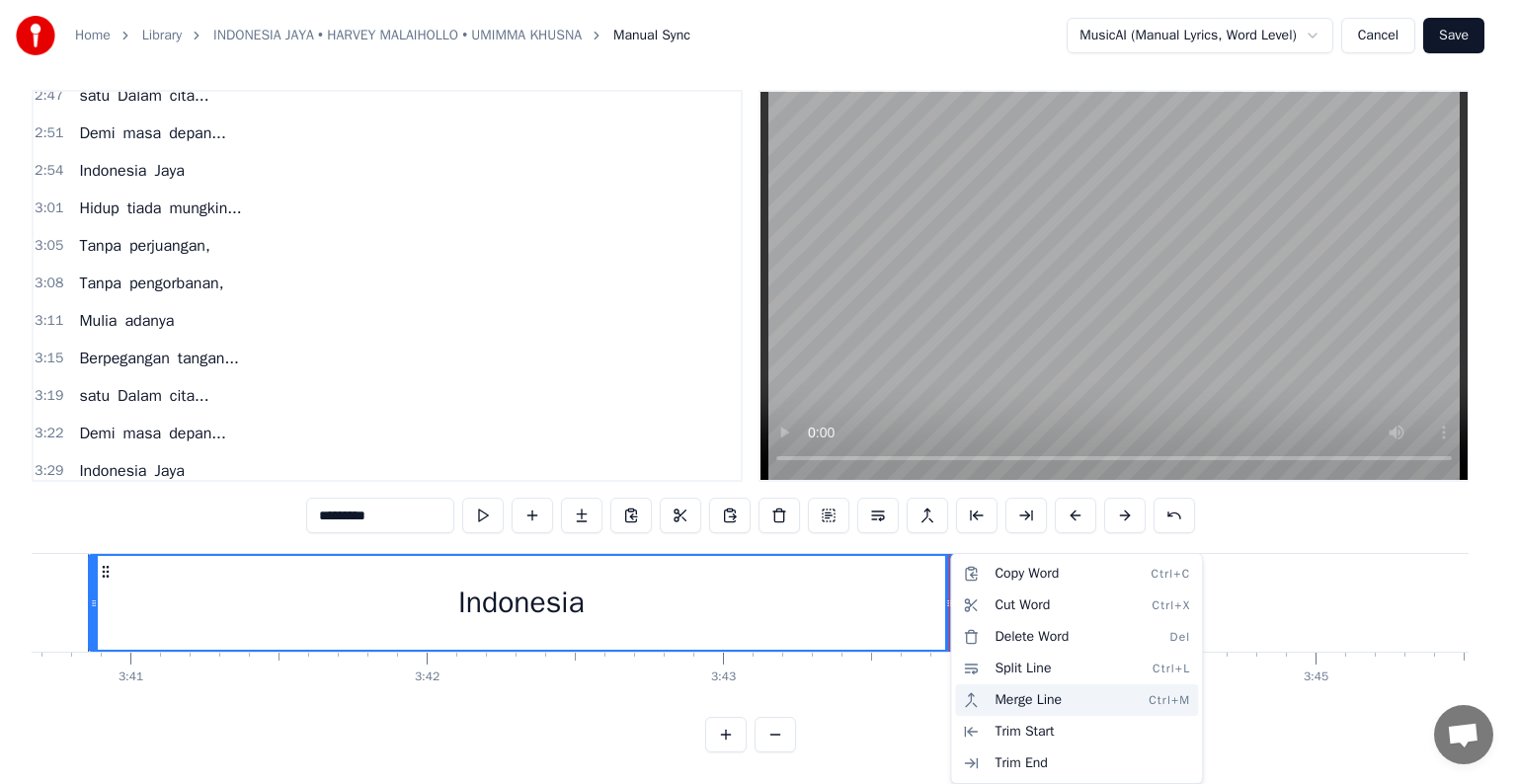 drag, startPoint x: 997, startPoint y: 664, endPoint x: 1013, endPoint y: 714, distance: 52.49762 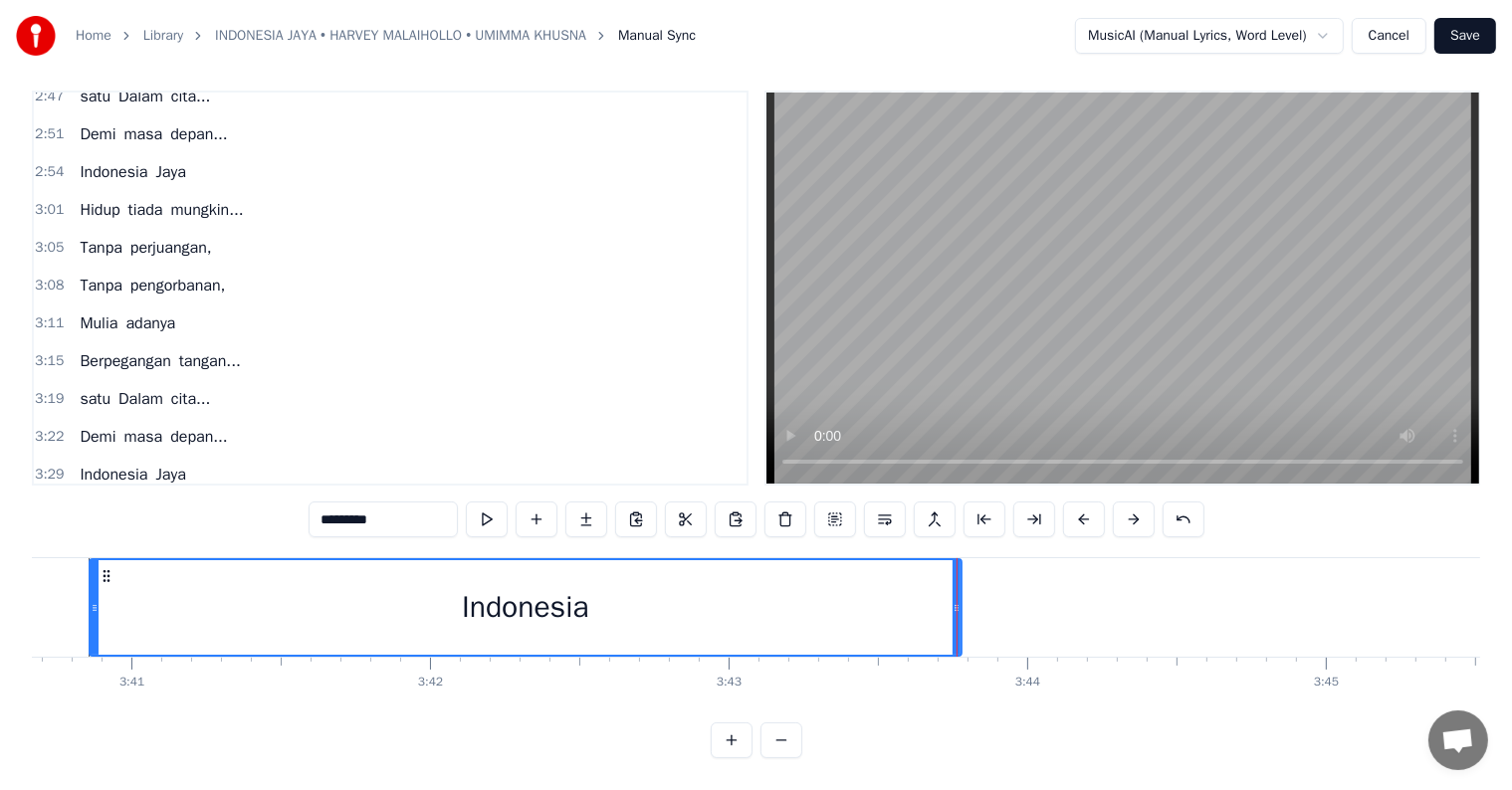 click on "Indonesia" at bounding box center [2987, 607] 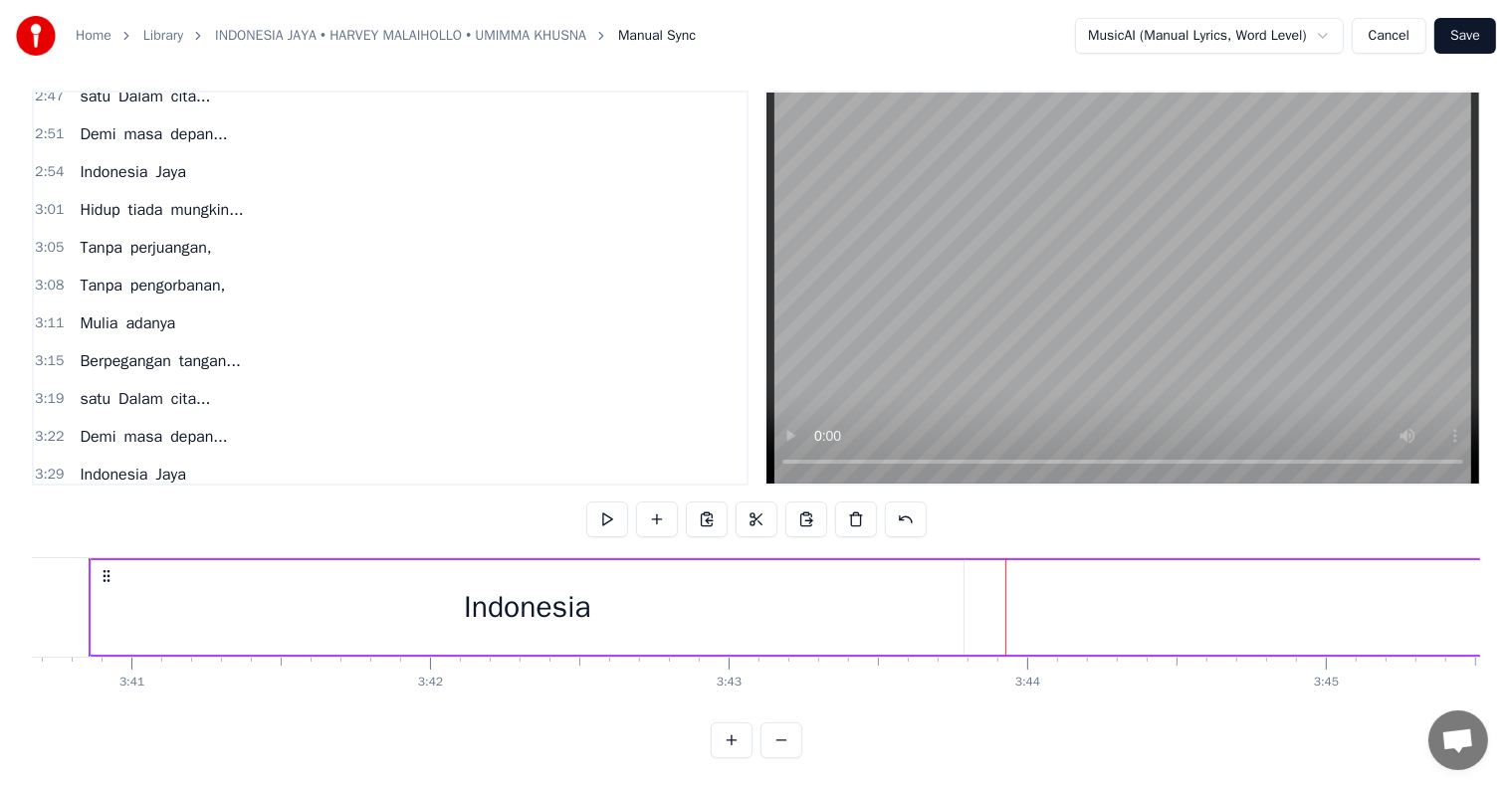 click on "Indonesia" at bounding box center [528, 607] 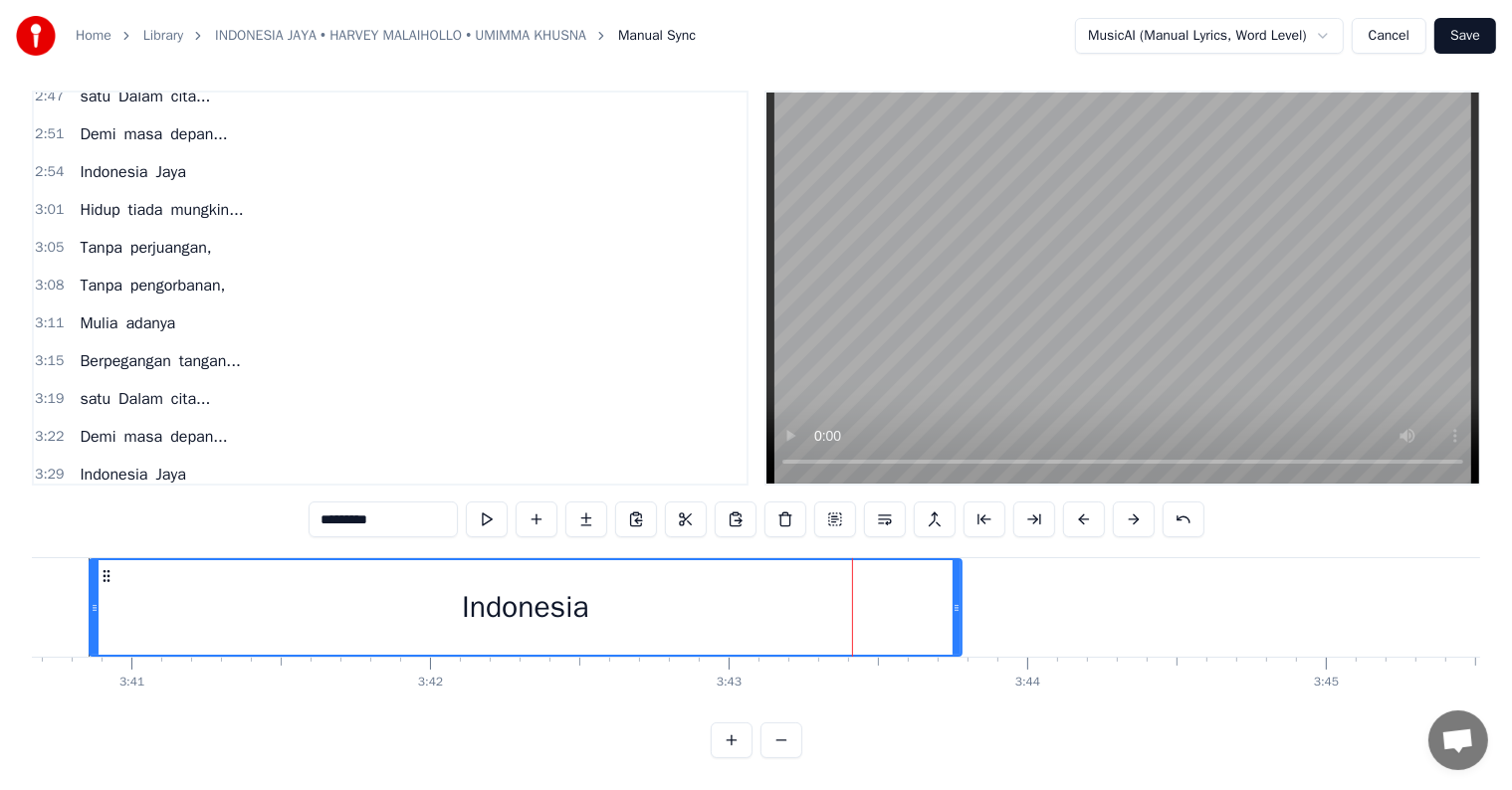 click on "Indonesia" at bounding box center (113, 512) 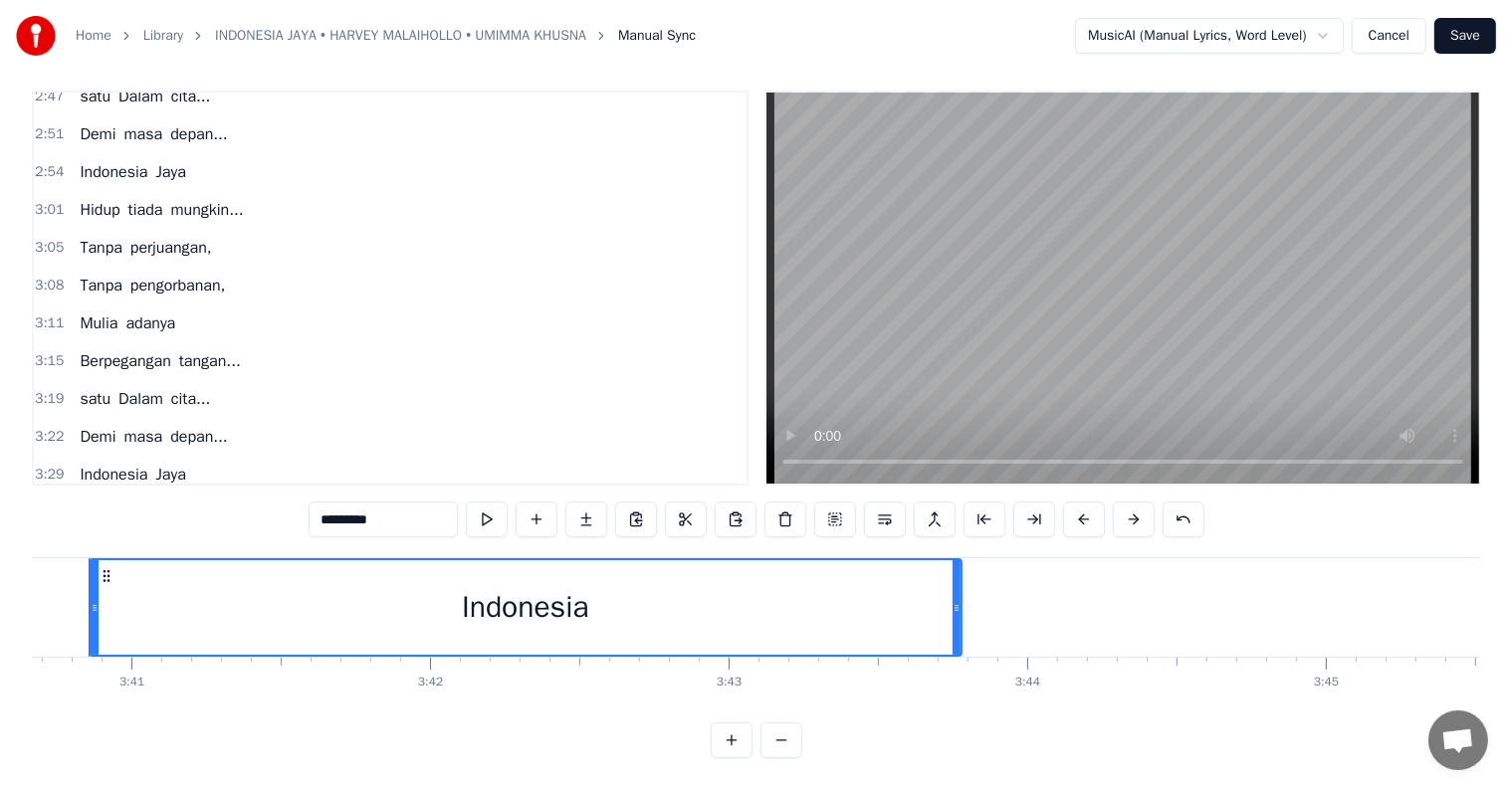 scroll, scrollTop: 0, scrollLeft: 65851, axis: horizontal 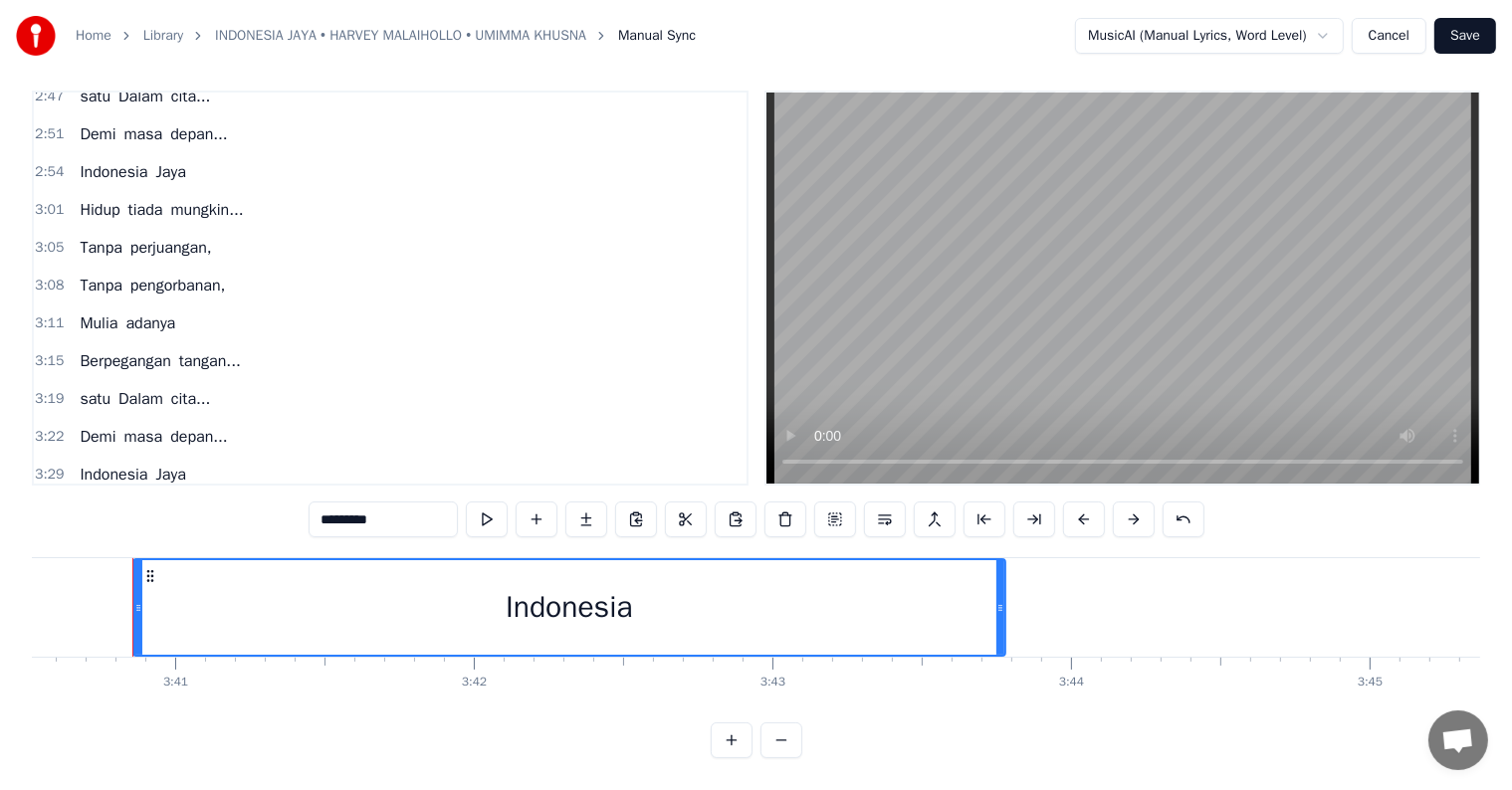 click on "Indonesia" at bounding box center (113, 512) 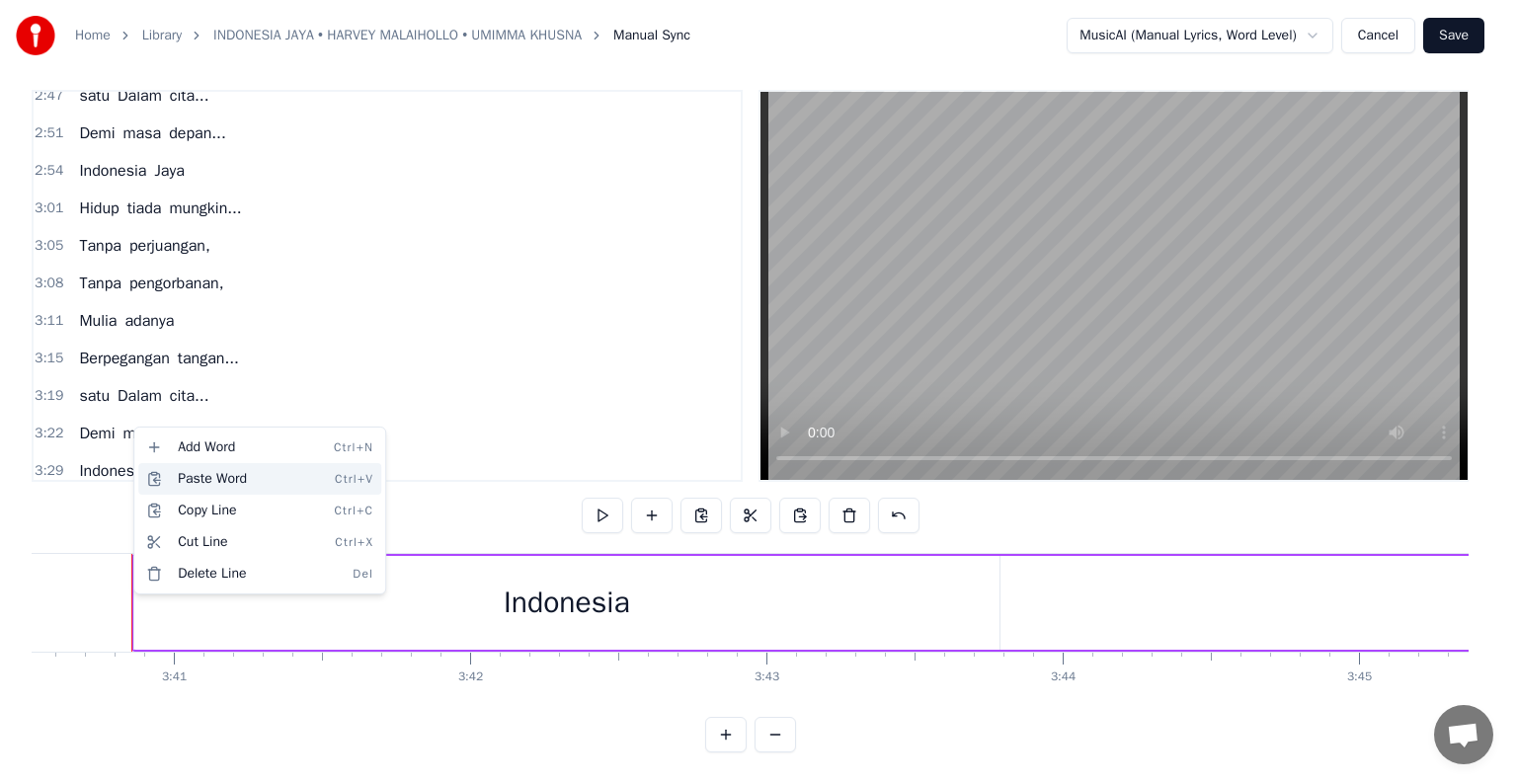 click on "Paste Word Ctrl+V" at bounding box center (260, 479) 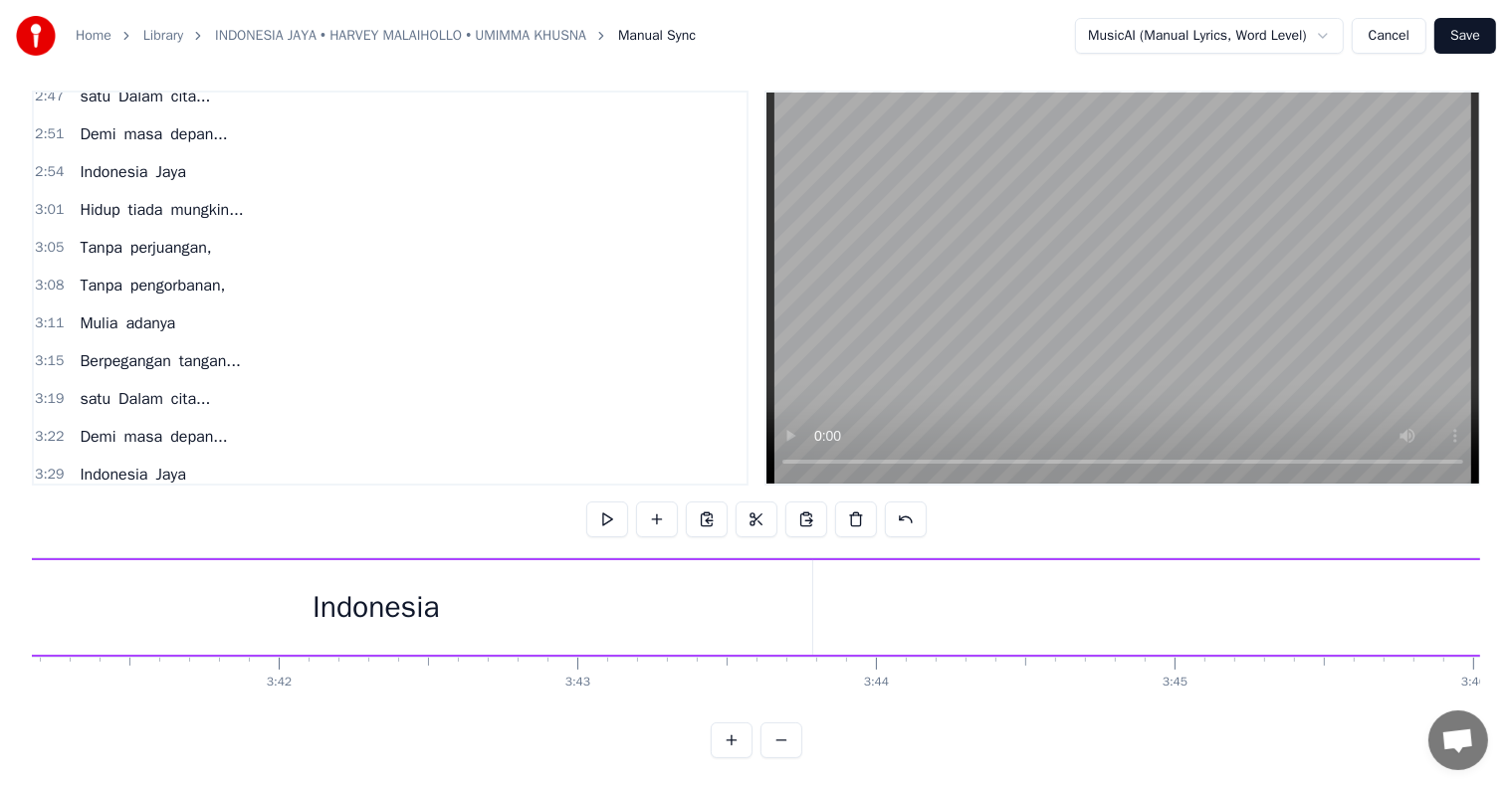 scroll, scrollTop: 0, scrollLeft: 66024, axis: horizontal 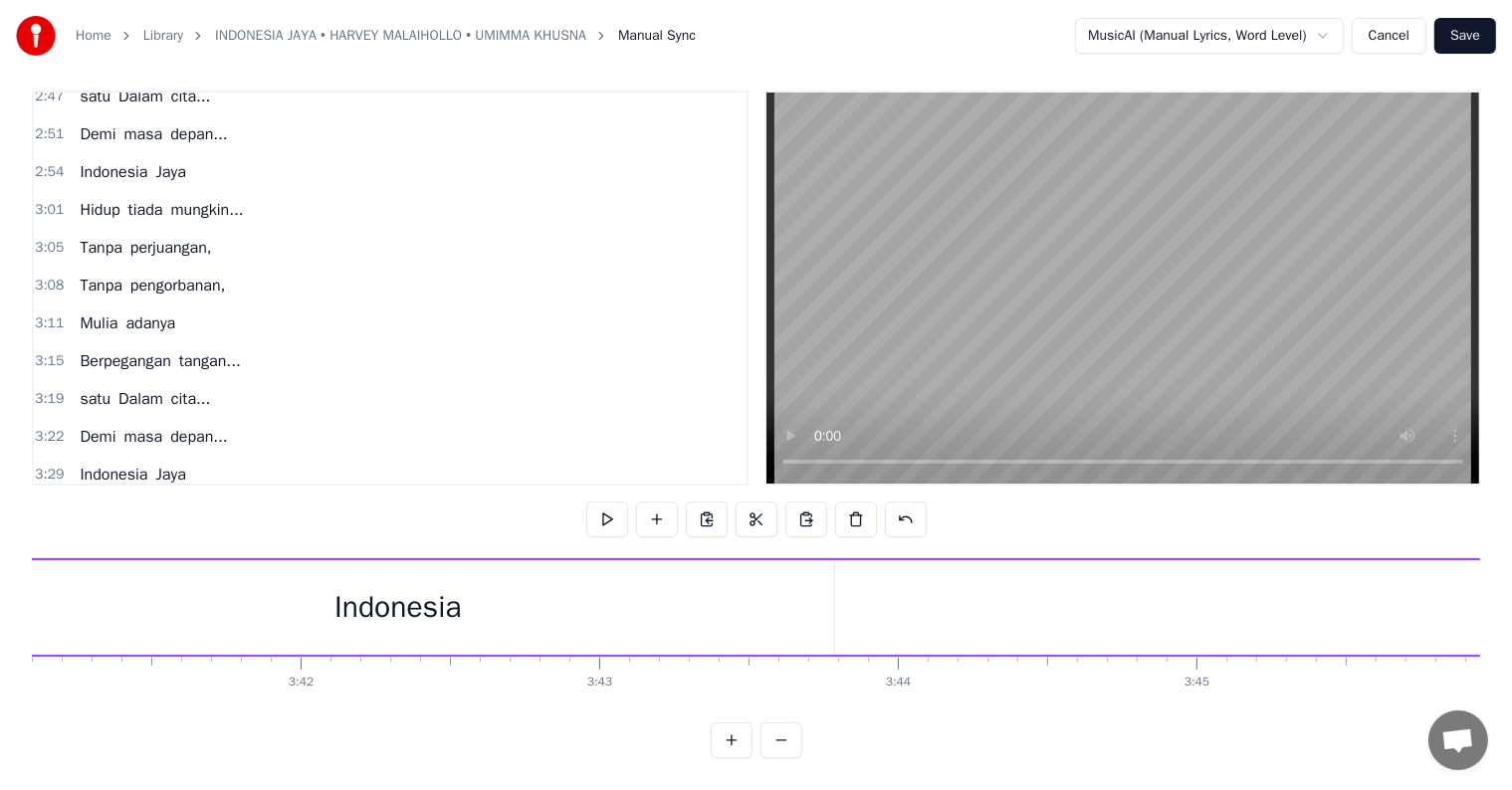 click on "Indonesia" at bounding box center [398, 607] 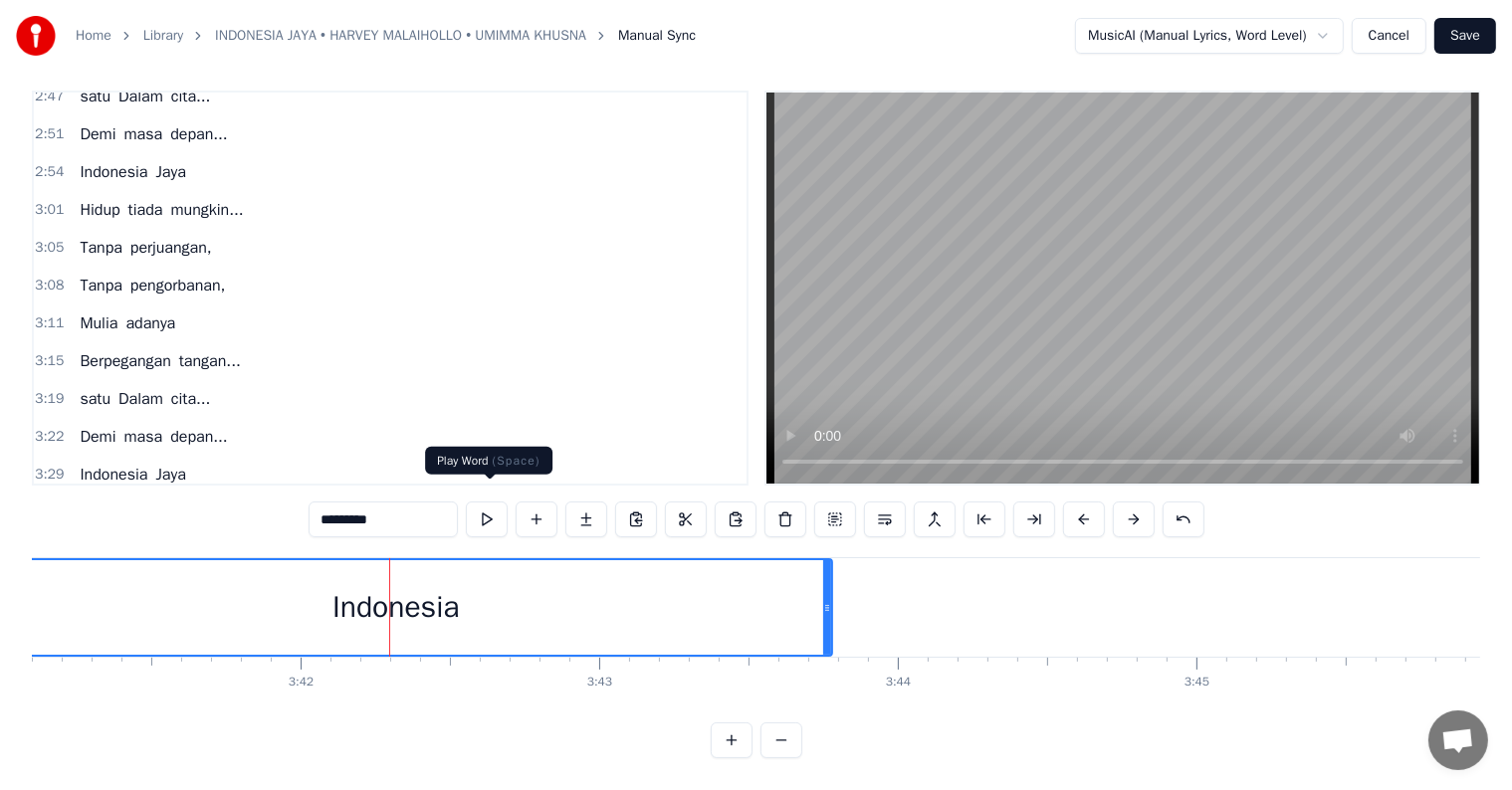 click at bounding box center [487, 519] 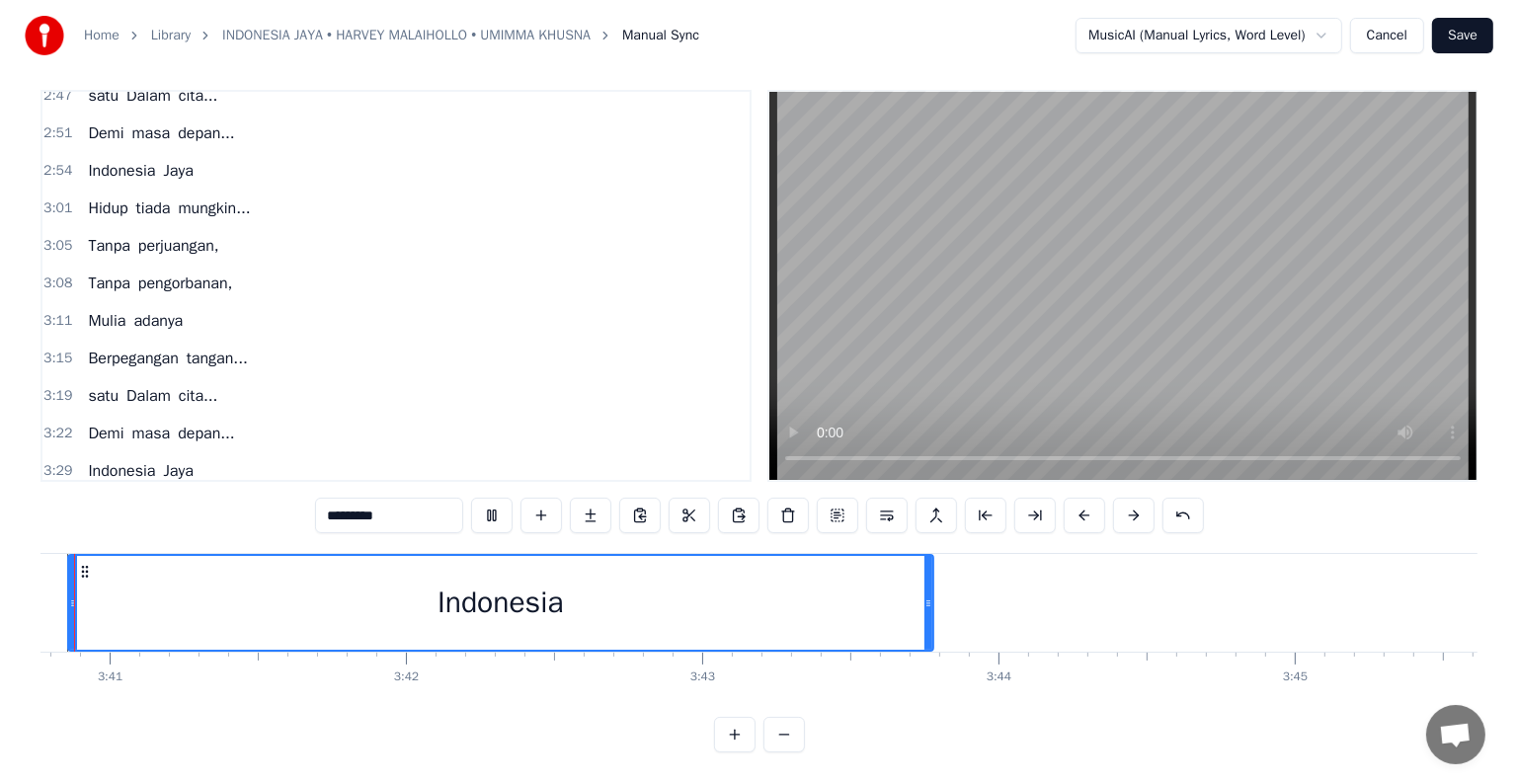 scroll, scrollTop: 0, scrollLeft: 65338, axis: horizontal 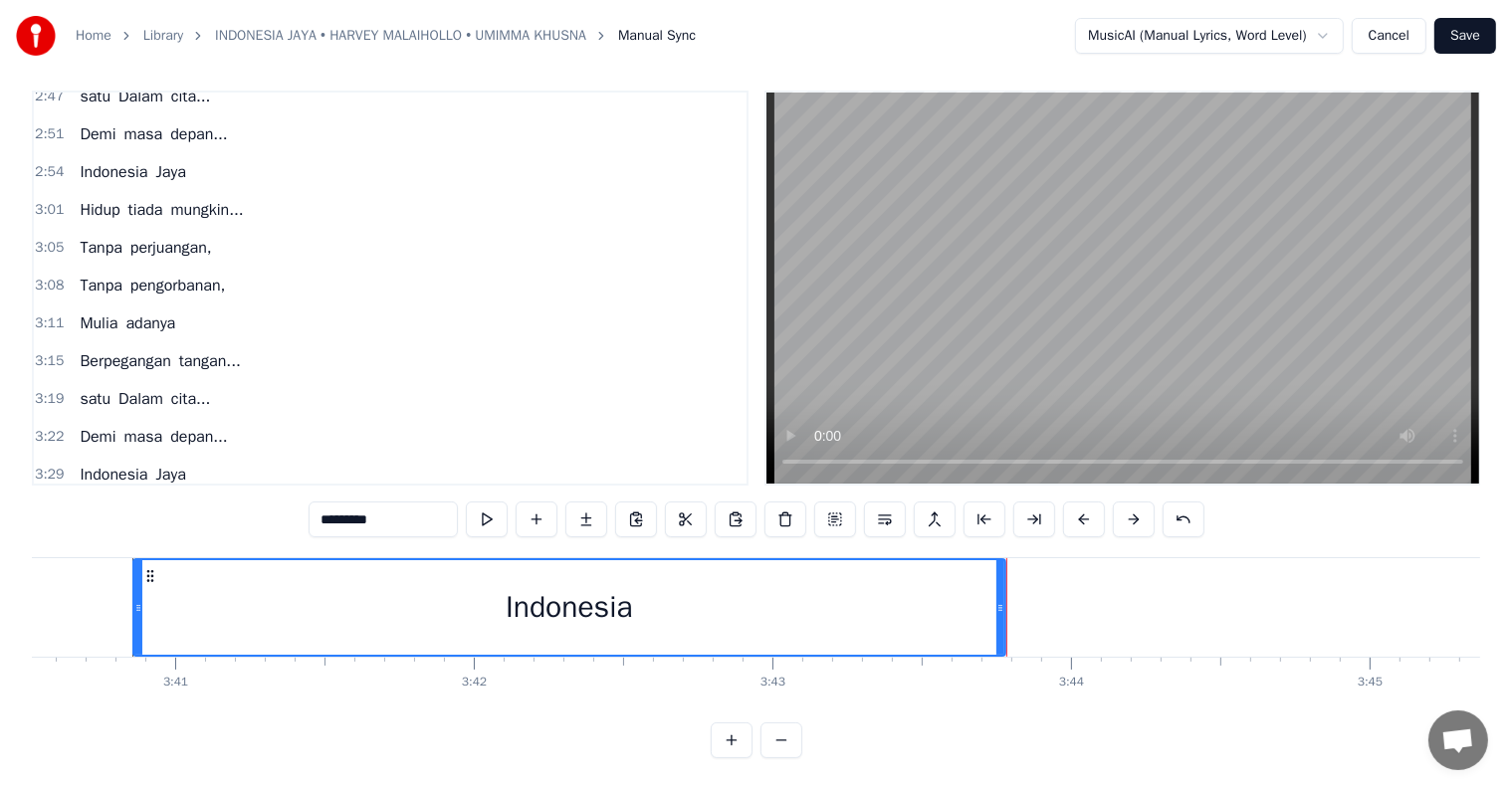 click at bounding box center (487, 519) 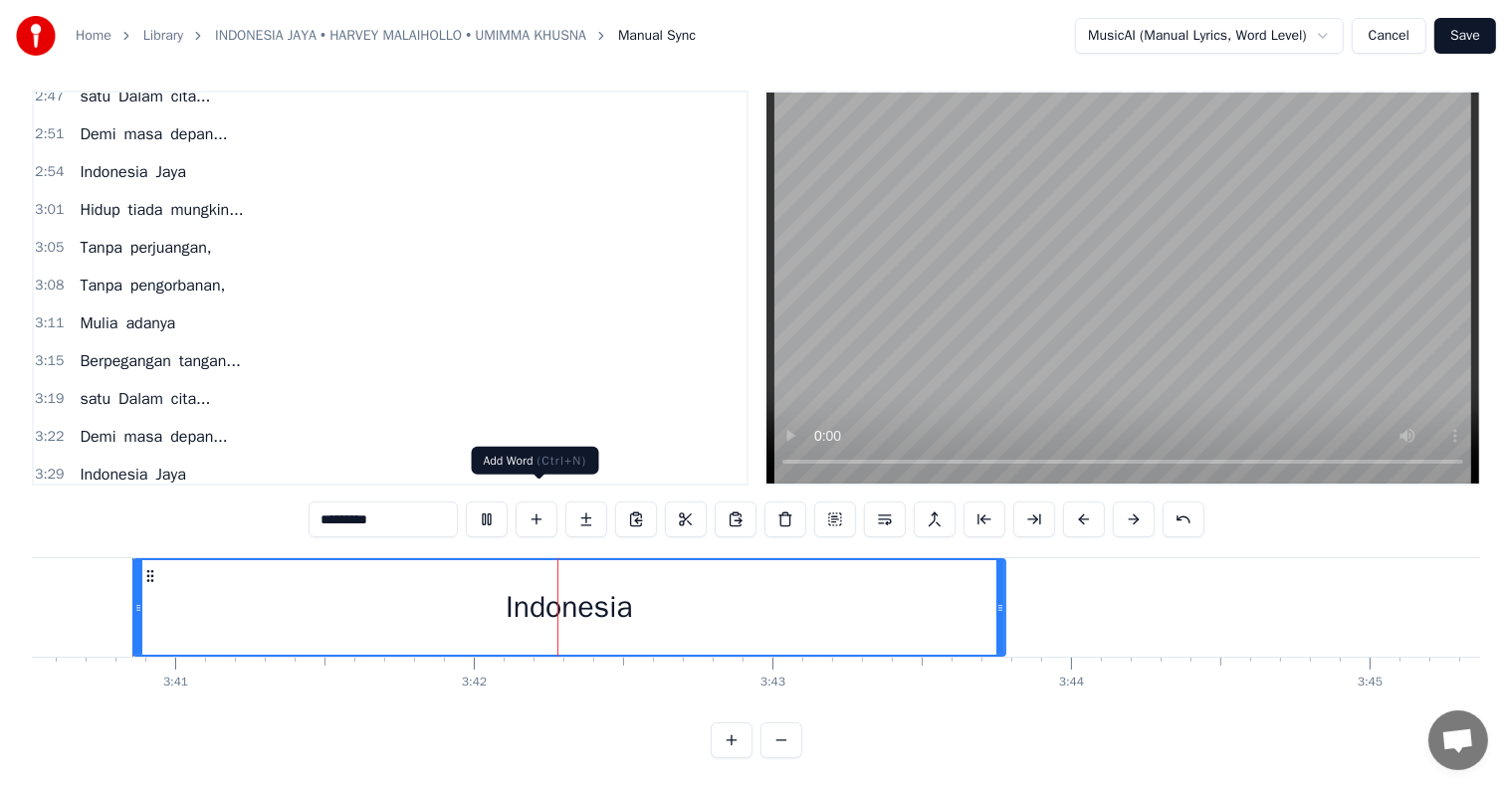 click at bounding box center [537, 519] 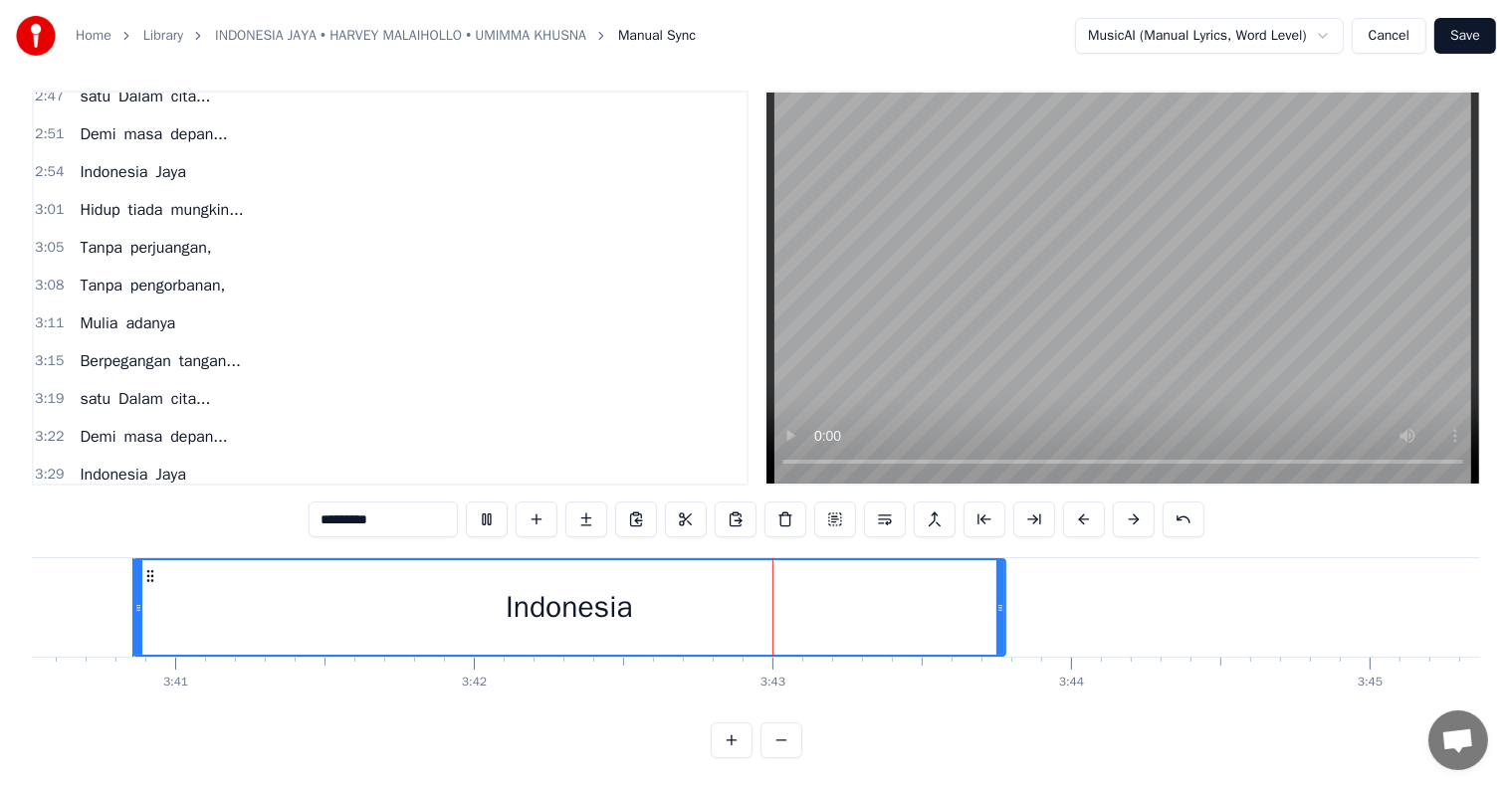 click at bounding box center (537, 519) 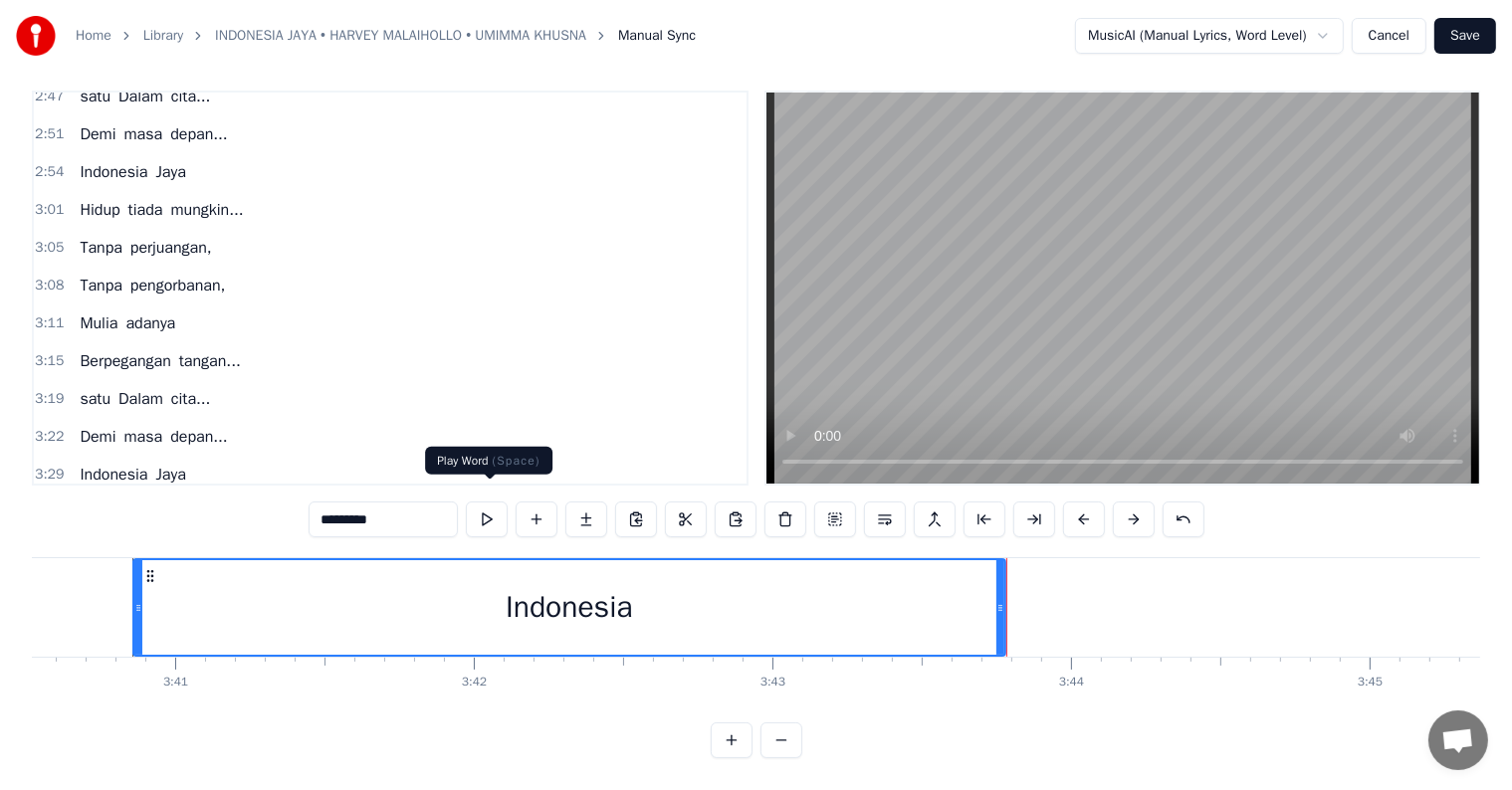 click at bounding box center (487, 519) 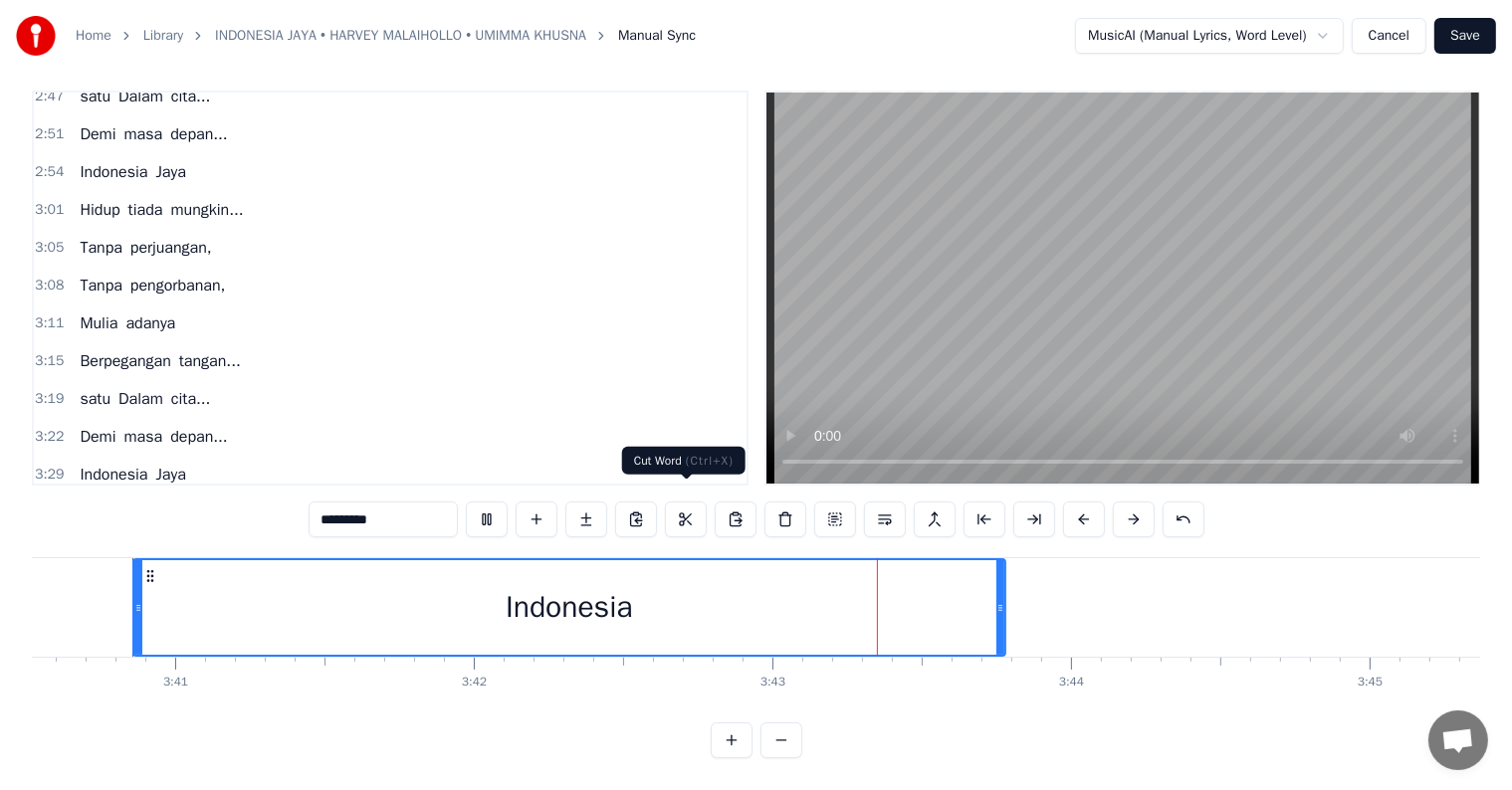 click at bounding box center [686, 519] 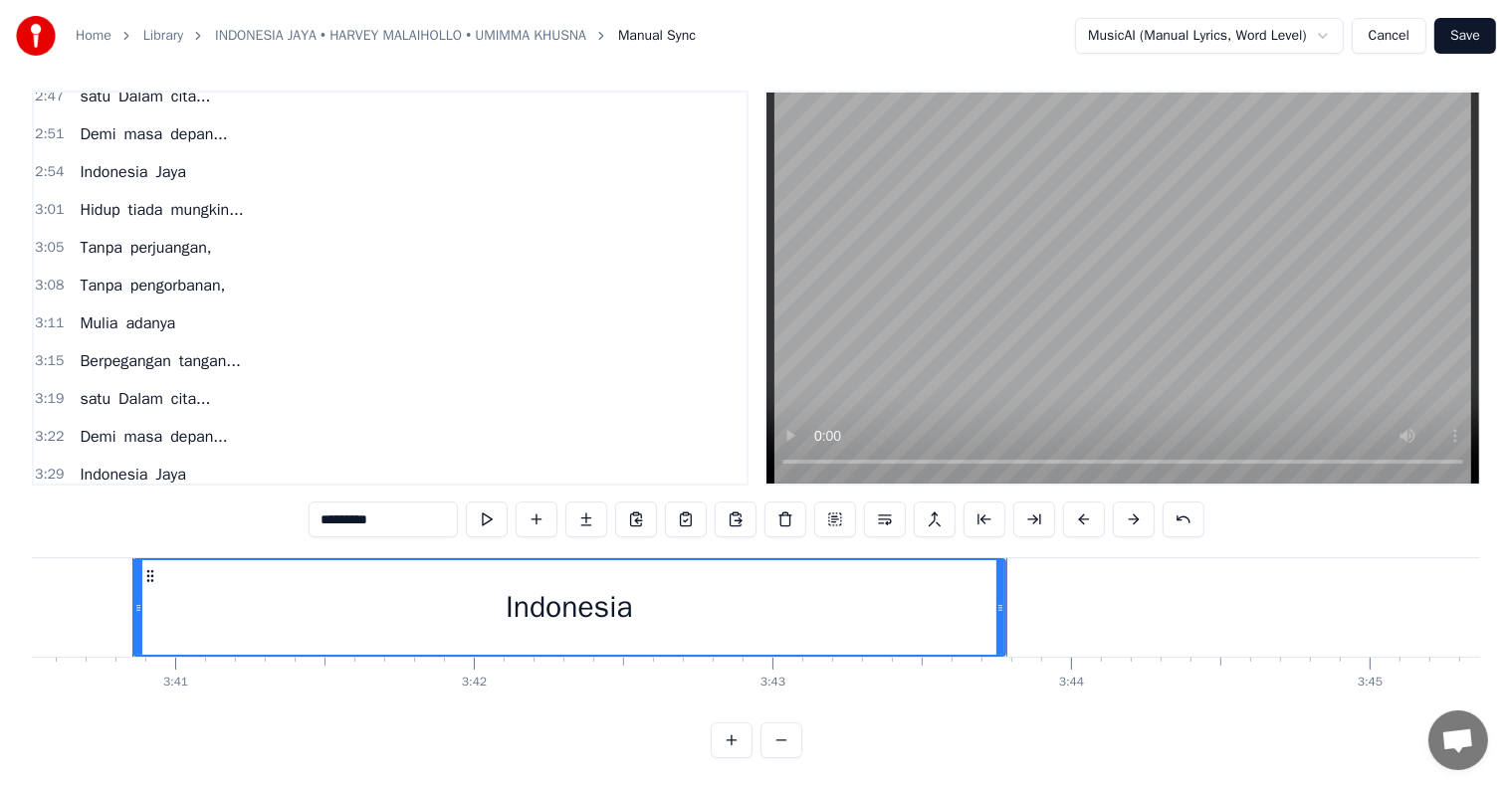 click on "Indonesia" at bounding box center (3031, 607) 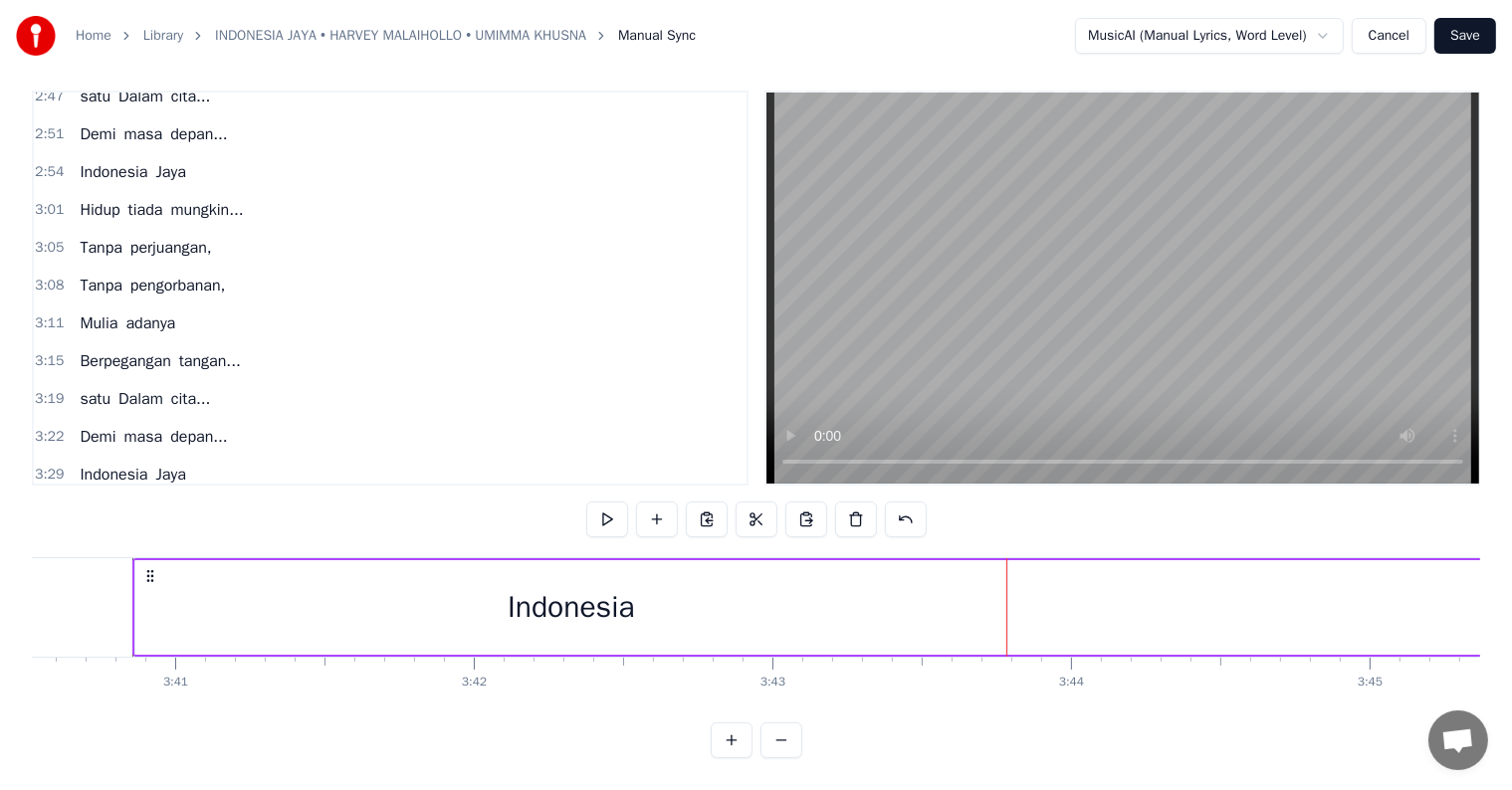click on "Indonesia" at bounding box center [3031, 607] 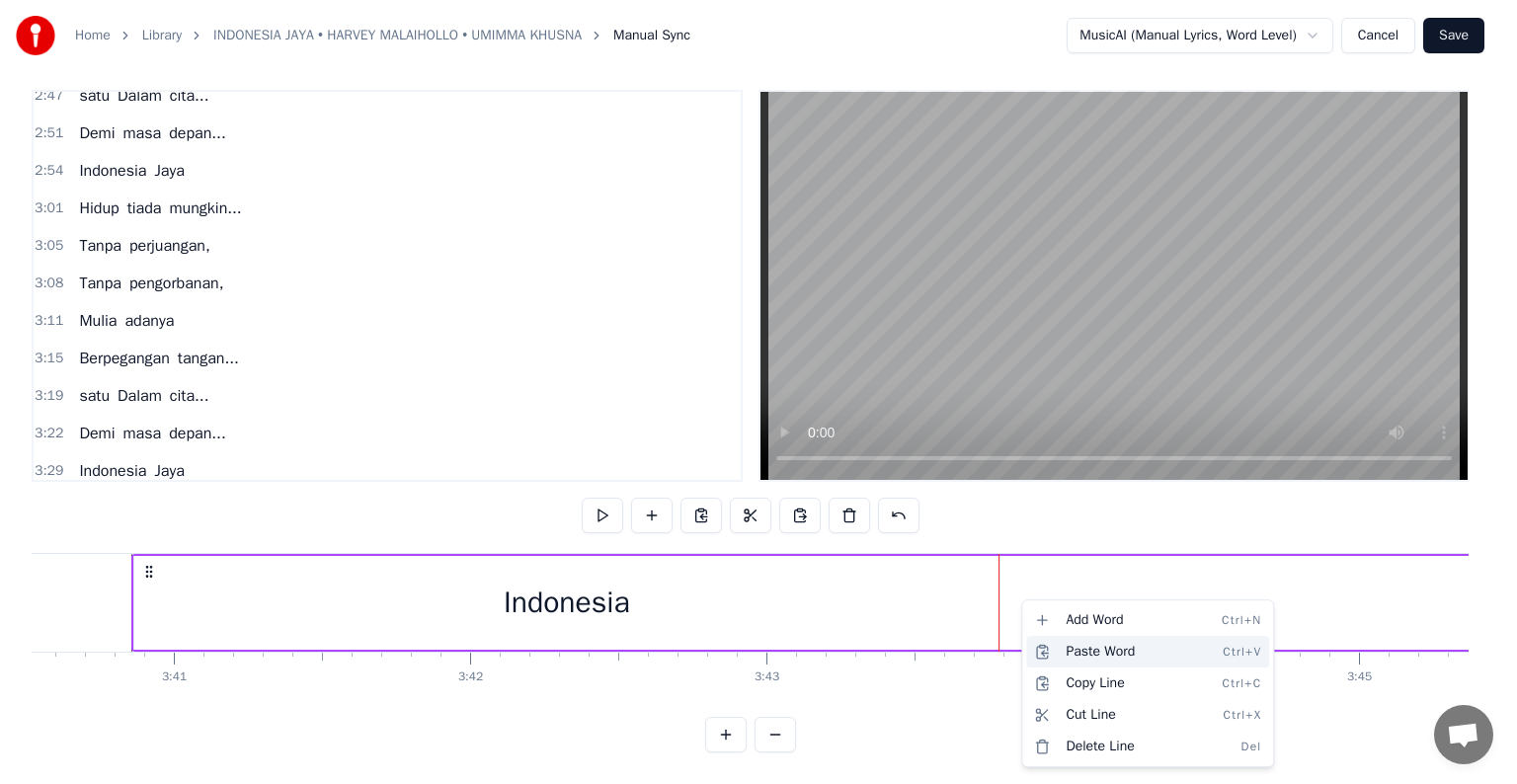 click on "Paste Word Ctrl+V" at bounding box center [1148, 652] 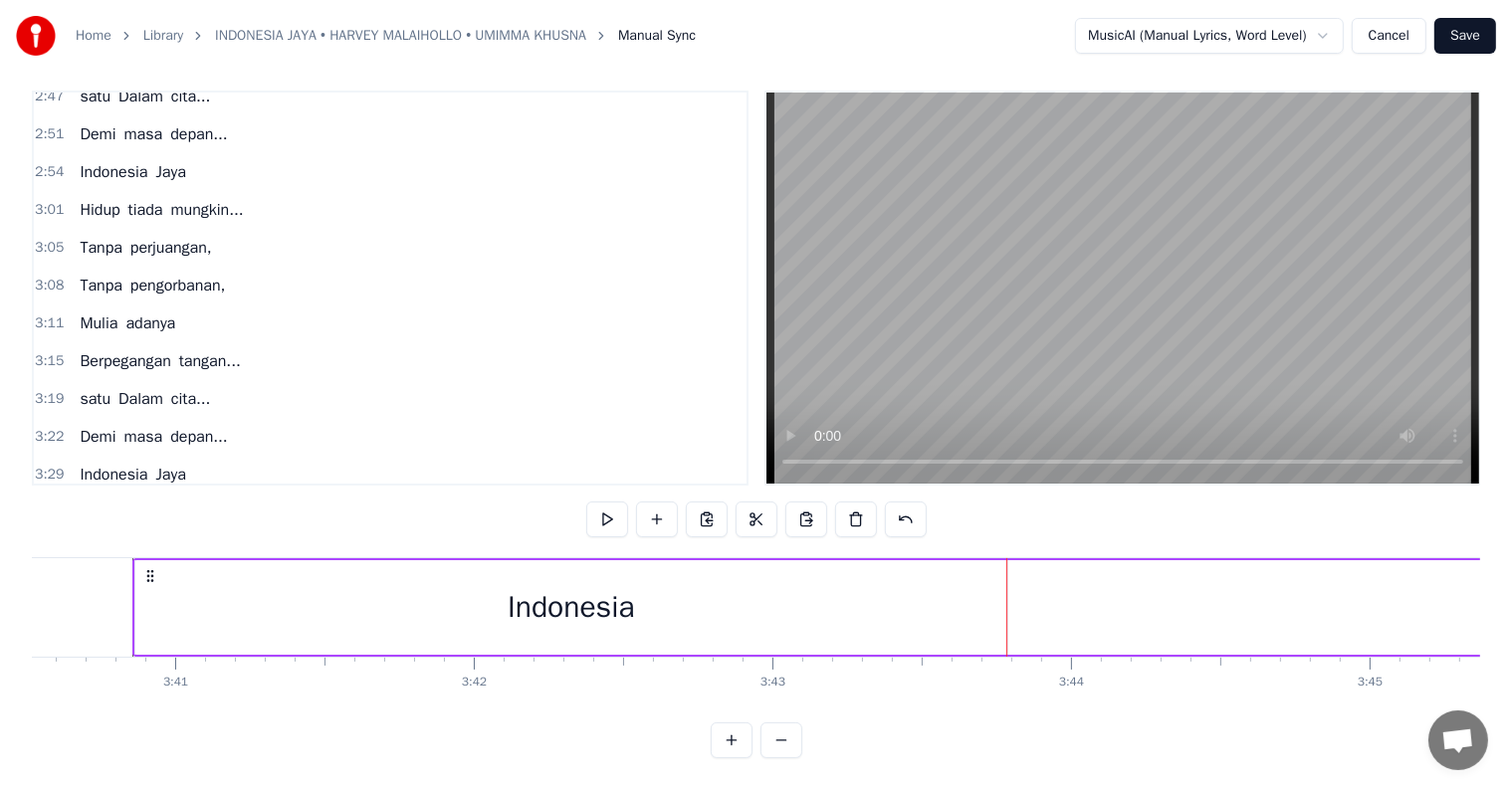click on "Indonesia" at bounding box center [113, 512] 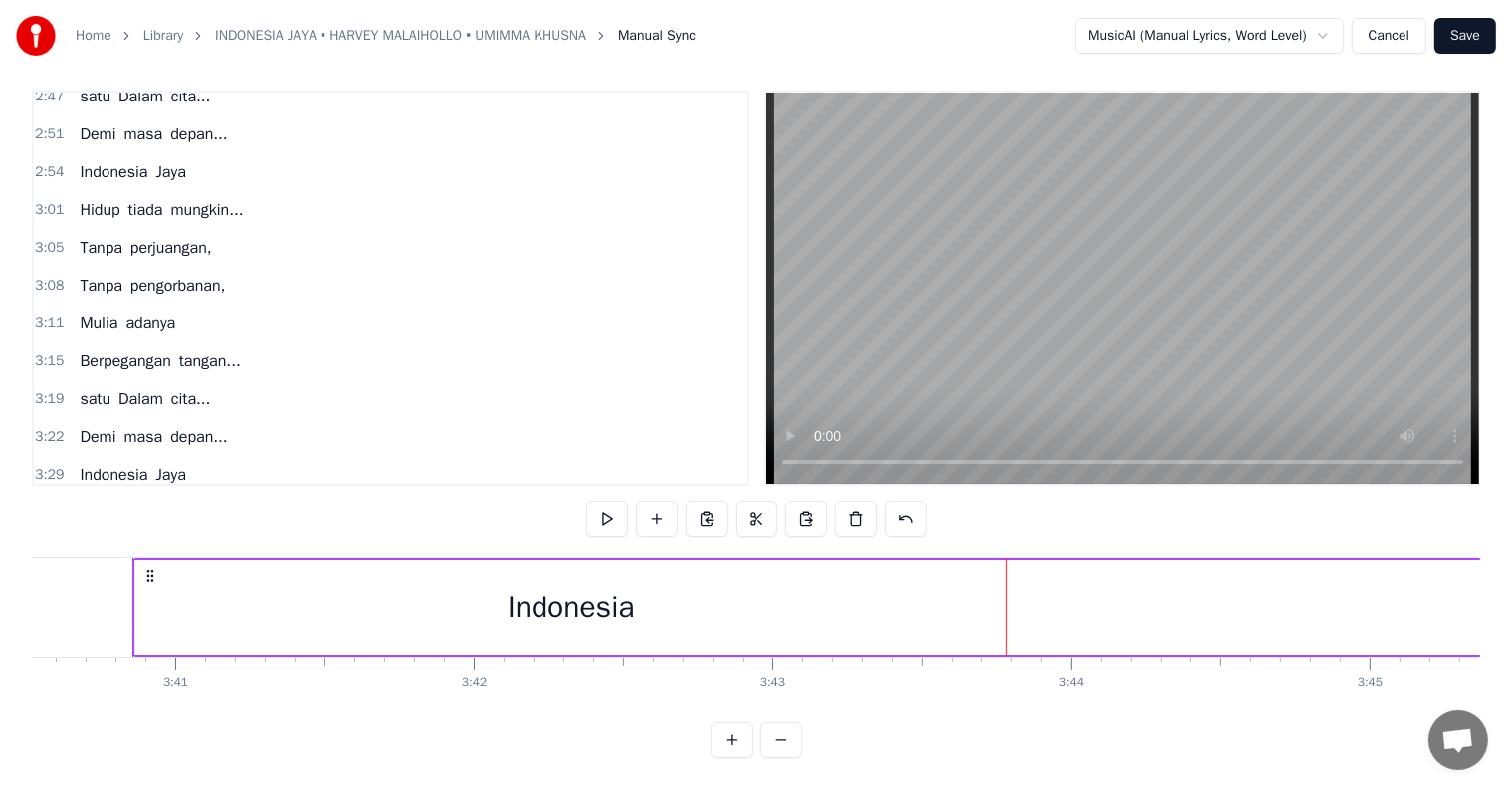 click on "Indonesia" at bounding box center (113, 512) 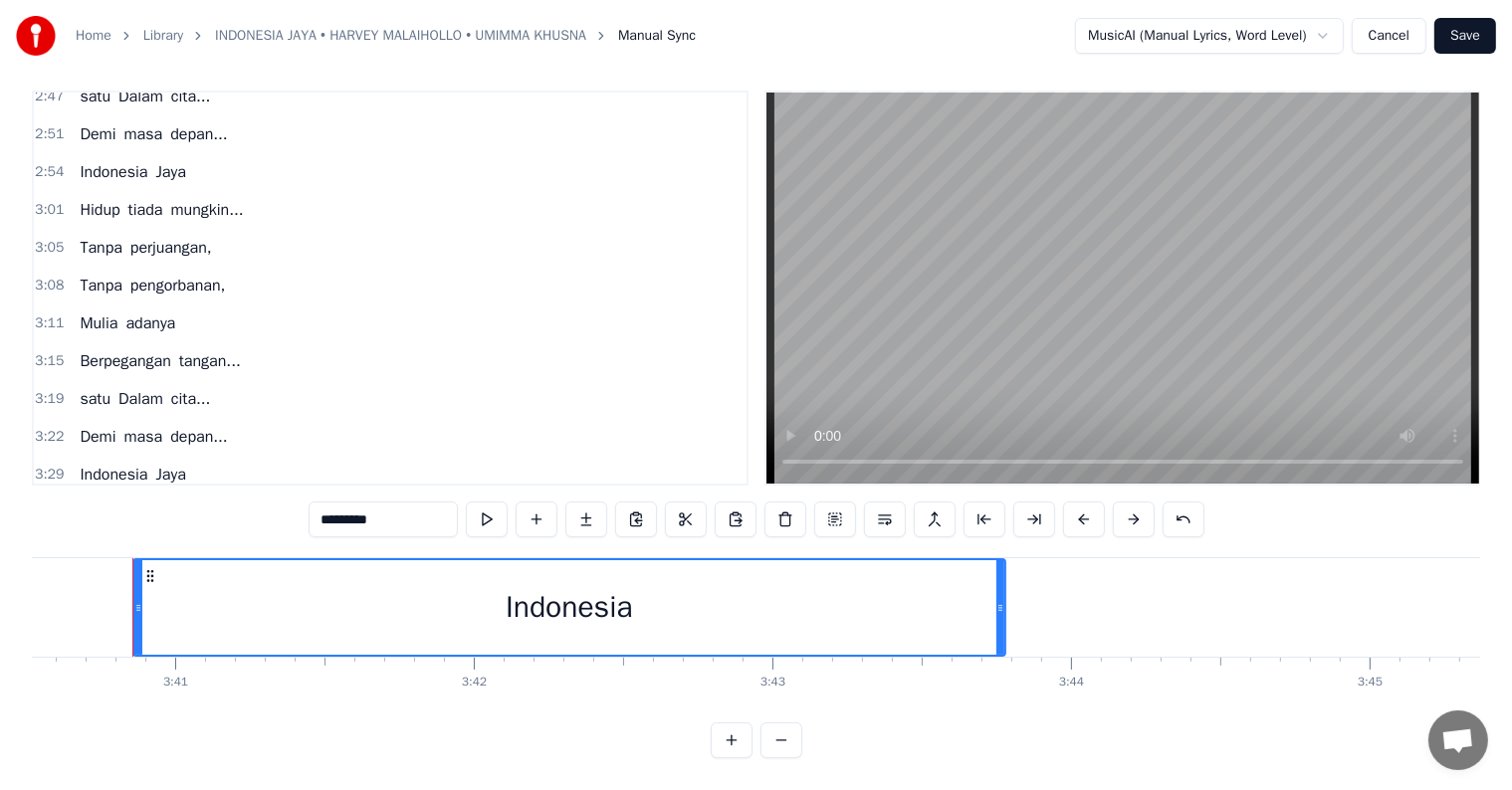 click on "Indonesia" at bounding box center (113, 512) 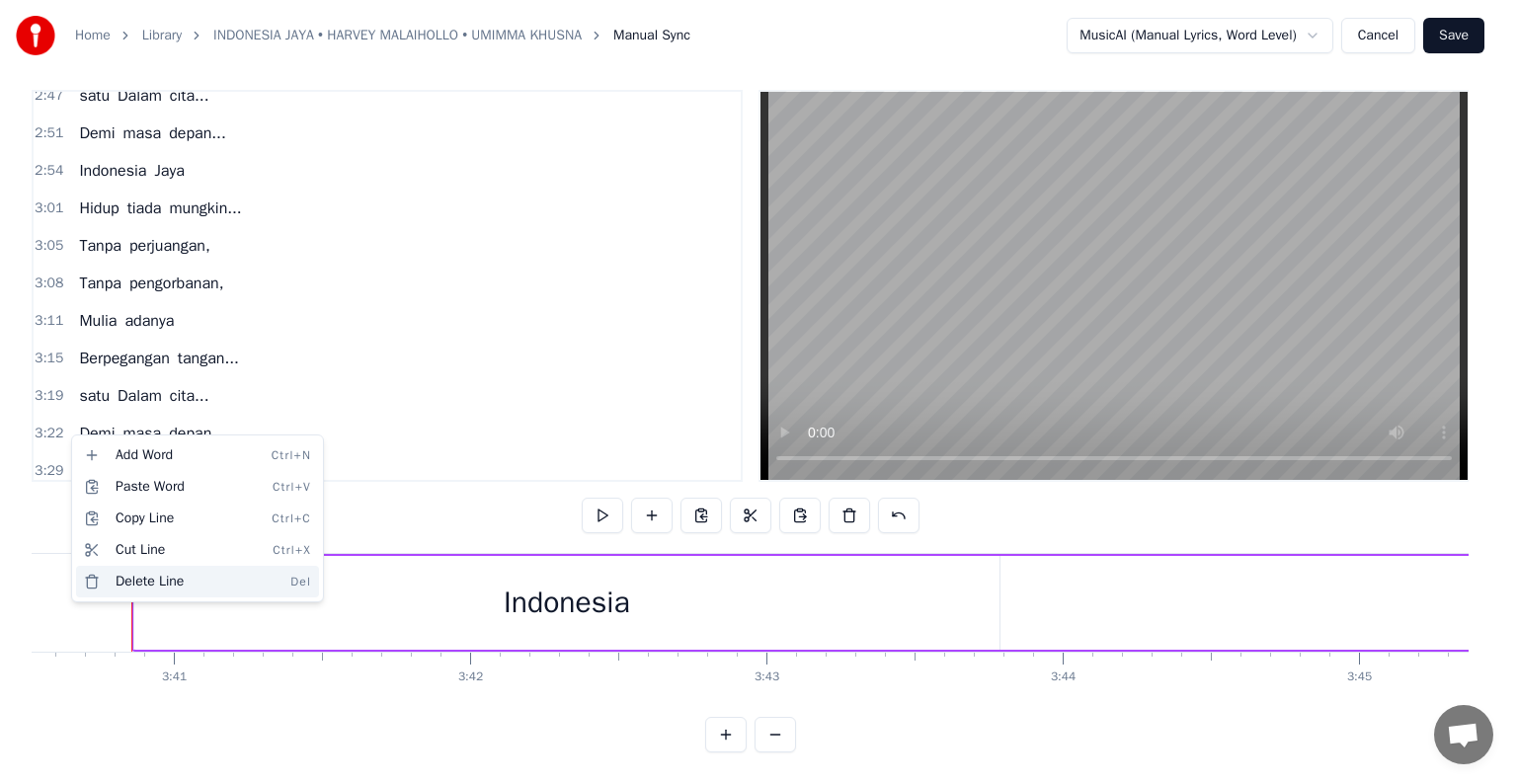 click on "Delete Line Del" at bounding box center [198, 582] 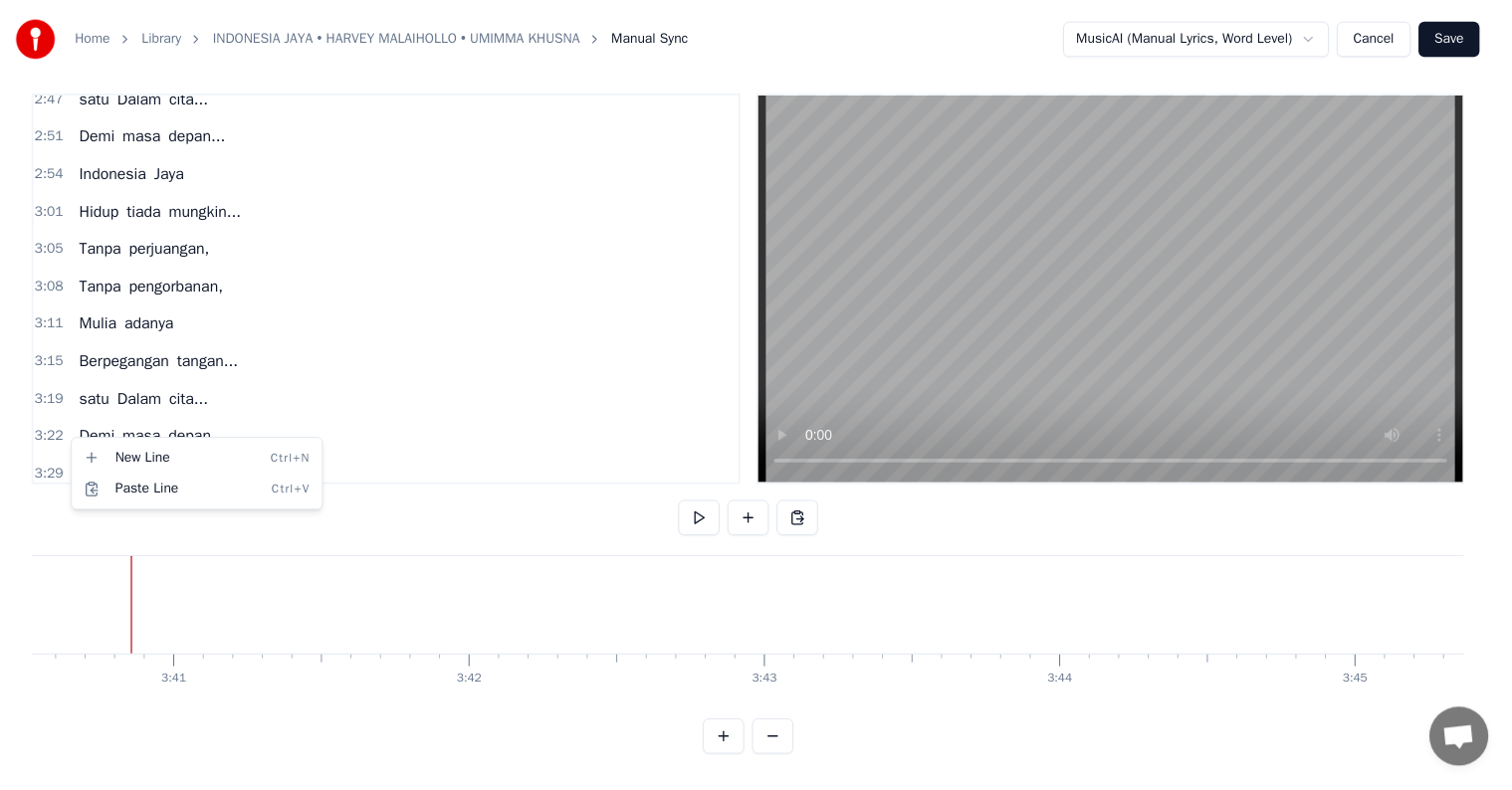 scroll, scrollTop: 999, scrollLeft: 0, axis: vertical 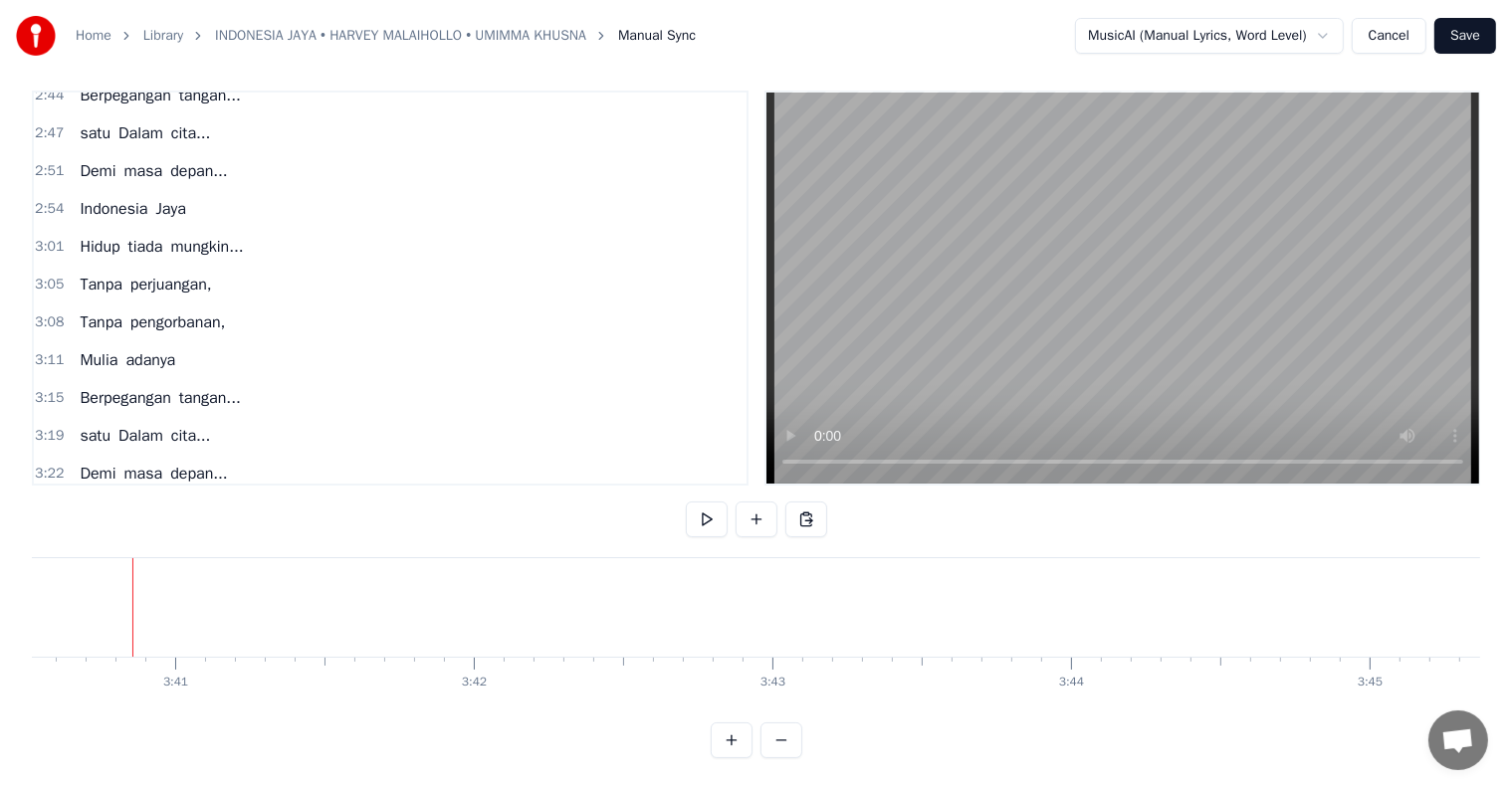 click on "Indonesia Jaya" at bounding box center (132, 511) 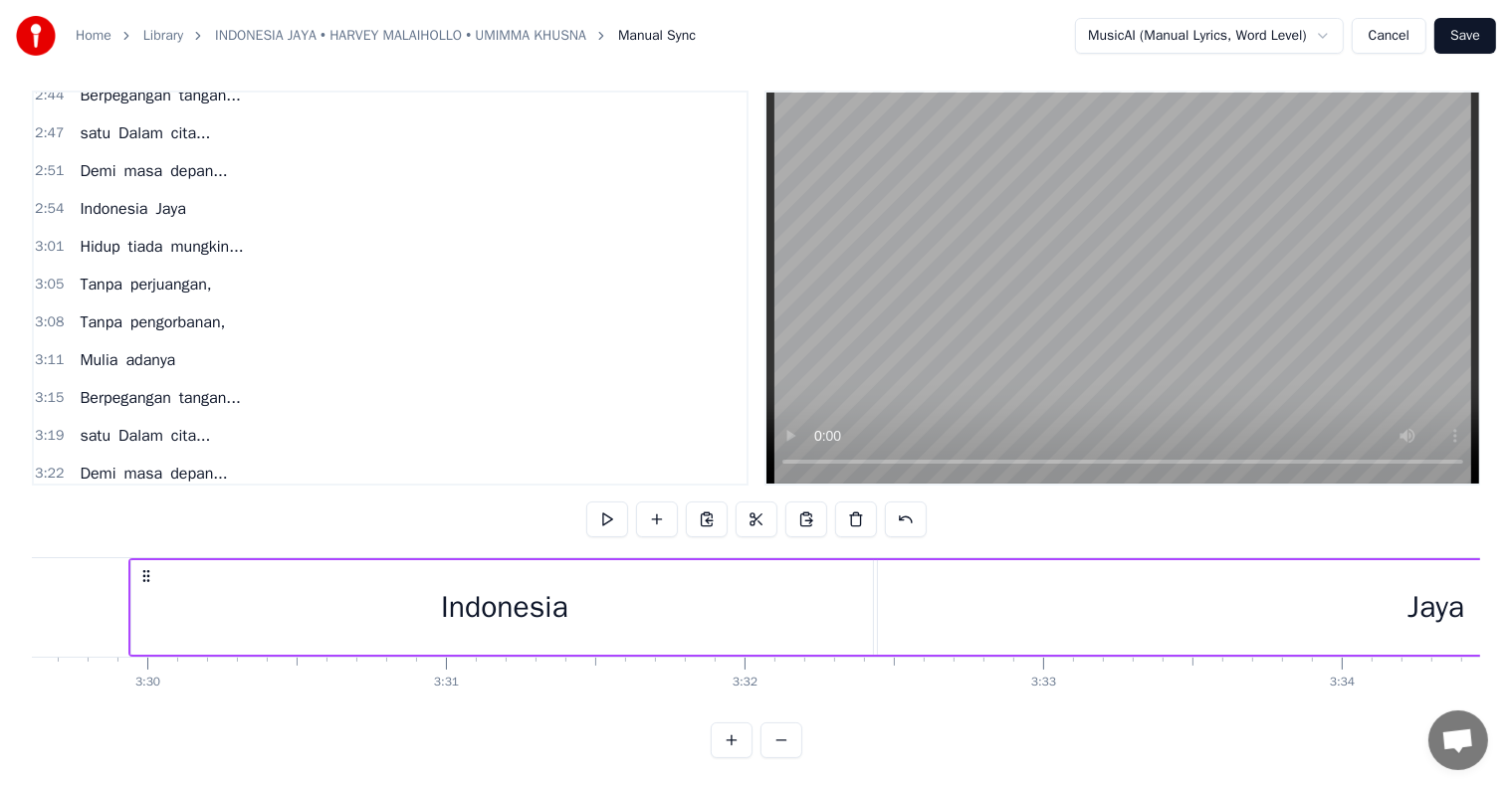 scroll, scrollTop: 0, scrollLeft: 62590, axis: horizontal 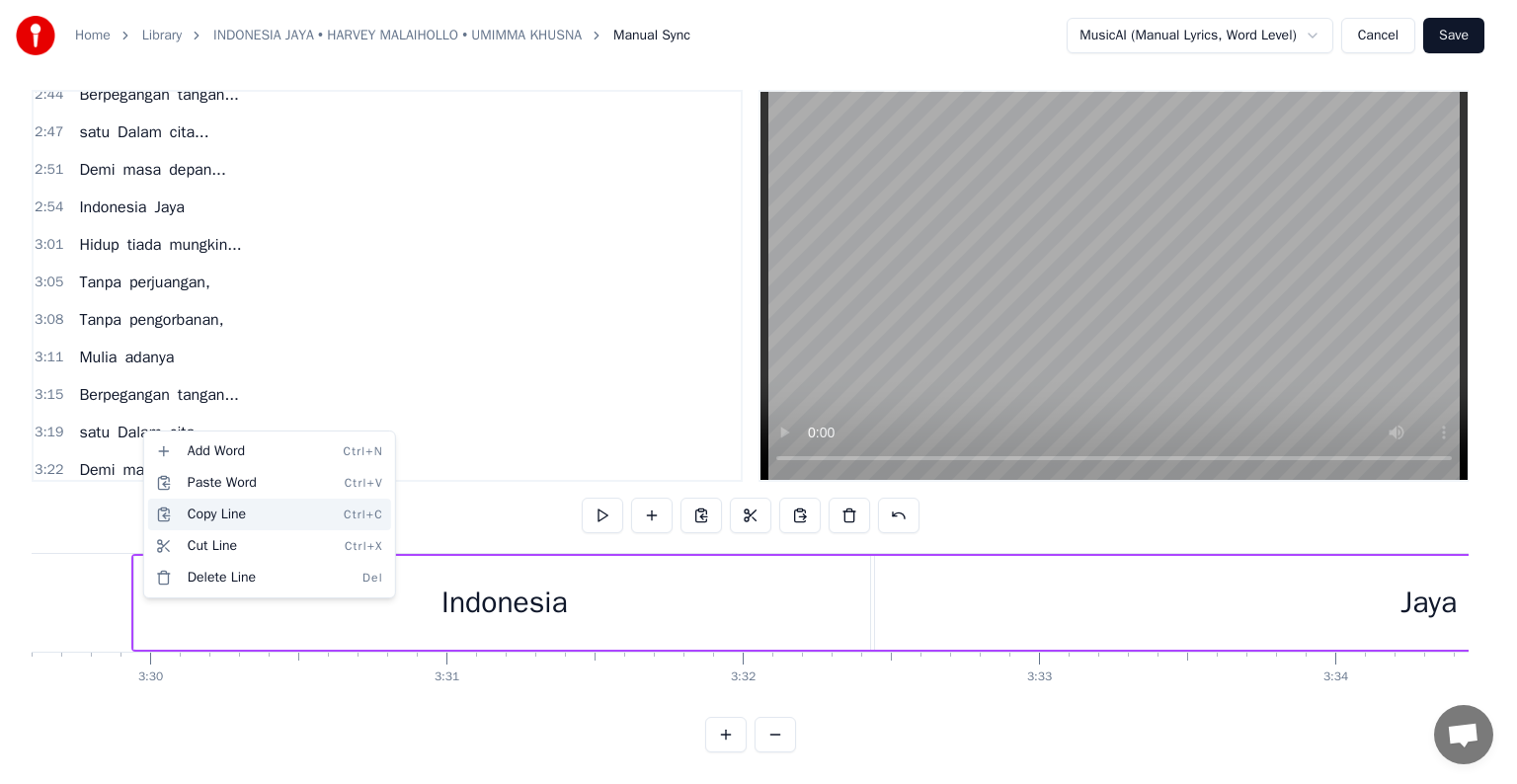 click on "Copy Line Ctrl+C" at bounding box center [270, 514] 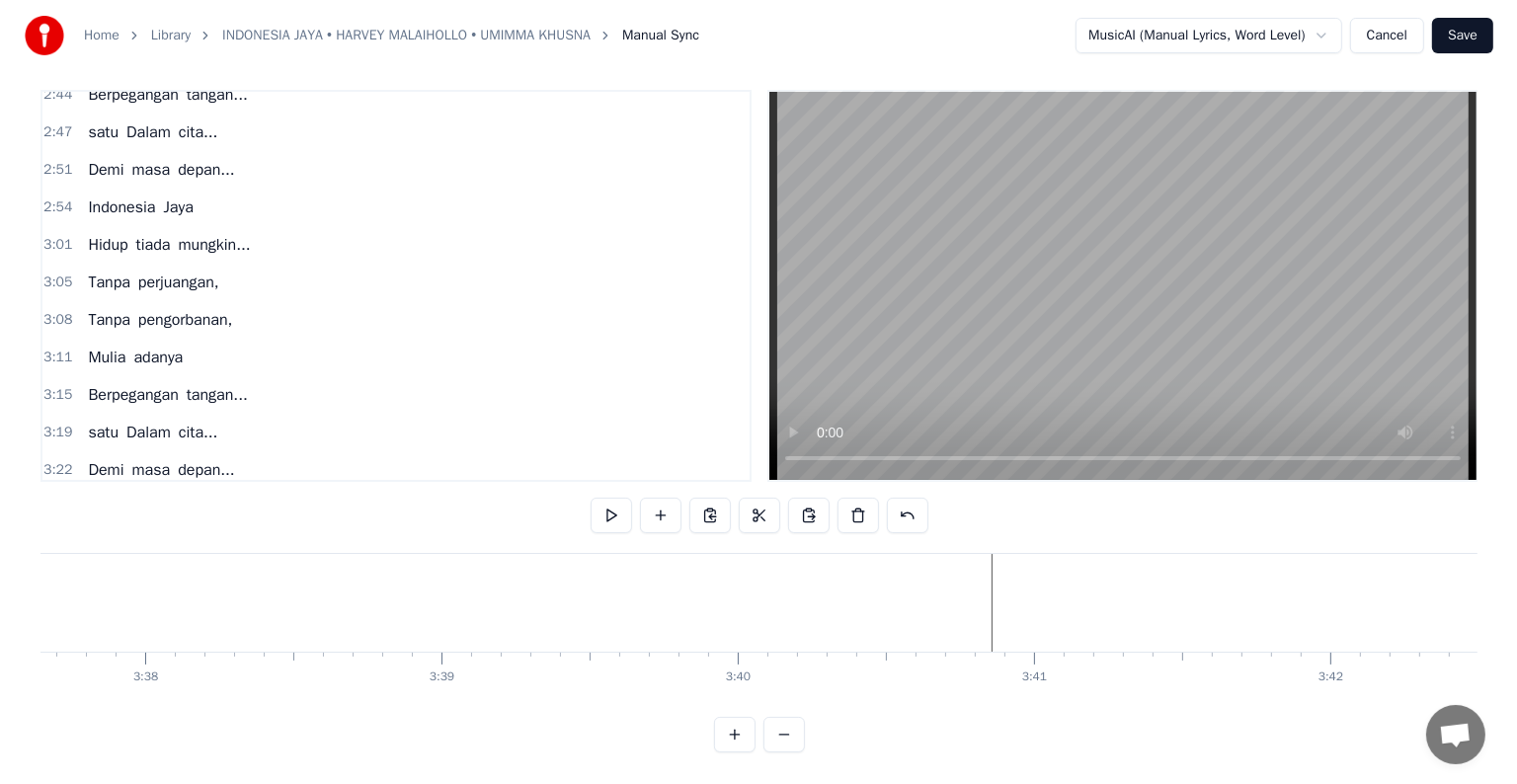 scroll, scrollTop: 0, scrollLeft: 64596, axis: horizontal 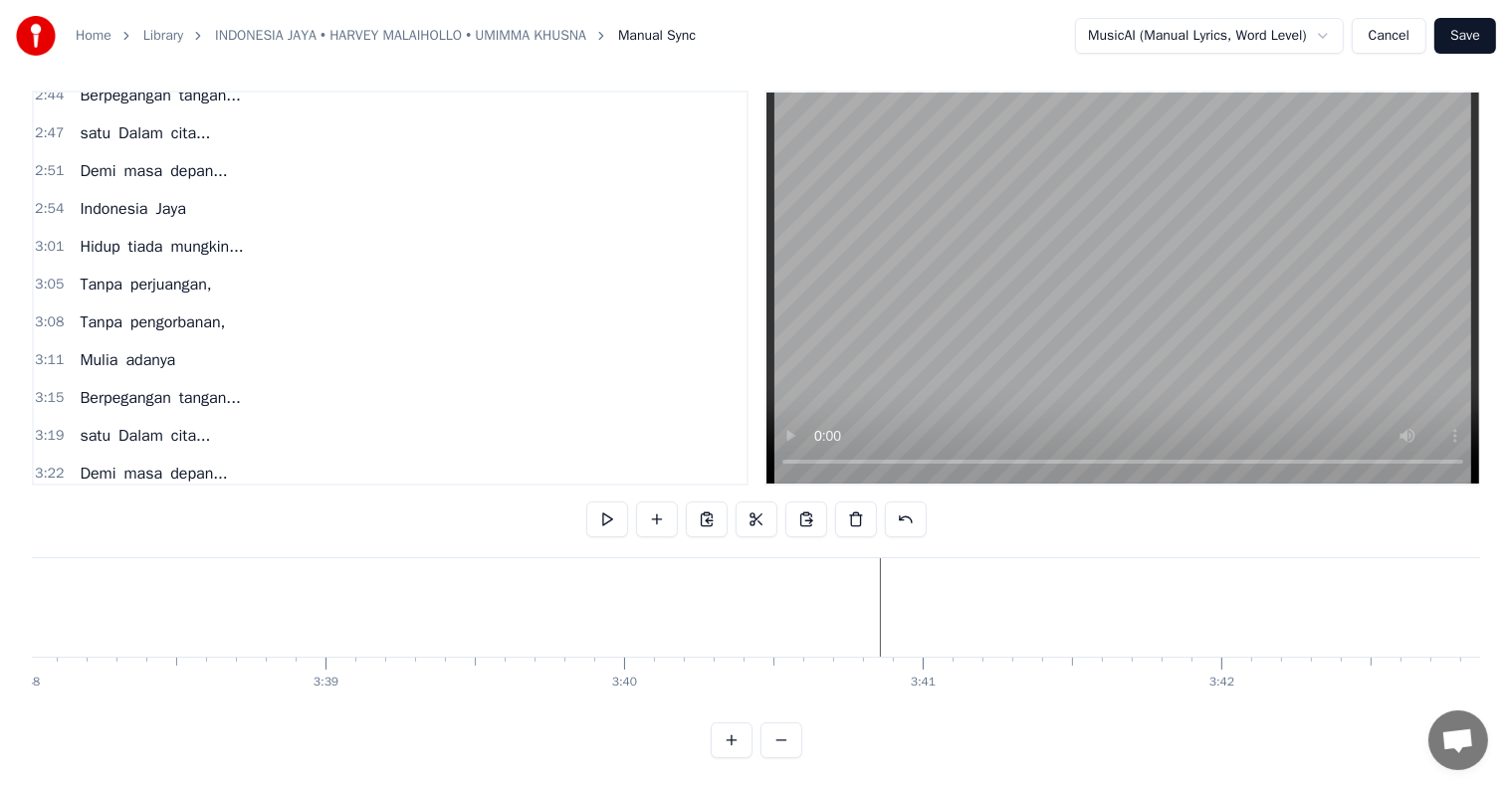 click at bounding box center [-28801, 607] 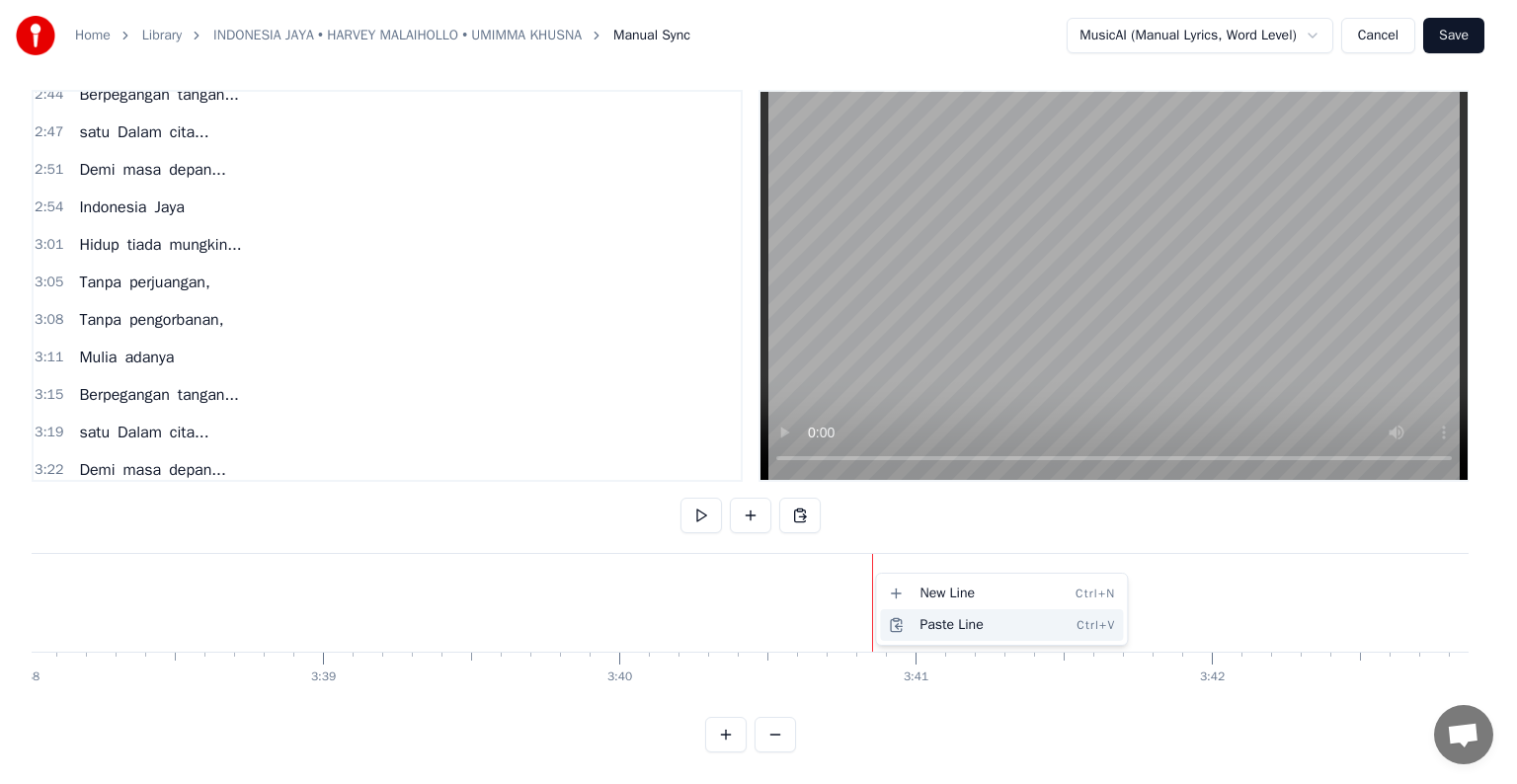 click on "Paste Line Ctrl+V" at bounding box center (1001, 625) 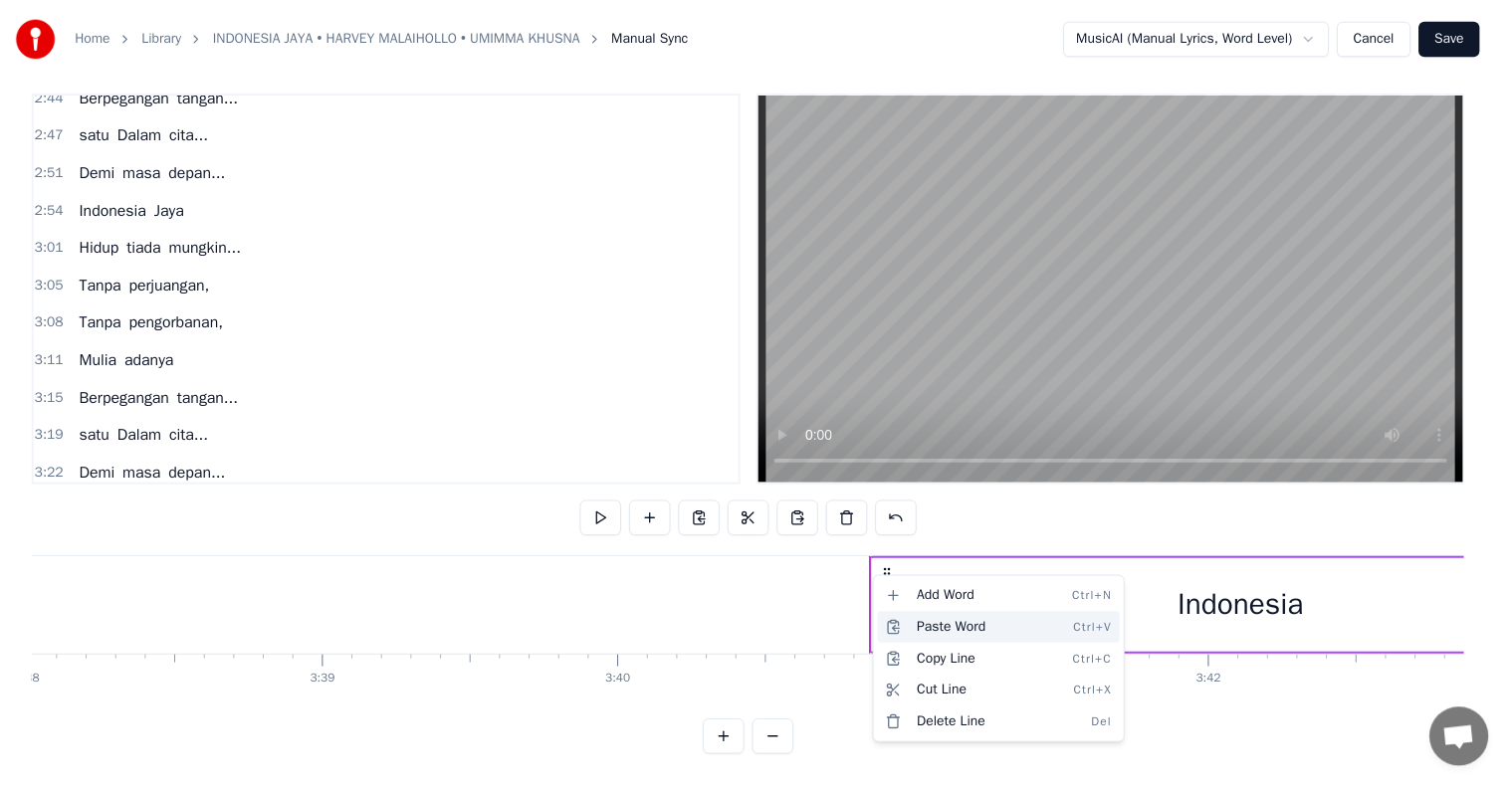 scroll, scrollTop: 1036, scrollLeft: 0, axis: vertical 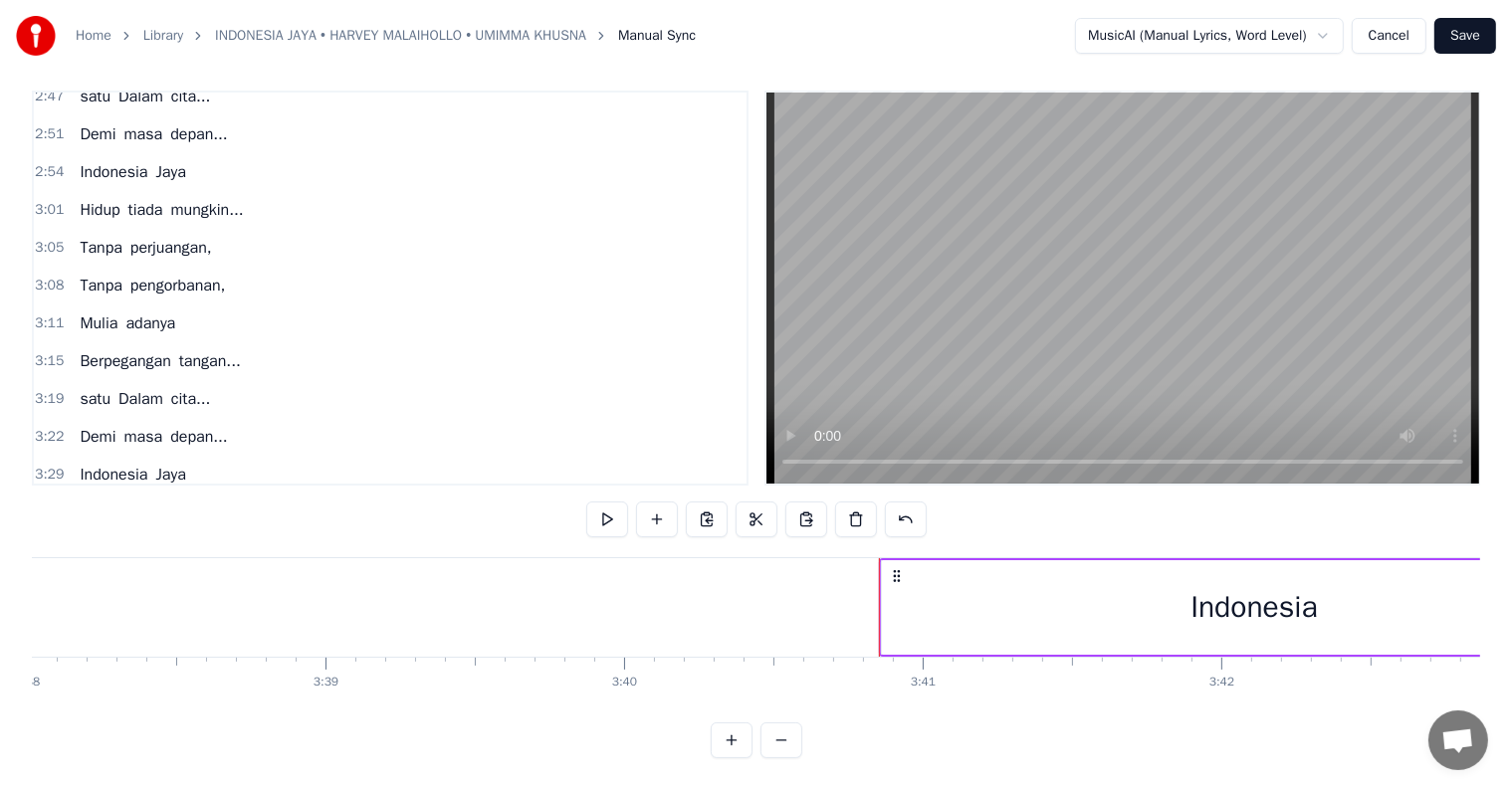 click on "Jaya" at bounding box center (170, 512) 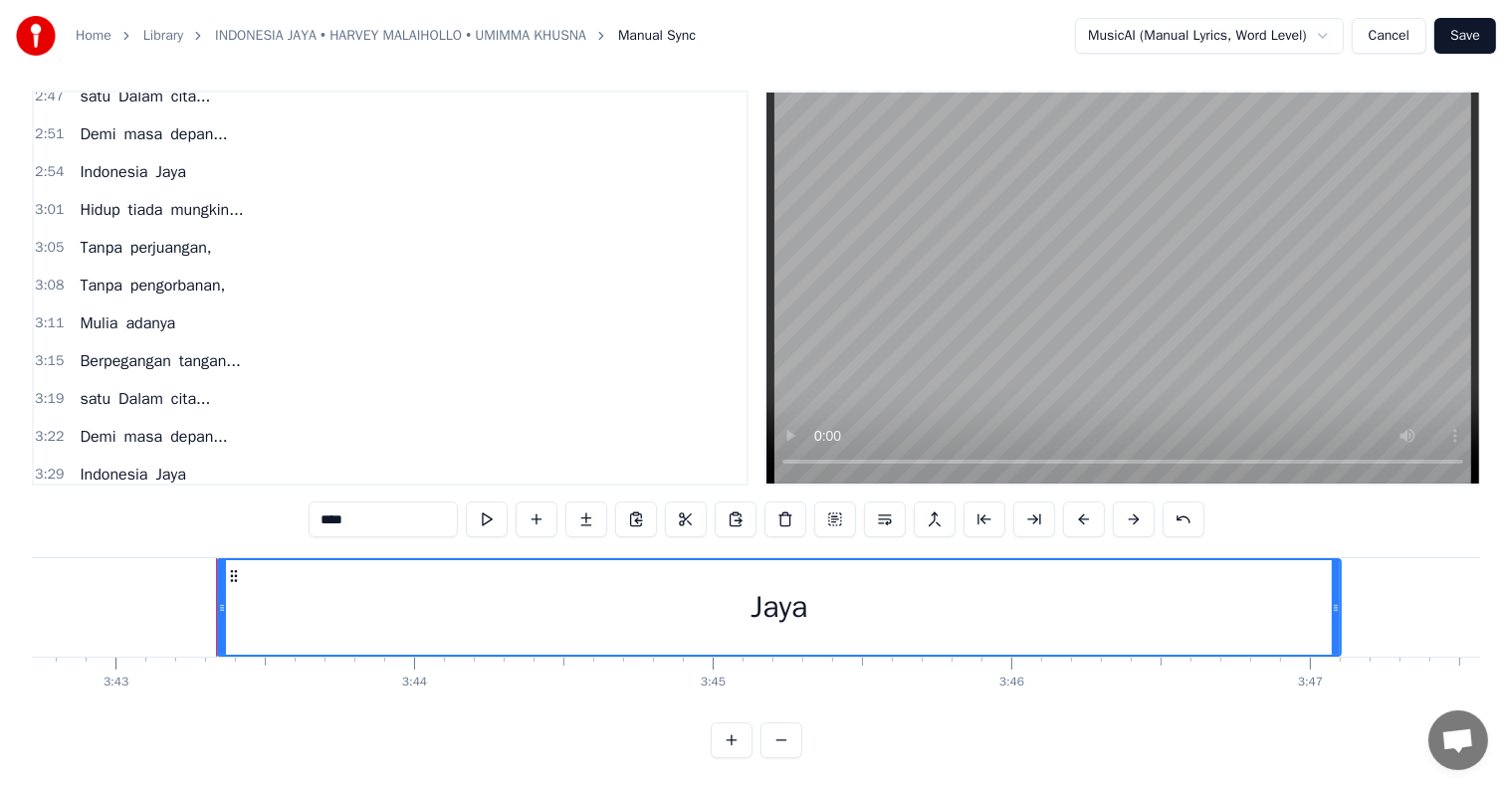 scroll, scrollTop: 0, scrollLeft: 66592, axis: horizontal 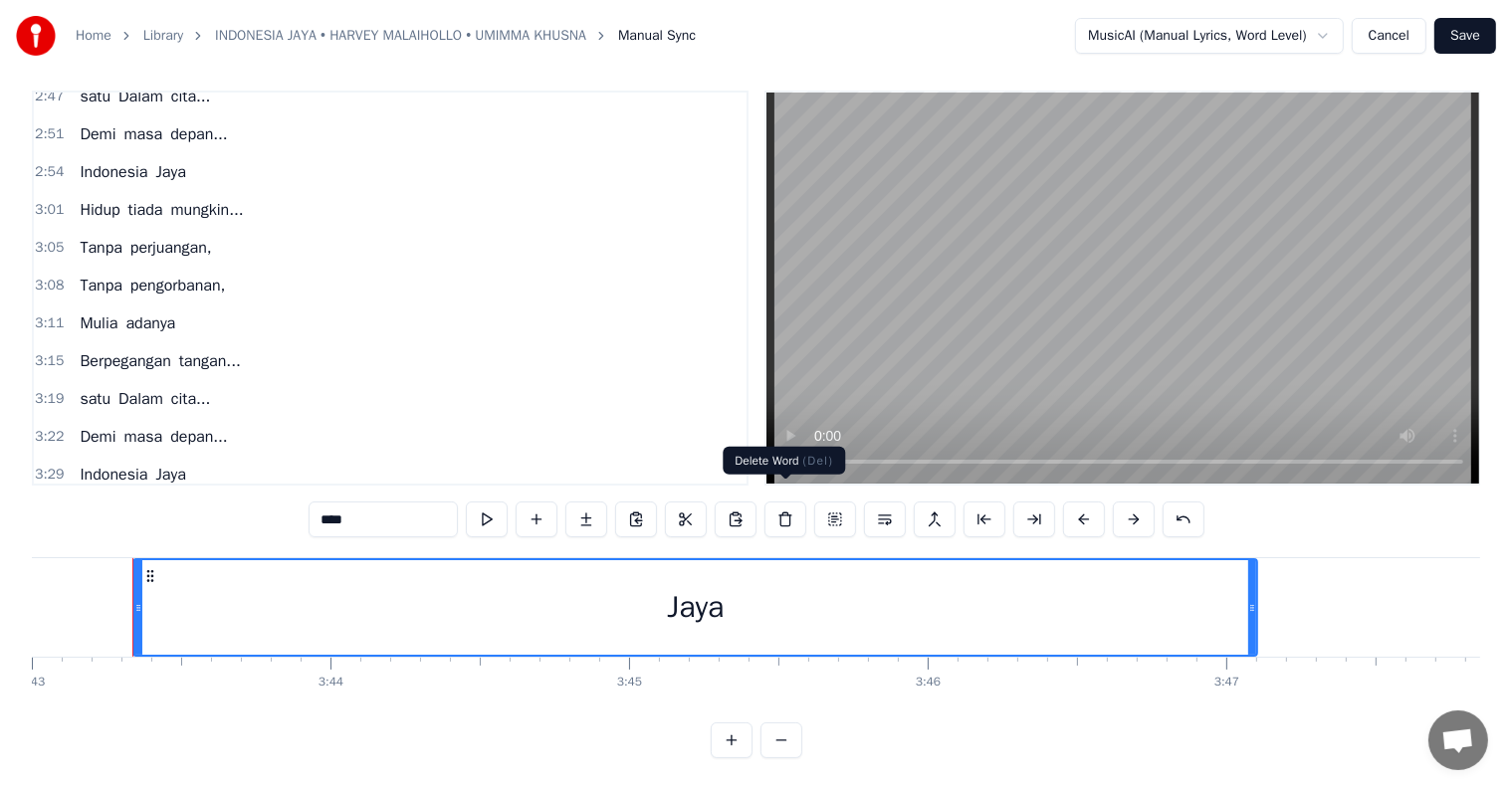 click at bounding box center [785, 519] 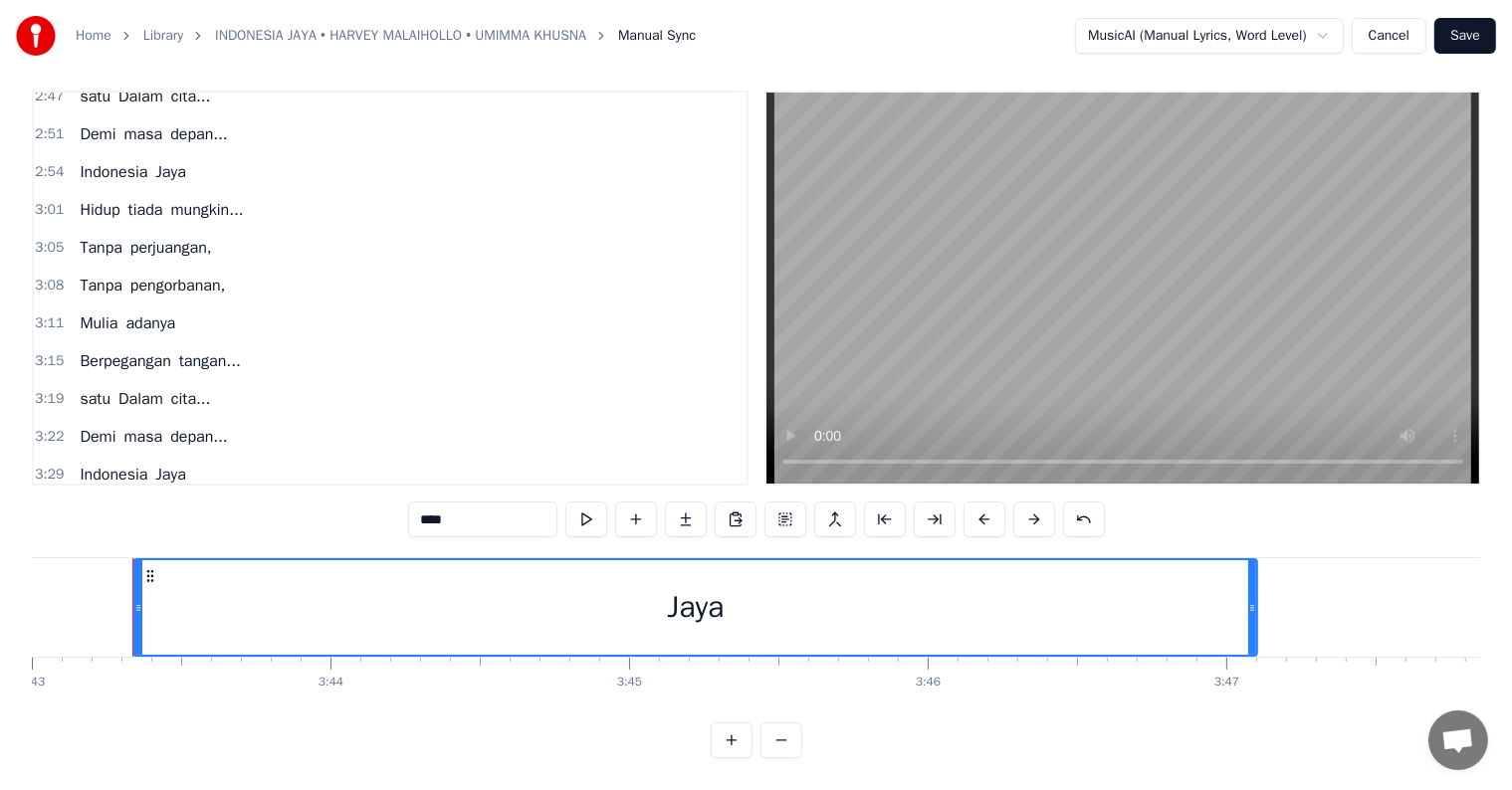 click on "Indonesia" at bounding box center (113, 512) 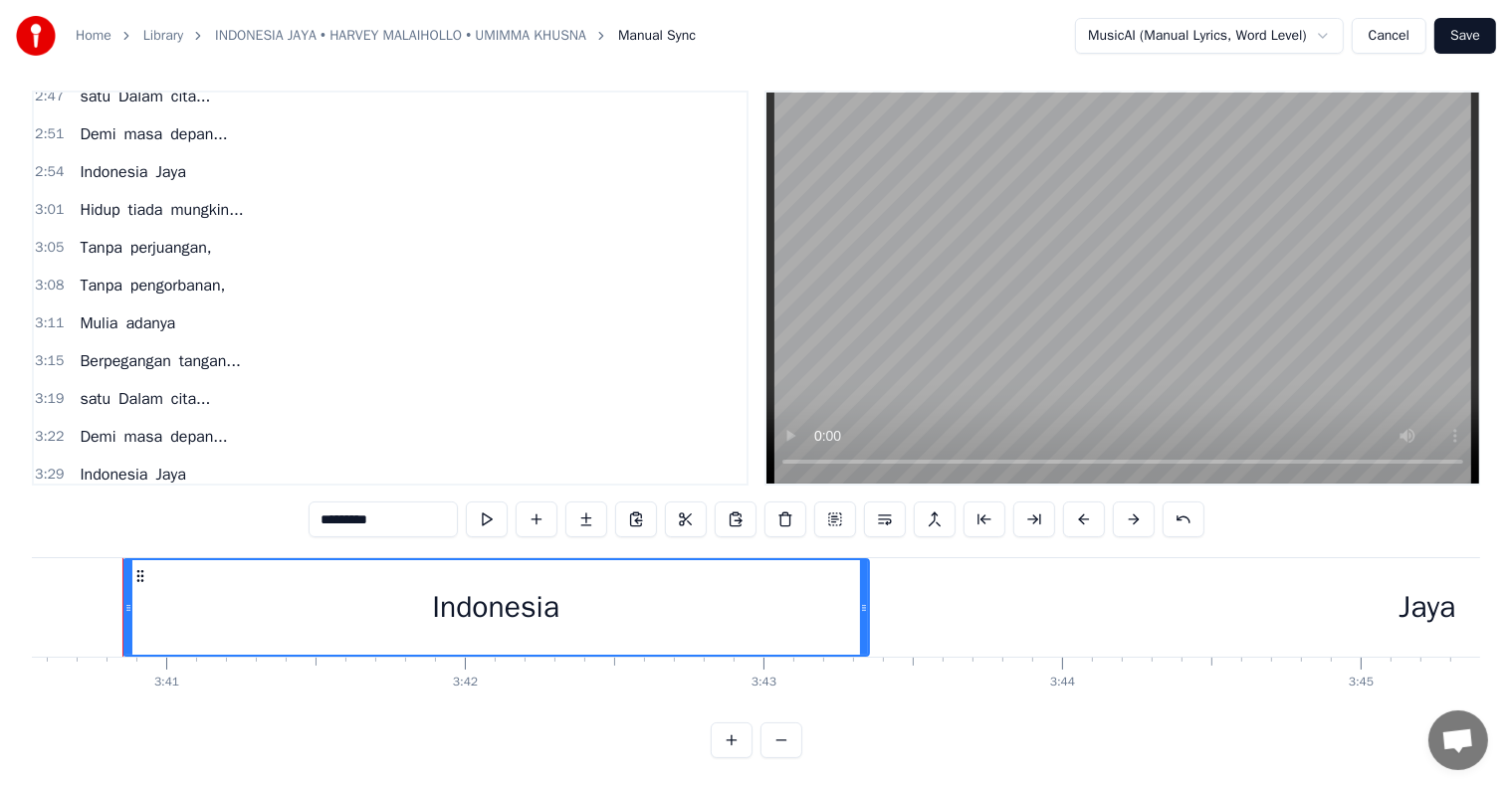 scroll, scrollTop: 0, scrollLeft: 65850, axis: horizontal 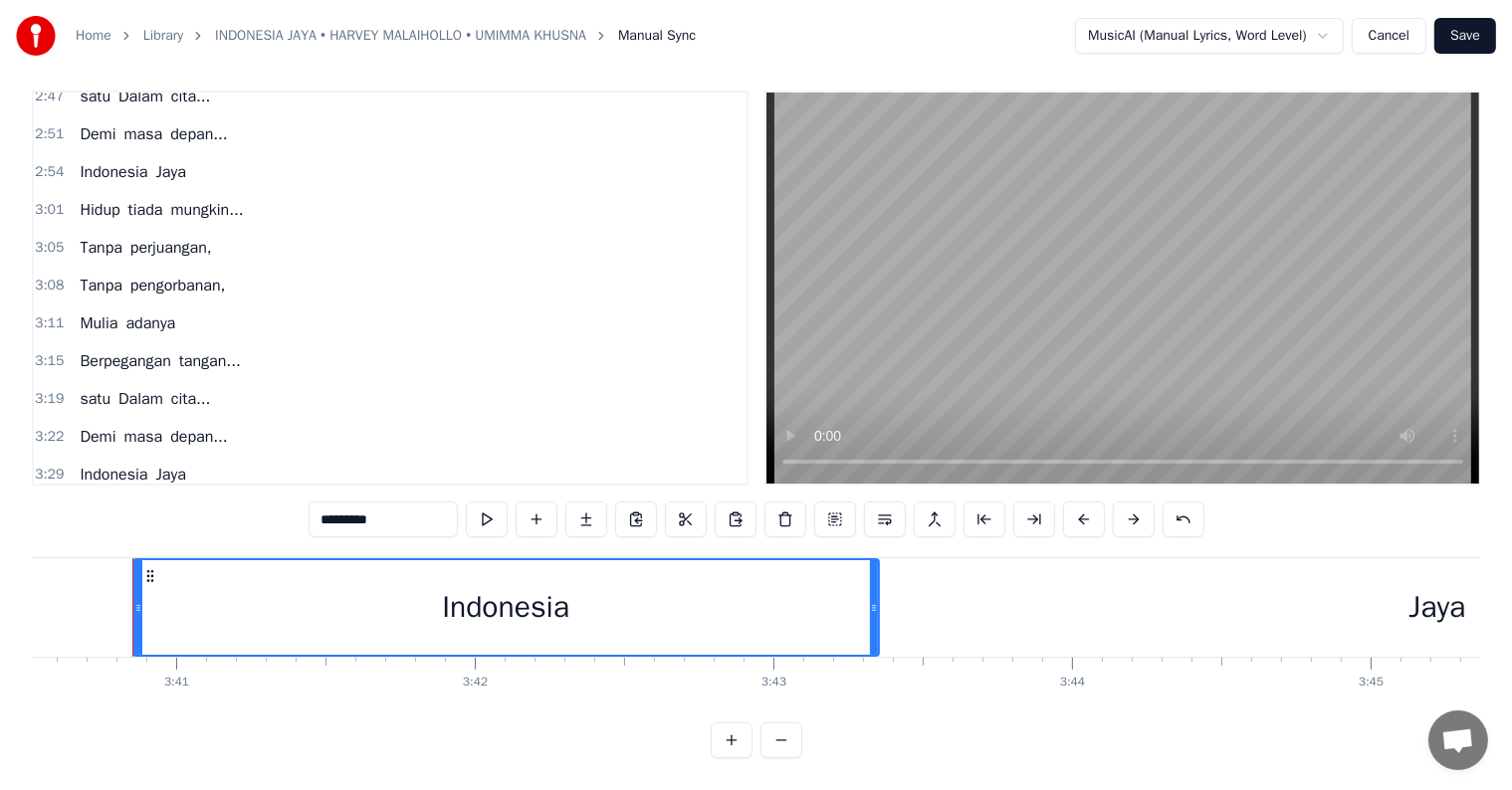 click on "*********" at bounding box center (383, 519) 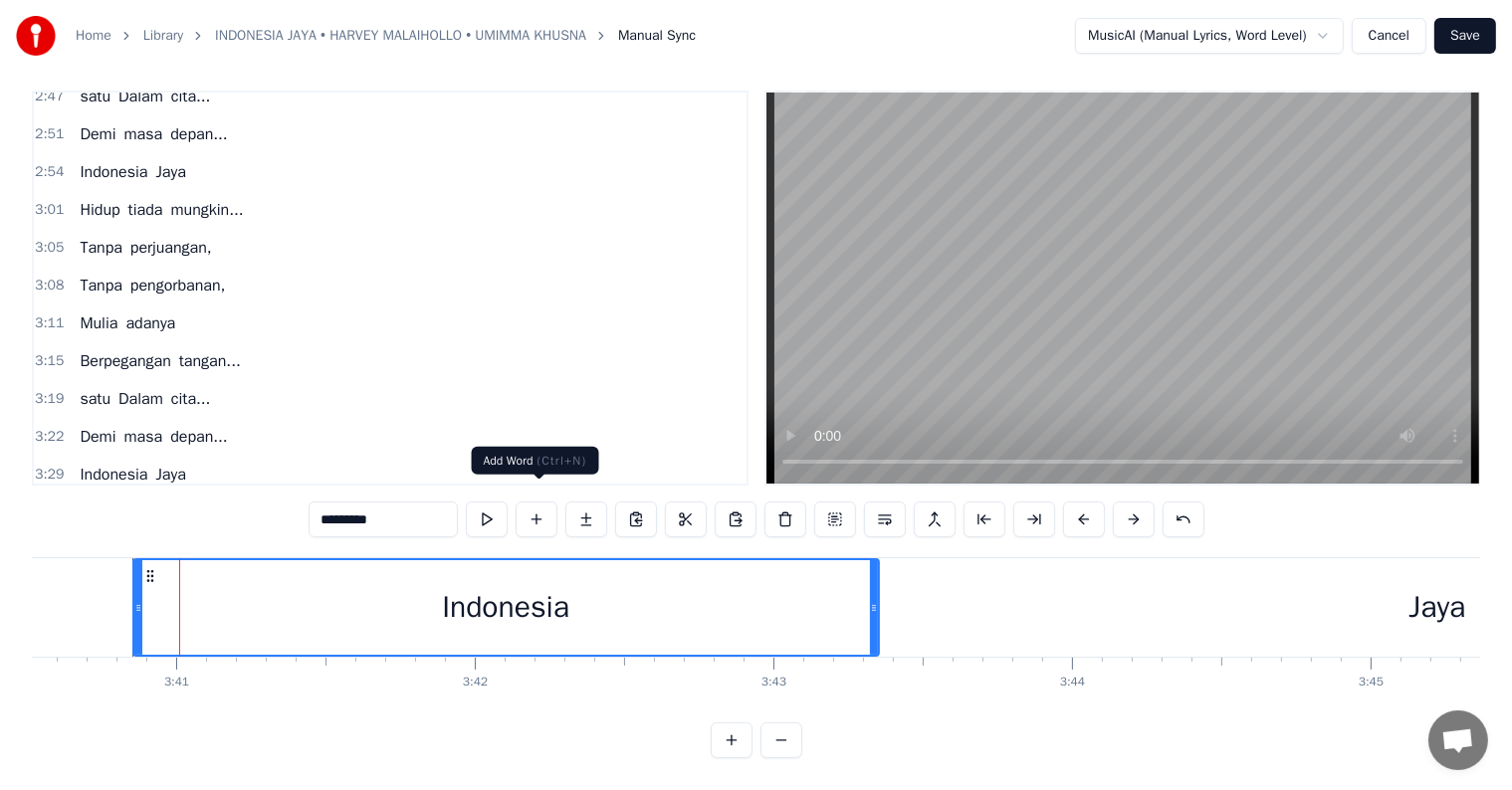 click at bounding box center [487, 519] 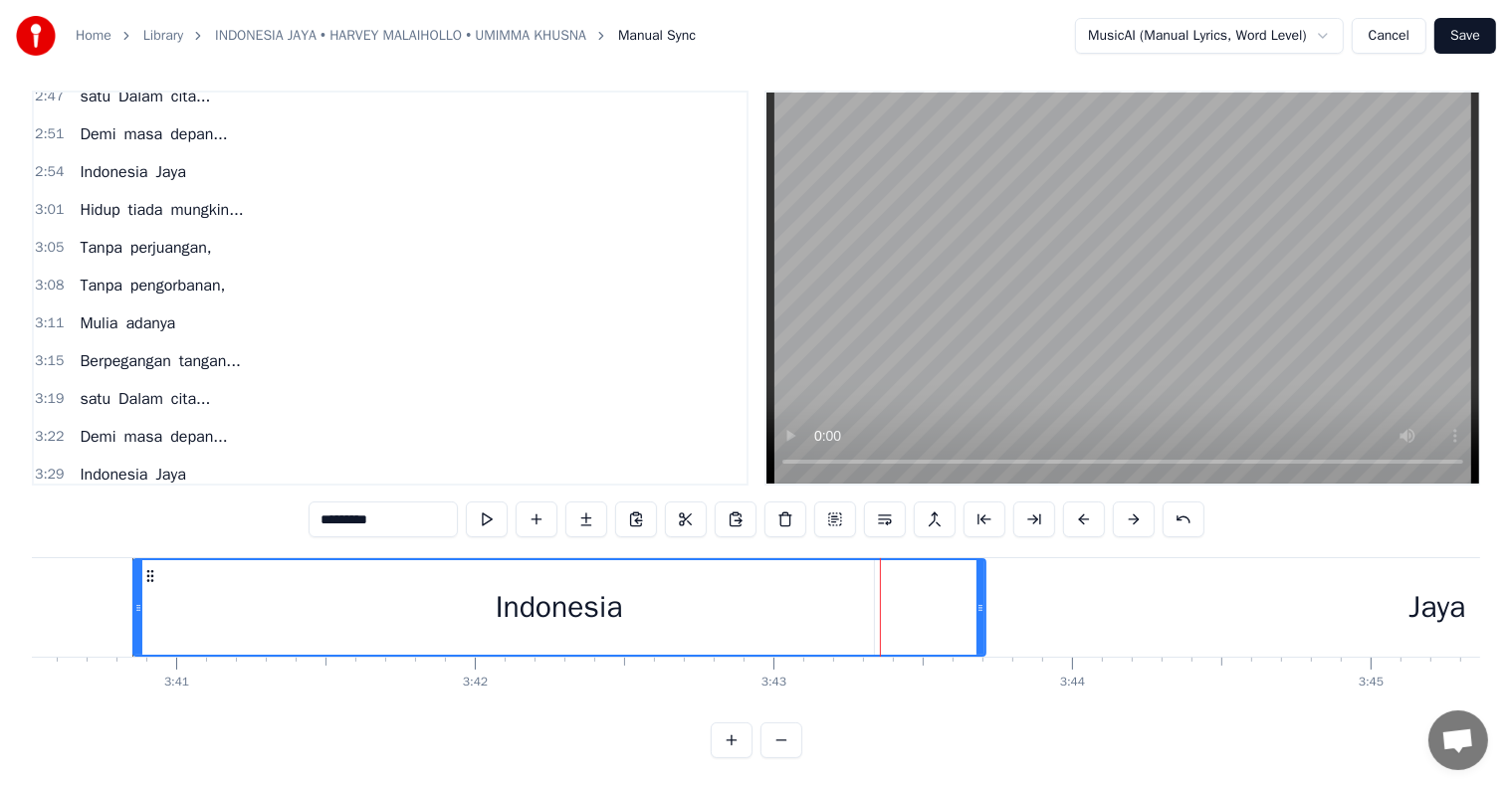 drag, startPoint x: 877, startPoint y: 589, endPoint x: 983, endPoint y: 598, distance: 106.38139 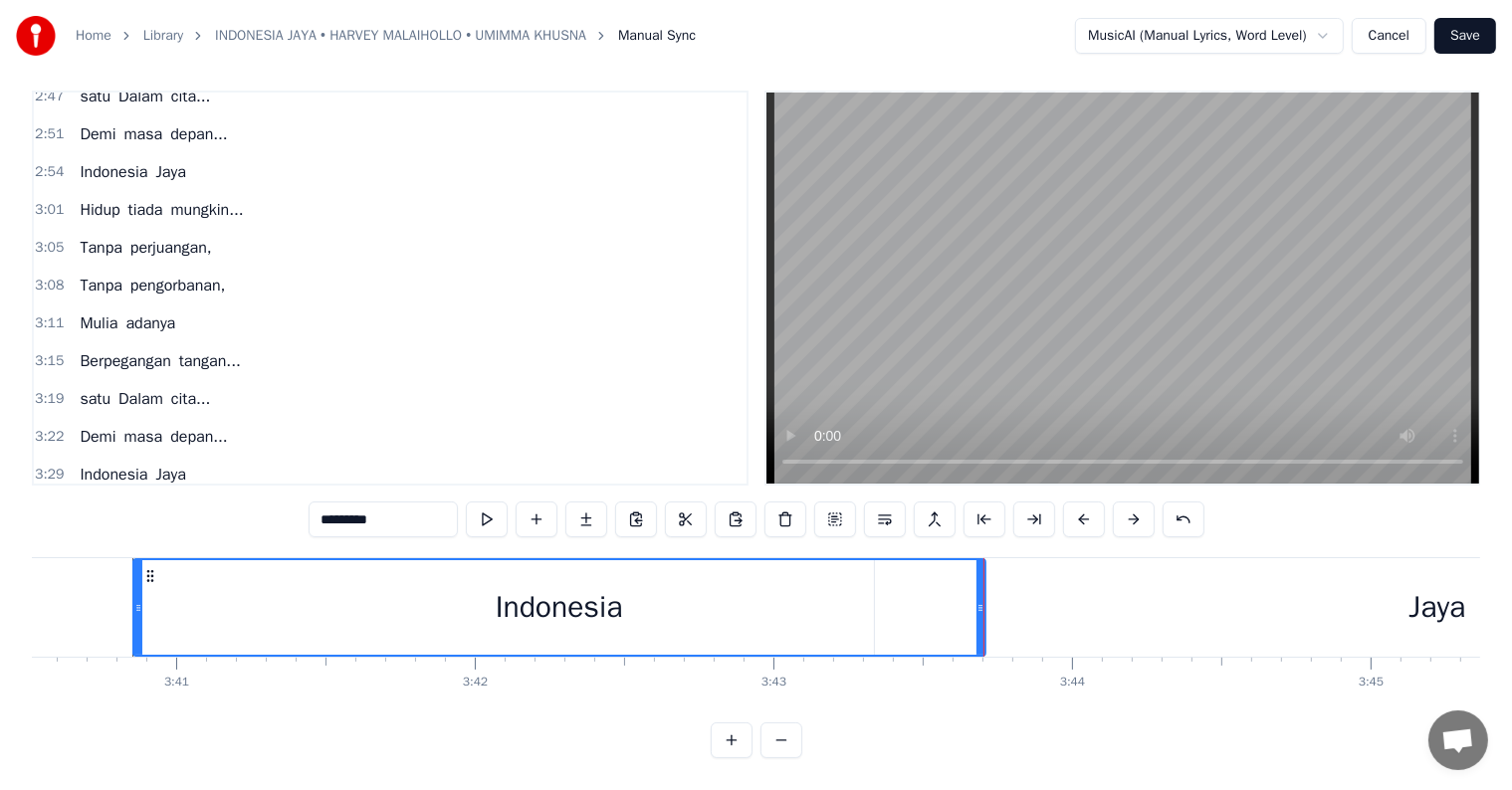 click on "Jaya" at bounding box center [1436, 607] 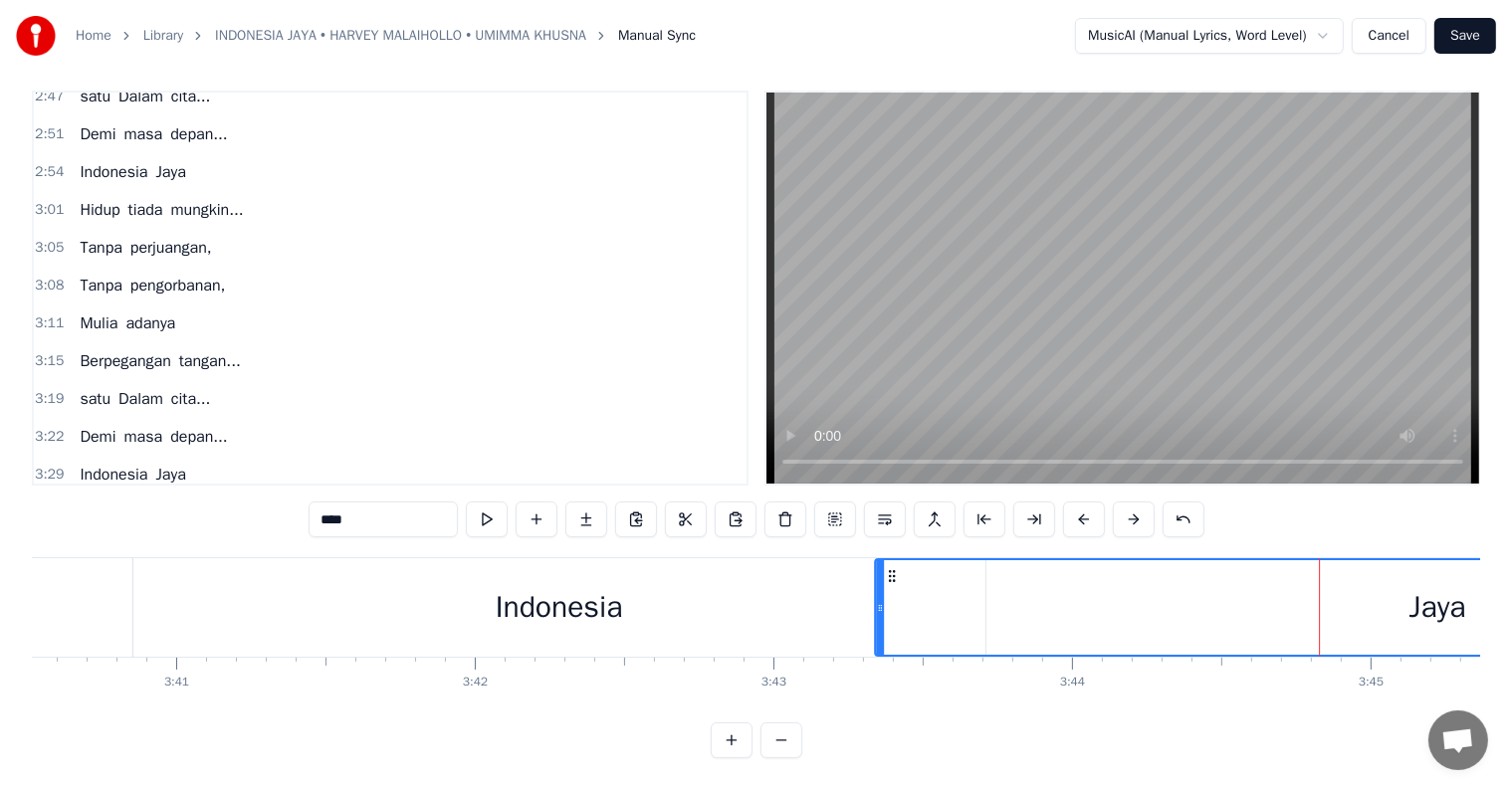 click 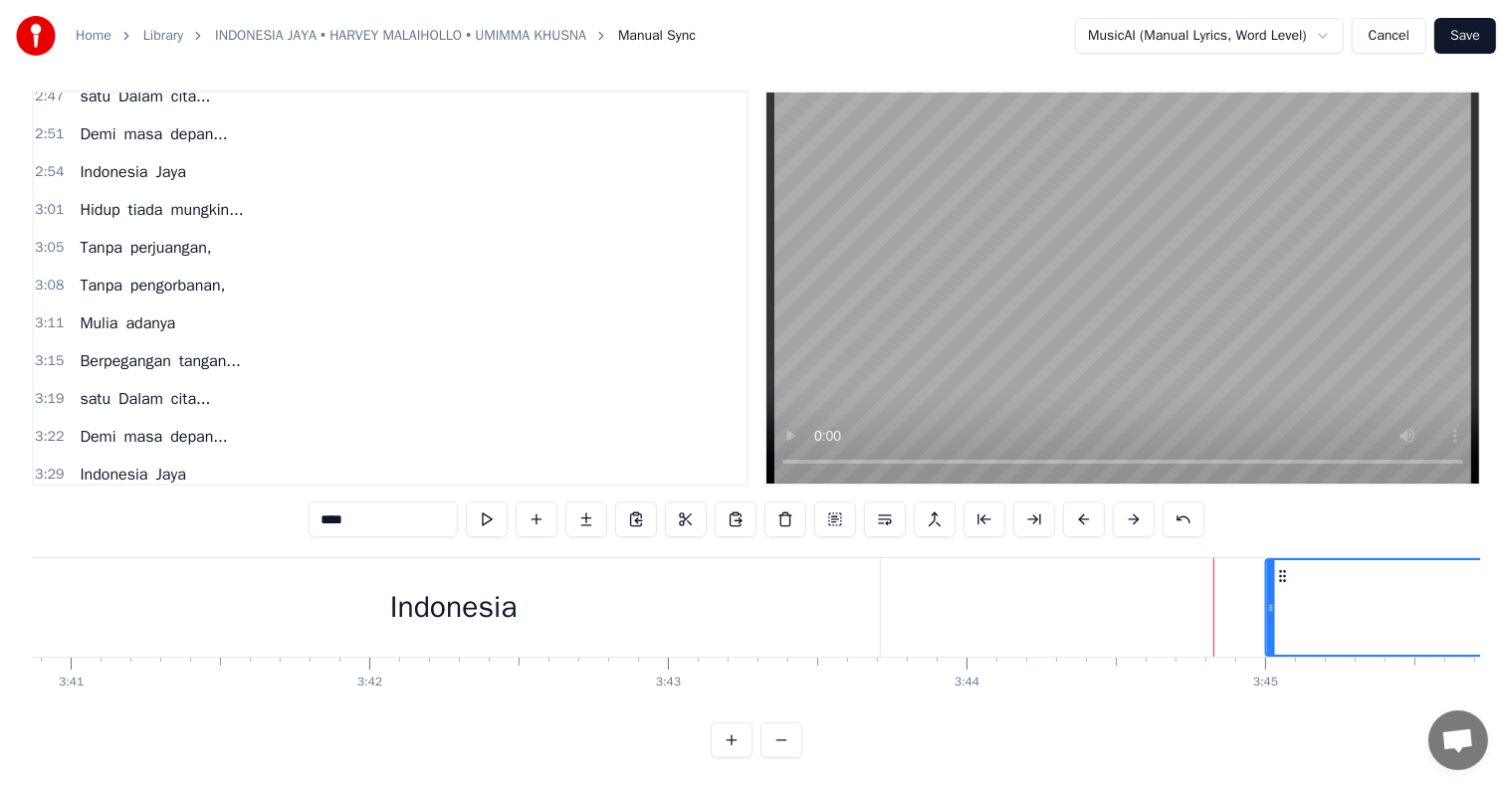 drag, startPoint x: 886, startPoint y: 552, endPoint x: 1291, endPoint y: 551, distance: 405.00123 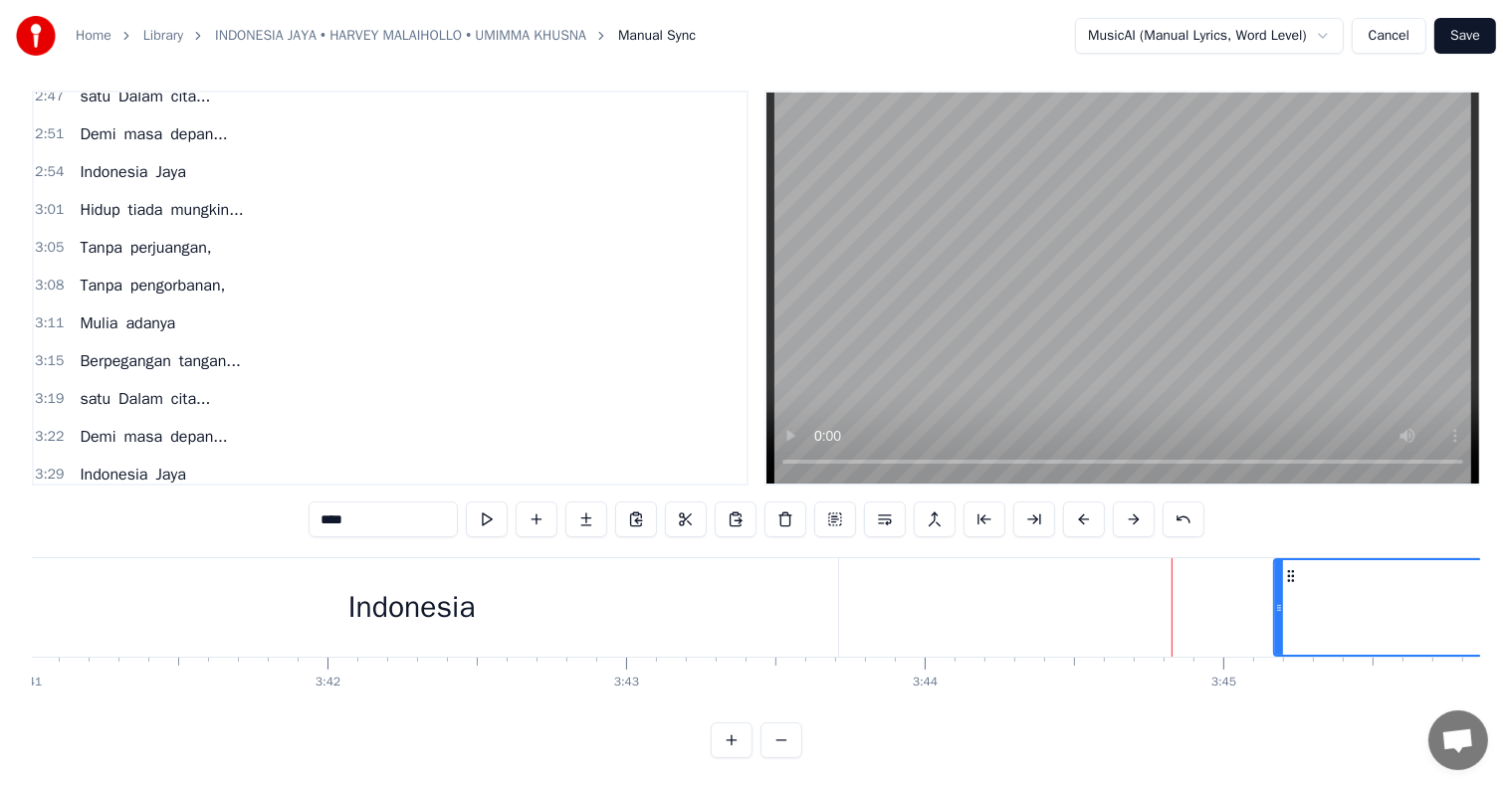 drag, startPoint x: 378, startPoint y: 505, endPoint x: 266, endPoint y: 505, distance: 112 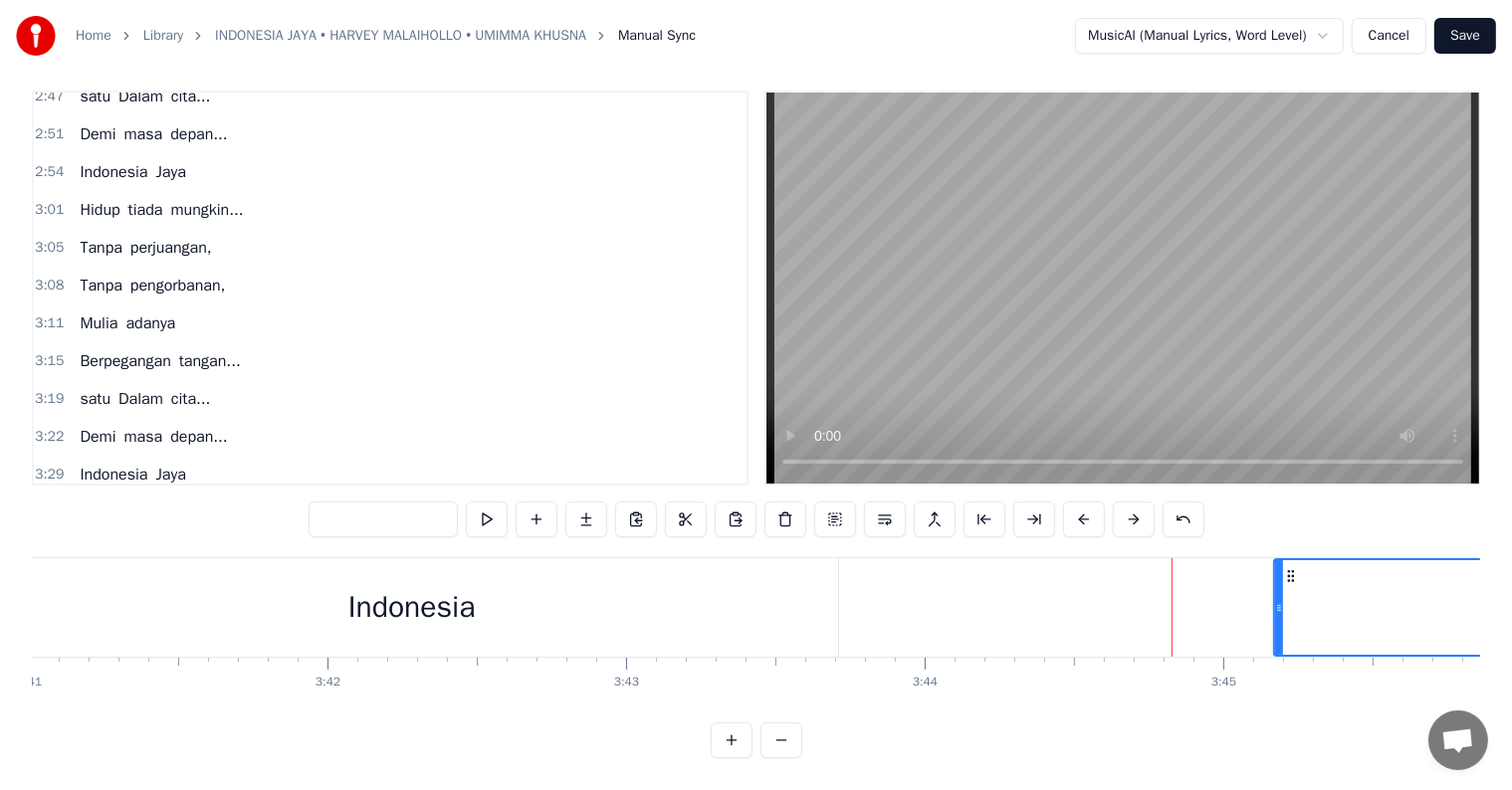 click on "Indonesia" at bounding box center (113, 512) 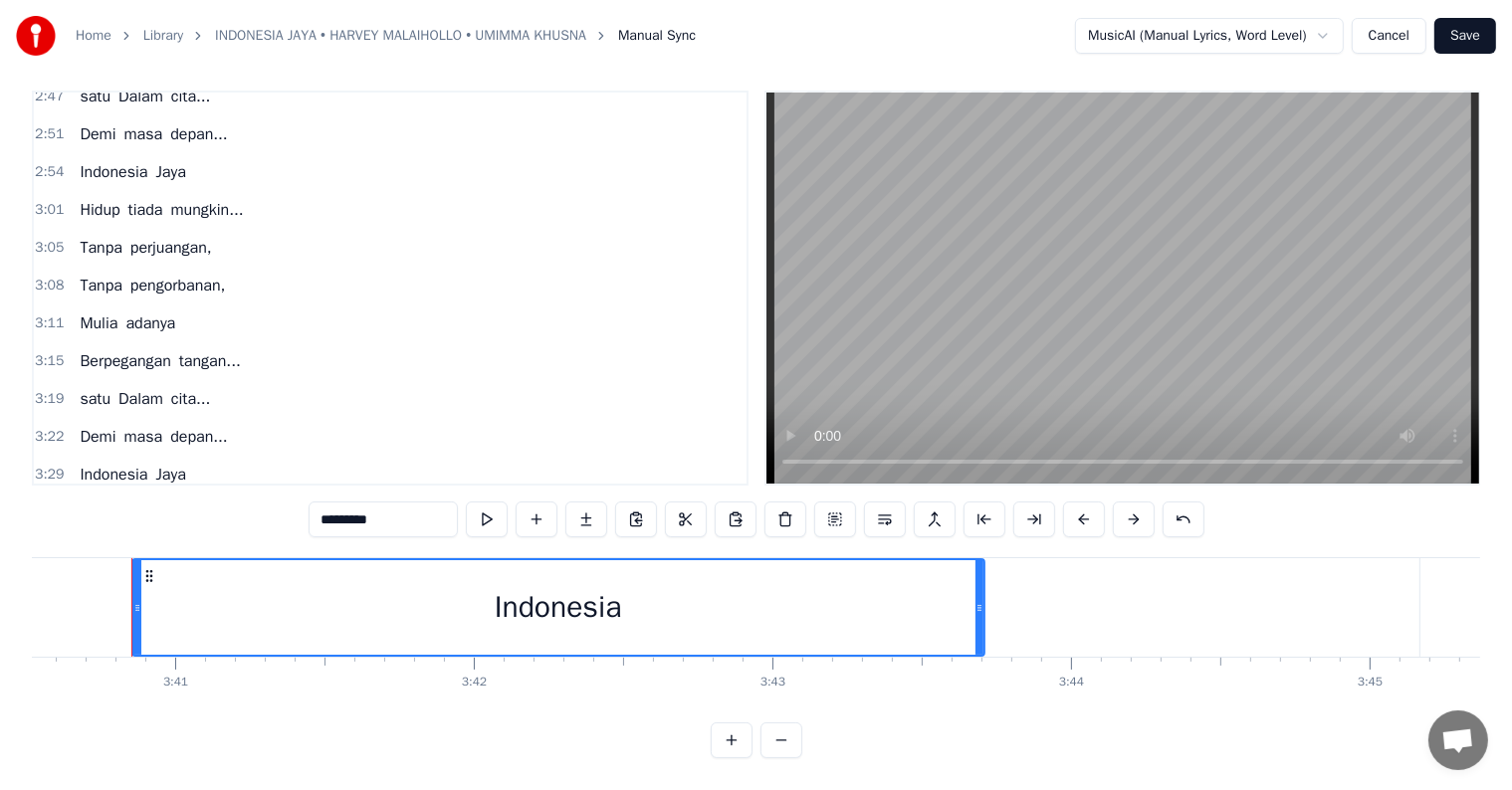 scroll, scrollTop: 0, scrollLeft: 65850, axis: horizontal 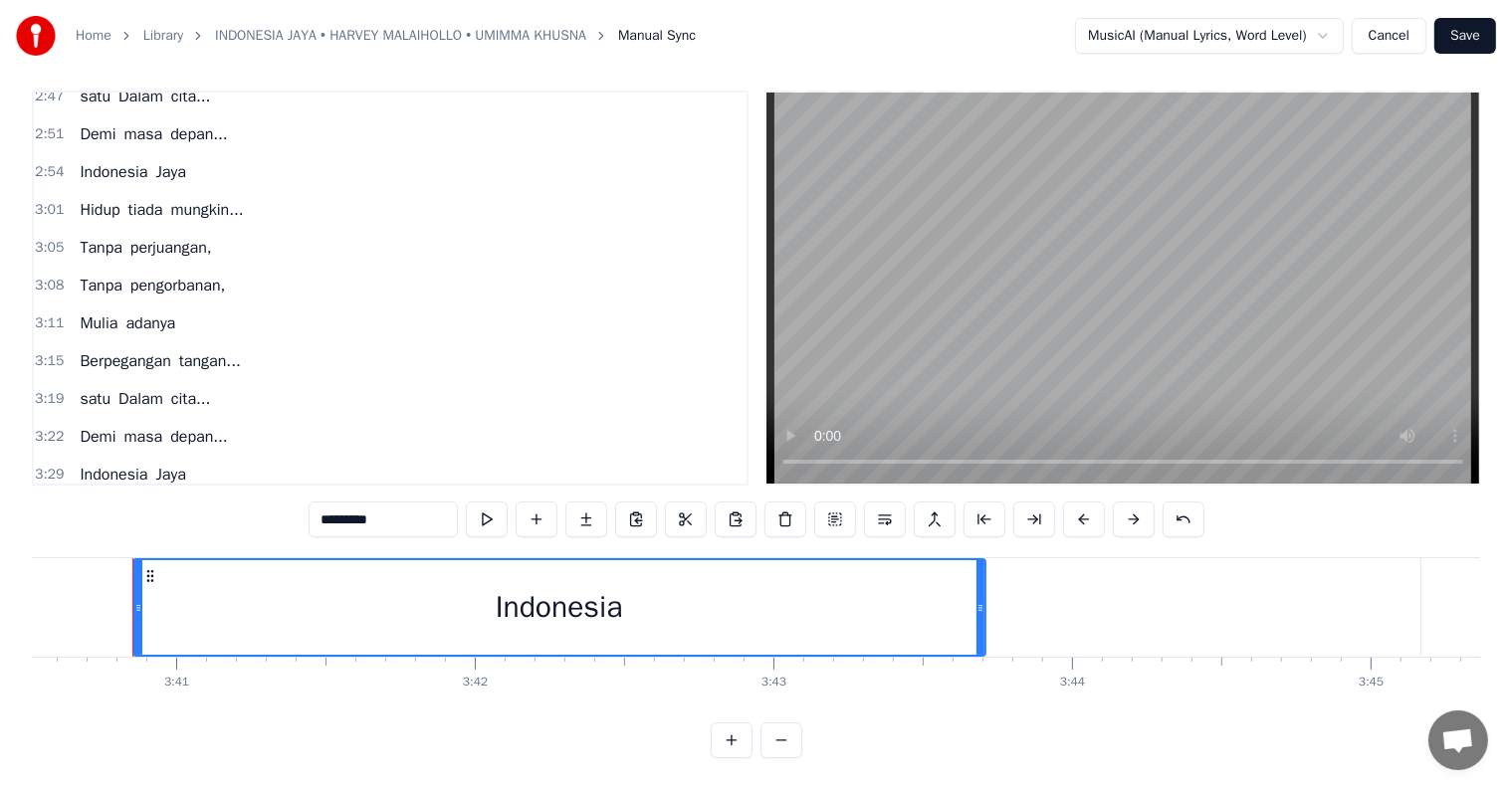 click on "3:40 Indonesia" at bounding box center (390, 512) 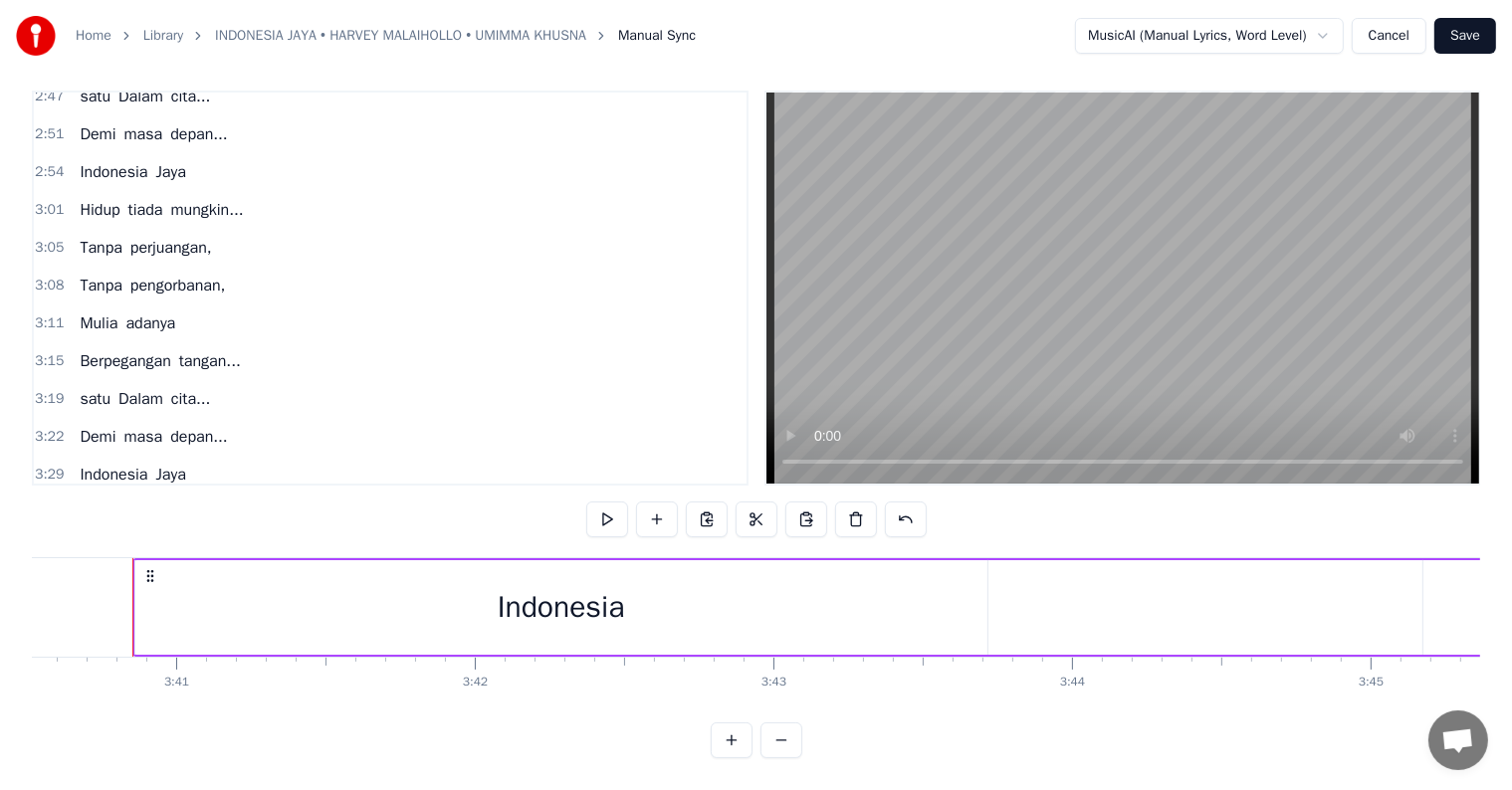 click on "3:29 Indonesia Jaya" at bounding box center (390, 475) 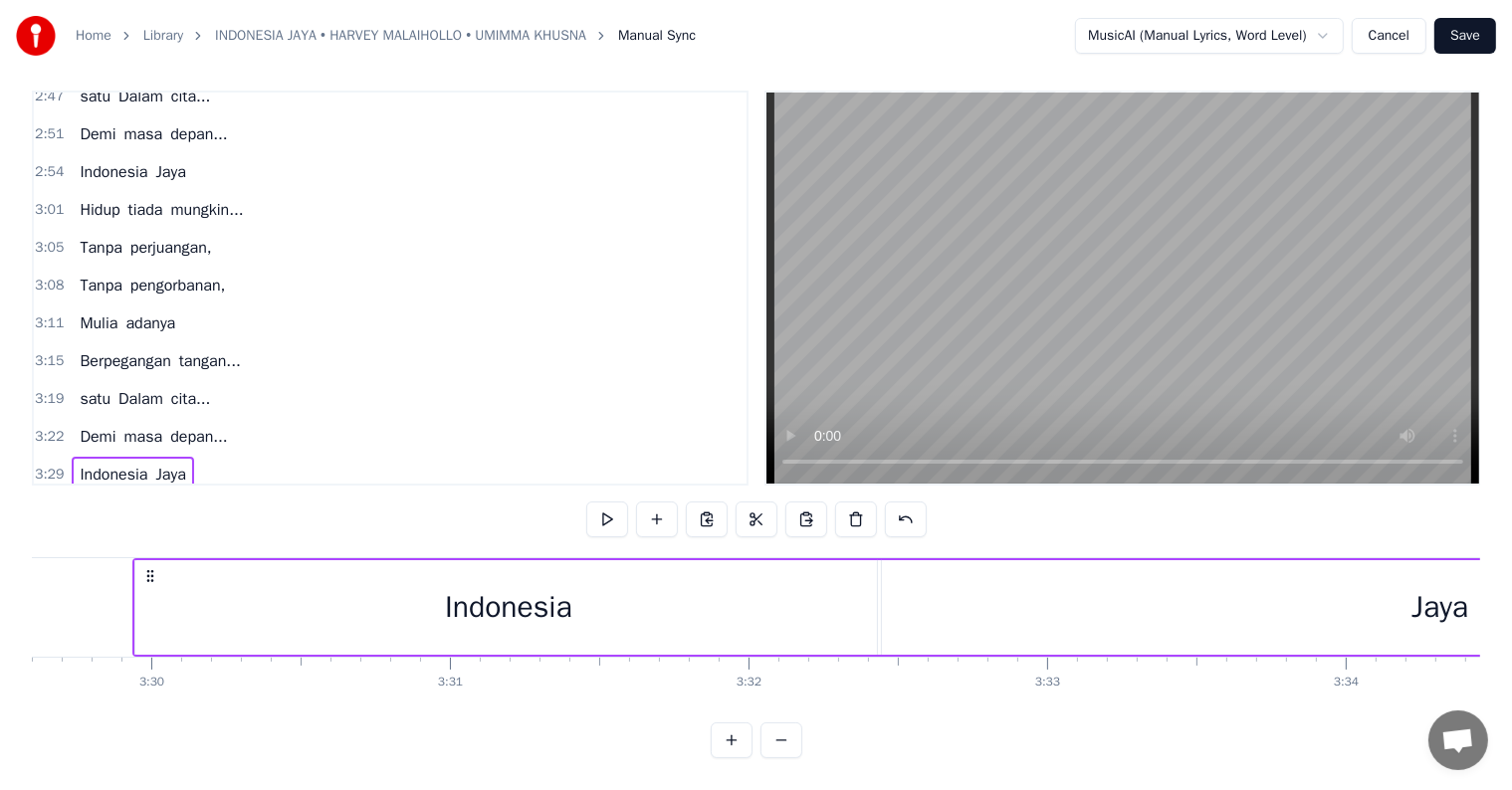 click on "Indonesia" at bounding box center [113, 512] 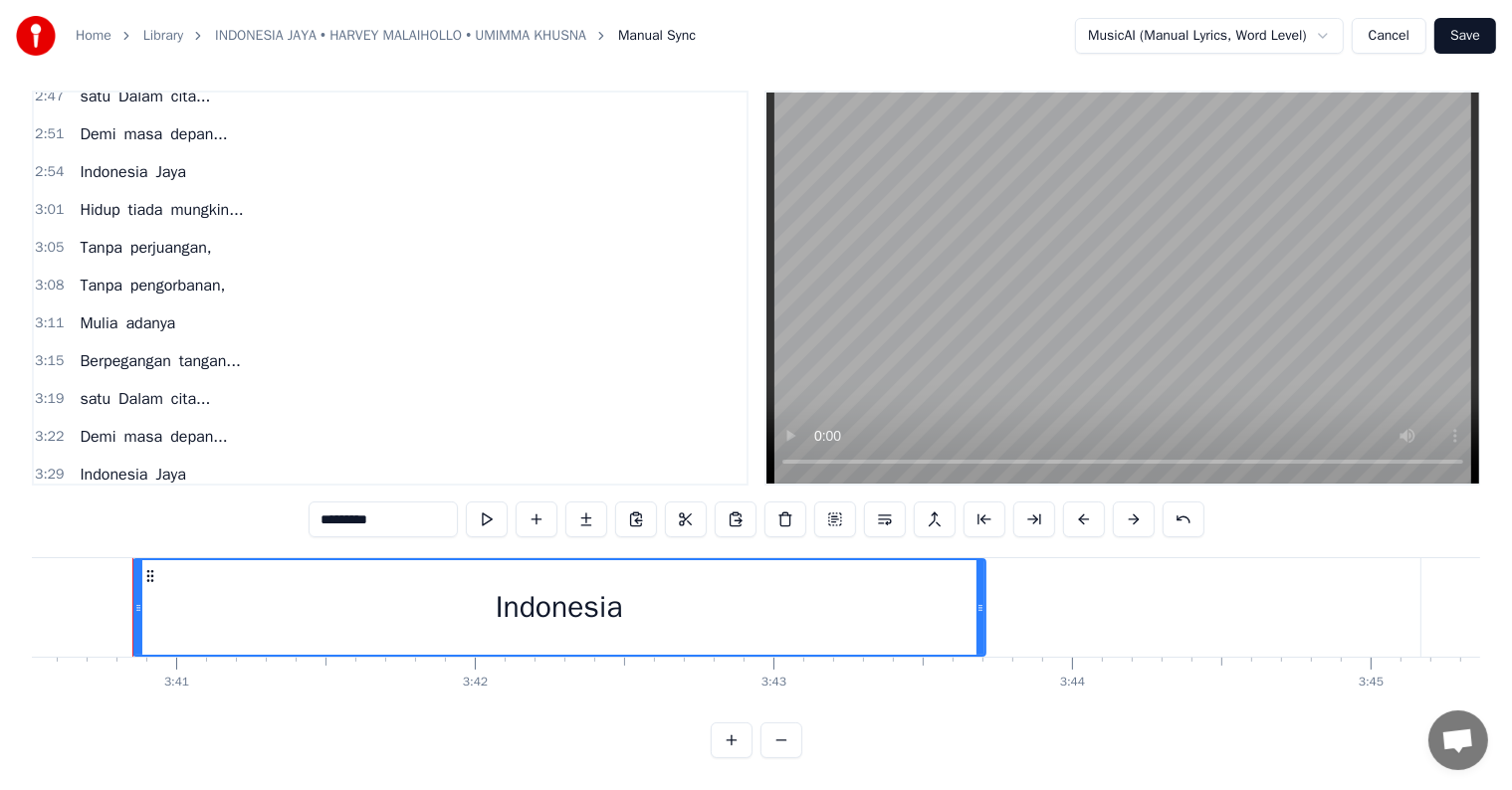 click on "Indonesia Jaya" at bounding box center [132, 475] 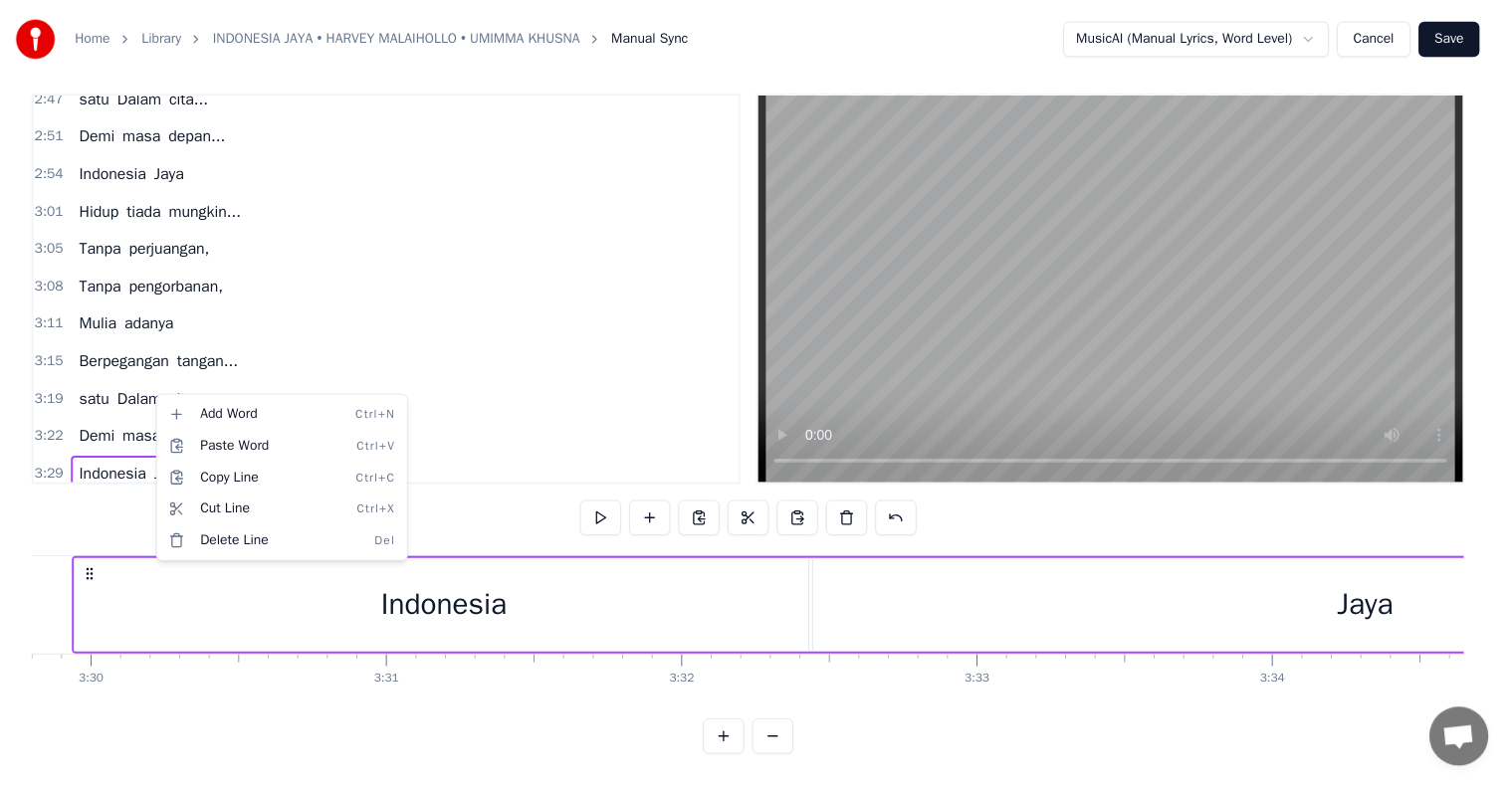 scroll, scrollTop: 0, scrollLeft: 62590, axis: horizontal 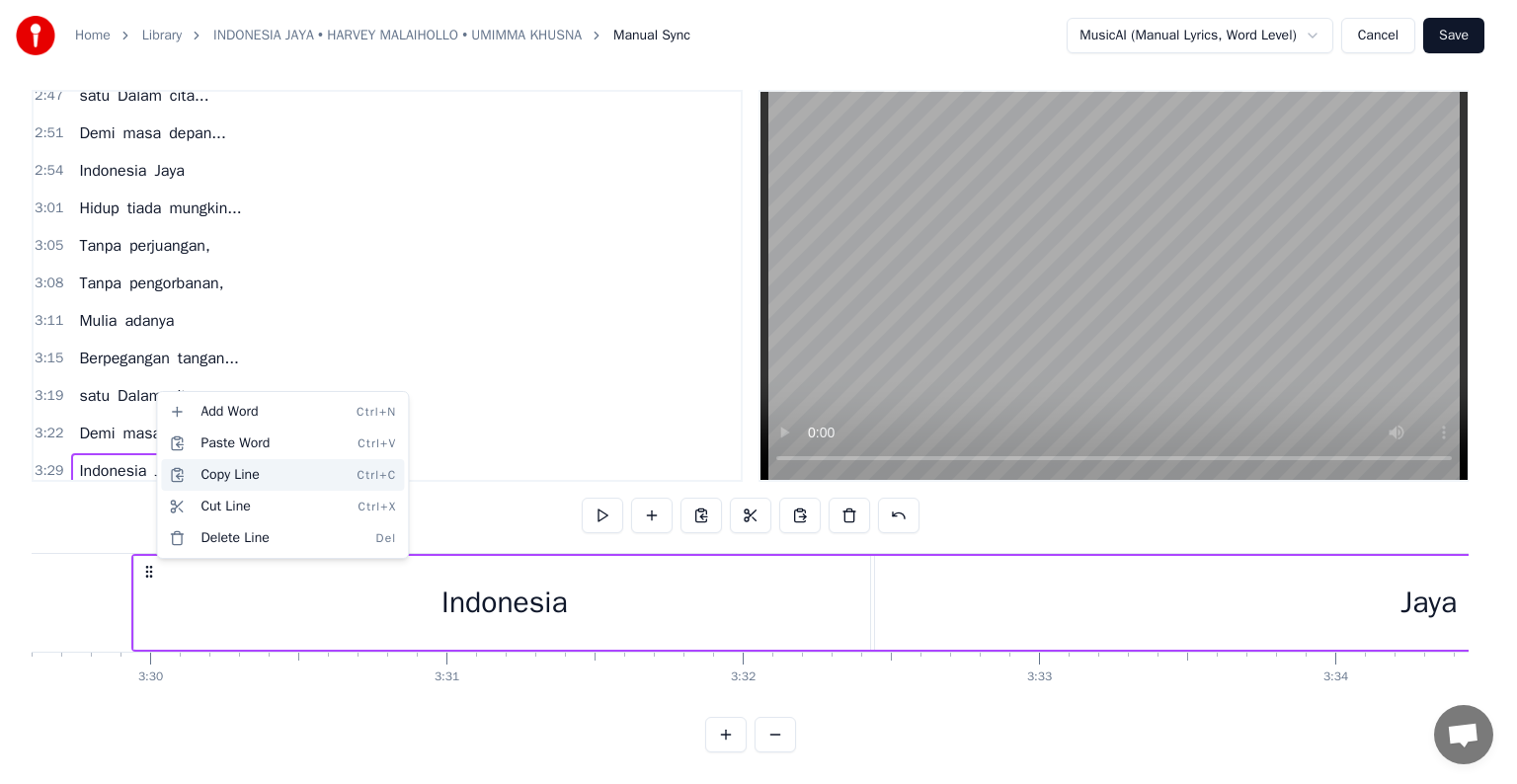click on "Copy Line Ctrl+C" at bounding box center (282, 475) 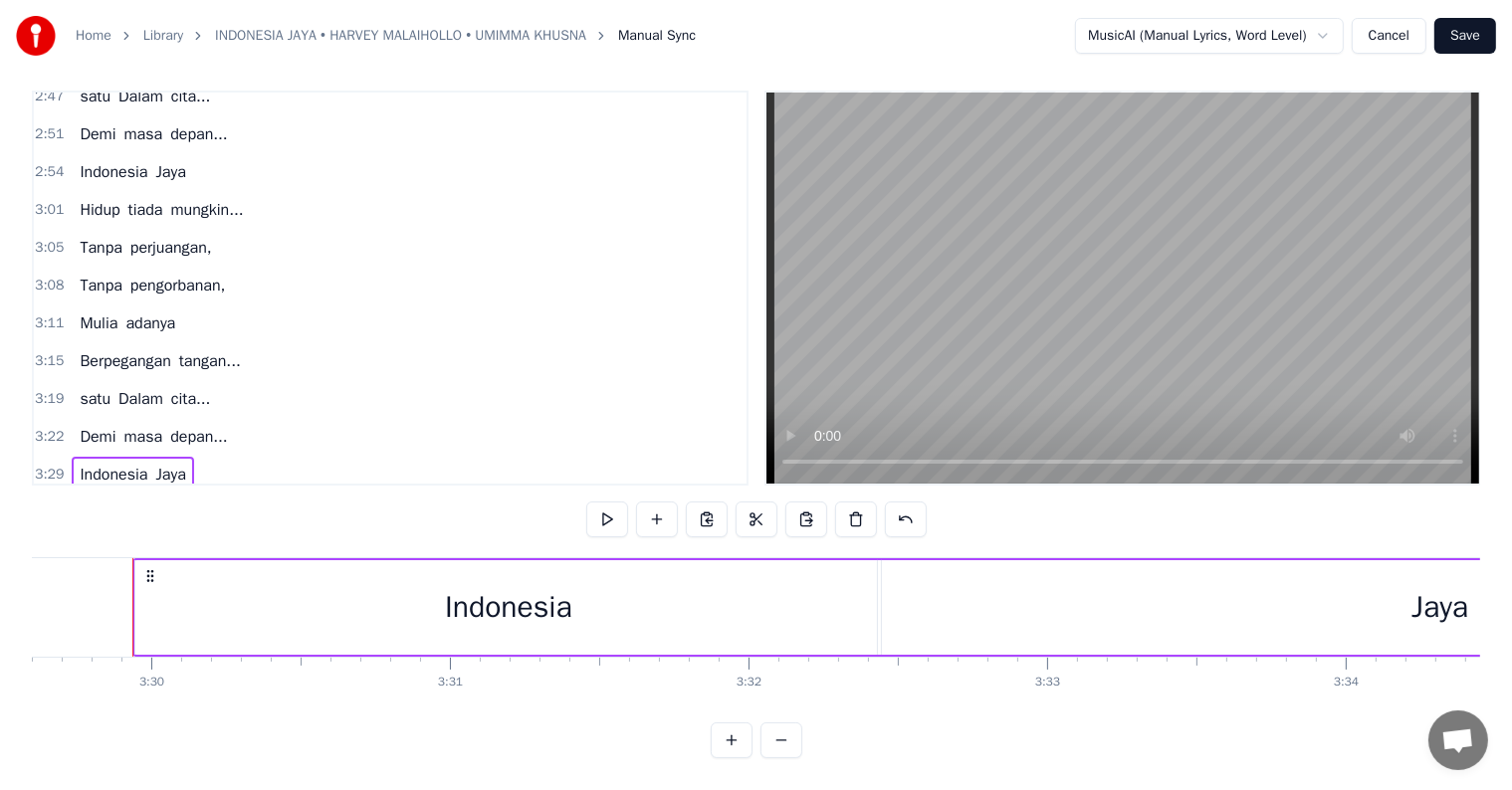 click on "Indonesia" at bounding box center [113, 512] 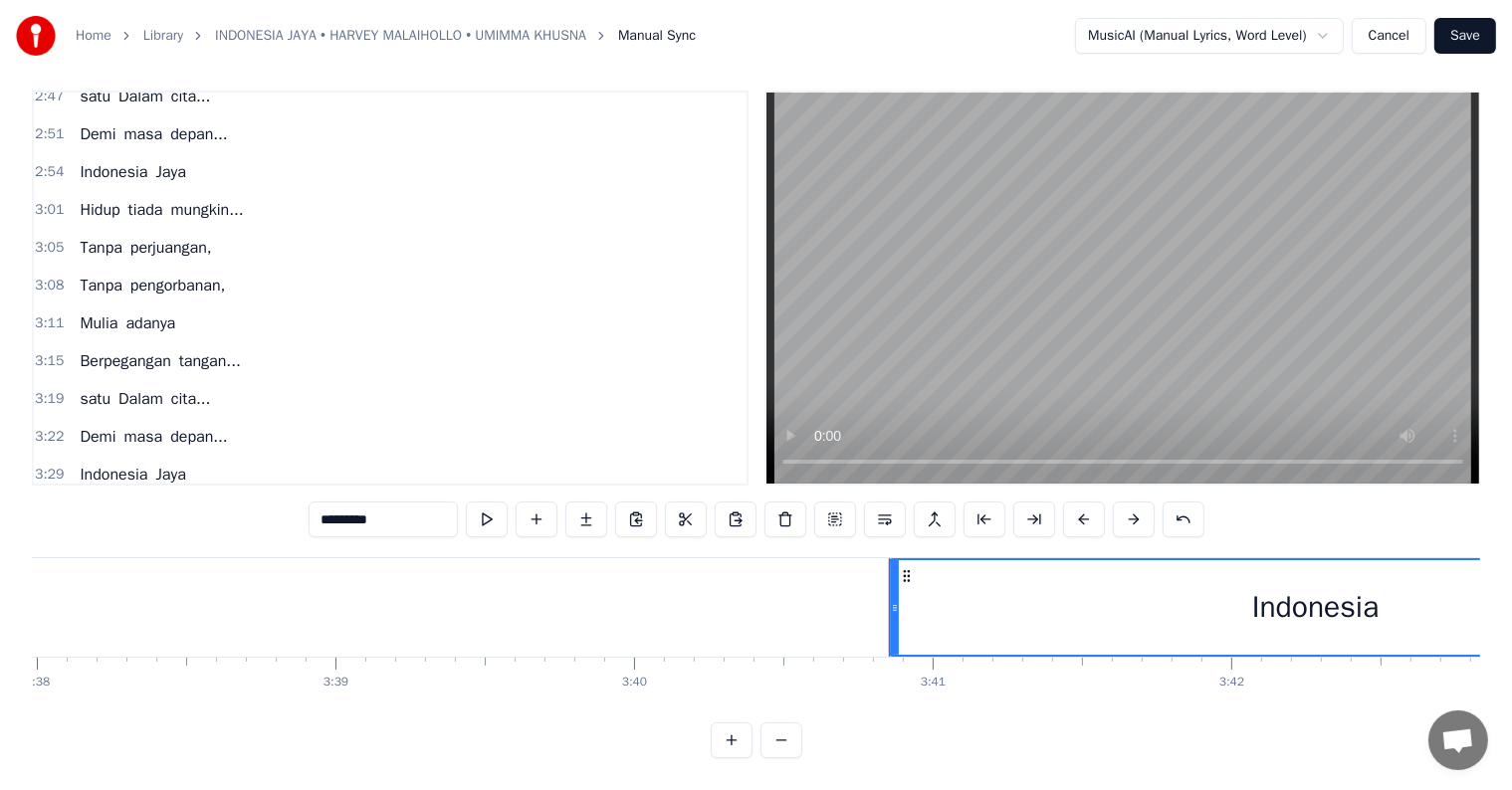 scroll, scrollTop: 0, scrollLeft: 65850, axis: horizontal 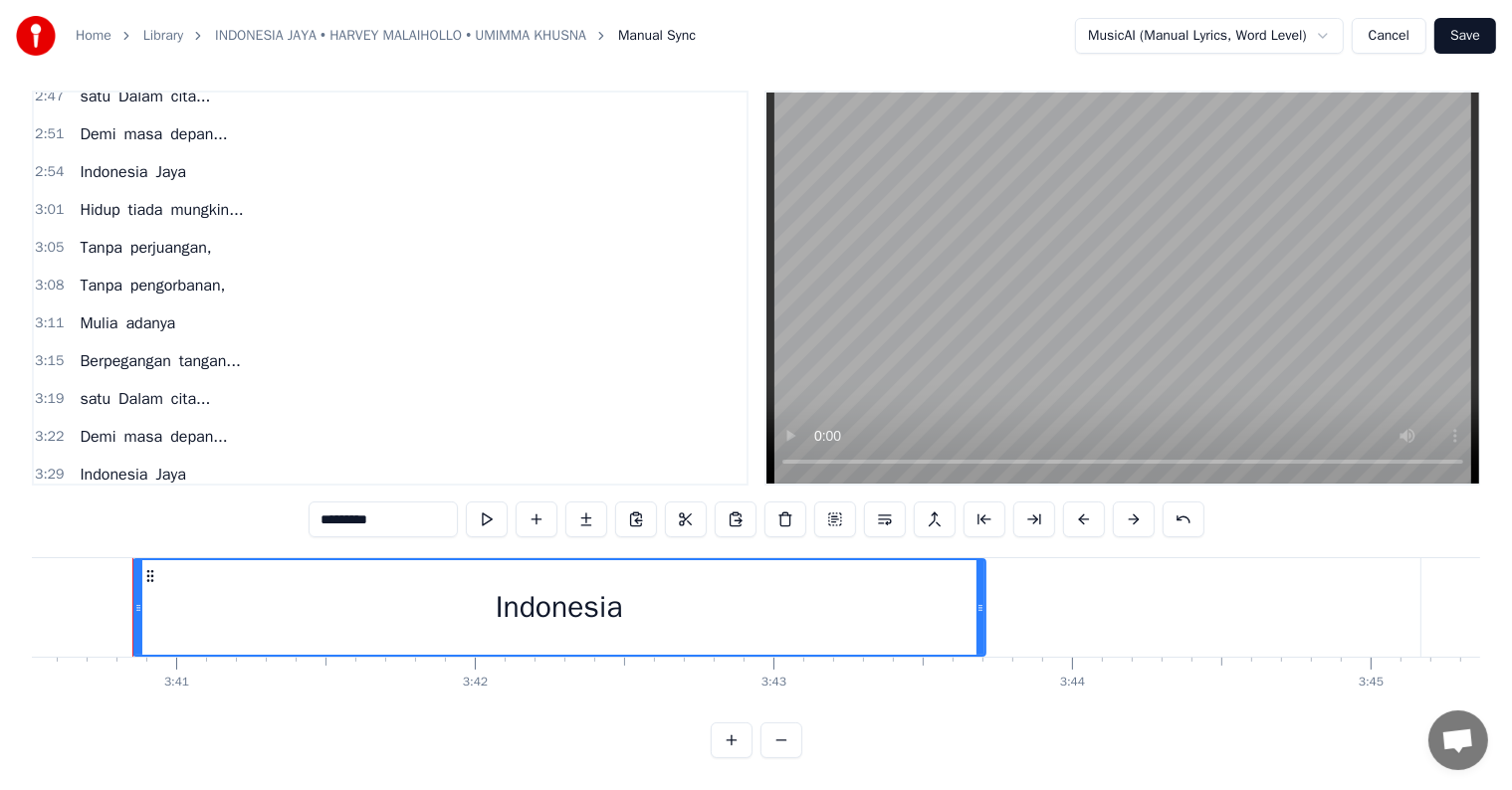 click on "Indonesia" at bounding box center [1342, 607] 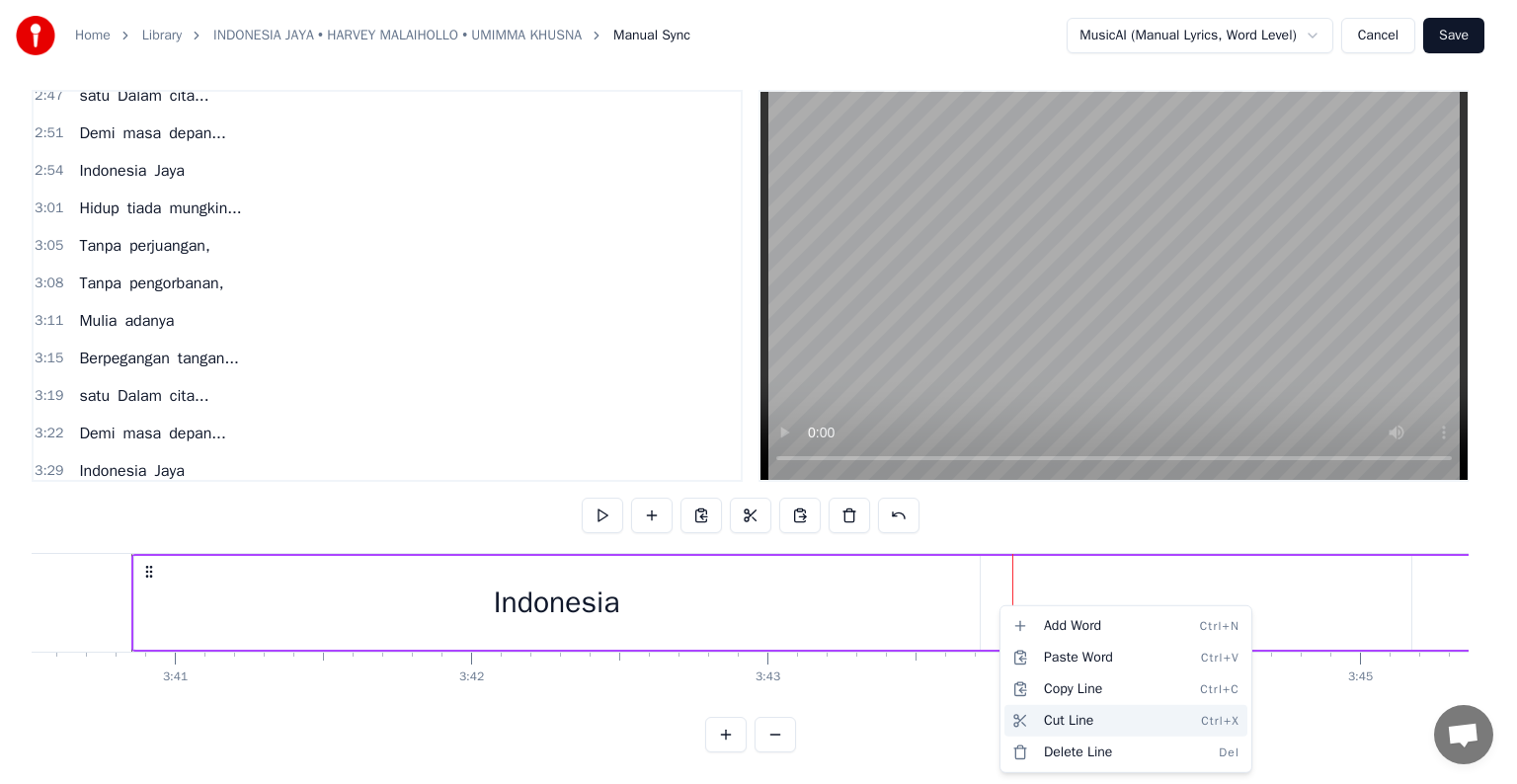 click on "Cut Line Ctrl+X" at bounding box center [1126, 721] 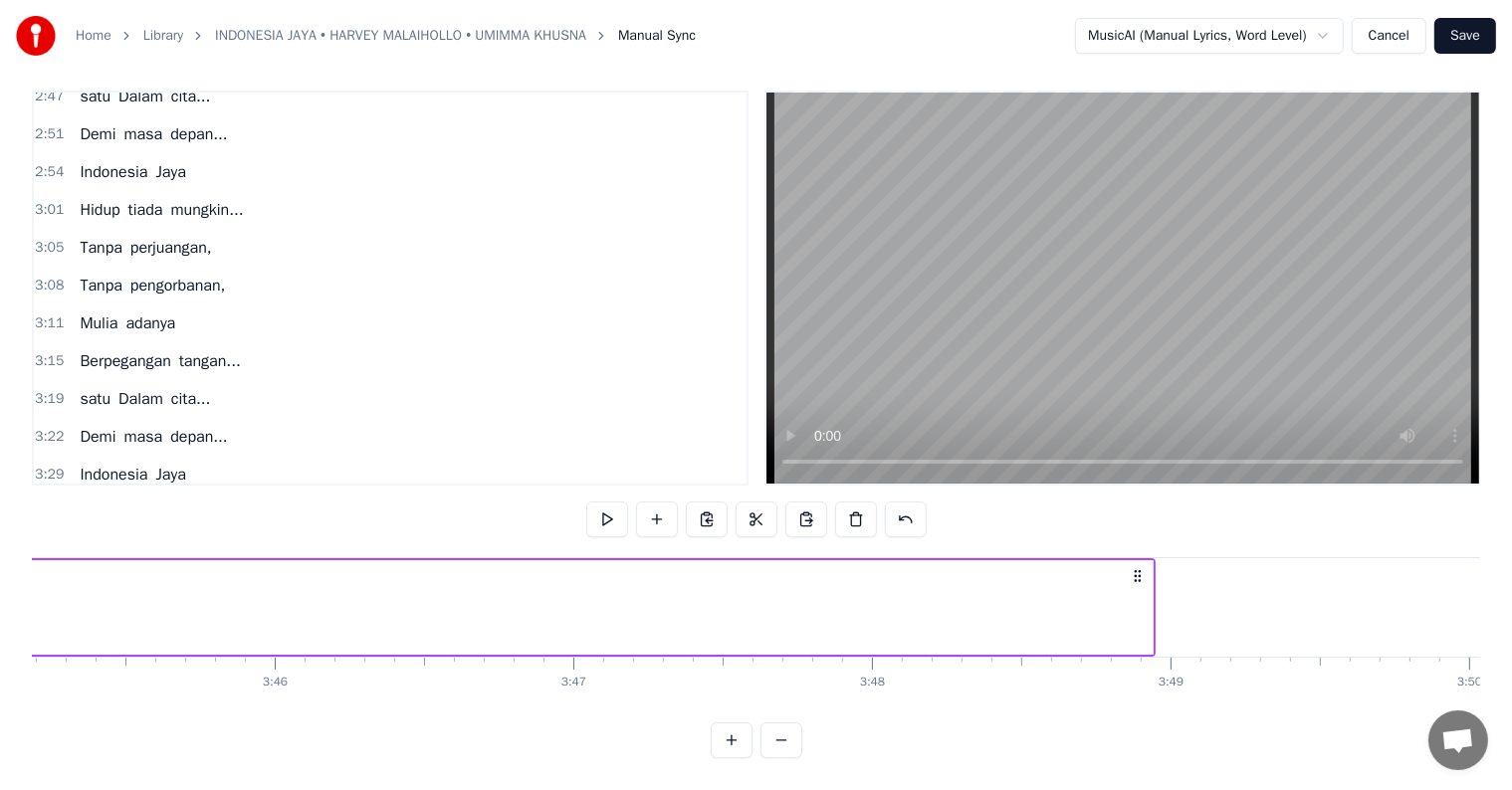 scroll, scrollTop: 0, scrollLeft: 67251, axis: horizontal 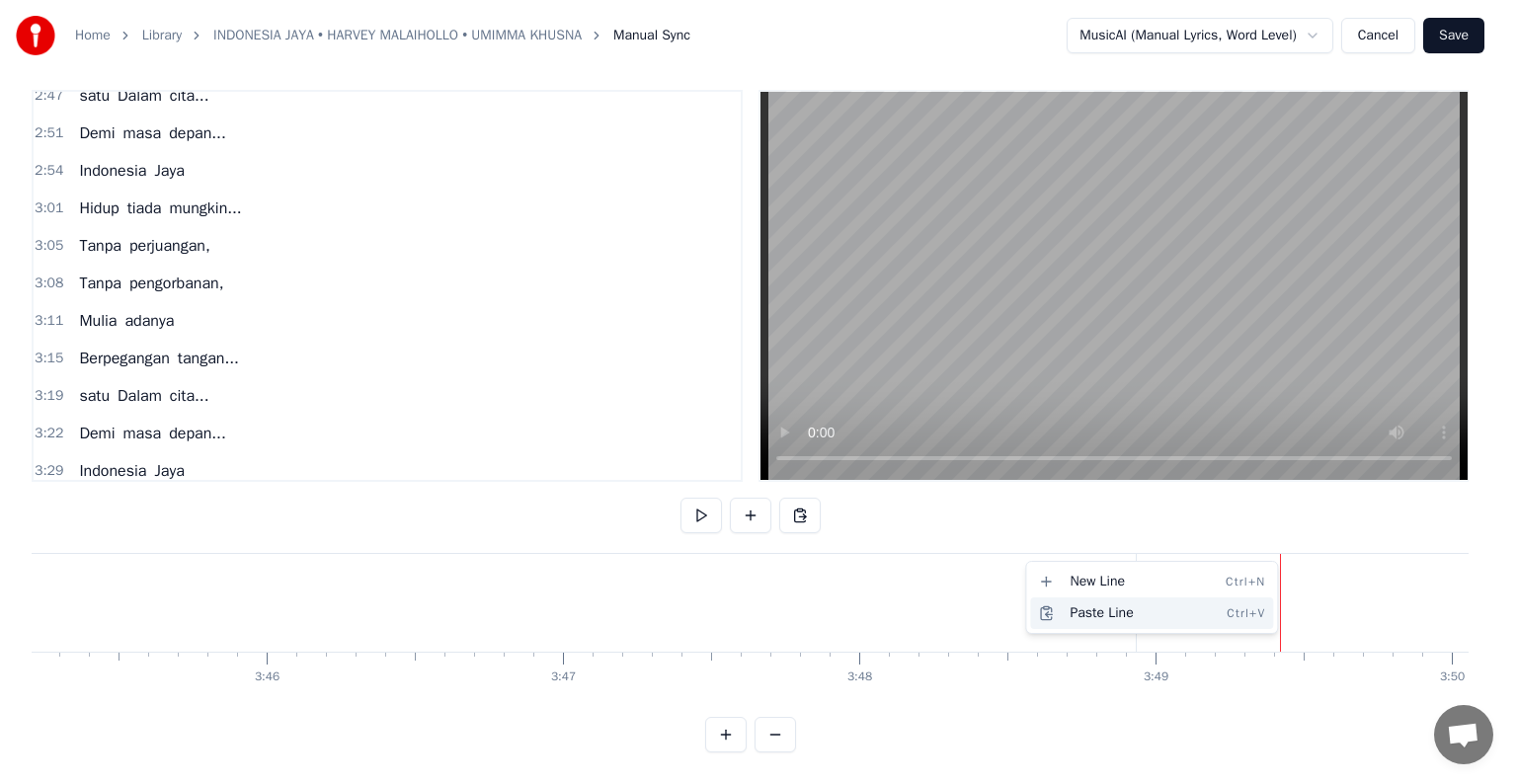 click on "Paste Line Ctrl+V" at bounding box center (1152, 613) 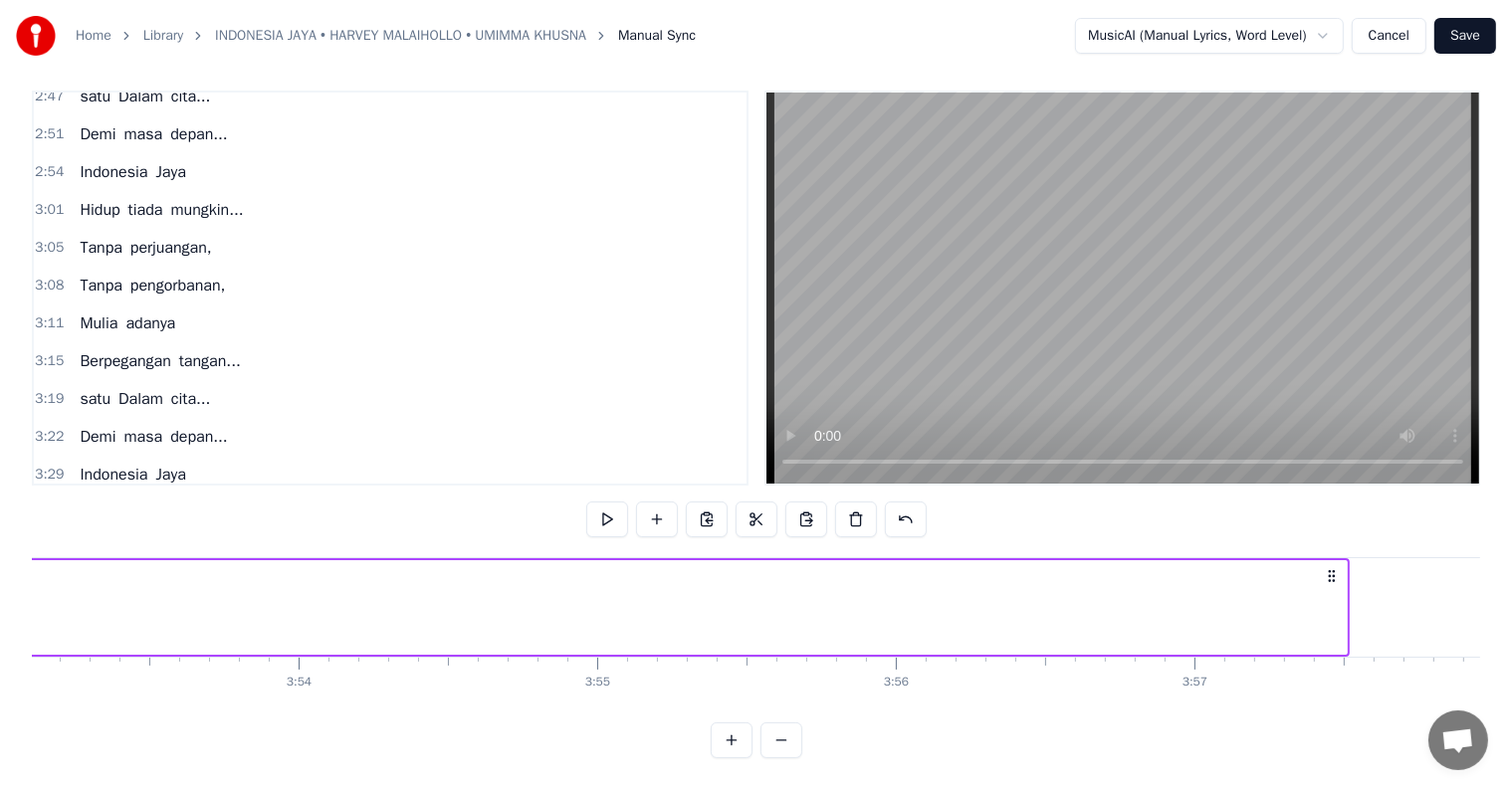 scroll, scrollTop: 0, scrollLeft: 69610, axis: horizontal 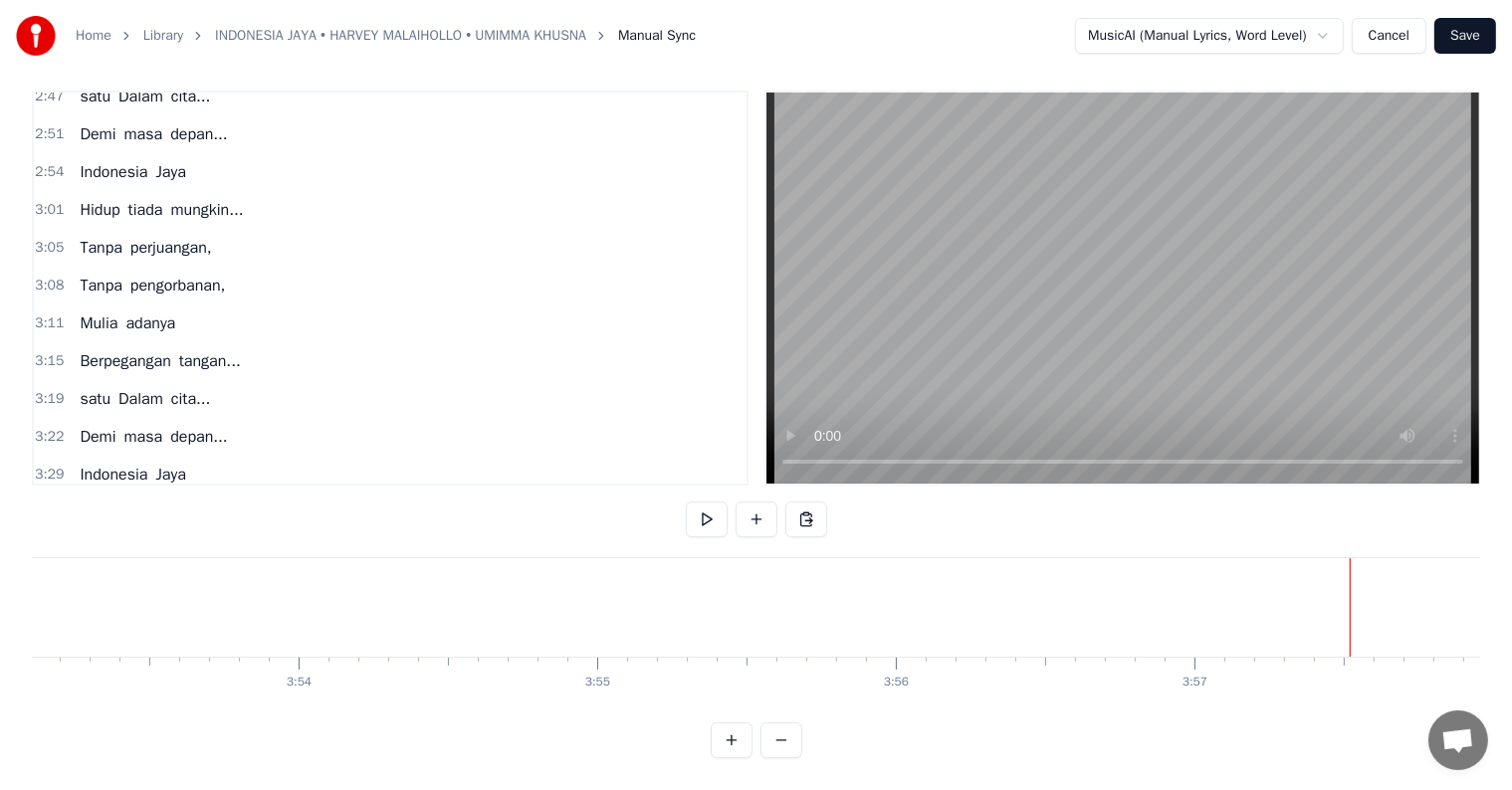 click at bounding box center (782, 607) 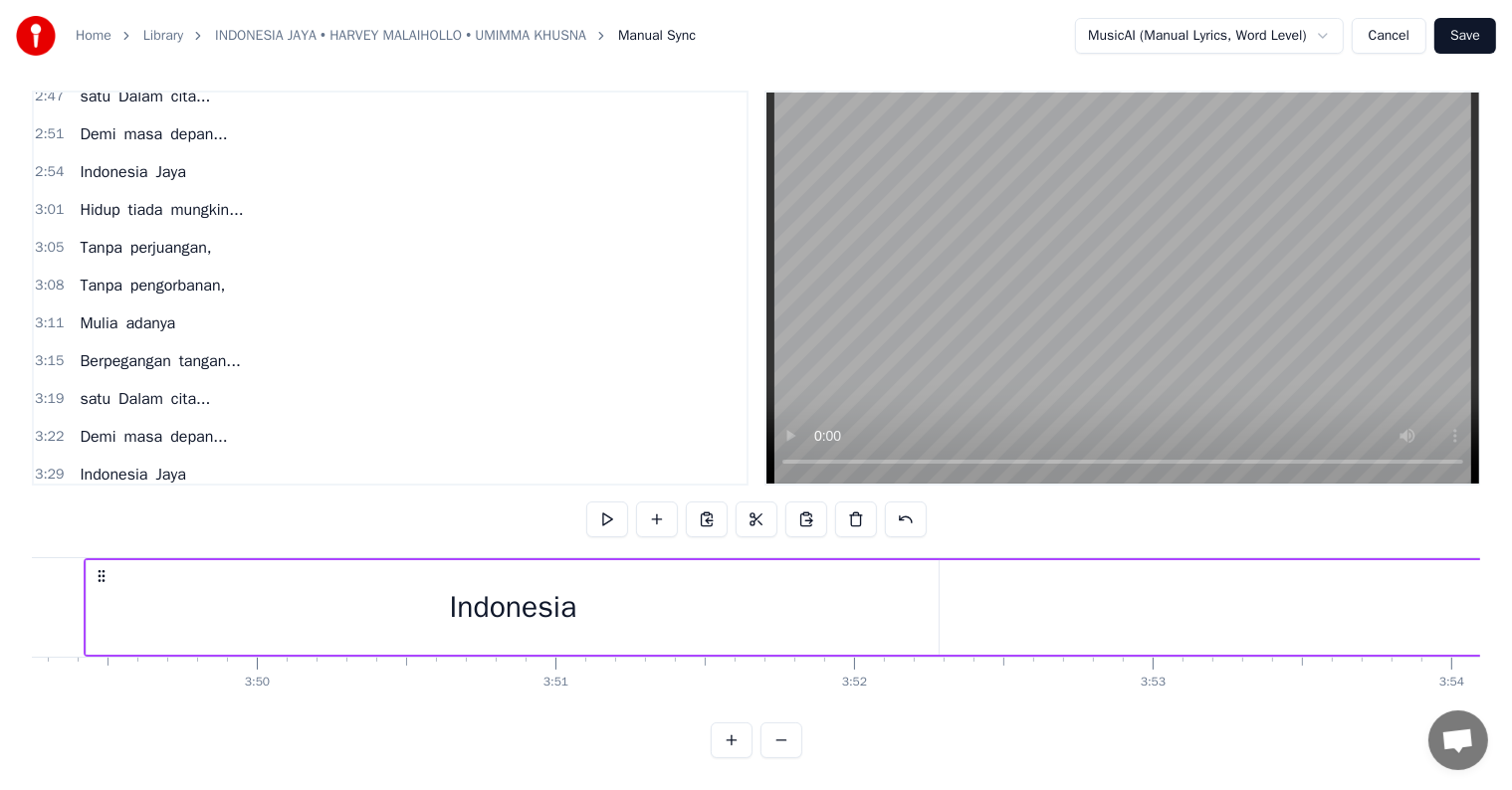 scroll, scrollTop: 0, scrollLeft: 68455, axis: horizontal 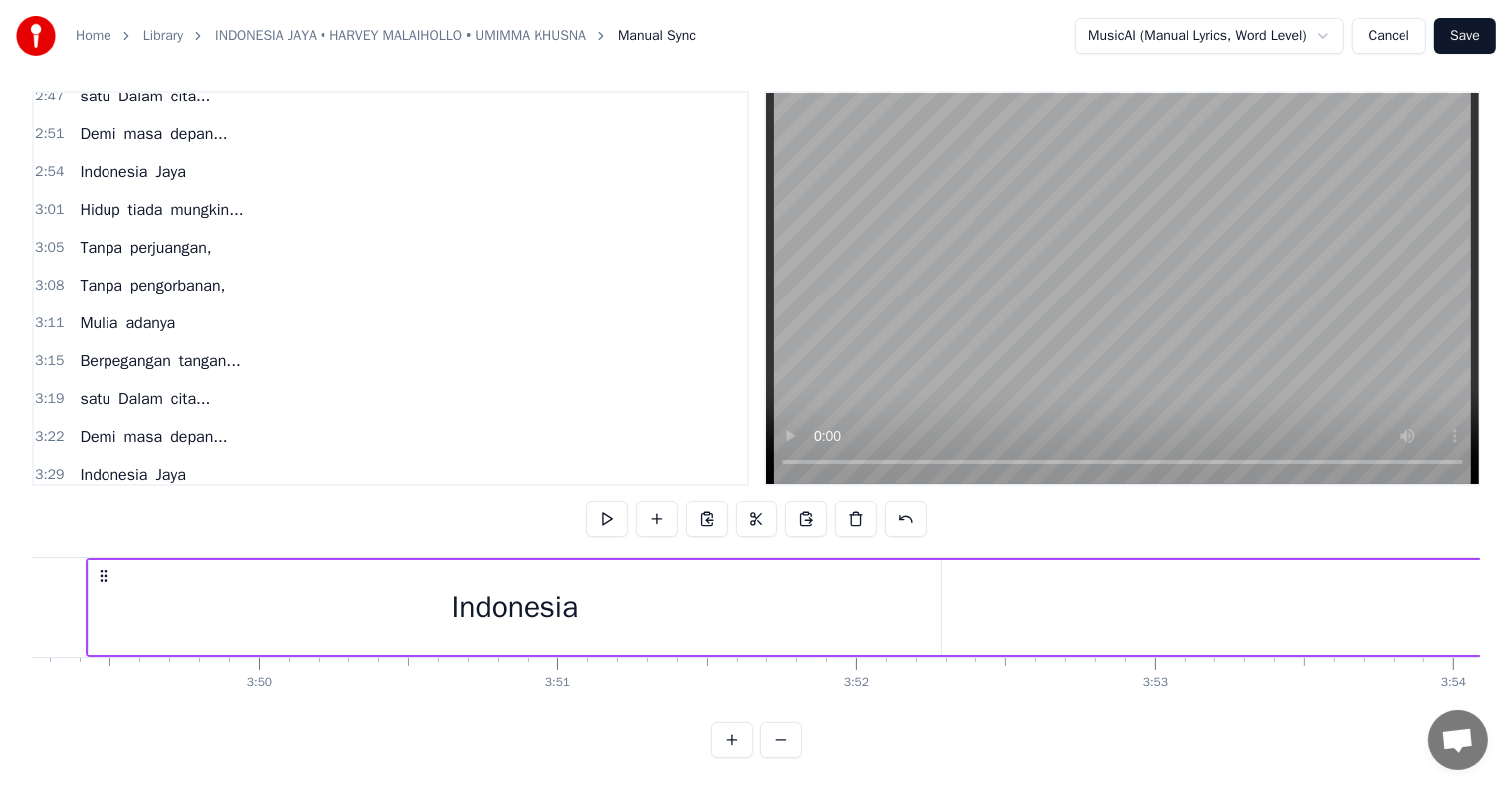 click on "Indonesia" at bounding box center (515, 607) 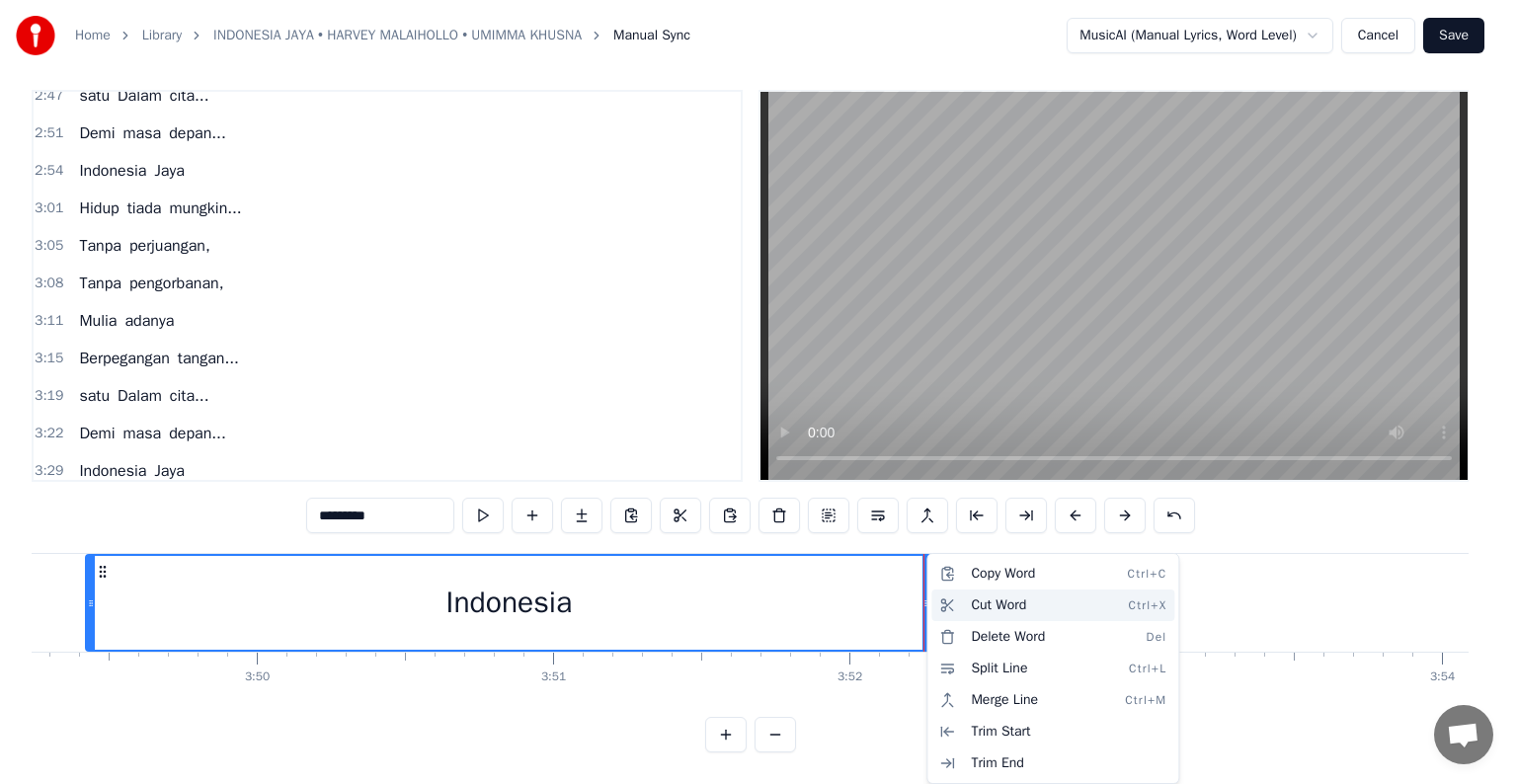 click on "Cut Word Ctrl+X" at bounding box center [1053, 605] 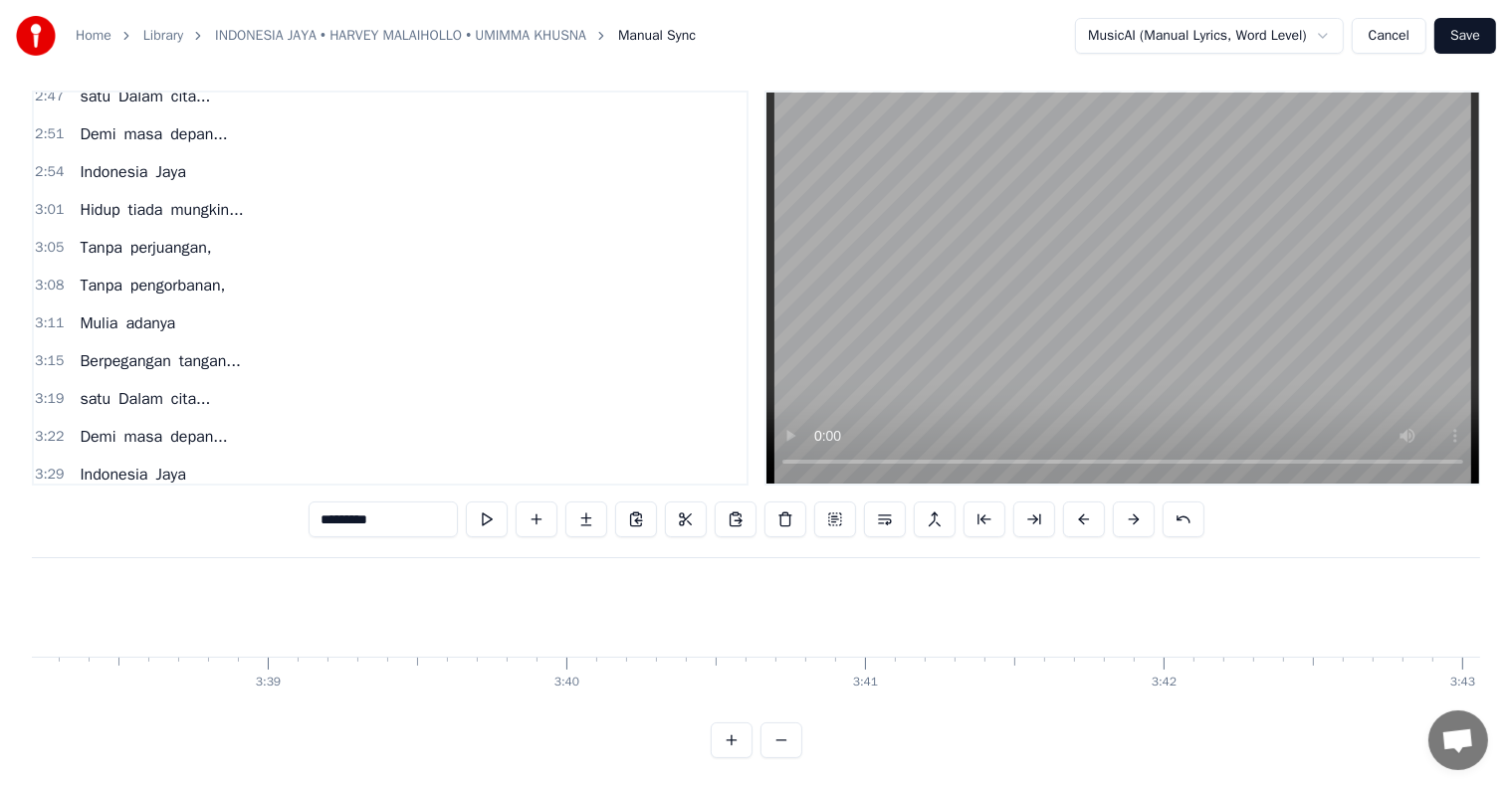 scroll, scrollTop: 0, scrollLeft: 65130, axis: horizontal 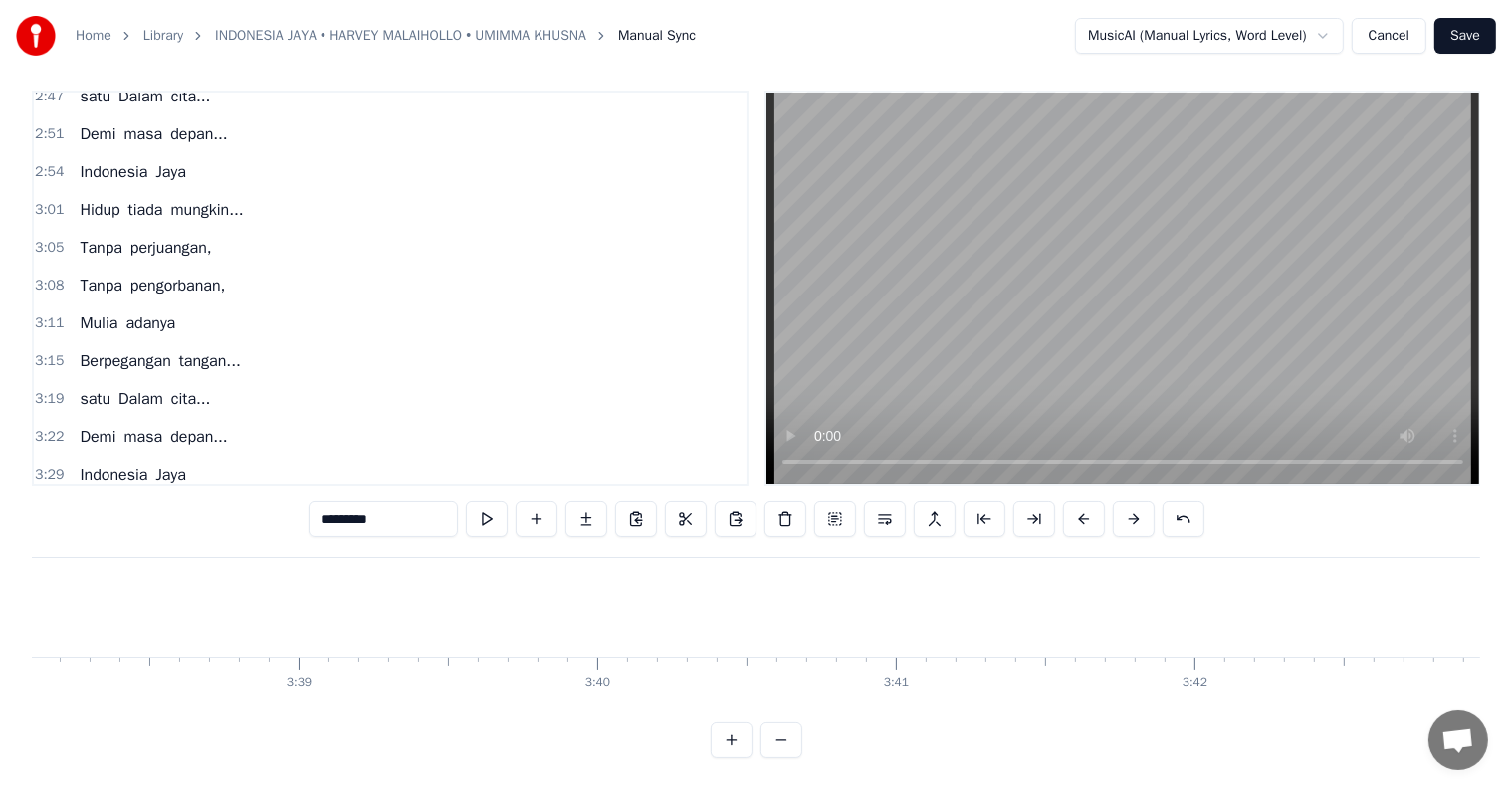 click at bounding box center [-28828, 607] 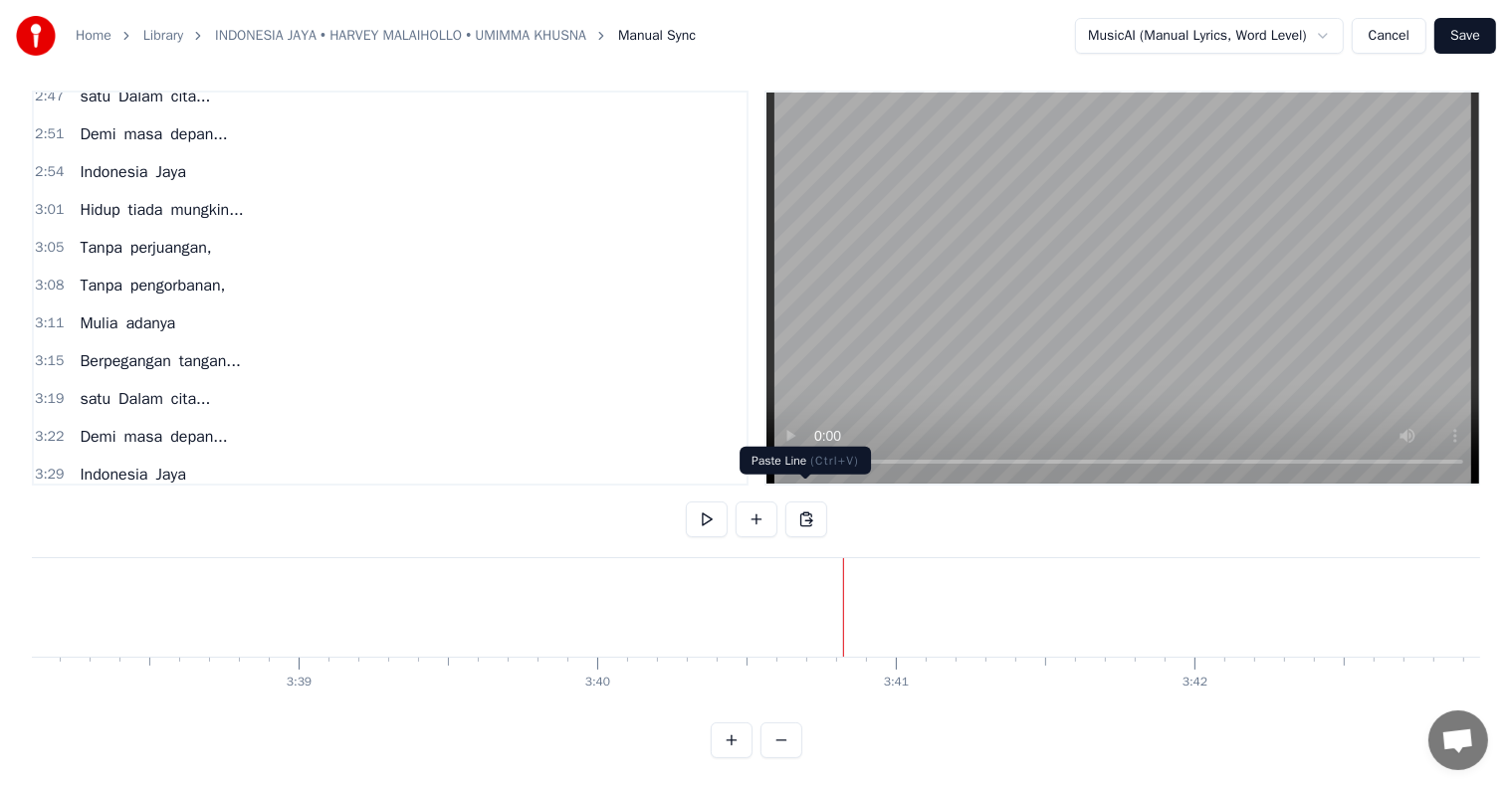 click at bounding box center (806, 519) 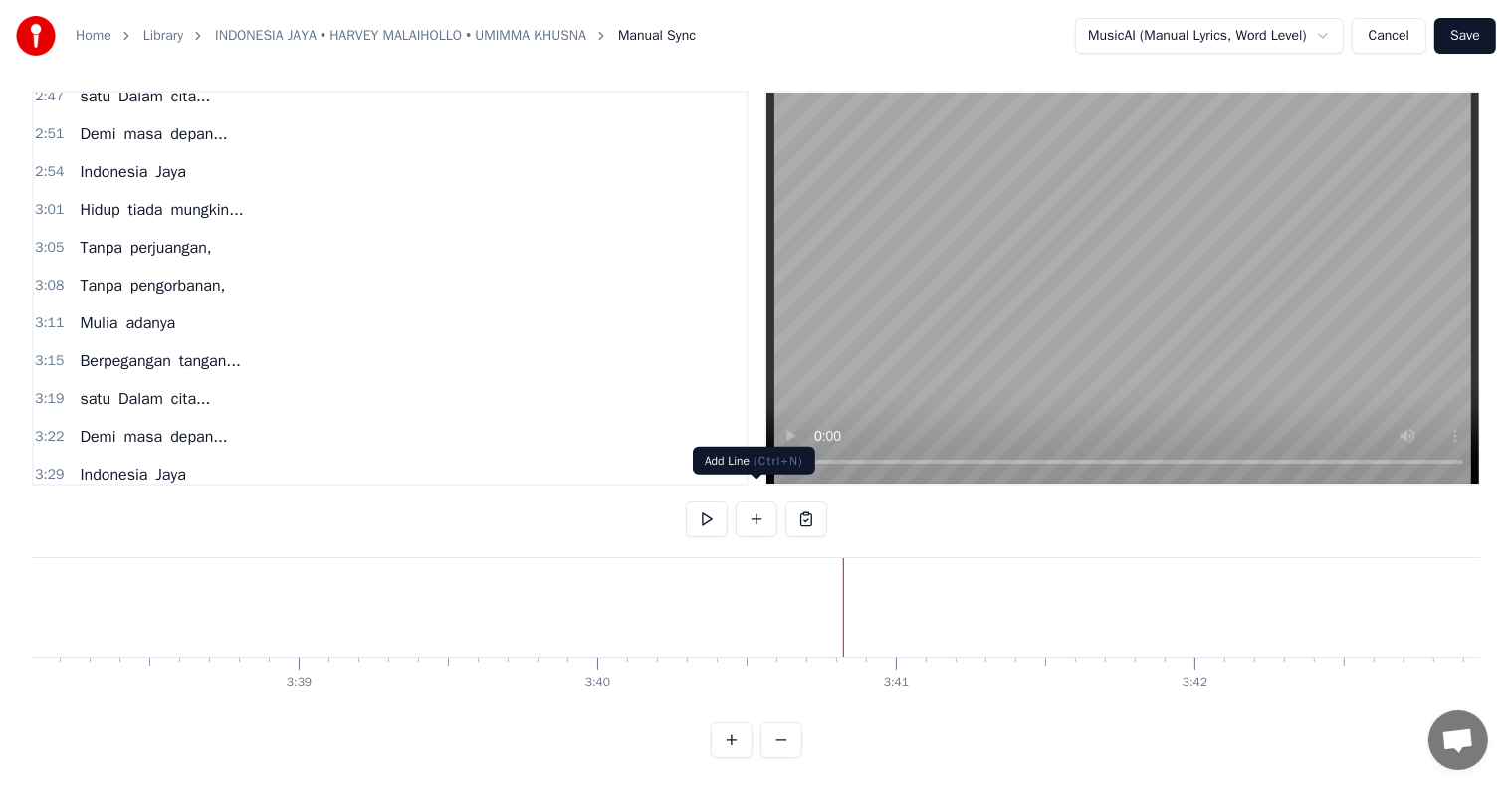 click at bounding box center (756, 519) 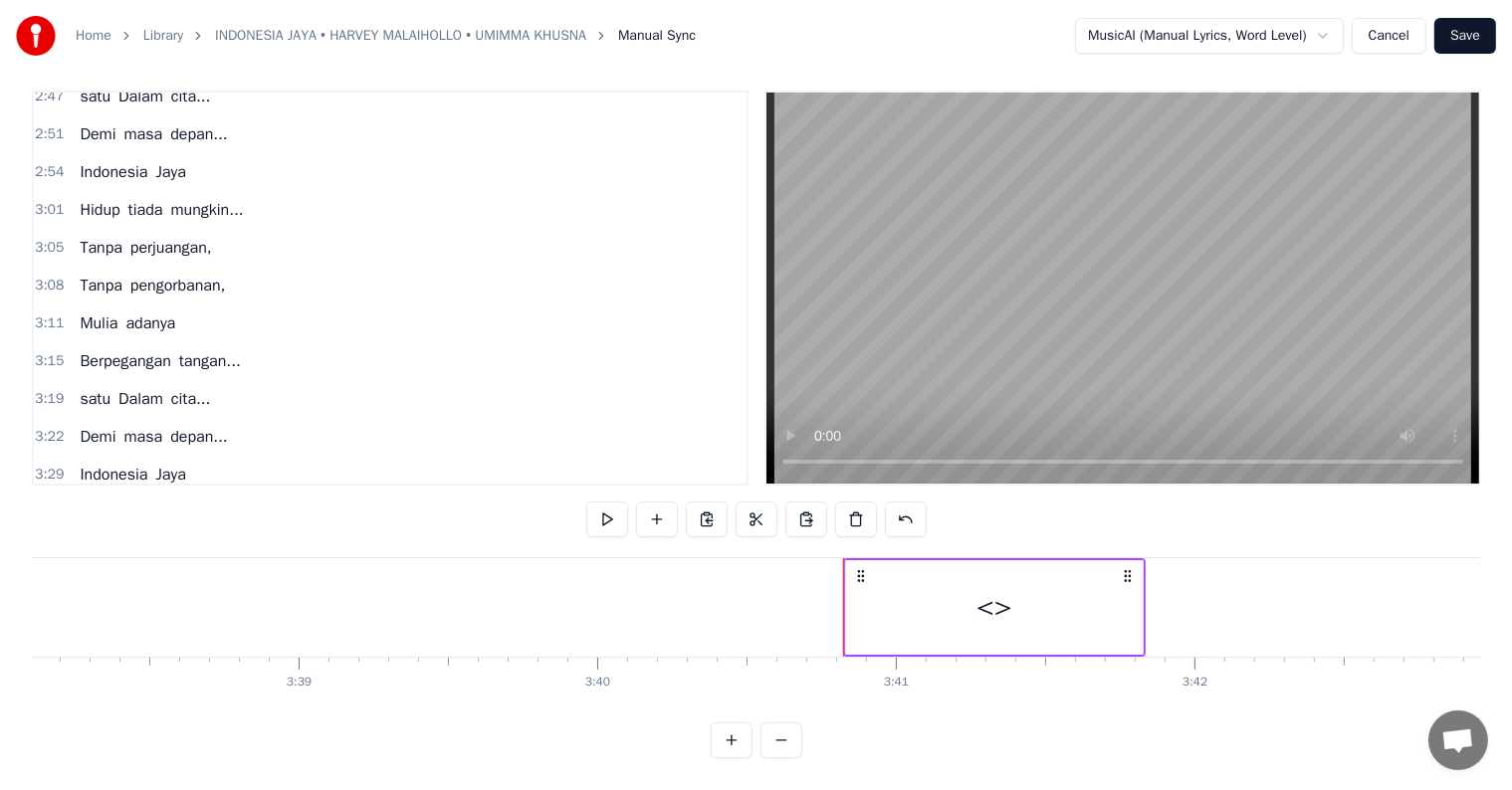 scroll, scrollTop: 1073, scrollLeft: 0, axis: vertical 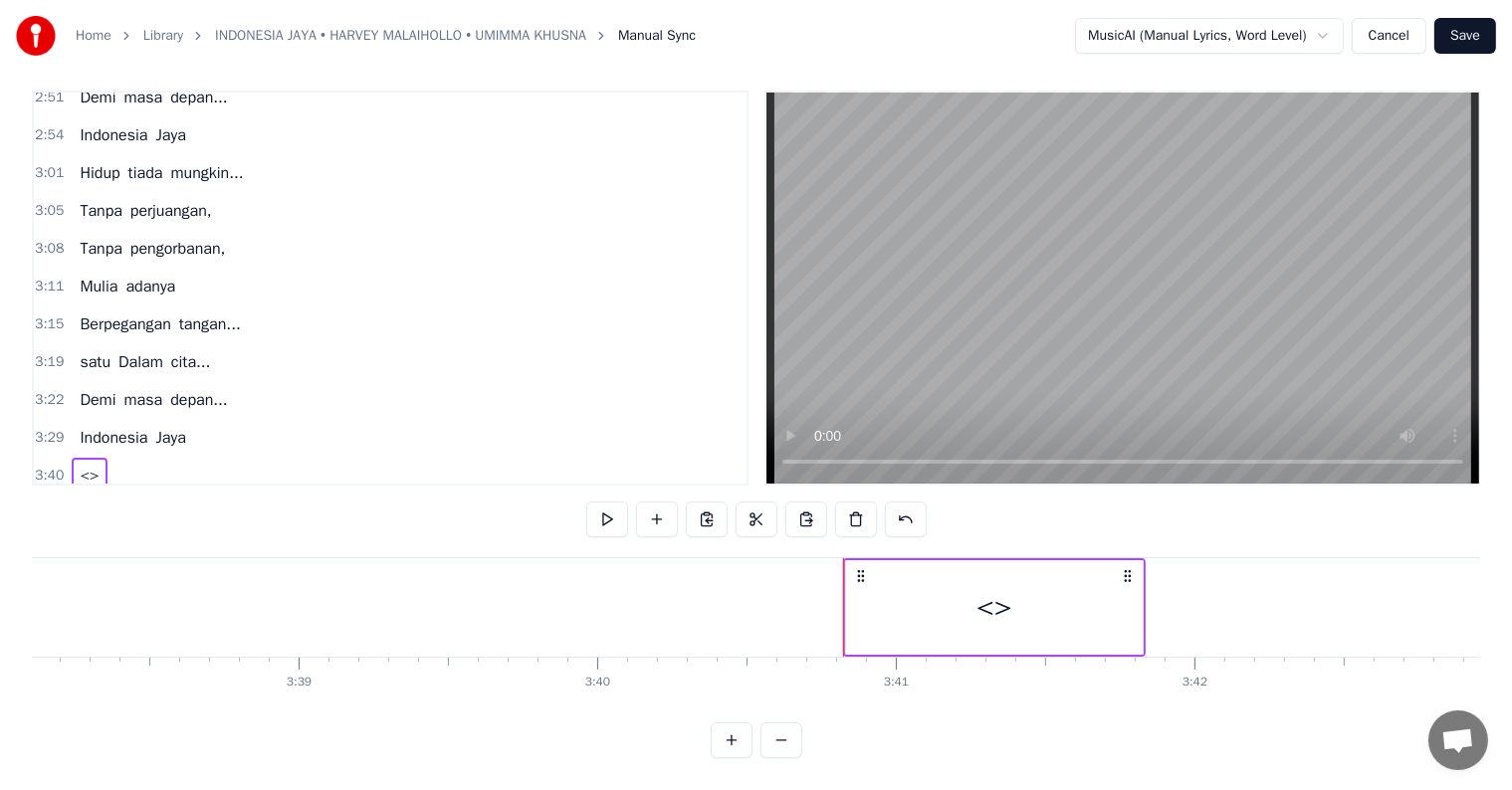 click on "Indonesia" at bounding box center [113, 513] 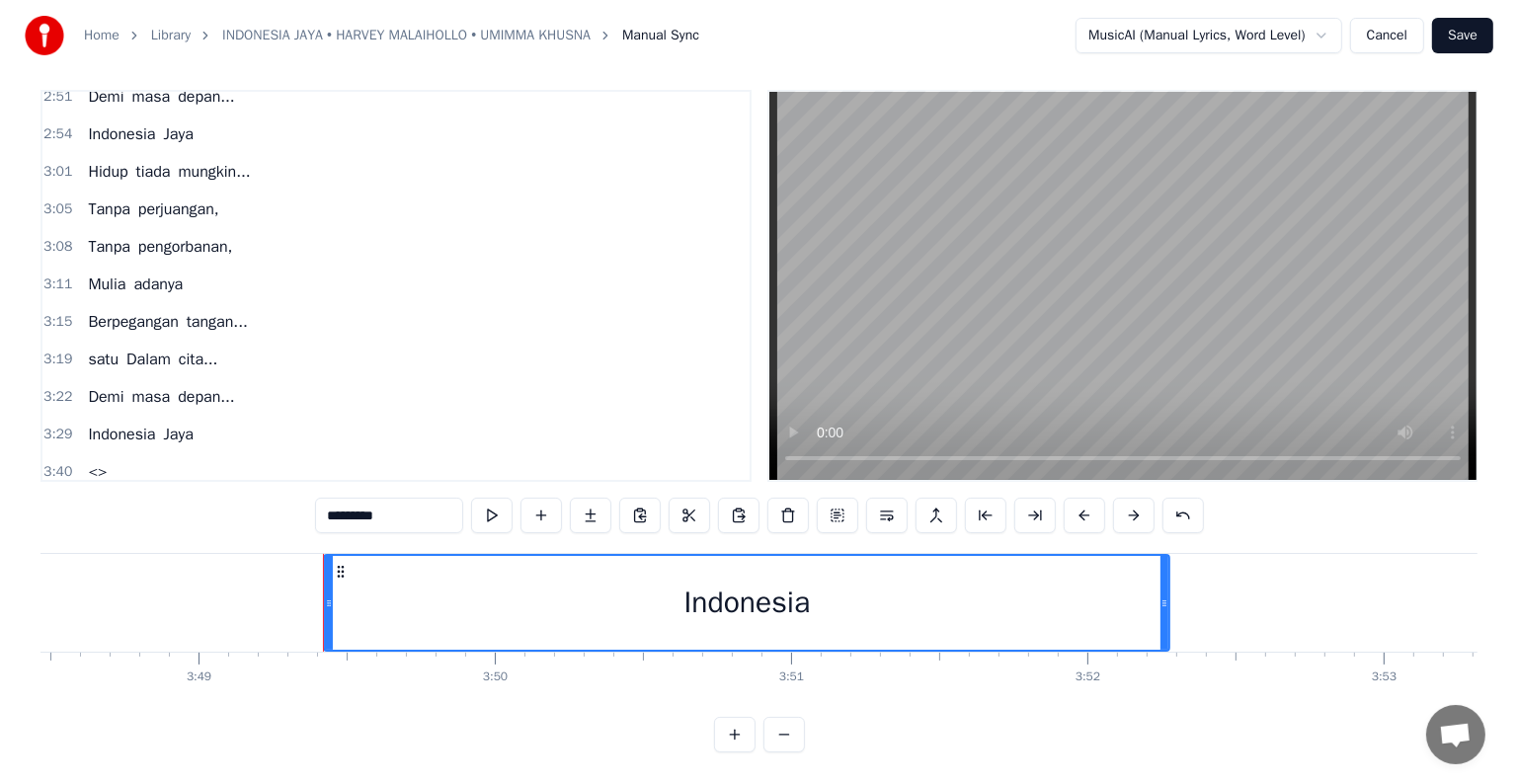 scroll, scrollTop: 0, scrollLeft: 67876, axis: horizontal 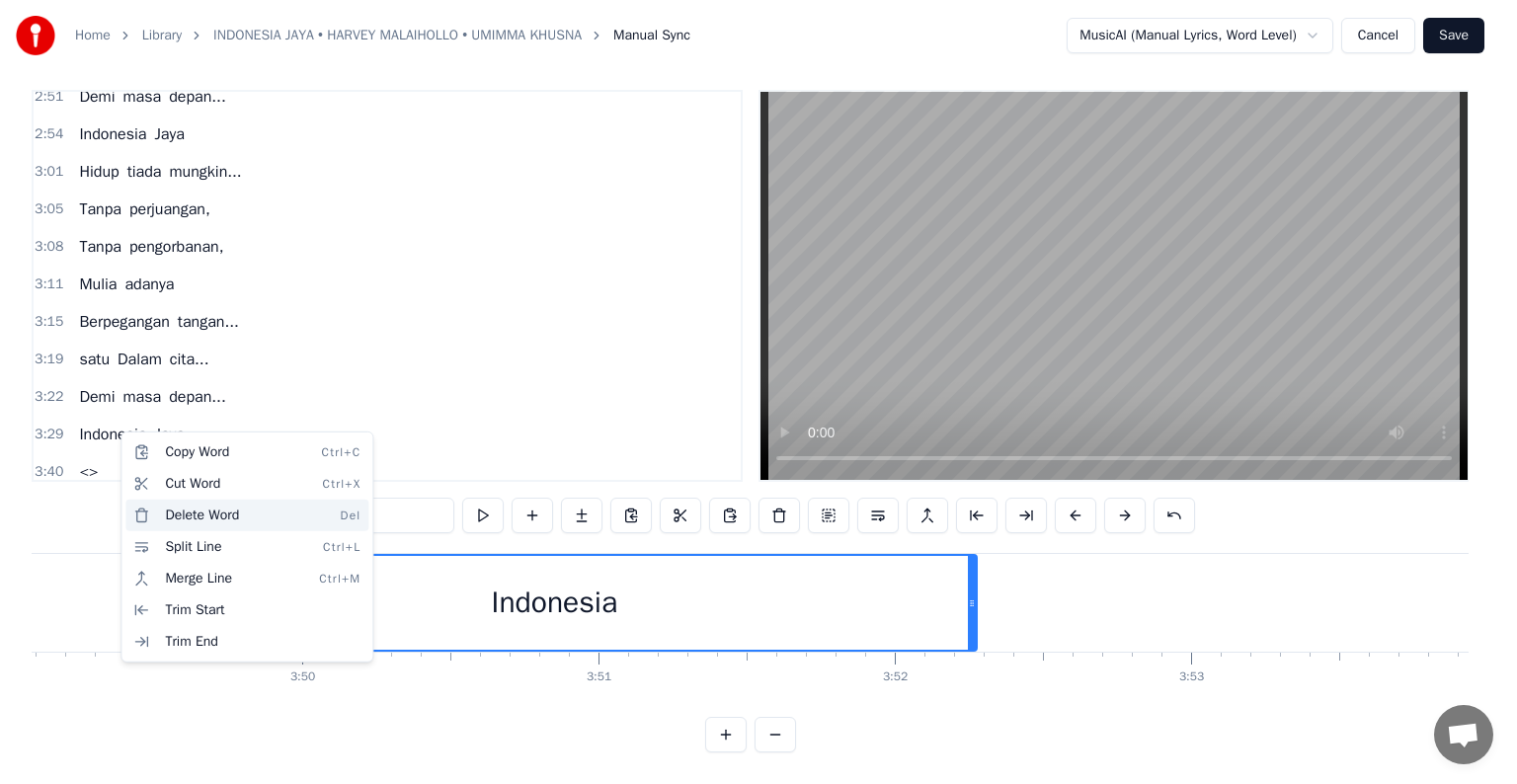click on "Delete Word Del" at bounding box center (247, 515) 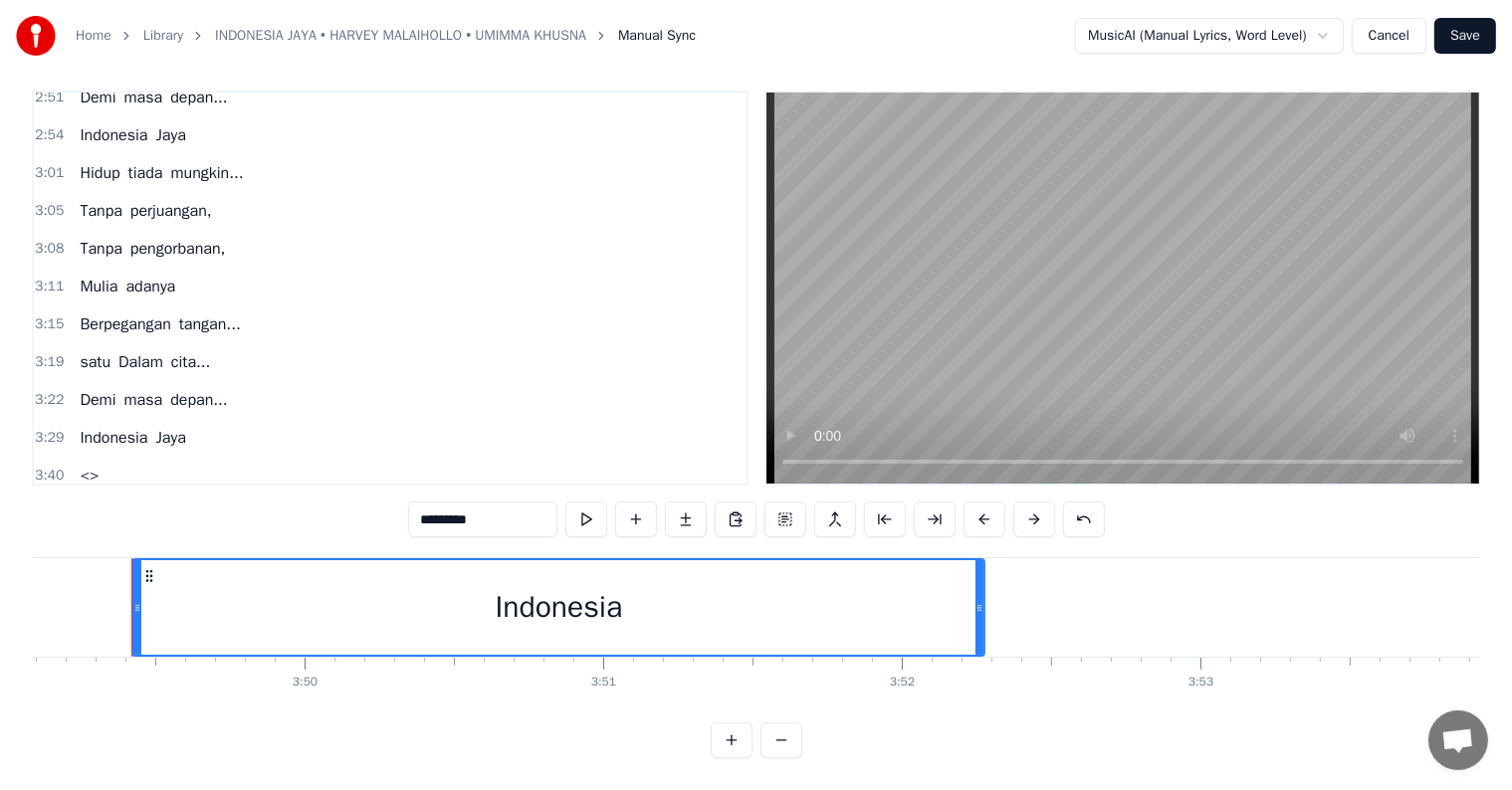 click on "3:49 Indonesia" at bounding box center [390, 513] 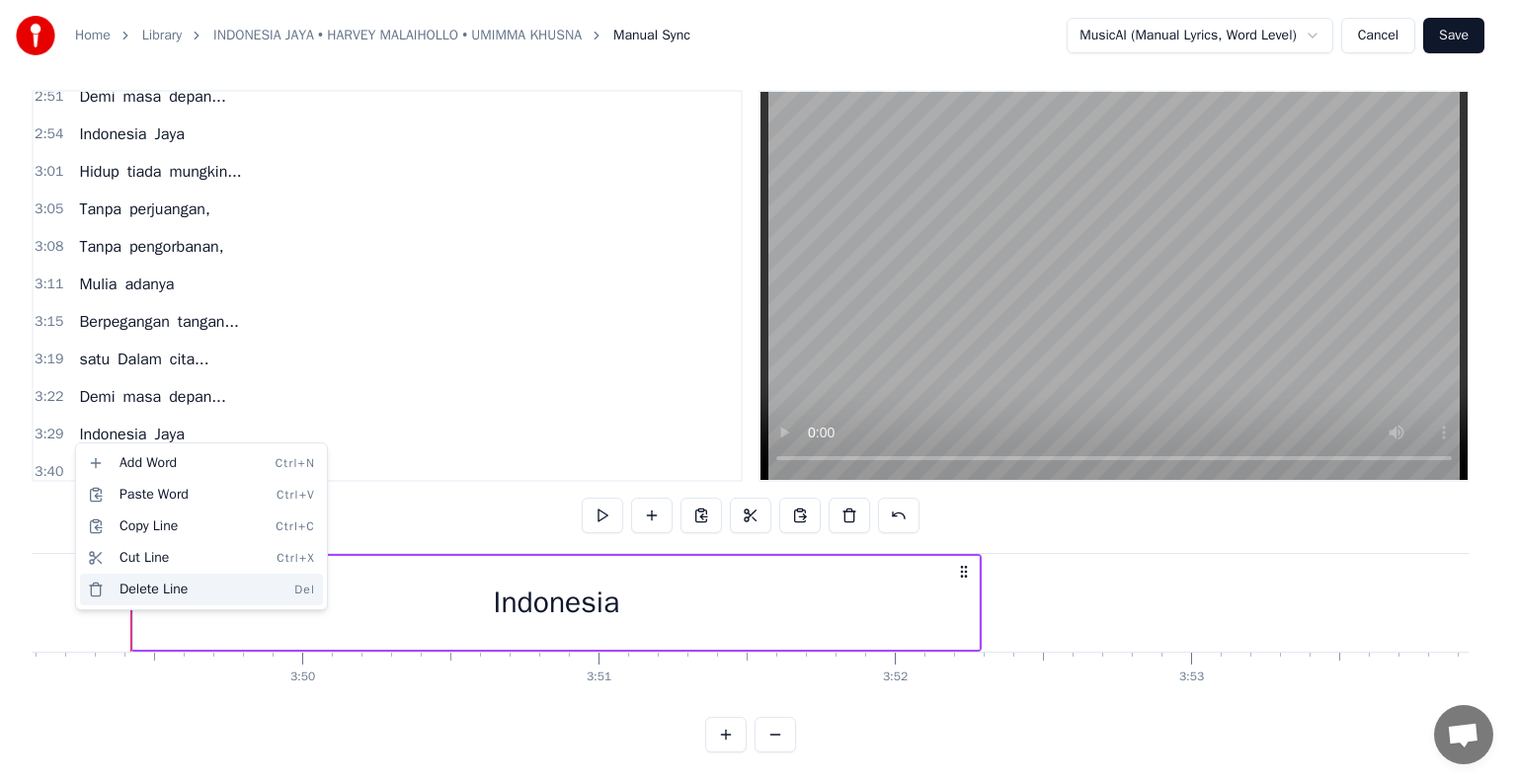 click on "Delete Line Del" at bounding box center [201, 589] 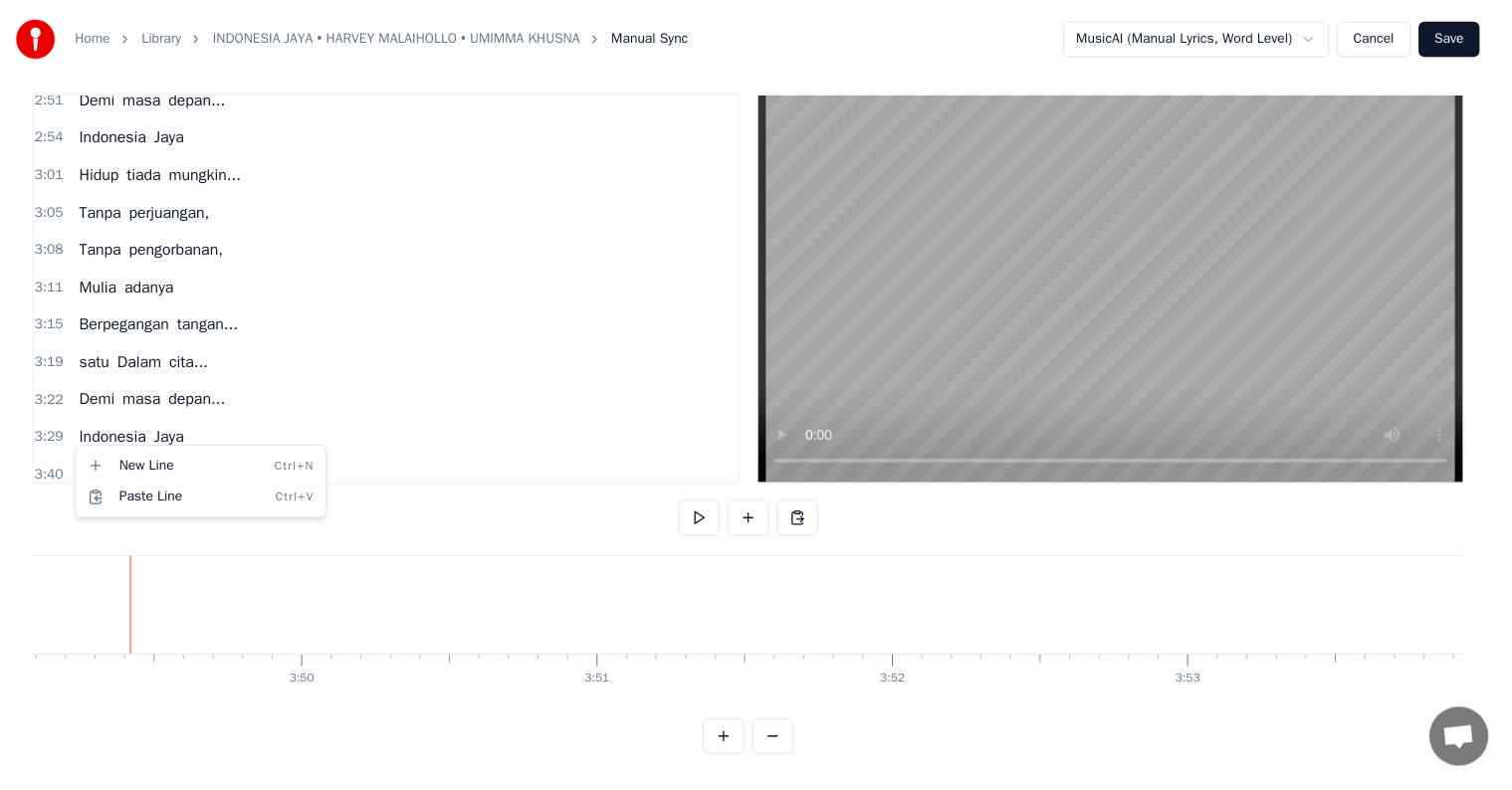 scroll, scrollTop: 1036, scrollLeft: 0, axis: vertical 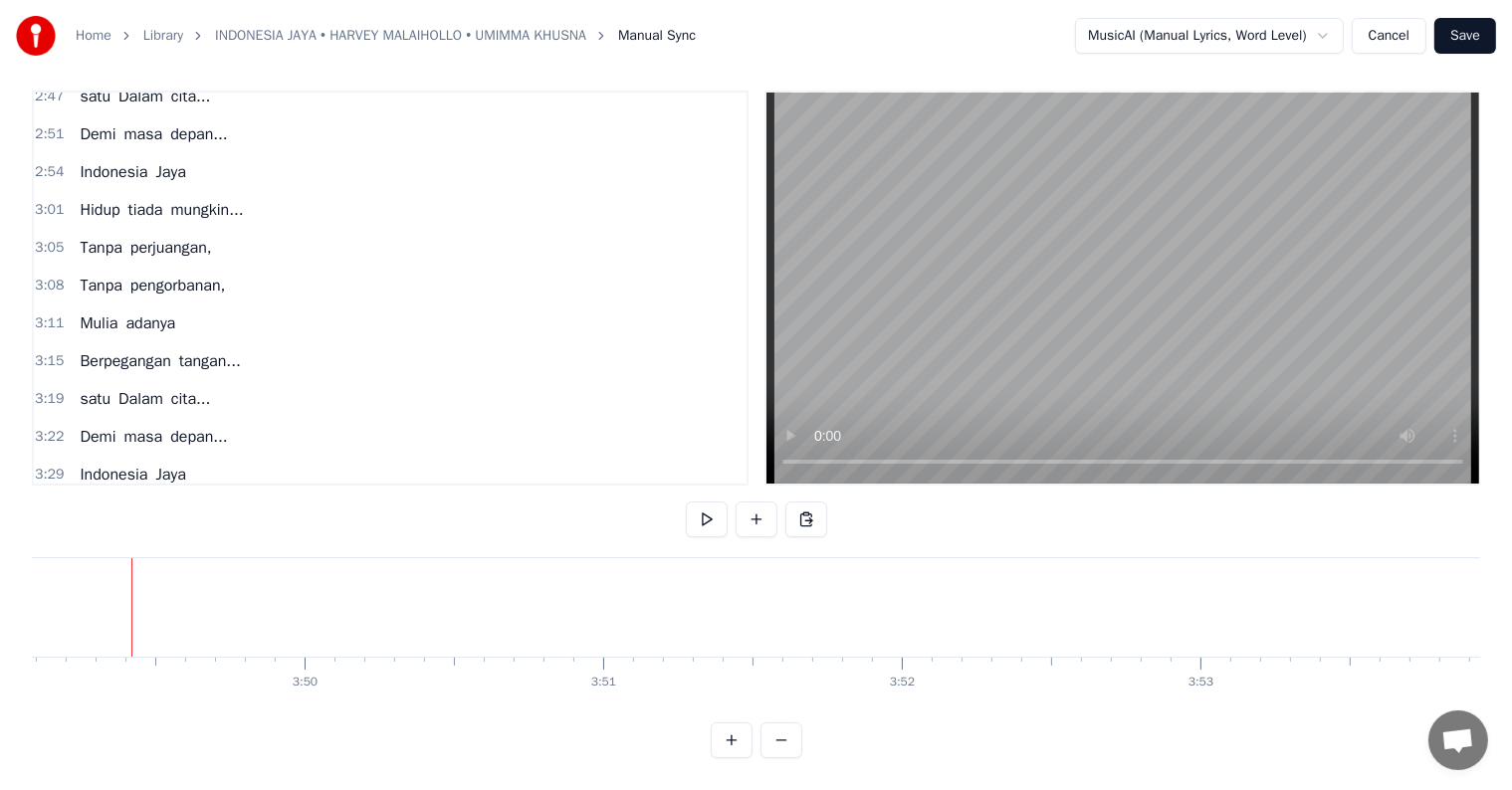 click on "<>" at bounding box center (89, 512) 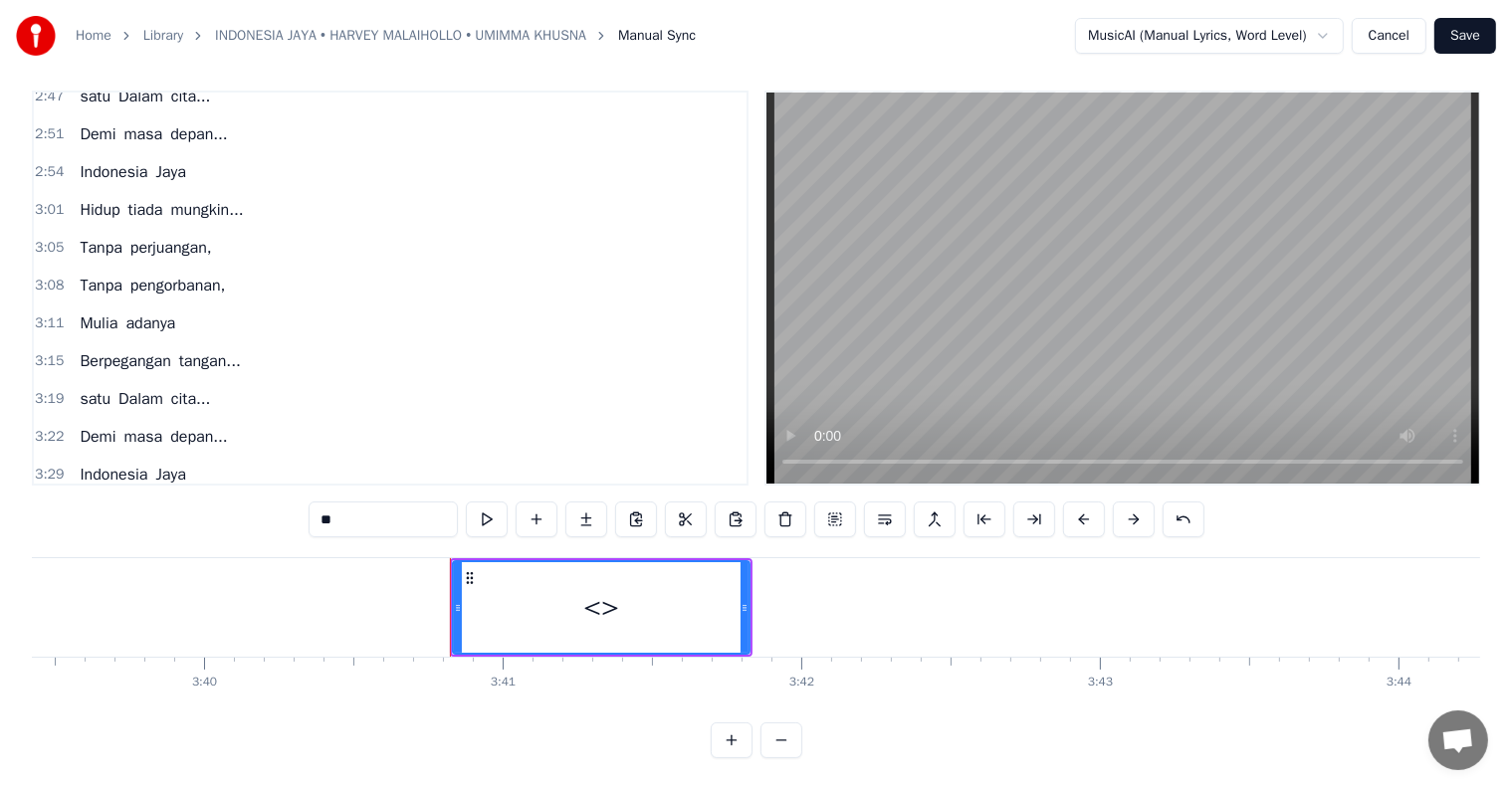 scroll, scrollTop: 0, scrollLeft: 65512, axis: horizontal 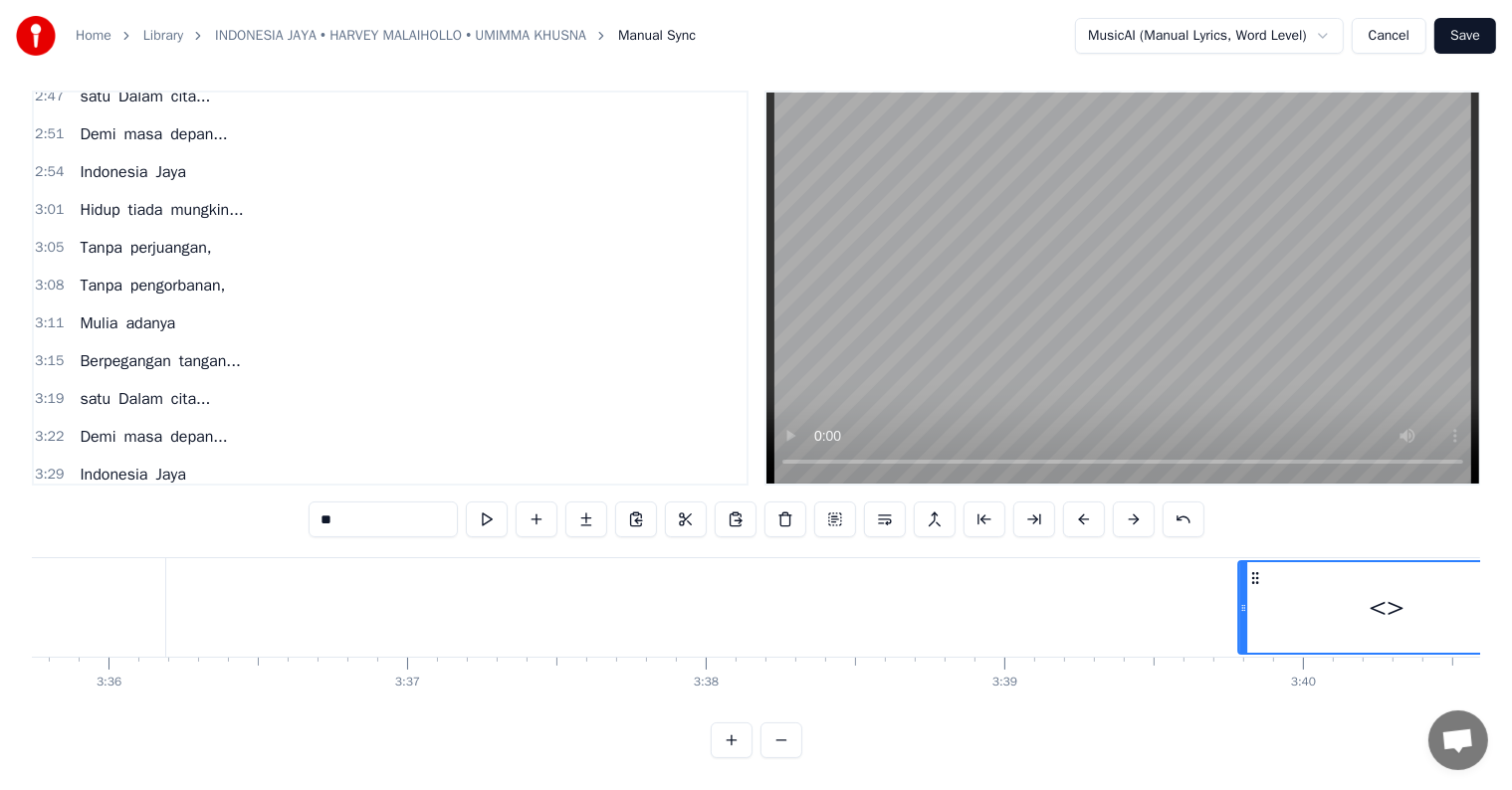 drag, startPoint x: 478, startPoint y: 558, endPoint x: 1239, endPoint y: 626, distance: 764.0321 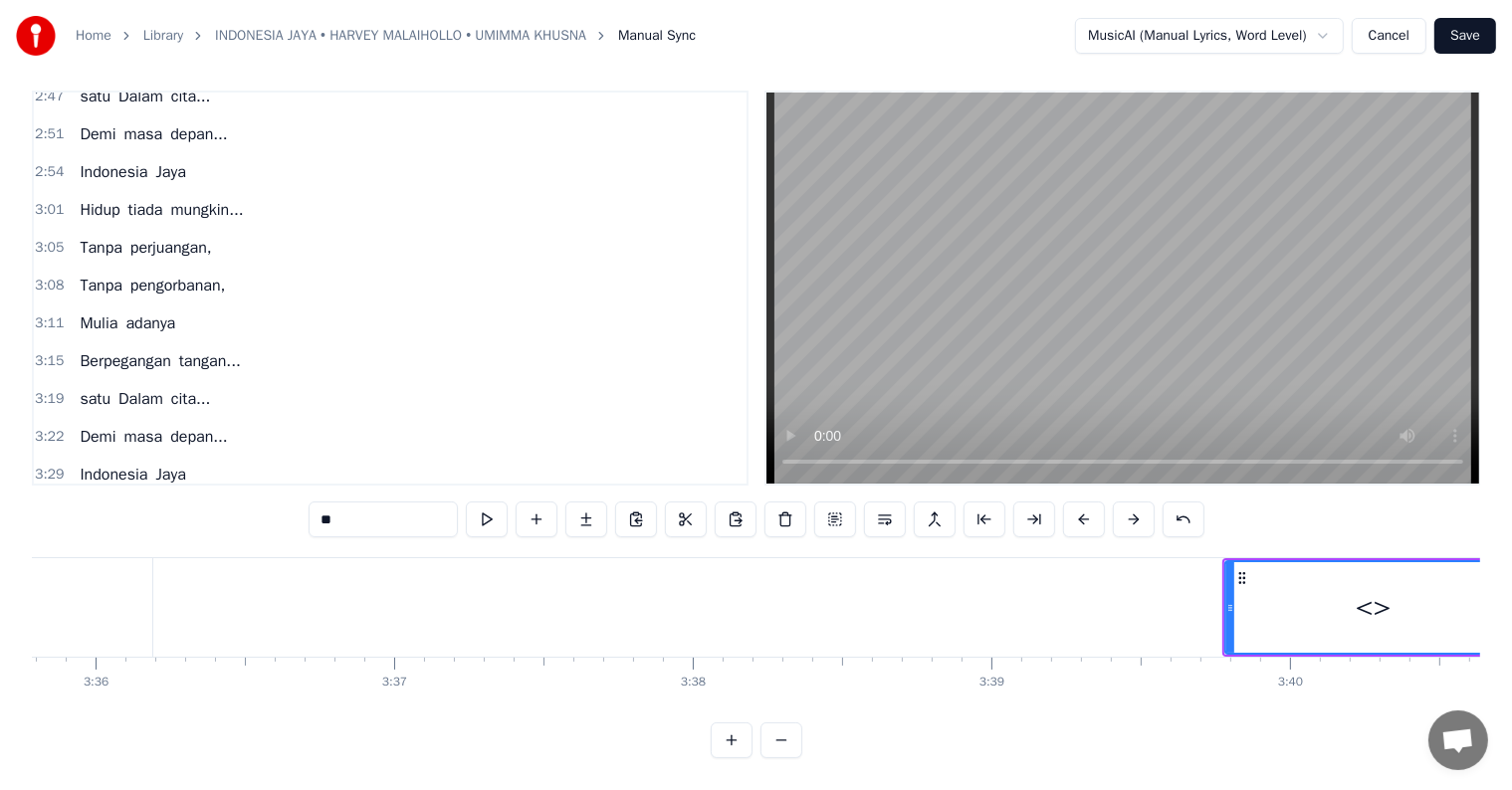 click at bounding box center (-28135, 607) 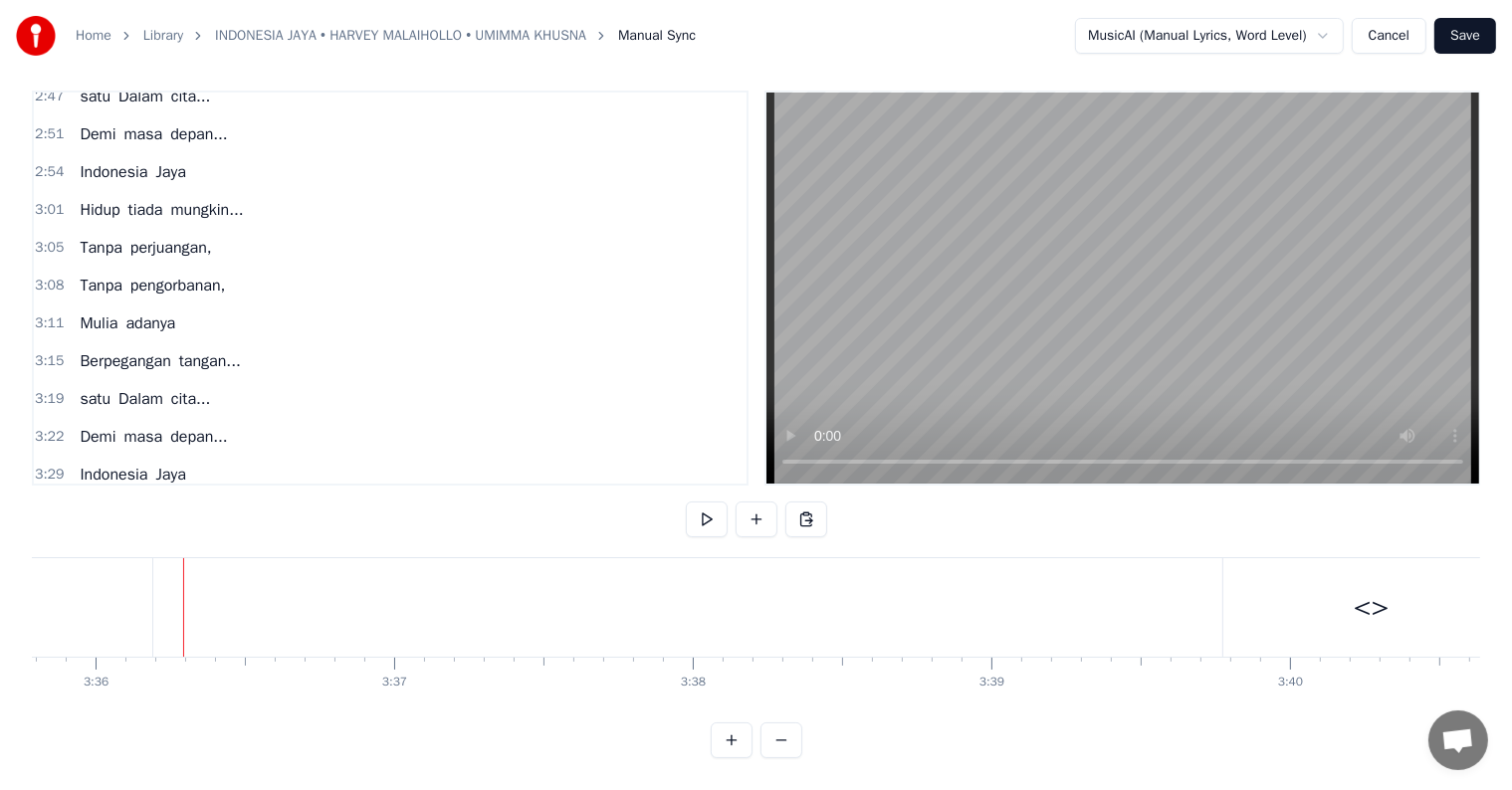 click on "Jaya" at bounding box center (170, 475) 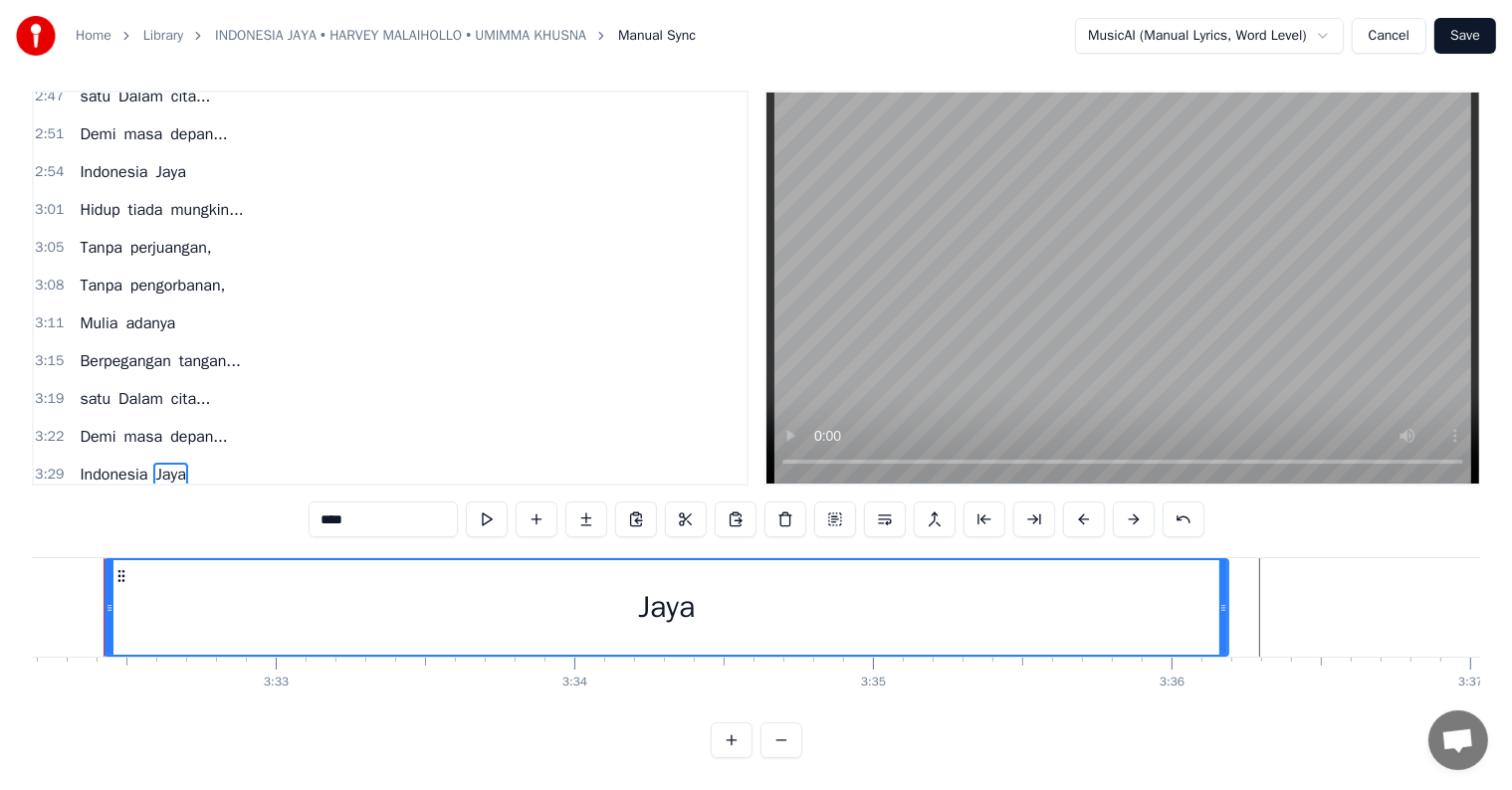 scroll, scrollTop: 0, scrollLeft: 63334, axis: horizontal 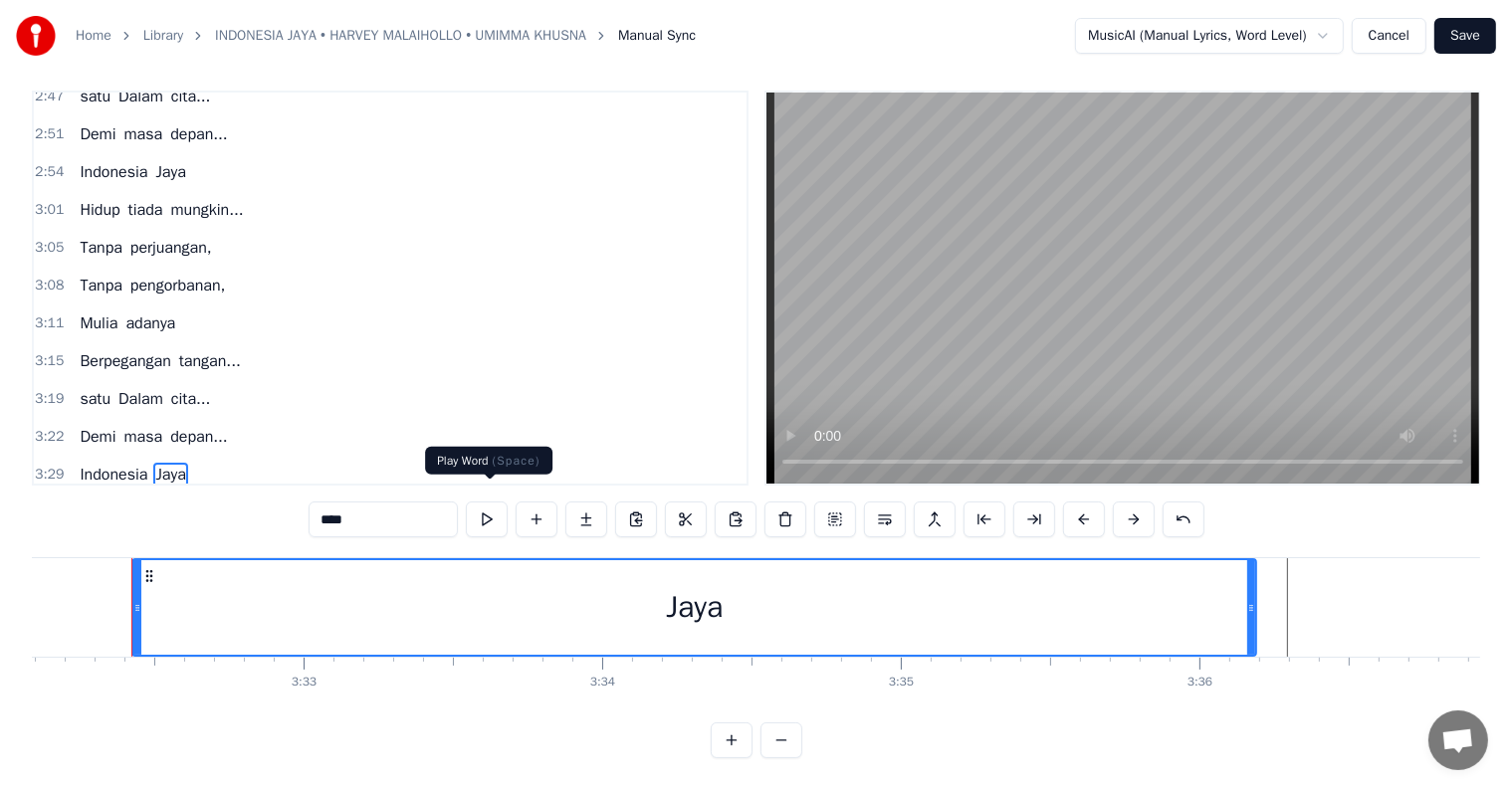 click at bounding box center (487, 519) 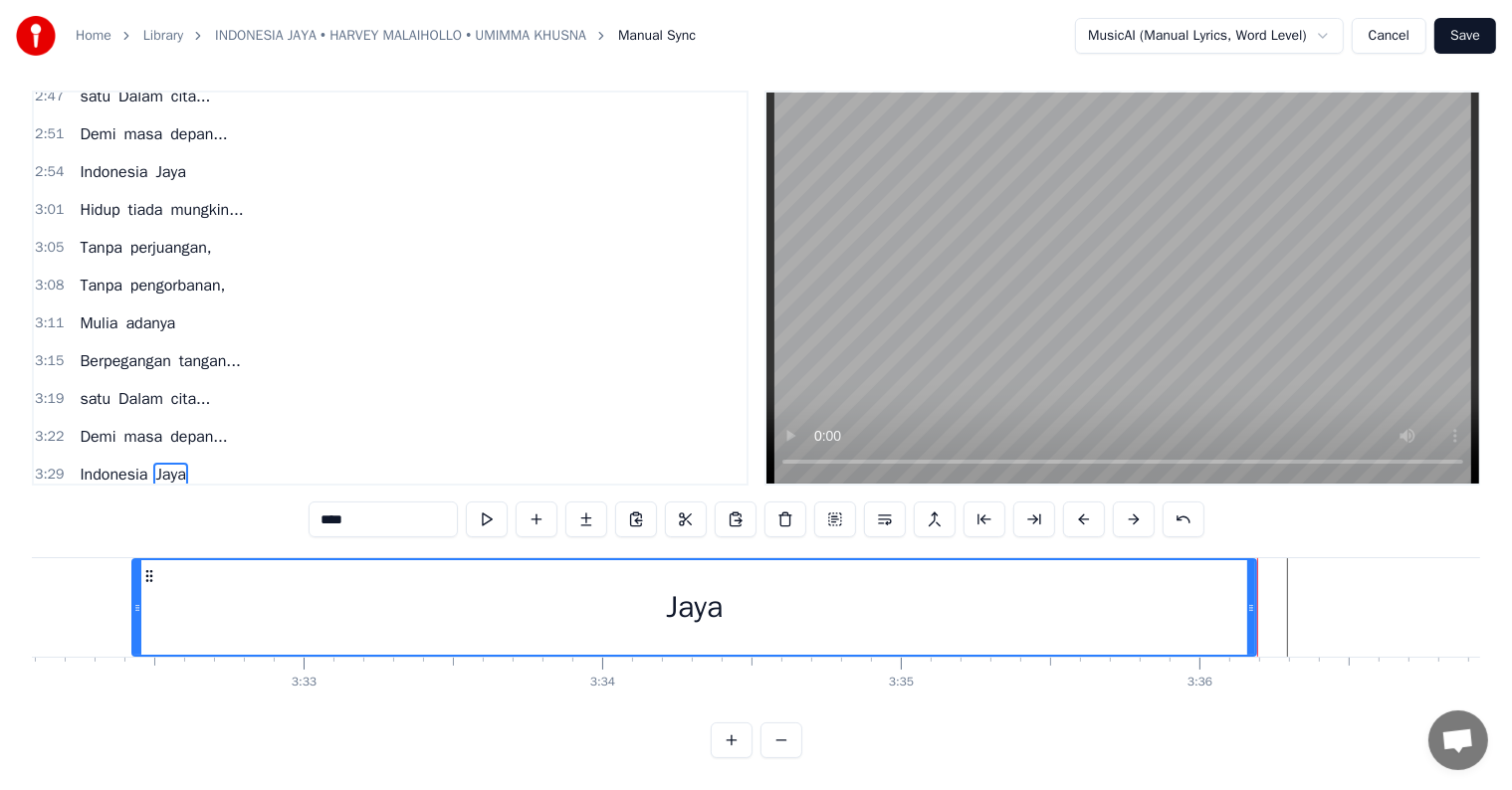 click on "<>" at bounding box center [89, 512] 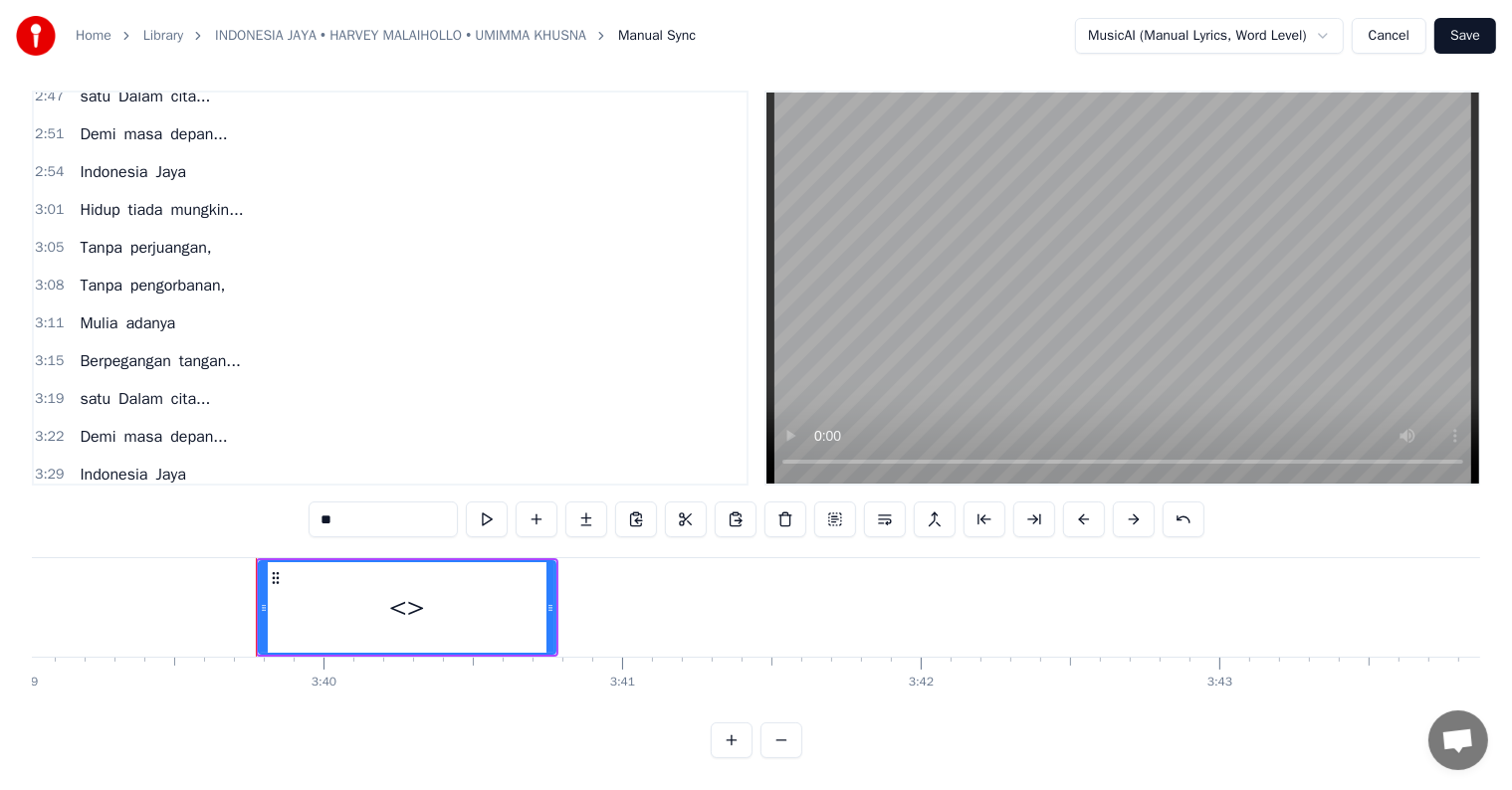 scroll, scrollTop: 0, scrollLeft: 65528, axis: horizontal 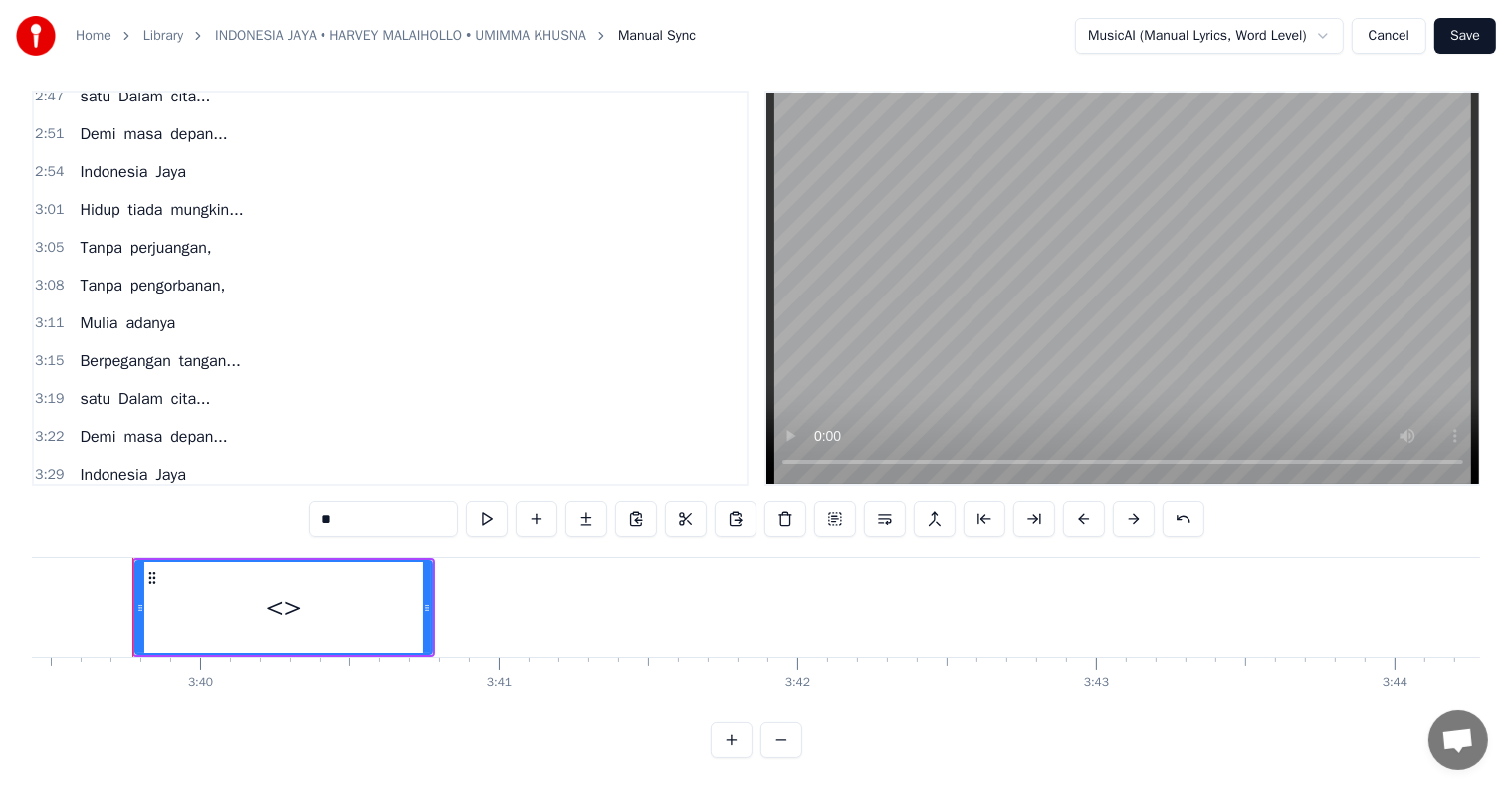 click on "<>" at bounding box center (284, 607) 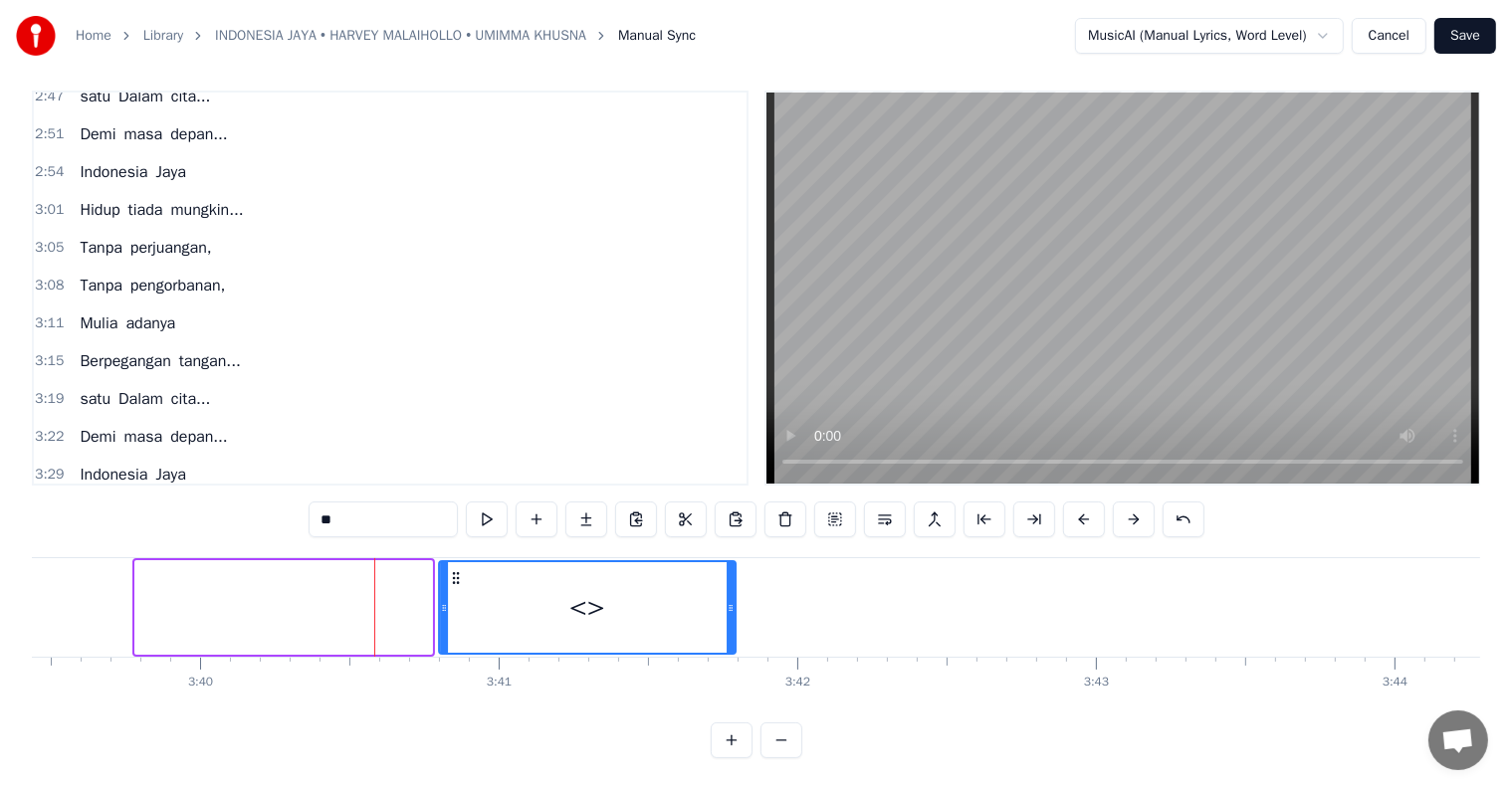 drag, startPoint x: 151, startPoint y: 557, endPoint x: 452, endPoint y: 539, distance: 301.53773 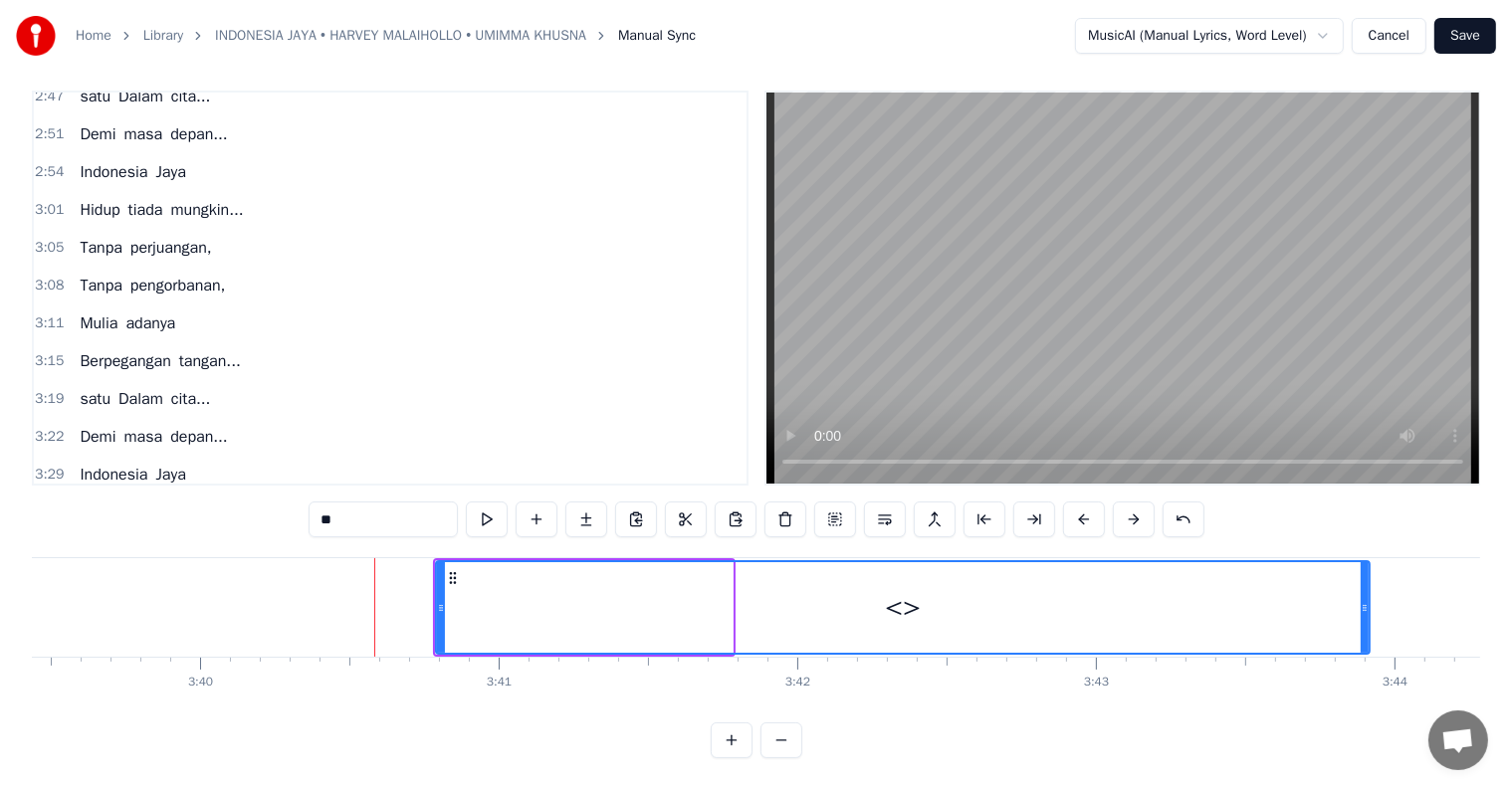 drag, startPoint x: 729, startPoint y: 586, endPoint x: 1366, endPoint y: 535, distance: 639.0383 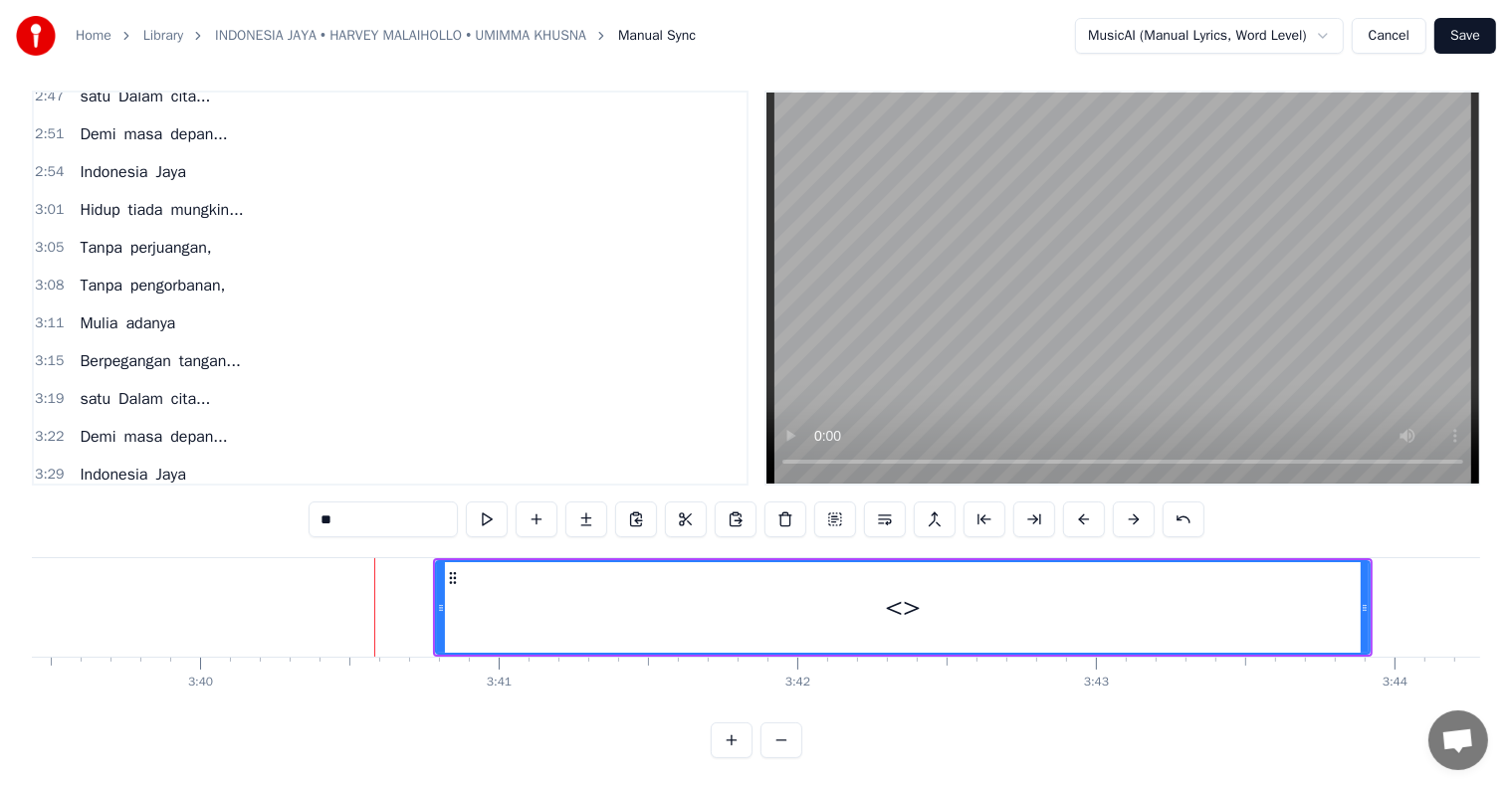 drag, startPoint x: 372, startPoint y: 508, endPoint x: 205, endPoint y: 505, distance: 167.02694 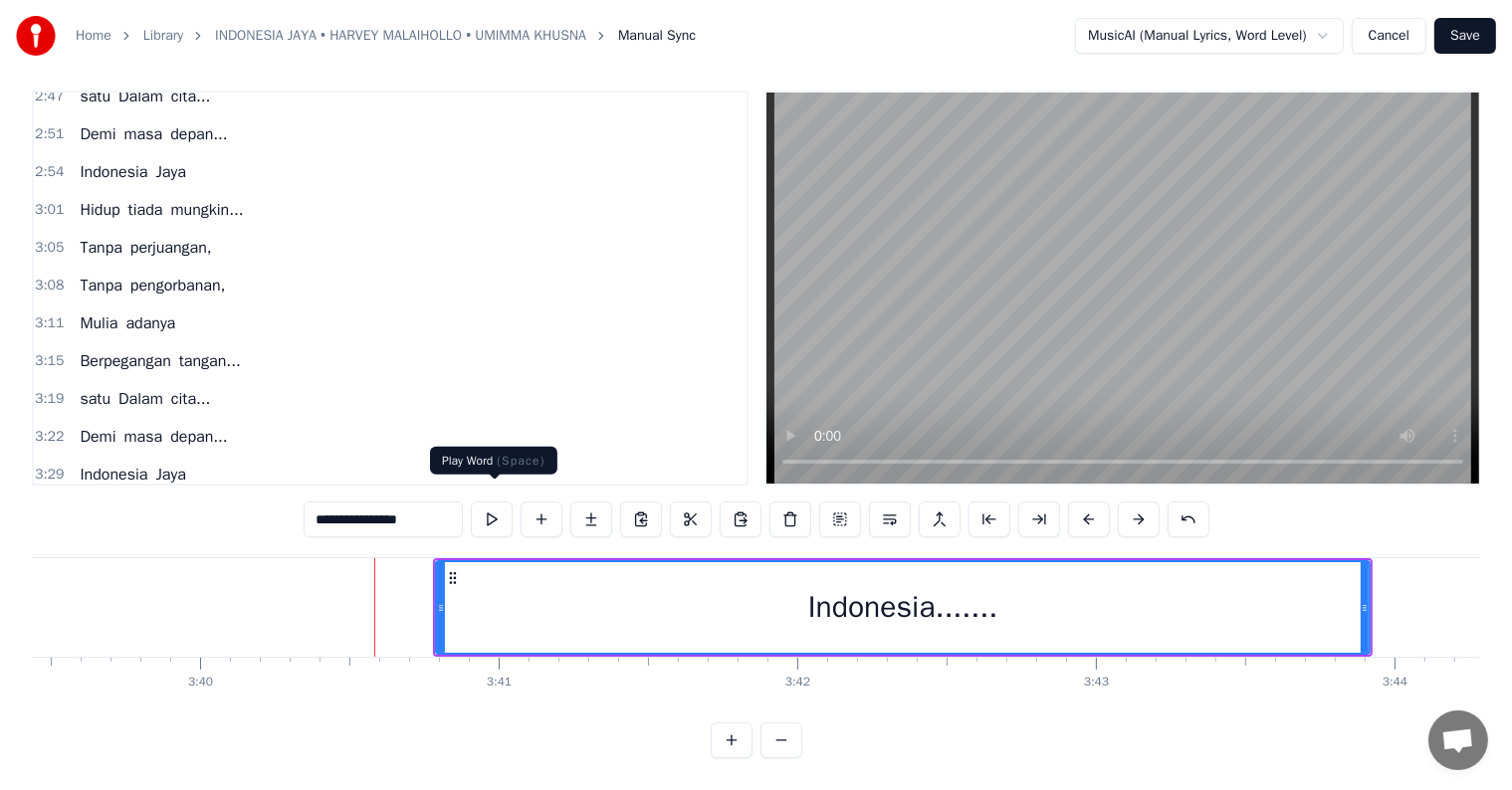 type on "**********" 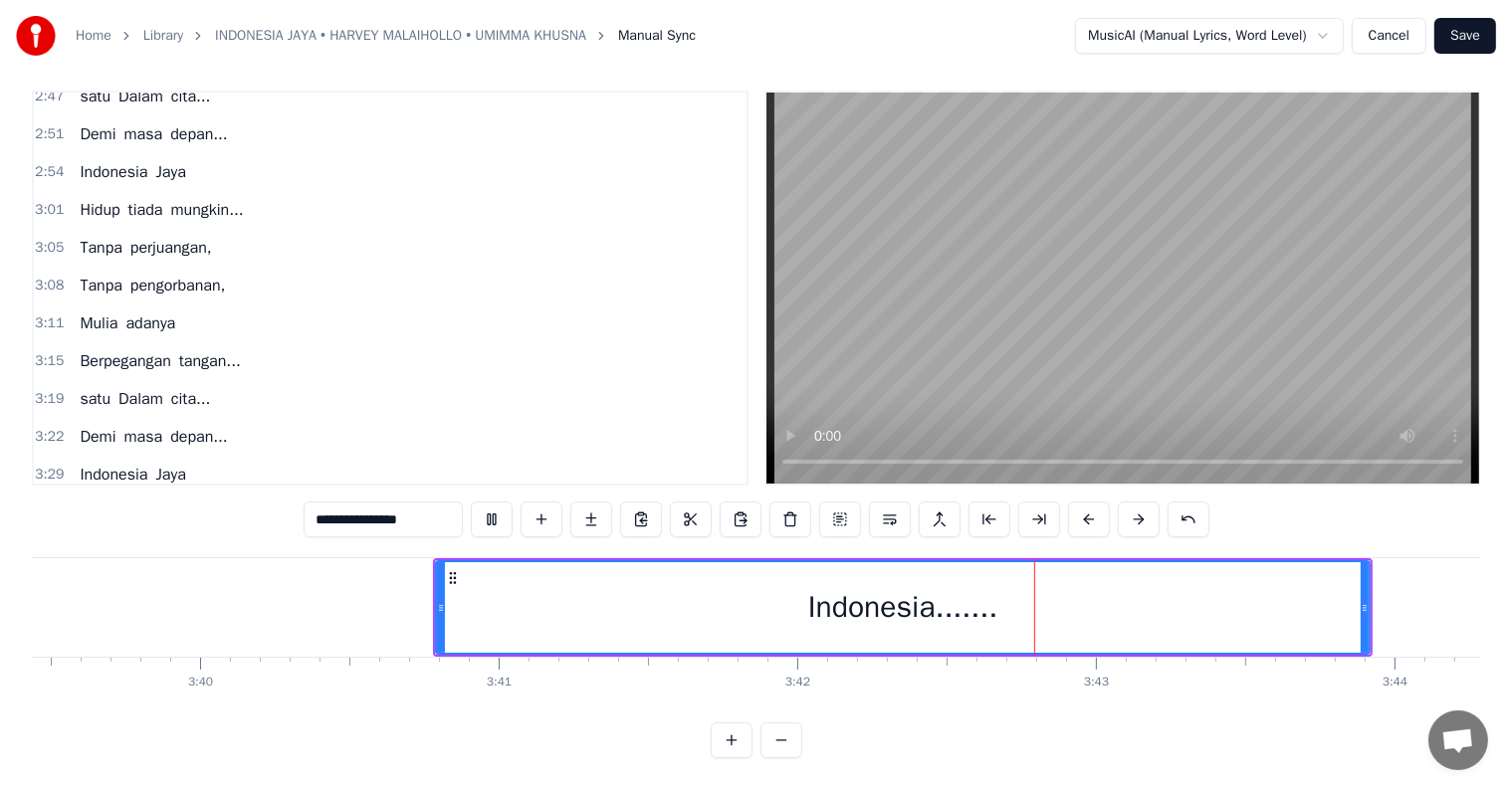 click at bounding box center [492, 519] 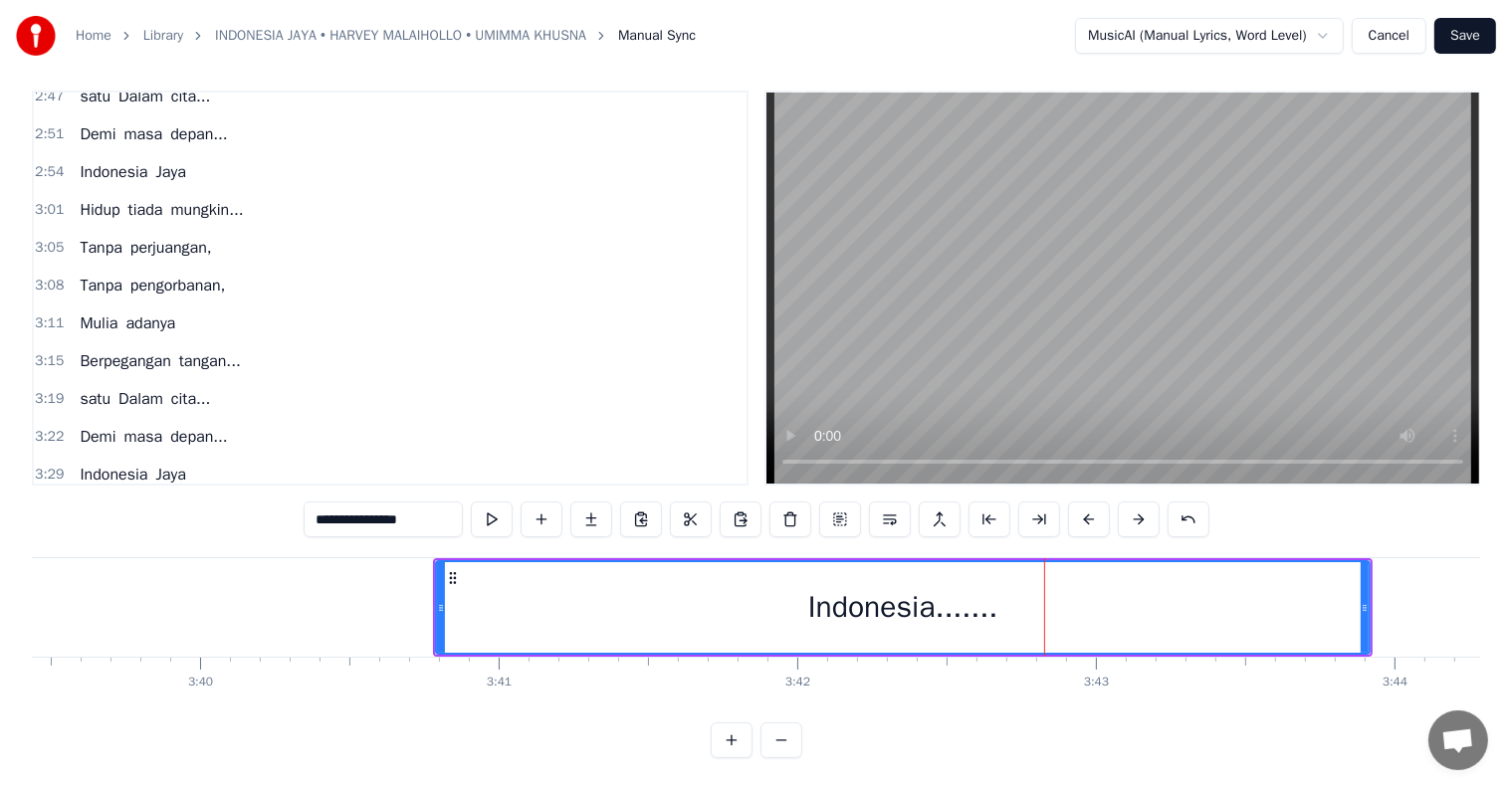 click at bounding box center (492, 519) 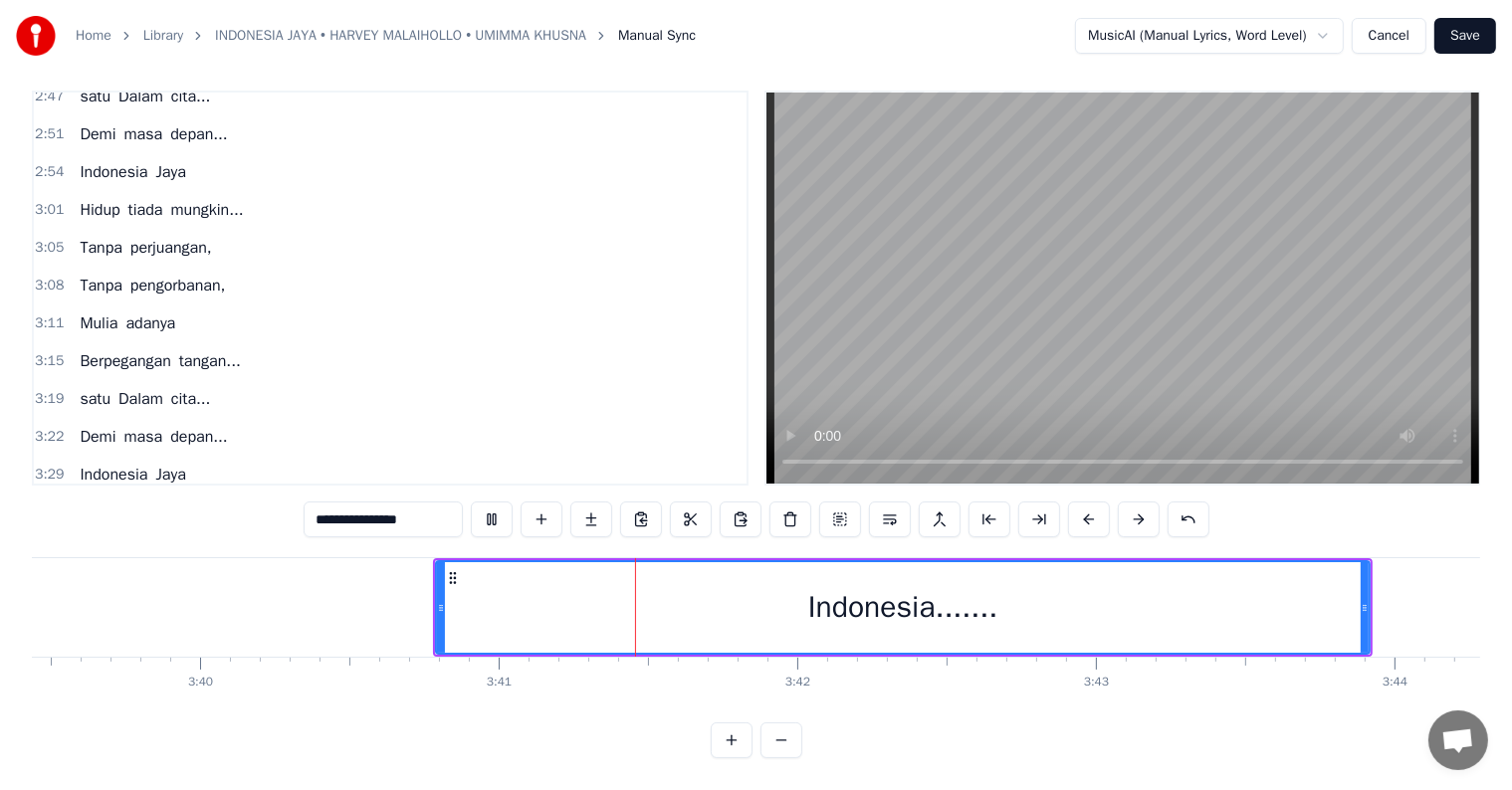 click at bounding box center [492, 519] 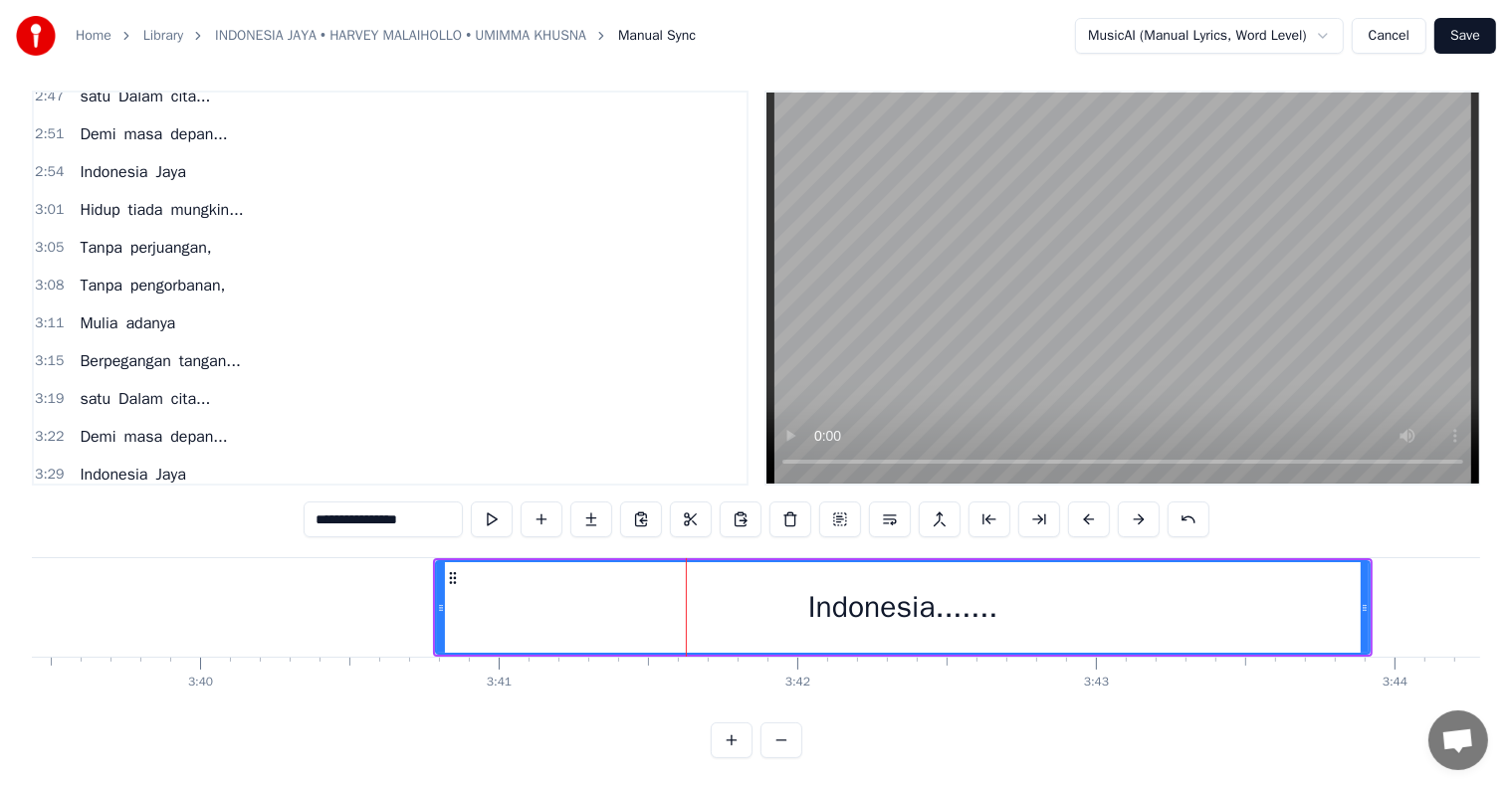 click at bounding box center [492, 519] 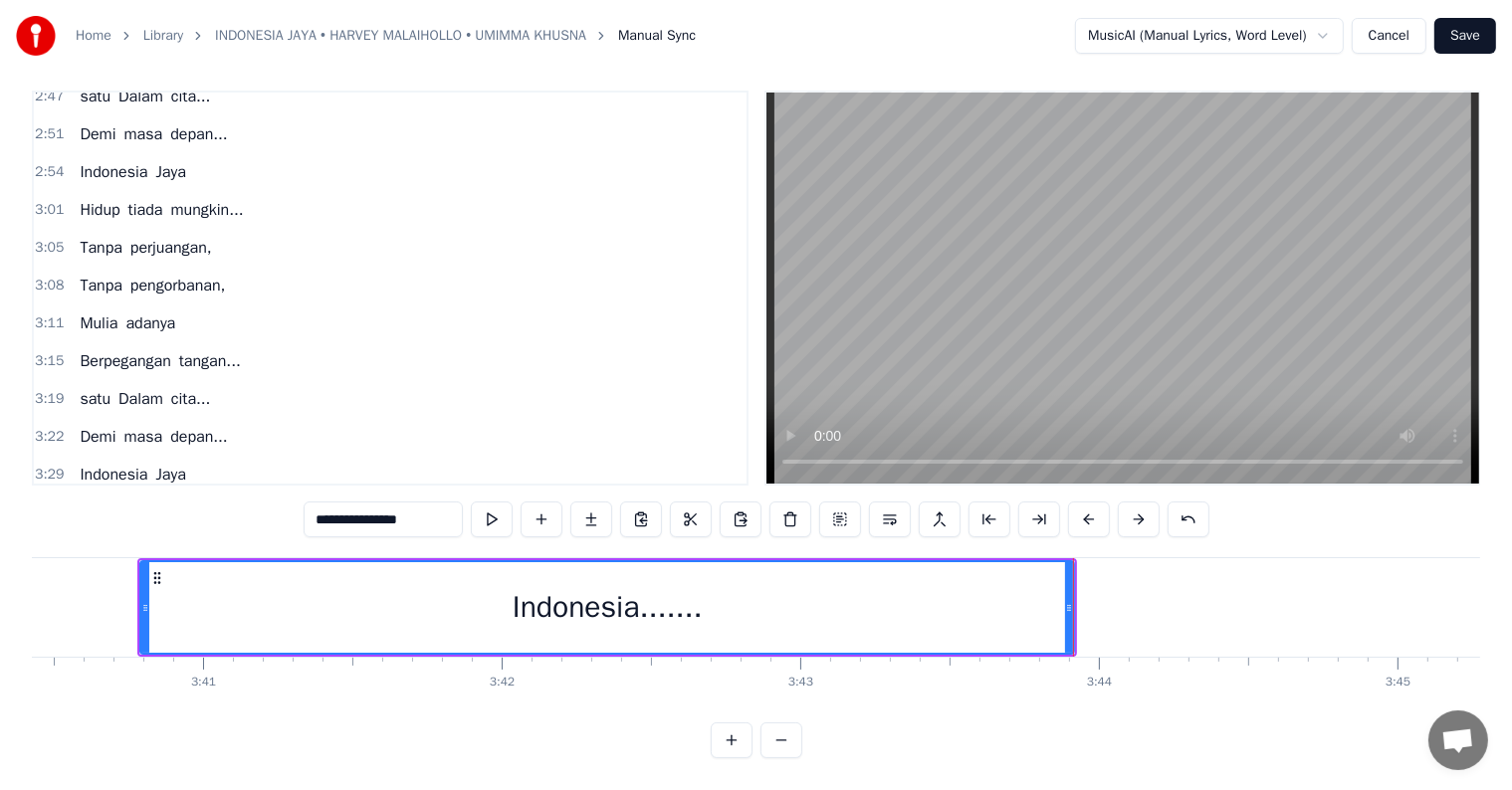 scroll, scrollTop: 0, scrollLeft: 65822, axis: horizontal 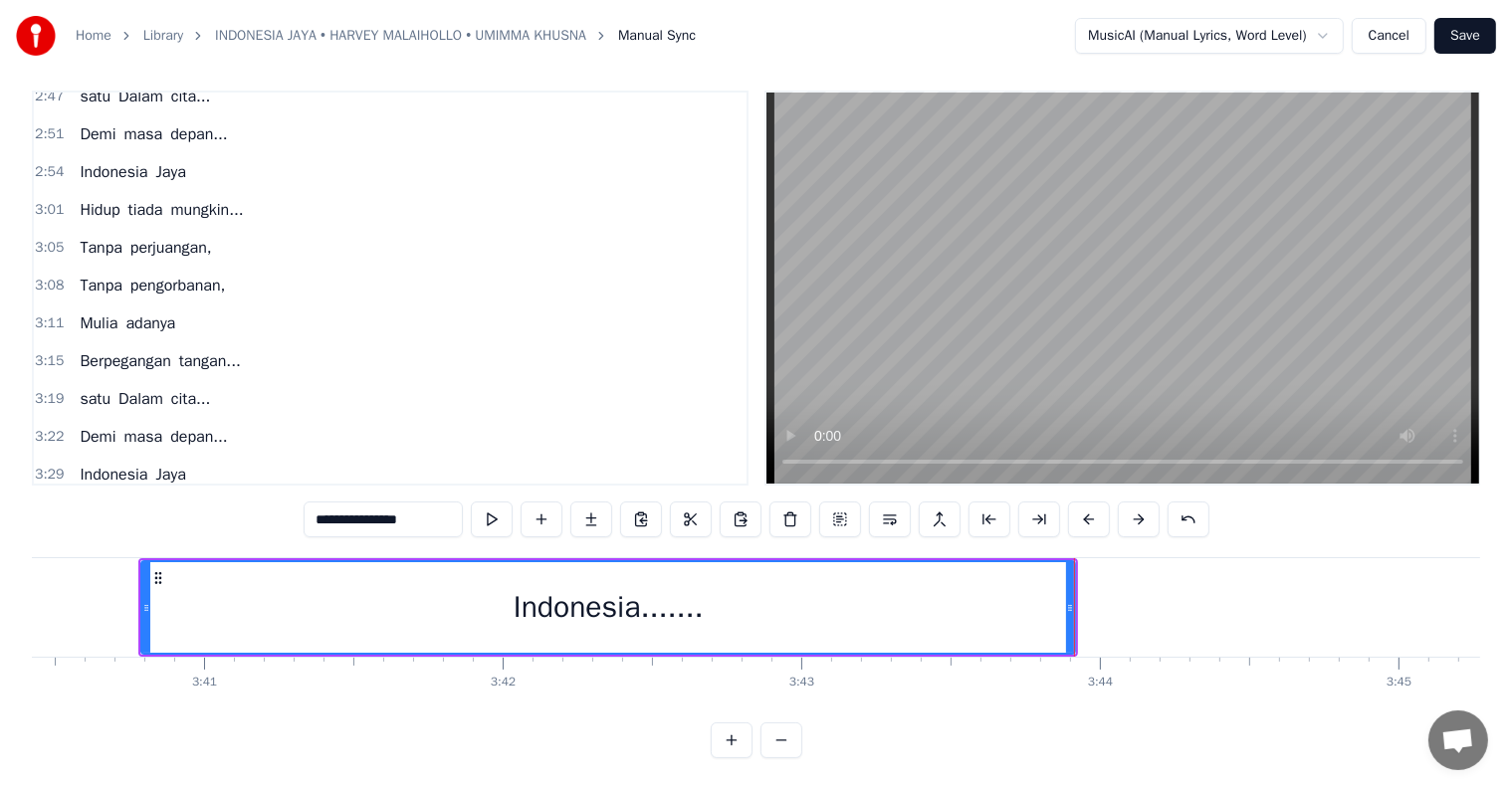type 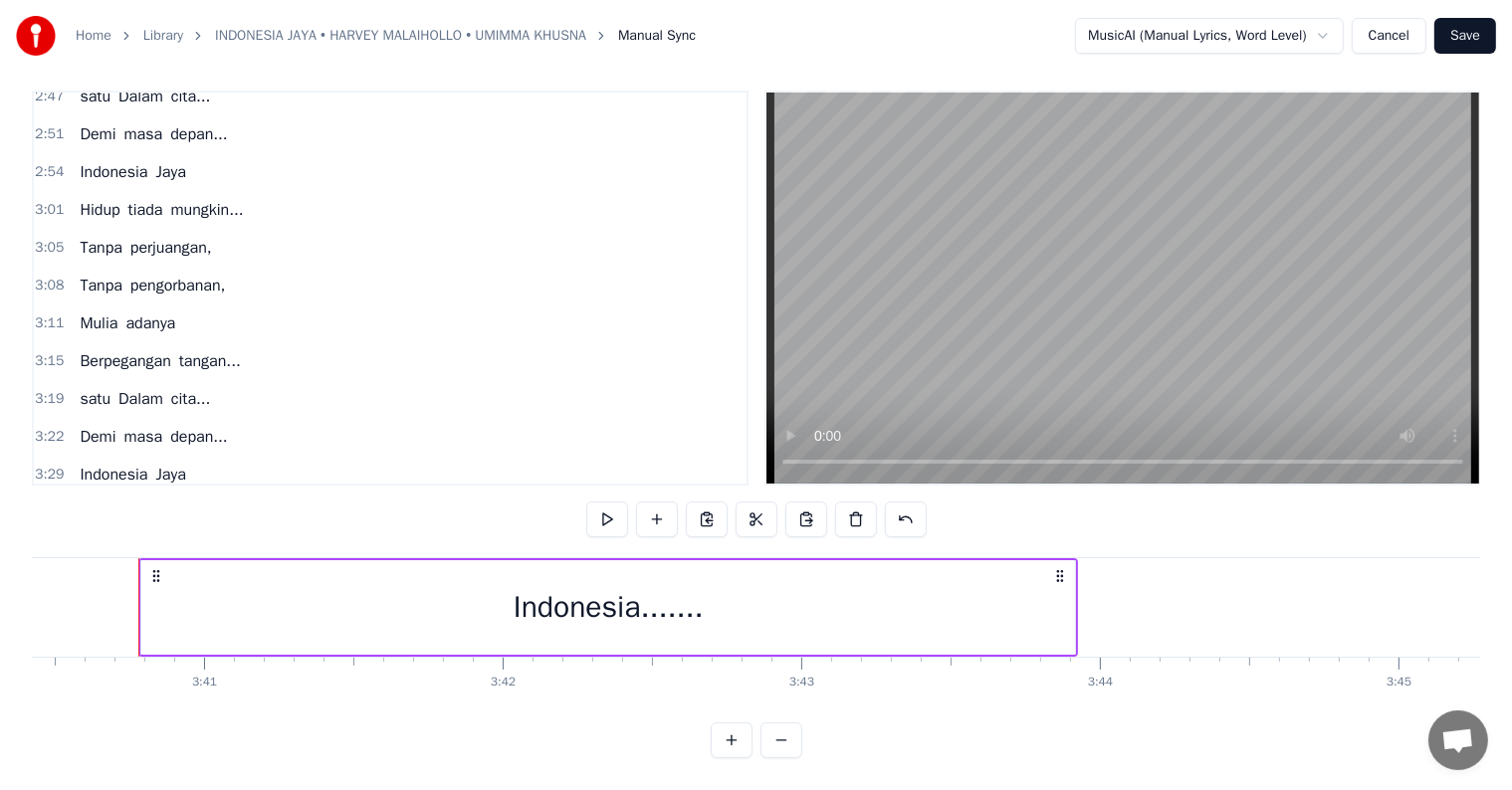 click on "Indonesia......." at bounding box center [130, 512] 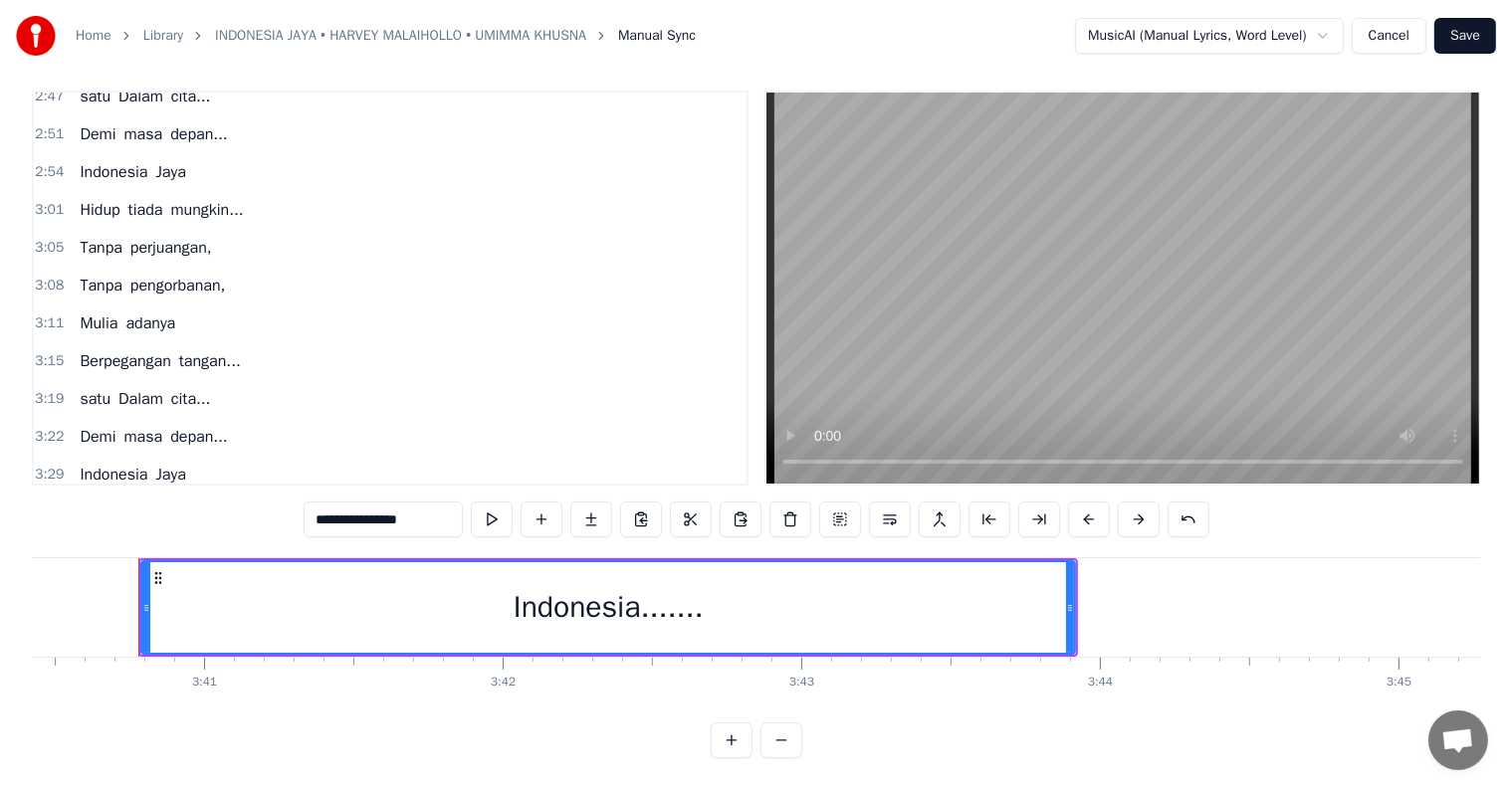 click on "Indonesia Jaya" at bounding box center [132, 475] 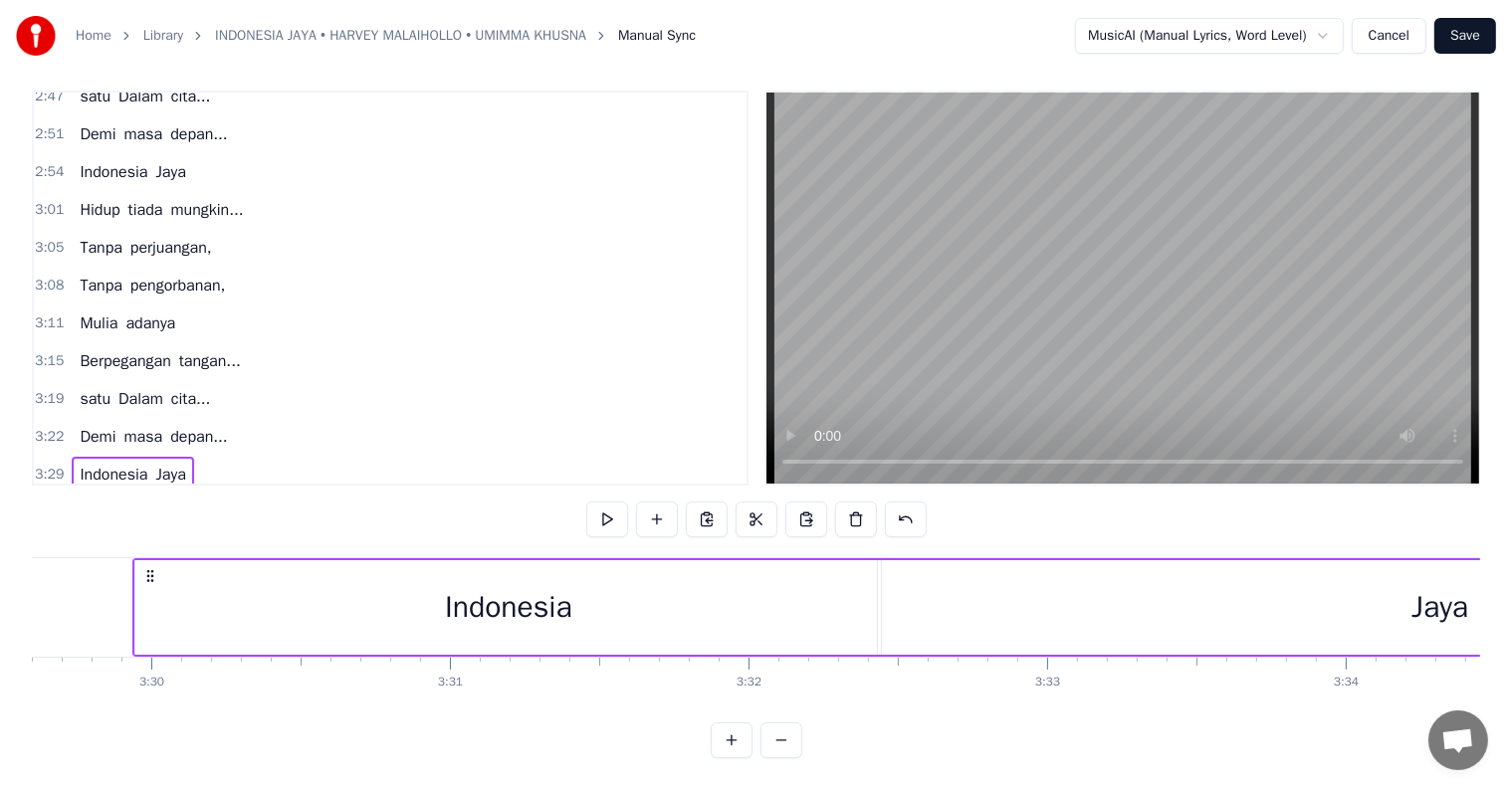 click on "Indonesia......." at bounding box center [130, 512] 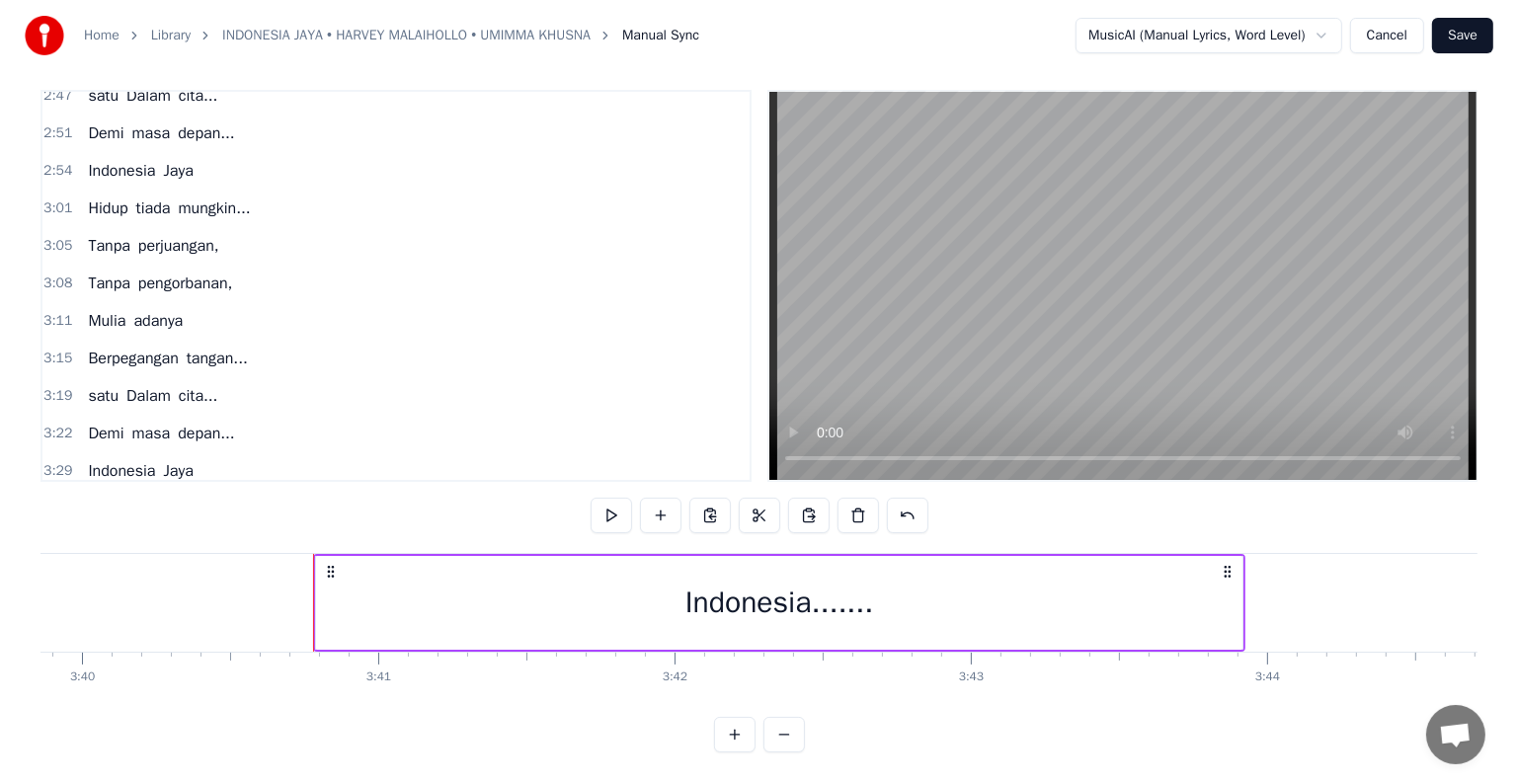scroll, scrollTop: 0, scrollLeft: 65315, axis: horizontal 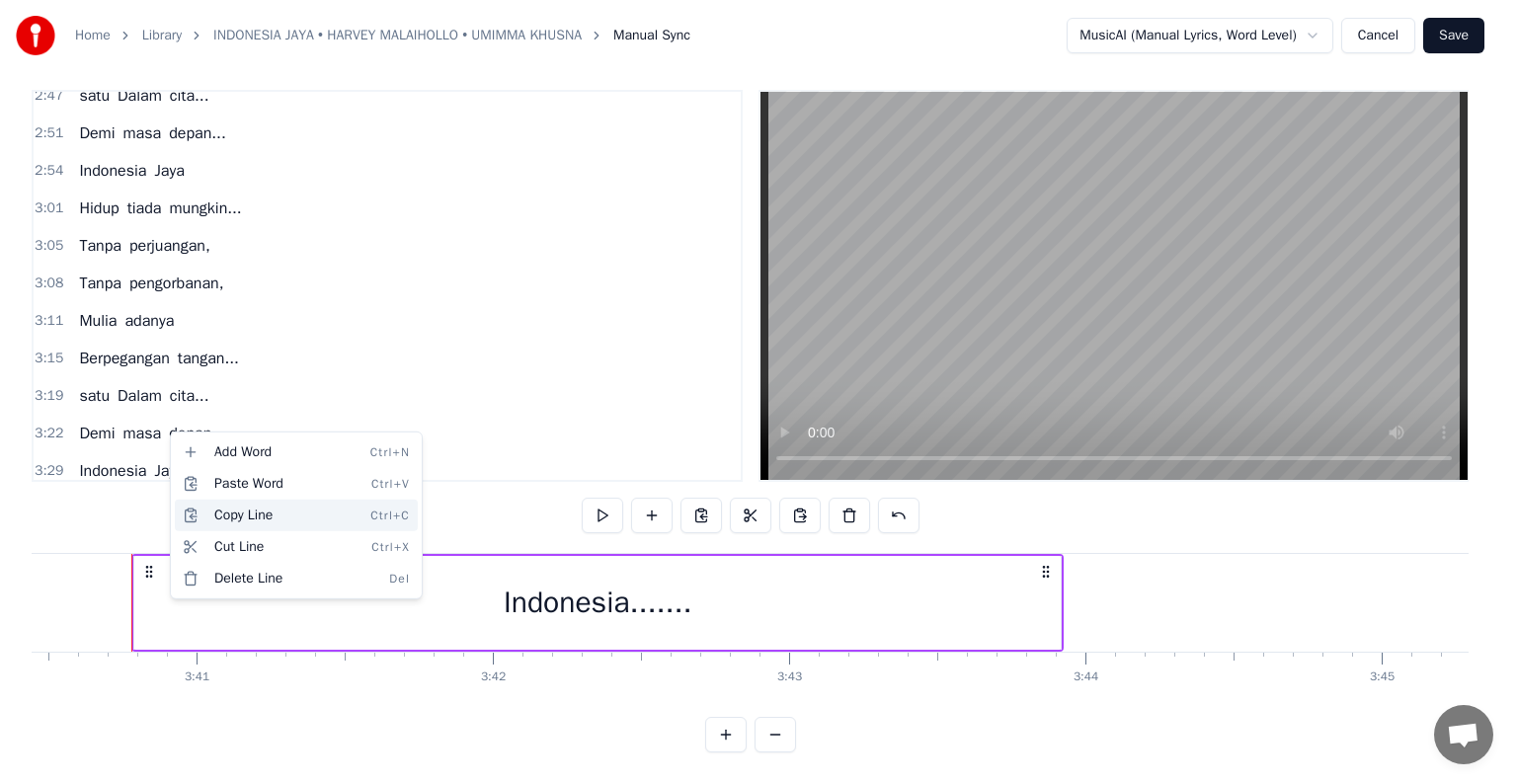 click on "Copy Line Ctrl+C" at bounding box center (296, 515) 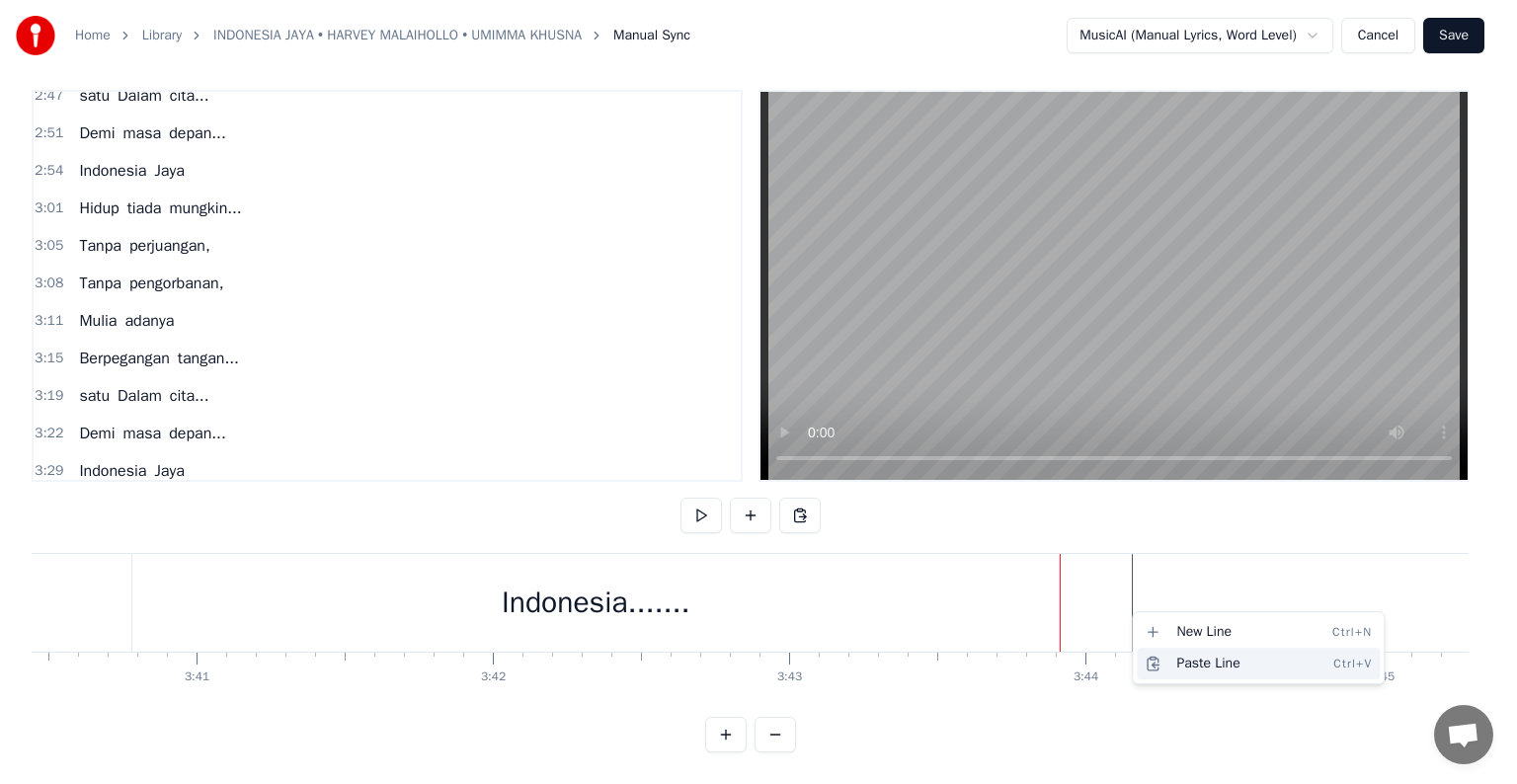 click on "Paste Line Ctrl+V" at bounding box center (1258, 664) 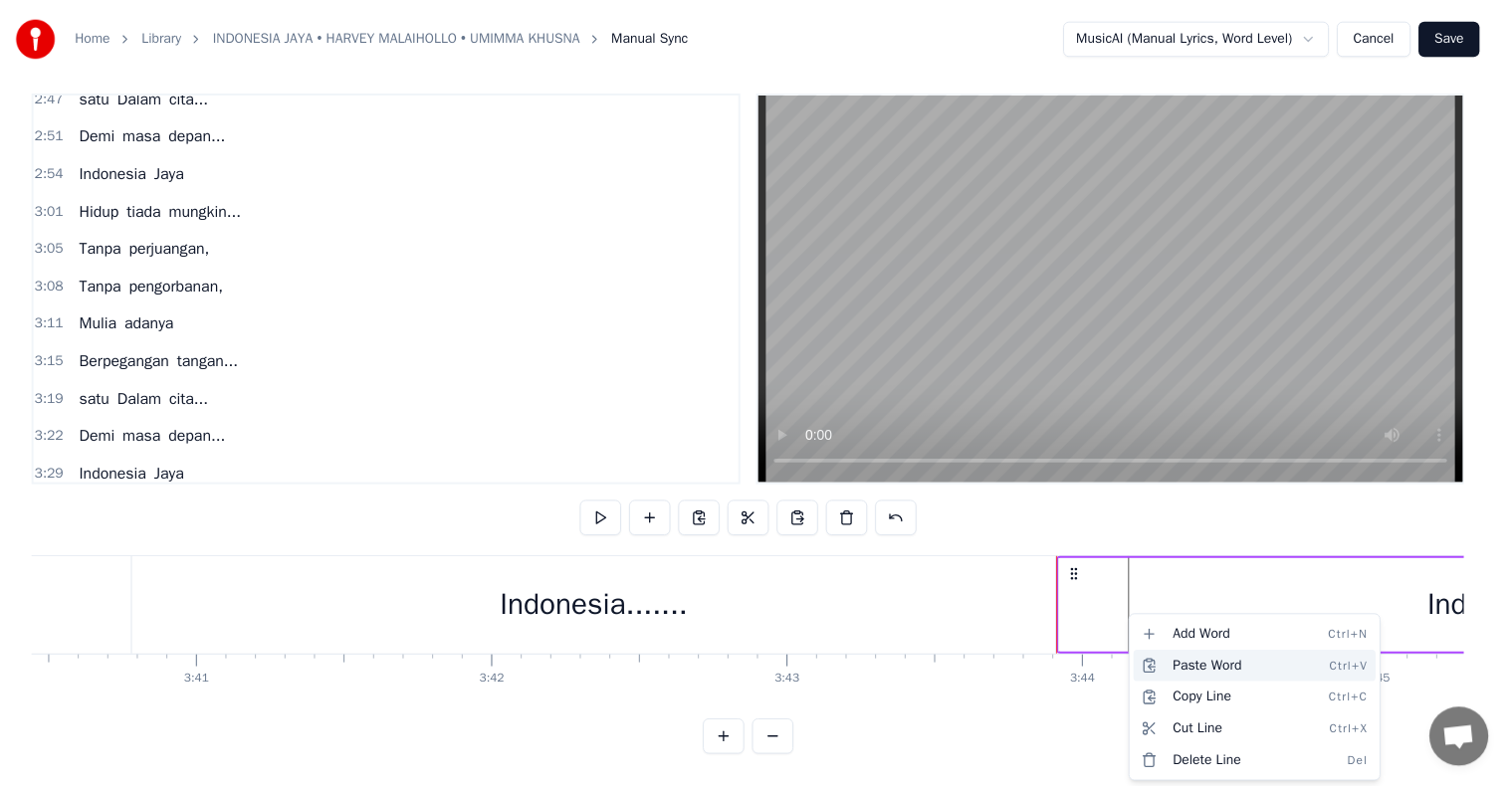 scroll, scrollTop: 1073, scrollLeft: 0, axis: vertical 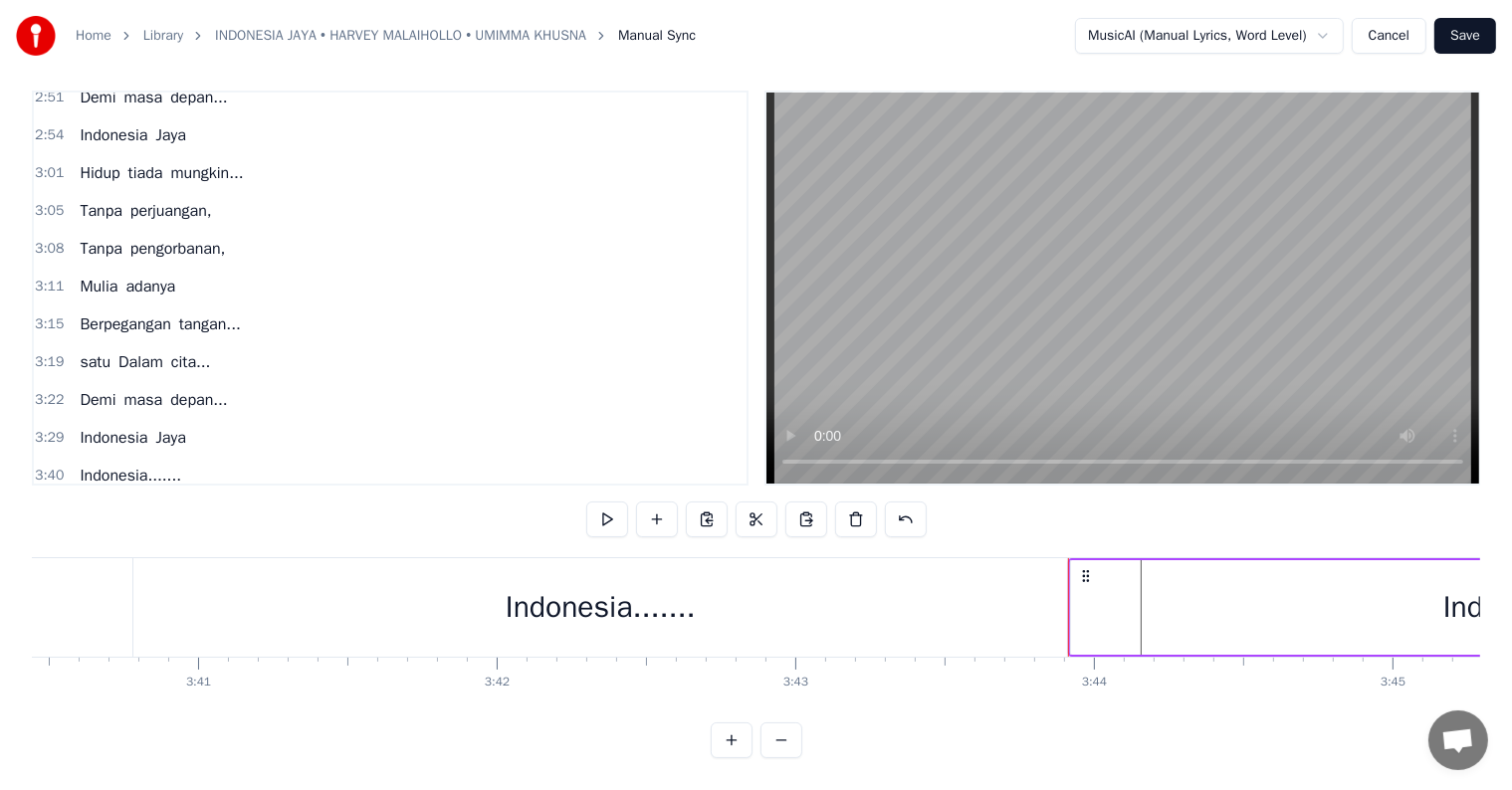 click on "Indonesia......." at bounding box center [600, 607] 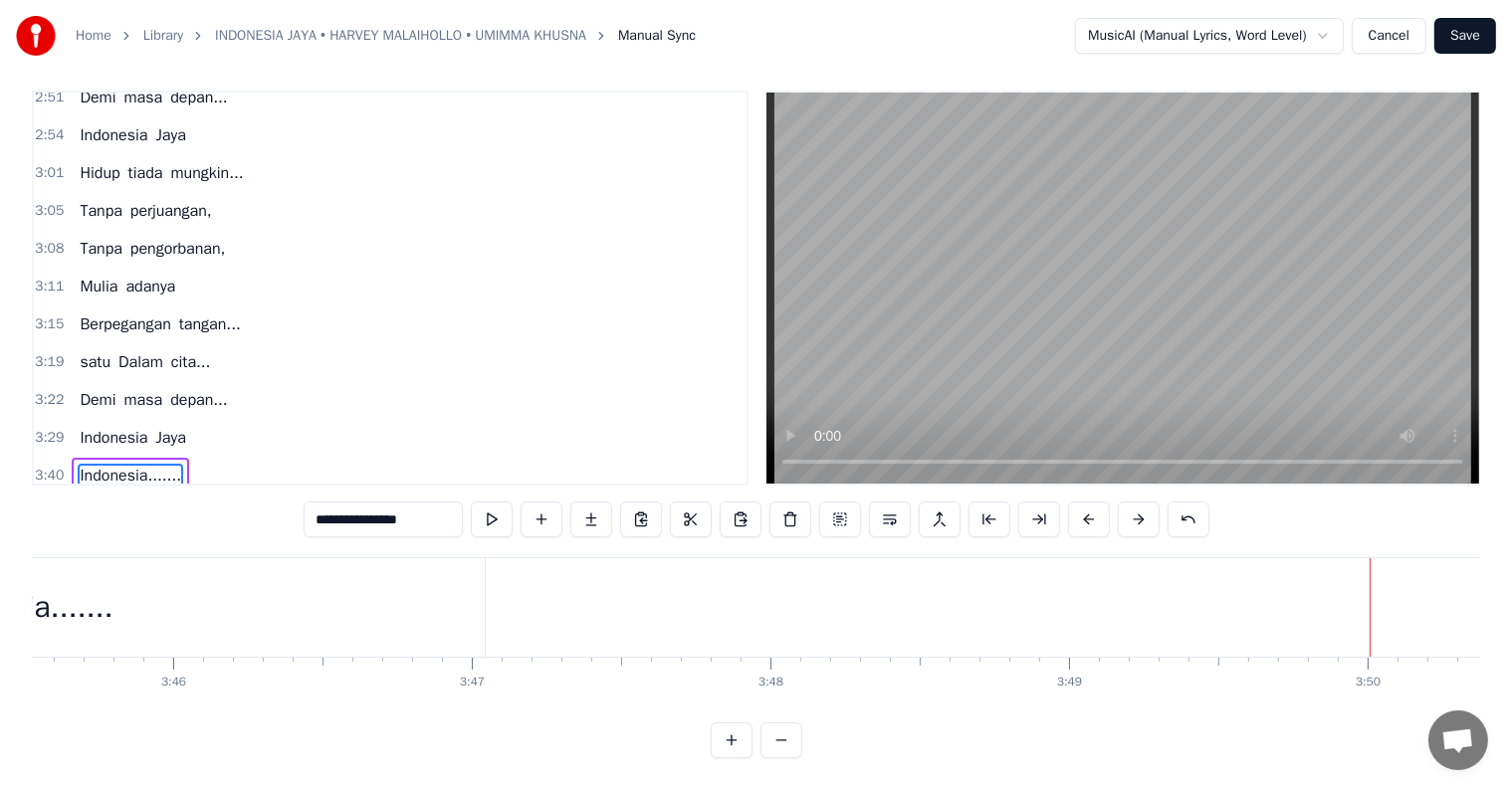 scroll, scrollTop: 0, scrollLeft: 67345, axis: horizontal 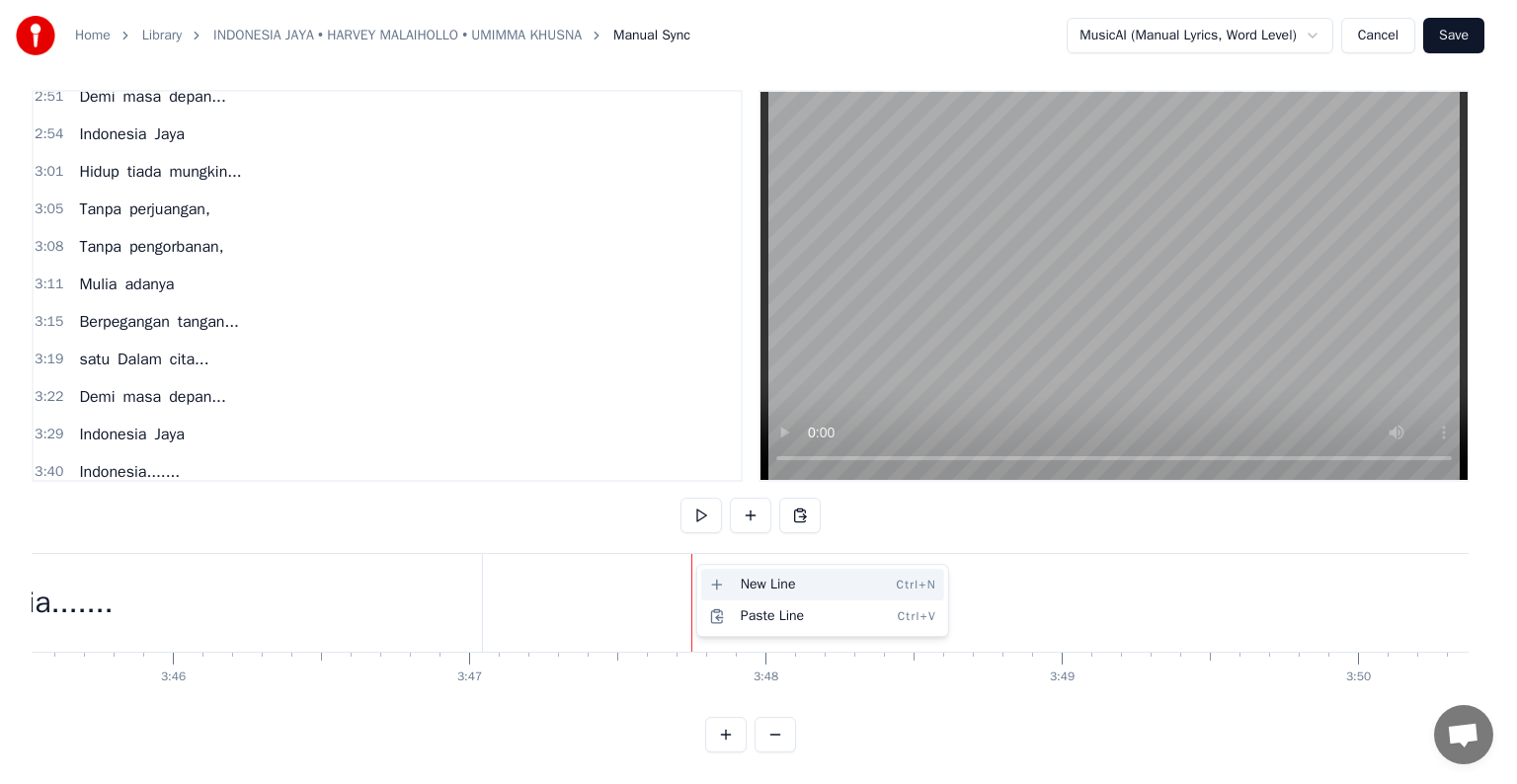 click on "New Line Ctrl+N" at bounding box center [823, 585] 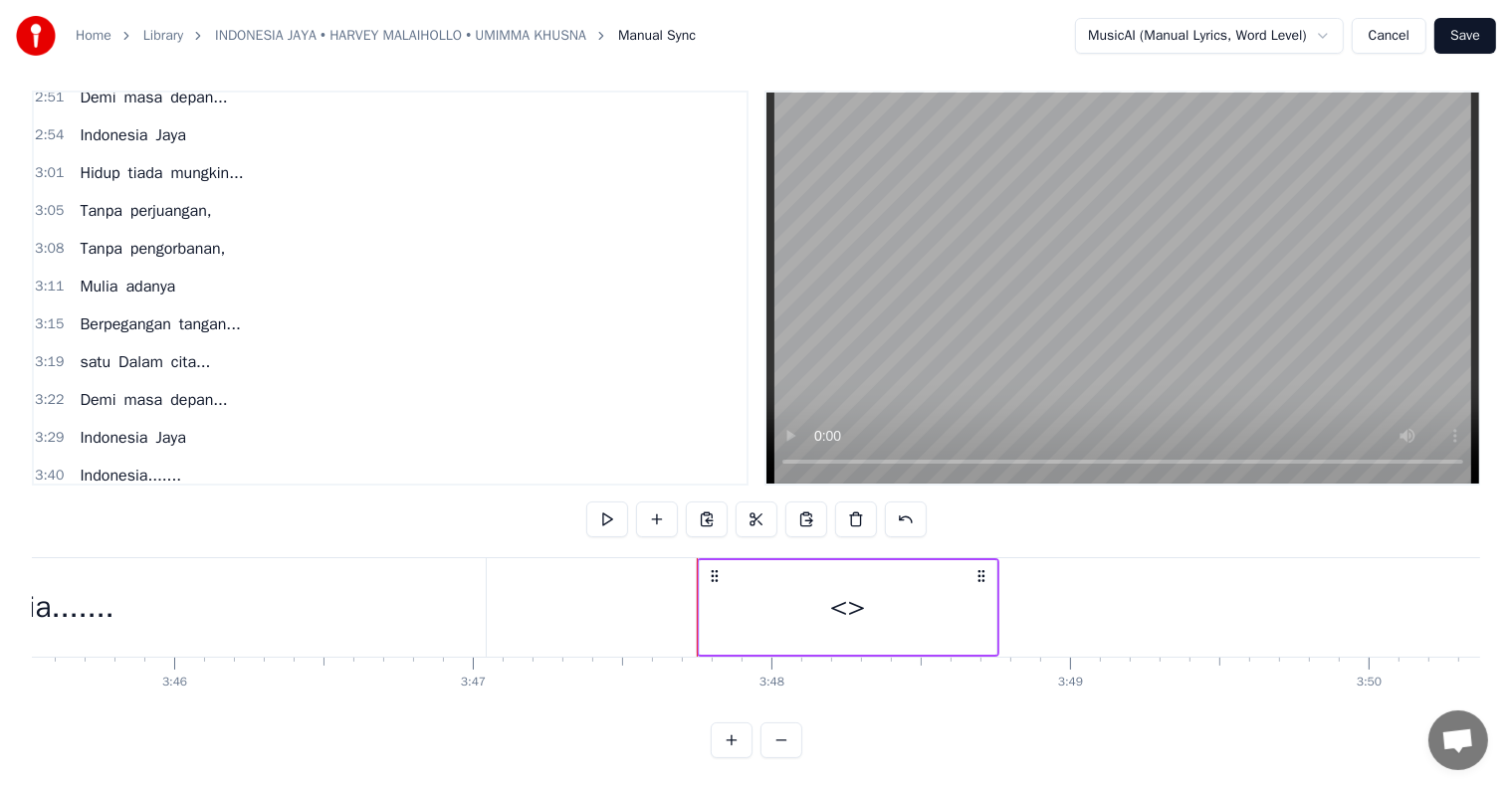click on "<>" at bounding box center (848, 607) 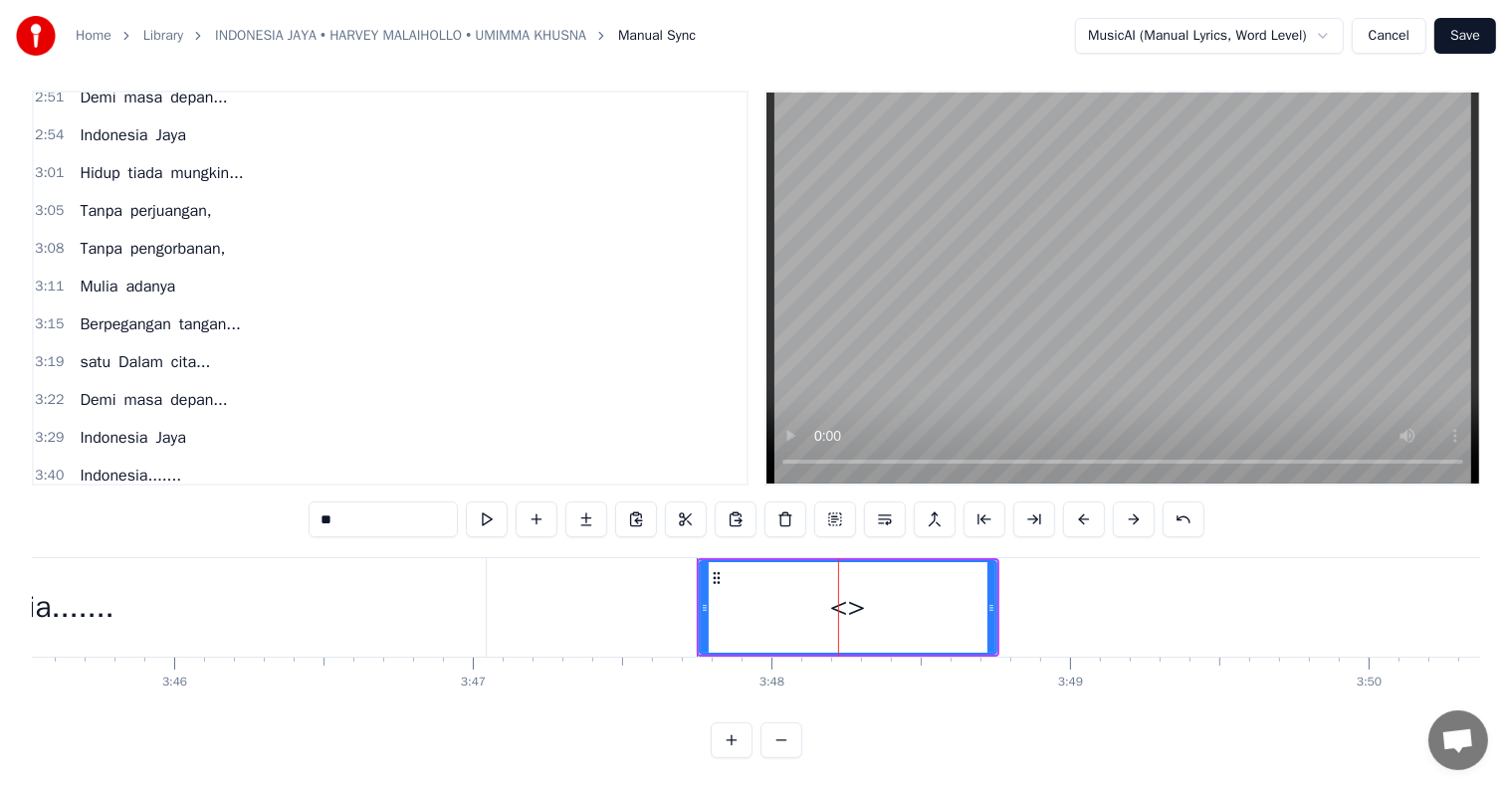 scroll, scrollTop: 1109, scrollLeft: 0, axis: vertical 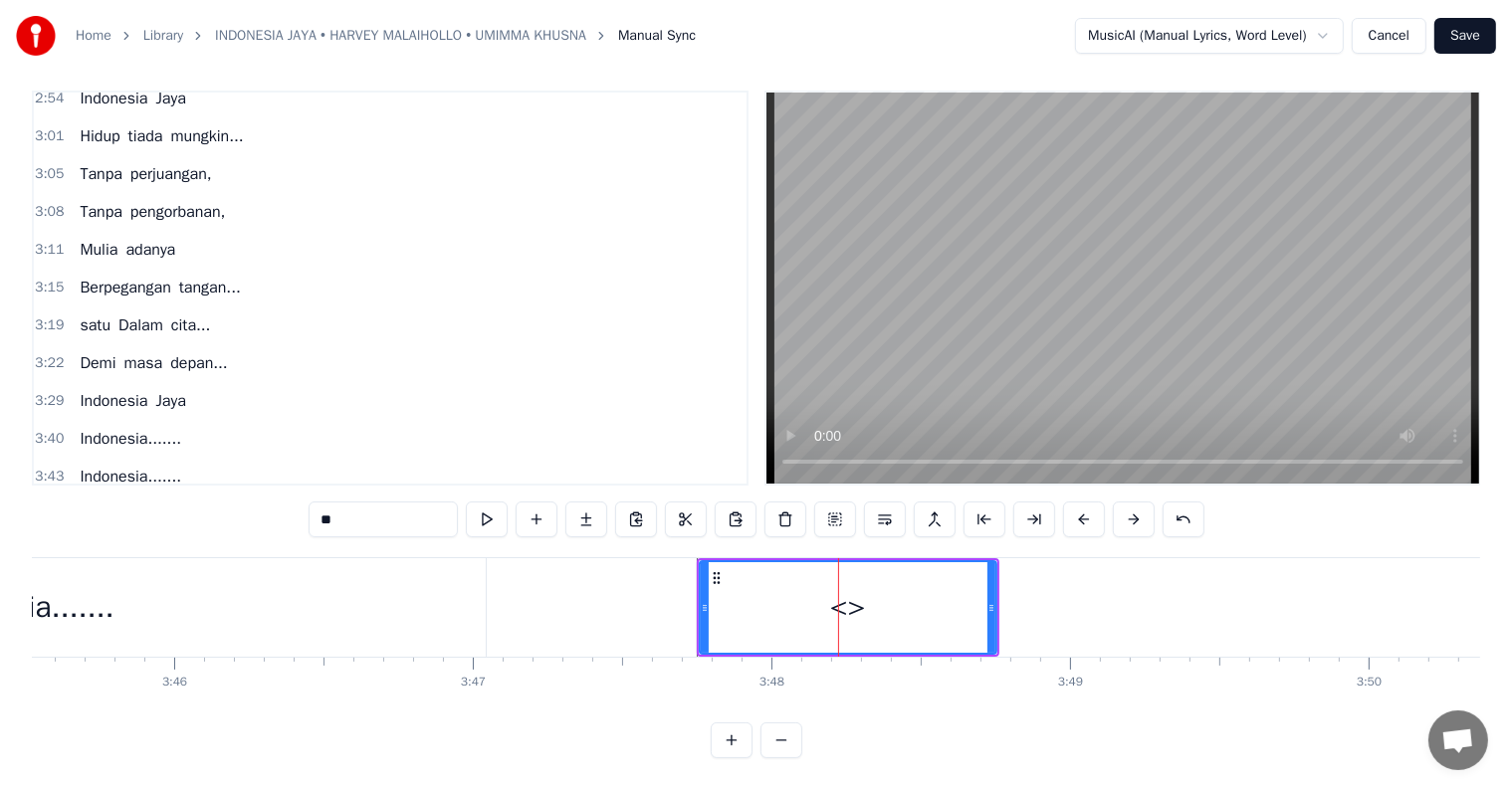click on "**" at bounding box center (383, 519) 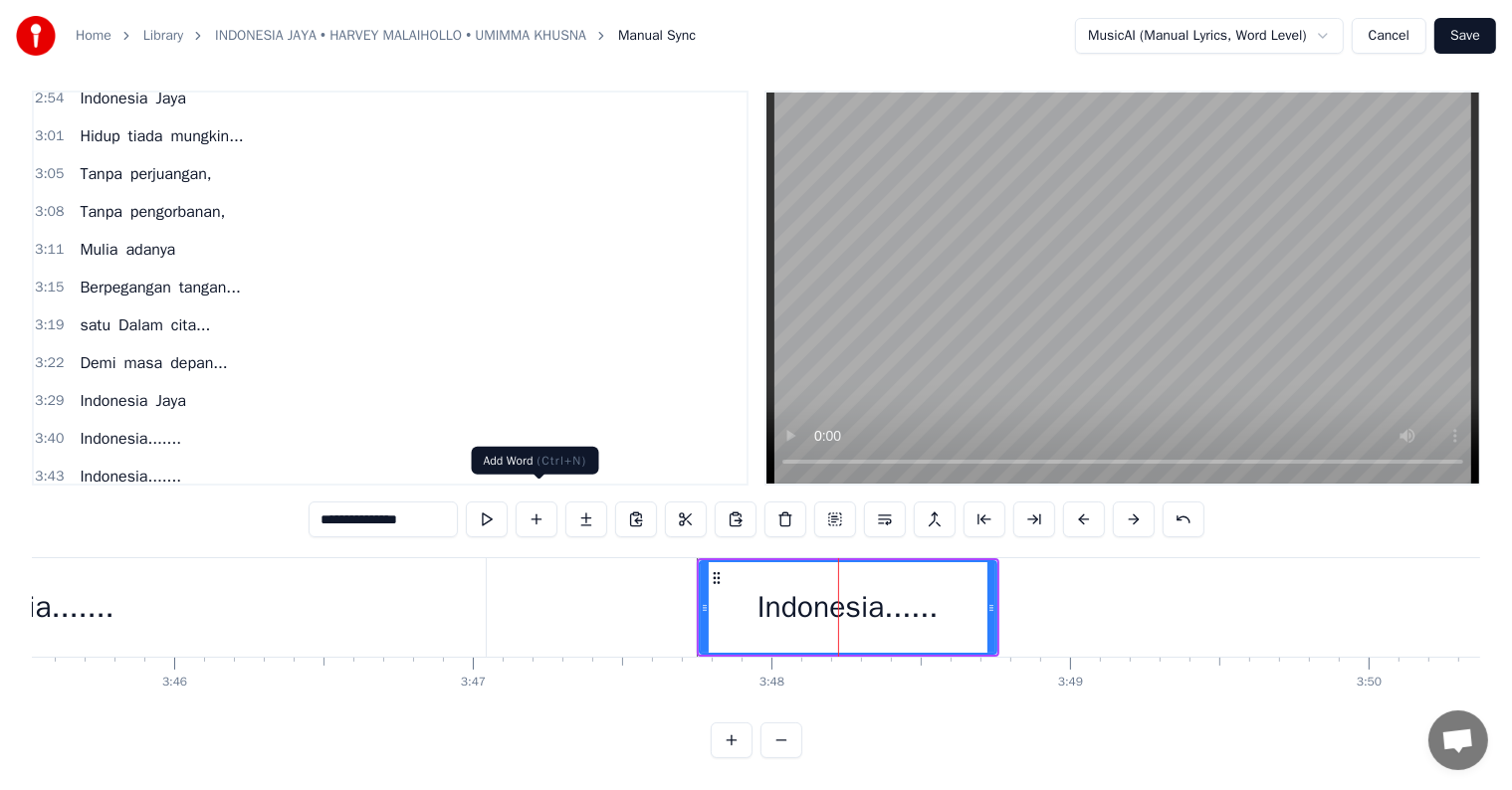type on "**********" 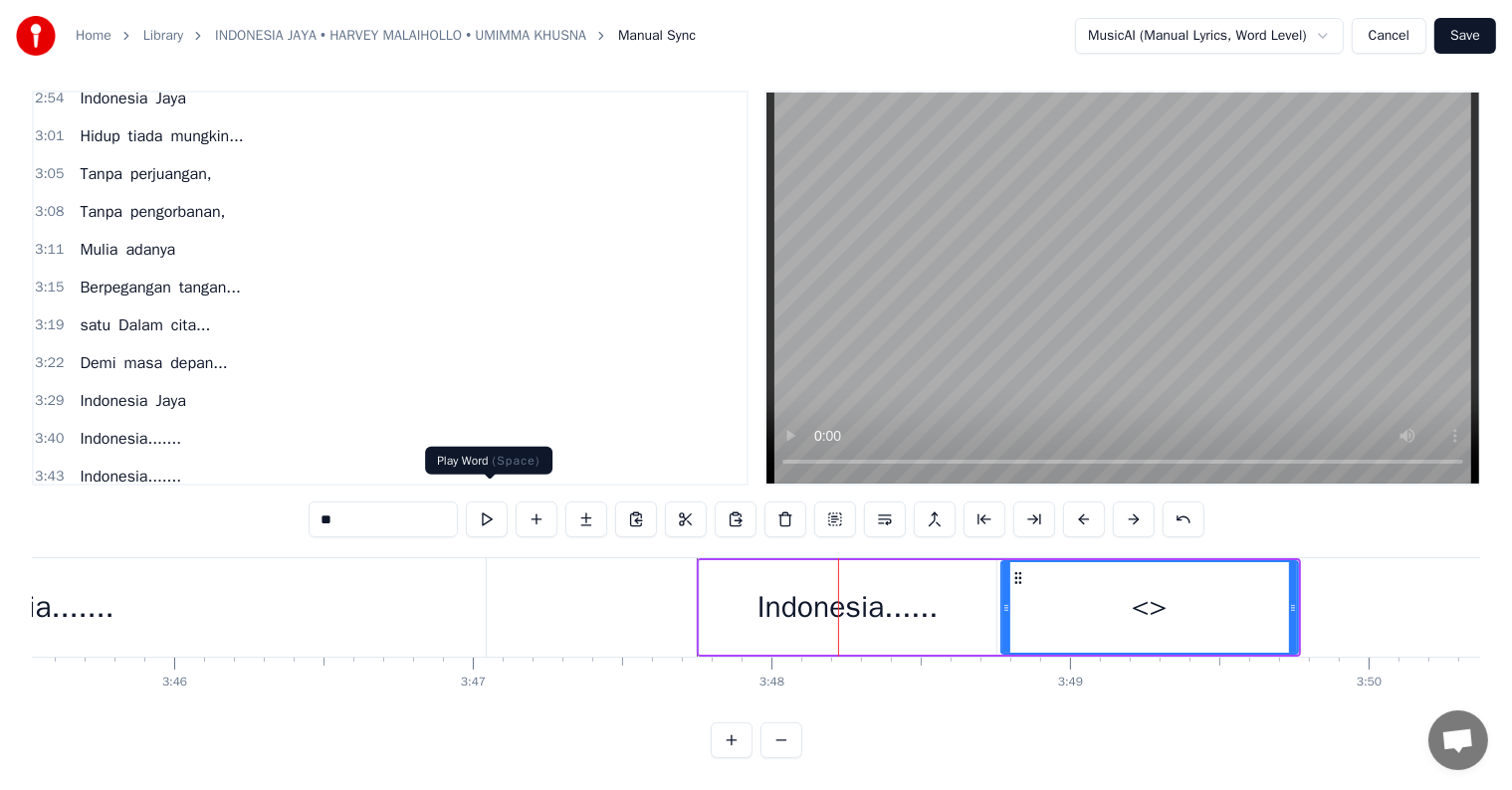 click on "**" at bounding box center [383, 519] 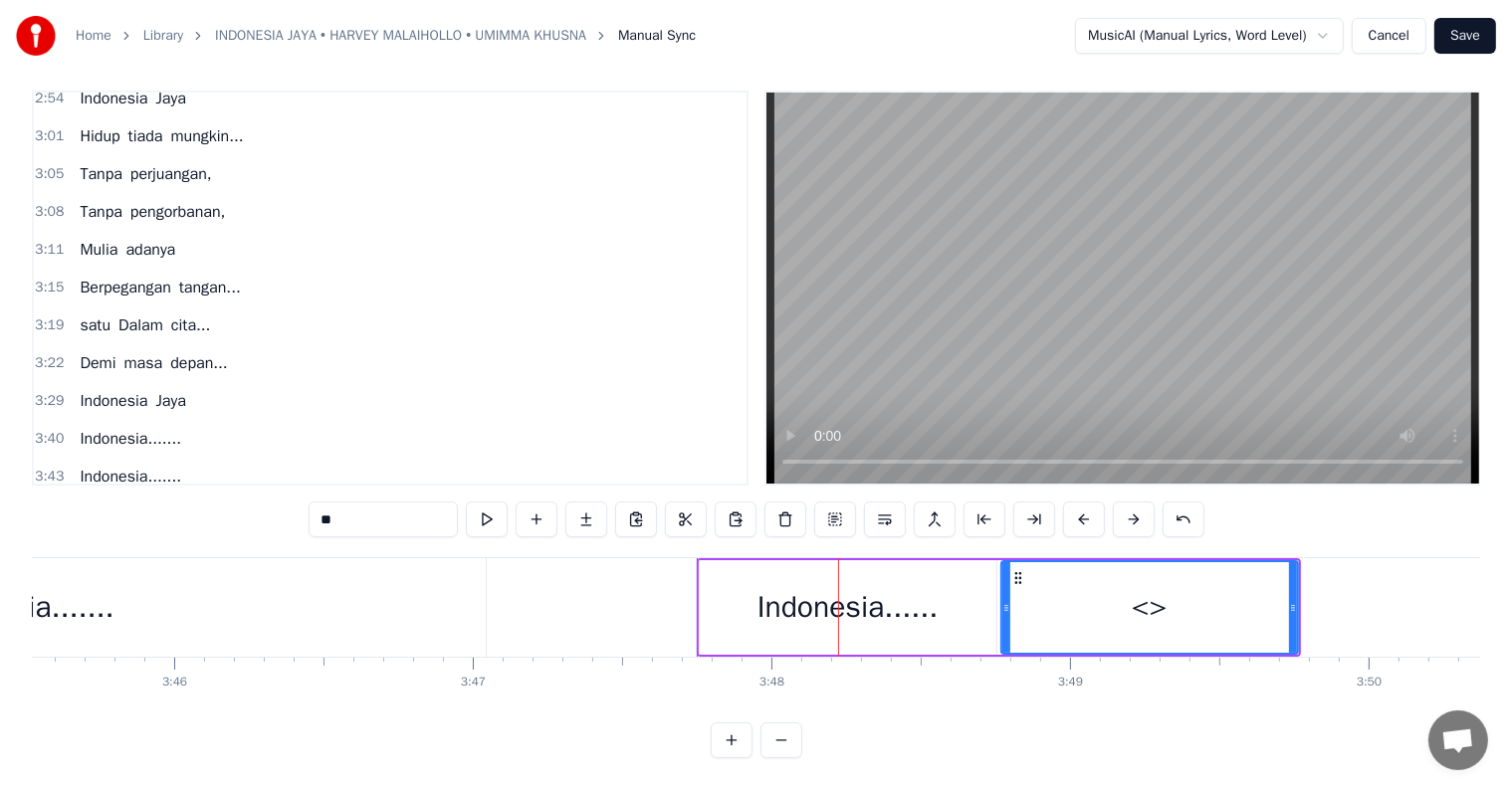 click on "**" at bounding box center (383, 519) 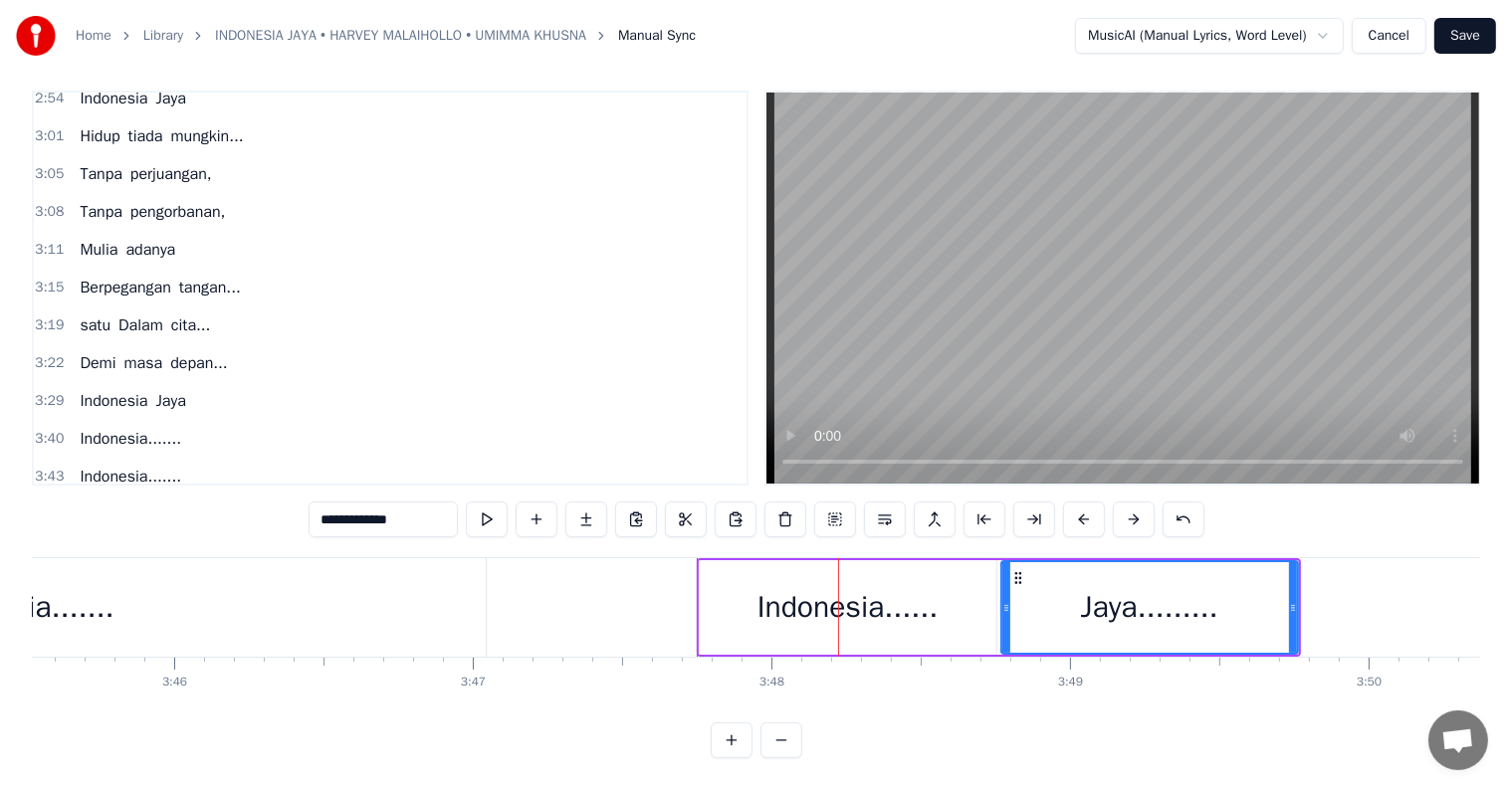 type on "**********" 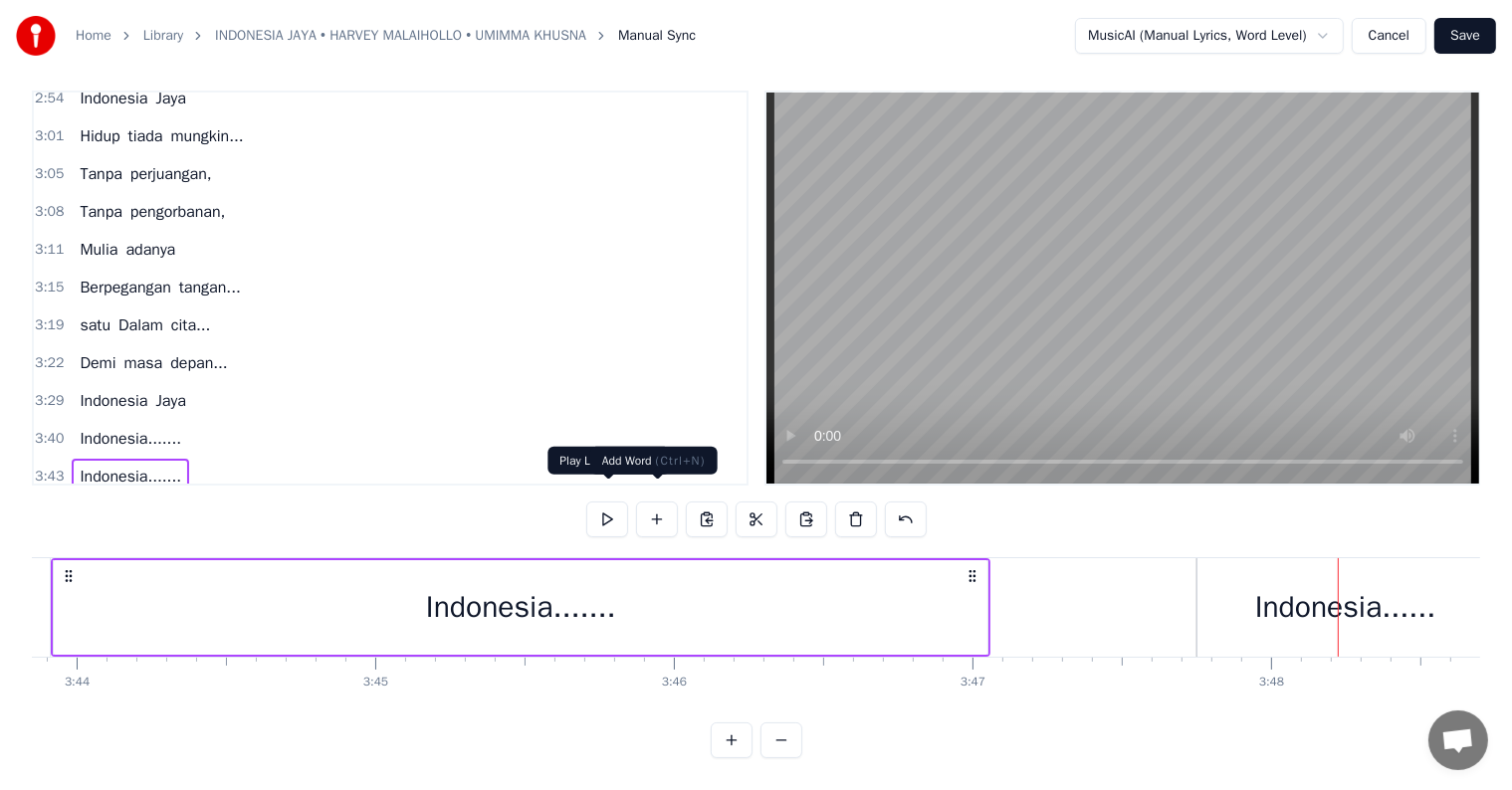 scroll, scrollTop: 0, scrollLeft: 66764, axis: horizontal 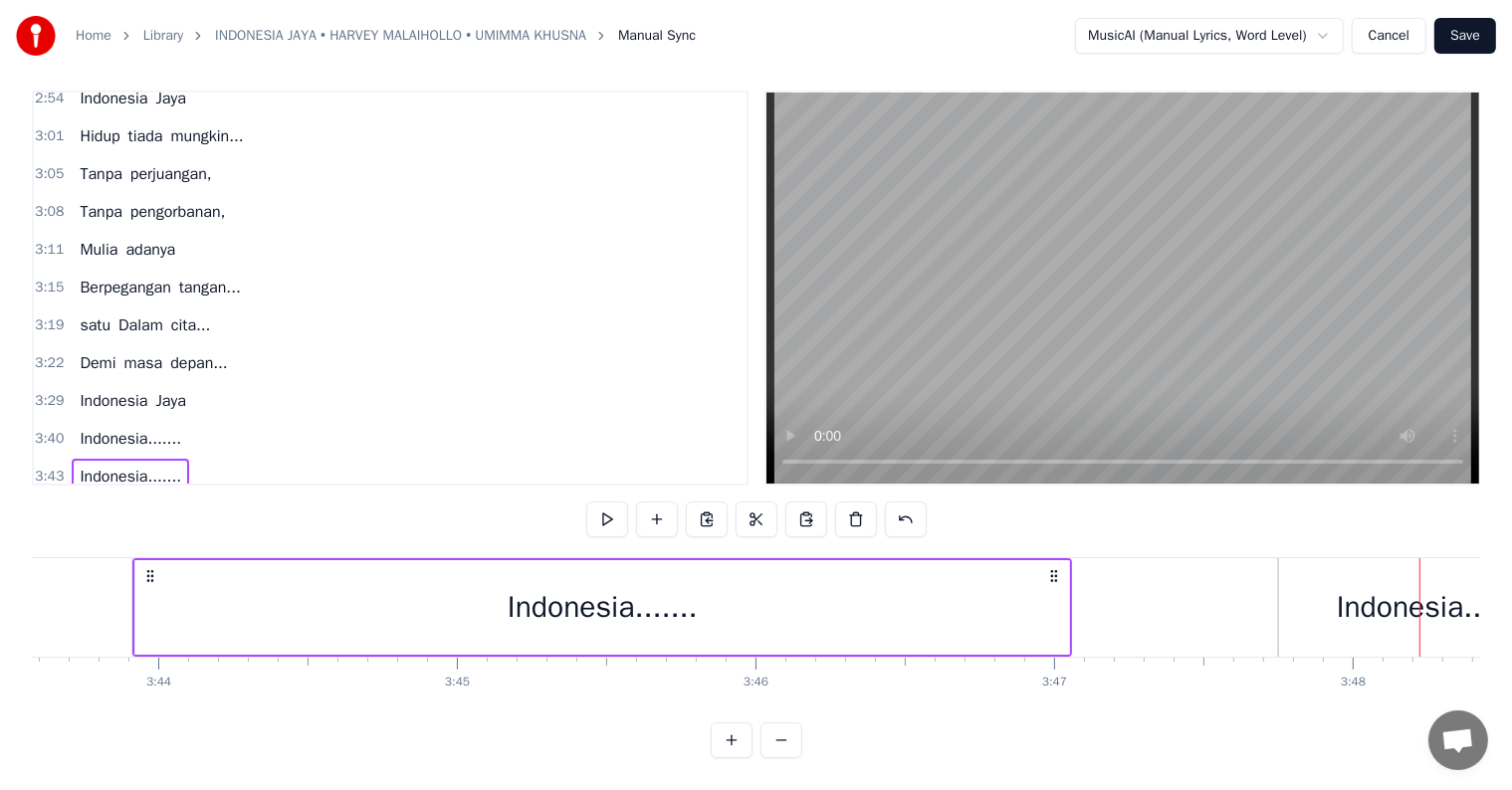 click on "Indonesia......" at bounding box center (1427, 607) 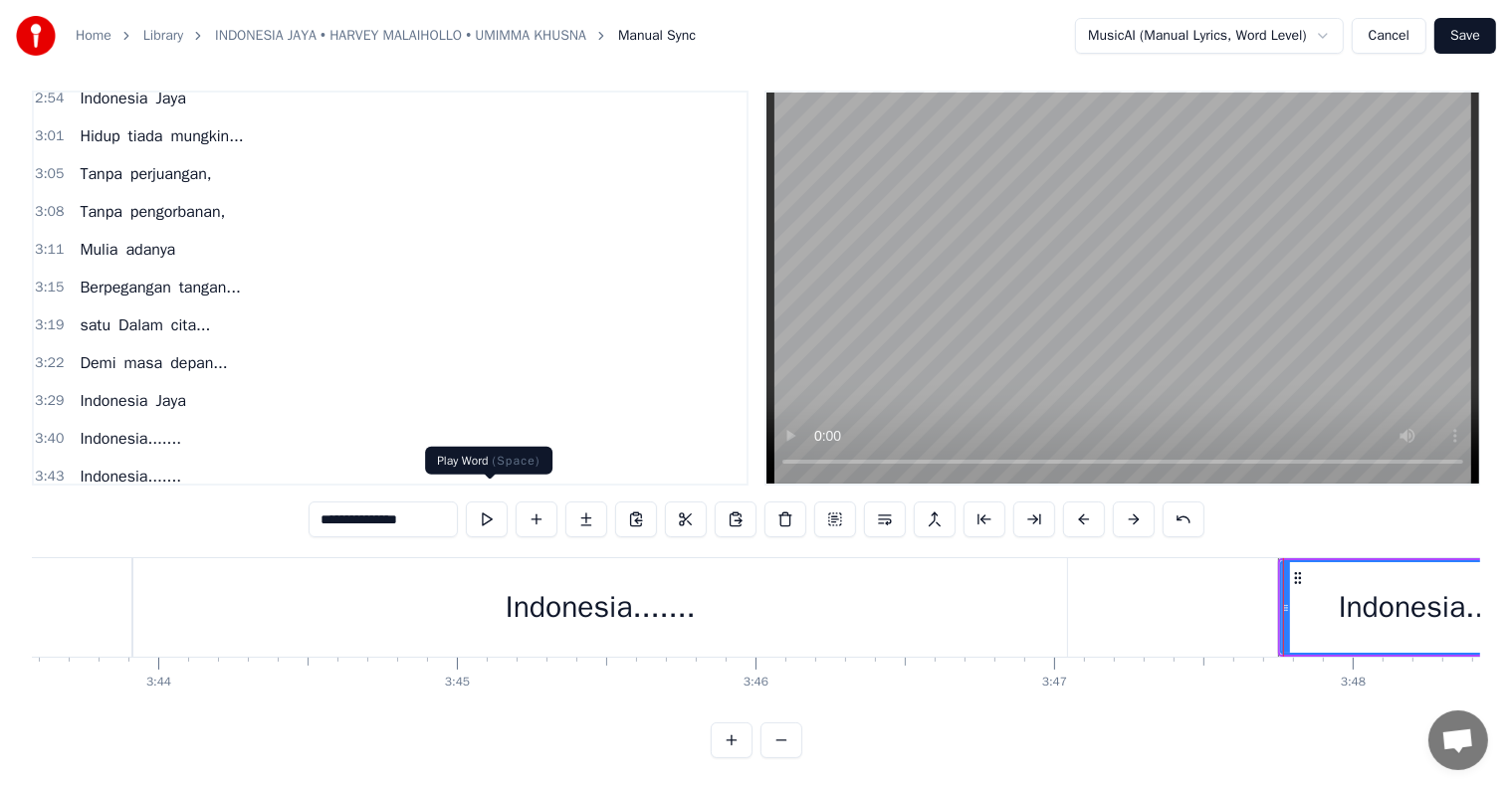 click at bounding box center (487, 519) 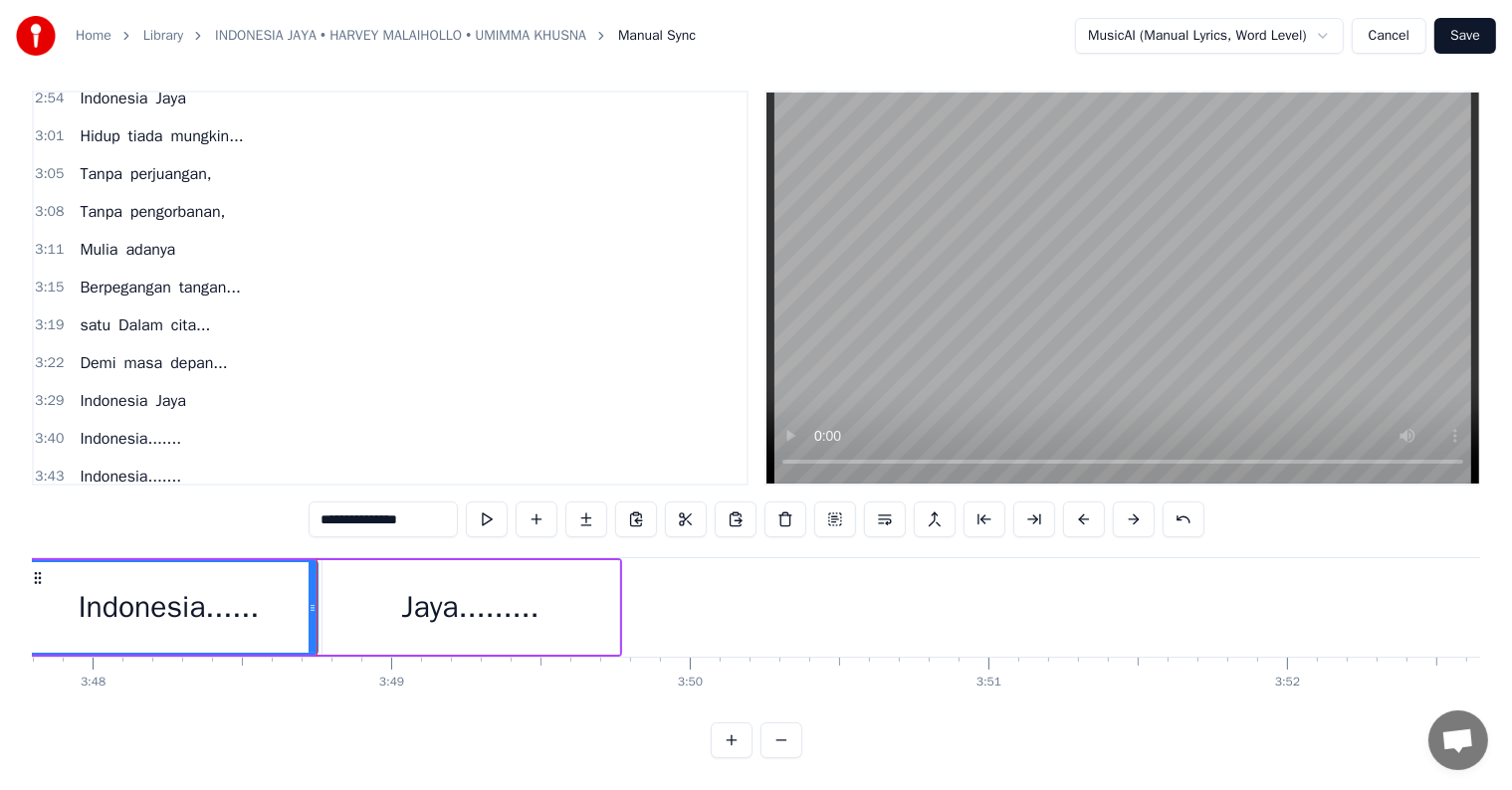 scroll, scrollTop: 0, scrollLeft: 68052, axis: horizontal 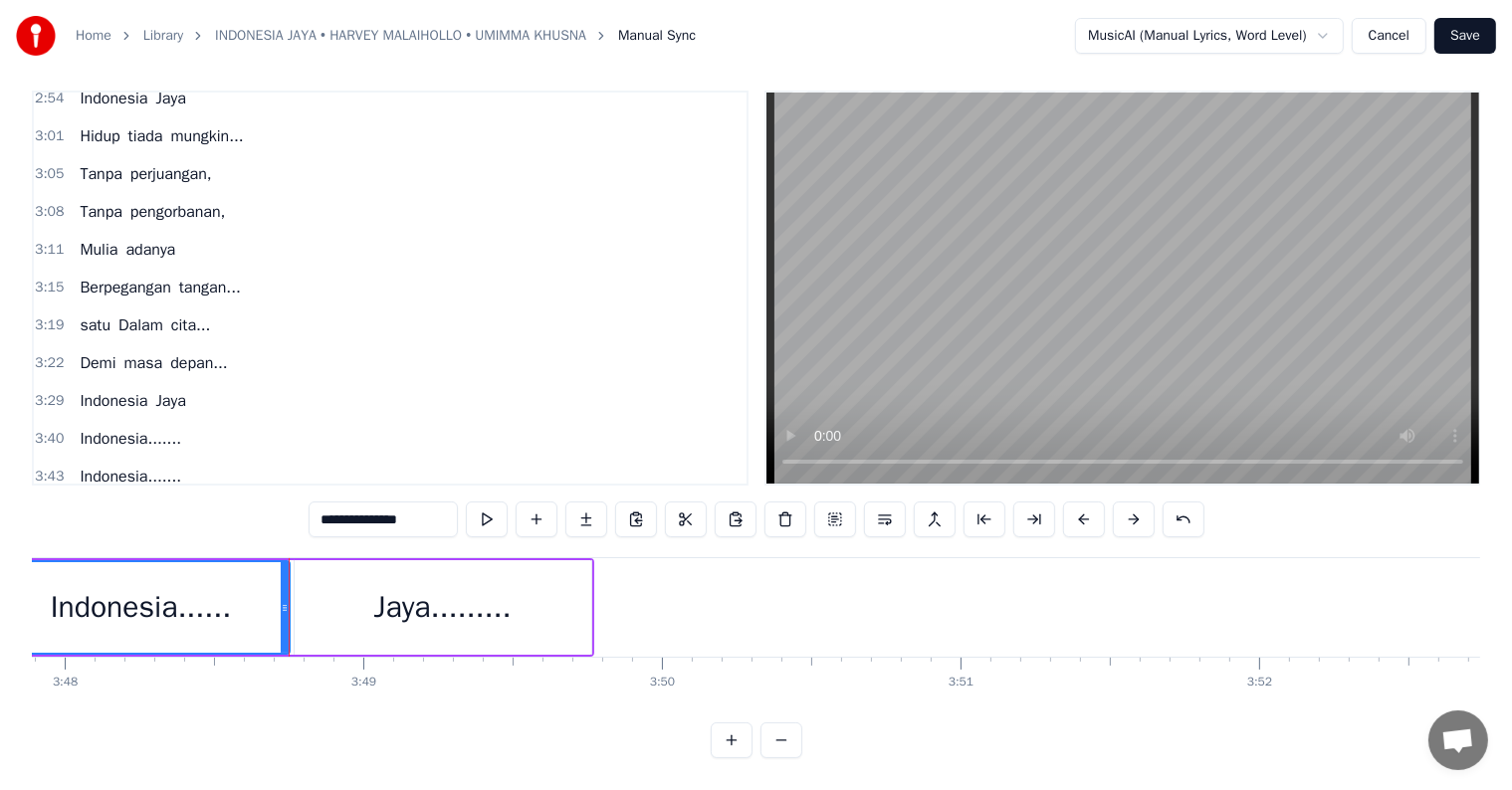 click on "Indonesia......" at bounding box center (141, 607) 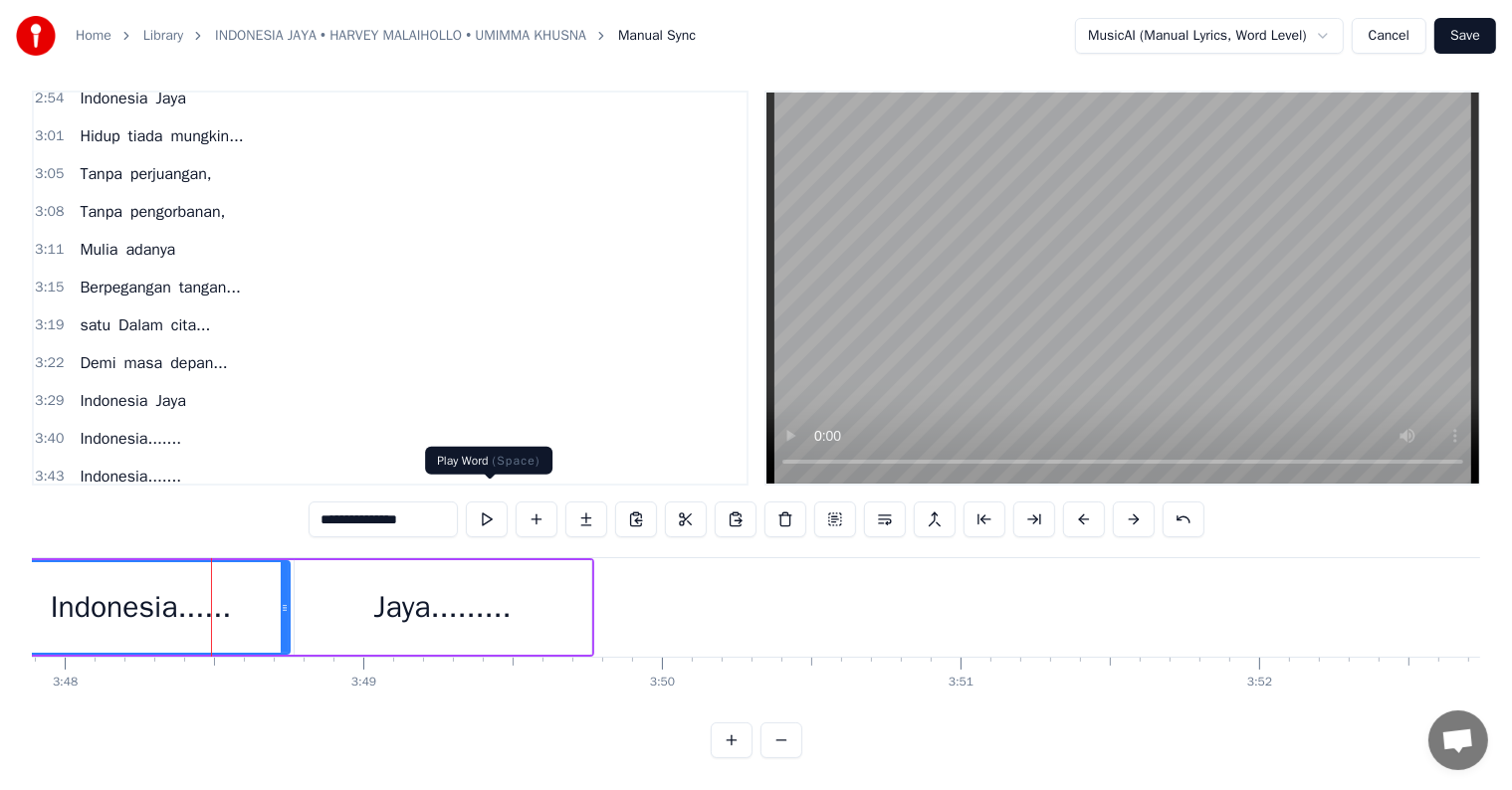 click at bounding box center (487, 519) 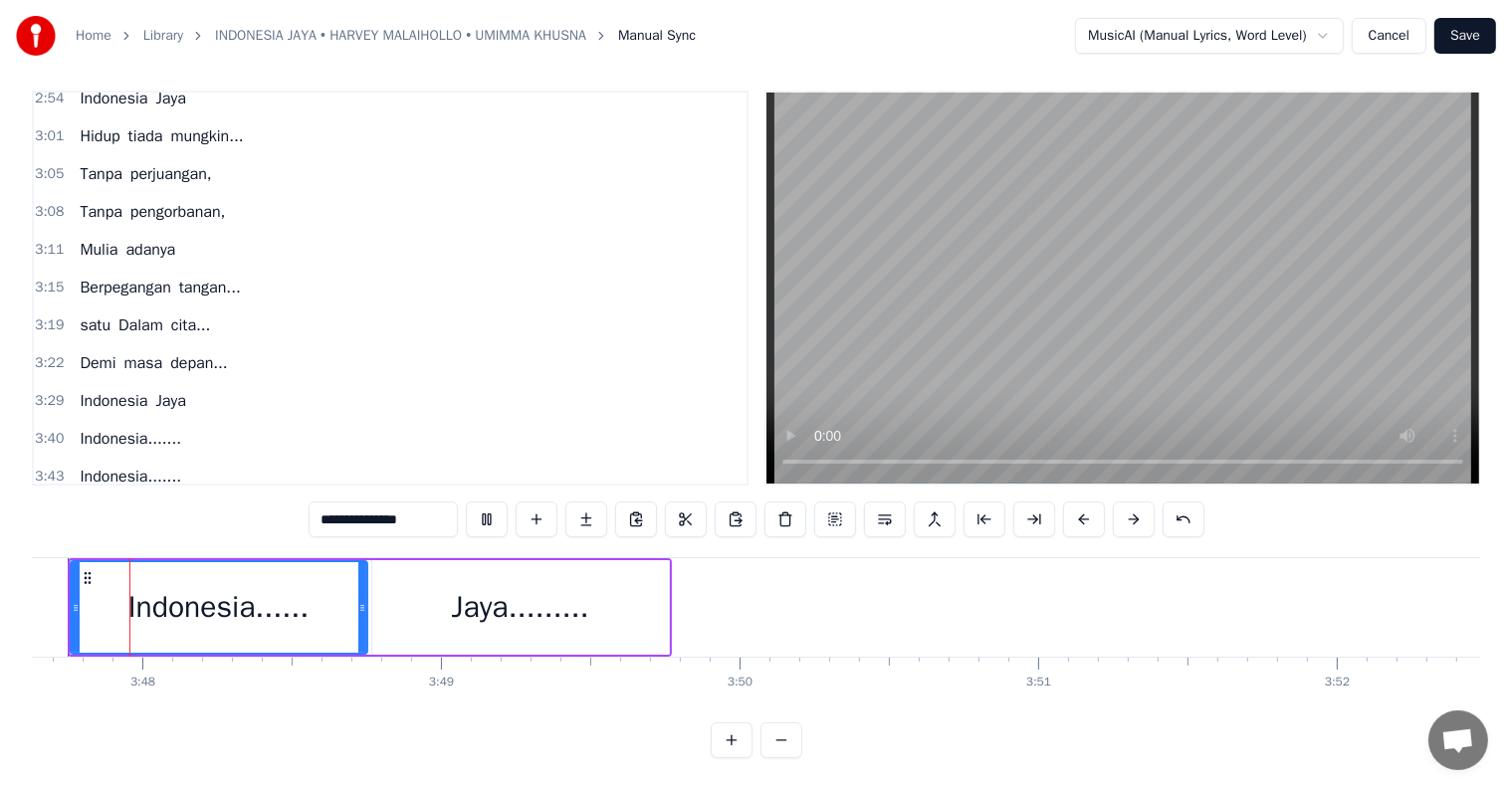 scroll, scrollTop: 0, scrollLeft: 67910, axis: horizontal 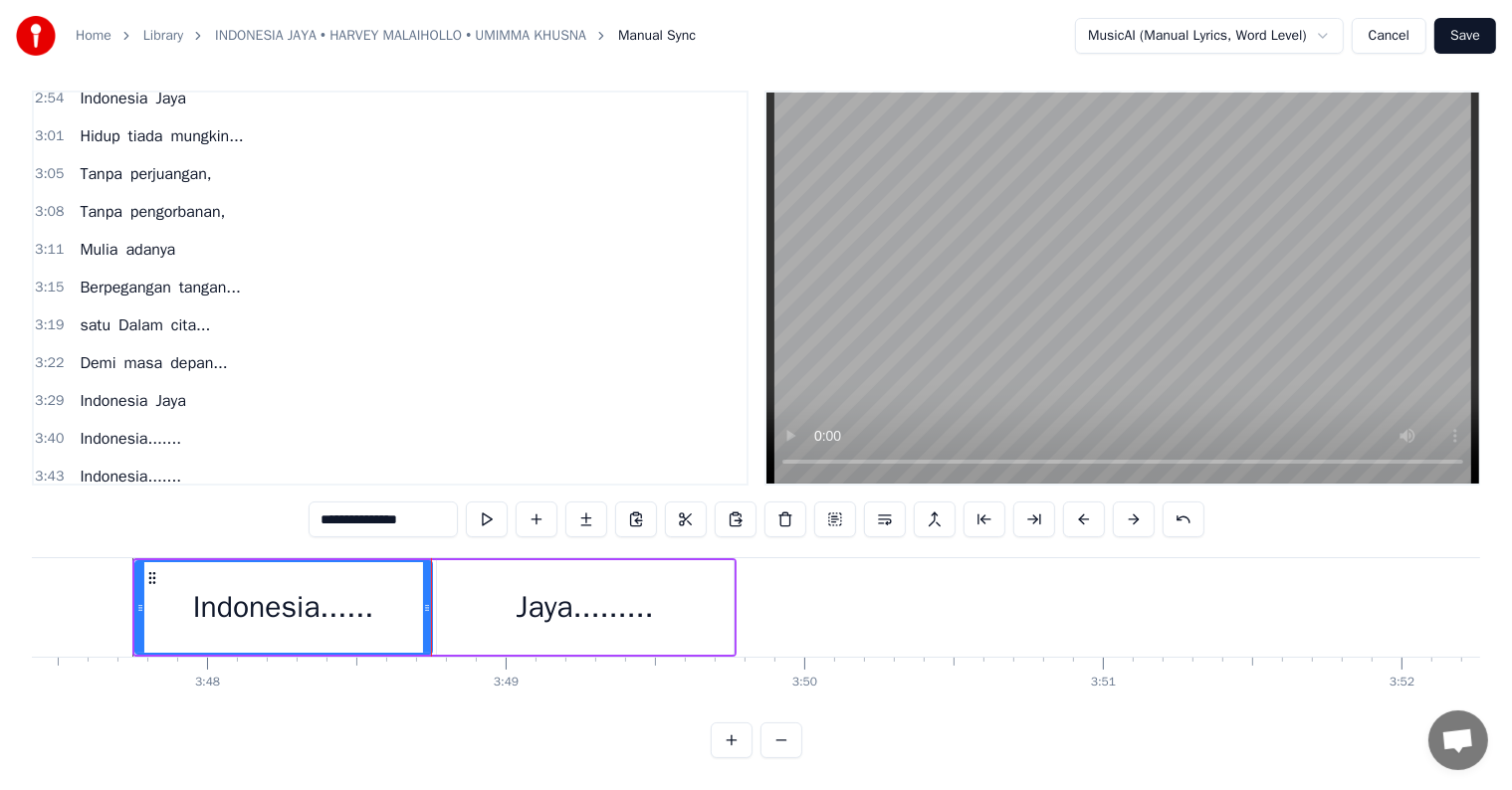 click on "Indonesia......" at bounding box center (284, 607) 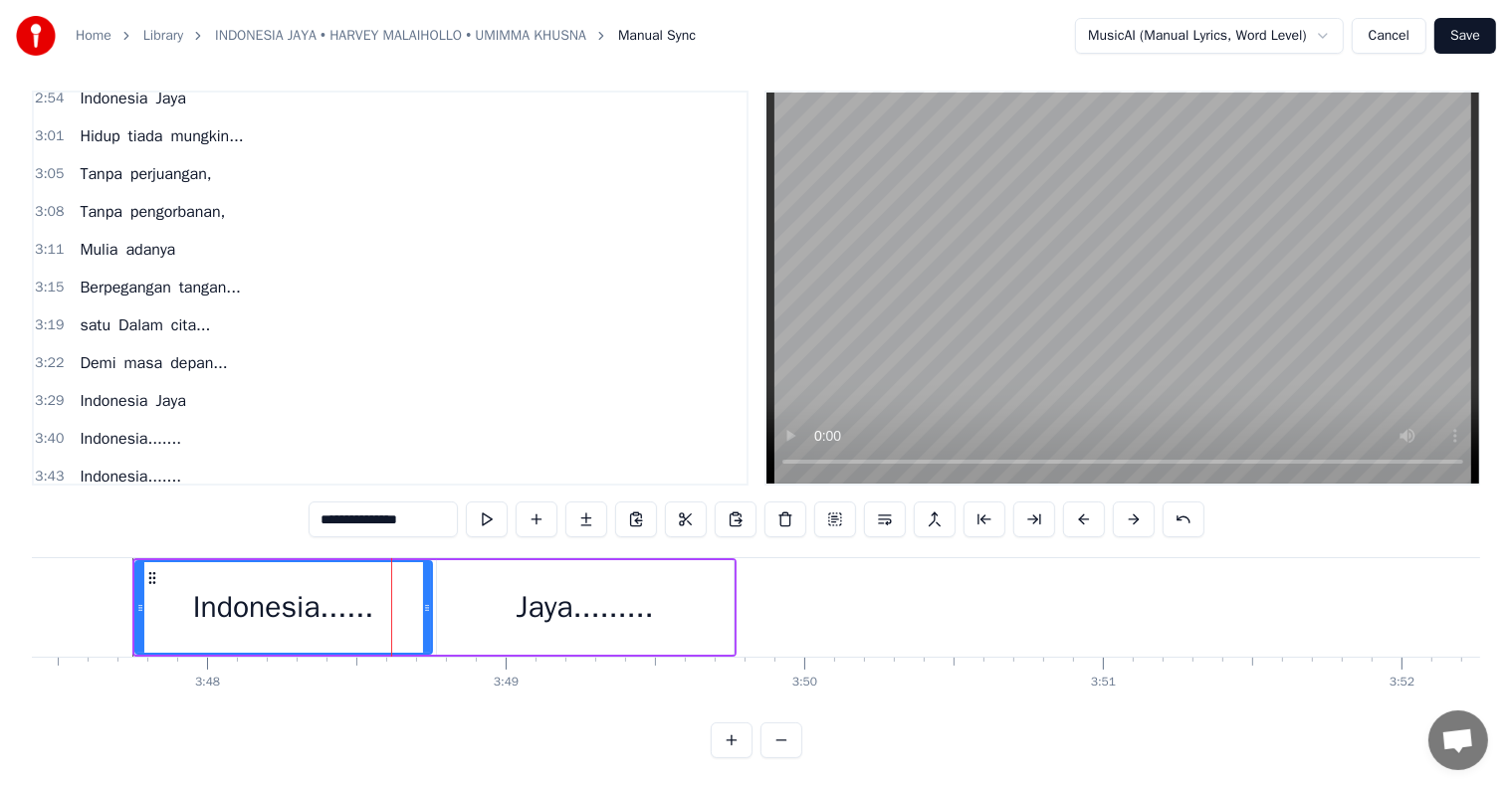 click on "Jaya........." at bounding box center [585, 607] 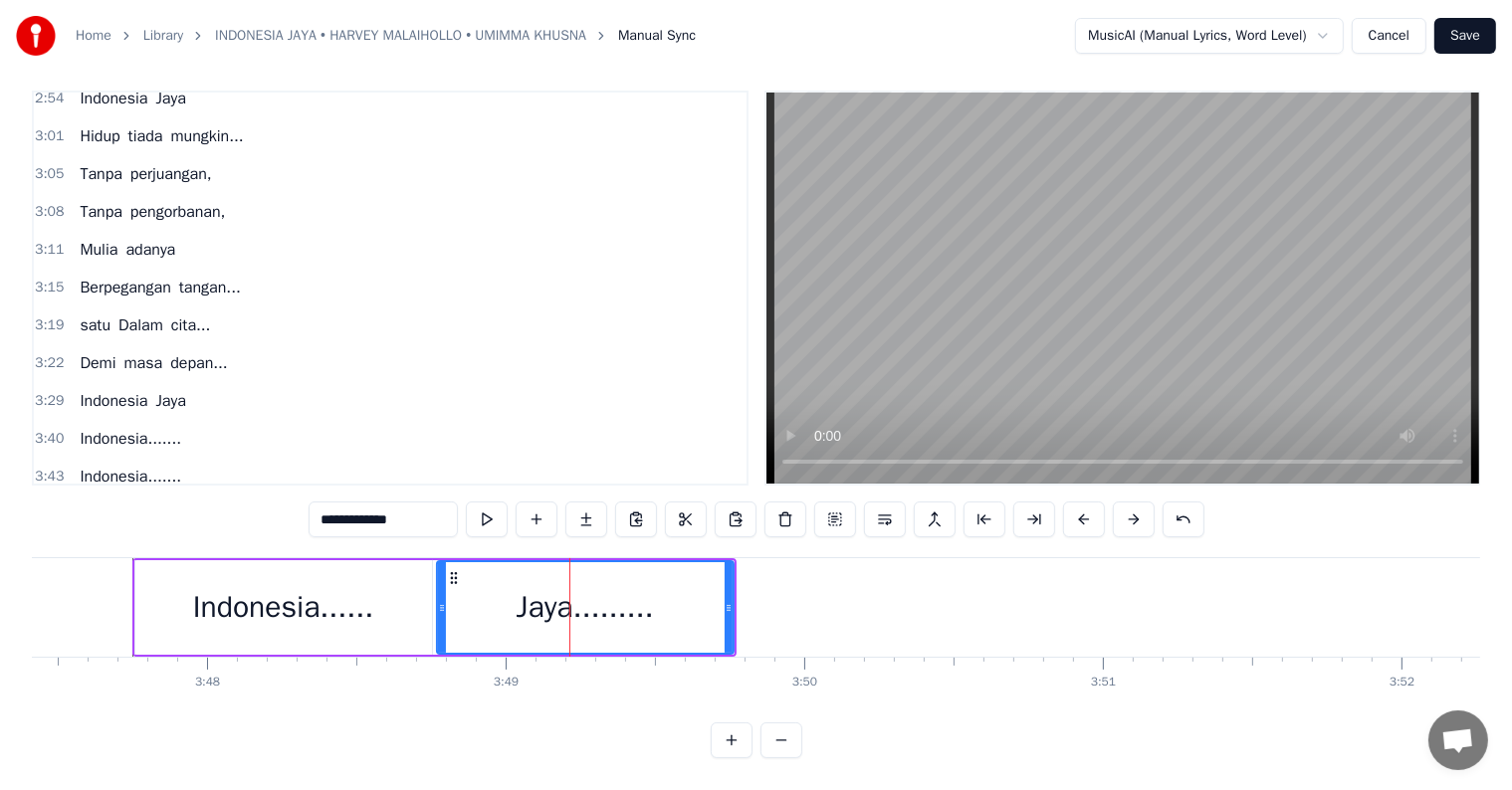 click at bounding box center (442, 607) 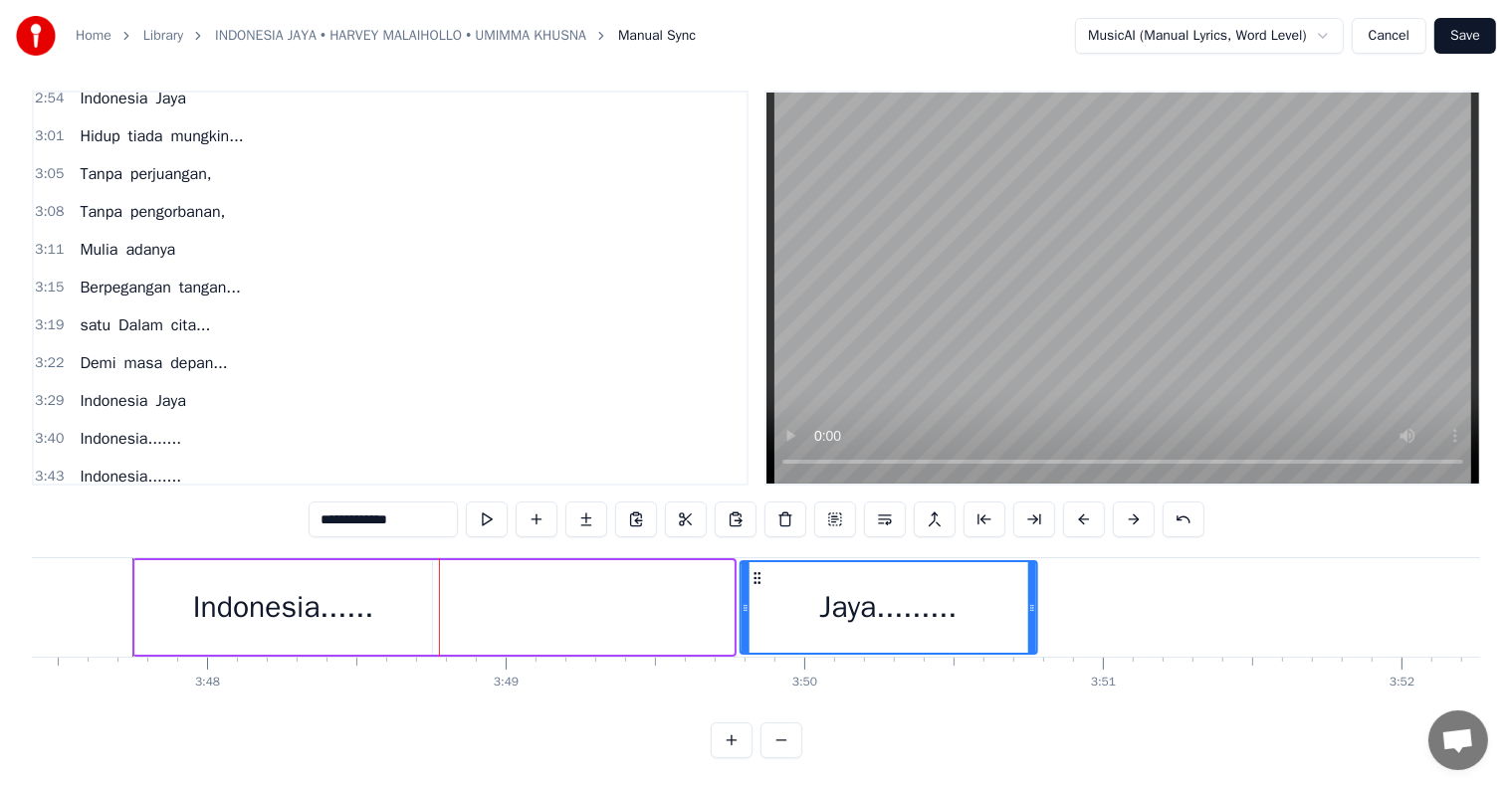drag, startPoint x: 450, startPoint y: 560, endPoint x: 783, endPoint y: 559, distance: 333.0015 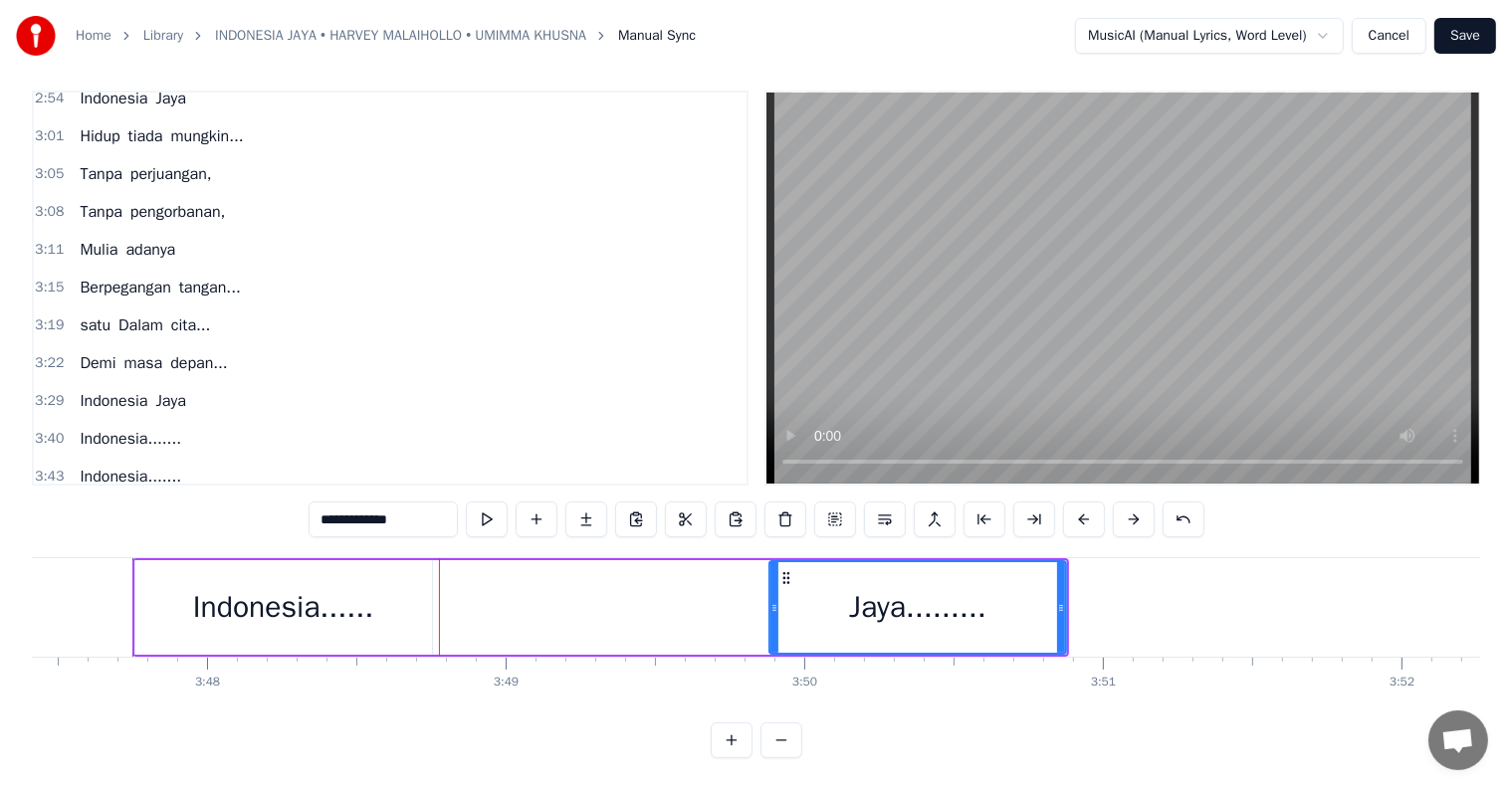 click on "Indonesia......" at bounding box center (284, 607) 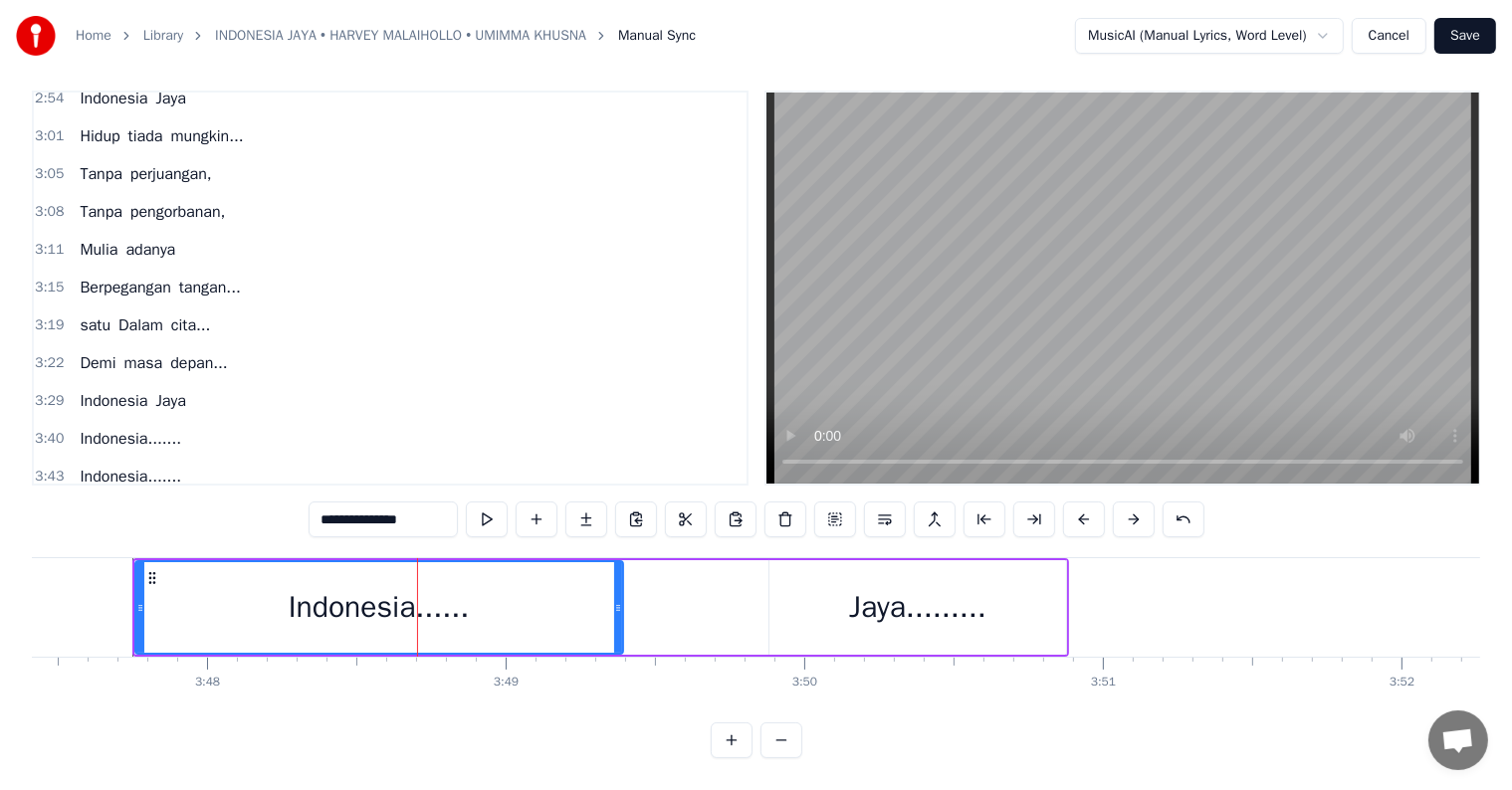 drag, startPoint x: 426, startPoint y: 597, endPoint x: 628, endPoint y: 605, distance: 202.15835 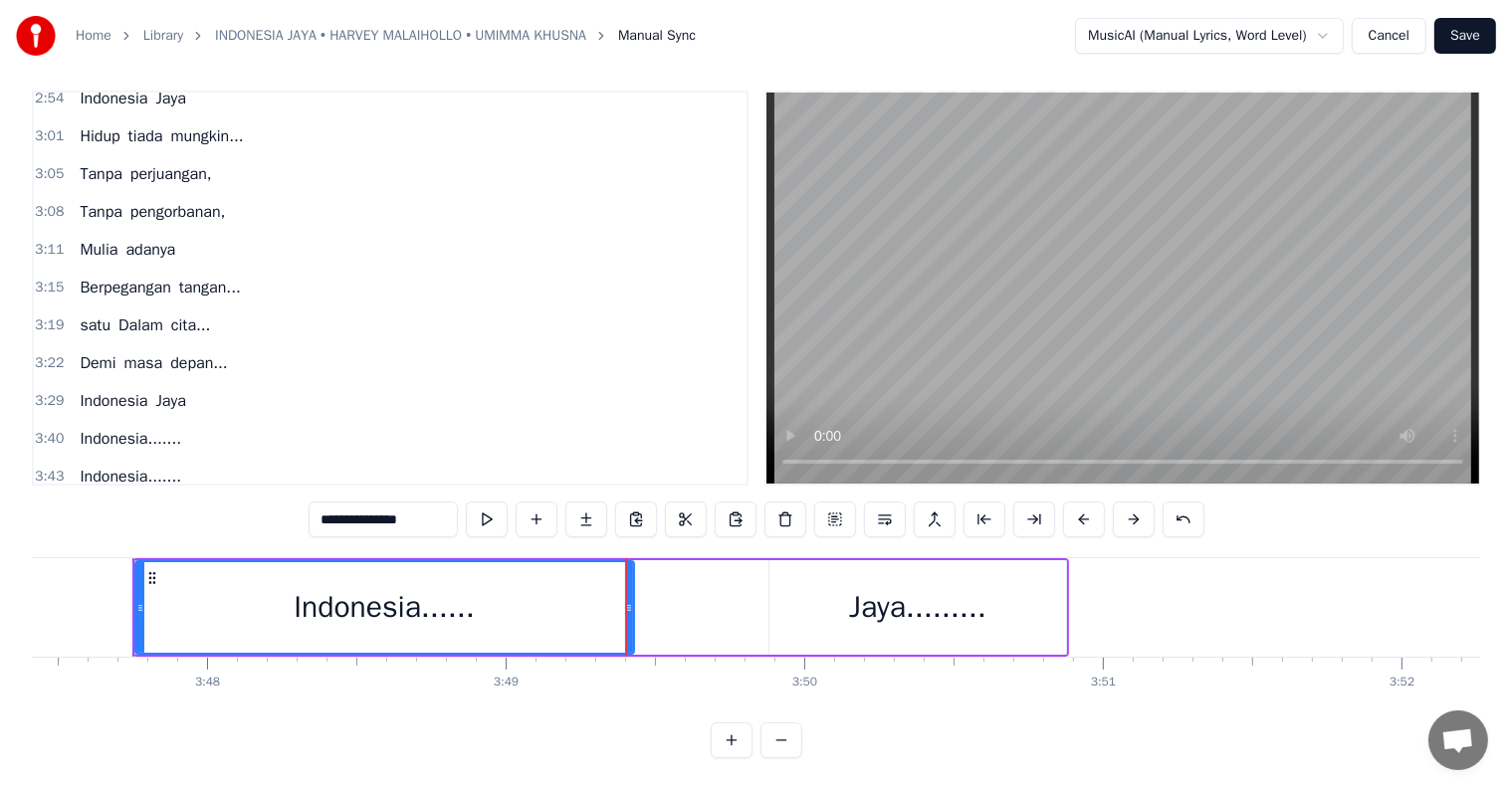 click on "Indonesia......" at bounding box center (384, 607) 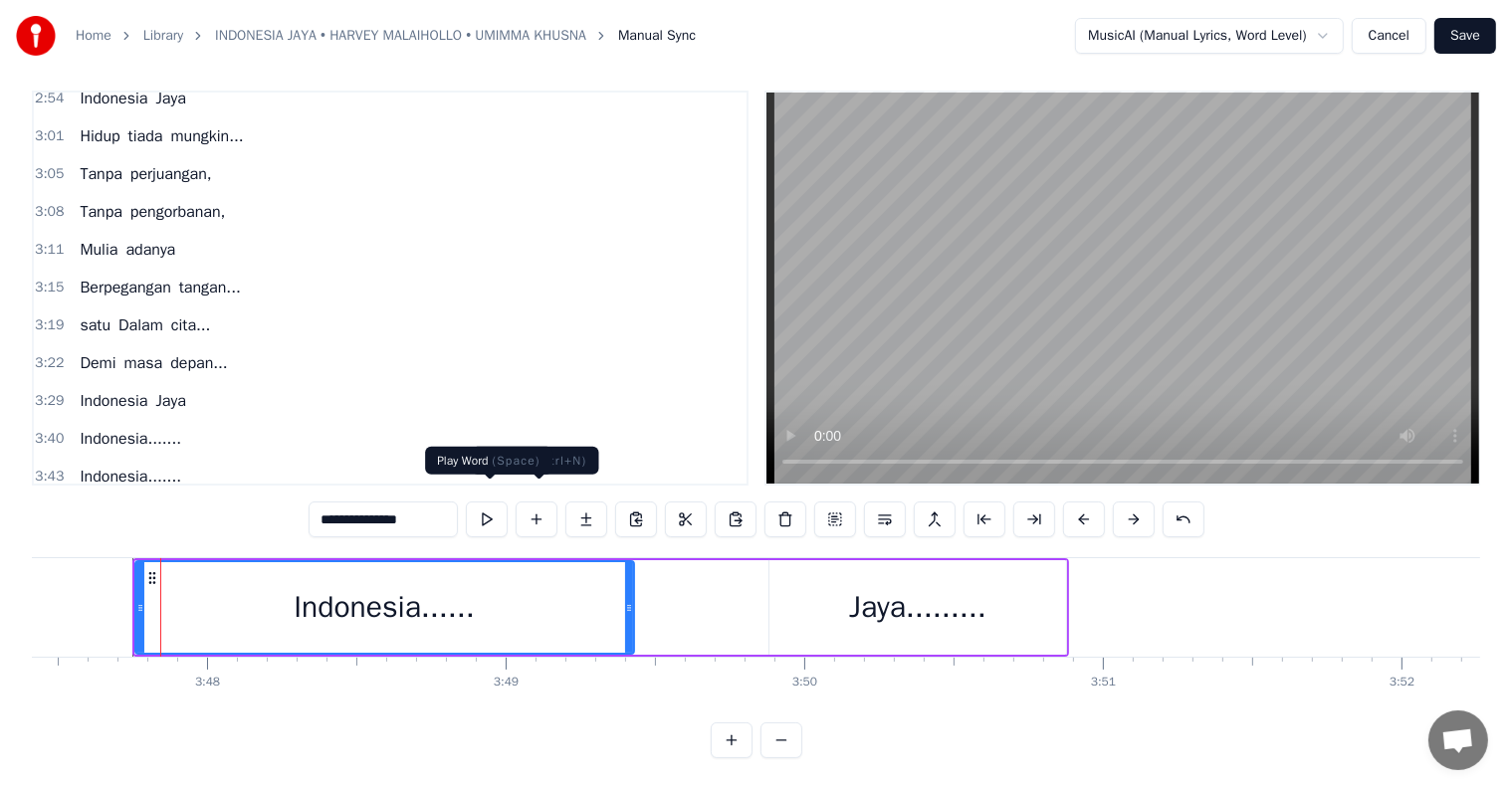 click at bounding box center (487, 519) 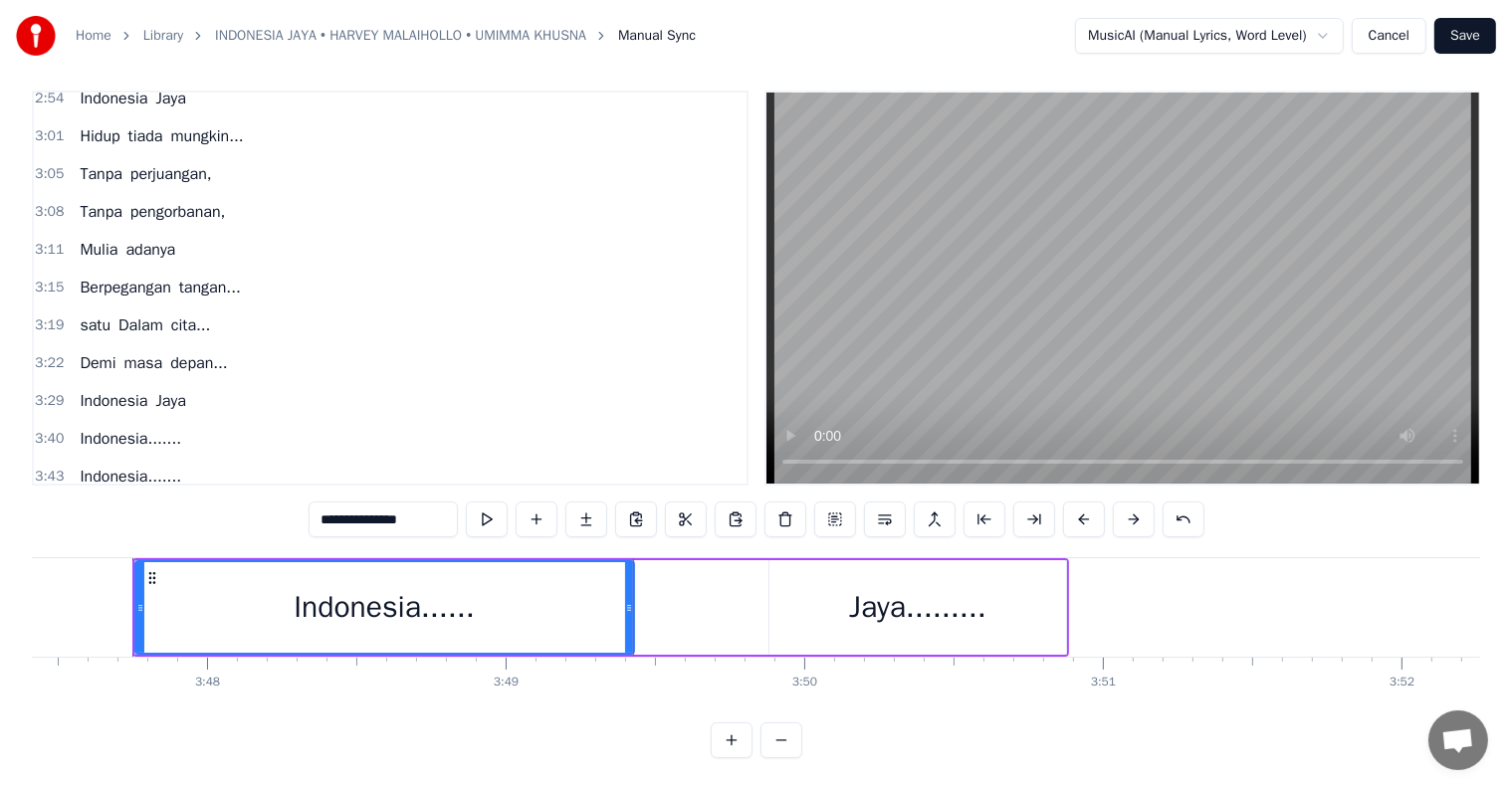 click on "Indonesia...... Jaya........." at bounding box center (600, 607) 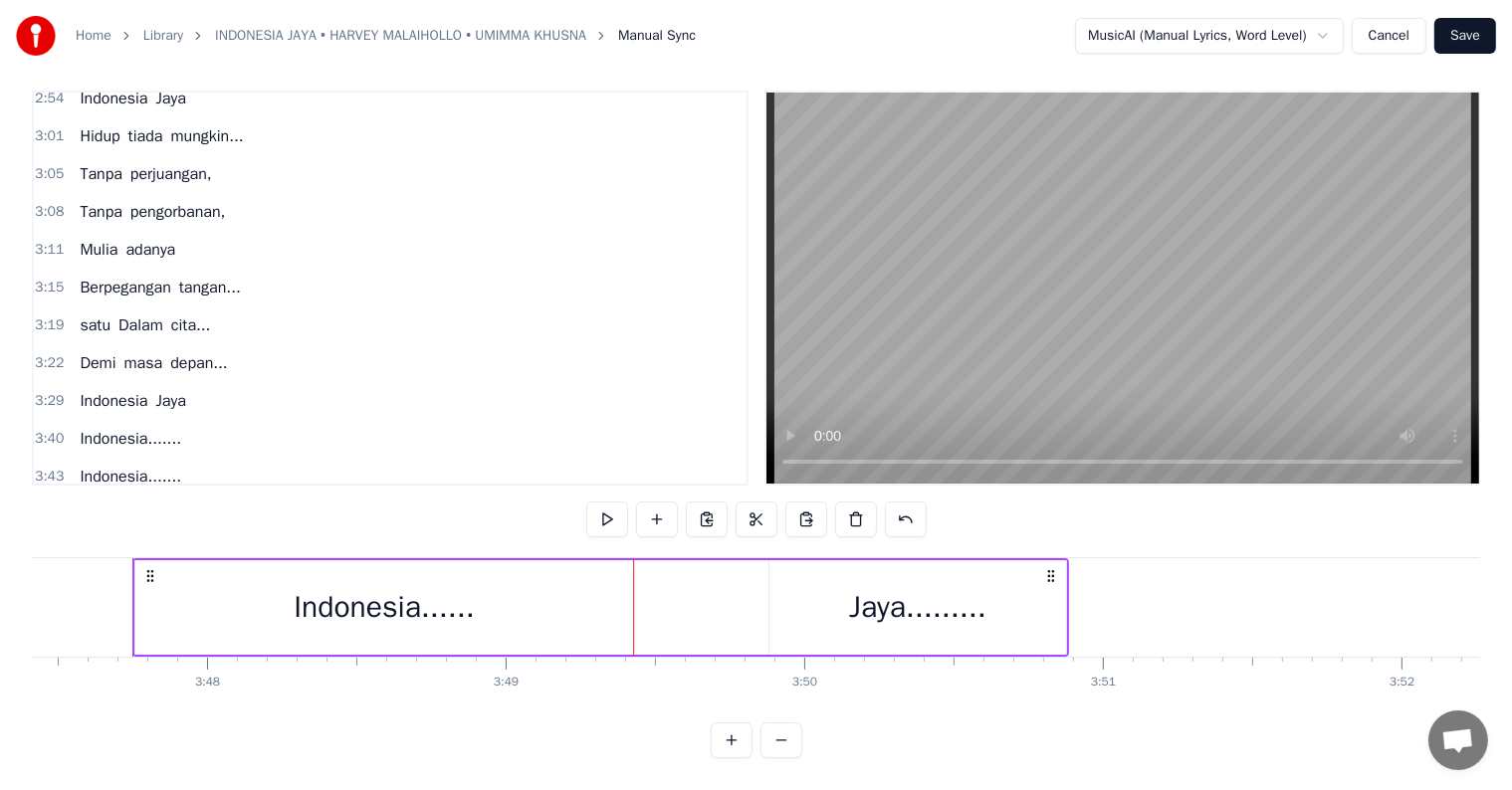 click on "Jaya........." at bounding box center [918, 607] 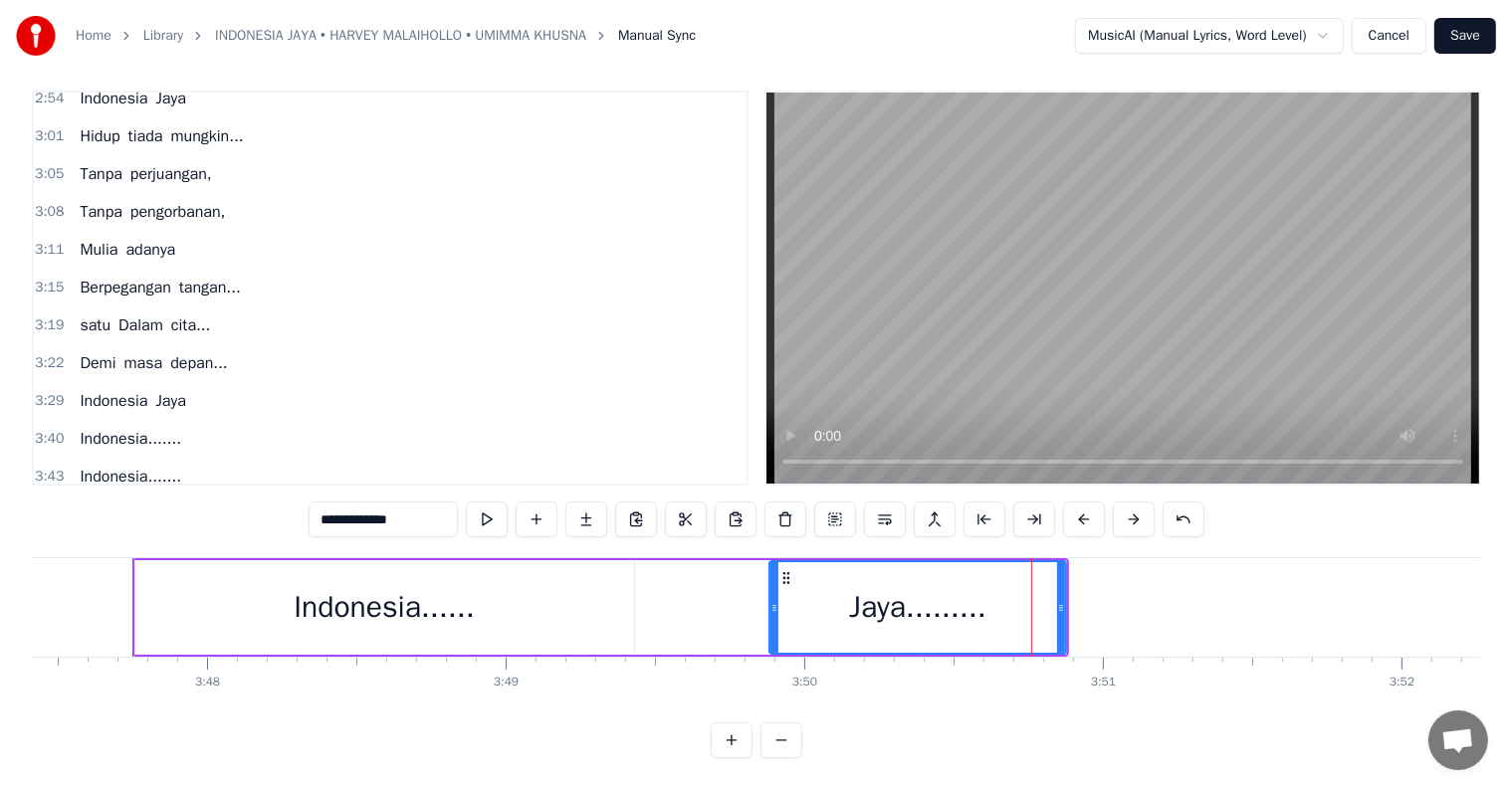 click on "Indonesia...... Jaya........." at bounding box center [600, 607] 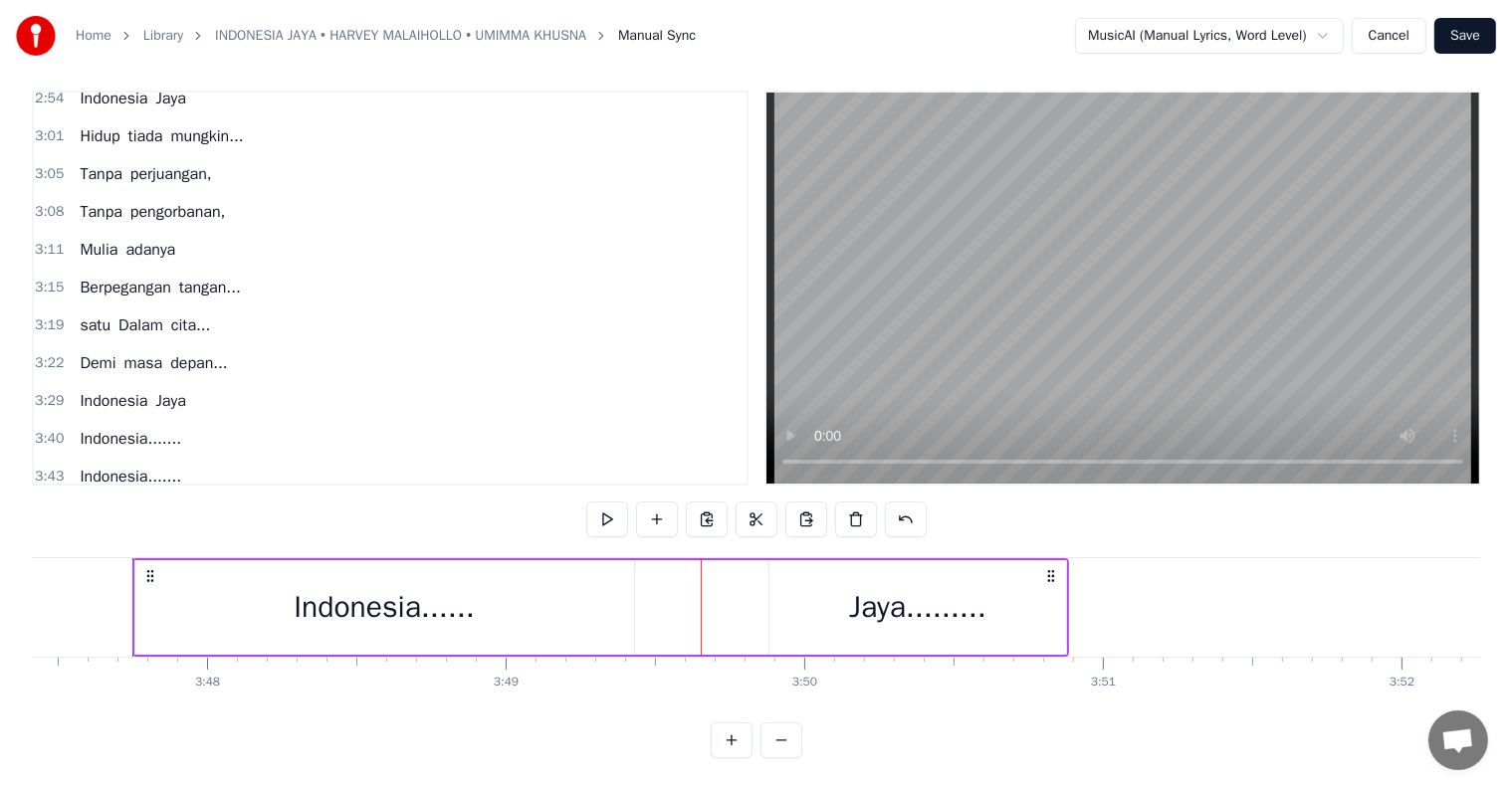 click on "Jaya........." at bounding box center (918, 607) 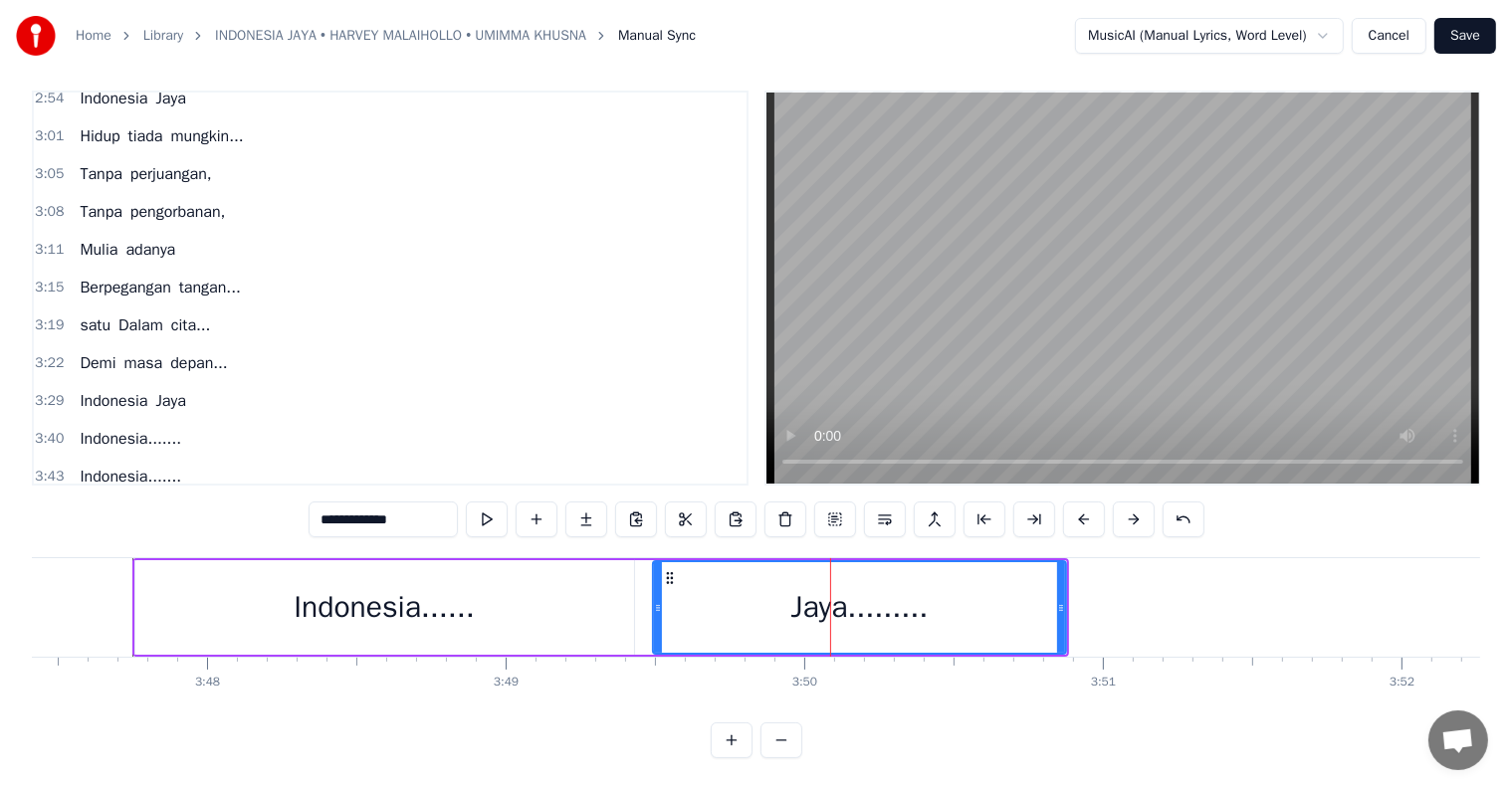 drag, startPoint x: 772, startPoint y: 588, endPoint x: 656, endPoint y: 589, distance: 116.00431 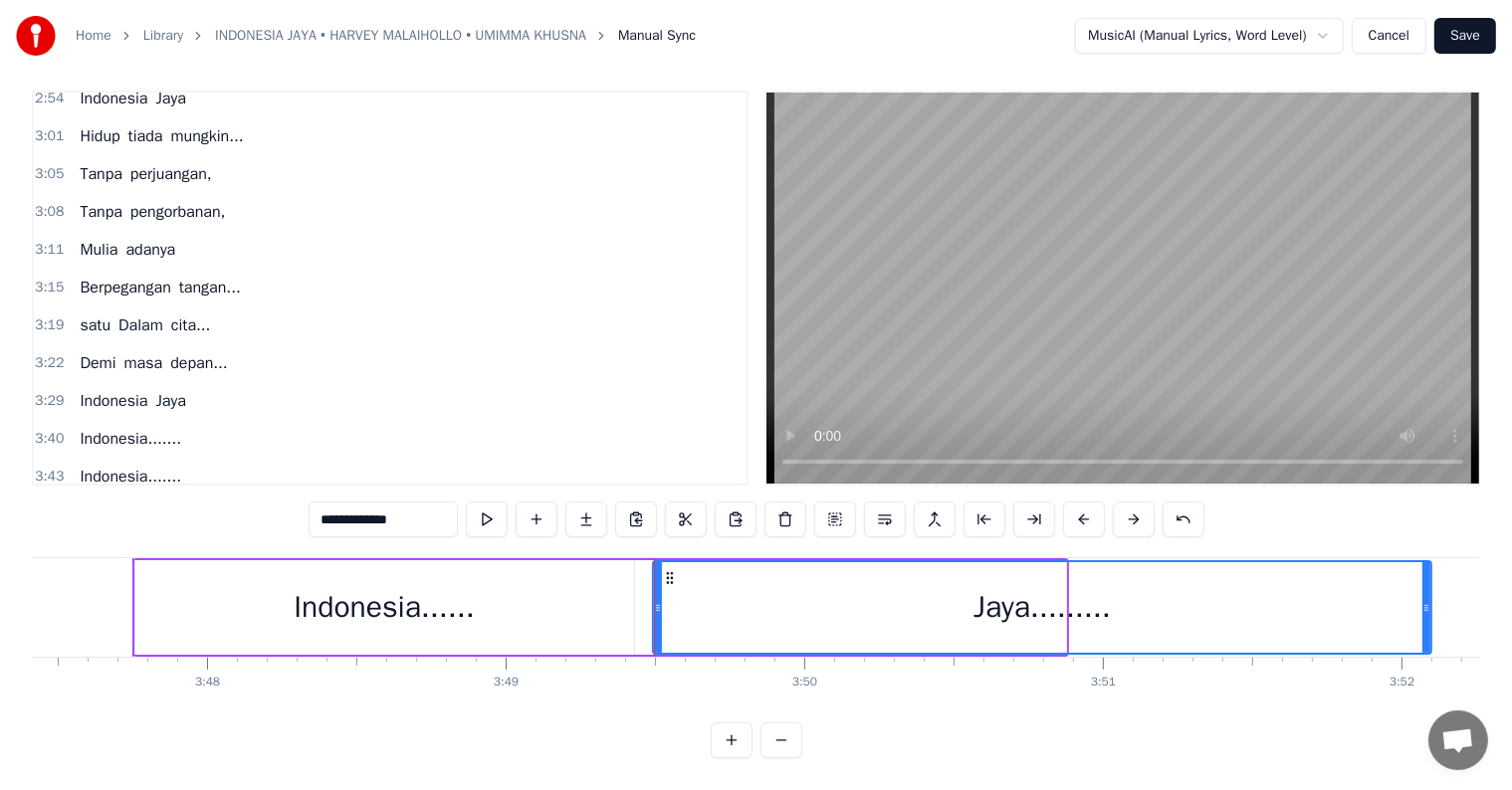drag, startPoint x: 1063, startPoint y: 585, endPoint x: 1428, endPoint y: 646, distance: 370.06216 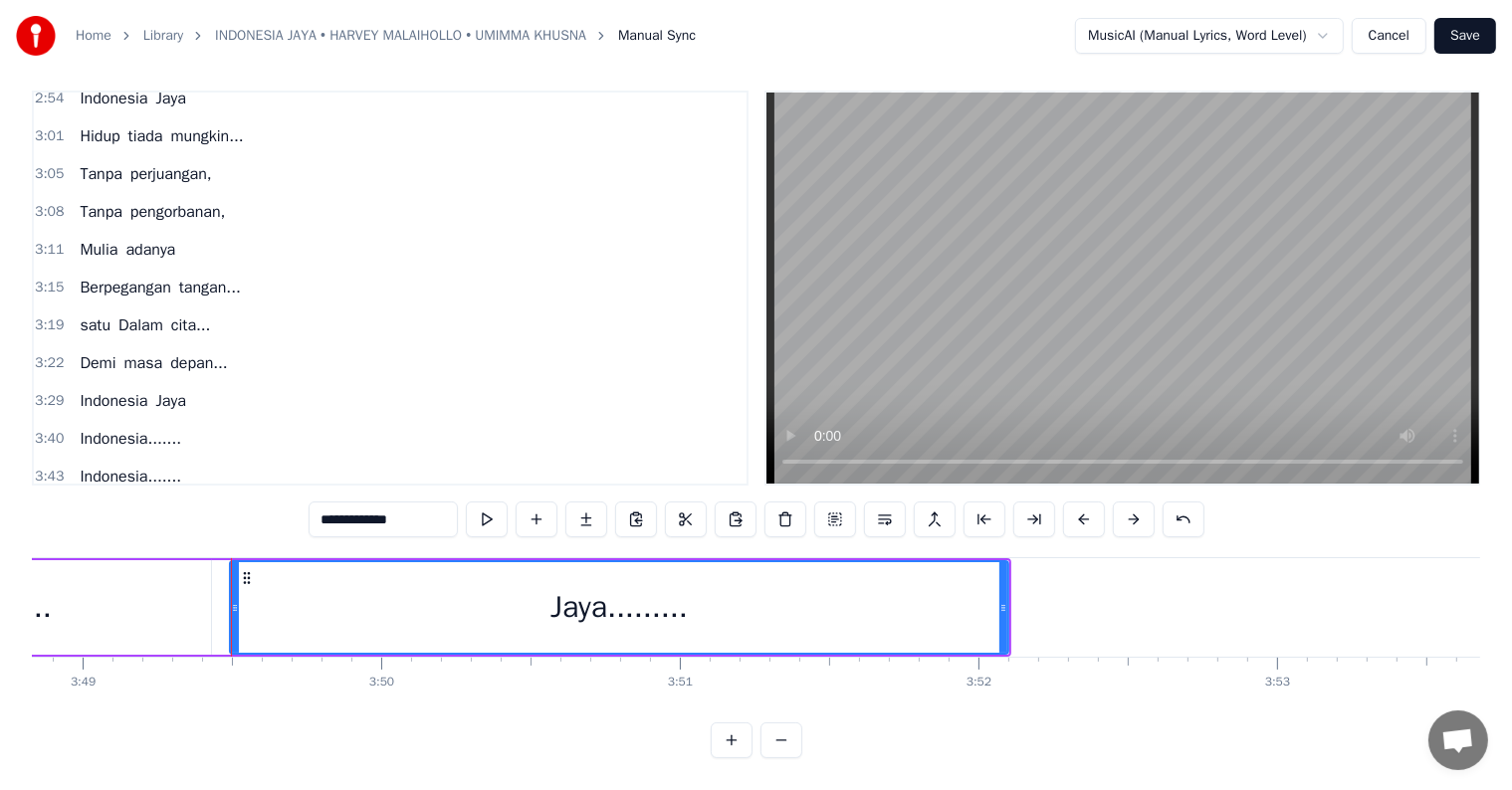 scroll, scrollTop: 0, scrollLeft: 68507, axis: horizontal 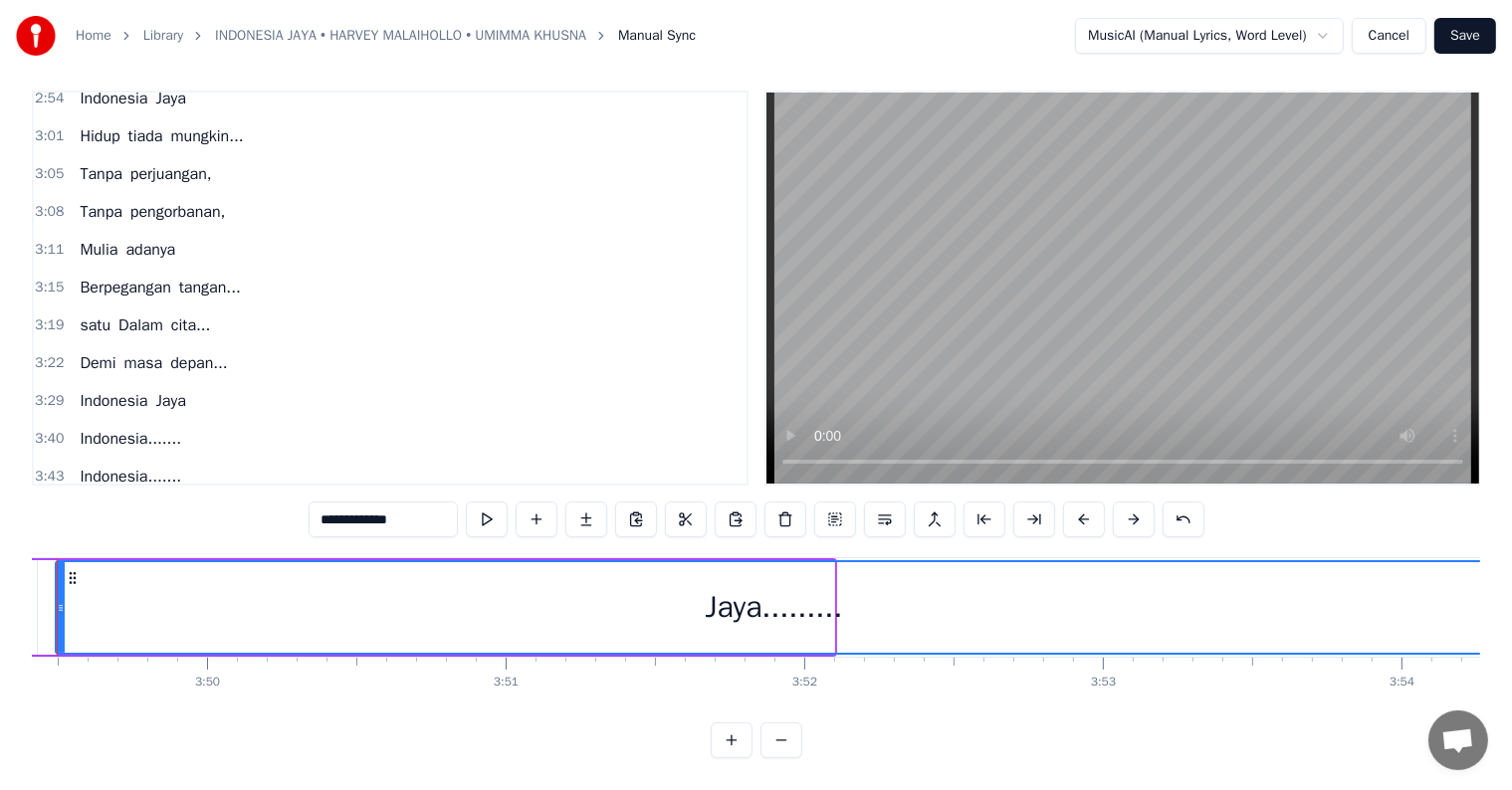 drag, startPoint x: 828, startPoint y: 587, endPoint x: 1486, endPoint y: 583, distance: 658.0122 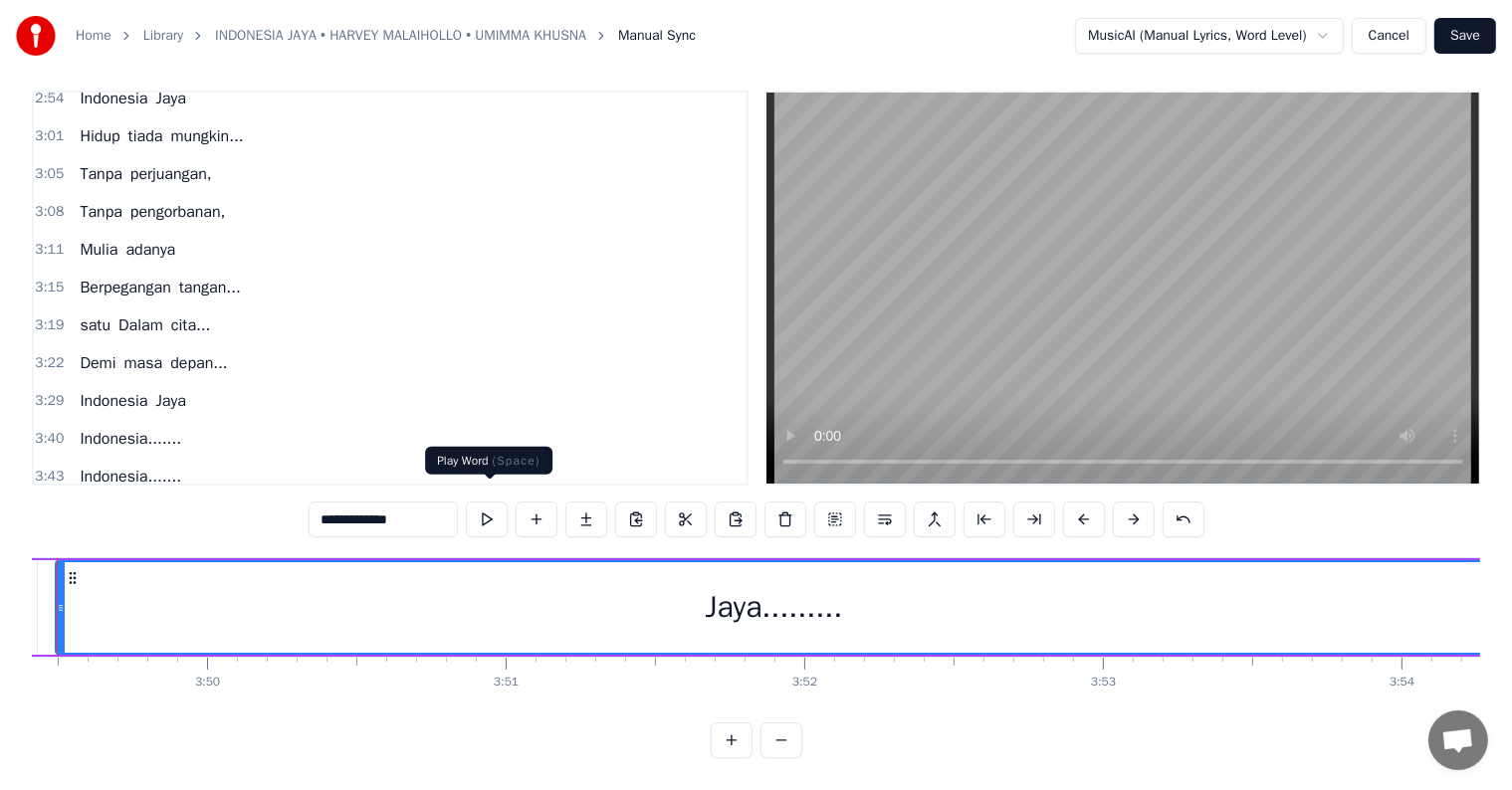 click at bounding box center [487, 519] 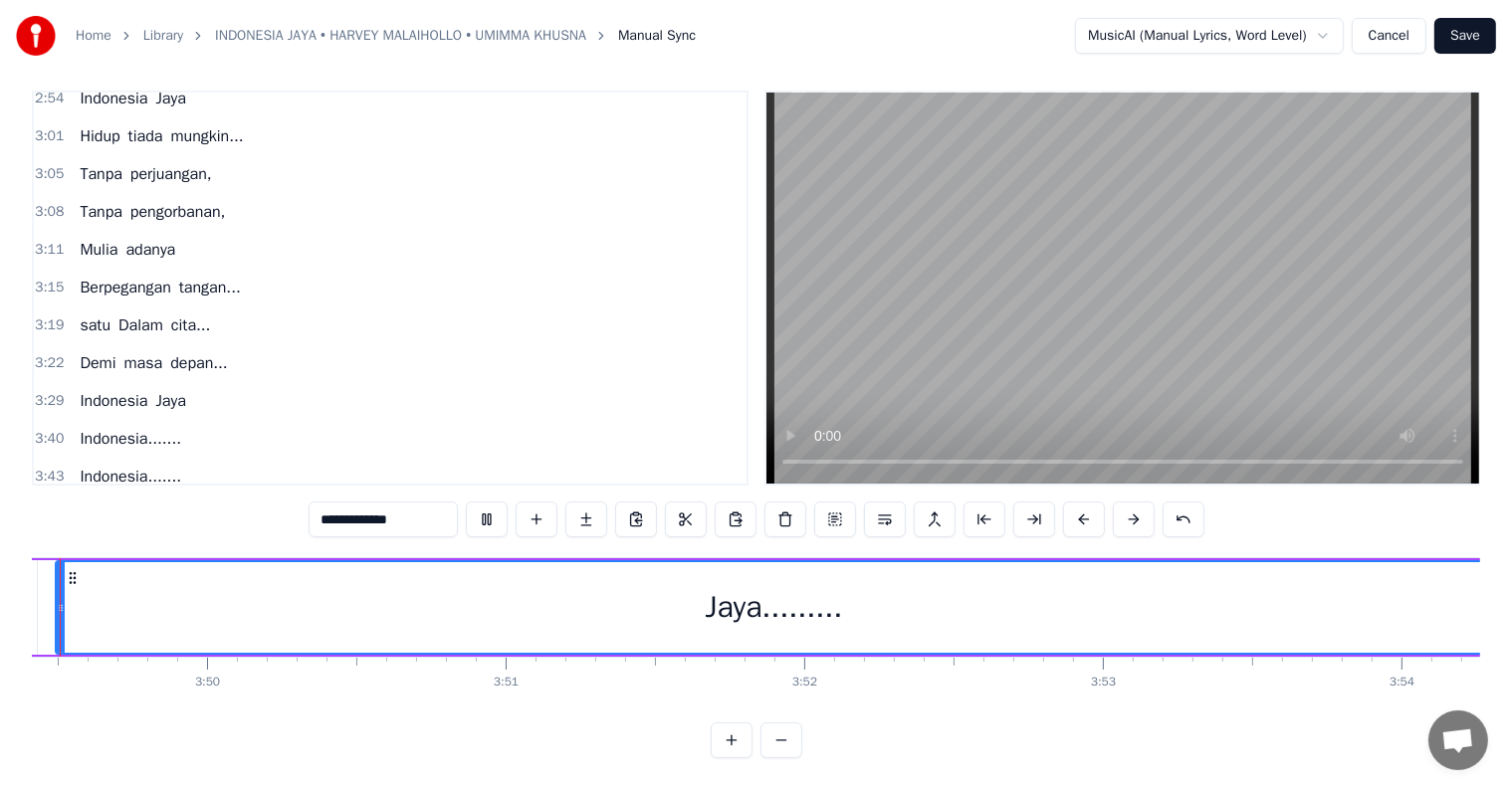 scroll, scrollTop: 0, scrollLeft: 68428, axis: horizontal 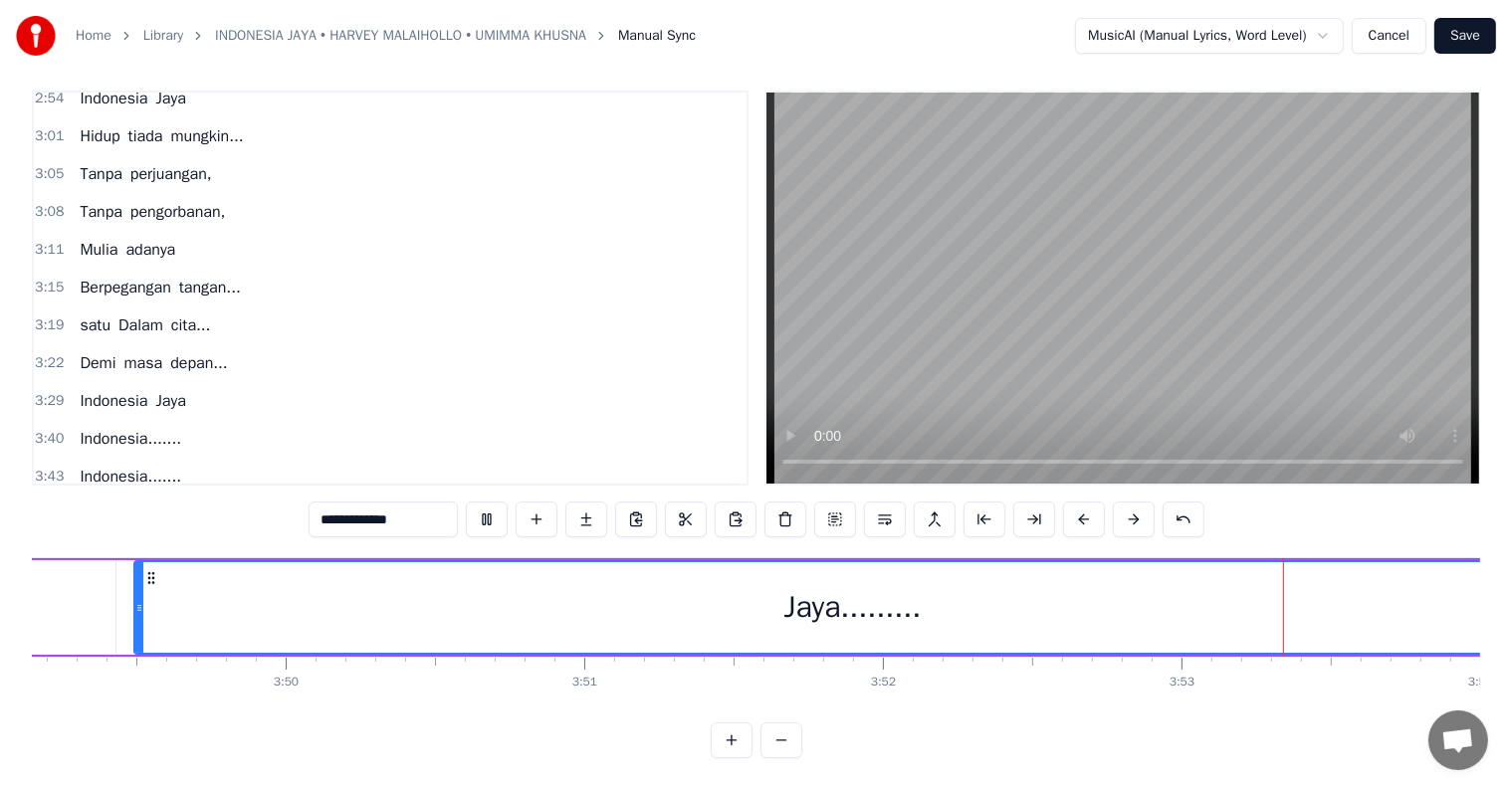 click on "Jaya........." at bounding box center [852, 607] 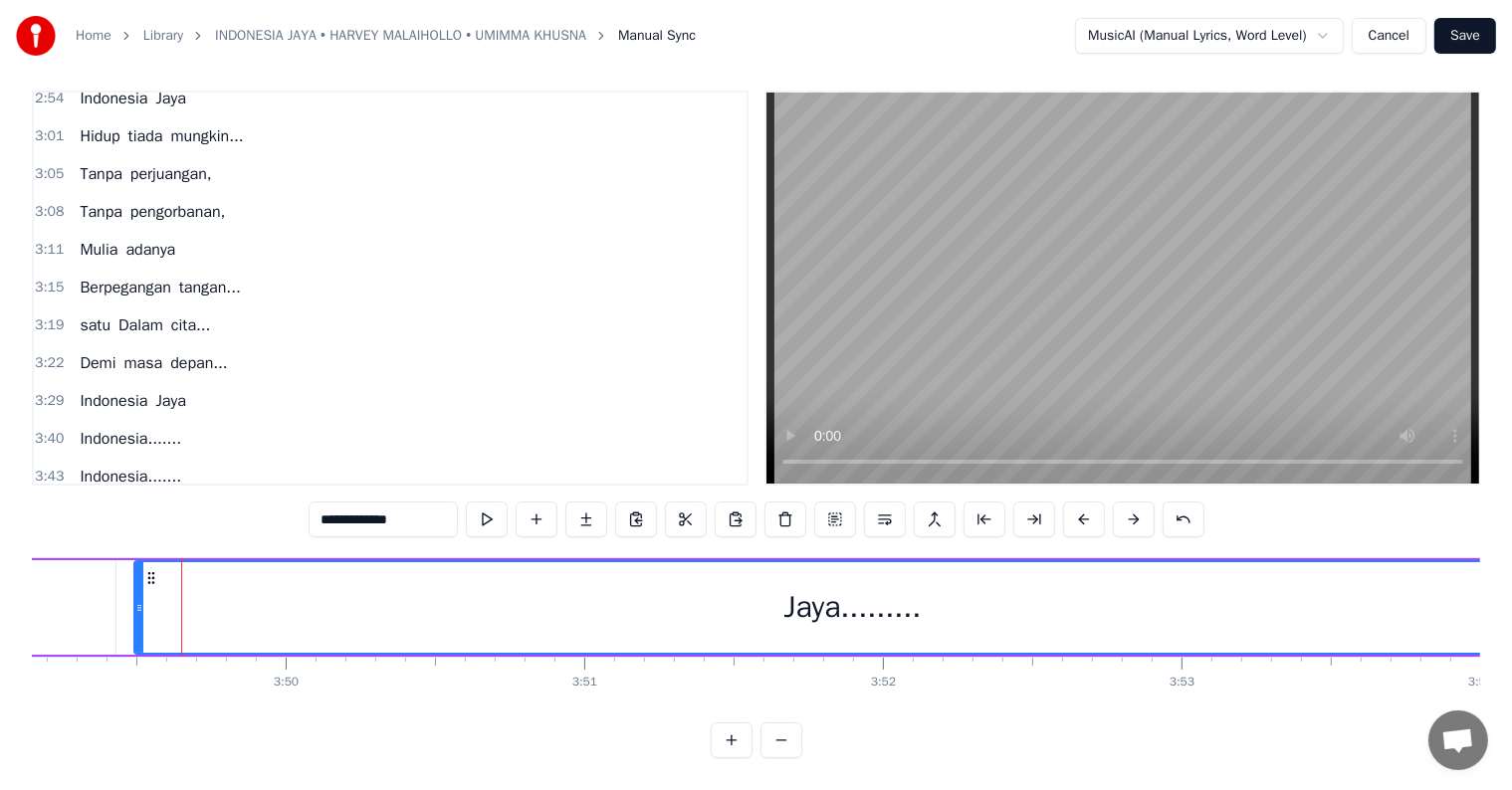 click on "Jaya........." at bounding box center (852, 607) 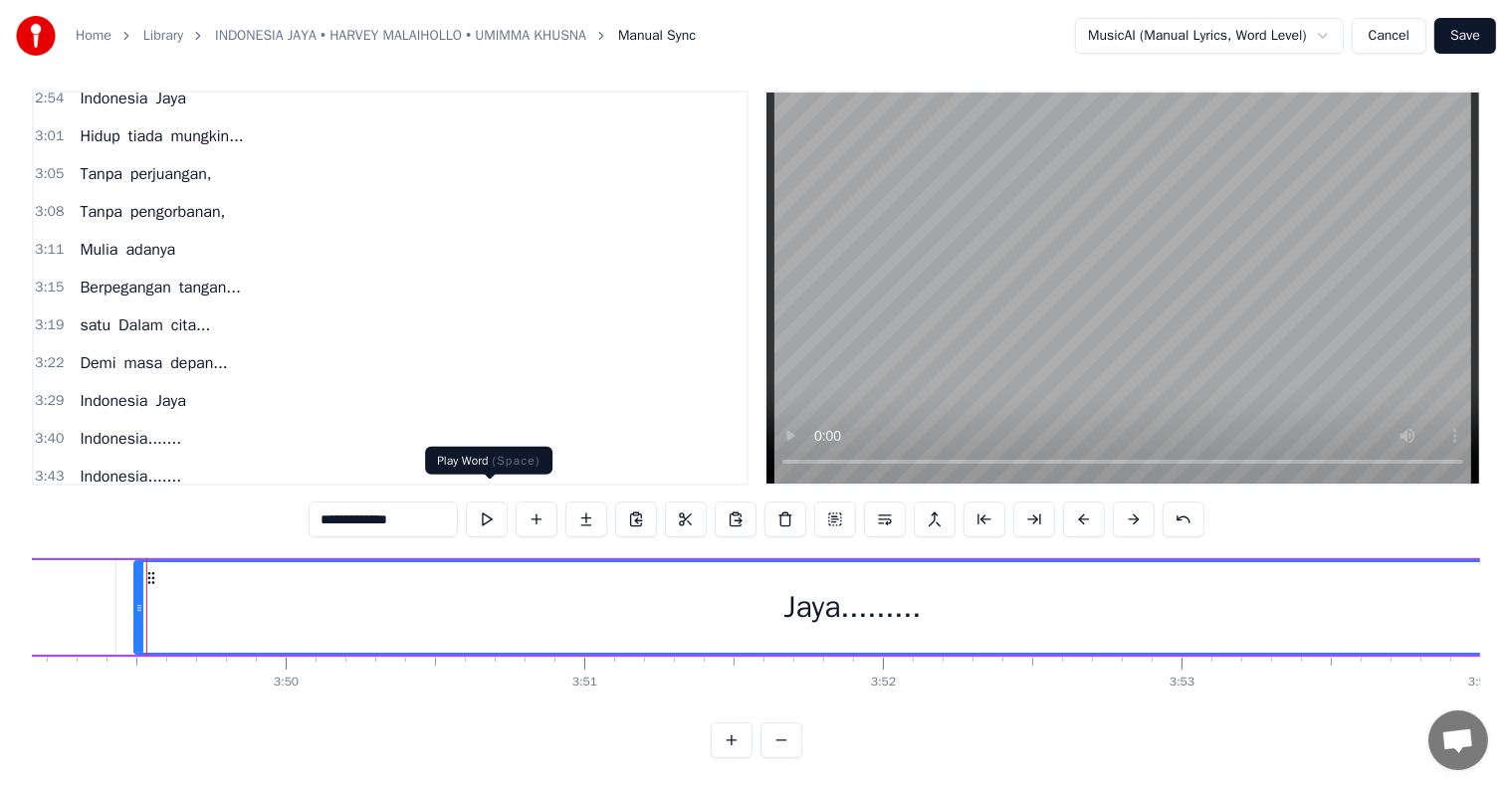 click at bounding box center (487, 519) 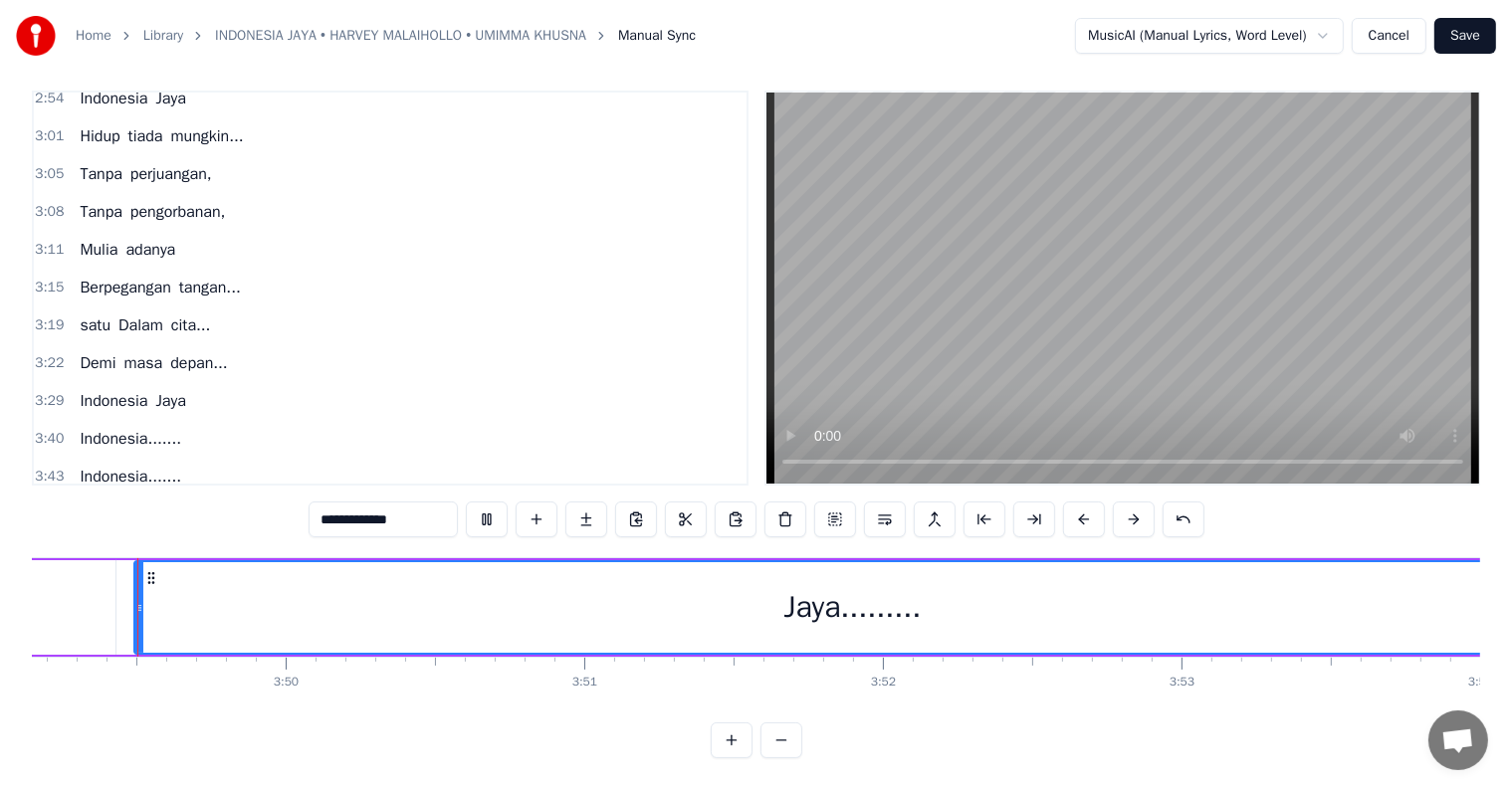scroll, scrollTop: 0, scrollLeft: 68427, axis: horizontal 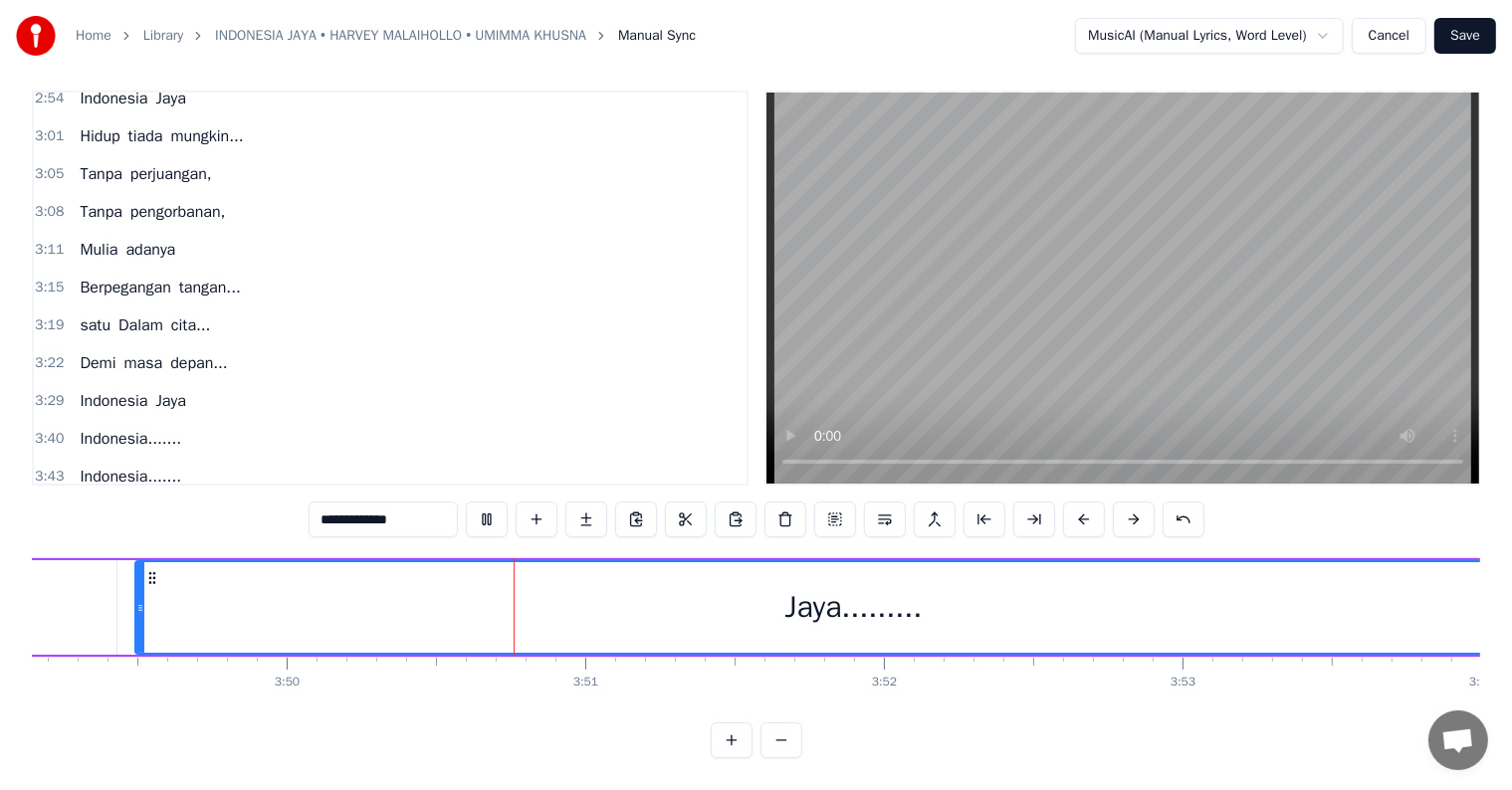 click at bounding box center (487, 519) 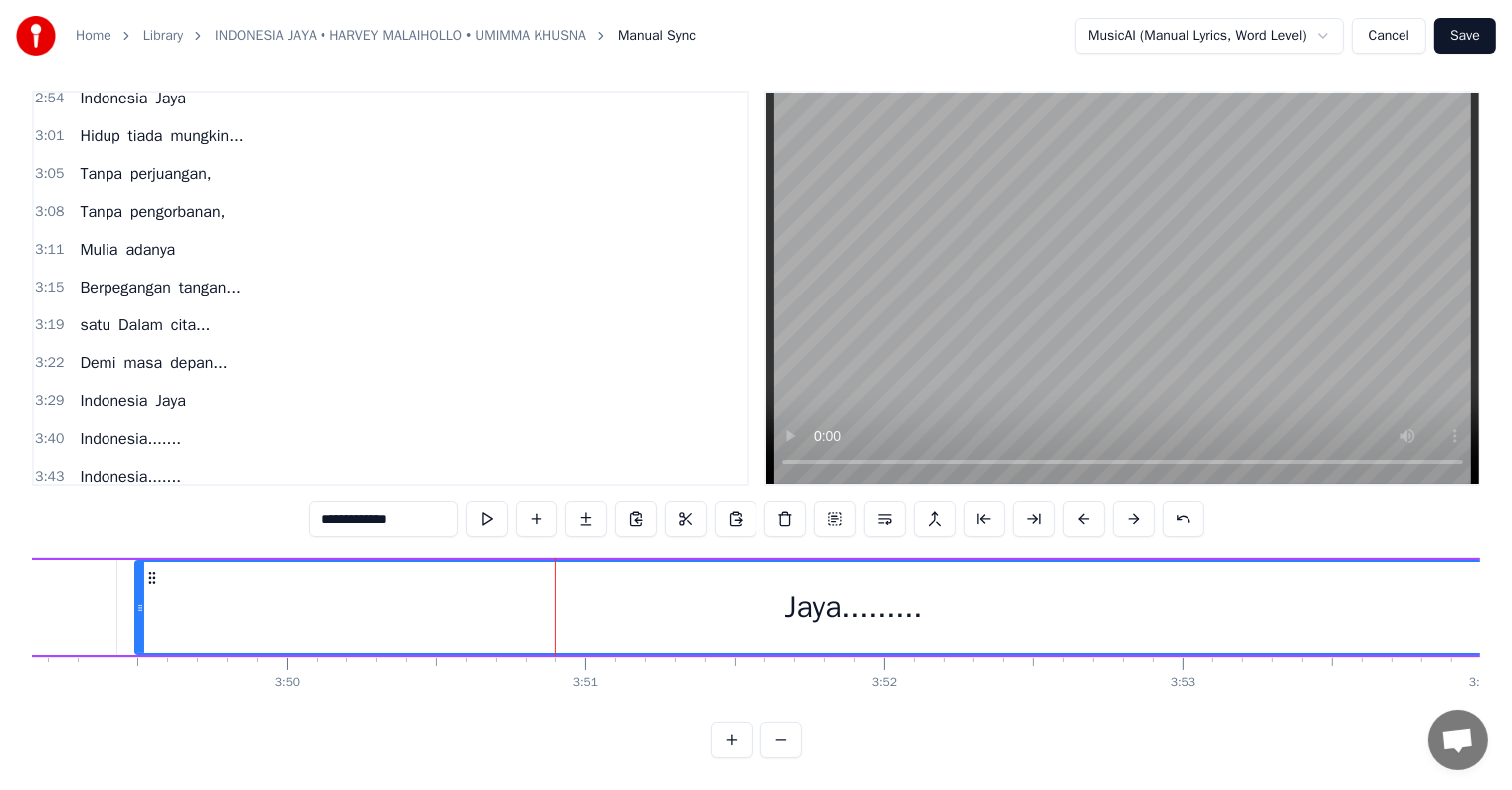 click on "**********" at bounding box center (383, 519) 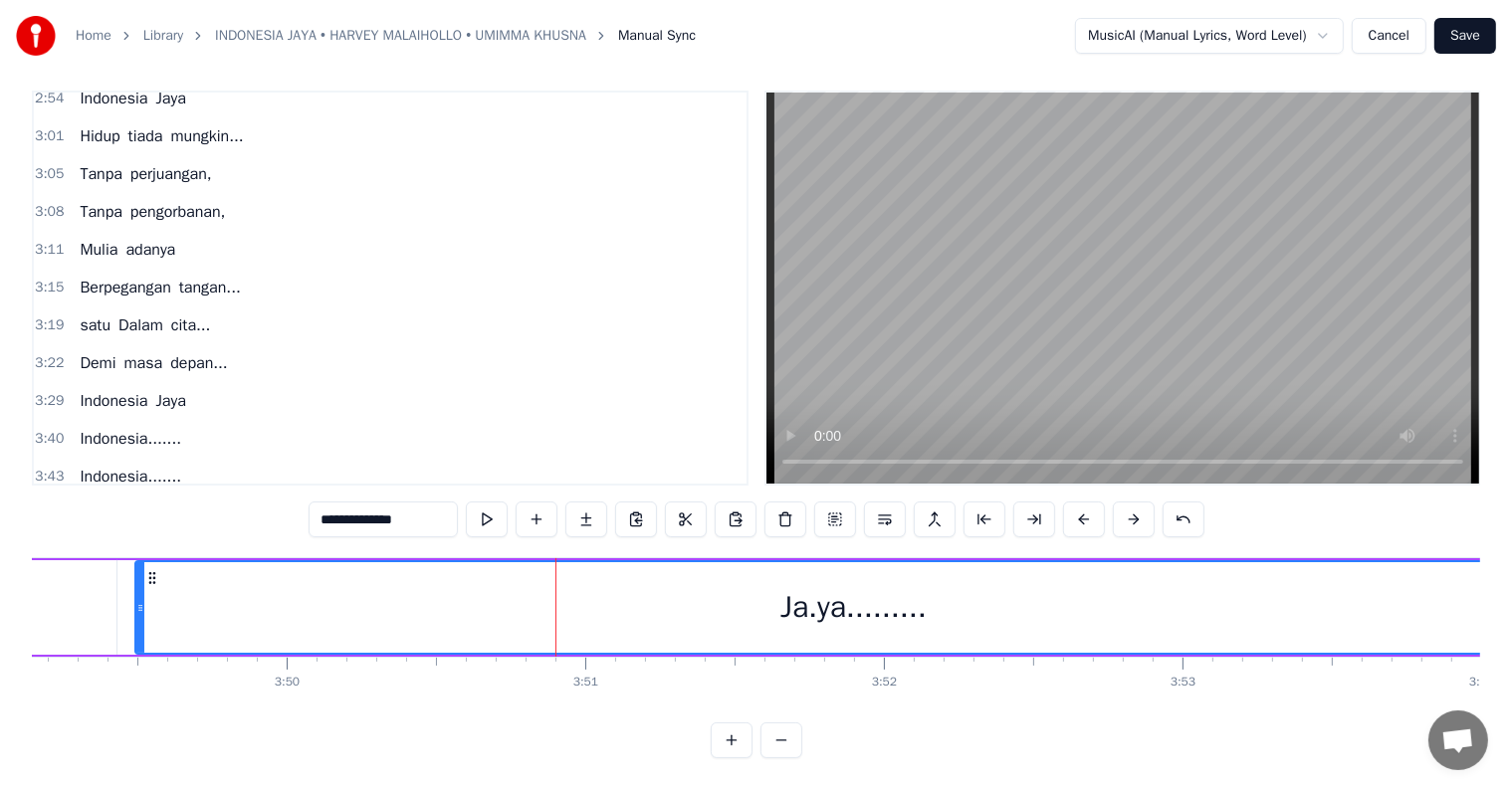 click on "**********" at bounding box center (383, 519) 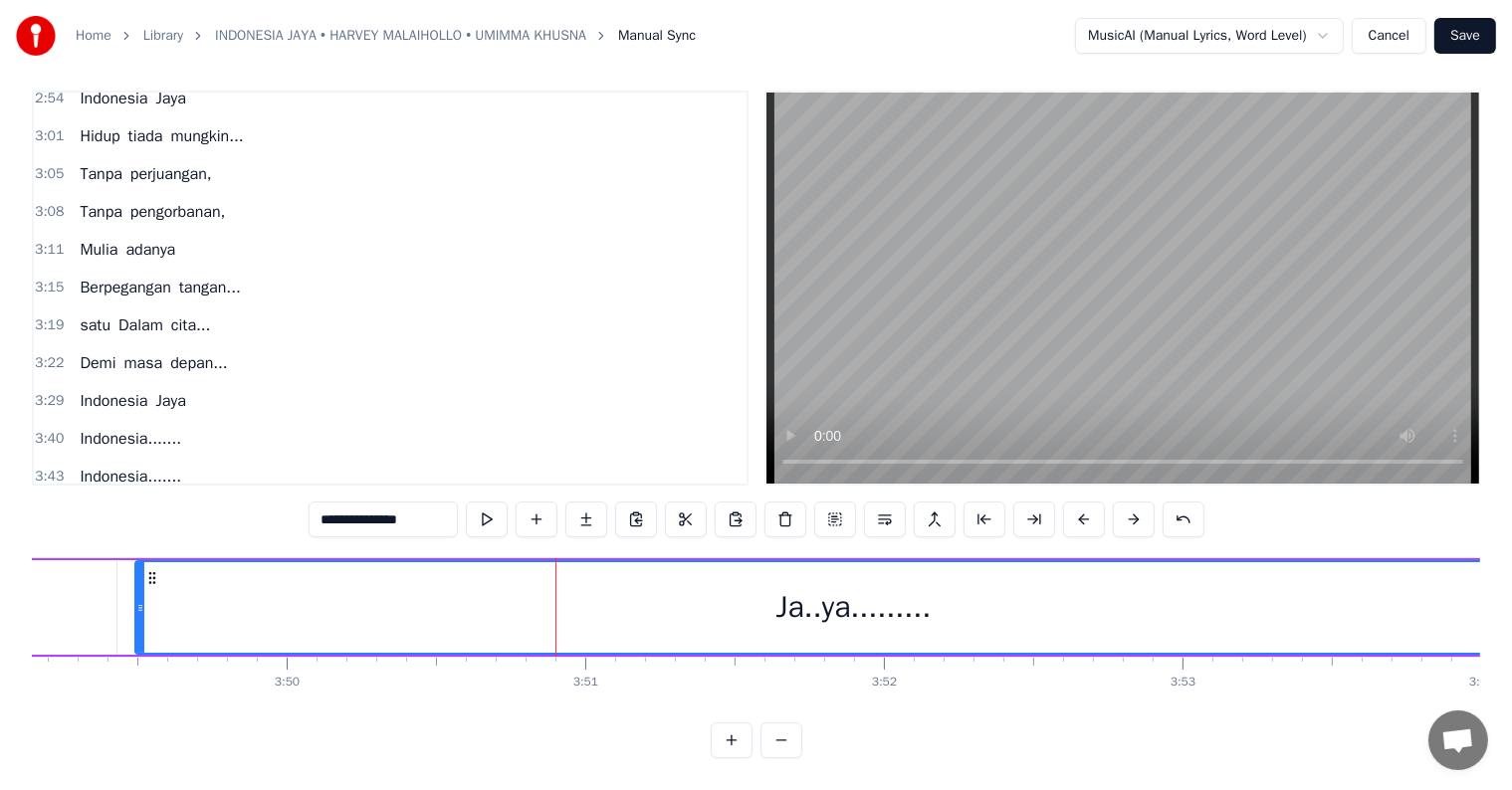 click on "**********" at bounding box center (383, 519) 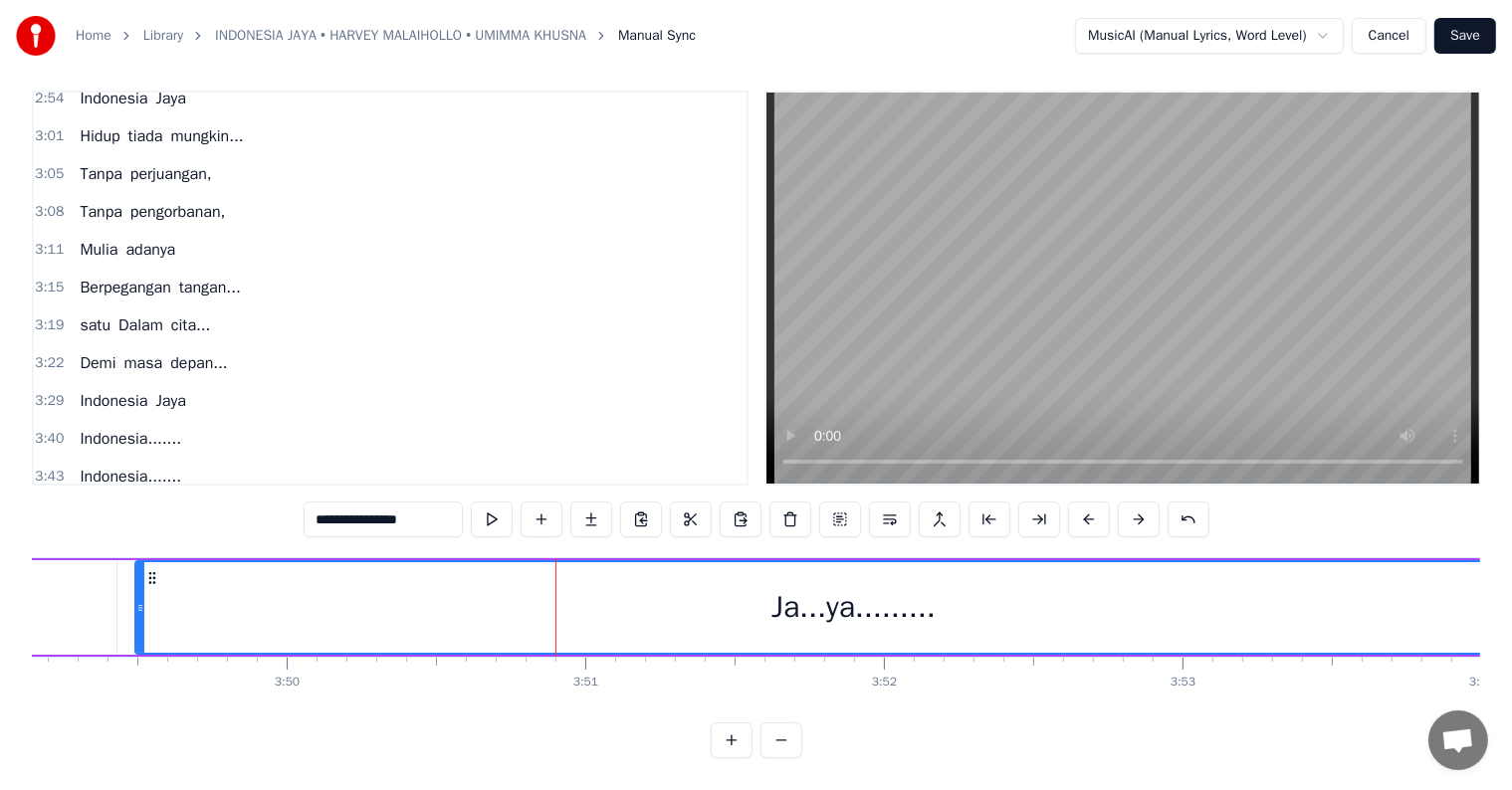type on "**********" 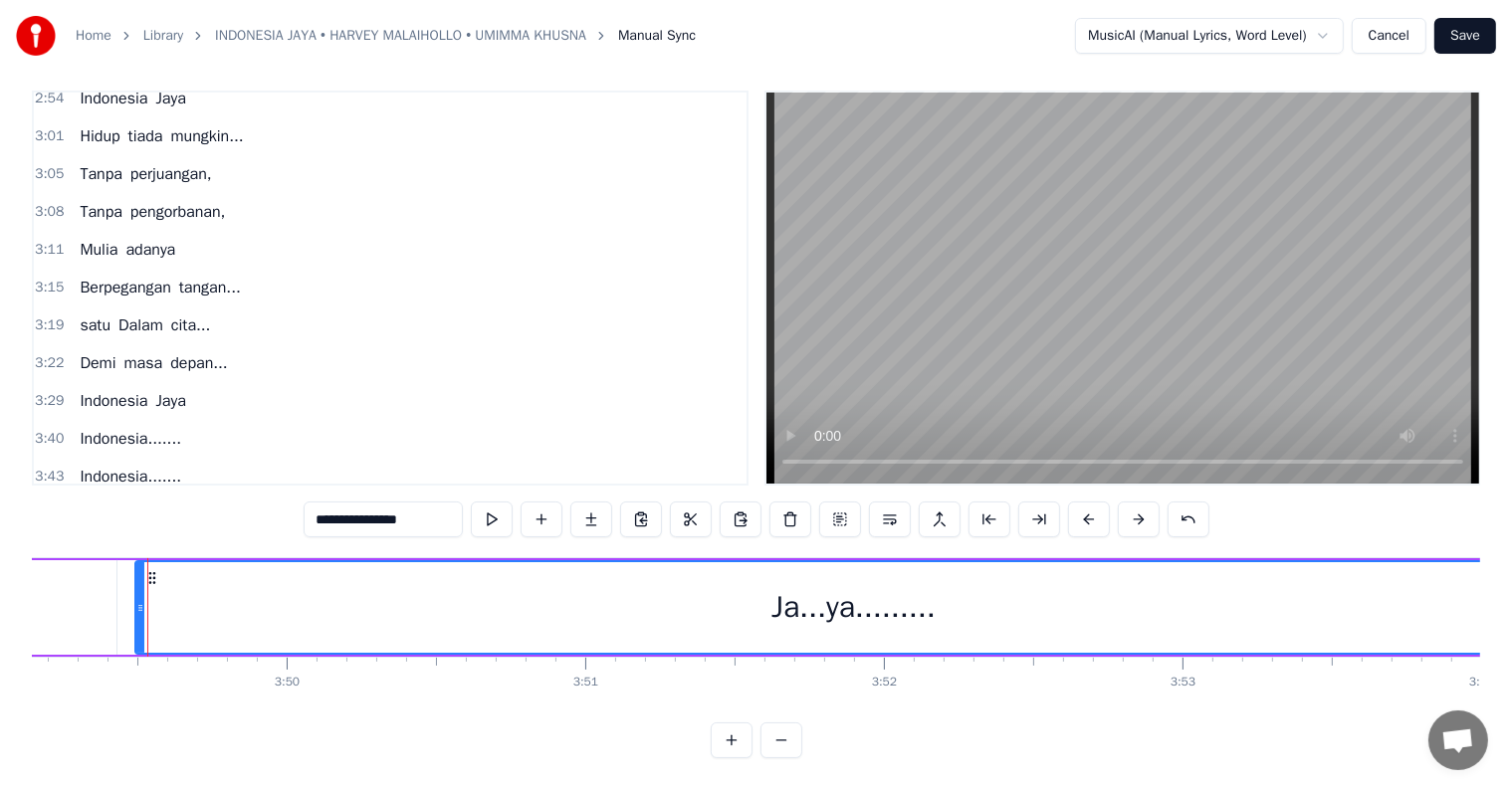 click on "Ja...ya........." at bounding box center [853, 607] 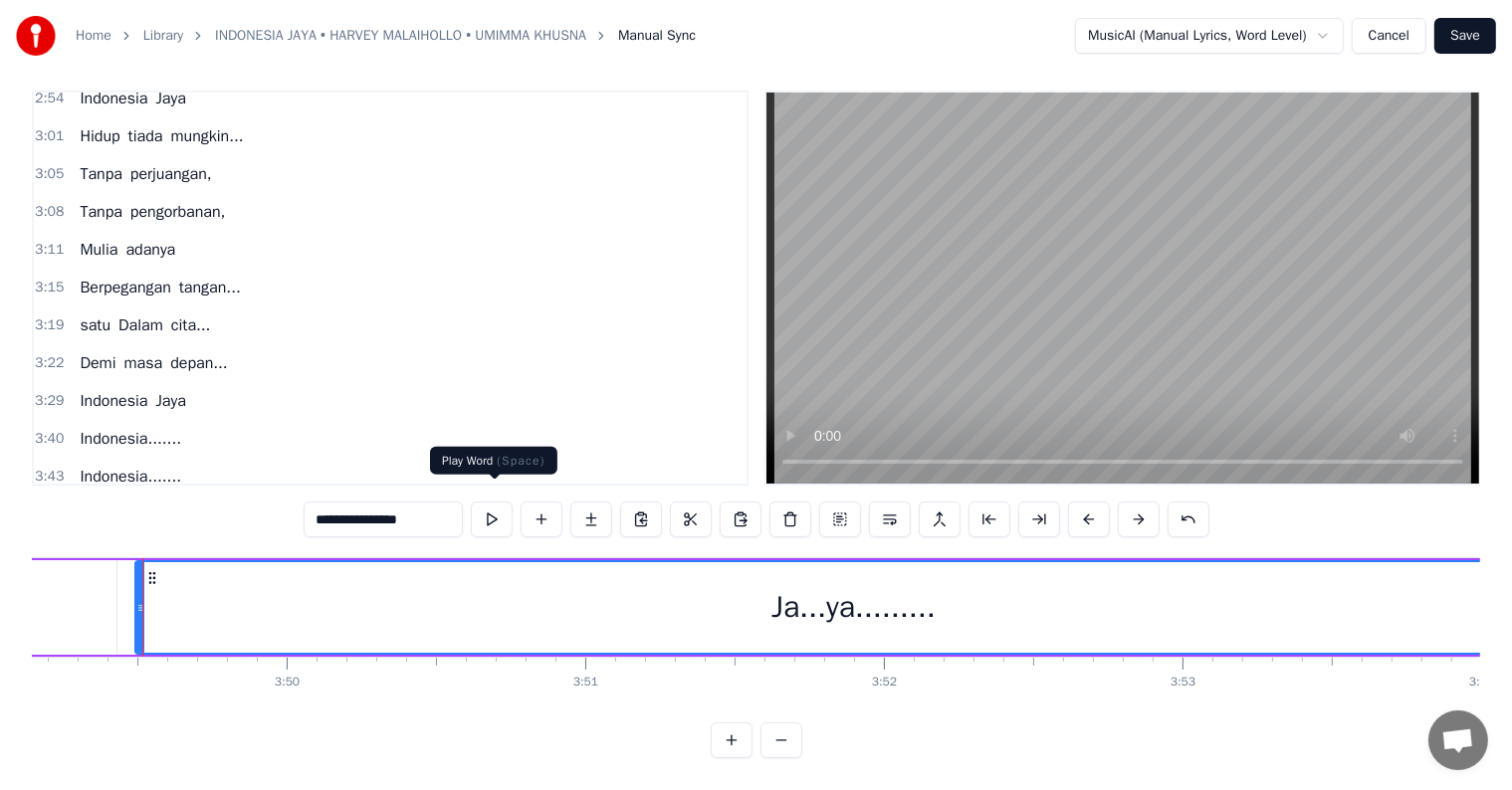 click at bounding box center [492, 519] 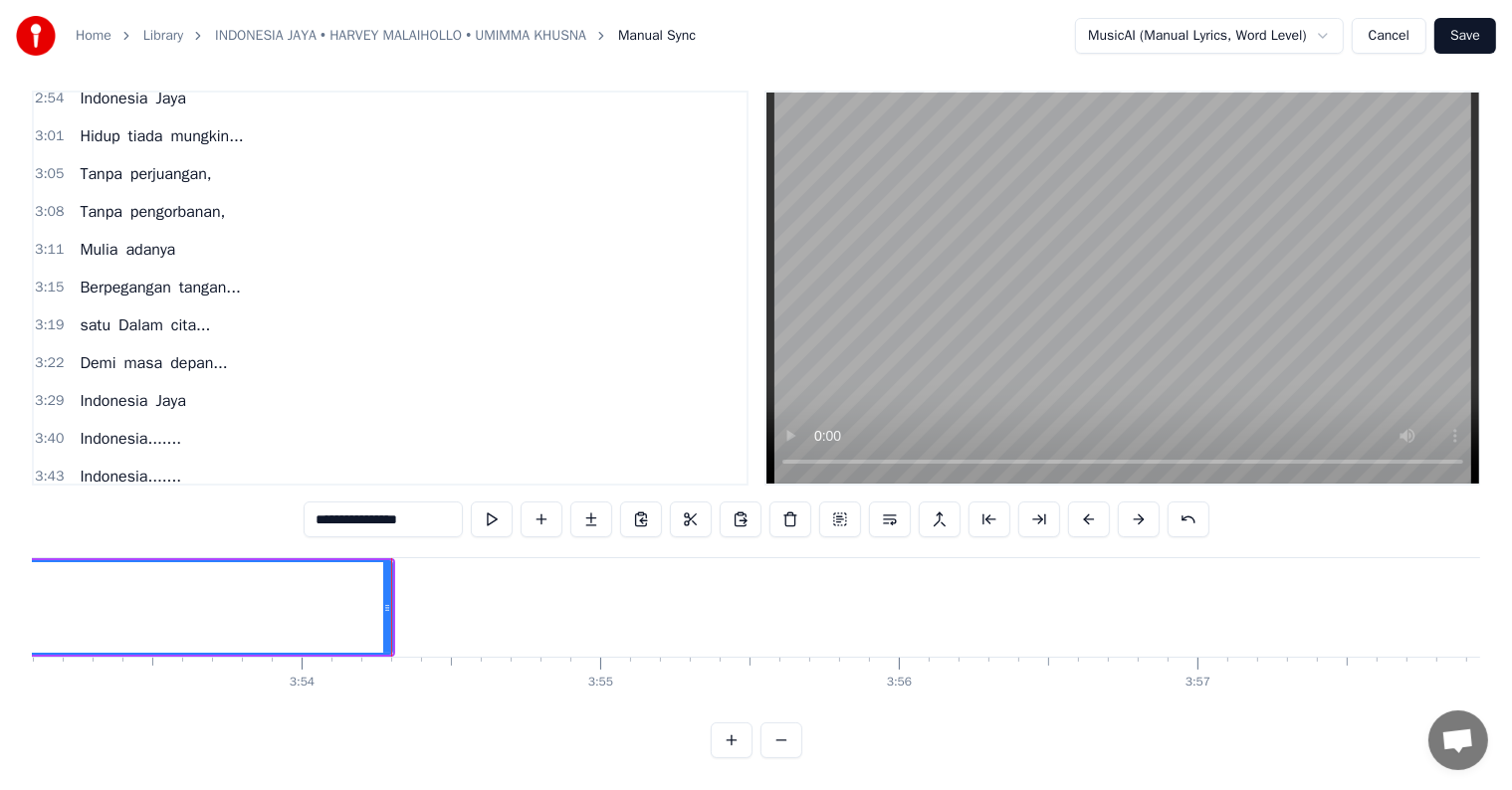 scroll, scrollTop: 0, scrollLeft: 69677, axis: horizontal 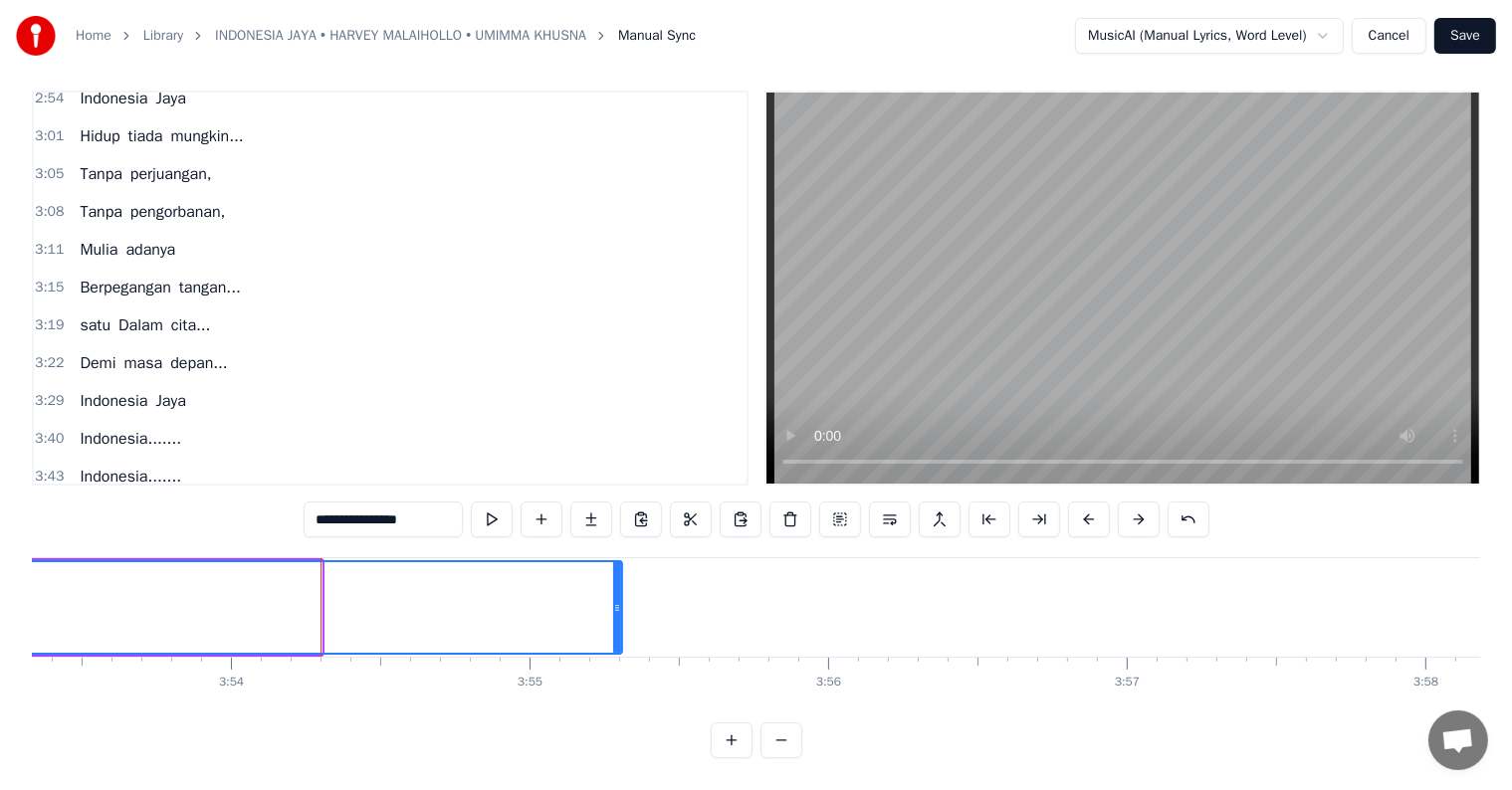 drag, startPoint x: 313, startPoint y: 583, endPoint x: 634, endPoint y: 565, distance: 321.50428 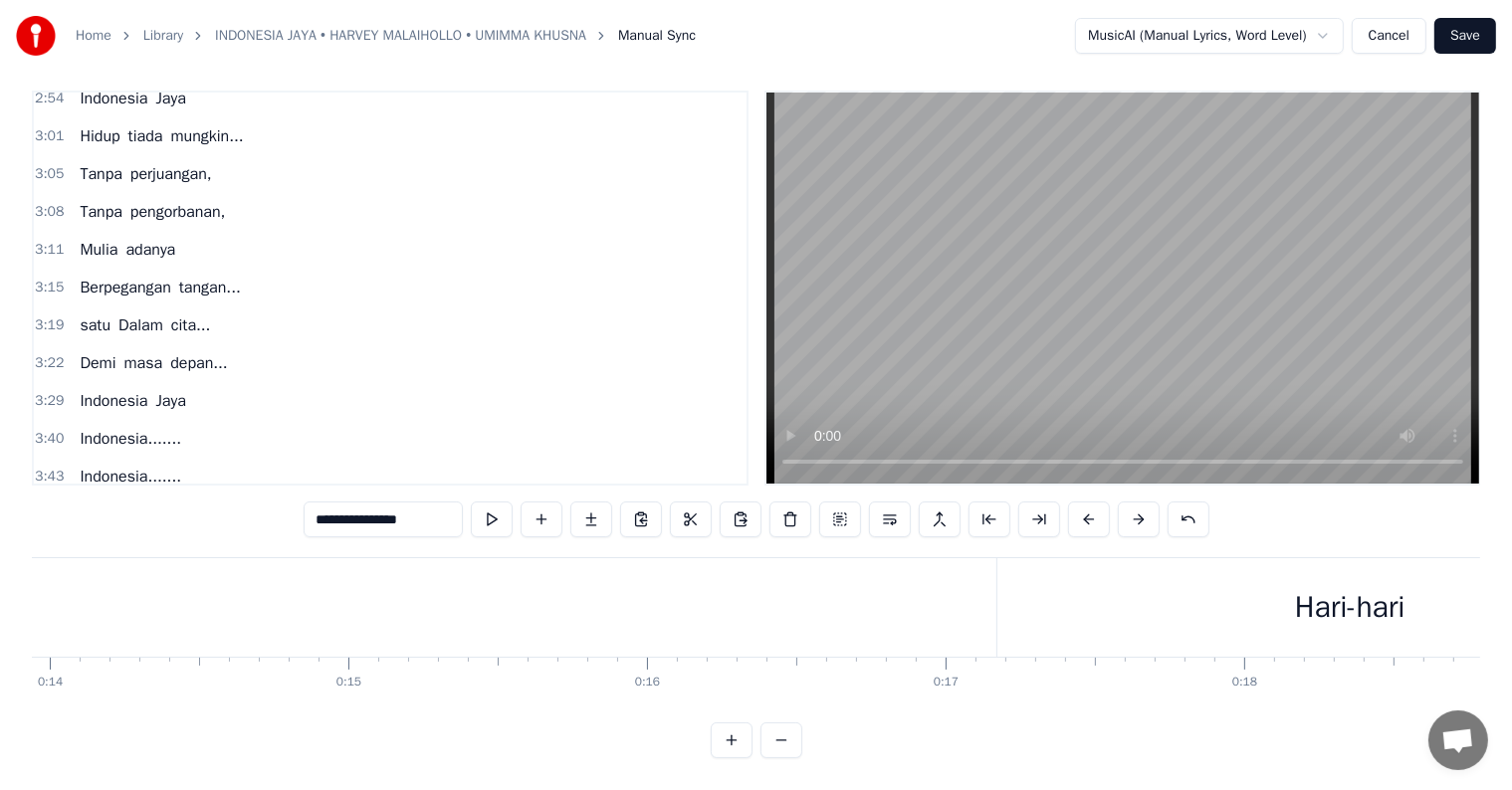 scroll, scrollTop: 0, scrollLeft: 0, axis: both 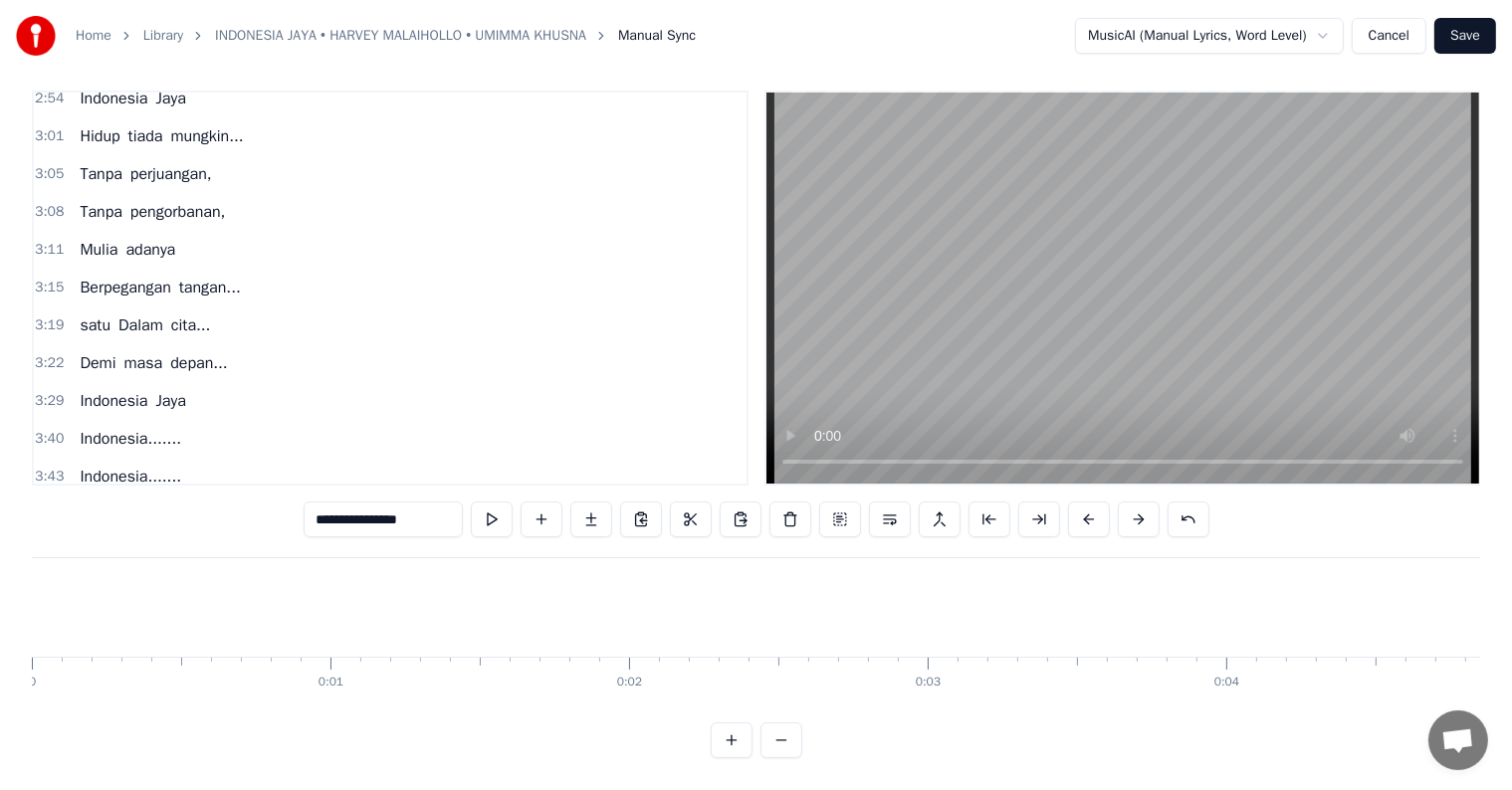 click at bounding box center (36303, 607) 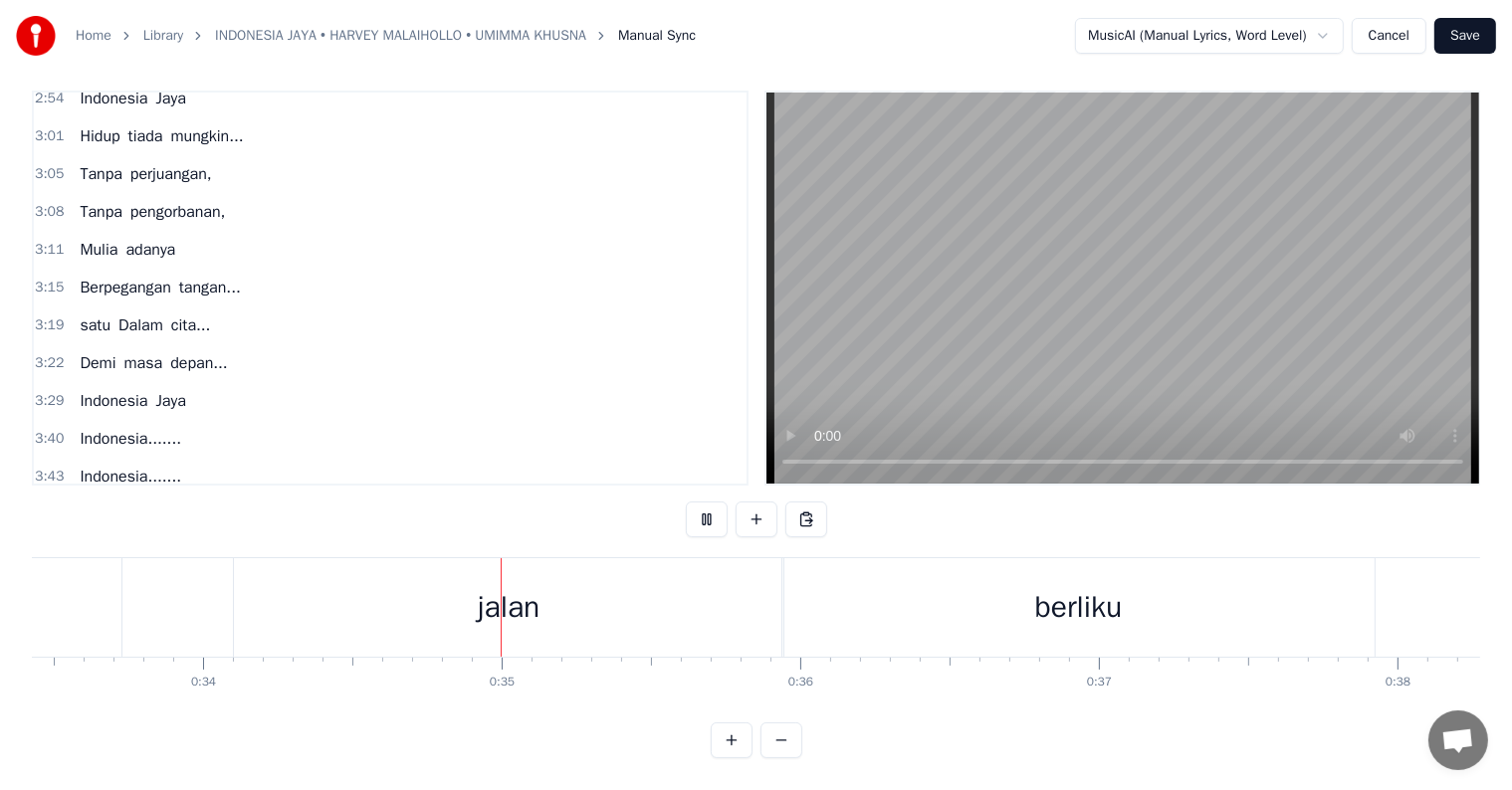 scroll, scrollTop: 0, scrollLeft: 10193, axis: horizontal 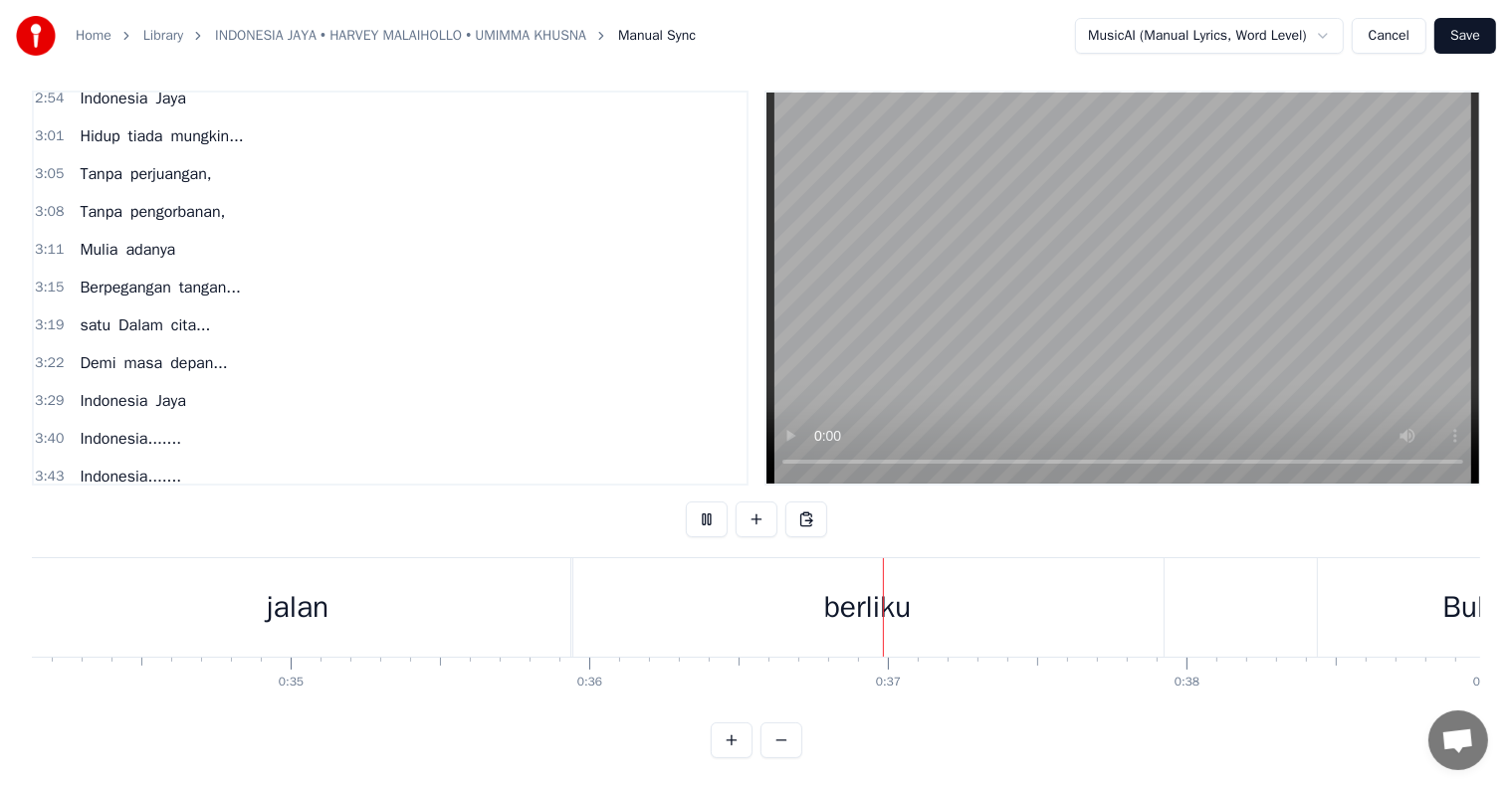 click on "Save" at bounding box center [1465, 36] 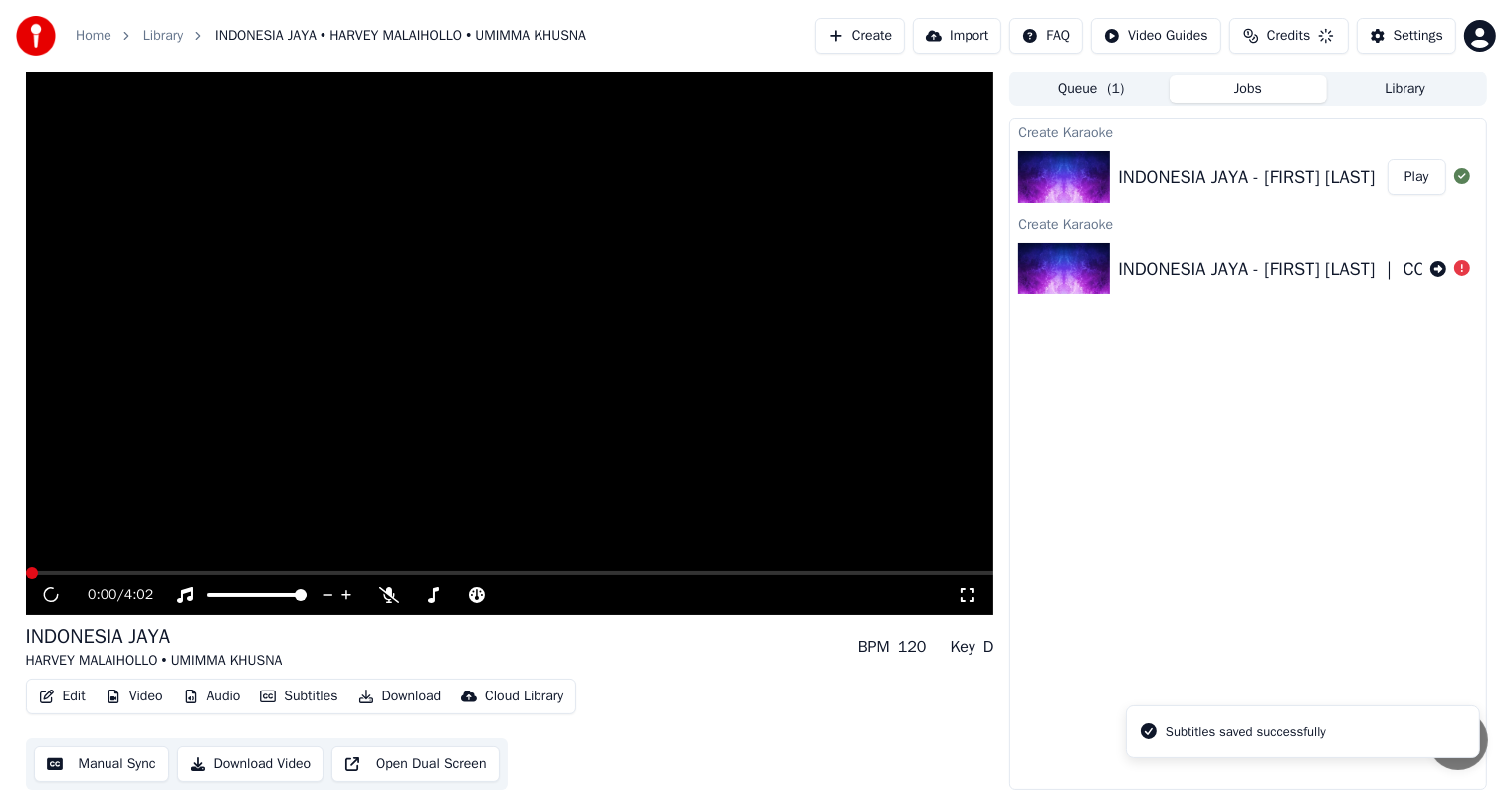 scroll, scrollTop: 1, scrollLeft: 0, axis: vertical 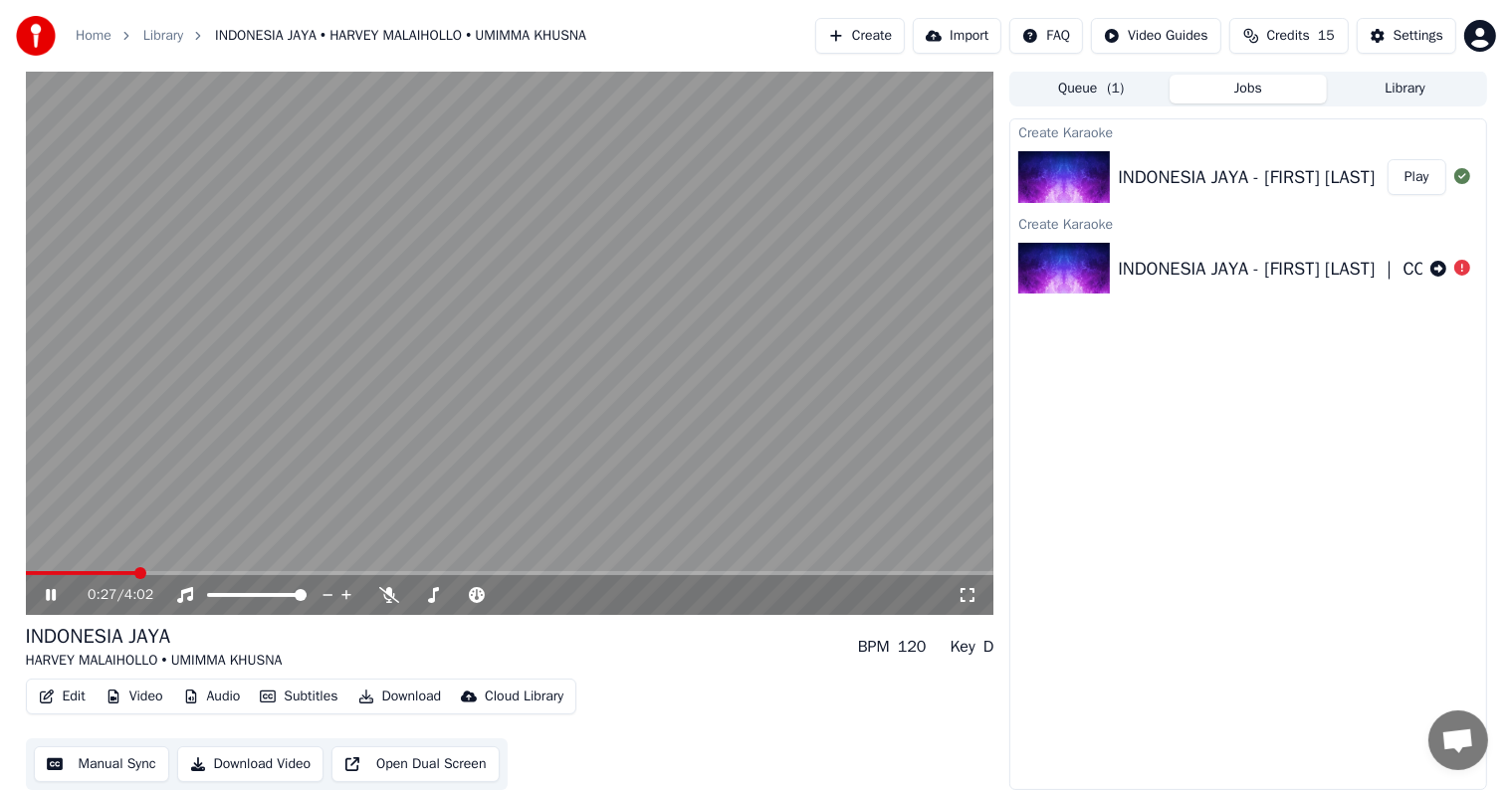 click on "Download" at bounding box center [400, 696] 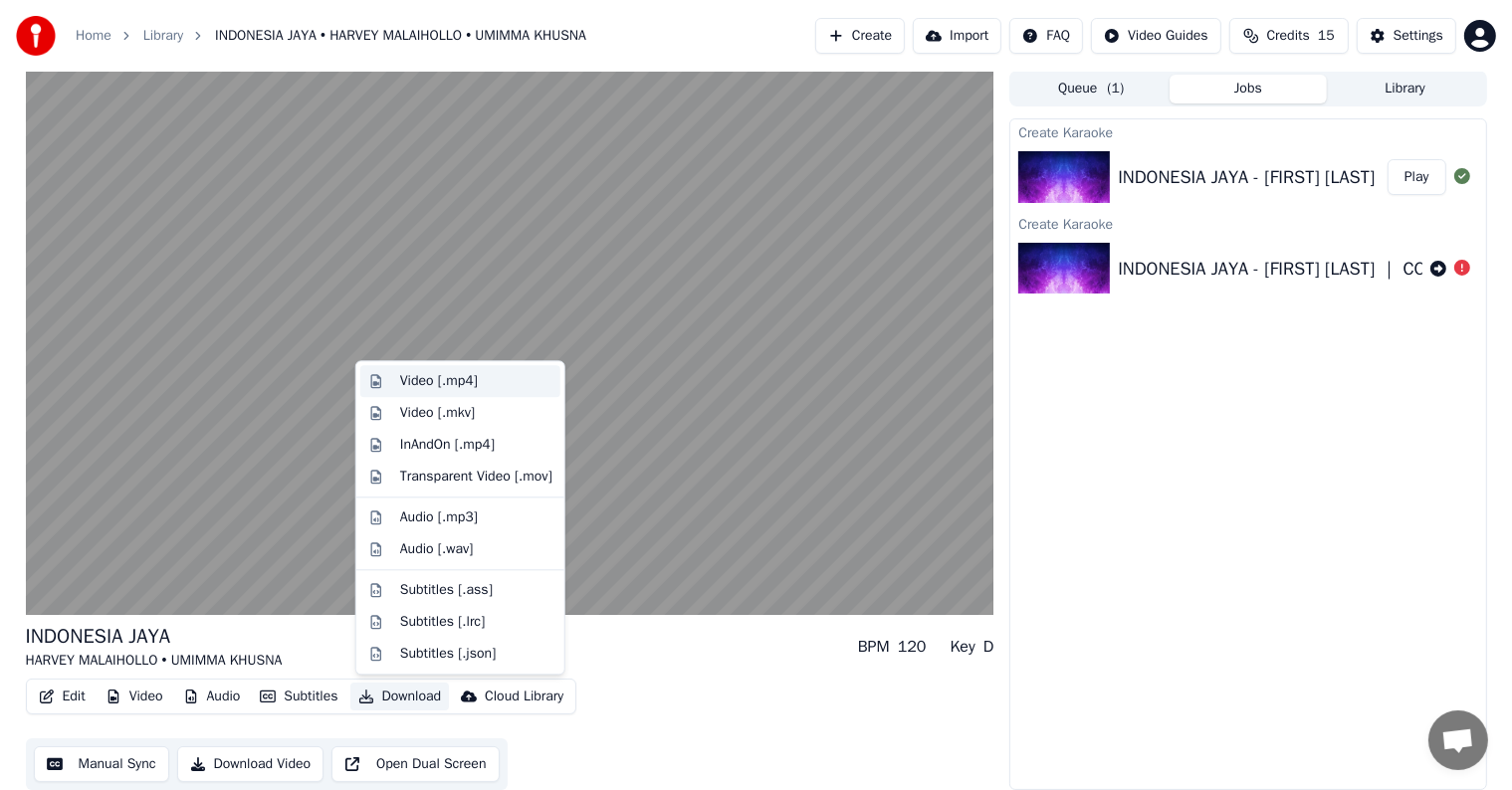 click on "Video [.mp4]" at bounding box center (476, 381) 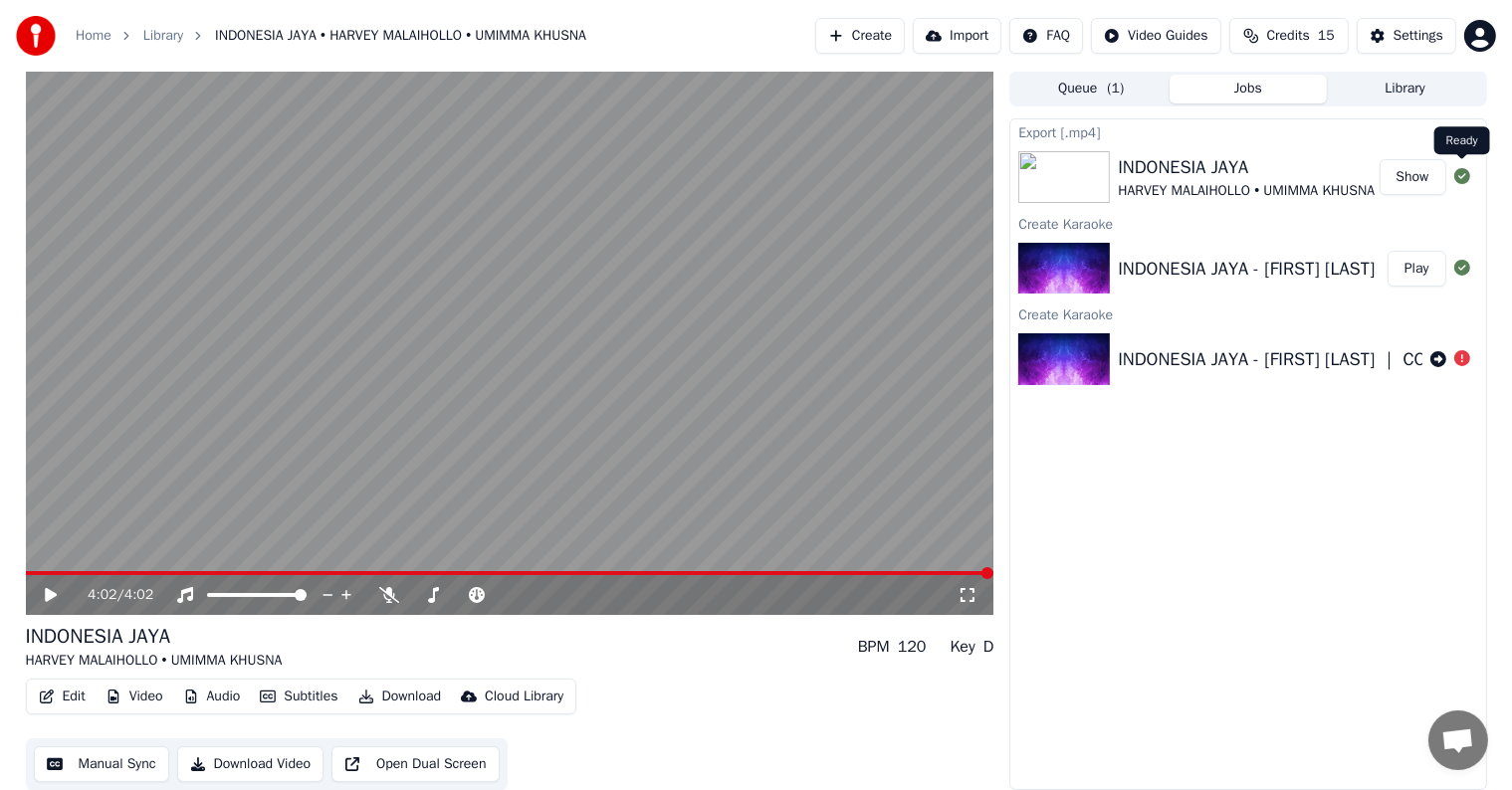 click 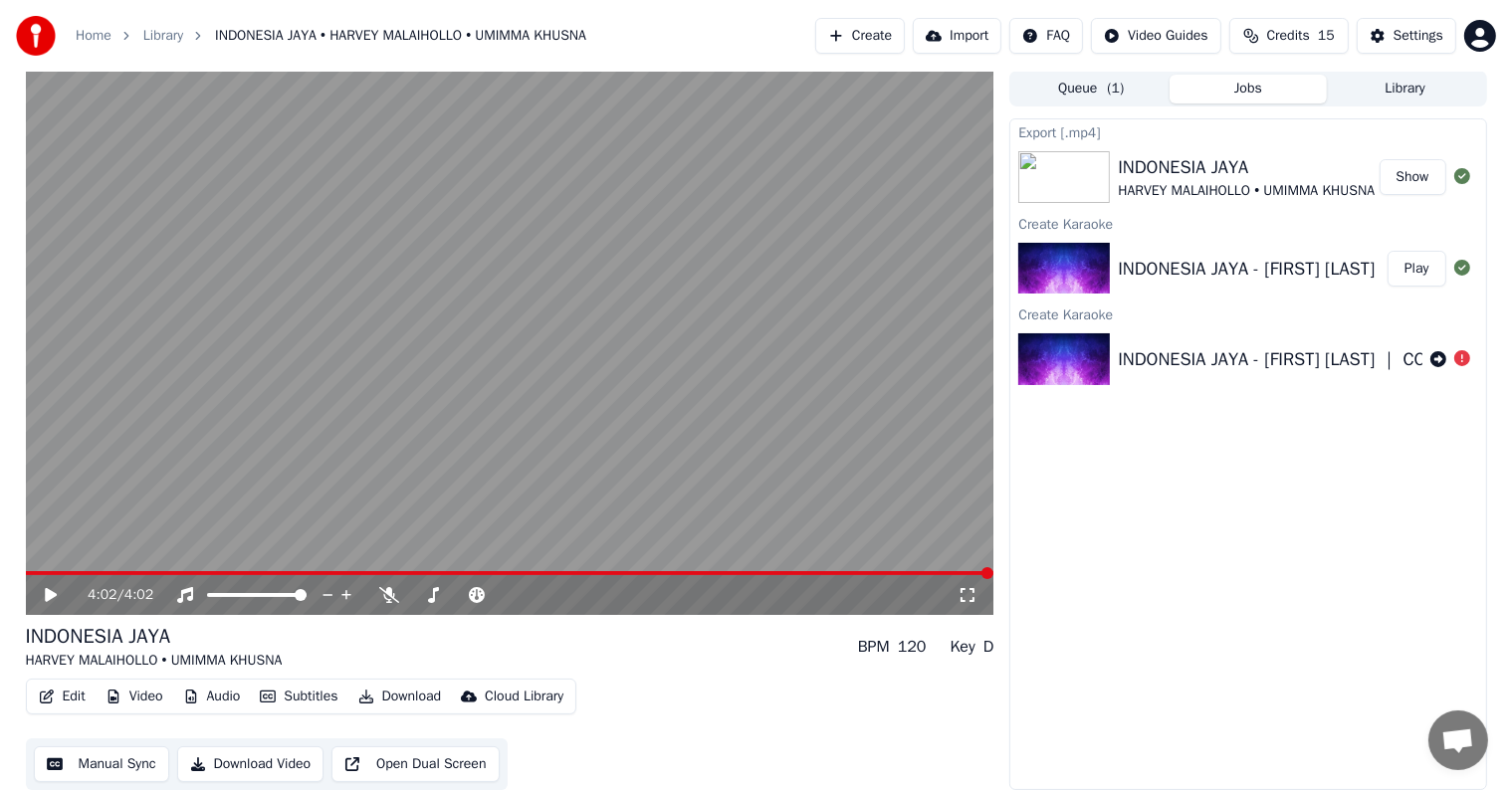 click on "Show" at bounding box center [1412, 177] 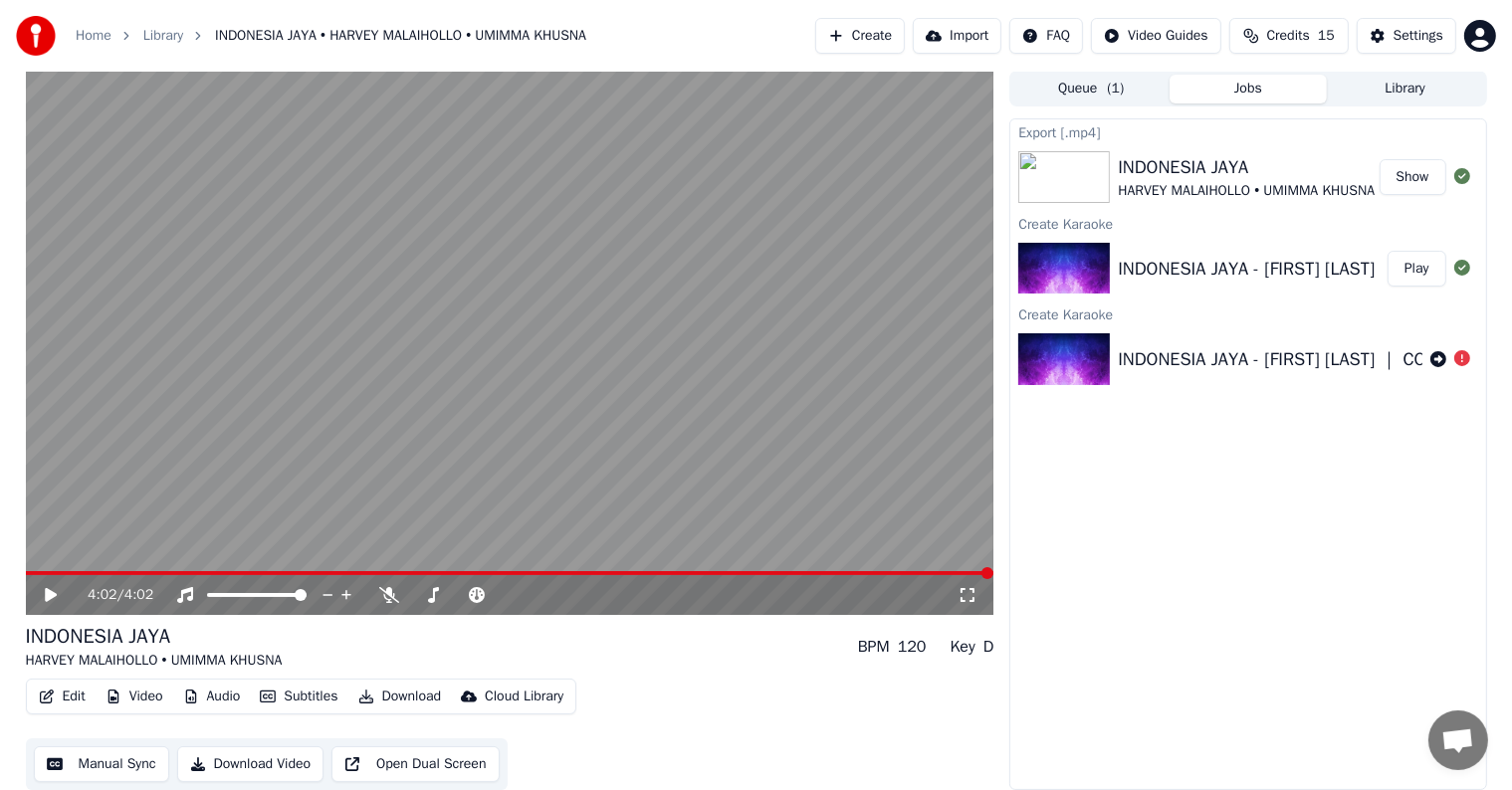 click on "Manual Sync" at bounding box center (102, 764) 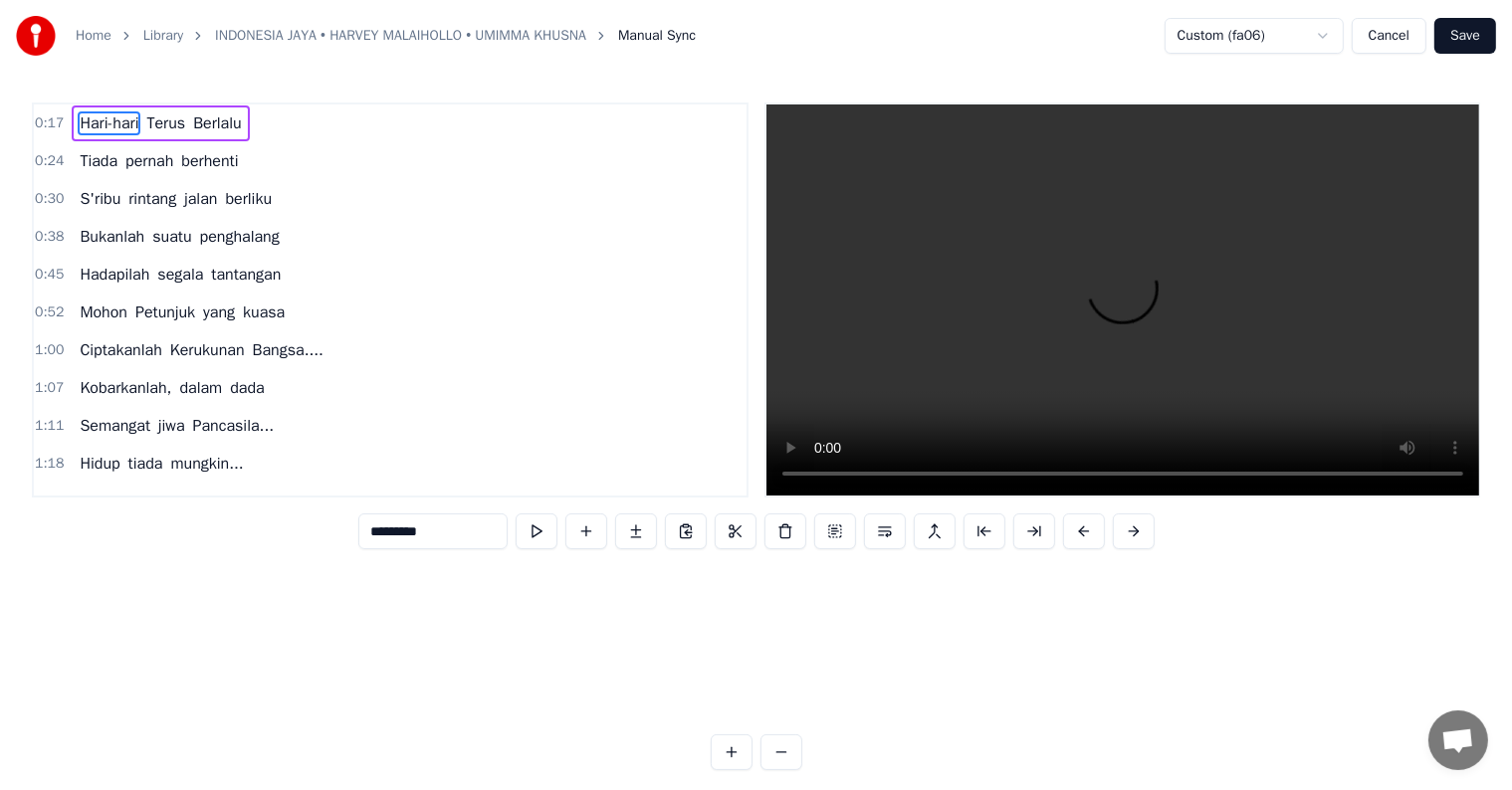 scroll, scrollTop: 0, scrollLeft: 0, axis: both 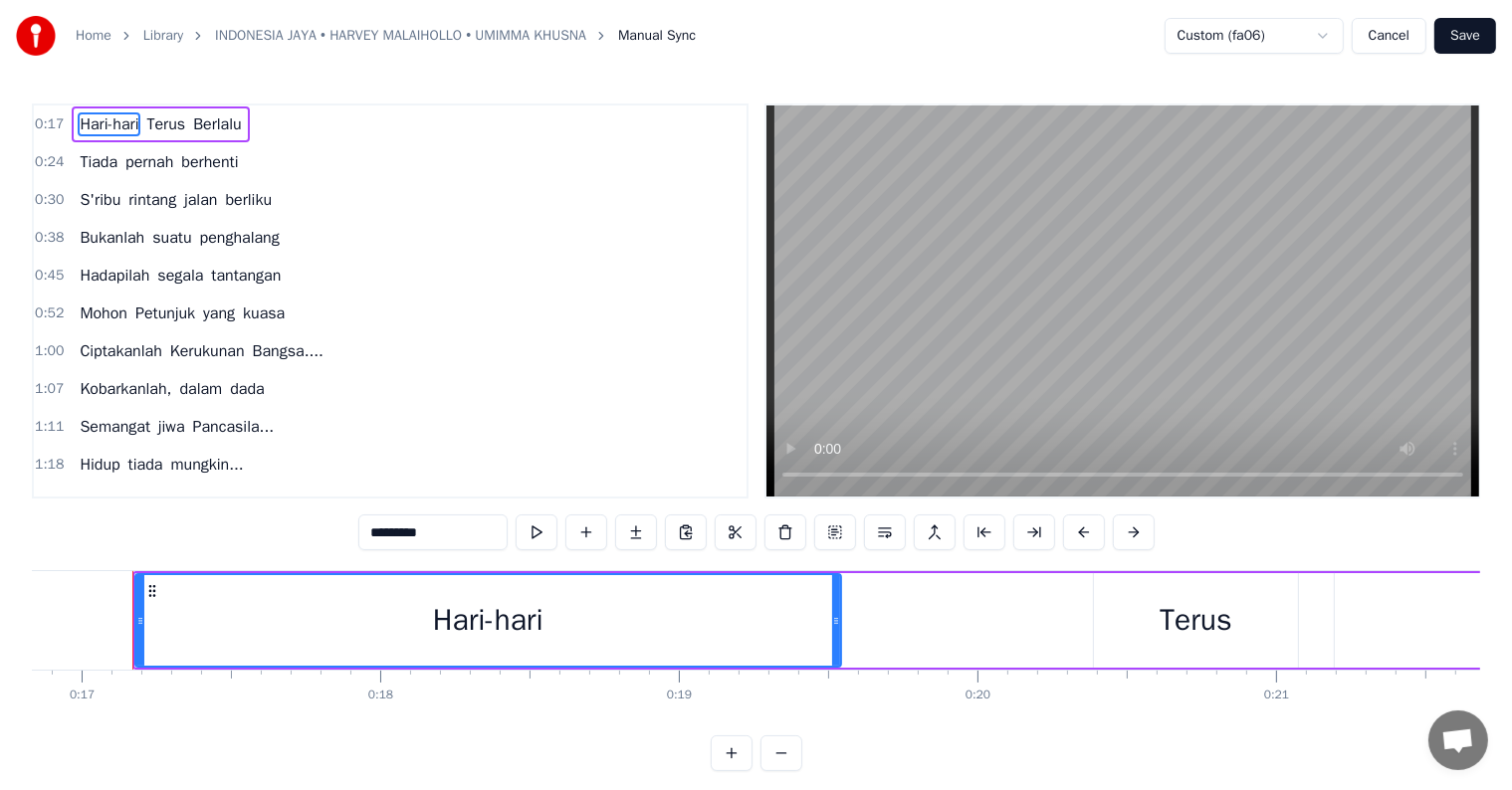 click on "Home Library INDONESIA JAYA • HARVEY MALAIHOLLO • UMIMMA KHUSNA Manual Sync Custom (fa06) Cancel Save 0:17 Hari-hari Terus Berlalu 0:24 Tiada pernah berhenti 0:30 S'ribu rintang jalan berliku 0:38 Bukanlah suatu penghalang 0:45 Hadapilah segala tantangan 0:52 Mohon Petunjuk yang kuasa 1:00 Ciptakanlah Kerukunan Bangsa.... 1:07 Kobarkanlah, dalam dada 1:11 Semangat jiwa Pancasila... 1:18 Hidup tiada mungkin... 1:21 Tanpa perjuangan, 1:25 Tanpa pengorbanan, 1:28 Mulia adanya 1:32 Berpegangan tangan... 1:36 satu Dalam cita... 1:39 Demi masa depan... 1:43 Indonesia Jaya 1:59 Hadapilah segala tantangan 2:06 Mohon Petunjuk yang kuasa 2:13 Ciptakanlah Kerukunan Bangsa.... 2:20 Kobarkanlah, dalam dada 2:24 Semangat jiwa Pancasila... 2:30 Hidup tiada mungkin... 2:33 Tanpa perjuangan, 2:37 Tanpa pengorbanan, 2:40 Mulia adanya 2:44 Berpegangan tangan... 2:47 satu Dalam cita... 2:51 Demi masa depan... 2:54 Indonesia Jaya 3:01 Hidup tiada mungkin... 3:05 Tanpa perjuangan, 3:08 Tanpa pengorbanan, 3:11 Mulia adanya 3:15" at bounding box center (756, 401) 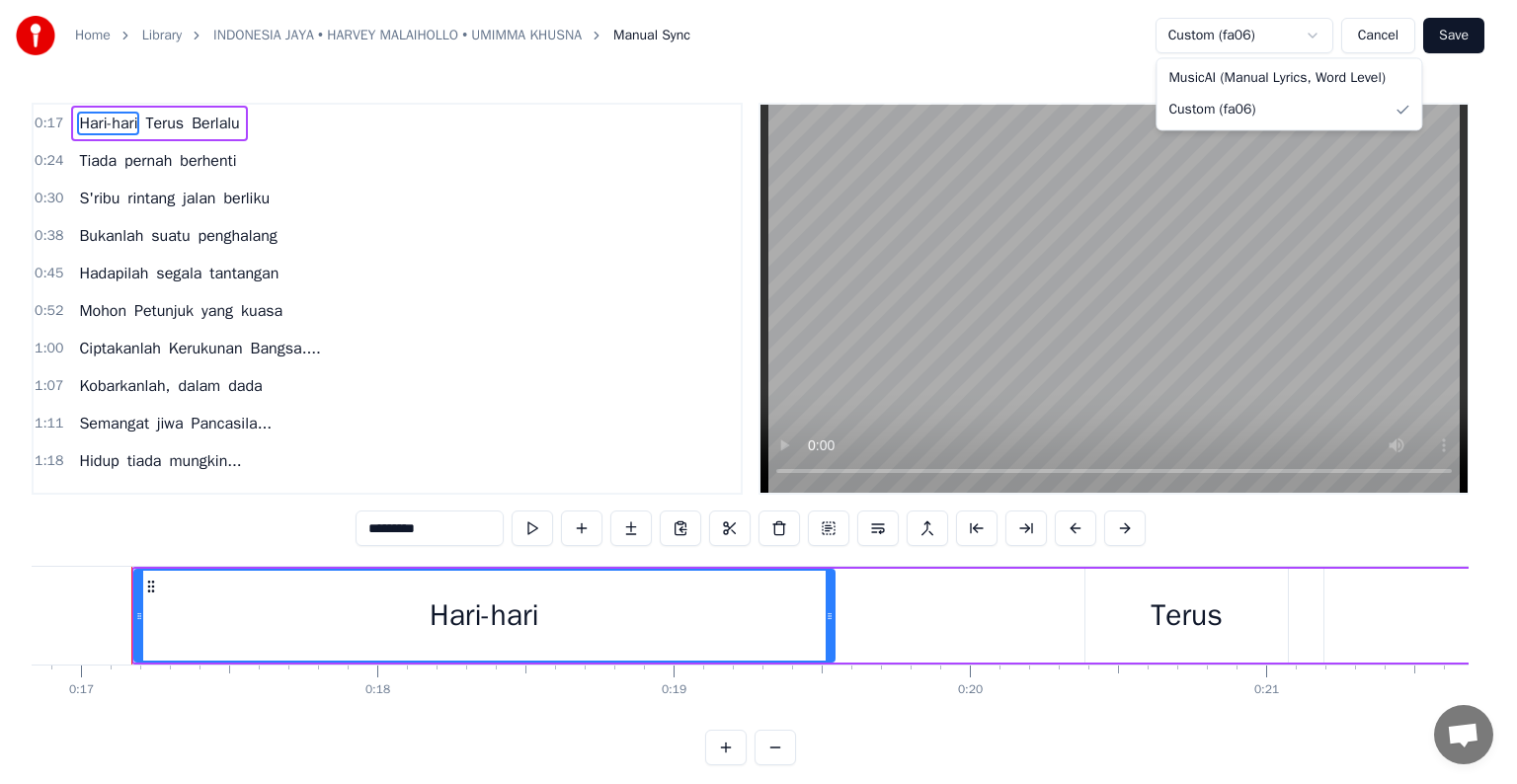 click on "Home Library INDONESIA JAYA • HARVEY MALAIHOLLO • UMIMMA KHUSNA Manual Sync Custom (fa06) Cancel Save 0:17 Hari-hari Terus Berlalu 0:24 Tiada pernah berhenti 0:30 S'ribu rintang jalan berliku 0:38 Bukanlah suatu penghalang 0:45 Hadapilah segala tantangan 0:52 Mohon Petunjuk yang kuasa 1:00 Ciptakanlah Kerukunan Bangsa.... 1:07 Kobarkanlah, dalam dada 1:11 Semangat jiwa Pancasila... 1:18 Hidup tiada mungkin... 1:21 Tanpa perjuangan, 1:25 Tanpa pengorbanan, 1:28 Mulia adanya 1:32 Berpegangan tangan... 1:36 satu Dalam cita... 1:39 Demi masa depan... 1:43 Indonesia Jaya 1:59 Hadapilah segala tantangan 2:06 Mohon Petunjuk yang kuasa 2:13 Ciptakanlah Kerukunan Bangsa.... 2:20 Kobarkanlah, dalam dada 2:24 Semangat jiwa Pancasila... 2:30 Hidup tiada mungkin... 2:33 Tanpa perjuangan, 2:37 Tanpa pengorbanan, 2:40 Mulia adanya 2:44 Berpegangan tangan... 2:47 satu Dalam cita... 2:51 Demi masa depan... 2:54 Indonesia Jaya 3:01 Hidup tiada mungkin... 3:05 Tanpa perjuangan, 3:08 Tanpa pengorbanan, 3:11 Mulia adanya 3:15" at bounding box center [758, 398] 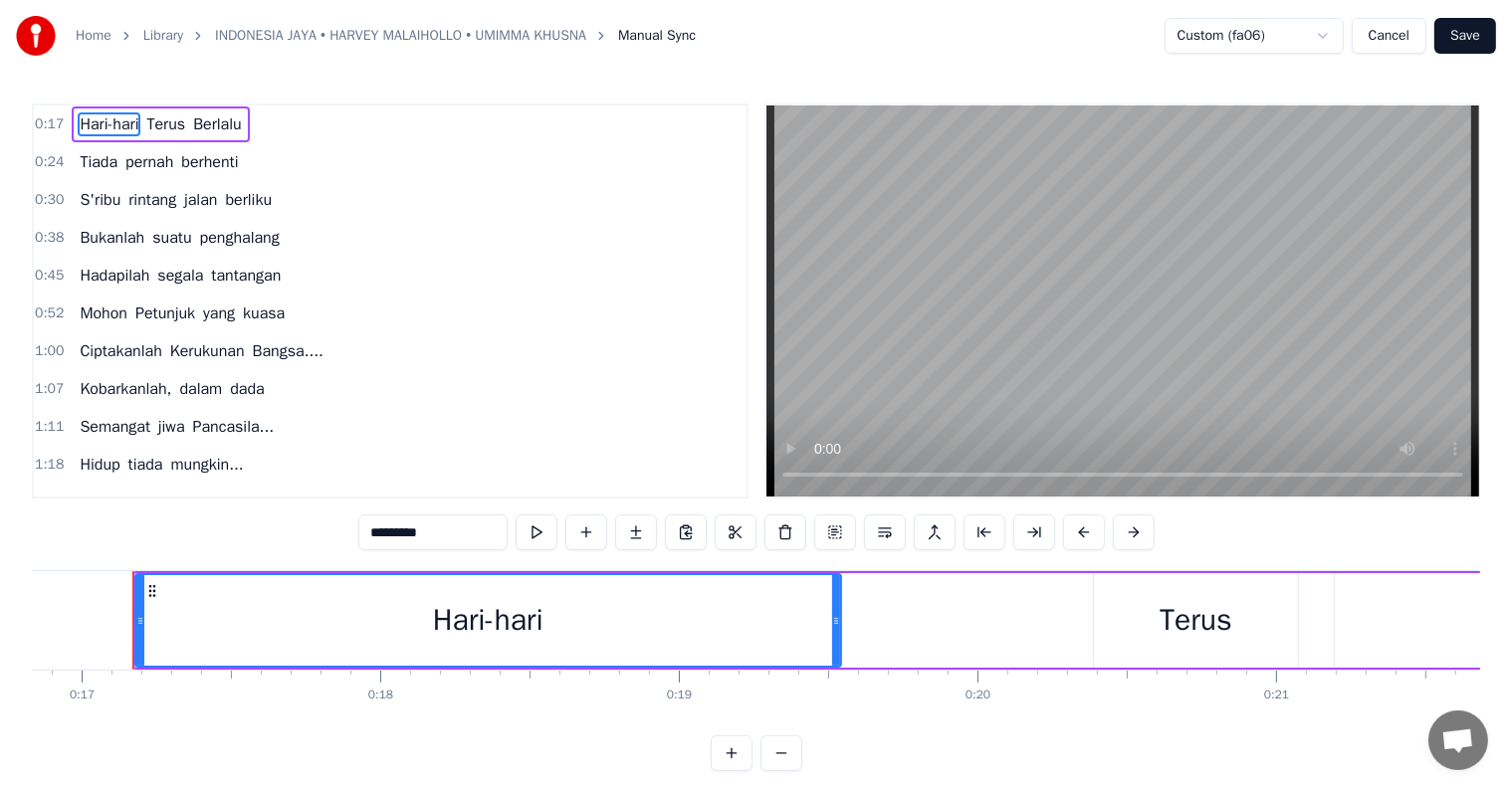 click on "Home" at bounding box center [94, 36] 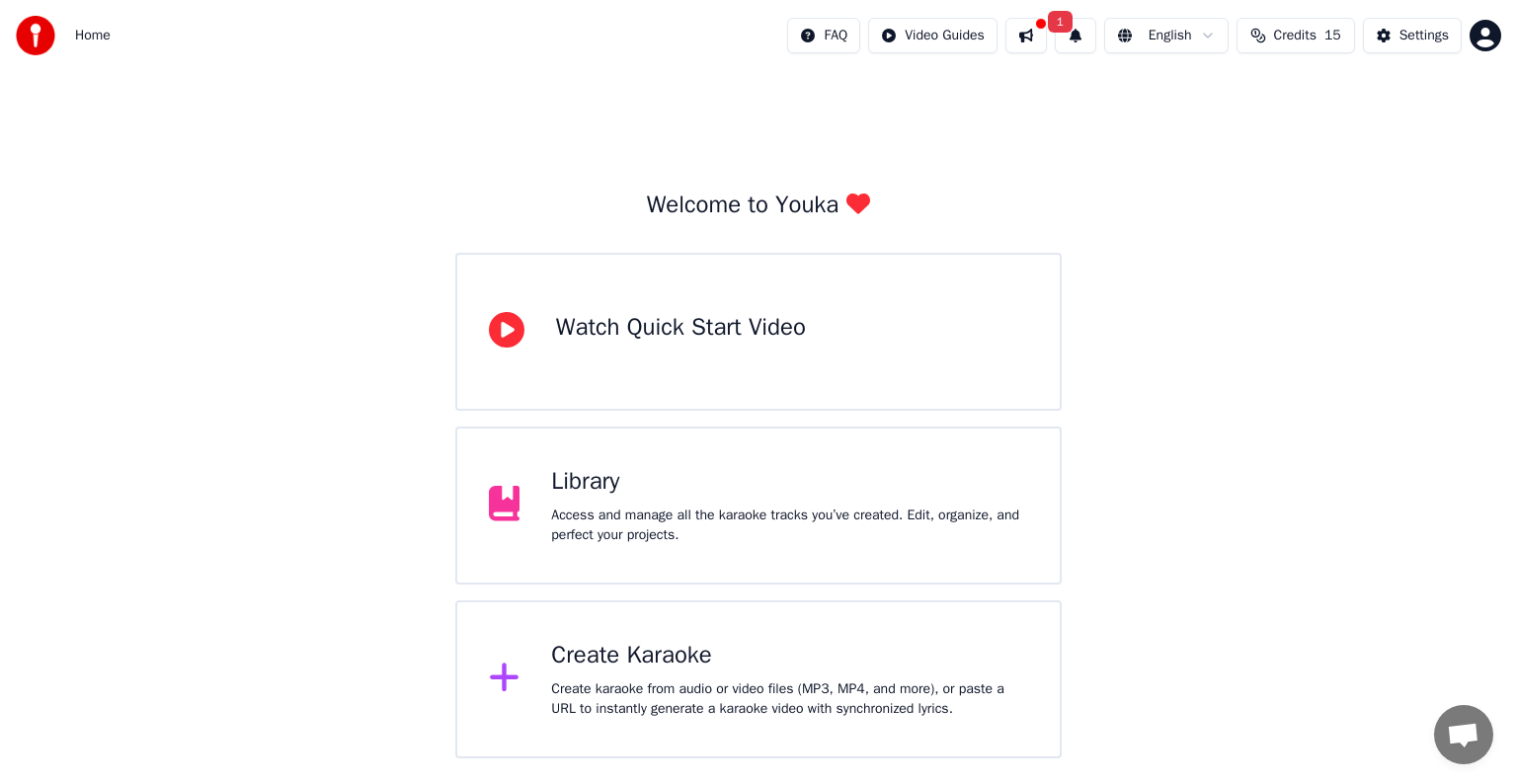 click on "Create Karaoke Create karaoke from audio or video files (MP3, MP4, and more), or paste a URL to instantly generate a karaoke video with synchronized lyrics." at bounding box center [789, 679] 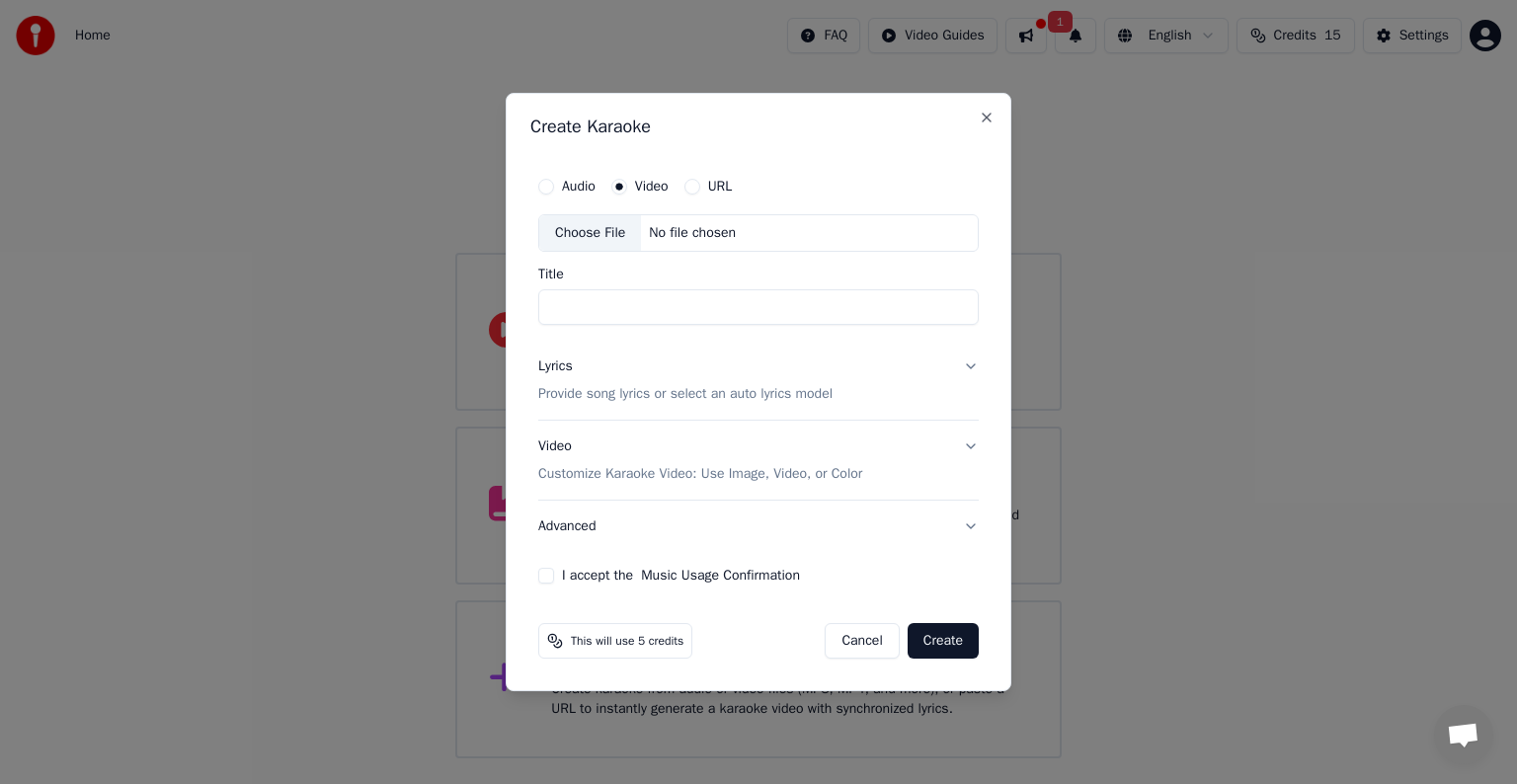 click on "Choose File" at bounding box center [590, 233] 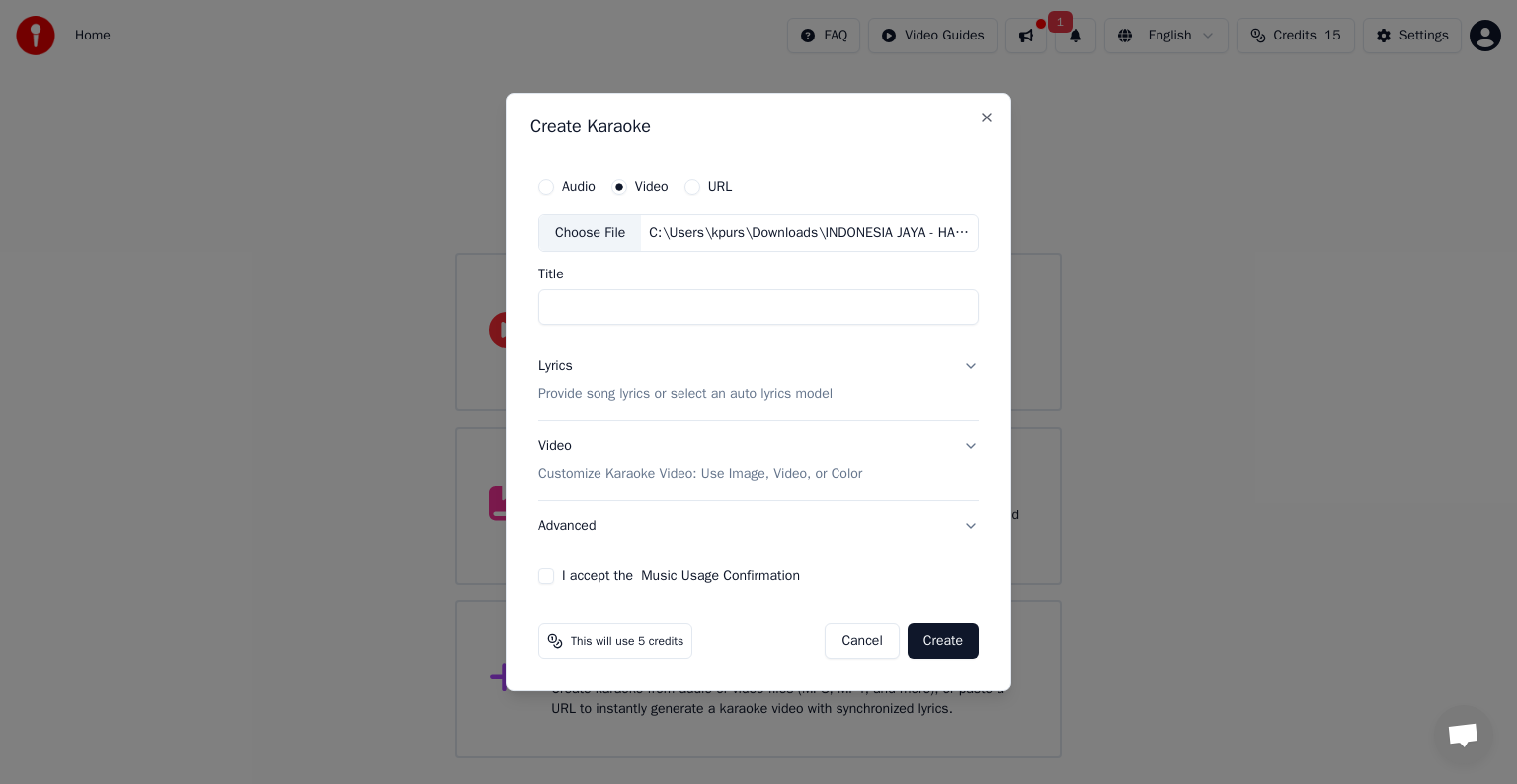 type on "**********" 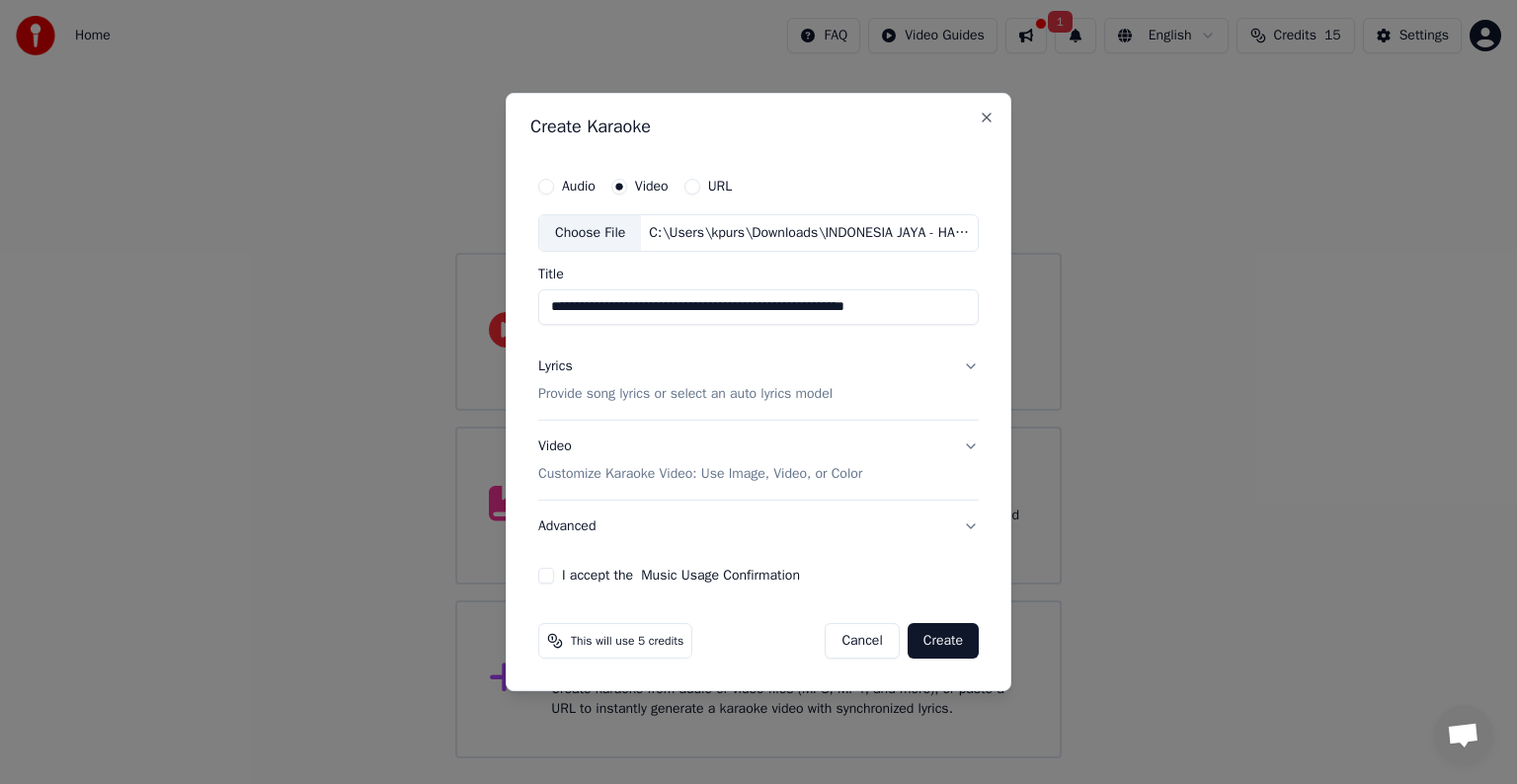 click on "Lyrics Provide song lyrics or select an auto lyrics model" at bounding box center [758, 380] 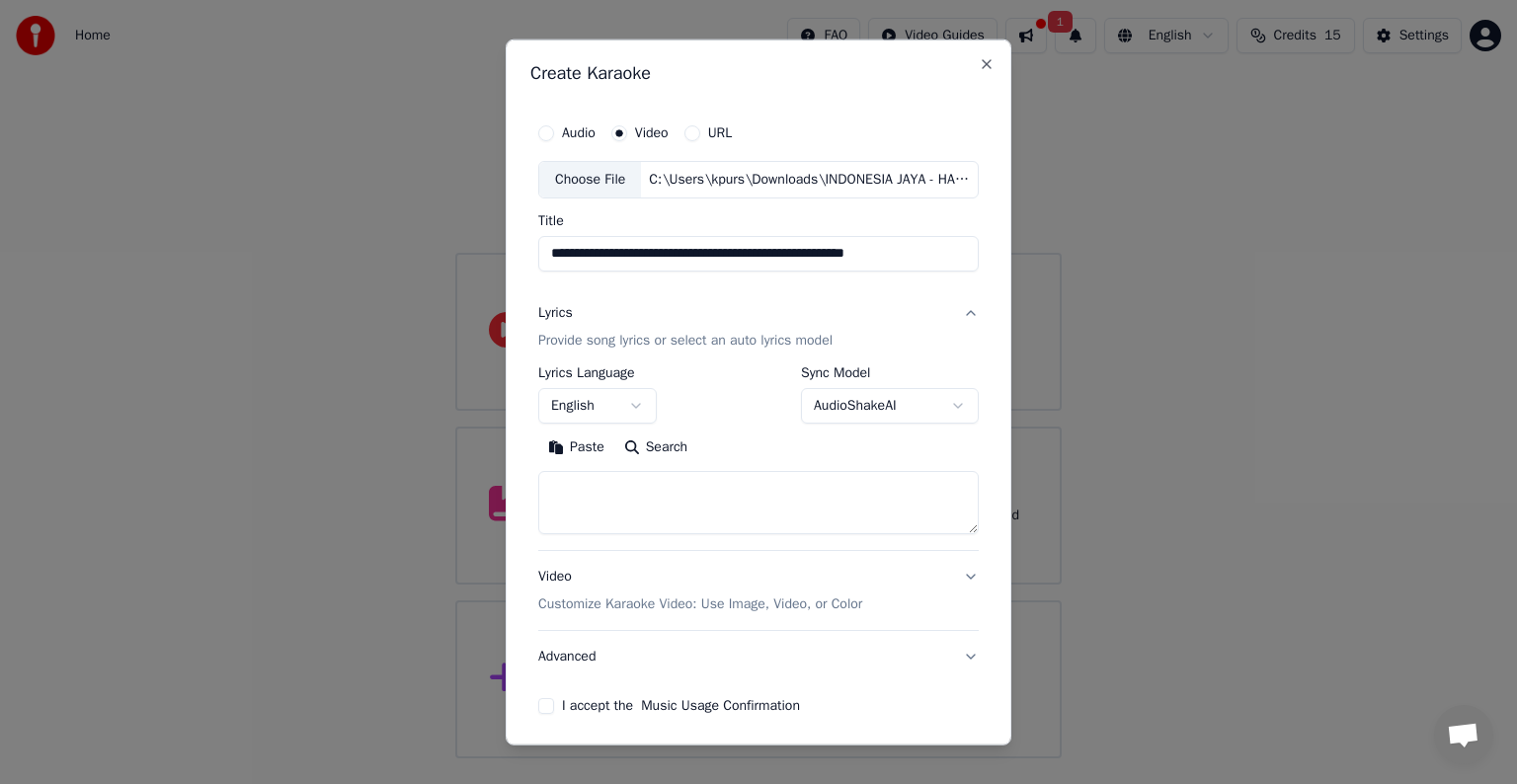scroll, scrollTop: 75, scrollLeft: 0, axis: vertical 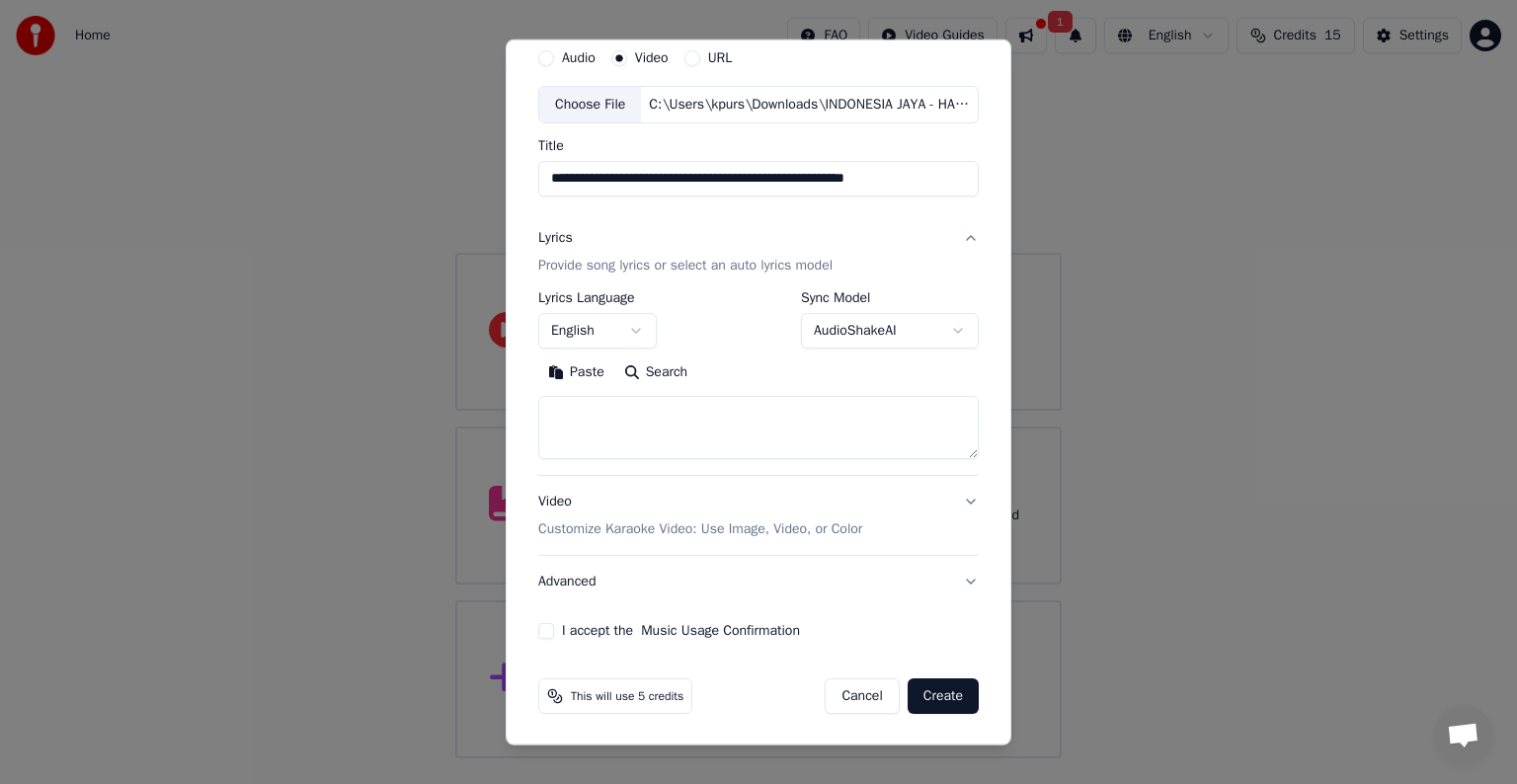 click on "Customize Karaoke Video: Use Image, Video, or Color" at bounding box center (700, 529) 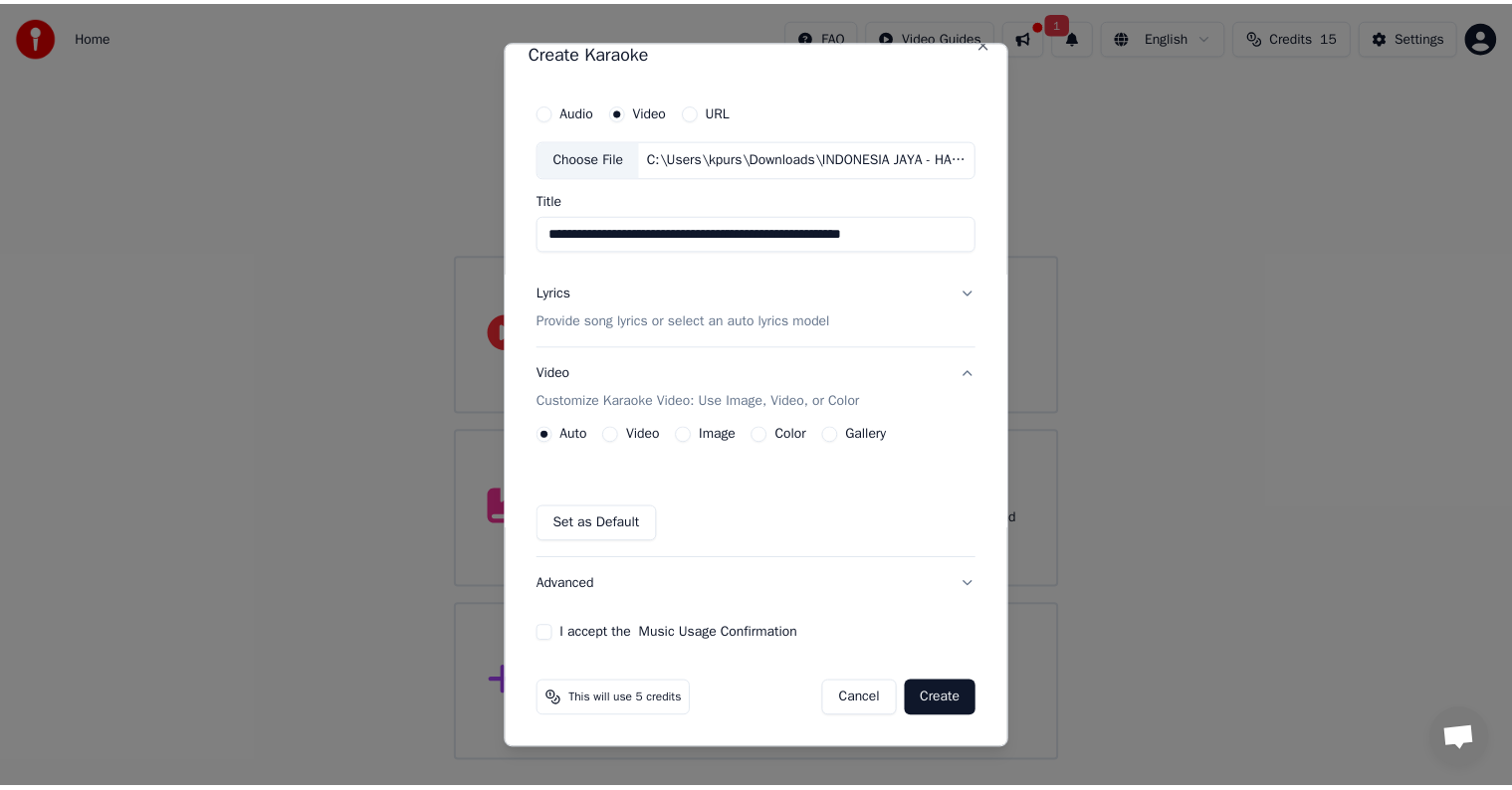 scroll, scrollTop: 22, scrollLeft: 0, axis: vertical 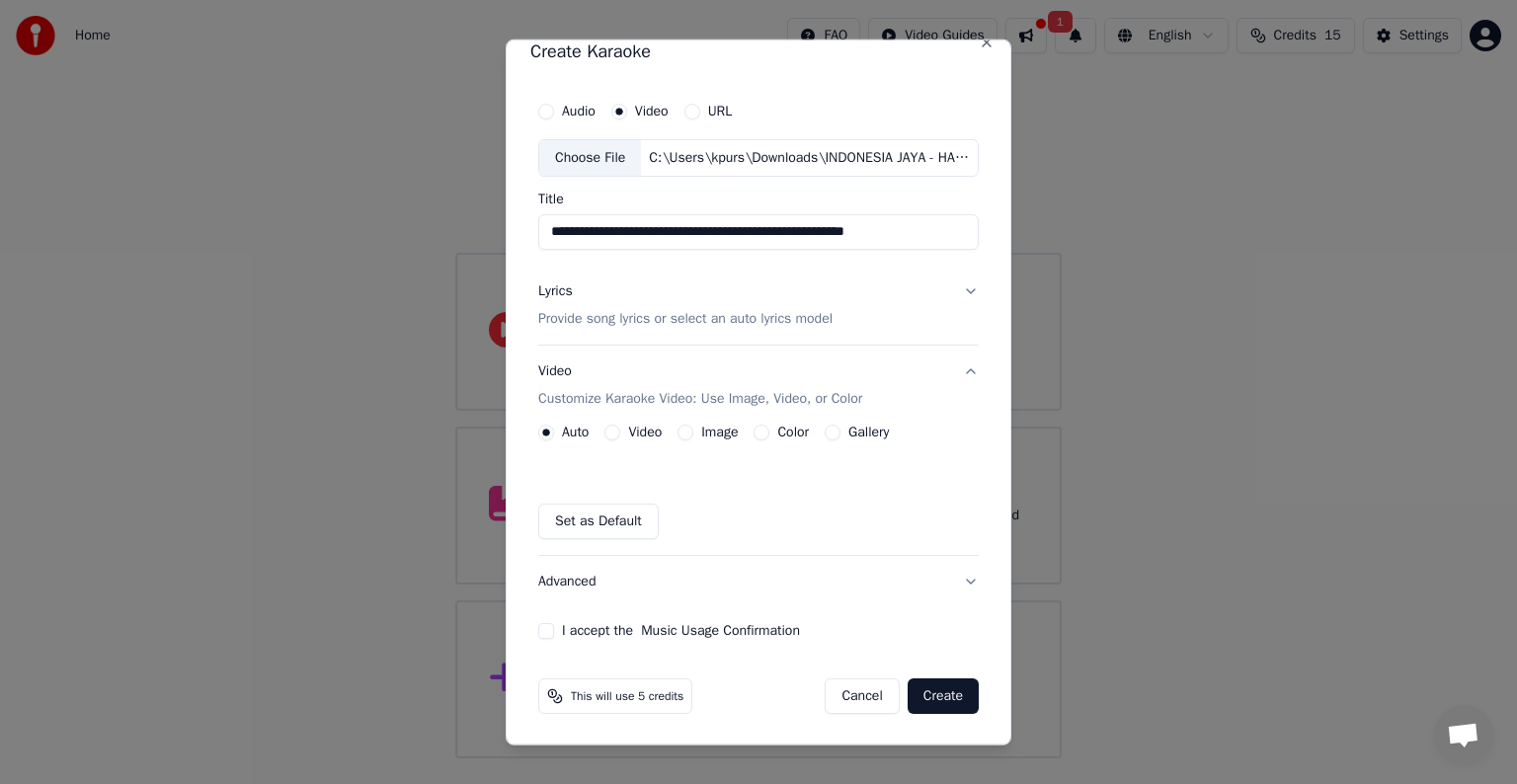 click on "Video" at bounding box center [633, 432] 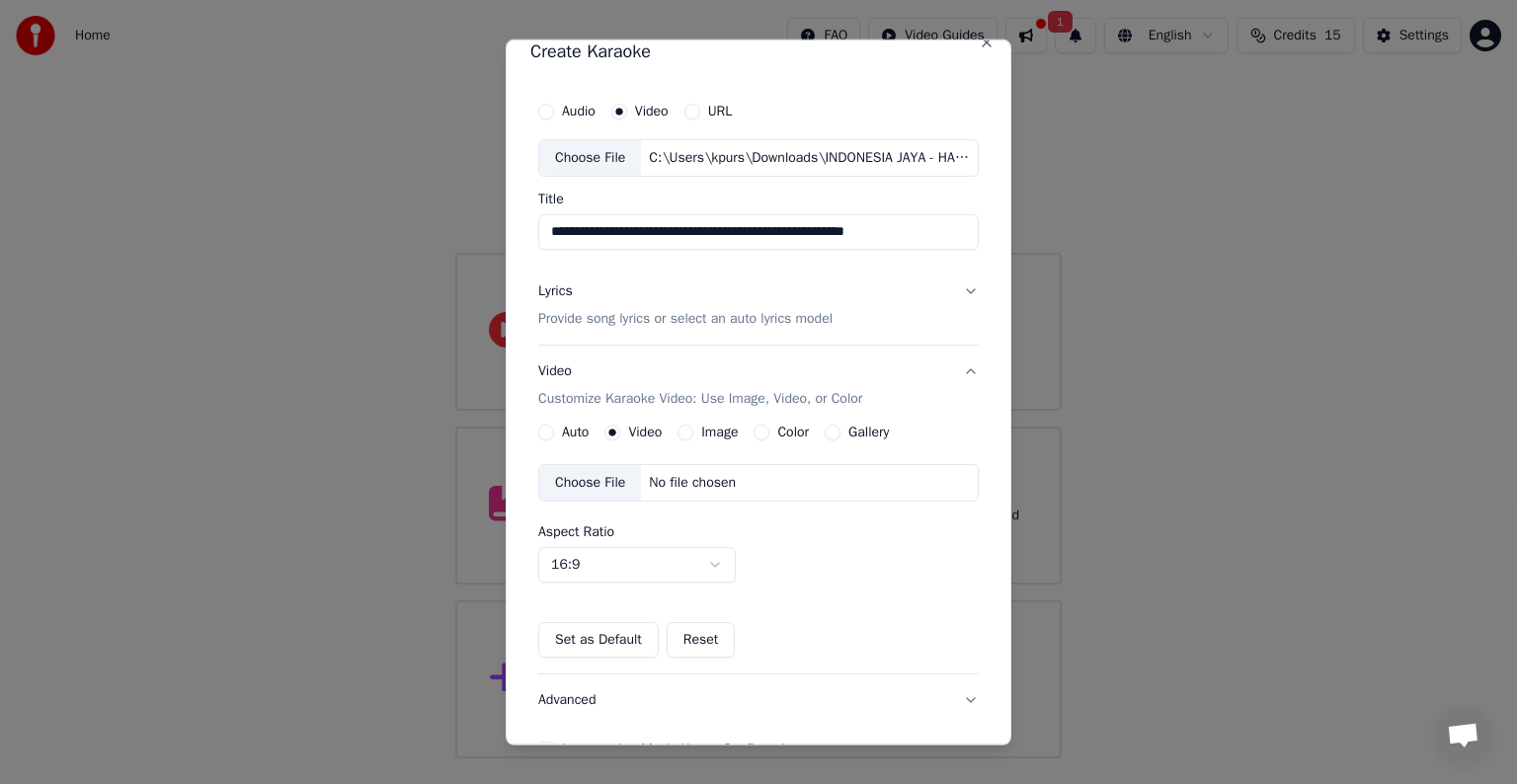 type on "video" 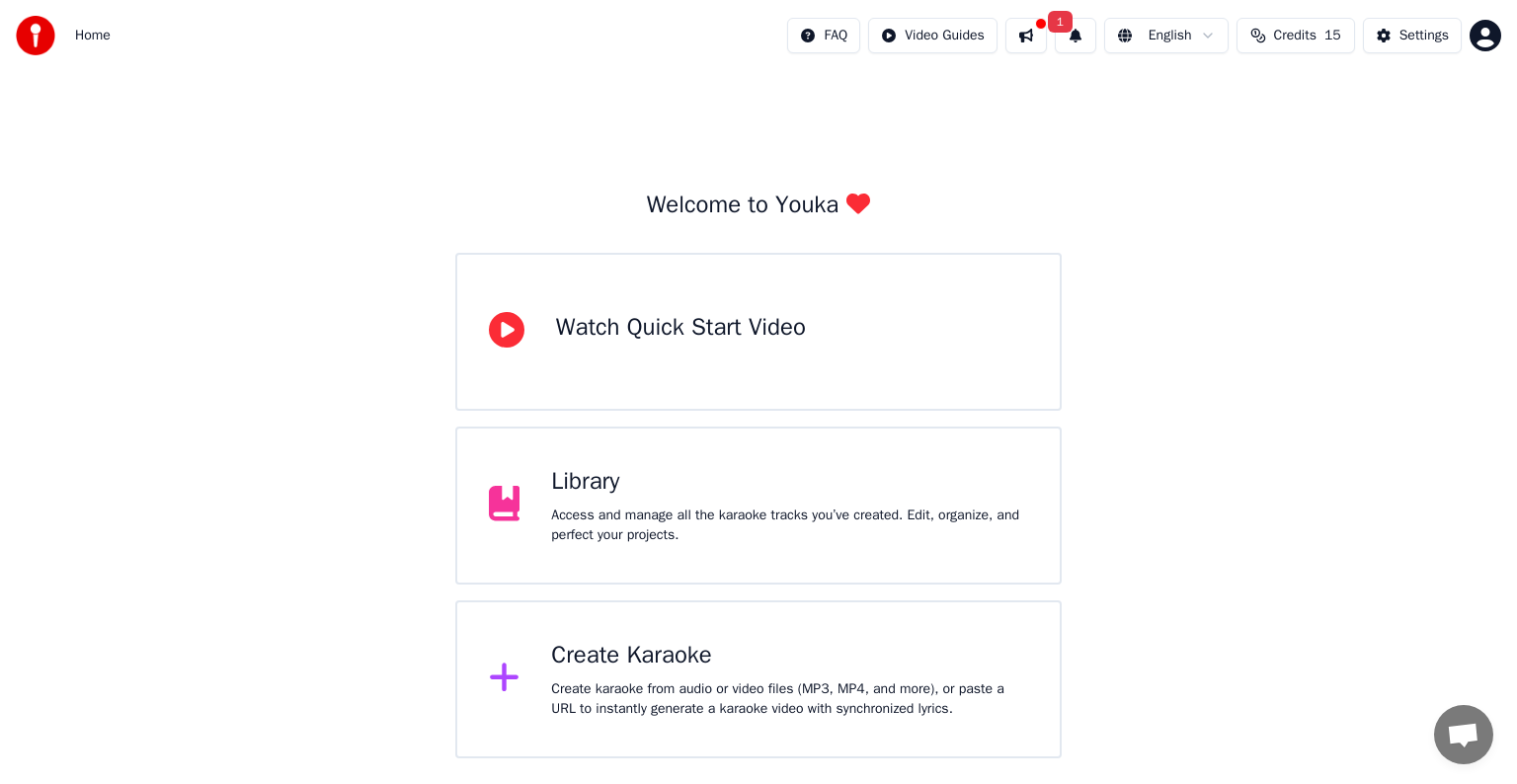click on "Library" at bounding box center (789, 482) 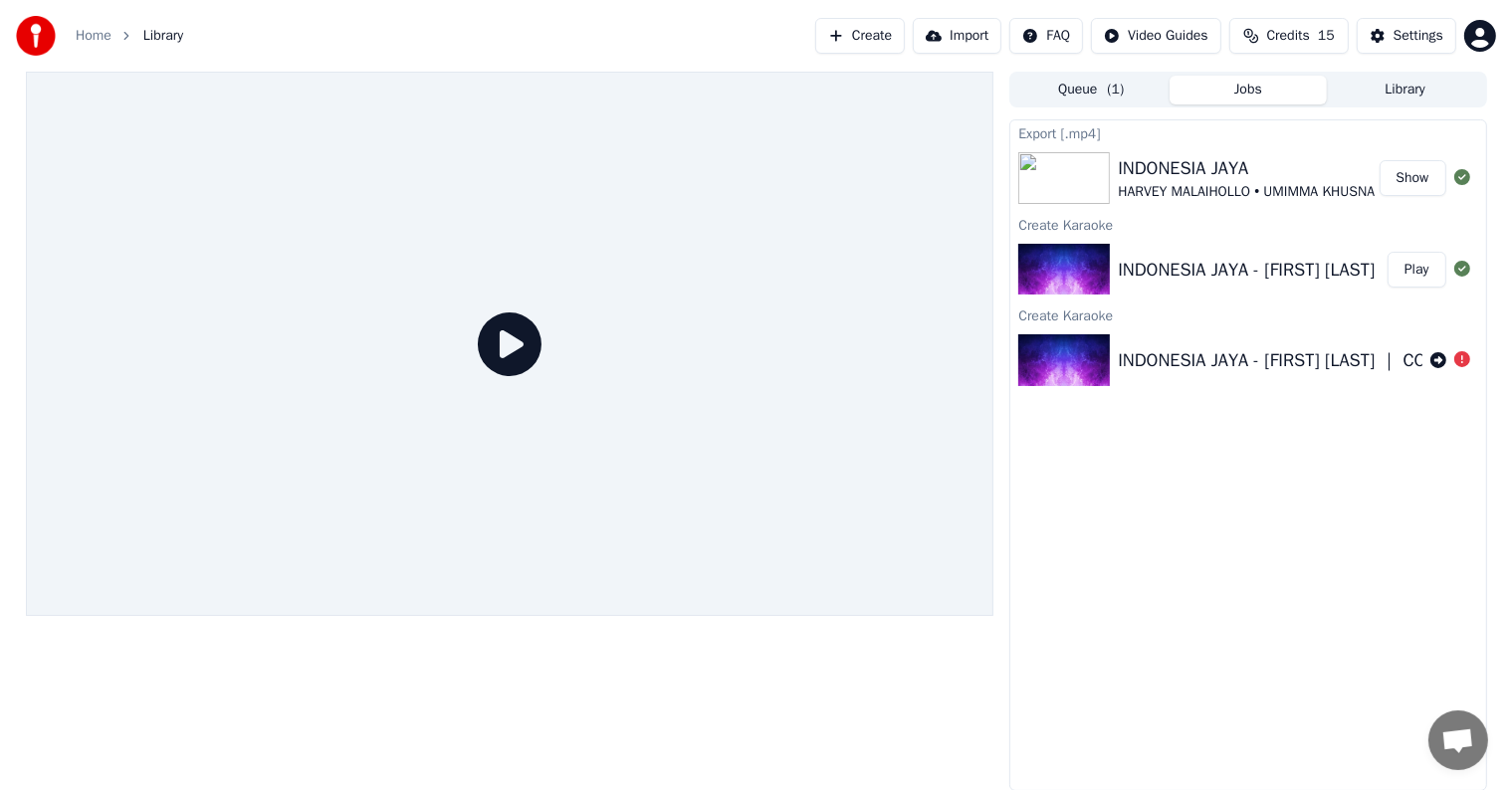 click on "INDONESIA JAYA - HARVEY MALAIHOLLO ｜ COVER BY UMIMMA KHUSNA Play" at bounding box center [1247, 270] 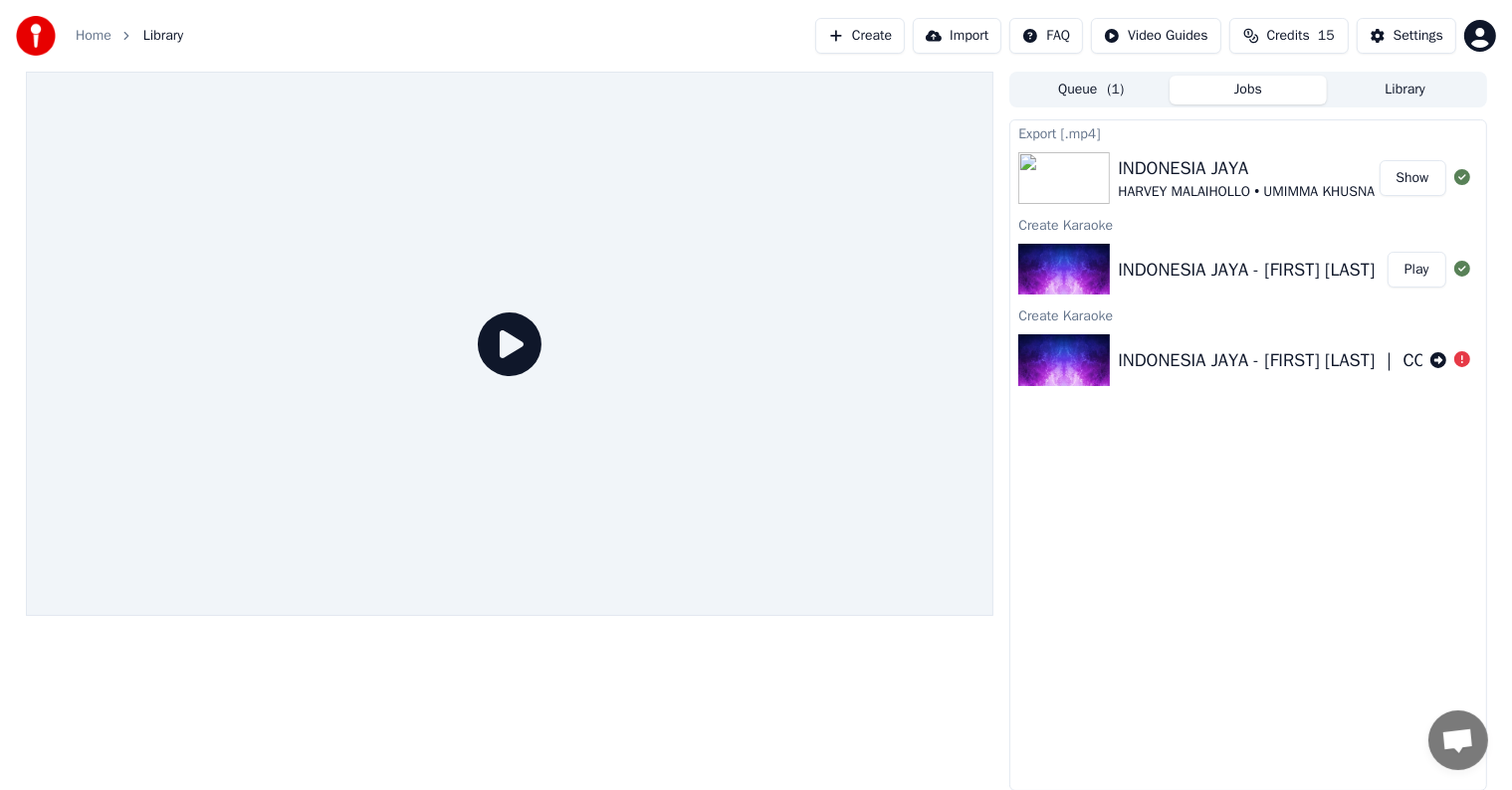 click on "Play" at bounding box center [1416, 270] 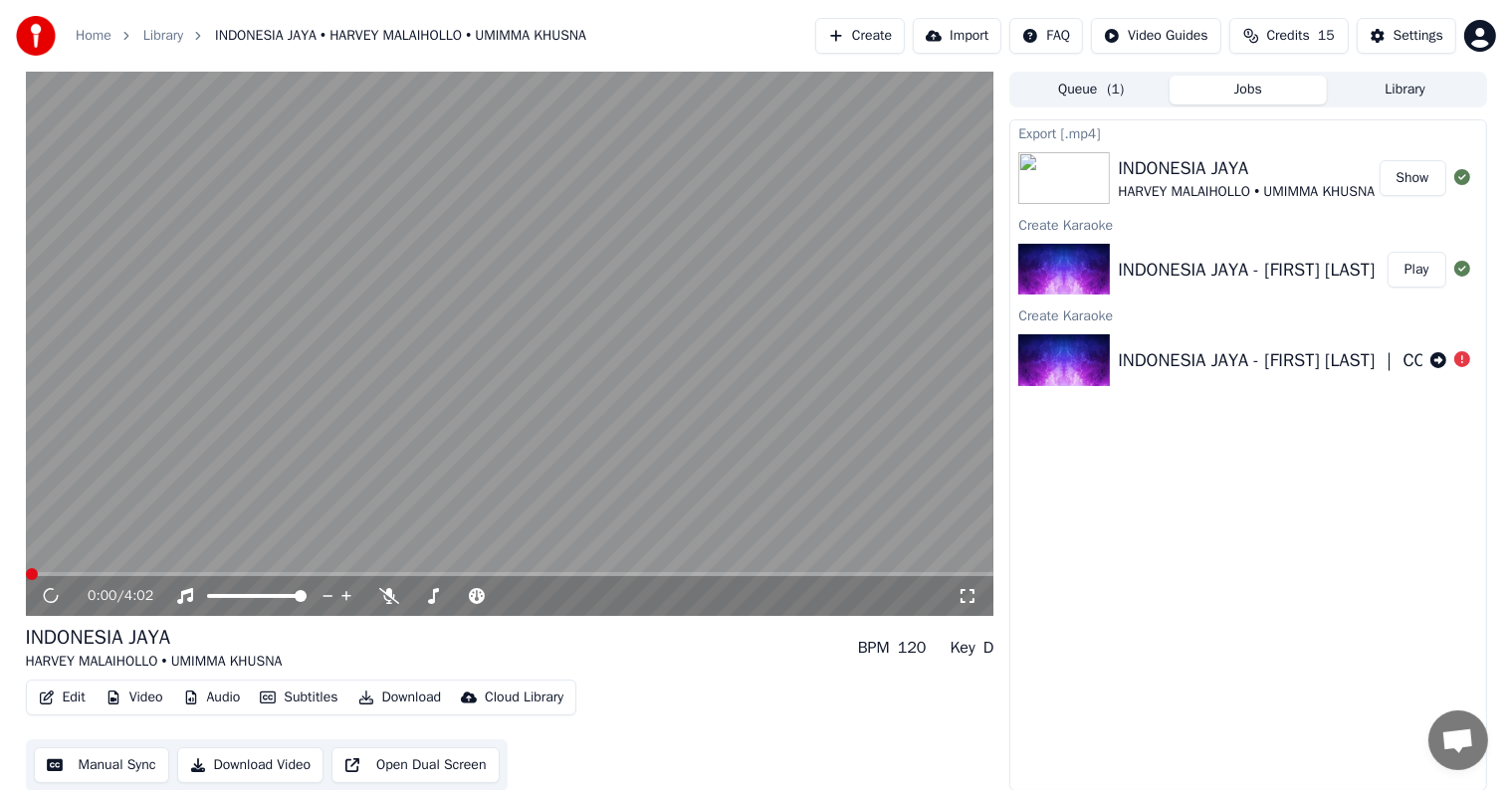 scroll, scrollTop: 1, scrollLeft: 0, axis: vertical 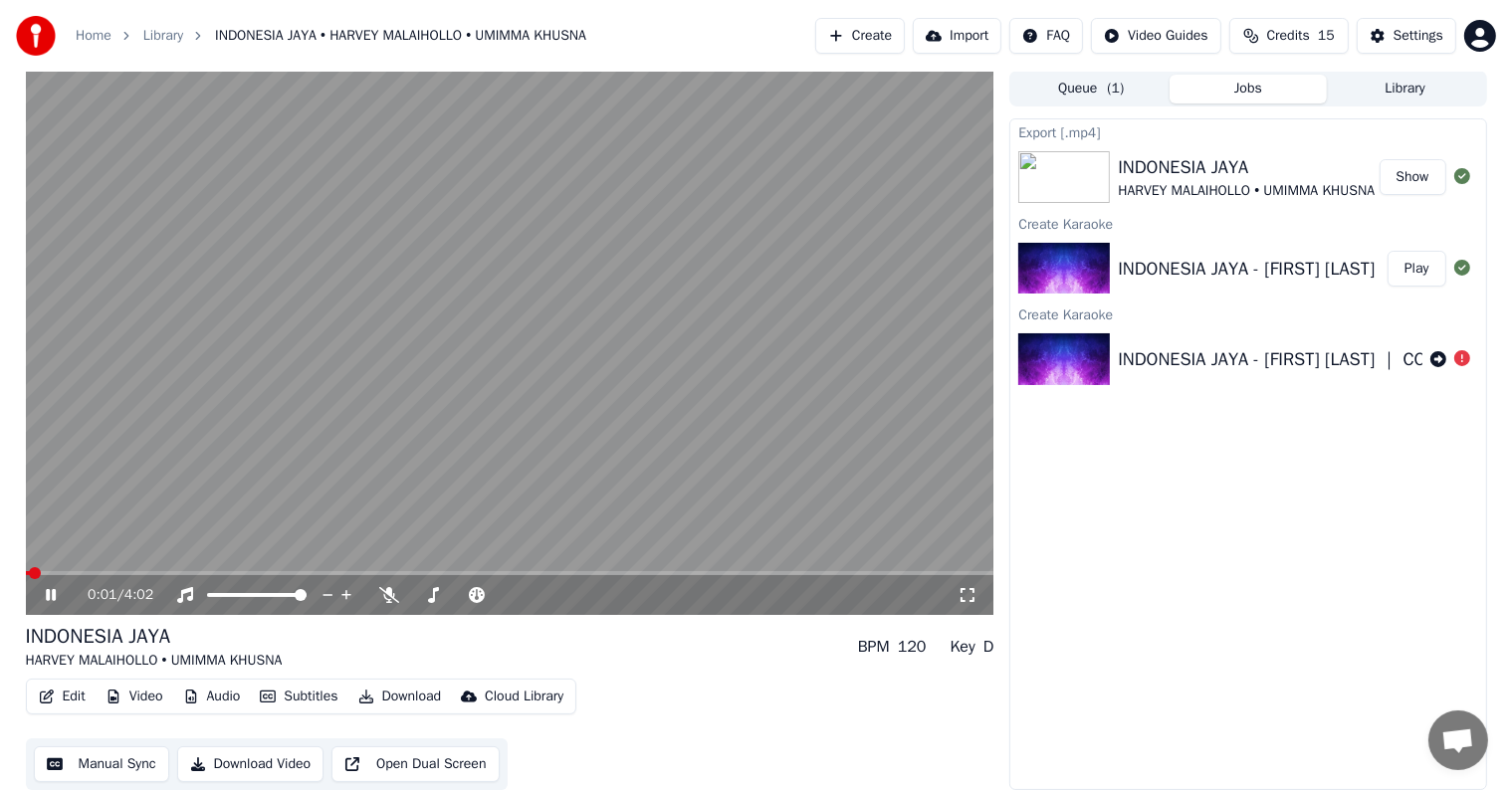 click on "0:01  /  4:02" at bounding box center [510, 595] 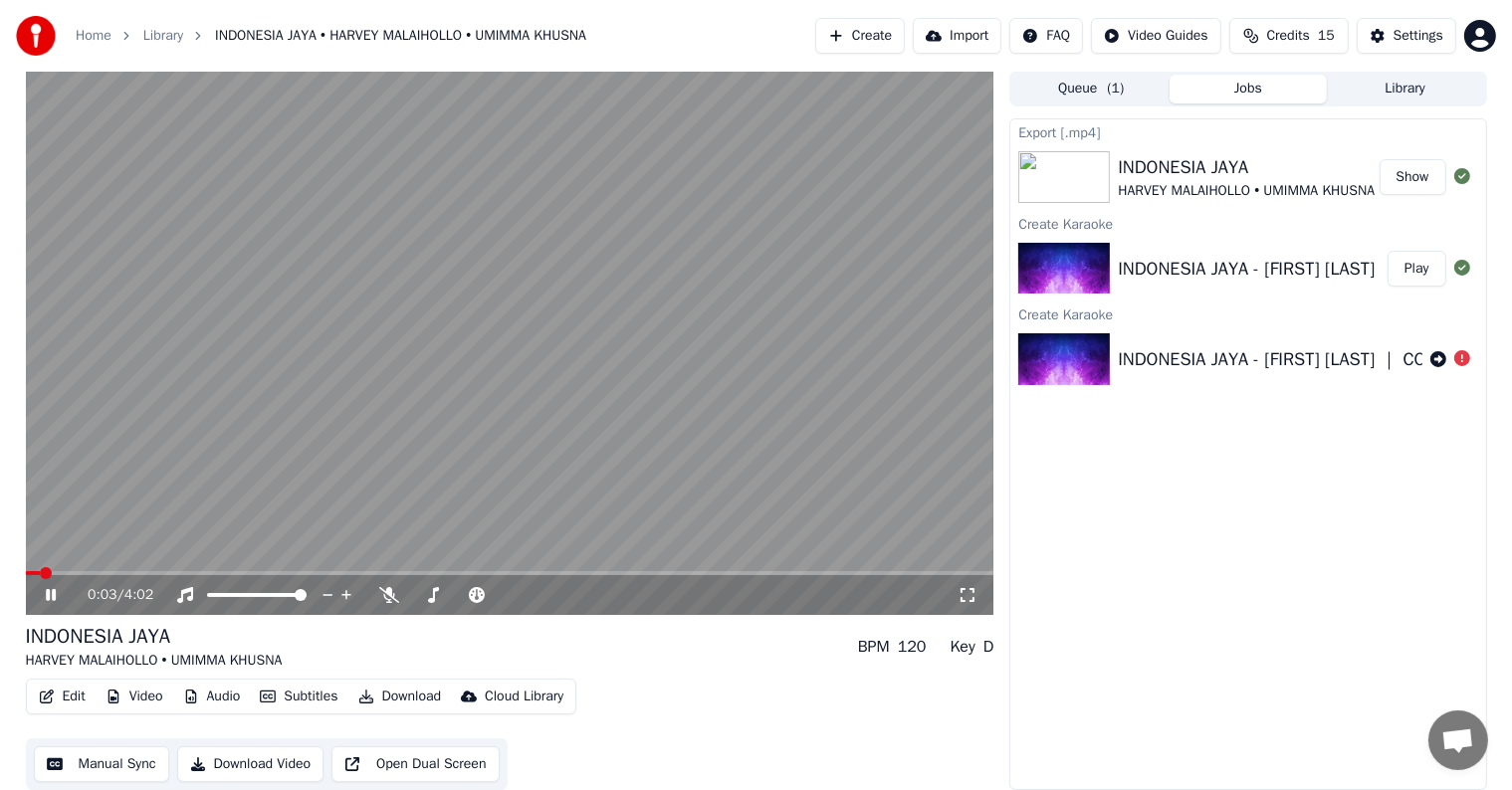 click on "0:03  /  4:02" at bounding box center [510, 595] 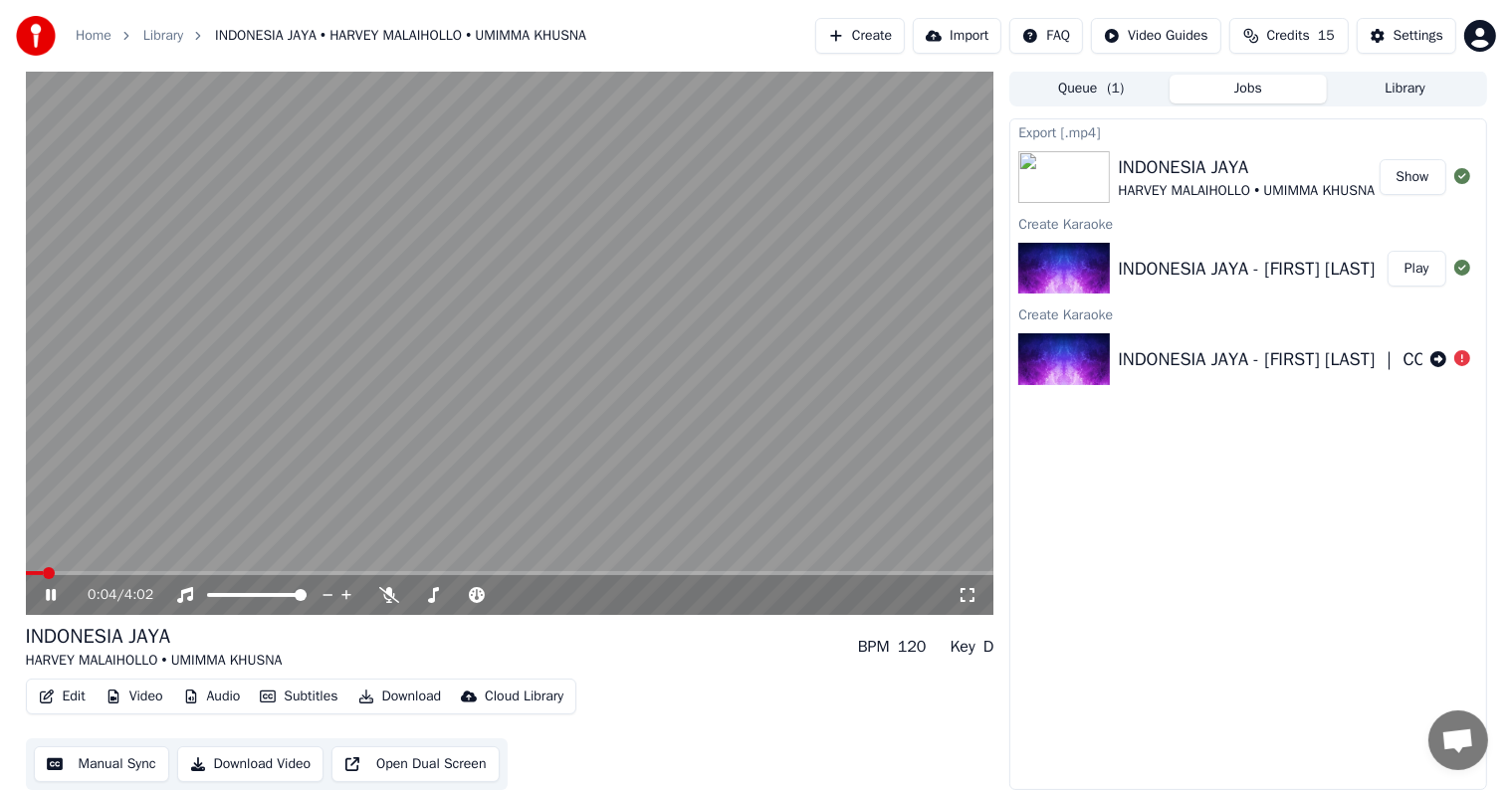 click on "0:04  /  4:02" at bounding box center [510, 595] 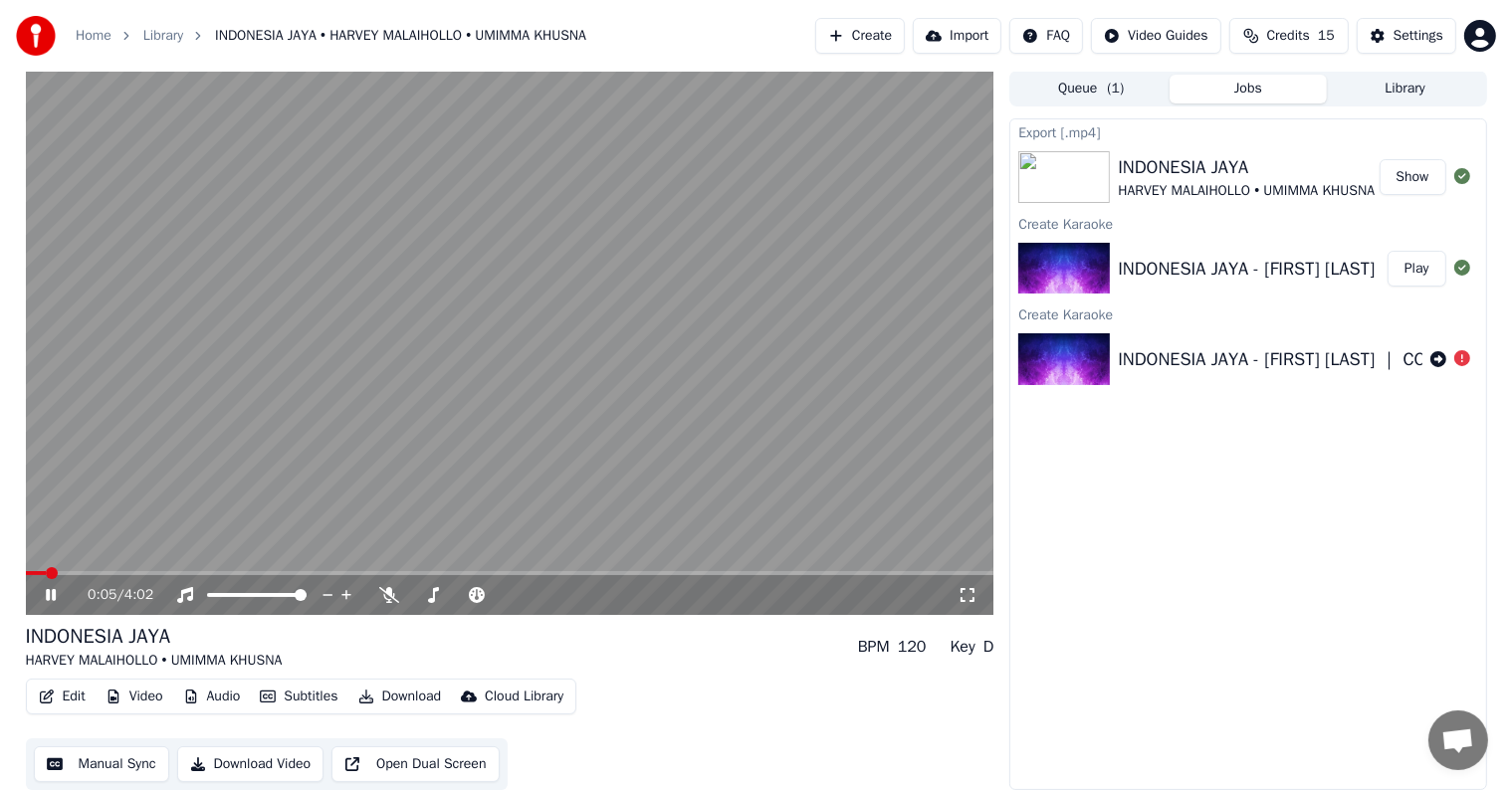 click 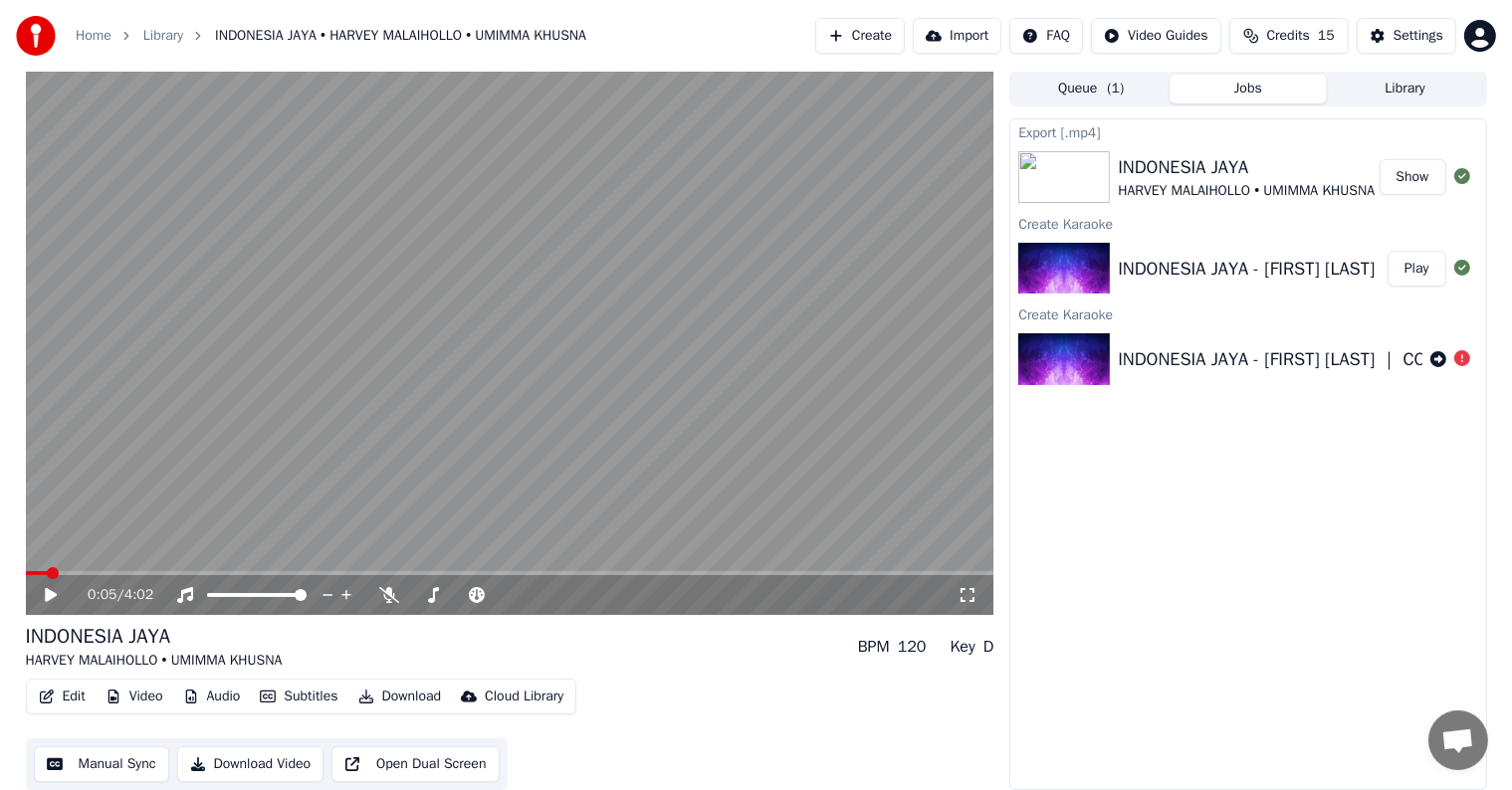 click on "Video" at bounding box center [134, 696] 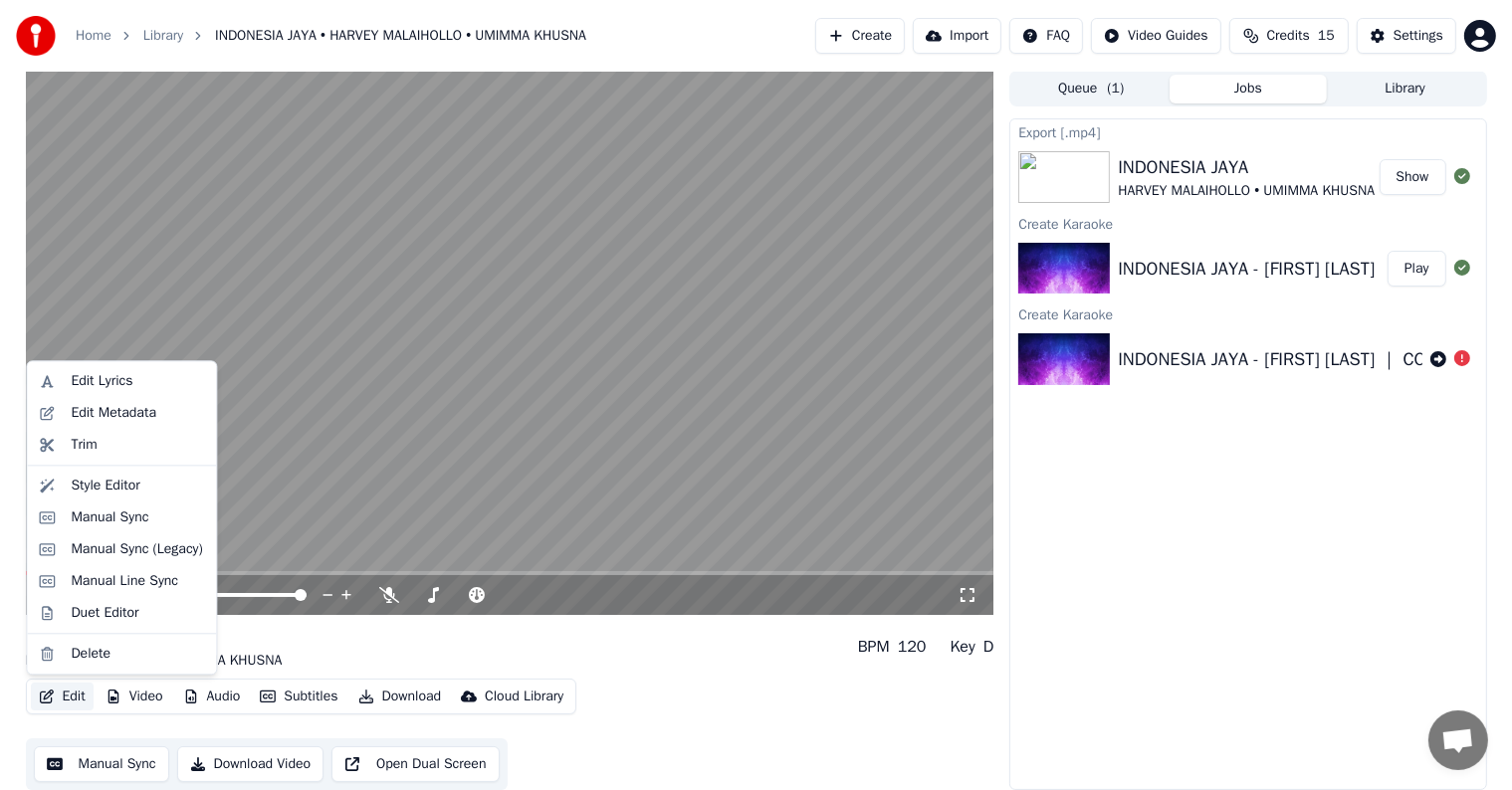 click on "Edit" at bounding box center [62, 696] 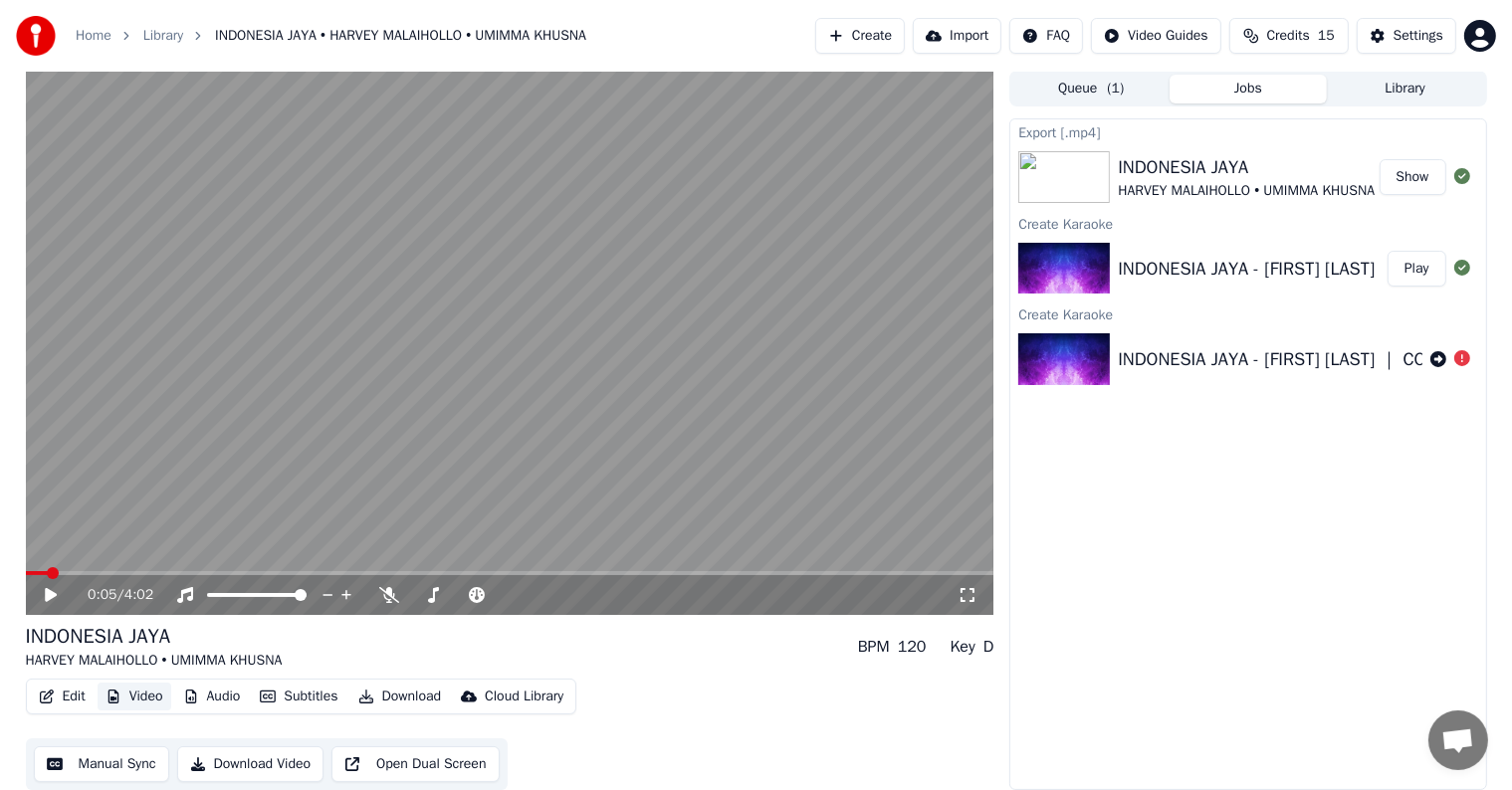 click 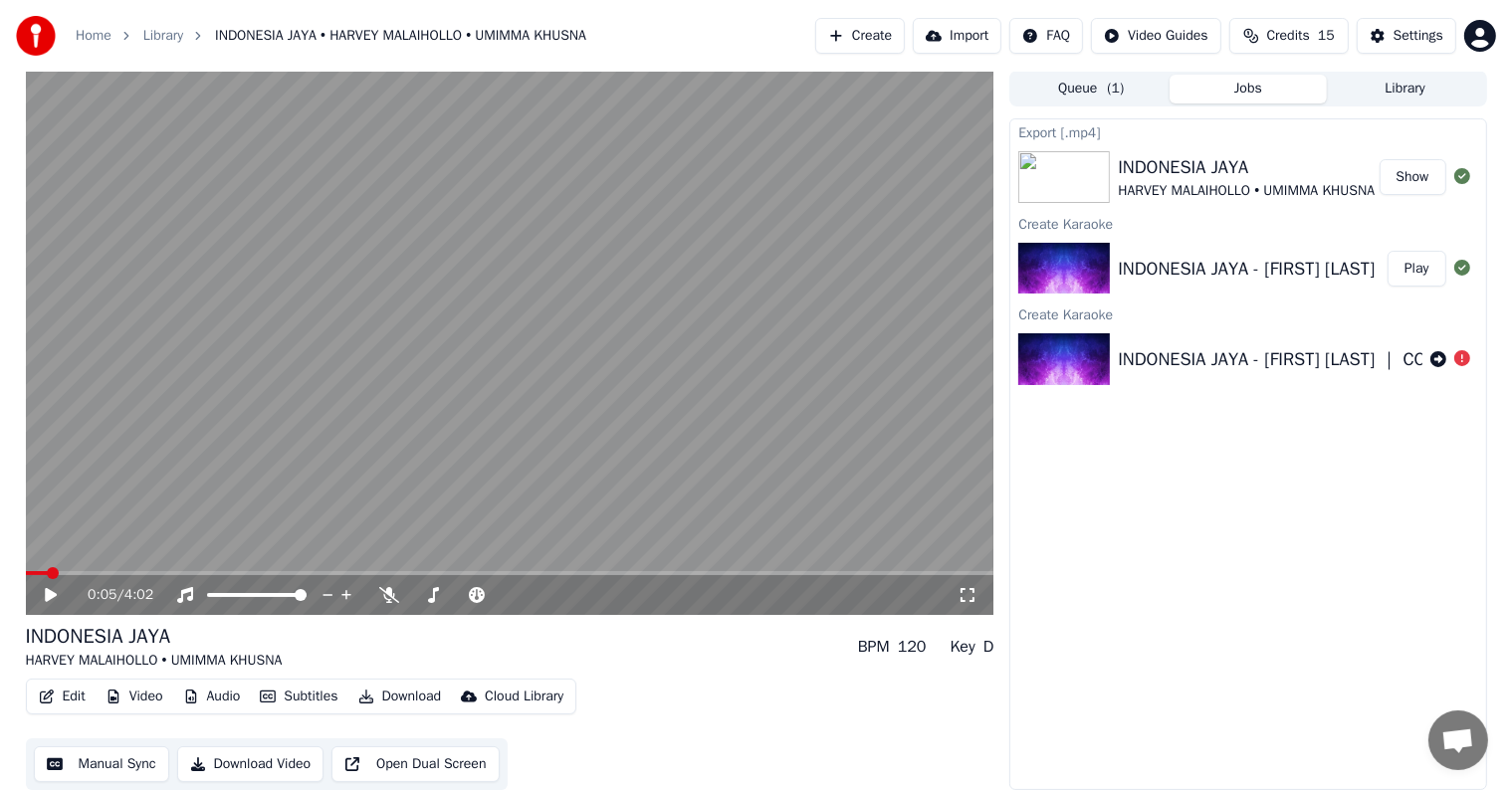 click 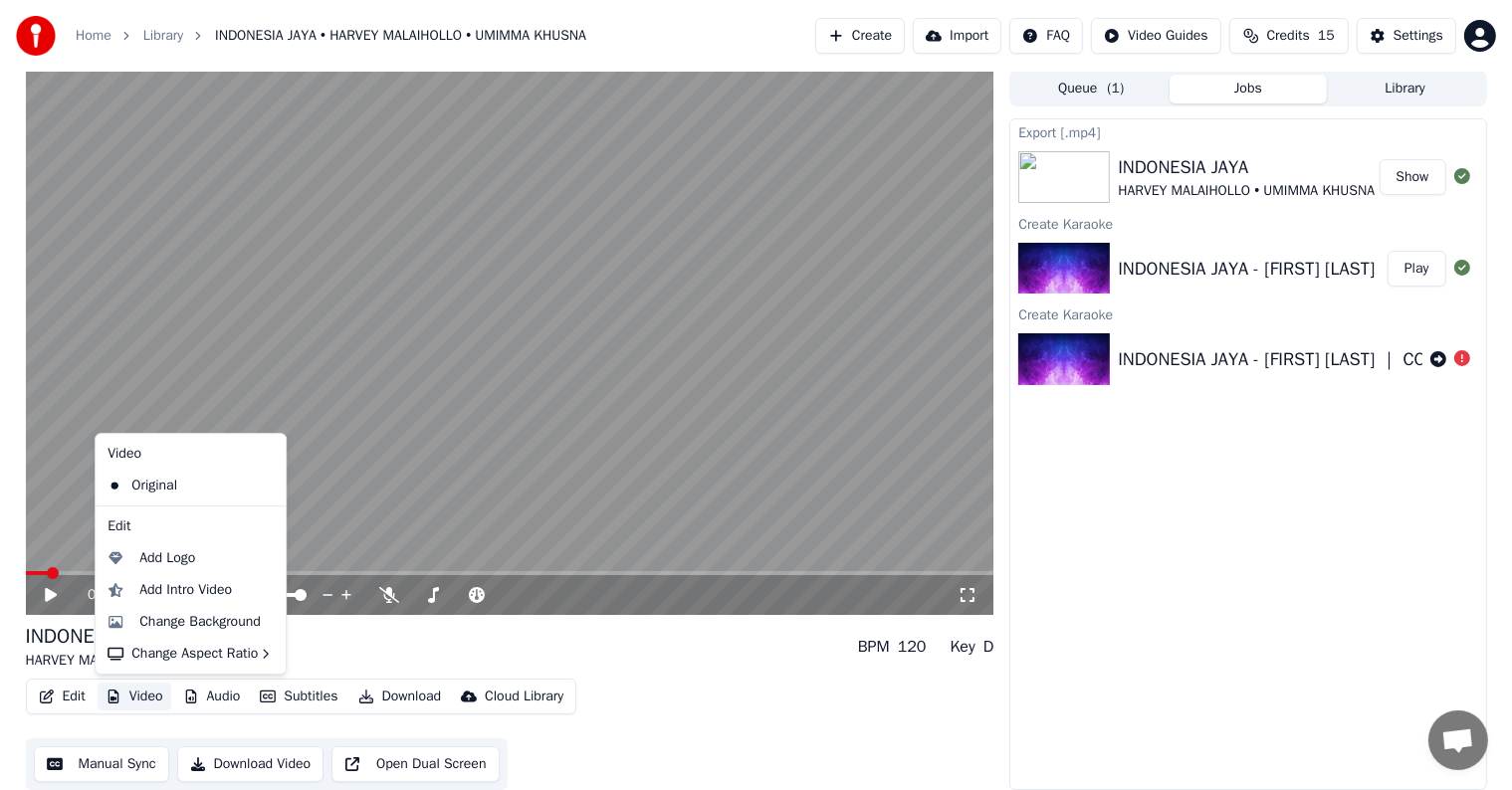 click on "Original" at bounding box center (190, 486) 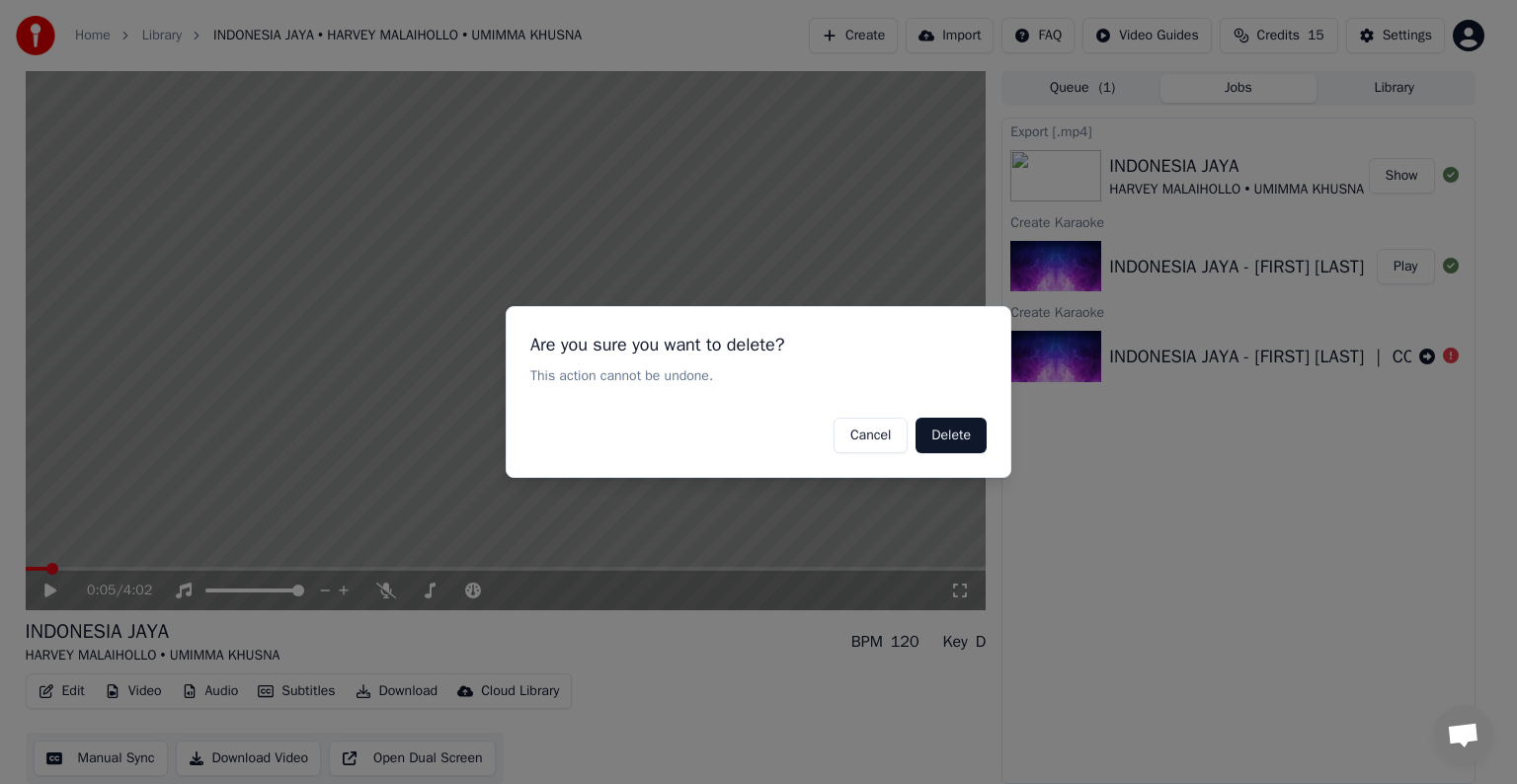 type 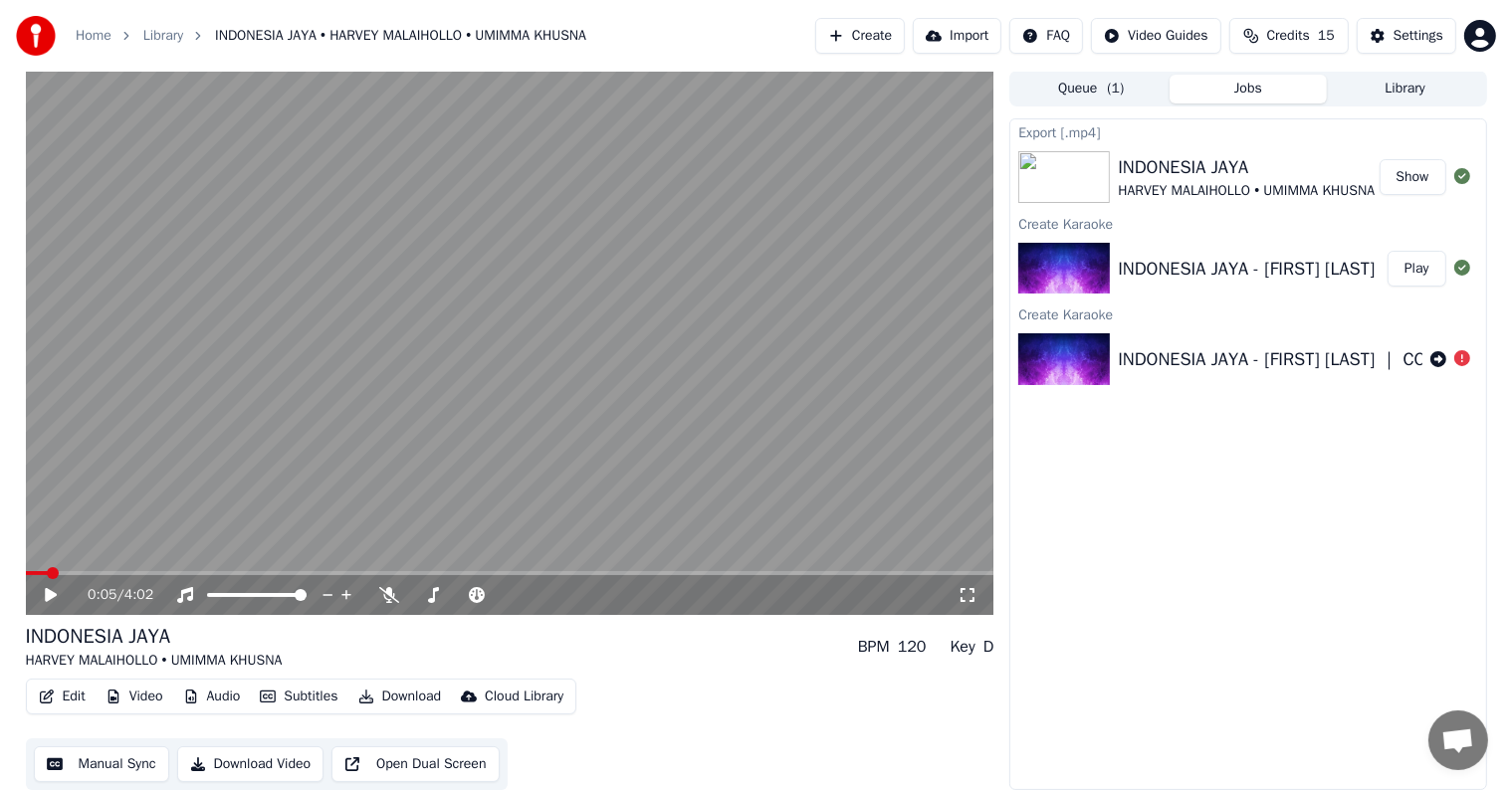 click on "Subtitles" at bounding box center [299, 696] 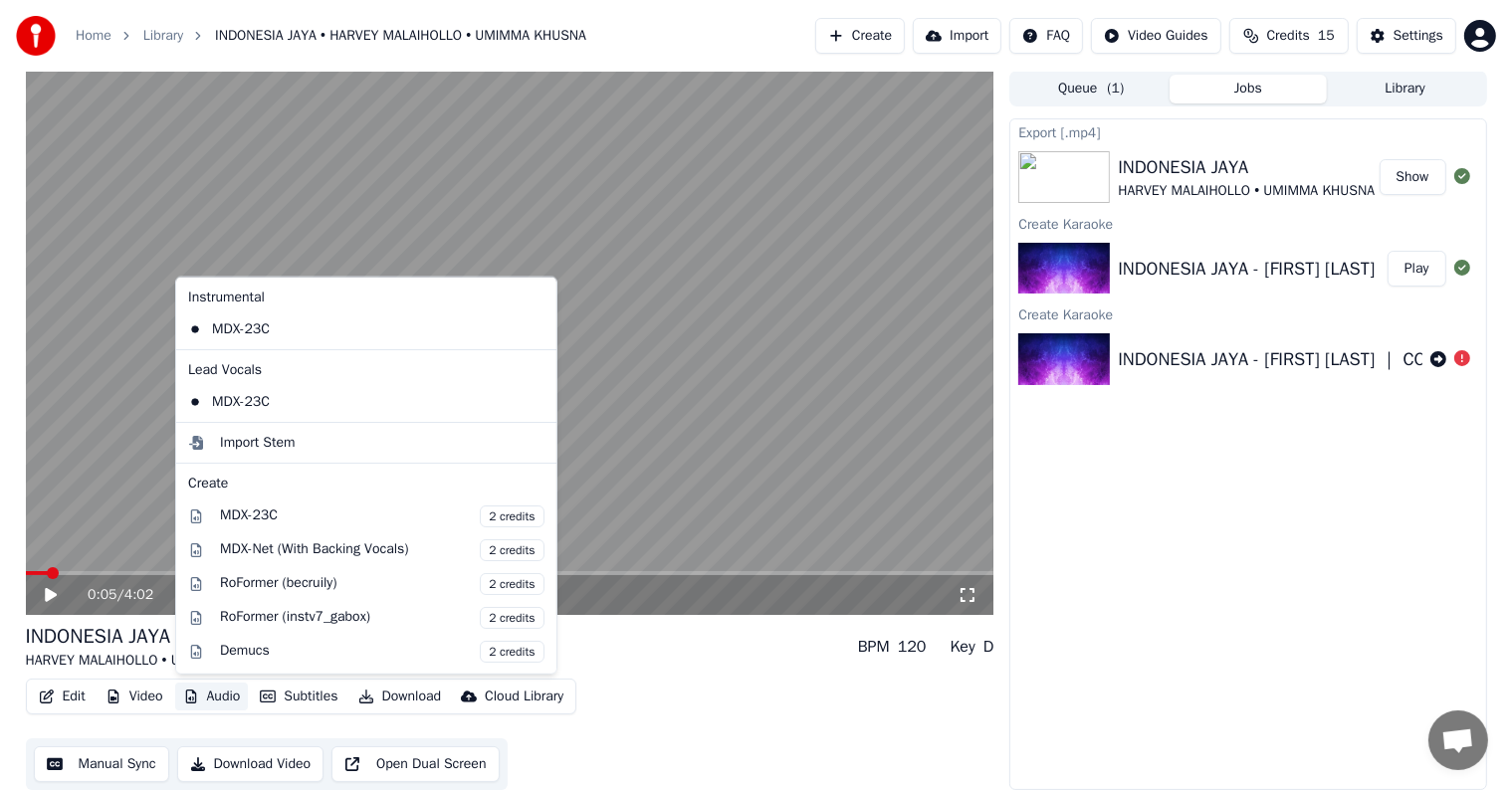 click on "Audio" at bounding box center (212, 696) 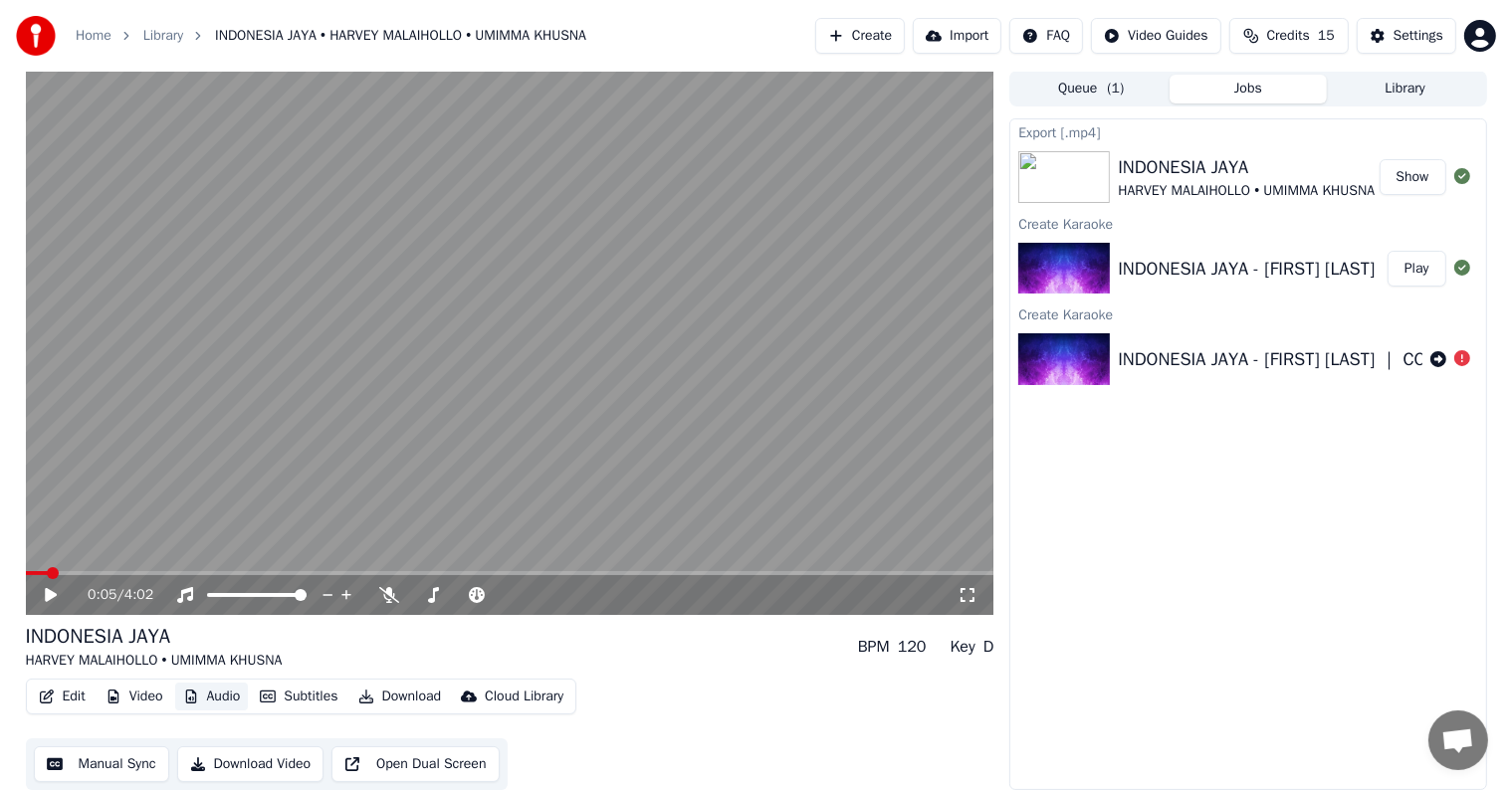 click on "Audio" at bounding box center (212, 696) 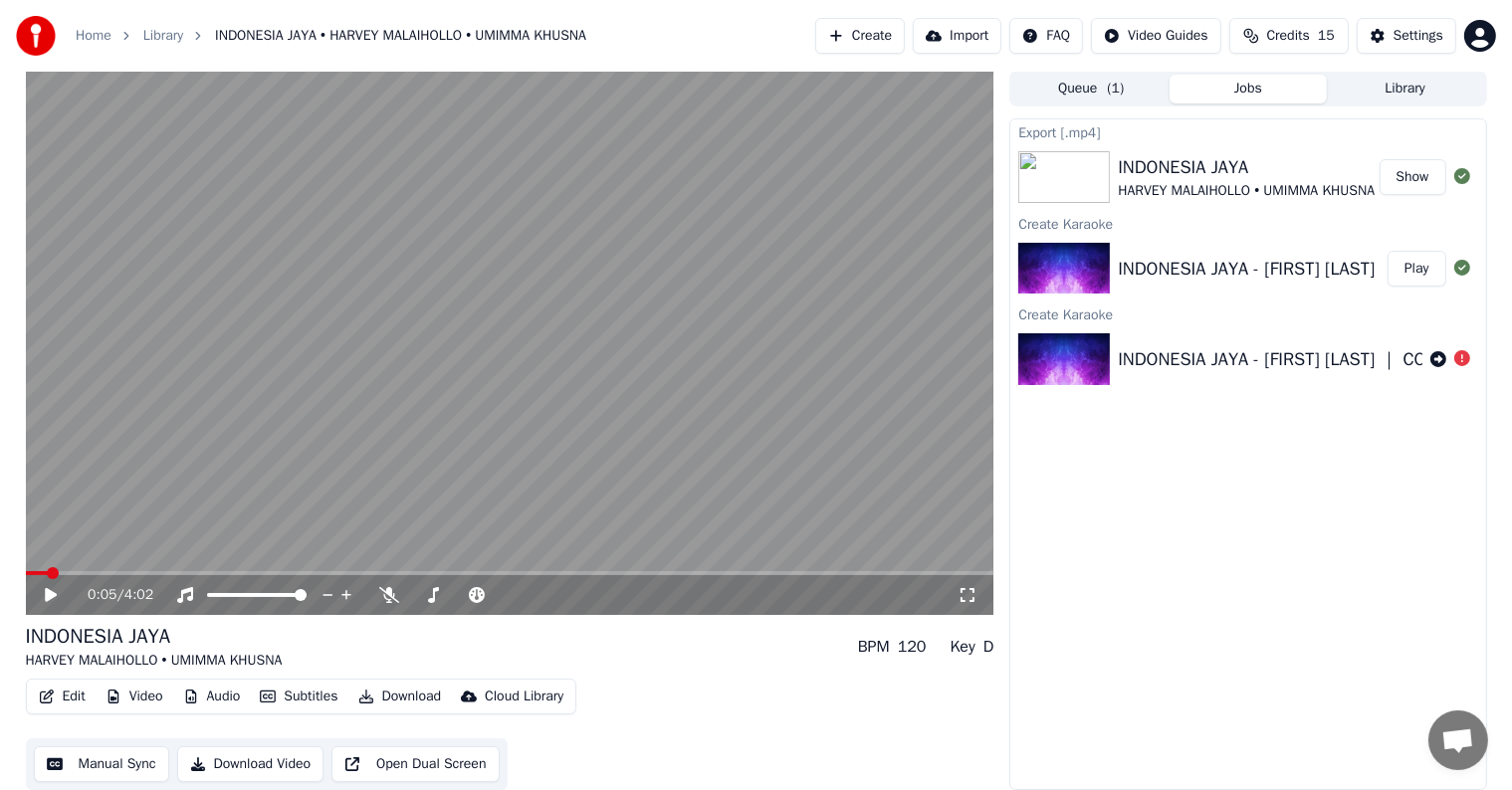 click on "Video" at bounding box center [134, 696] 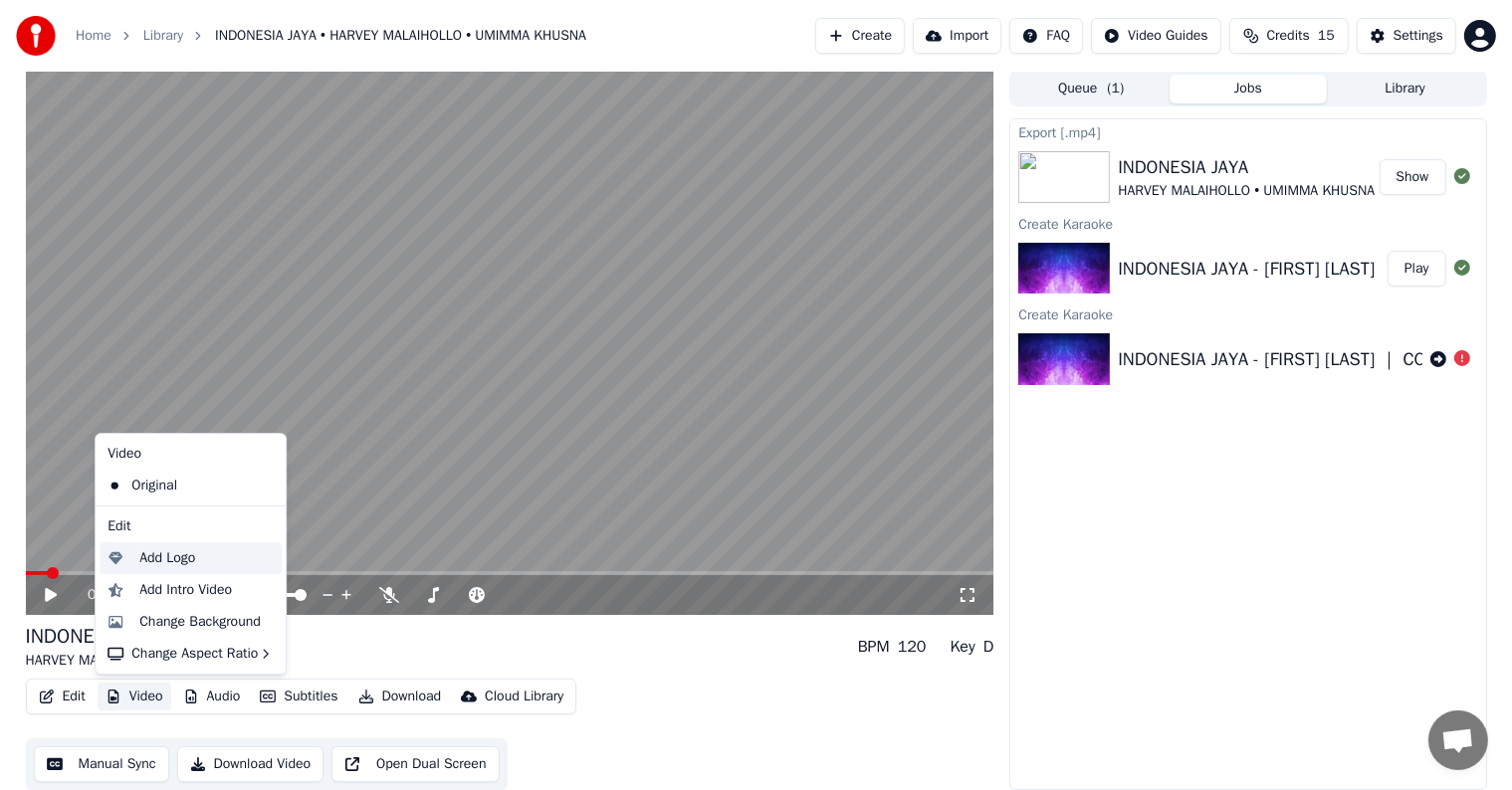 click on "Add Logo" at bounding box center (167, 558) 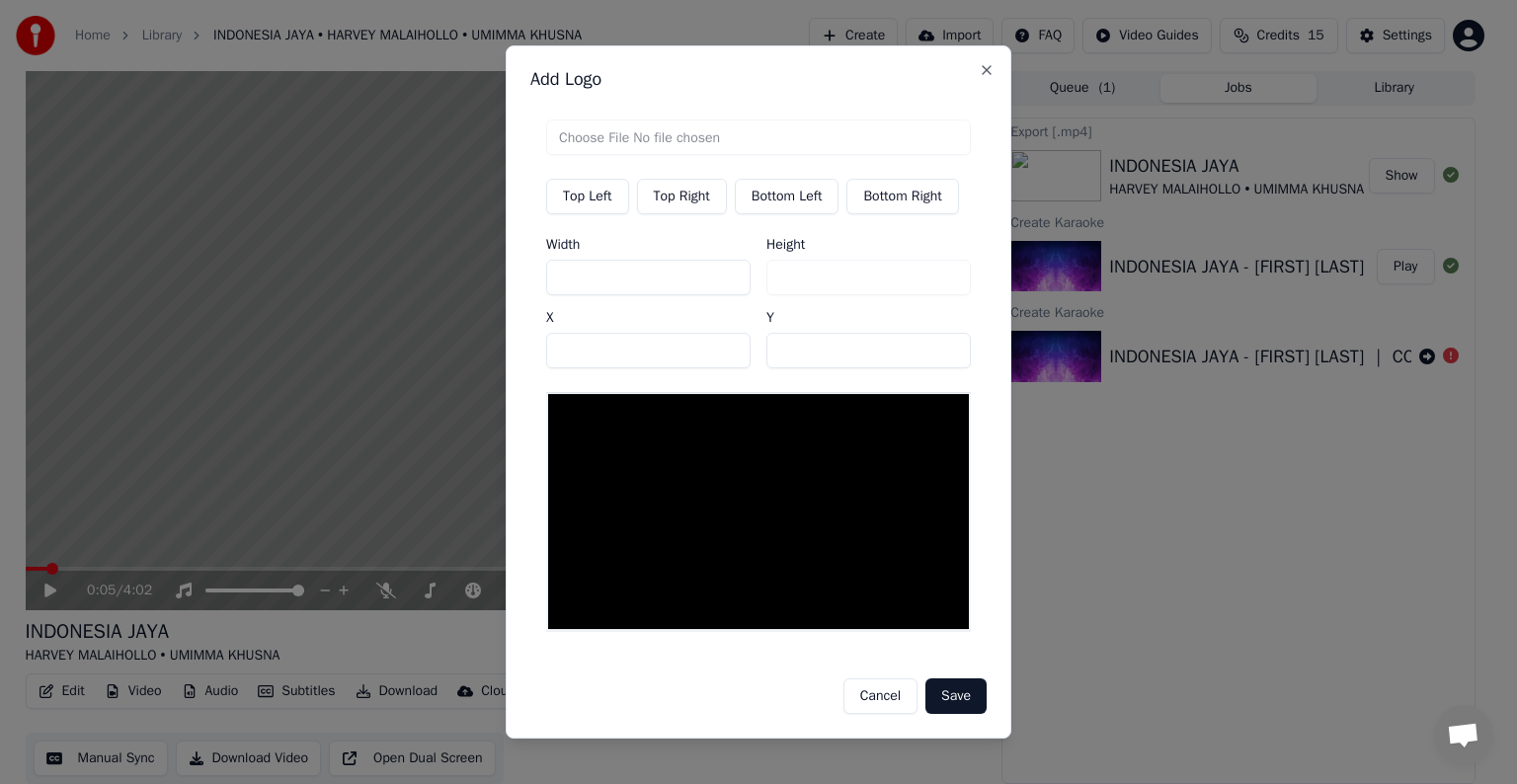 click at bounding box center (758, 137) 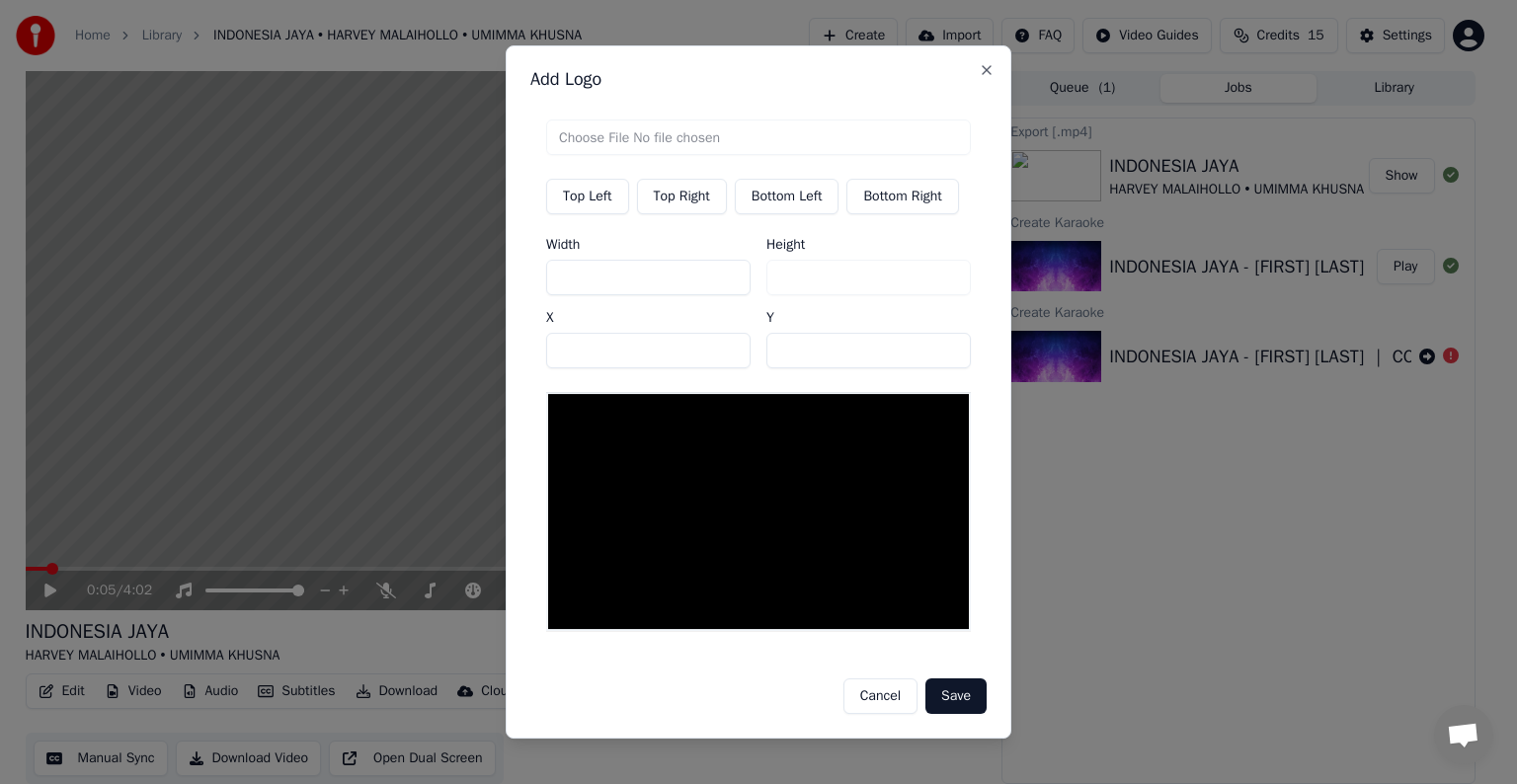 type on "**********" 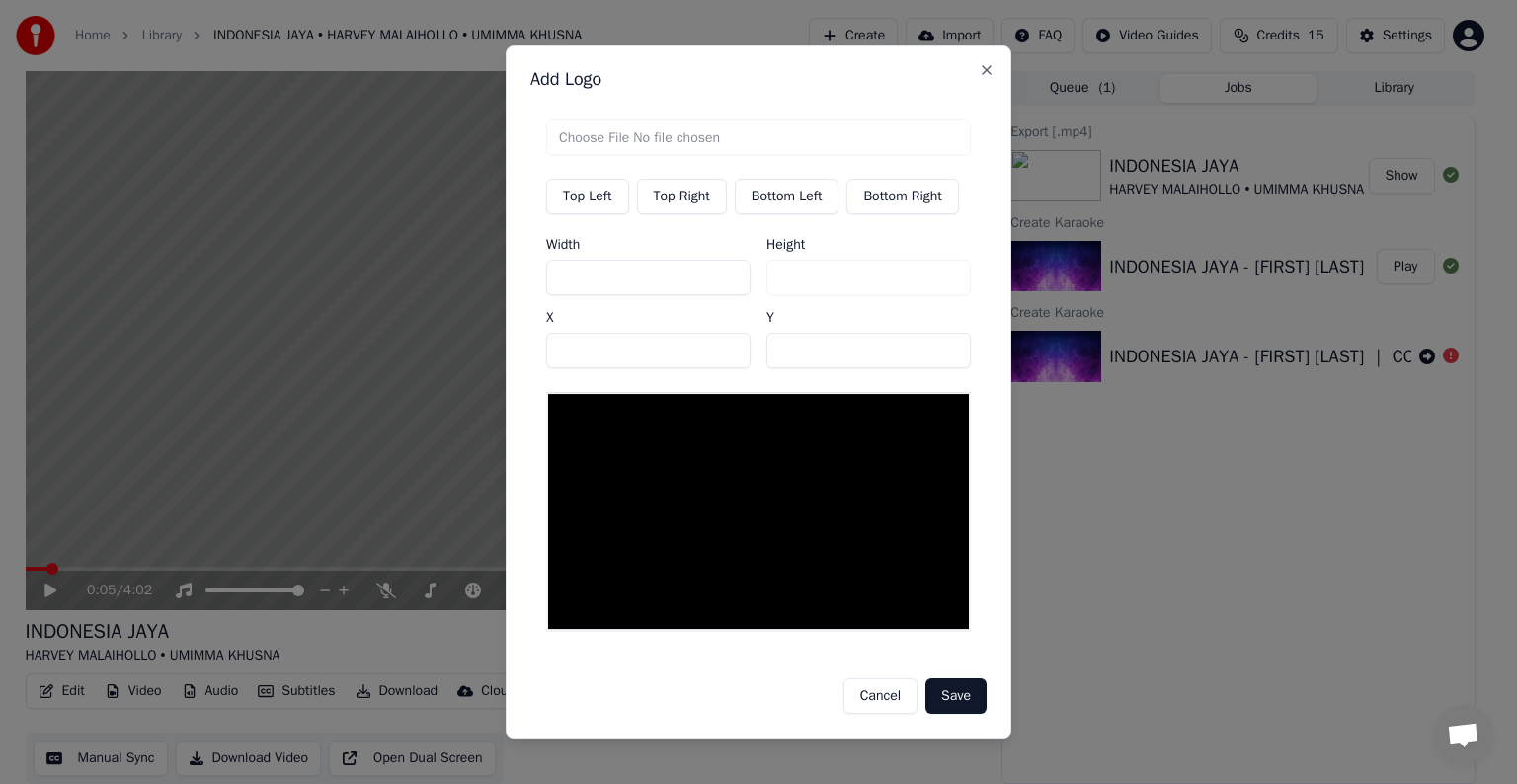 type on "***" 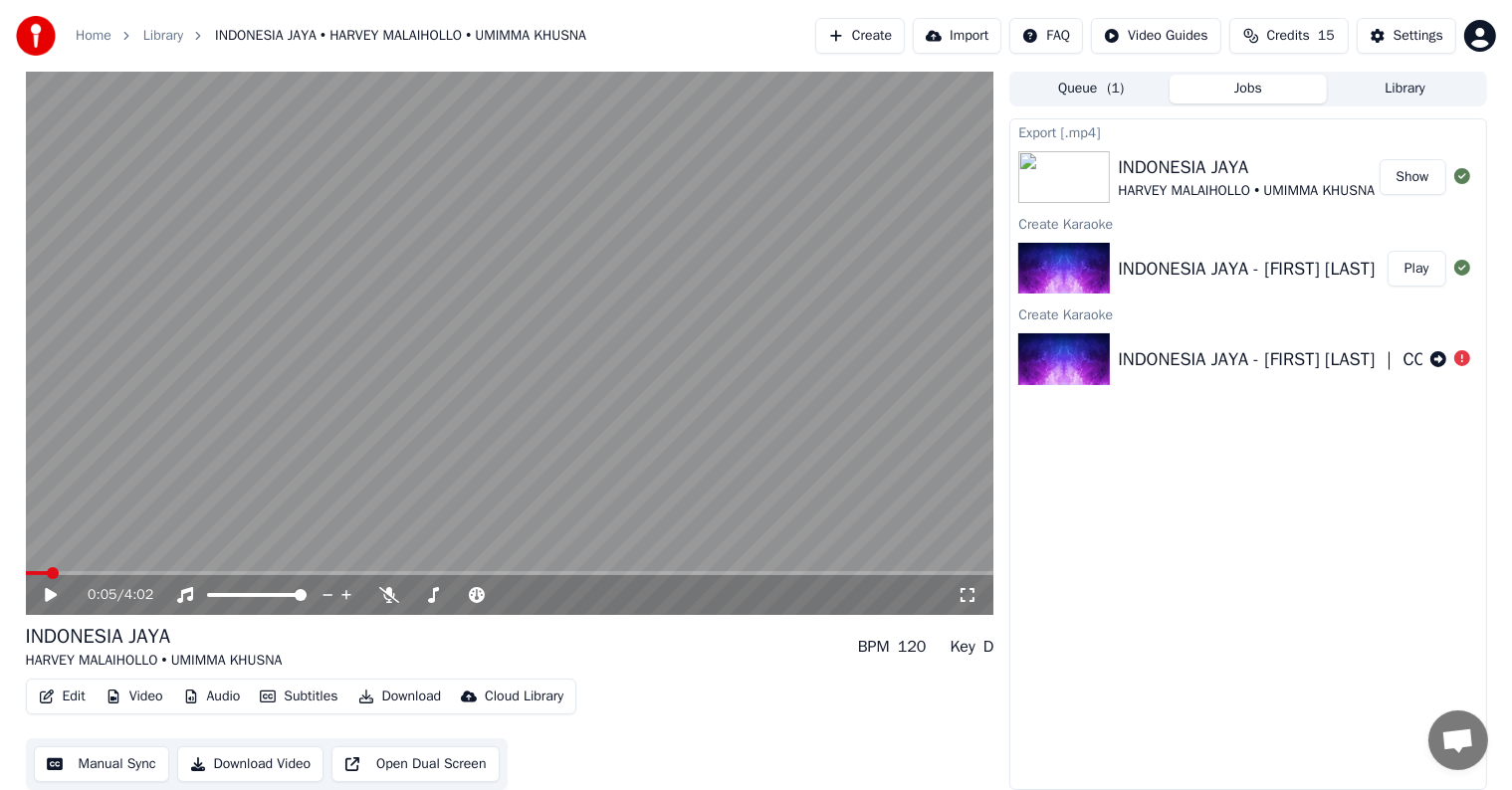 click on "Video" at bounding box center (134, 696) 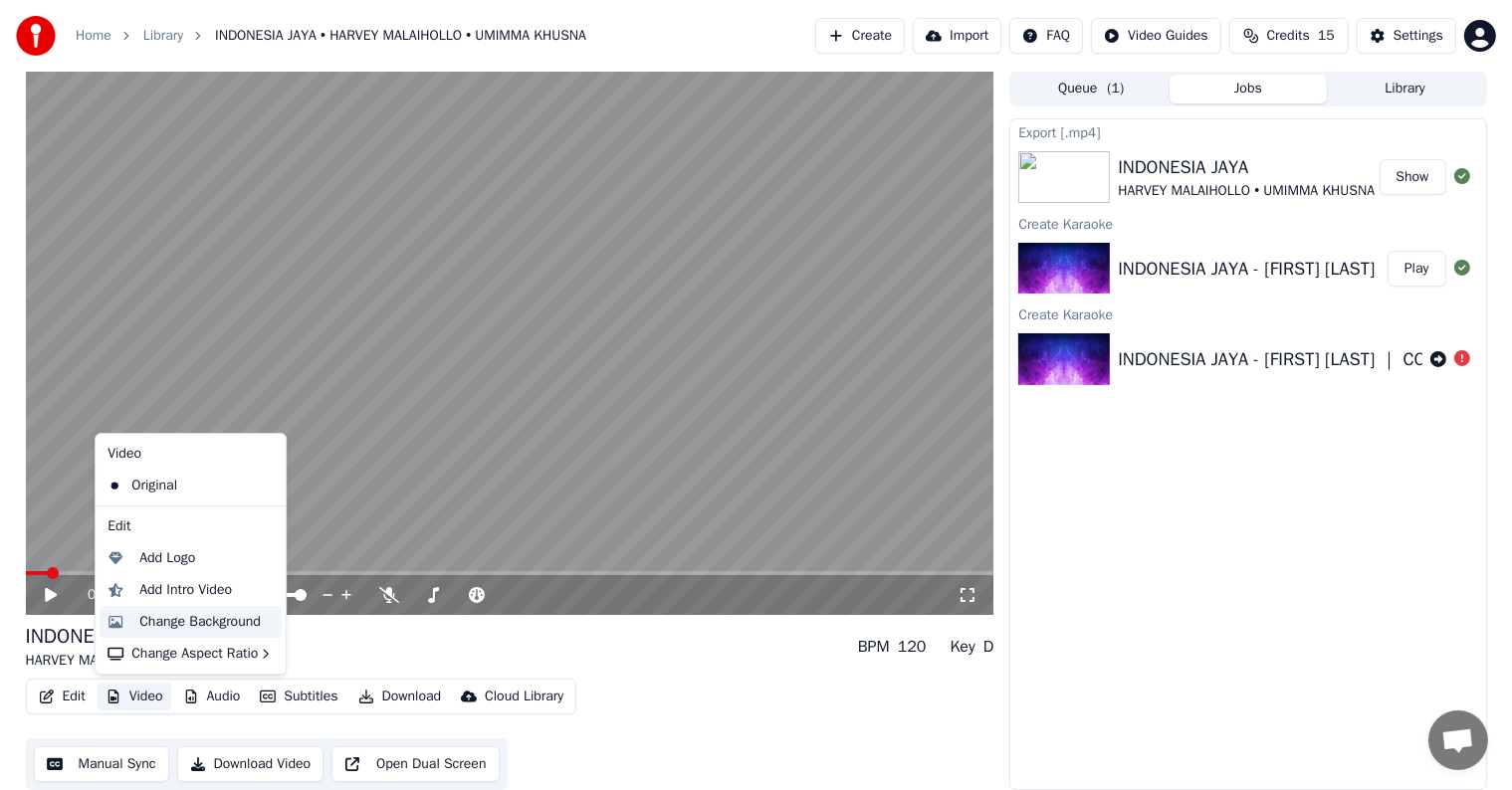 click on "Change Background" at bounding box center [200, 622] 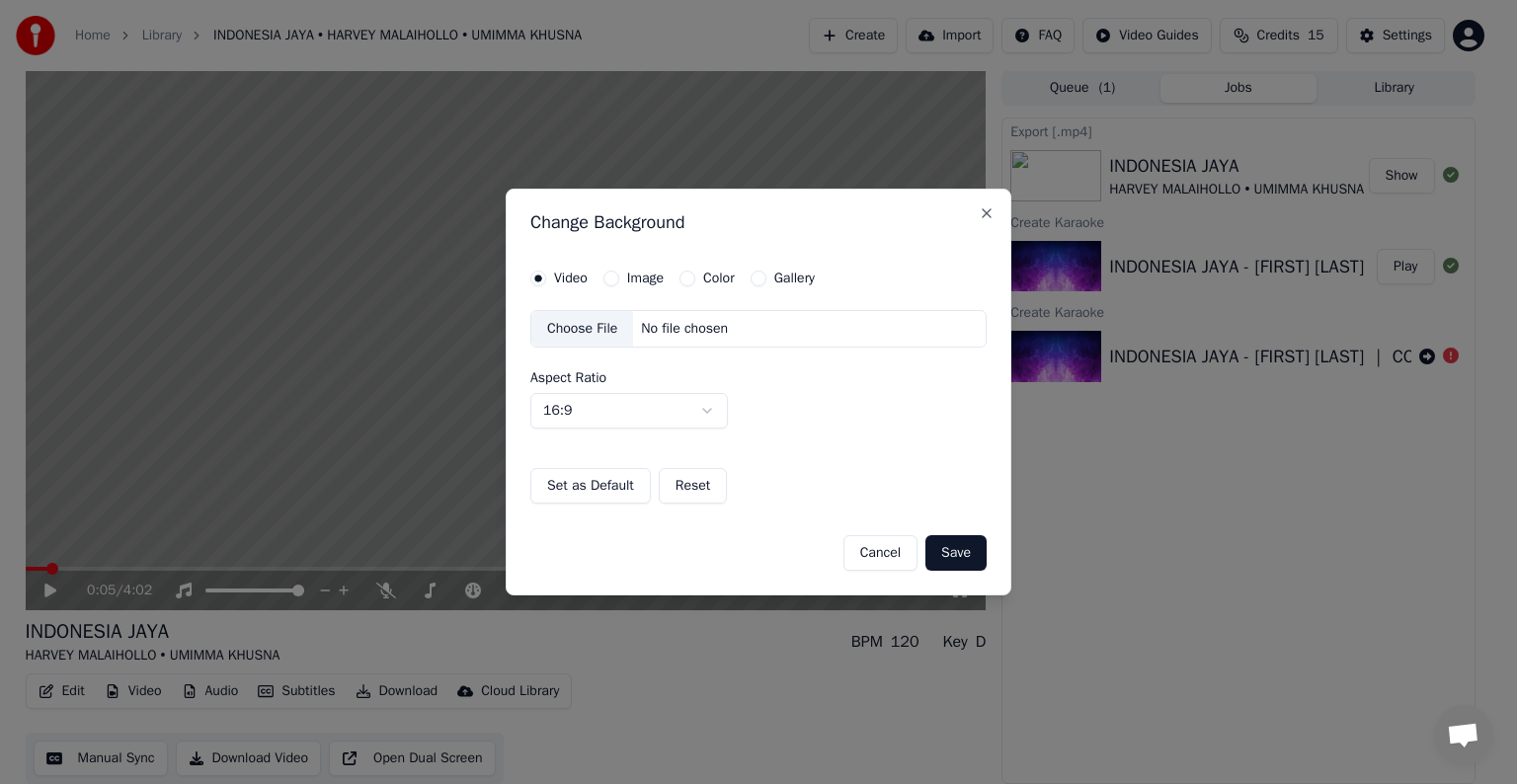 type 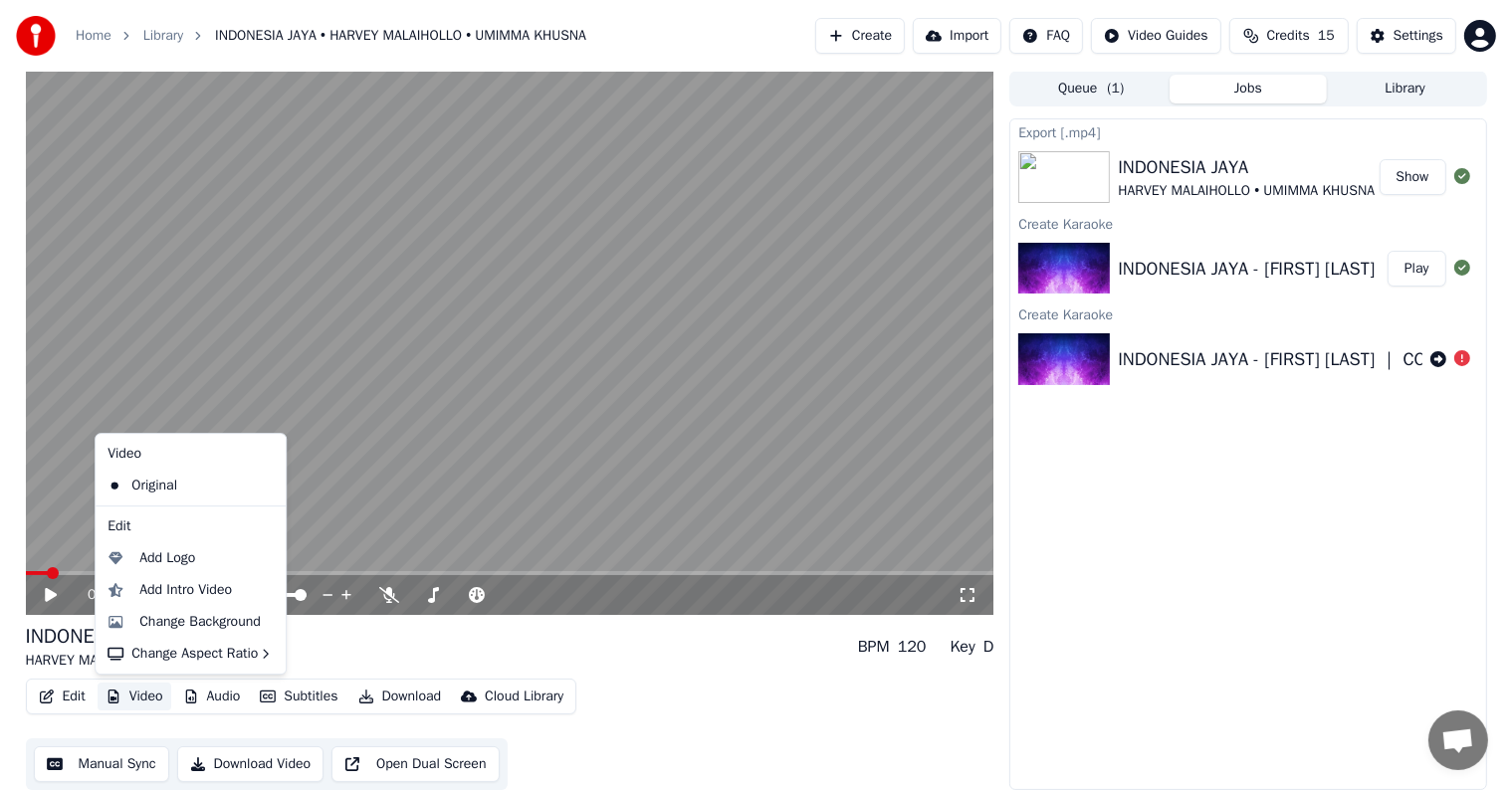 click 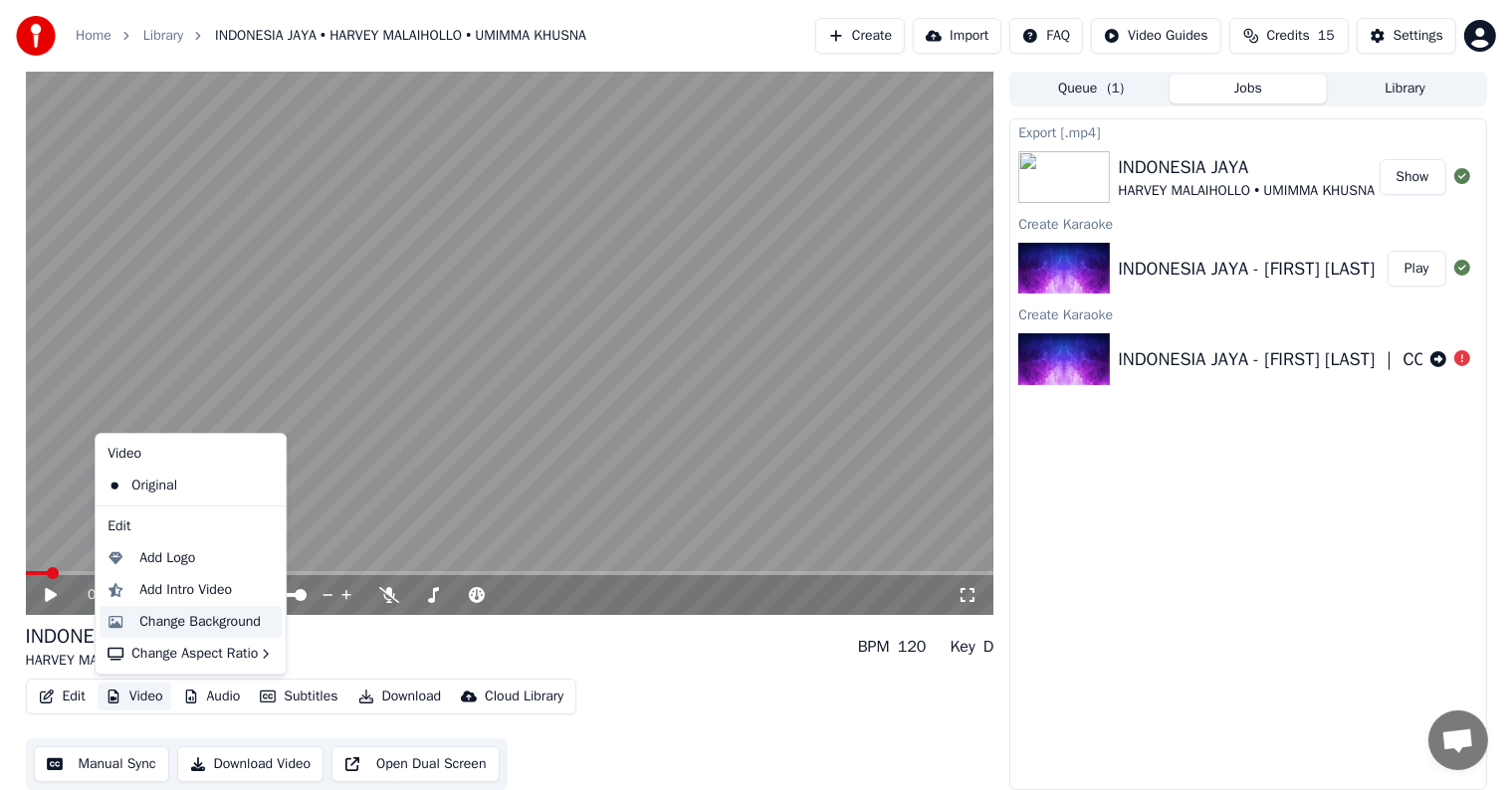 click on "Change Background" at bounding box center (200, 622) 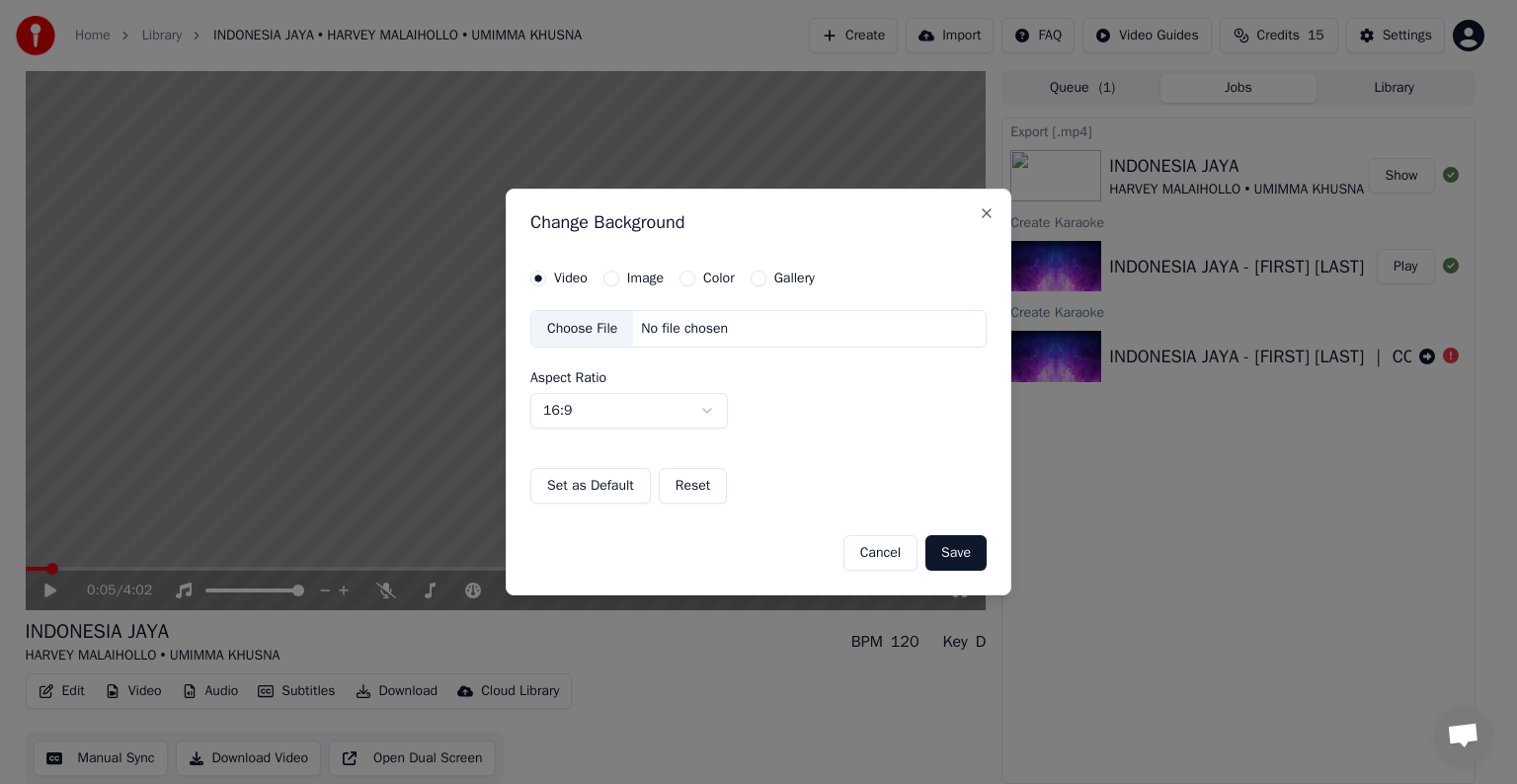 click on "Choose File" at bounding box center [582, 329] 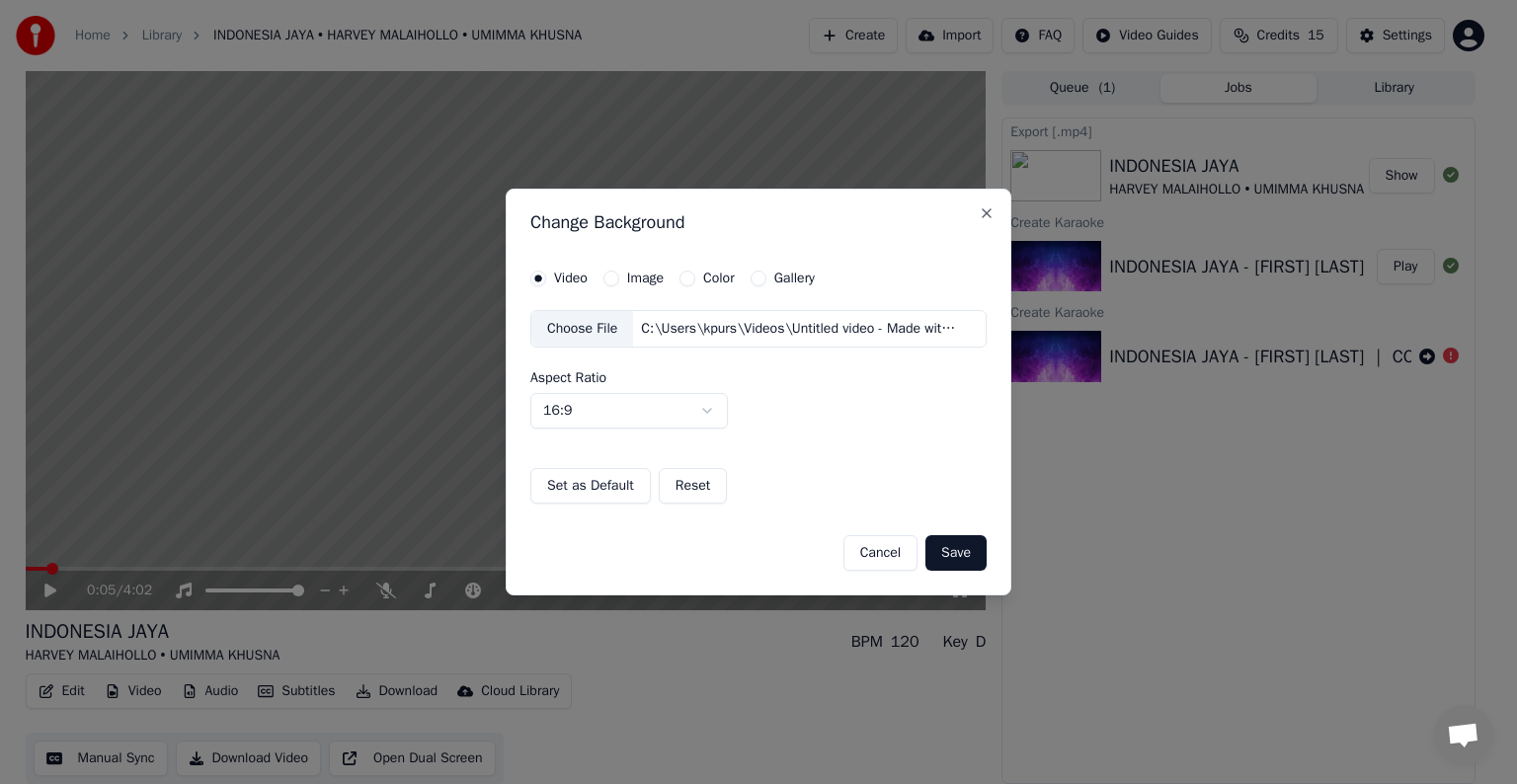 click on "Save" at bounding box center [956, 553] 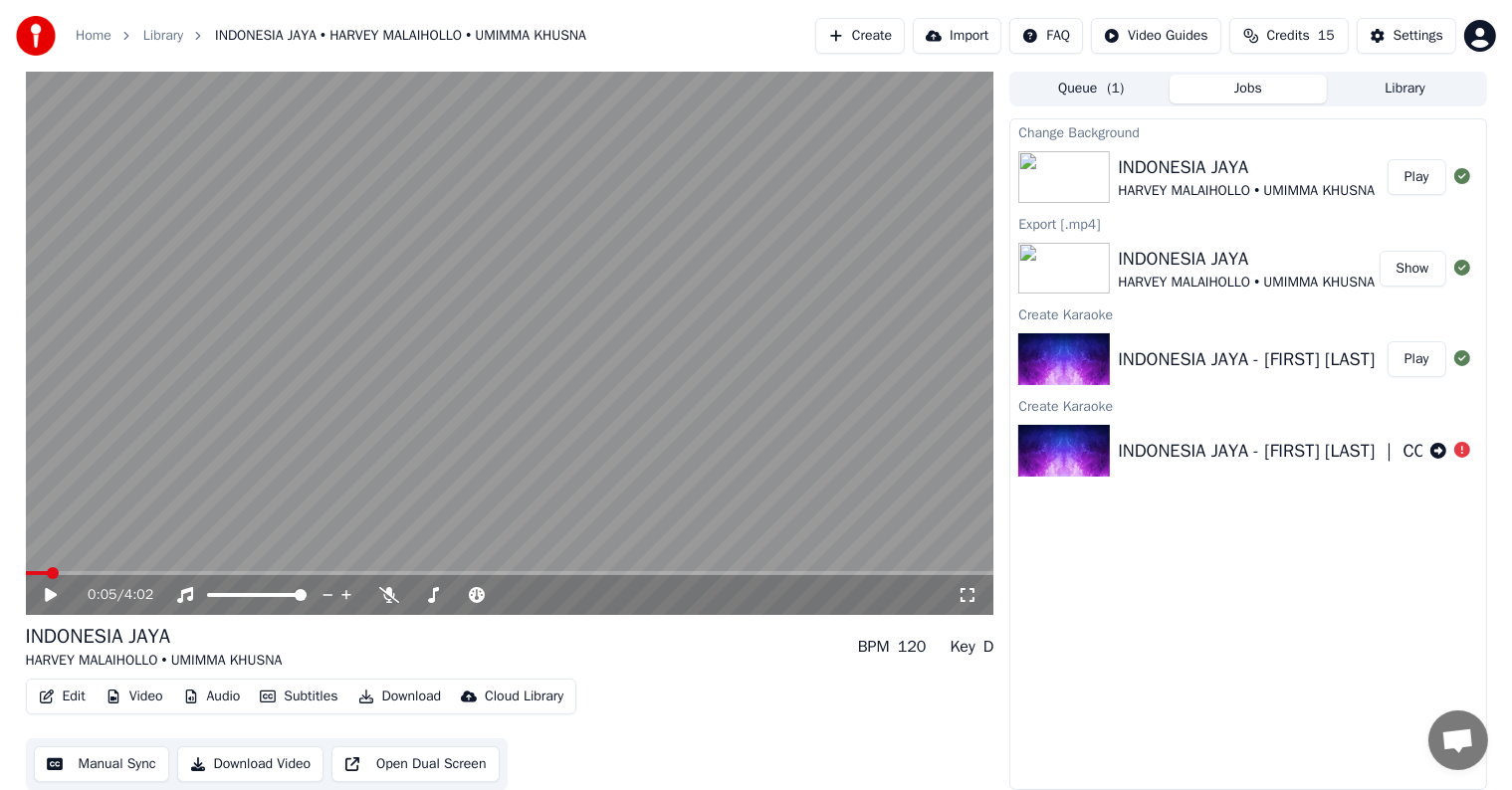 click on "INDONESIA JAYA HARVEY MALAIHOLLO • UMIMMA KHUSNA Play" at bounding box center [1247, 177] 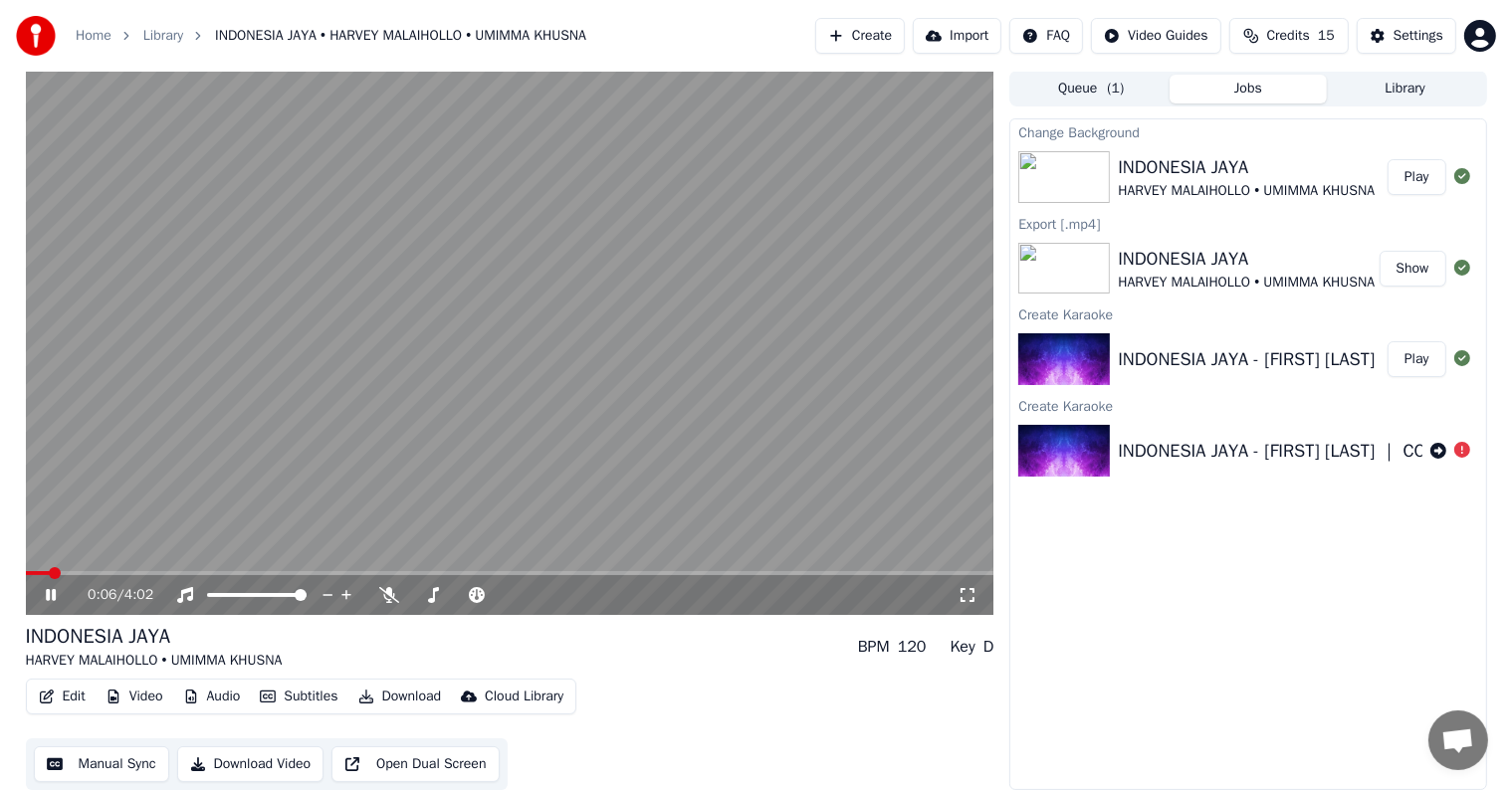 click at bounding box center [510, 342] 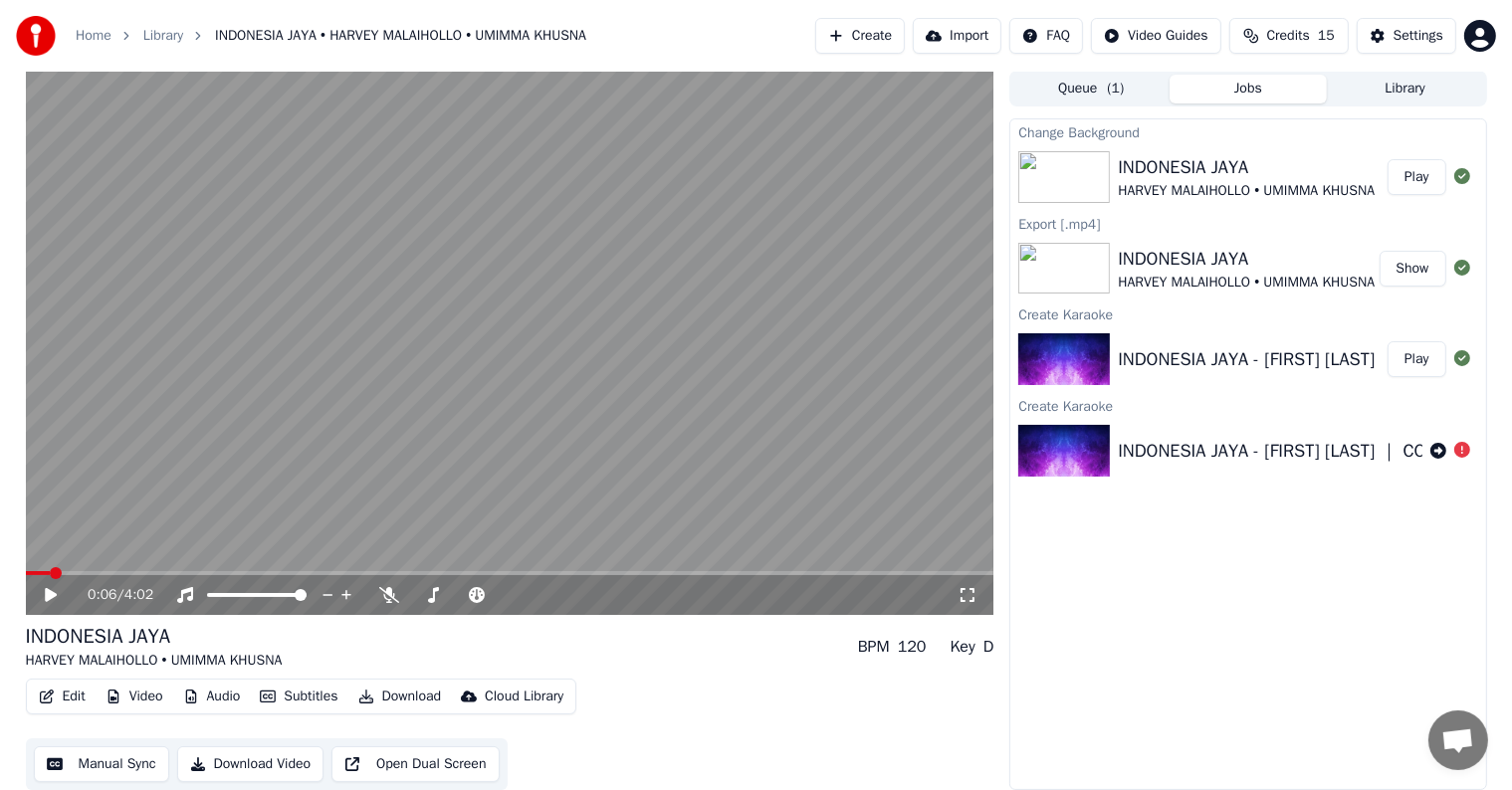 click on "Edit" at bounding box center (62, 696) 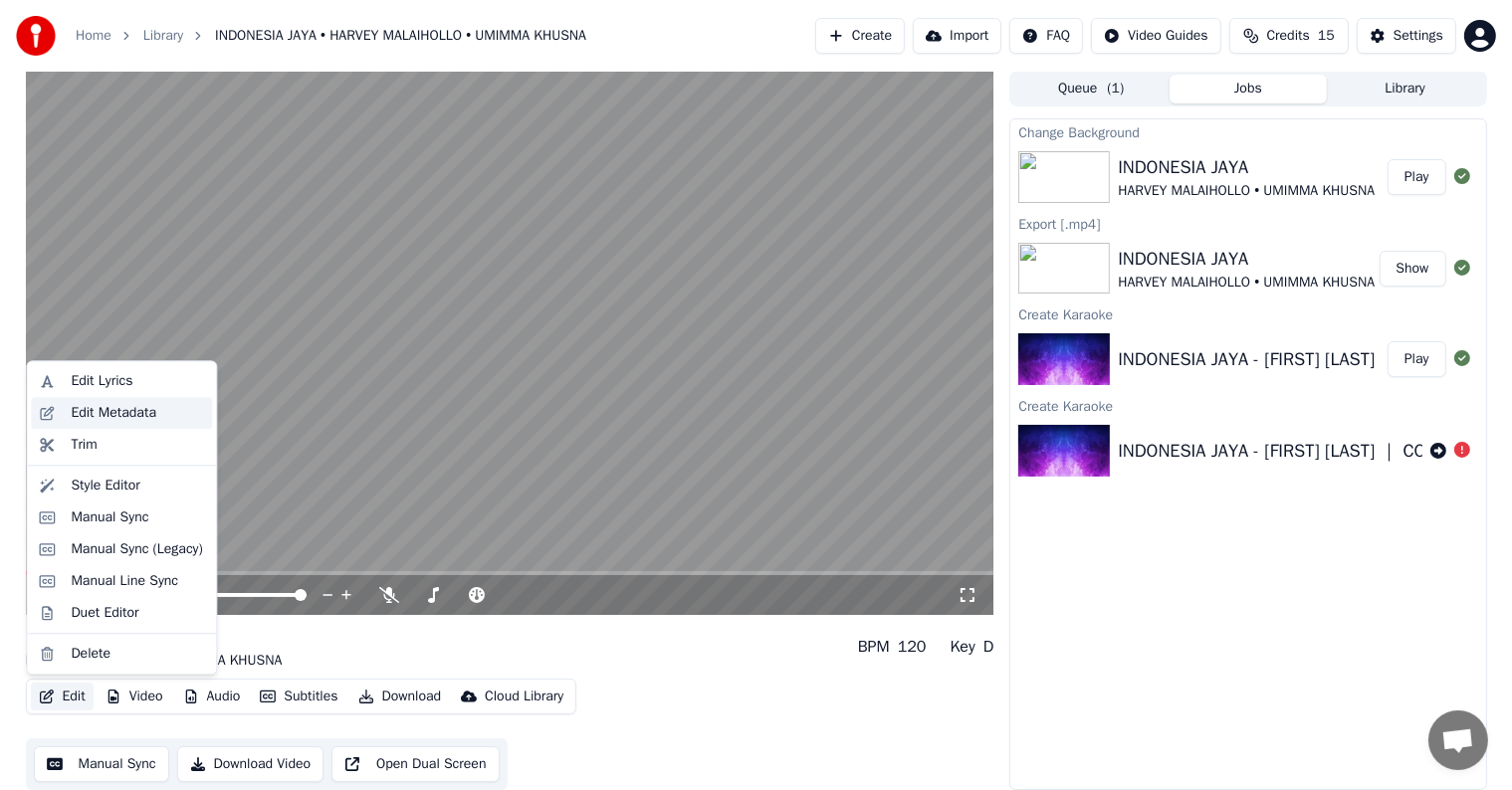 click on "Edit Metadata" at bounding box center [137, 413] 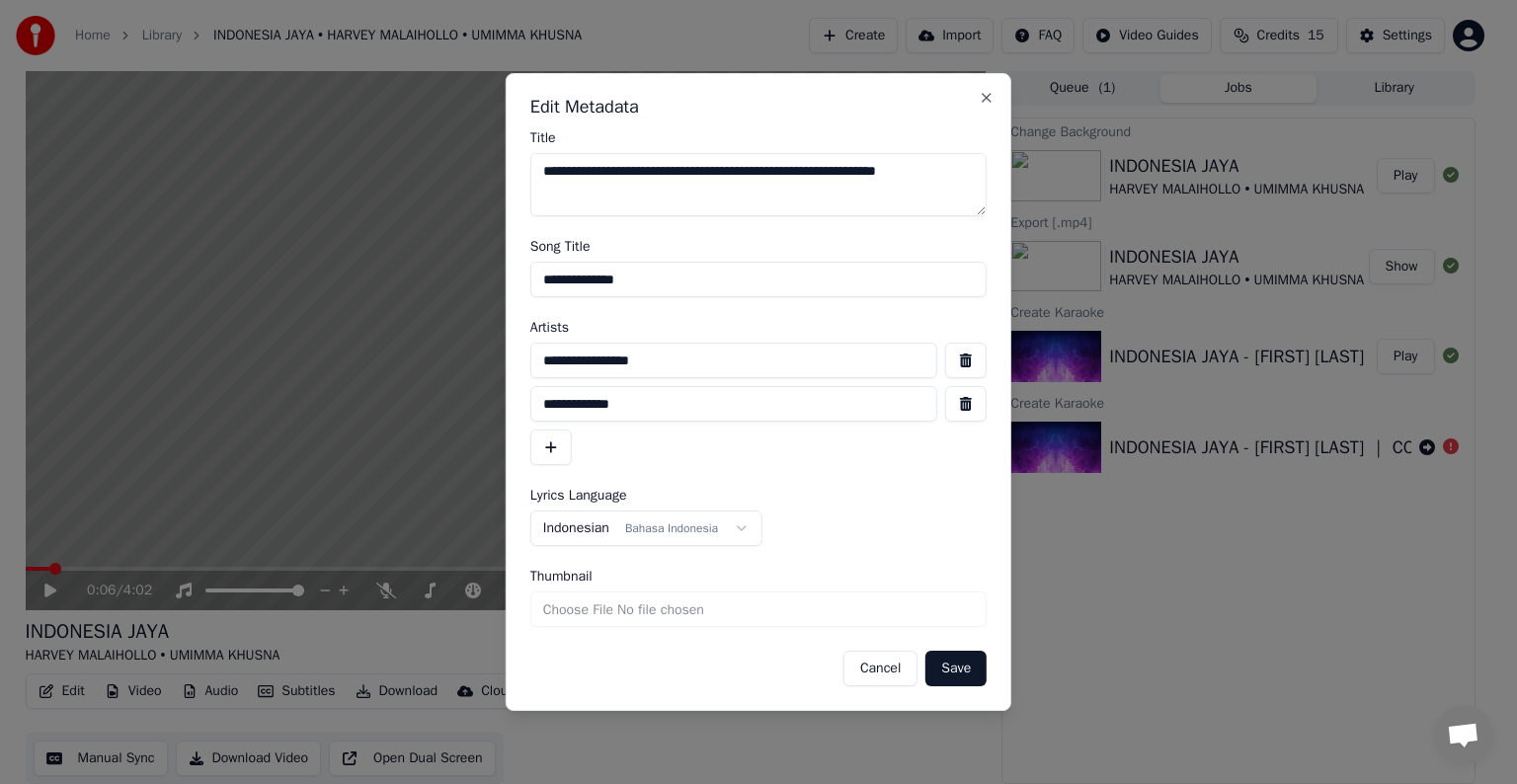 type on "**********" 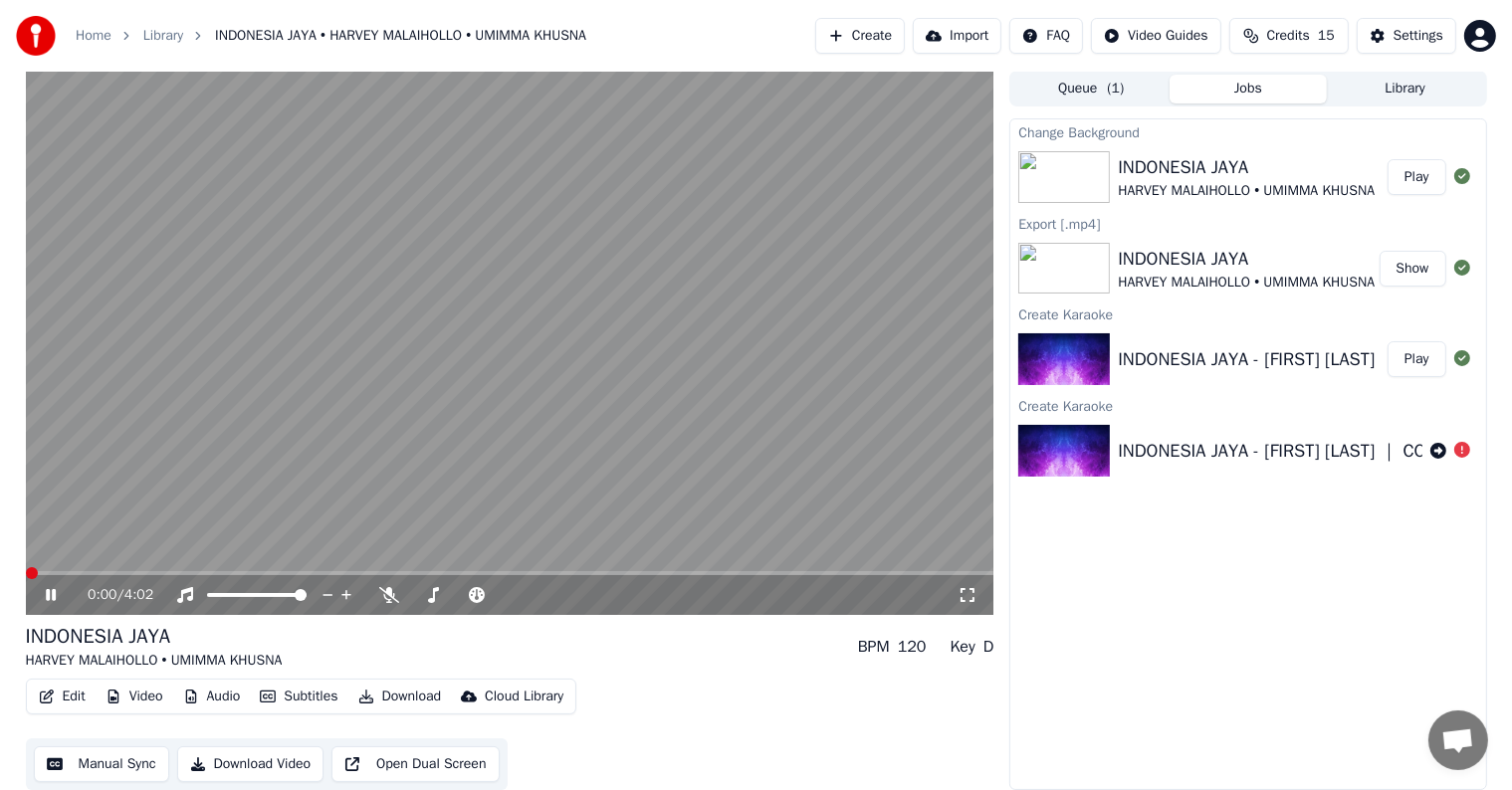 click at bounding box center [32, 573] 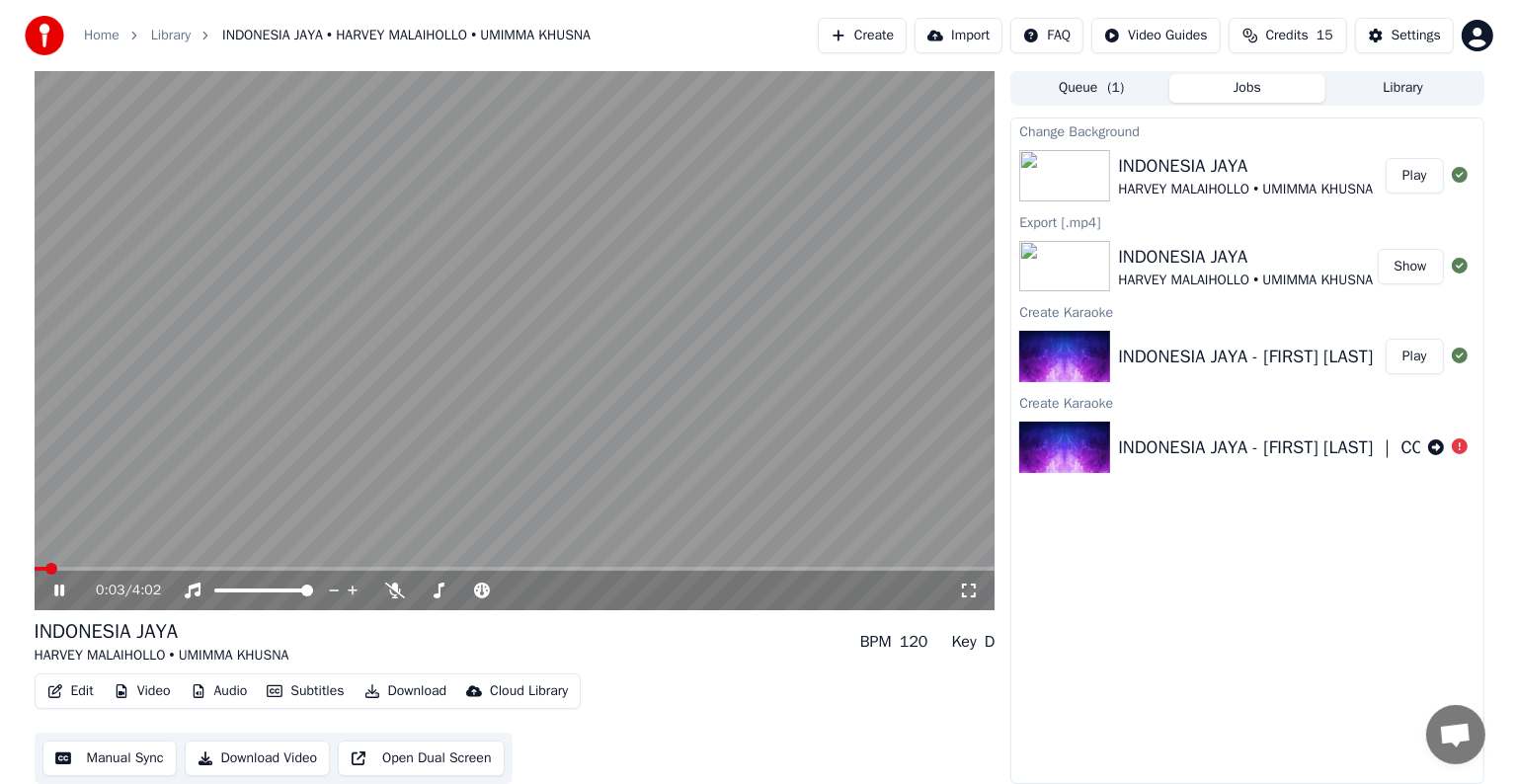 scroll, scrollTop: 0, scrollLeft: 0, axis: both 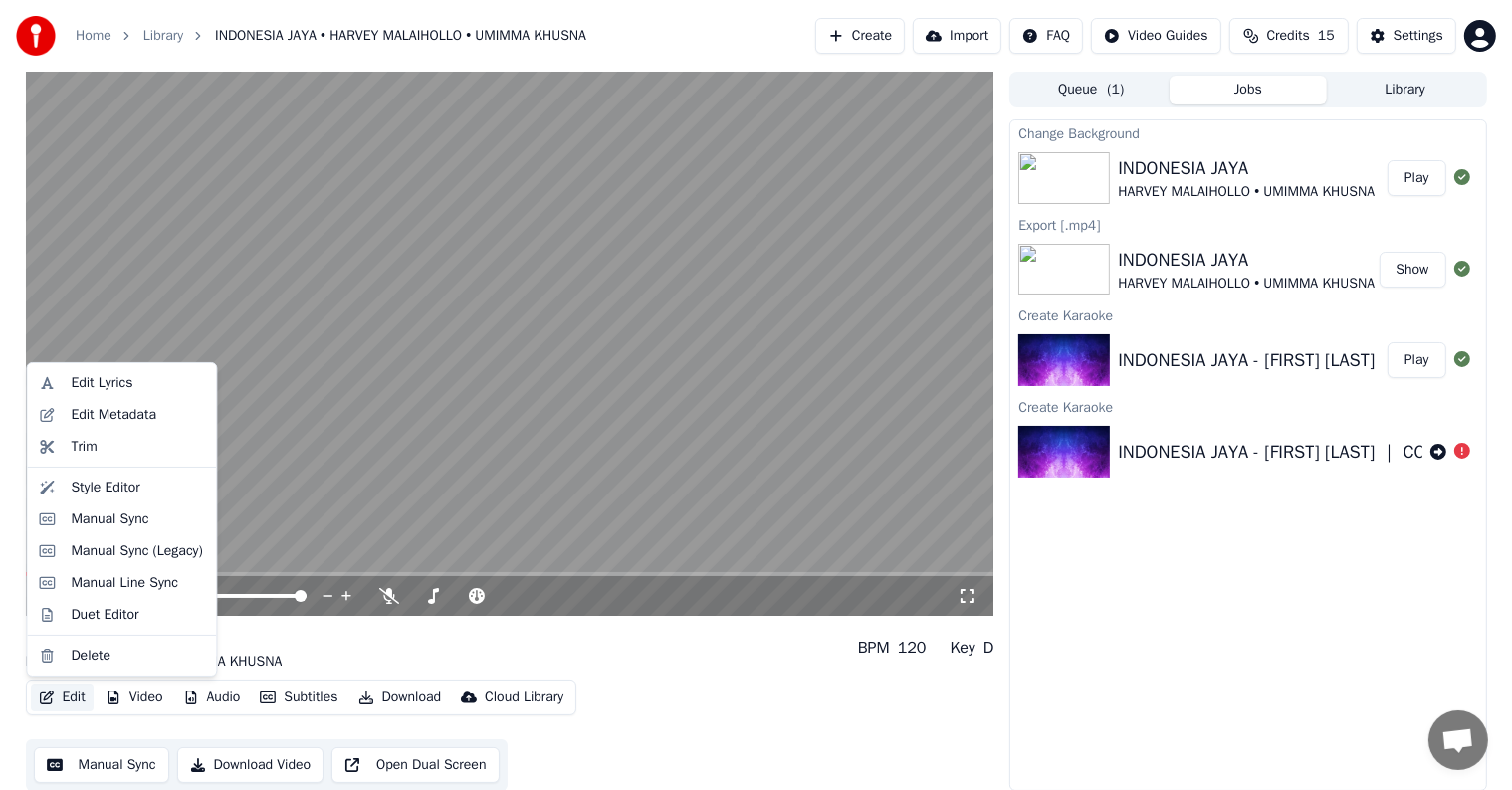 click on "Edit" at bounding box center [62, 697] 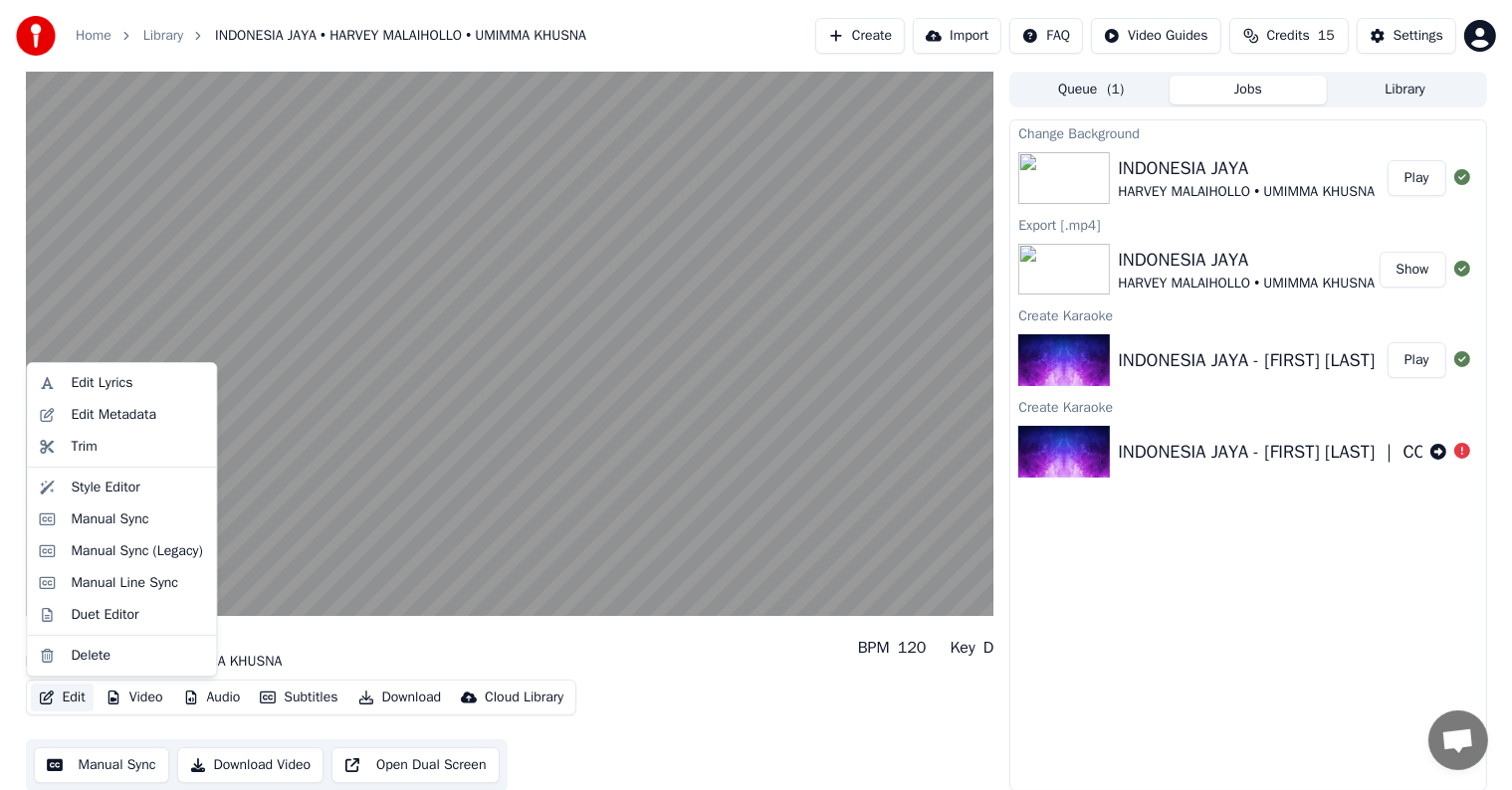 drag, startPoint x: 164, startPoint y: 392, endPoint x: 157, endPoint y: 412, distance: 21.18962 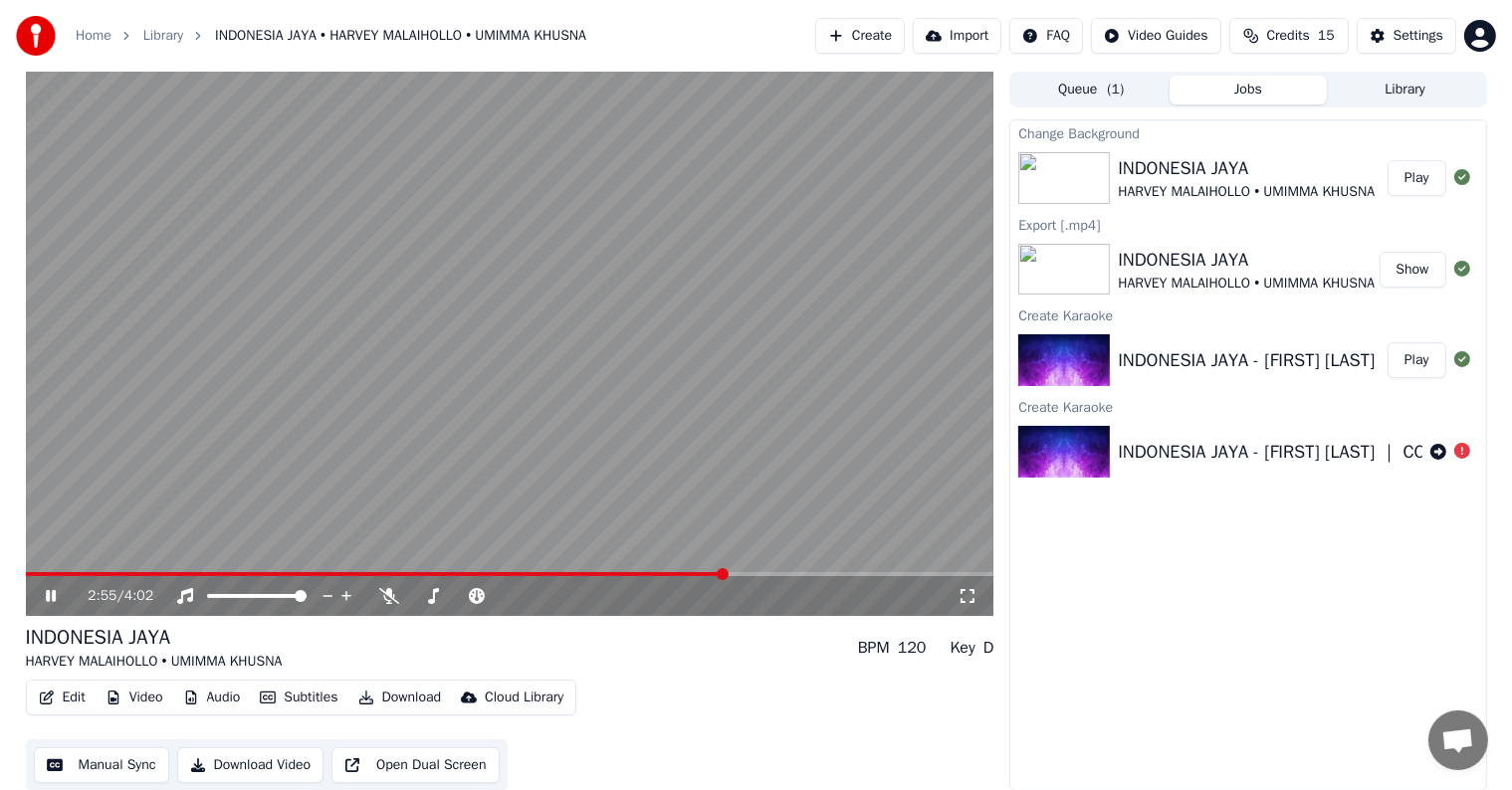 click on "Edit" at bounding box center [62, 697] 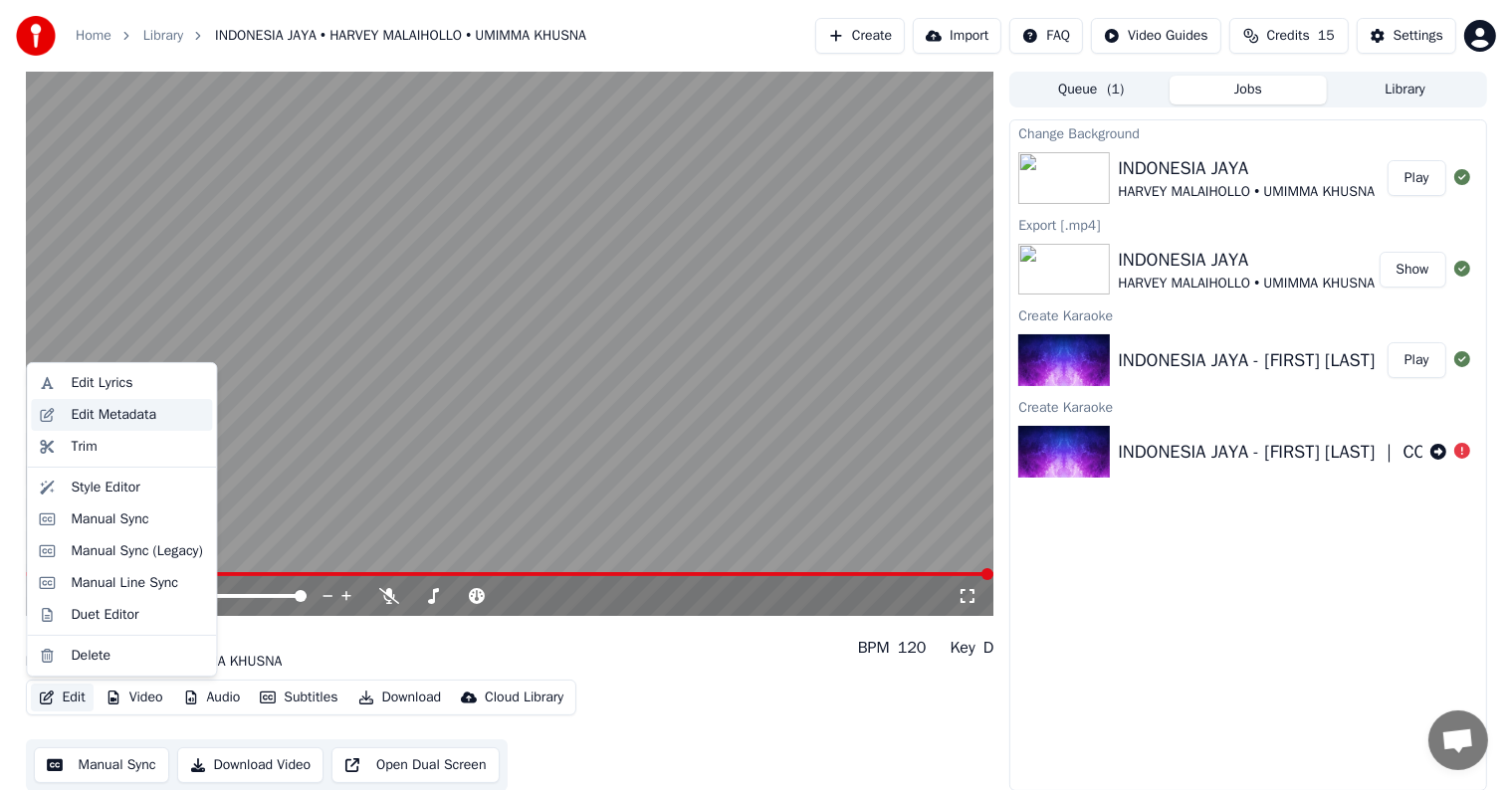 click on "Edit Metadata" at bounding box center (113, 415) 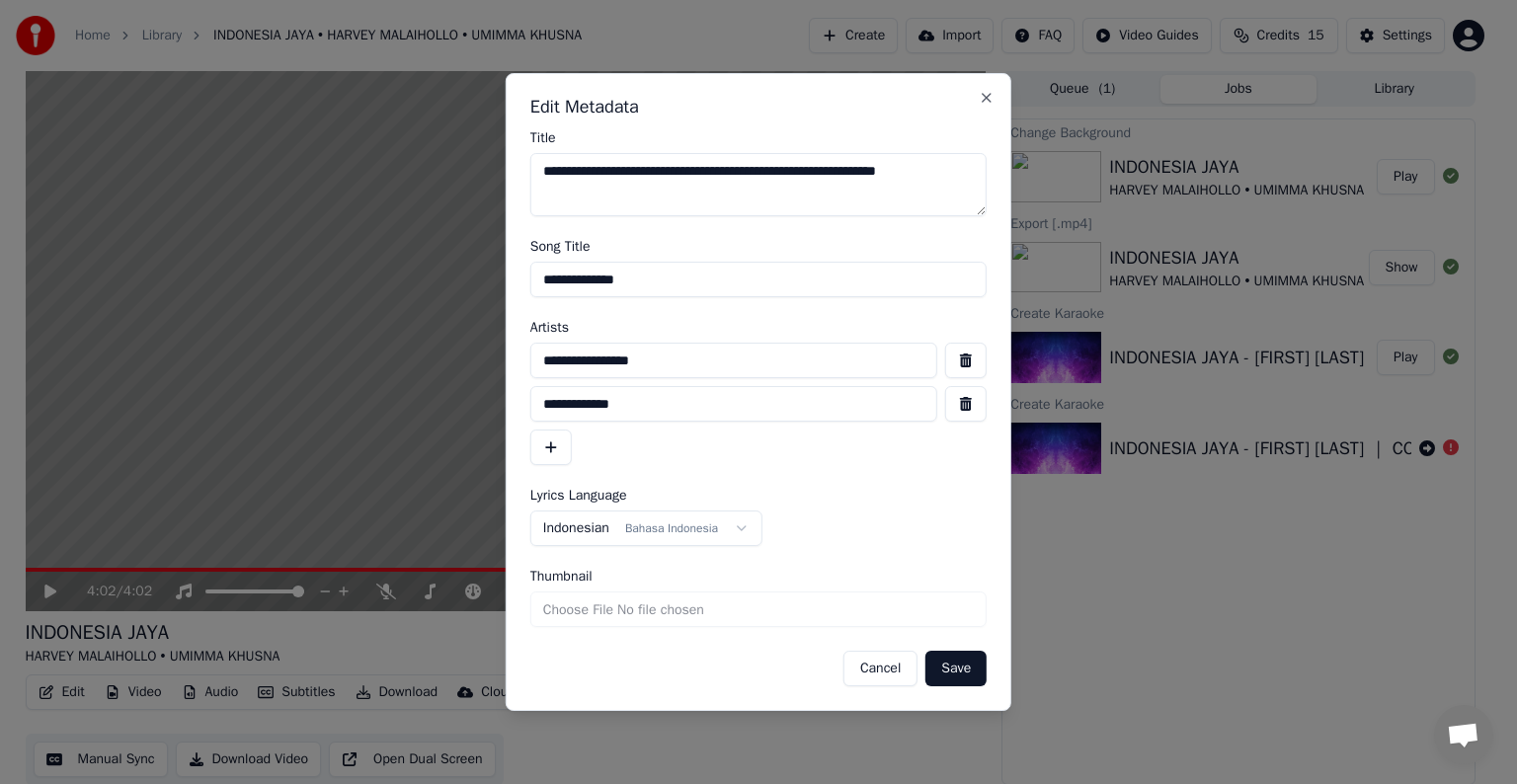 click on "**********" at bounding box center (758, 185) 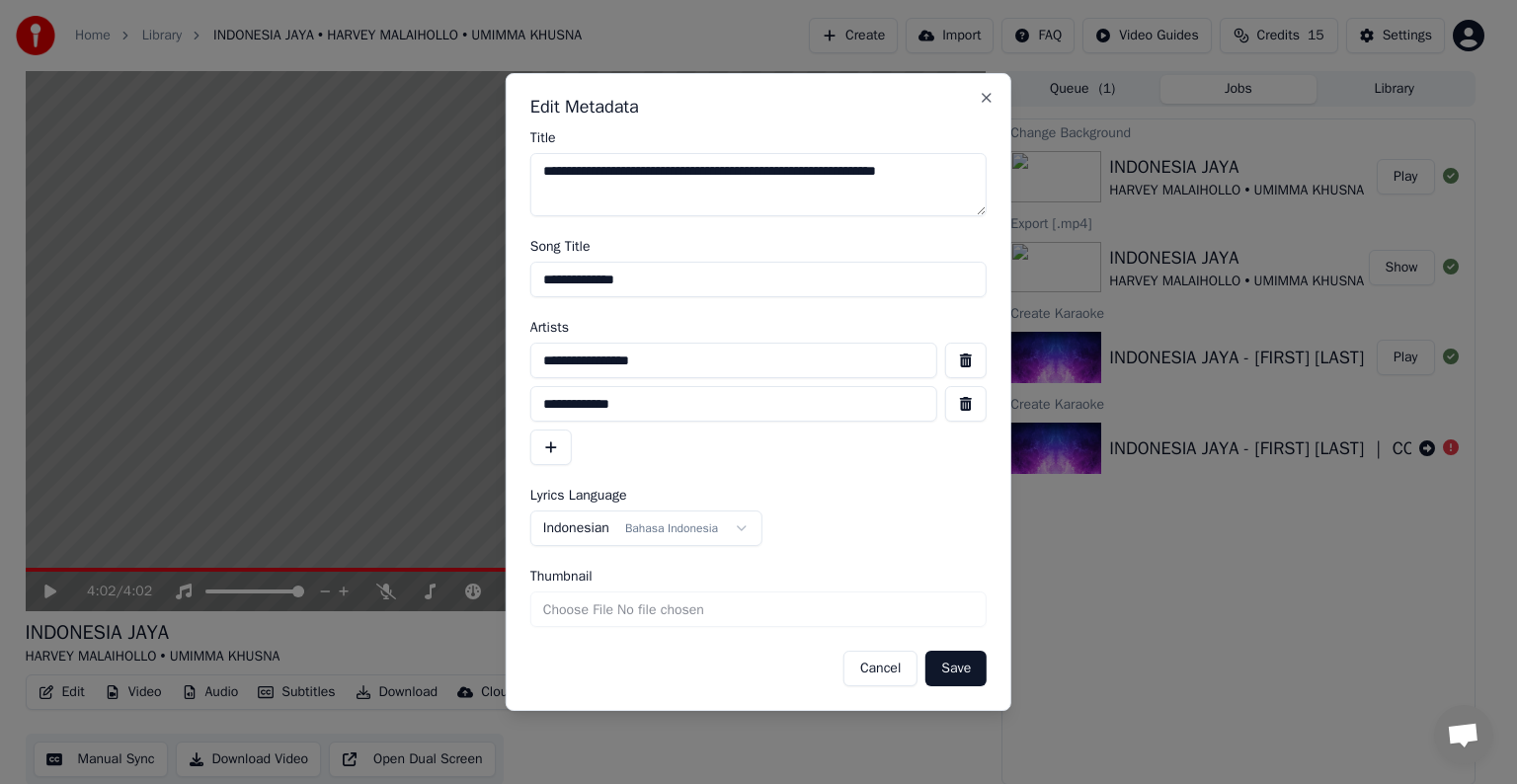 click on "Save" at bounding box center [956, 668] 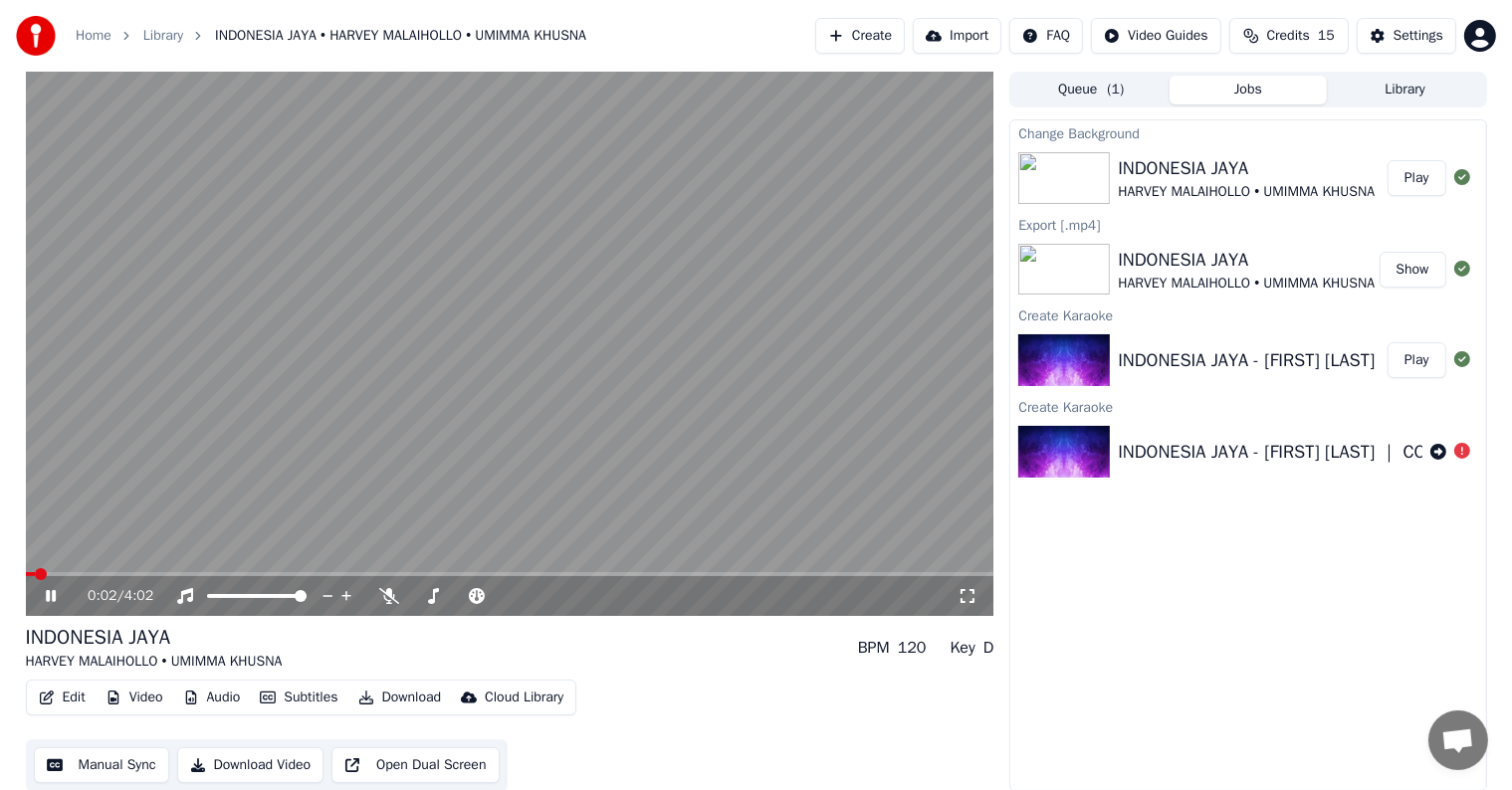 click 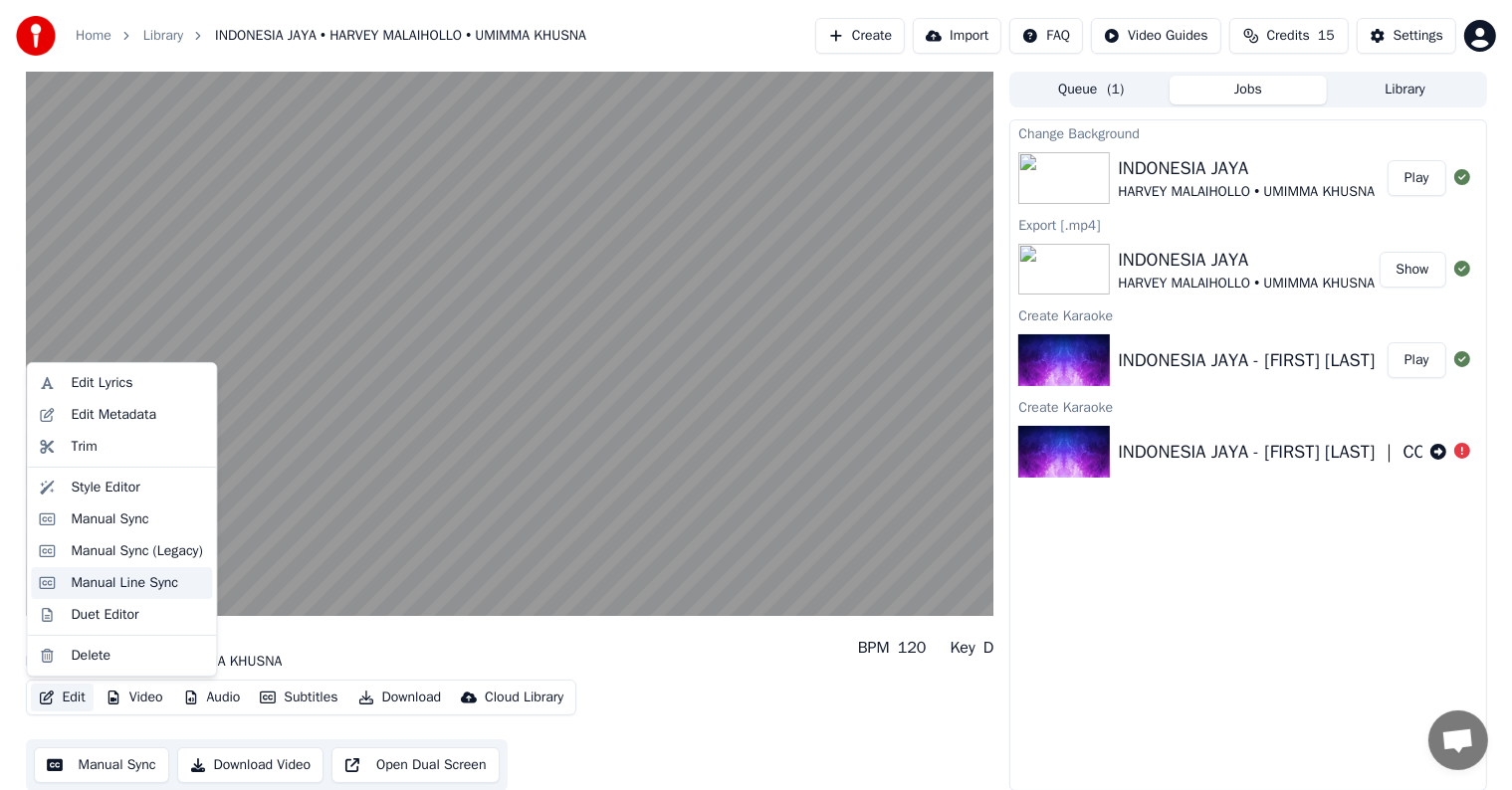 click on "Manual Line Sync" at bounding box center [124, 583] 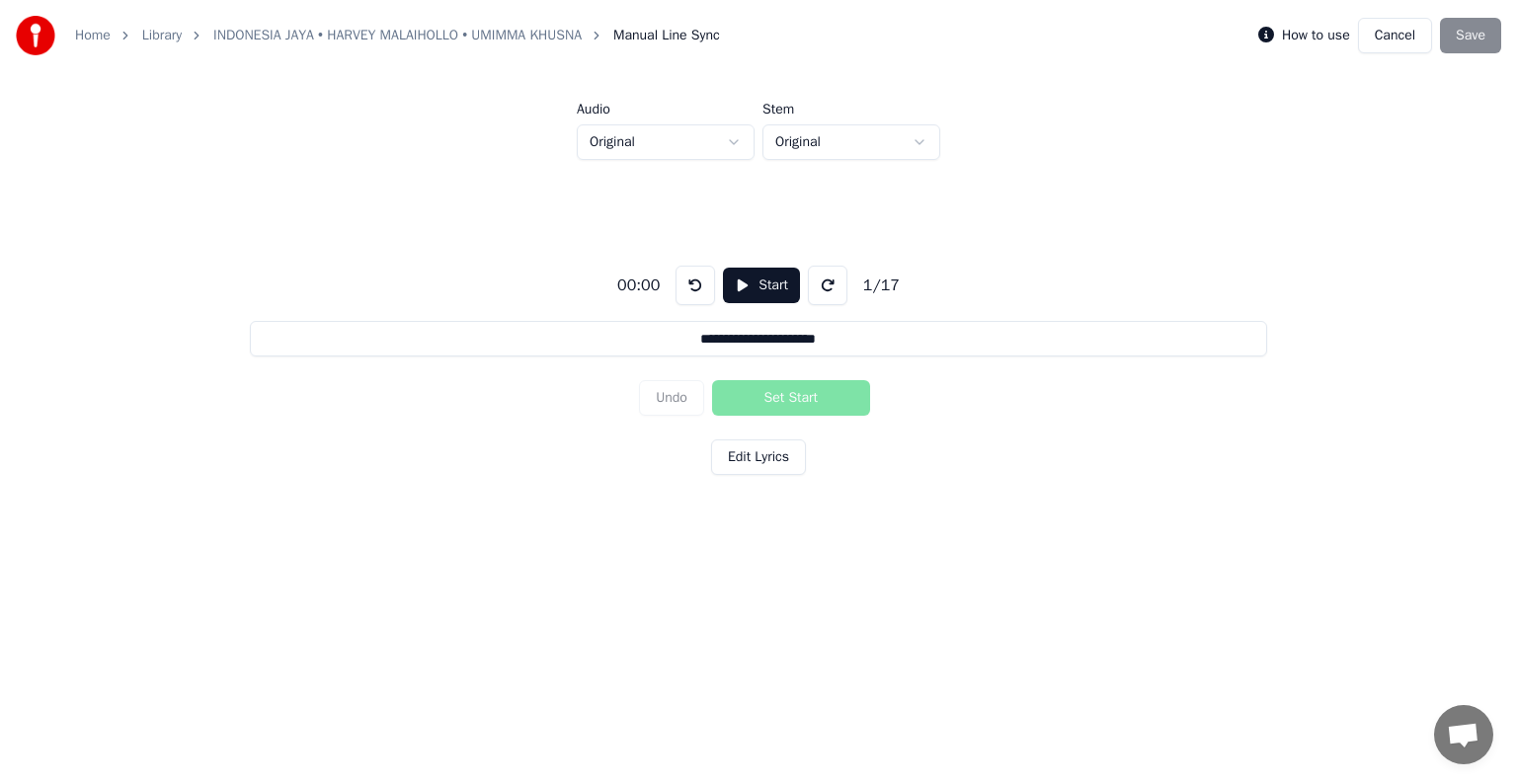 click on "Start" at bounding box center (761, 285) 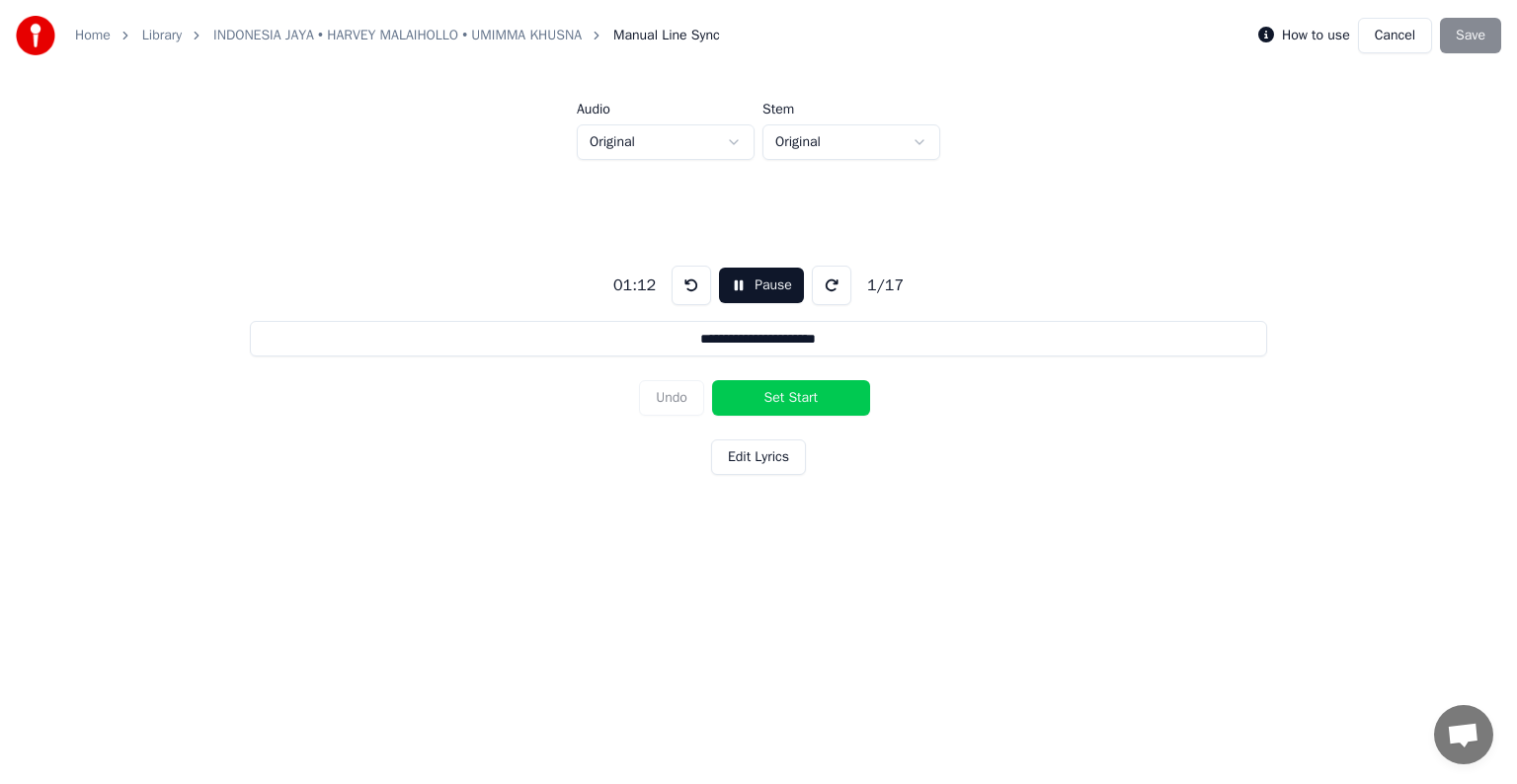 click on "Edit Lyrics" at bounding box center (758, 457) 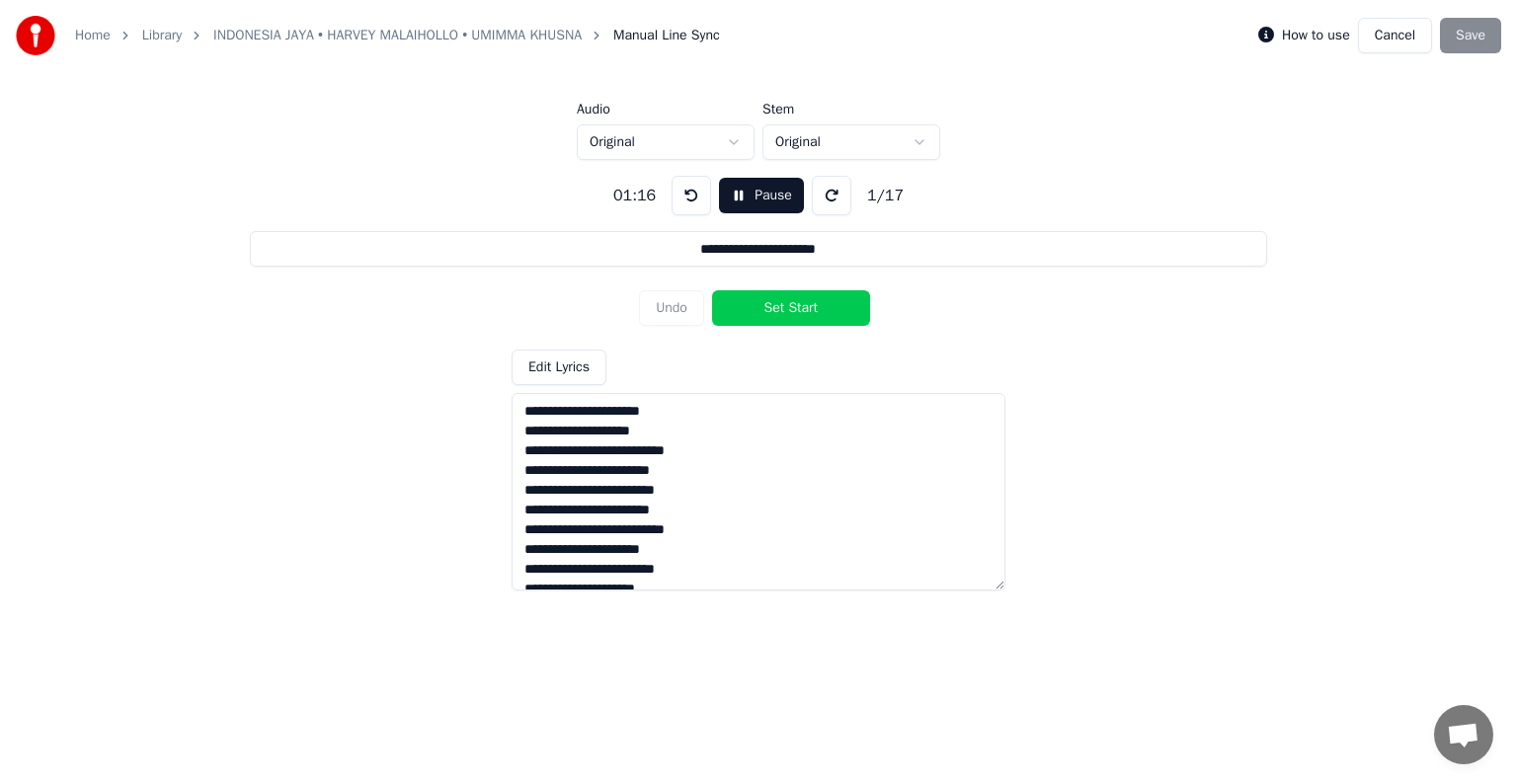 scroll, scrollTop: 0, scrollLeft: 0, axis: both 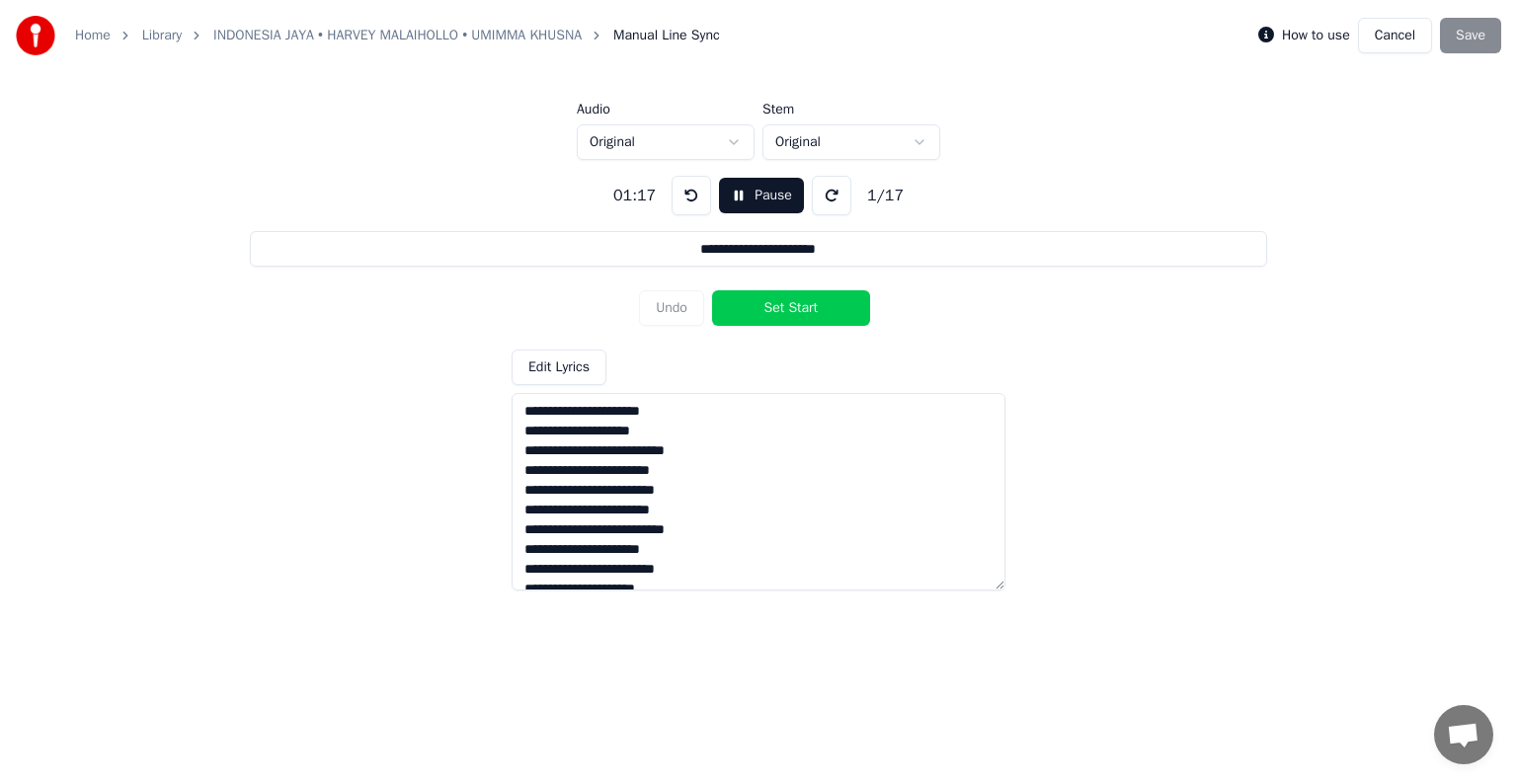 type 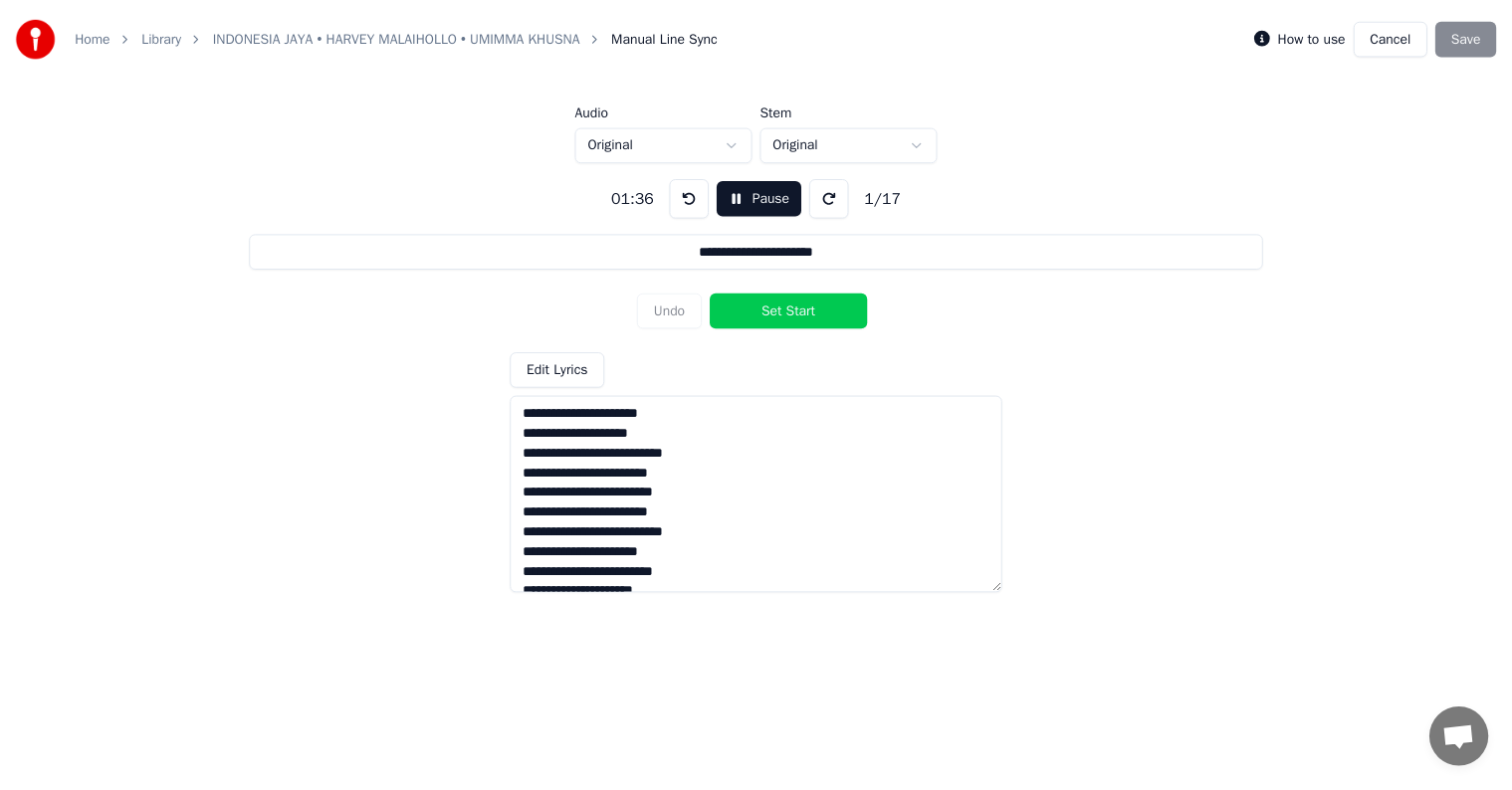 scroll, scrollTop: 155, scrollLeft: 0, axis: vertical 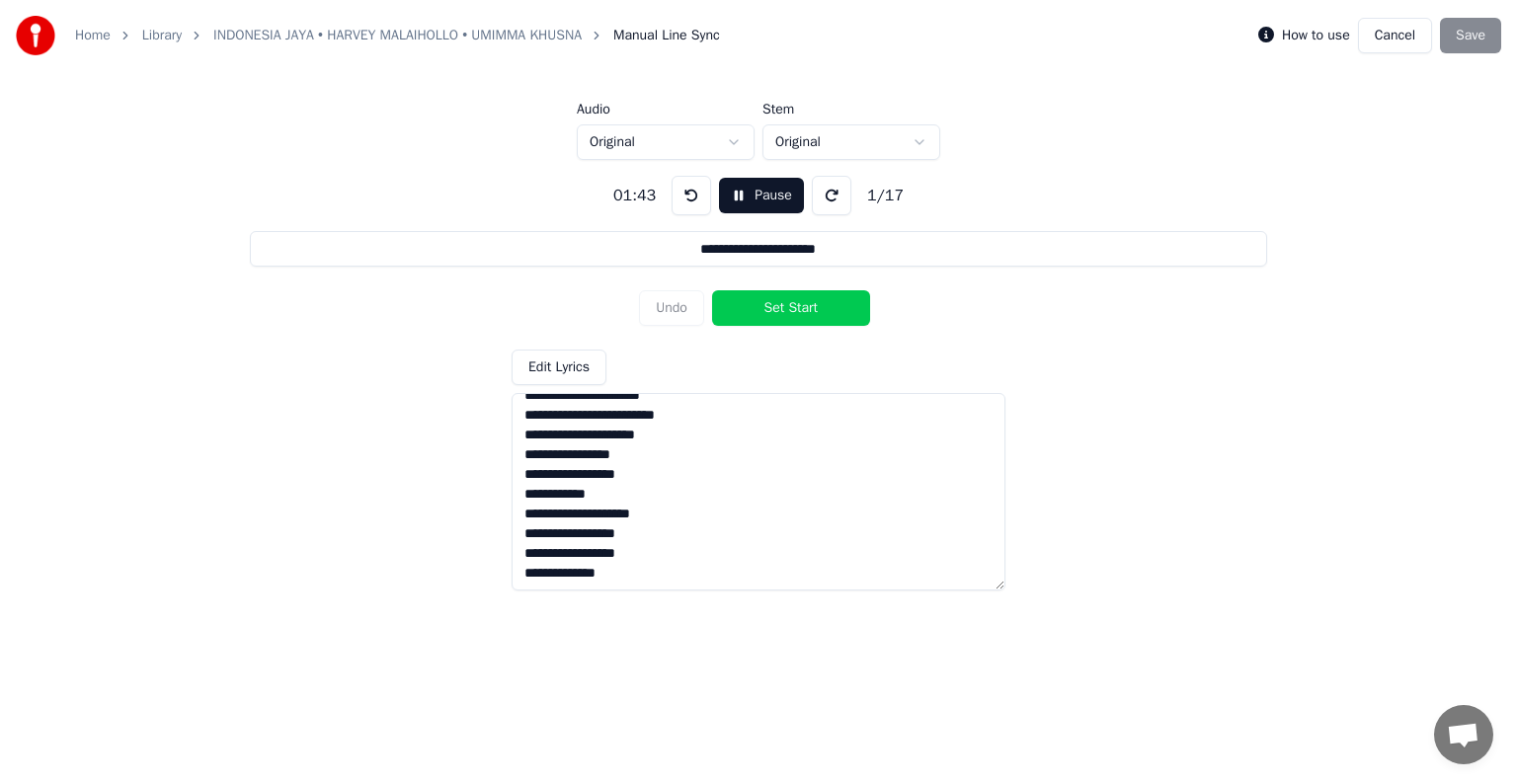 click on "Cancel" at bounding box center (1395, 36) 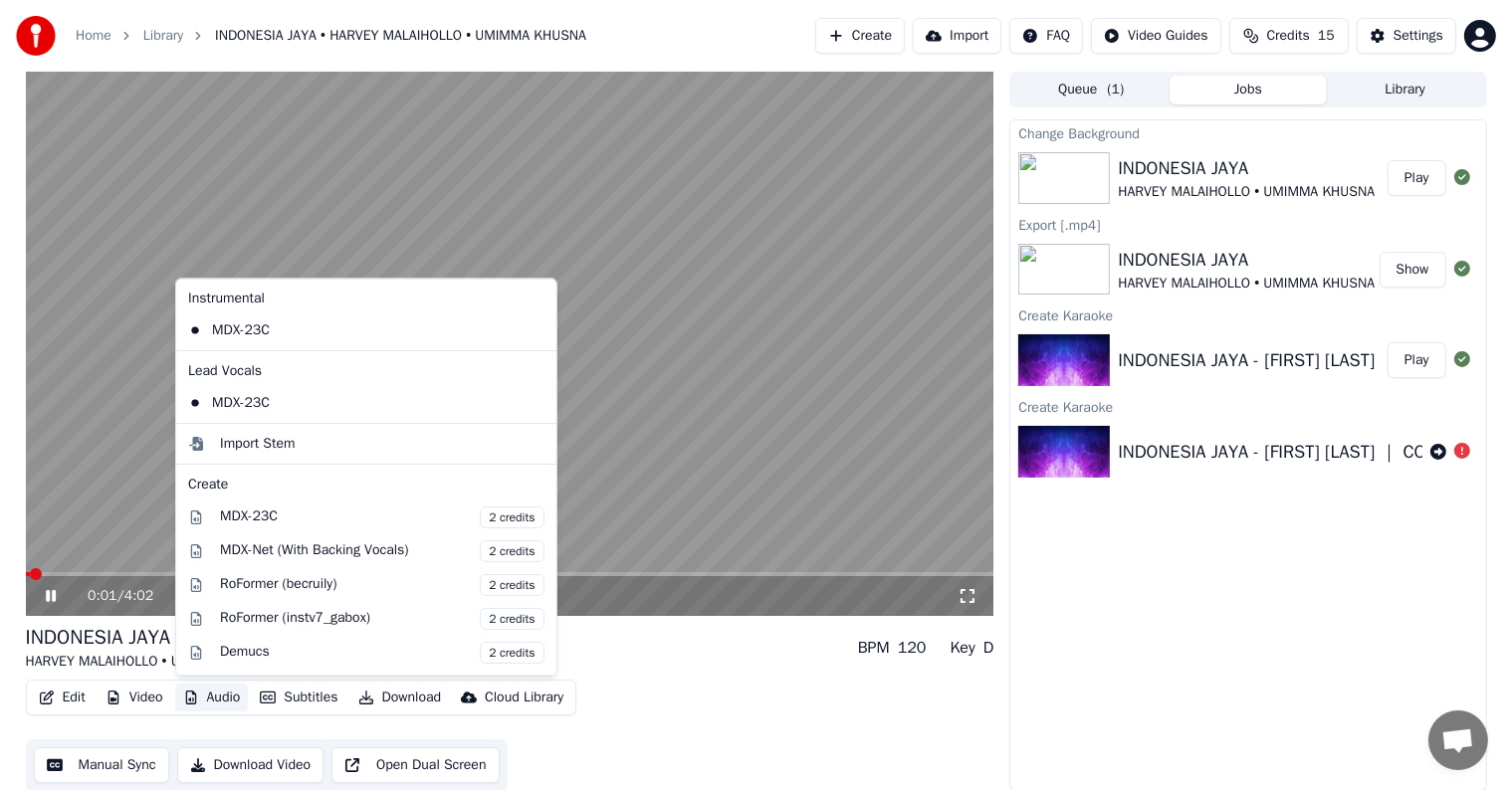 click on "Audio" at bounding box center (212, 697) 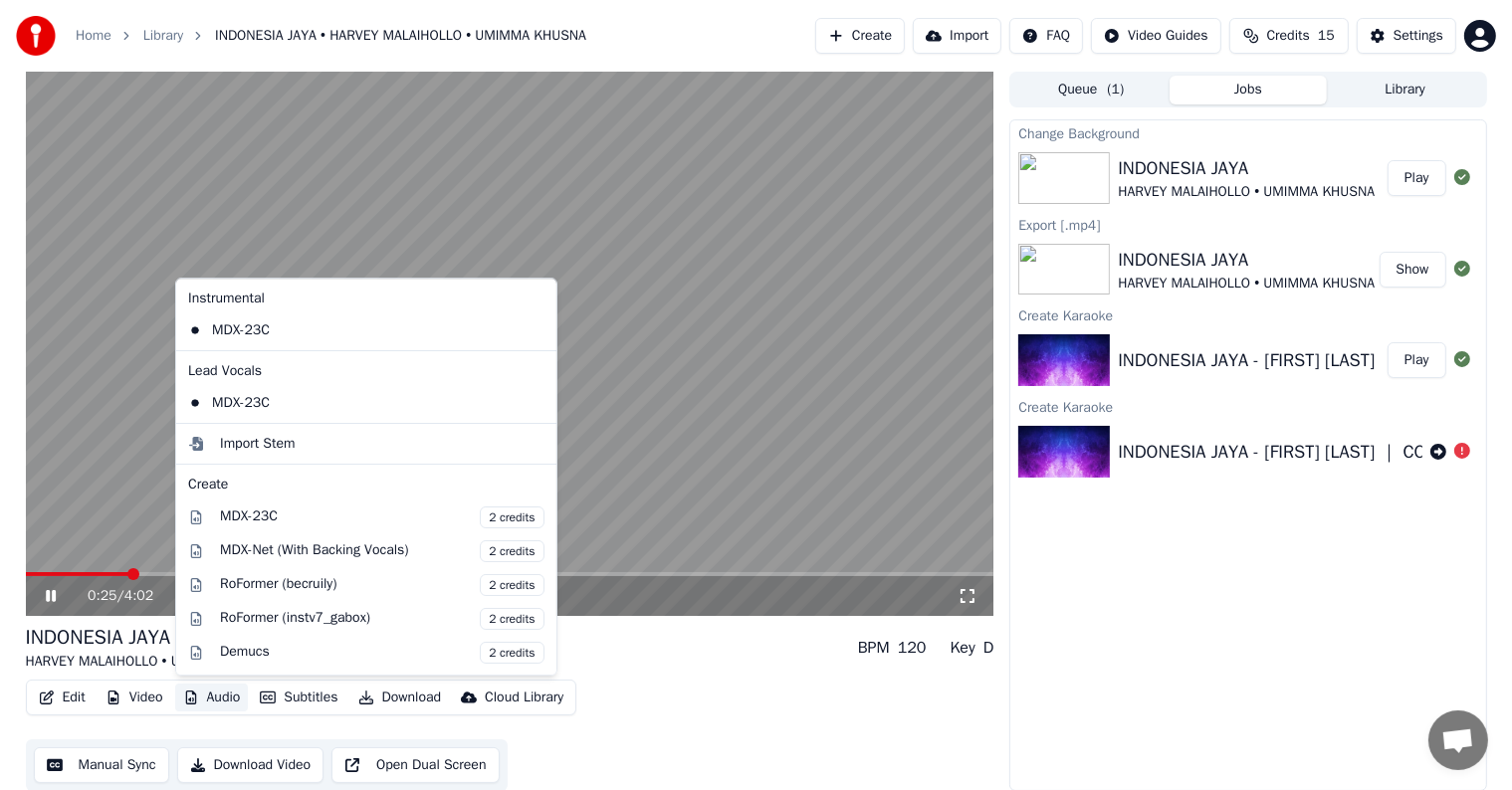 click on "Credits" at bounding box center [1288, 36] 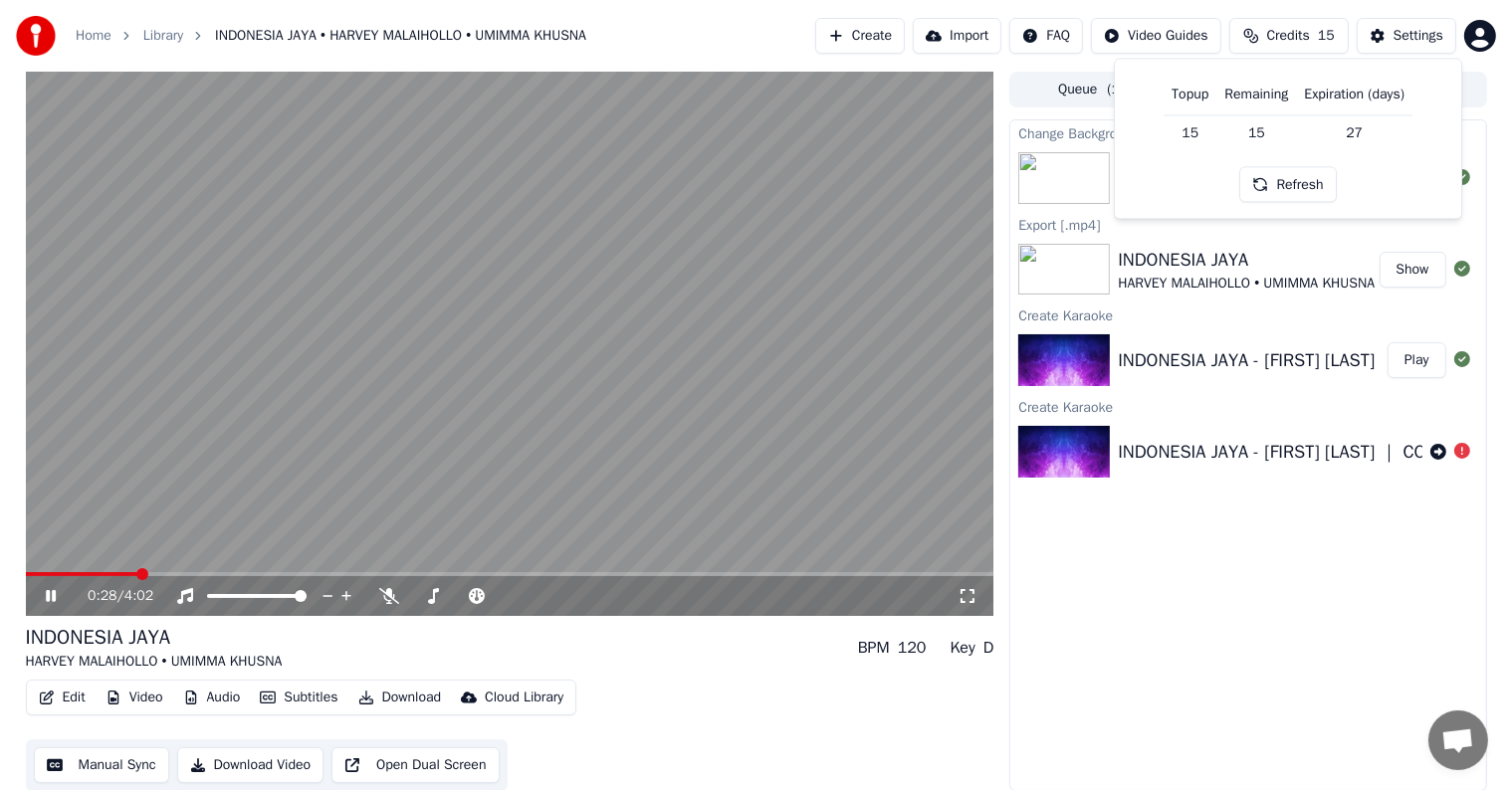 click on "Refresh" at bounding box center [1288, 185] 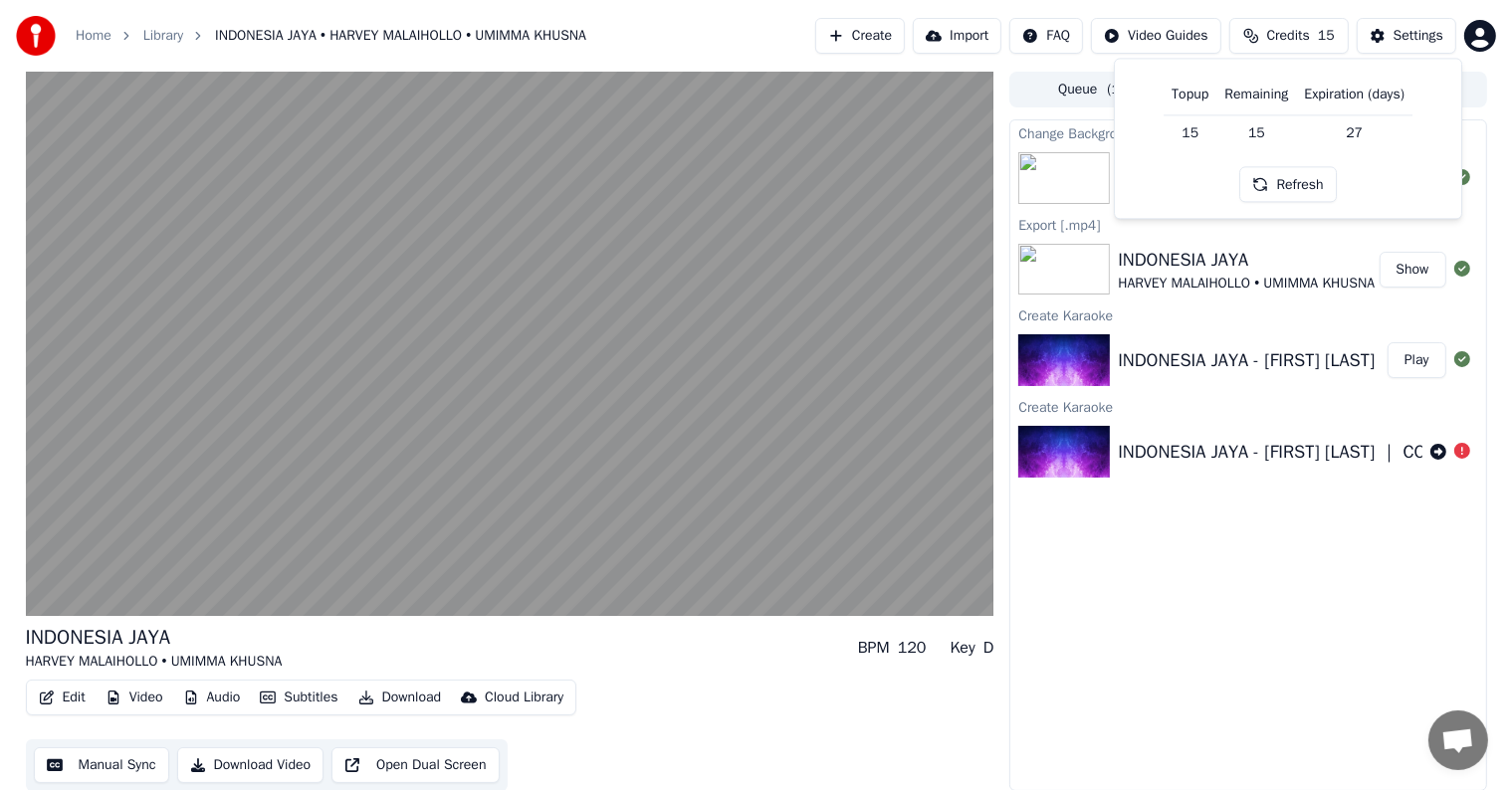 click on "Home Library INDONESIA JAYA • HARVEY MALAIHOLLO • UMIMMA KHUSNA Create Import FAQ Video Guides Credits 15 Settings INDONESIA JAYA HARVEY MALAIHOLLO • UMIMMA KHUSNA BPM 120 Key D Edit Video Audio Subtitles Download Cloud Library Manual Sync Download Video Open Dual Screen Queue ( 1 ) Jobs Library Change Background INDONESIA JAYA HARVEY MALAIHOLLO • UMIMMA KHUSNA Play Export [.mp4] INDONESIA JAYA HARVEY MALAIHOLLO • UMIMMA KHUSNA Show Create Karaoke INDONESIA JAYA - HARVEY MALAIHOLLO ｜ COVER BY UMIMMA KHUSNA Play Create Karaoke INDONESIA JAYA - HARVEY MALAIHOLLO ｜ COVER BY UMIMMA KHUSNA
Topup Remaining Expiration (days) 15 15 27 Refresh" at bounding box center [756, 395] 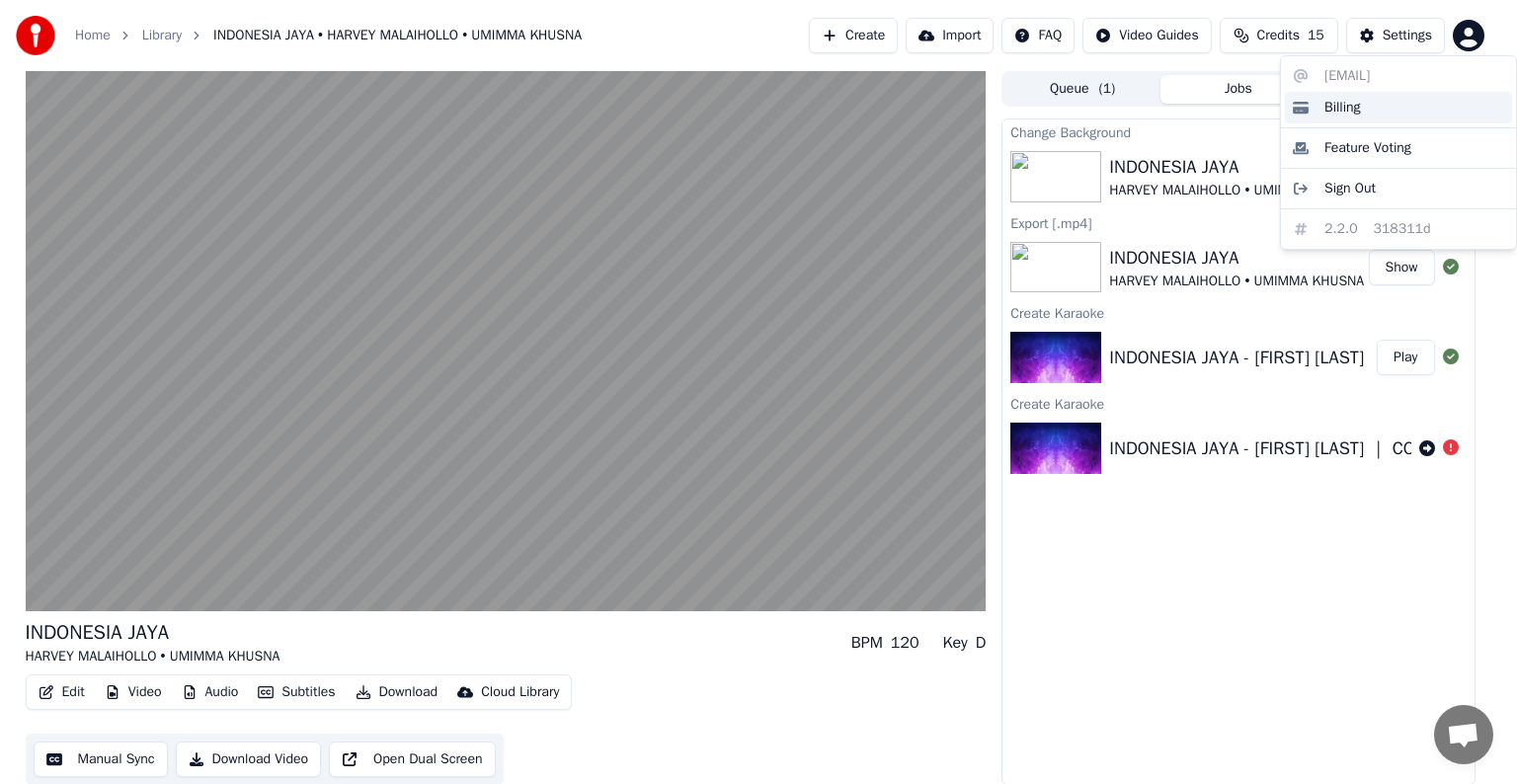 click on "Billing" at bounding box center [1398, 108] 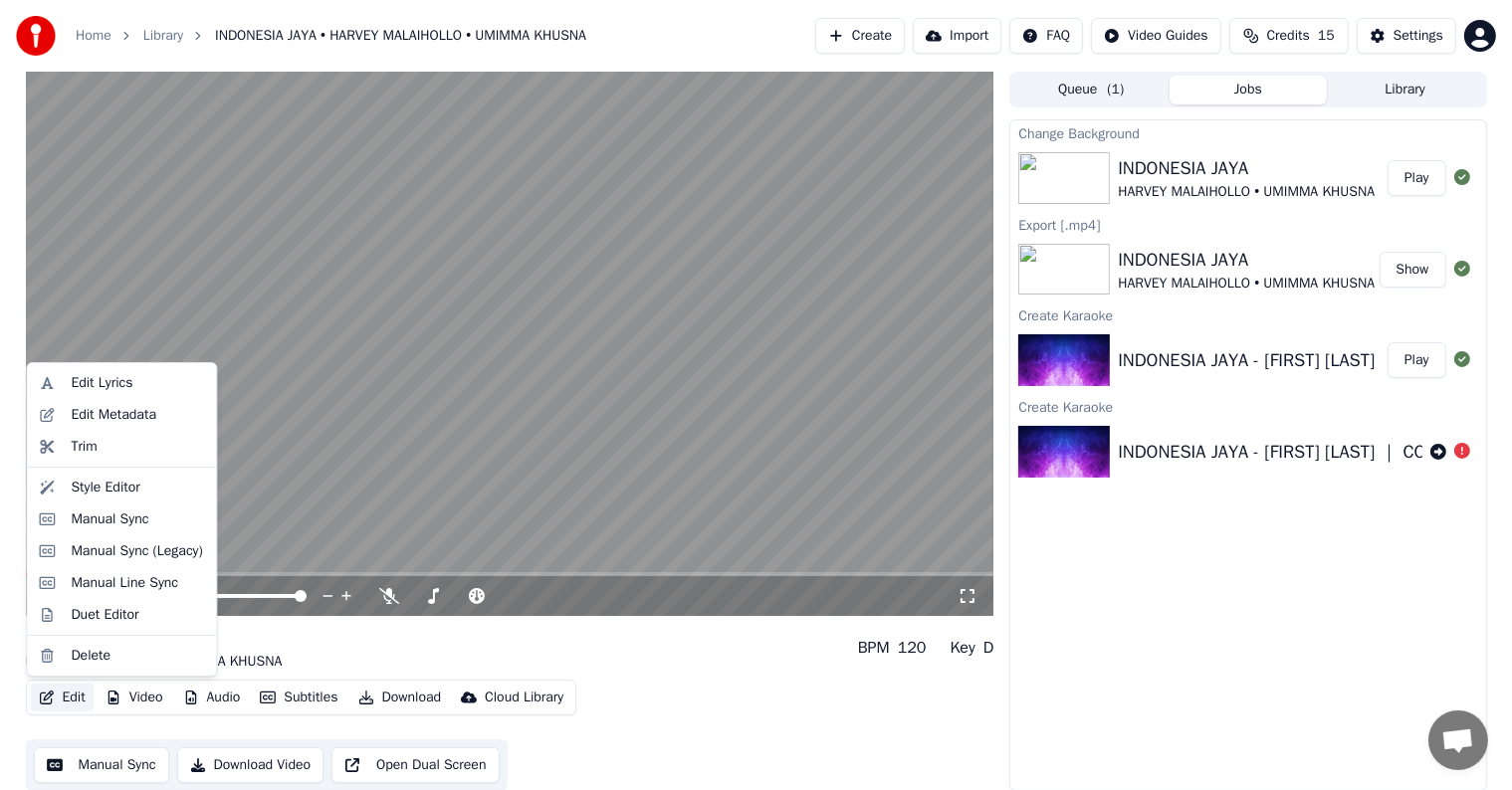click 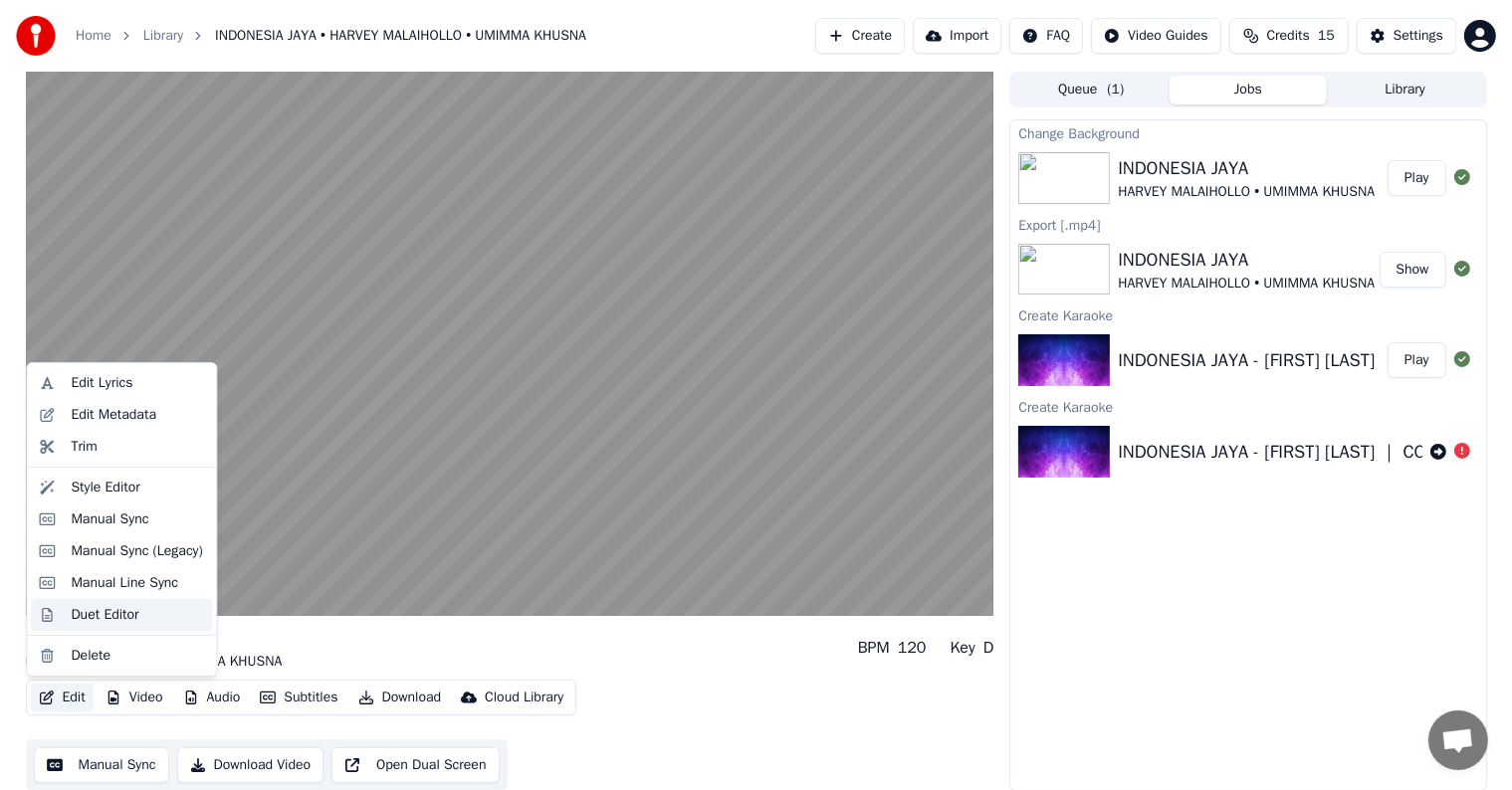 click on "Duet Editor" at bounding box center [105, 615] 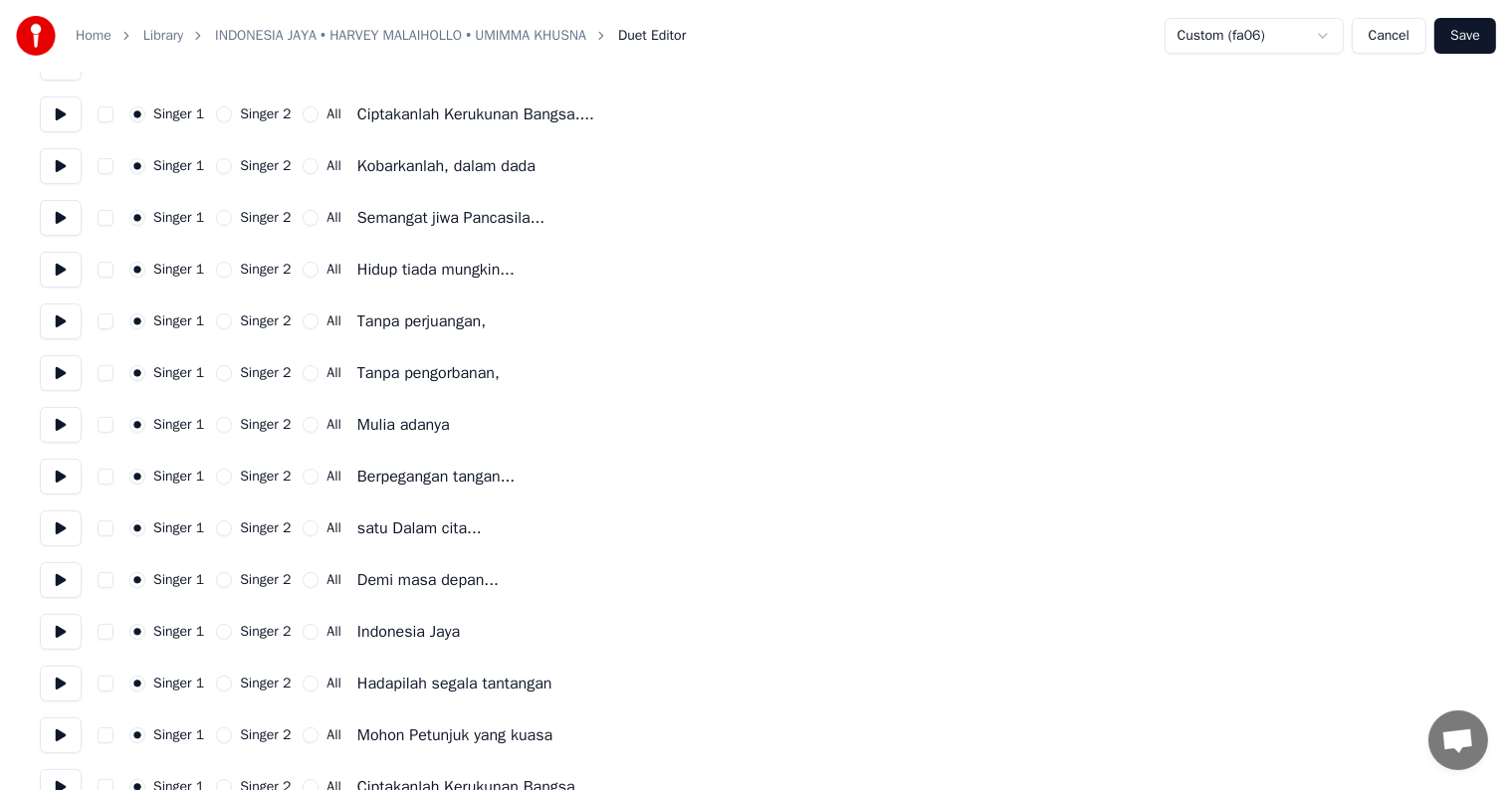 scroll, scrollTop: 298, scrollLeft: 0, axis: vertical 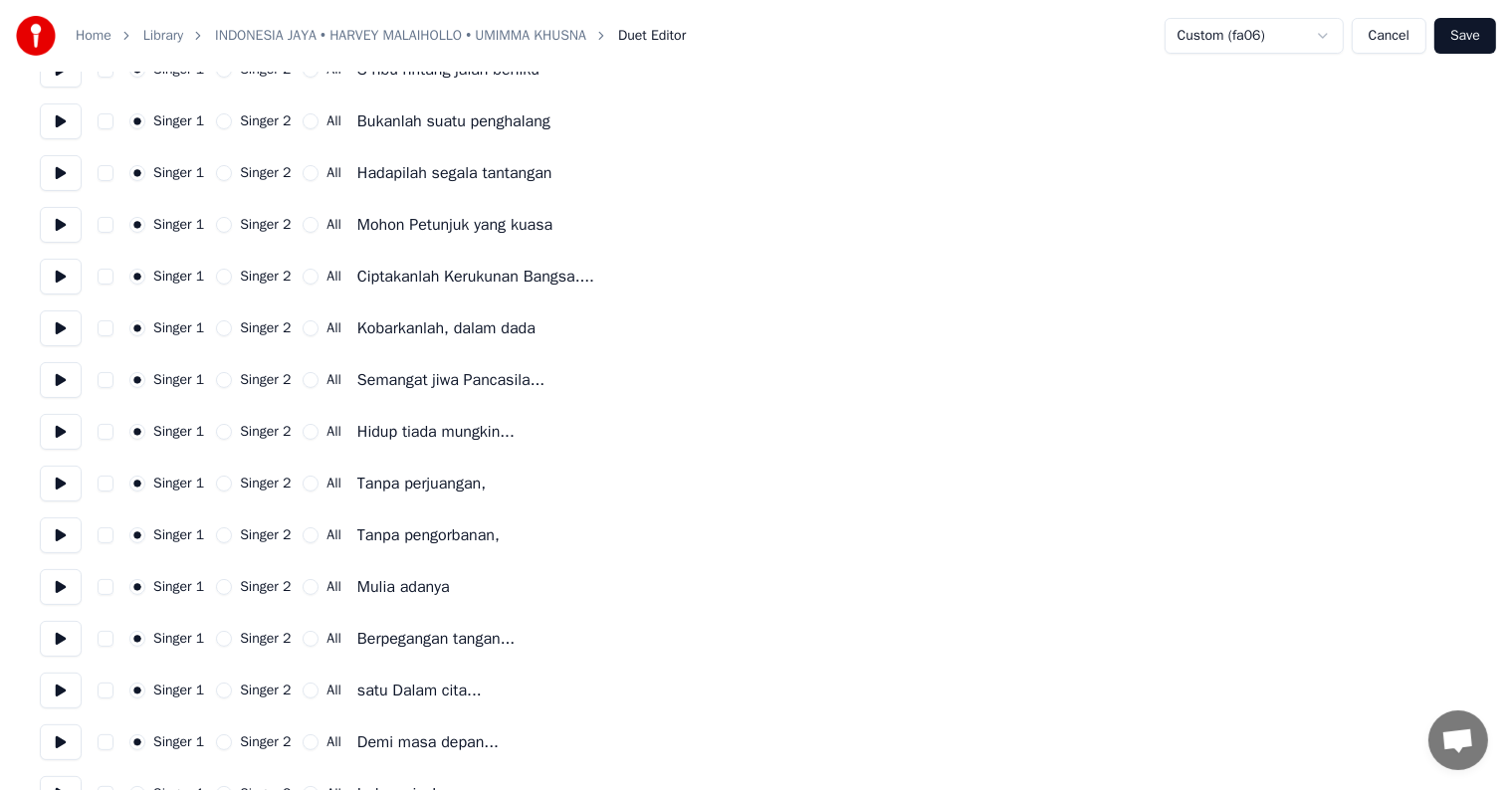 click on "Cancel" at bounding box center (1389, 36) 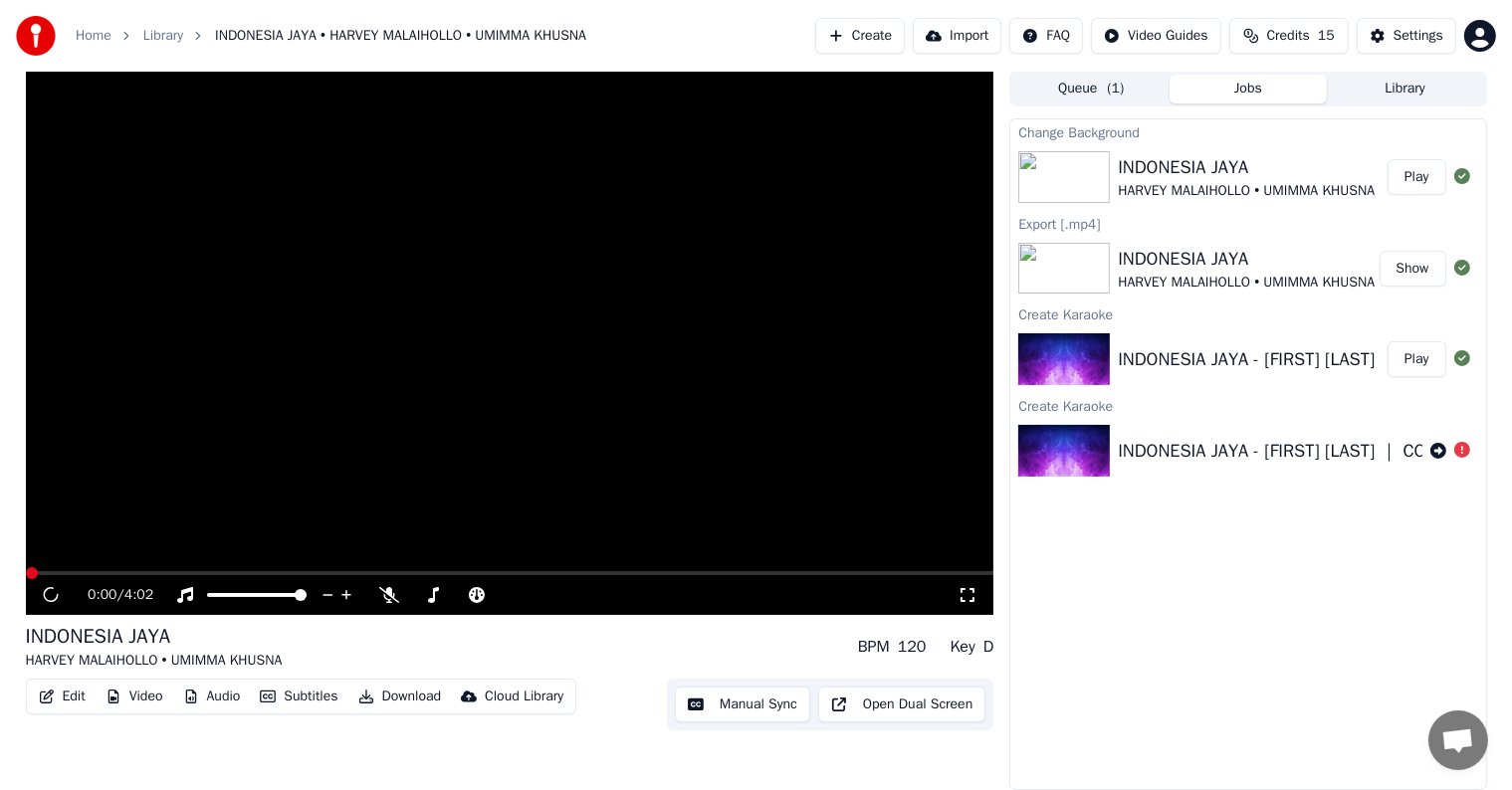 scroll, scrollTop: 0, scrollLeft: 0, axis: both 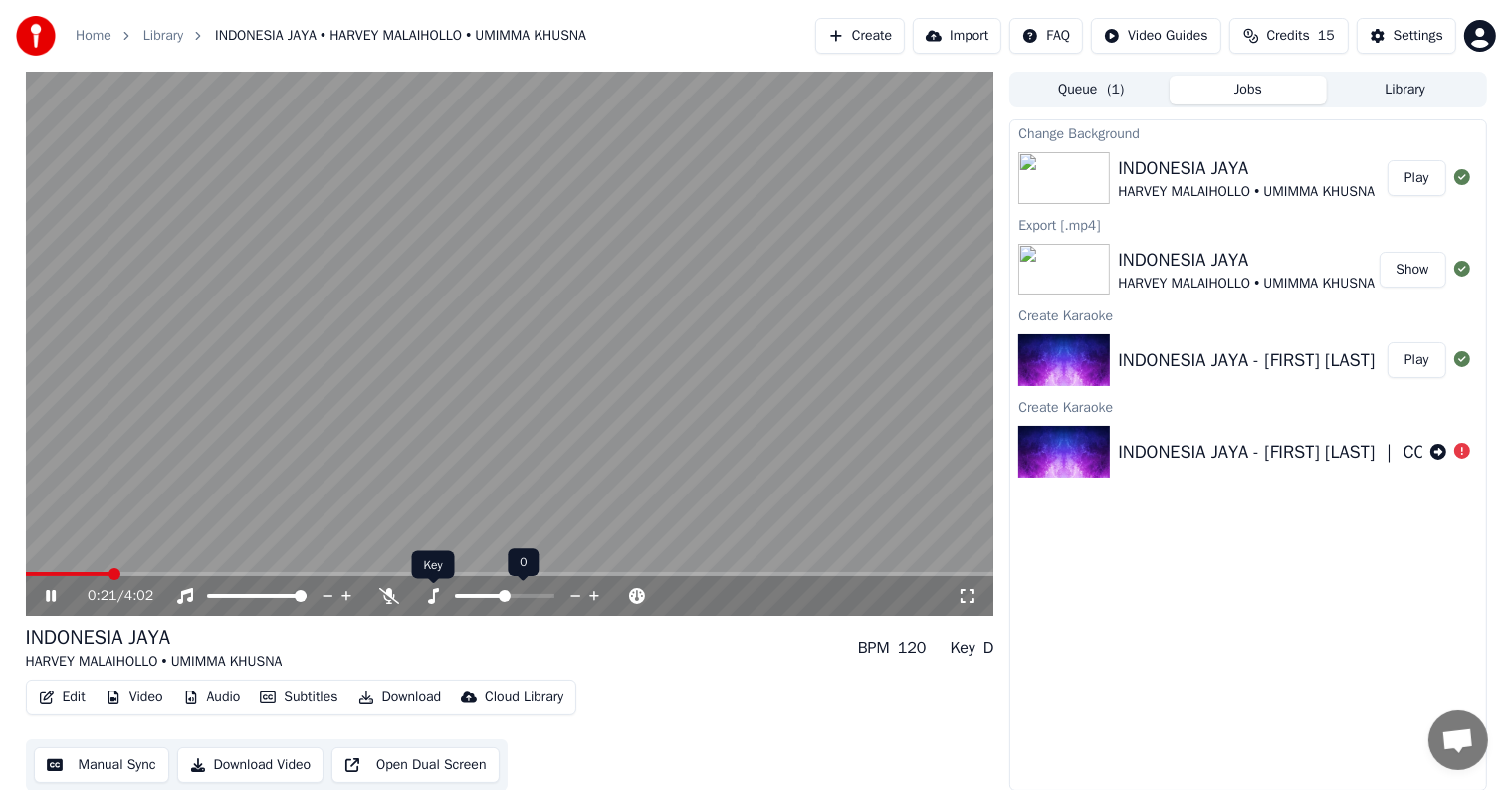 click at bounding box center (513, 596) 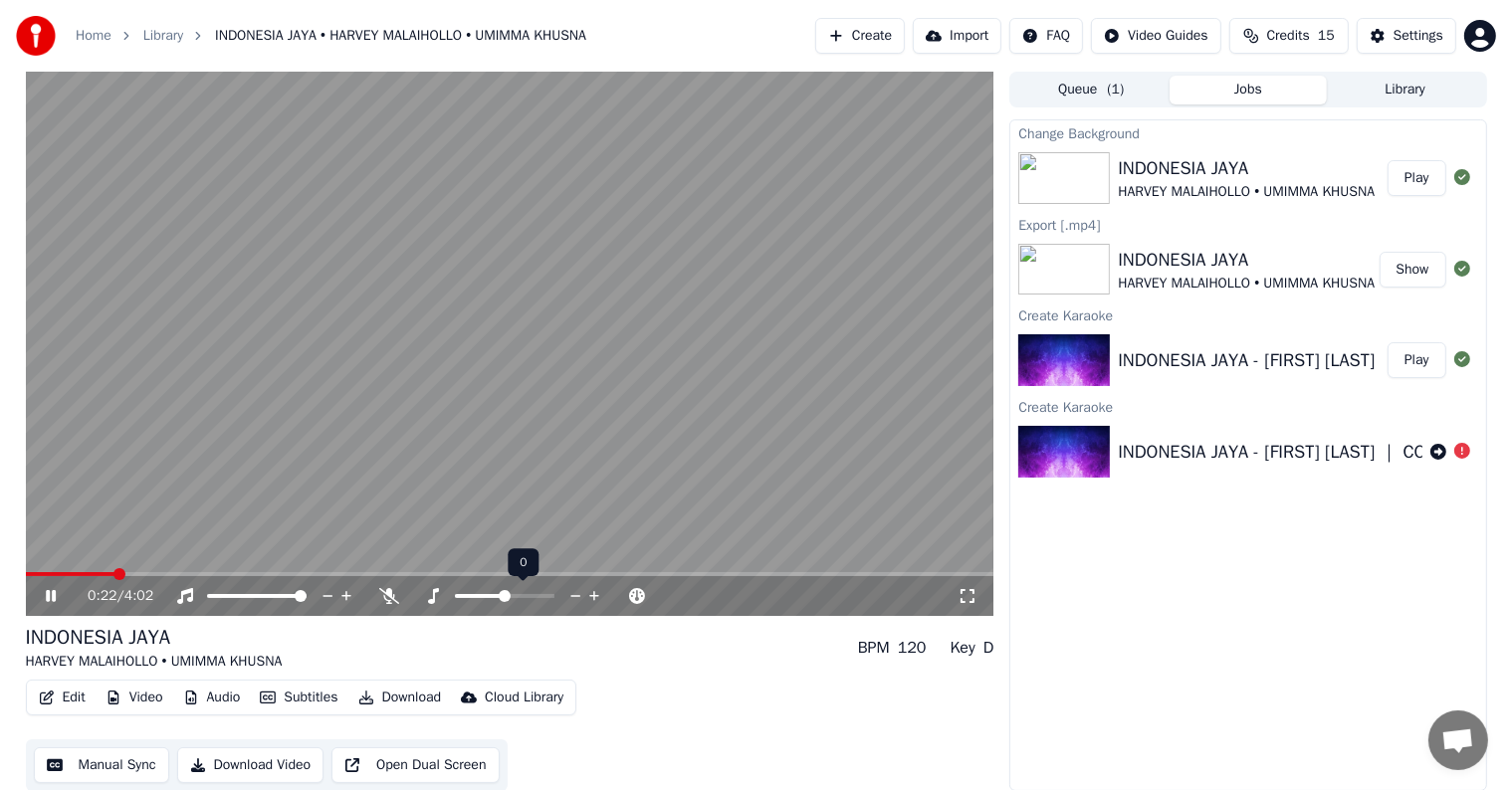 click at bounding box center (523, 596) 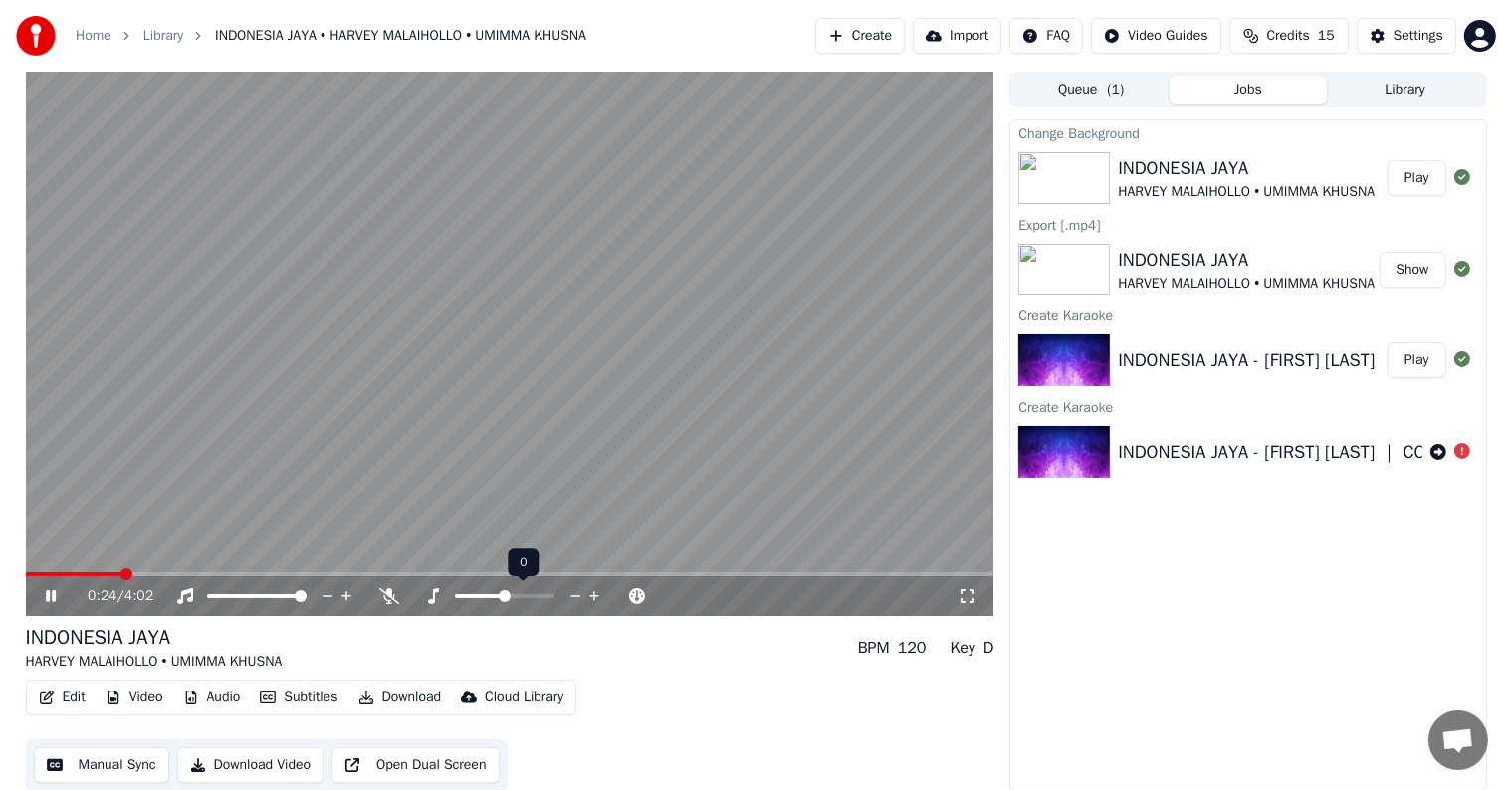 click 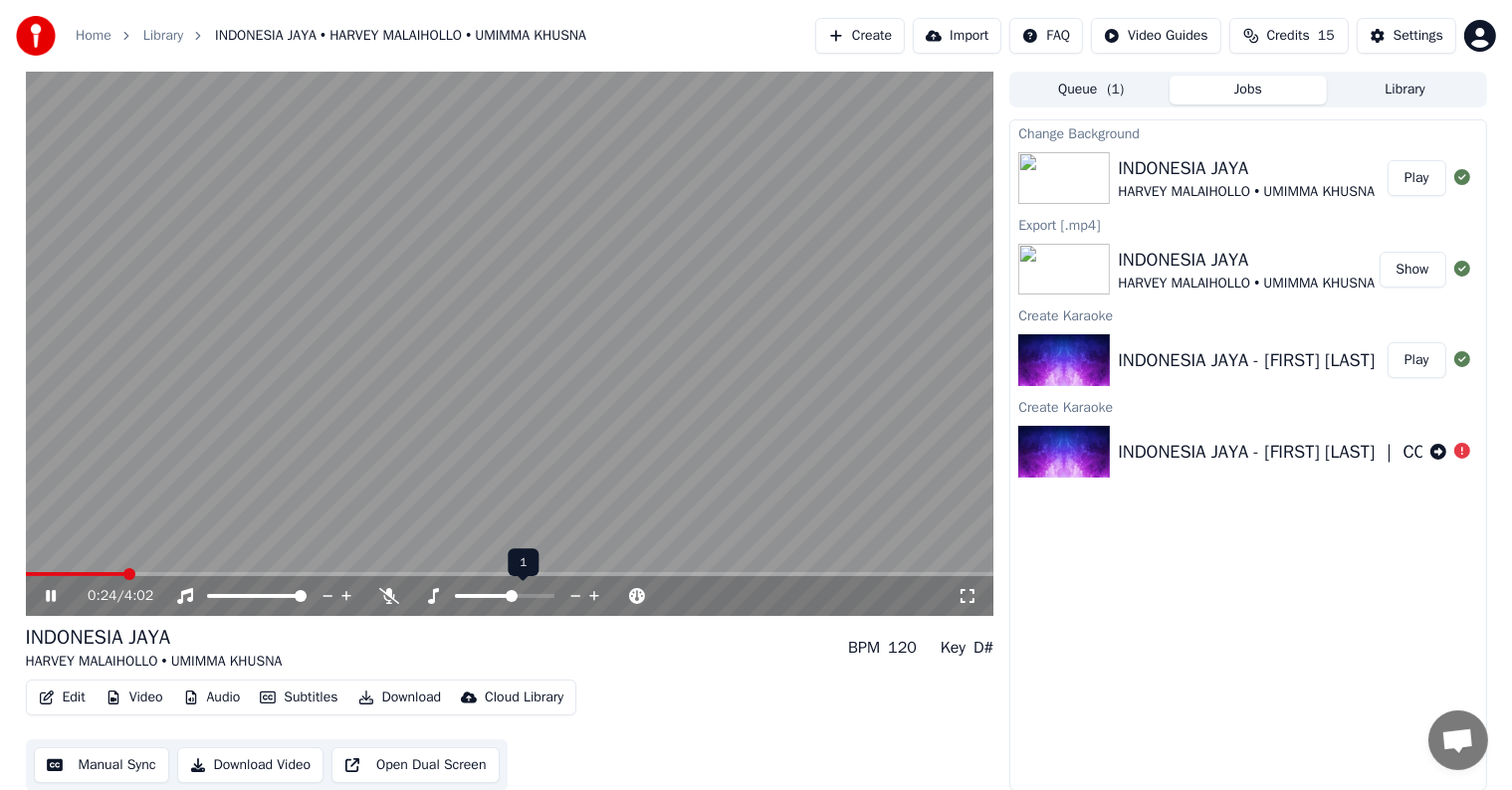 click 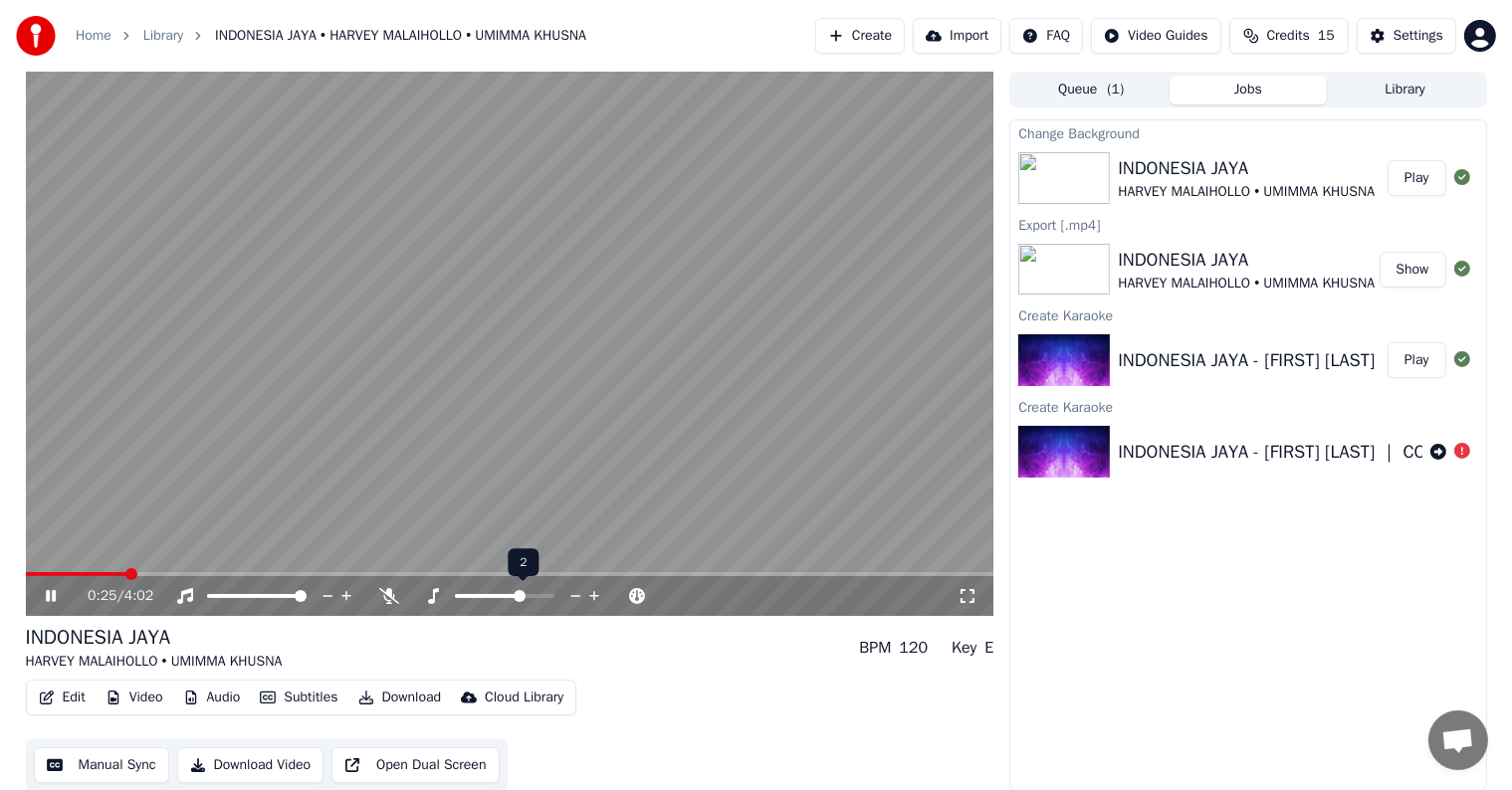 click 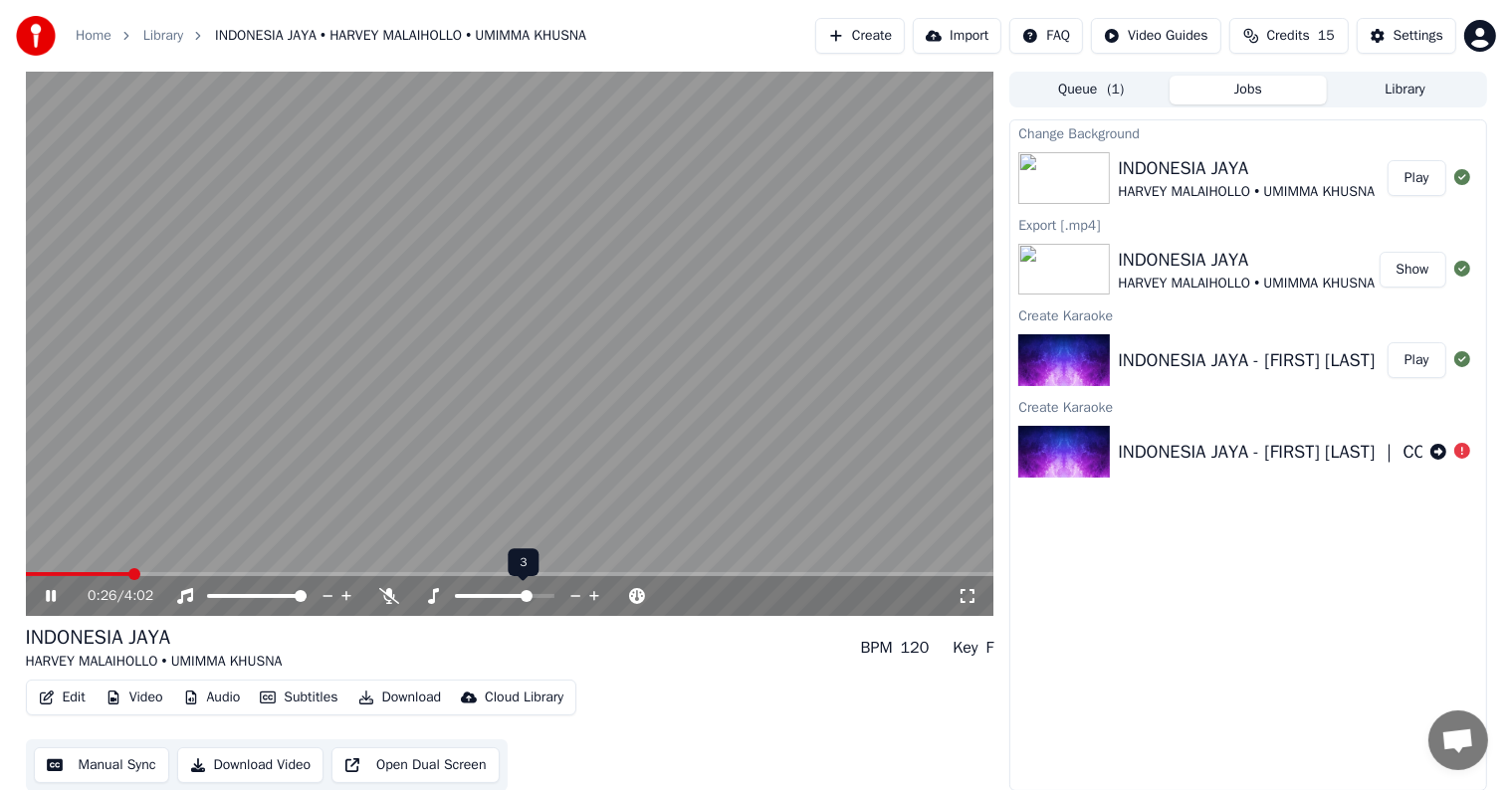 click 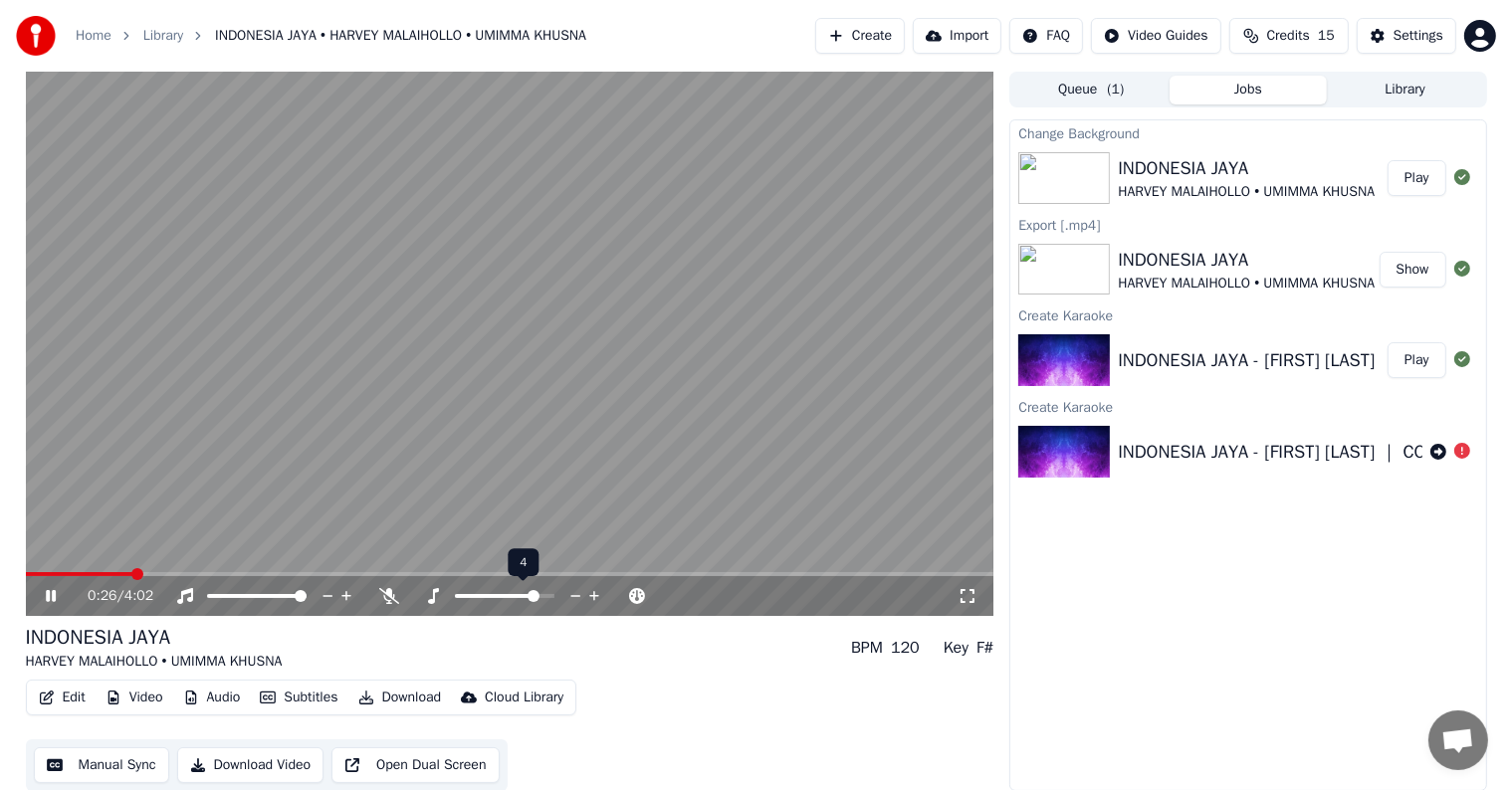 click 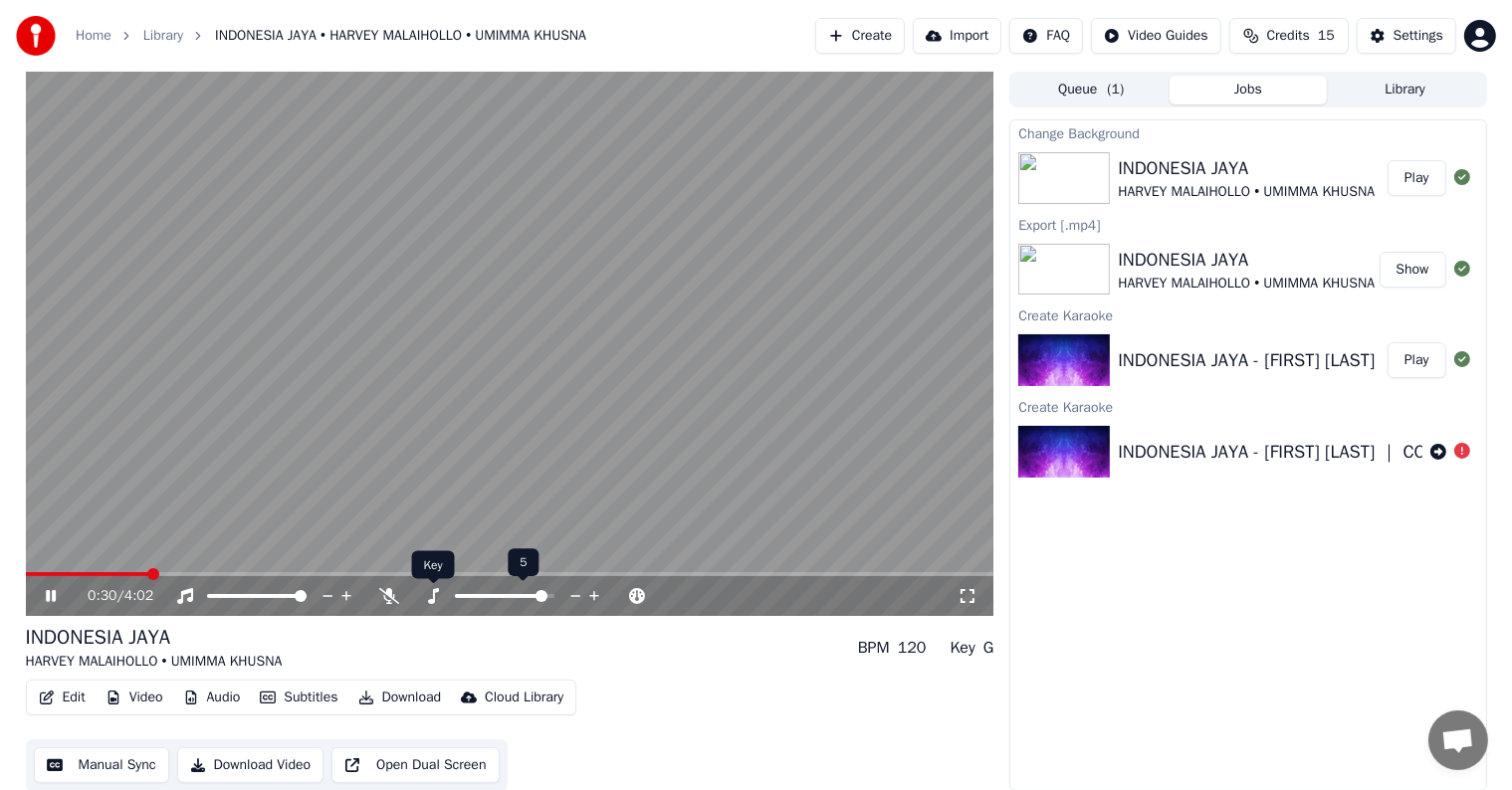 click 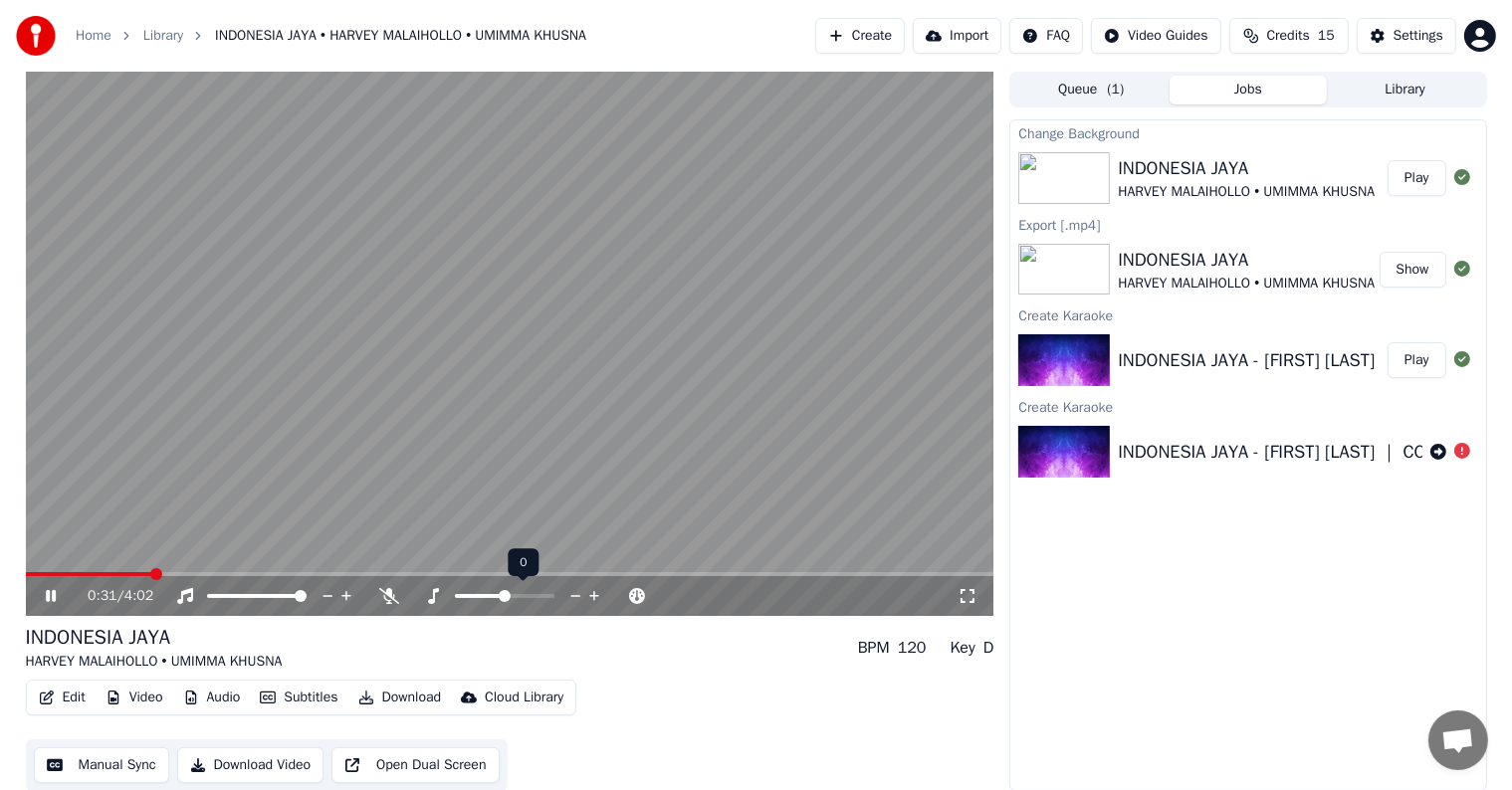 click 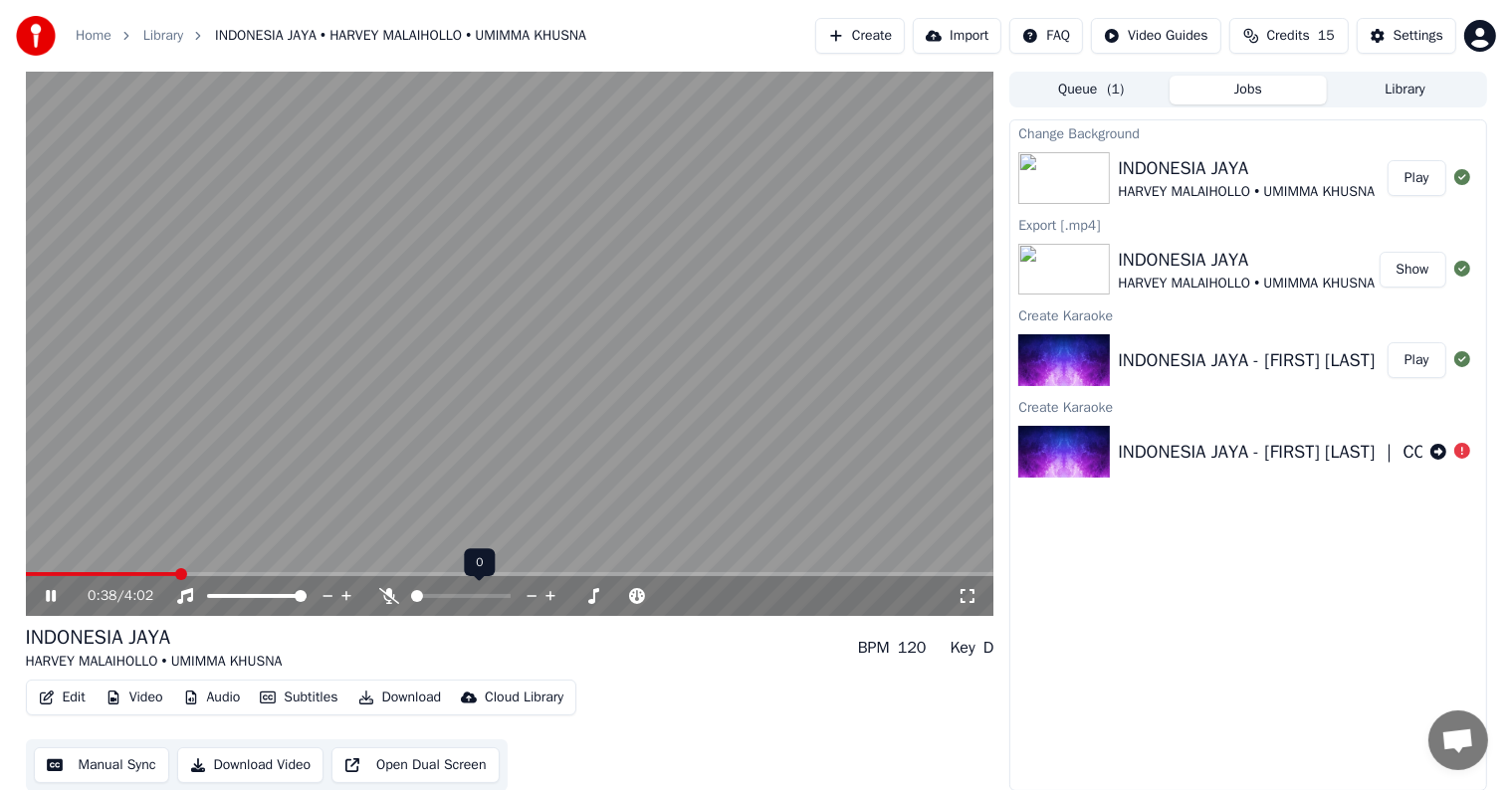 click at bounding box center [461, 596] 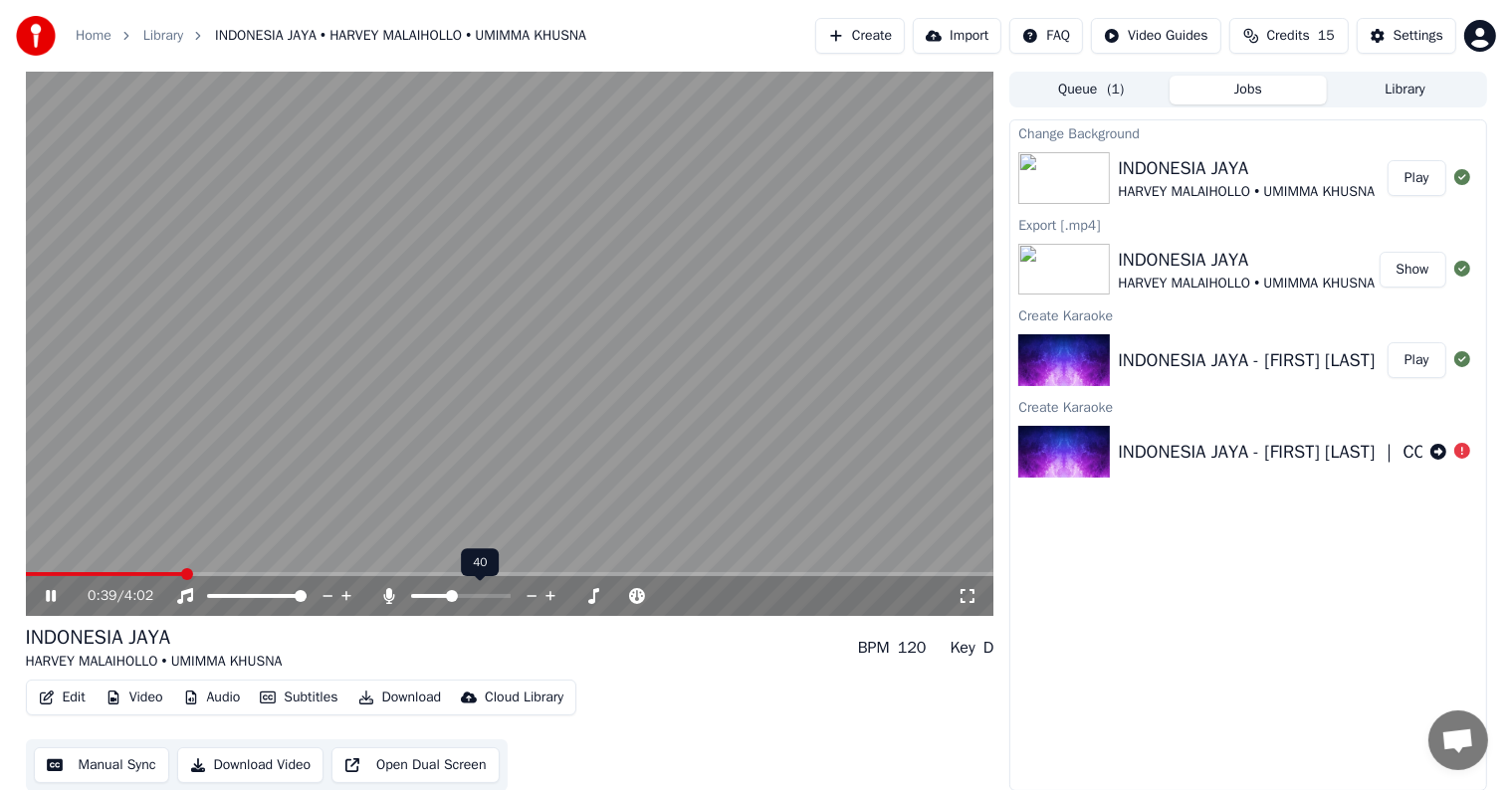 click at bounding box center (461, 596) 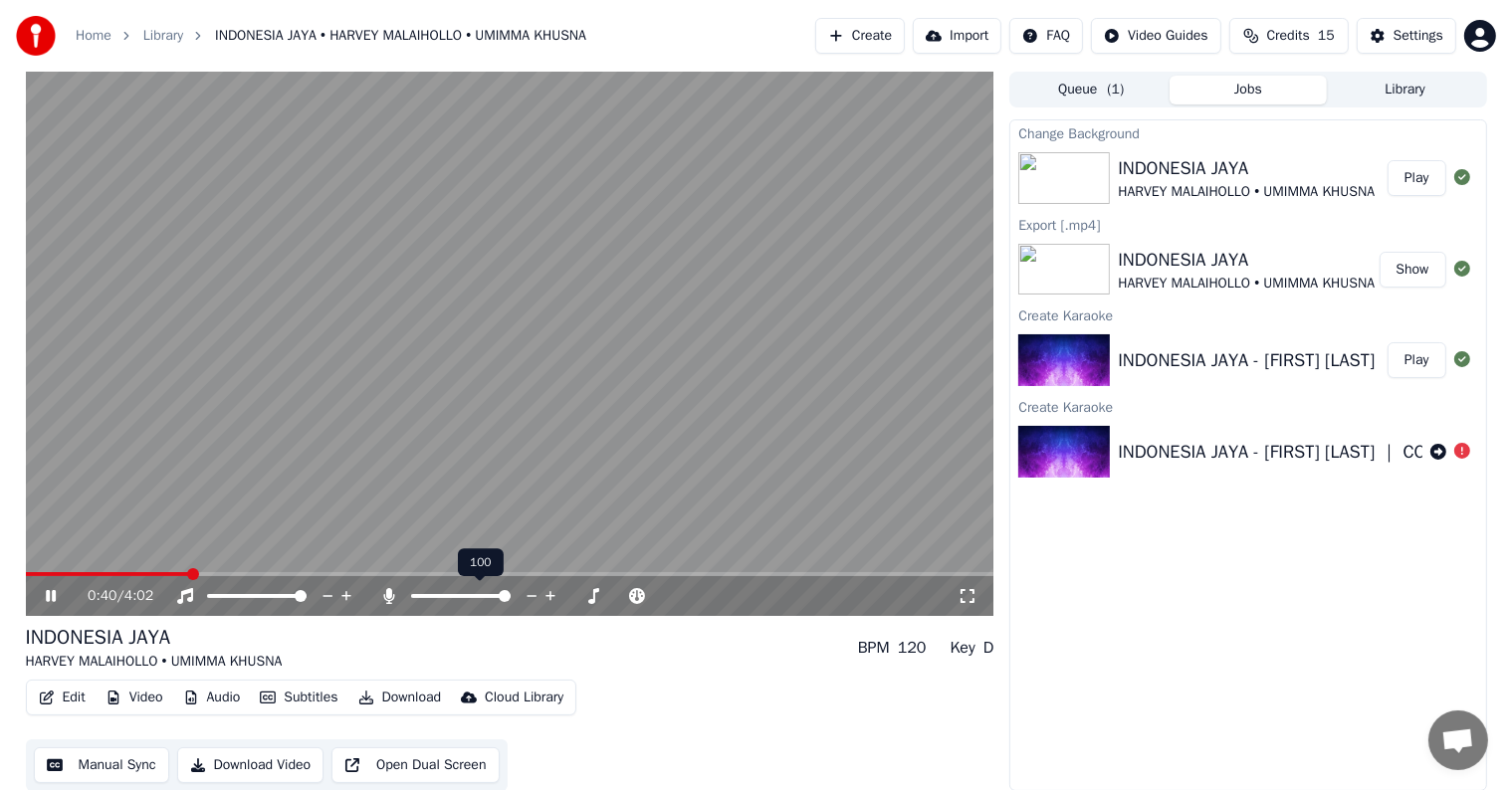 click at bounding box center [505, 596] 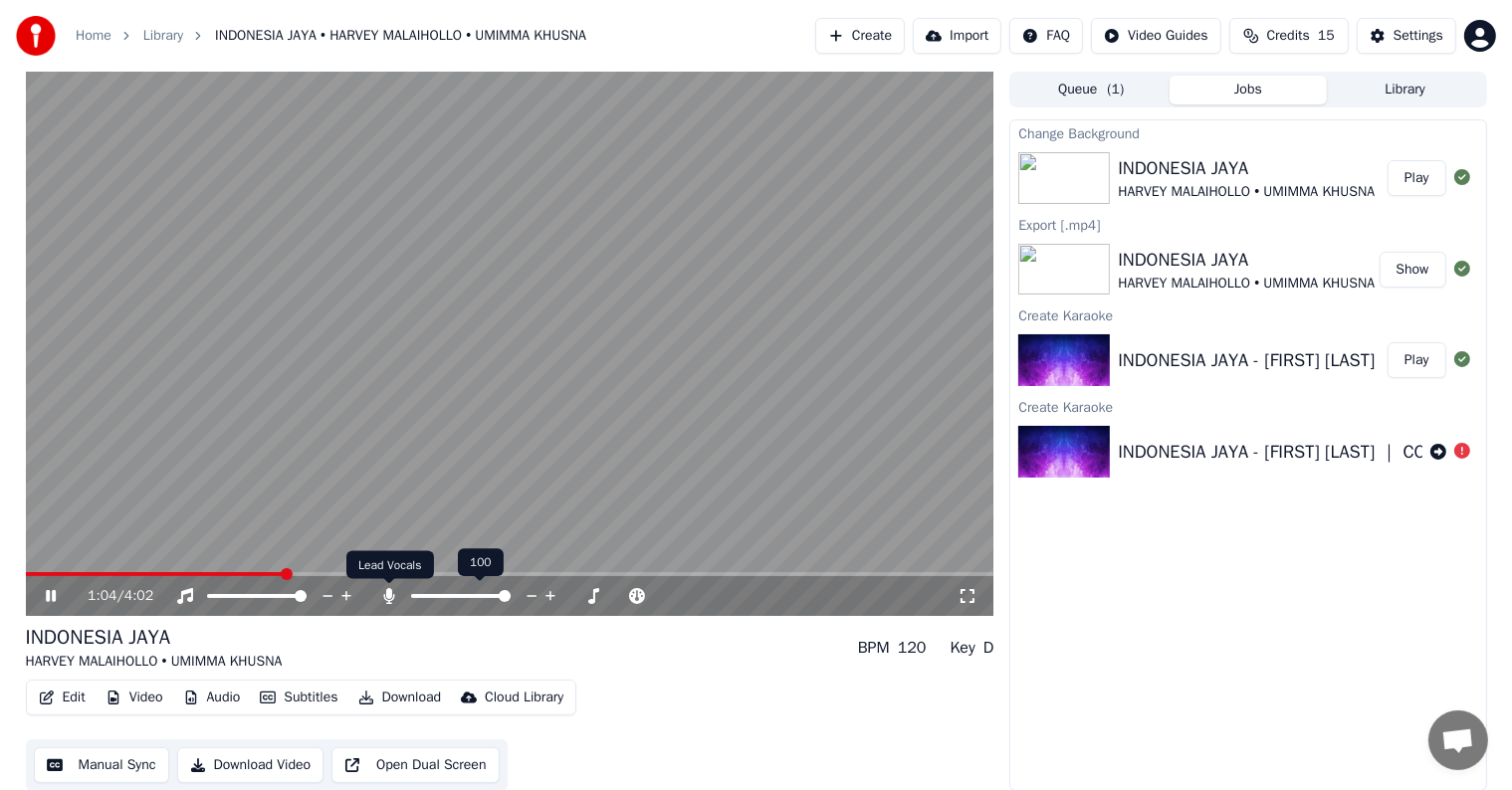 click at bounding box center (389, 584) 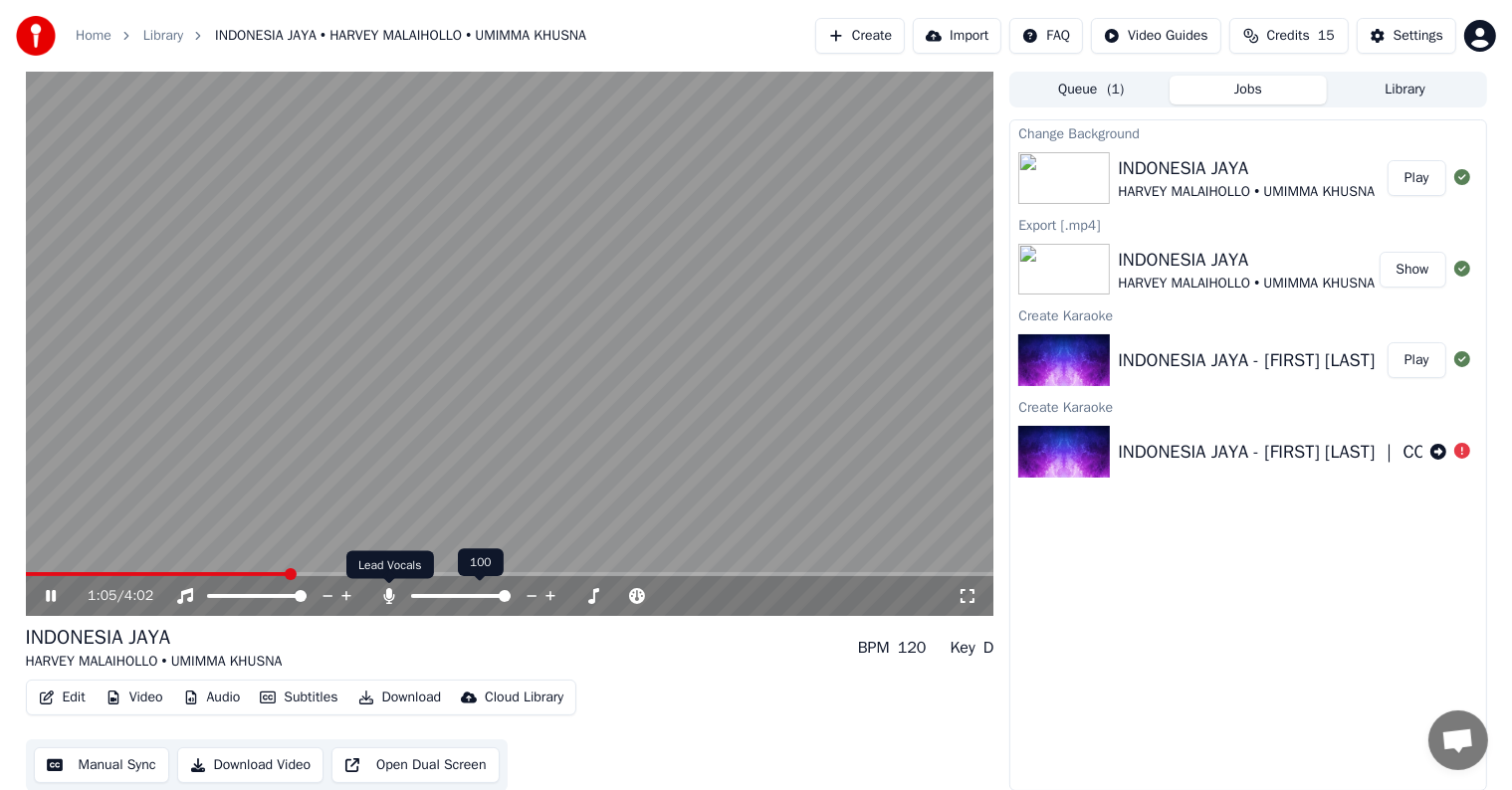 click 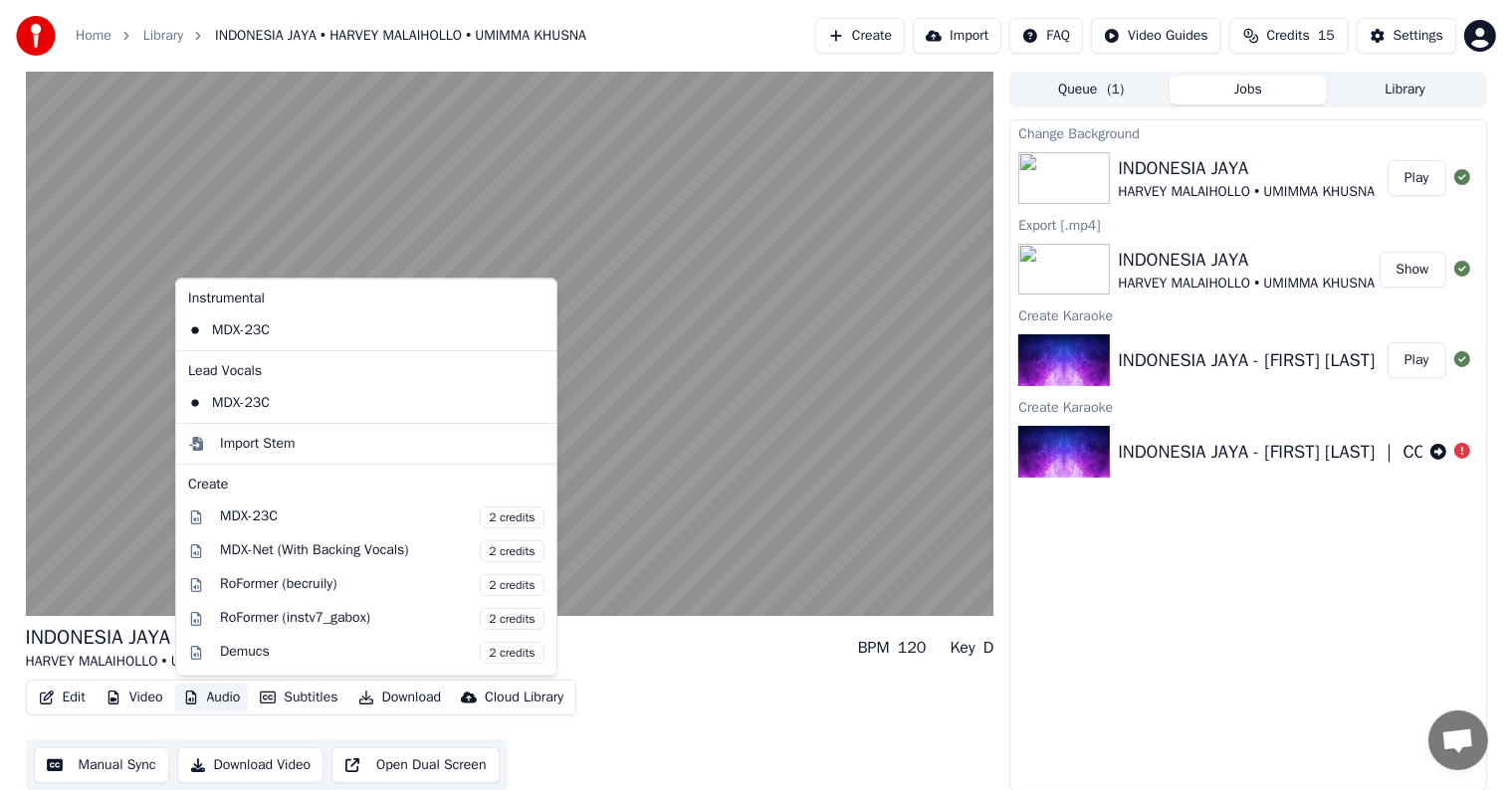 click on "Audio" at bounding box center (212, 697) 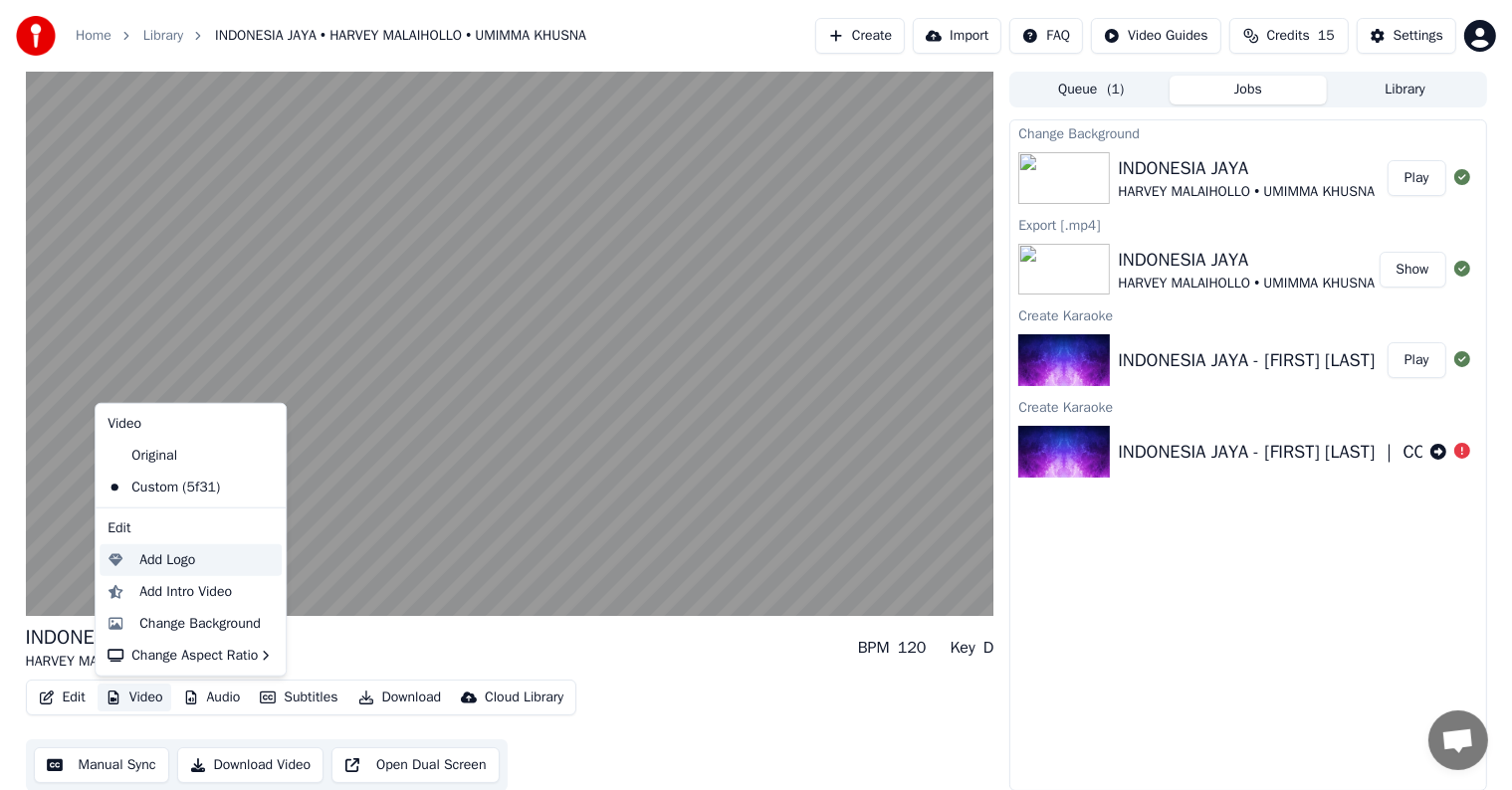 click on "Add Logo" at bounding box center (167, 560) 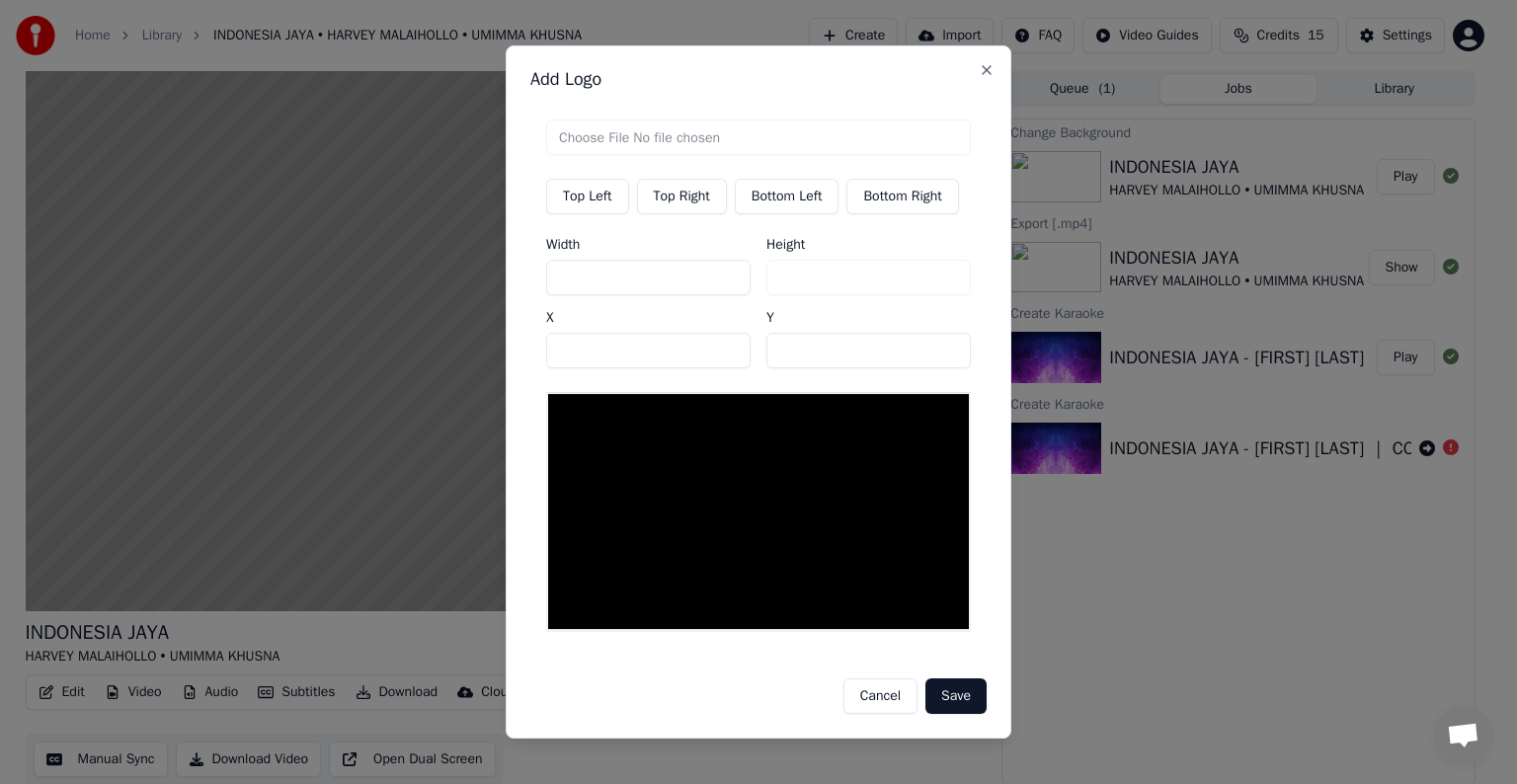 click on "Cancel" at bounding box center [880, 696] 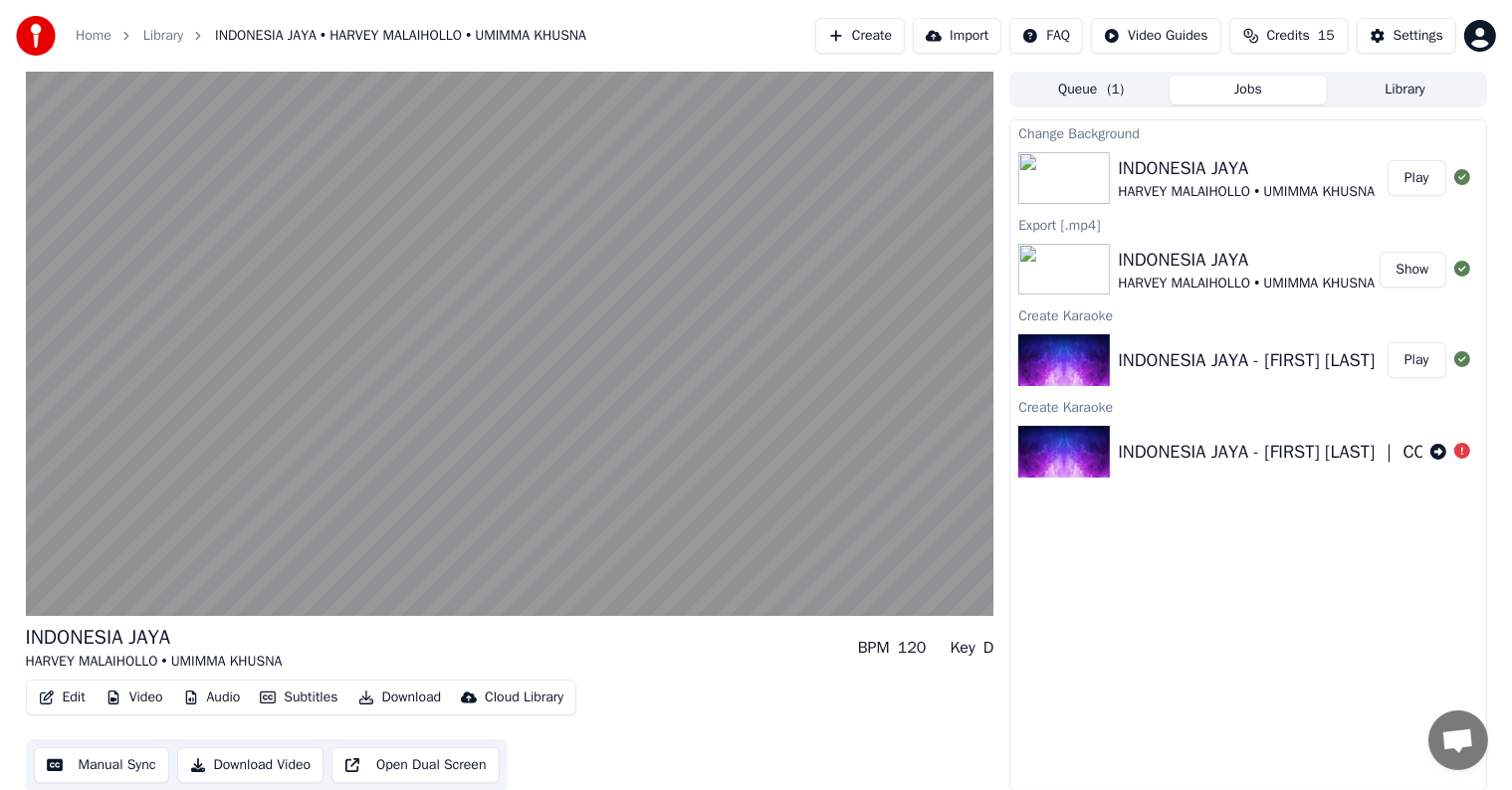 scroll, scrollTop: 1, scrollLeft: 0, axis: vertical 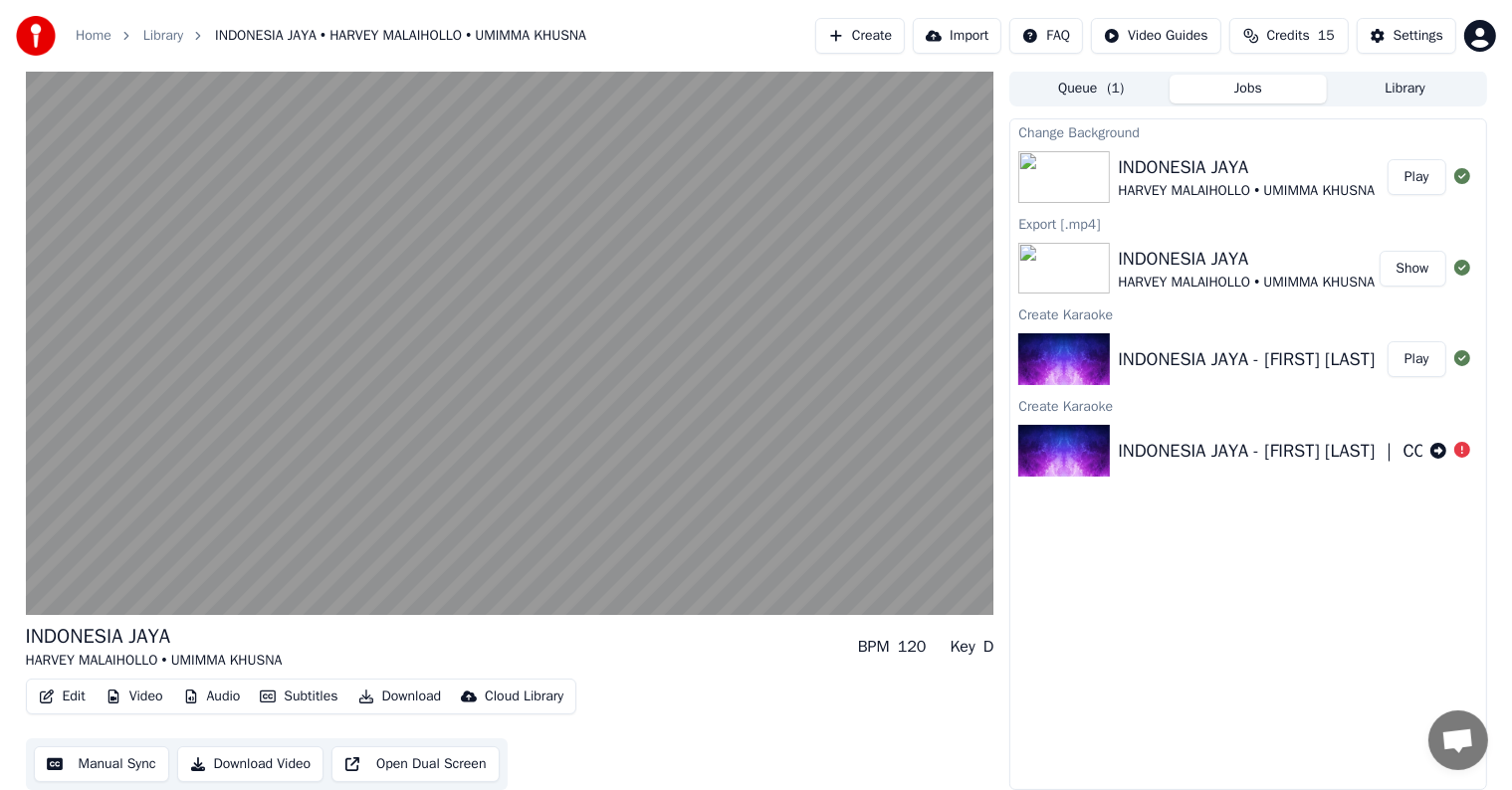 click on "Manual Sync" at bounding box center [102, 764] 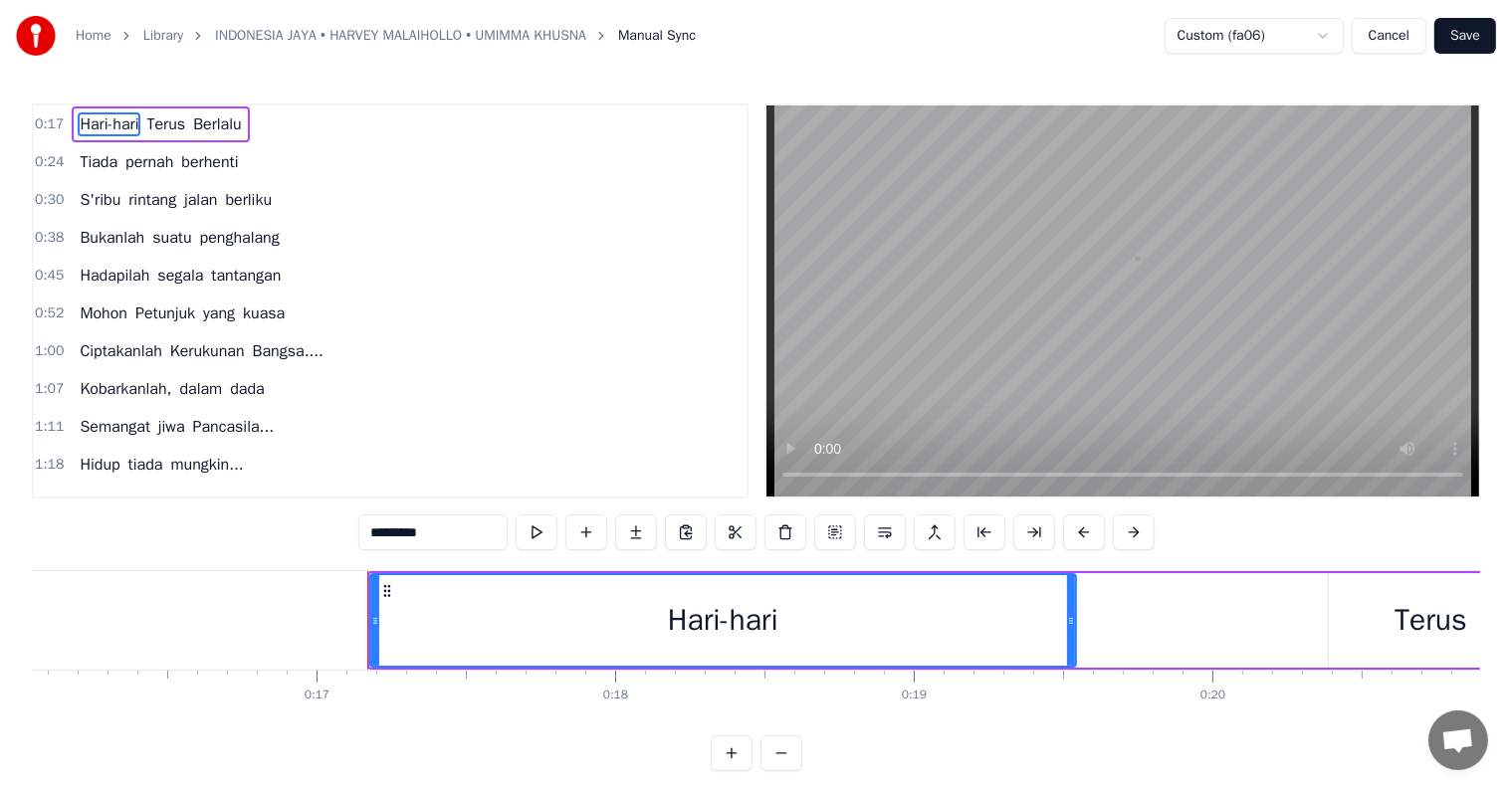 scroll, scrollTop: 0, scrollLeft: 5027, axis: horizontal 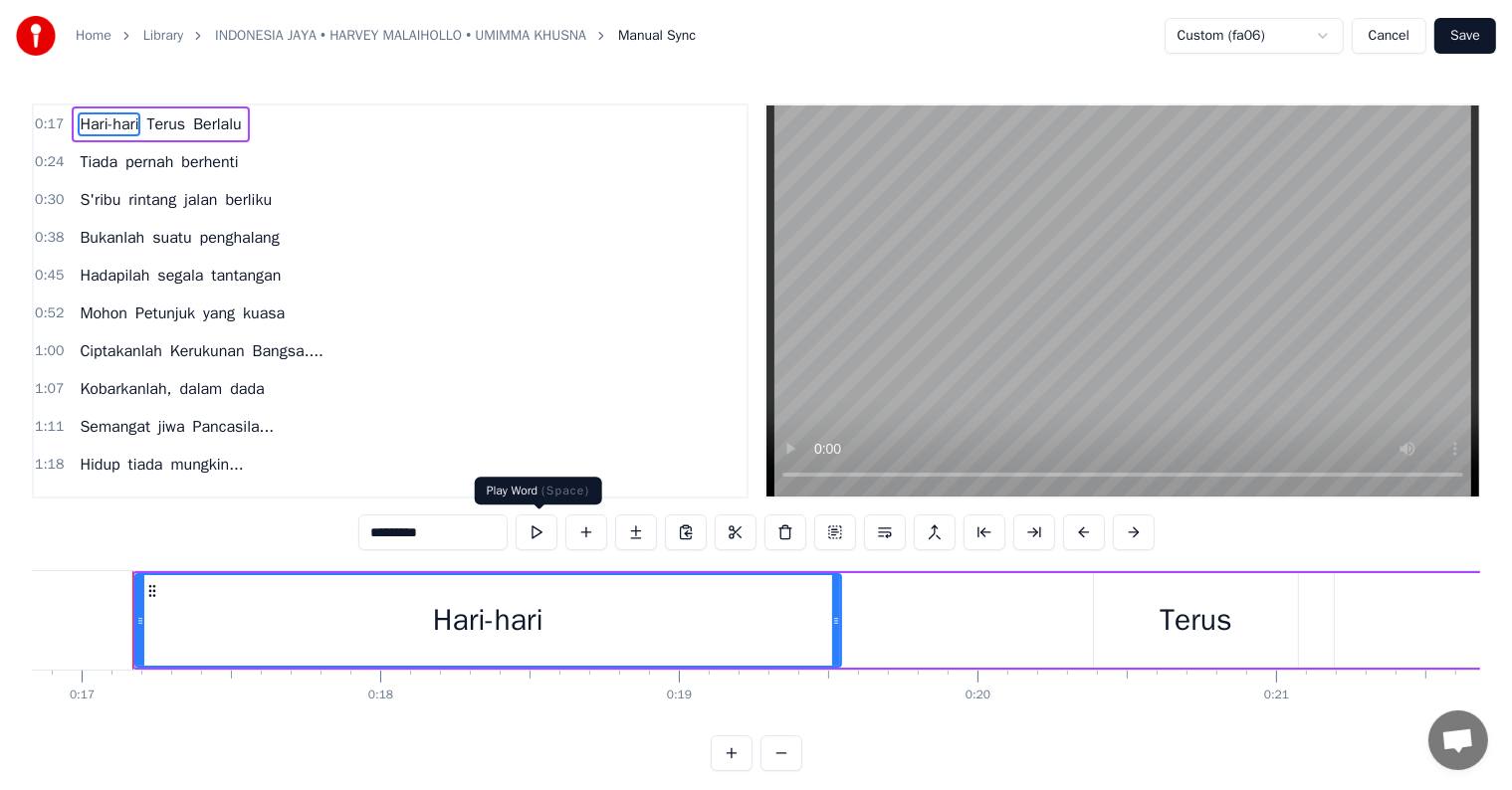 click at bounding box center (537, 532) 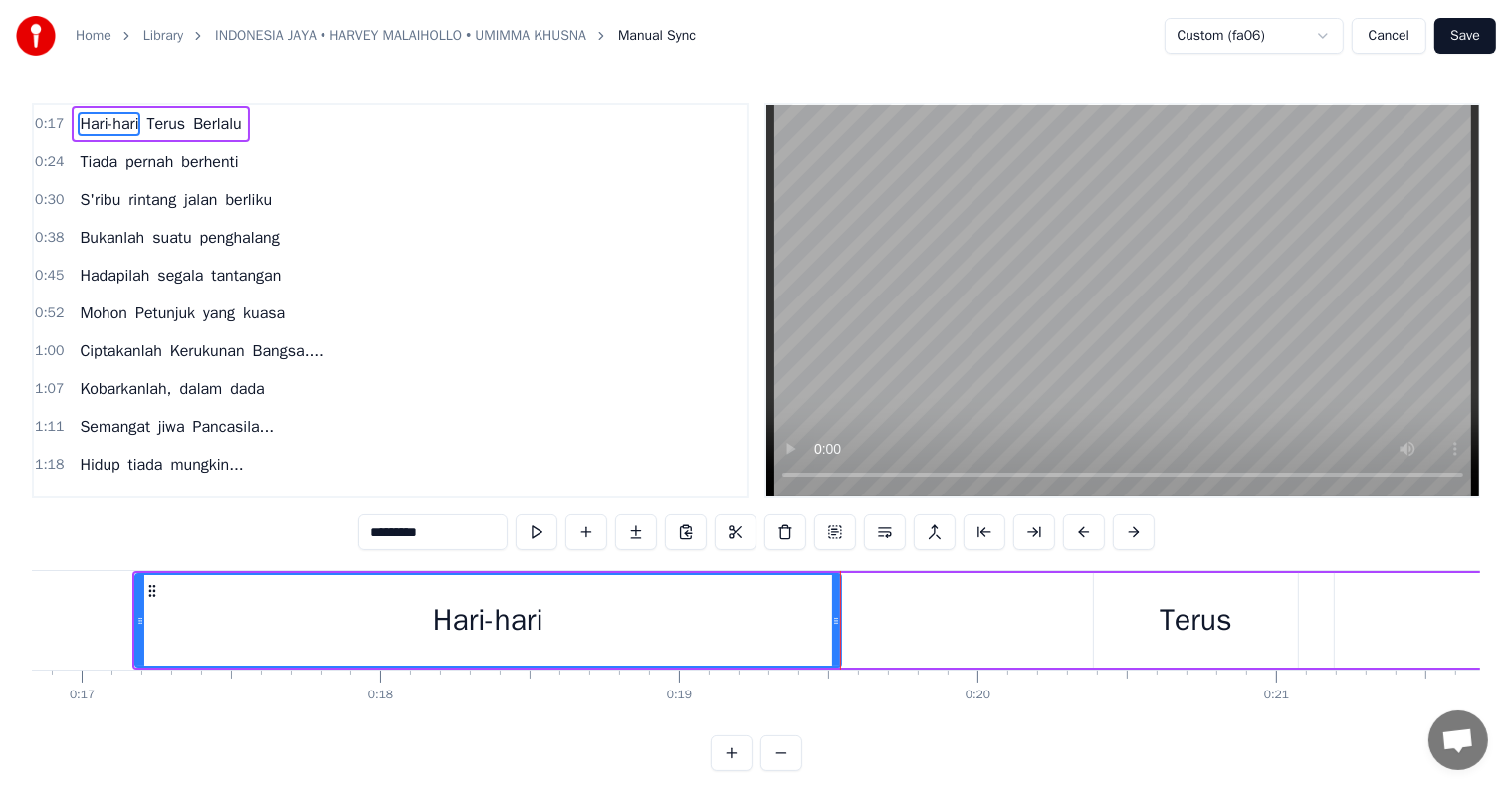 click at bounding box center (537, 532) 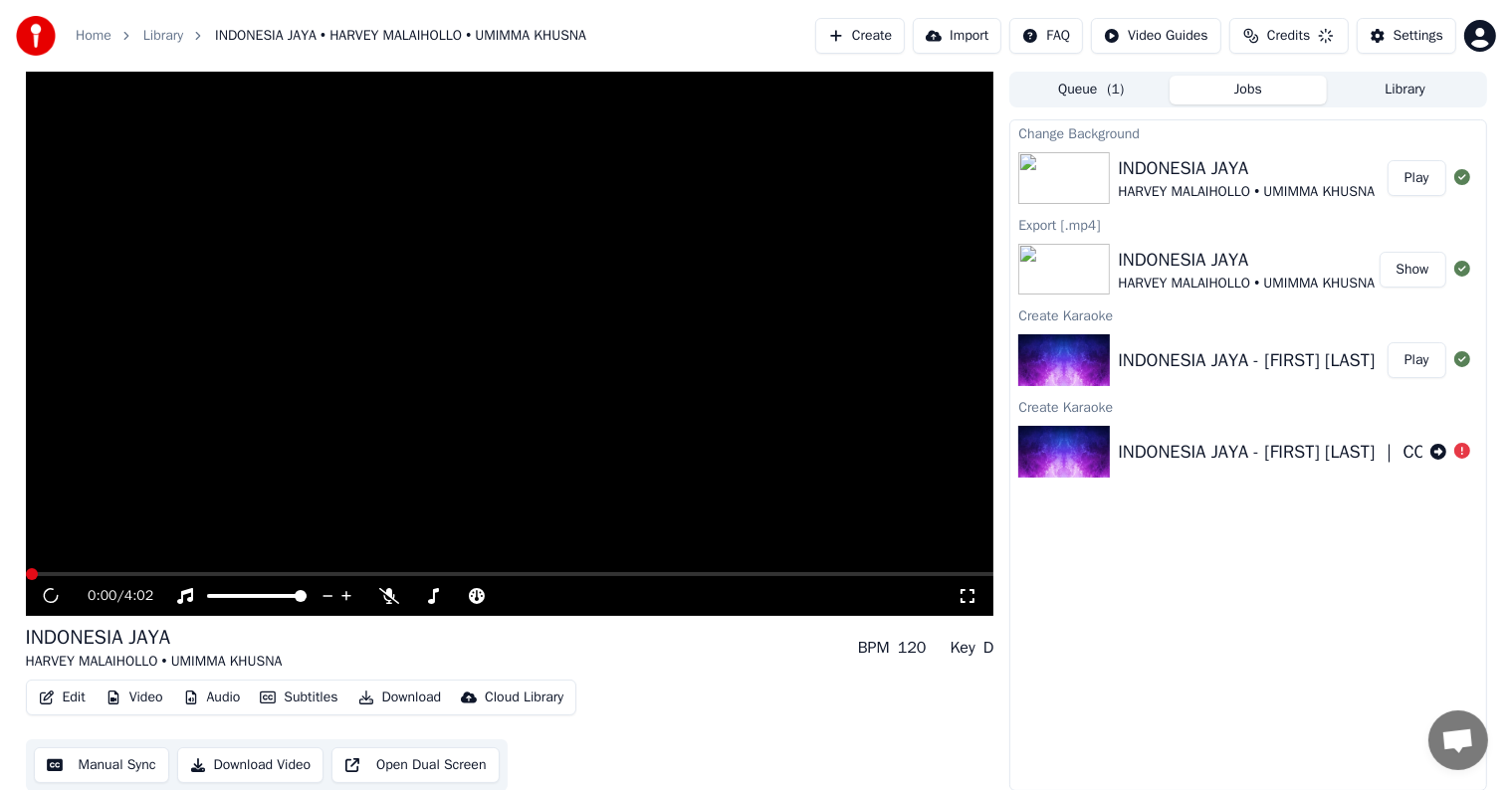 scroll, scrollTop: 0, scrollLeft: 0, axis: both 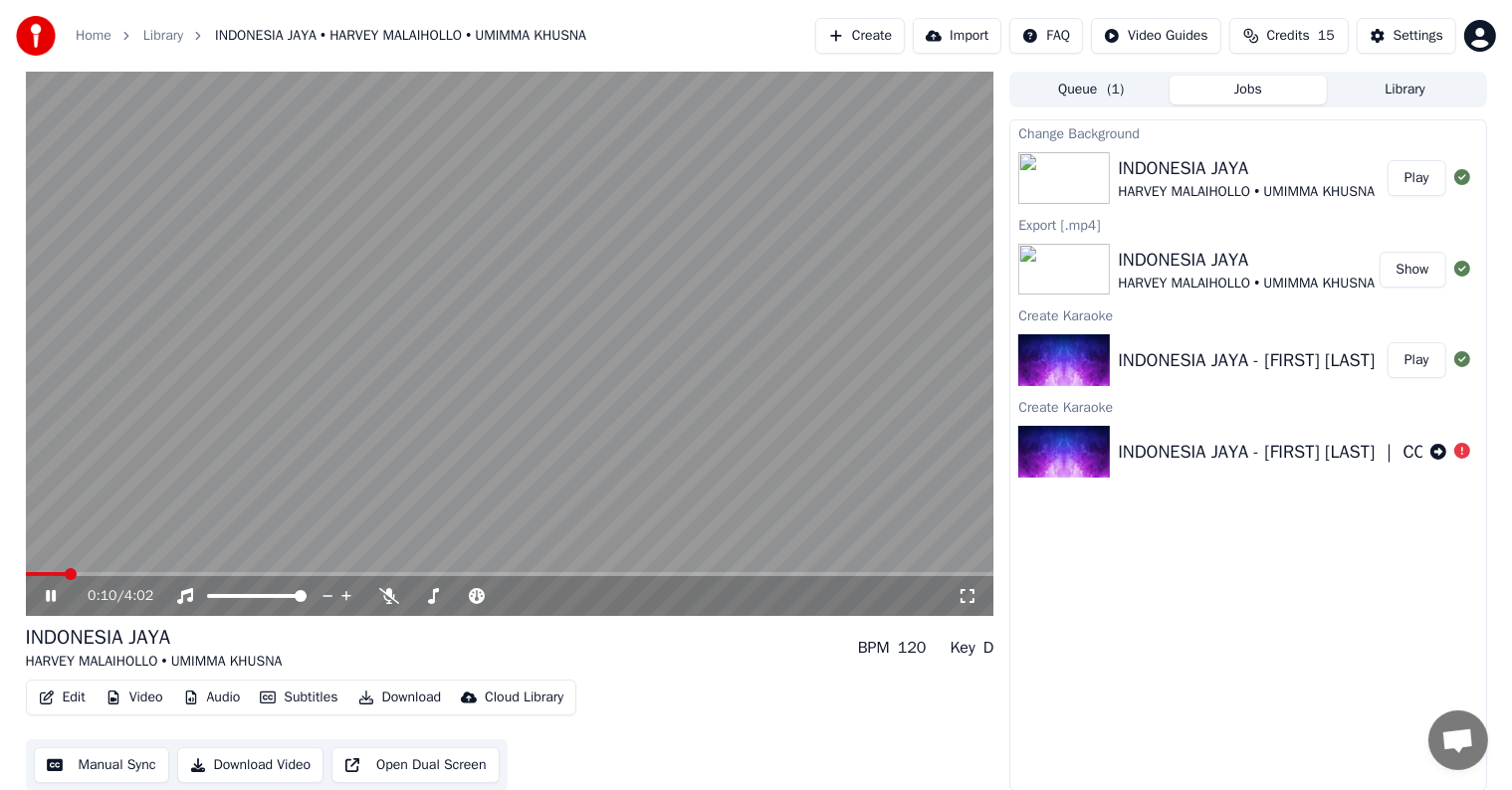 click on "0:10  /  4:02" at bounding box center [510, 596] 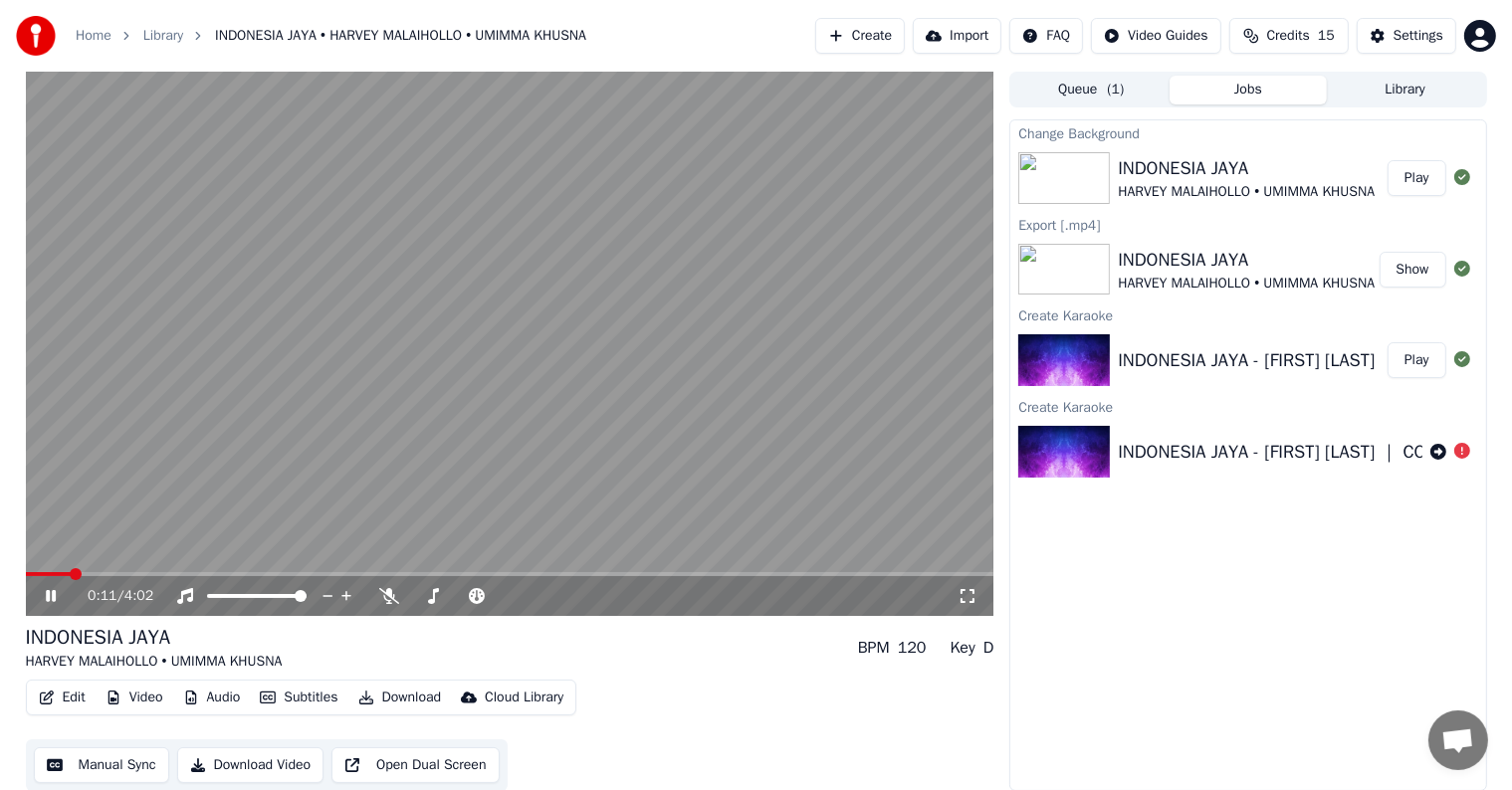 click 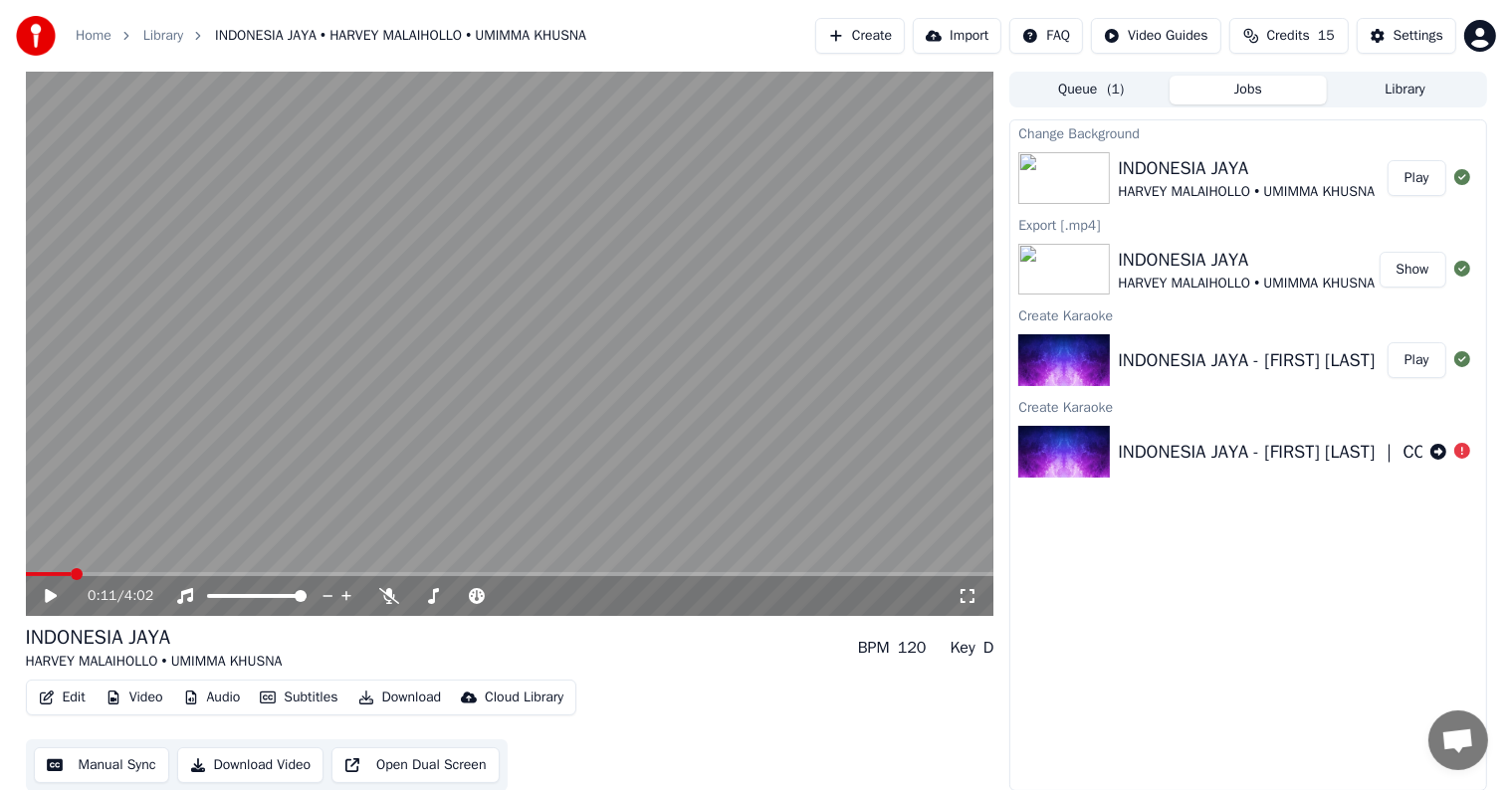 click 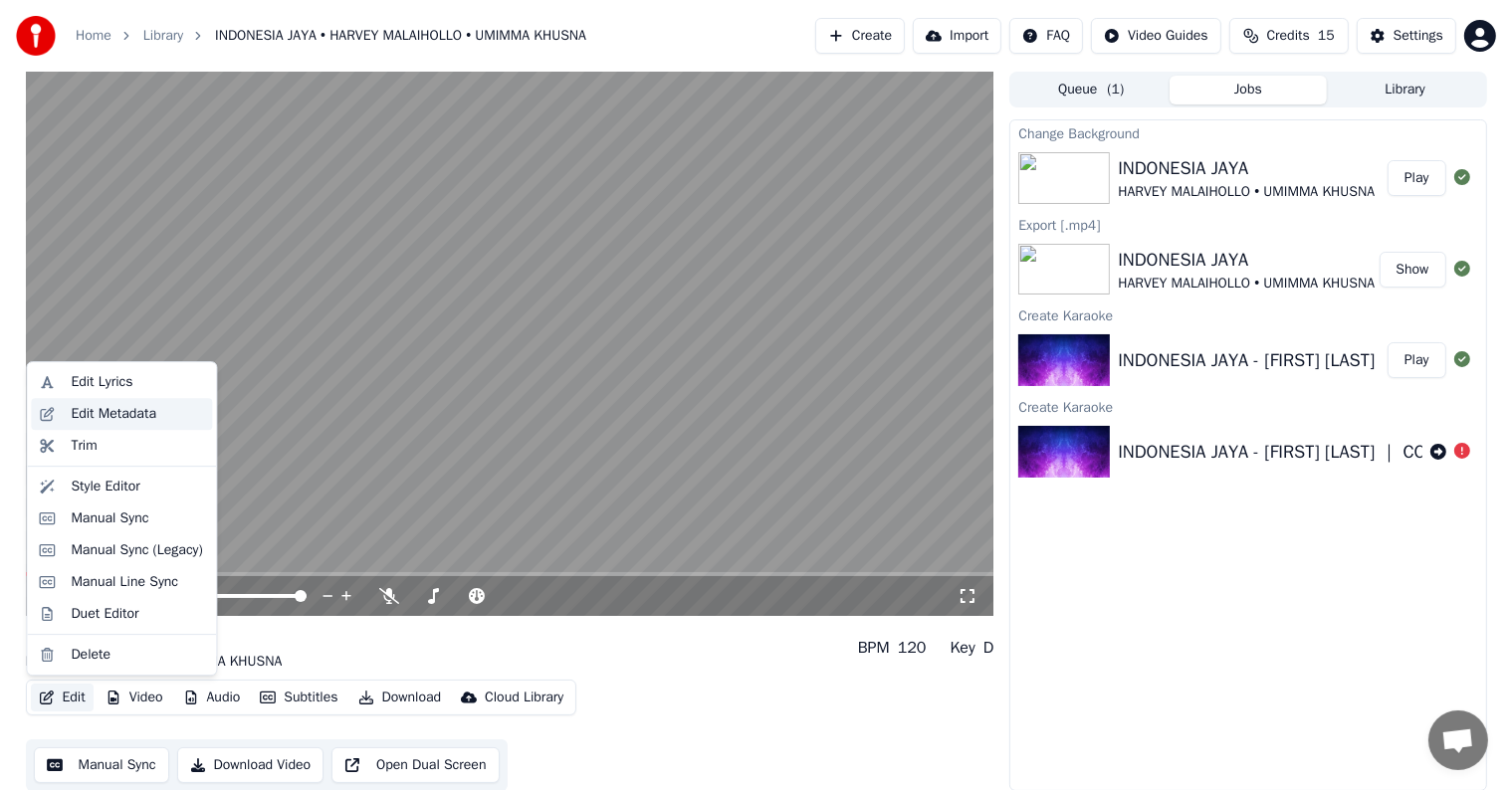 click on "Edit Metadata" at bounding box center [113, 414] 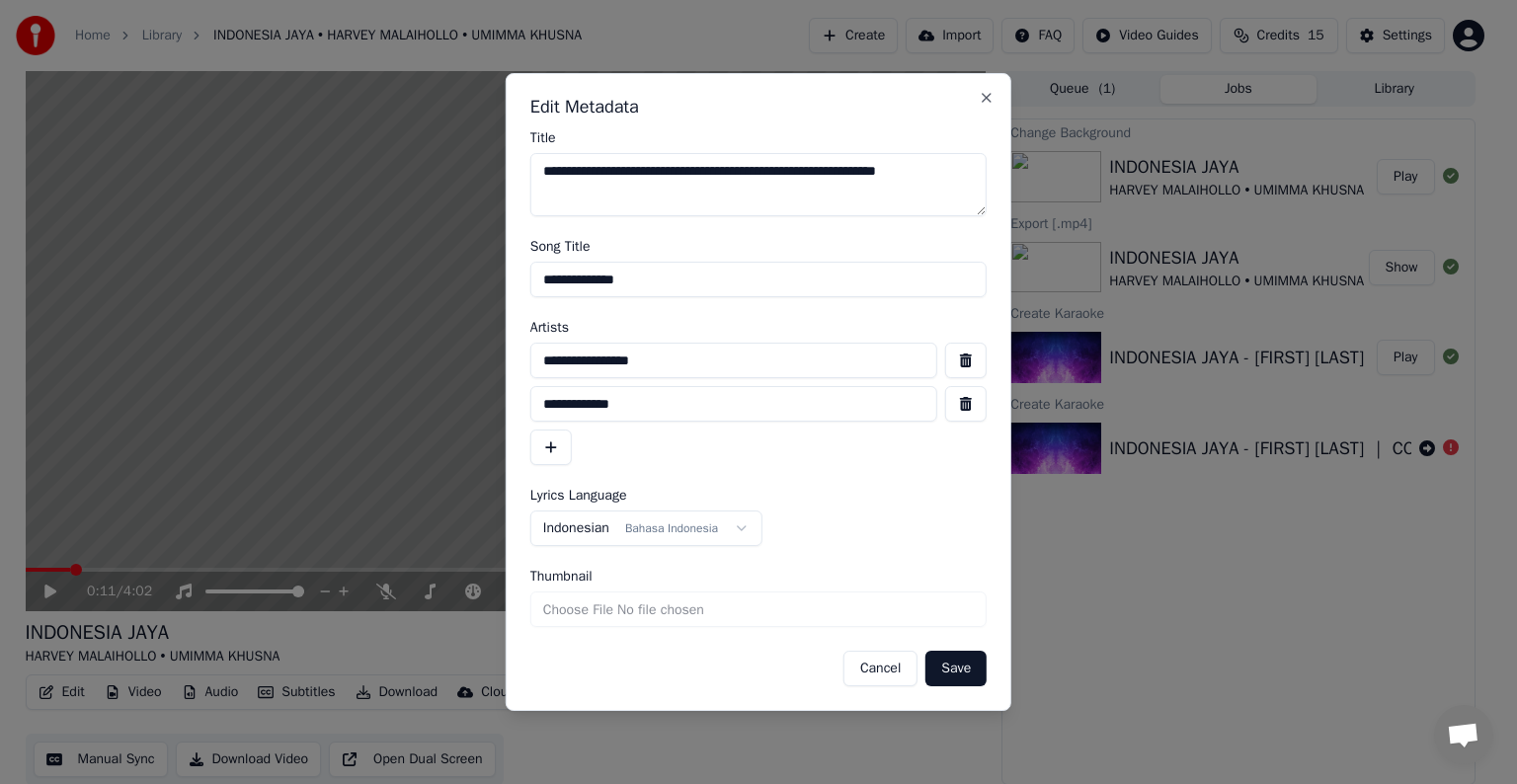 click on "**********" at bounding box center (758, 279) 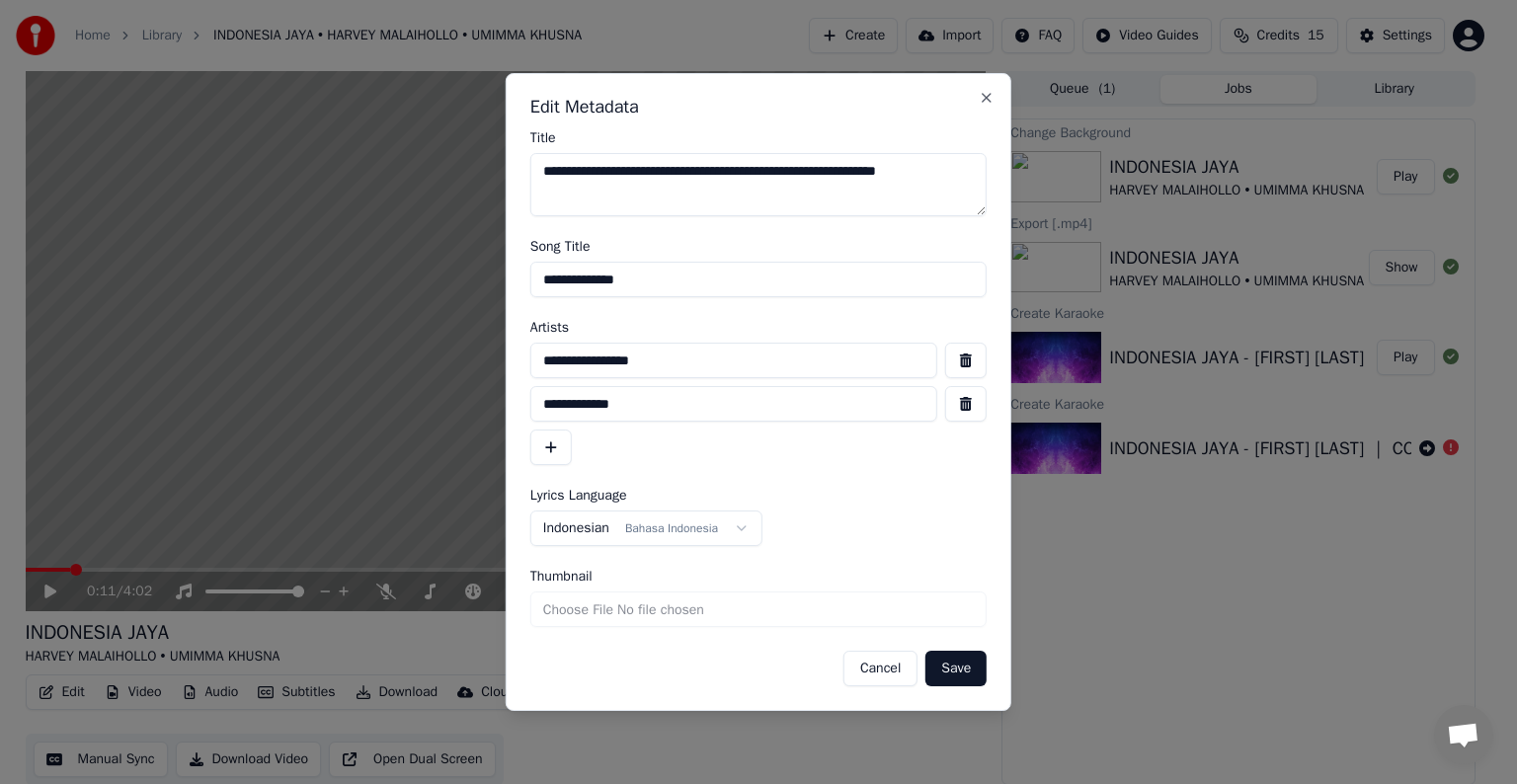 click on "**********" at bounding box center [758, 279] 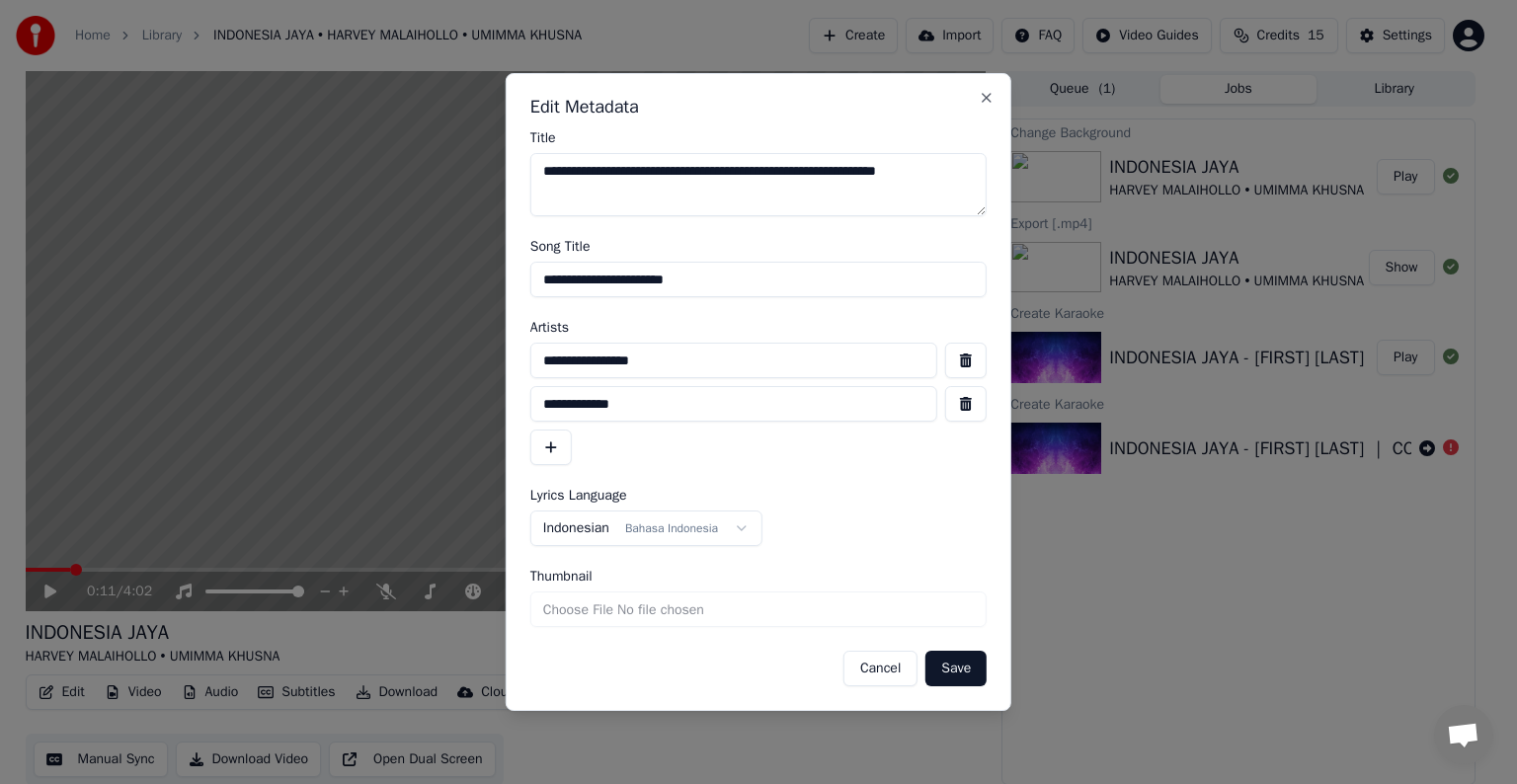 type on "**********" 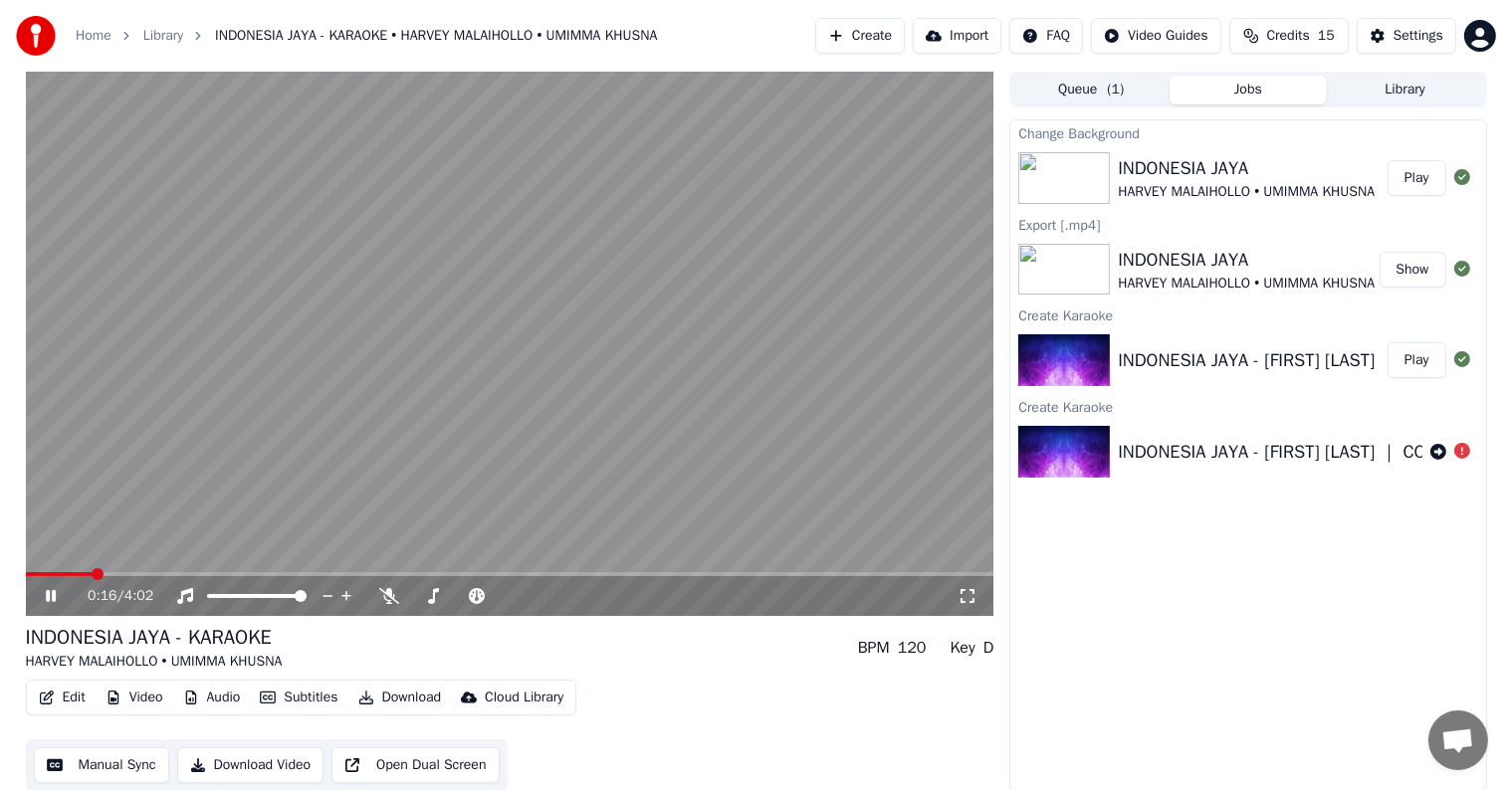 click 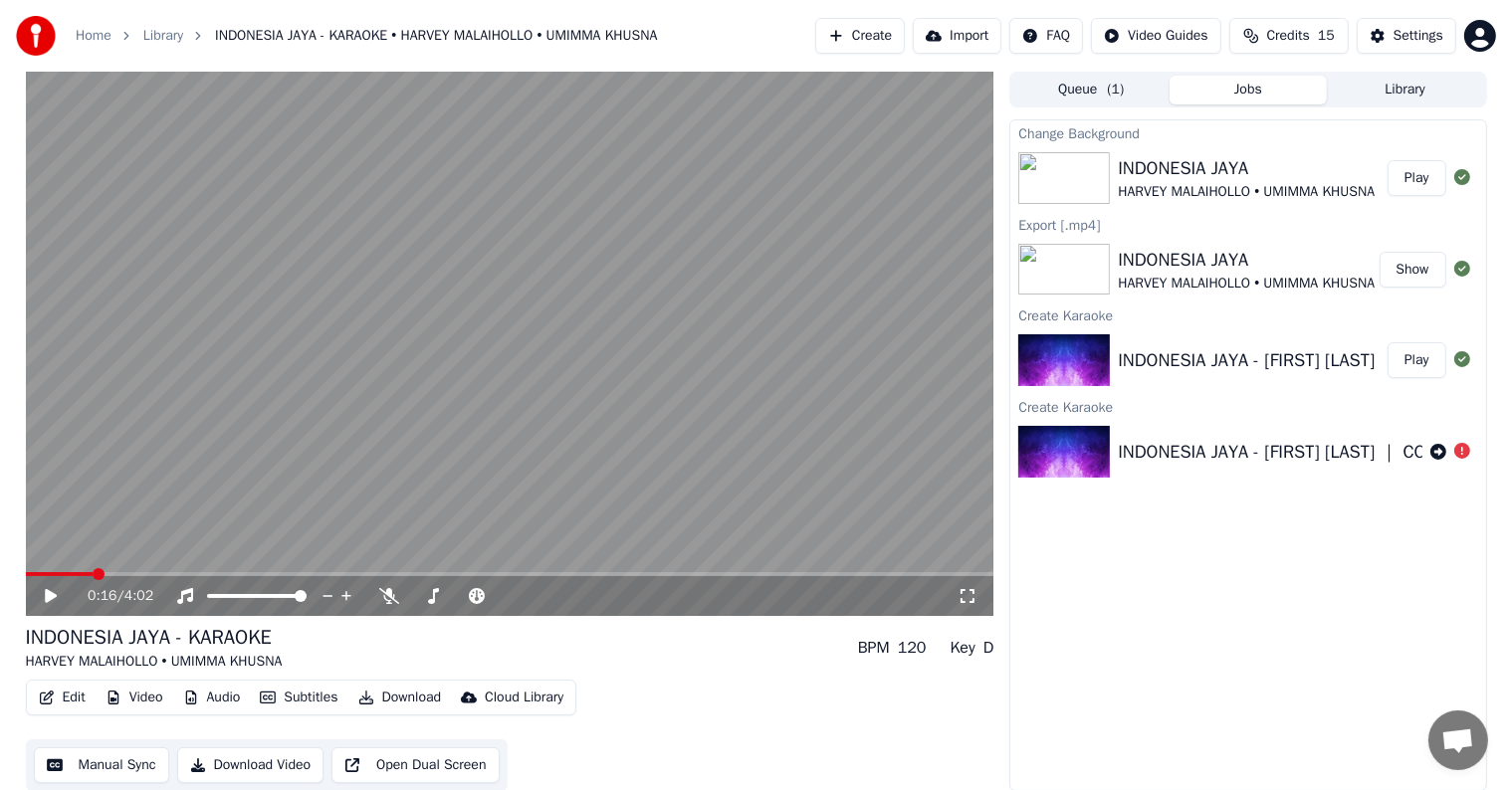 click on "Edit Video Audio Subtitles Download Cloud Library" at bounding box center (302, 697) 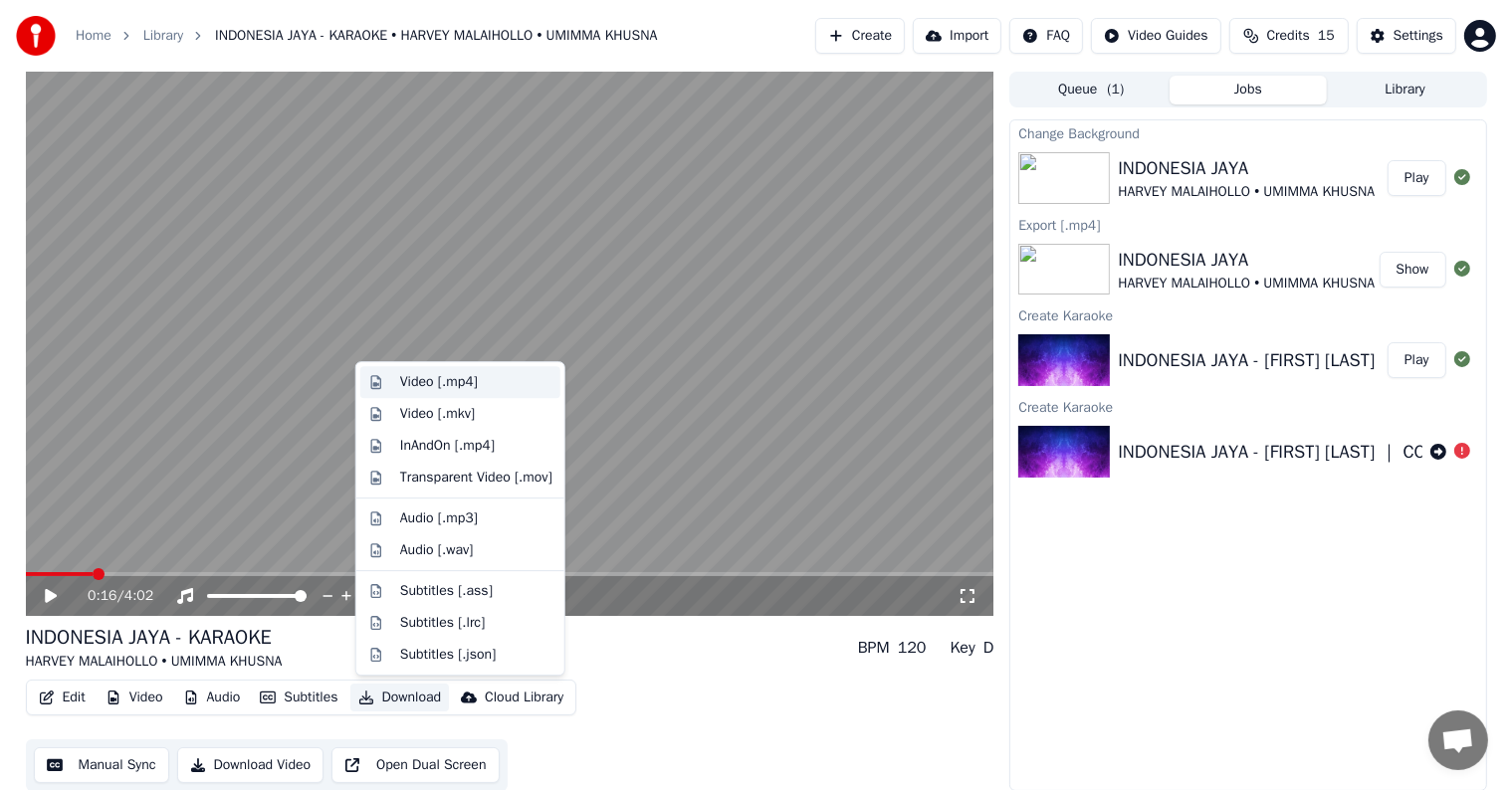 click on "Video [.mp4]" at bounding box center [439, 382] 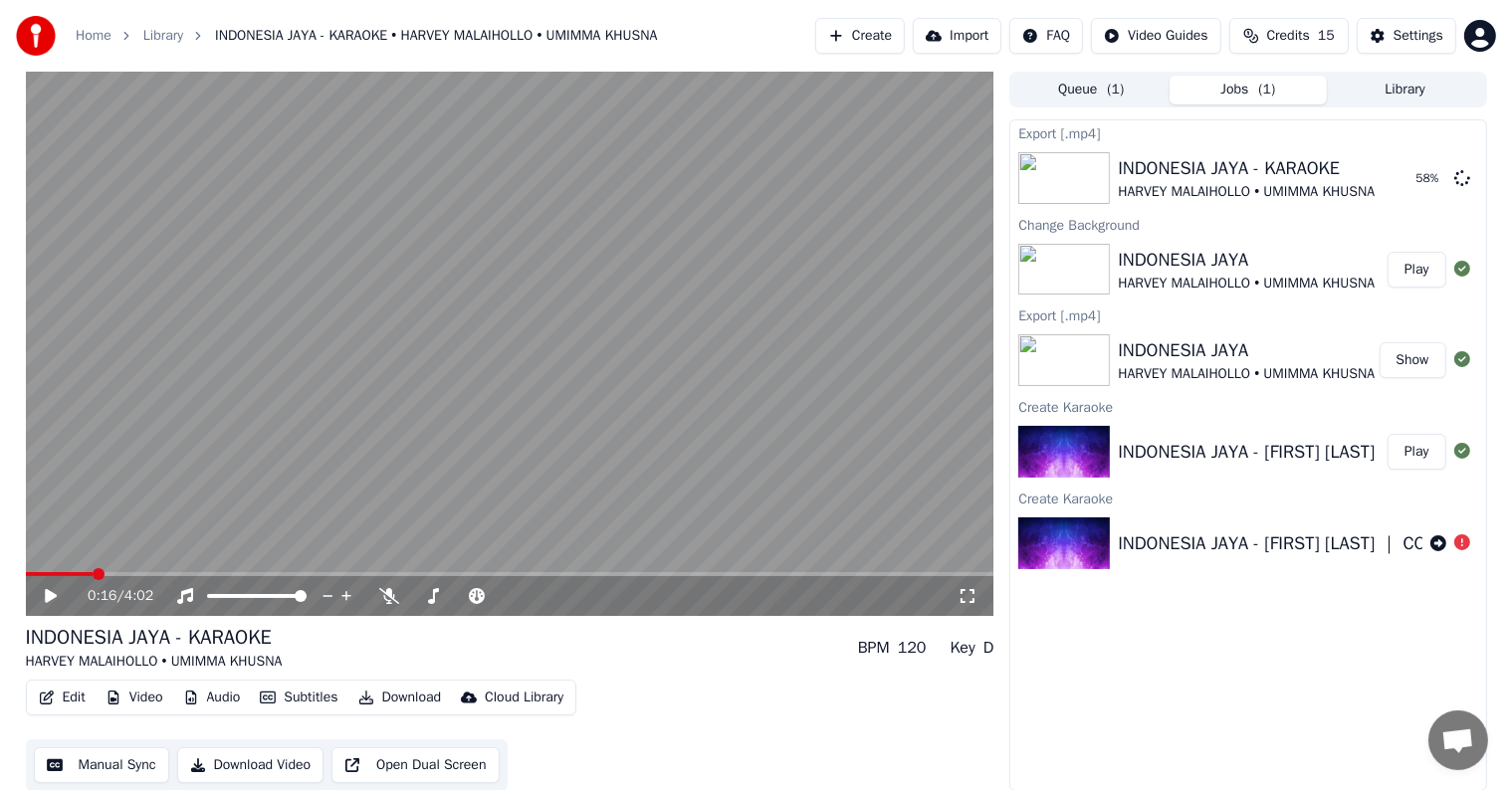 click on "INDONESIA JAYA - HARVEY MALAIHOLLO ｜ COVER BY UMIMMA KHUSNA" at bounding box center [1332, 543] 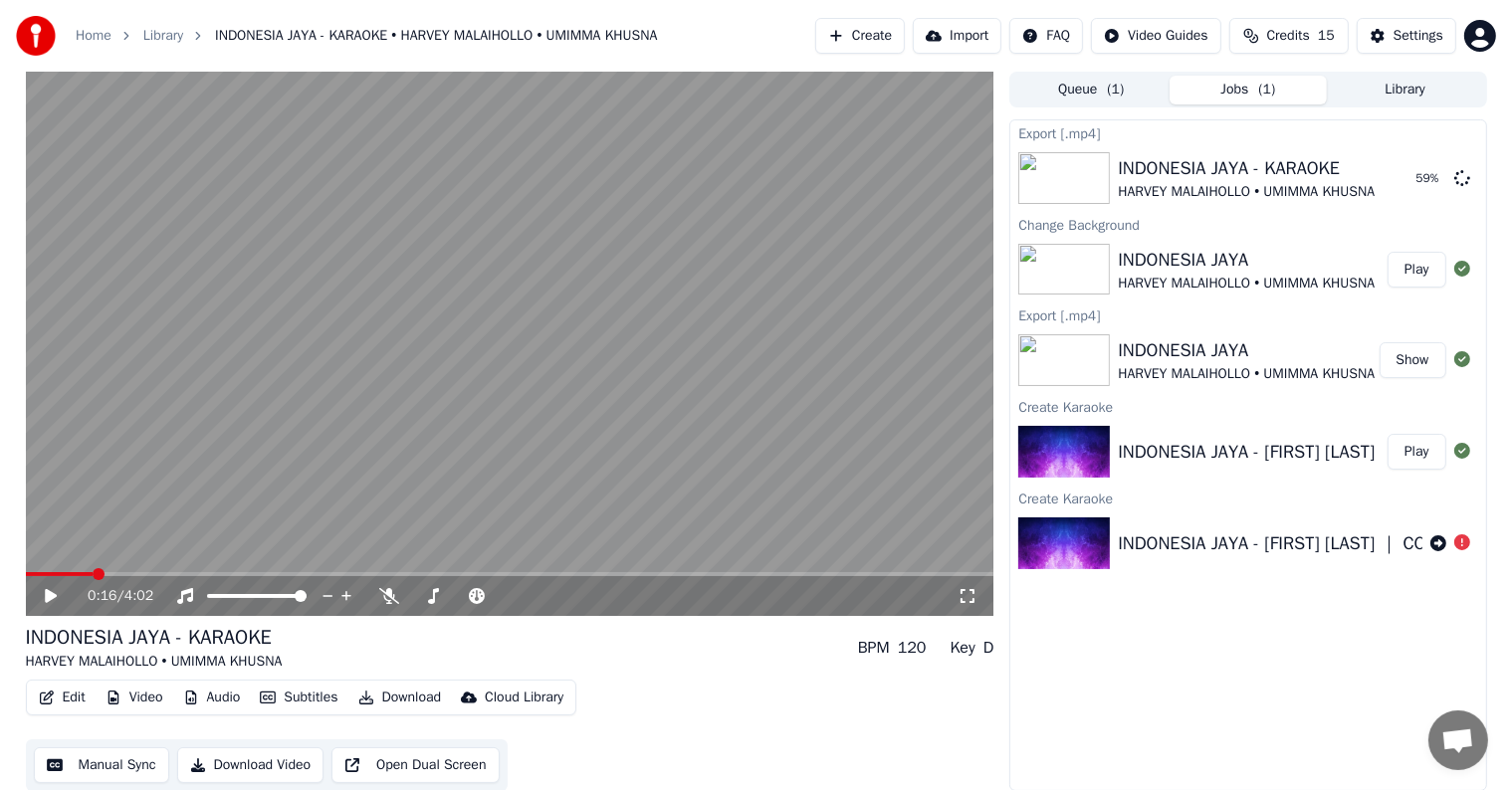 scroll, scrollTop: 1, scrollLeft: 0, axis: vertical 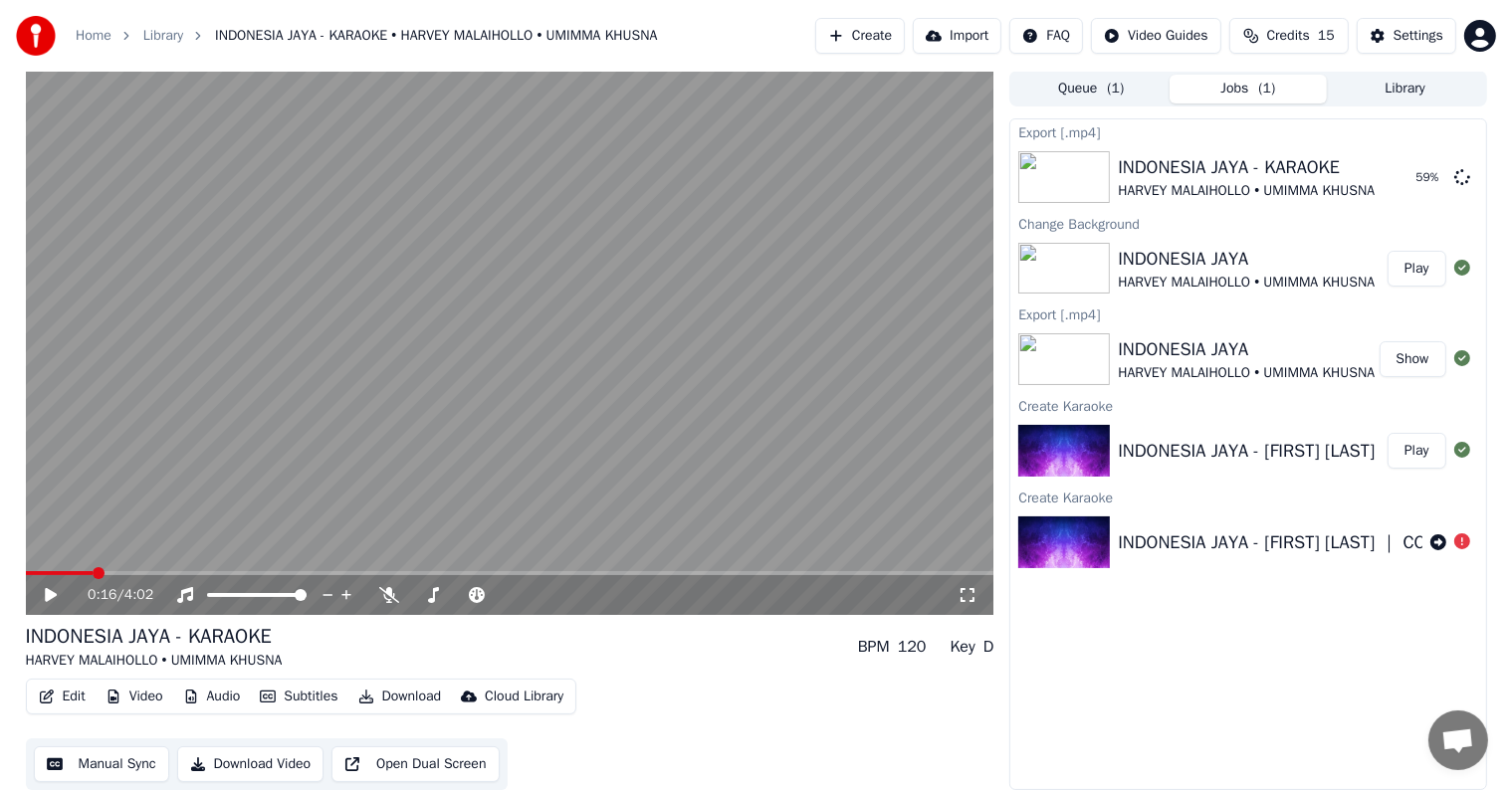 click on "INDONESIA JAYA - HARVEY MALAIHOLLO ｜ COVER BY UMIMMA KHUSNA" at bounding box center (1332, 542) 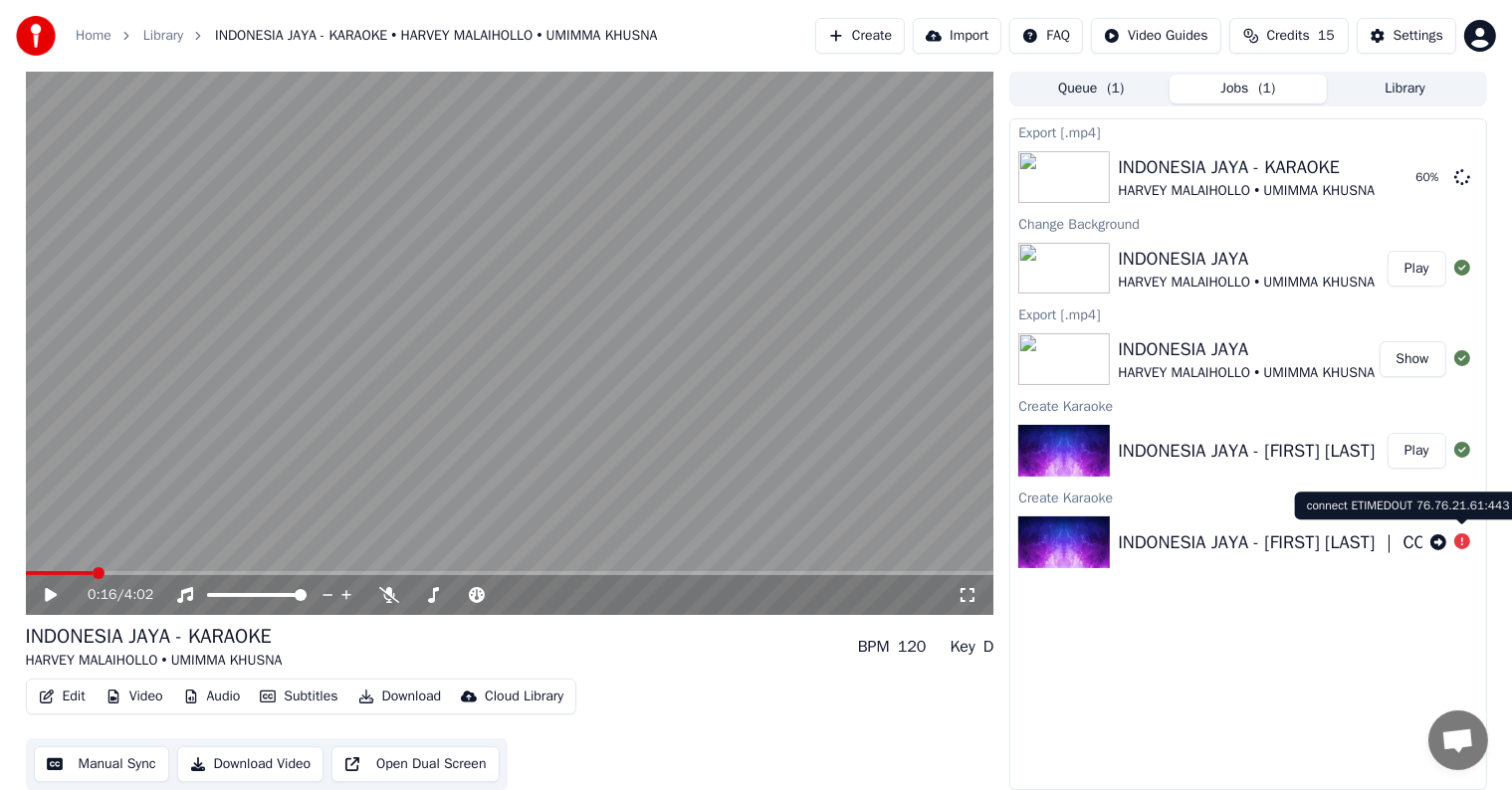 click 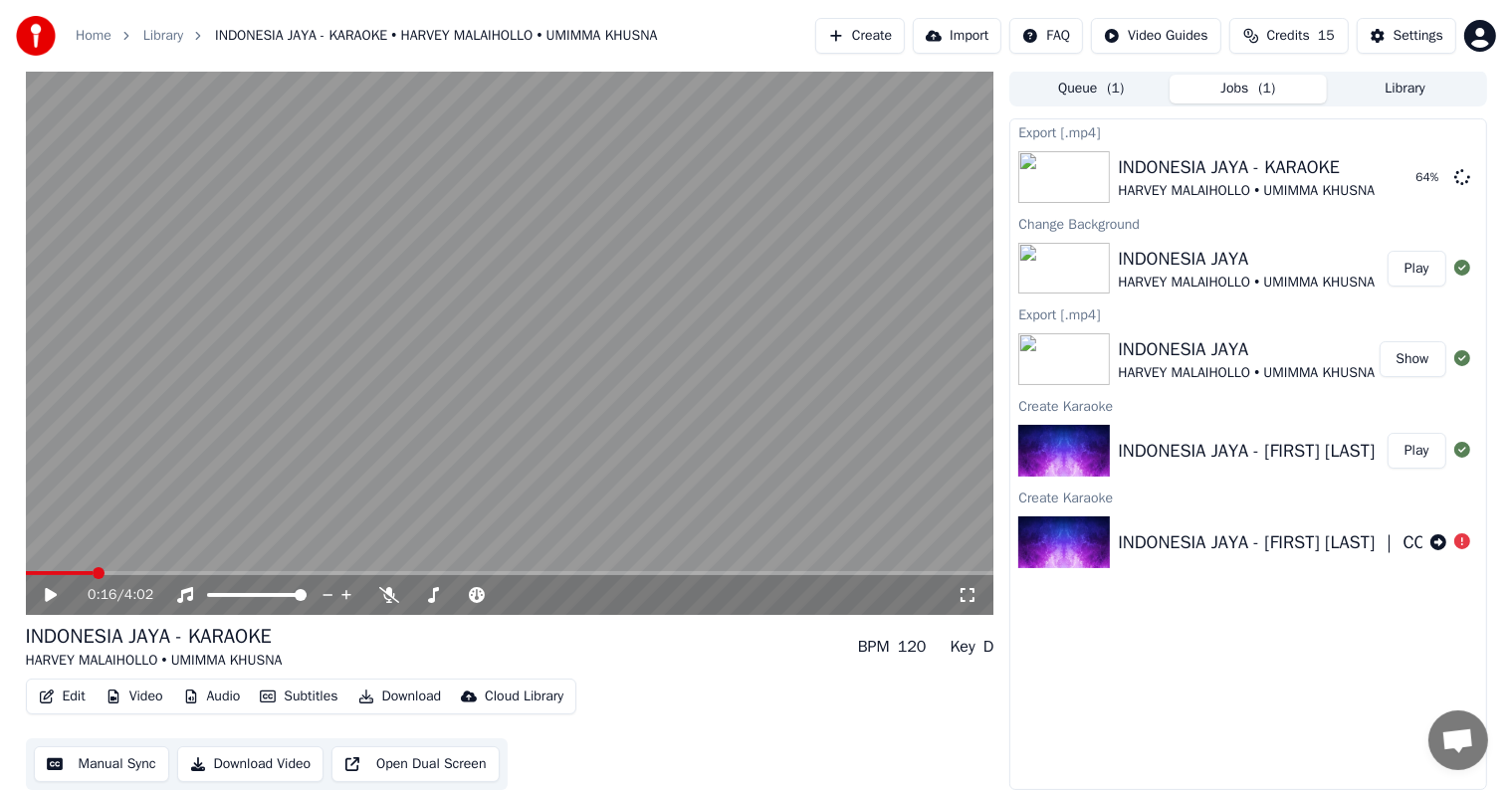 click on "Library" at bounding box center [1405, 89] 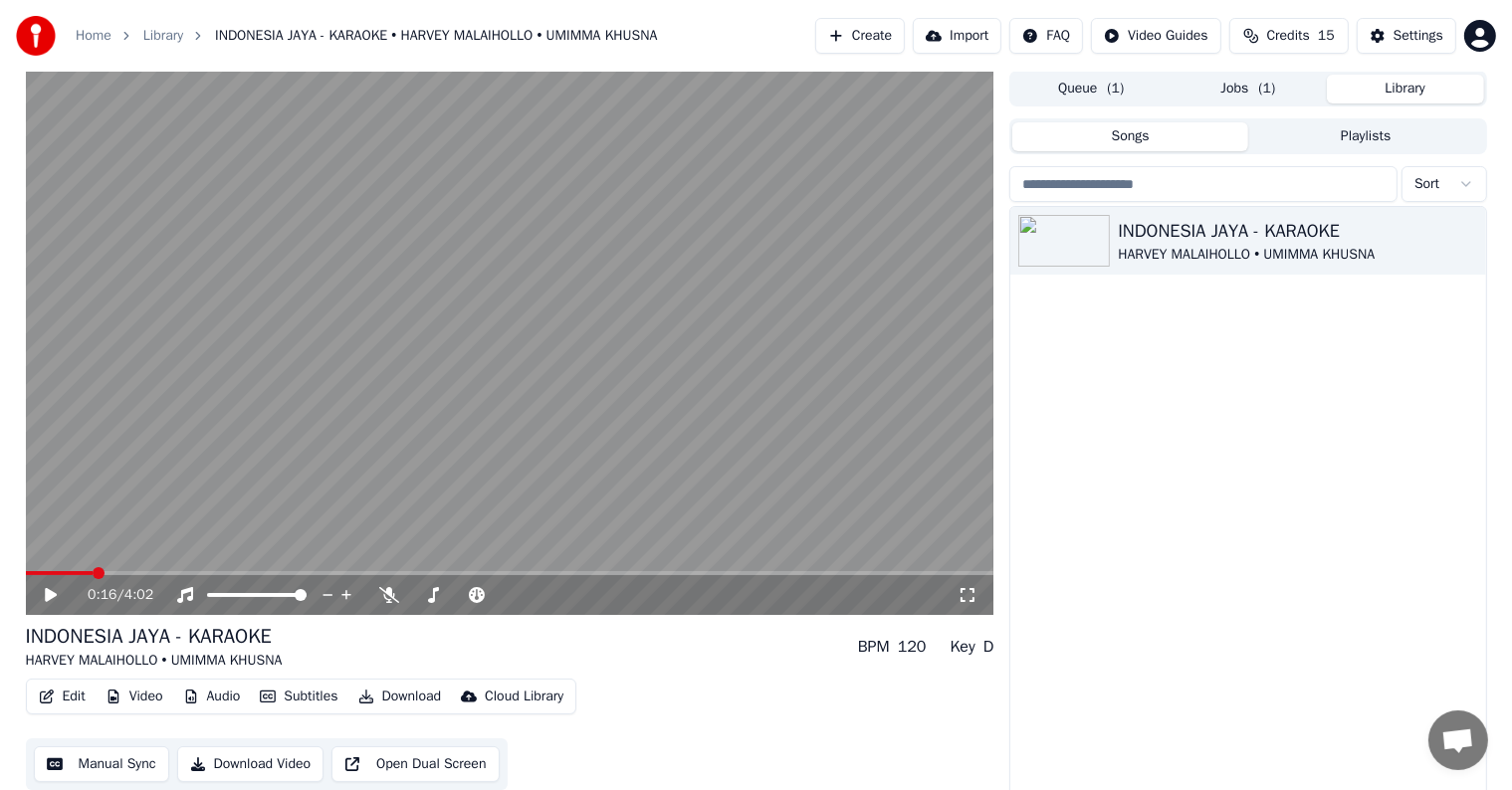 click on "Jobs ( 1 )" at bounding box center [1248, 89] 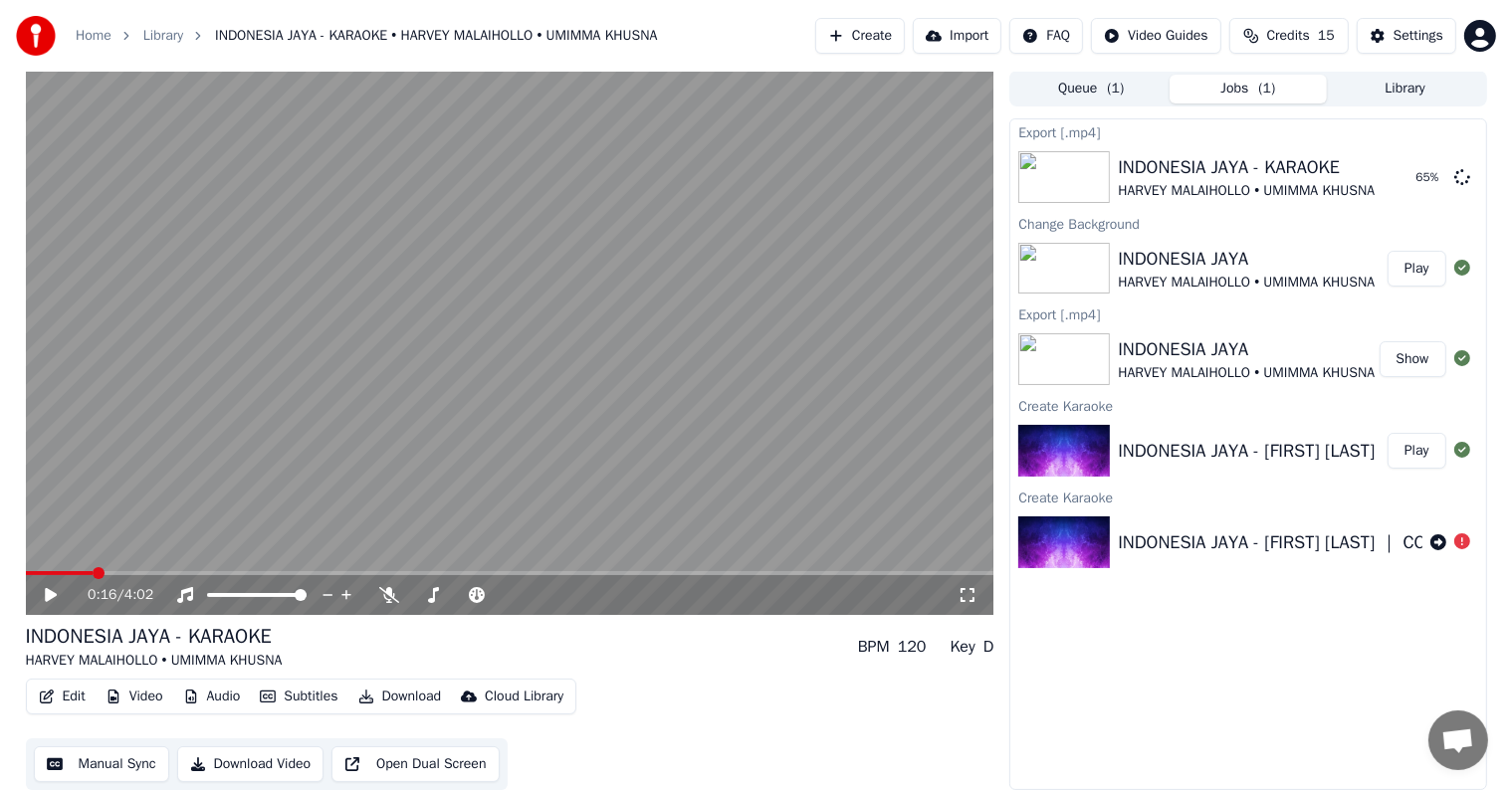 click on "( 1 )" at bounding box center (1116, 89) 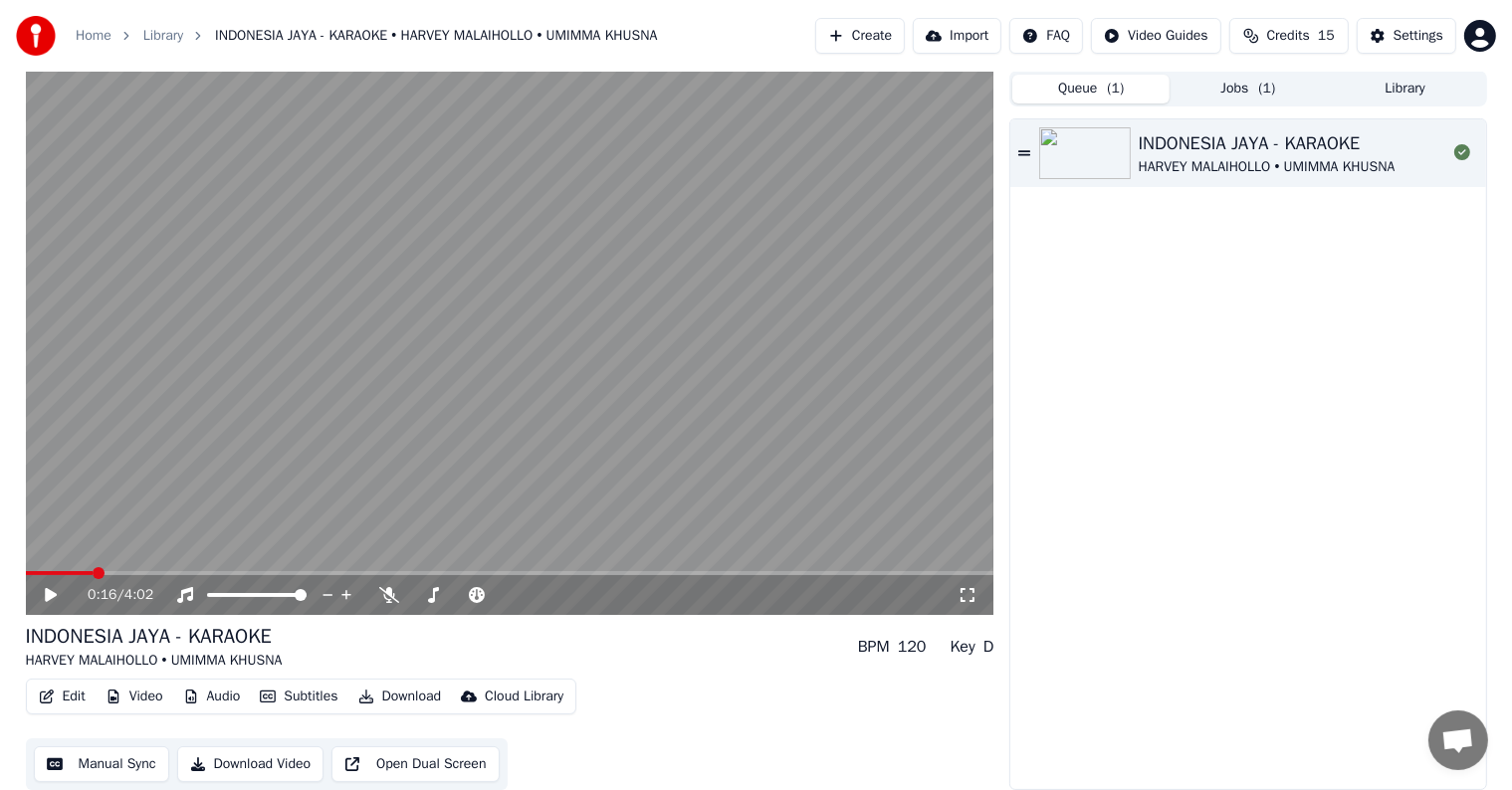 click on "Jobs ( 1 )" at bounding box center (1248, 89) 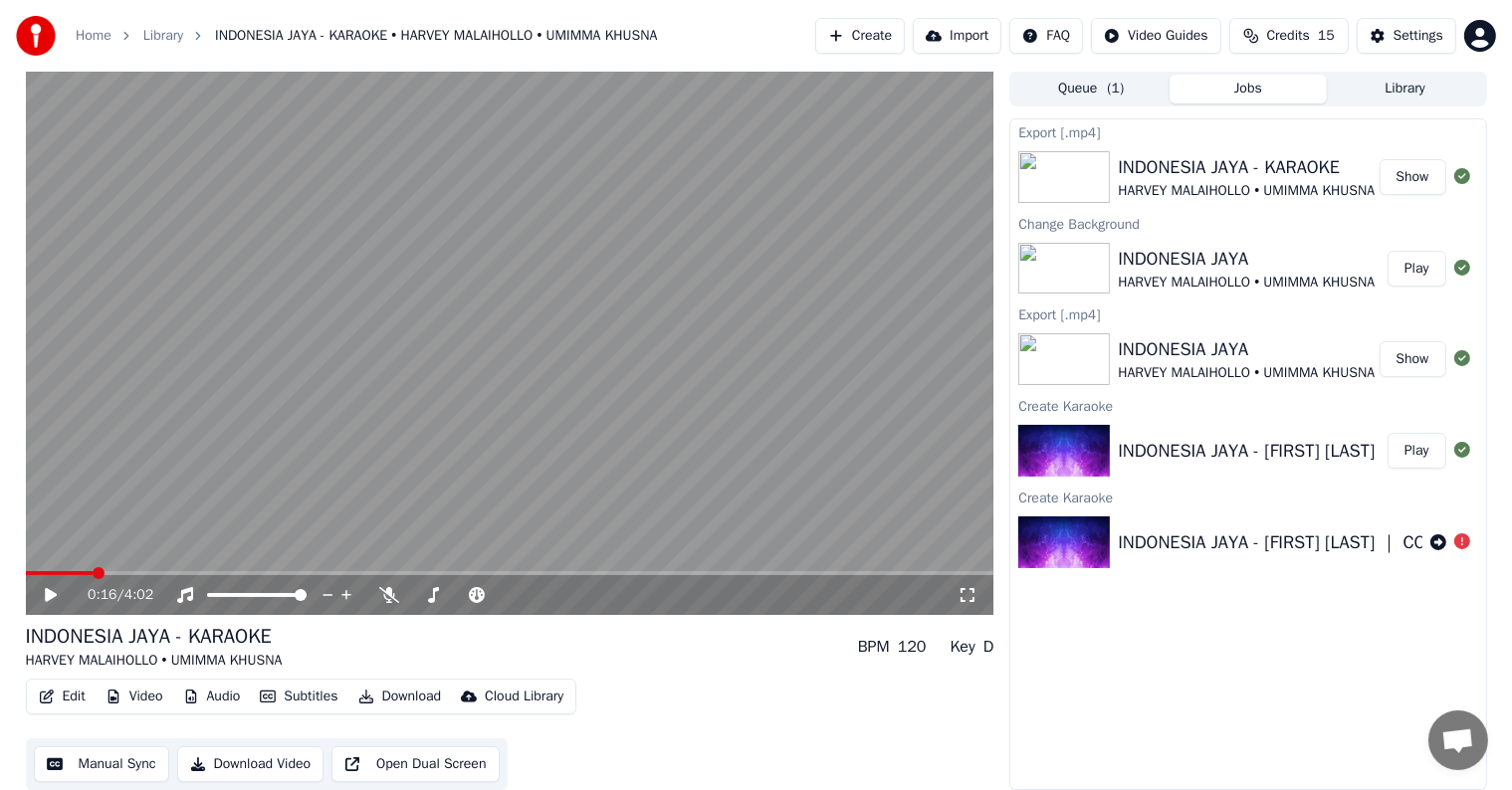 click on "Show" at bounding box center (1412, 177) 